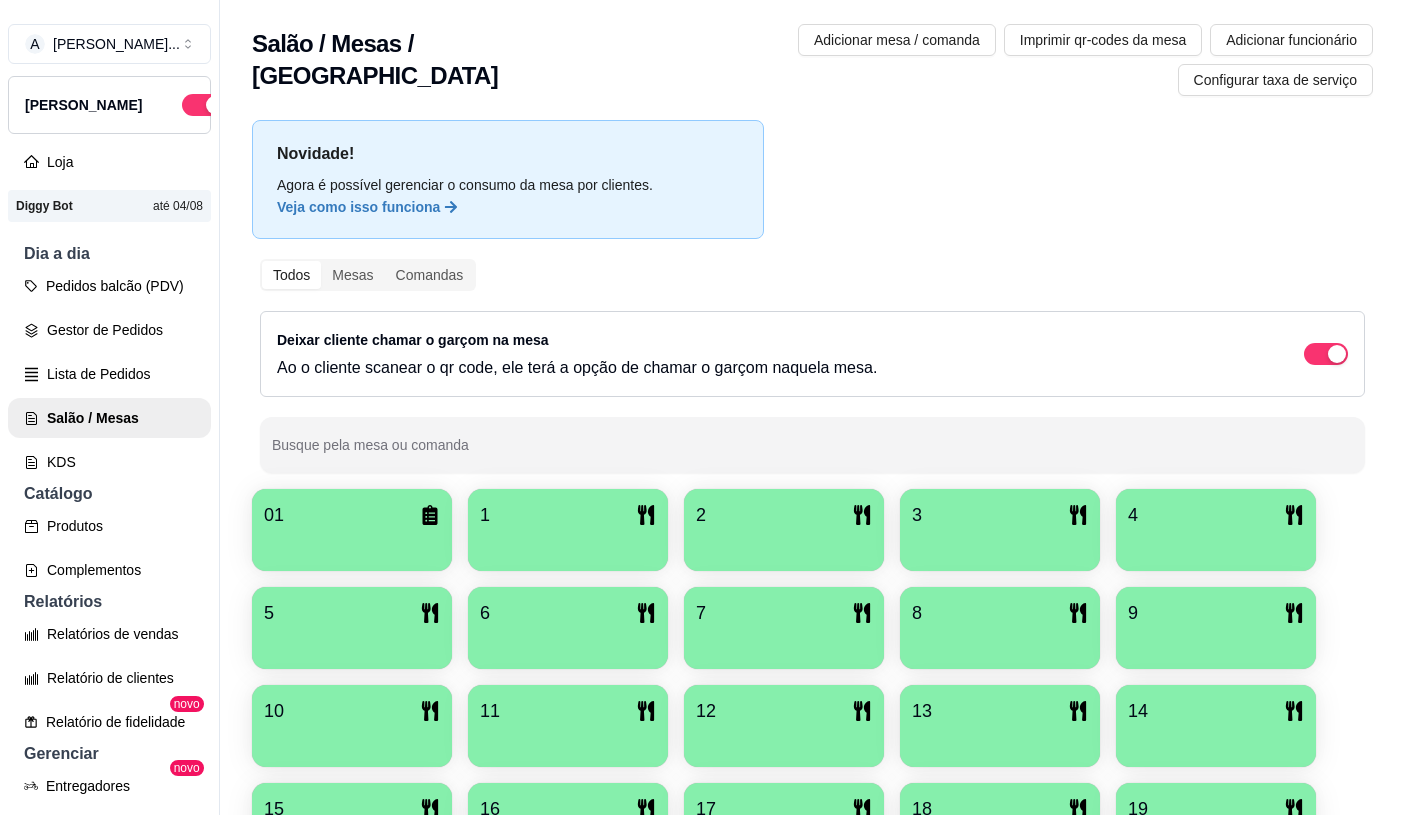 scroll, scrollTop: 0, scrollLeft: 0, axis: both 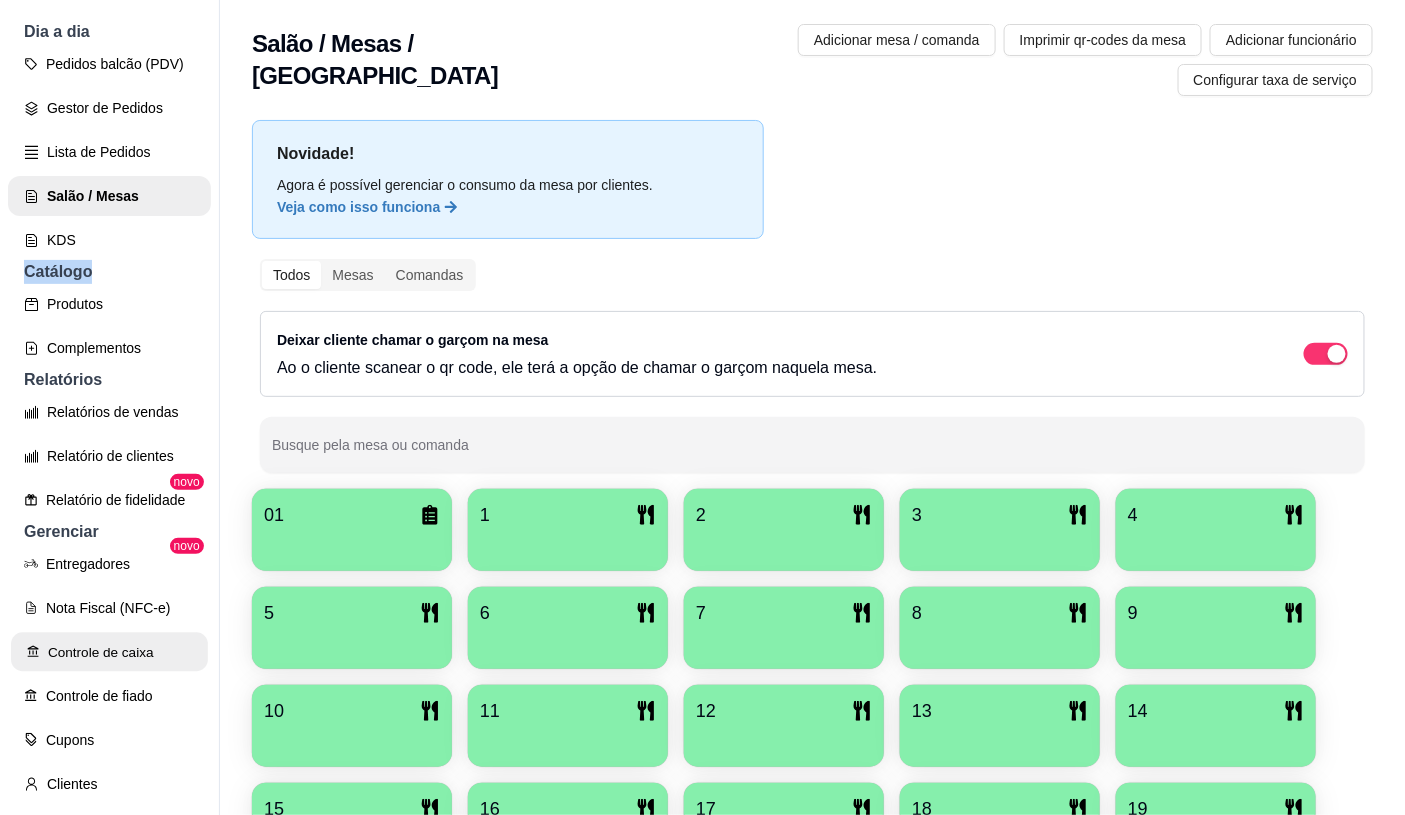 click on "Controle de caixa" at bounding box center (109, 652) 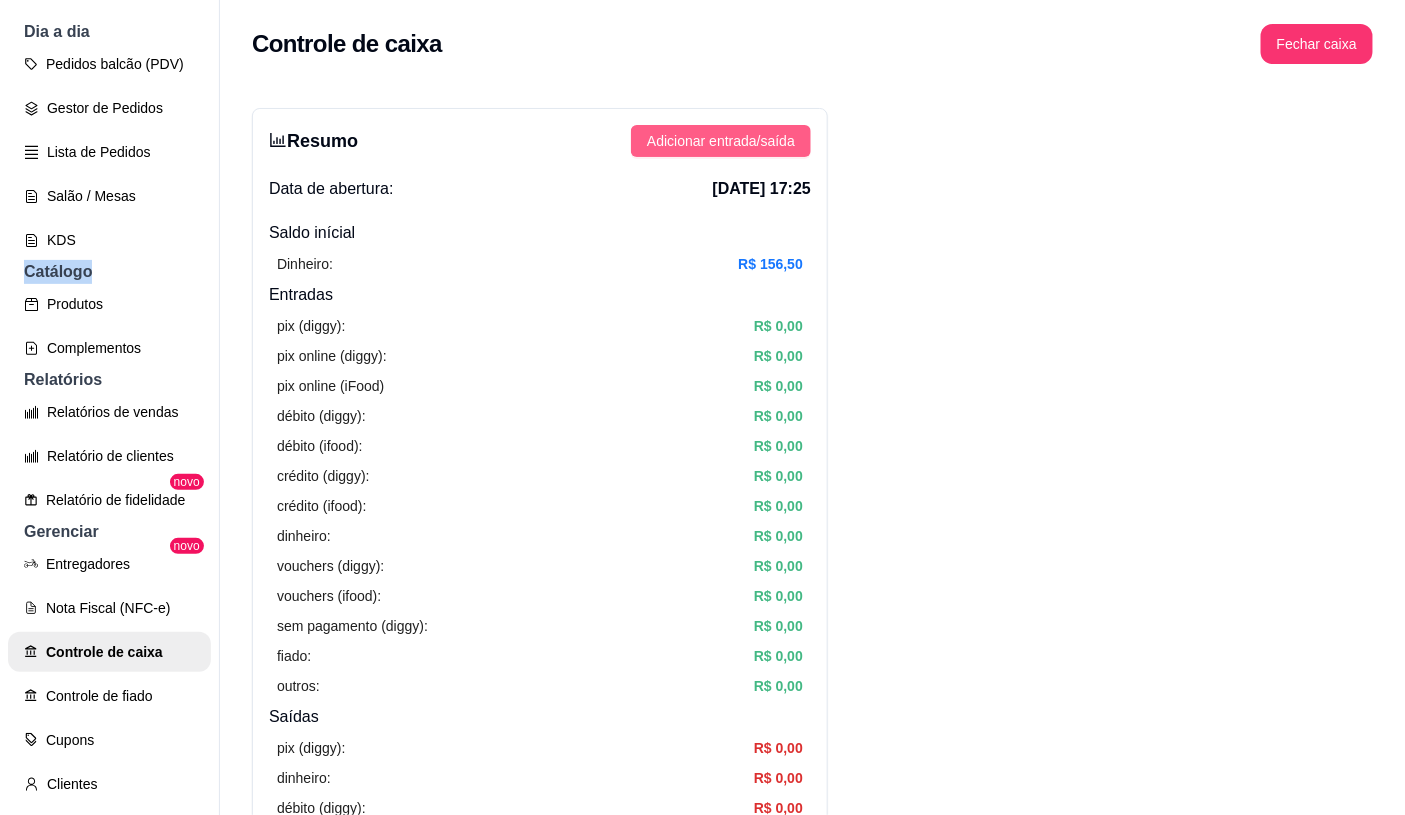 click on "Adicionar entrada/saída" at bounding box center (721, 141) 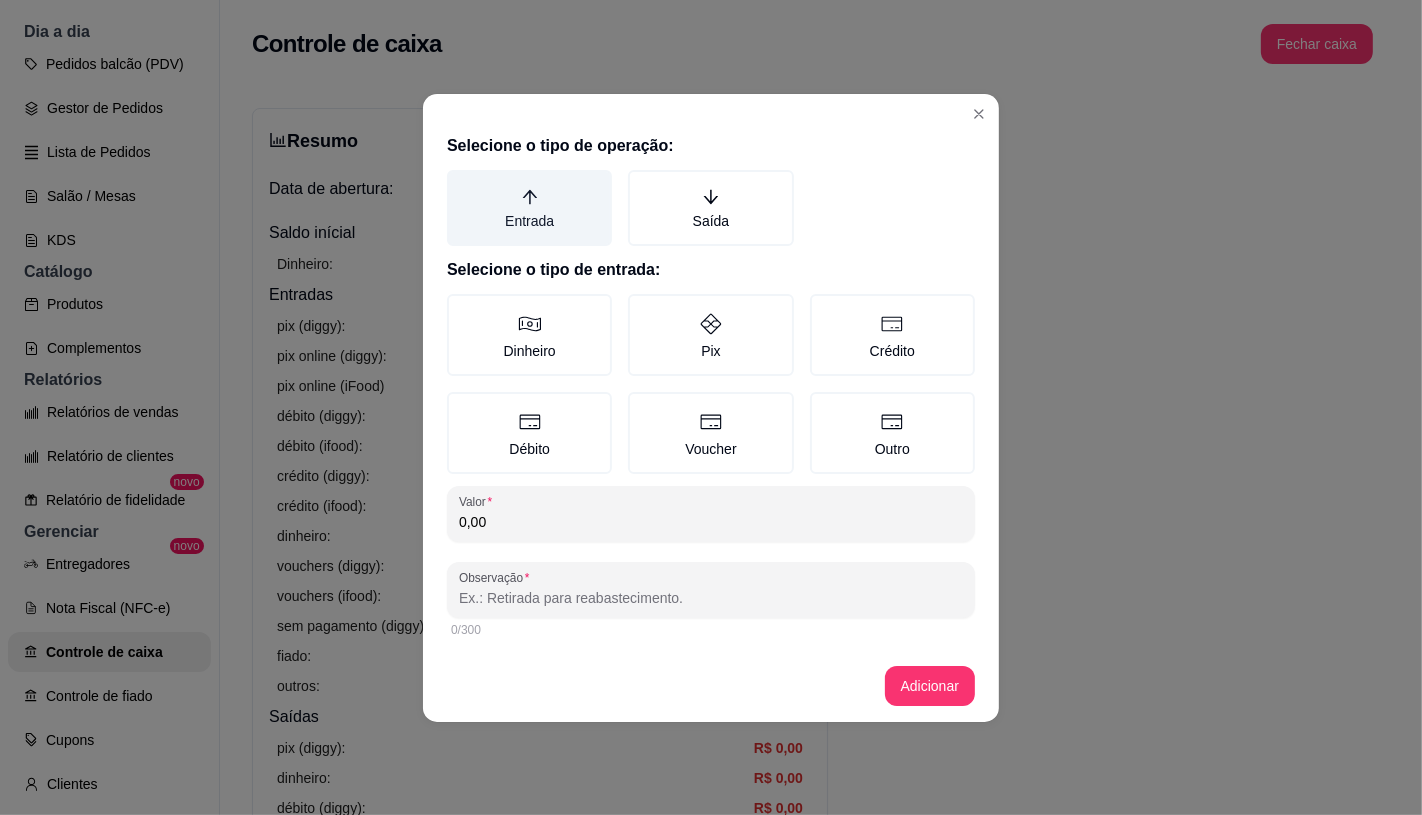 click on "Entrada" at bounding box center [529, 208] 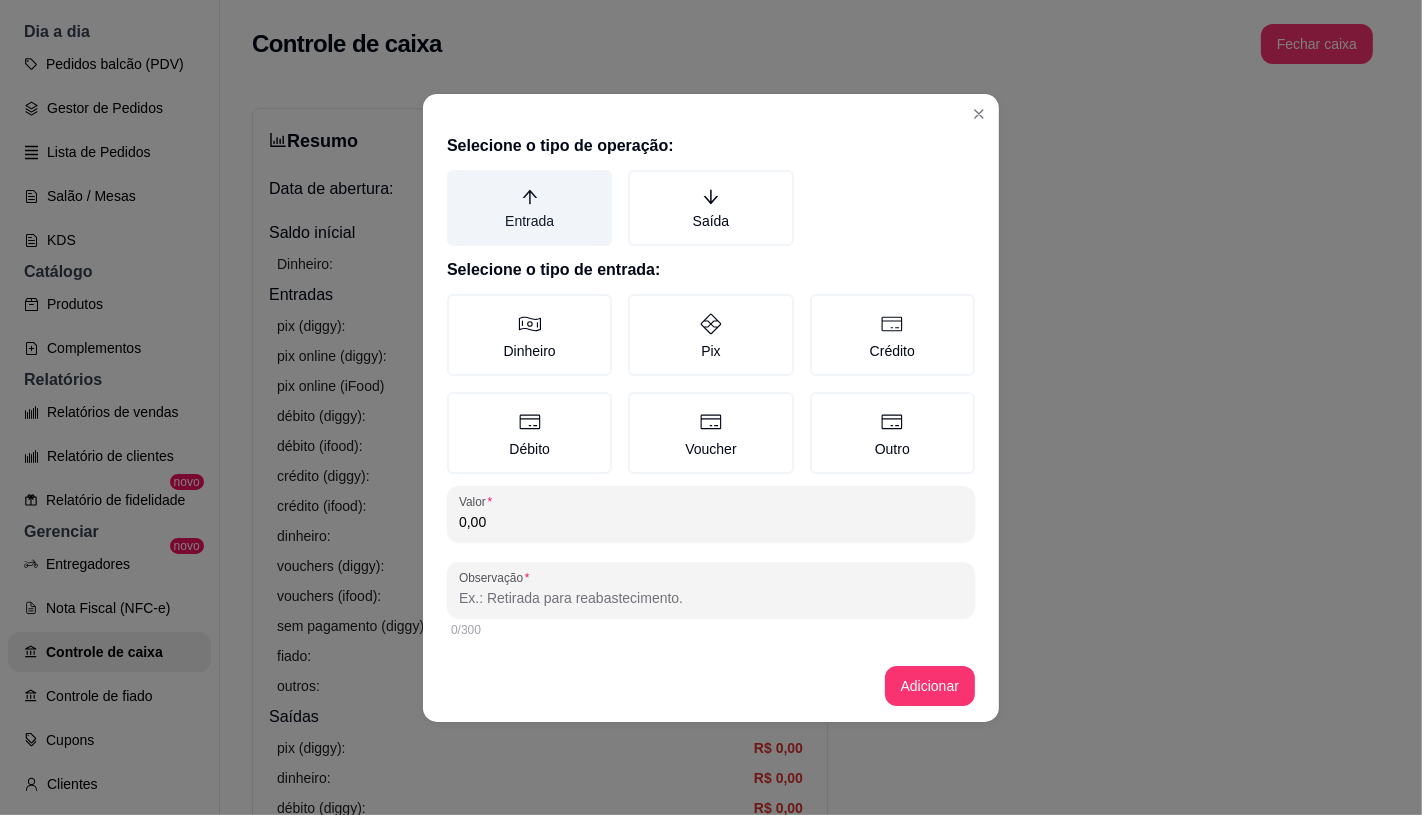click on "Entrada" at bounding box center [454, 177] 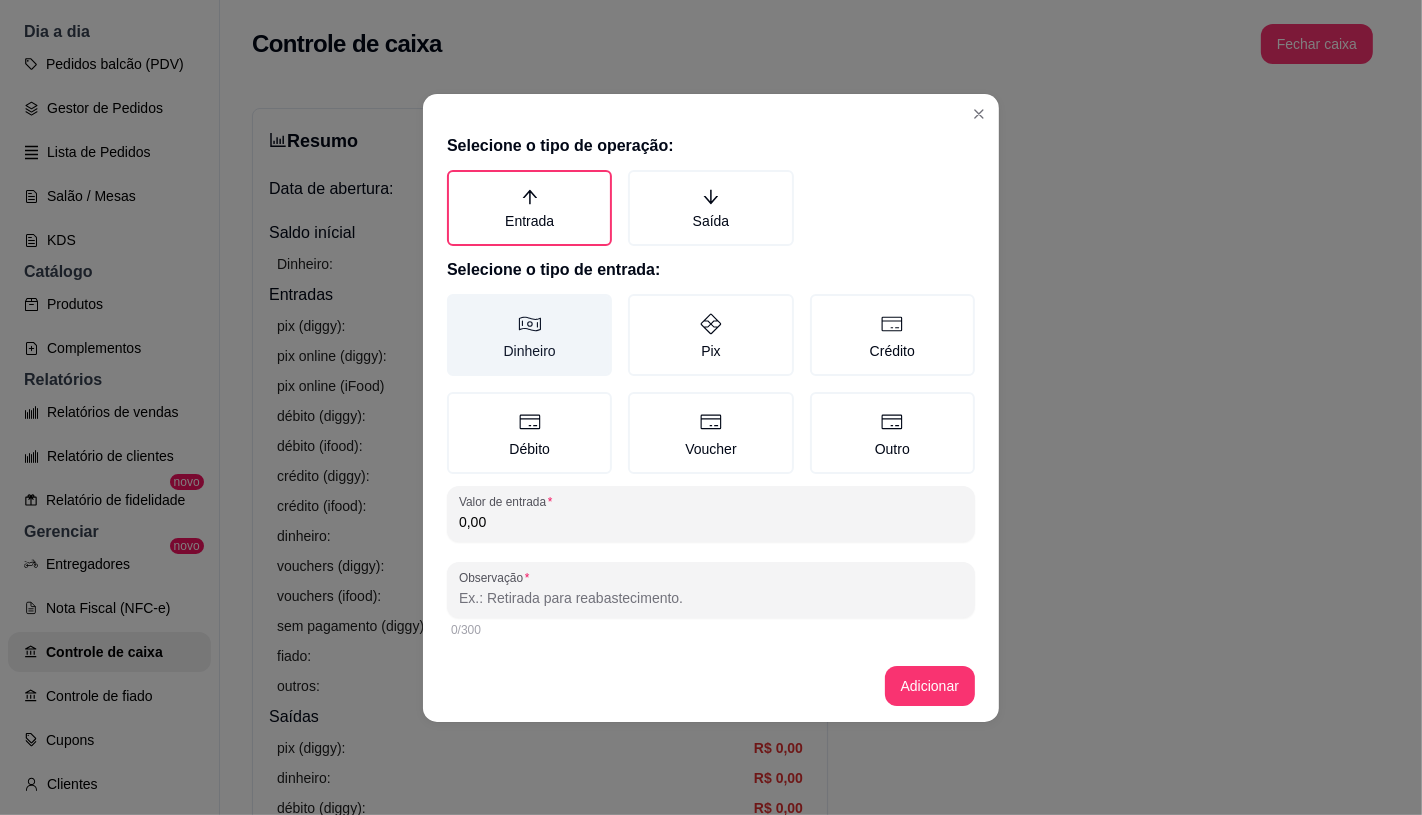 click on "Dinheiro" at bounding box center [529, 335] 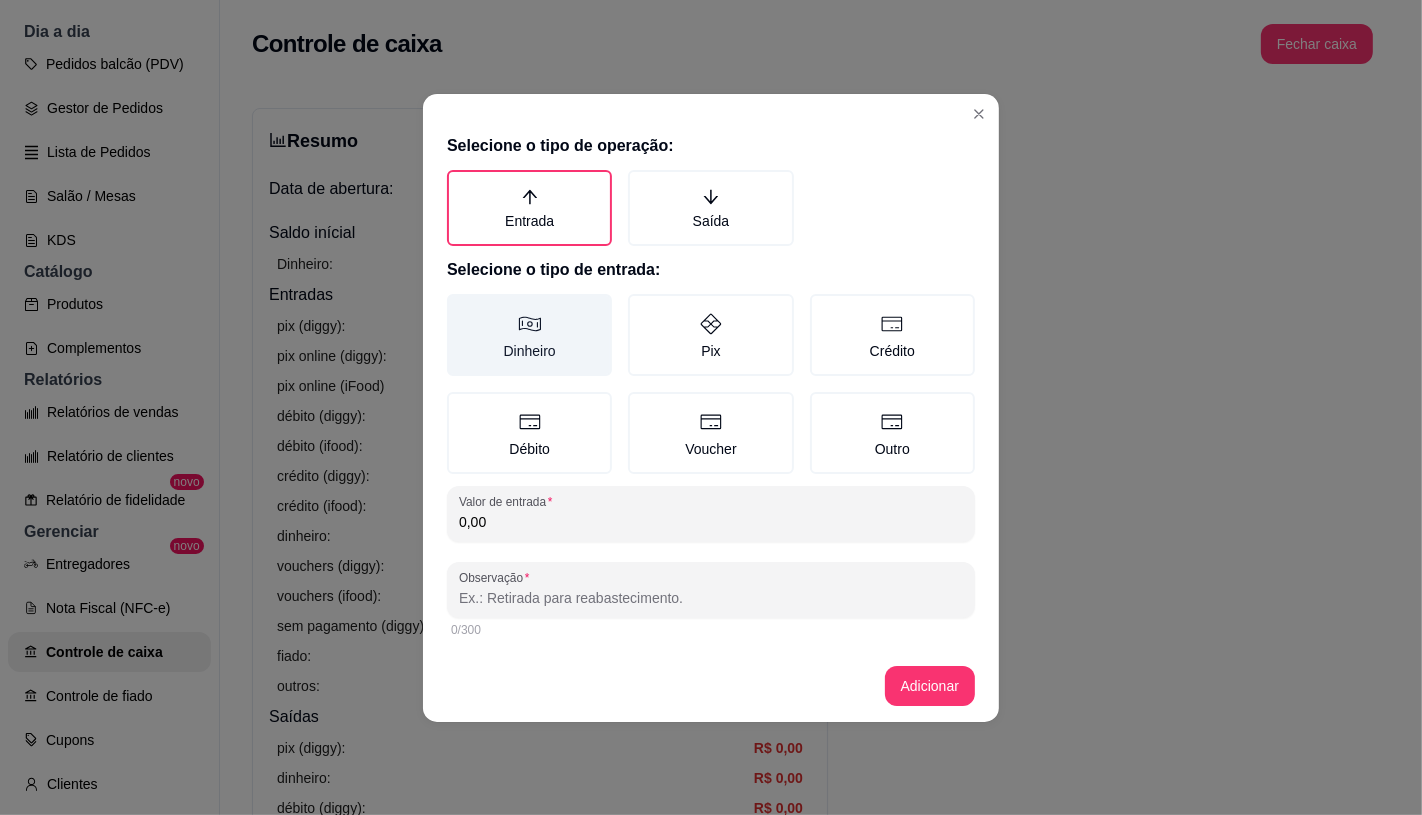 click on "Dinheiro" at bounding box center (454, 301) 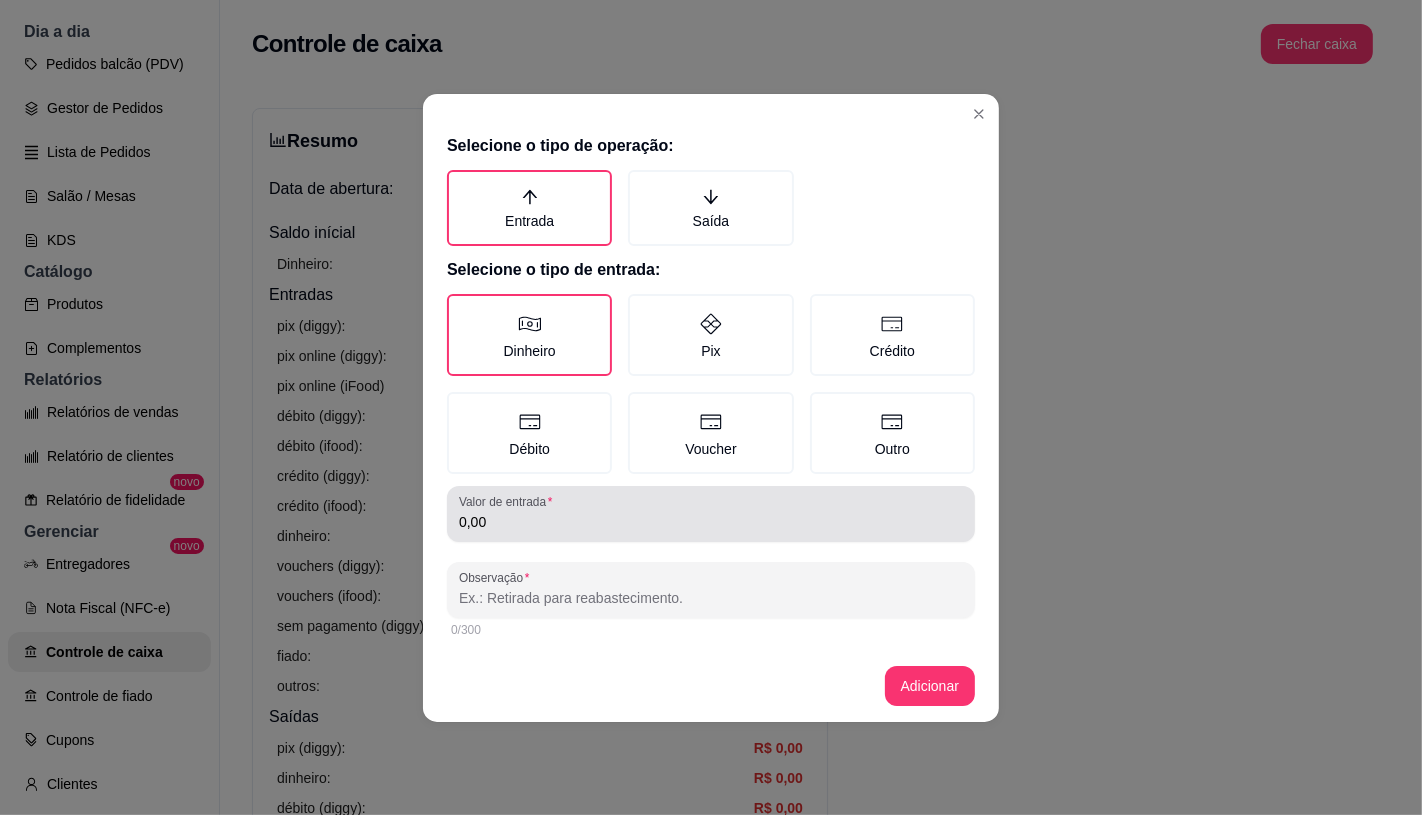 click on "0,00" at bounding box center [711, 522] 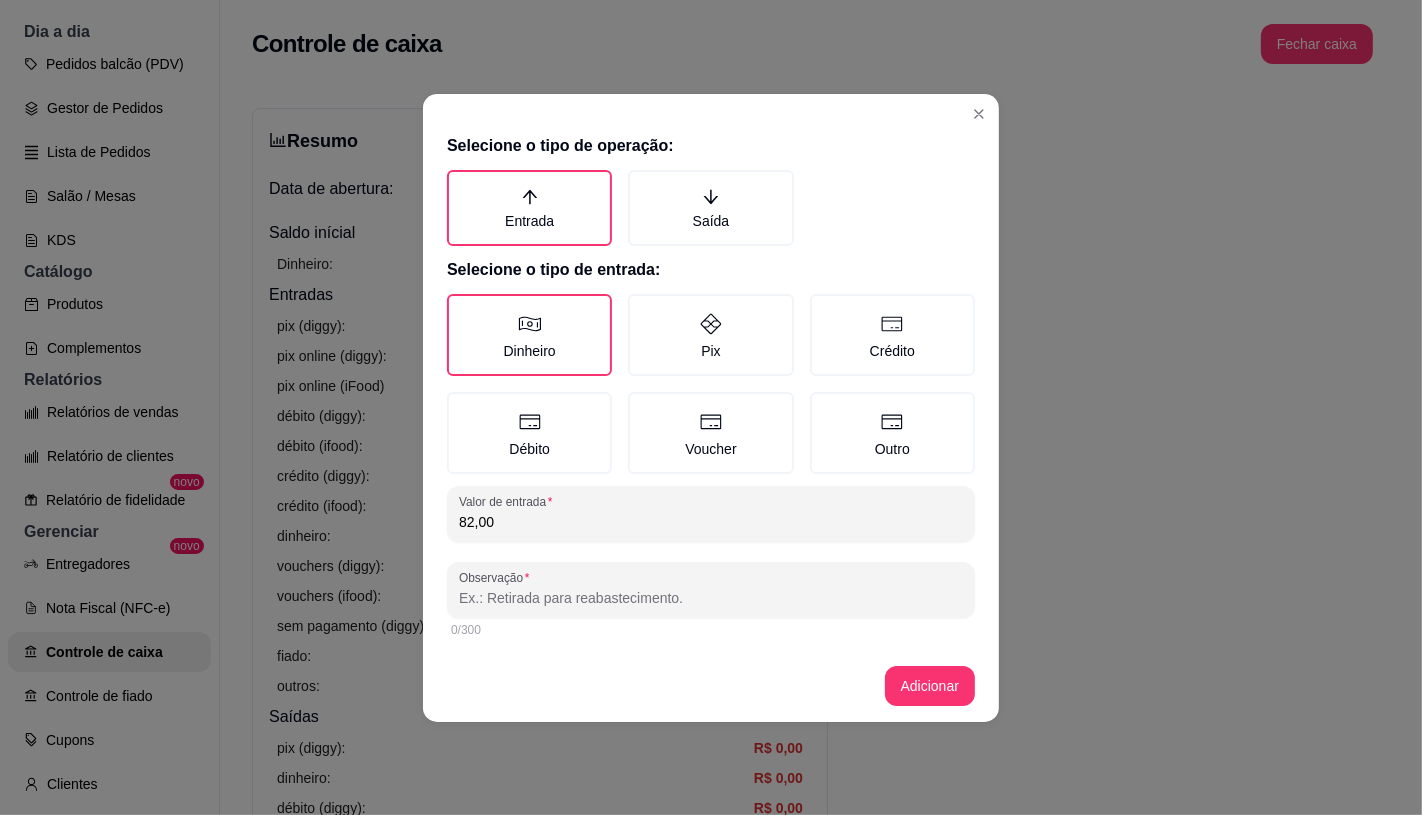 type on "82,00" 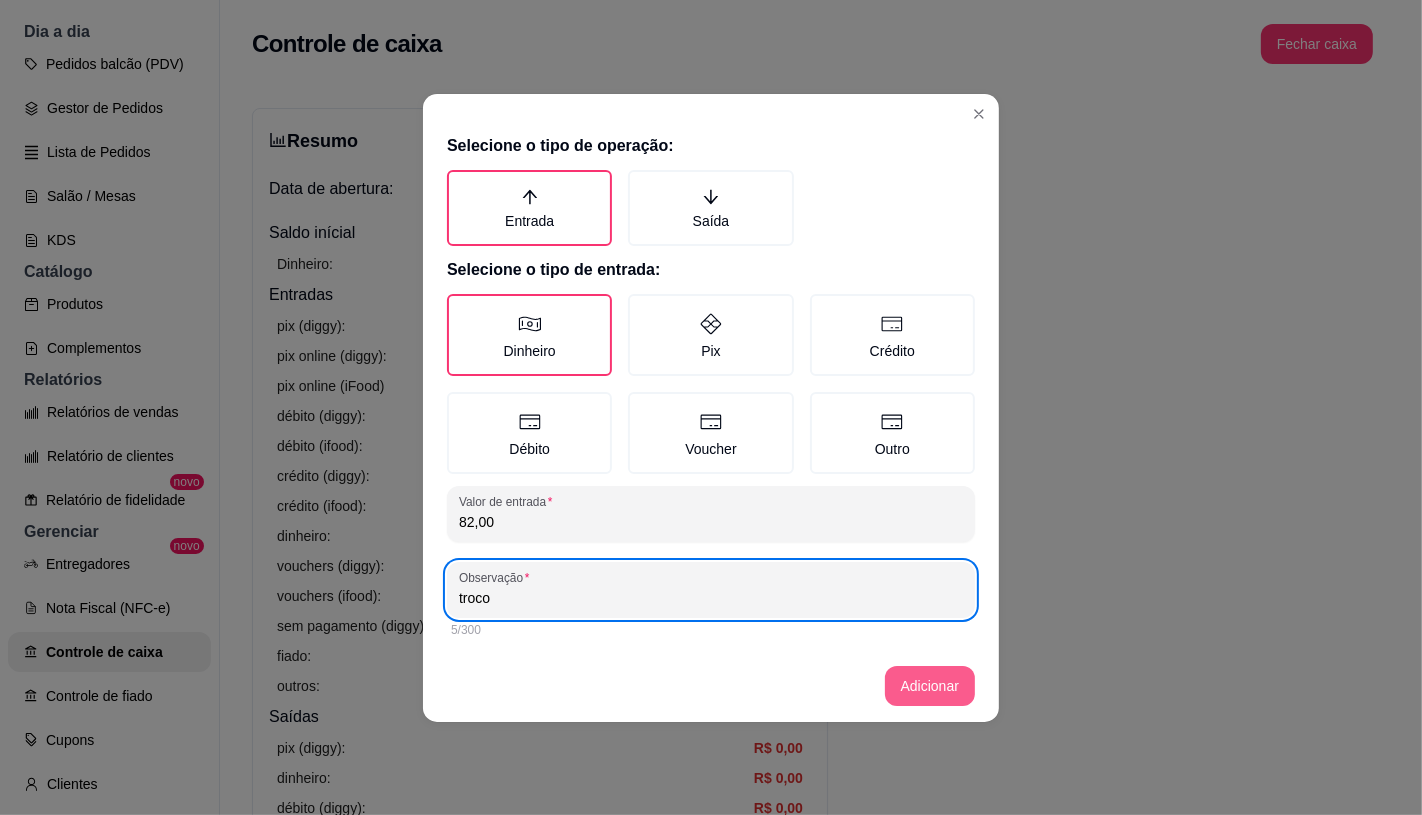 type on "troco" 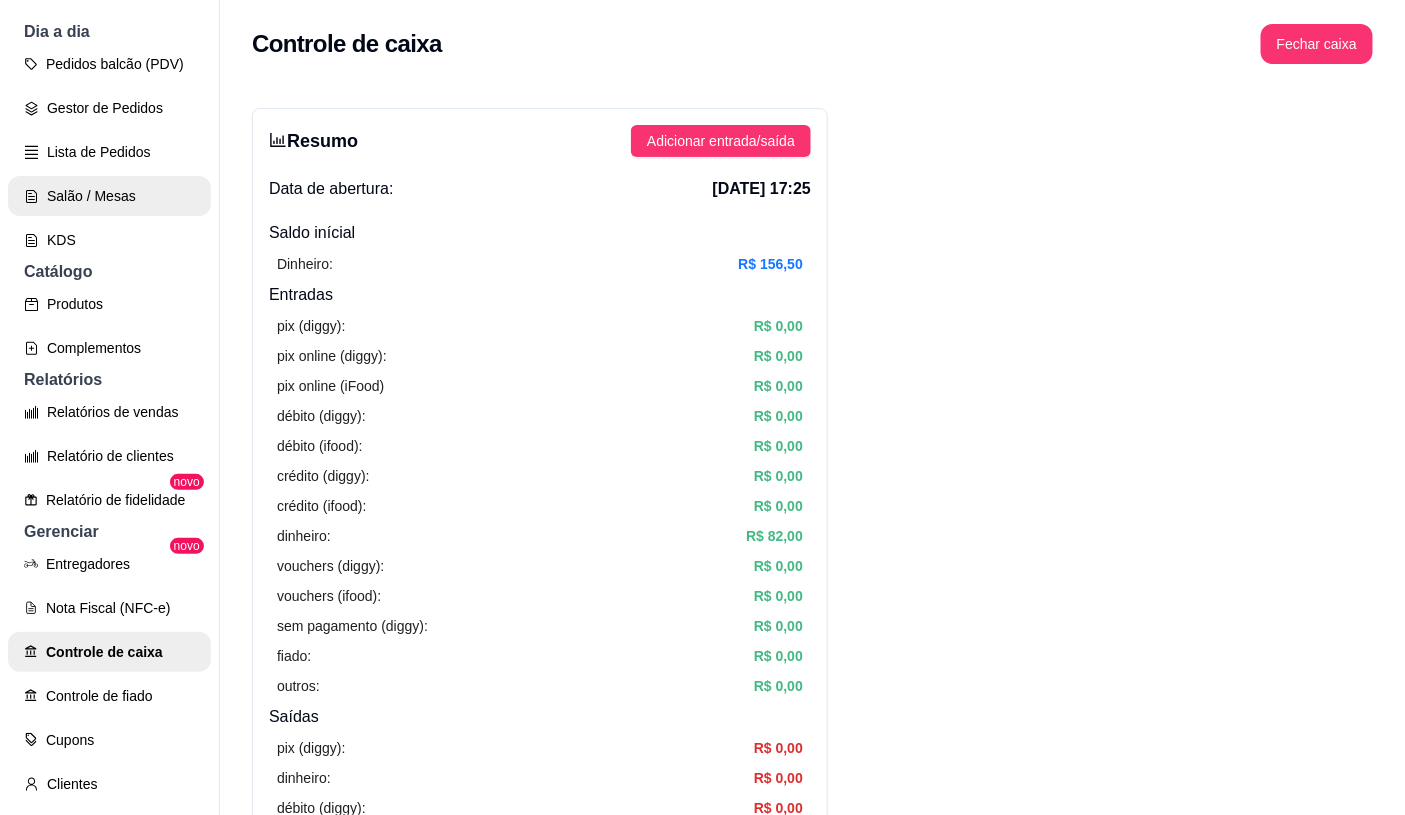click on "Salão / Mesas" at bounding box center (109, 196) 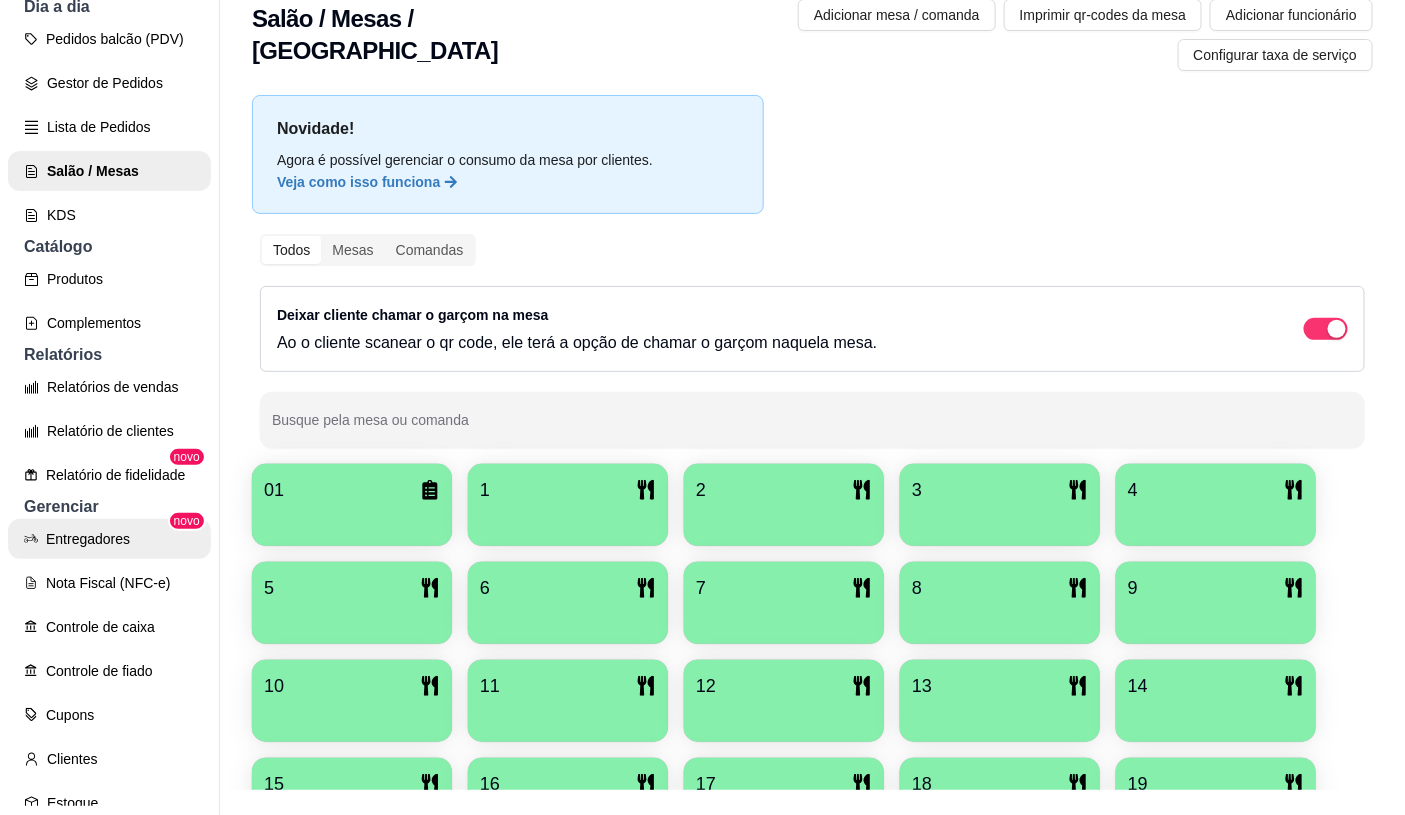 scroll, scrollTop: 32, scrollLeft: 0, axis: vertical 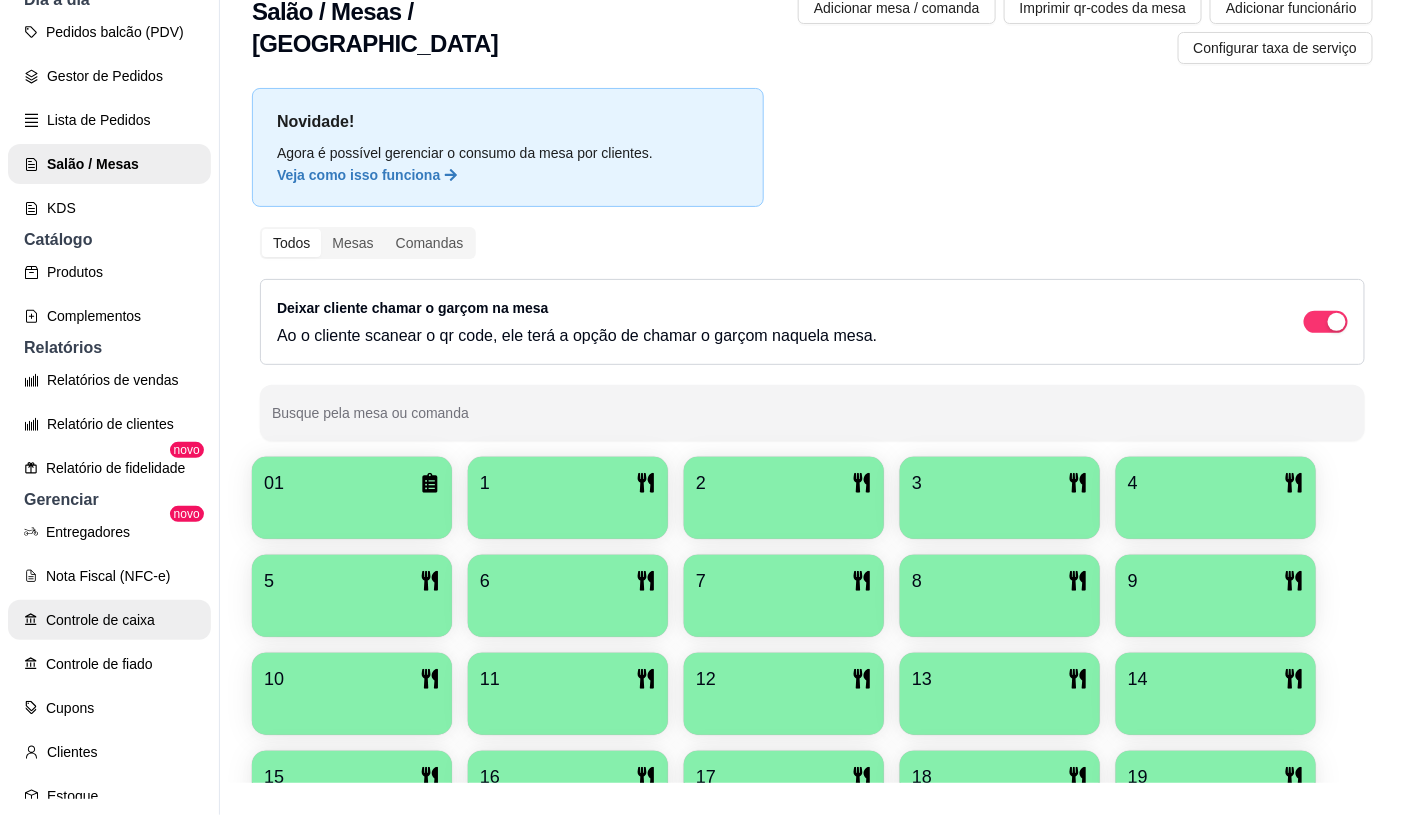 click on "Controle de caixa" at bounding box center [109, 620] 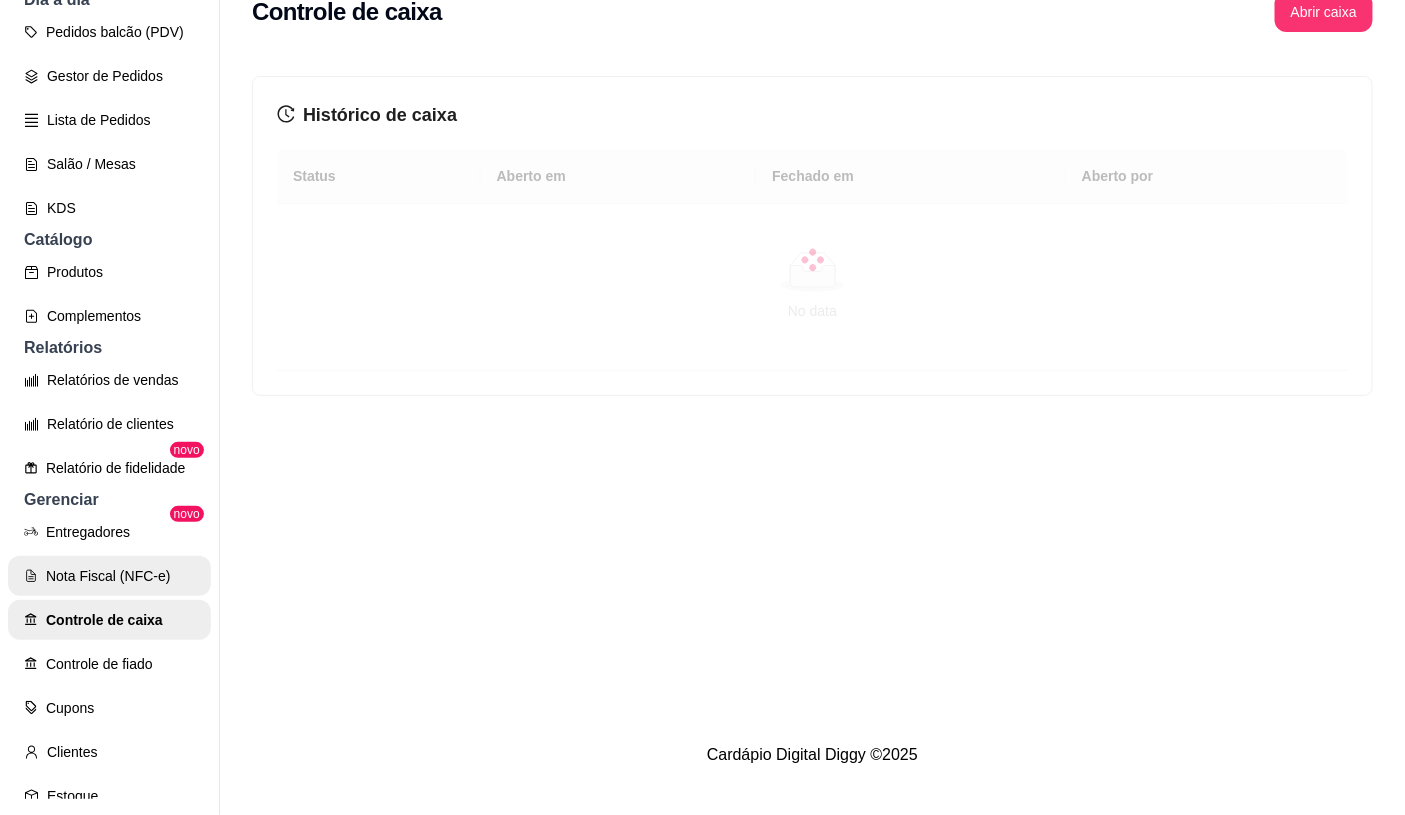 scroll, scrollTop: 0, scrollLeft: 0, axis: both 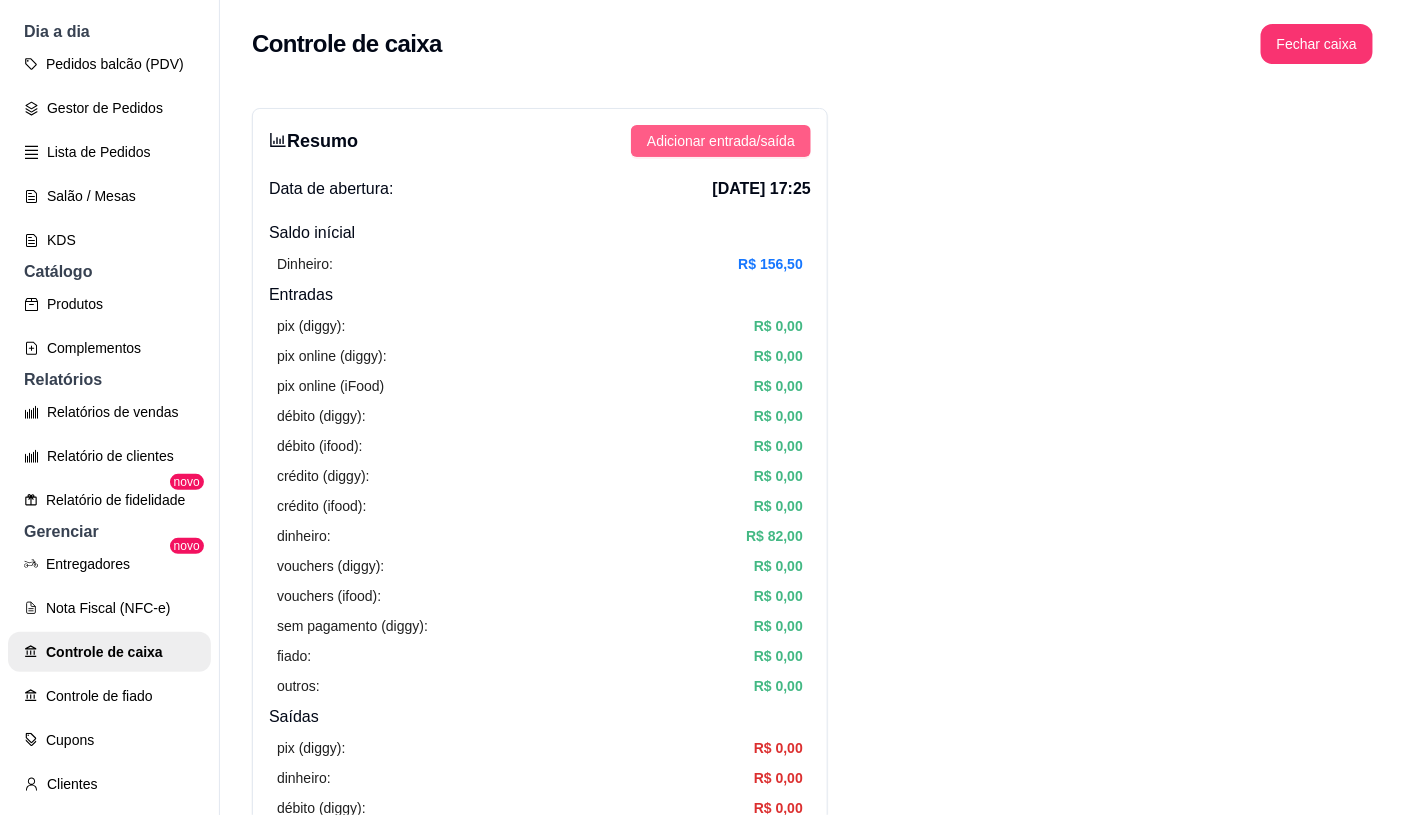 click on "Adicionar entrada/saída" at bounding box center [721, 141] 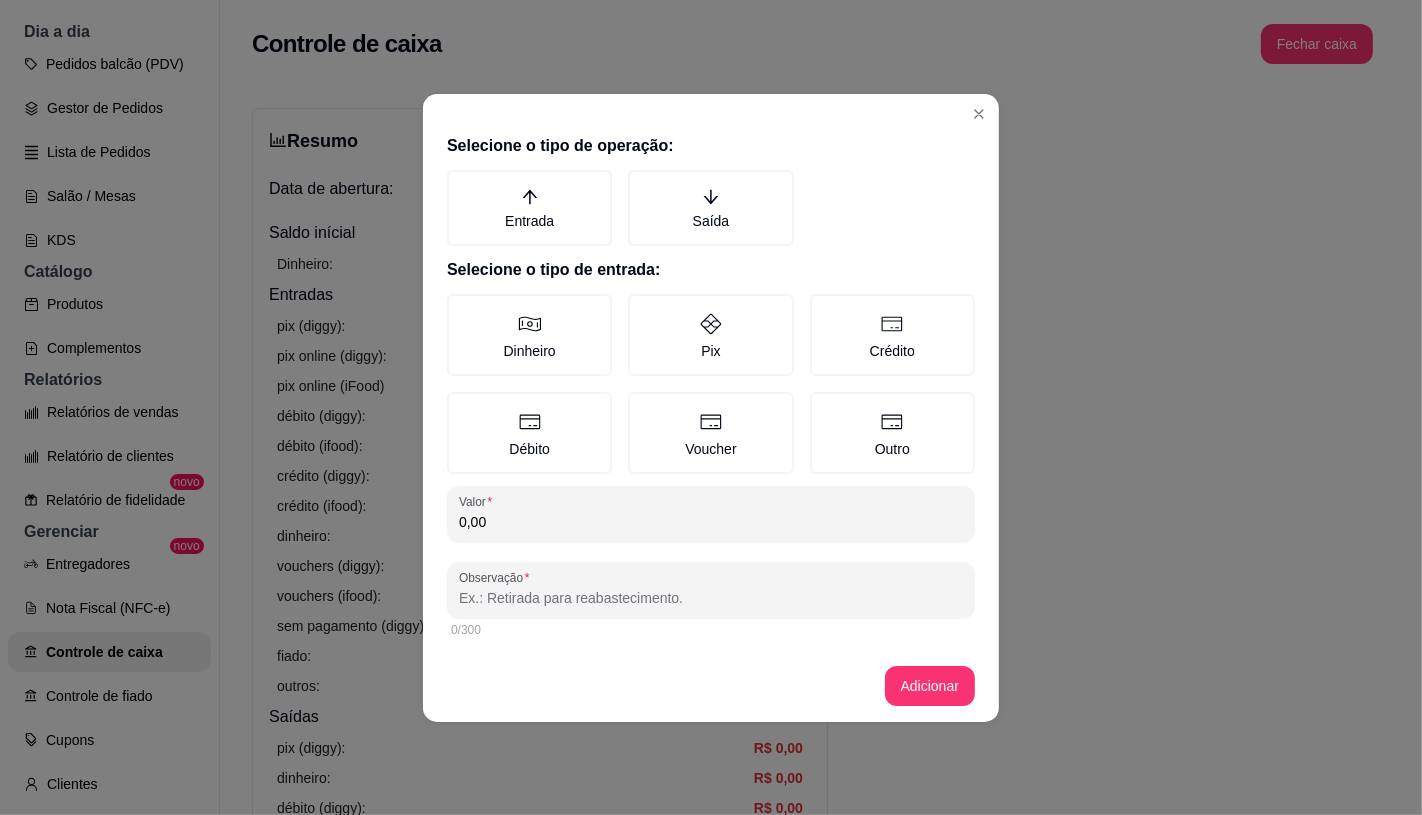 drag, startPoint x: 486, startPoint y: 187, endPoint x: 518, endPoint y: 250, distance: 70.66116 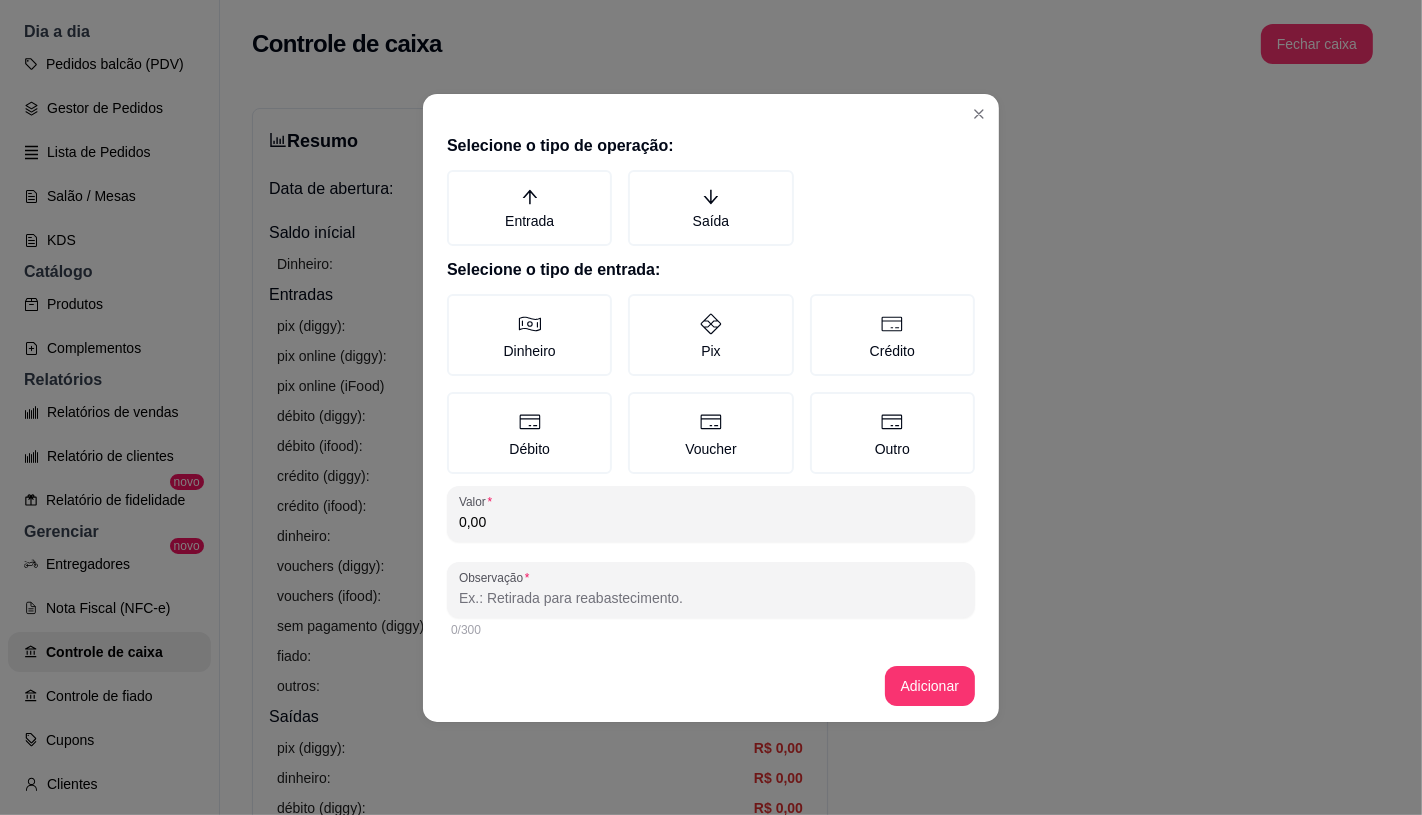 click on "Entrada" at bounding box center [529, 208] 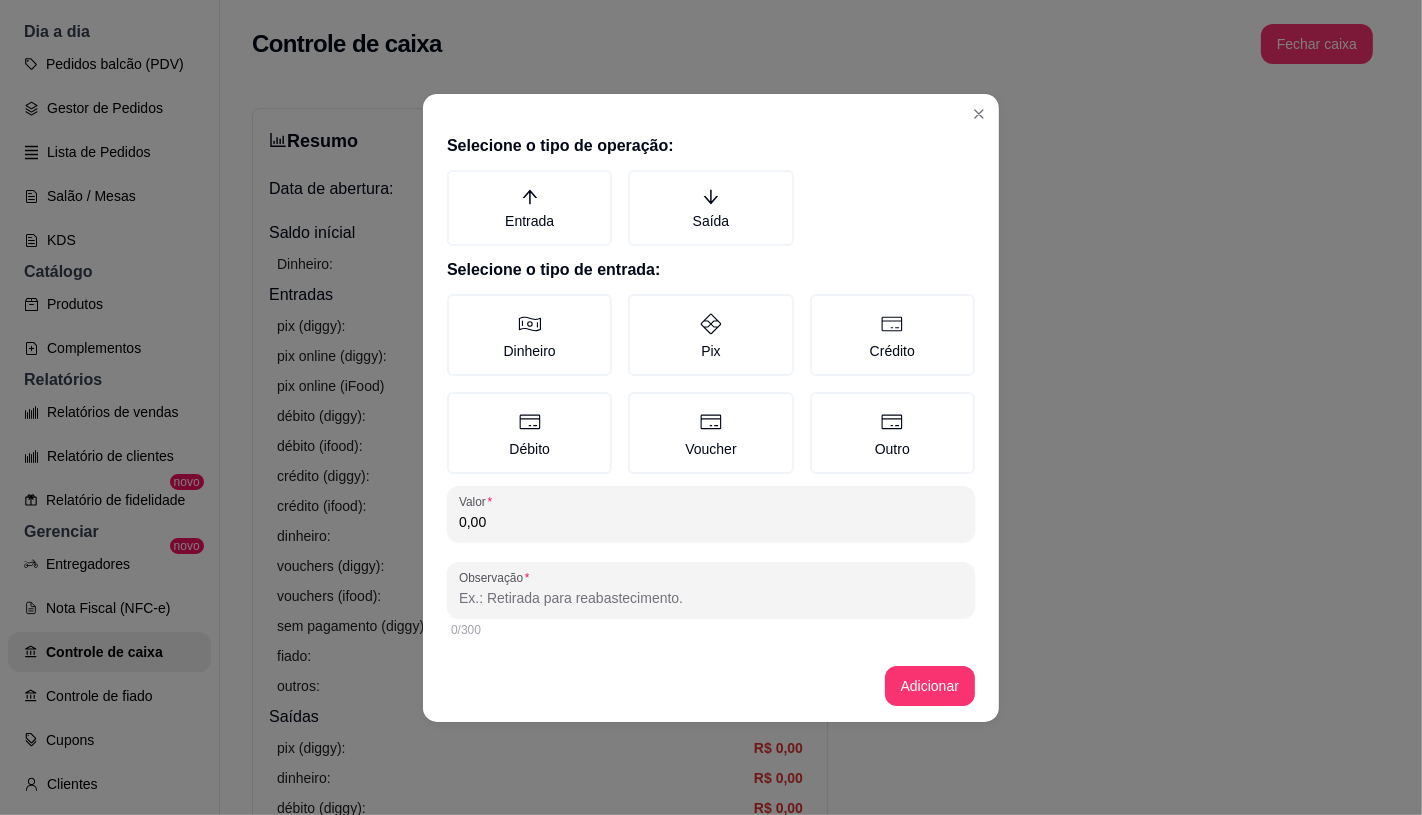 click on "Entrada" at bounding box center (454, 177) 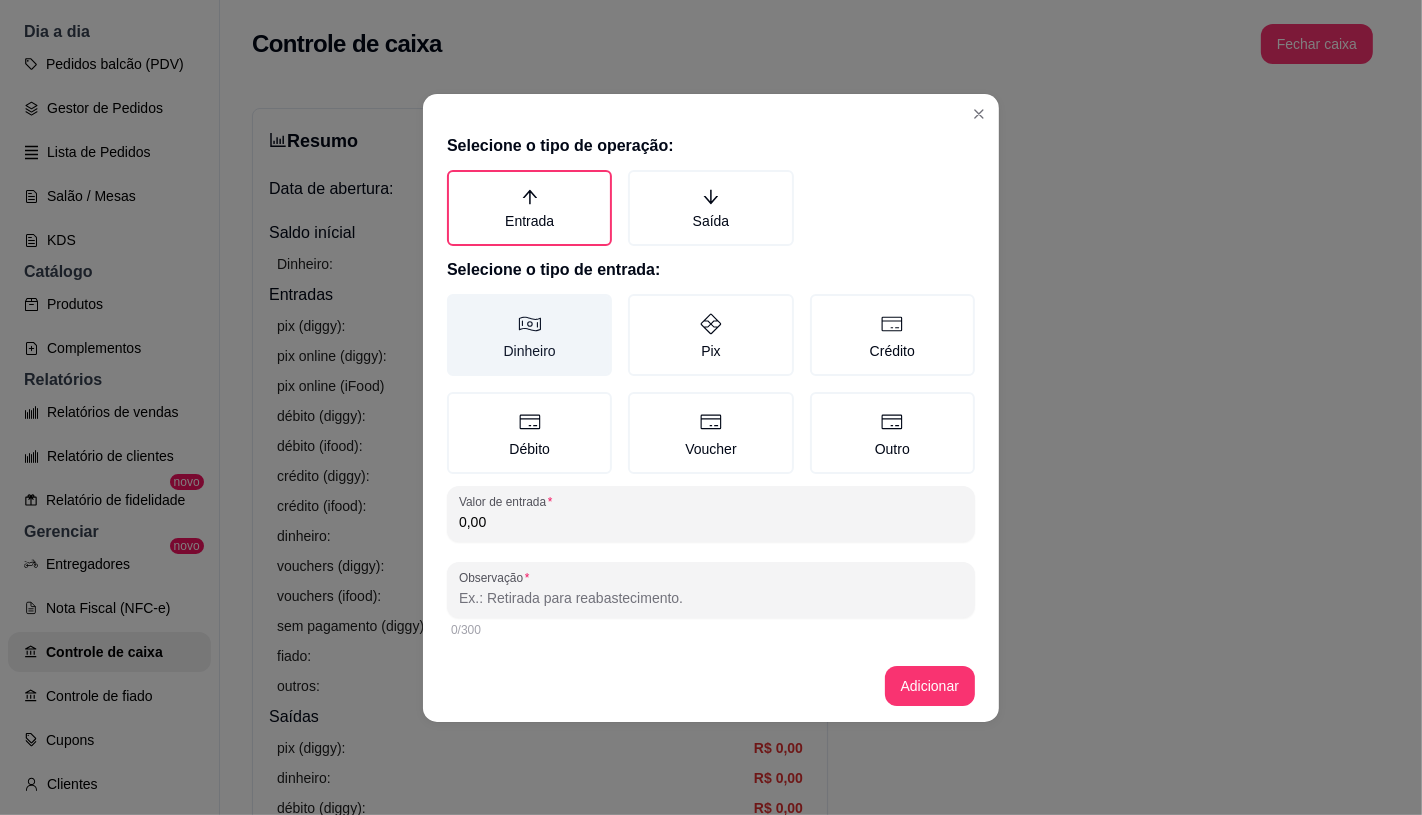 click on "Dinheiro" at bounding box center (529, 335) 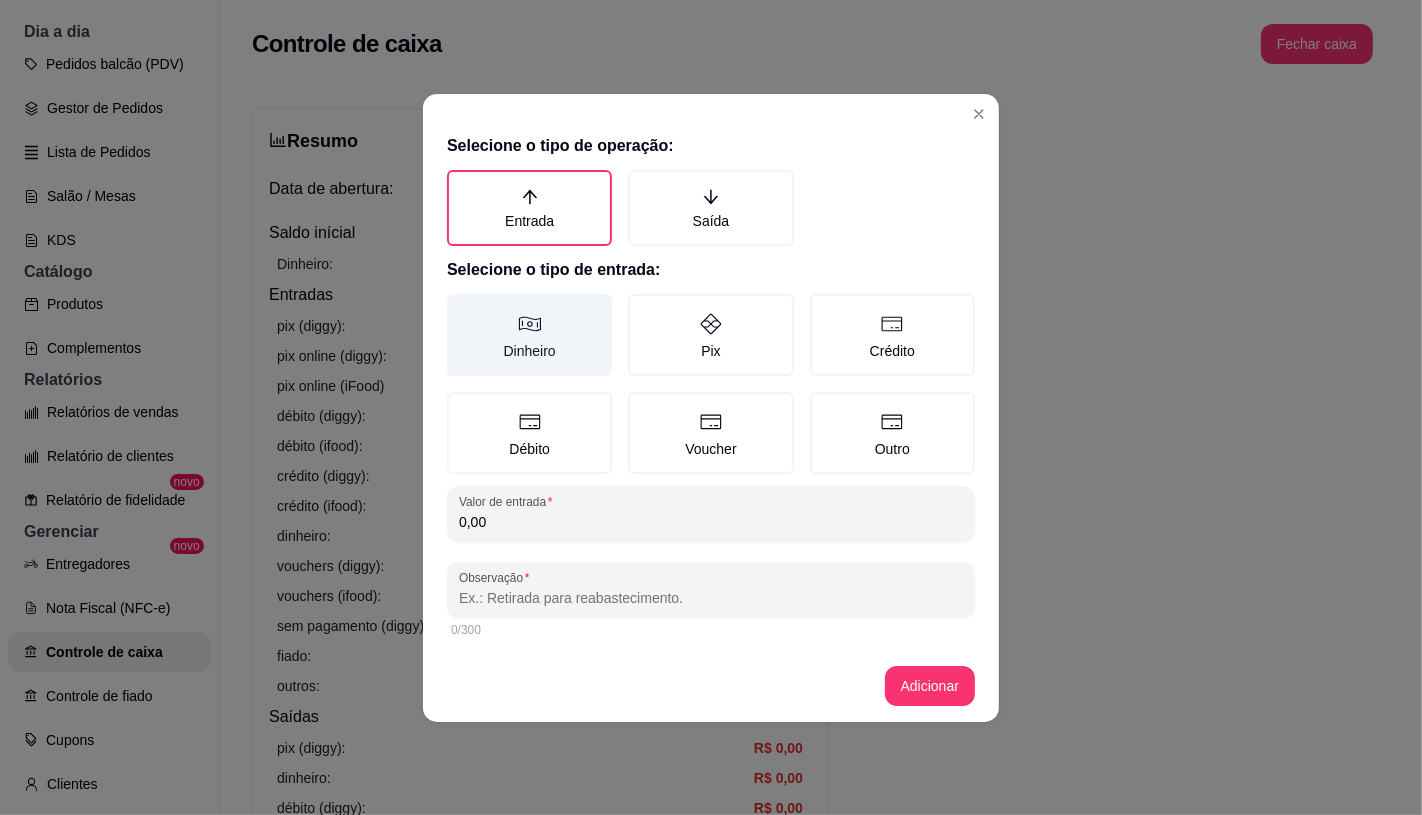 click on "Dinheiro" at bounding box center (454, 301) 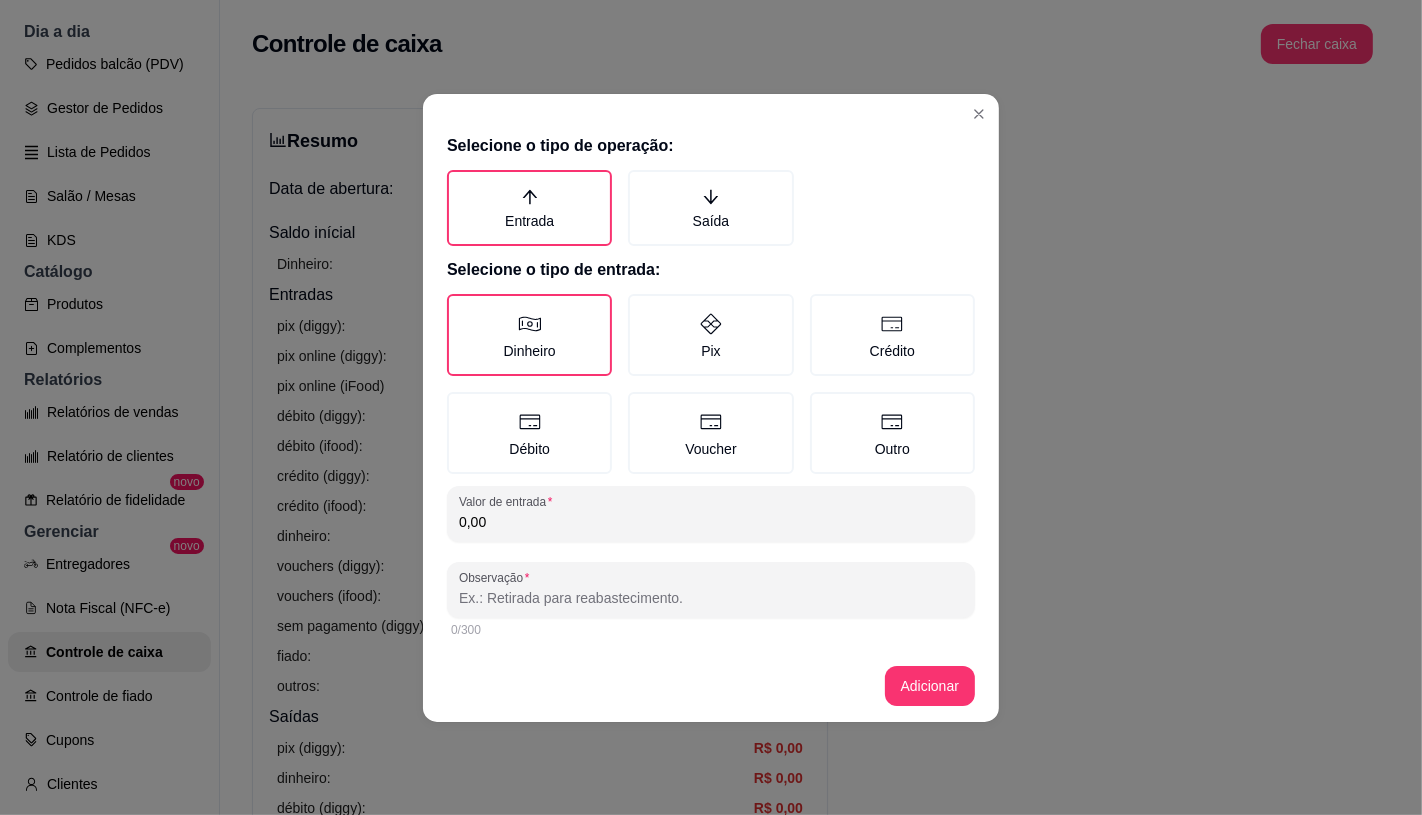 click on "0,00" at bounding box center (711, 522) 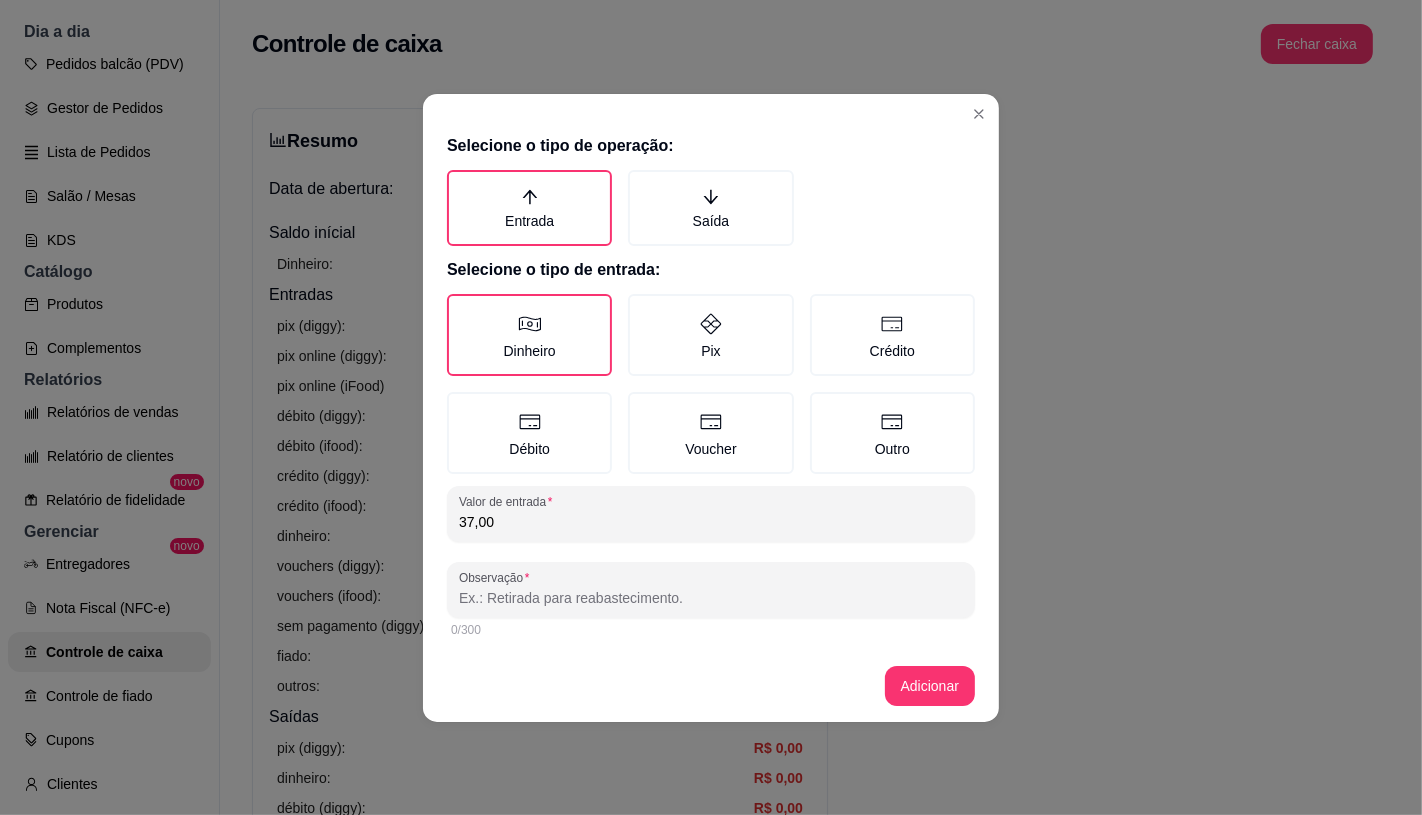 type on "37,00" 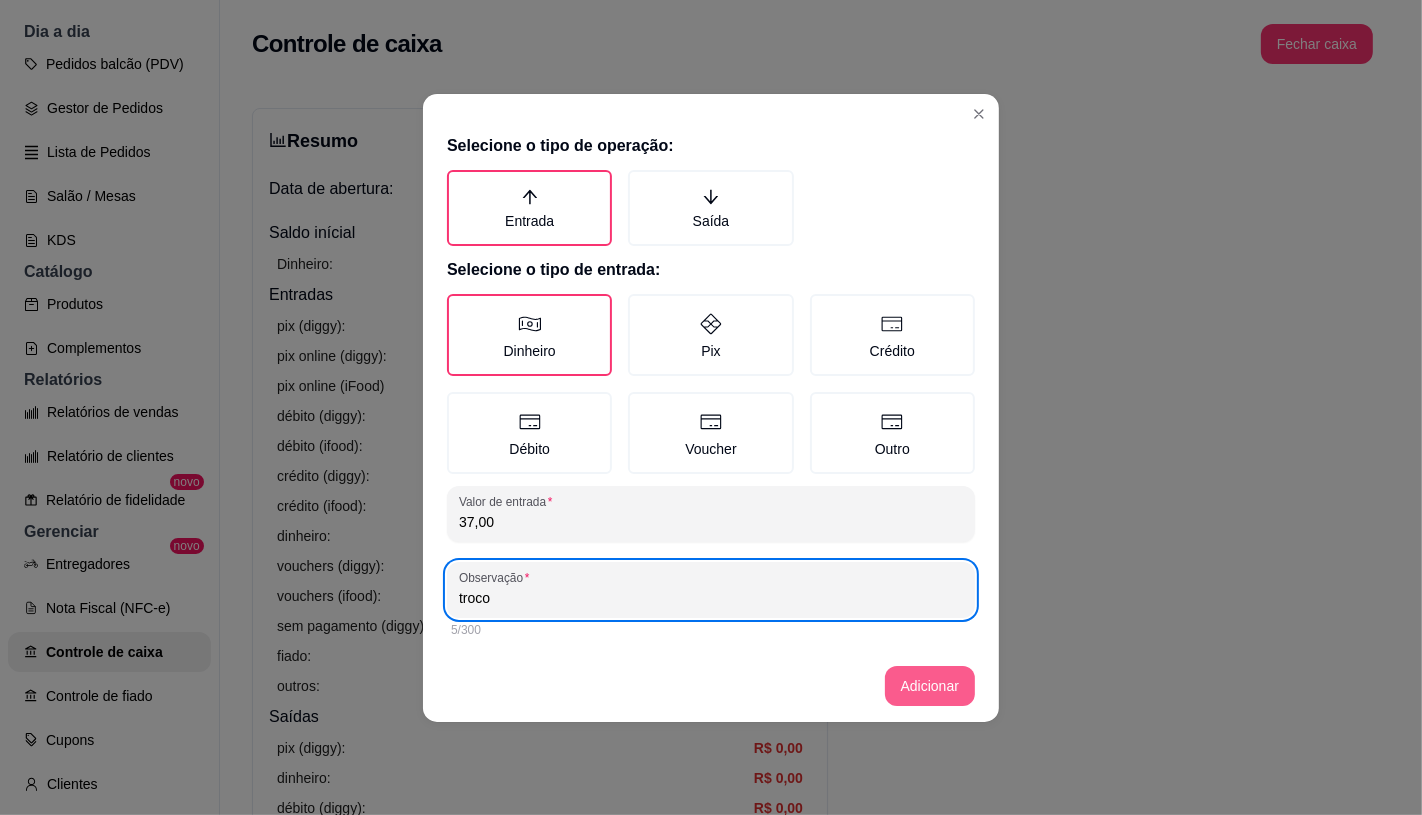 type on "troco" 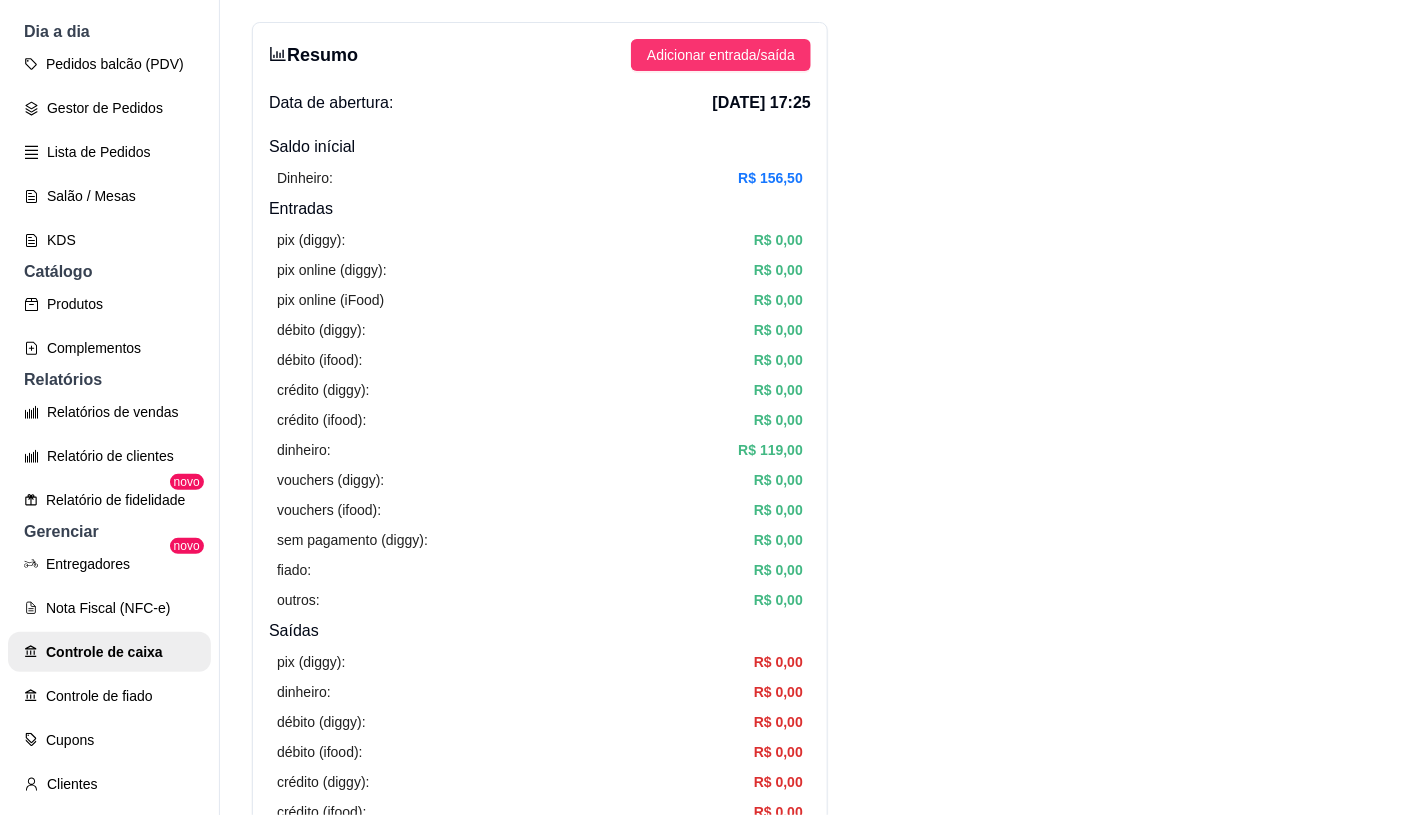 scroll, scrollTop: 0, scrollLeft: 0, axis: both 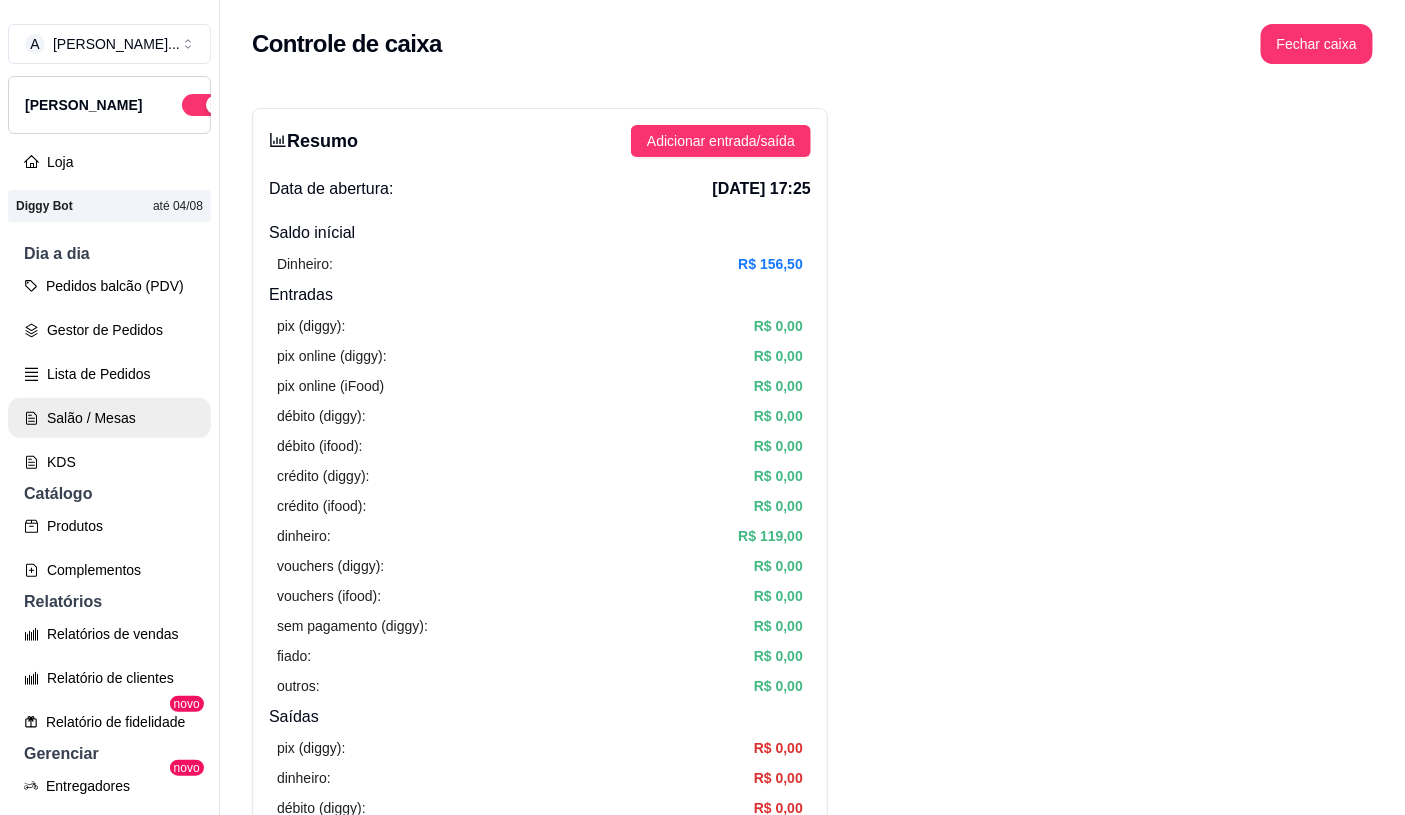 click on "Salão / Mesas" at bounding box center (109, 418) 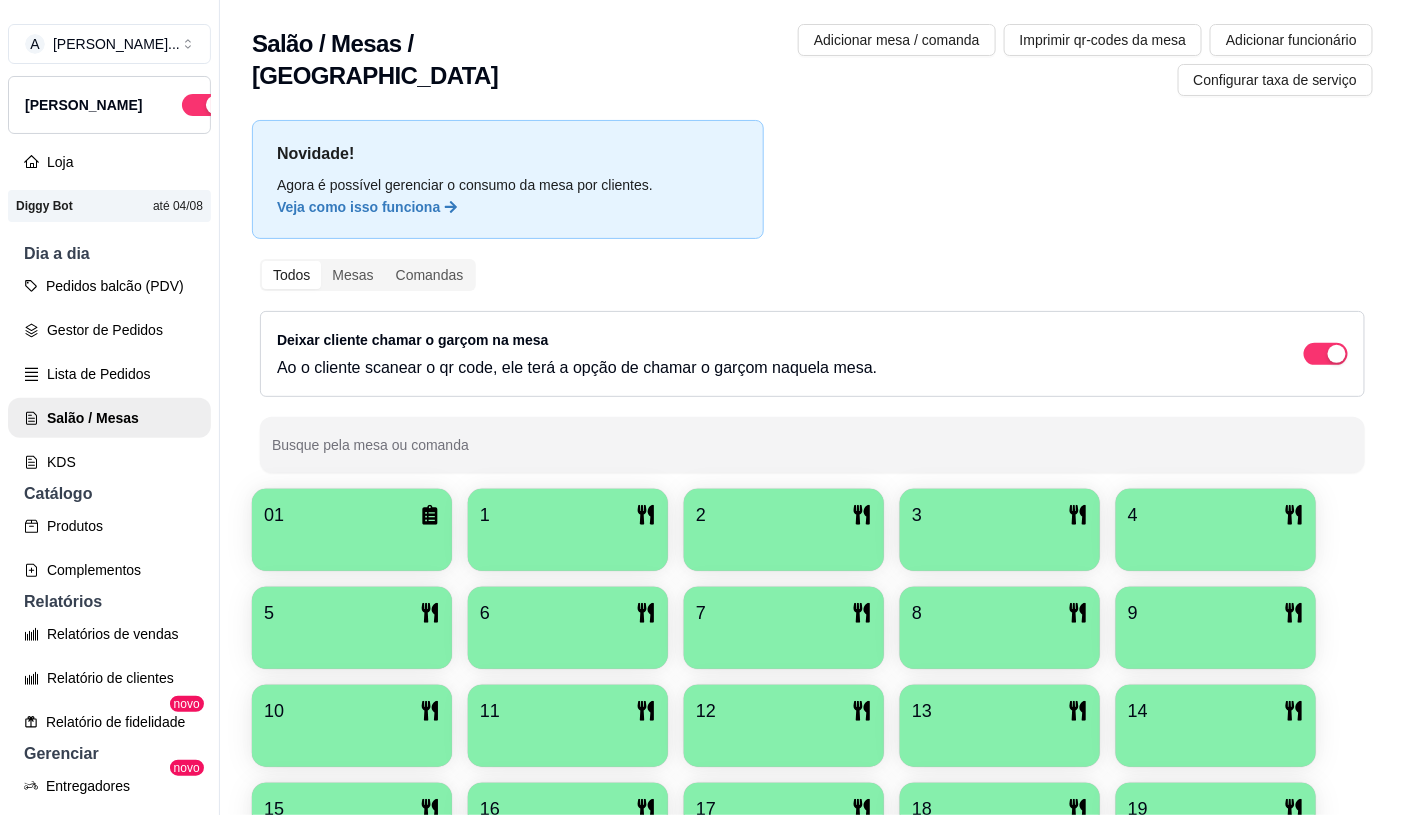 scroll, scrollTop: 32, scrollLeft: 0, axis: vertical 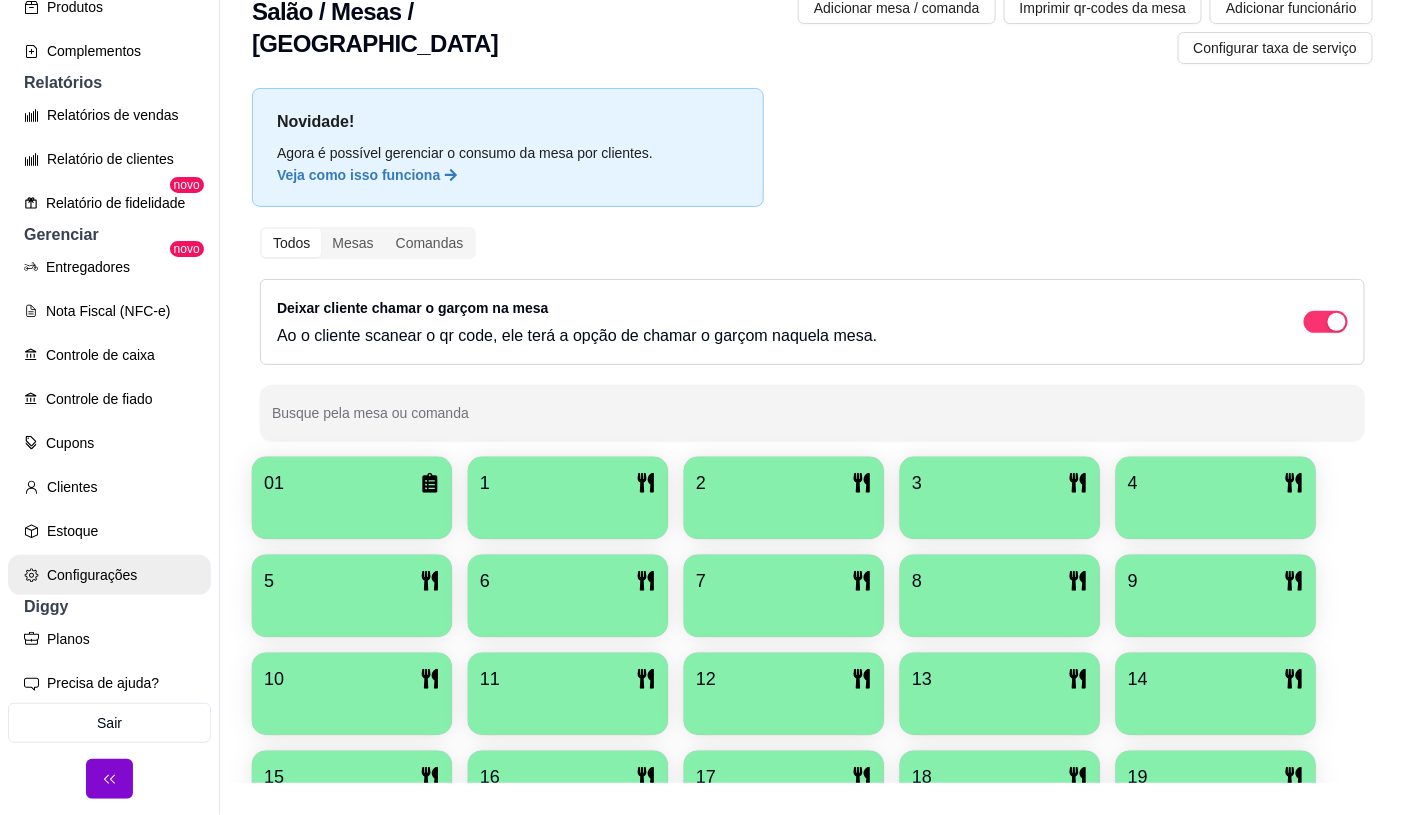 click on "Configurações" at bounding box center (109, 575) 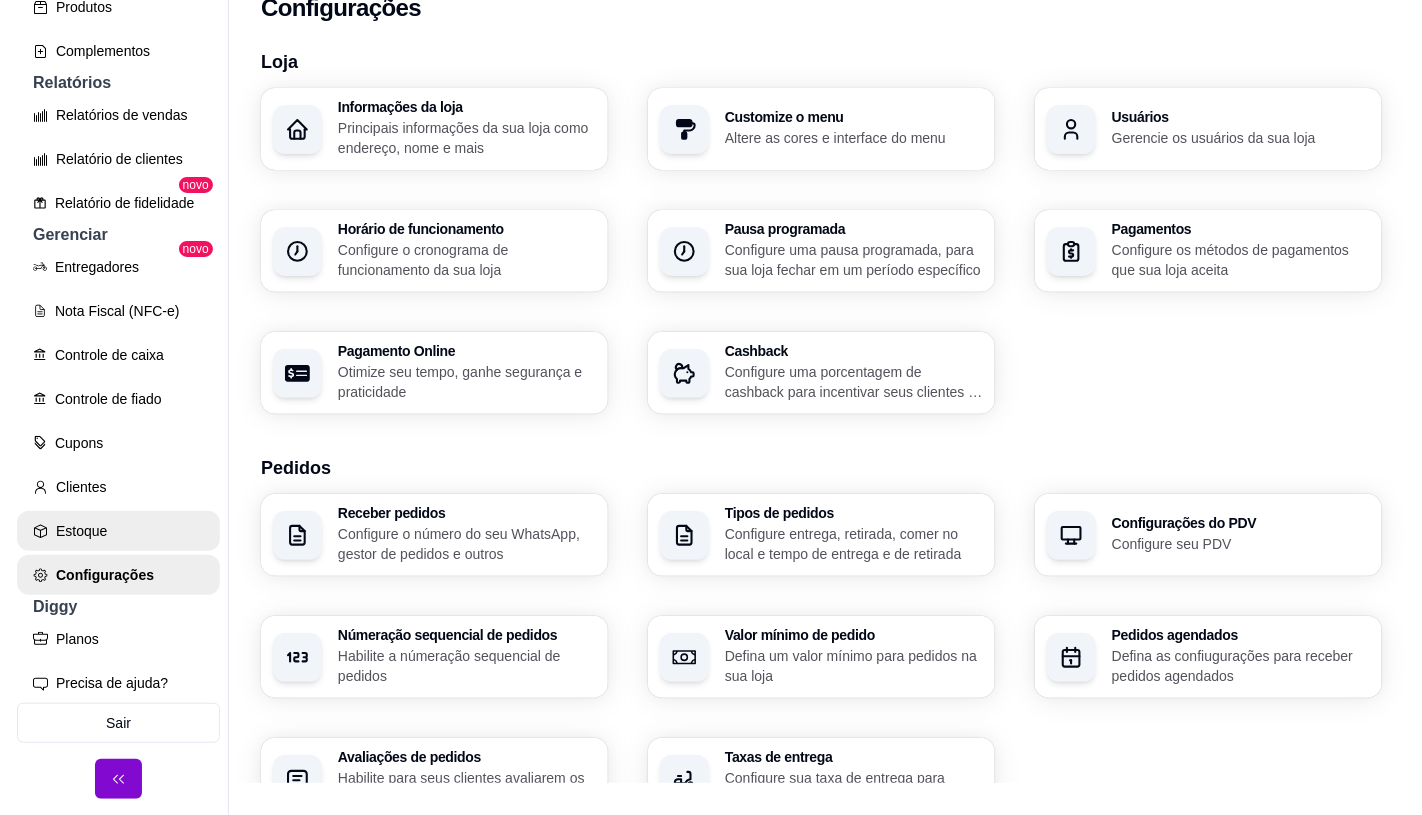 scroll, scrollTop: 0, scrollLeft: 0, axis: both 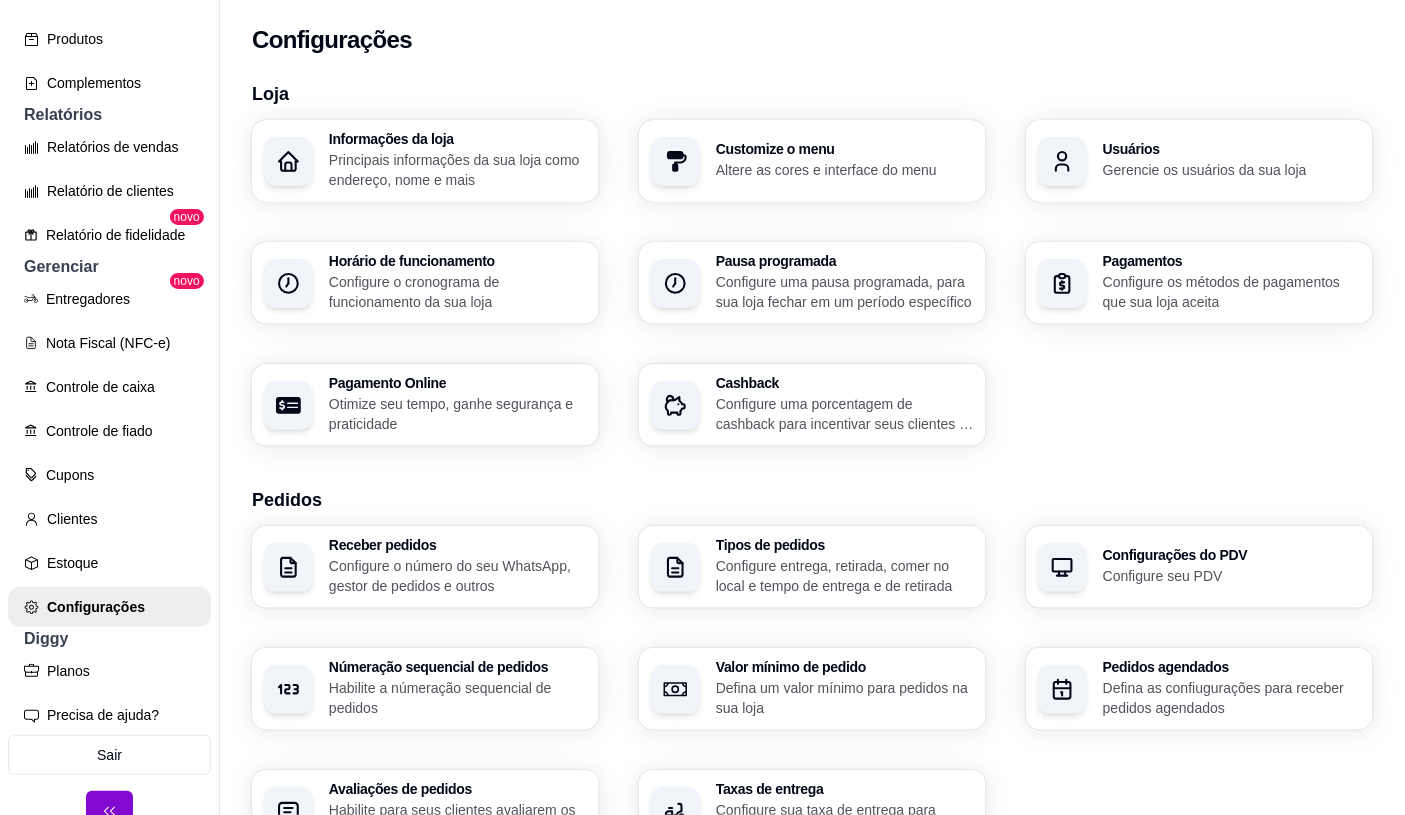 click on "Usuários Gerencie os usuários da sua loja" at bounding box center (1199, 161) 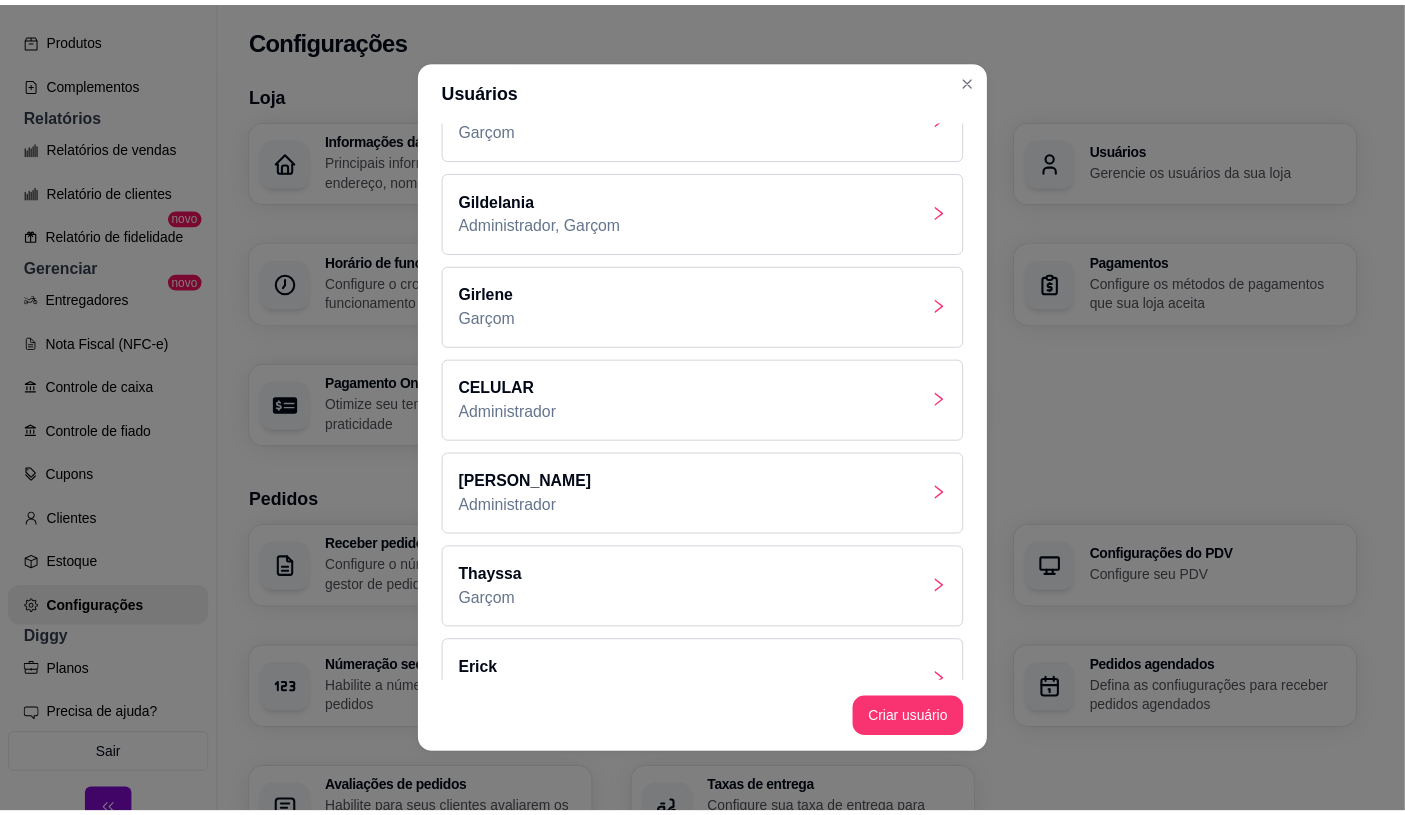 scroll, scrollTop: 444, scrollLeft: 0, axis: vertical 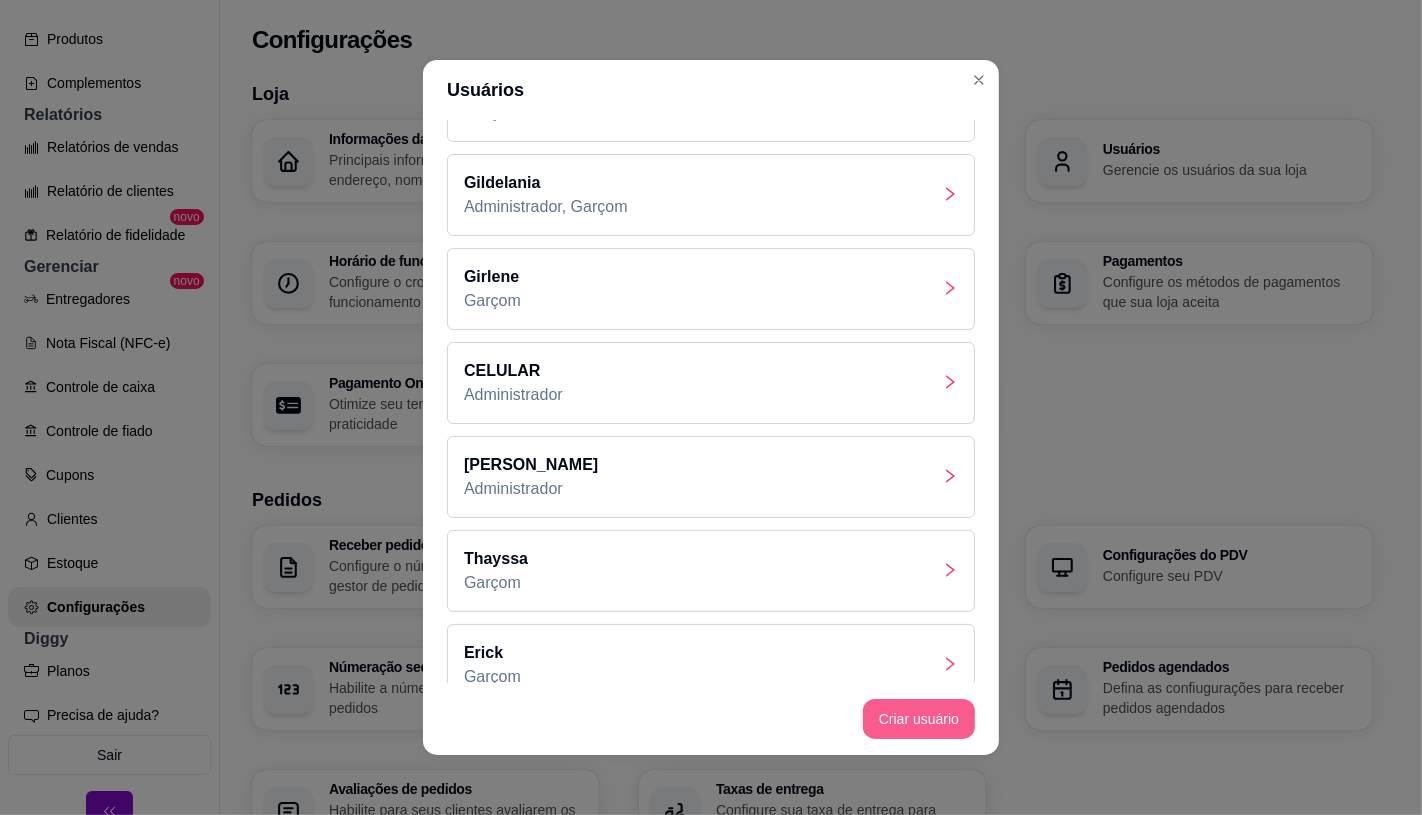 click on "Criar usuário" at bounding box center [919, 719] 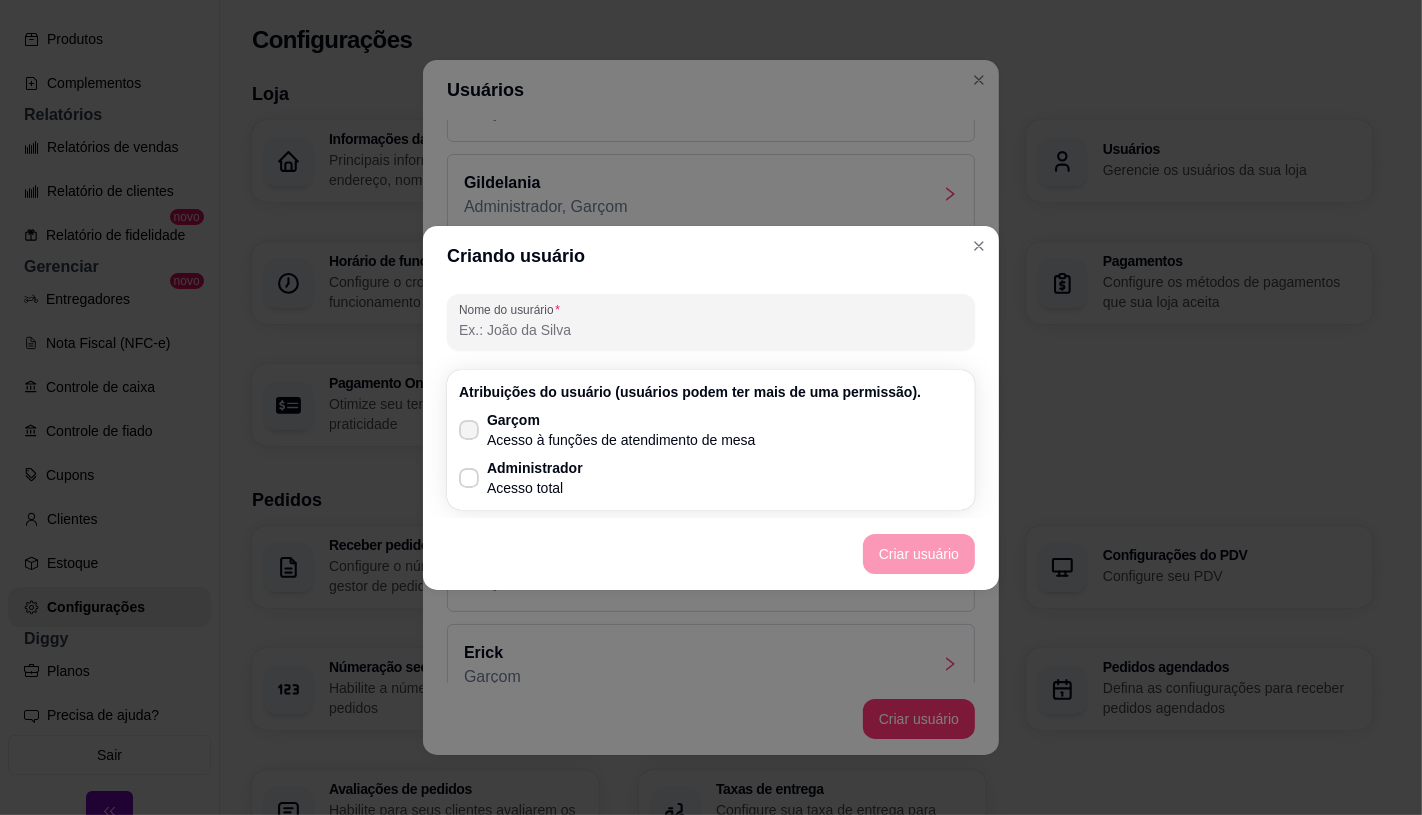 click on "Acesso à funções de atendimento de mesa" at bounding box center [621, 440] 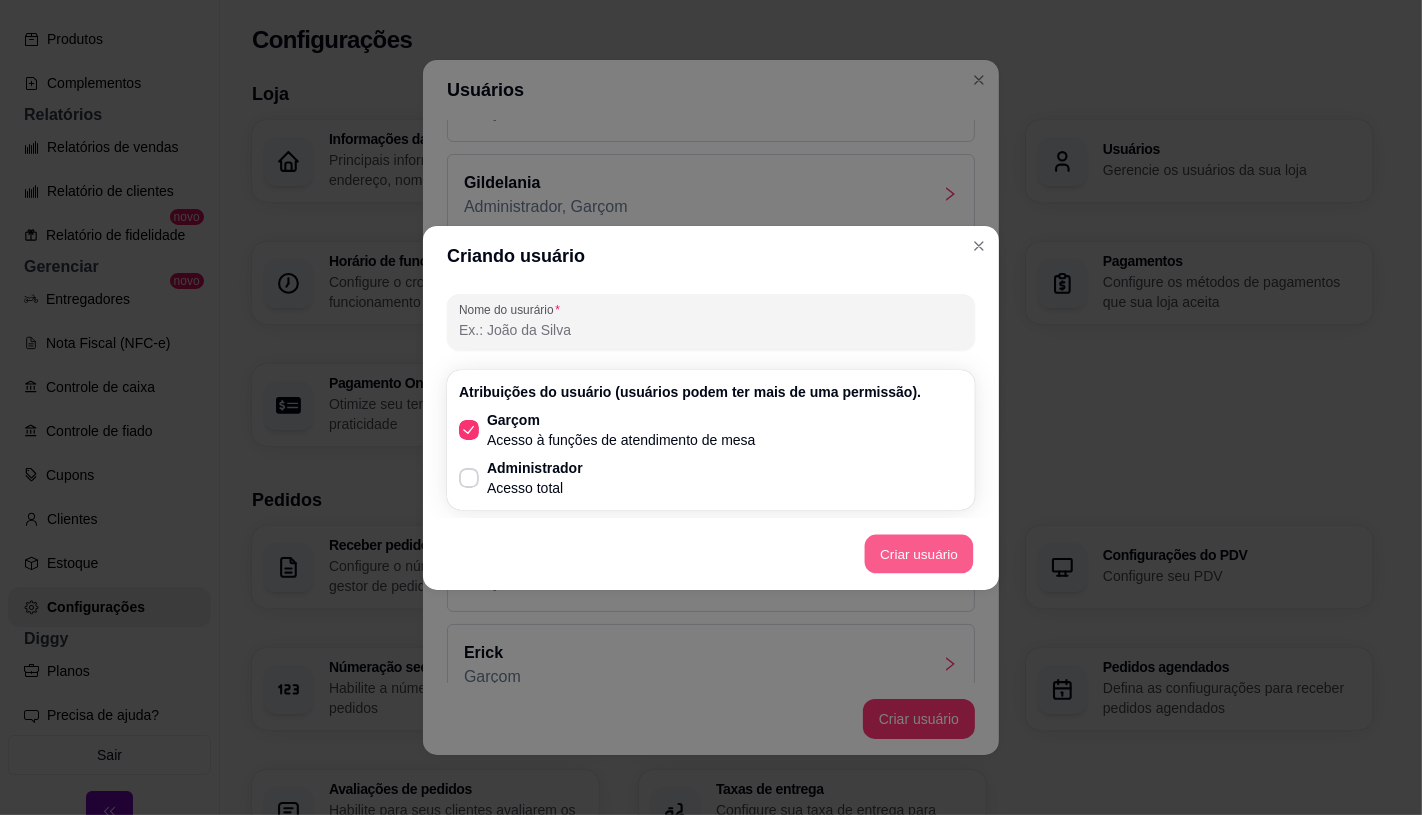 click on "Criar usuário" at bounding box center [919, 553] 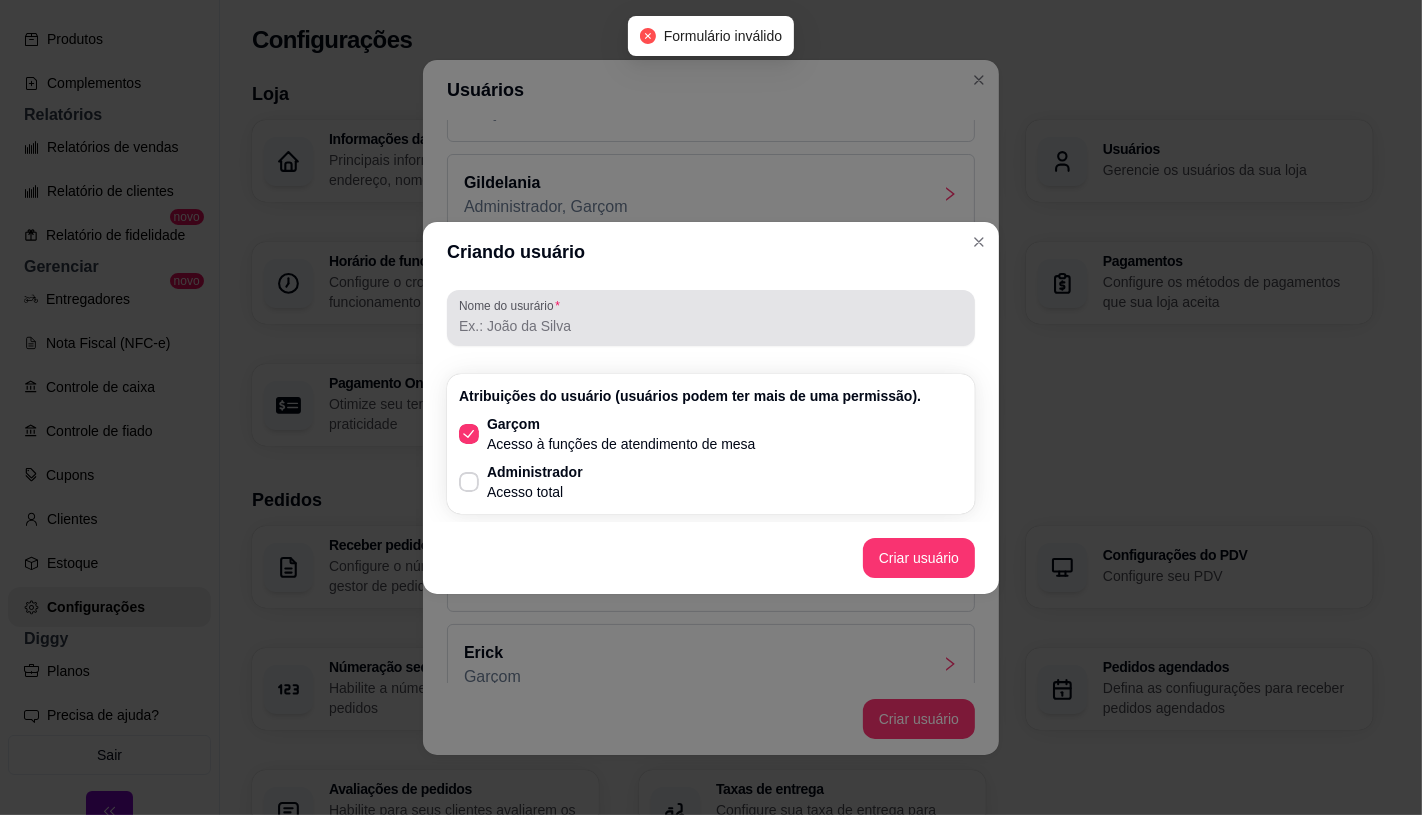 click on "Nome do usurário" at bounding box center (711, 326) 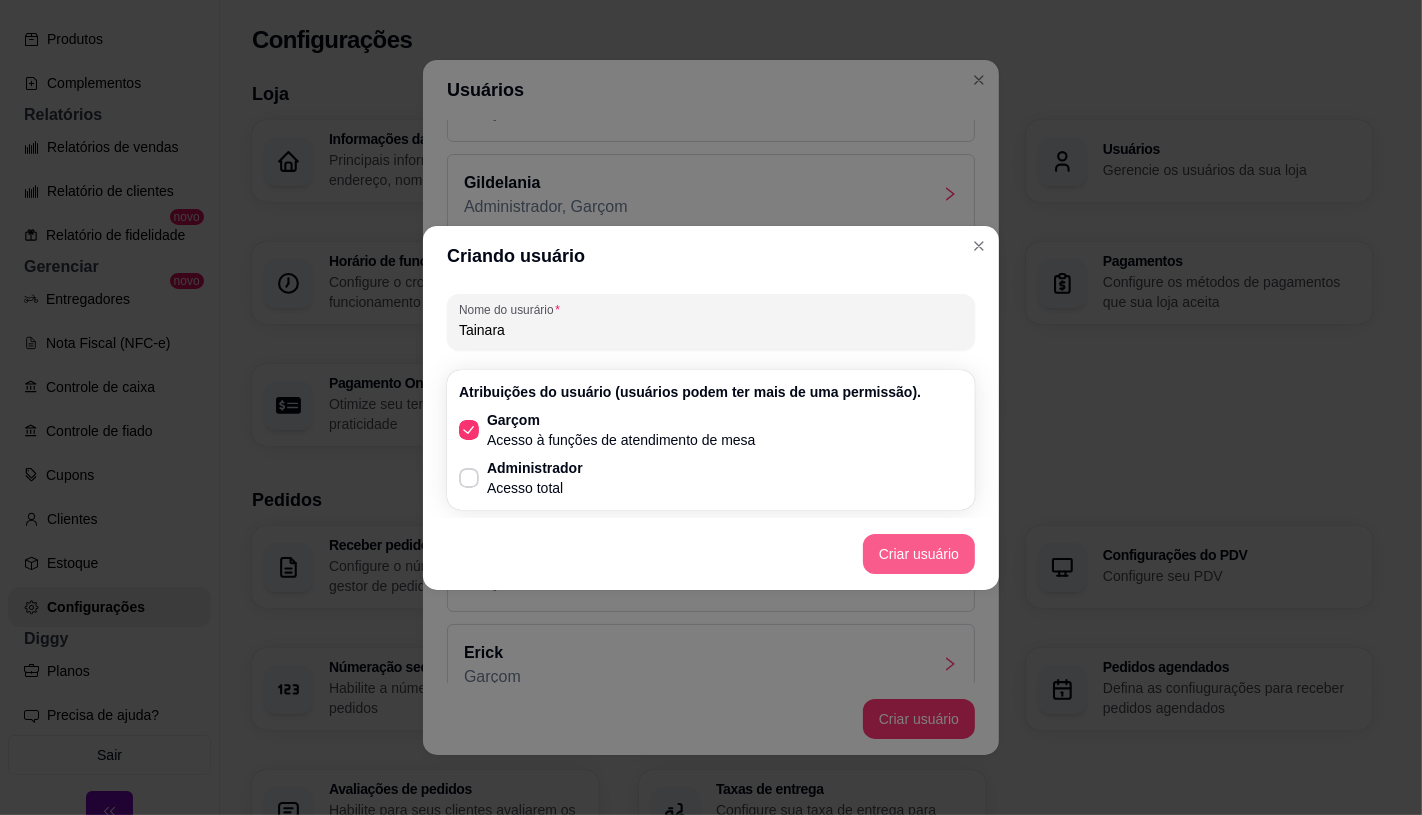 type on "Tainara" 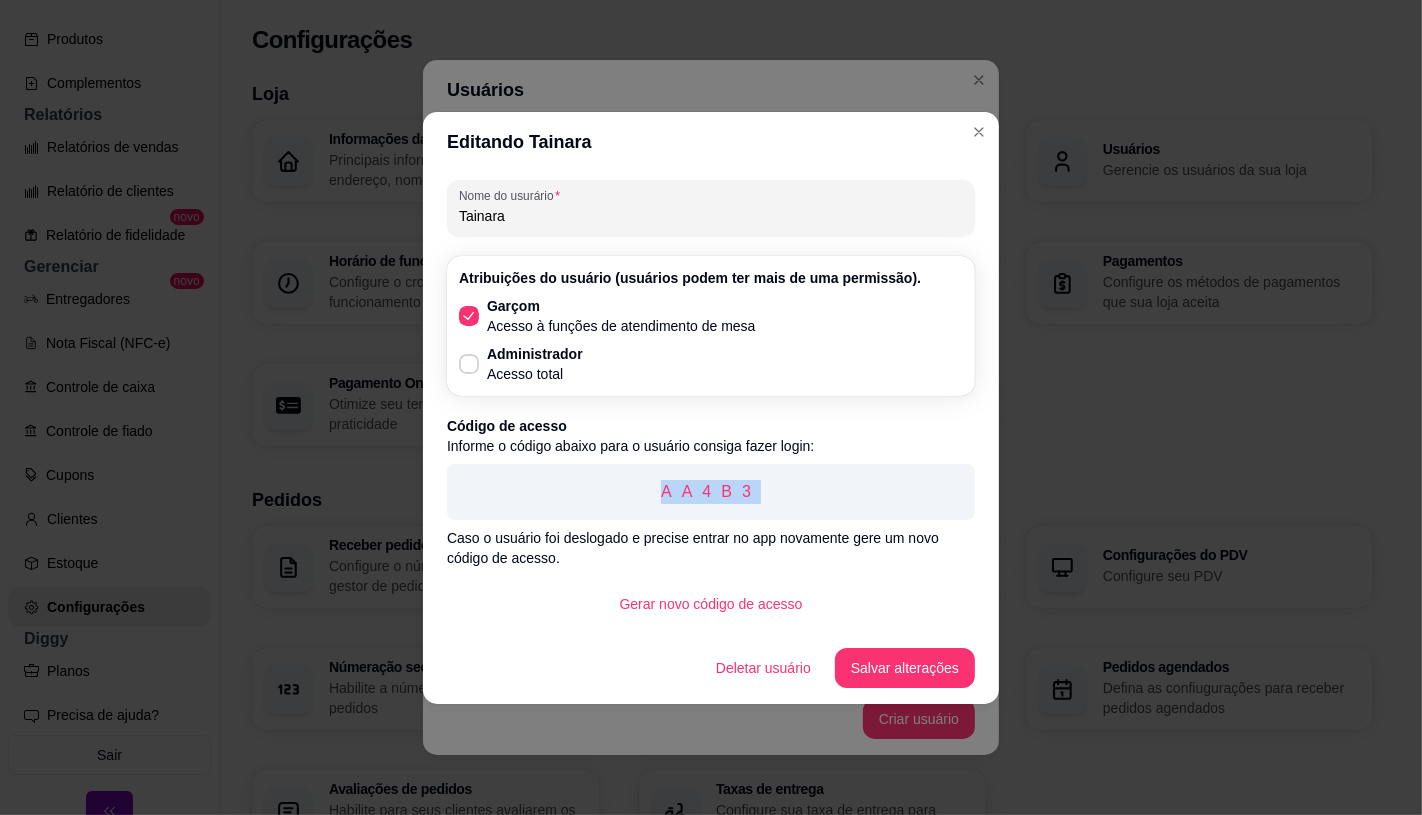 drag, startPoint x: 785, startPoint y: 487, endPoint x: 612, endPoint y: 462, distance: 174.79703 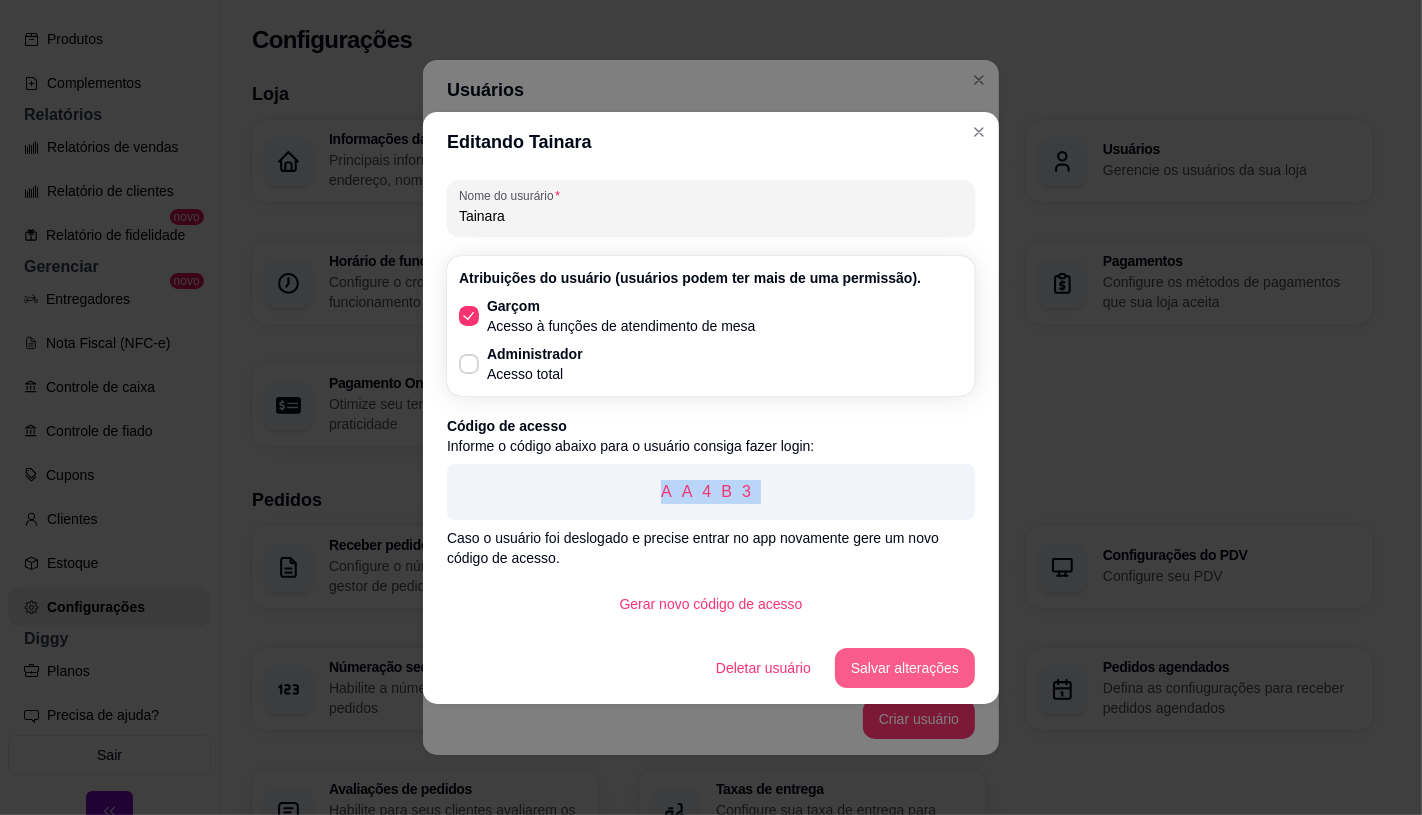 click on "Salvar alterações" at bounding box center [905, 668] 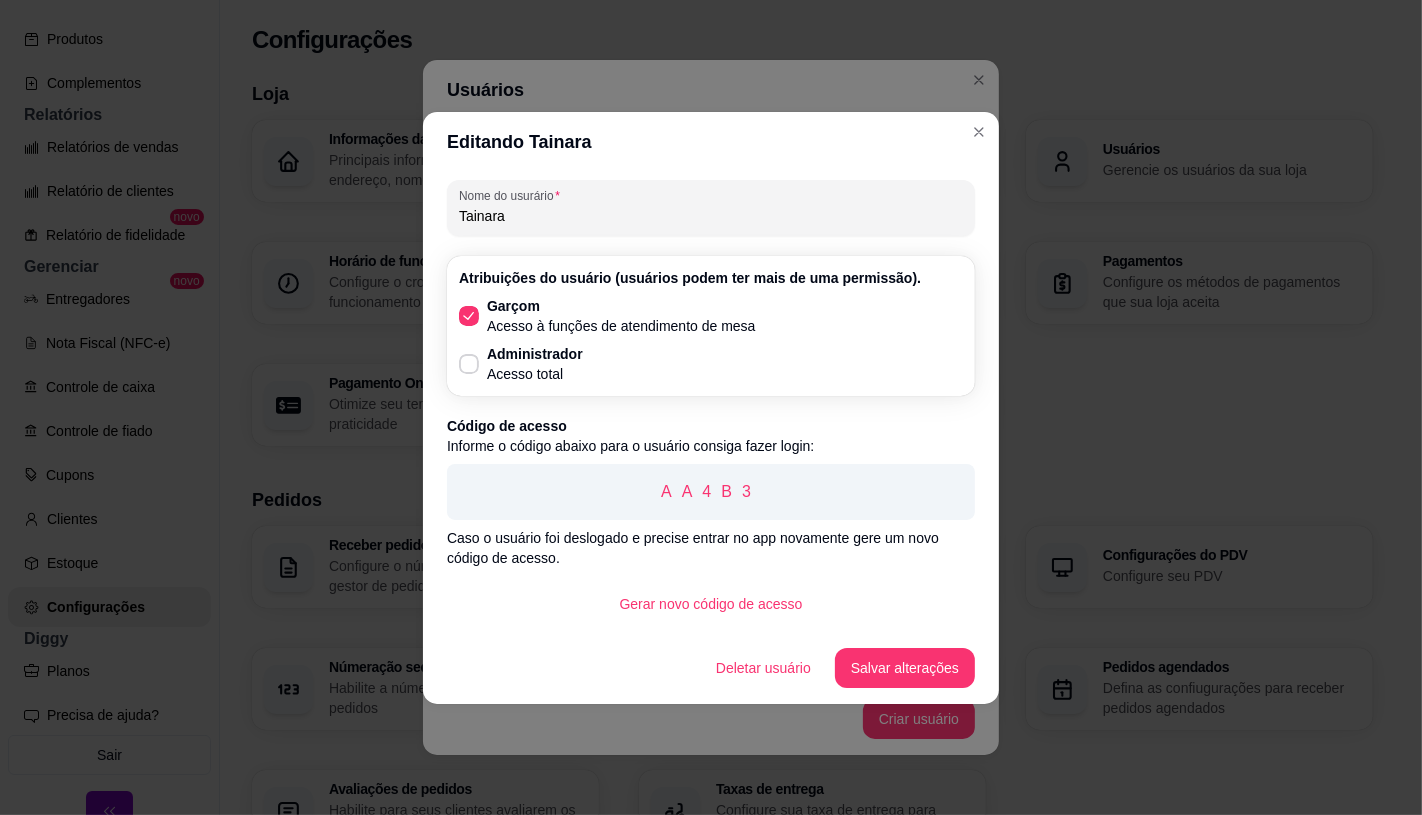 click on "Código de acesso" at bounding box center (711, 426) 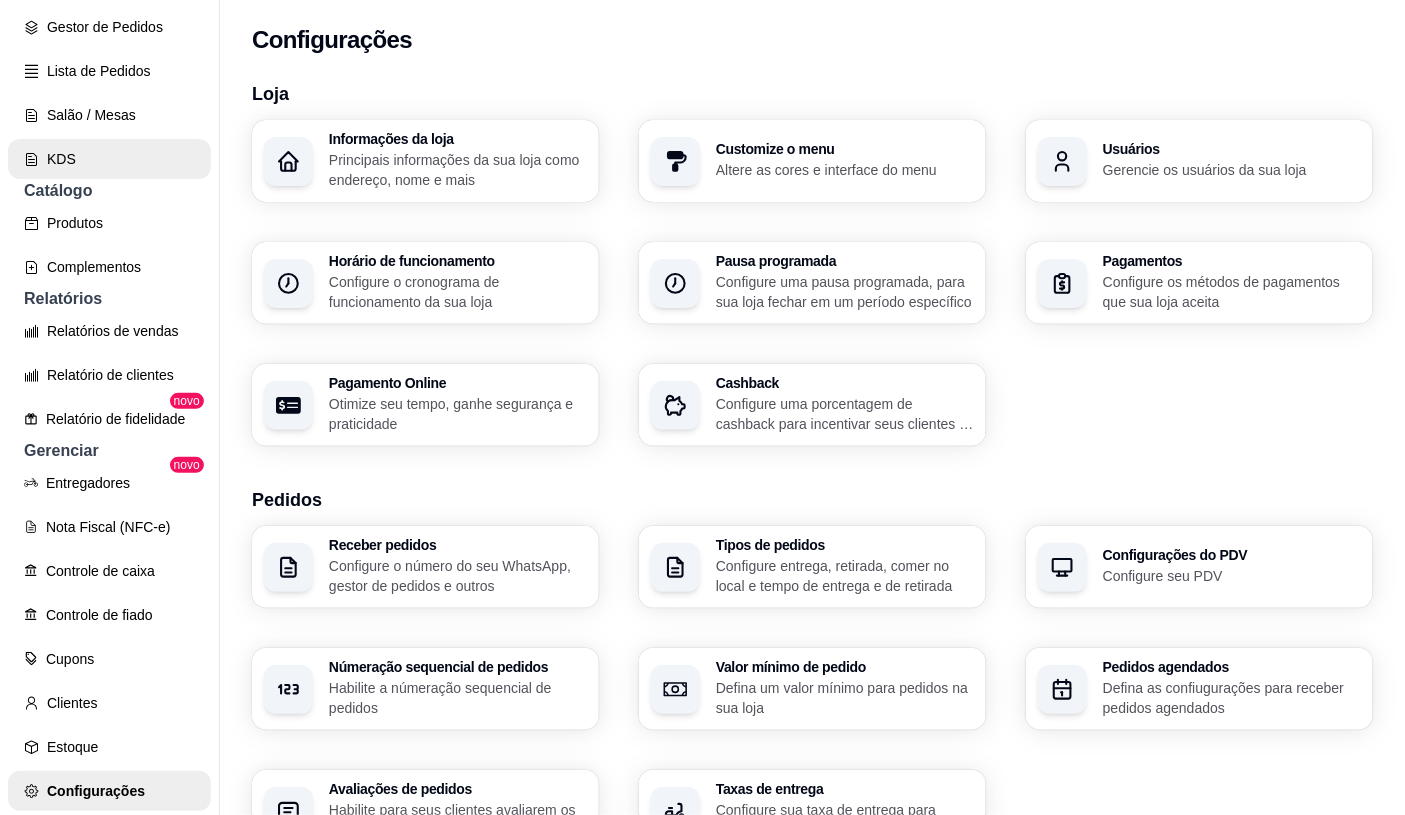 scroll, scrollTop: 65, scrollLeft: 0, axis: vertical 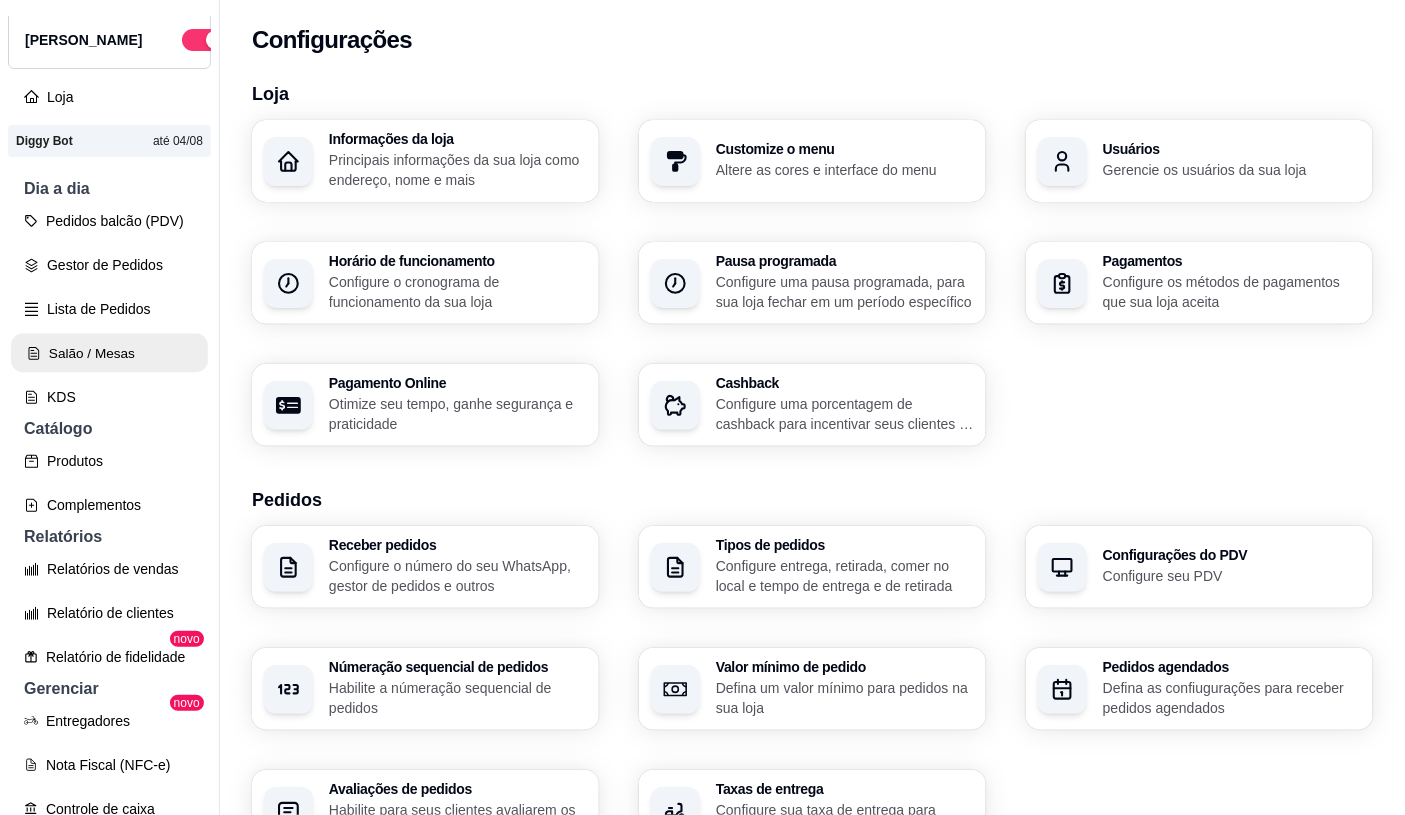 click on "Salão / Mesas" at bounding box center [109, 353] 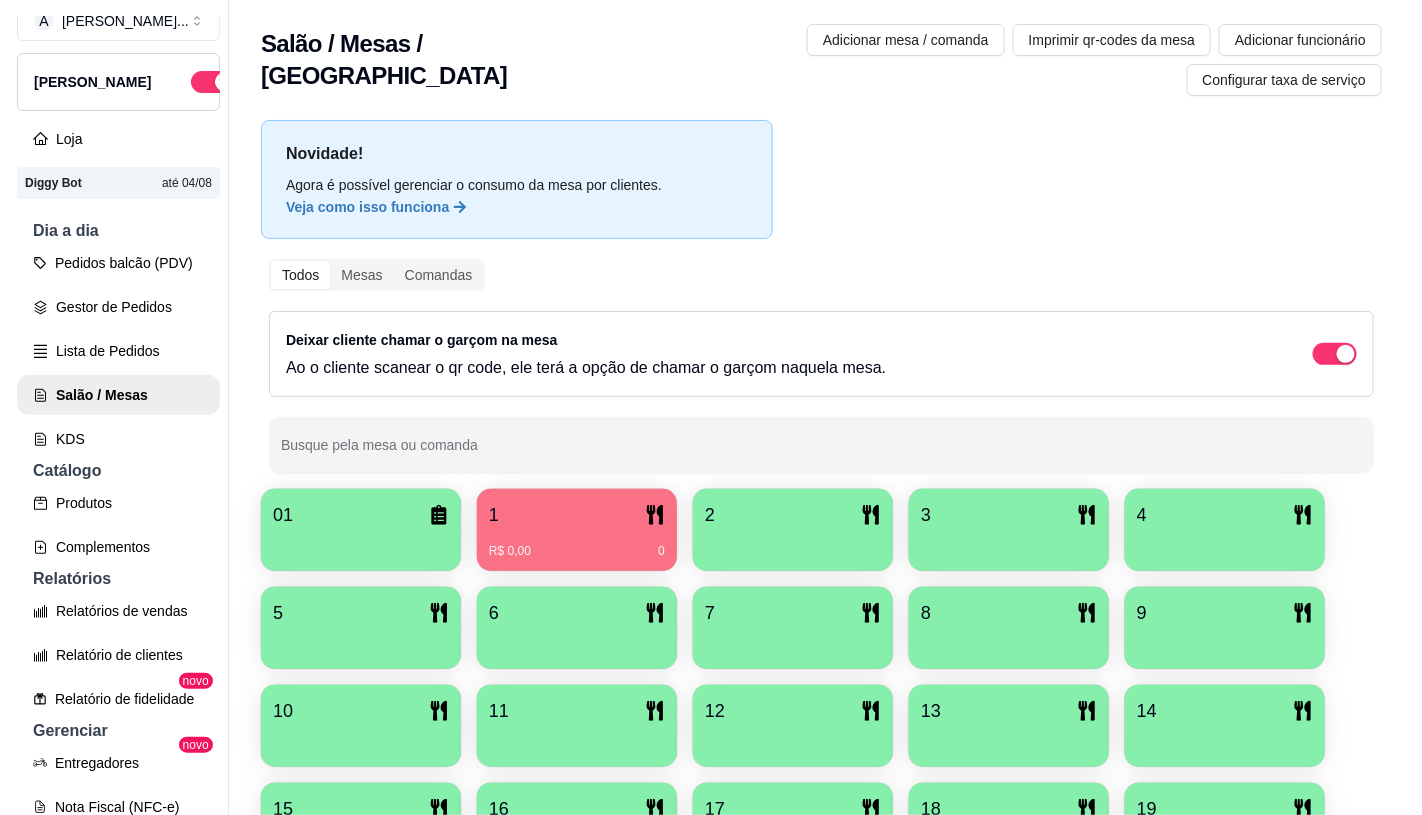scroll, scrollTop: 0, scrollLeft: 0, axis: both 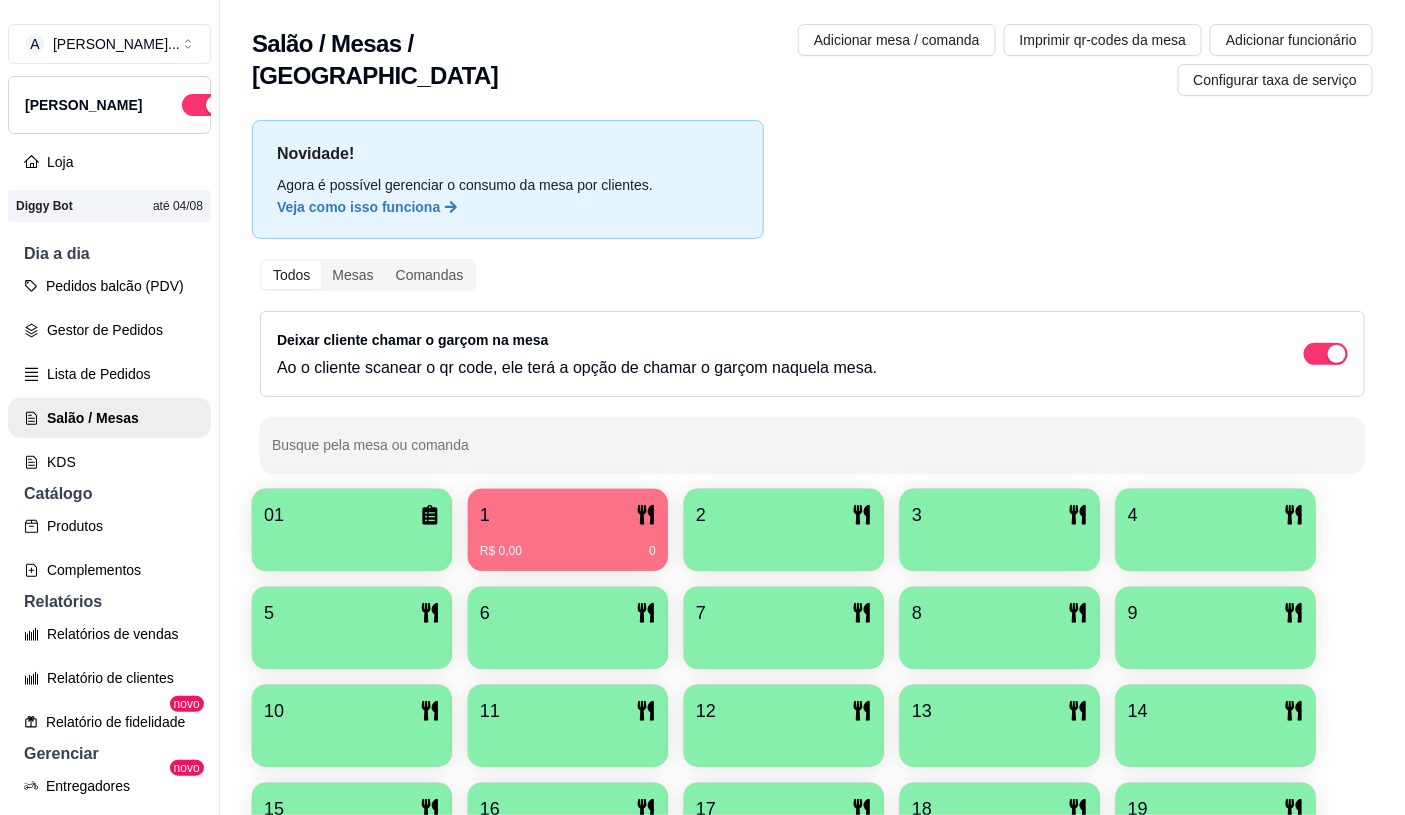 click on "R$ 0,00 0" at bounding box center (568, 544) 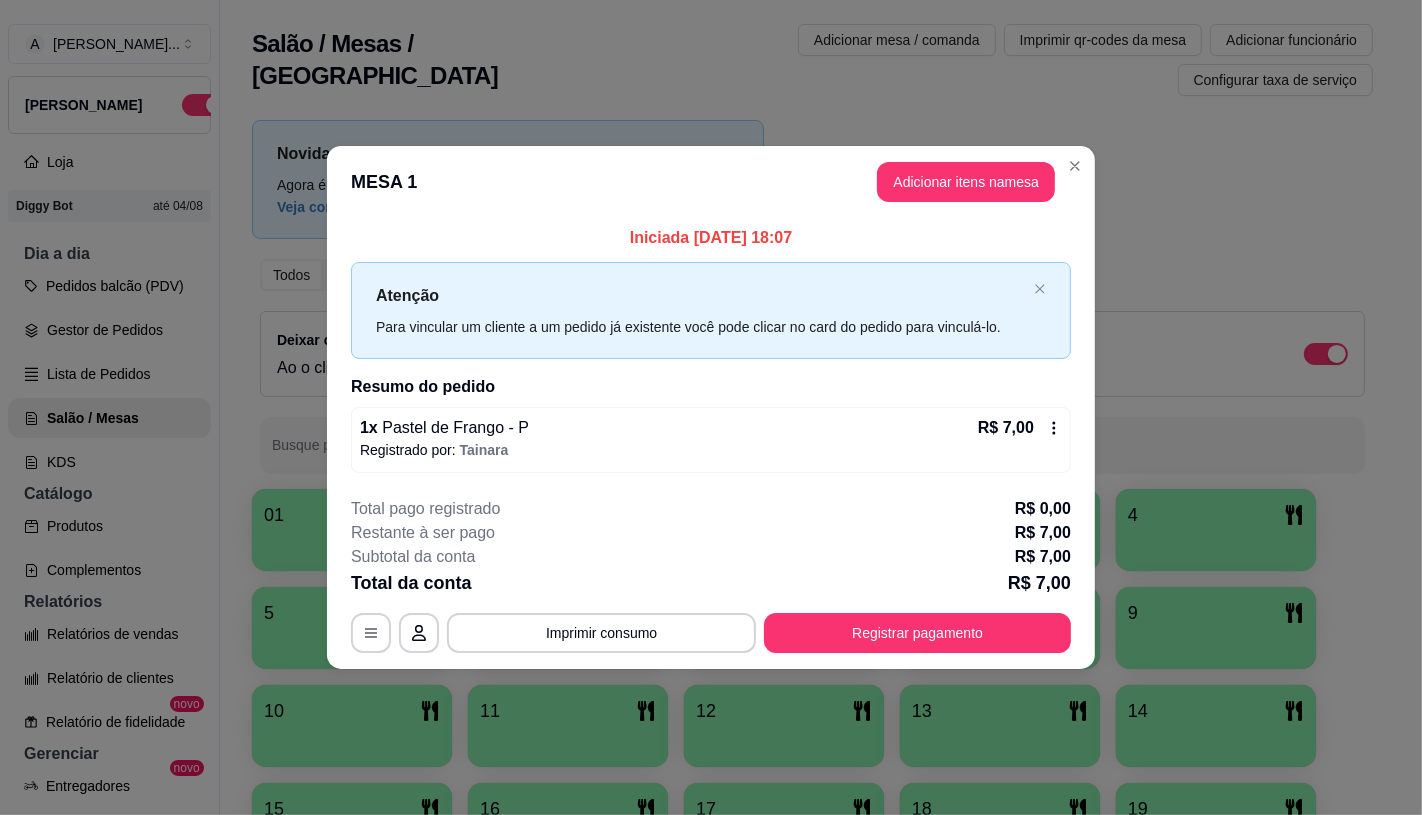 click on "1 x   Pastel de Frango - P R$ 7,00" at bounding box center [711, 428] 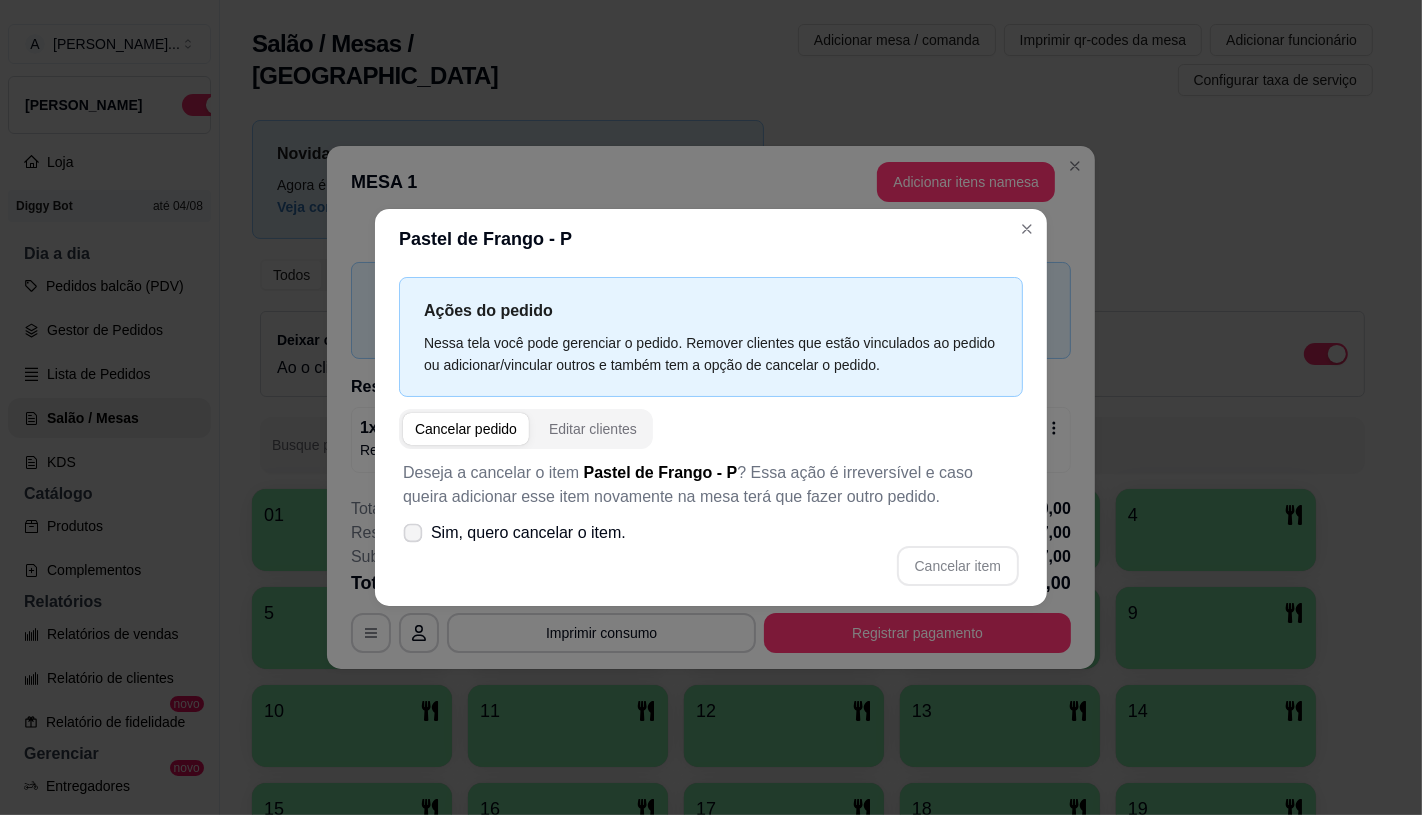 click on "Sim, quero cancelar o item." at bounding box center (528, 533) 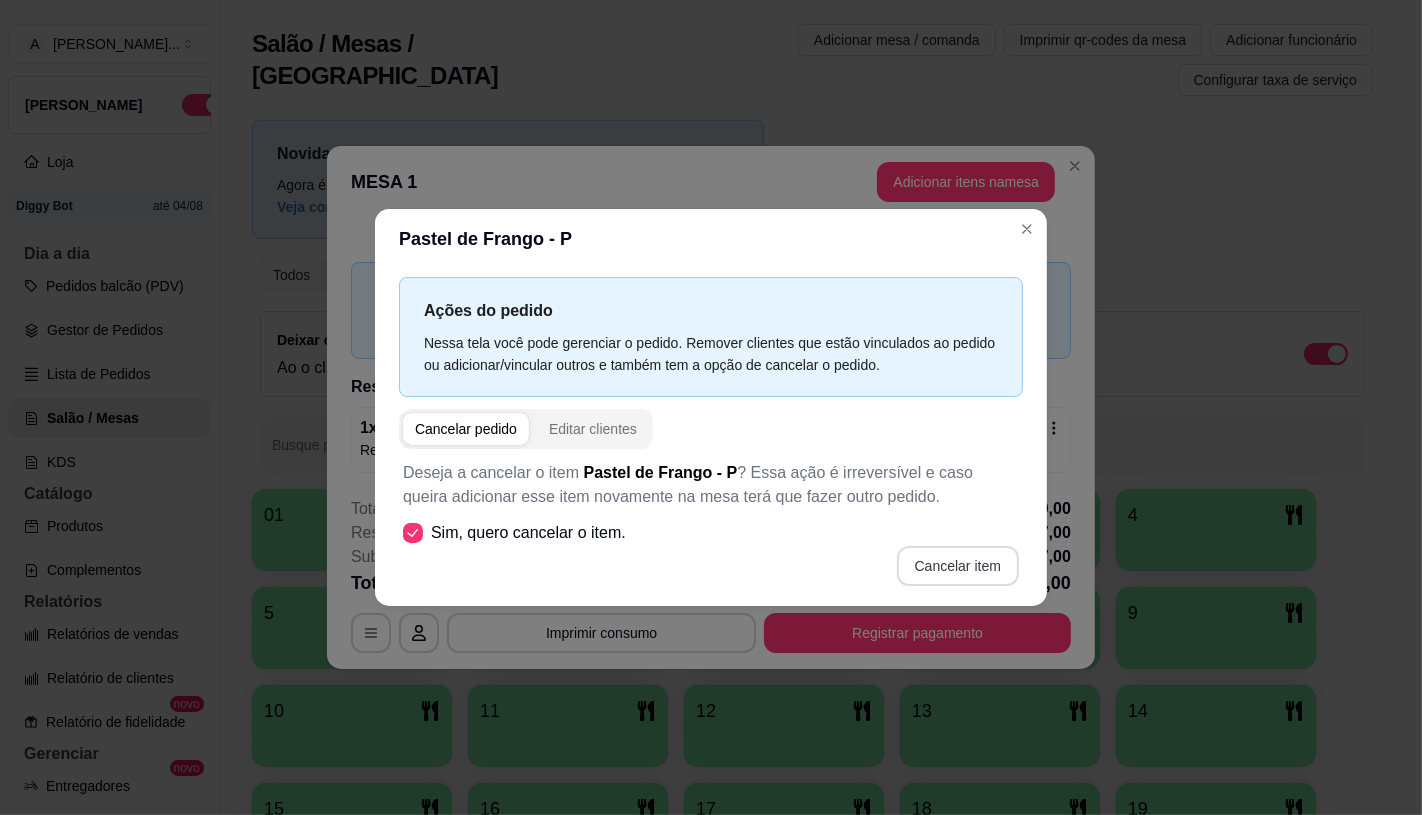 click on "Cancelar item" at bounding box center (958, 566) 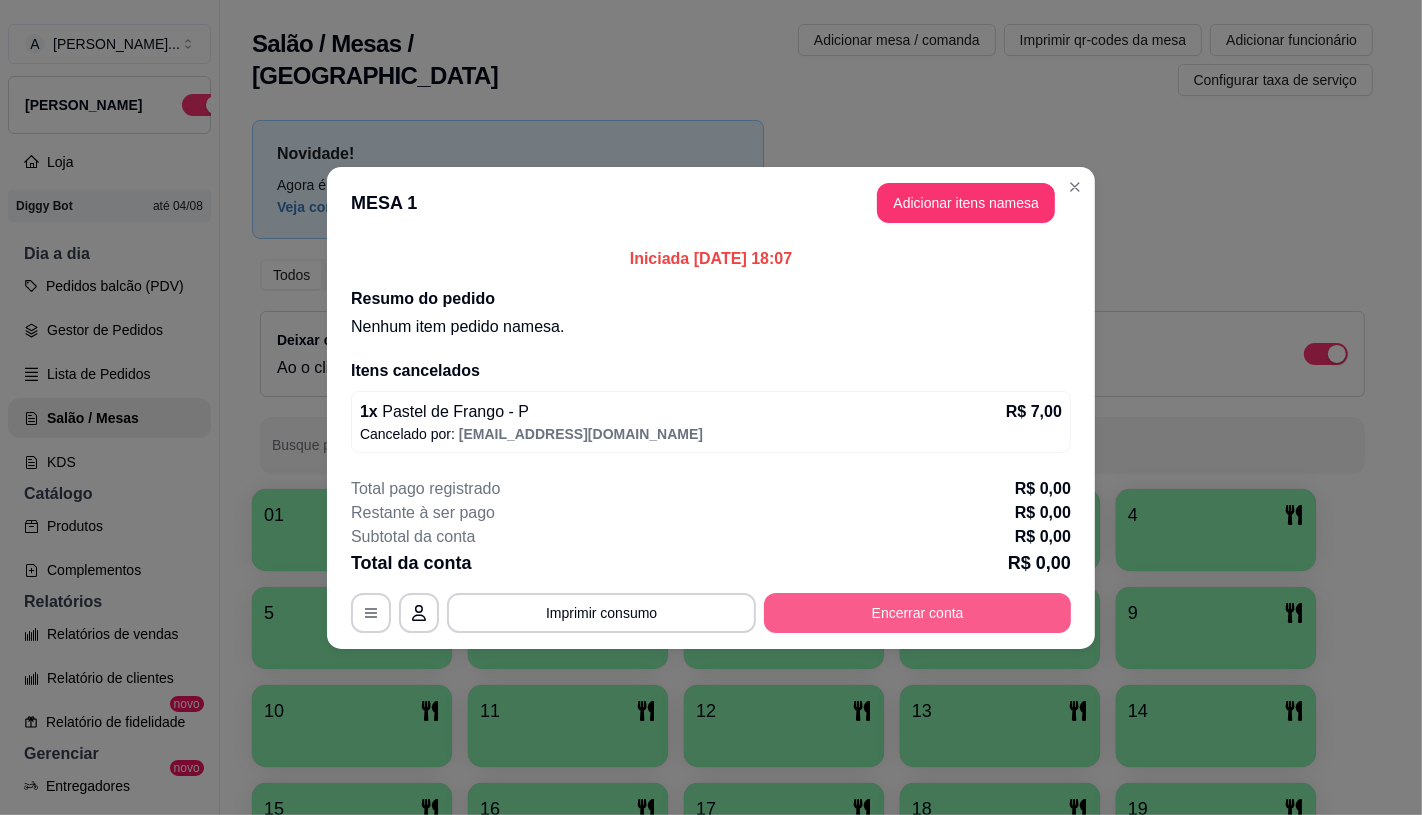 click on "Encerrar conta" at bounding box center [917, 613] 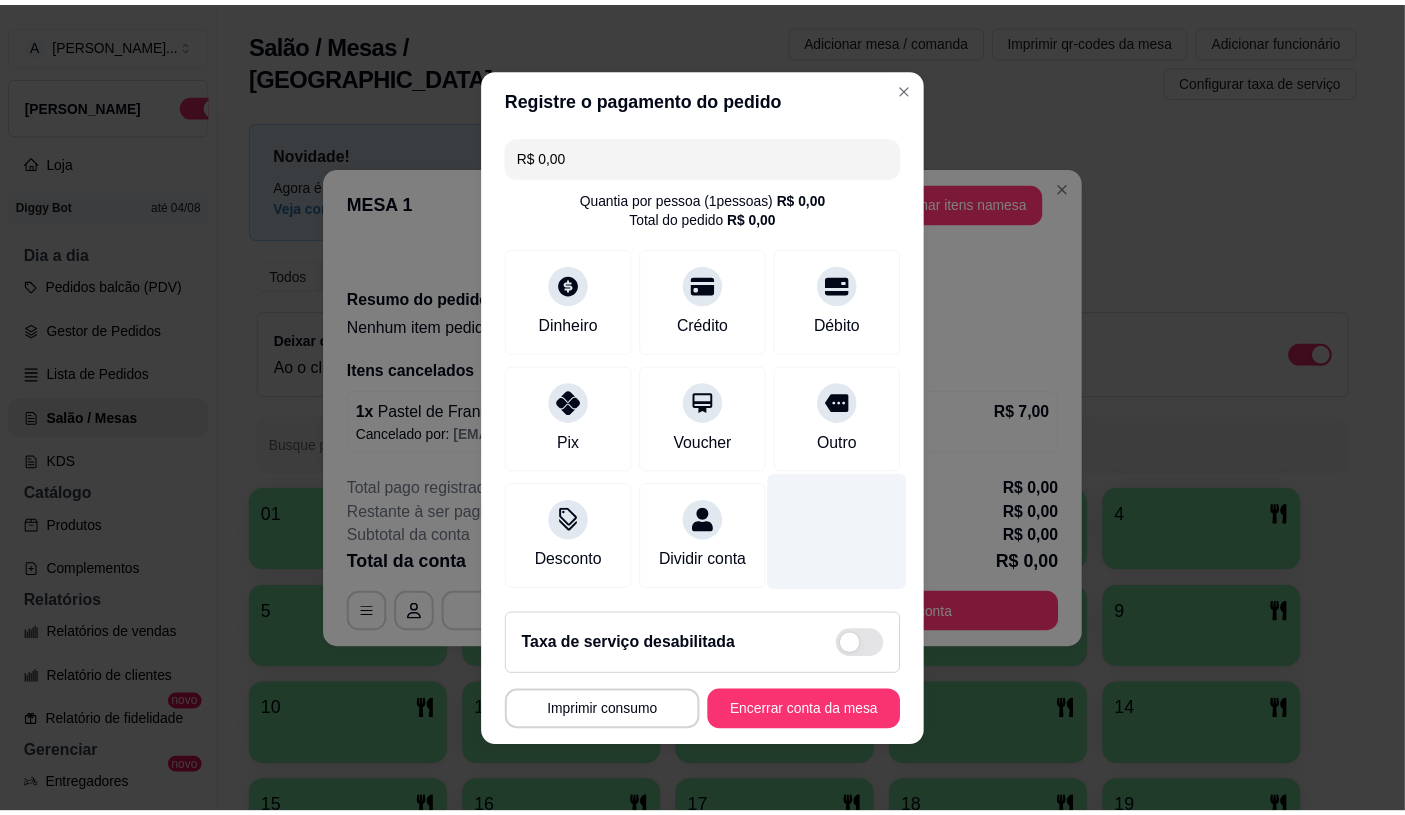 scroll, scrollTop: 8, scrollLeft: 0, axis: vertical 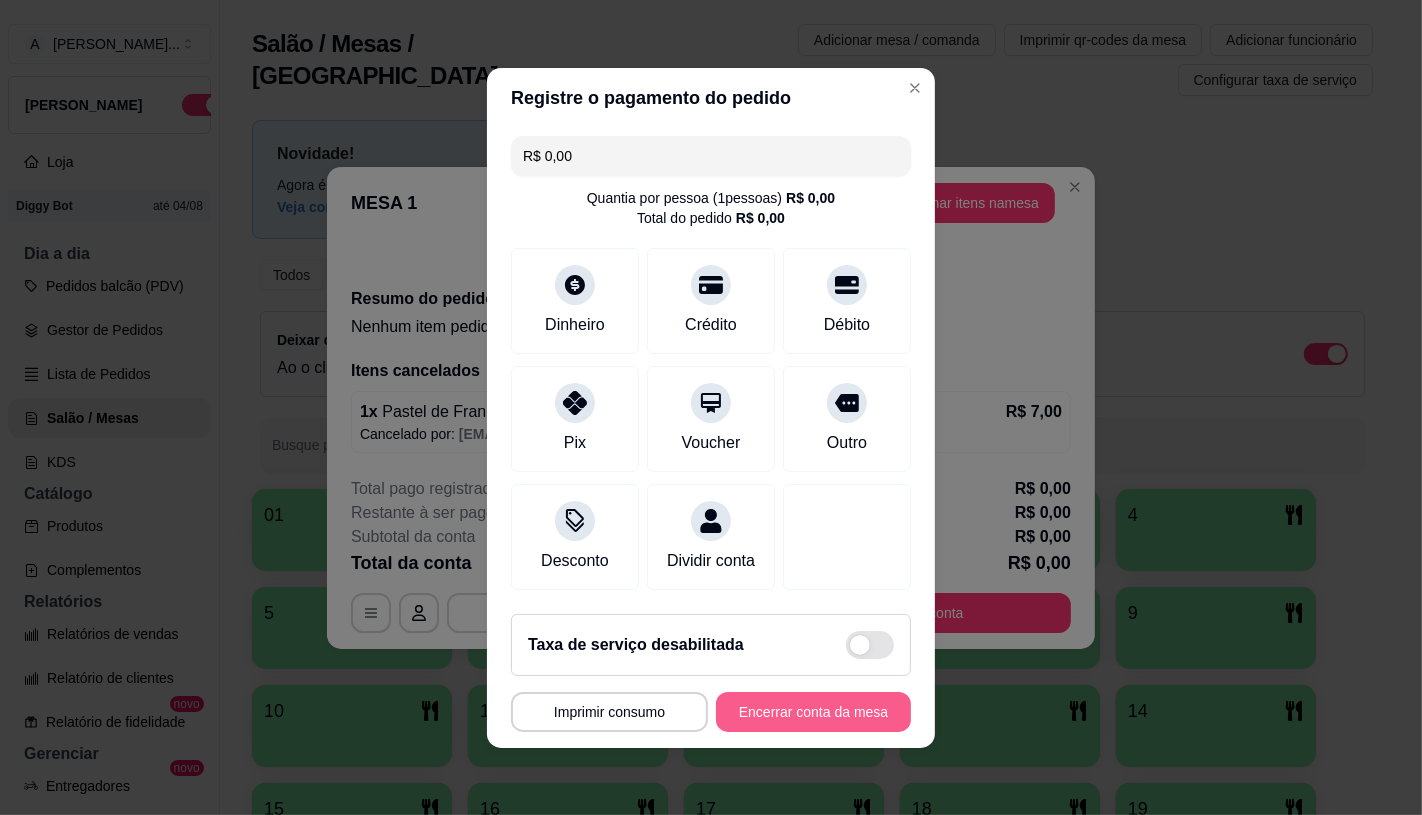 click on "Encerrar conta da mesa" at bounding box center [813, 712] 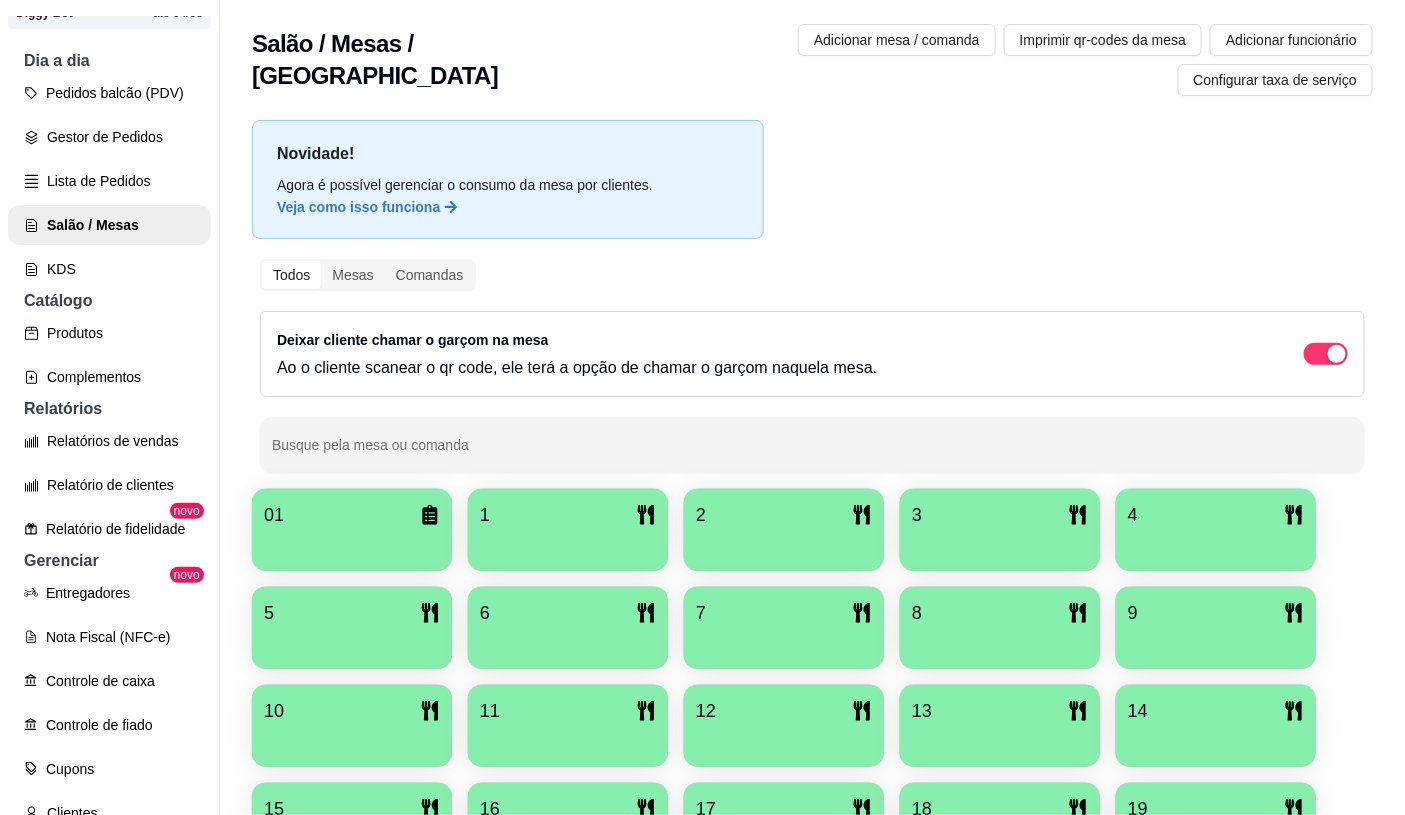 scroll, scrollTop: 222, scrollLeft: 0, axis: vertical 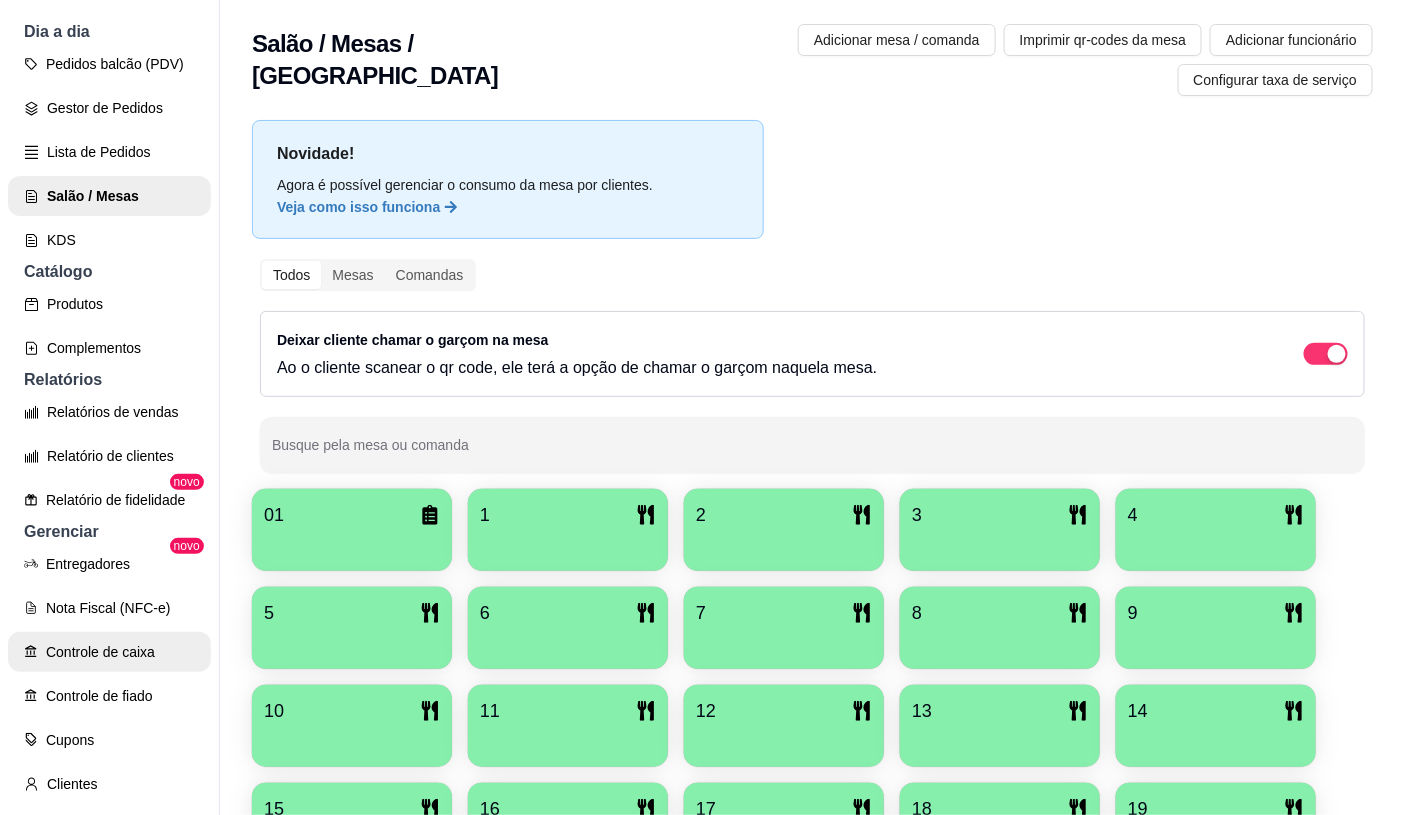 click on "Controle de caixa" at bounding box center (109, 652) 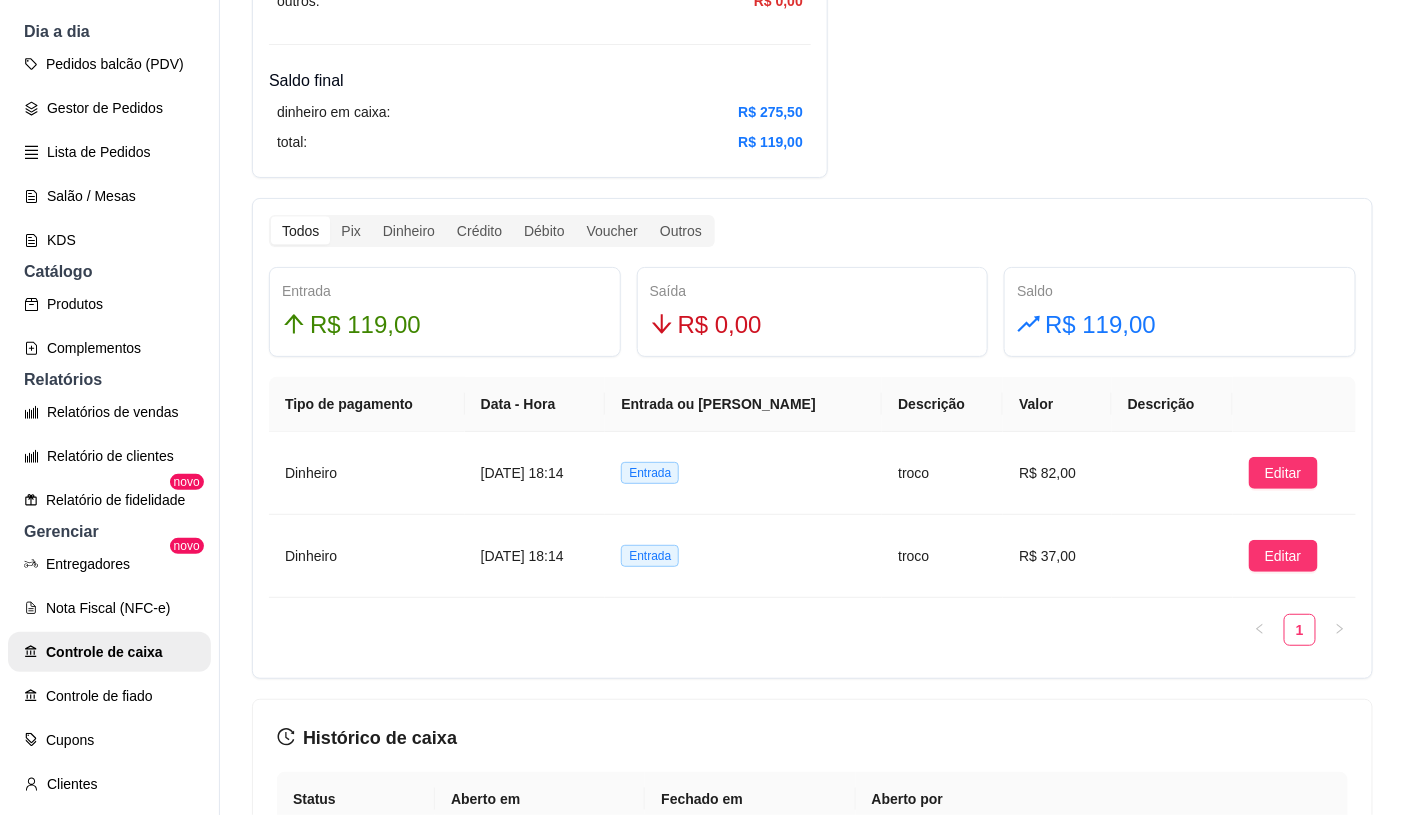 scroll, scrollTop: 1111, scrollLeft: 0, axis: vertical 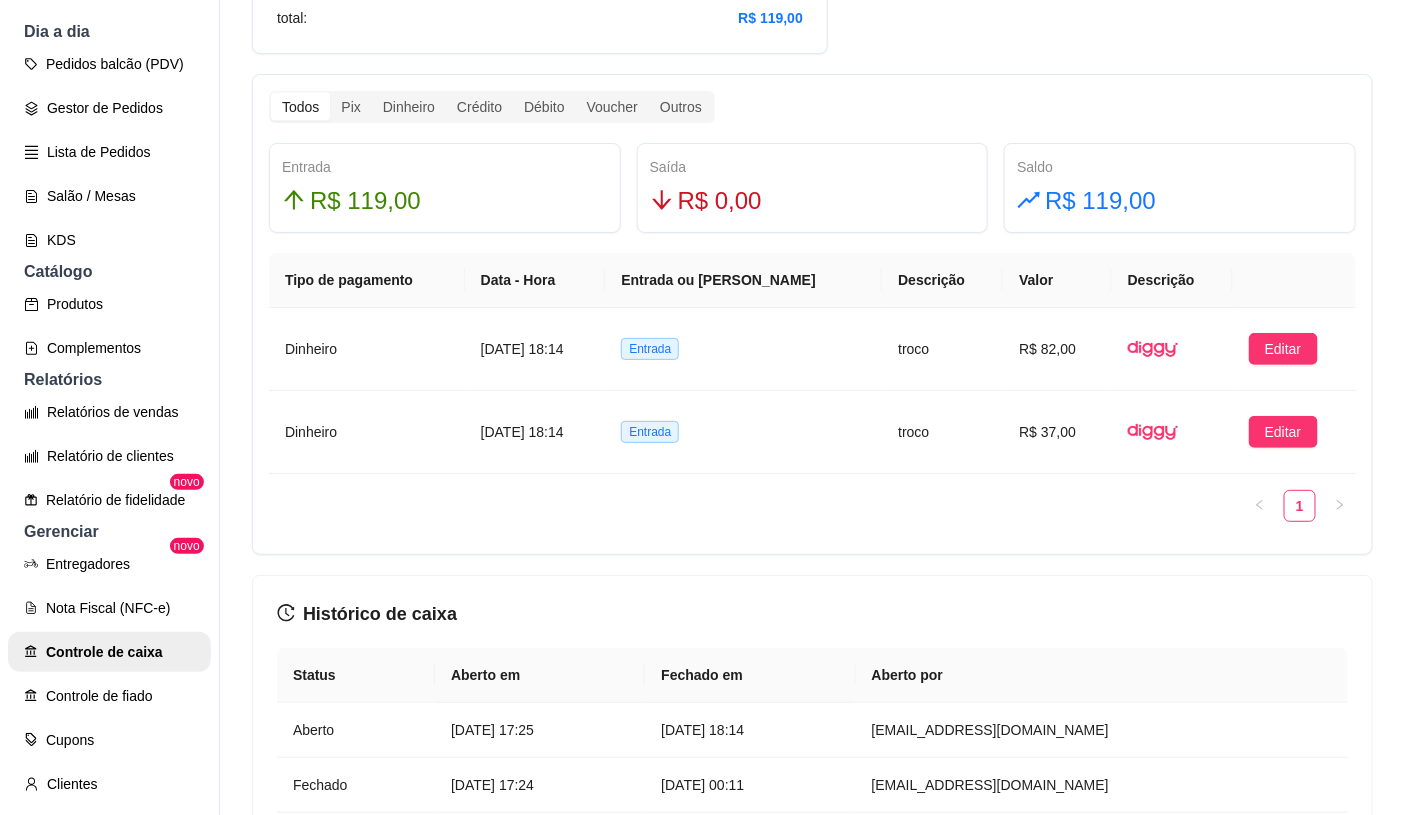 click on "1" at bounding box center [812, 506] 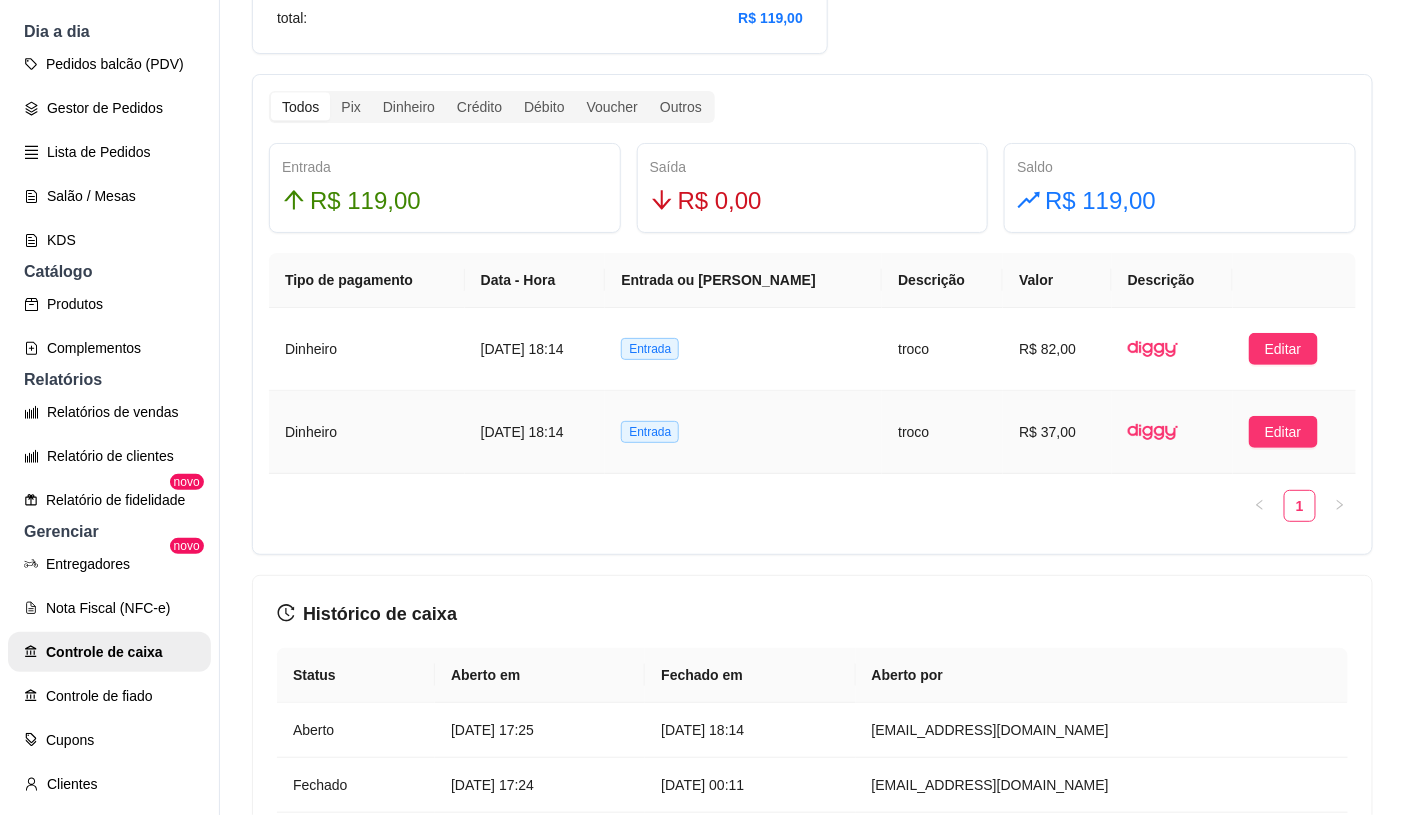 click at bounding box center [1172, 432] 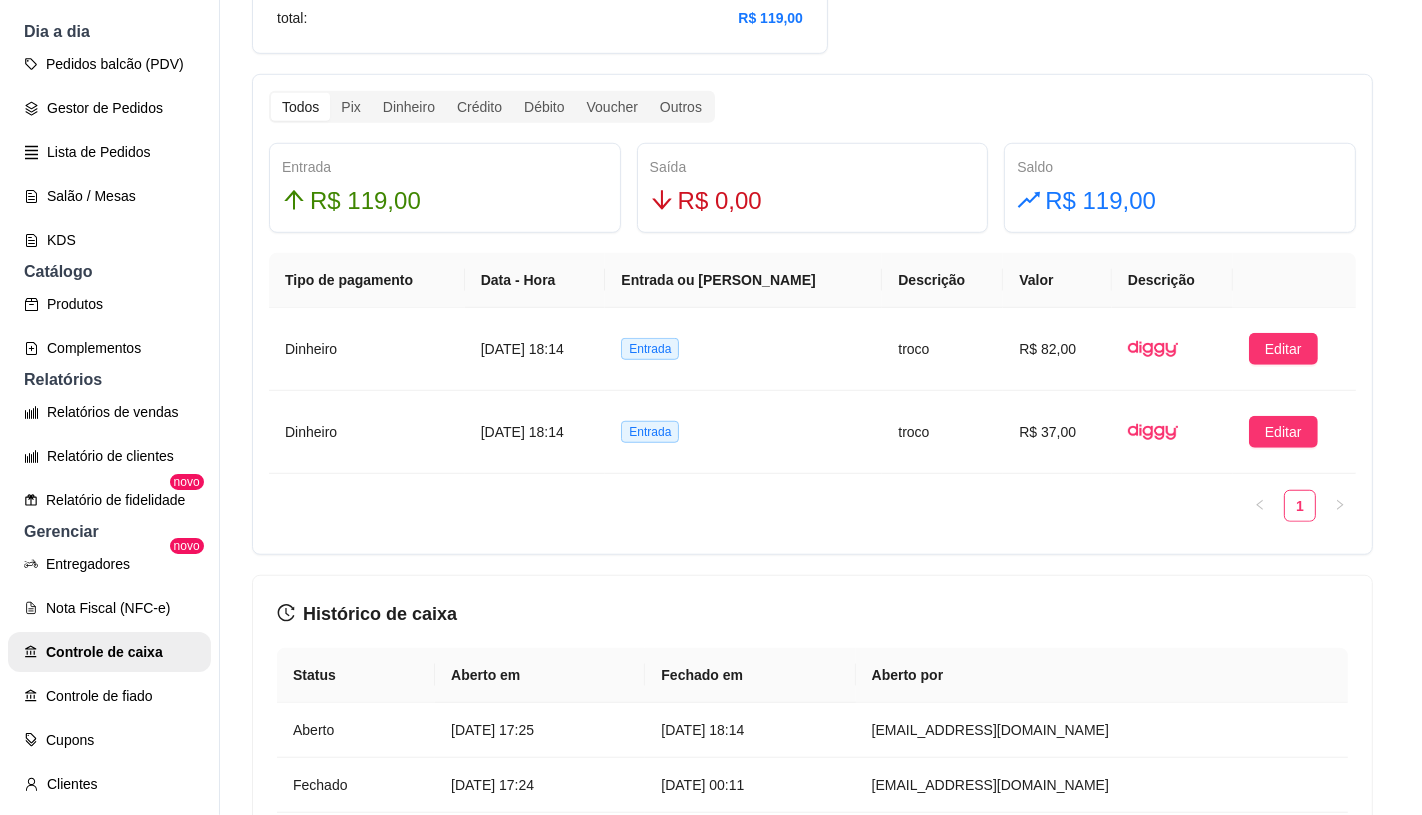 click on "37,00" at bounding box center (711, 514) 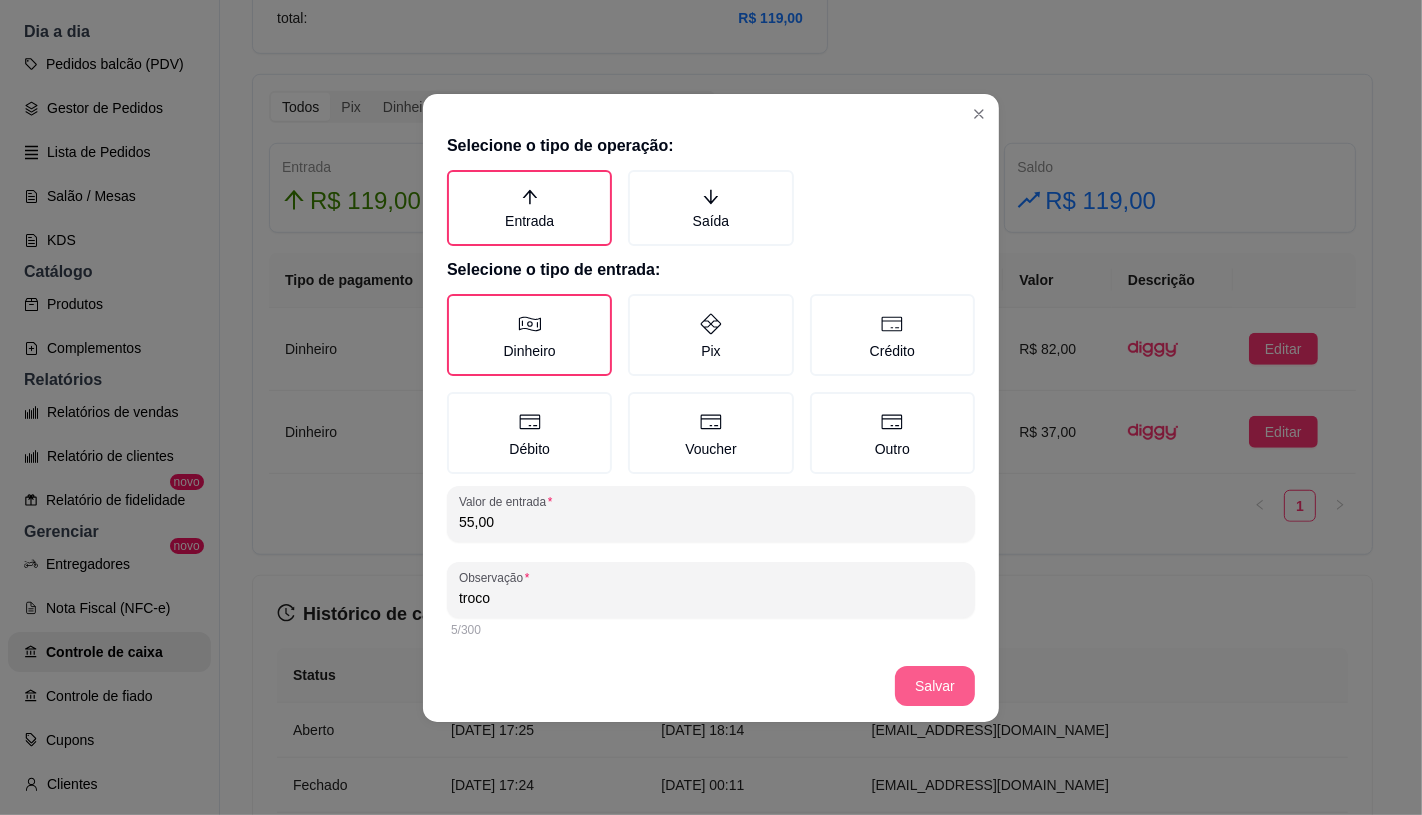 type on "55,00" 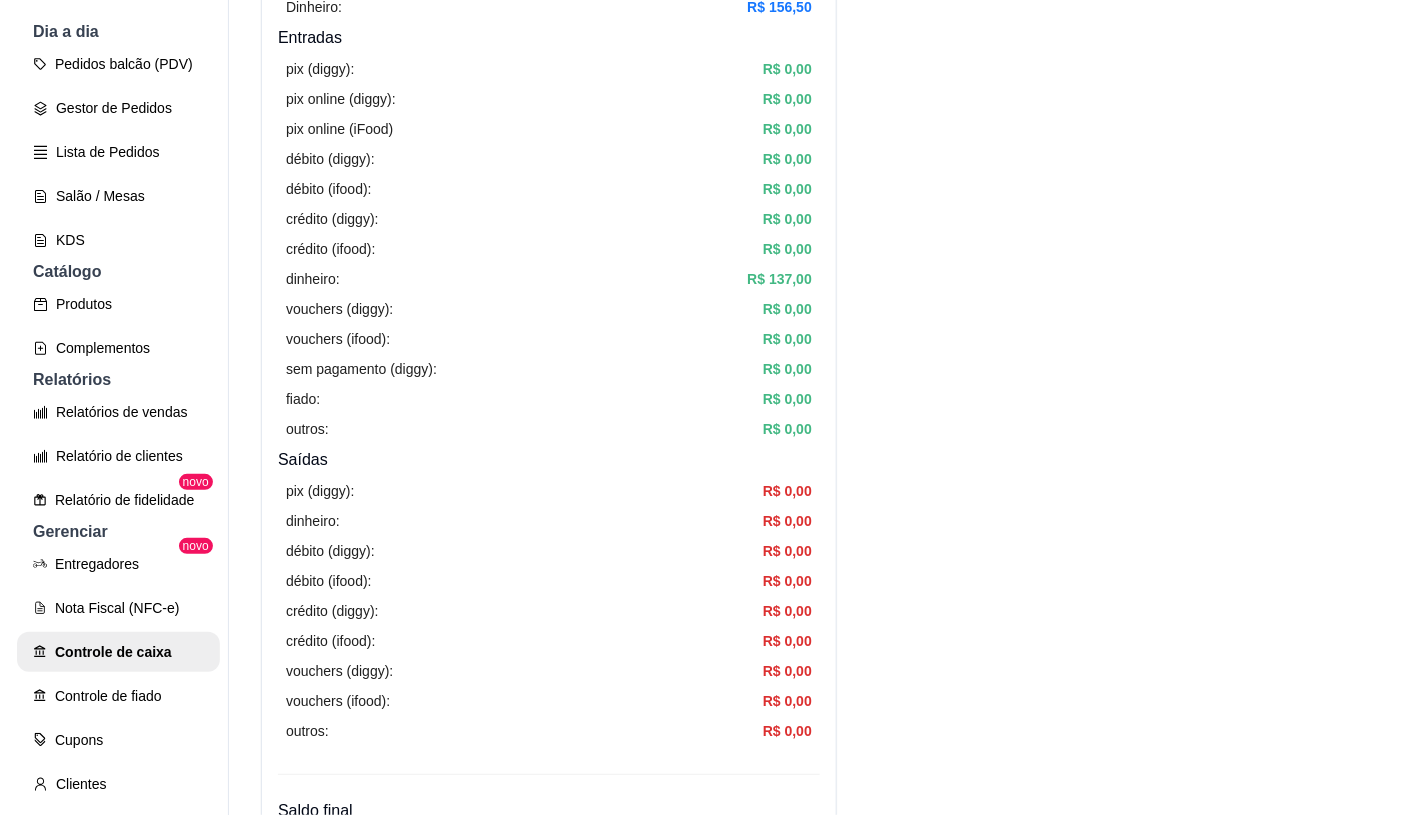 scroll, scrollTop: 0, scrollLeft: 0, axis: both 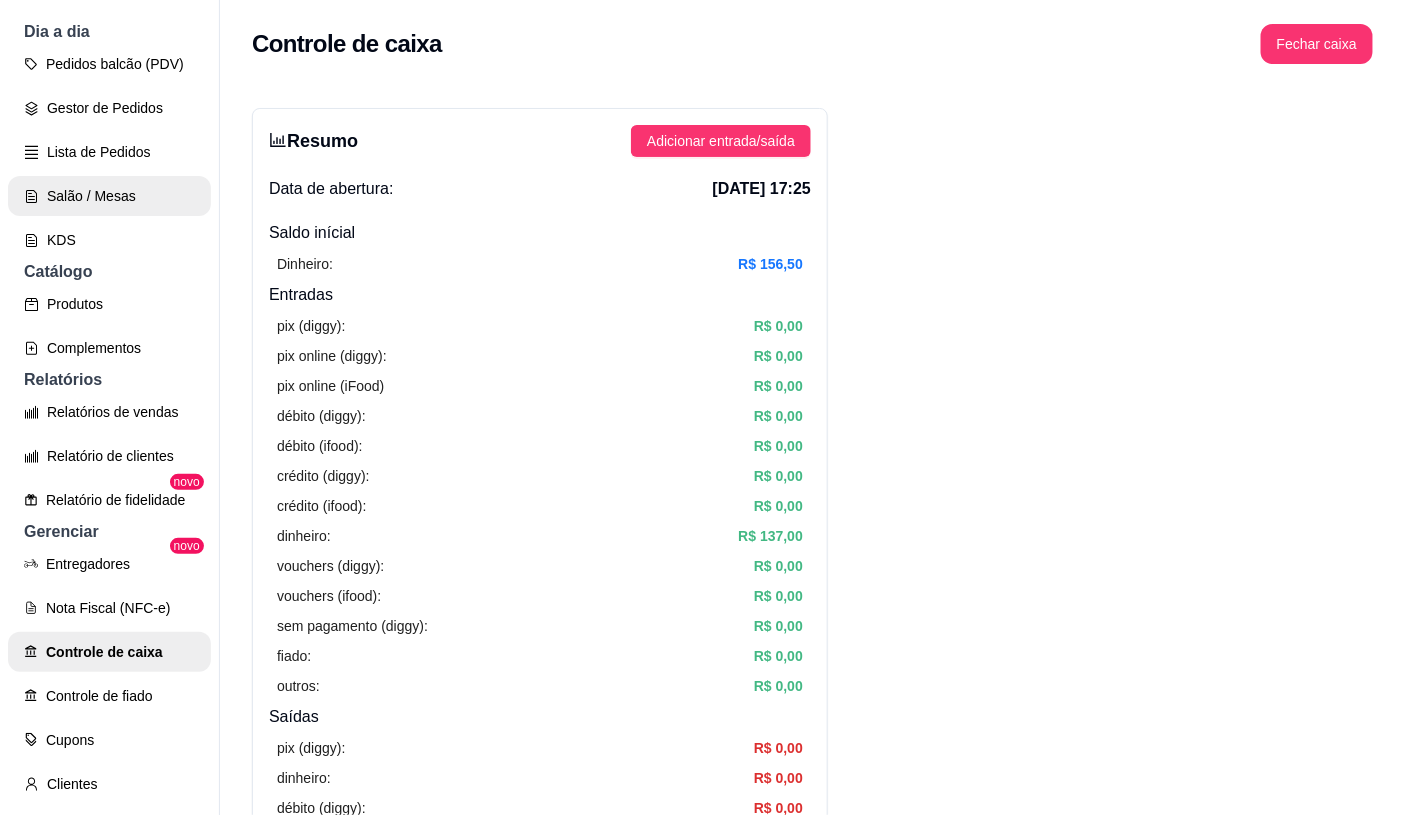 click on "Salão / Mesas" at bounding box center [109, 196] 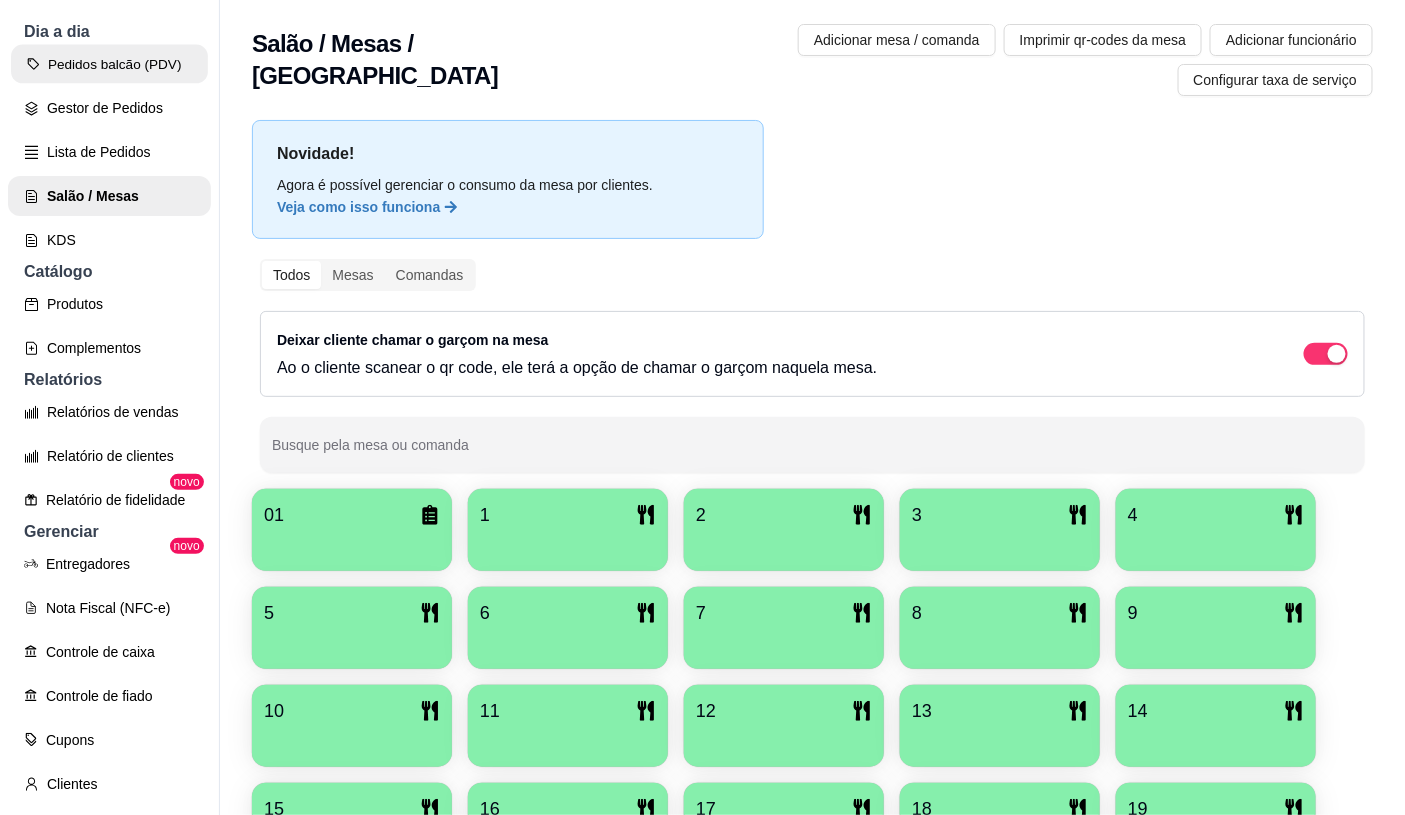 click on "Pedidos balcão (PDV)" at bounding box center [109, 64] 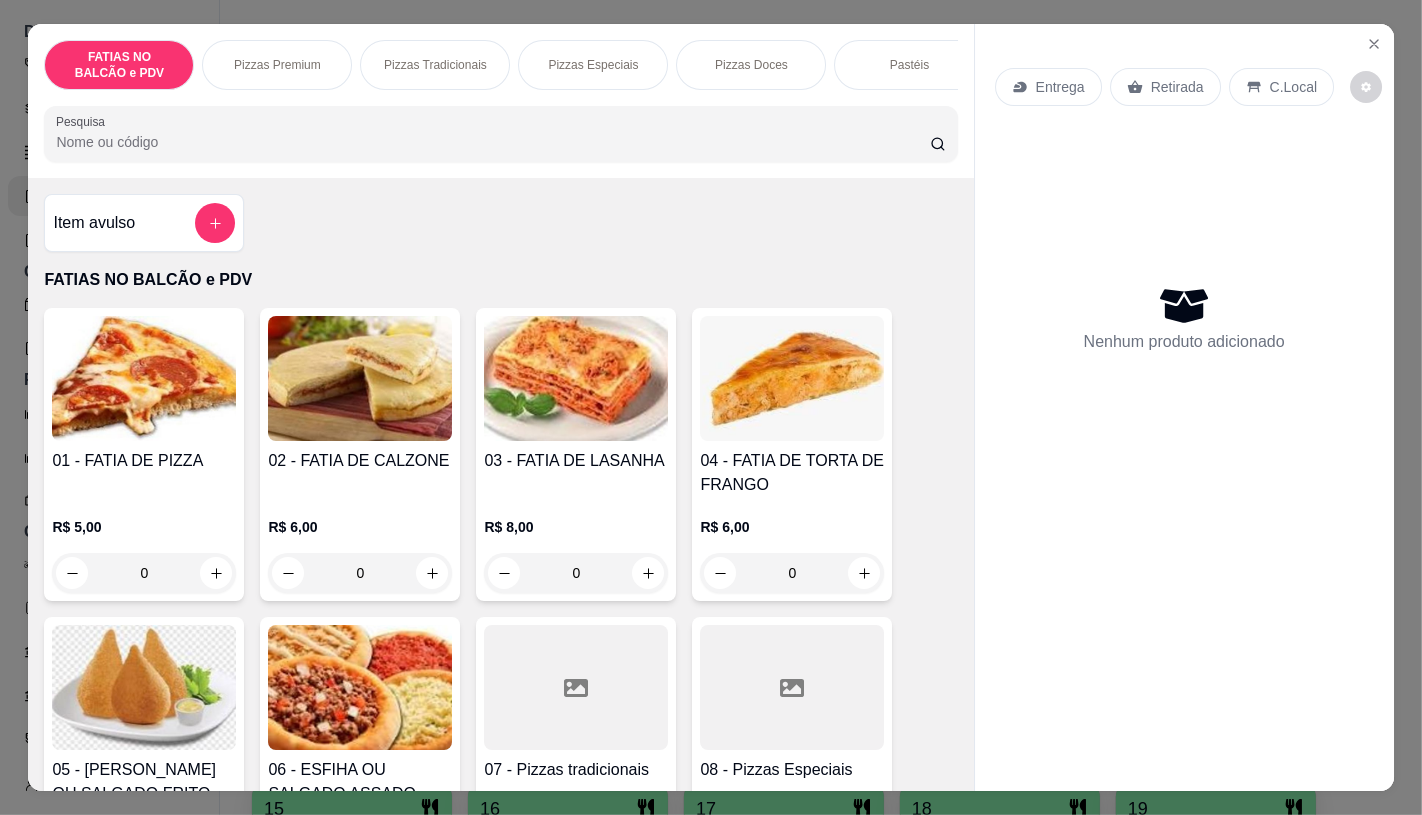 click on "0" at bounding box center (144, 573) 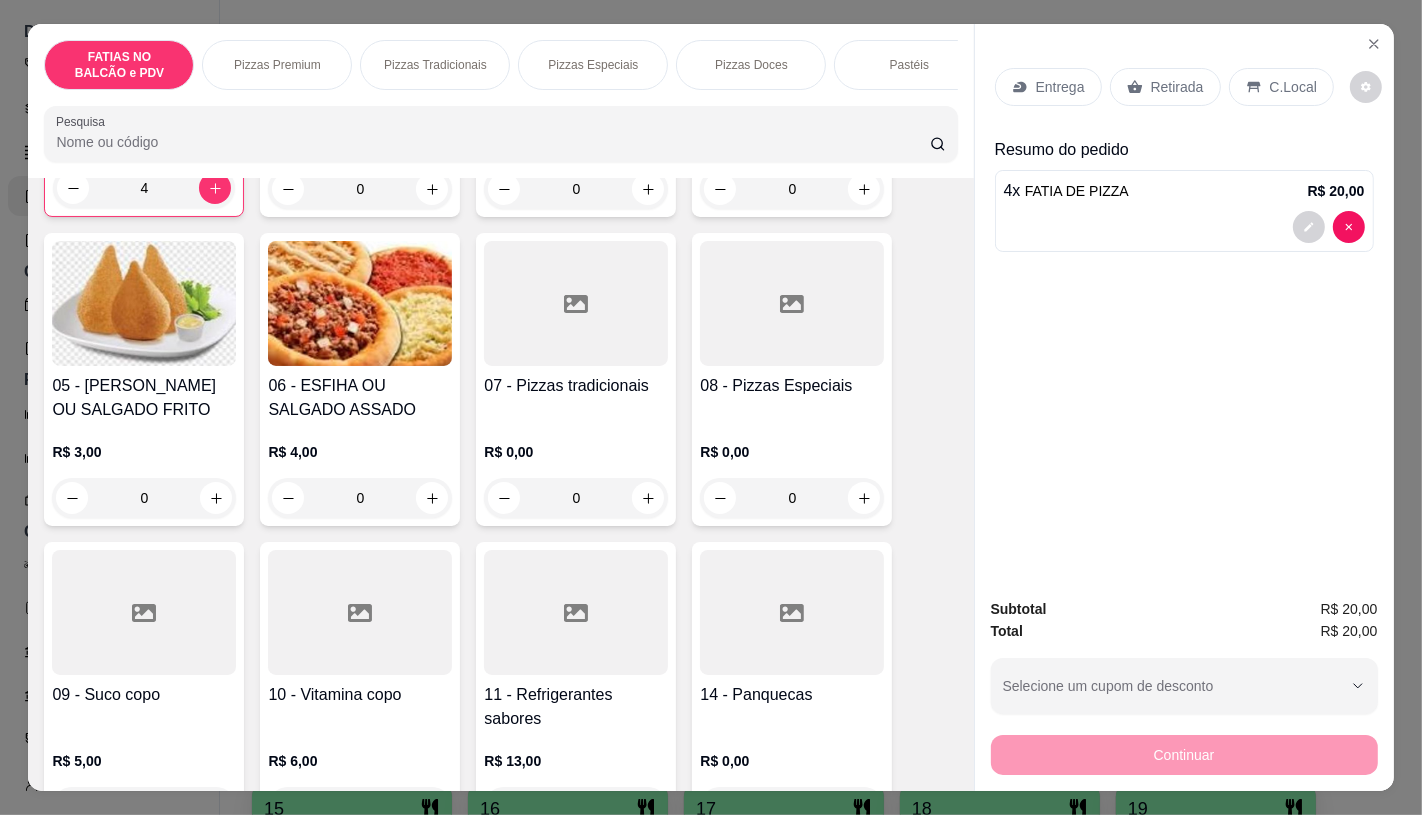 scroll, scrollTop: 444, scrollLeft: 0, axis: vertical 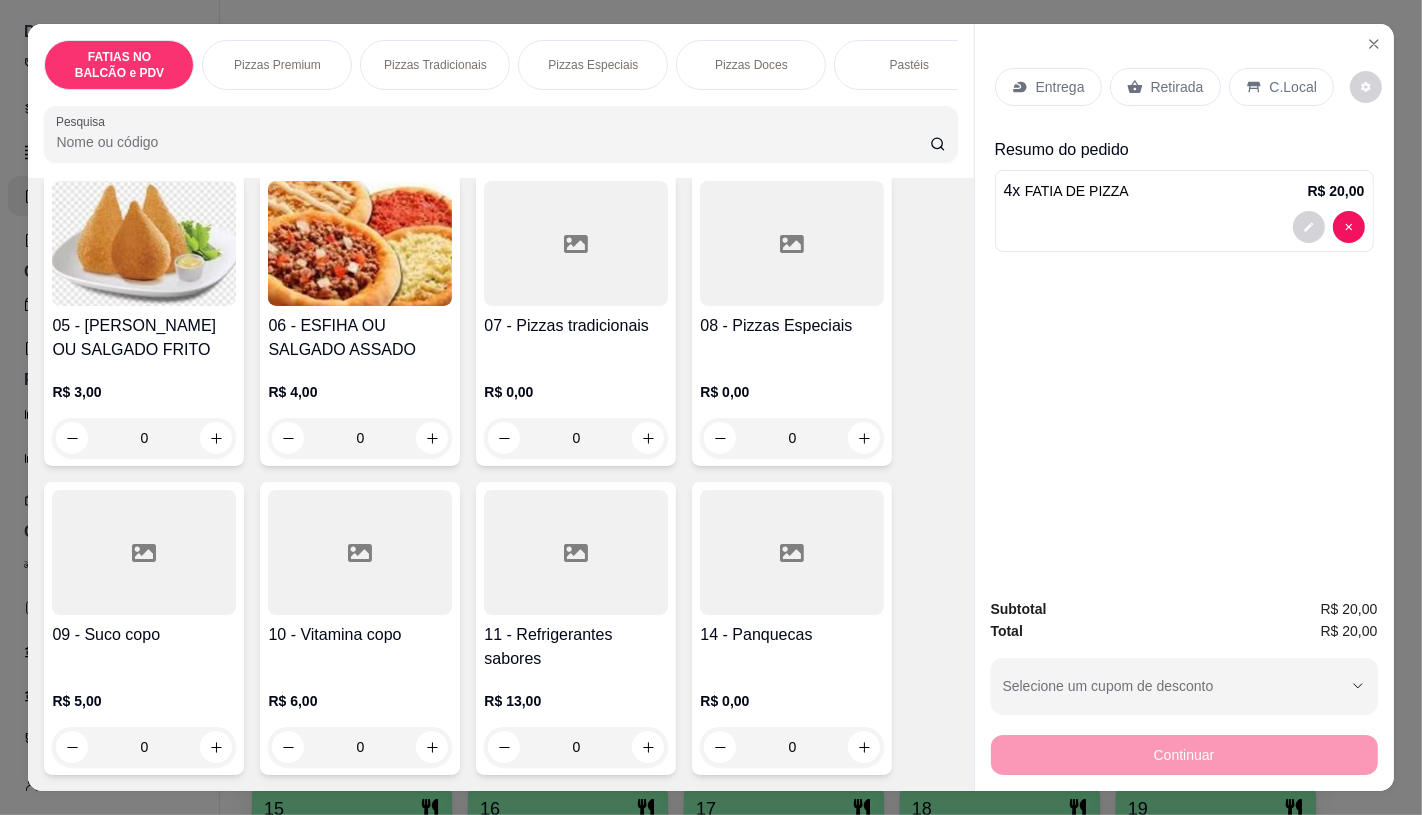 type on "4" 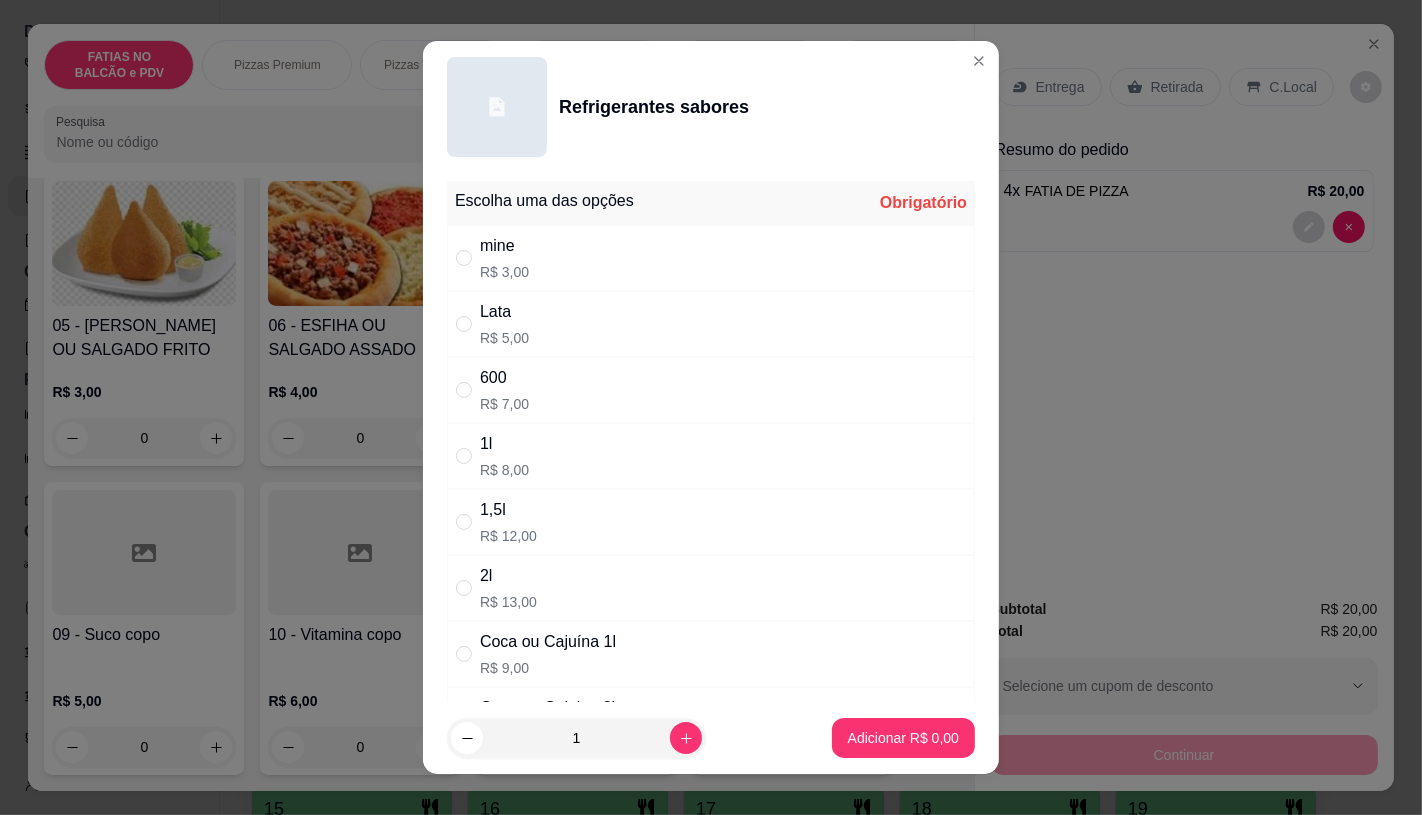 click on "Lata R$ 5,00" at bounding box center [711, 324] 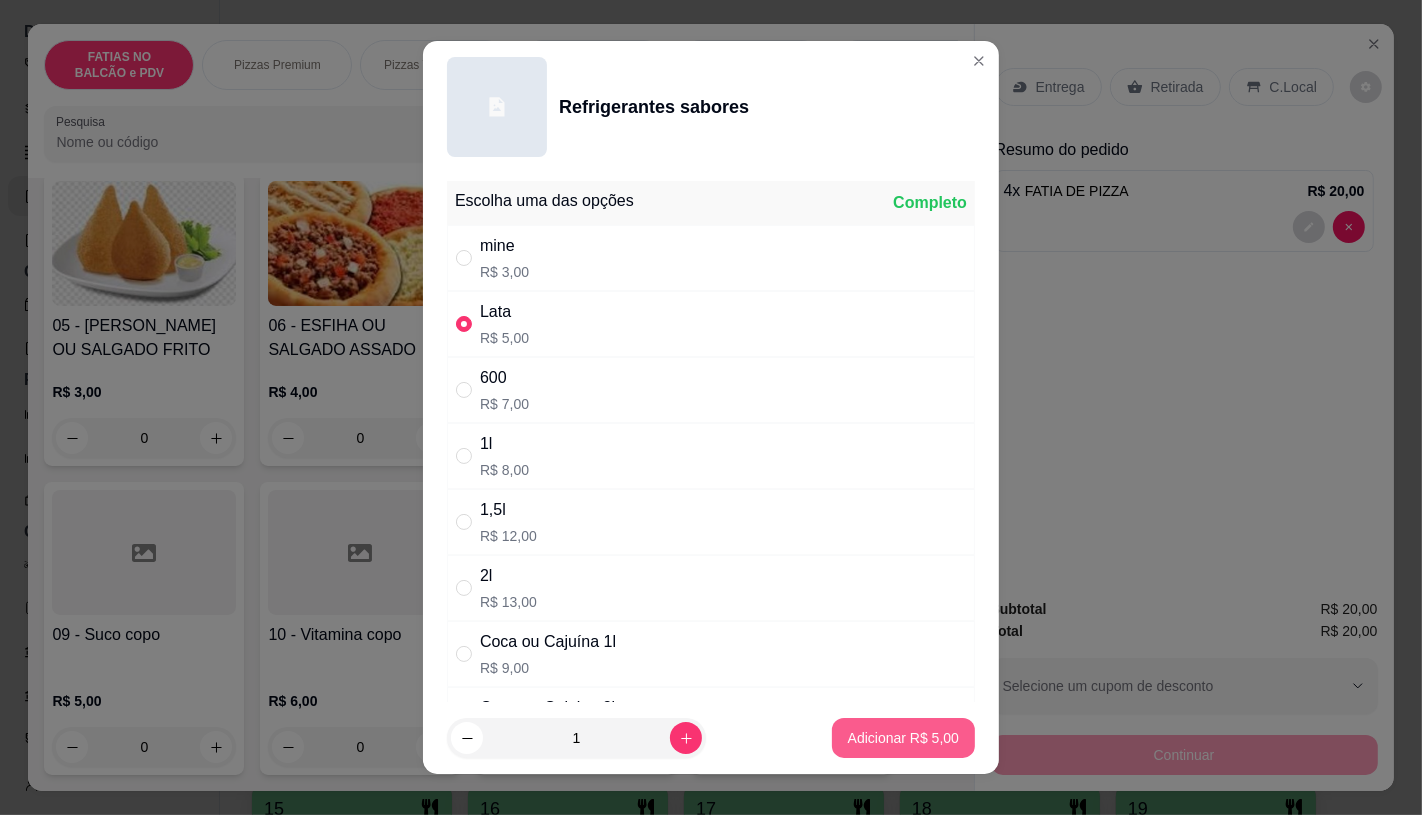 click on "Adicionar   R$ 5,00" at bounding box center (903, 738) 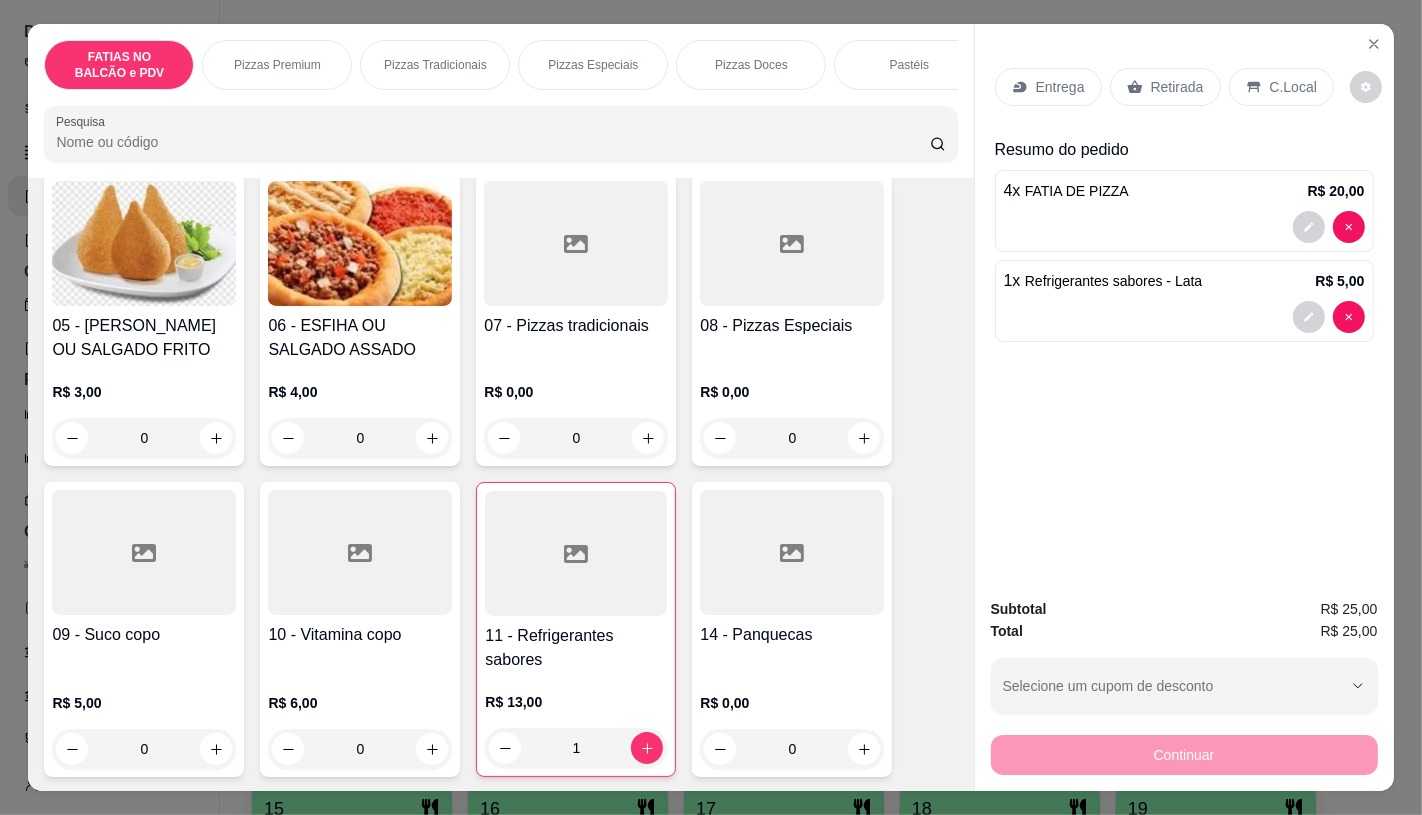click on "0" at bounding box center (144, 438) 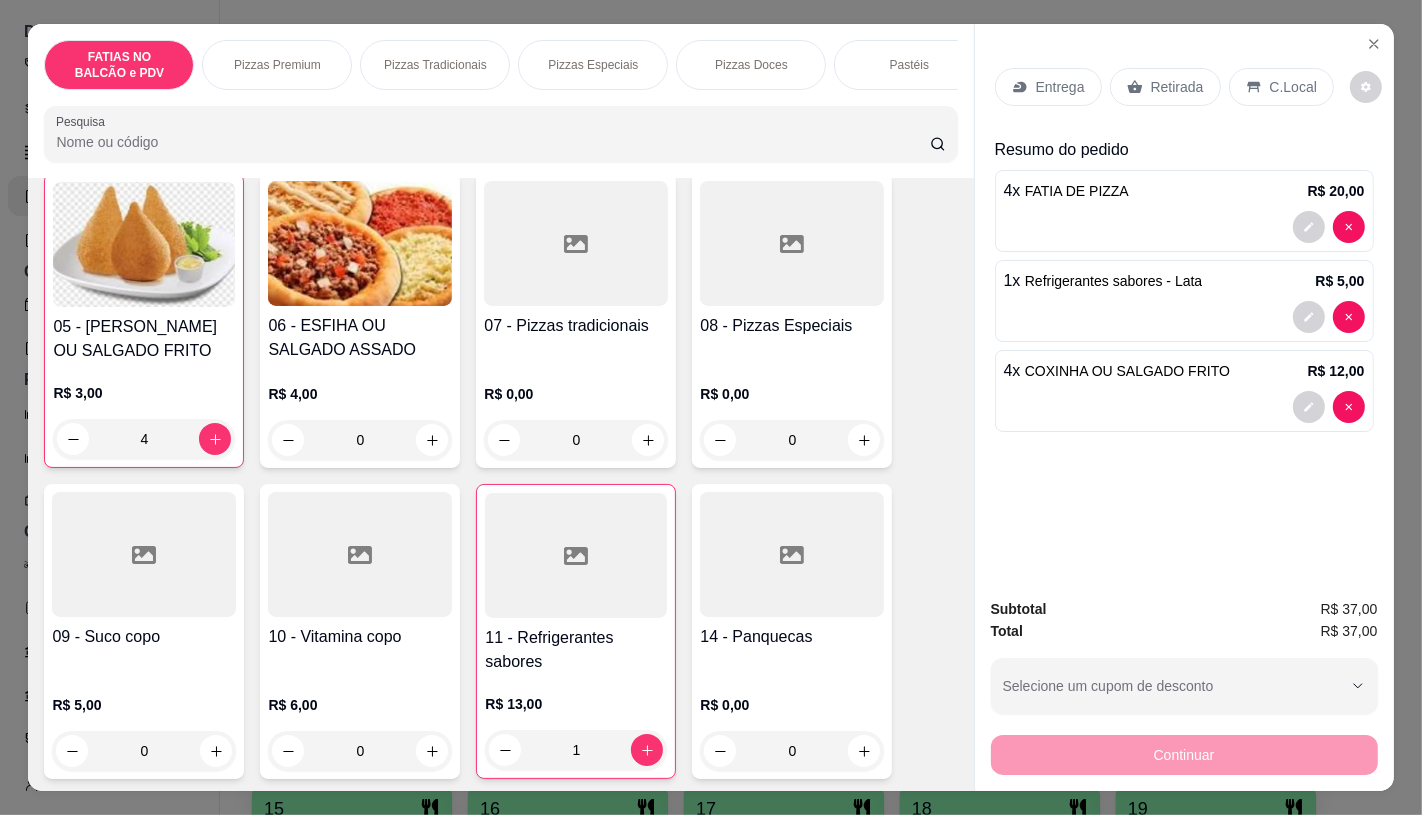 scroll, scrollTop: 445, scrollLeft: 0, axis: vertical 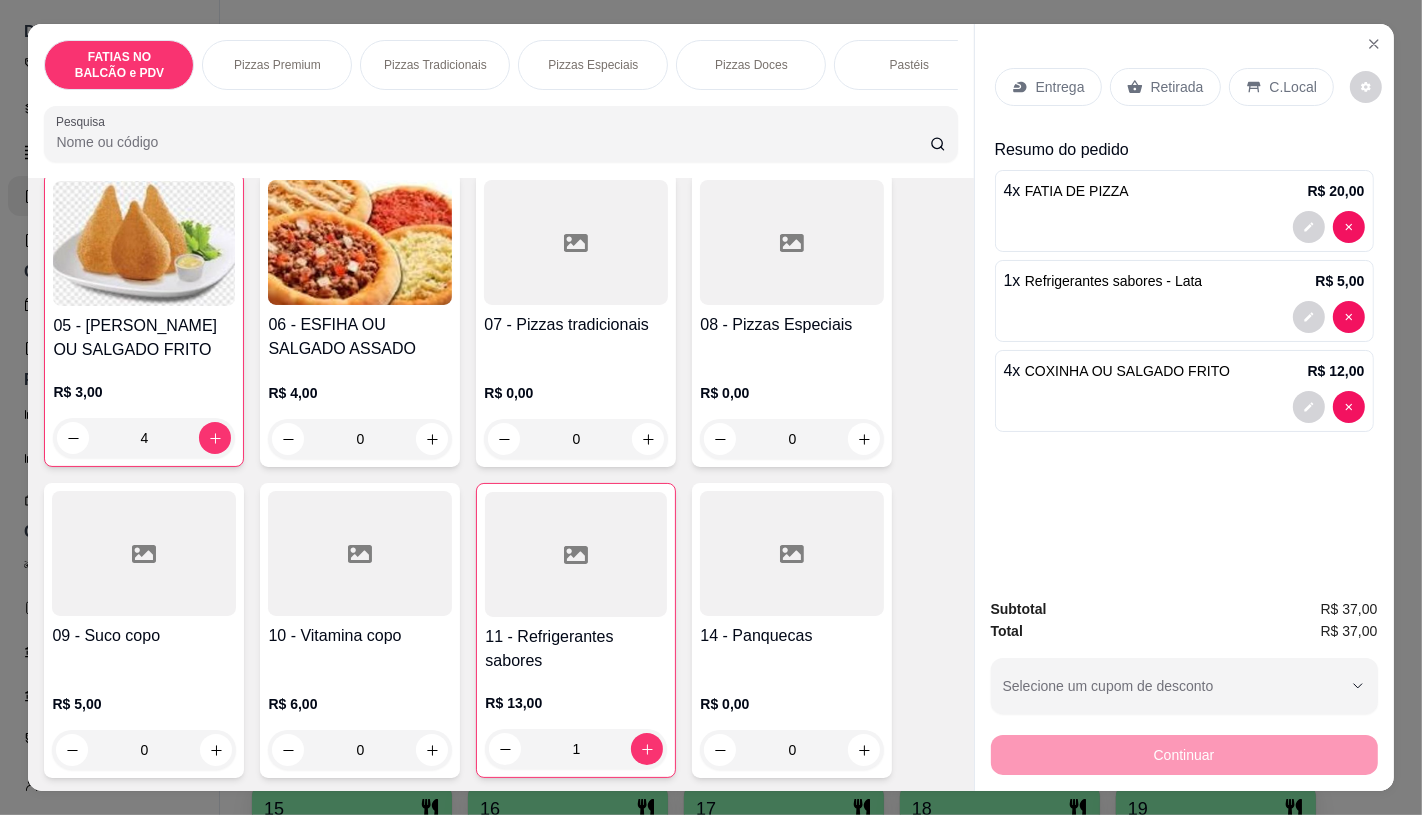type on "4" 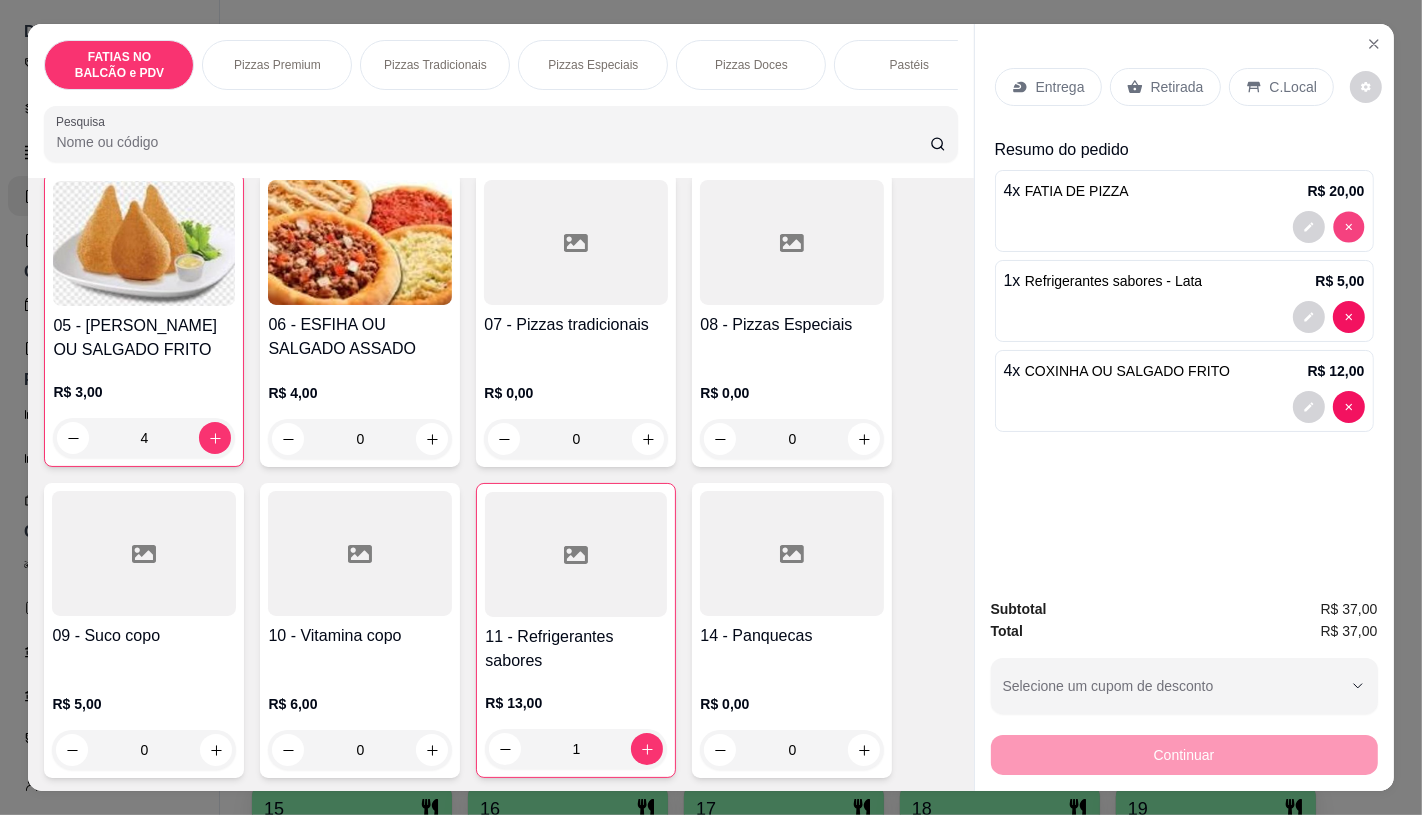 type on "0" 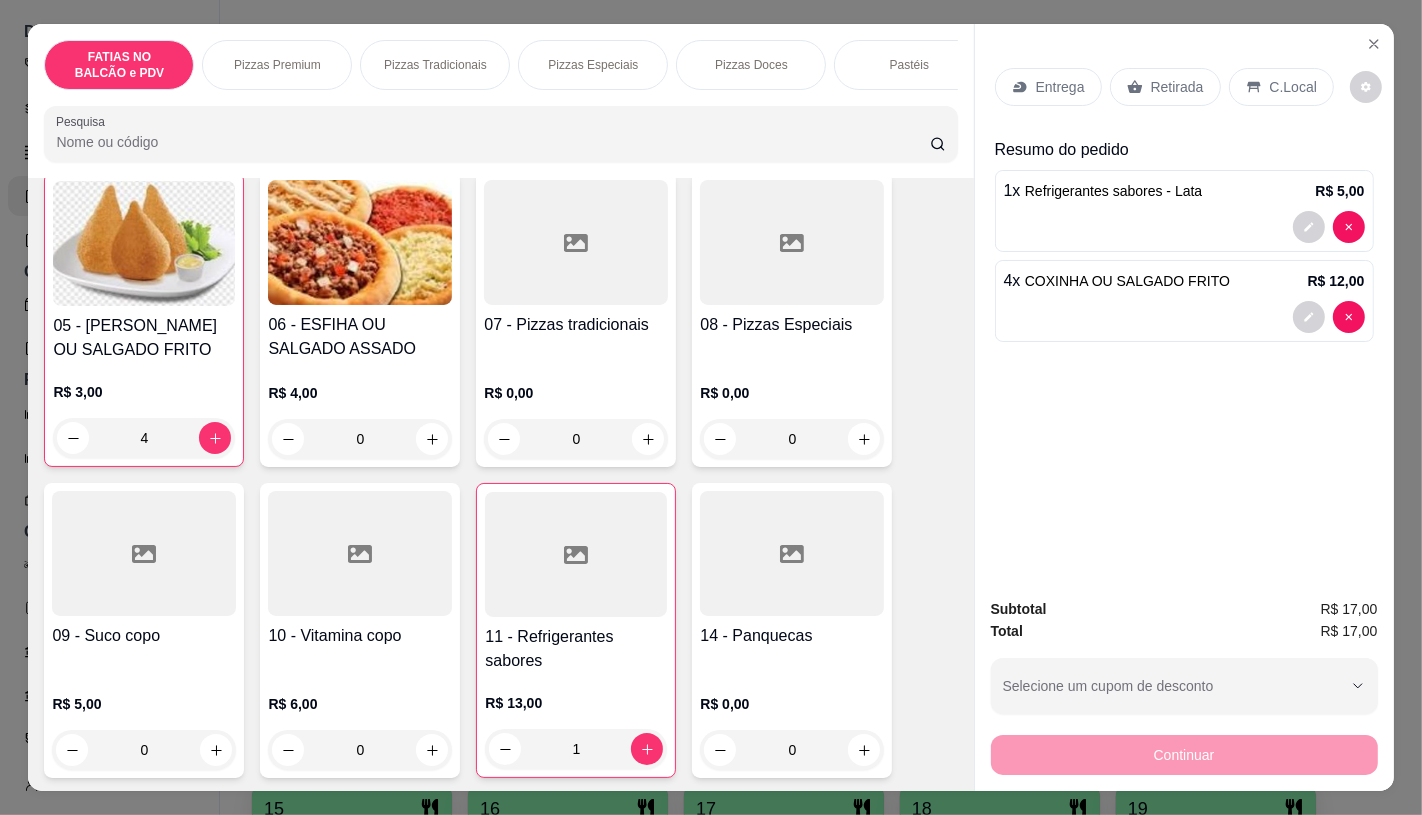 click on "Retirada" at bounding box center [1165, 87] 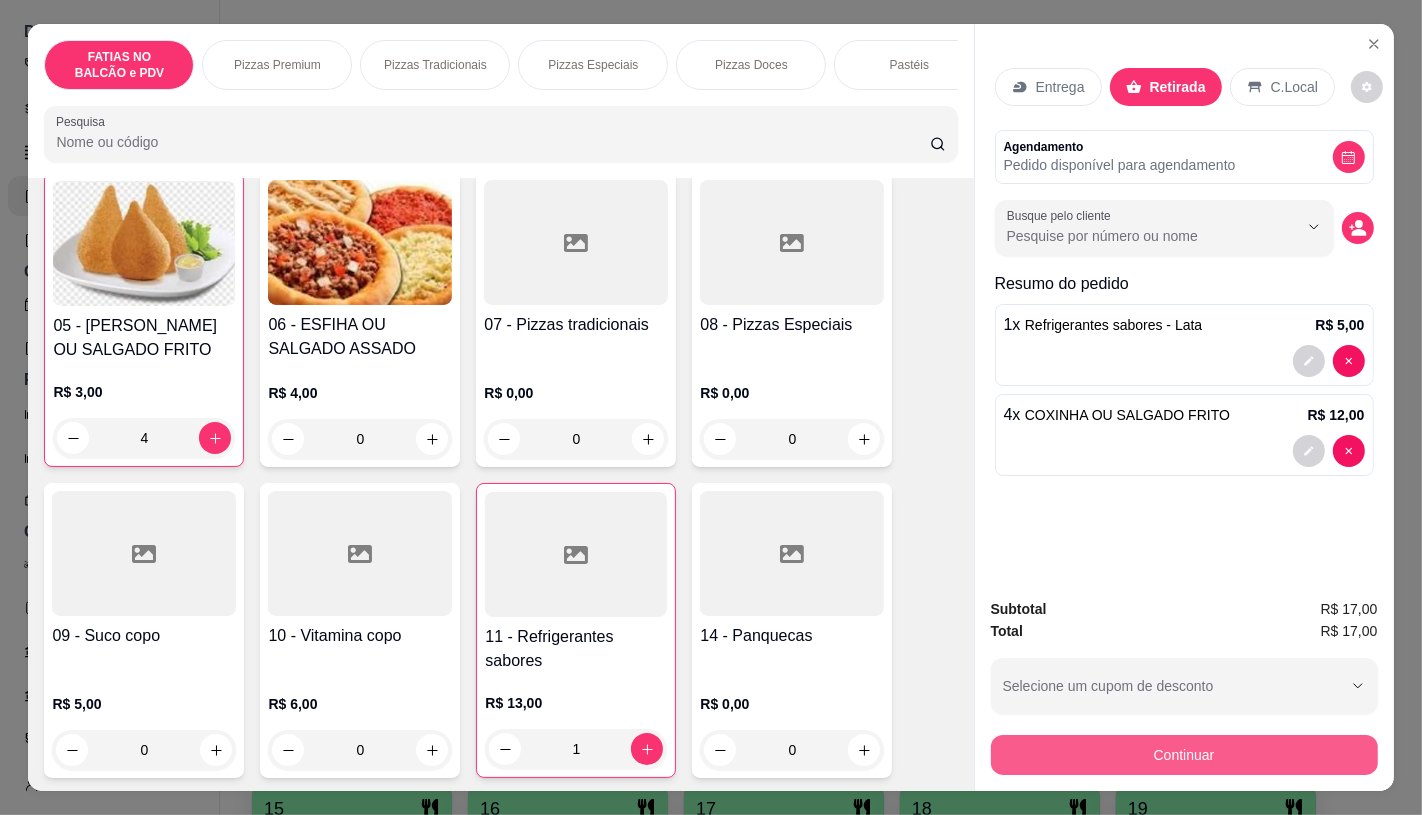 click on "Continuar" at bounding box center (1184, 755) 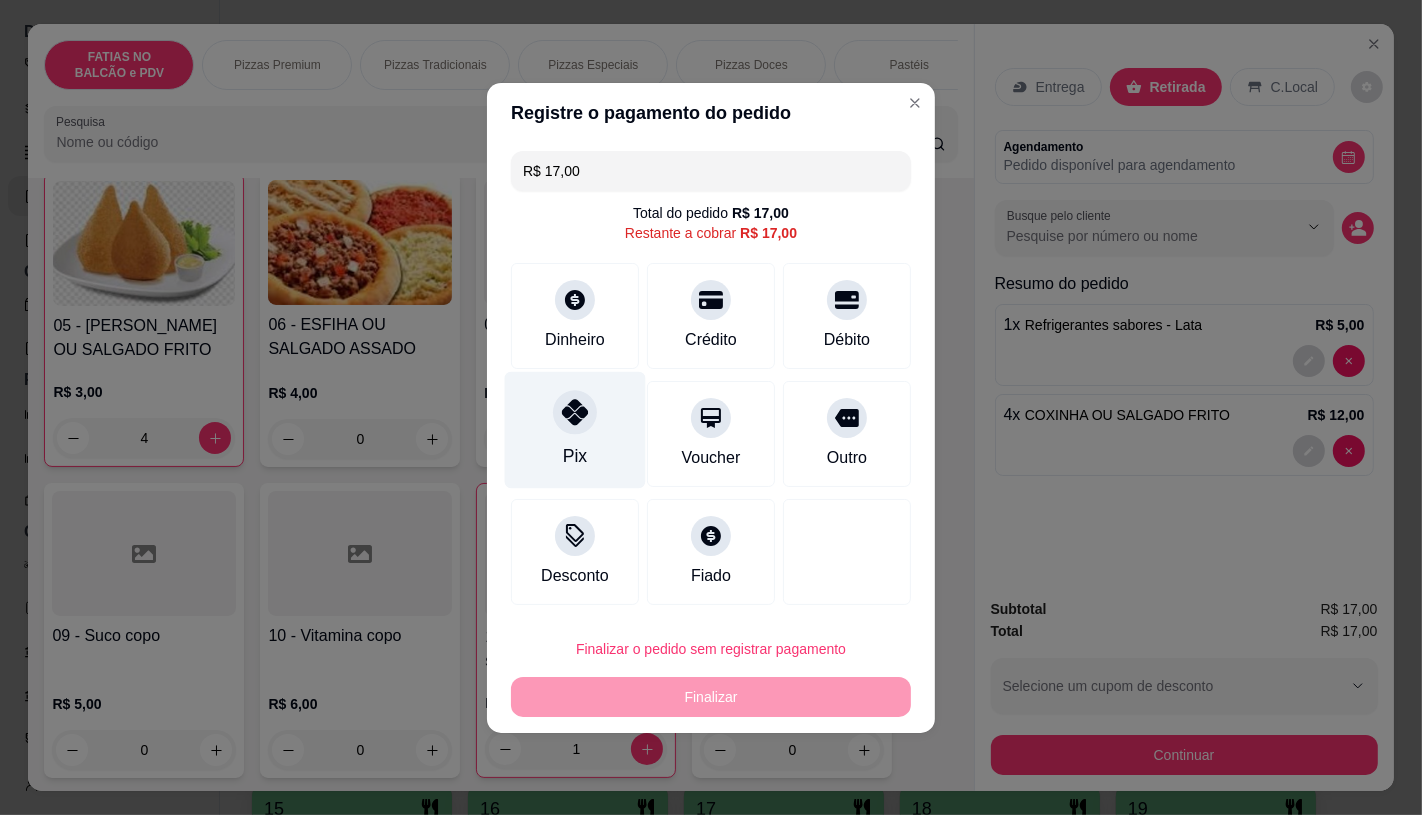 click 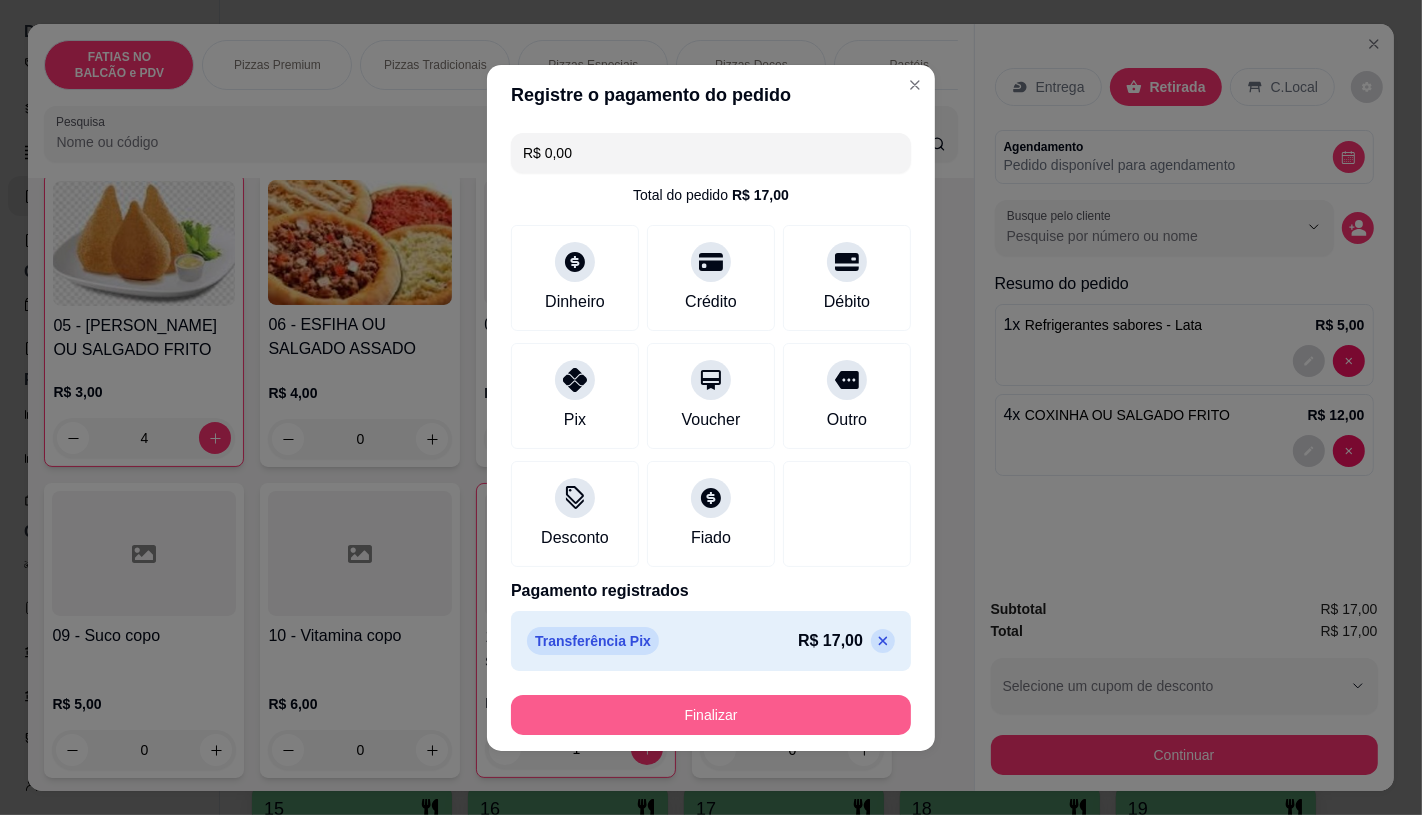 click on "Finalizar" at bounding box center (711, 715) 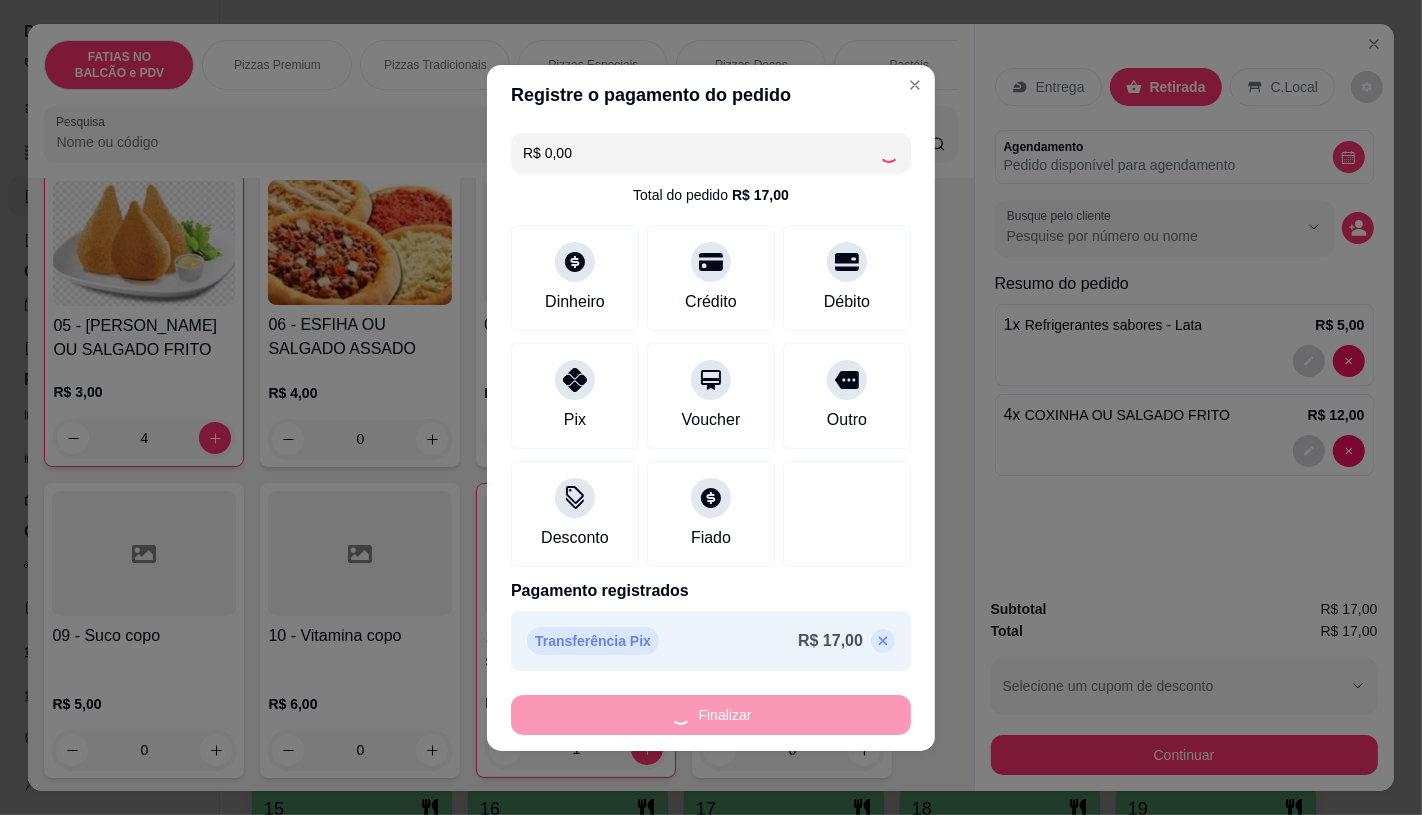 type on "0" 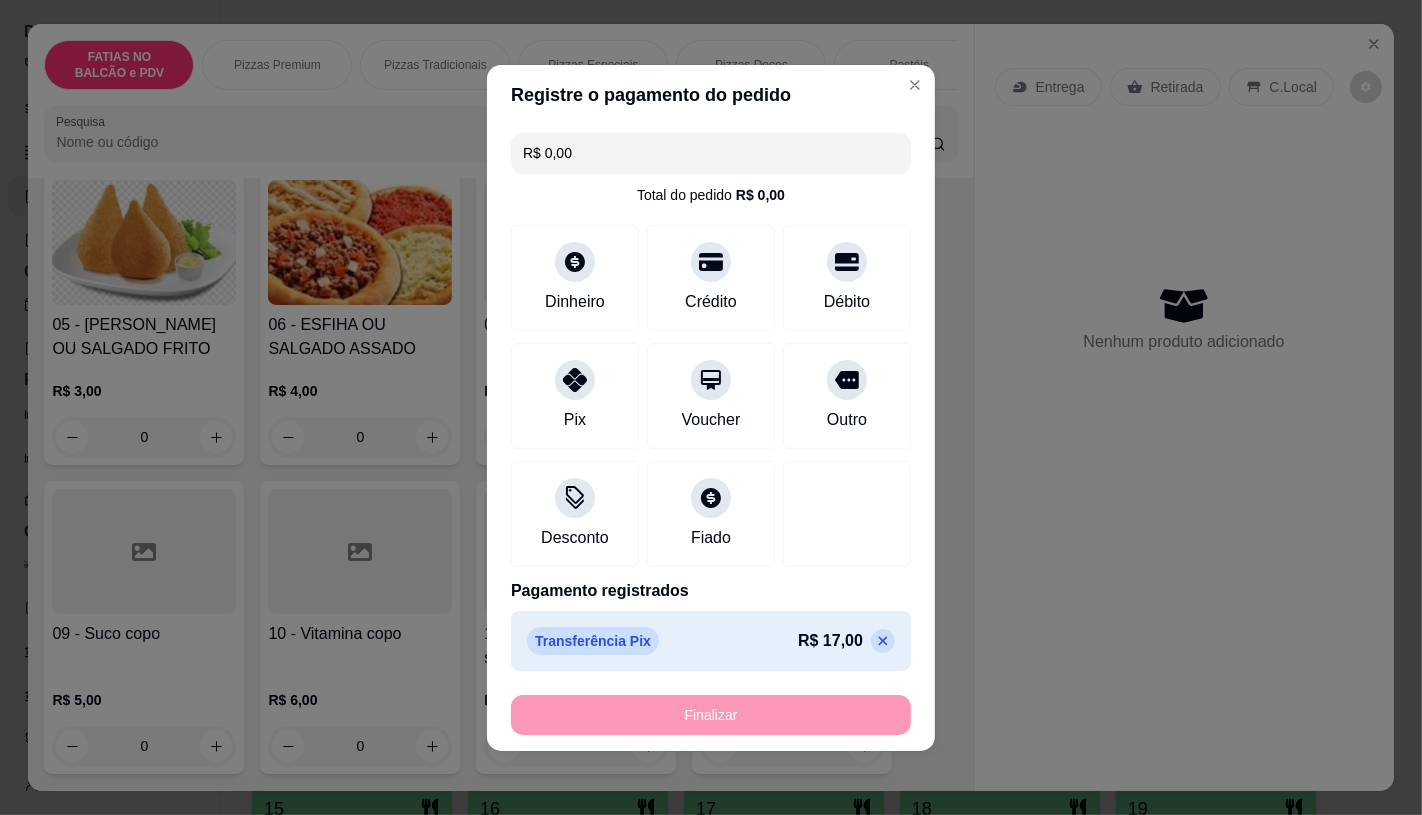 type on "-R$ 17,00" 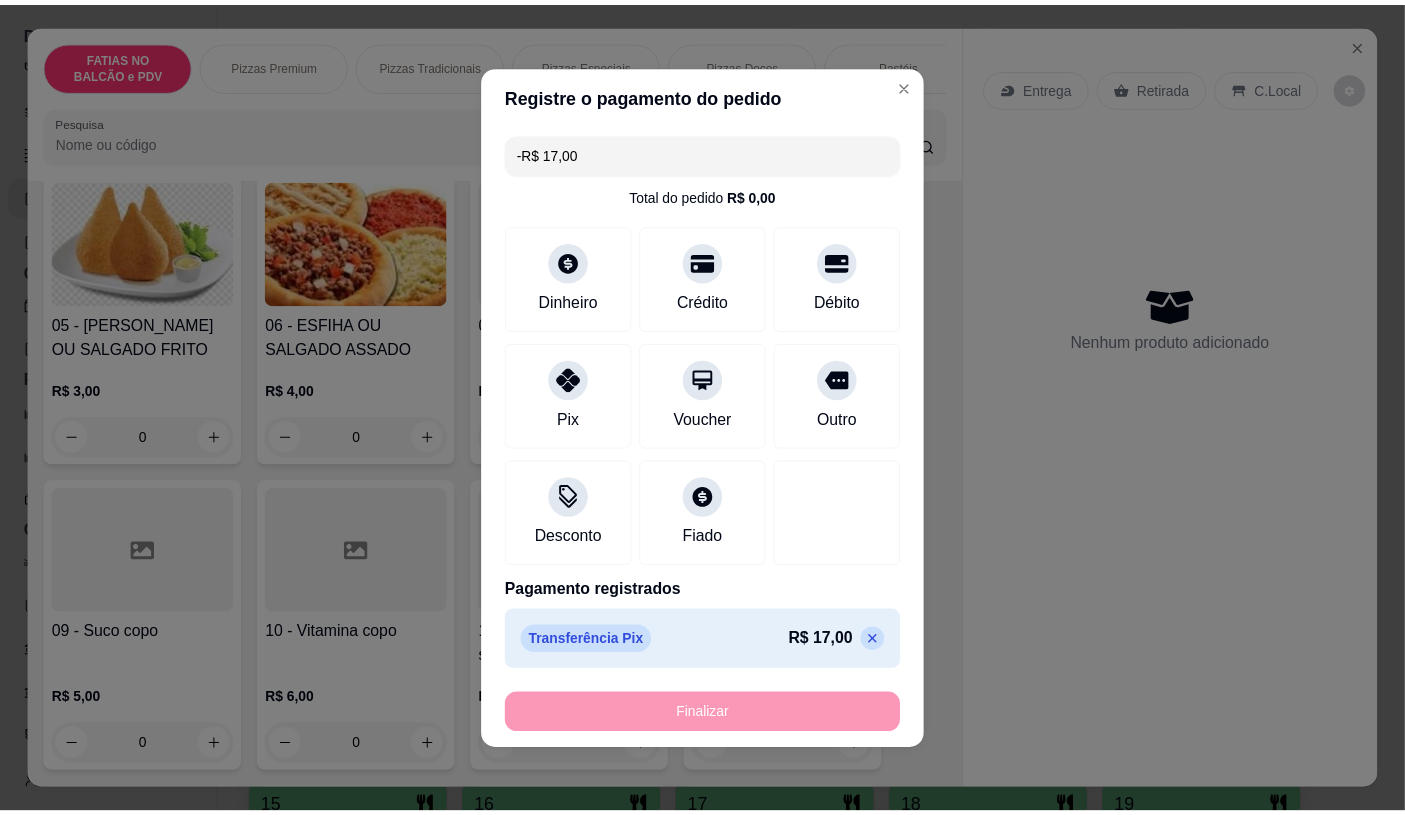 scroll, scrollTop: 444, scrollLeft: 0, axis: vertical 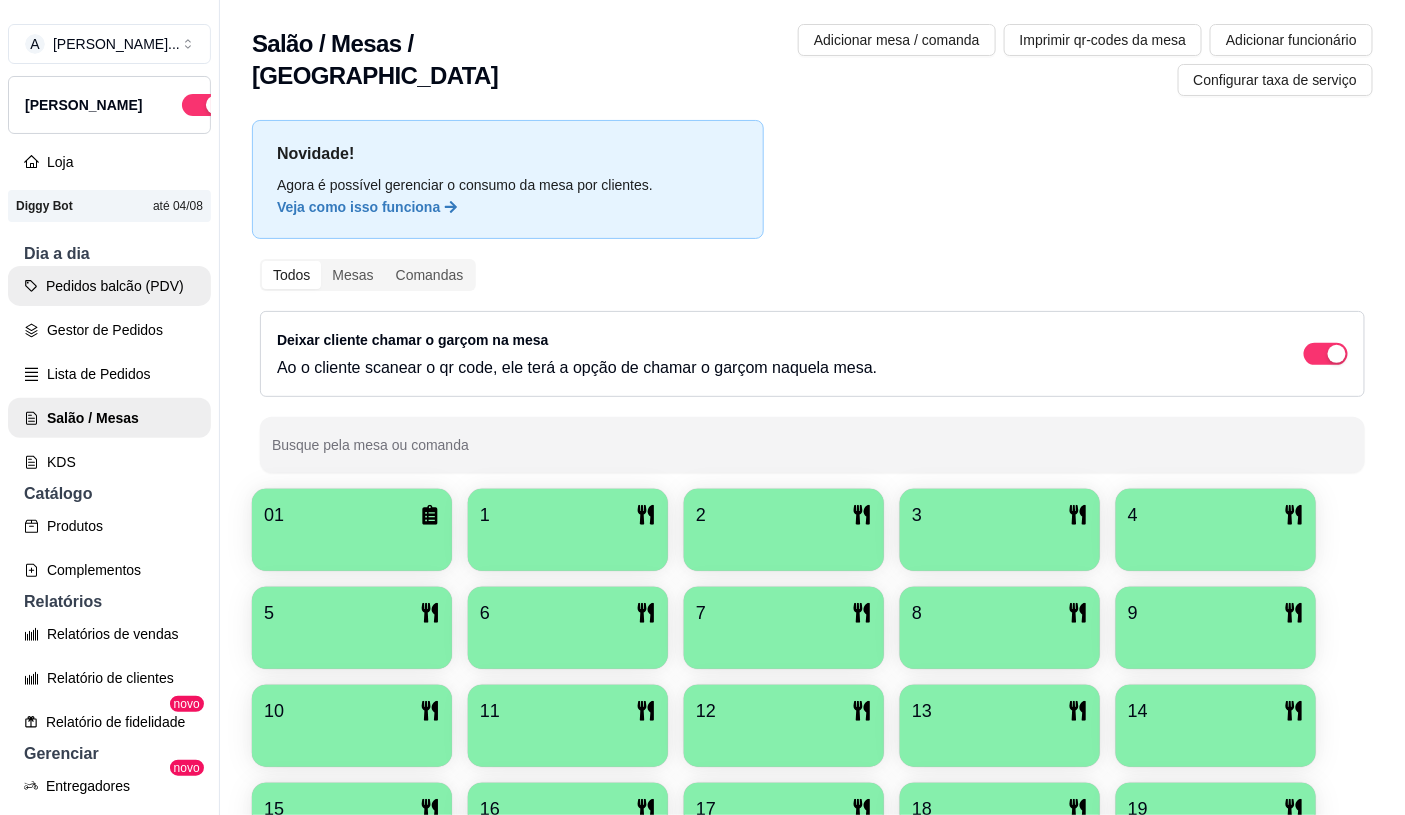 click on "Pedidos balcão (PDV)" at bounding box center [109, 286] 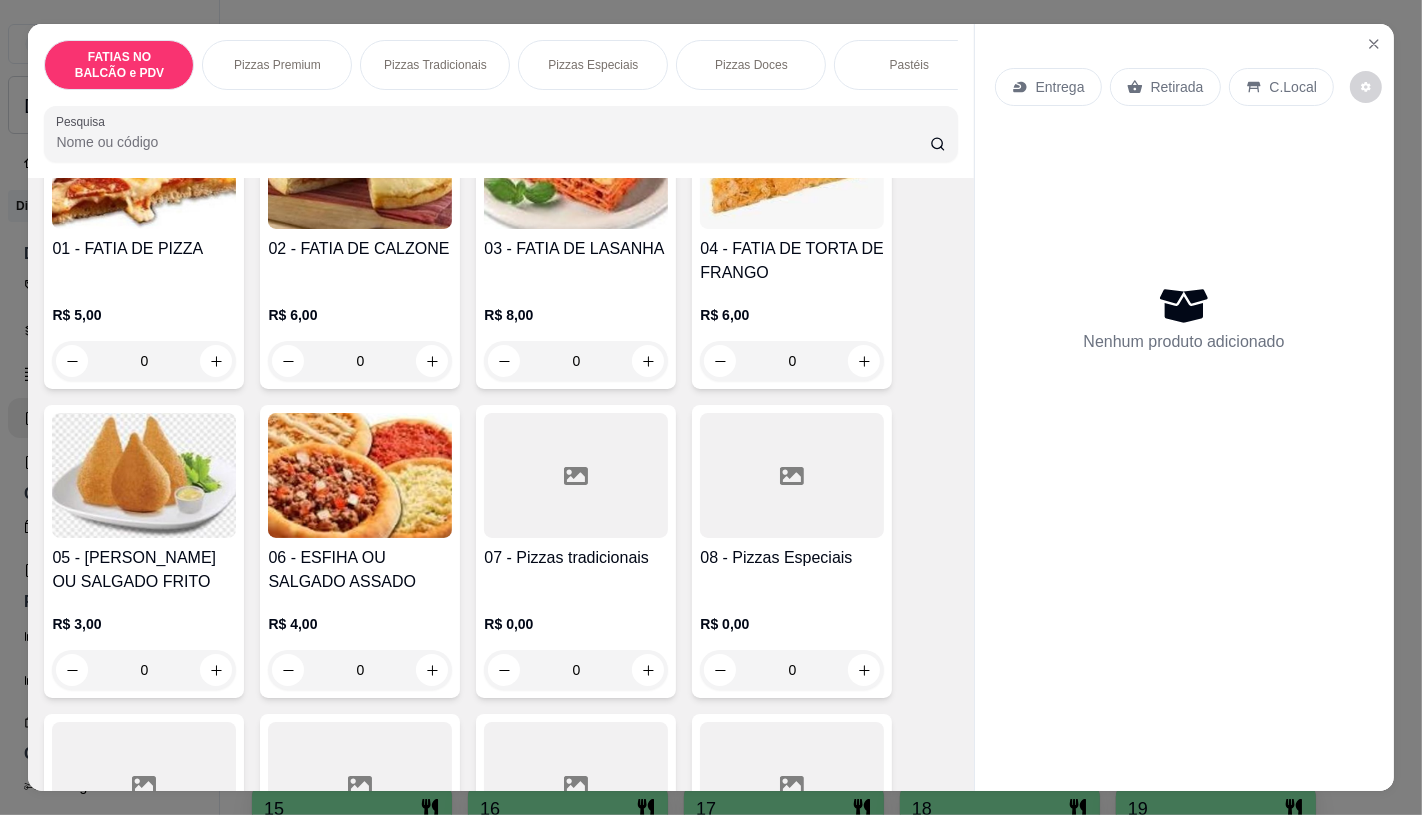 scroll, scrollTop: 222, scrollLeft: 0, axis: vertical 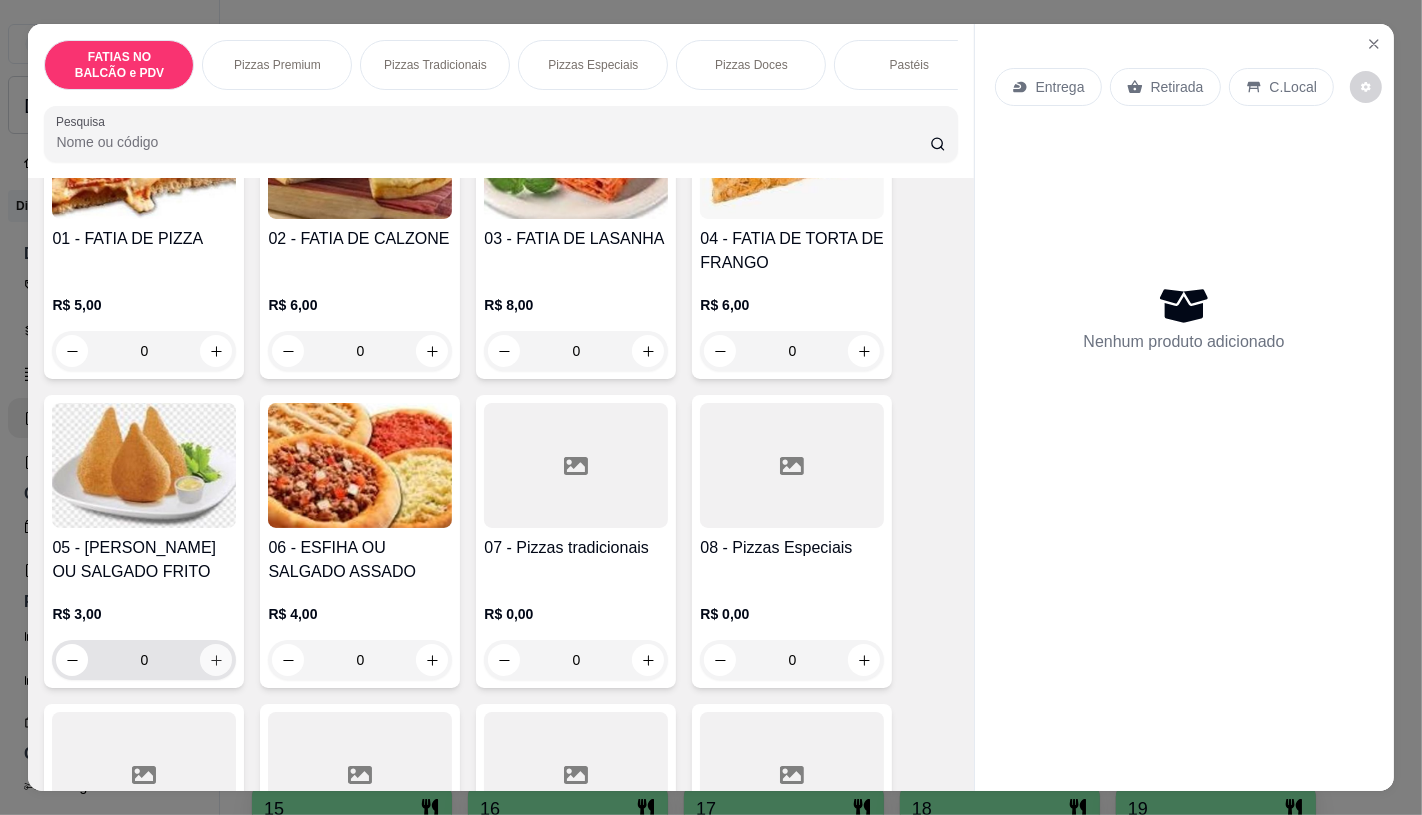 click 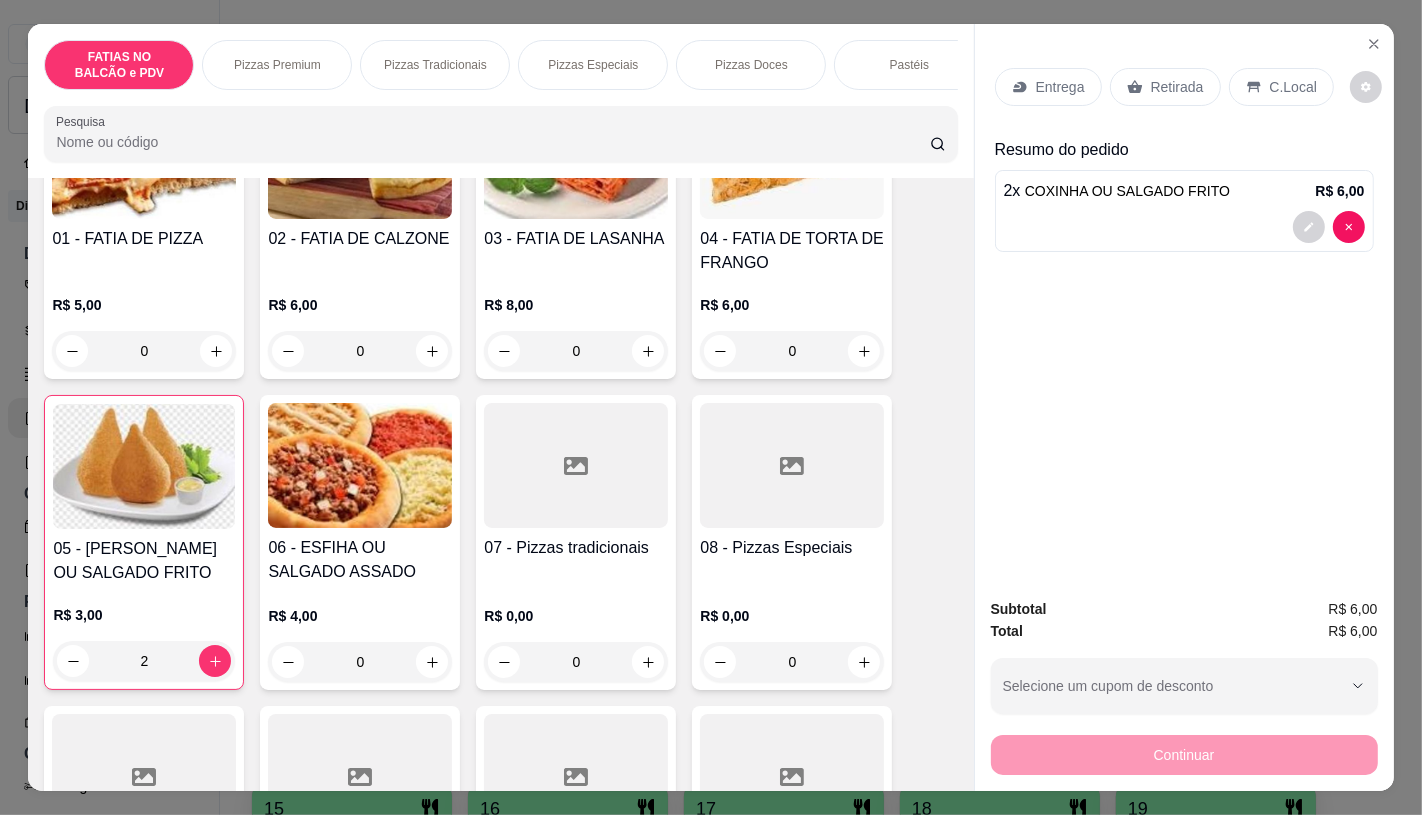 click on "Retirada" at bounding box center (1177, 87) 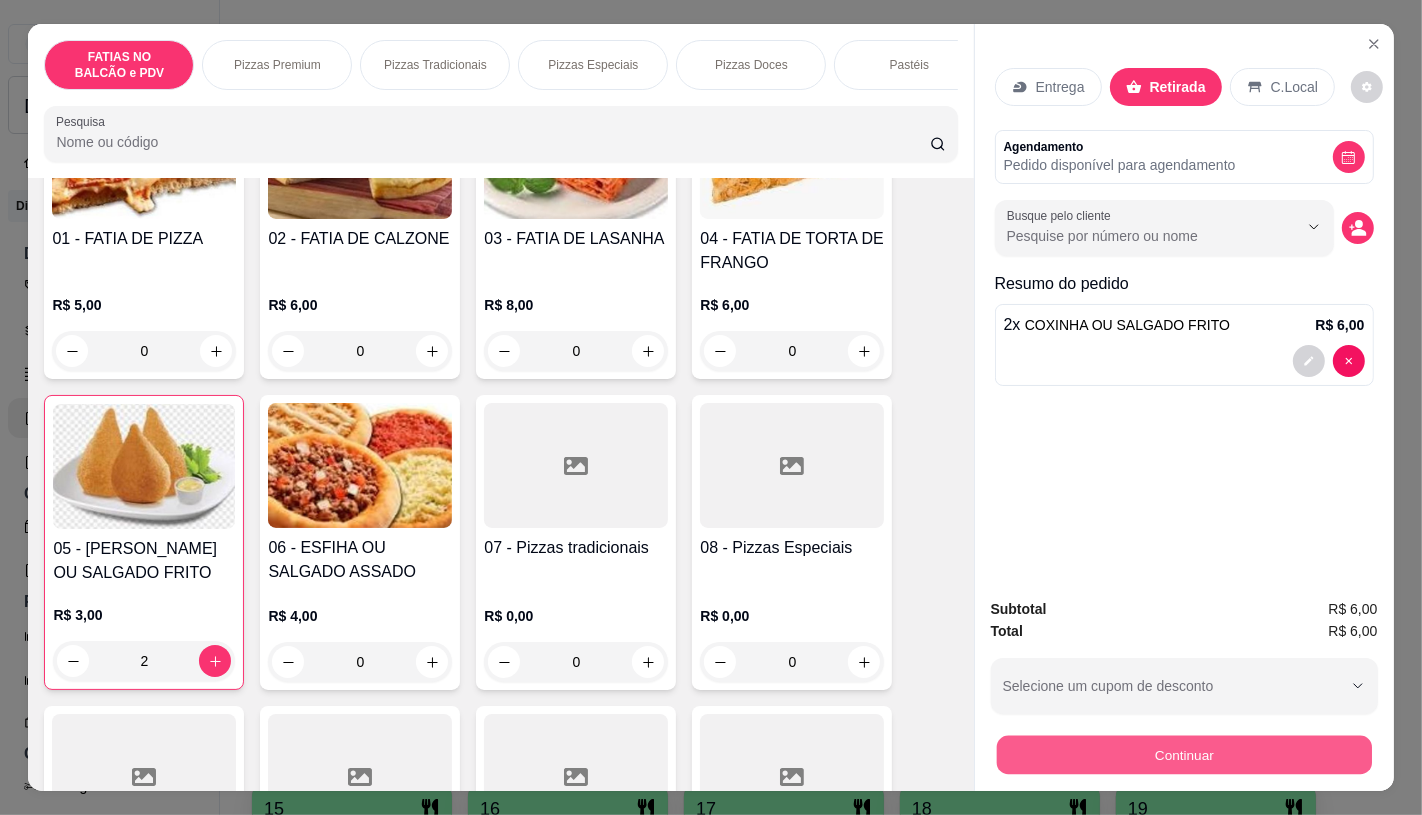 click on "Continuar" at bounding box center [1183, 754] 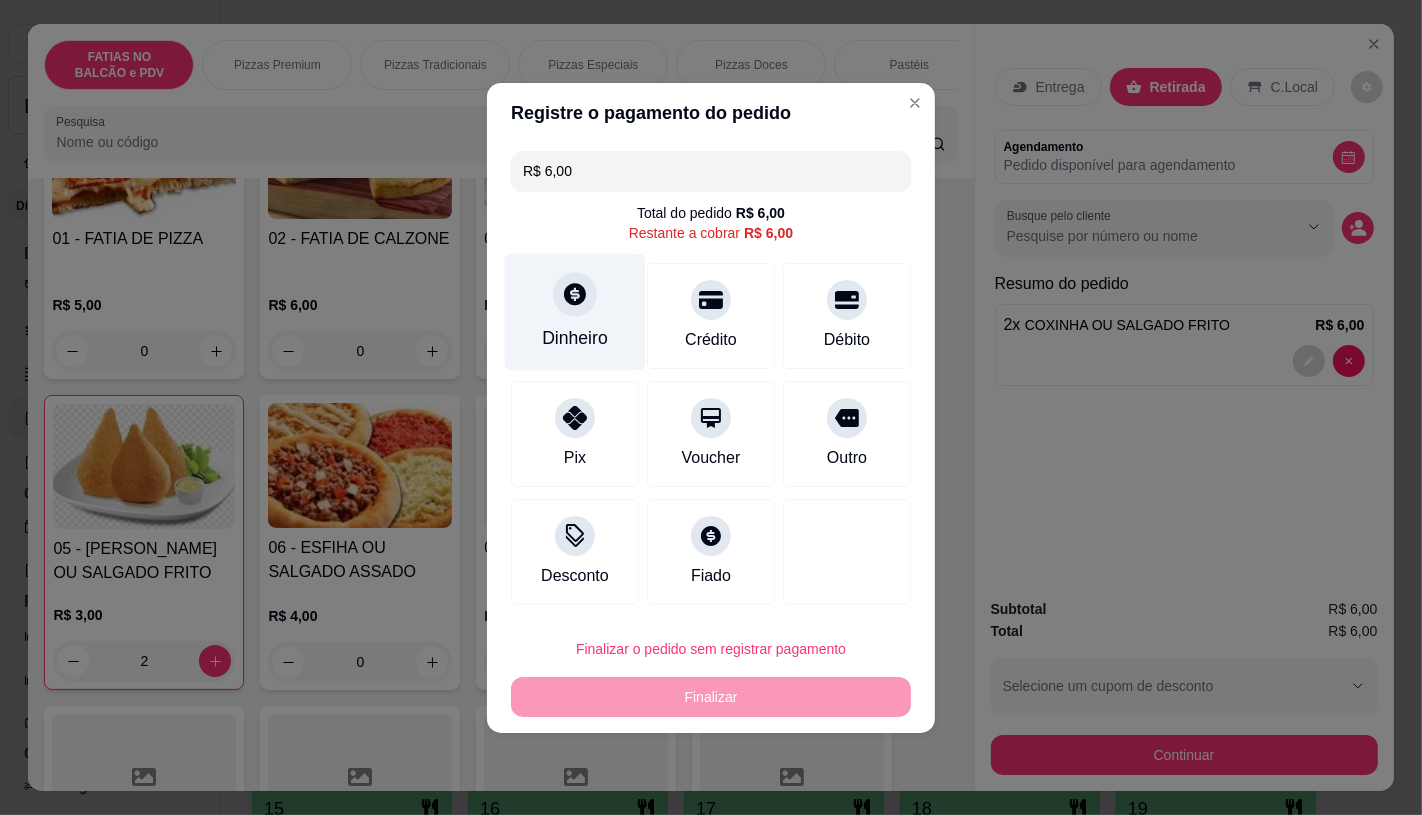 click on "Dinheiro" at bounding box center (575, 311) 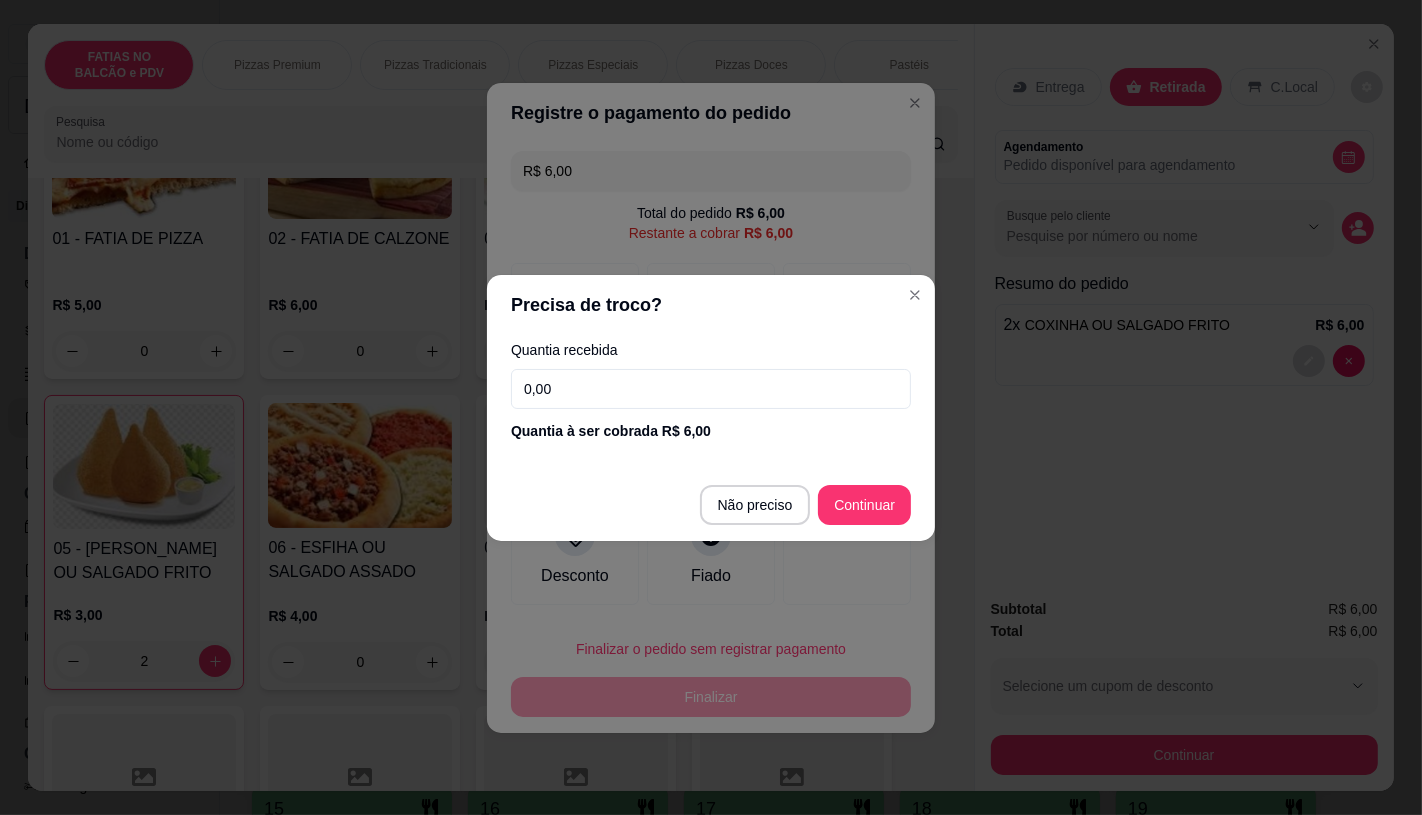 click on "0,00" at bounding box center (711, 389) 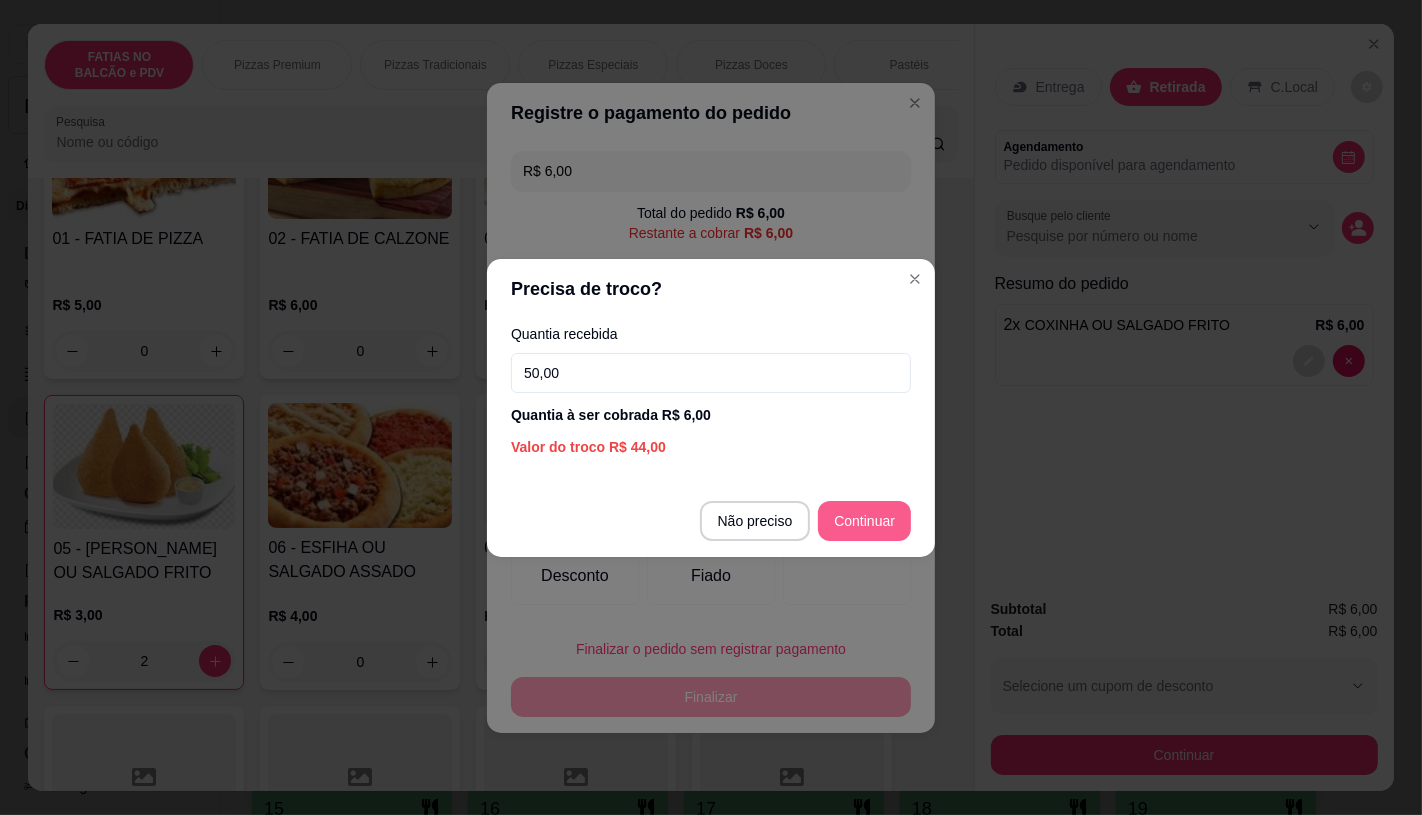 type on "50,00" 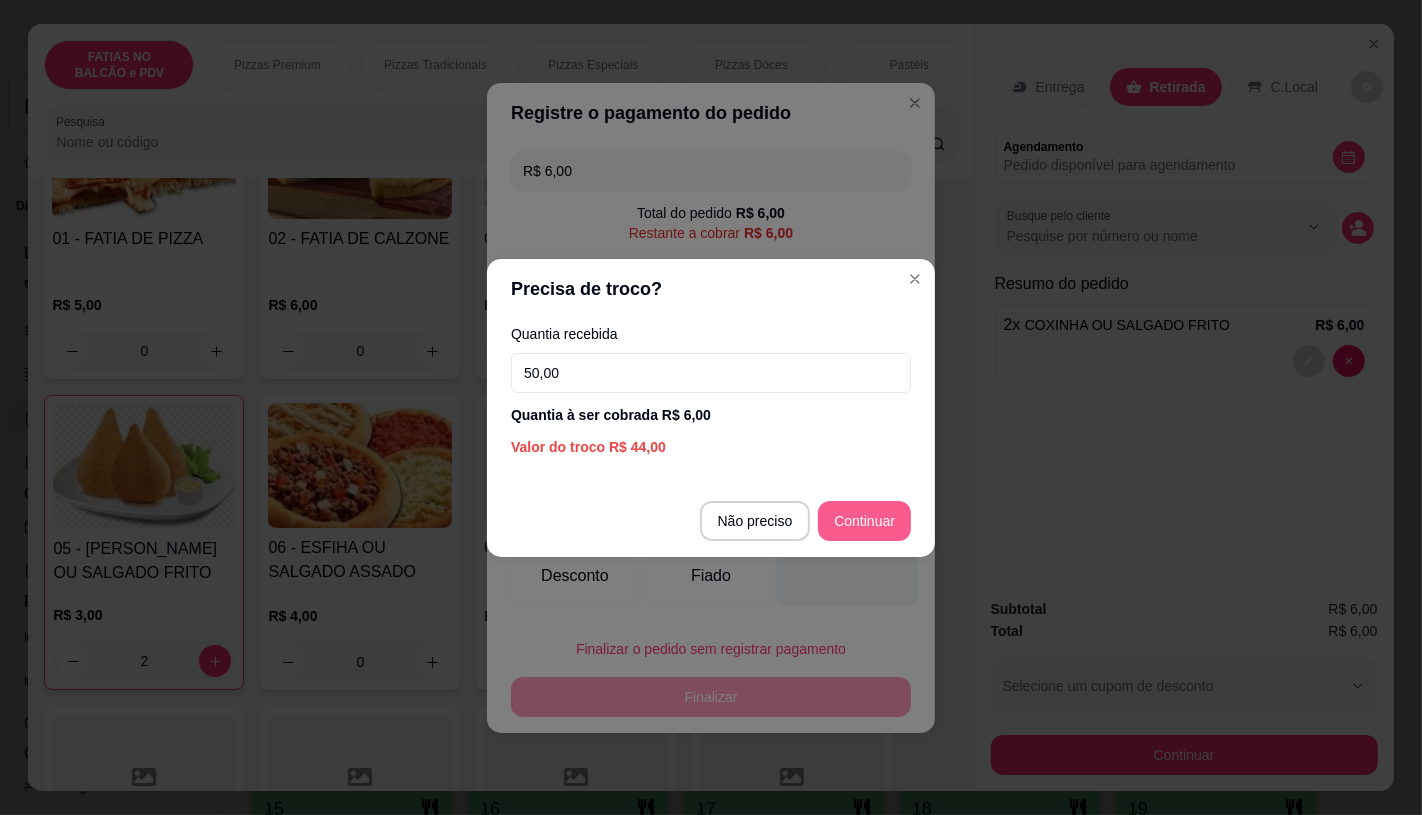 type on "R$ 0,00" 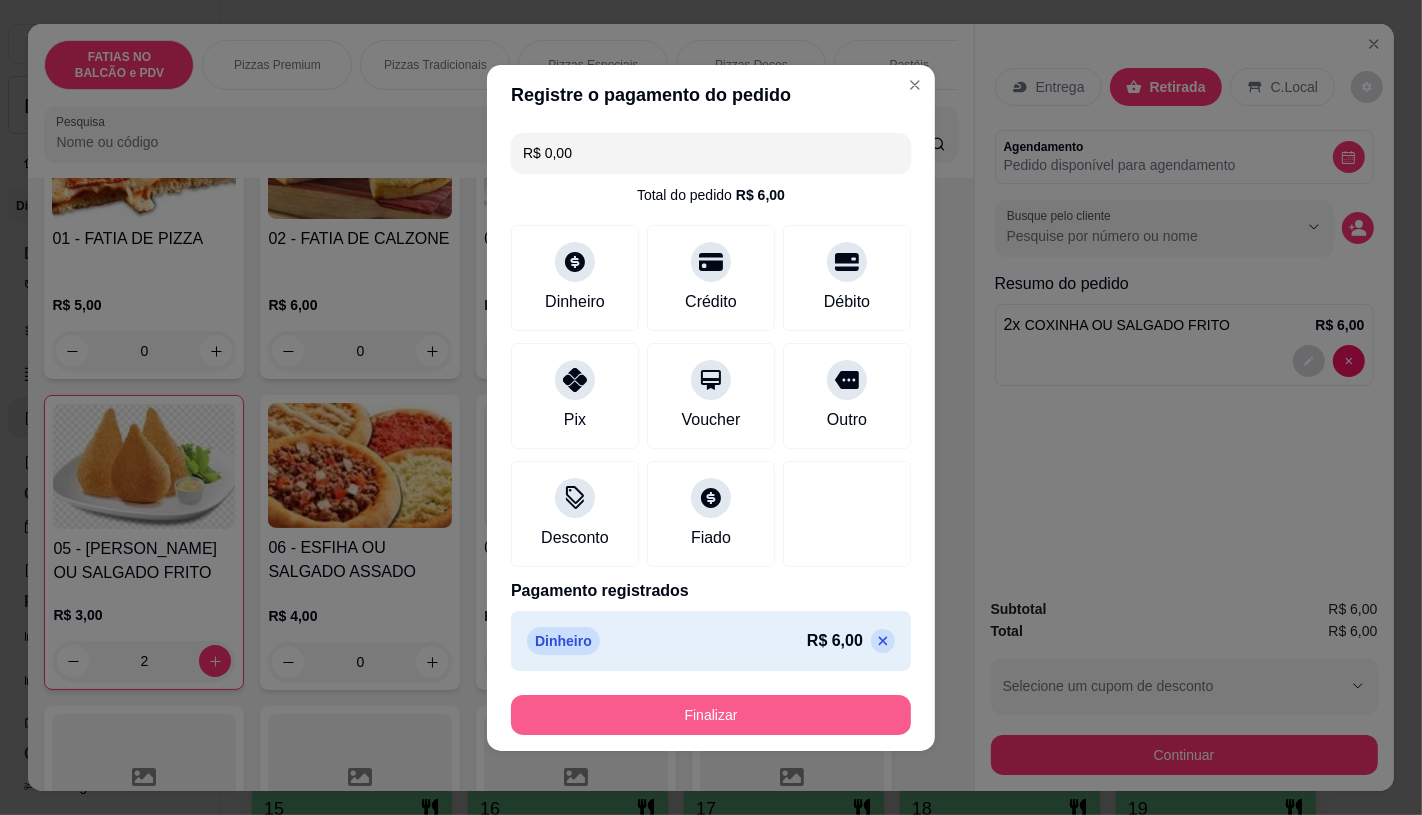click on "Finalizar" at bounding box center (711, 715) 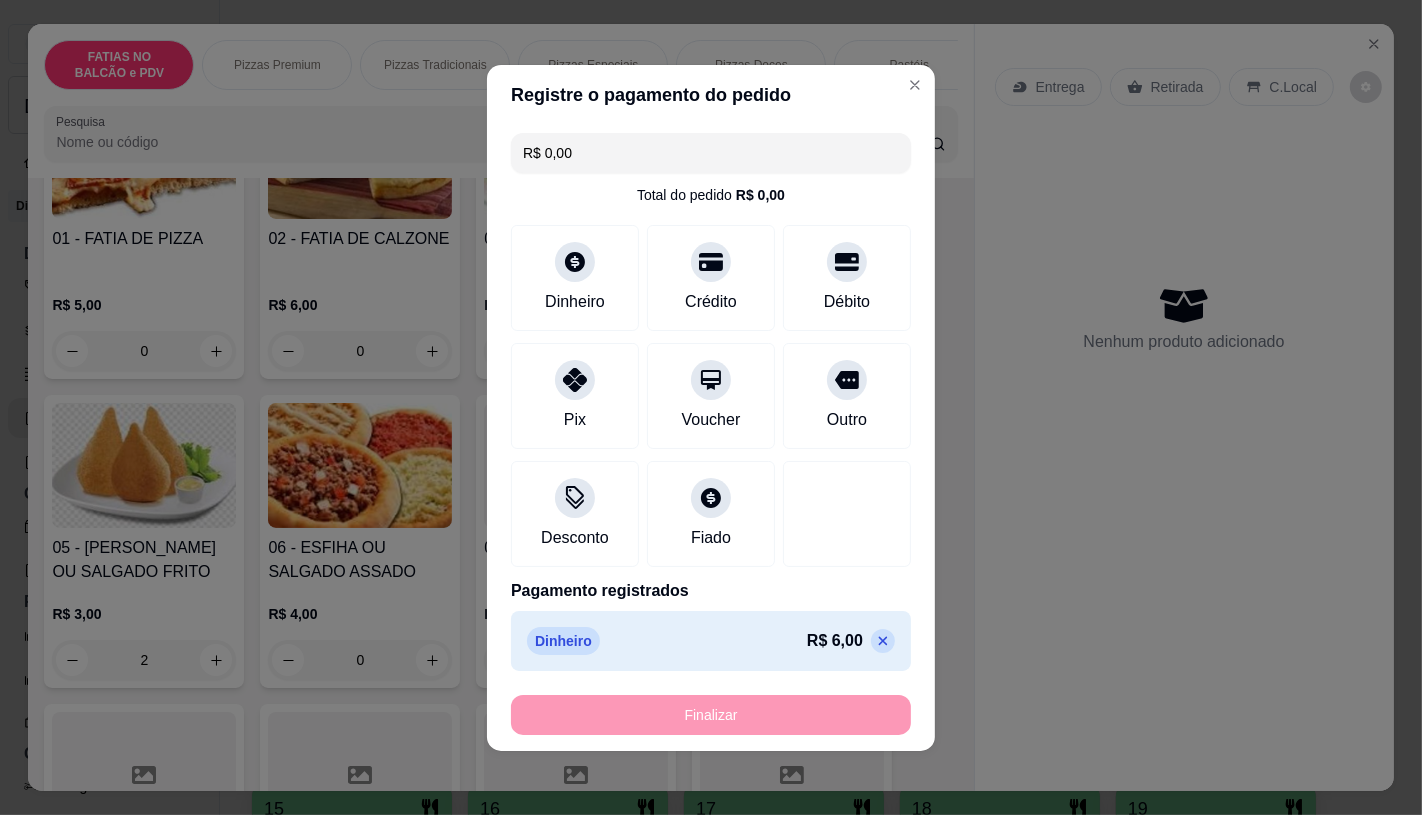 type on "0" 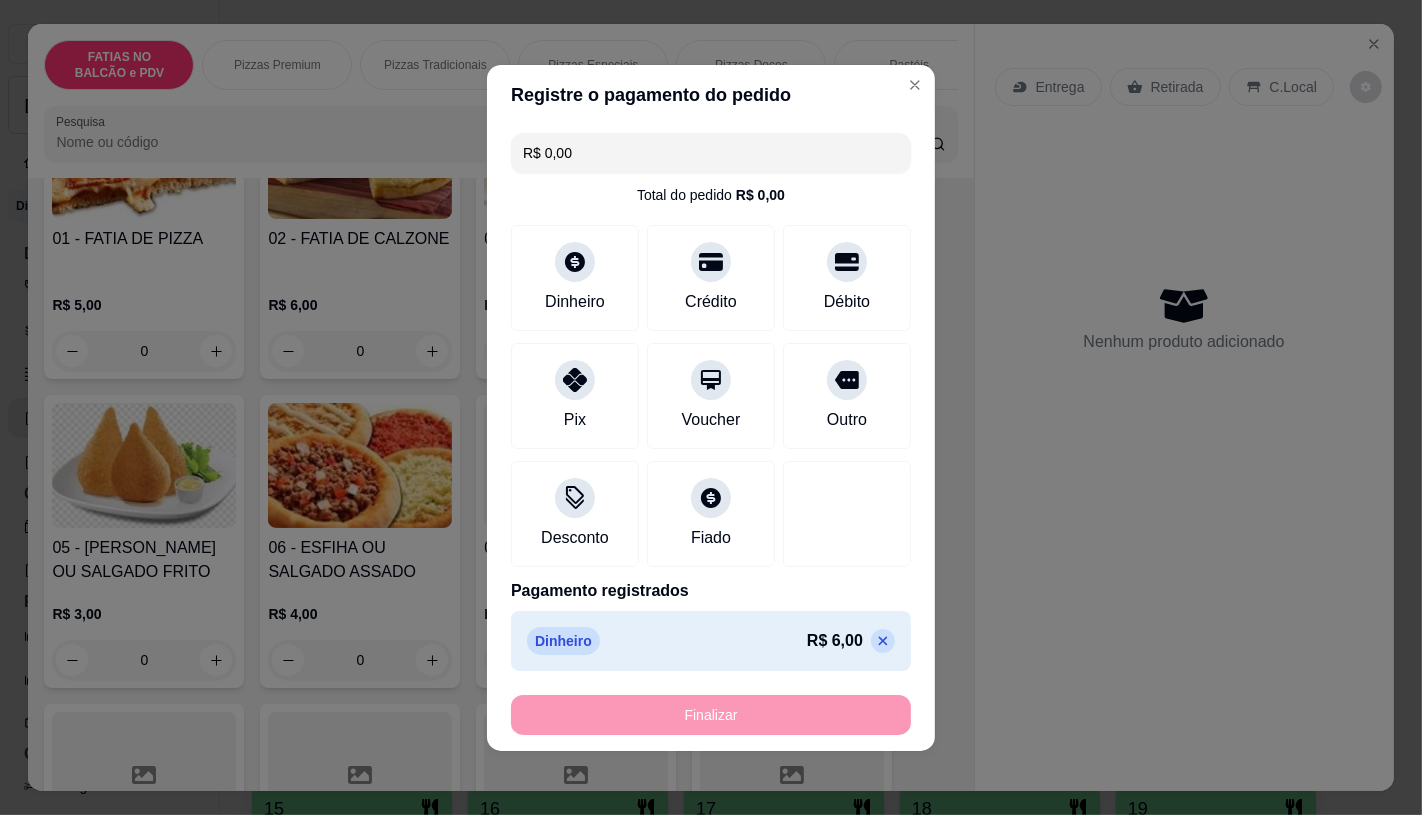 type on "-R$ 6,00" 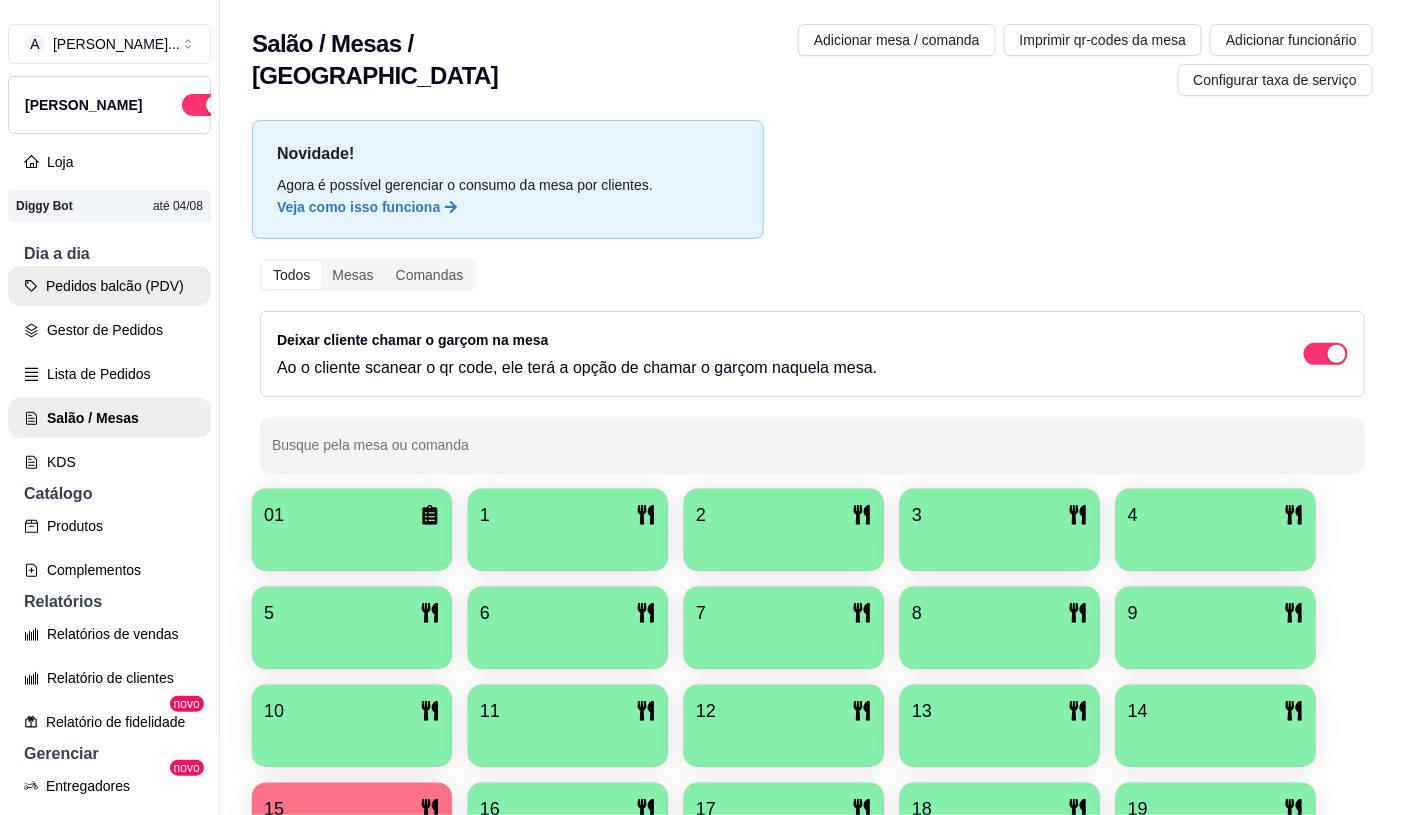click on "Pedidos balcão (PDV)" at bounding box center [109, 286] 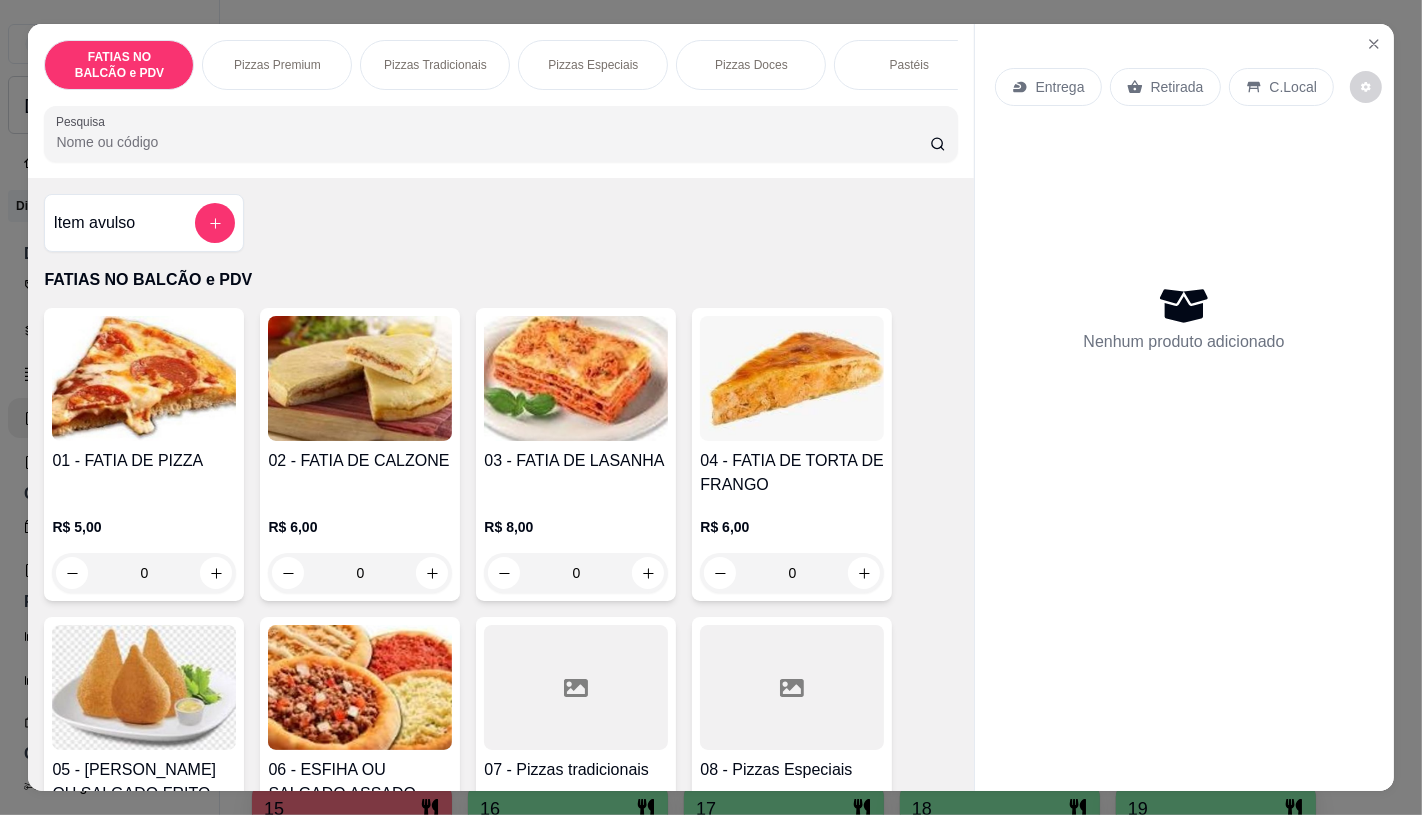 click on "Pizzas Especiais" at bounding box center [593, 65] 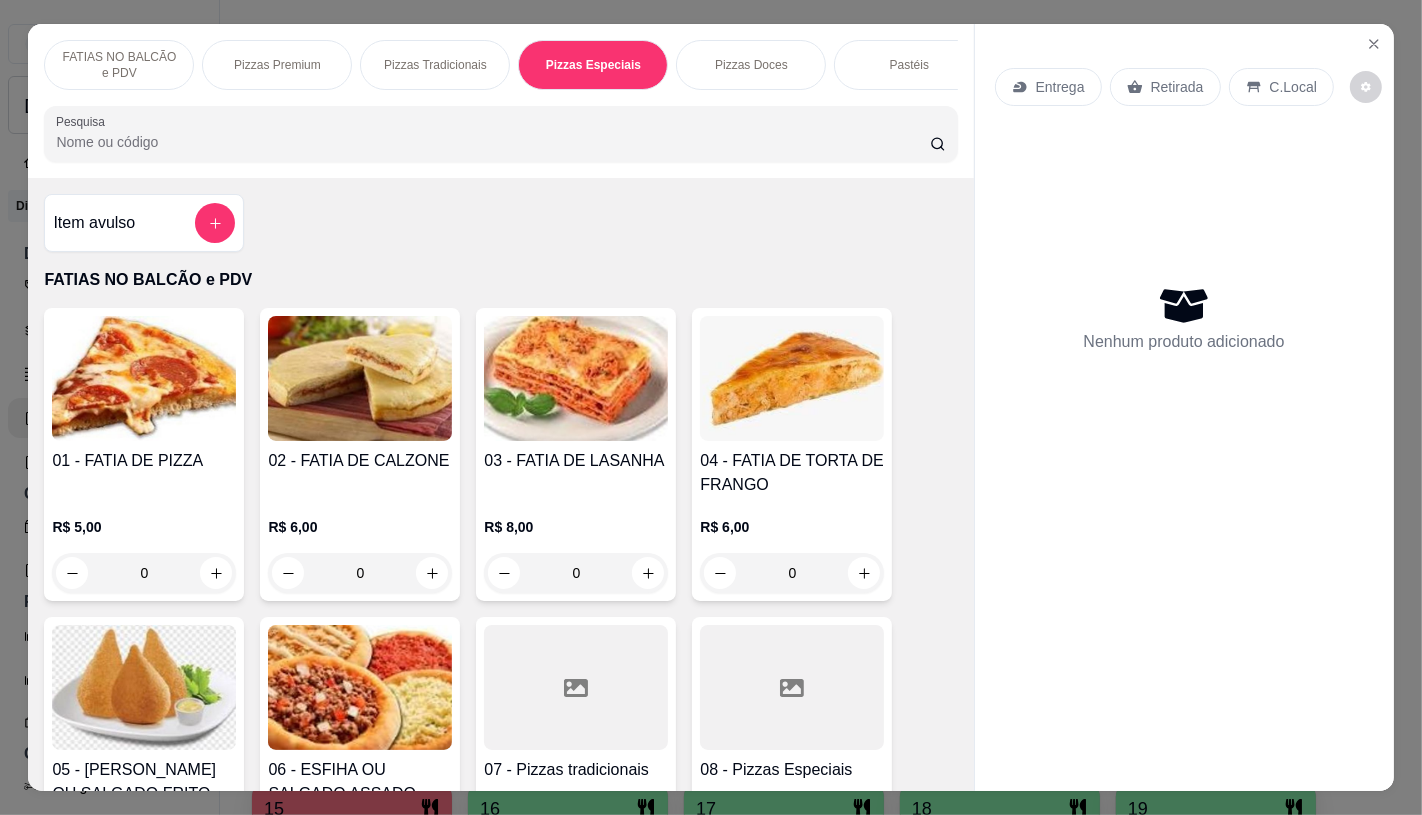 scroll, scrollTop: 2798, scrollLeft: 0, axis: vertical 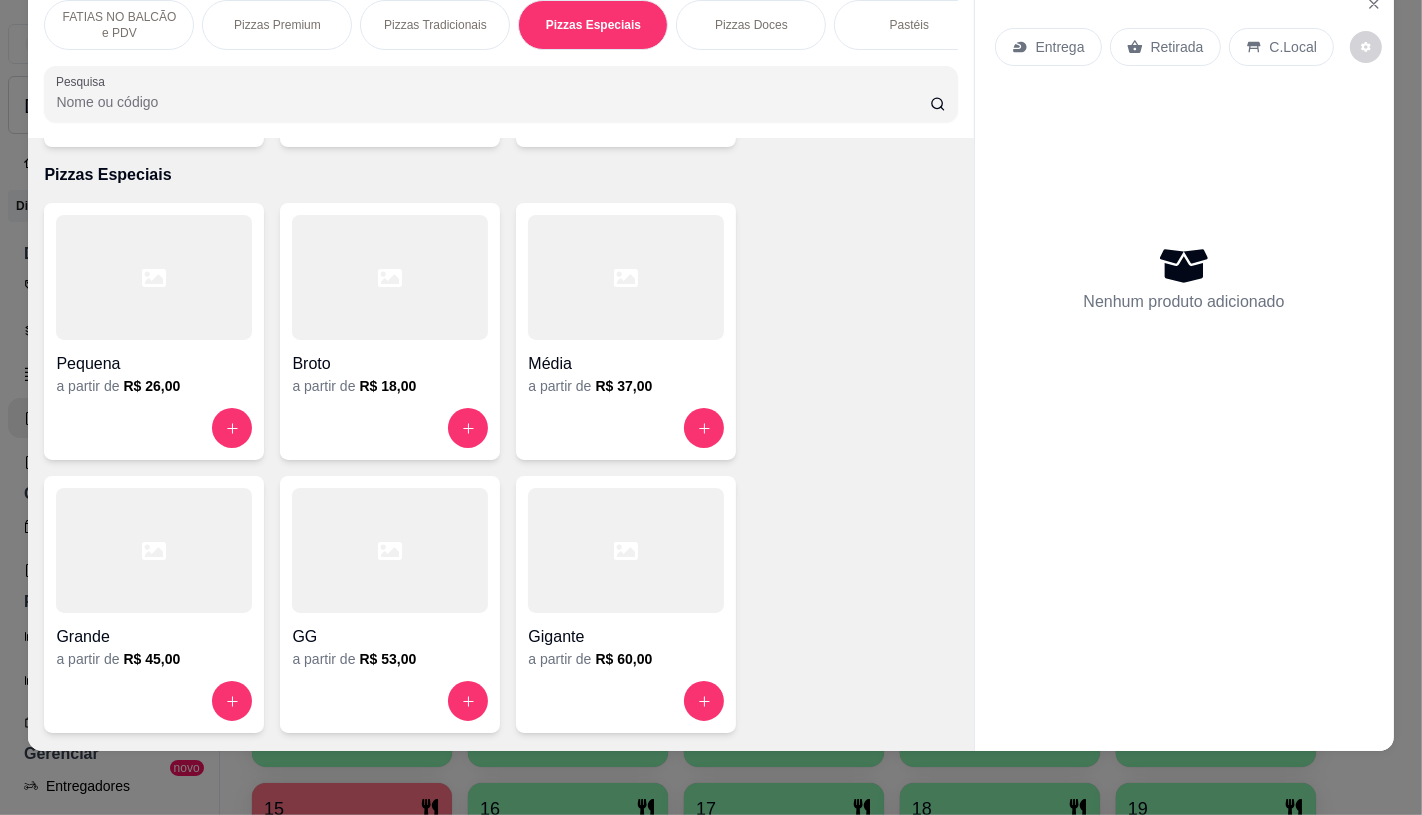 click on "FATIAS NO BALCÃO e PDV" at bounding box center (119, 25) 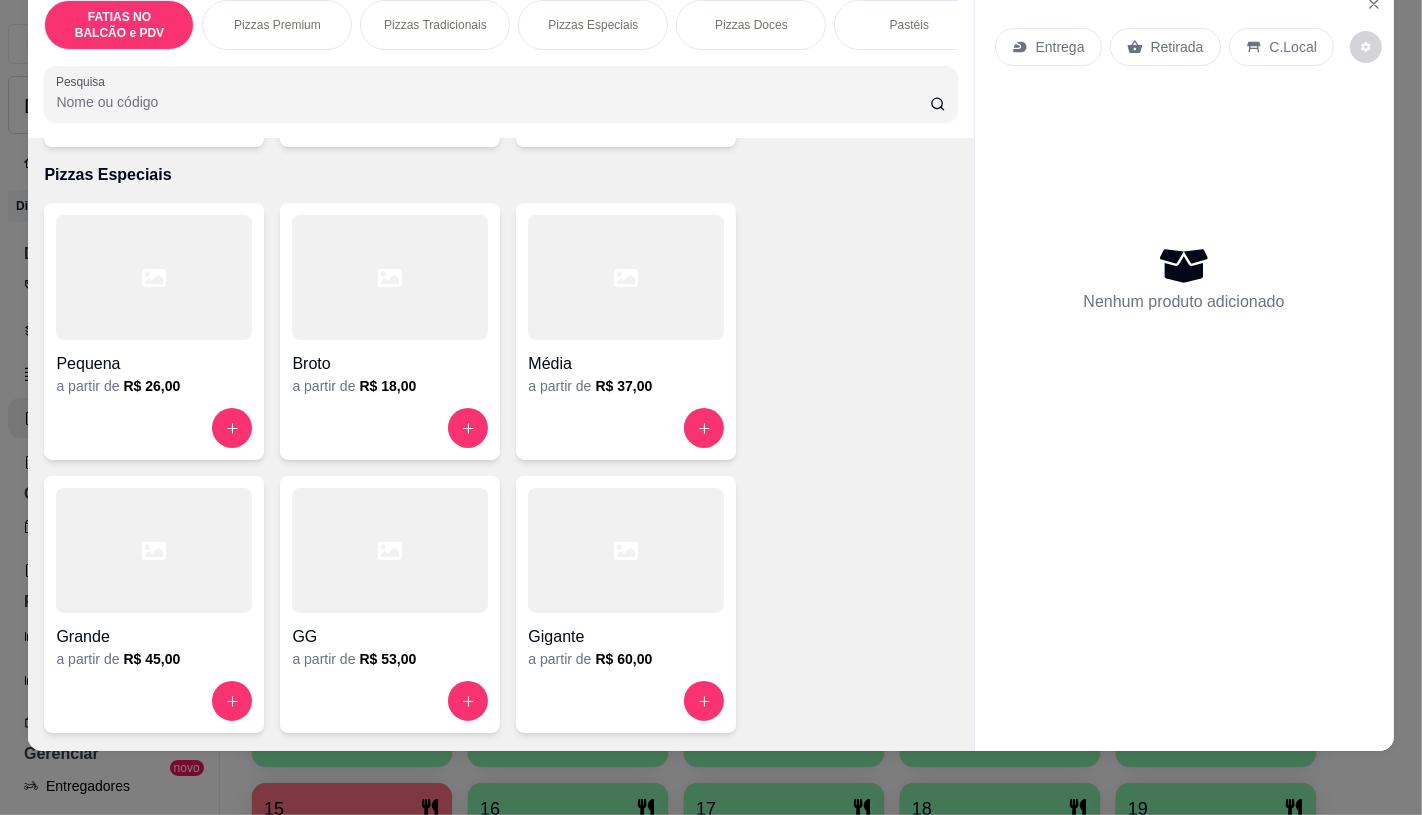 scroll, scrollTop: 90, scrollLeft: 0, axis: vertical 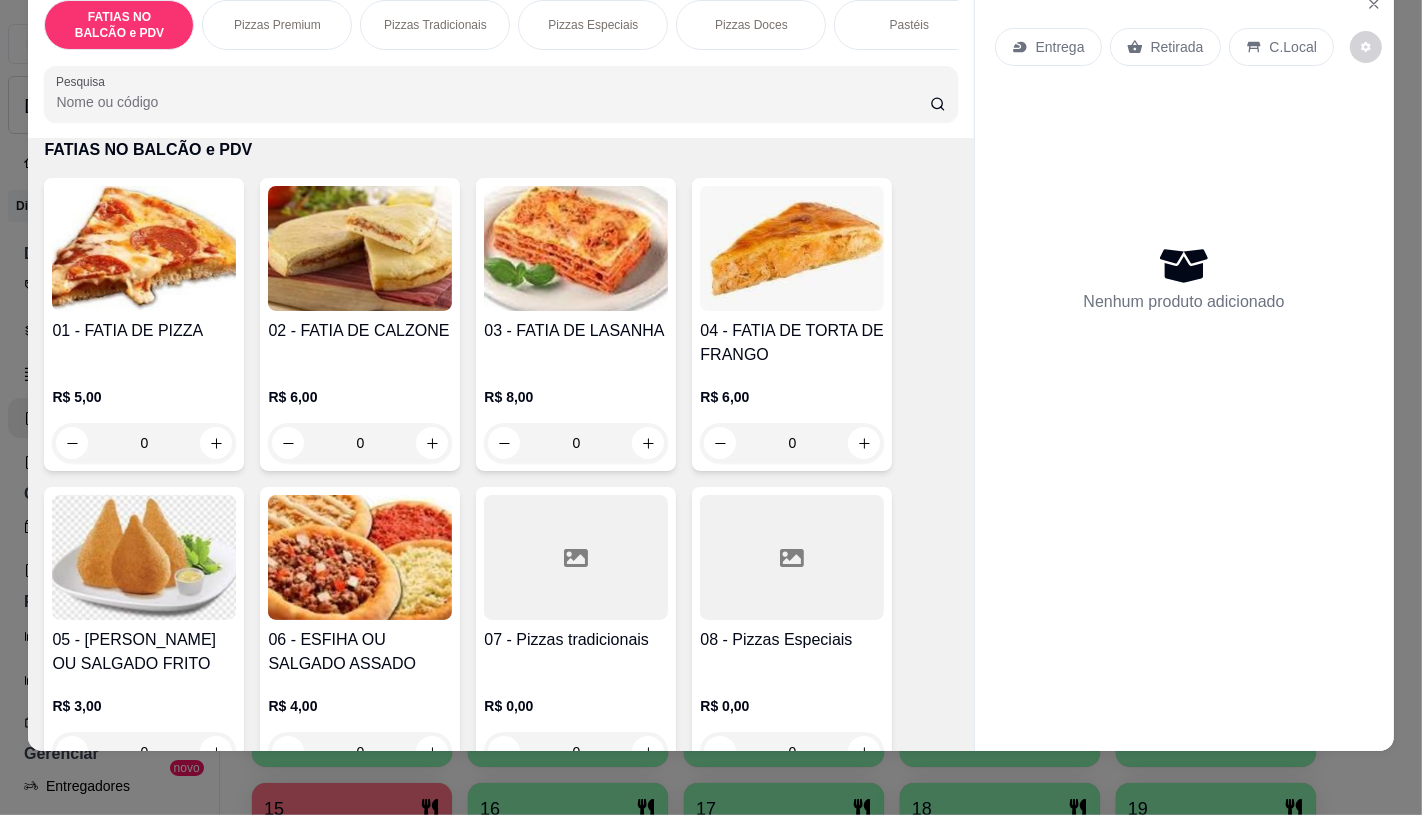 click at bounding box center (792, 557) 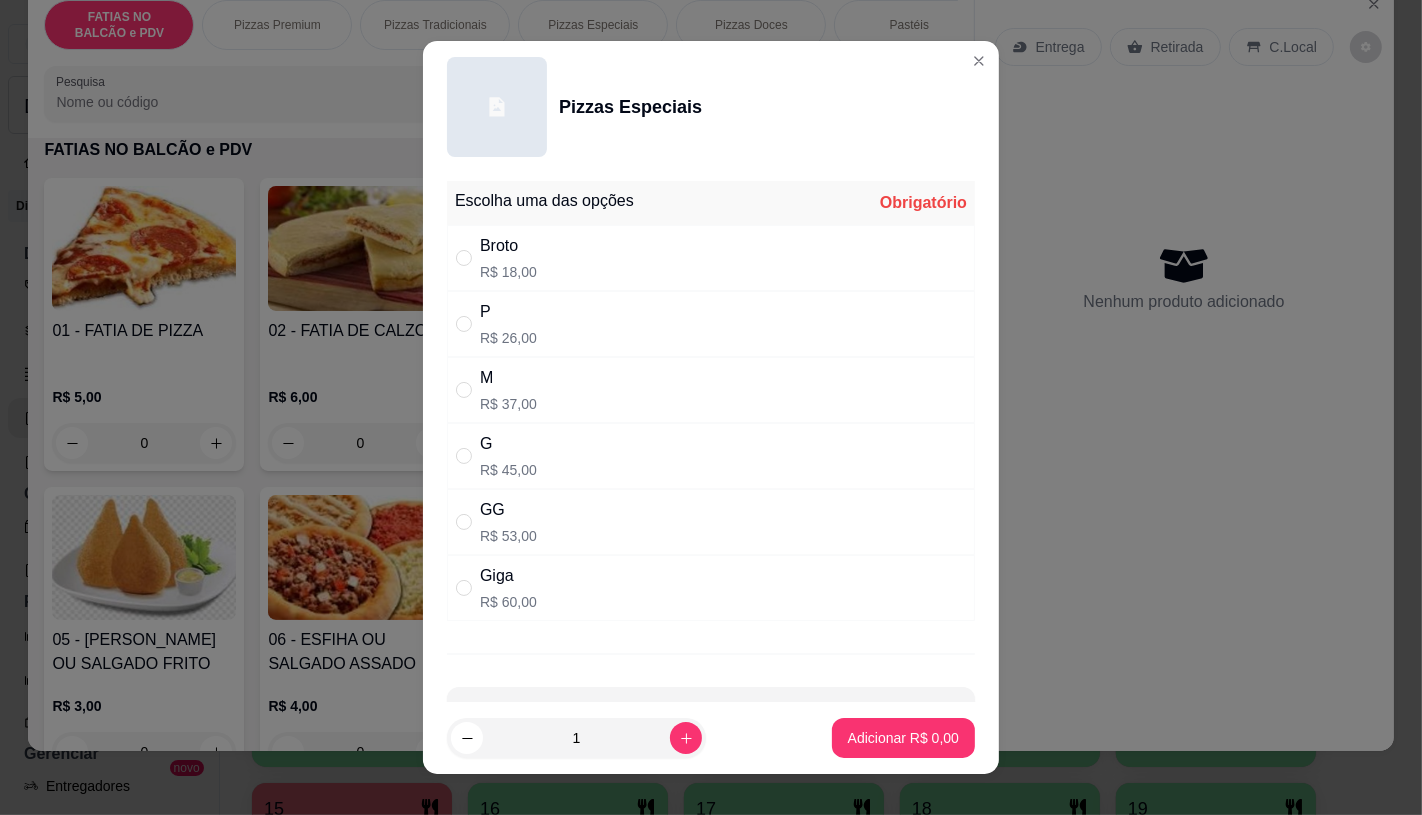 click on "GG R$ 53,00" at bounding box center (711, 522) 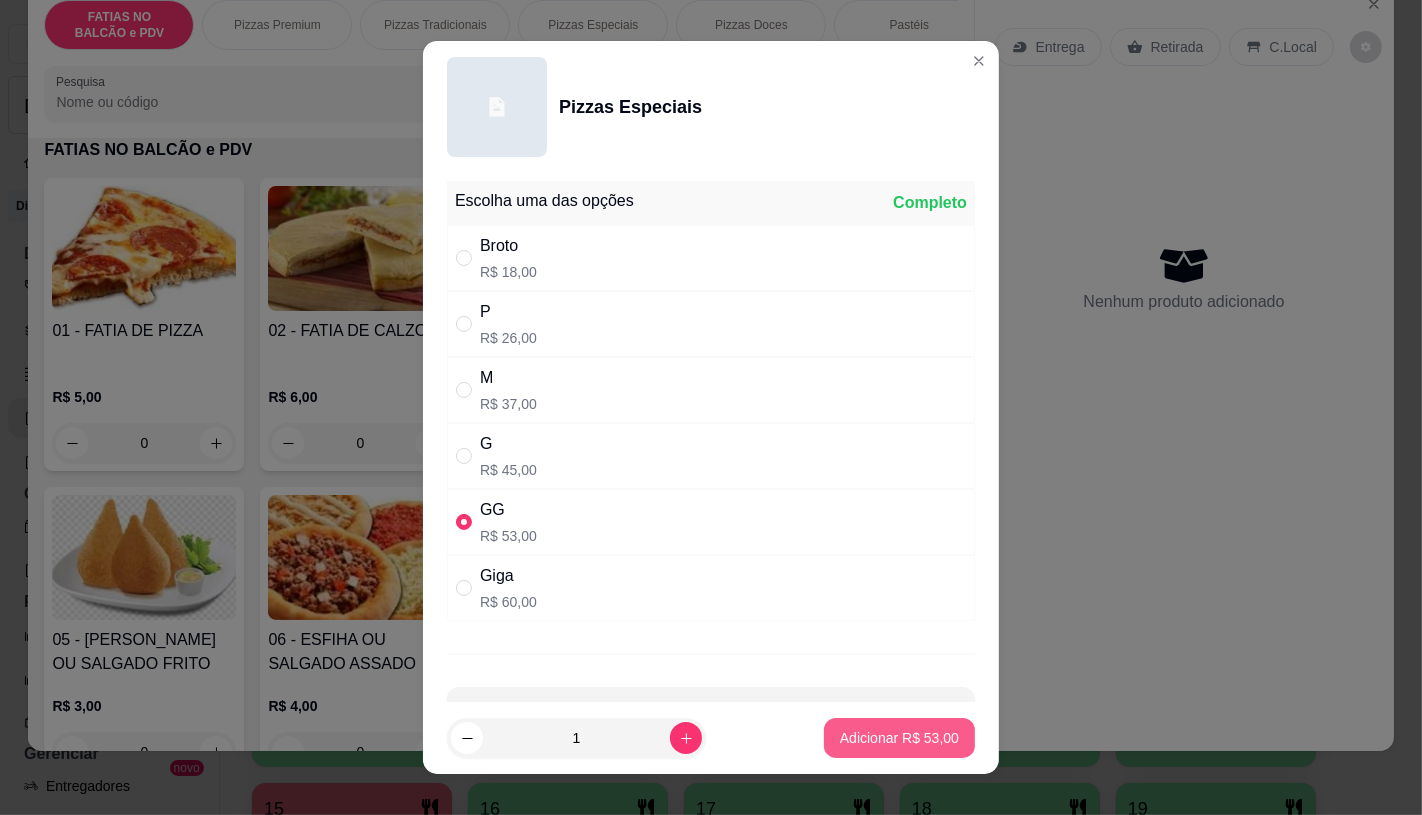 click on "Adicionar   R$ 53,00" at bounding box center [899, 738] 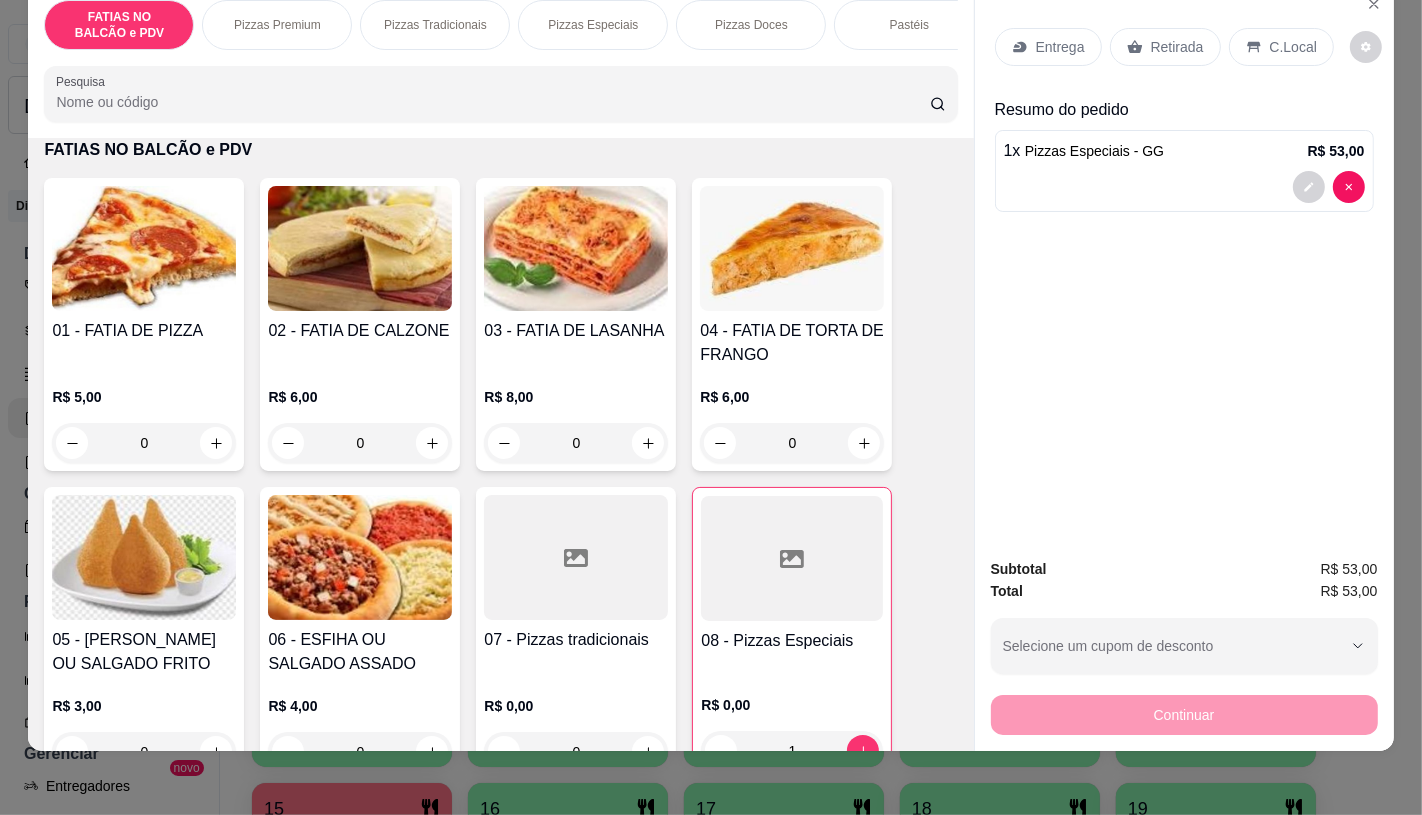 scroll, scrollTop: 423, scrollLeft: 0, axis: vertical 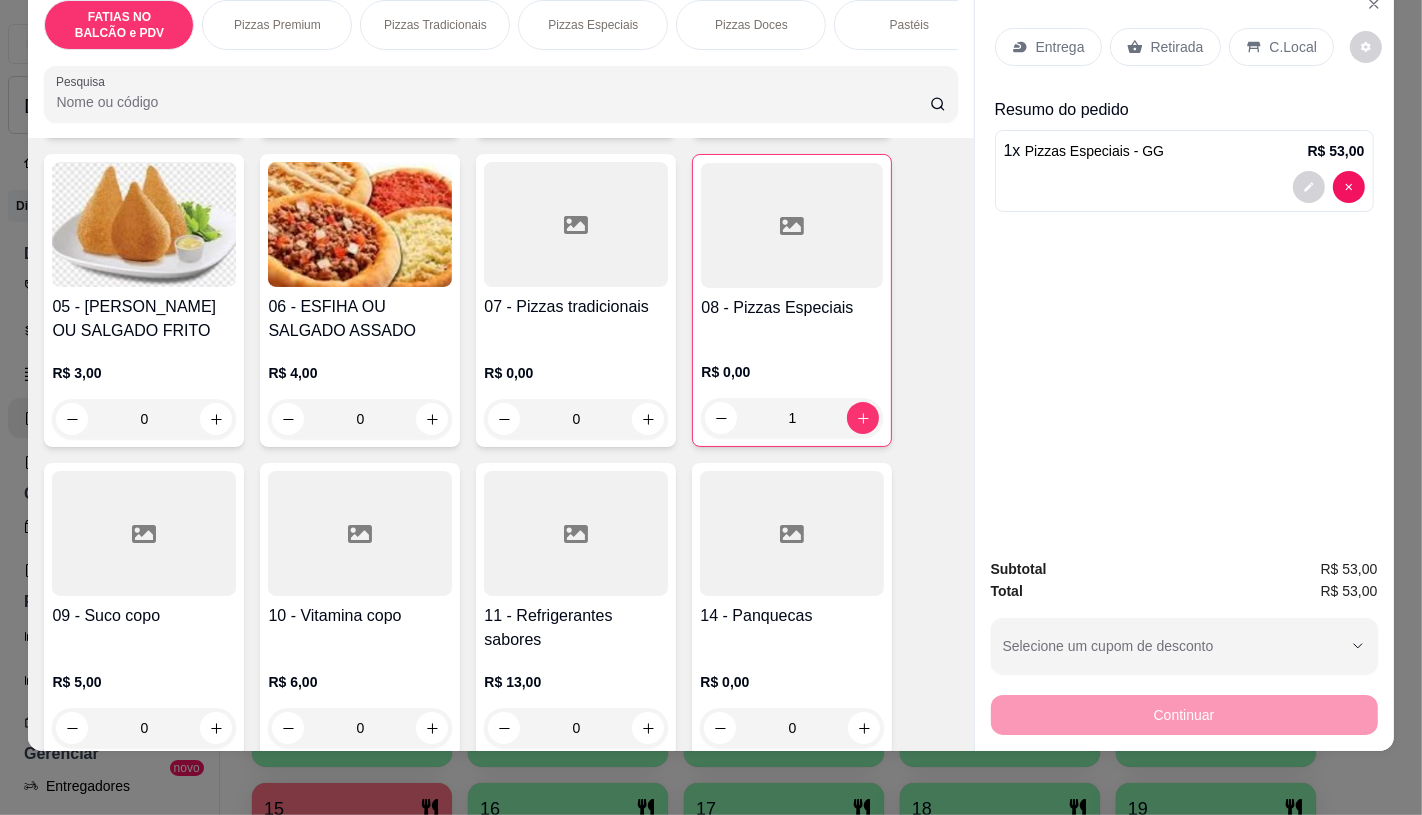 click at bounding box center (576, 533) 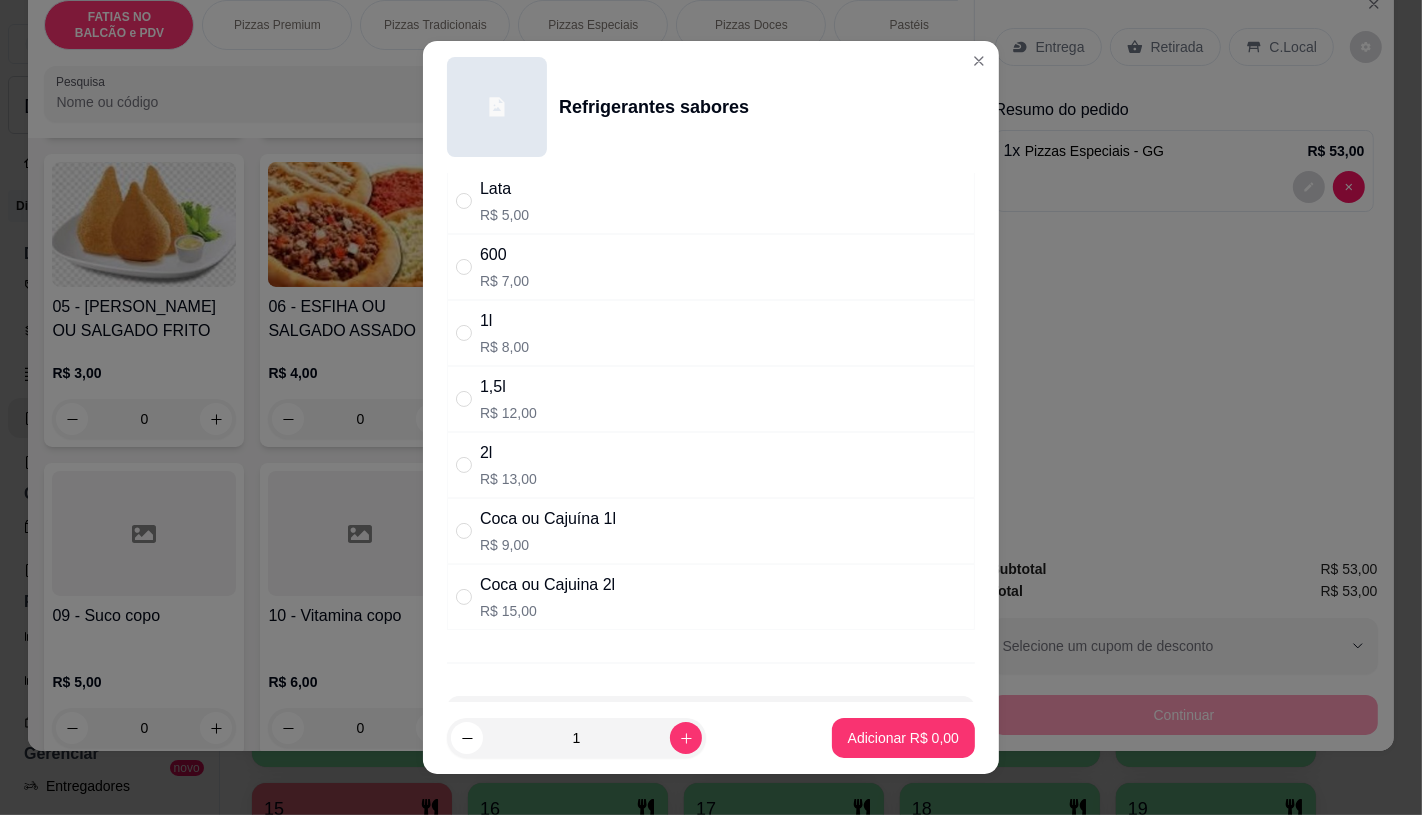 scroll, scrollTop: 201, scrollLeft: 0, axis: vertical 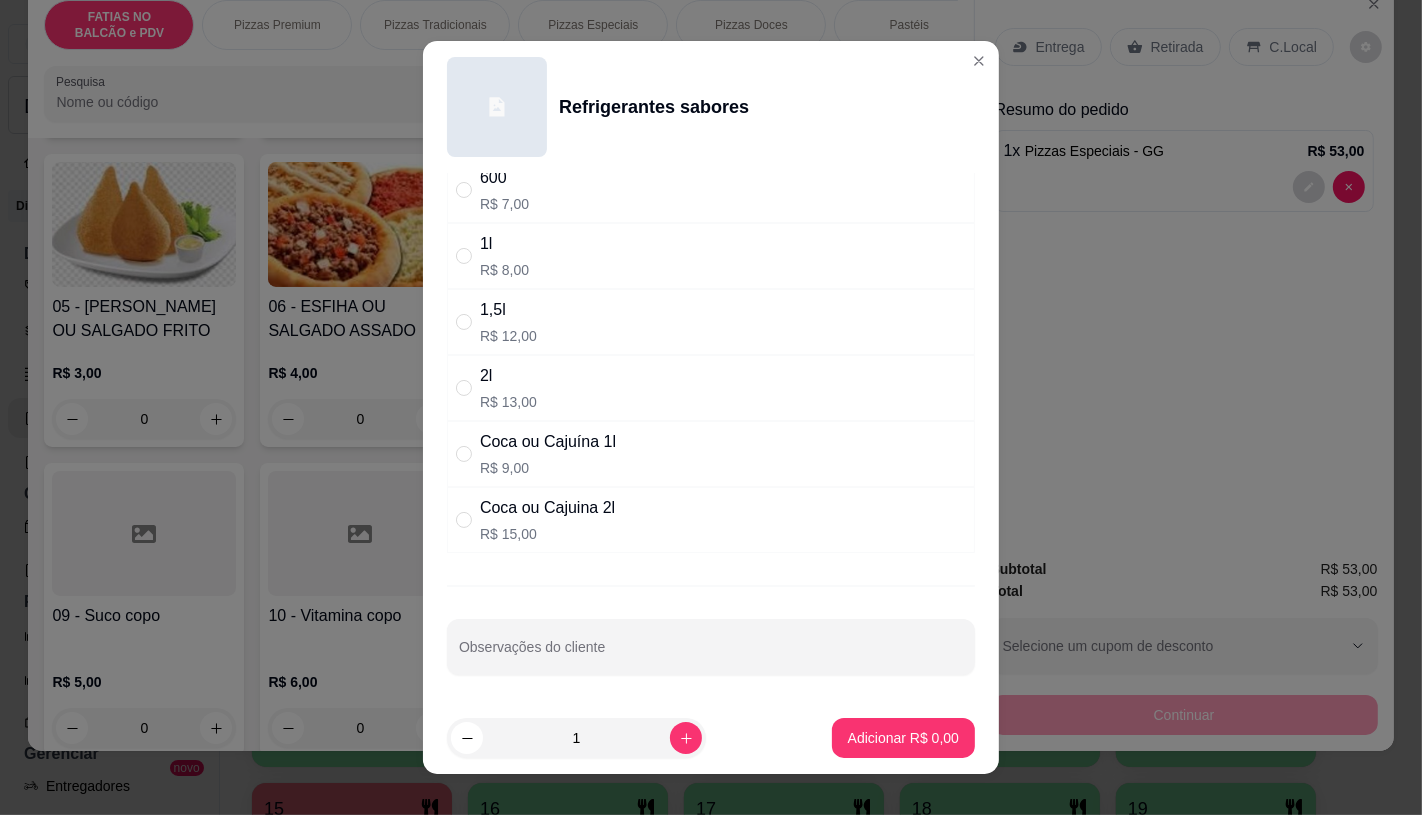 click on "R$ 15,00" at bounding box center [547, 534] 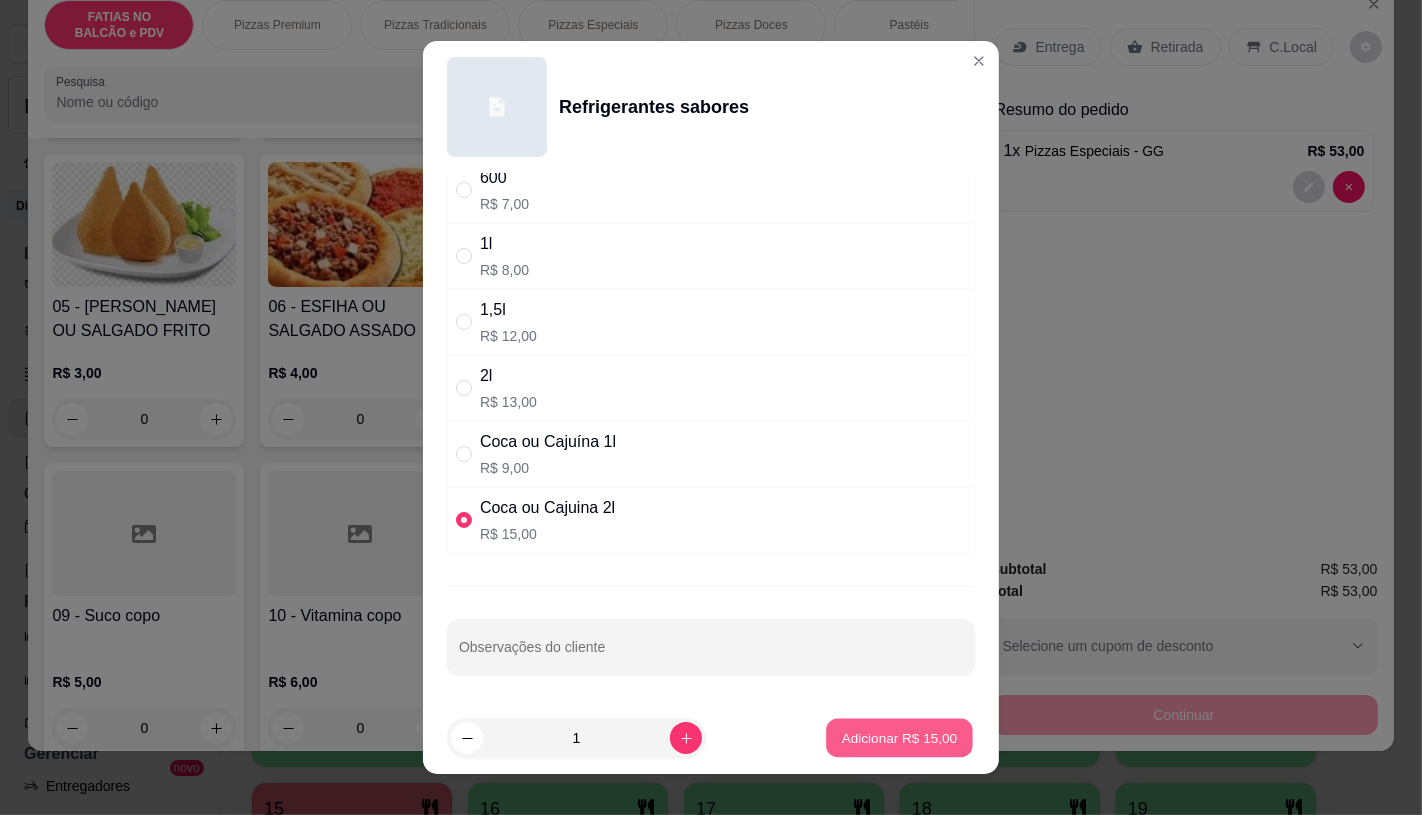 click on "Adicionar   R$ 15,00" at bounding box center [900, 738] 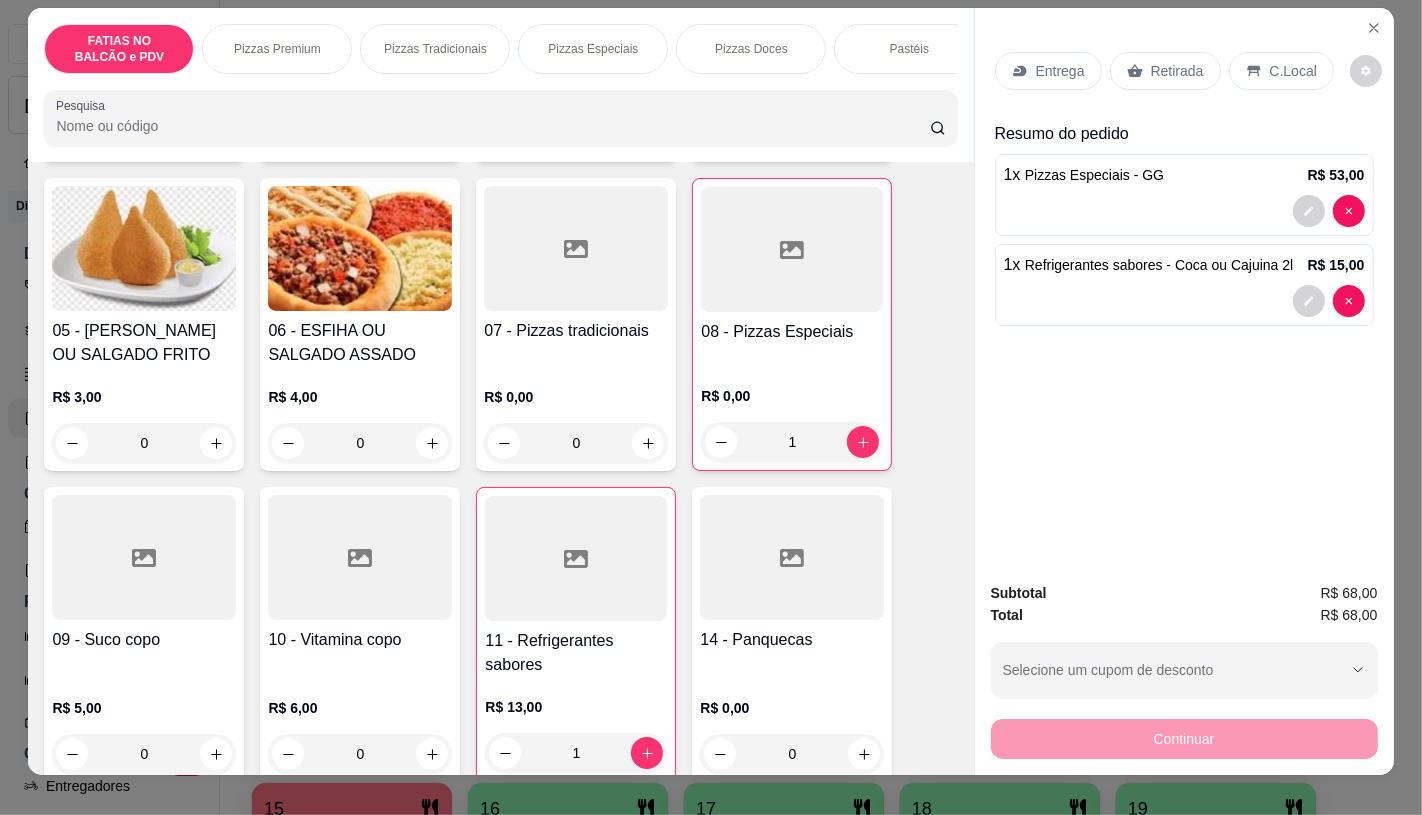scroll, scrollTop: 0, scrollLeft: 0, axis: both 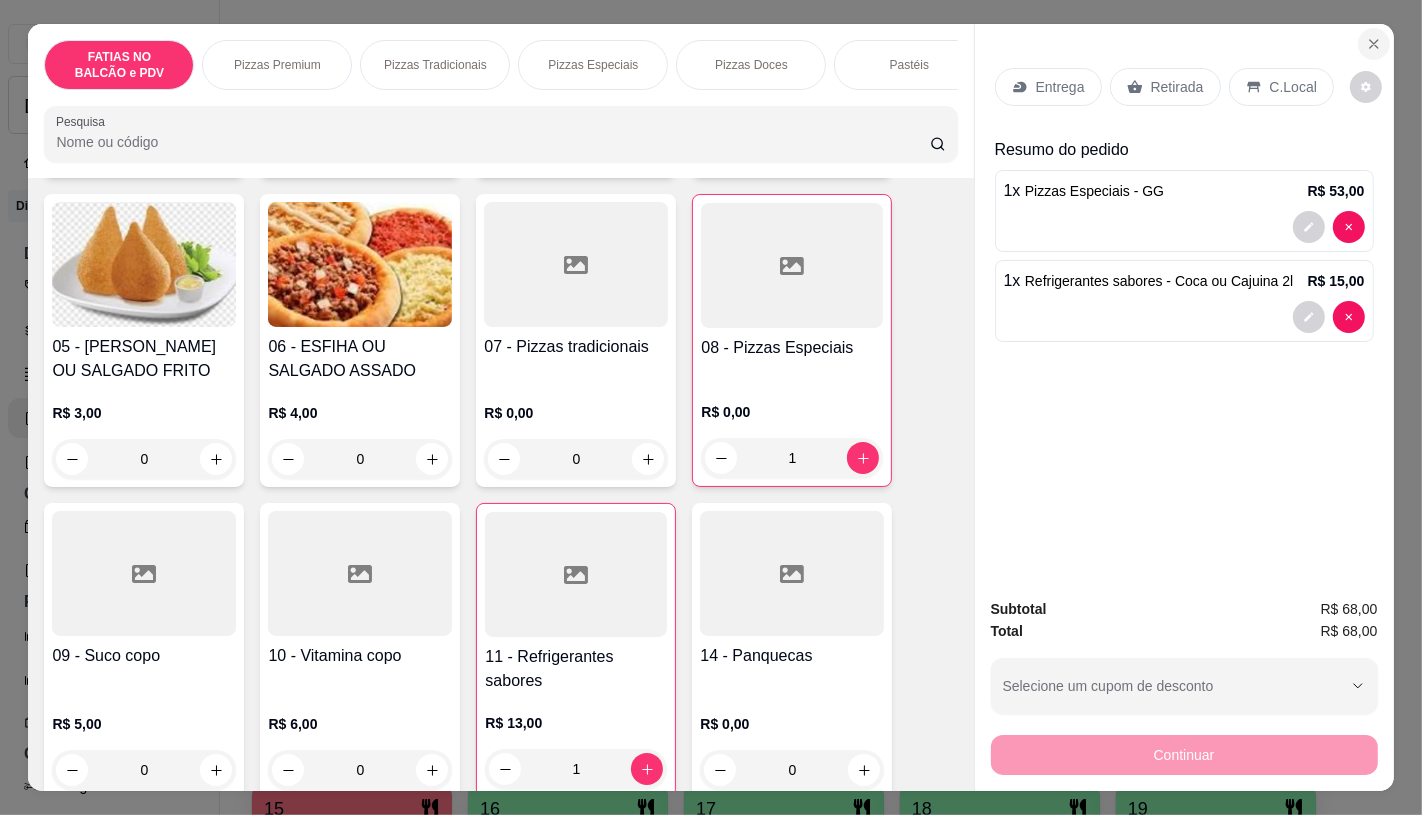 click at bounding box center [1374, 44] 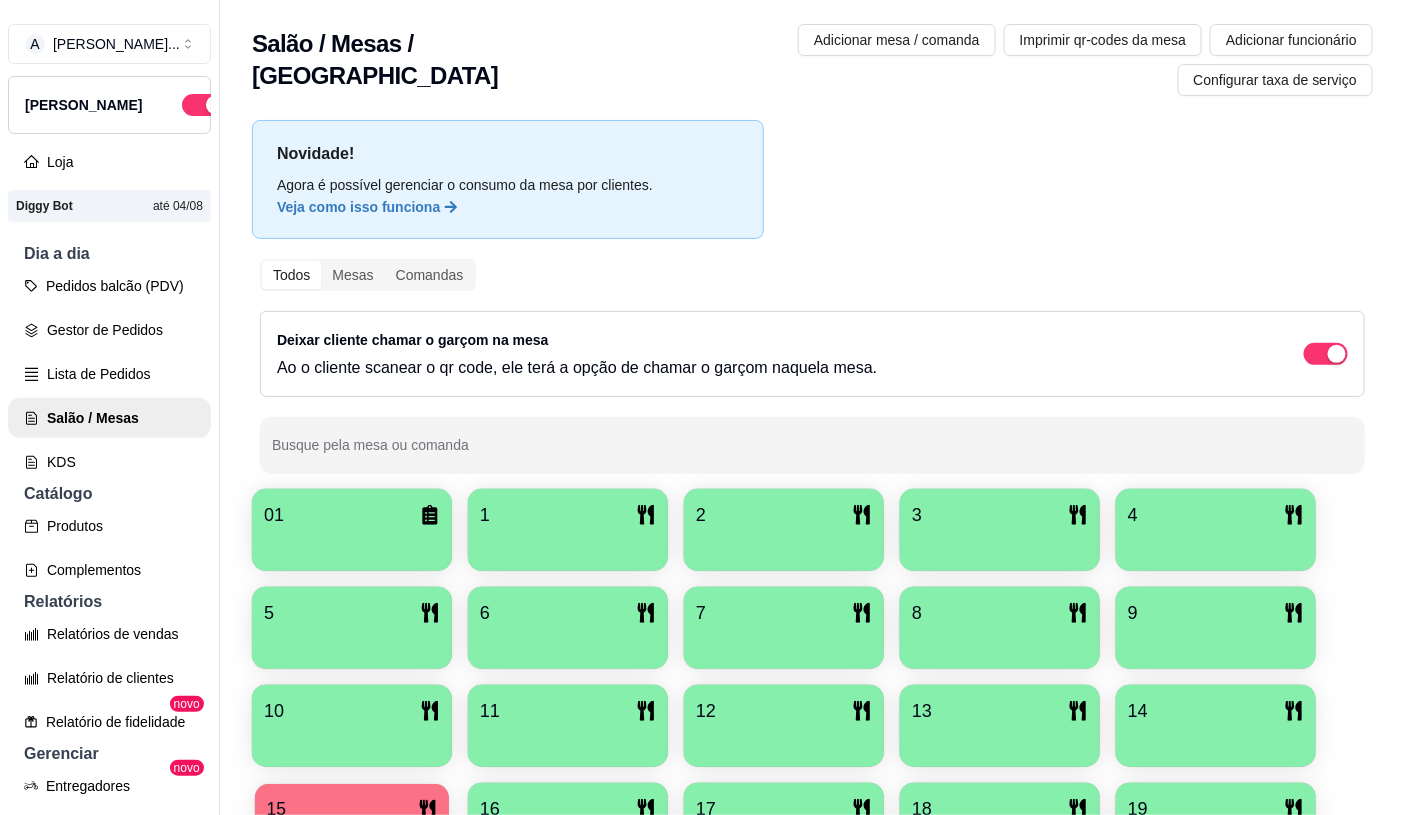 click on "15" at bounding box center (352, 809) 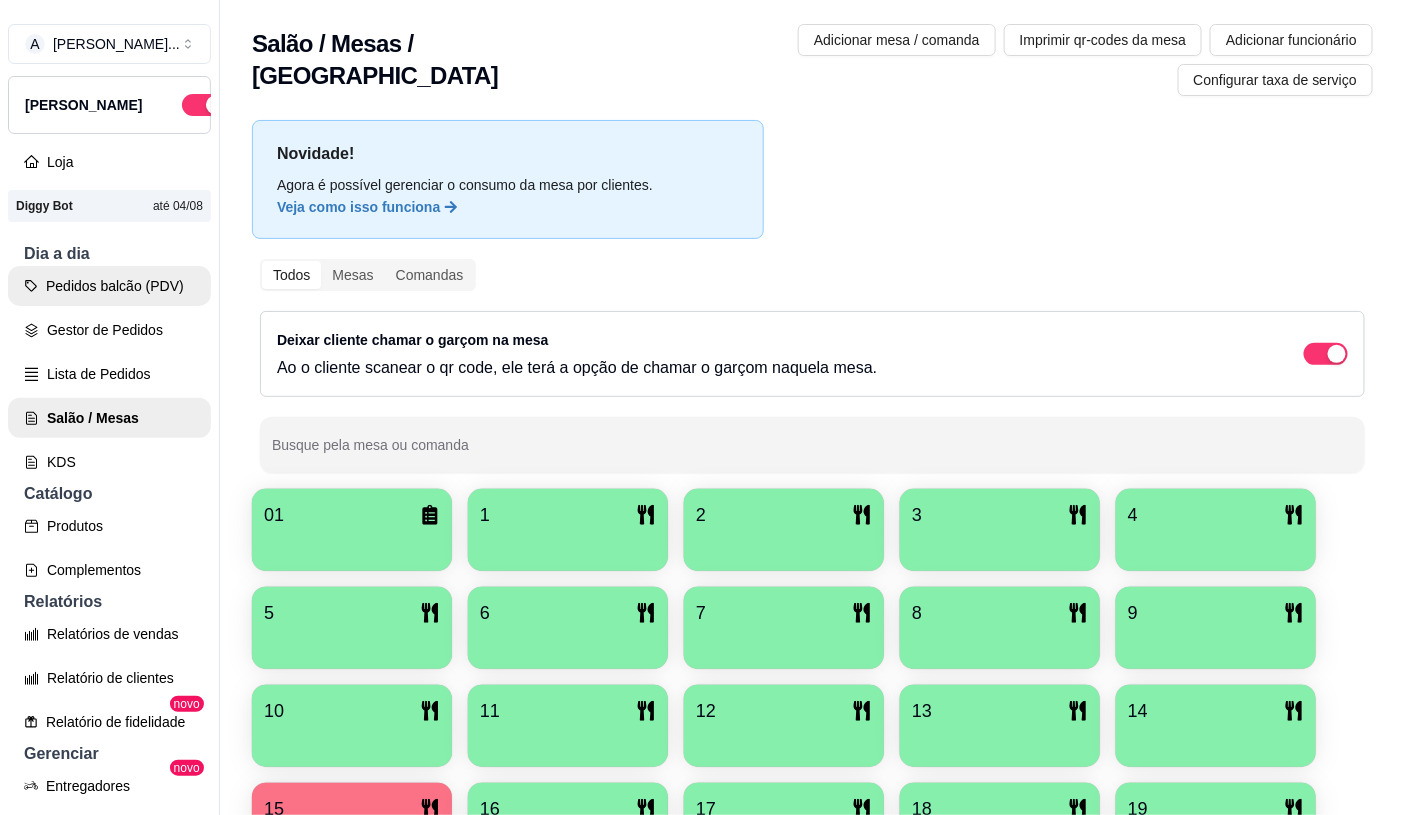 click on "Pedidos balcão (PDV)" at bounding box center [109, 286] 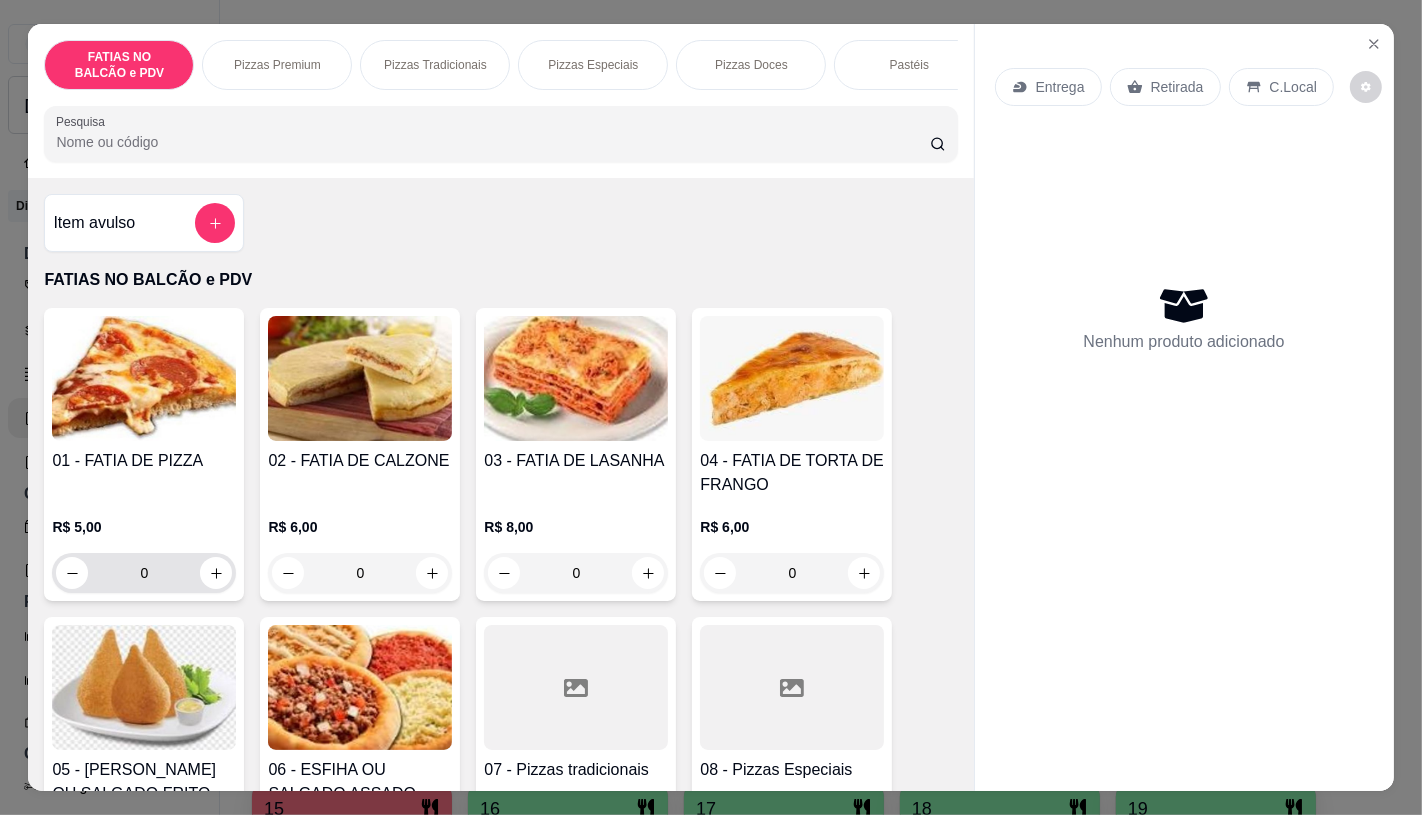 click on "0" at bounding box center [144, 573] 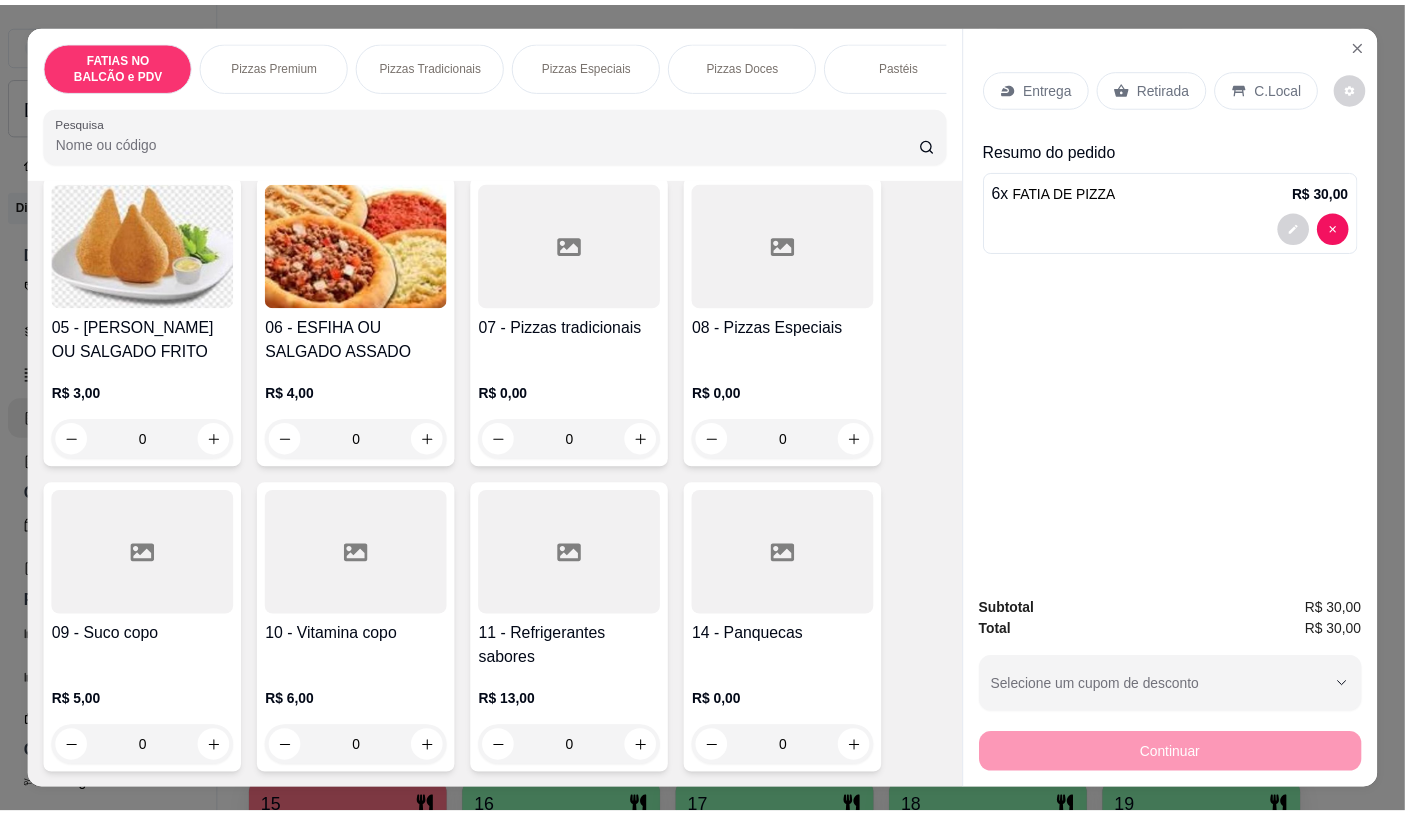 scroll, scrollTop: 444, scrollLeft: 0, axis: vertical 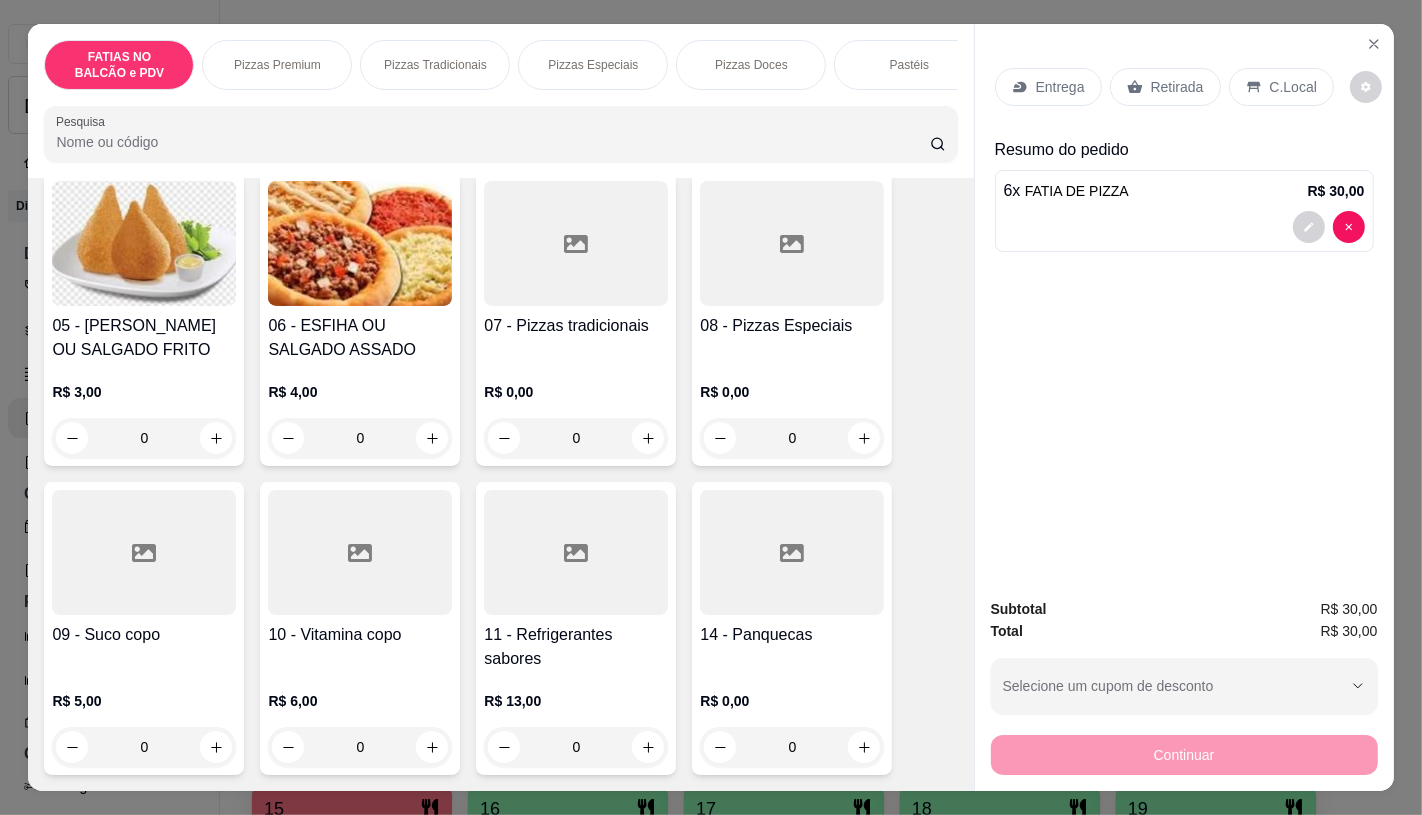 type on "6" 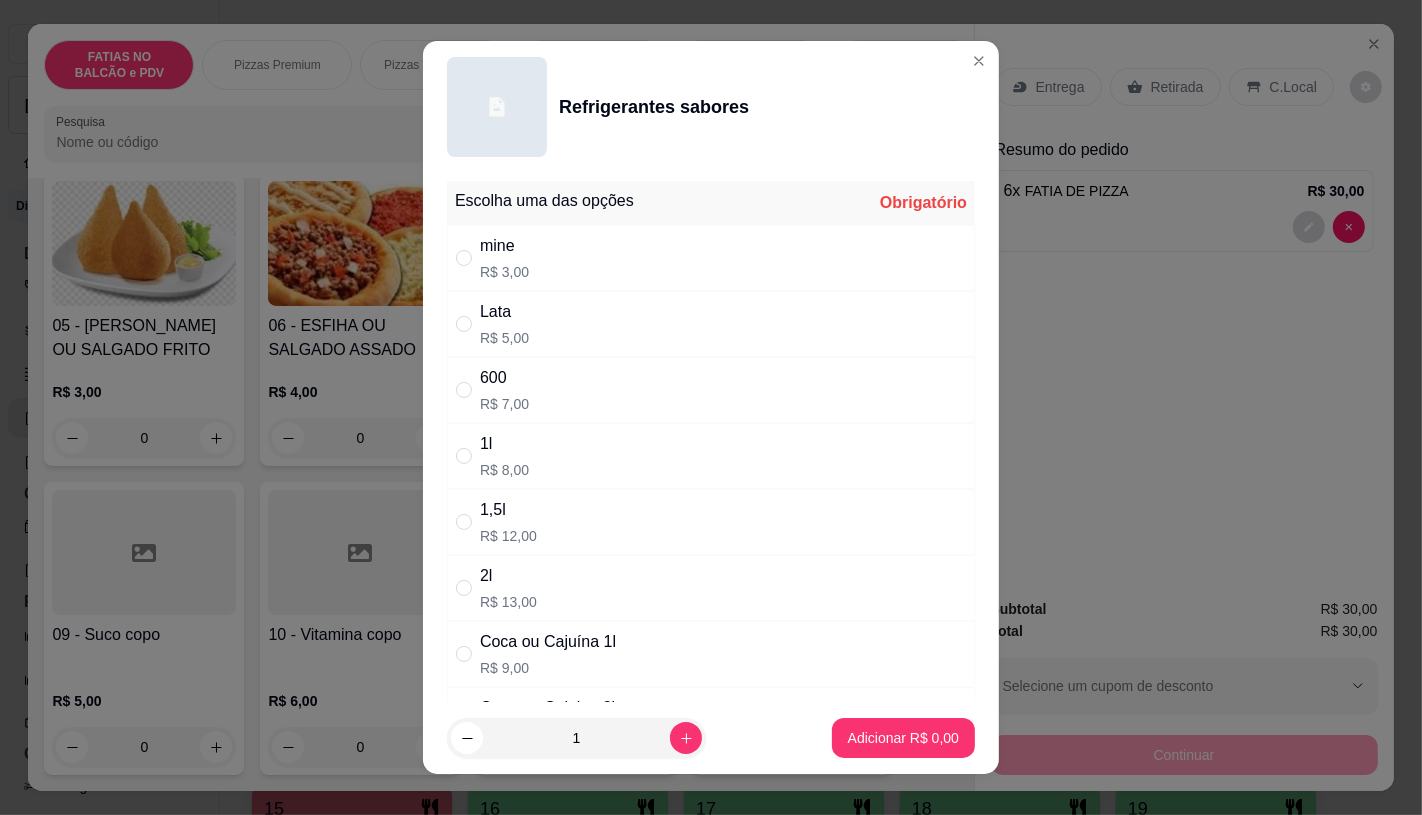click on "Coca ou Cajuína 1l R$ 9,00" at bounding box center (548, 654) 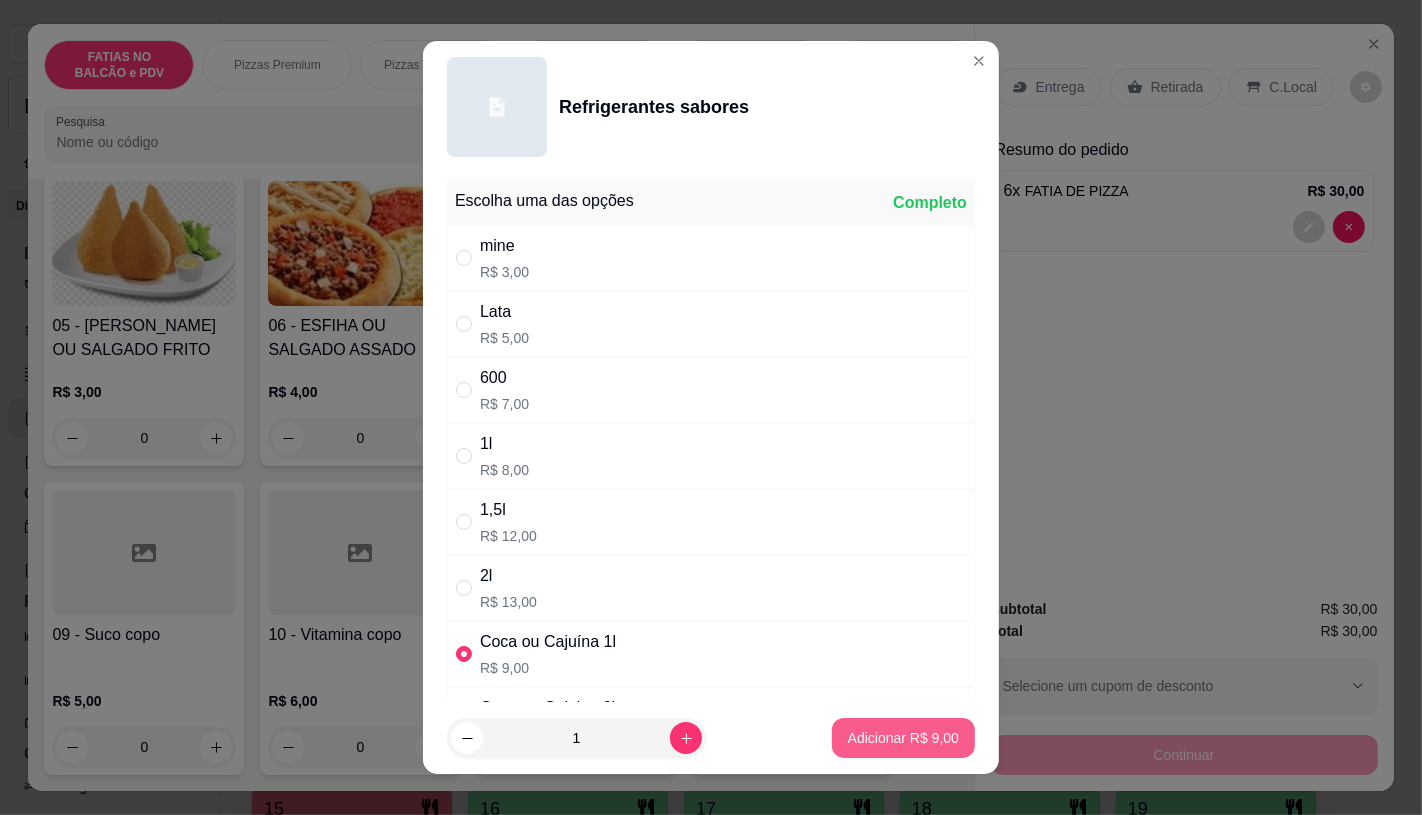 click on "Adicionar   R$ 9,00" at bounding box center (903, 738) 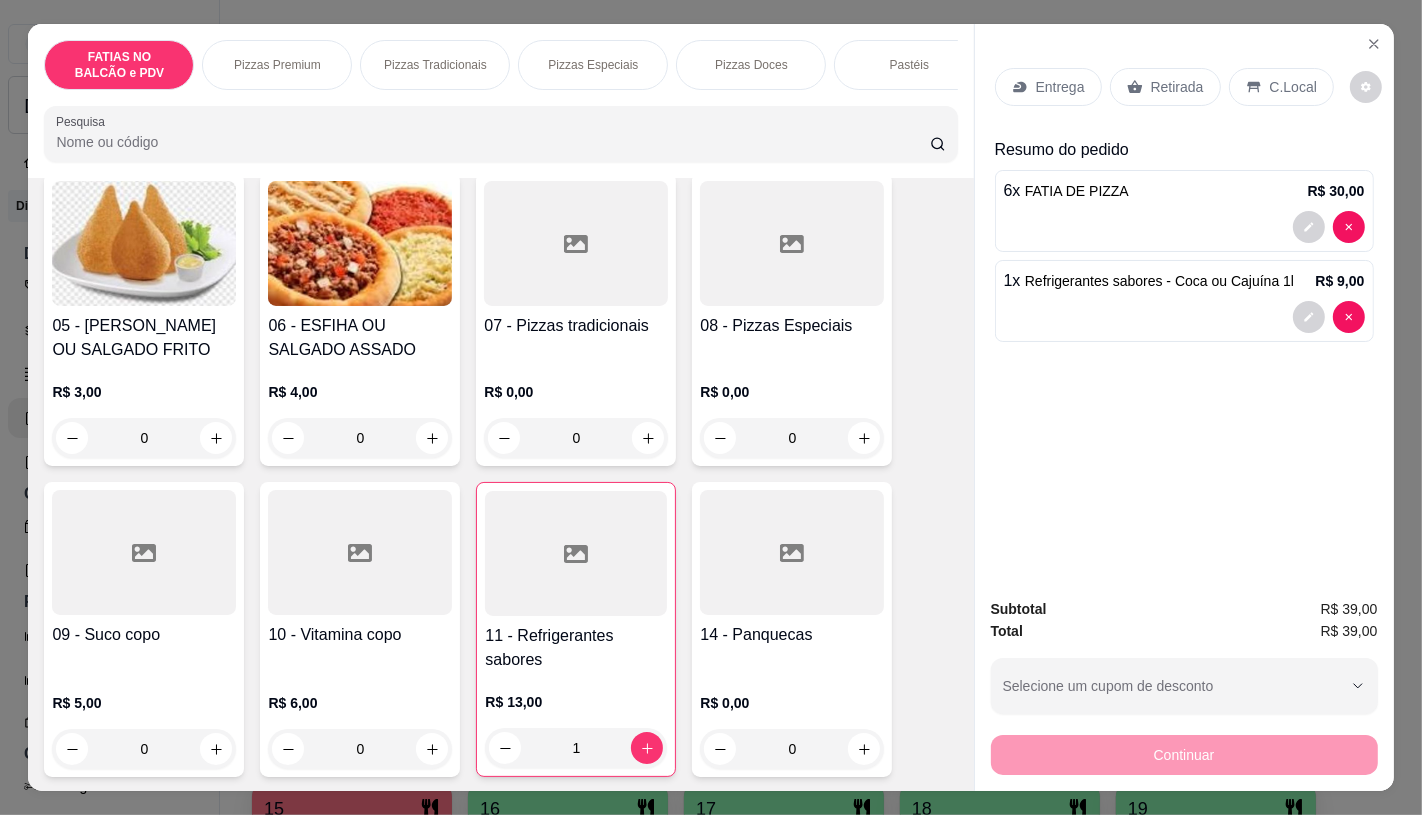 click on "Entrega Retirada C.Local" at bounding box center (1184, 87) 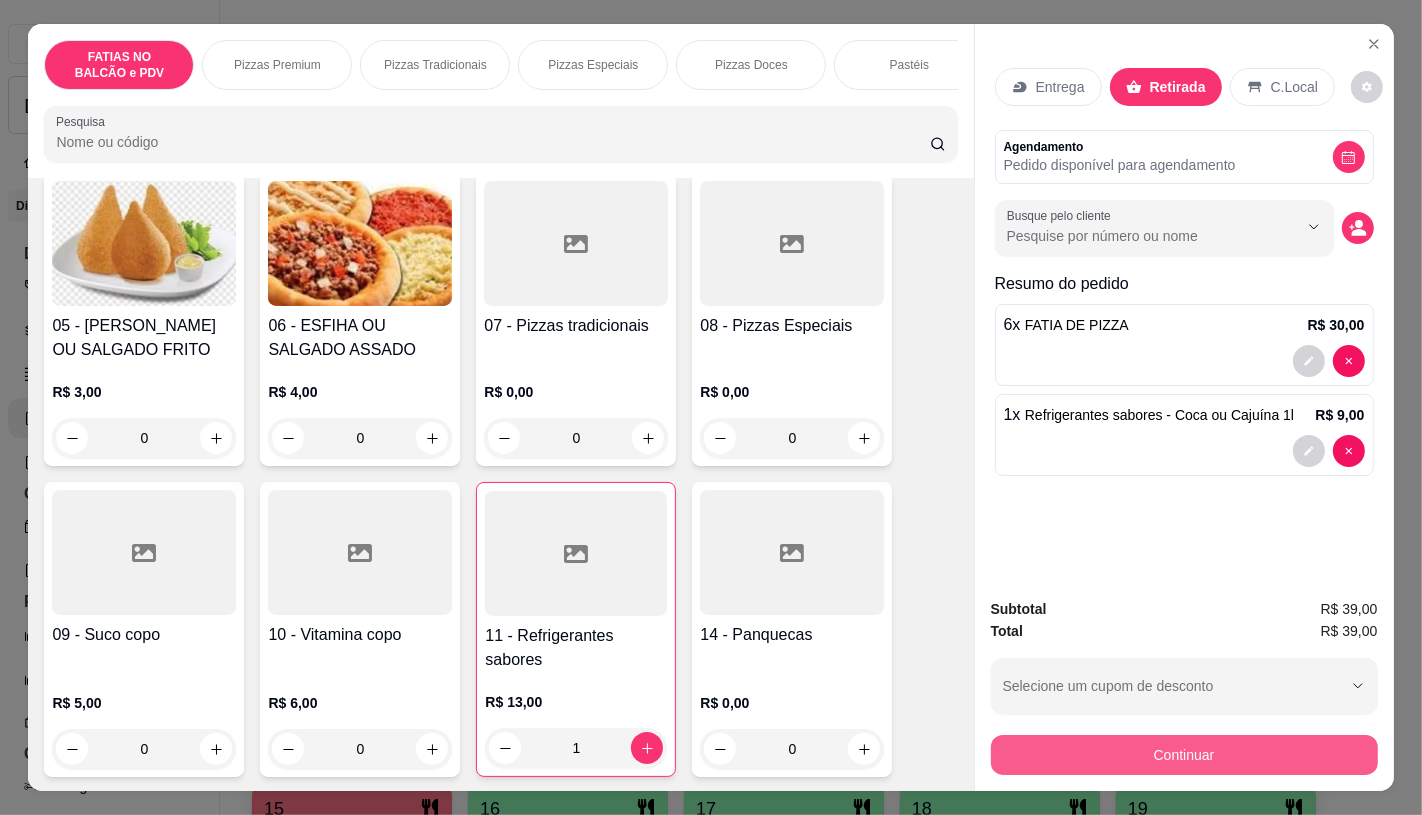 click on "Continuar" at bounding box center (1184, 755) 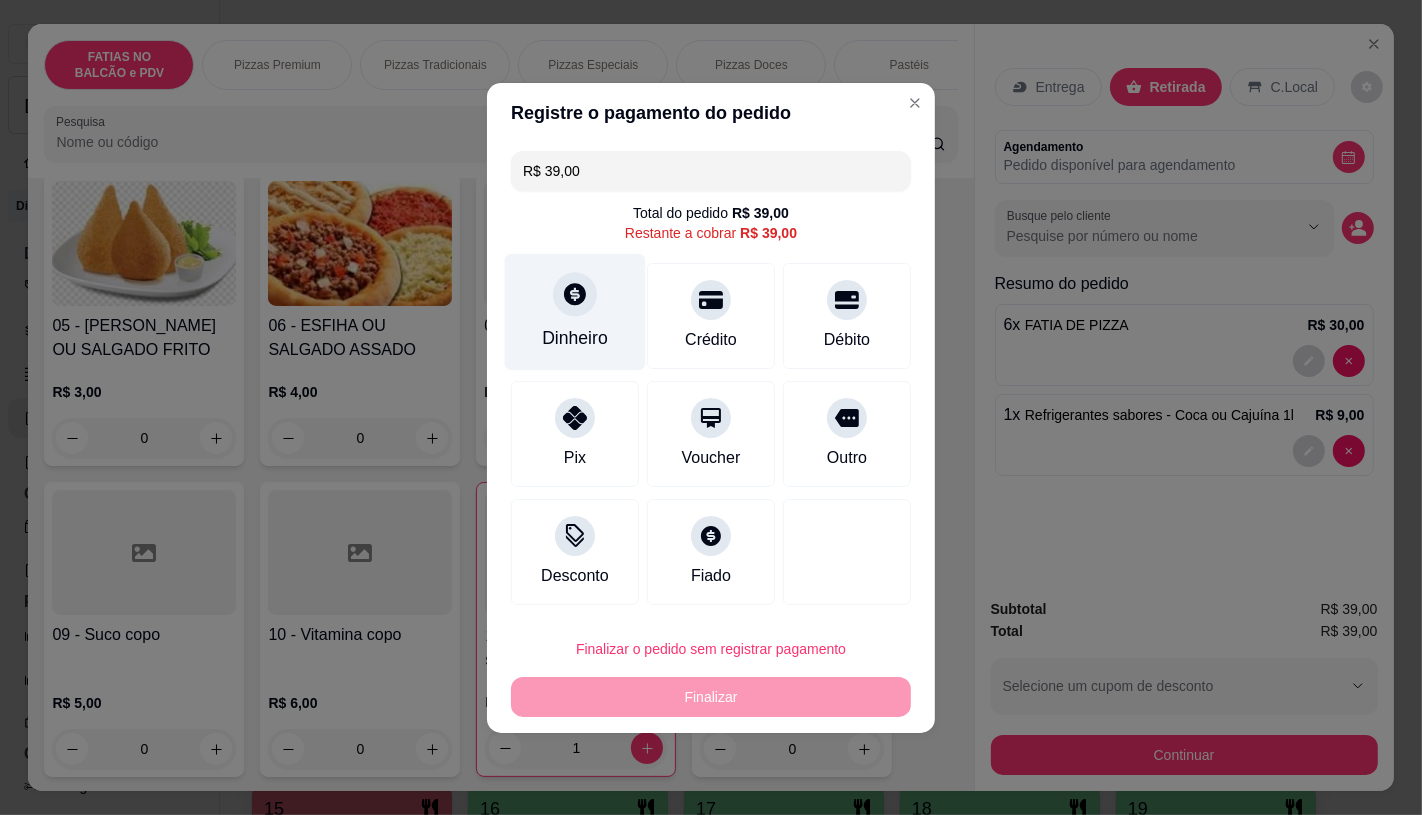 click on "Dinheiro" at bounding box center (575, 311) 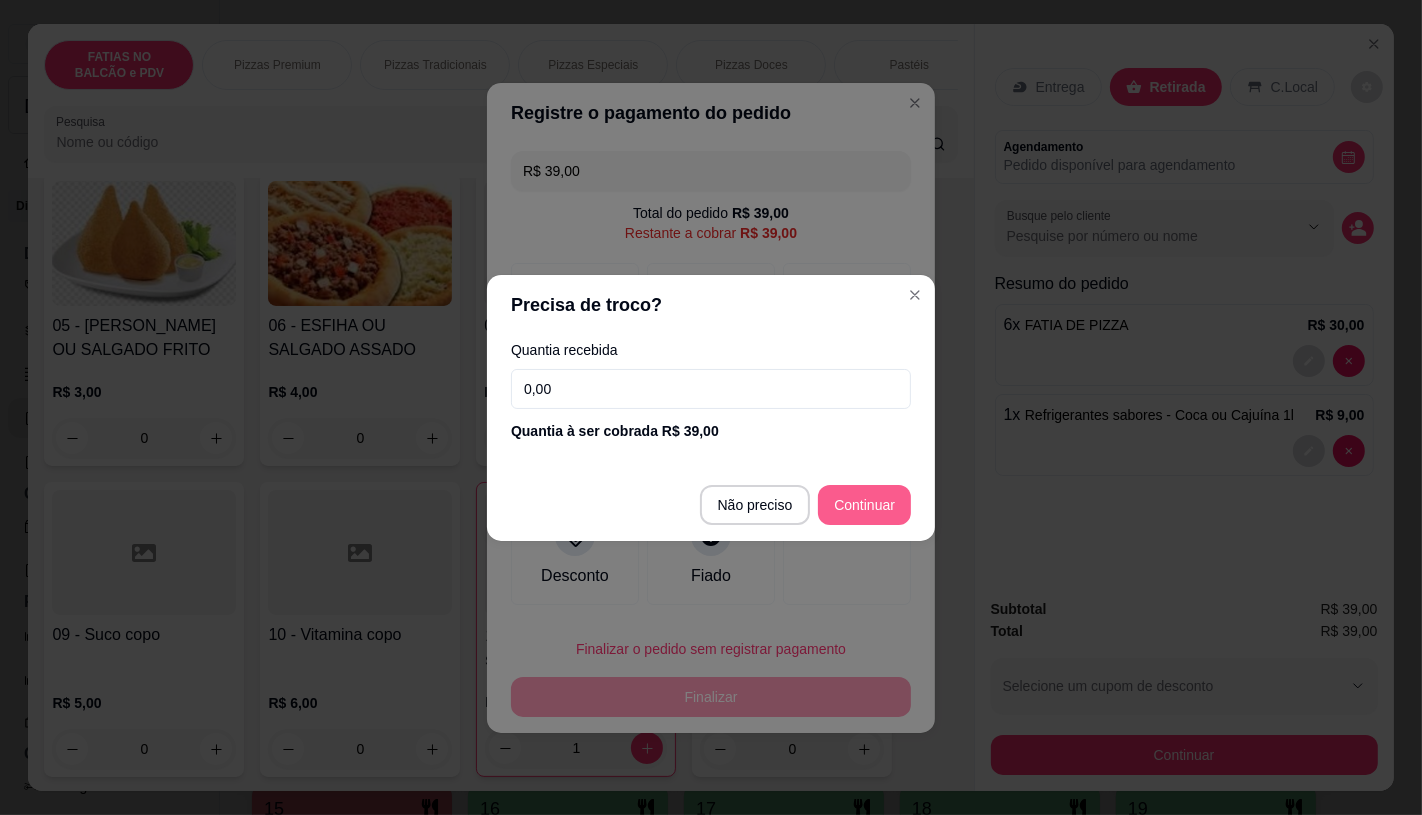 type on "R$ 0,00" 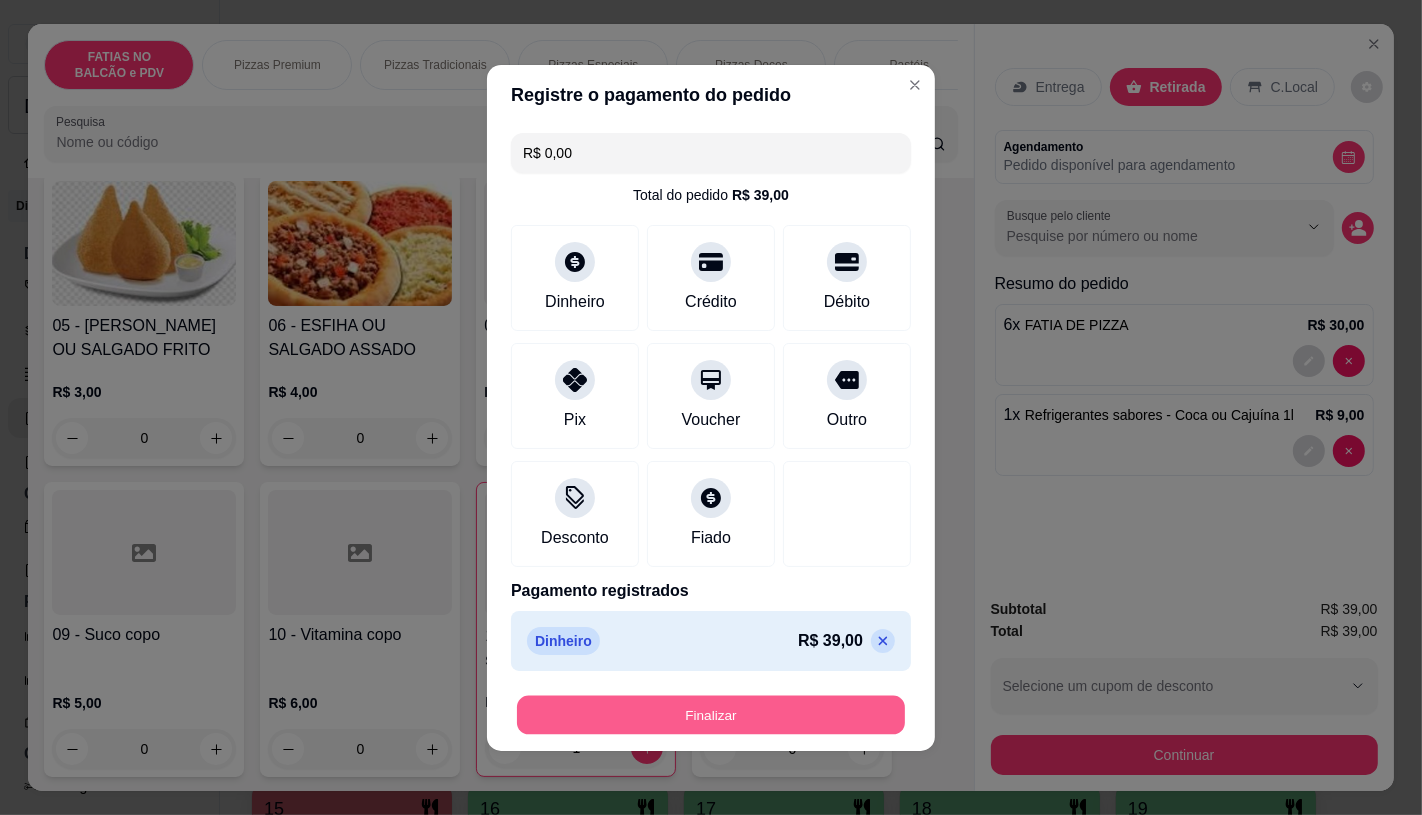 click on "Finalizar" at bounding box center (711, 714) 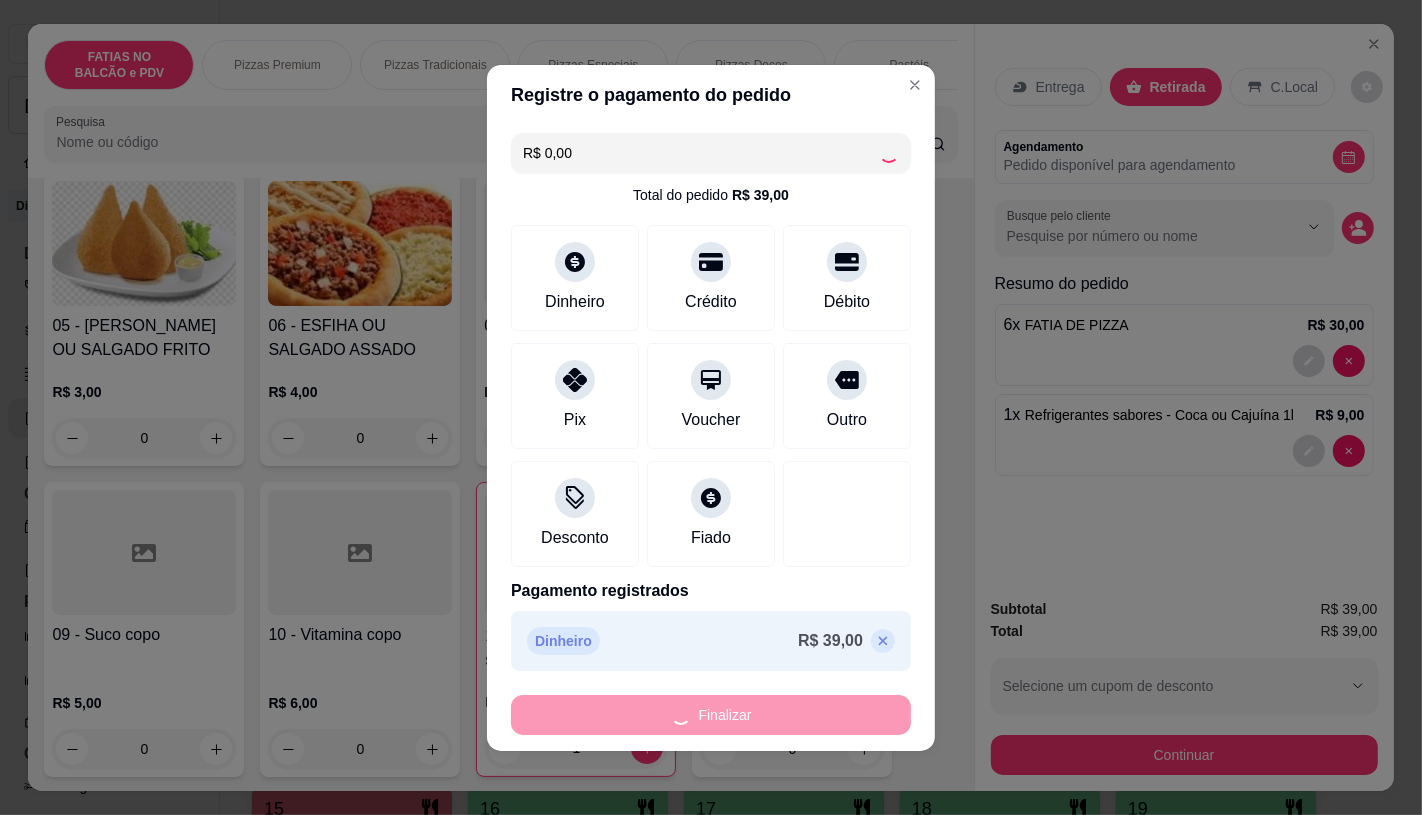 type on "0" 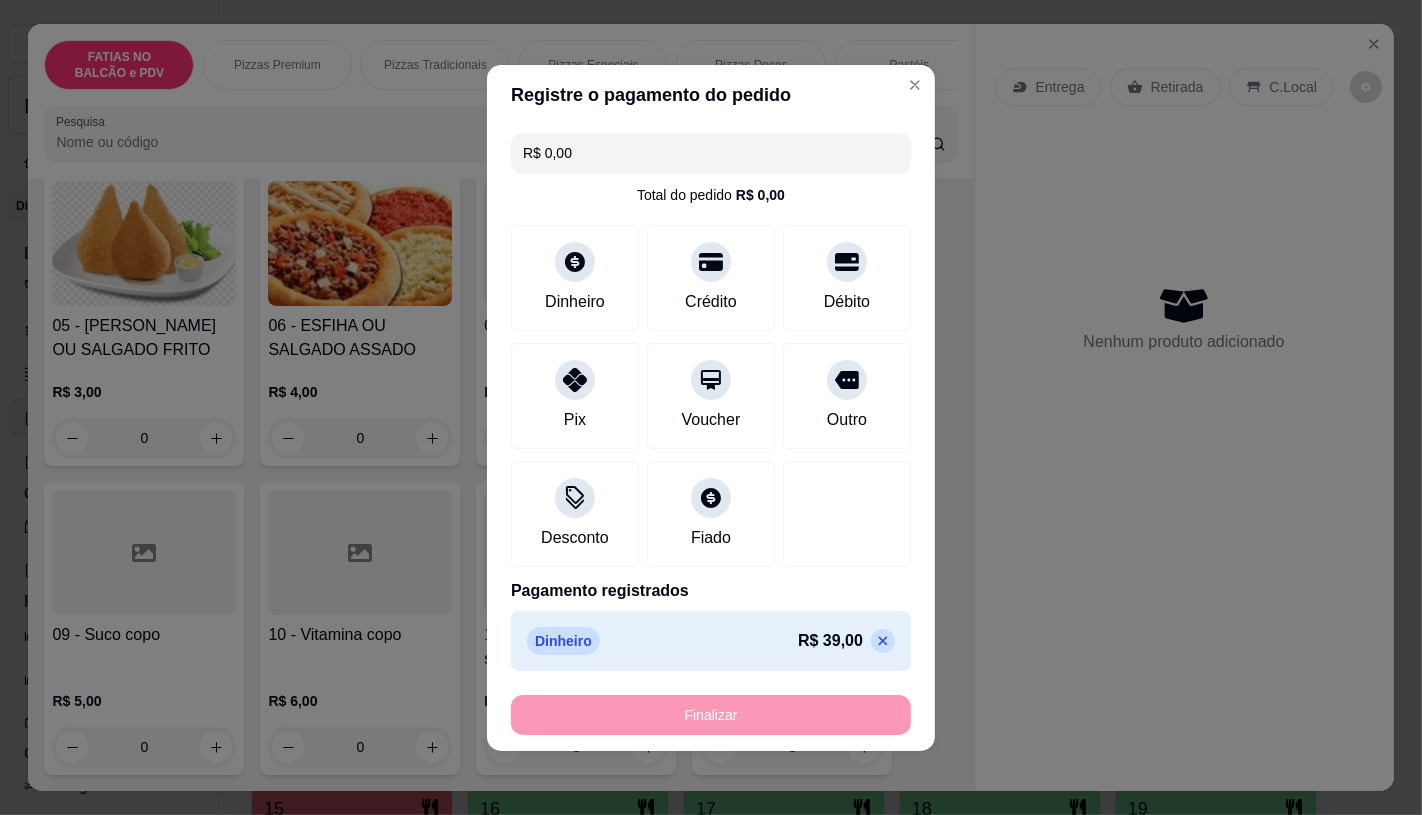 type on "-R$ 39,00" 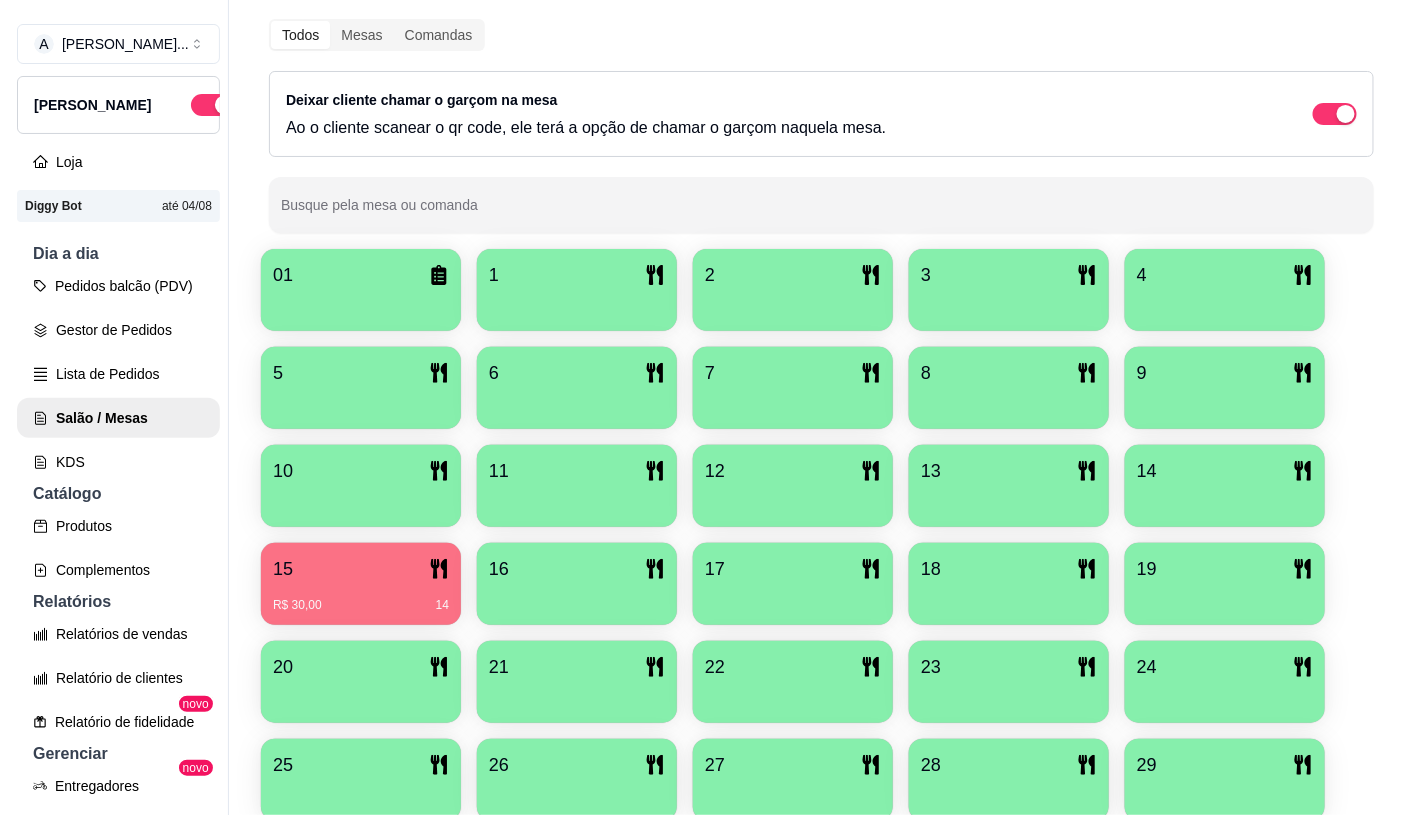 scroll, scrollTop: 333, scrollLeft: 0, axis: vertical 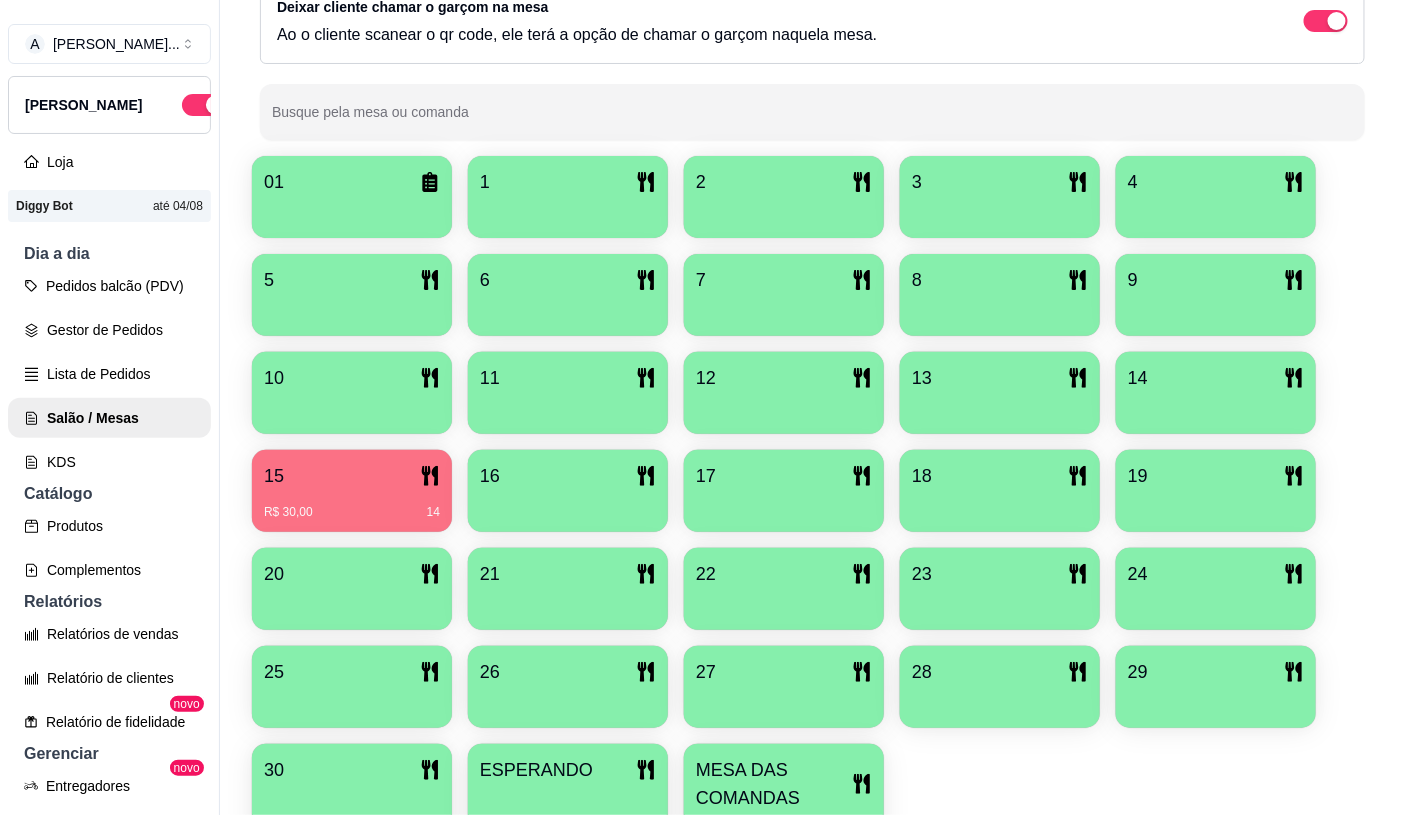 click on "R$ 30,00 14" at bounding box center [352, 505] 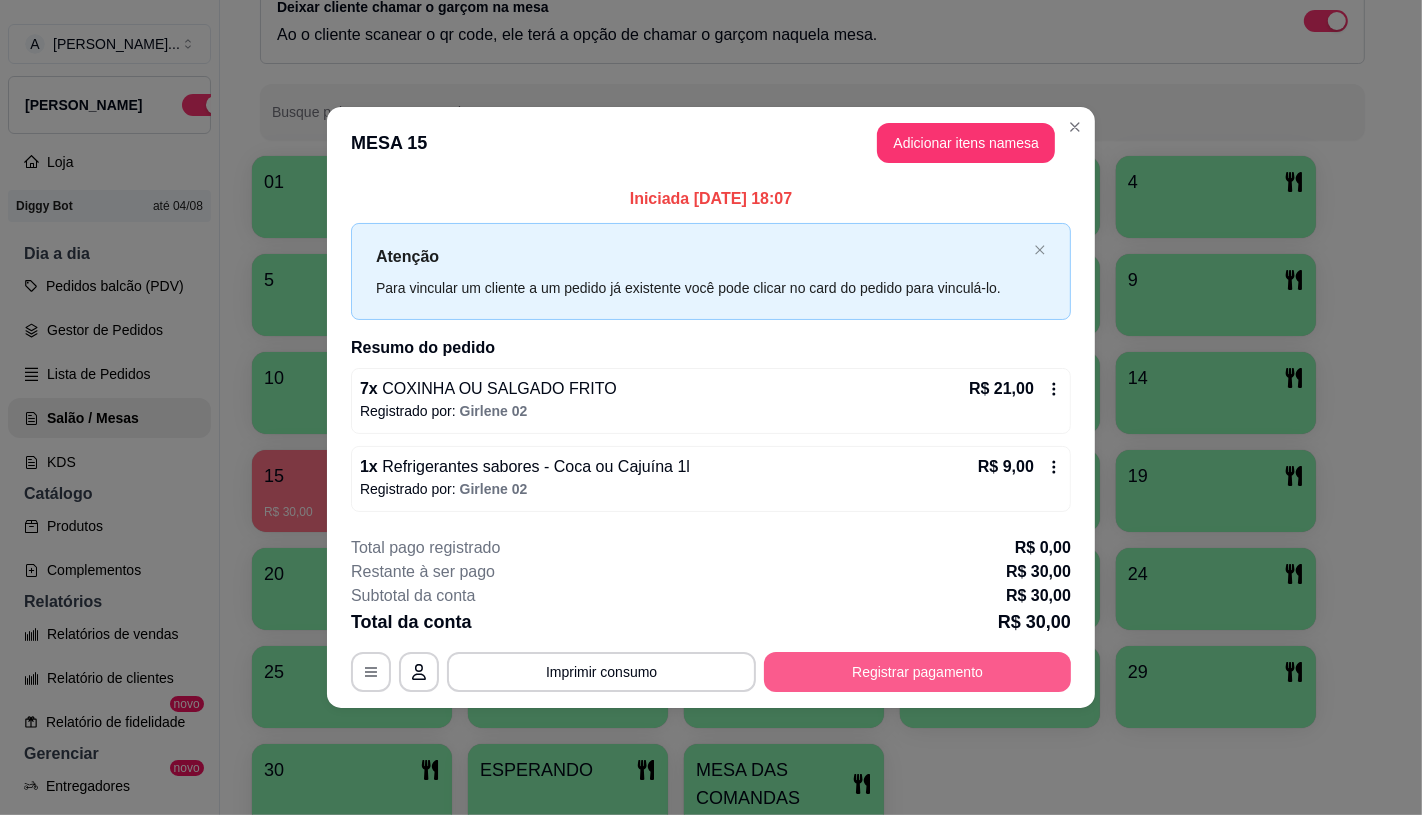click on "Registrar pagamento" at bounding box center [917, 672] 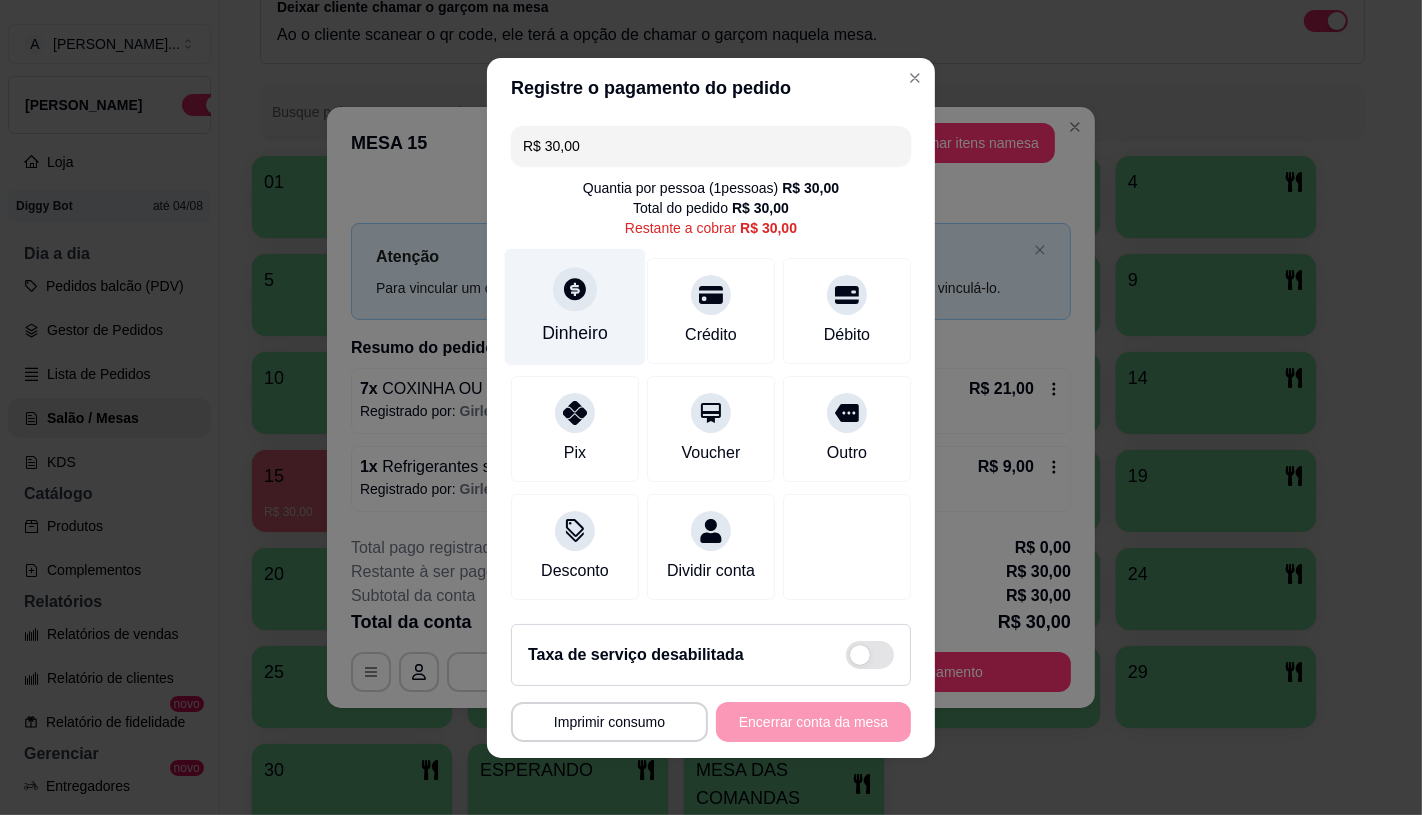 click 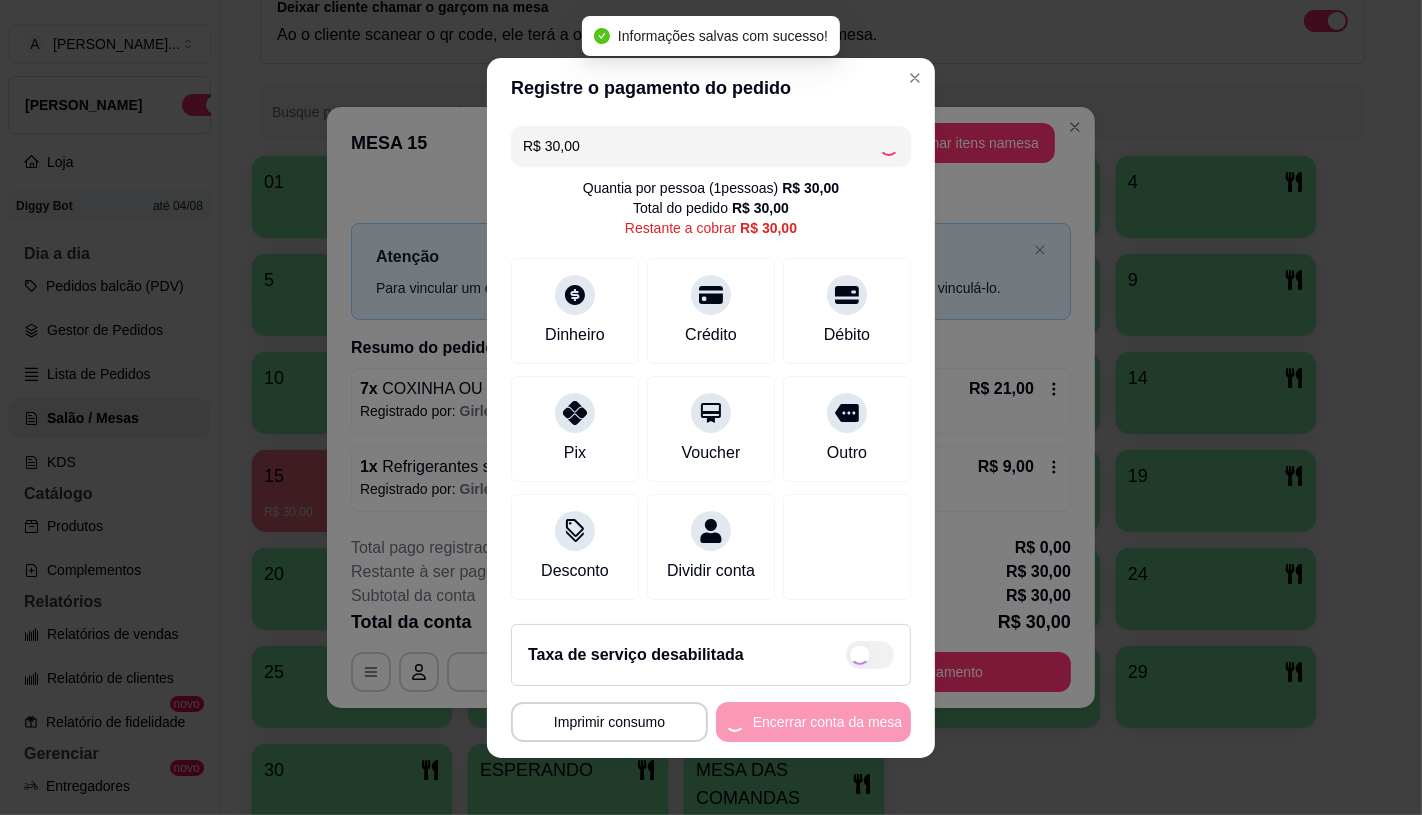 type on "R$ 0,00" 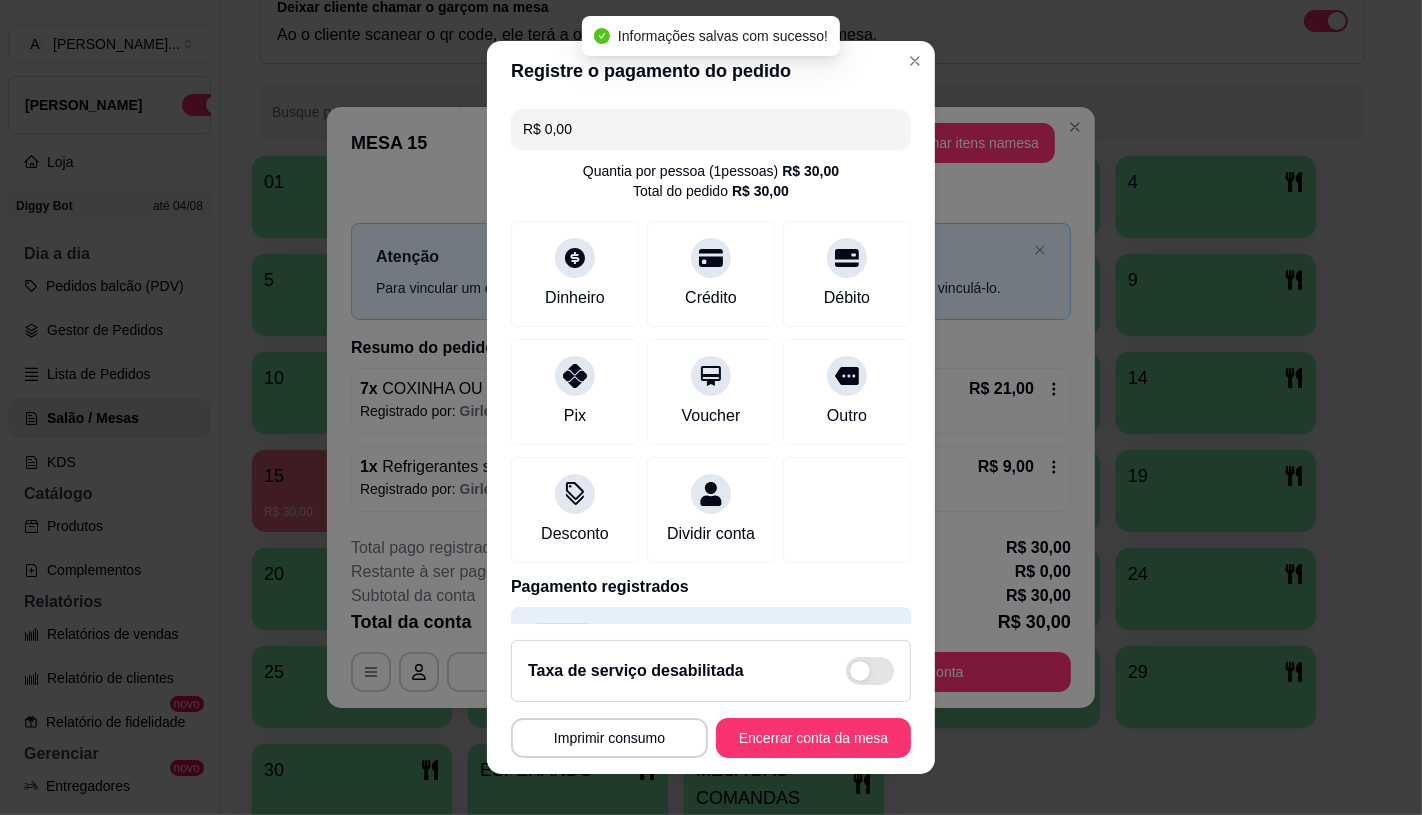 click on "**********" at bounding box center [711, 699] 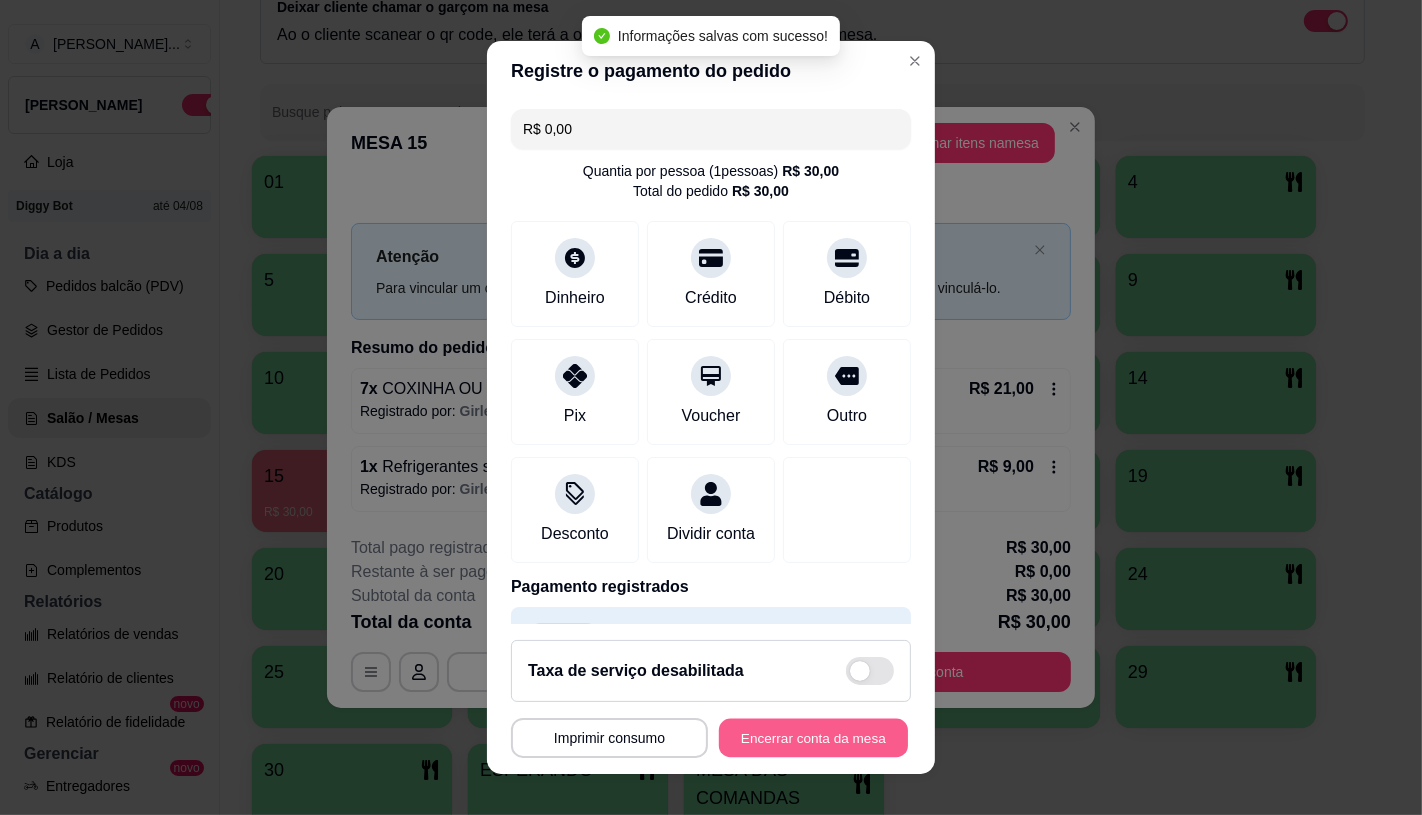 click on "Encerrar conta da mesa" at bounding box center [813, 738] 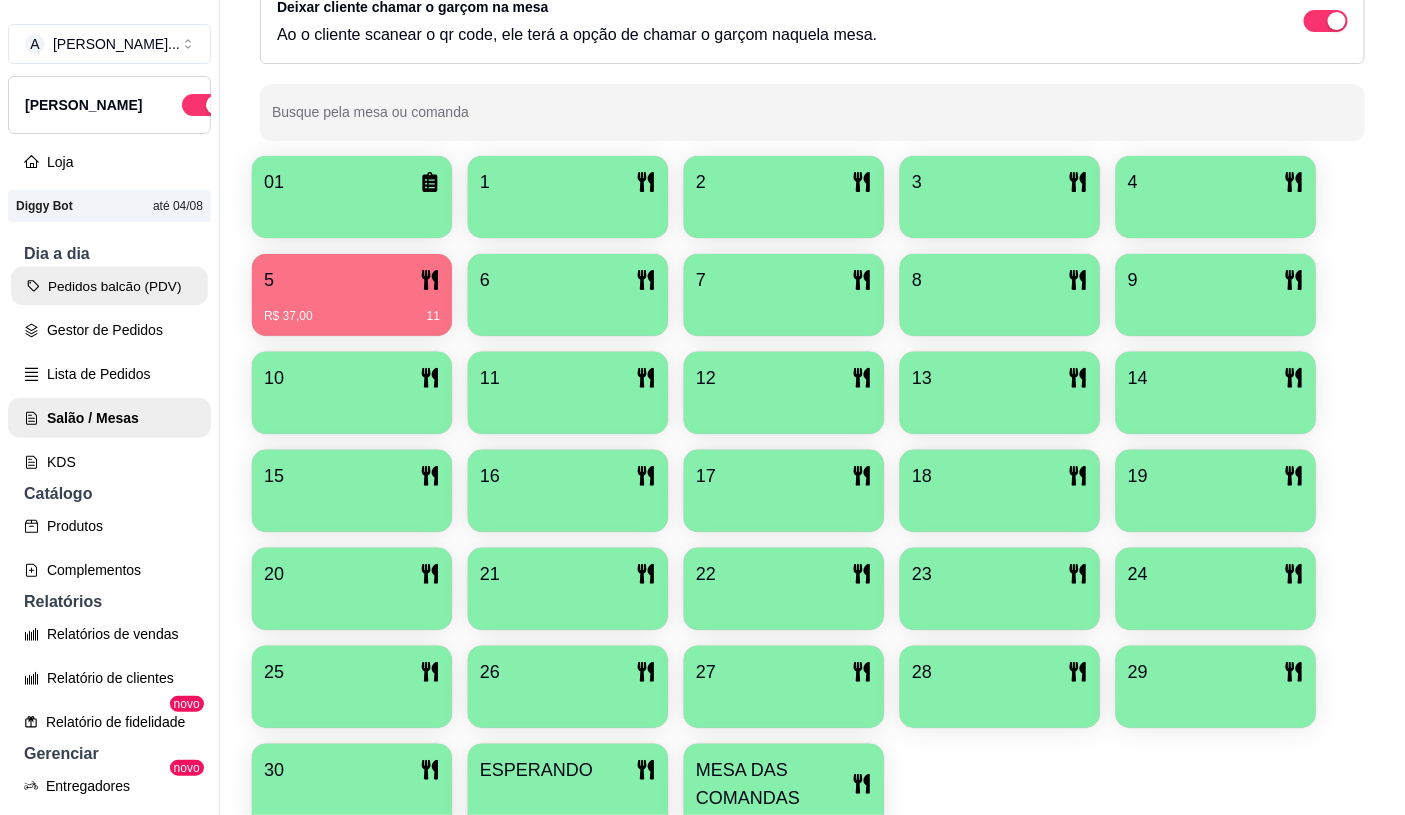 click on "Pedidos balcão (PDV)" at bounding box center (109, 286) 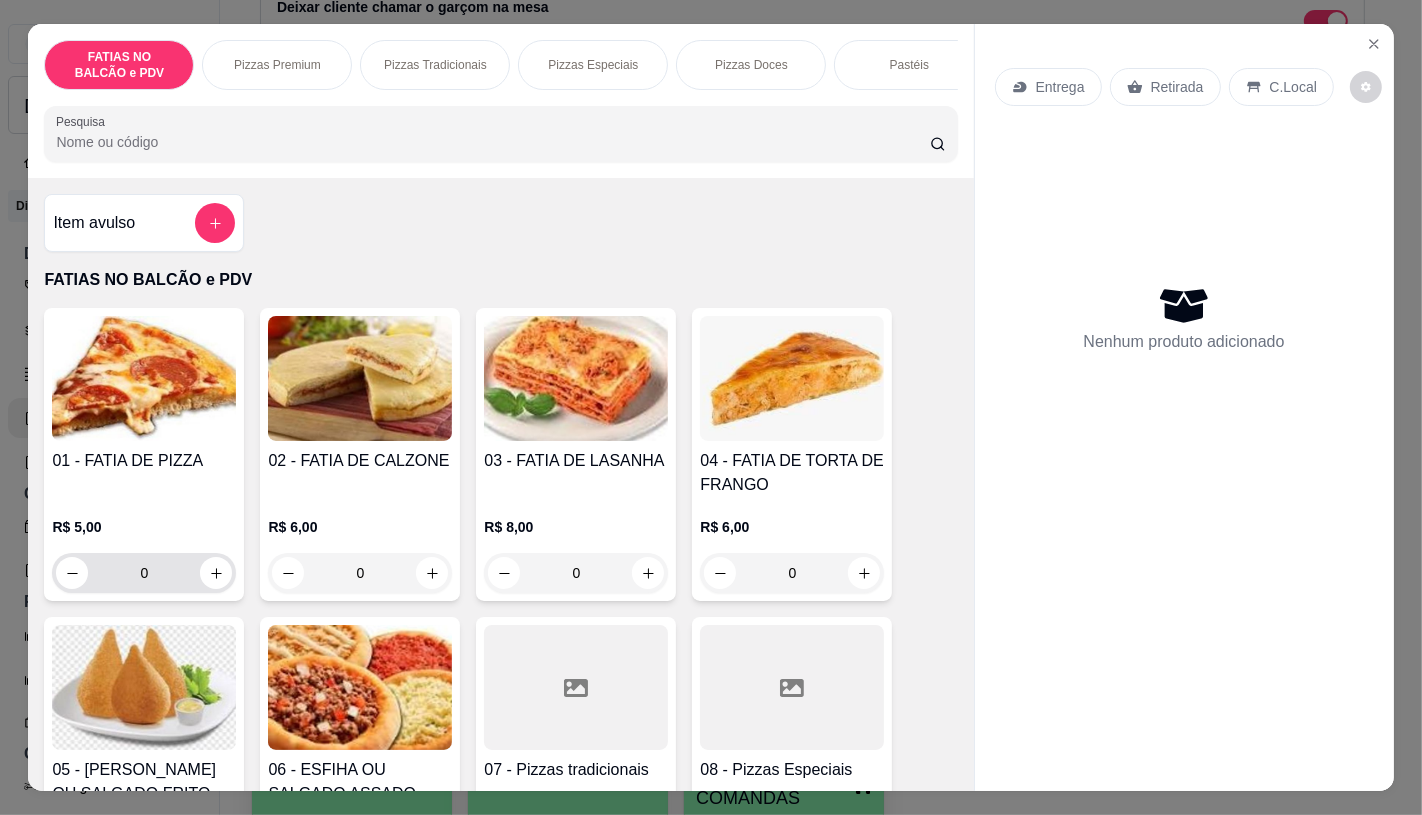 click on "0" at bounding box center [144, 573] 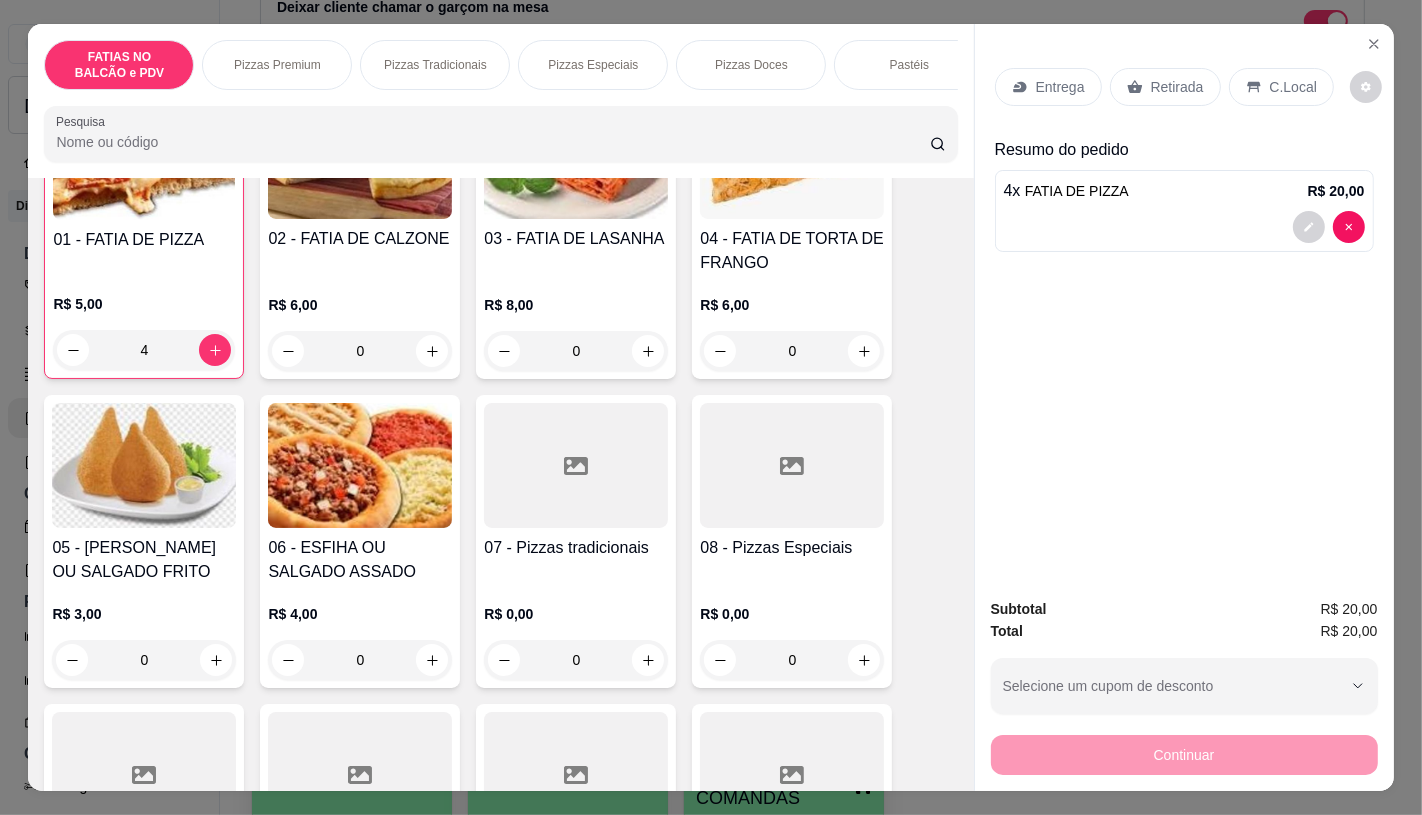 scroll, scrollTop: 444, scrollLeft: 0, axis: vertical 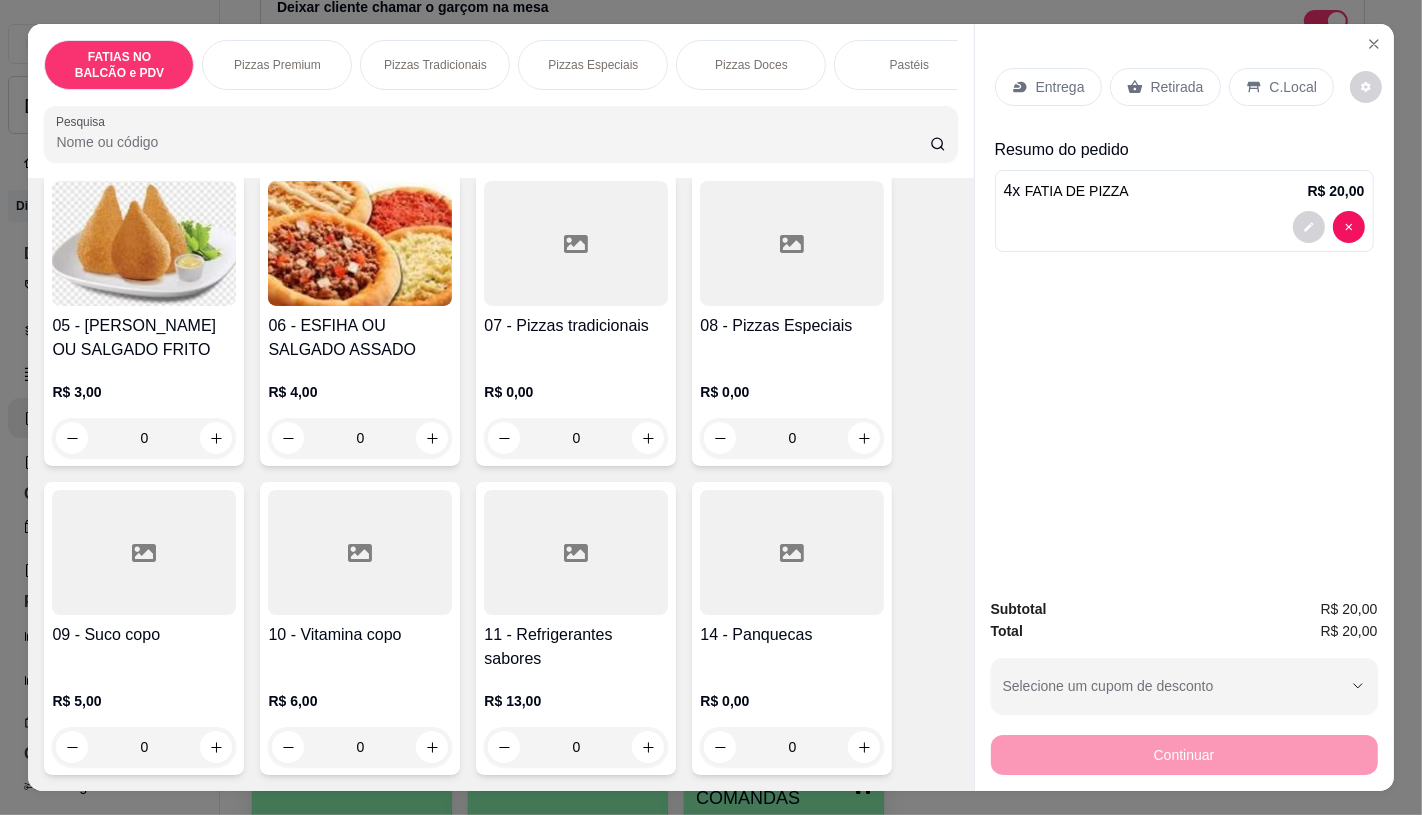 type on "4" 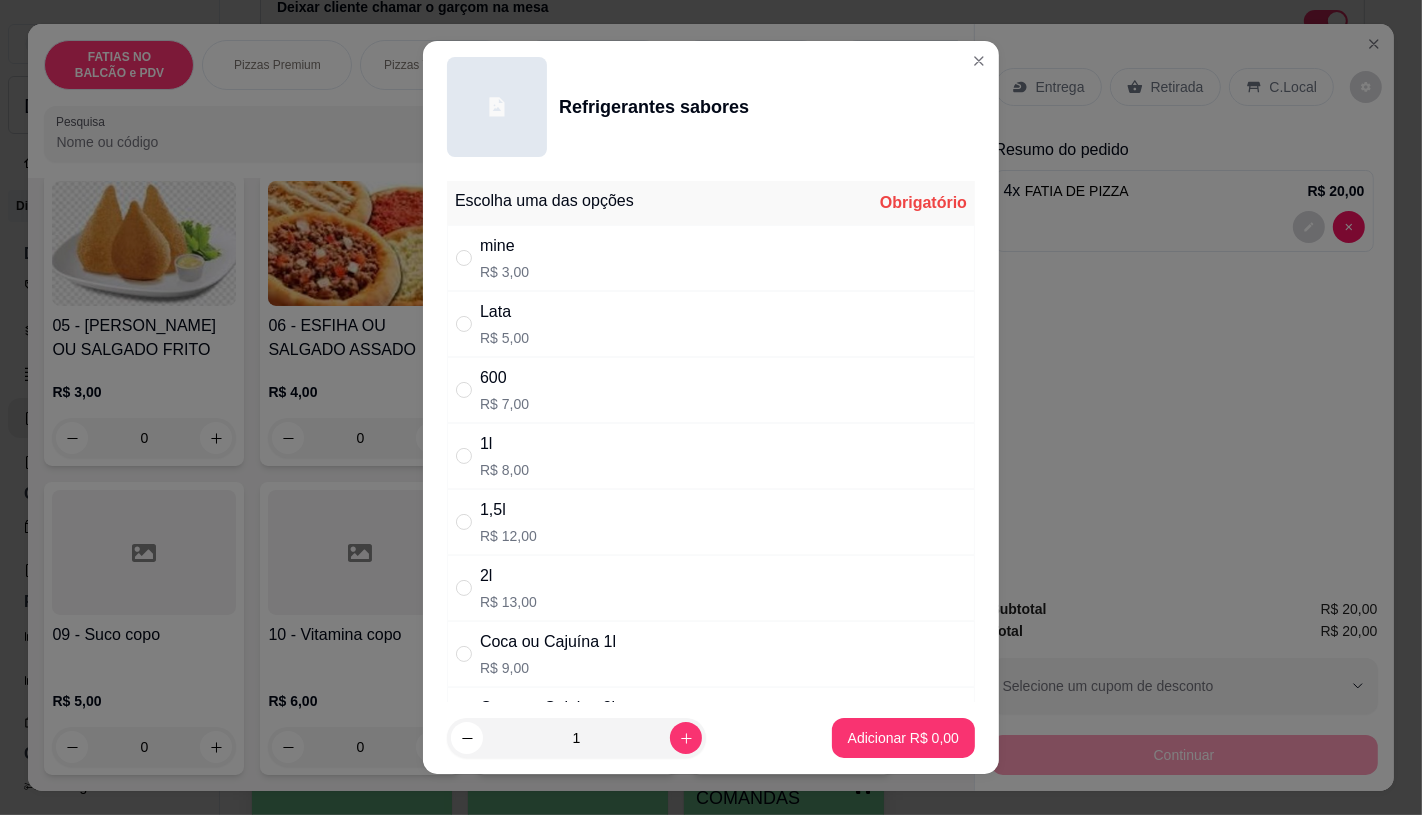 click on "mine R$ 3,00" at bounding box center (711, 258) 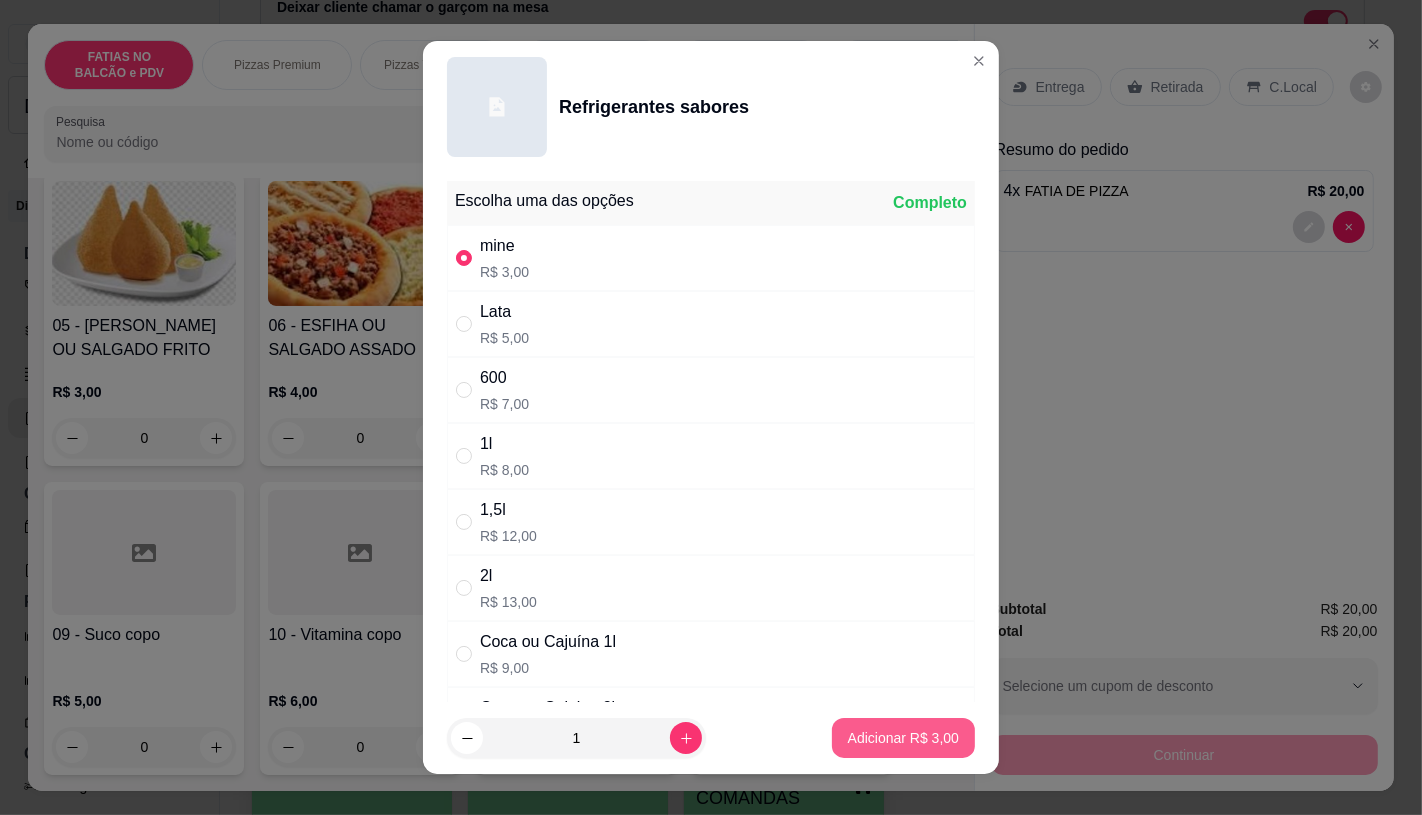 click on "Adicionar   R$ 3,00" at bounding box center (903, 738) 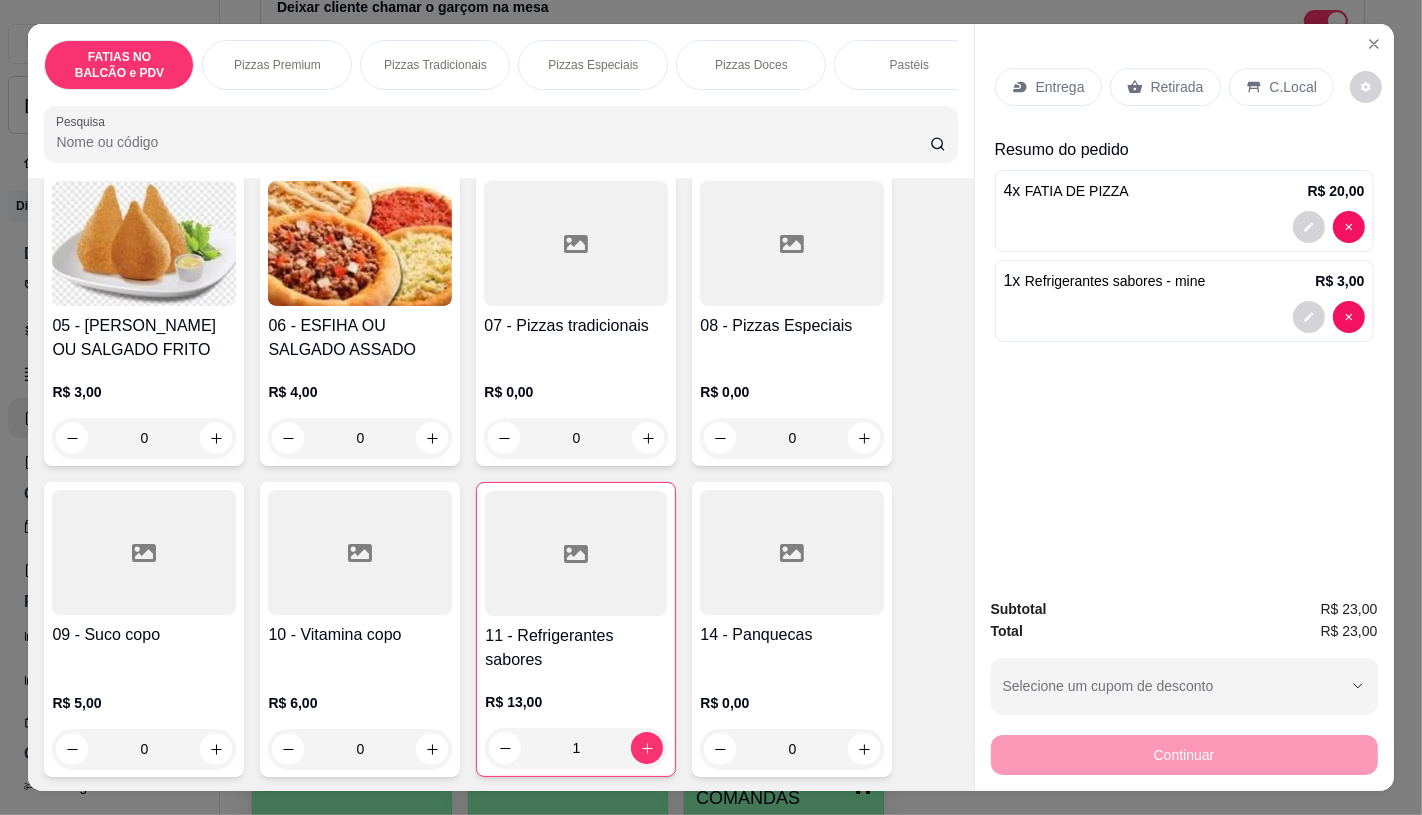 scroll, scrollTop: 0, scrollLeft: 2080, axis: horizontal 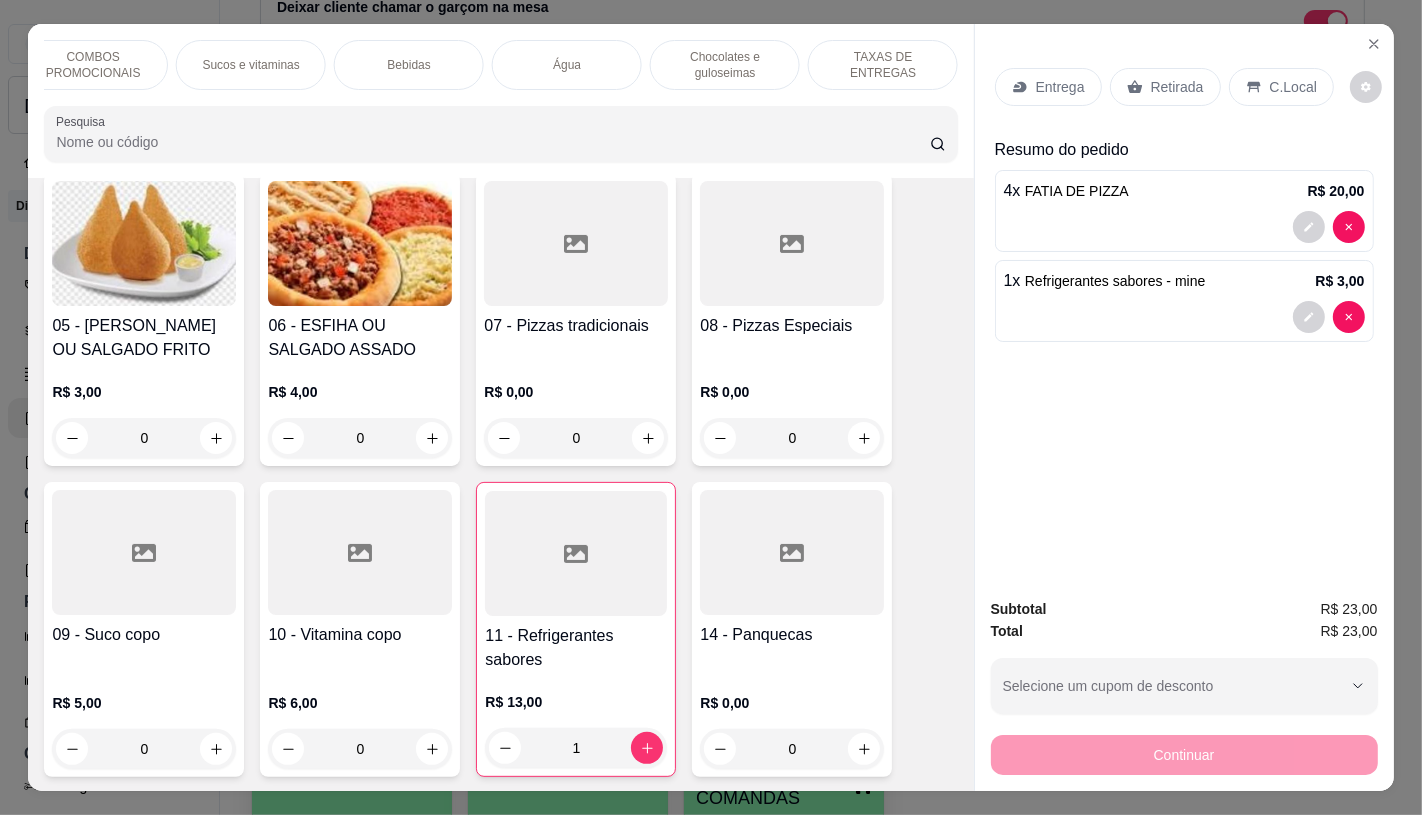 click on "TAXAS DE ENTREGAS" at bounding box center [883, 65] 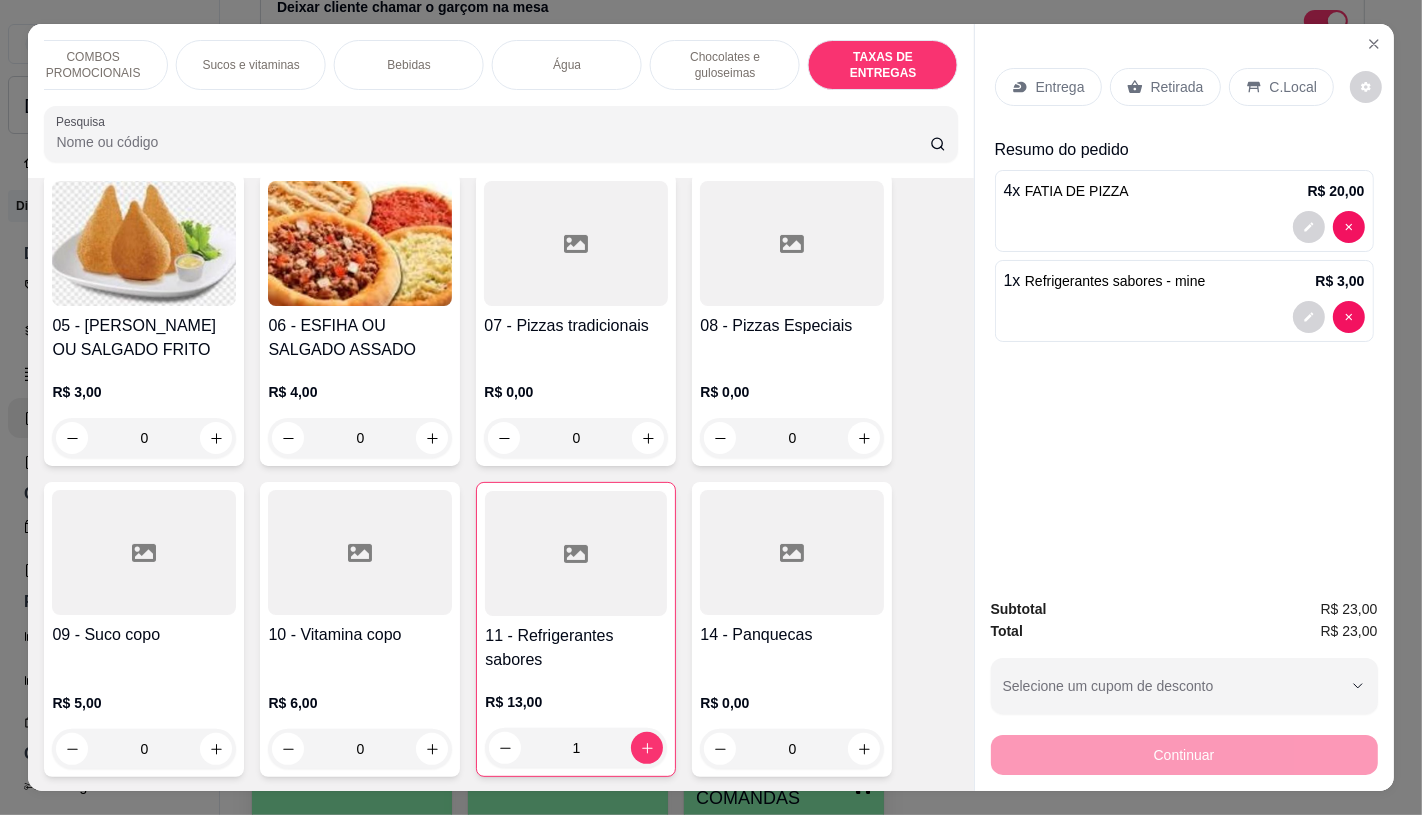 scroll, scrollTop: 13375, scrollLeft: 0, axis: vertical 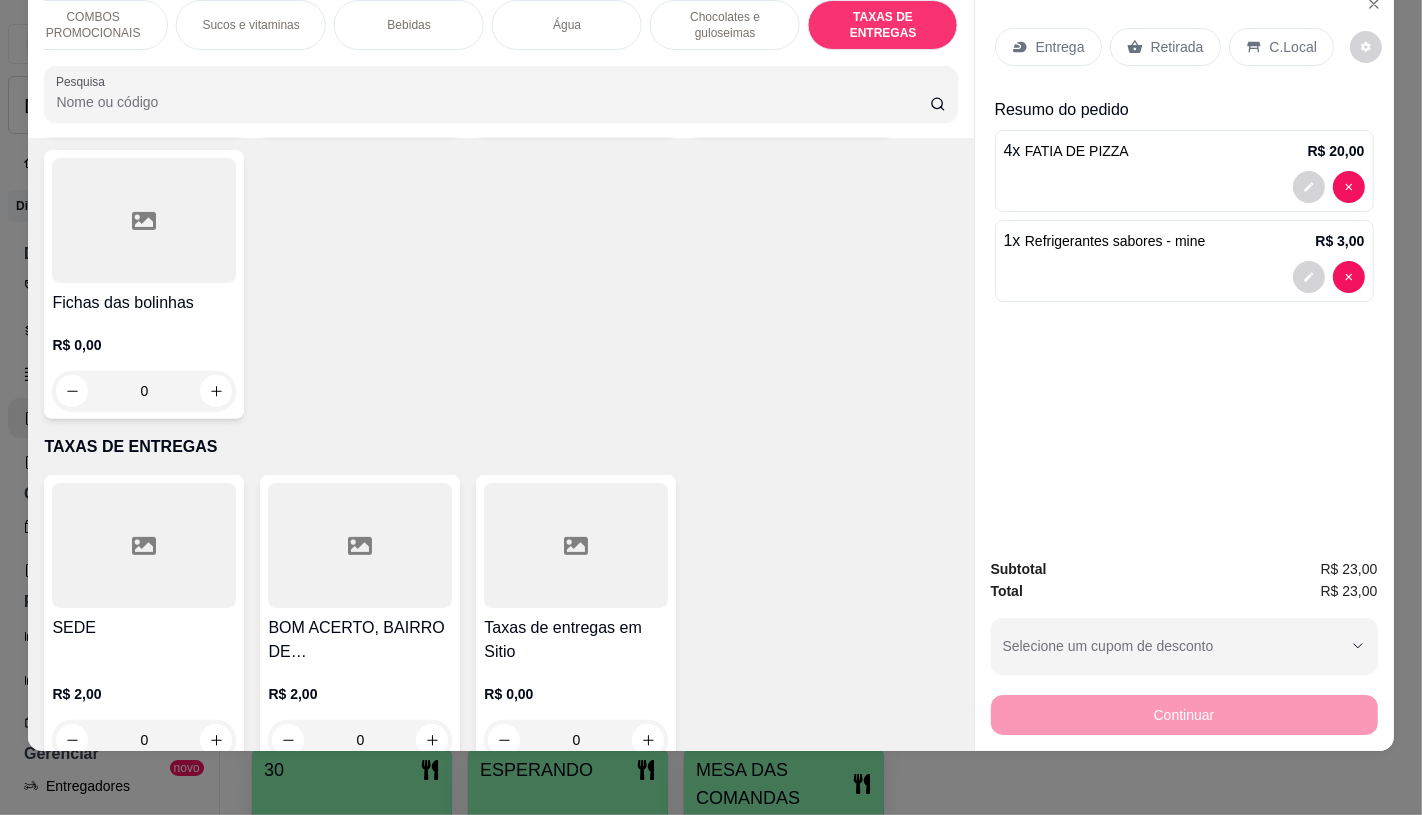 click at bounding box center (576, 545) 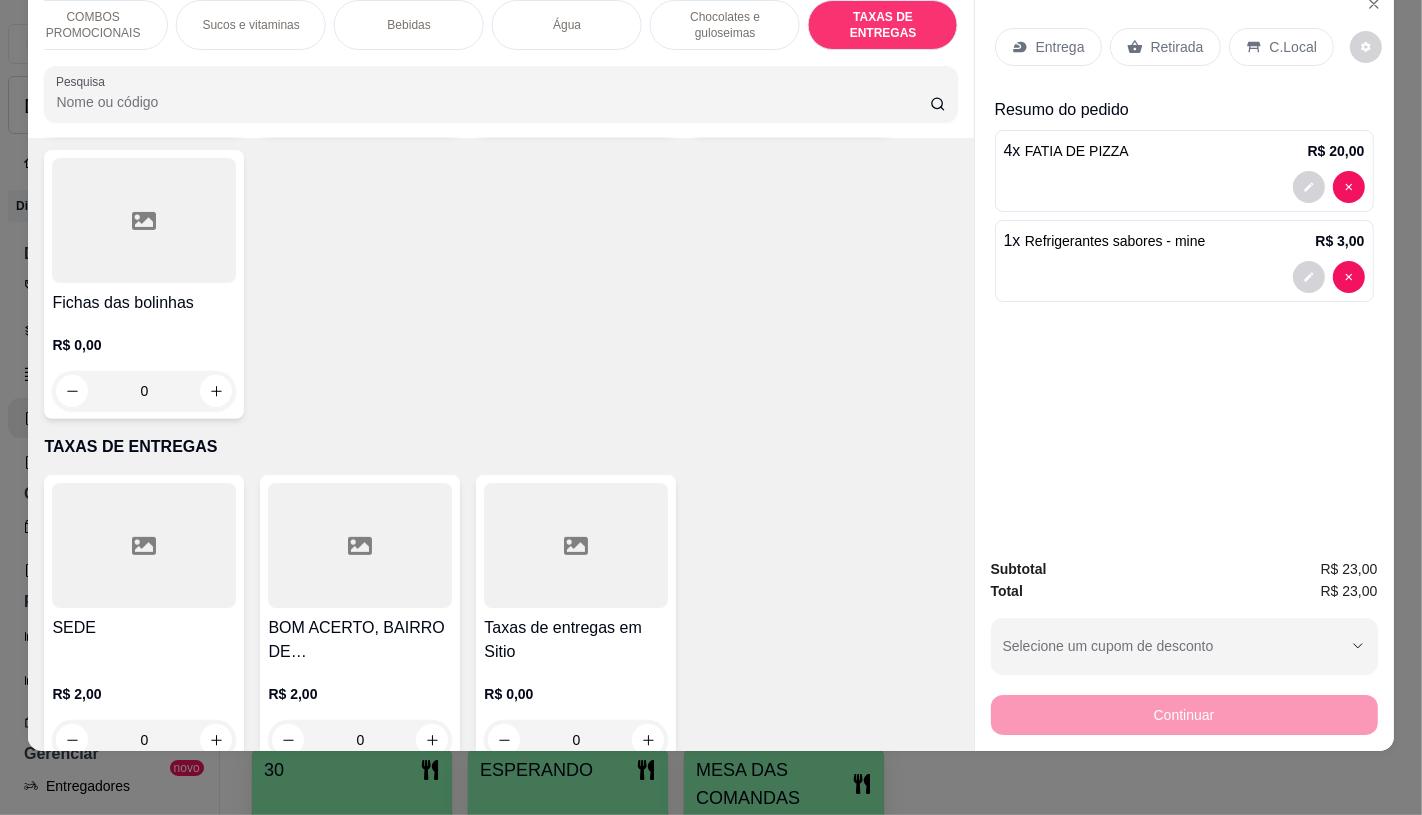 click on "SERRA VERDE, PAUS BRANCO, [GEOGRAPHIC_DATA], [GEOGRAPHIC_DATA]" at bounding box center (723, 396) 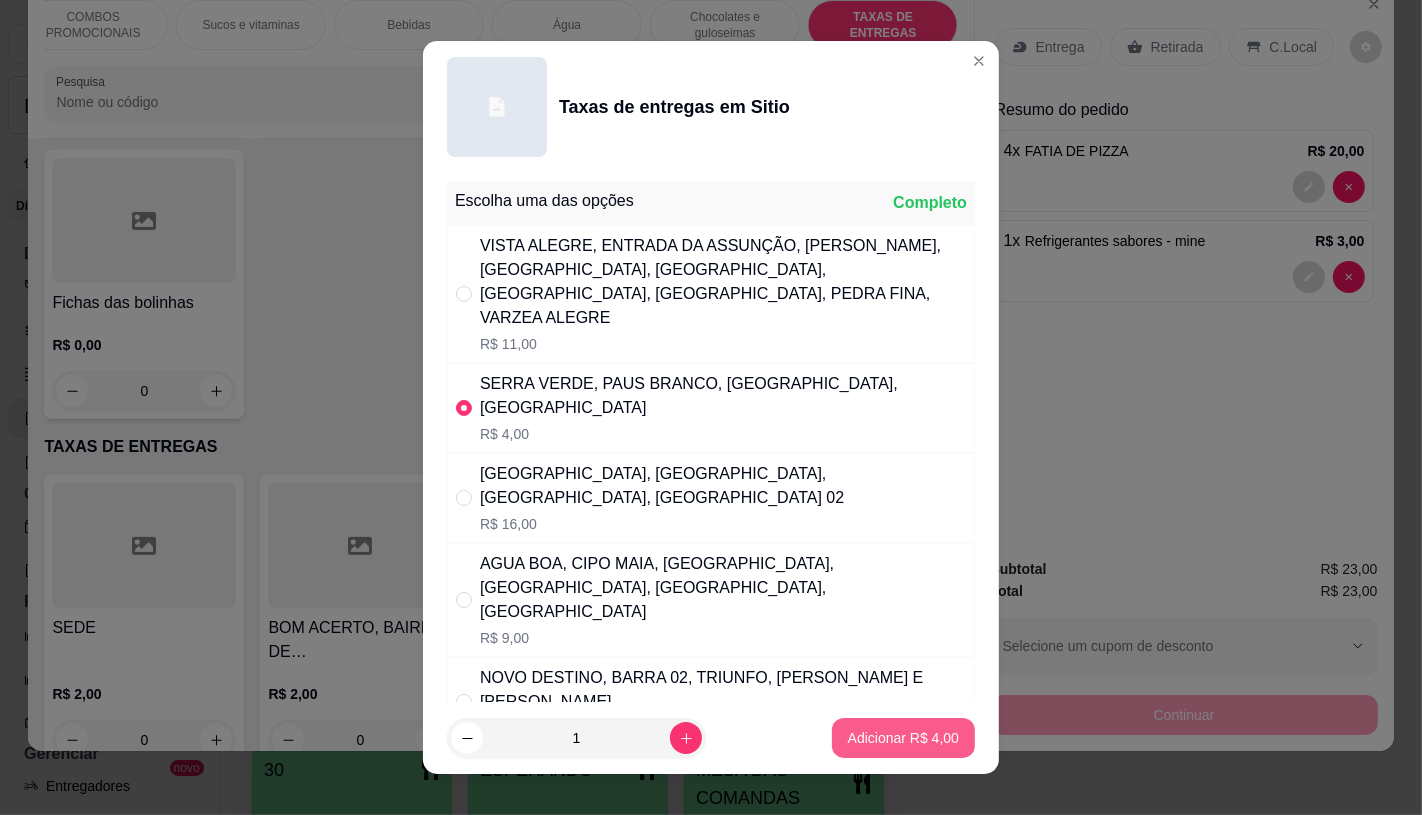 click on "Adicionar   R$ 4,00" at bounding box center (903, 738) 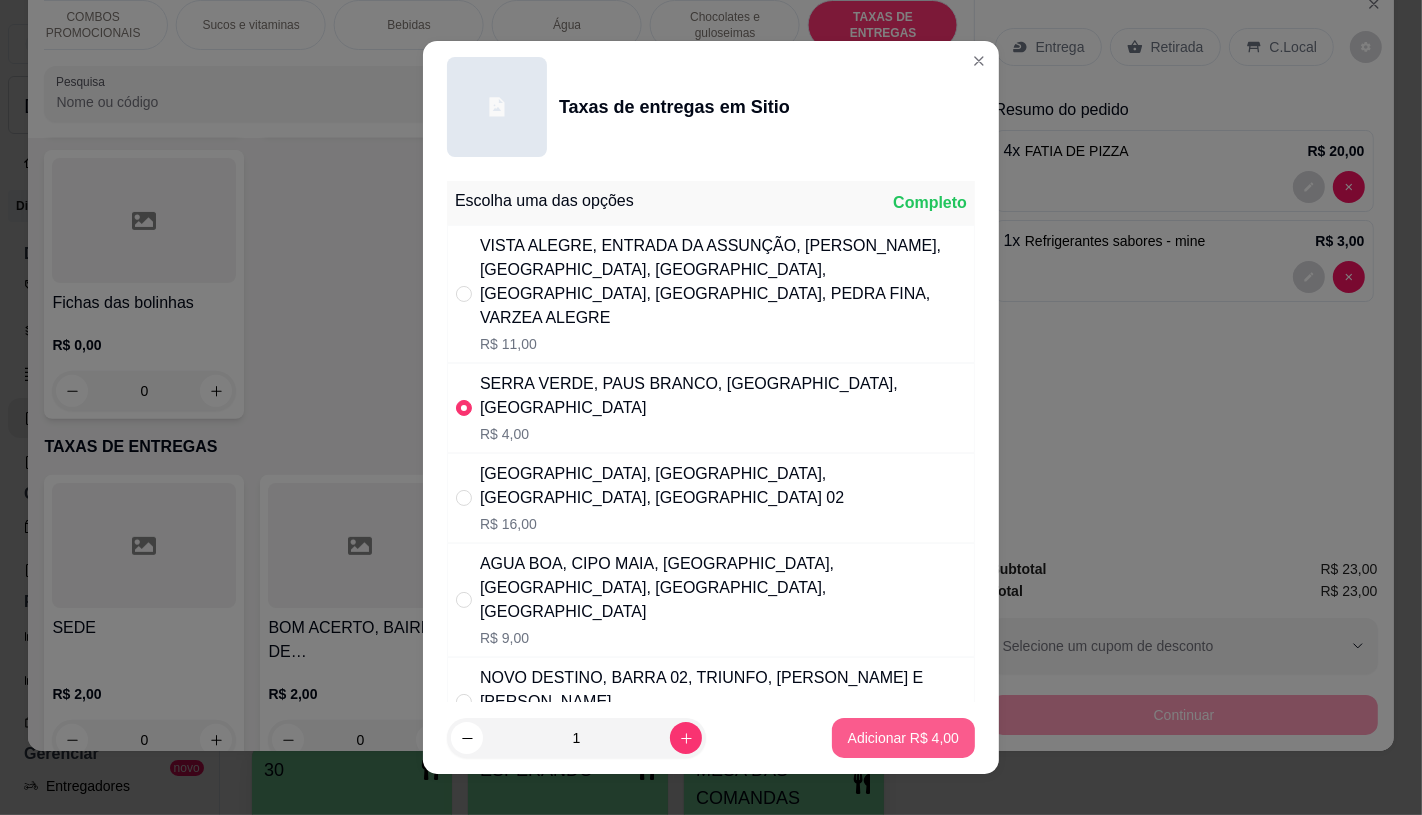 type on "1" 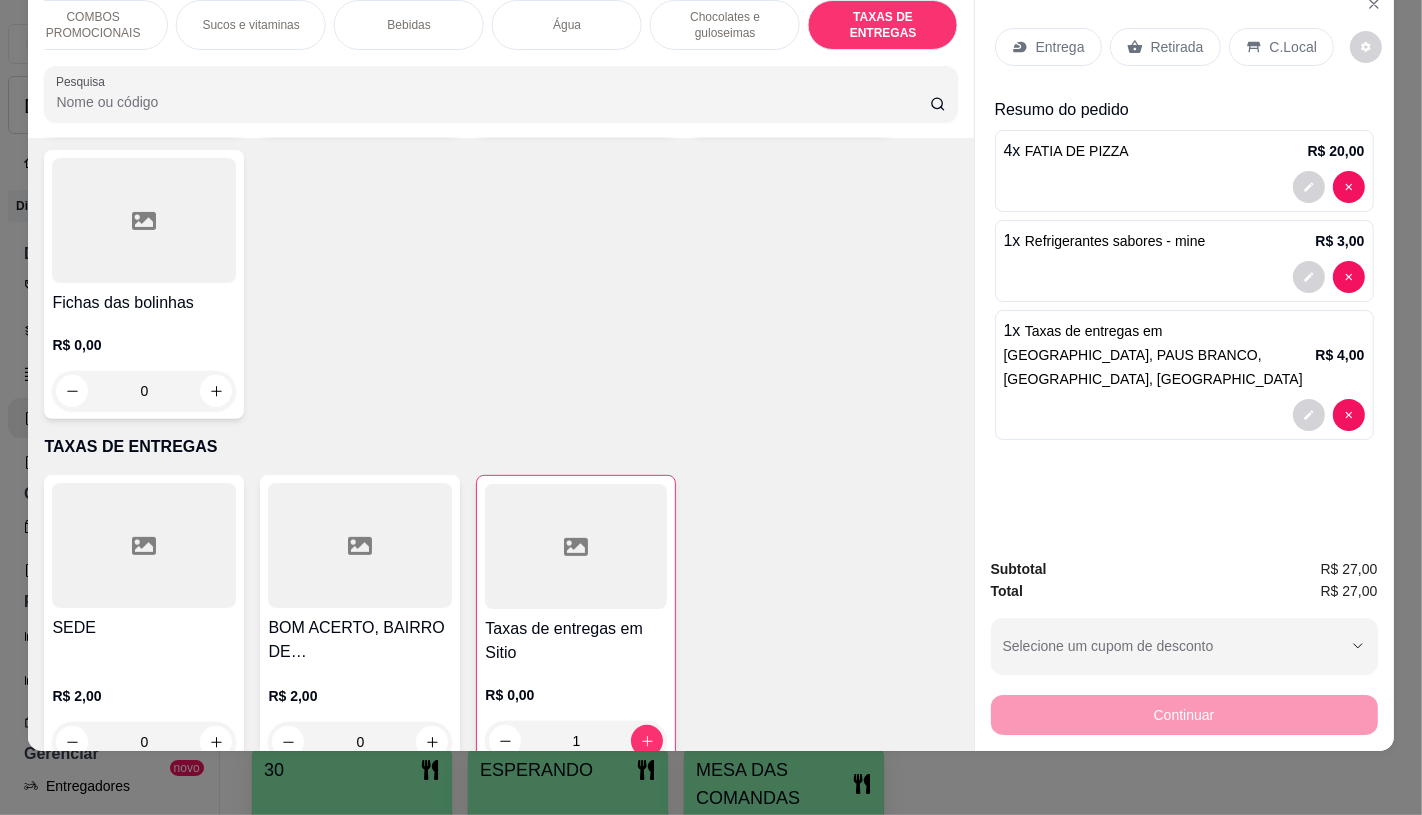 scroll, scrollTop: 0, scrollLeft: 0, axis: both 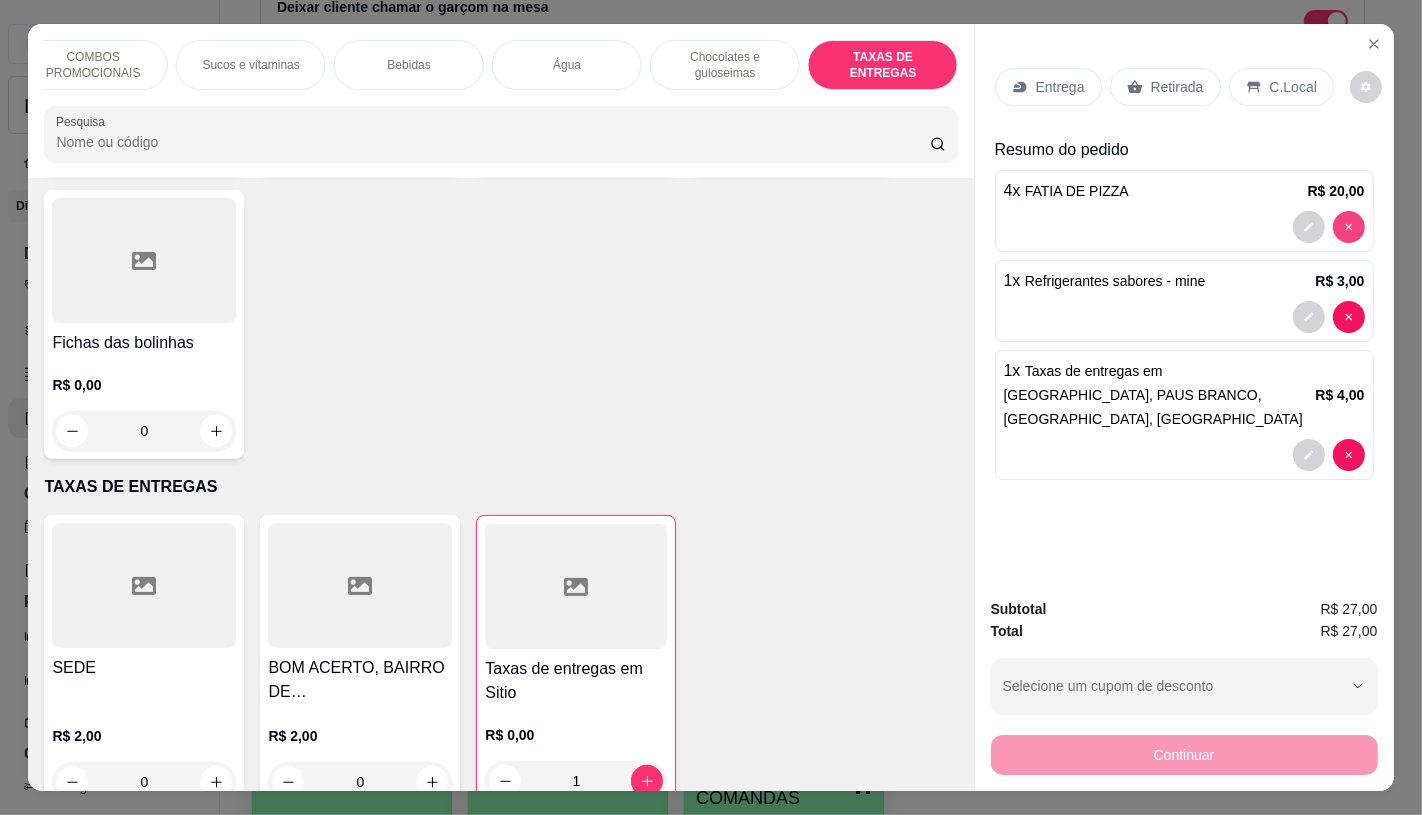 type on "0" 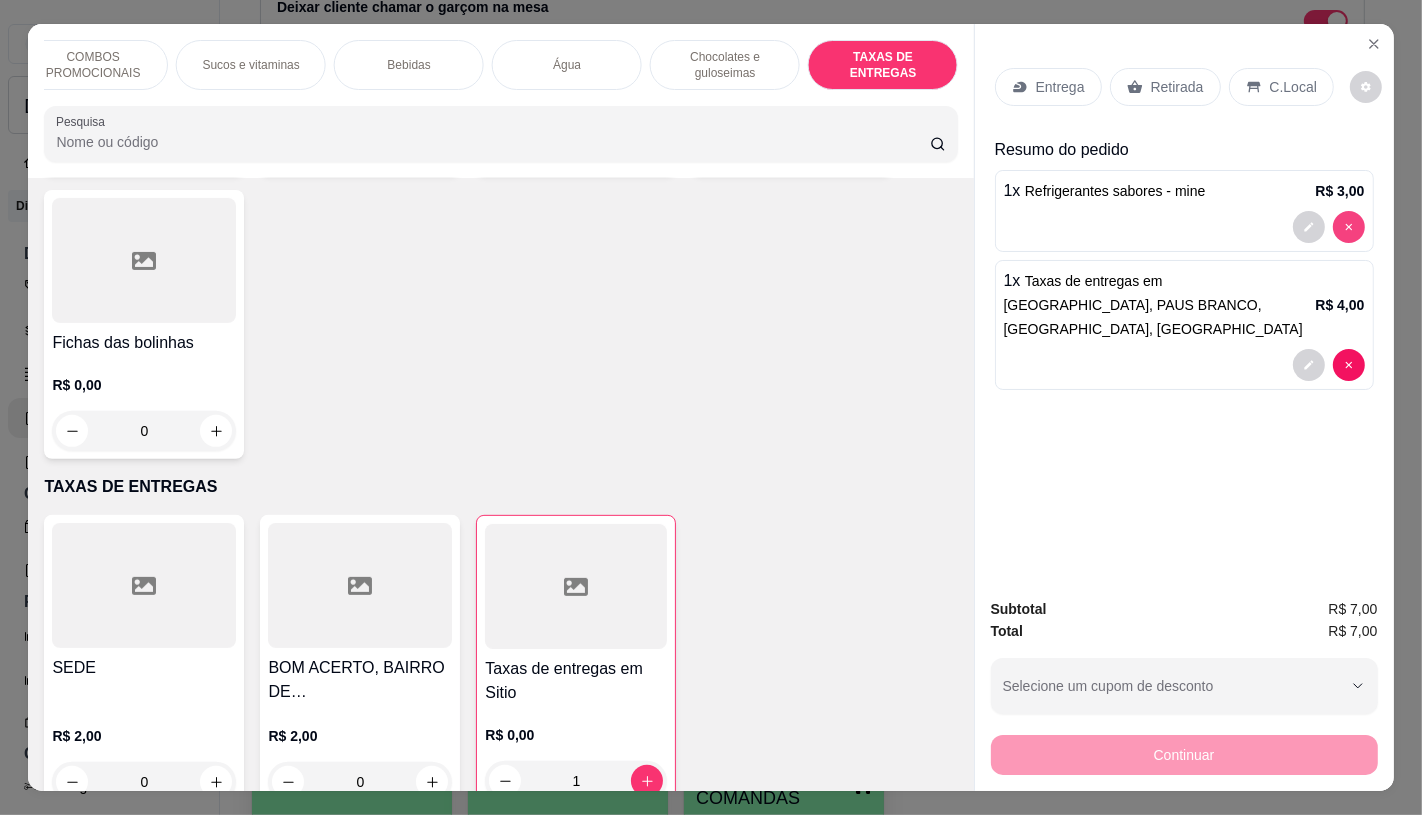 type on "0" 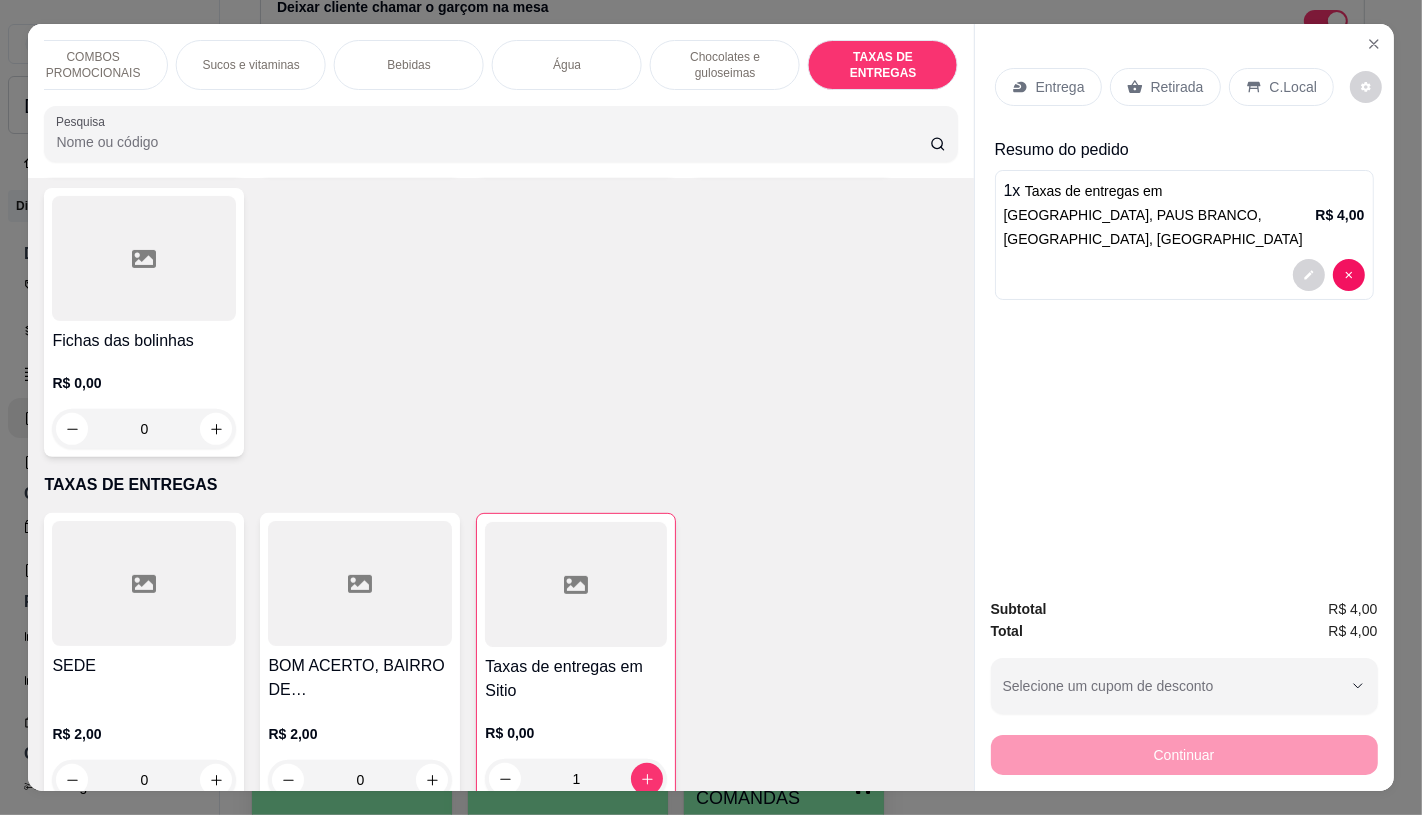 scroll, scrollTop: 13373, scrollLeft: 0, axis: vertical 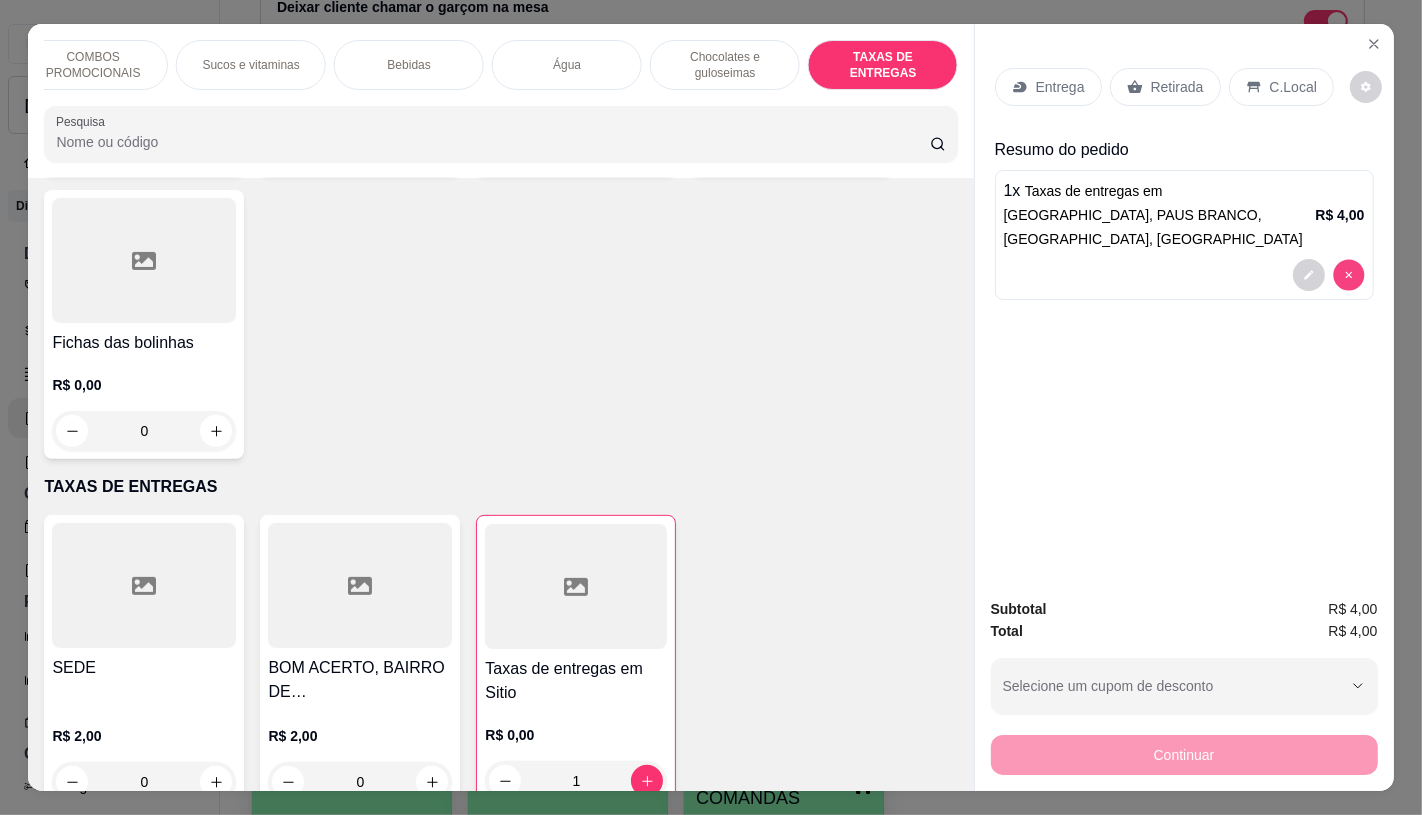 type on "0" 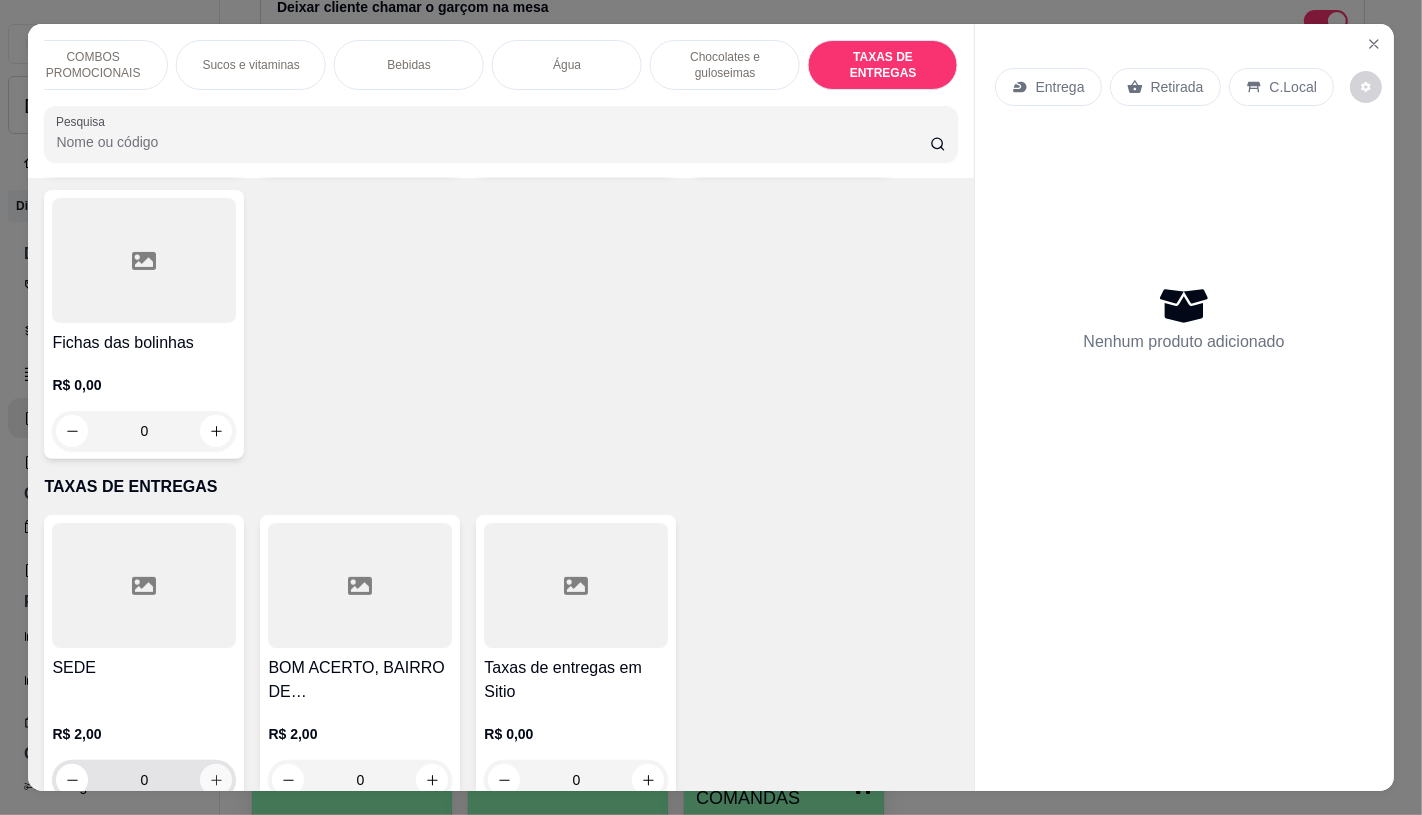click 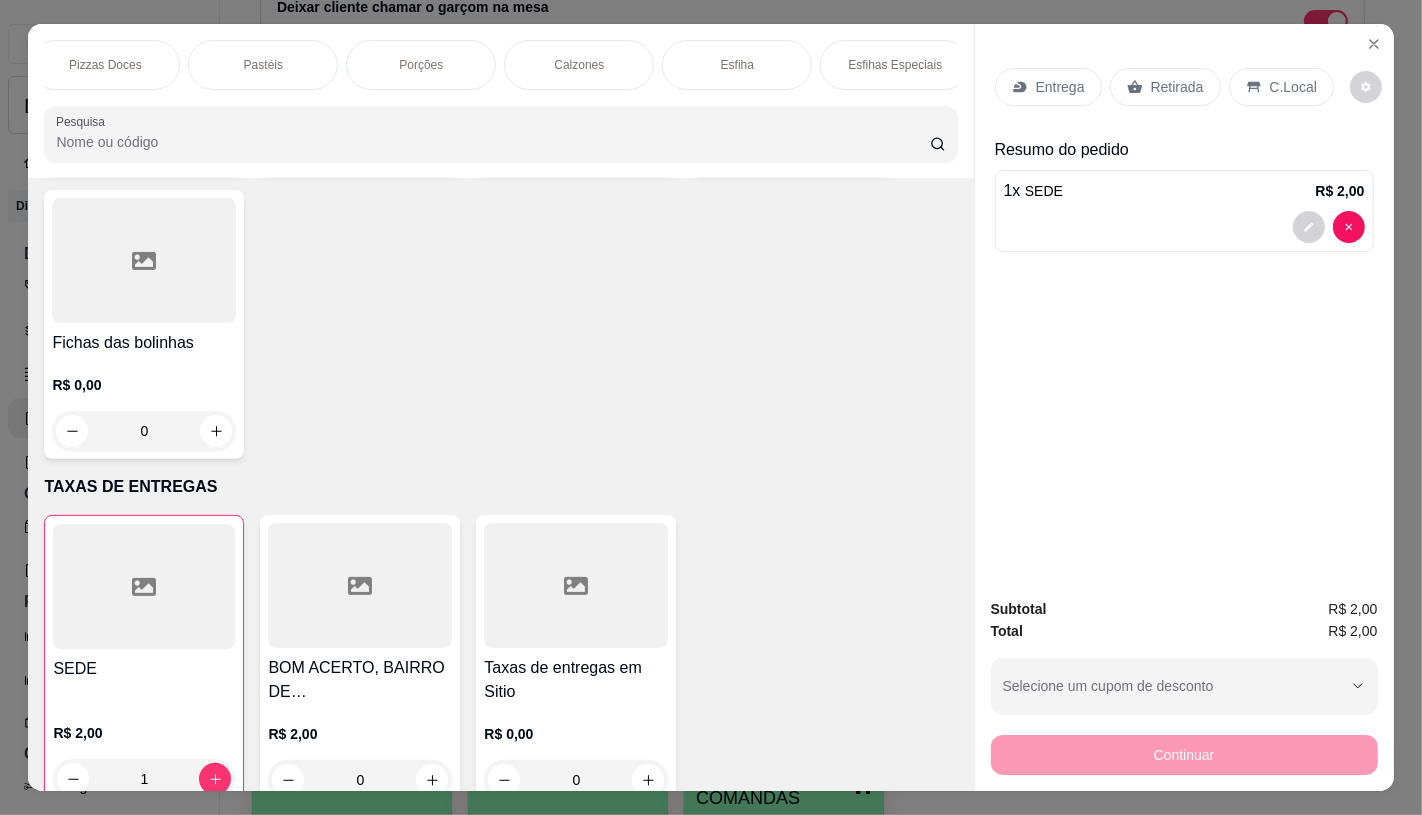 scroll, scrollTop: 0, scrollLeft: 0, axis: both 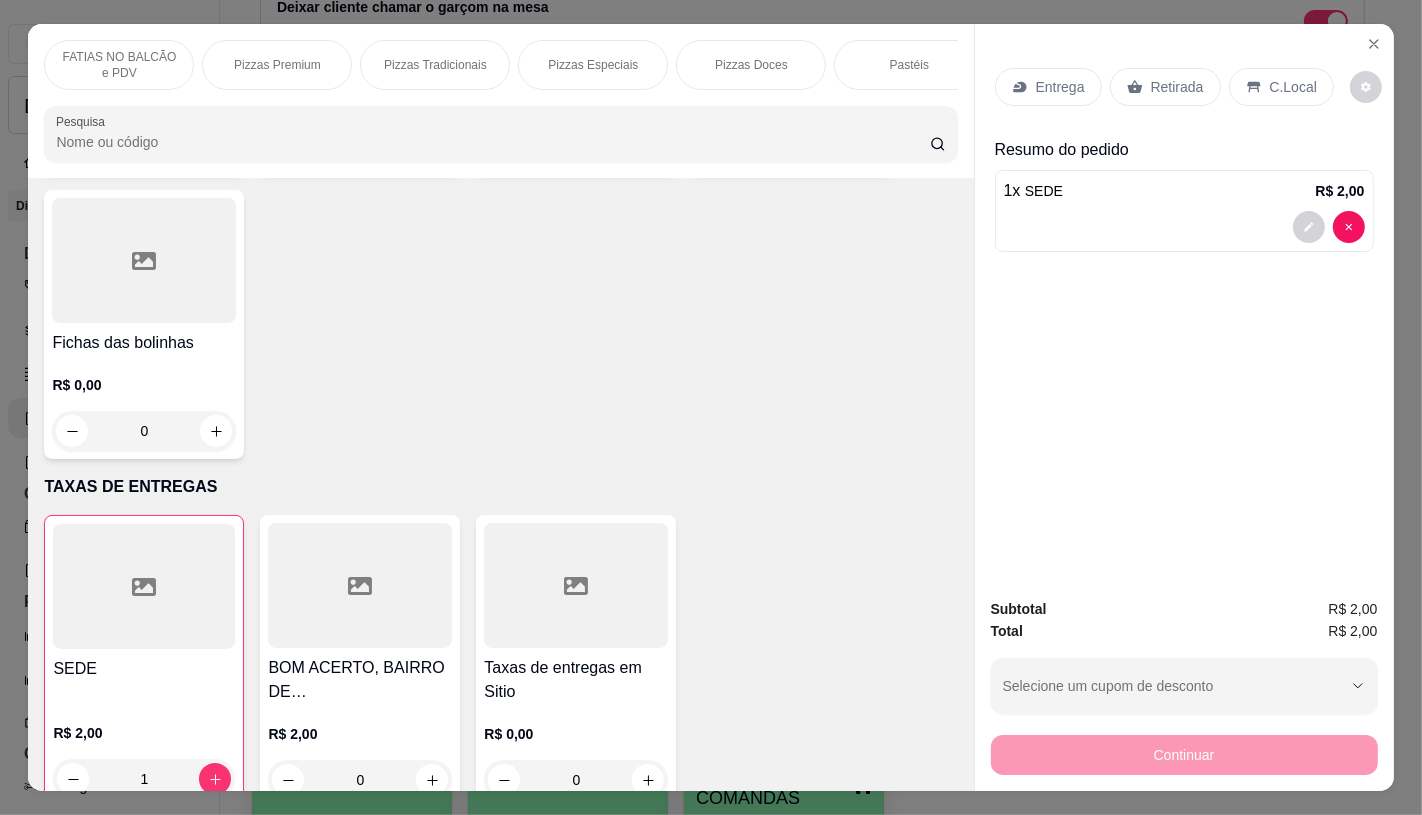 click on "FATIAS NO BALCÃO e PDV" at bounding box center (119, 65) 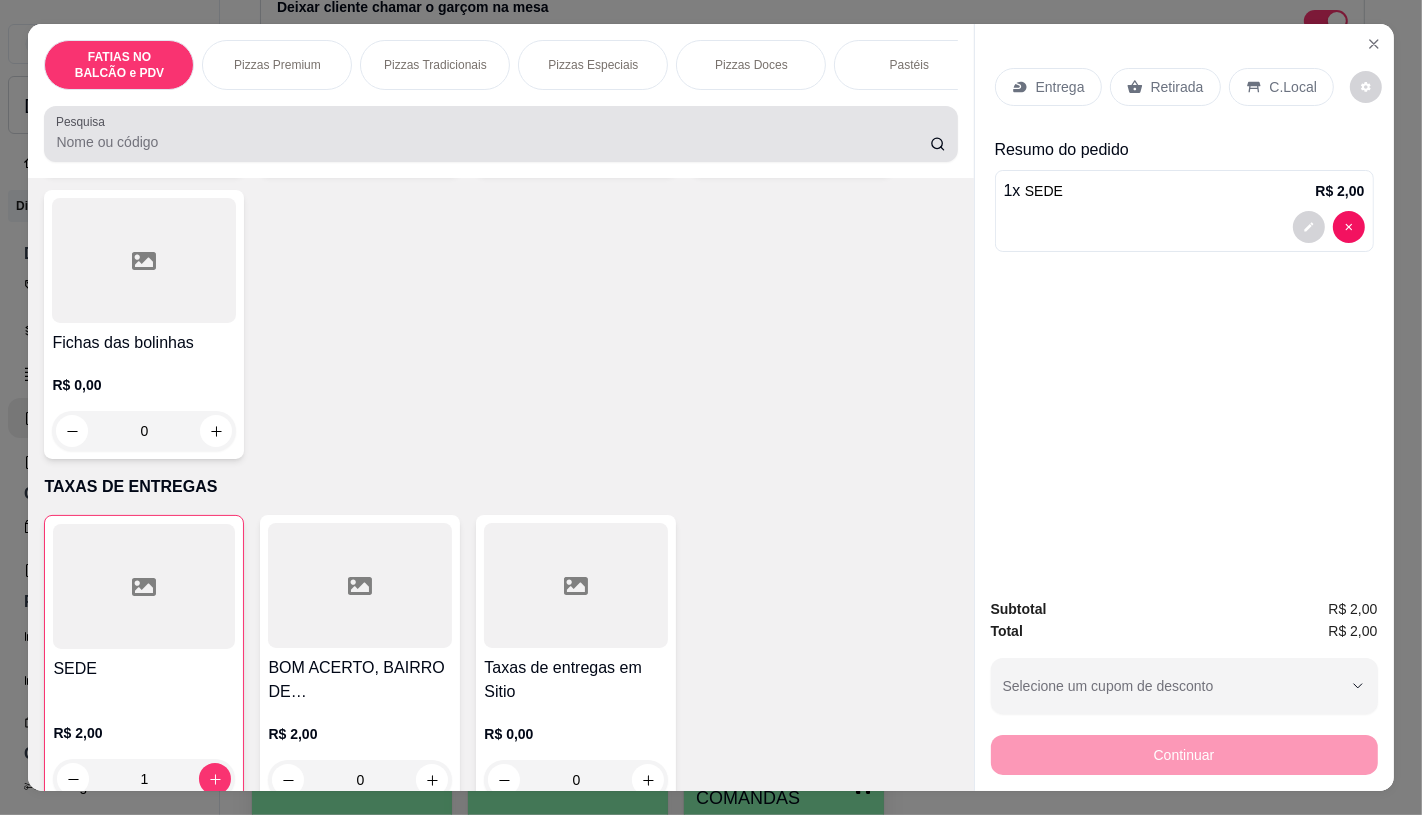 scroll, scrollTop: 90, scrollLeft: 0, axis: vertical 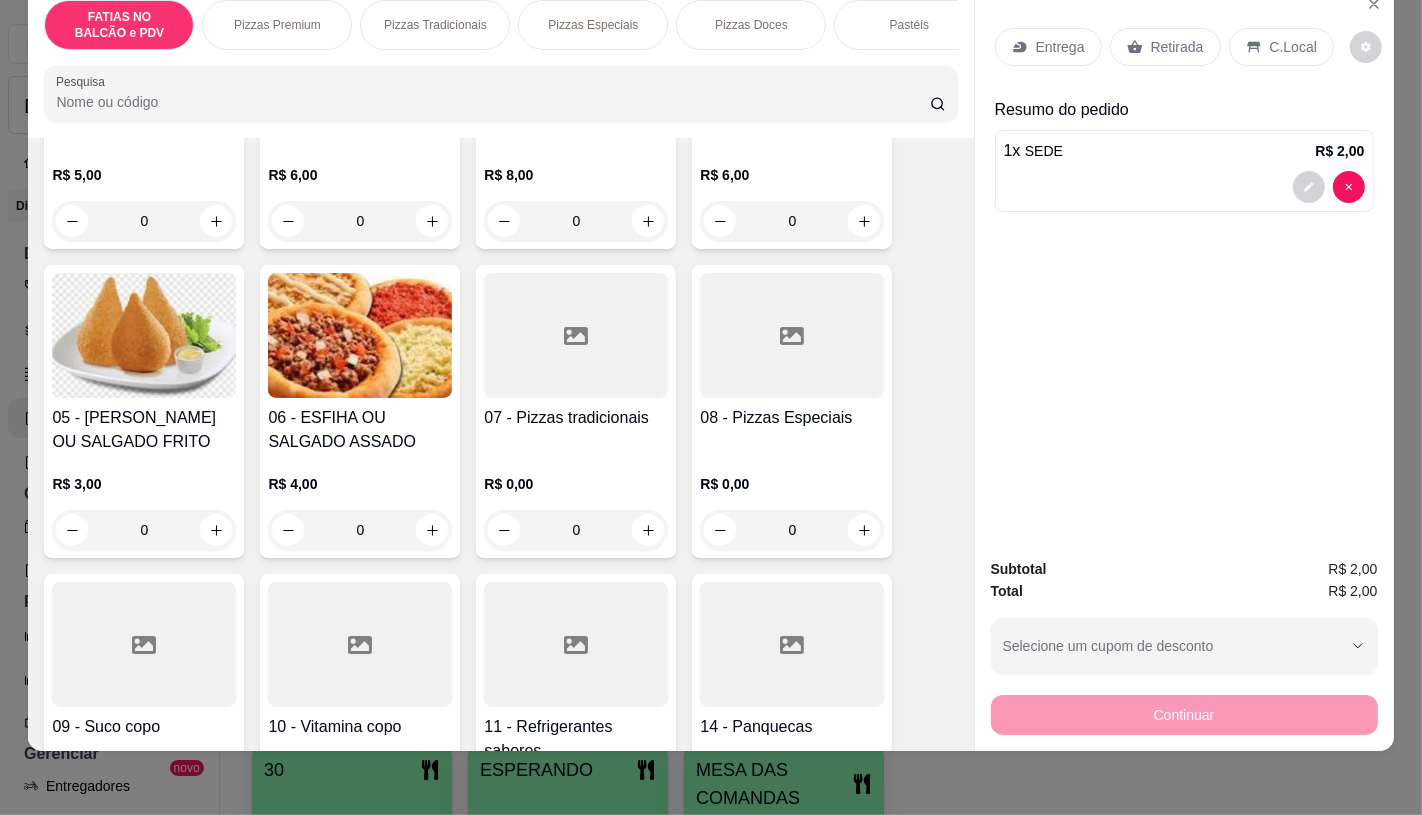 click on "08 - Pizzas Especiais" at bounding box center (792, 418) 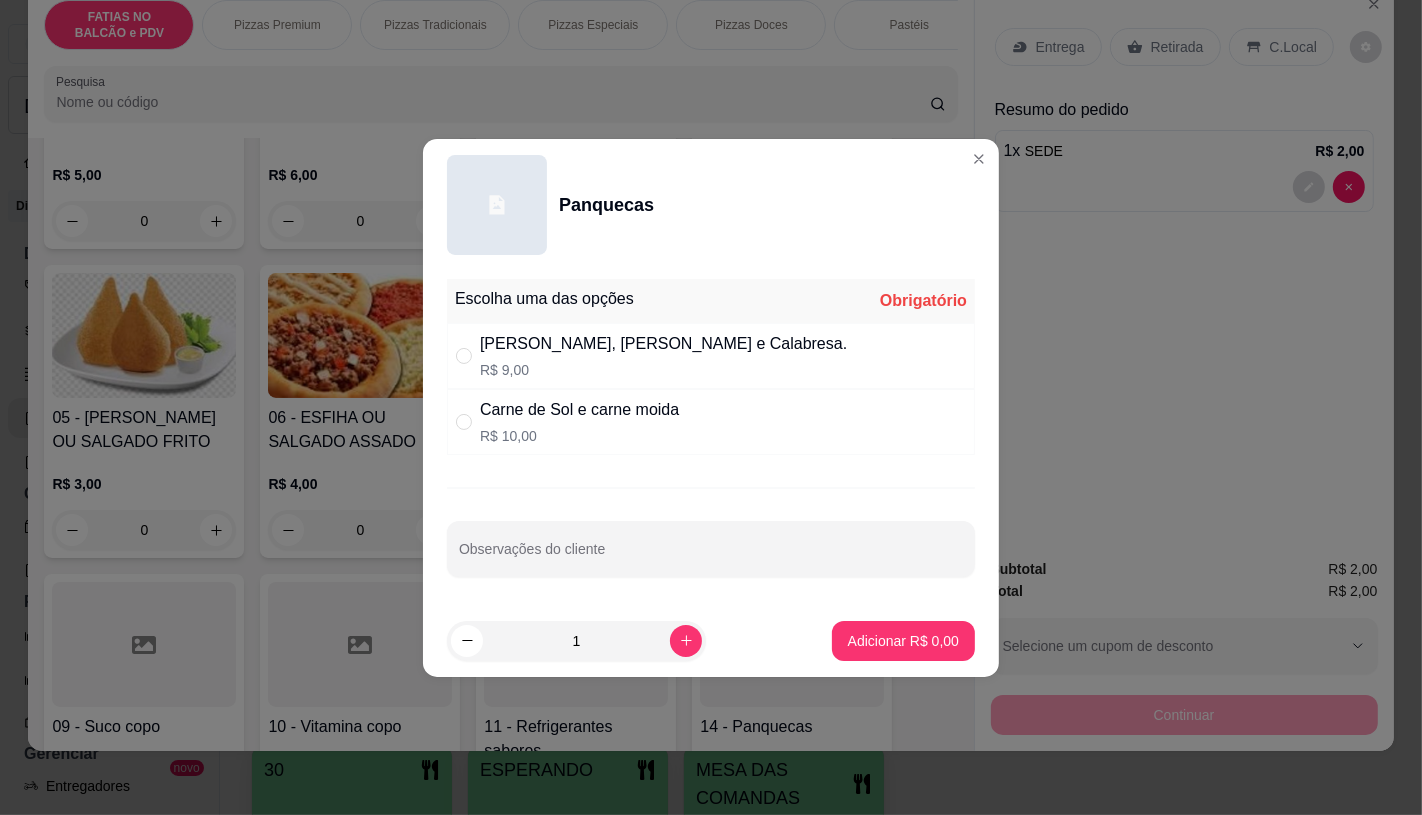 click on "Carne de Sol e carne moida R$ 10,00" at bounding box center (711, 422) 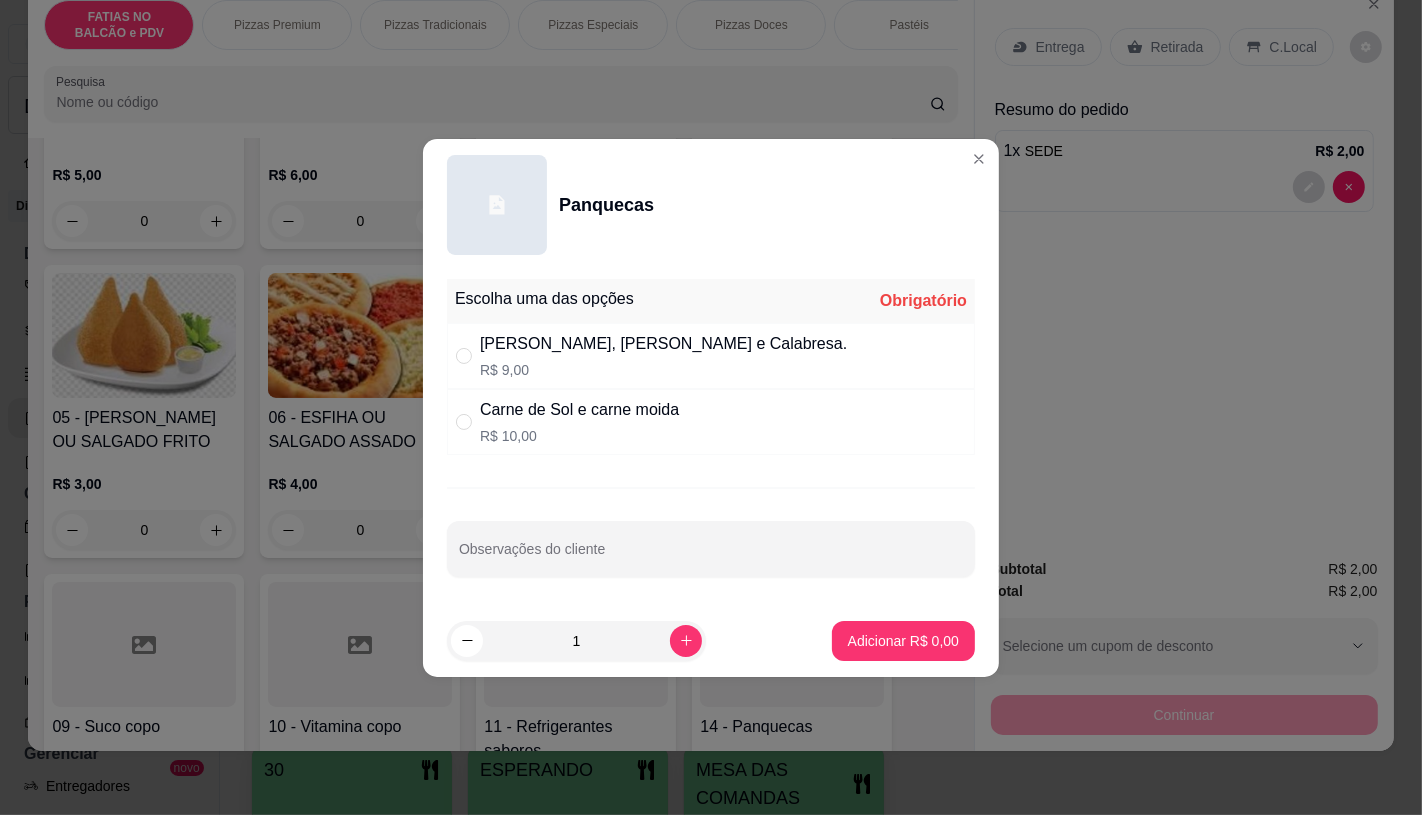 radio on "true" 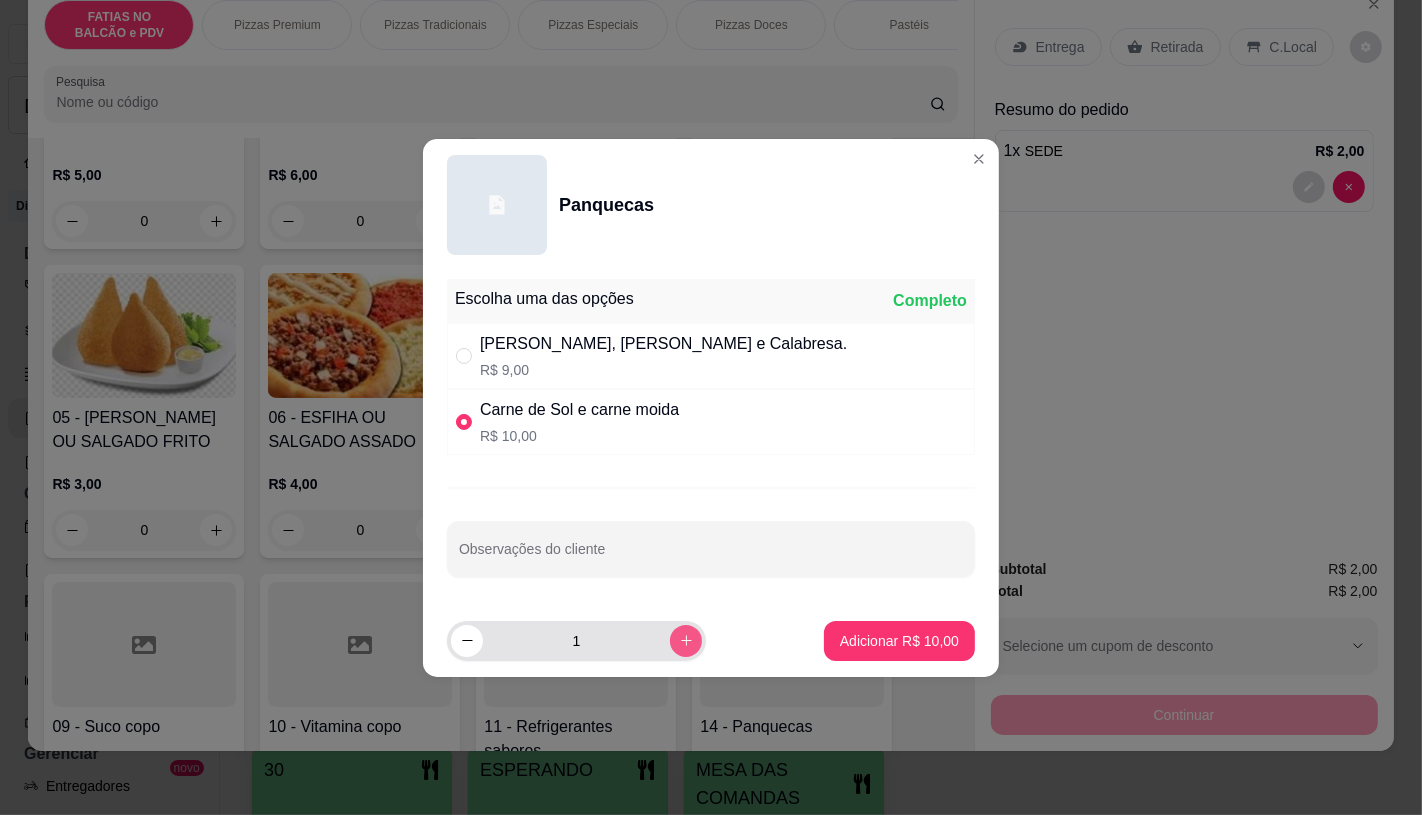 click 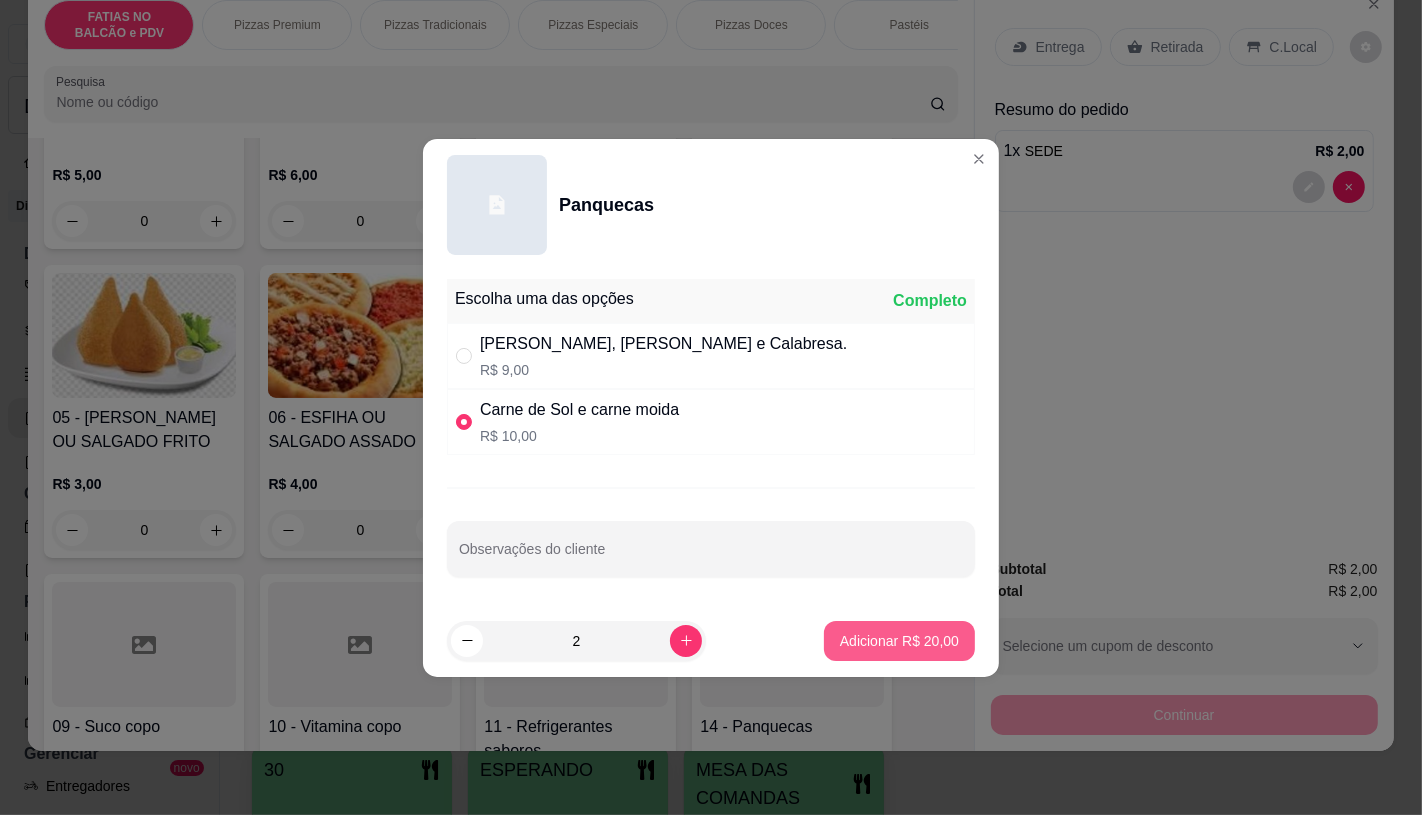 click on "Adicionar   R$ 20,00" at bounding box center (899, 641) 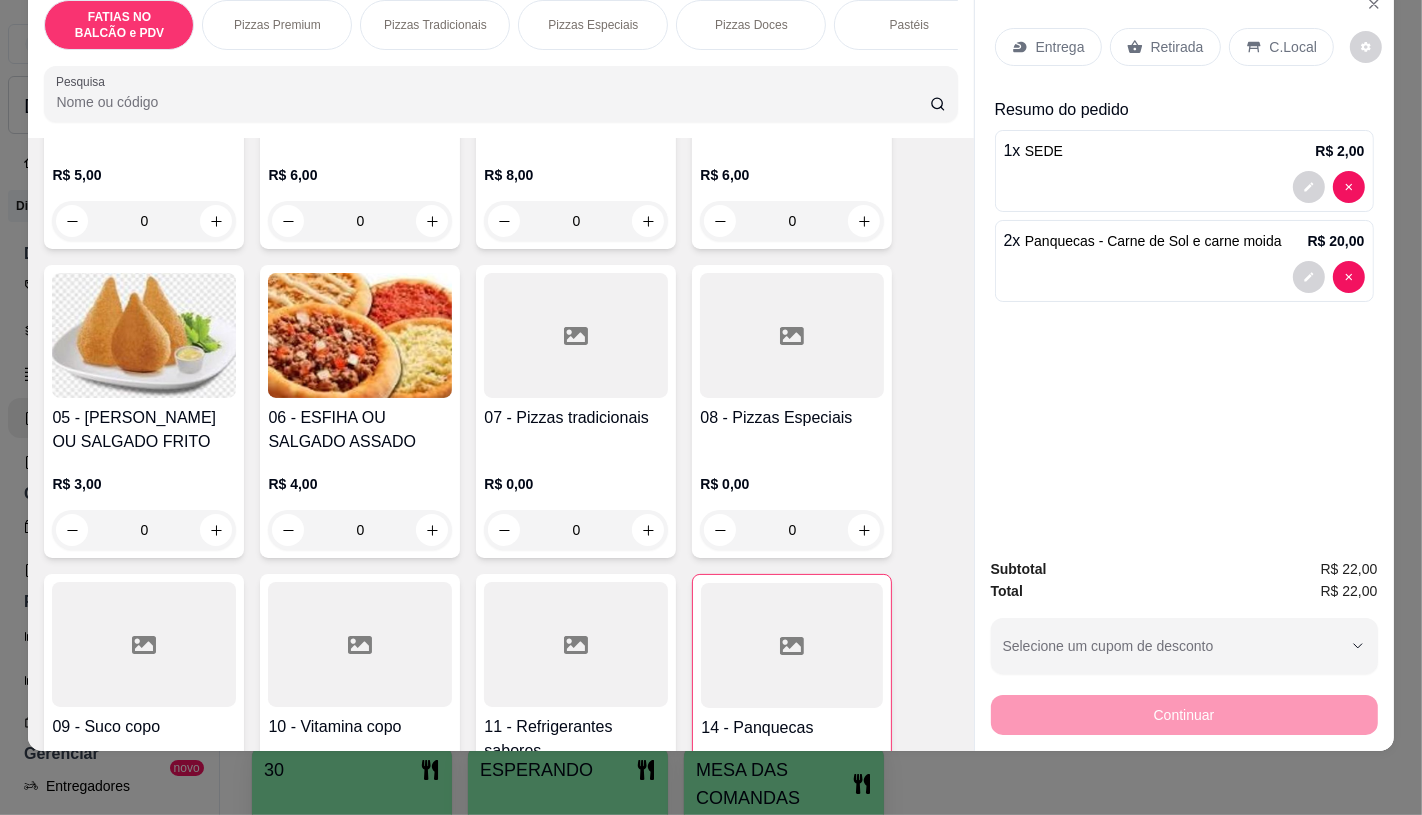 click at bounding box center (792, 645) 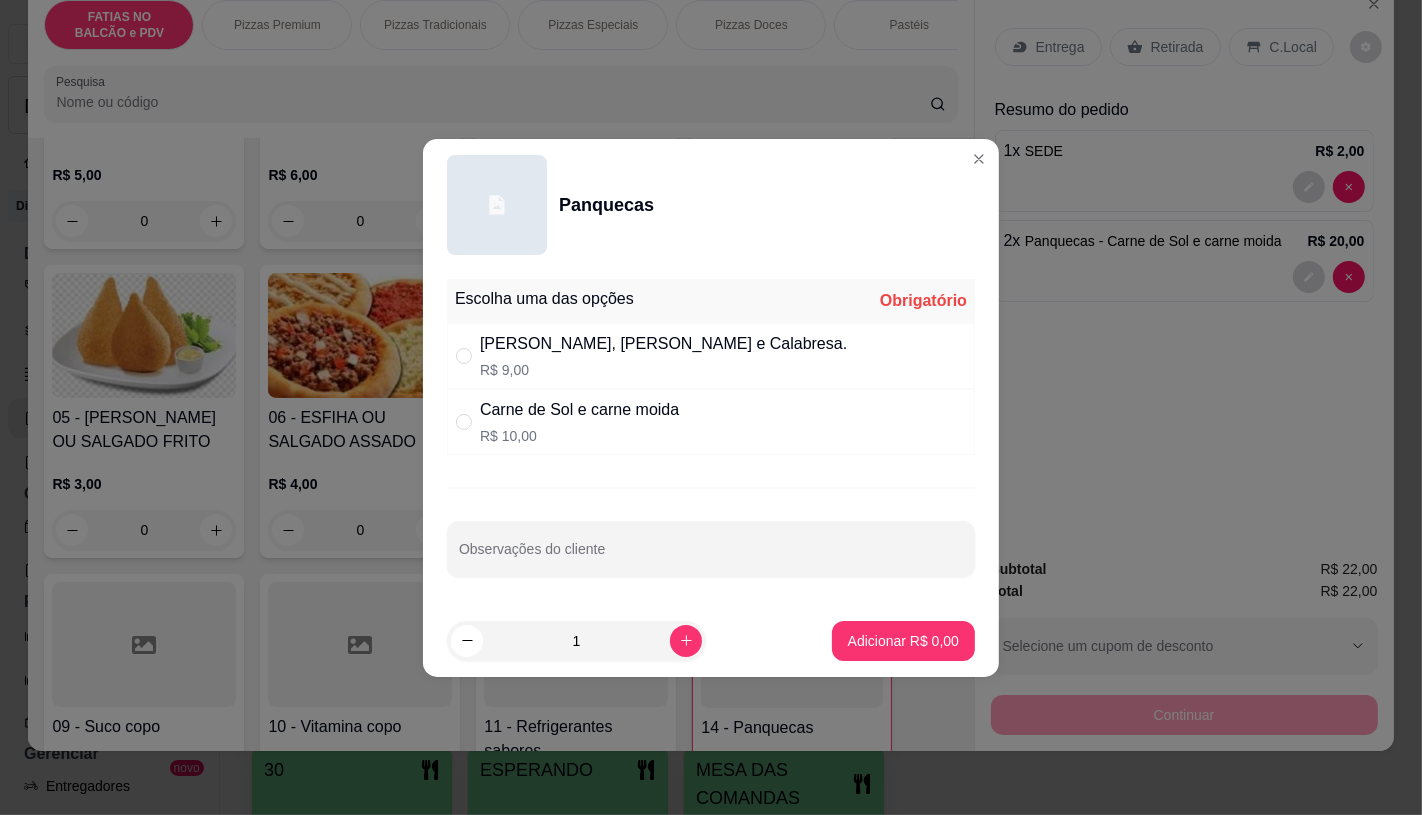 click on "[PERSON_NAME], [PERSON_NAME] e Calabresa." at bounding box center (663, 344) 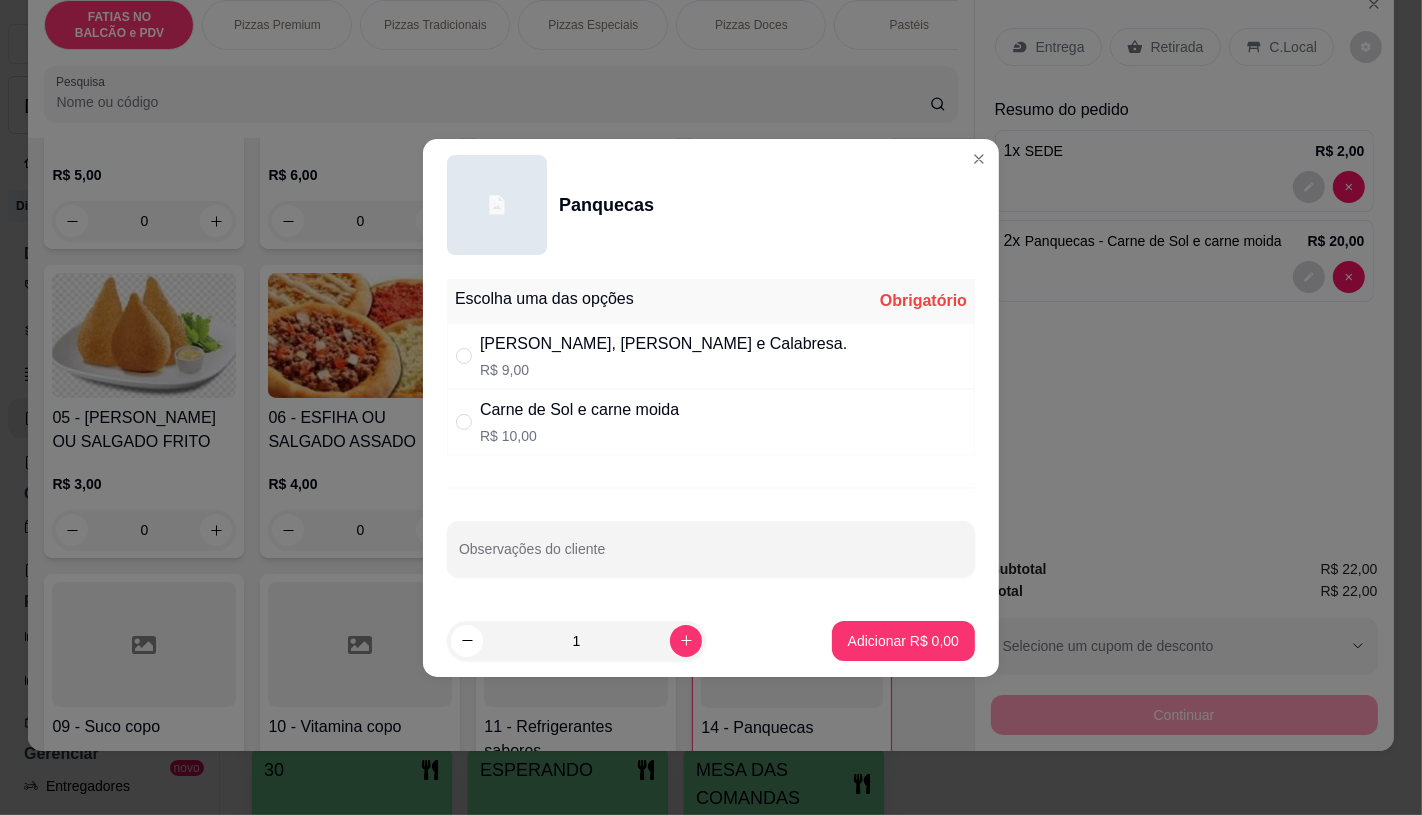 radio on "true" 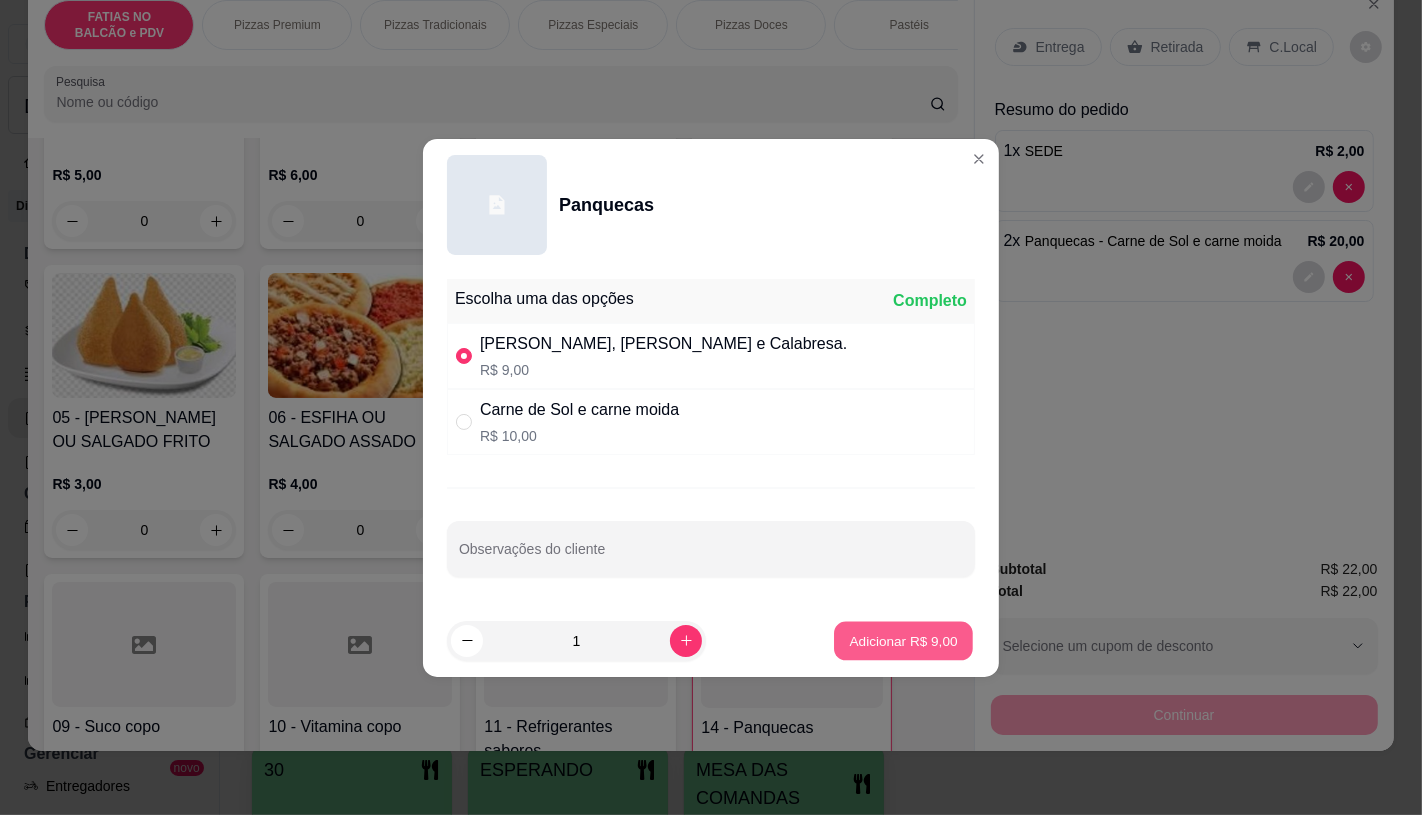 click on "Adicionar   R$ 9,00" at bounding box center [903, 640] 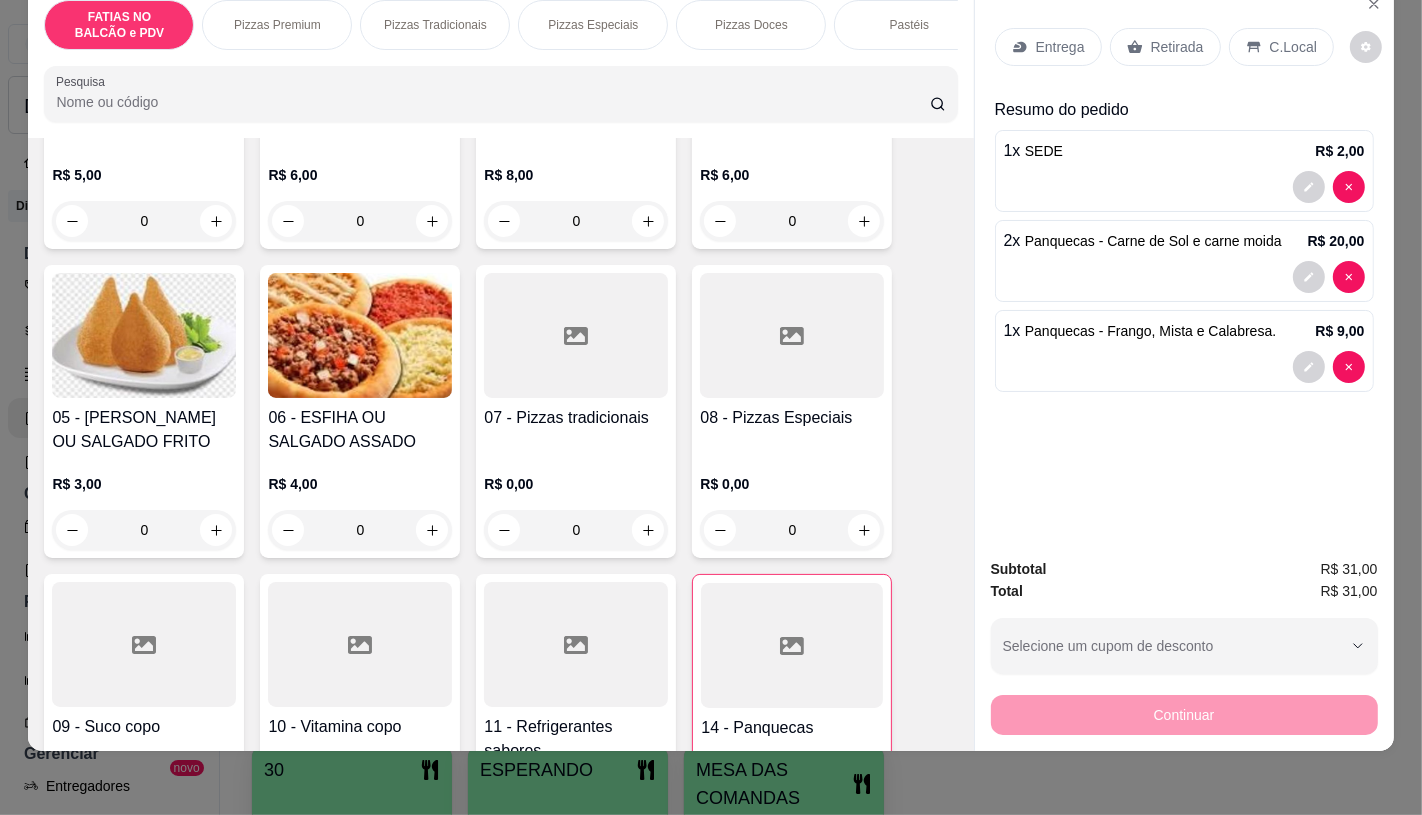 click on "Retirada" at bounding box center (1177, 47) 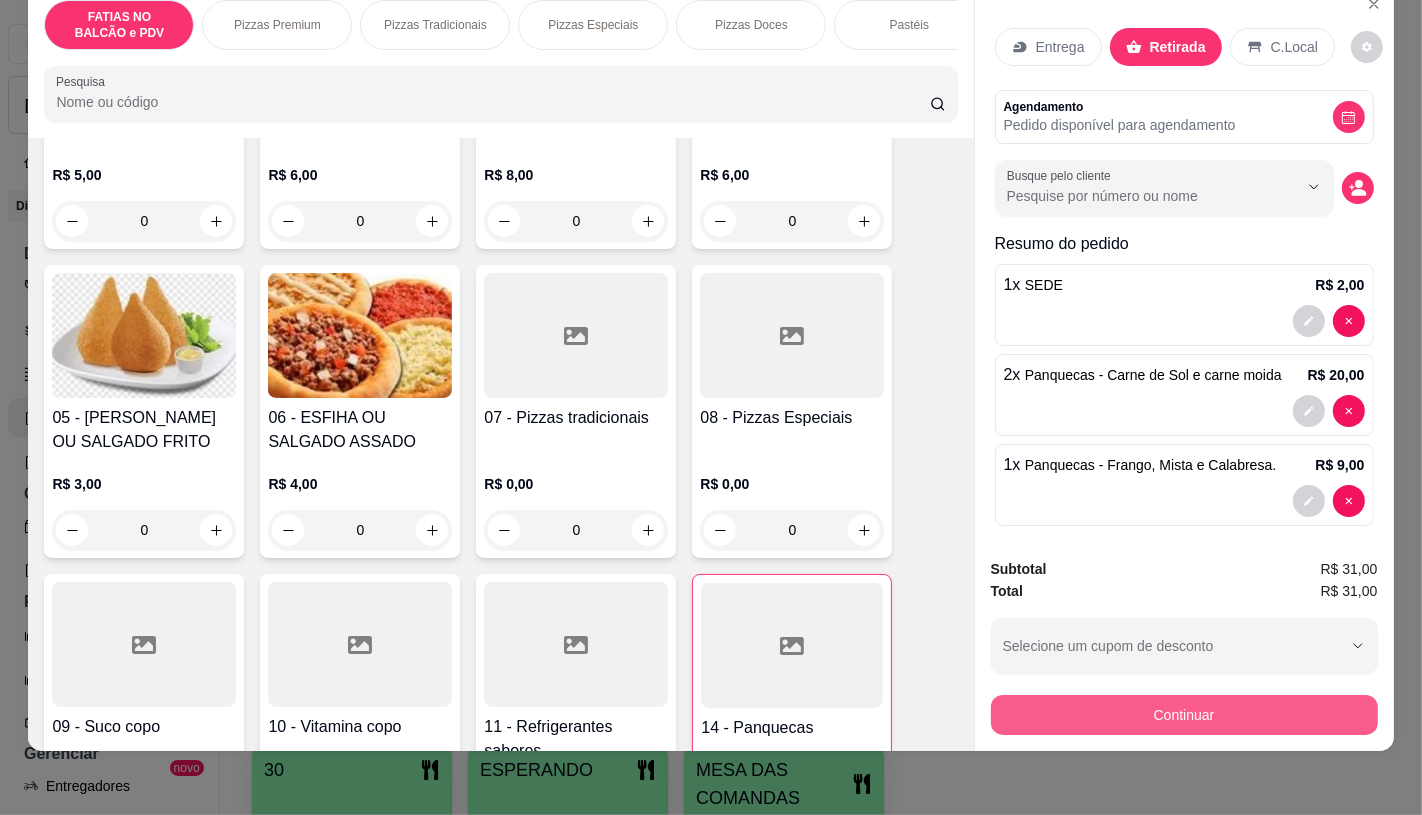 click on "Continuar" at bounding box center [1184, 715] 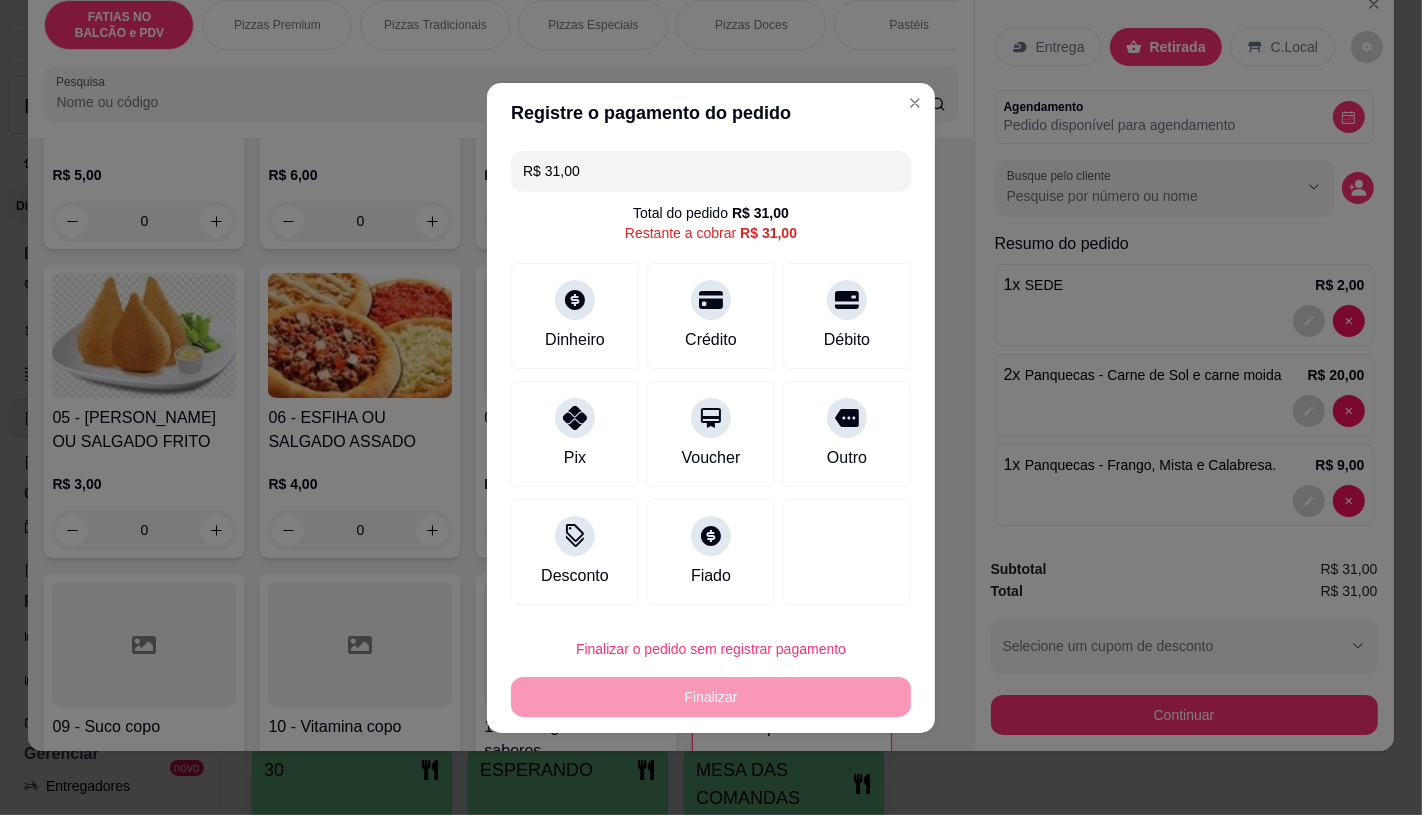 click on "R$ 31,00" at bounding box center (711, 171) 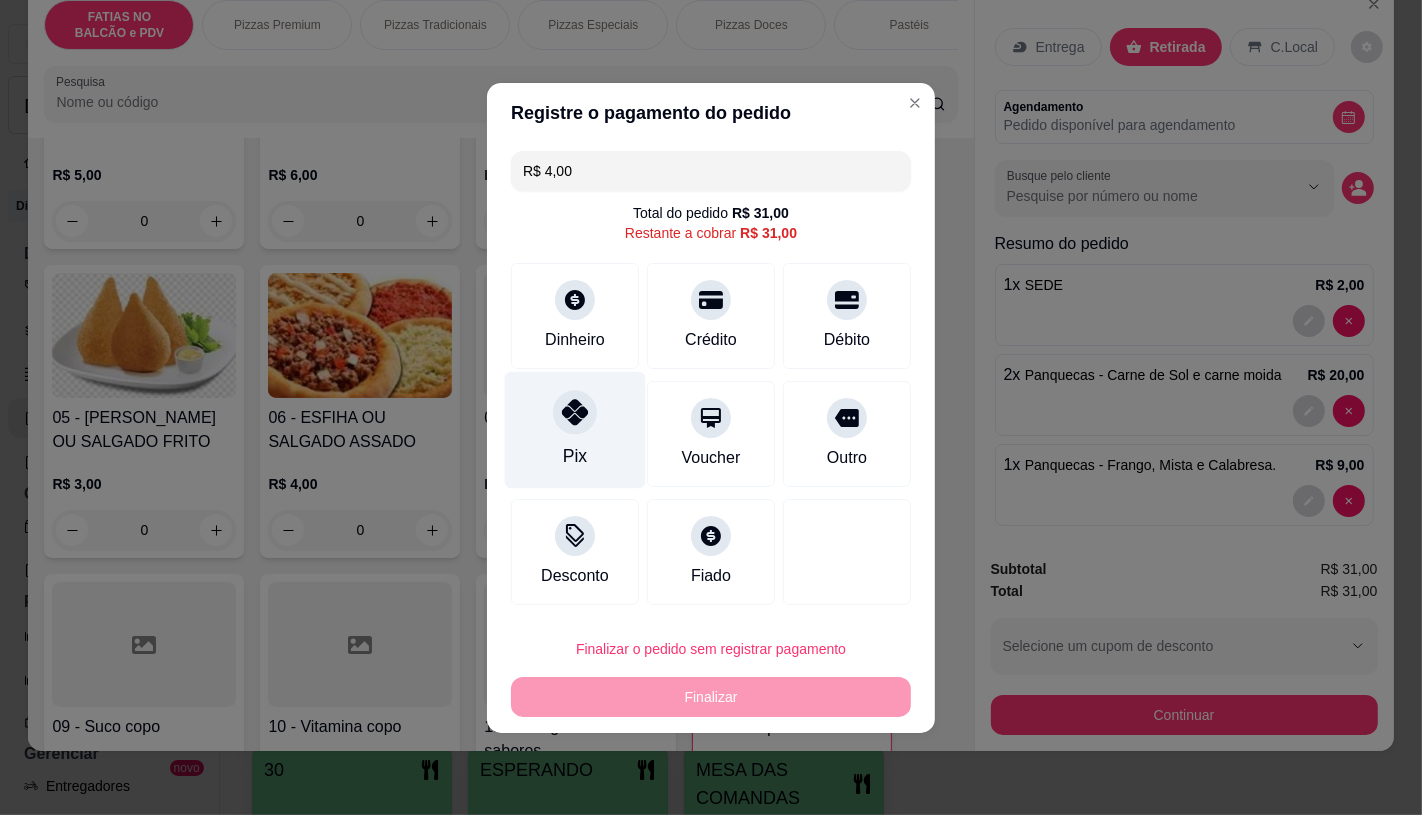 click 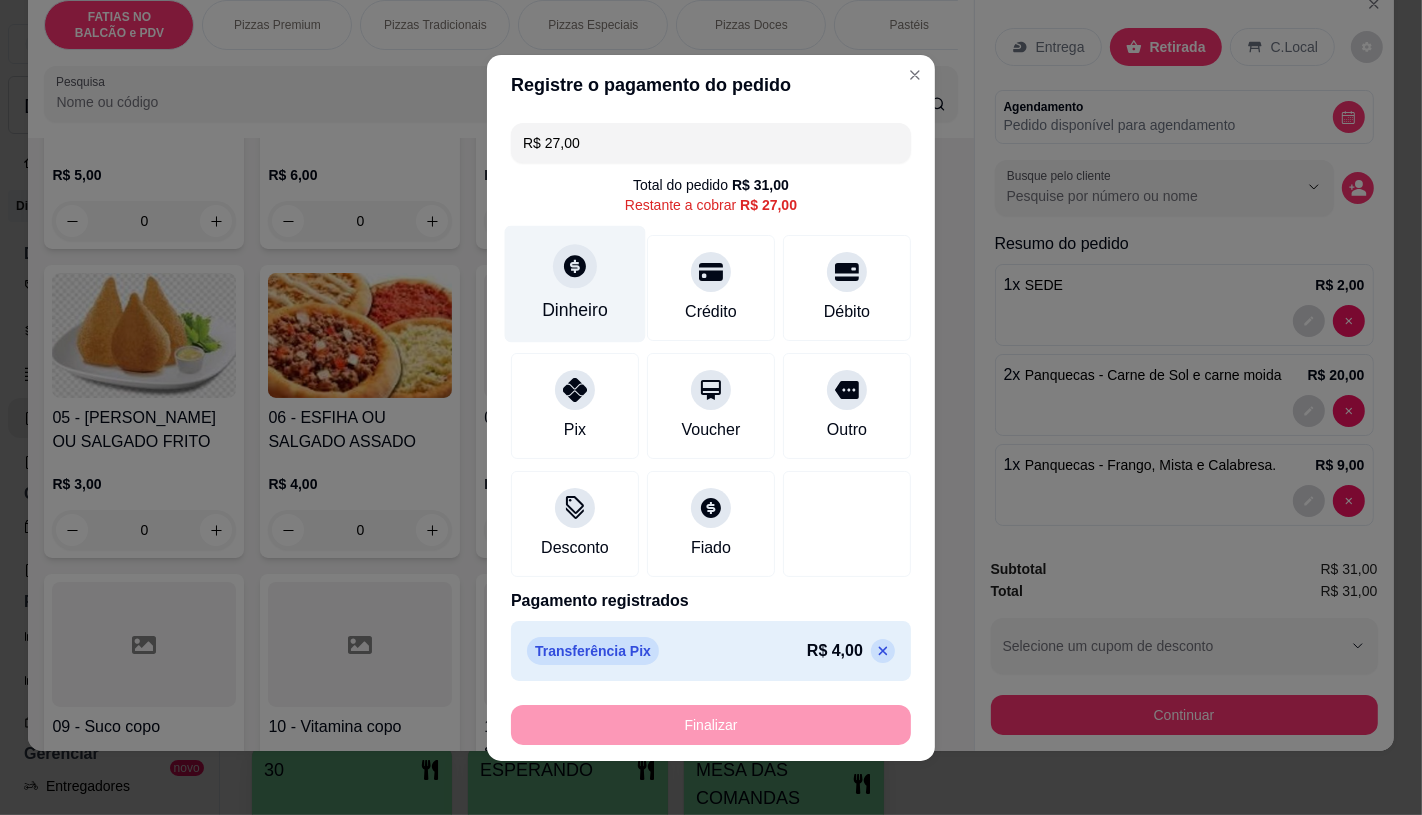 click 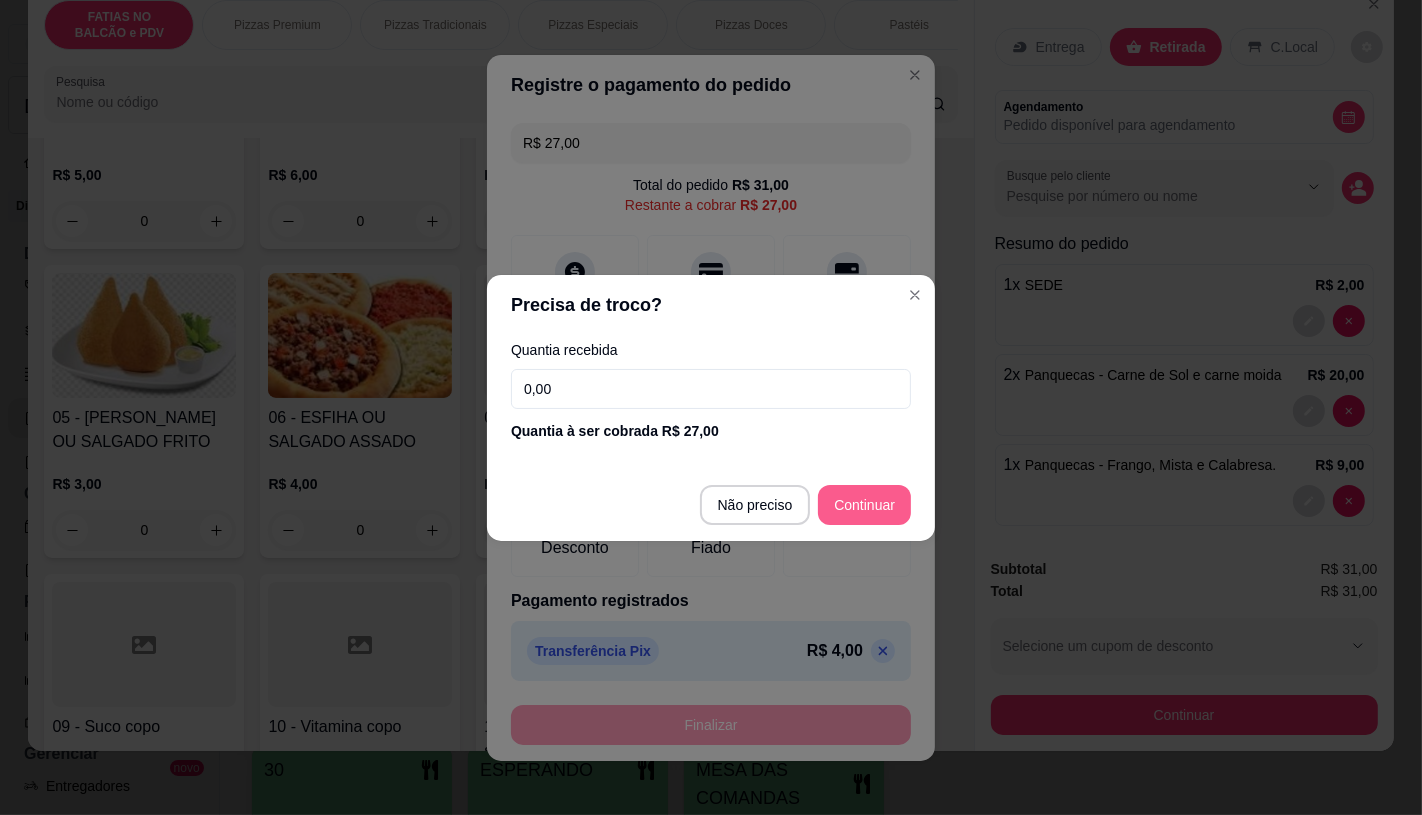 type on "R$ 0,00" 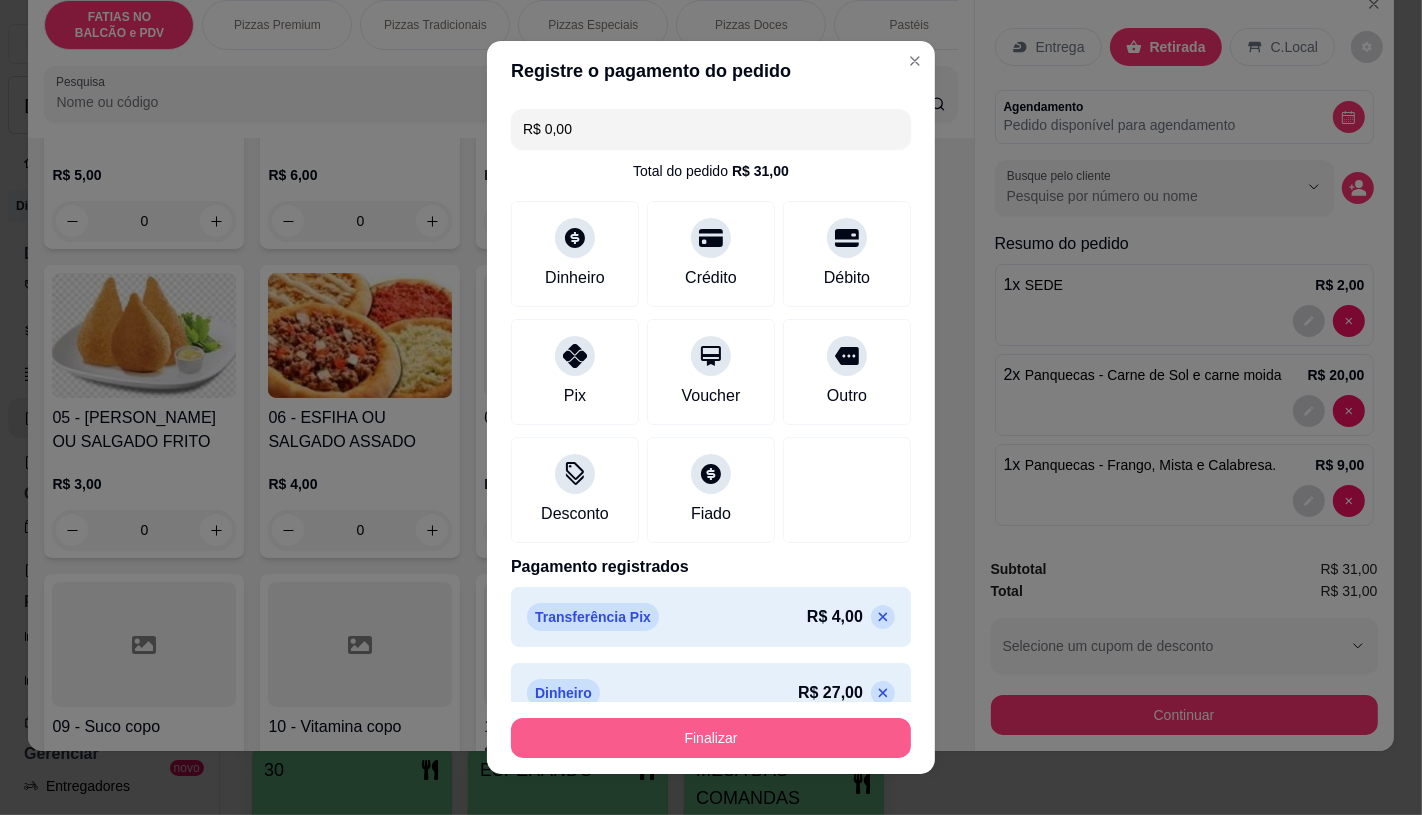 click on "Finalizar" at bounding box center (711, 738) 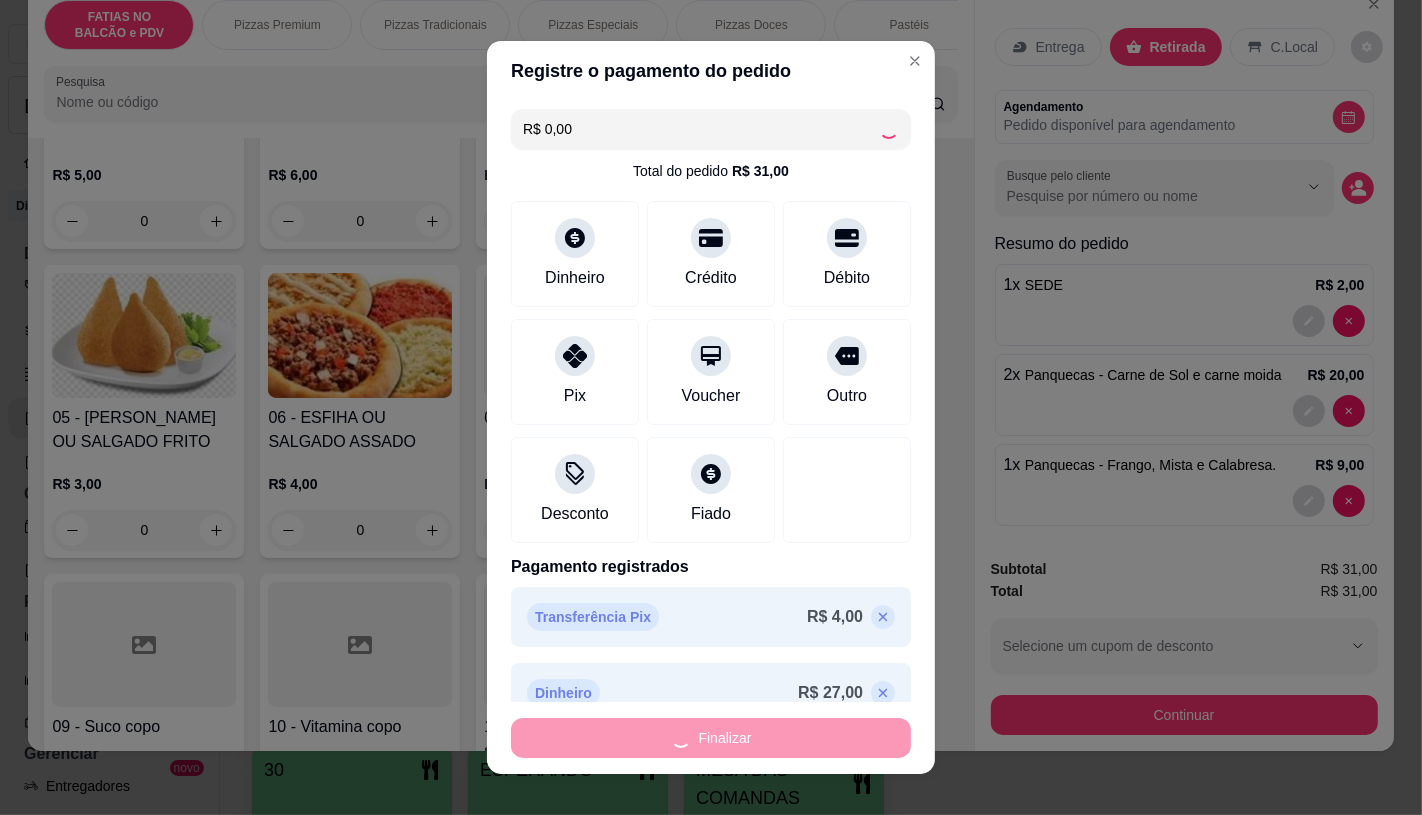 type on "0" 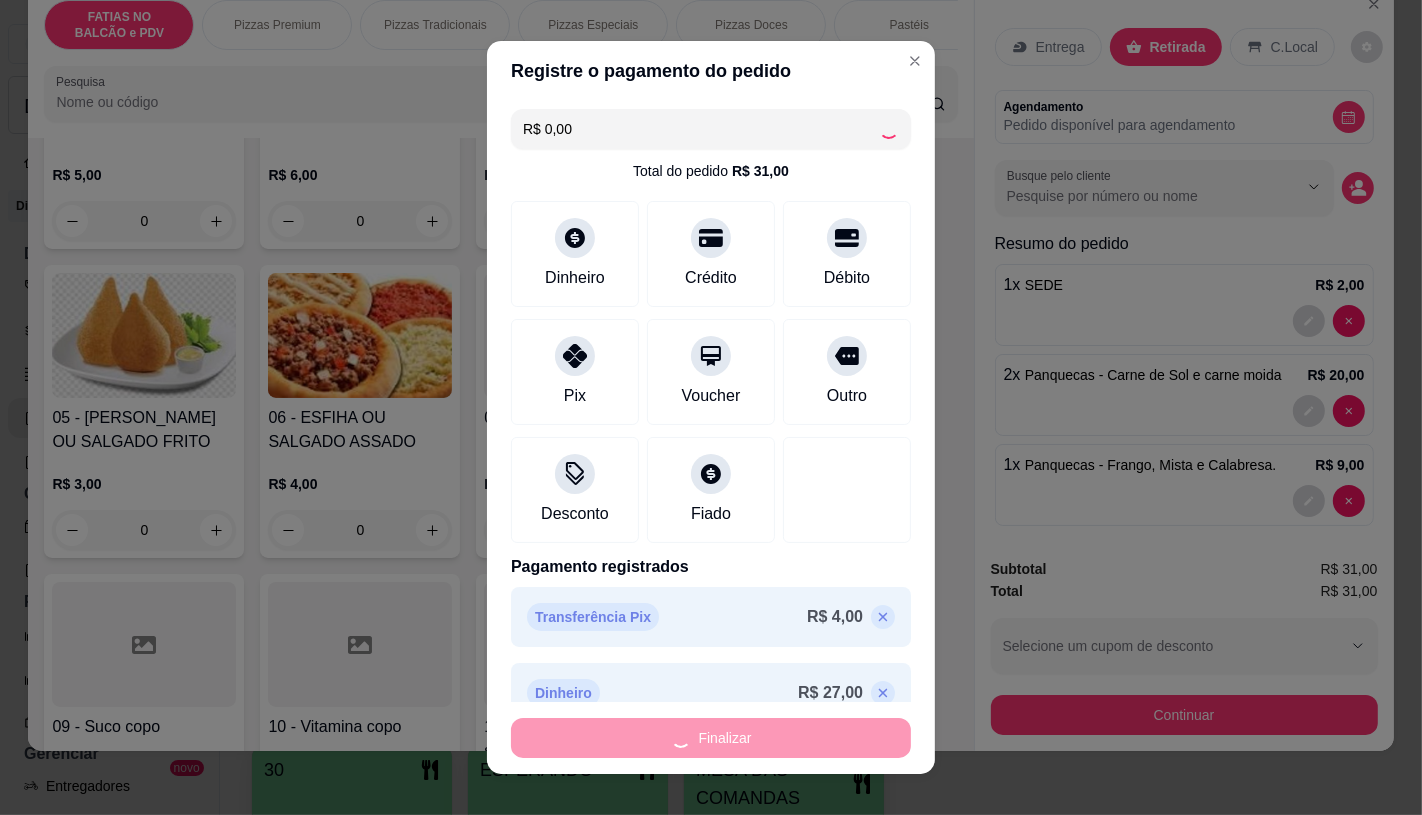 type on "0" 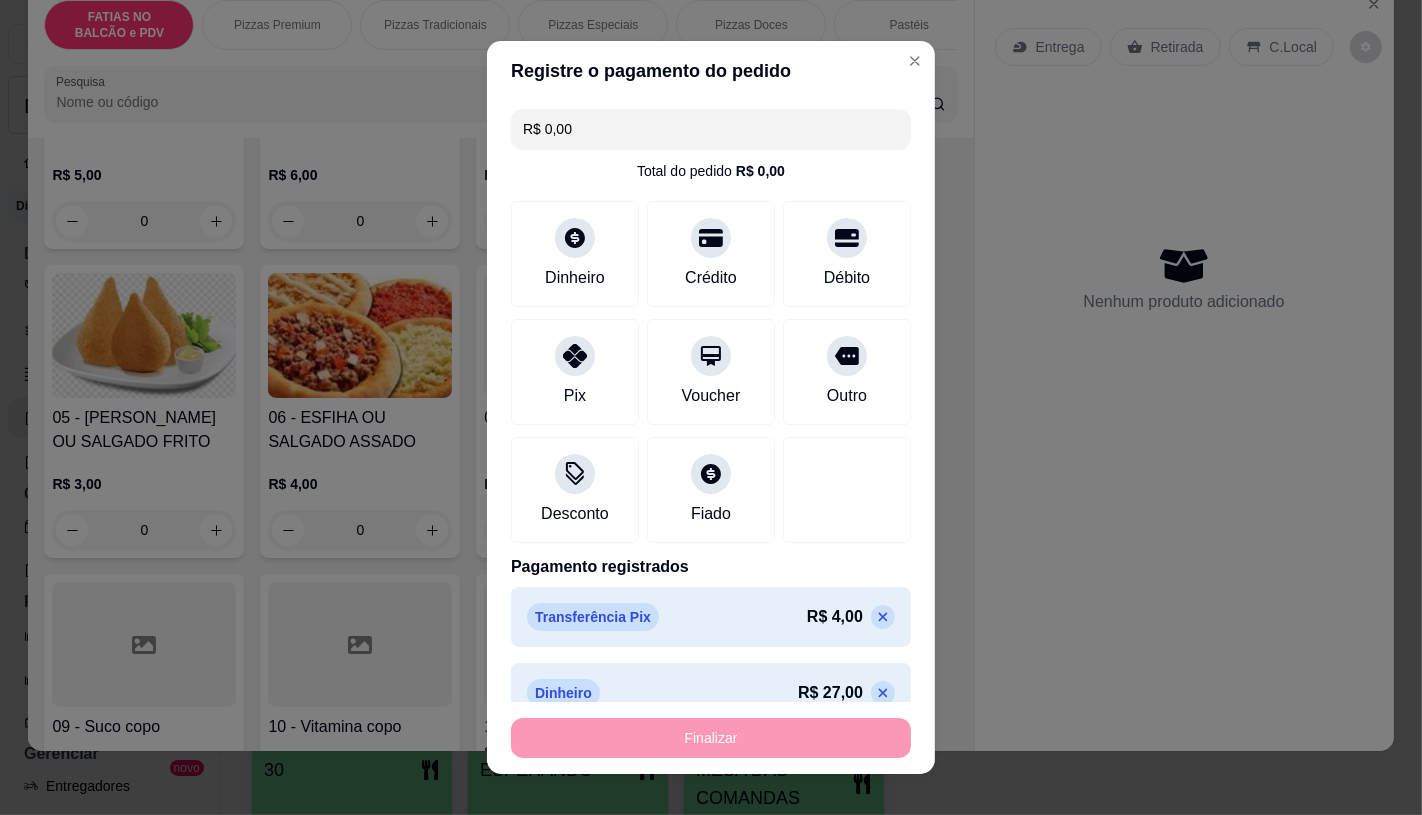 type on "-R$ 31,00" 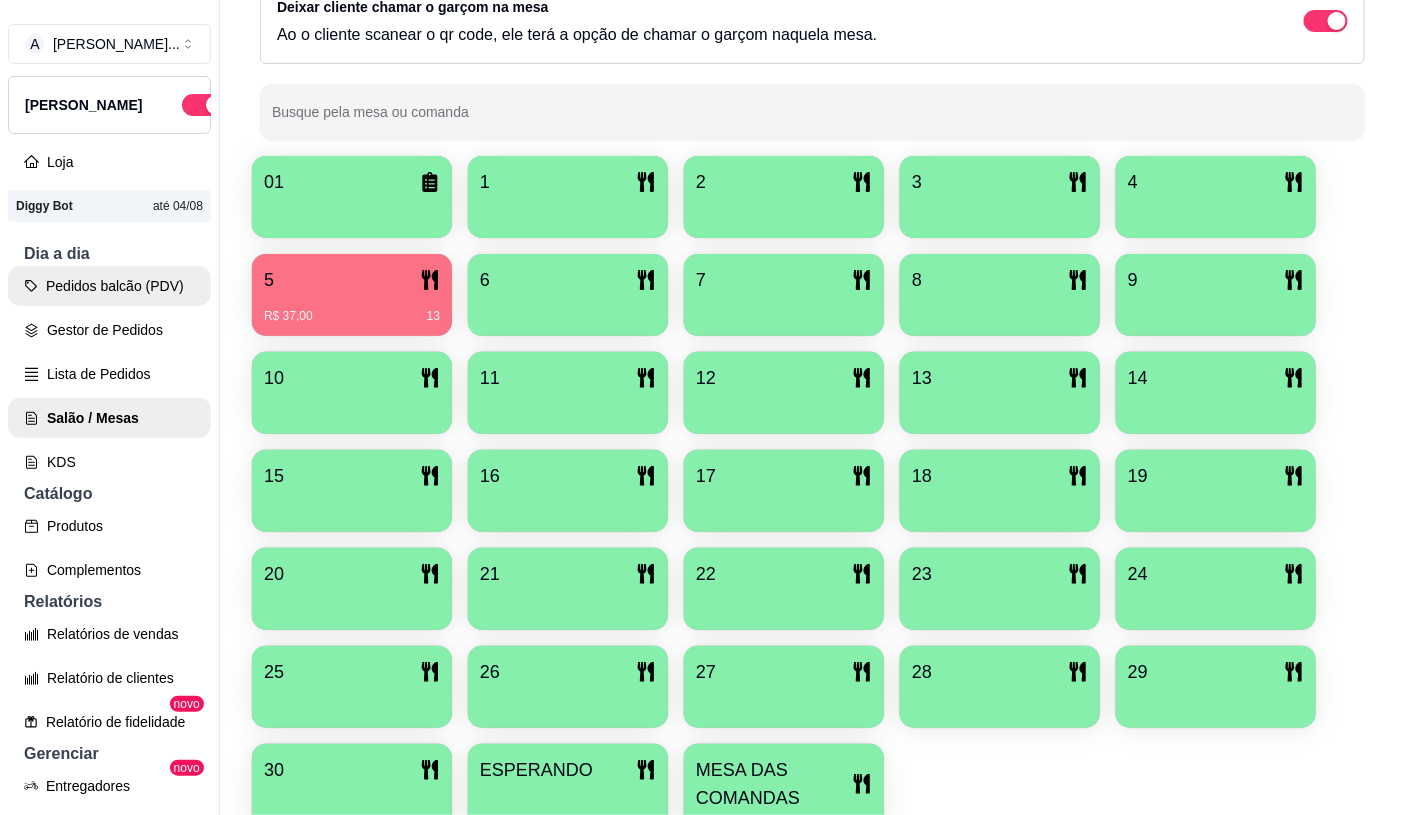 click on "Pedidos balcão (PDV)" at bounding box center (109, 286) 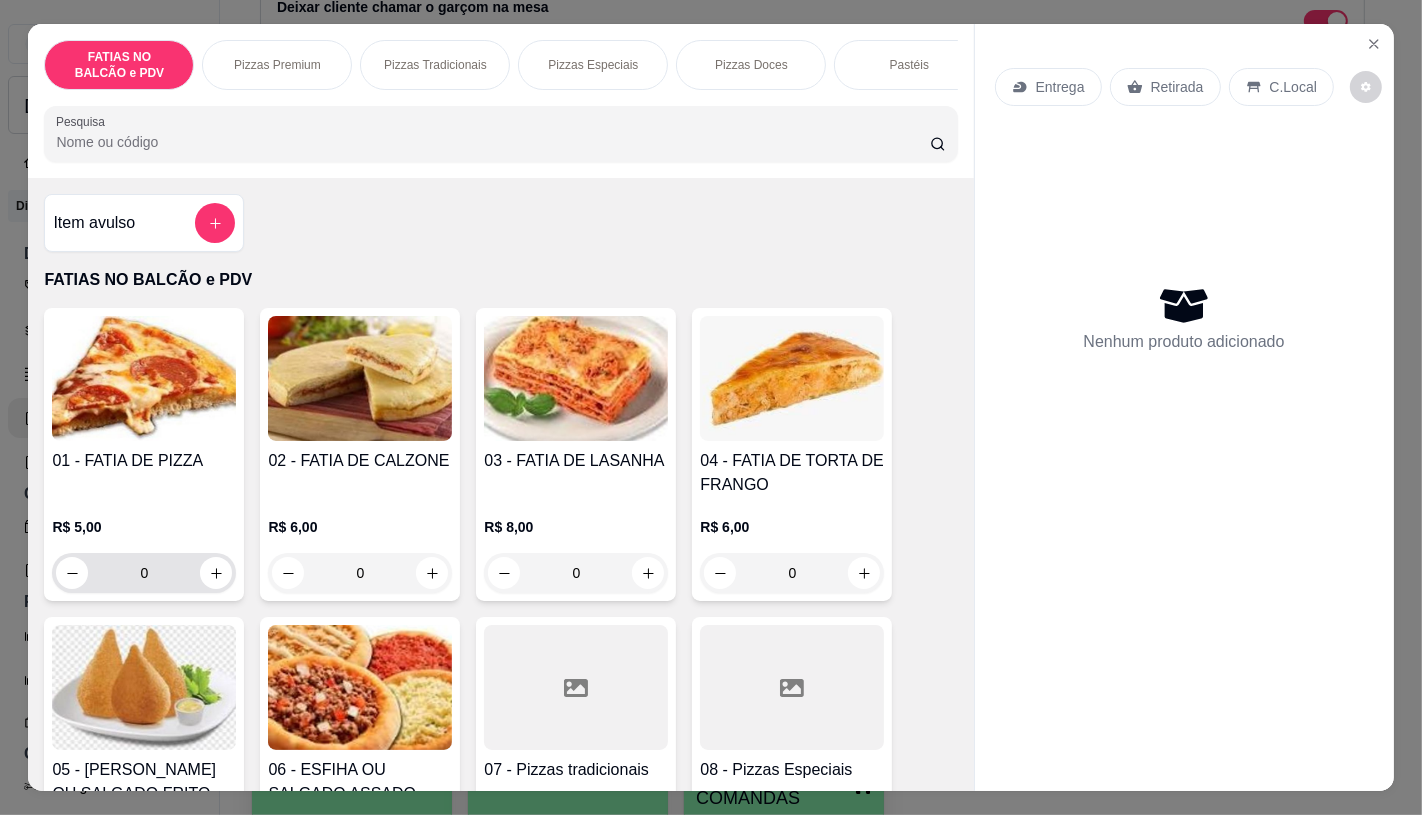 click on "0" at bounding box center [144, 573] 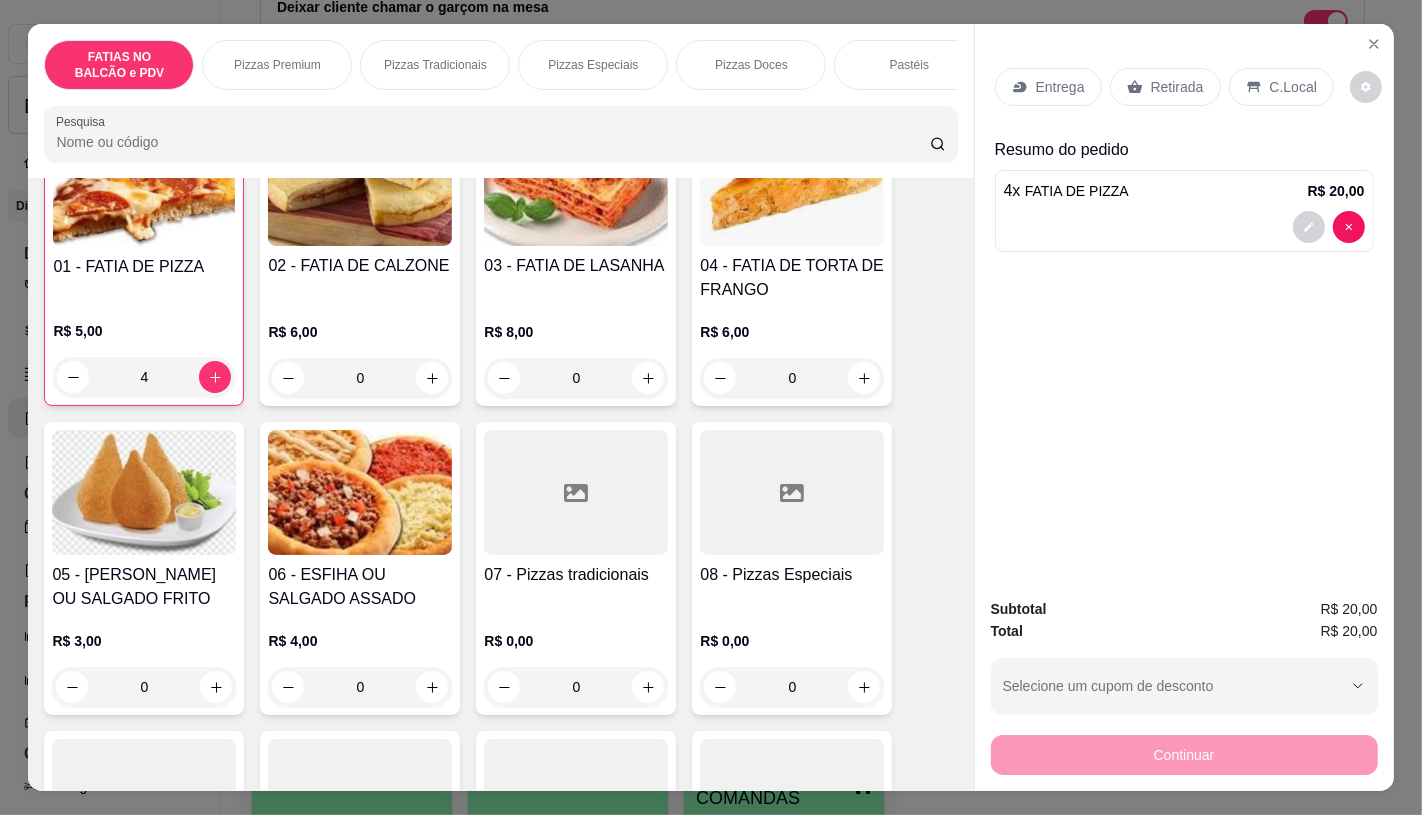 scroll, scrollTop: 222, scrollLeft: 0, axis: vertical 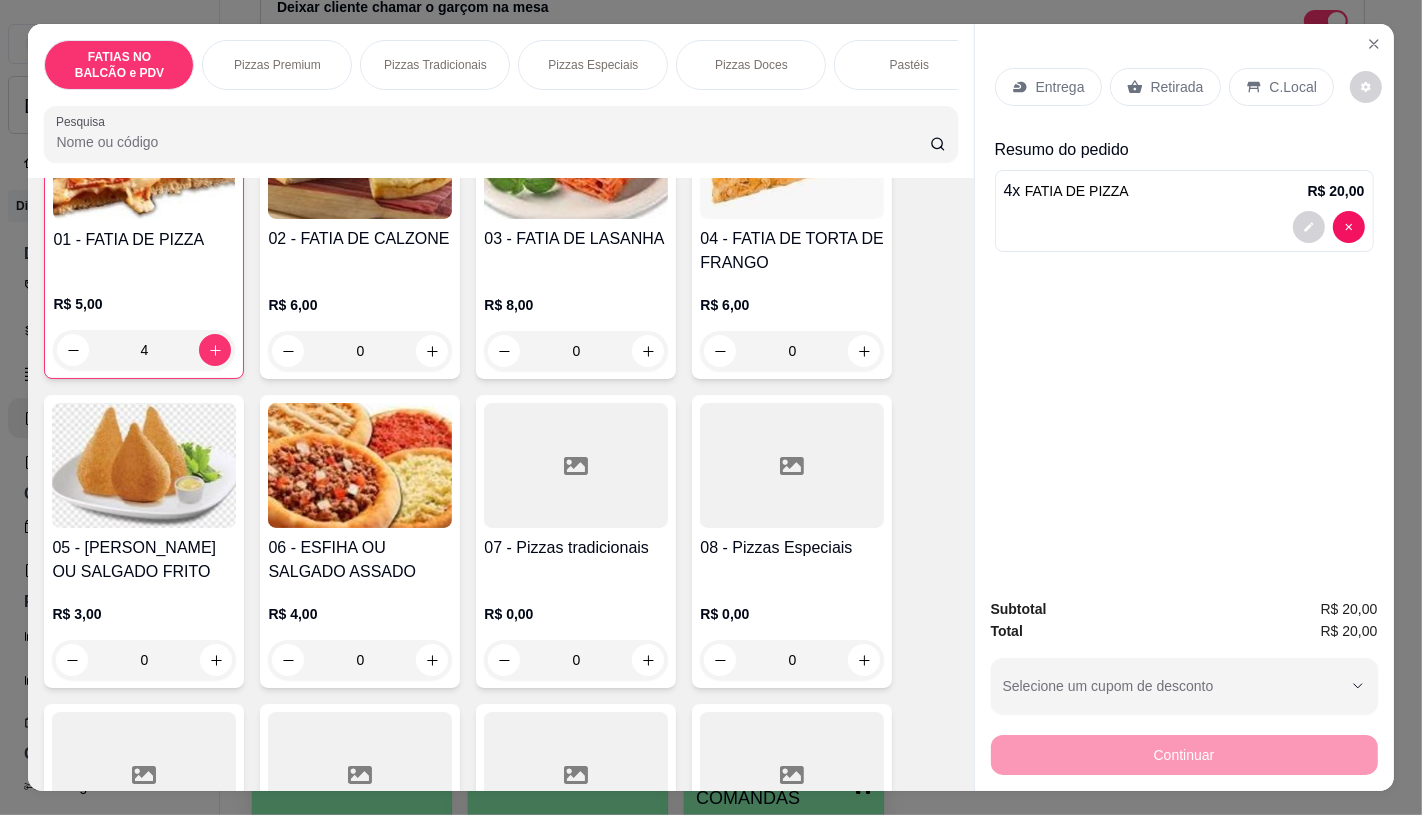type on "4" 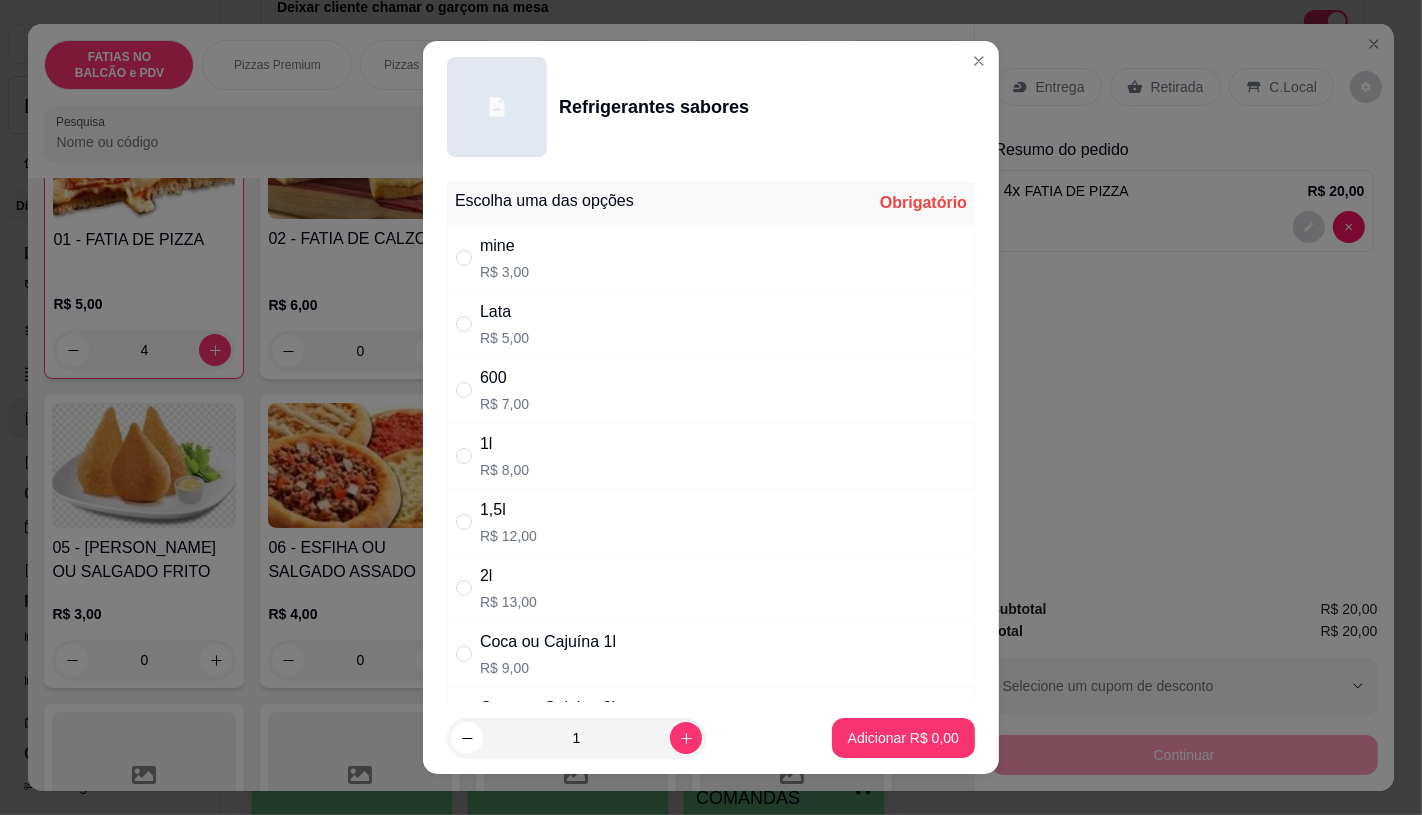 click on "mine" at bounding box center (504, 246) 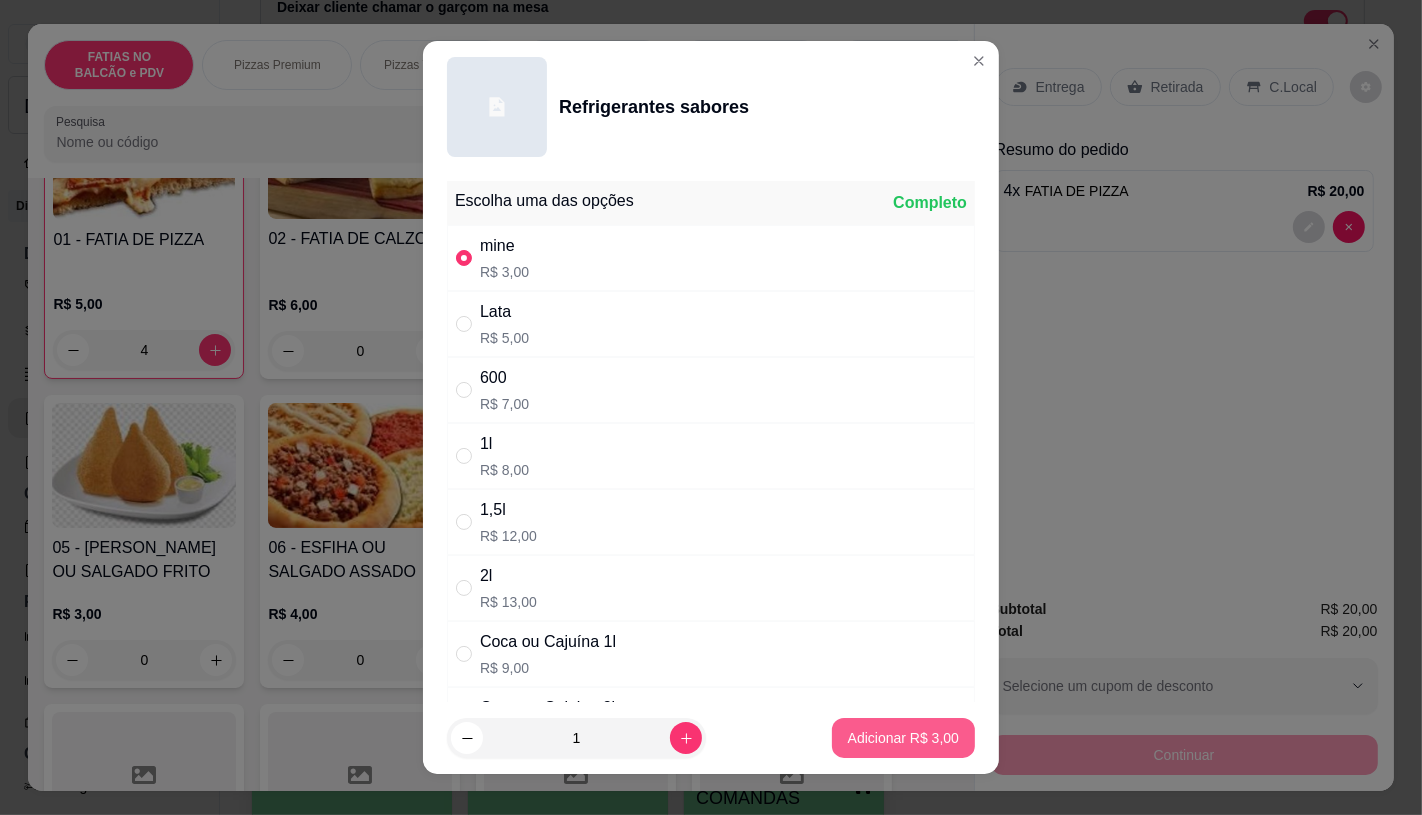 click on "Adicionar   R$ 3,00" at bounding box center [903, 738] 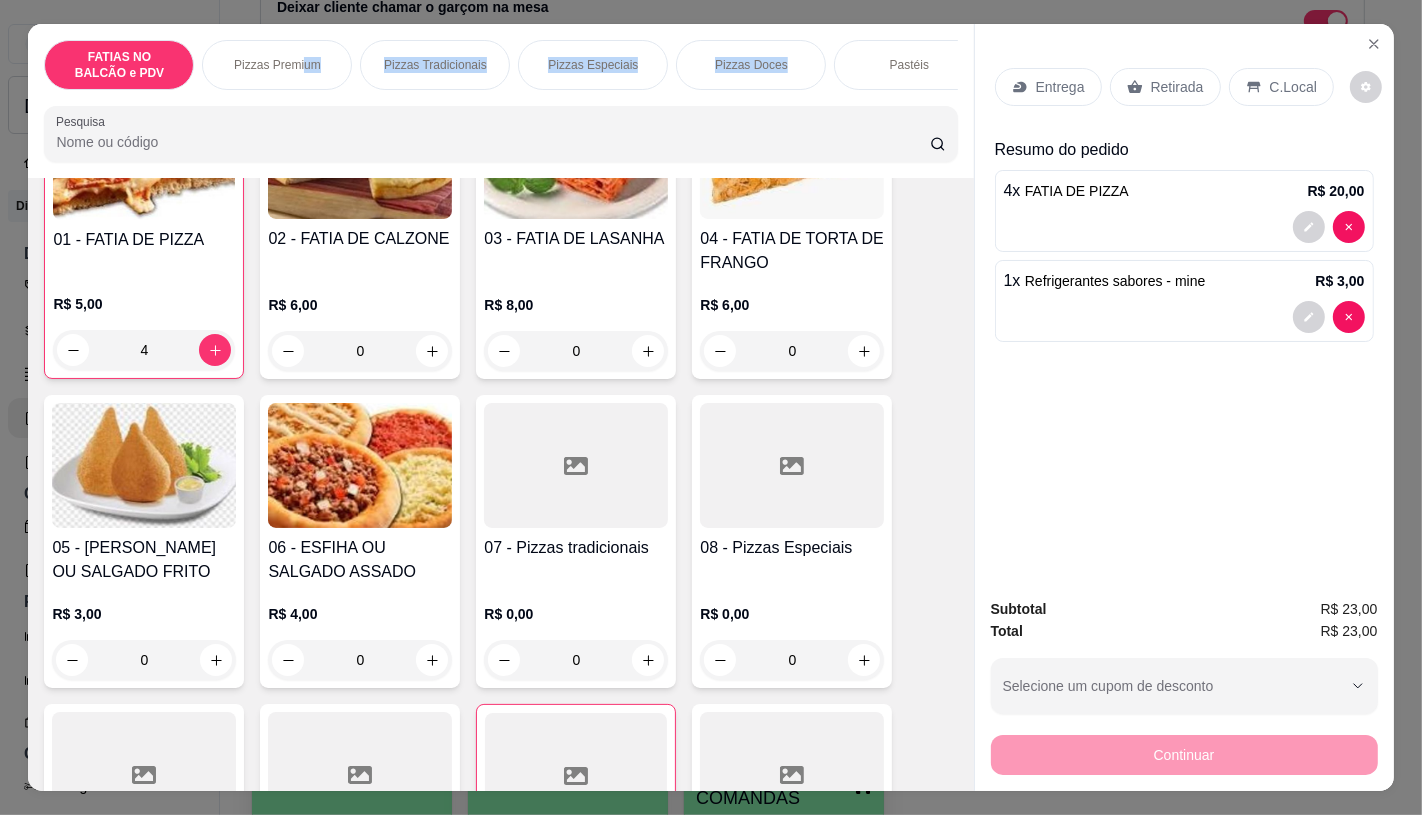 drag, startPoint x: 292, startPoint y: 81, endPoint x: 798, endPoint y: 81, distance: 506 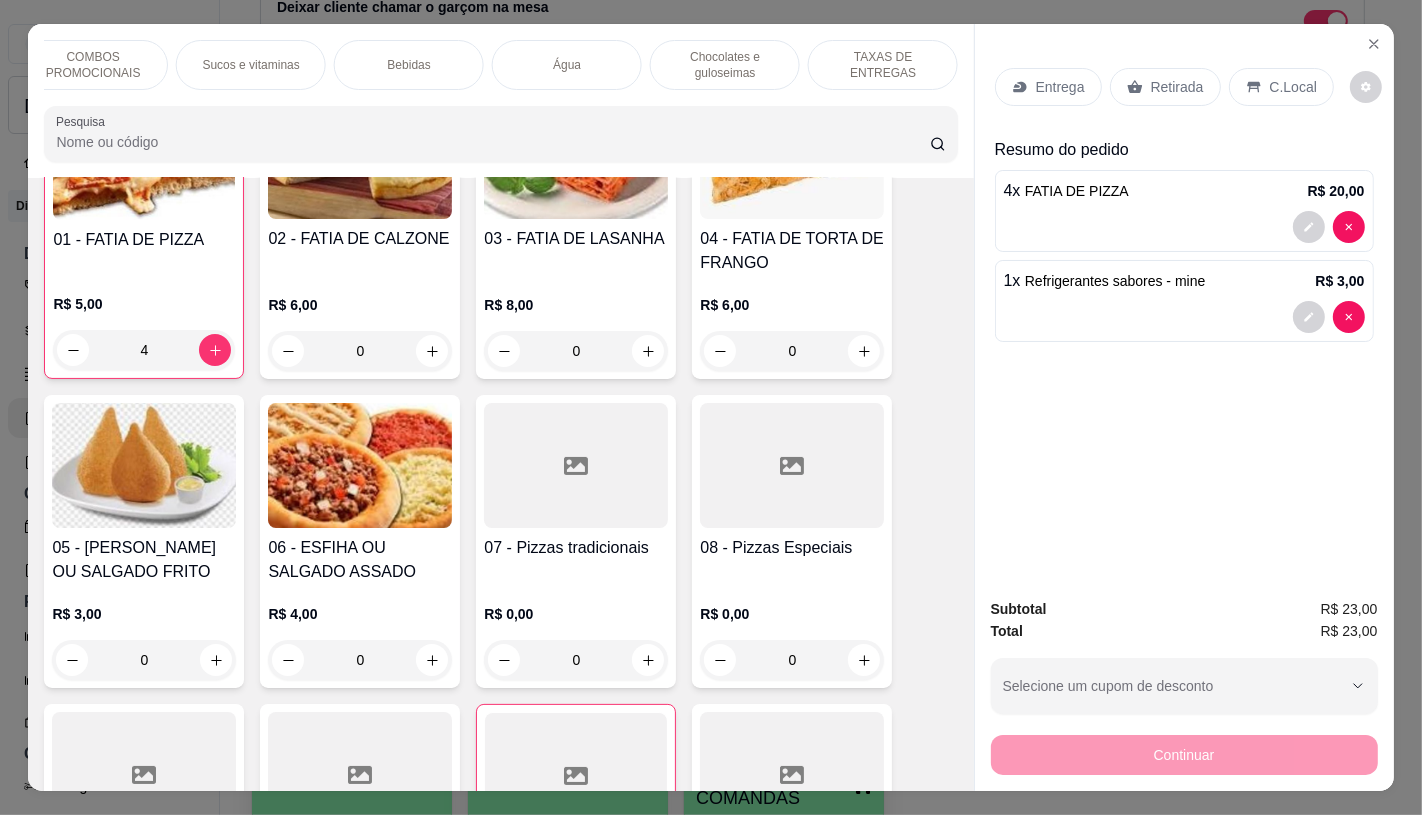 click on "TAXAS DE ENTREGAS" at bounding box center [883, 65] 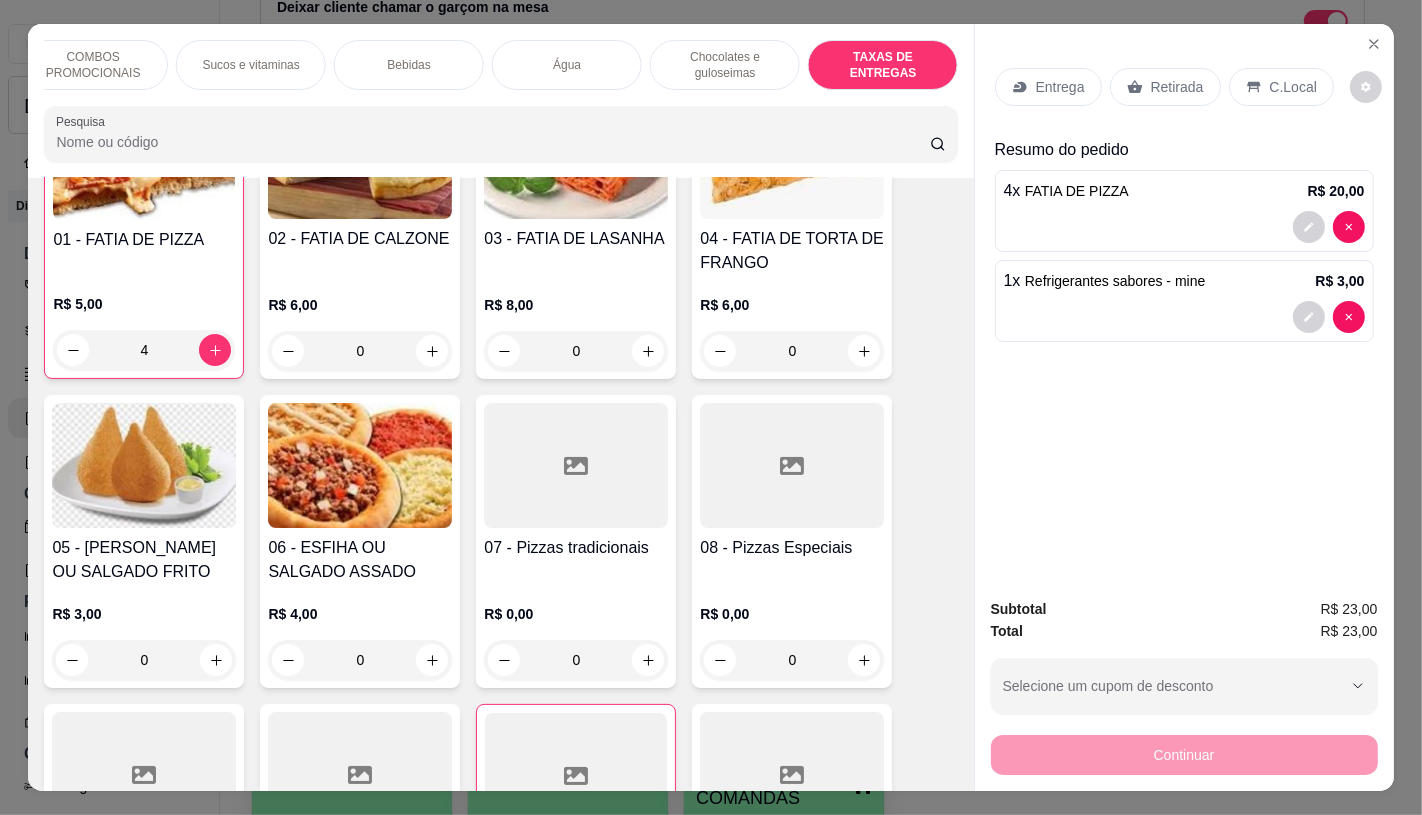 scroll, scrollTop: 13375, scrollLeft: 0, axis: vertical 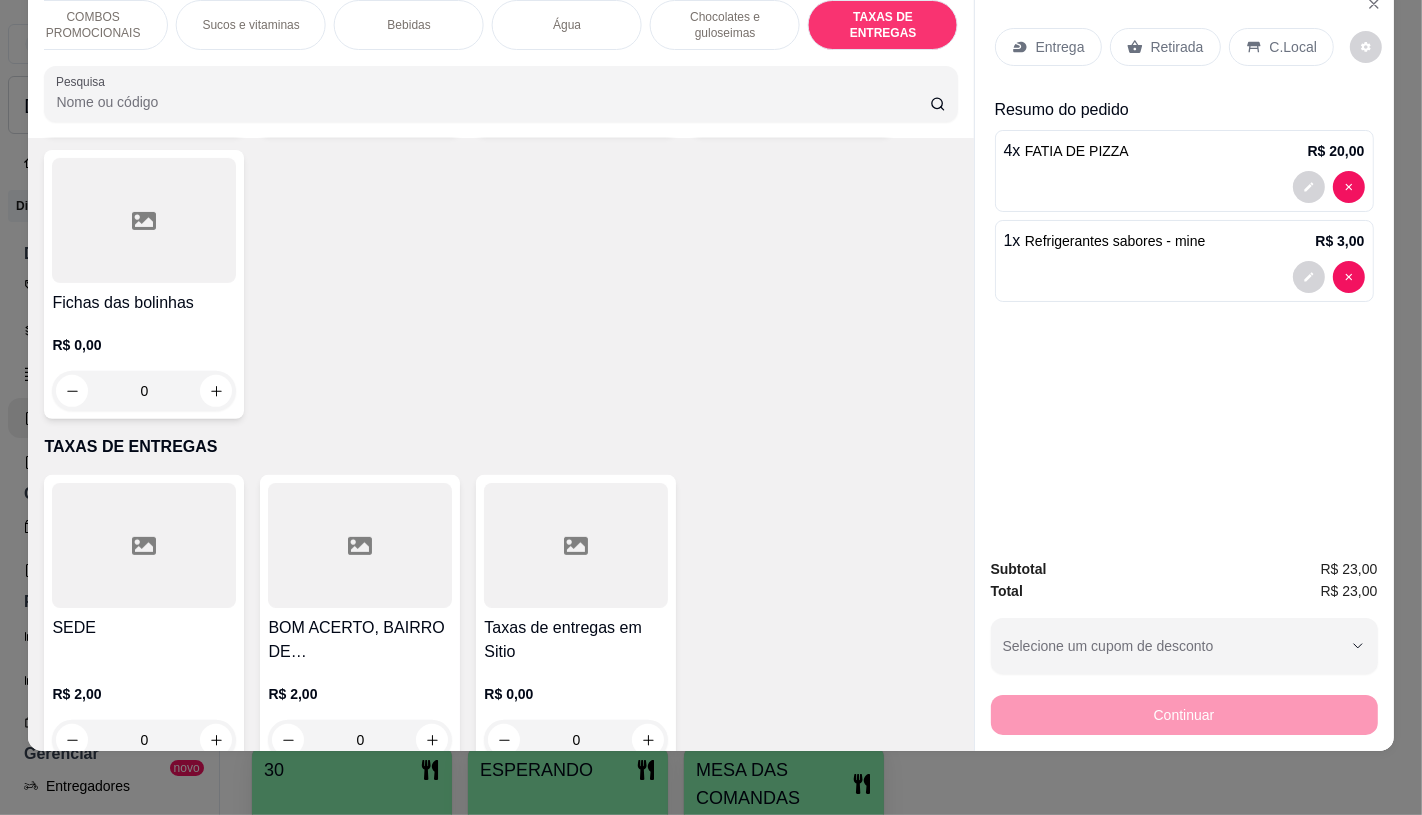 click at bounding box center [576, 545] 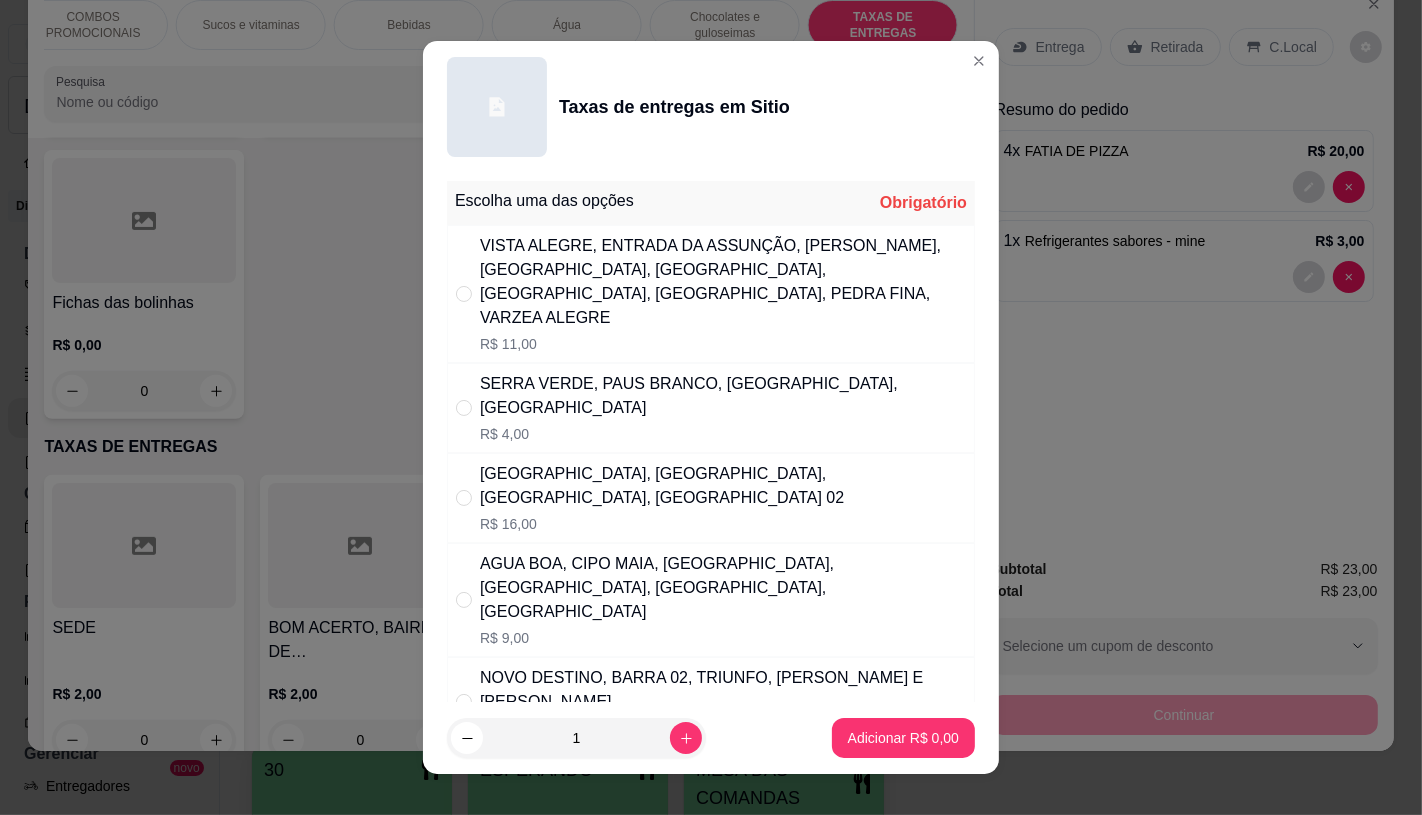click on "SERRA VERDE, PAUS BRANCO, [GEOGRAPHIC_DATA], [GEOGRAPHIC_DATA]" at bounding box center (723, 396) 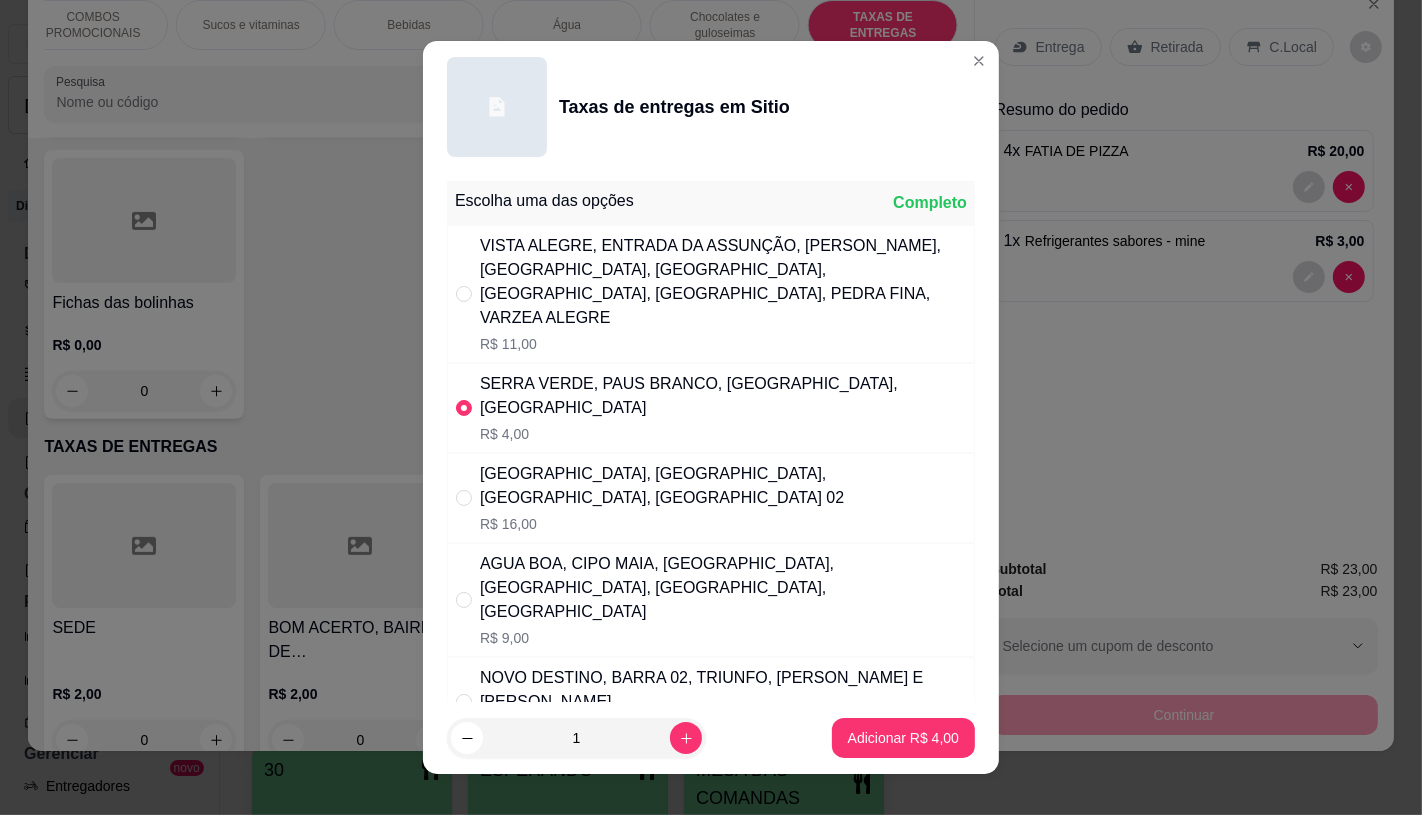 click on "Adicionar   R$ 4,00" at bounding box center (903, 738) 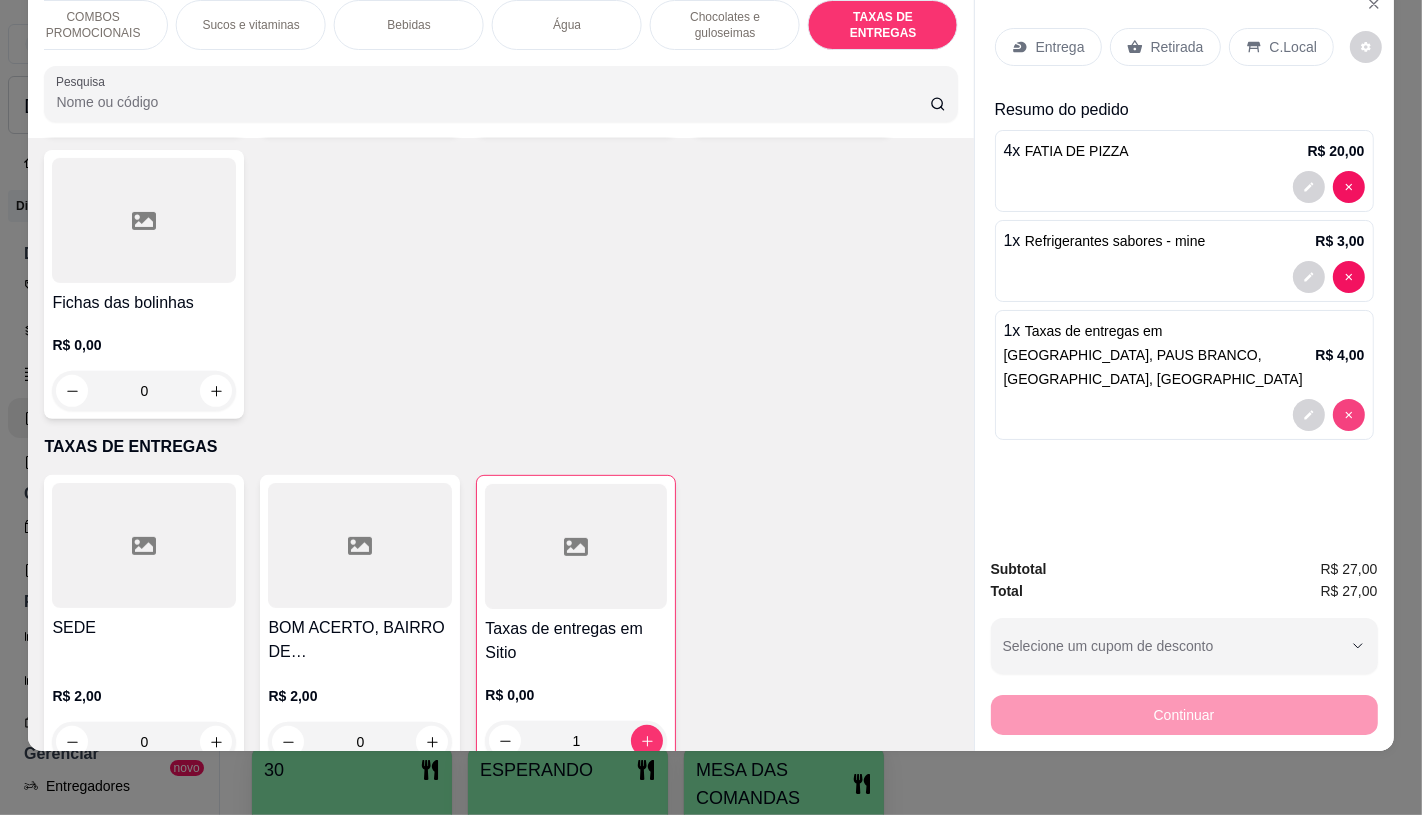 type on "0" 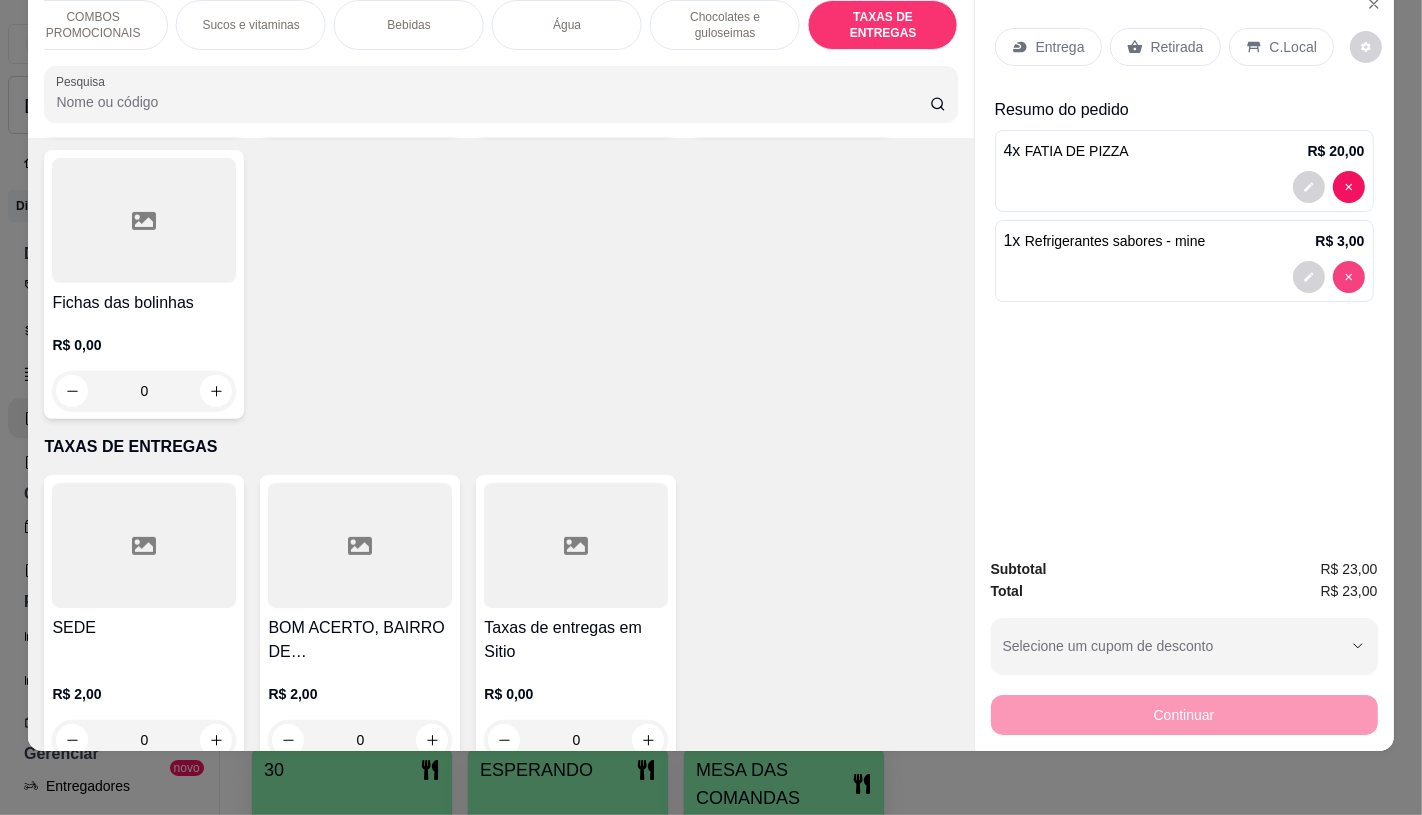type on "0" 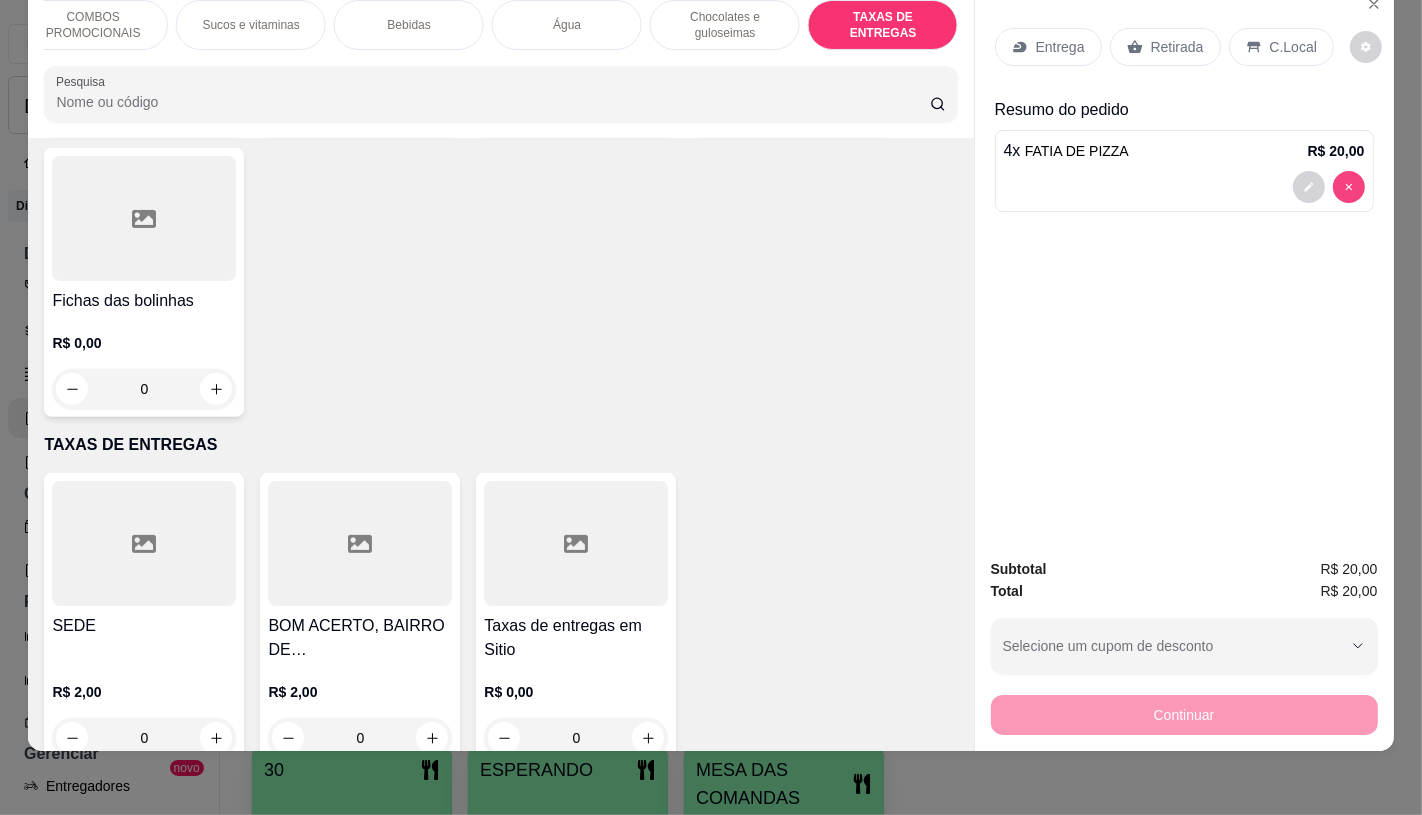 scroll, scrollTop: 13373, scrollLeft: 0, axis: vertical 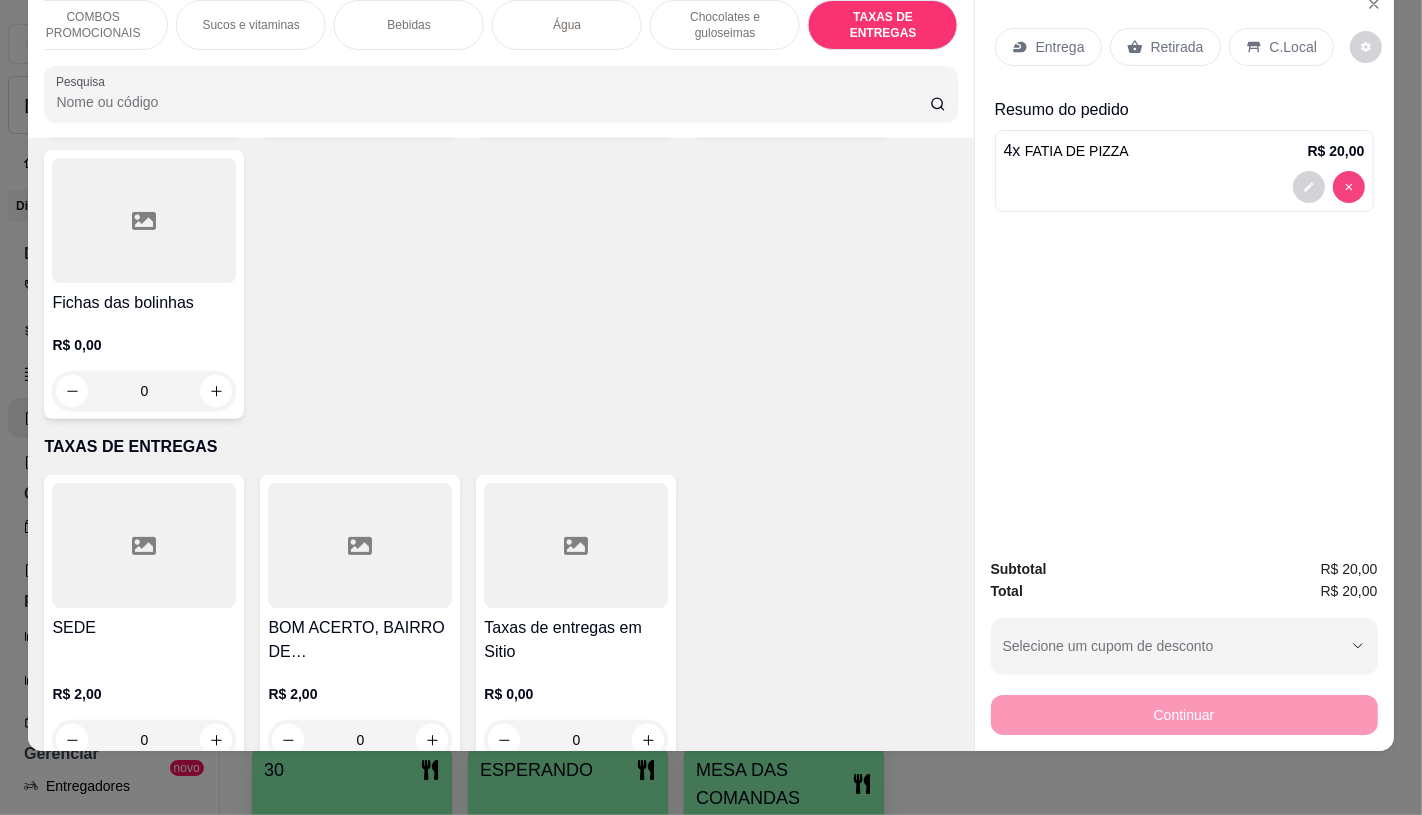 type on "0" 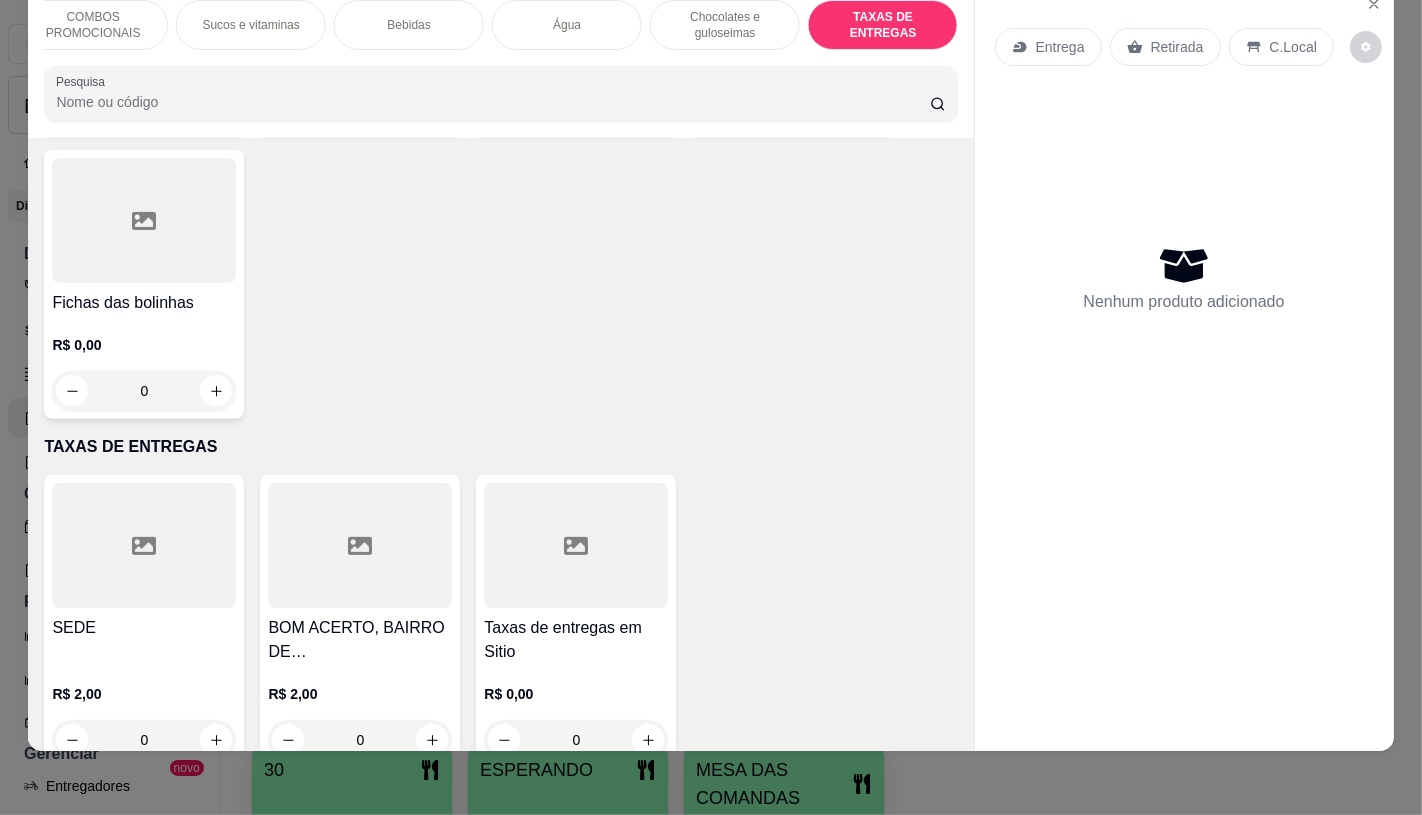 scroll, scrollTop: 0, scrollLeft: 0, axis: both 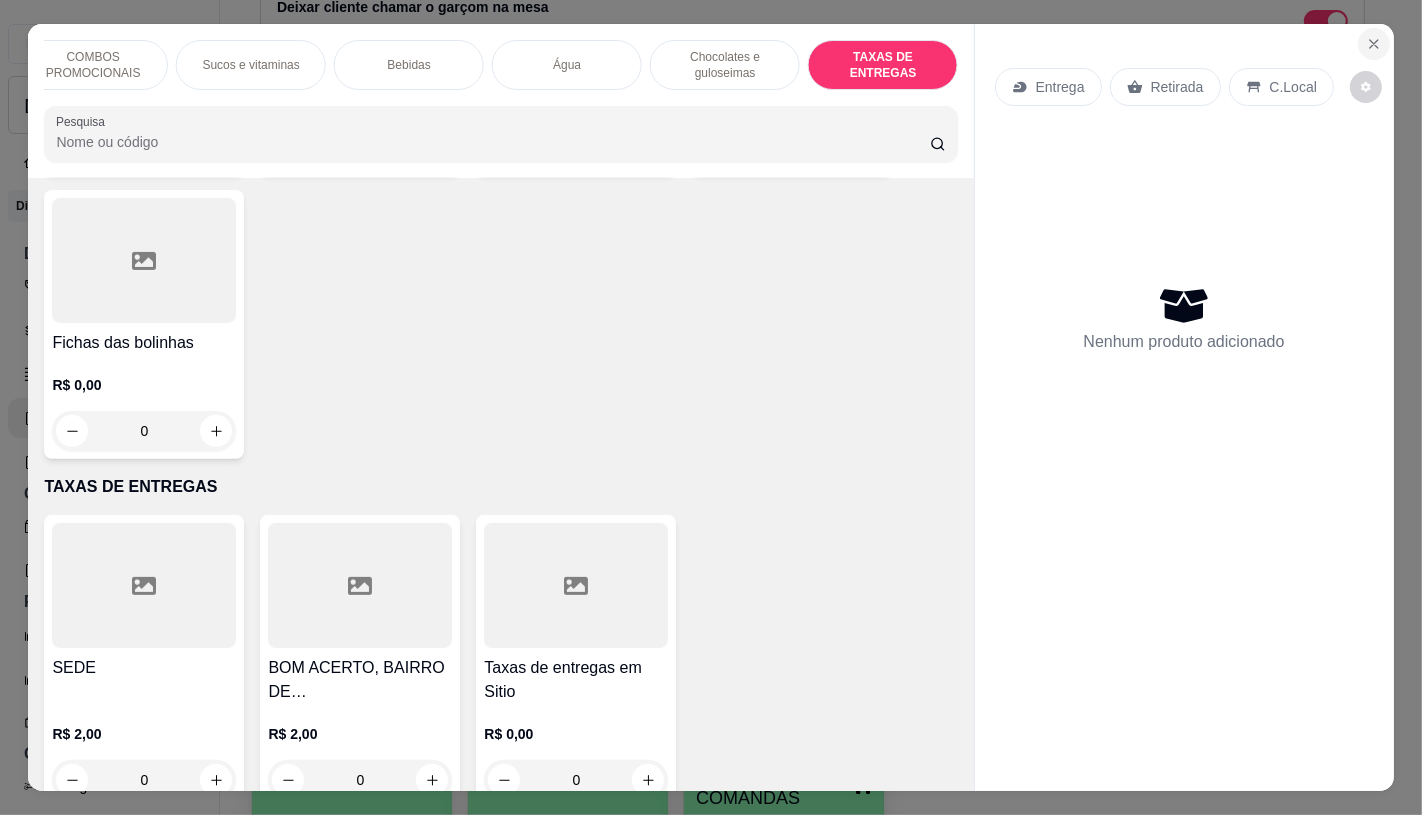 click 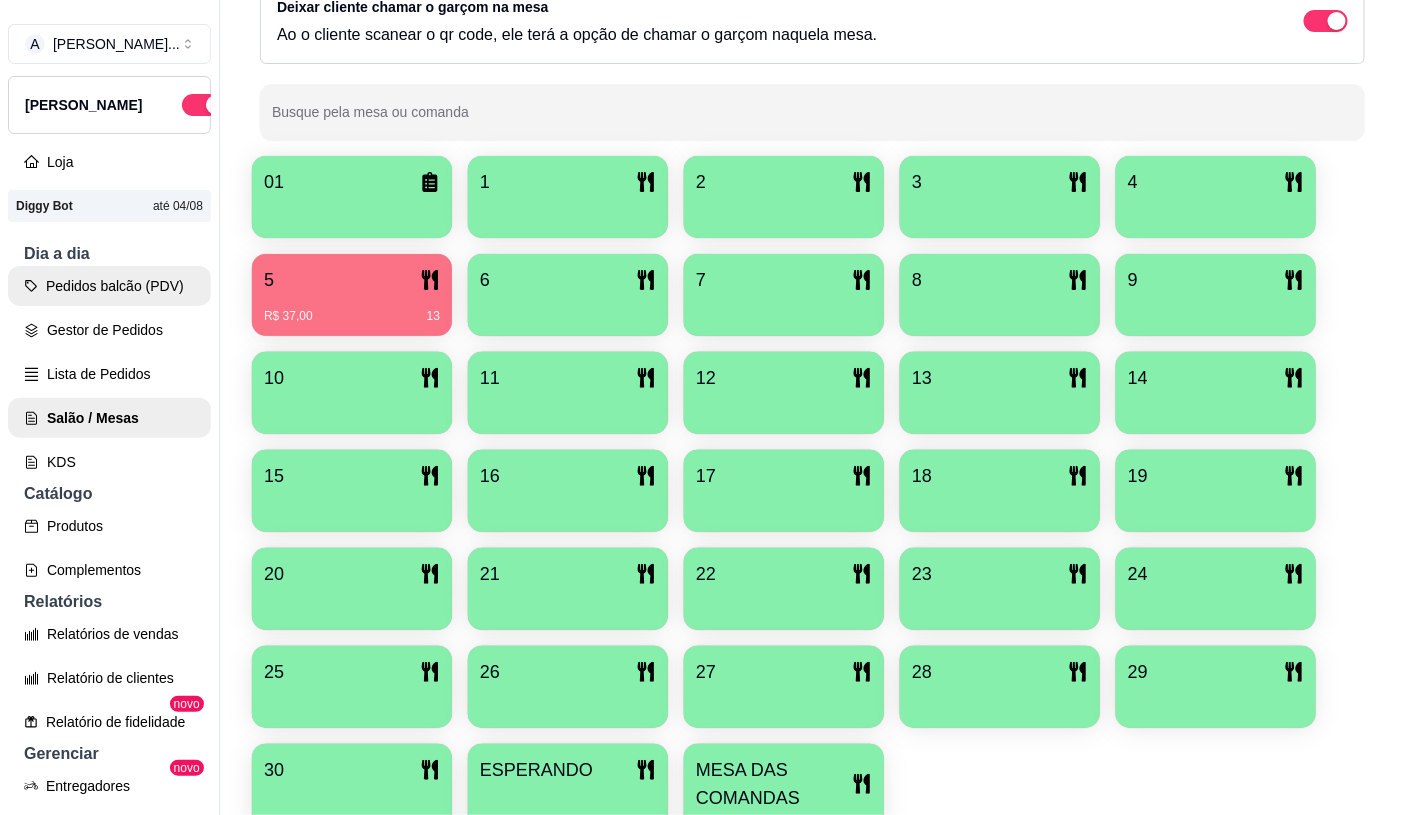 click on "Pedidos balcão (PDV)" at bounding box center [109, 286] 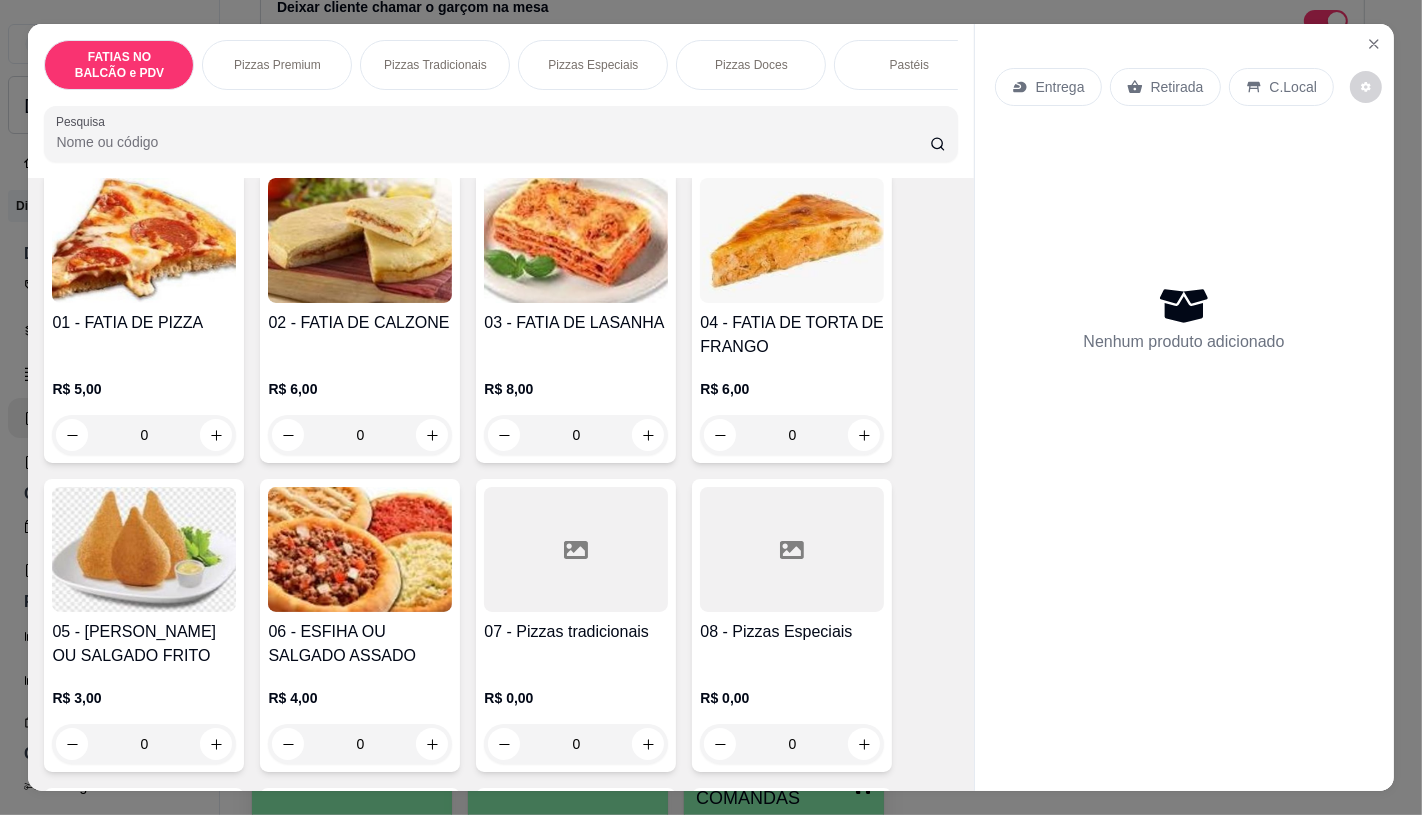 scroll, scrollTop: 222, scrollLeft: 0, axis: vertical 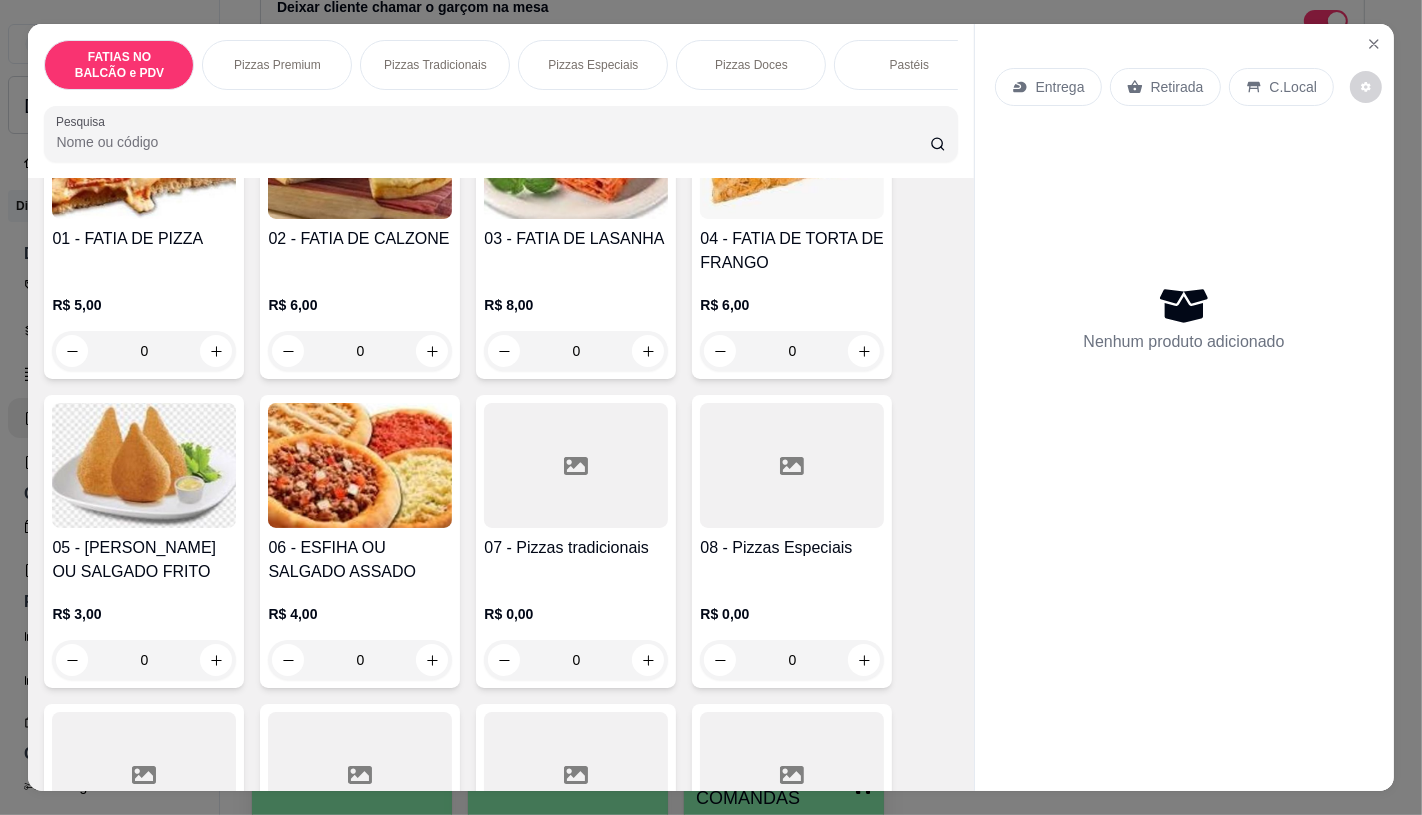 click on "07 - Pizzas tradicionais" at bounding box center (576, 548) 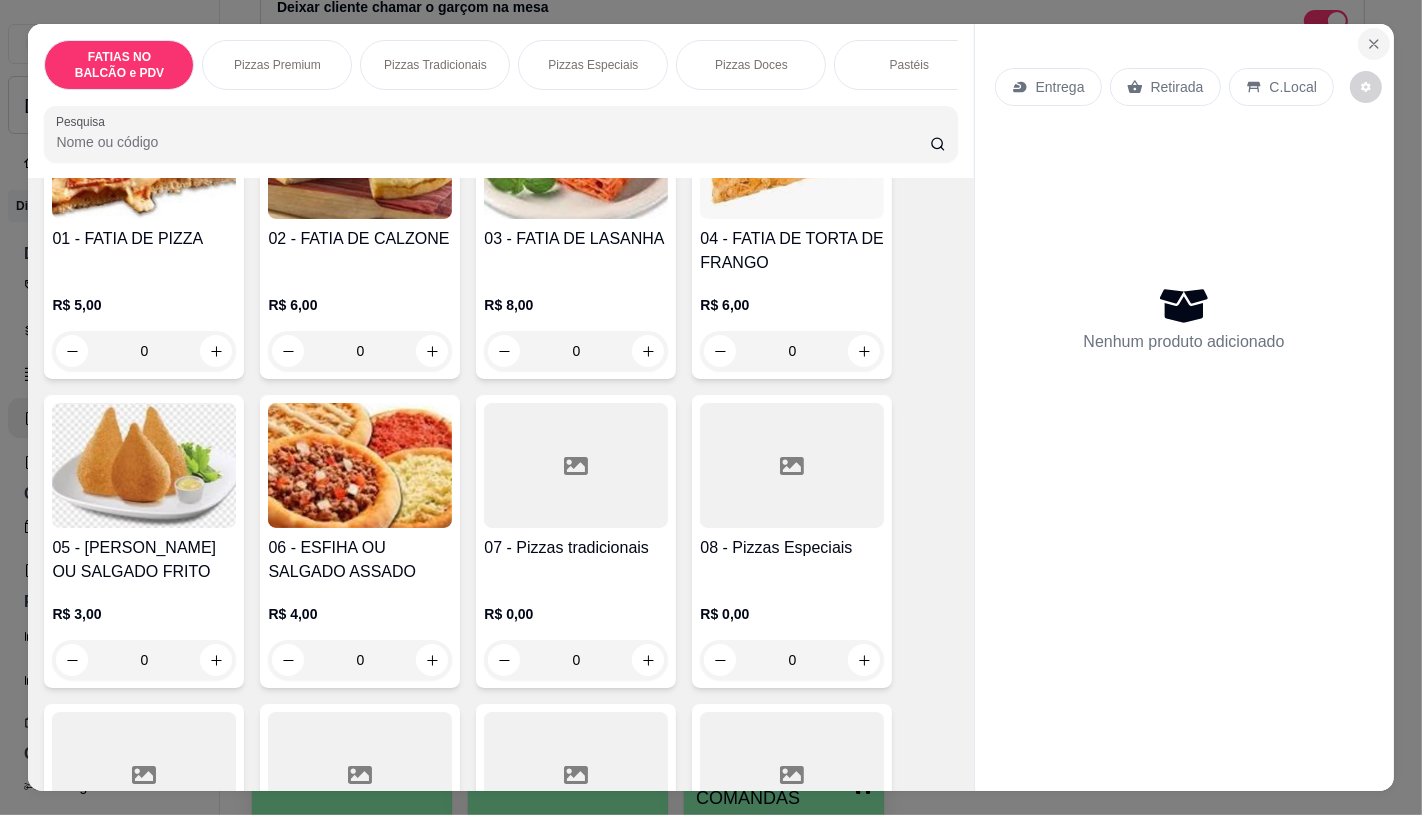click at bounding box center (1374, 44) 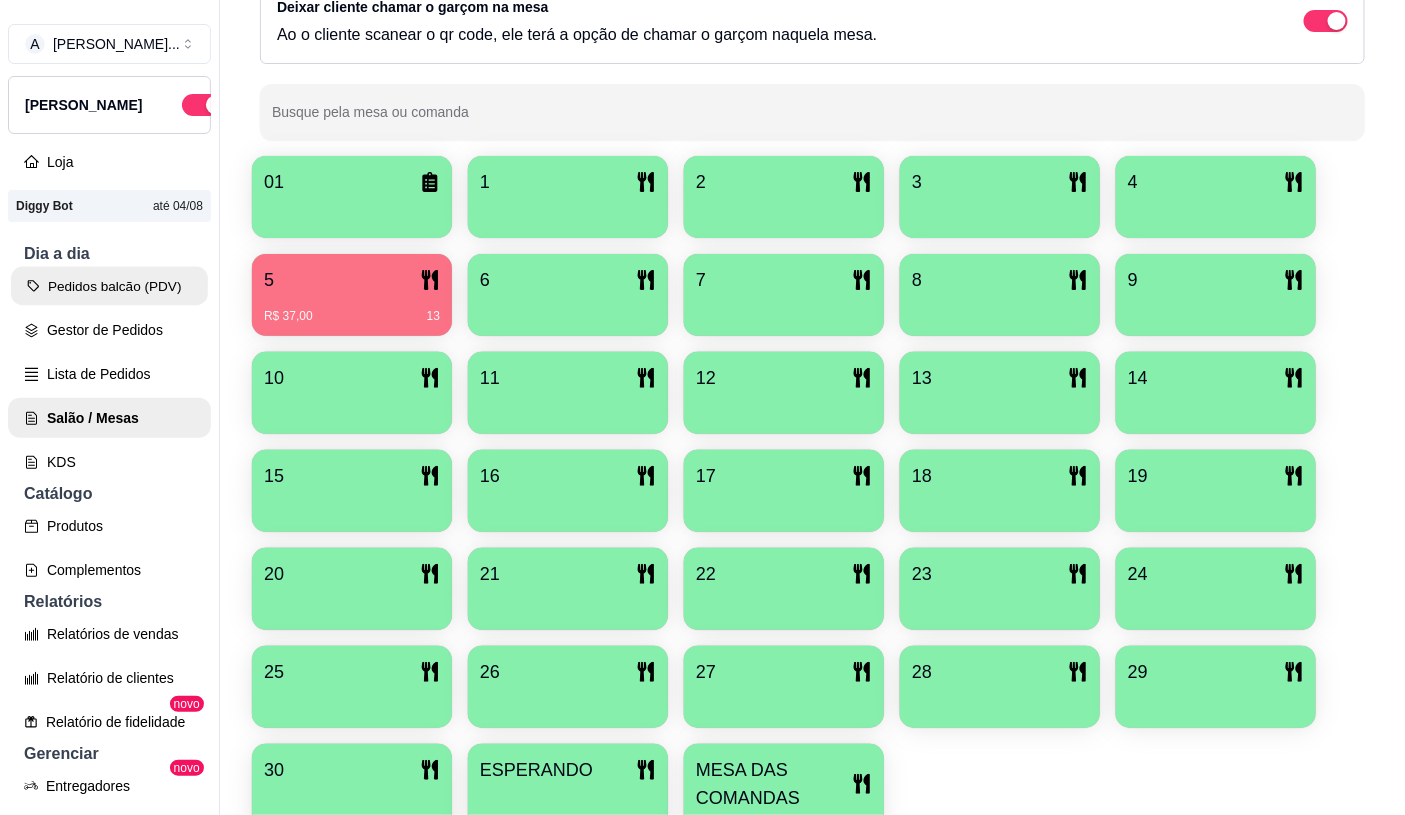 click on "Pedidos balcão (PDV)" at bounding box center (109, 286) 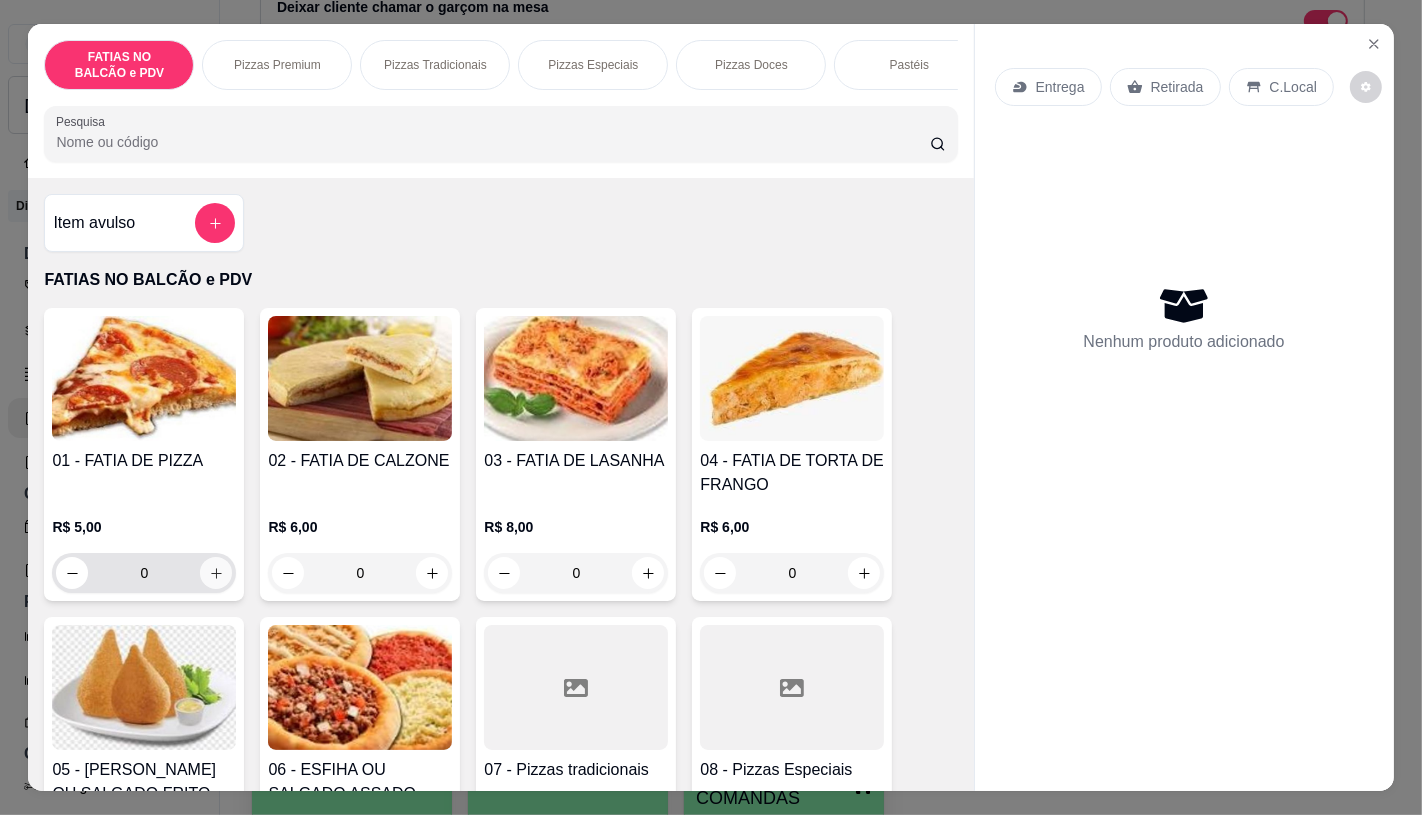click 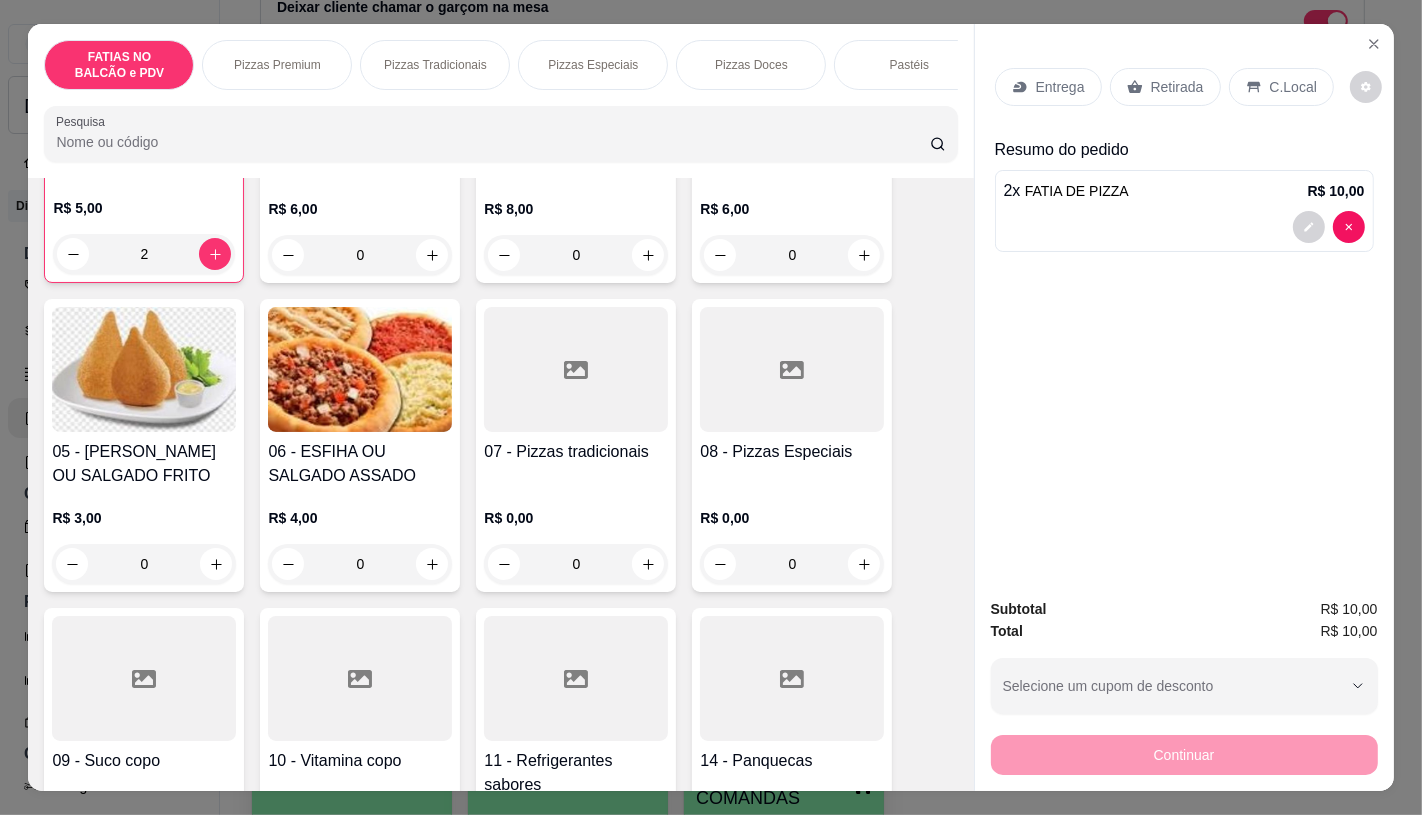 scroll, scrollTop: 333, scrollLeft: 0, axis: vertical 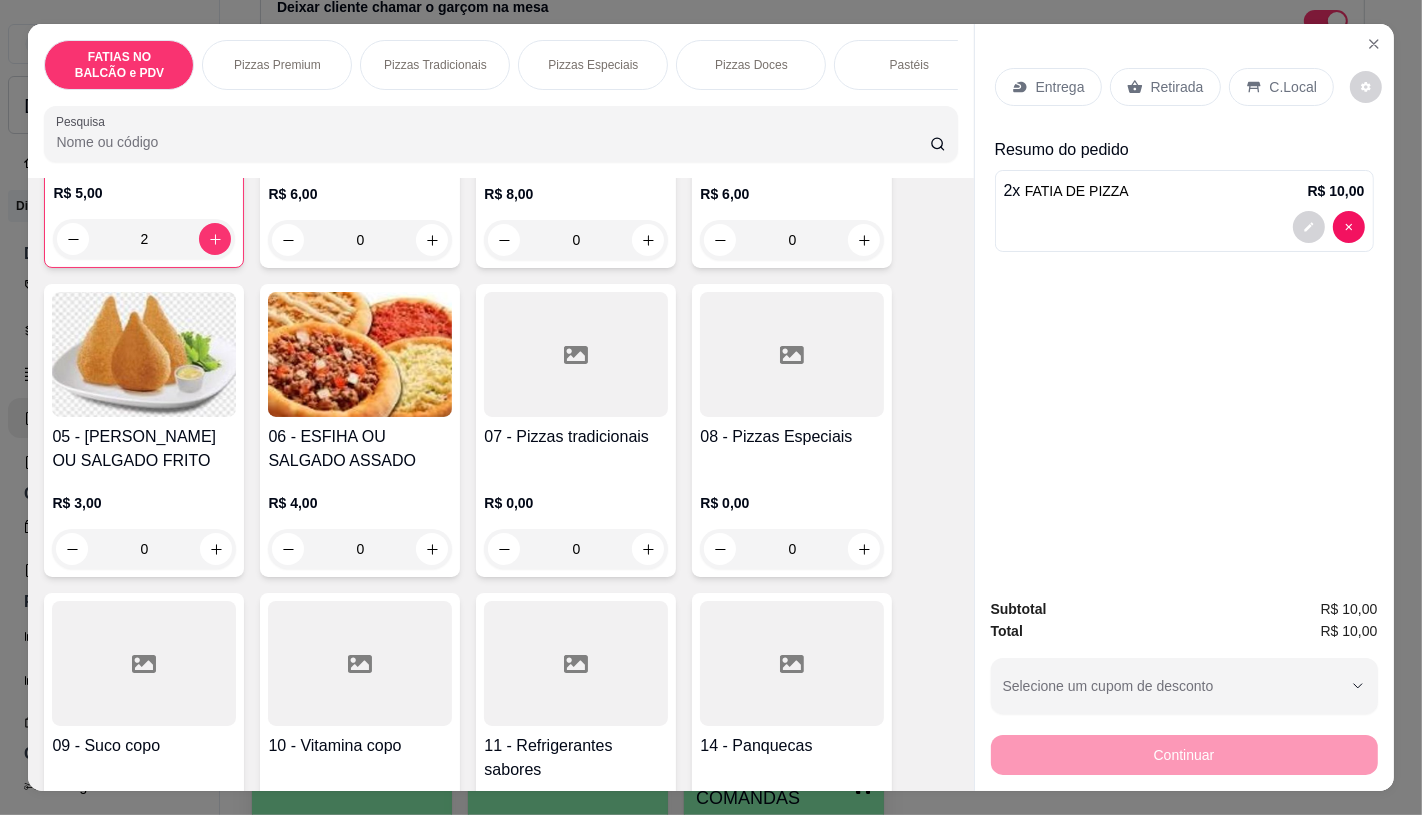 click at bounding box center [576, 663] 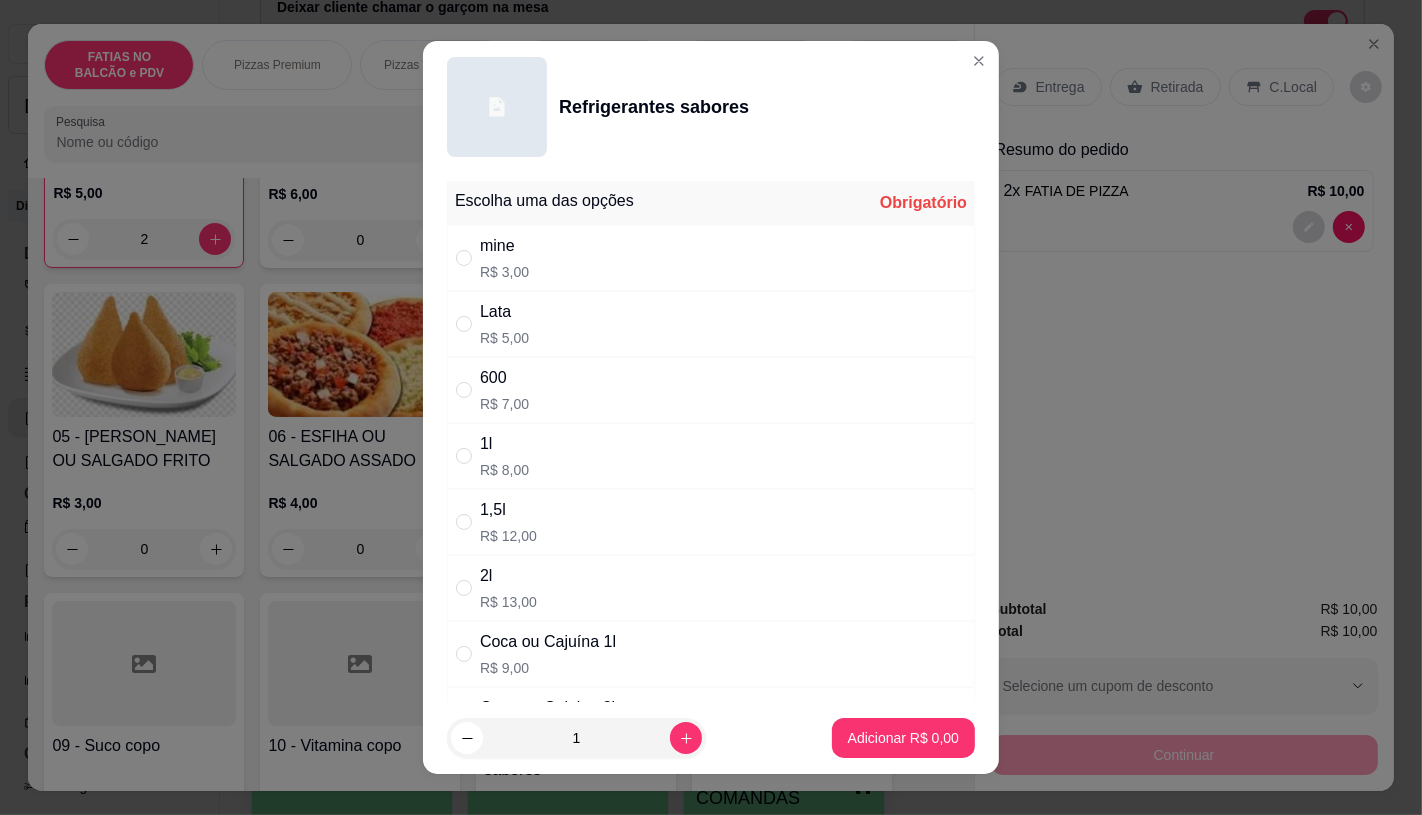 click on "mine R$ 3,00" at bounding box center [711, 258] 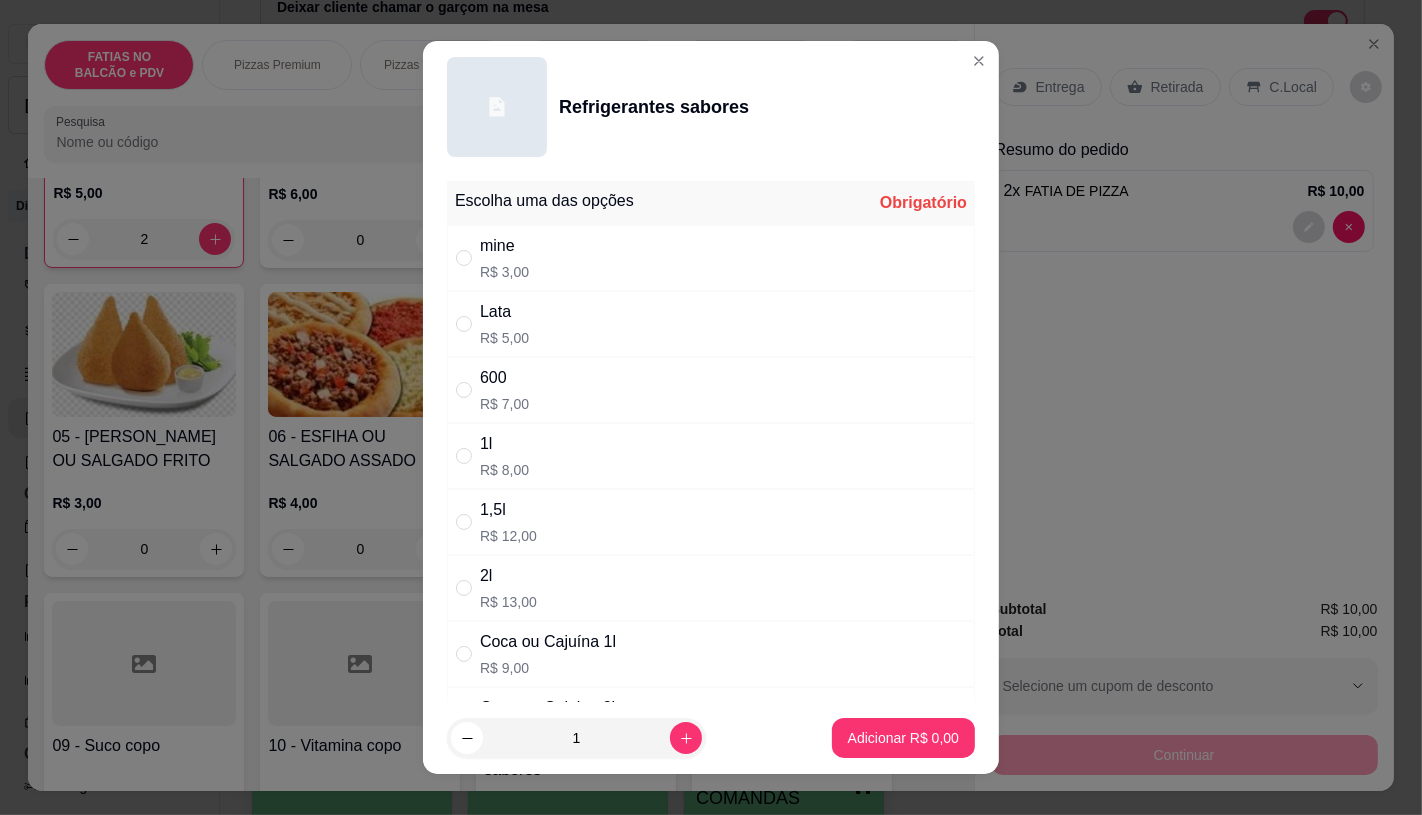radio on "true" 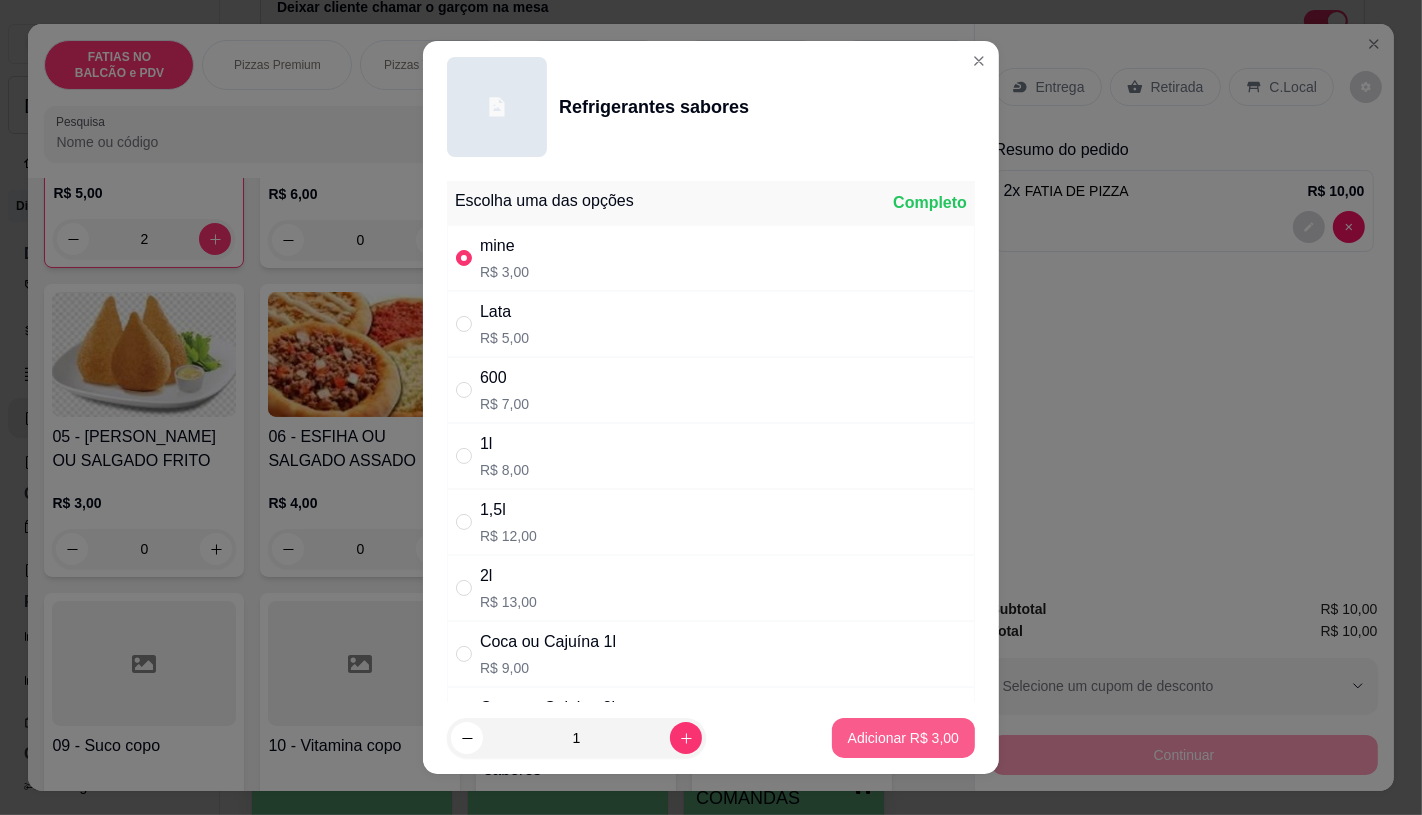 click on "Adicionar   R$ 3,00" at bounding box center (903, 738) 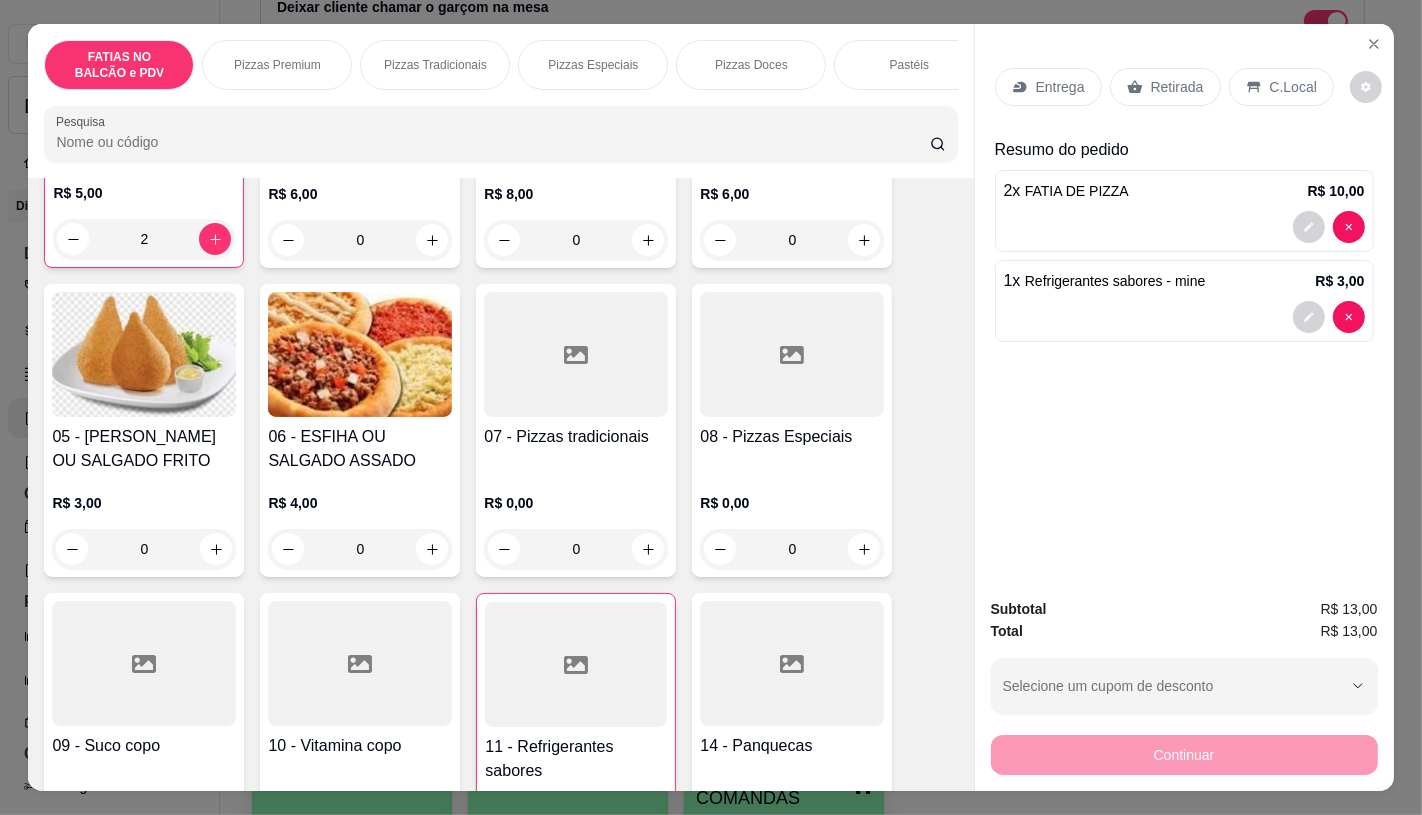 click on "Retirada" at bounding box center (1177, 87) 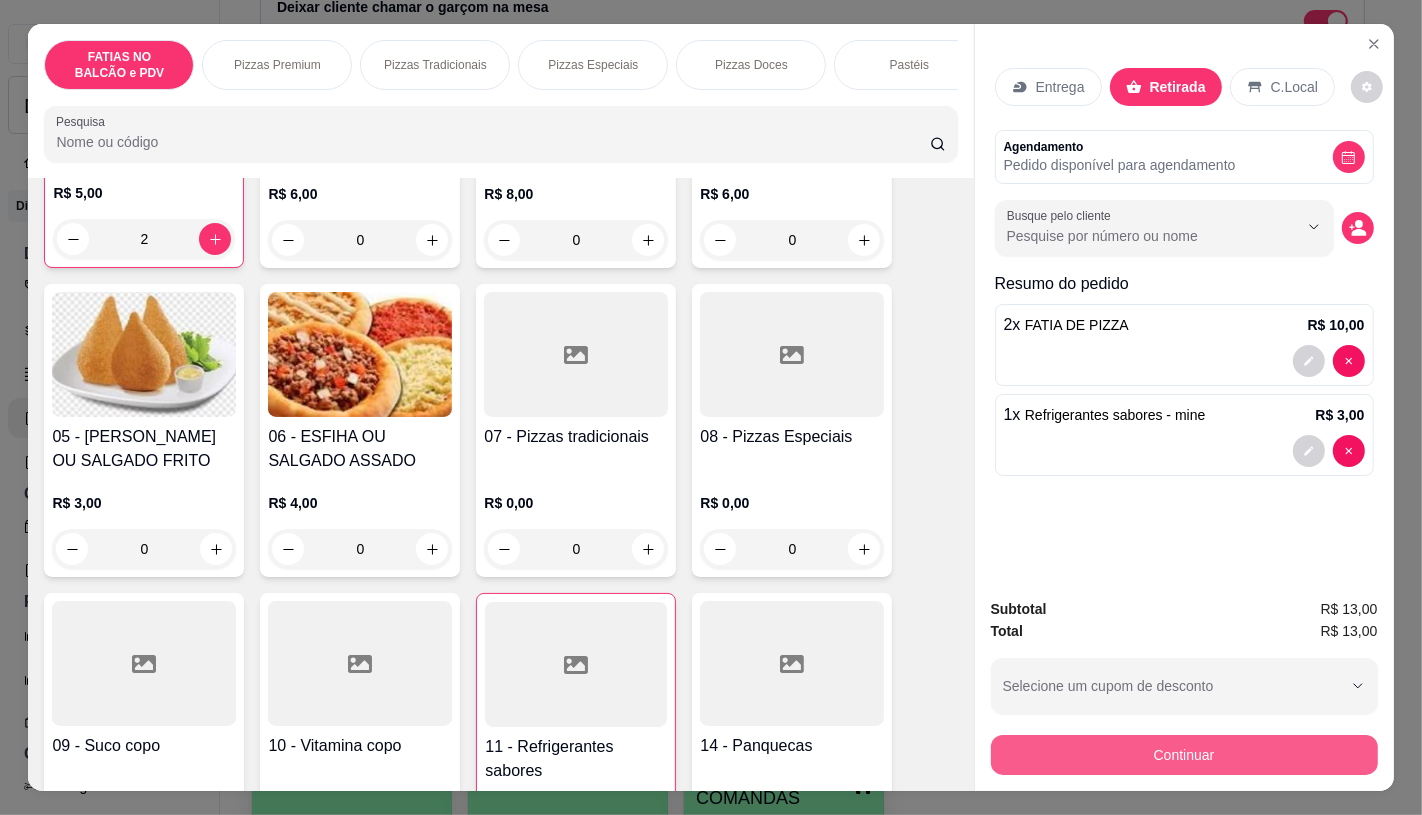 click on "Continuar" at bounding box center (1184, 755) 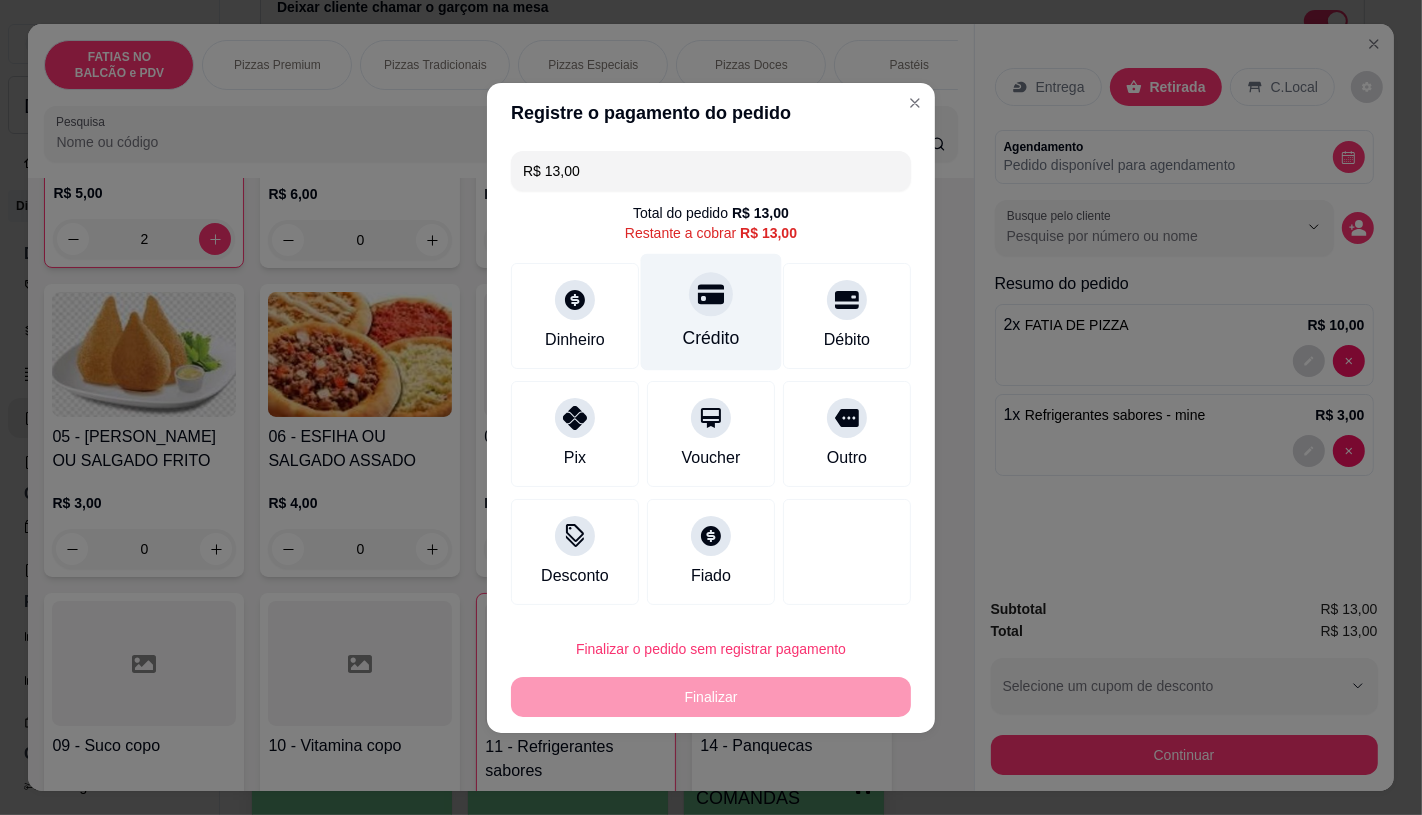 click on "Crédito" at bounding box center [711, 311] 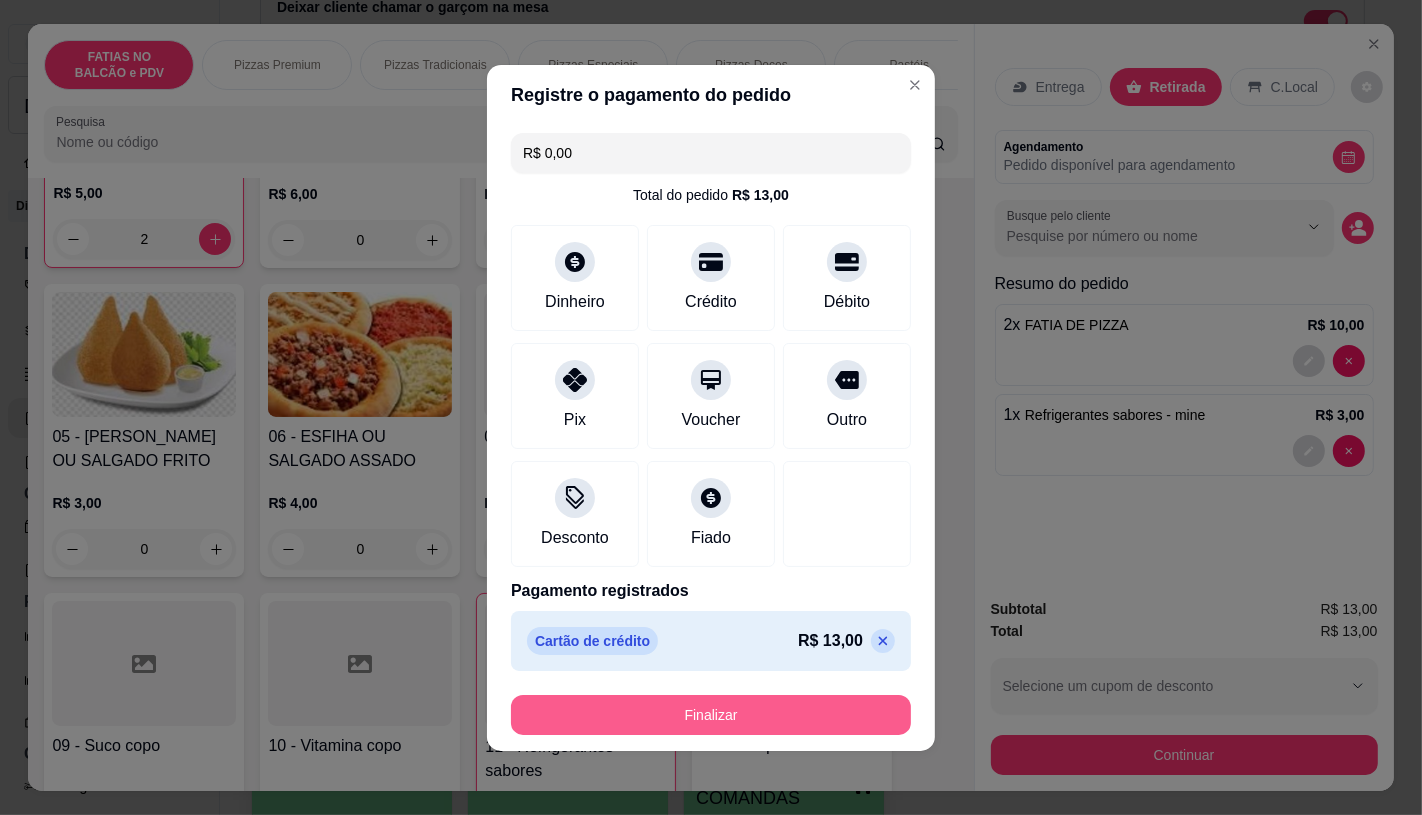 click on "Finalizar" at bounding box center (711, 715) 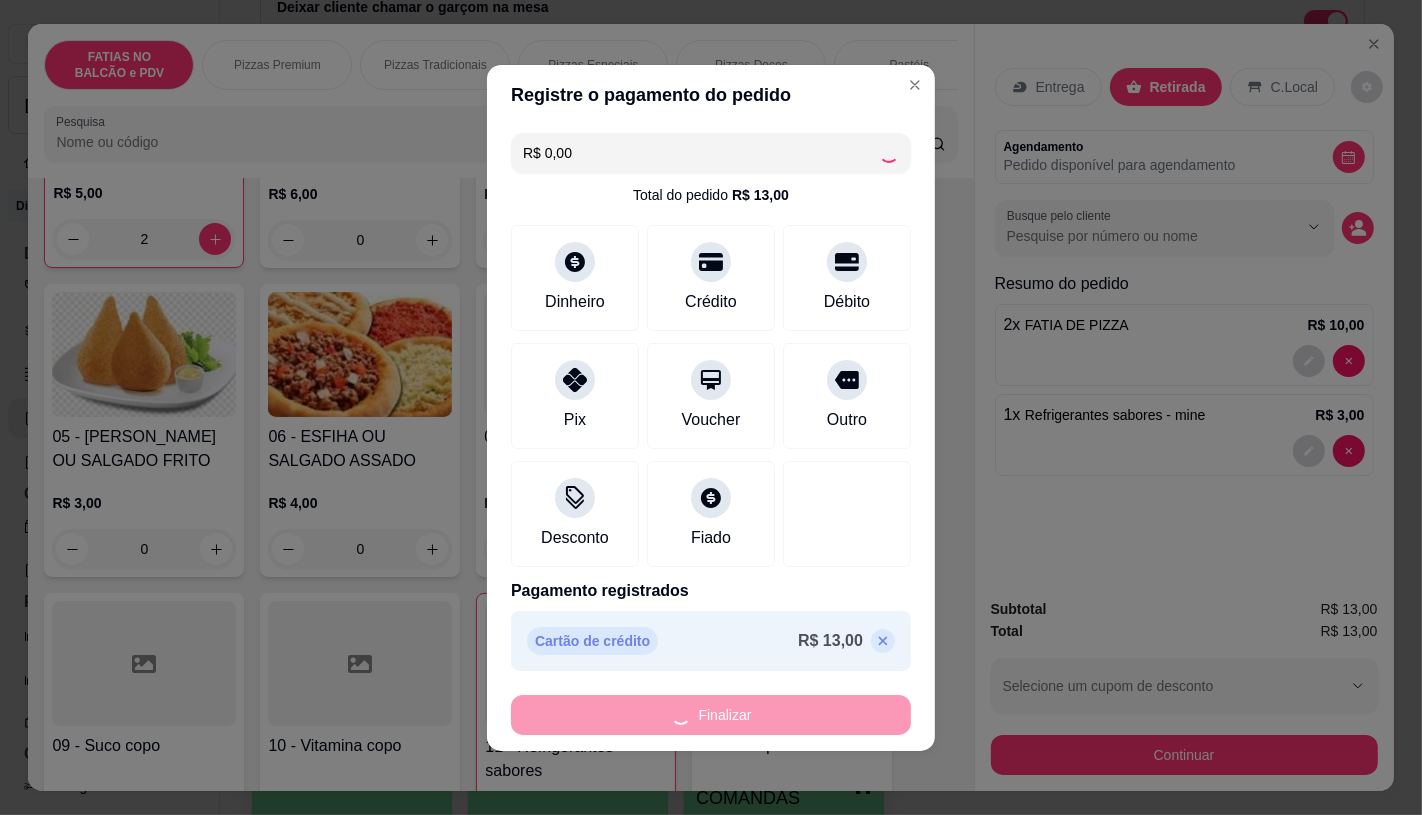 type on "0" 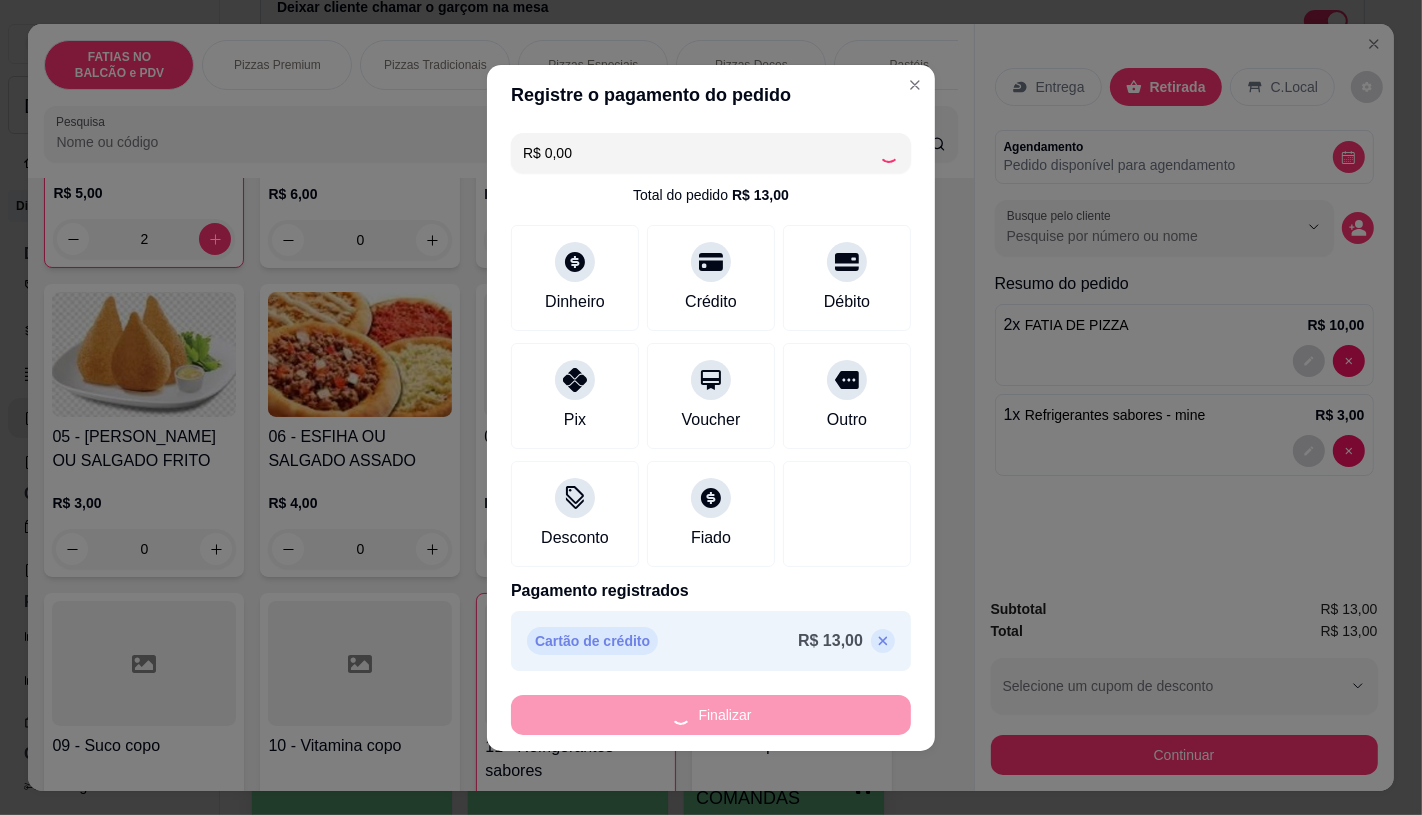 type on "0" 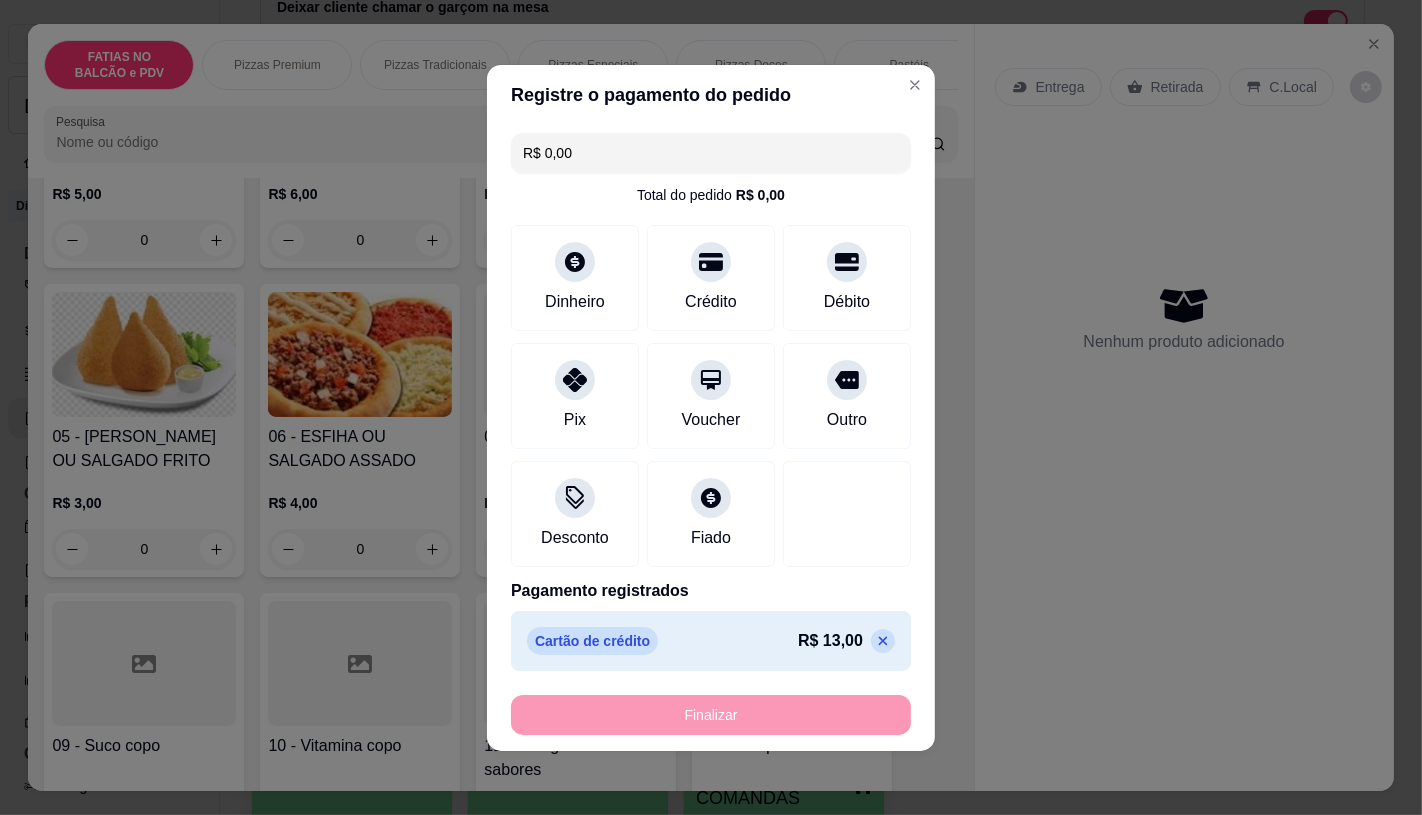 type on "-R$ 13,00" 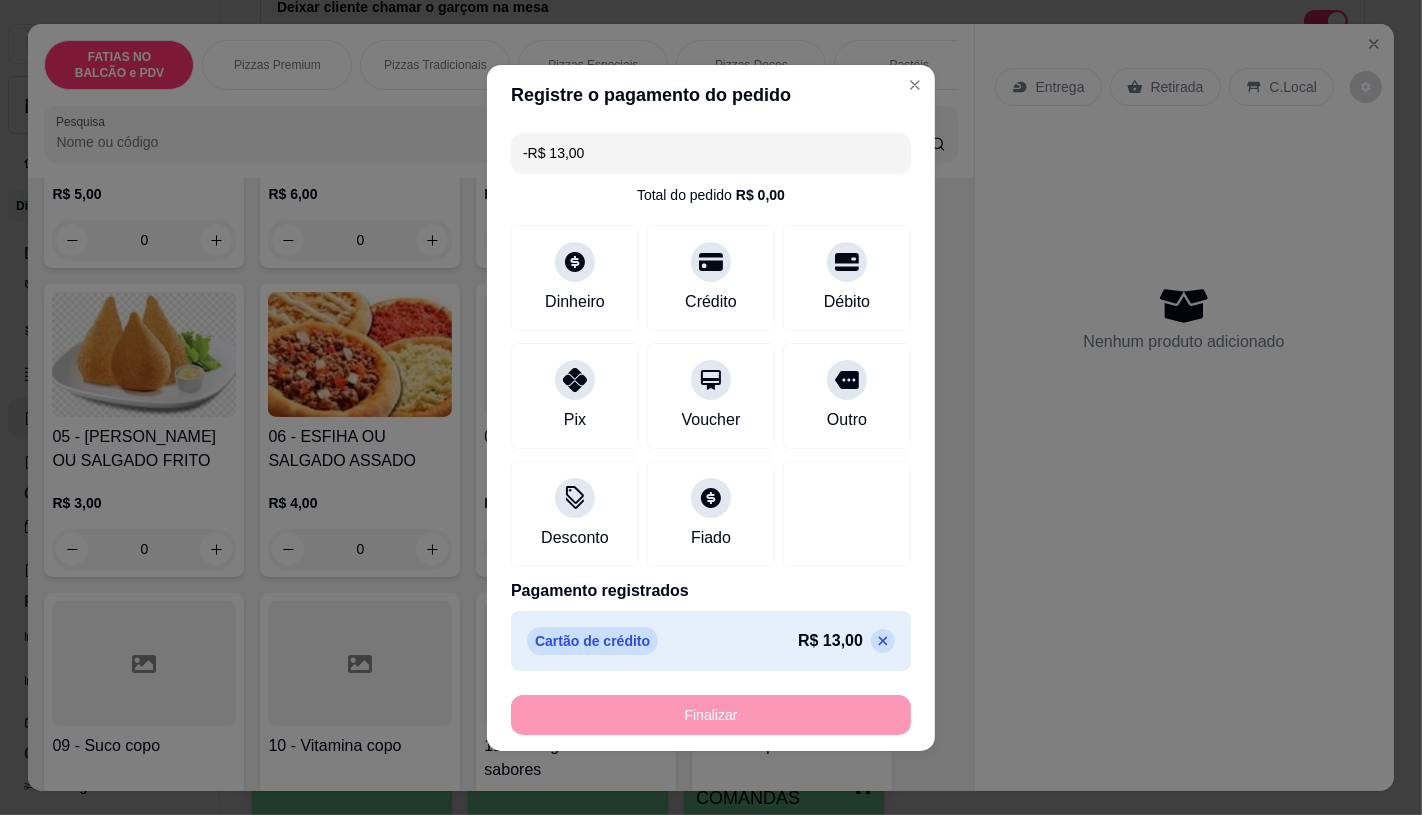 scroll, scrollTop: 334, scrollLeft: 0, axis: vertical 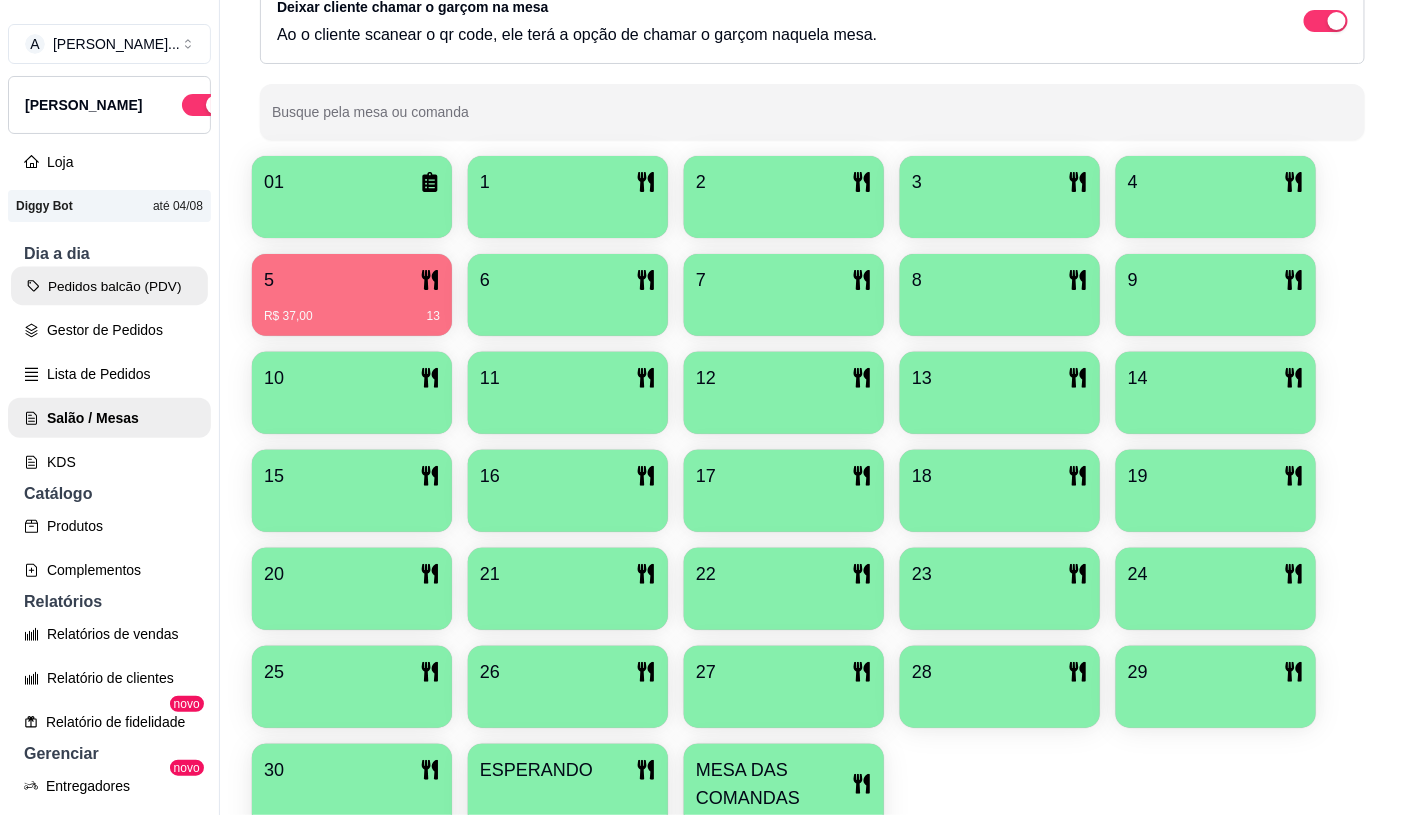 click on "Pedidos balcão (PDV)" at bounding box center [109, 286] 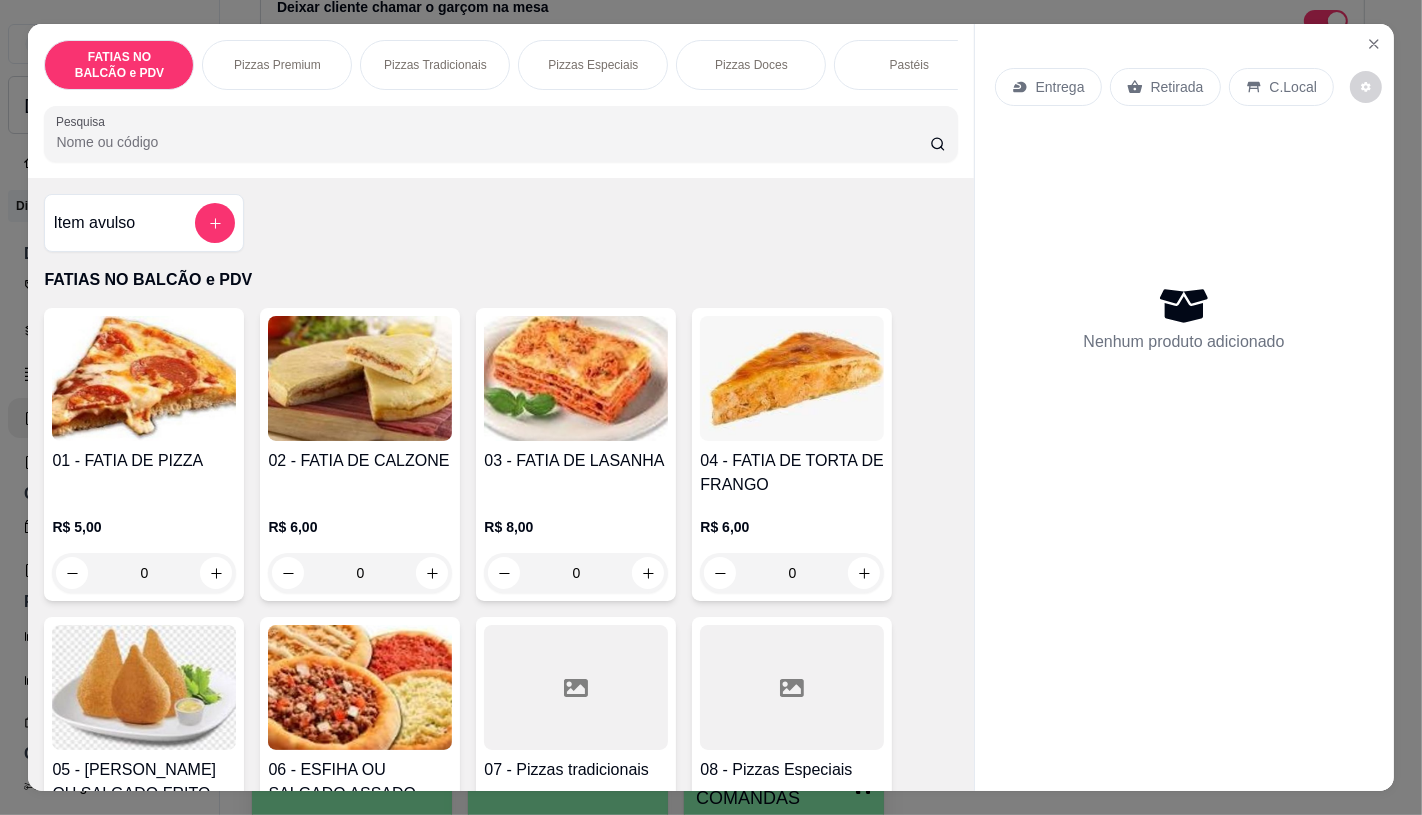 scroll, scrollTop: 111, scrollLeft: 0, axis: vertical 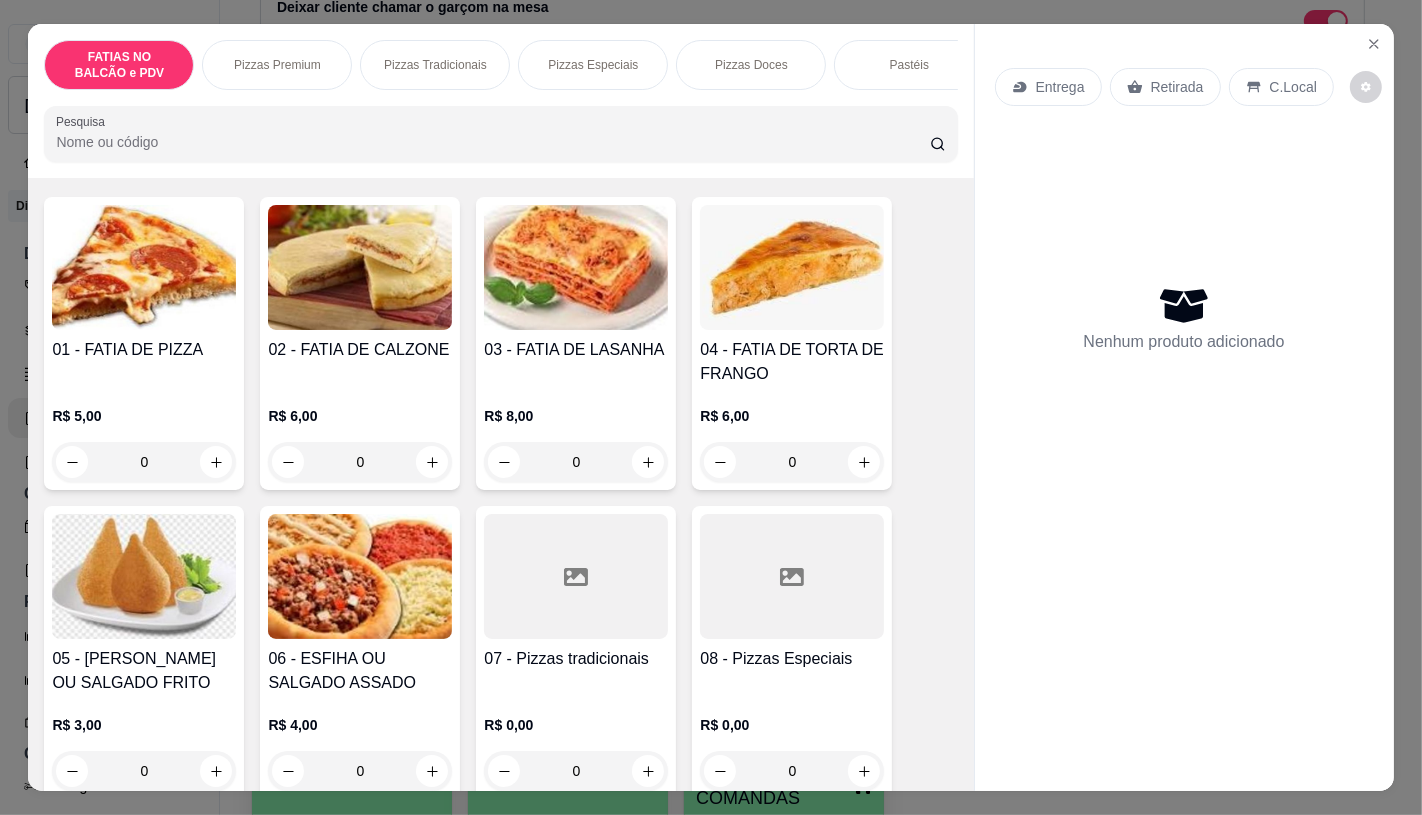 click at bounding box center [576, 576] 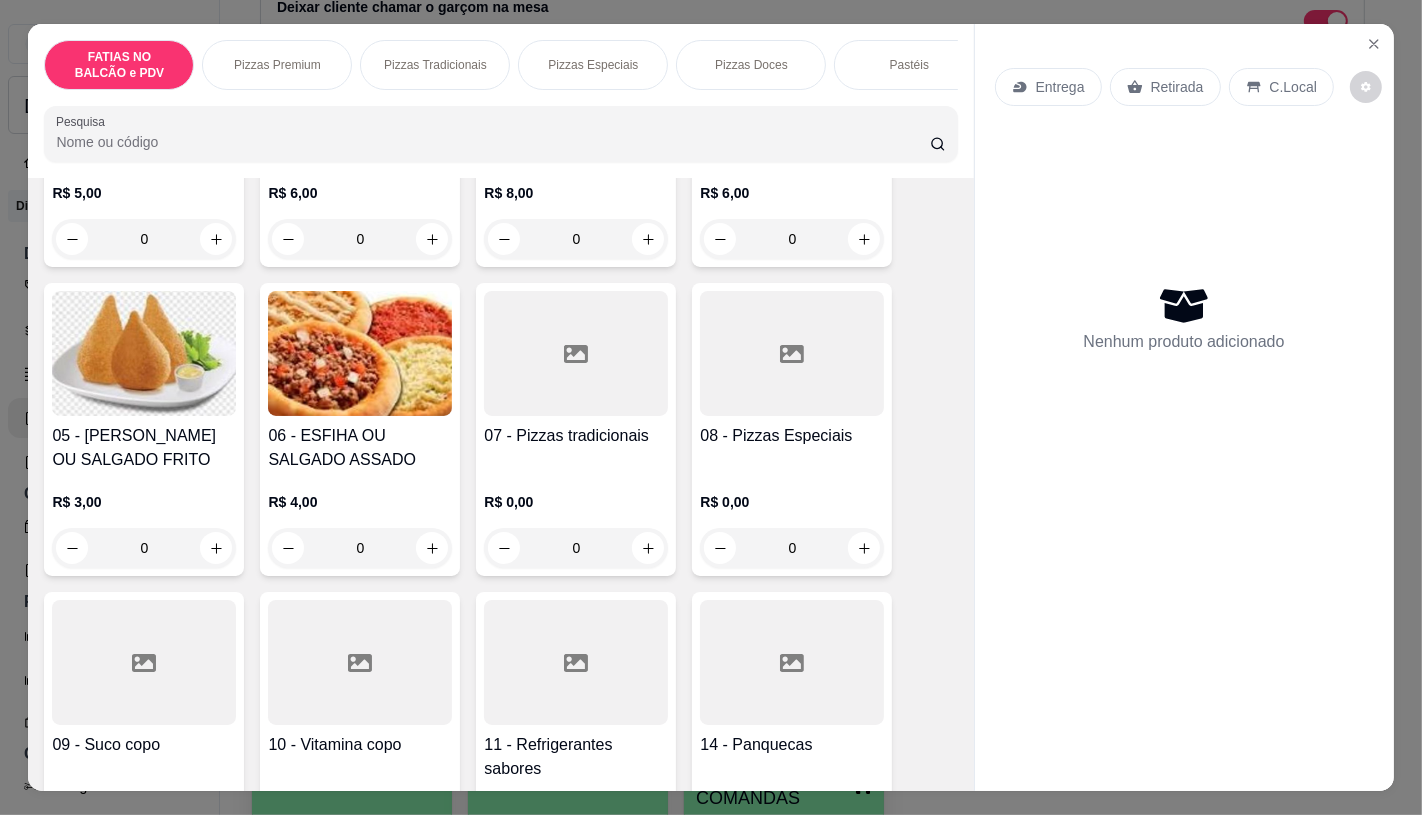 scroll, scrollTop: 555, scrollLeft: 0, axis: vertical 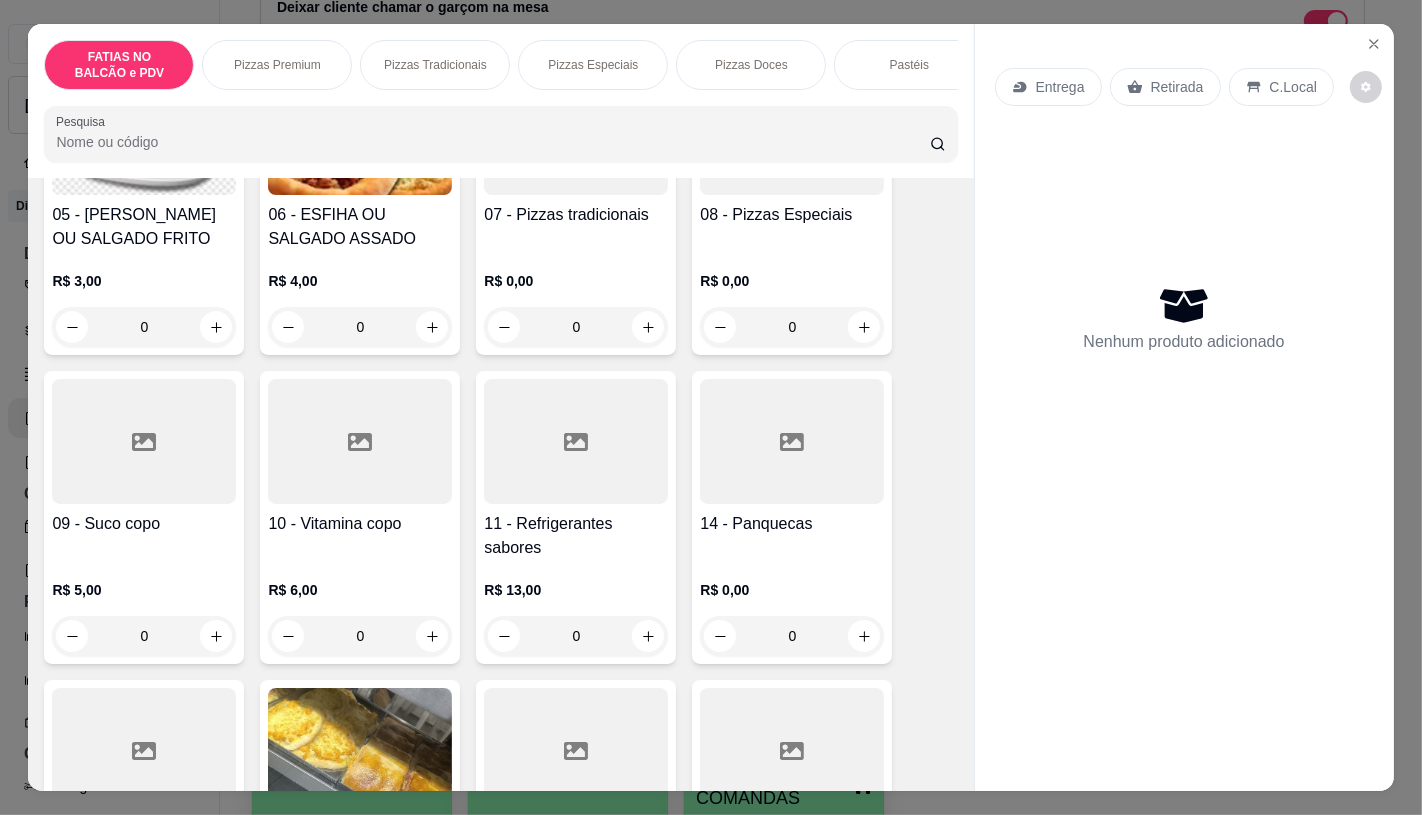 click at bounding box center [792, 441] 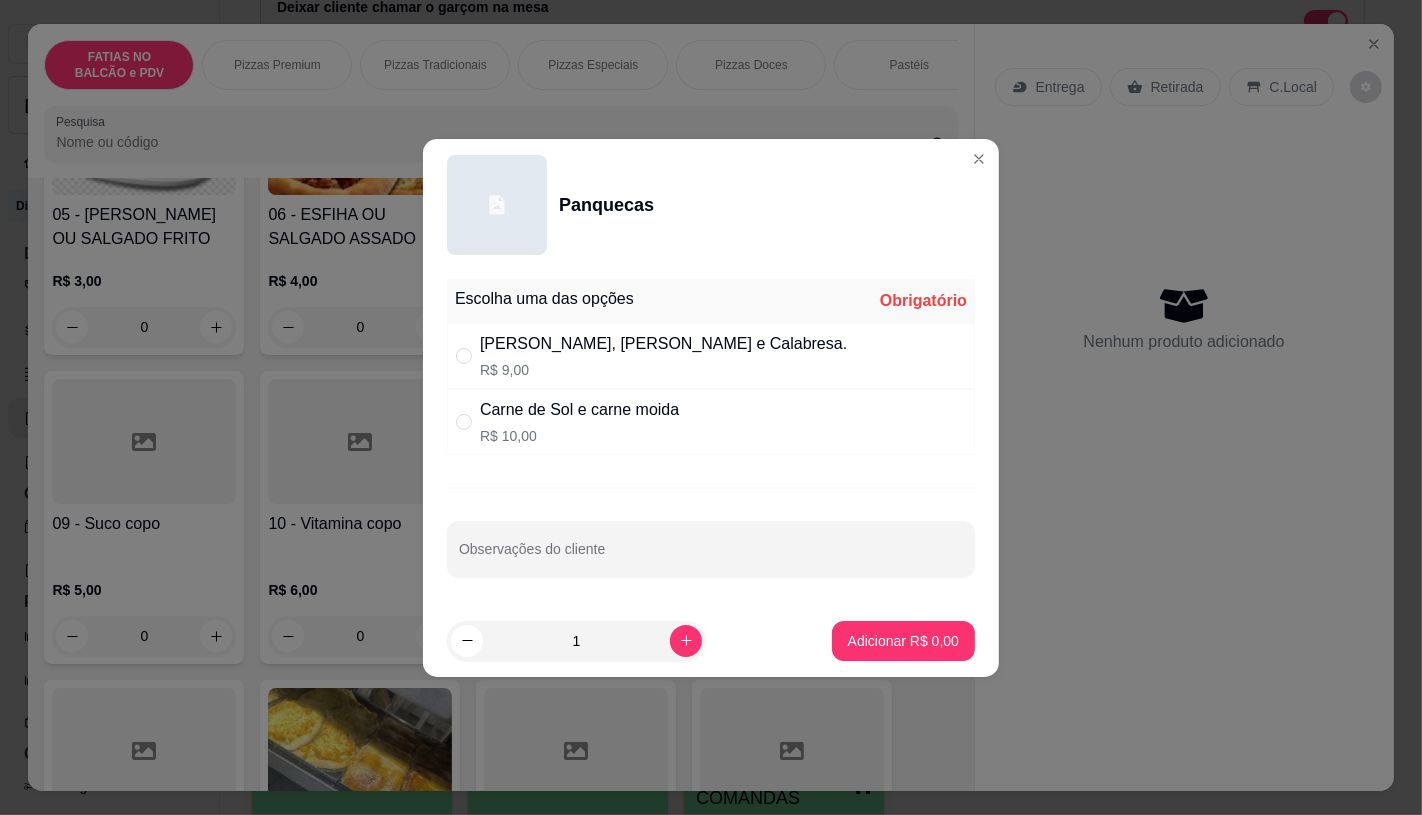 click on "Escolha uma das opções Obrigatório" at bounding box center [711, 301] 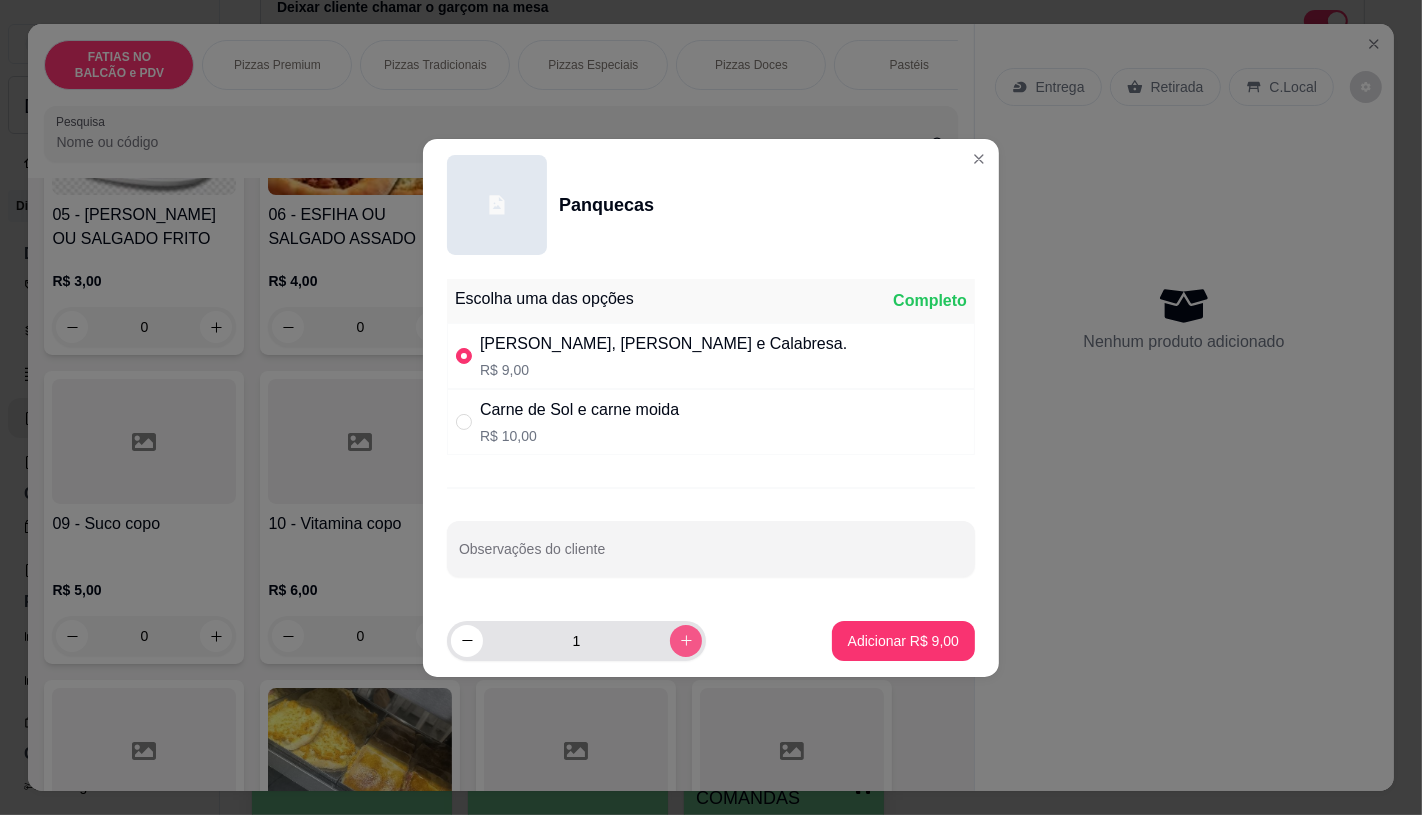 click at bounding box center (686, 641) 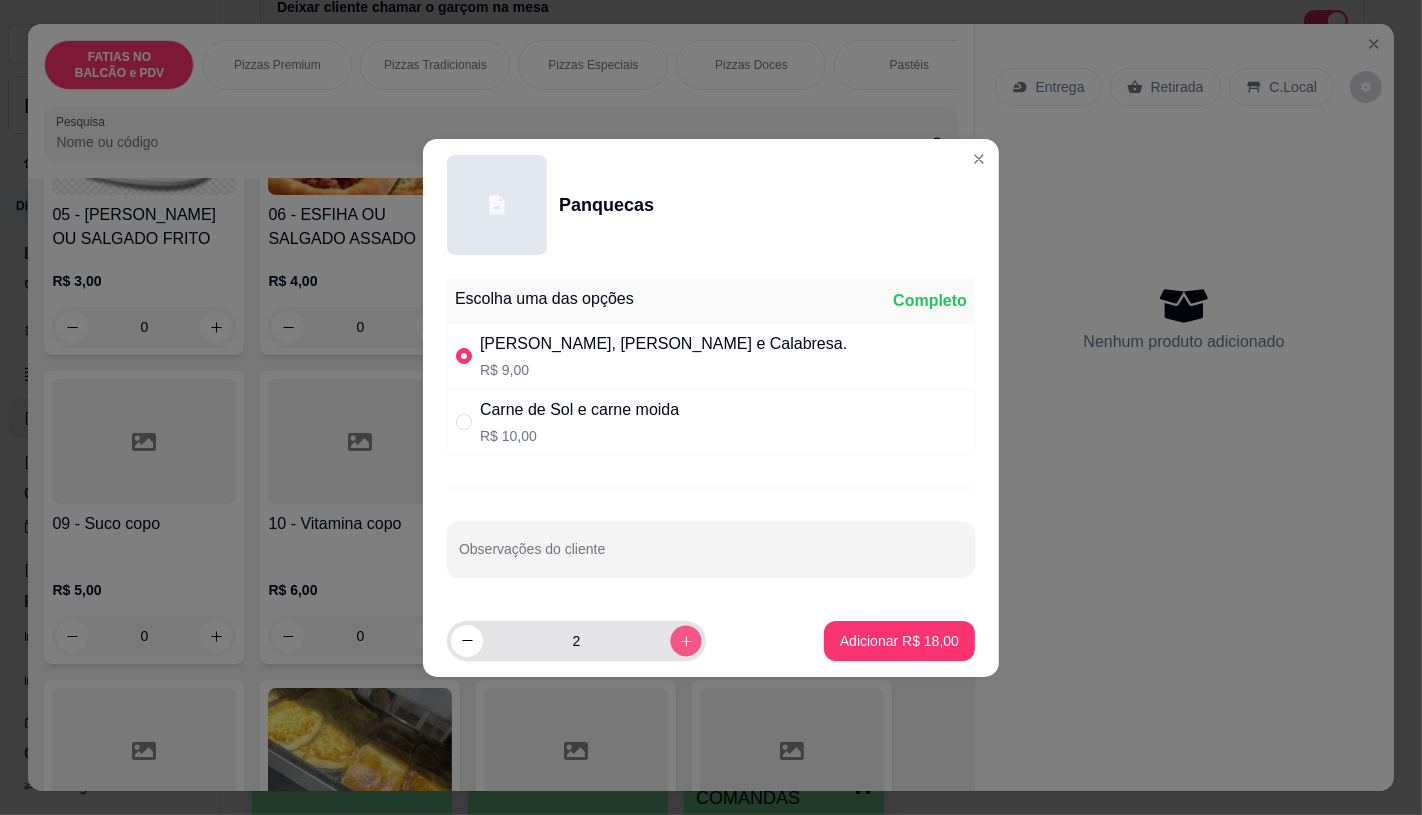 click at bounding box center [685, 640] 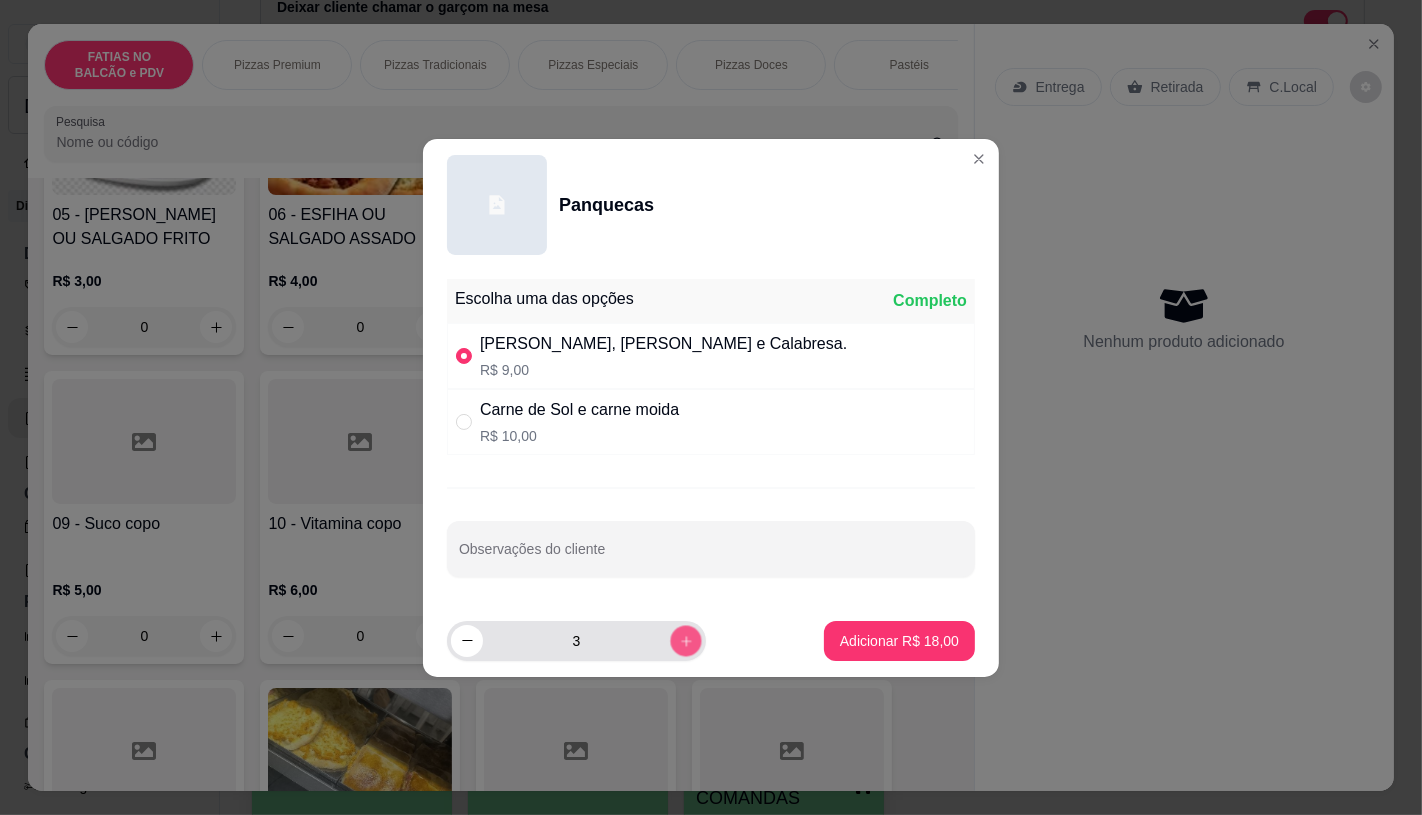click at bounding box center [685, 640] 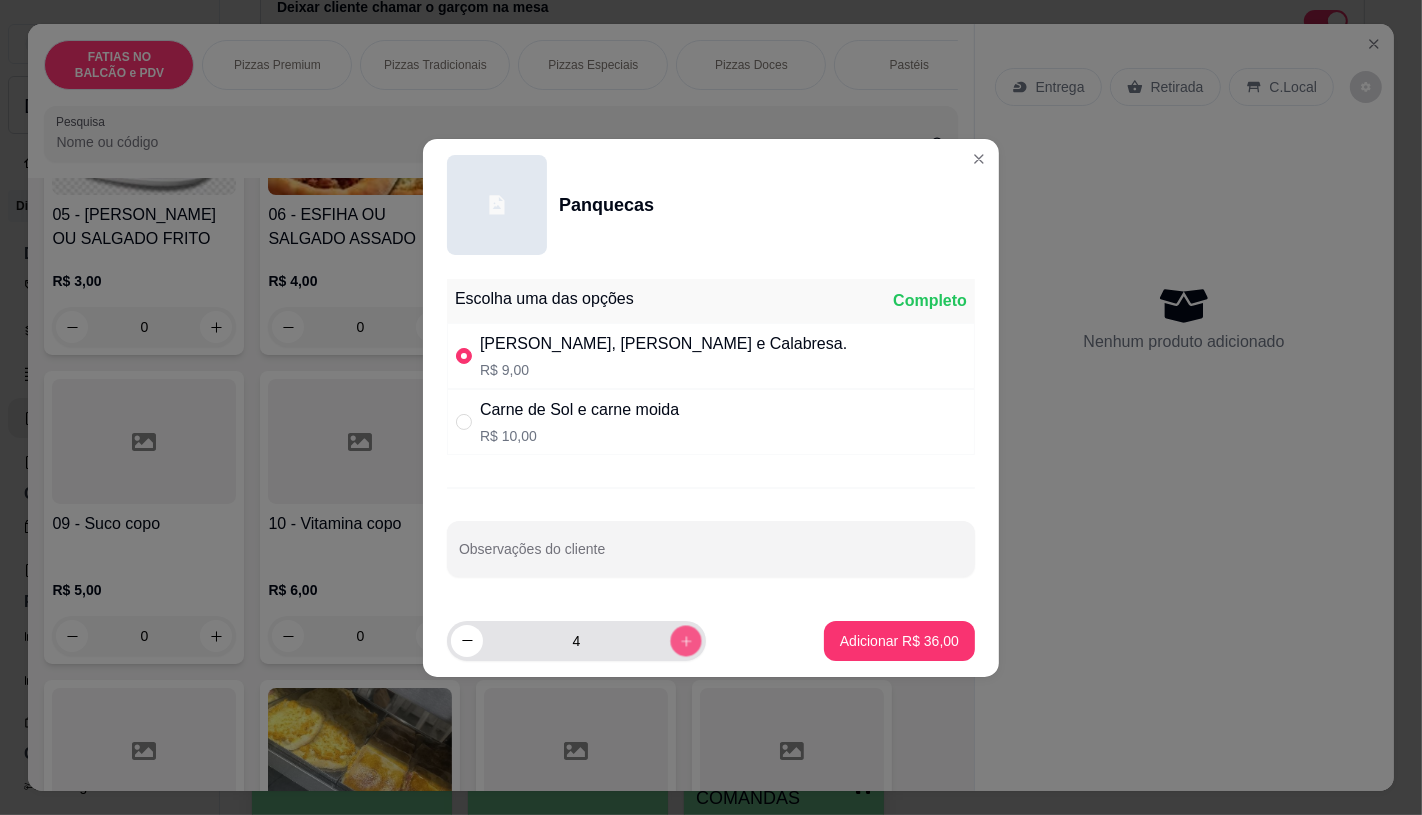 click at bounding box center [685, 640] 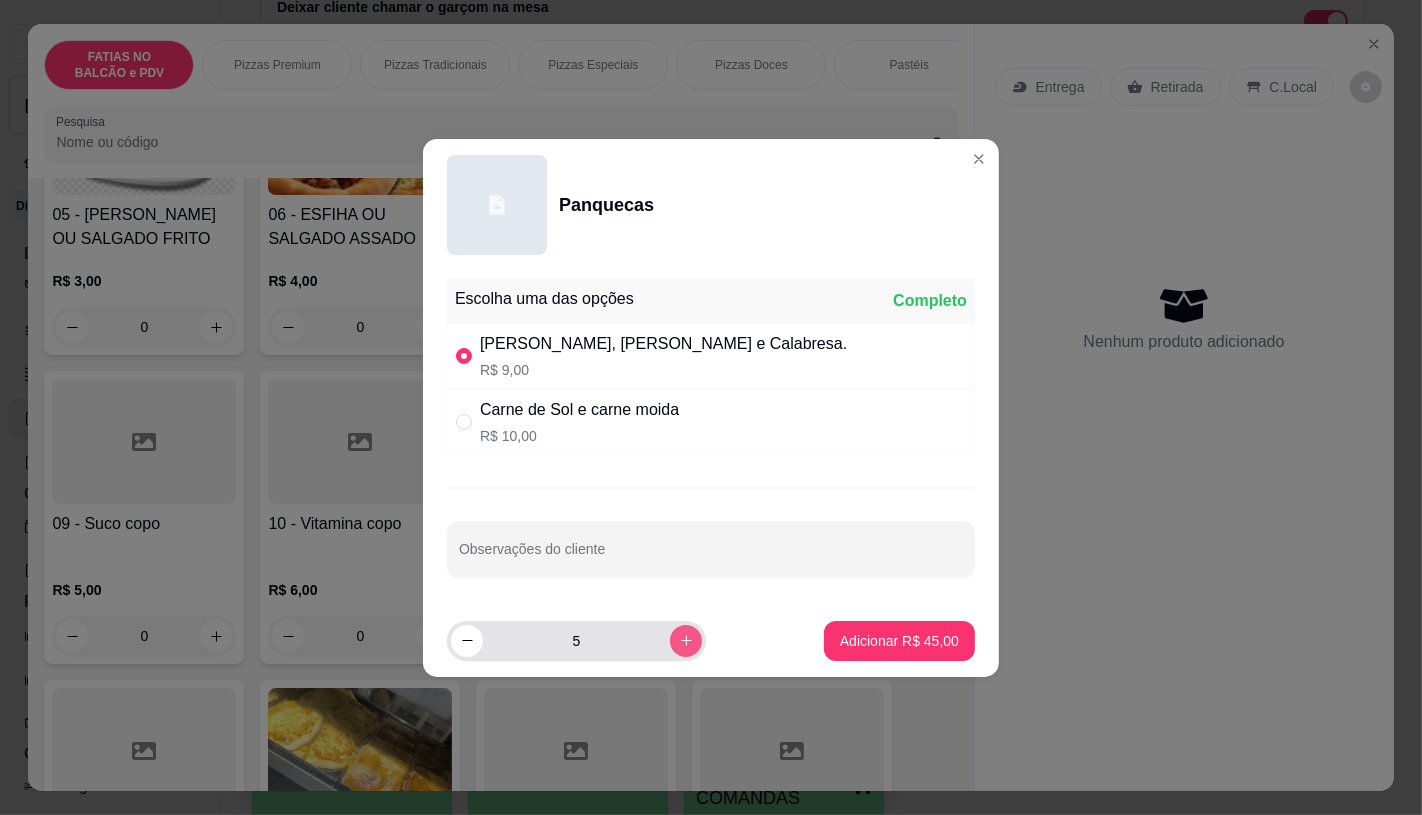 click at bounding box center (686, 641) 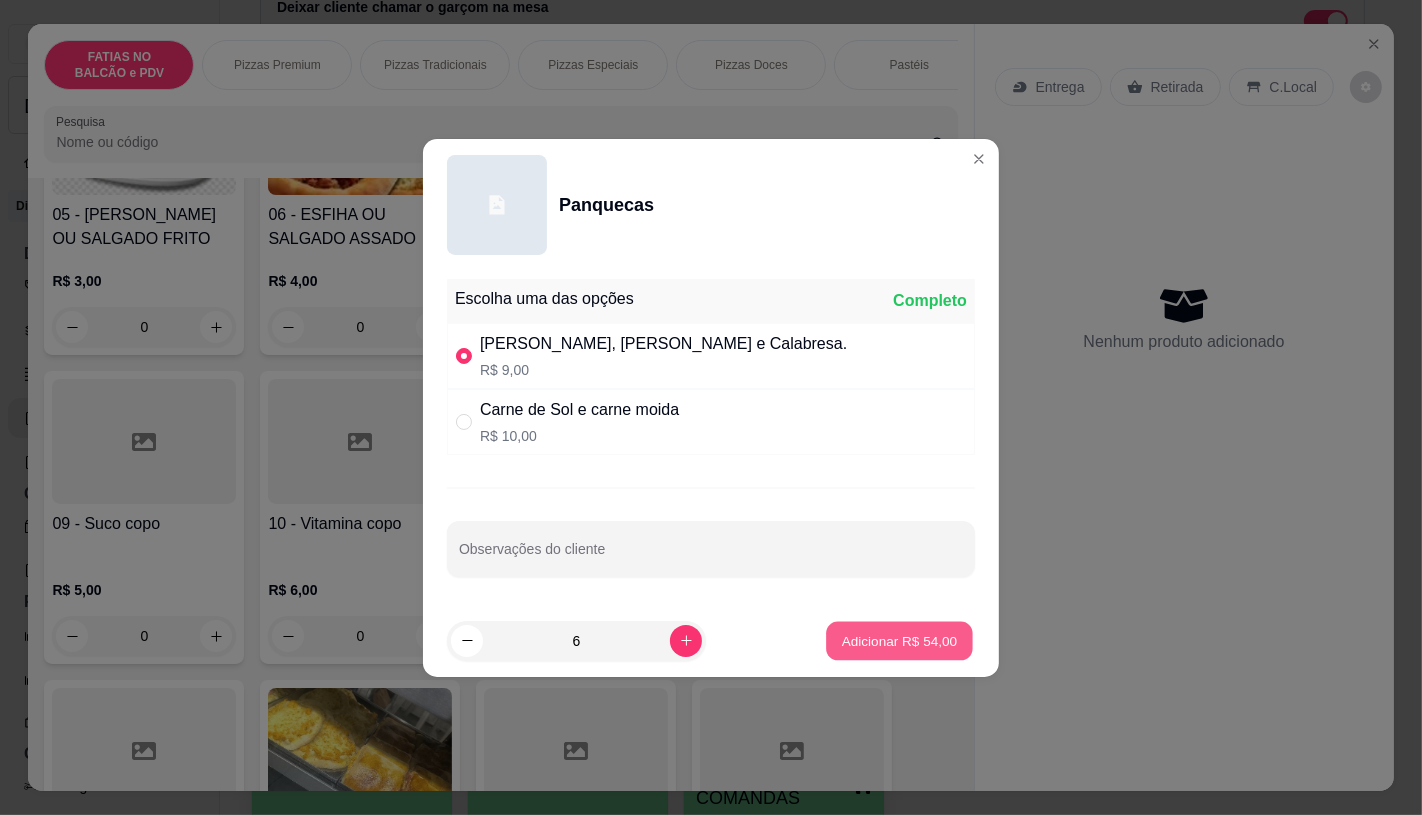 click on "Adicionar   R$ 54,00" at bounding box center [900, 640] 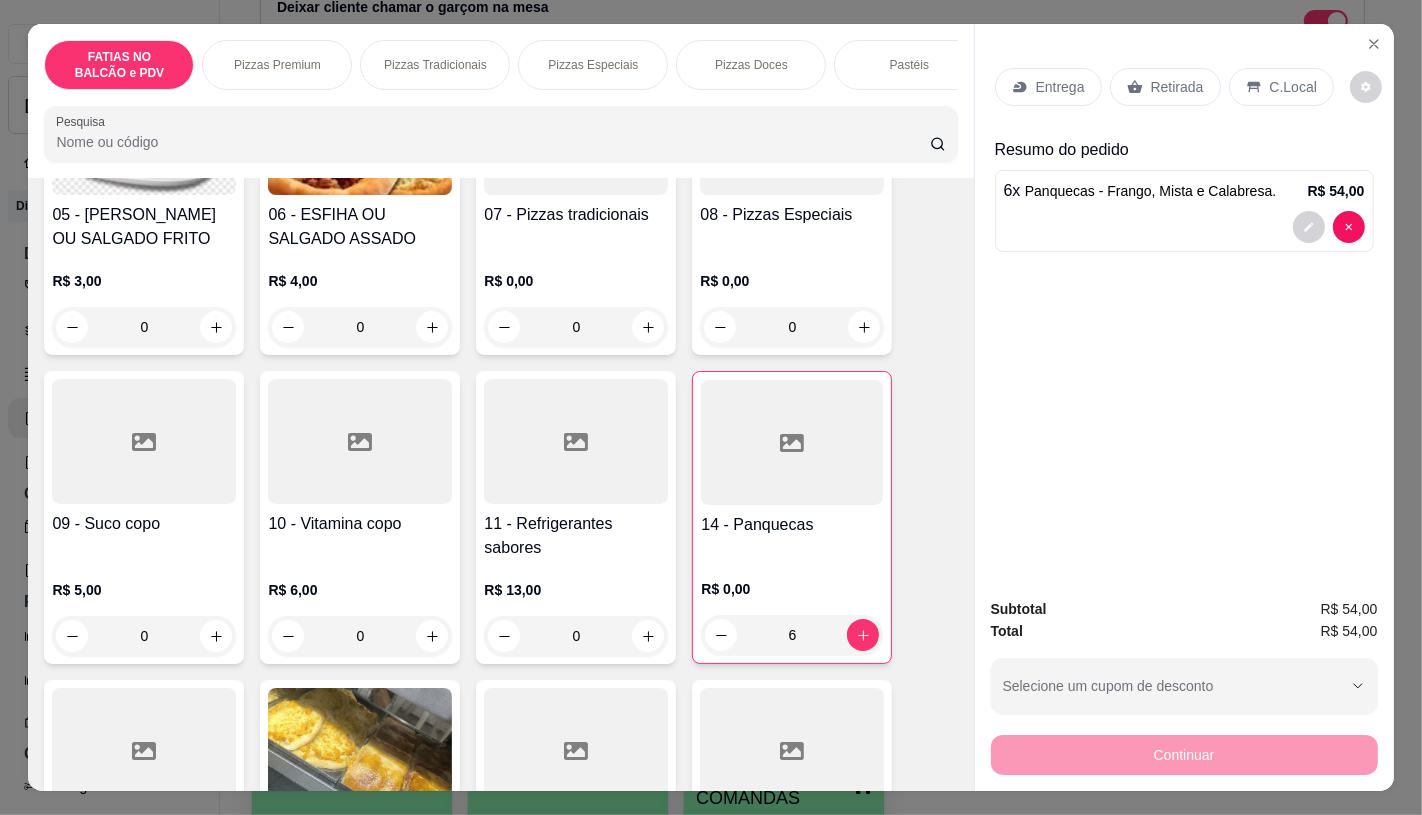 click on "Retirada" at bounding box center [1165, 87] 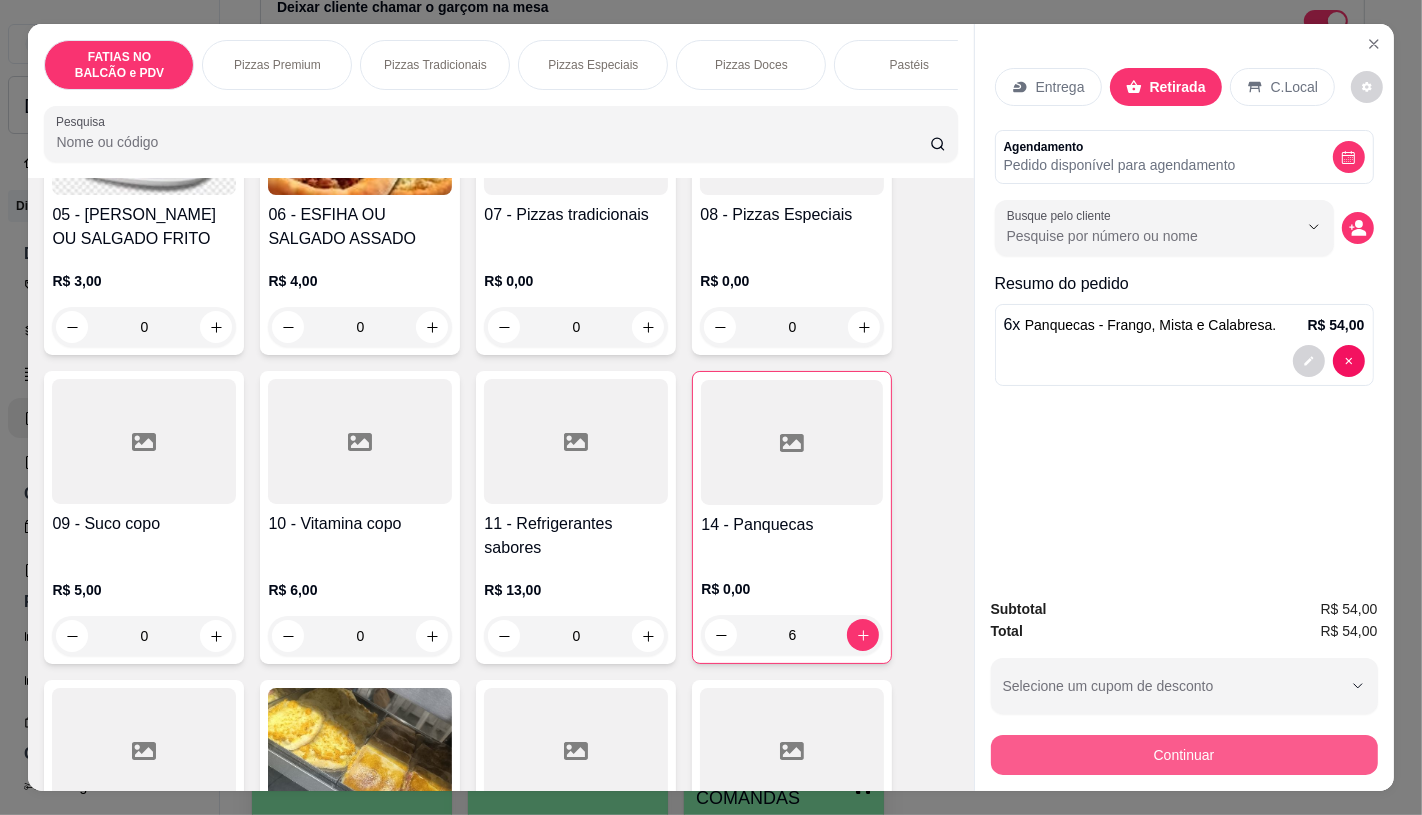 click on "Continuar" at bounding box center (1184, 755) 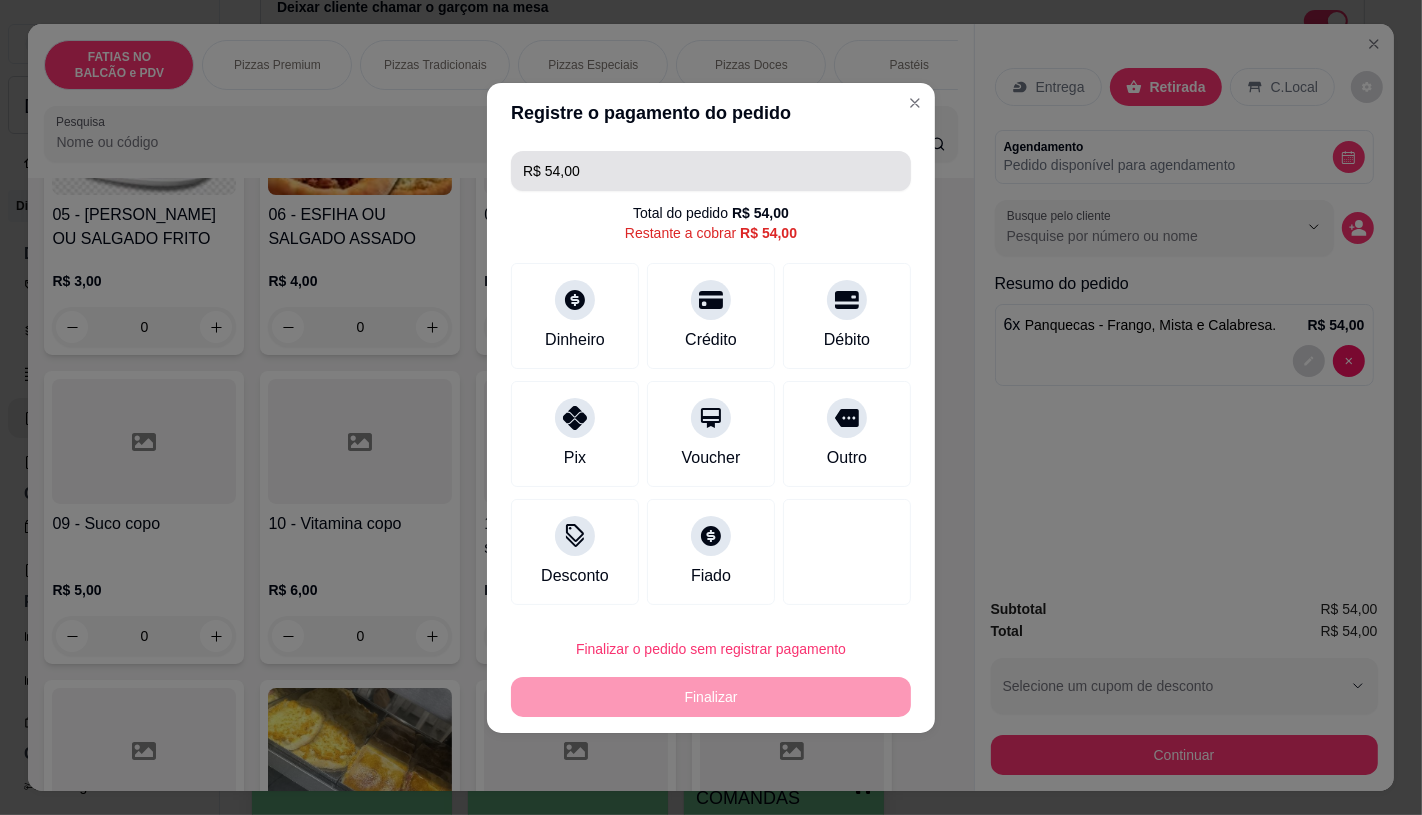 click on "R$ 54,00" at bounding box center (711, 171) 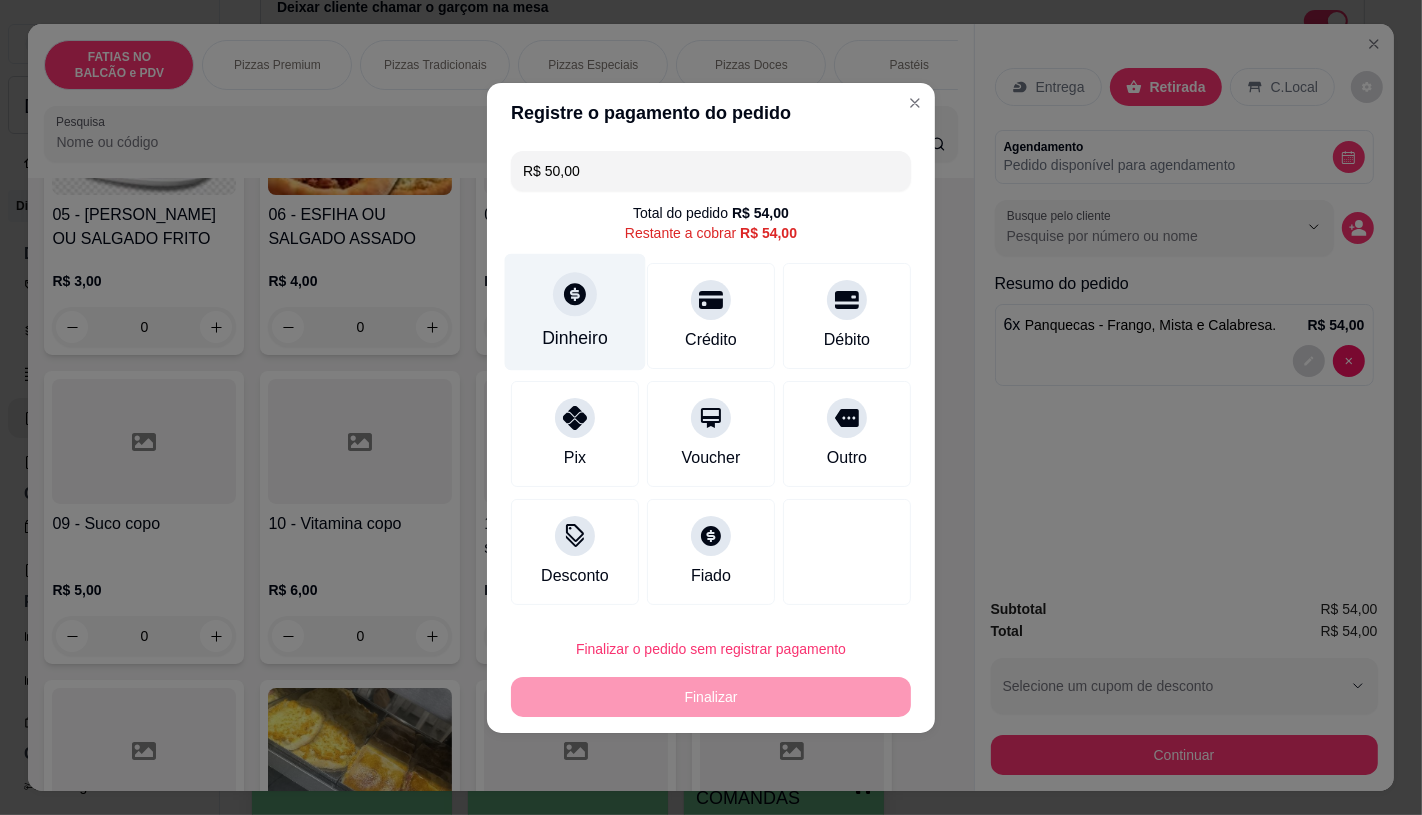 click at bounding box center [575, 294] 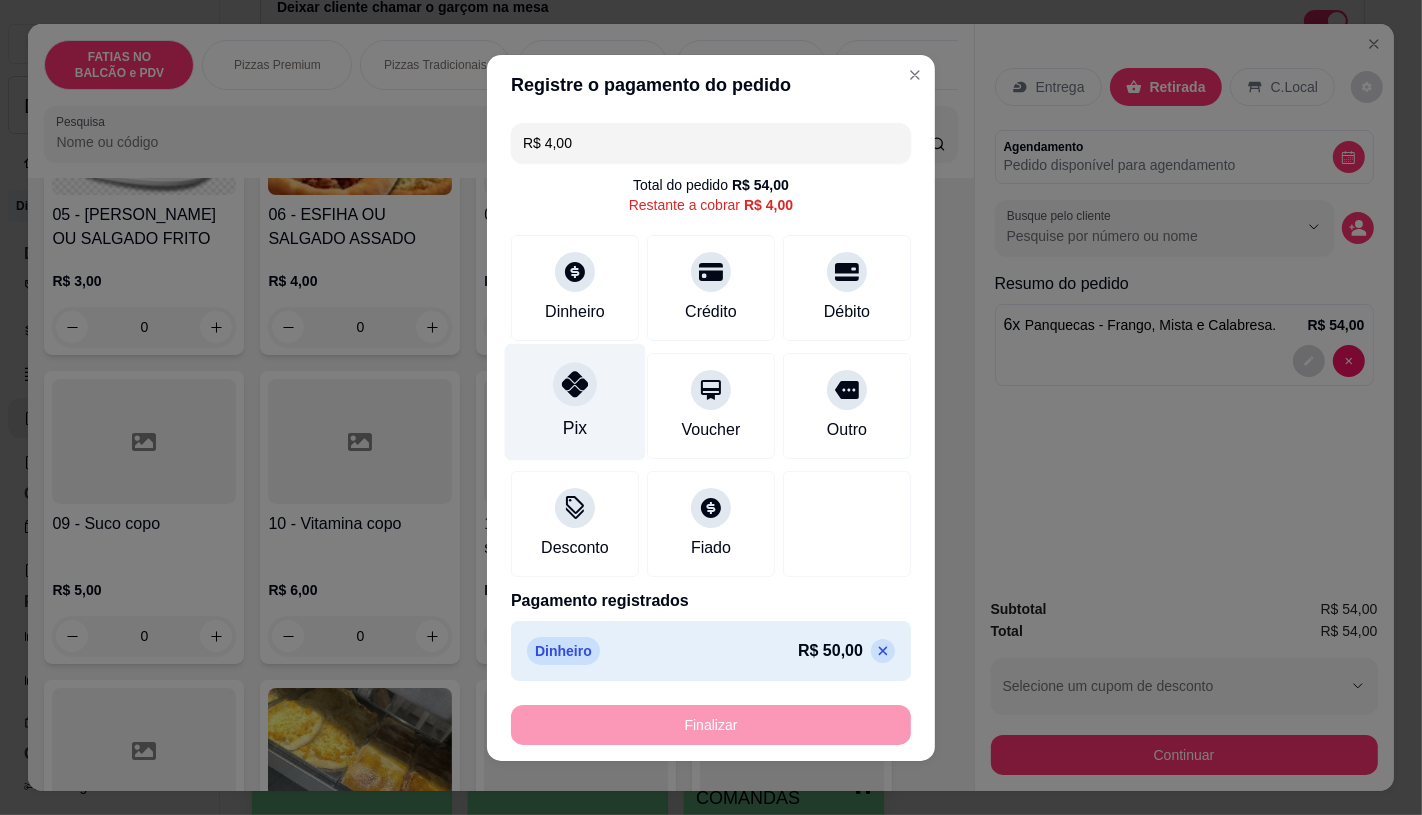 click on "Pix" at bounding box center [575, 401] 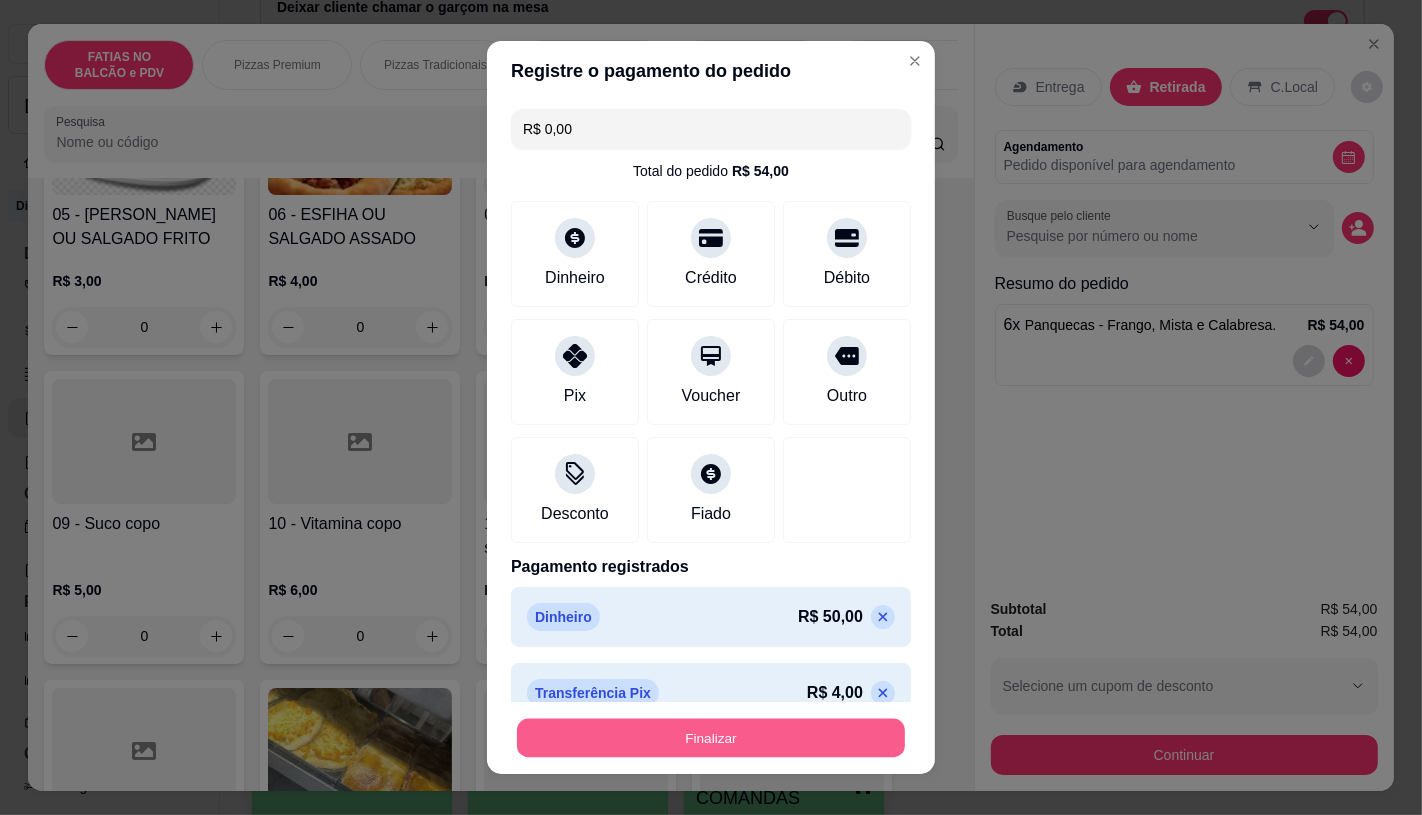 click on "Finalizar" at bounding box center [711, 738] 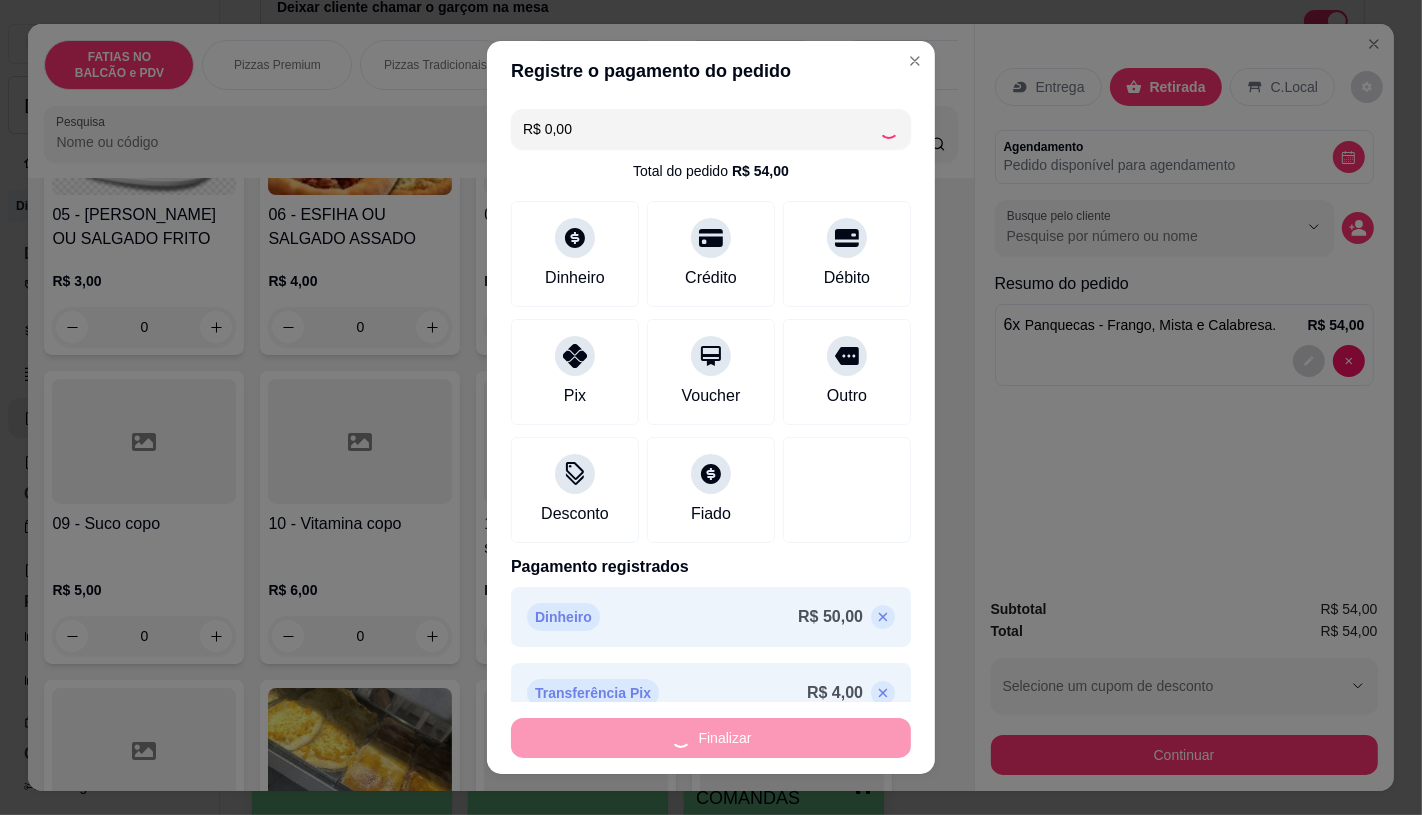 type on "0" 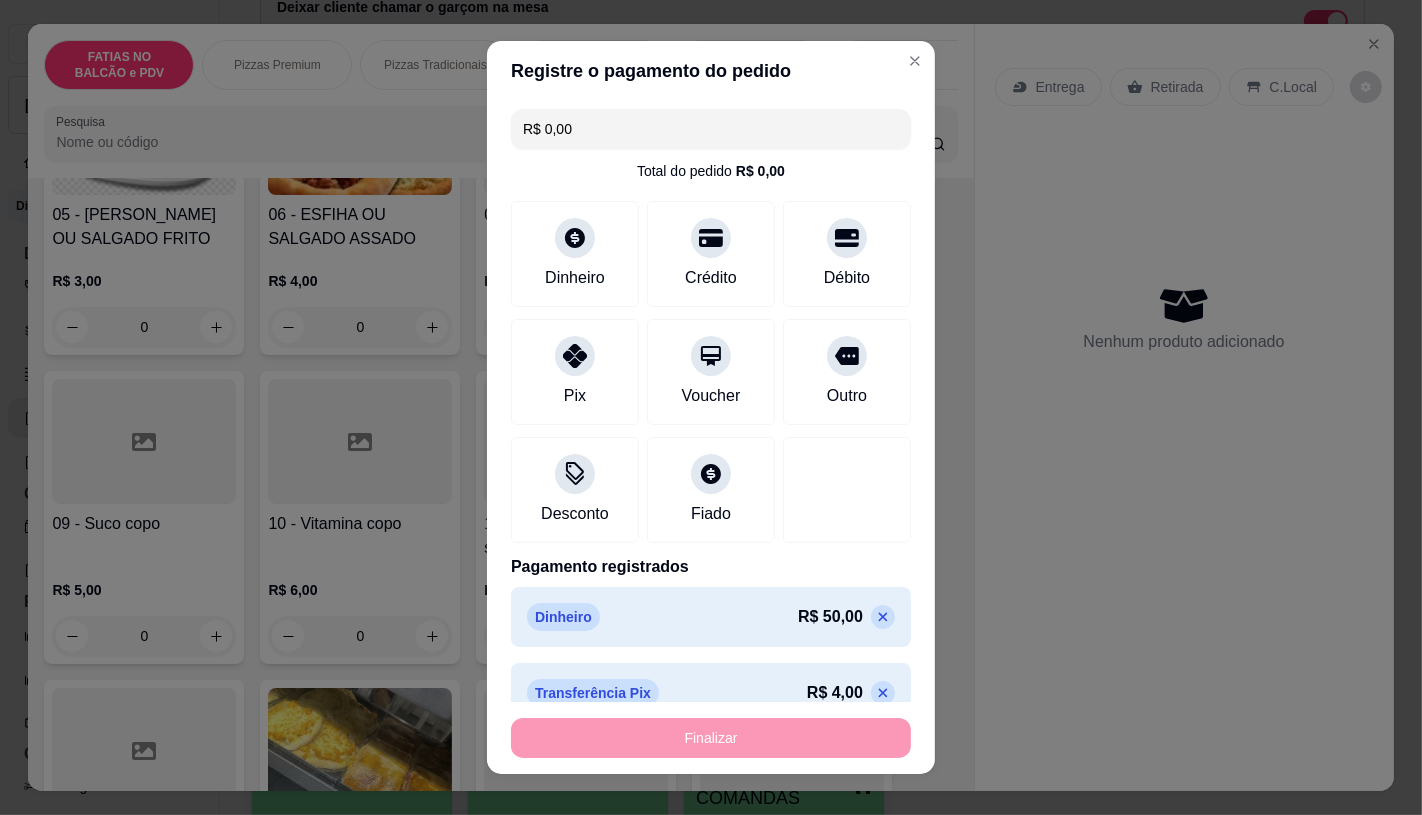 type on "-R$ 54,00" 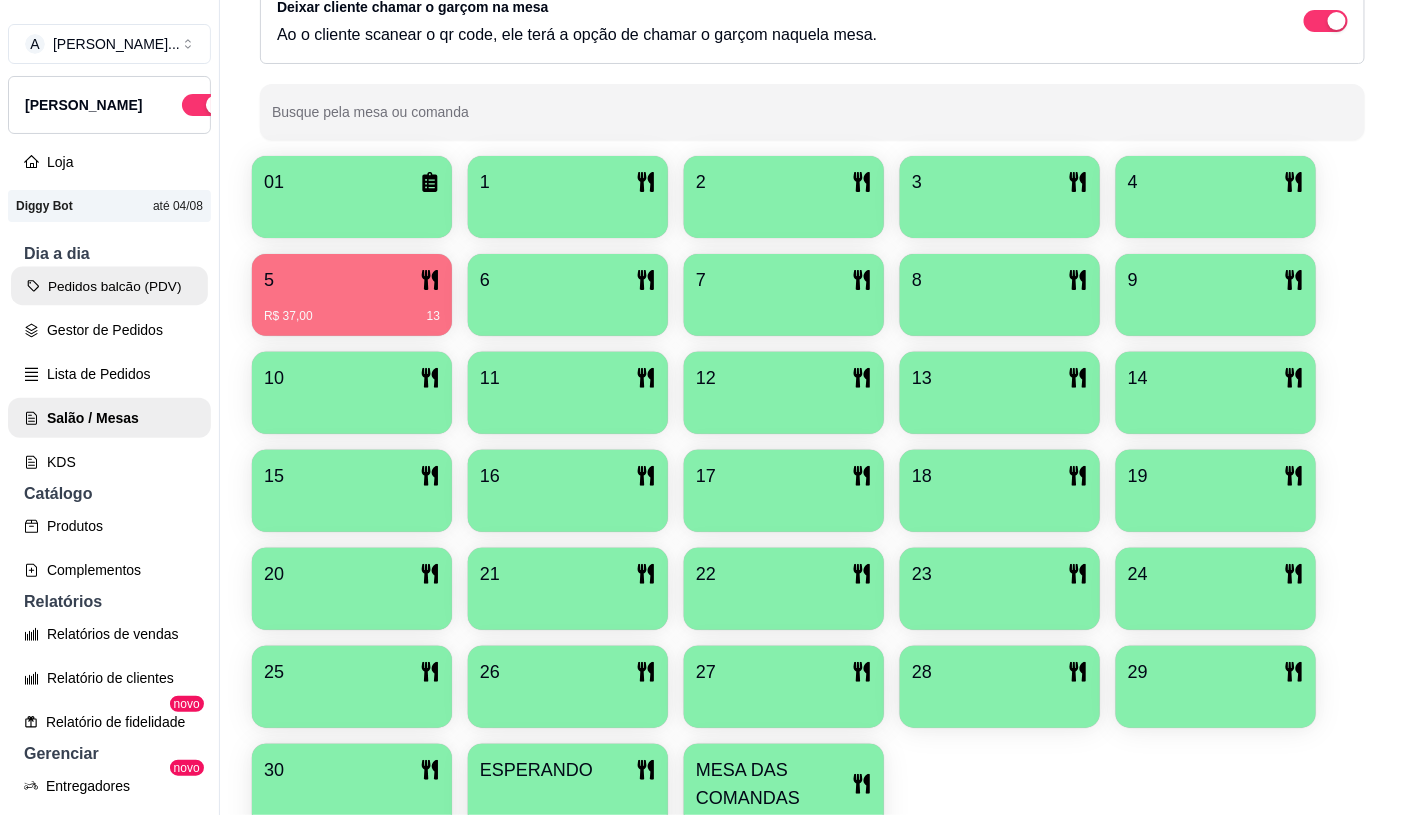 click on "Pedidos balcão (PDV)" at bounding box center (109, 286) 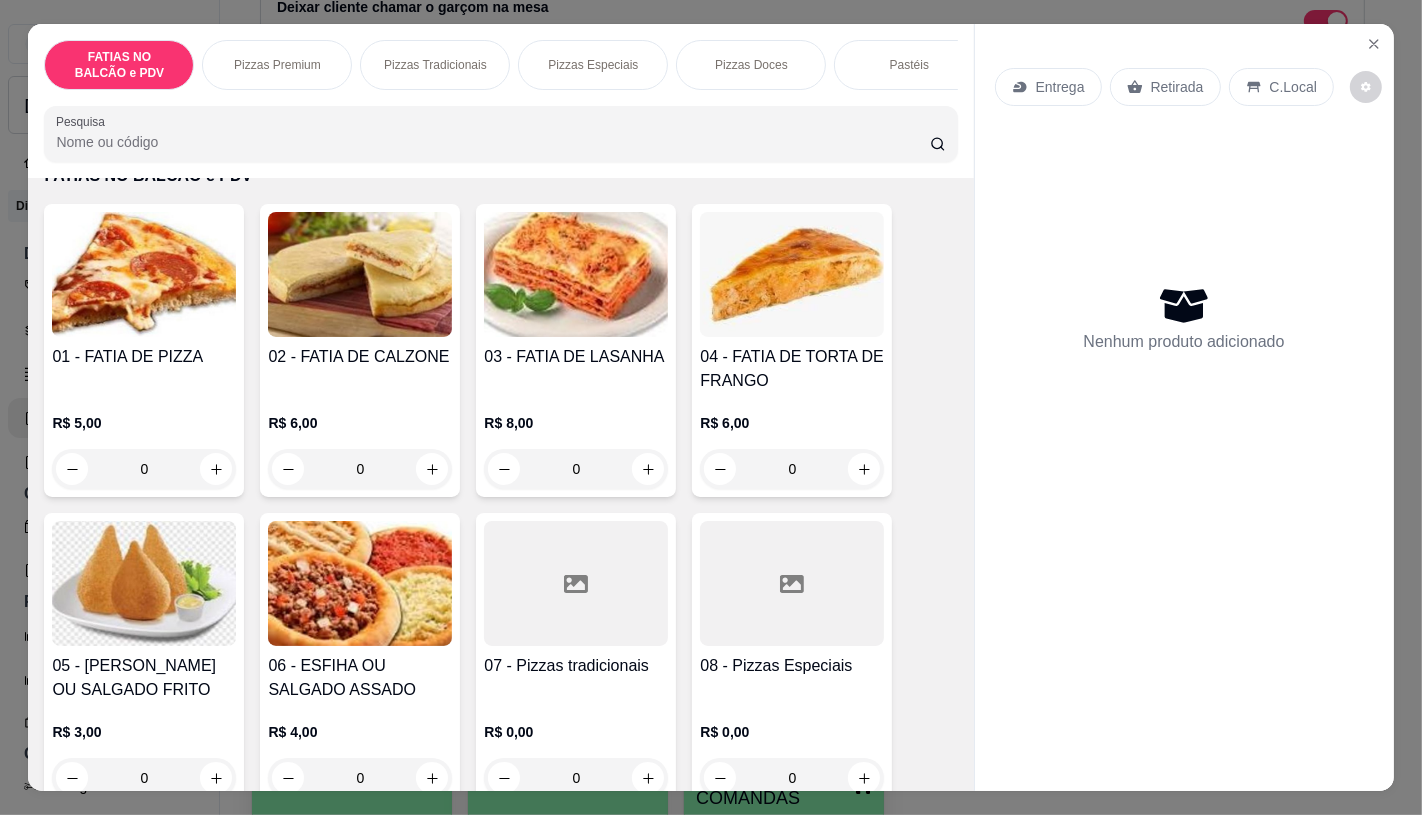 scroll, scrollTop: 111, scrollLeft: 0, axis: vertical 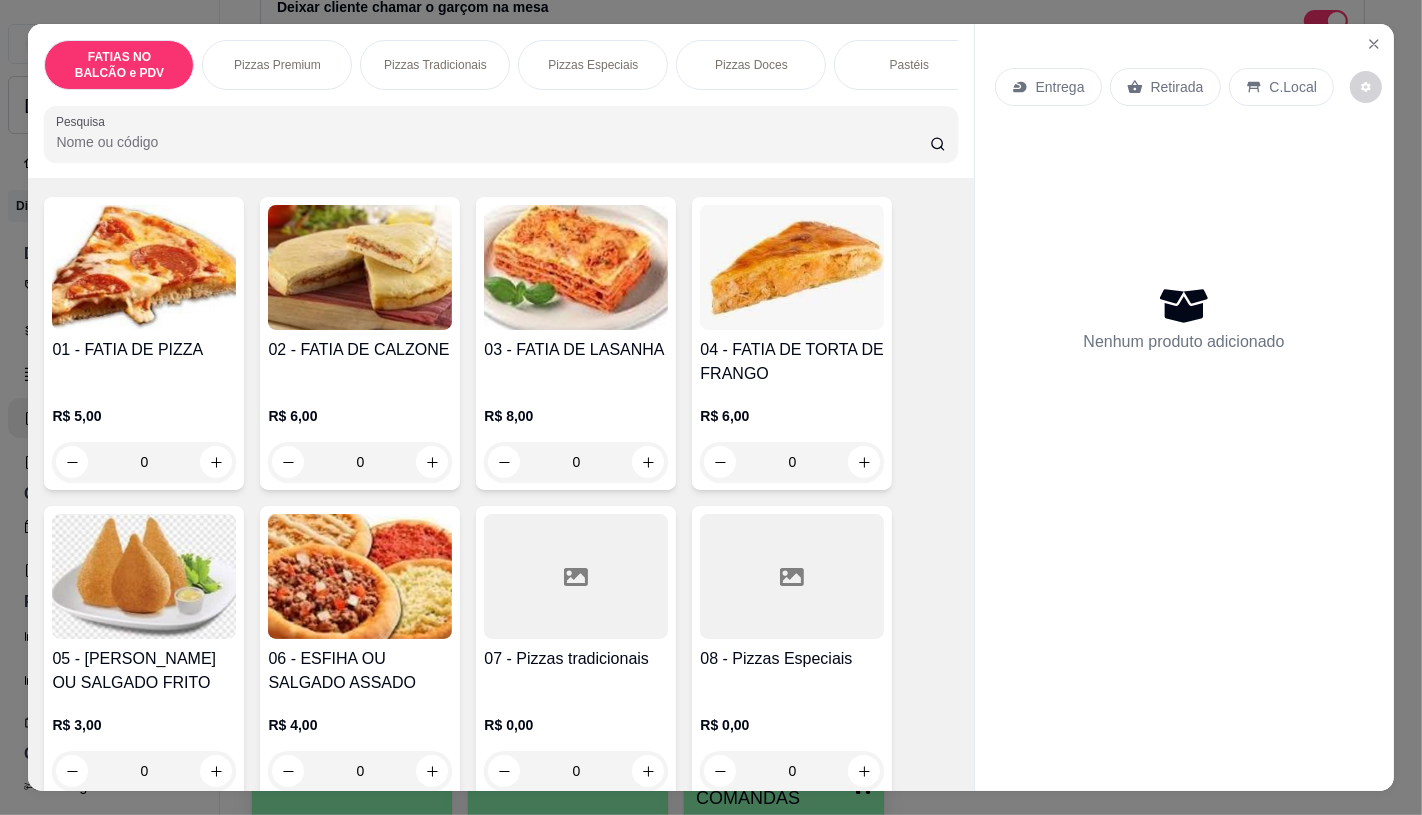 click on "07 - Pizzas tradicionais    R$ 0,00 0" at bounding box center [576, 652] 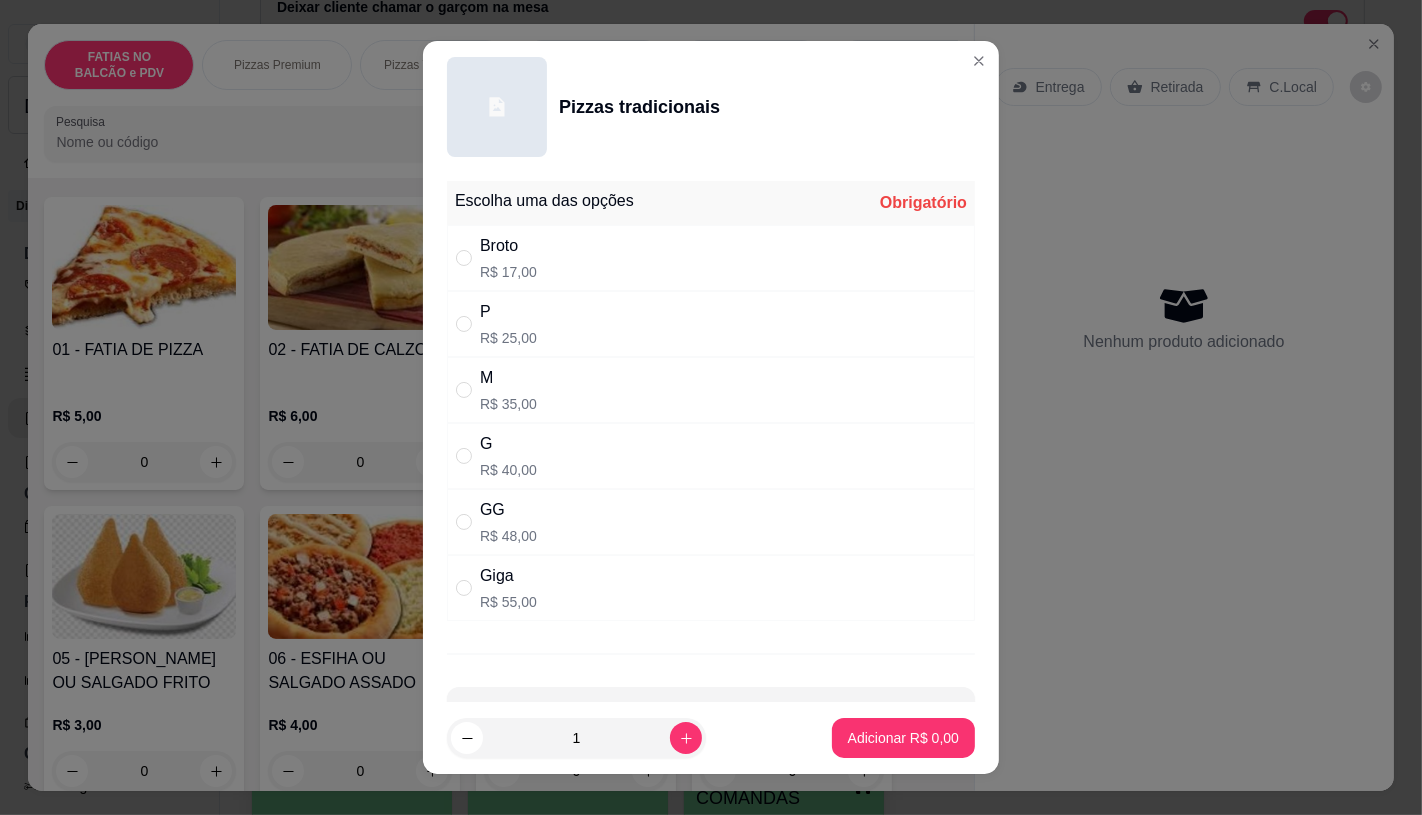 click on "Giga" at bounding box center [508, 576] 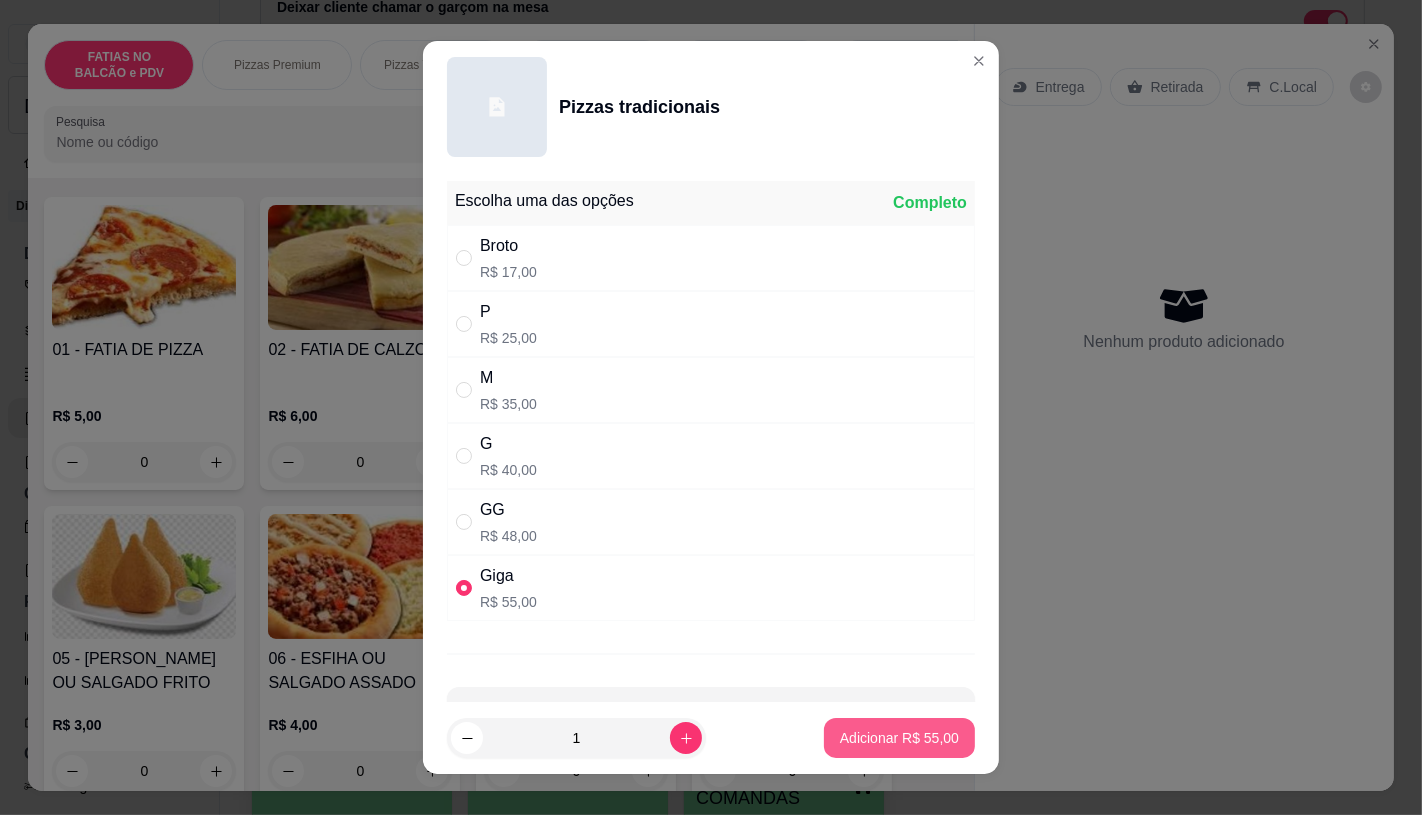 click on "Adicionar   R$ 55,00" at bounding box center [899, 738] 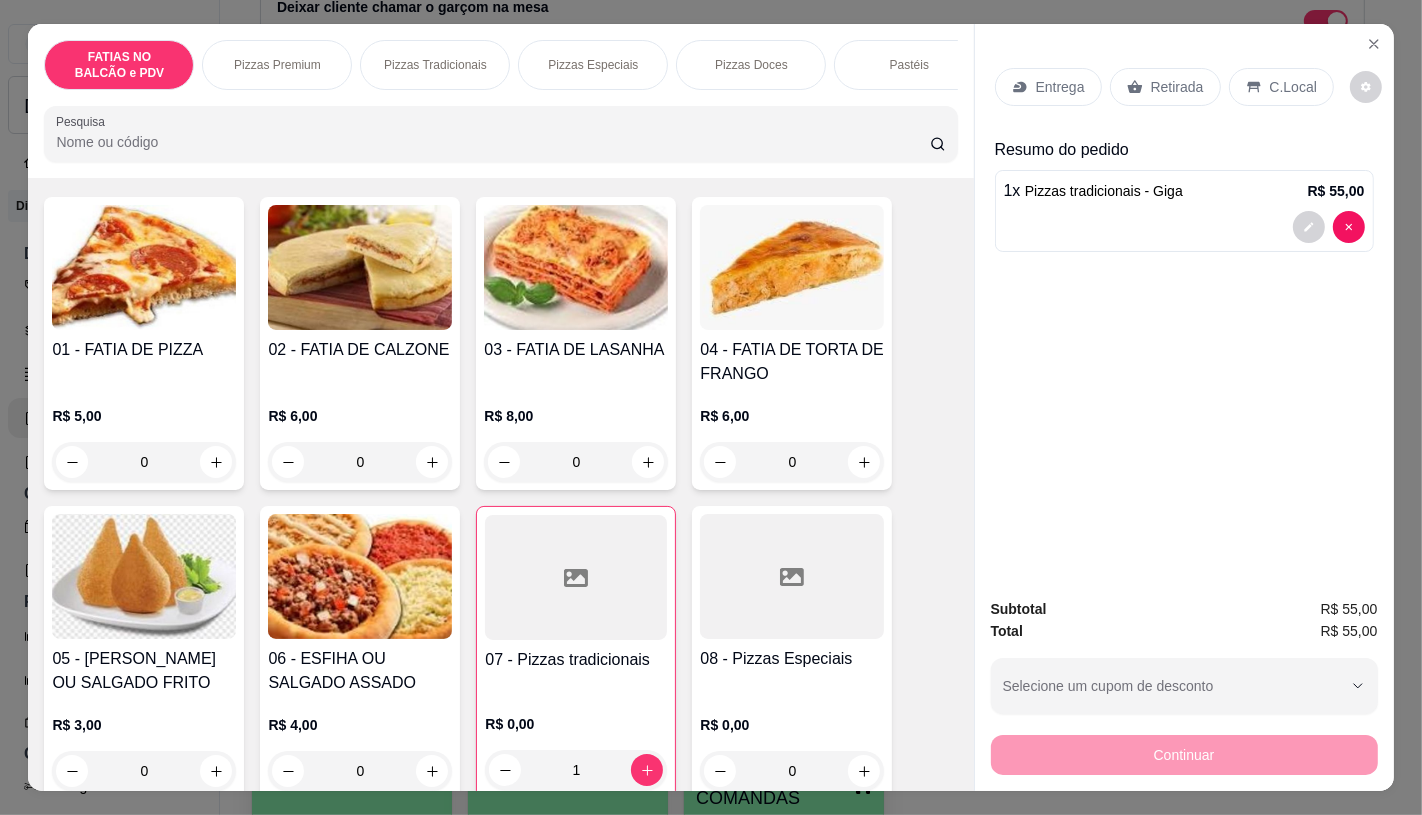 click on "08 - Pizzas Especiais    R$ 0,00 0" at bounding box center (792, 652) 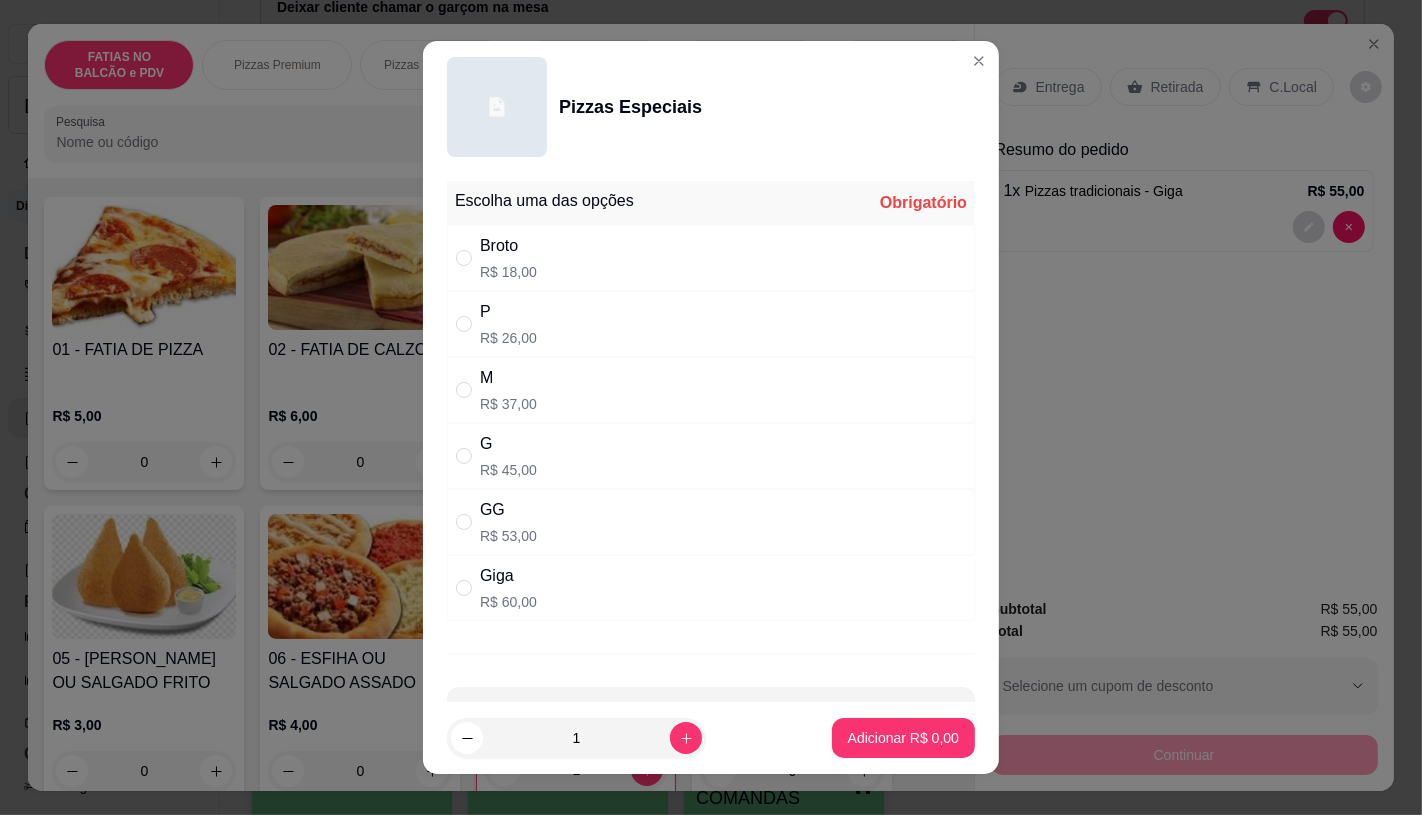 click on "GG" at bounding box center (508, 510) 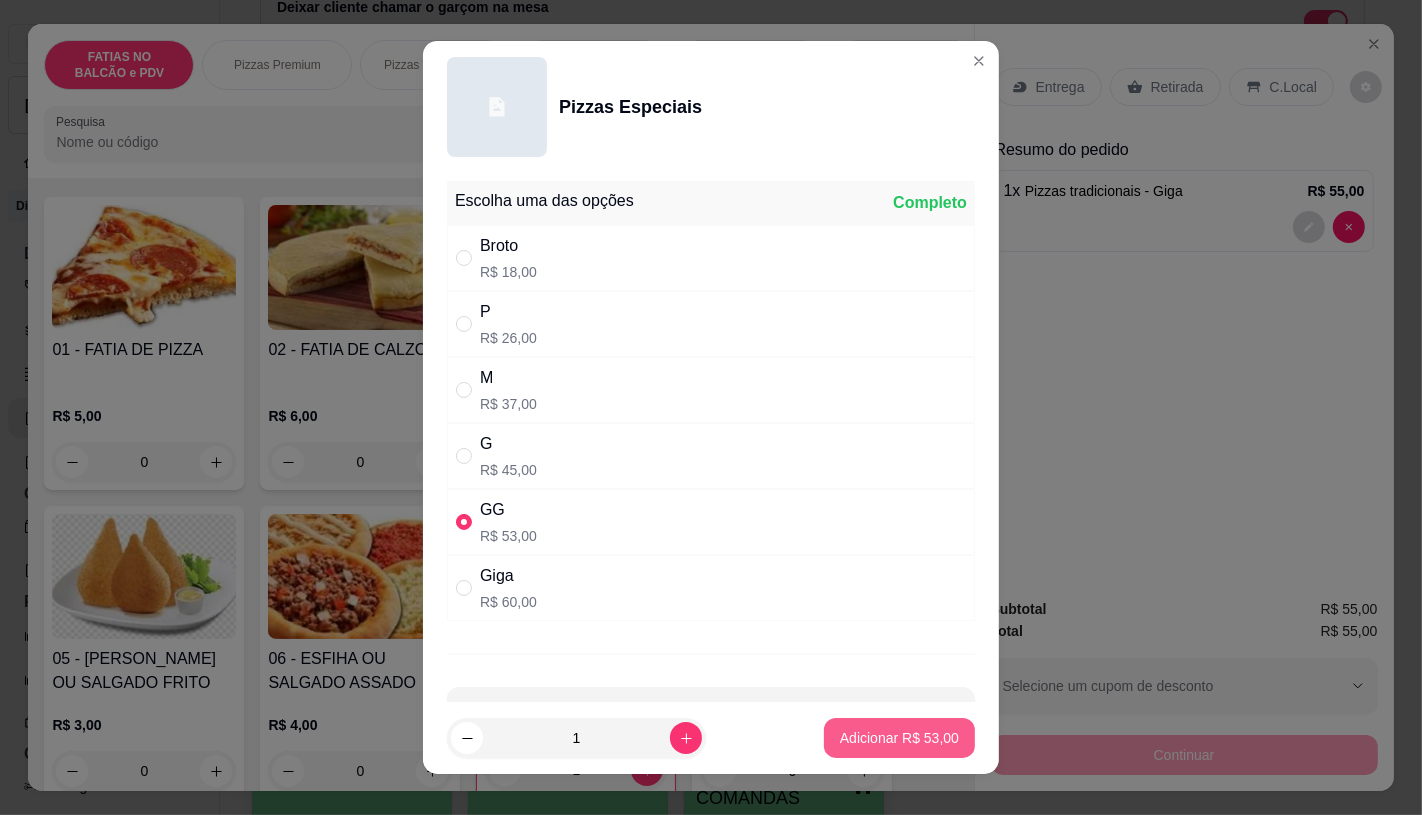 click on "Adicionar   R$ 53,00" at bounding box center (899, 738) 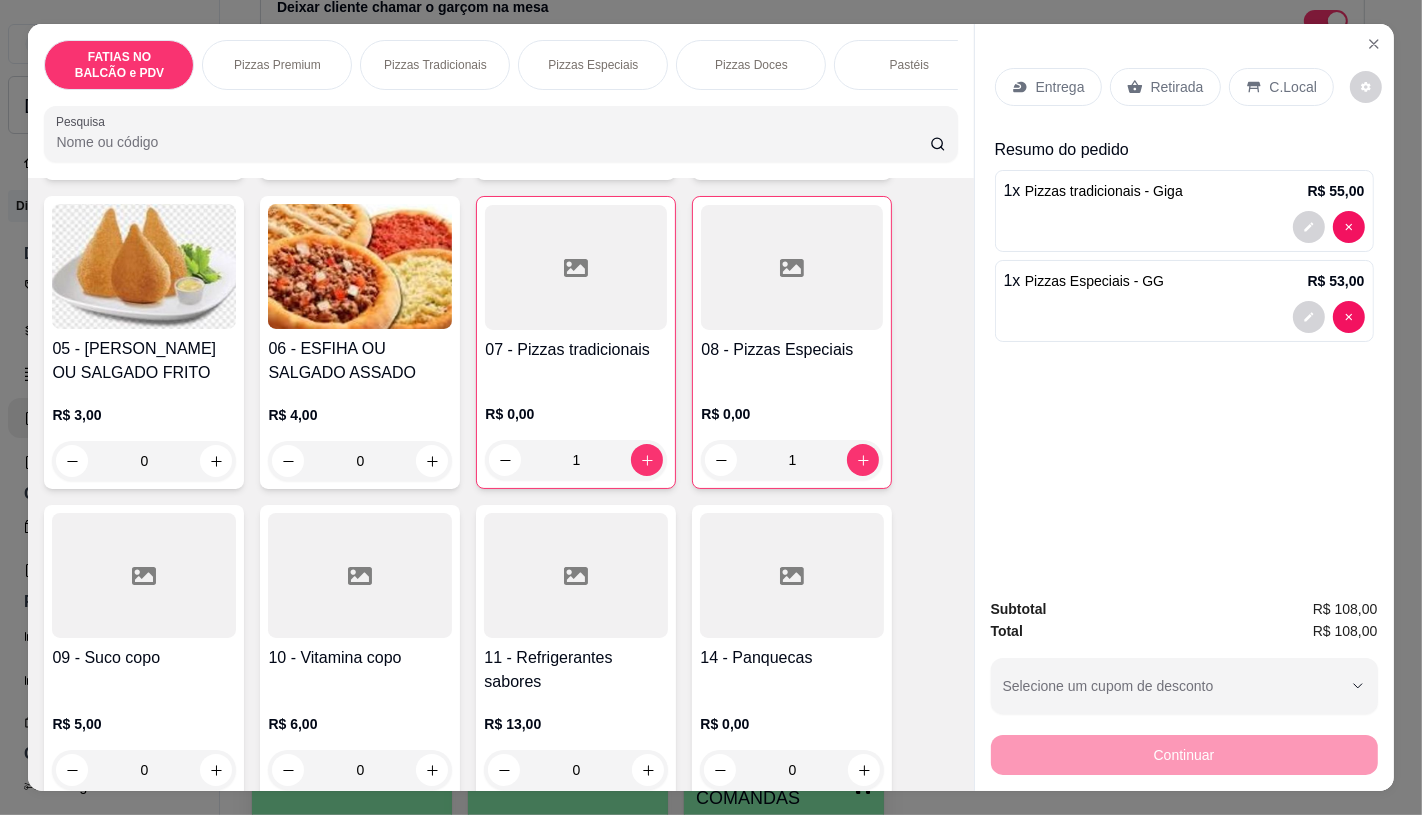 scroll, scrollTop: 777, scrollLeft: 0, axis: vertical 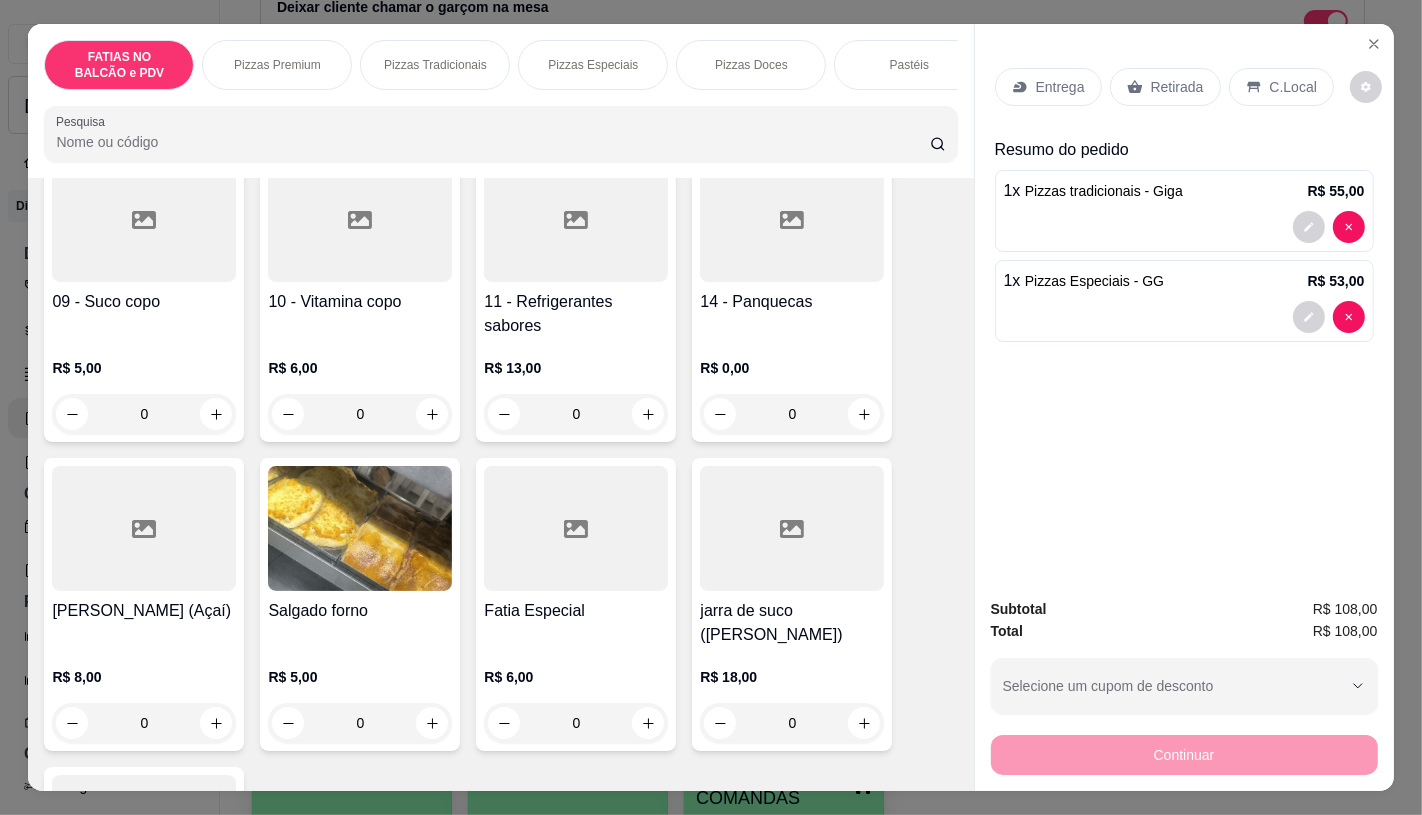 click at bounding box center (576, 528) 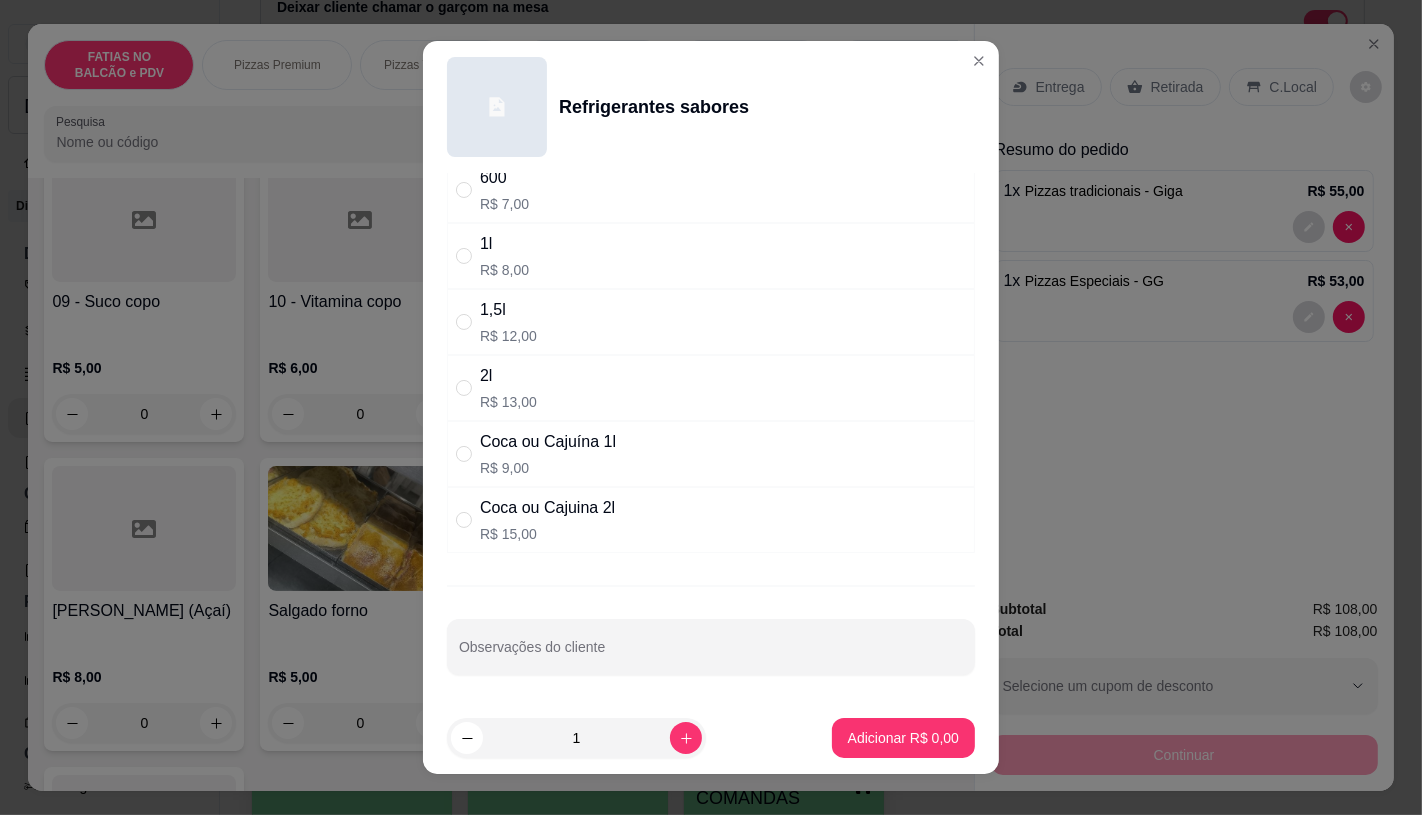 scroll, scrollTop: 201, scrollLeft: 0, axis: vertical 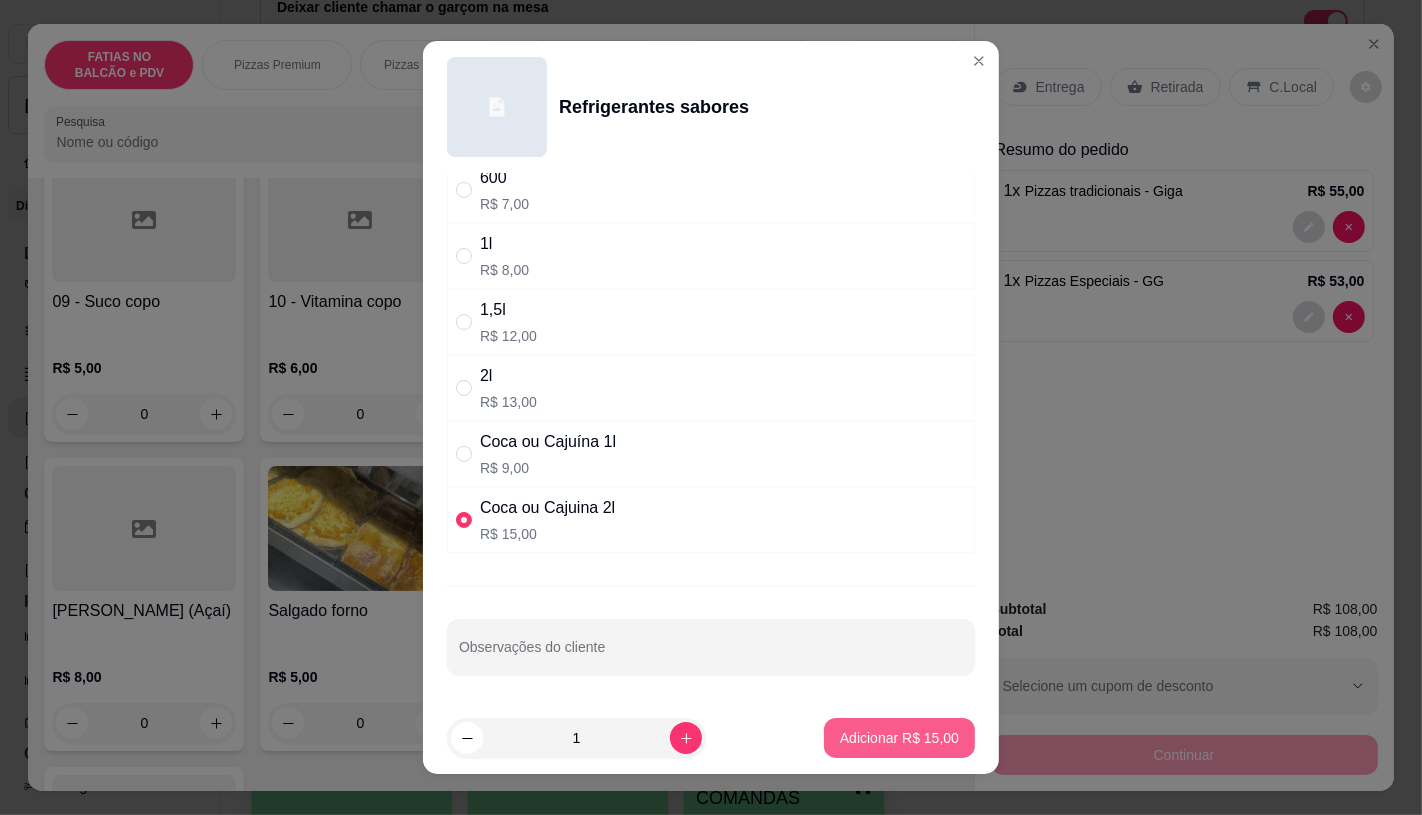 click on "Adicionar   R$ 15,00" at bounding box center (899, 738) 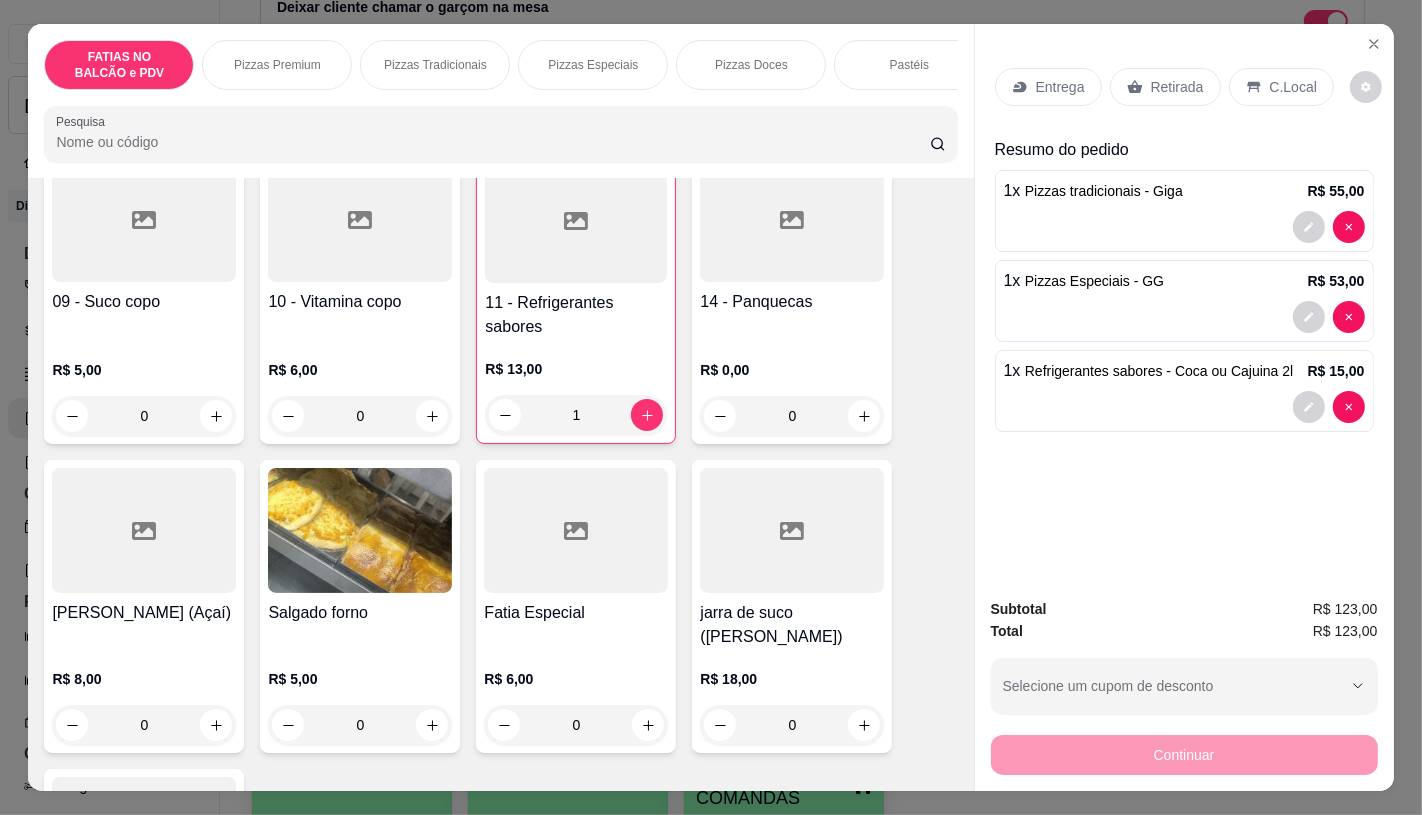 scroll, scrollTop: 0, scrollLeft: 2080, axis: horizontal 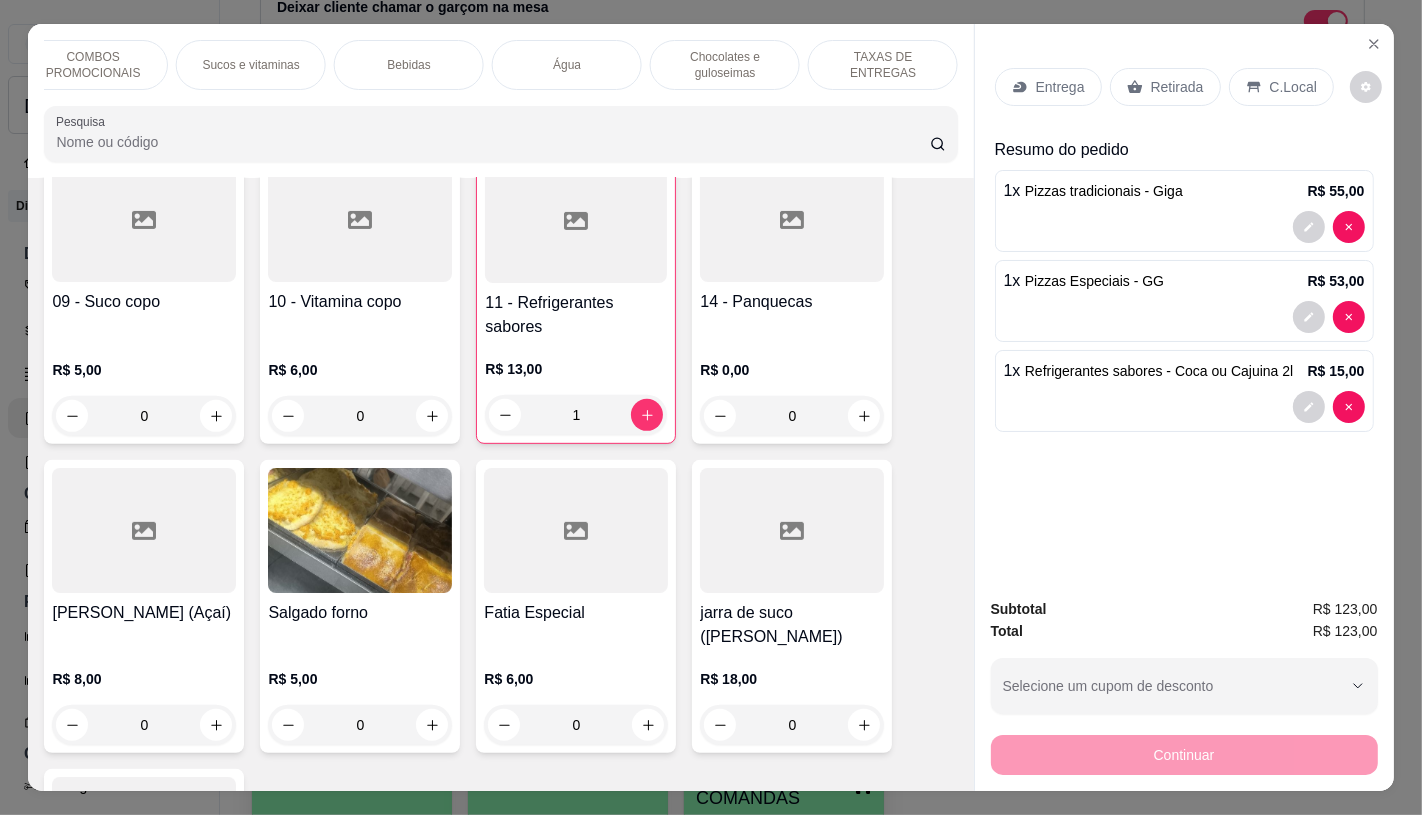 click on "TAXAS DE ENTREGAS" at bounding box center (883, 65) 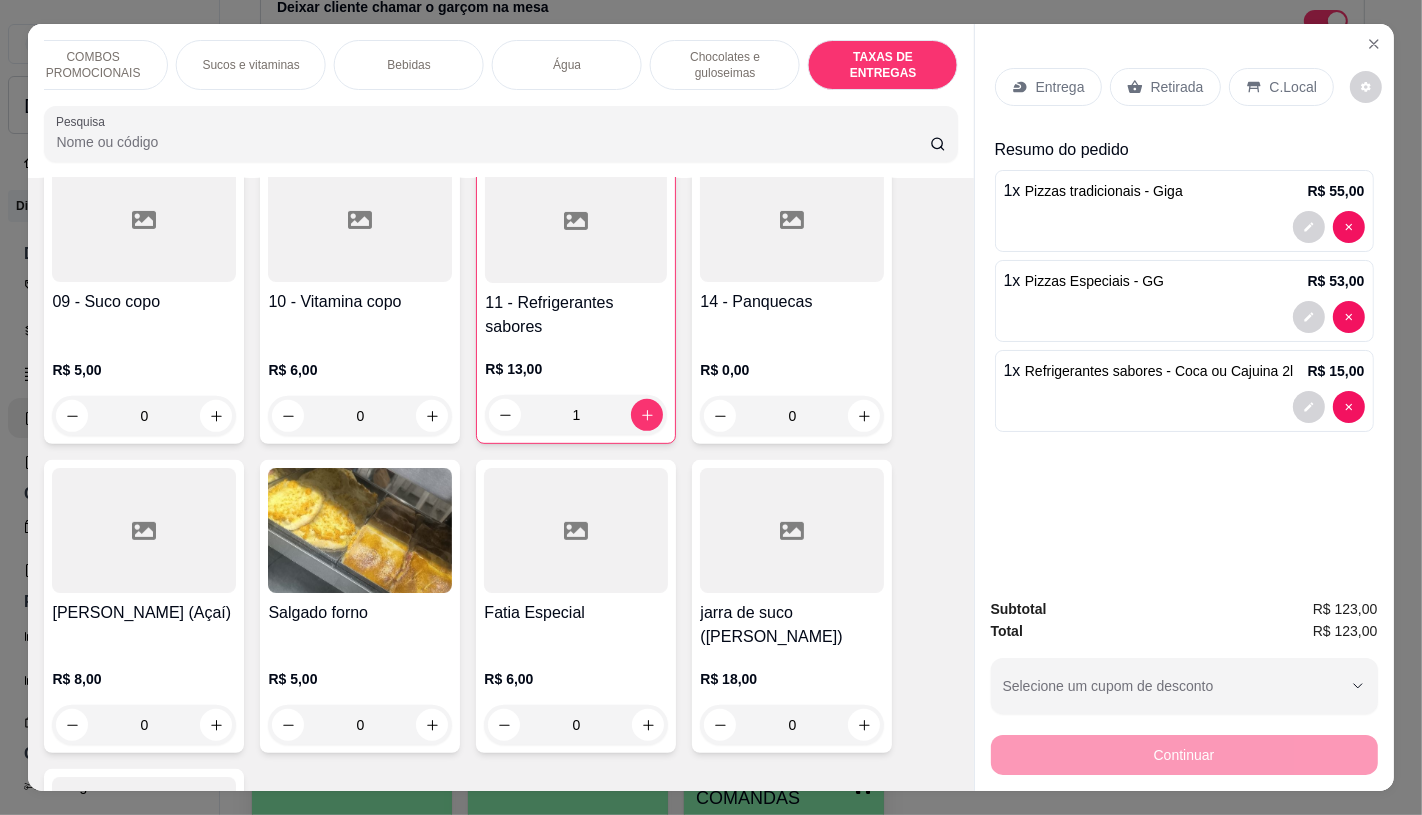 scroll, scrollTop: 13375, scrollLeft: 0, axis: vertical 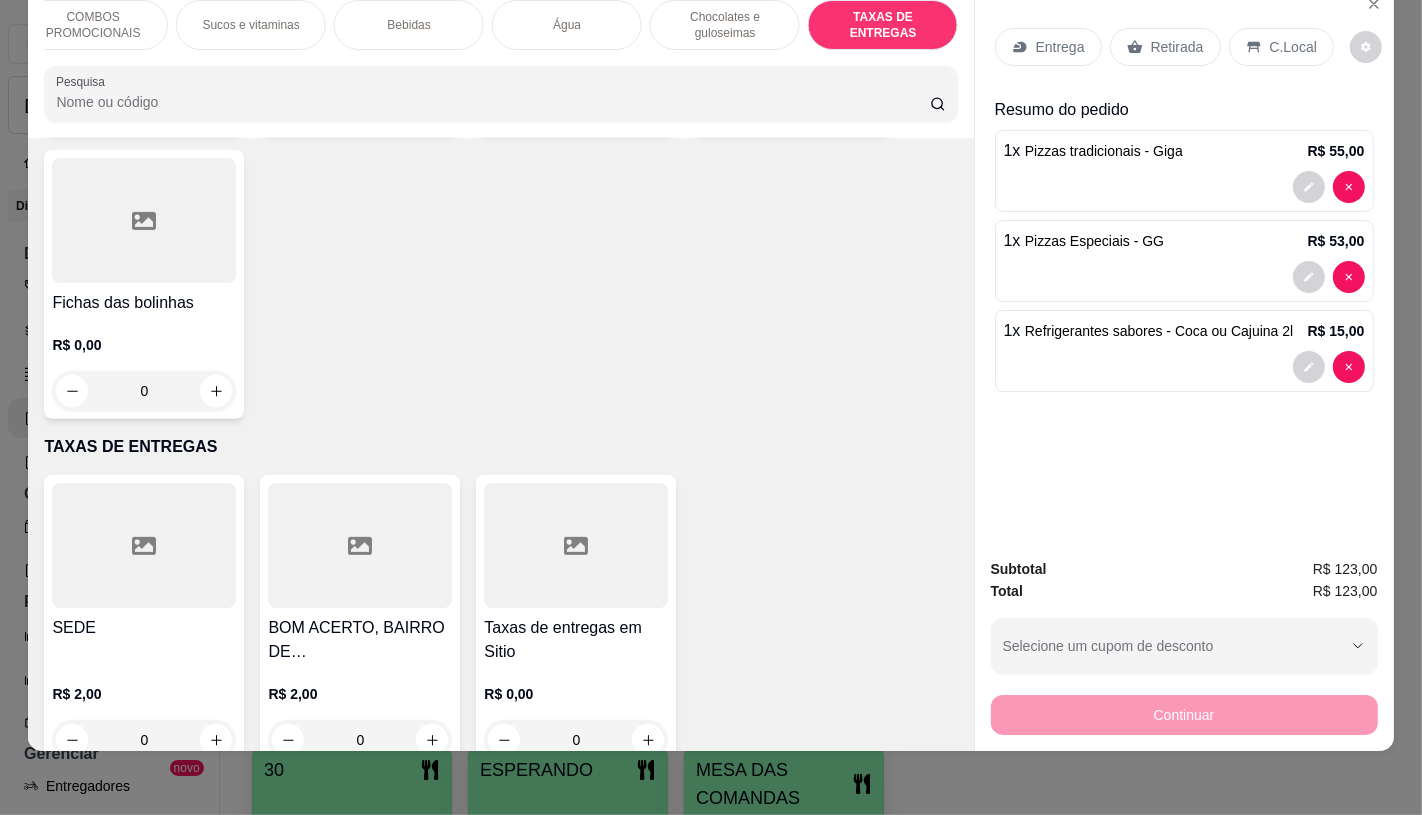 click at bounding box center (576, 545) 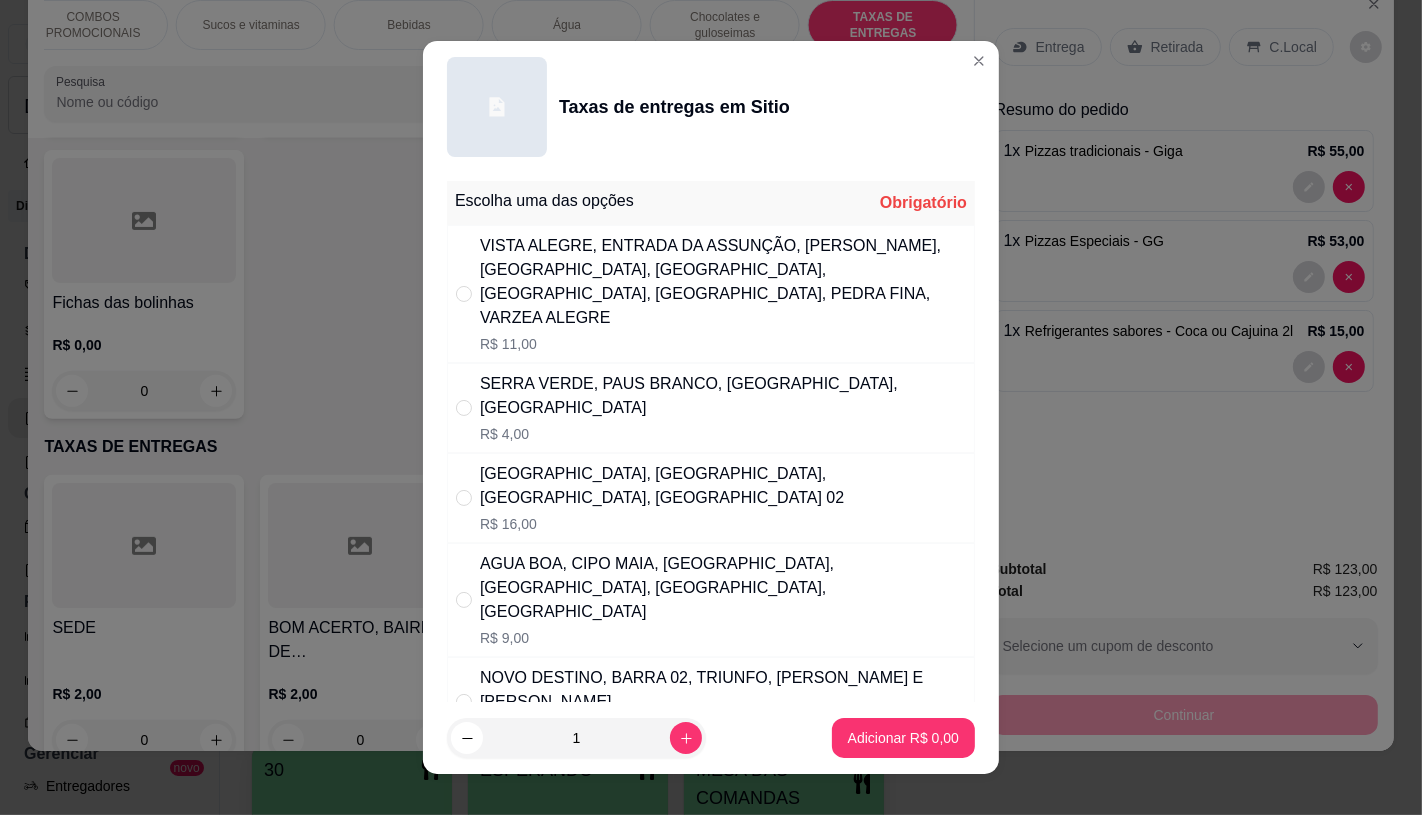 click on "VISTA ALEGRE, ENTRADA DA ASSUNÇÃO, [PERSON_NAME], [GEOGRAPHIC_DATA], [GEOGRAPHIC_DATA], [GEOGRAPHIC_DATA], [GEOGRAPHIC_DATA], PEDRA FINA, VARZEA ALEGRE" at bounding box center (723, 282) 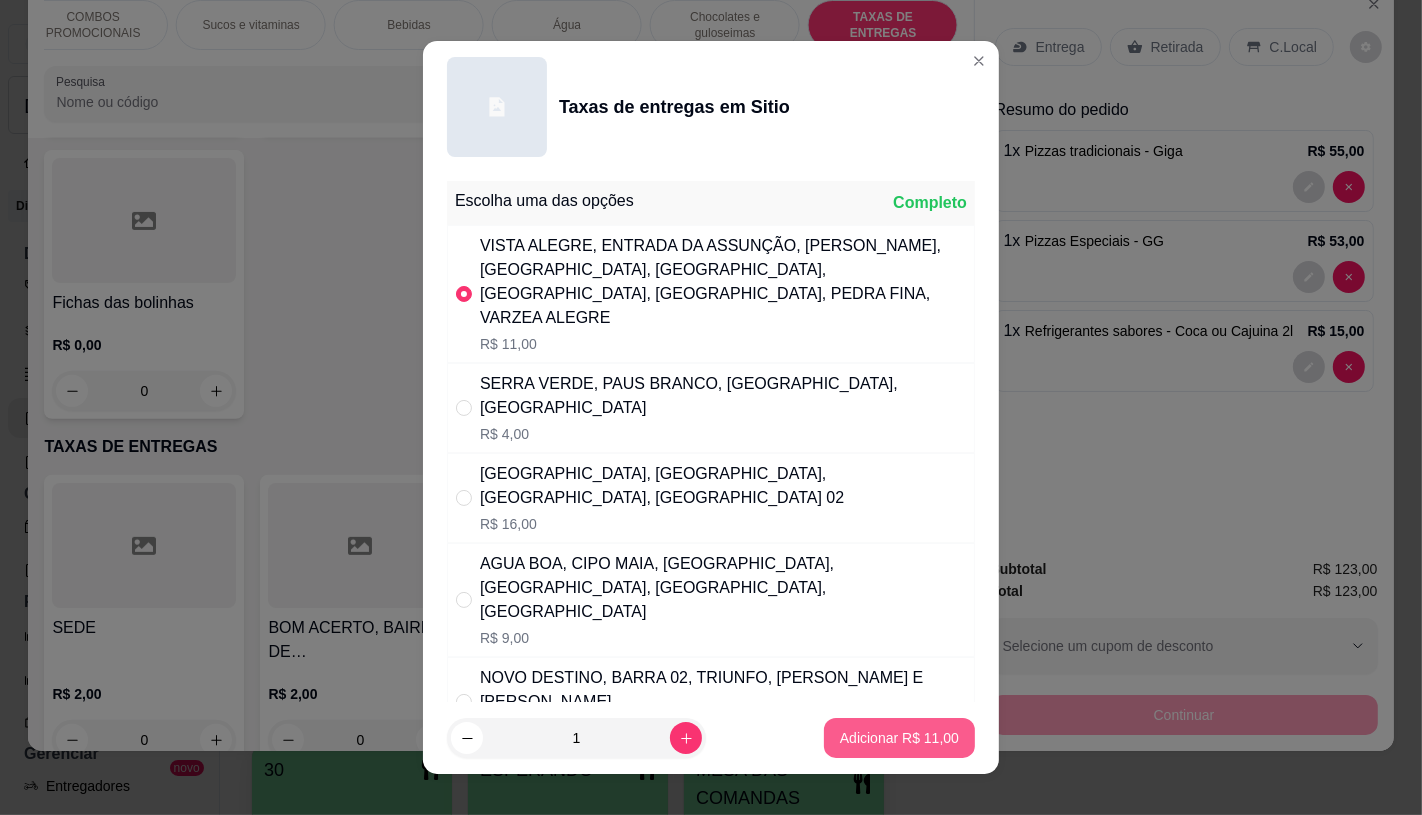 click on "Adicionar   R$ 11,00" at bounding box center [899, 738] 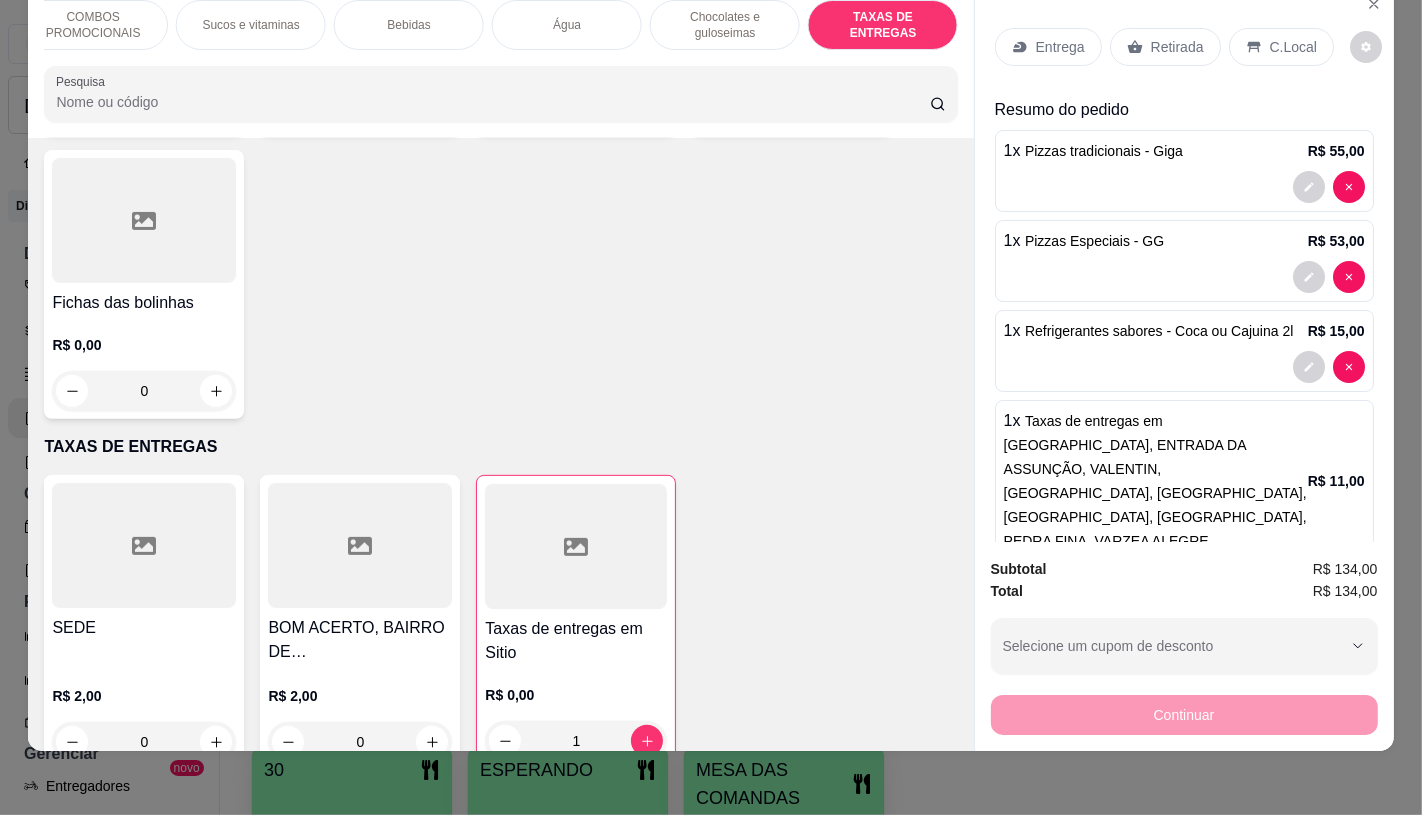 scroll, scrollTop: 65, scrollLeft: 0, axis: vertical 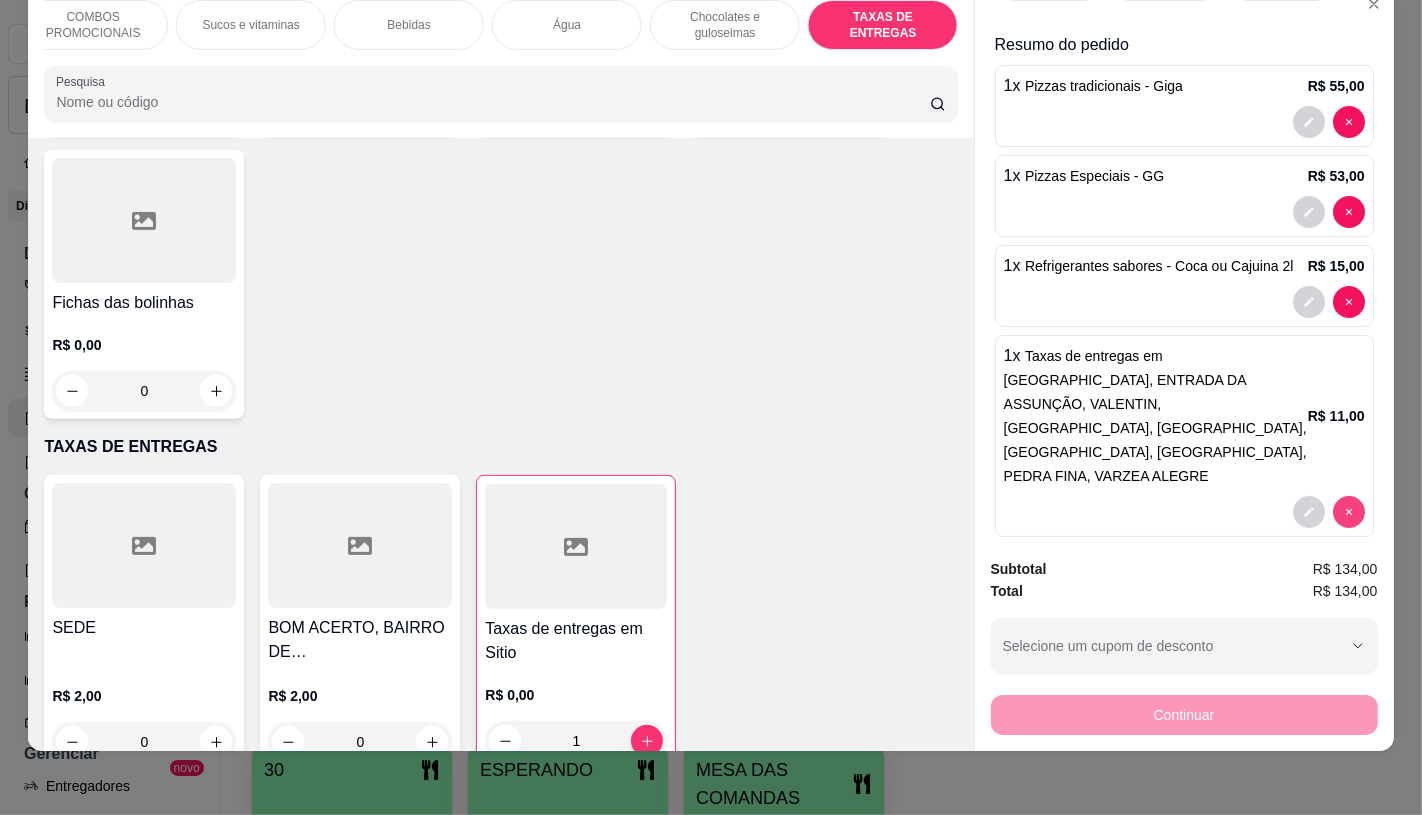 type on "0" 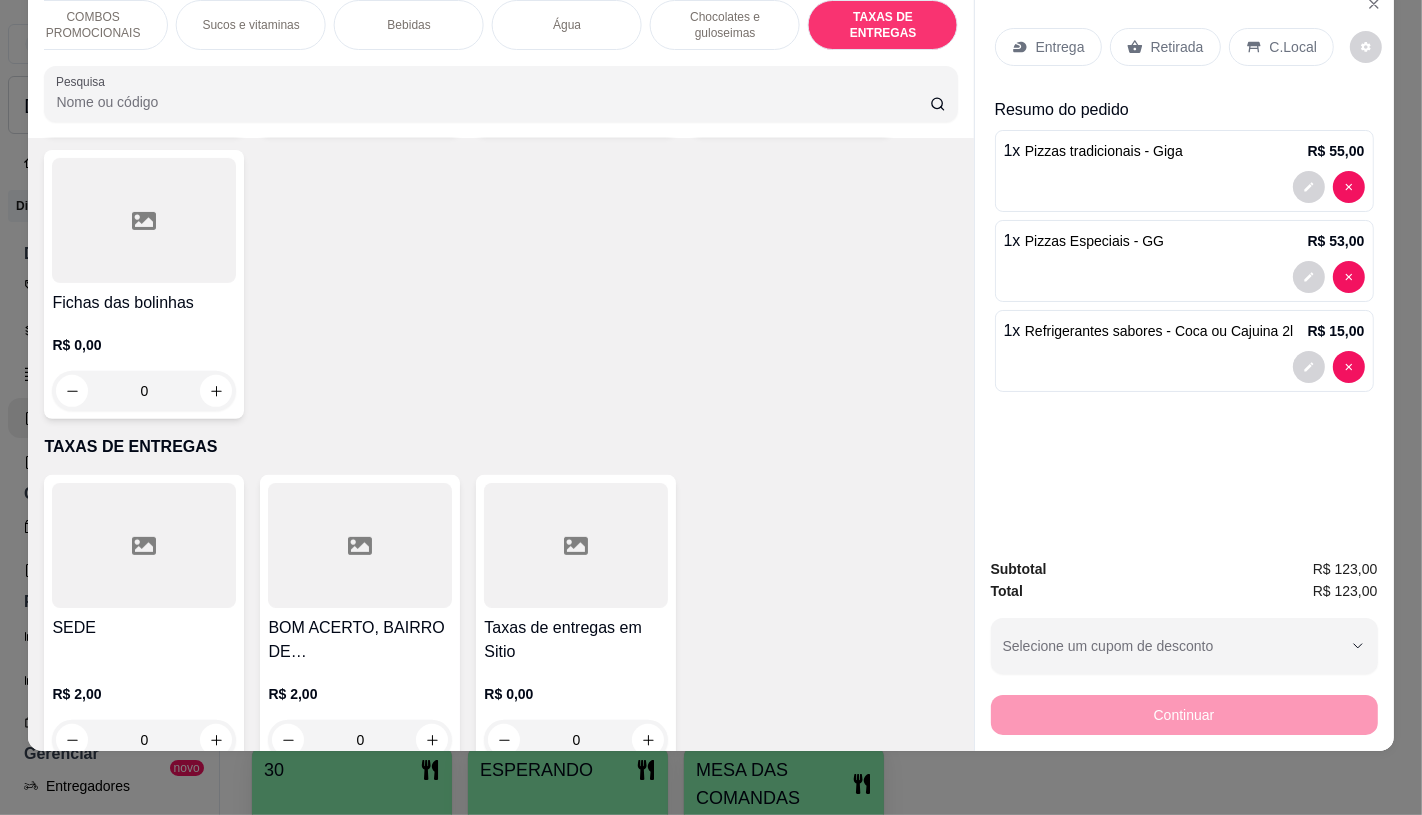 scroll, scrollTop: 0, scrollLeft: 0, axis: both 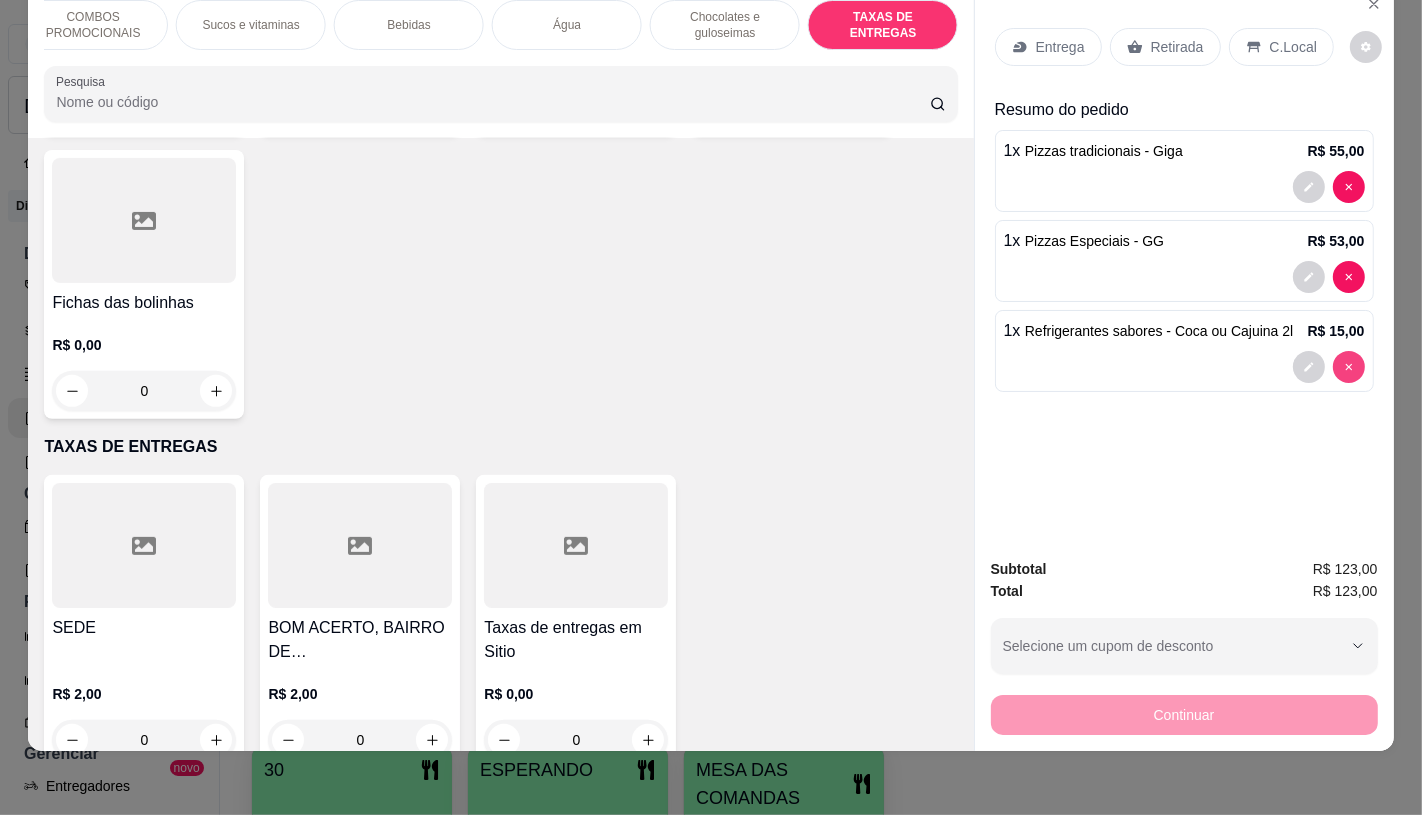type on "0" 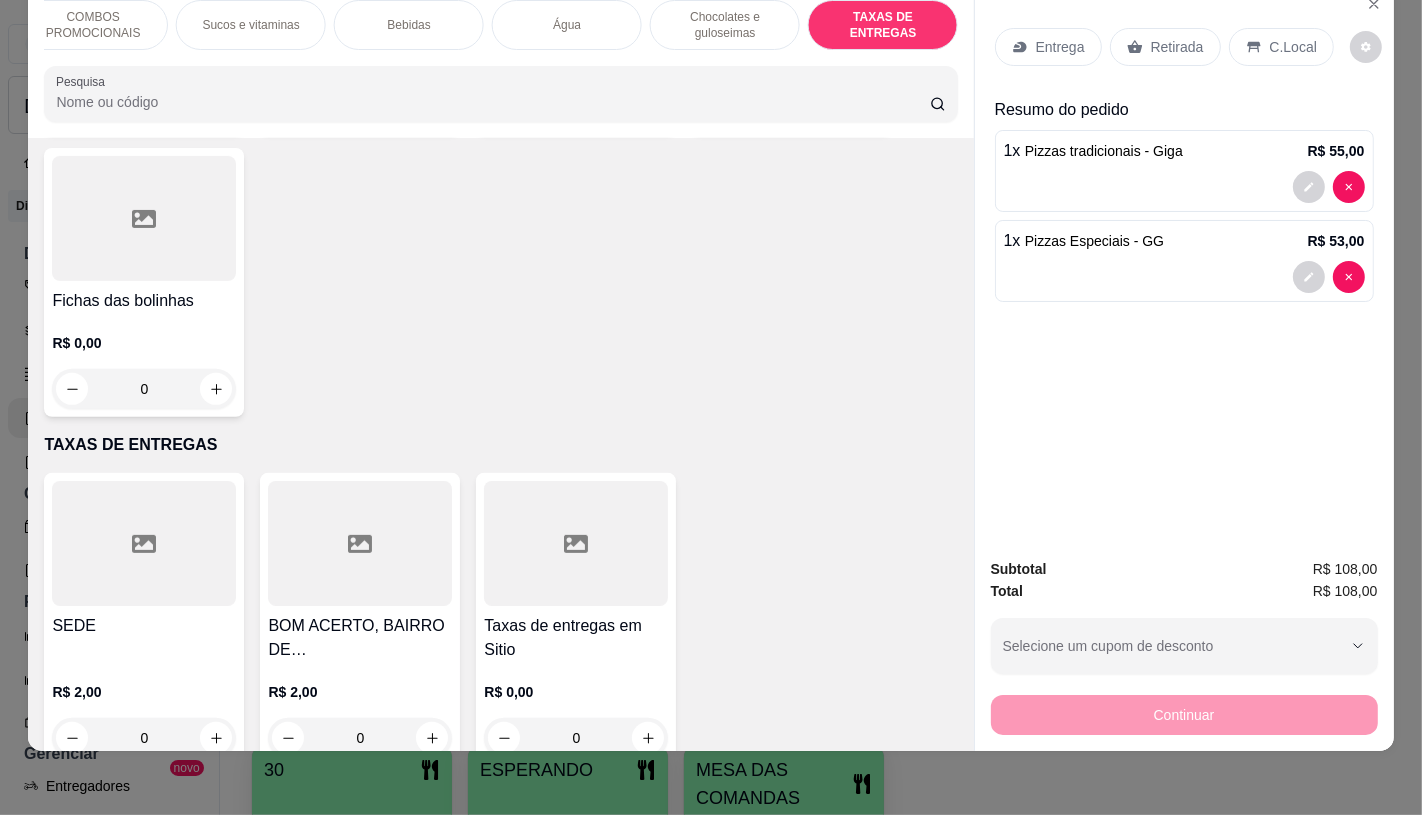 scroll, scrollTop: 13373, scrollLeft: 0, axis: vertical 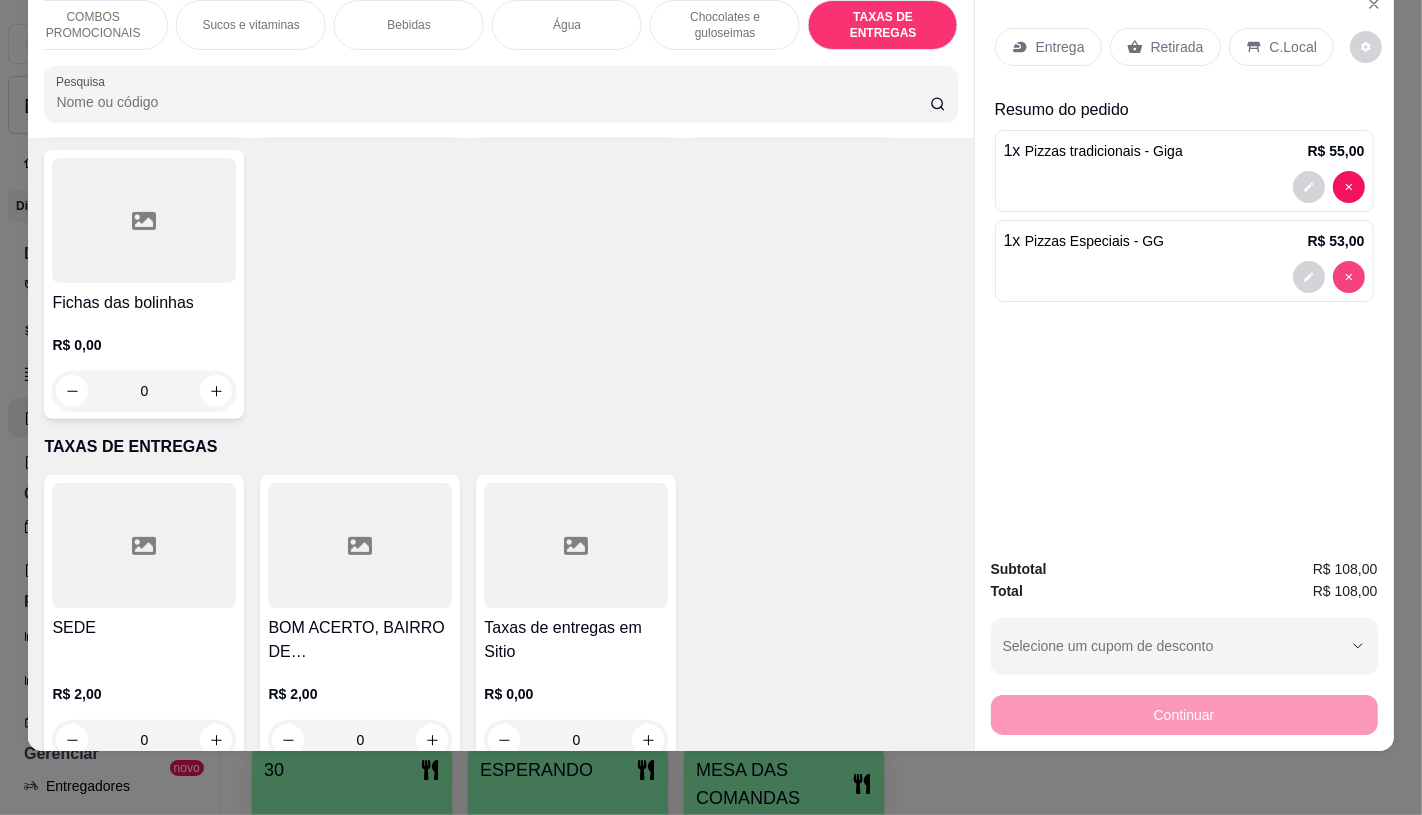type on "0" 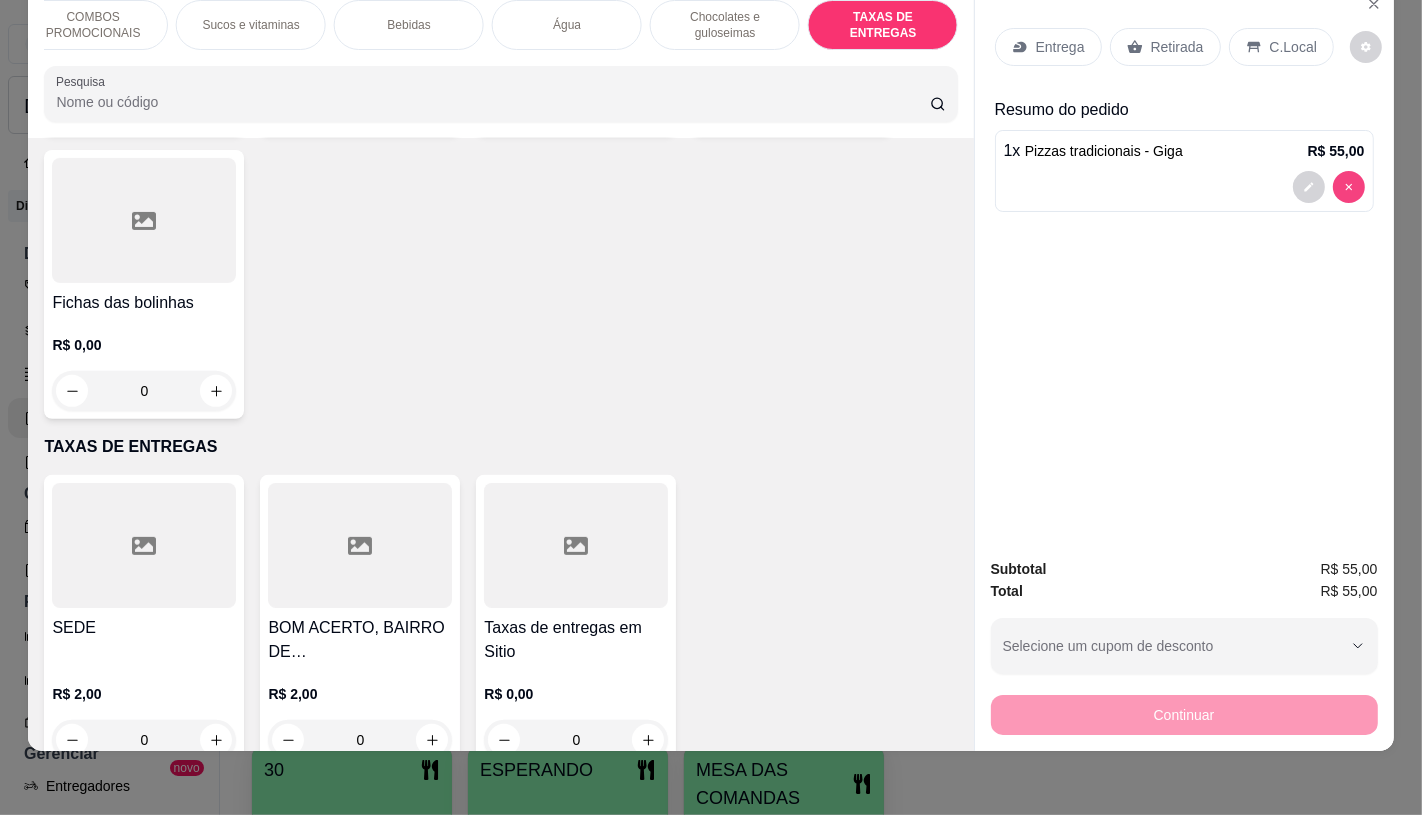 type on "0" 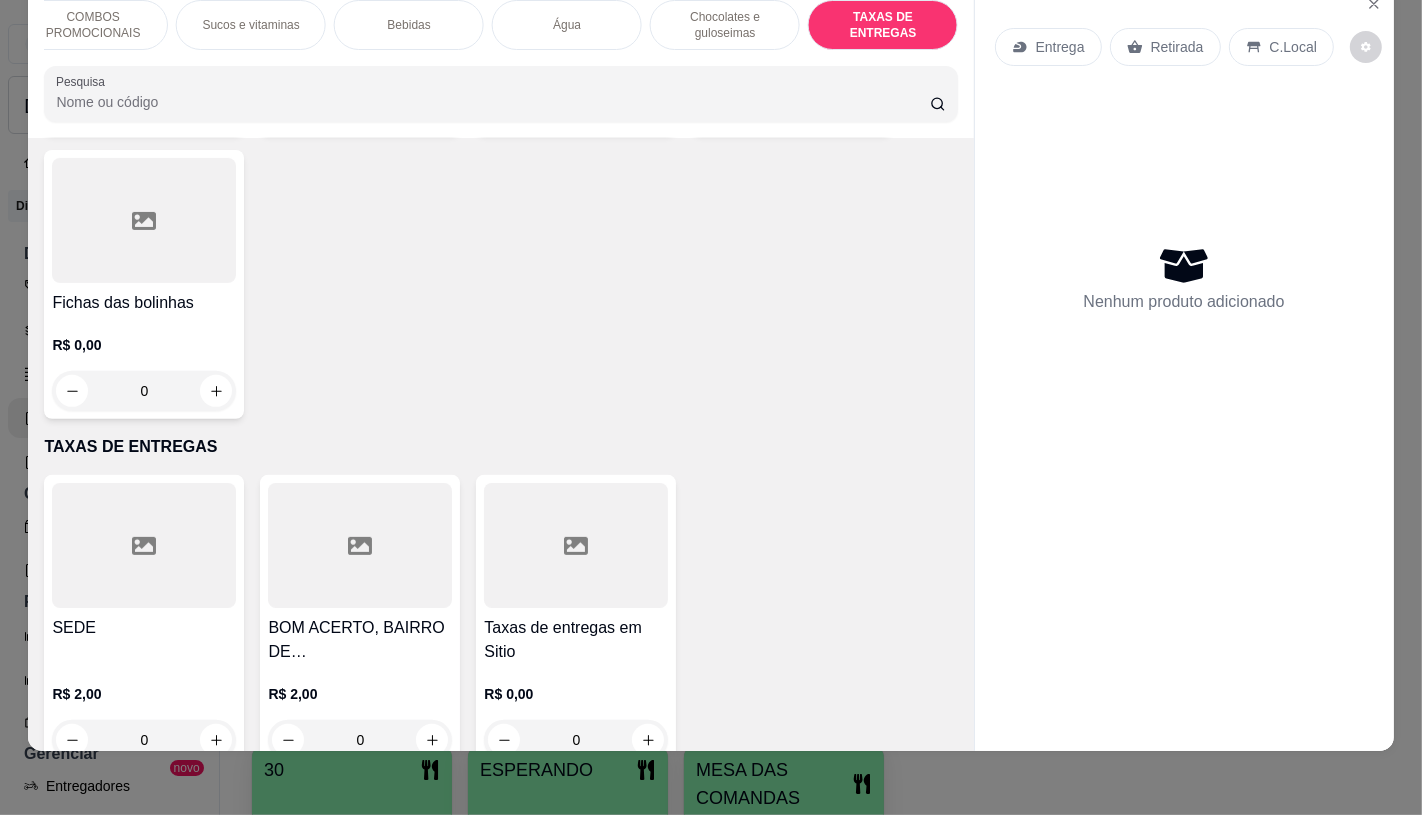 scroll, scrollTop: 0, scrollLeft: 0, axis: both 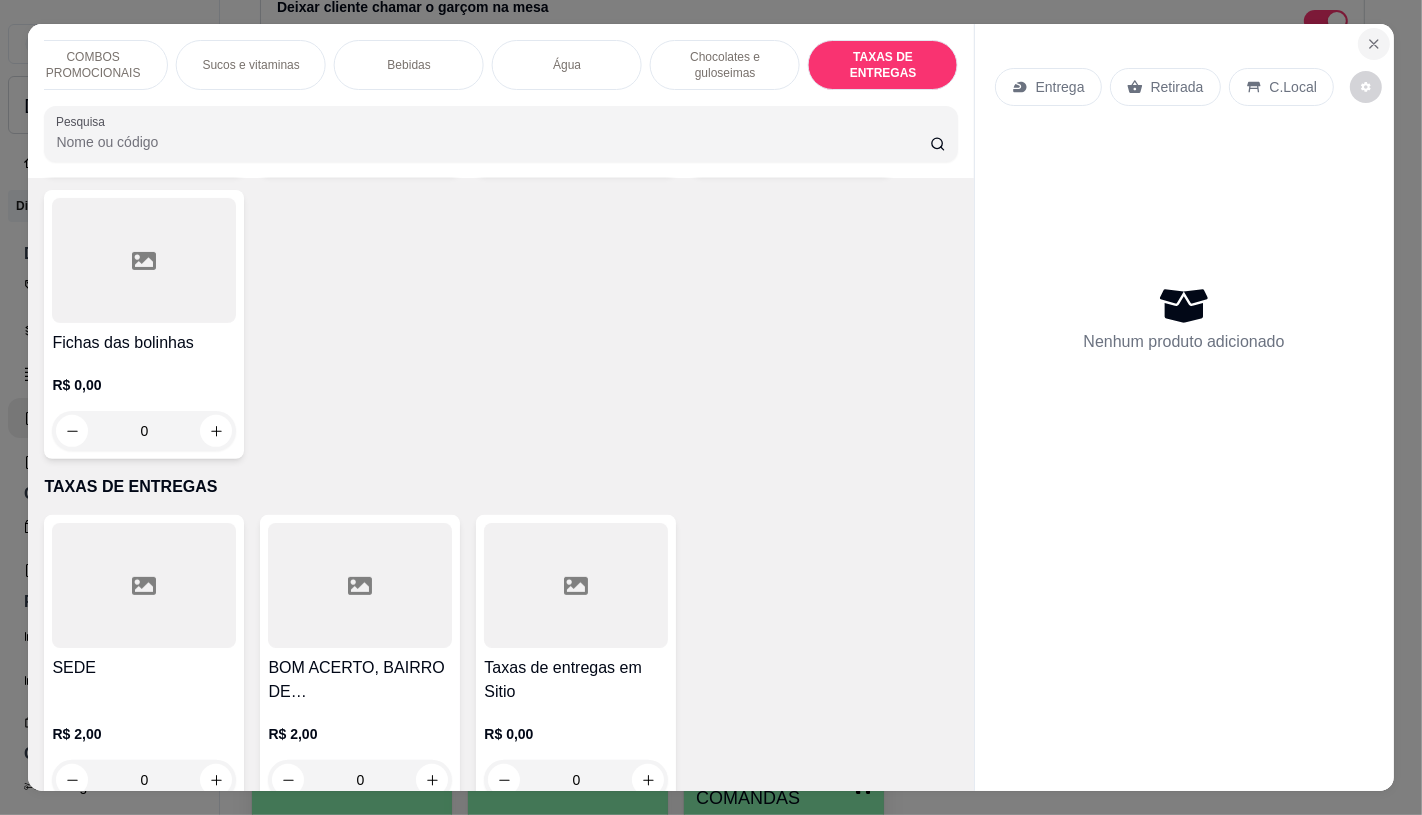 click at bounding box center (1374, 44) 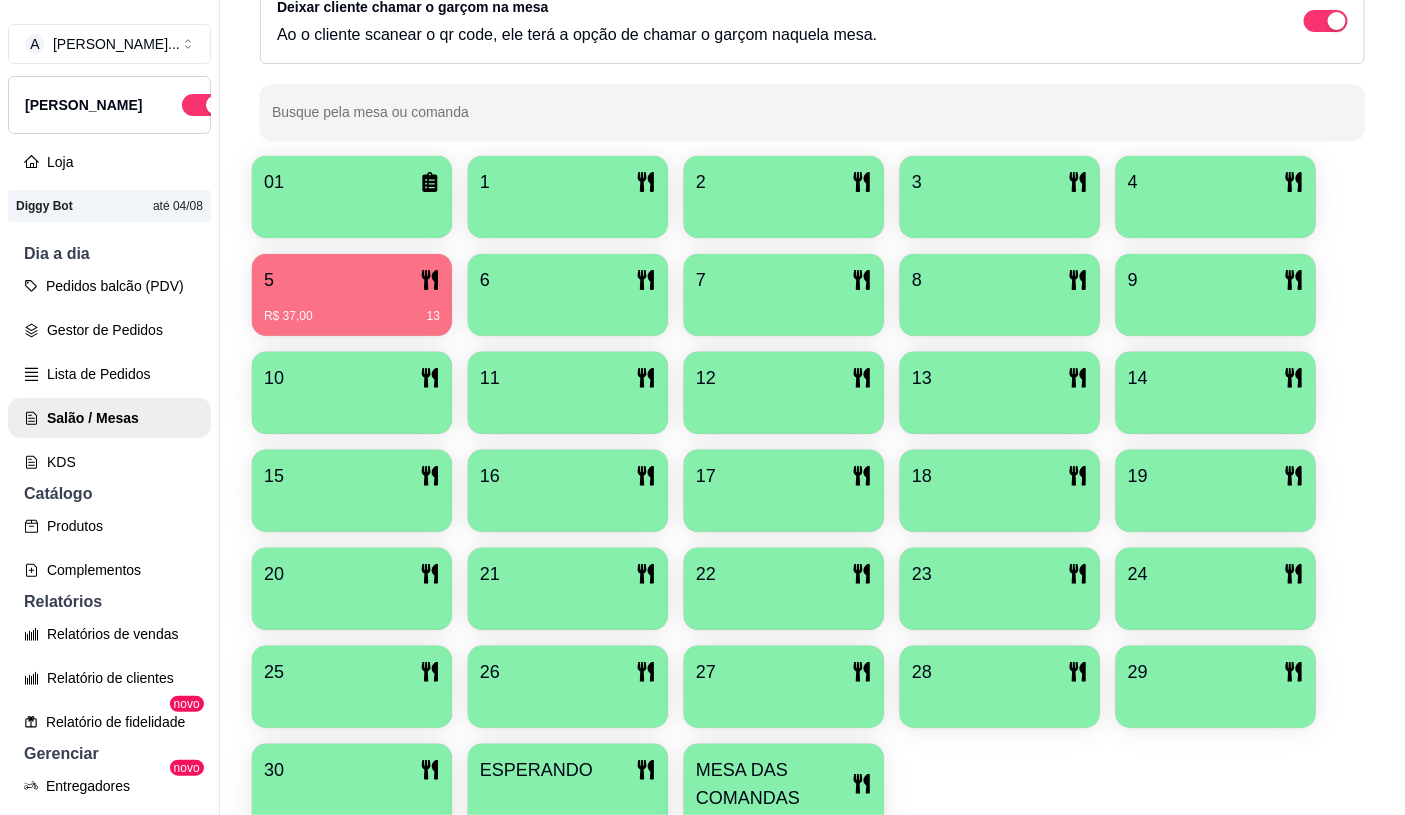 drag, startPoint x: 950, startPoint y: 383, endPoint x: 942, endPoint y: 376, distance: 10.630146 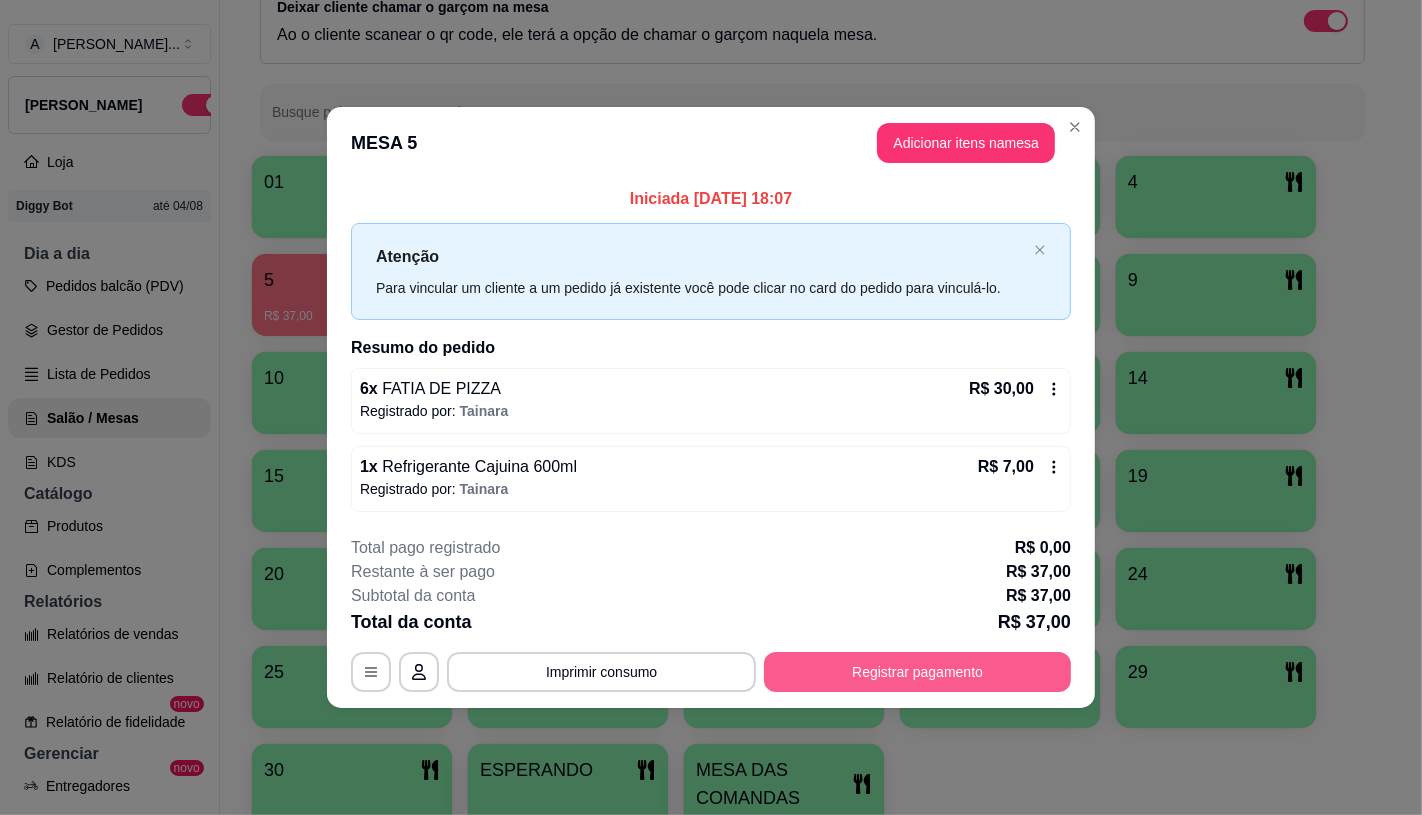 click on "Registrar pagamento" at bounding box center (917, 672) 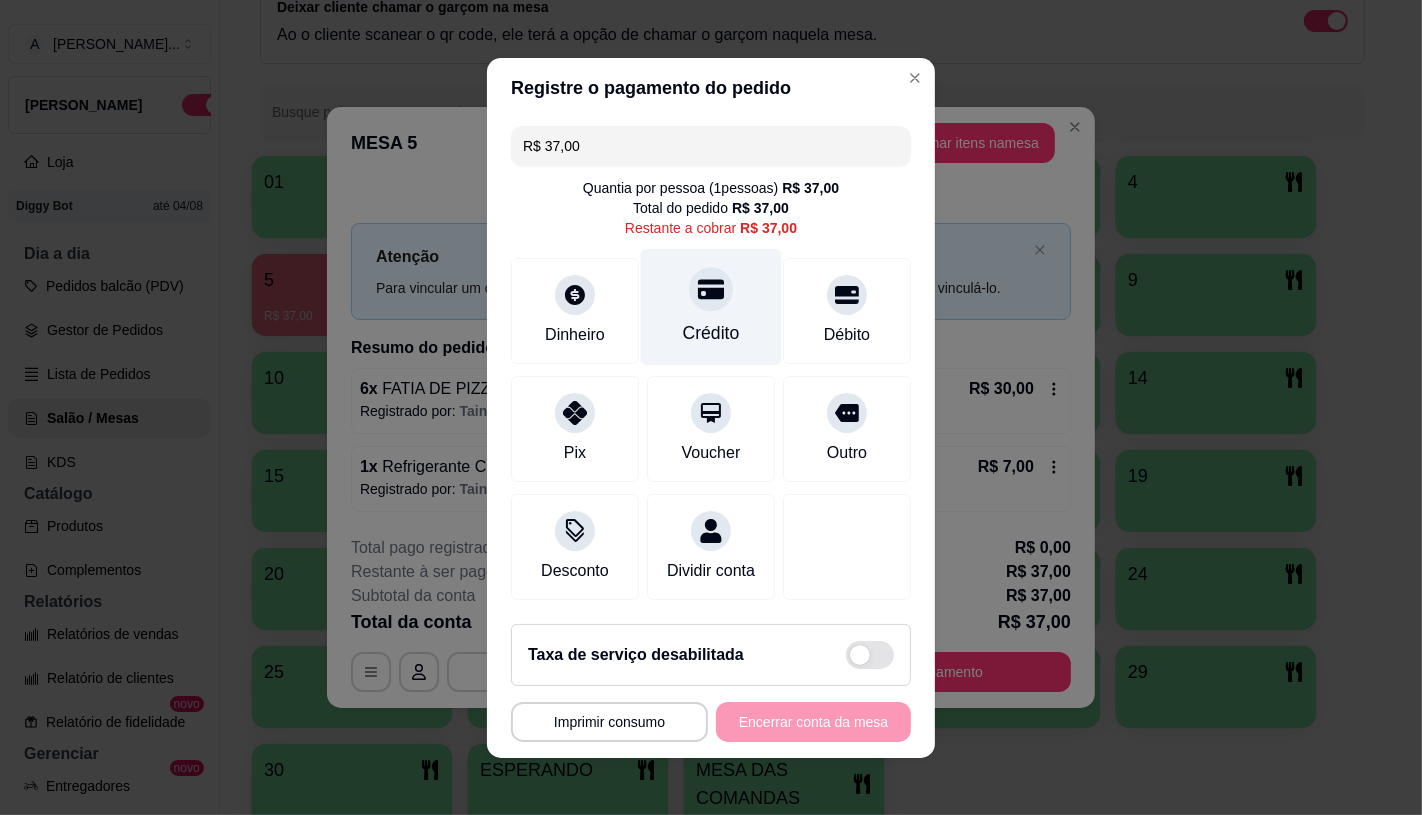 click on "Crédito" at bounding box center (711, 306) 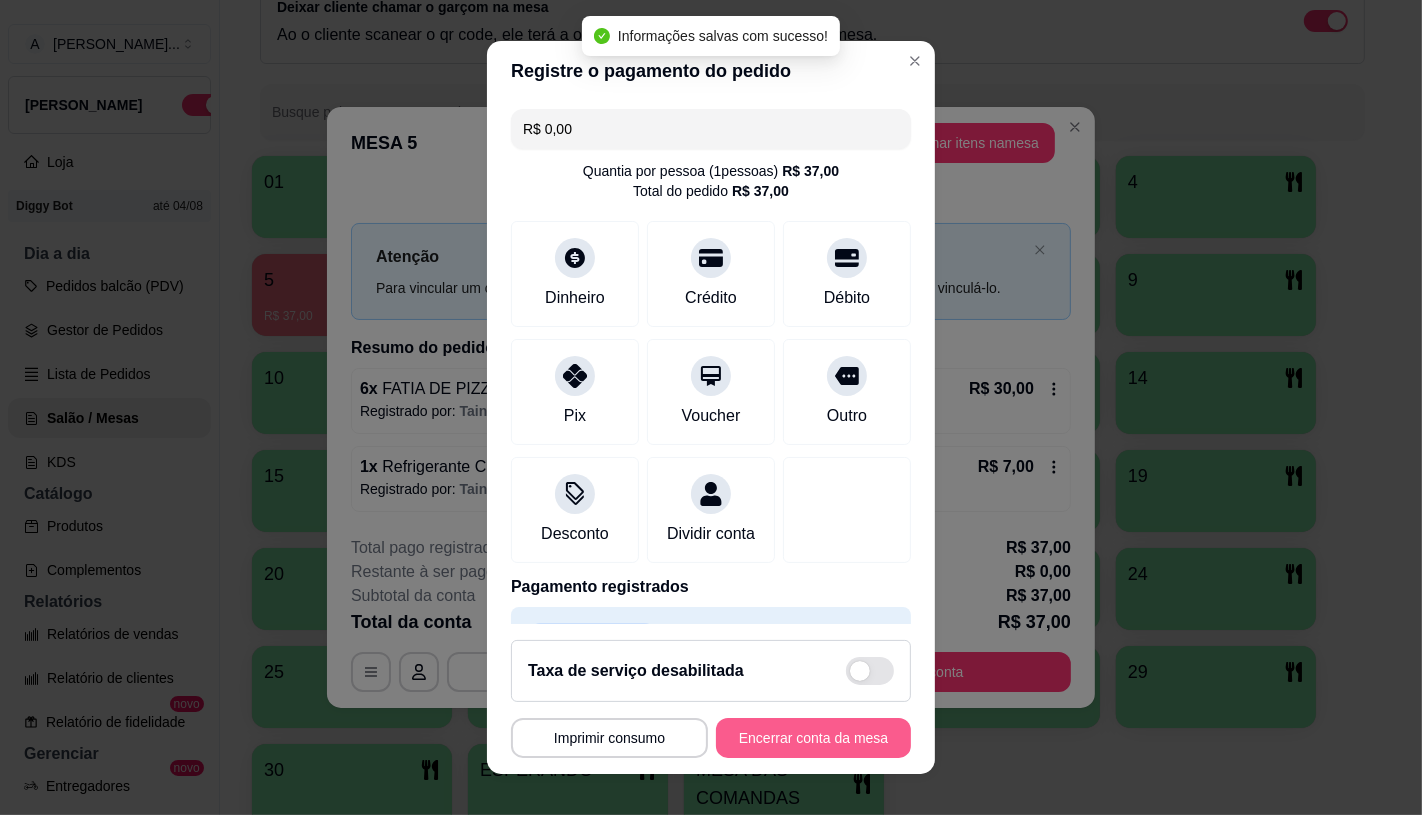 type on "R$ 0,00" 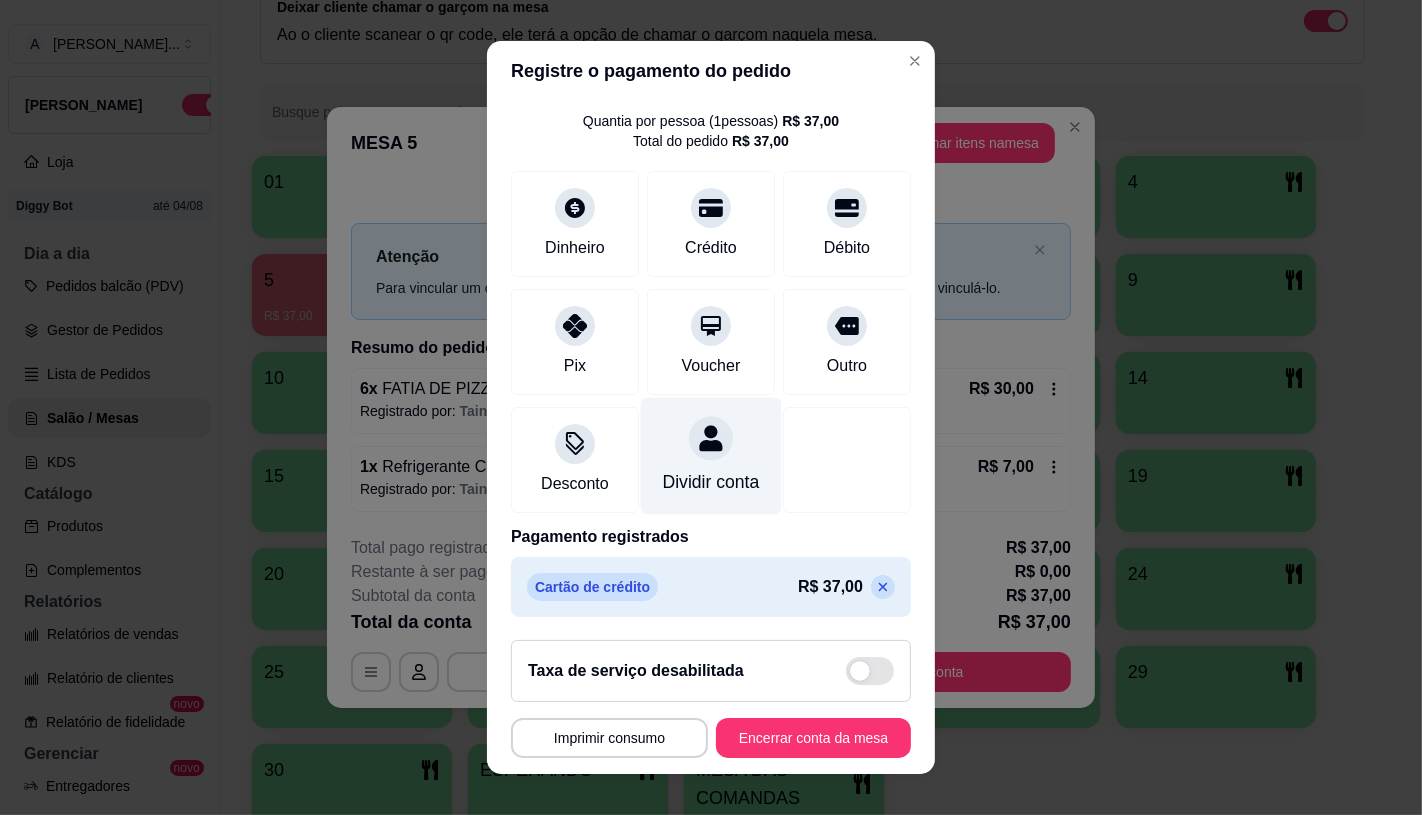 scroll, scrollTop: 74, scrollLeft: 0, axis: vertical 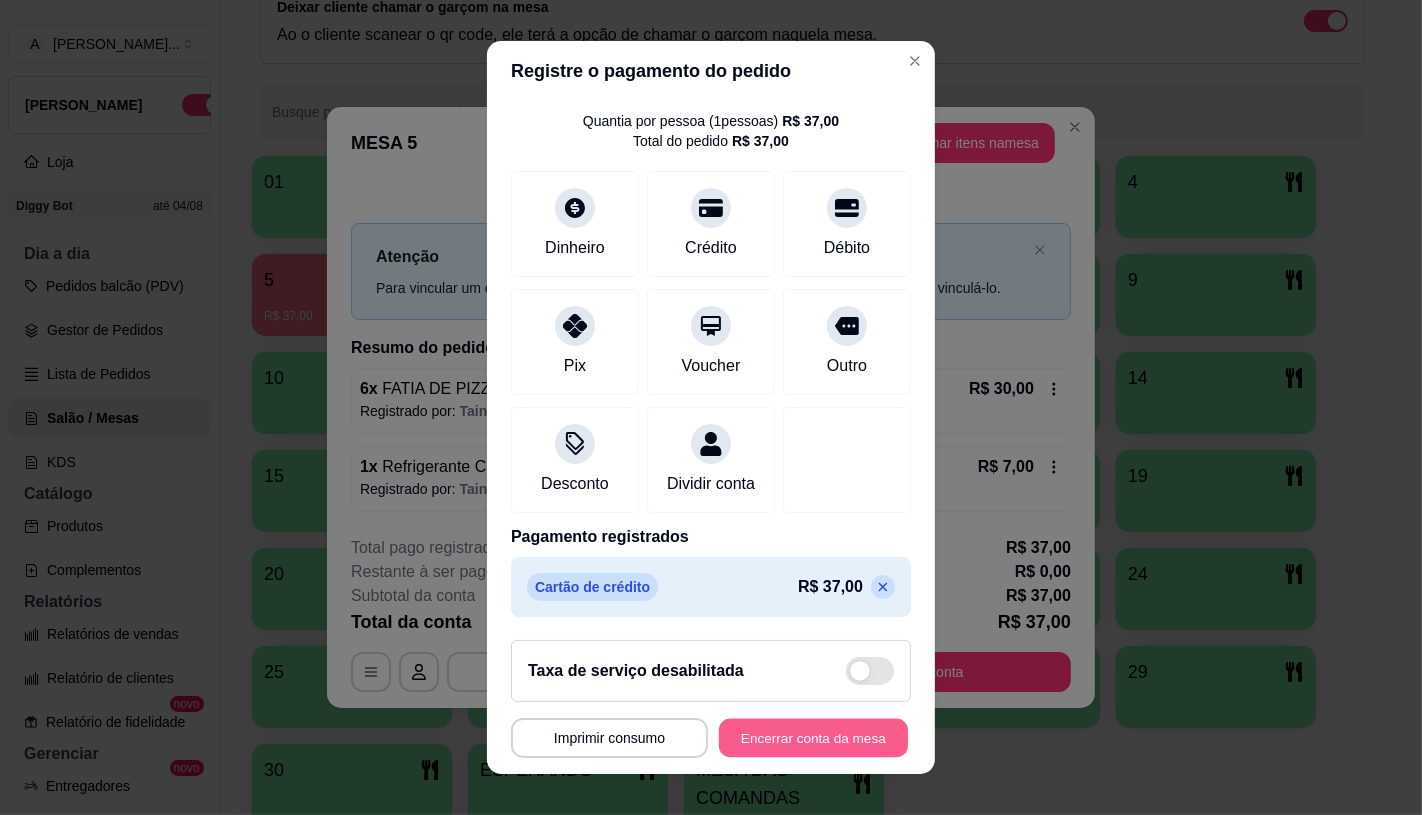 click on "Encerrar conta da mesa" at bounding box center [813, 738] 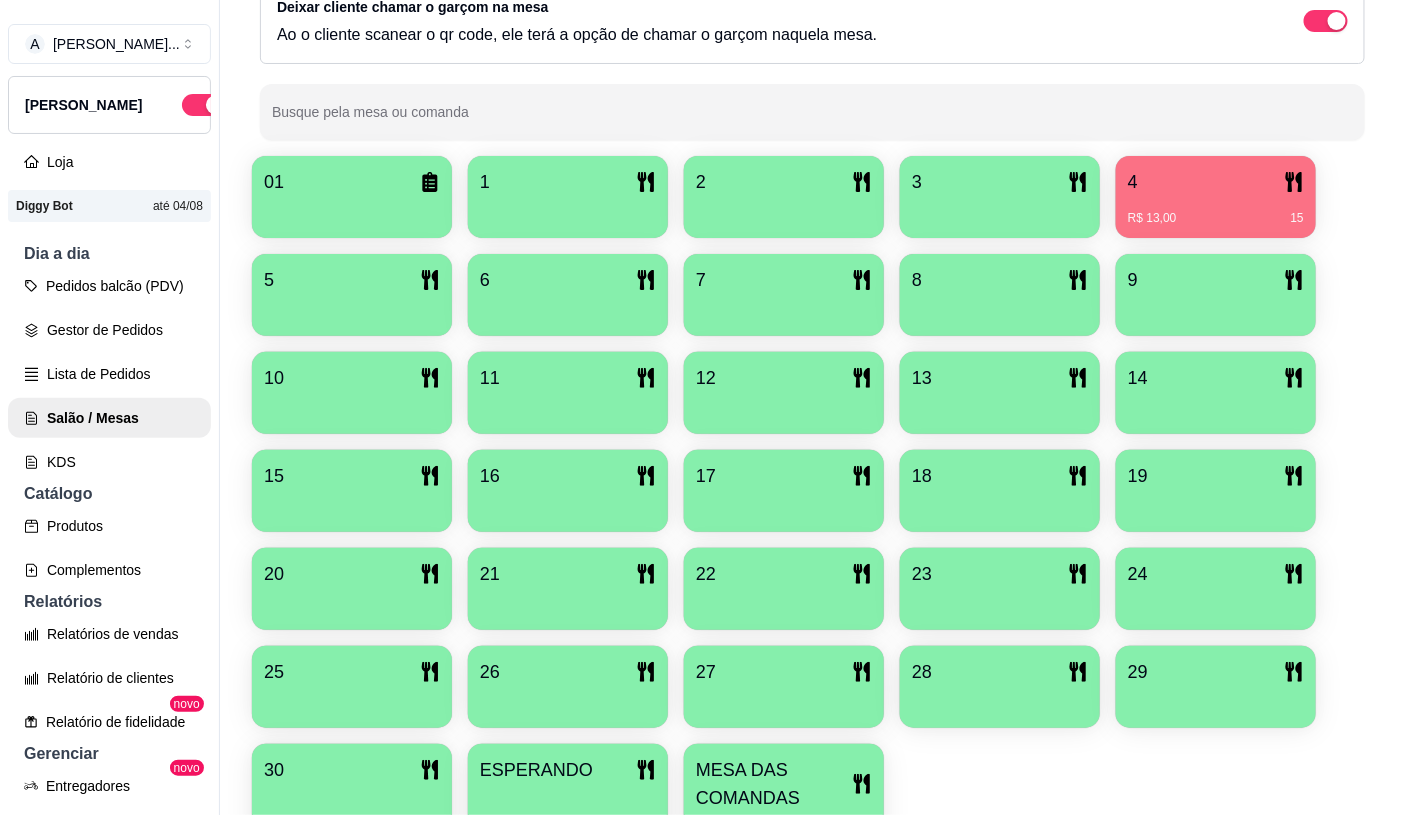 click on "Dia a dia" at bounding box center (109, 254) 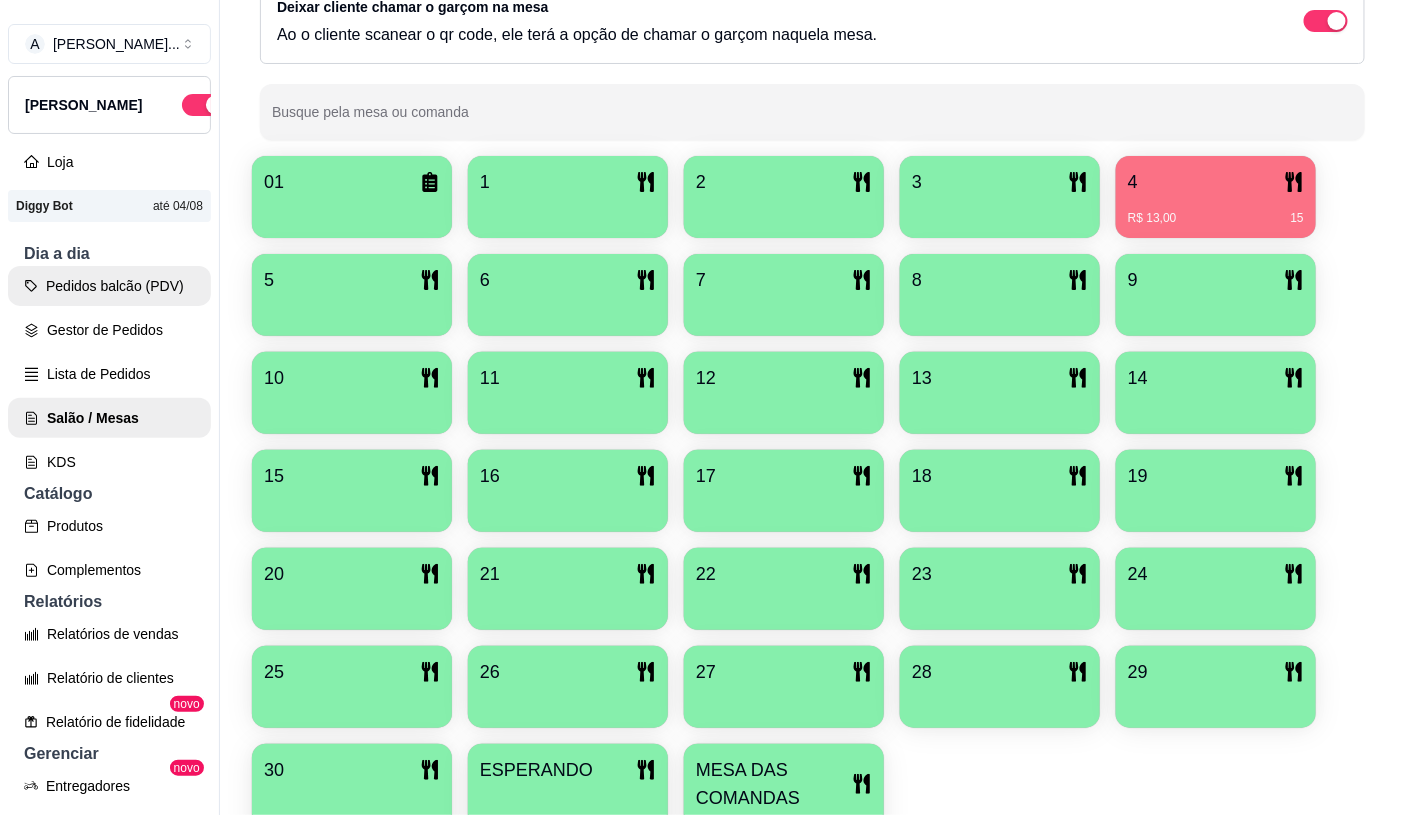 click on "Pedidos balcão (PDV)" at bounding box center [109, 286] 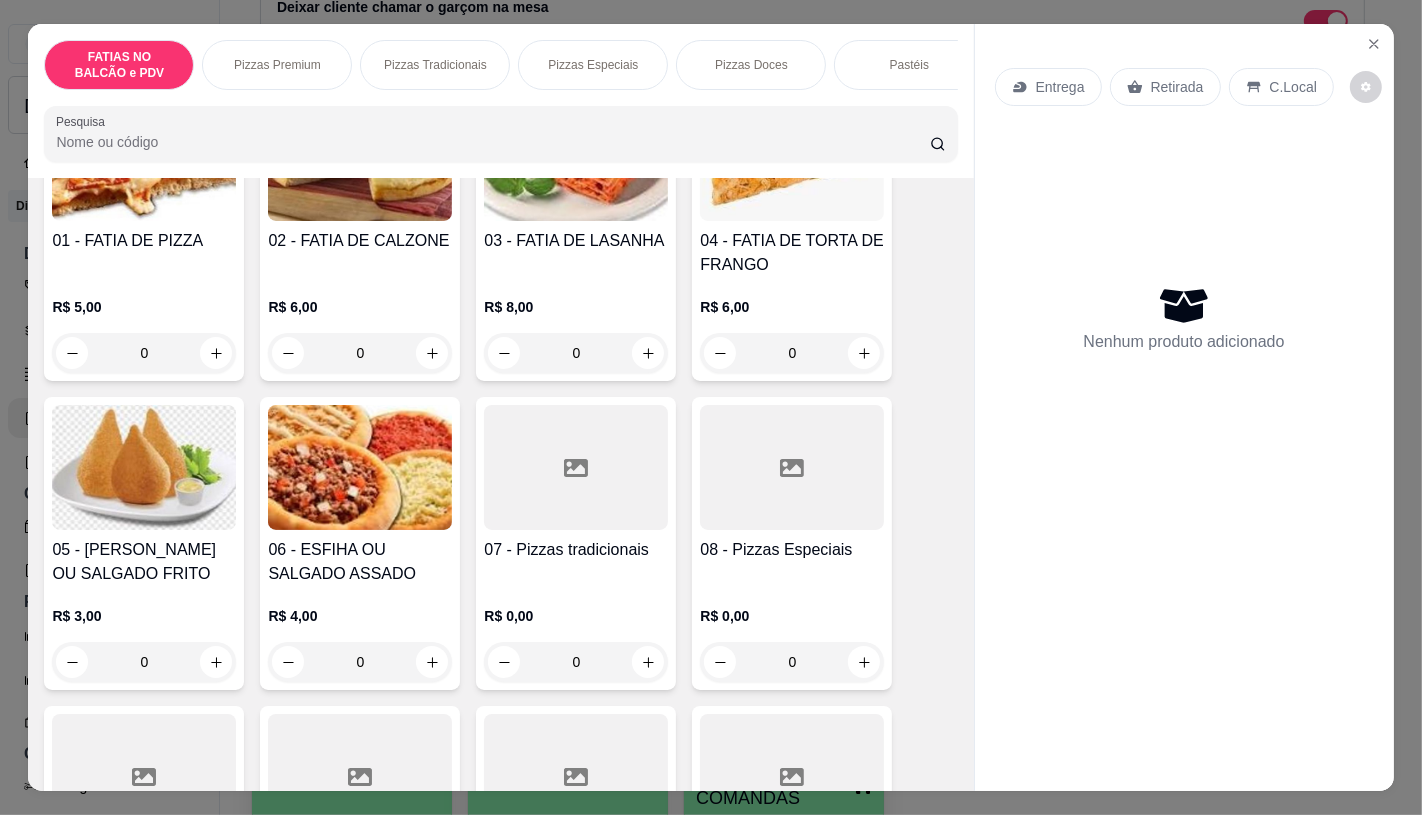 scroll, scrollTop: 222, scrollLeft: 0, axis: vertical 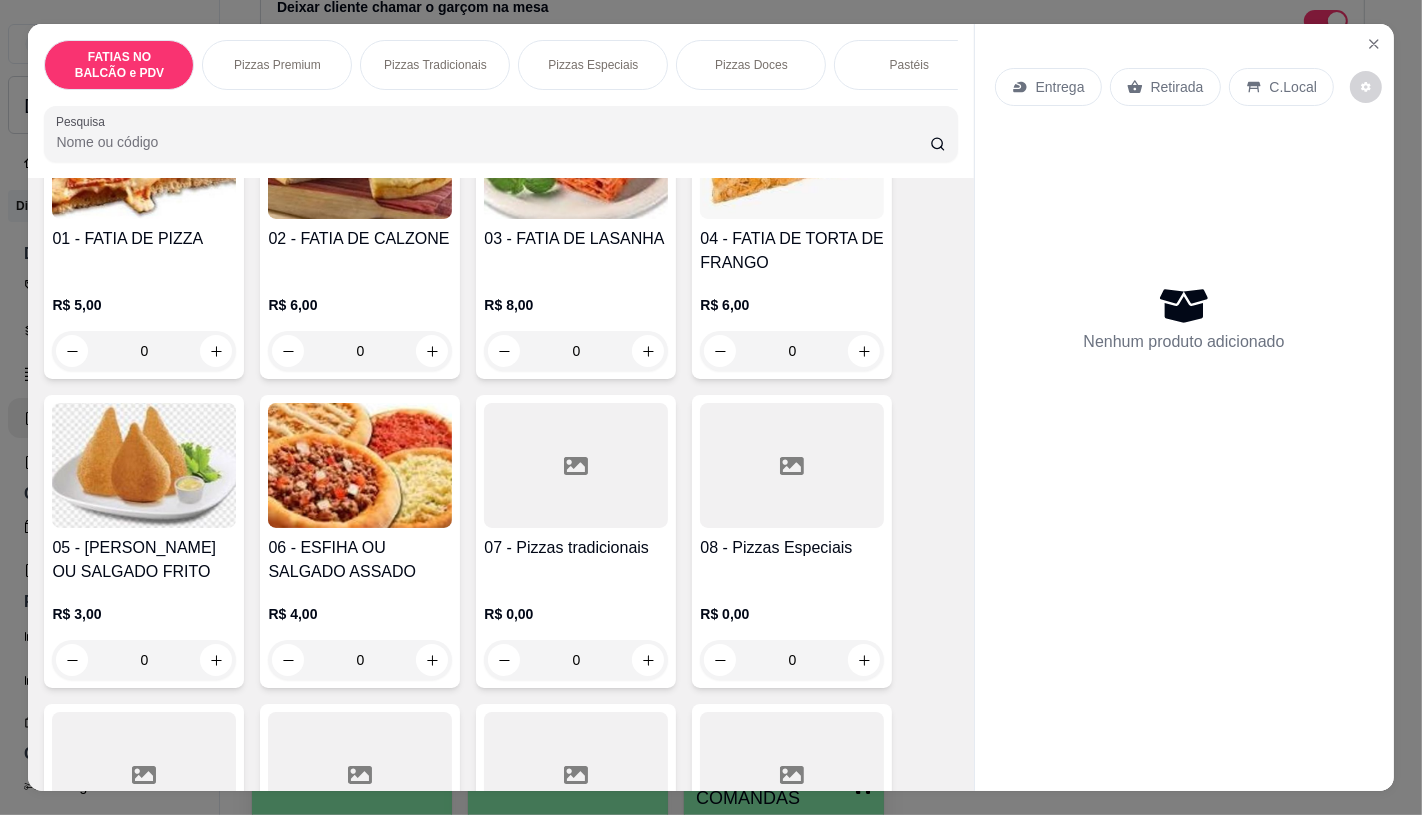 drag, startPoint x: 563, startPoint y: 67, endPoint x: 533, endPoint y: 155, distance: 92.973114 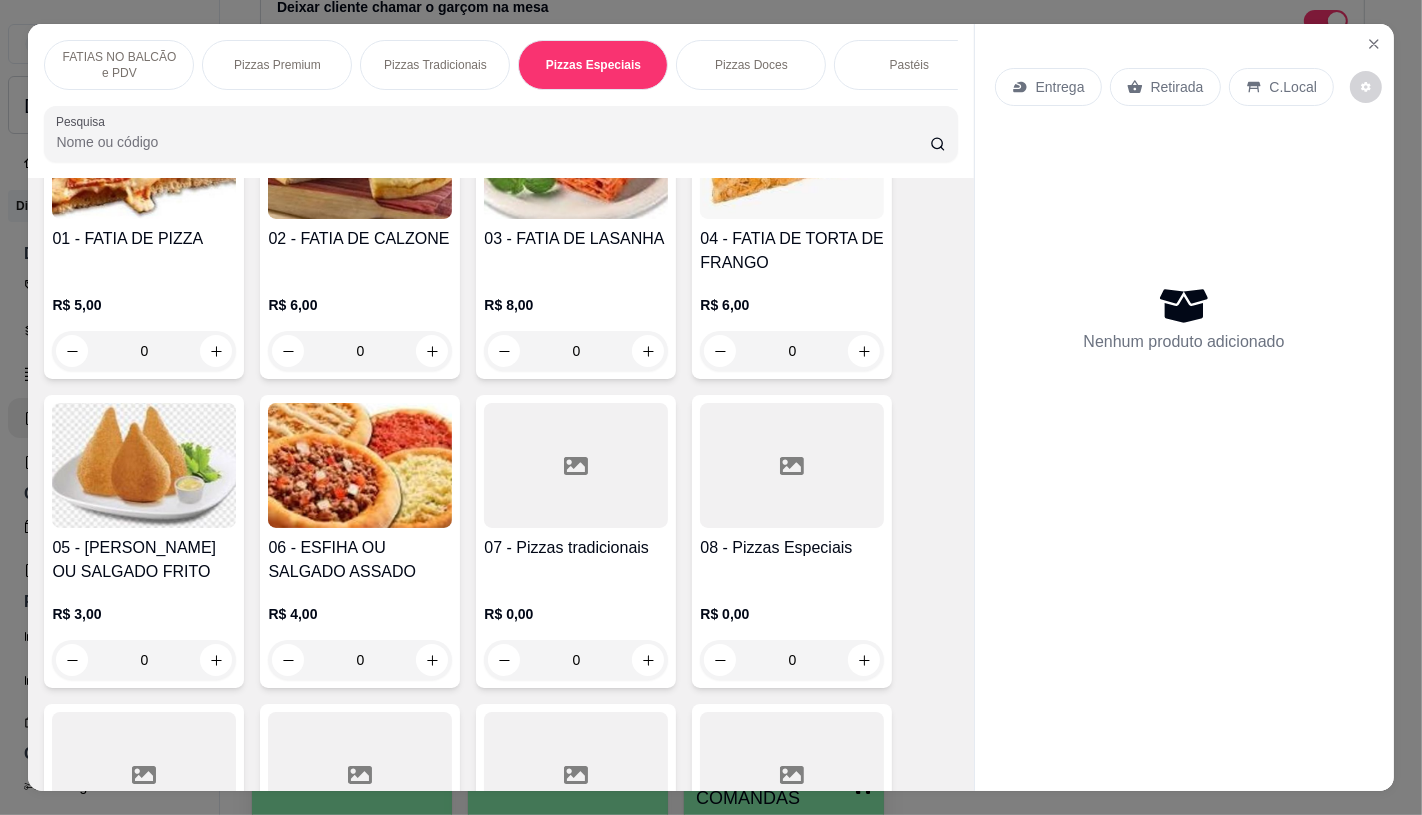 scroll, scrollTop: 2798, scrollLeft: 0, axis: vertical 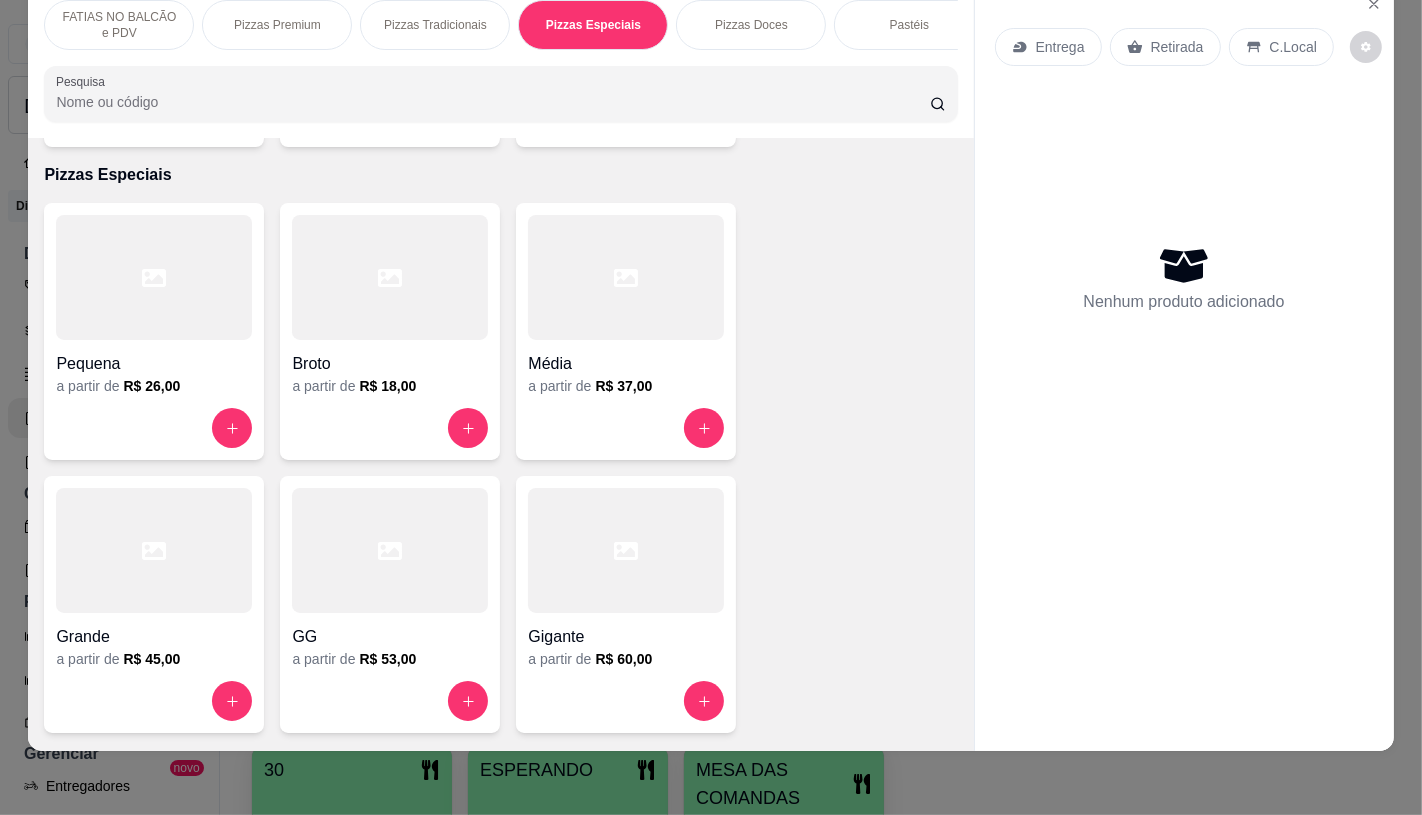 click at bounding box center [626, 277] 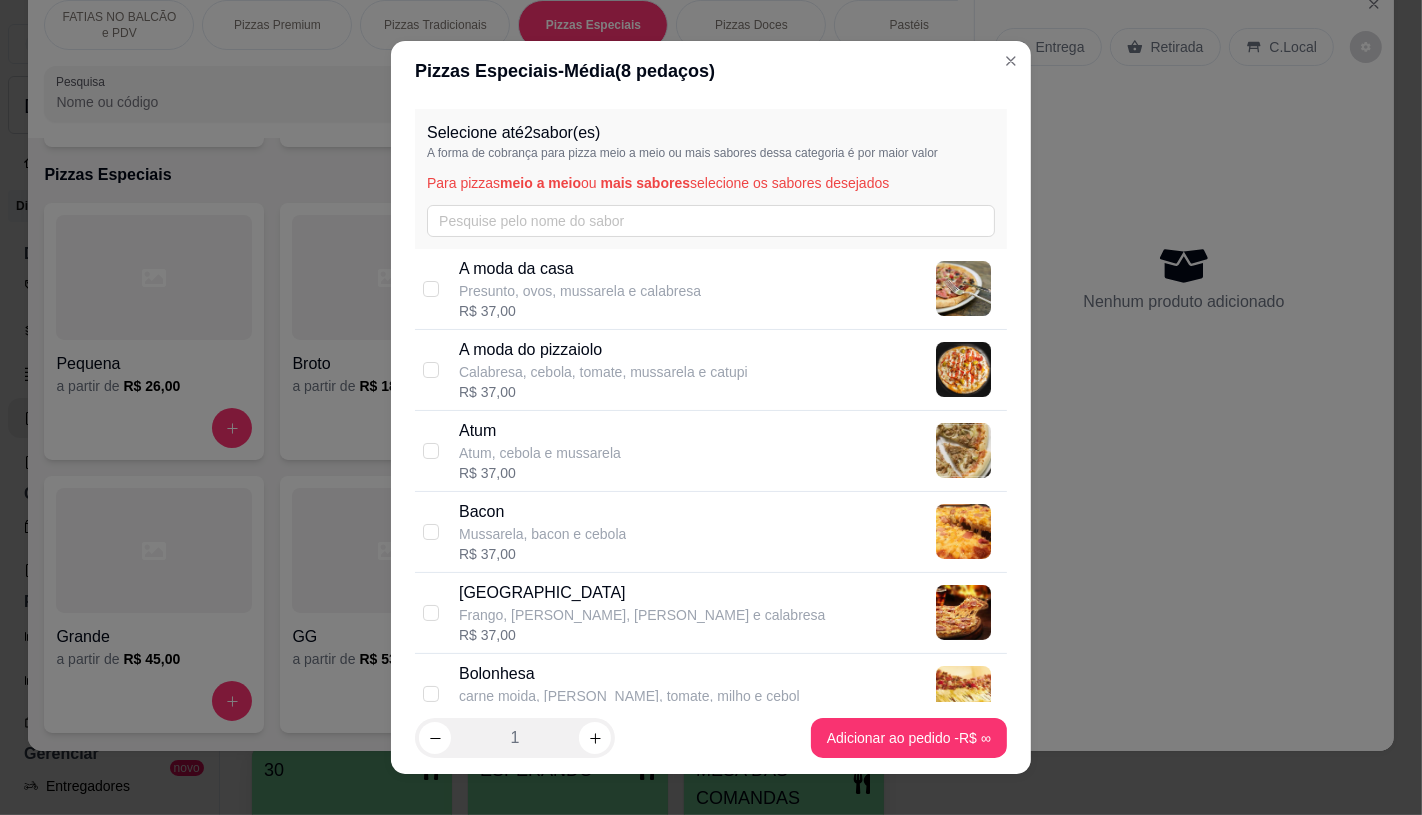 click on "R$ 37,00" at bounding box center [580, 311] 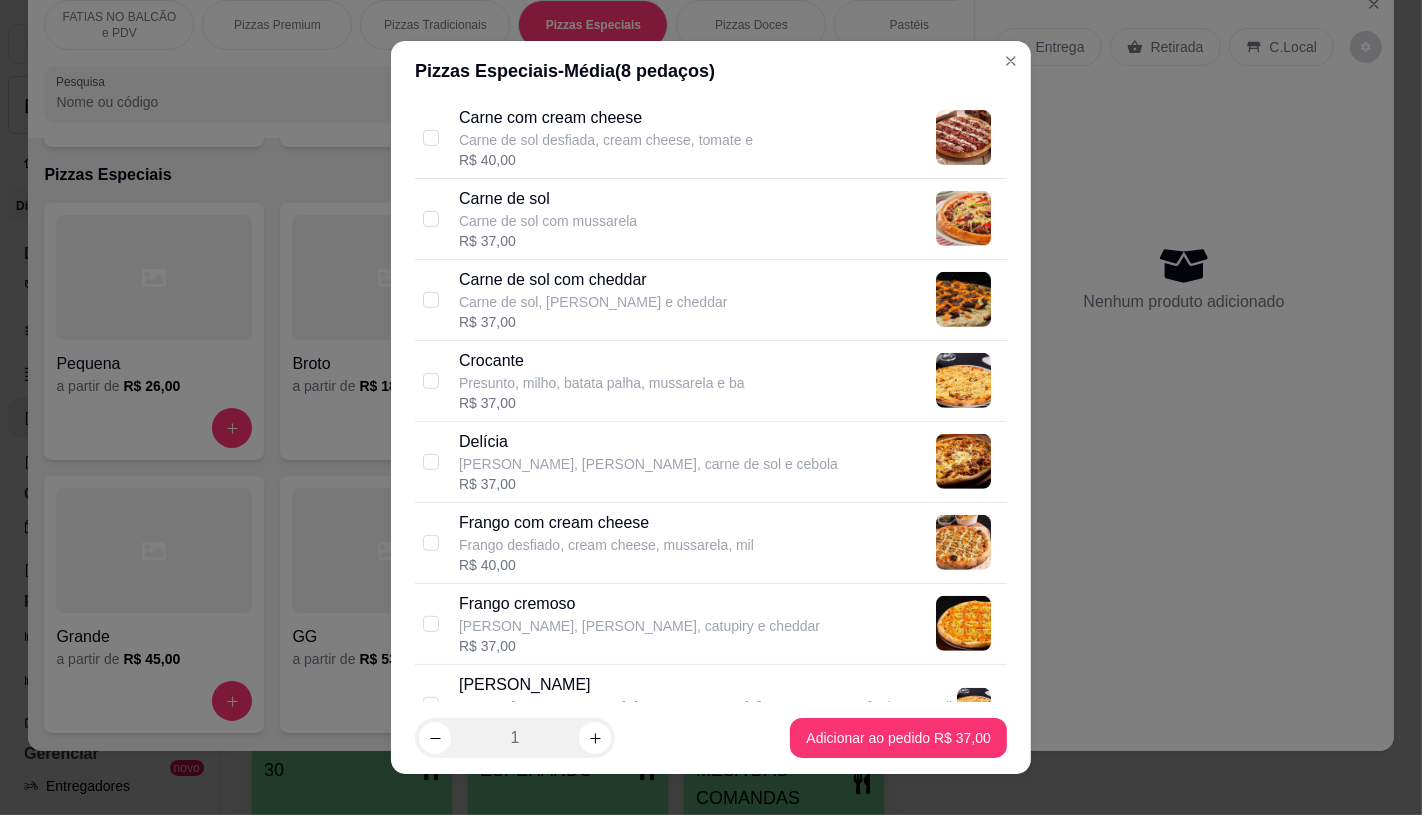 scroll, scrollTop: 777, scrollLeft: 0, axis: vertical 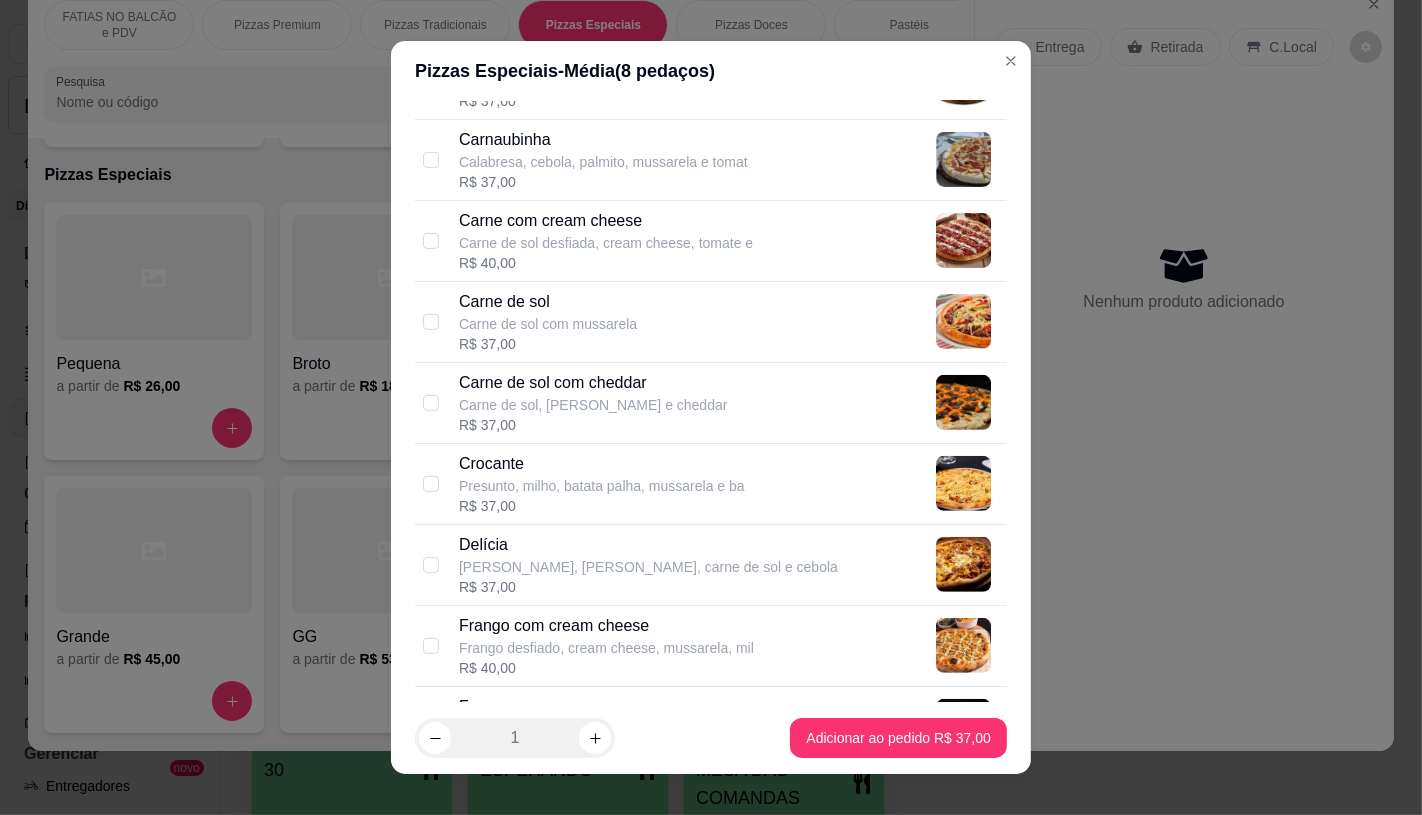 click on "Carne de sol com mussarela" at bounding box center [548, 324] 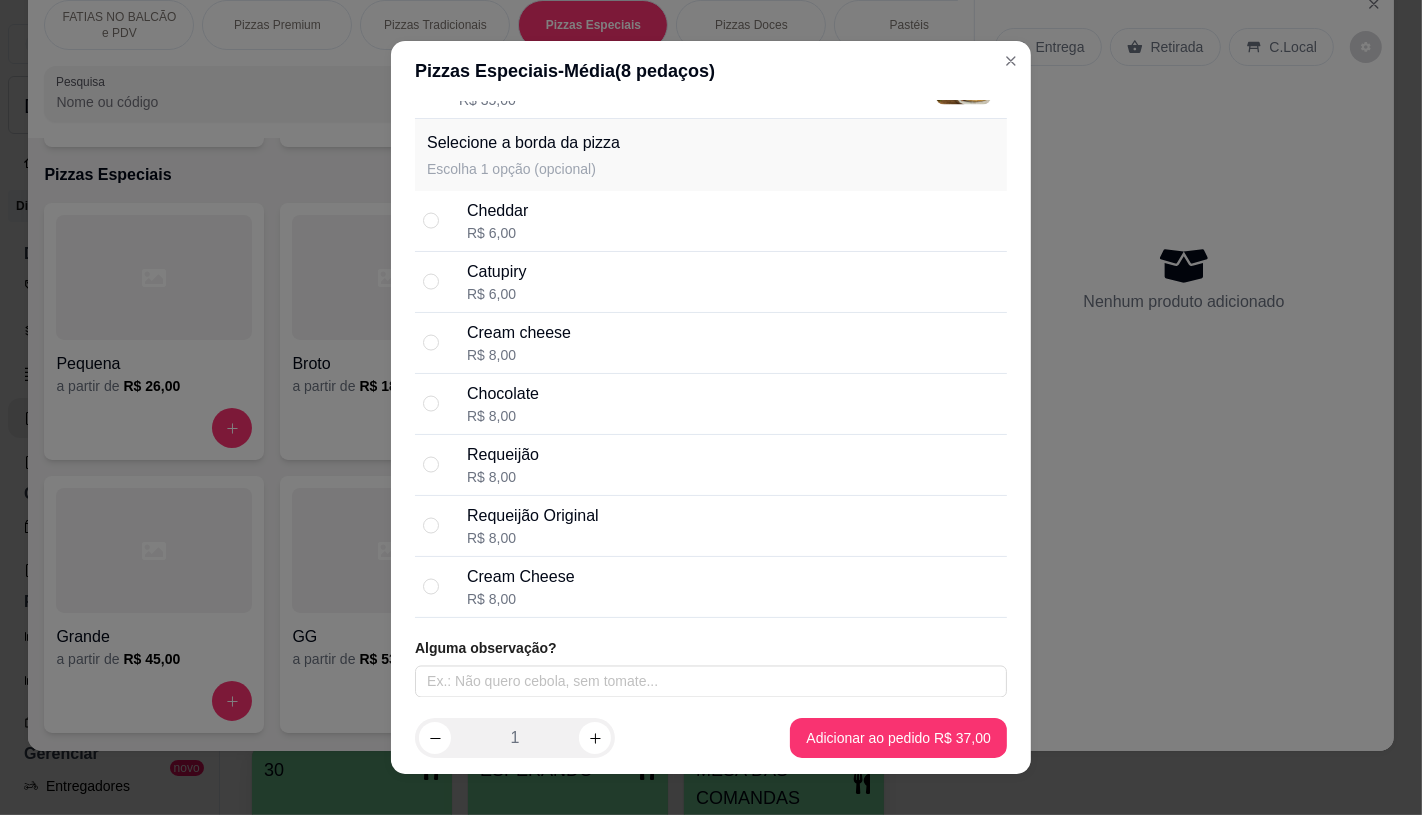 scroll, scrollTop: 2877, scrollLeft: 0, axis: vertical 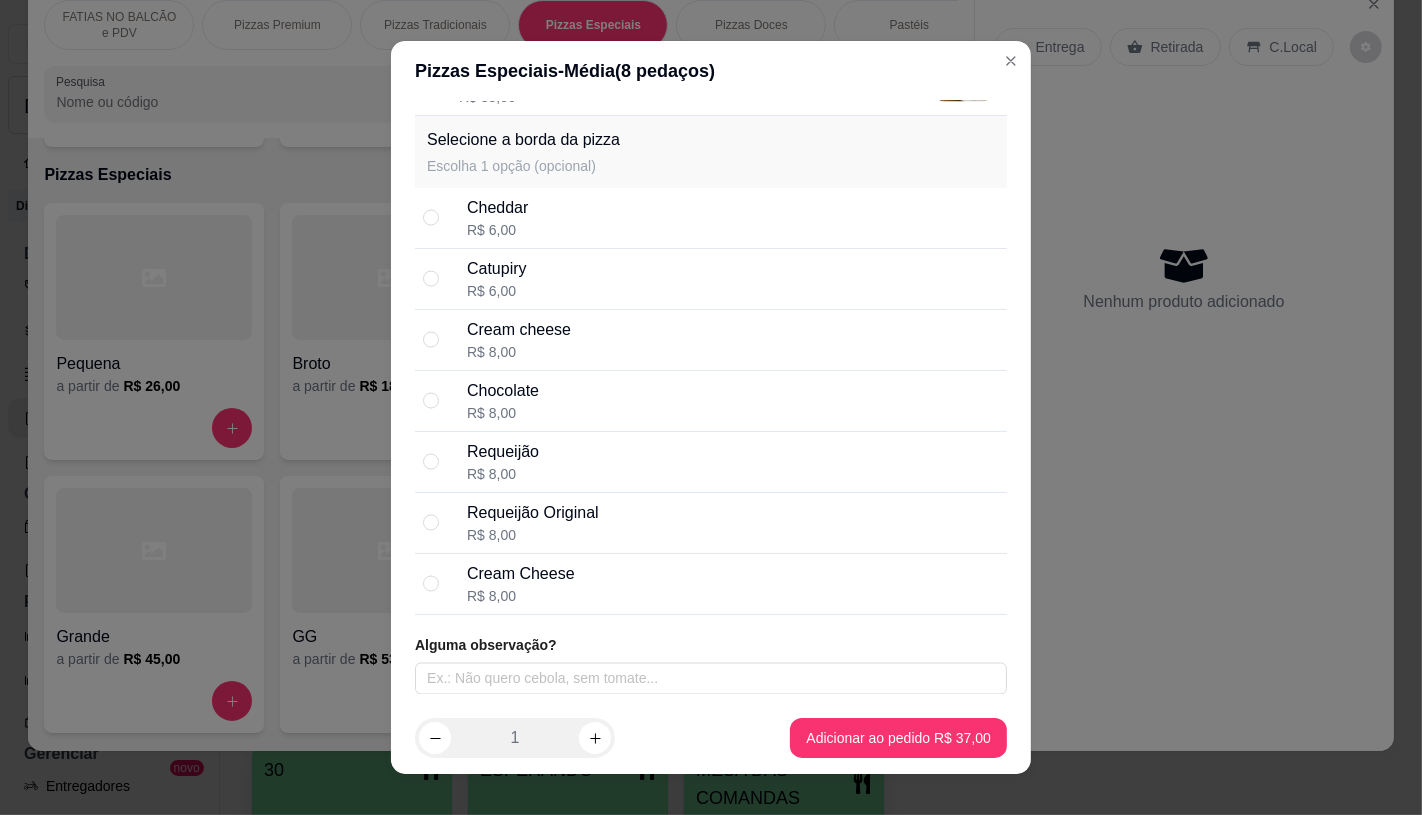 click on "Catupiry R$ 6,00" at bounding box center (733, 279) 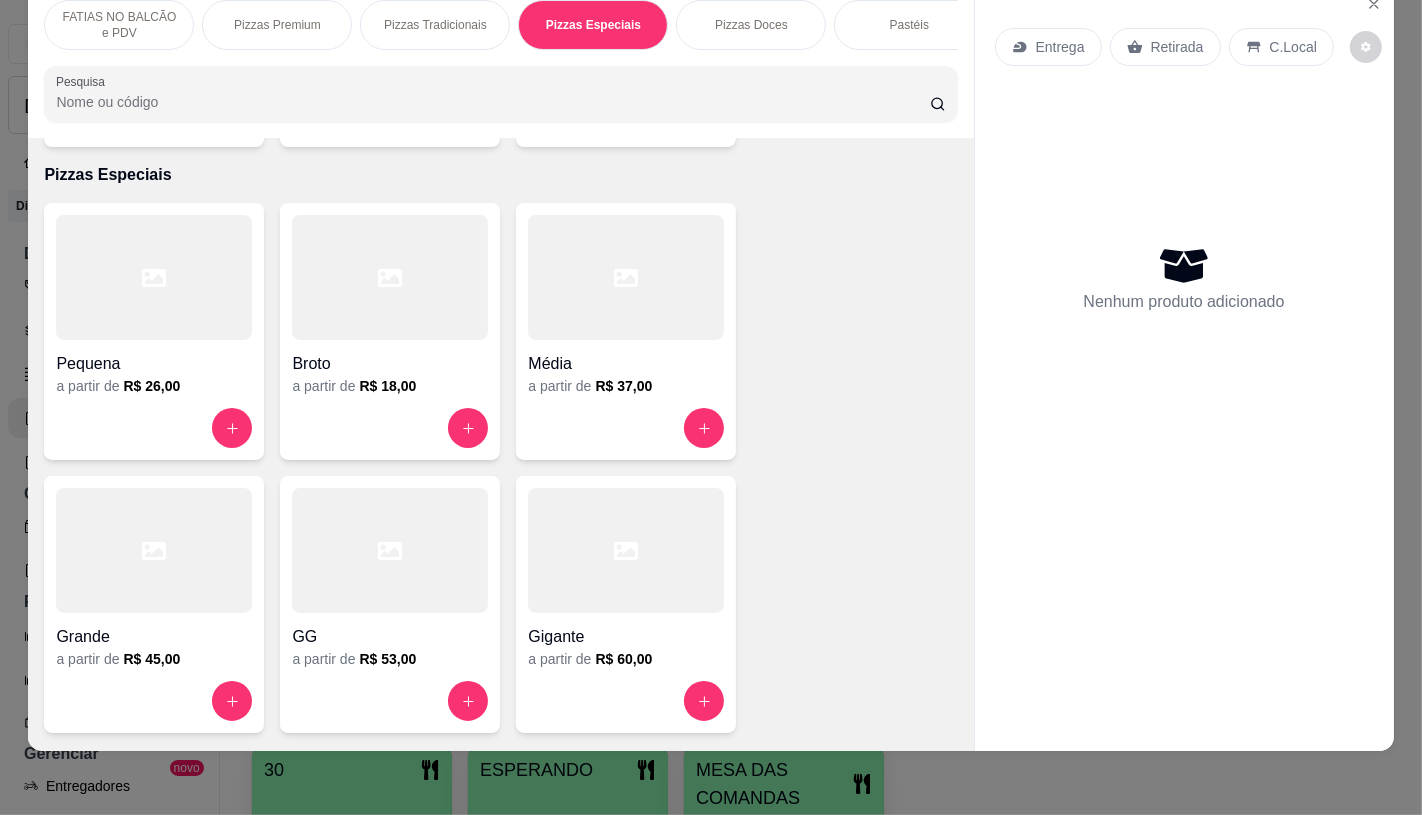 scroll, scrollTop: 0, scrollLeft: 0, axis: both 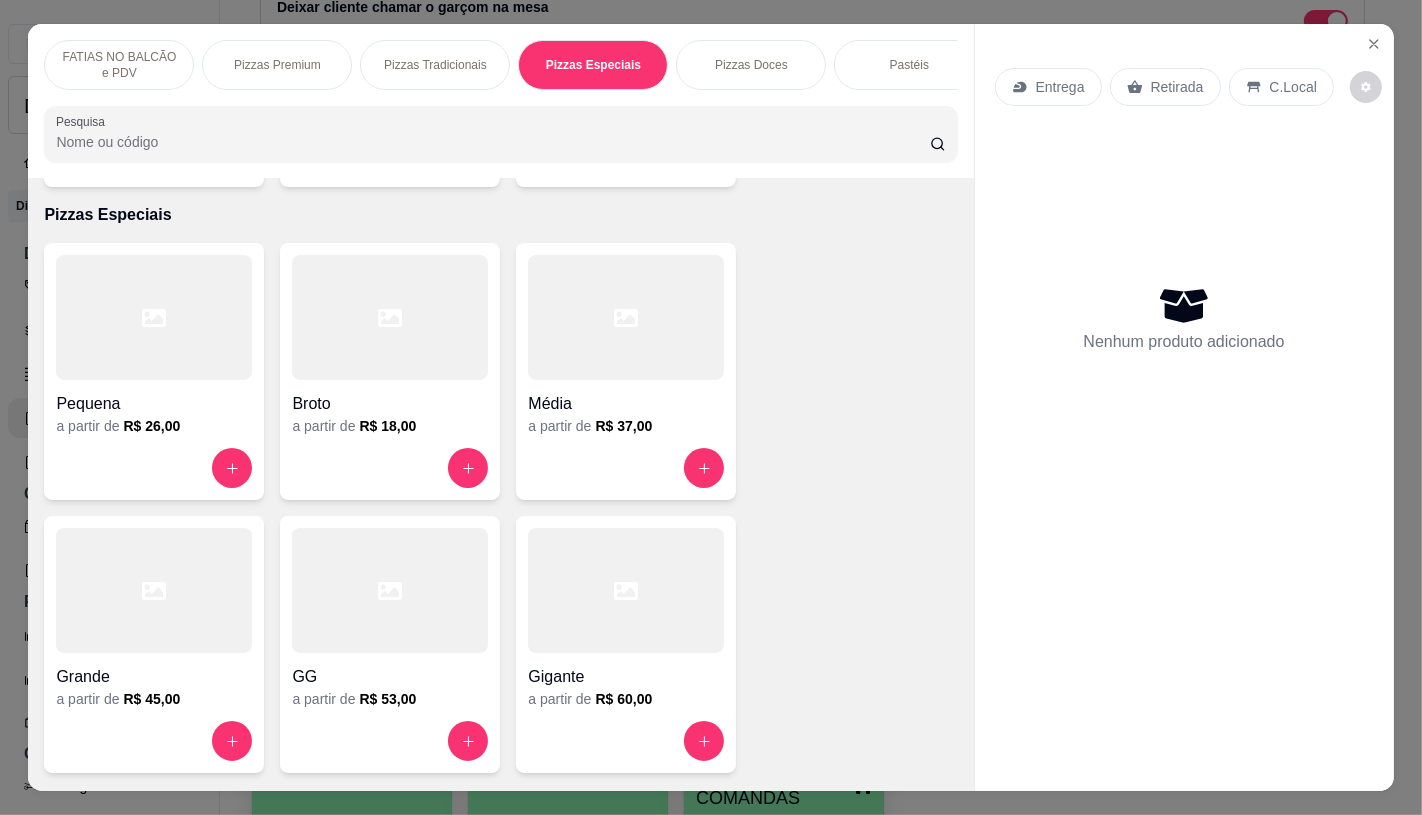 click at bounding box center (626, 317) 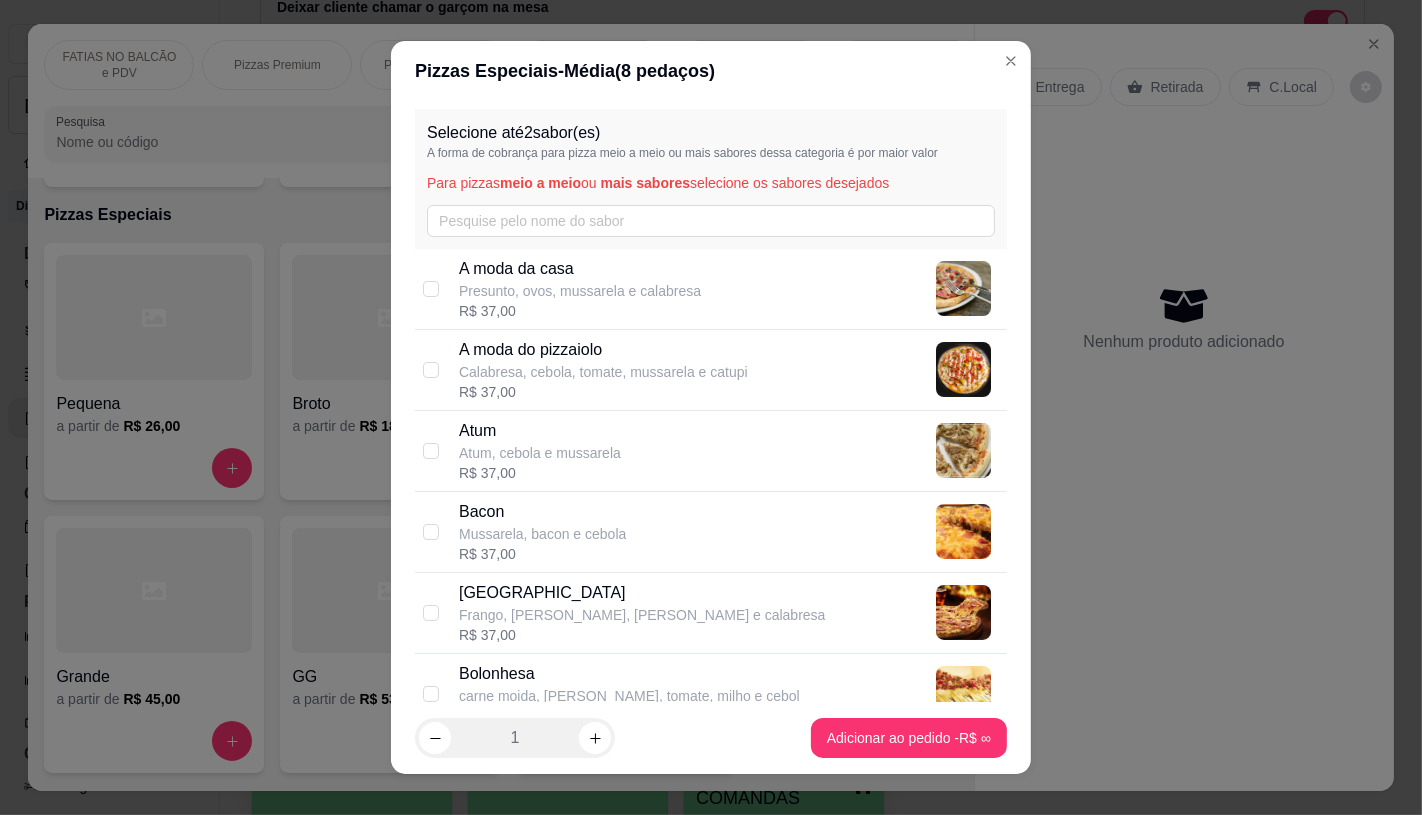 click on "R$ 37,00" at bounding box center [580, 311] 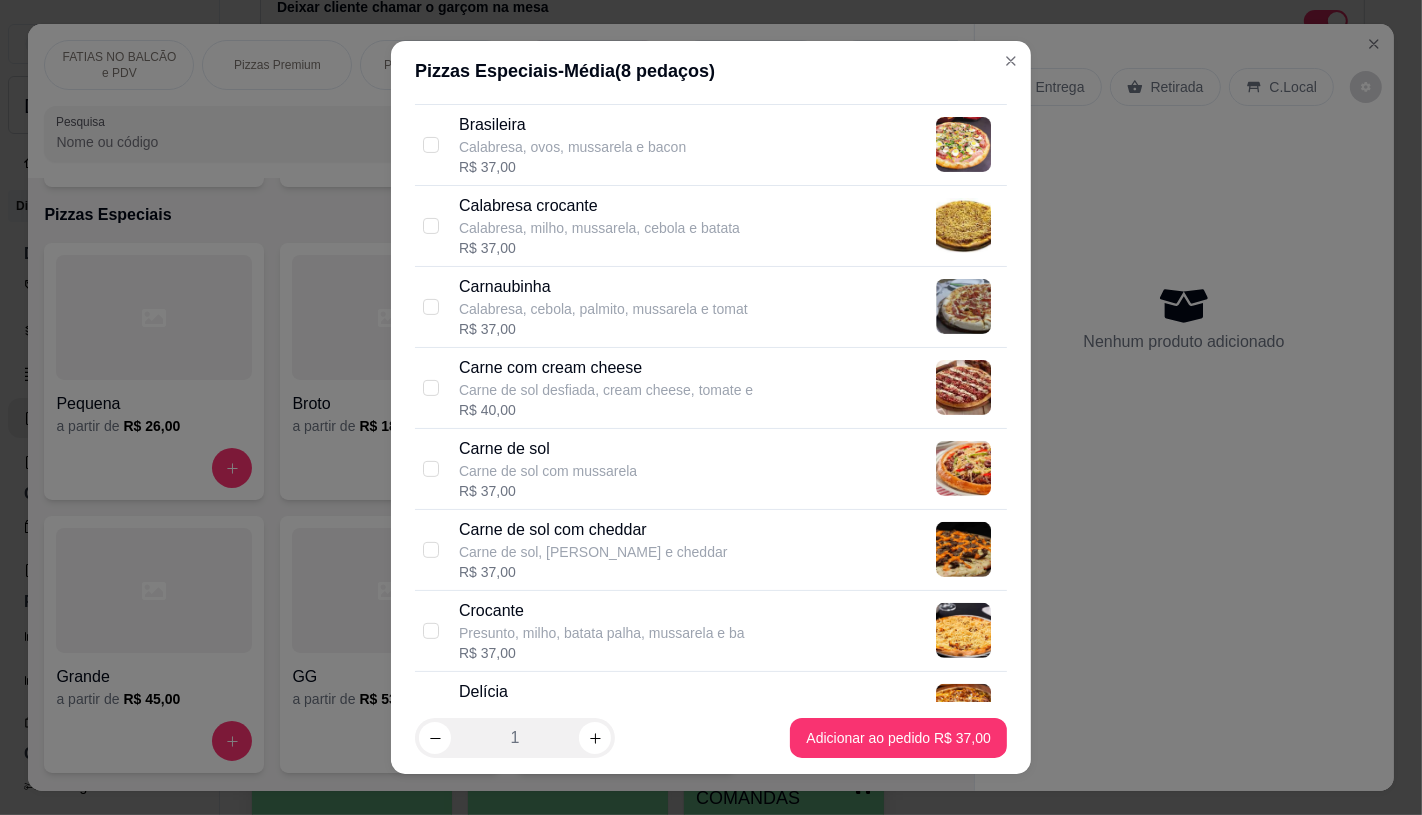 scroll, scrollTop: 666, scrollLeft: 0, axis: vertical 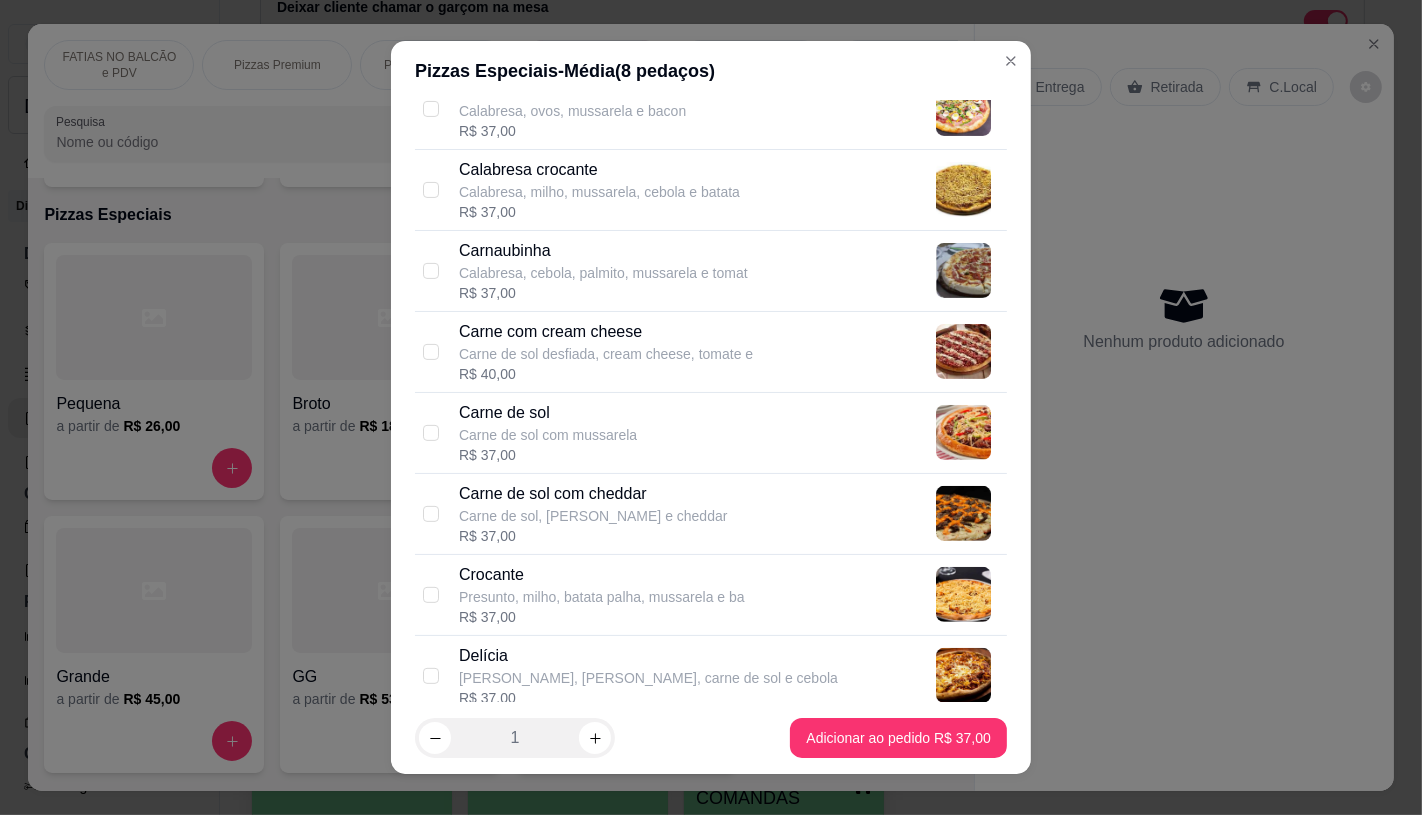 click on "Carne de sol com mussarela" at bounding box center (548, 435) 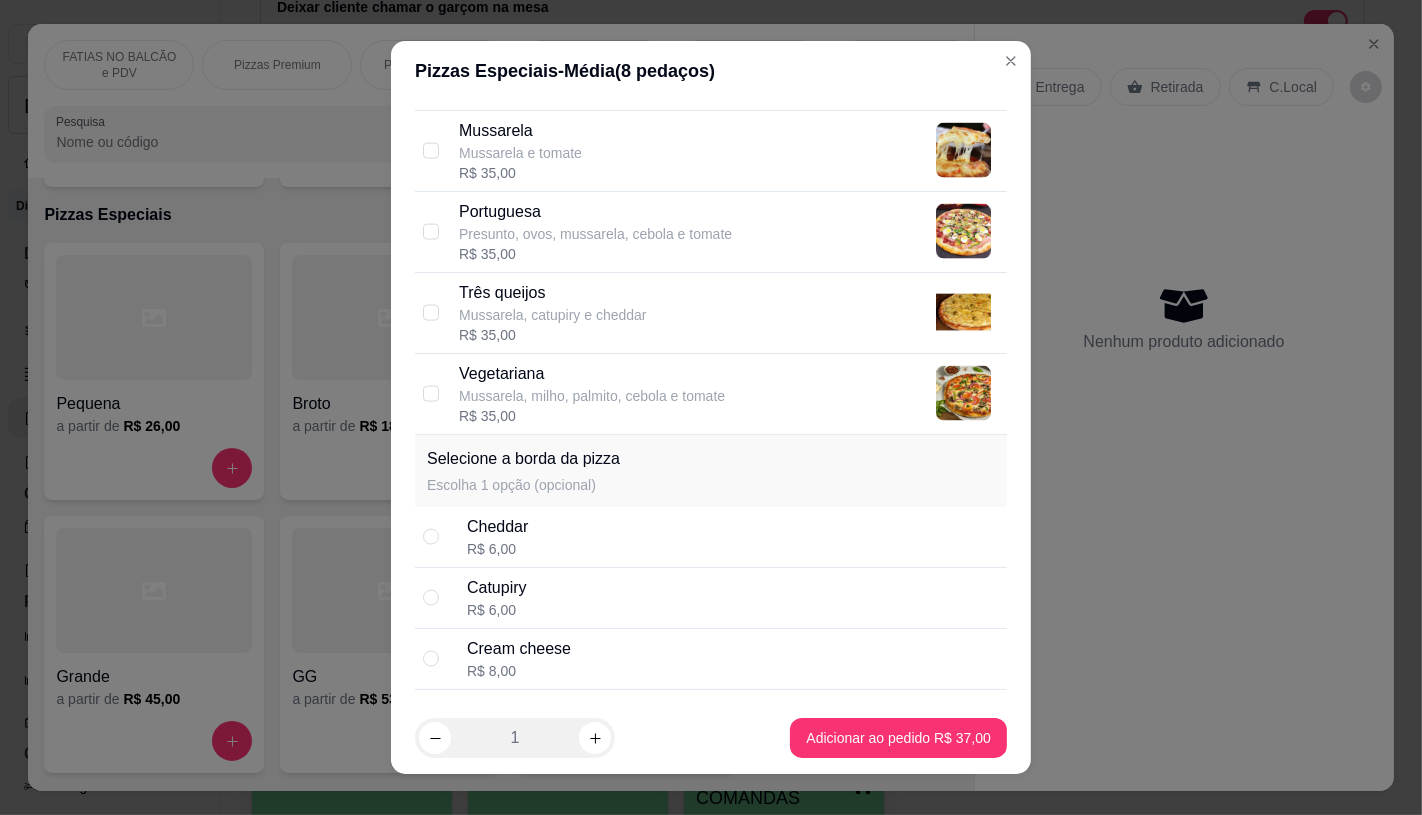 scroll, scrollTop: 2877, scrollLeft: 0, axis: vertical 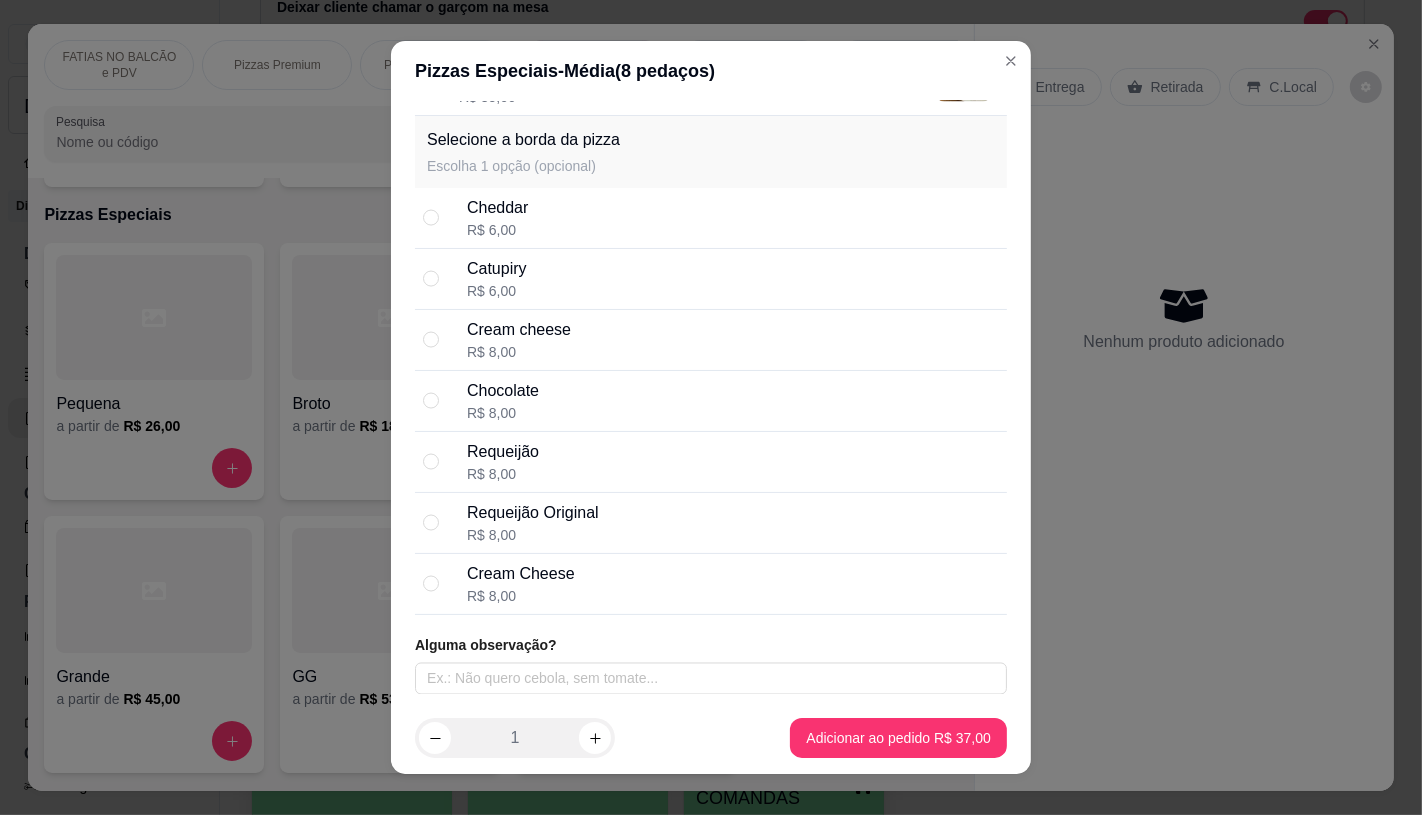 click on "Catupiry R$ 6,00" at bounding box center [733, 279] 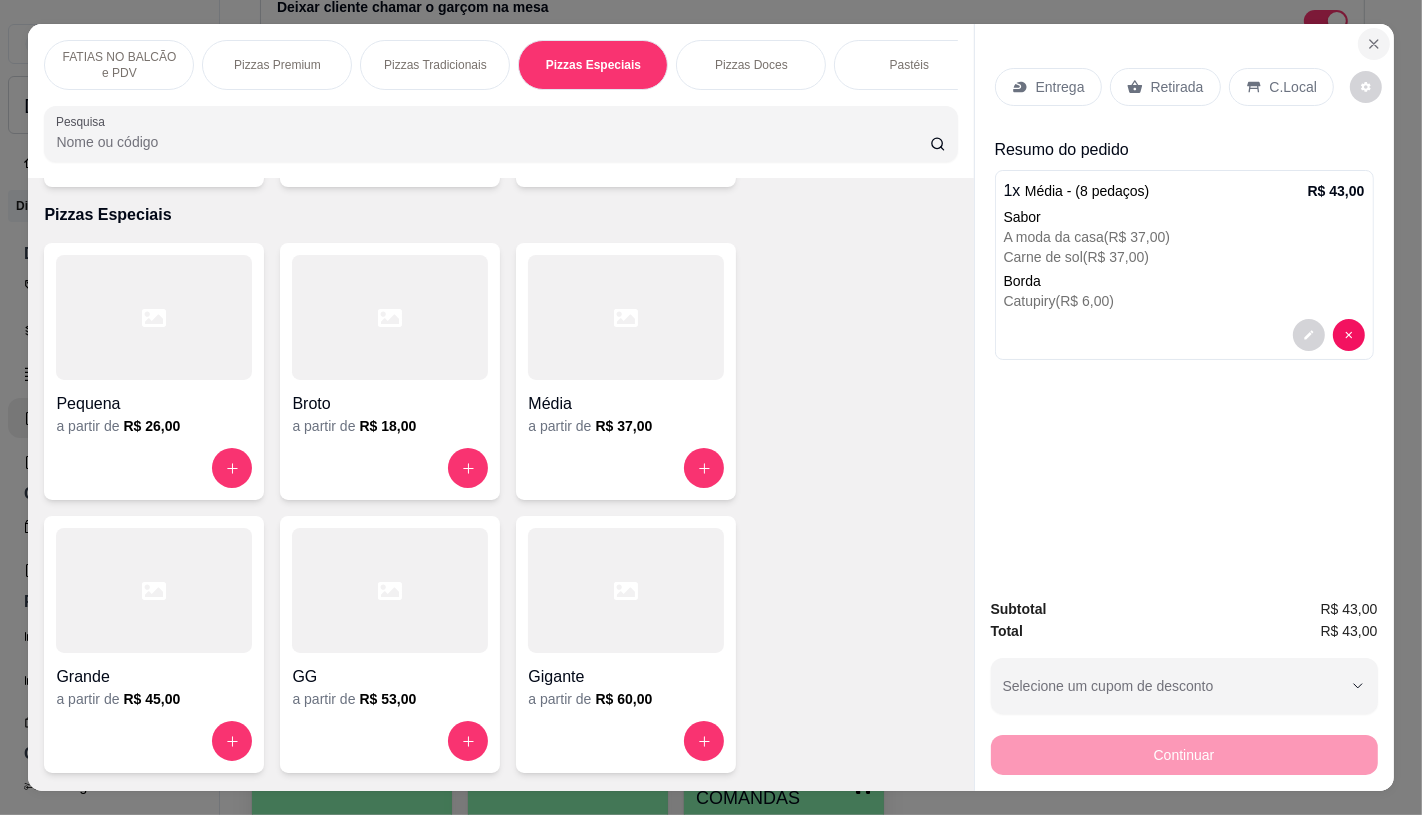 click 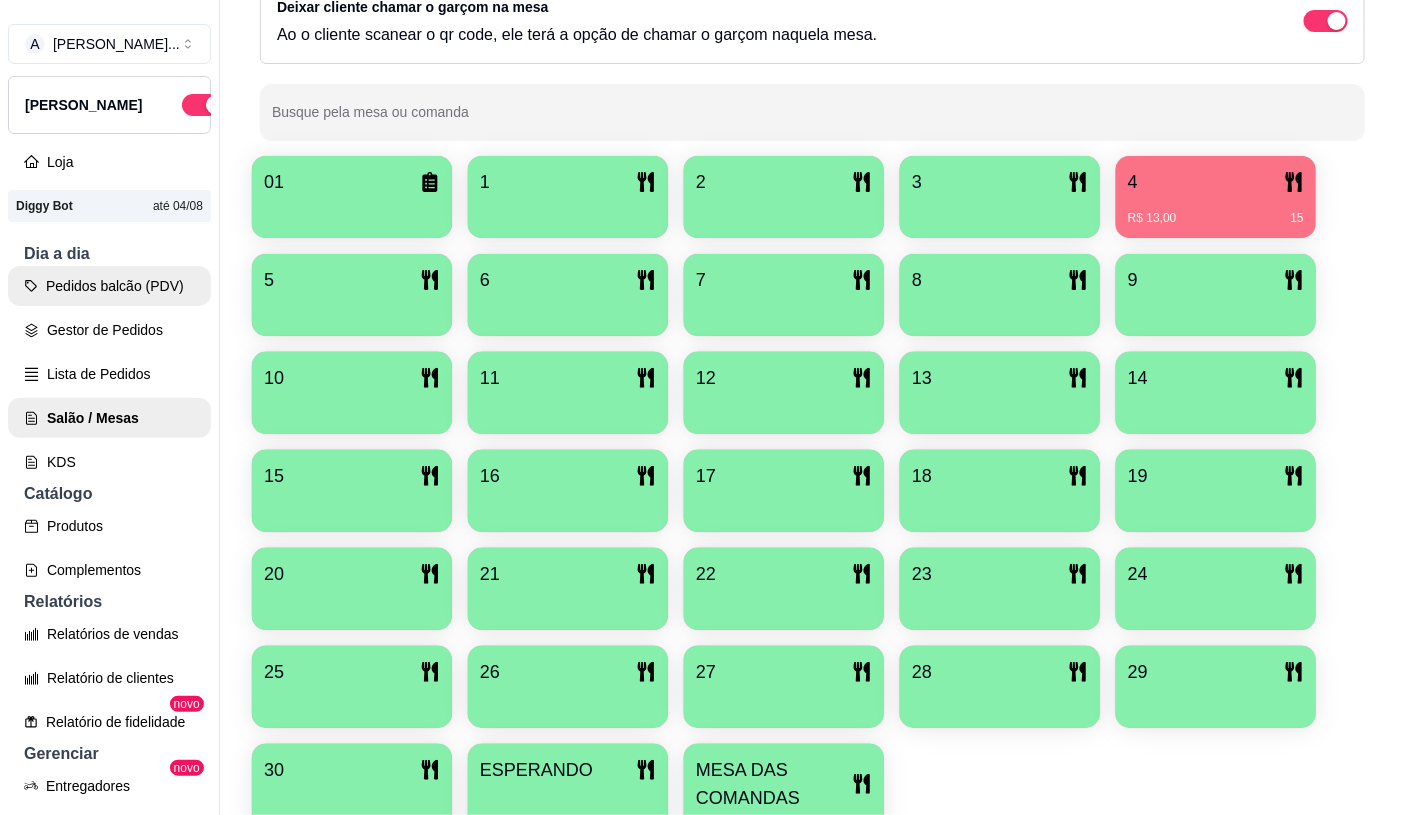 click on "Pedidos balcão (PDV)" at bounding box center [109, 286] 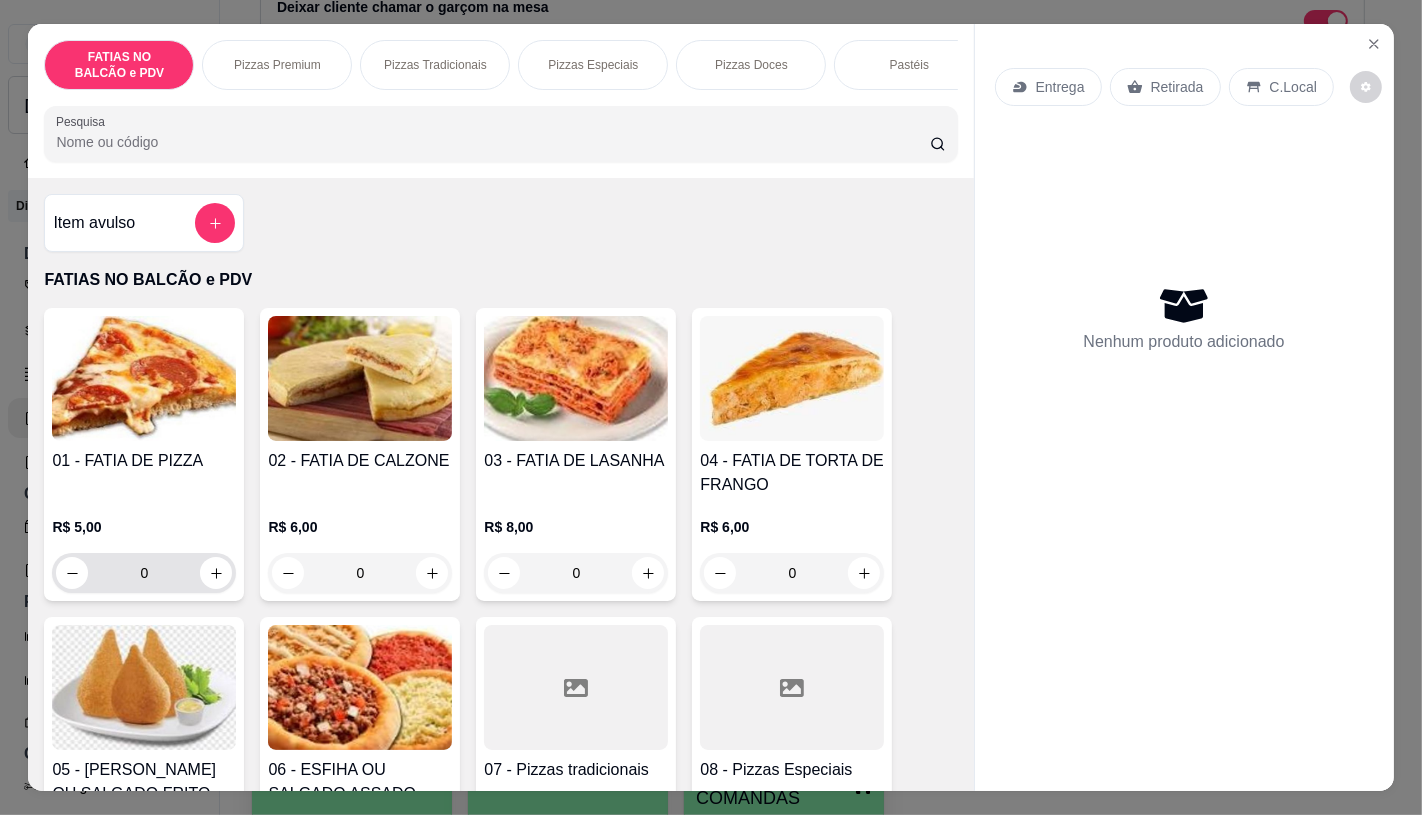 click on "0" at bounding box center [144, 573] 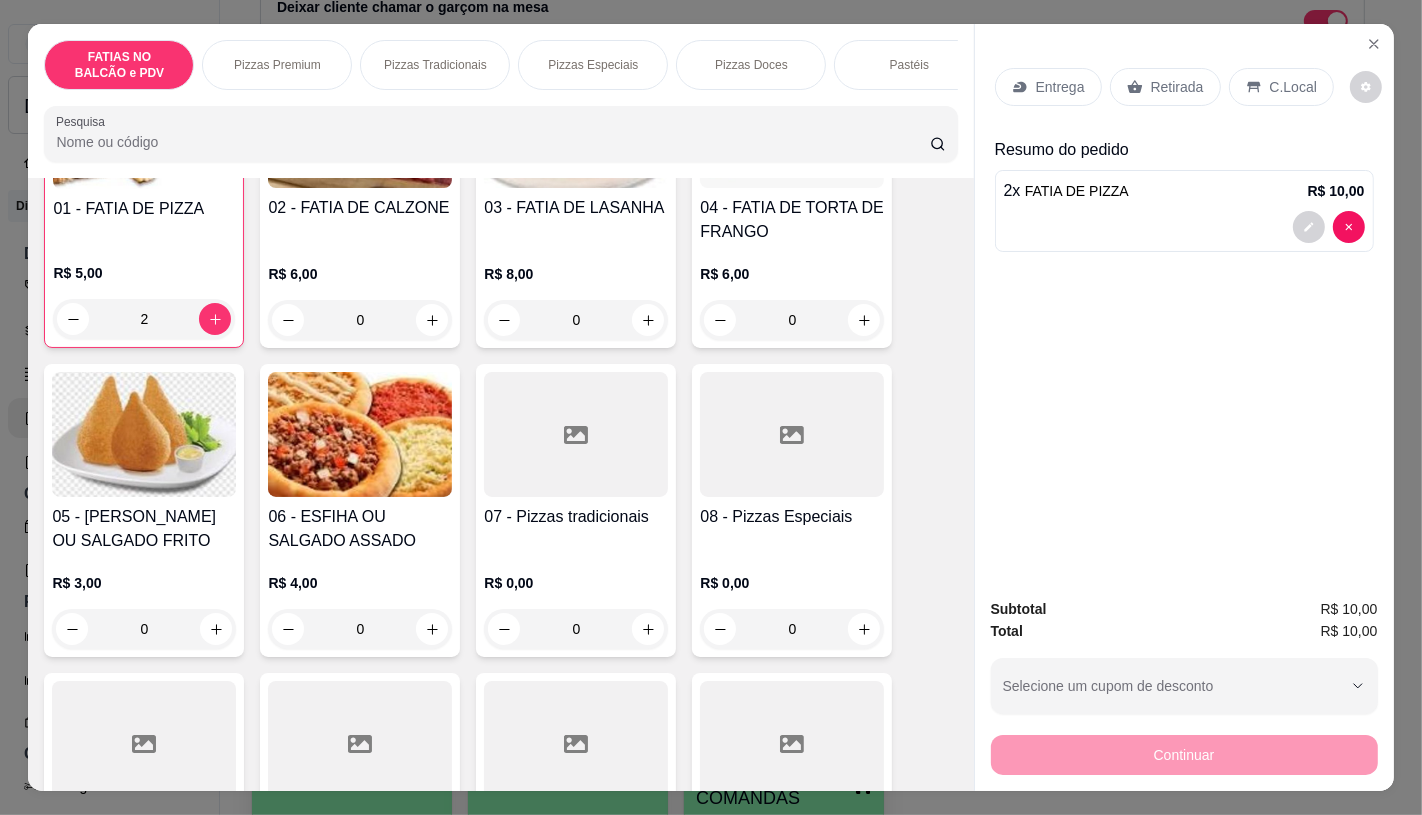 scroll, scrollTop: 333, scrollLeft: 0, axis: vertical 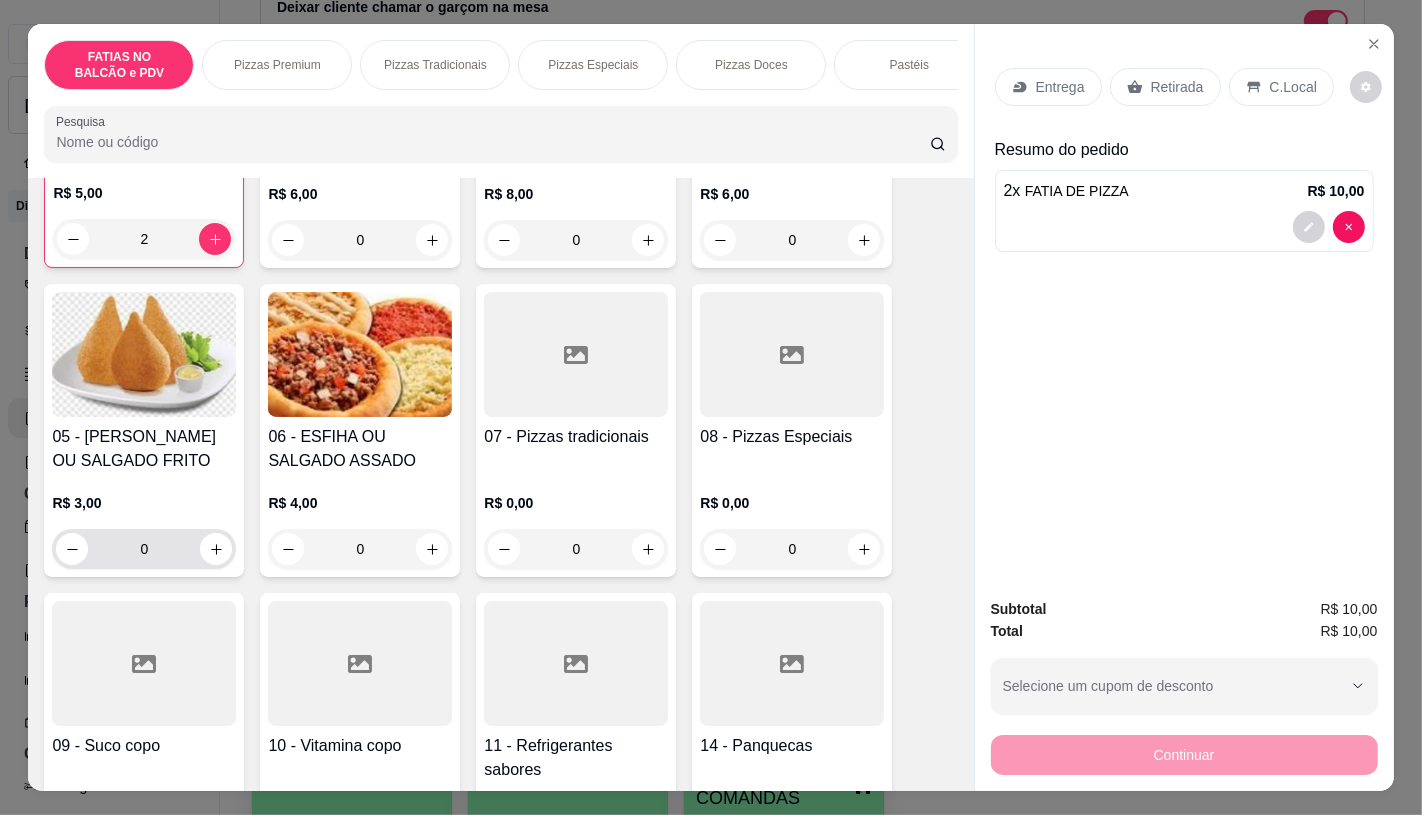 type on "2" 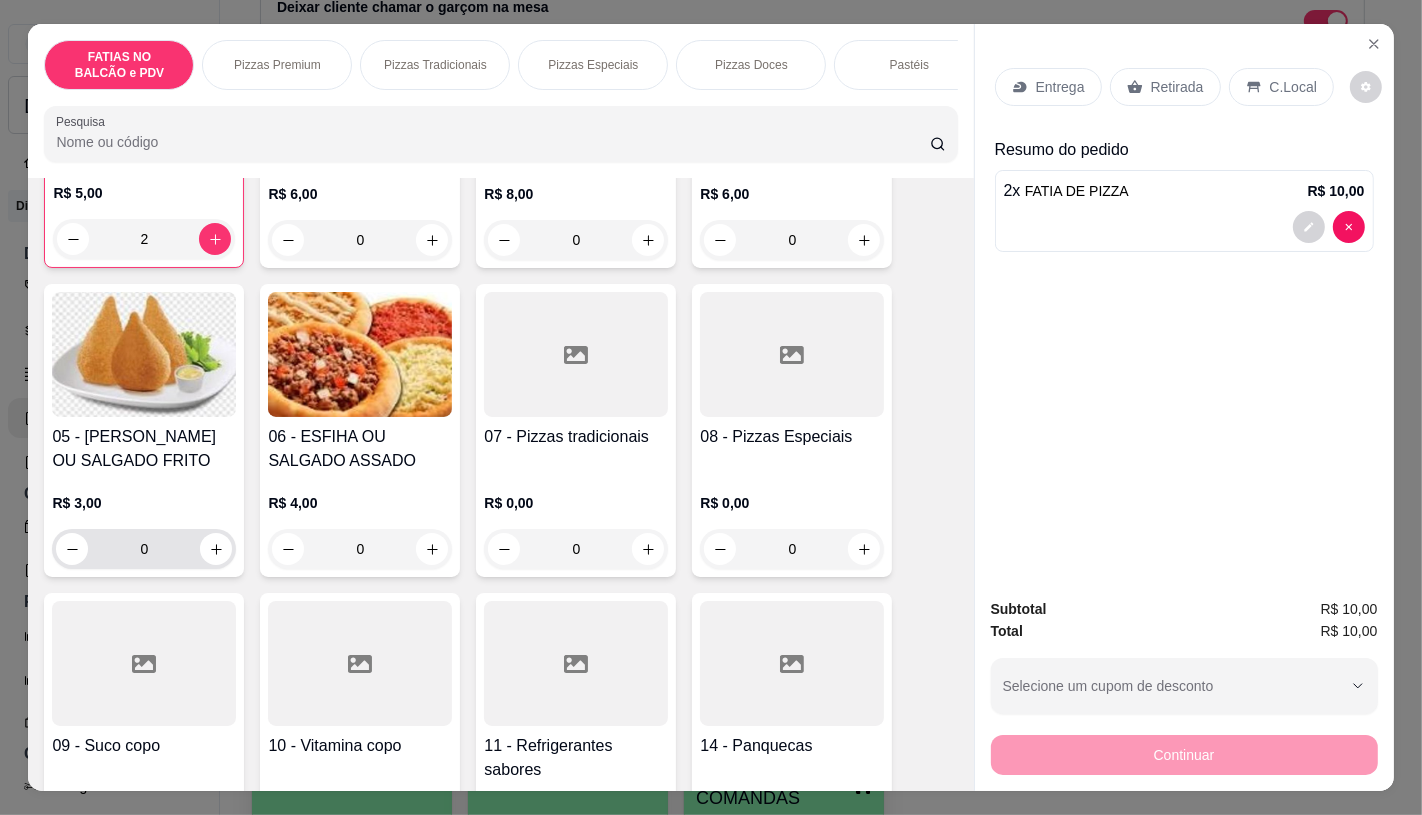 click on "0" at bounding box center (144, 549) 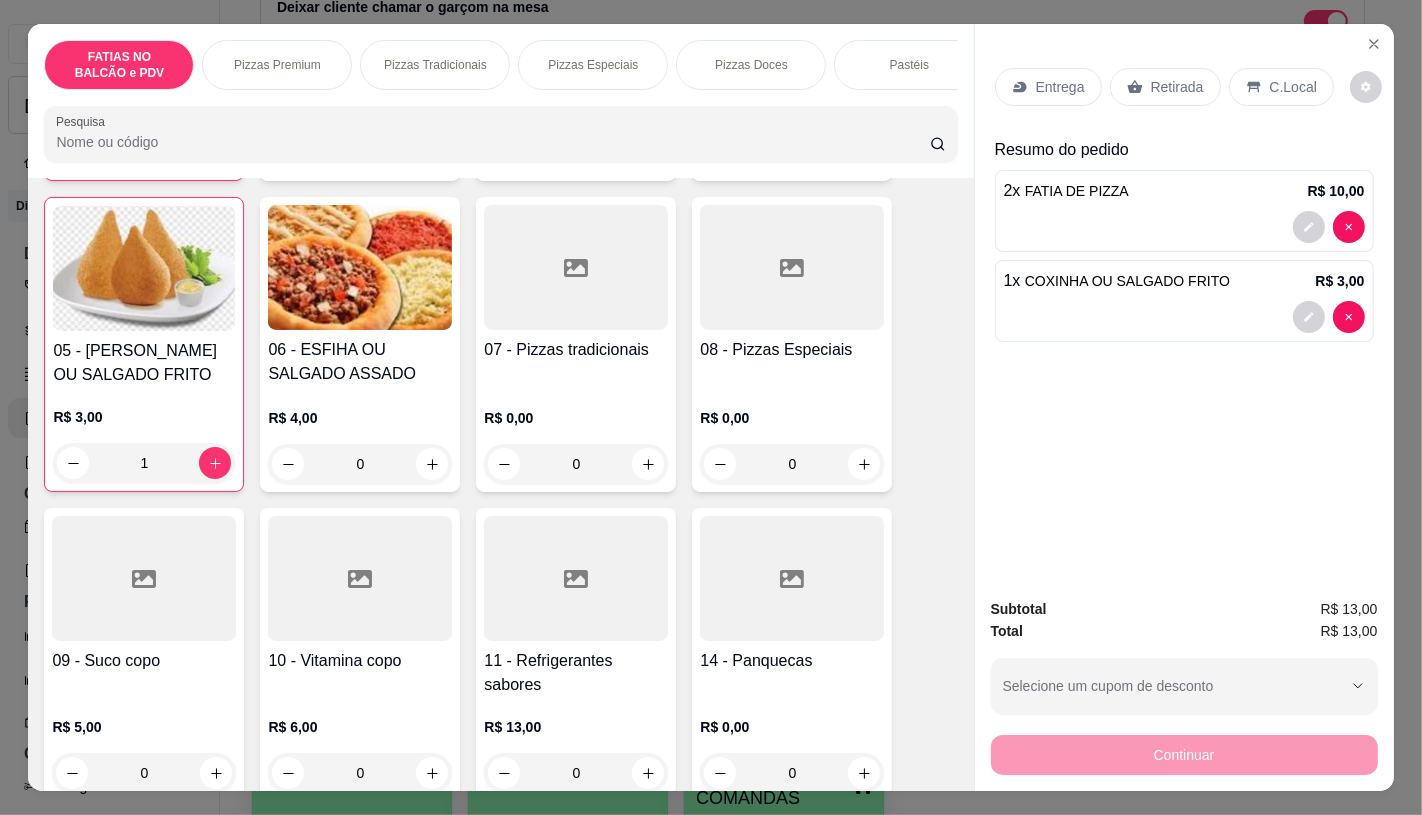 scroll, scrollTop: 444, scrollLeft: 0, axis: vertical 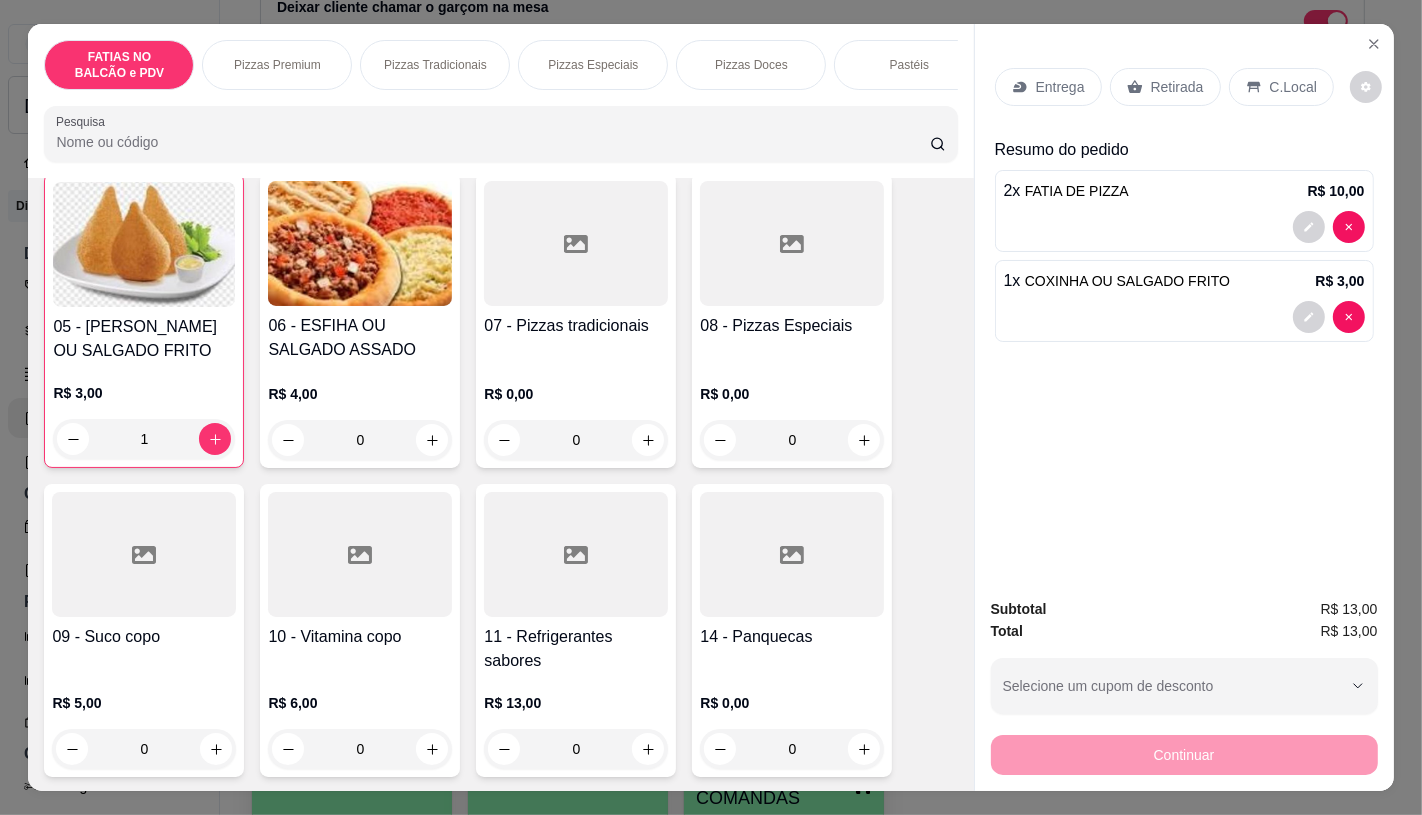 type on "1" 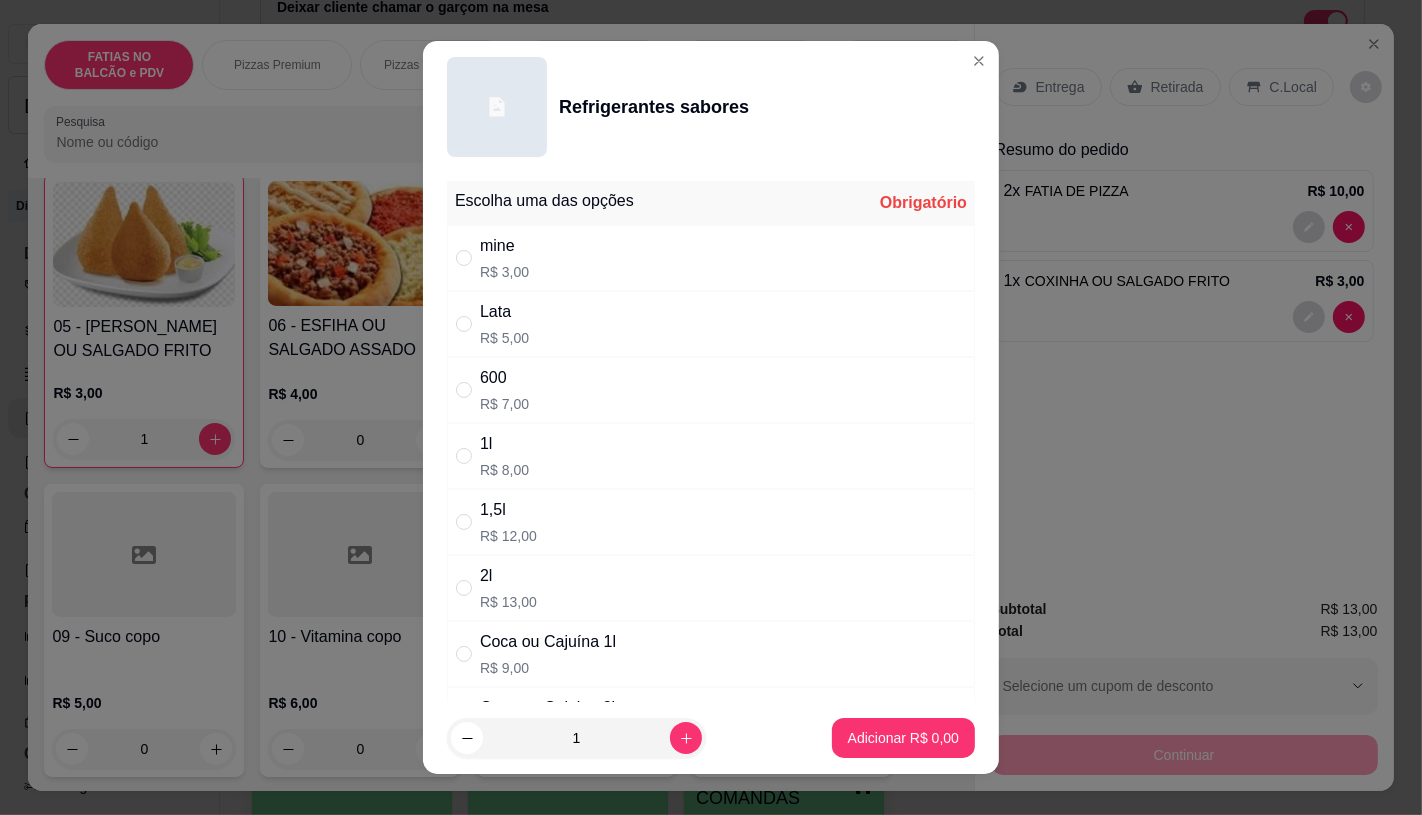 click on "Lata R$ 5,00" at bounding box center (711, 324) 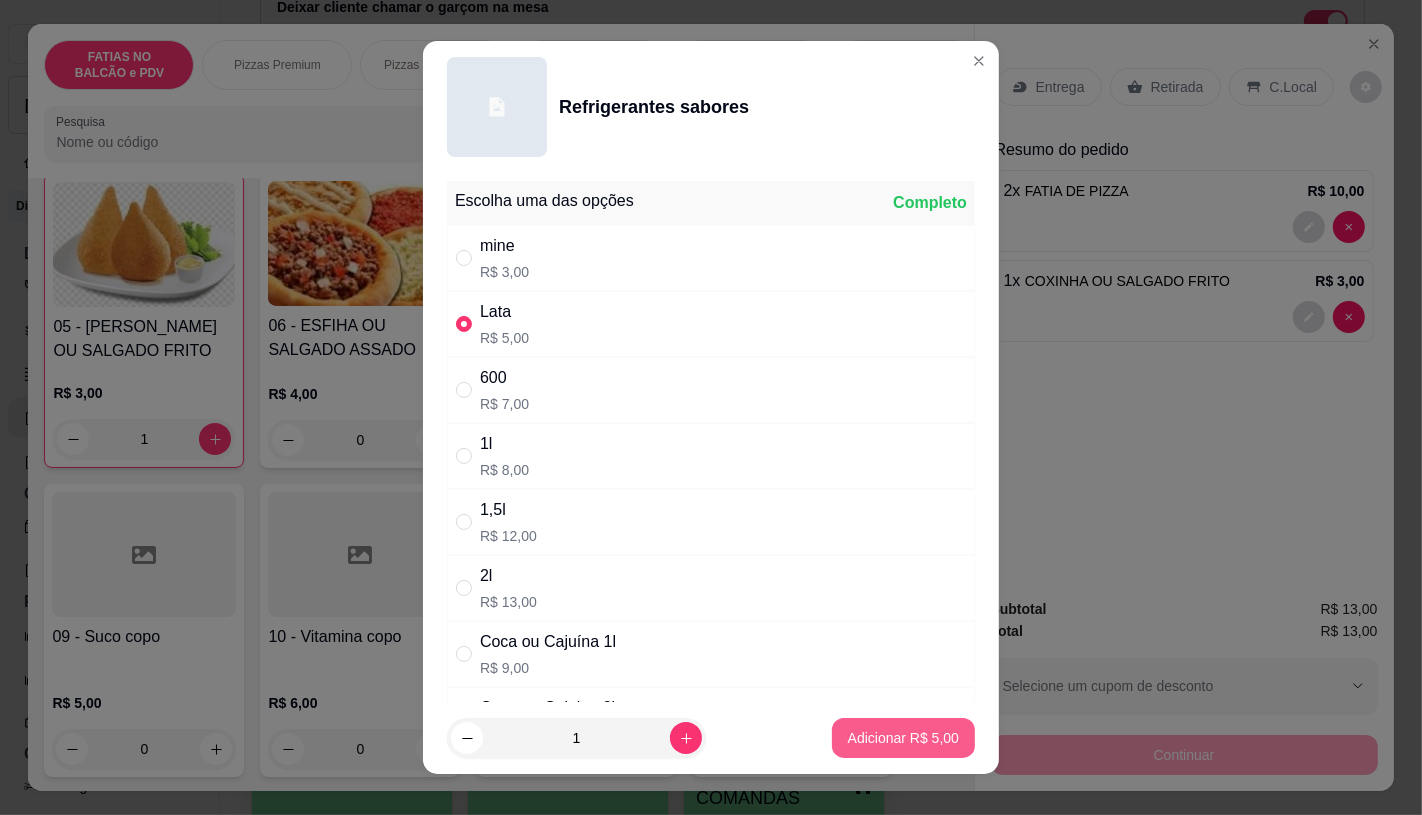 click on "Adicionar   R$ 5,00" at bounding box center (903, 738) 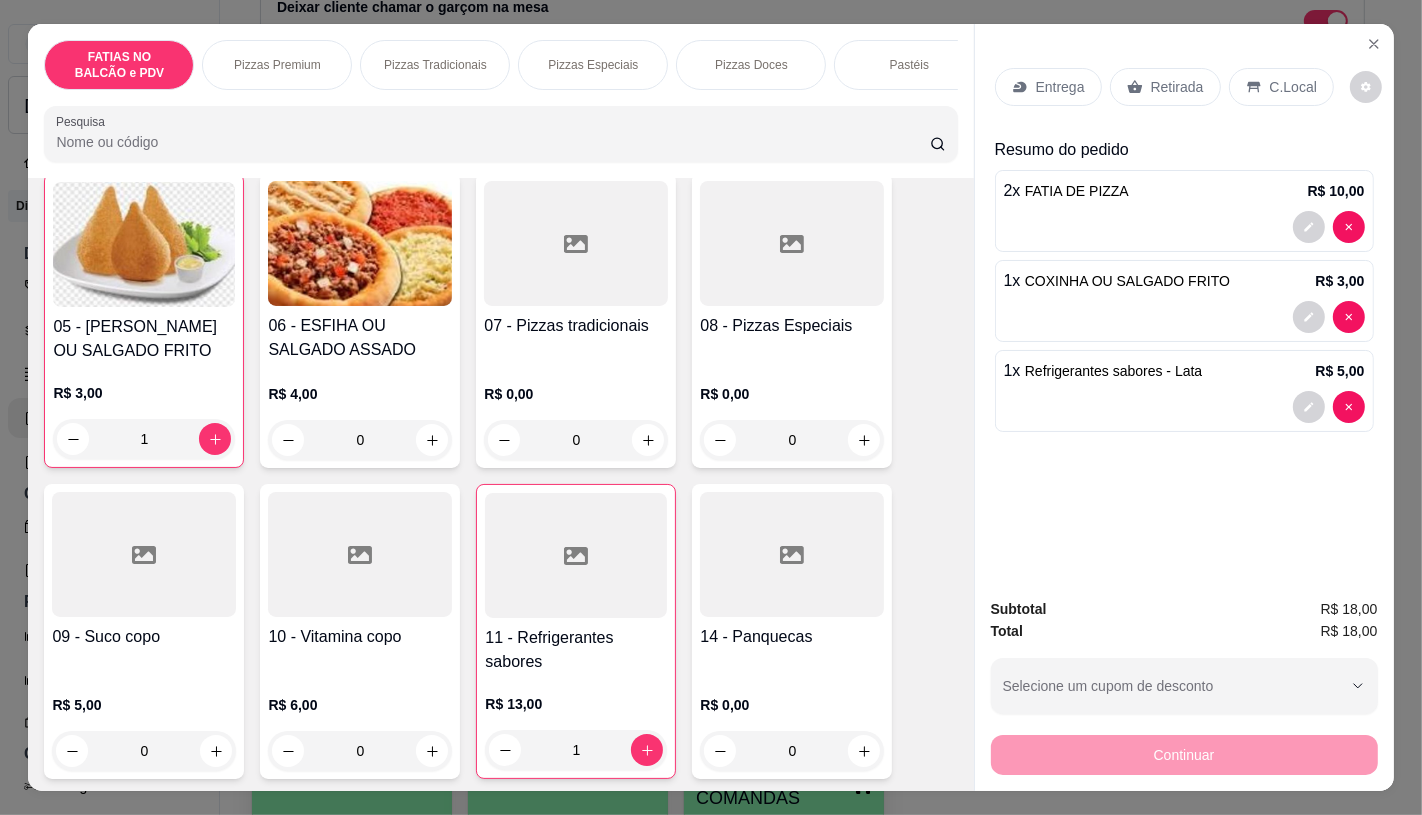 click on "Retirada" at bounding box center [1165, 87] 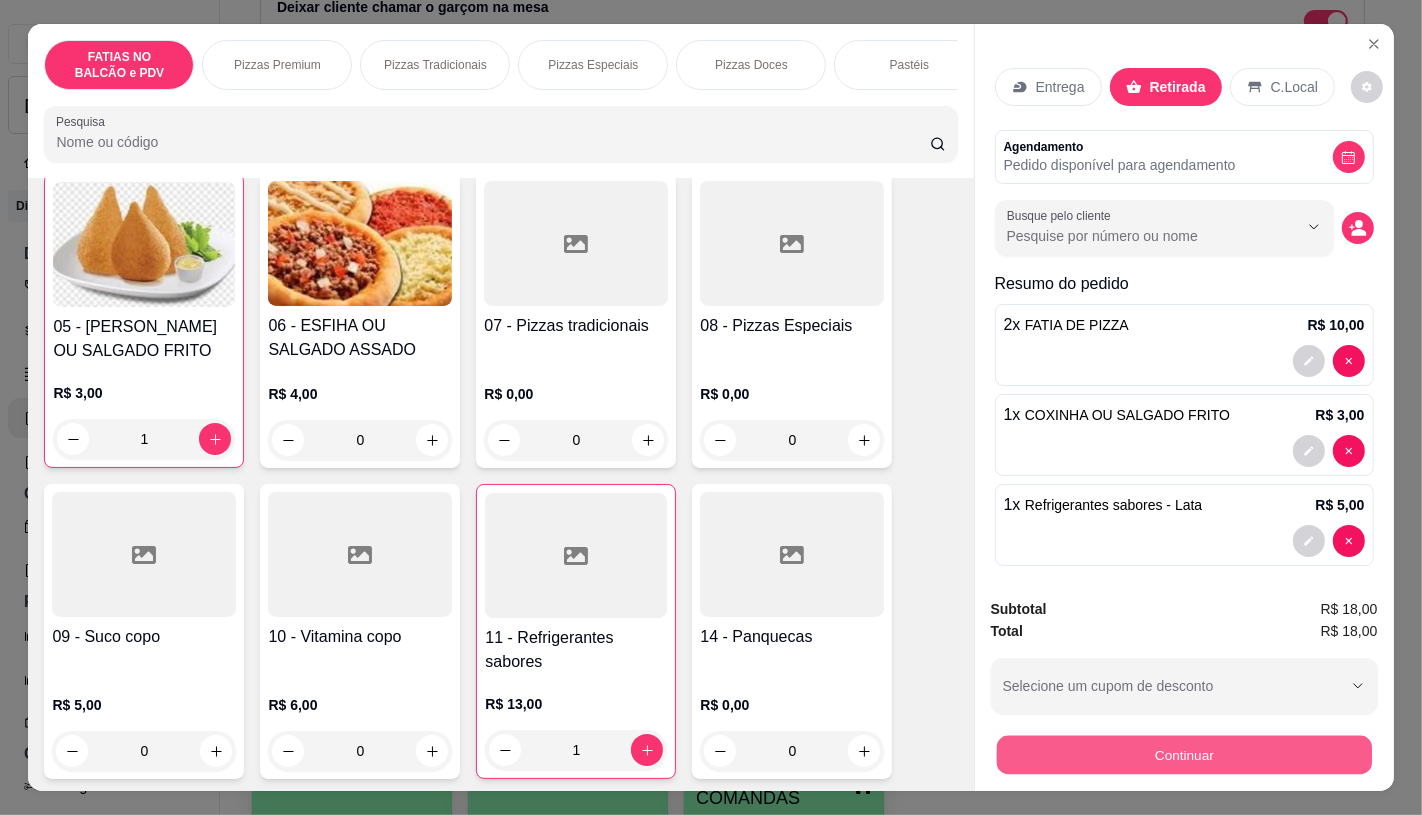 click on "Continuar" at bounding box center [1183, 754] 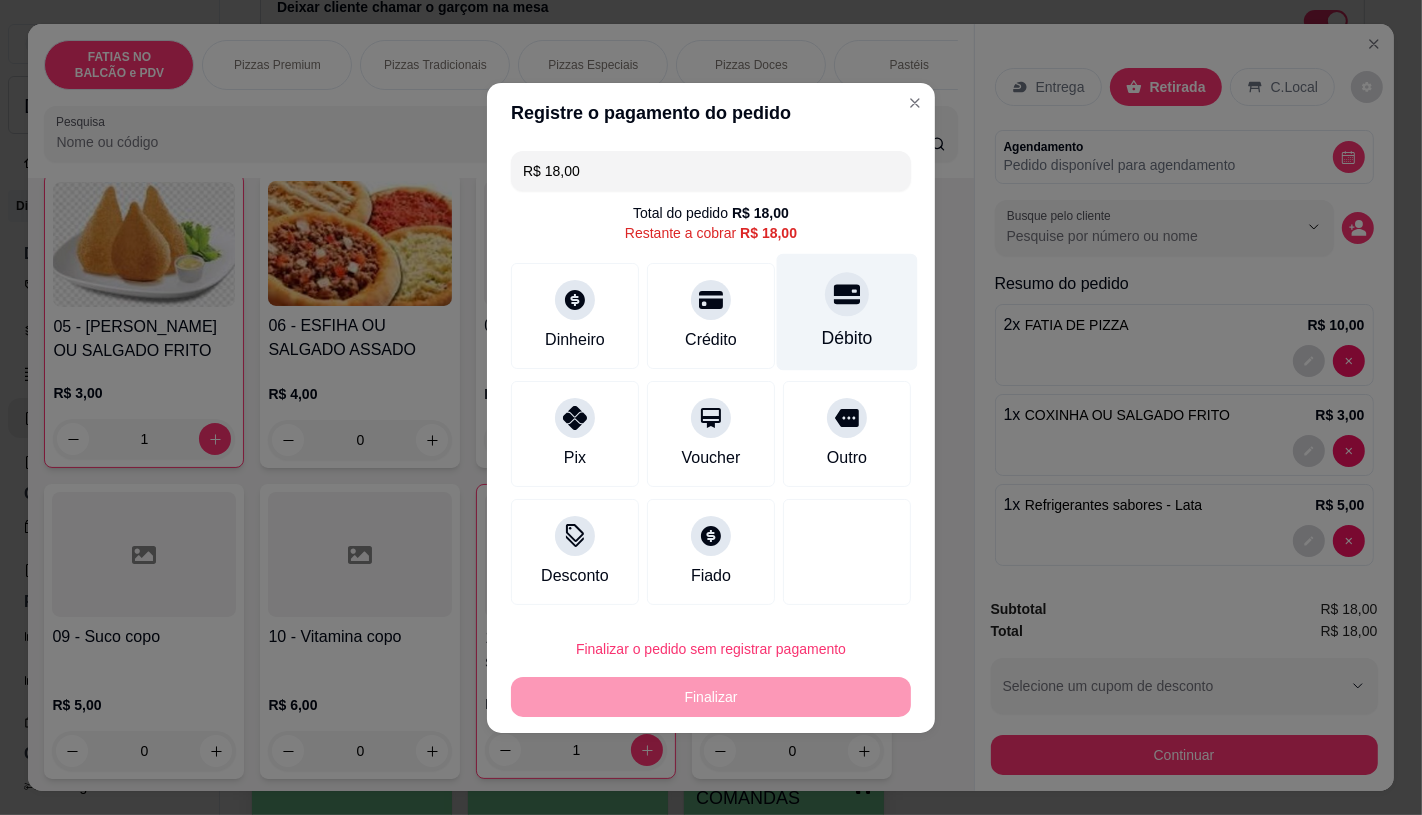 click on "Débito" at bounding box center [847, 311] 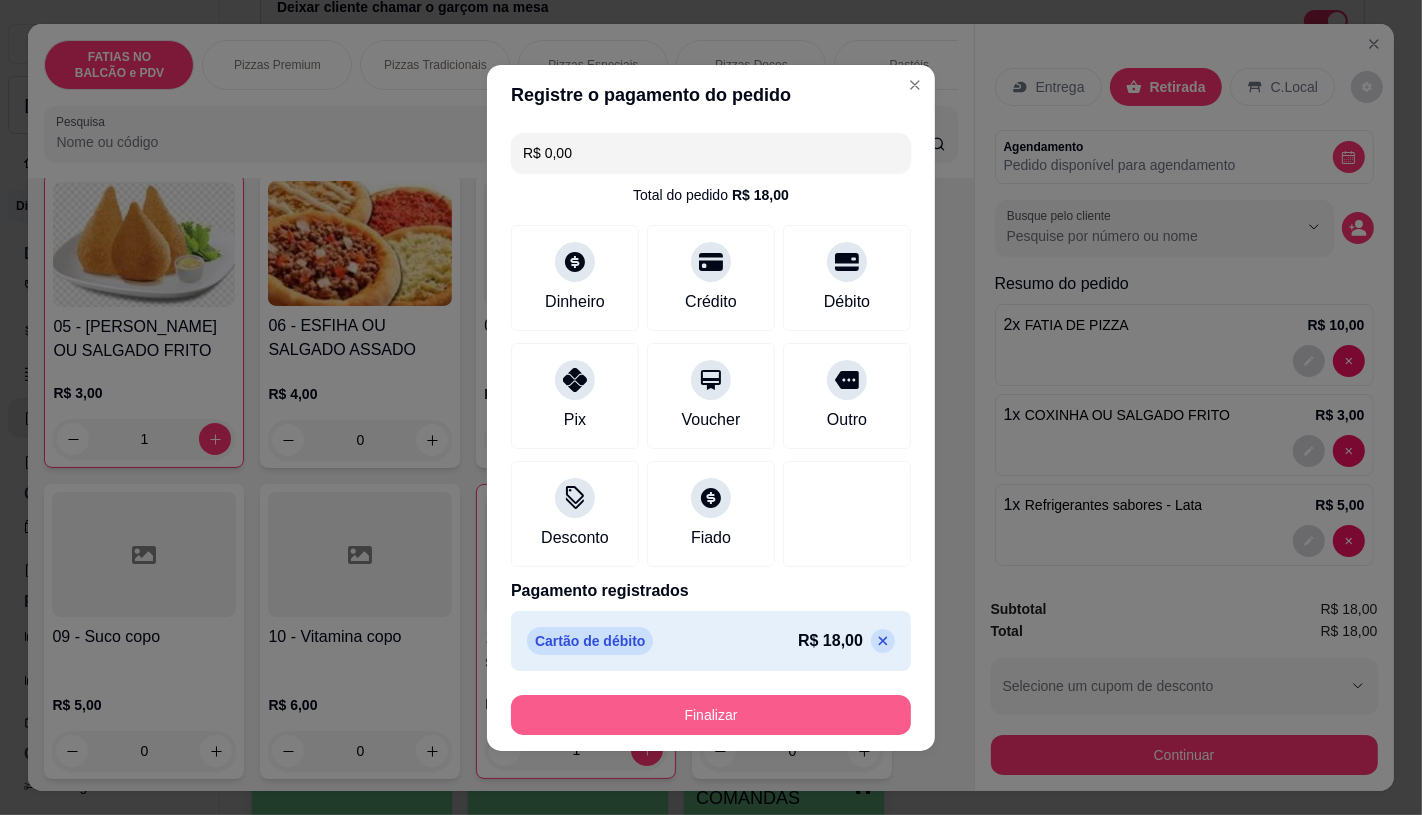 click on "Finalizar" at bounding box center (711, 715) 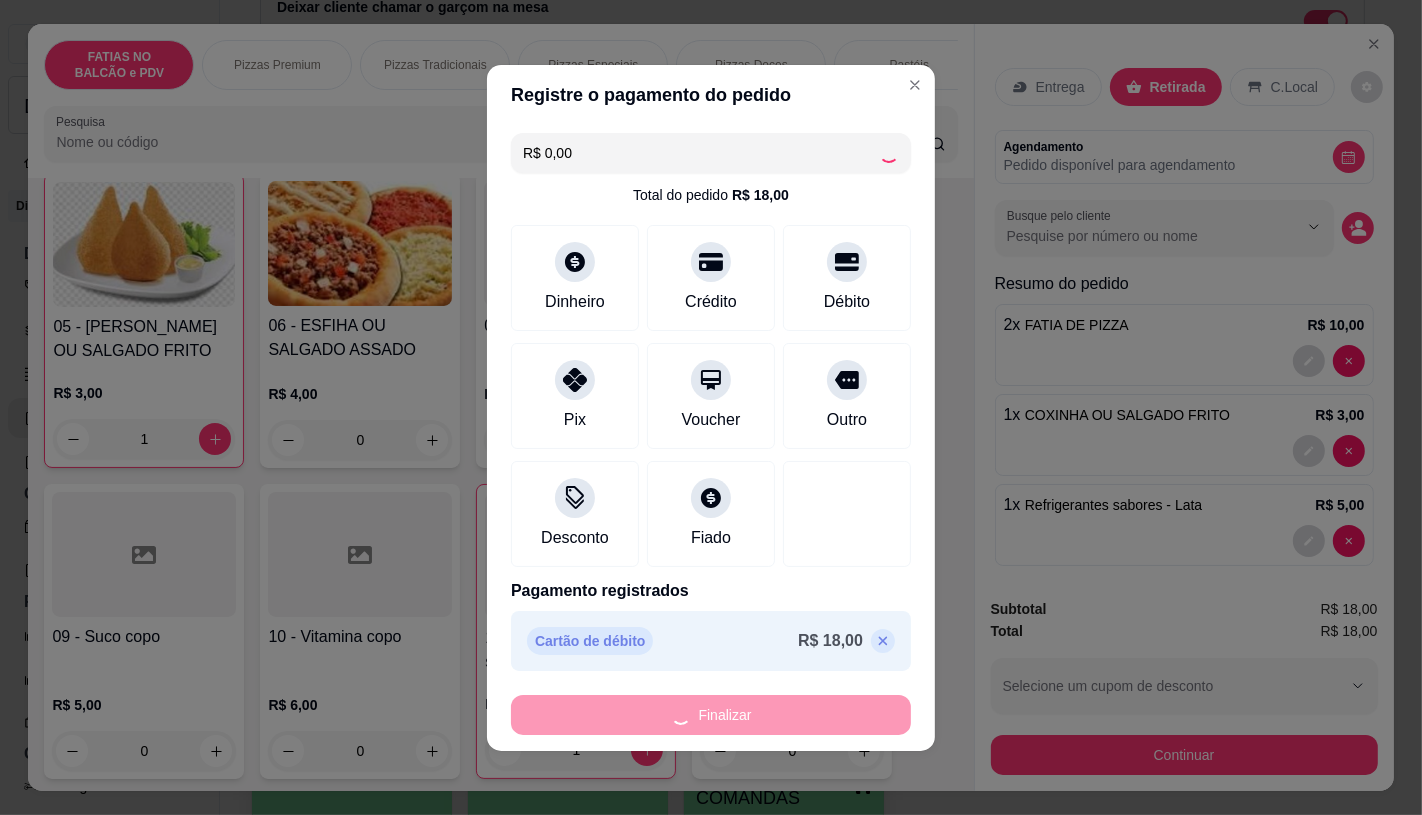 type on "0" 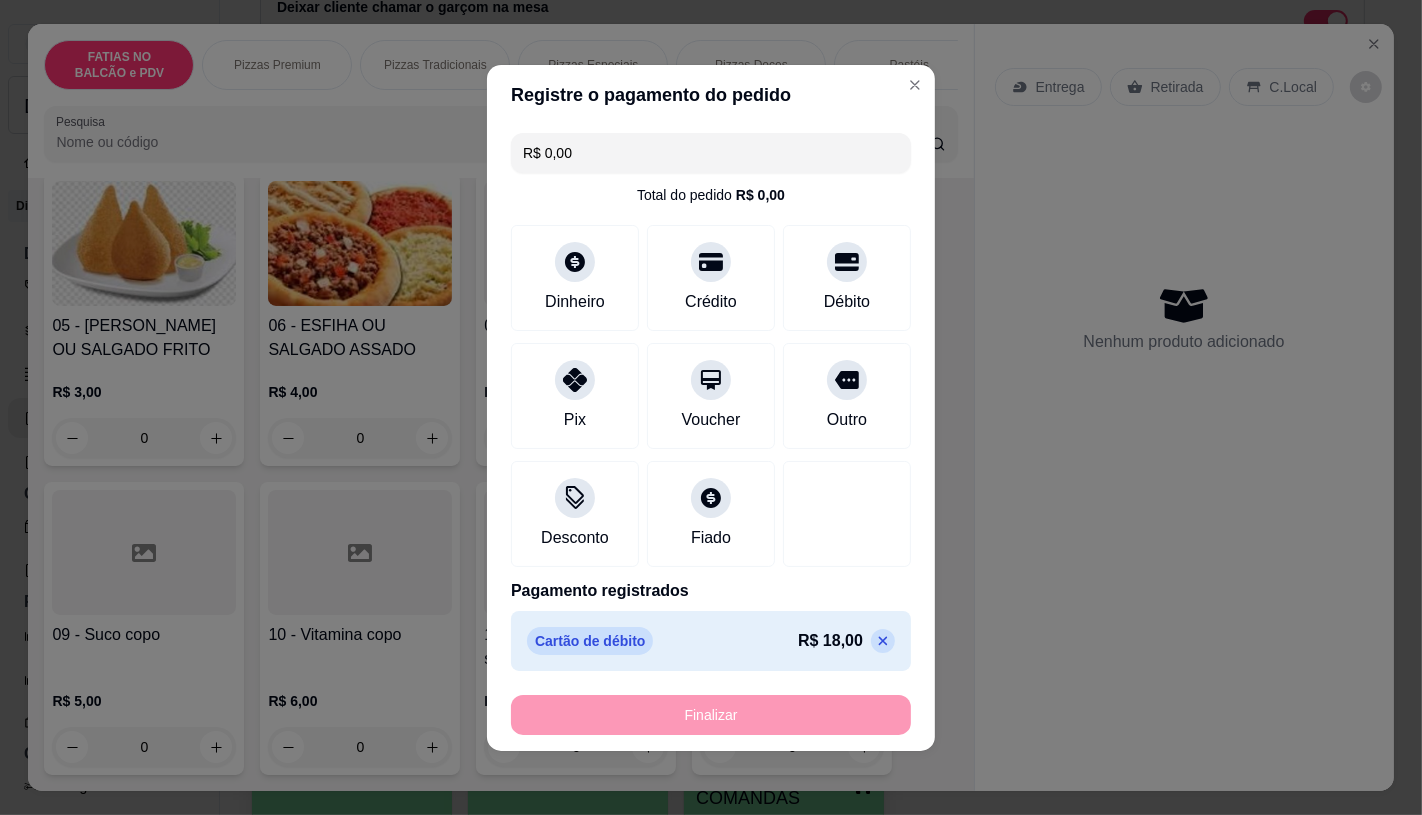 type on "-R$ 18,00" 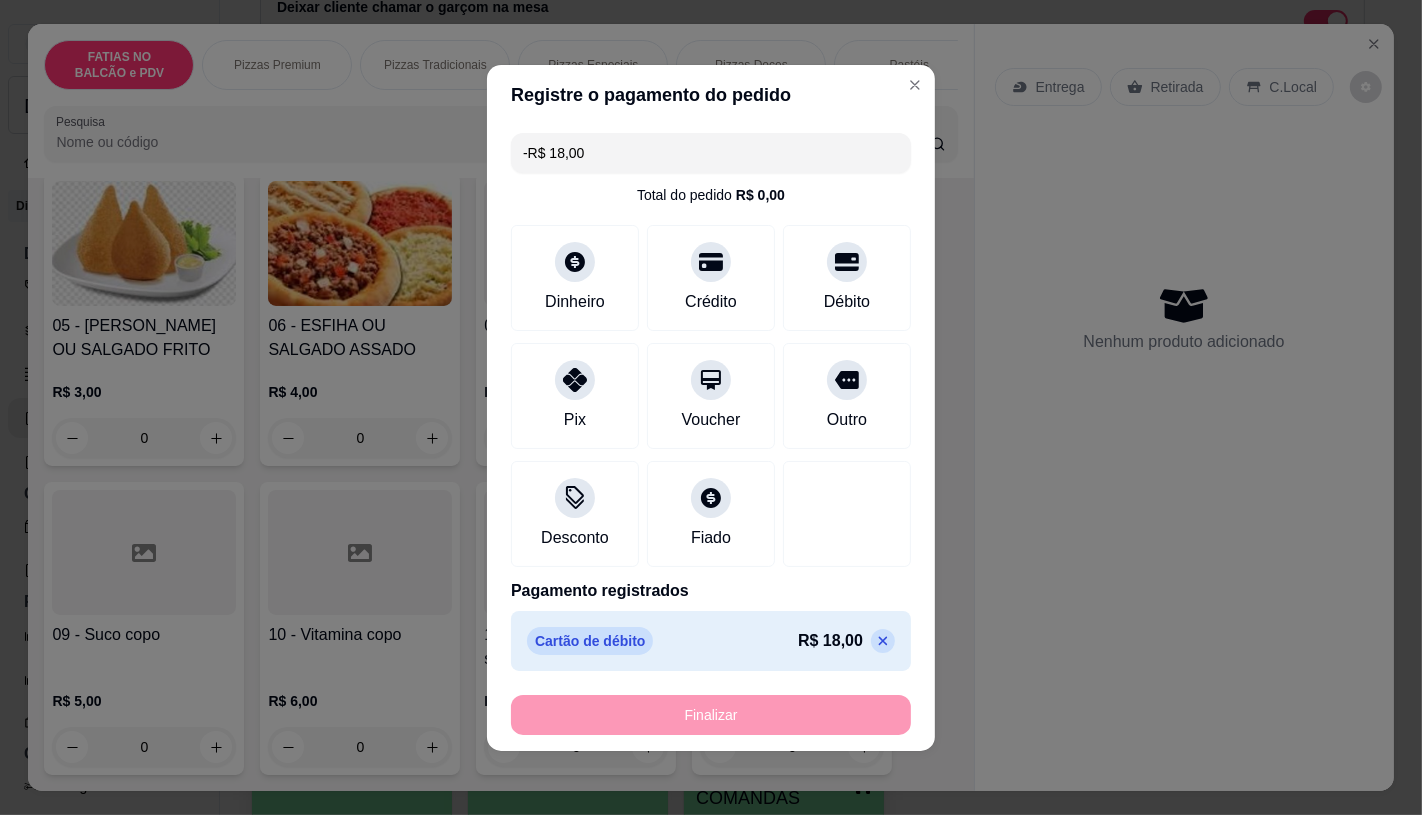 scroll, scrollTop: 443, scrollLeft: 0, axis: vertical 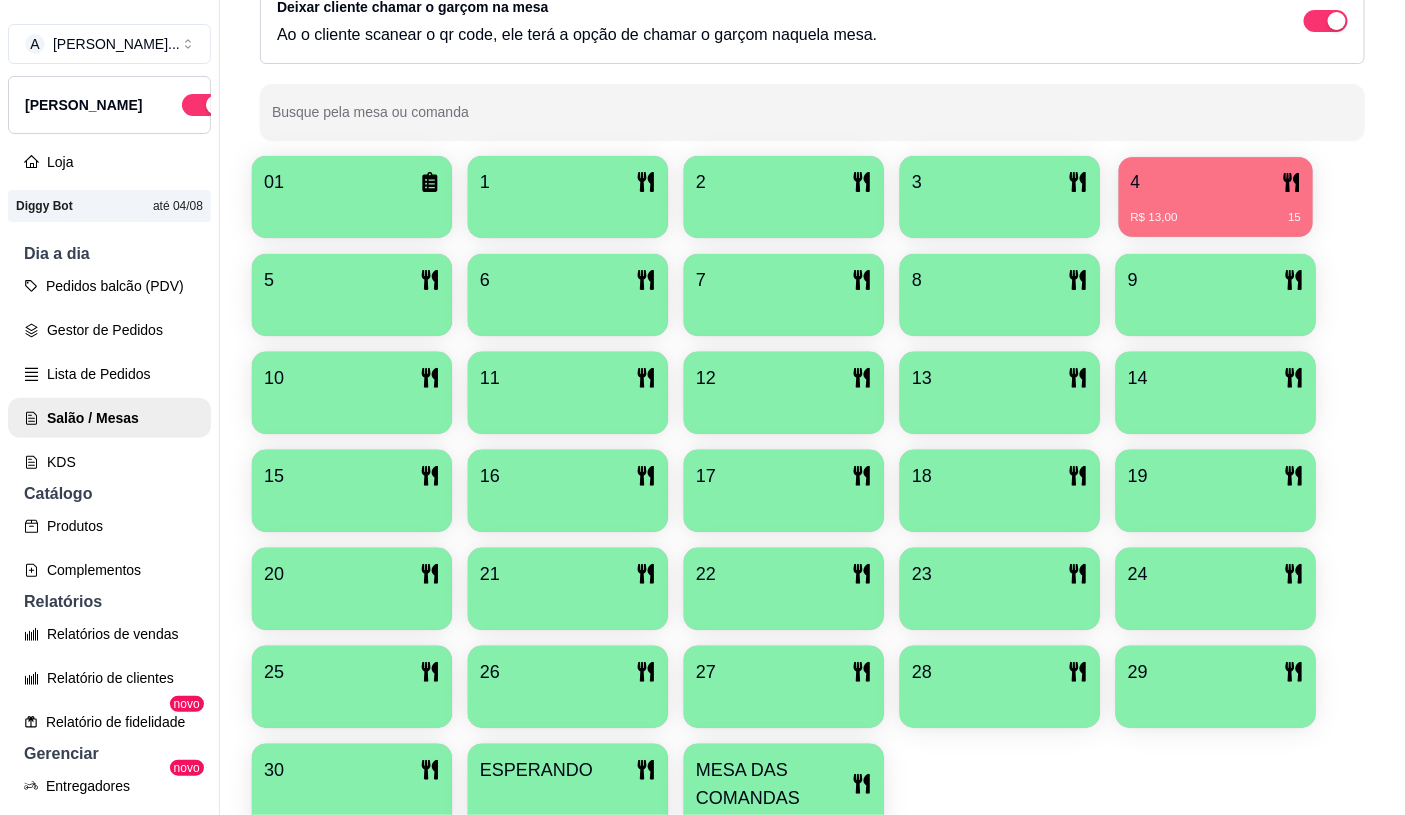 click on "4" at bounding box center [1216, 182] 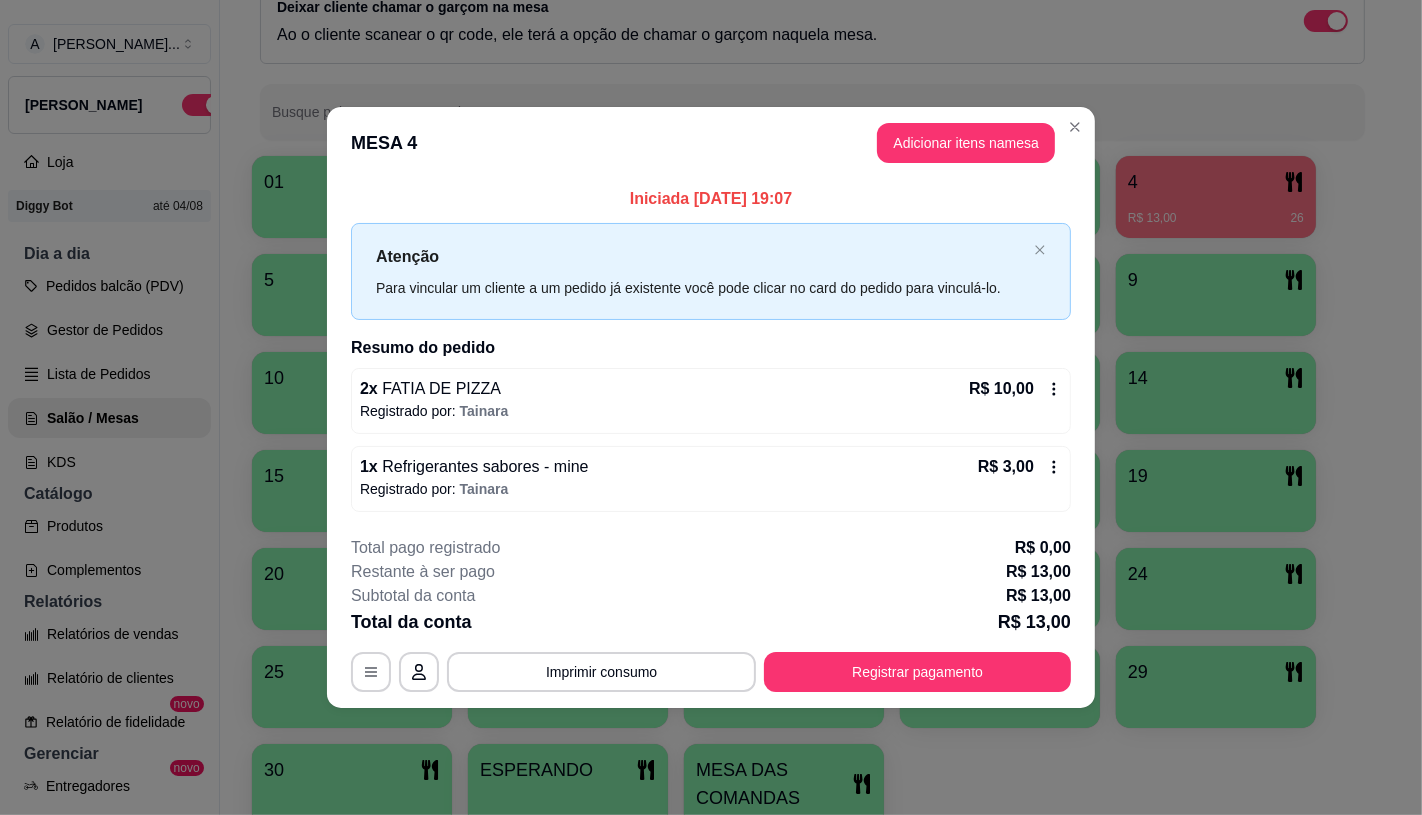 click on "Registrado por:   [PERSON_NAME]" at bounding box center (711, 489) 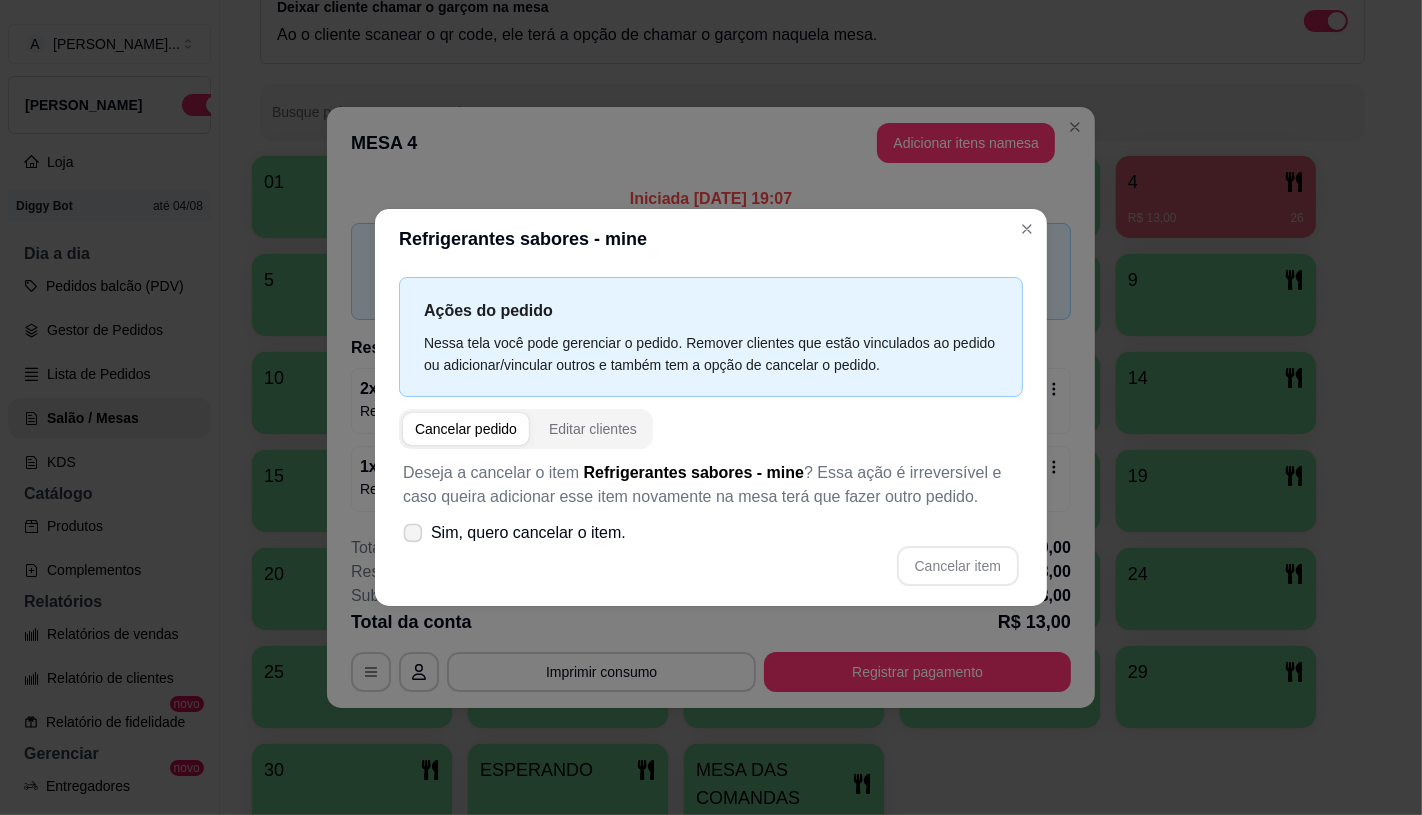 click on "Sim, quero cancelar o item." at bounding box center [528, 533] 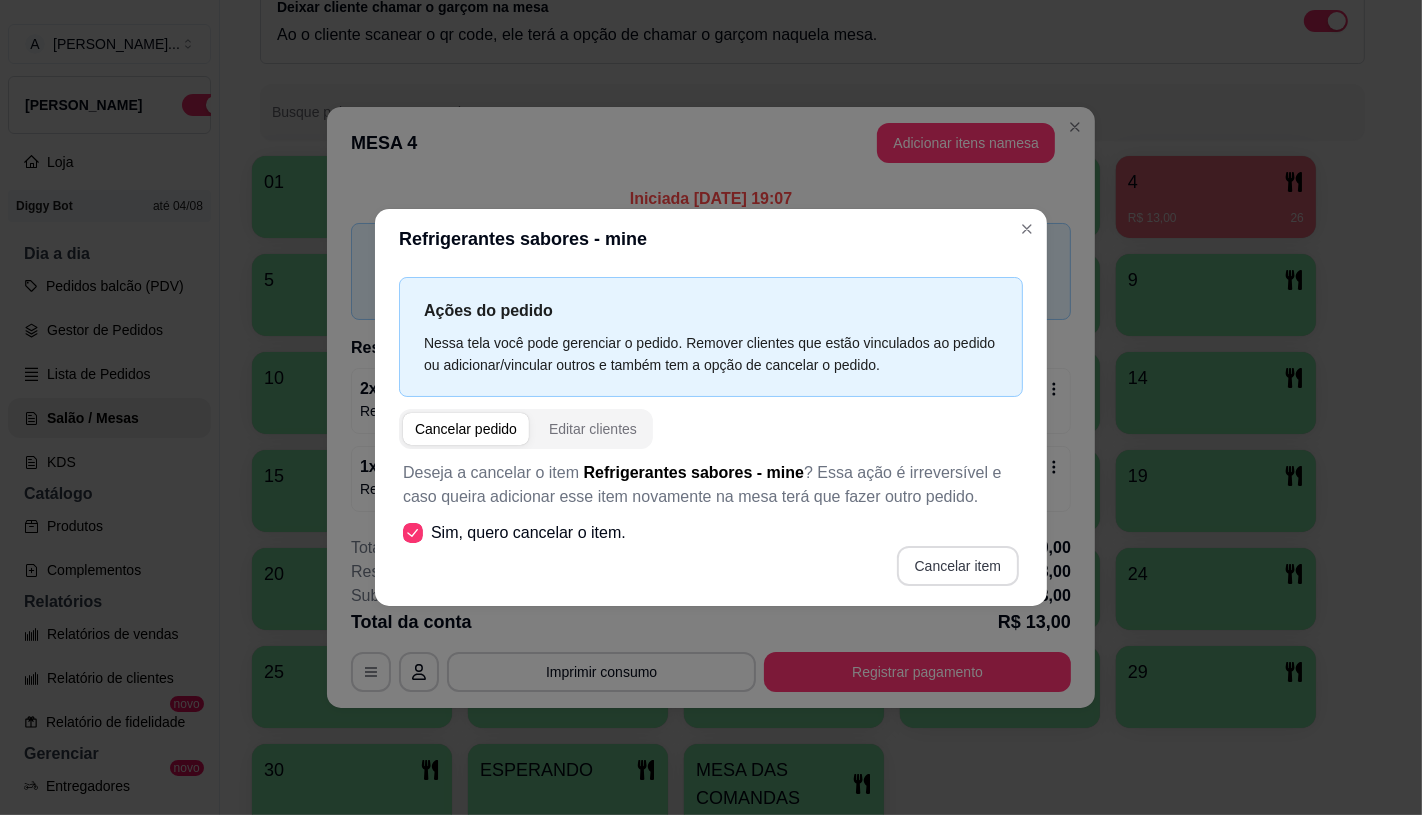 click on "Cancelar item" at bounding box center [958, 566] 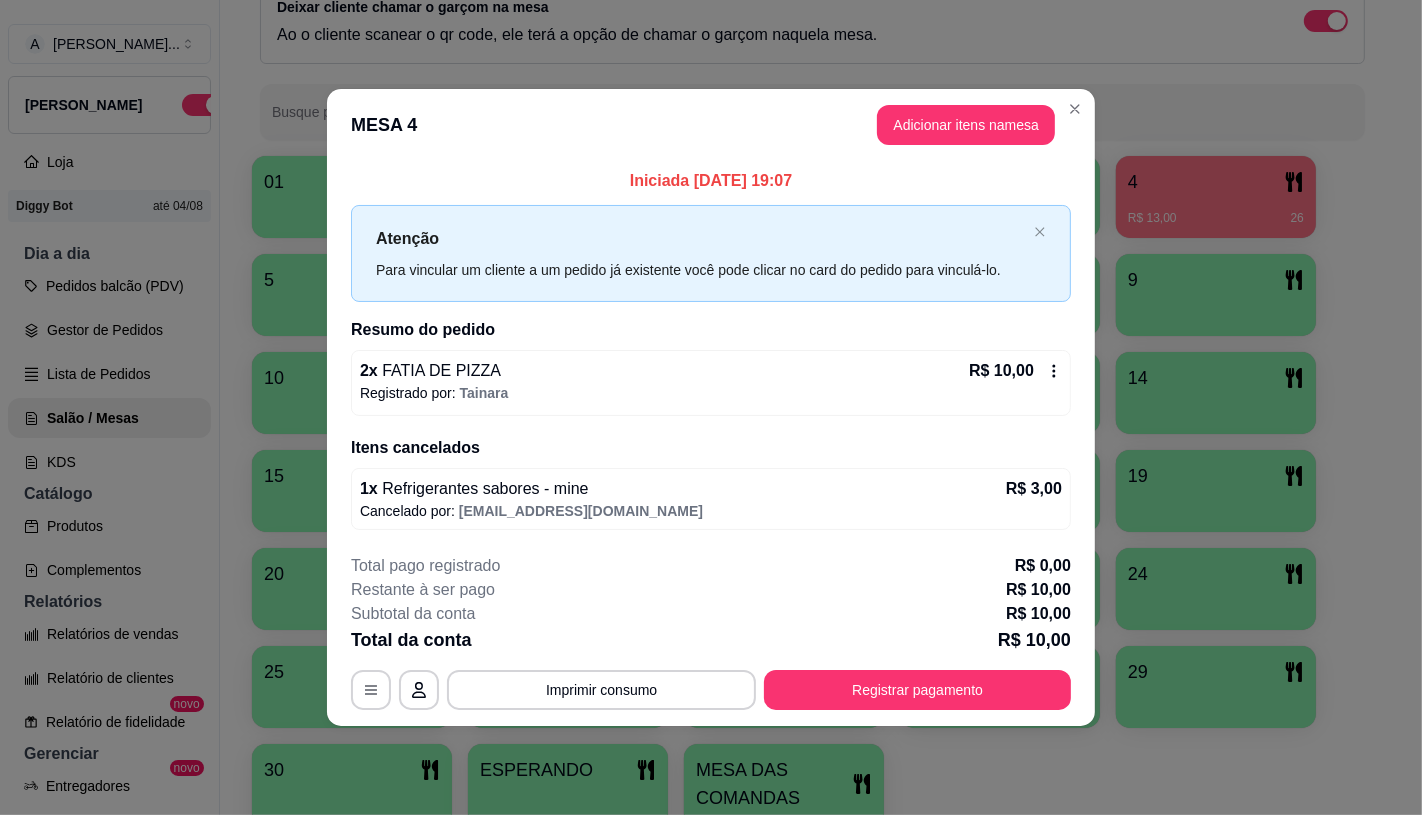 click on "2 x   FATIA DE PIZZA R$ 10,00" at bounding box center [711, 371] 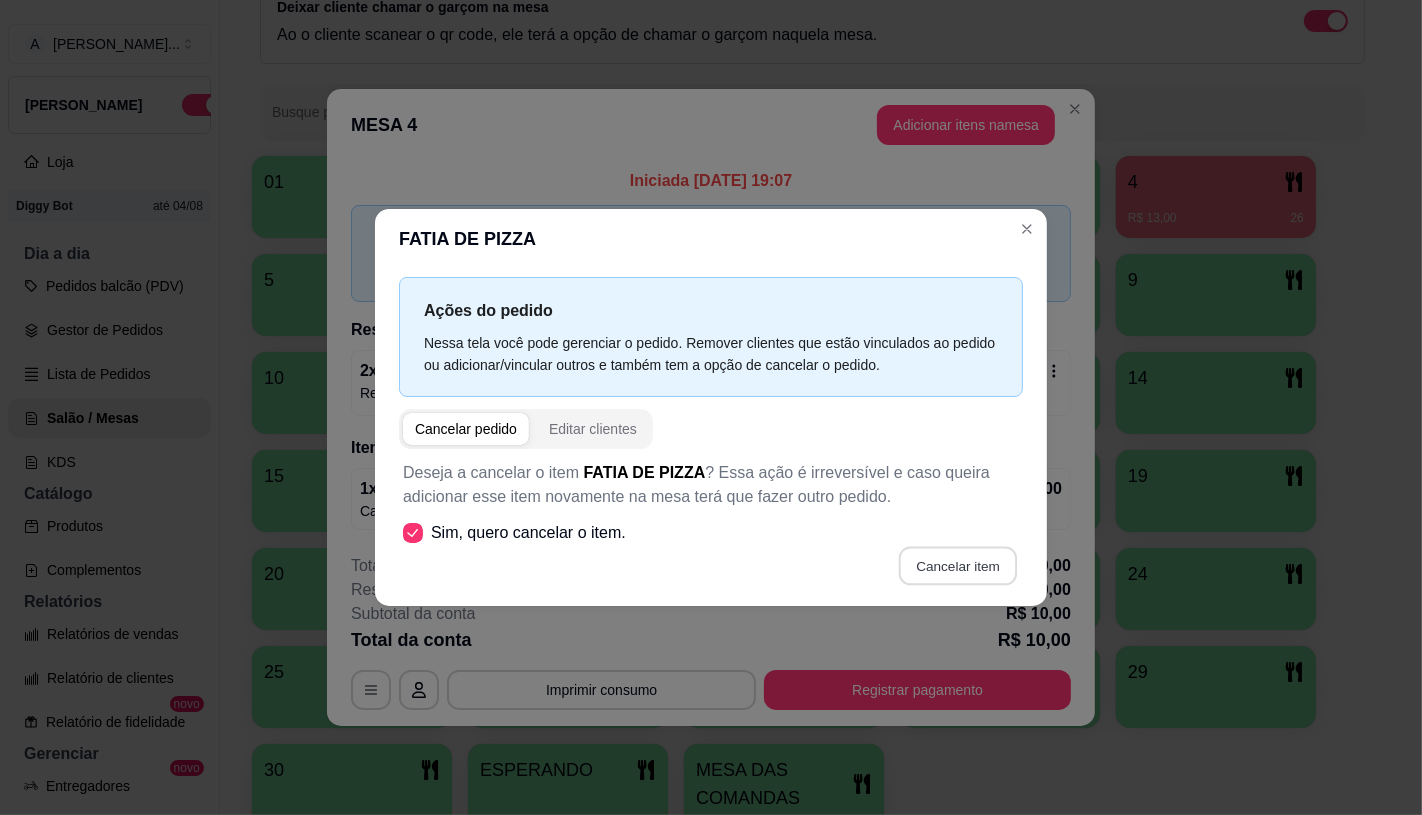 click on "Cancelar item" at bounding box center (957, 565) 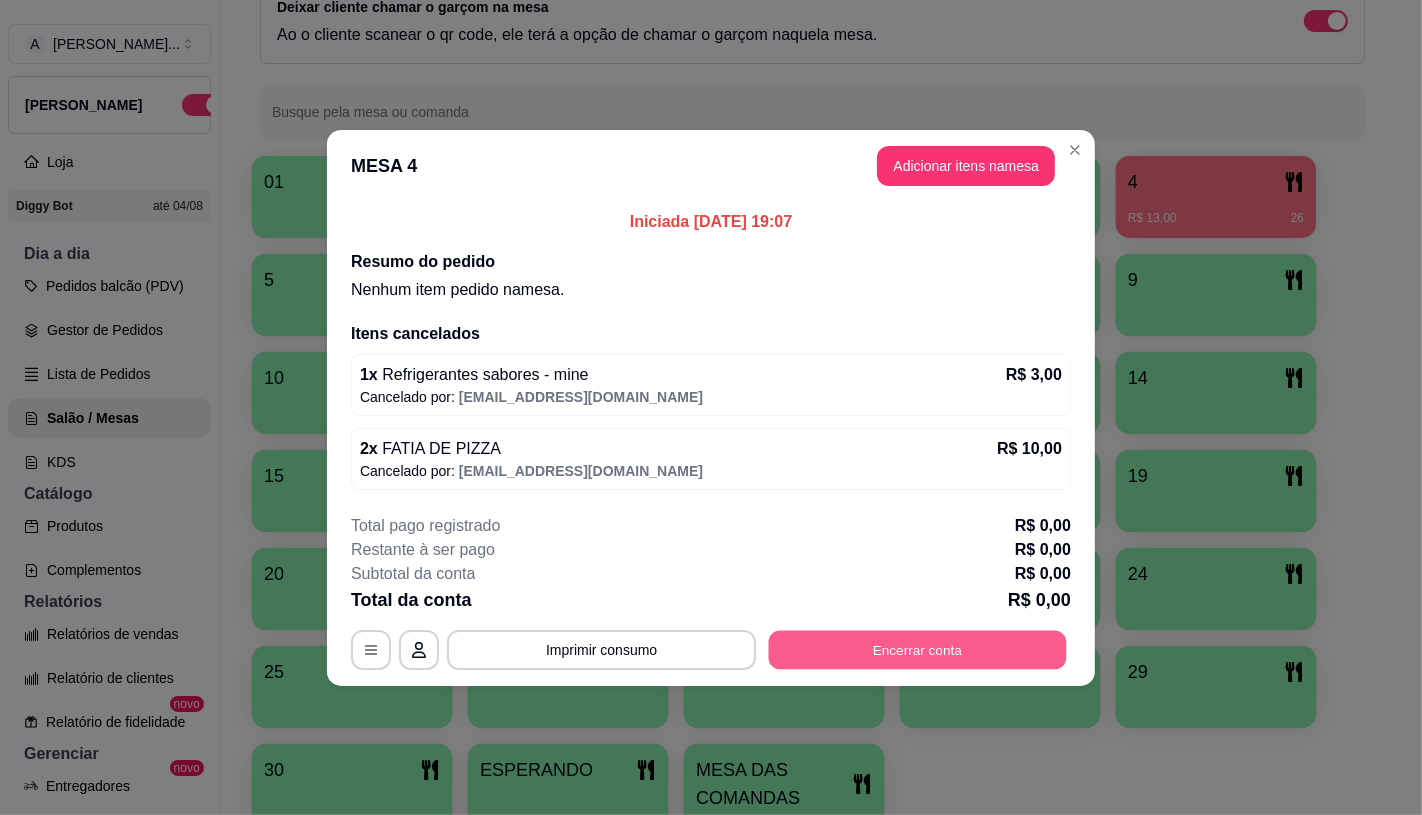 click on "Encerrar conta" at bounding box center [918, 649] 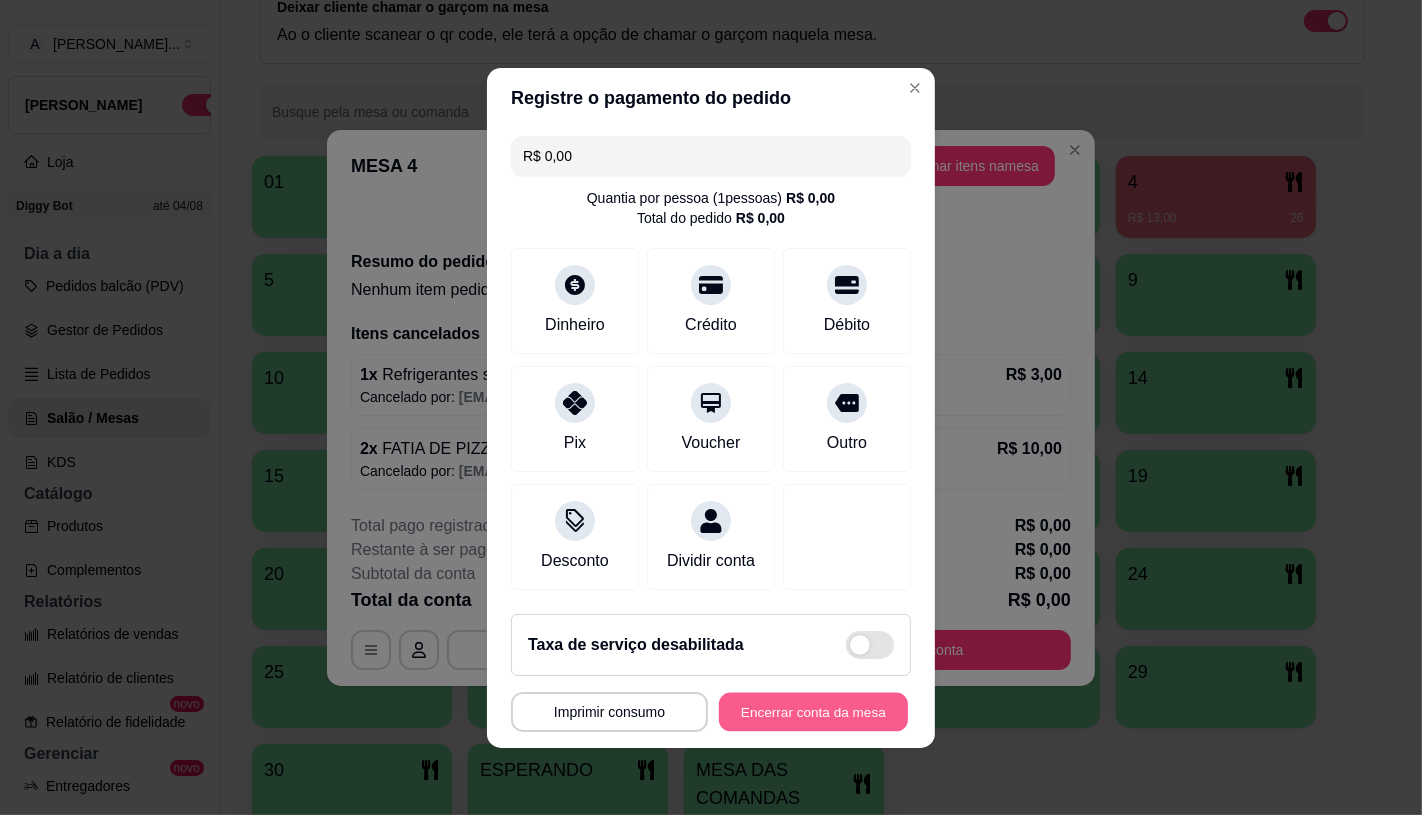 click on "Encerrar conta da mesa" at bounding box center [813, 711] 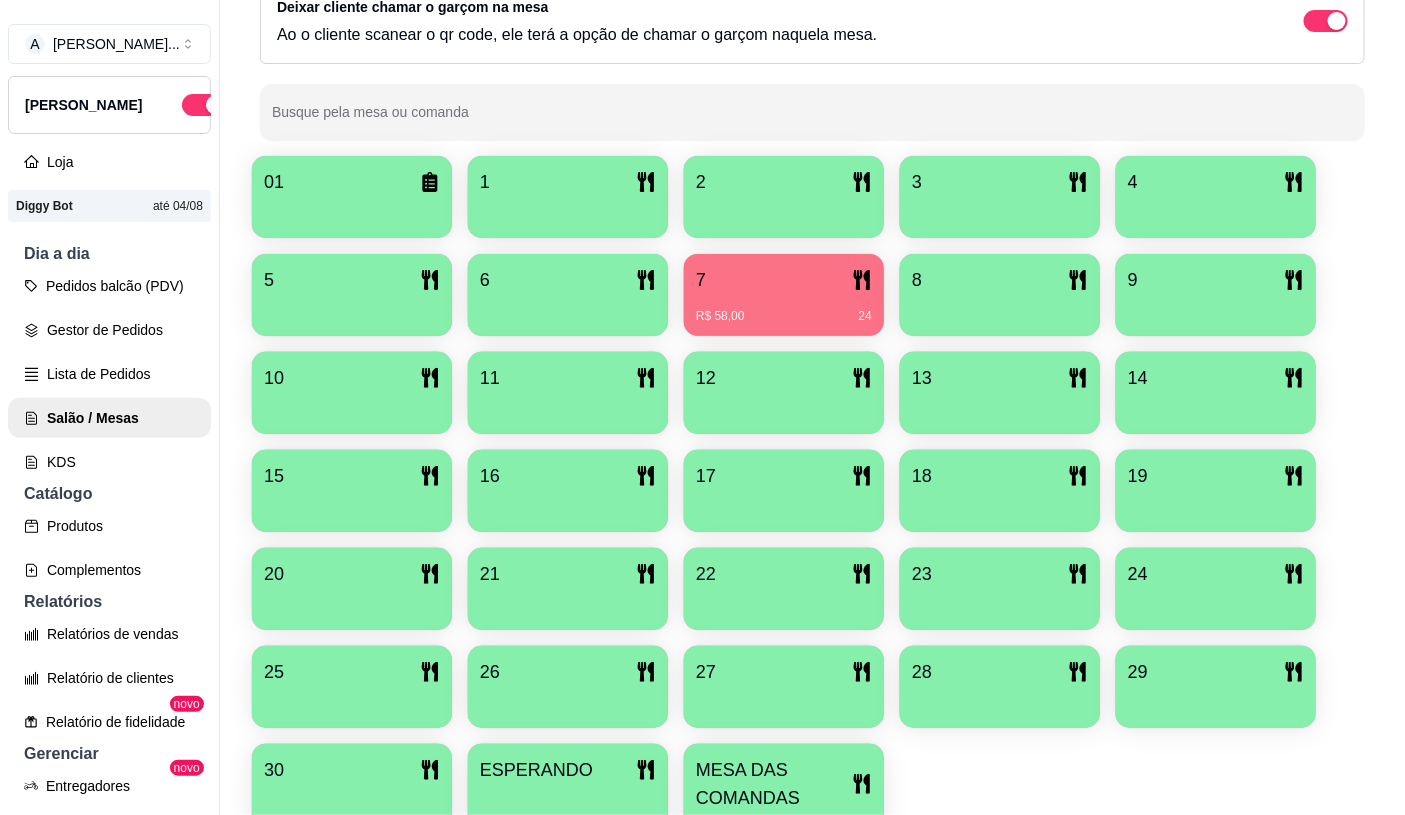click on "27" at bounding box center [784, 687] 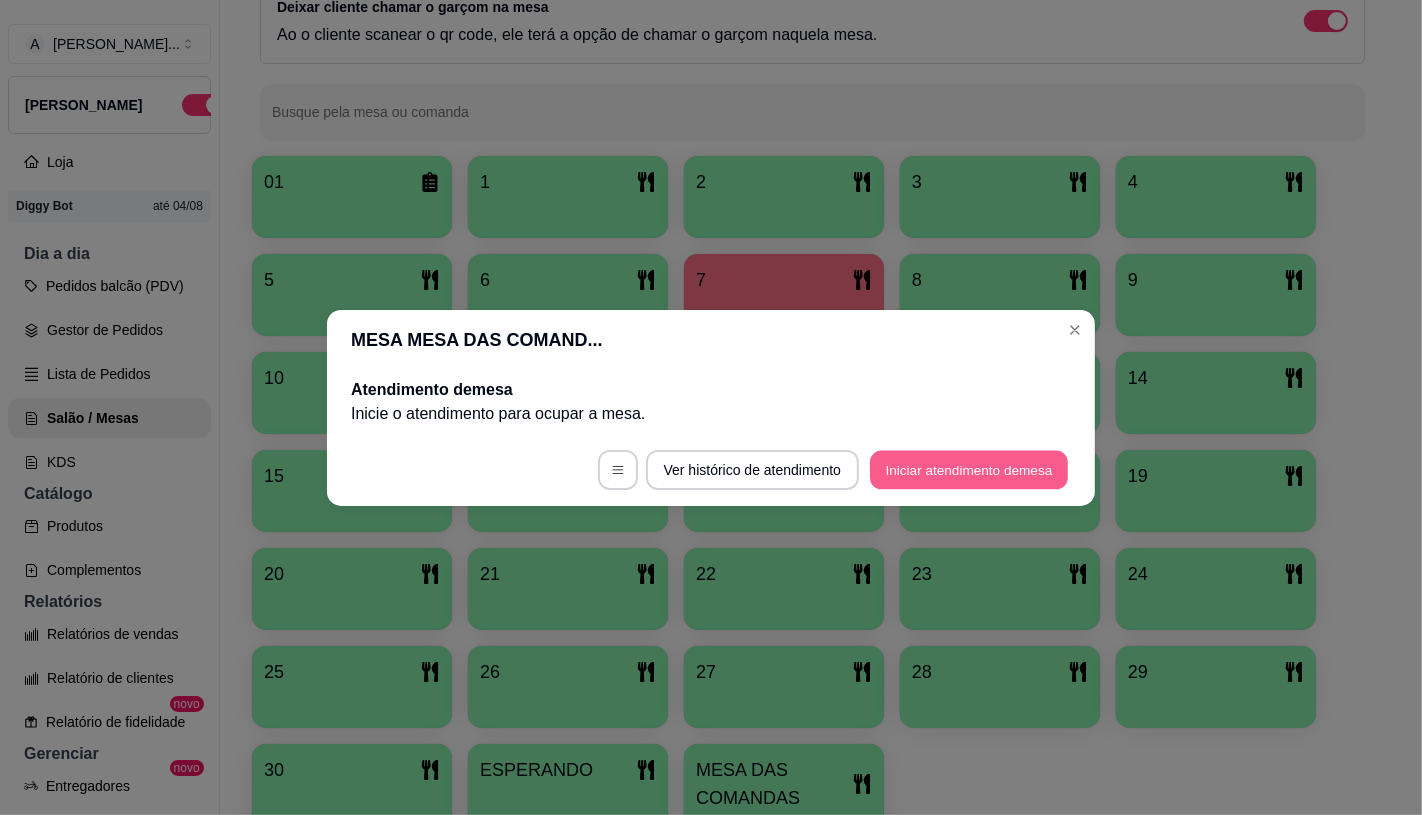 click on "Iniciar atendimento de  mesa" at bounding box center [969, 469] 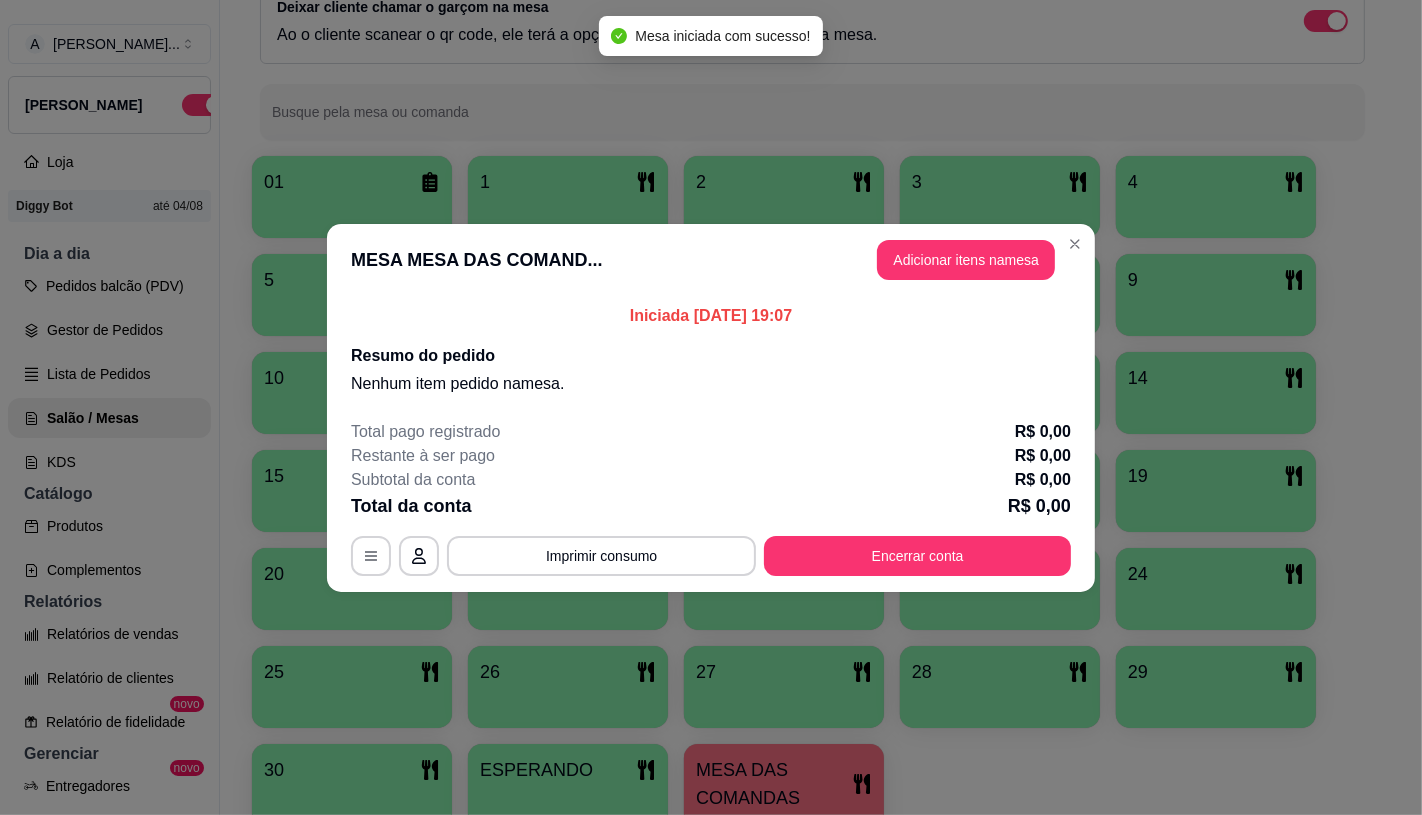 click on "MESA MESA DAS COMAND... Adicionar itens na  mesa" at bounding box center (711, 260) 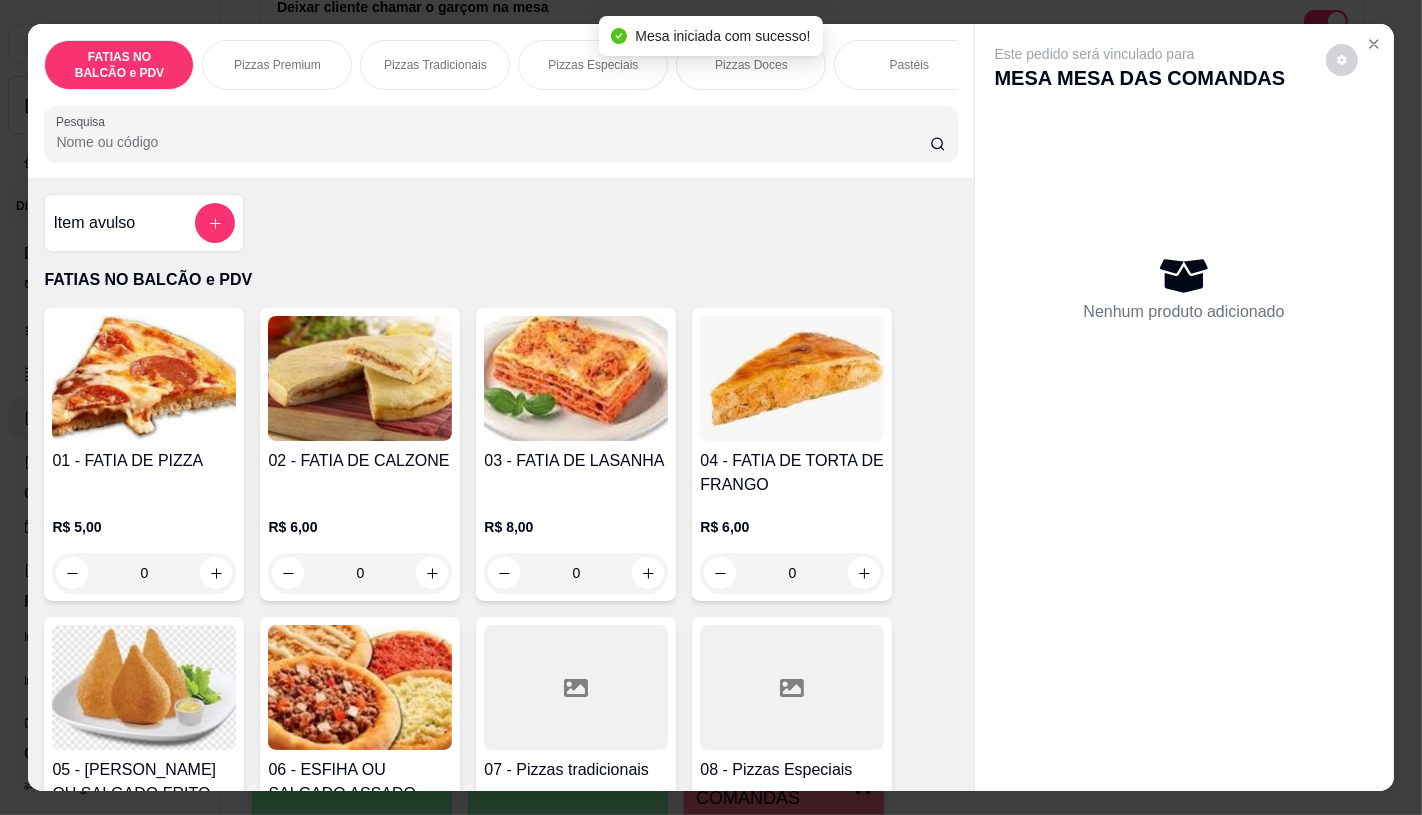 scroll, scrollTop: 111, scrollLeft: 0, axis: vertical 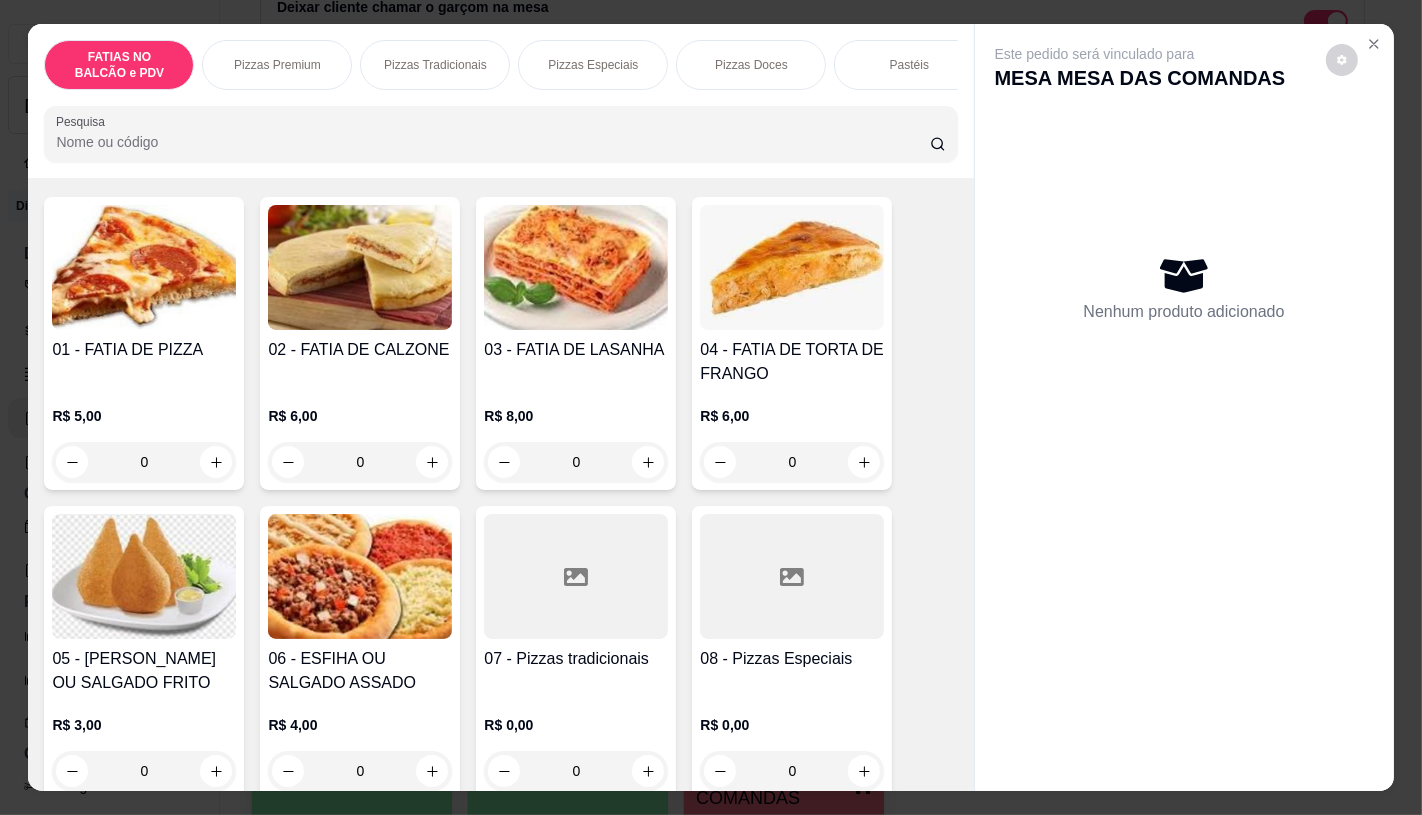 click at bounding box center [792, 576] 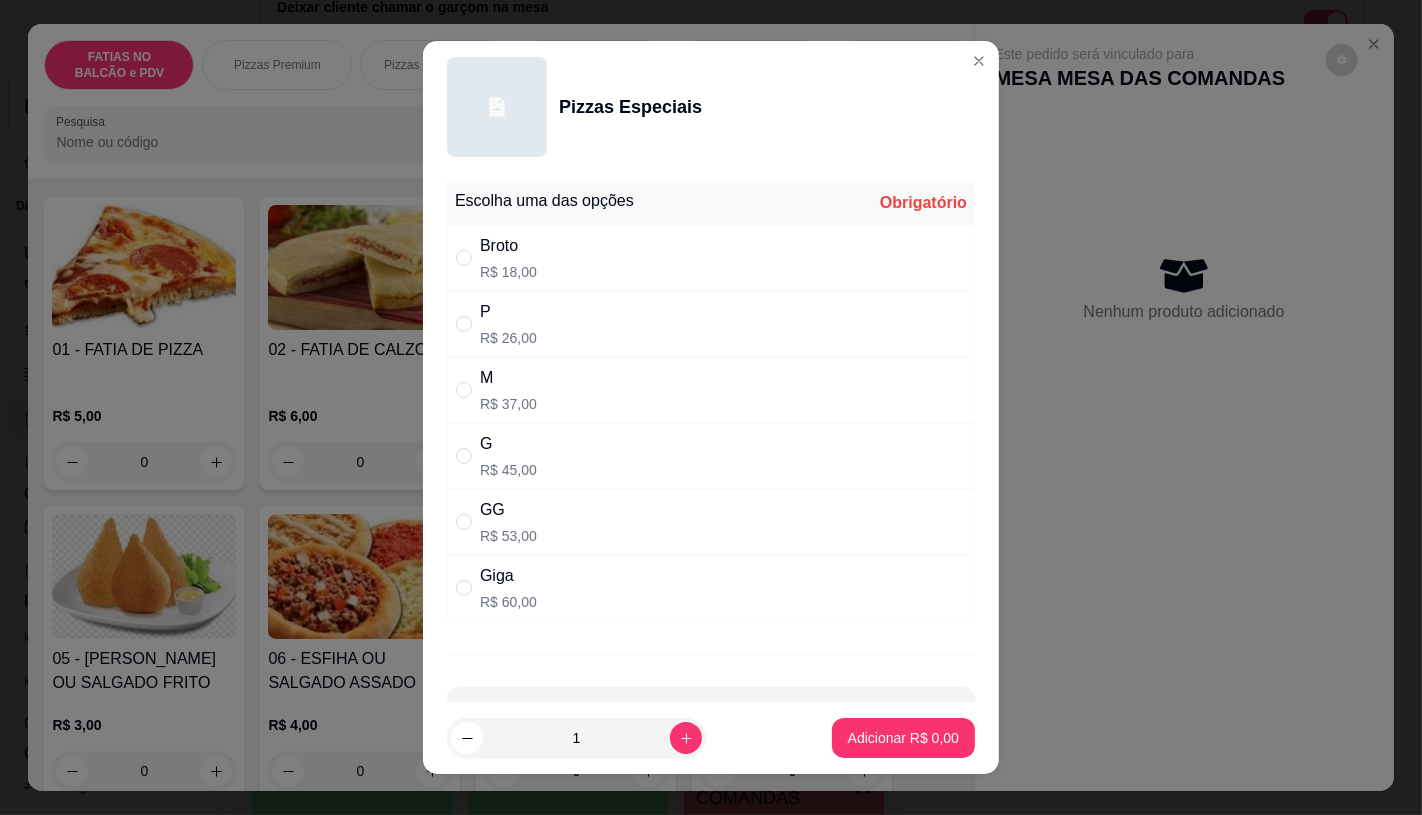 click on "R$ 53,00" at bounding box center (508, 536) 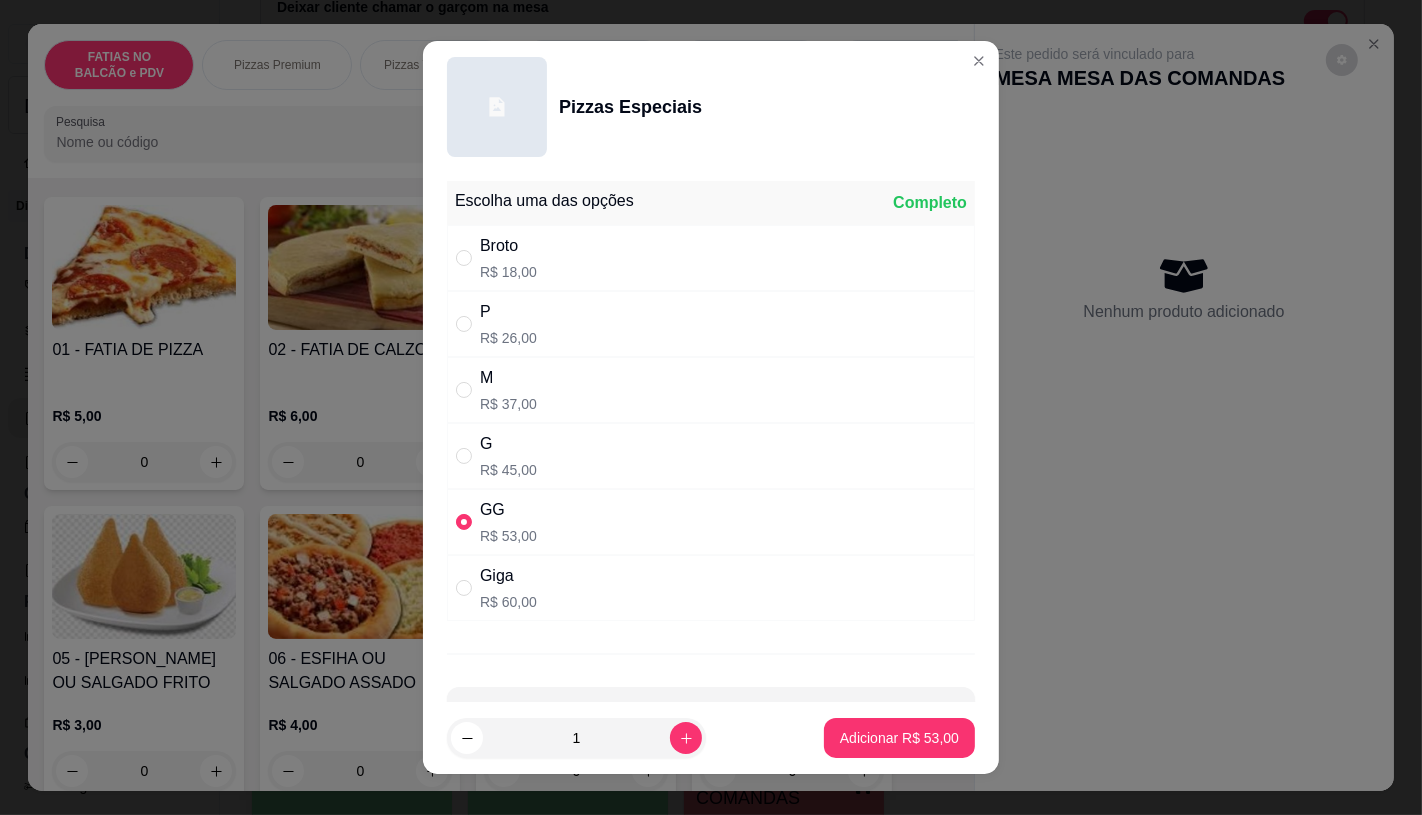 click on "Adicionar   R$ 53,00" at bounding box center [899, 738] 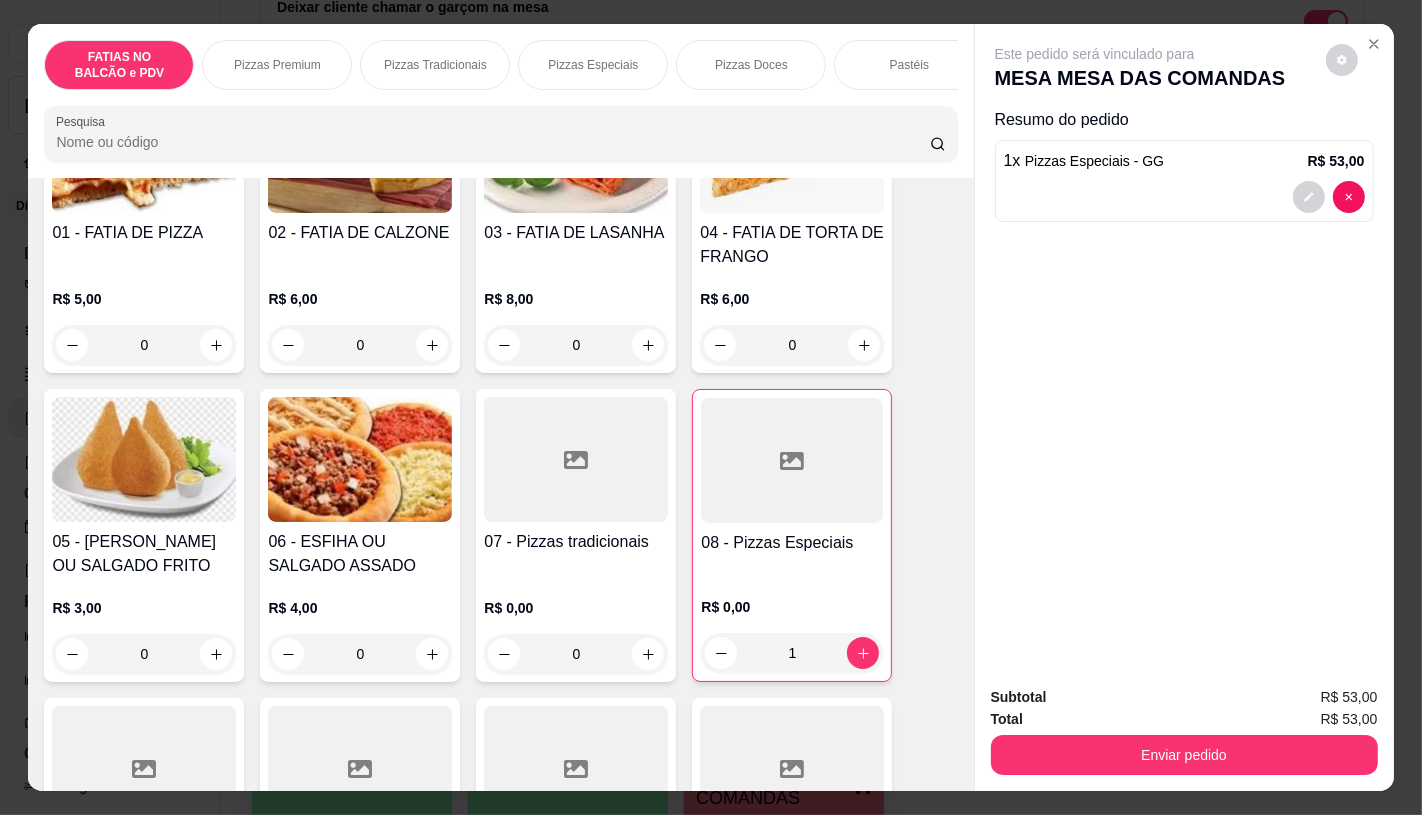 scroll, scrollTop: 444, scrollLeft: 0, axis: vertical 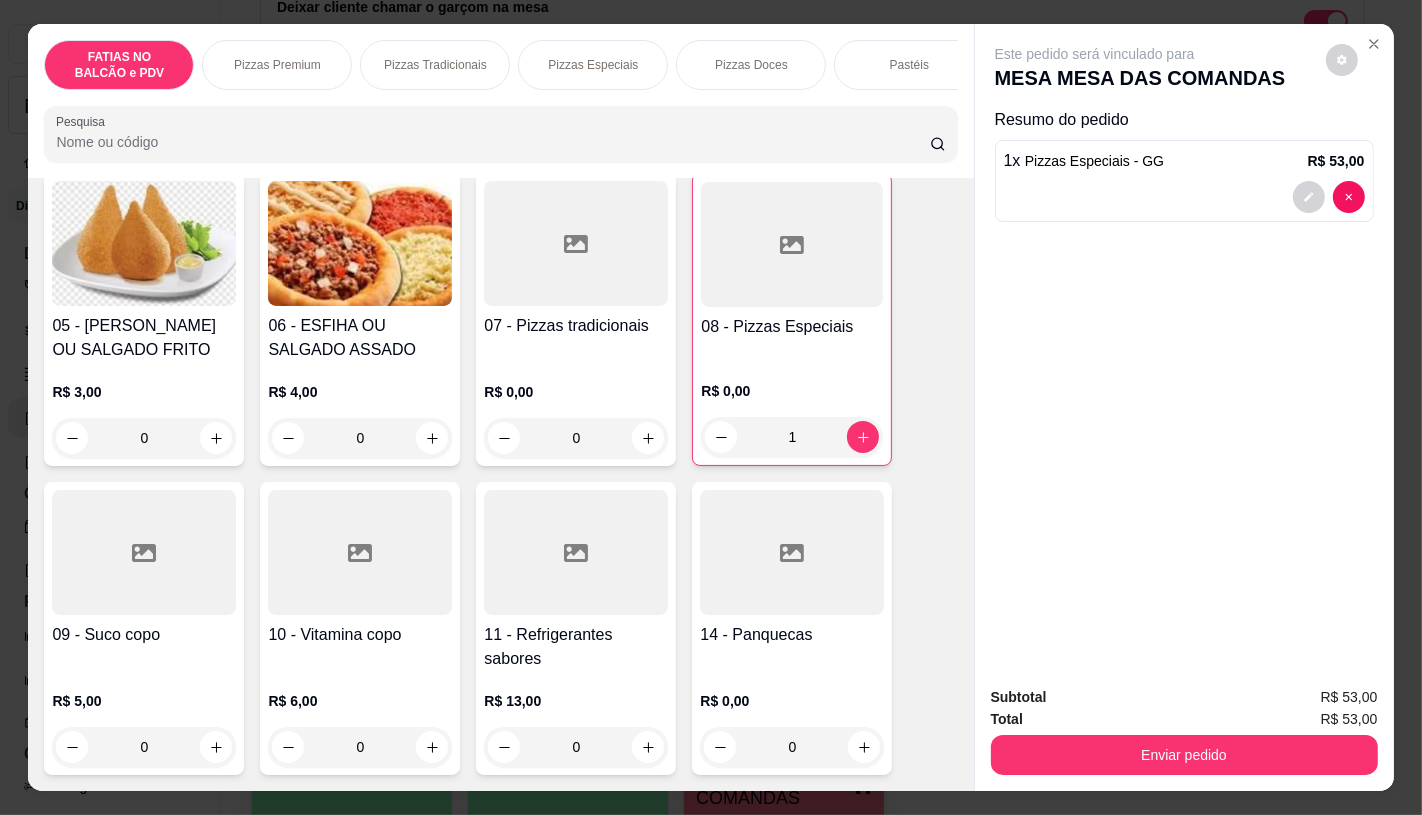 click on "11 - Refrigerantes sabores    R$ 13,00 0" at bounding box center [576, 628] 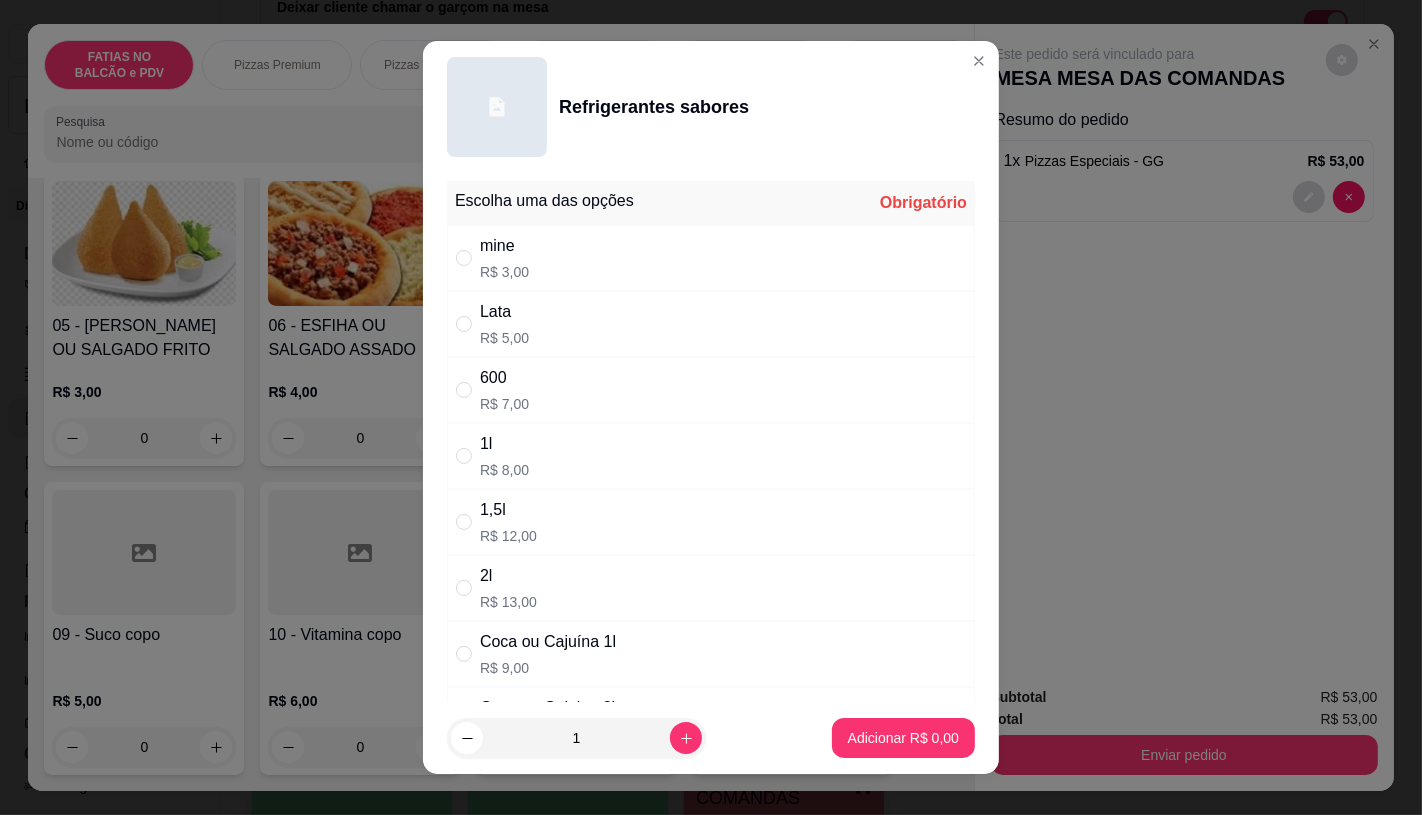 scroll, scrollTop: 111, scrollLeft: 0, axis: vertical 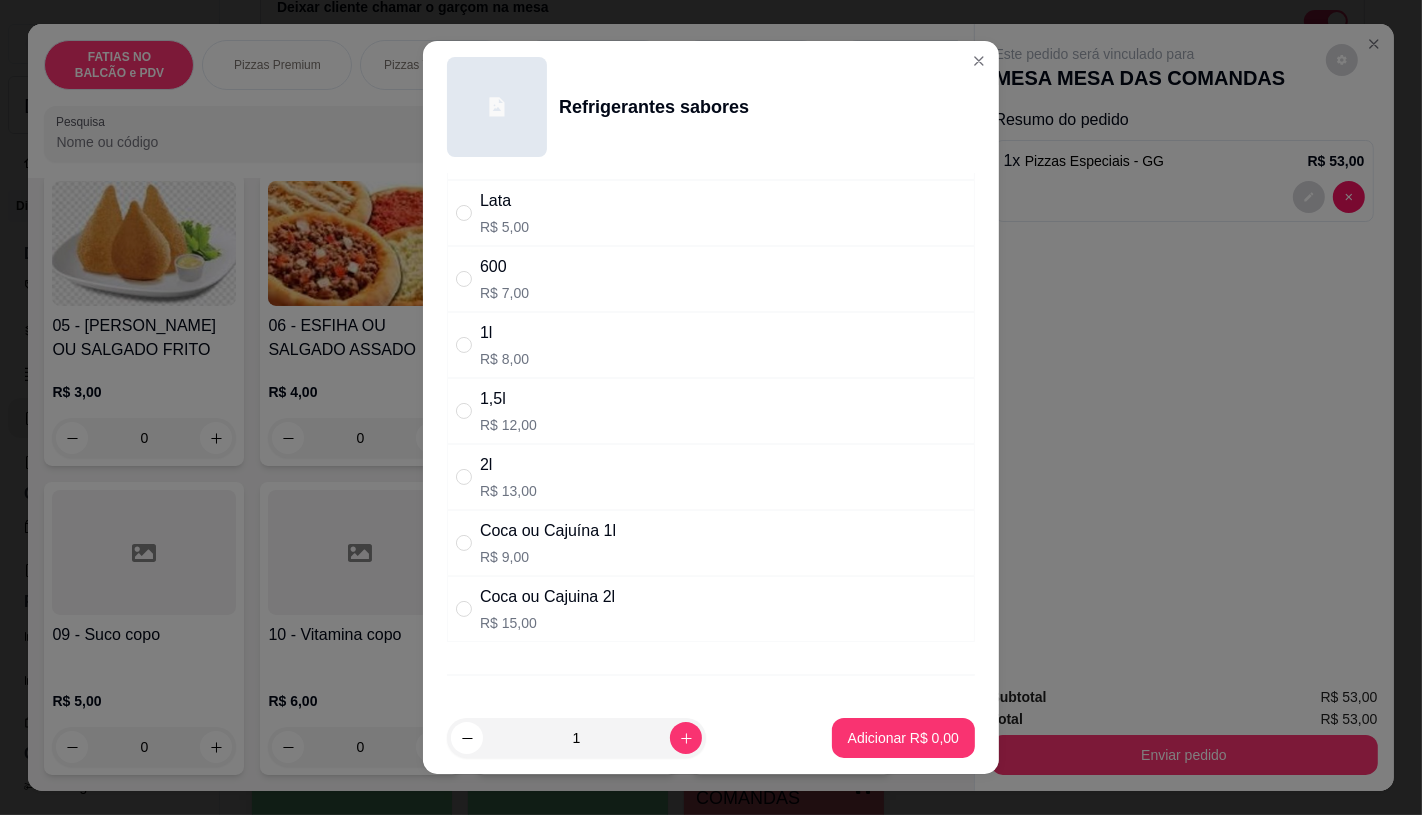 click on "Coca ou Cajuina 2l" at bounding box center (547, 597) 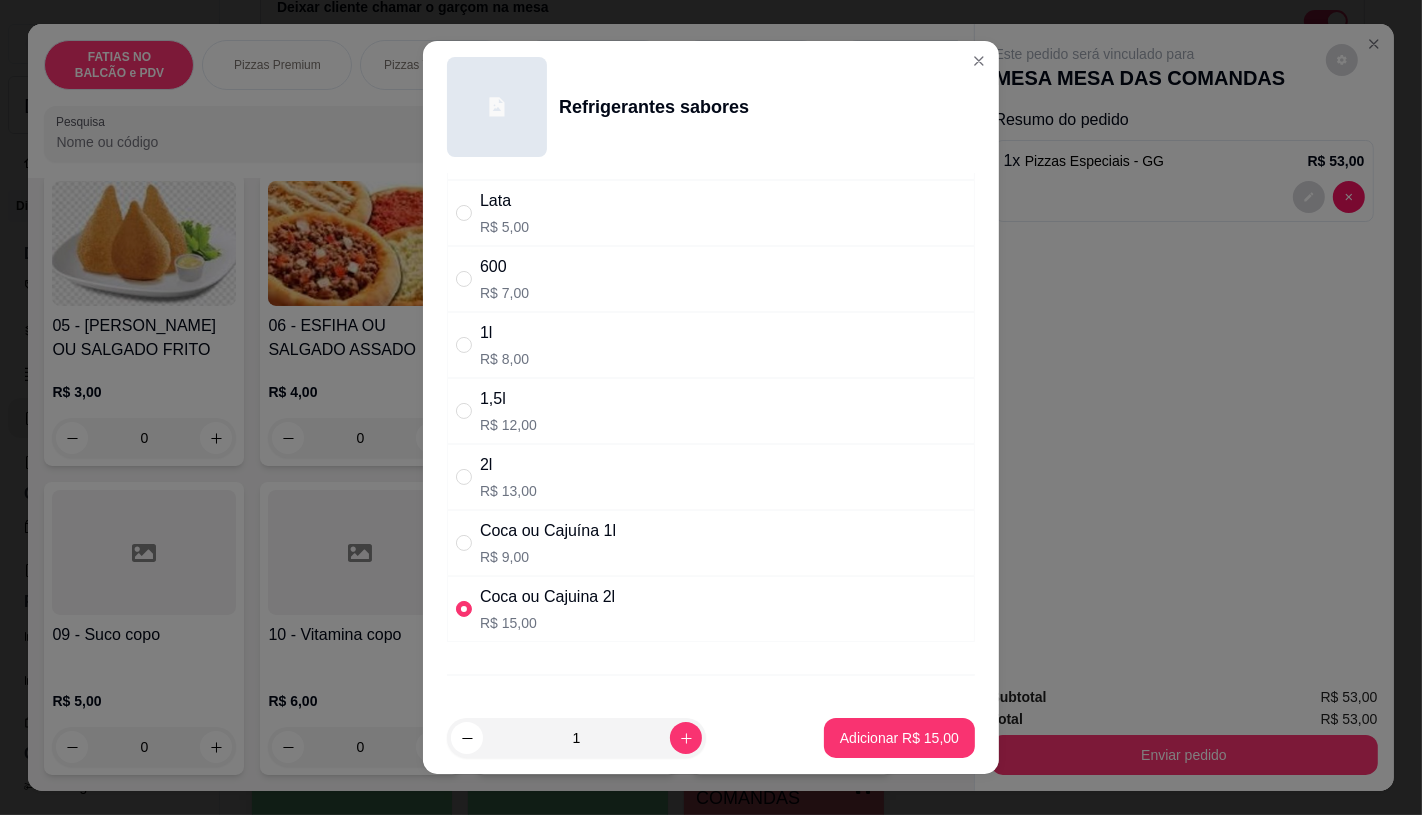 click on "1 Adicionar   R$ 15,00" at bounding box center [711, 738] 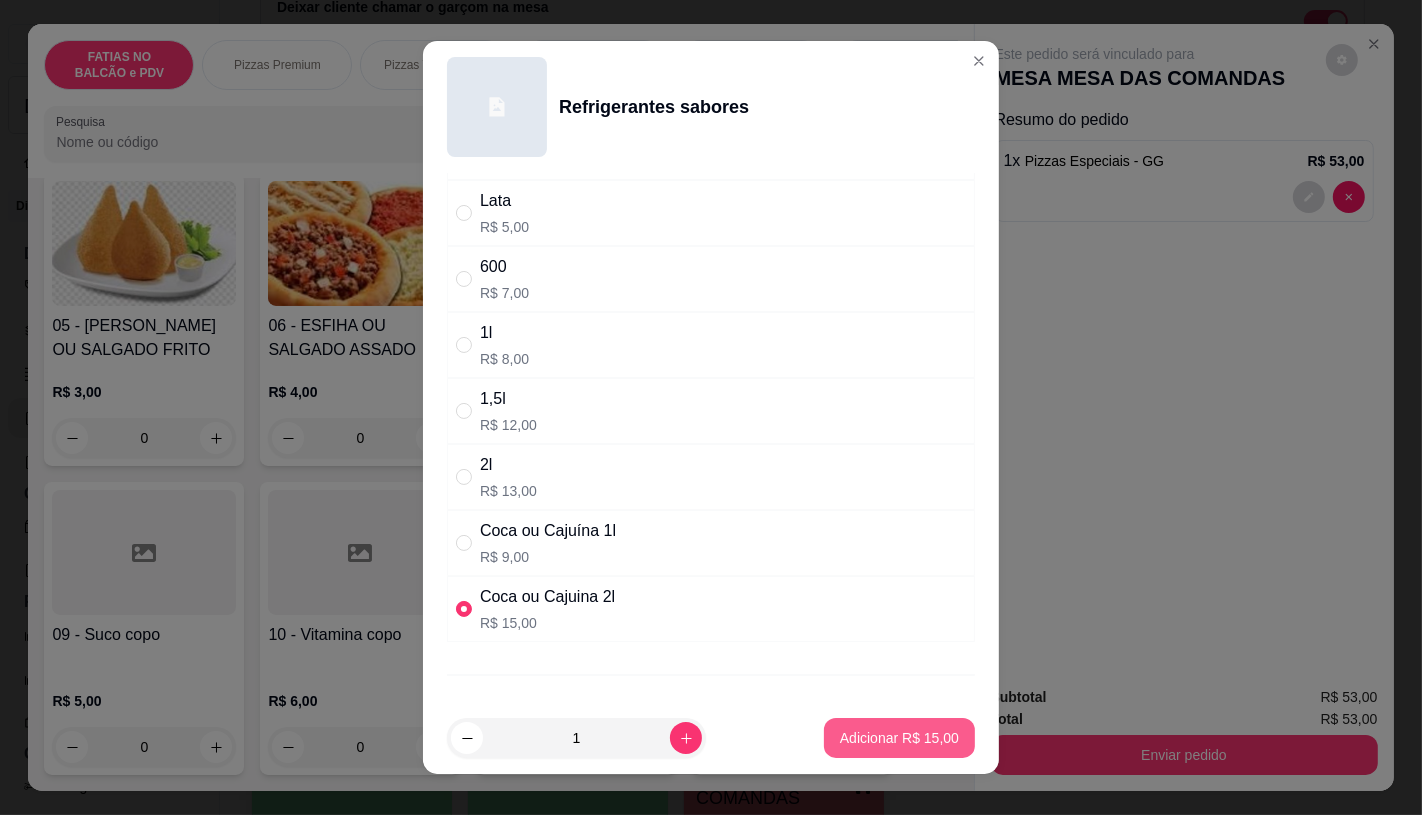 click on "Adicionar   R$ 15,00" at bounding box center [899, 738] 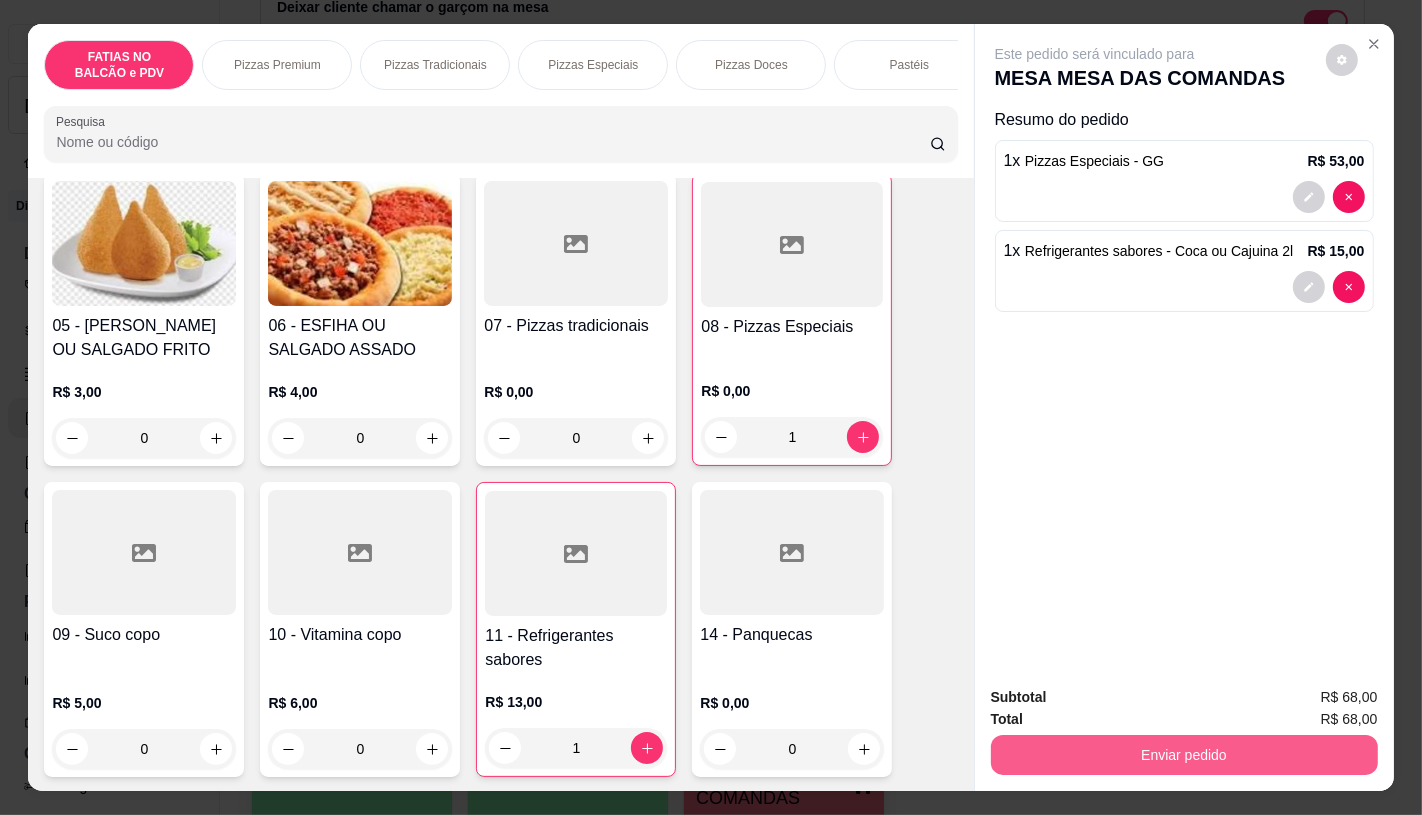 click on "Enviar pedido" at bounding box center [1184, 755] 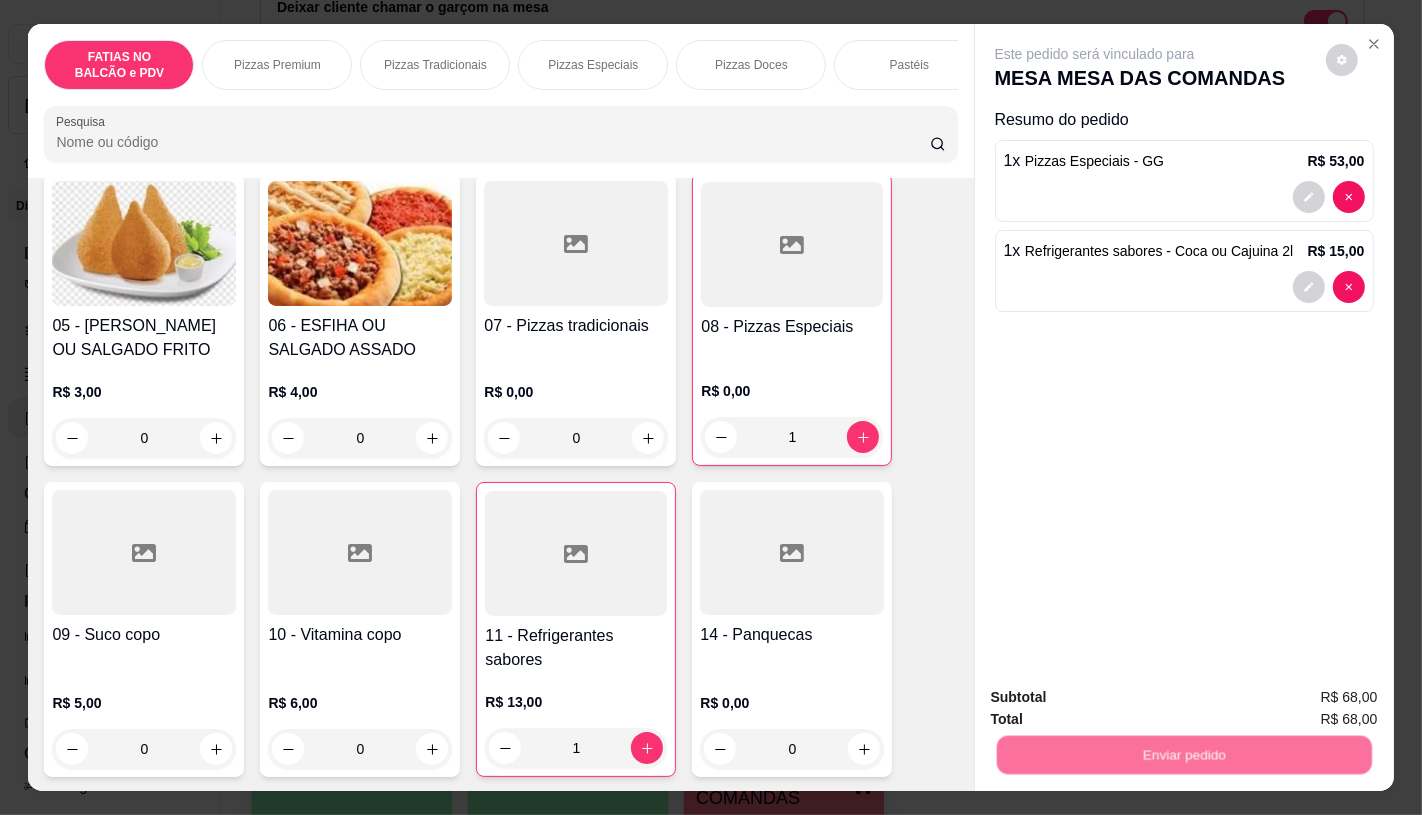click on "Não registrar e enviar pedido" at bounding box center [1117, 698] 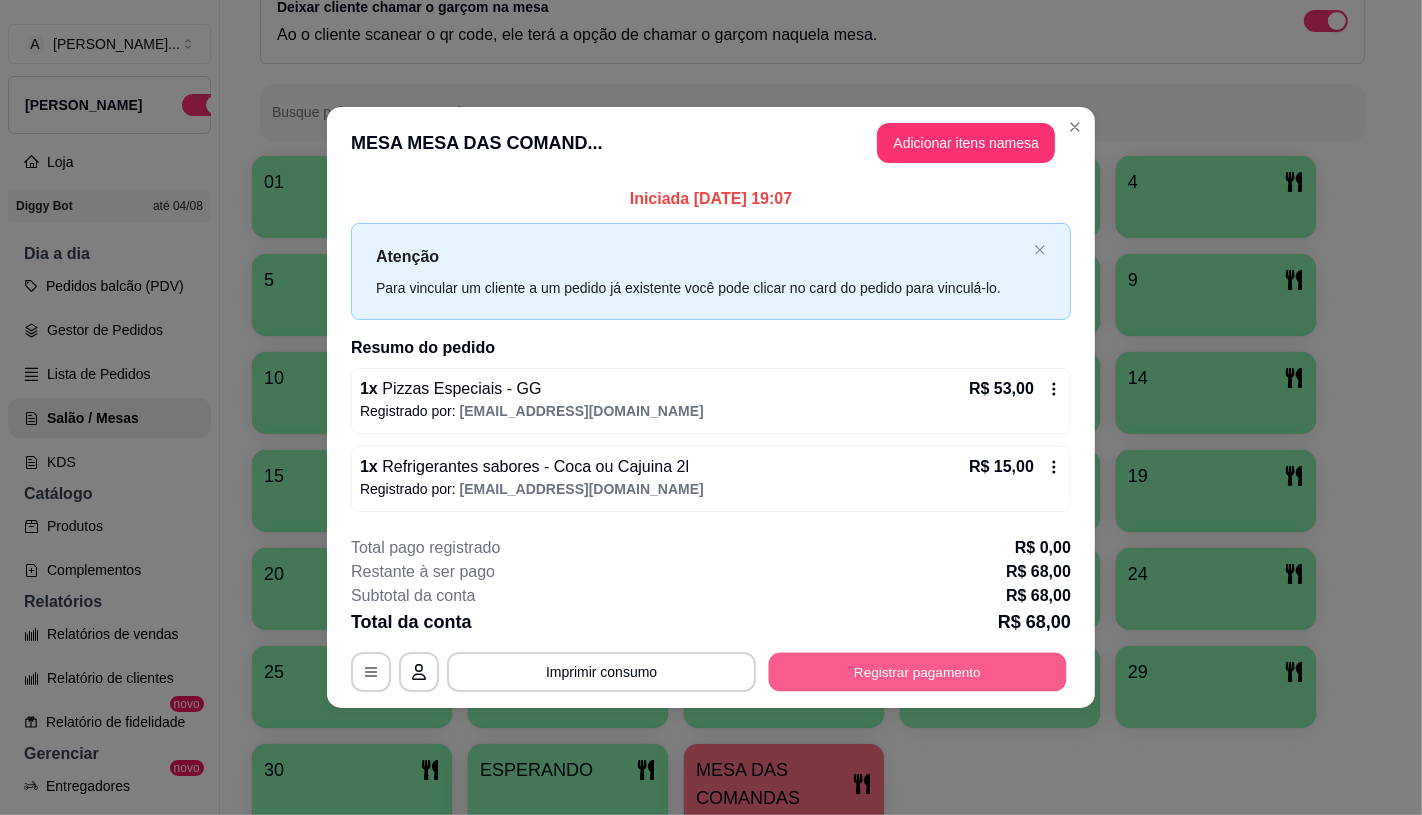click on "Registrar pagamento" at bounding box center (918, 672) 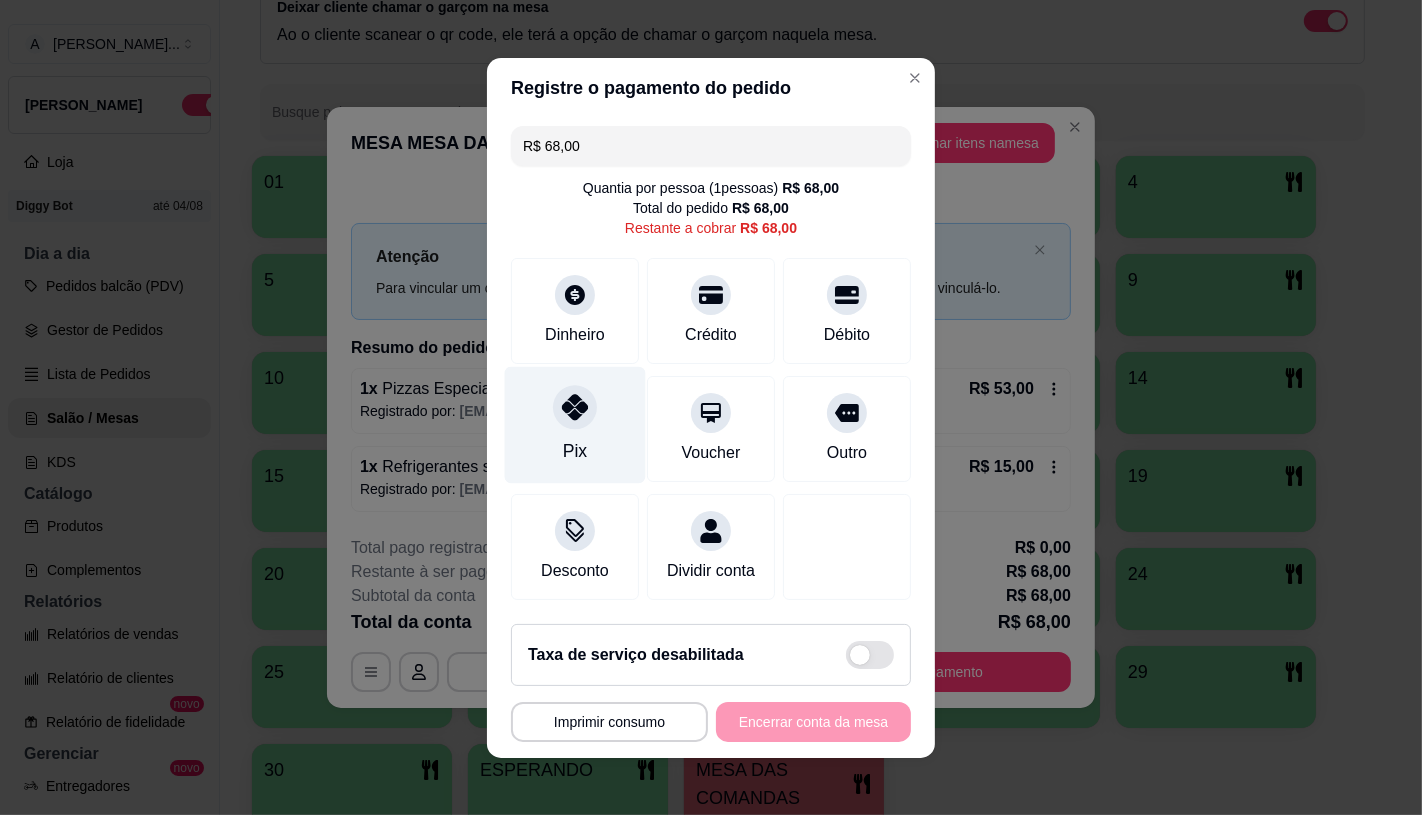 click on "Pix" at bounding box center (575, 424) 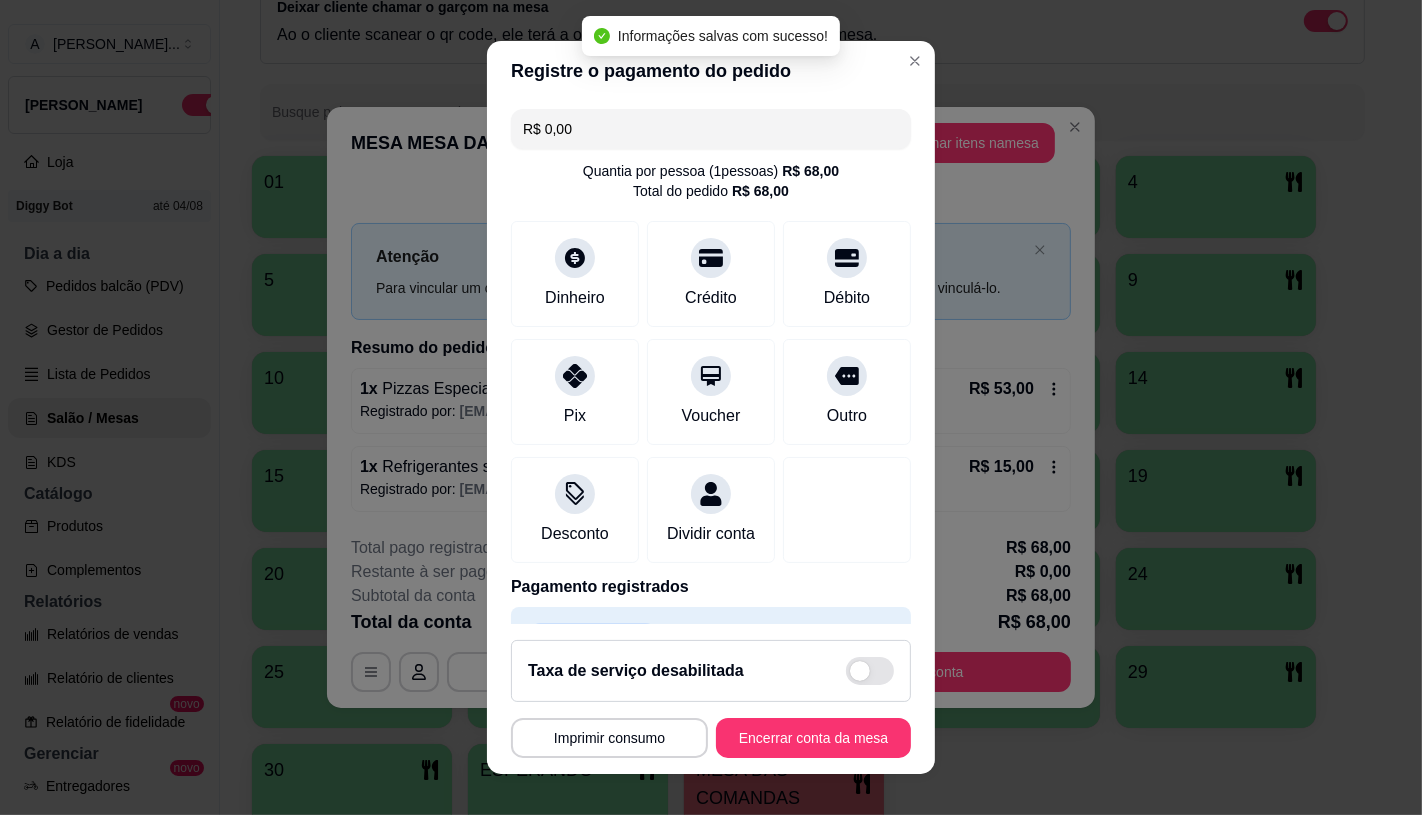 type on "R$ 0,00" 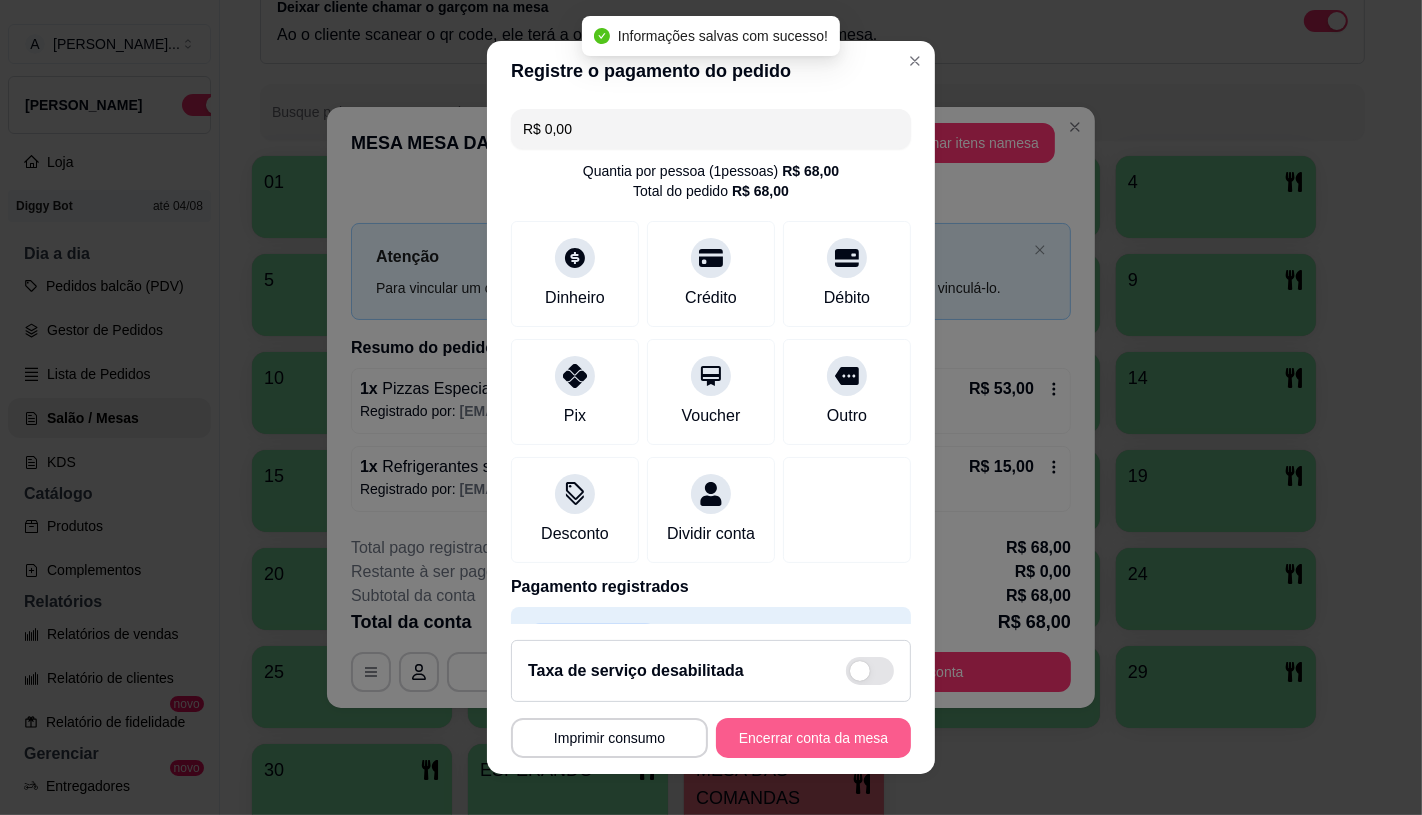 click on "Encerrar conta da mesa" at bounding box center [813, 738] 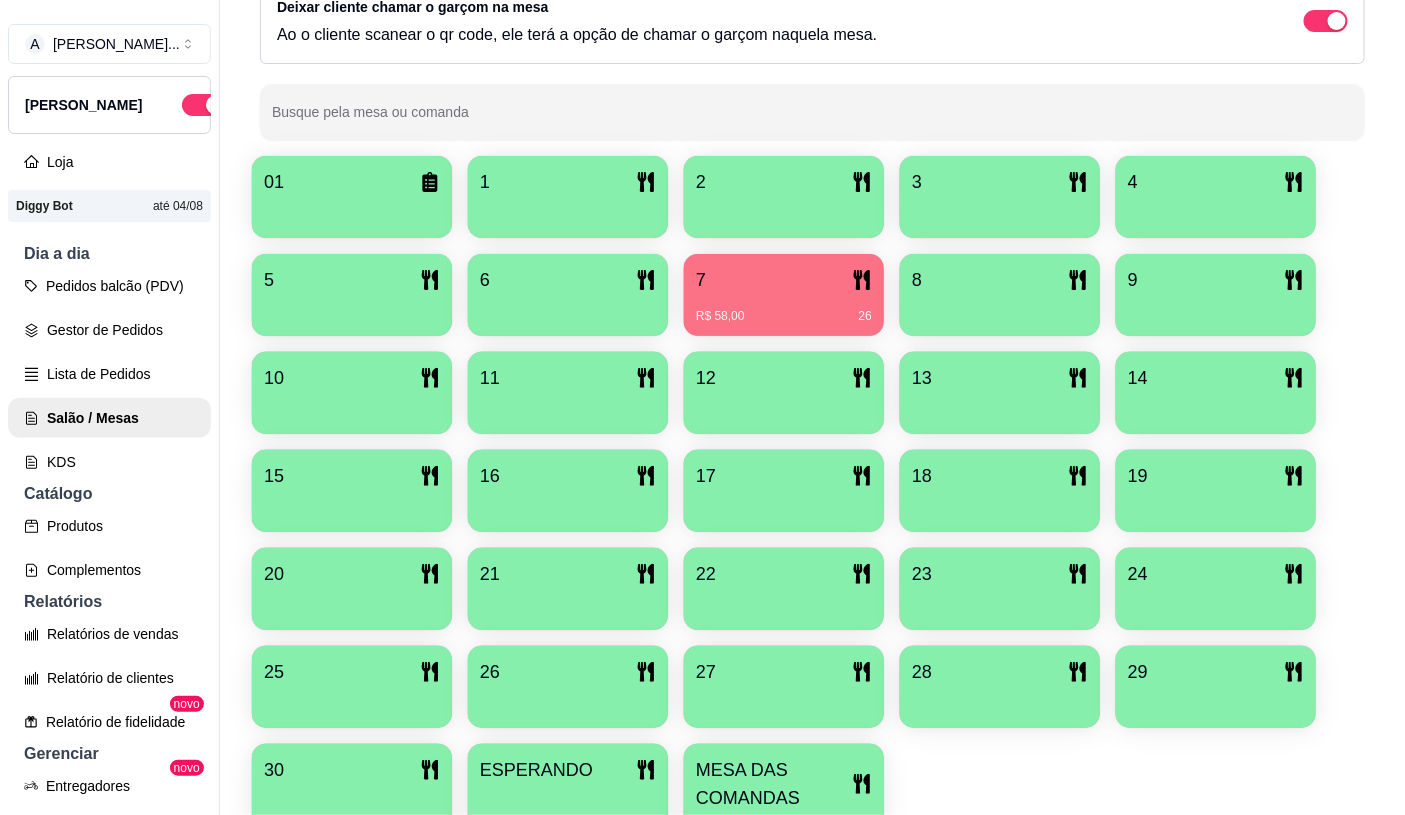 click on "Pedidos balcão (PDV) Gestor de Pedidos Lista de Pedidos Salão / Mesas KDS" at bounding box center [109, 374] 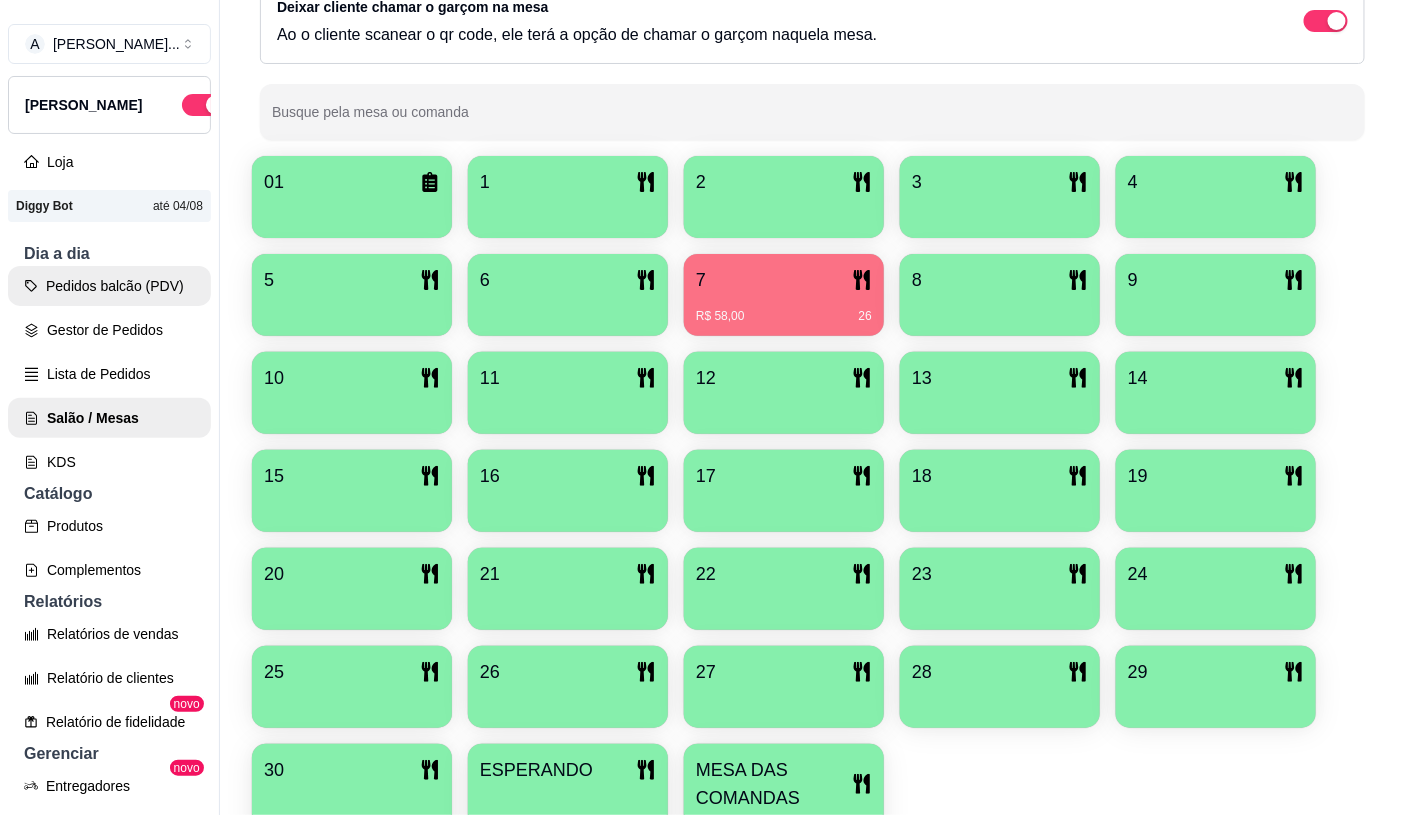 click on "Pedidos balcão (PDV)" at bounding box center (109, 286) 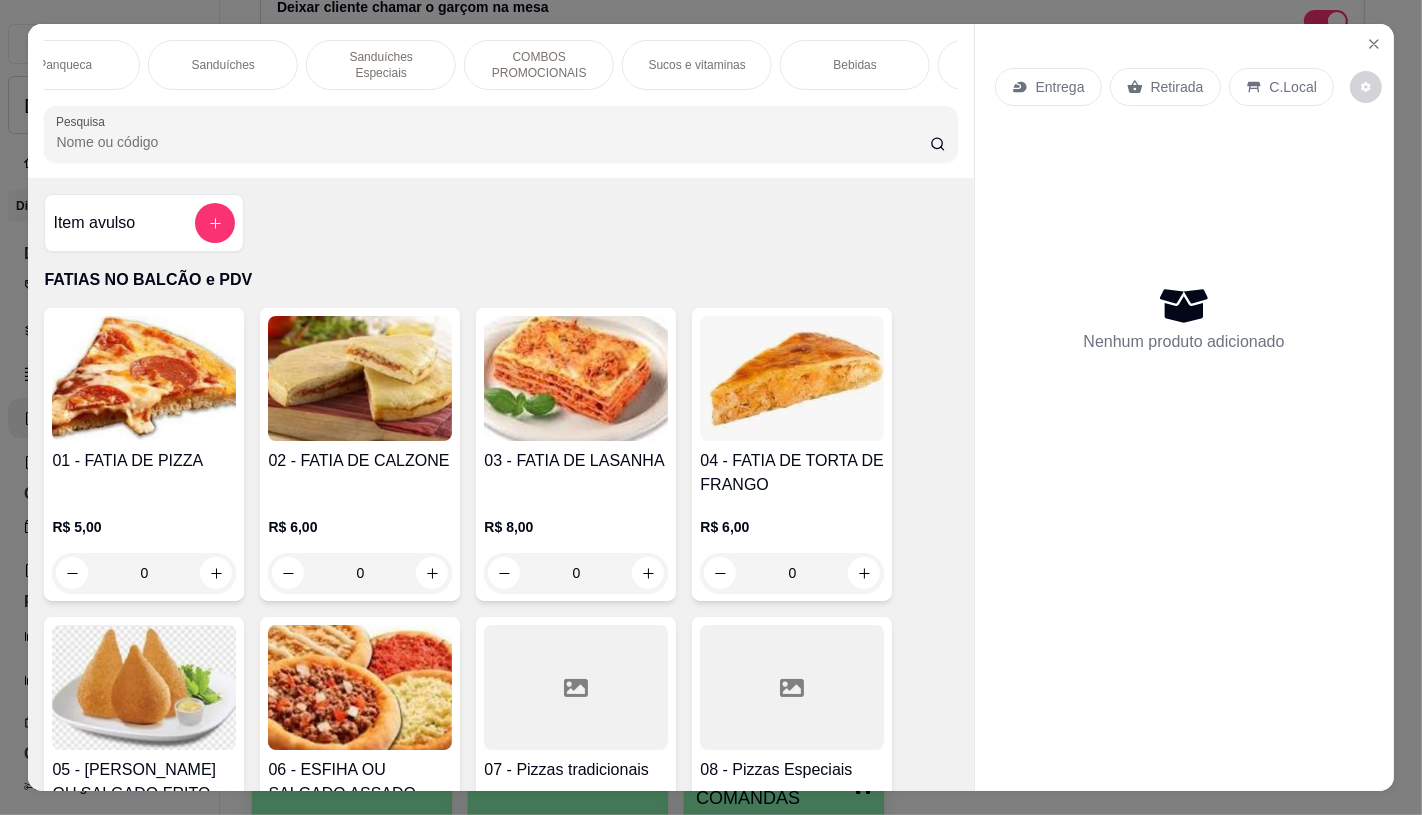 scroll, scrollTop: 0, scrollLeft: 1702, axis: horizontal 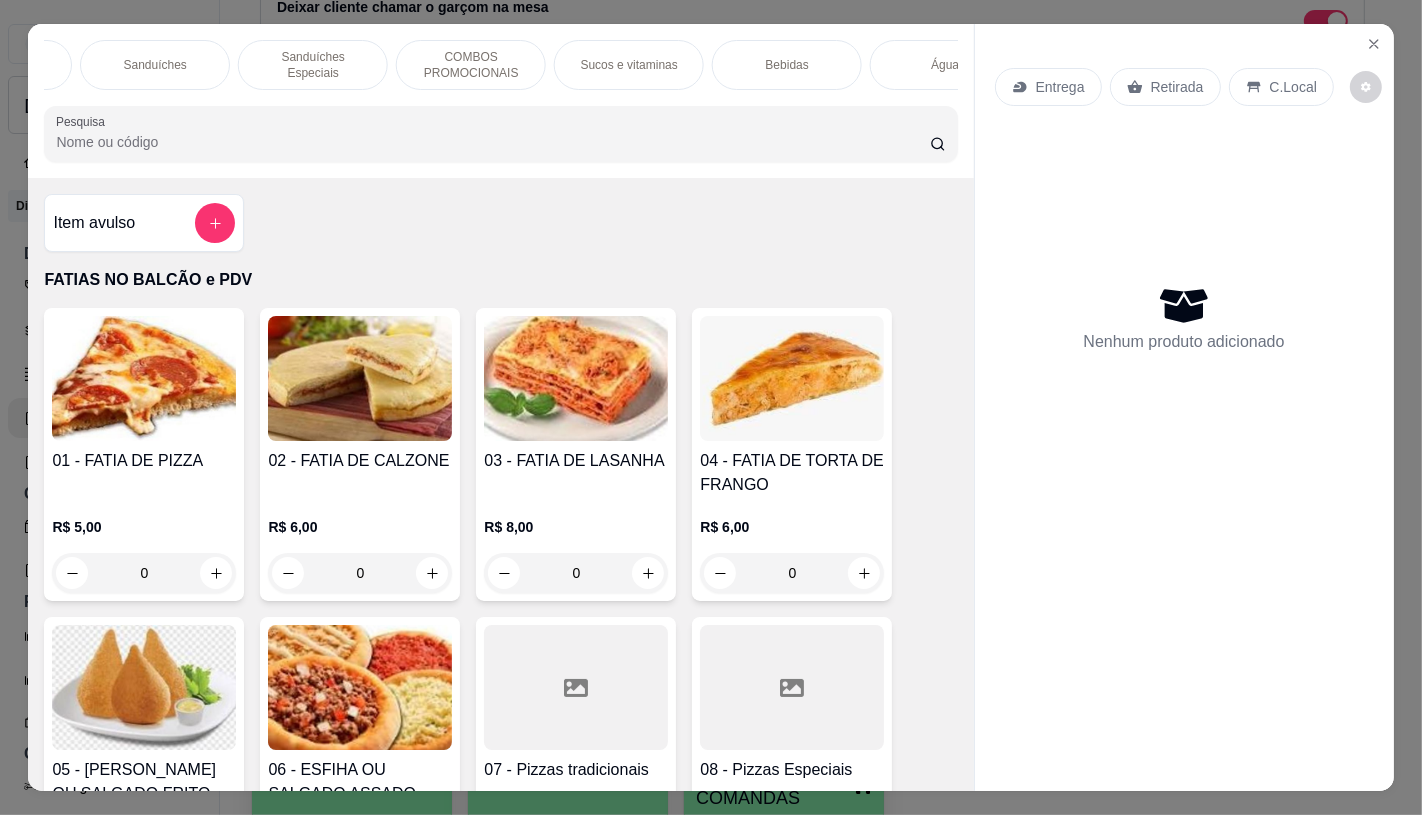 click on "FATIAS NO BALCÃO e PDV Pizzas Premium Pizzas Tradicionais  Pizzas Especiais Pizzas Doces Pastéis Porções Calzones Esfiha Esfihas Especiais Panqueca Sanduíches Sanduíches Especiais COMBOS PROMOCIONAIS  Sucos e vitaminas Bebidas Água Chocolates e guloseimas  TAXAS DE ENTREGAS  Pesquisa" at bounding box center [500, 101] 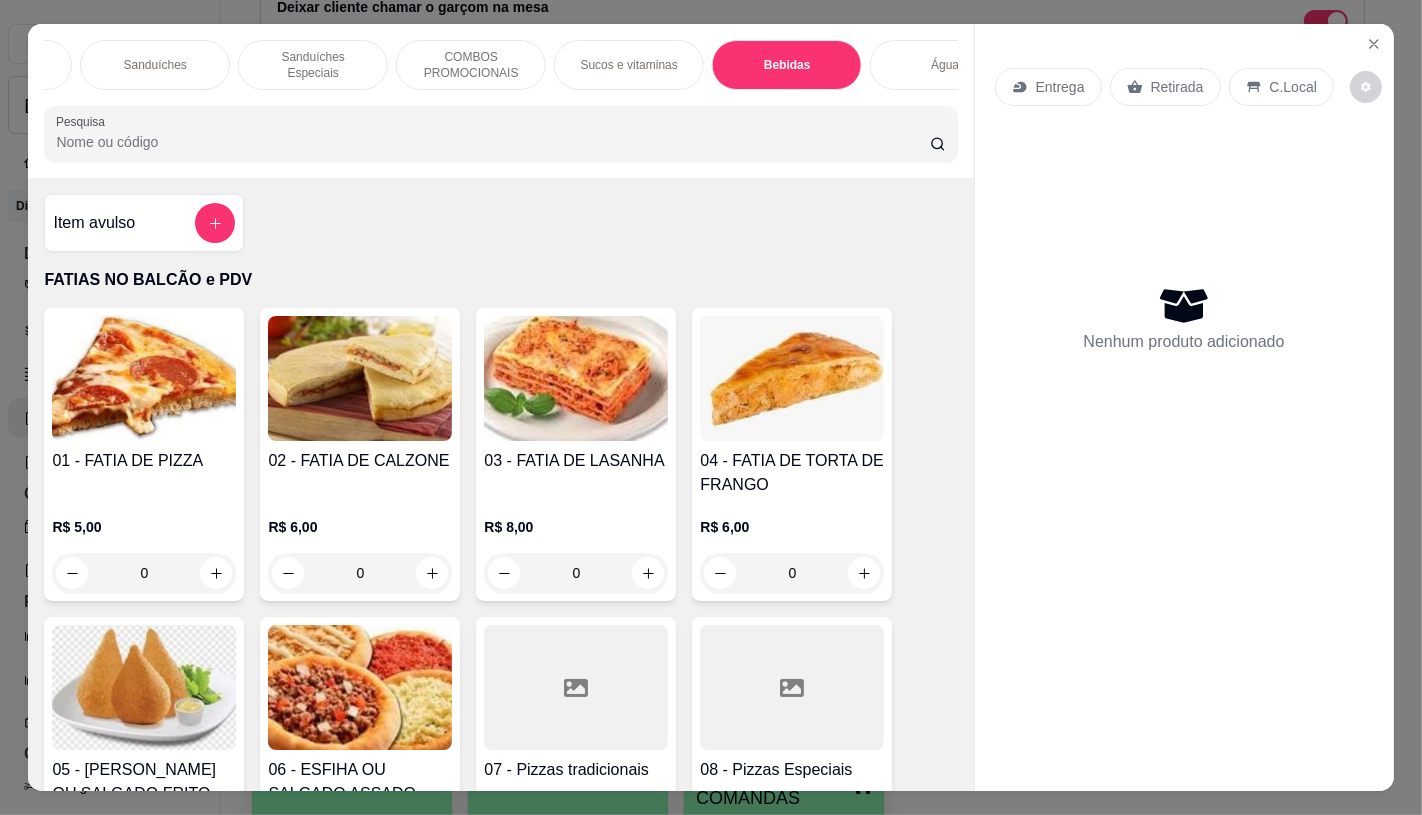 scroll, scrollTop: 11457, scrollLeft: 0, axis: vertical 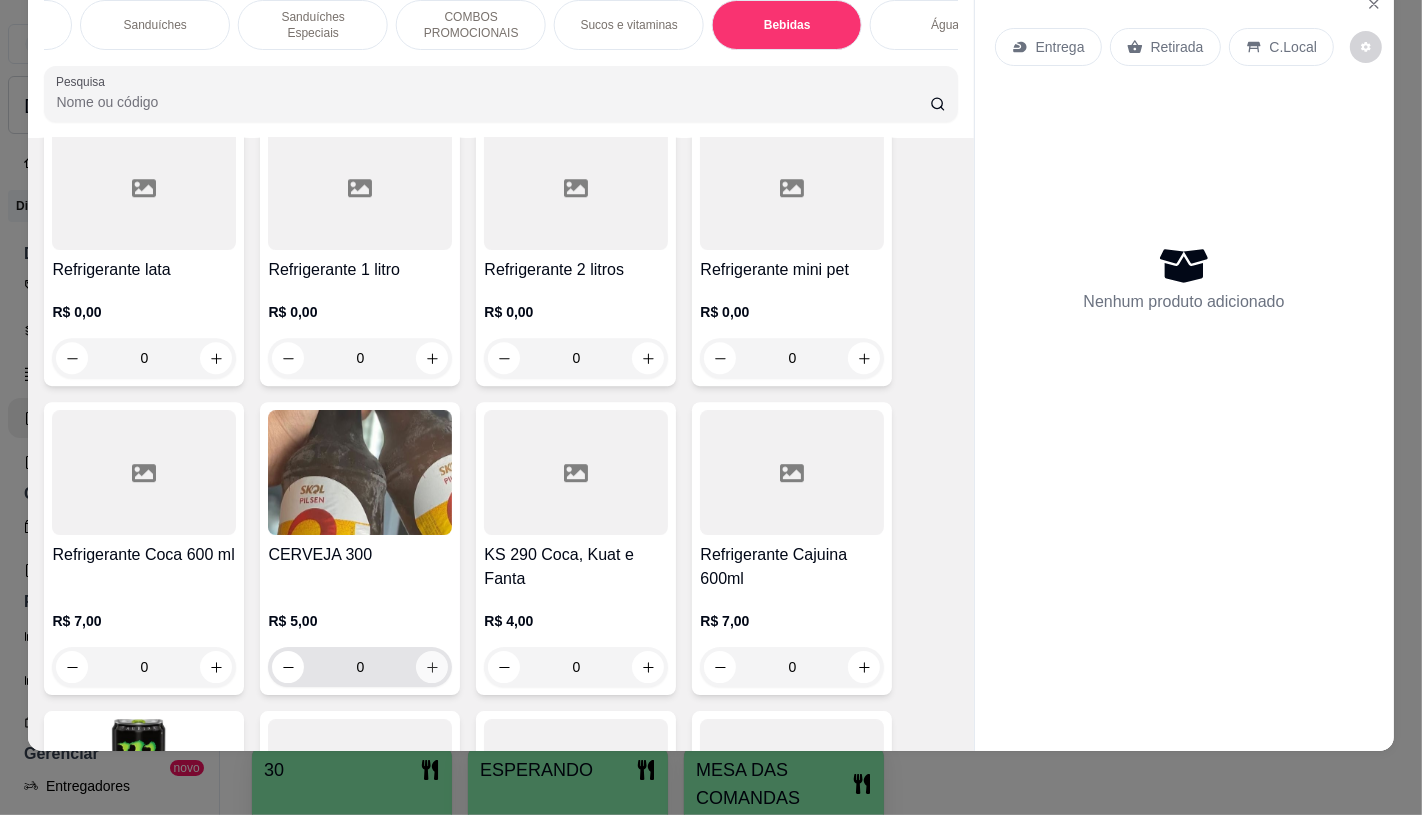 click 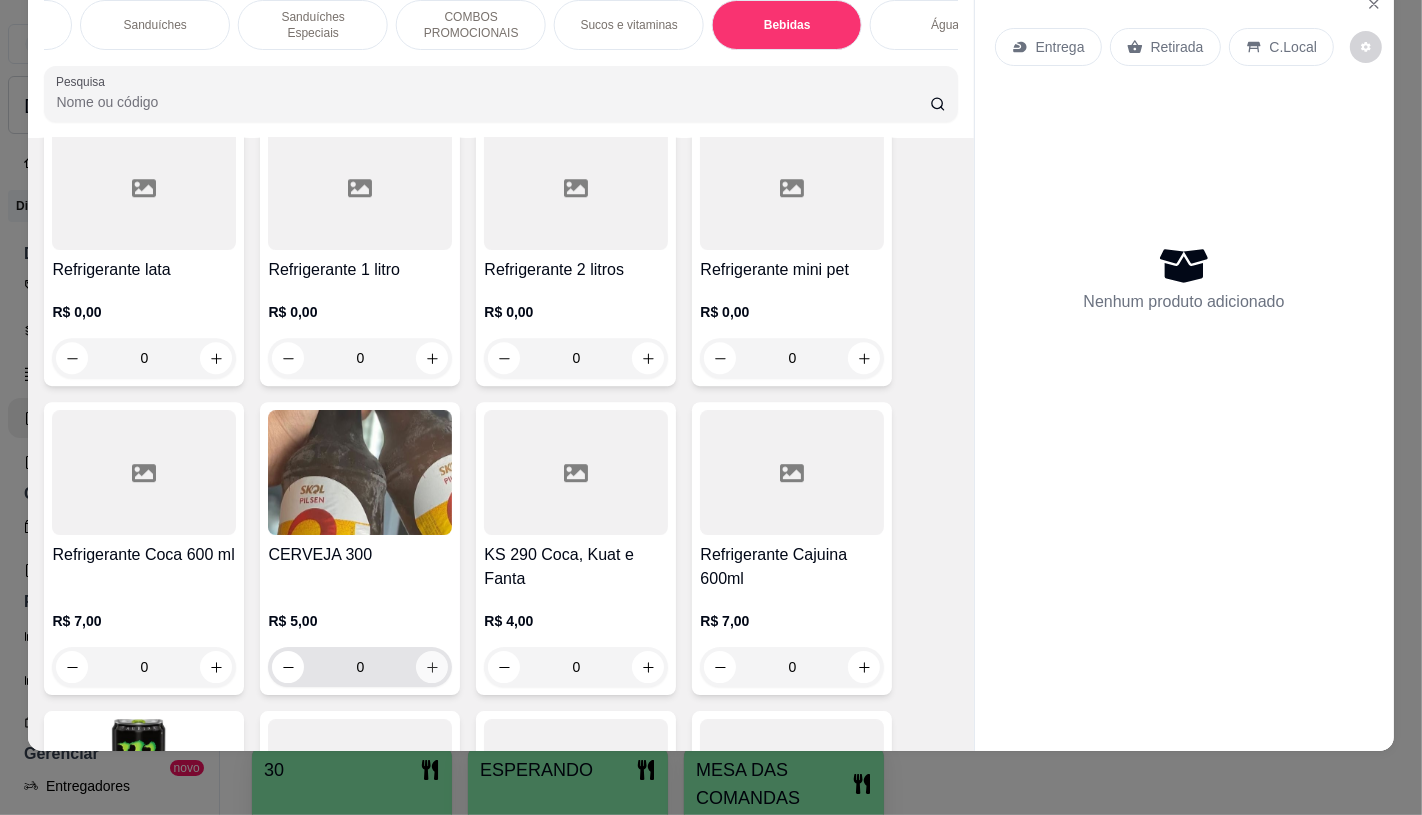 type on "1" 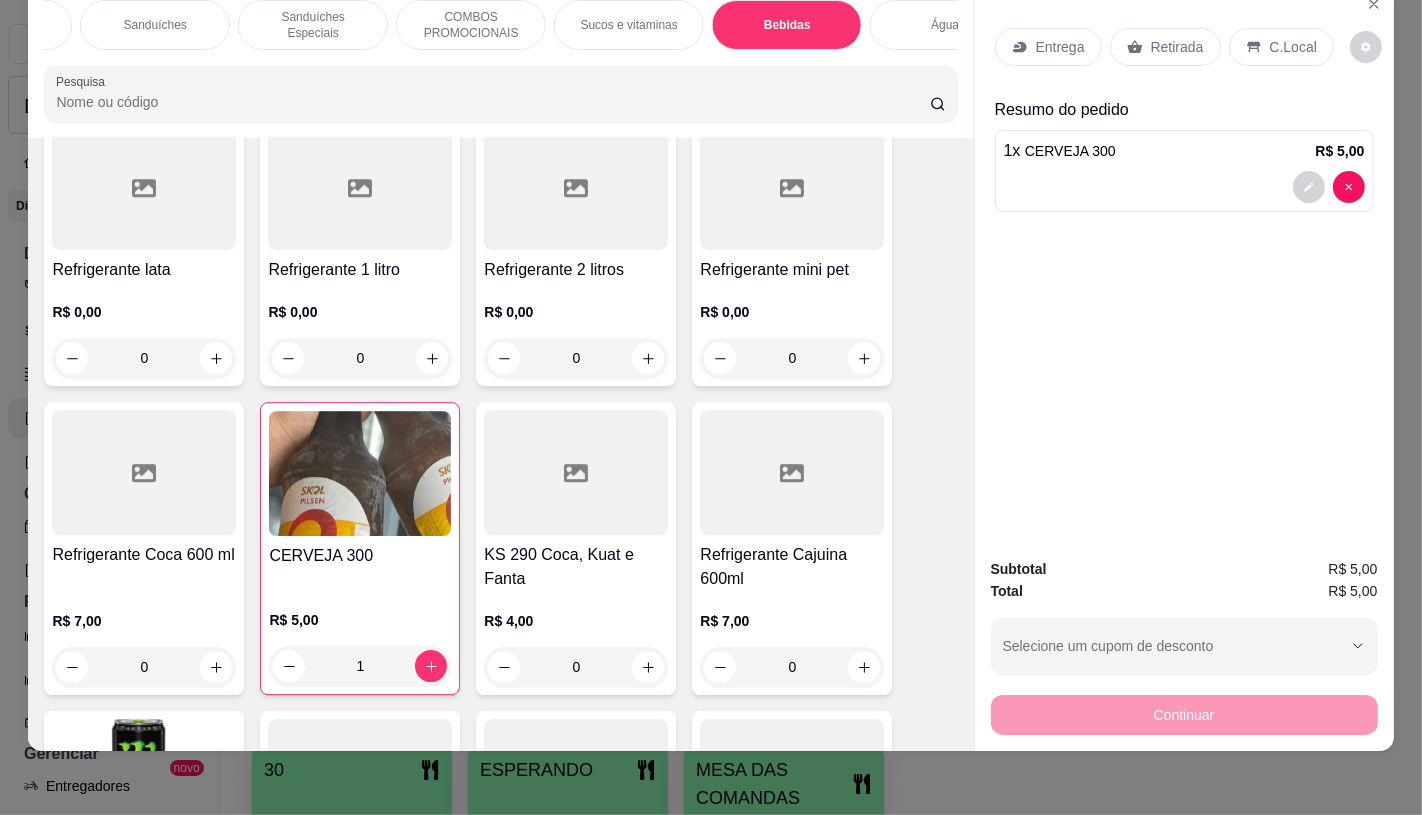 click on "Retirada" at bounding box center [1177, 47] 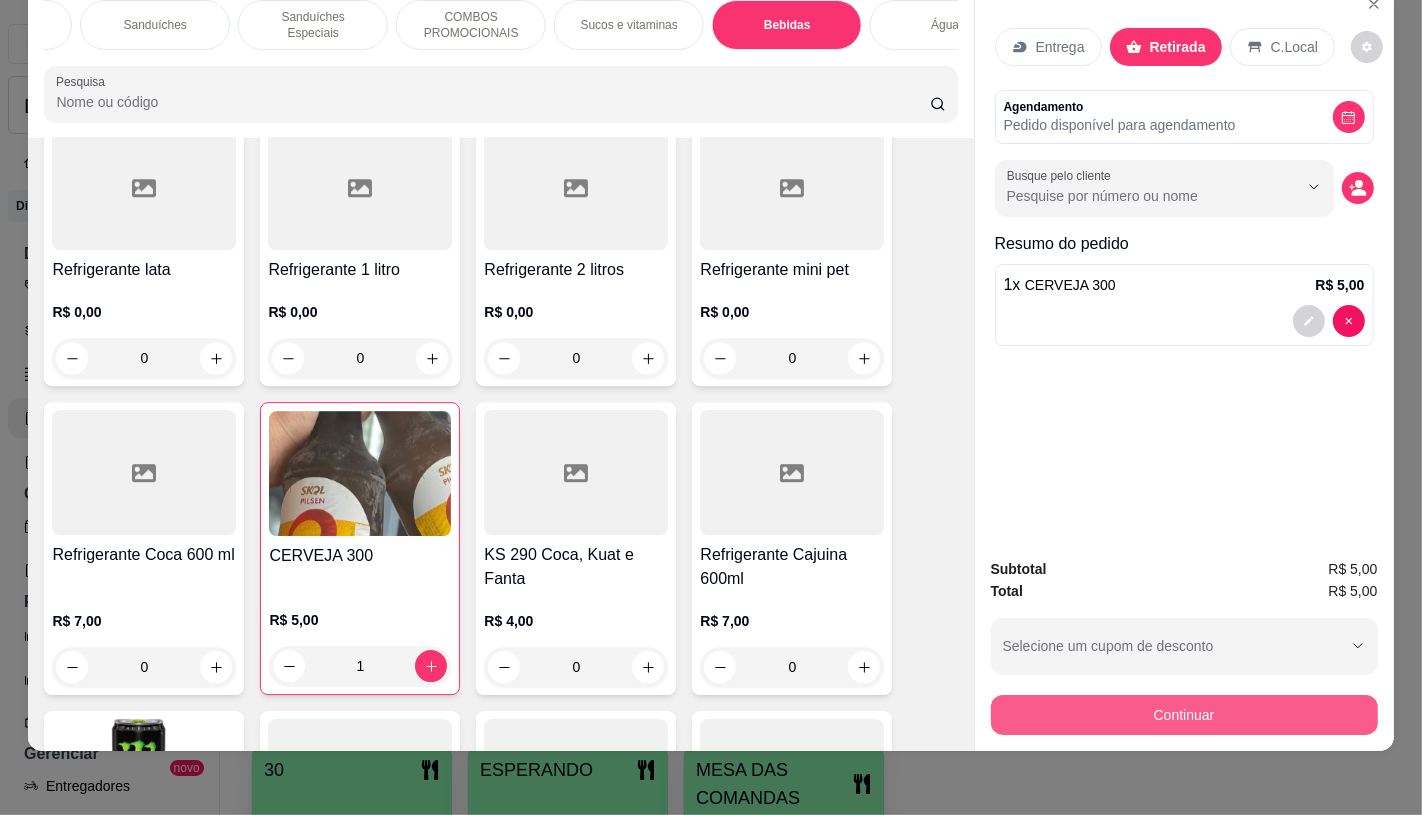 click on "Continuar" at bounding box center (1184, 715) 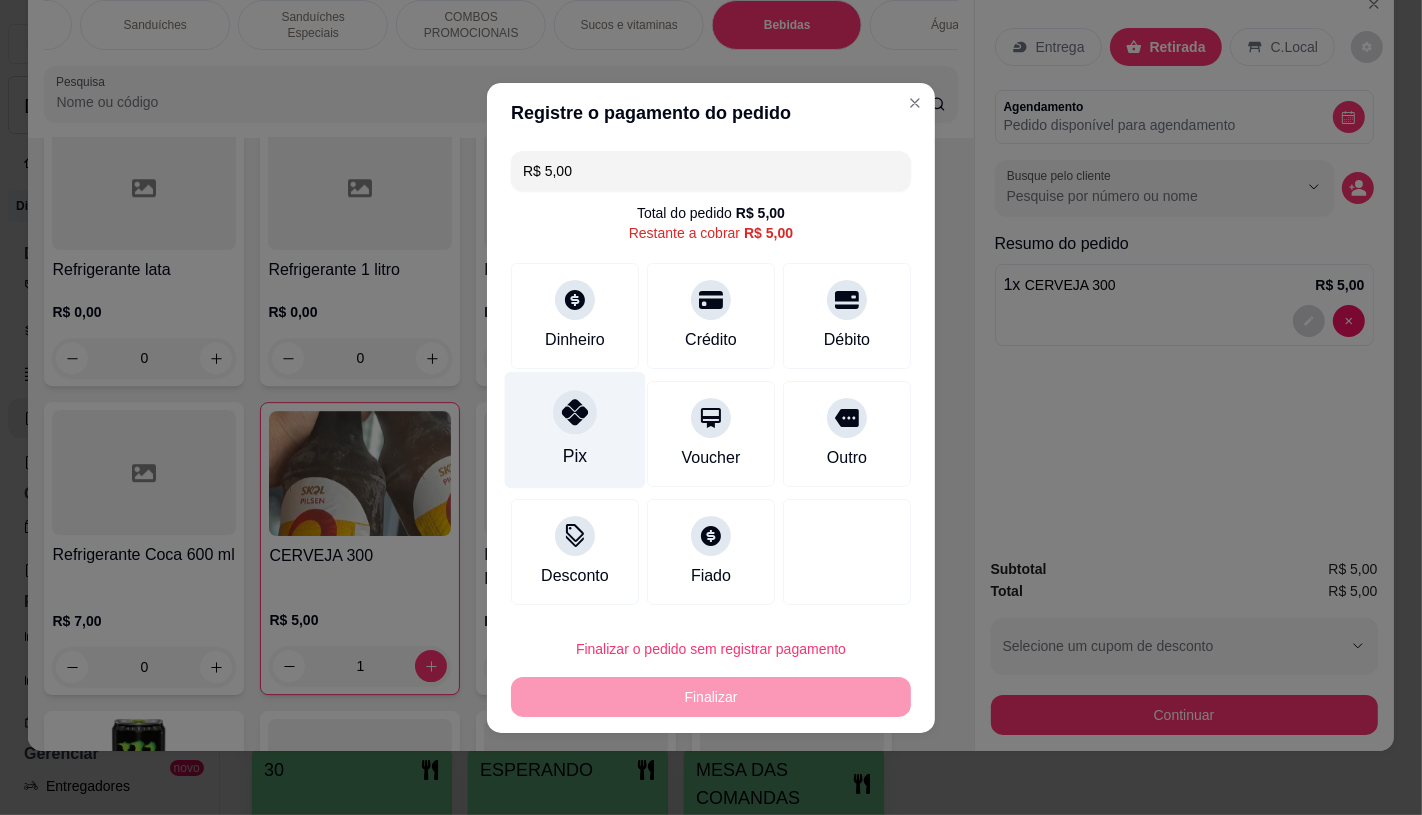 click on "Pix" at bounding box center [575, 429] 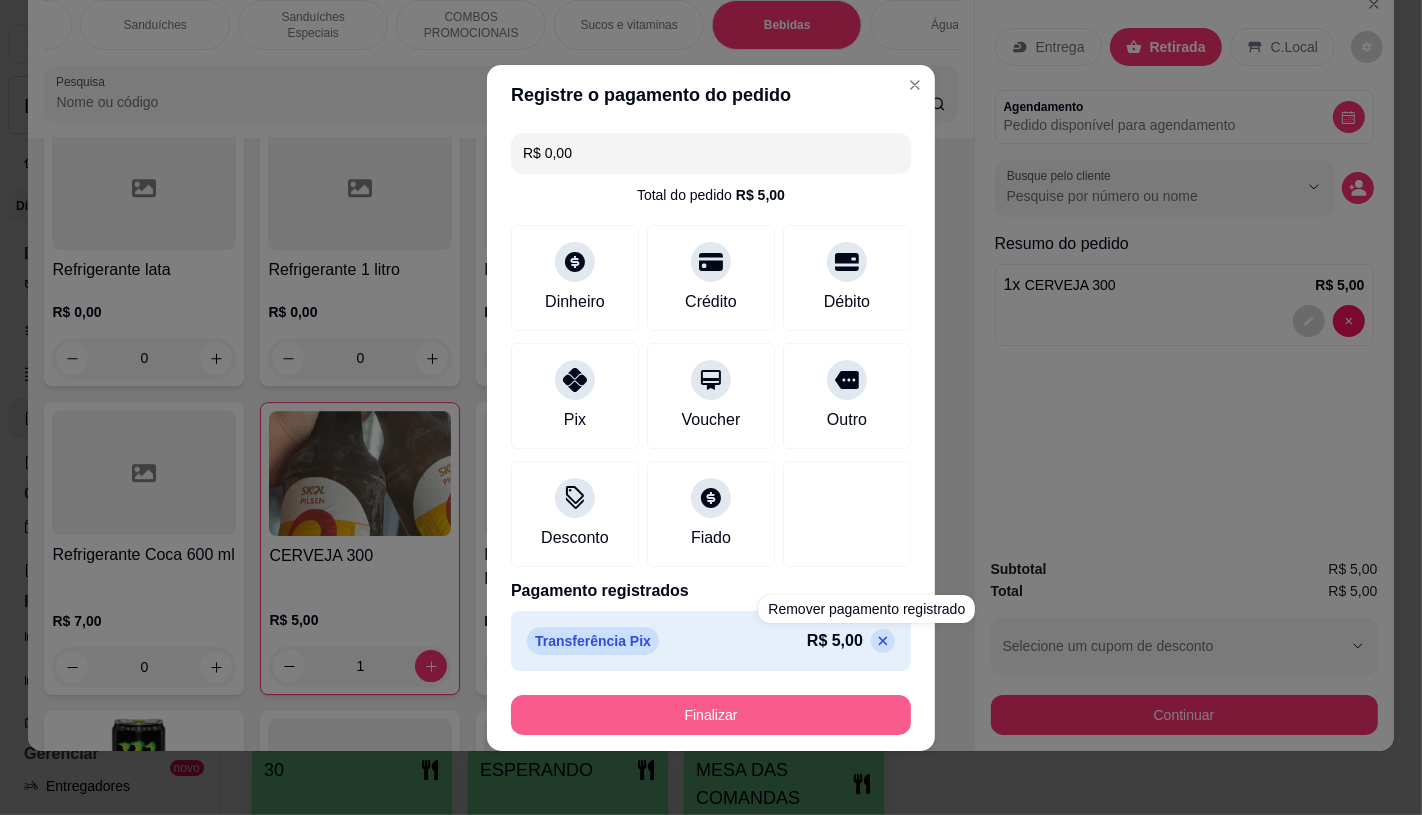 click on "Finalizar" at bounding box center [711, 715] 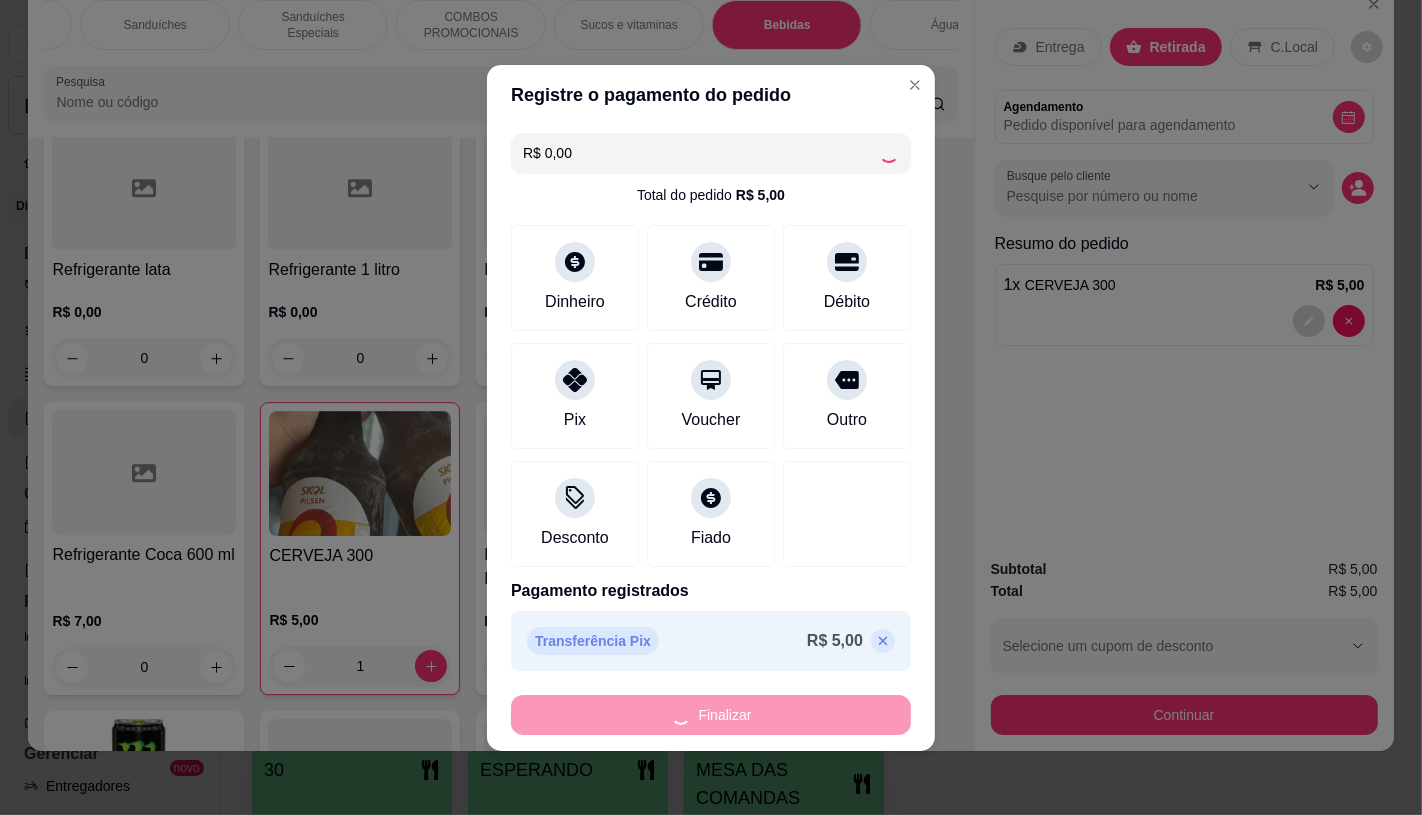 type on "0" 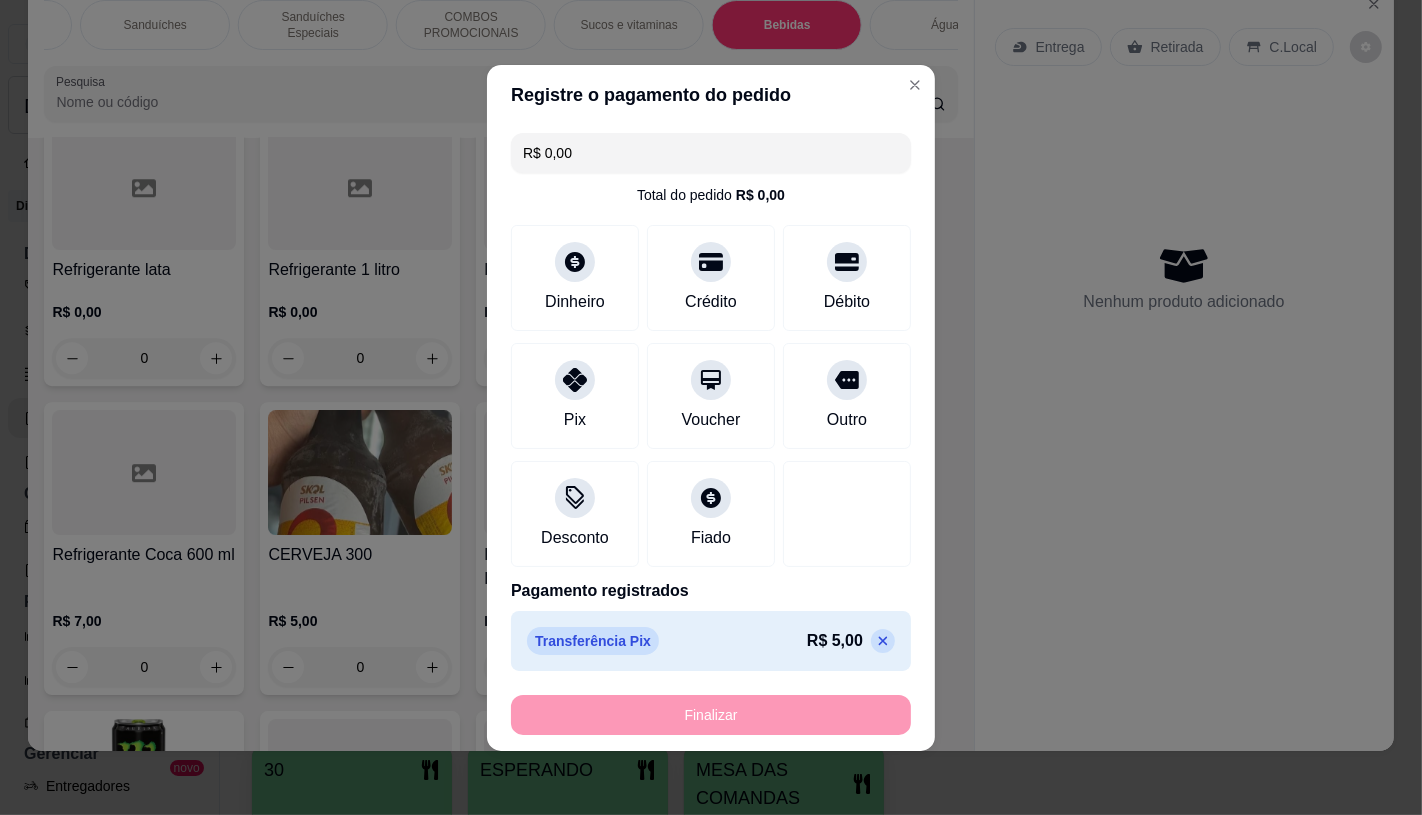 type on "-R$ 5,00" 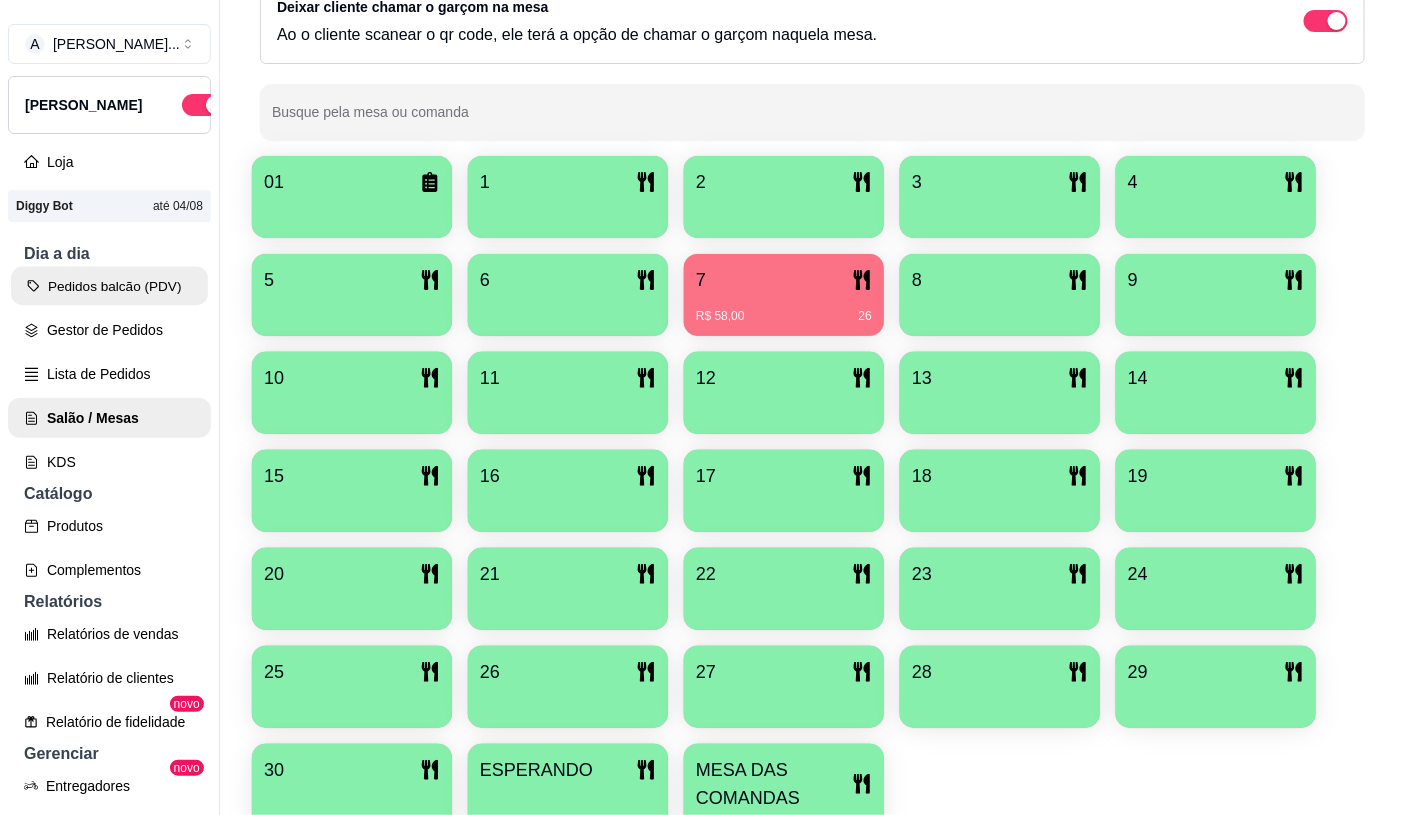 click on "Pedidos balcão (PDV)" at bounding box center [109, 286] 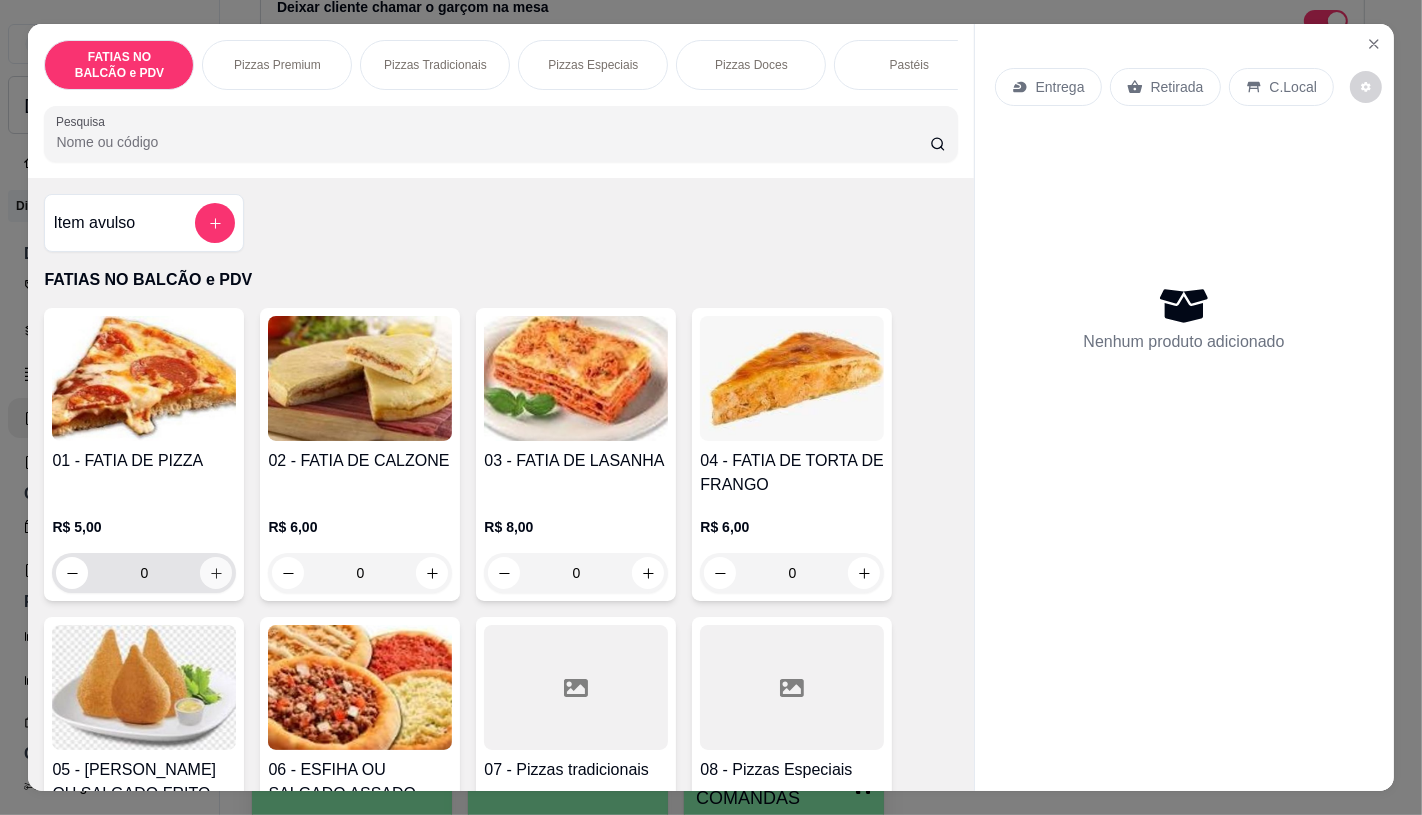 click 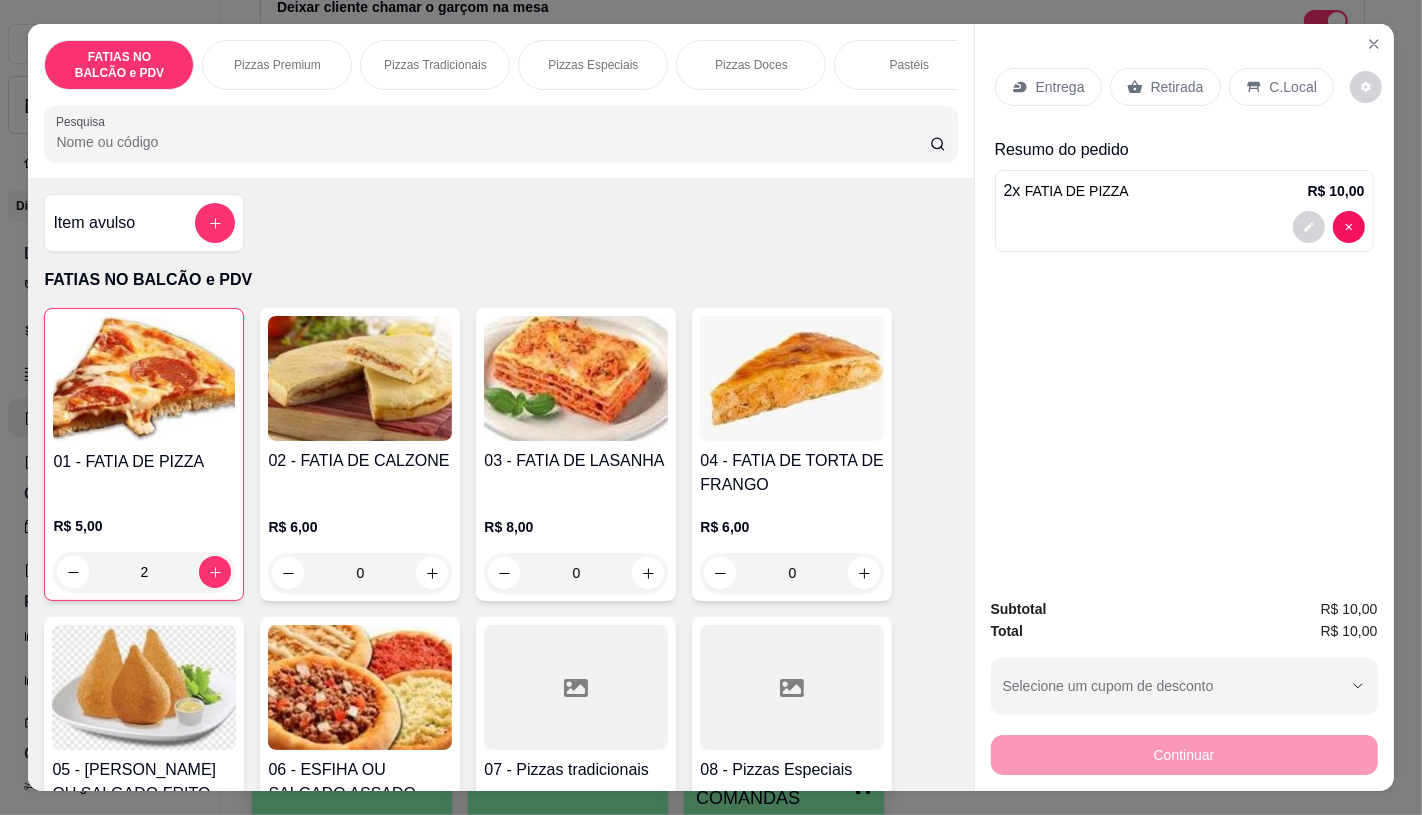 click on "Entrega Retirada C.Local" at bounding box center (1184, 87) 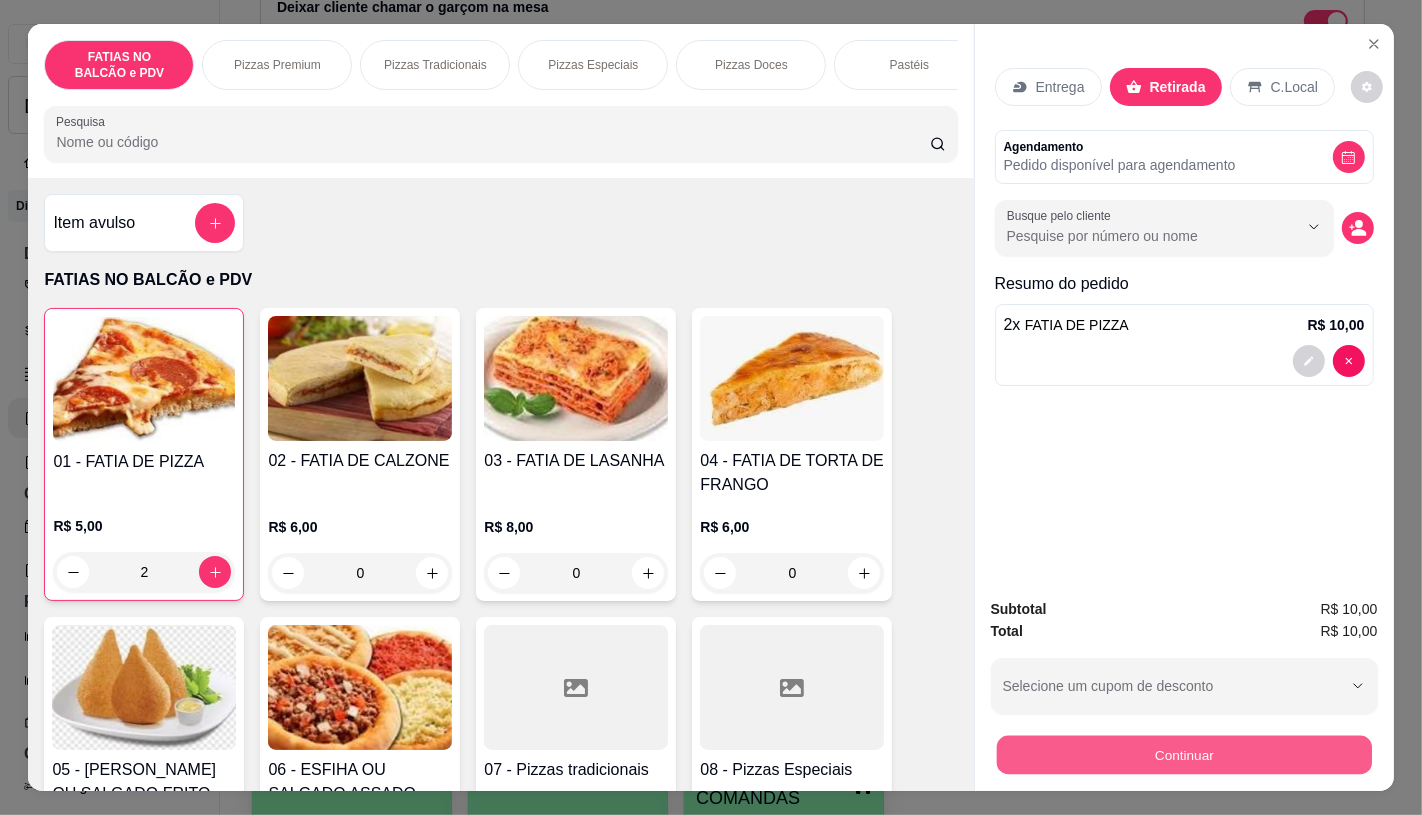click on "Continuar" at bounding box center (1183, 754) 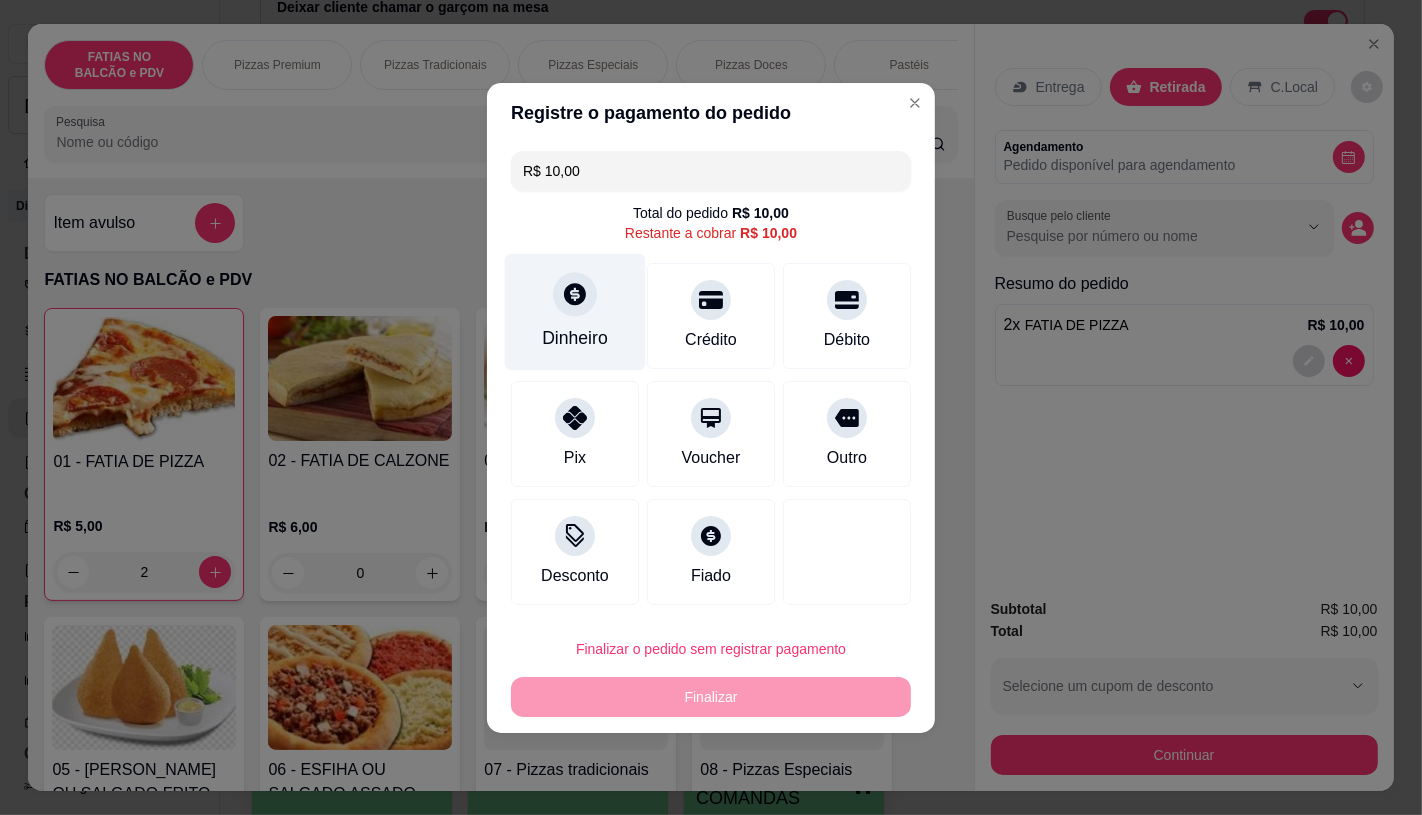 click on "Dinheiro" at bounding box center [575, 311] 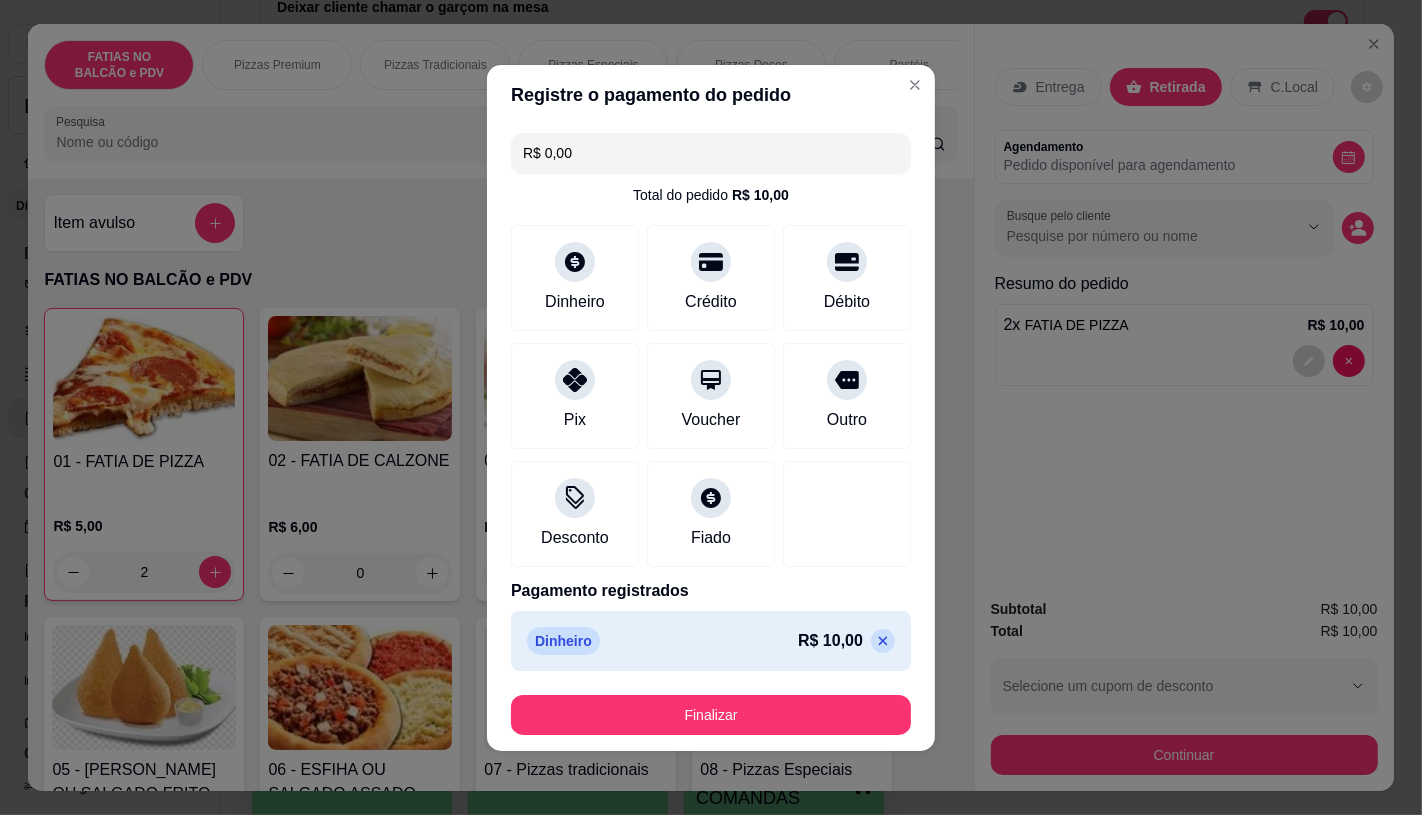 type on "R$ 0,00" 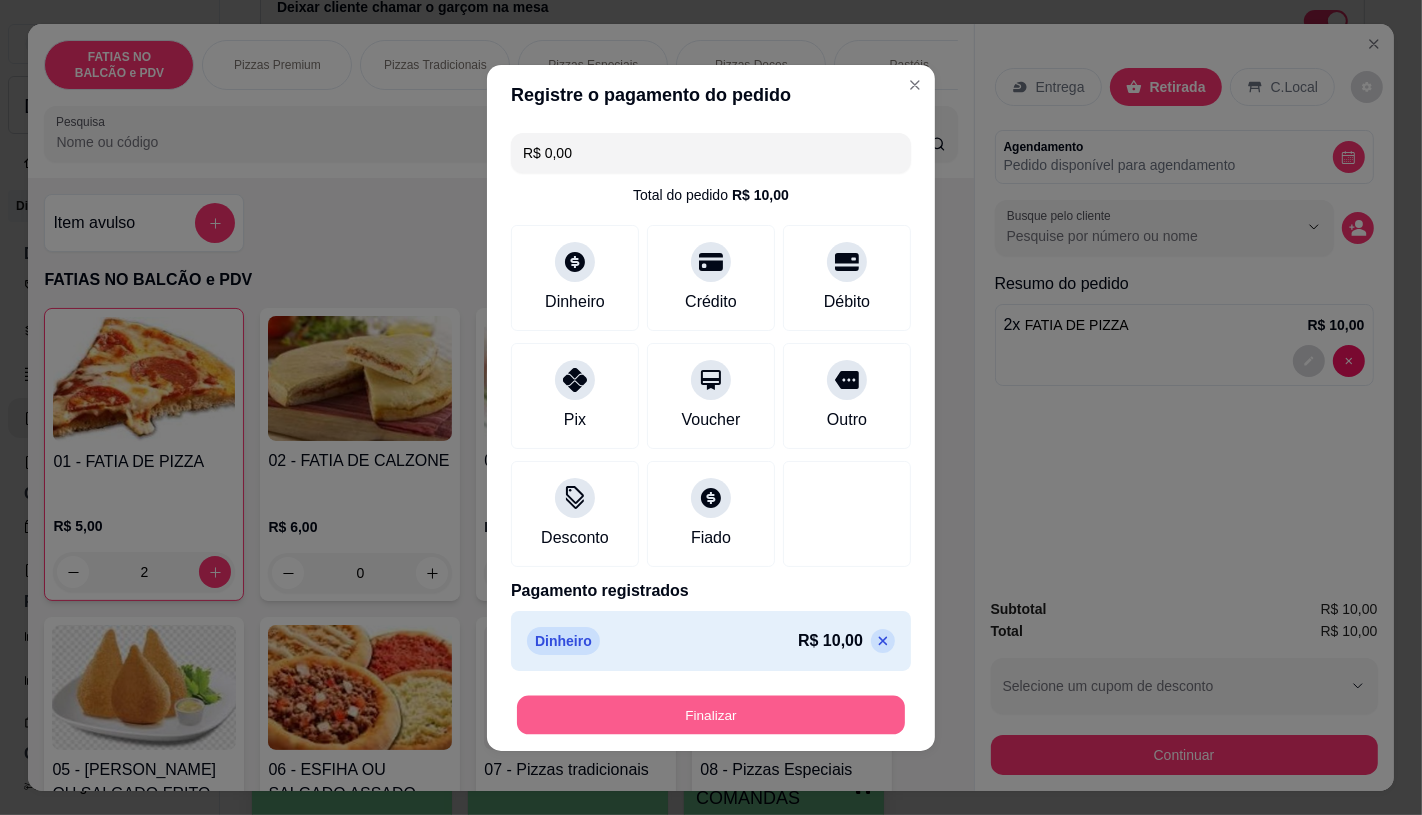click on "Finalizar" at bounding box center [711, 714] 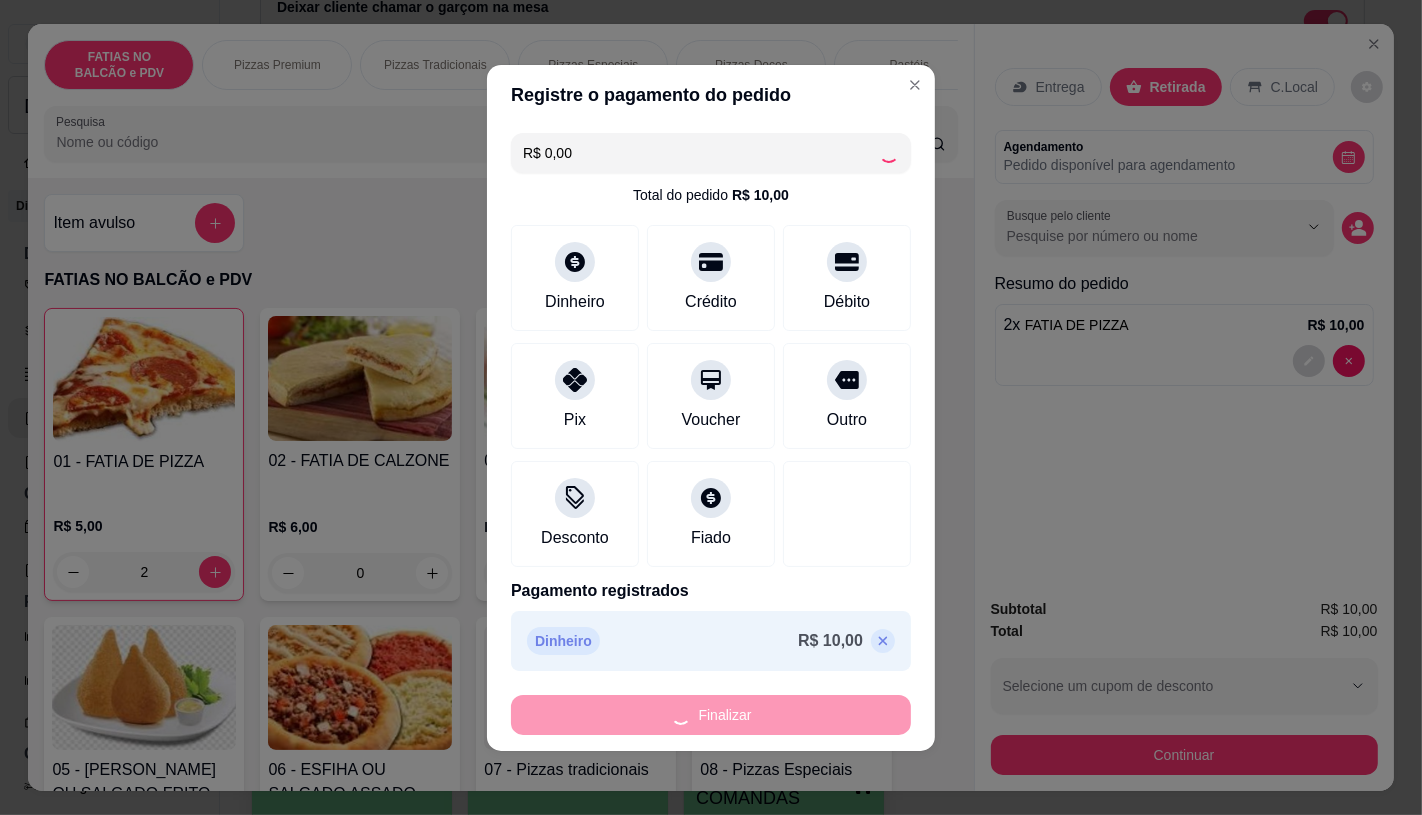 type on "0" 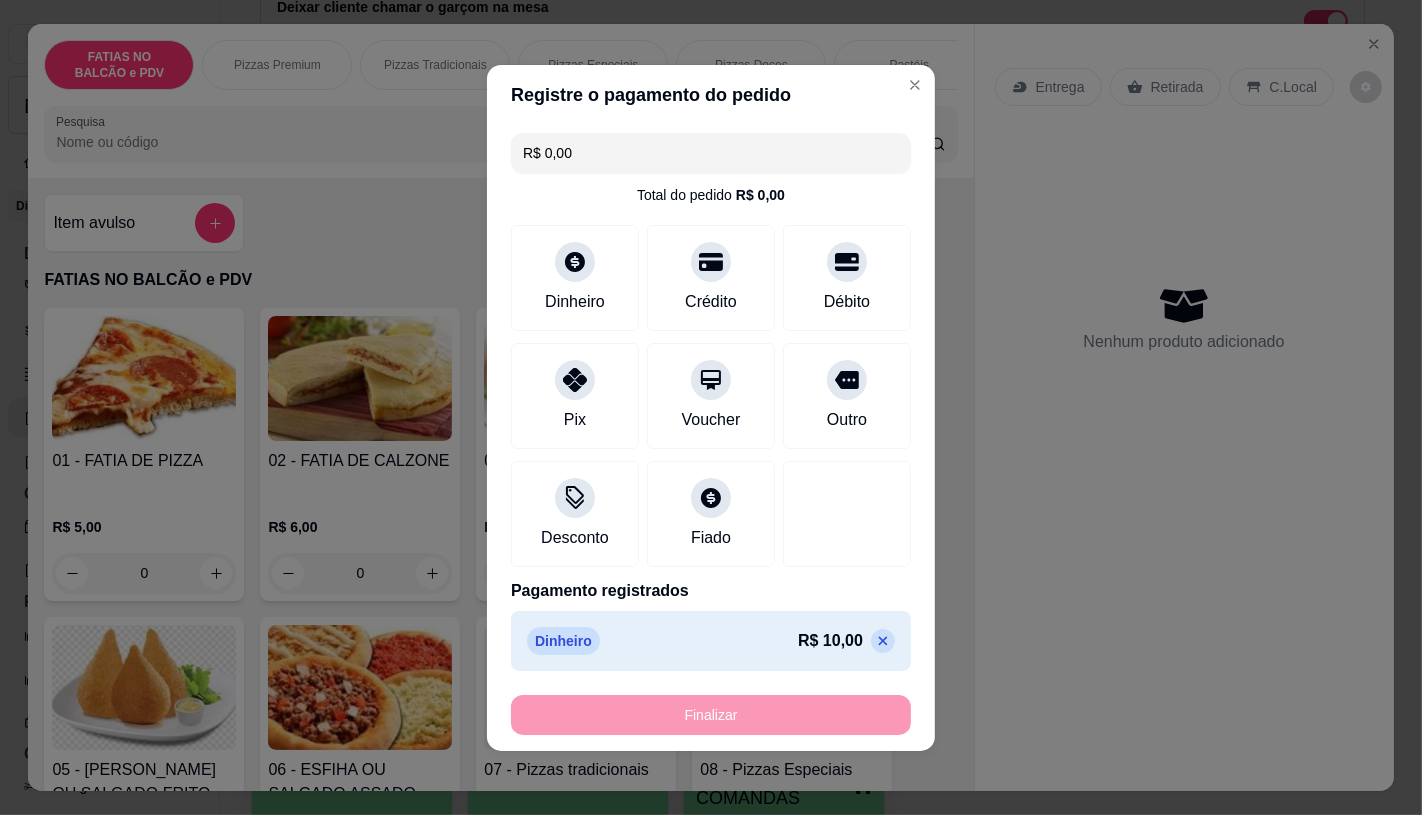 type on "-R$ 10,00" 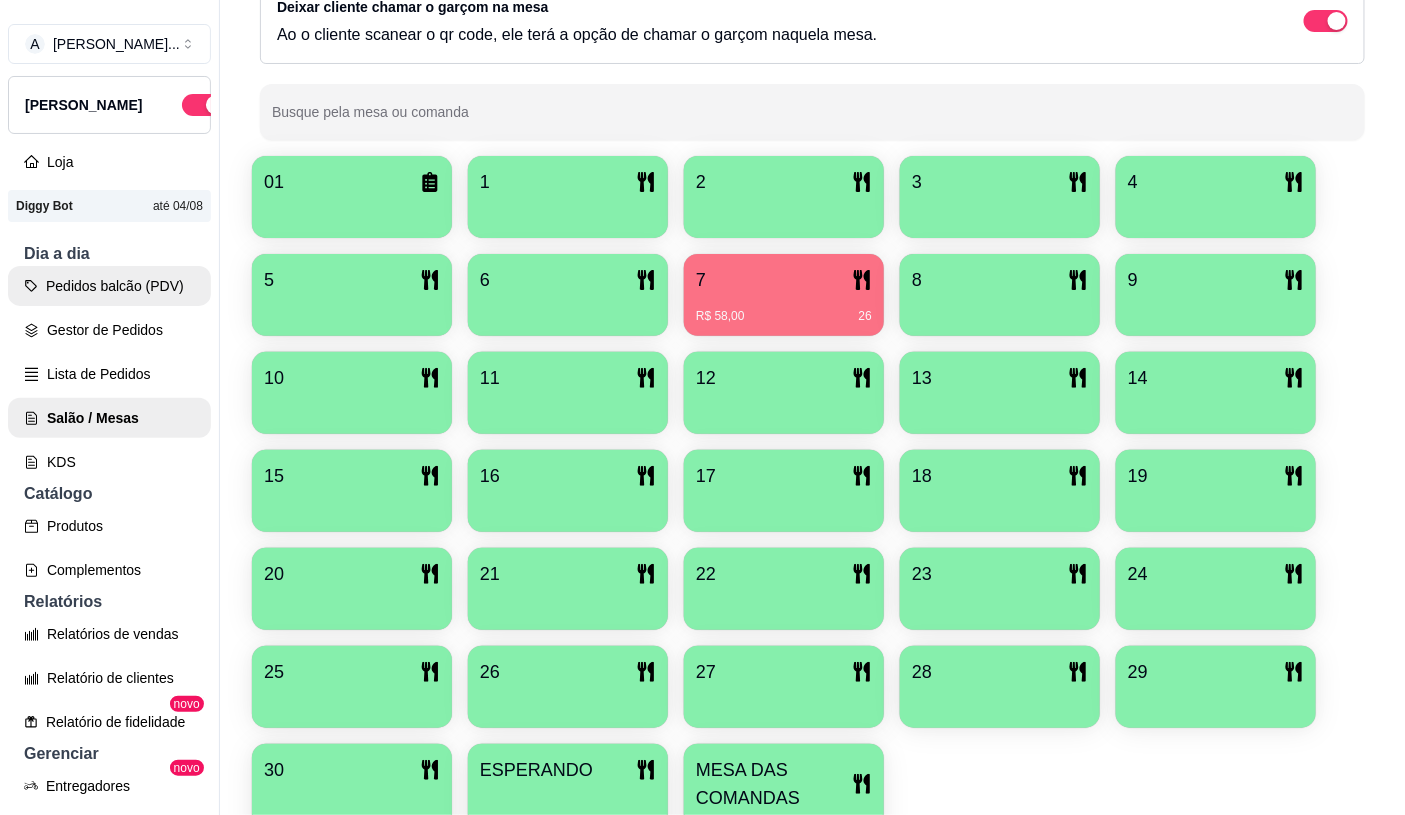 click on "Pedidos balcão (PDV)" at bounding box center [109, 286] 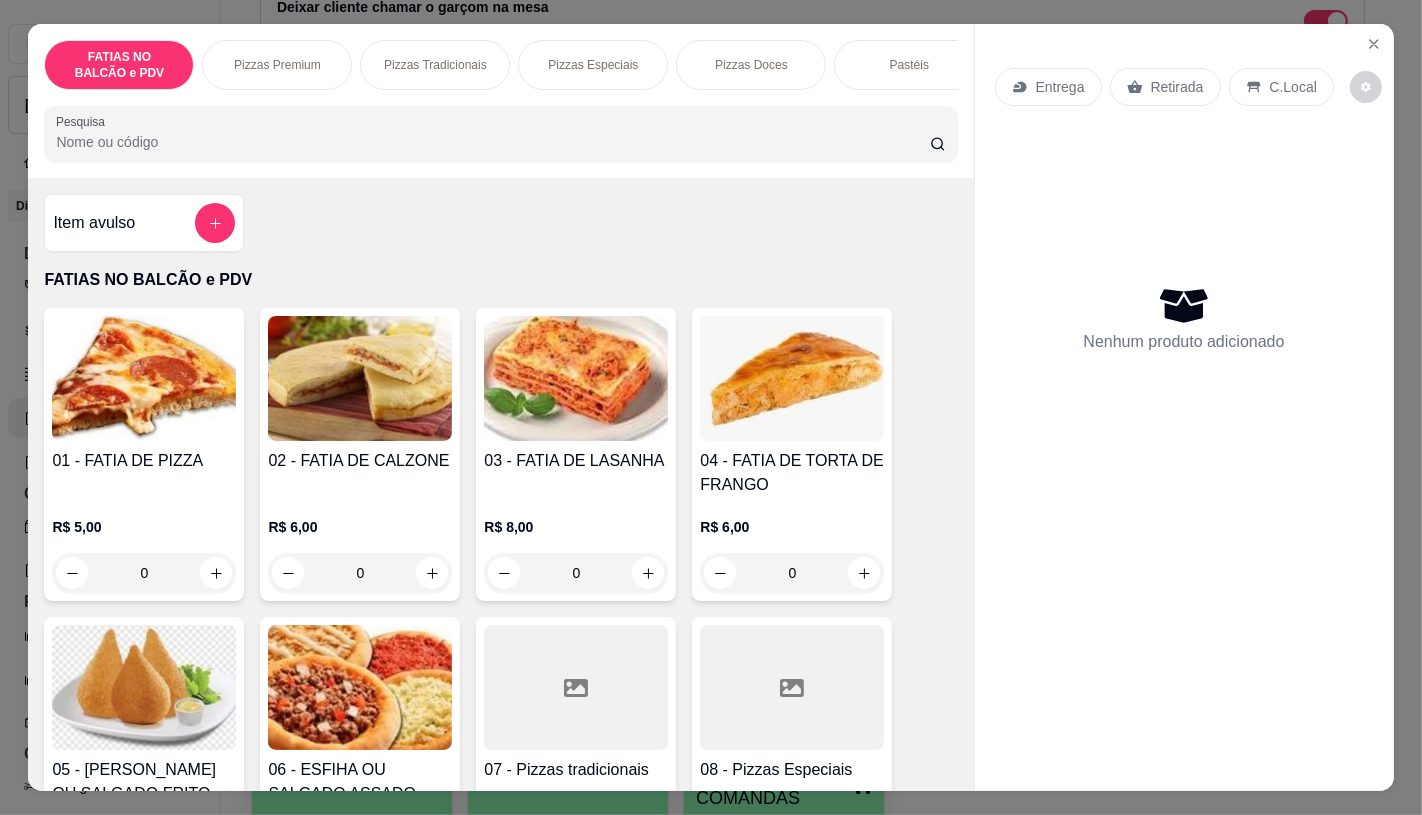 scroll, scrollTop: 222, scrollLeft: 0, axis: vertical 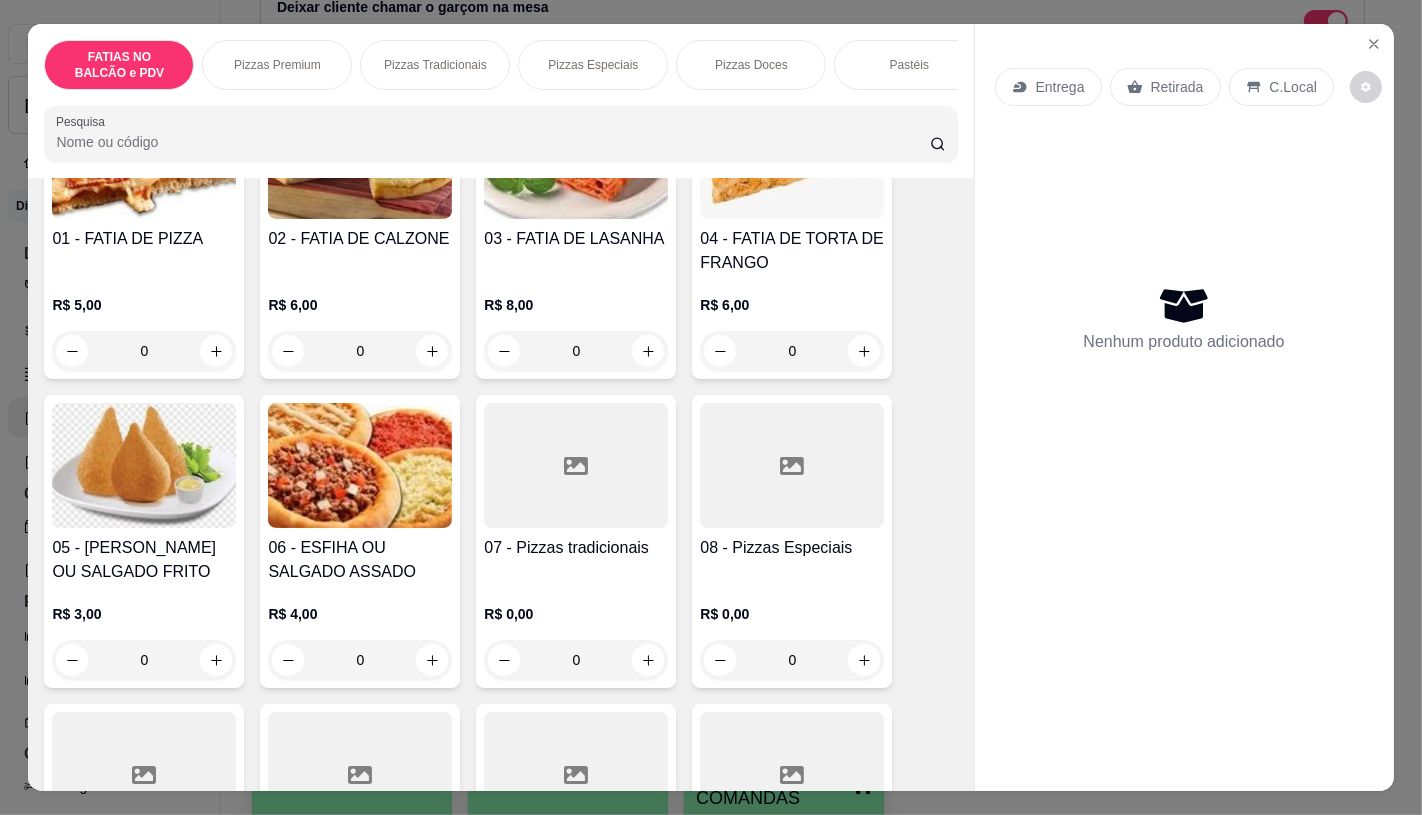 click on "Pizzas Premium" at bounding box center [277, 65] 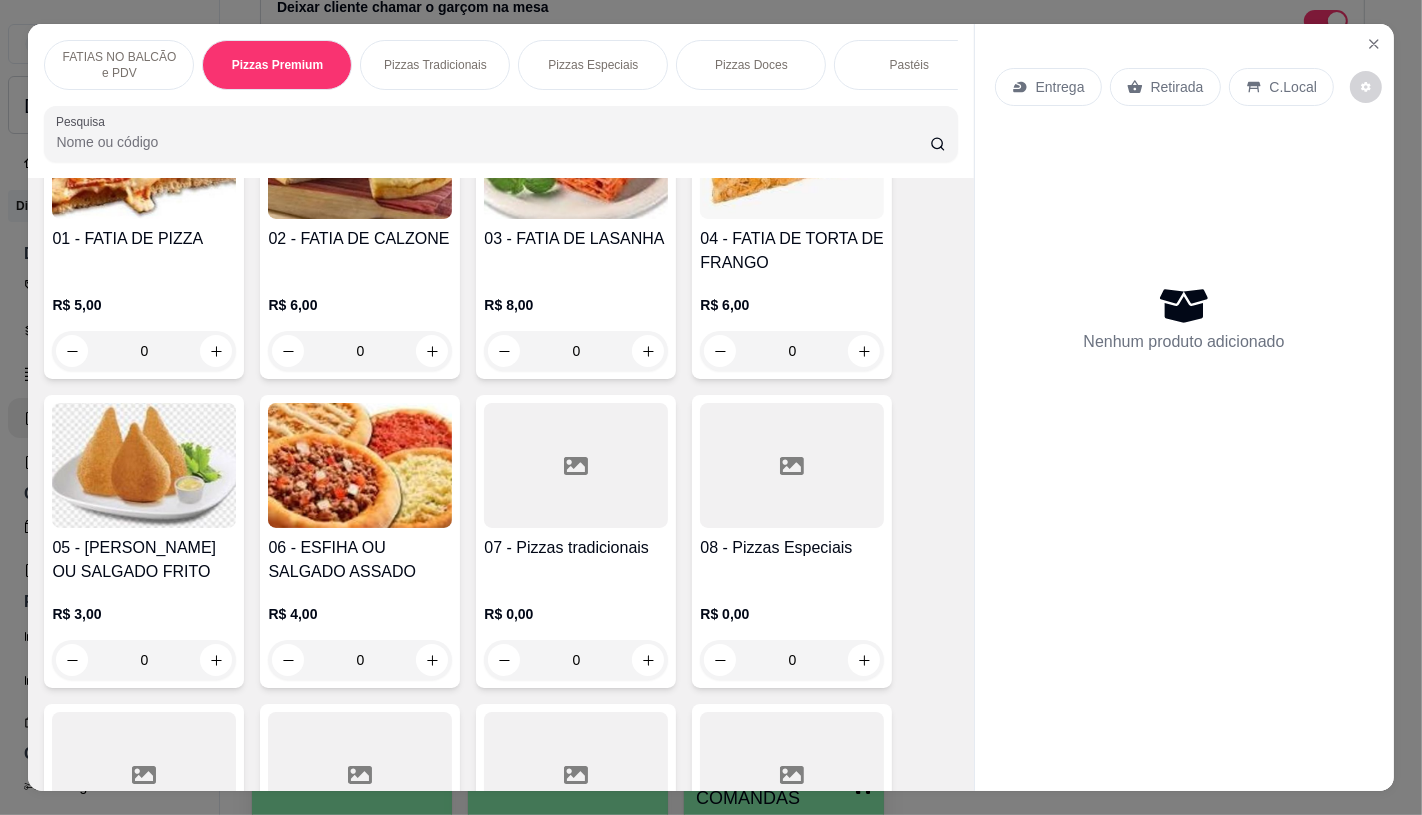 scroll, scrollTop: 1626, scrollLeft: 0, axis: vertical 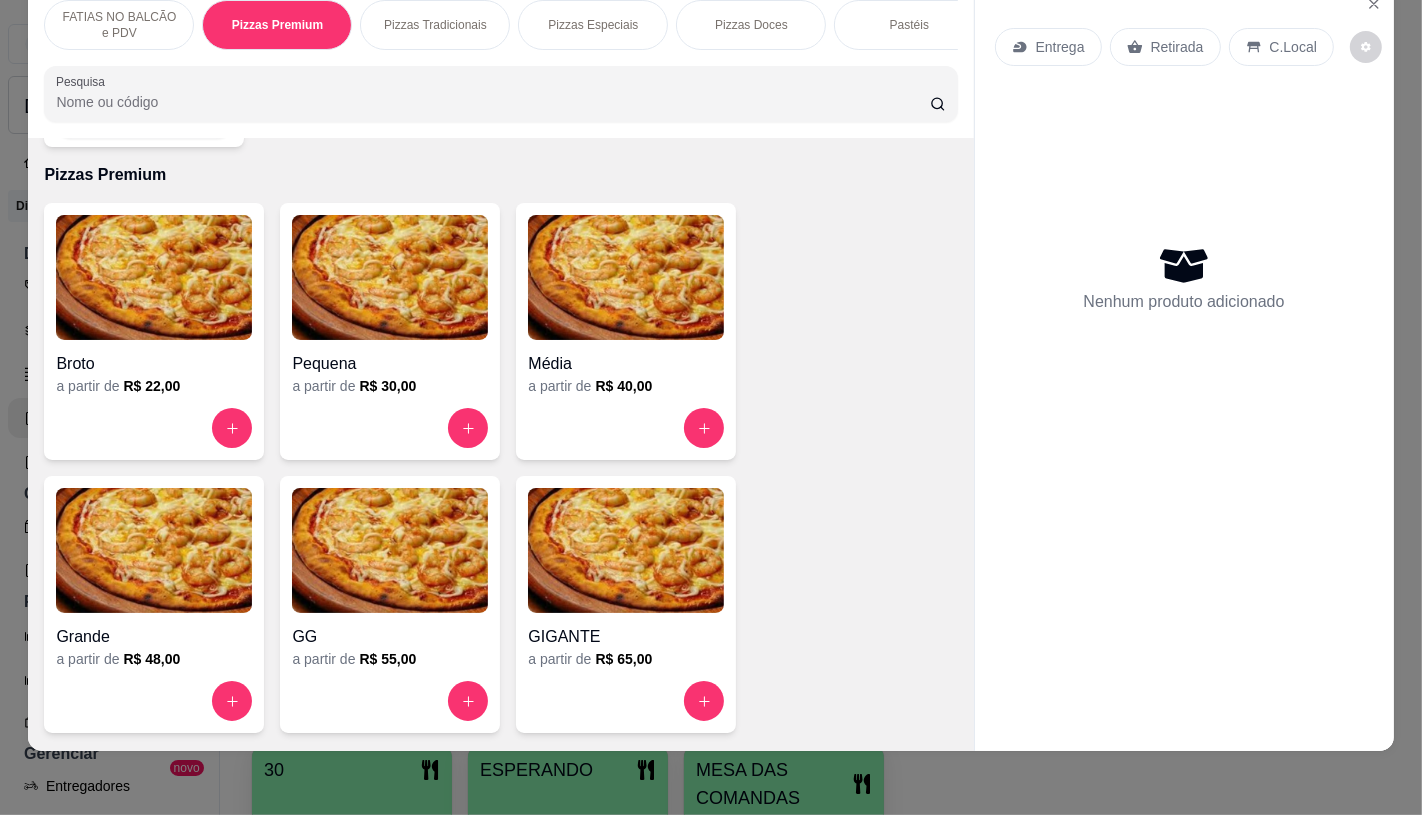 click at bounding box center [154, 277] 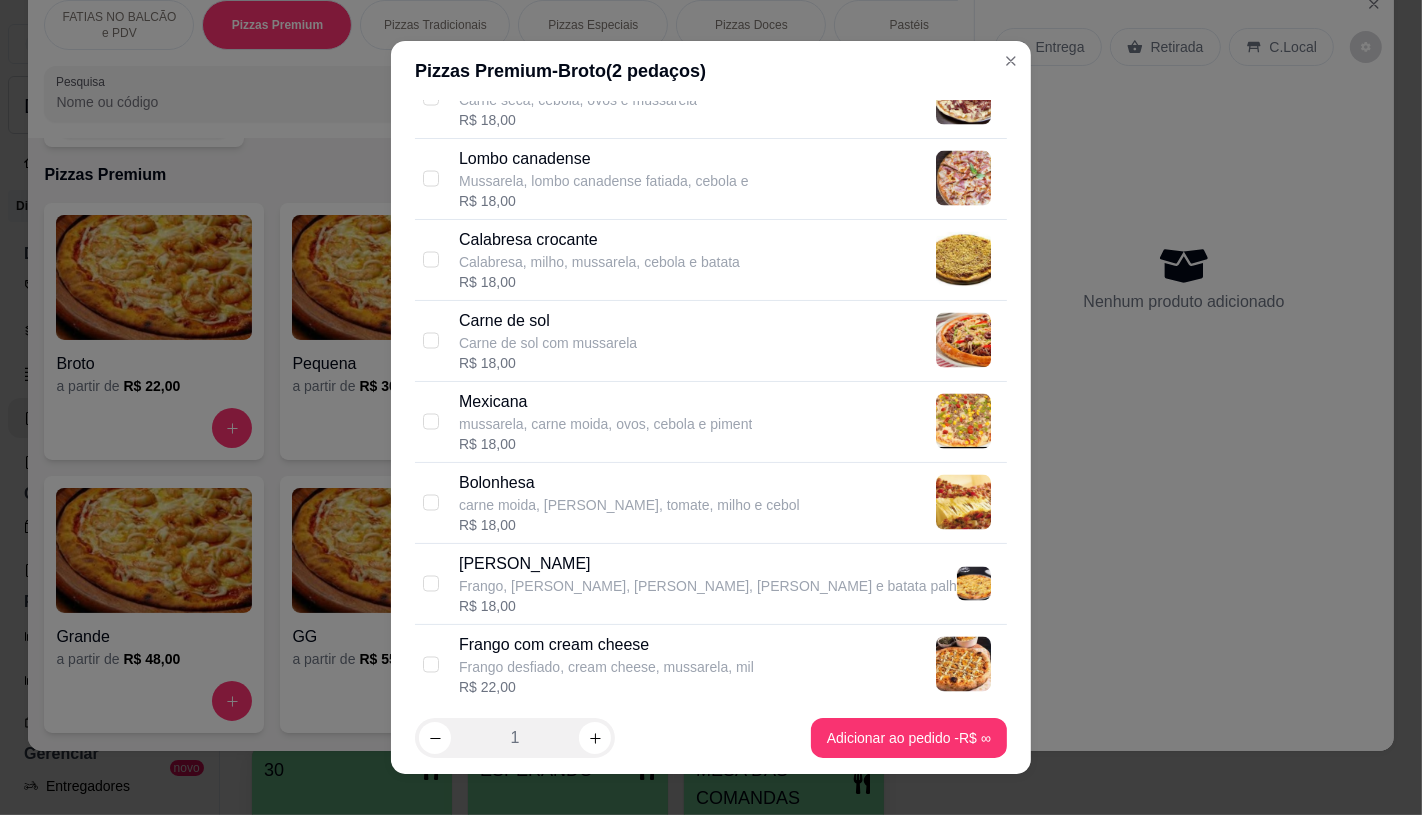 scroll, scrollTop: 3111, scrollLeft: 0, axis: vertical 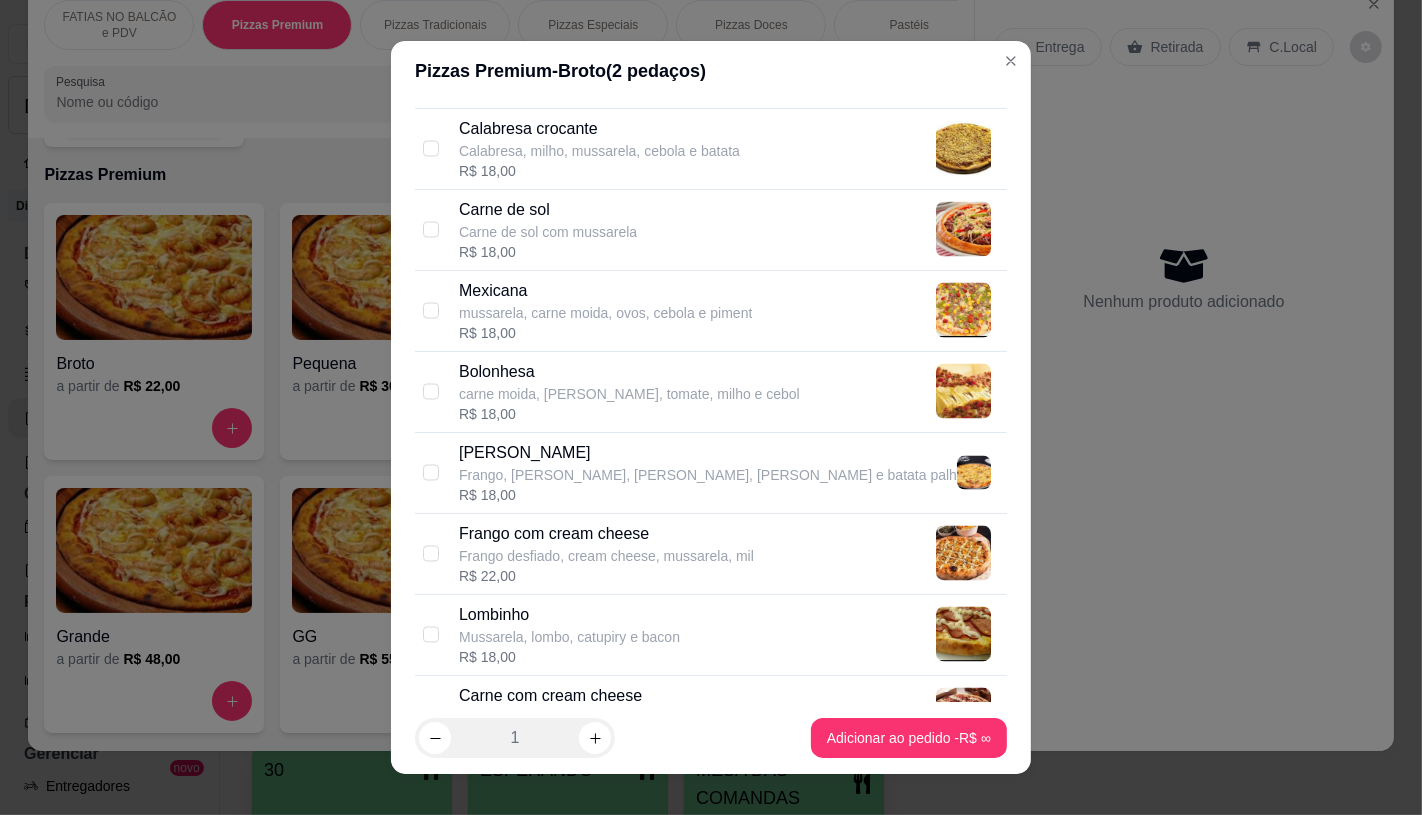 click on "Frango com cream cheese" at bounding box center (606, 534) 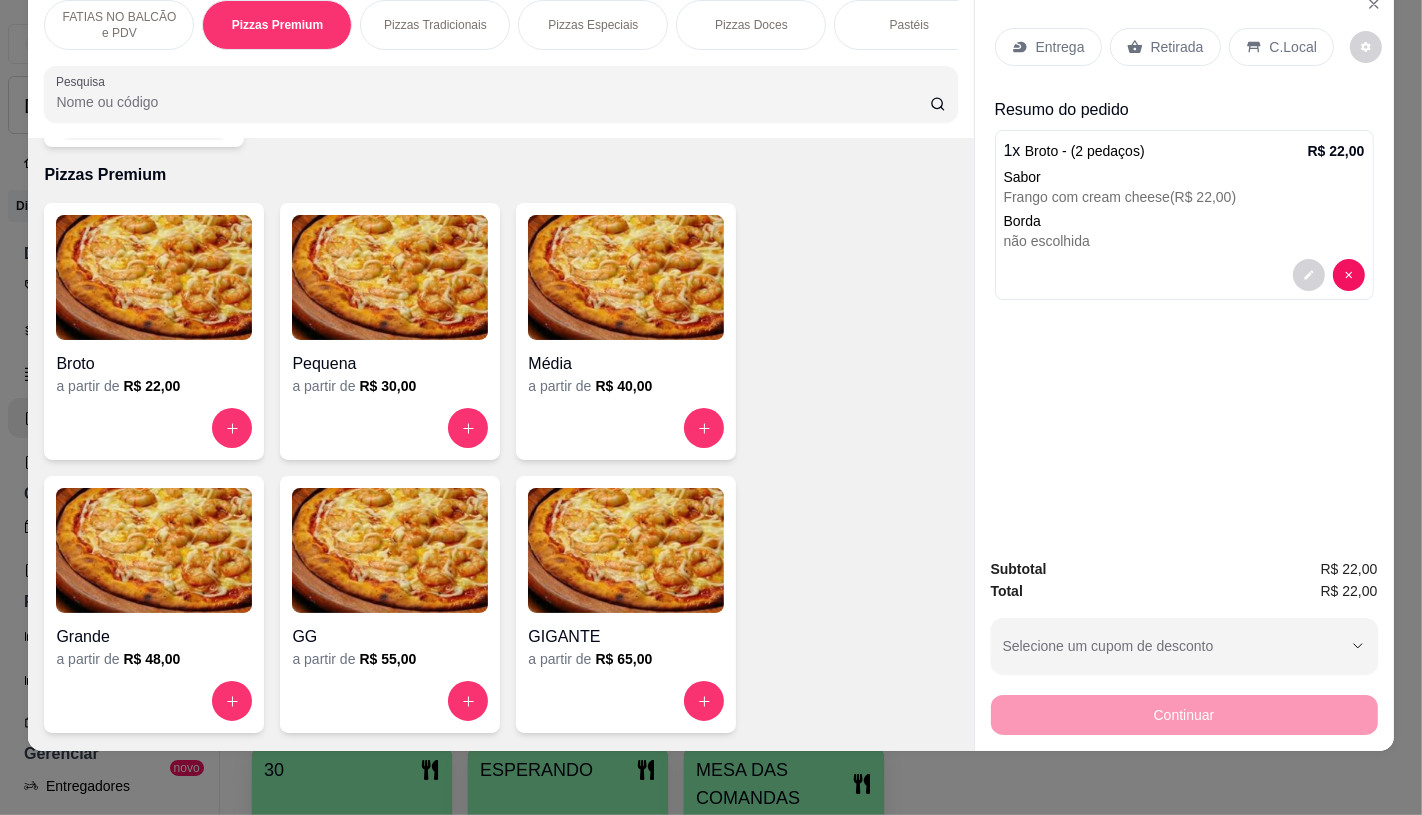 click on "Retirada" at bounding box center (1177, 47) 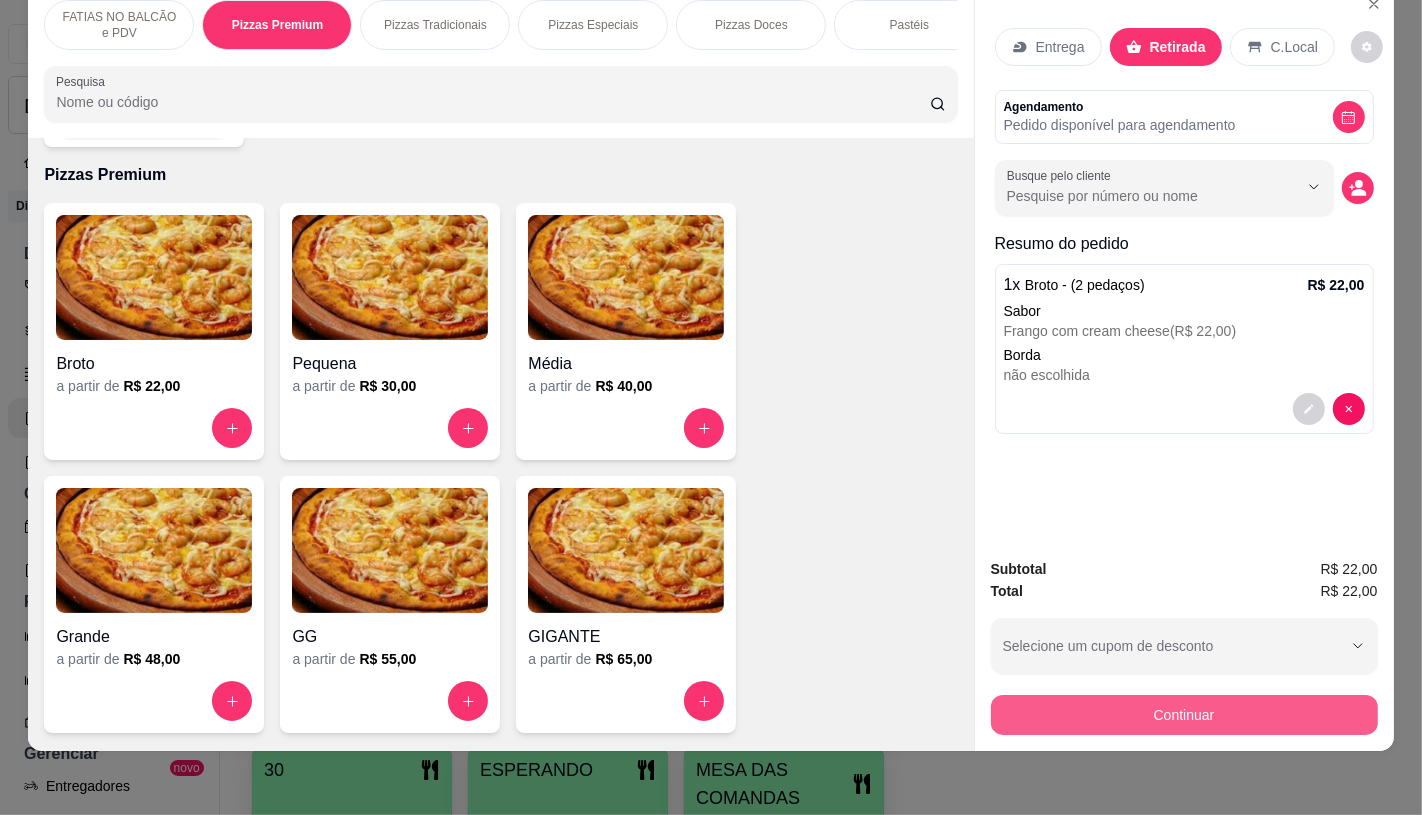 click on "Continuar" at bounding box center (1184, 715) 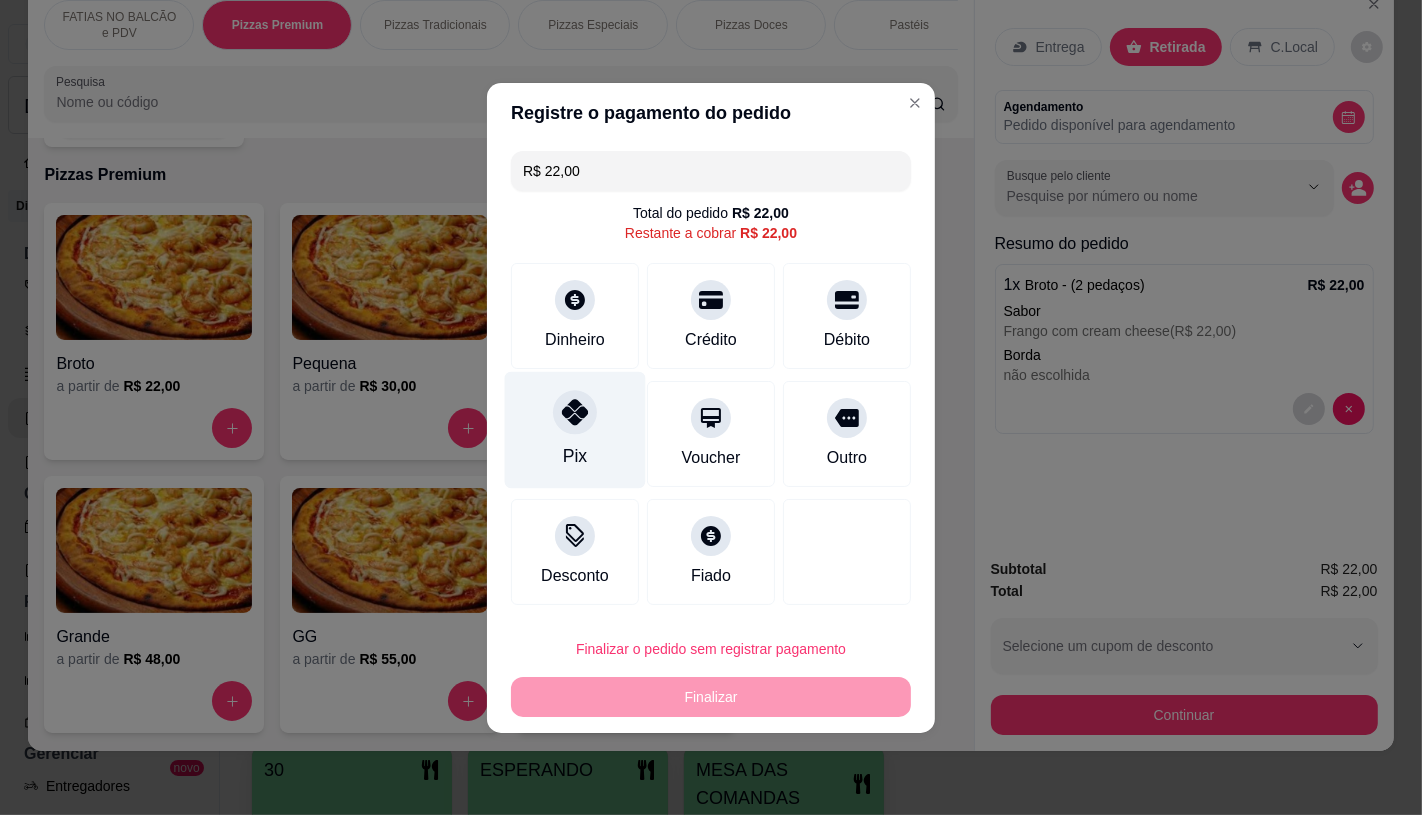 click on "Pix" at bounding box center (575, 429) 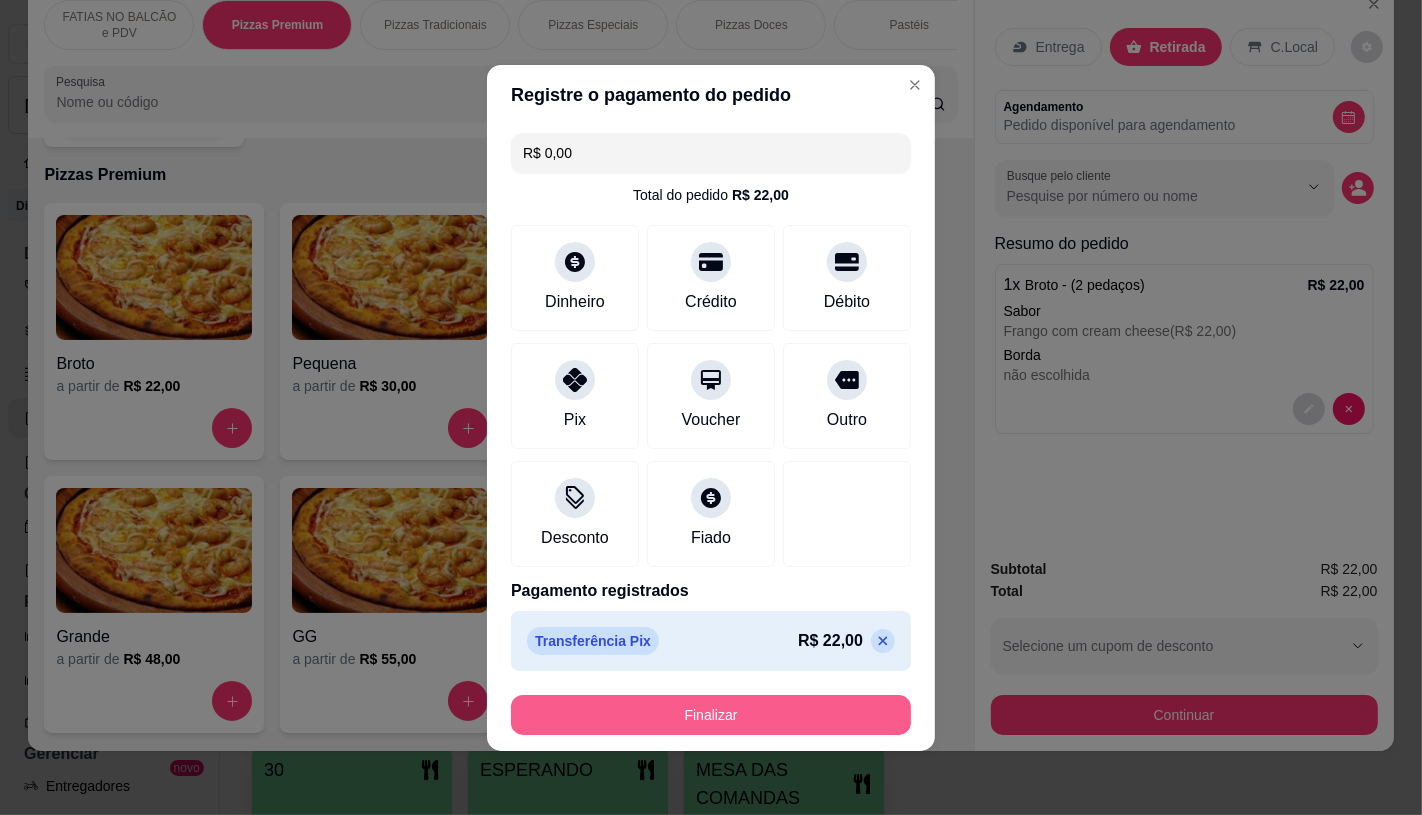 click on "Finalizar" at bounding box center [711, 715] 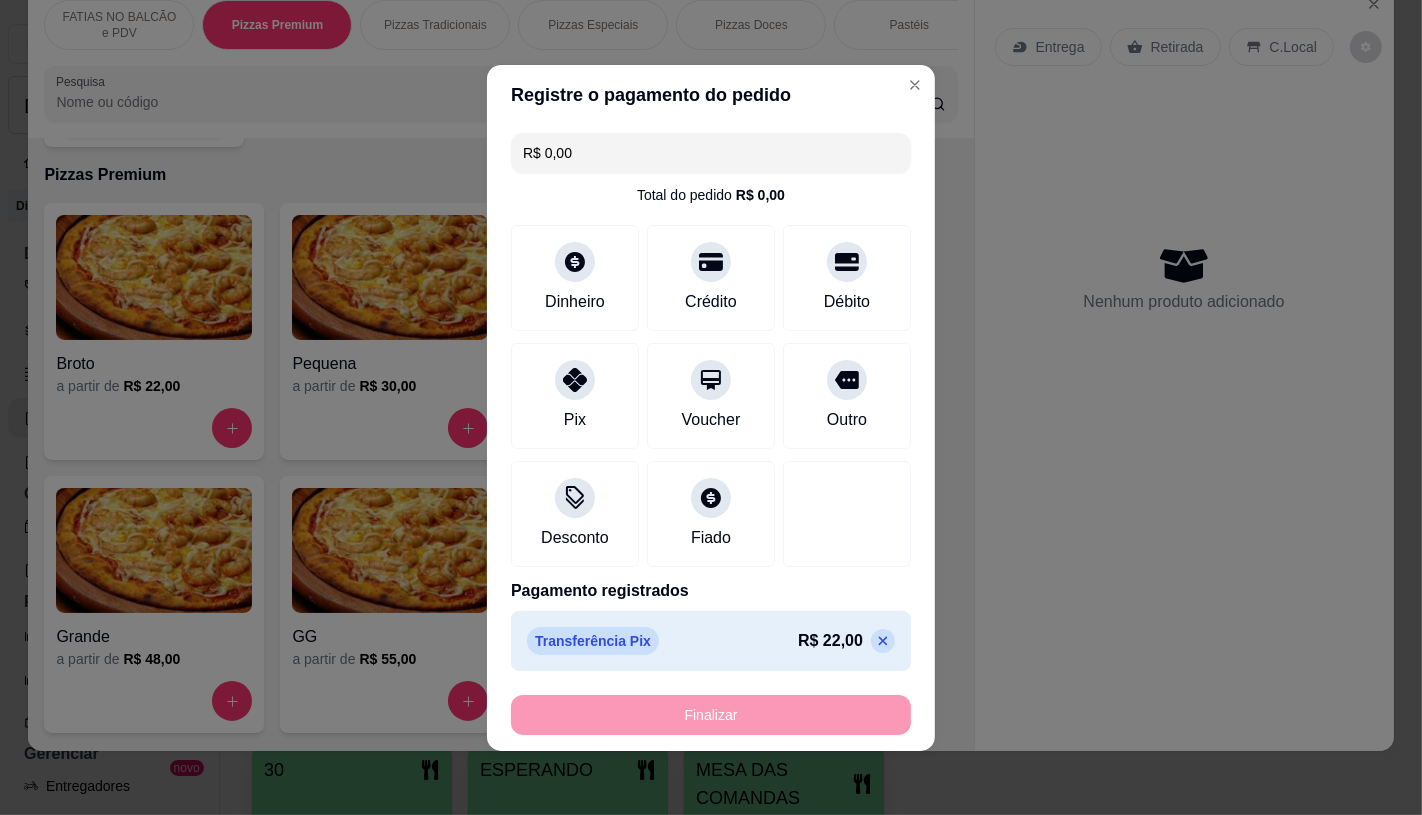 type on "-R$ 22,00" 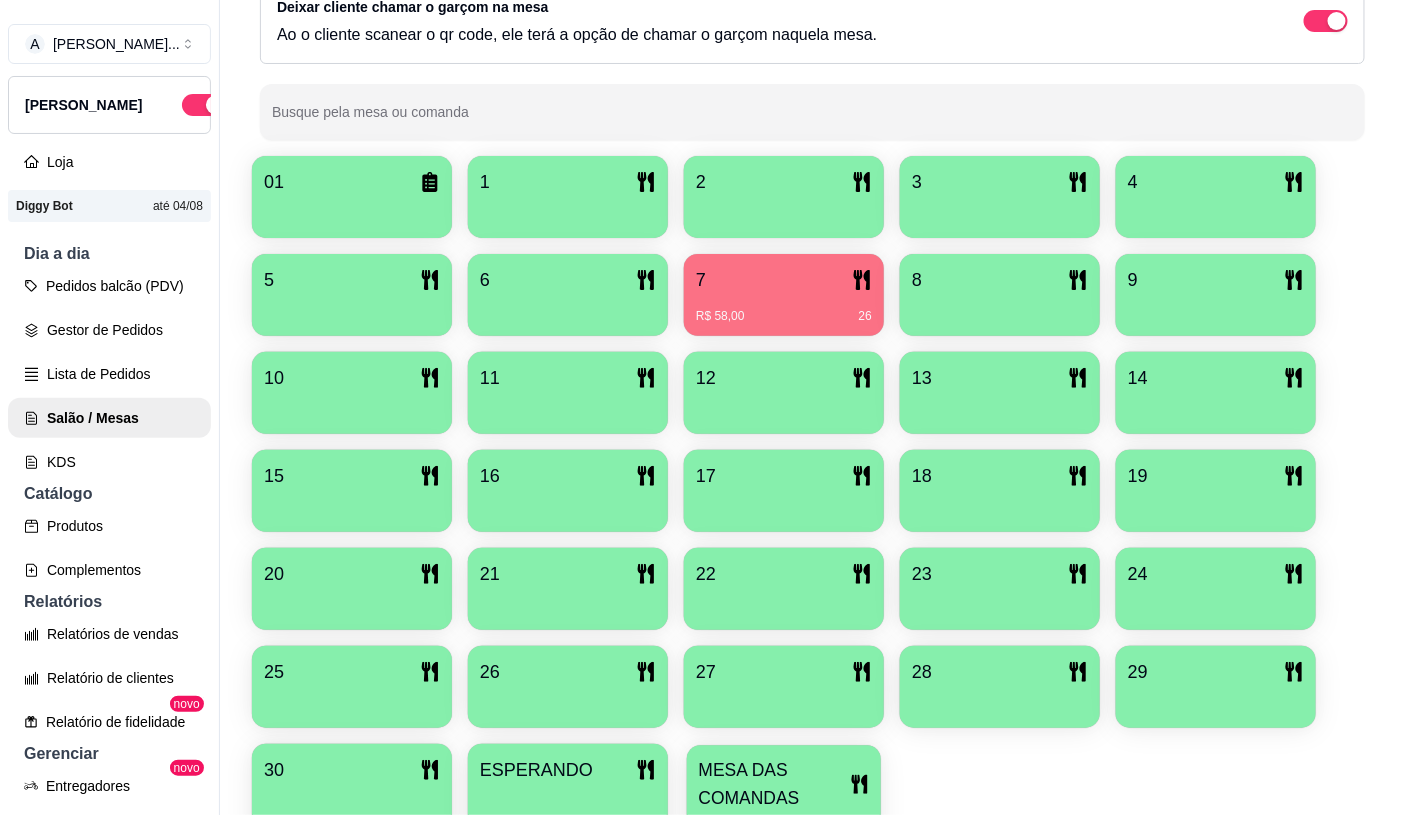 click on "MESA DAS COMANDAS" at bounding box center (774, 784) 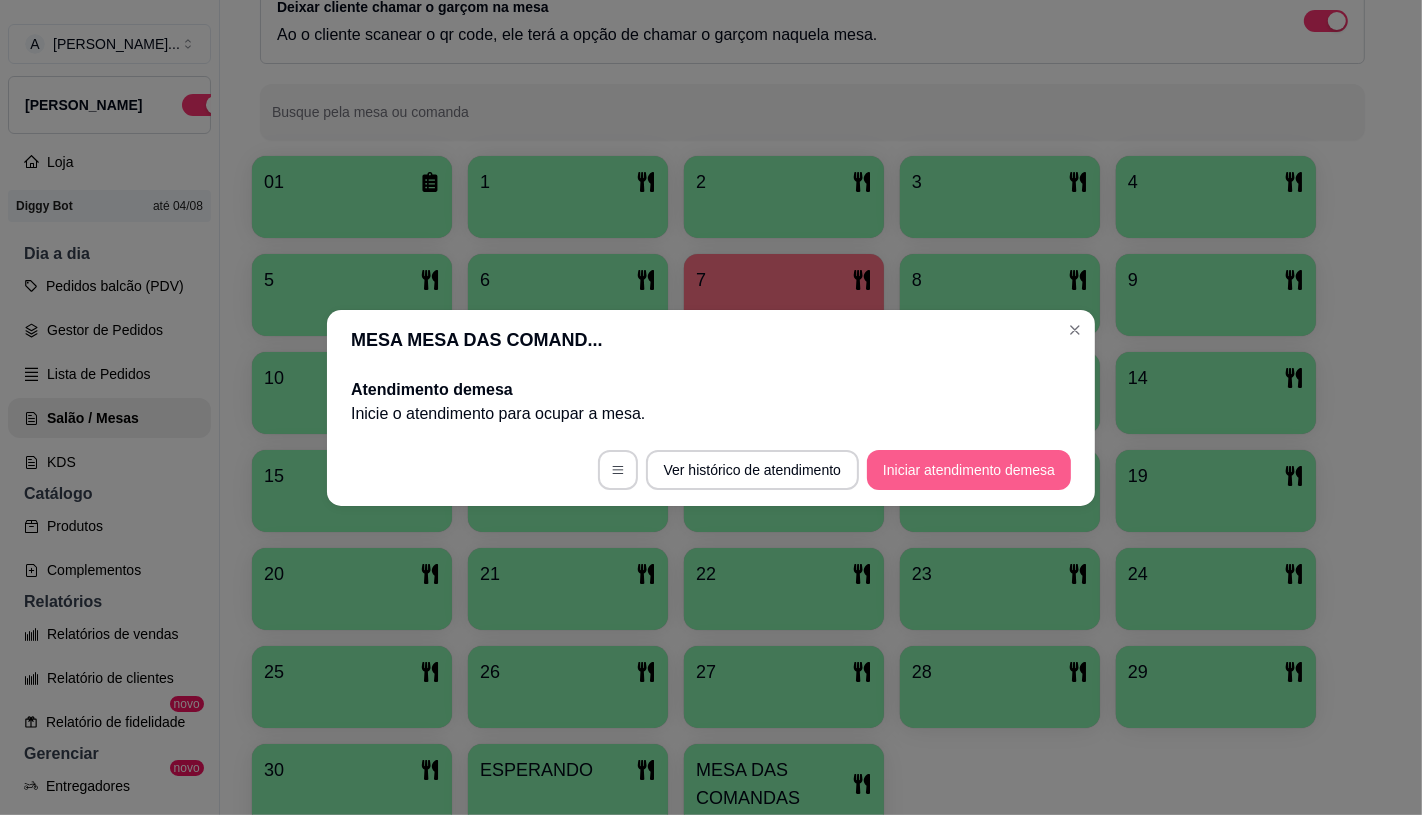 click on "Iniciar atendimento de  mesa" at bounding box center [969, 470] 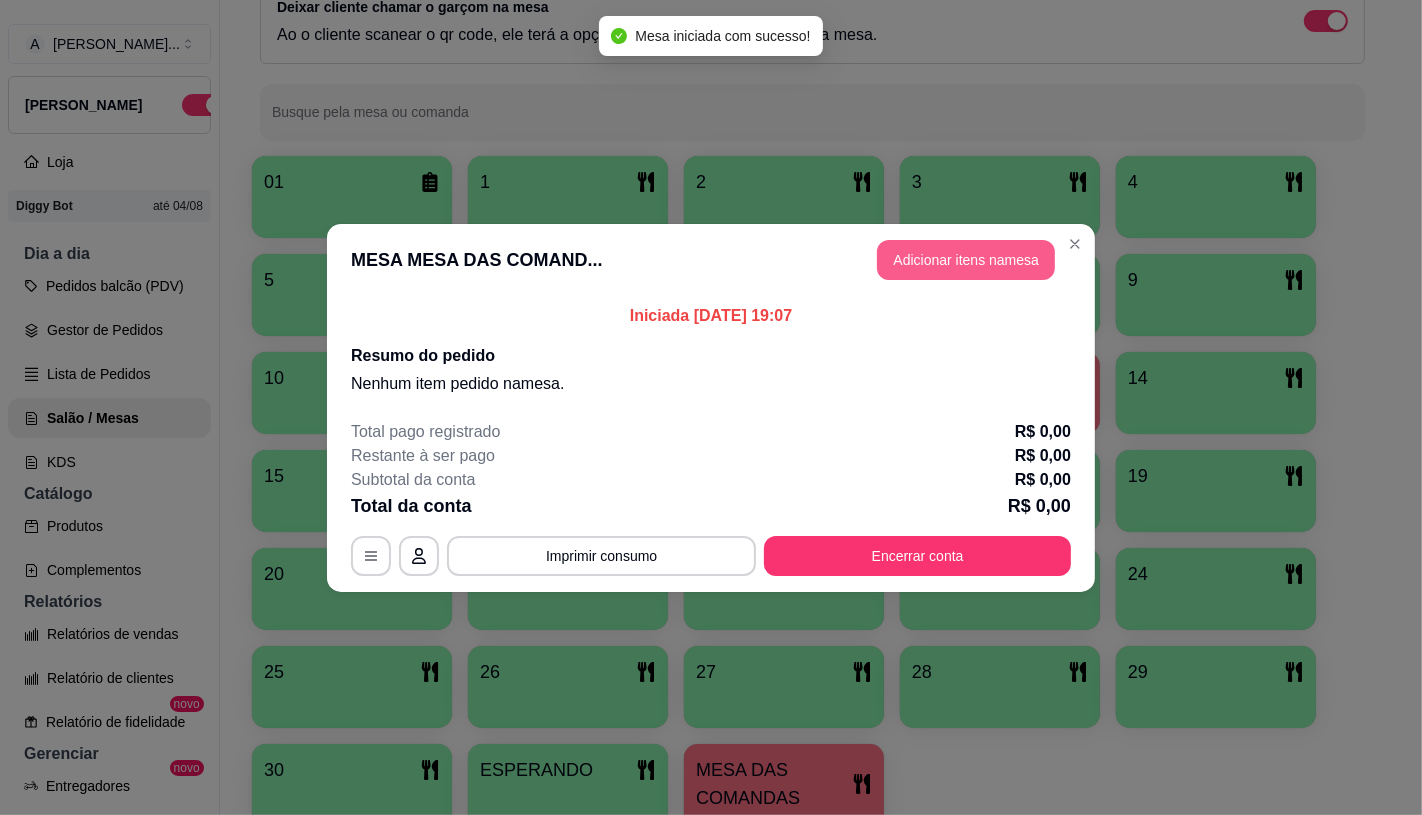 click on "Adicionar itens na  mesa" at bounding box center [966, 260] 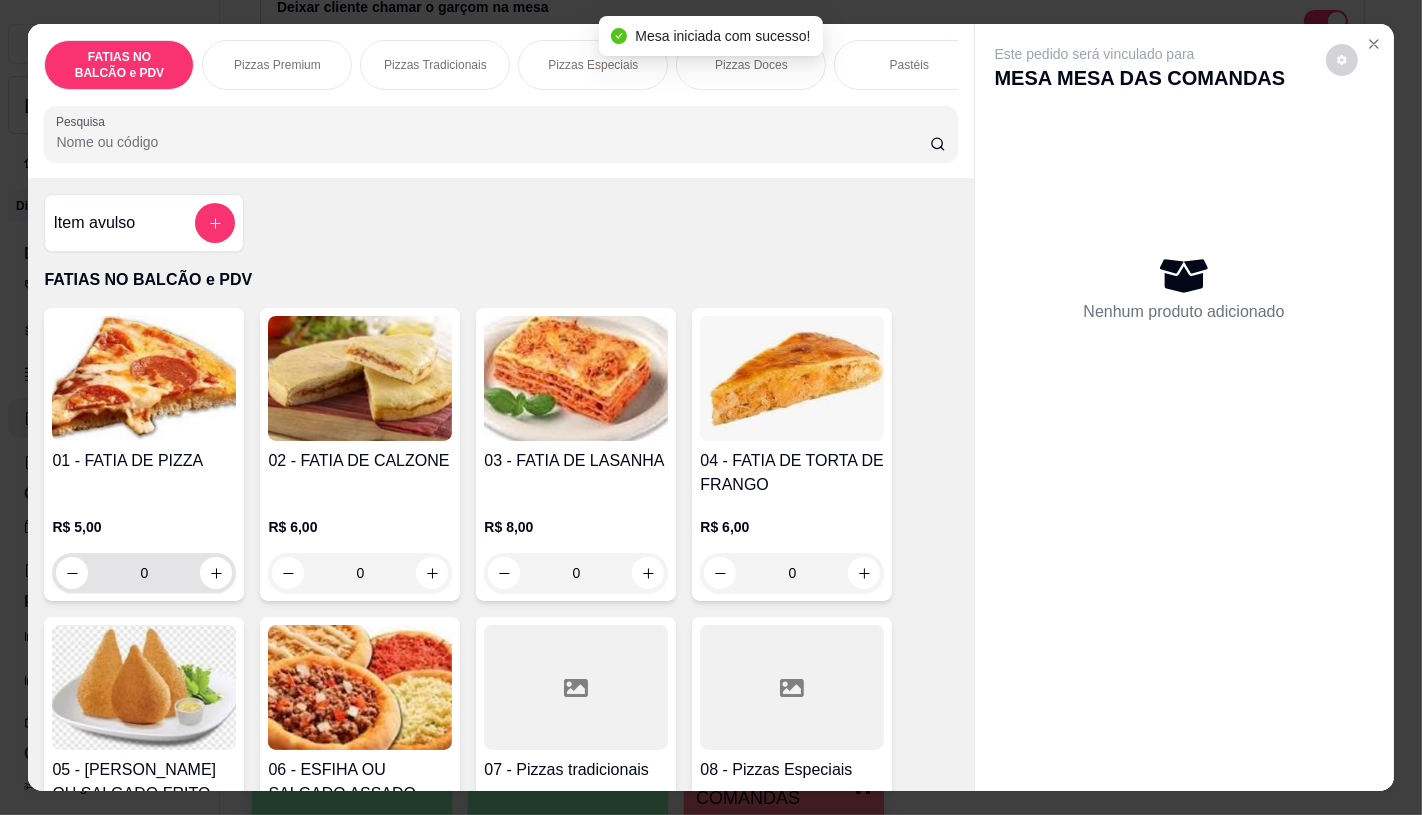 click on "0" at bounding box center [144, 573] 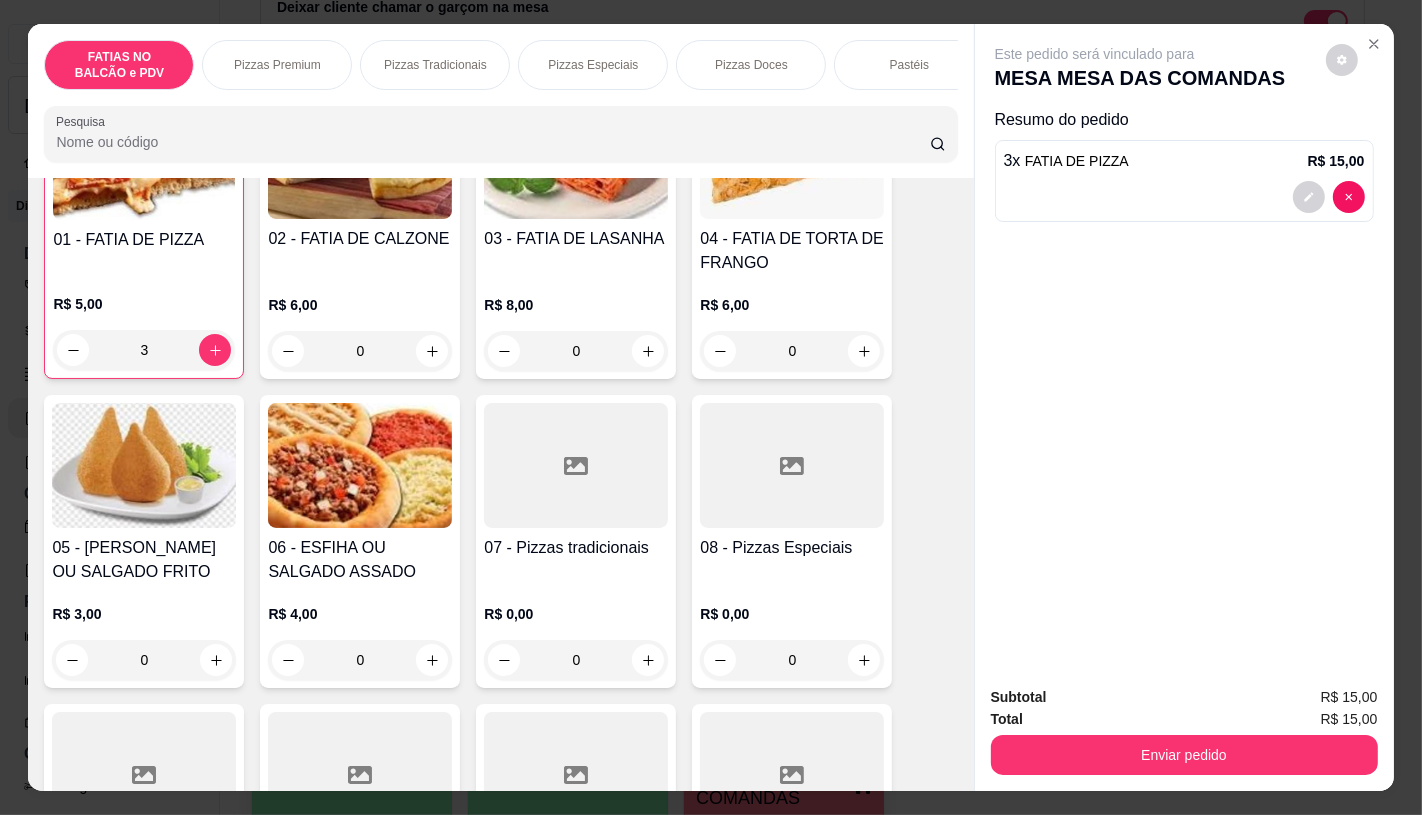 scroll, scrollTop: 333, scrollLeft: 0, axis: vertical 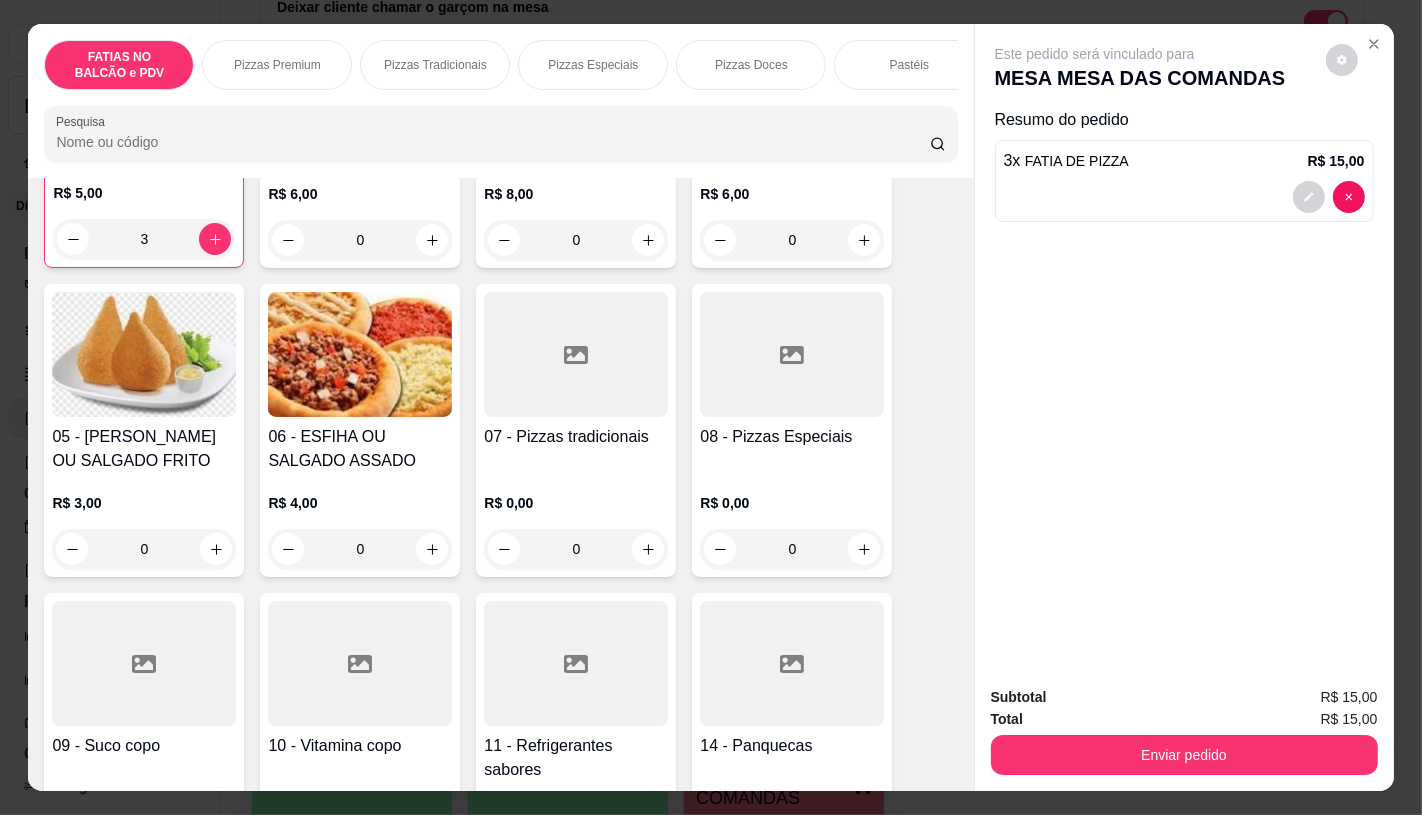 type on "3" 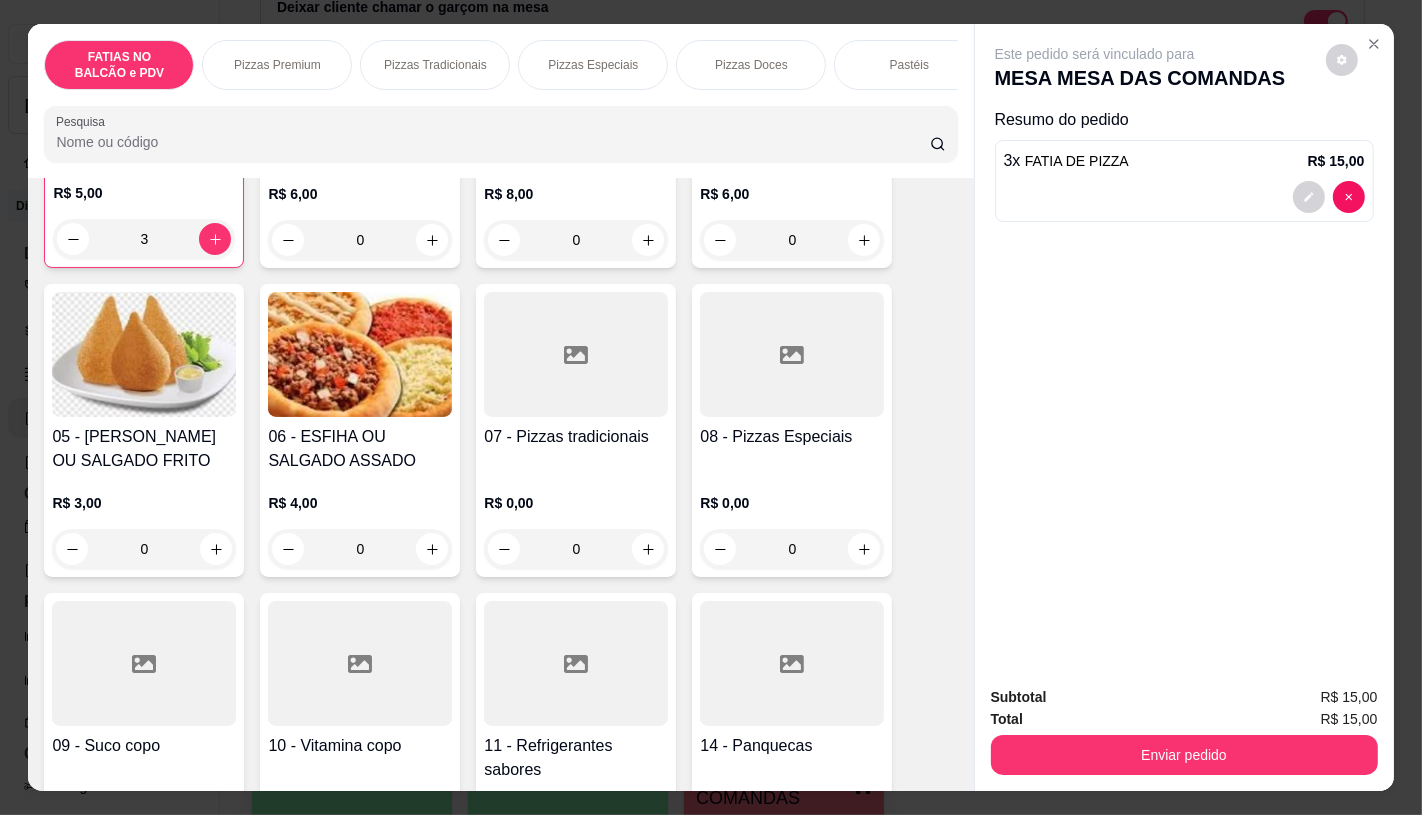 click at bounding box center (576, 663) 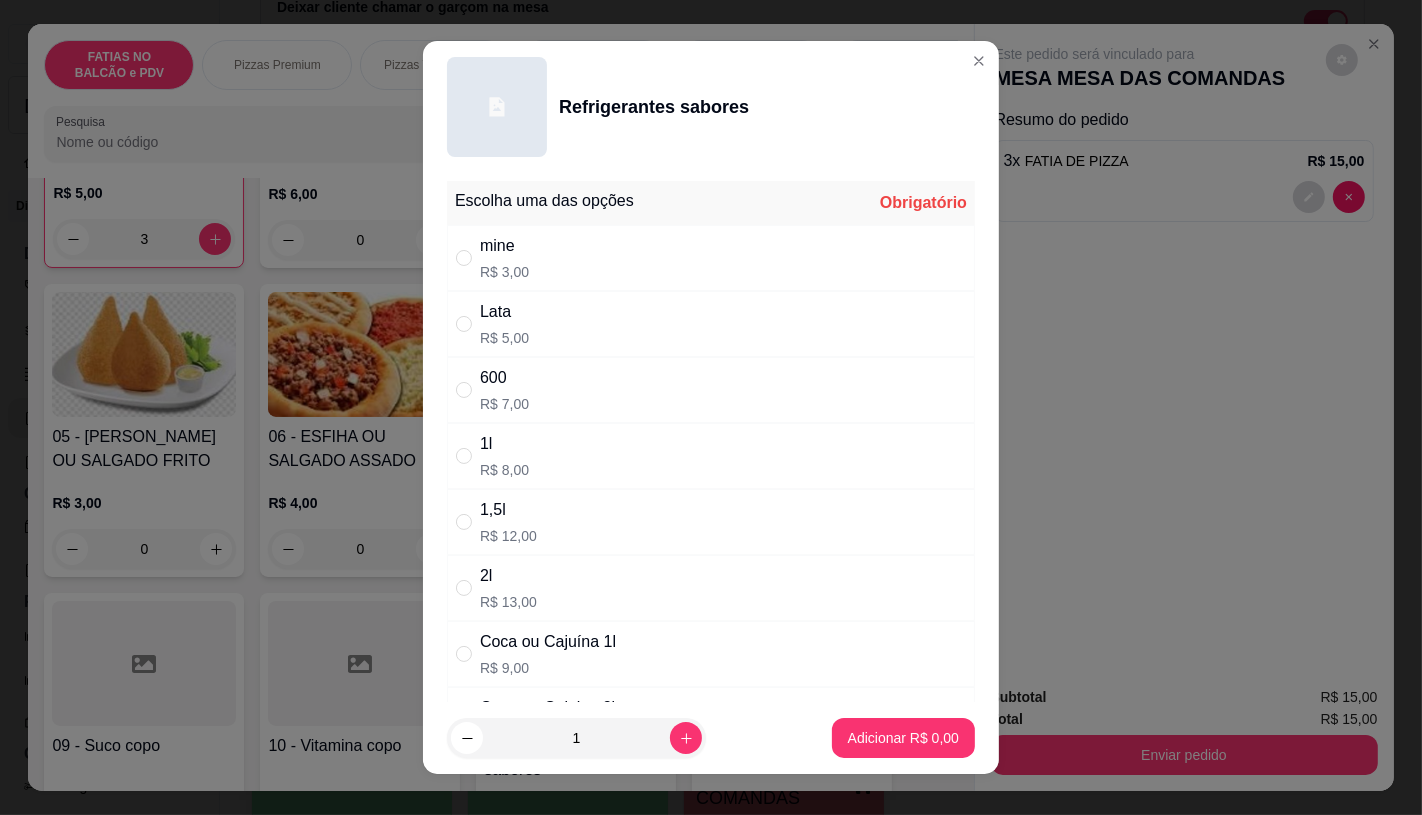 click on "R$ 3,00" at bounding box center (504, 272) 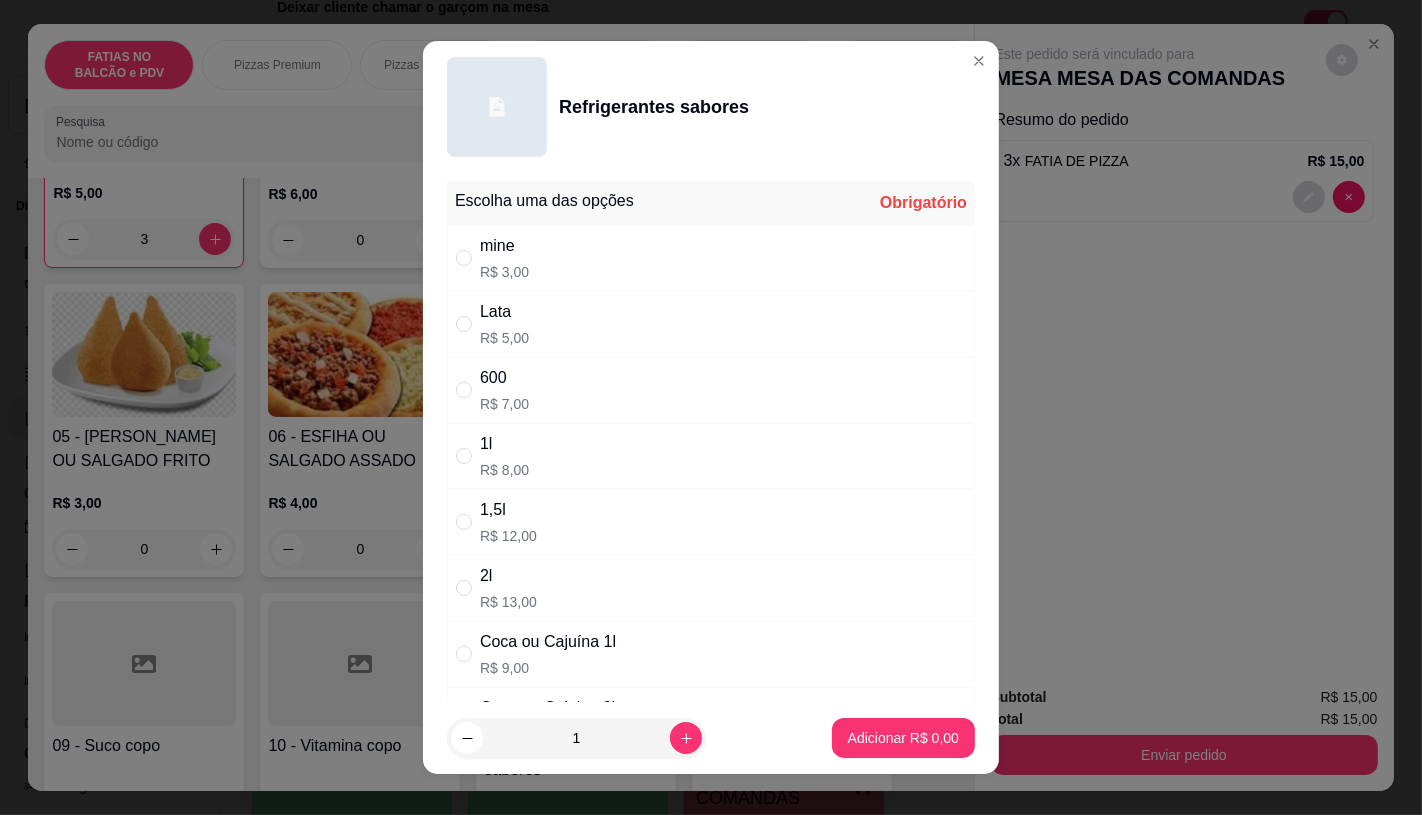 radio on "true" 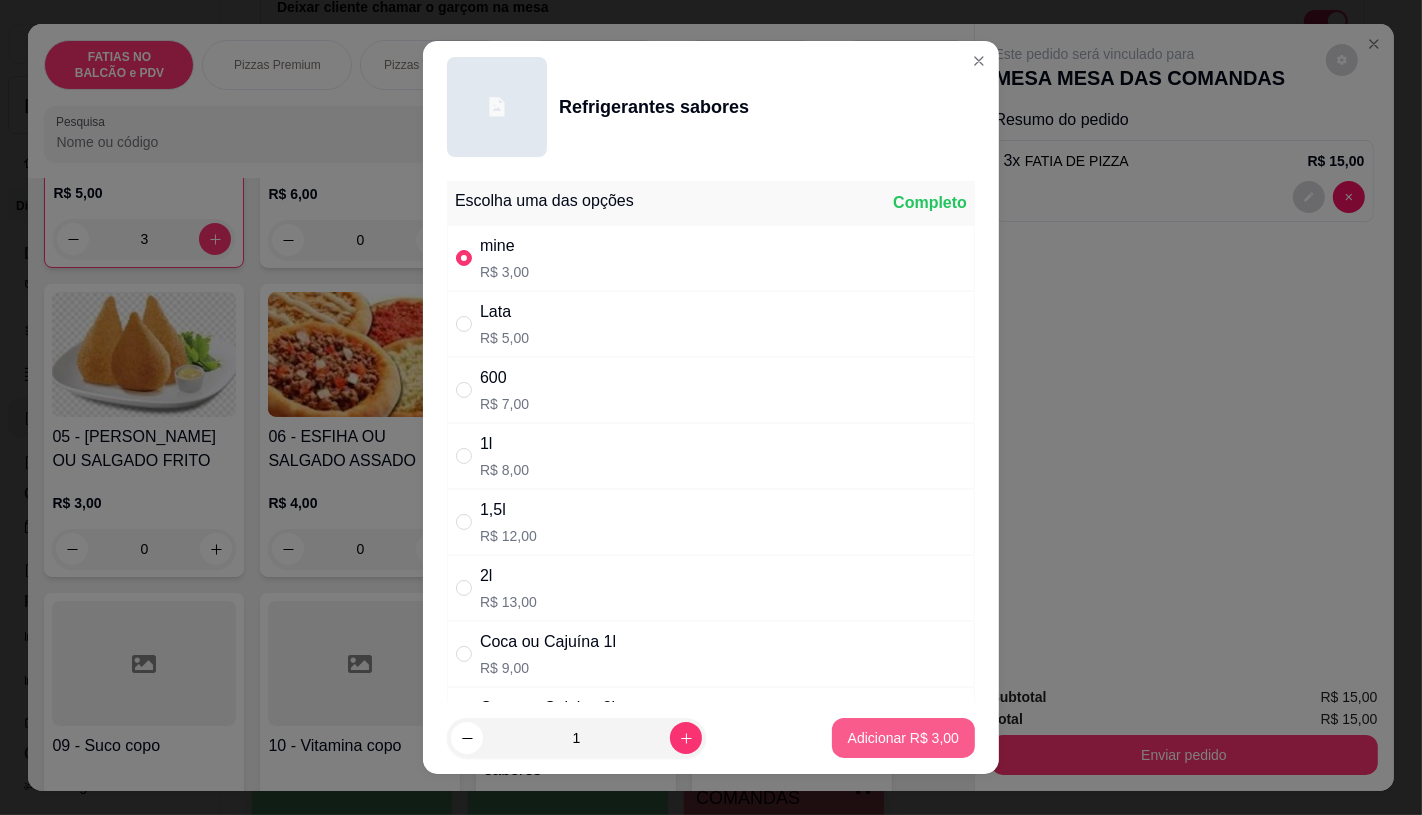 click on "Adicionar   R$ 3,00" at bounding box center (903, 738) 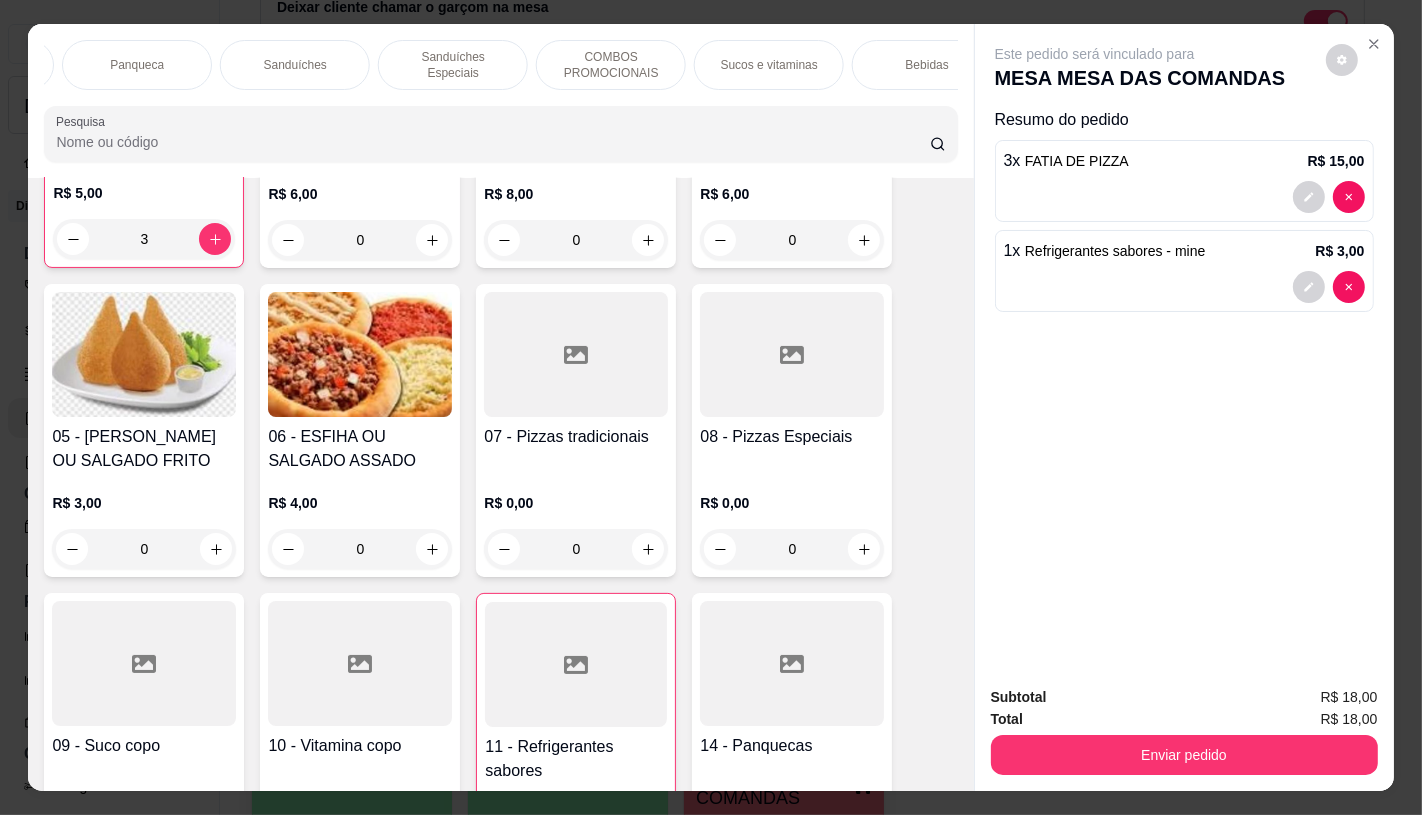 scroll, scrollTop: 0, scrollLeft: 2080, axis: horizontal 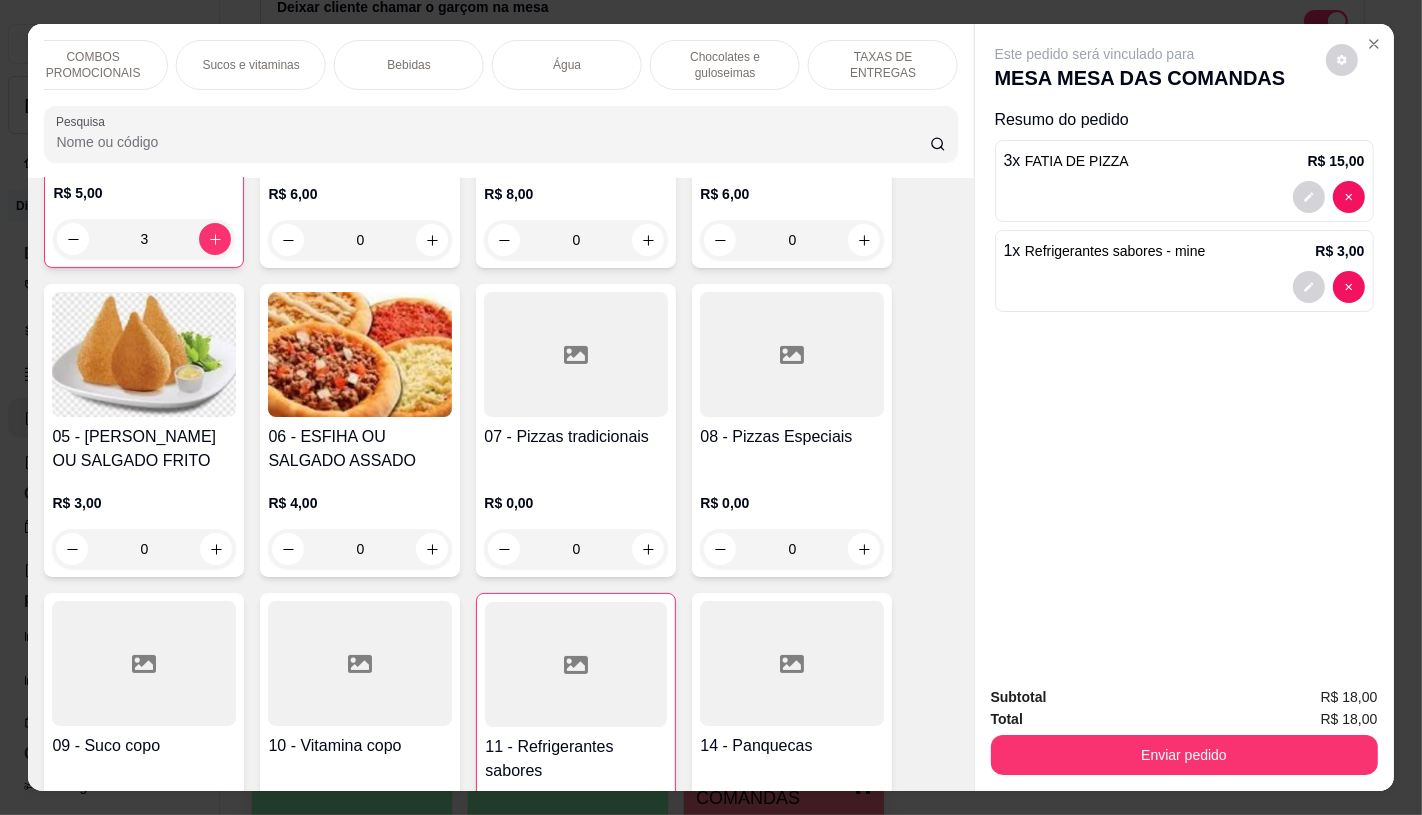 click on "TAXAS DE ENTREGAS" at bounding box center (883, 65) 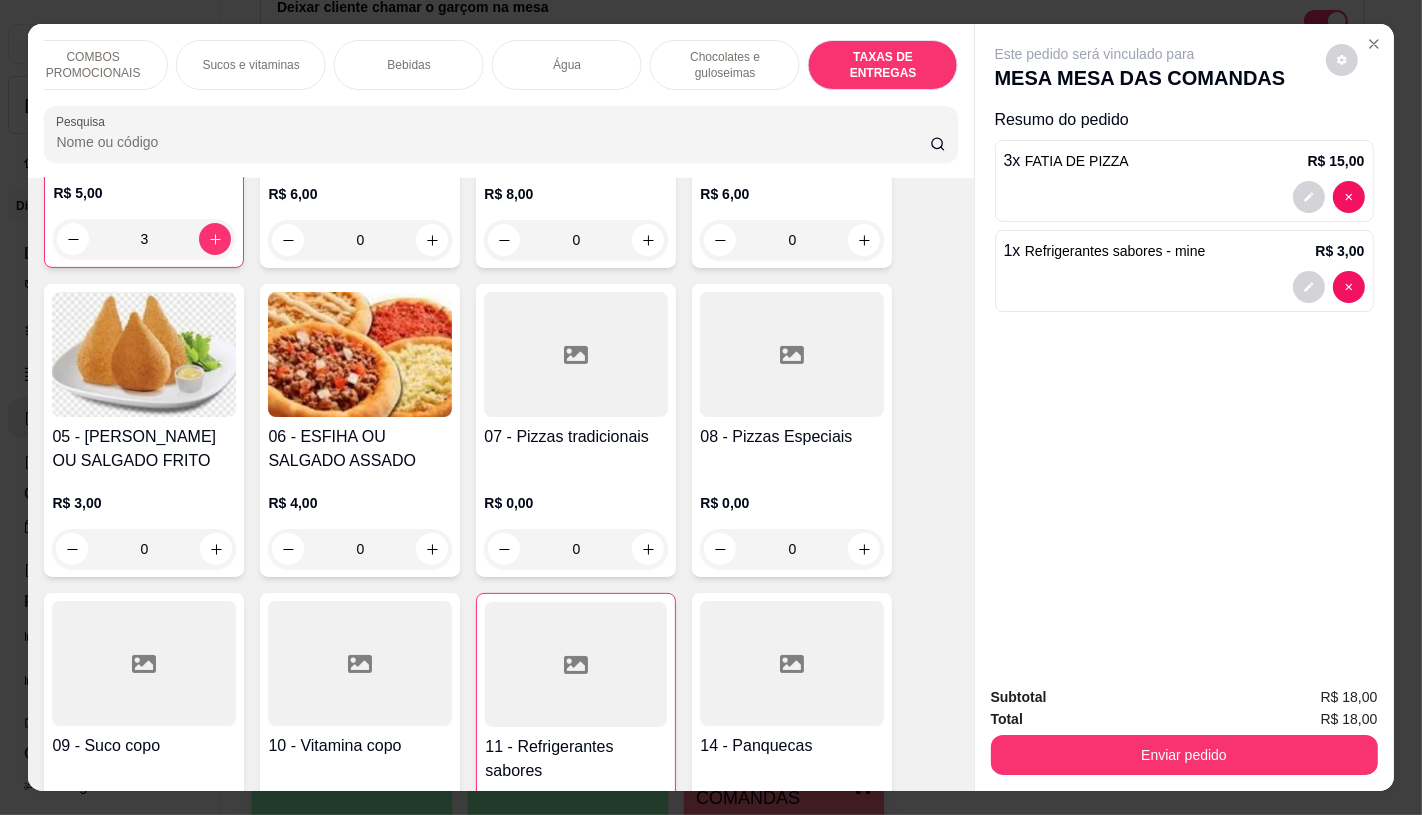 scroll, scrollTop: 13375, scrollLeft: 0, axis: vertical 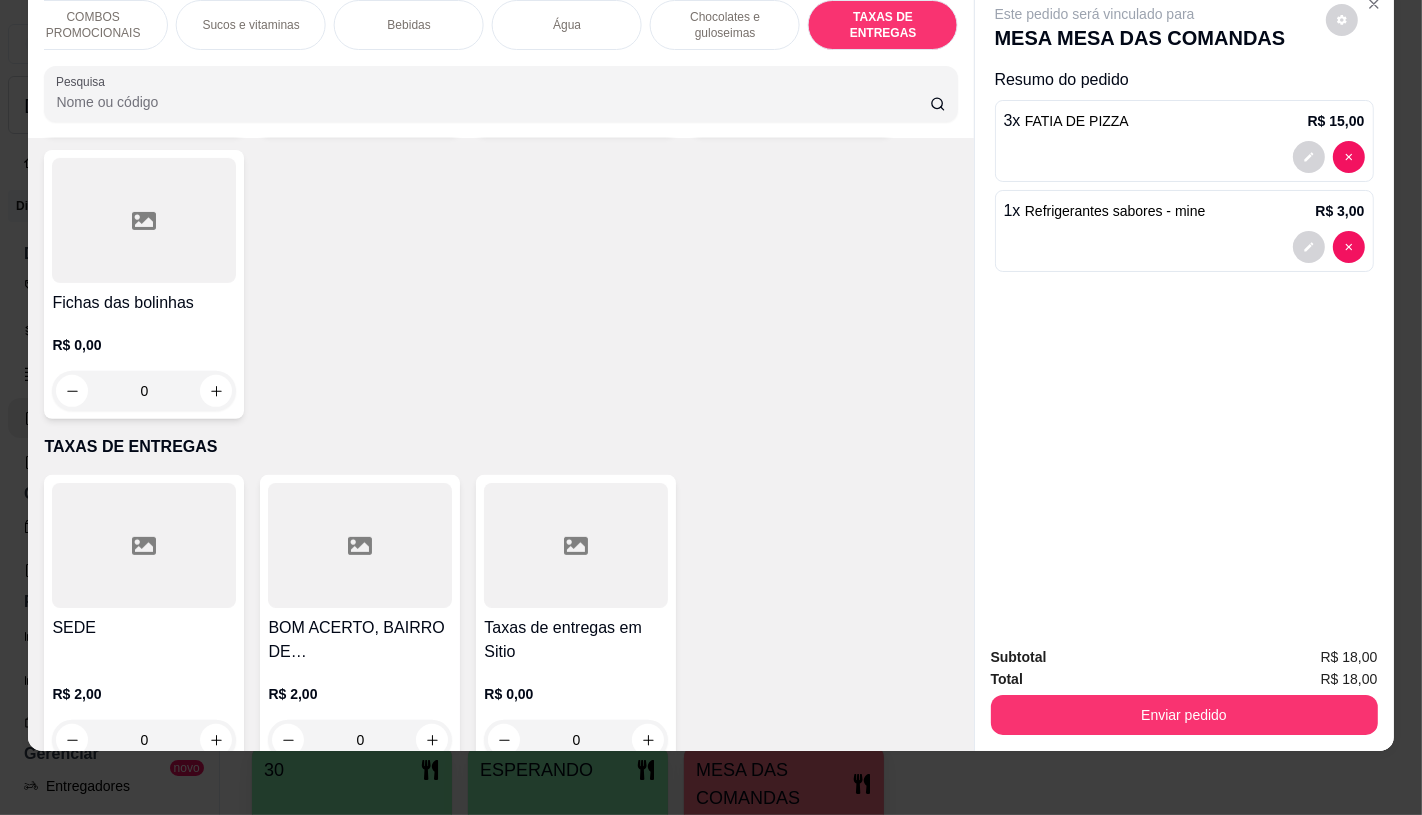 click at bounding box center (576, 545) 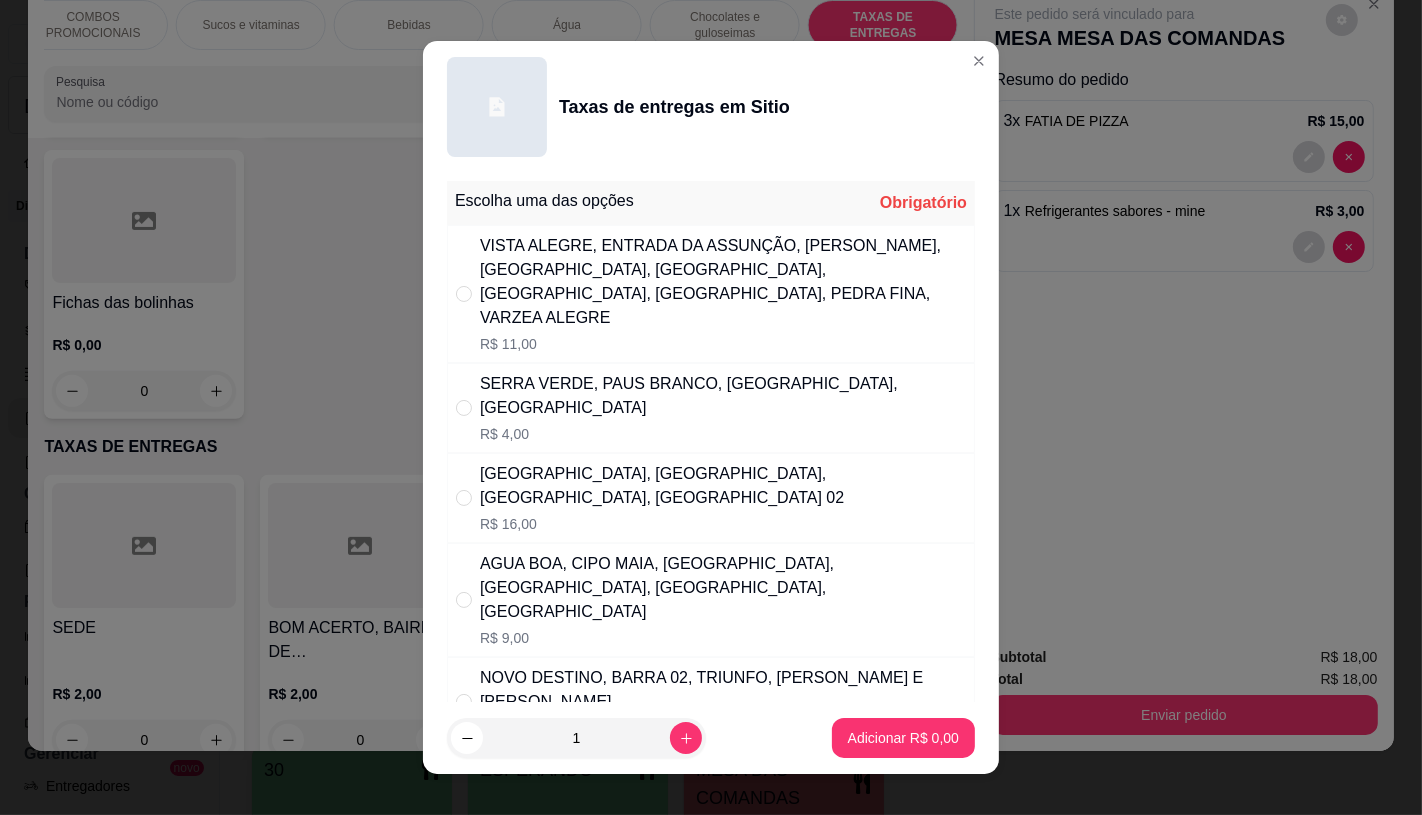 click on "SERRA VERDE, PAUS BRANCO, [GEOGRAPHIC_DATA], [GEOGRAPHIC_DATA]" at bounding box center (723, 396) 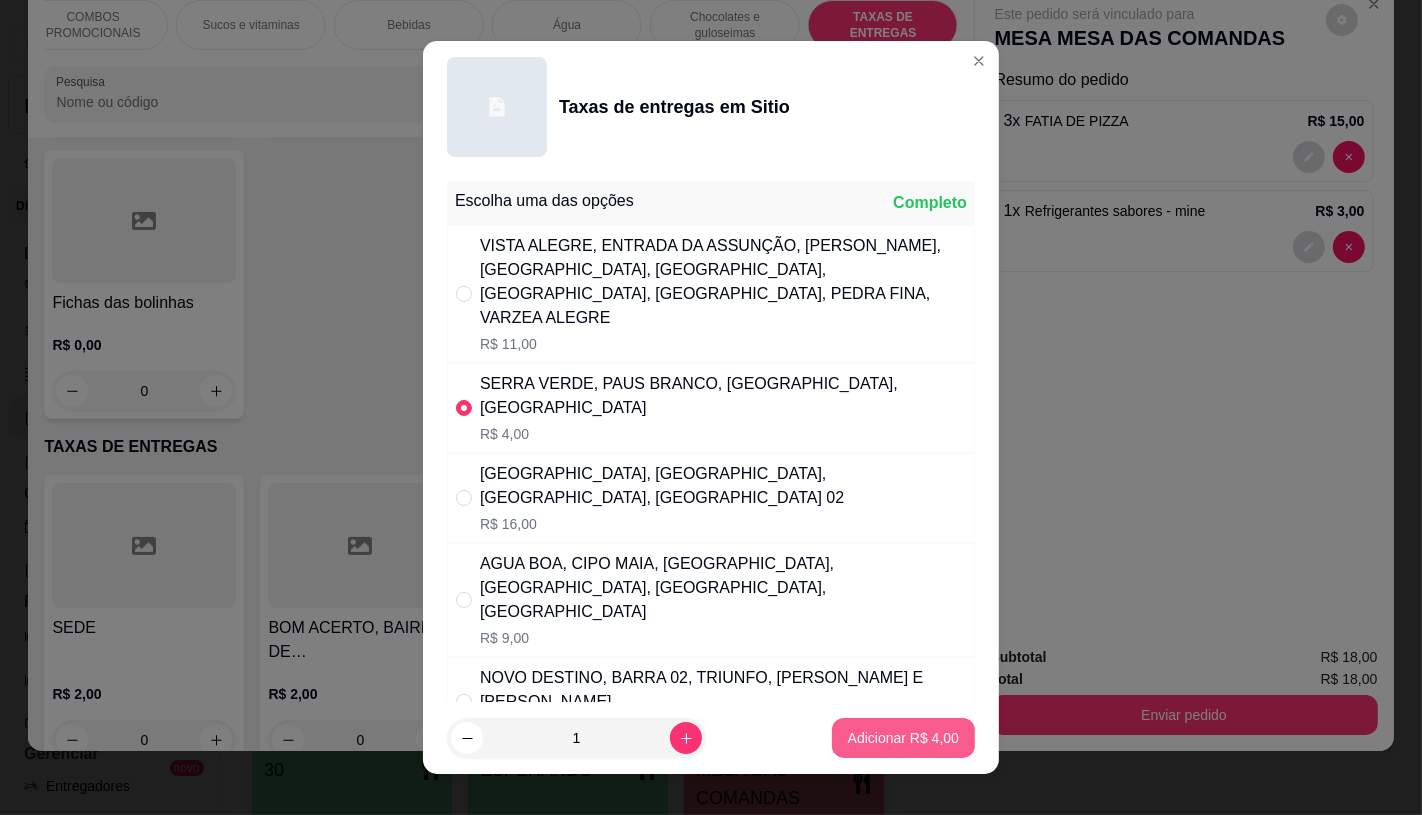 click on "Adicionar   R$ 4,00" at bounding box center (903, 738) 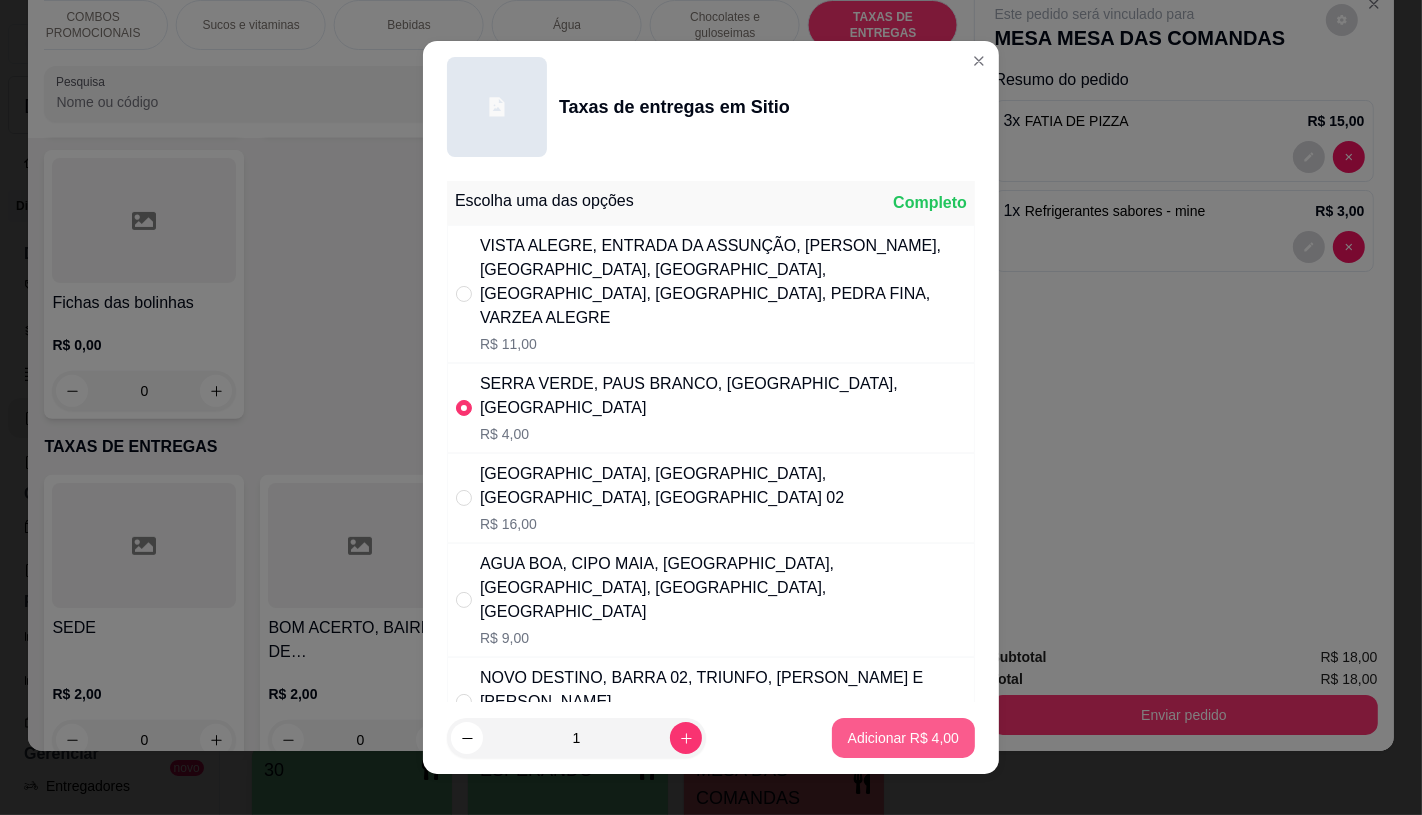 type on "1" 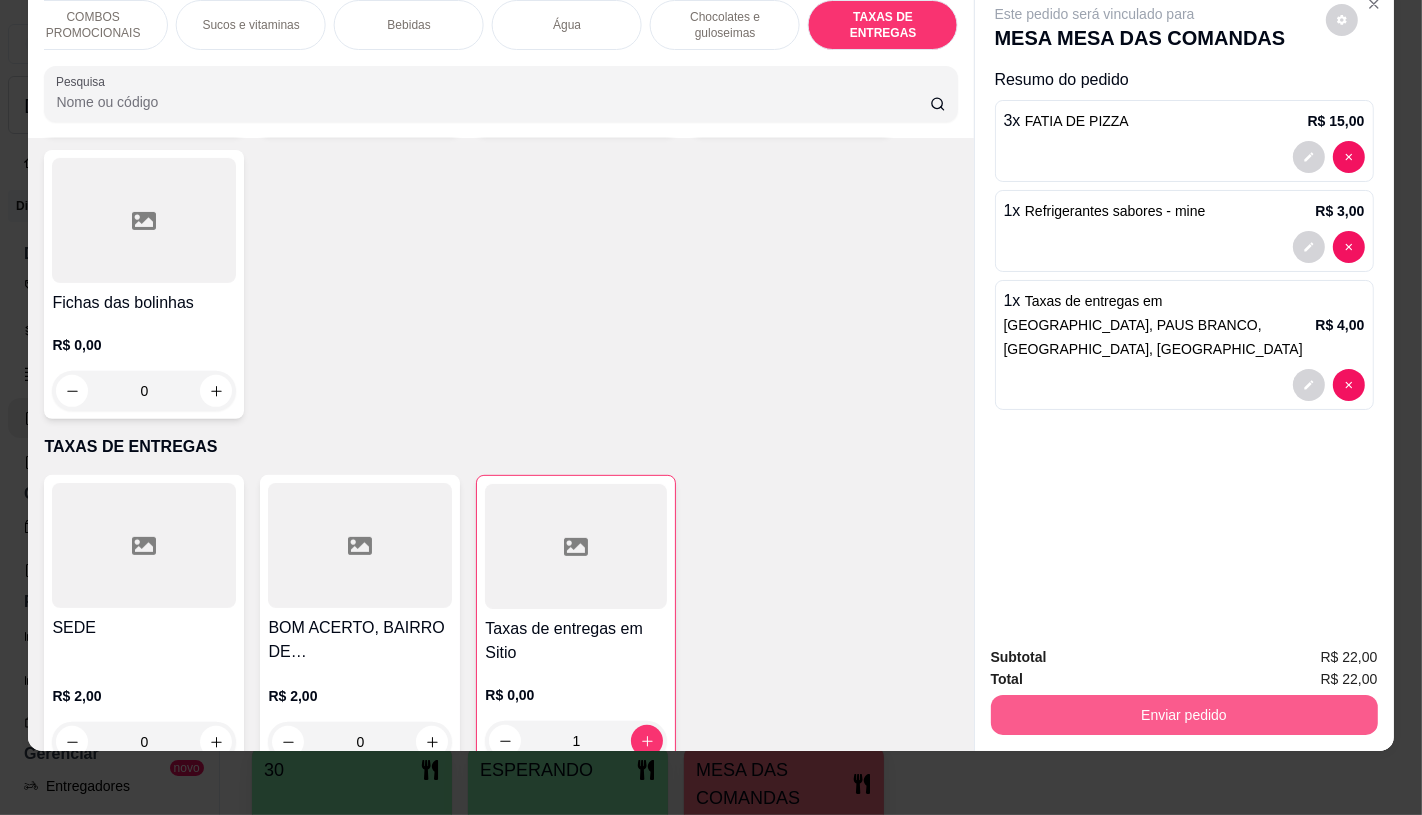 click on "Enviar pedido" at bounding box center [1184, 715] 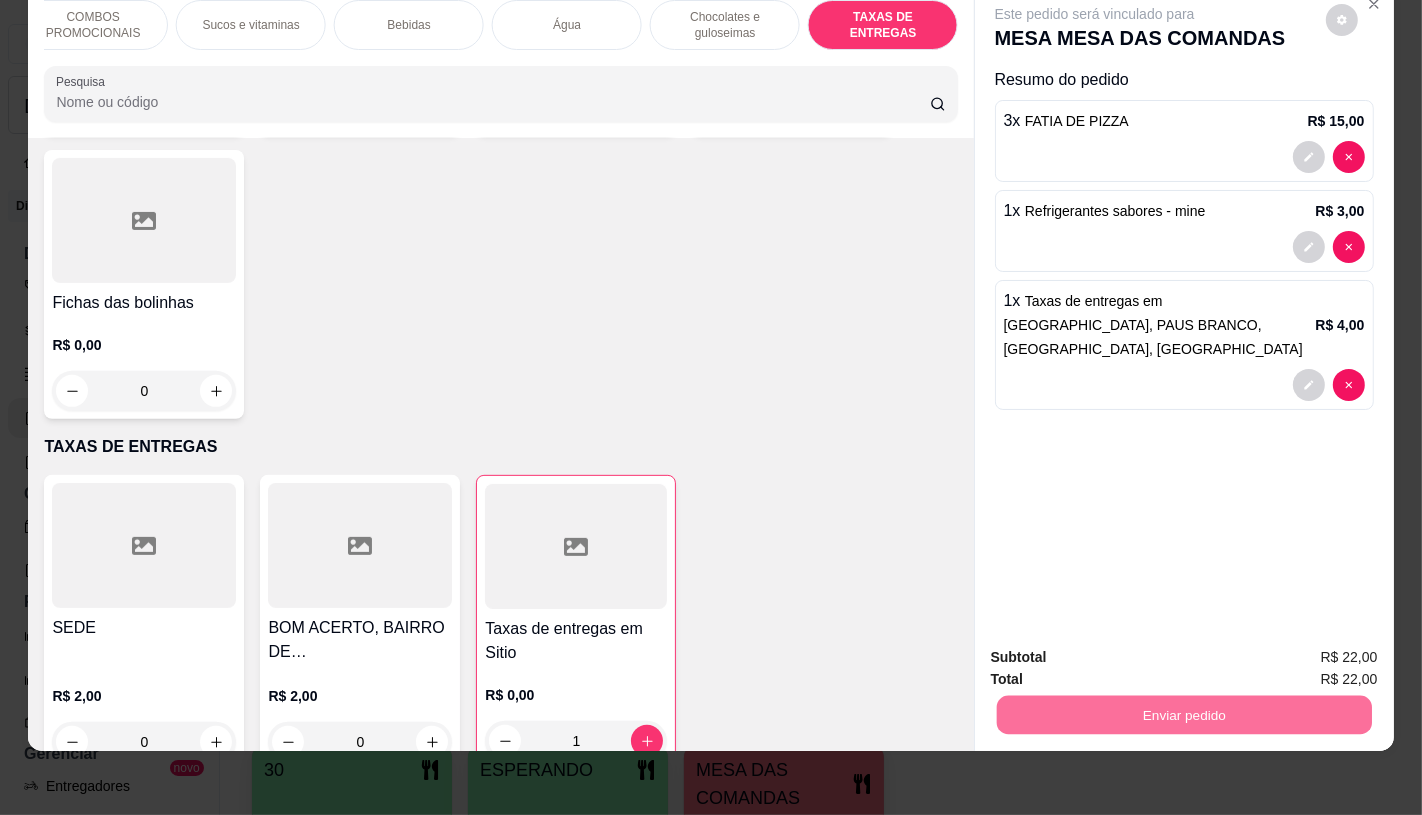 click on "Não registrar e enviar pedido" at bounding box center (1117, 650) 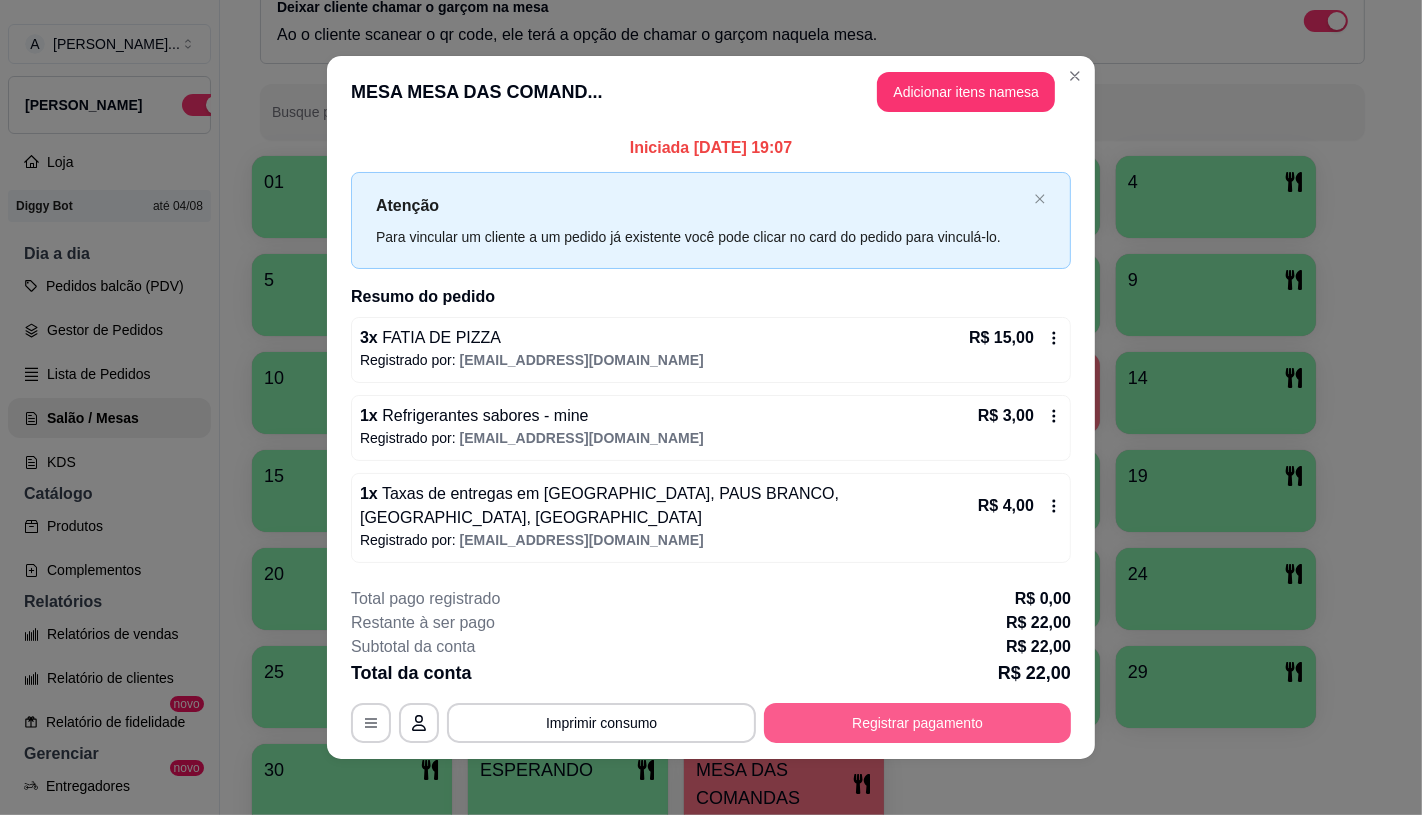 click on "Registrar pagamento" at bounding box center (917, 723) 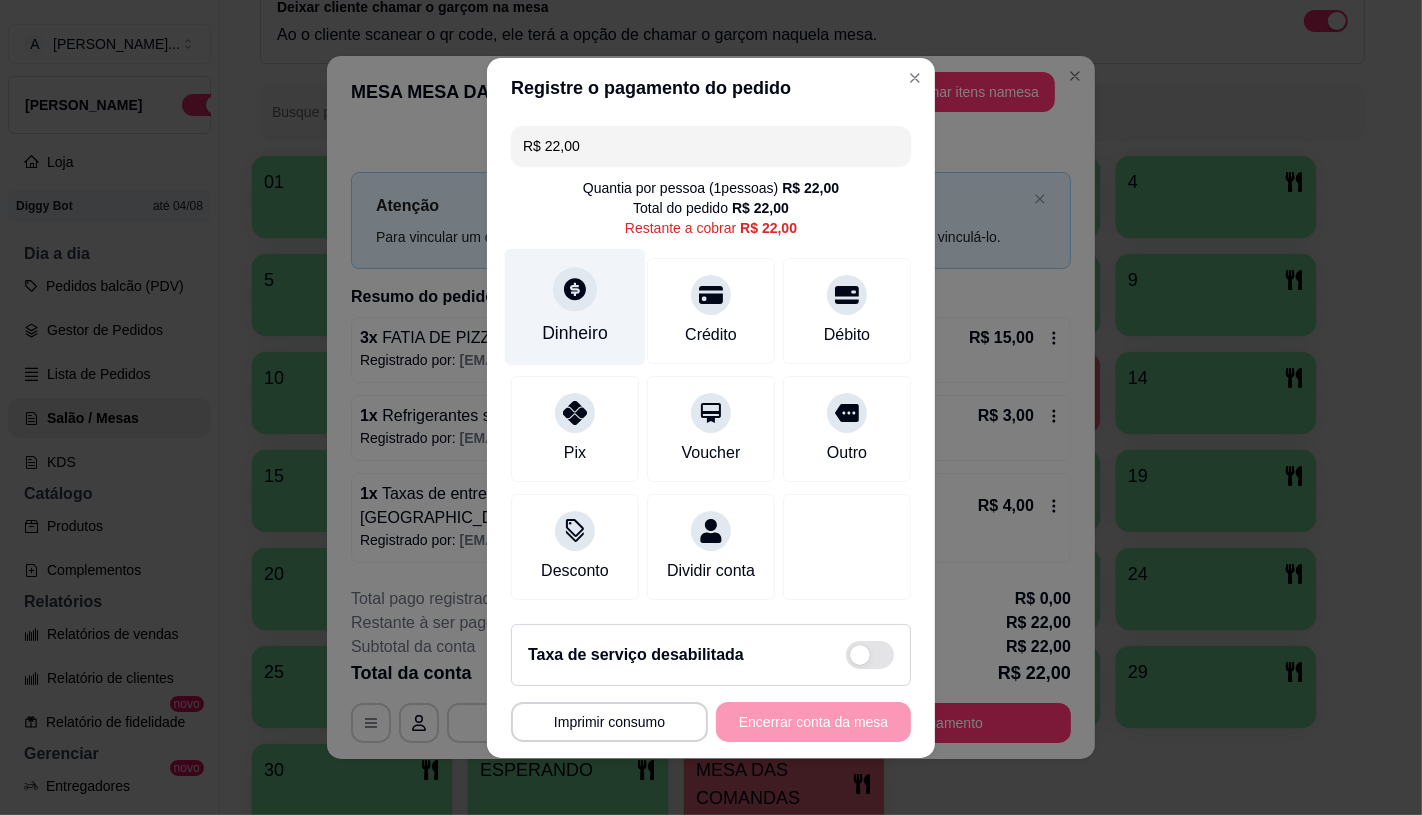 click on "Dinheiro" at bounding box center (575, 306) 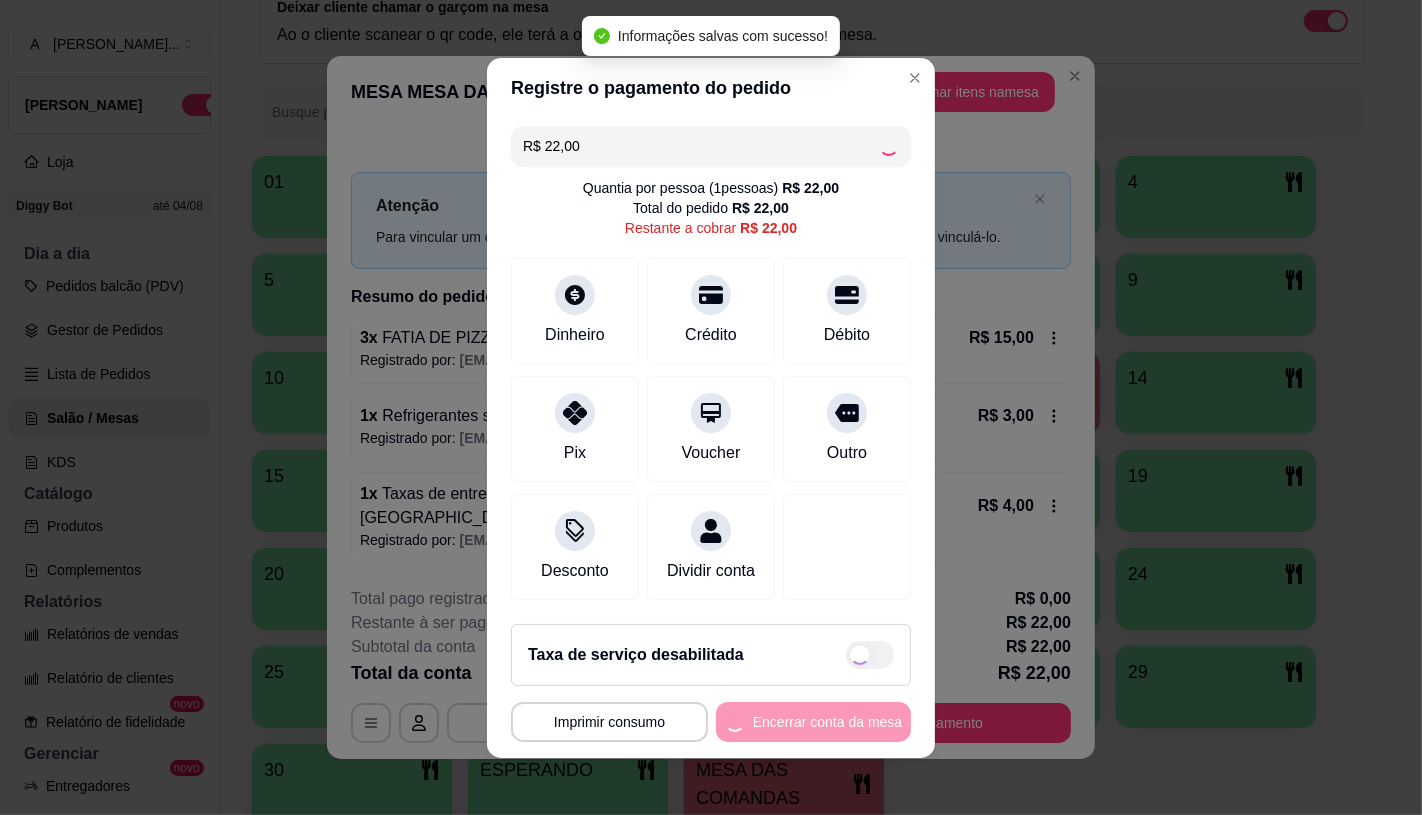 type on "R$ 0,00" 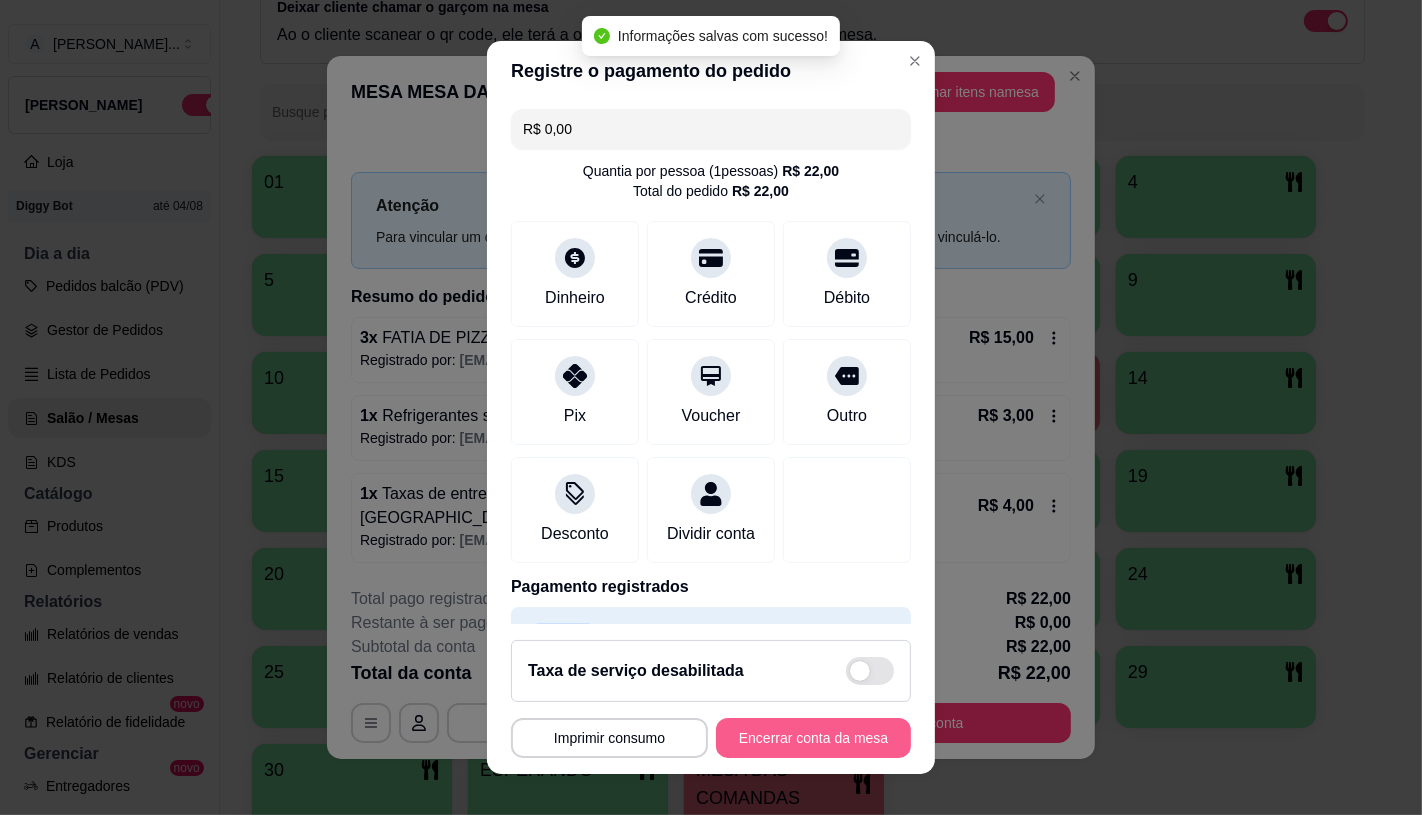 click on "Encerrar conta da mesa" at bounding box center (813, 738) 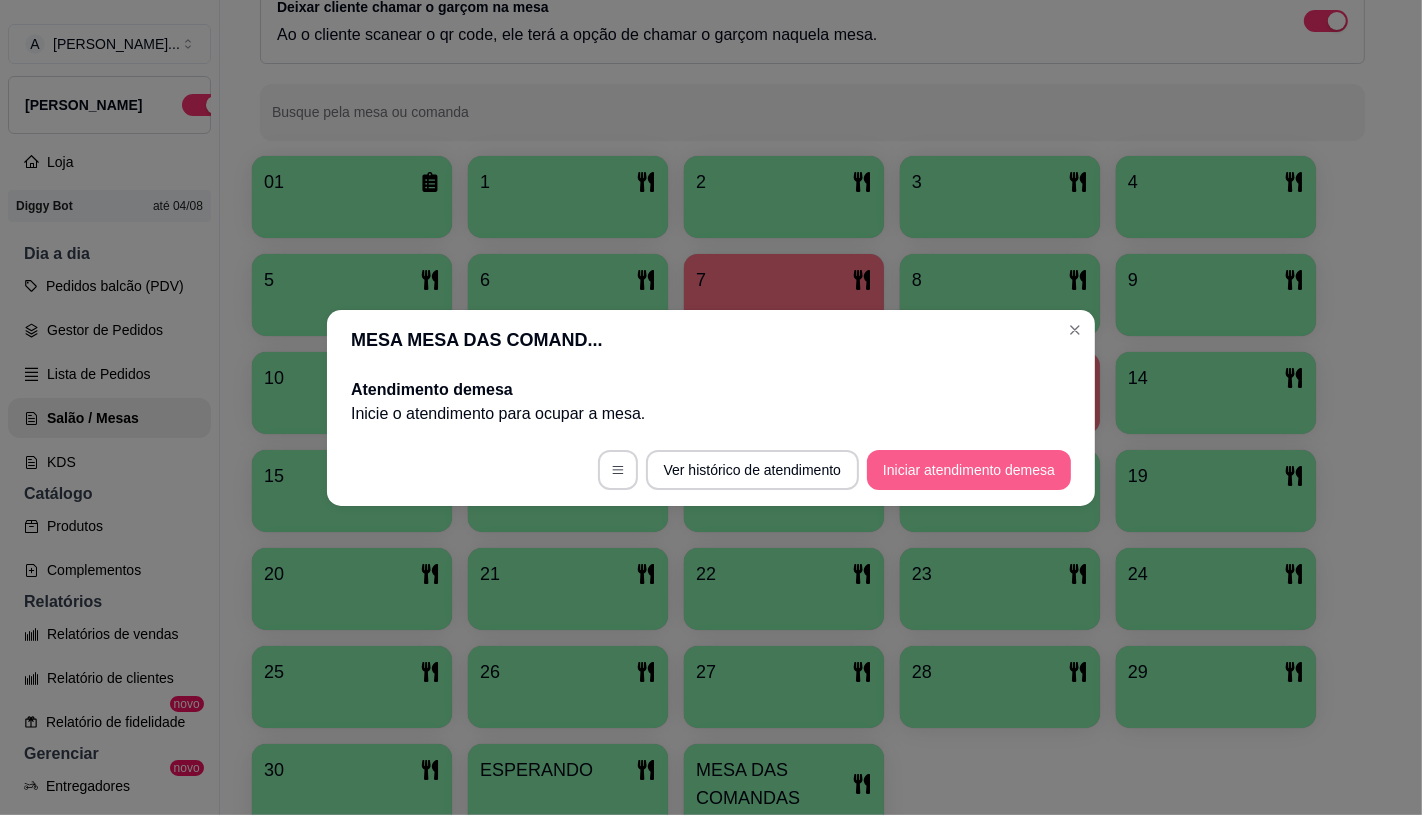 click on "Iniciar atendimento de  mesa" at bounding box center [969, 470] 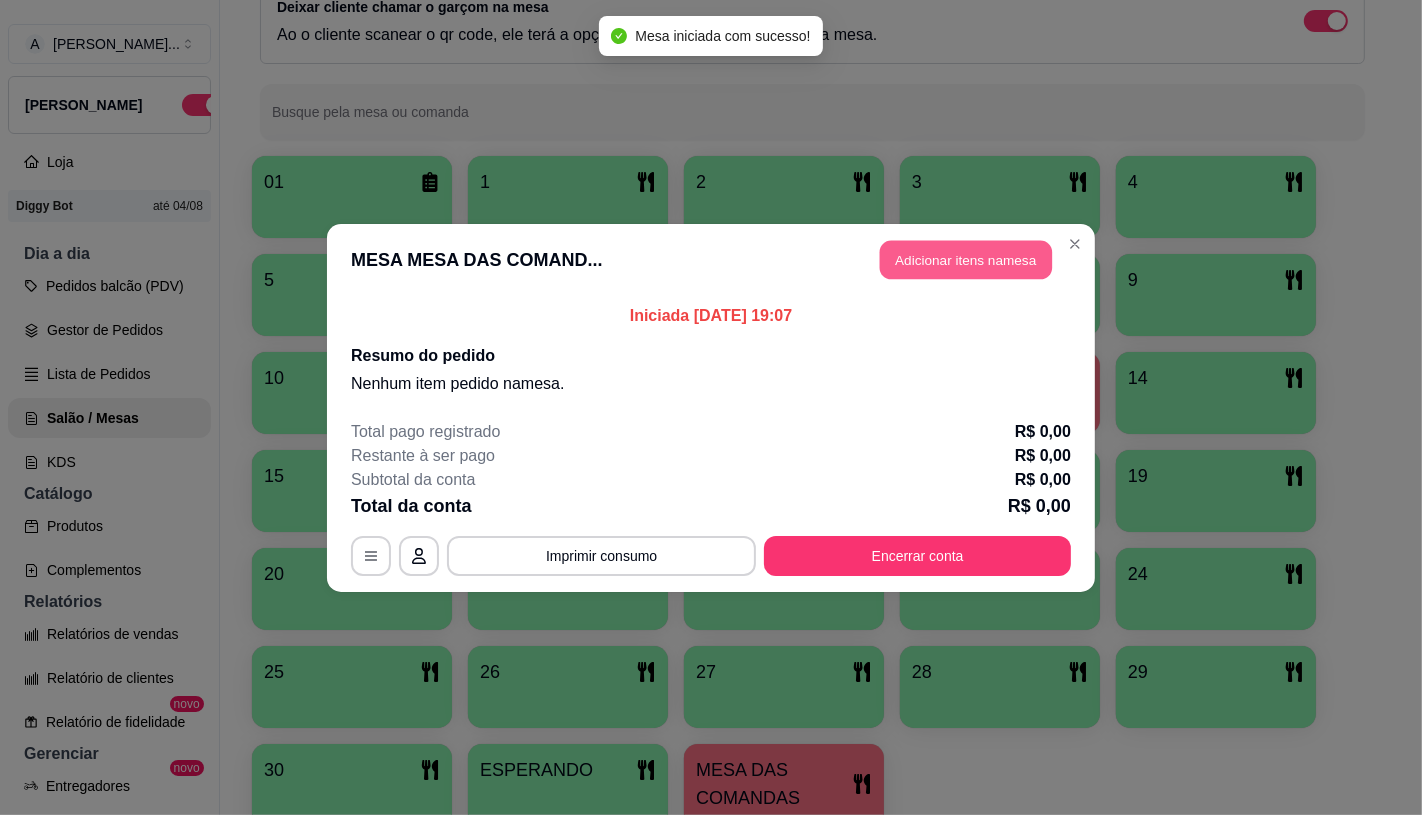 click on "Adicionar itens na  mesa" at bounding box center [966, 259] 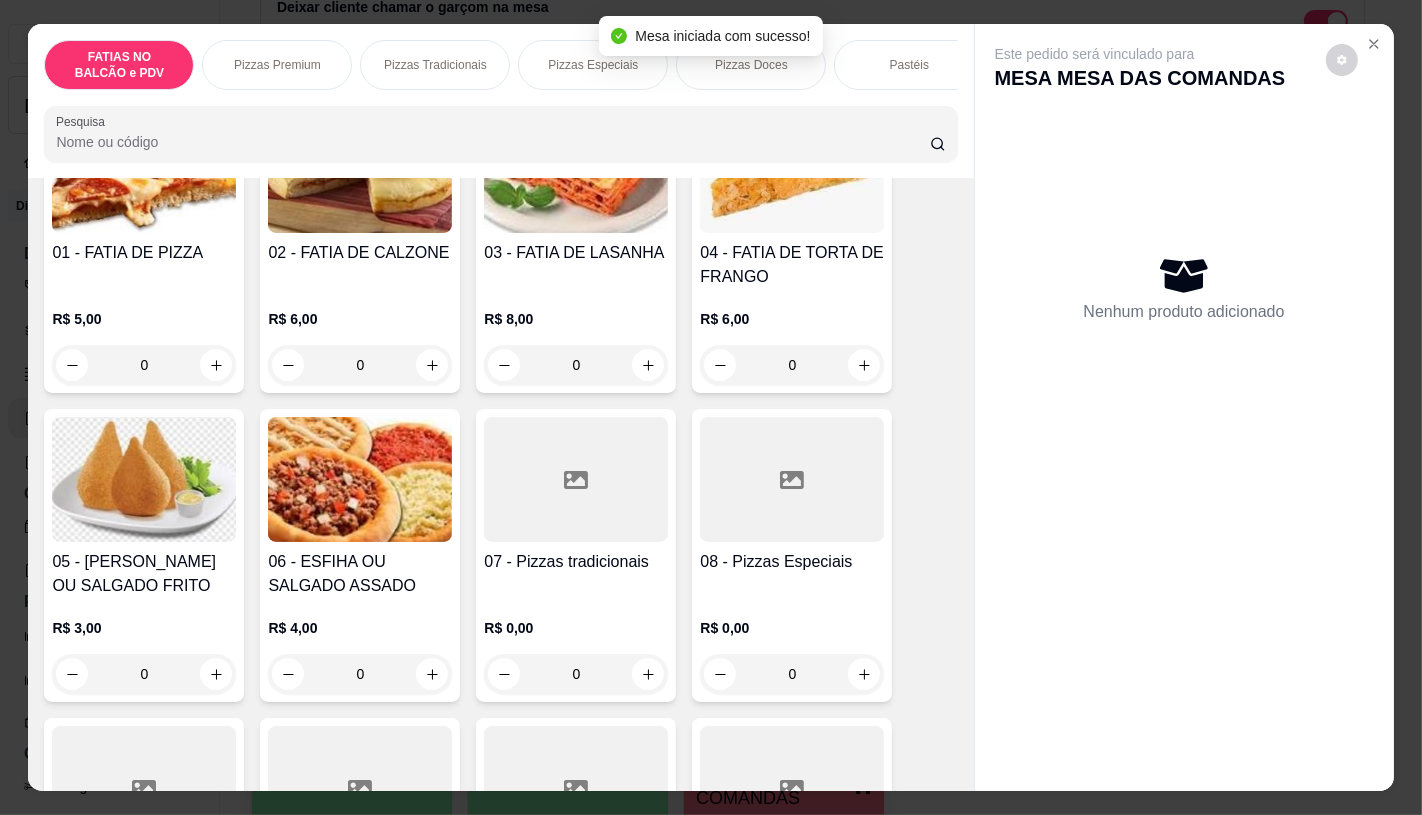 scroll, scrollTop: 222, scrollLeft: 0, axis: vertical 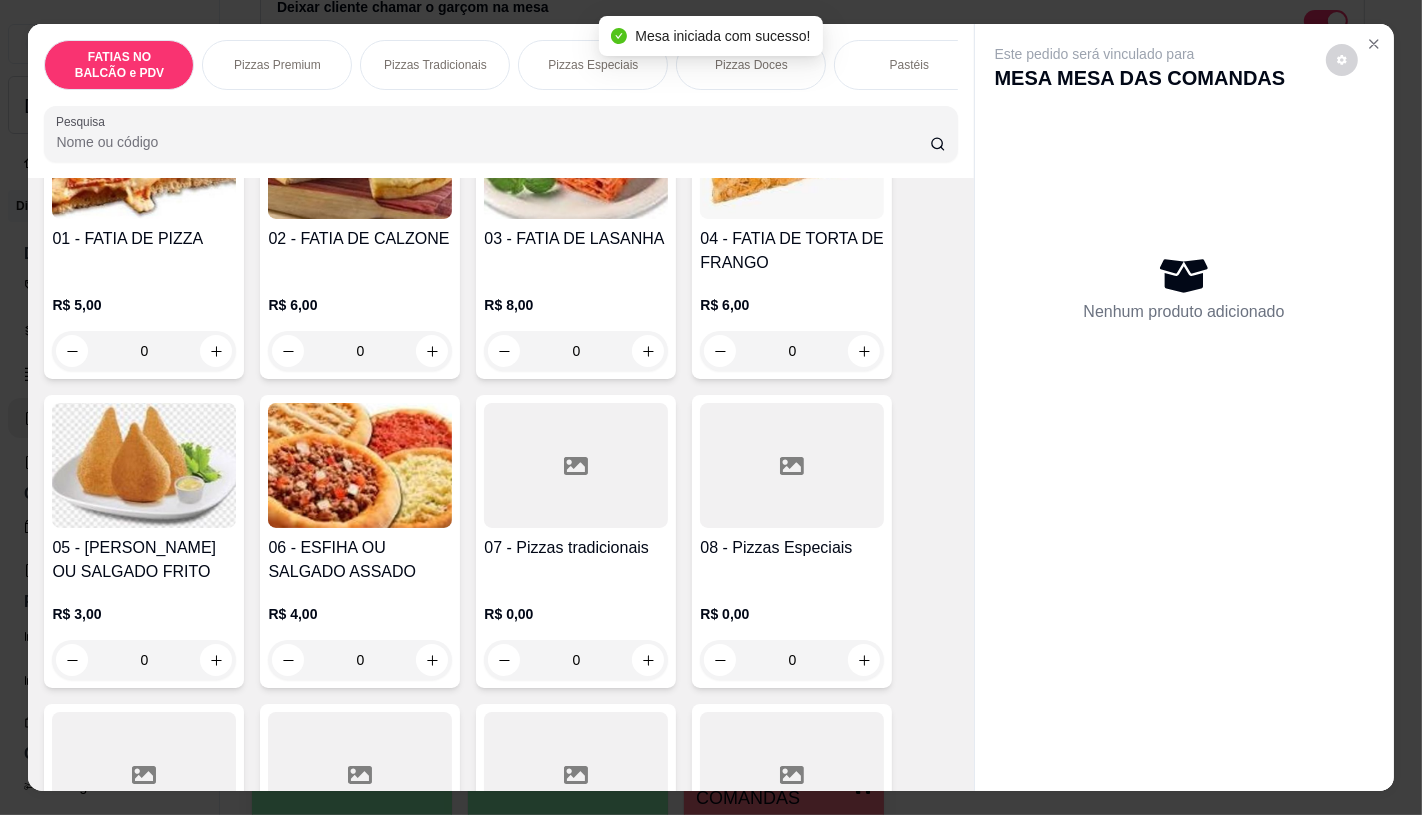 click on "08 - Pizzas Especiais    R$ 0,00 0" at bounding box center [792, 541] 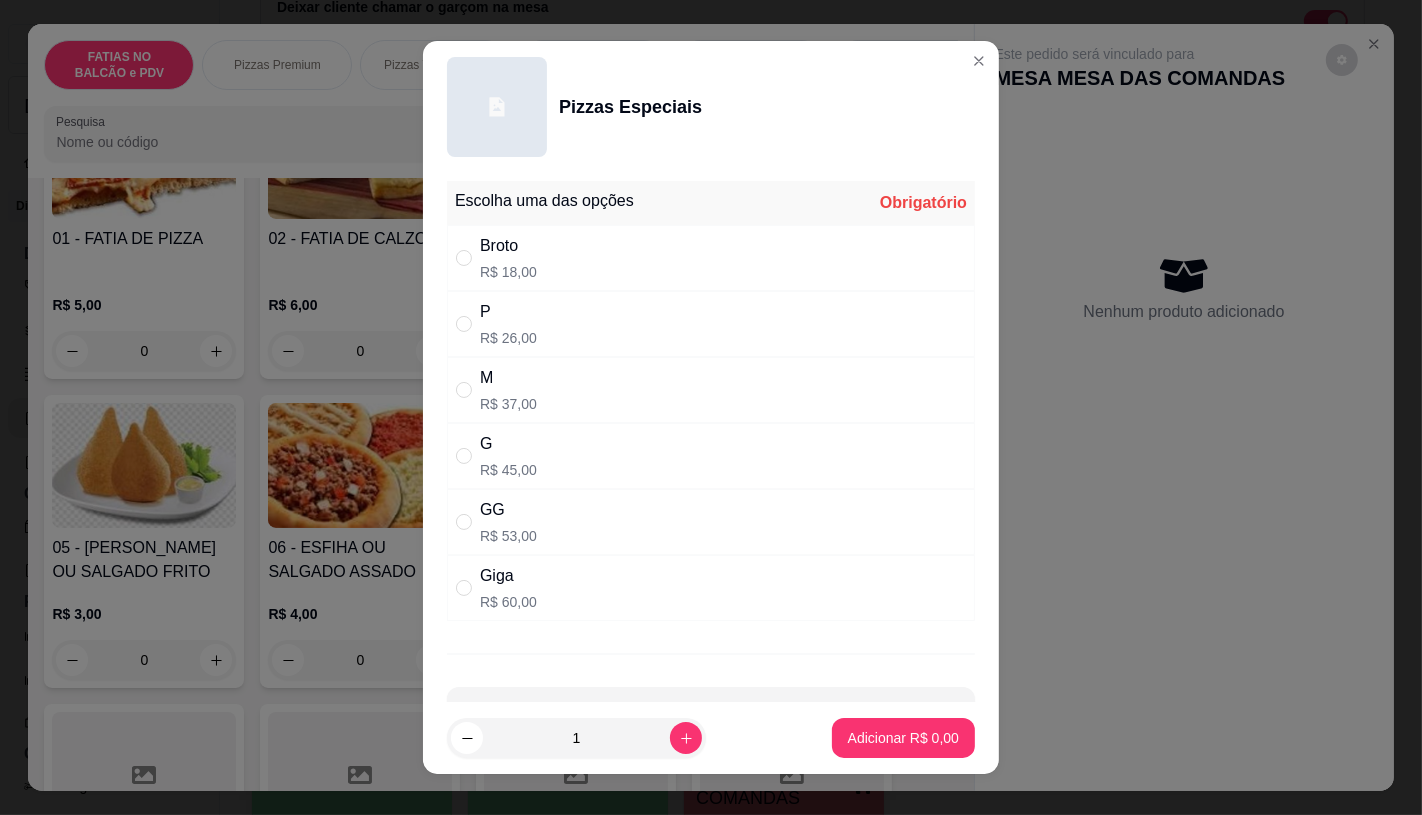 click on "G" at bounding box center [508, 444] 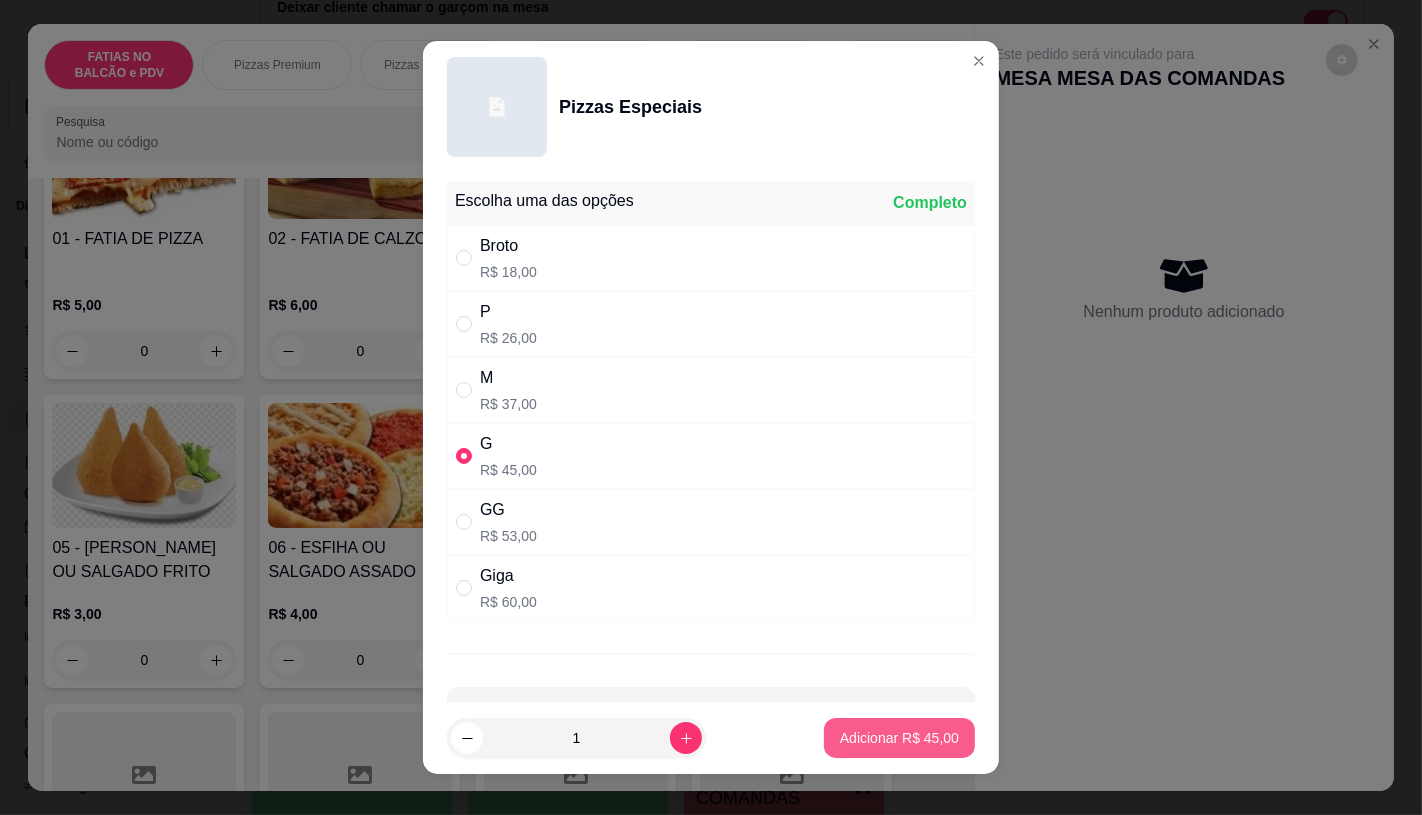 click on "Adicionar   R$ 45,00" at bounding box center [899, 738] 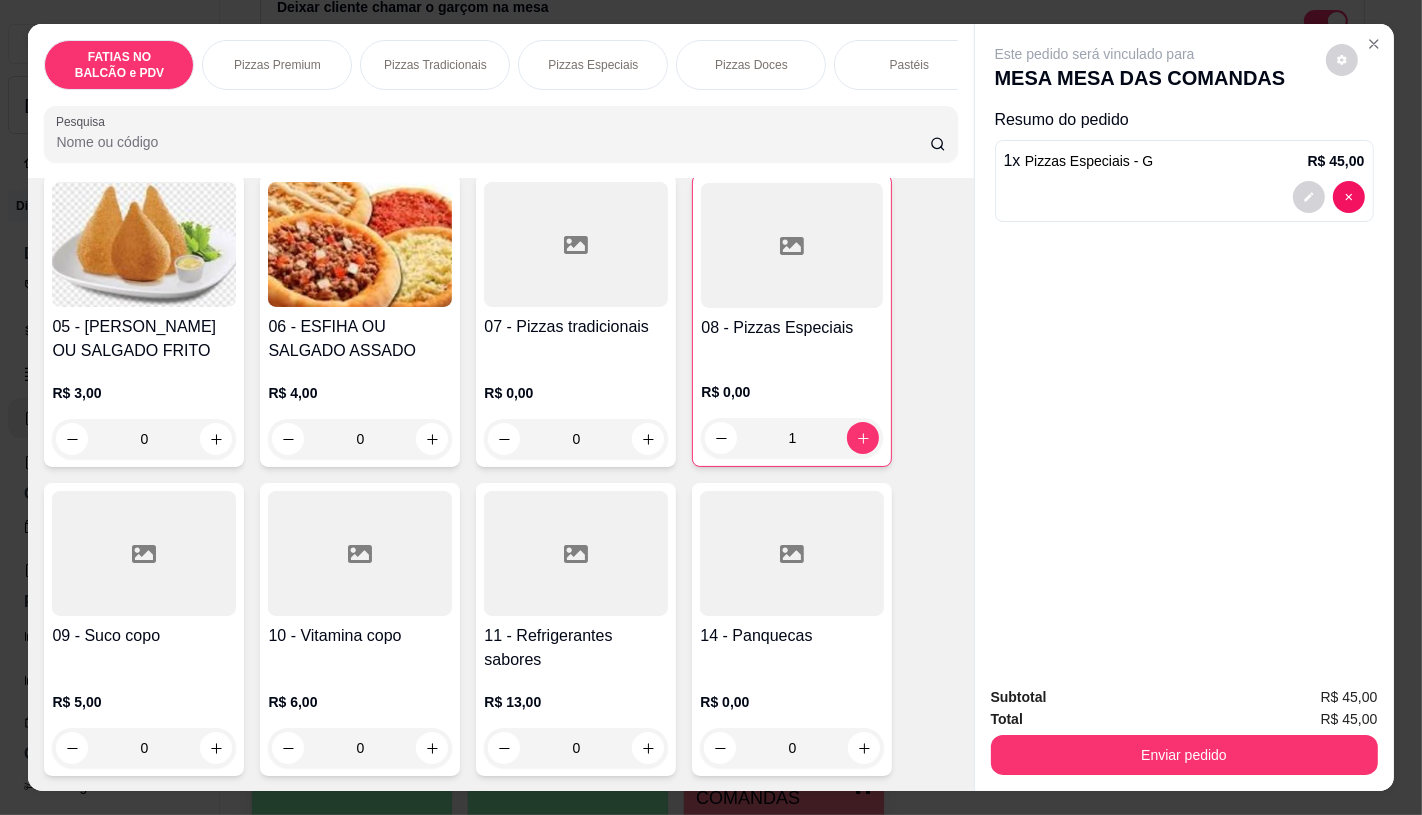 scroll, scrollTop: 444, scrollLeft: 0, axis: vertical 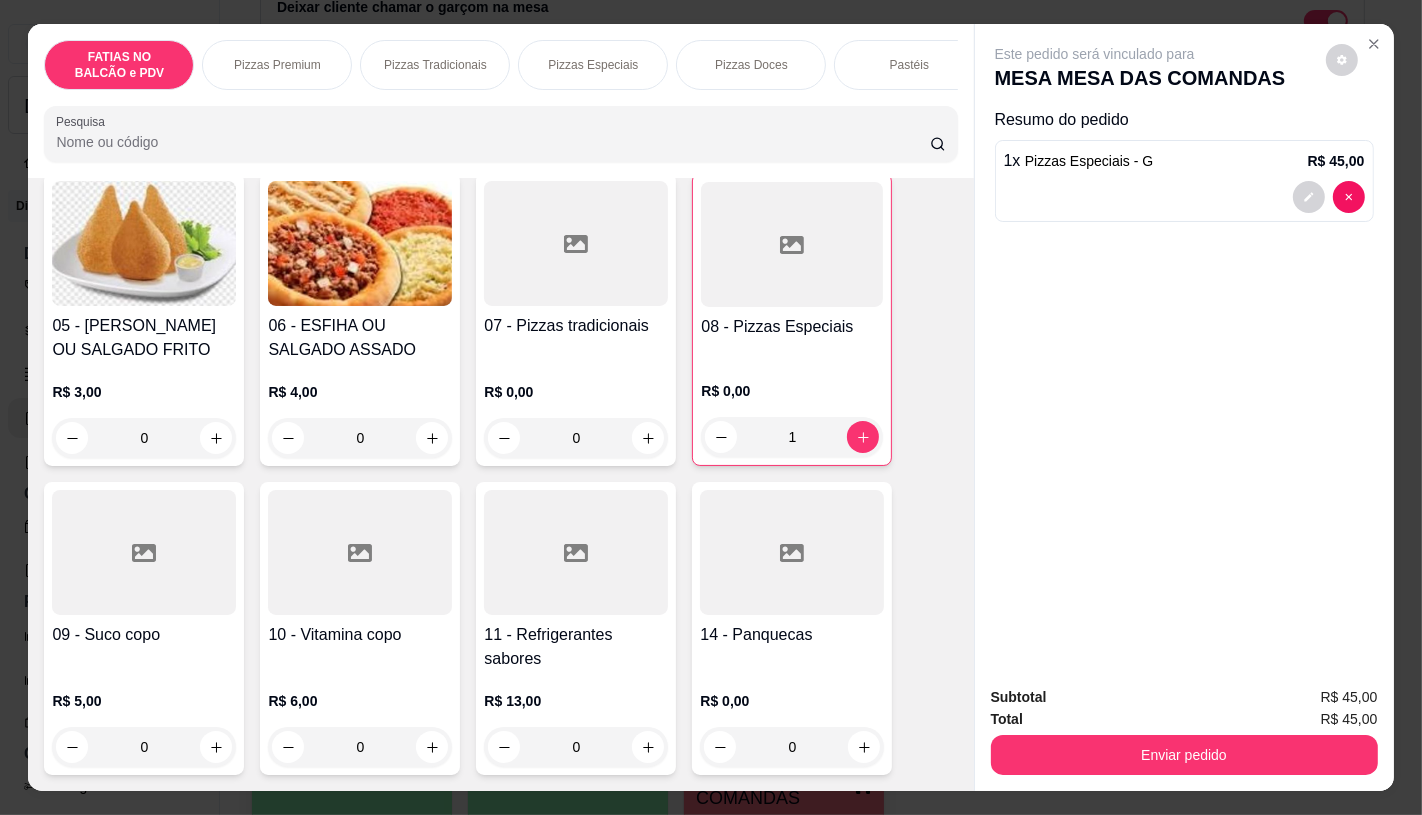 click at bounding box center [576, 552] 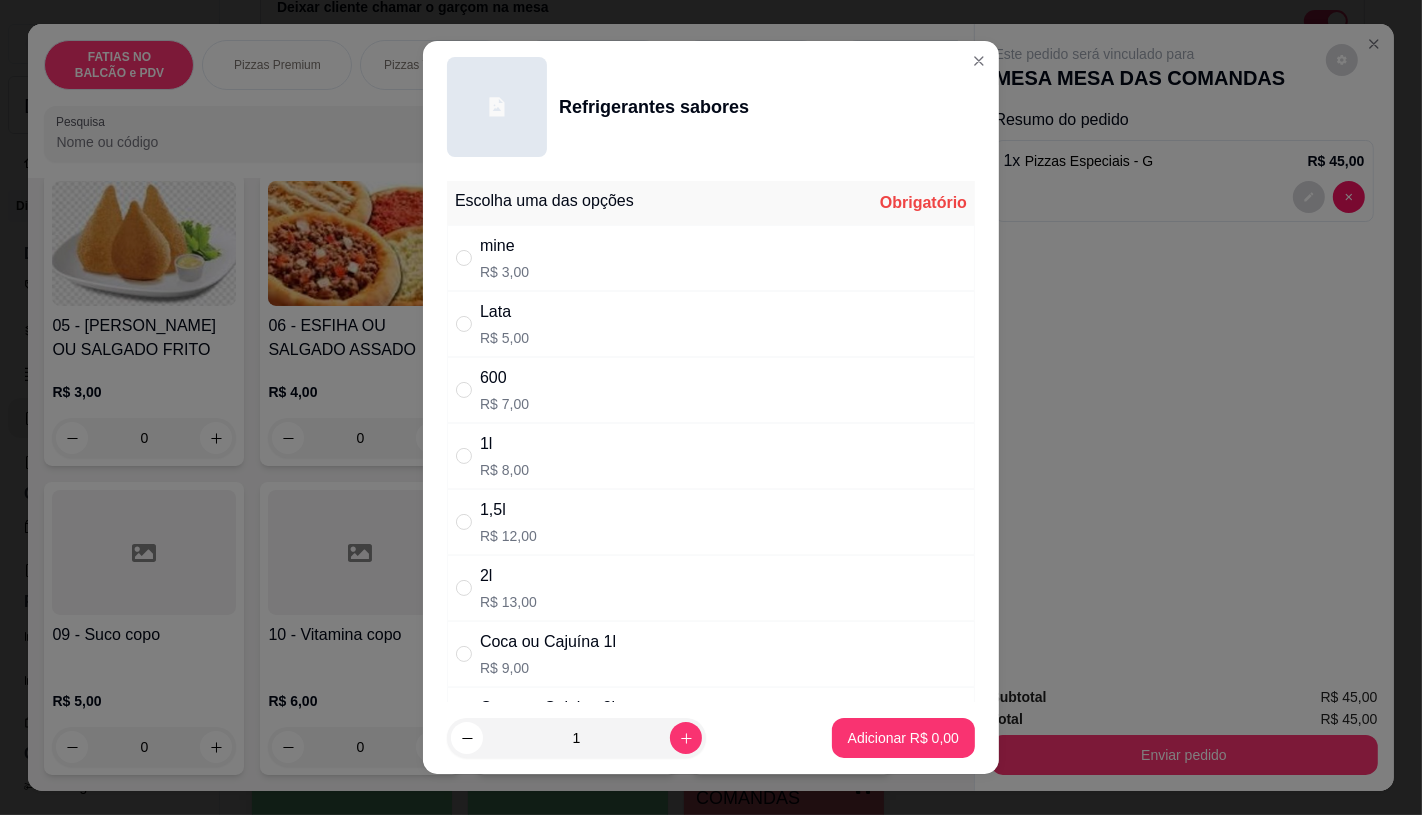 scroll, scrollTop: 111, scrollLeft: 0, axis: vertical 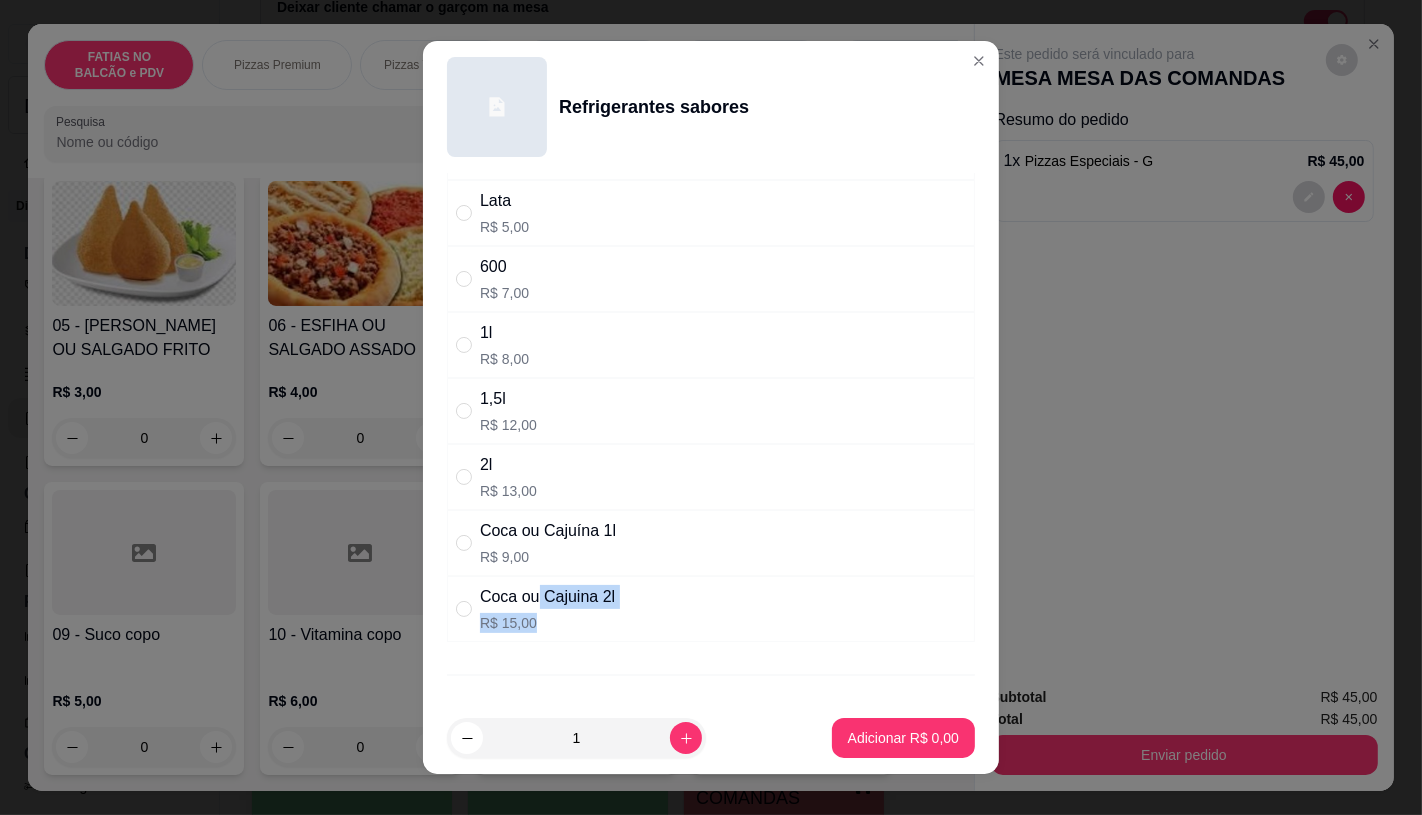 click on "Coca ou Cajuina 2l R$ 15,00" at bounding box center (547, 609) 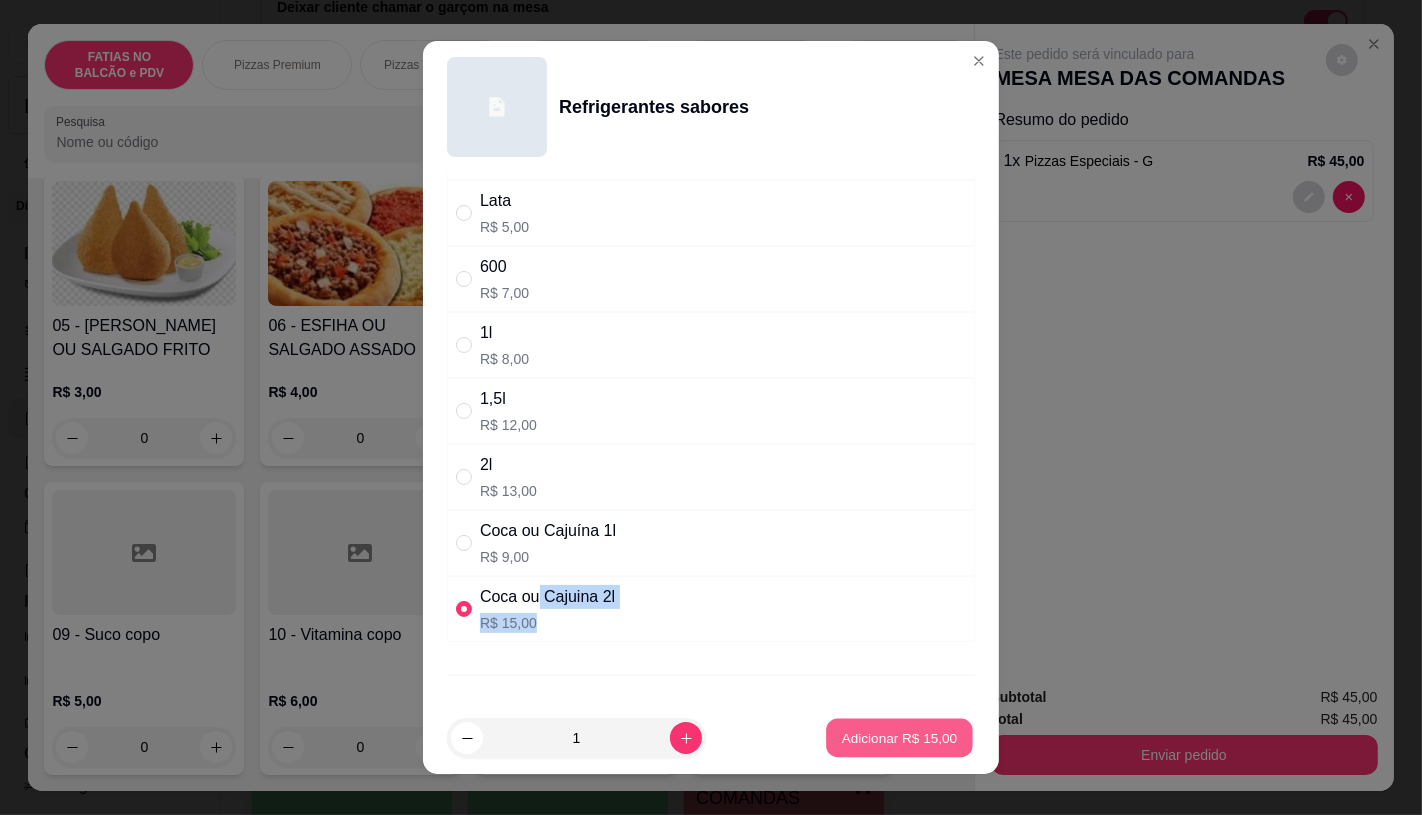 click on "Adicionar   R$ 15,00" at bounding box center [899, 738] 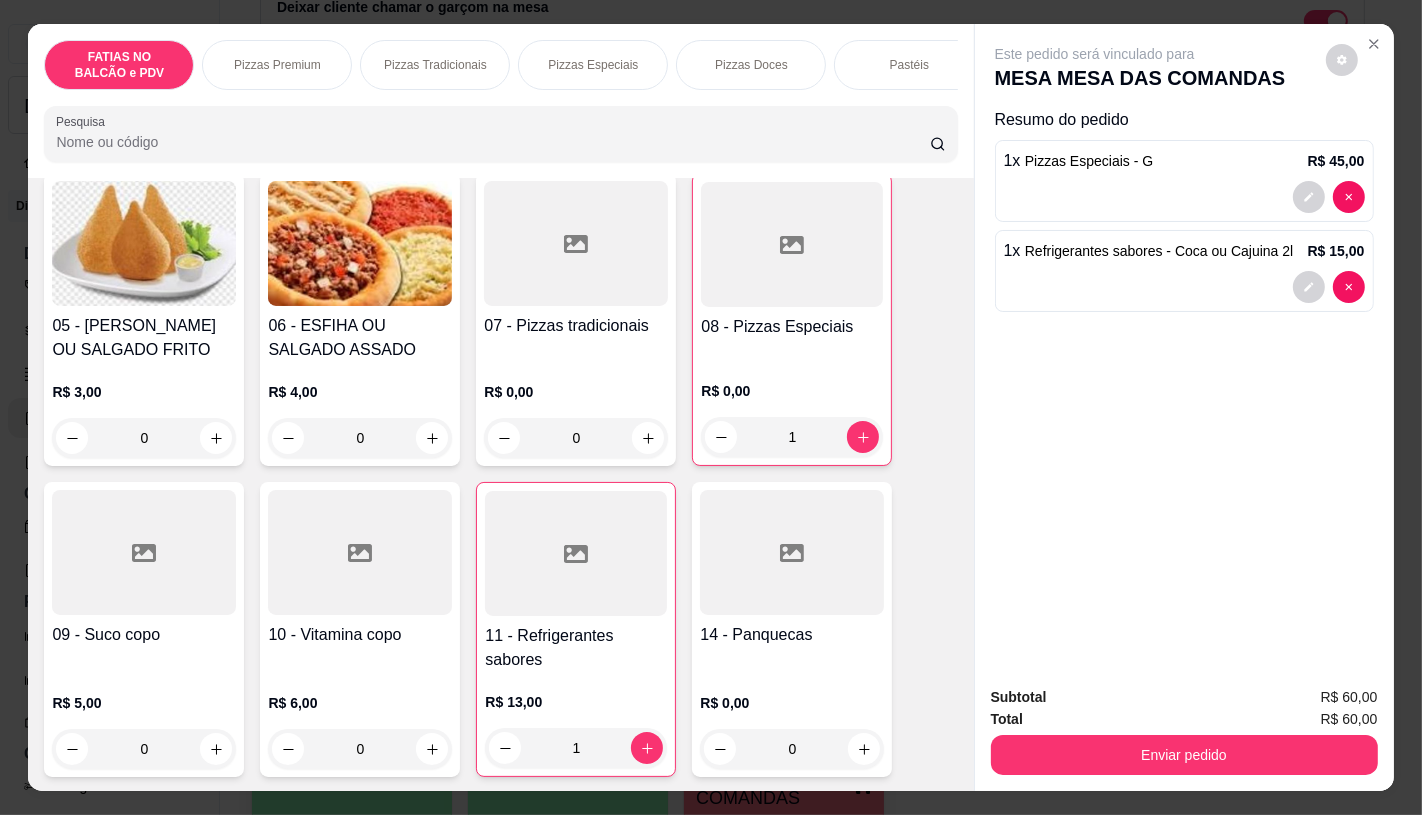 scroll, scrollTop: 0, scrollLeft: 2080, axis: horizontal 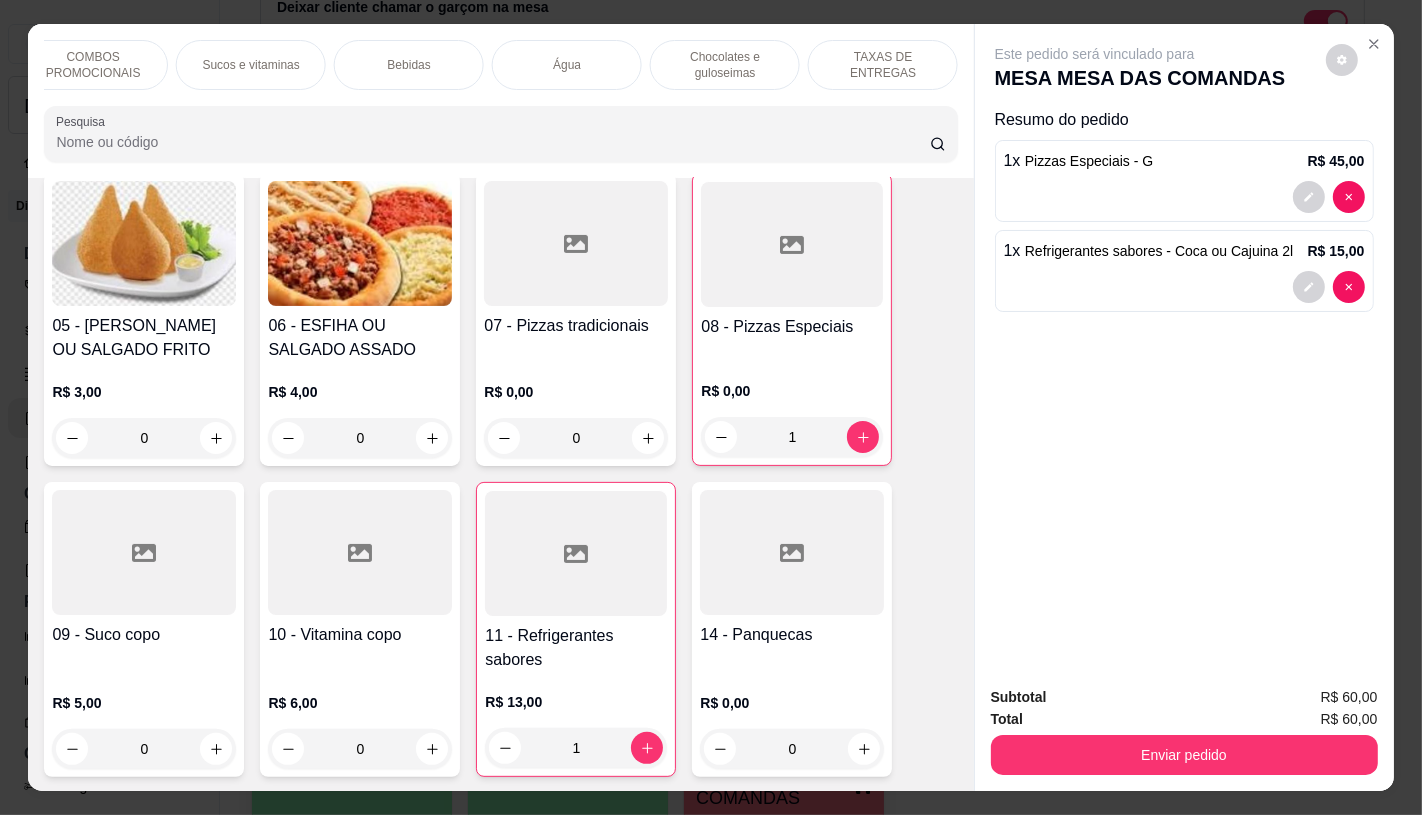 click on "TAXAS DE ENTREGAS" at bounding box center (883, 65) 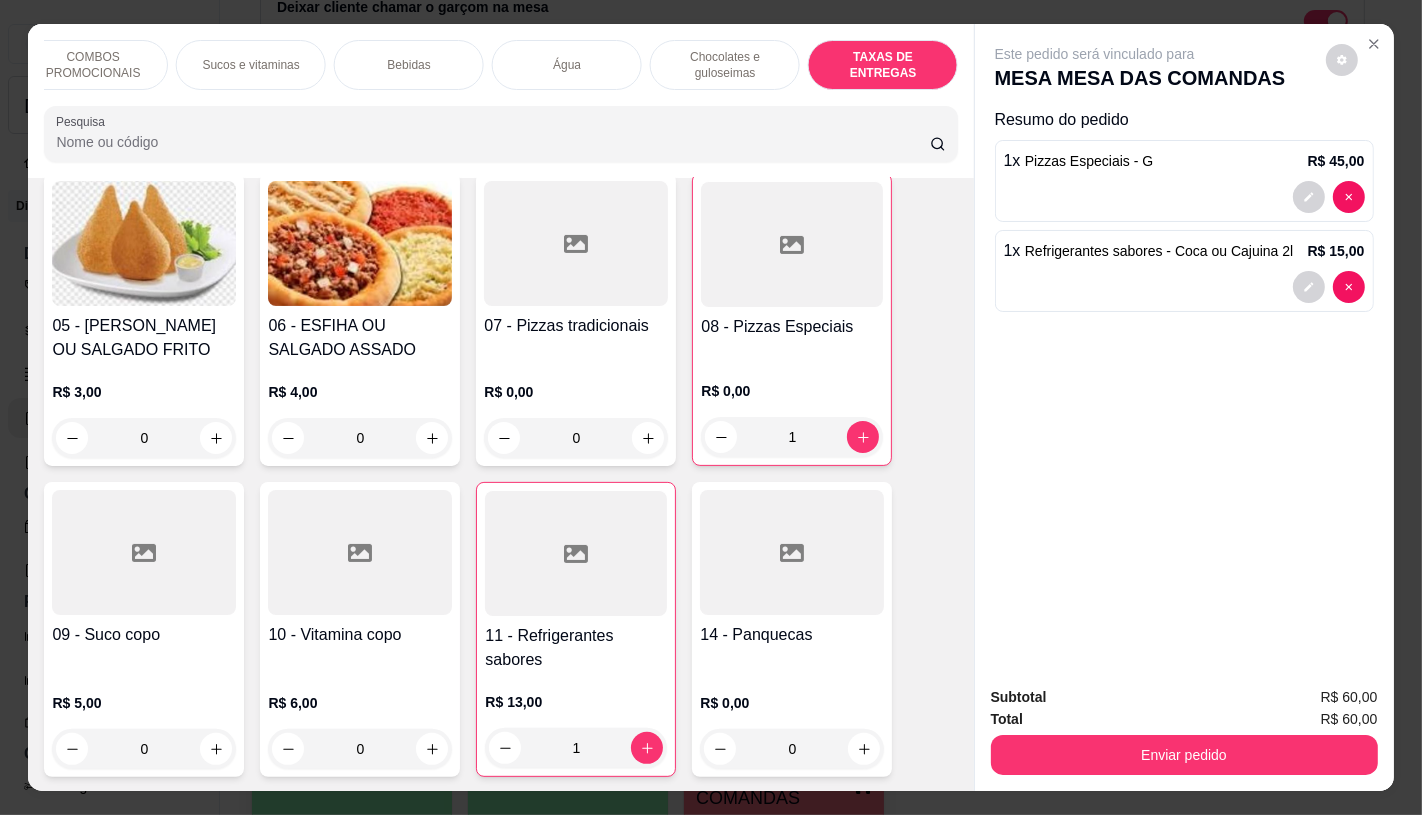 scroll, scrollTop: 13375, scrollLeft: 0, axis: vertical 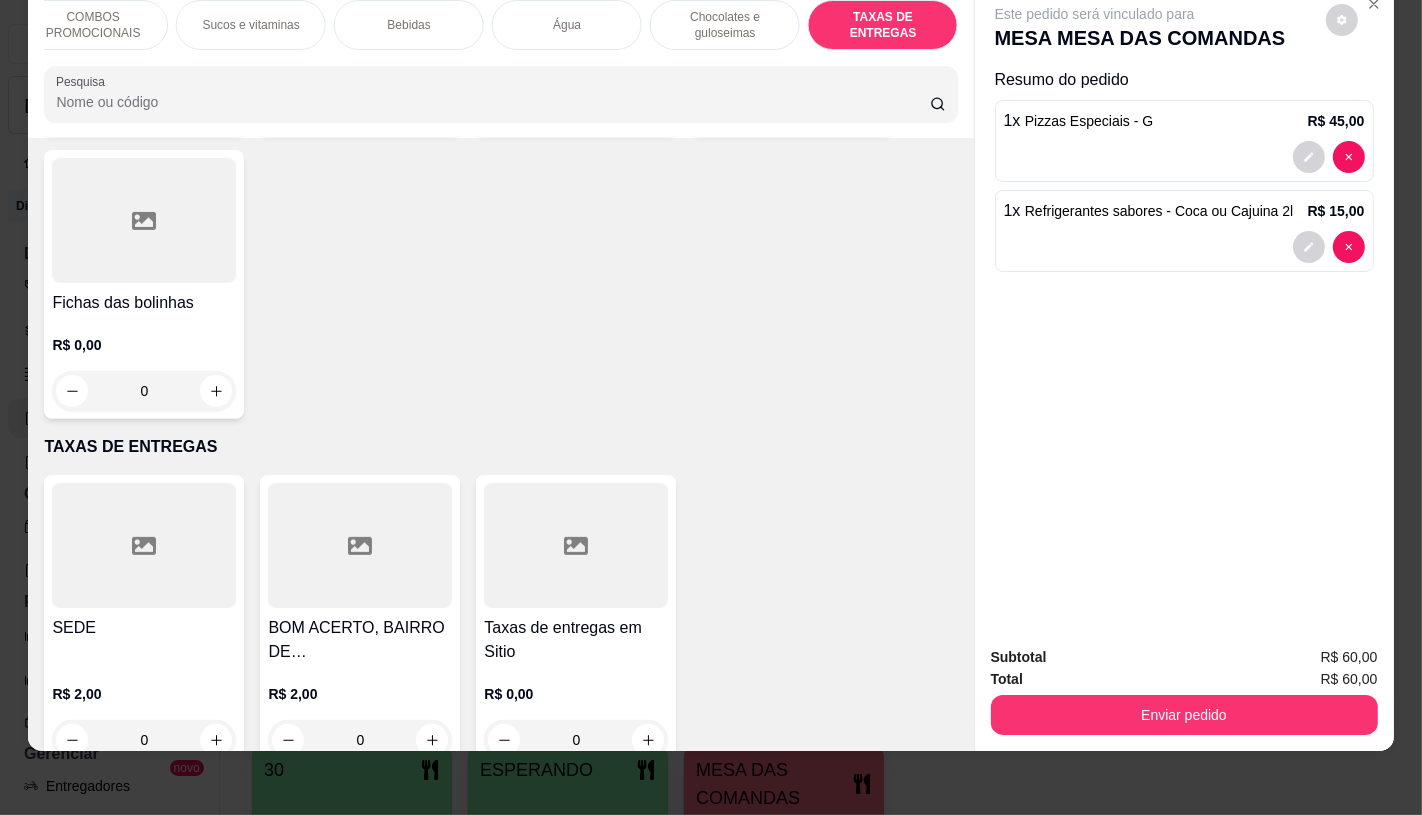 click on "Taxas de entregas em Sitio    R$ 0,00 0" at bounding box center (576, 621) 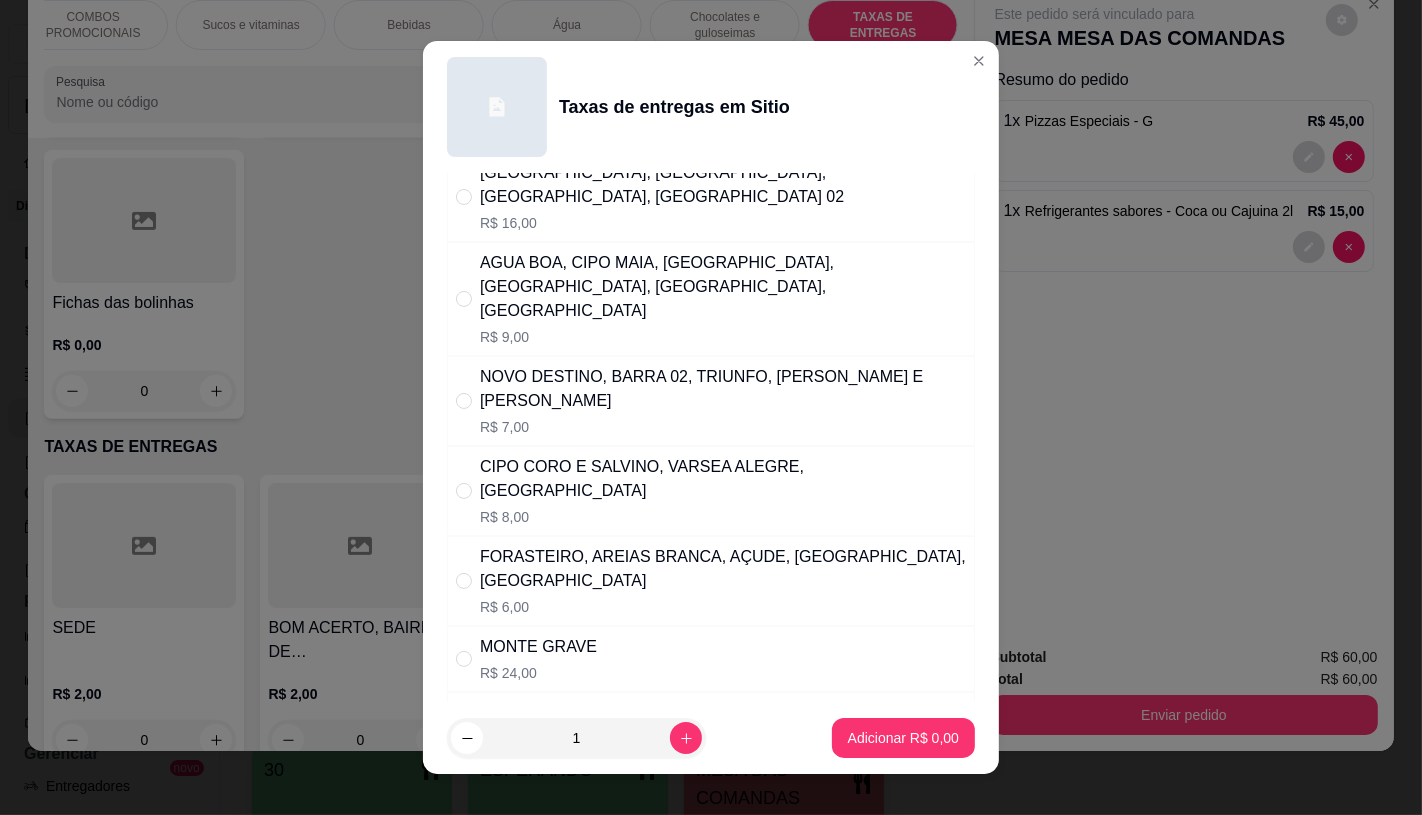 scroll, scrollTop: 333, scrollLeft: 0, axis: vertical 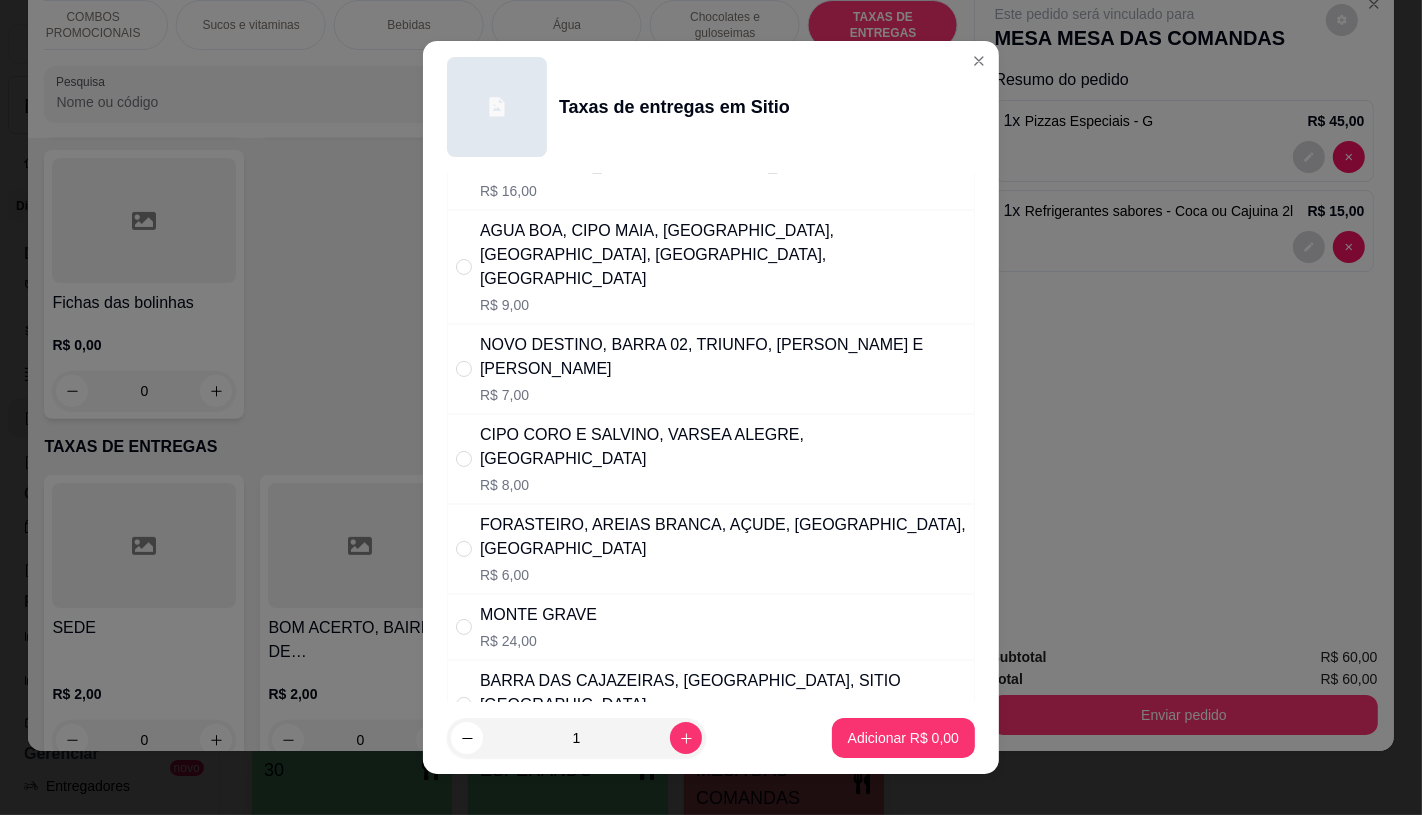 click on "FAZENDA NOVA (BIANCA)" at bounding box center [577, 771] 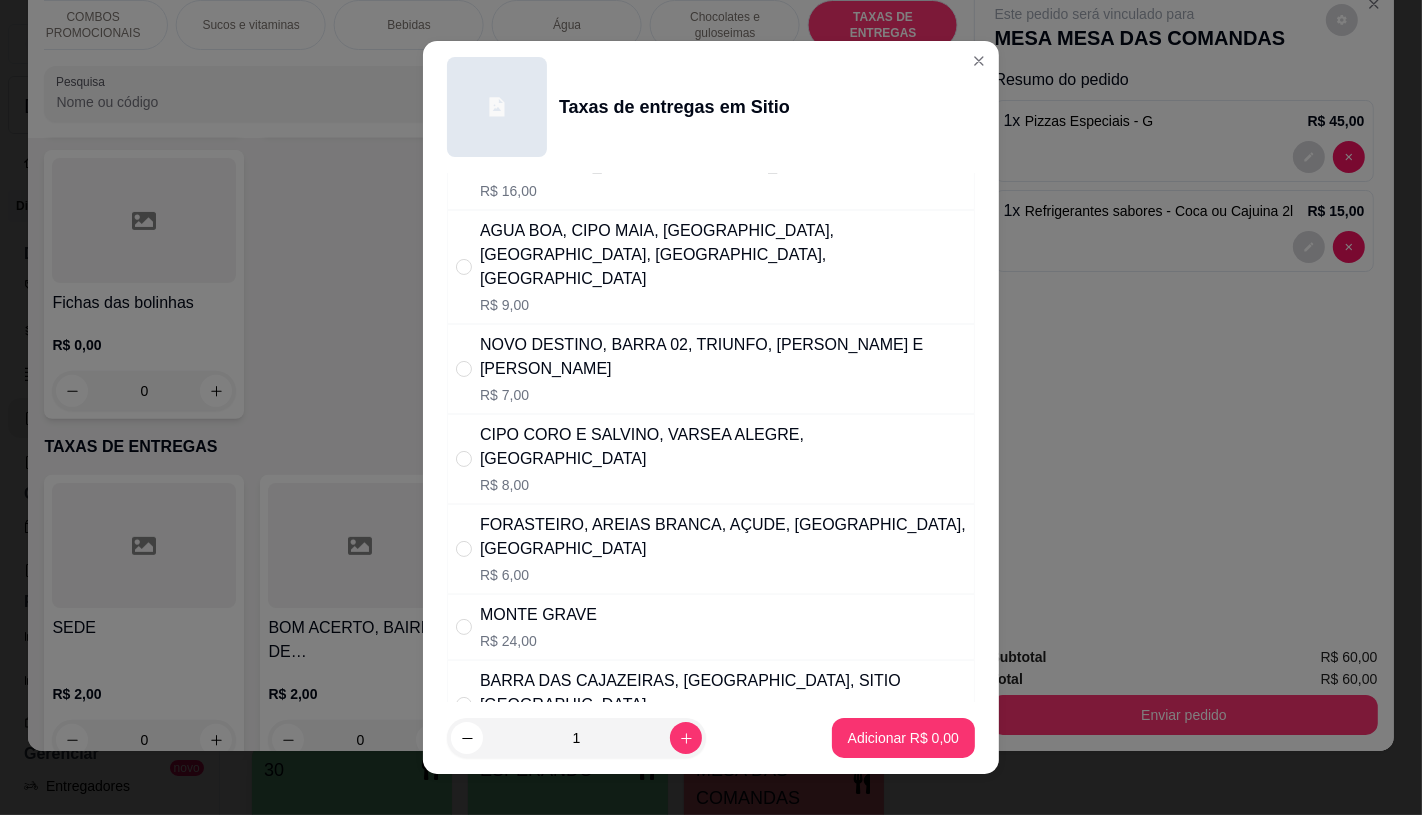 radio on "true" 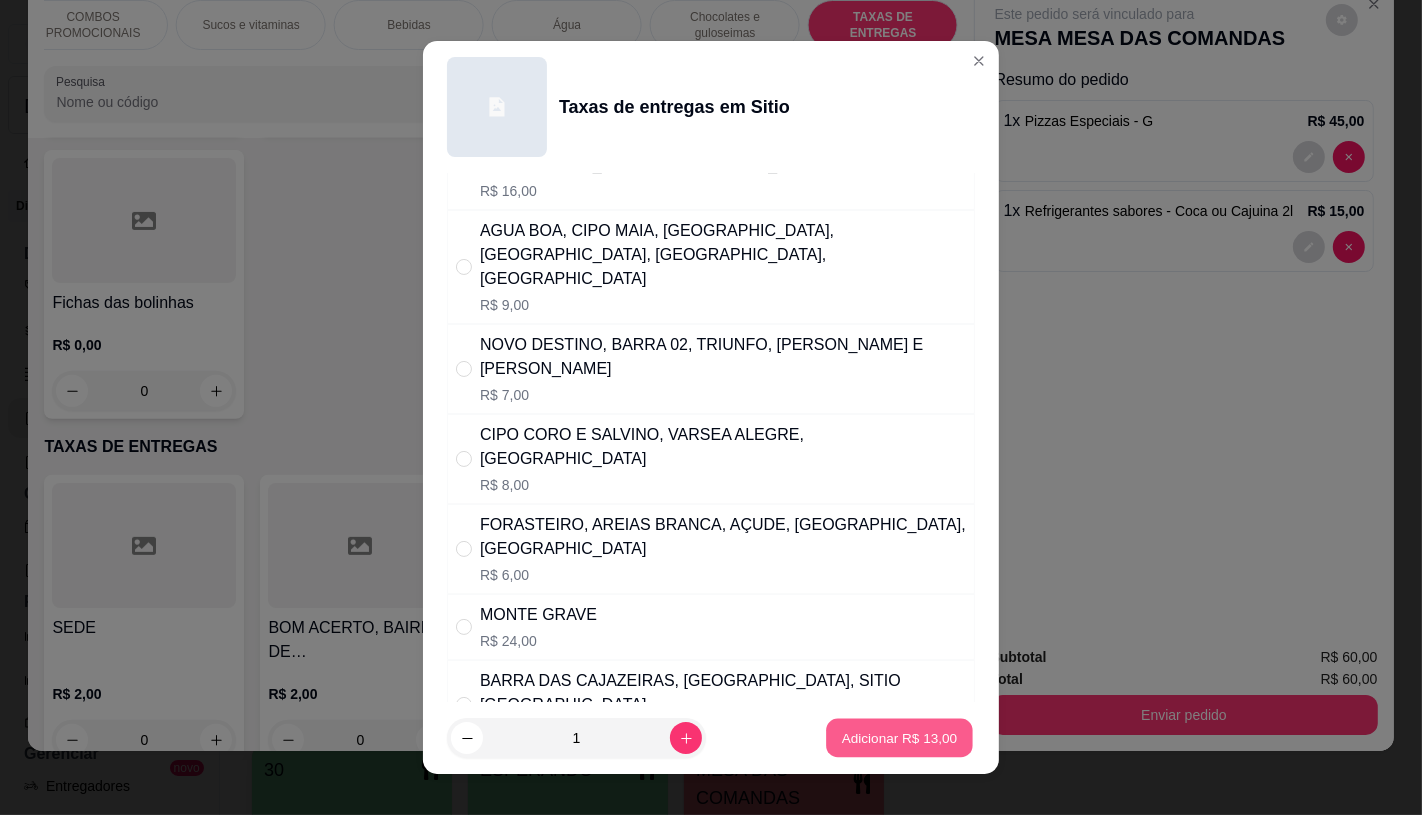 click on "Adicionar   R$ 13,00" at bounding box center (900, 738) 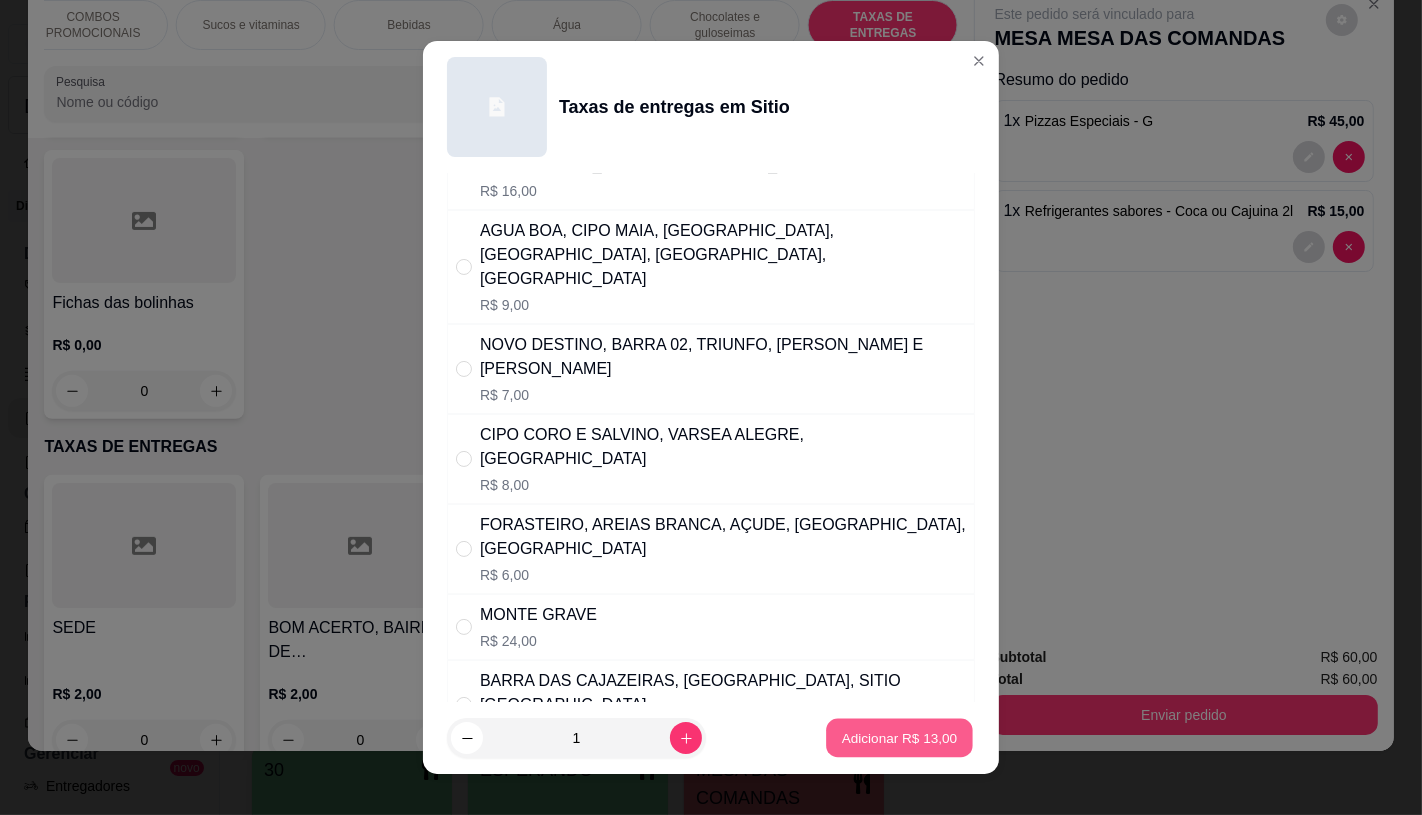 type on "1" 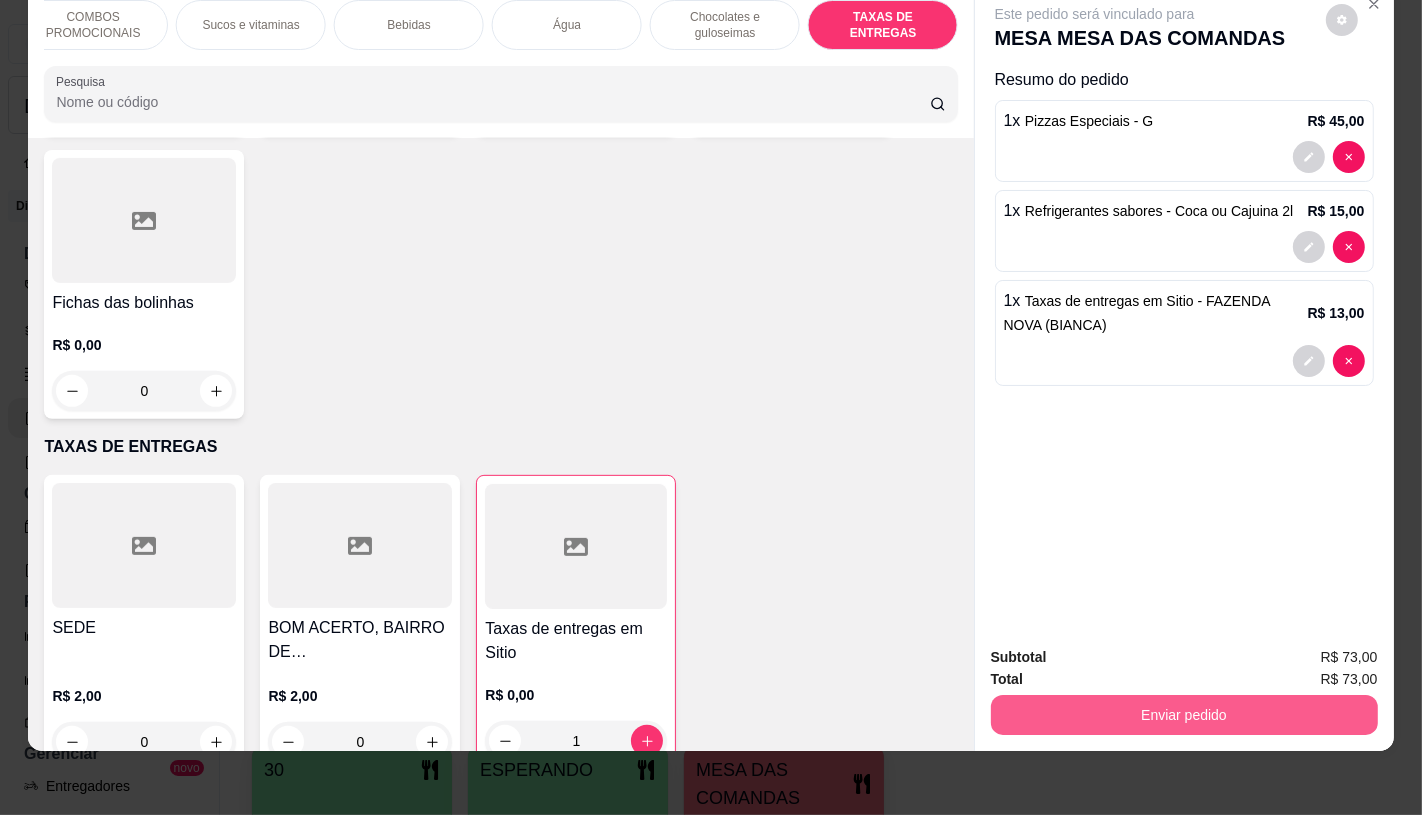 click on "Enviar pedido" at bounding box center [1184, 715] 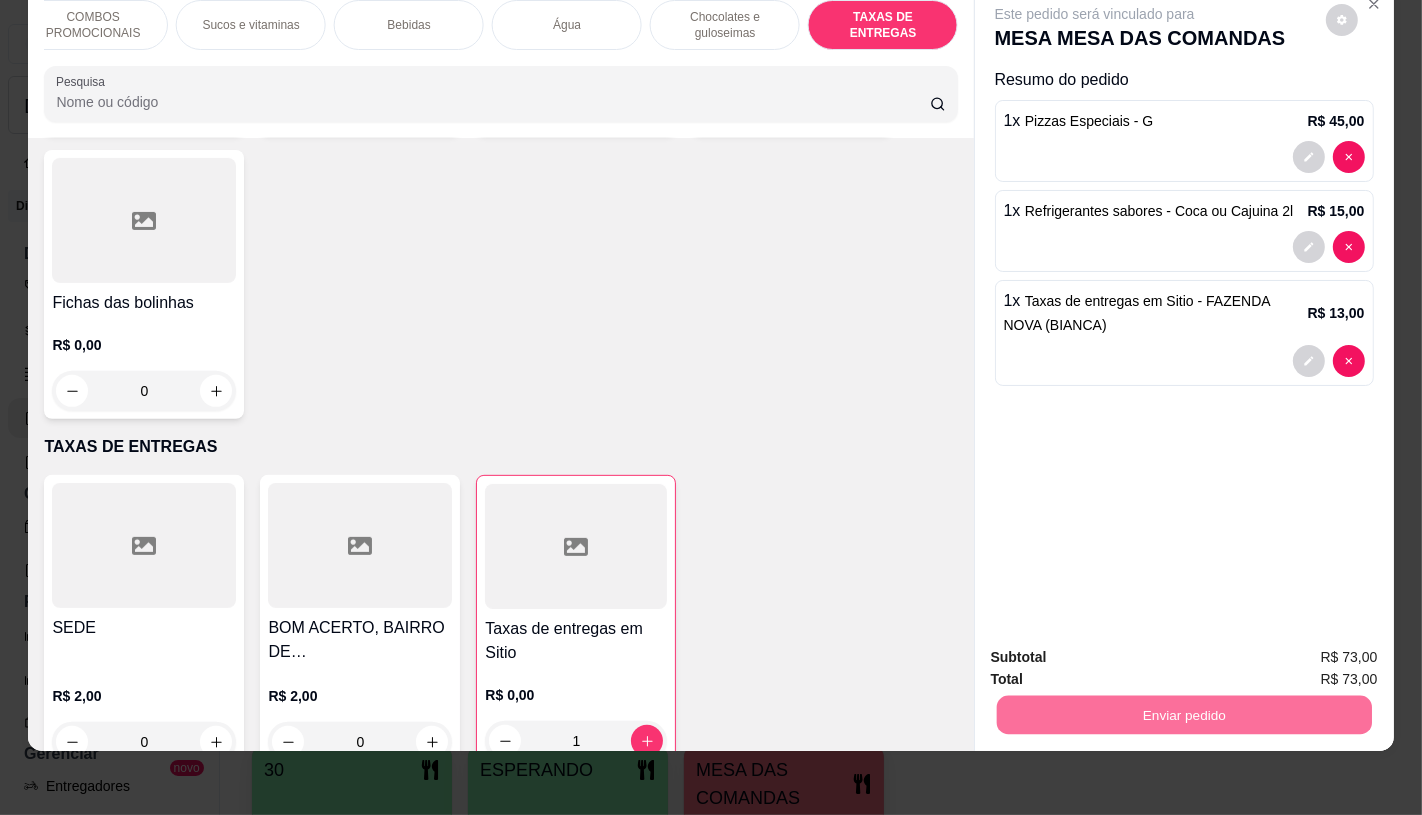 click on "Não registrar e enviar pedido" at bounding box center (1117, 649) 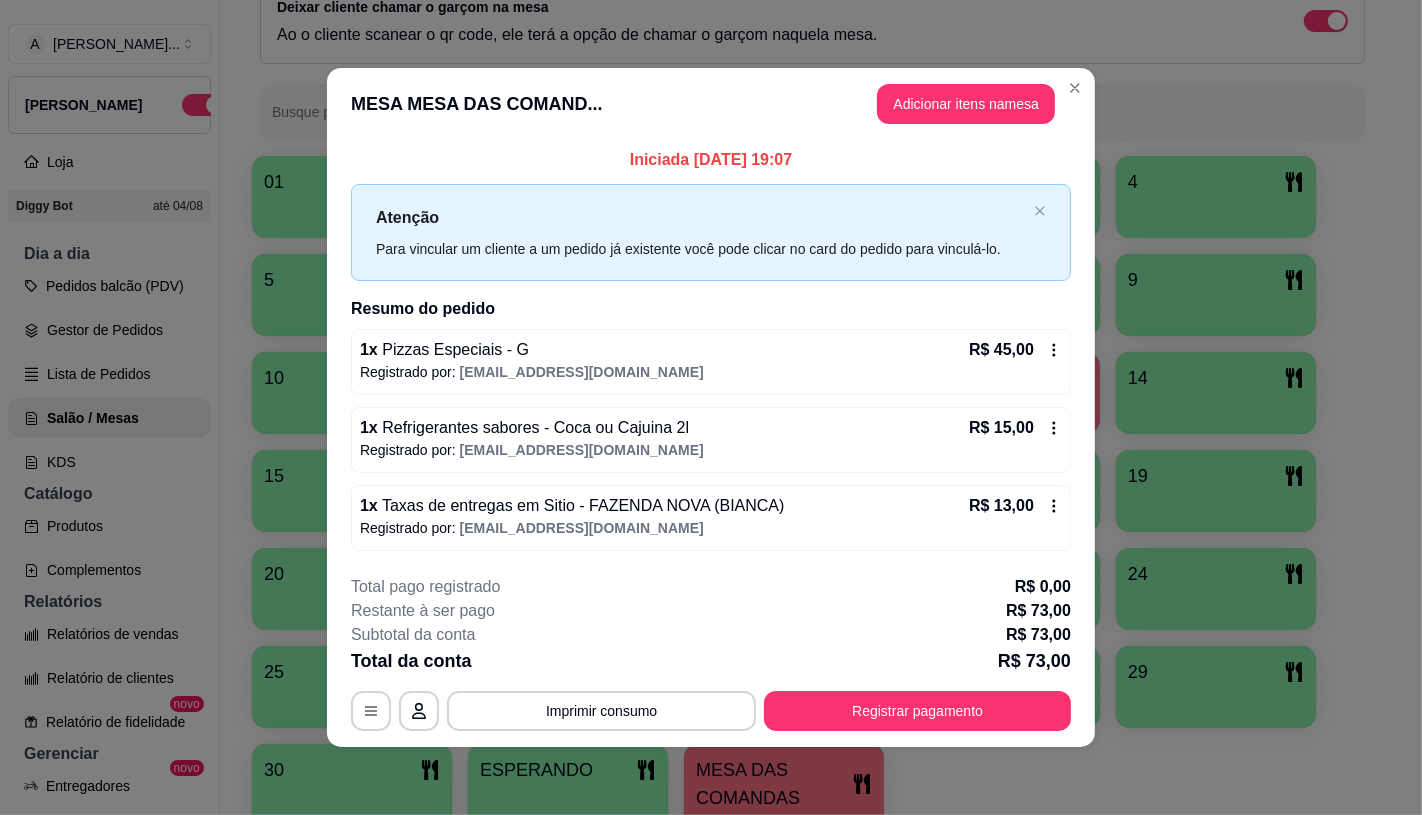 click on "Registrar pagamento" at bounding box center [917, 711] 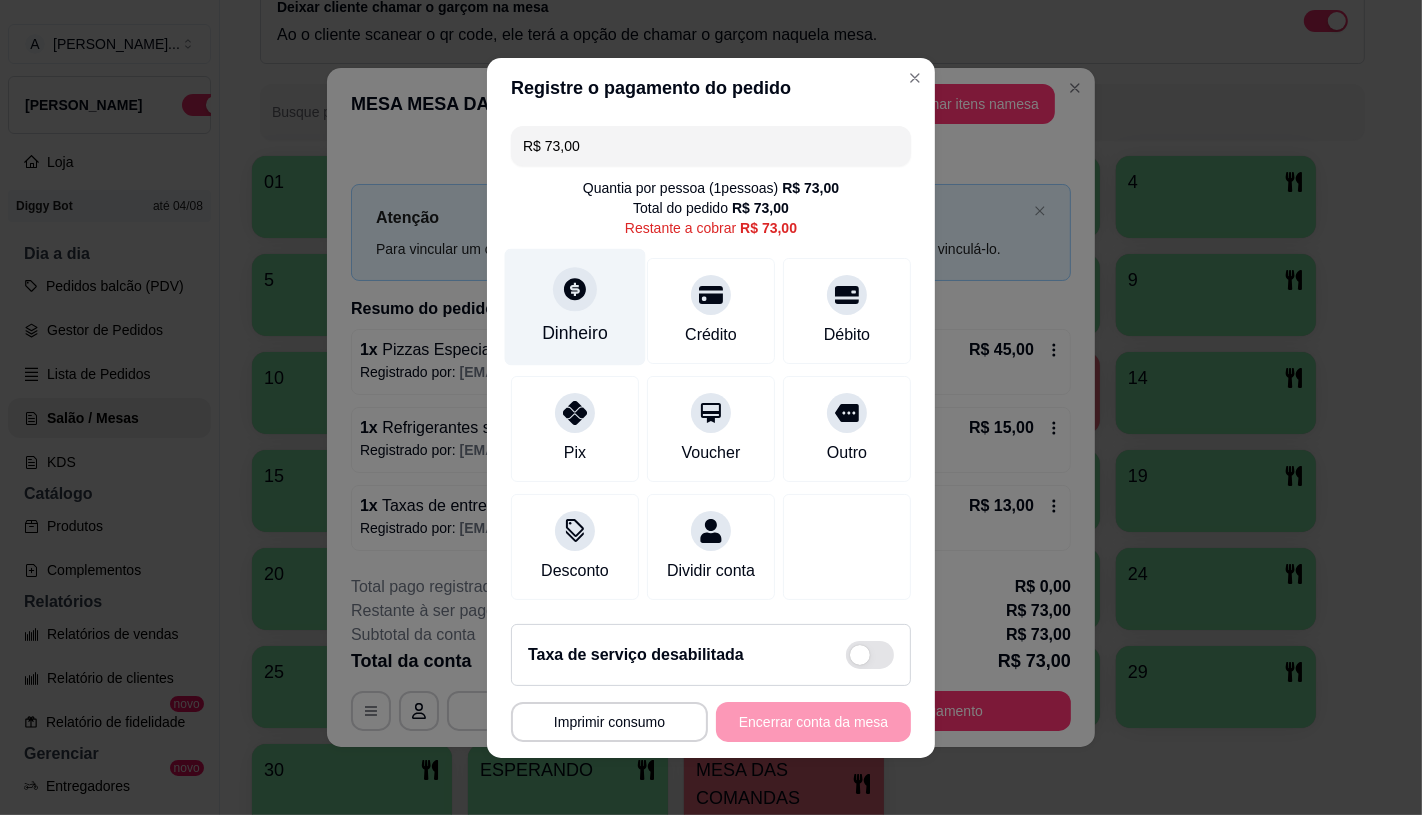 click on "Dinheiro" at bounding box center [575, 306] 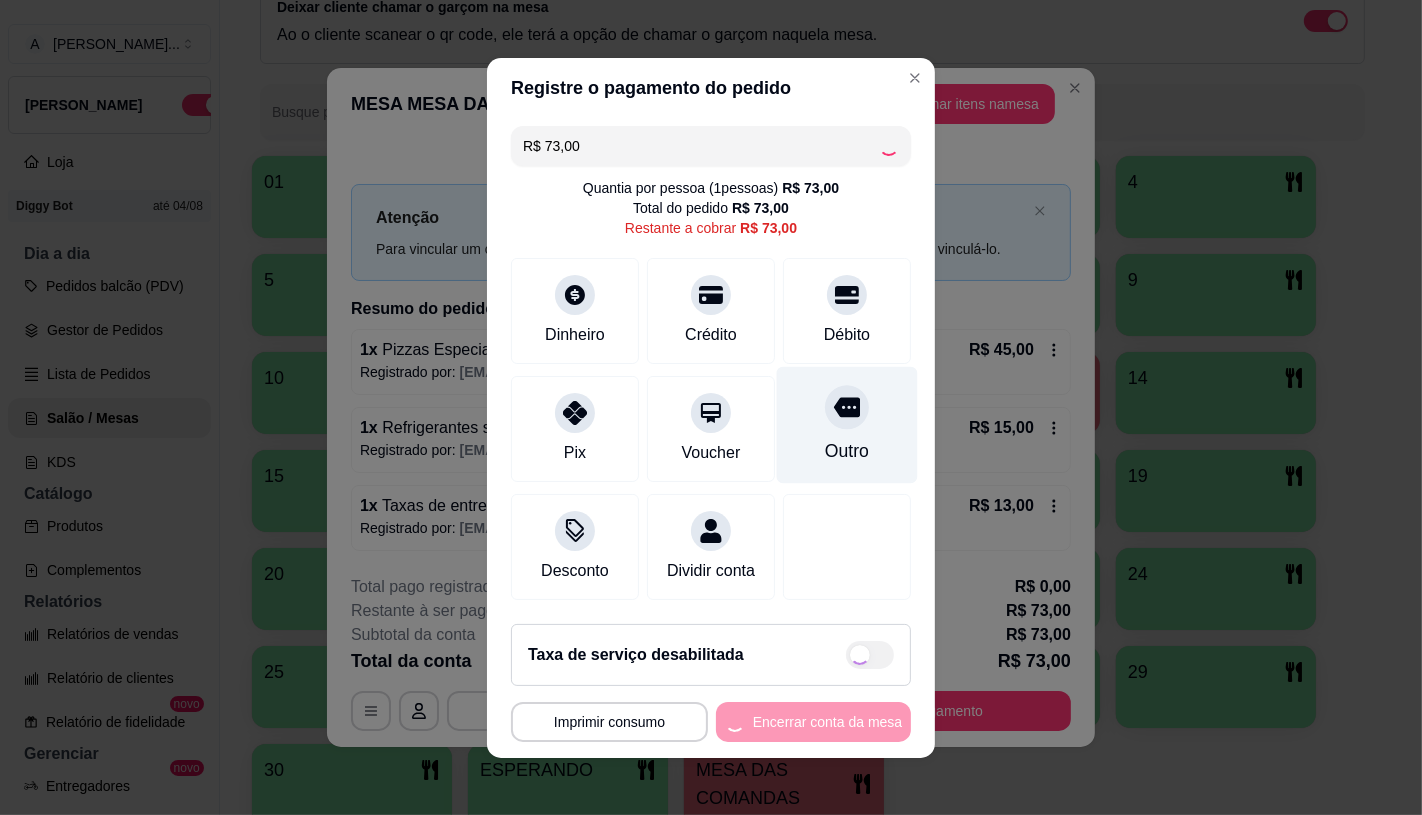 type on "R$ 0,00" 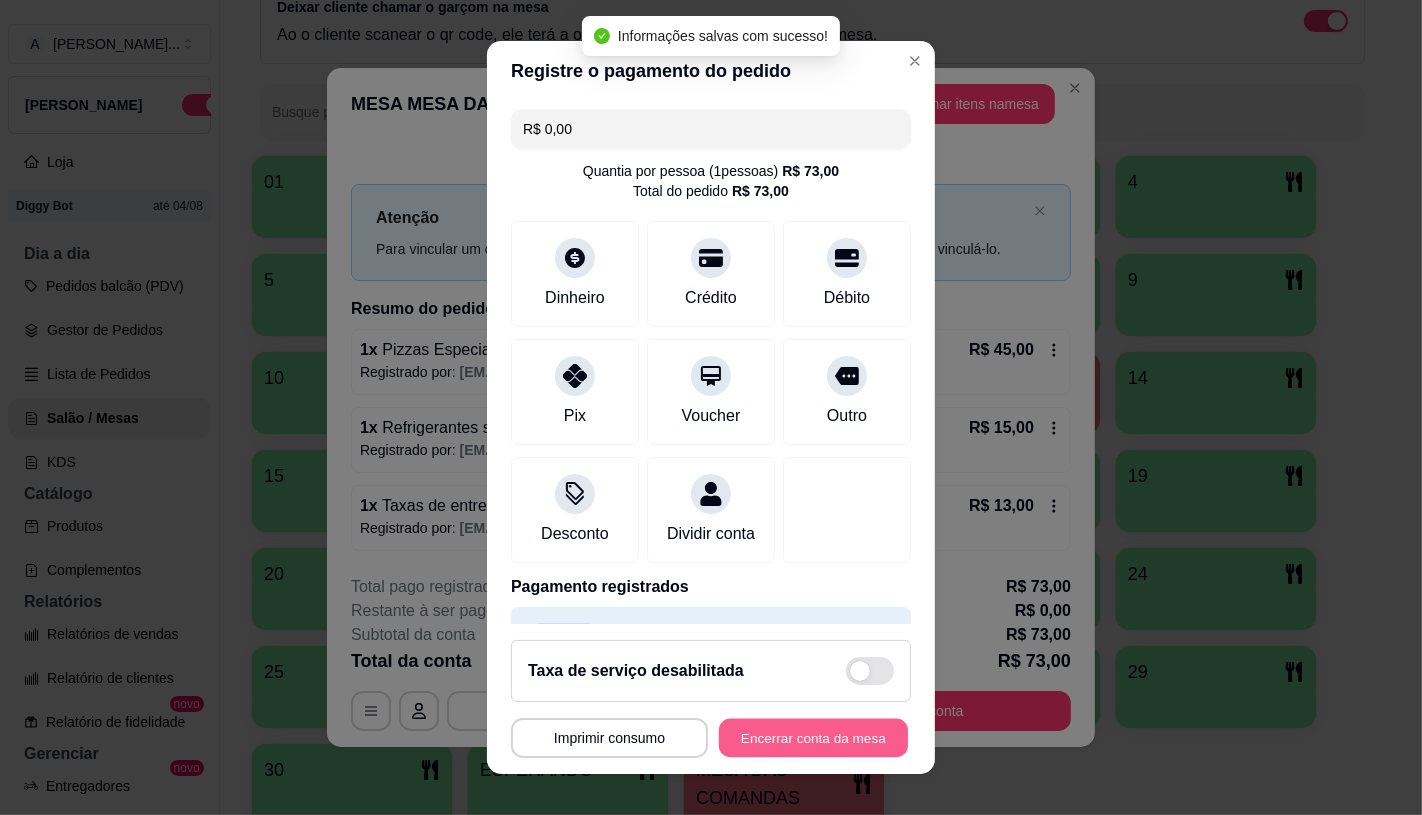 click on "Encerrar conta da mesa" at bounding box center [813, 738] 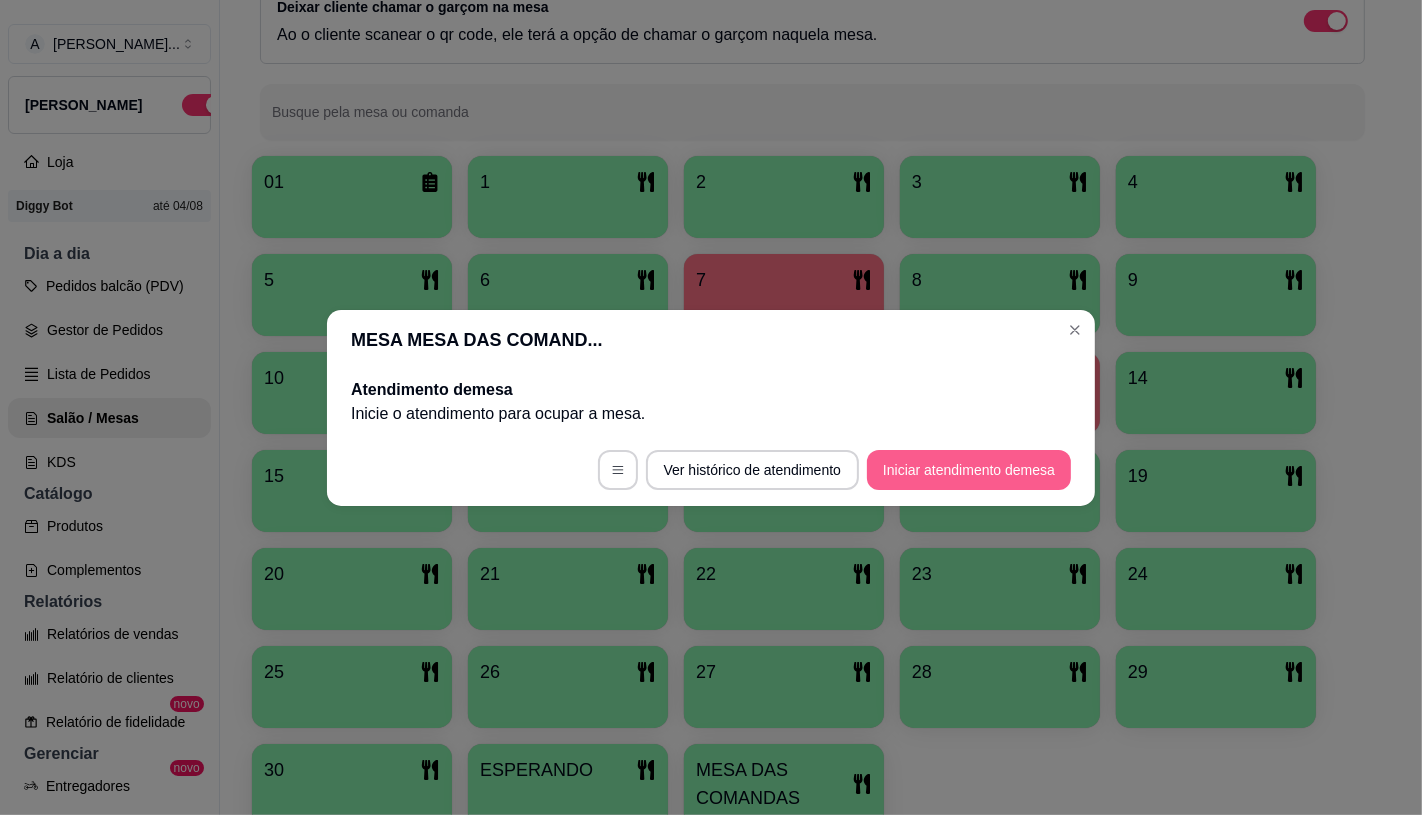click on "Iniciar atendimento de  mesa" at bounding box center [969, 470] 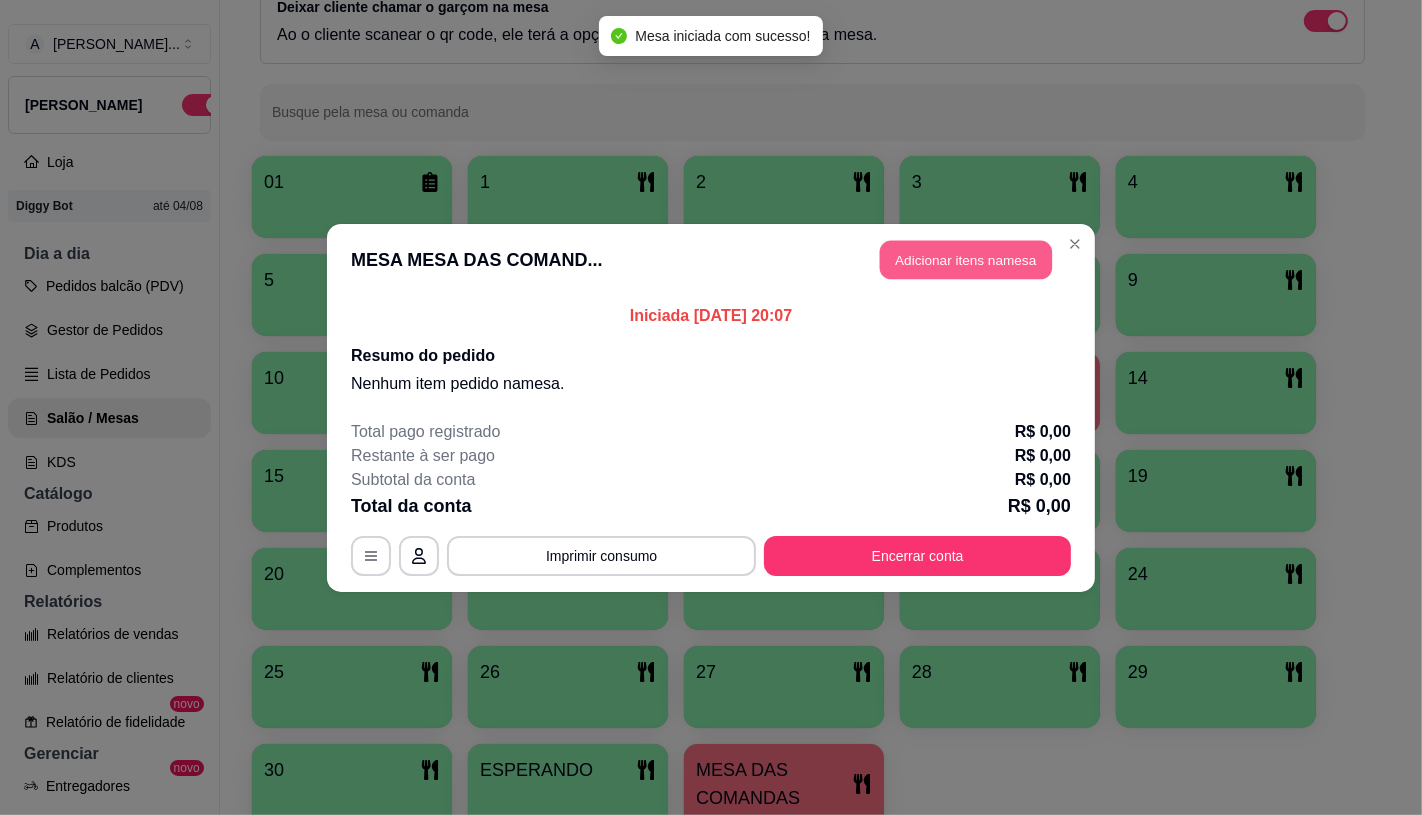 click on "Adicionar itens na  mesa" at bounding box center [966, 259] 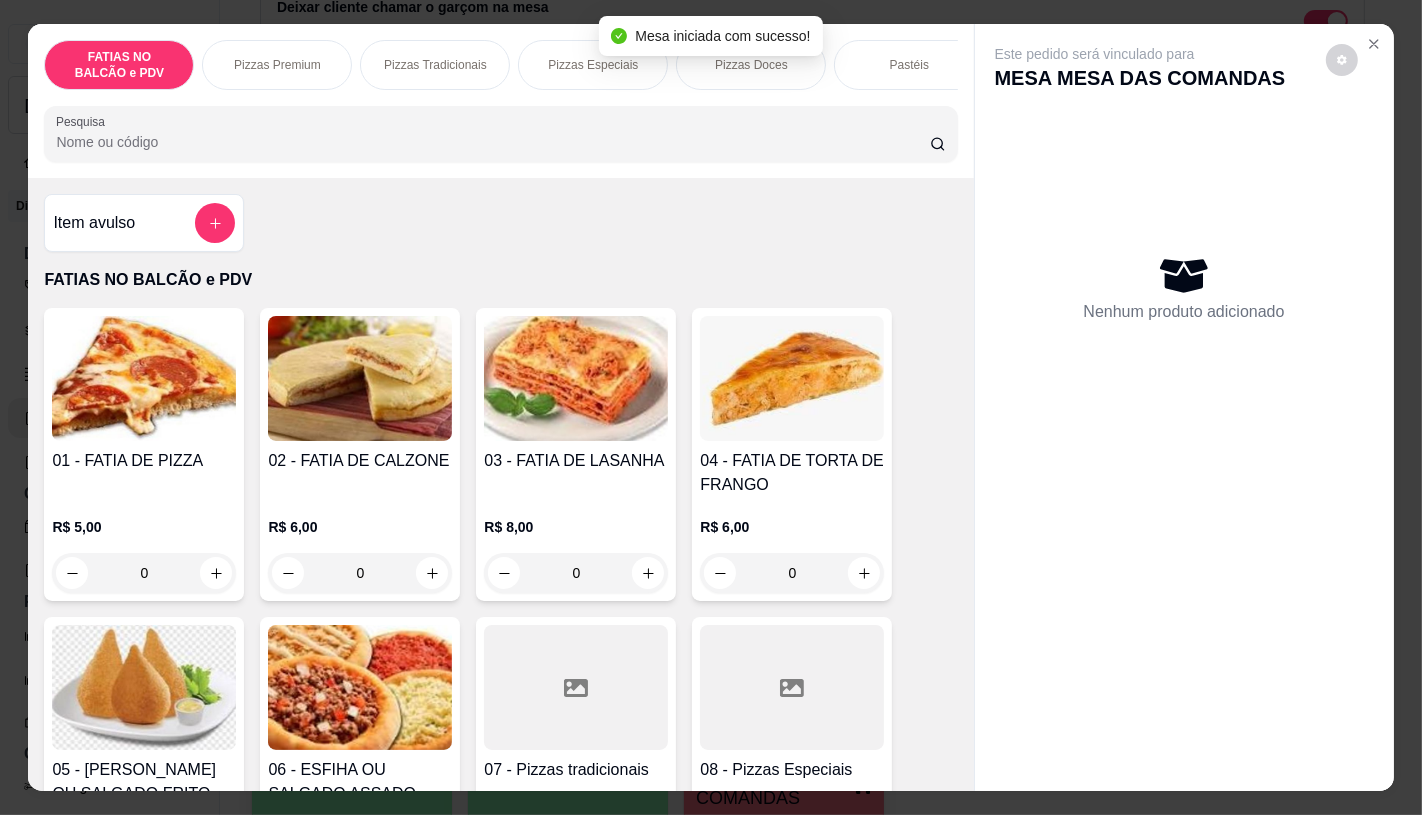 click at bounding box center (792, 687) 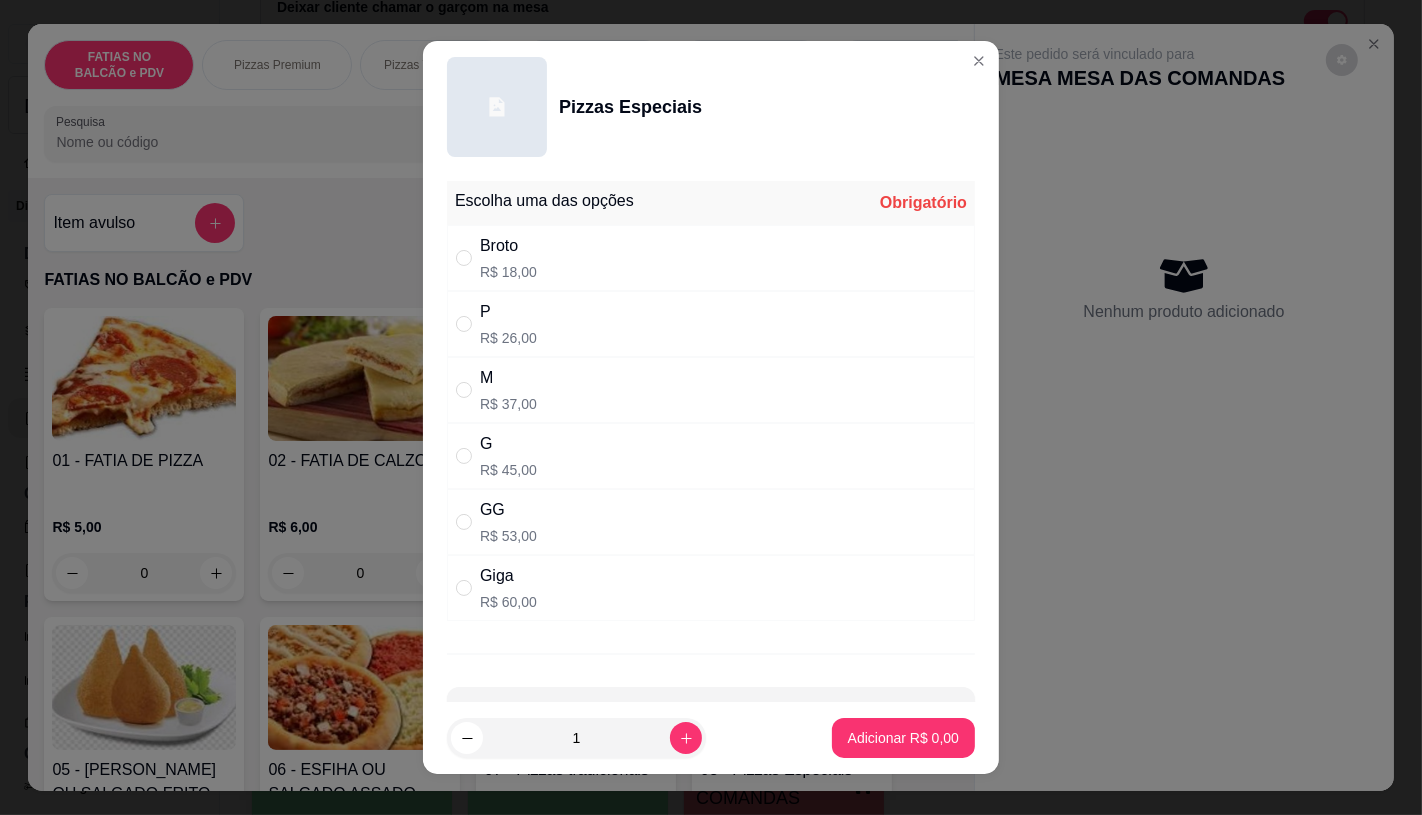 click on "P" at bounding box center [508, 312] 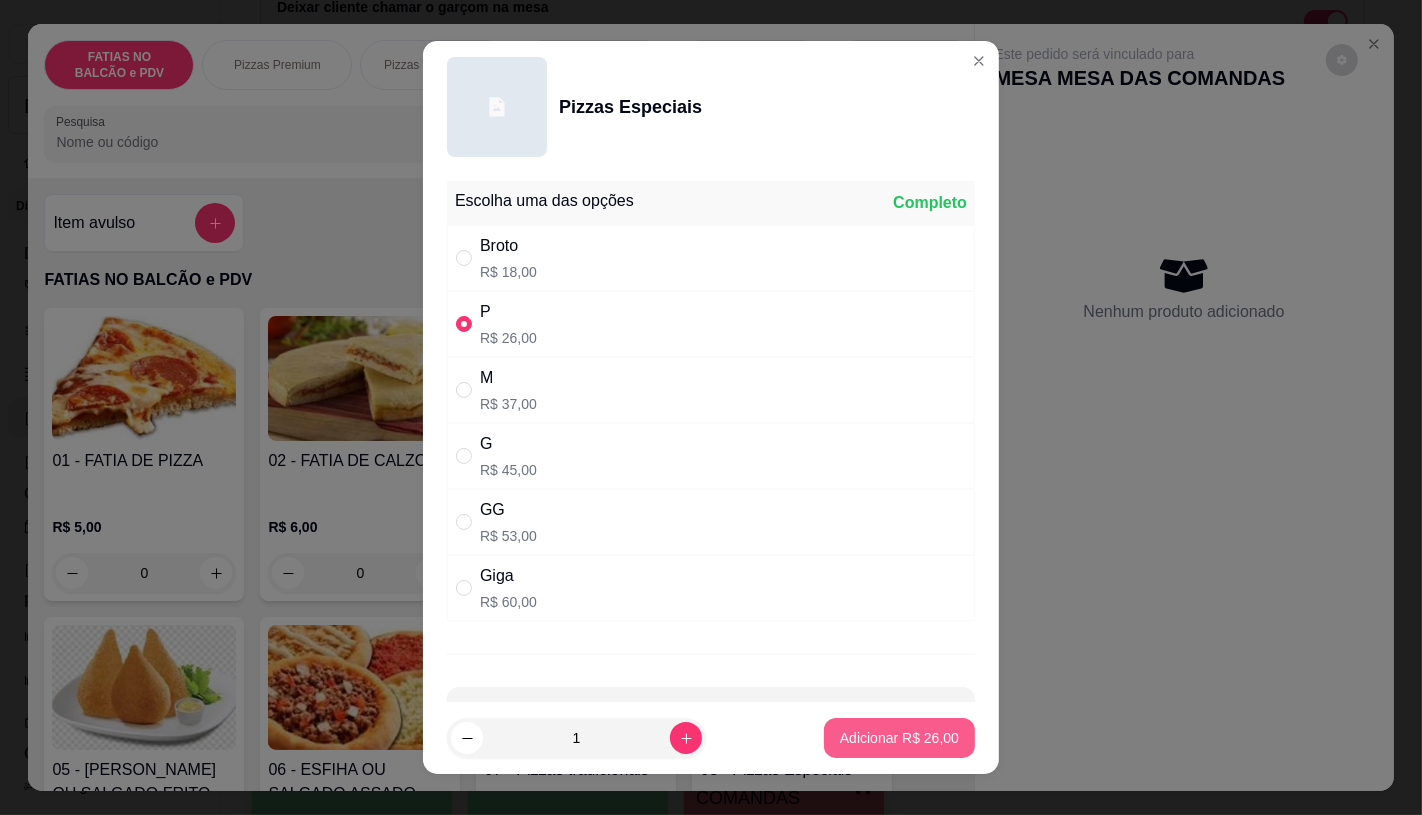 click on "Adicionar   R$ 26,00" at bounding box center (899, 738) 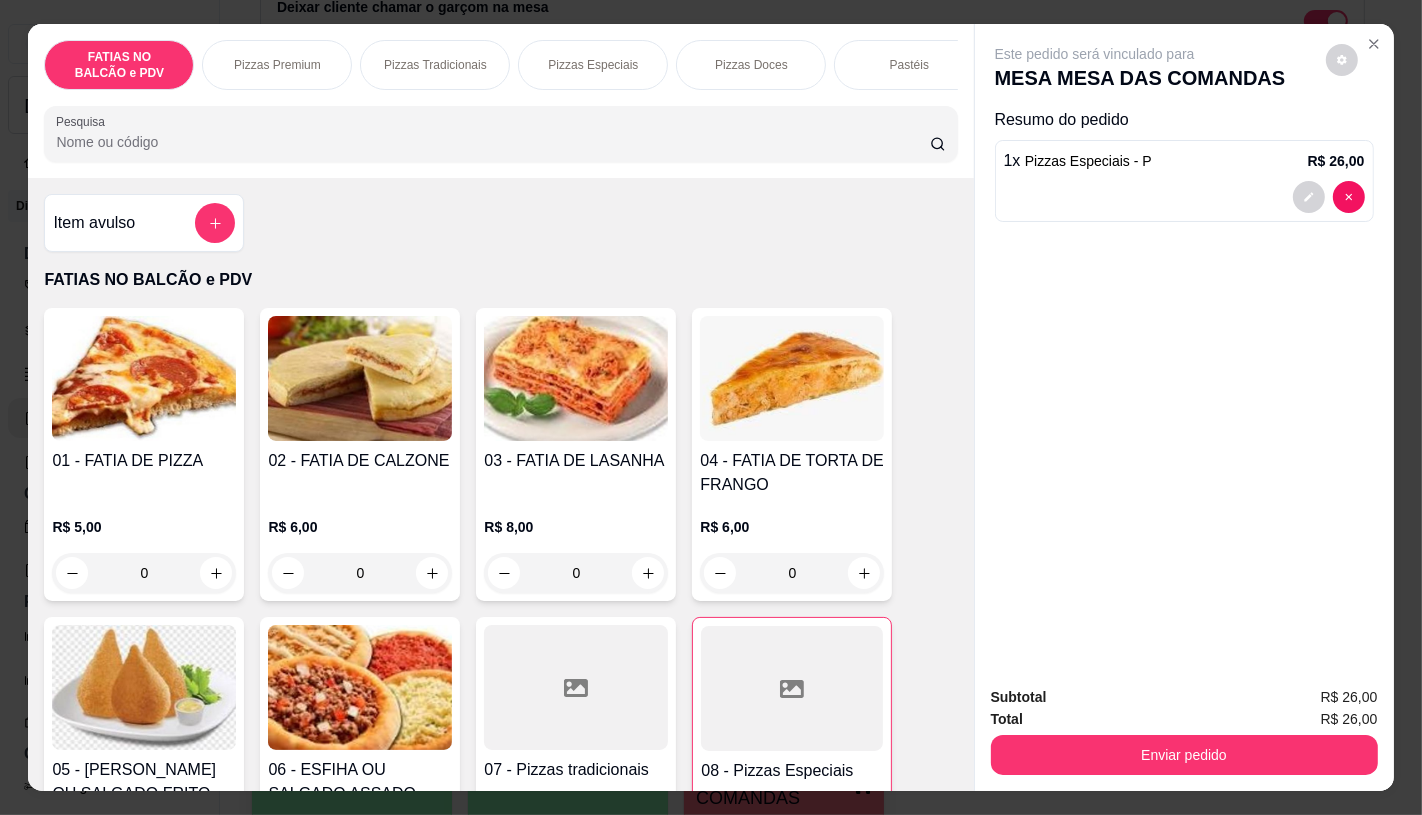 scroll, scrollTop: 0, scrollLeft: 2080, axis: horizontal 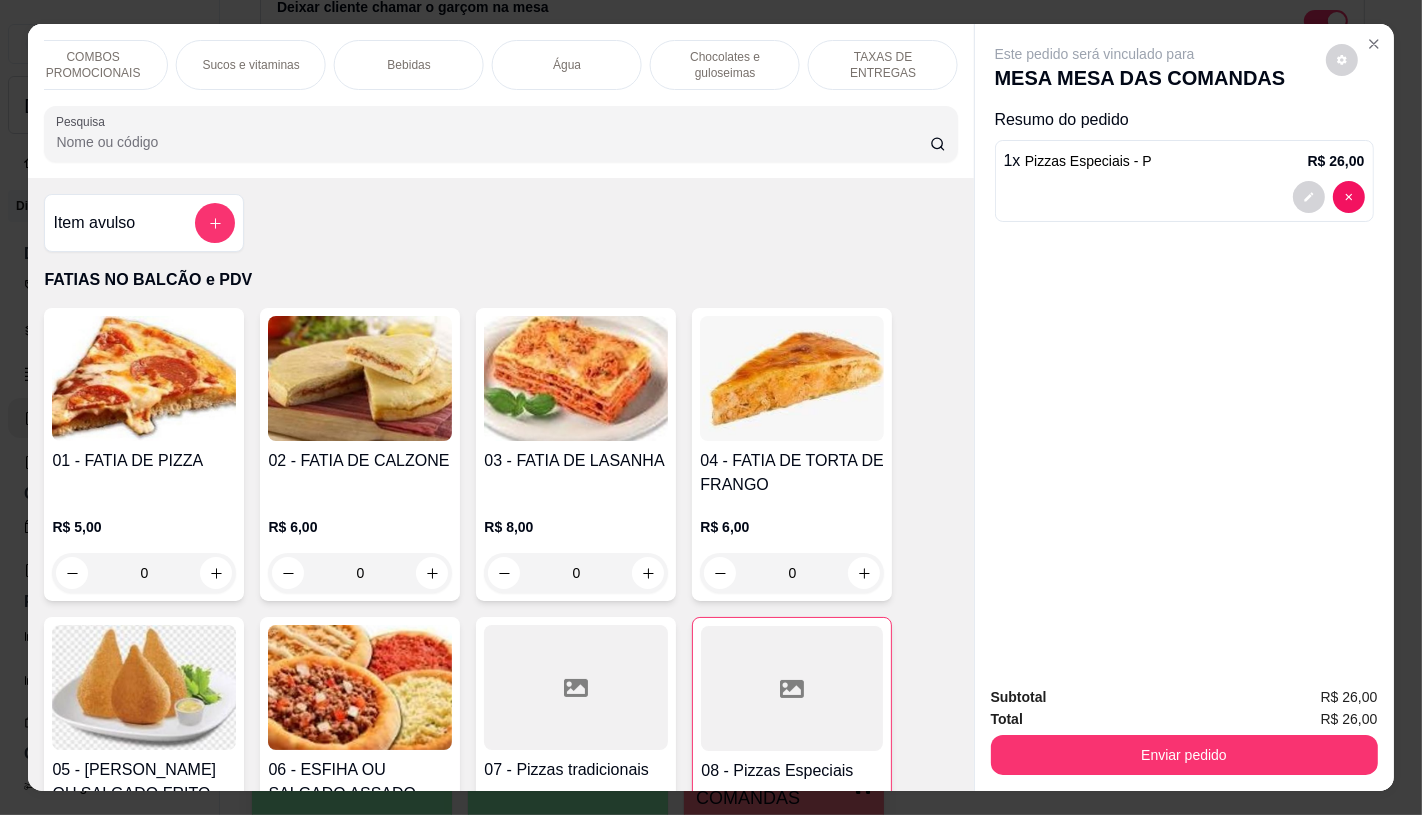click on "TAXAS DE ENTREGAS" at bounding box center (883, 65) 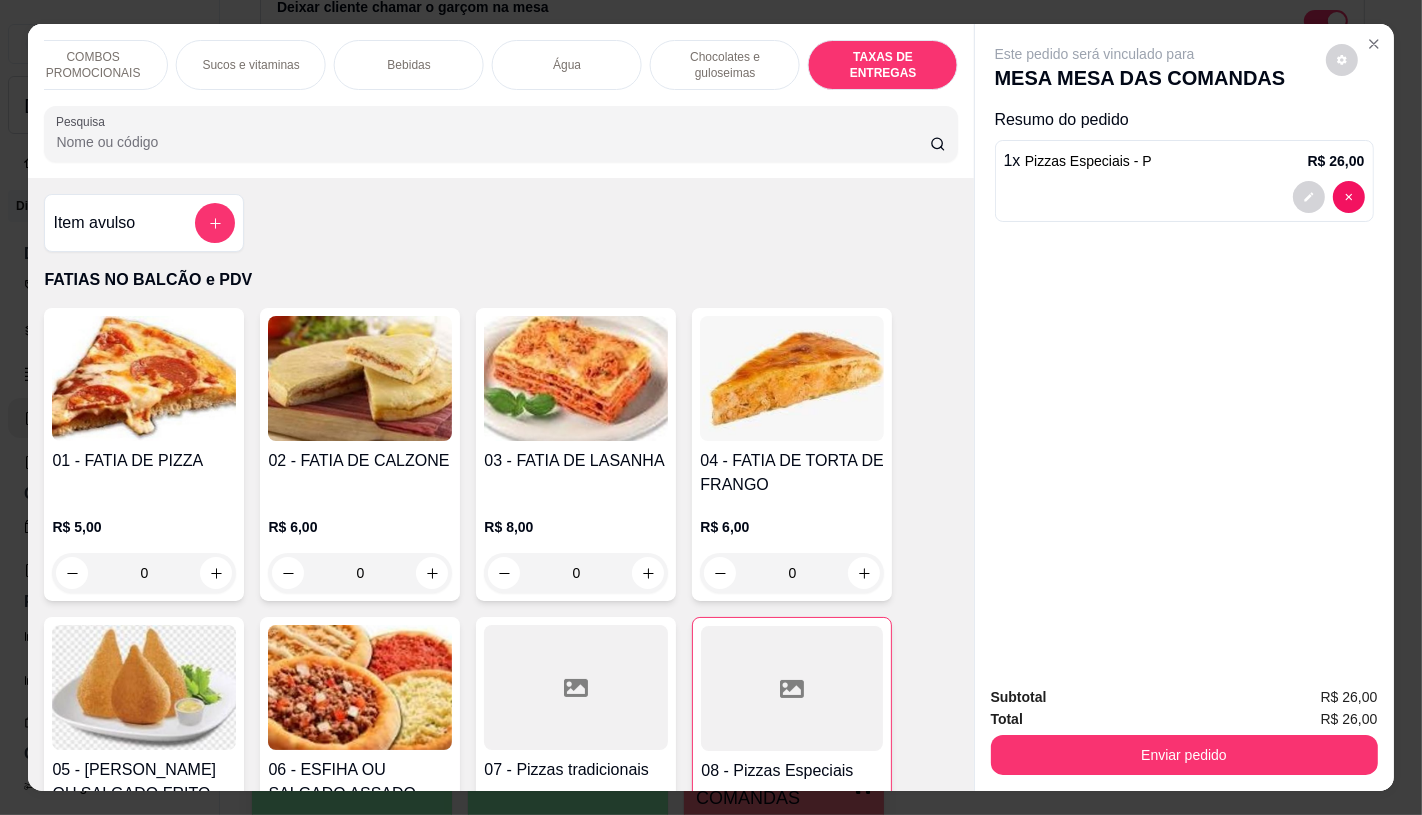 scroll, scrollTop: 13373, scrollLeft: 0, axis: vertical 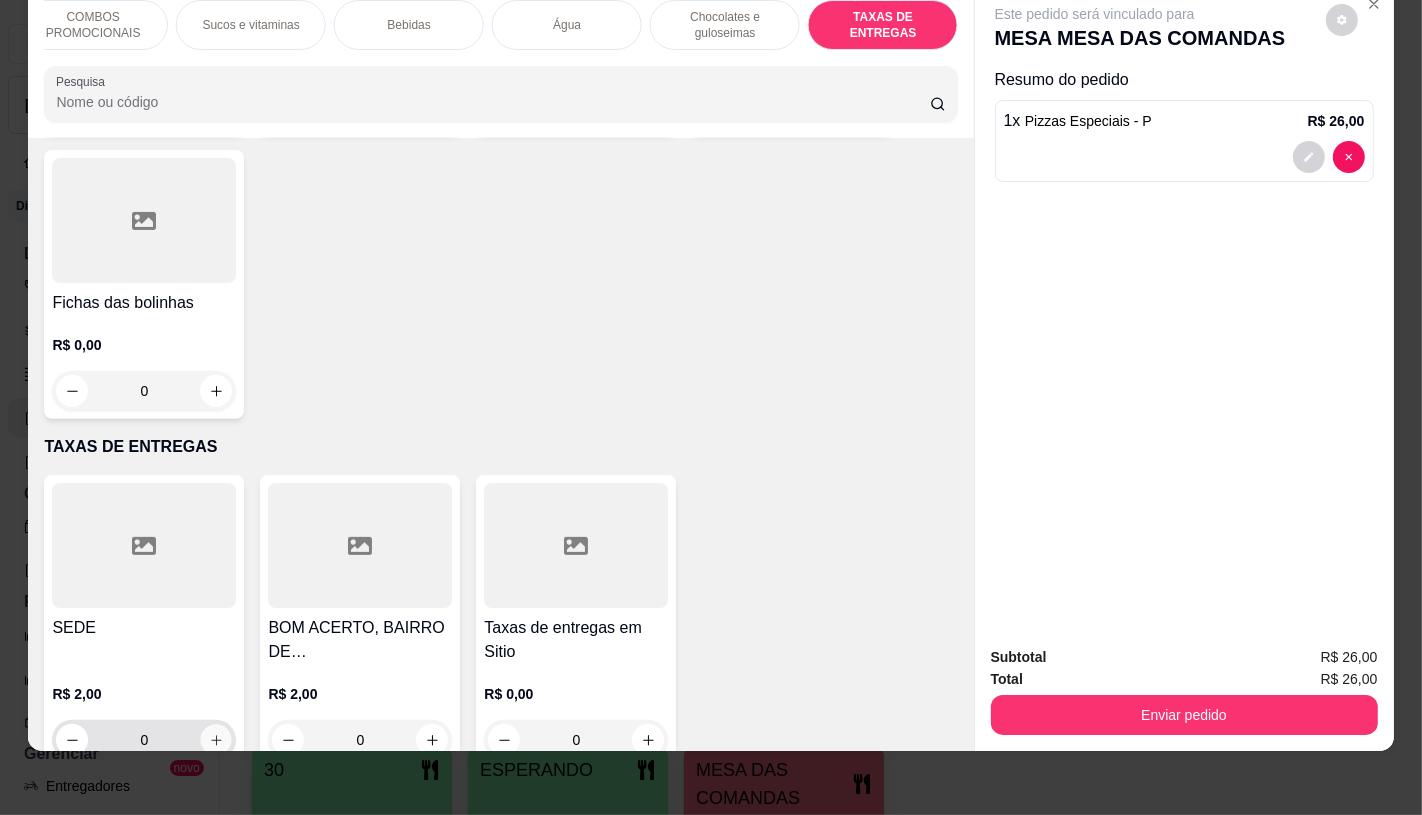click 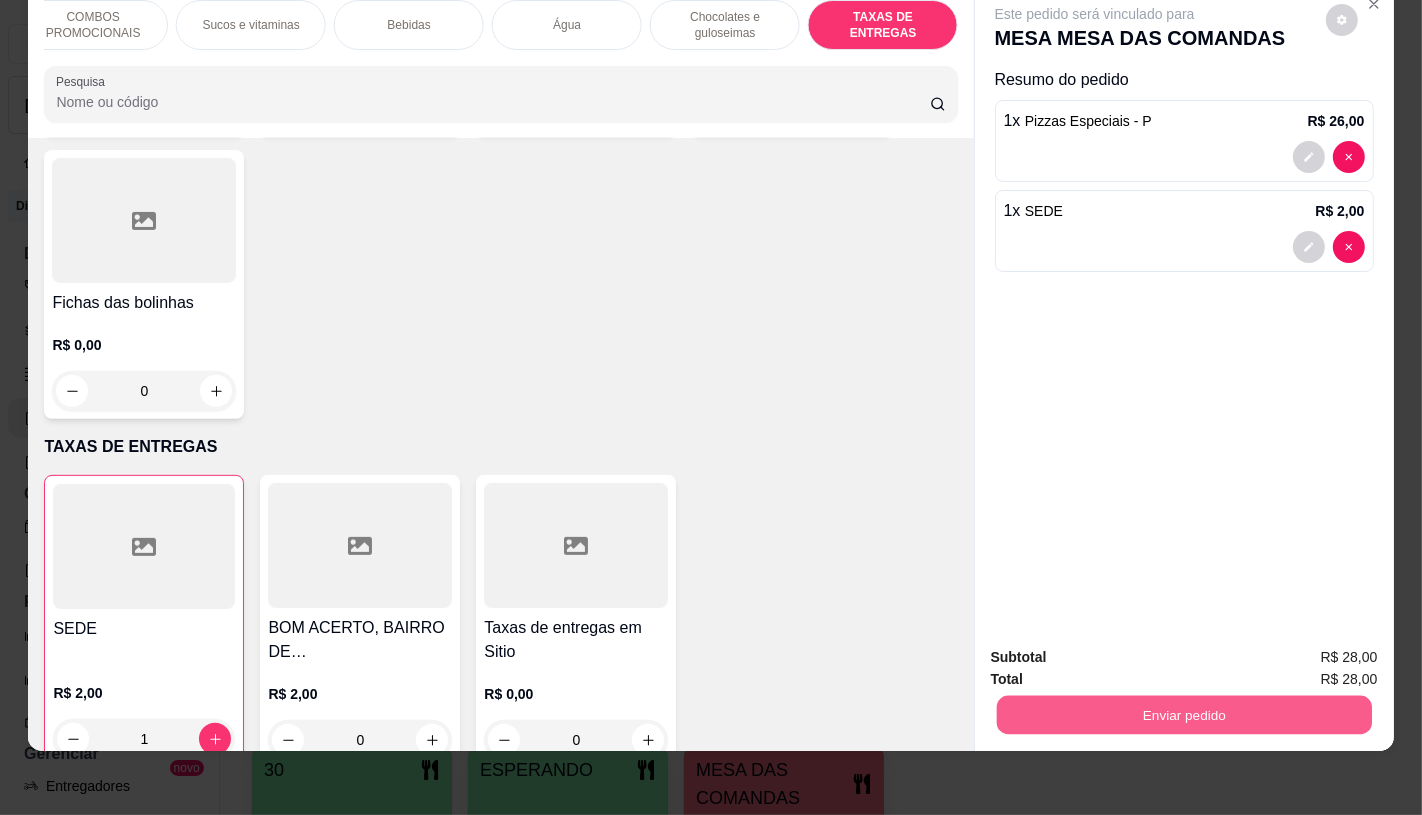 click on "Enviar pedido" at bounding box center [1183, 714] 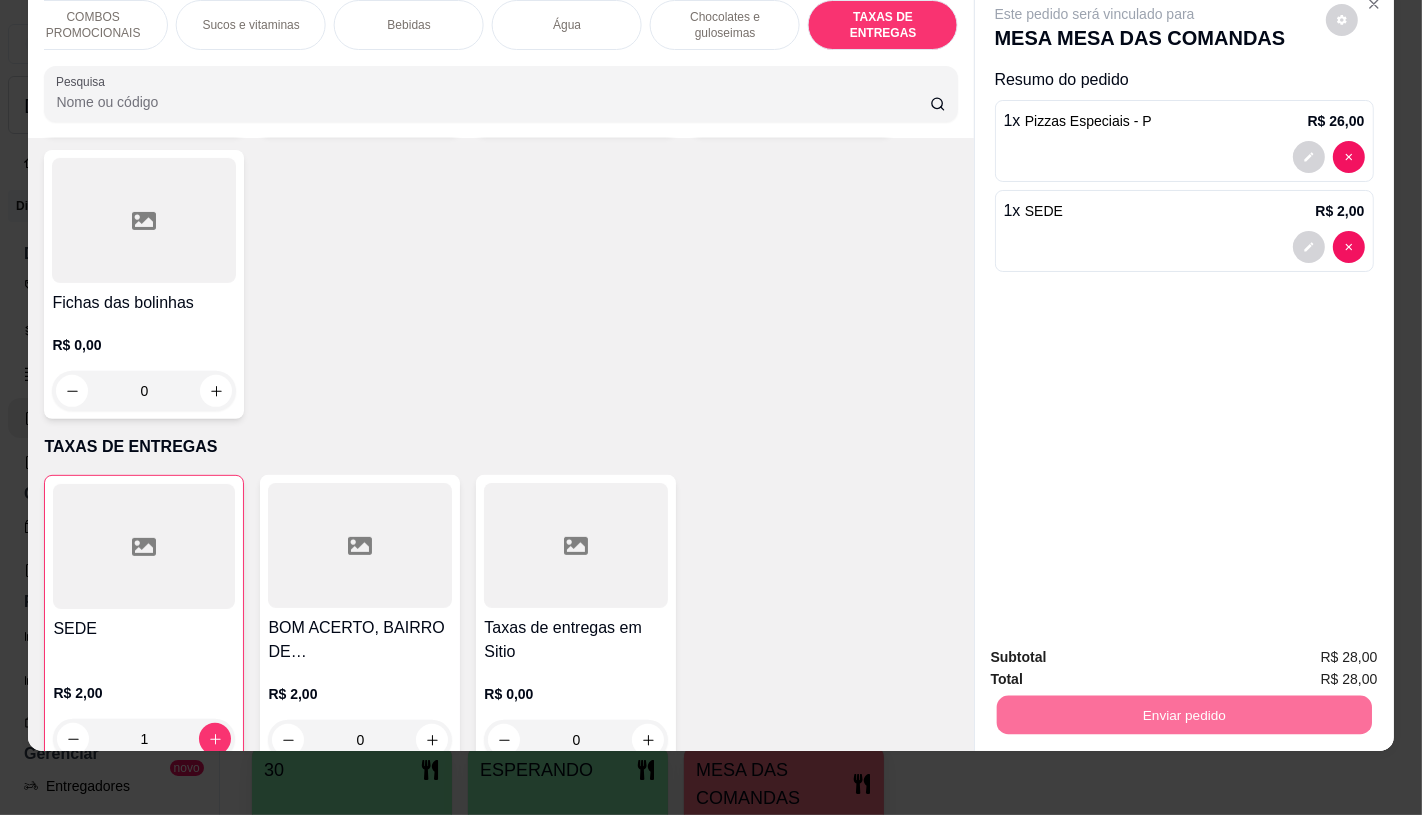 click on "Não registrar e enviar pedido" at bounding box center (1117, 649) 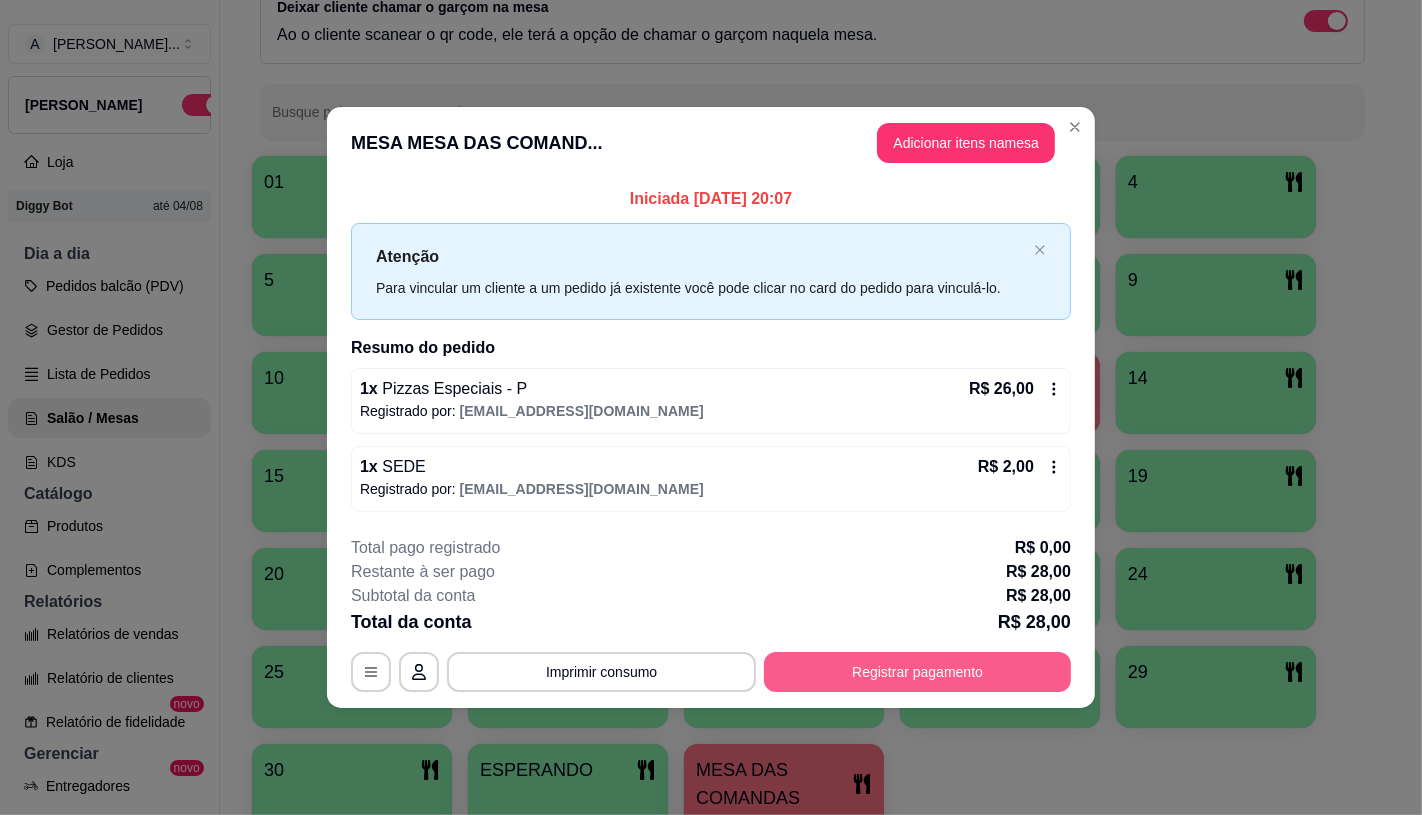 click on "Registrar pagamento" at bounding box center [917, 672] 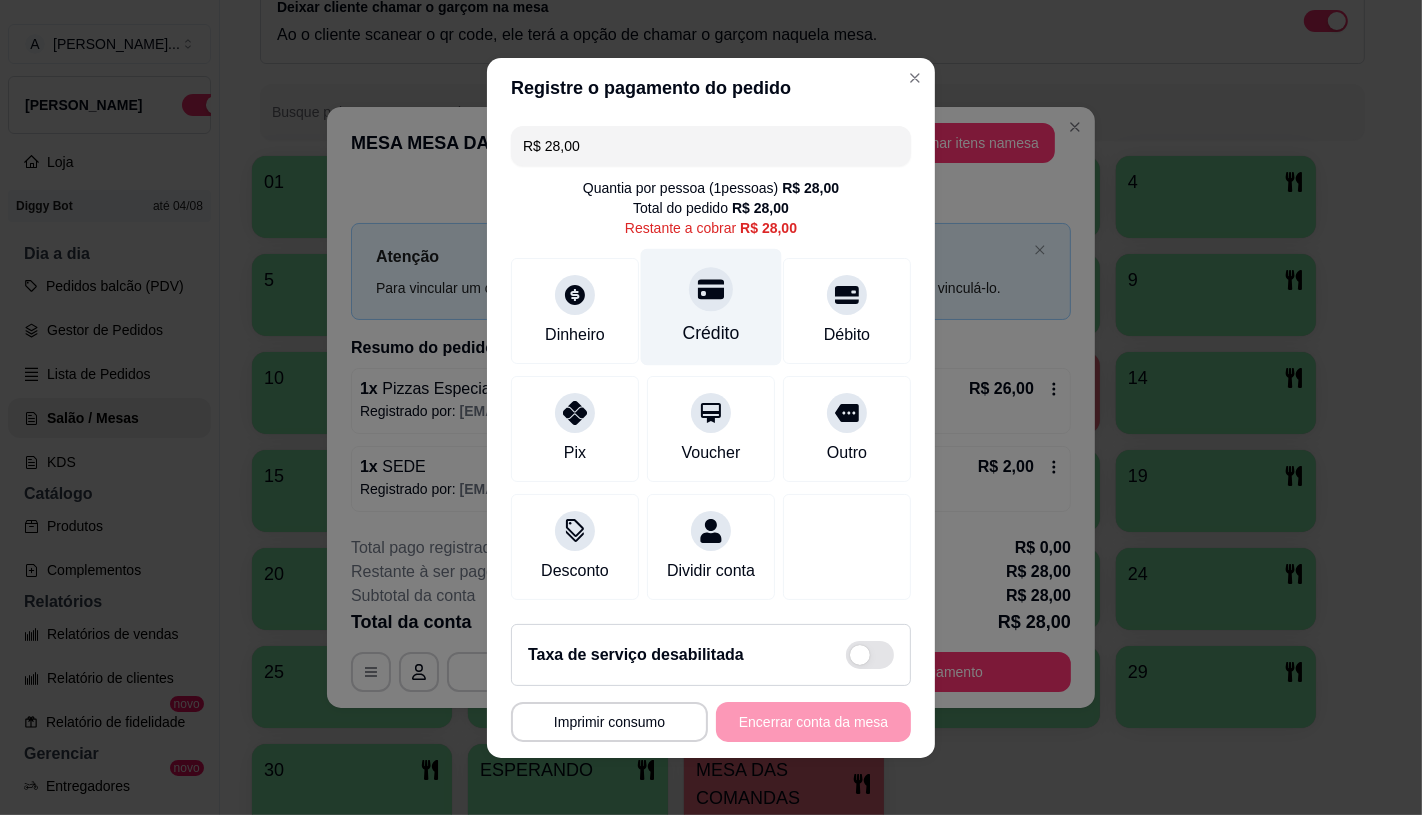 click on "Crédito" at bounding box center [711, 306] 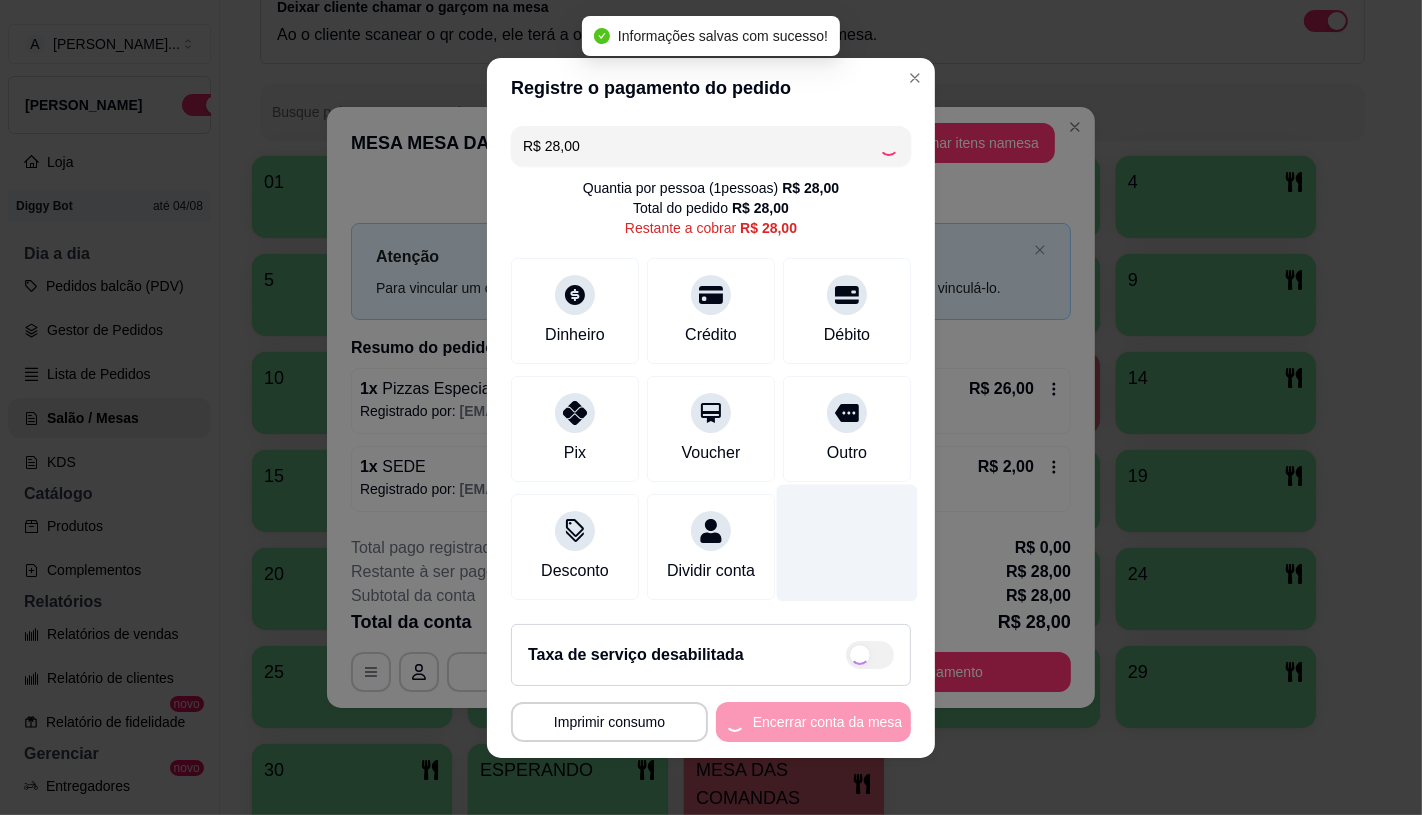 type on "R$ 0,00" 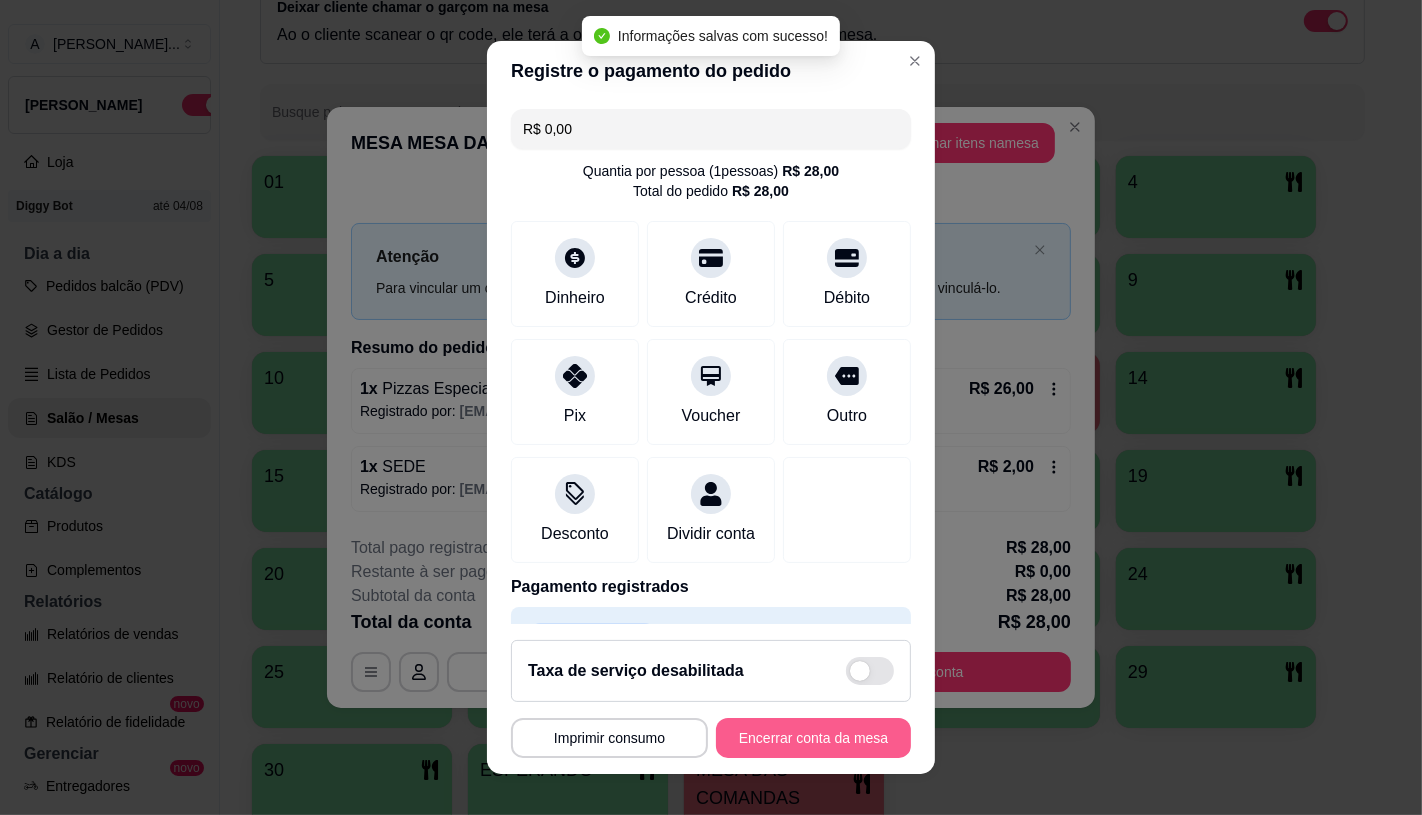 click on "Encerrar conta da mesa" at bounding box center (813, 738) 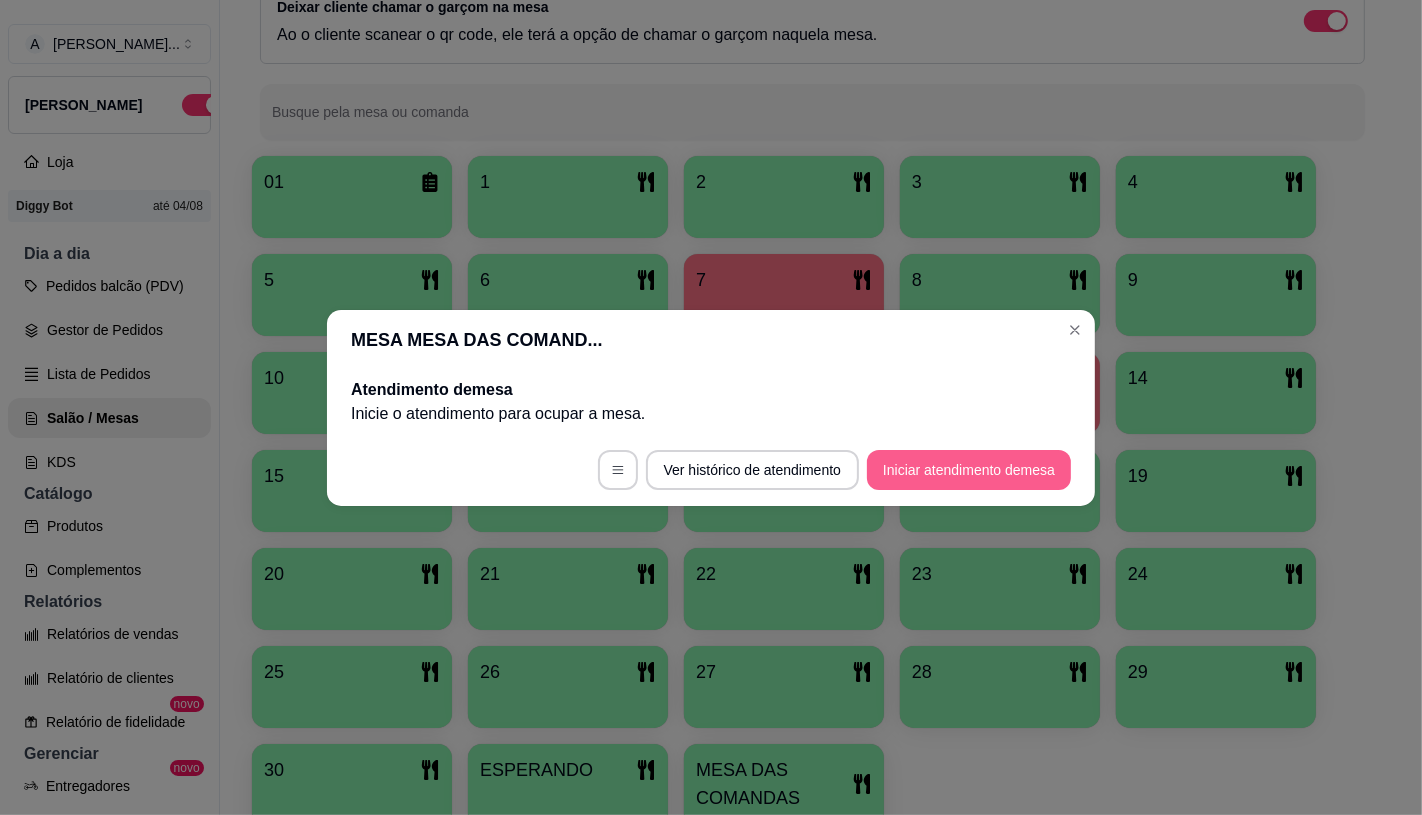 click on "Iniciar atendimento de  mesa" at bounding box center (969, 470) 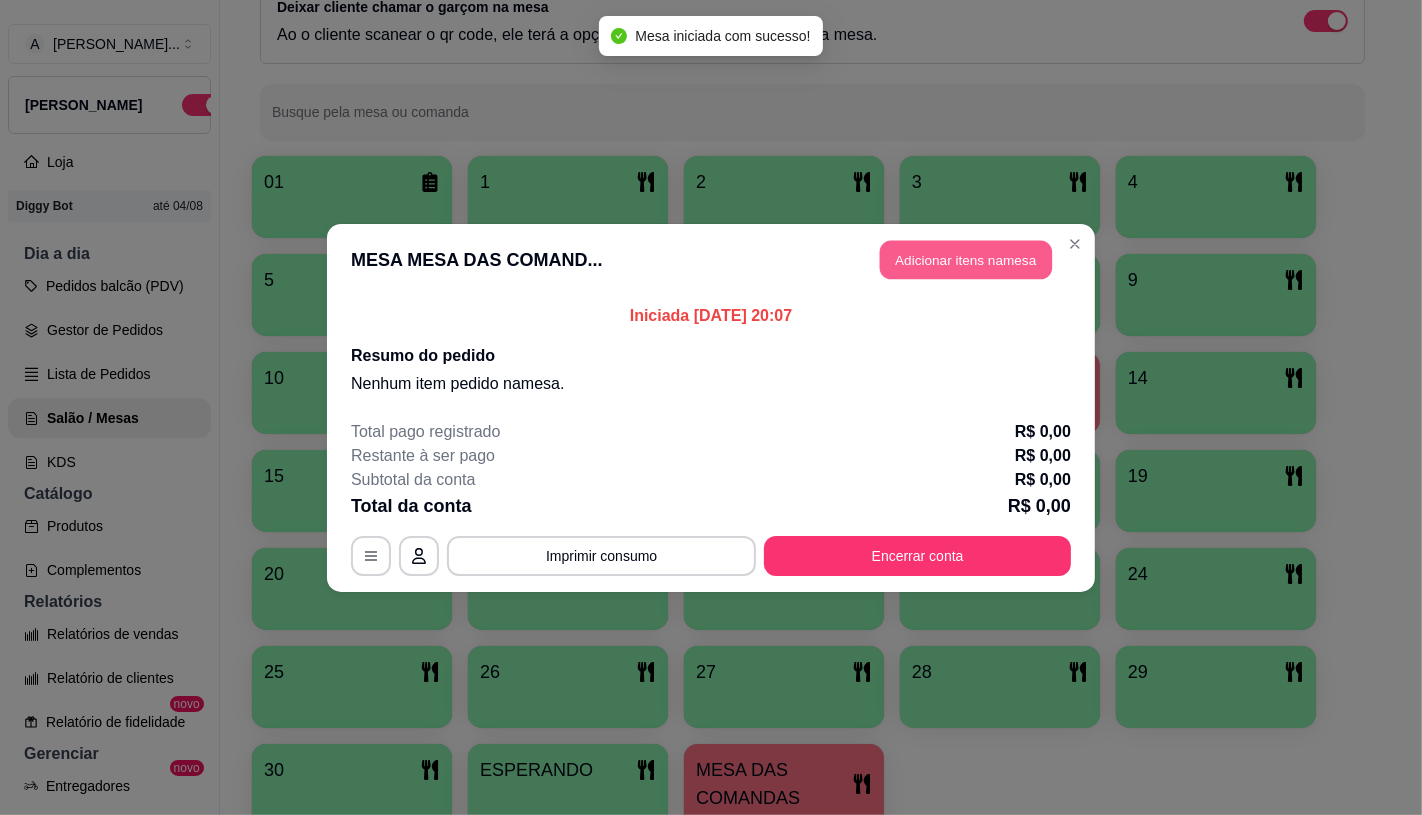 click on "Adicionar itens na  mesa" at bounding box center (966, 259) 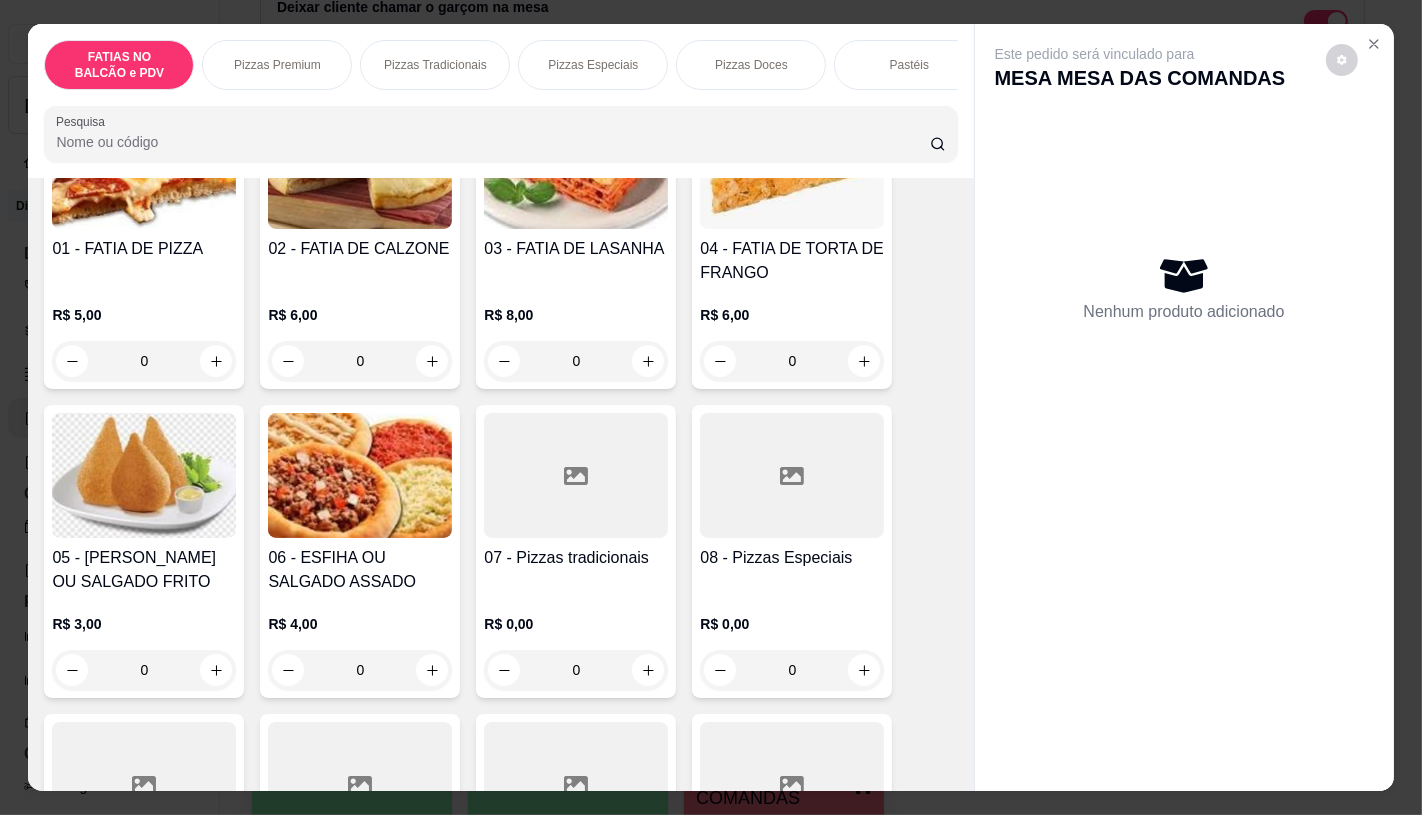 scroll, scrollTop: 222, scrollLeft: 0, axis: vertical 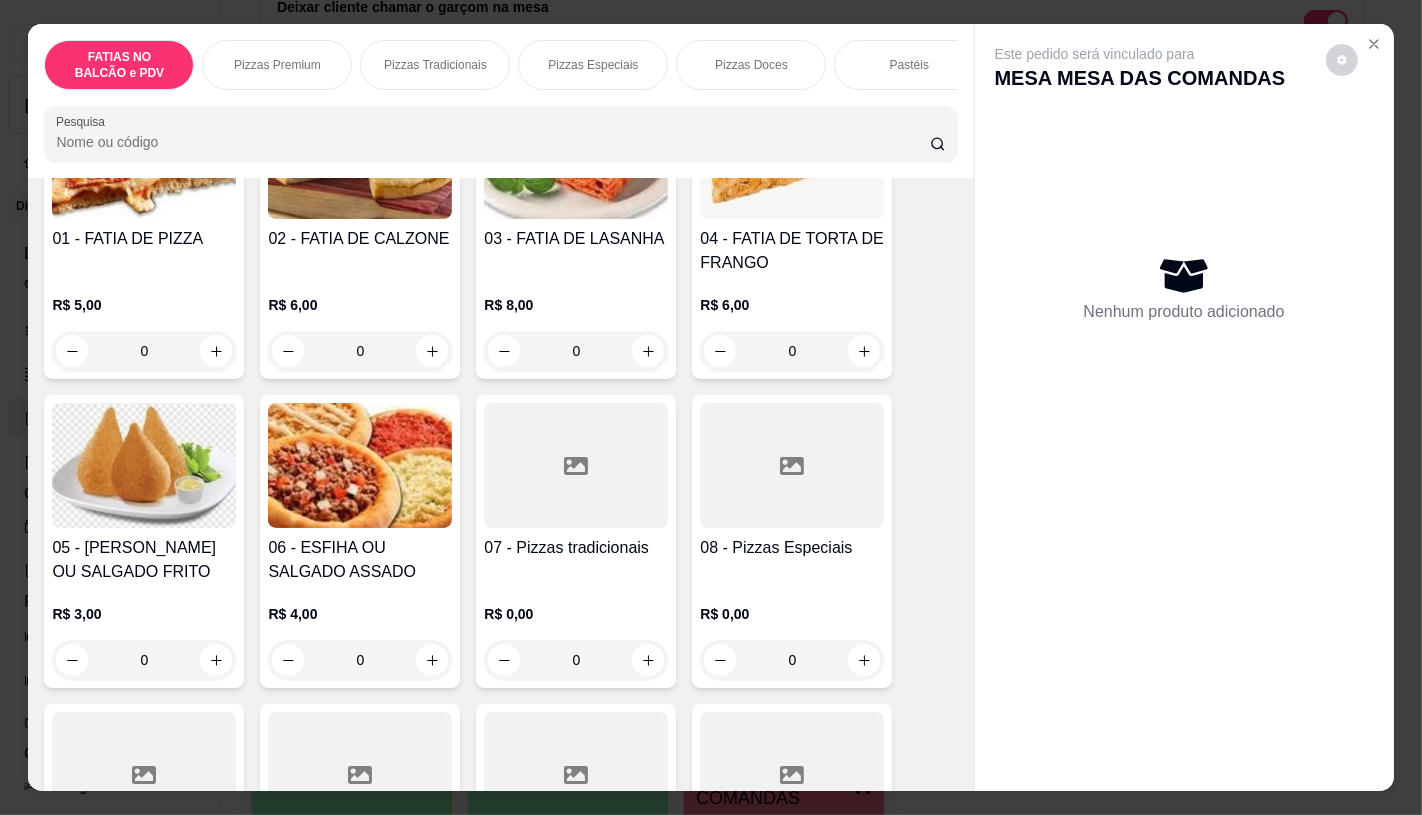 click on "07 - Pizzas tradicionais    R$ 0,00 0" at bounding box center (576, 541) 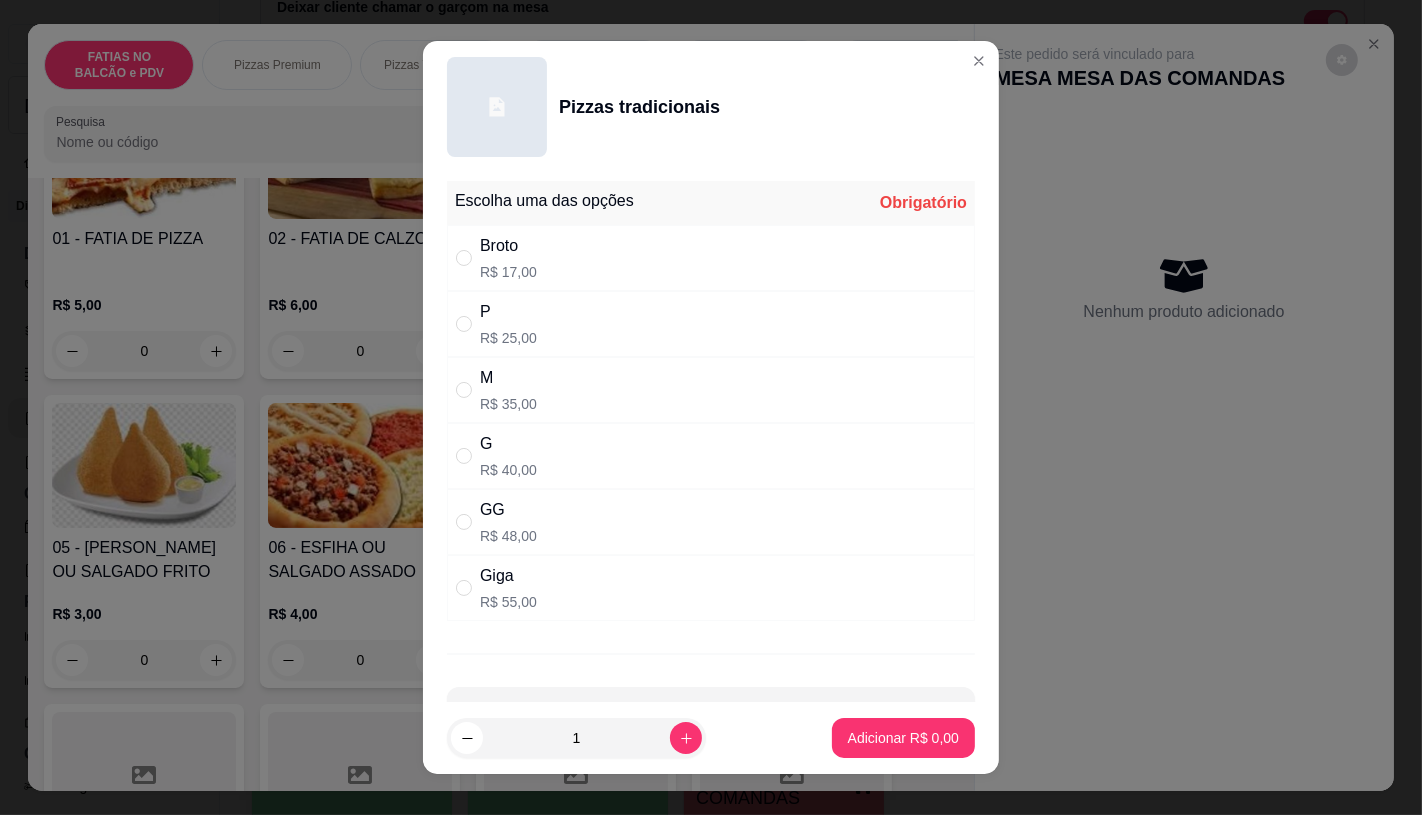 click on "M R$ 35,00" at bounding box center [711, 390] 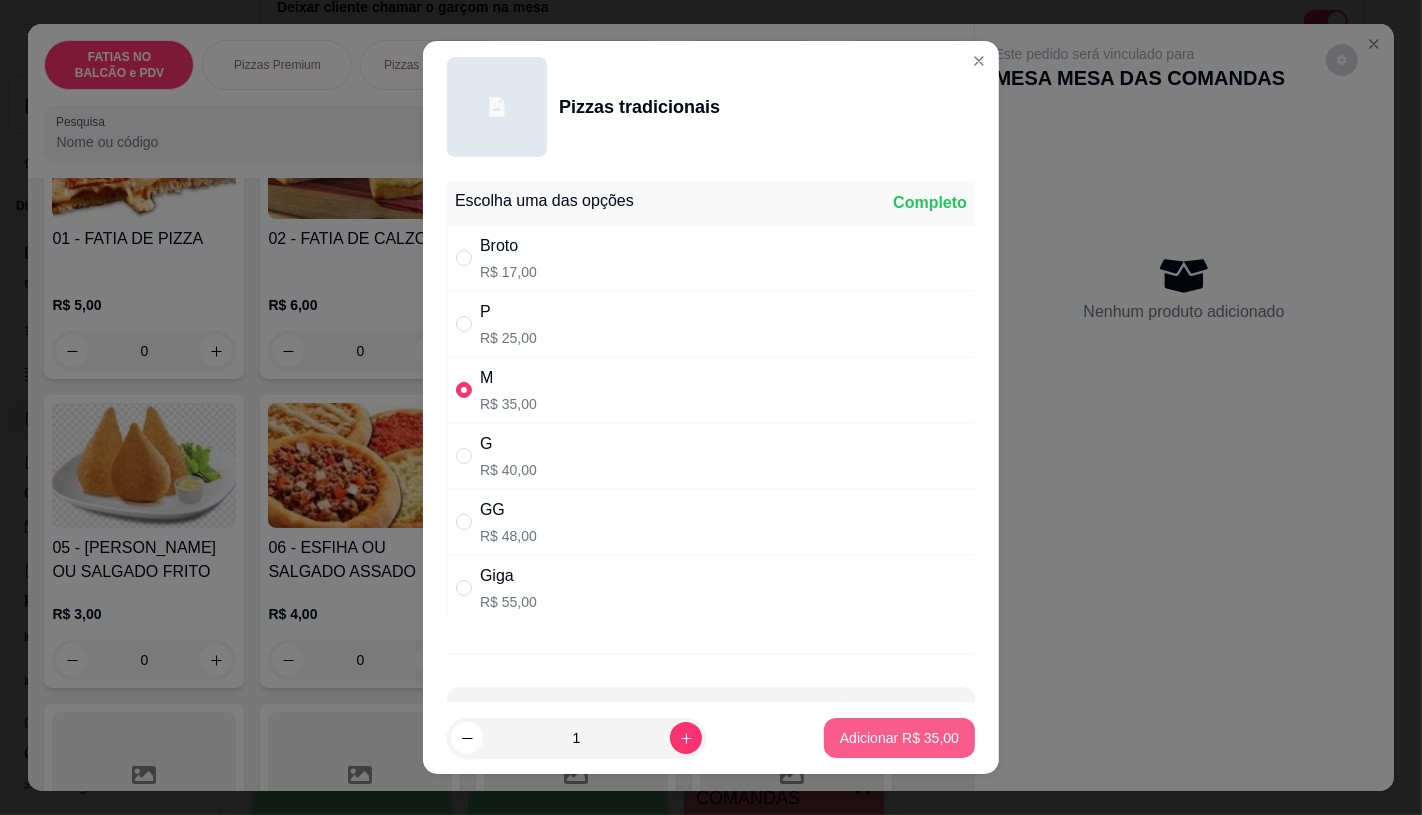click on "Adicionar   R$ 35,00" at bounding box center [899, 738] 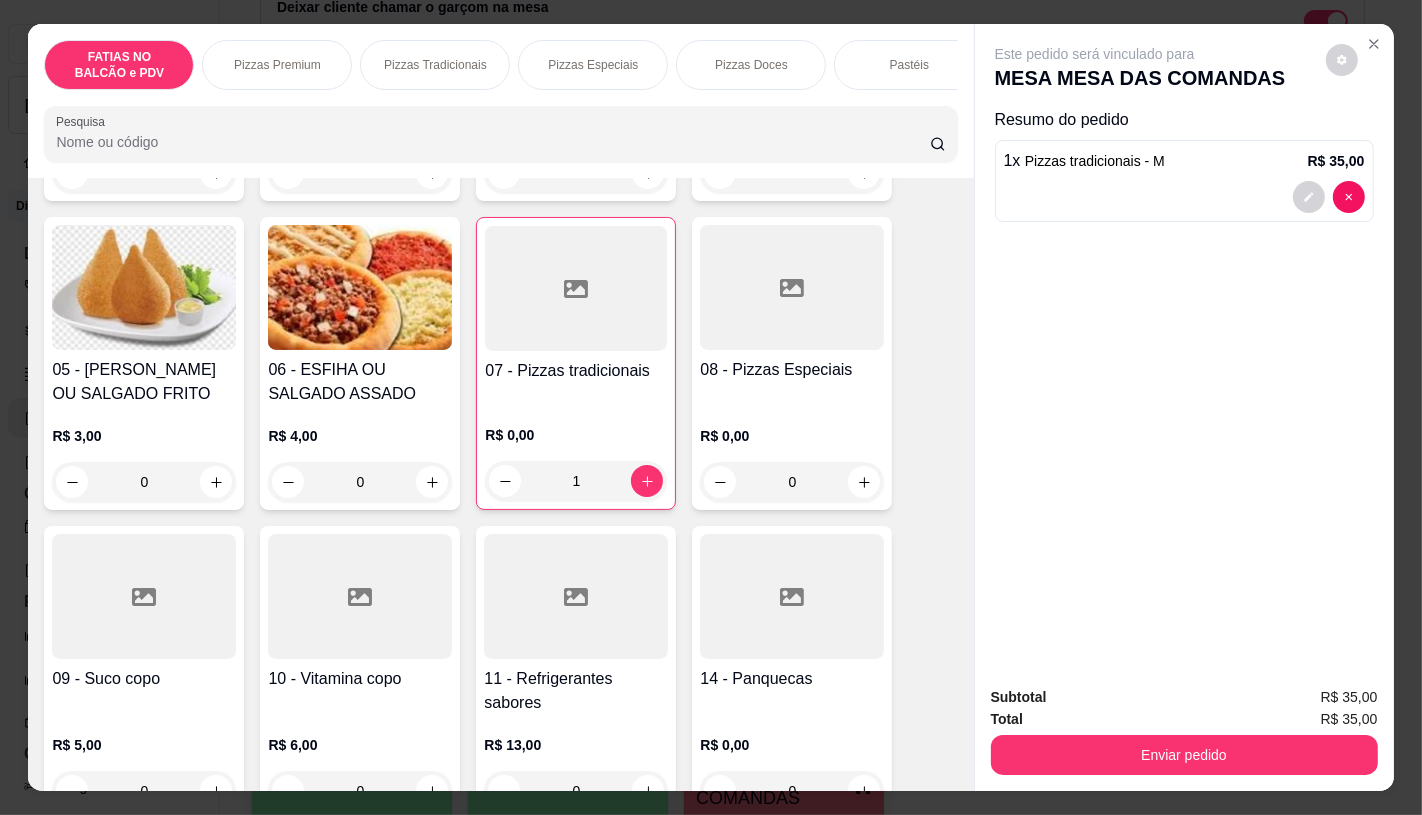 scroll, scrollTop: 444, scrollLeft: 0, axis: vertical 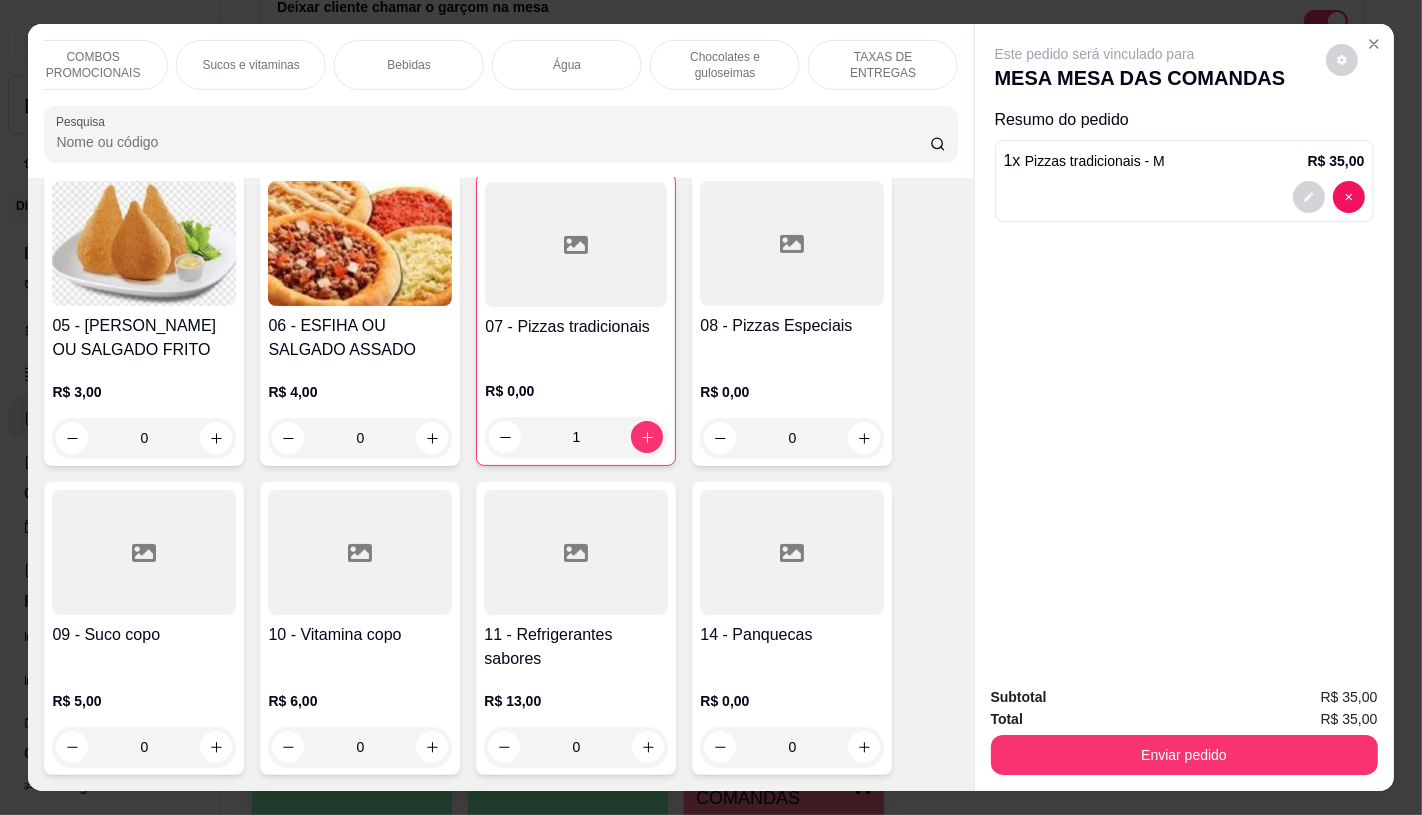 click on "TAXAS DE ENTREGAS" at bounding box center (883, 65) 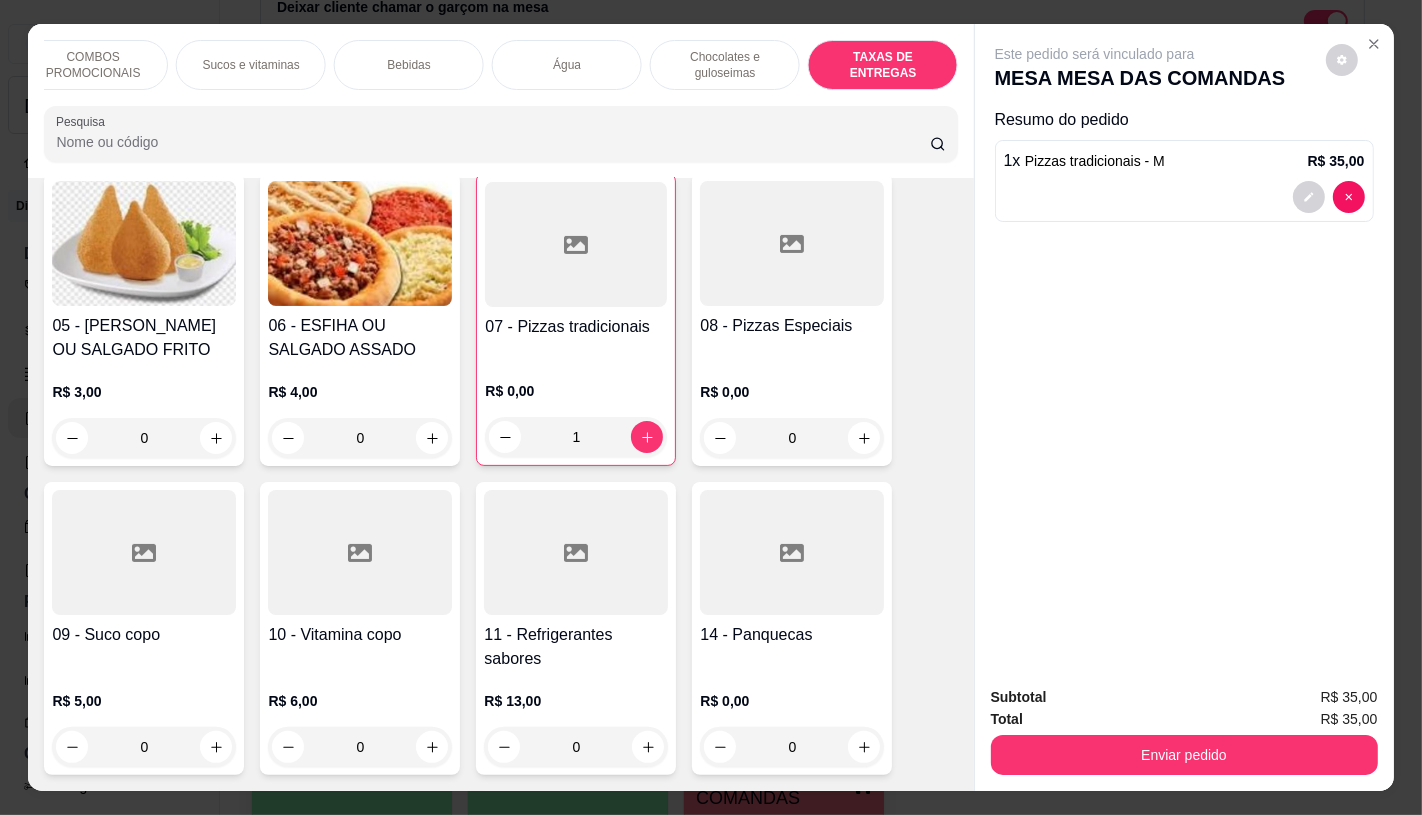scroll, scrollTop: 13373, scrollLeft: 0, axis: vertical 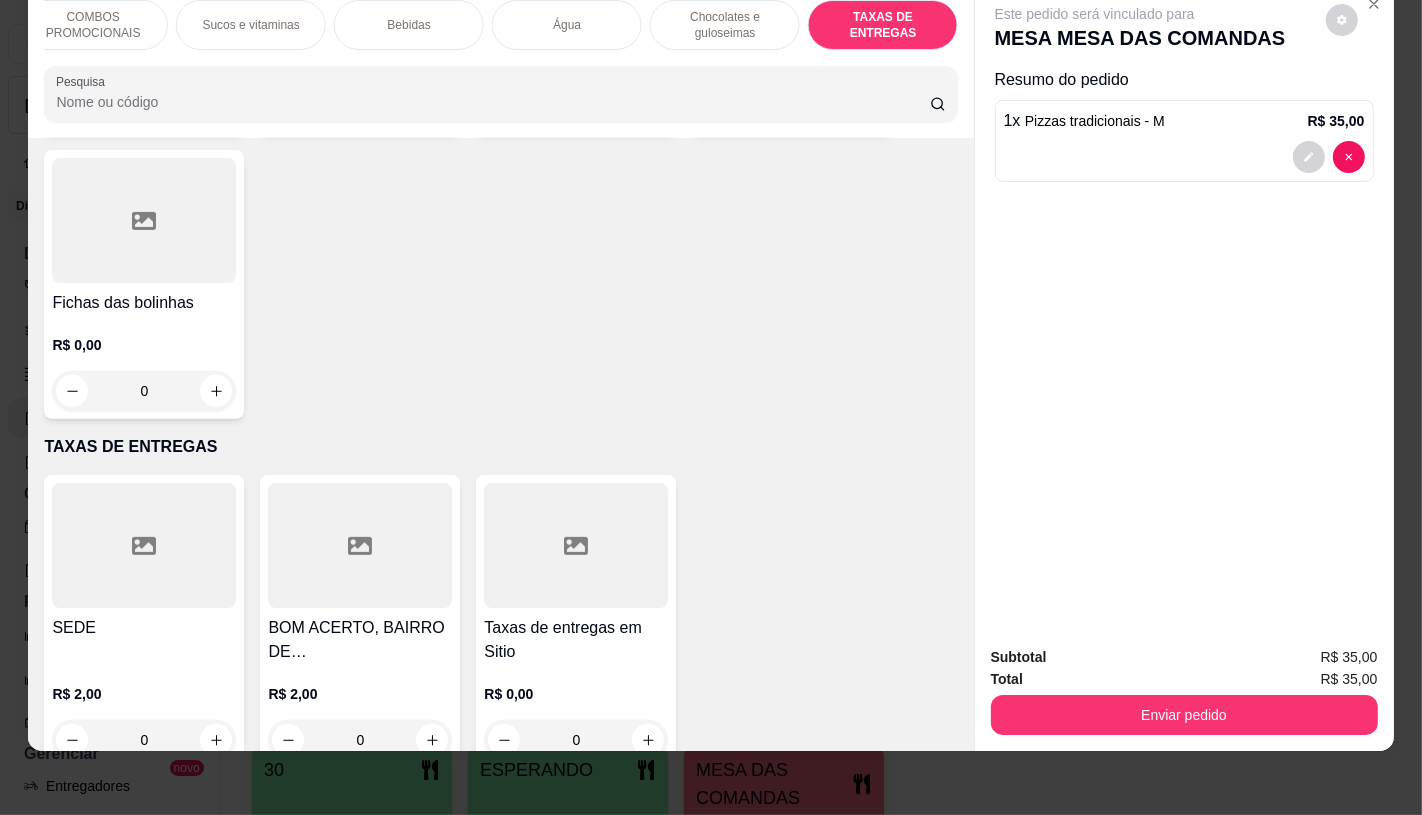 click on "Taxas de entregas em Sitio" at bounding box center [576, 640] 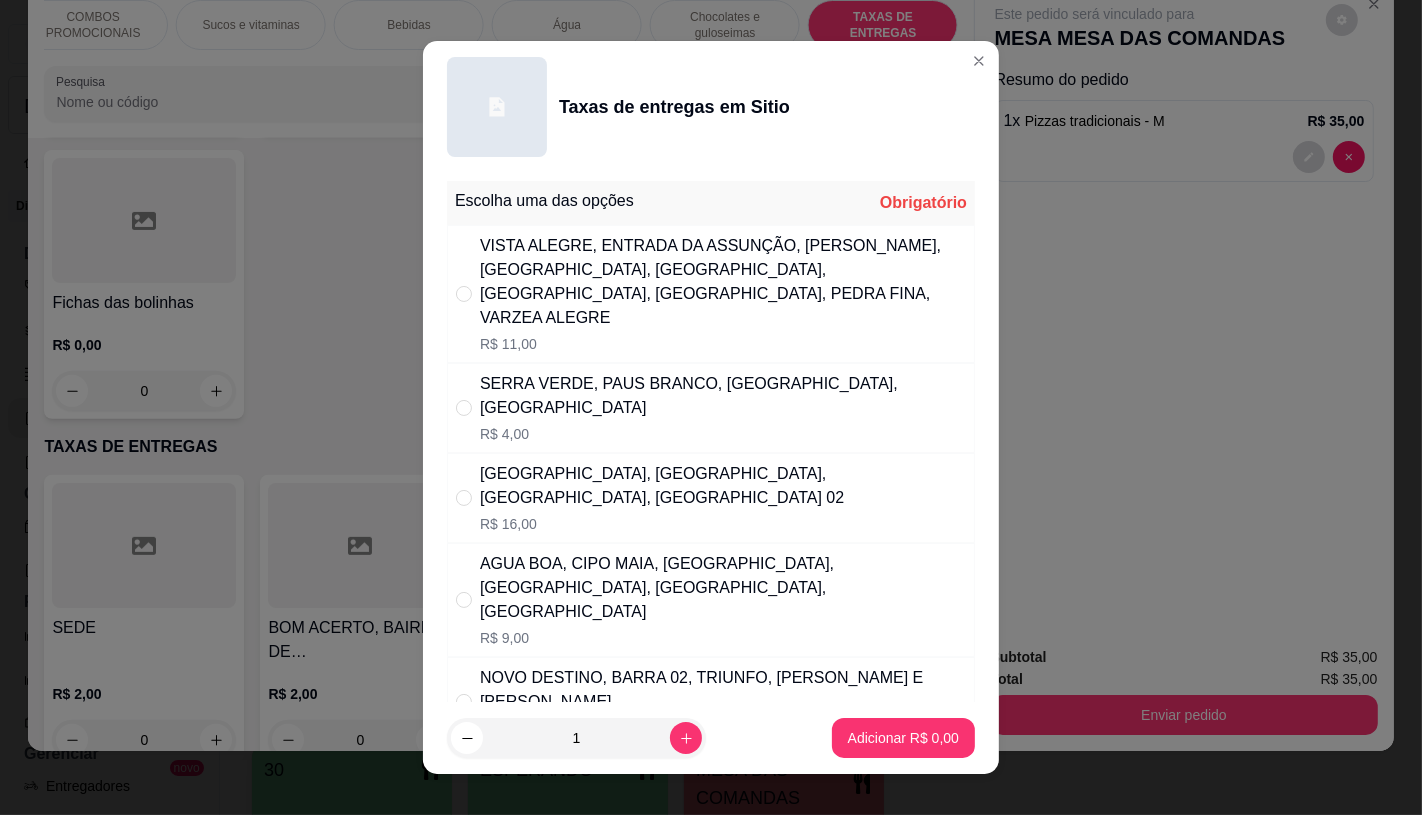 click on "R$ 7,00" at bounding box center (723, 728) 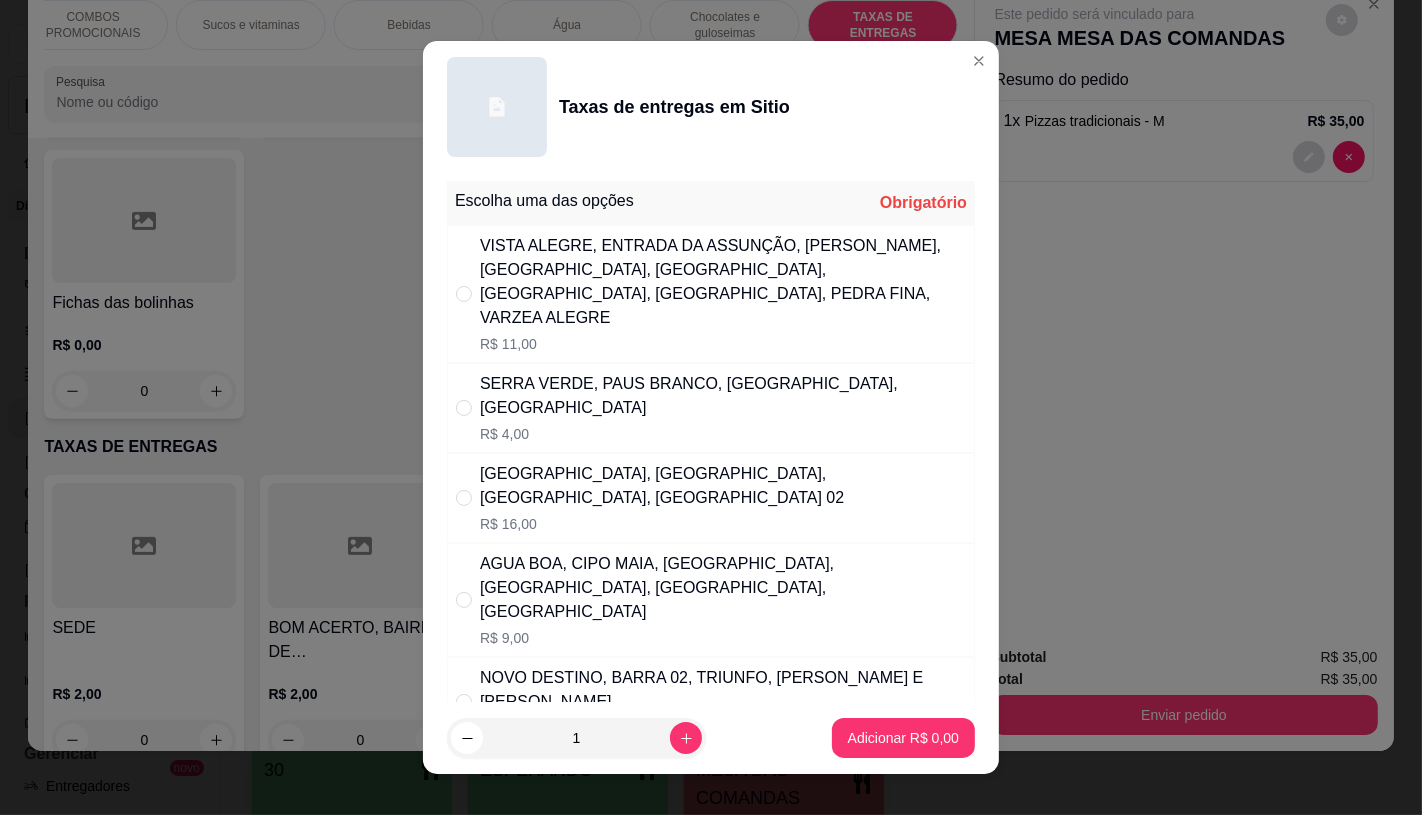 radio on "true" 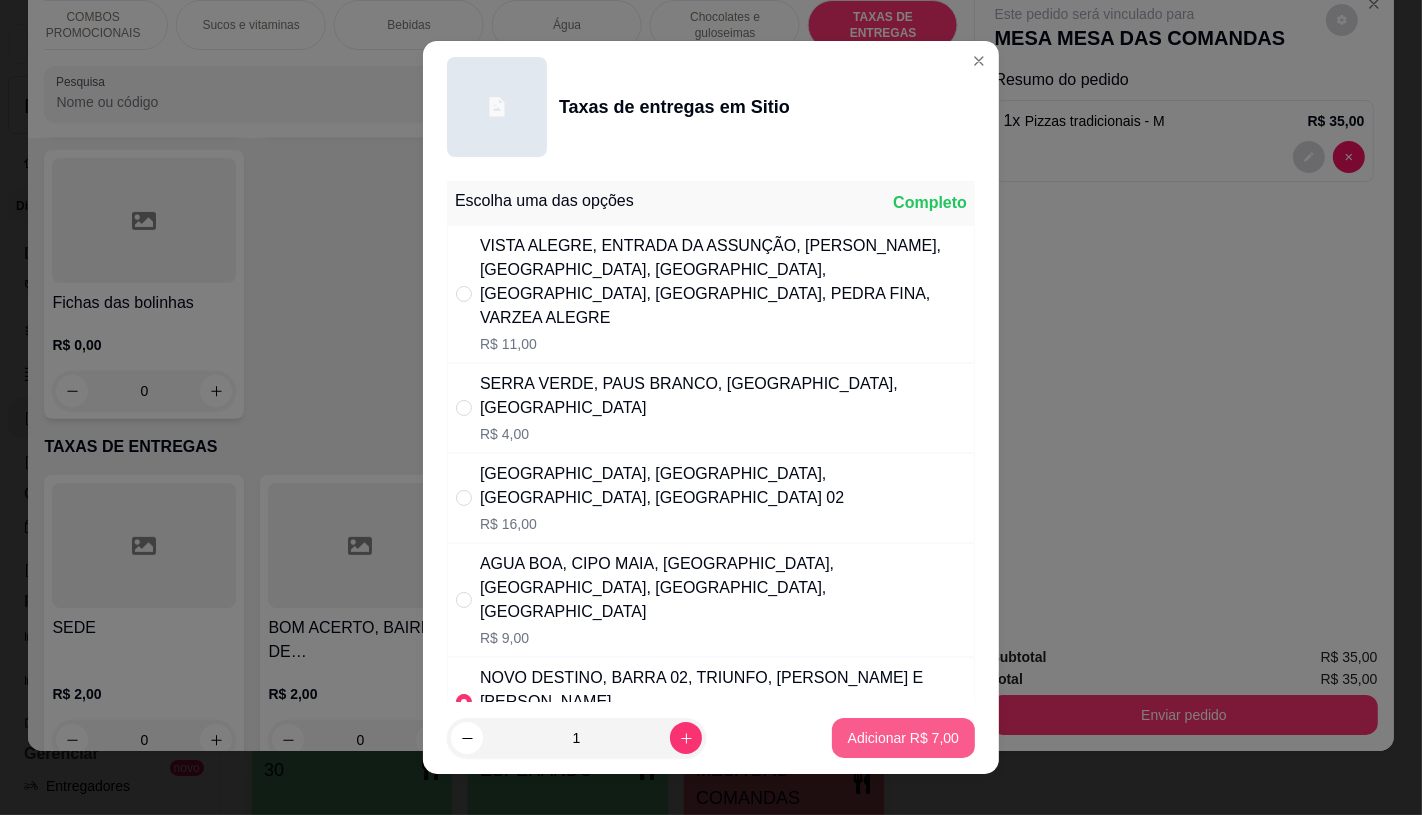 click on "Adicionar   R$ 7,00" at bounding box center (903, 738) 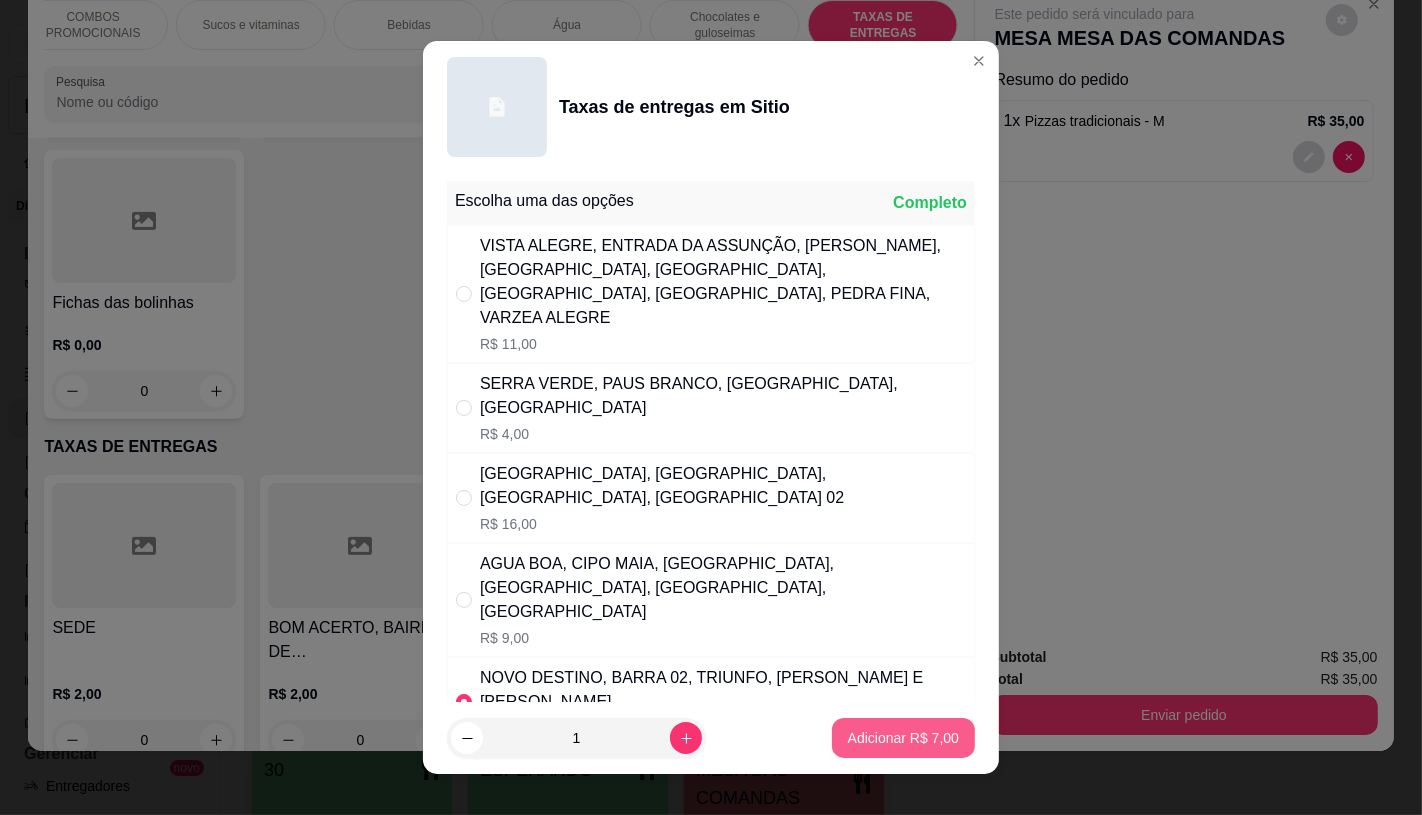 type on "1" 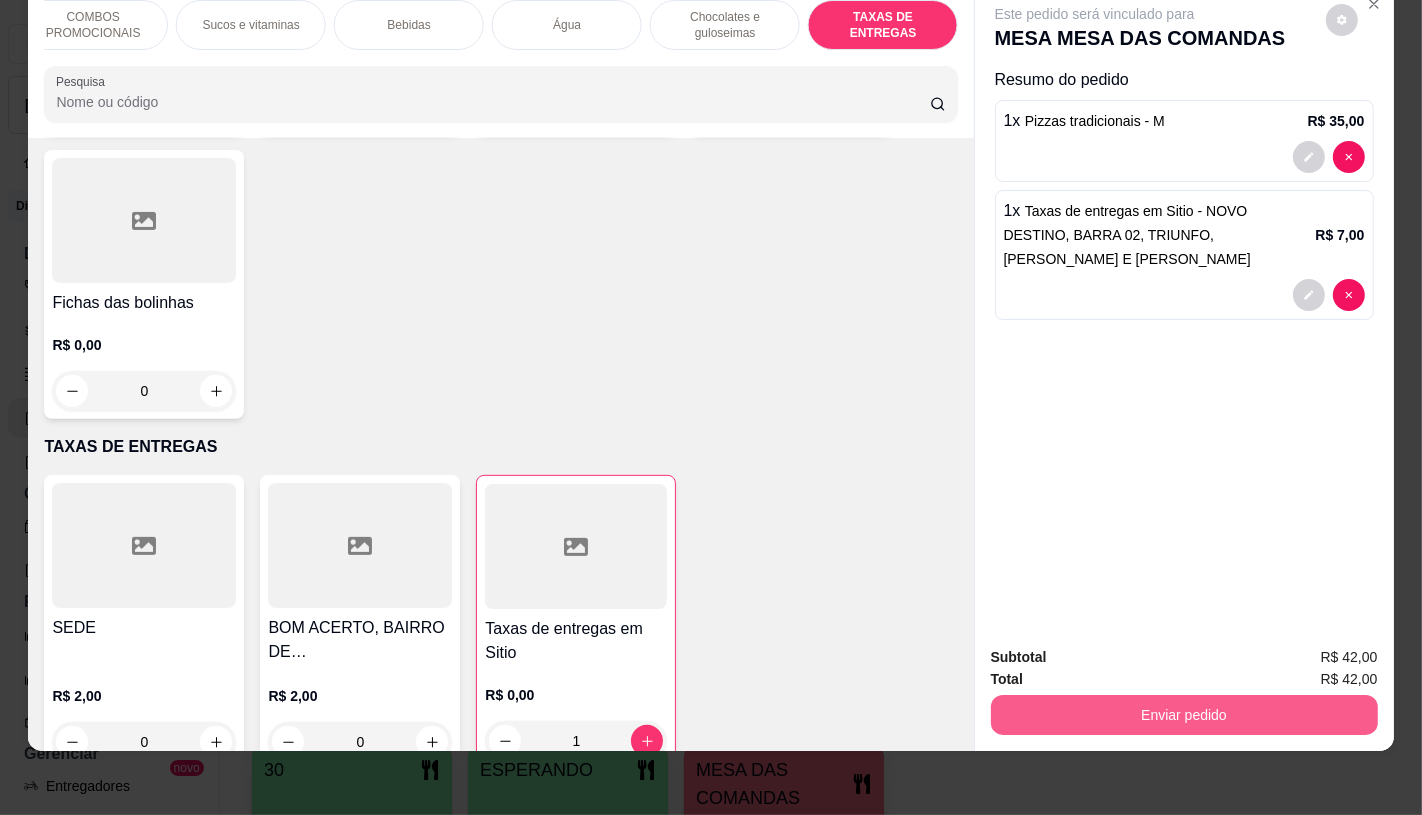click on "Enviar pedido" at bounding box center (1184, 715) 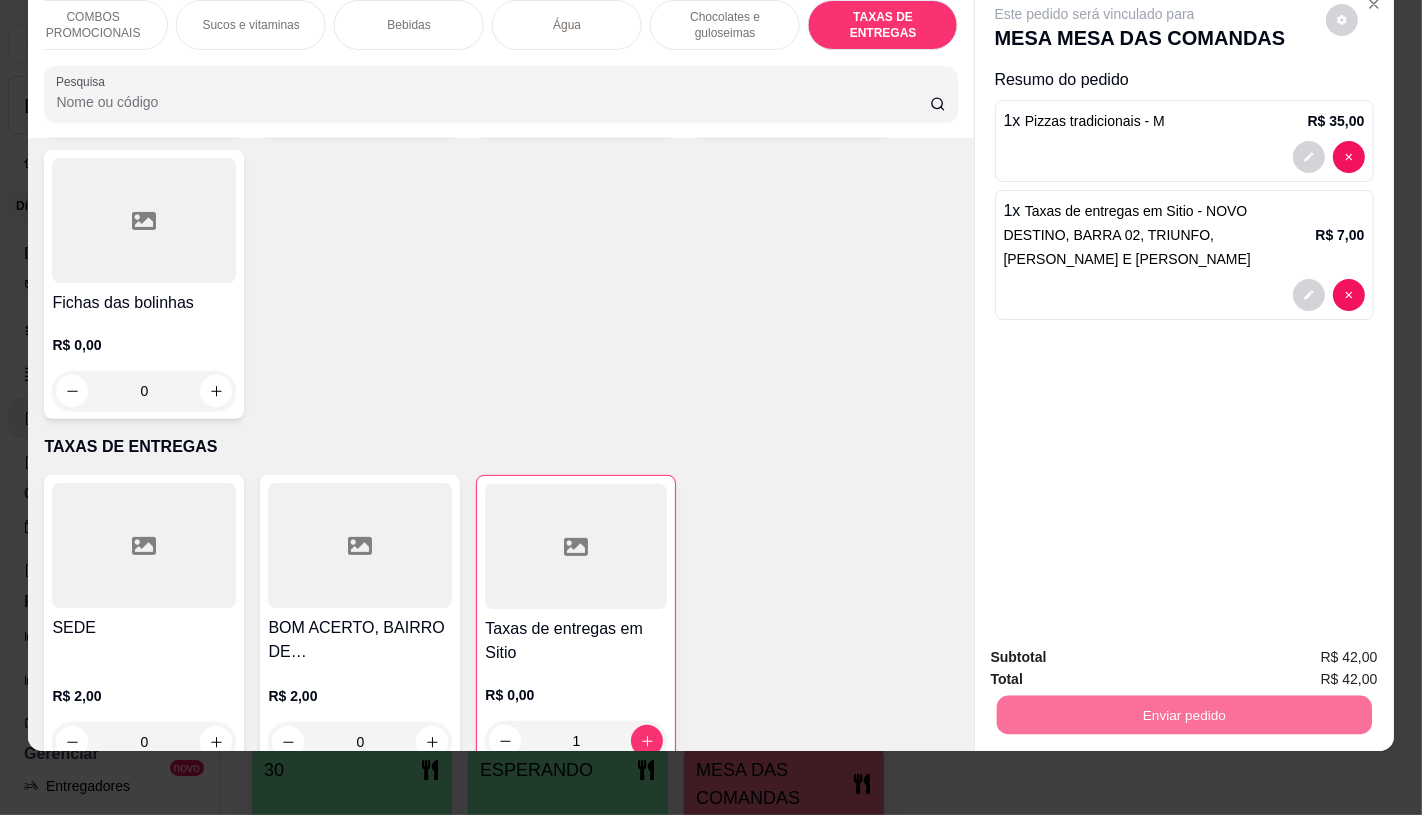 click on "Não registrar e enviar pedido" at bounding box center (1117, 649) 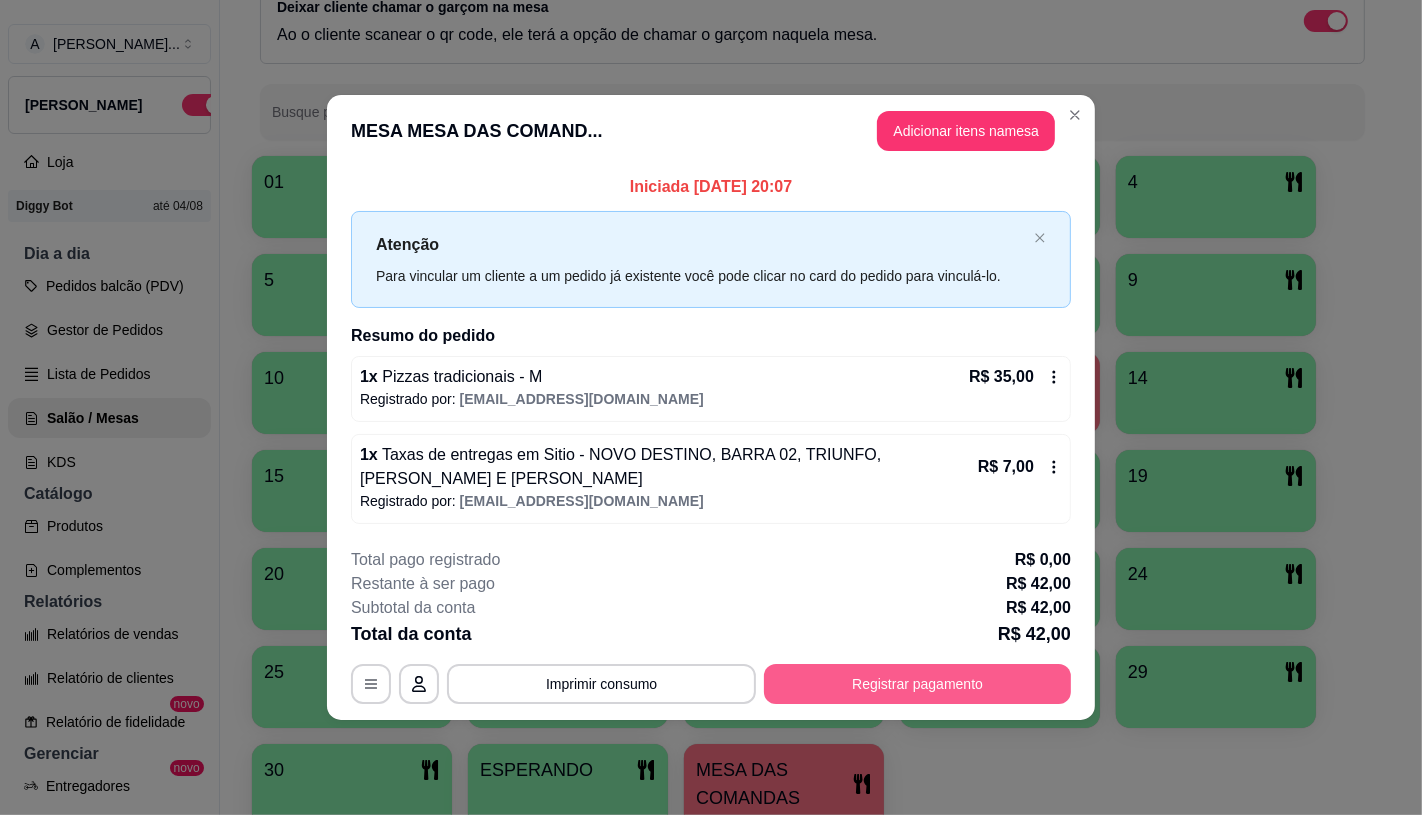 click on "Registrar pagamento" at bounding box center [917, 684] 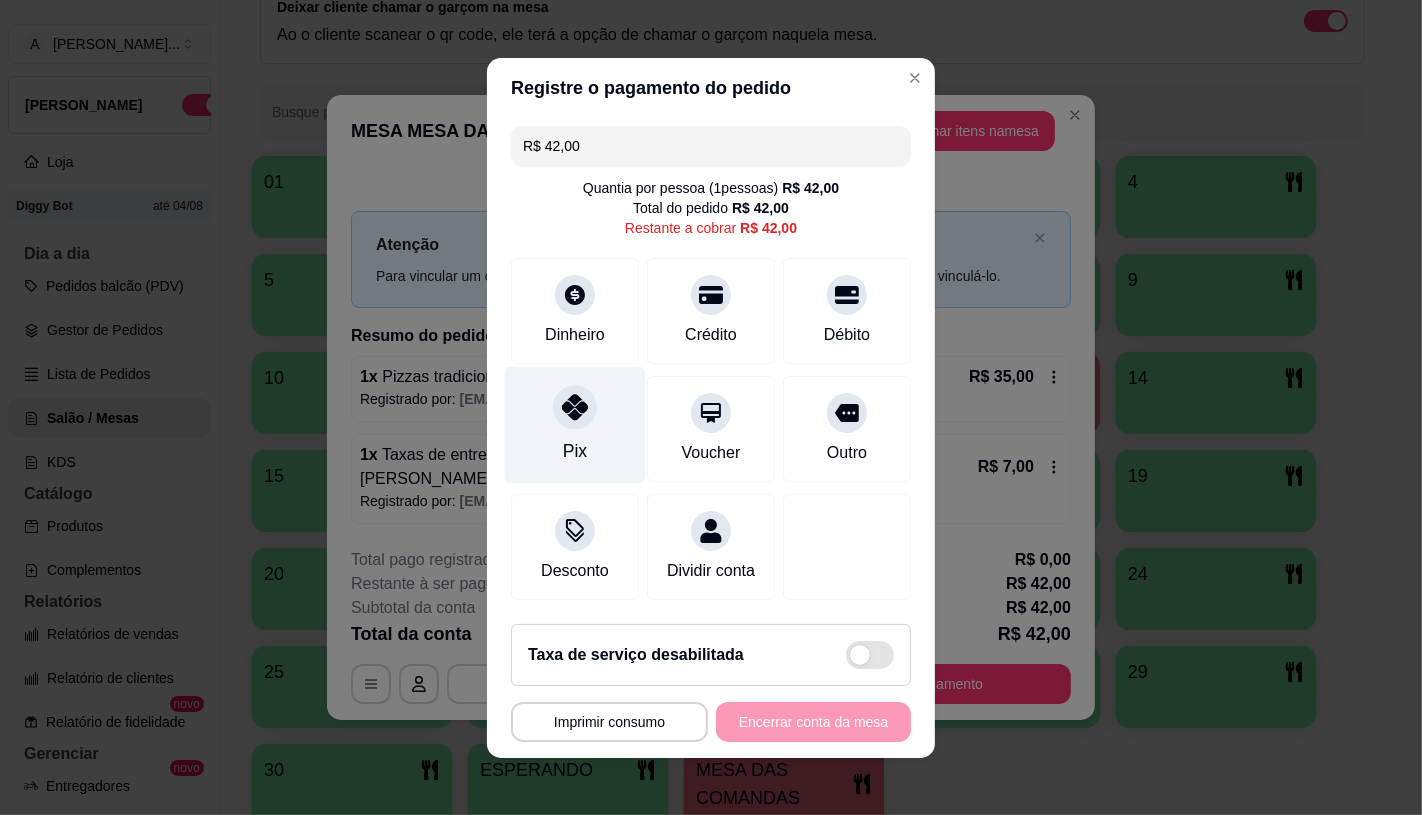 click on "Pix" at bounding box center [575, 424] 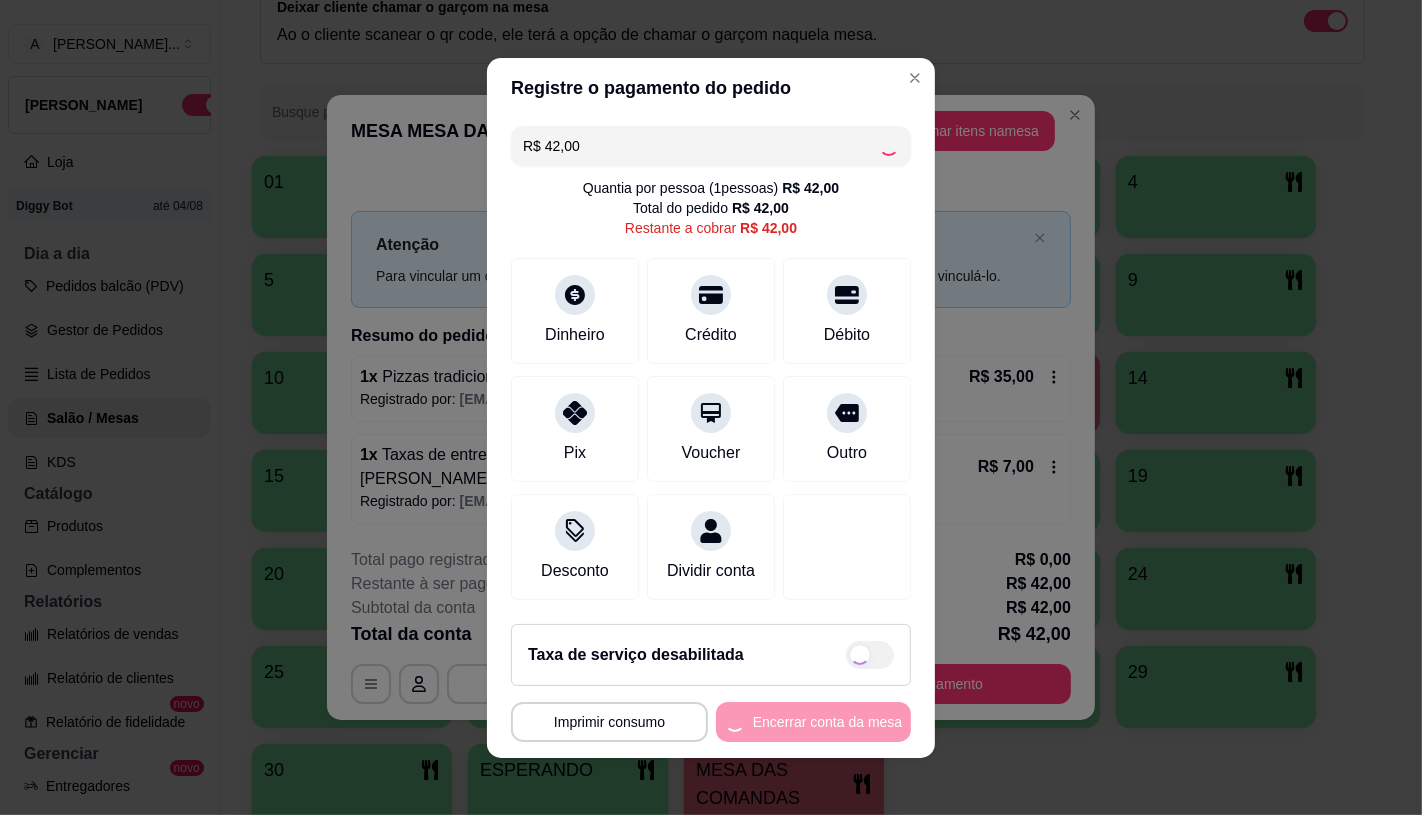 type on "R$ 0,00" 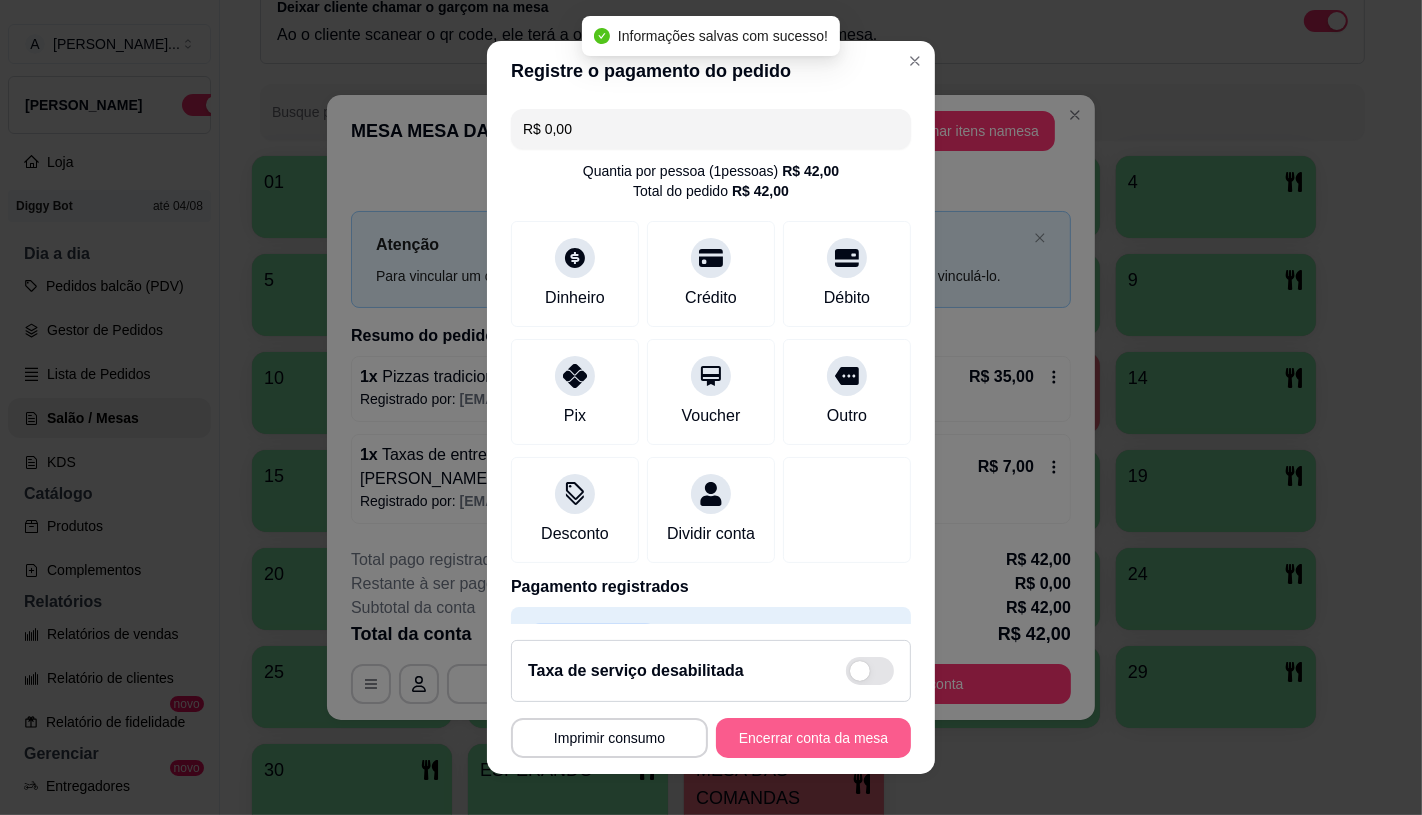 click on "Encerrar conta da mesa" at bounding box center [813, 738] 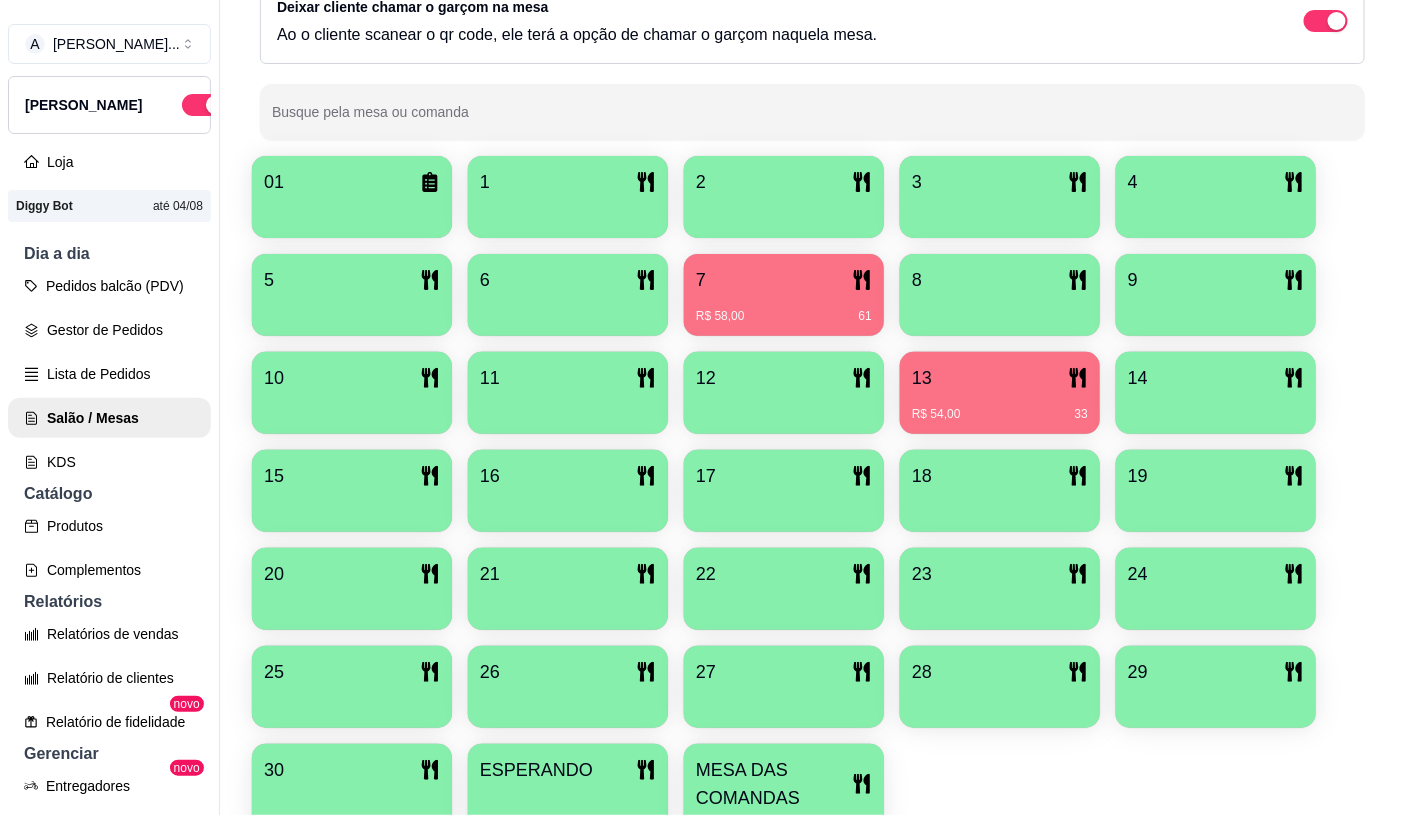 click at bounding box center (568, 309) 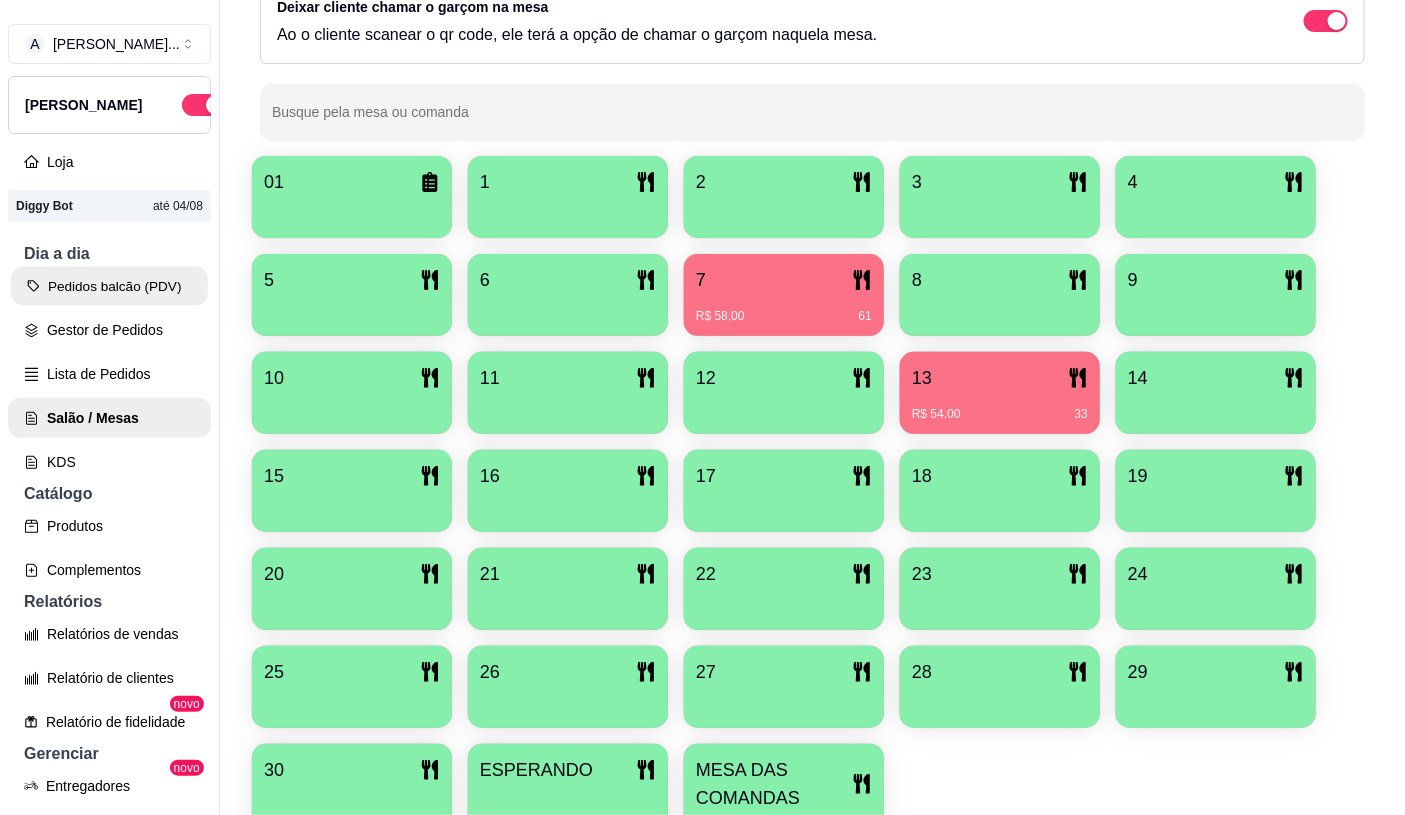 click on "Pedidos balcão (PDV)" at bounding box center [109, 286] 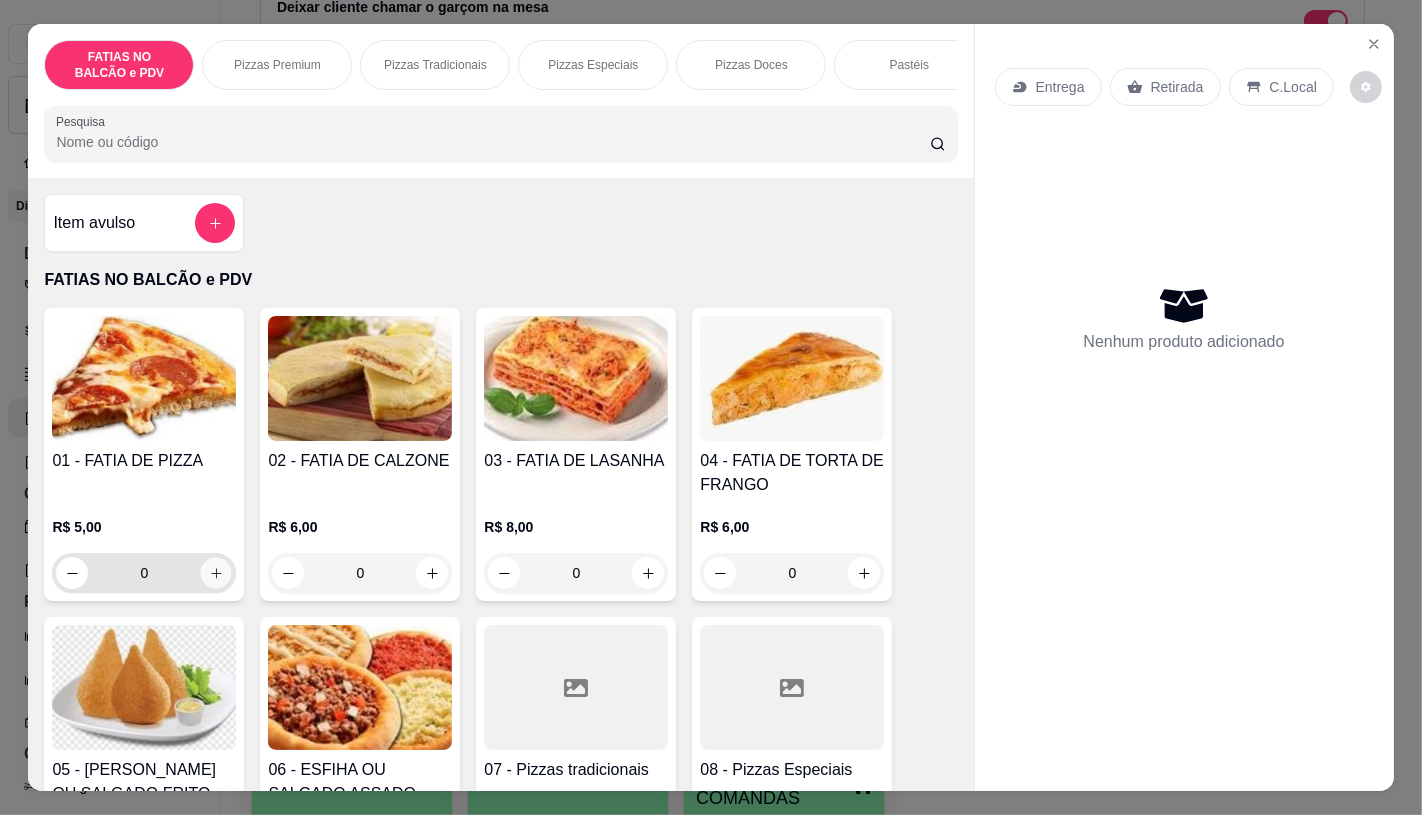 click 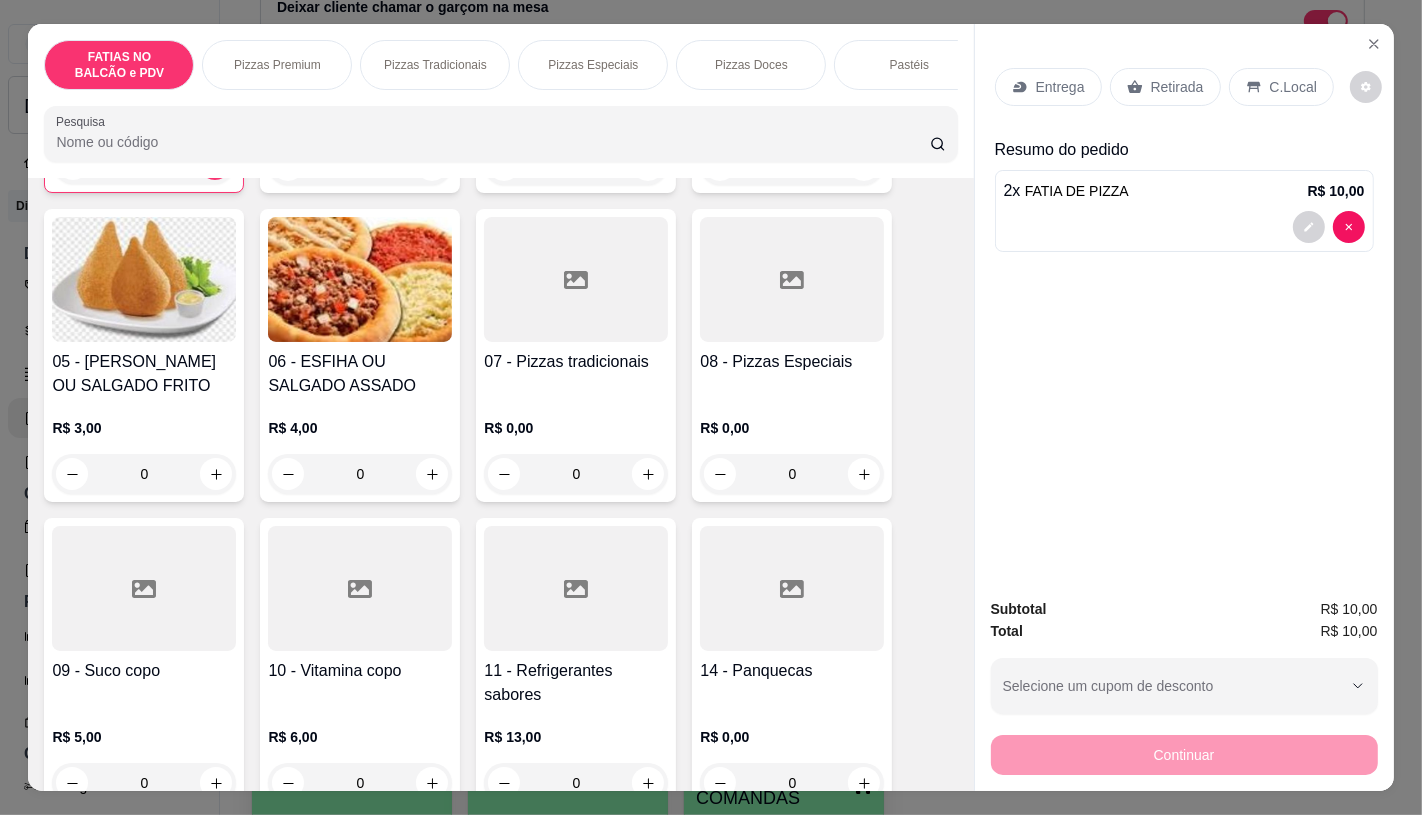 scroll, scrollTop: 444, scrollLeft: 0, axis: vertical 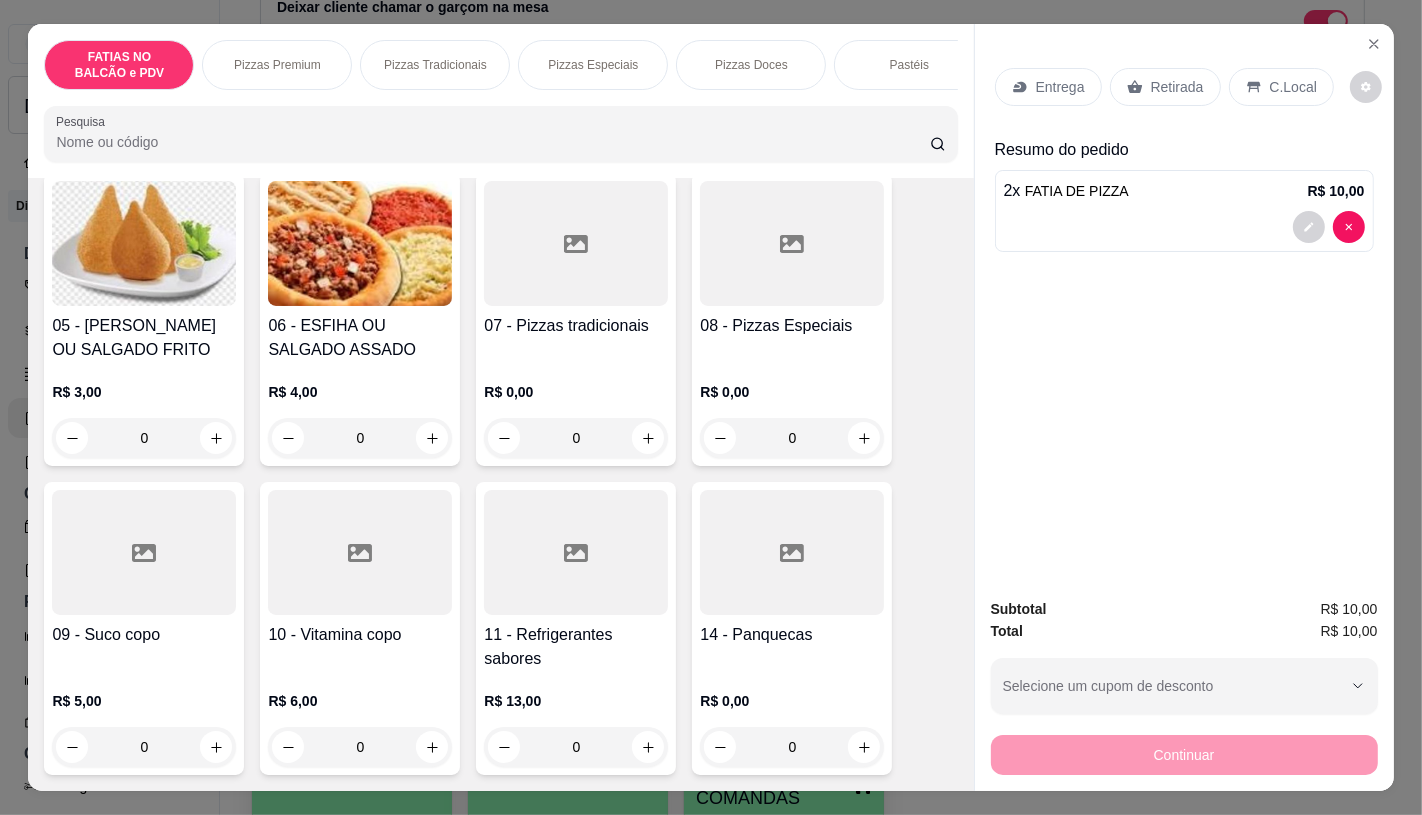 click on "11 - Refrigerantes sabores" at bounding box center (576, 647) 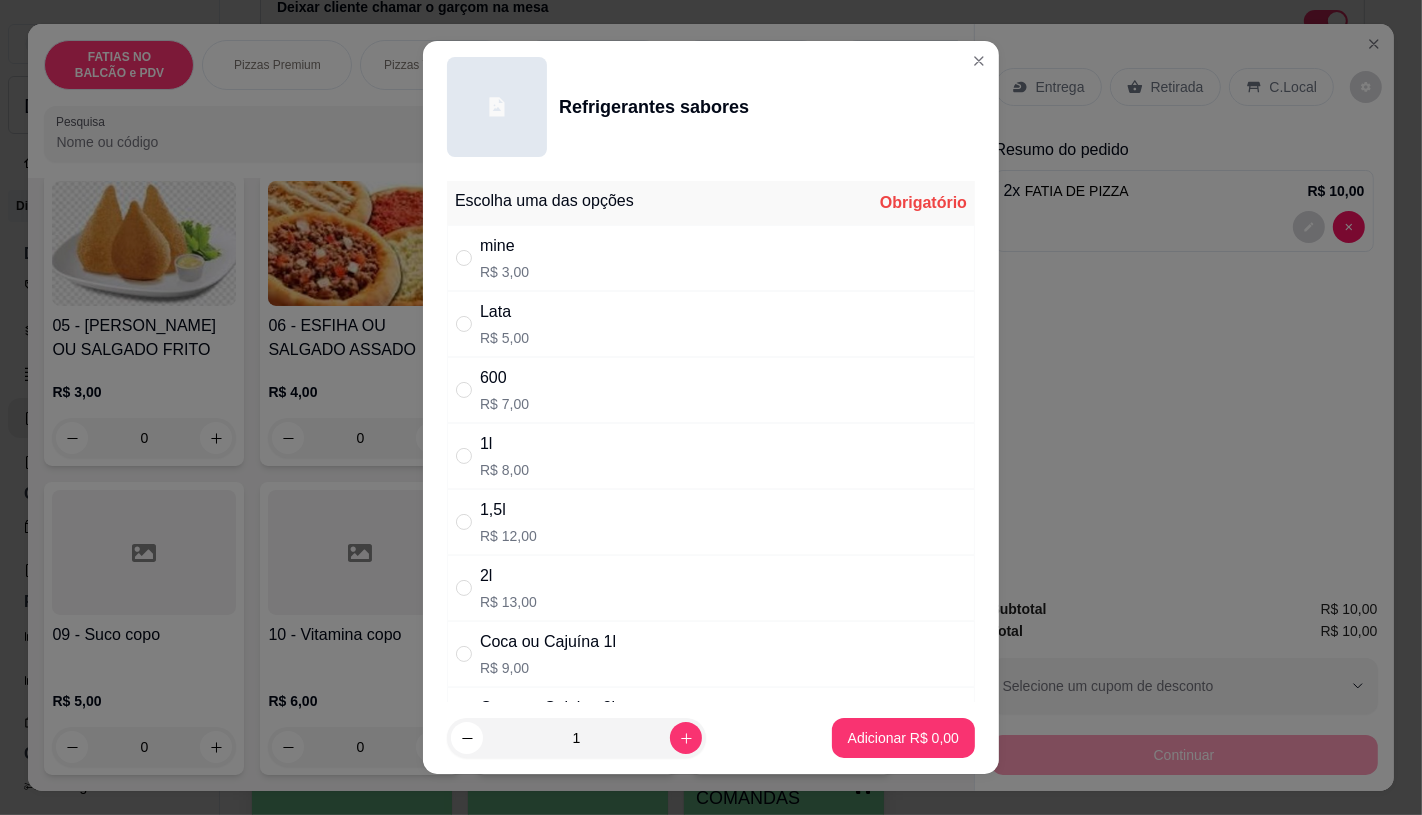 click on "Lata" at bounding box center [504, 312] 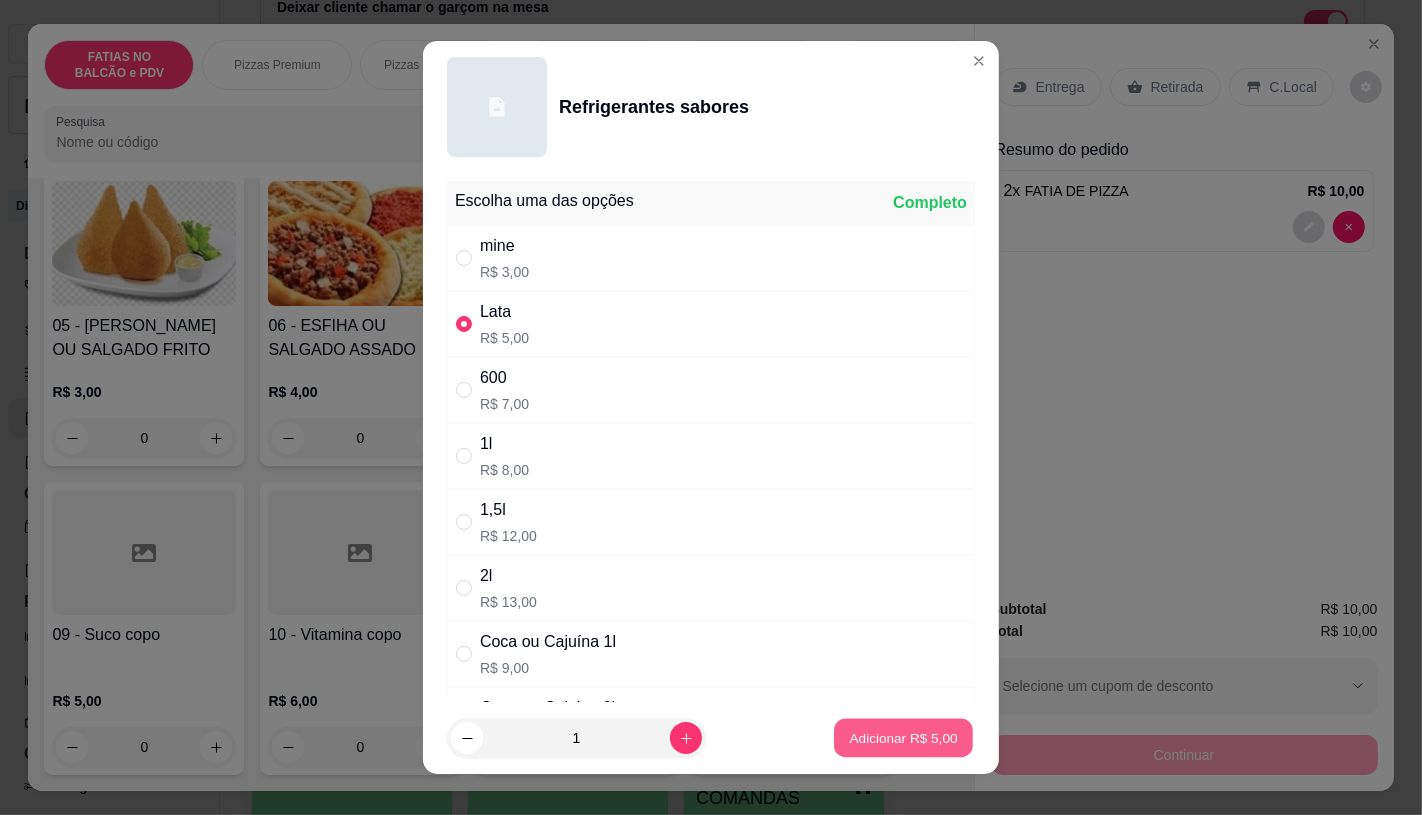 click on "Adicionar   R$ 5,00" at bounding box center [903, 738] 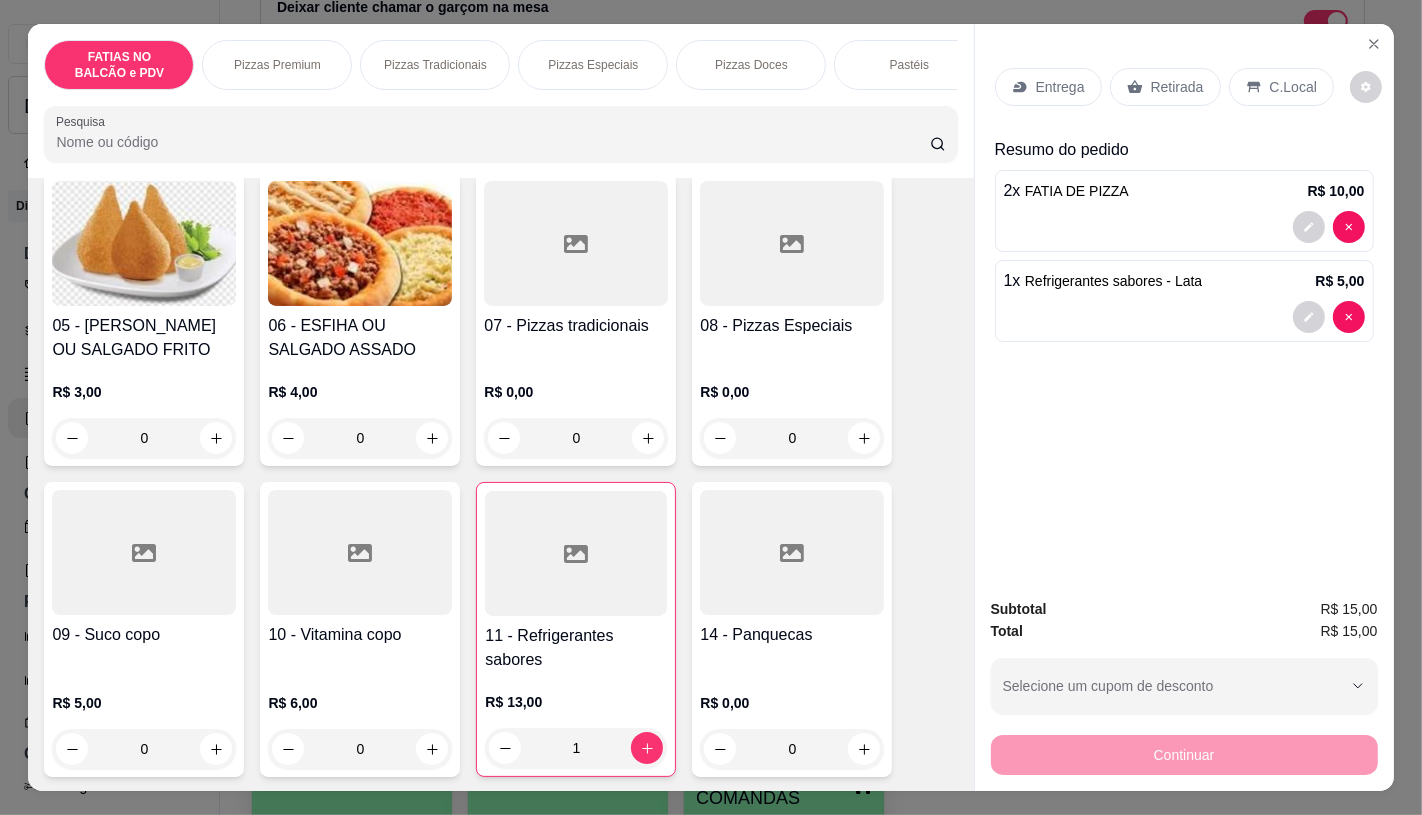 click on "Retirada" at bounding box center (1177, 87) 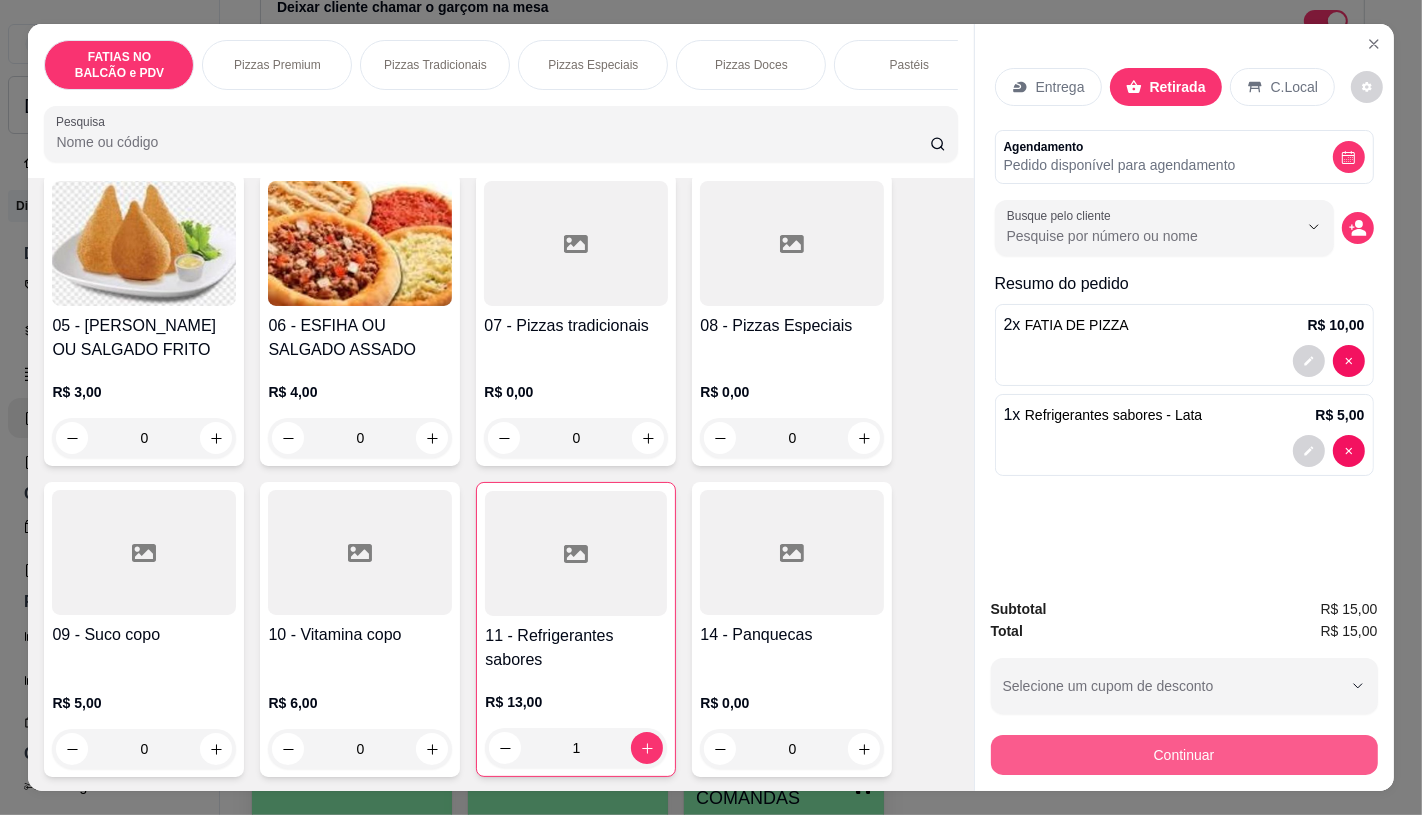 click on "Continuar" at bounding box center (1184, 755) 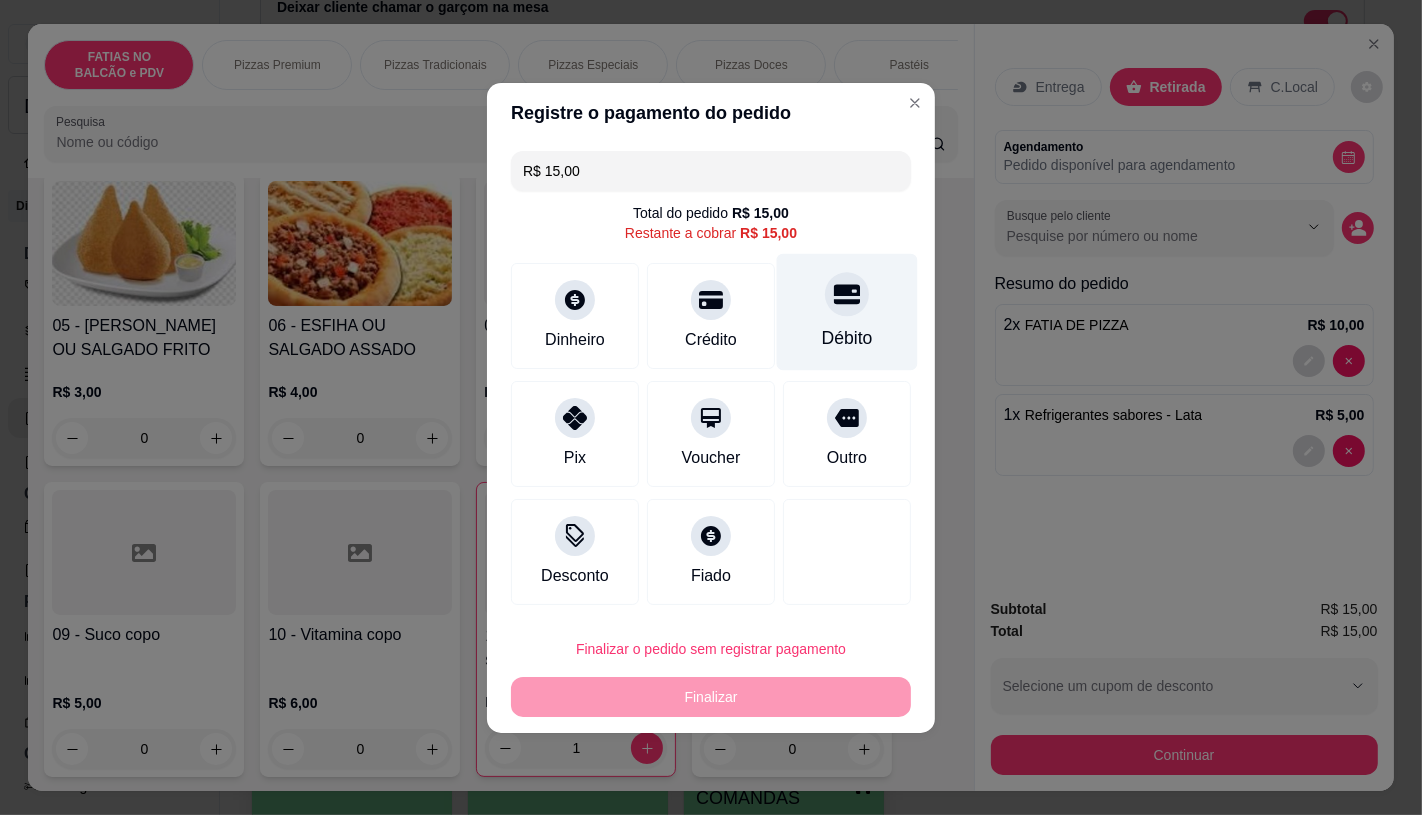 click on "Débito" at bounding box center (847, 311) 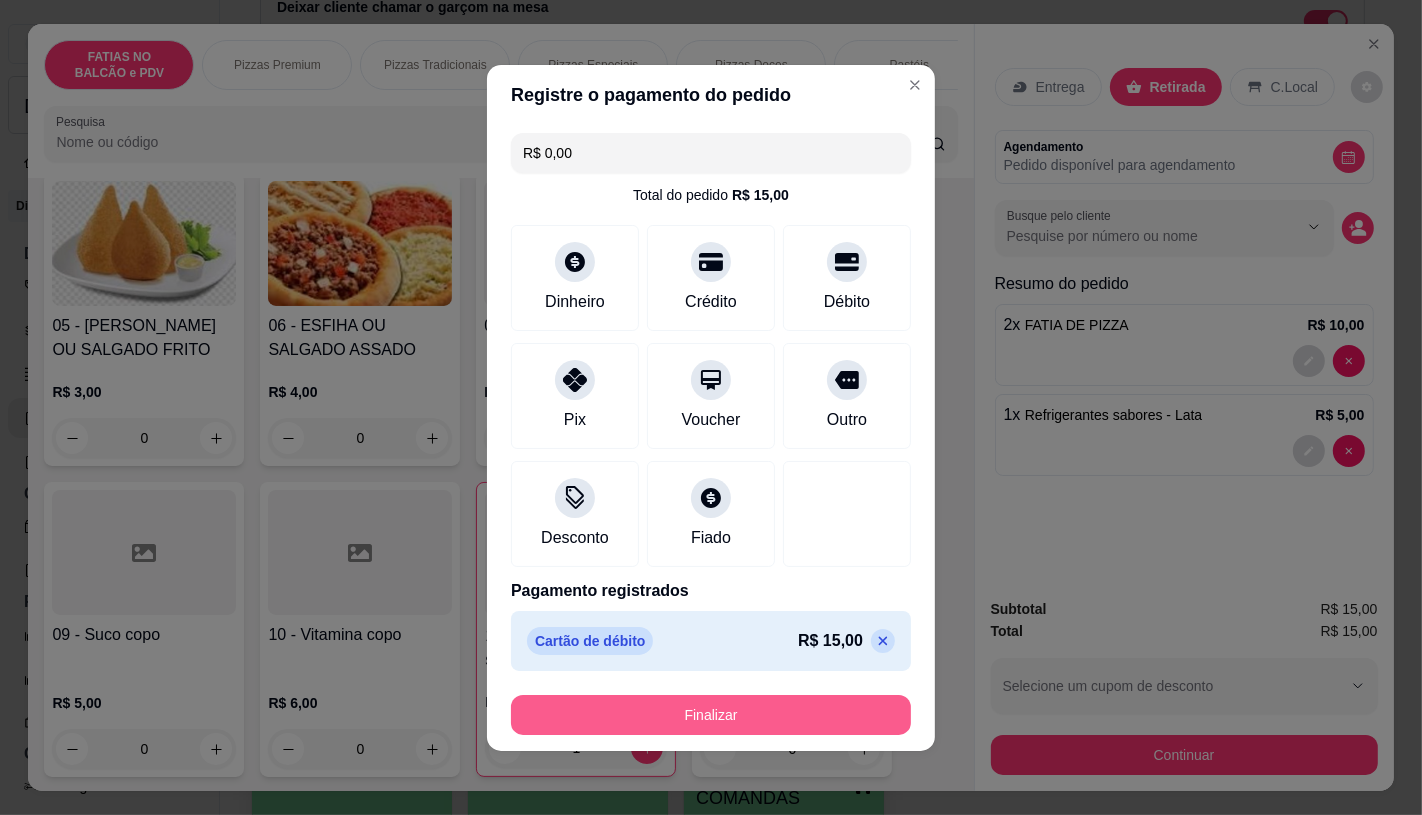 click on "Finalizar" at bounding box center (711, 715) 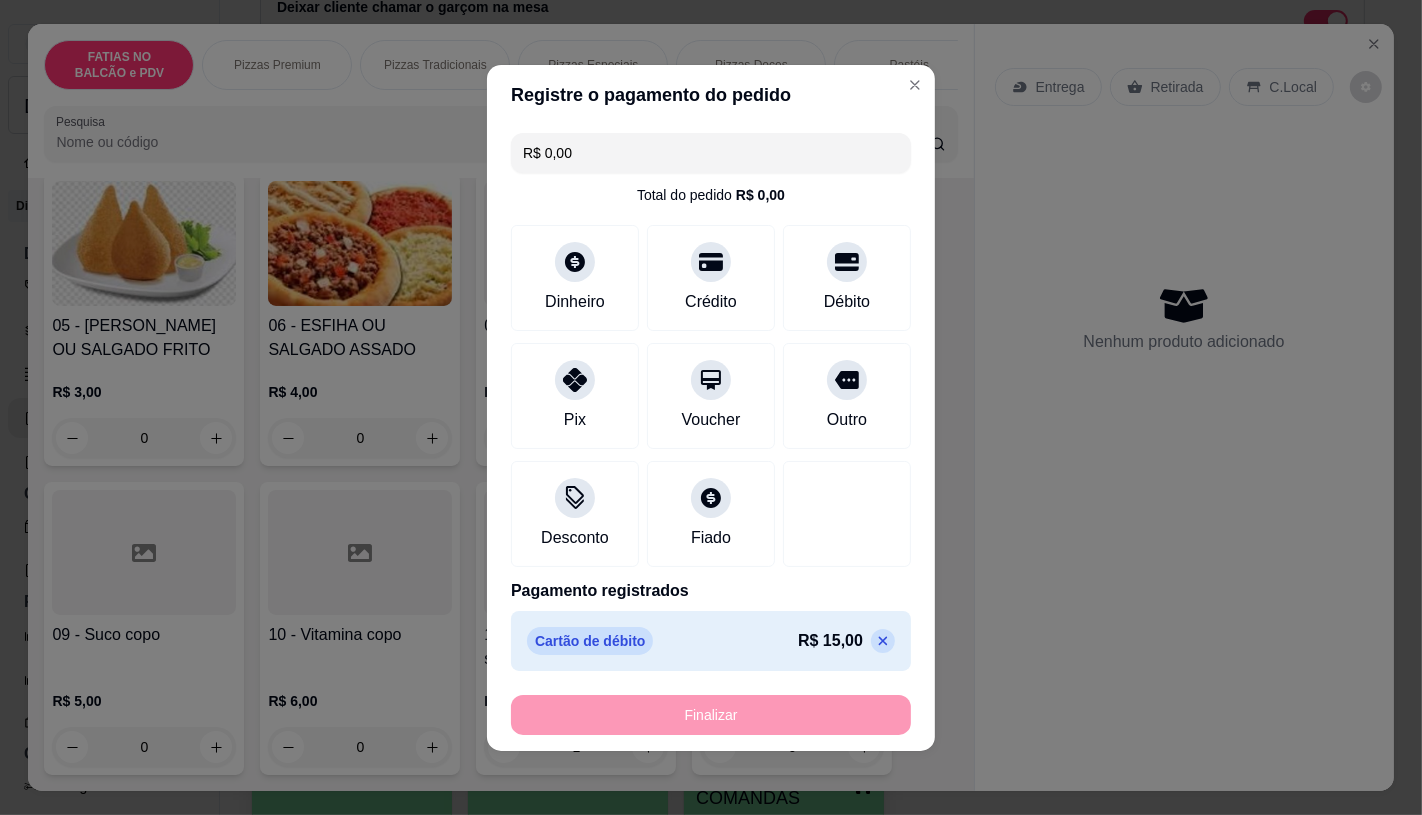 type on "0" 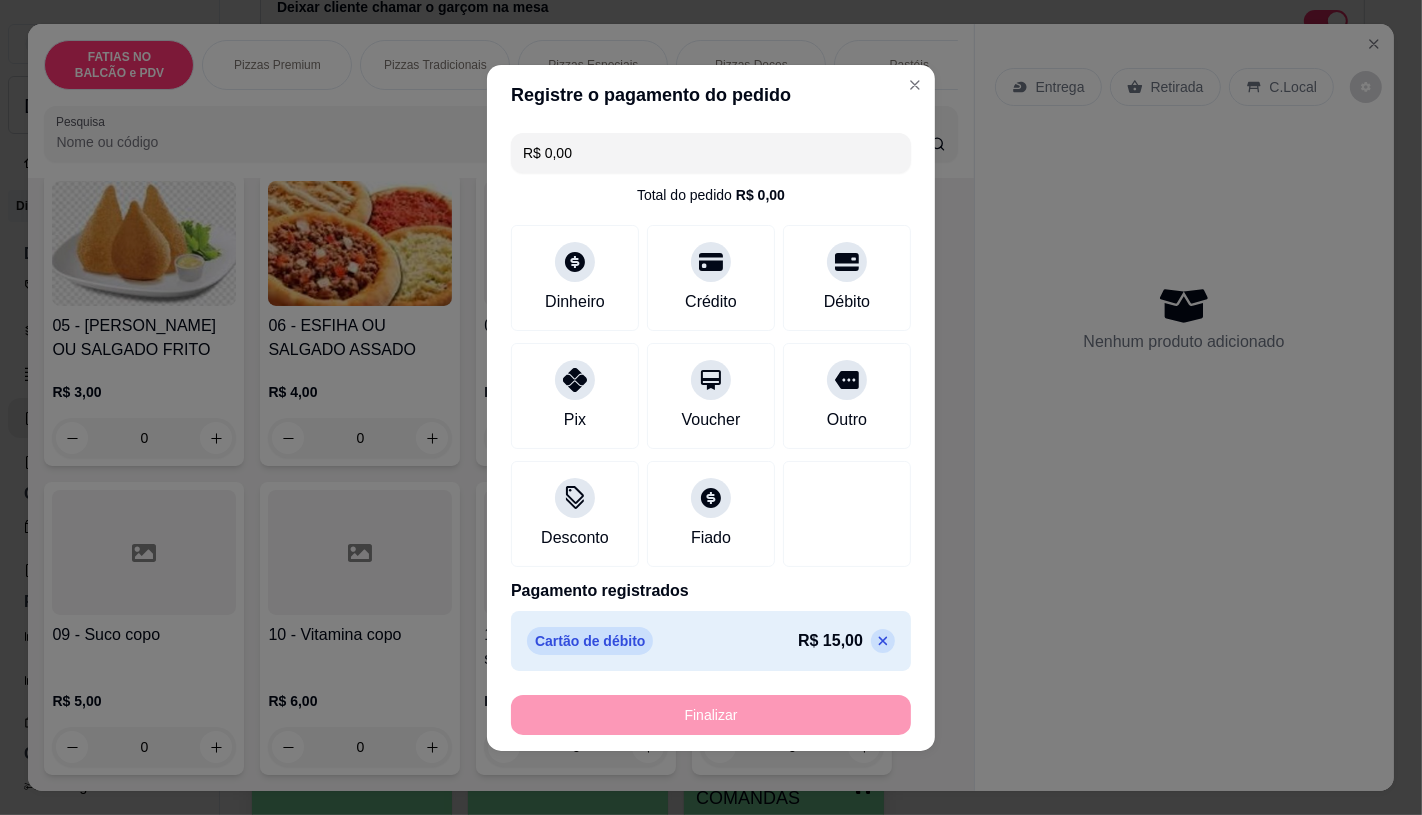 type on "-R$ 15,00" 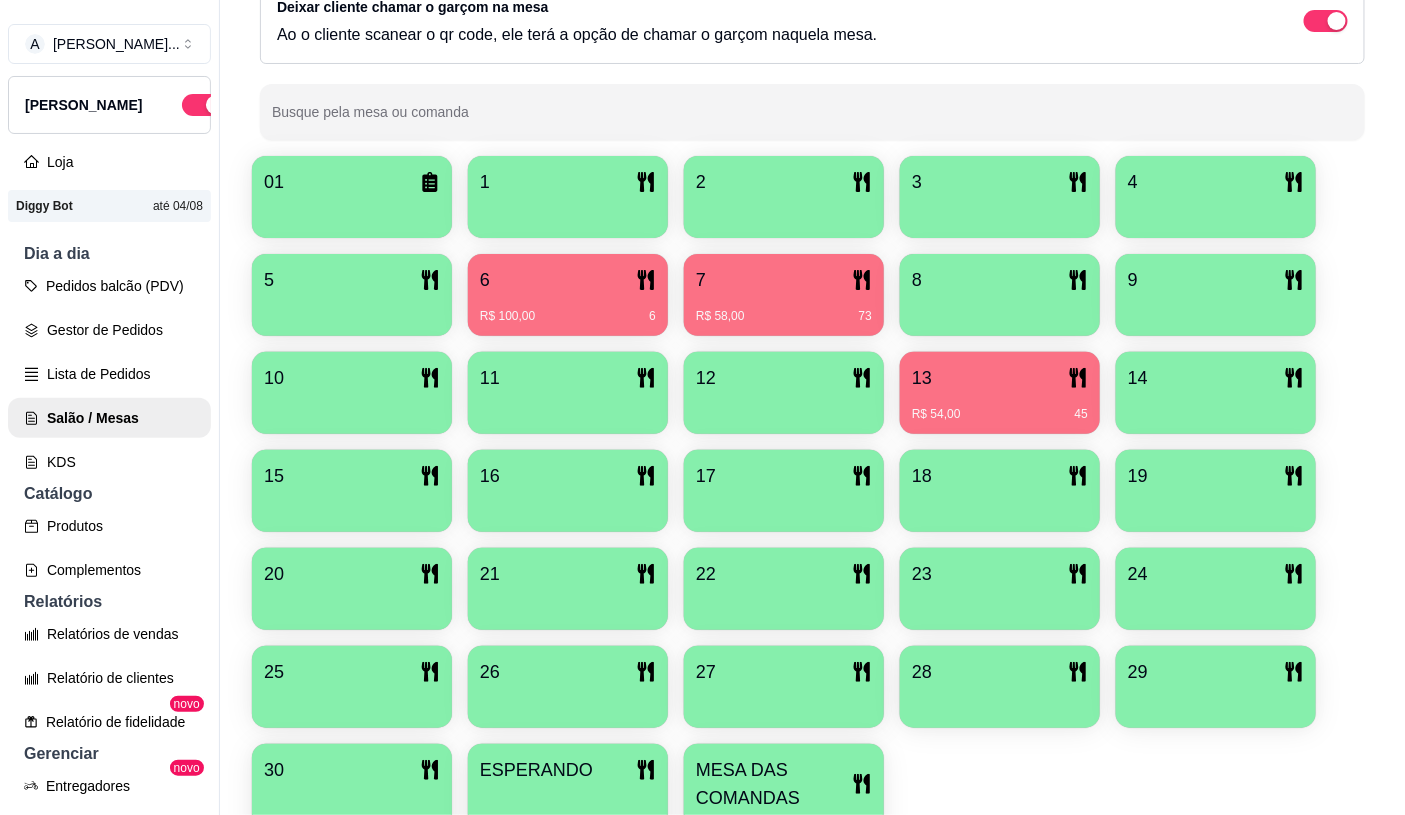 click on "MESA DAS COMANDAS" at bounding box center (774, 784) 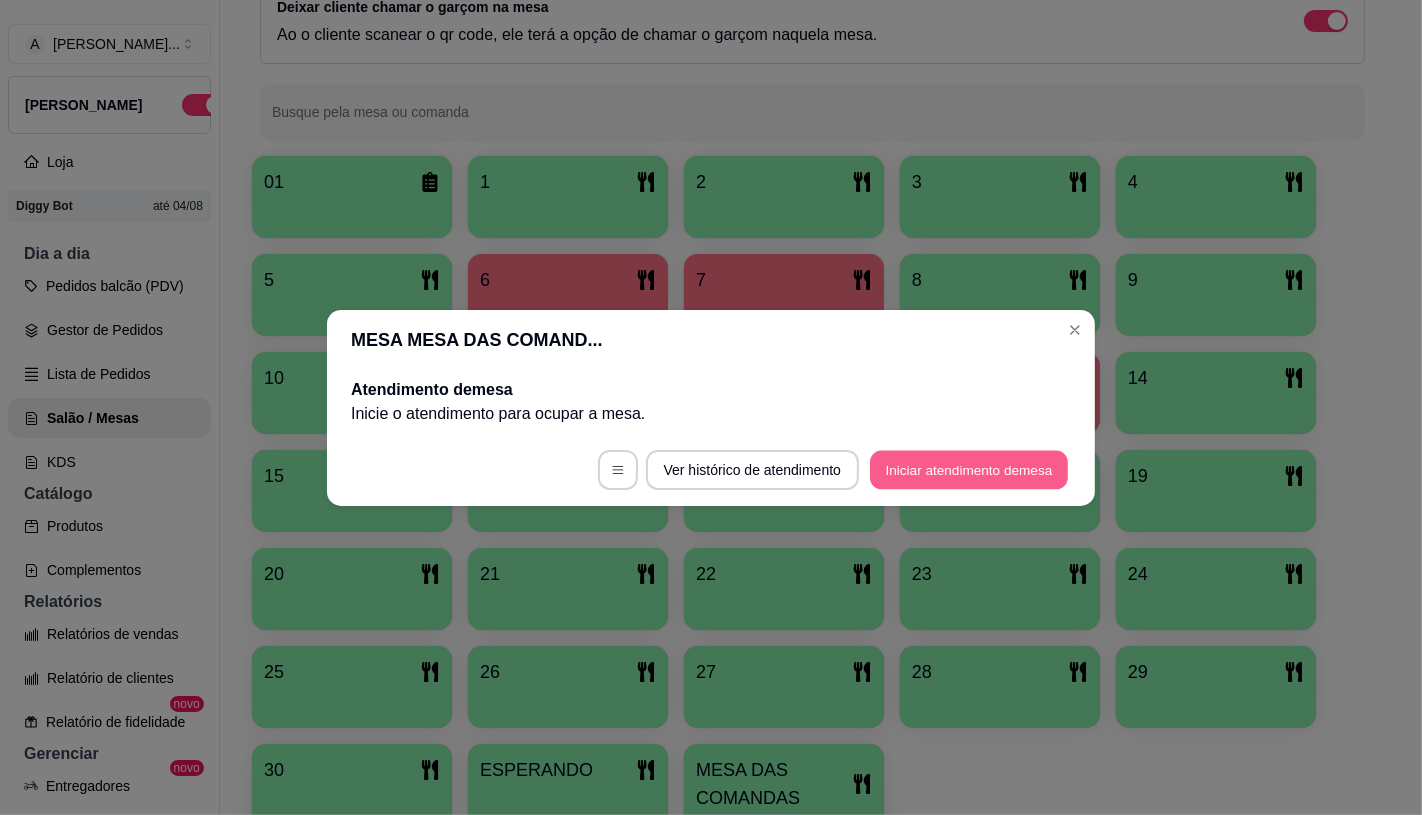 click on "Iniciar atendimento de  mesa" at bounding box center (969, 469) 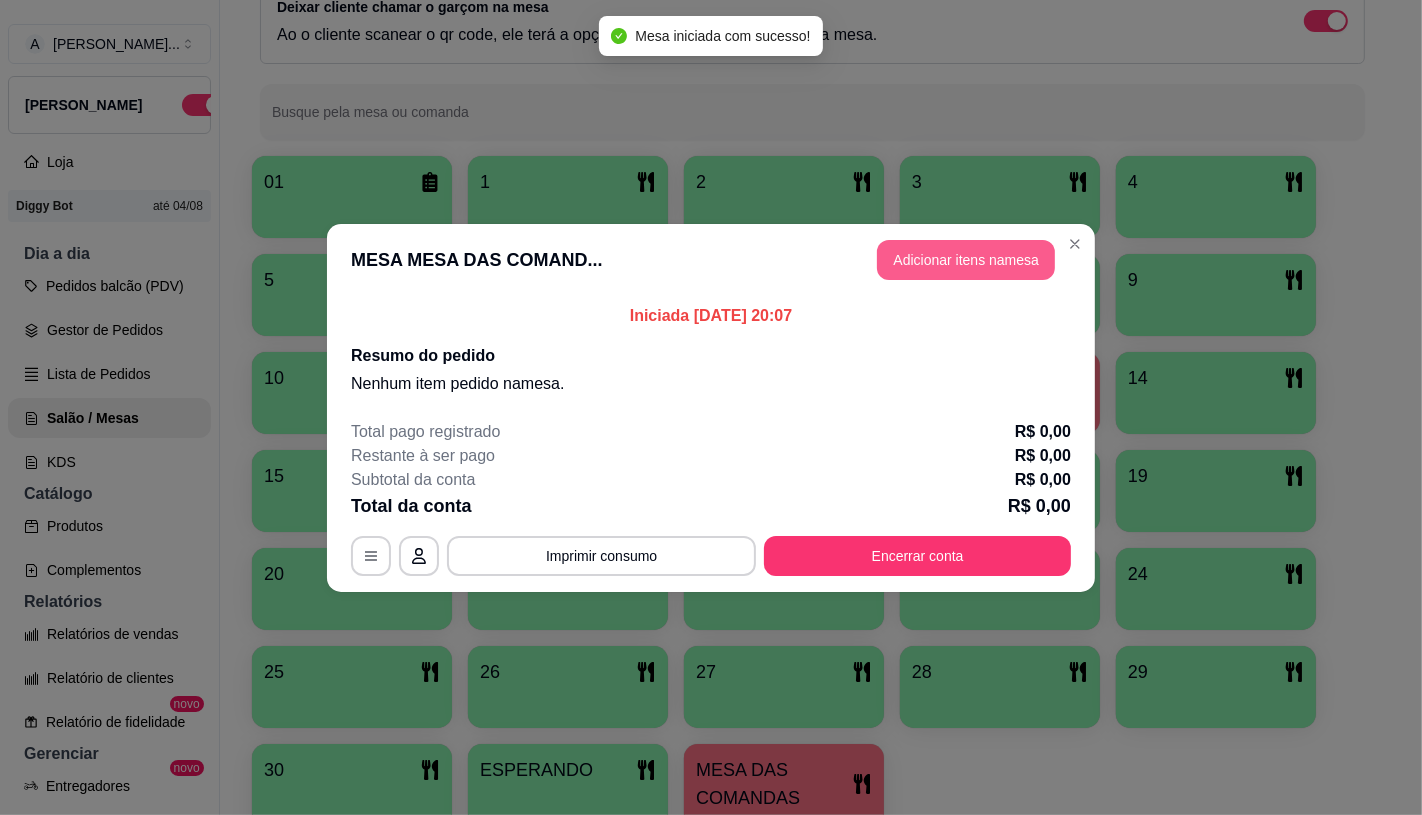 click on "Adicionar itens na  mesa" at bounding box center (966, 260) 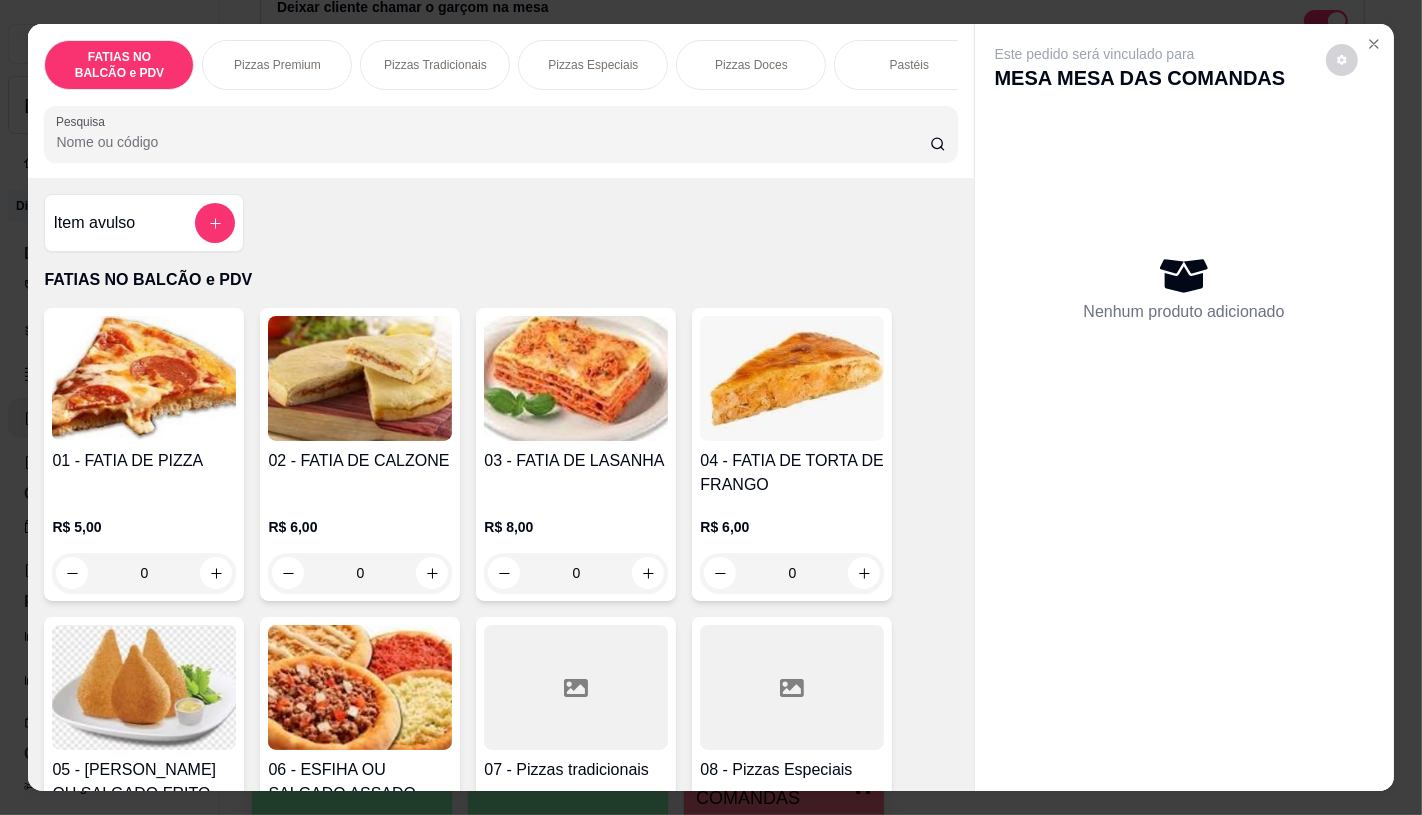 scroll, scrollTop: 111, scrollLeft: 0, axis: vertical 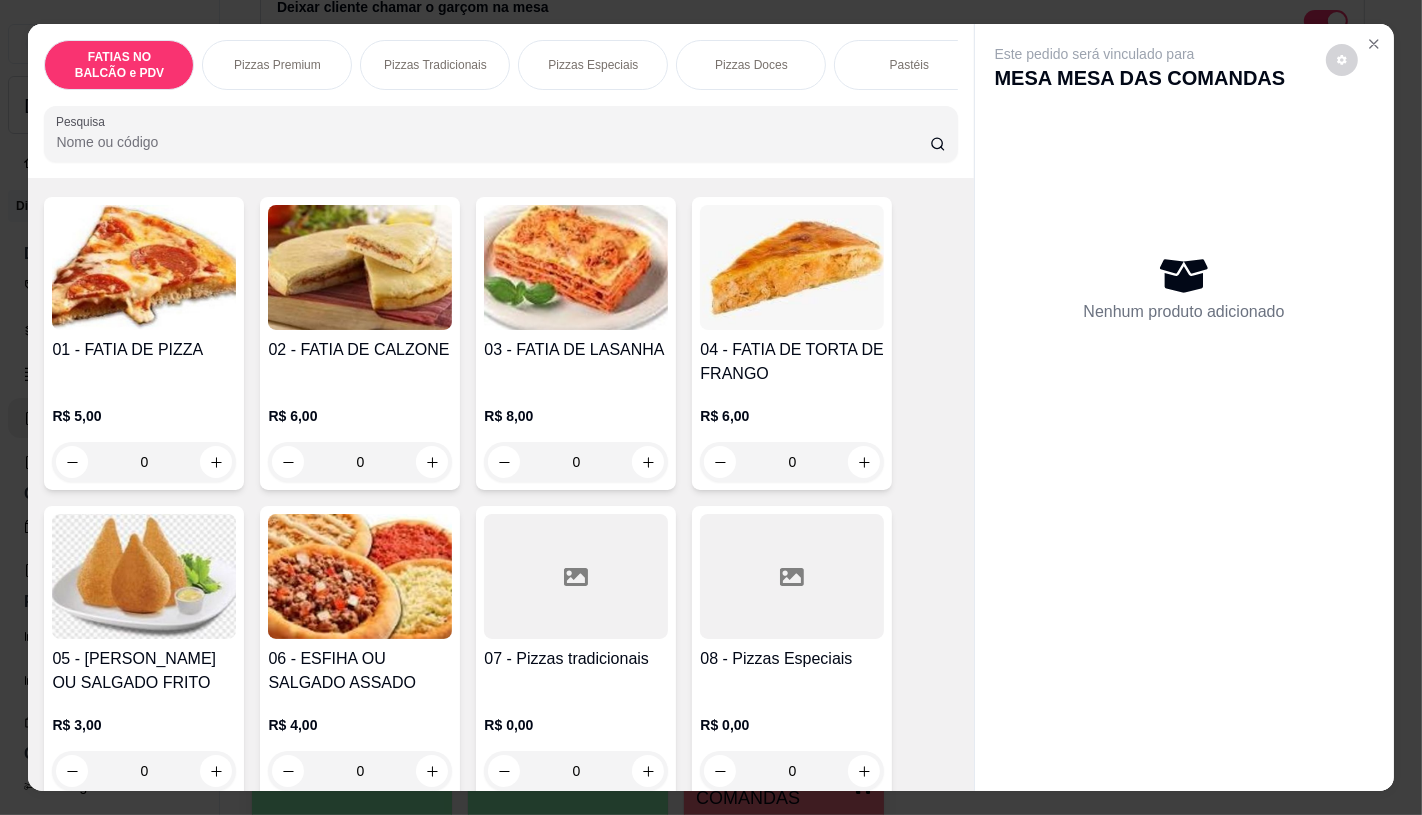 click on "Pizzas Premium" at bounding box center (277, 65) 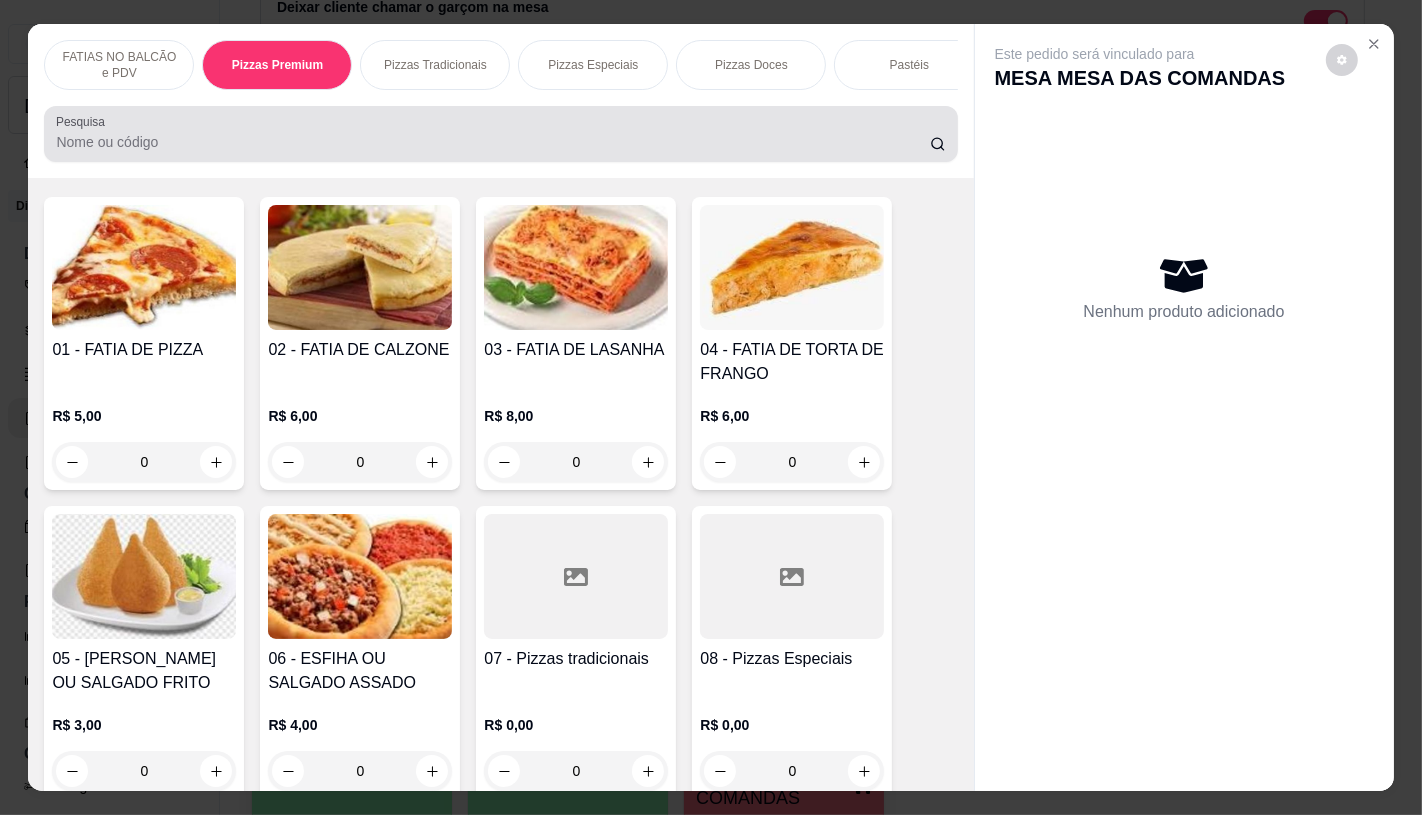 scroll, scrollTop: 1626, scrollLeft: 0, axis: vertical 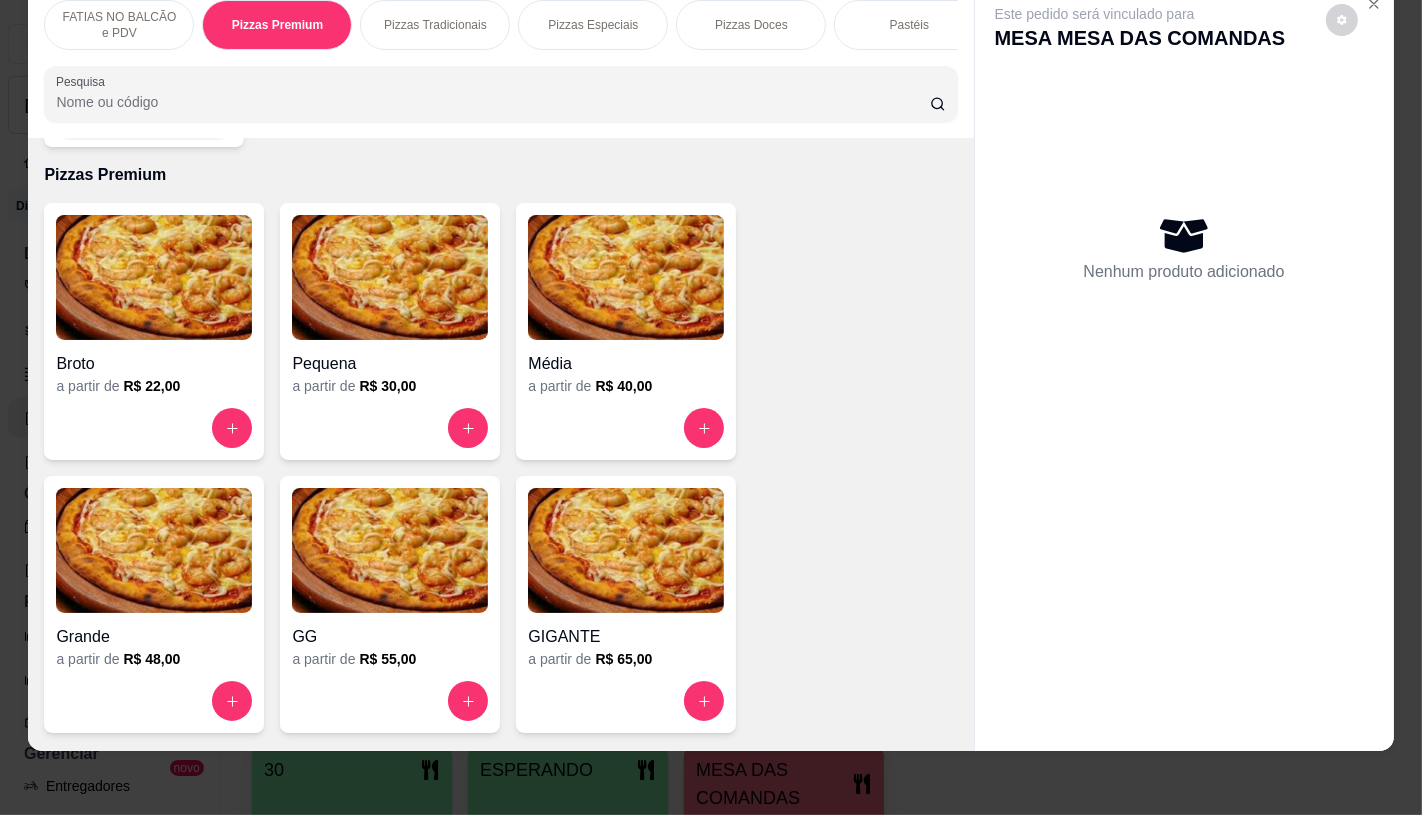 click at bounding box center [626, 277] 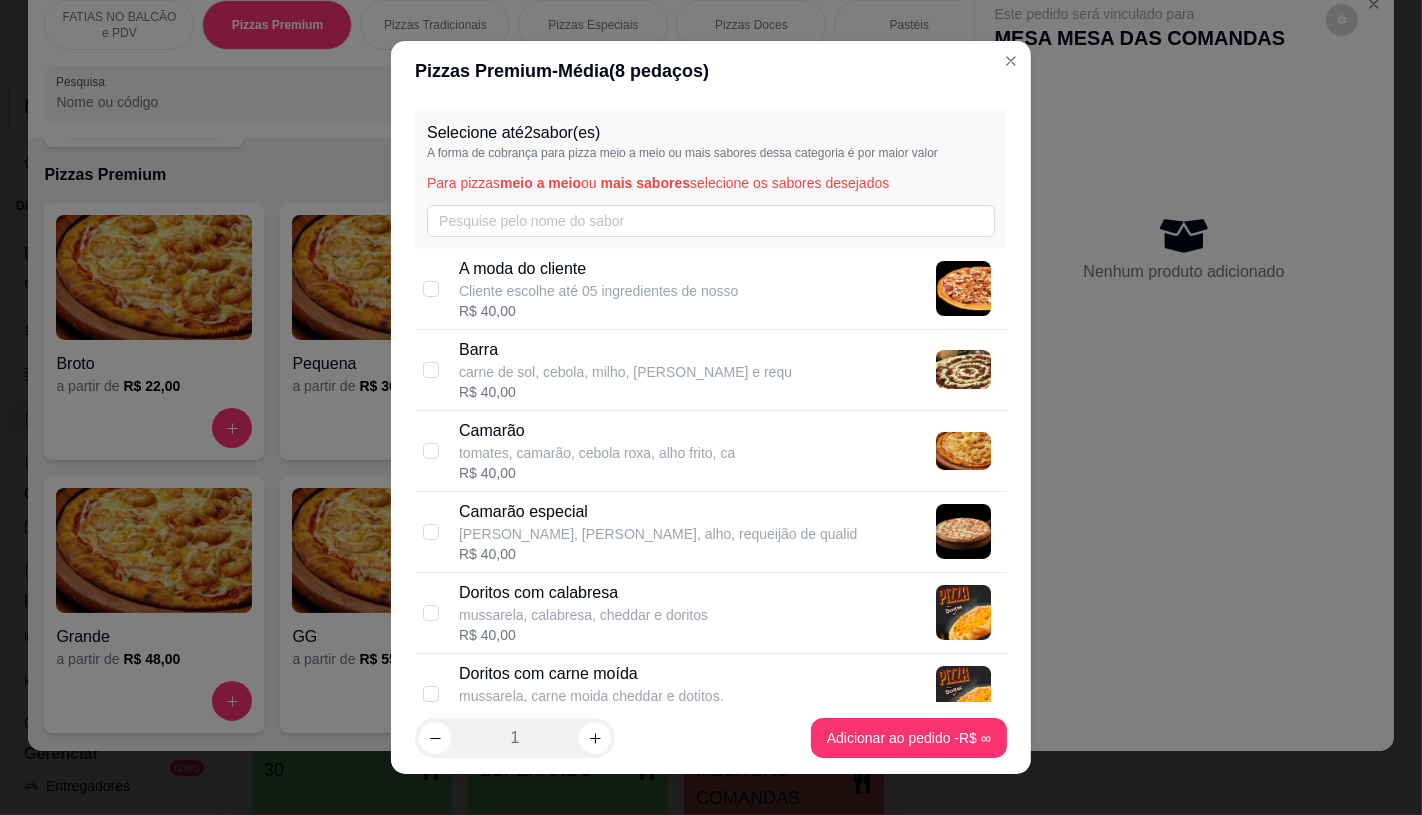 click on "Barra carne de sol, cebola, milho, mussarela e requ R$ 40,00" at bounding box center (711, 370) 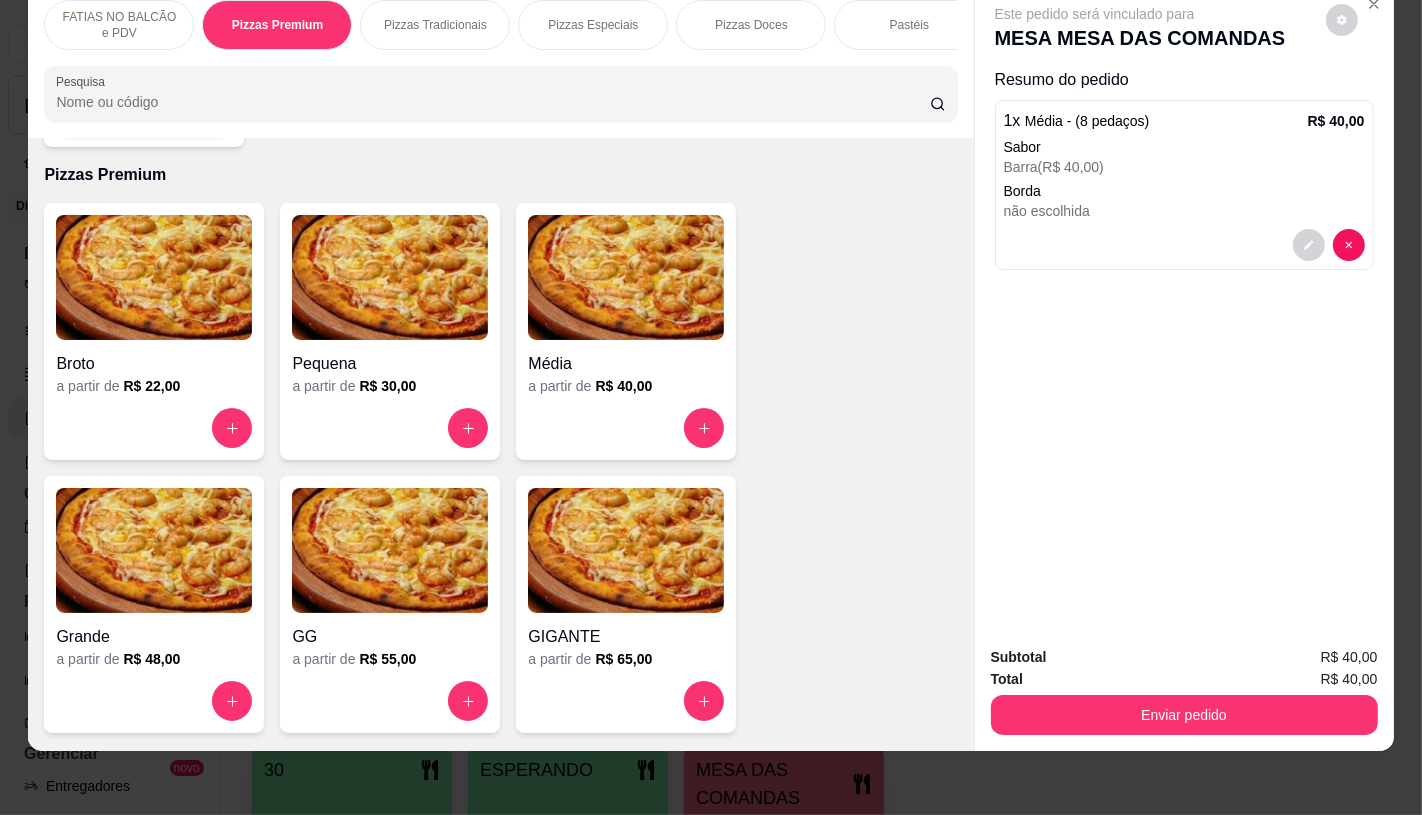 click on "FATIAS NO BALCÃO e PDV" at bounding box center (119, 25) 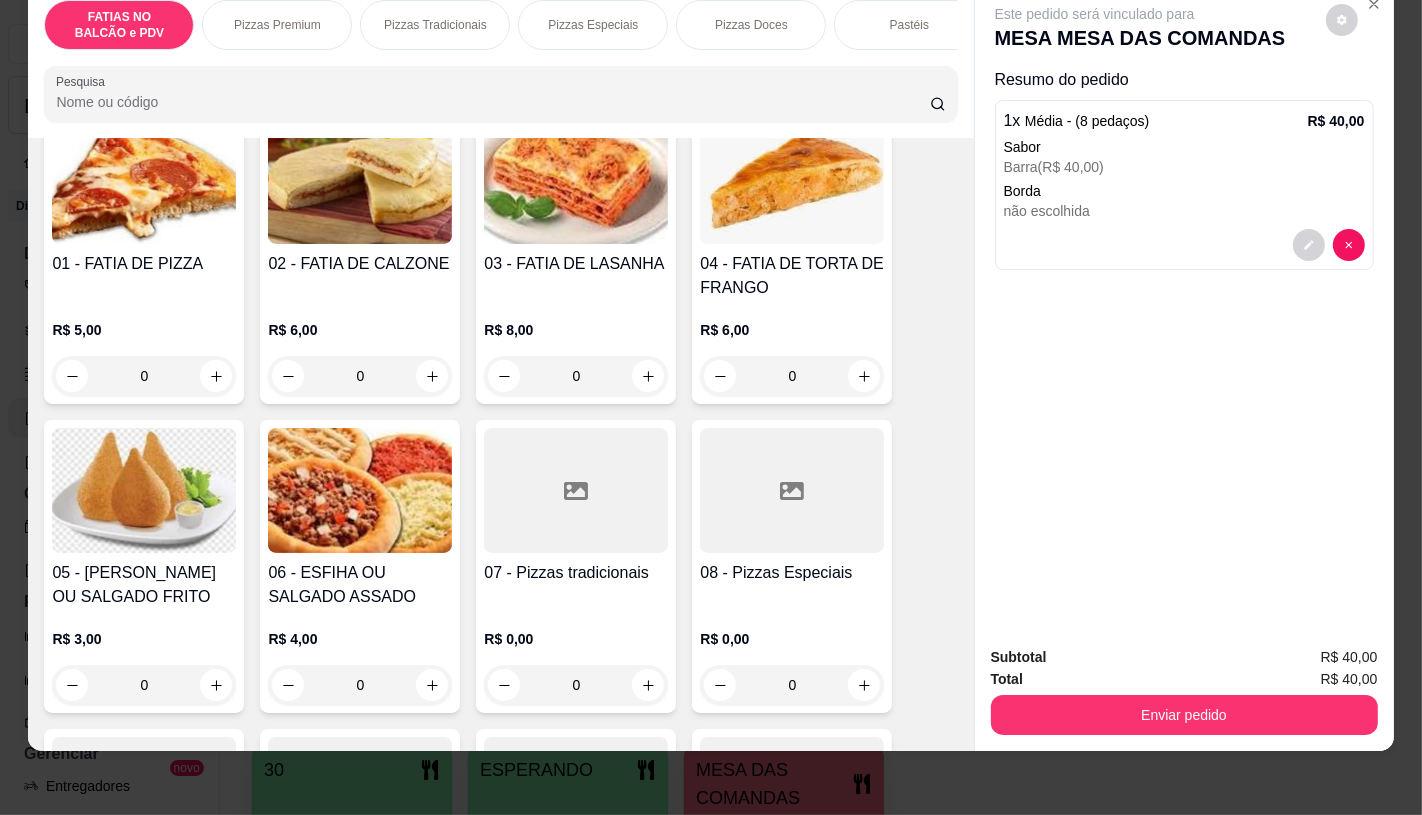 scroll, scrollTop: 312, scrollLeft: 0, axis: vertical 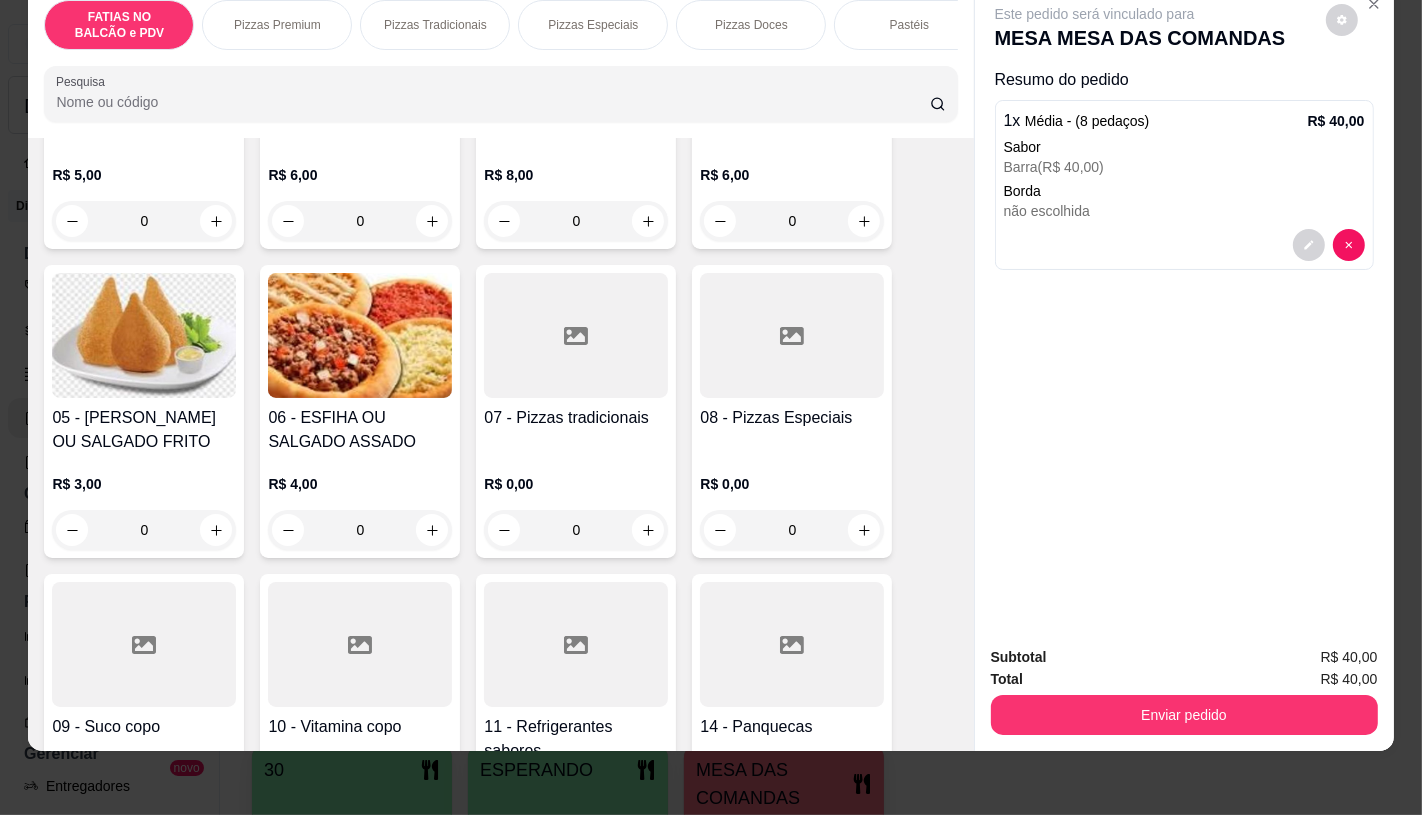 click 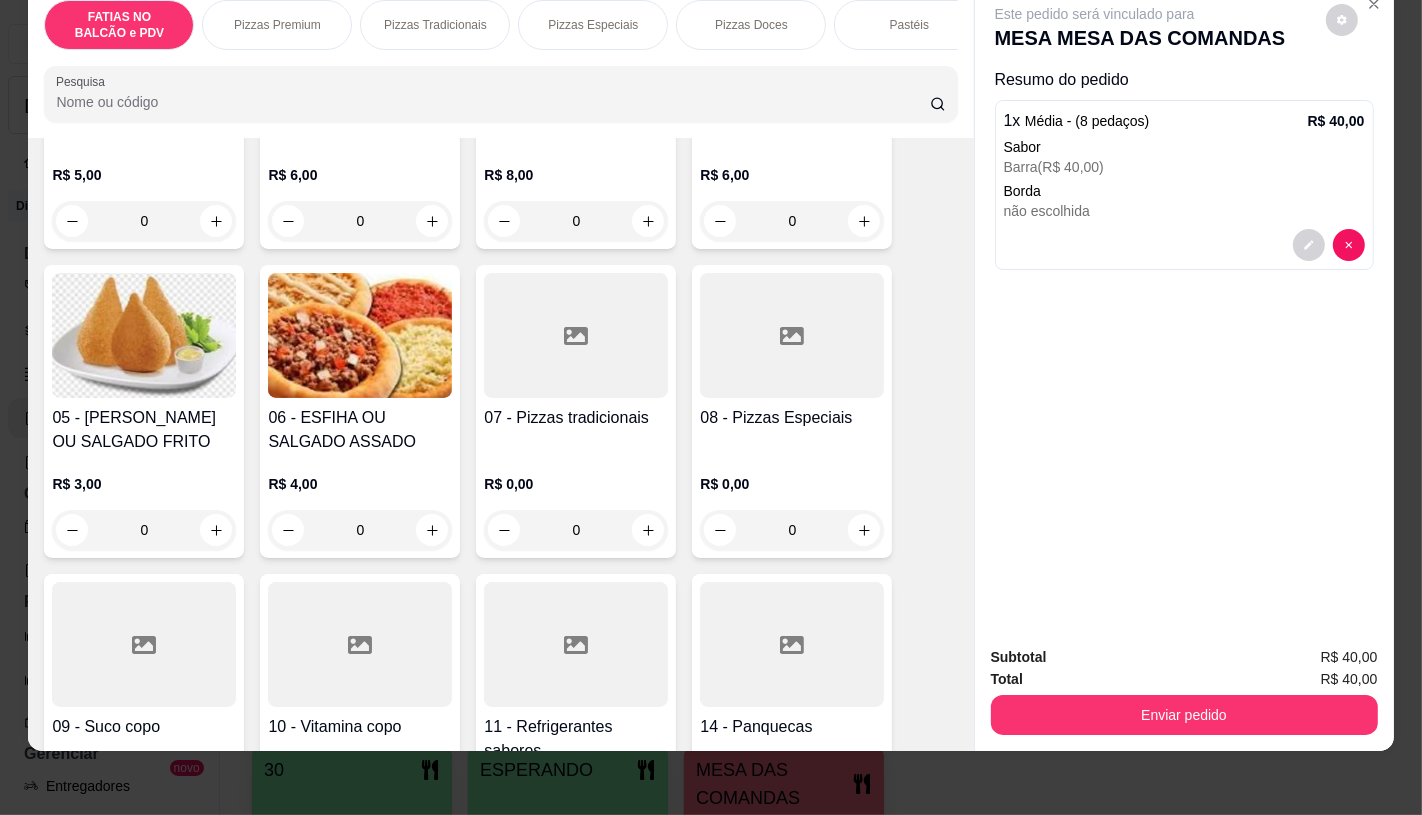 click on "Coca ou Cajuína 1l R$ 9,00" at bounding box center (548, 654) 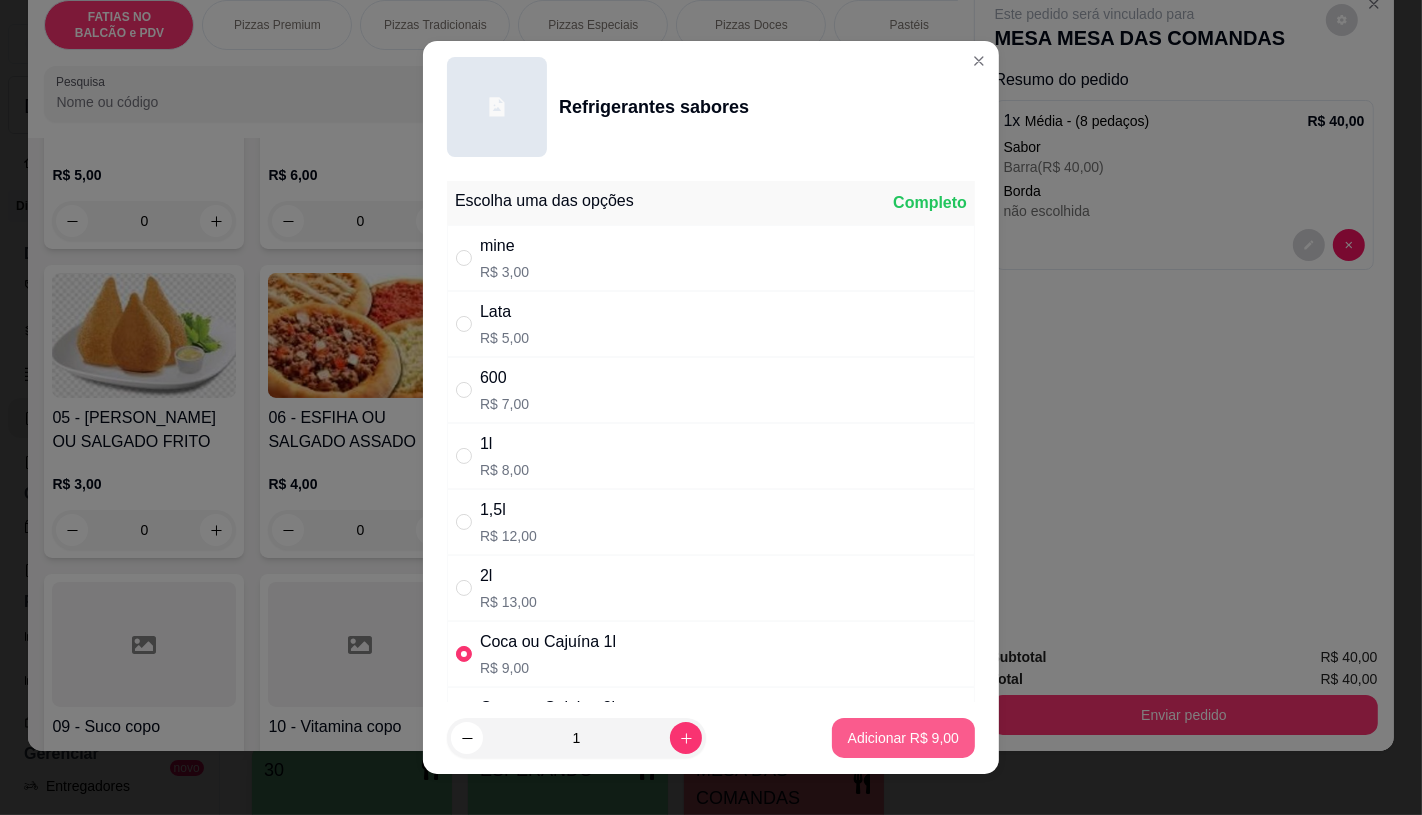 click on "Adicionar   R$ 9,00" at bounding box center [903, 738] 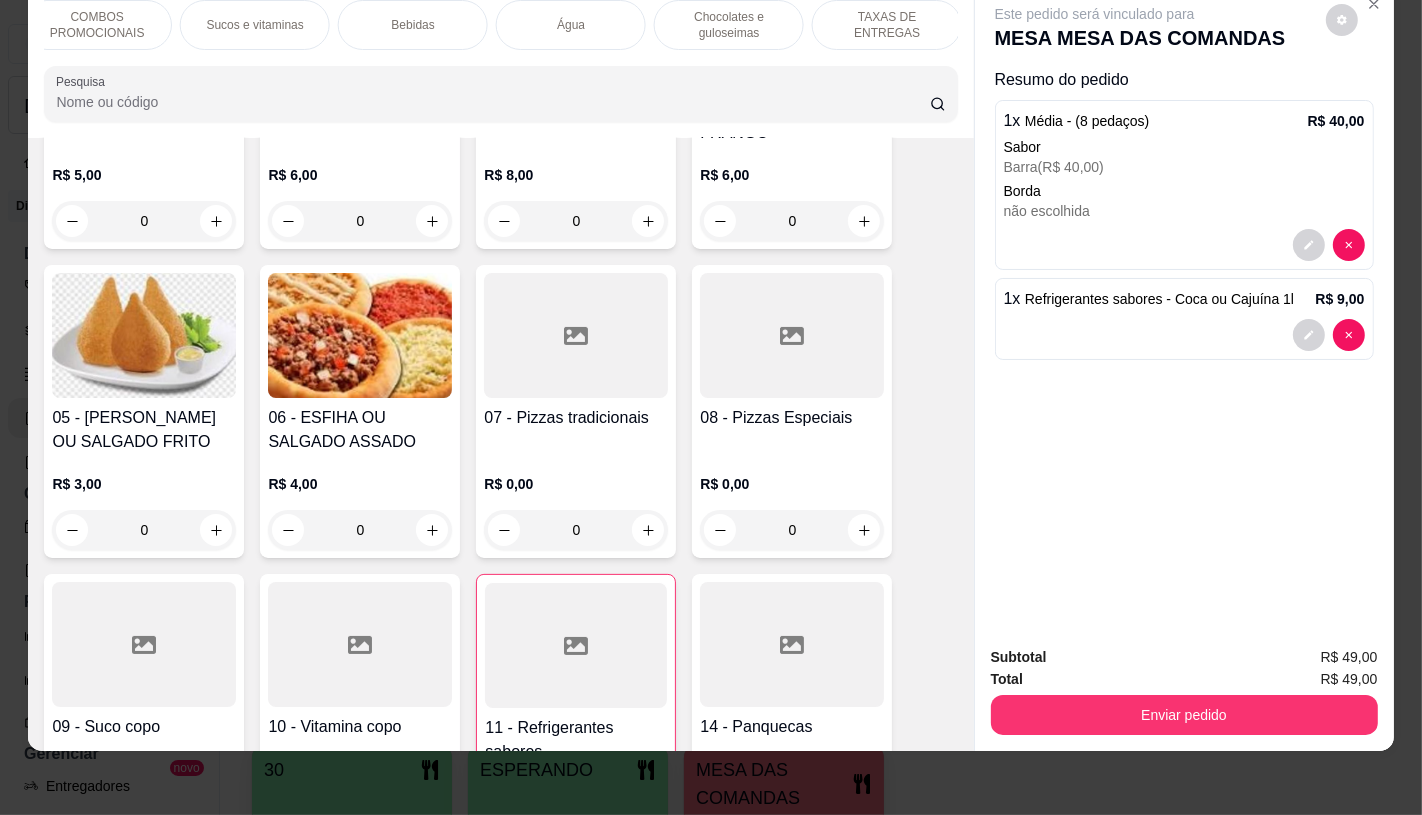 scroll, scrollTop: 0, scrollLeft: 2080, axis: horizontal 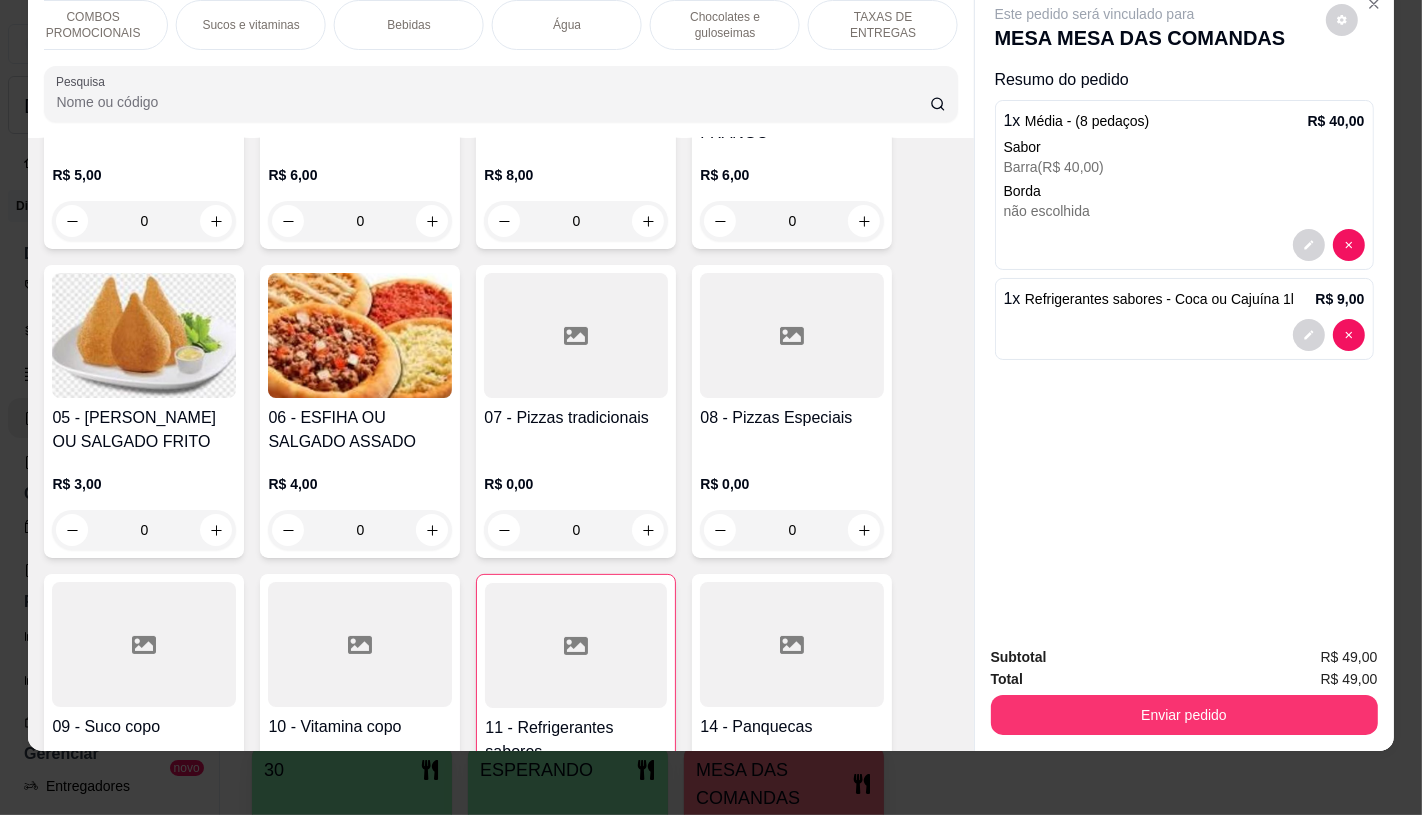 click on "TAXAS DE ENTREGAS" at bounding box center [883, 25] 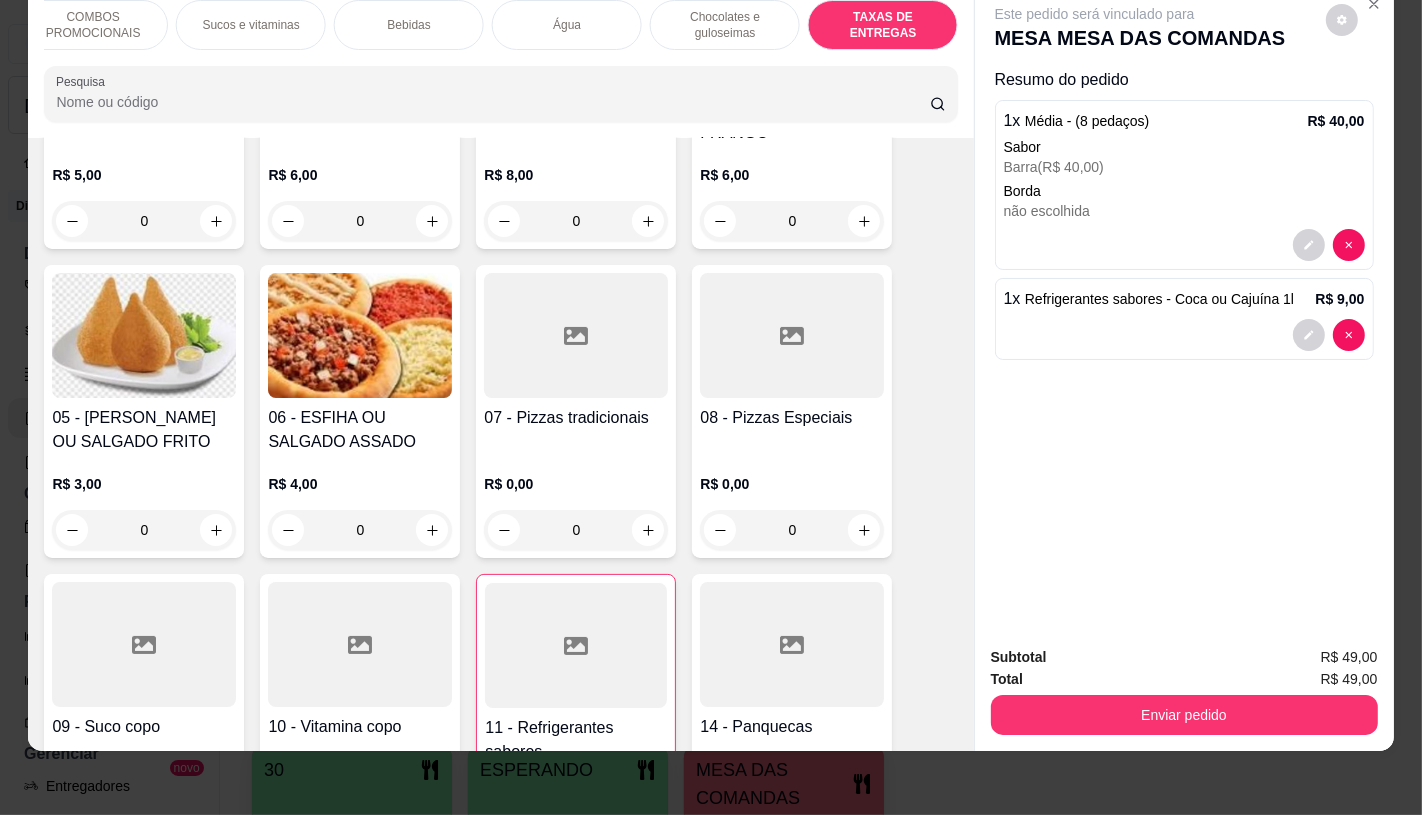 scroll, scrollTop: 13375, scrollLeft: 0, axis: vertical 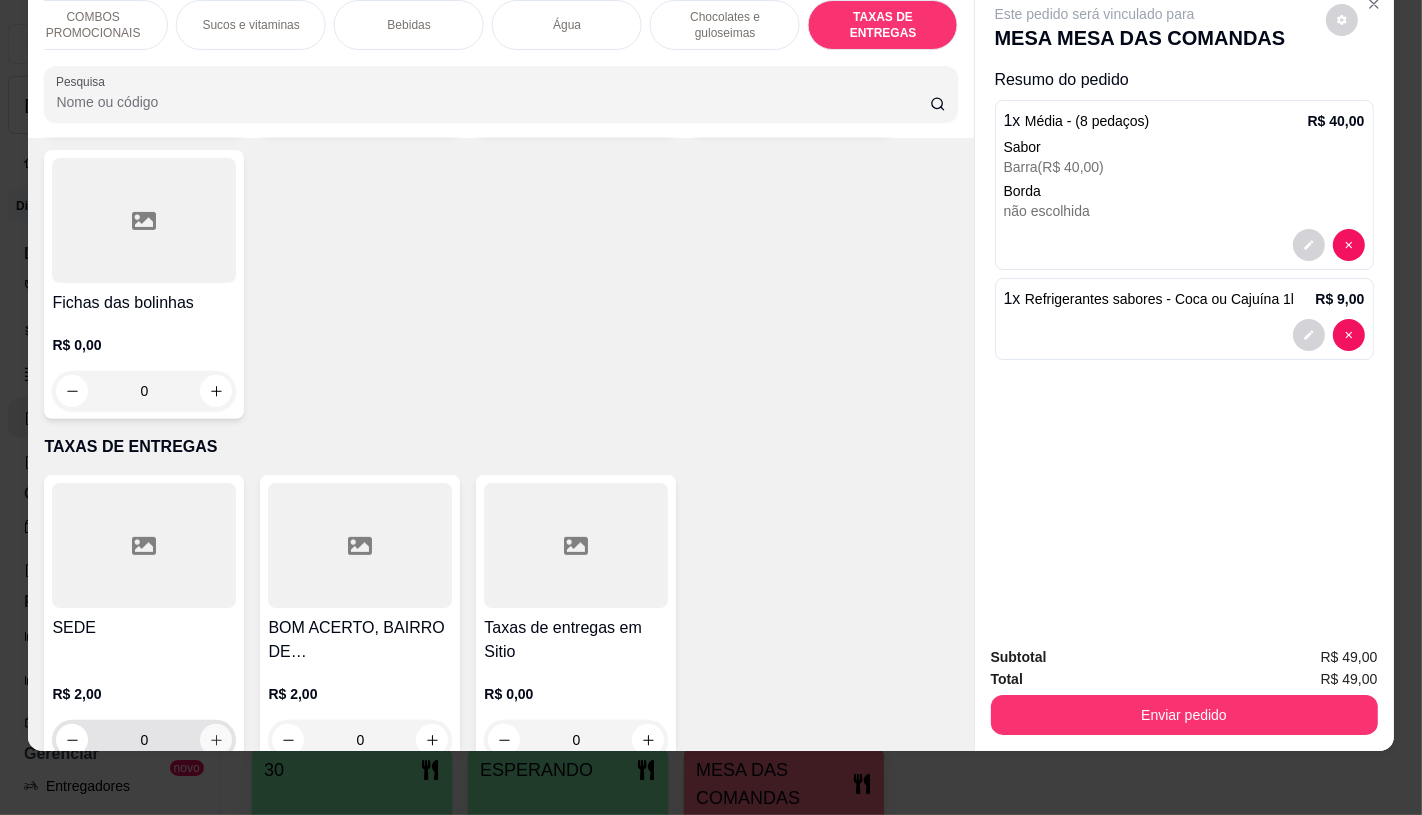 click at bounding box center (216, 740) 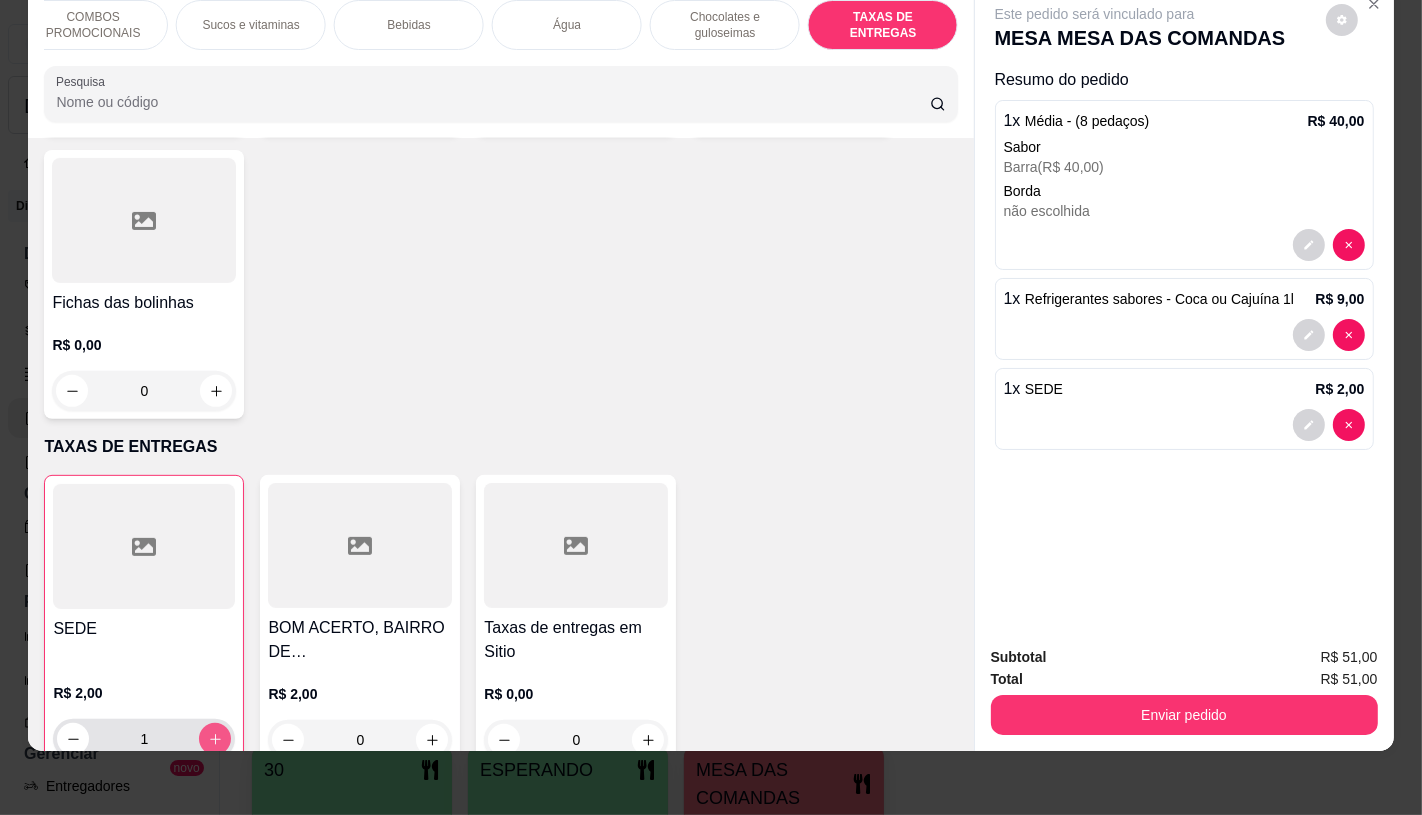 type on "1" 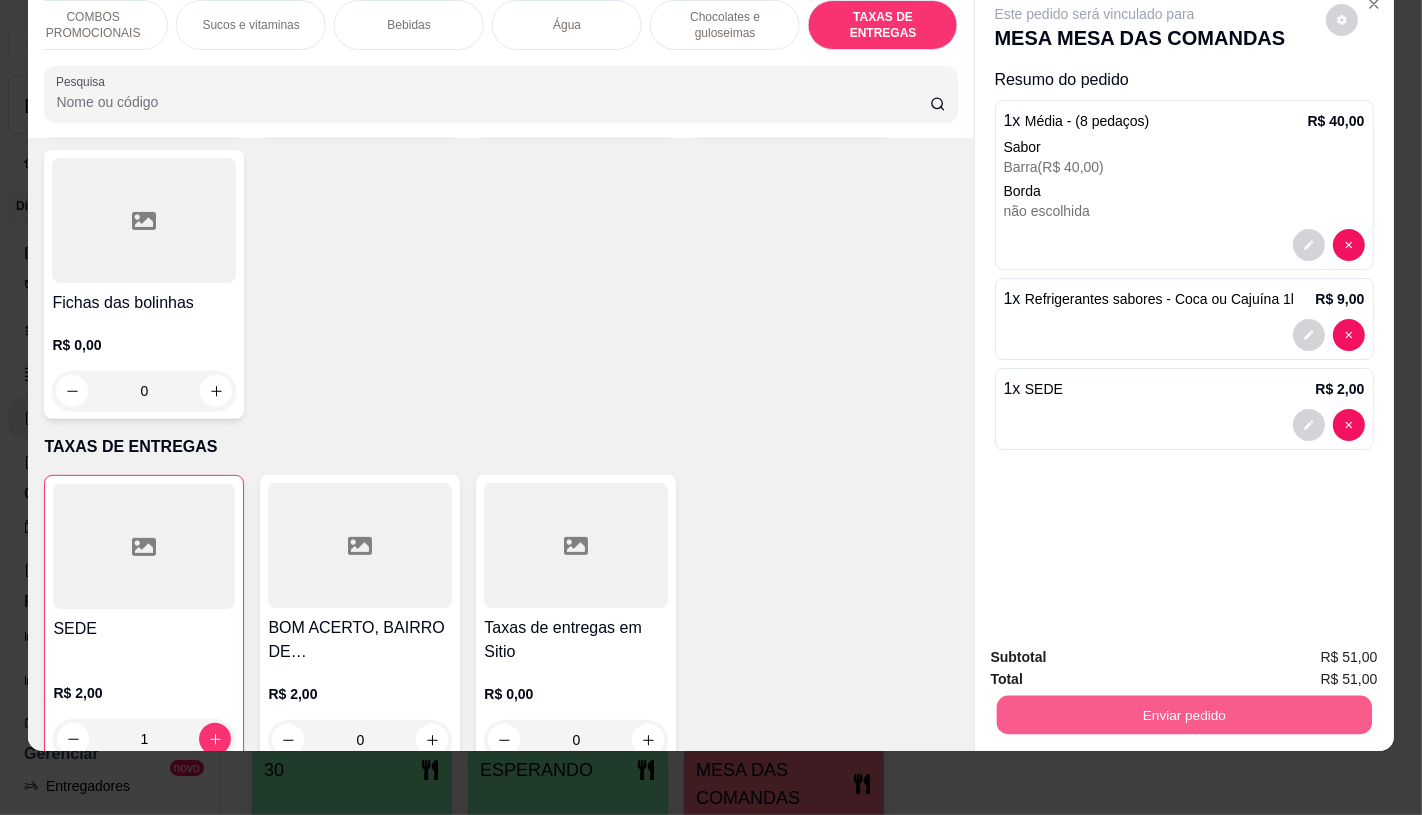 click on "Enviar pedido" at bounding box center [1183, 714] 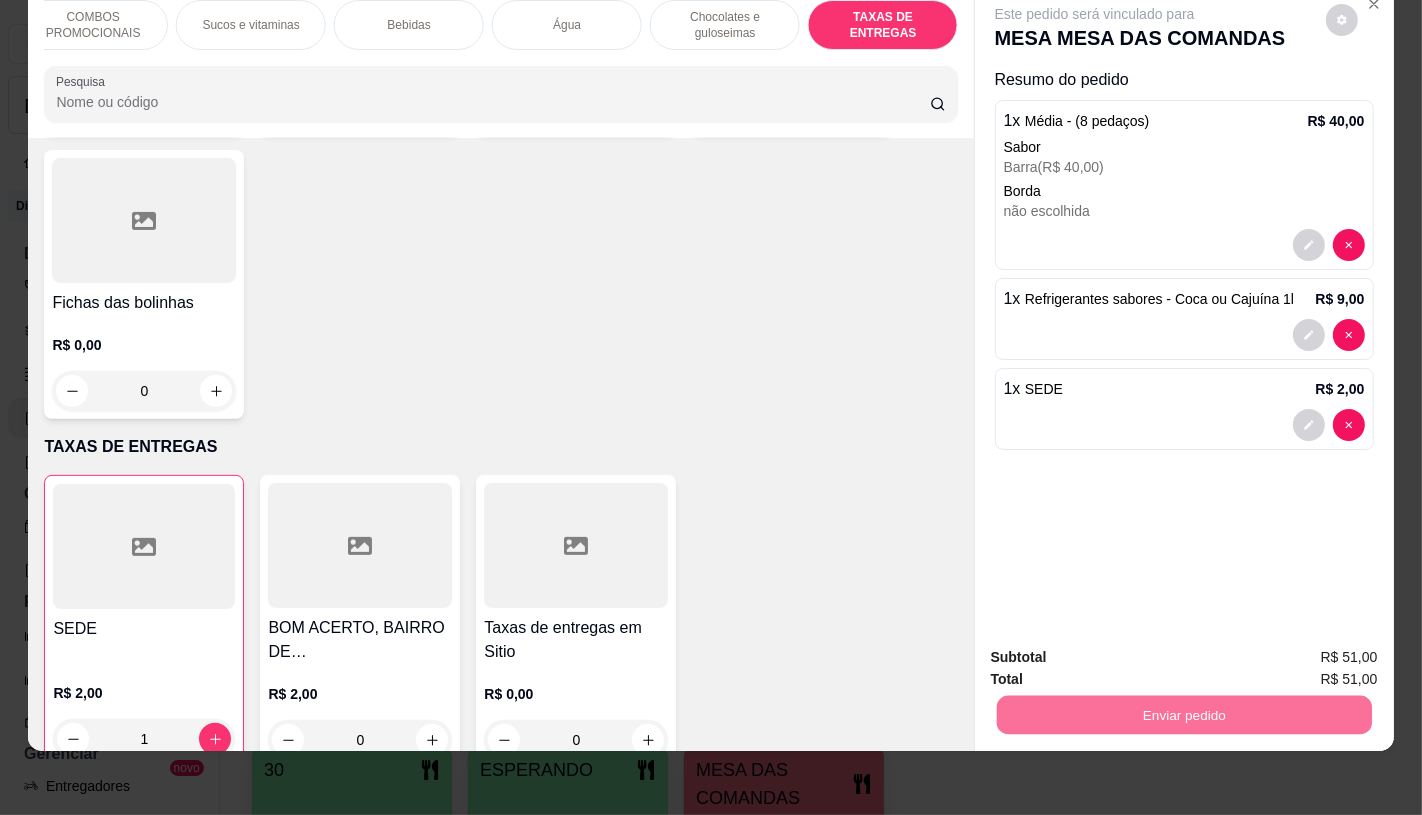 click on "Não registrar e enviar pedido" at bounding box center [1117, 650] 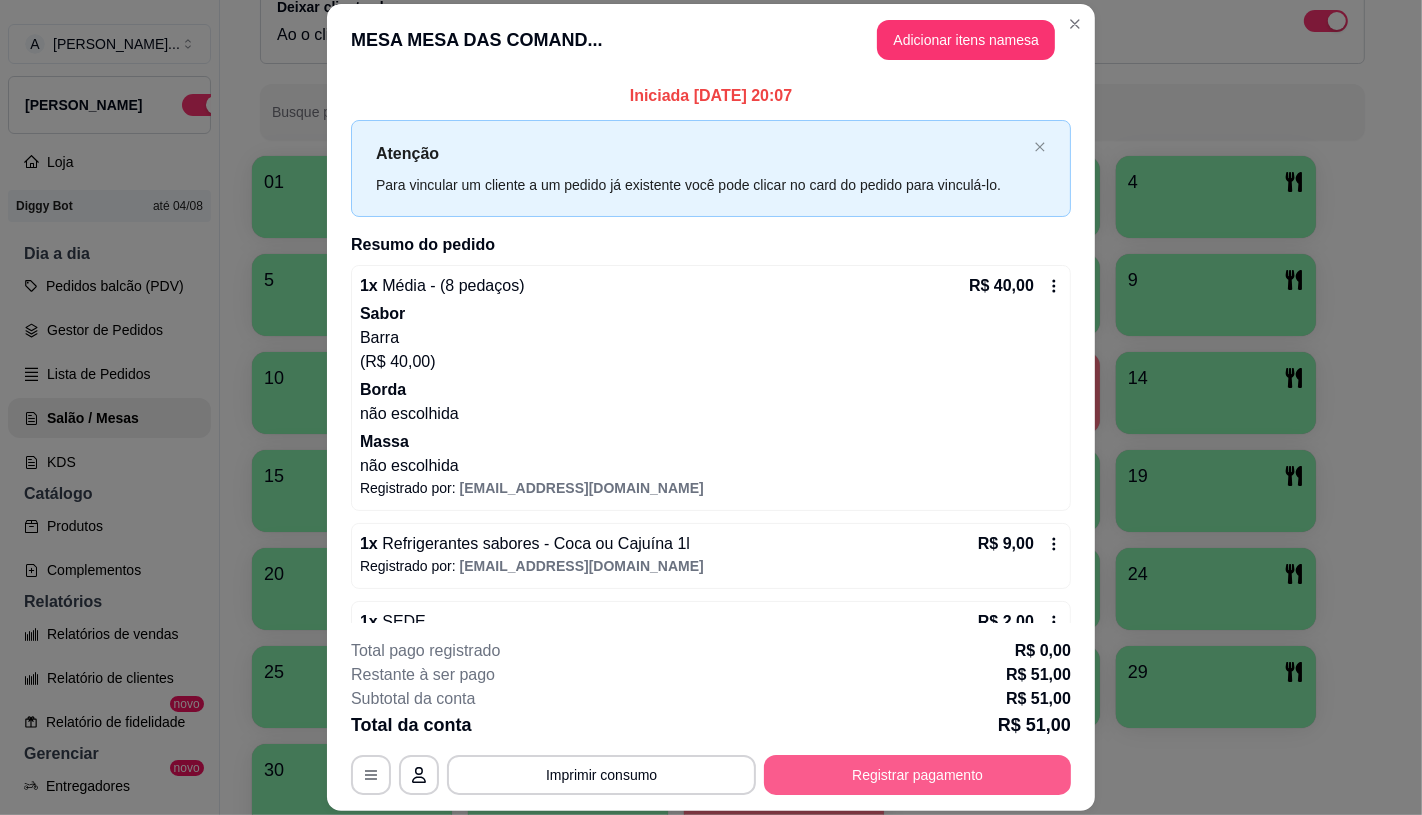click on "Registrar pagamento" at bounding box center (917, 775) 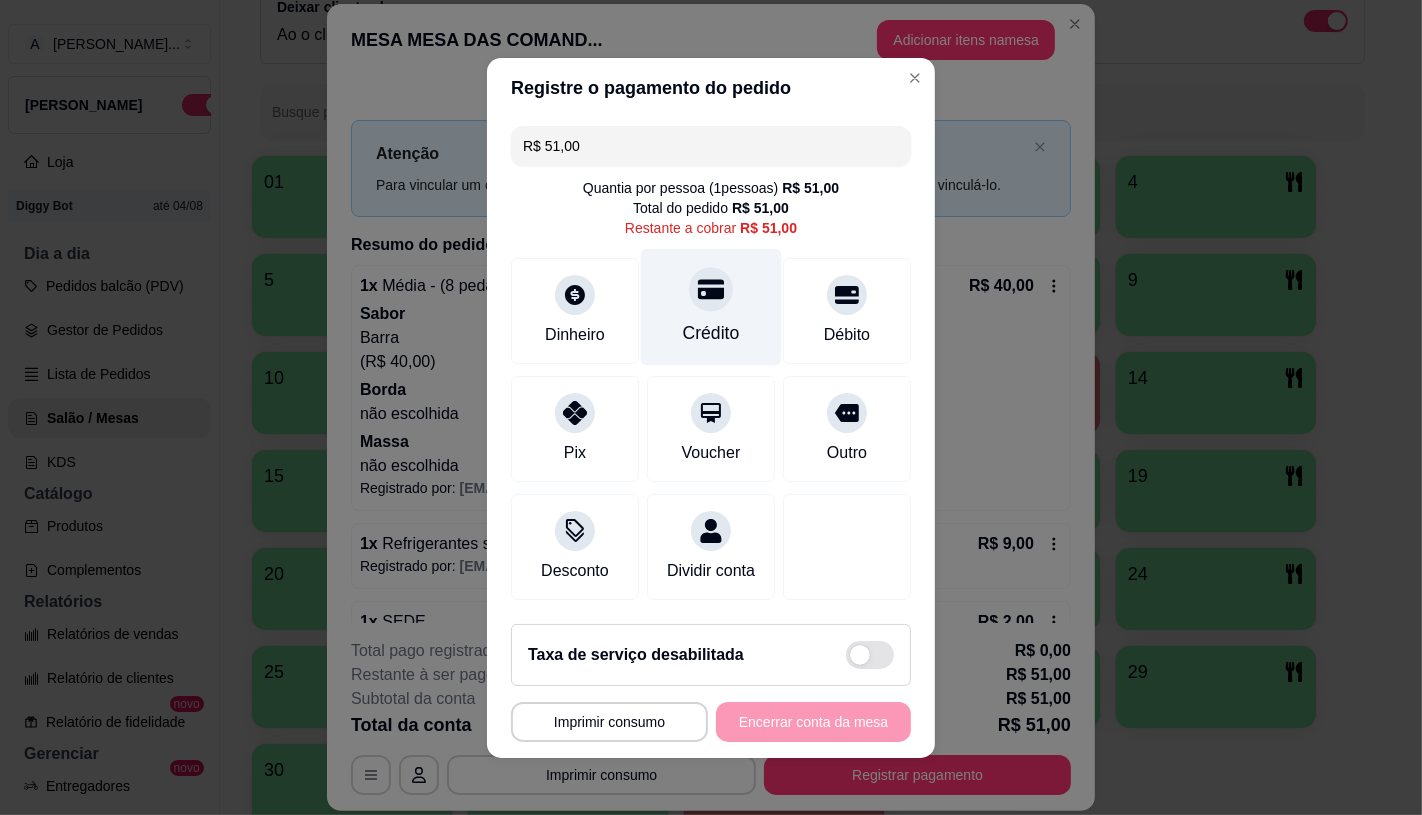 click 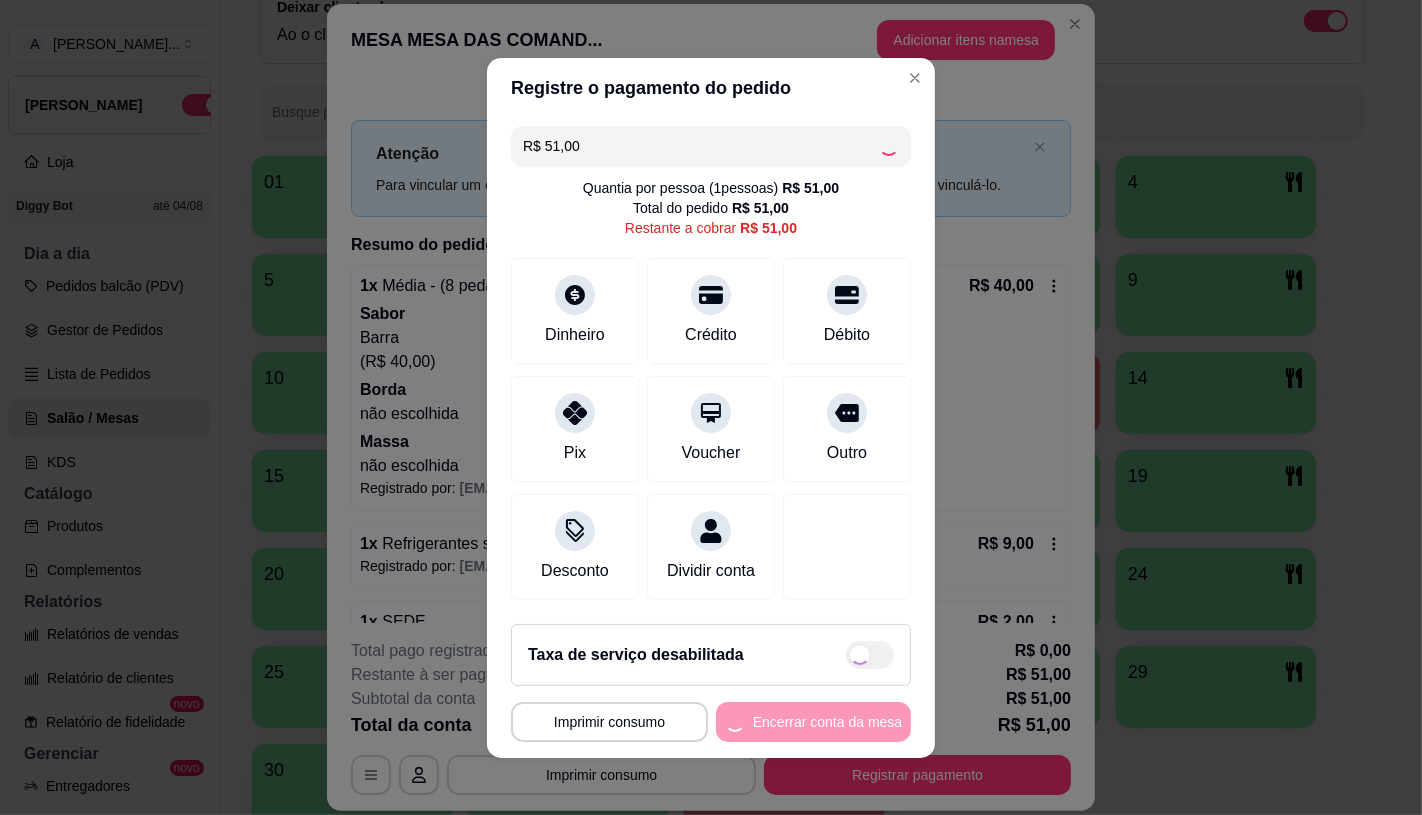 type on "R$ 0,00" 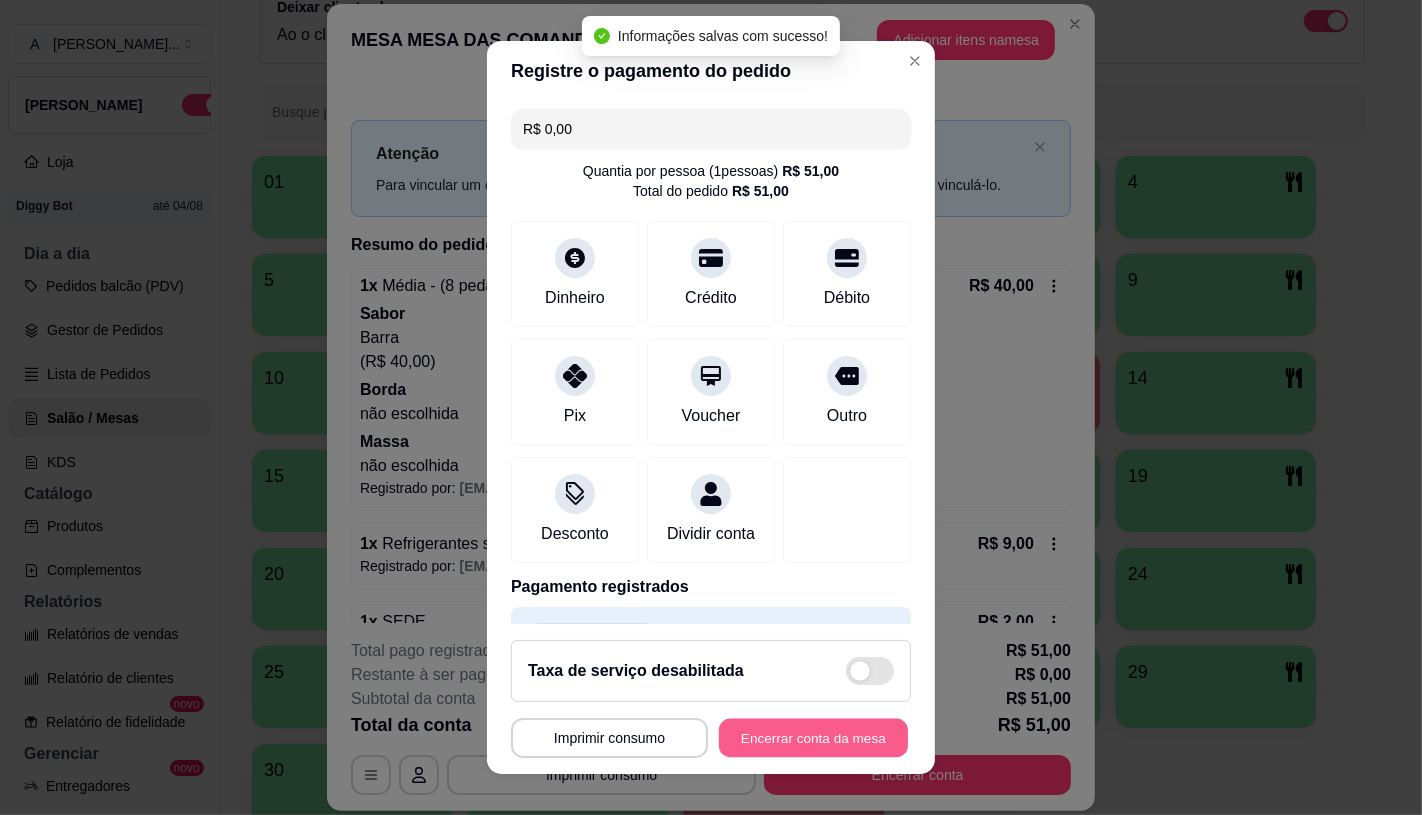 click on "Encerrar conta da mesa" at bounding box center (813, 738) 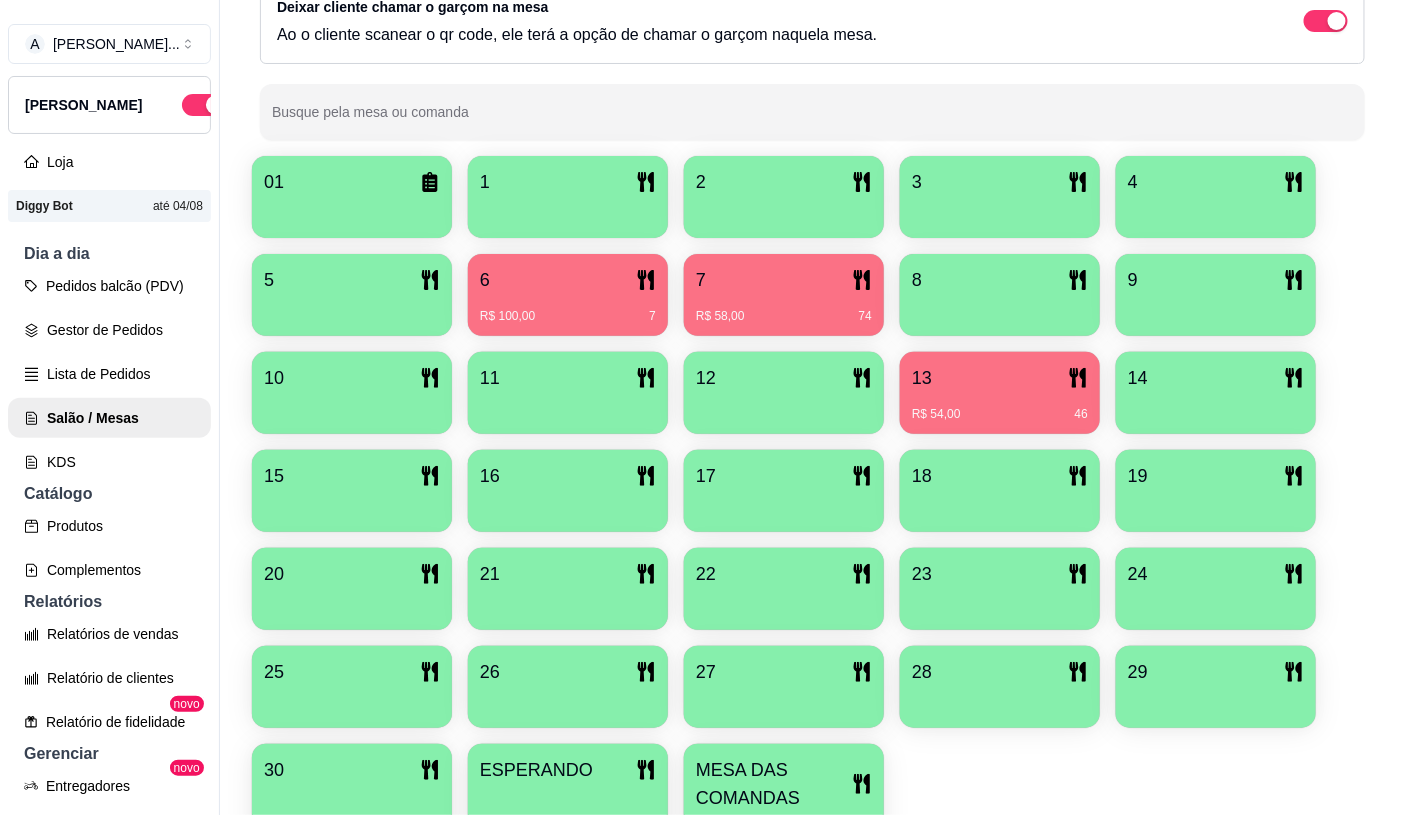 click on "7" at bounding box center [784, 280] 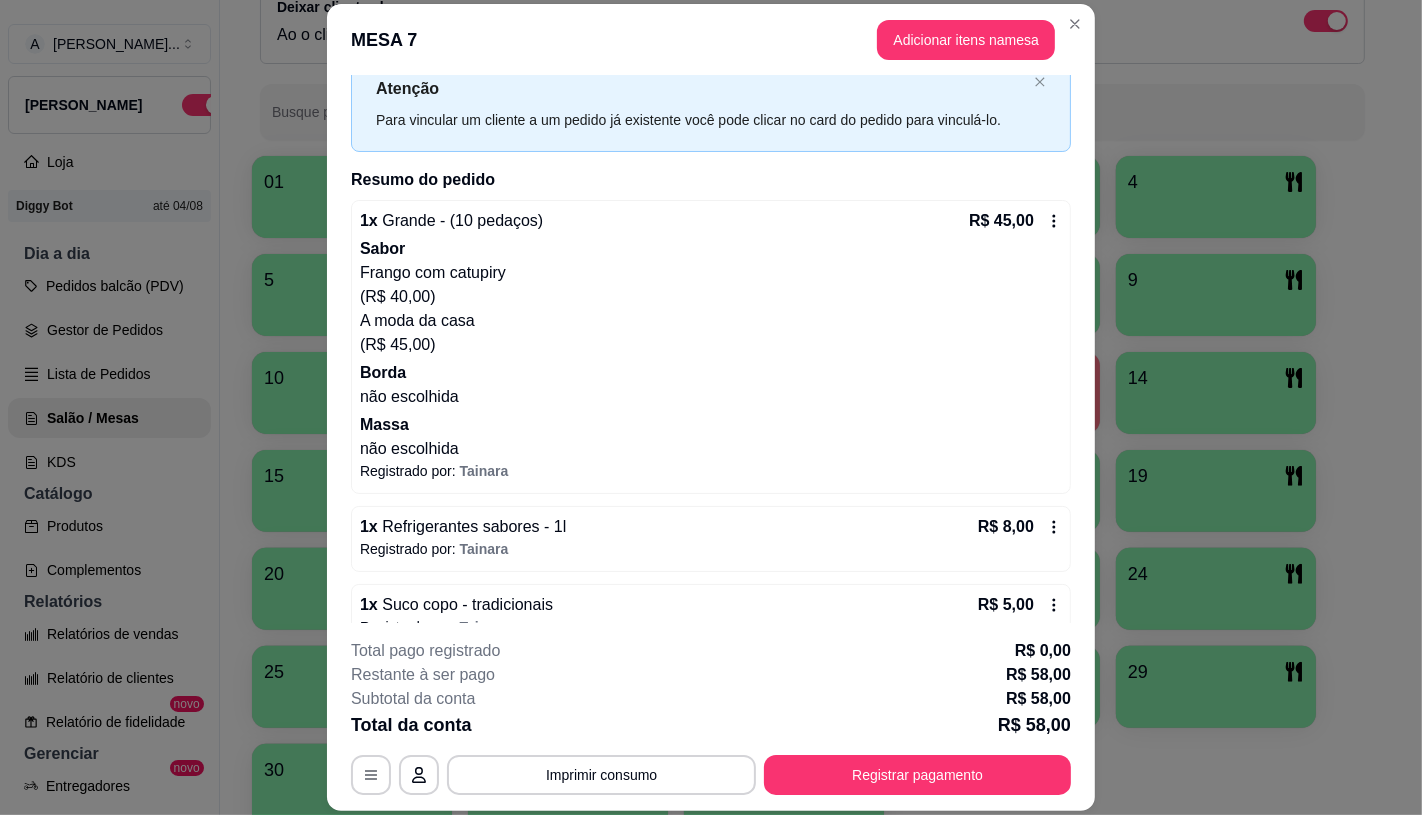 scroll, scrollTop: 100, scrollLeft: 0, axis: vertical 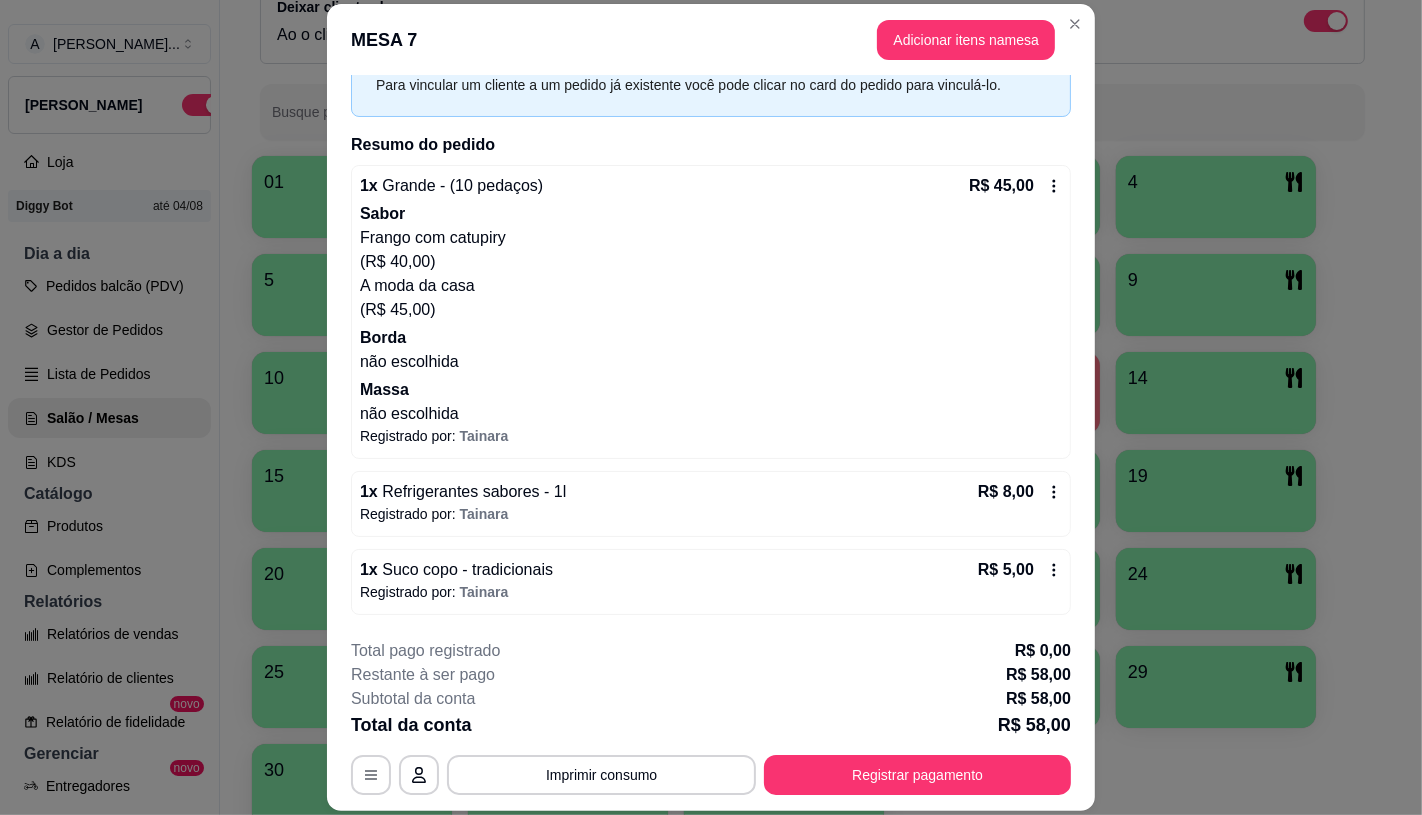 click on "Tainara" at bounding box center [484, 514] 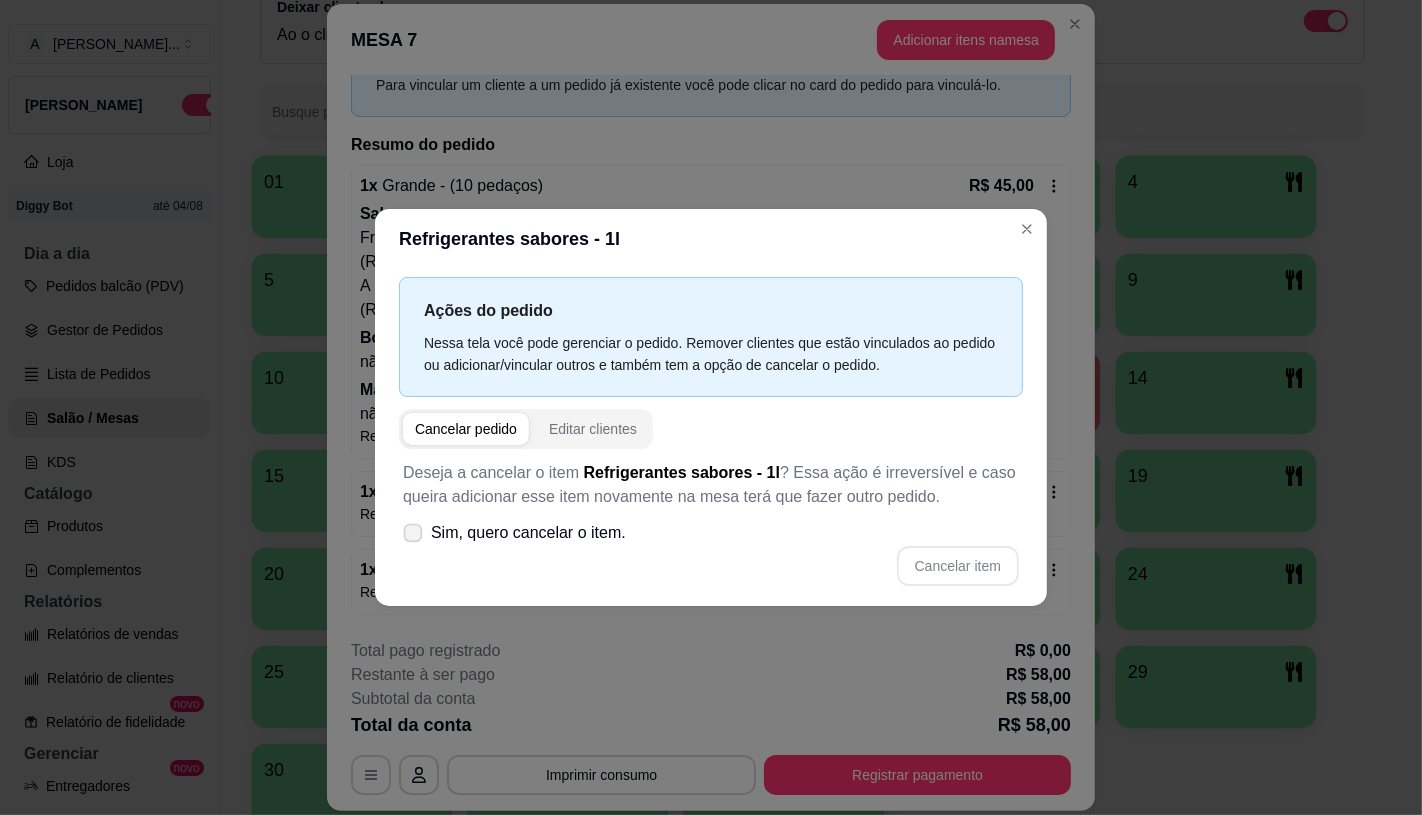 click on "Sim, quero cancelar o item." at bounding box center (528, 533) 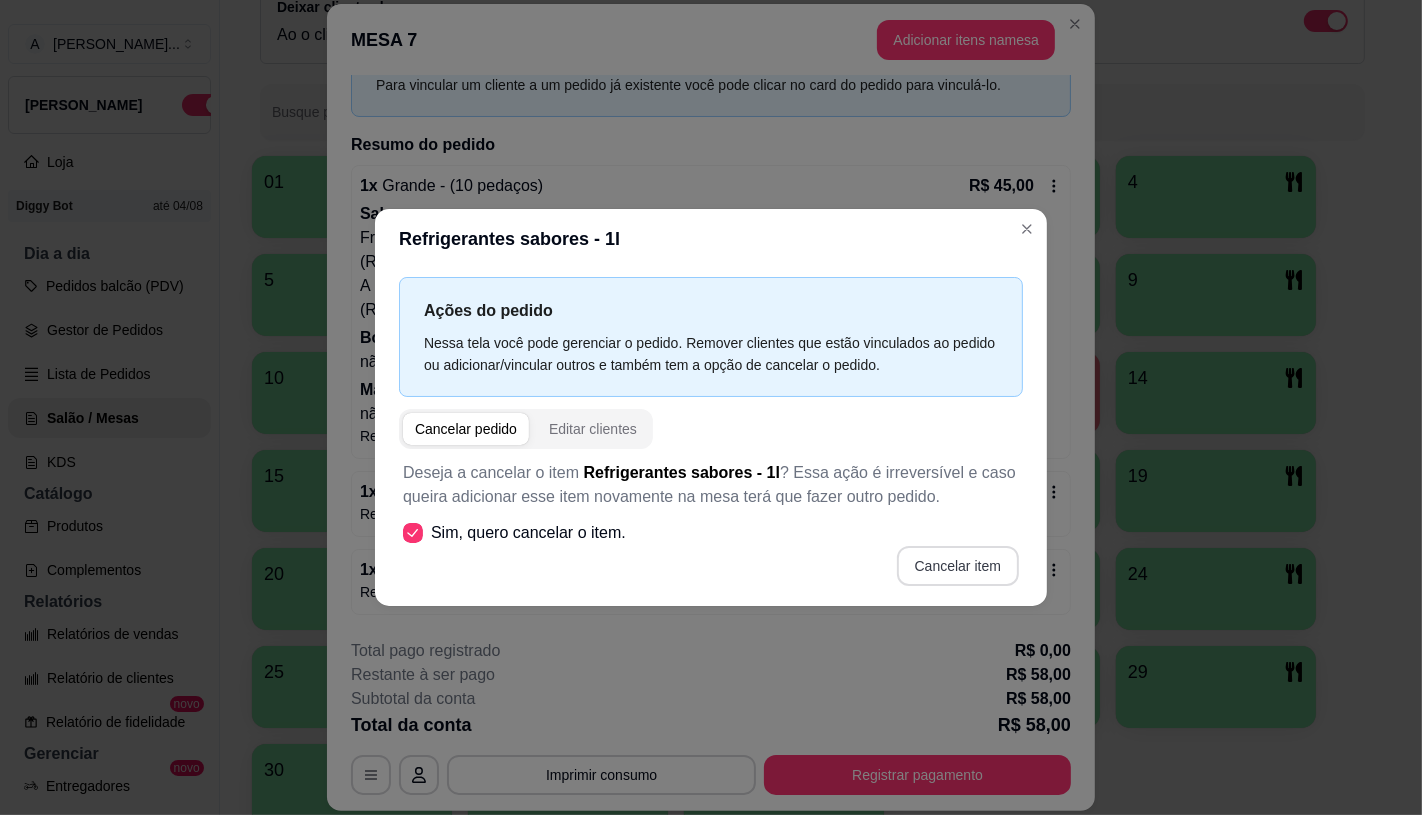 click on "Cancelar item" at bounding box center (958, 566) 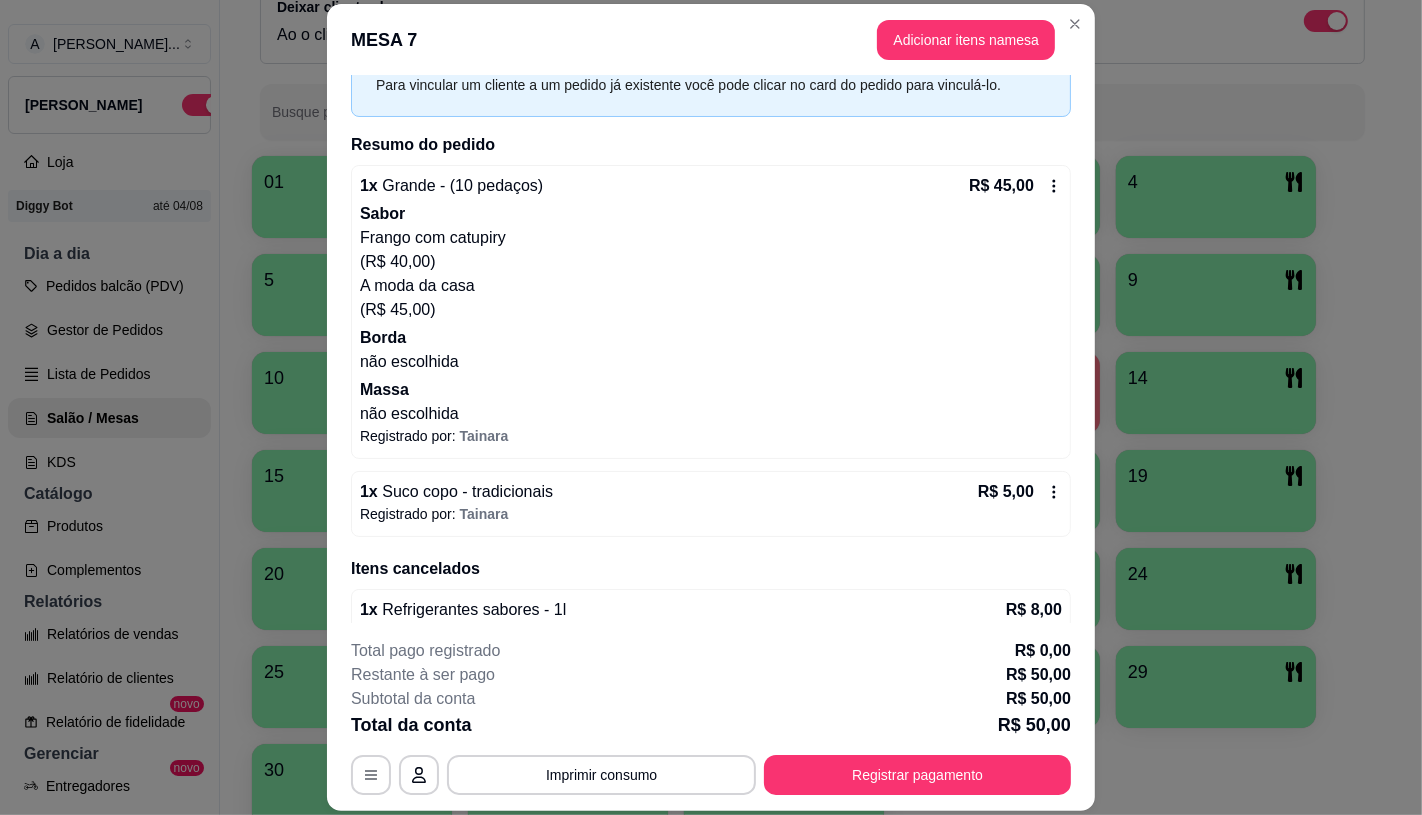 scroll, scrollTop: 136, scrollLeft: 0, axis: vertical 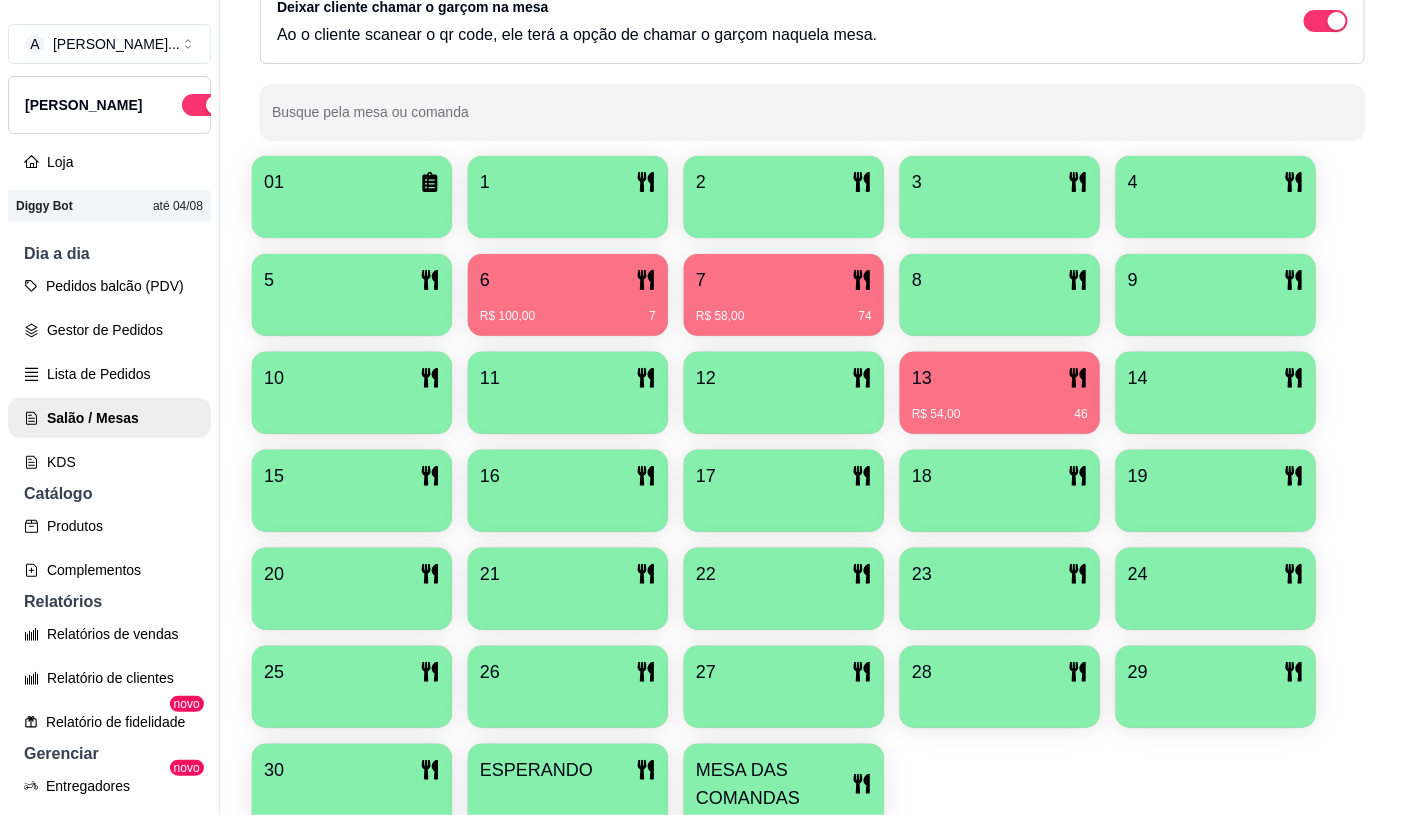 click on "MESA DAS COMANDAS" at bounding box center (774, 784) 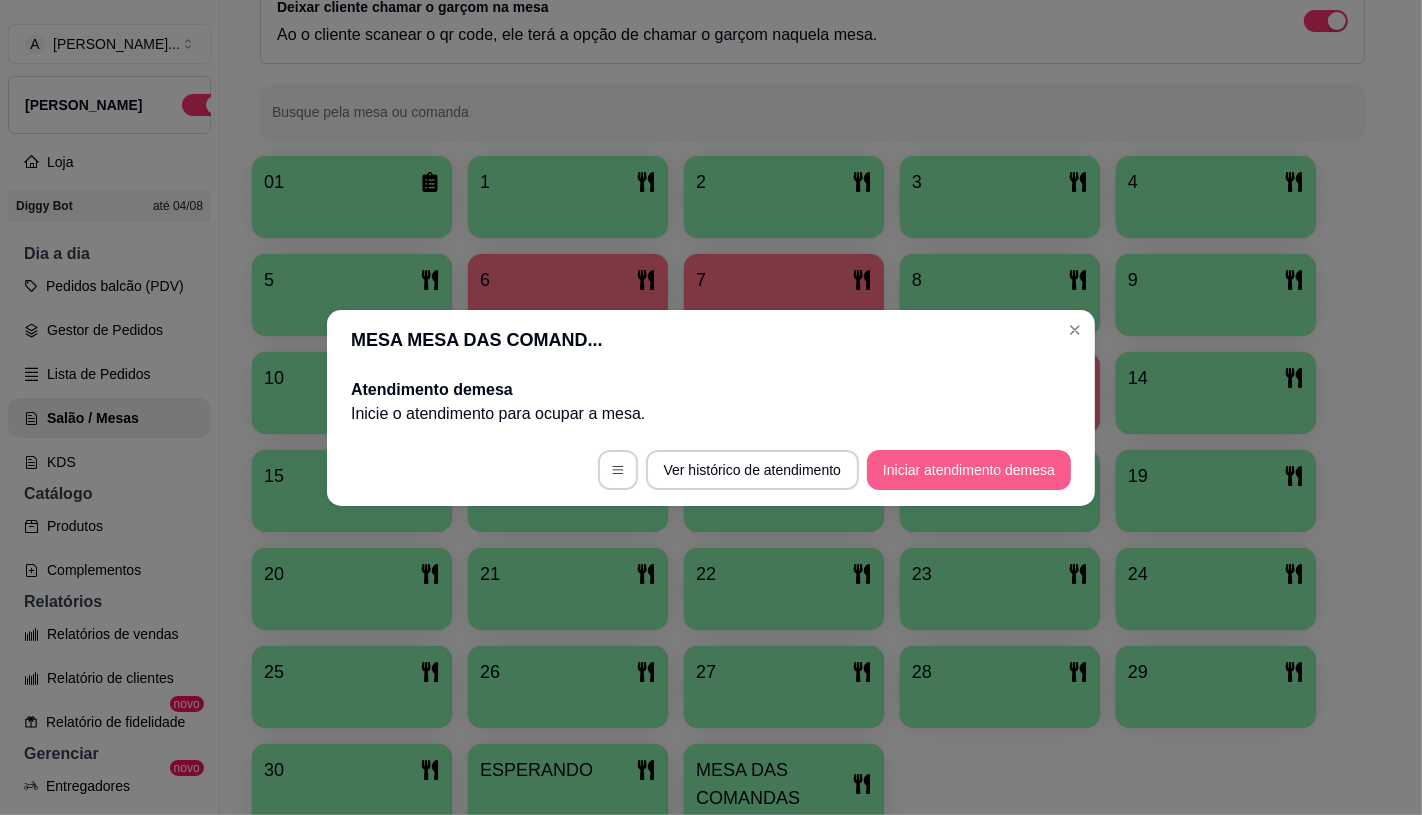click on "Iniciar atendimento de  mesa" at bounding box center (969, 470) 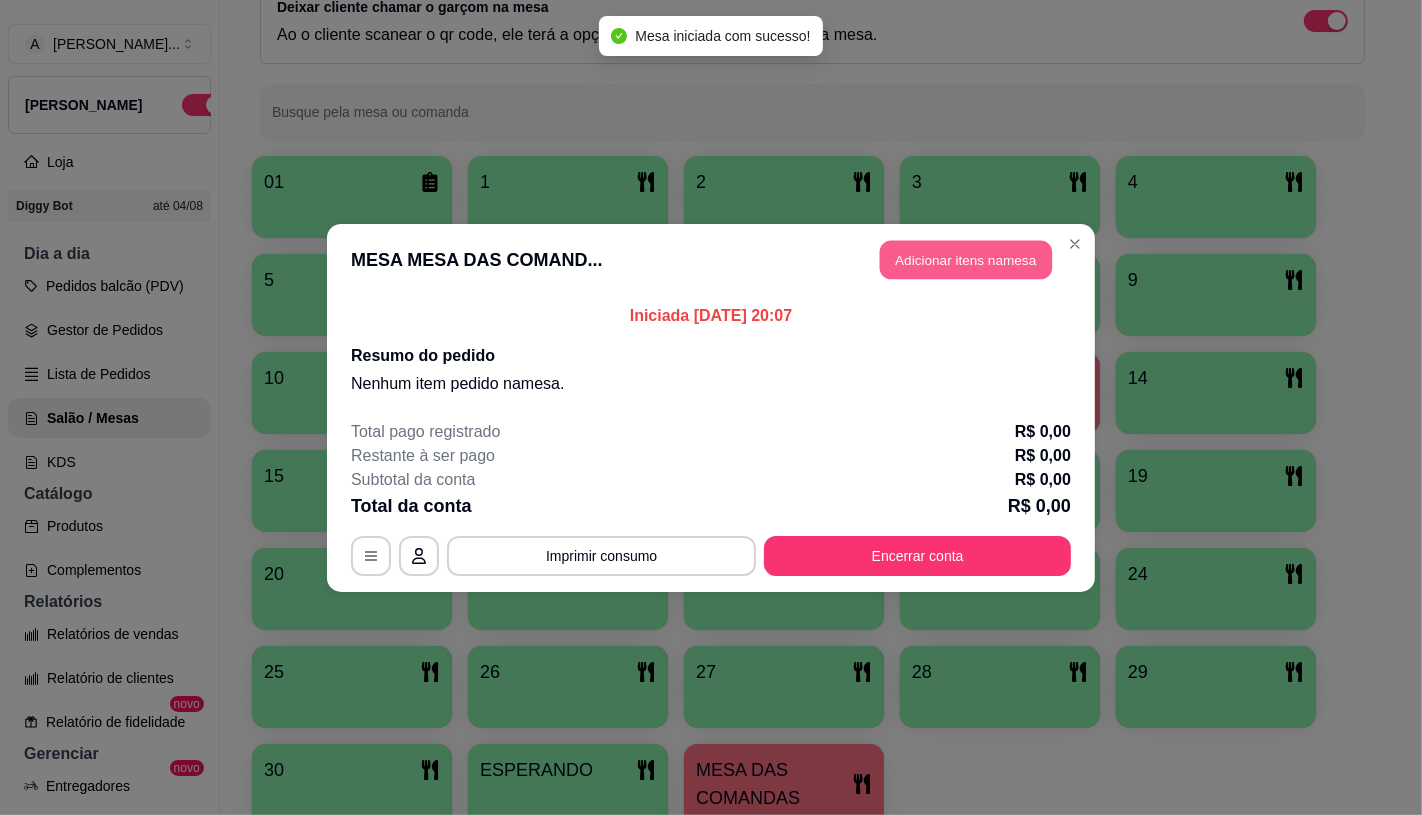 click on "Adicionar itens na  mesa" at bounding box center (966, 259) 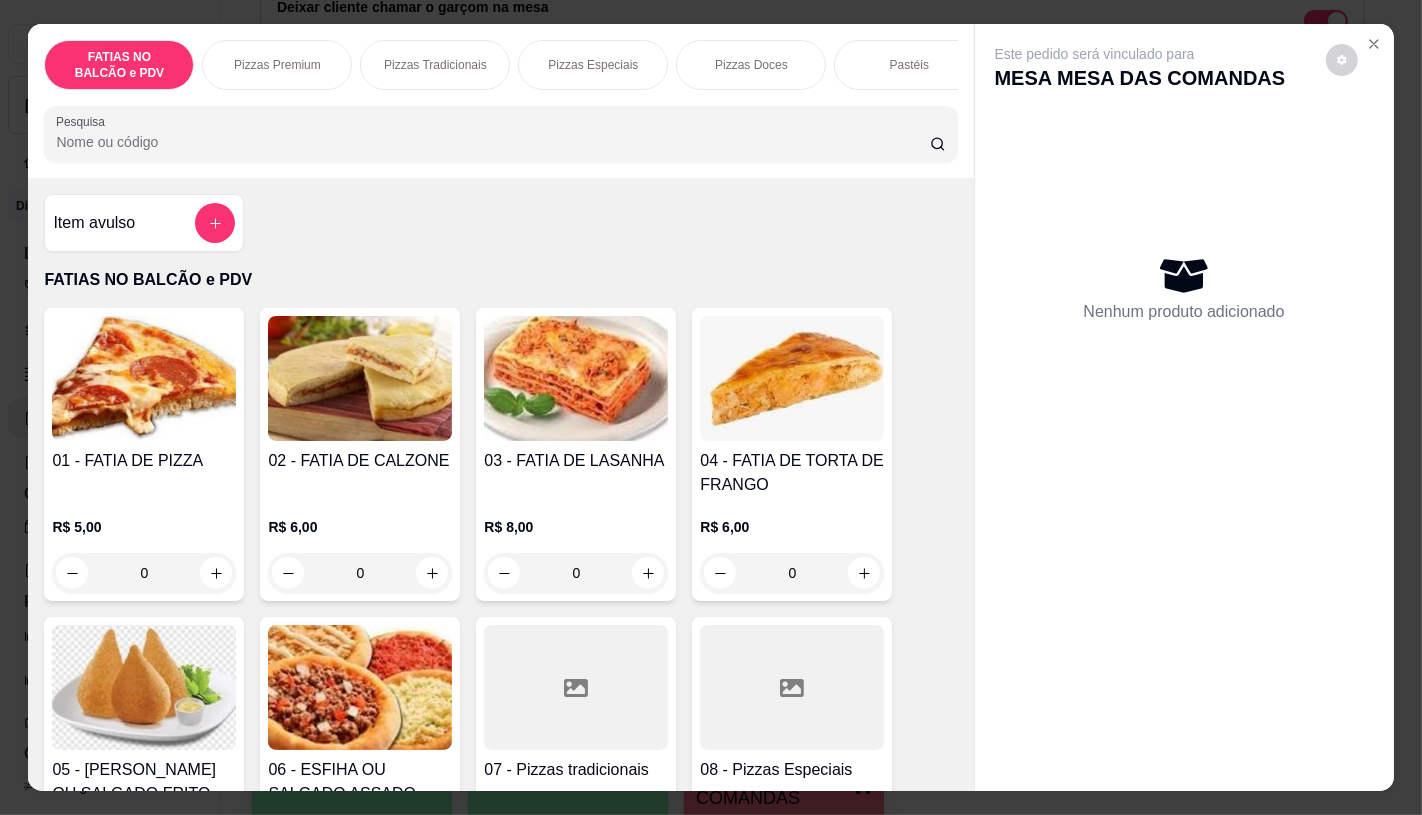 scroll, scrollTop: 111, scrollLeft: 0, axis: vertical 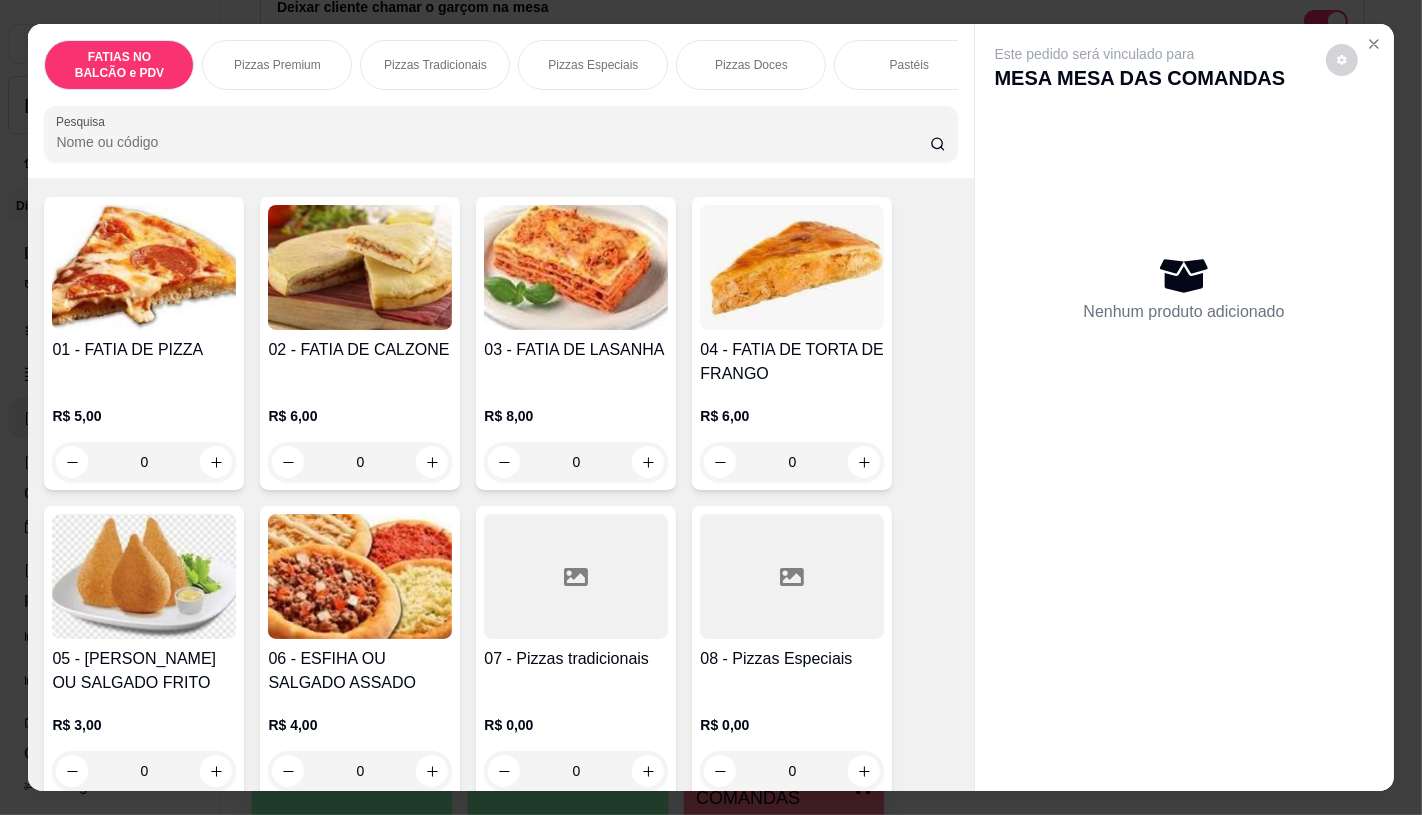 click at bounding box center [792, 576] 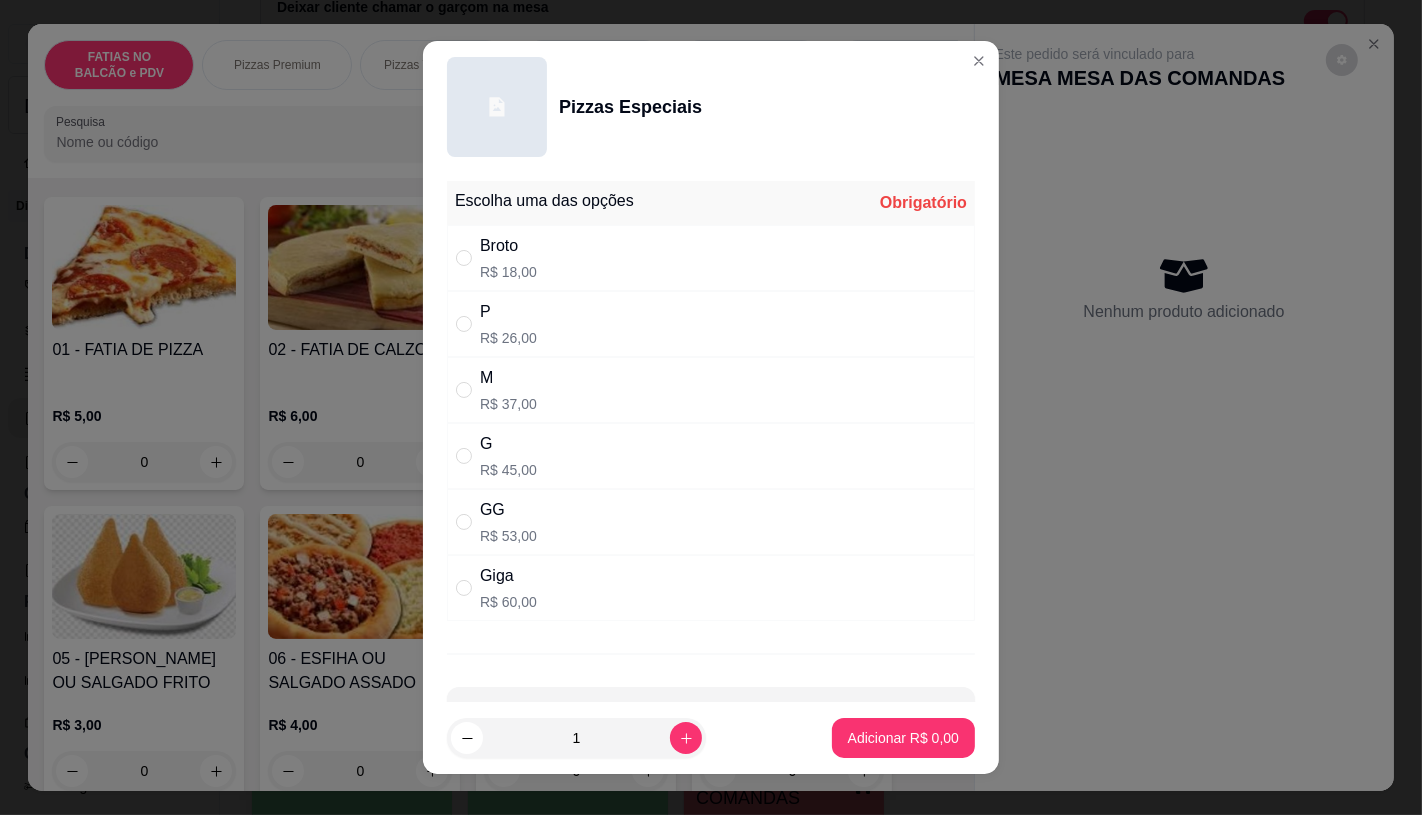 click on "R$ 26,00" at bounding box center [508, 338] 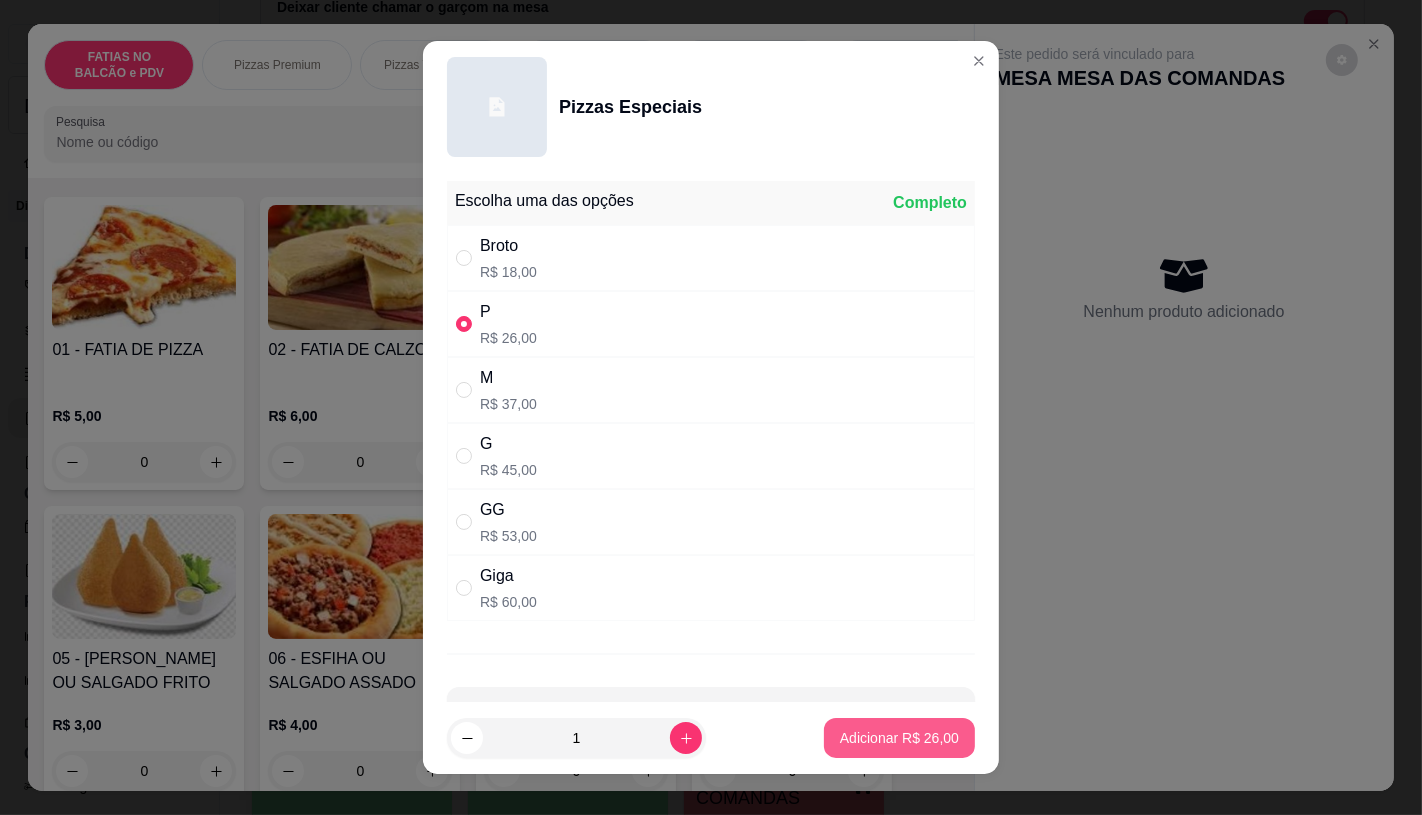 click on "Adicionar   R$ 26,00" at bounding box center (899, 738) 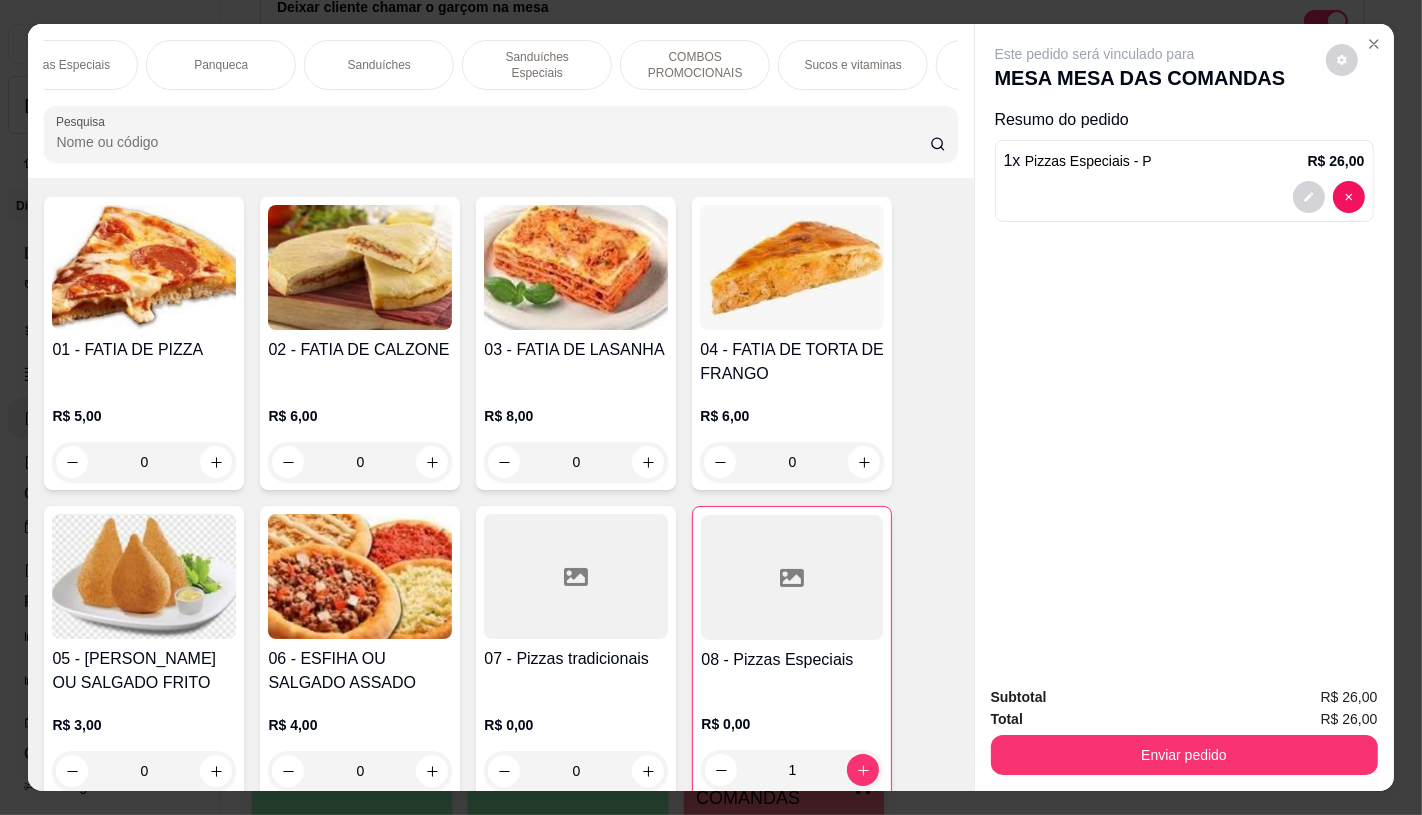 scroll, scrollTop: 0, scrollLeft: 2080, axis: horizontal 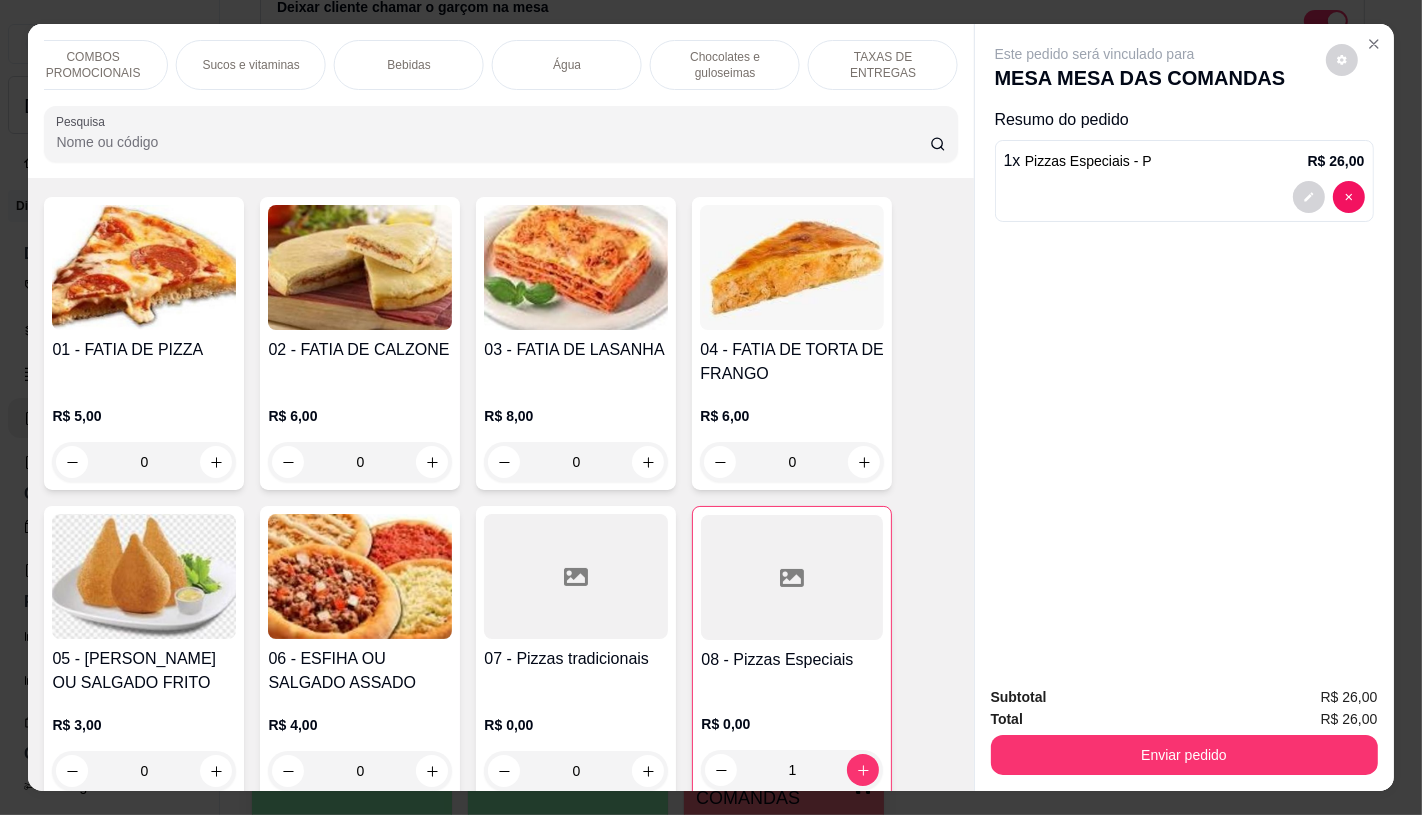 click on "TAXAS DE ENTREGAS" at bounding box center [883, 65] 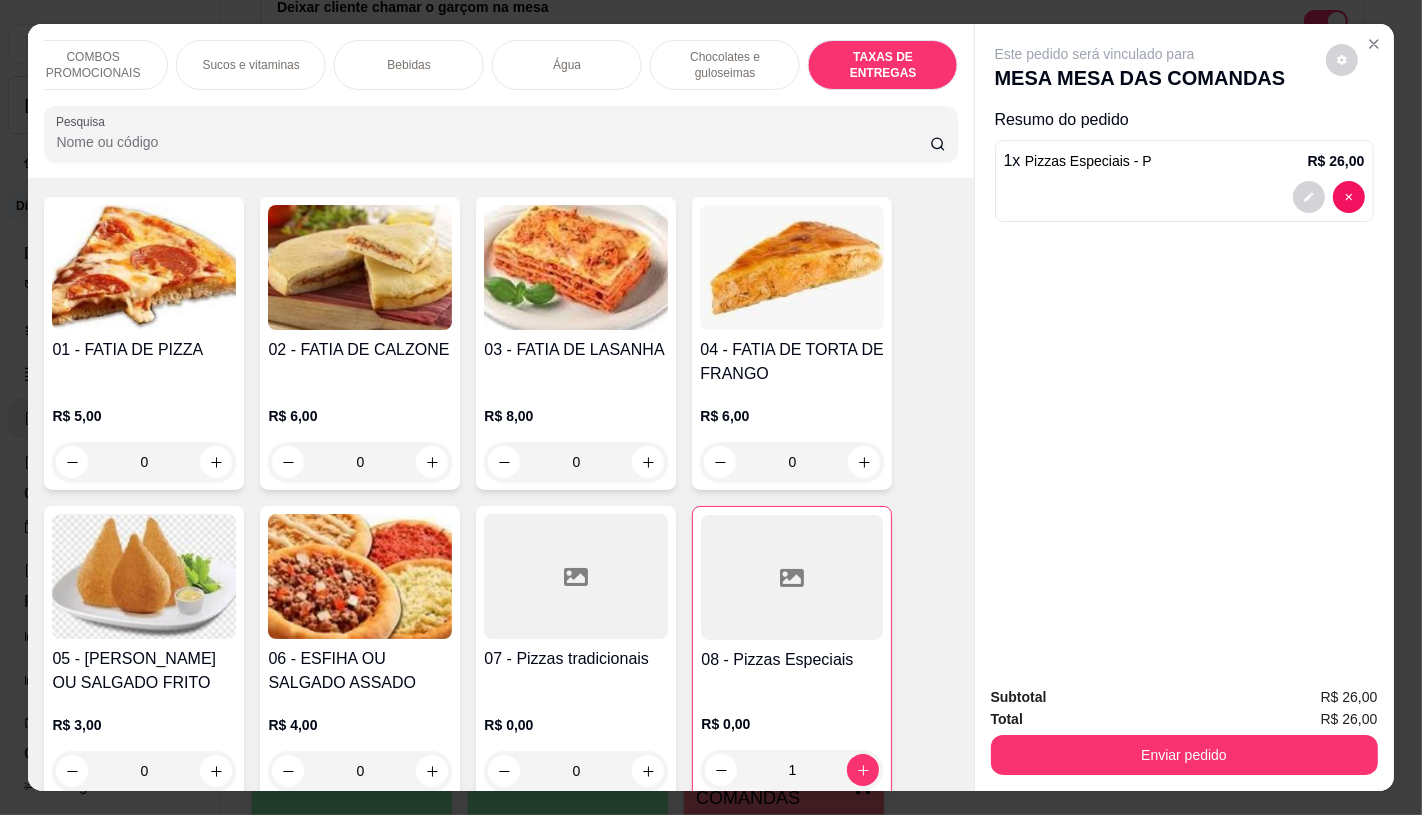 scroll, scrollTop: 13373, scrollLeft: 0, axis: vertical 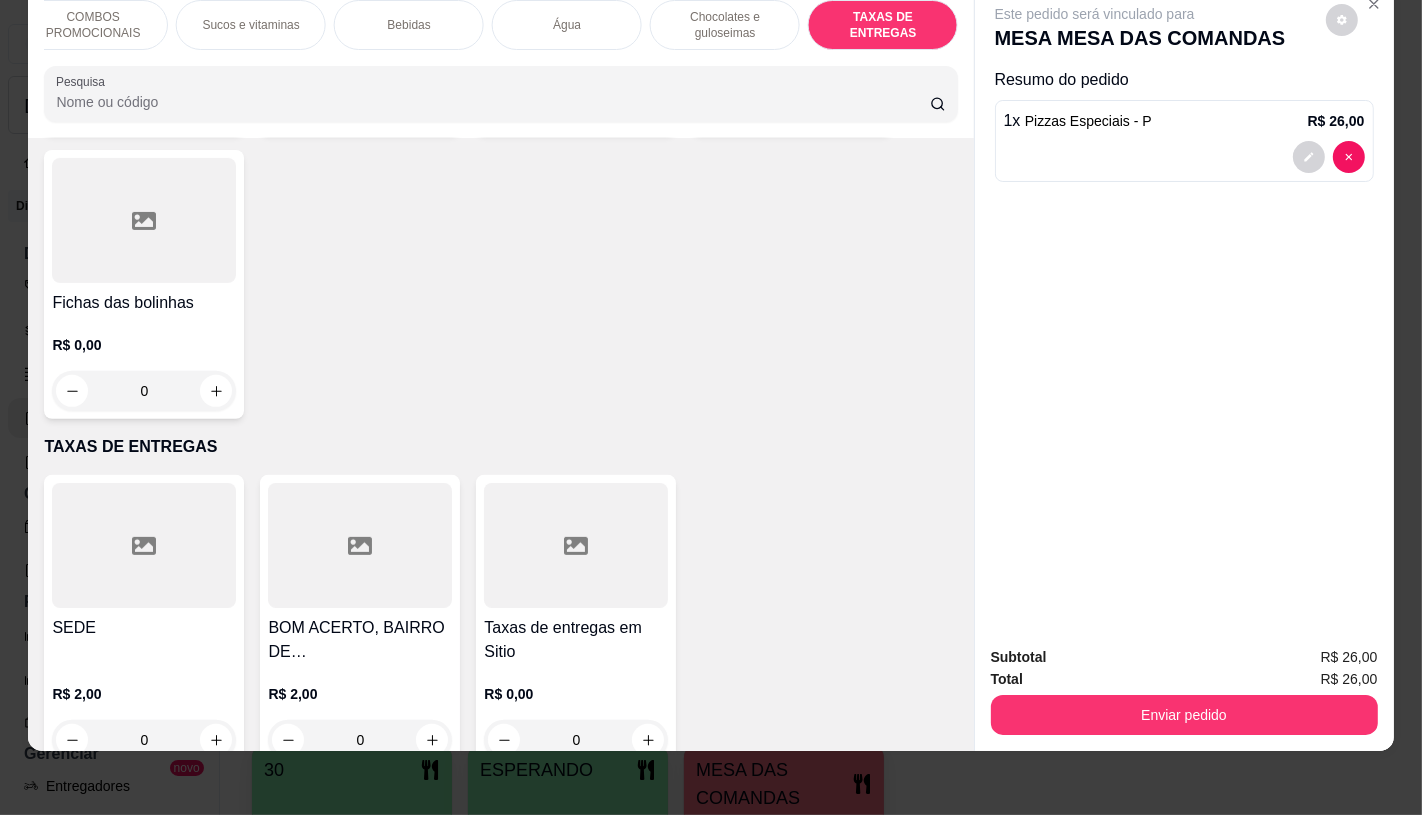 click on "Taxas de entregas em Sitio" at bounding box center (576, 640) 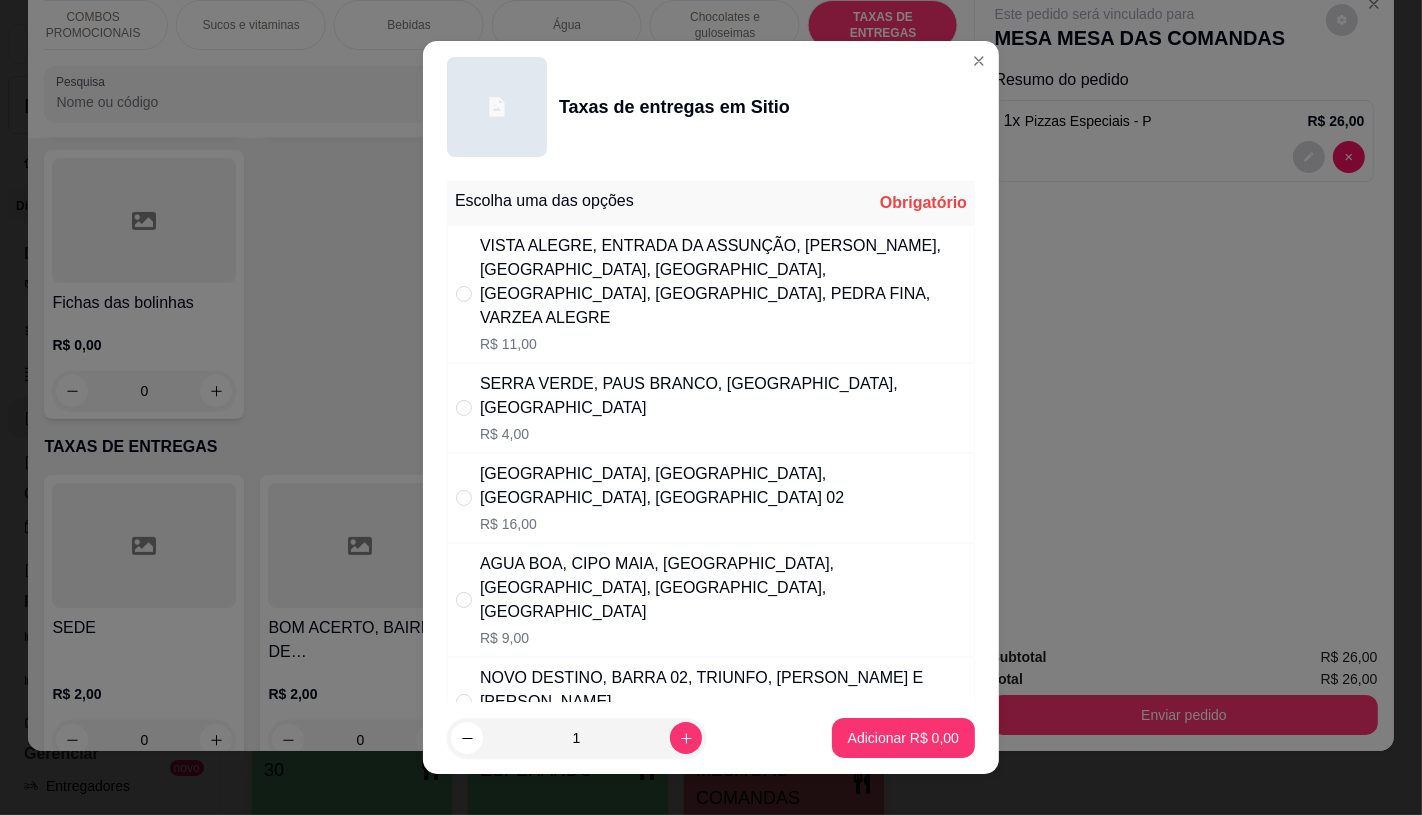 click on "R$ 7,00" at bounding box center [723, 728] 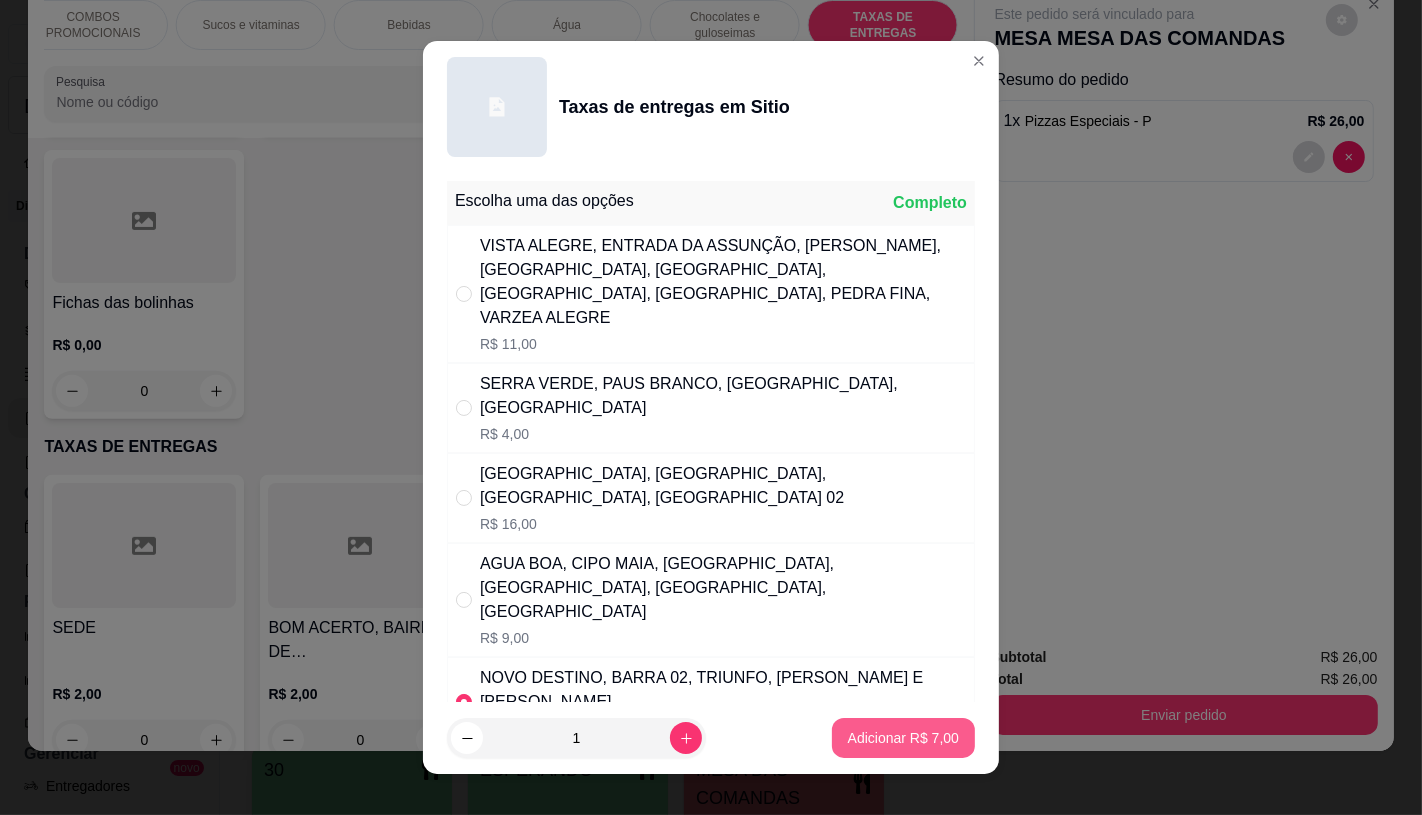 click on "Adicionar   R$ 7,00" at bounding box center [903, 738] 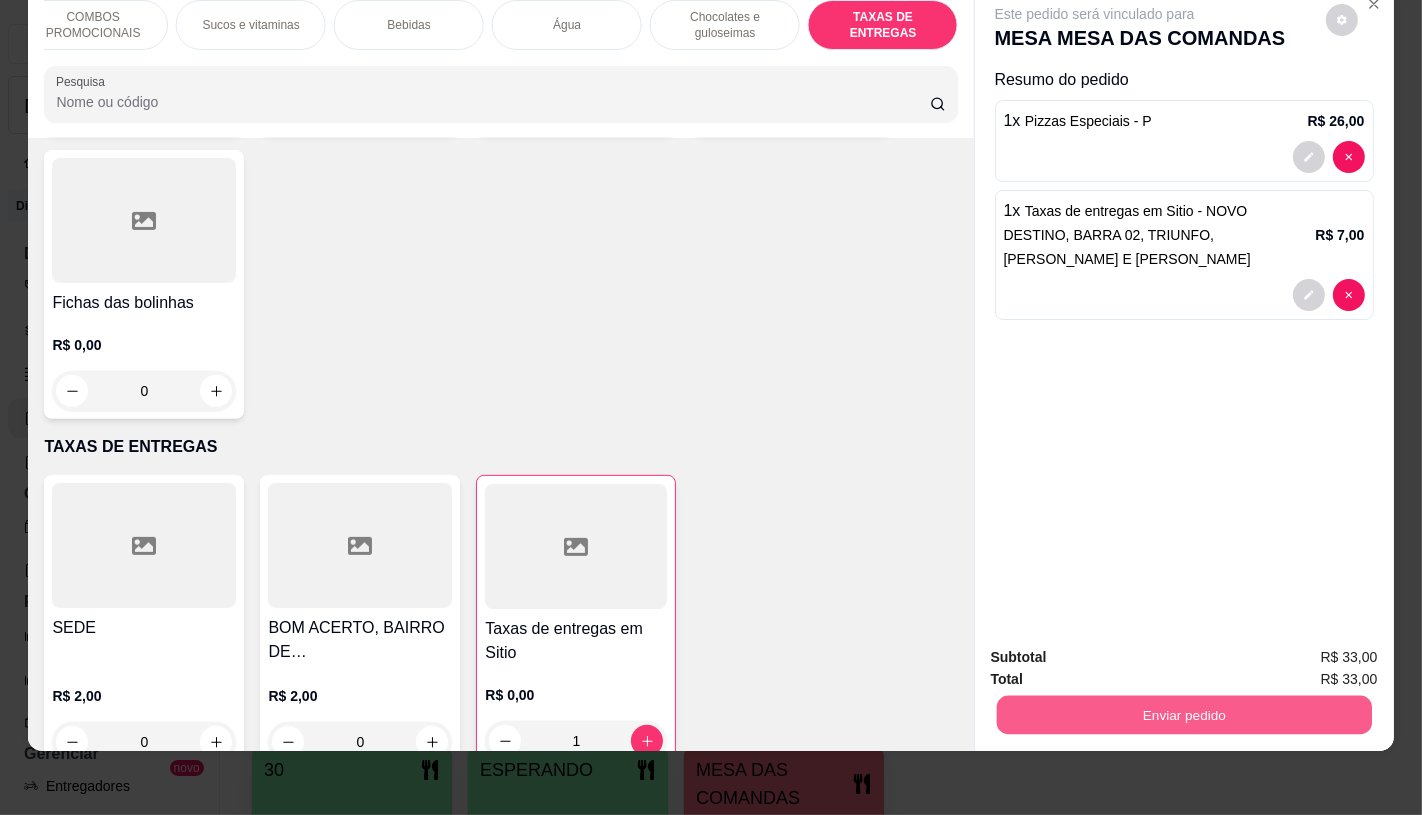 click on "Enviar pedido" at bounding box center [1183, 714] 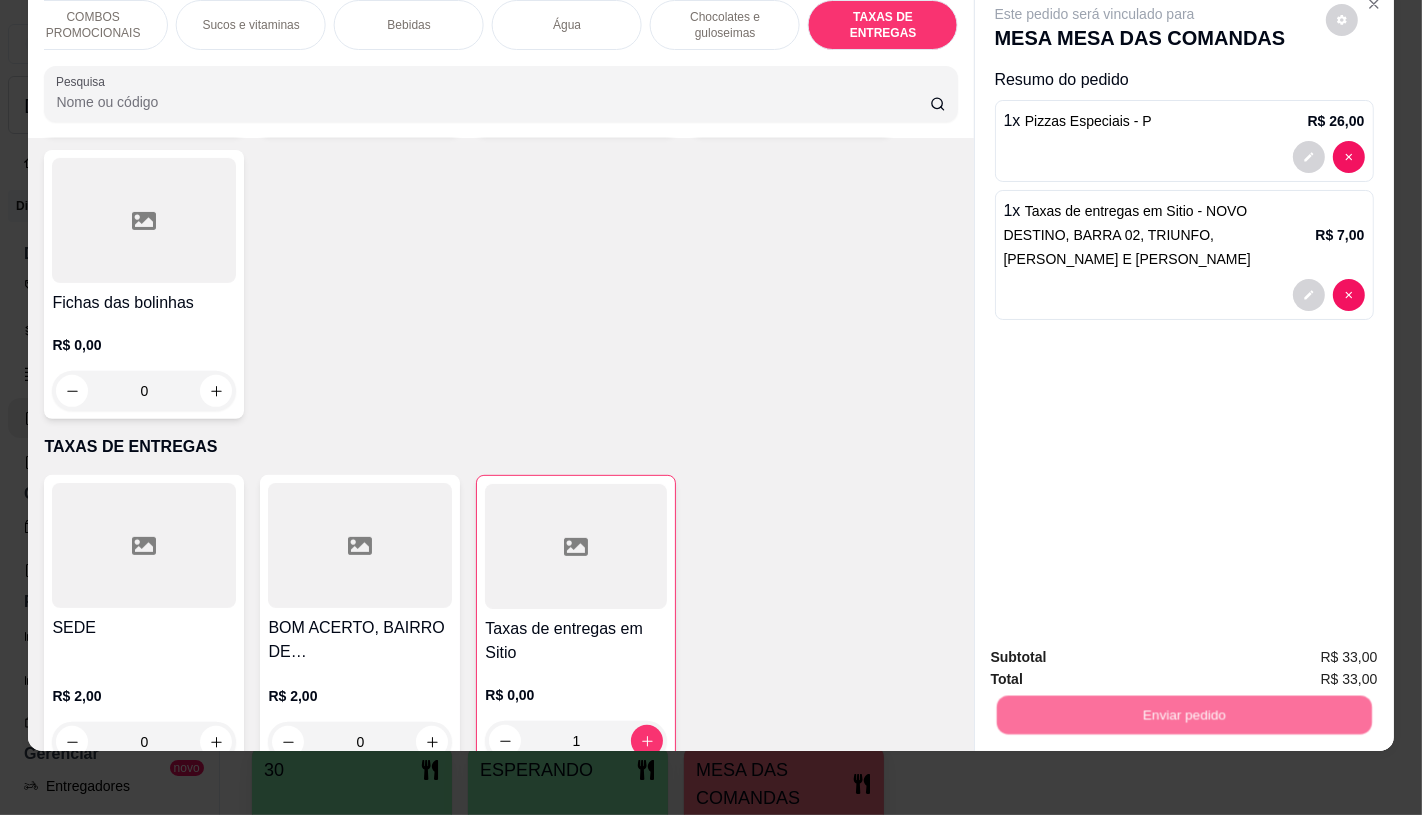 click on "Não registrar e enviar pedido" at bounding box center (1117, 649) 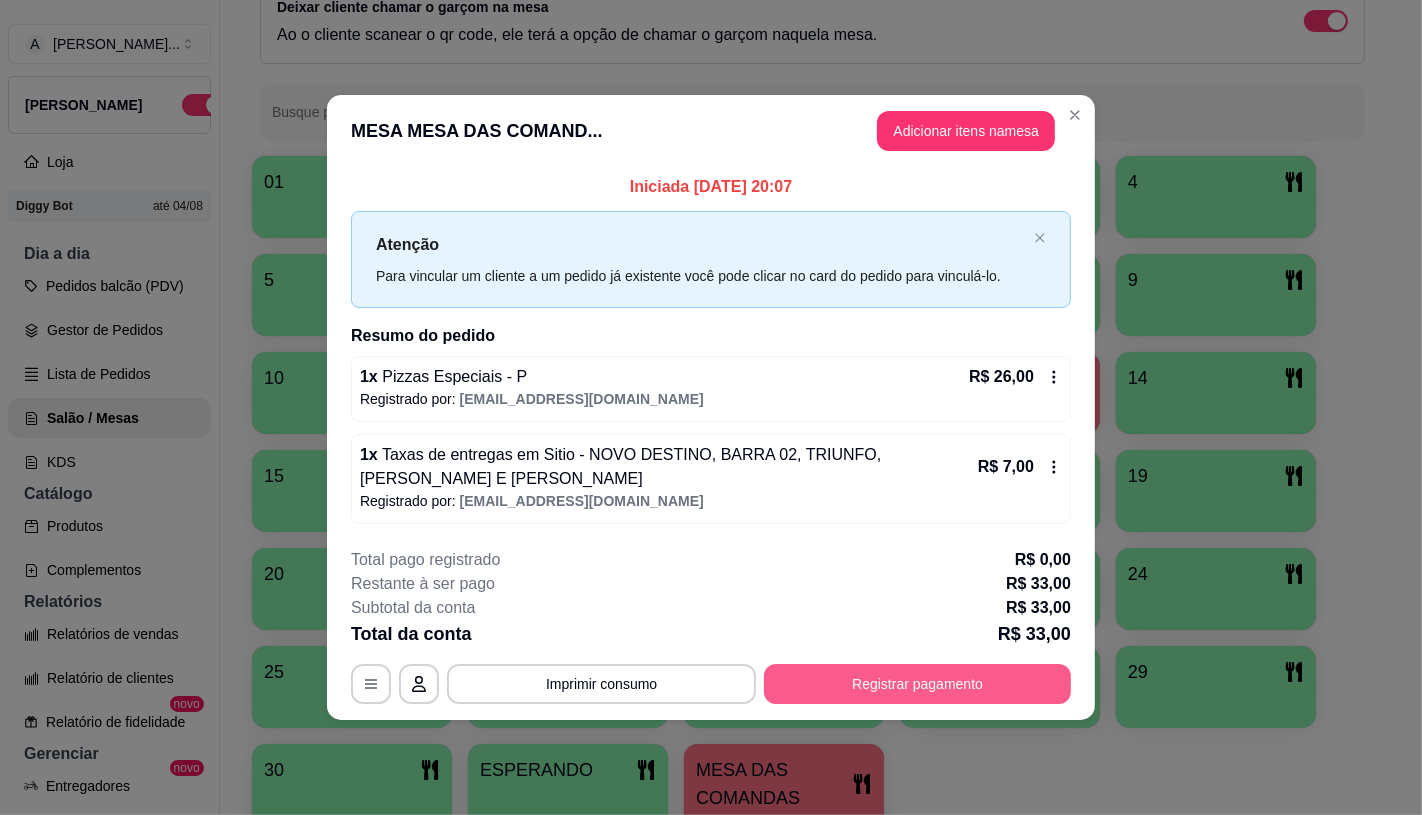 click on "Registrar pagamento" at bounding box center (917, 684) 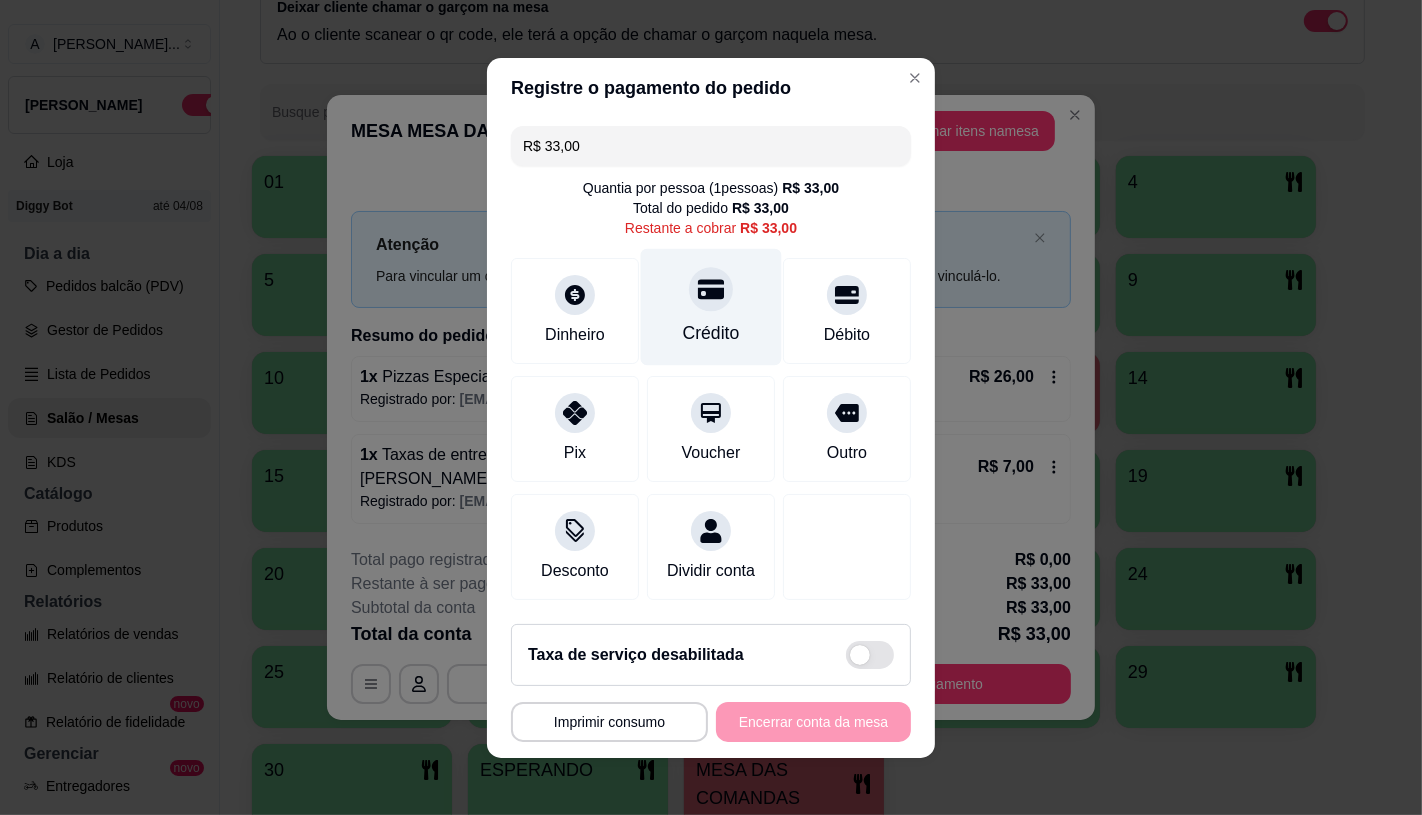 click on "Crédito" at bounding box center [711, 306] 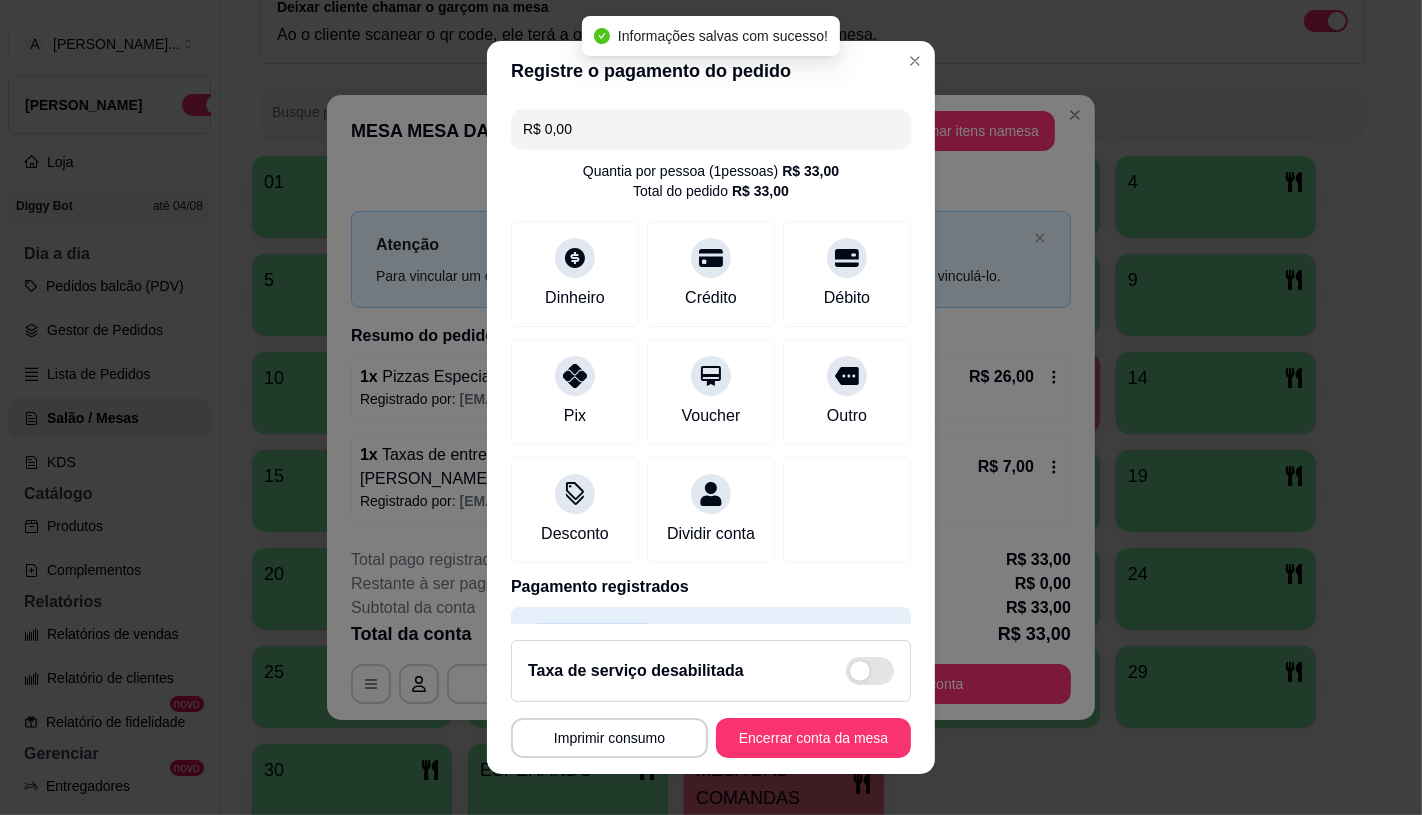 type on "R$ 0,00" 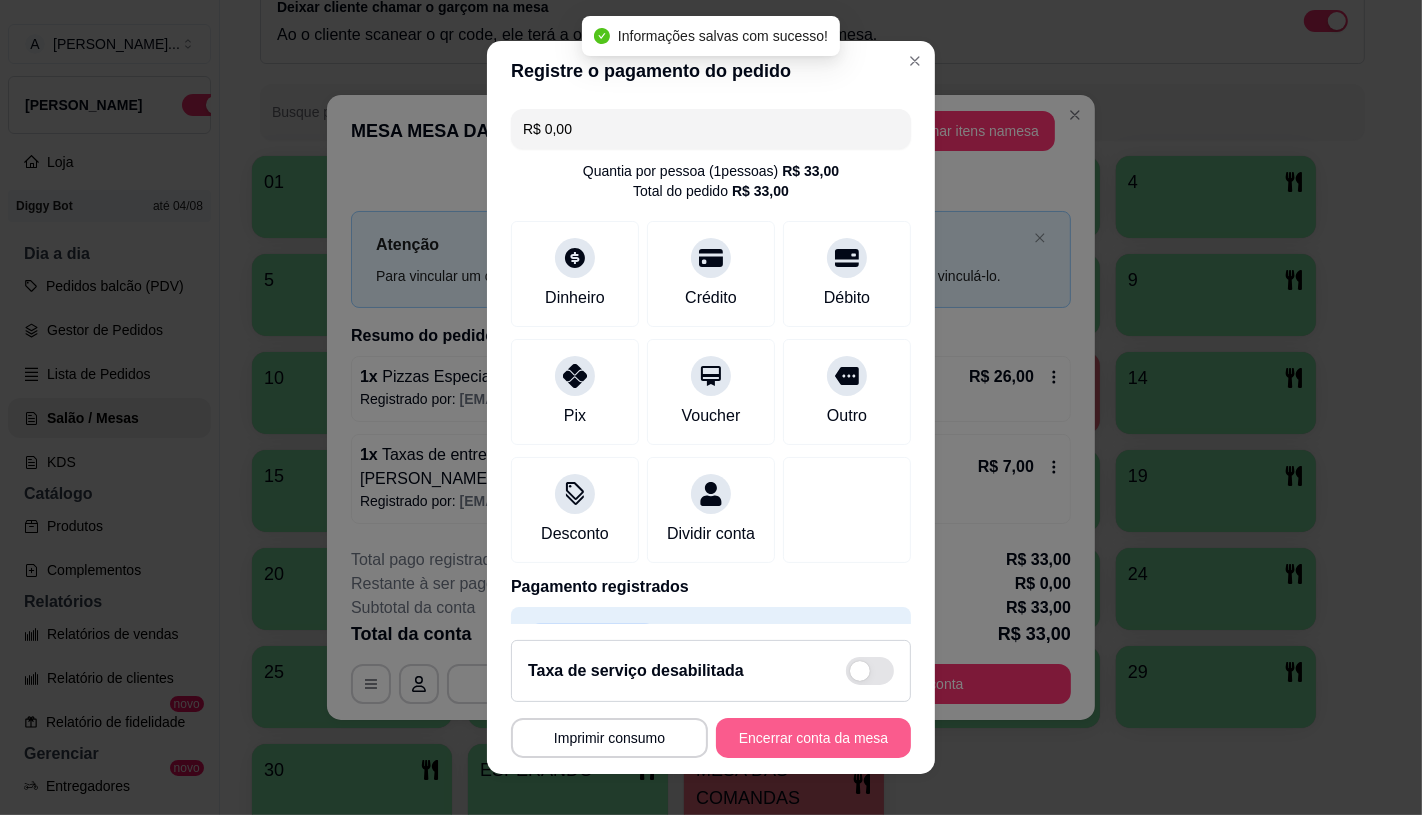 click on "Encerrar conta da mesa" at bounding box center (813, 738) 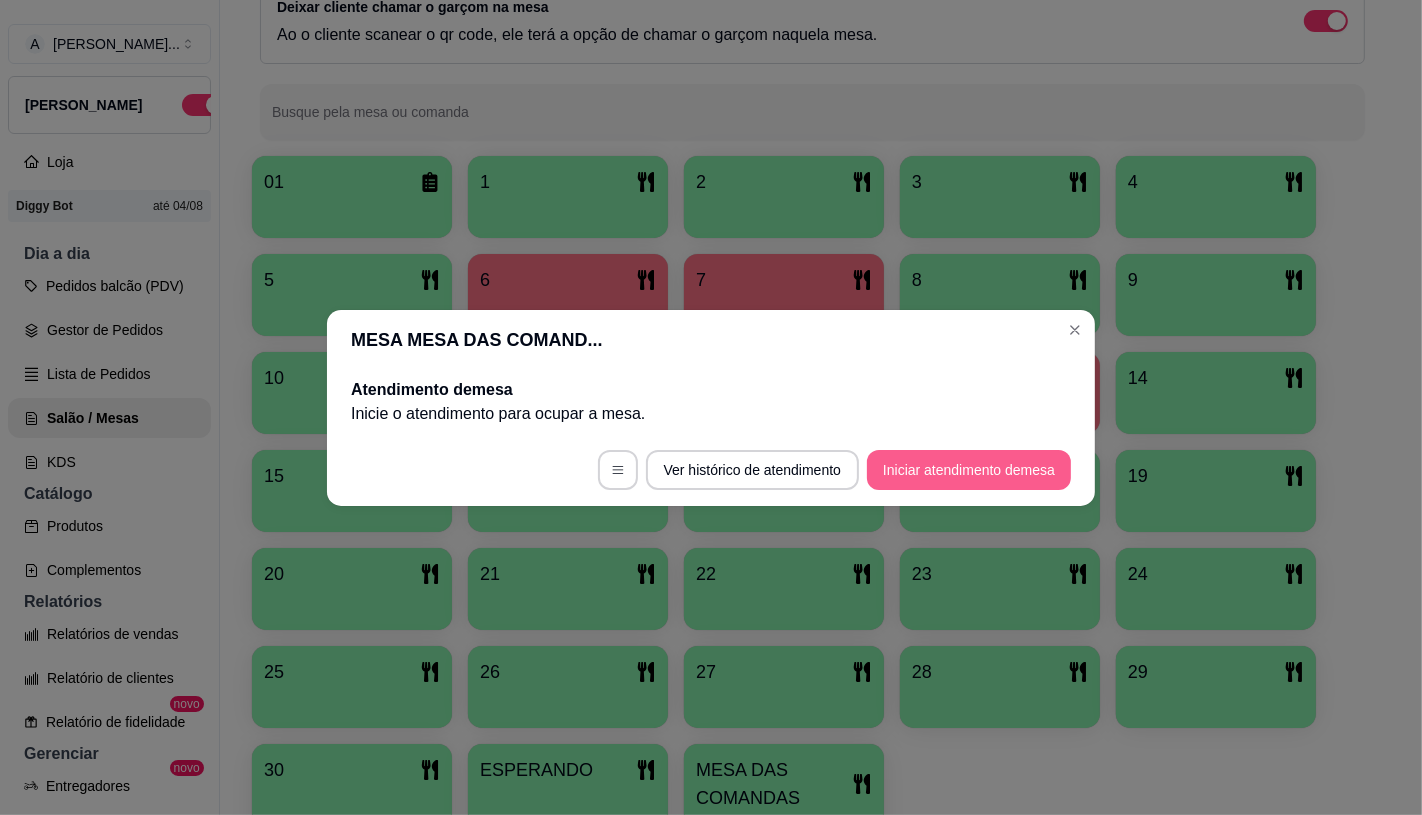 click on "Iniciar atendimento de  mesa" at bounding box center (969, 470) 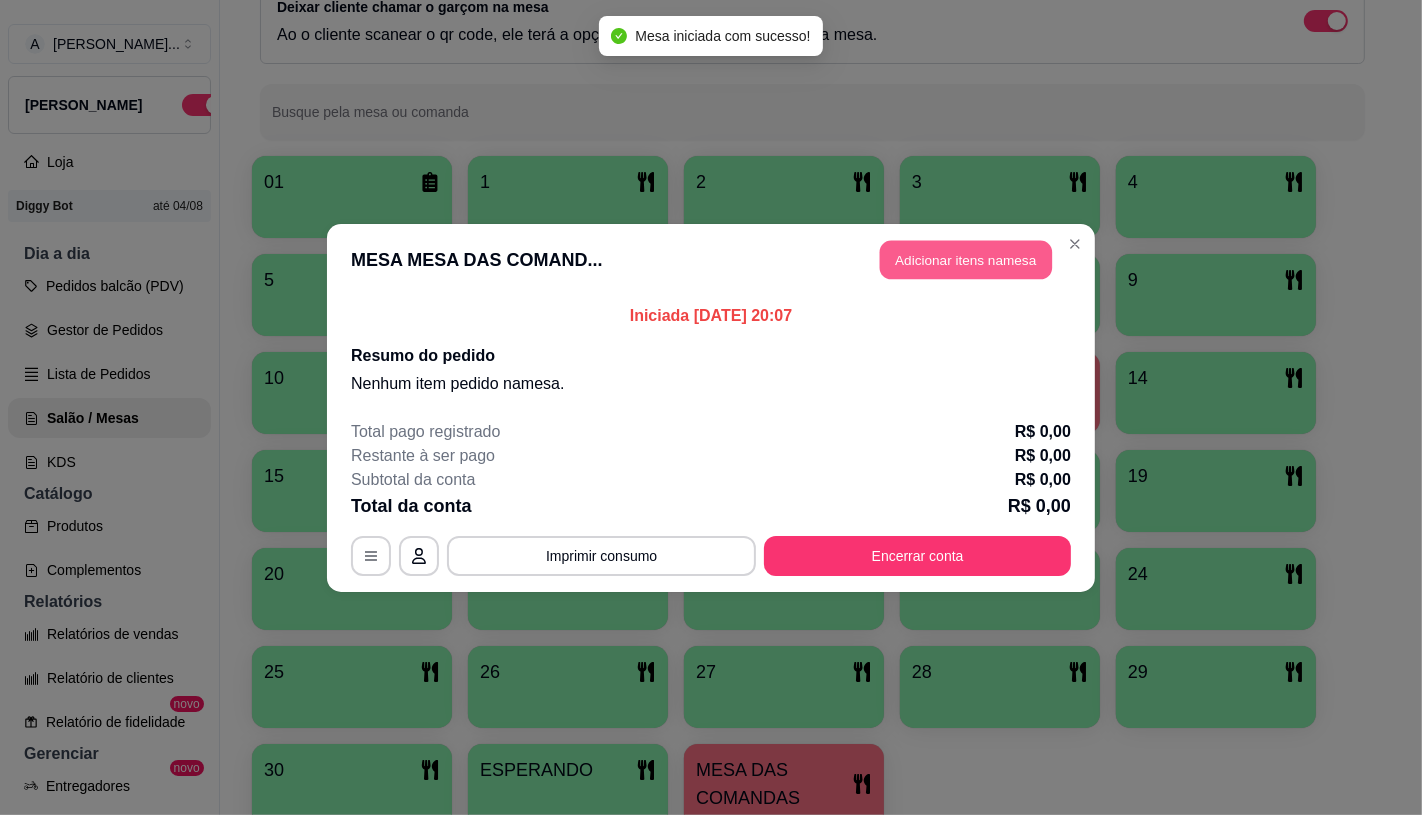 click on "Adicionar itens na  mesa" at bounding box center [966, 259] 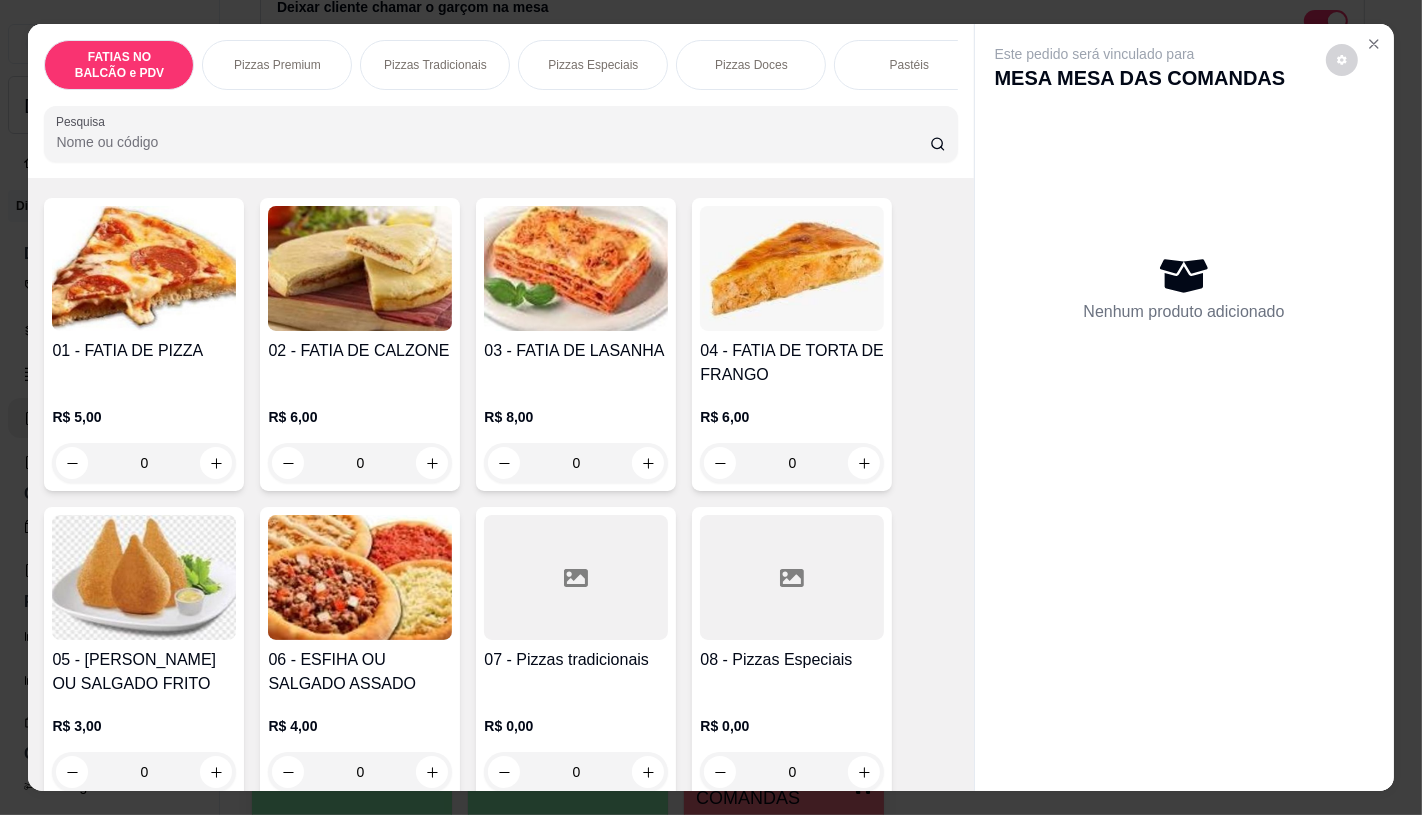 scroll, scrollTop: 111, scrollLeft: 0, axis: vertical 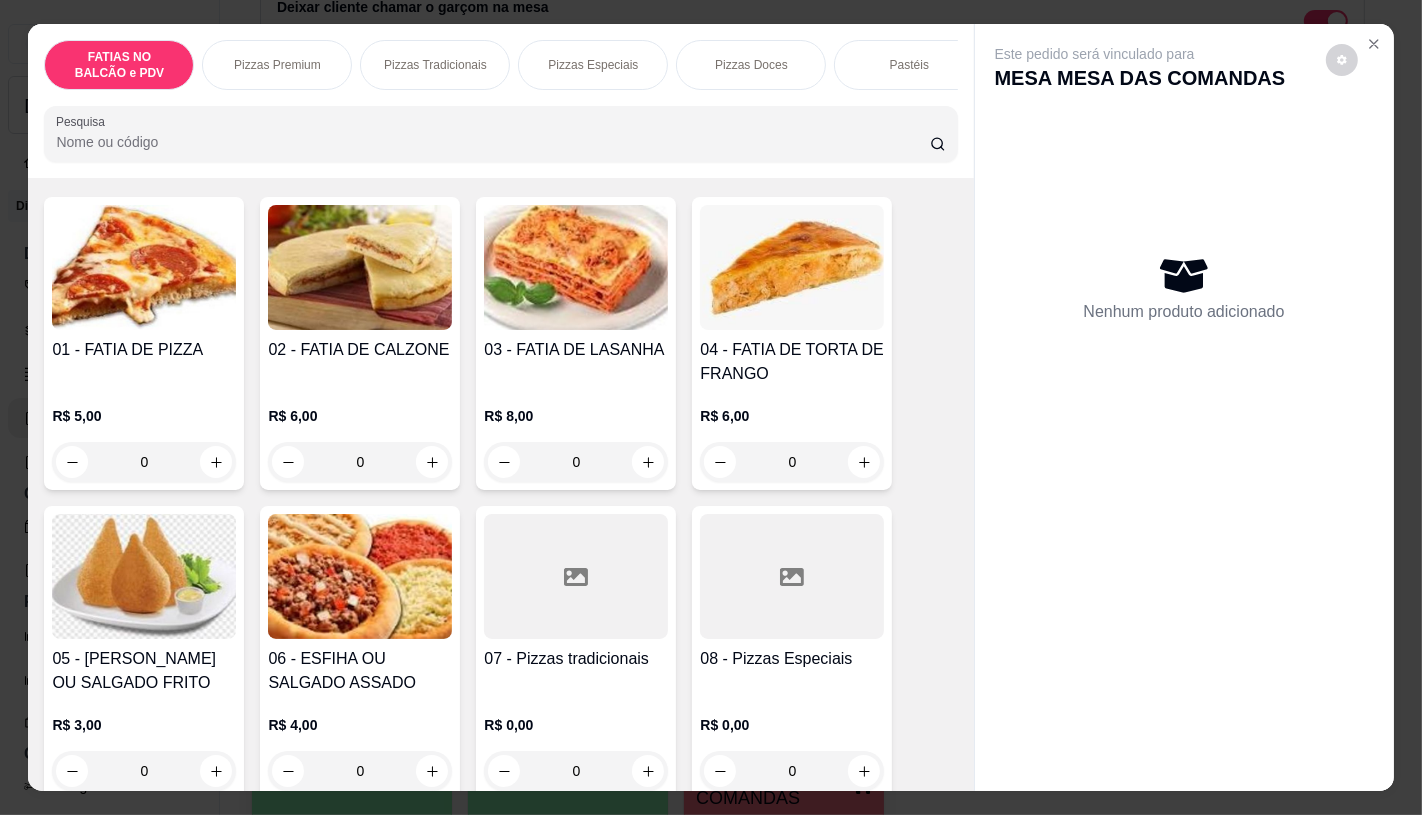 click at bounding box center (792, 576) 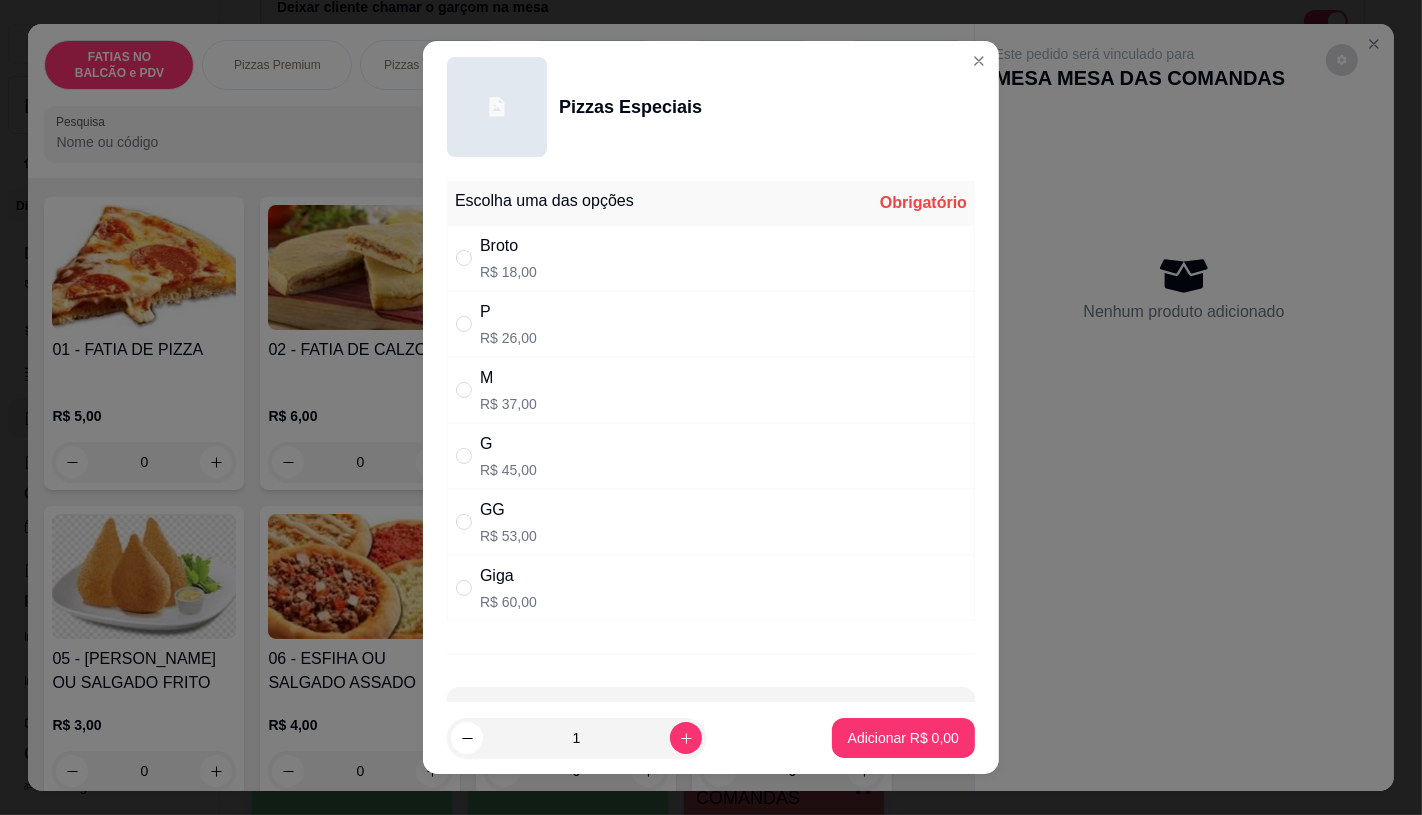 click on "Giga R$ 60,00" at bounding box center (711, 588) 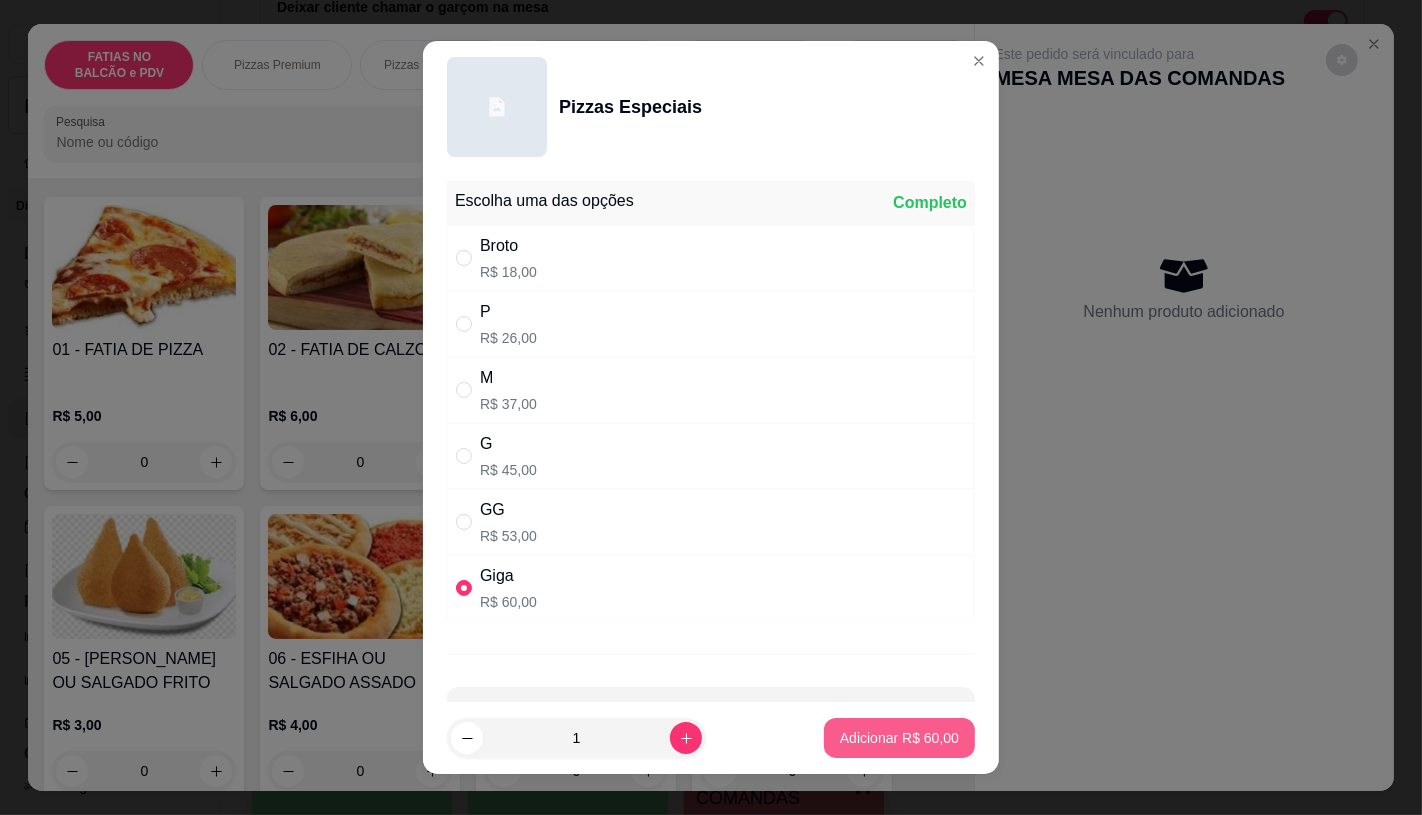 click on "Adicionar   R$ 60,00" at bounding box center (899, 738) 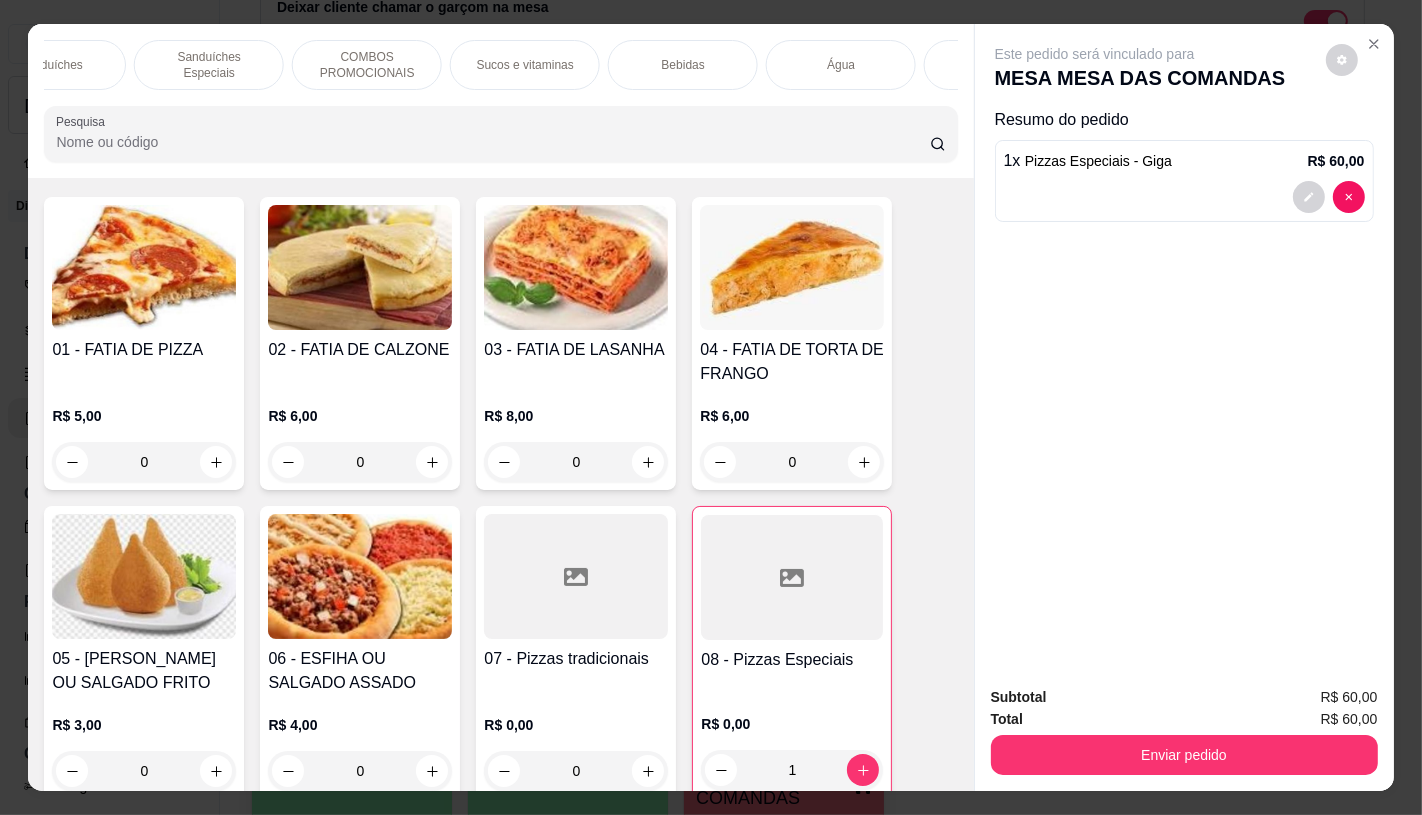 scroll, scrollTop: 0, scrollLeft: 1996, axis: horizontal 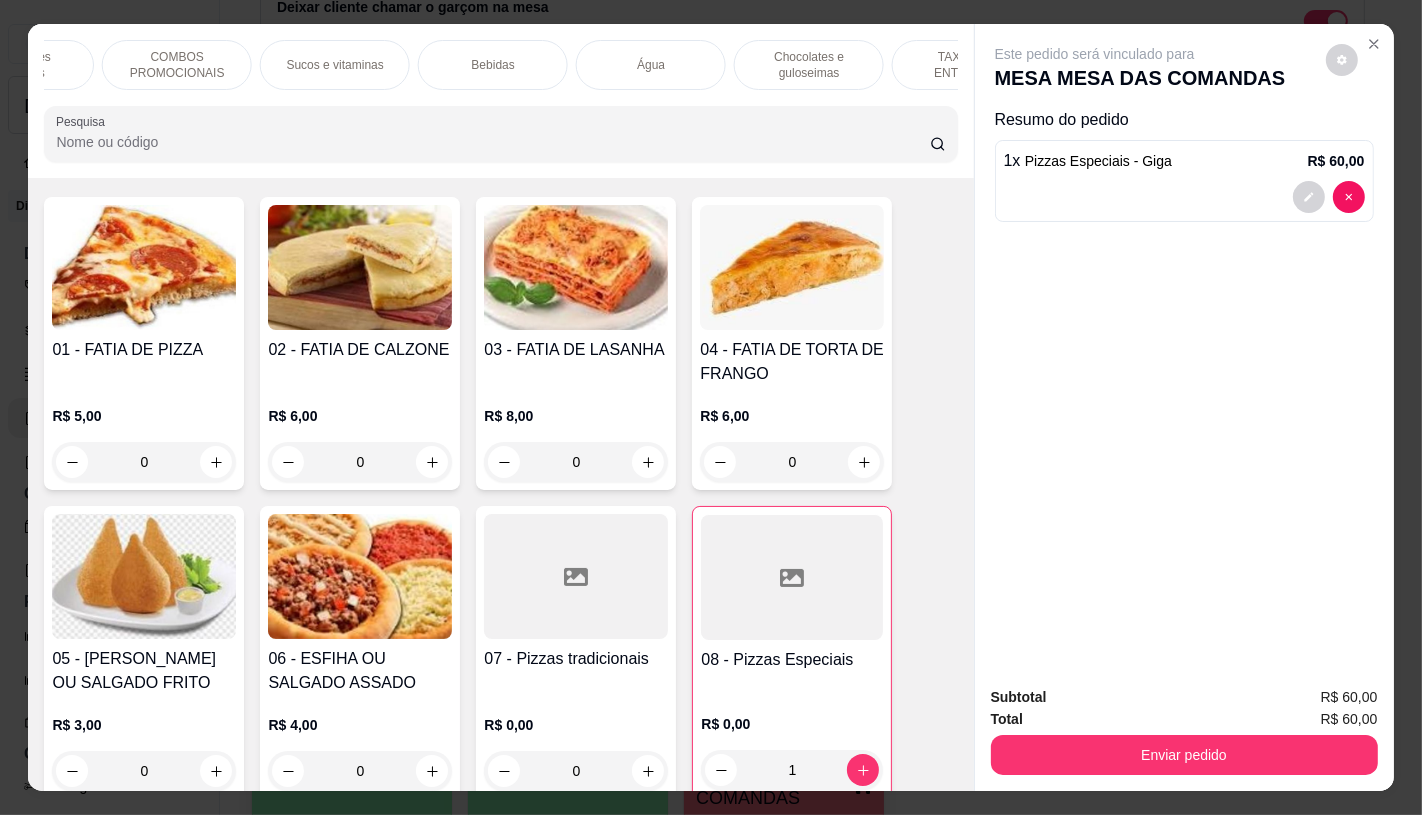click on "TAXAS DE ENTREGAS" at bounding box center [967, 65] 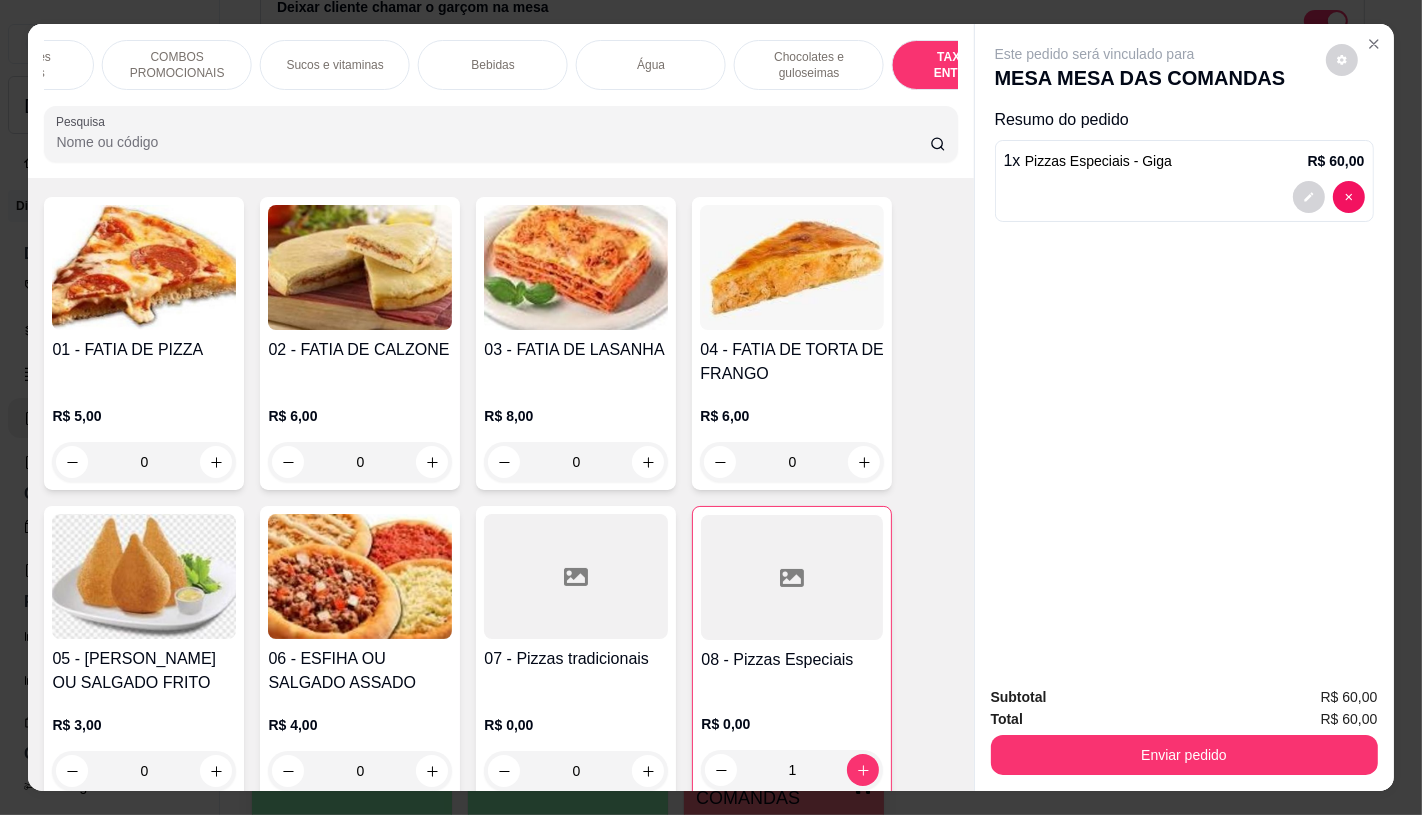 scroll, scrollTop: 13373, scrollLeft: 0, axis: vertical 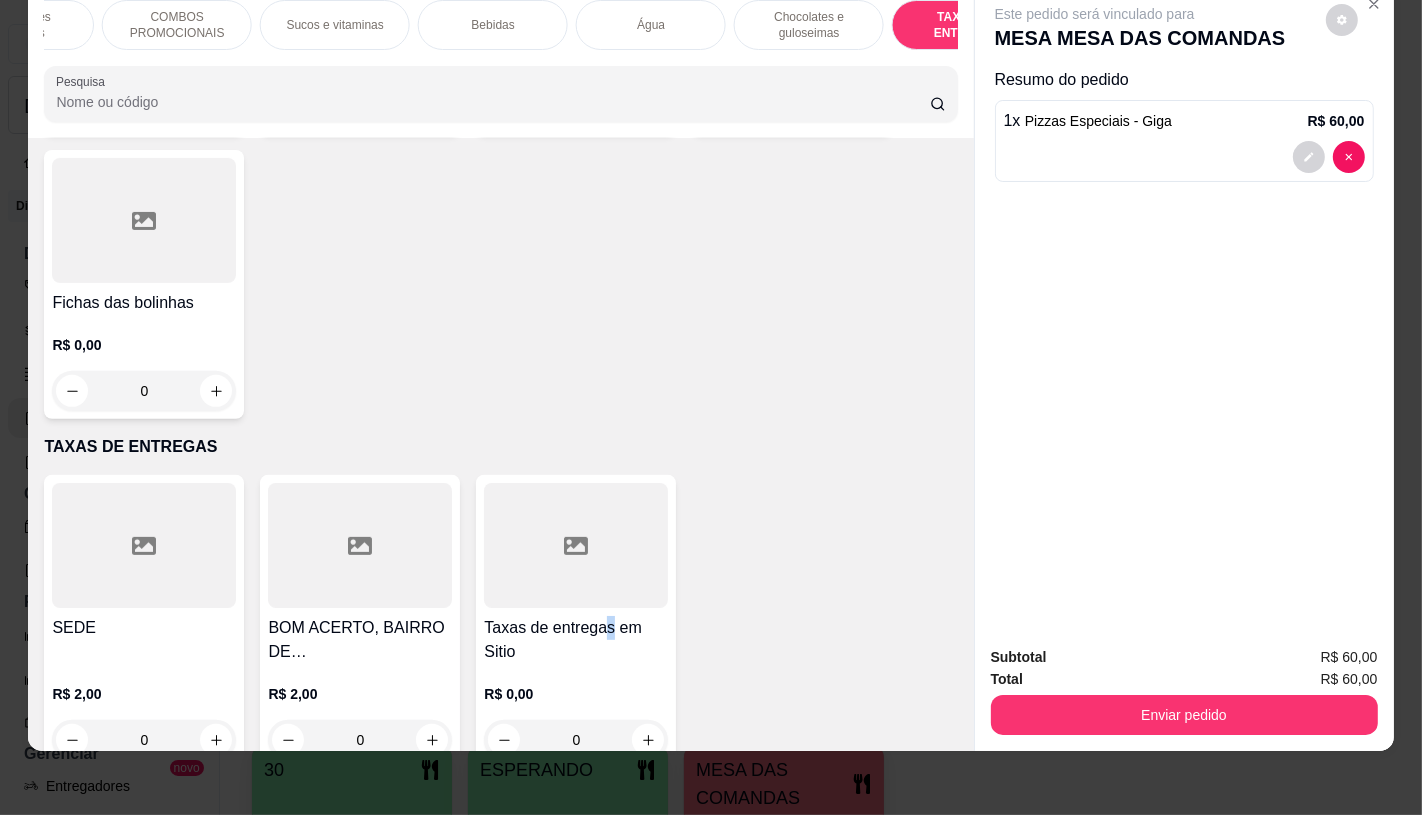 click on "Taxas de entregas em Sitio" at bounding box center [576, 640] 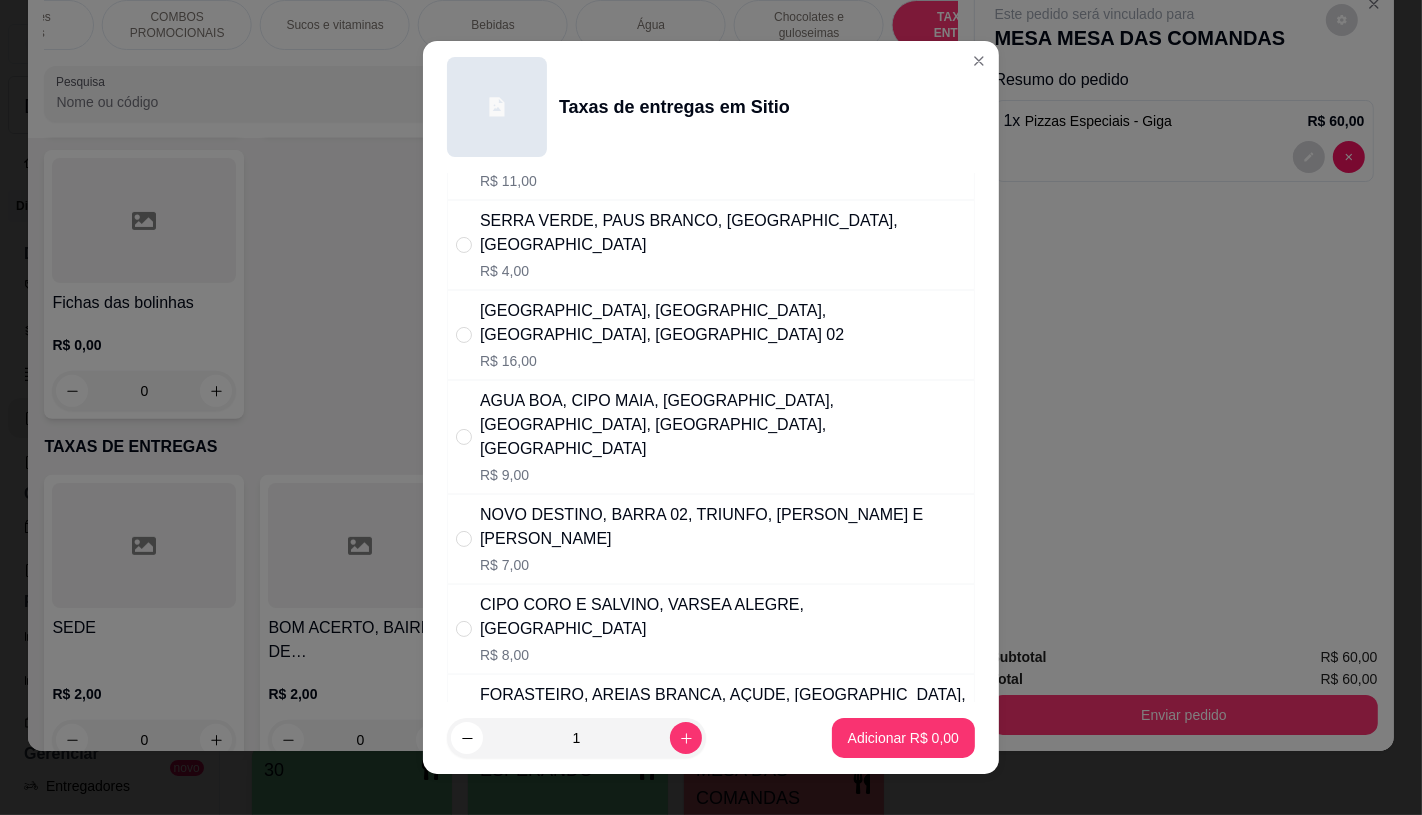 scroll, scrollTop: 222, scrollLeft: 0, axis: vertical 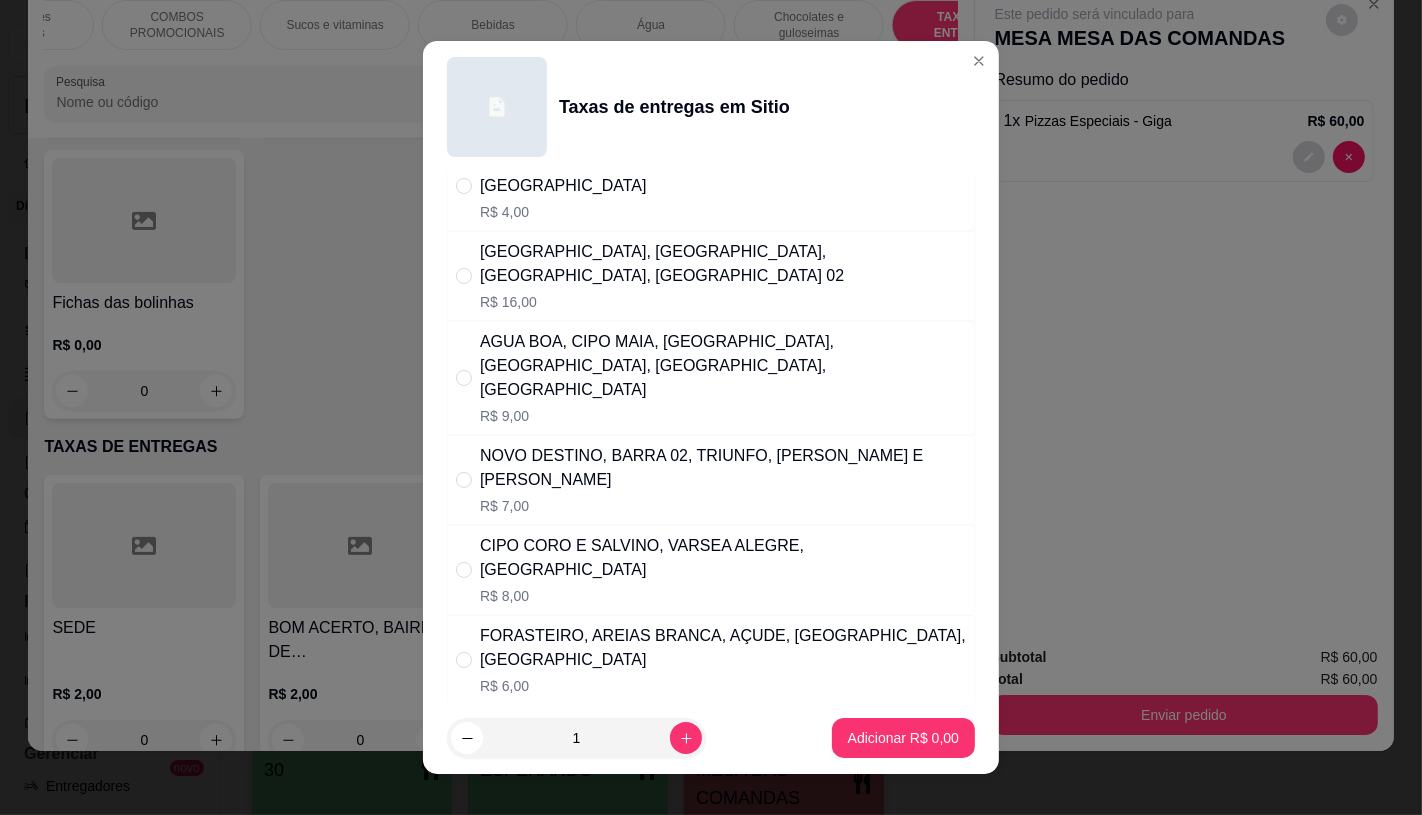 click on "CIPO CORO E SALVINO, VARSEA ALEGRE, [GEOGRAPHIC_DATA]" at bounding box center [723, 558] 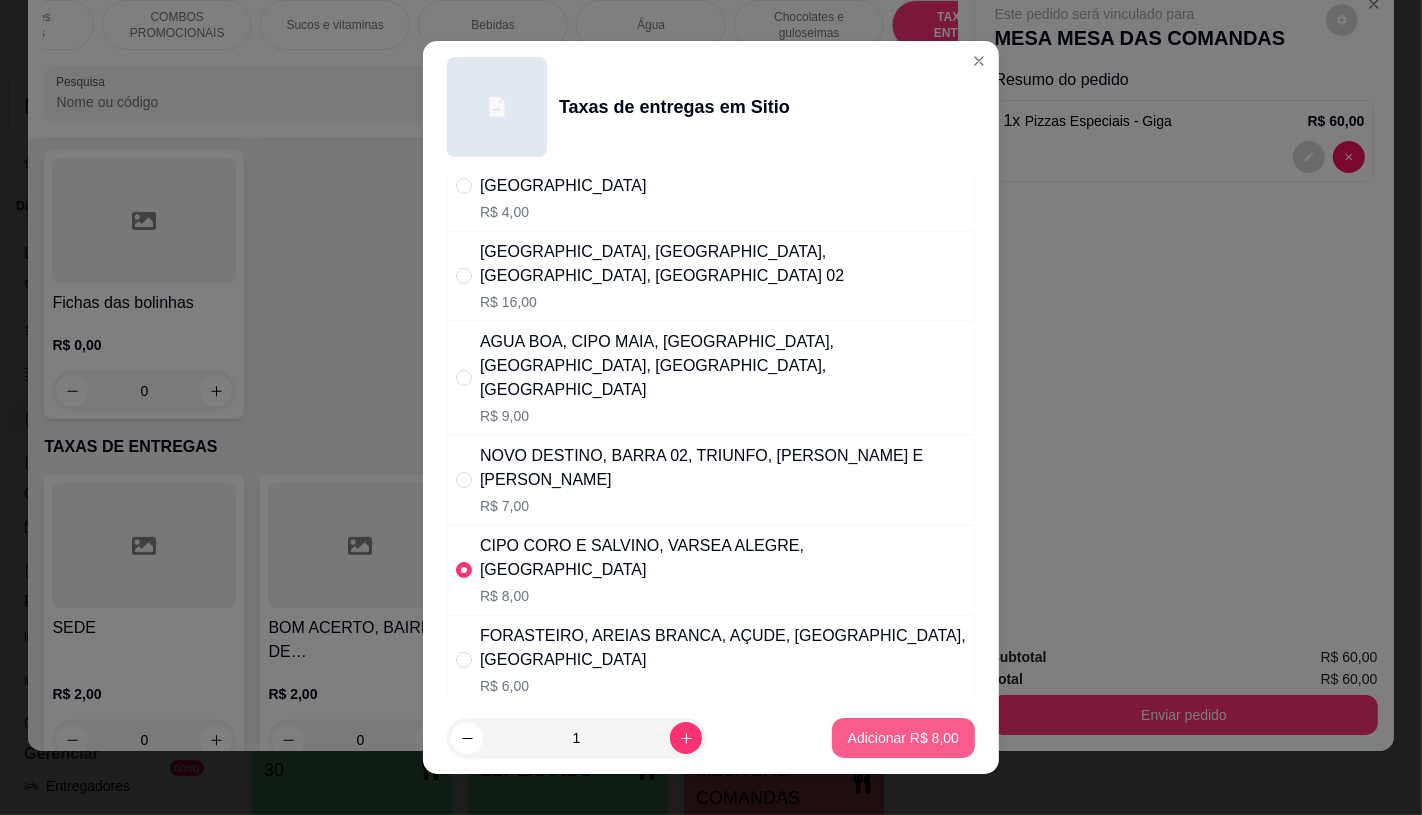 click on "Adicionar   R$ 8,00" at bounding box center [903, 738] 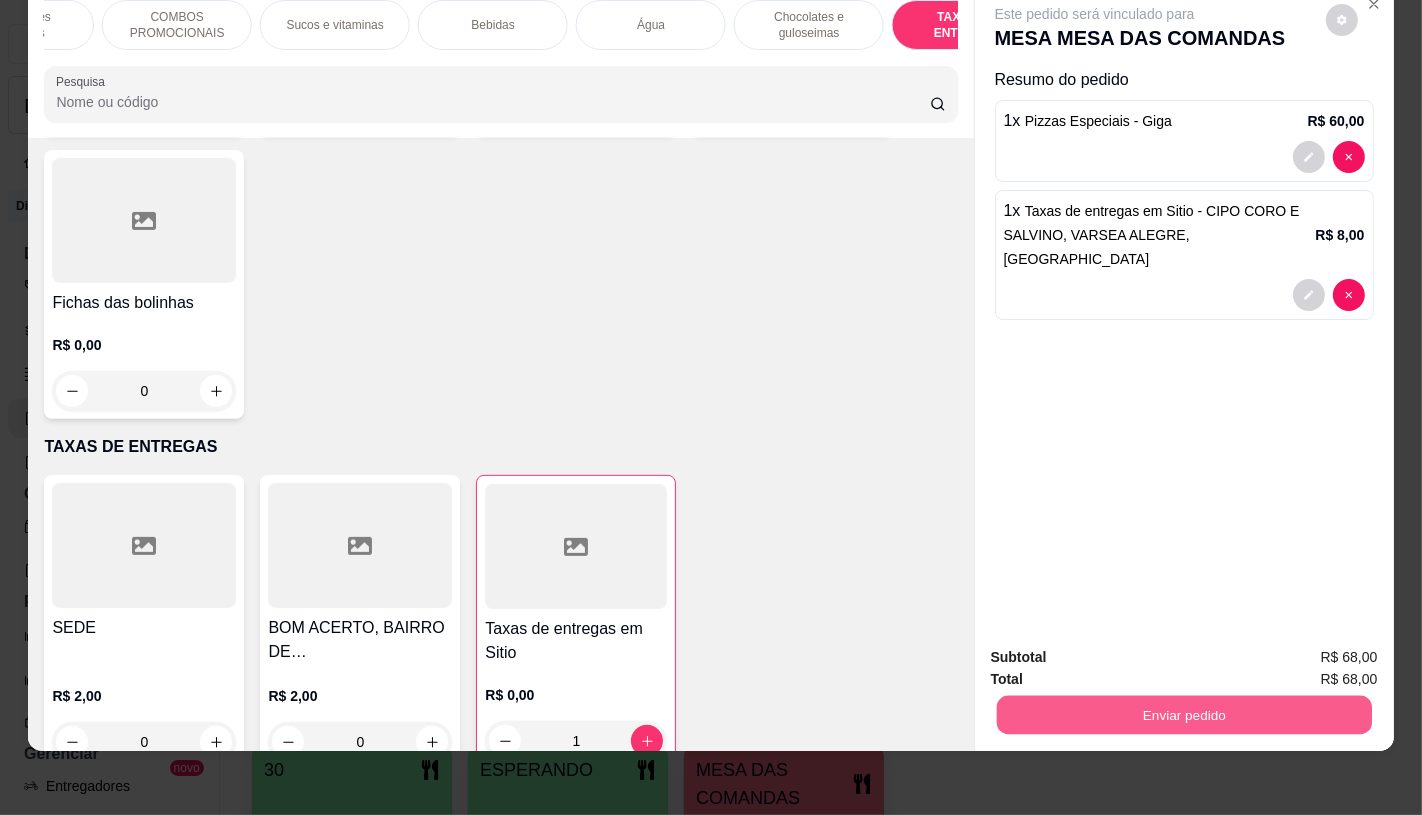click on "Enviar pedido" at bounding box center (1183, 714) 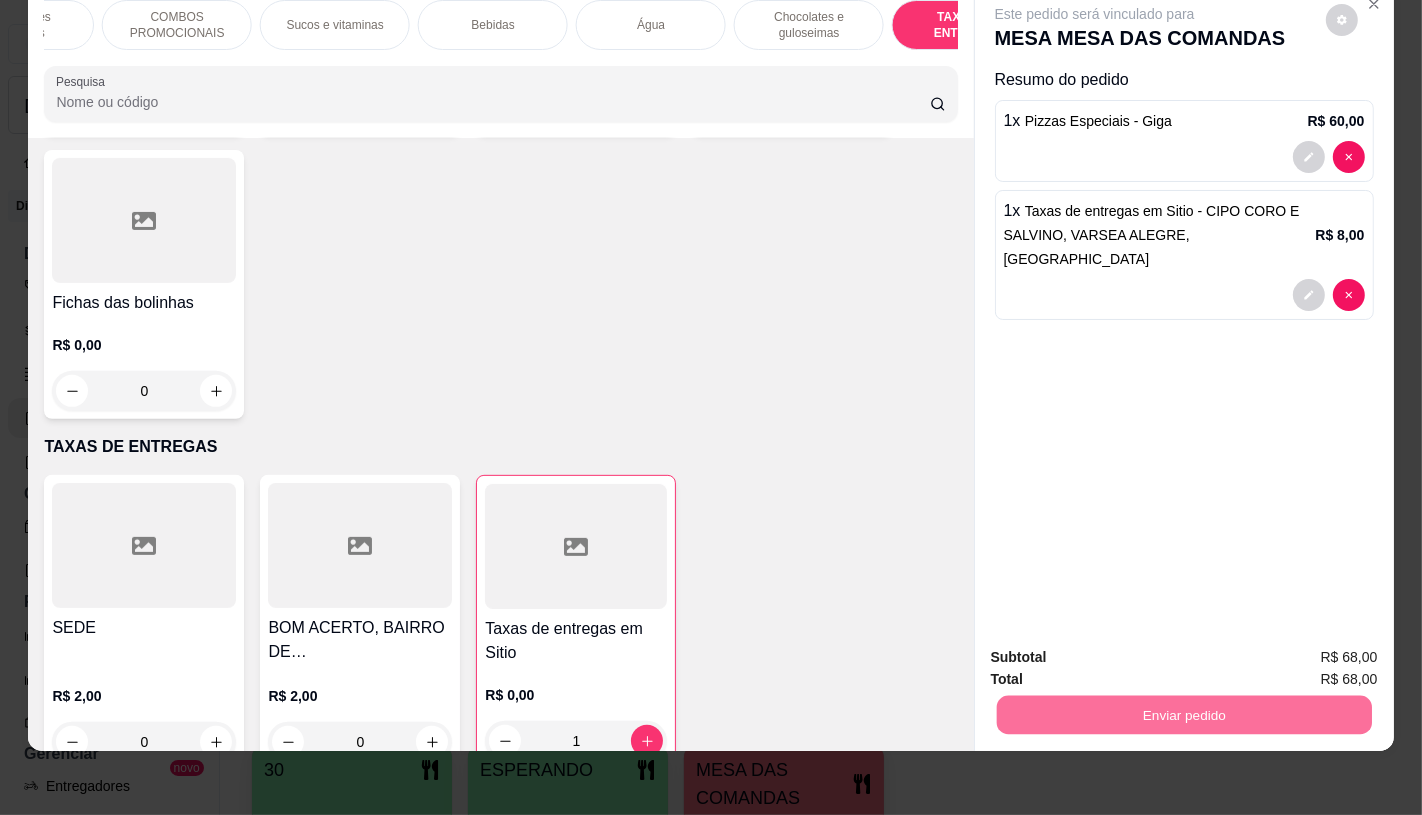click on "Não registrar e enviar pedido" at bounding box center (1117, 650) 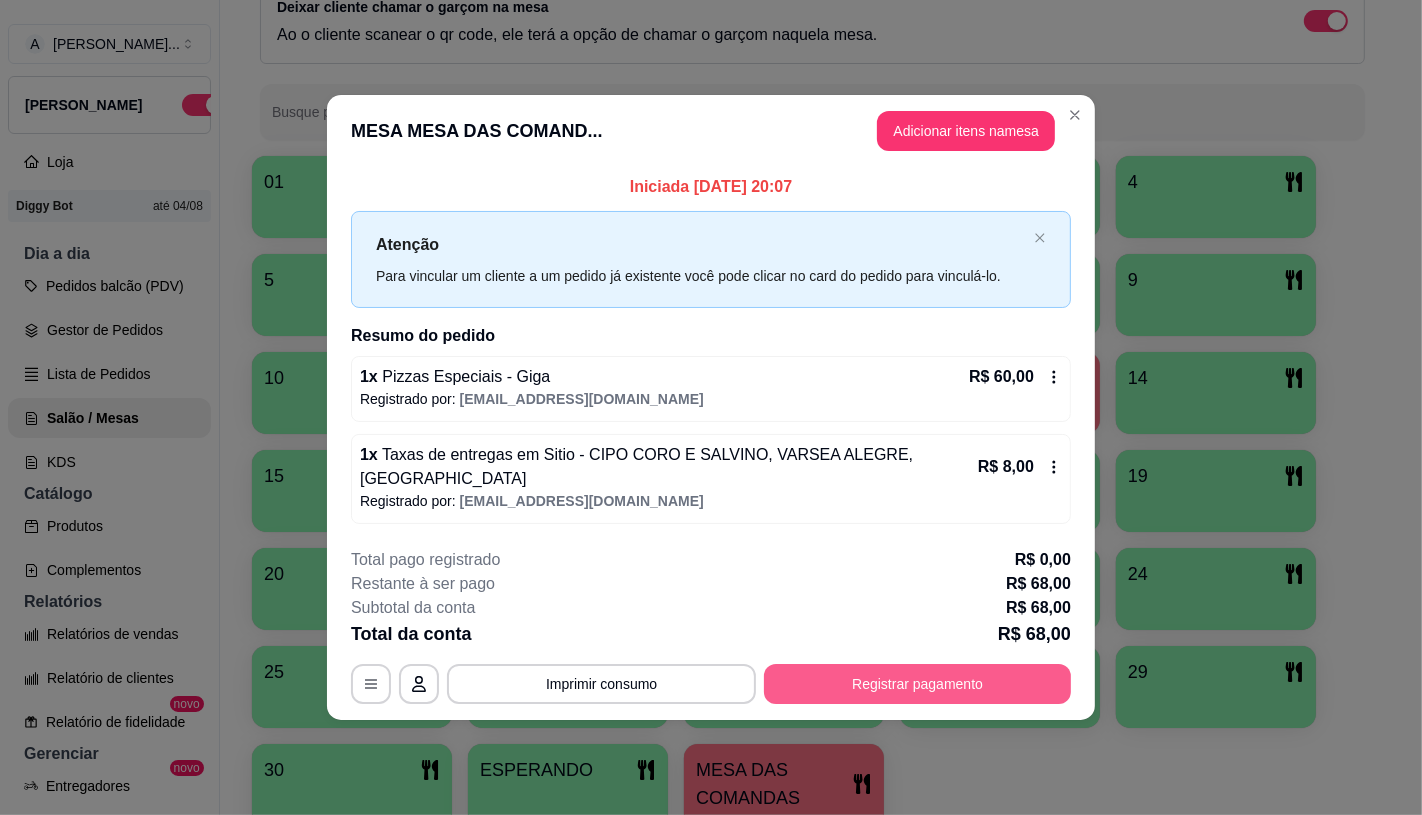 click on "Registrar pagamento" at bounding box center (917, 684) 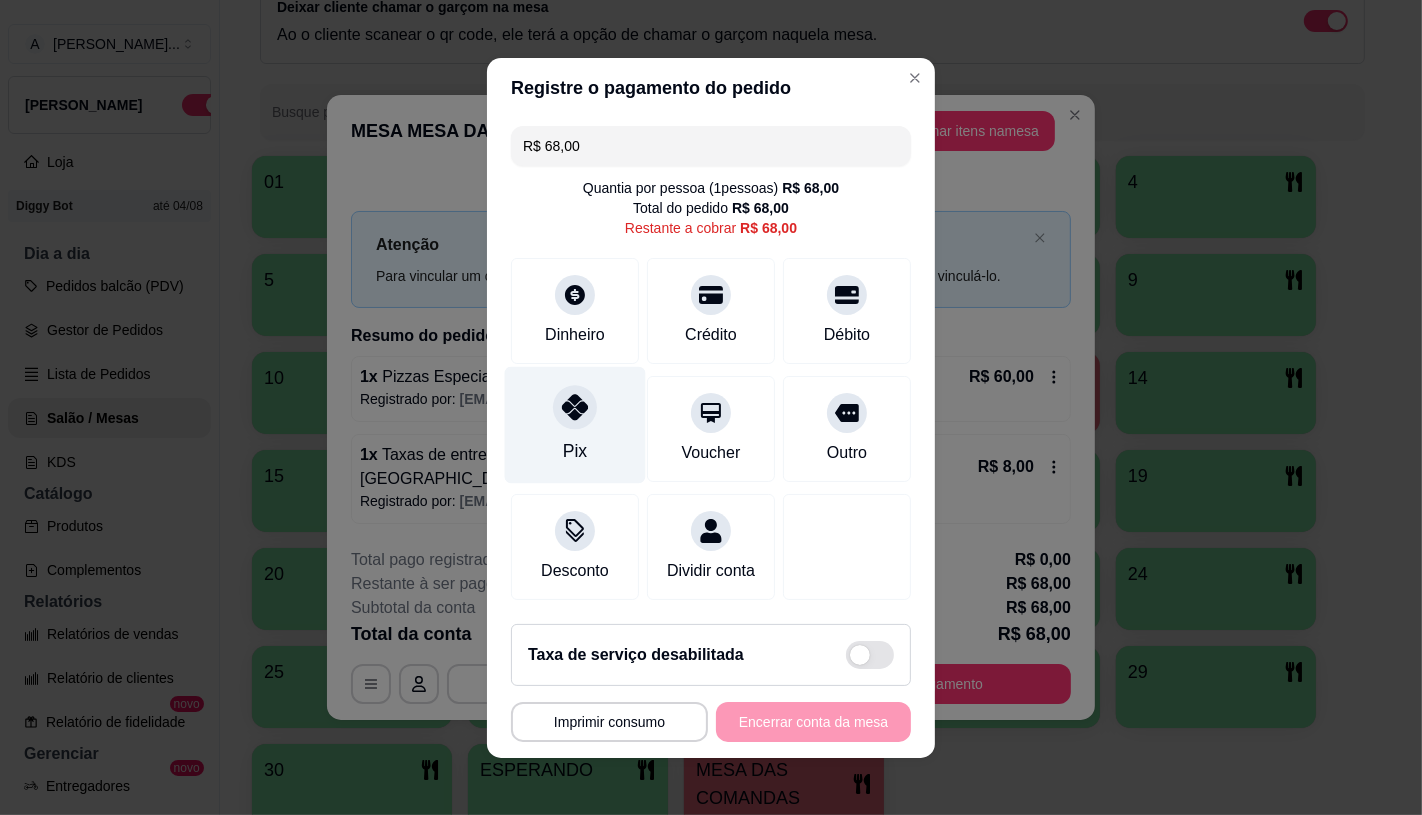 click on "Pix" at bounding box center [575, 424] 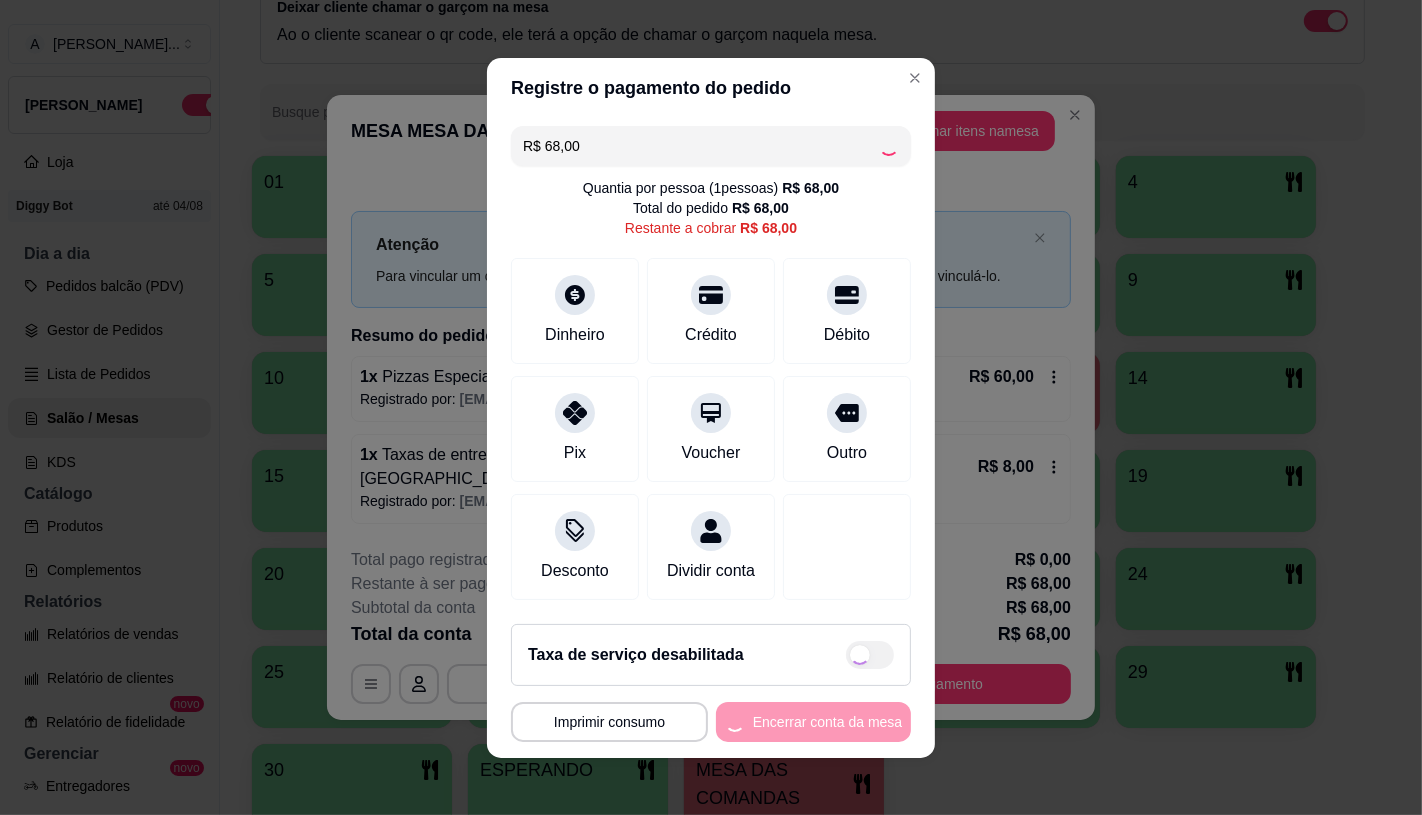 type on "R$ 0,00" 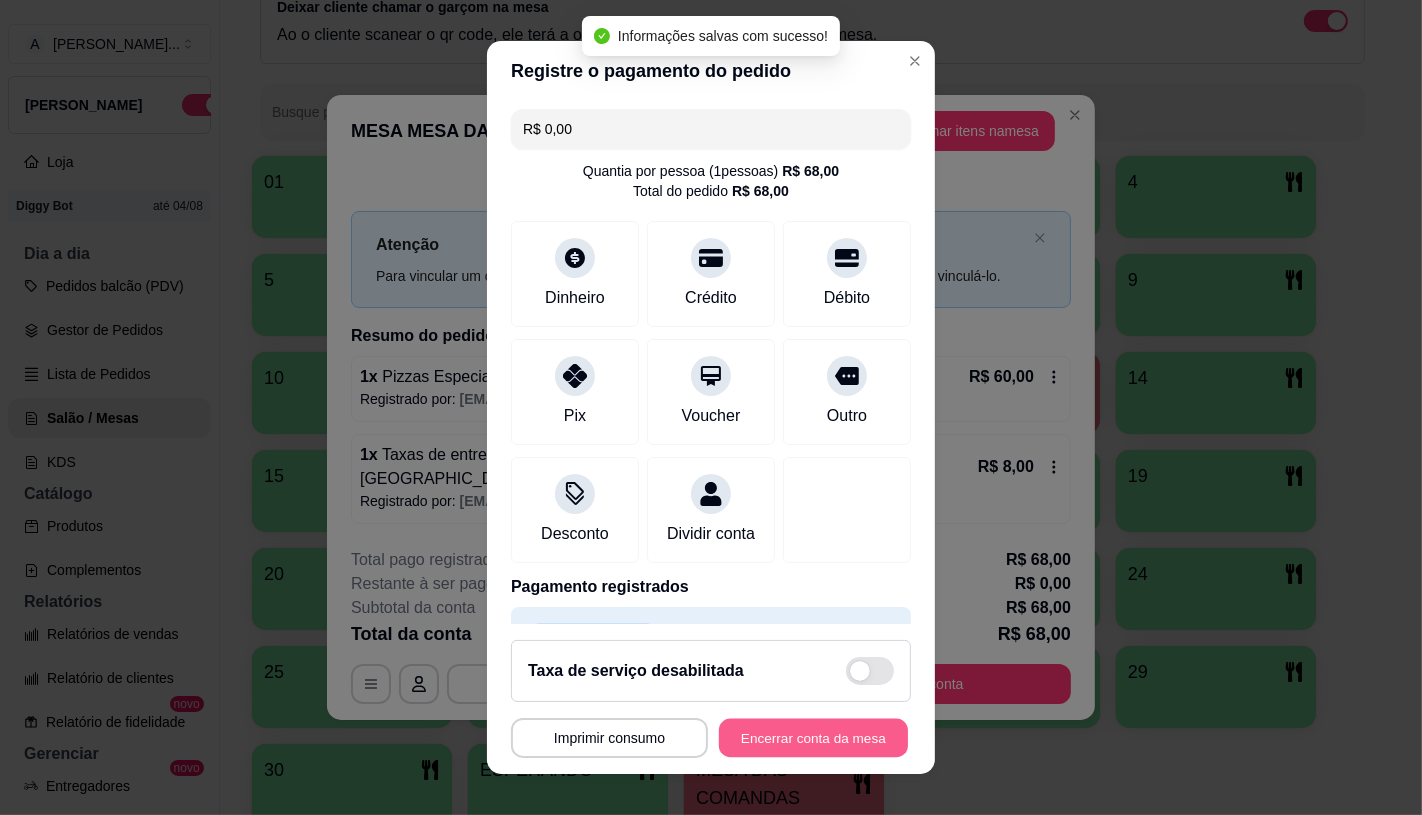 click on "Encerrar conta da mesa" at bounding box center (813, 738) 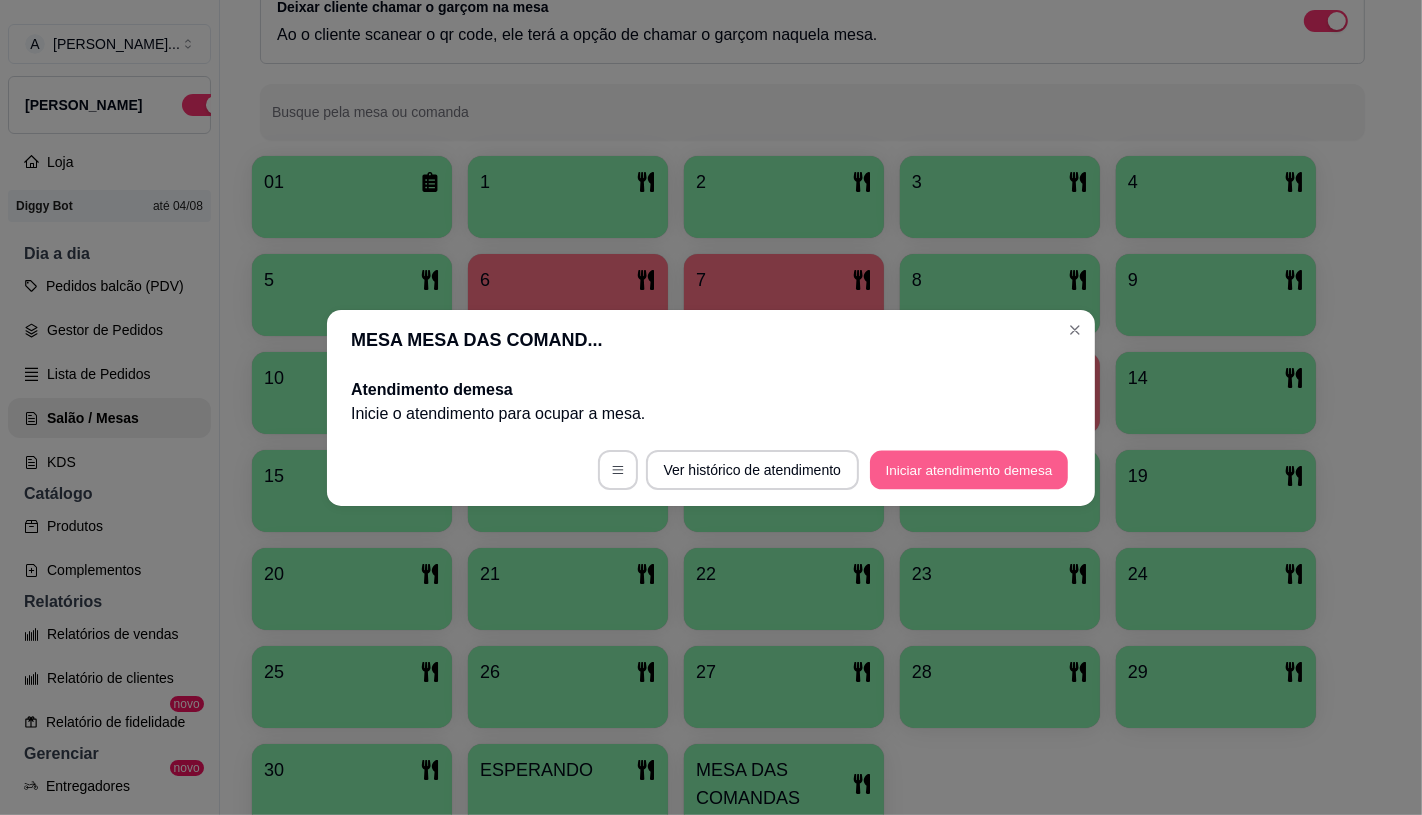 click on "Iniciar atendimento de  mesa" at bounding box center (969, 469) 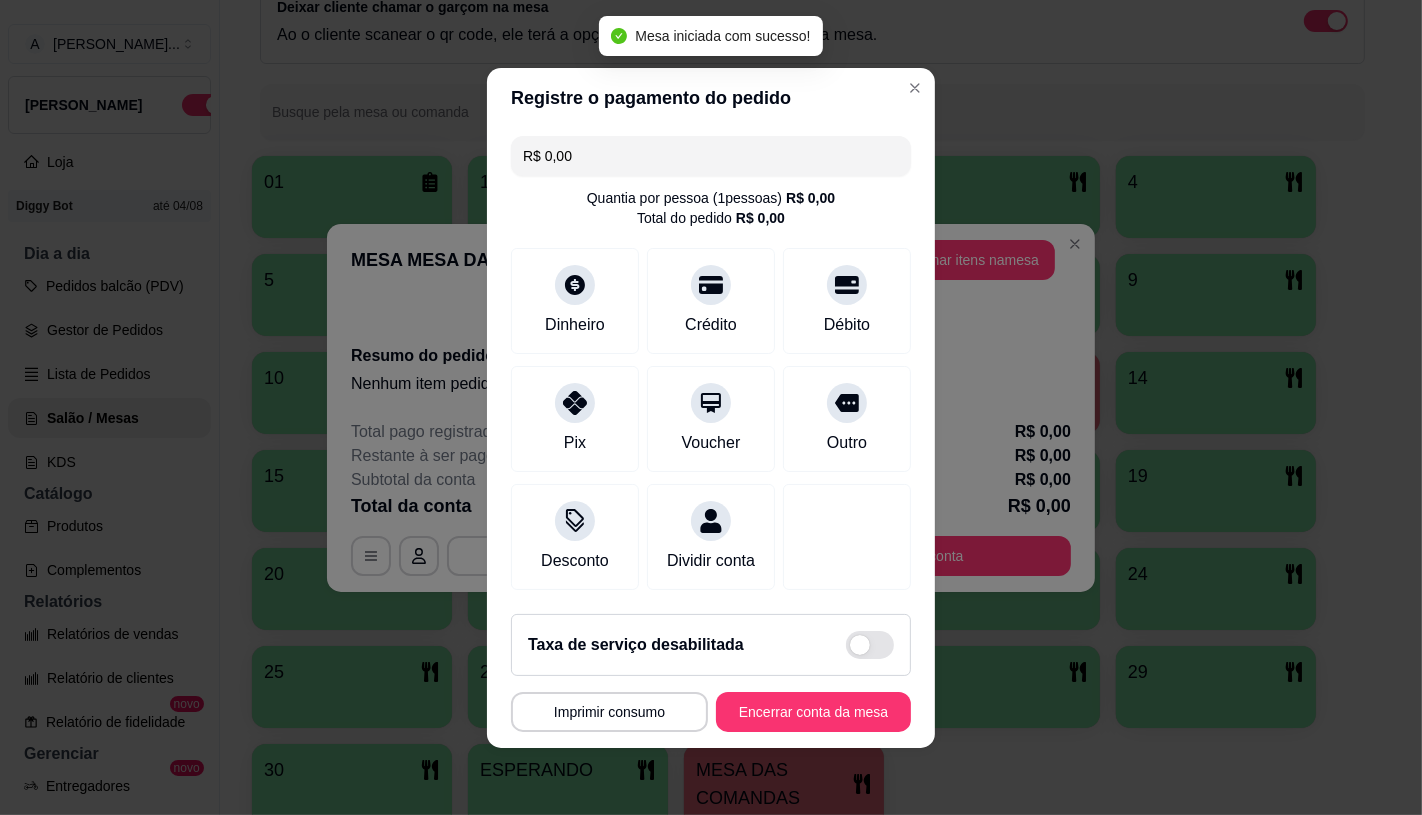 click on "Adicionar itens na  mesa" at bounding box center (966, 260) 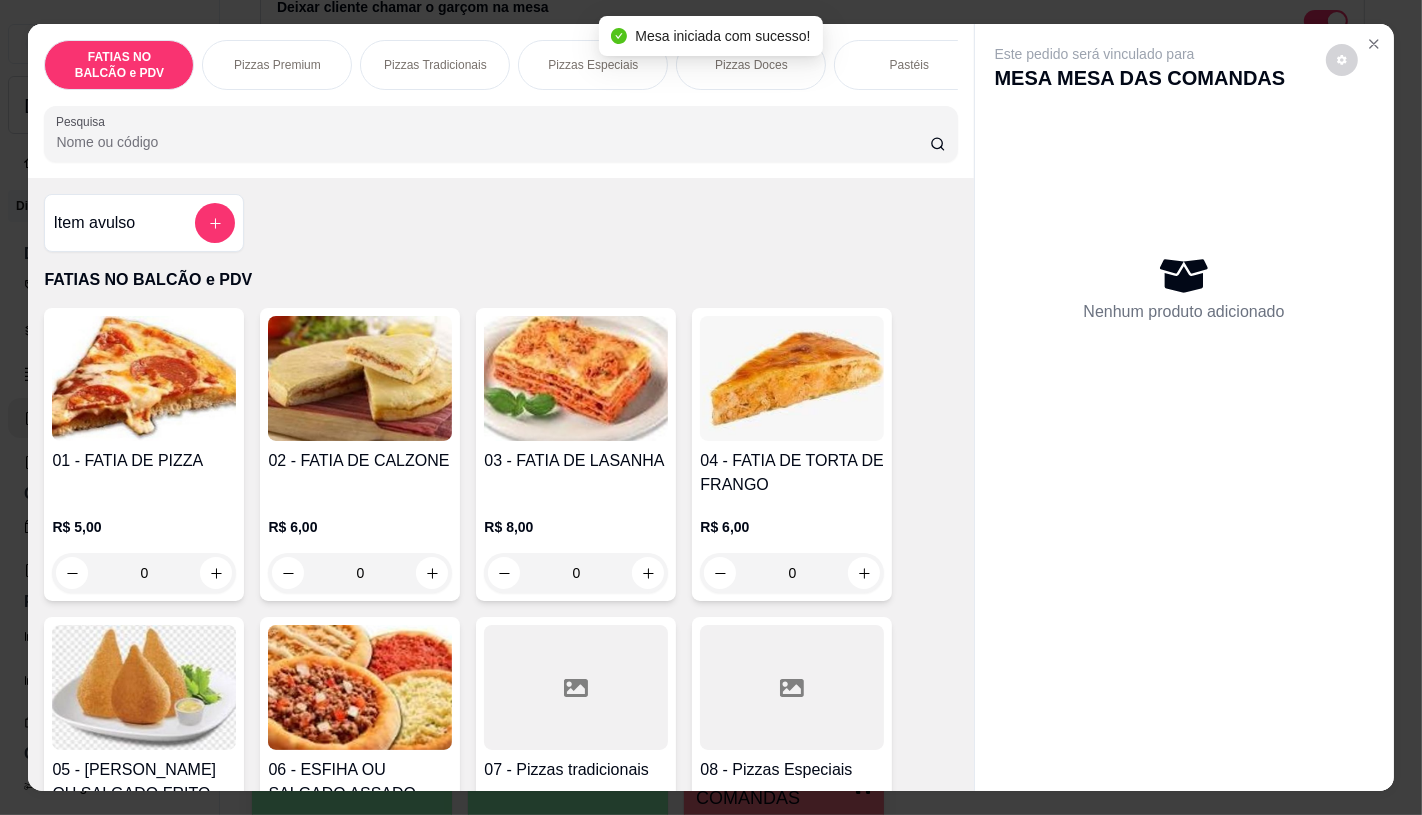 click 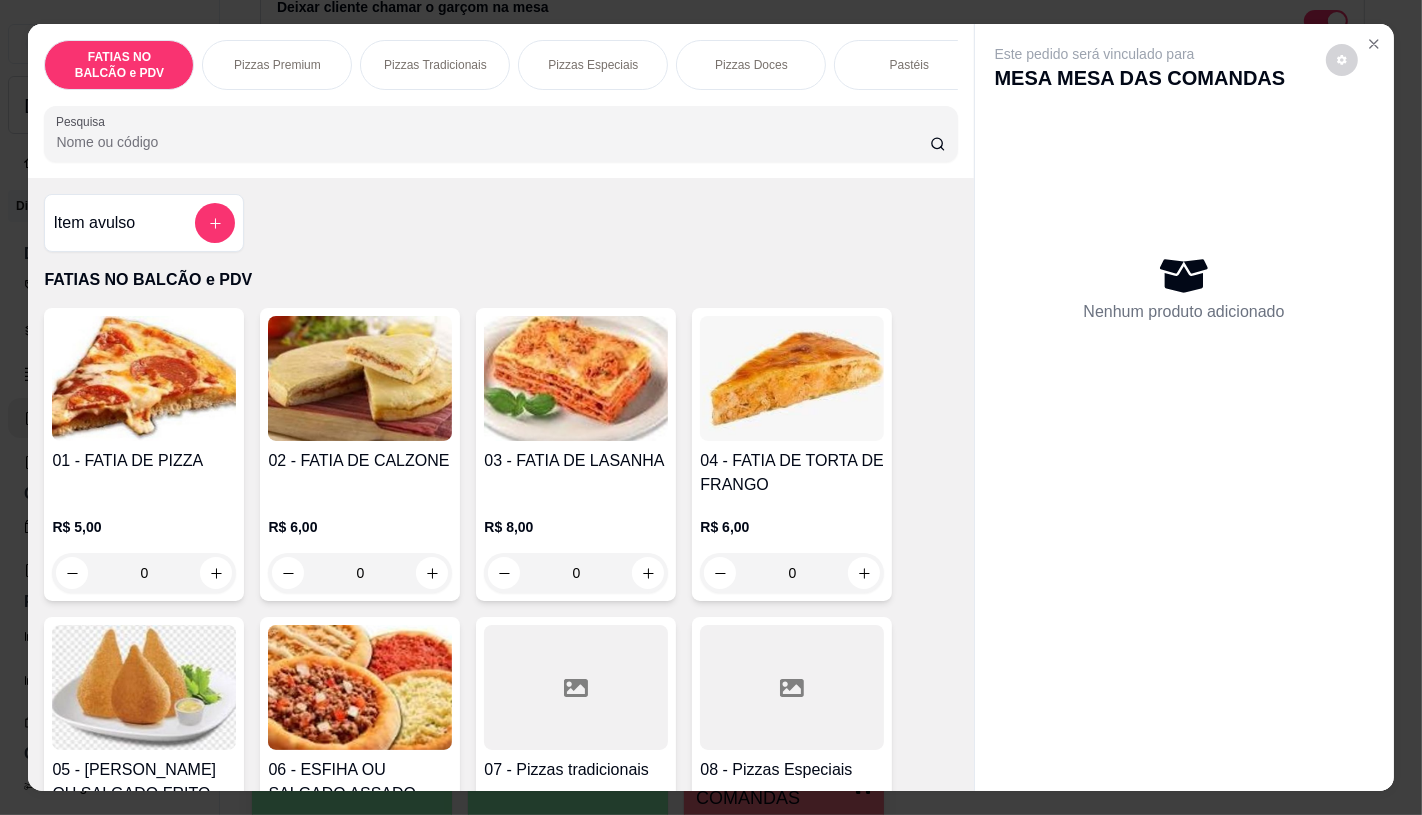 click at bounding box center [576, 687] 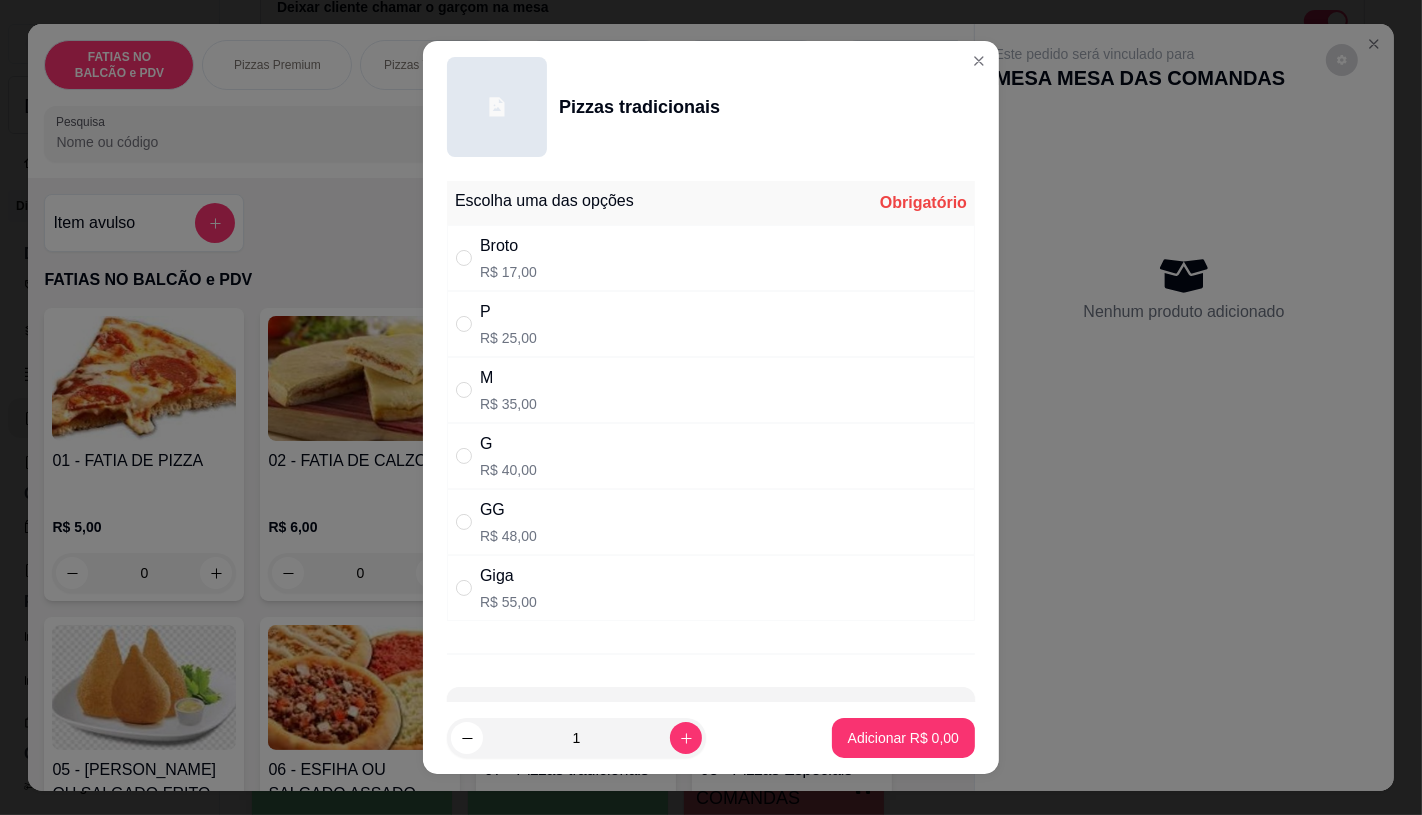click on "Giga  R$ 55,00" at bounding box center (711, 588) 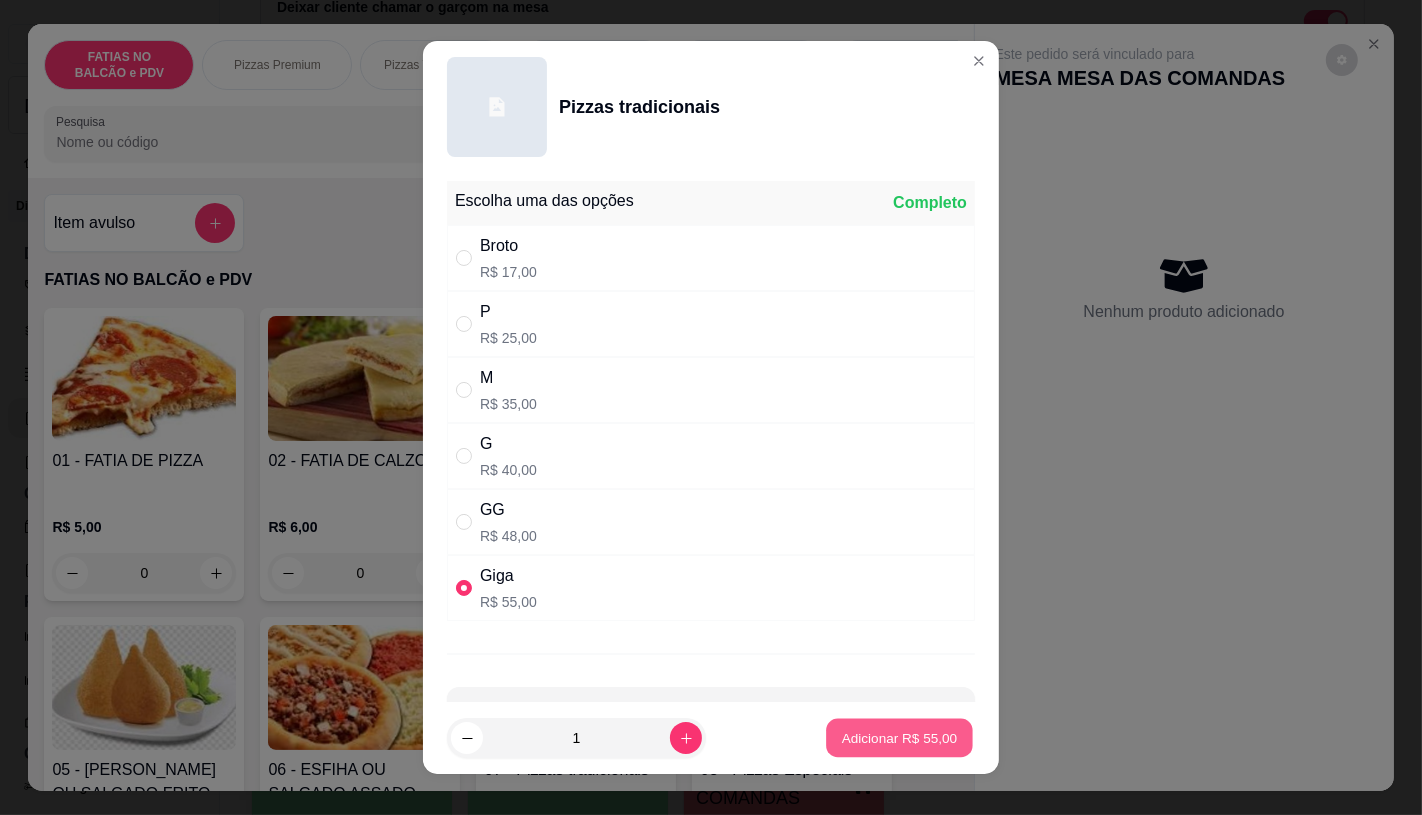 click on "Adicionar   R$ 55,00" at bounding box center [900, 738] 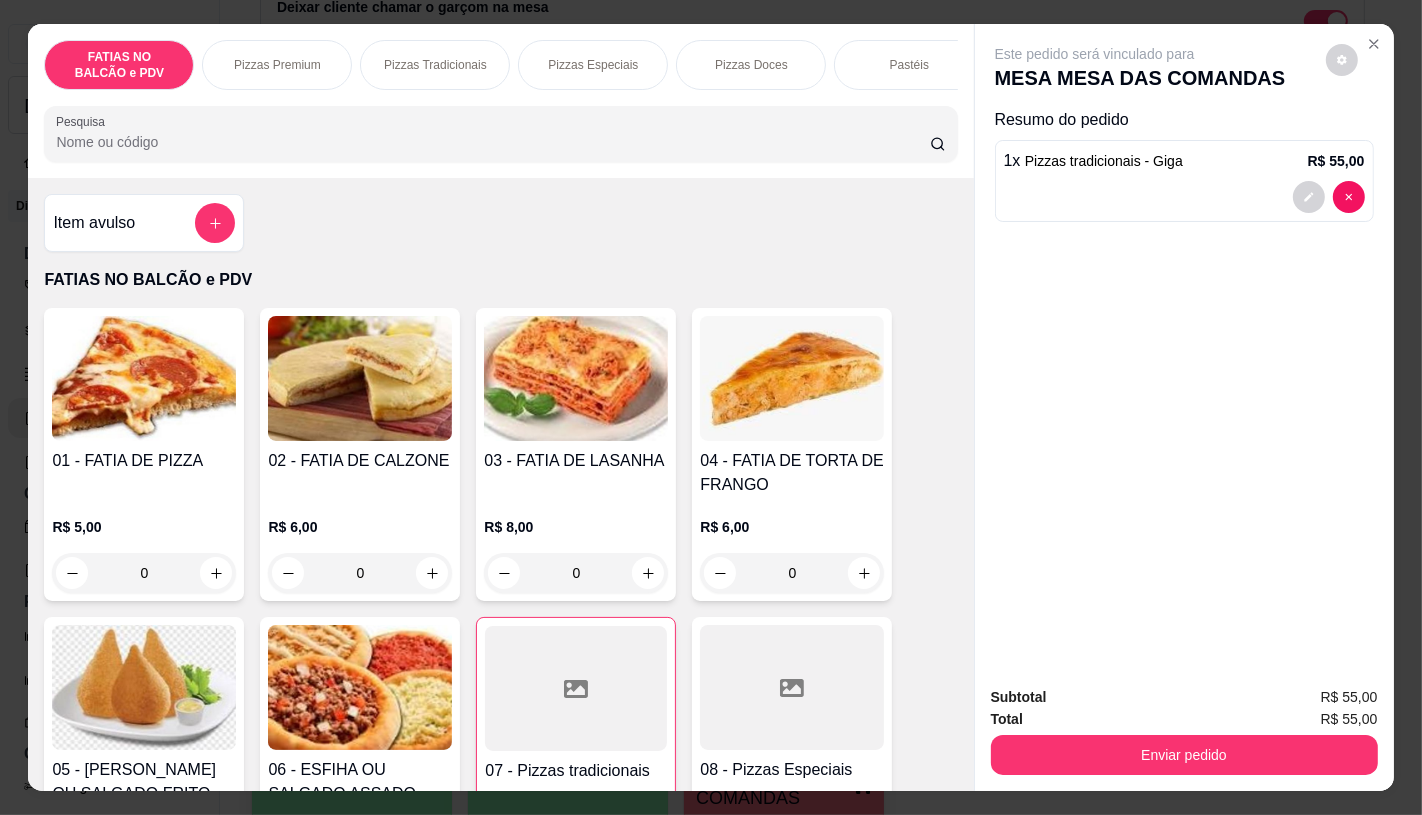 scroll, scrollTop: 333, scrollLeft: 0, axis: vertical 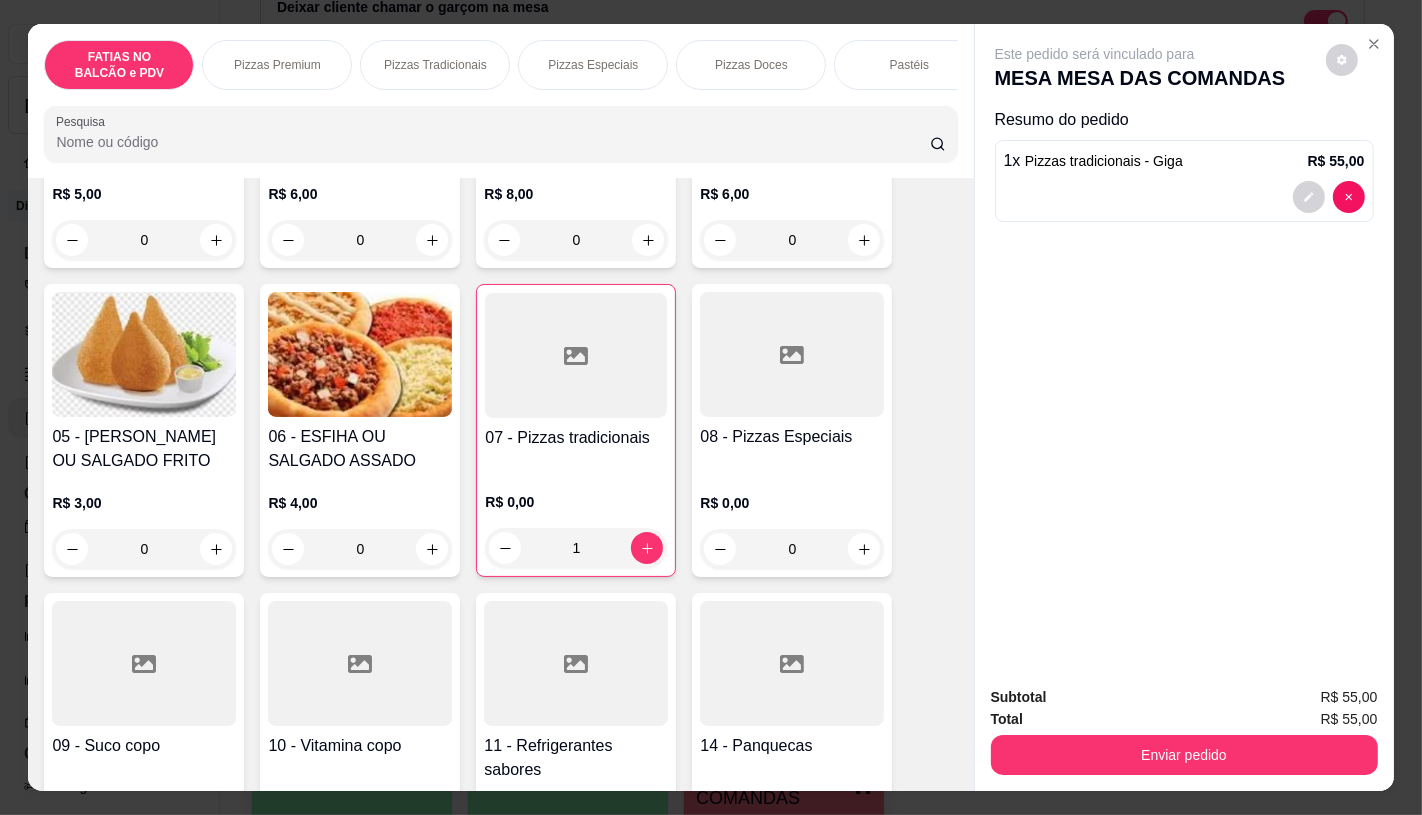 click at bounding box center [576, 663] 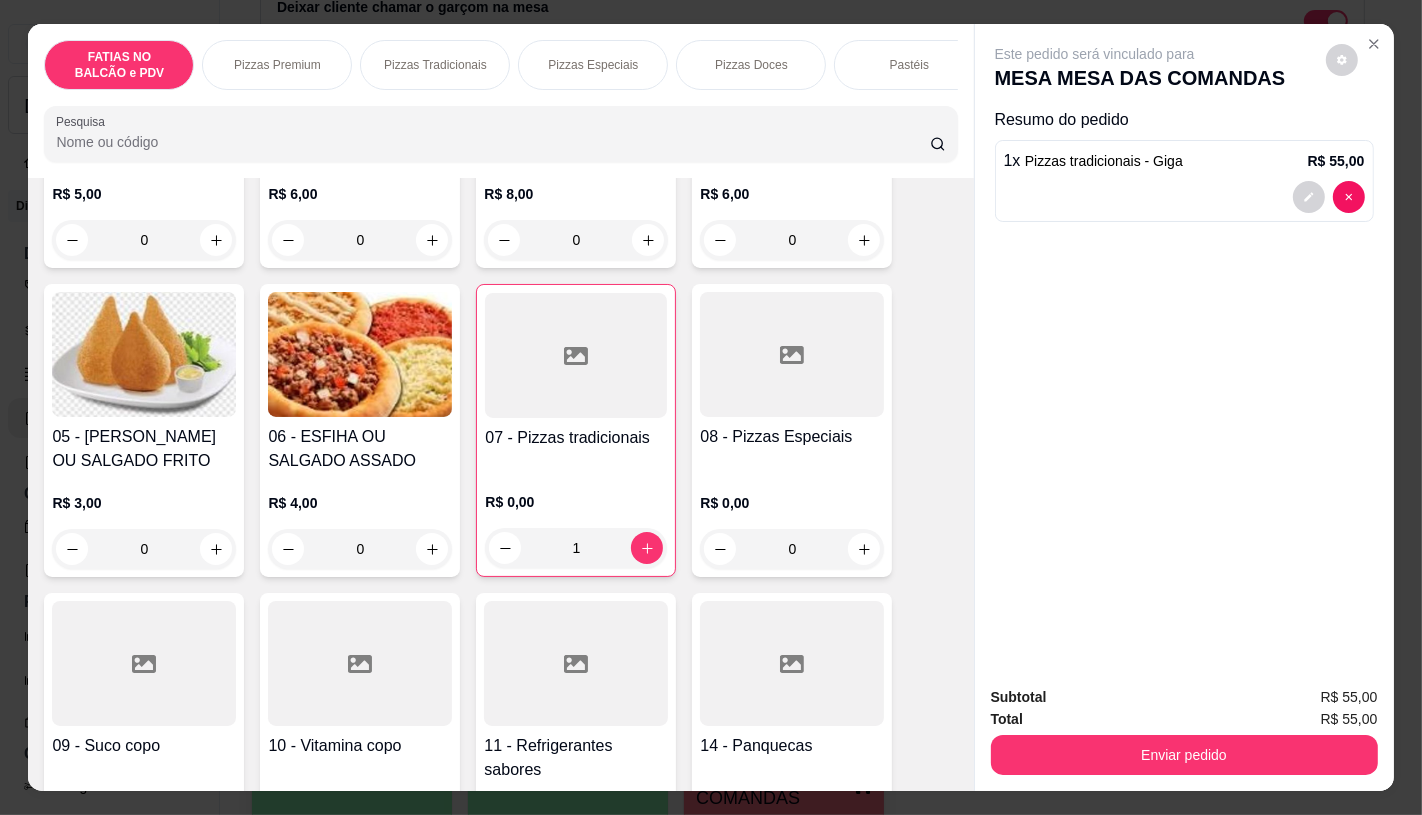 click on "Coca ou Cajuína 1l" at bounding box center (548, 642) 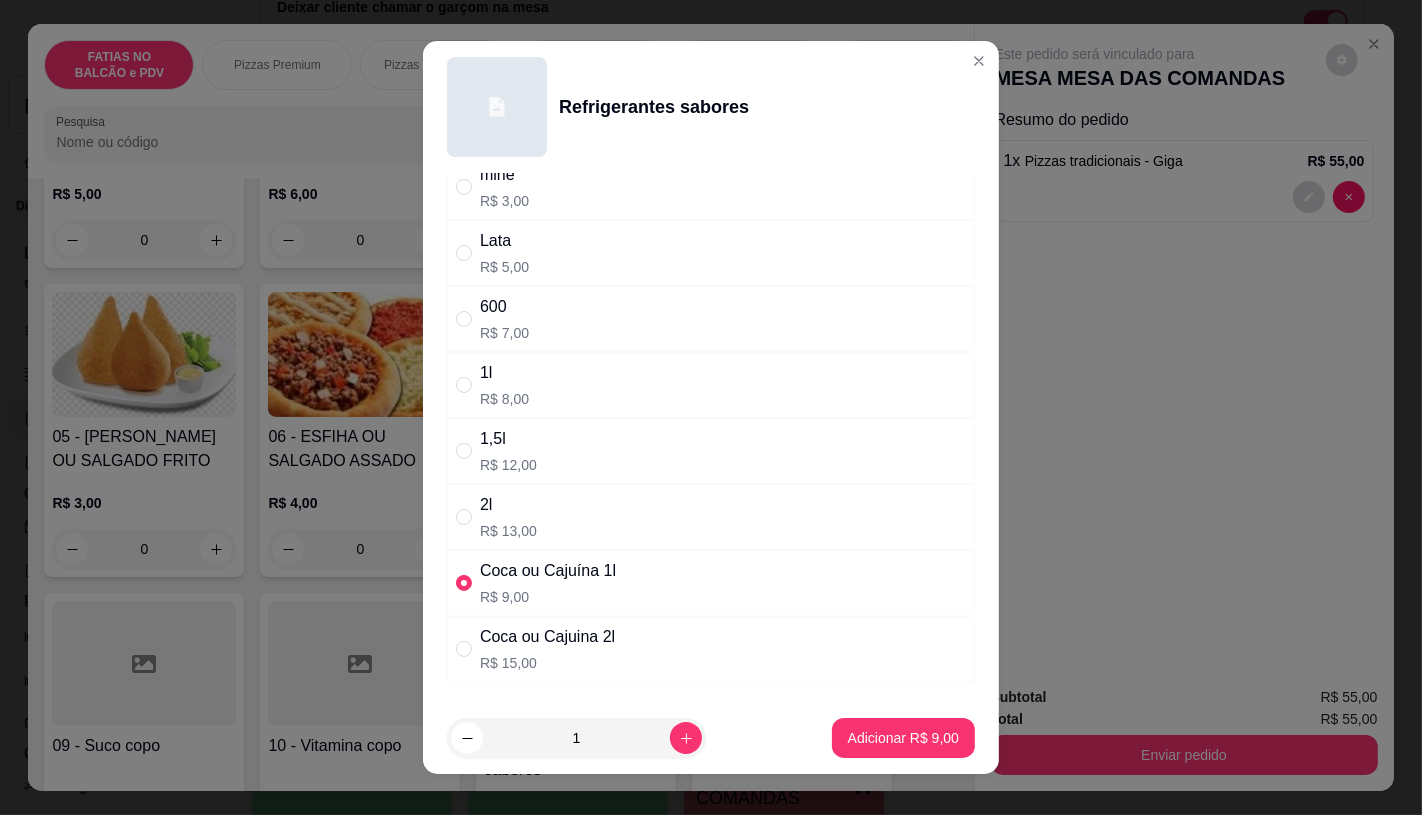 scroll, scrollTop: 111, scrollLeft: 0, axis: vertical 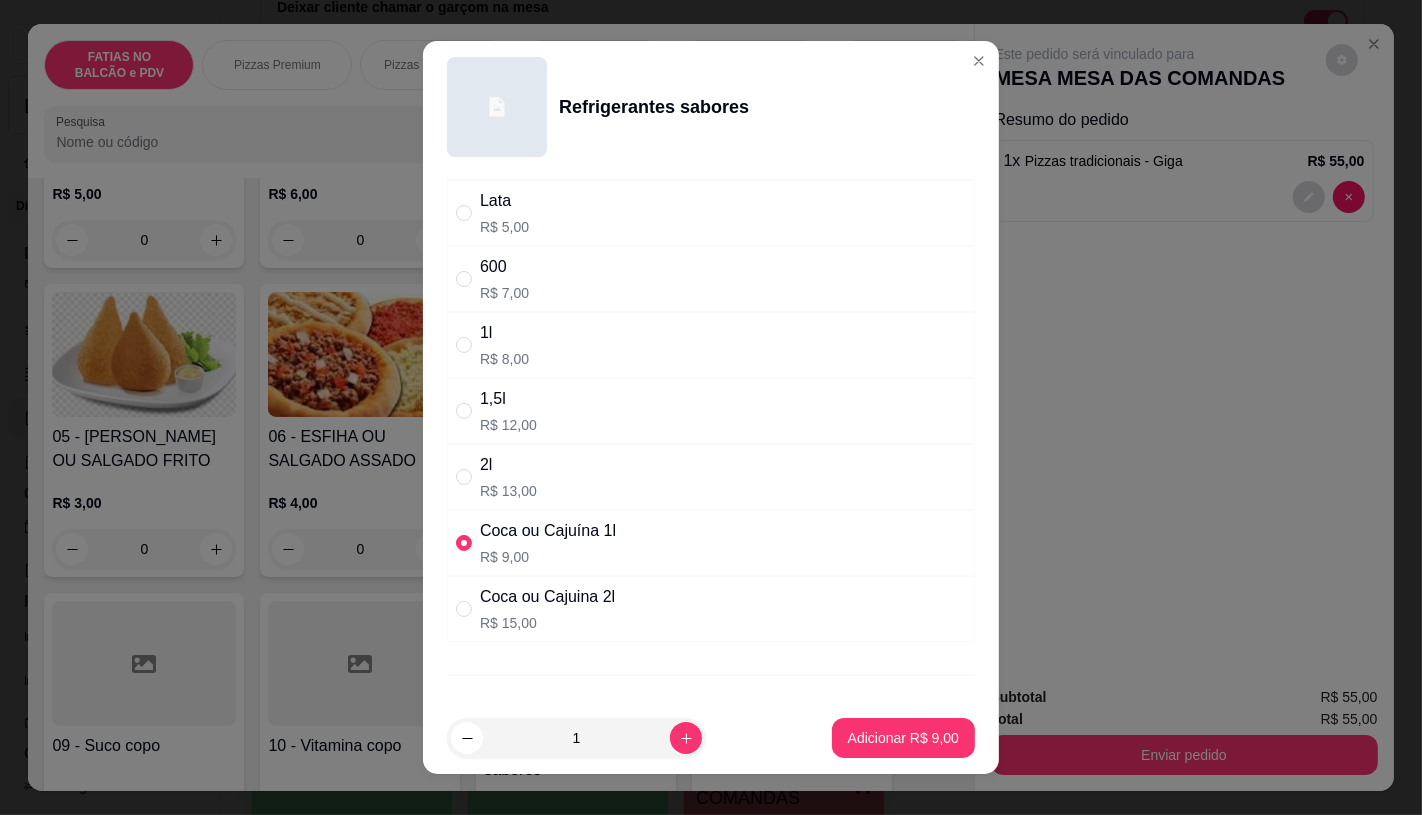 click on "R$ 15,00" at bounding box center (547, 623) 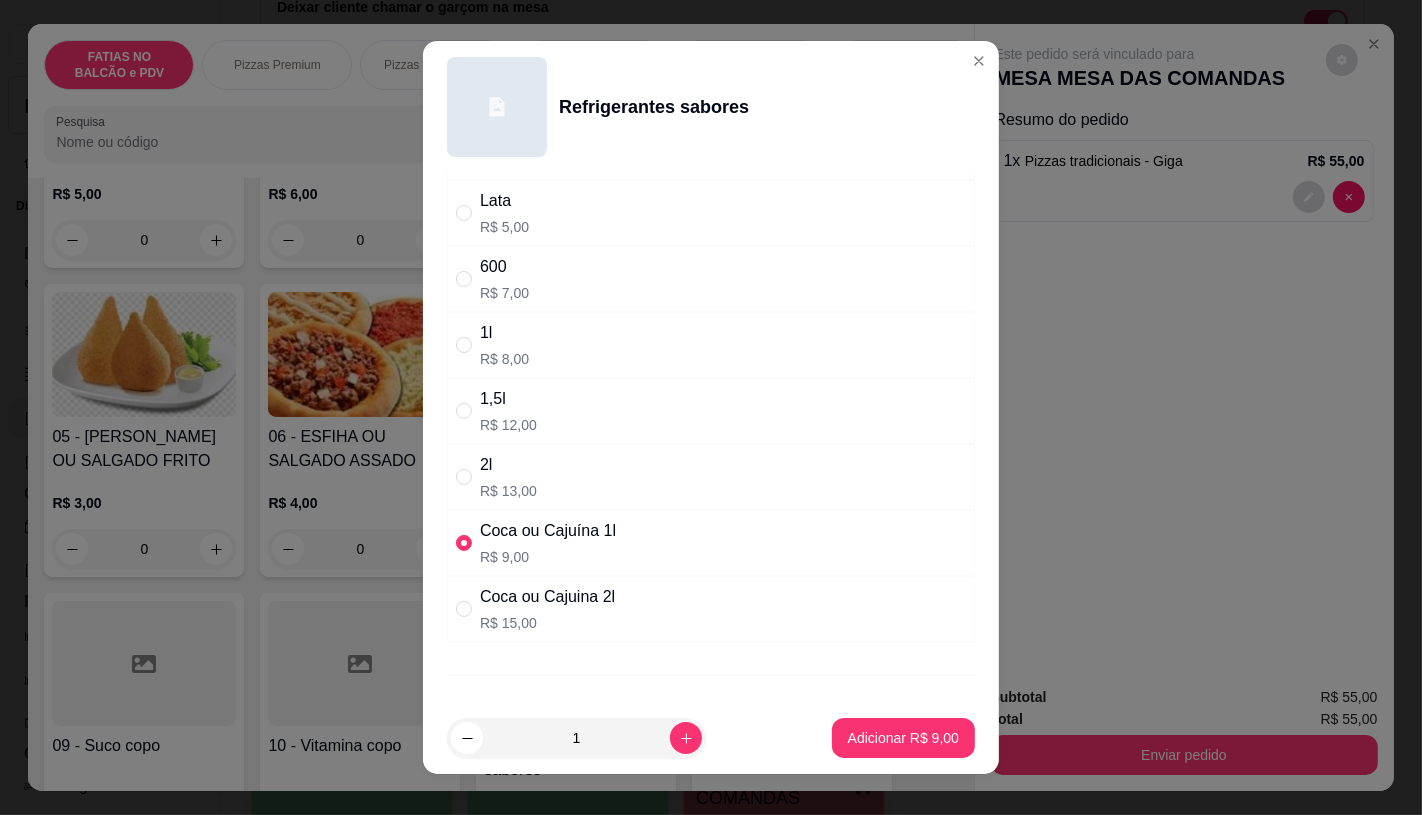 radio on "false" 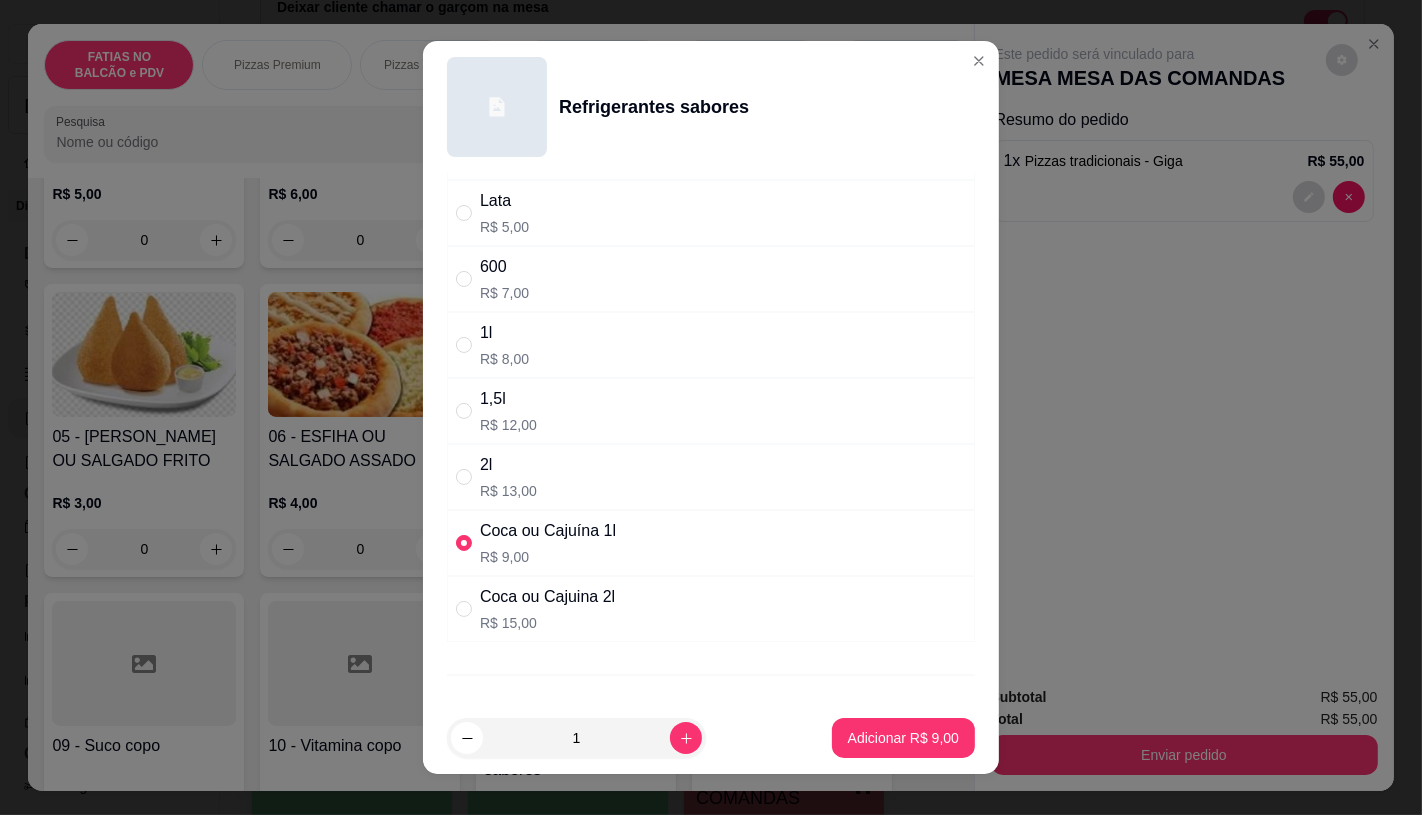 radio on "true" 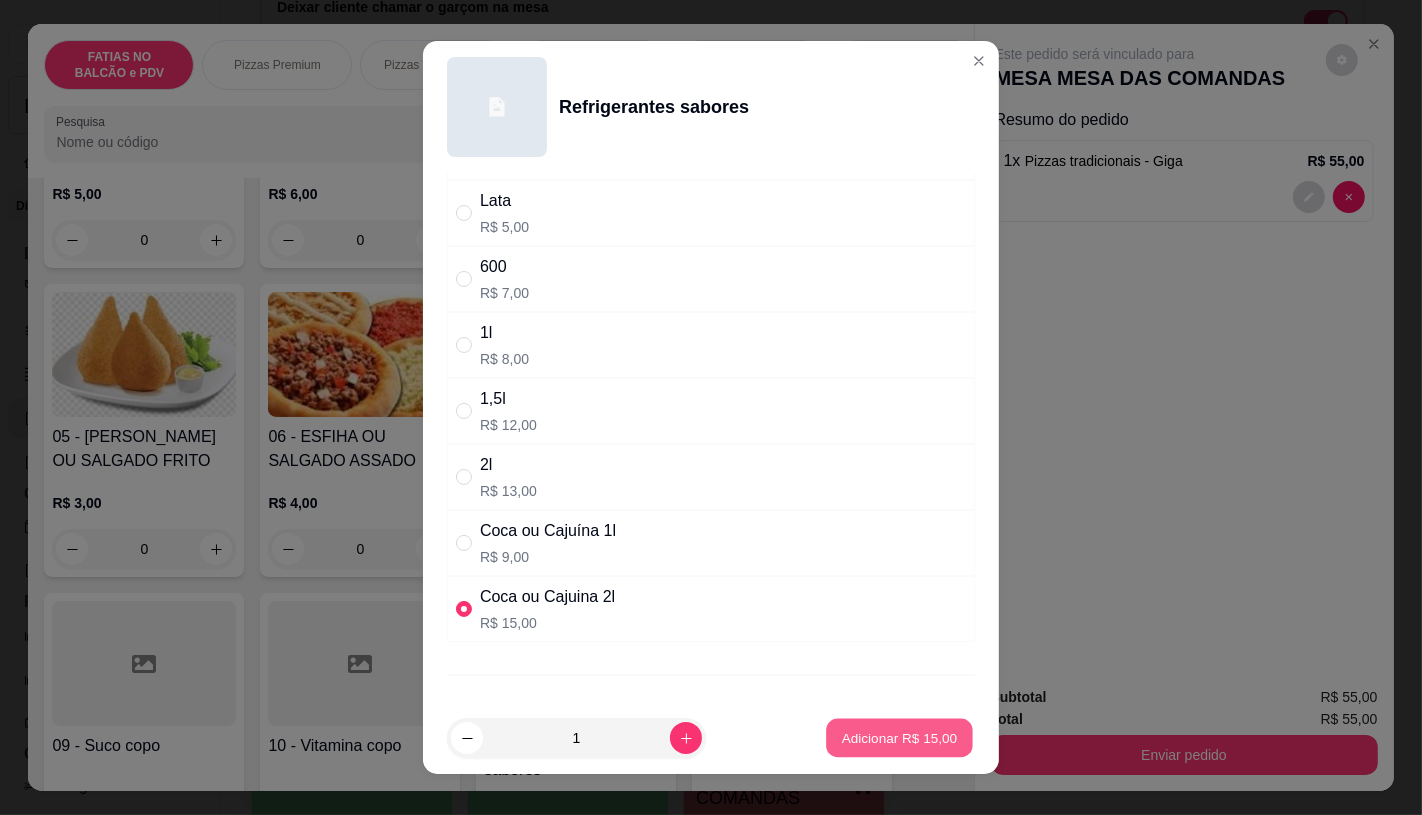 click on "Adicionar   R$ 15,00" at bounding box center [900, 738] 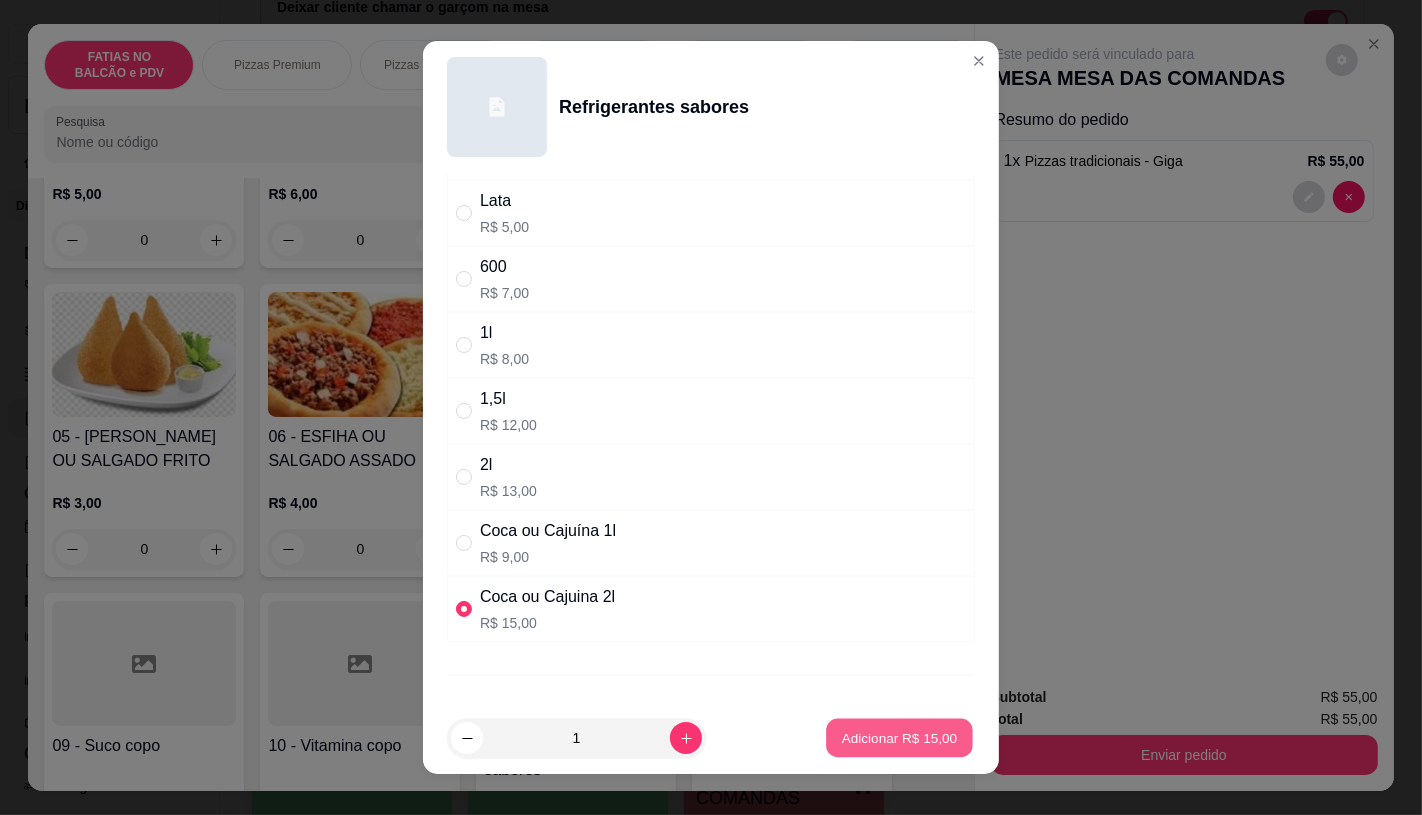 type on "1" 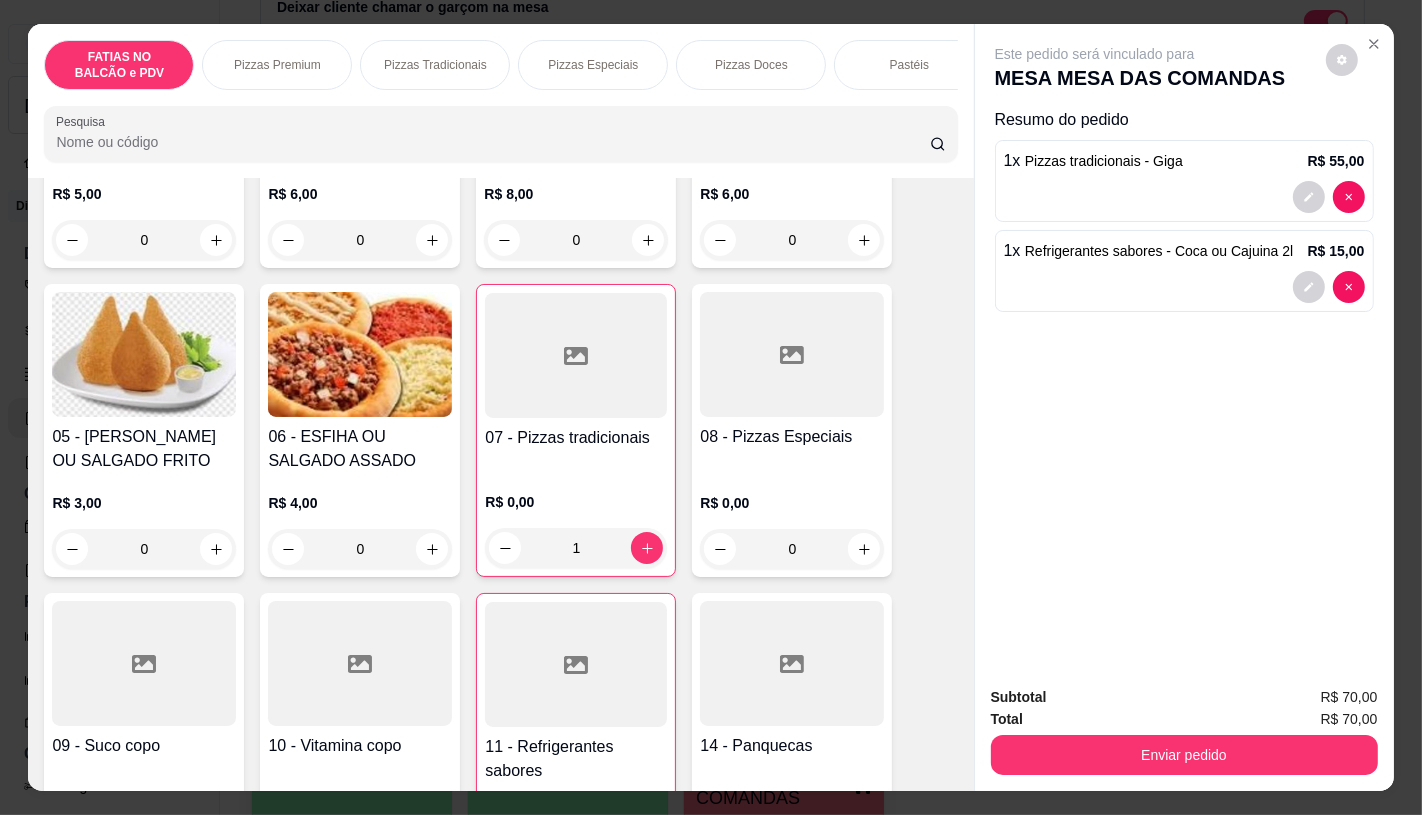 scroll, scrollTop: 0, scrollLeft: 2080, axis: horizontal 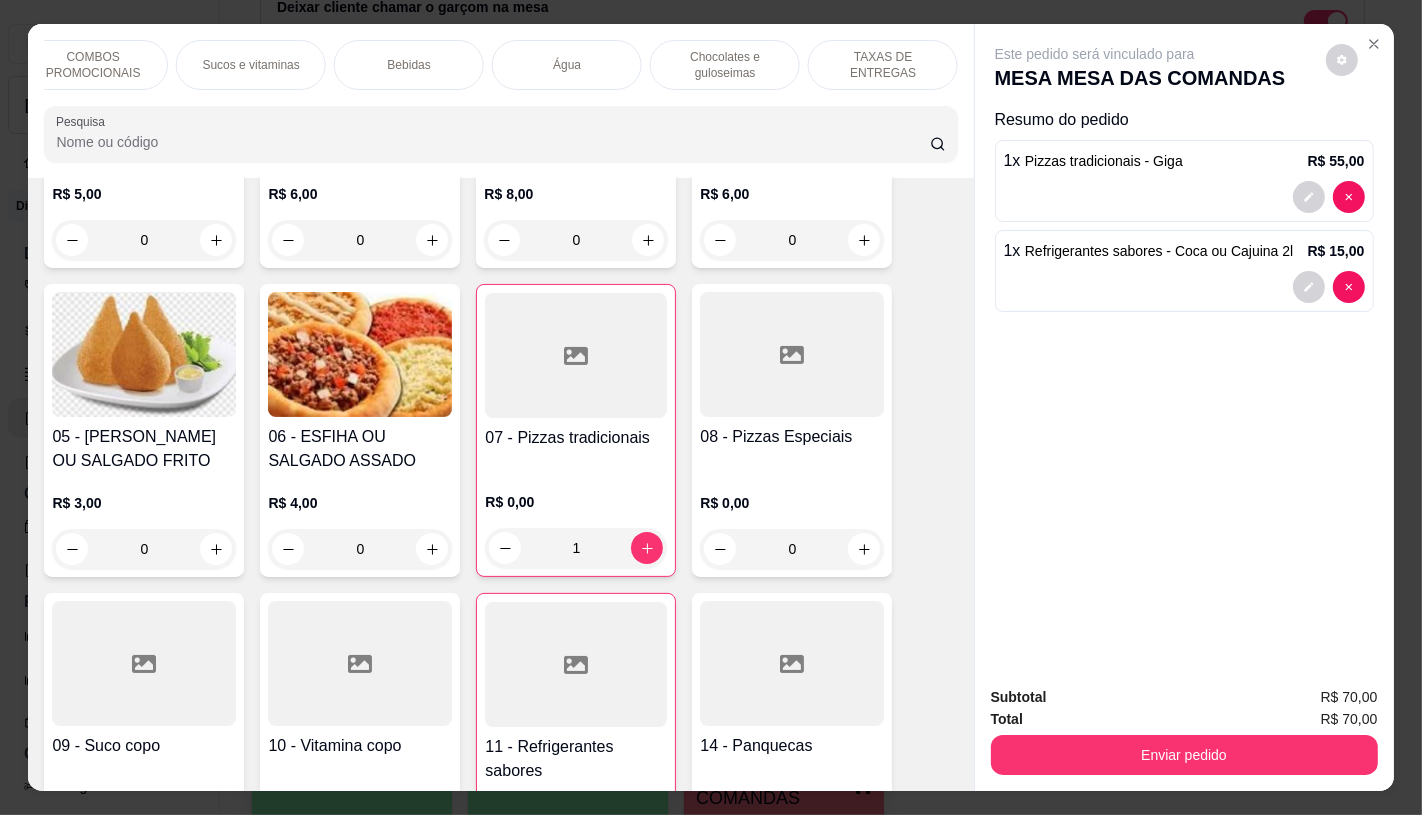 click on "TAXAS DE ENTREGAS" at bounding box center [883, 65] 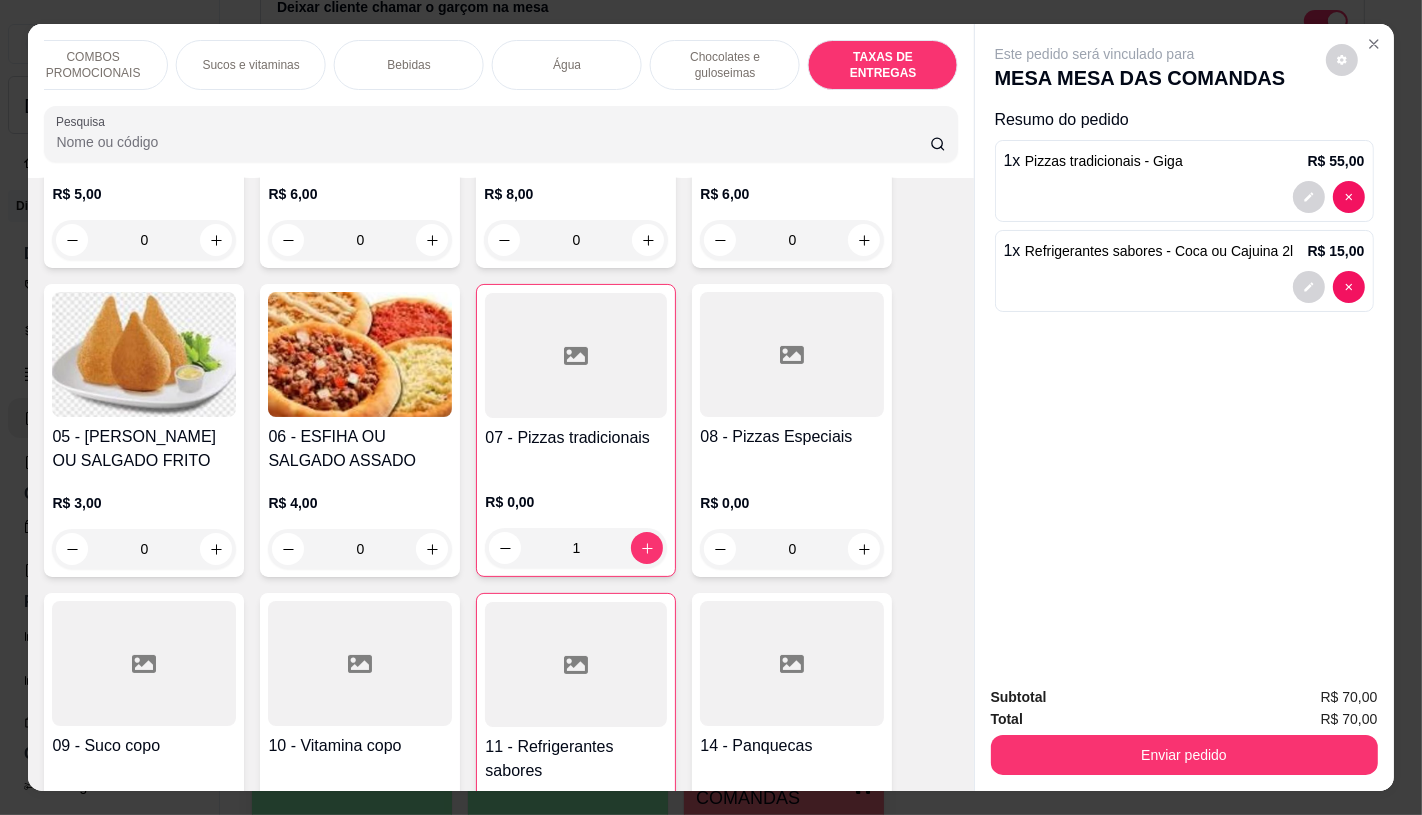 scroll, scrollTop: 13375, scrollLeft: 0, axis: vertical 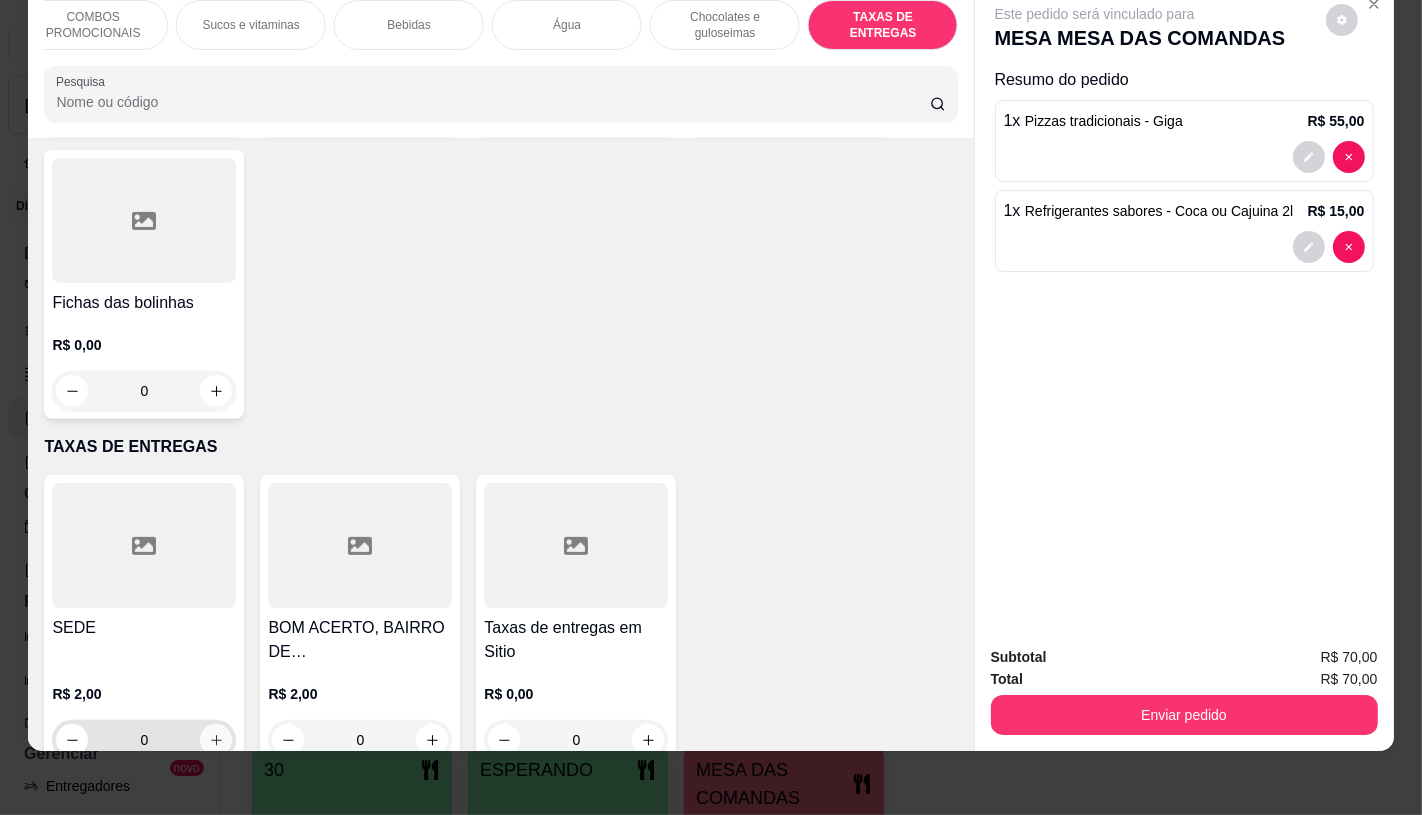 click at bounding box center (216, 740) 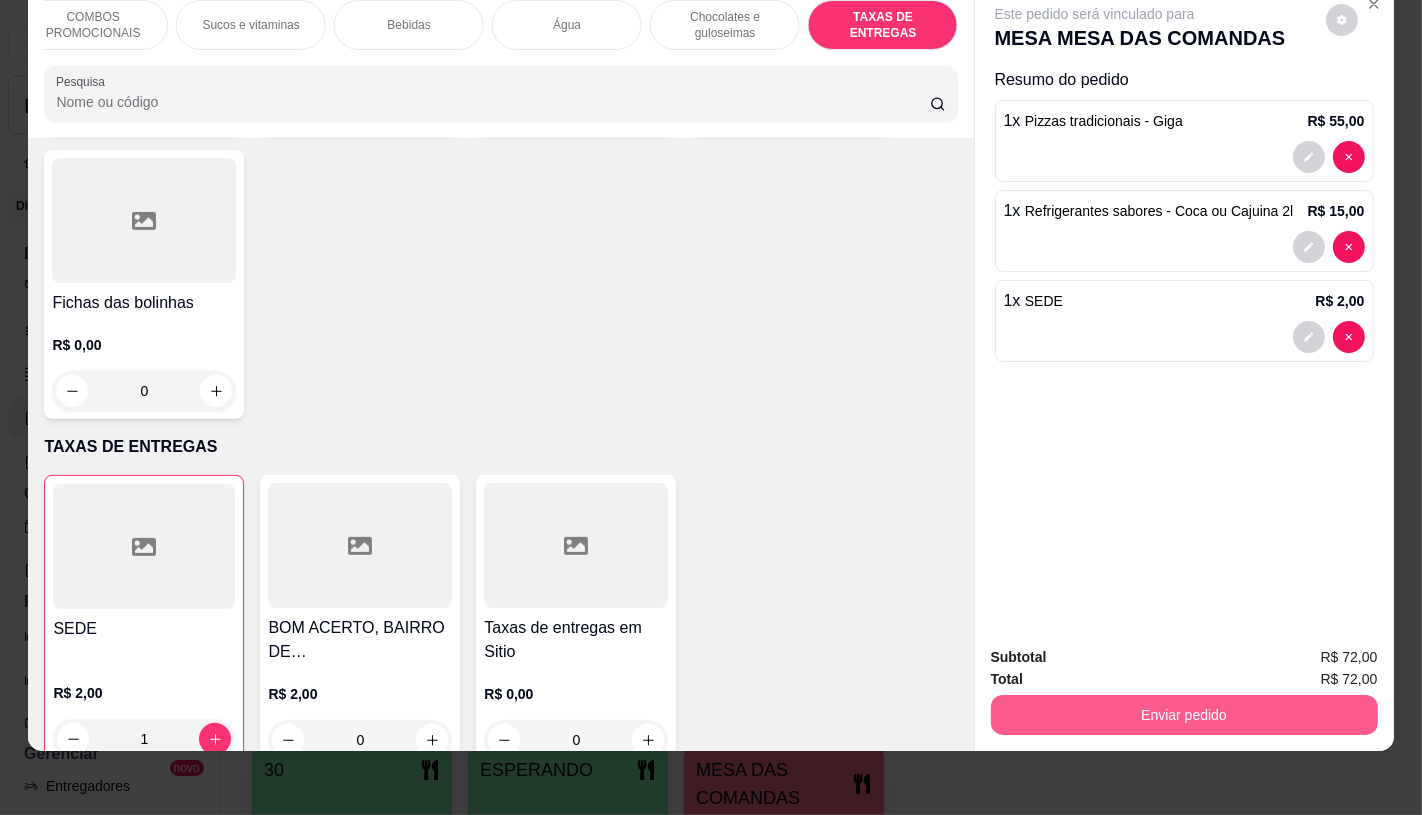 click on "Enviar pedido" at bounding box center (1184, 715) 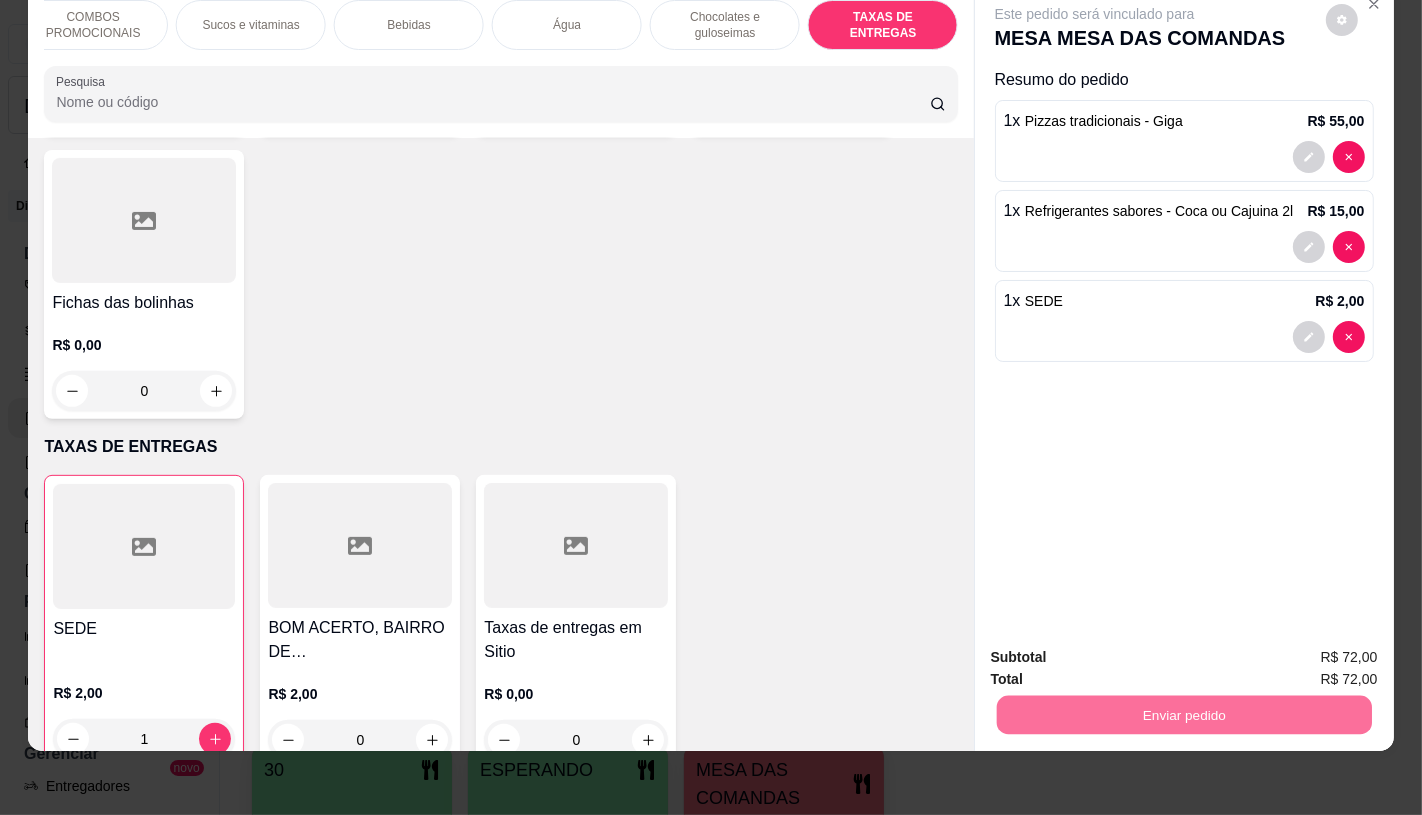 click on "Não registrar e enviar pedido" at bounding box center (1117, 650) 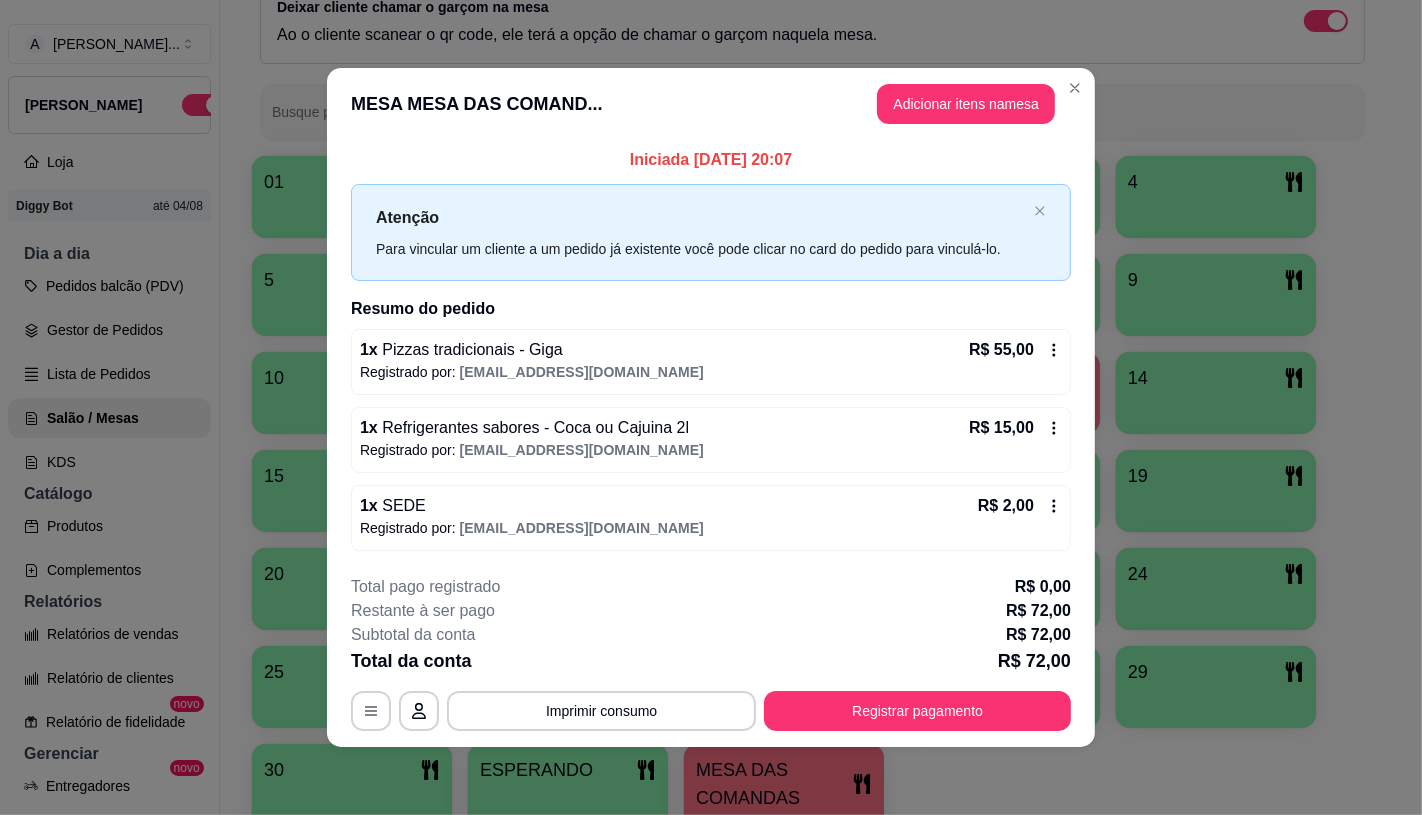 click on "Registrar pagamento" at bounding box center [917, 711] 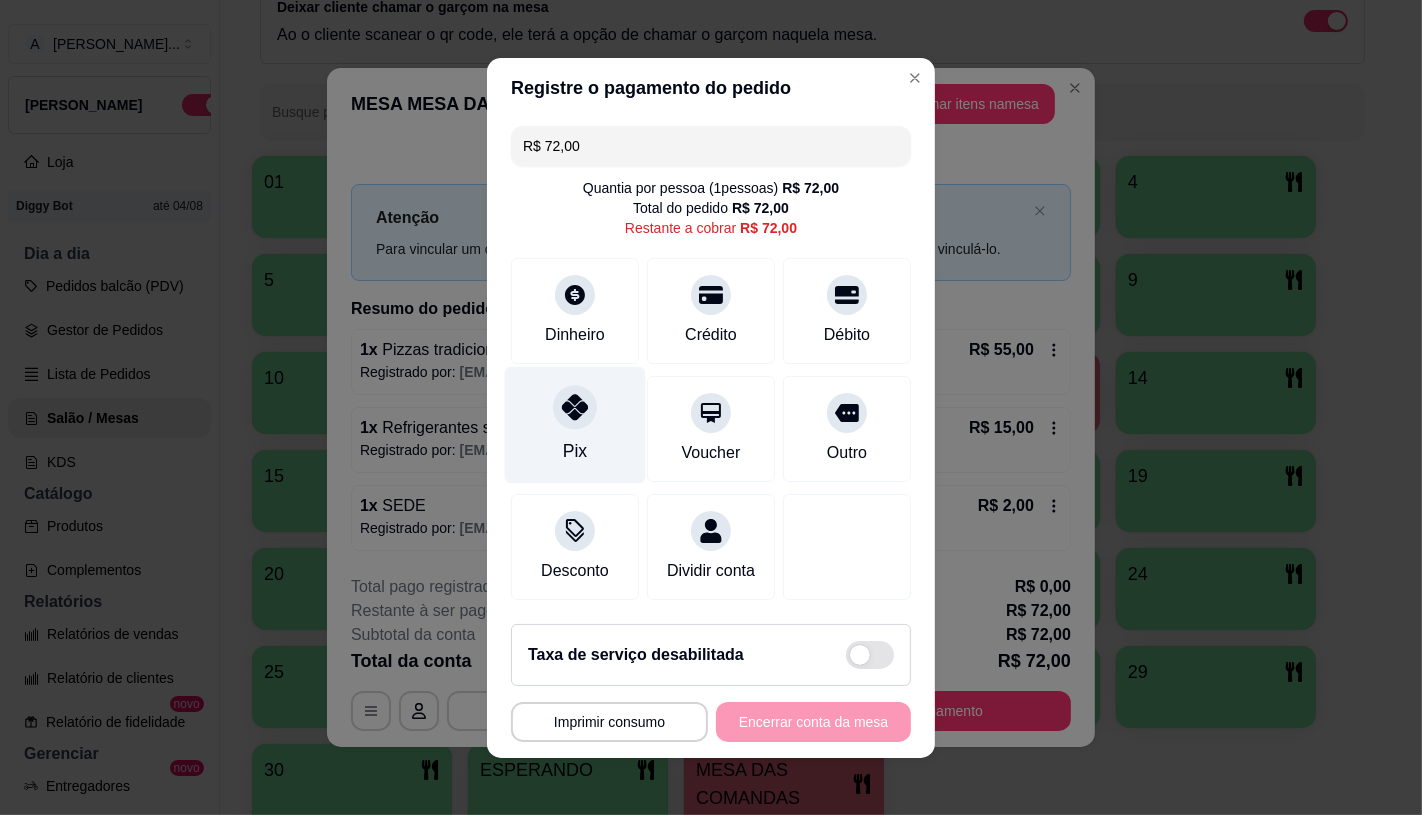 click on "Pix" at bounding box center (575, 451) 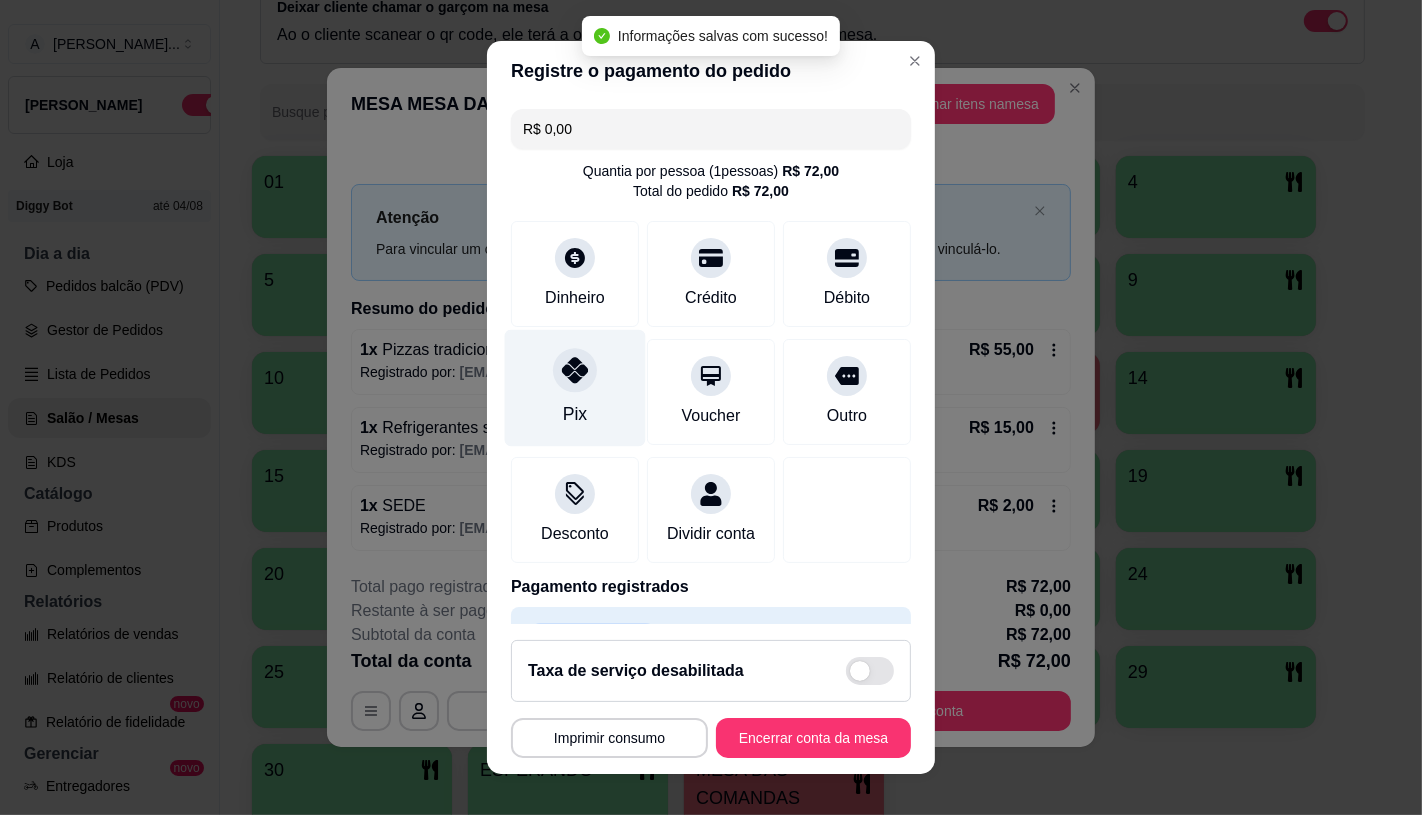 type on "R$ 0,00" 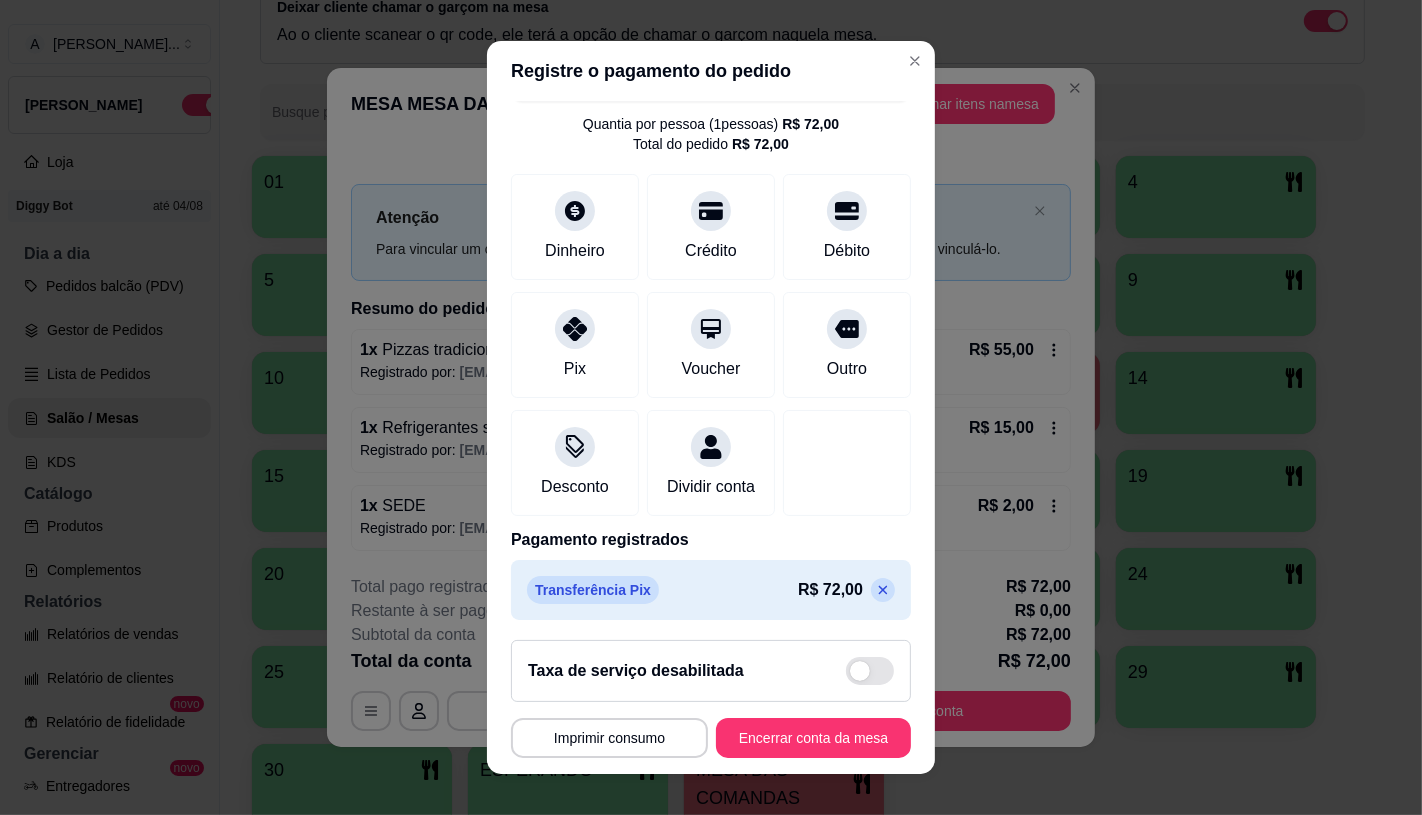 scroll, scrollTop: 74, scrollLeft: 0, axis: vertical 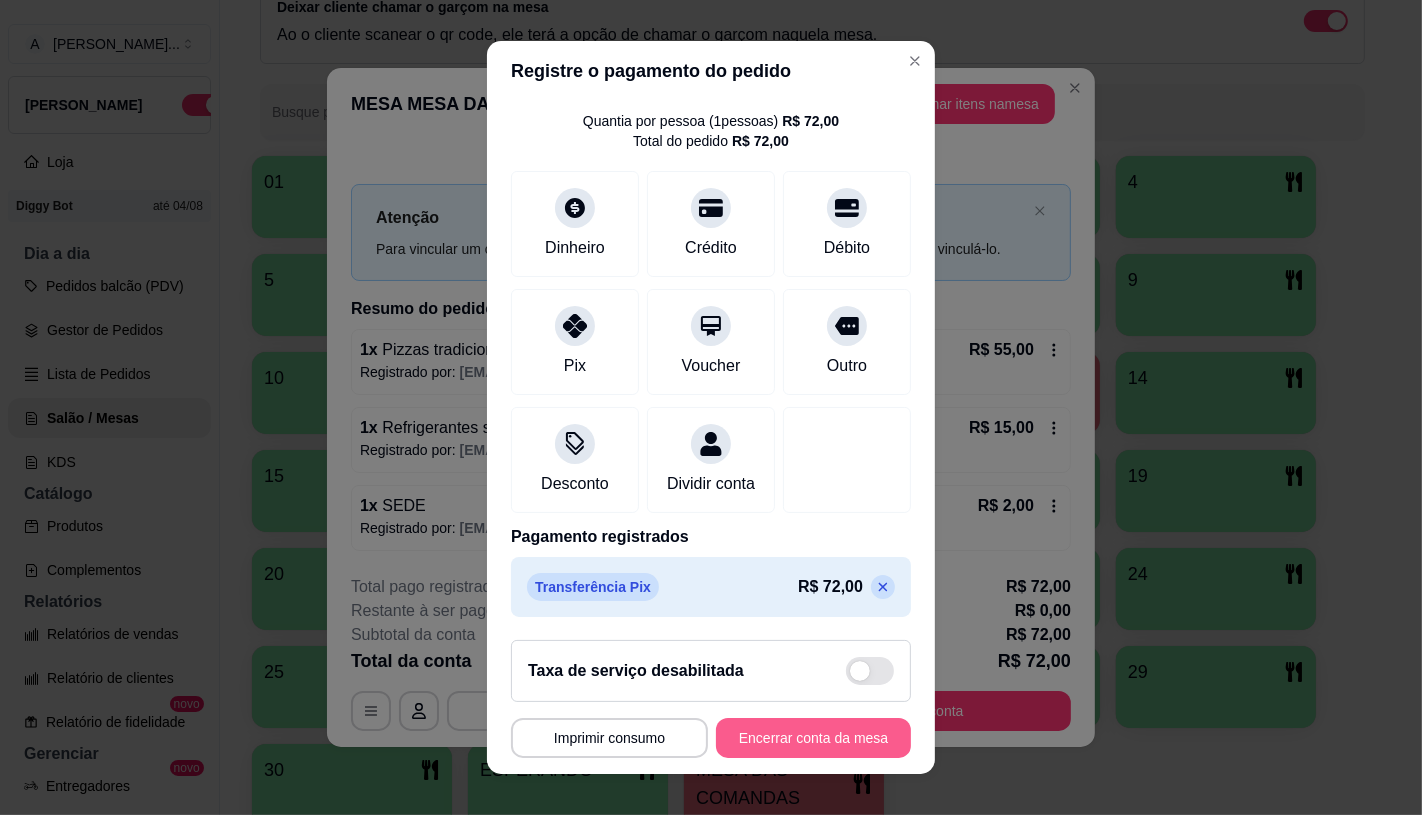 click on "Encerrar conta da mesa" at bounding box center [813, 738] 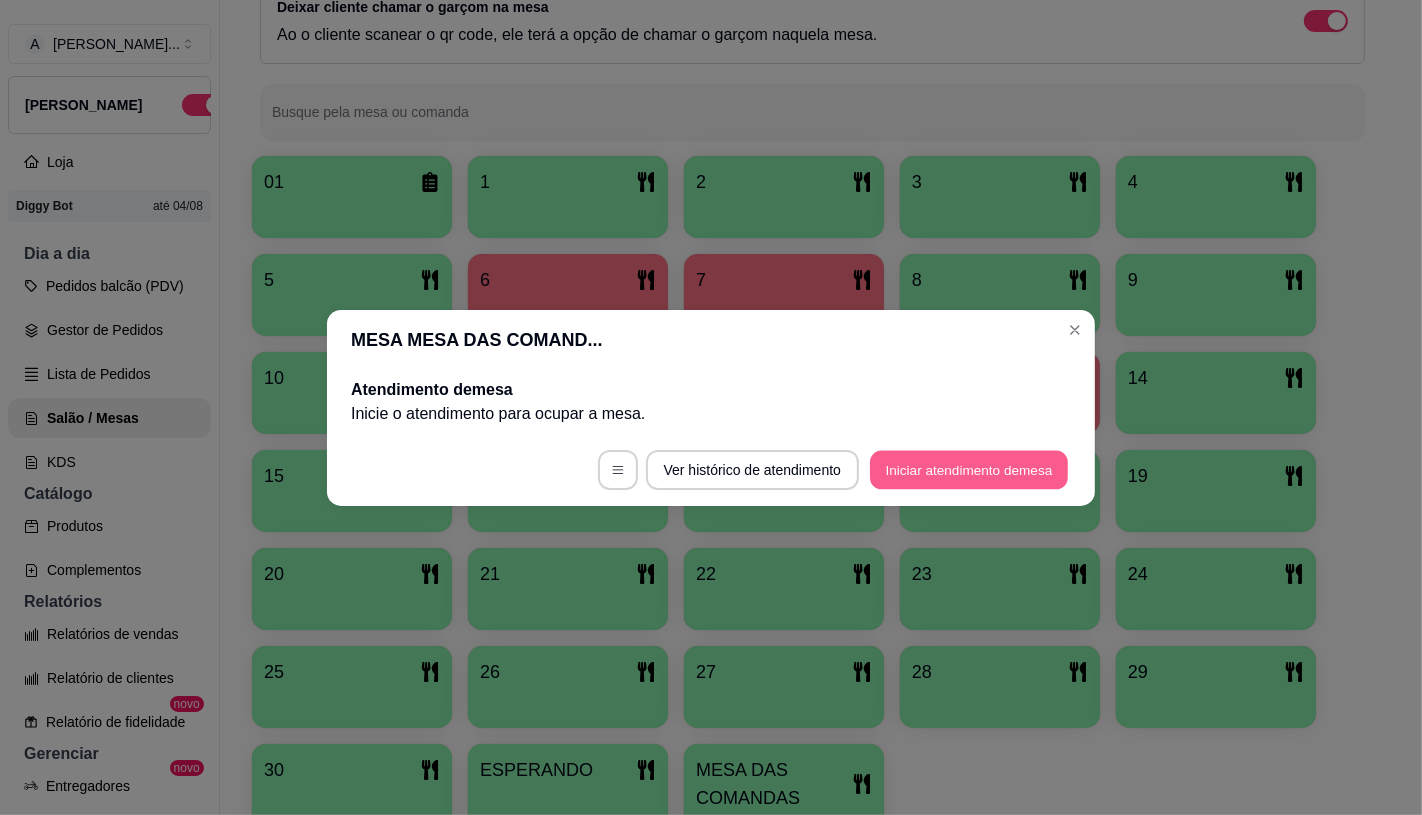 click on "Iniciar atendimento de  mesa" at bounding box center [969, 469] 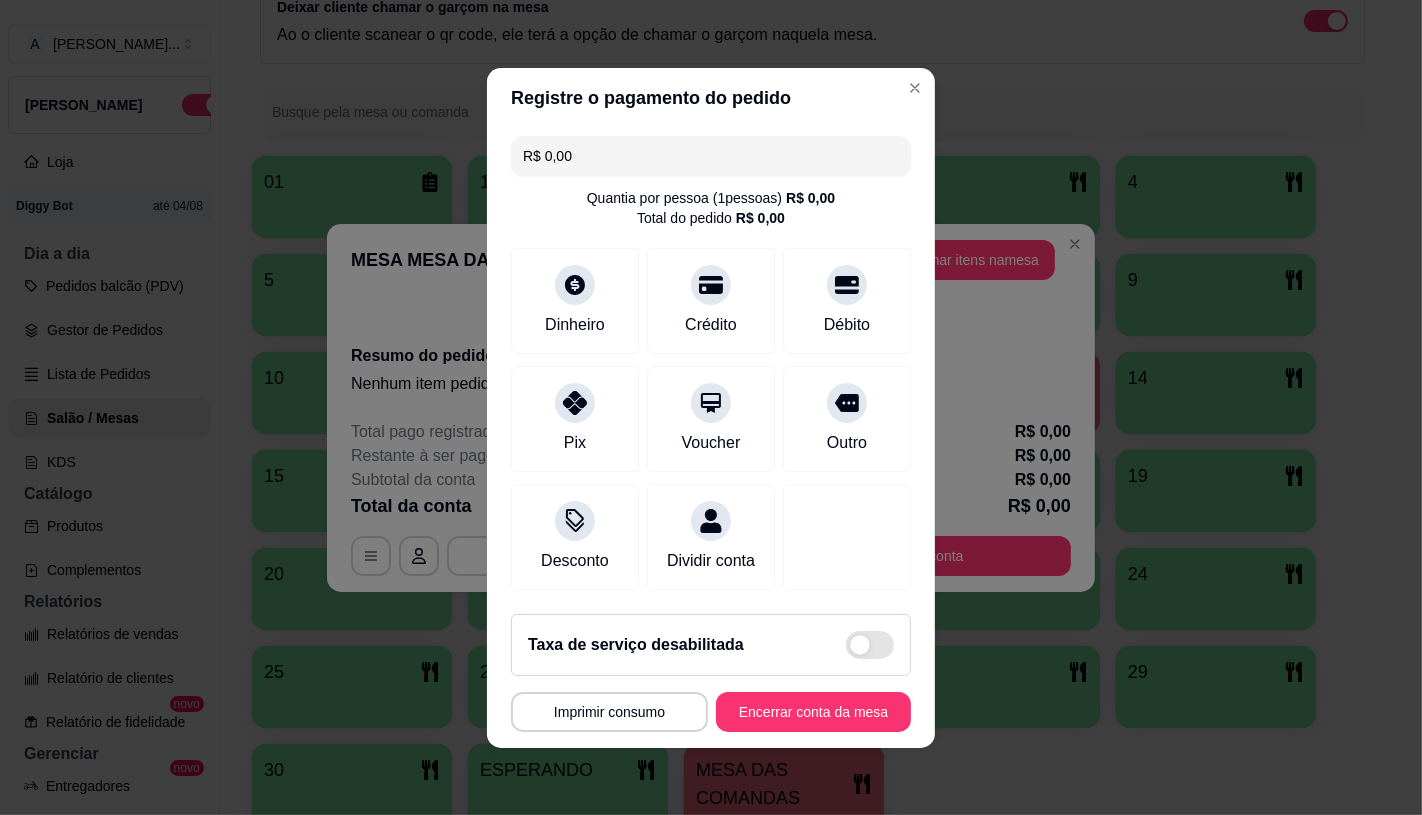 scroll, scrollTop: 8, scrollLeft: 0, axis: vertical 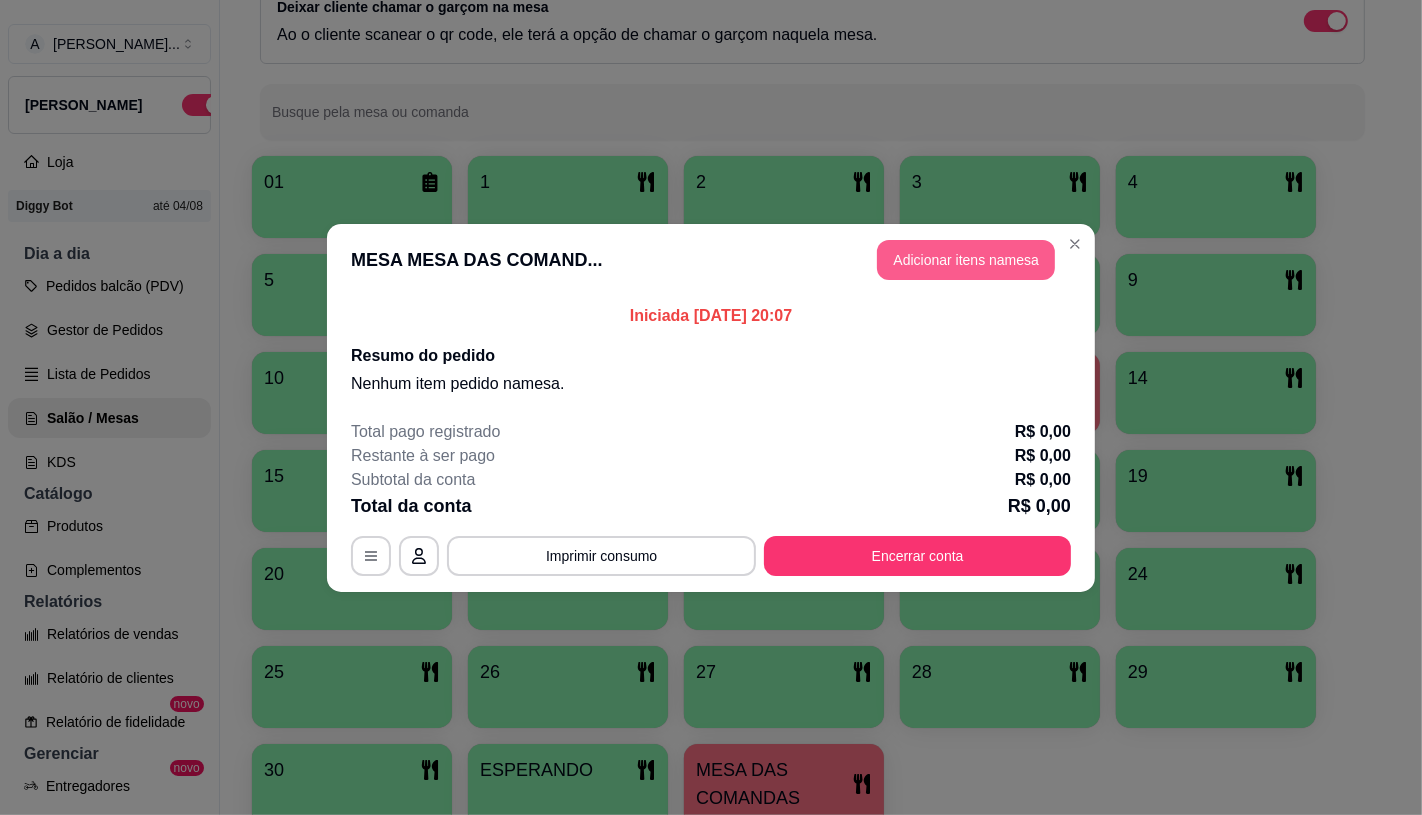click on "Adicionar itens na  mesa" at bounding box center (966, 260) 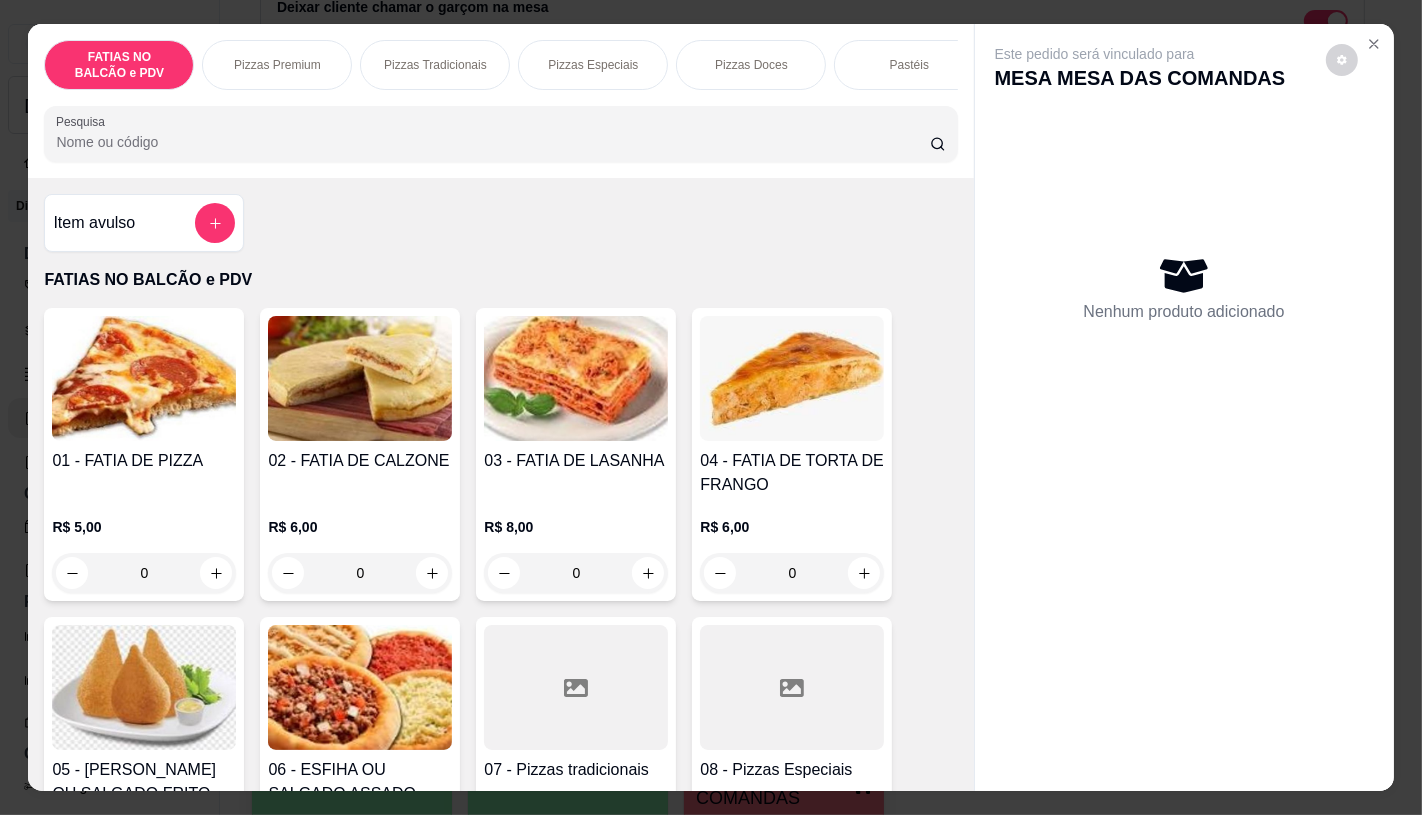 click on "Pastéis" at bounding box center [909, 65] 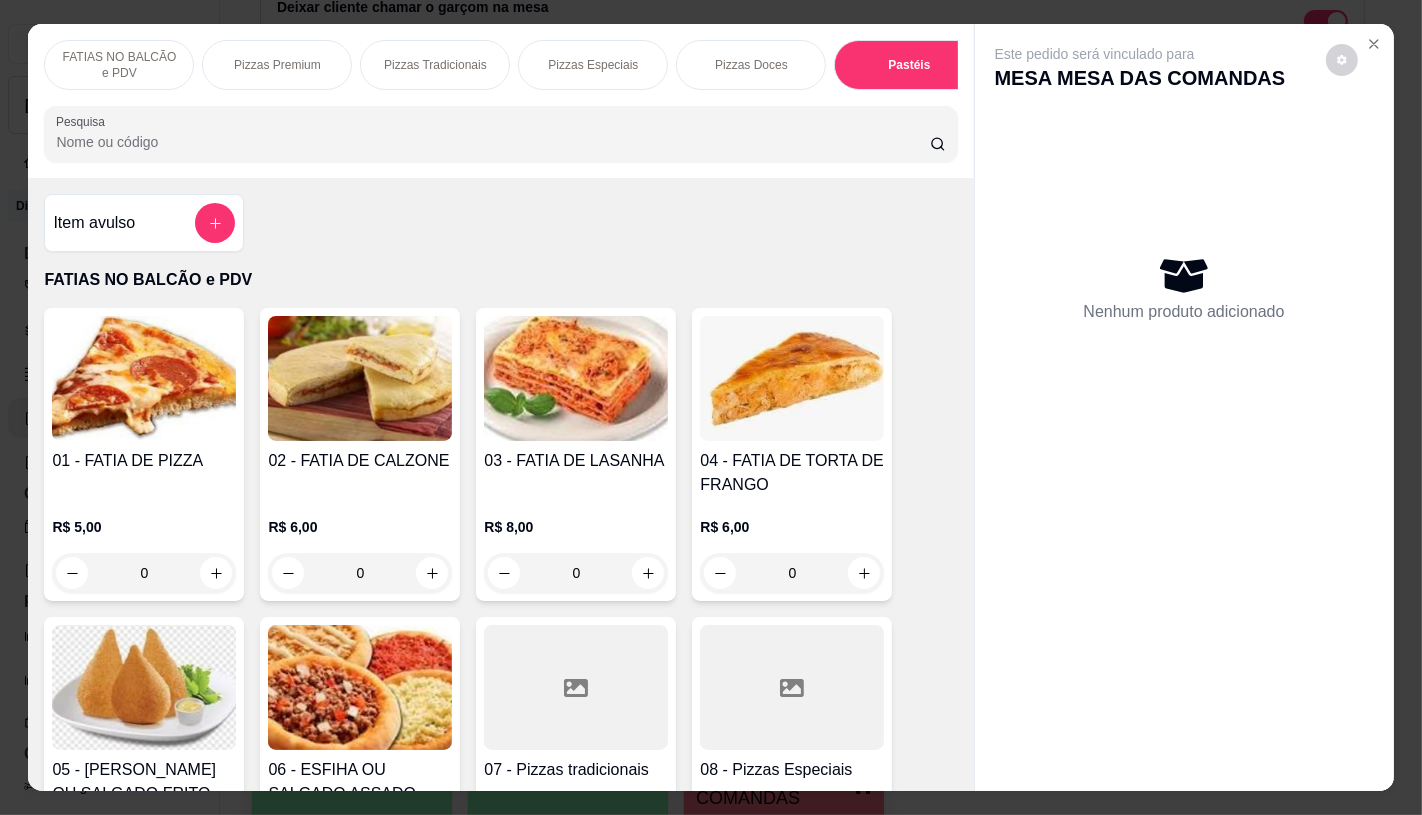 scroll, scrollTop: 3971, scrollLeft: 0, axis: vertical 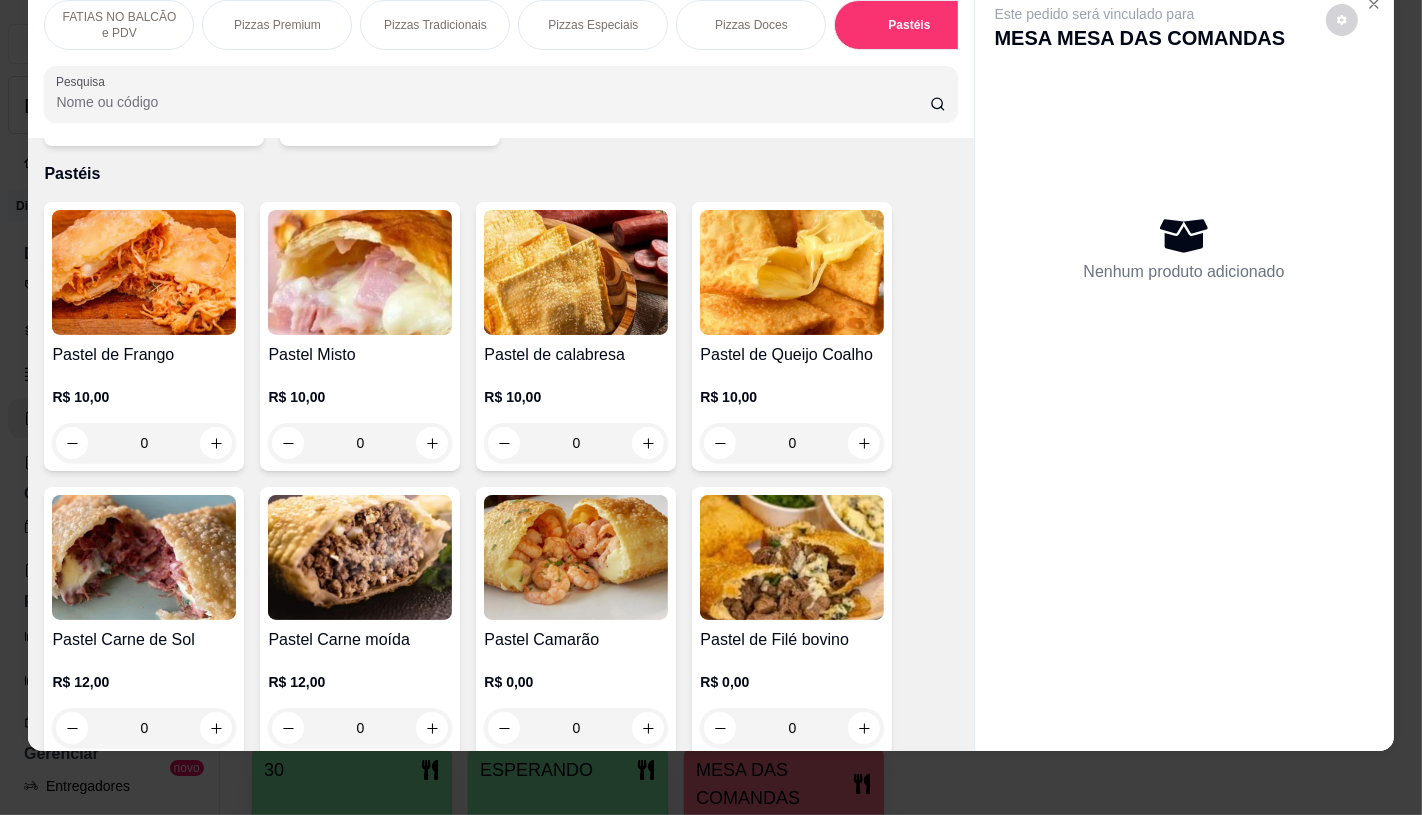 click at bounding box center (360, 557) 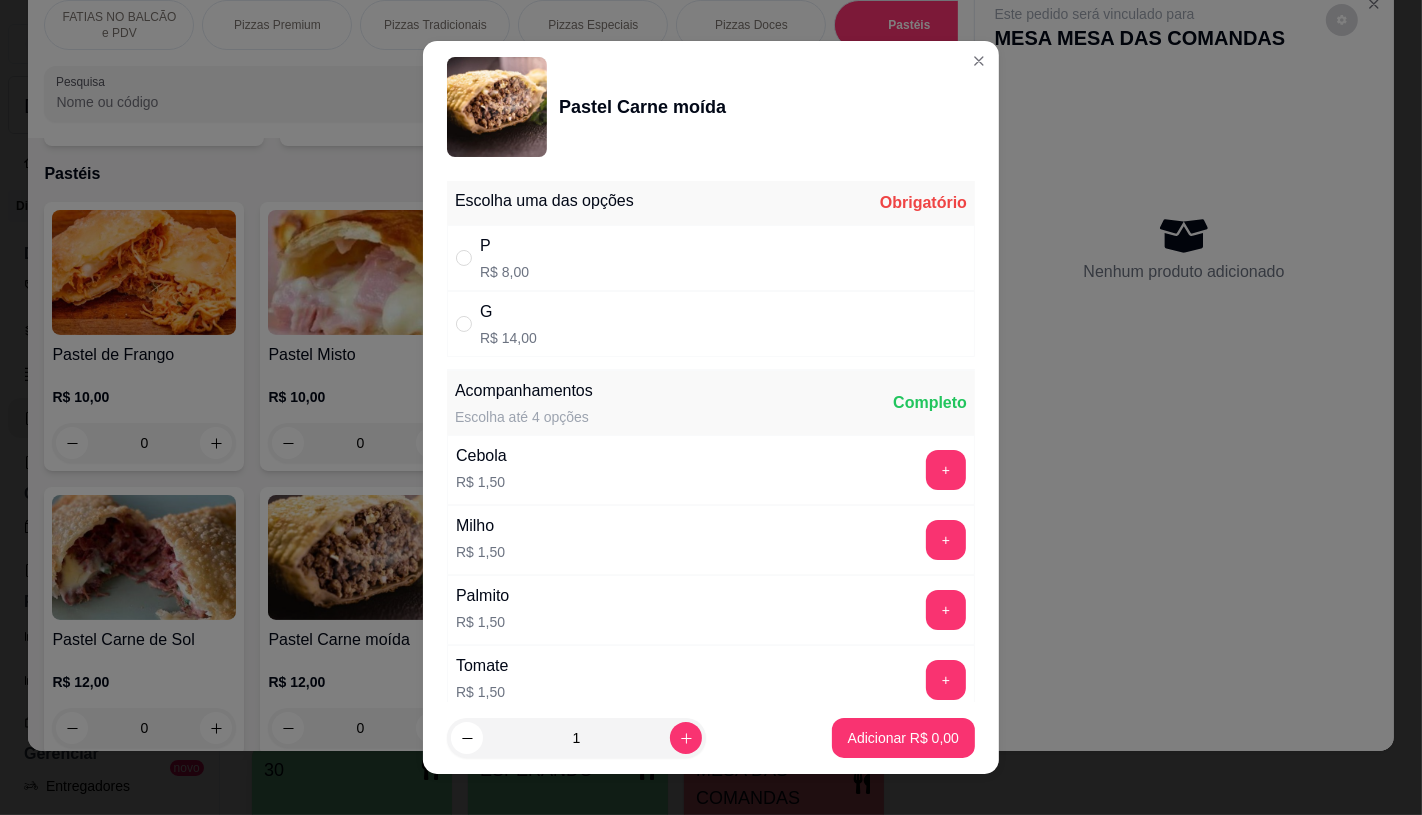 click on "P R$ 8,00" at bounding box center [711, 258] 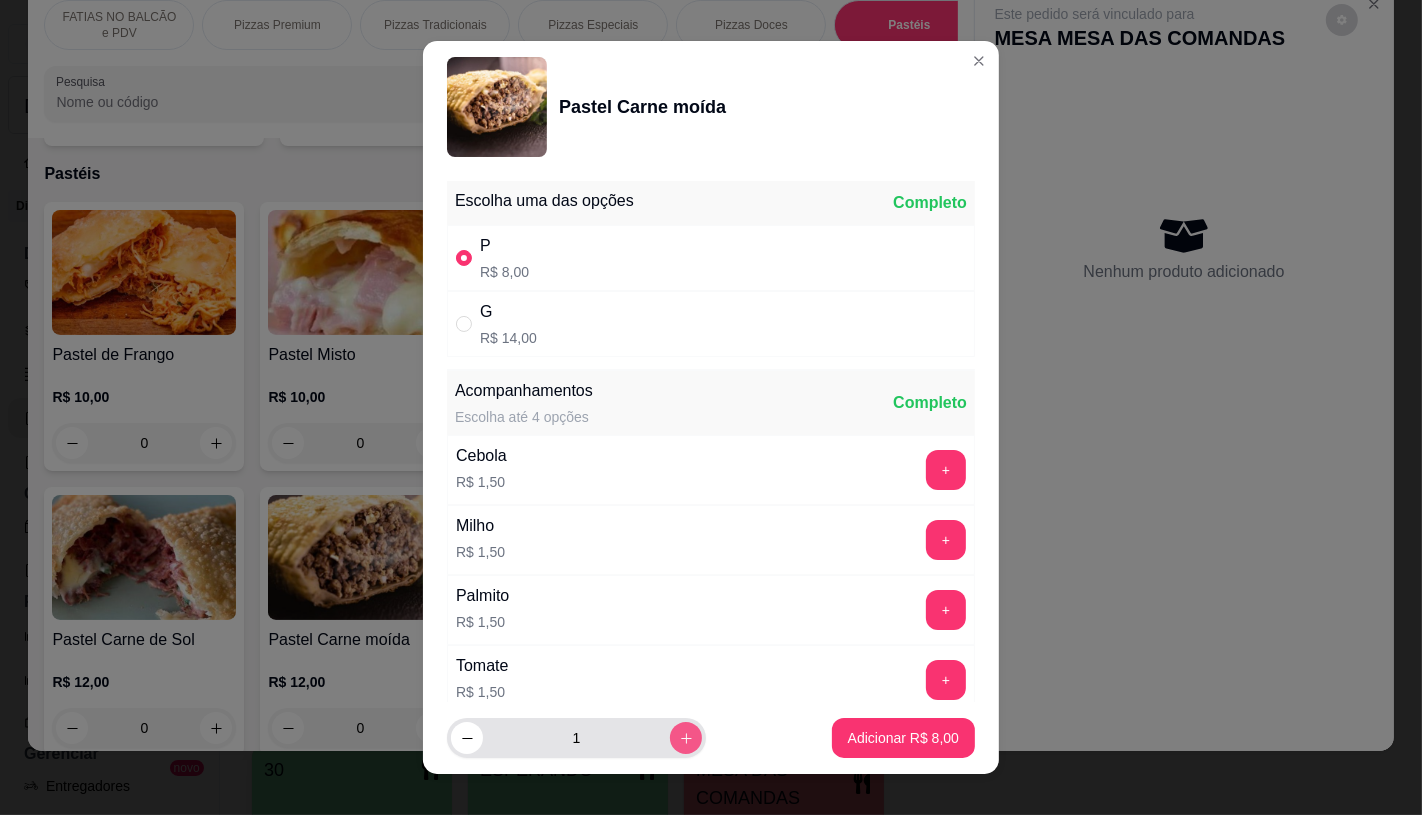 click at bounding box center (686, 738) 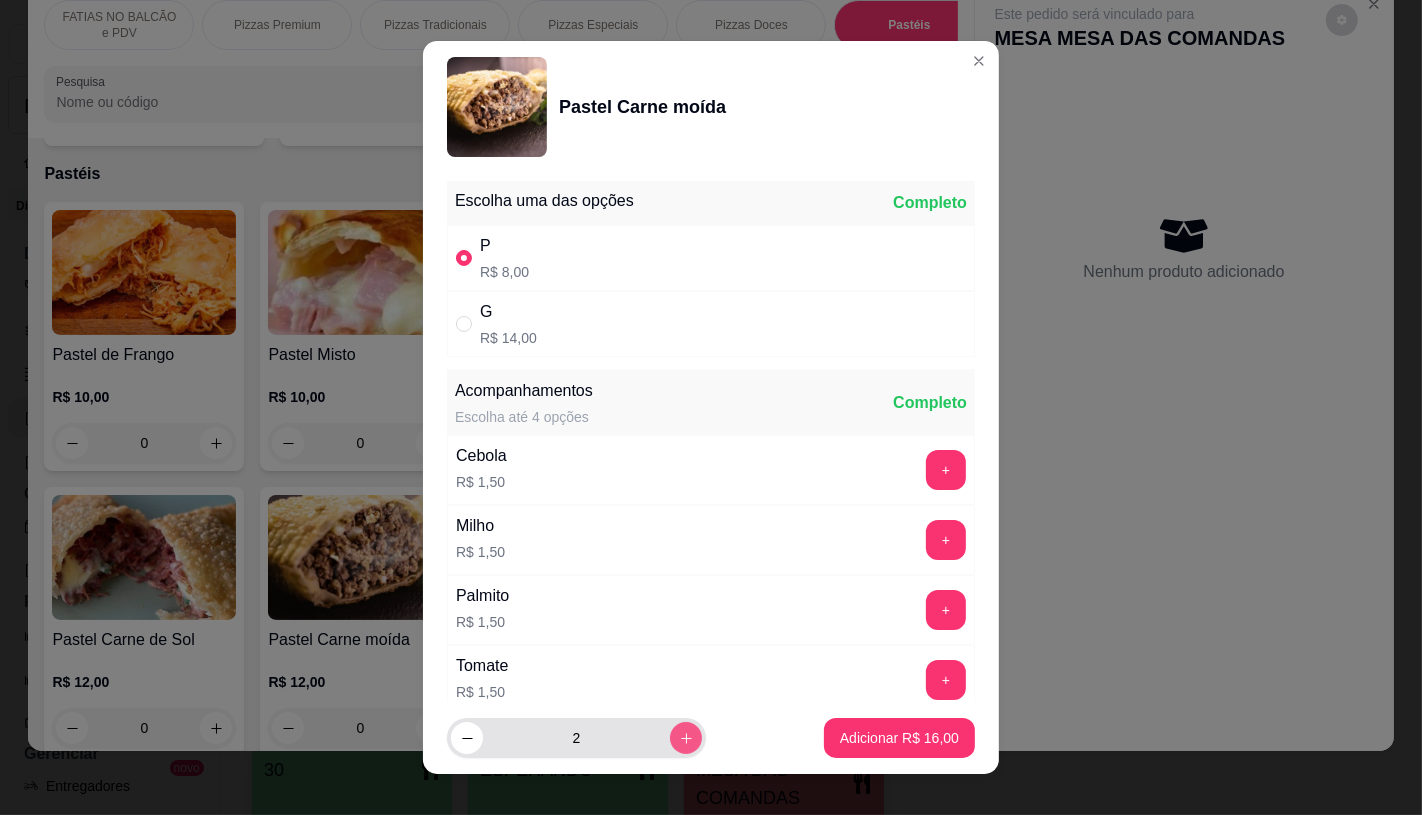 click at bounding box center (686, 738) 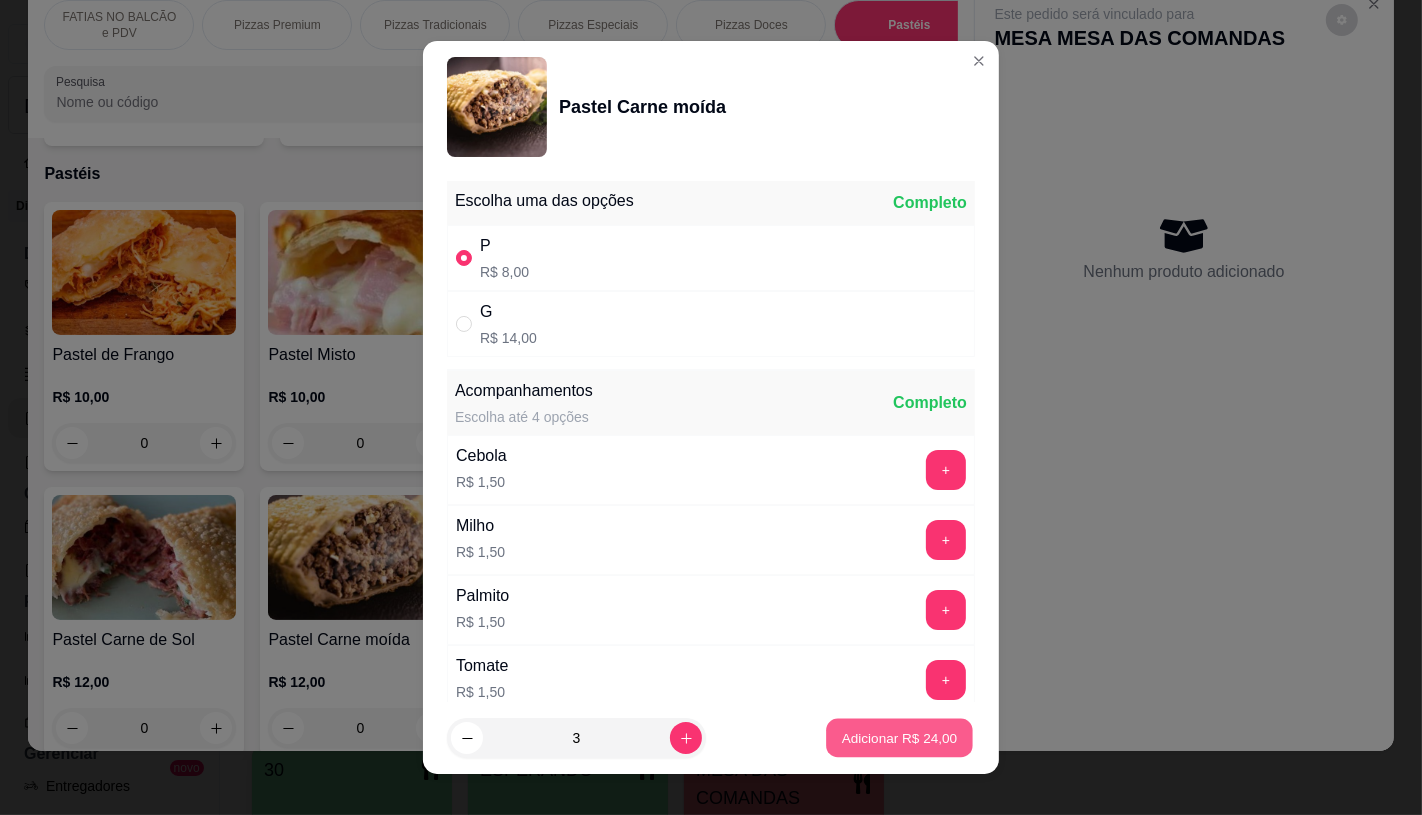 click on "Adicionar   R$ 24,00" at bounding box center (900, 738) 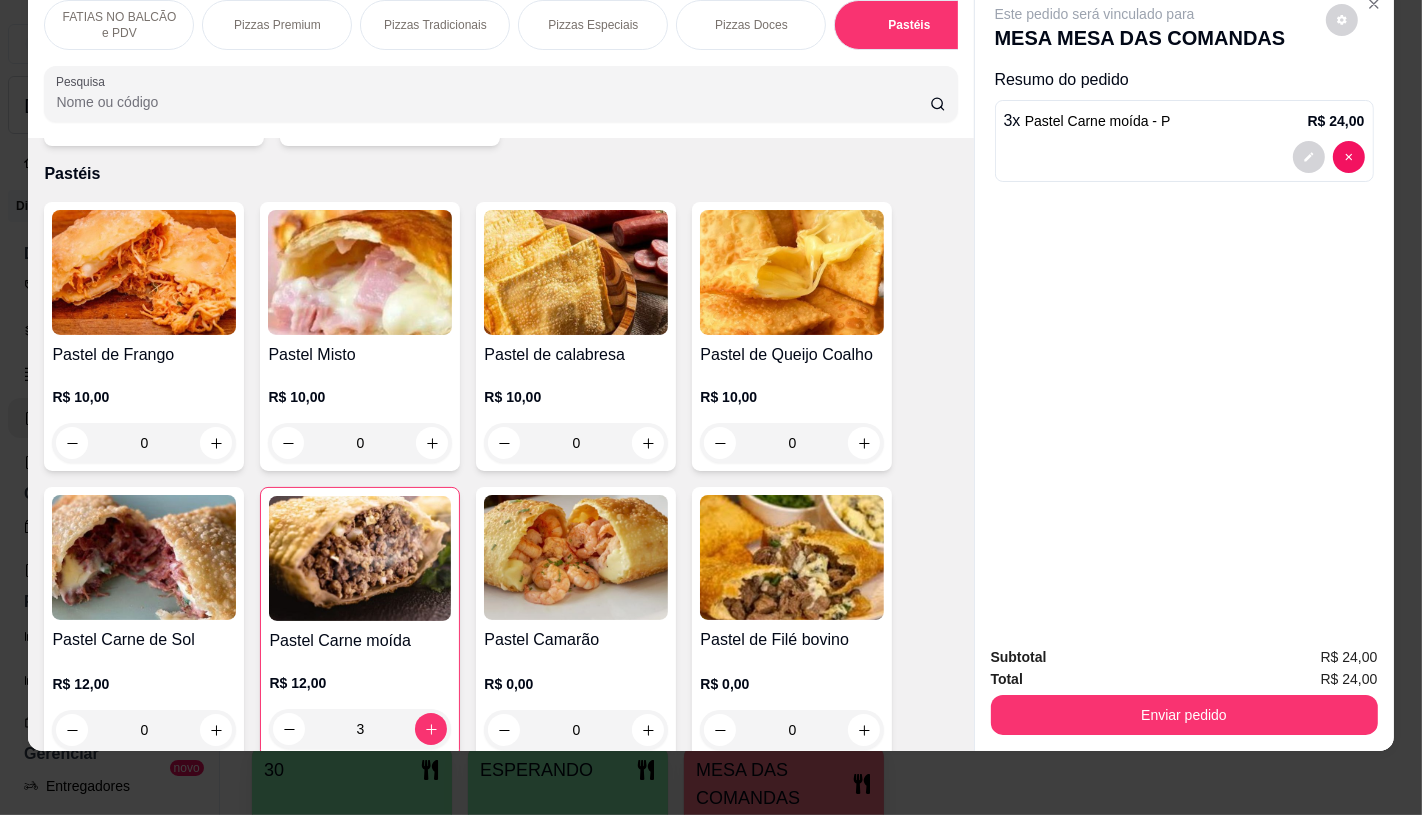 click on "FATIAS NO BALCÃO e PDV" at bounding box center (119, 25) 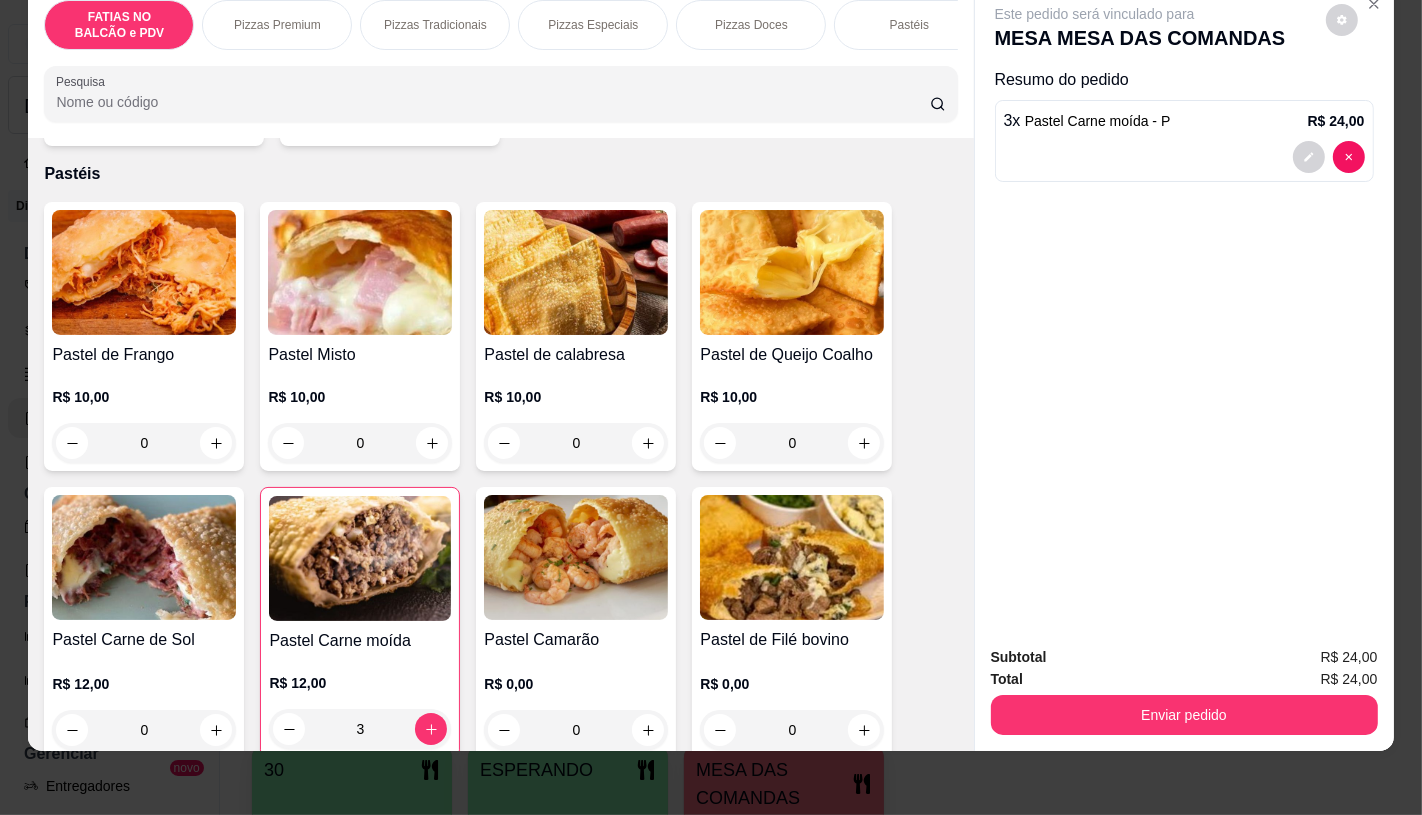 scroll, scrollTop: 90, scrollLeft: 0, axis: vertical 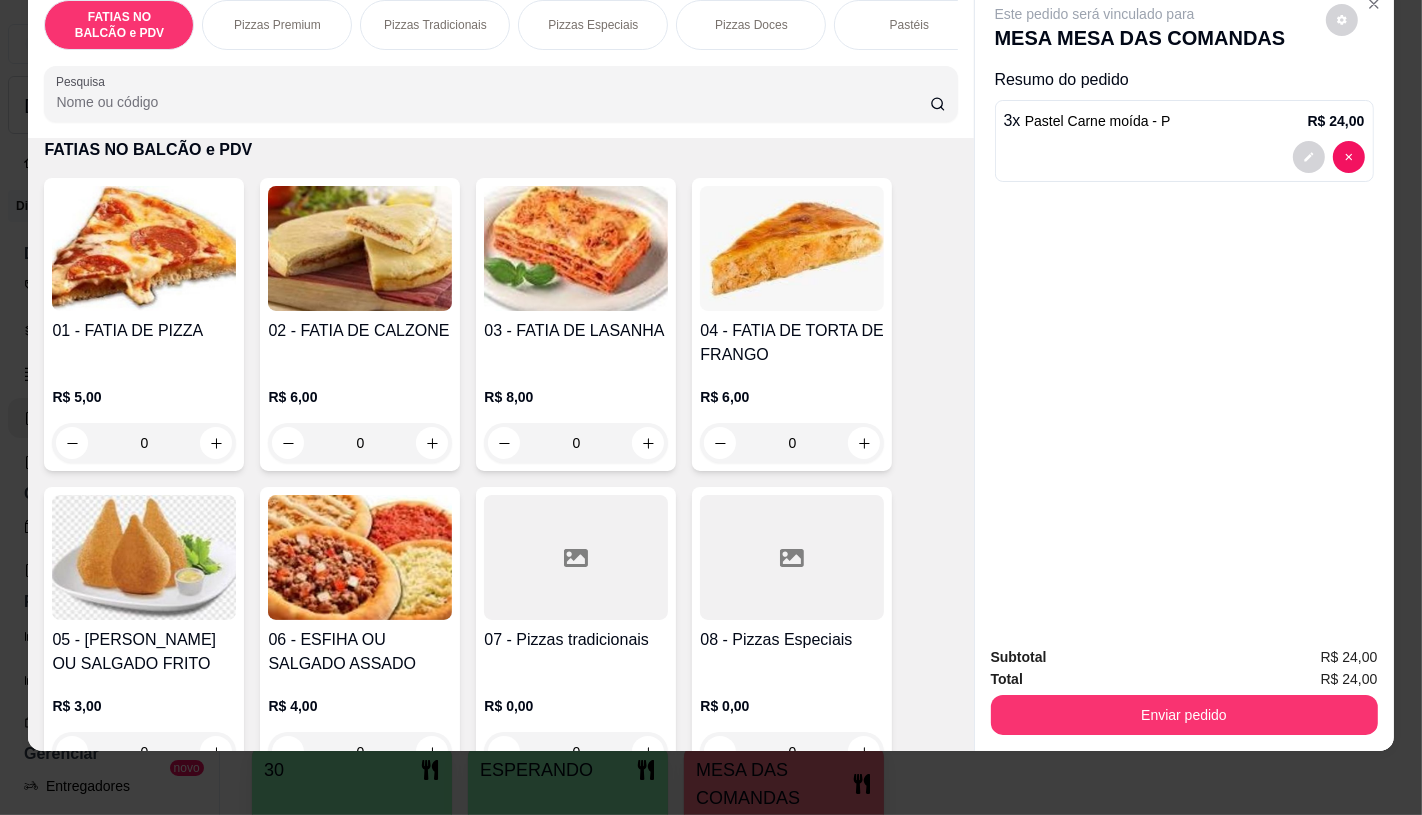 click at bounding box center [792, 557] 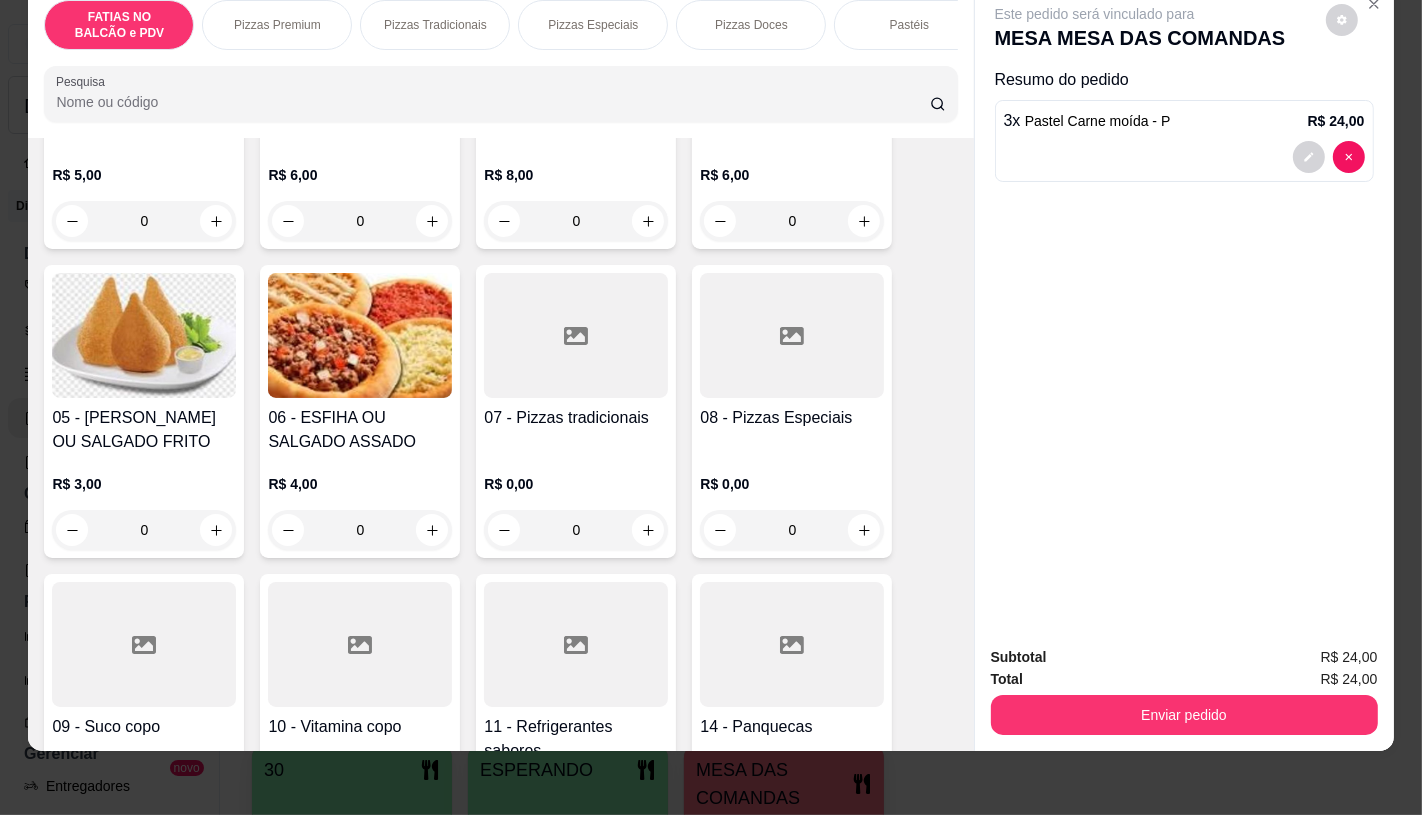 click at bounding box center (792, 644) 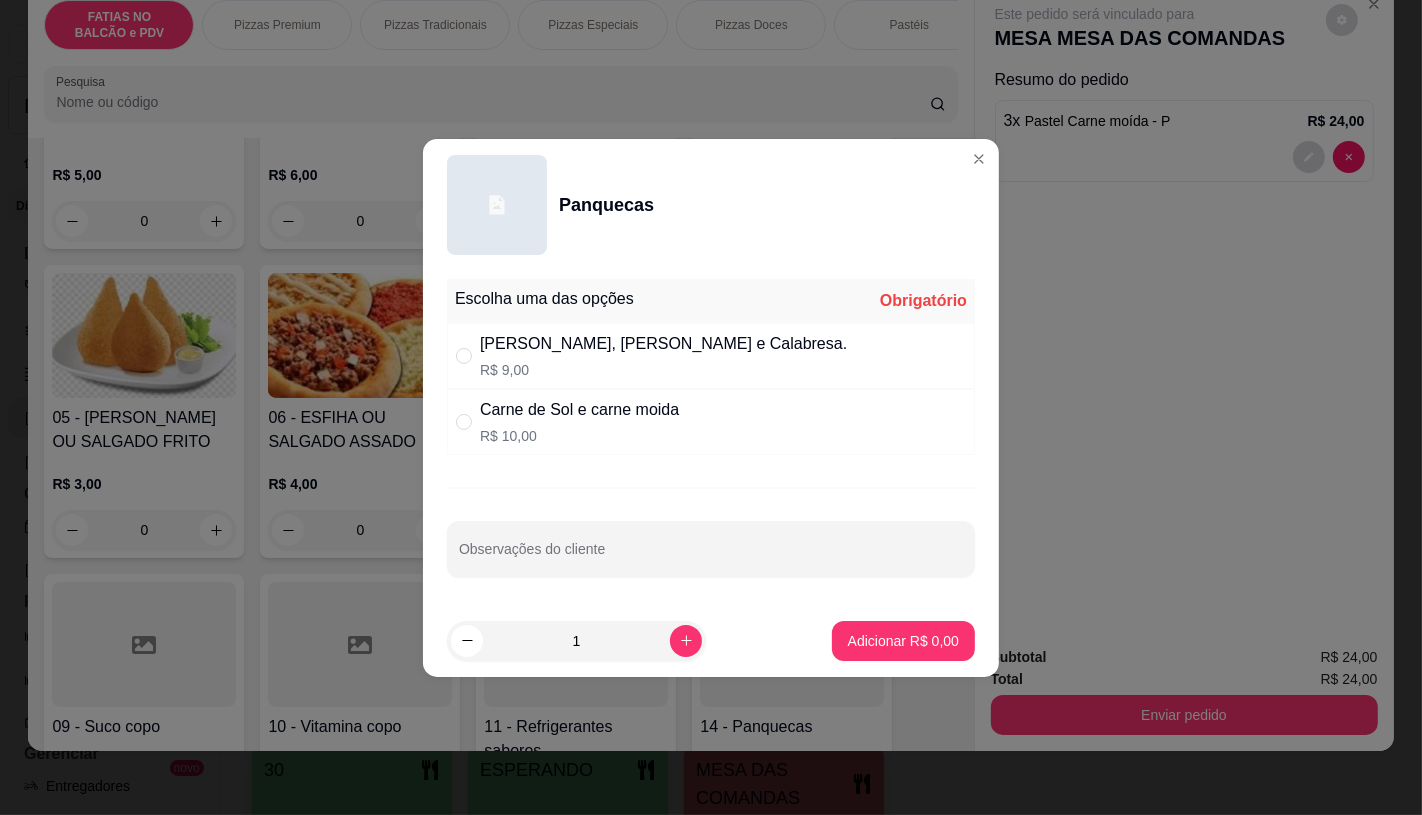 click on "[PERSON_NAME], [PERSON_NAME] e Calabresa." at bounding box center (663, 344) 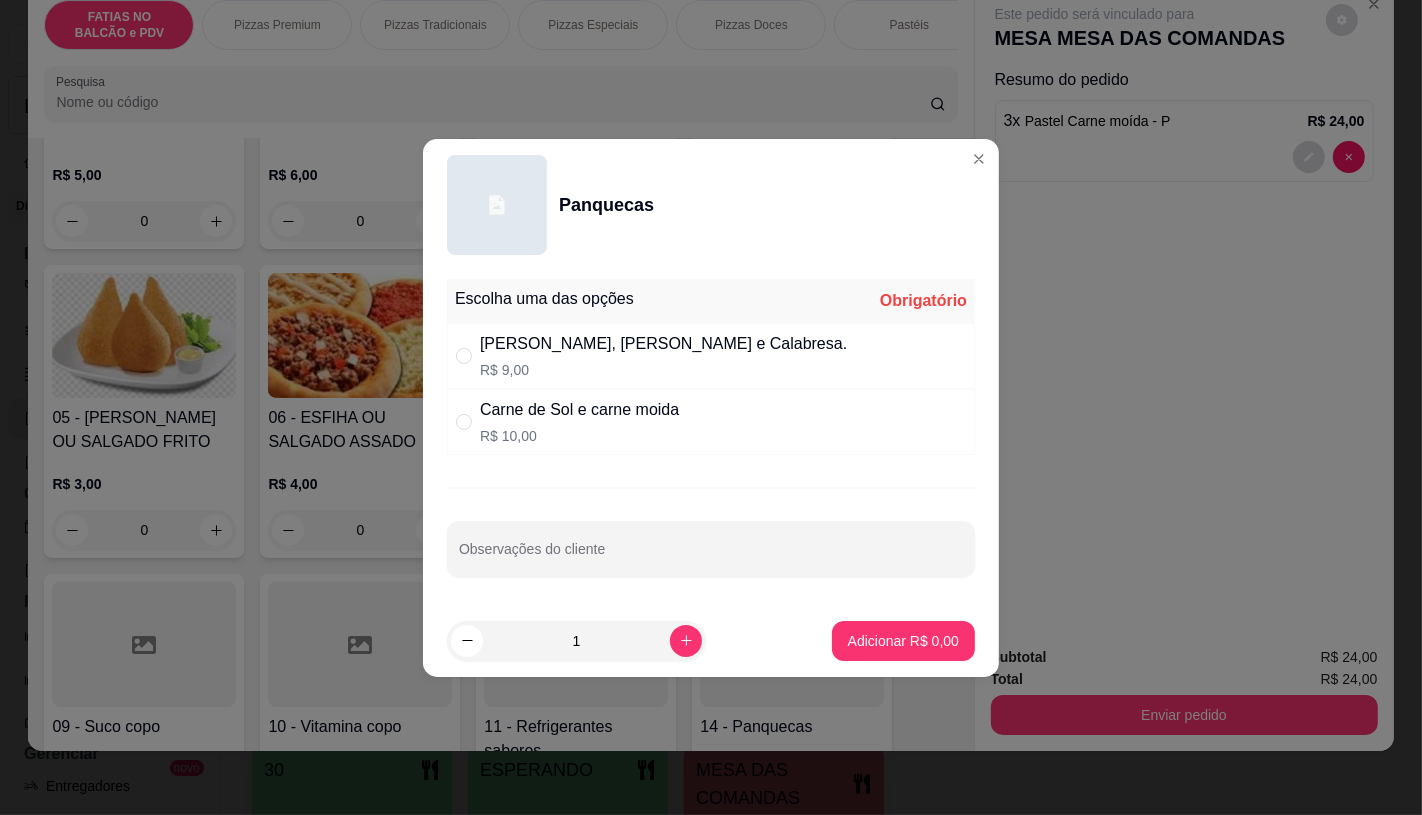 radio on "true" 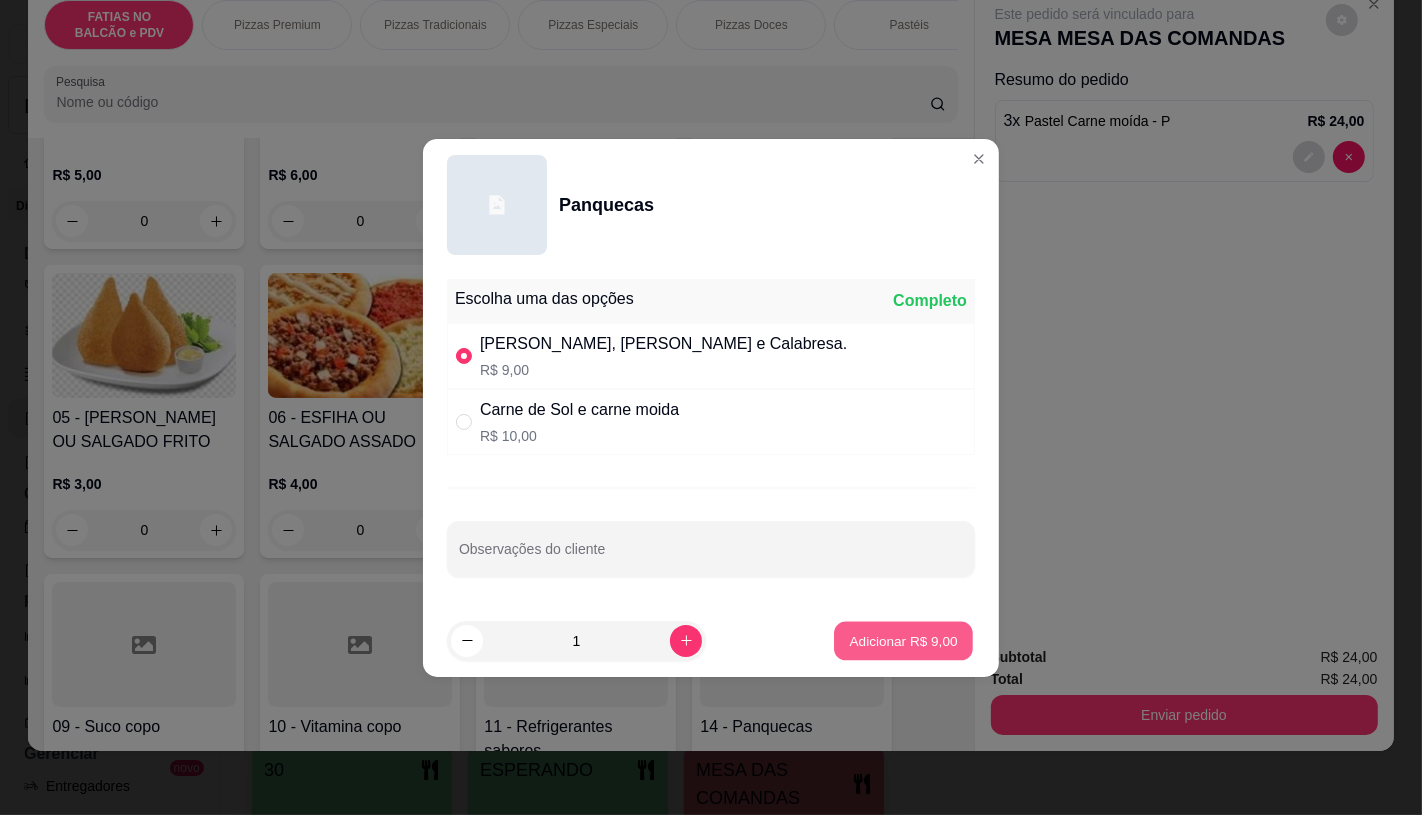 click on "Adicionar   R$ 9,00" at bounding box center [903, 640] 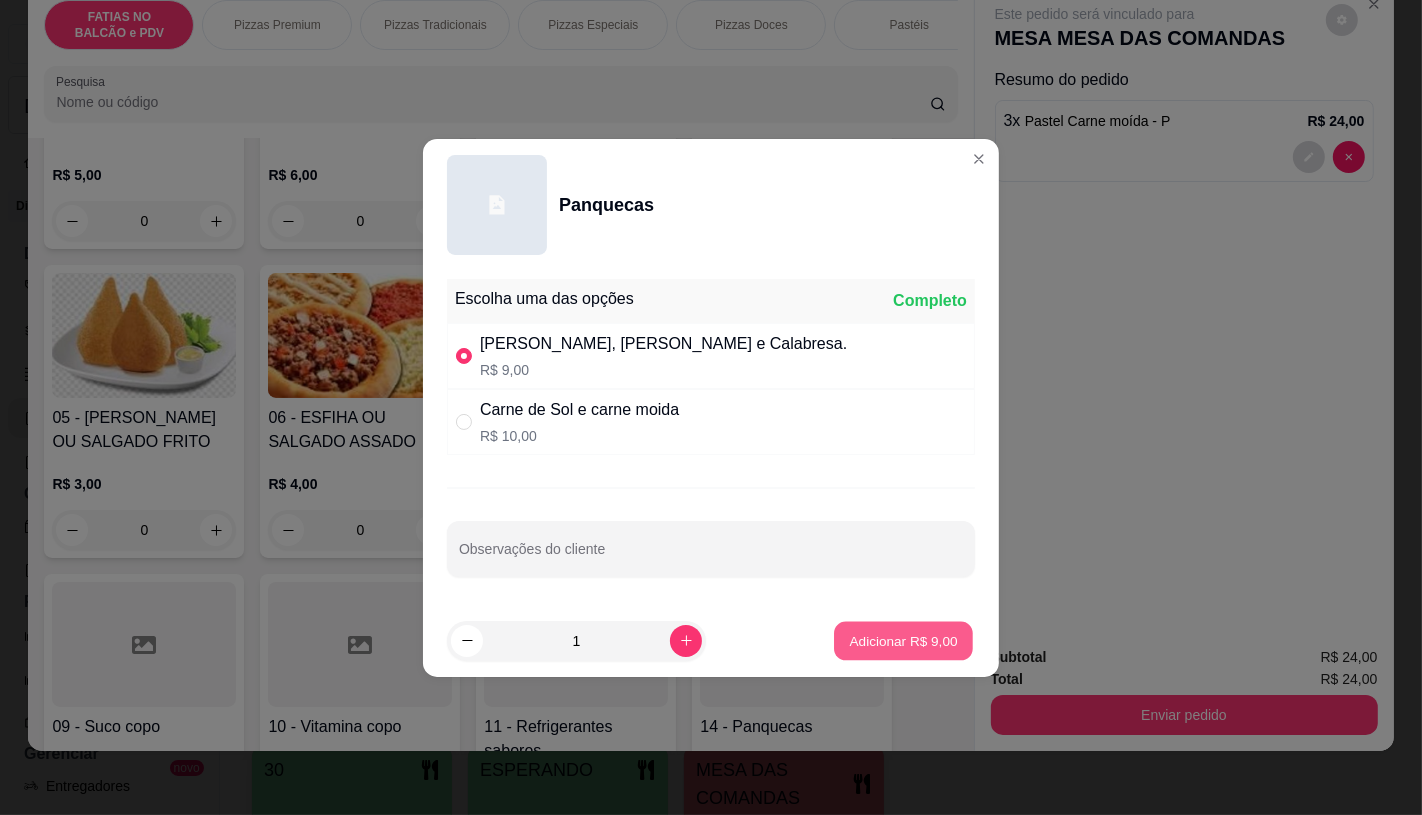 type on "1" 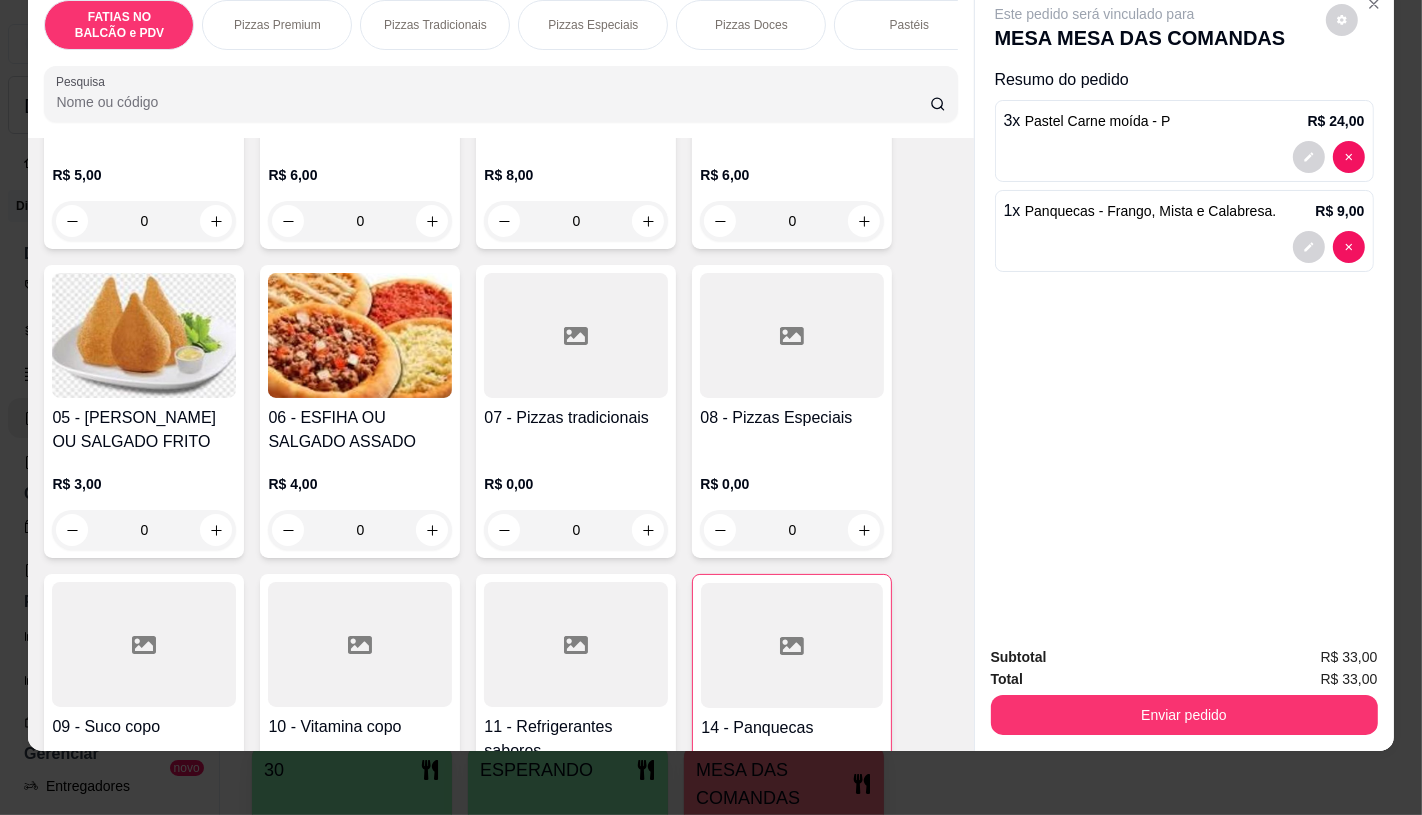 scroll, scrollTop: 0, scrollLeft: 2080, axis: horizontal 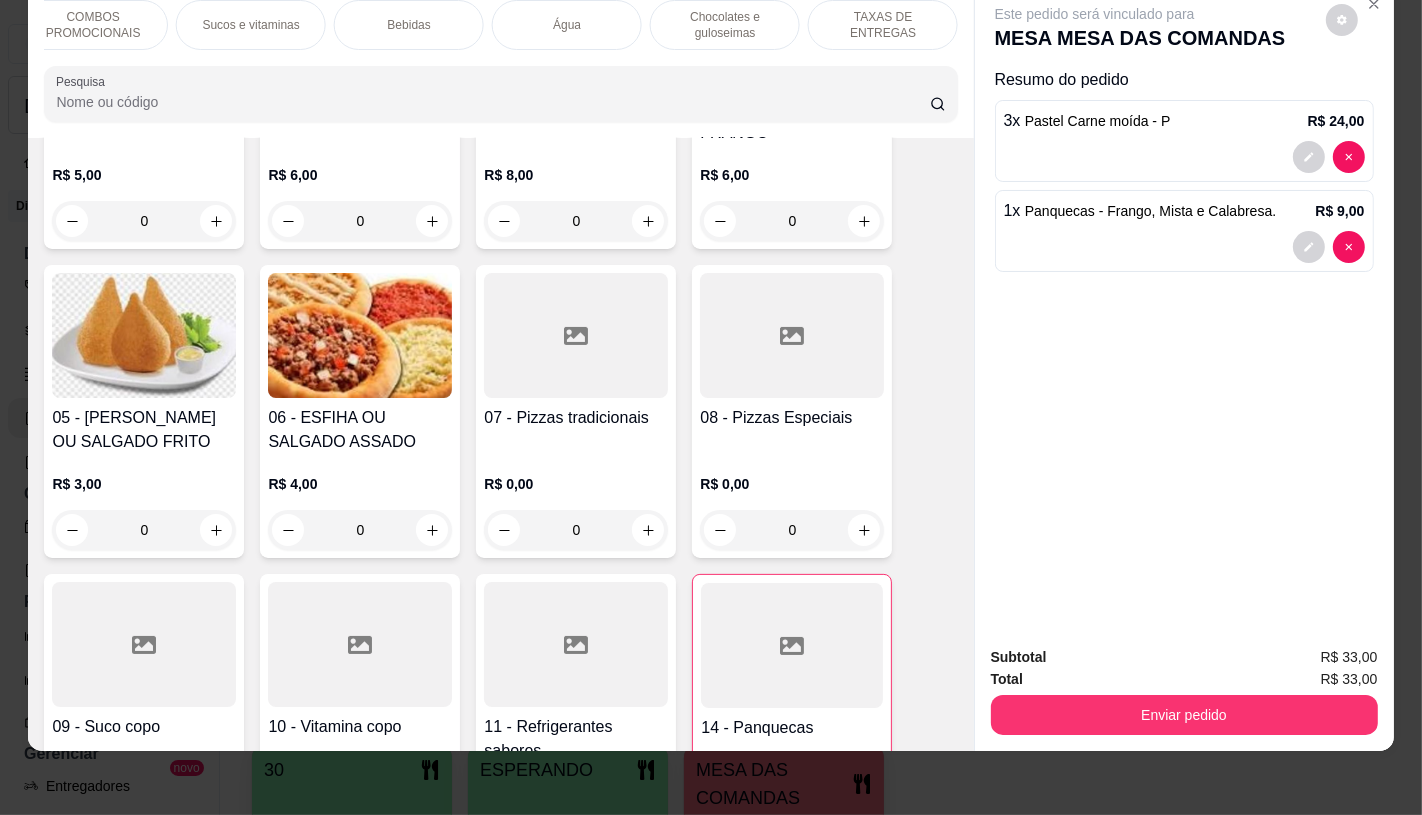 click on "TAXAS DE ENTREGAS" at bounding box center (883, 25) 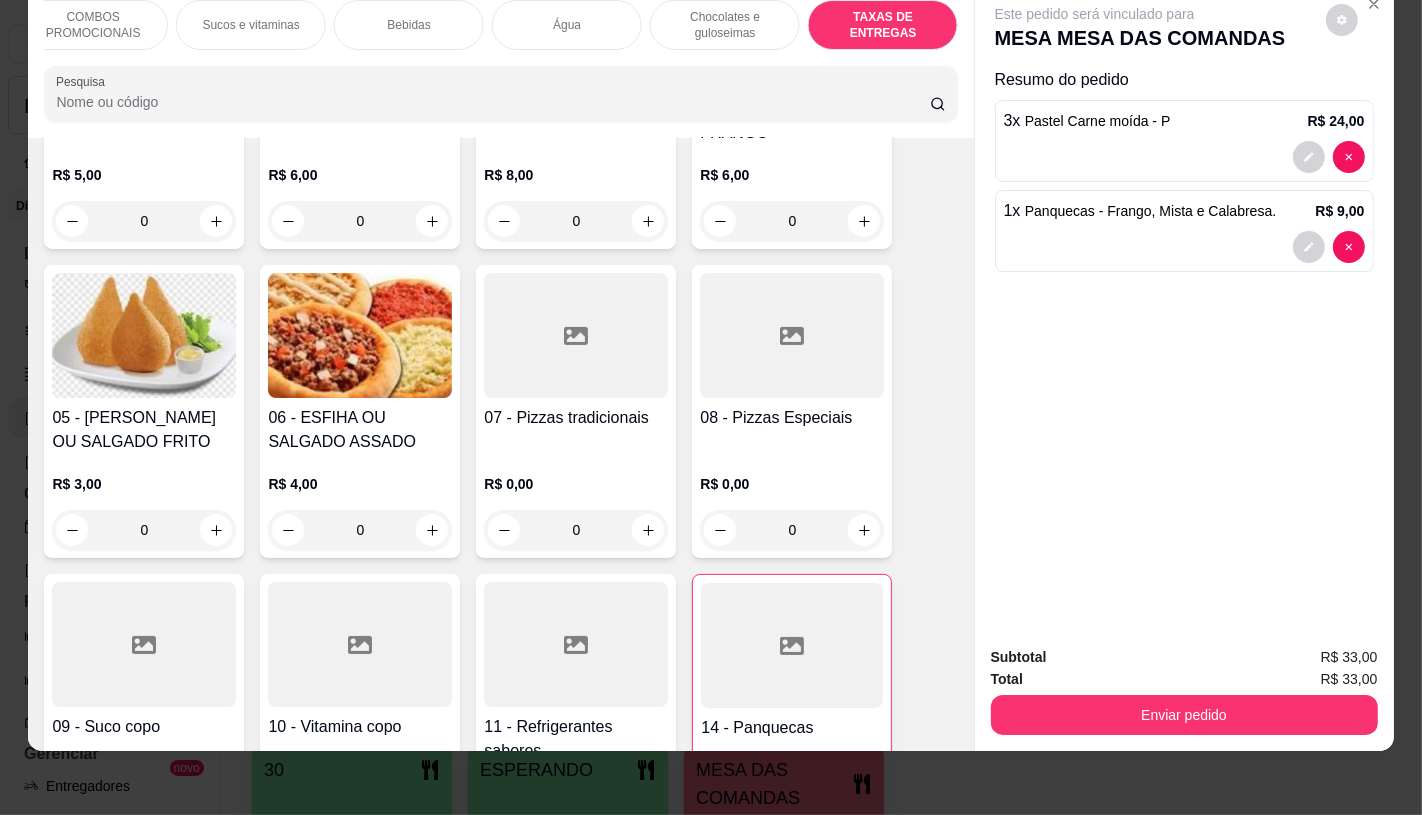 scroll, scrollTop: 13375, scrollLeft: 0, axis: vertical 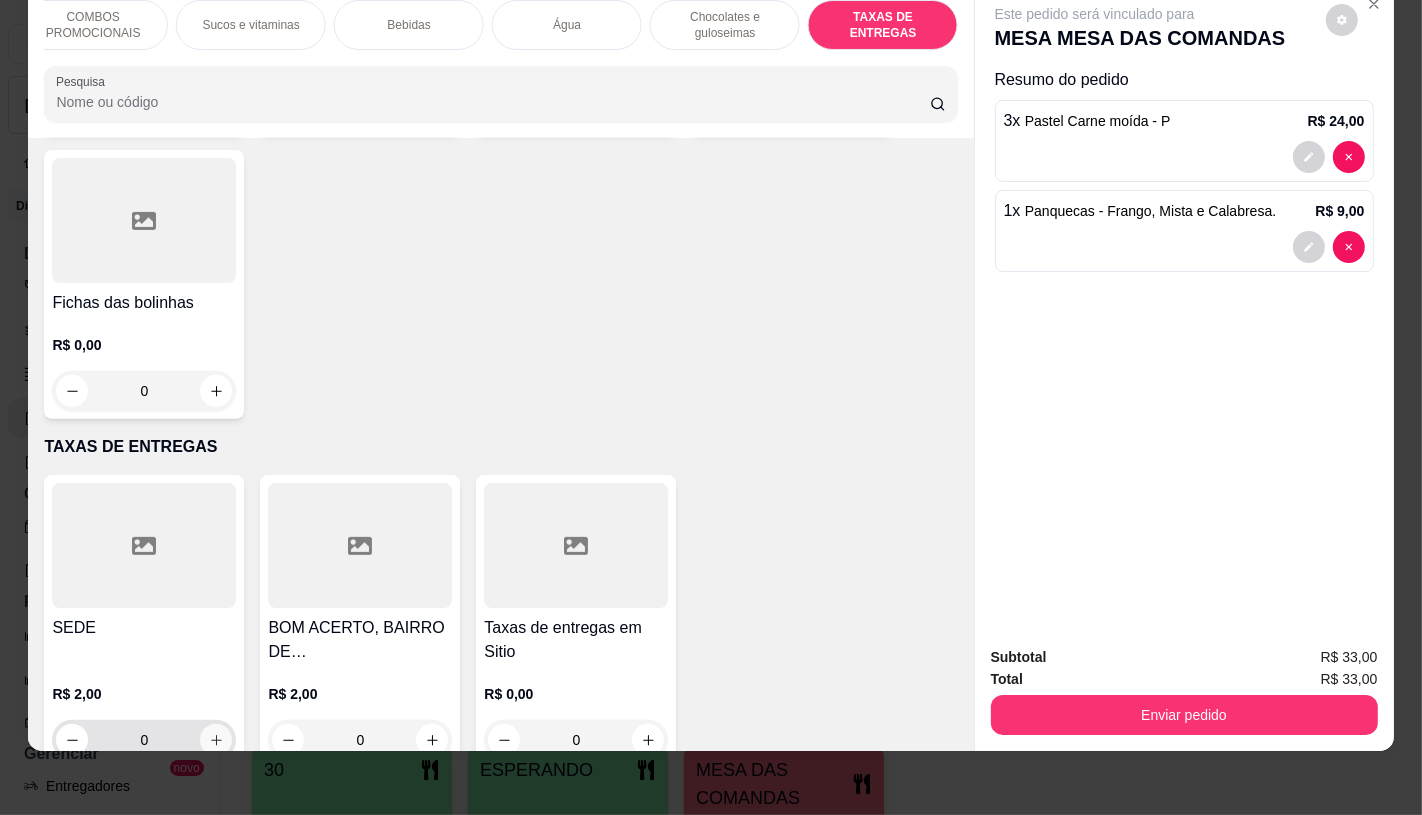 click at bounding box center (216, 740) 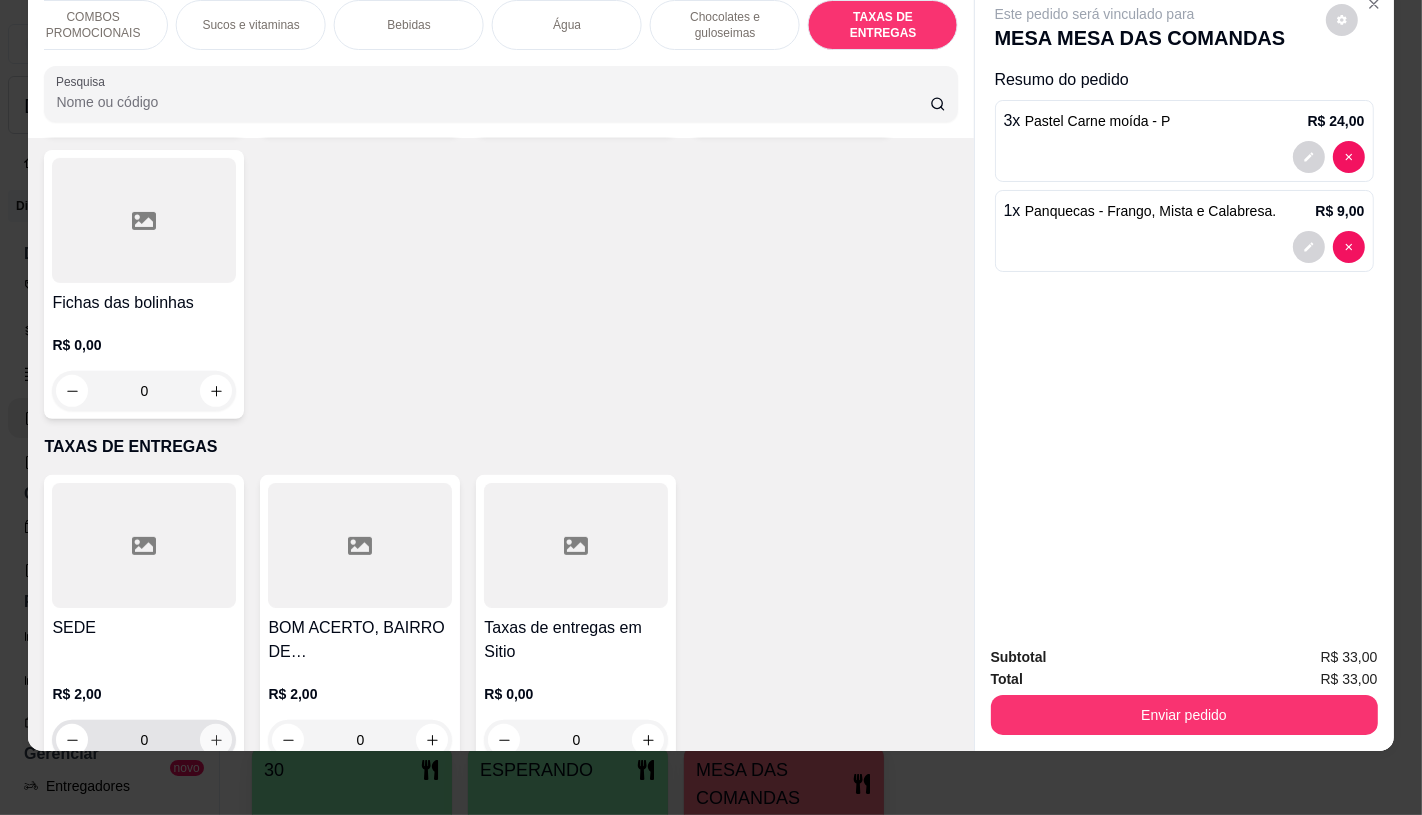 type on "1" 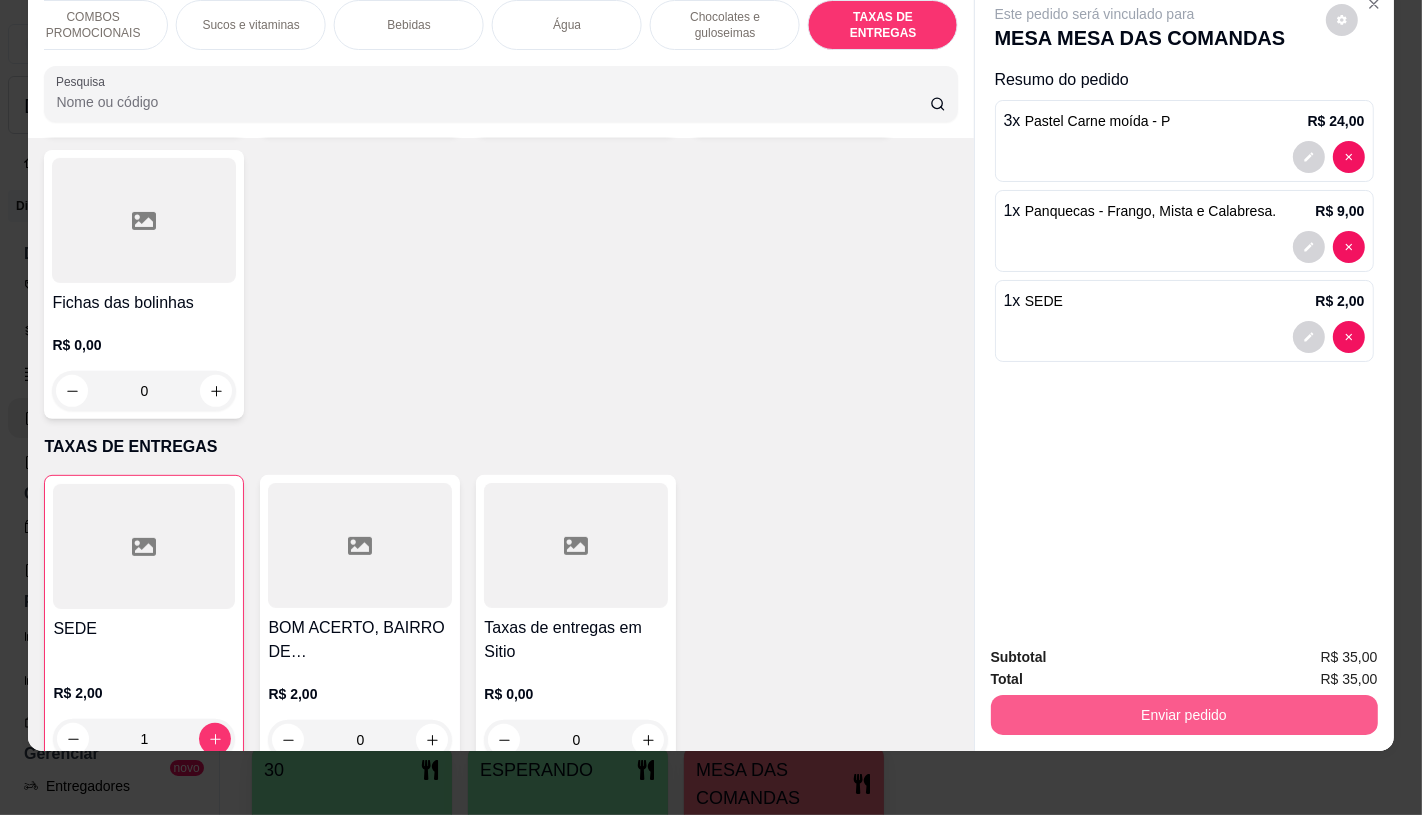click on "Enviar pedido" at bounding box center [1184, 715] 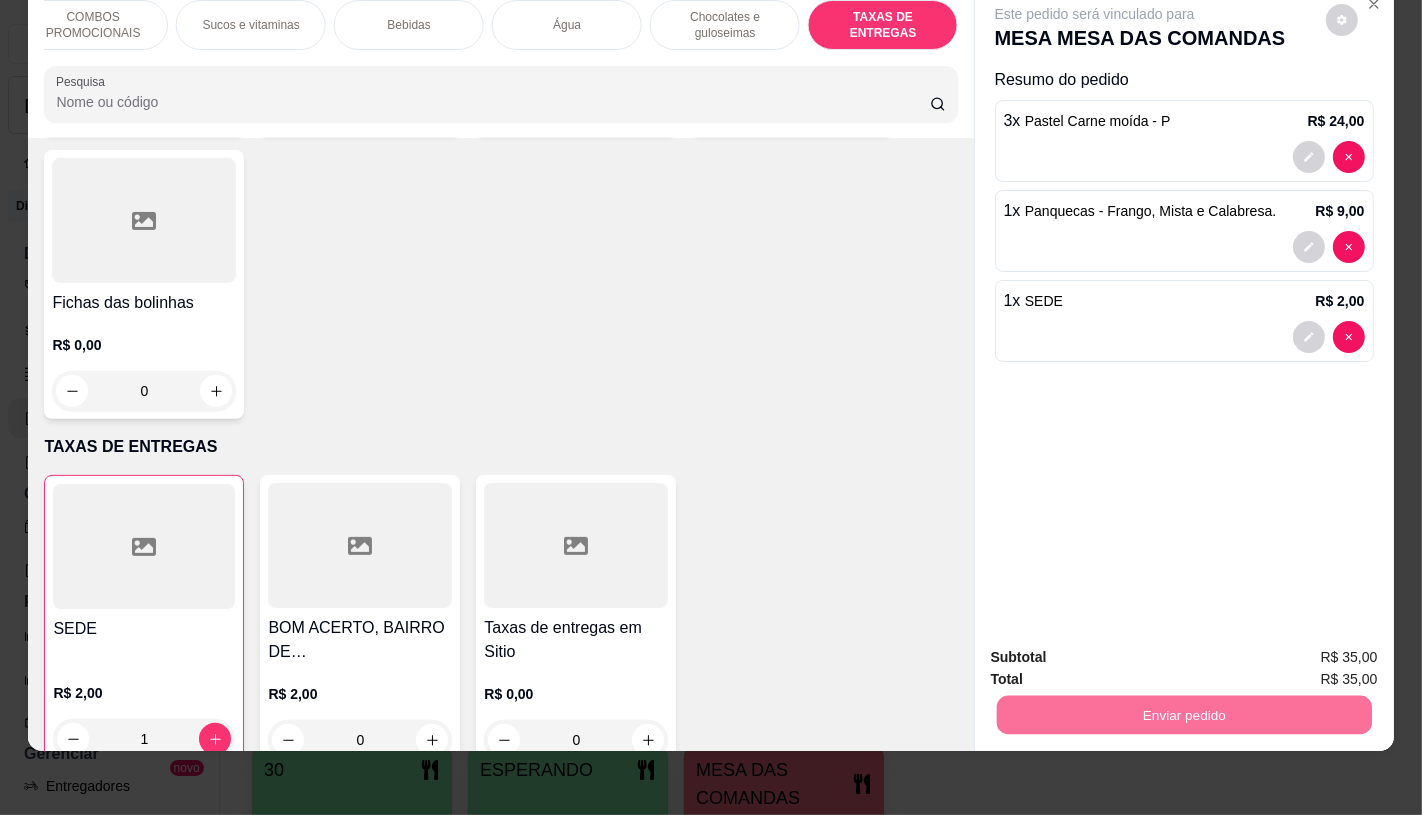 click on "Não registrar e enviar pedido" at bounding box center (1117, 650) 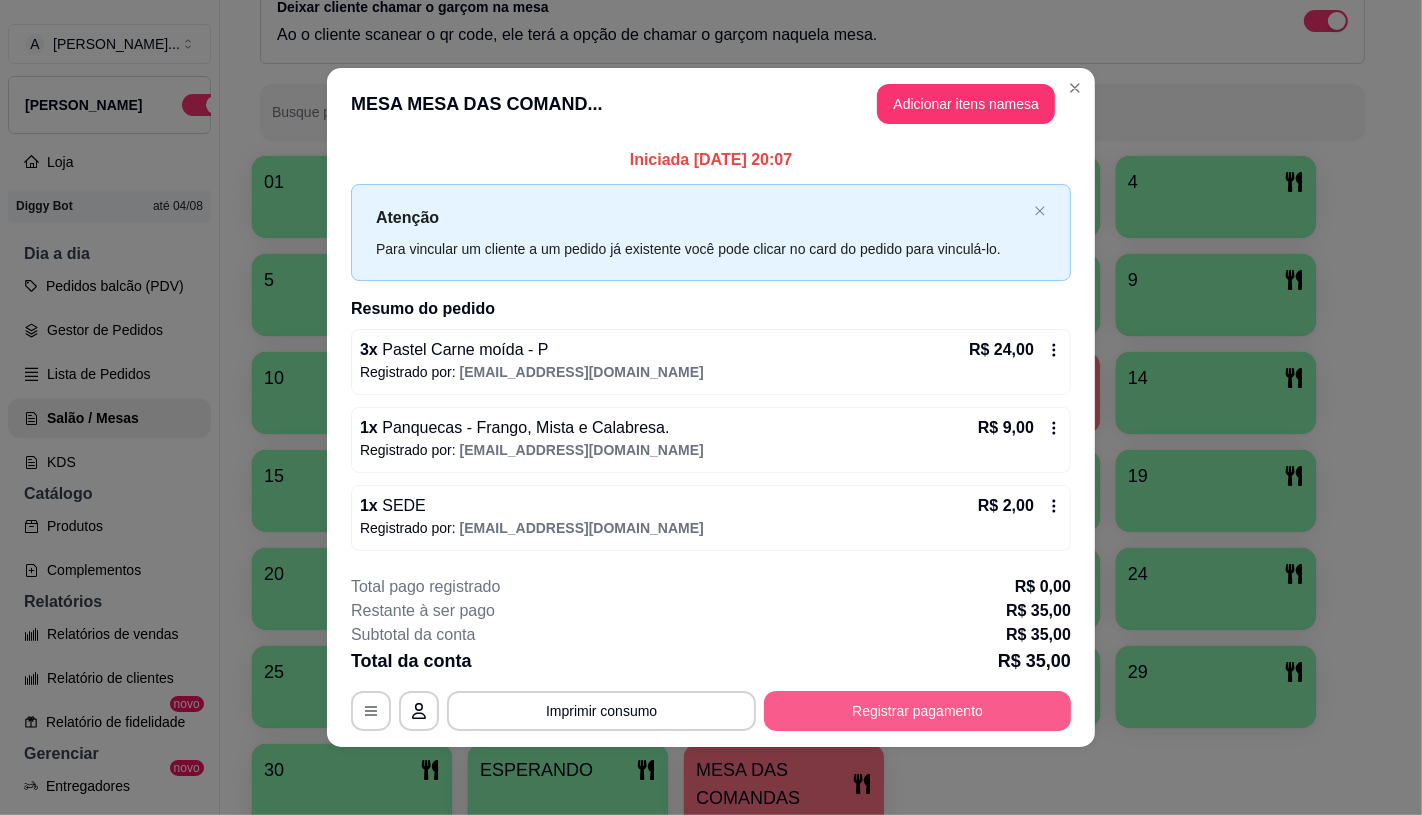 click on "Registrar pagamento" at bounding box center (917, 711) 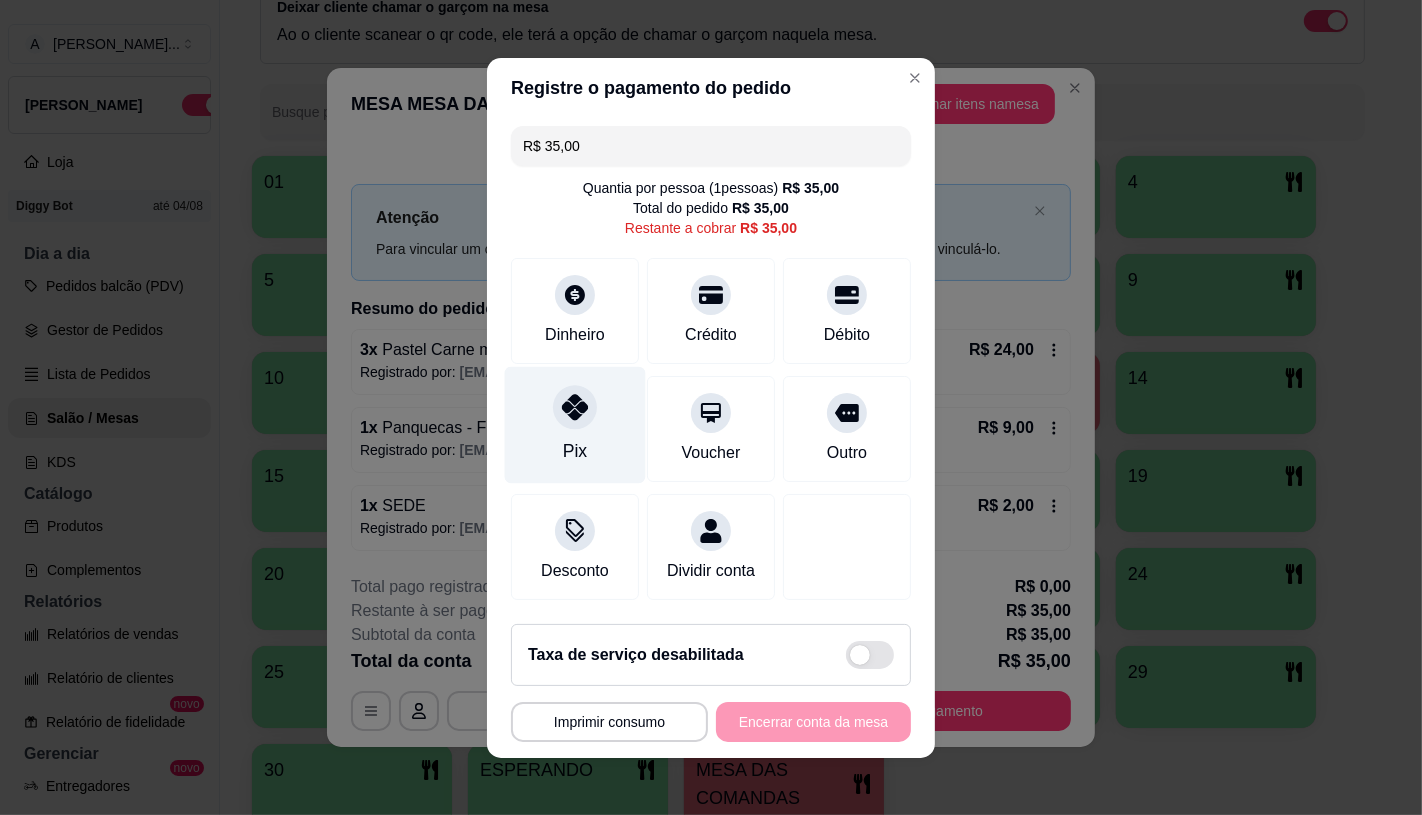 click on "Pix" at bounding box center [575, 451] 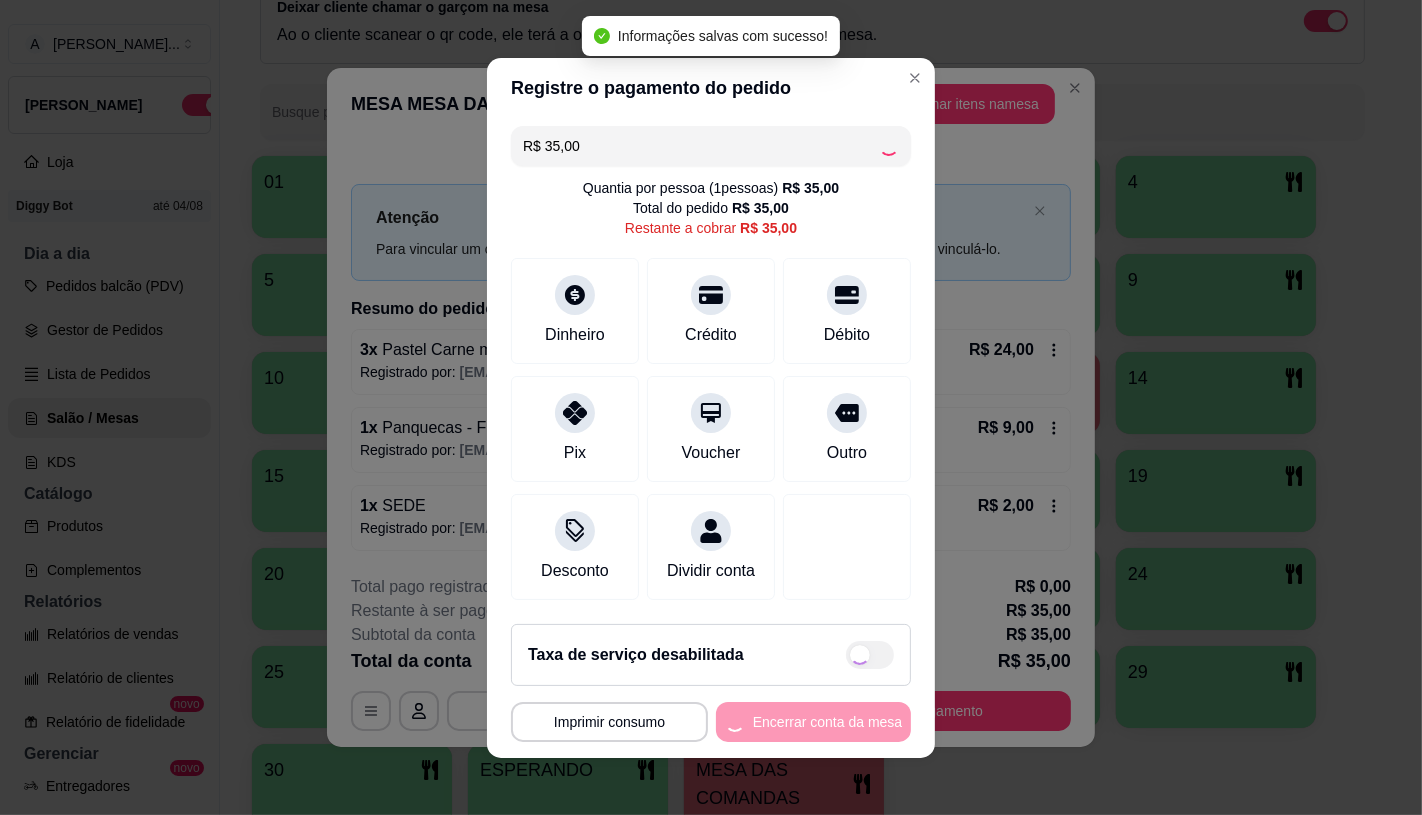 type on "R$ 0,00" 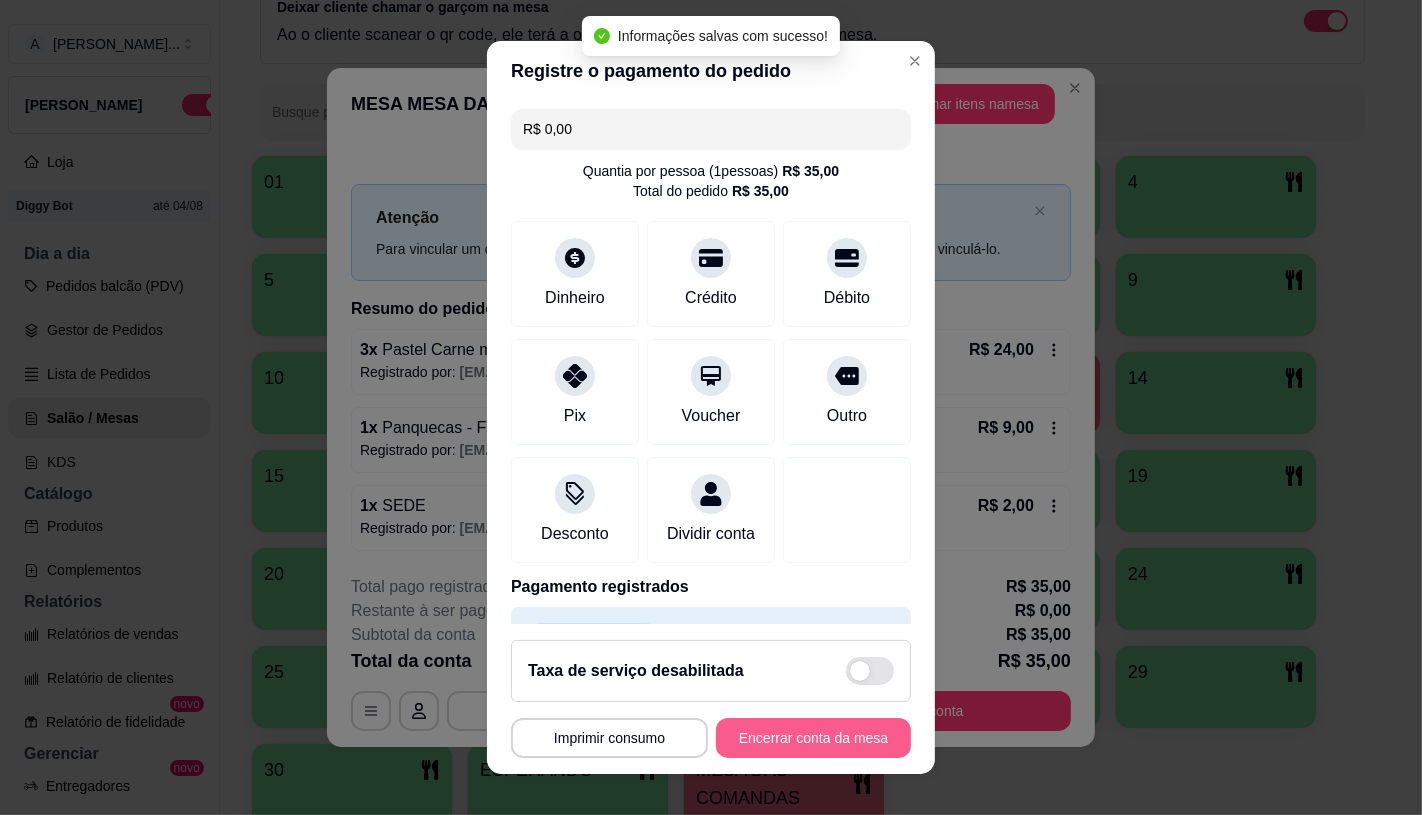 click on "Encerrar conta da mesa" at bounding box center [813, 738] 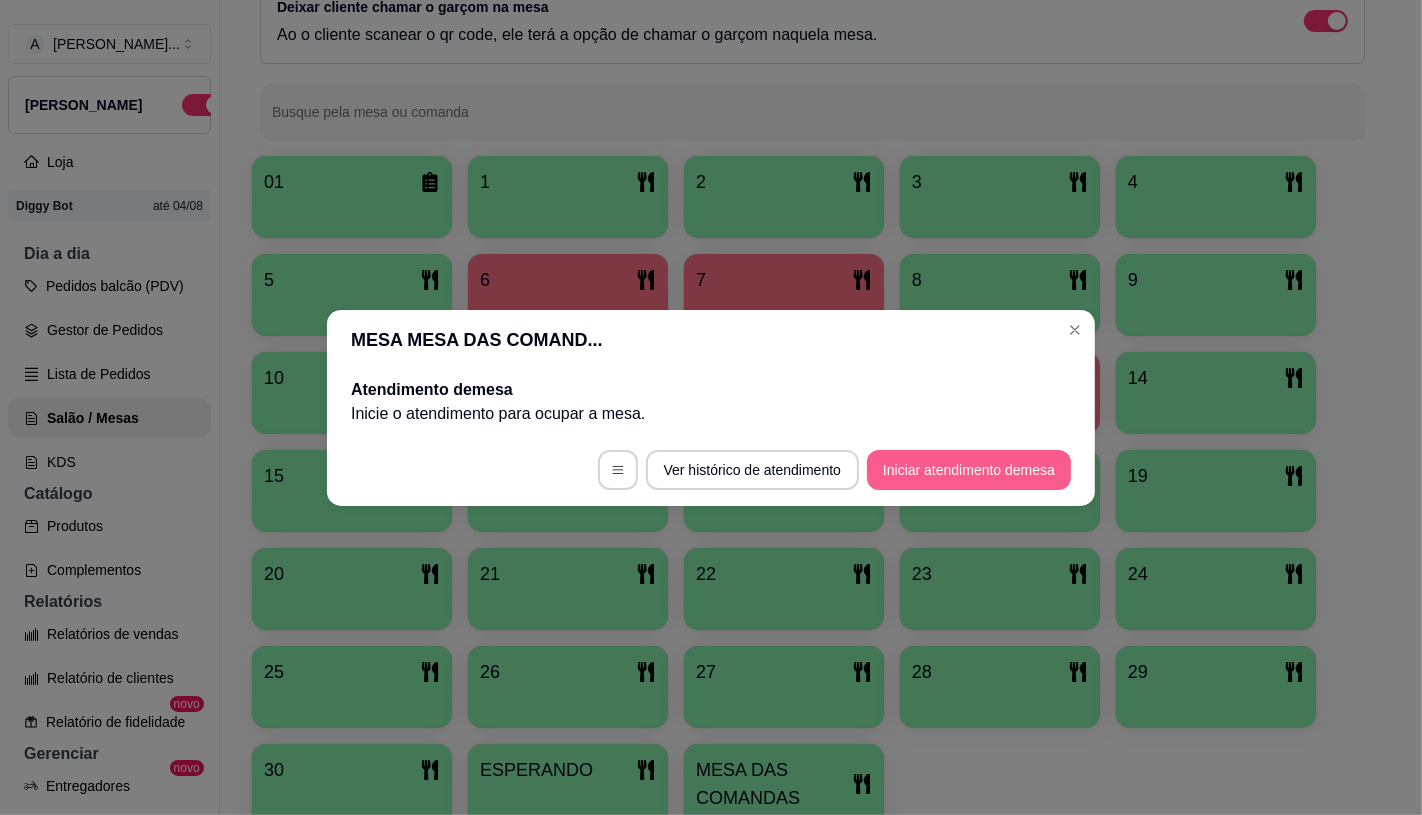 click on "Iniciar atendimento de  mesa" at bounding box center (969, 470) 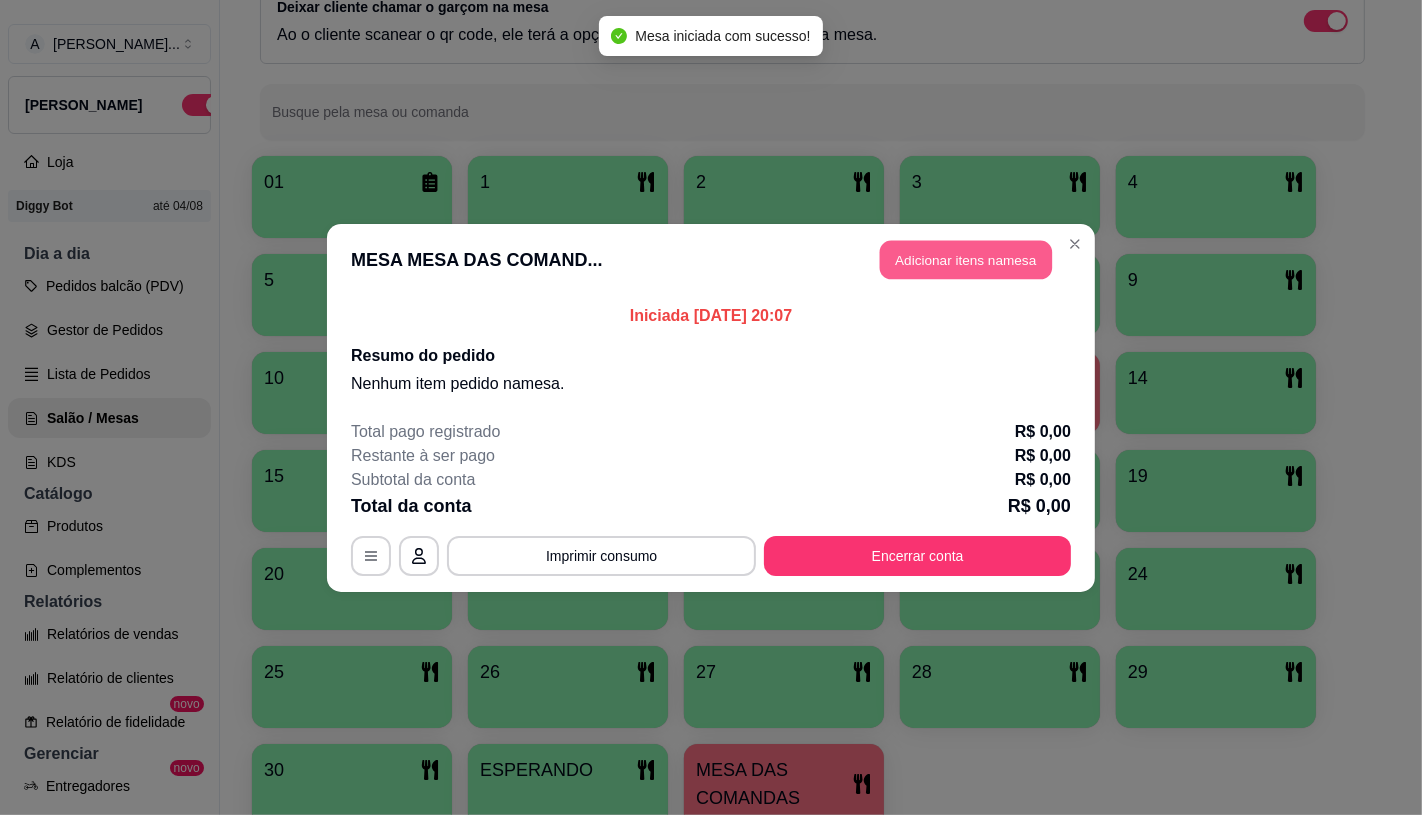click on "Adicionar itens na  mesa" at bounding box center (966, 259) 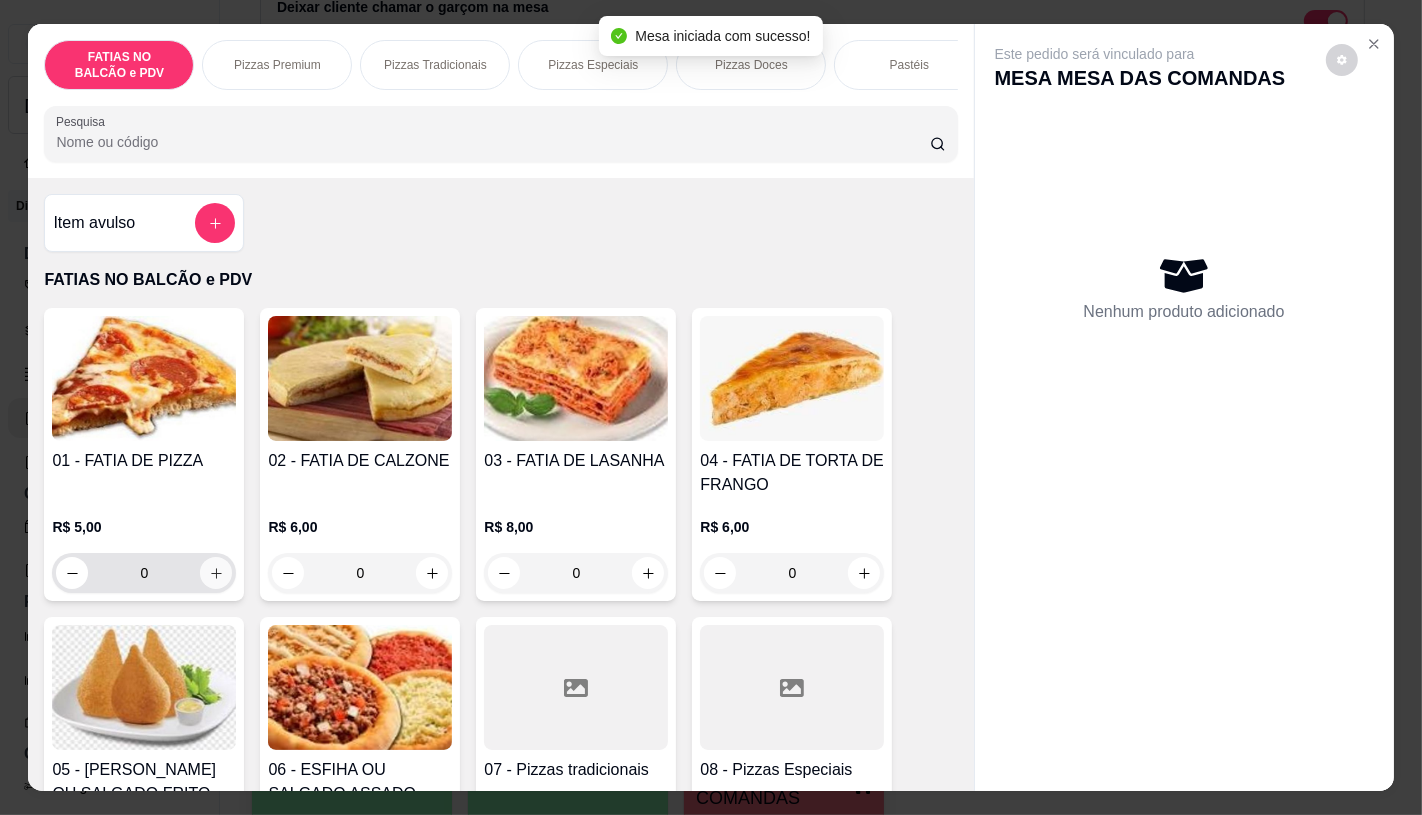 click 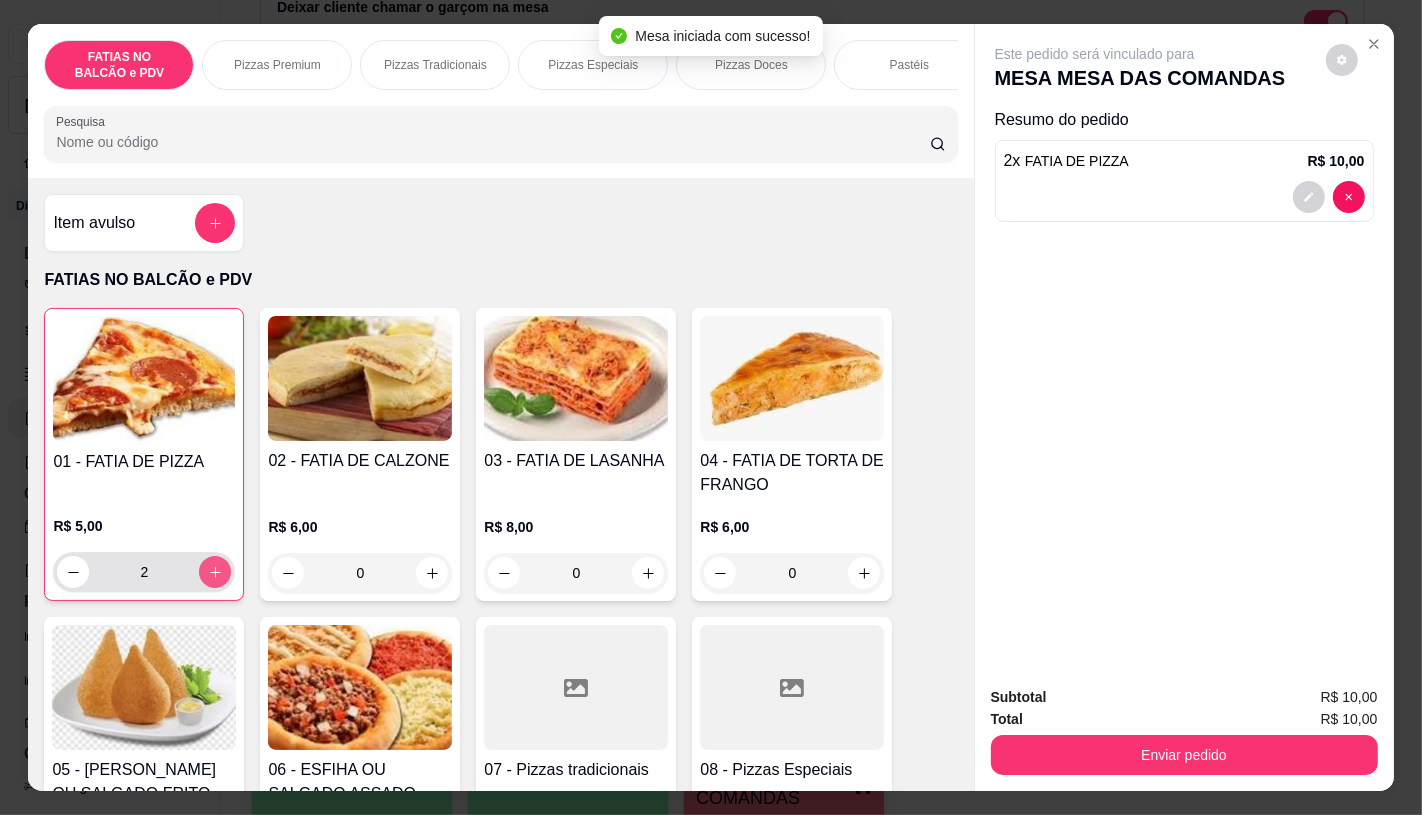 click 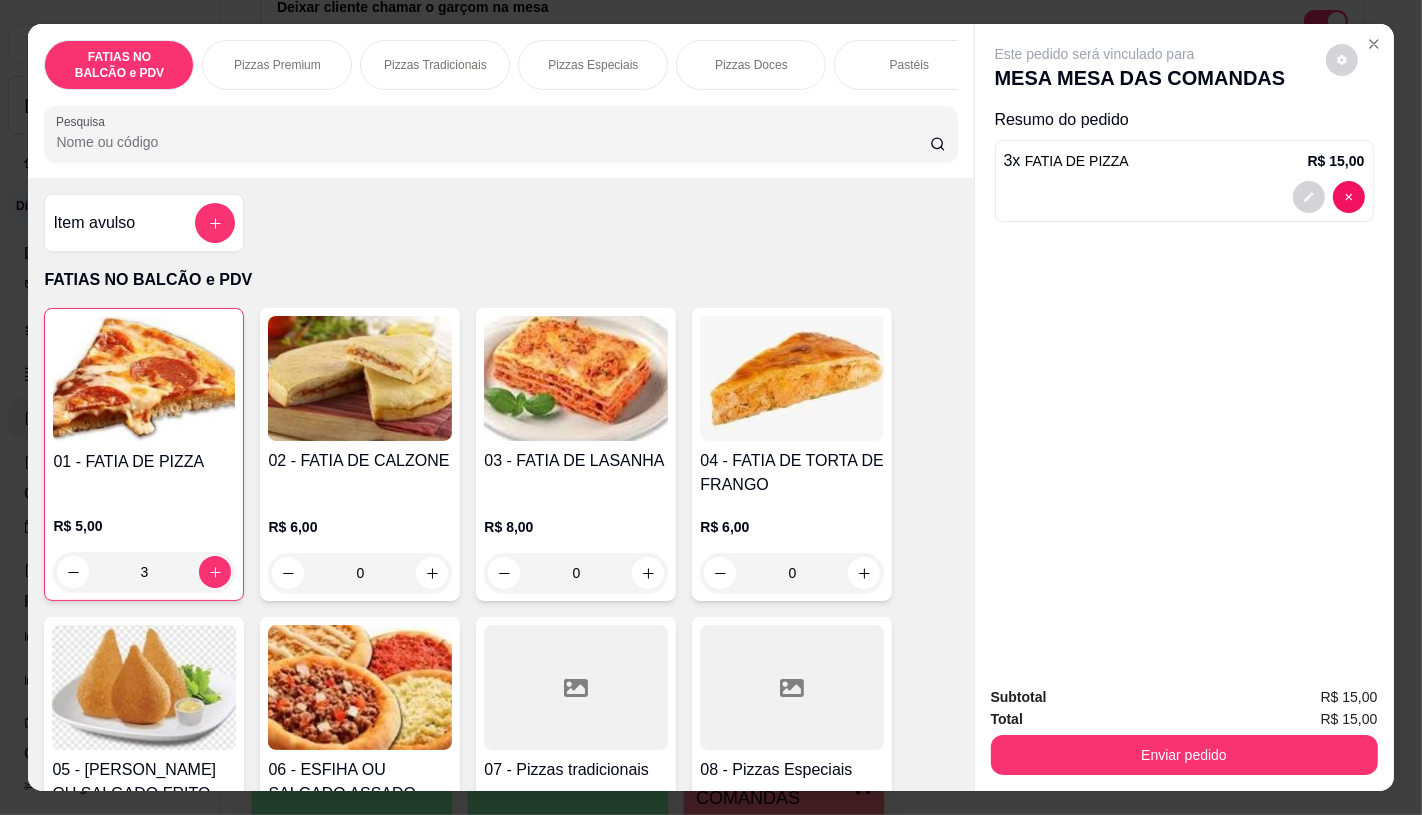 scroll, scrollTop: 222, scrollLeft: 0, axis: vertical 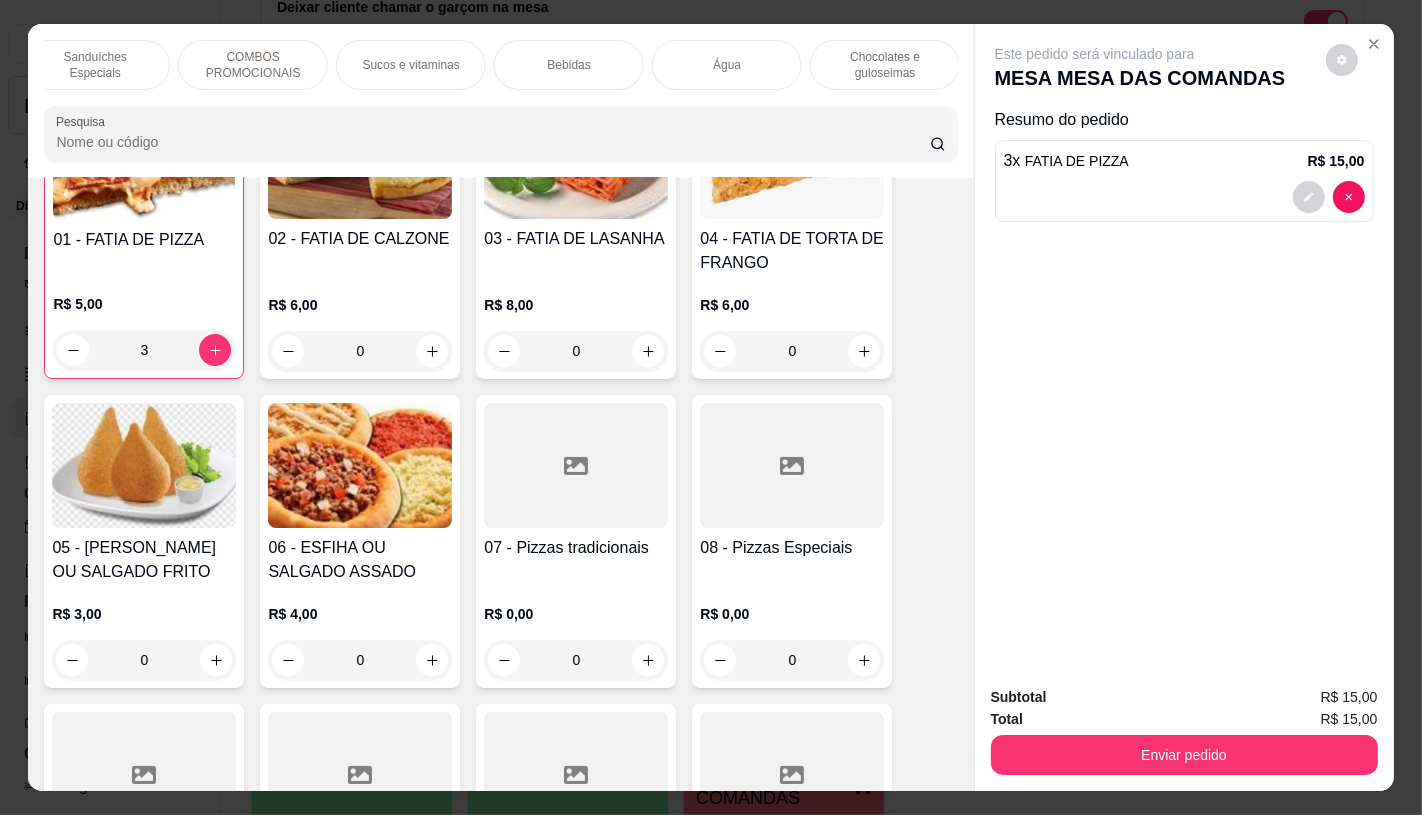 click on "Chocolates e guloseimas" at bounding box center (885, 65) 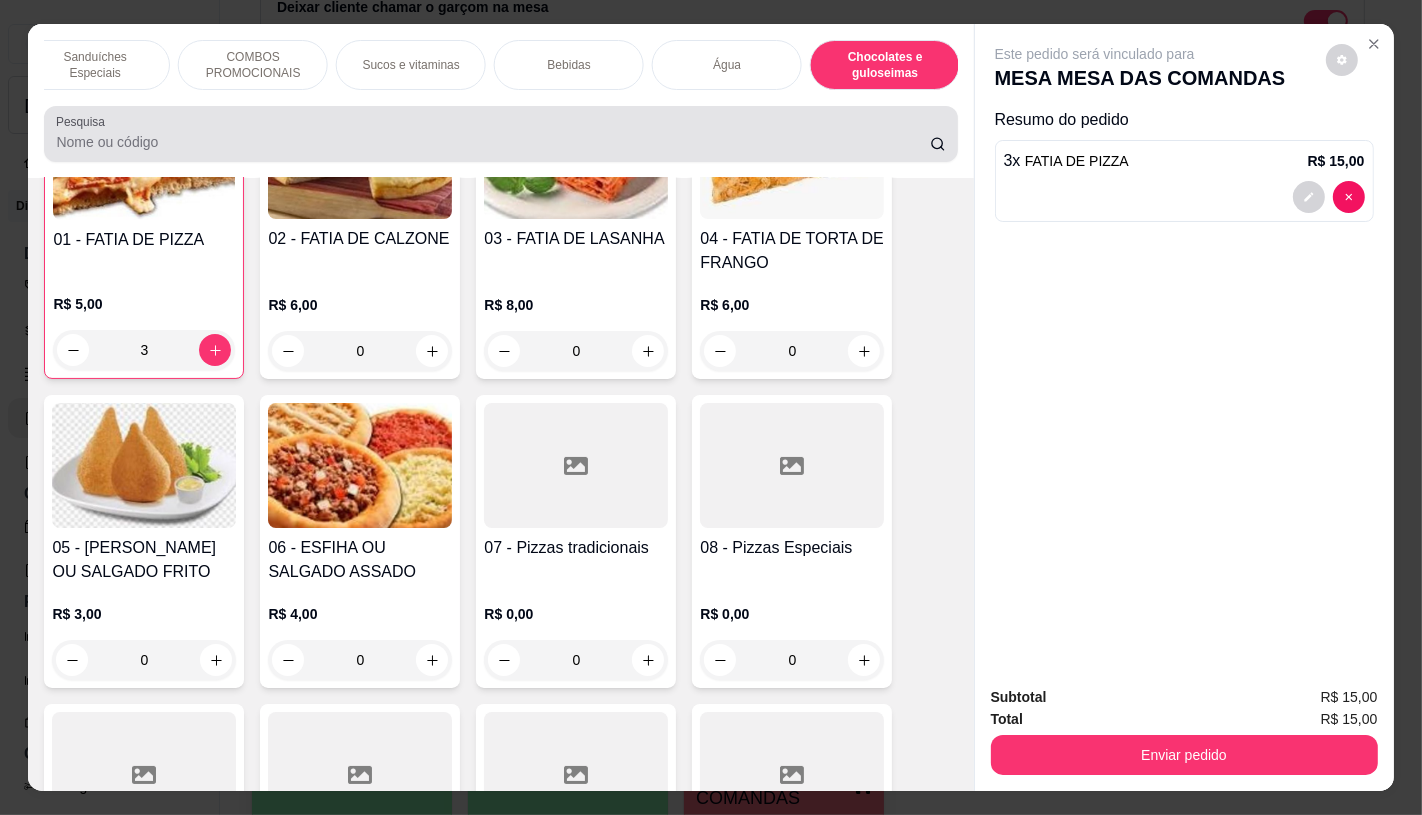 scroll, scrollTop: 13010, scrollLeft: 0, axis: vertical 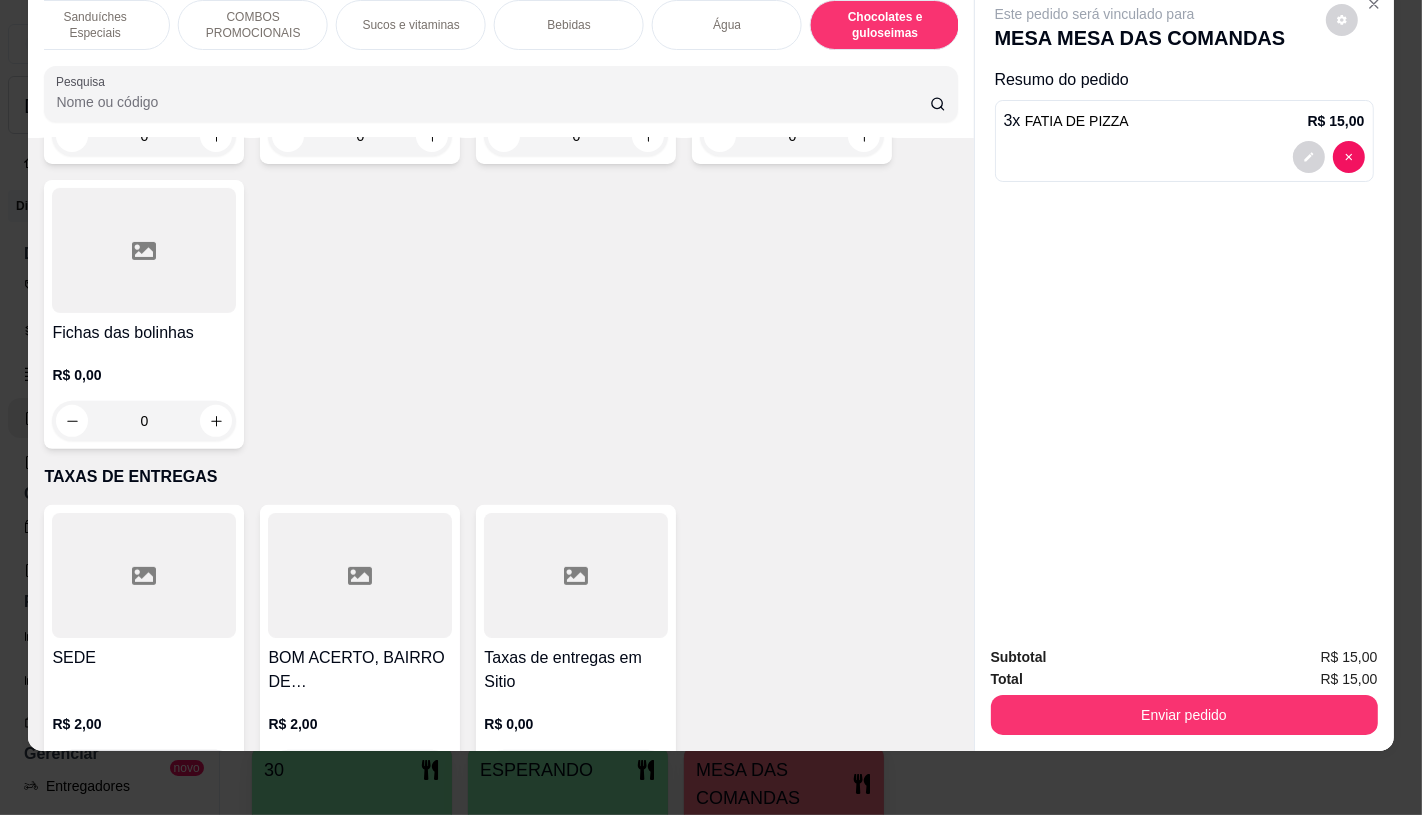 click 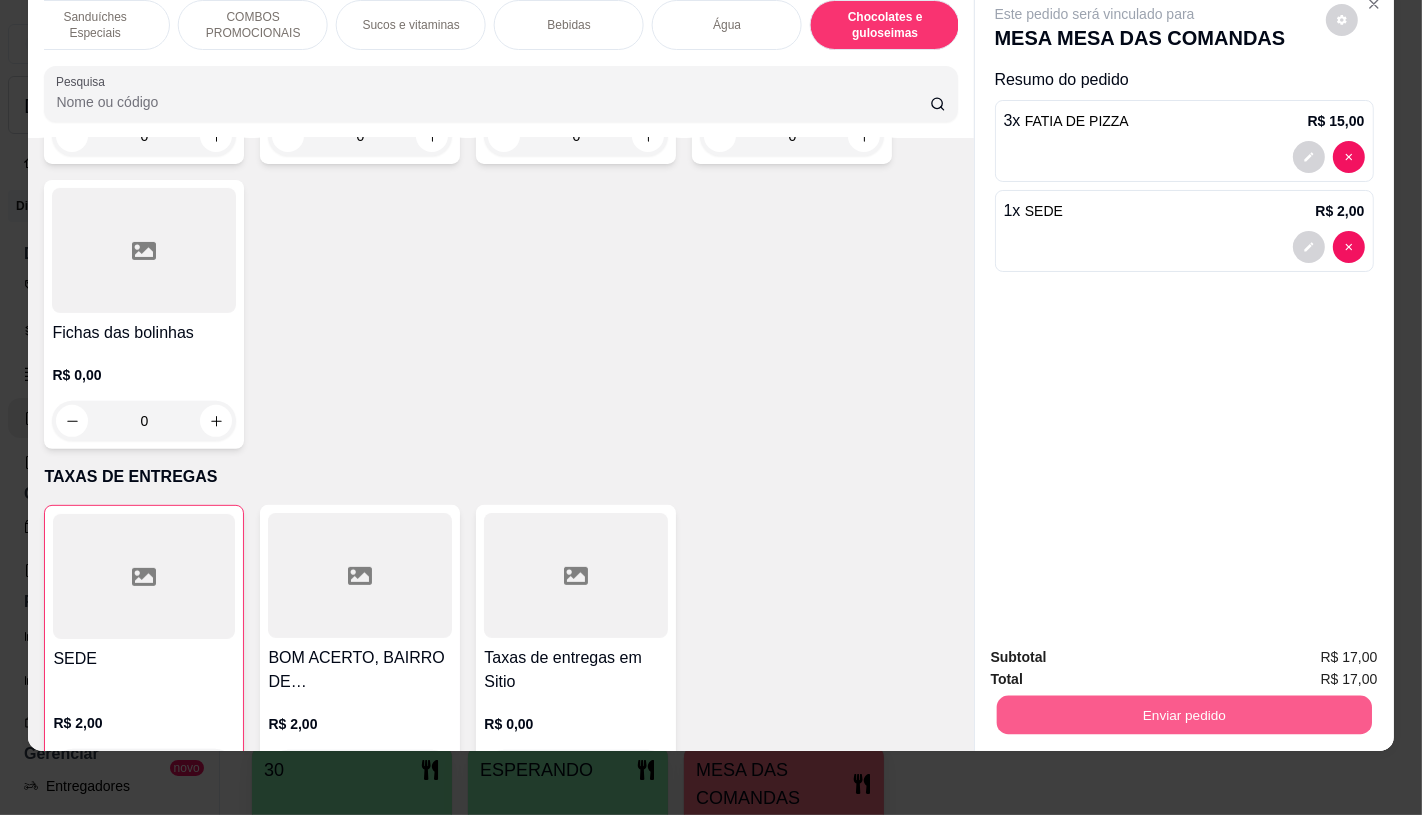click on "Enviar pedido" at bounding box center (1183, 714) 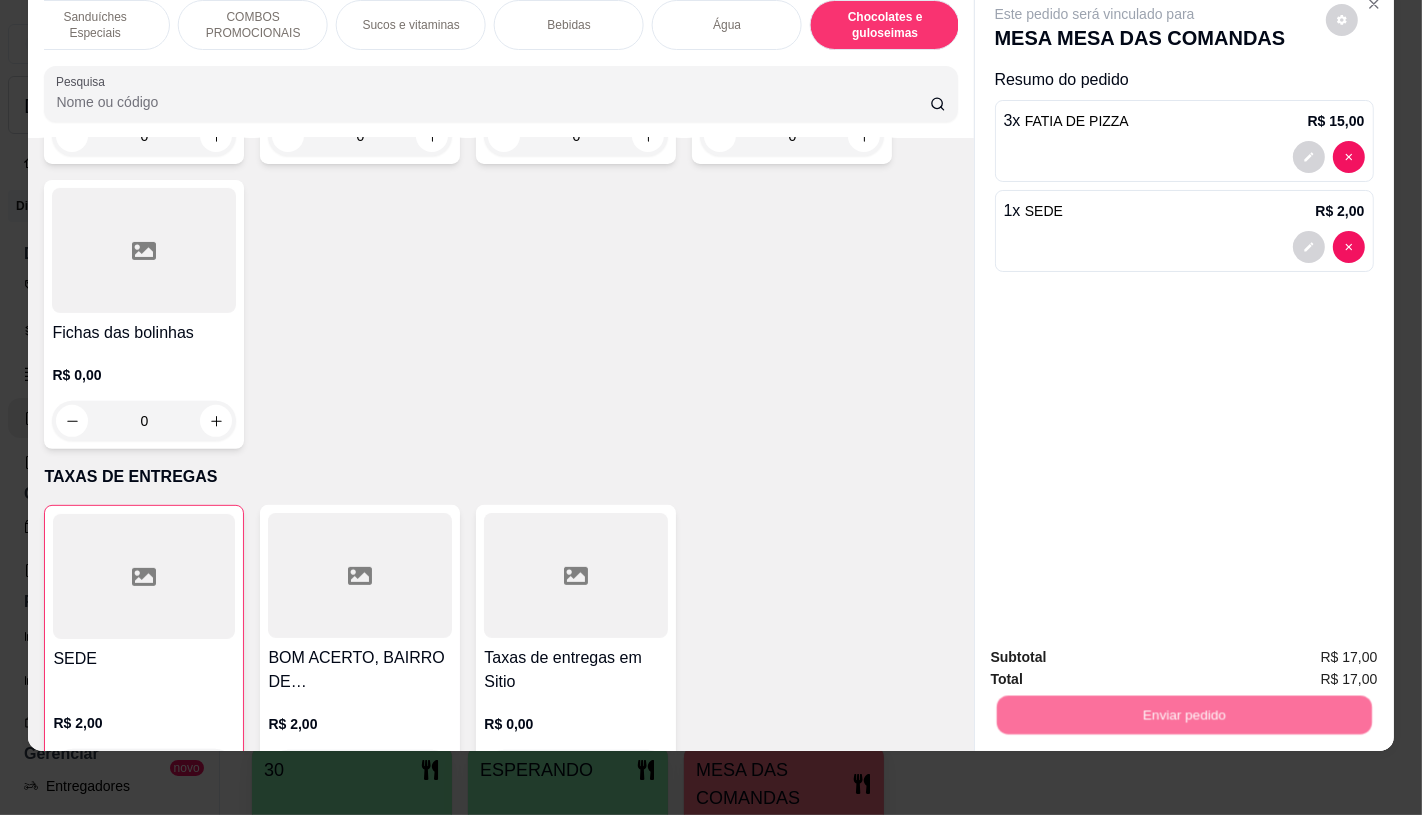 click on "Não registrar e enviar pedido" at bounding box center (1117, 649) 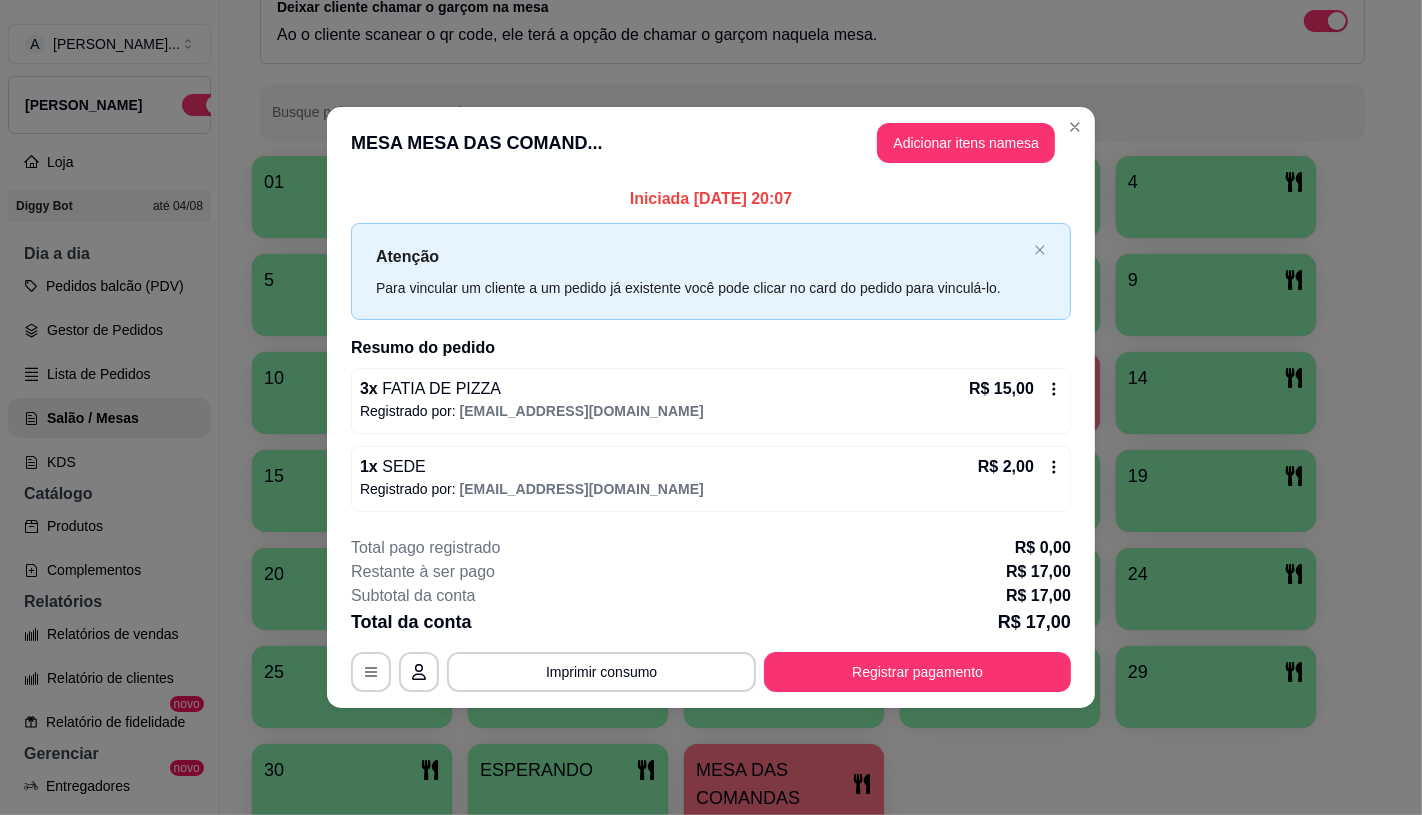 click on "**********" at bounding box center (711, 614) 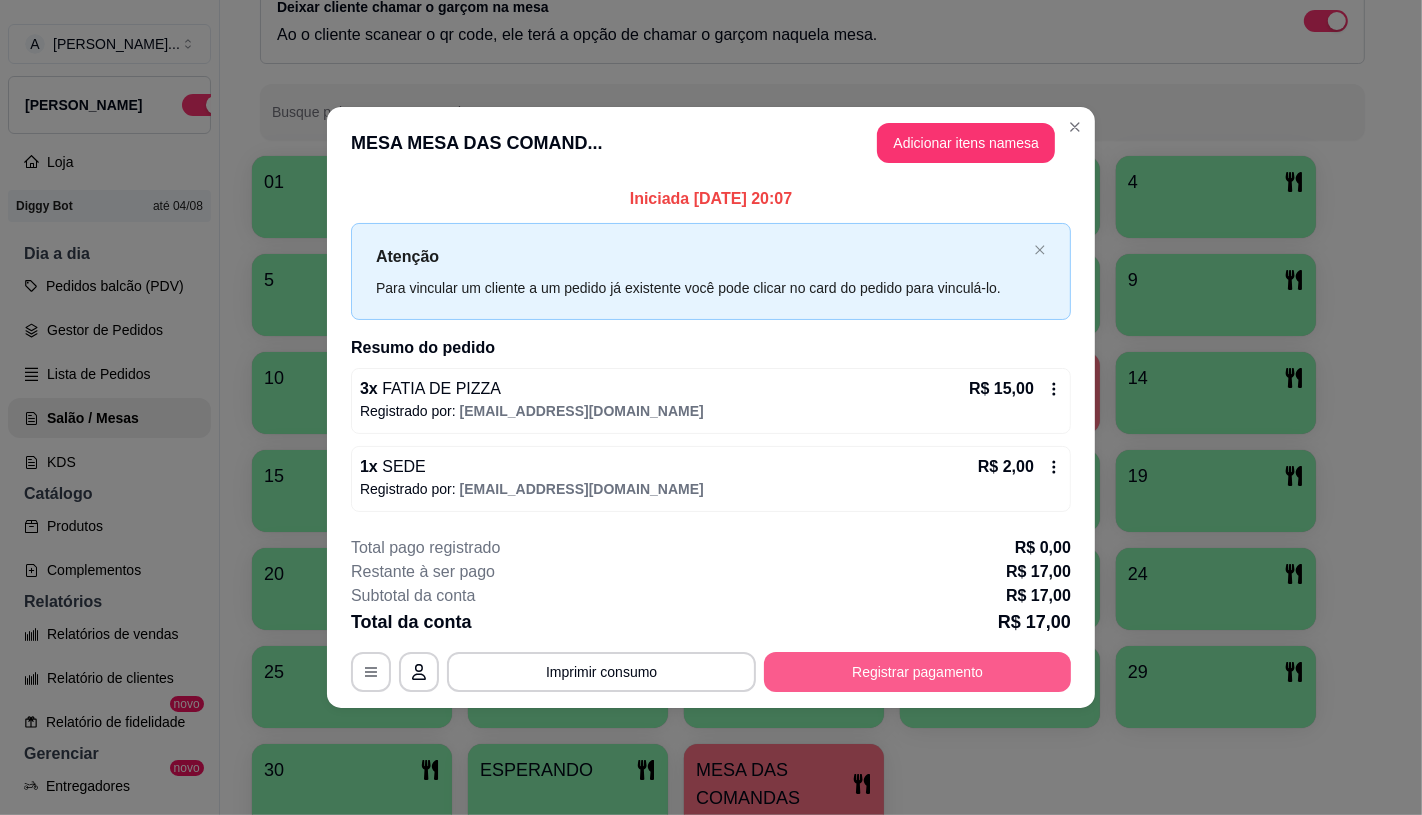 click on "Registrar pagamento" at bounding box center [917, 672] 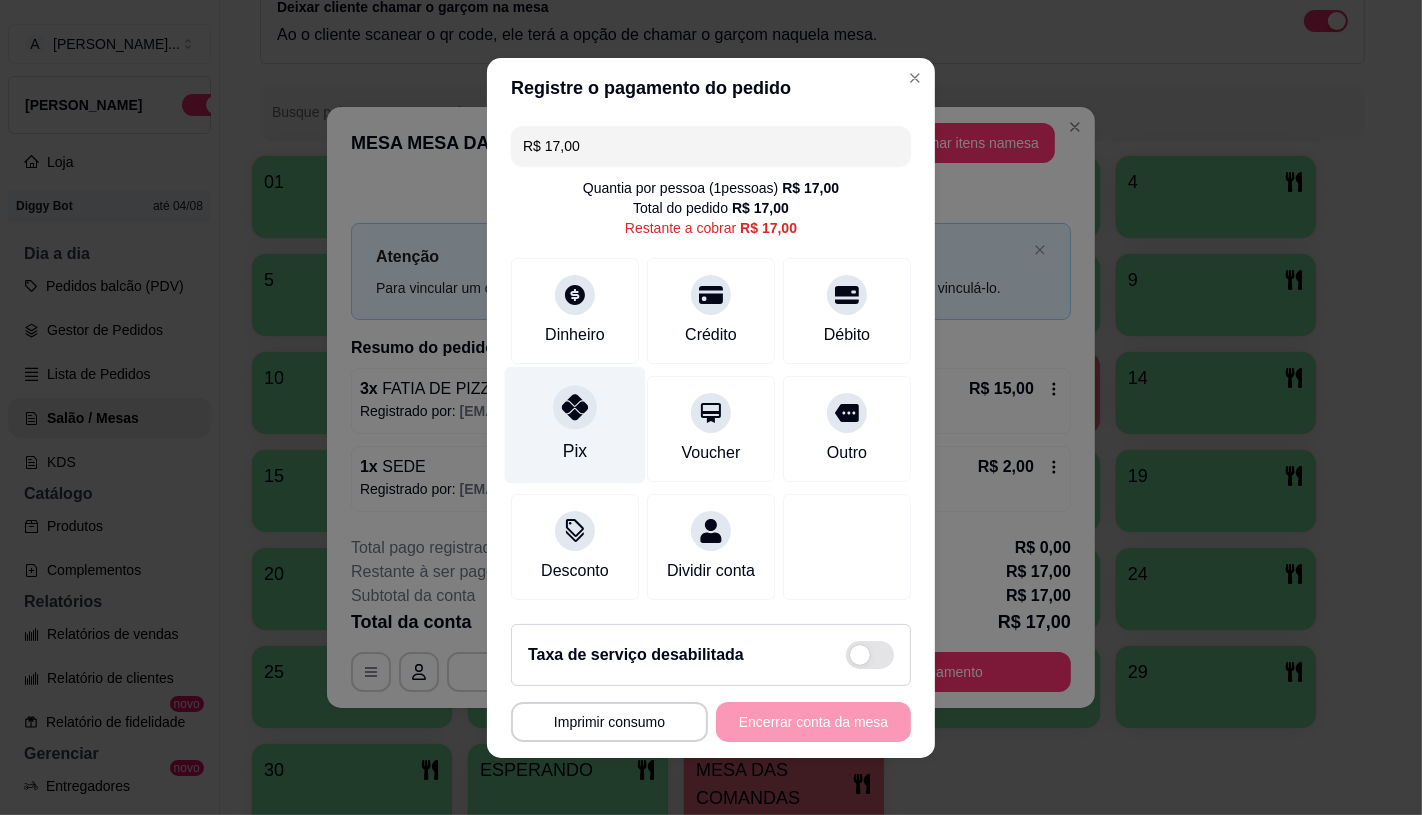 click on "Pix" at bounding box center (575, 424) 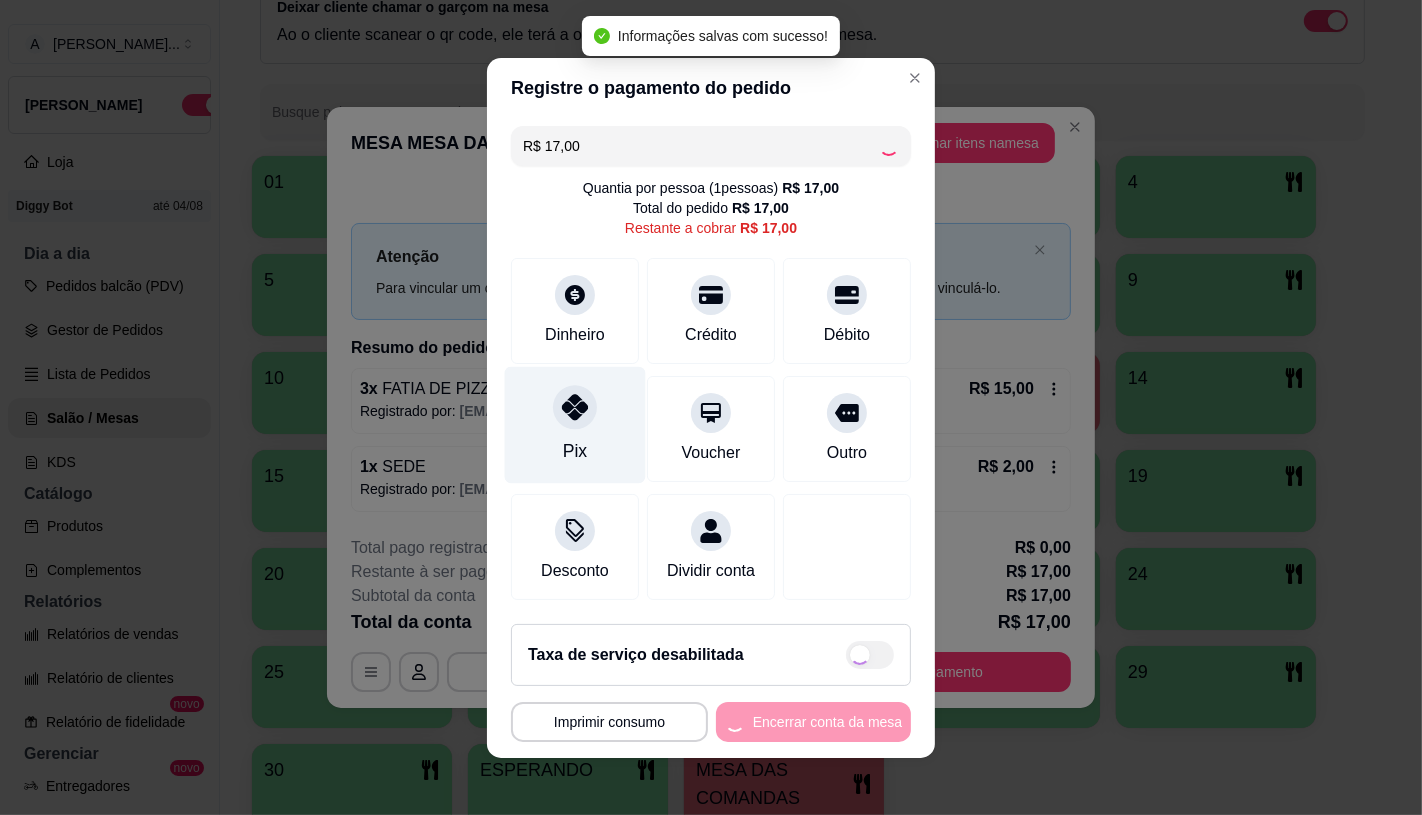 type on "R$ 0,00" 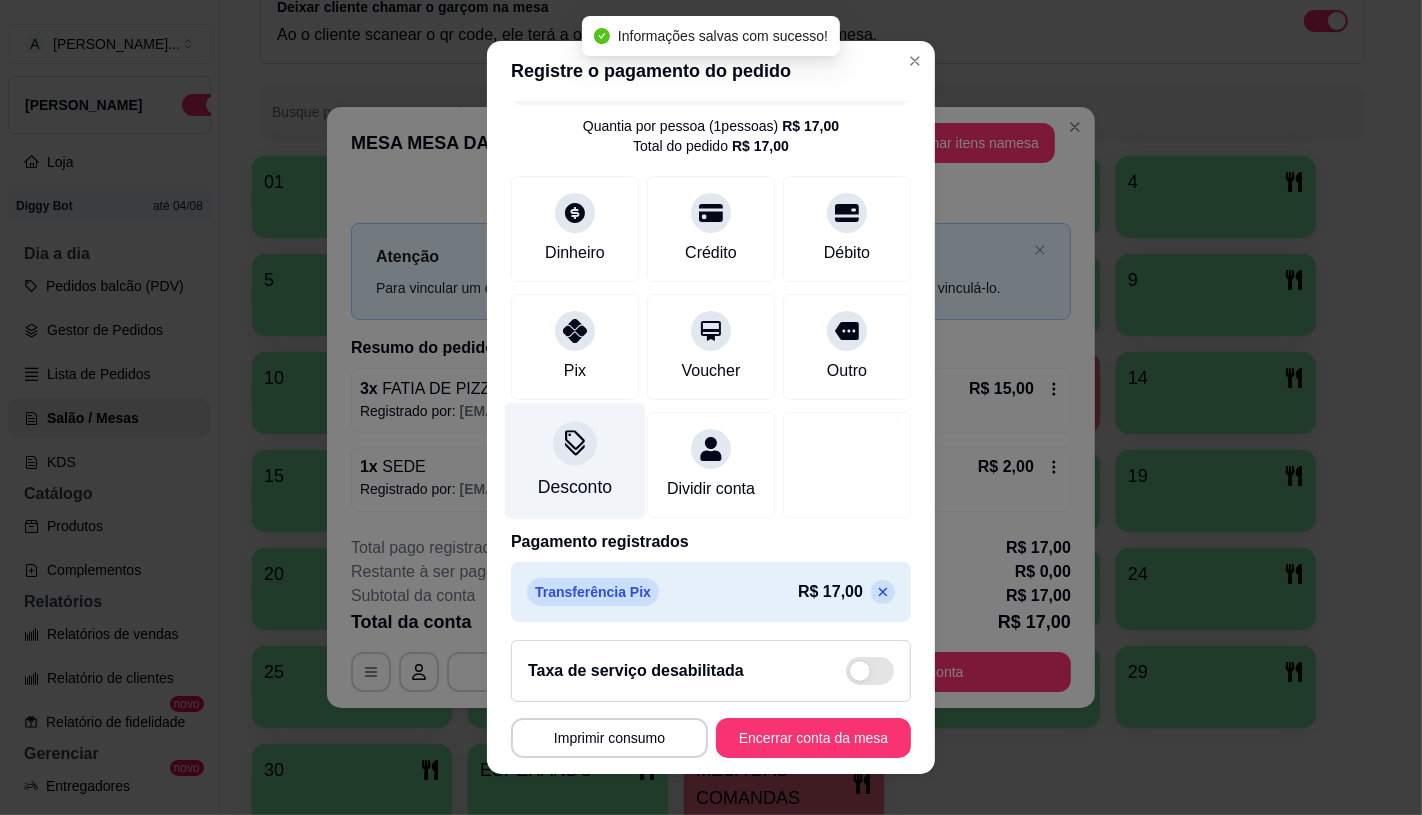 scroll, scrollTop: 74, scrollLeft: 0, axis: vertical 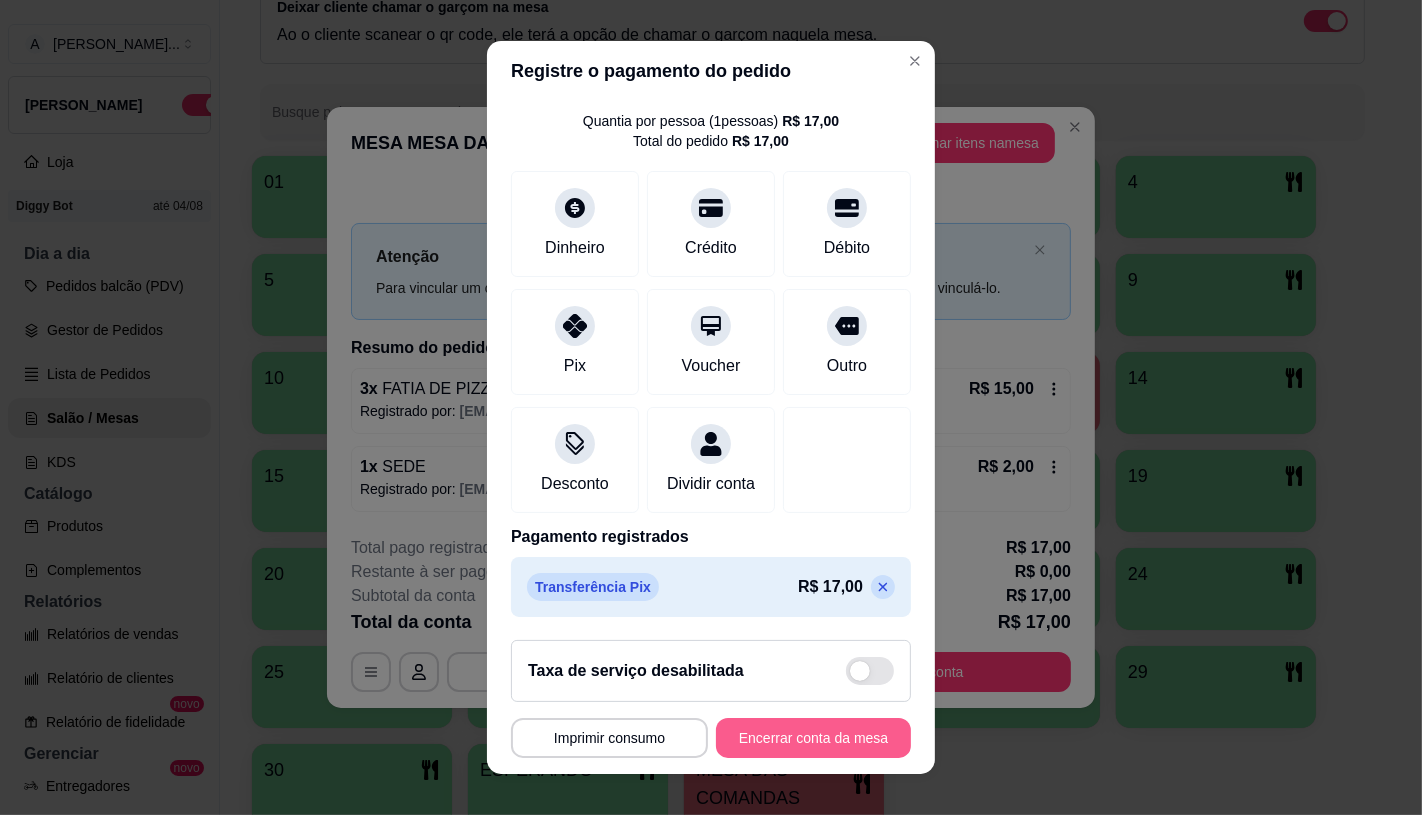 click on "Encerrar conta da mesa" at bounding box center (813, 738) 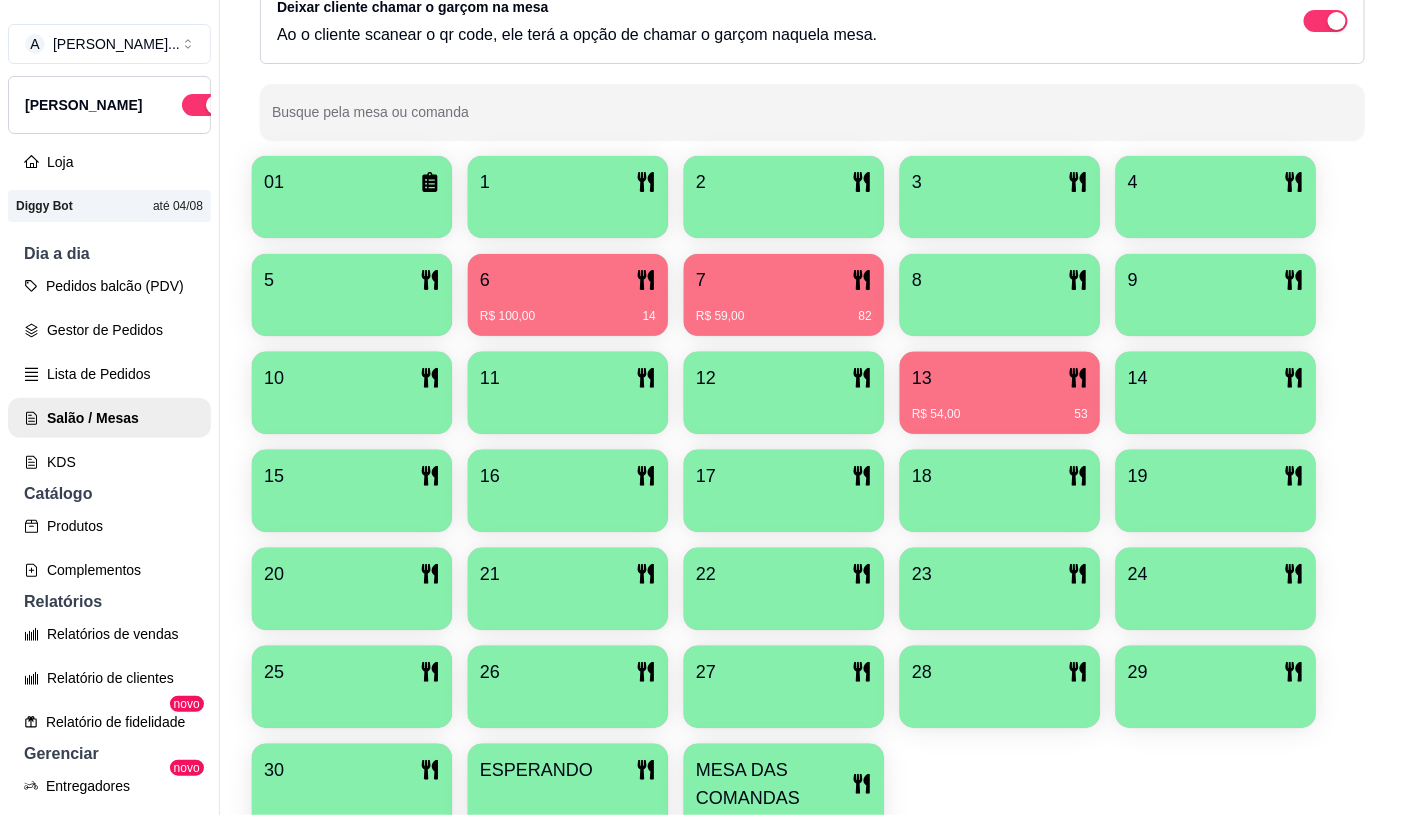 click on "7" at bounding box center [784, 280] 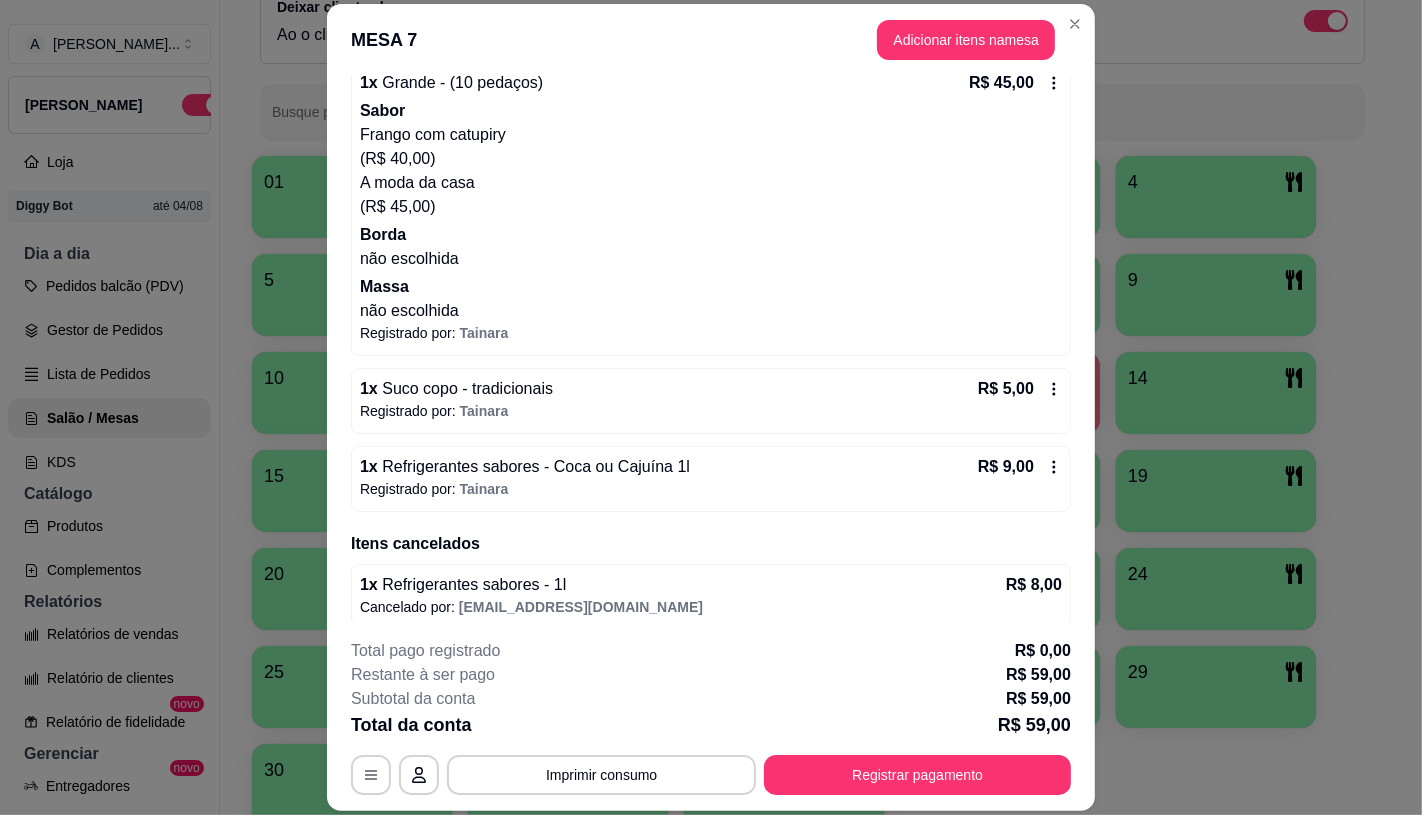 scroll, scrollTop: 214, scrollLeft: 0, axis: vertical 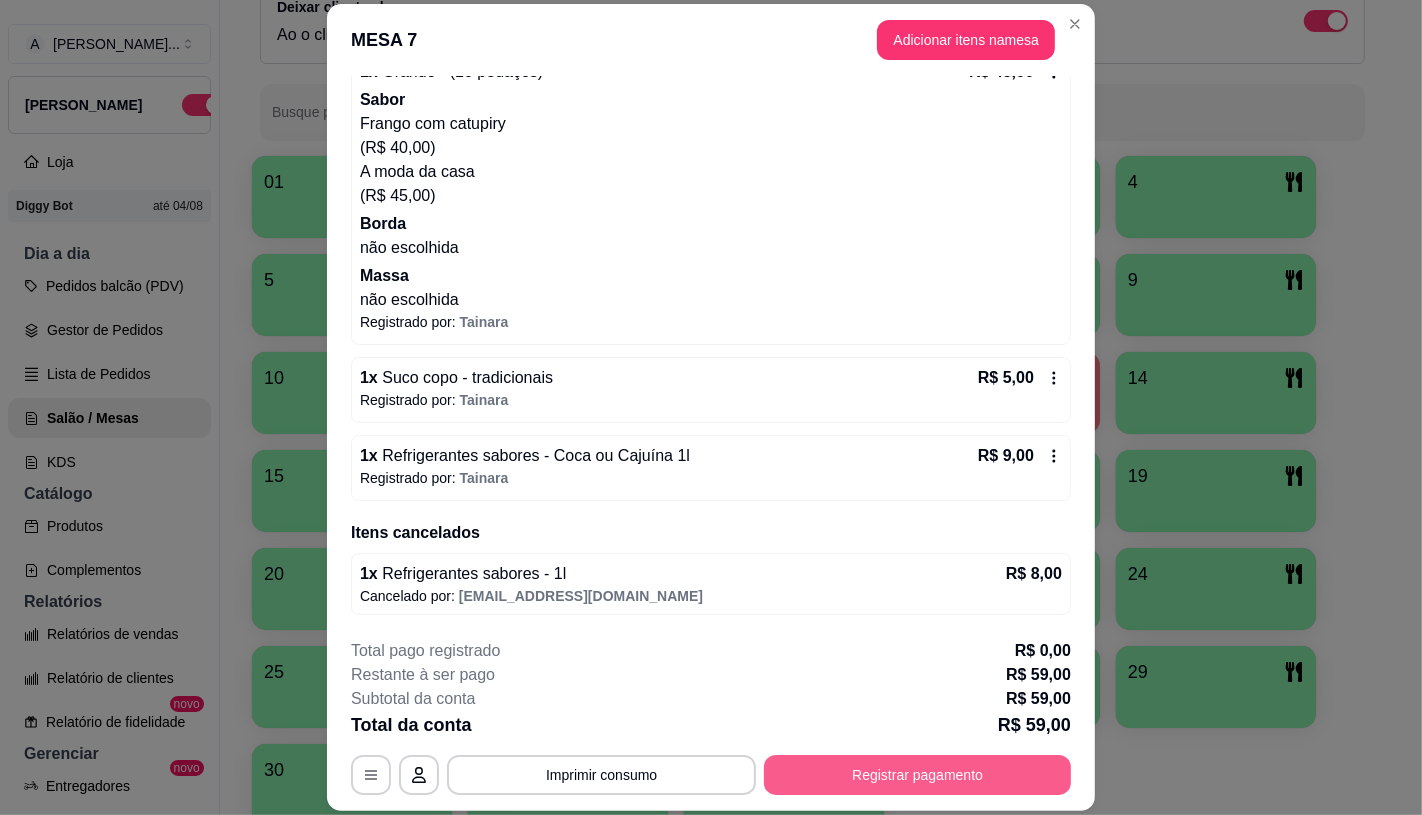 click on "Registrar pagamento" at bounding box center (917, 775) 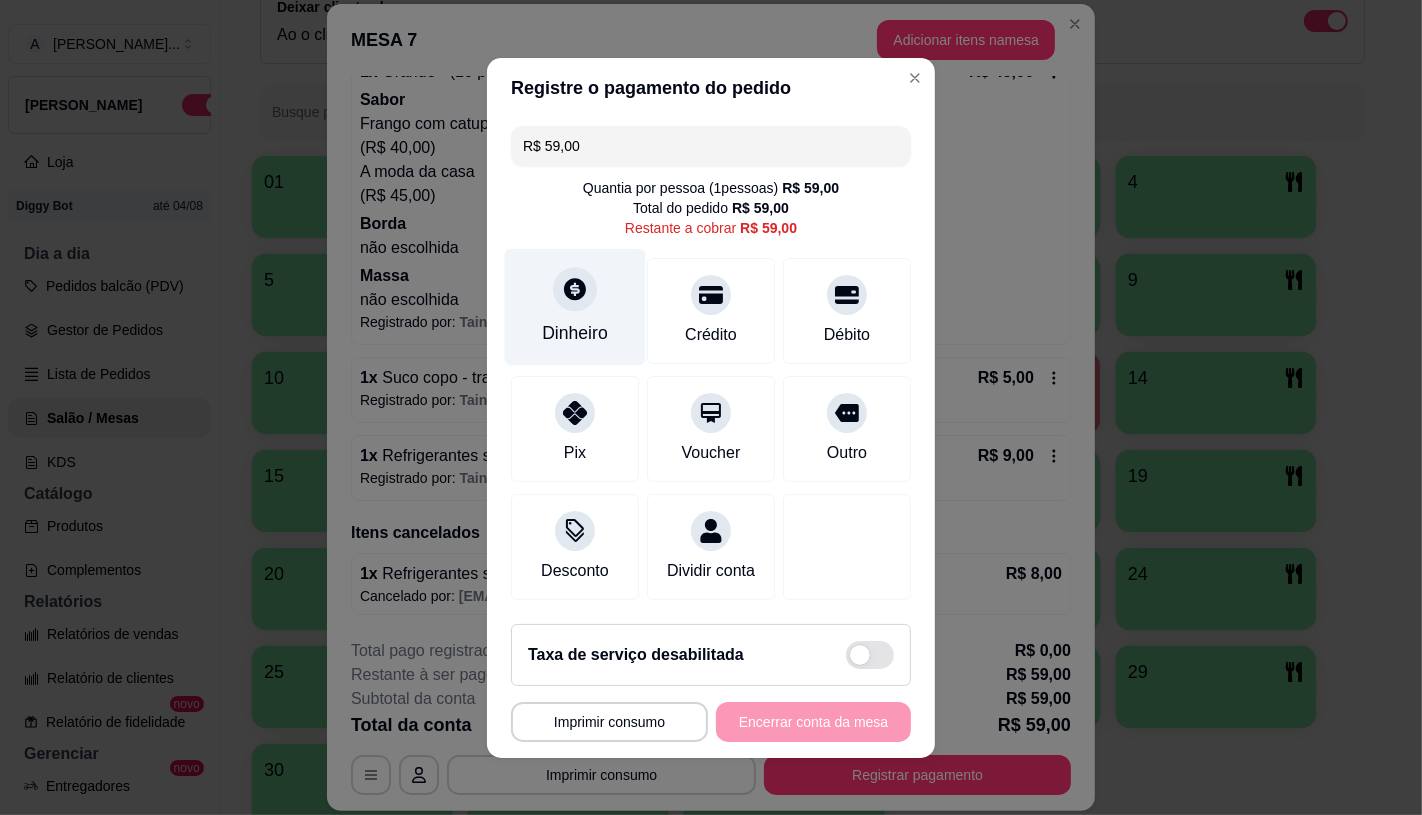 click on "Dinheiro" at bounding box center [575, 306] 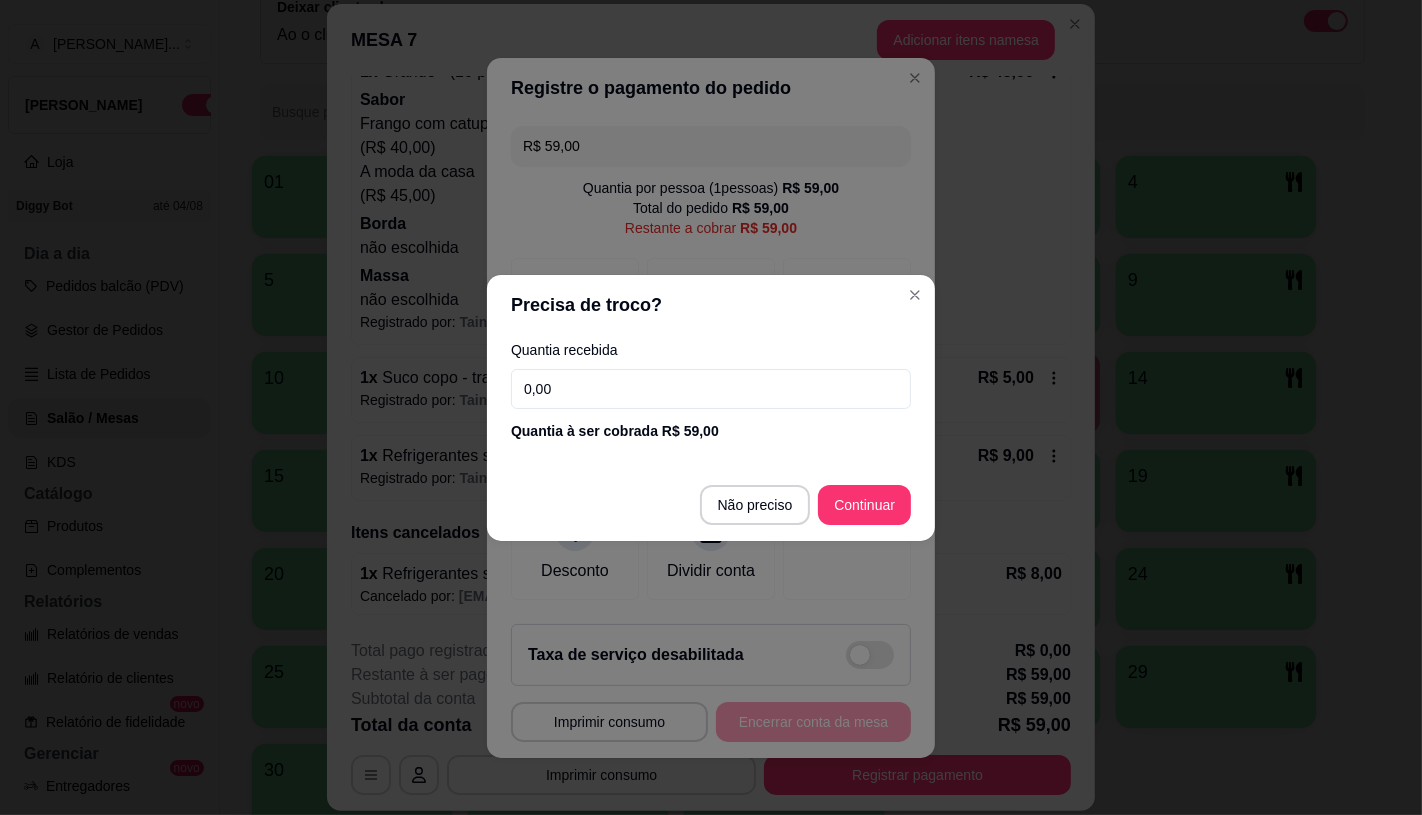 click on "0,00" at bounding box center (711, 389) 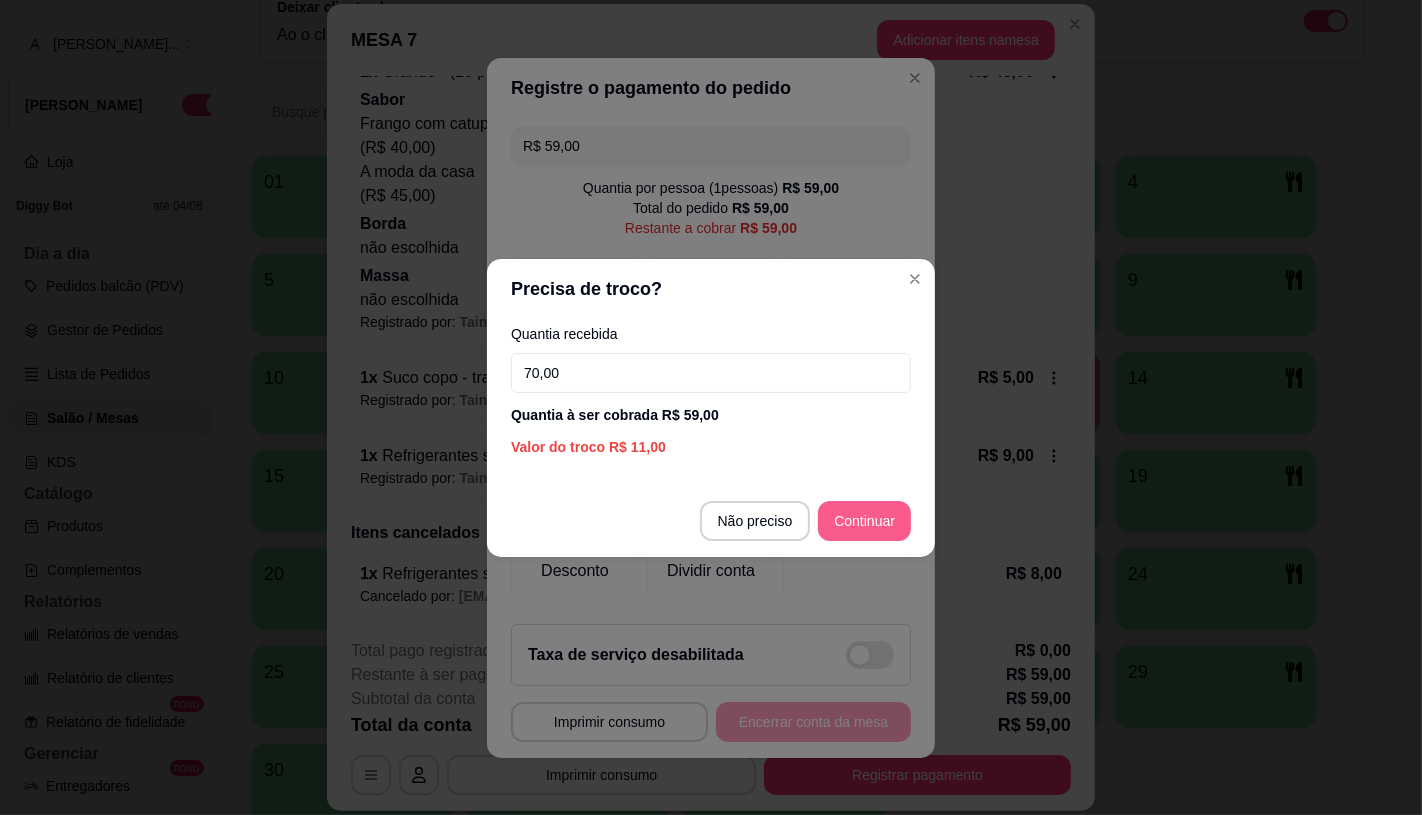 type on "70,00" 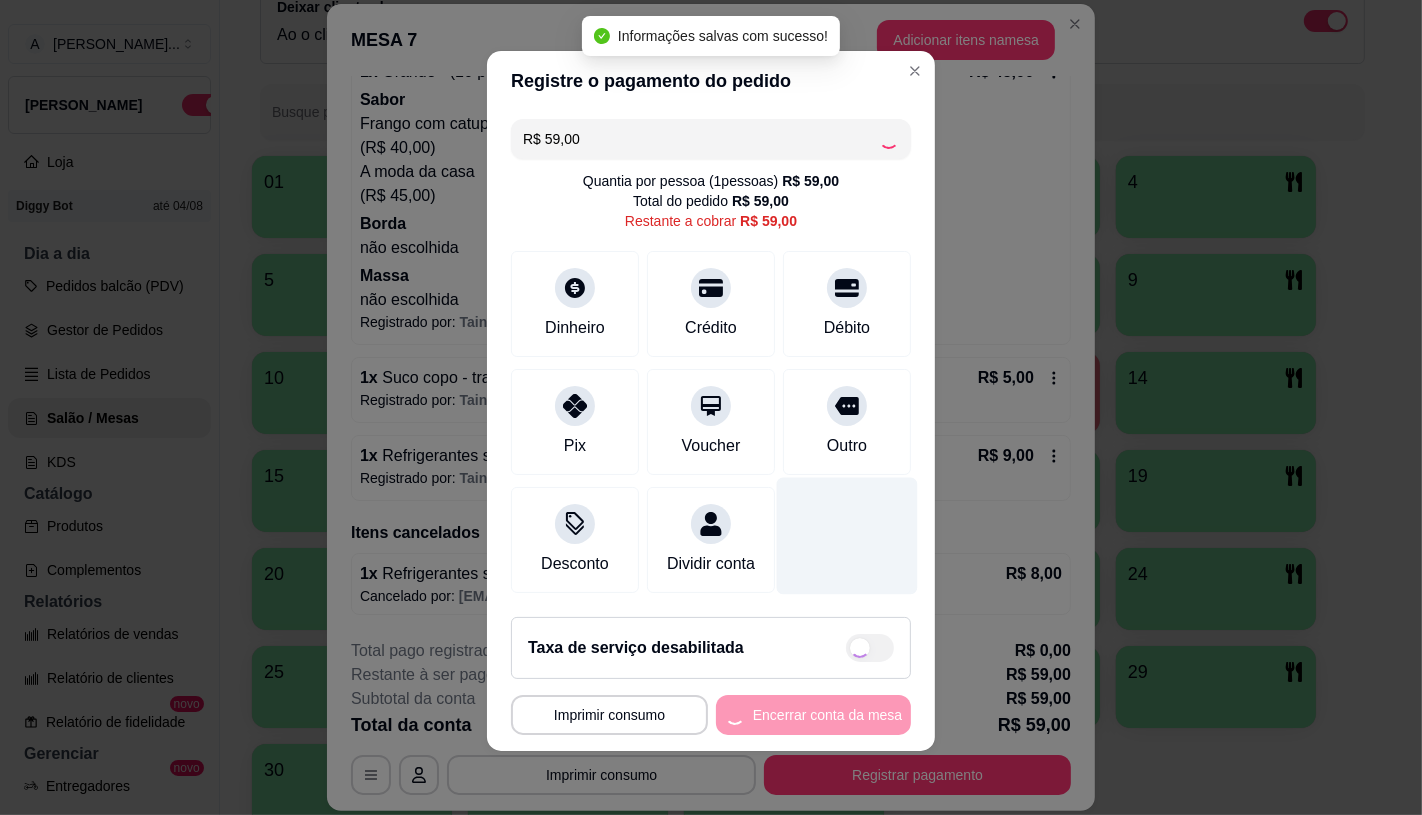 type on "R$ 0,00" 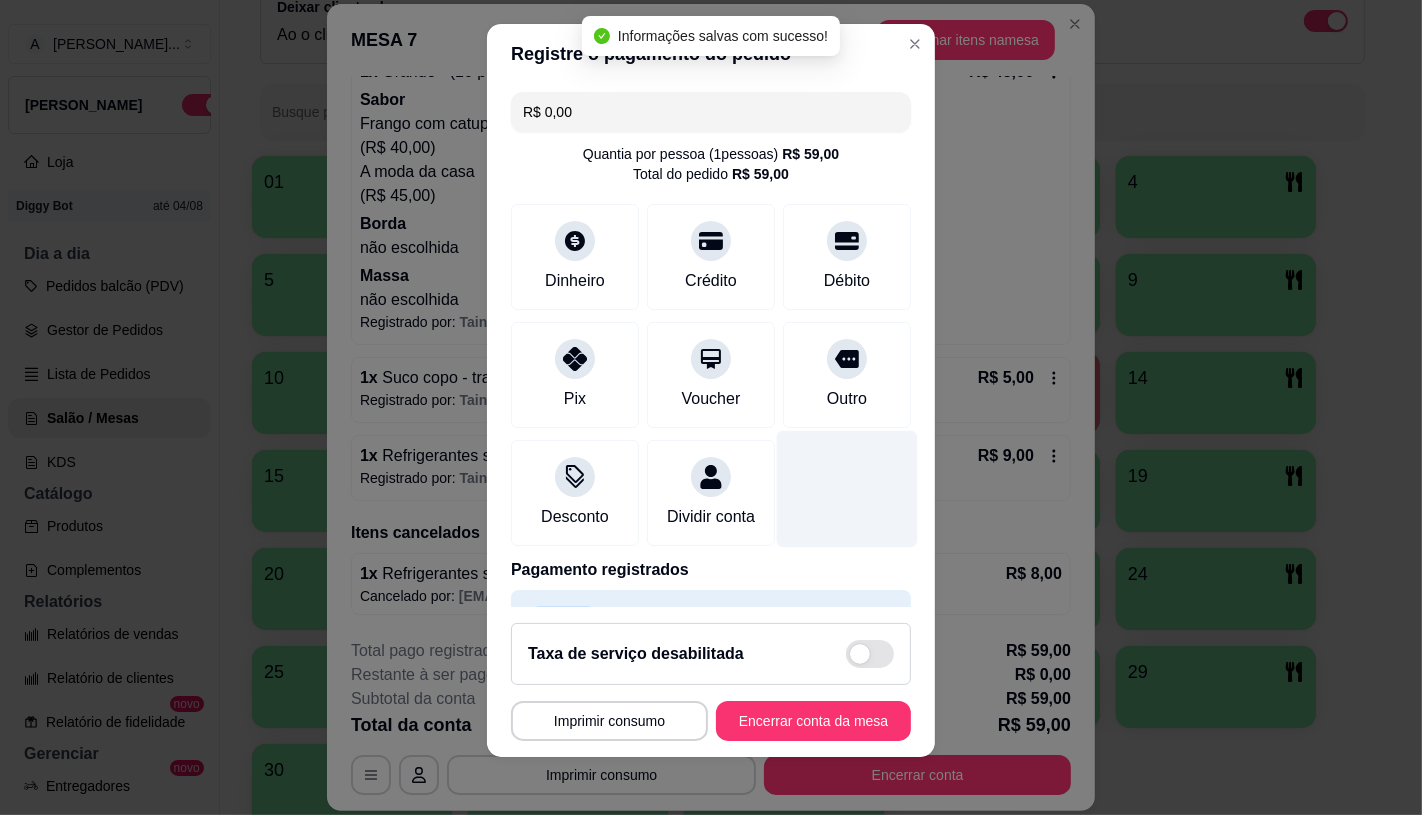 scroll, scrollTop: 14, scrollLeft: 0, axis: vertical 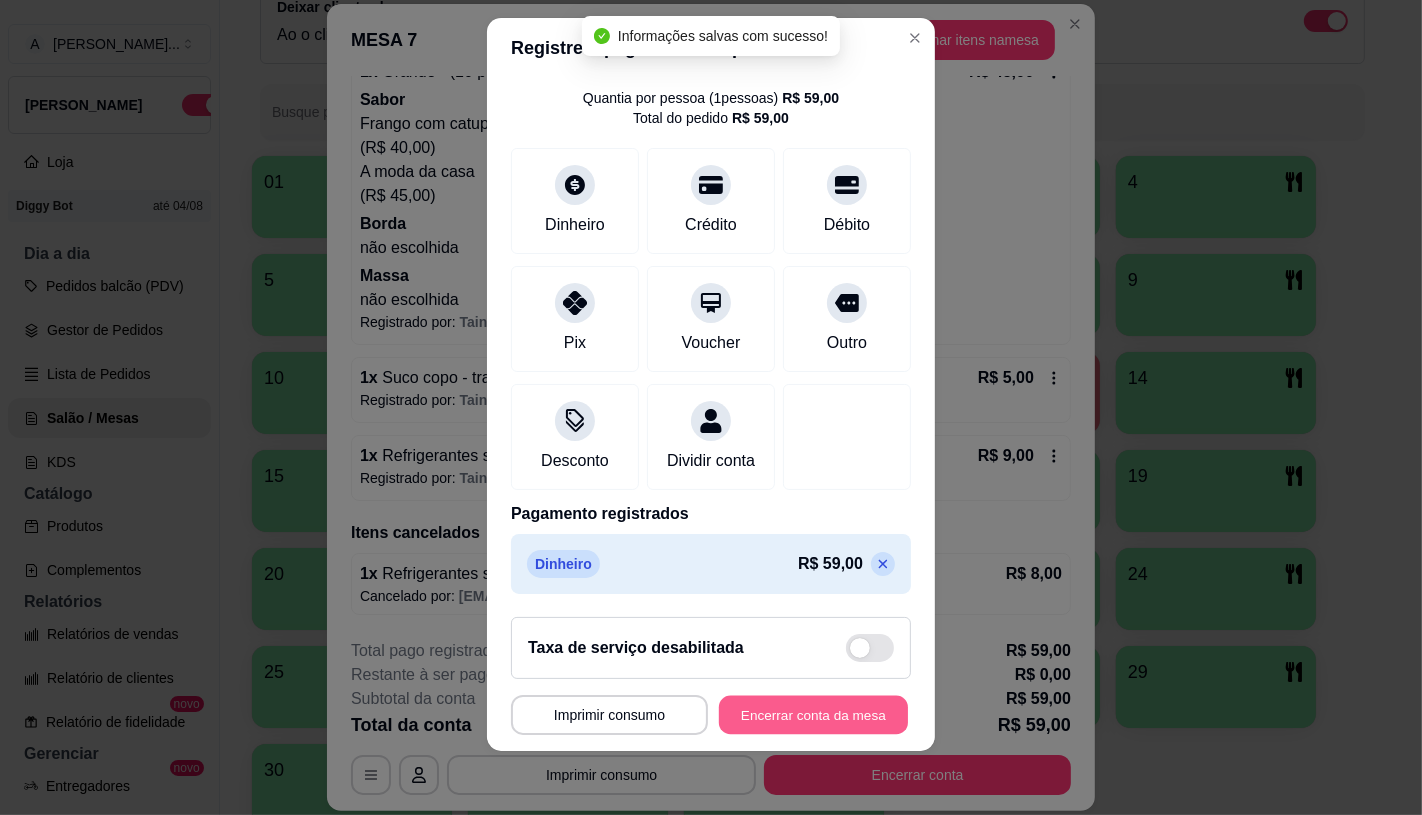 click on "Encerrar conta da mesa" at bounding box center [813, 715] 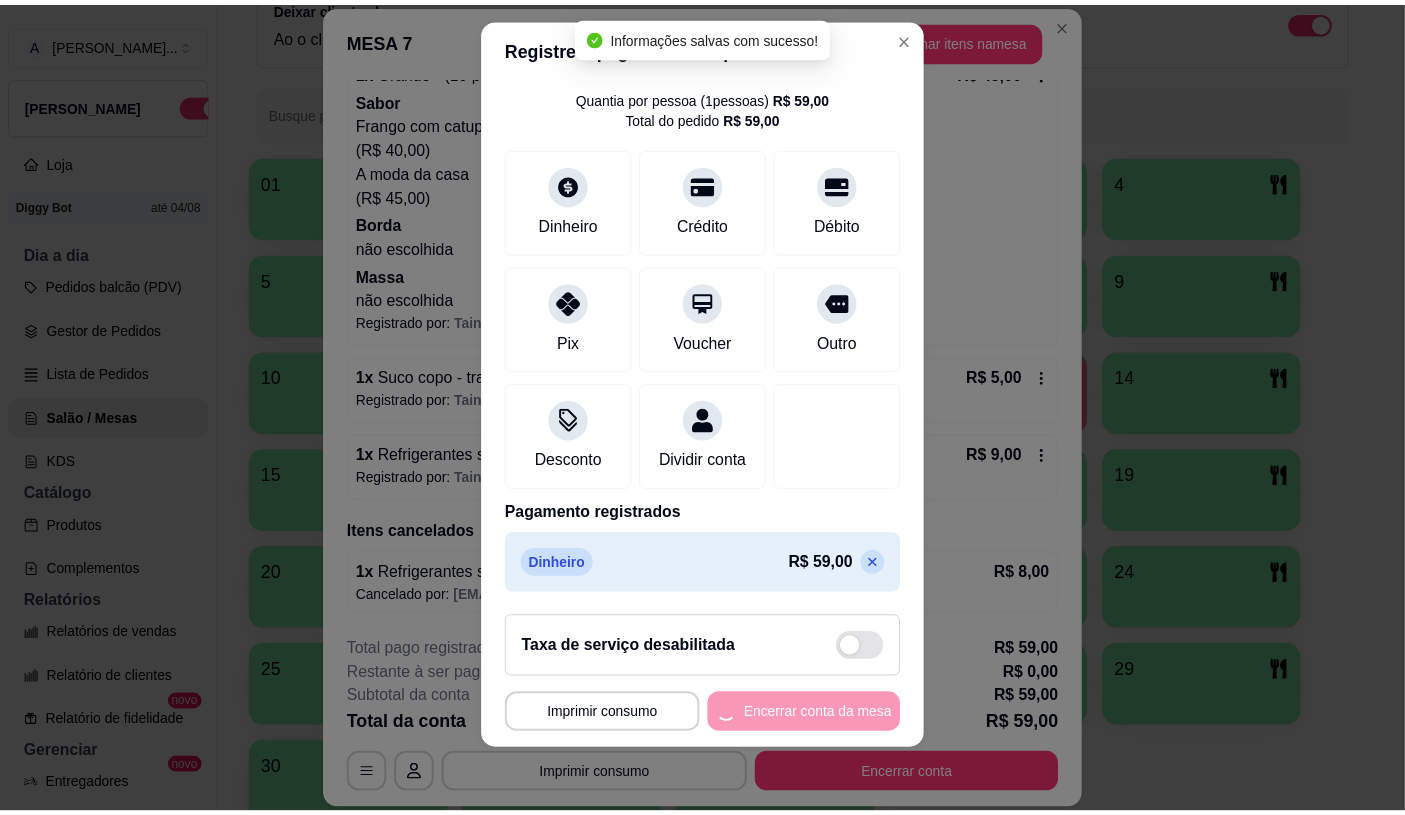 scroll, scrollTop: 0, scrollLeft: 0, axis: both 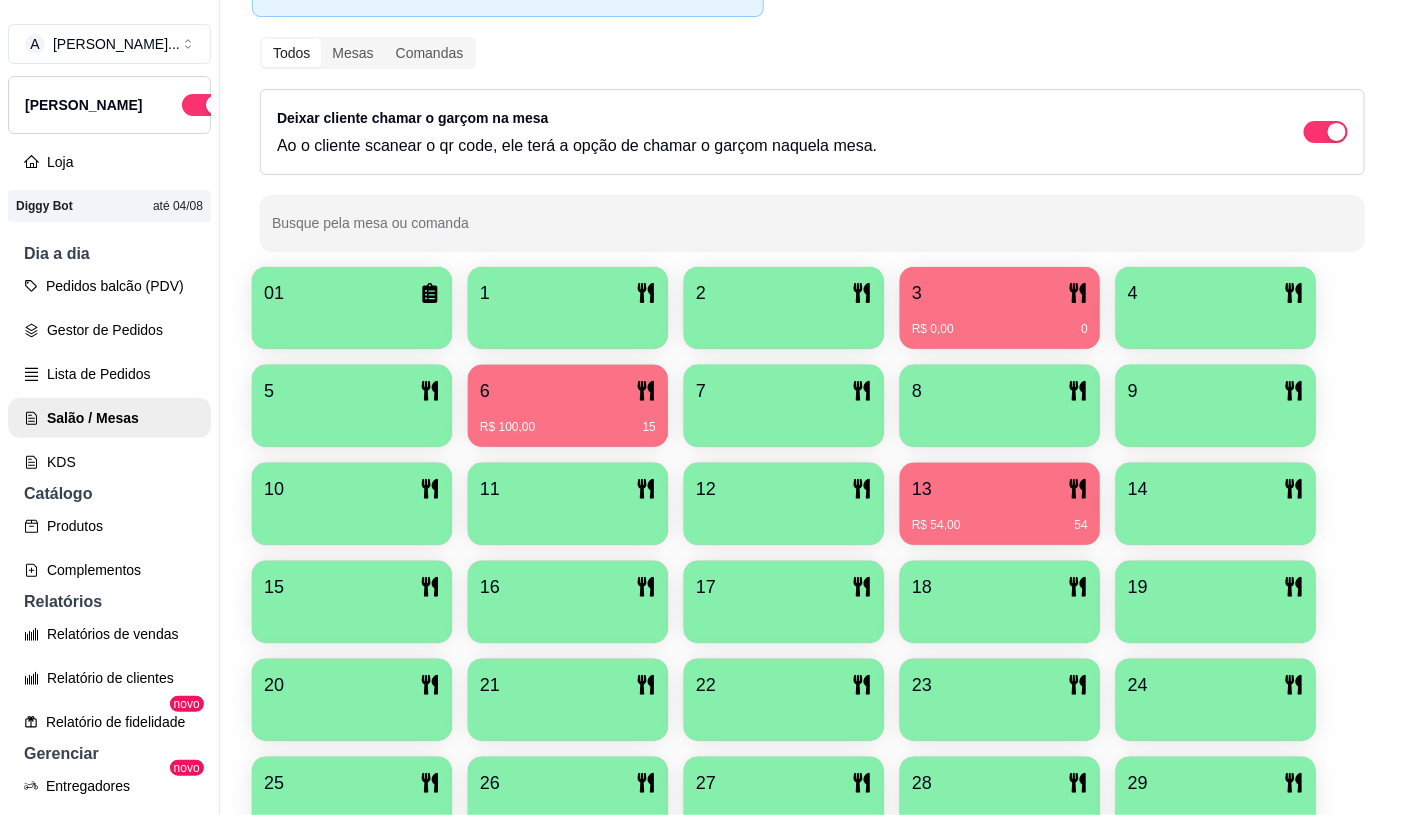 click on "6" at bounding box center (568, 391) 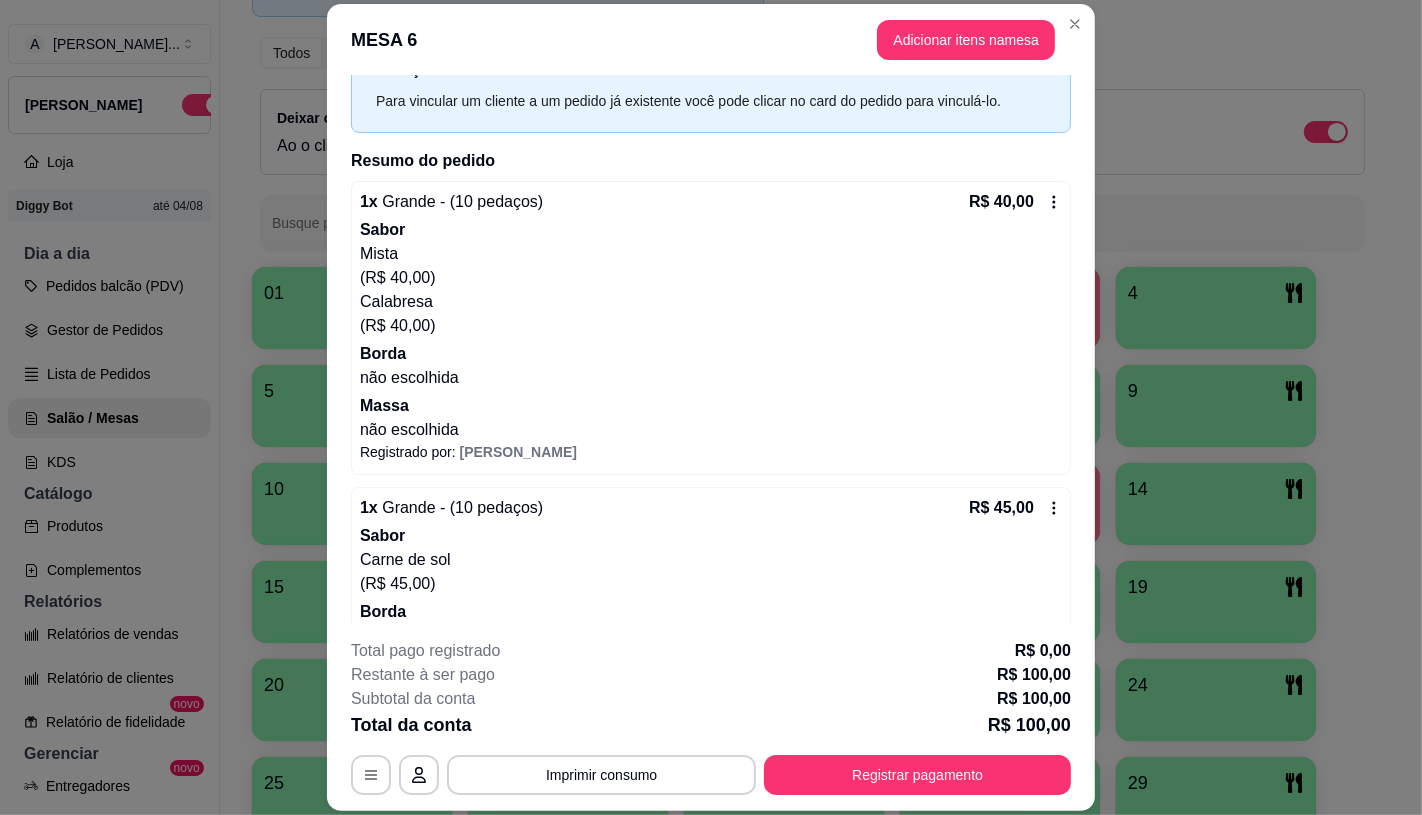 scroll, scrollTop: 0, scrollLeft: 0, axis: both 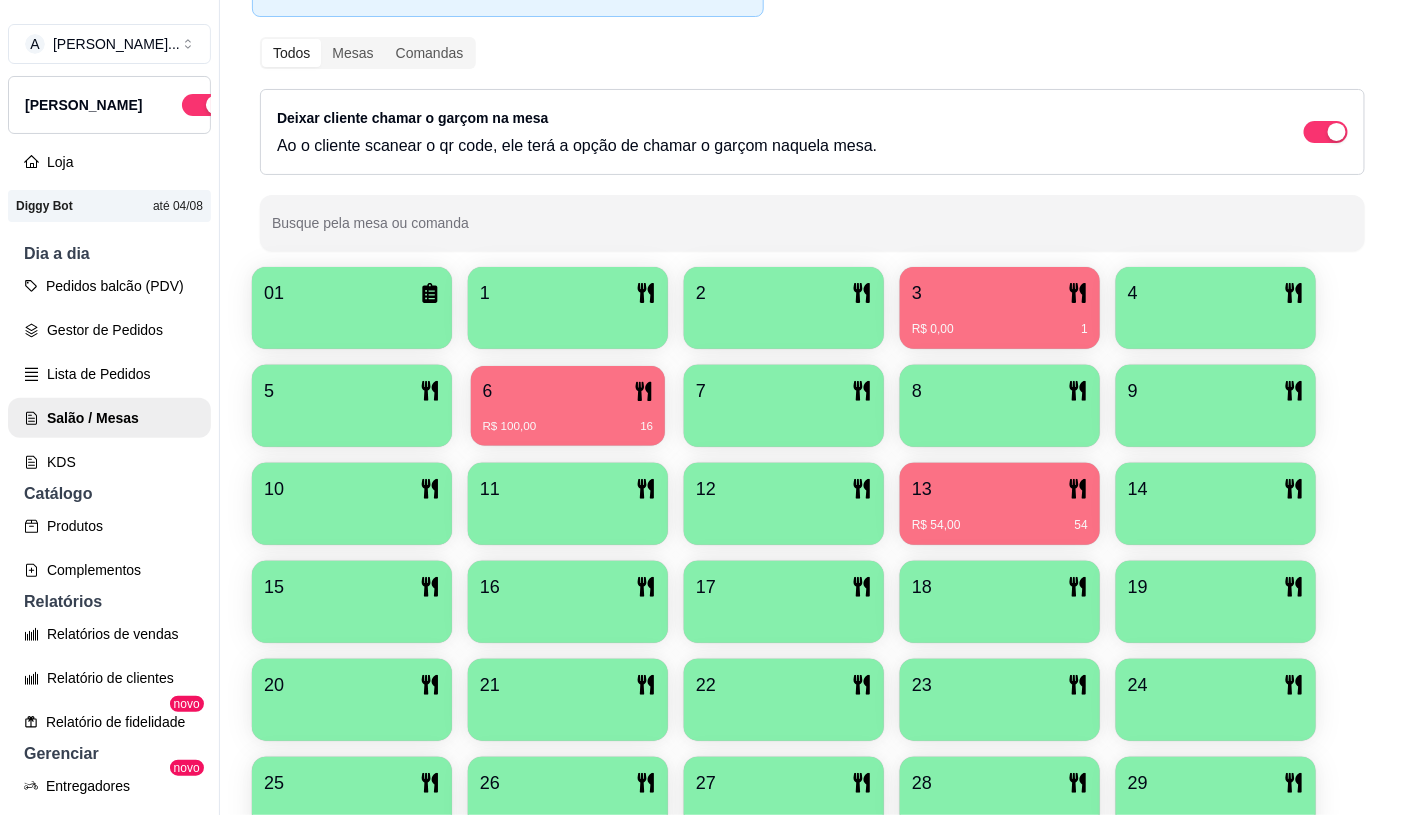 click on "R$ 100,00 16" at bounding box center (568, 419) 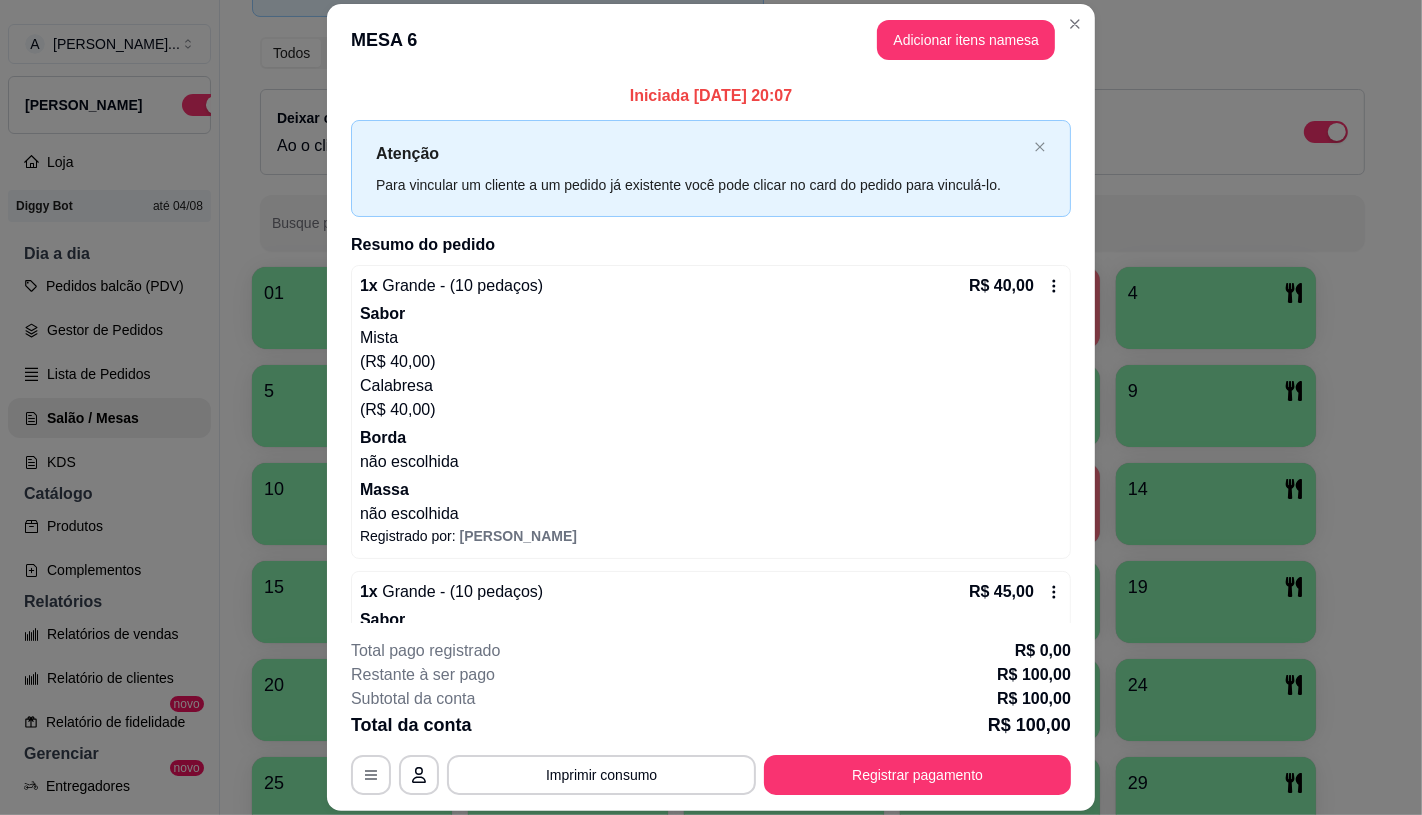 scroll, scrollTop: 306, scrollLeft: 0, axis: vertical 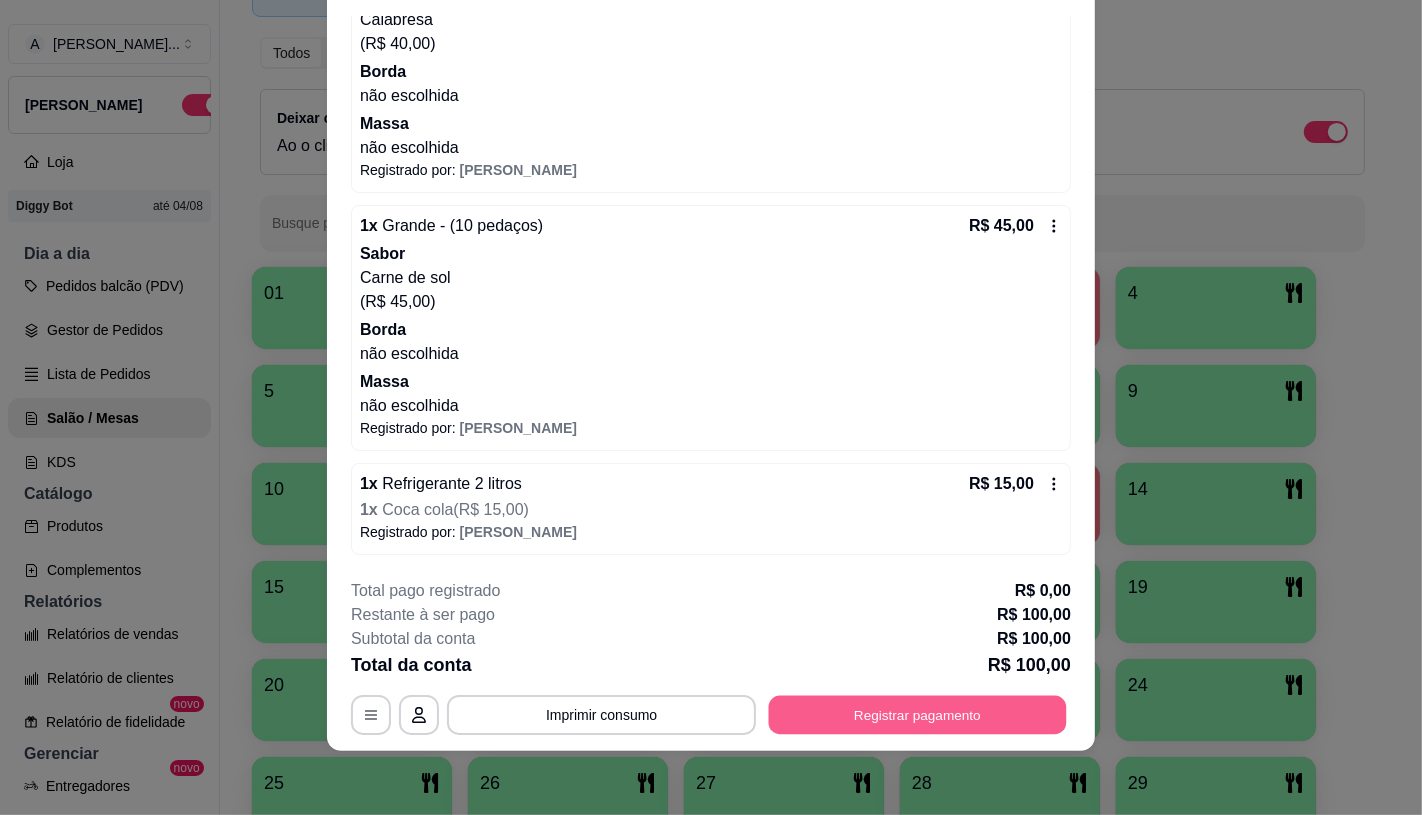 click on "Registrar pagamento" at bounding box center [918, 715] 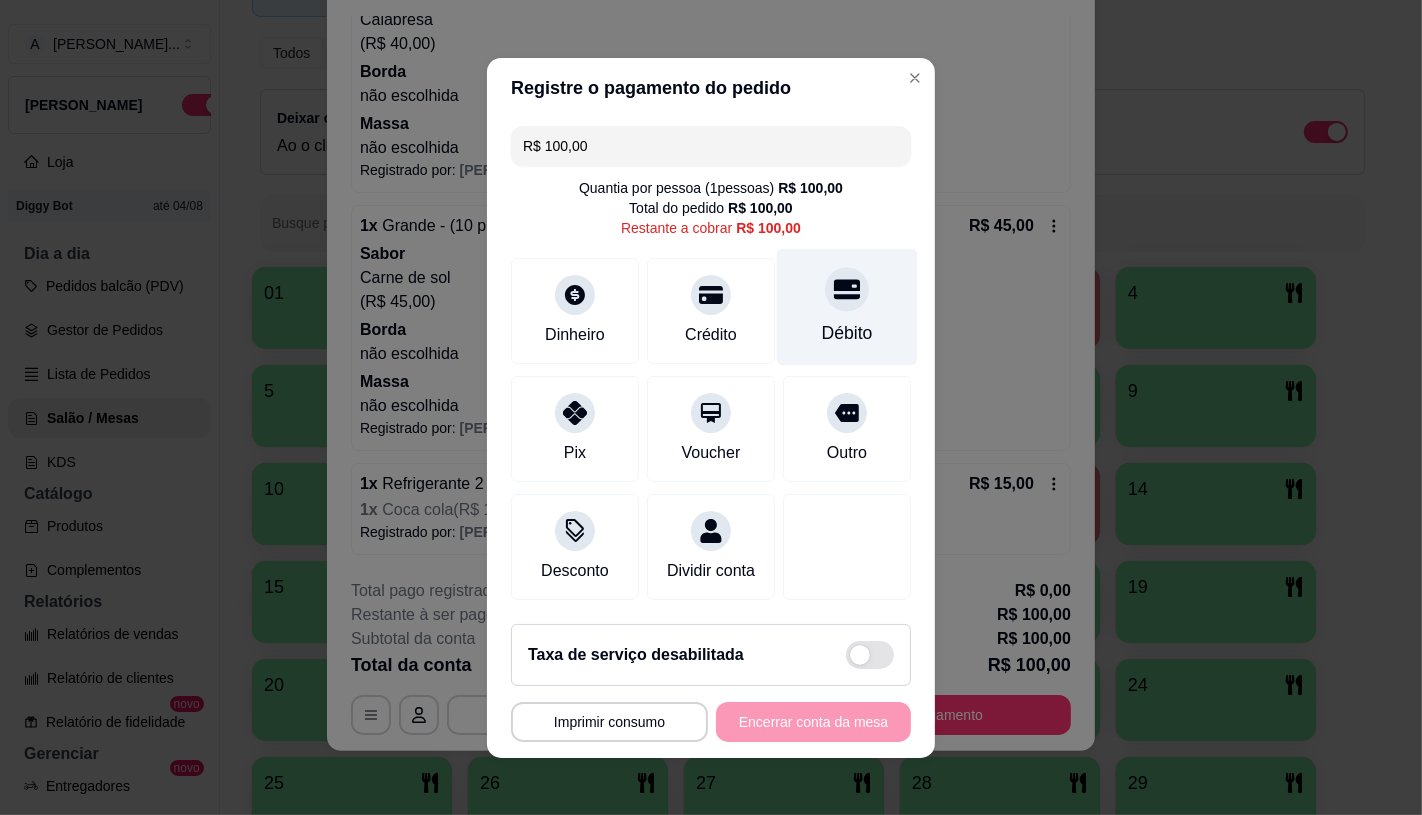click at bounding box center (847, 289) 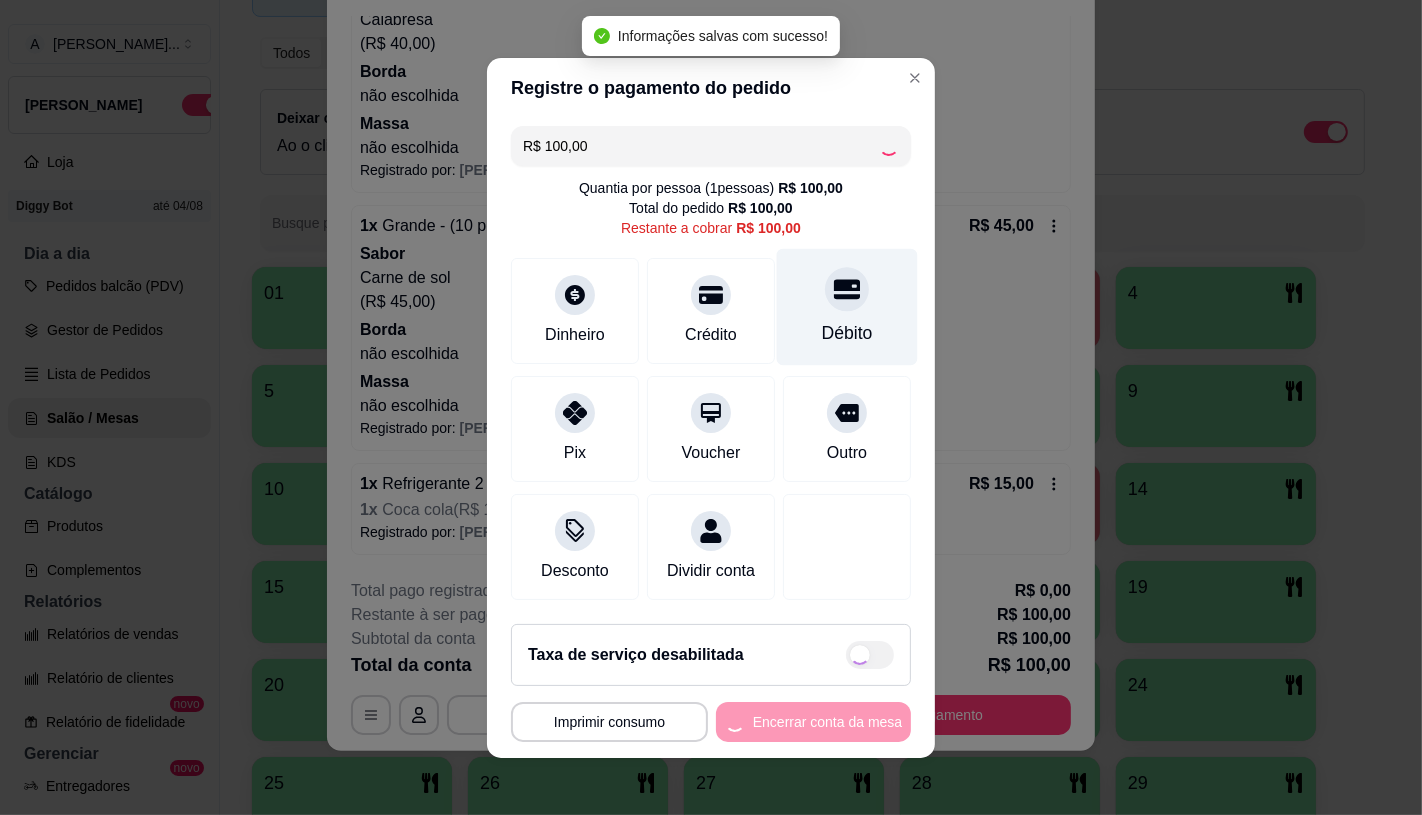 type on "R$ 0,00" 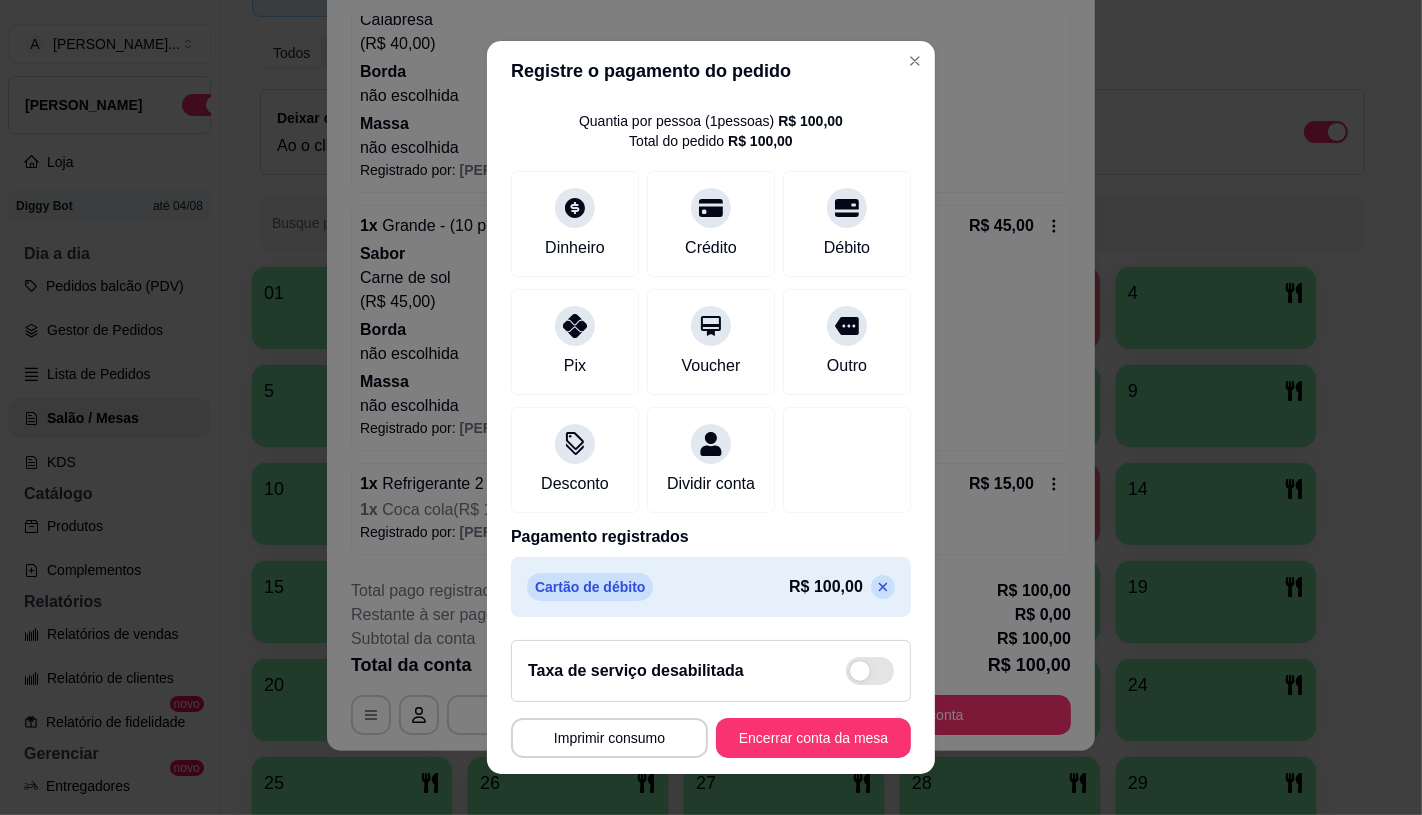 scroll, scrollTop: 74, scrollLeft: 0, axis: vertical 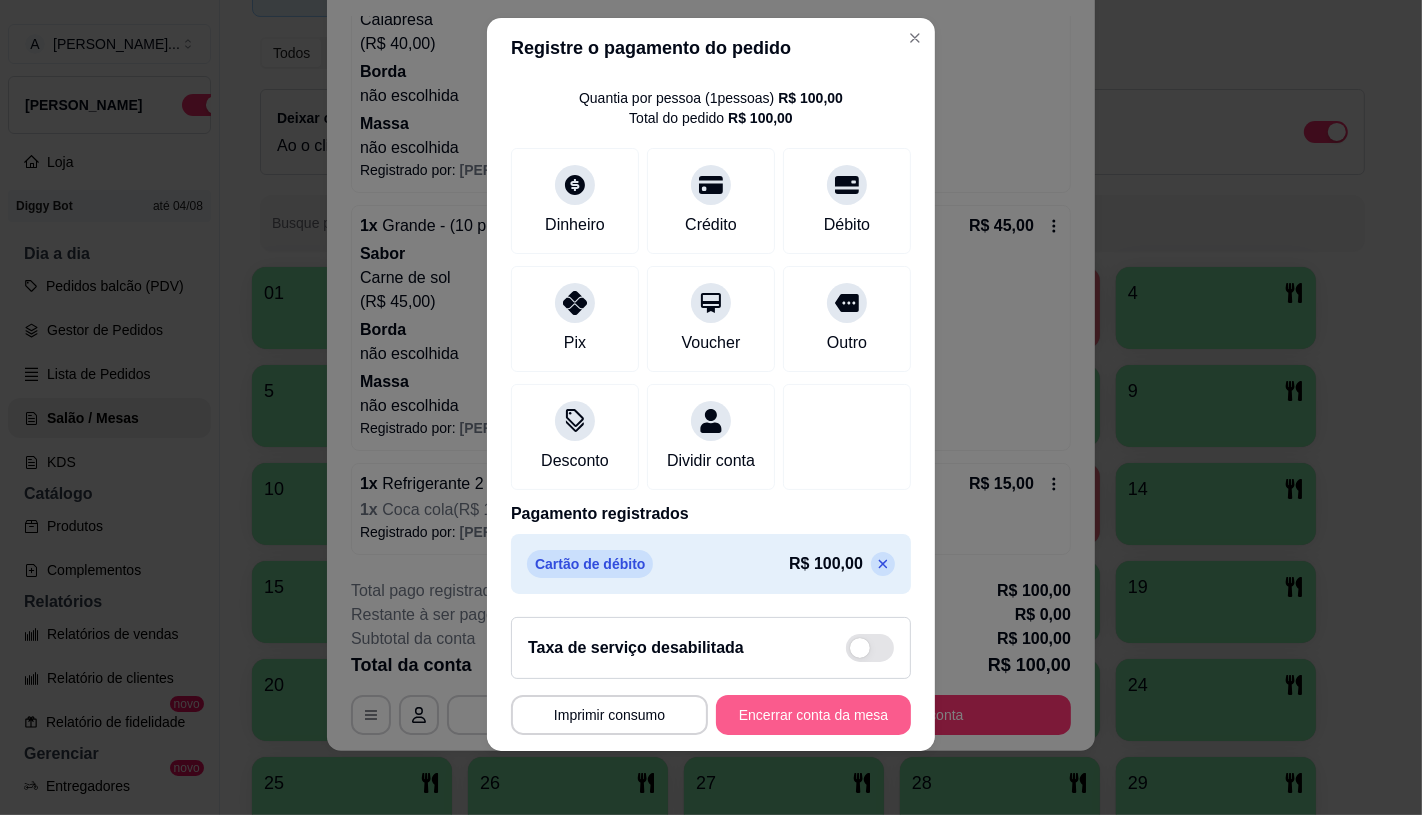 click on "Encerrar conta da mesa" at bounding box center [813, 715] 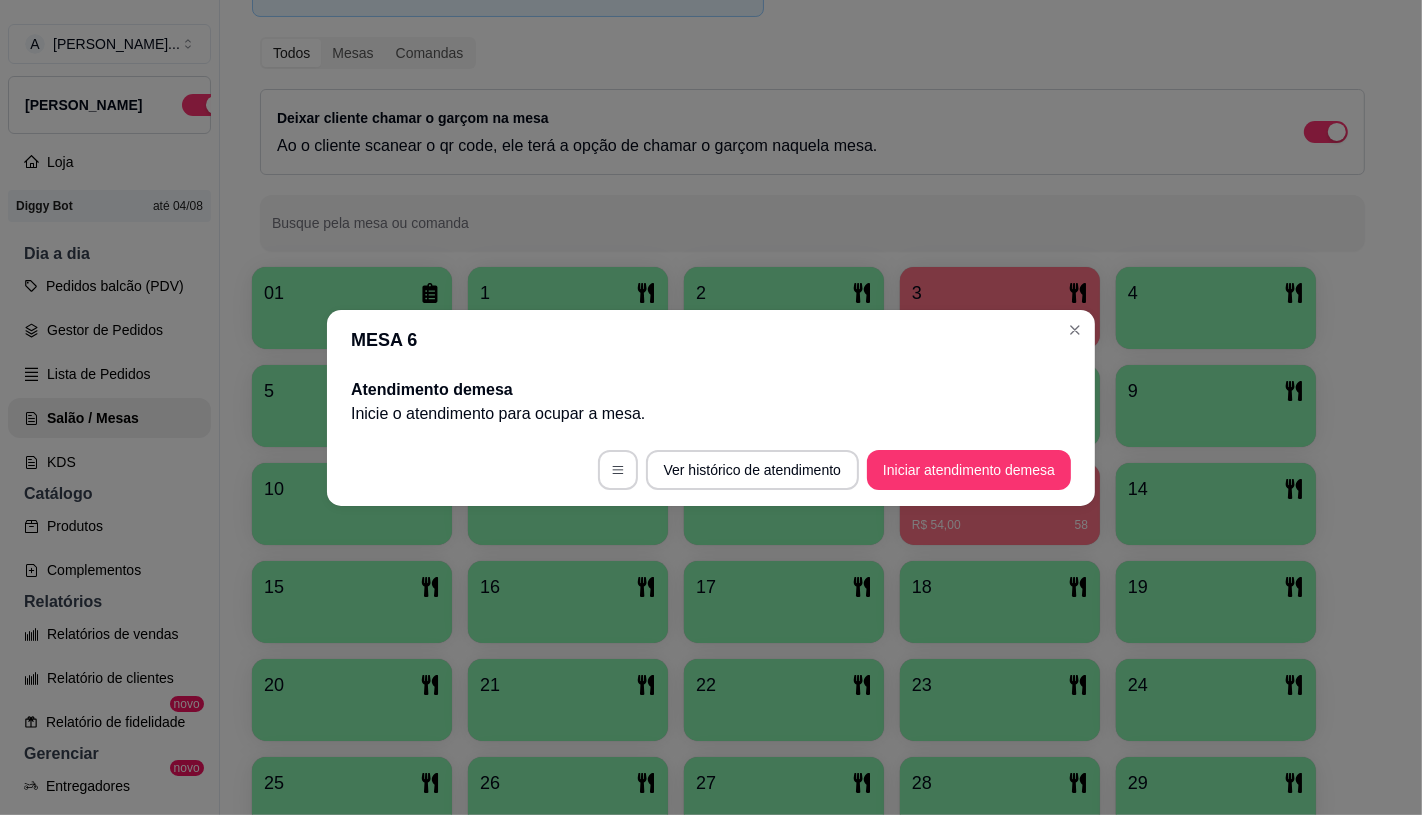 scroll, scrollTop: 0, scrollLeft: 0, axis: both 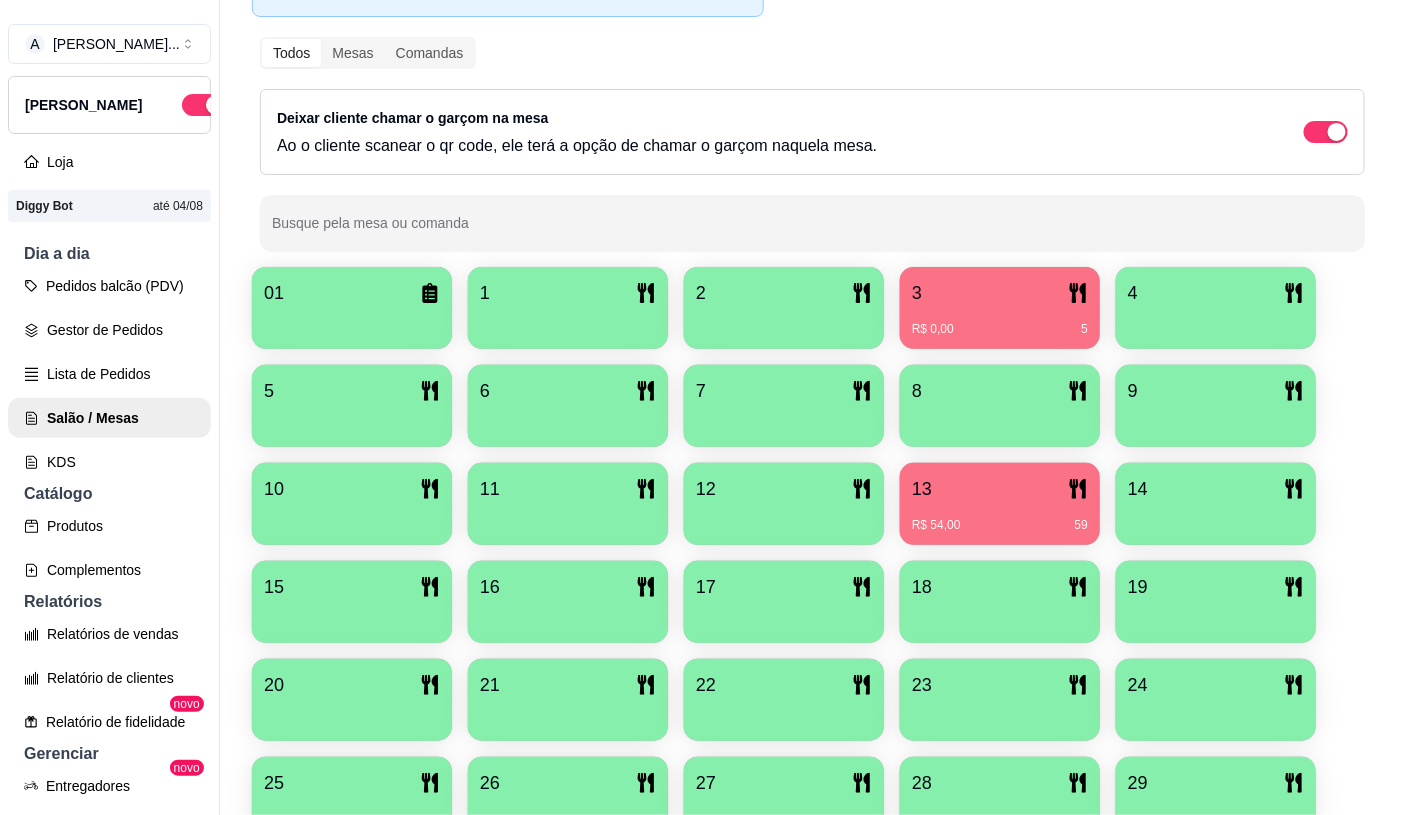 type 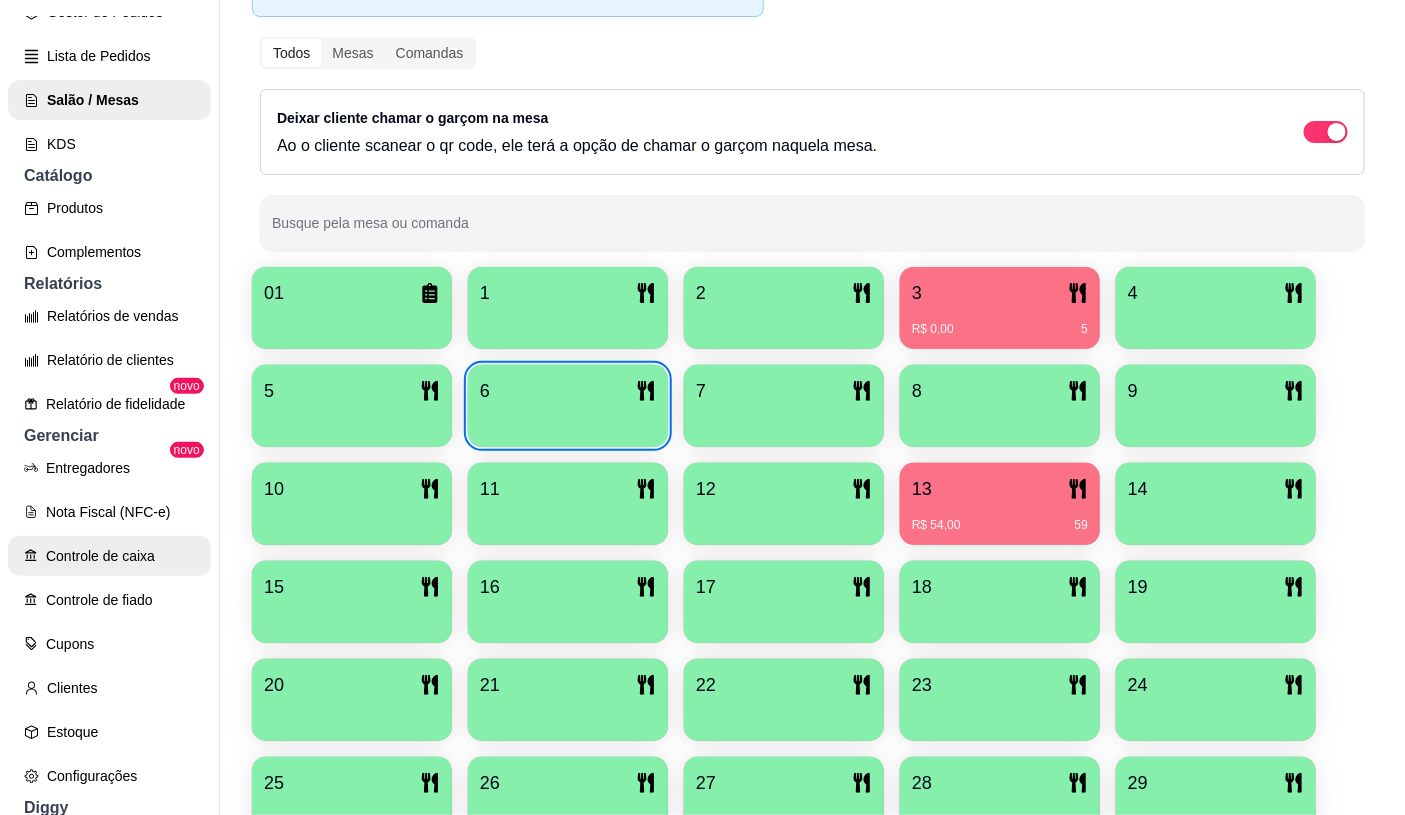 scroll, scrollTop: 333, scrollLeft: 0, axis: vertical 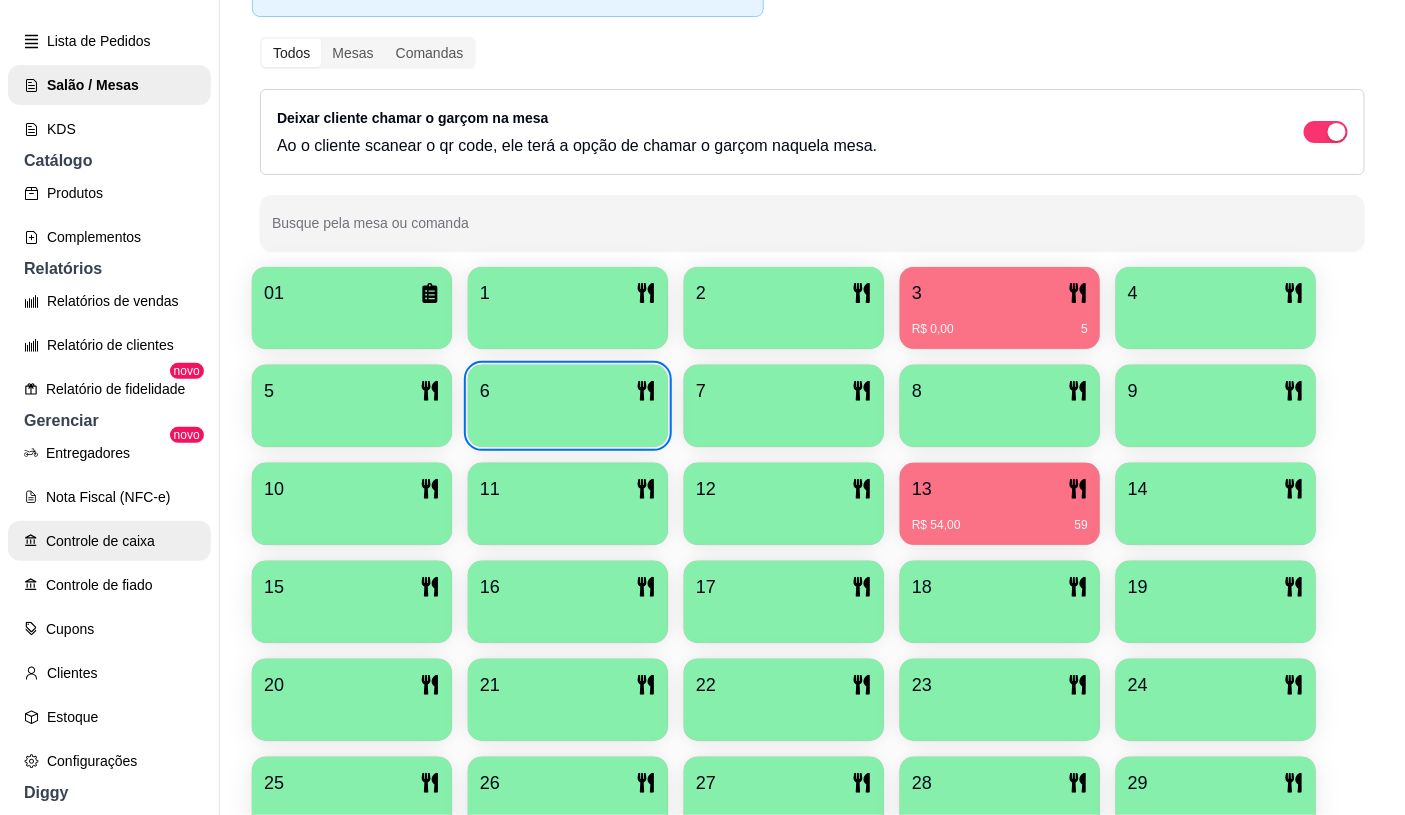 click on "Controle de caixa" at bounding box center [109, 541] 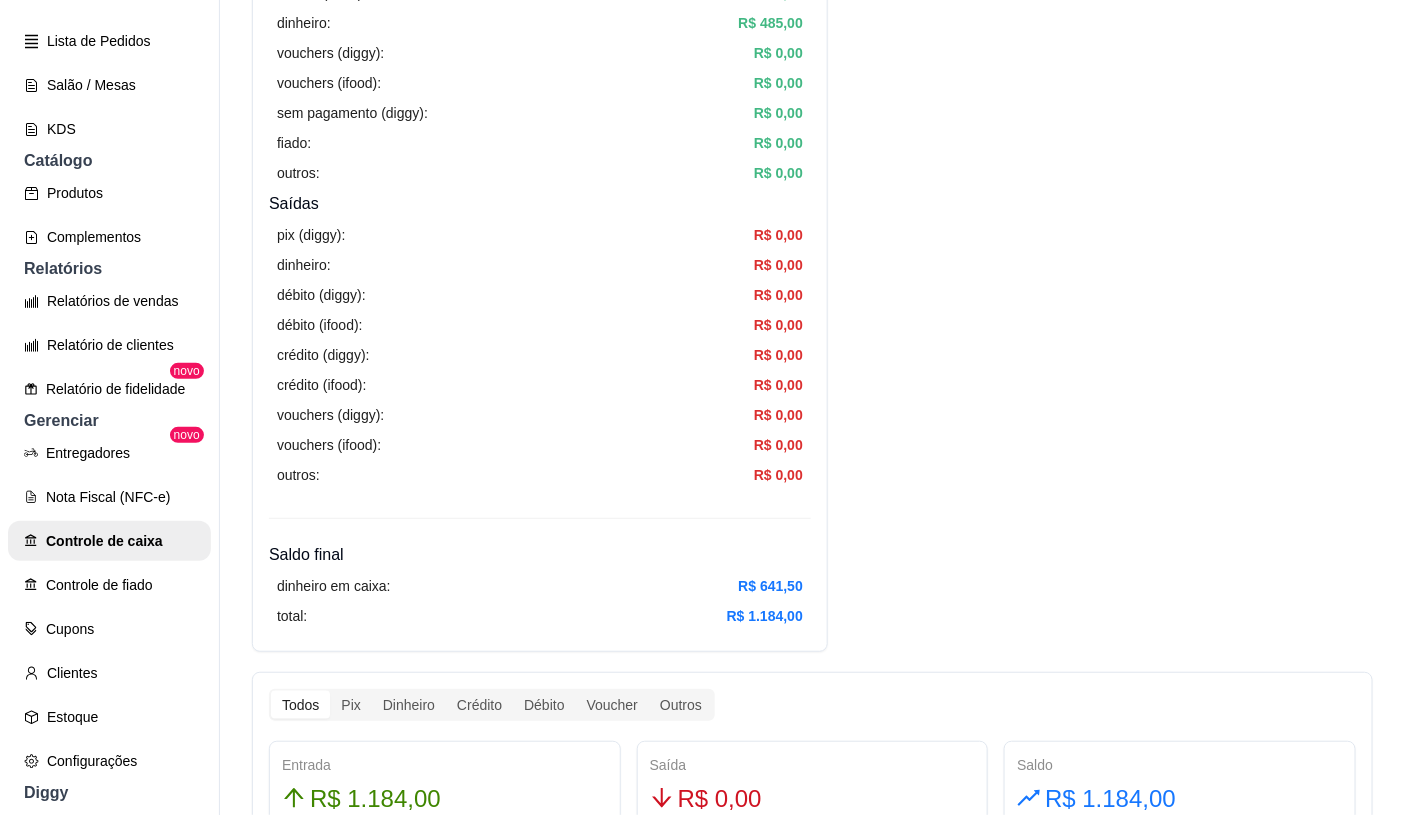 scroll, scrollTop: 222, scrollLeft: 0, axis: vertical 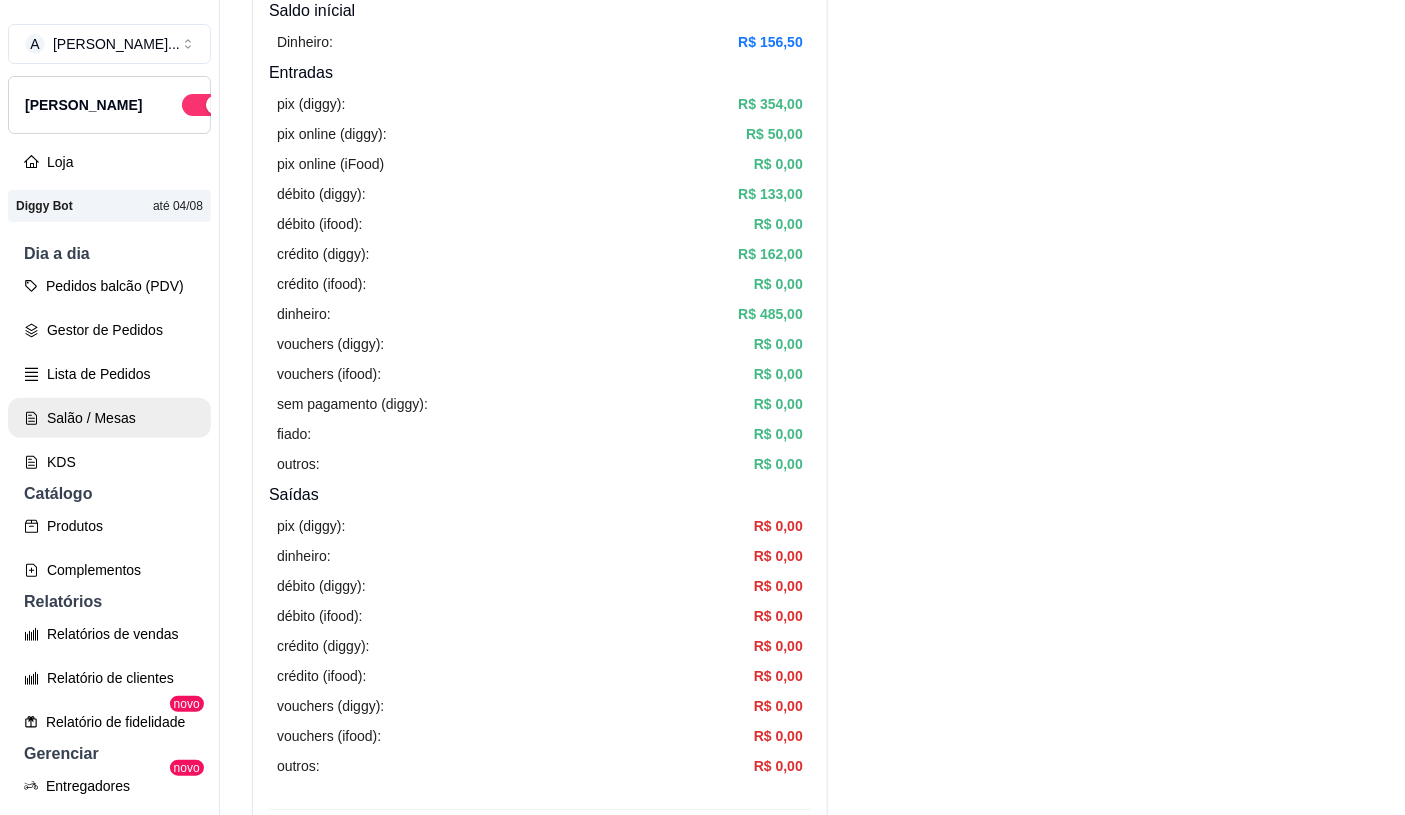 click on "Salão / Mesas" at bounding box center [109, 418] 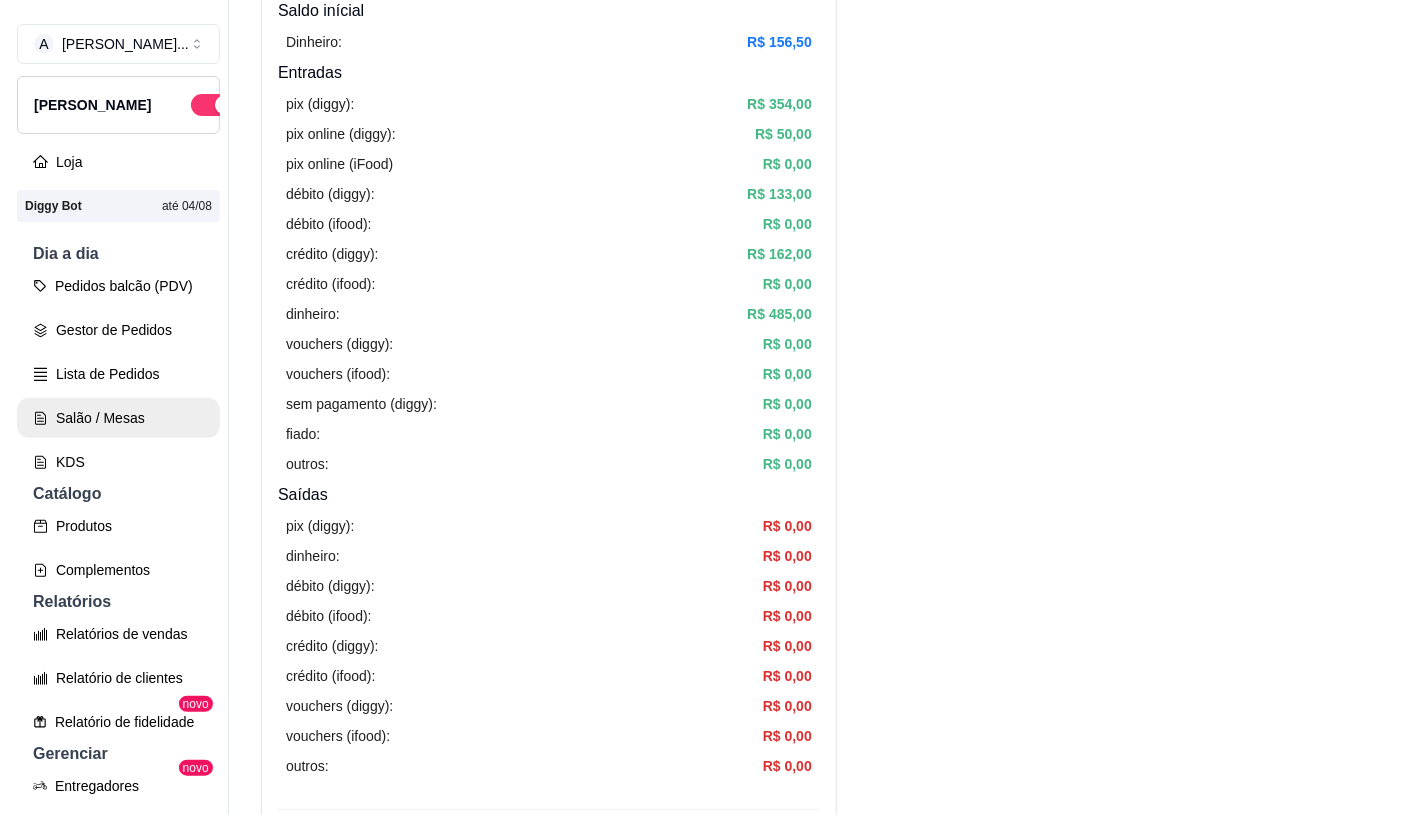 scroll, scrollTop: 0, scrollLeft: 0, axis: both 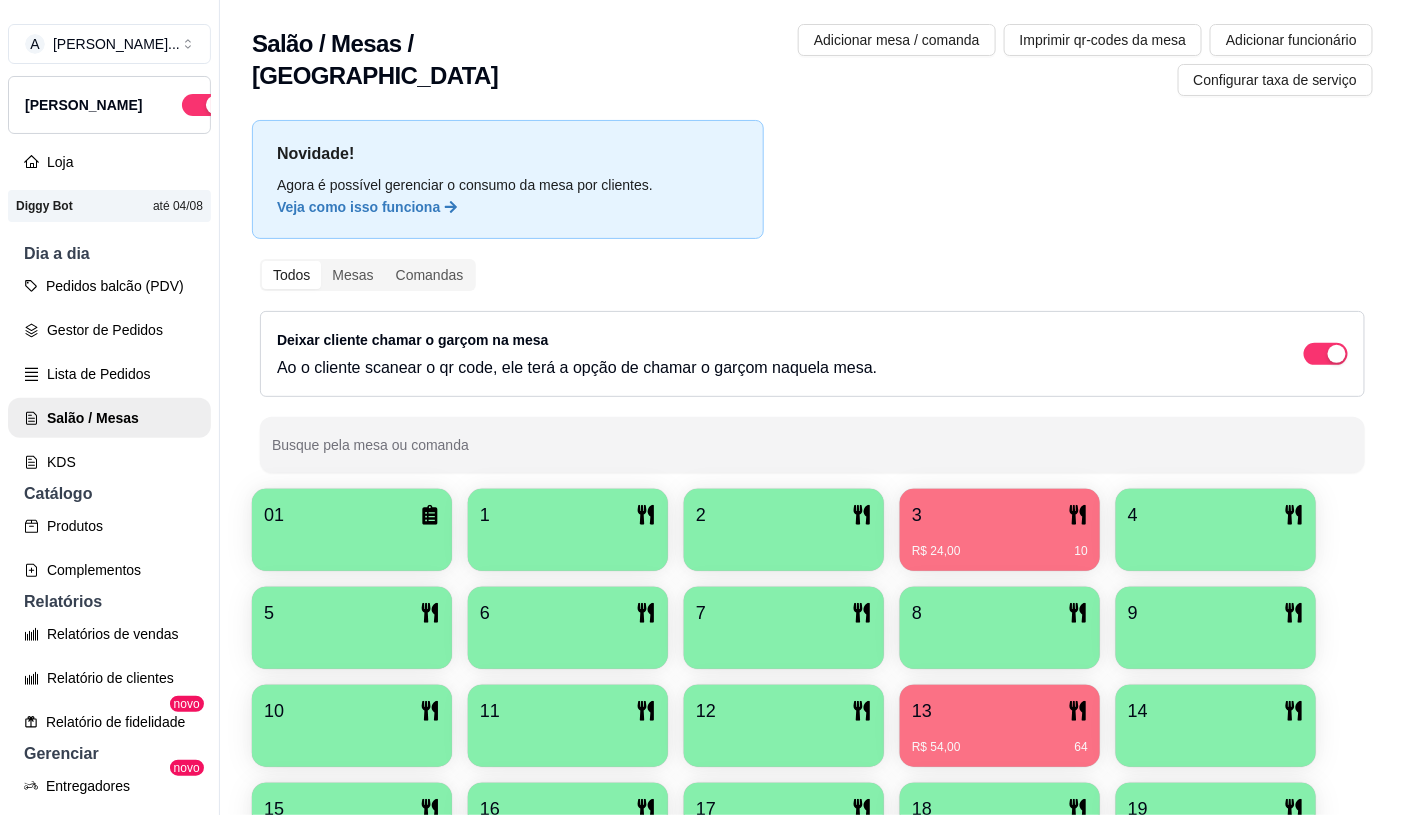 click on "13" at bounding box center [1000, 711] 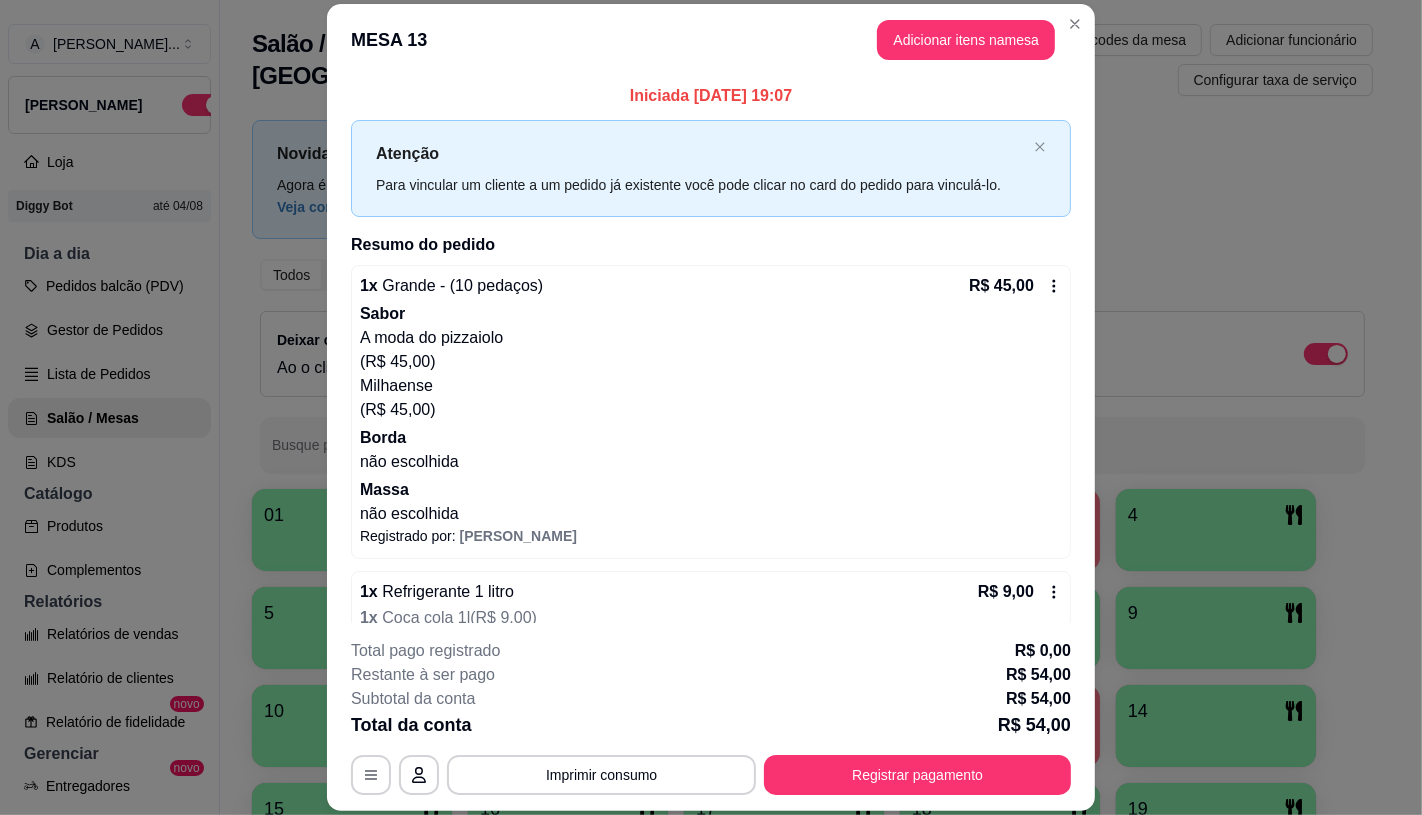 scroll, scrollTop: 47, scrollLeft: 0, axis: vertical 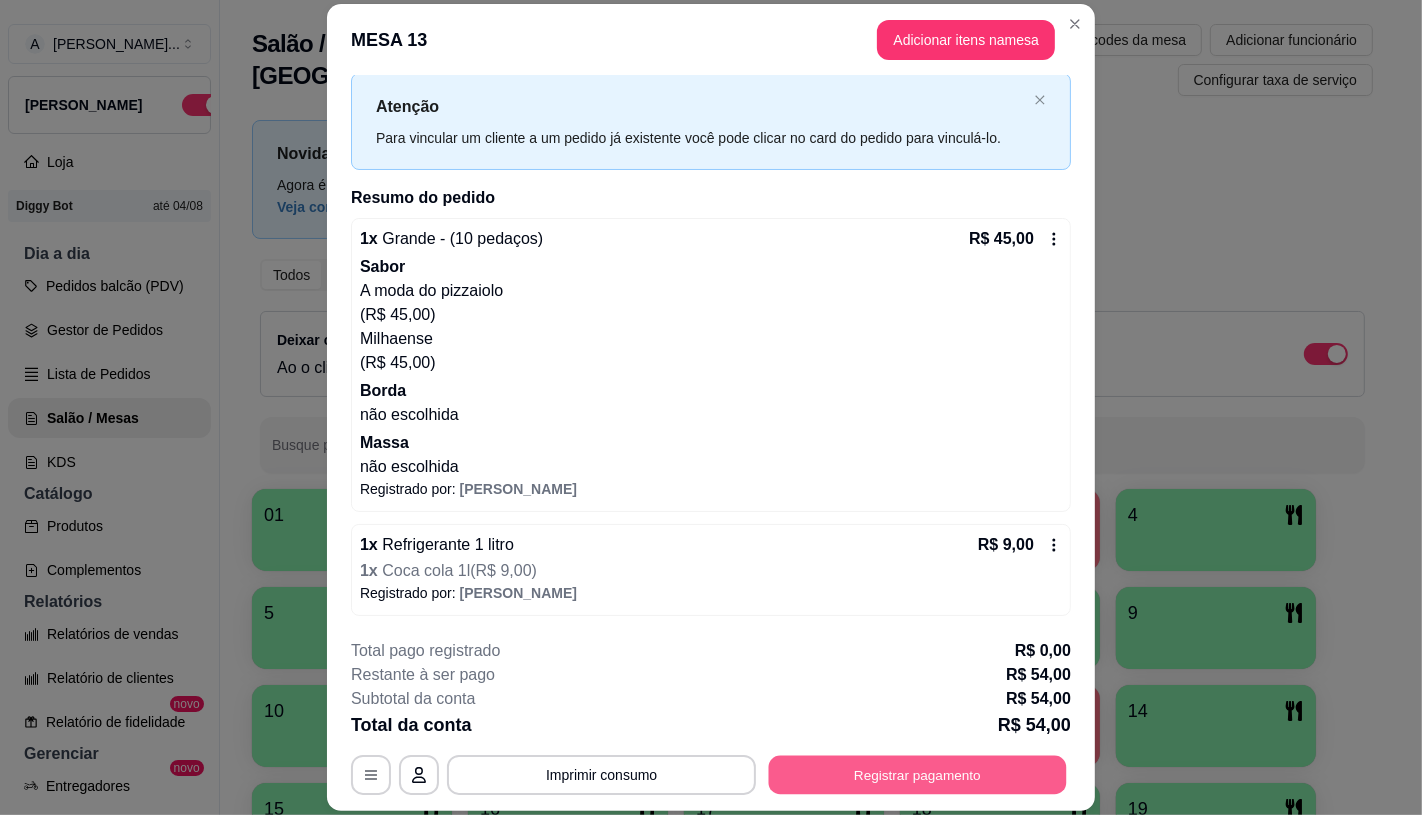 click on "Registrar pagamento" at bounding box center [918, 775] 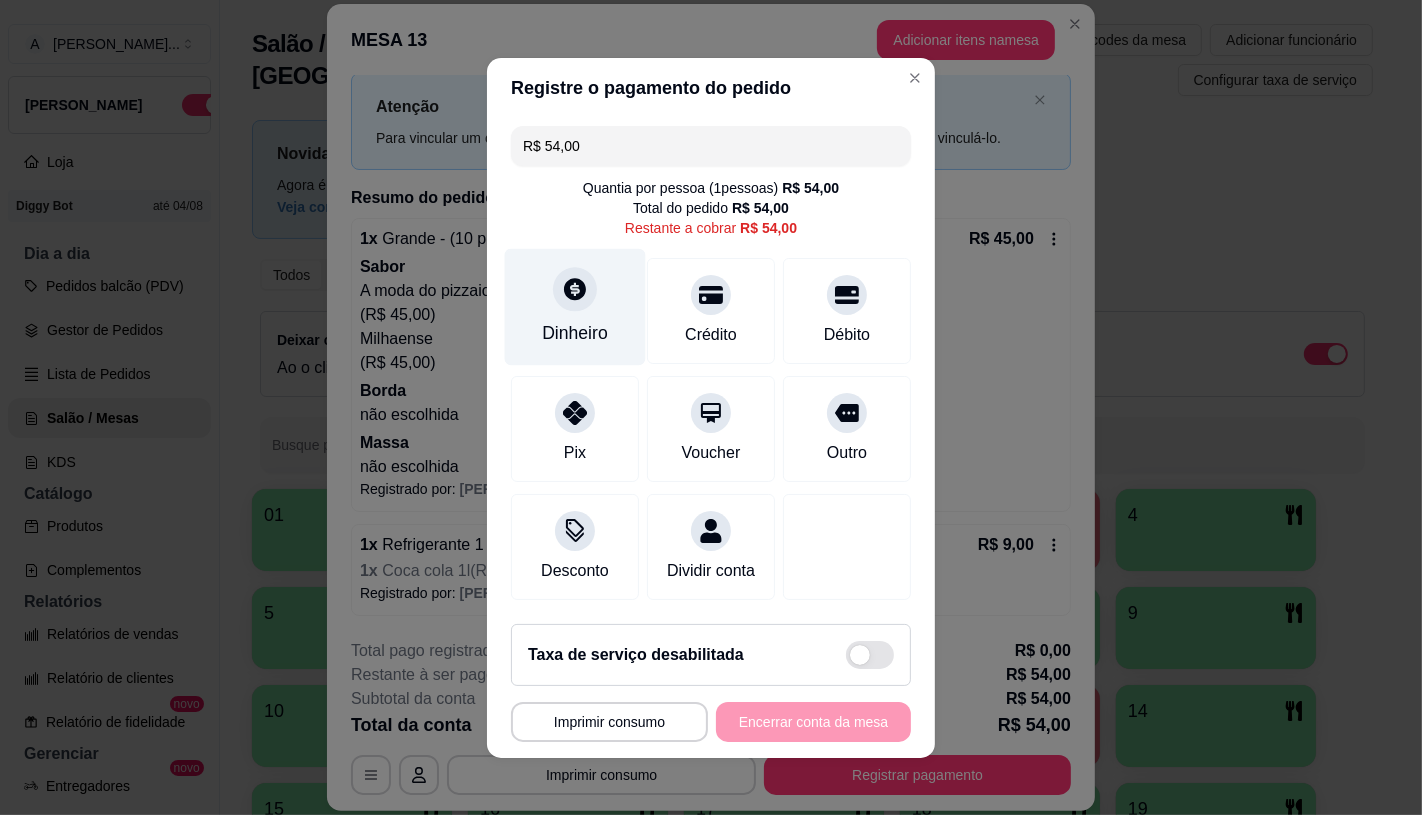 click on "Dinheiro" at bounding box center (575, 306) 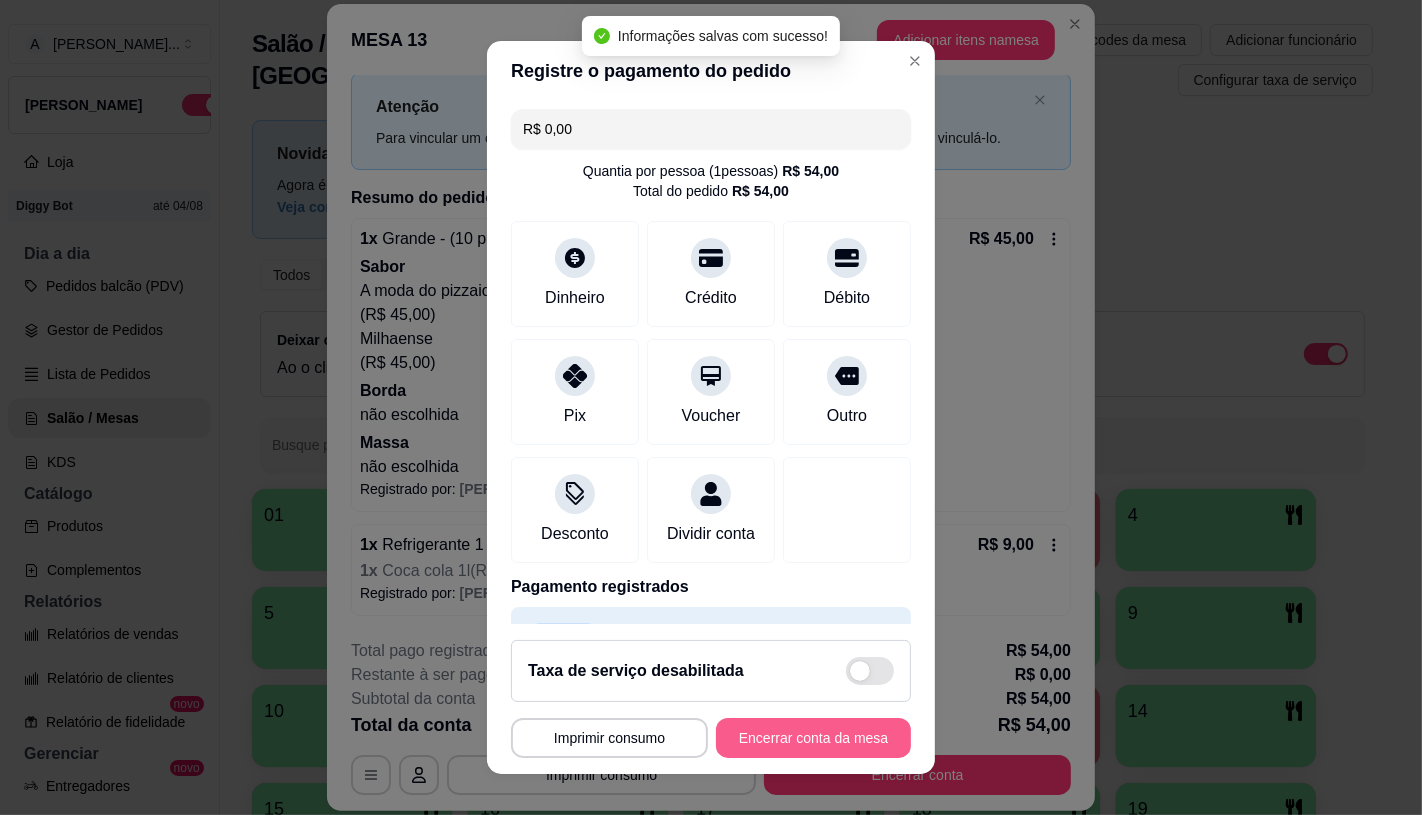type on "R$ 0,00" 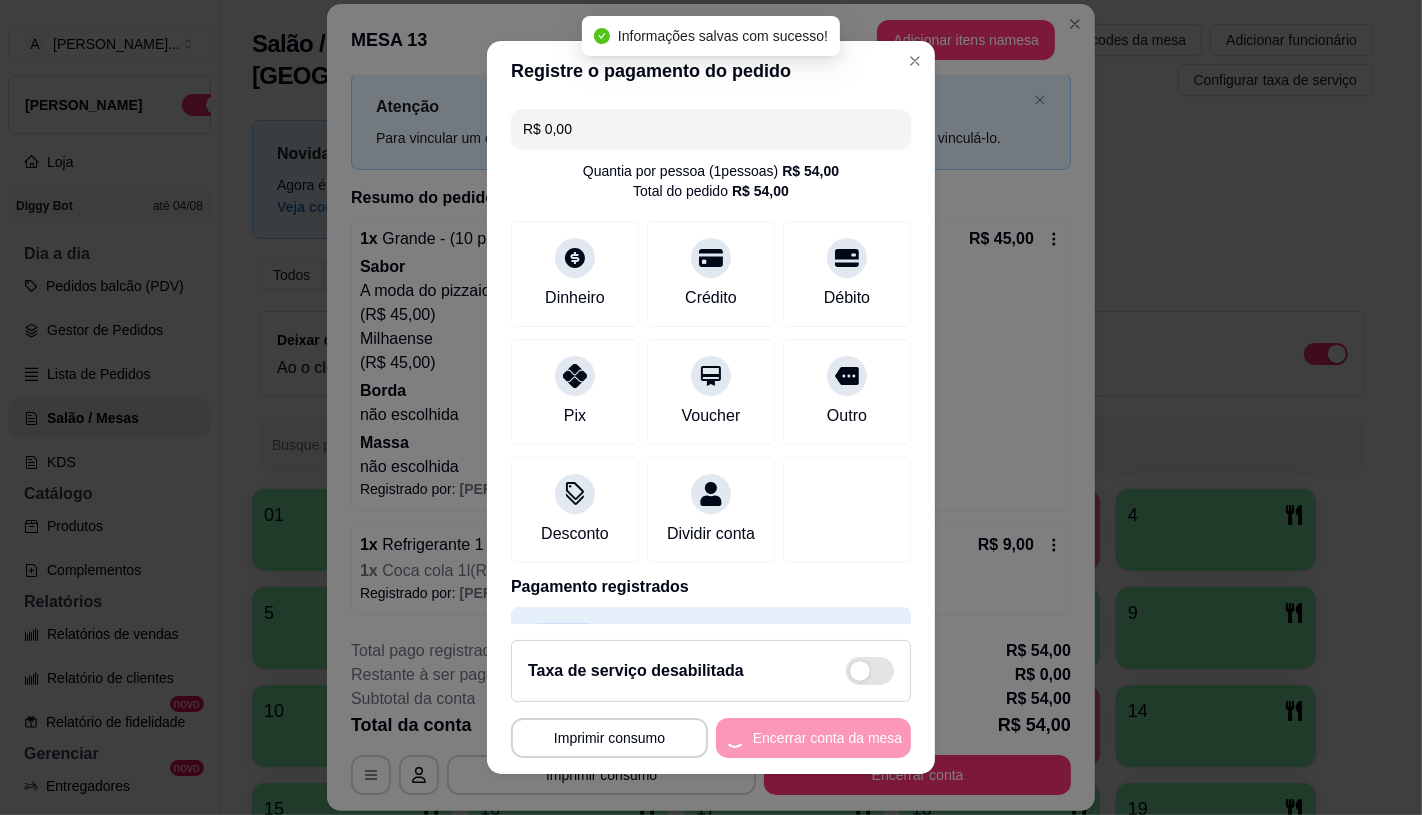 scroll, scrollTop: 0, scrollLeft: 0, axis: both 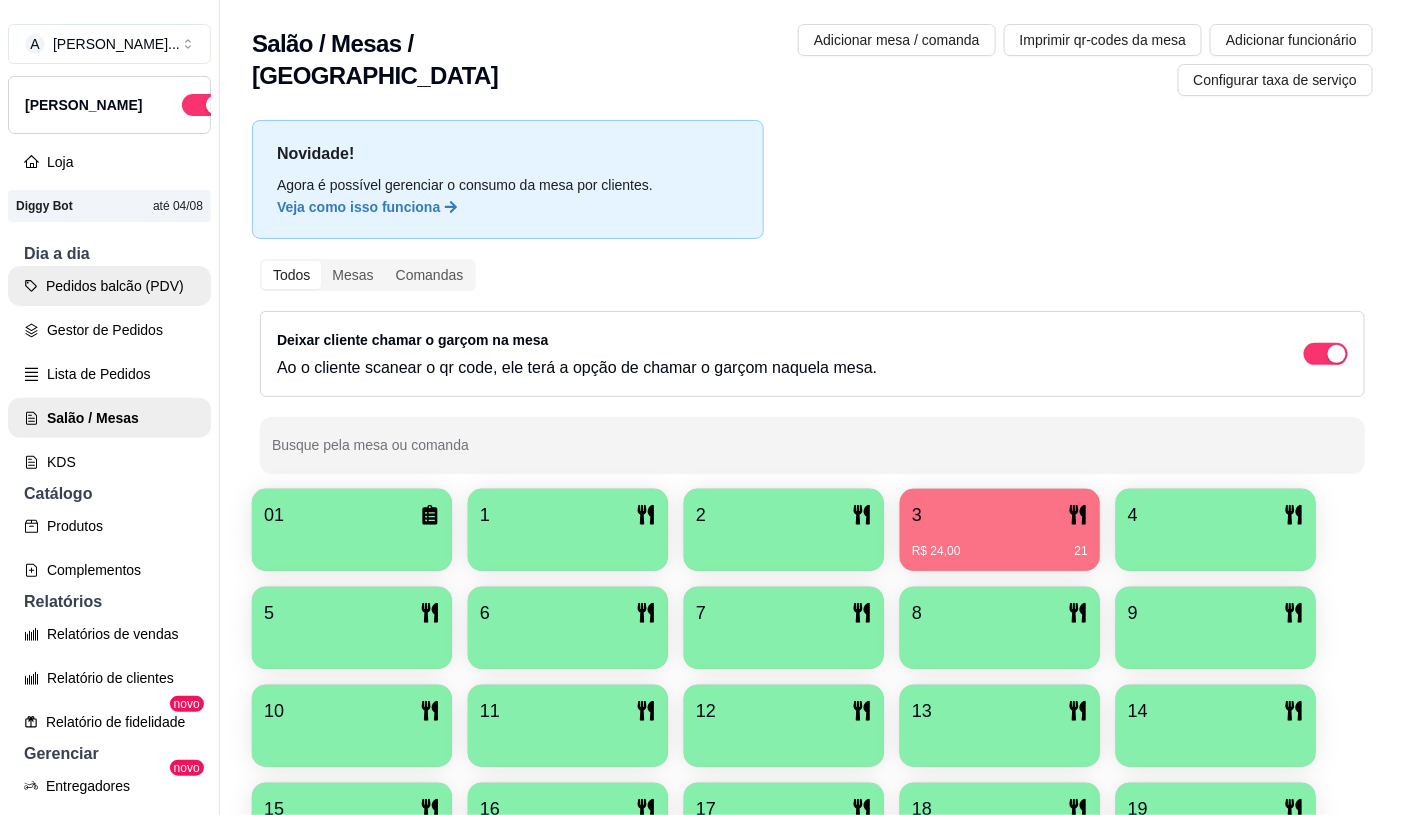 click on "Pedidos balcão (PDV)" at bounding box center (109, 286) 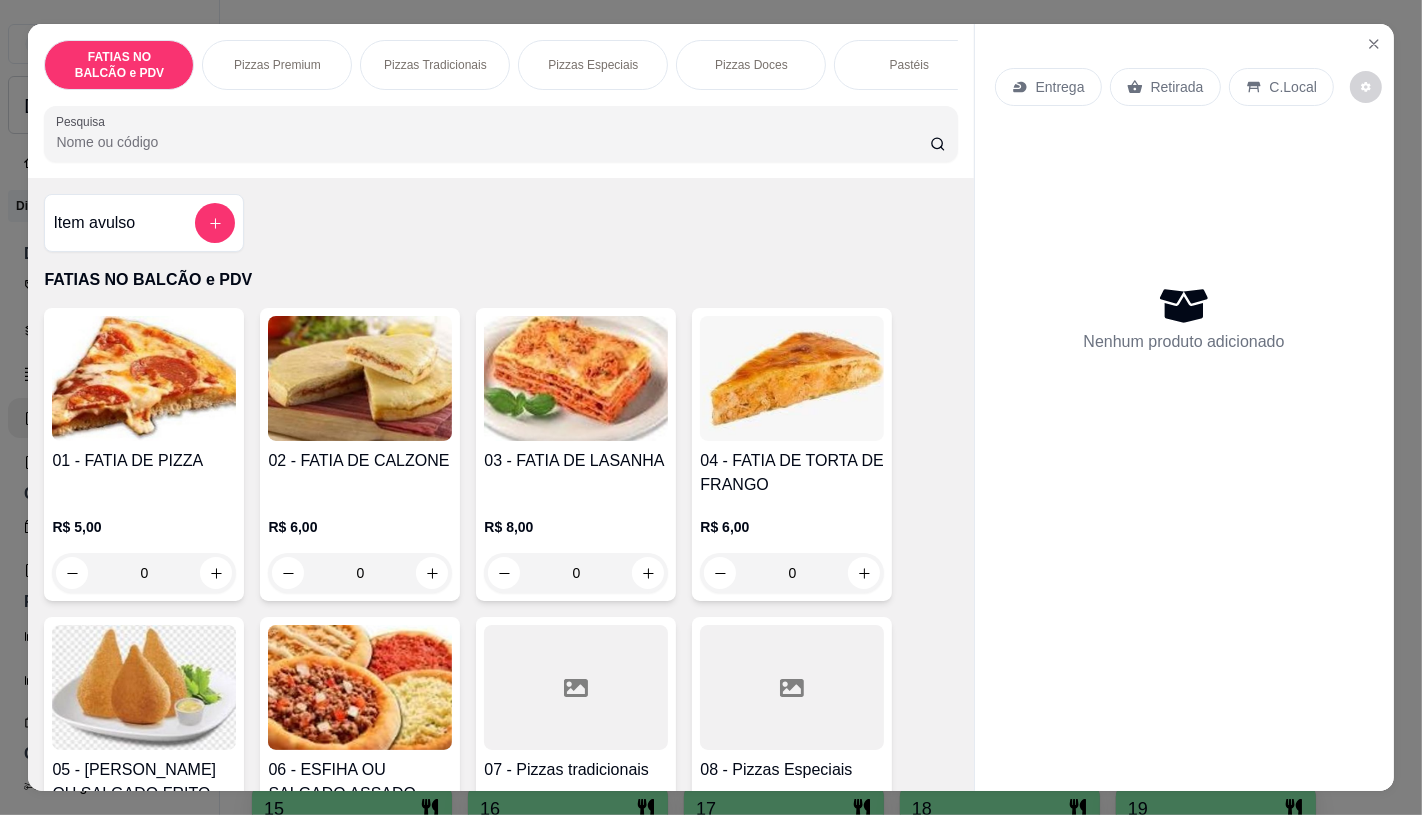 click on "Pizzas Especiais" at bounding box center (593, 65) 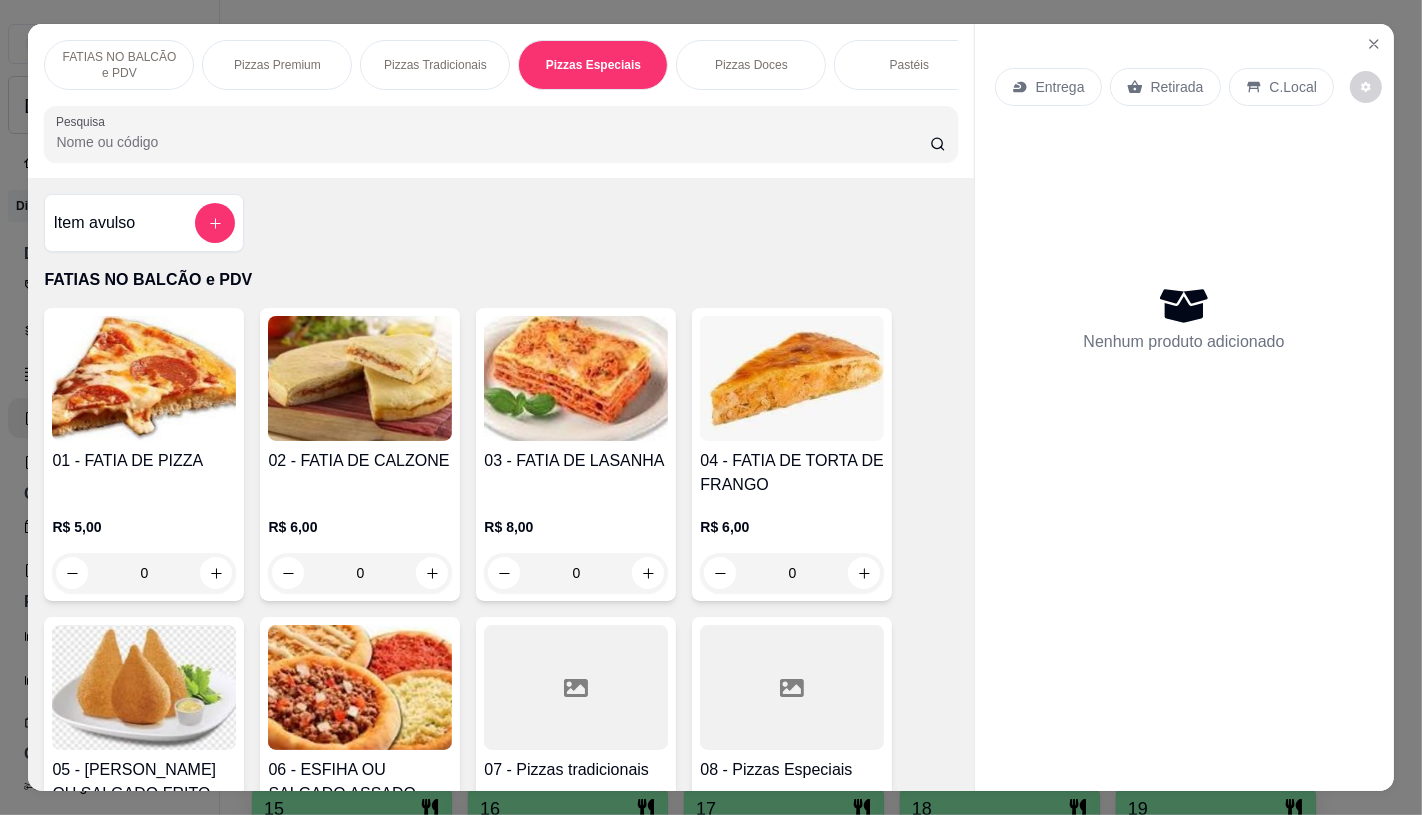 scroll, scrollTop: 2798, scrollLeft: 0, axis: vertical 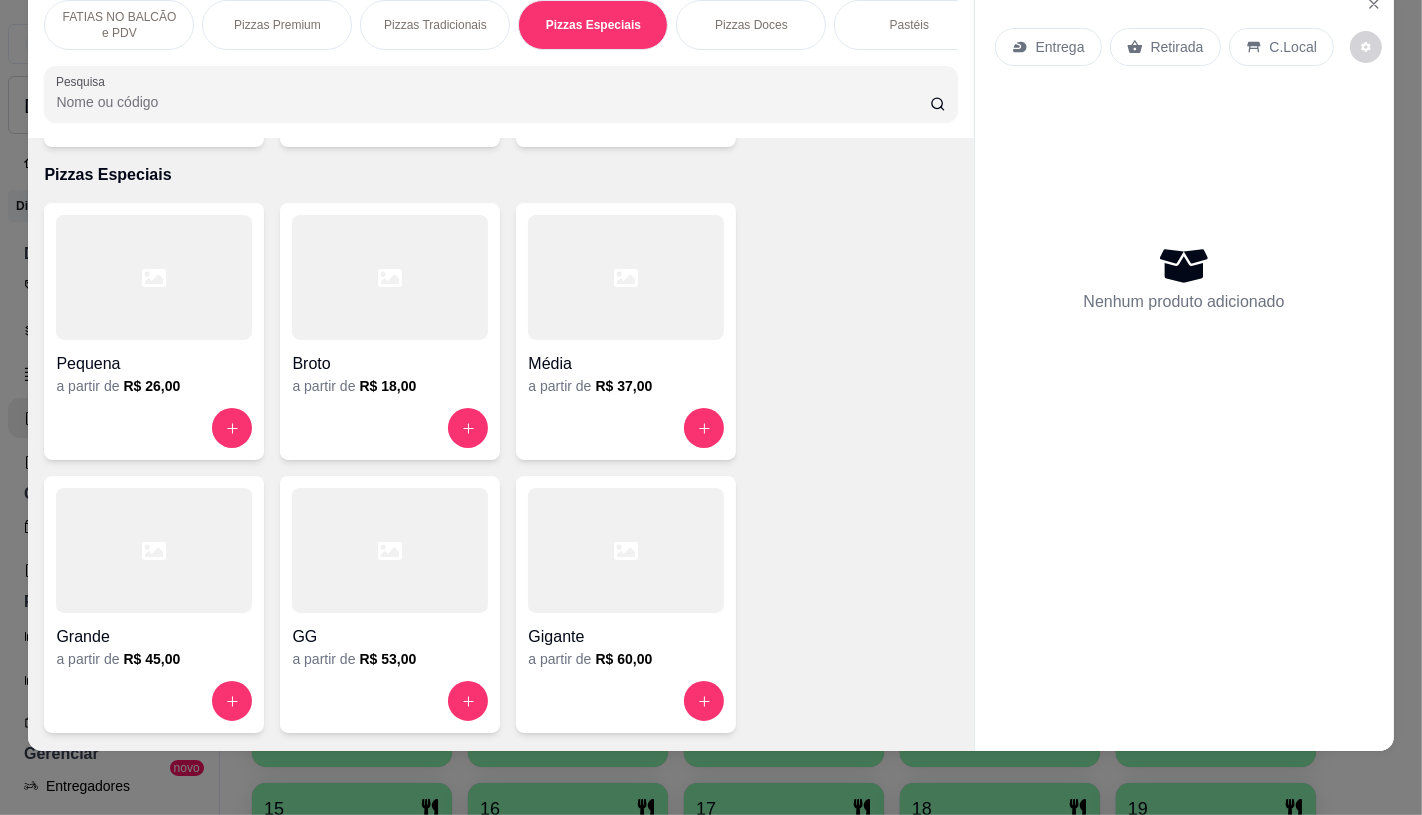 click at bounding box center [626, 550] 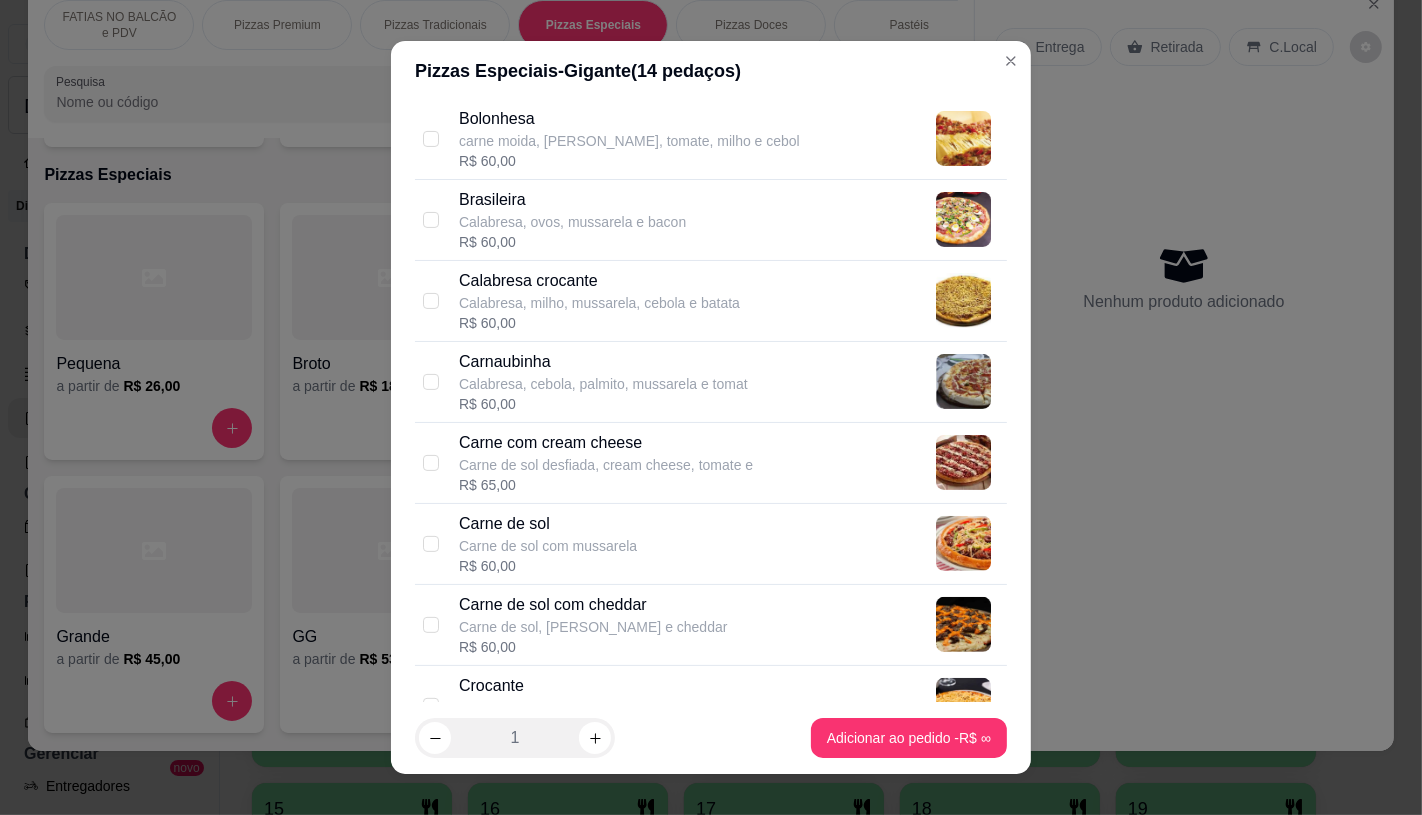 scroll, scrollTop: 666, scrollLeft: 0, axis: vertical 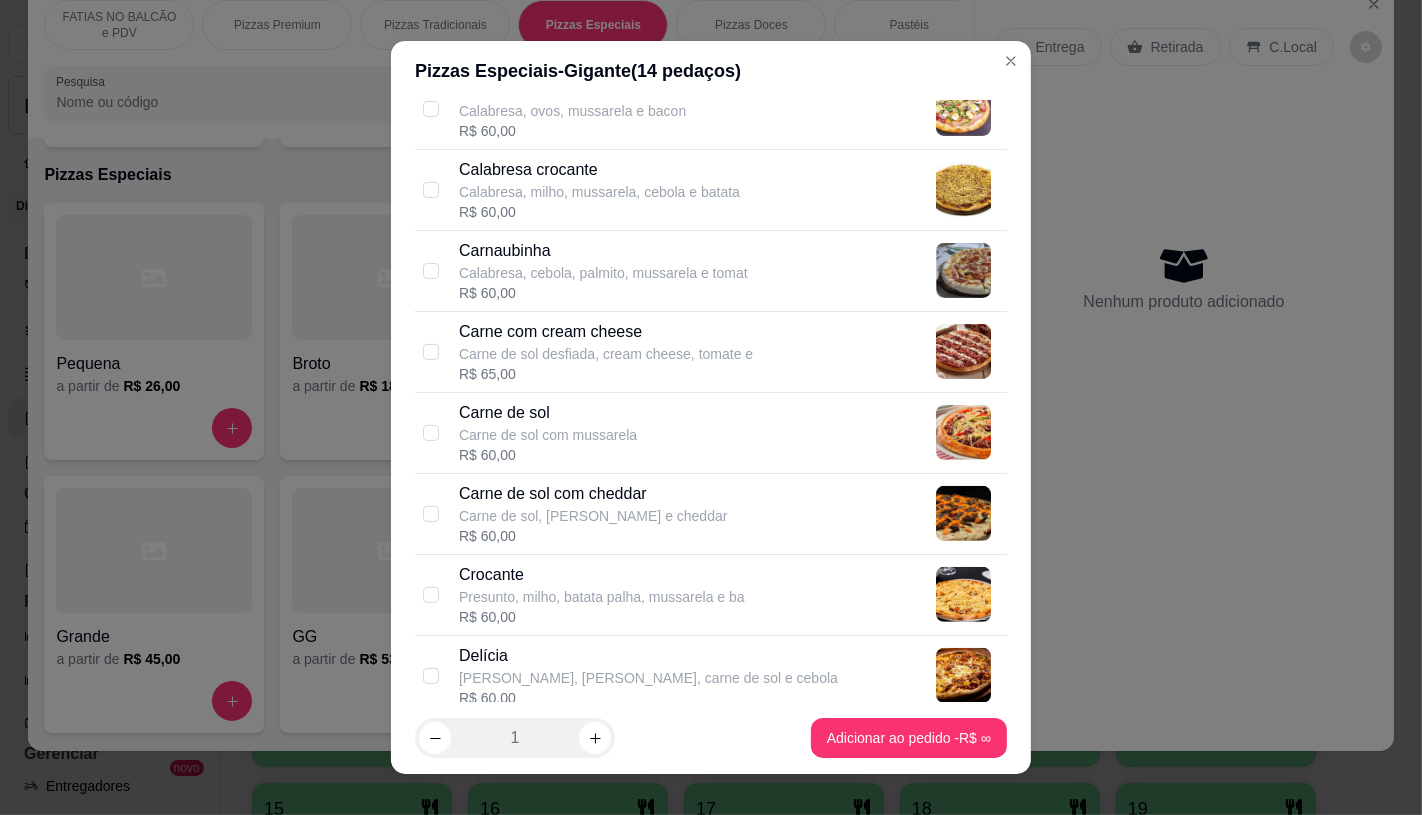 click on "Carne com cream cheese" at bounding box center [606, 332] 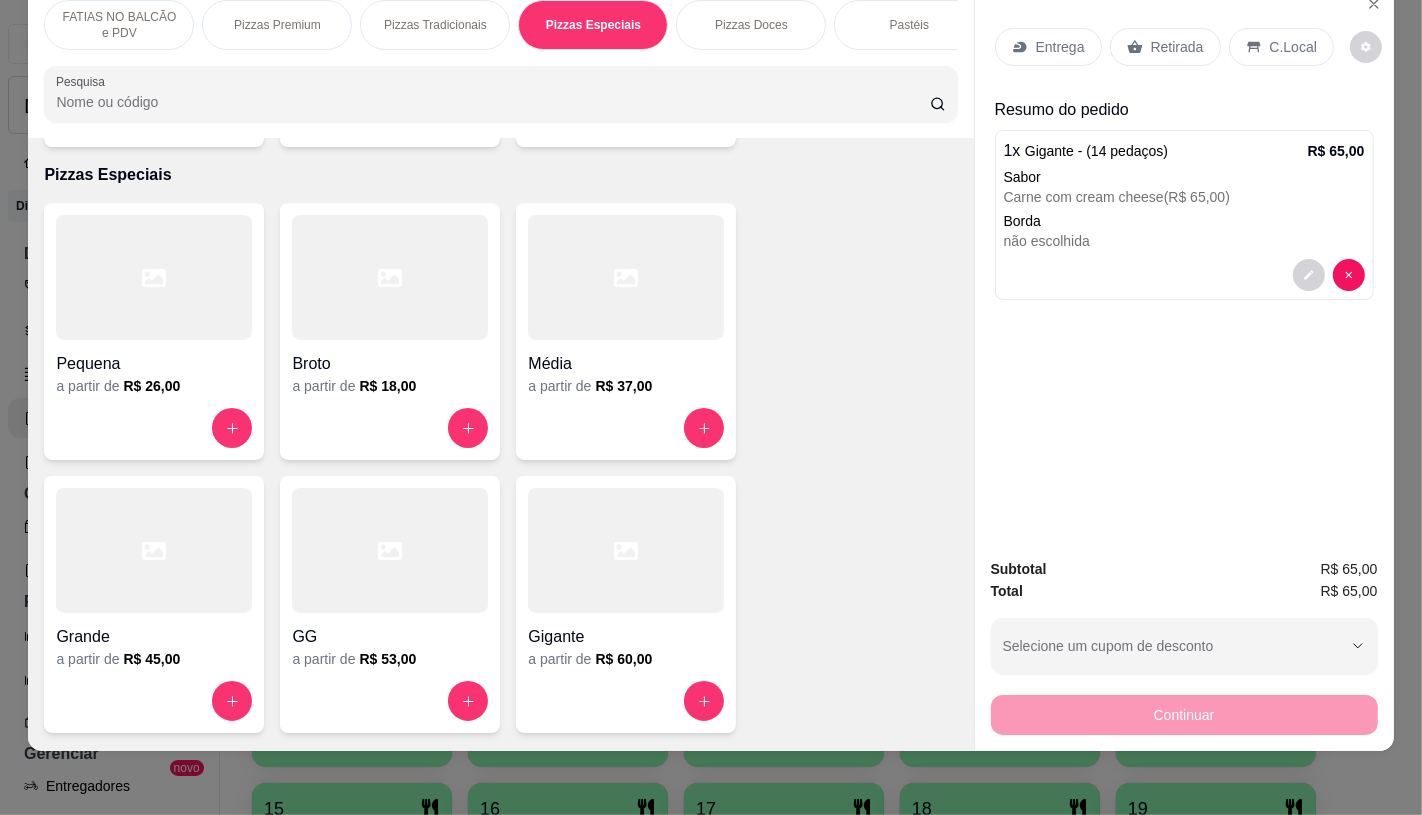 click on "Retirada" at bounding box center (1177, 47) 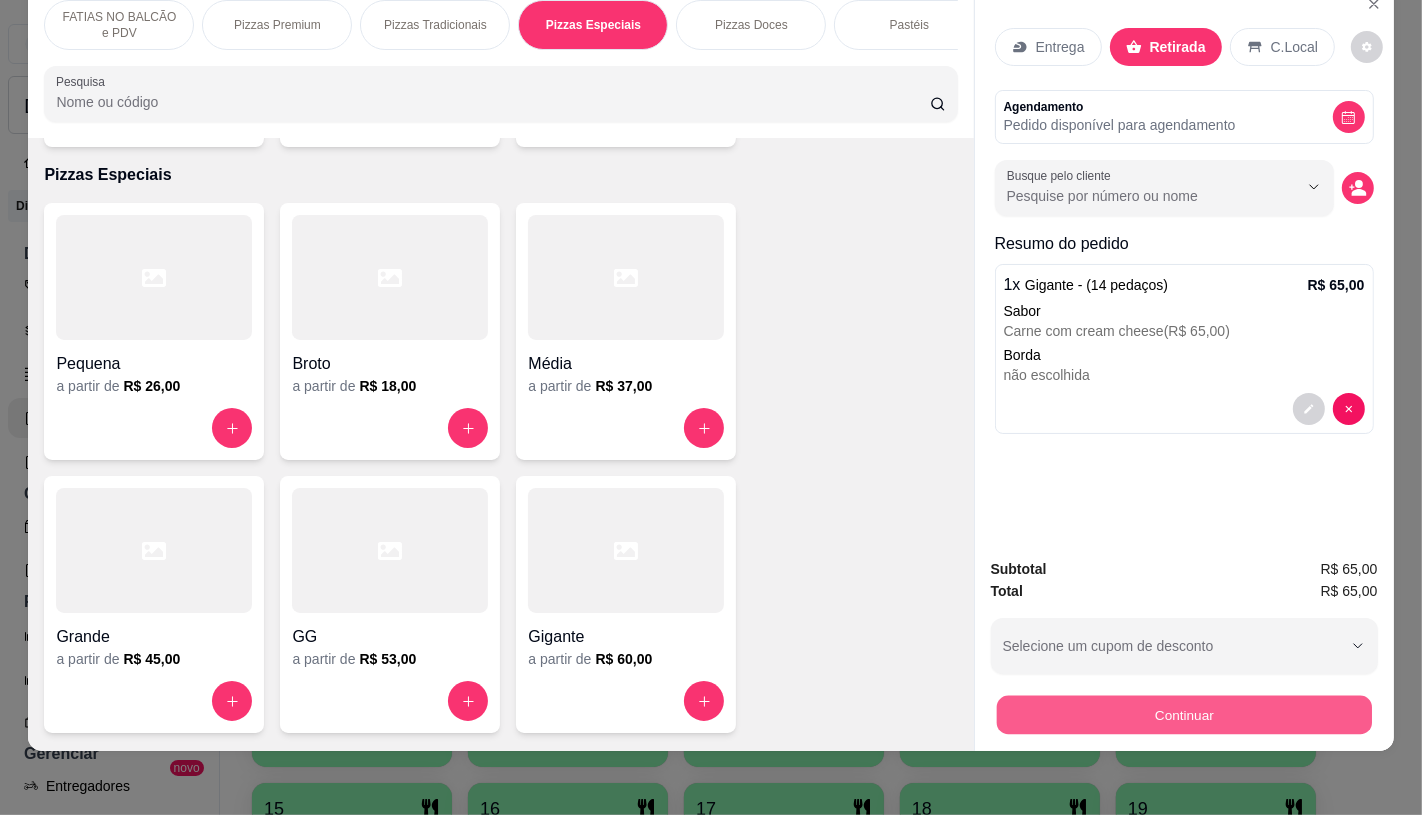 click on "Continuar" at bounding box center [1183, 714] 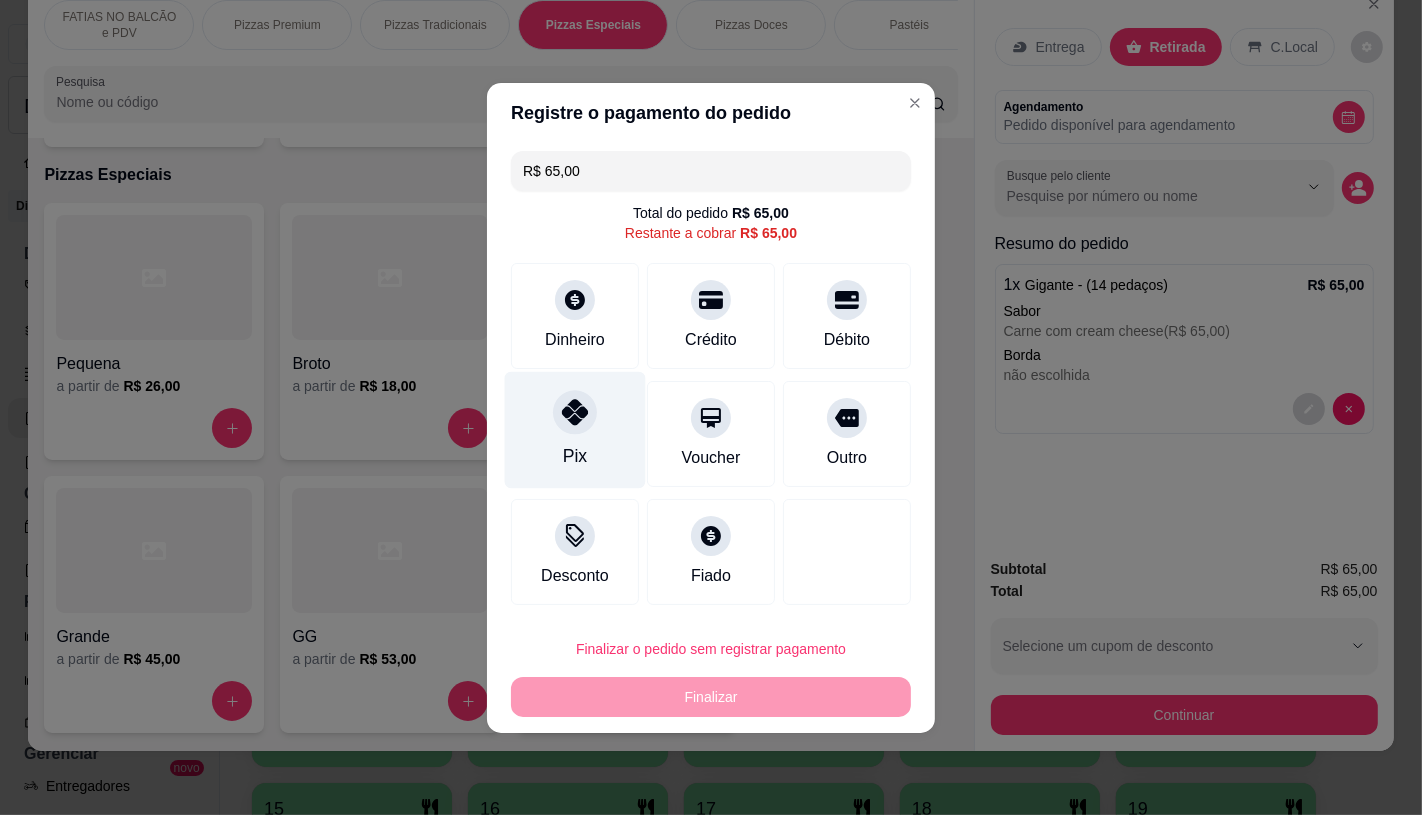 click on "Pix" at bounding box center [575, 429] 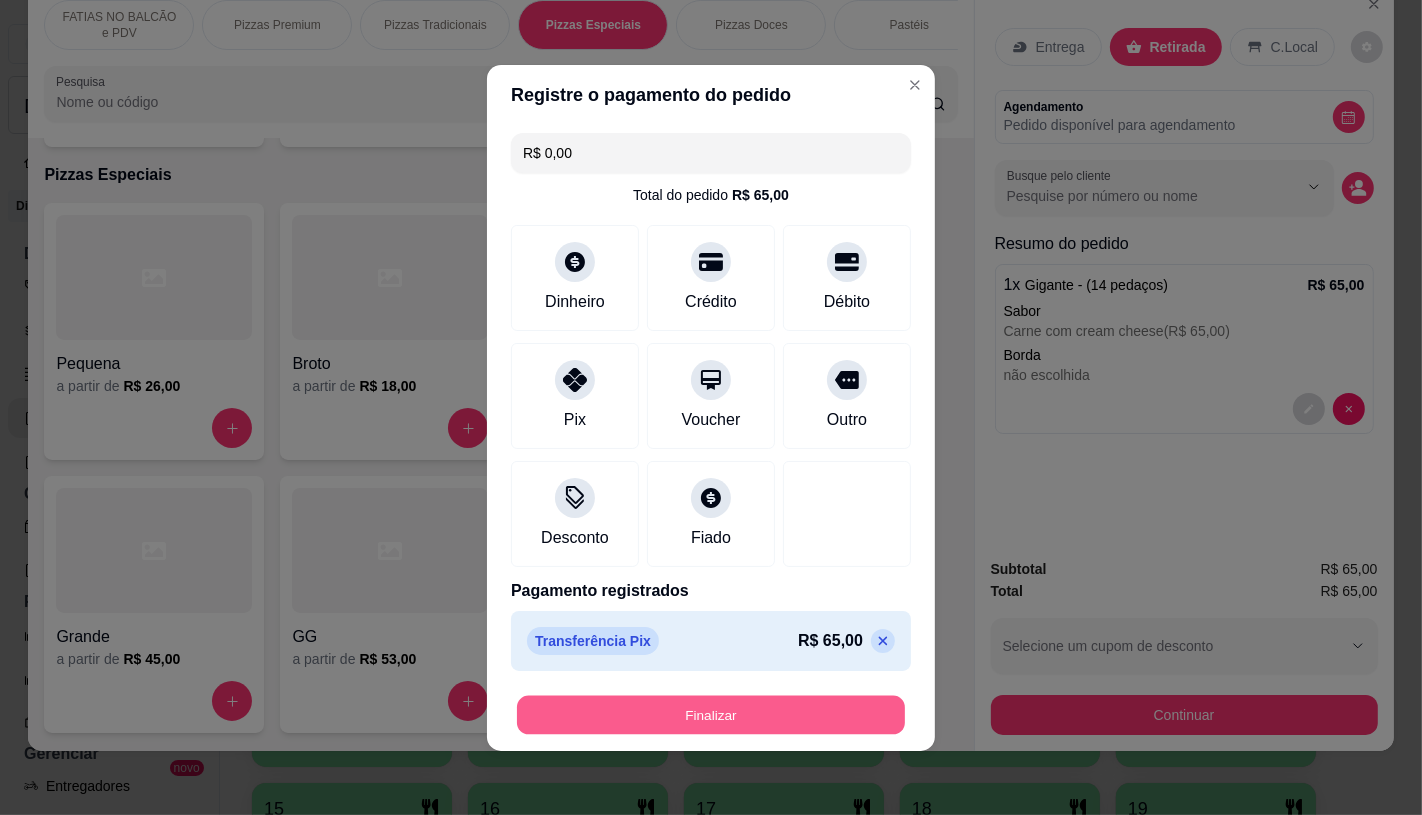 click on "Finalizar" at bounding box center [711, 714] 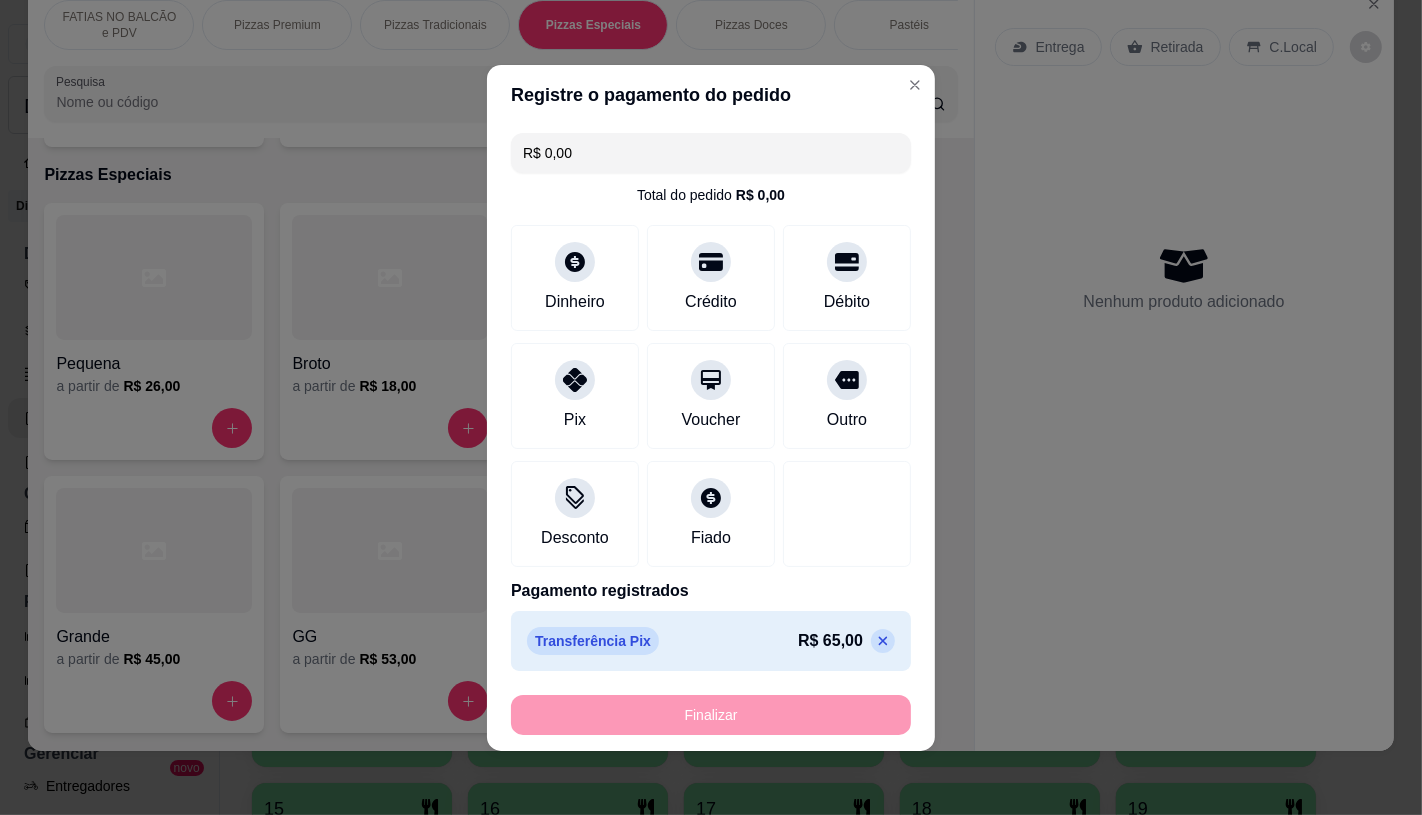 type on "-R$ 65,00" 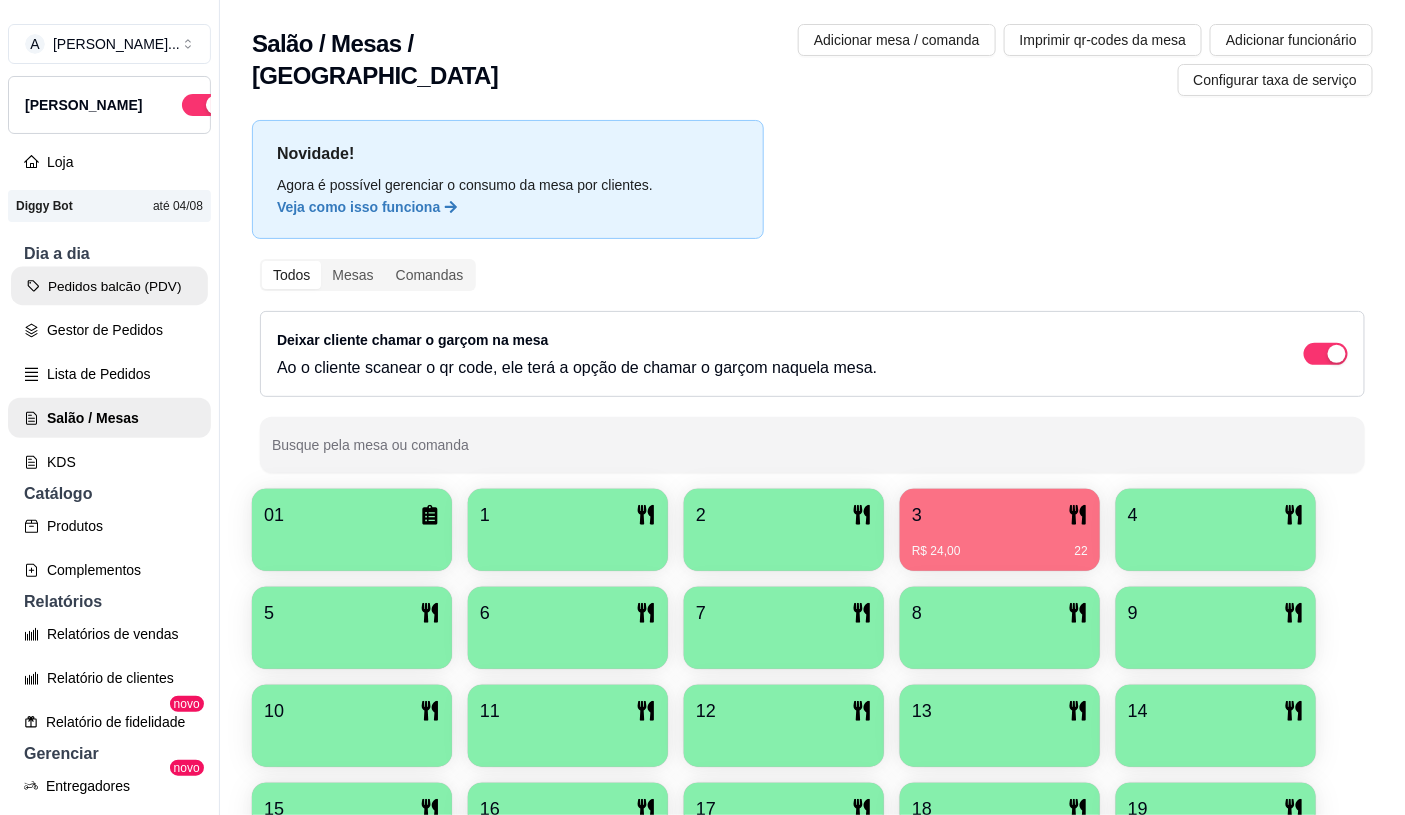 click on "Pedidos balcão (PDV)" at bounding box center (109, 286) 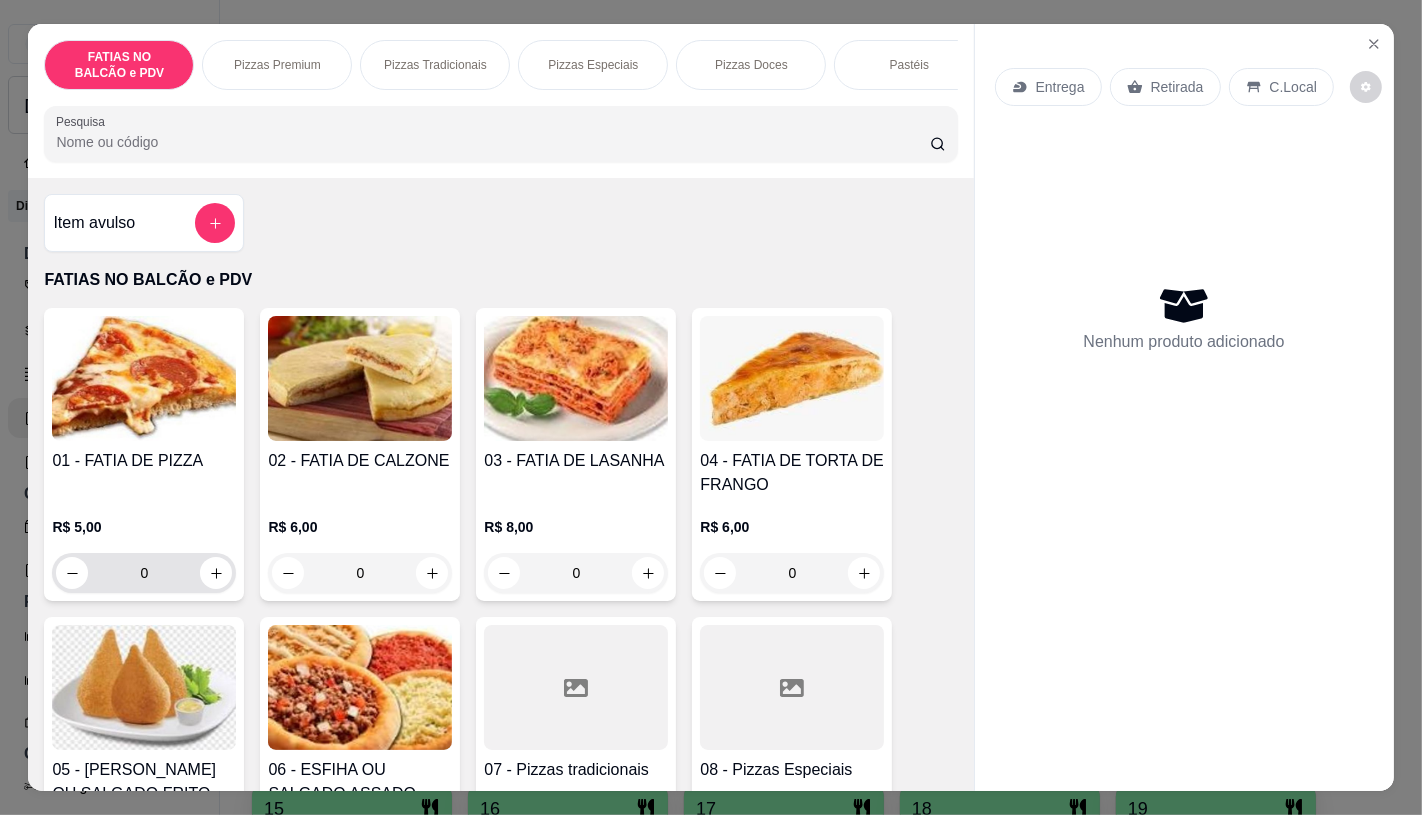 click on "0" at bounding box center (144, 573) 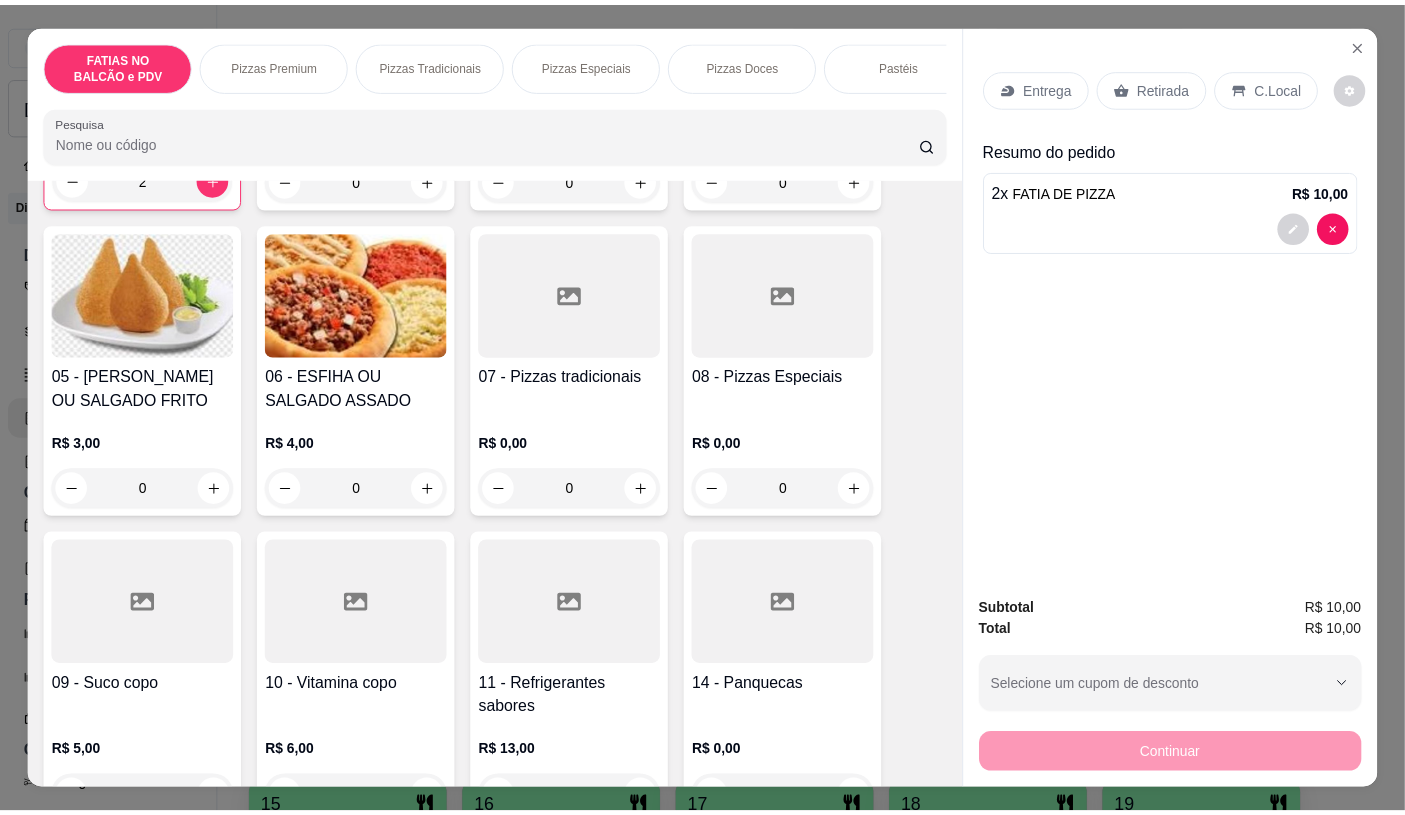 scroll, scrollTop: 444, scrollLeft: 0, axis: vertical 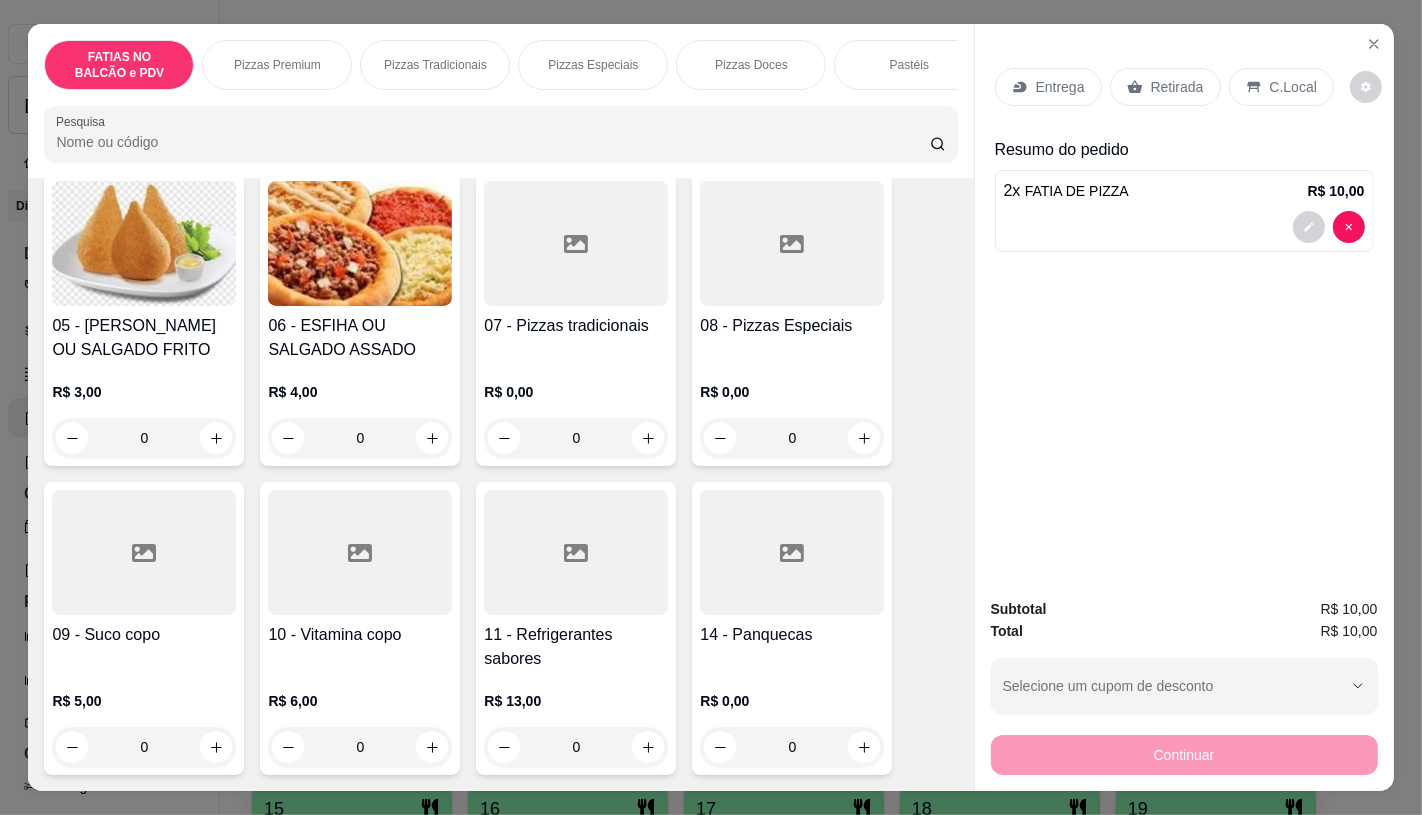 type on "2" 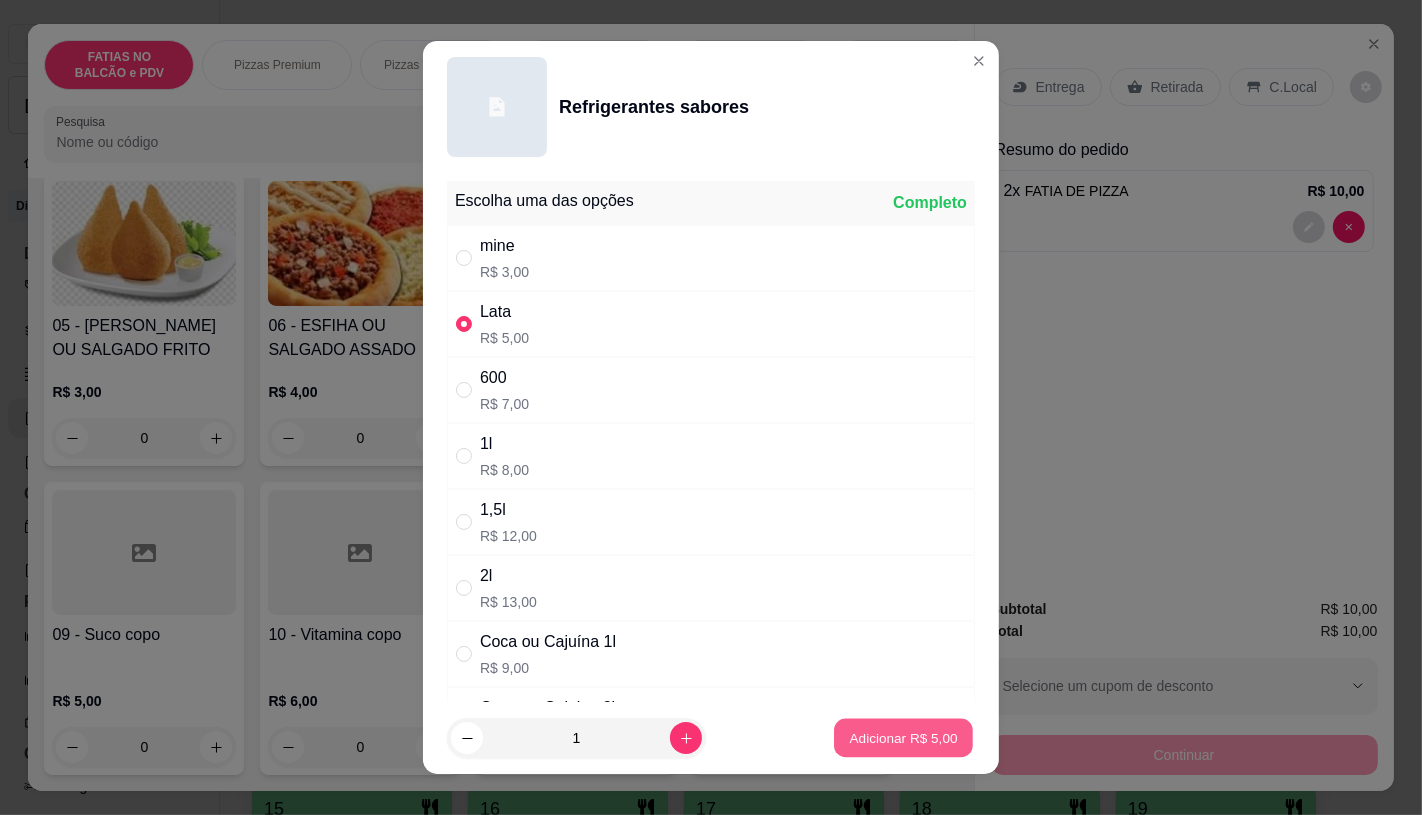 click on "Adicionar   R$ 5,00" at bounding box center (903, 738) 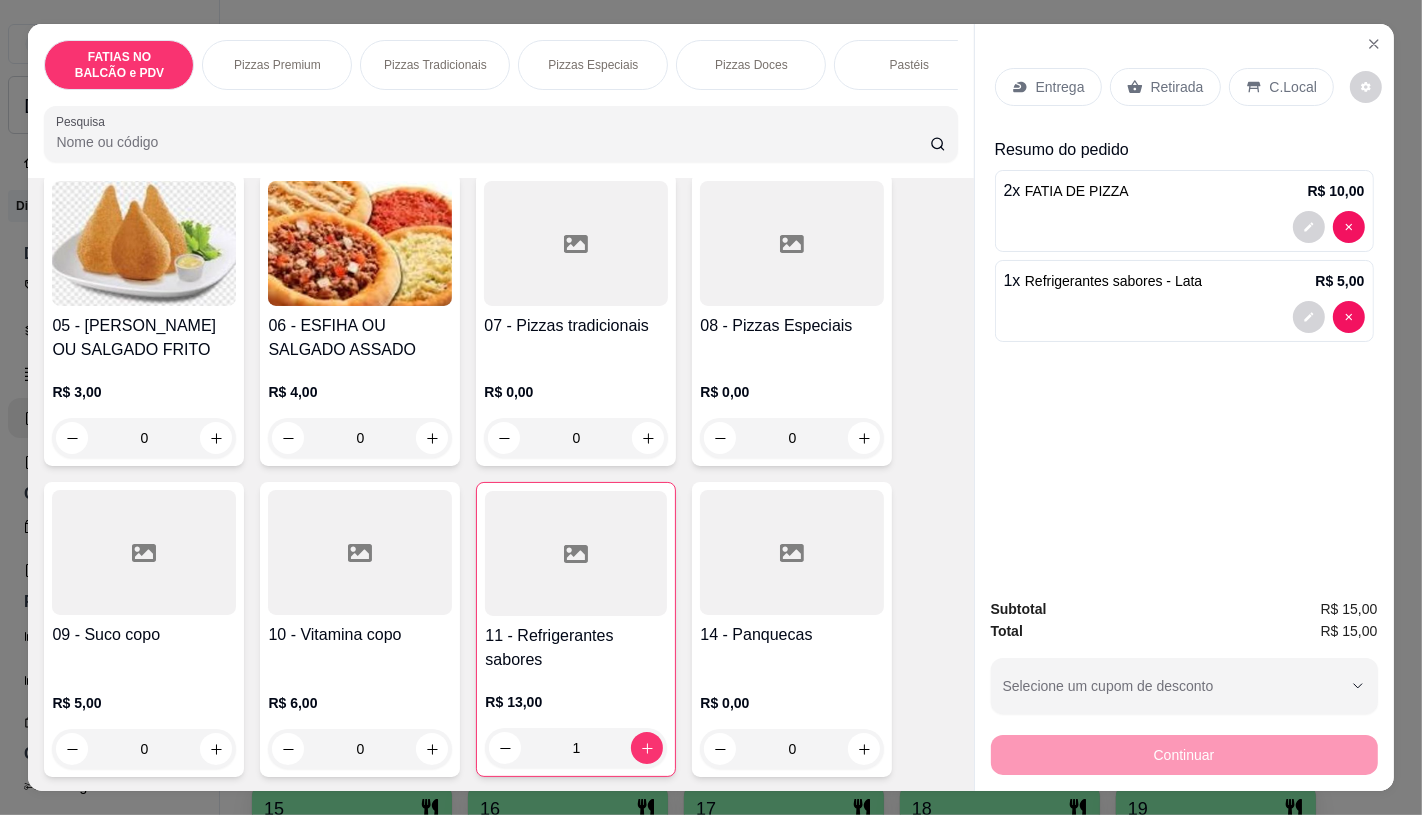 click on "Retirada" at bounding box center (1177, 87) 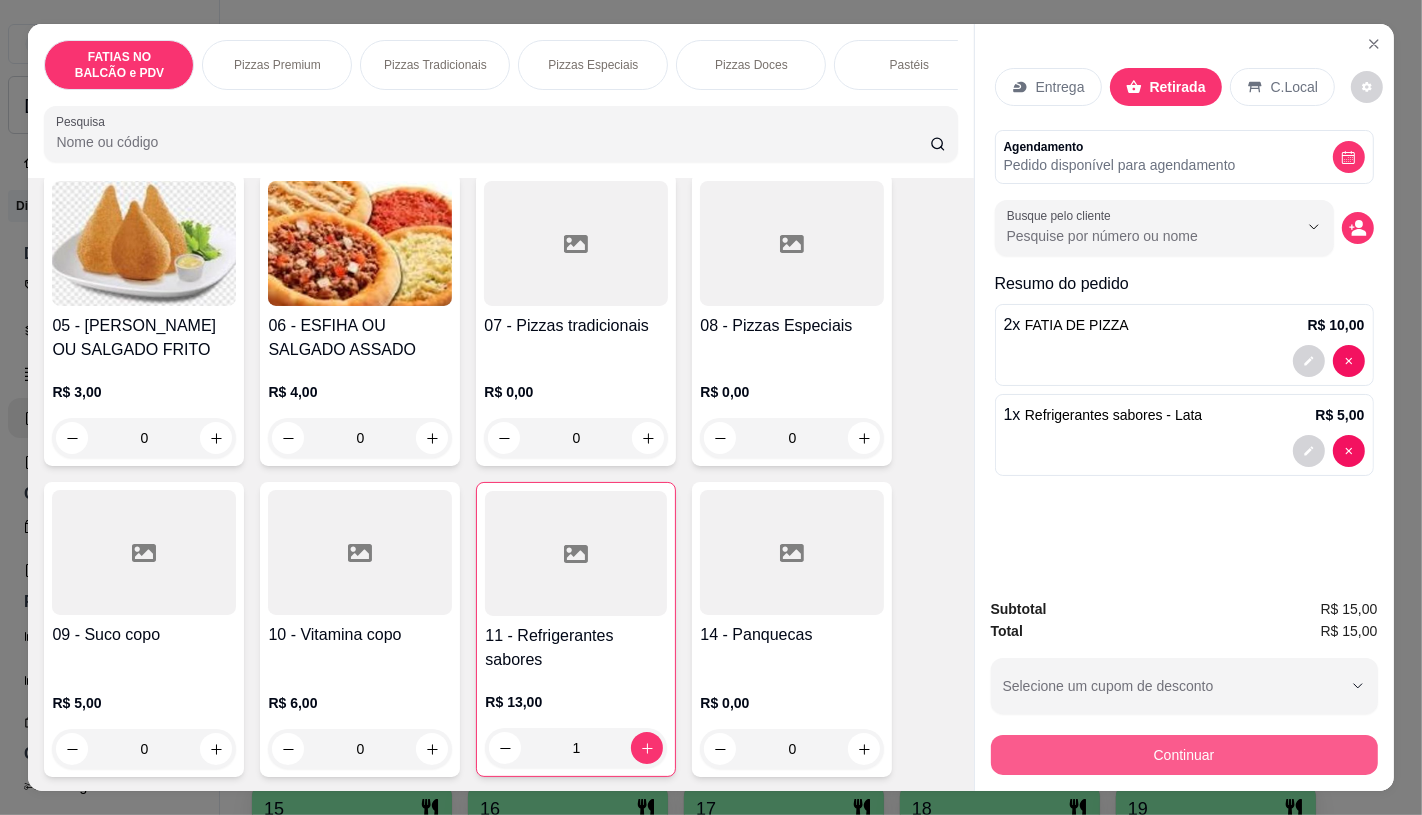 click on "Continuar" at bounding box center [1184, 755] 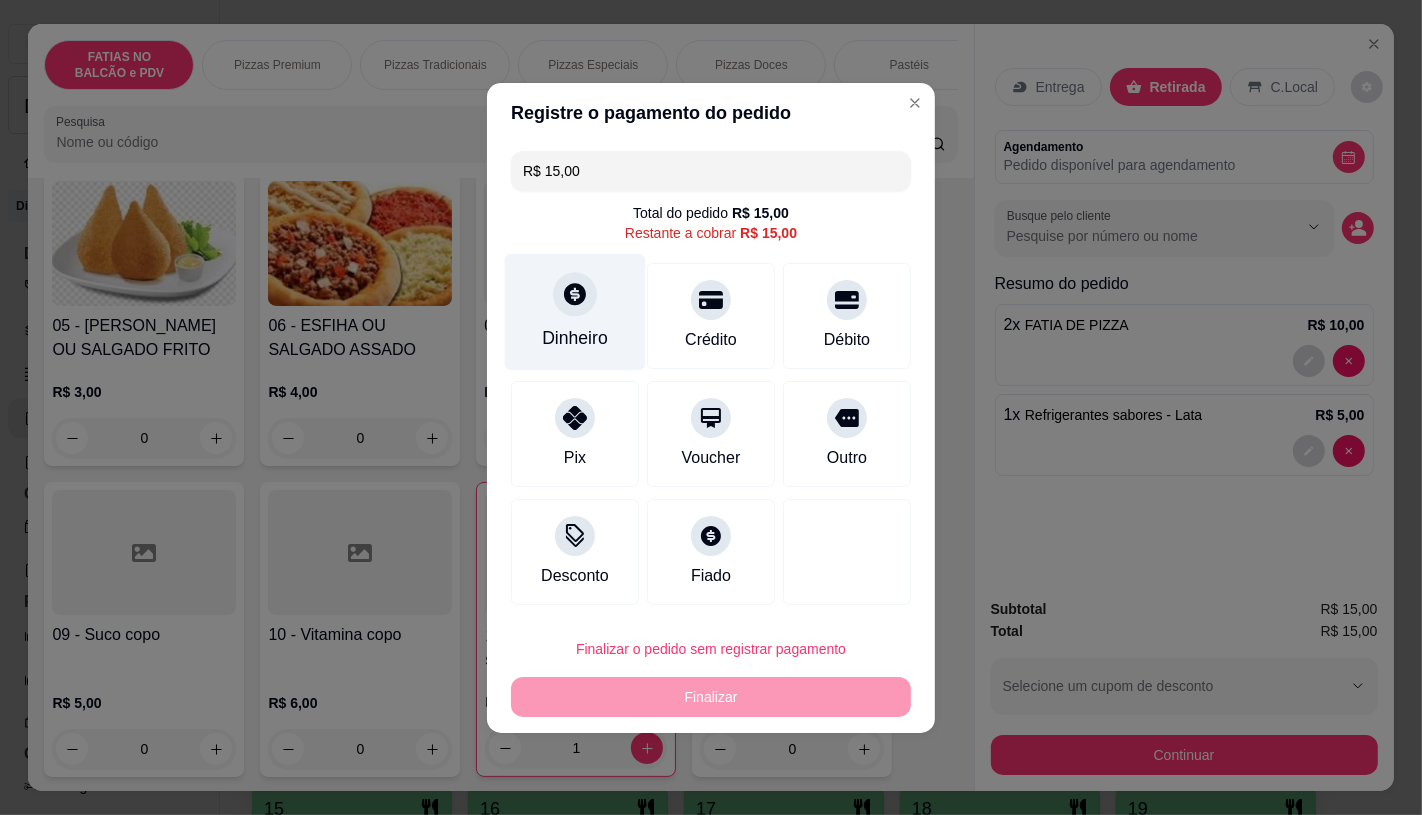 click on "Dinheiro" at bounding box center (575, 311) 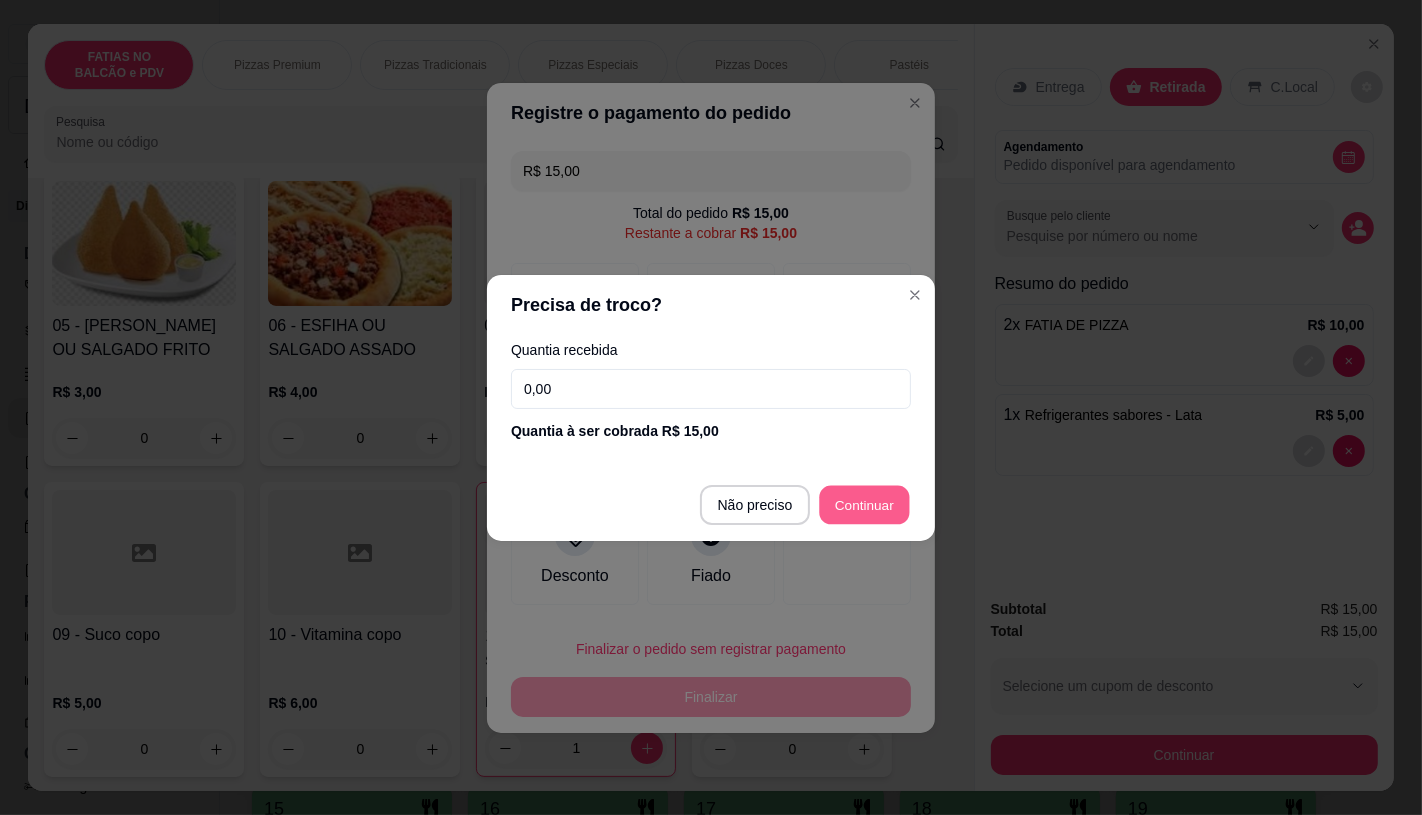 type on "R$ 0,00" 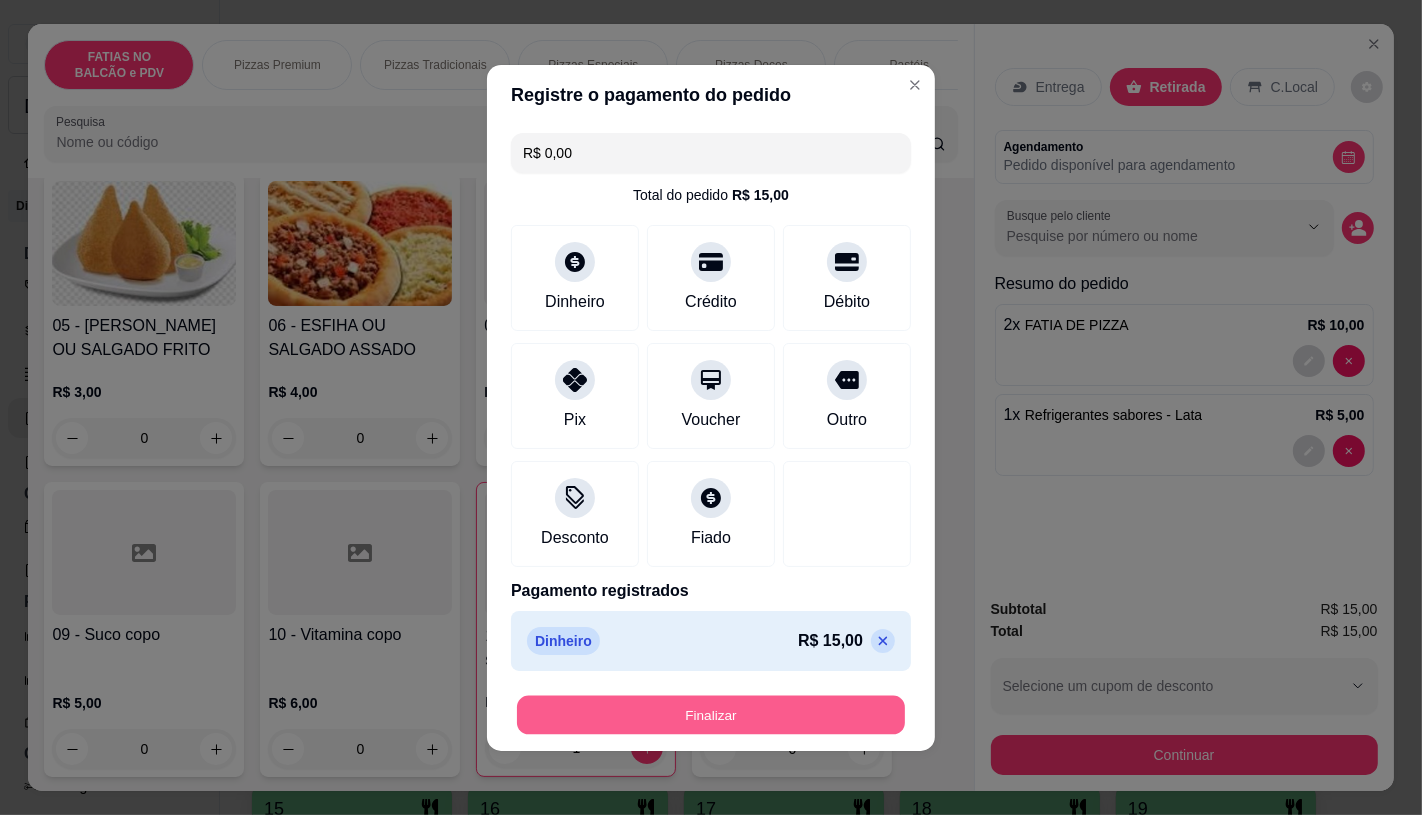 click on "Finalizar" at bounding box center [711, 714] 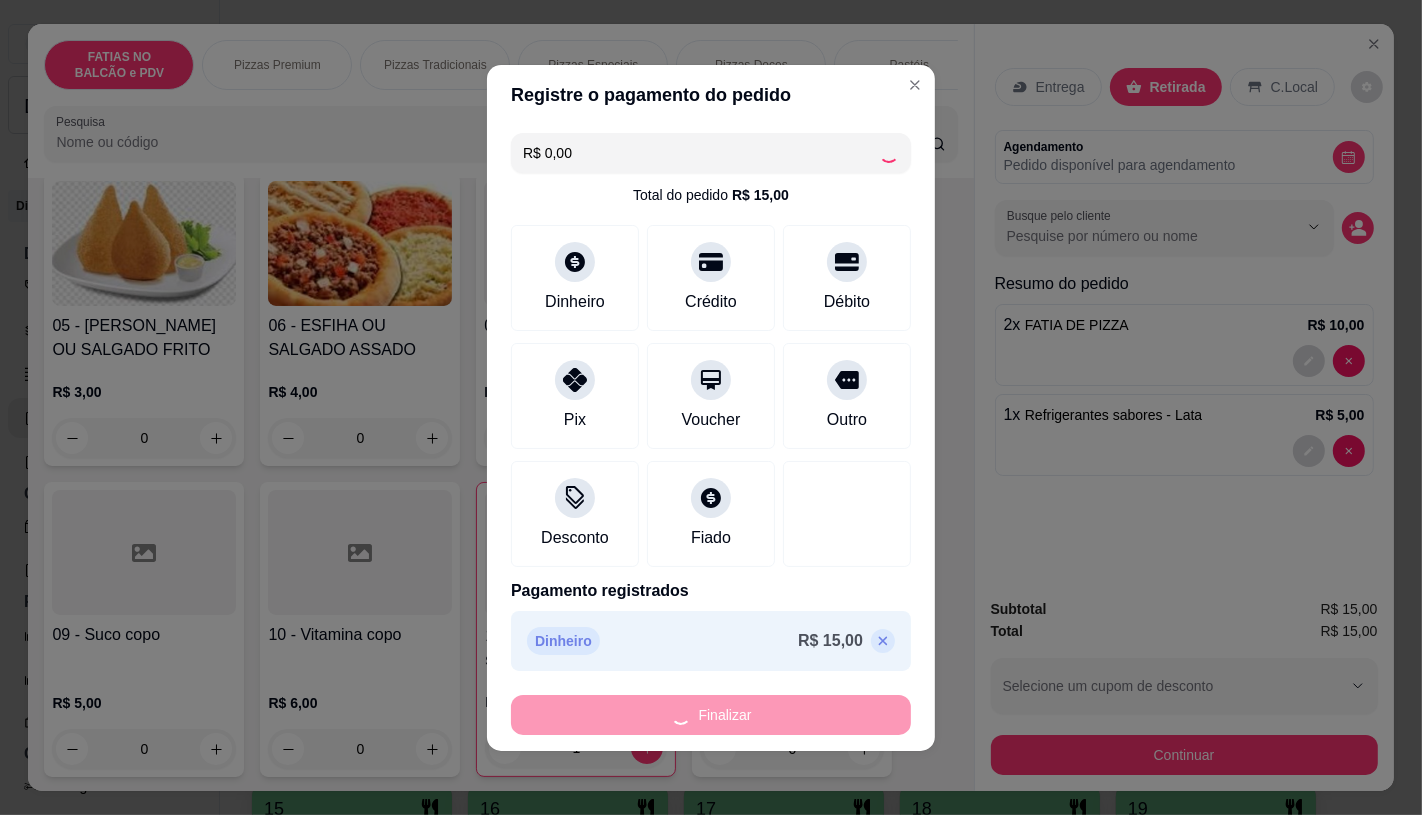 type on "0" 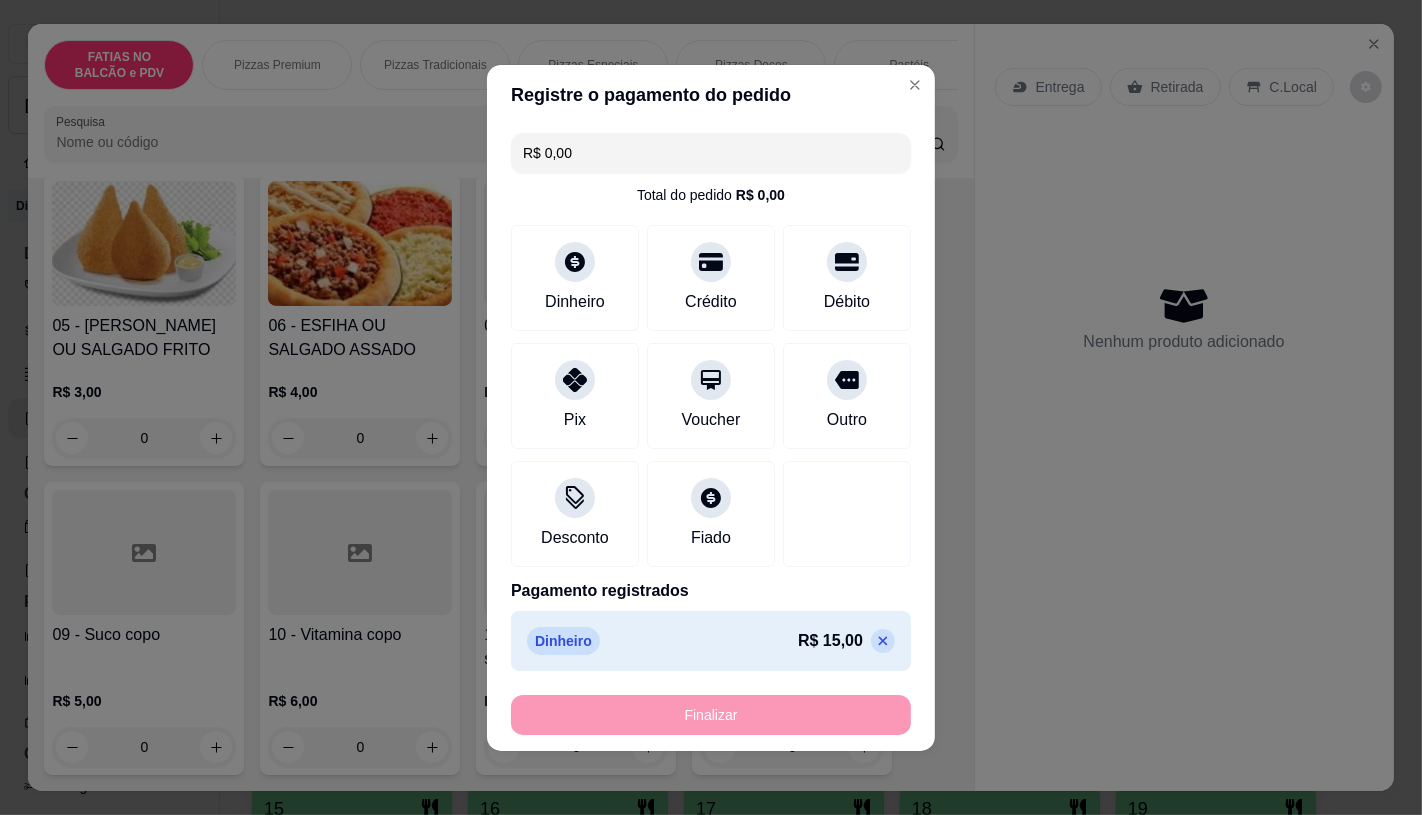 type on "-R$ 15,00" 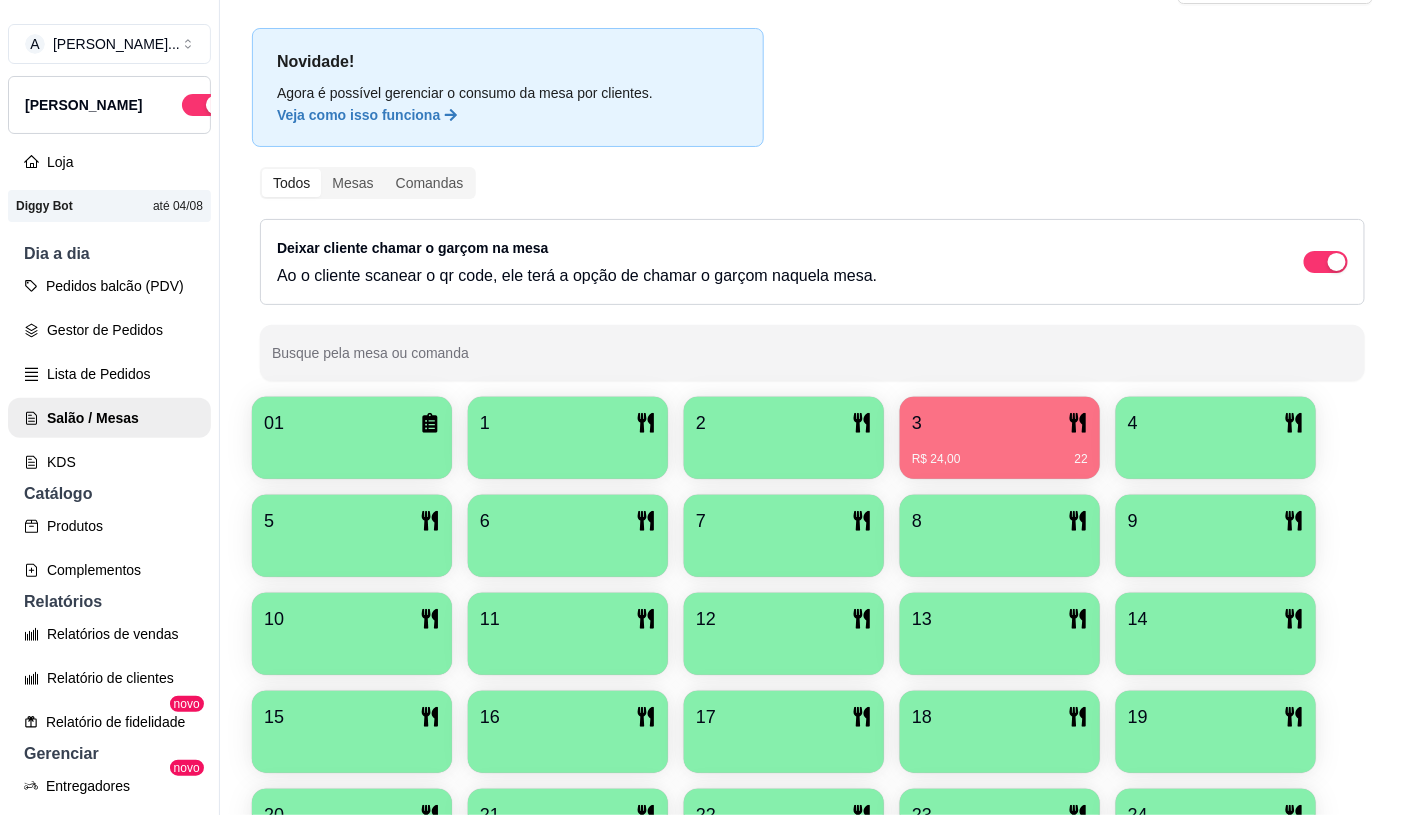 scroll, scrollTop: 222, scrollLeft: 0, axis: vertical 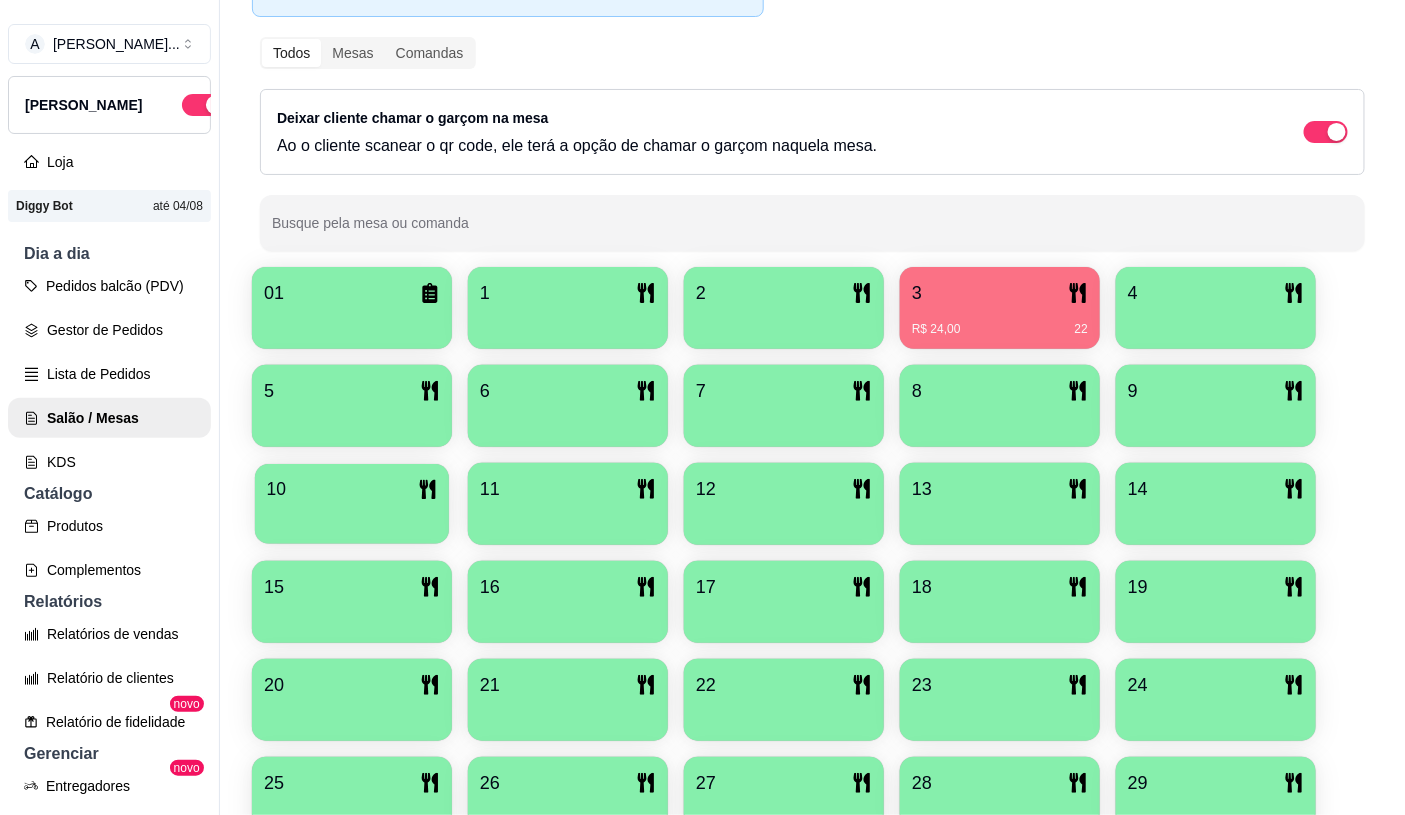 click at bounding box center (352, 517) 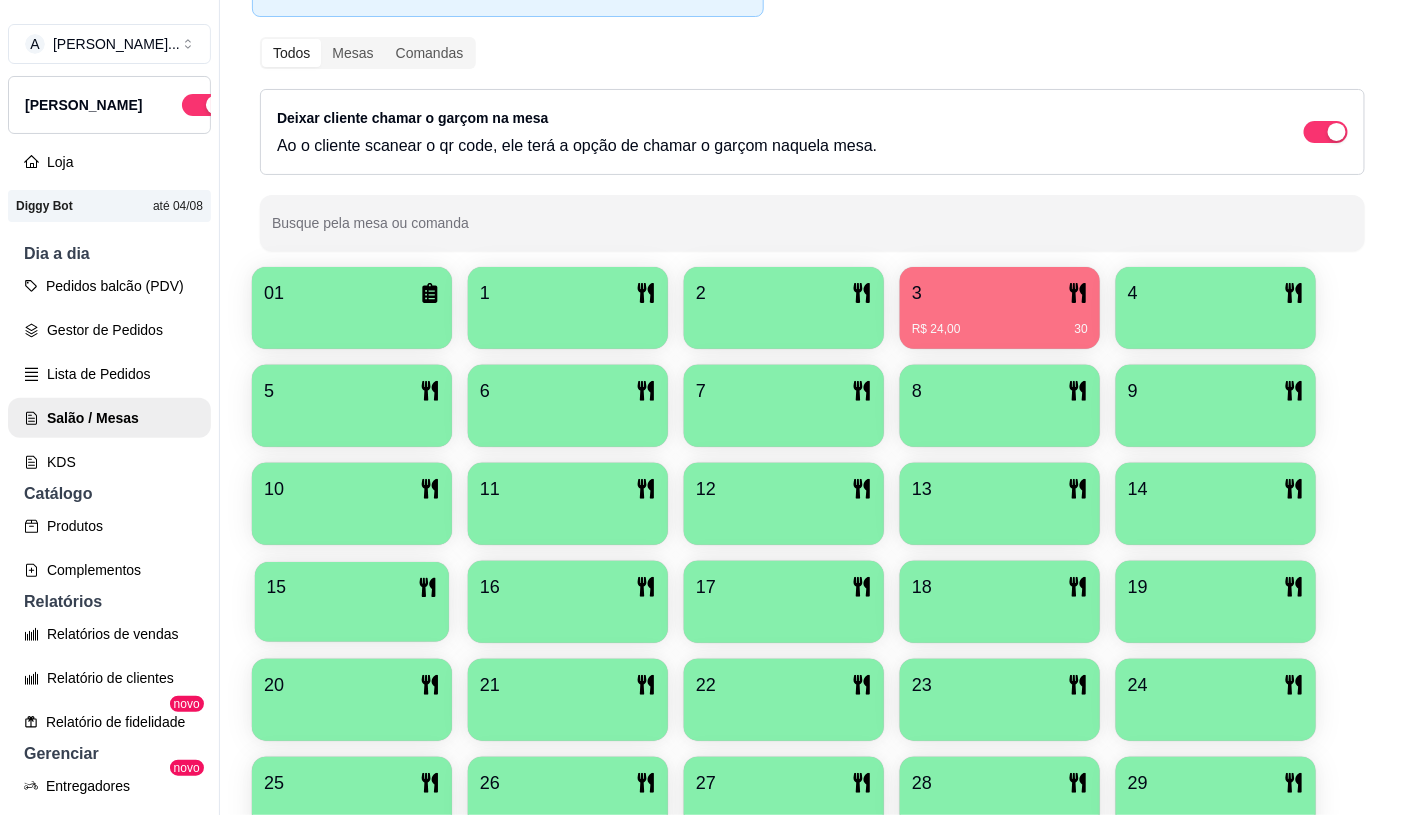 click at bounding box center [352, 615] 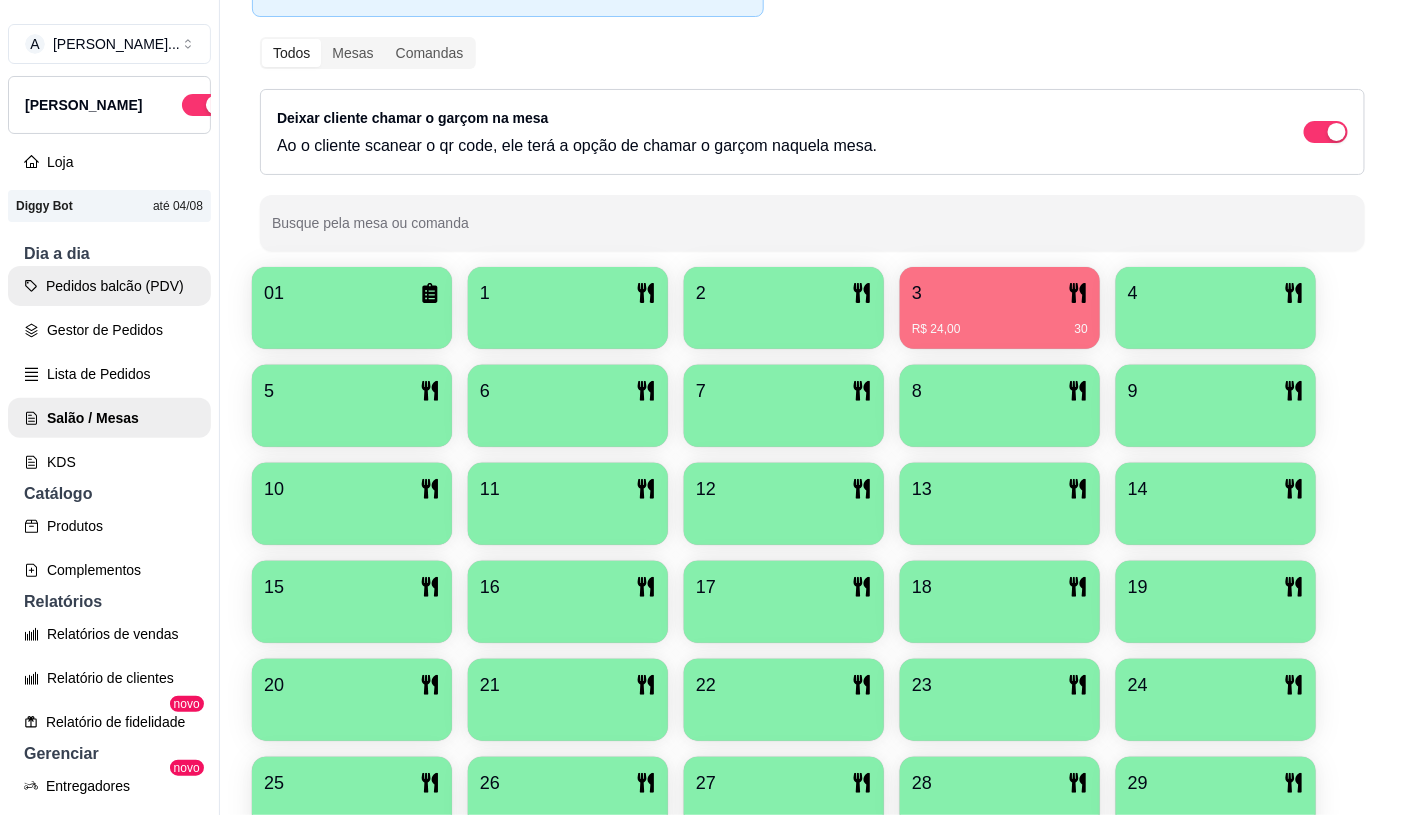 click on "Gestor de Pedidos" at bounding box center (109, 330) 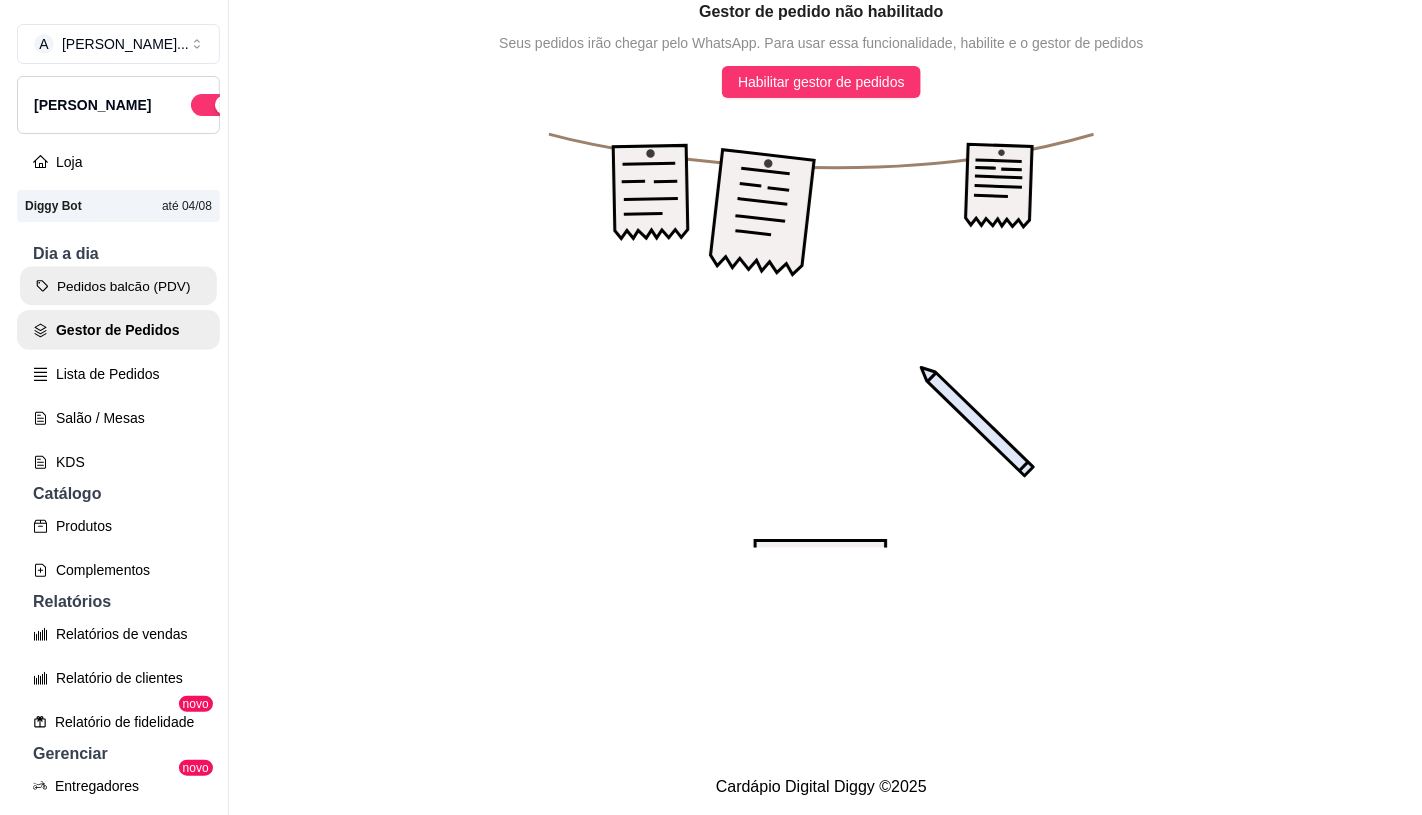 scroll, scrollTop: 0, scrollLeft: 0, axis: both 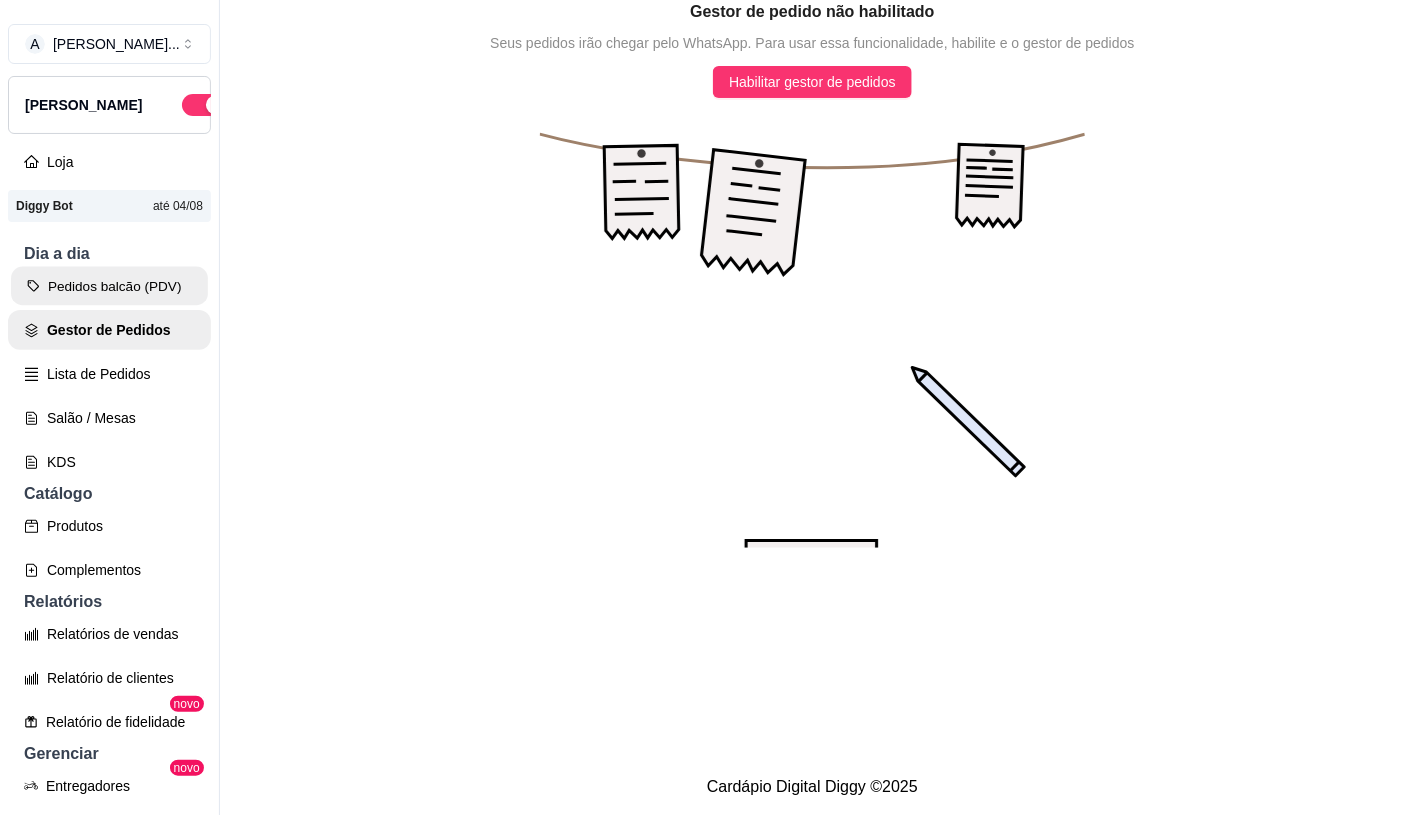 click on "Pedidos balcão (PDV)" at bounding box center [109, 286] 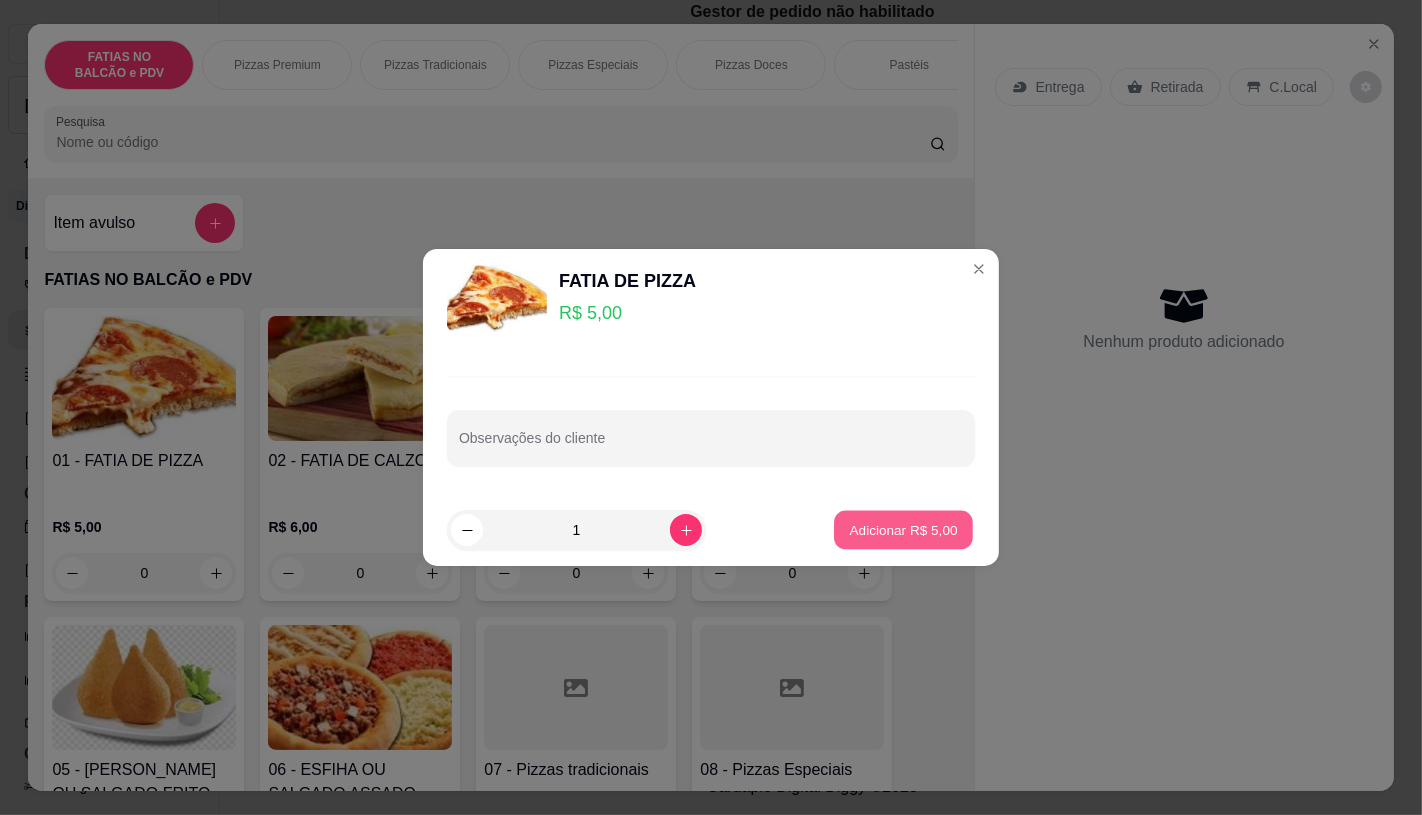 click on "Adicionar   R$ 5,00" at bounding box center (903, 530) 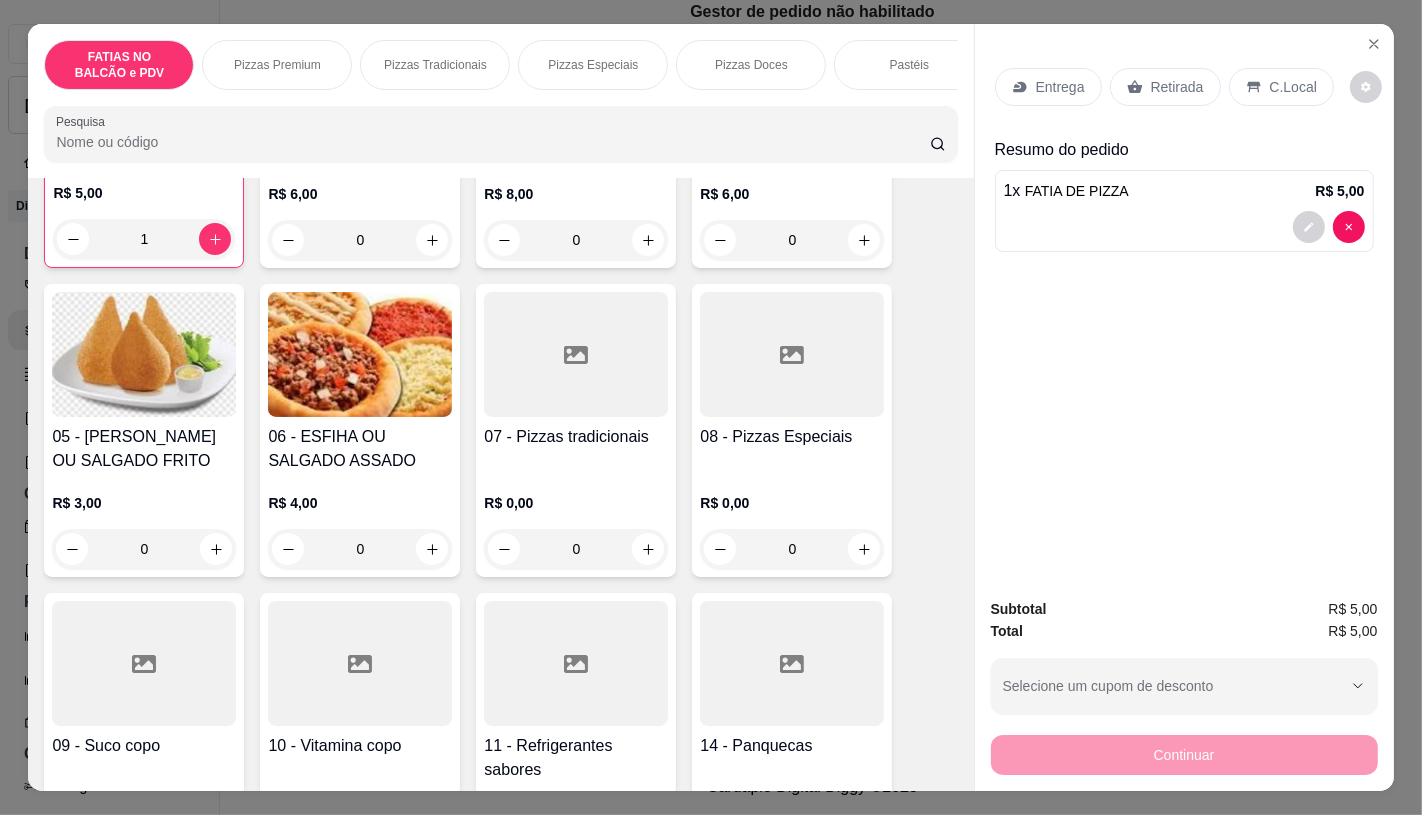 scroll, scrollTop: 444, scrollLeft: 0, axis: vertical 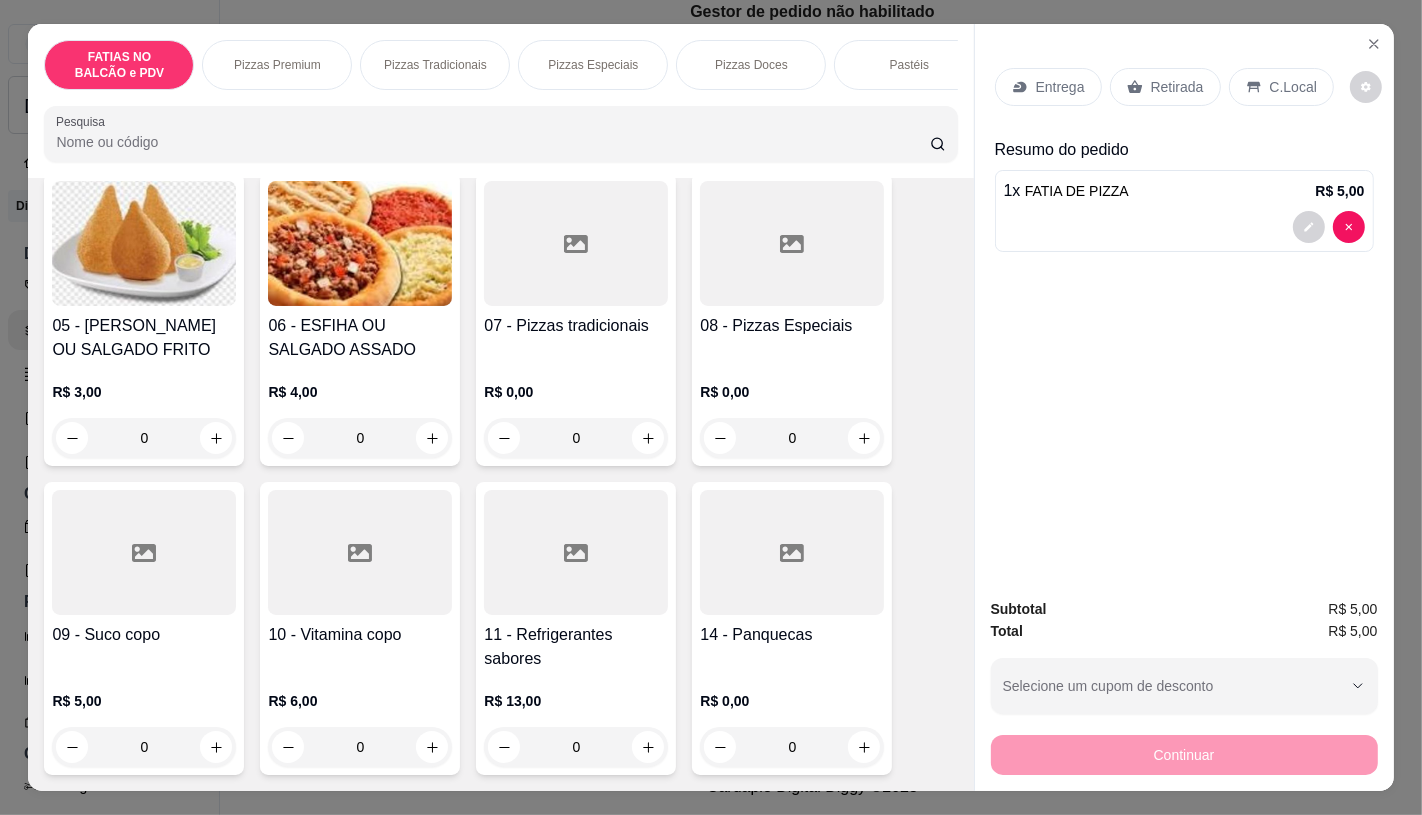 click at bounding box center (576, 552) 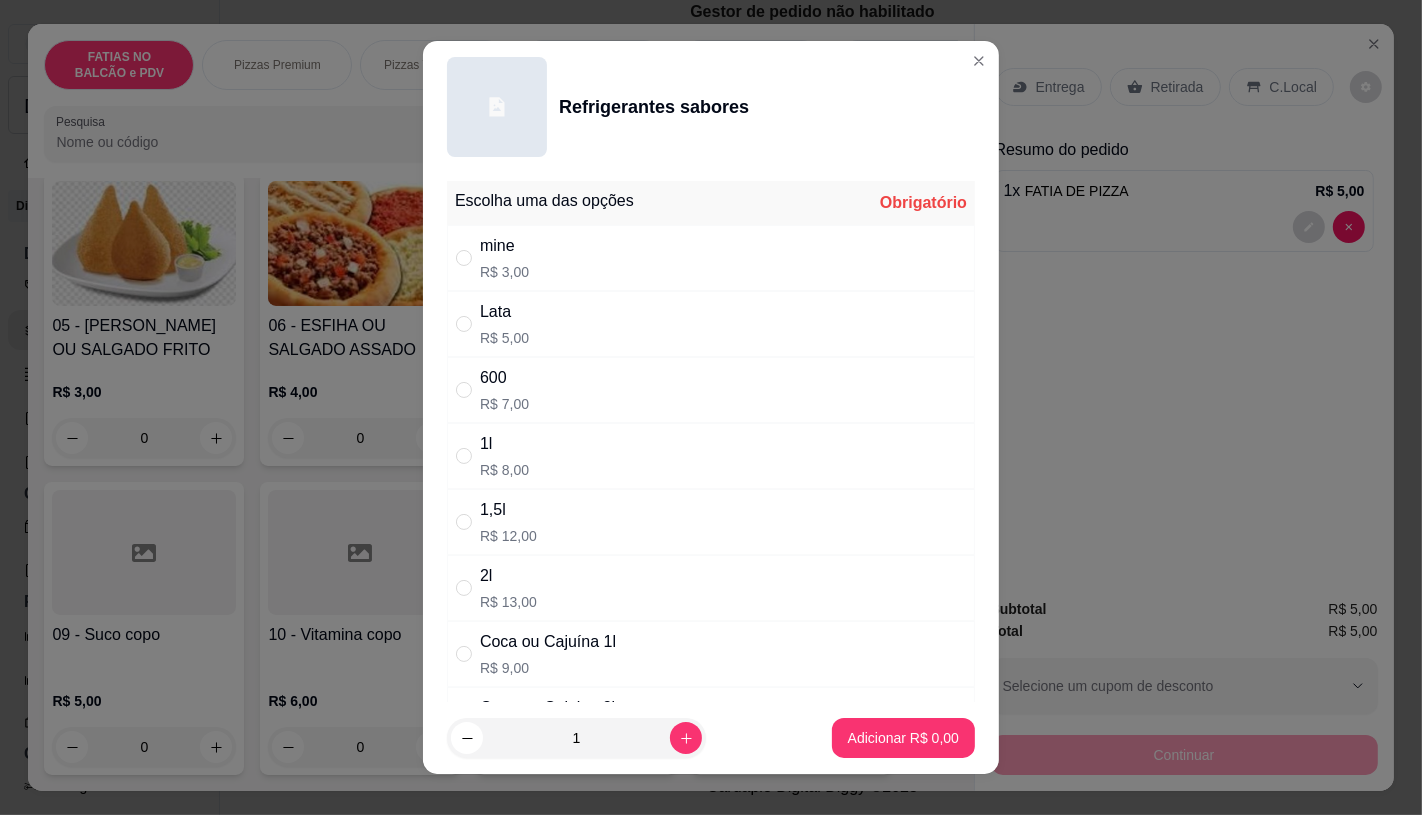 click on "Lata R$ 5,00" at bounding box center [711, 324] 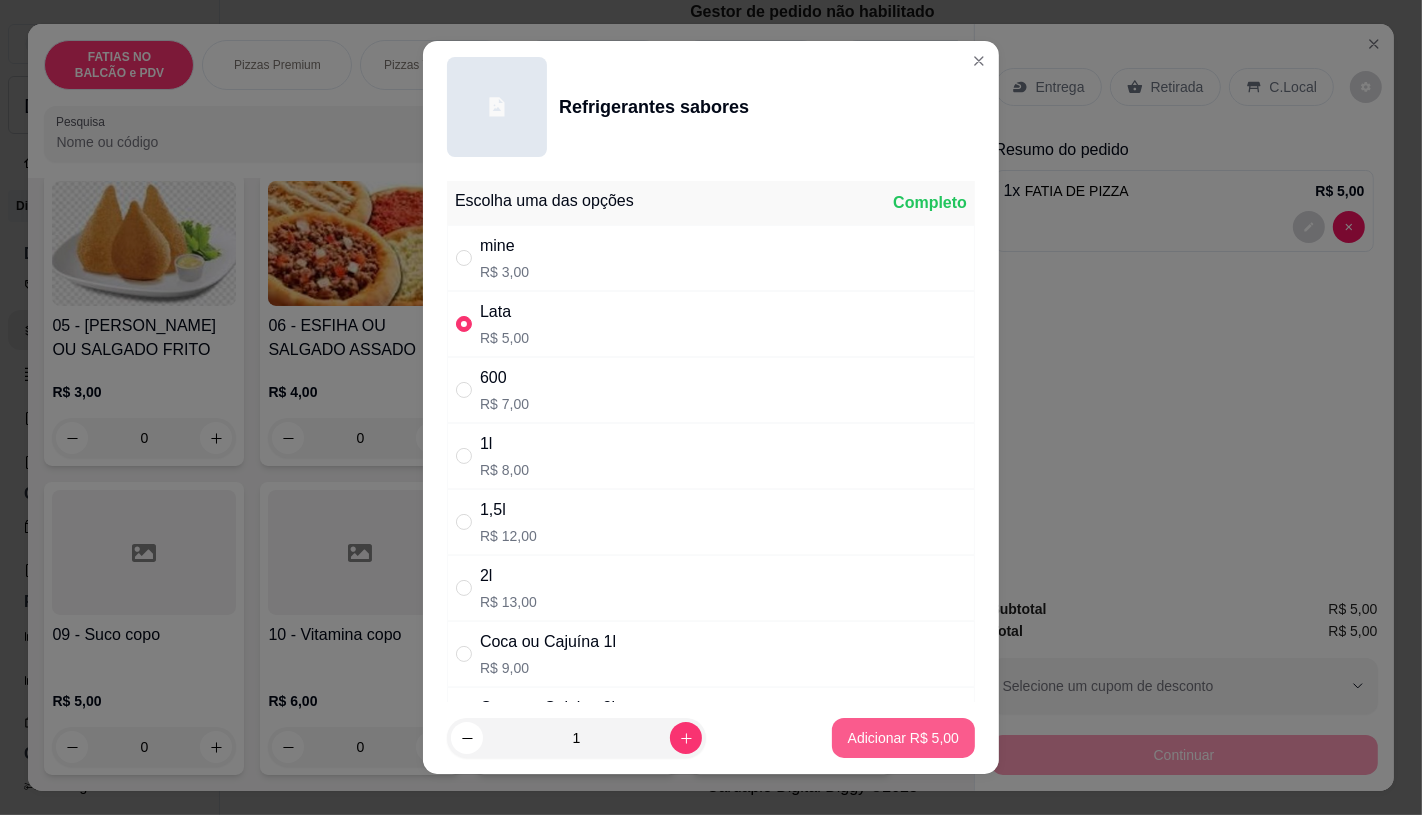 click on "Adicionar   R$ 5,00" at bounding box center [903, 738] 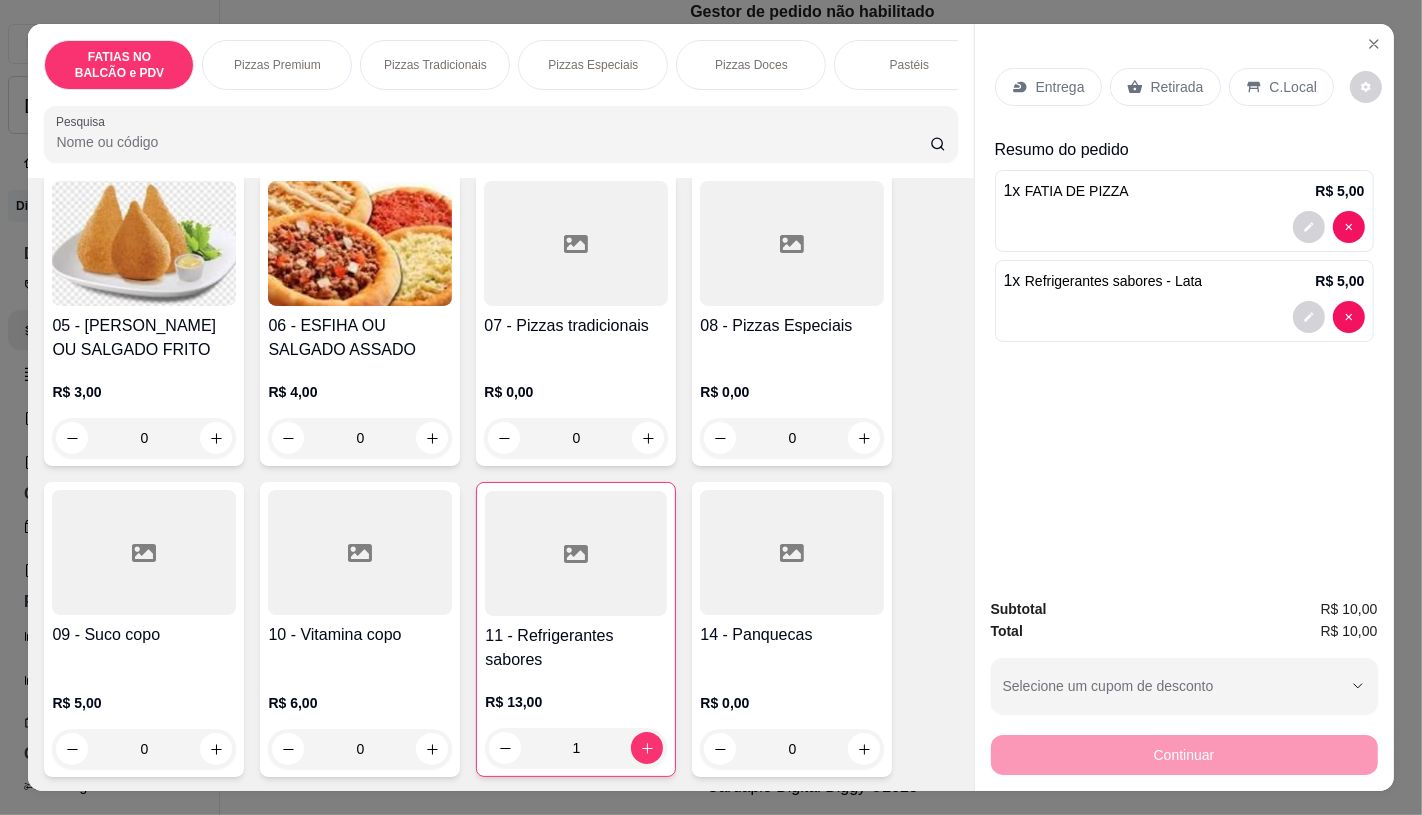 scroll, scrollTop: 0, scrollLeft: 2080, axis: horizontal 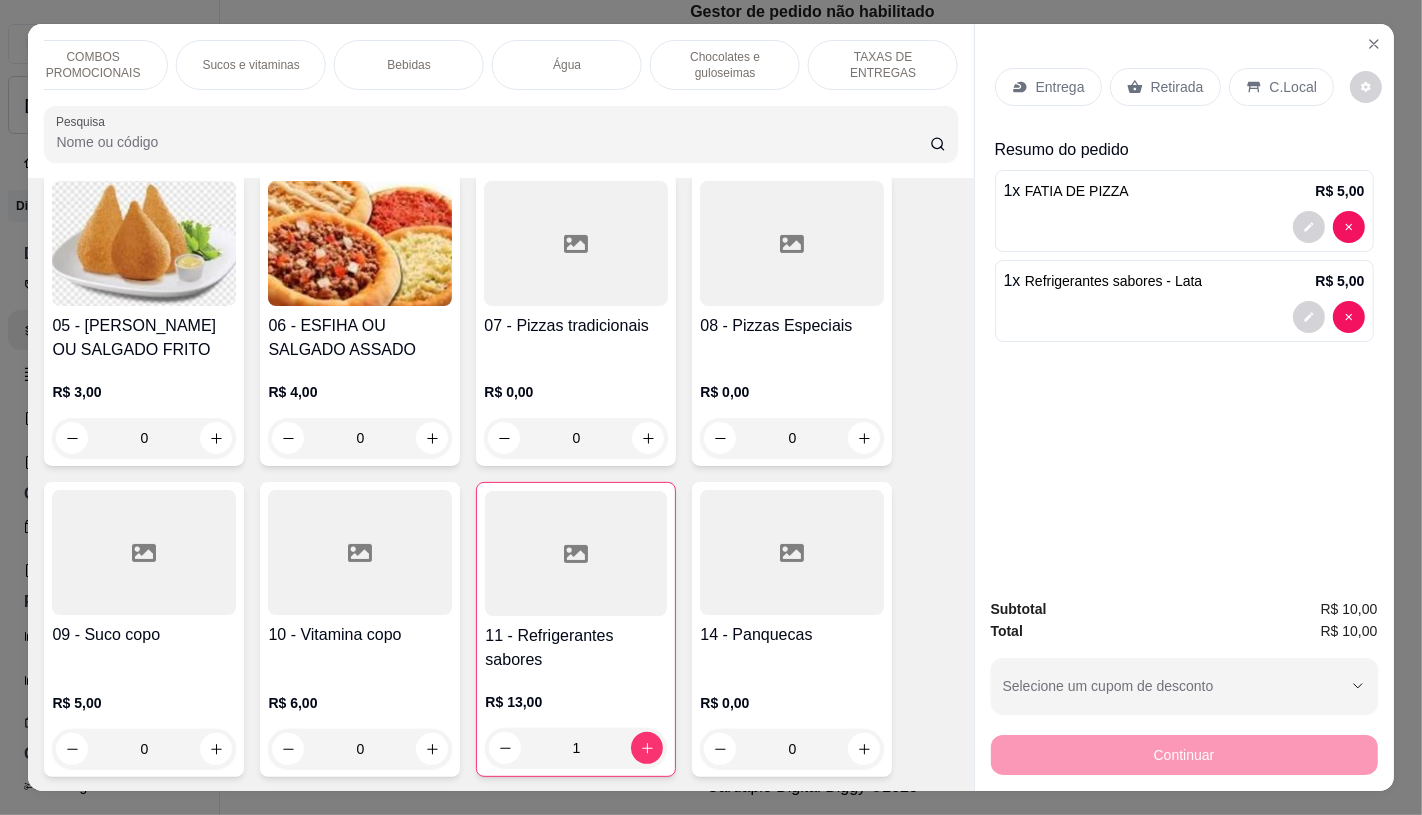 click on "TAXAS DE ENTREGAS" at bounding box center (883, 65) 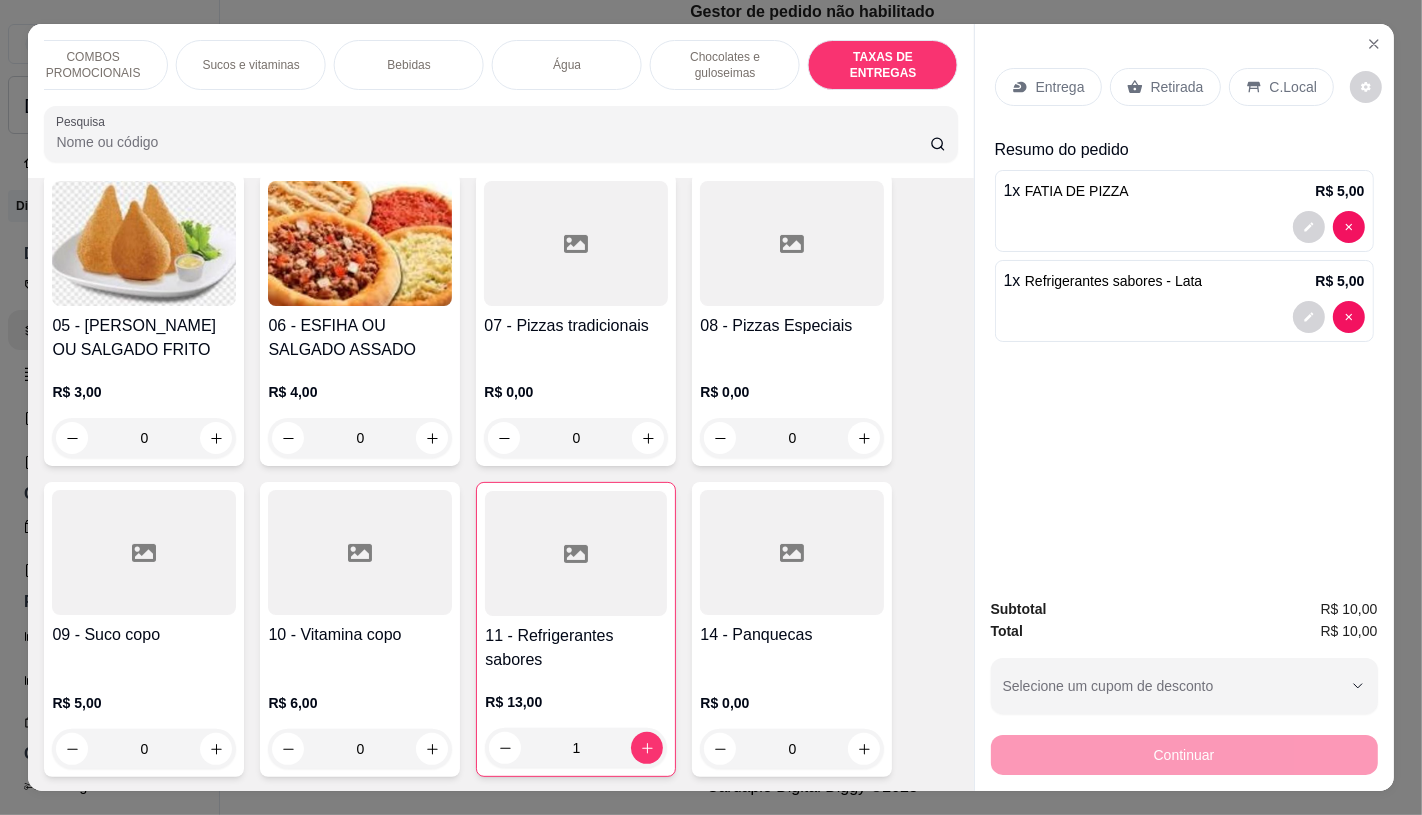 scroll, scrollTop: 13375, scrollLeft: 0, axis: vertical 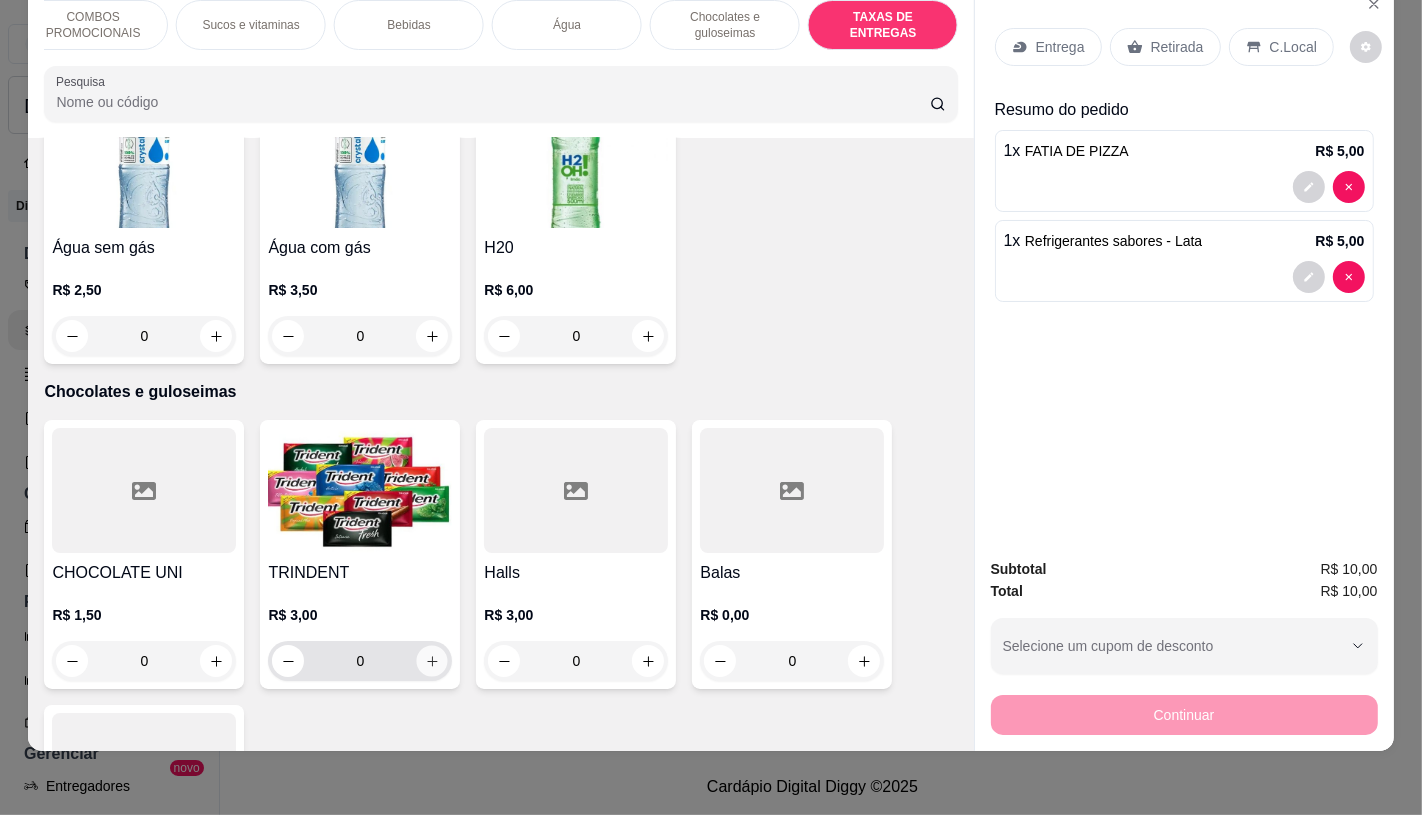 click 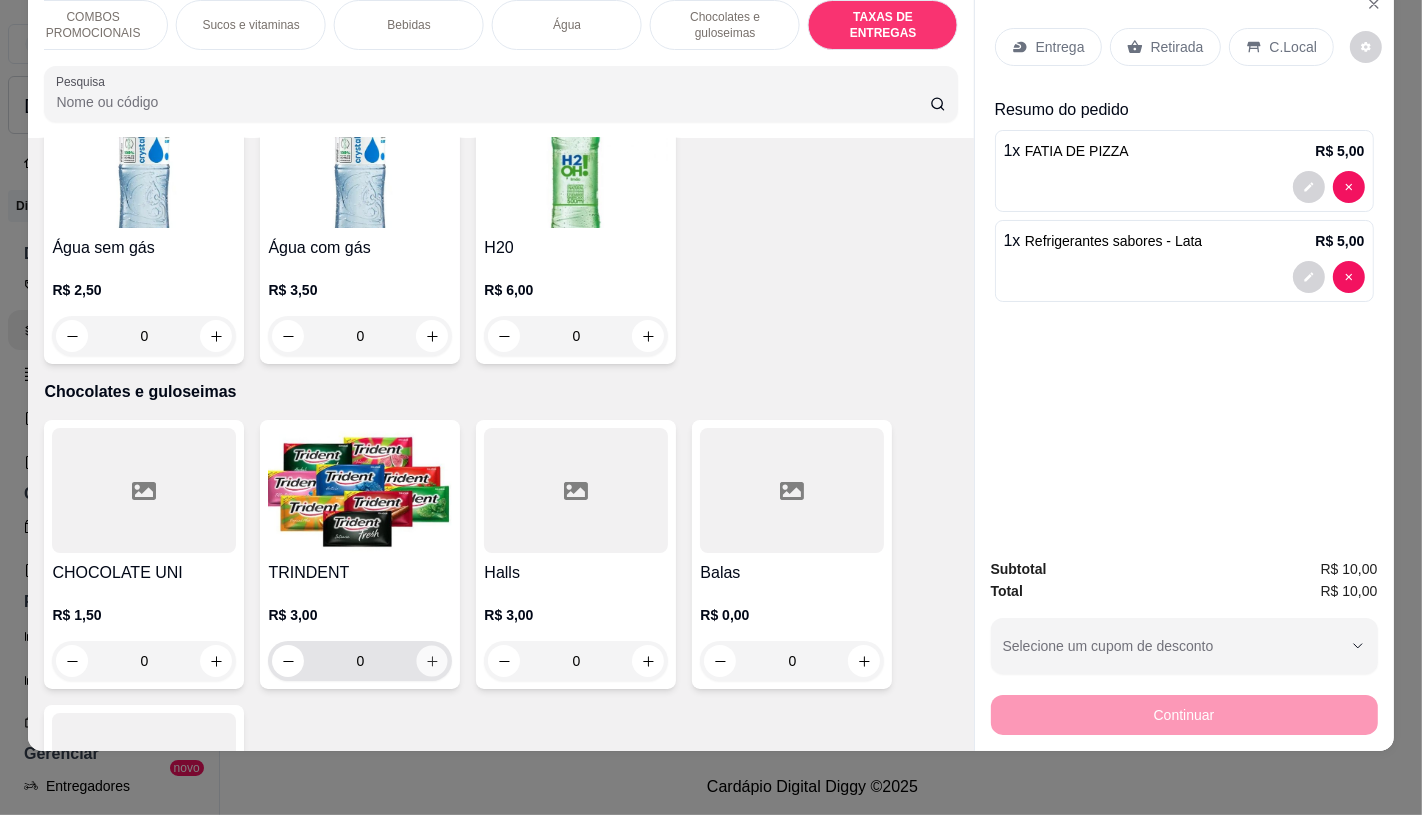 type on "1" 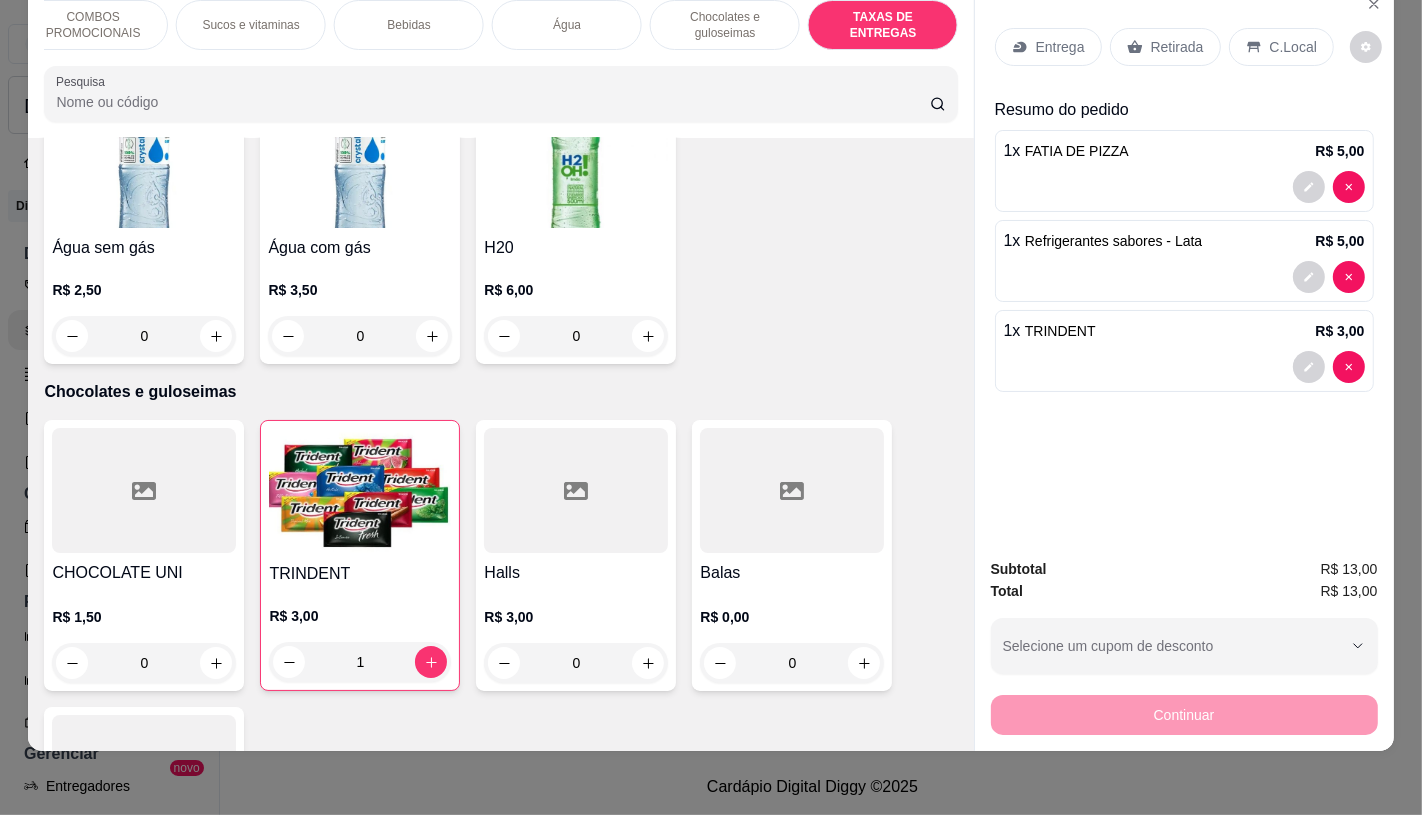 click on "Retirada" at bounding box center (1177, 47) 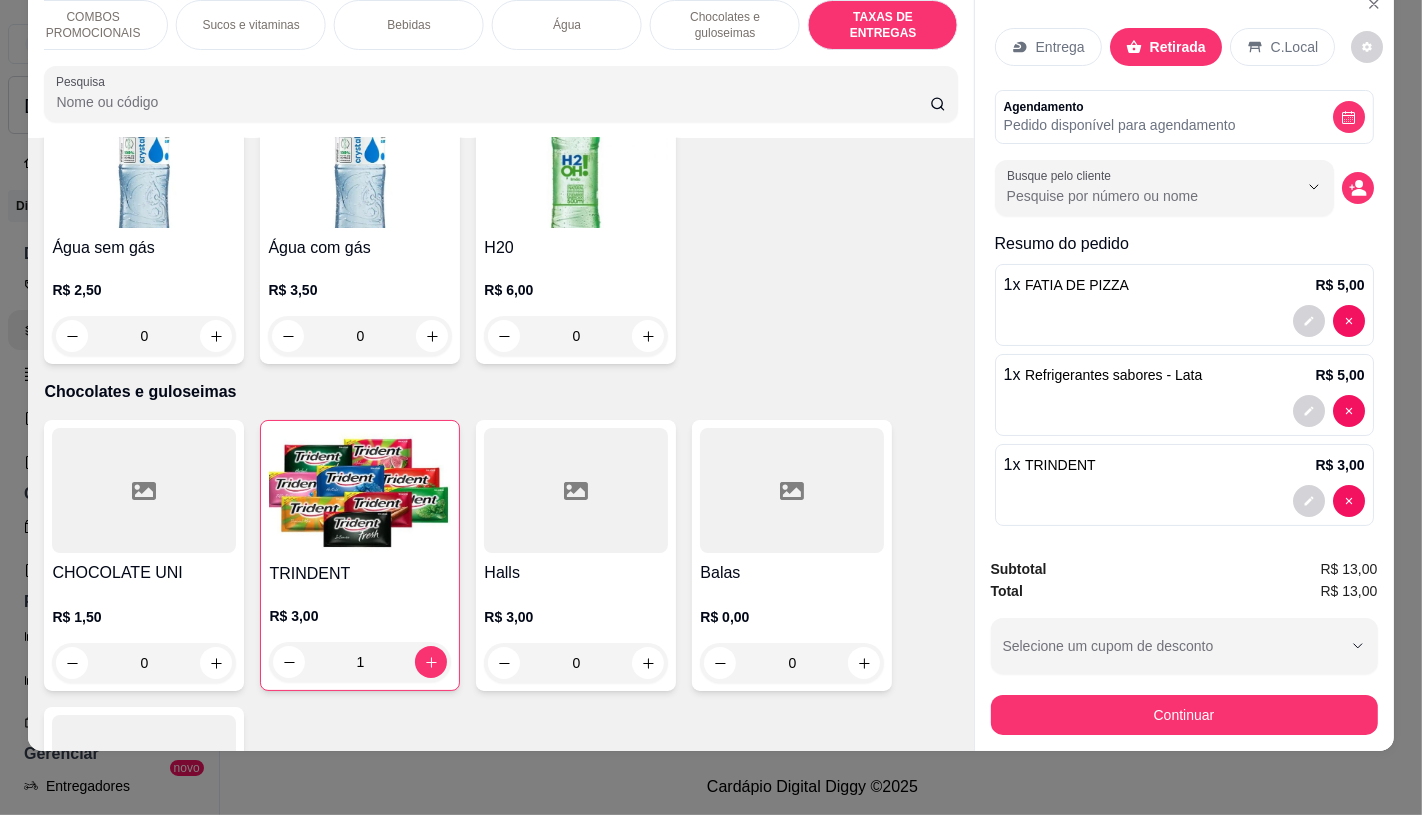 click on "Subtotal R$ 13,00 Total R$ 13,00 Selecione um cupom de desconto GANHEI5 Selecione um cupom de desconto Continuar" at bounding box center [1184, 646] 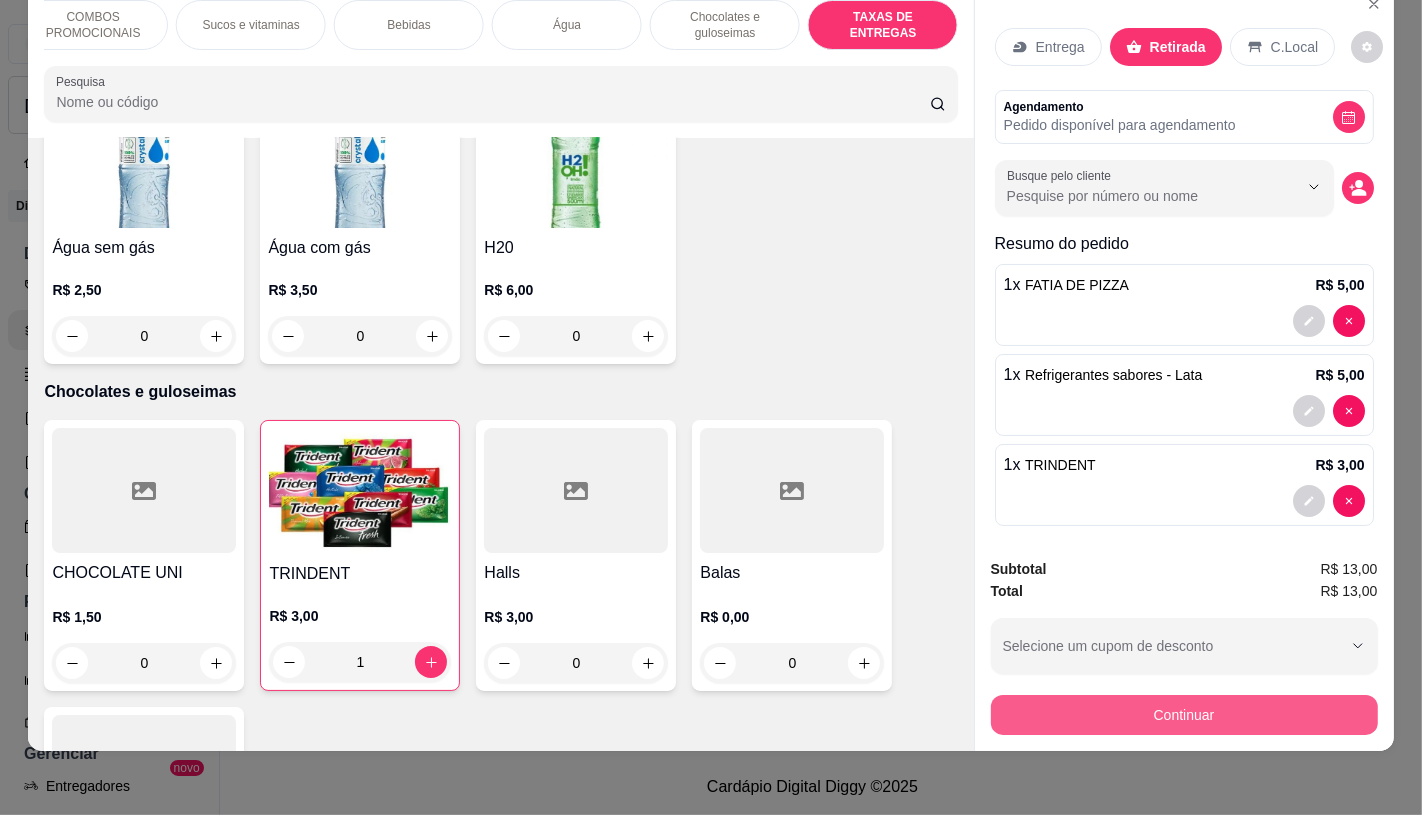 click on "Continuar" at bounding box center (1184, 715) 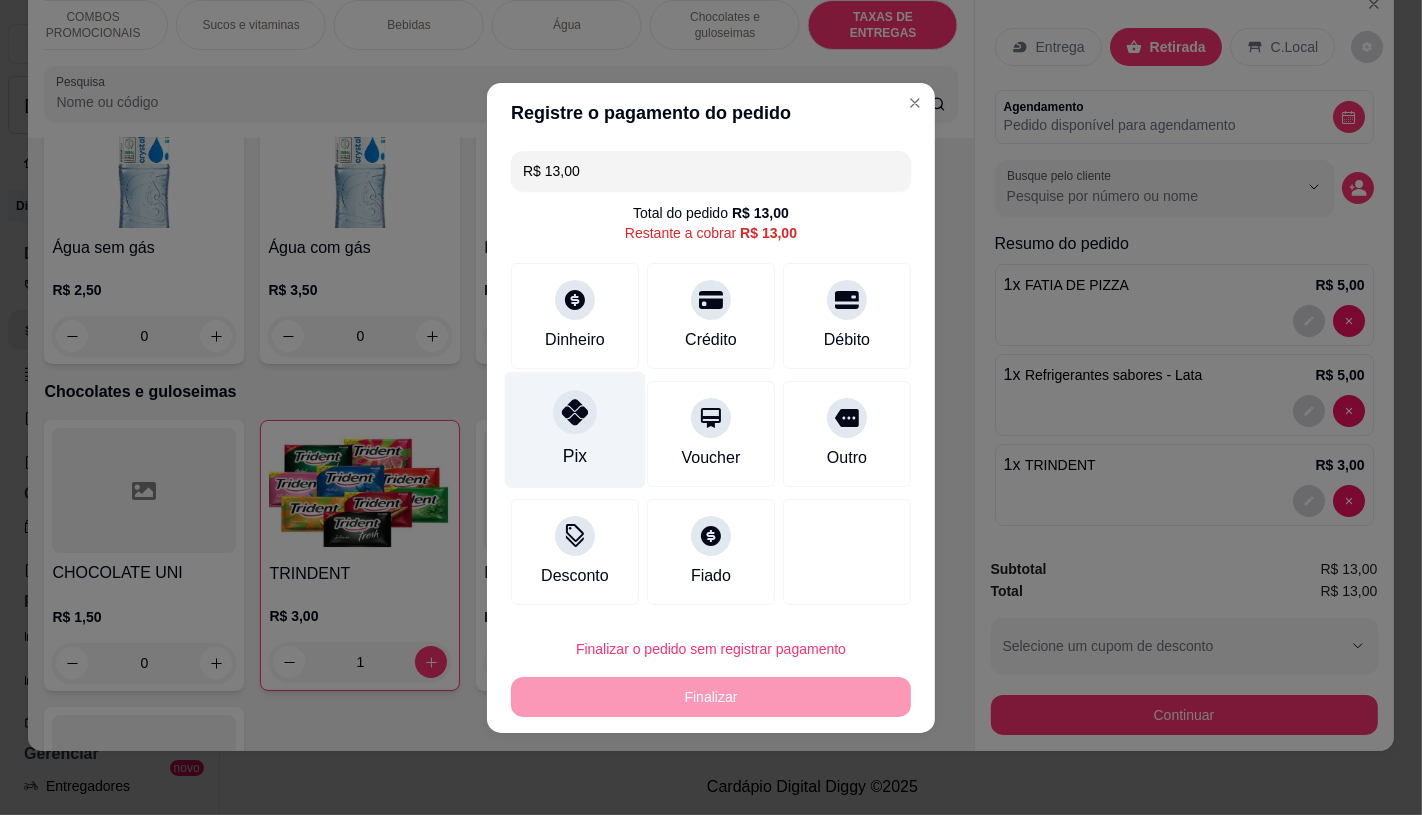 click on "Pix" at bounding box center [575, 429] 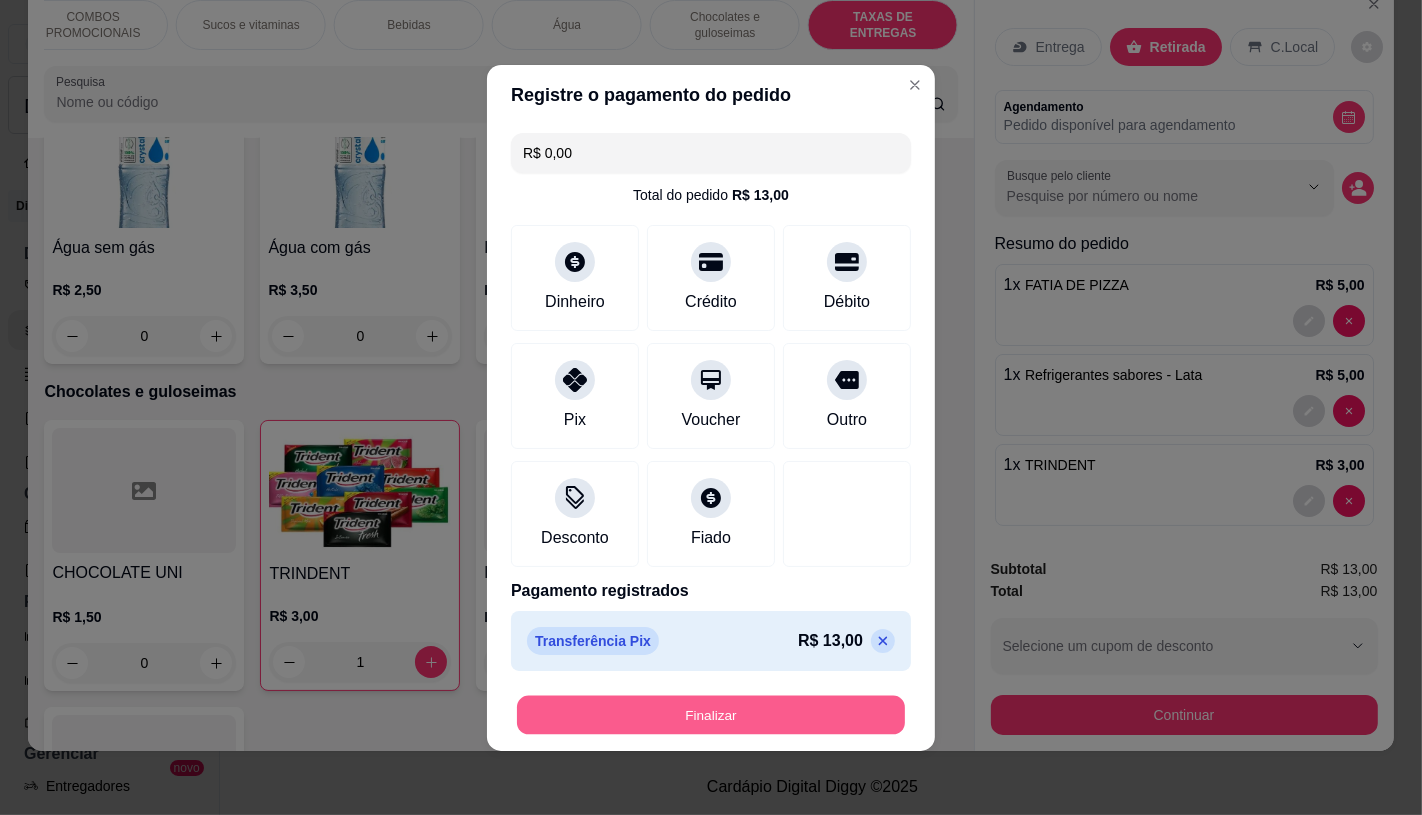 click on "Finalizar" at bounding box center [711, 714] 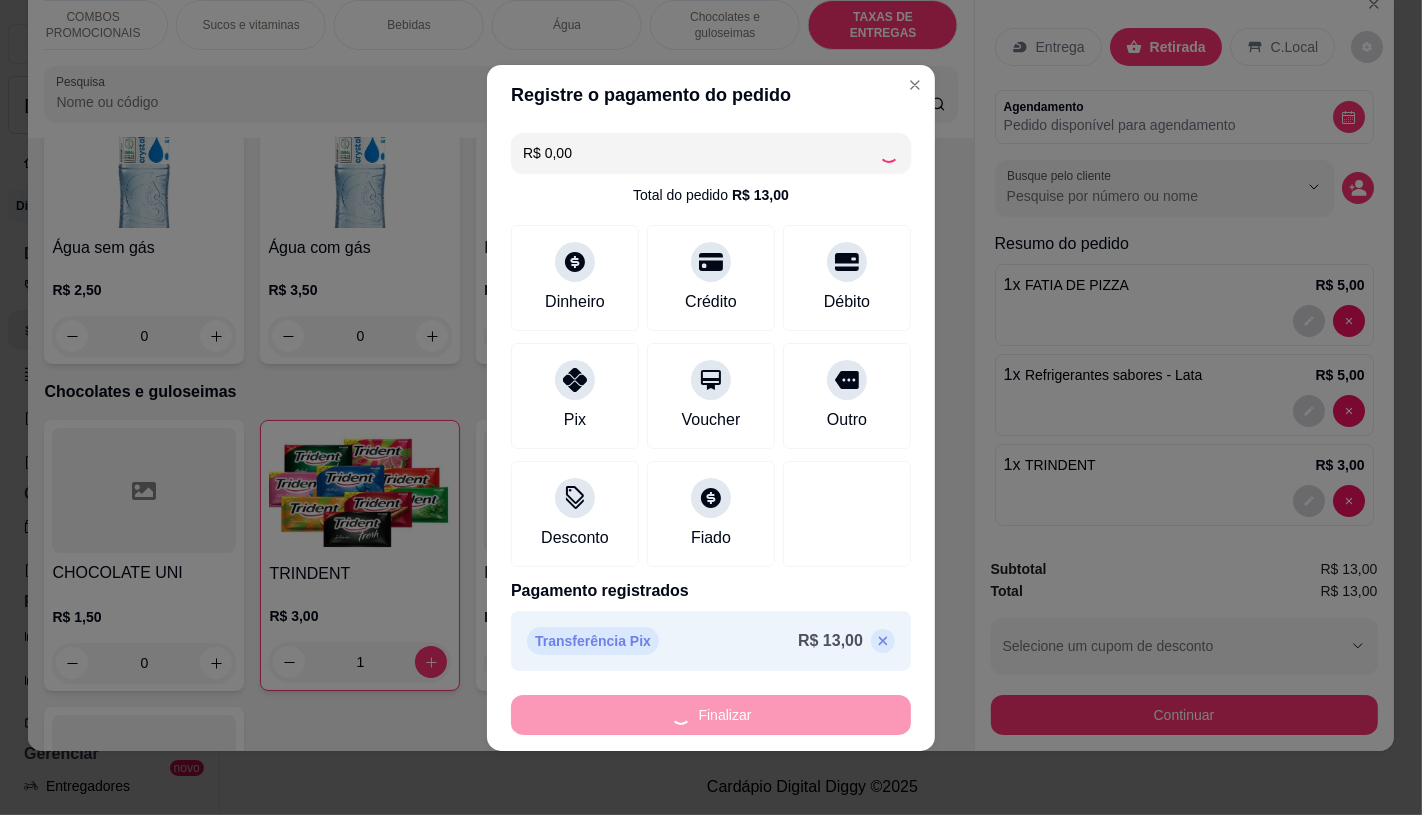 type on "0" 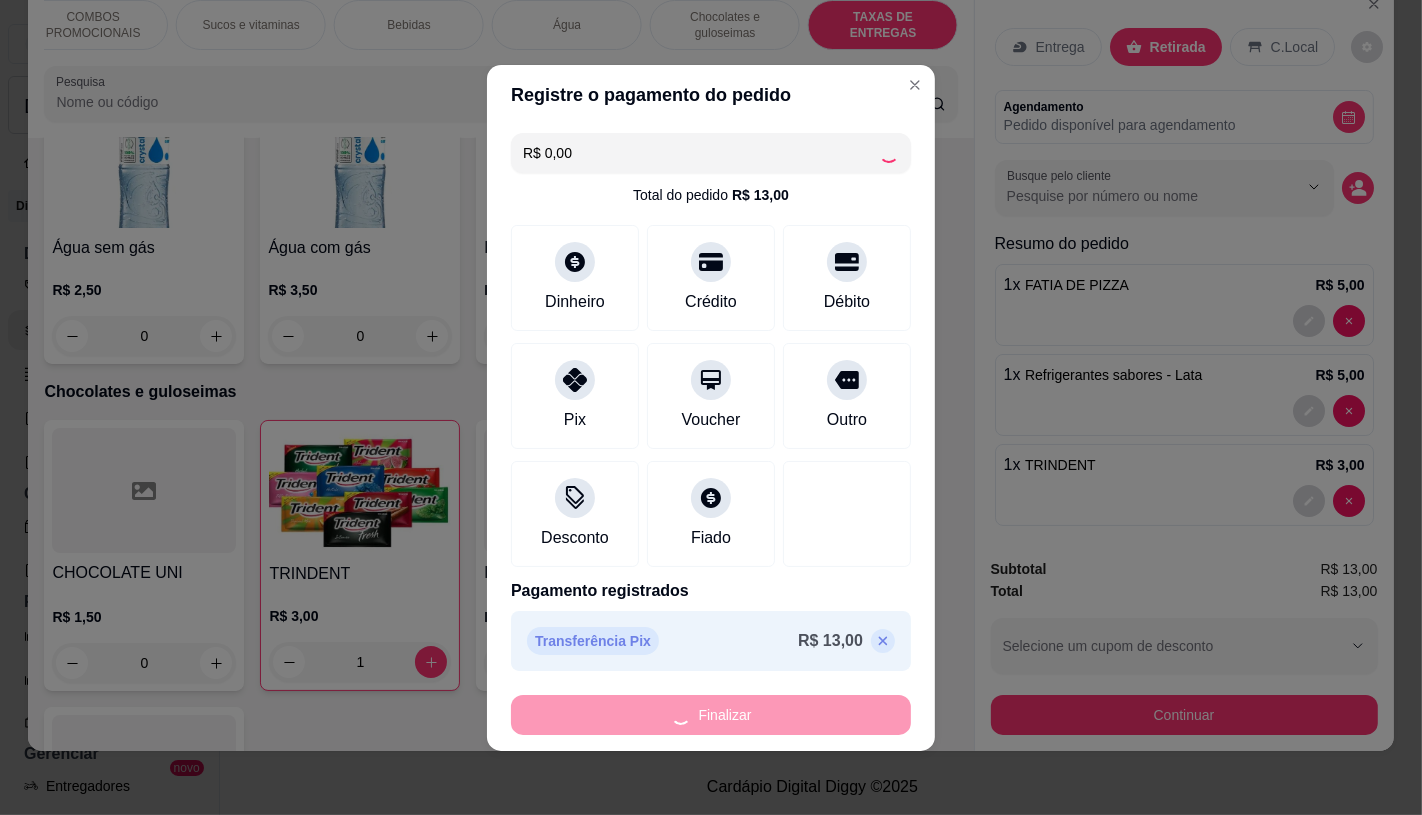 type on "0" 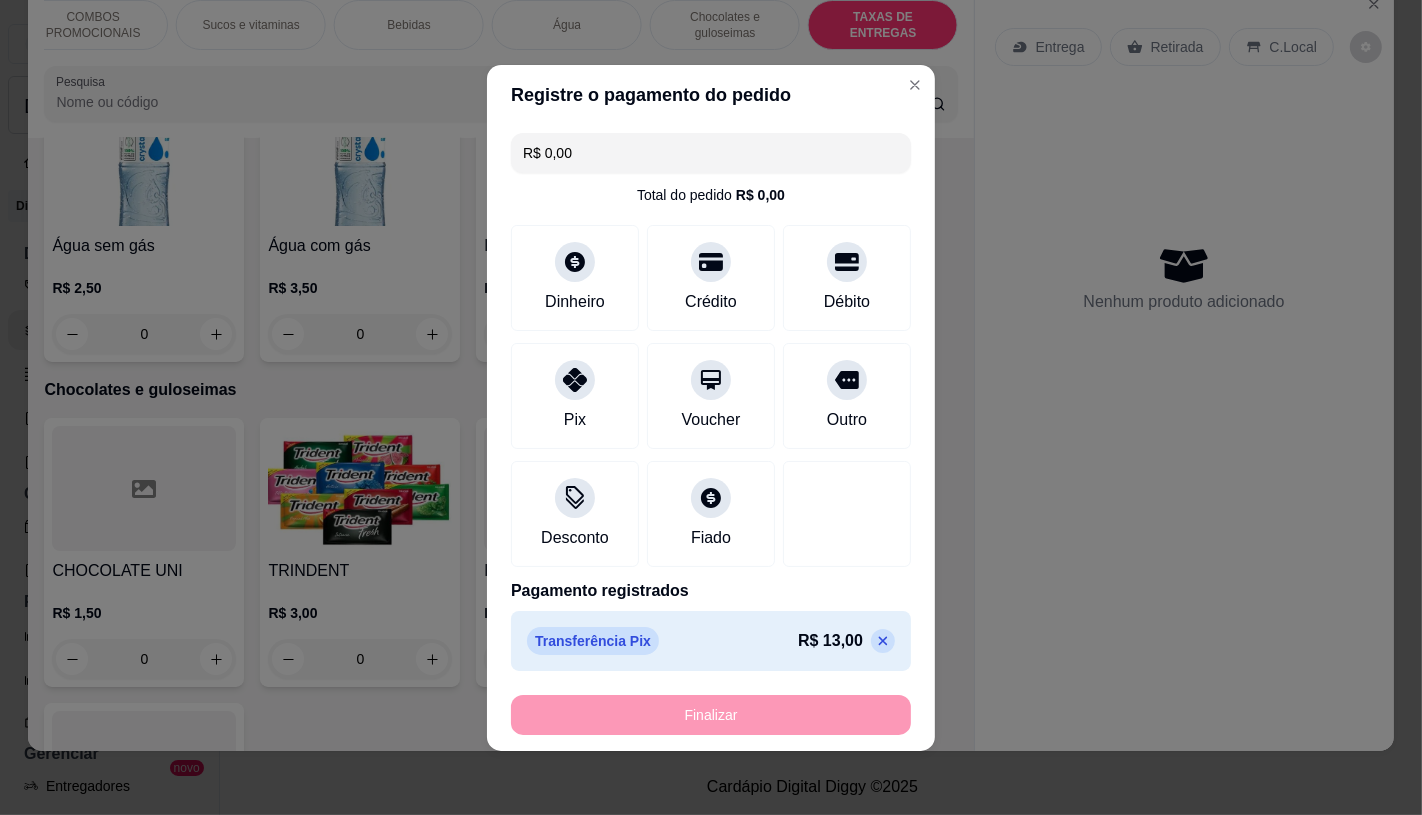 type on "-R$ 13,00" 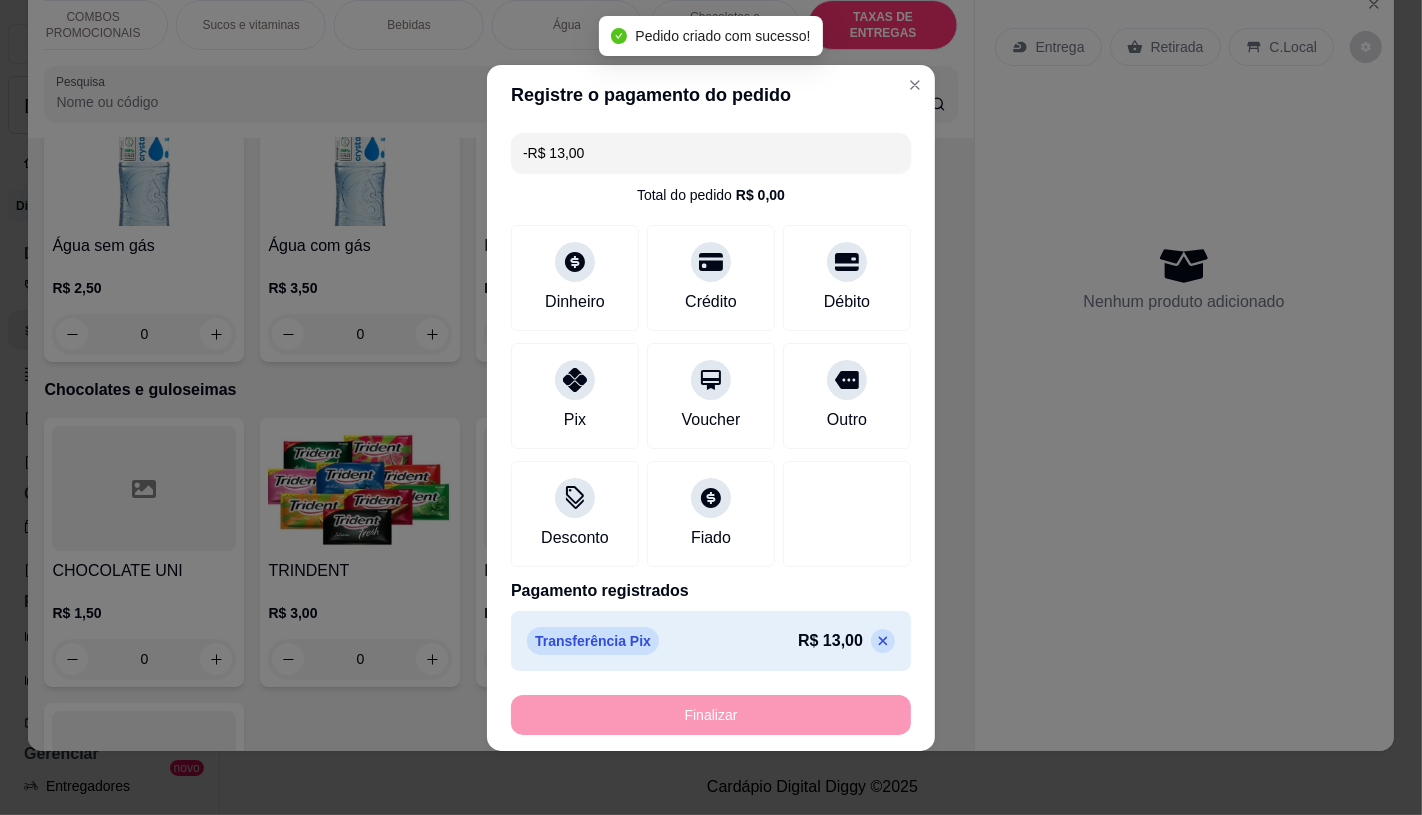 scroll, scrollTop: 12817, scrollLeft: 0, axis: vertical 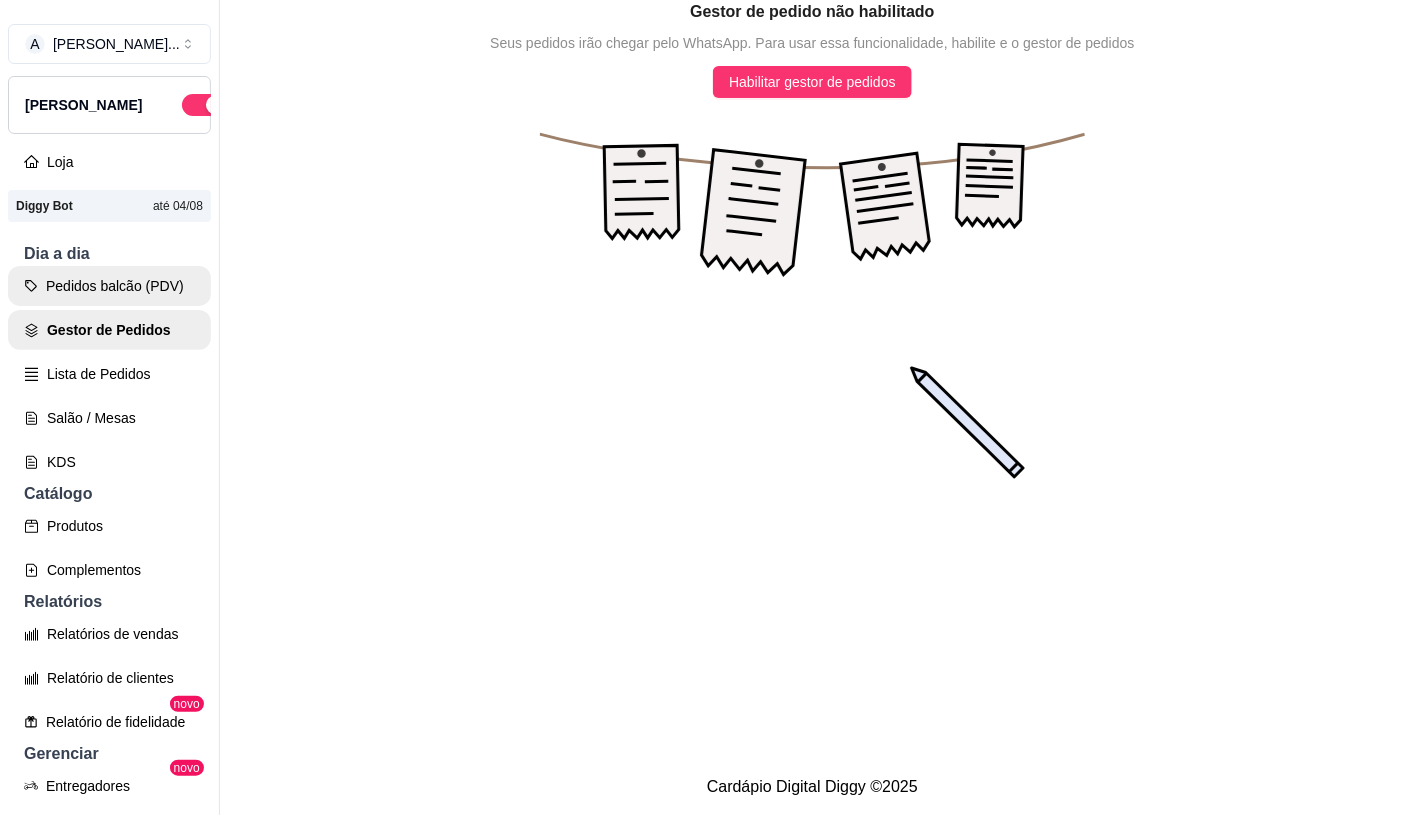 click on "Pedidos balcão (PDV)" at bounding box center [109, 286] 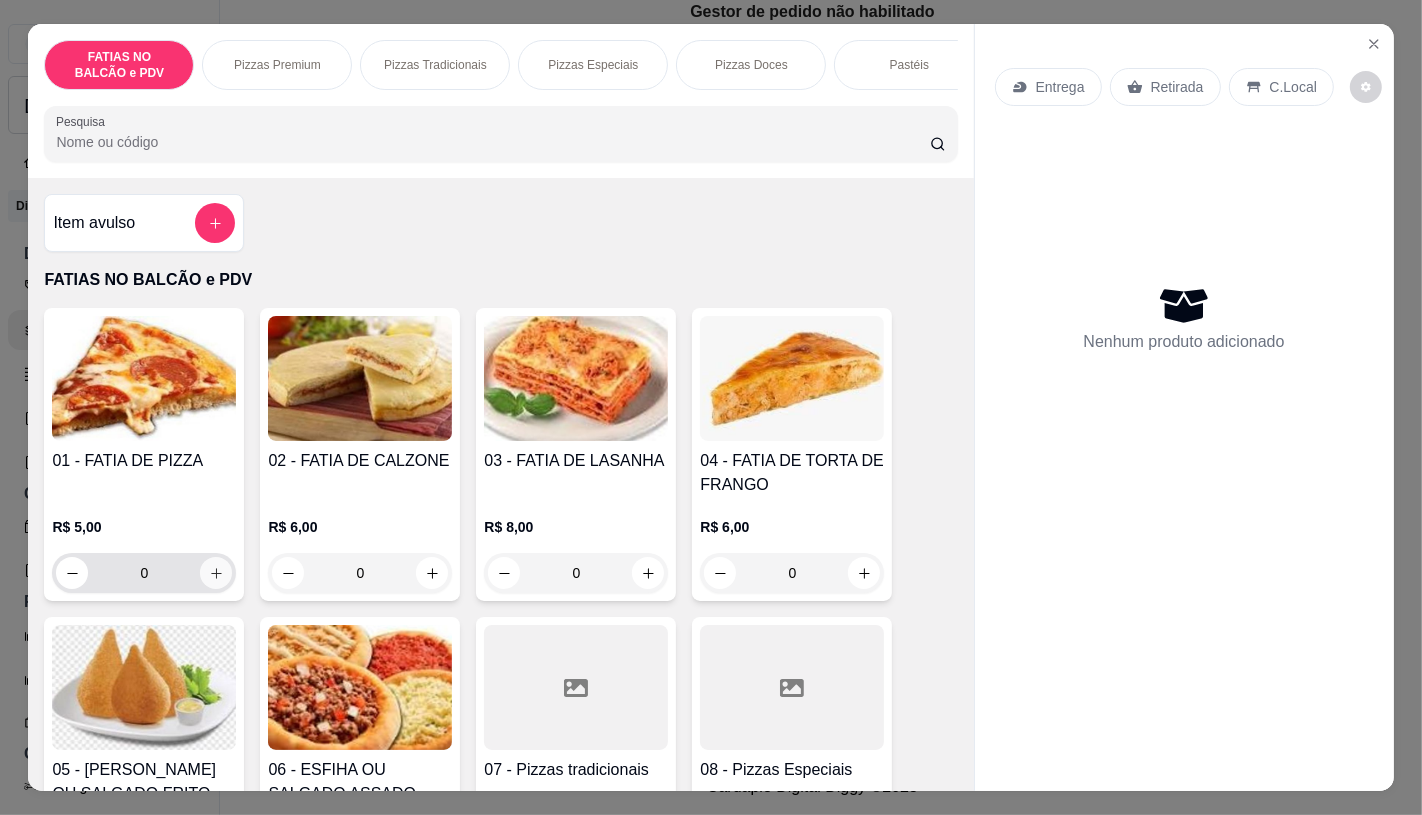 click 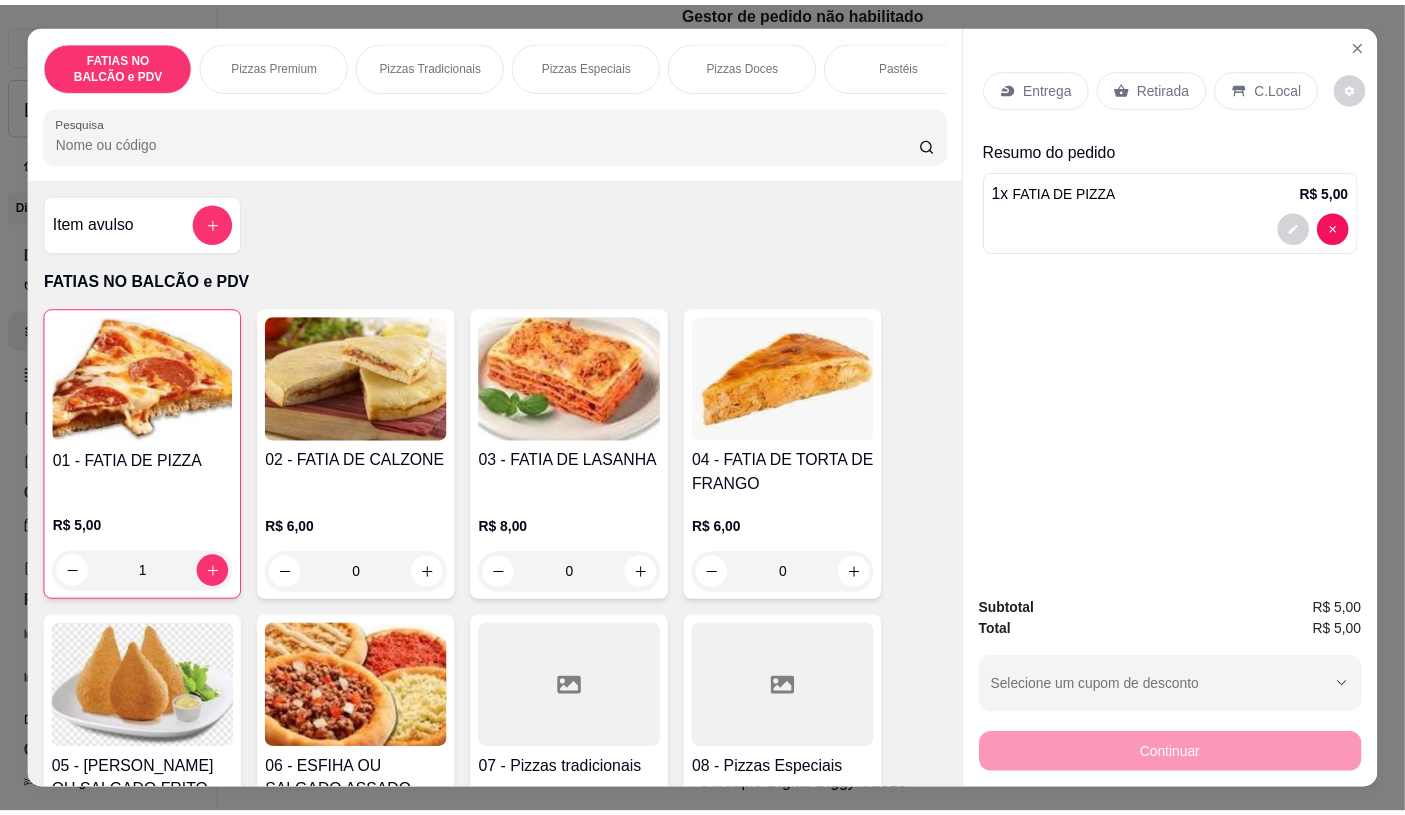 scroll, scrollTop: 444, scrollLeft: 0, axis: vertical 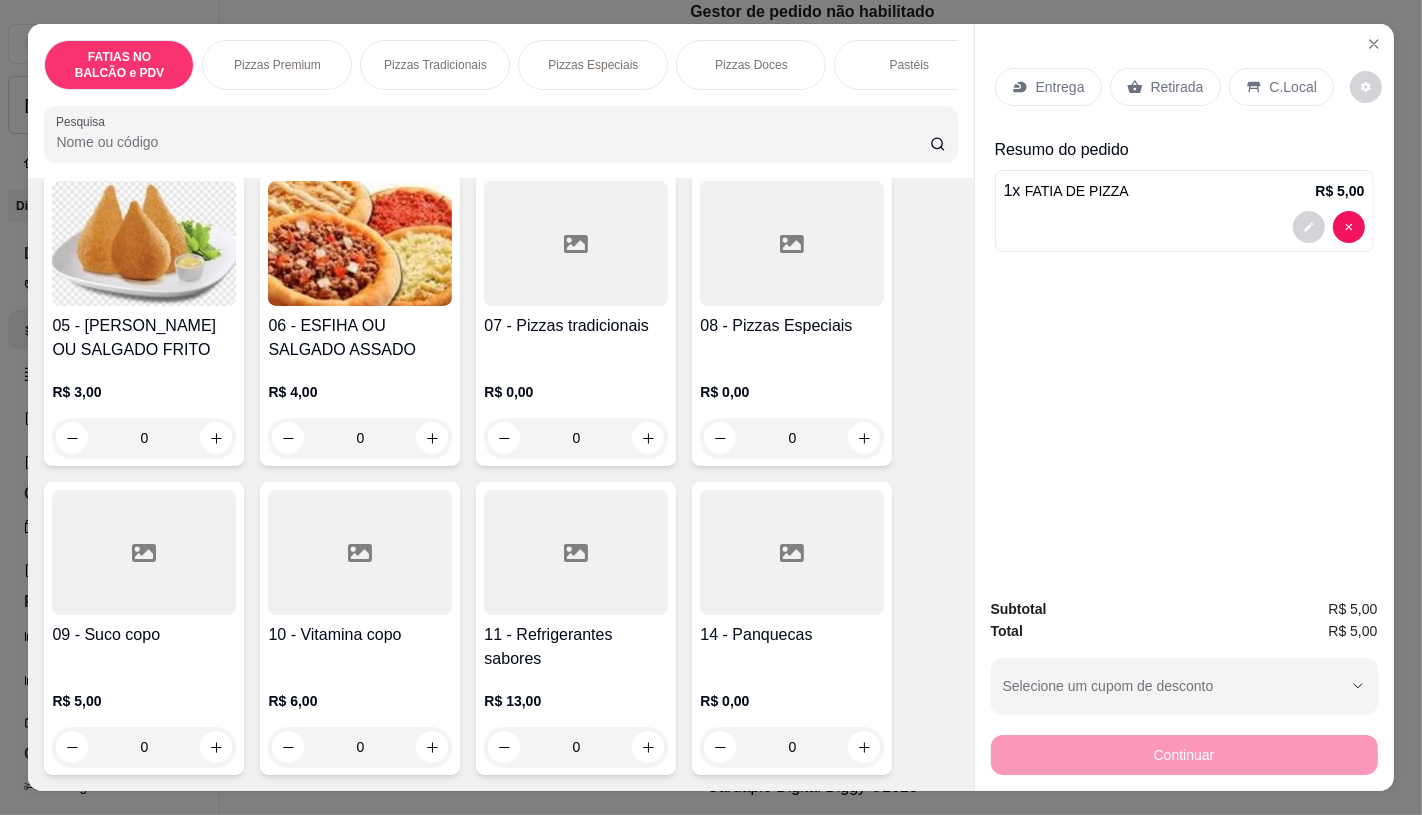 click at bounding box center [576, 552] 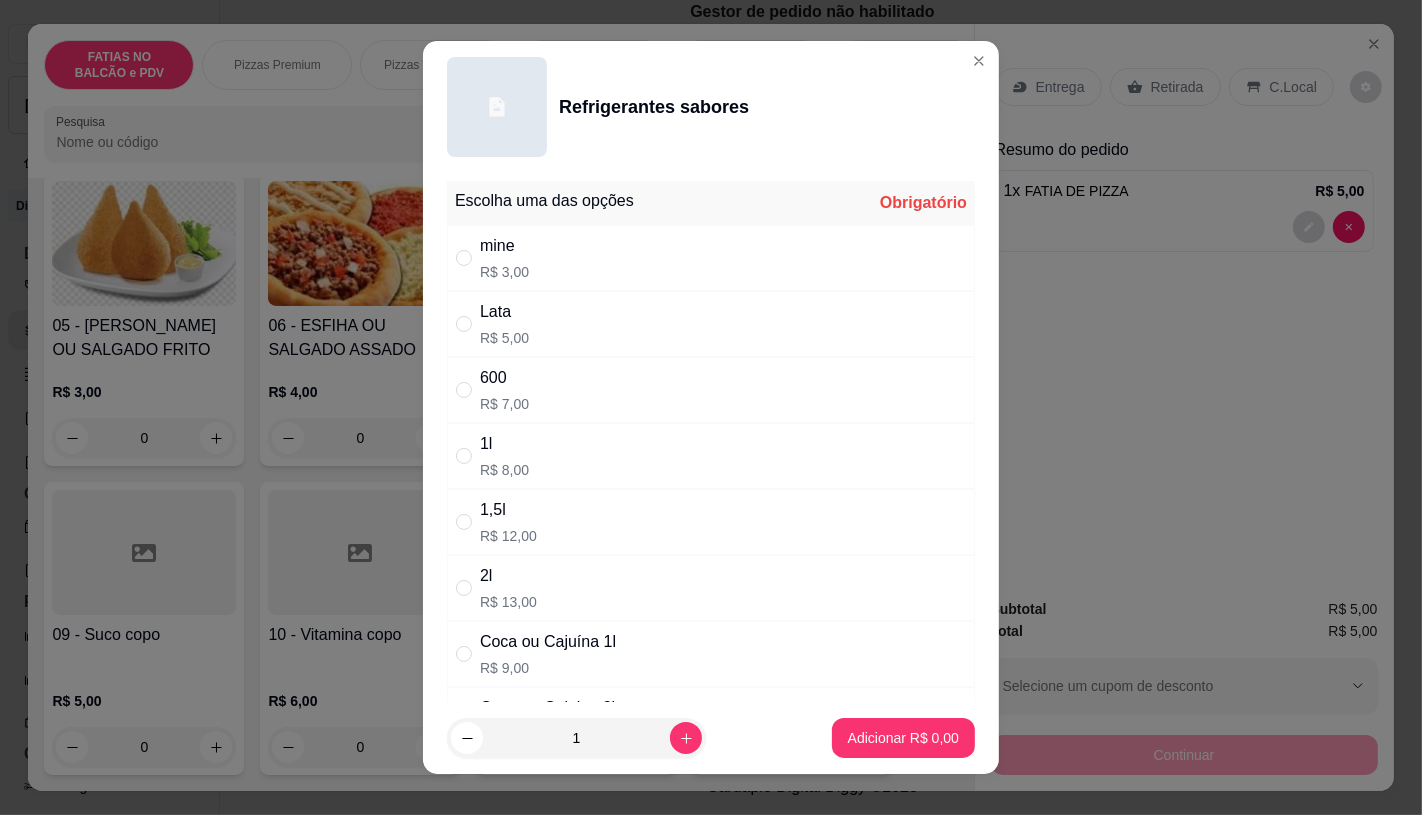 click on "Lata R$ 5,00" at bounding box center (711, 324) 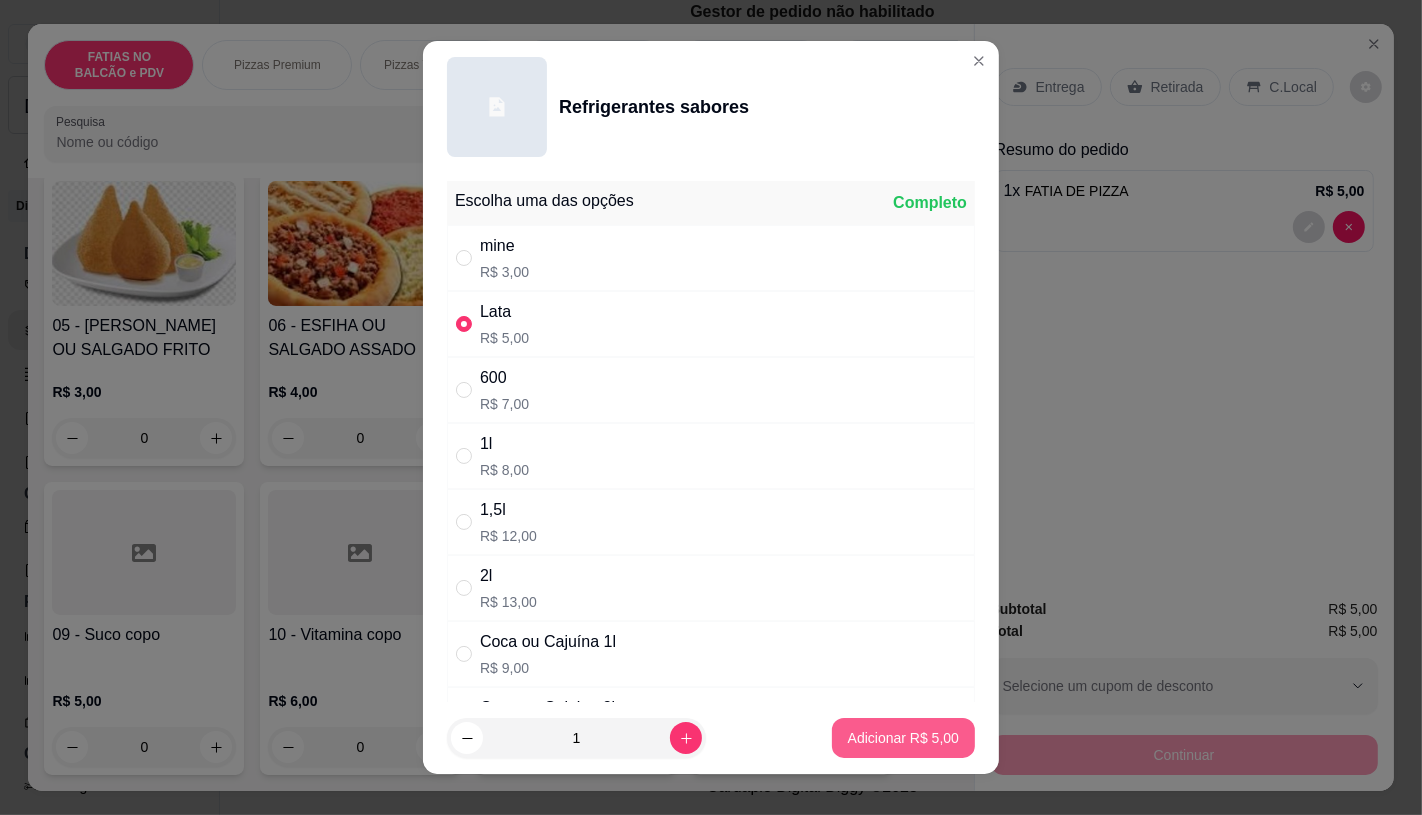click on "Adicionar   R$ 5,00" at bounding box center [903, 738] 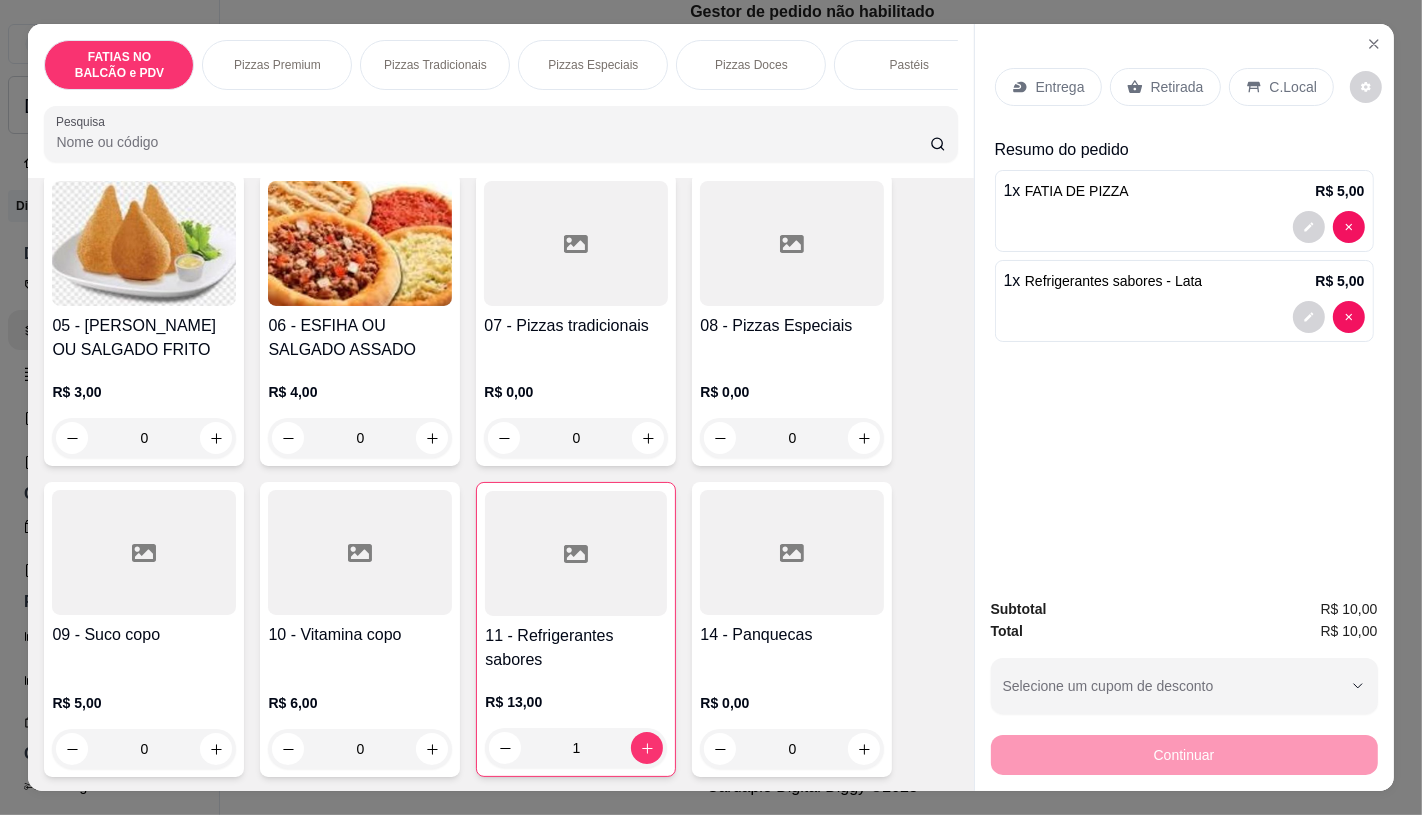 click on "Retirada" at bounding box center [1177, 87] 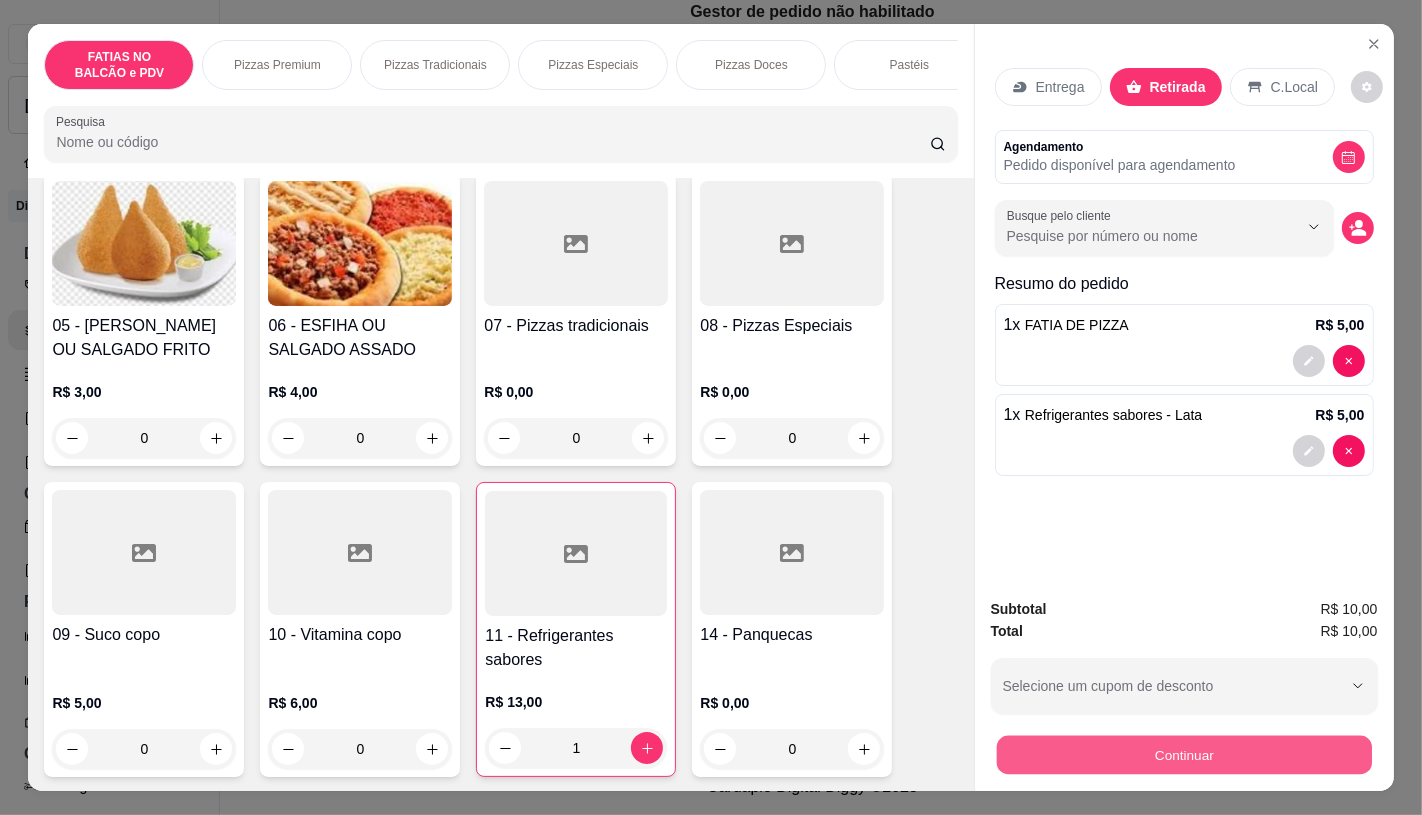 click on "Continuar" at bounding box center (1183, 754) 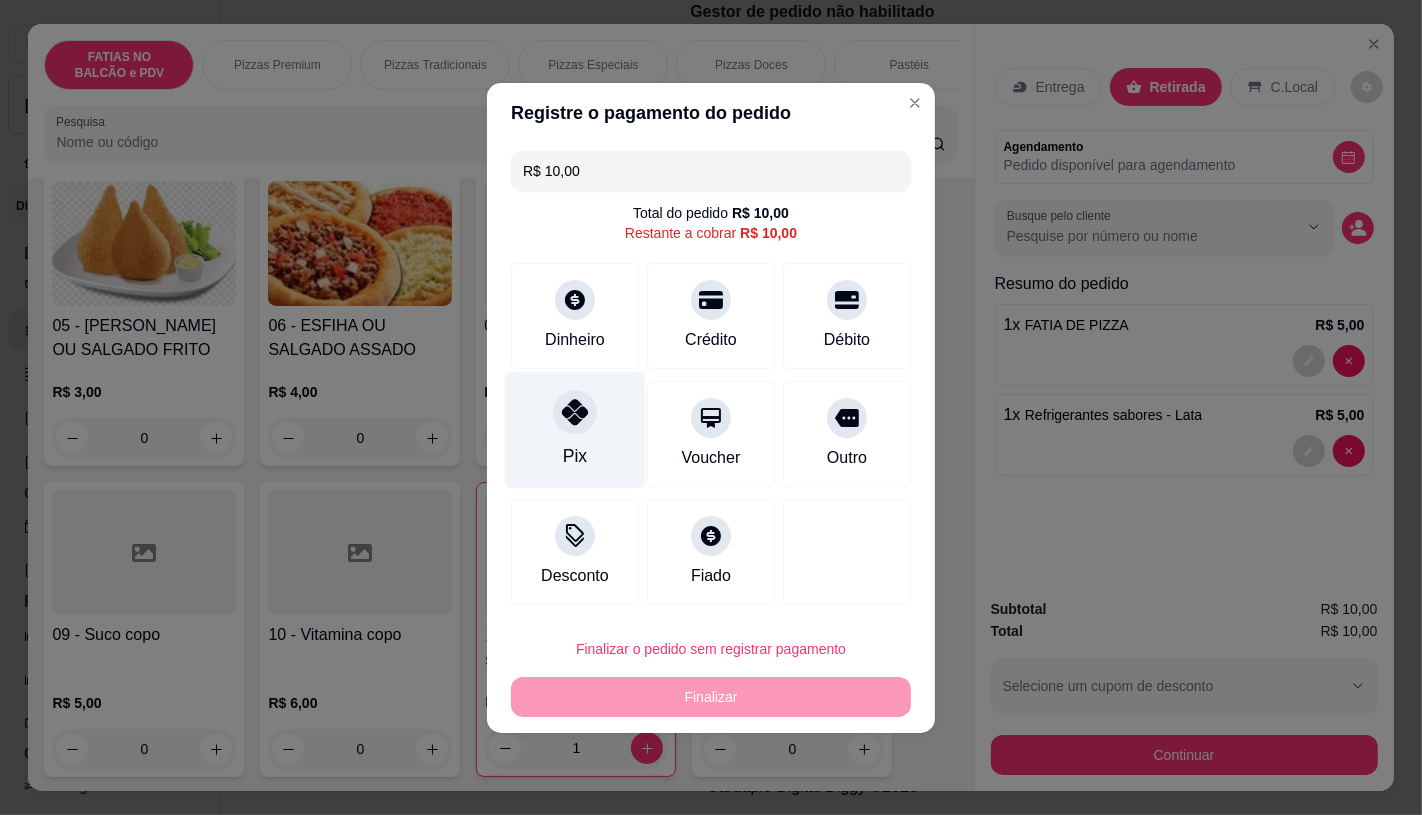 click on "Pix" at bounding box center (575, 429) 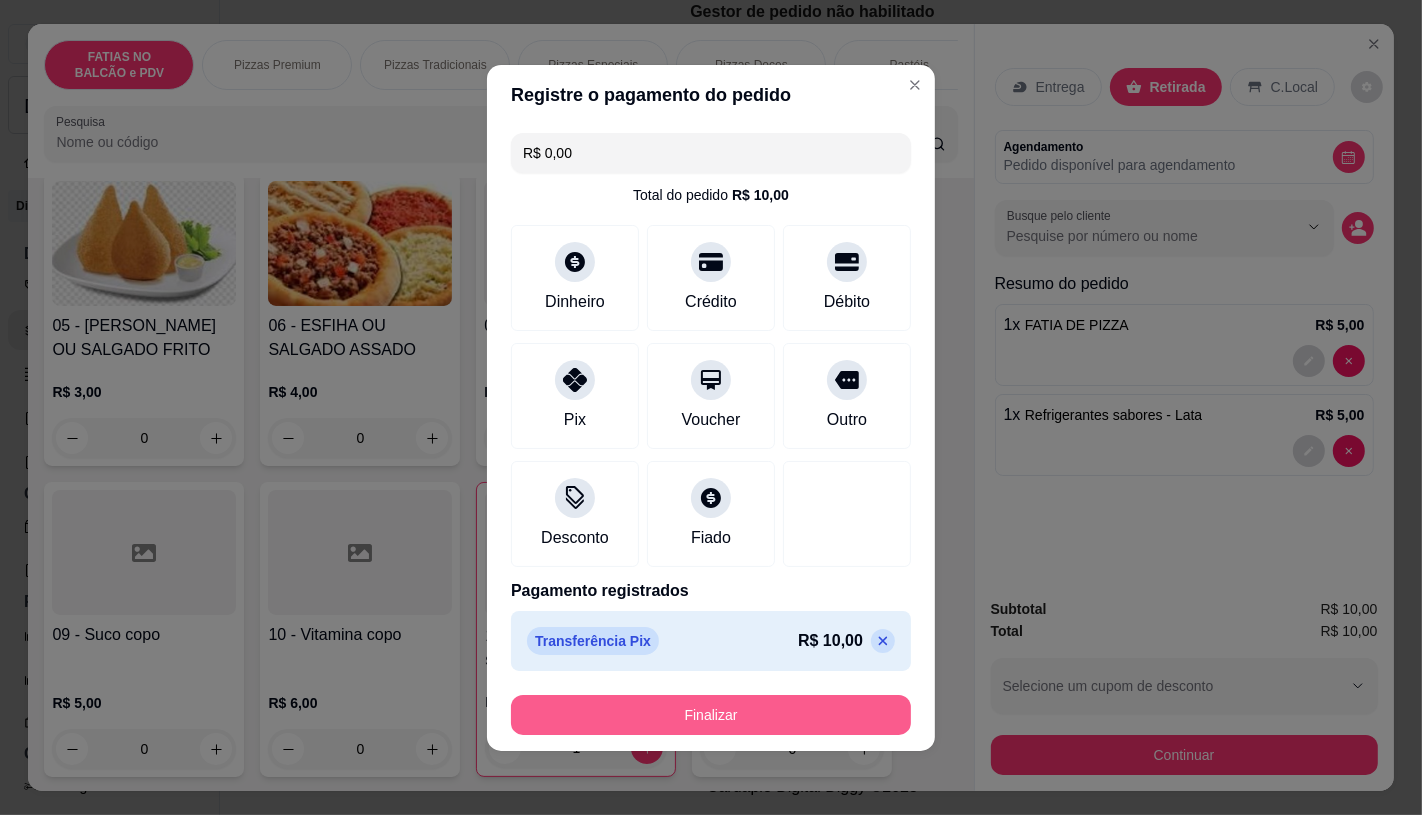 click on "Finalizar" at bounding box center [711, 715] 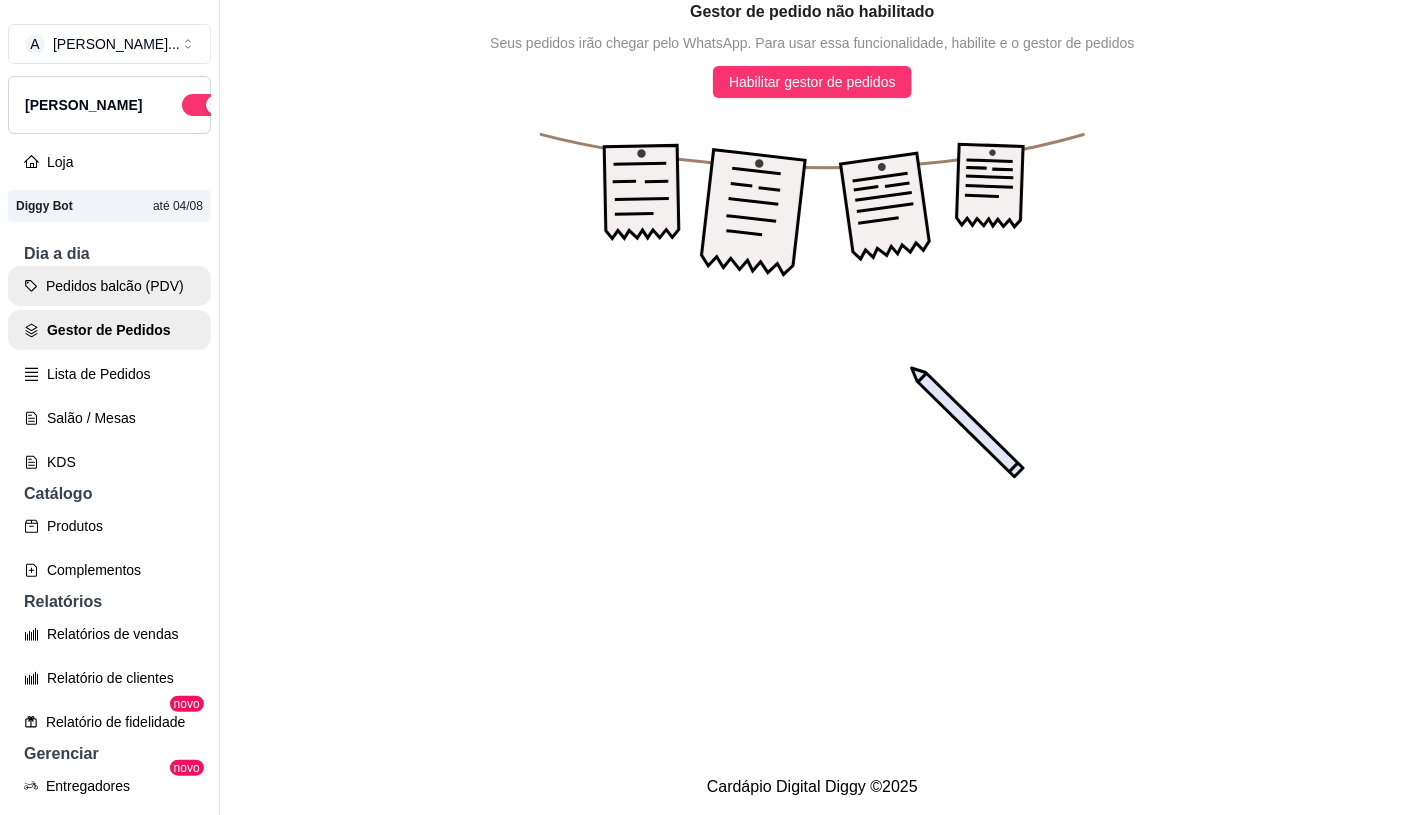 click on "Pedidos balcão (PDV)" at bounding box center (109, 286) 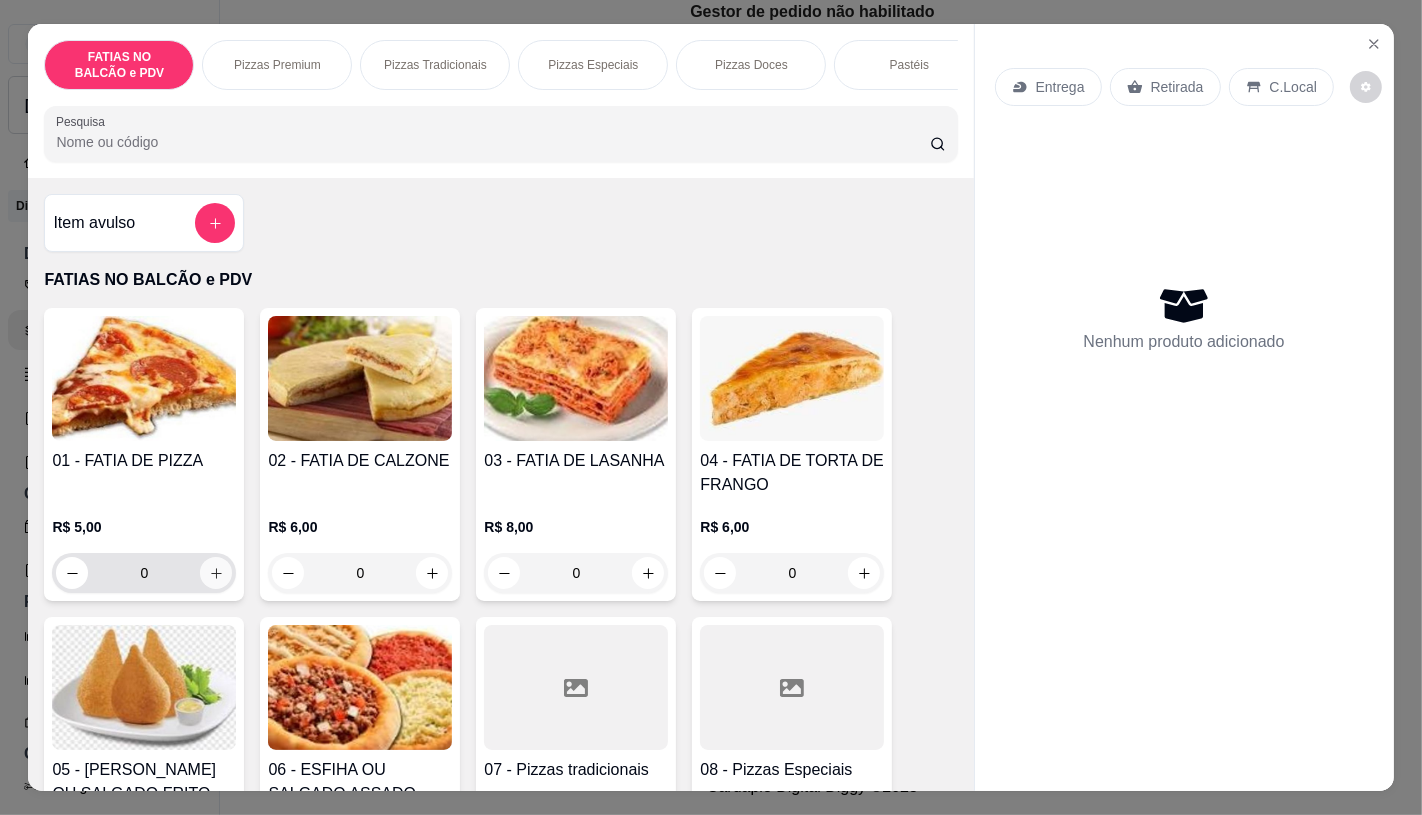 click at bounding box center (216, 573) 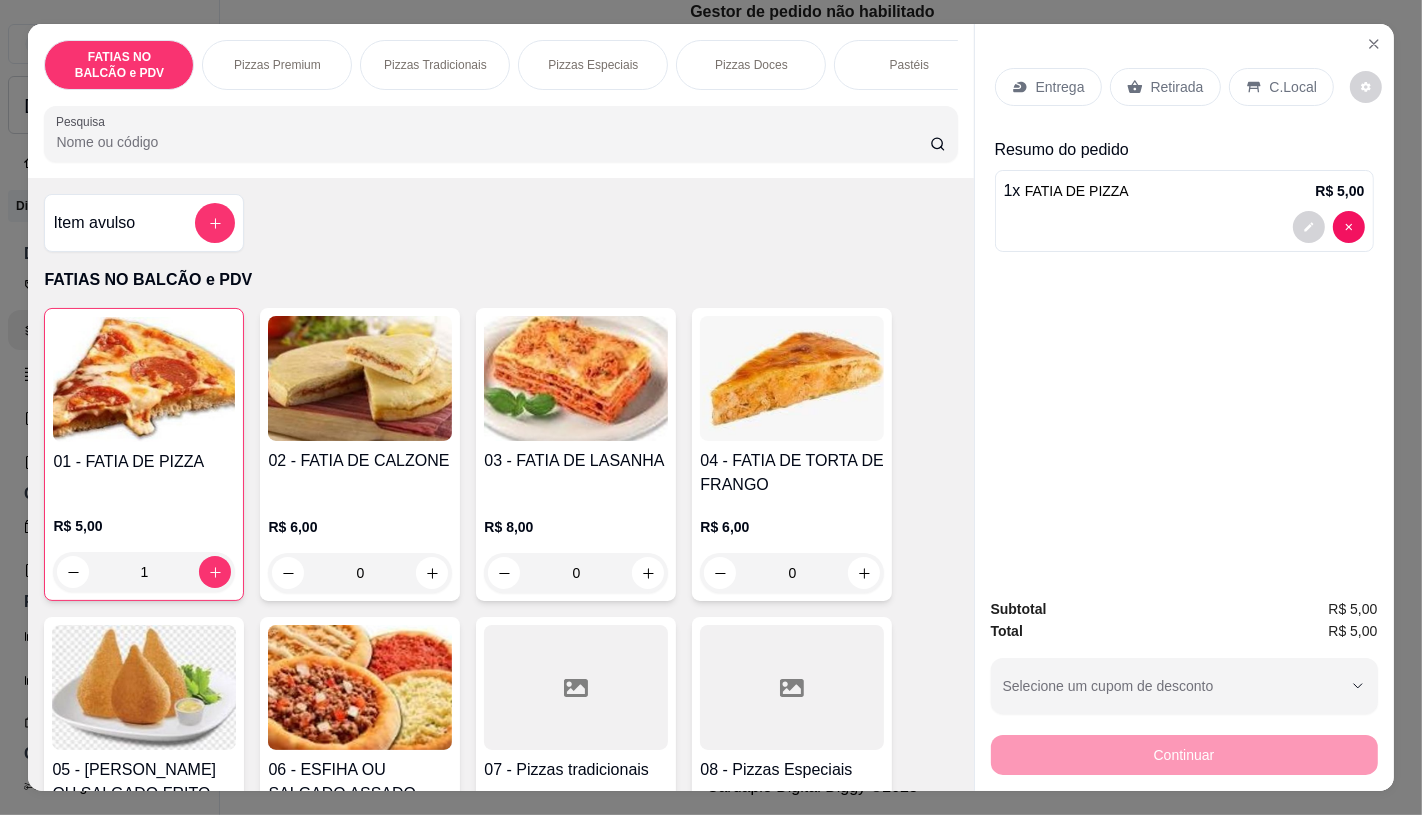 click at bounding box center (500, 134) 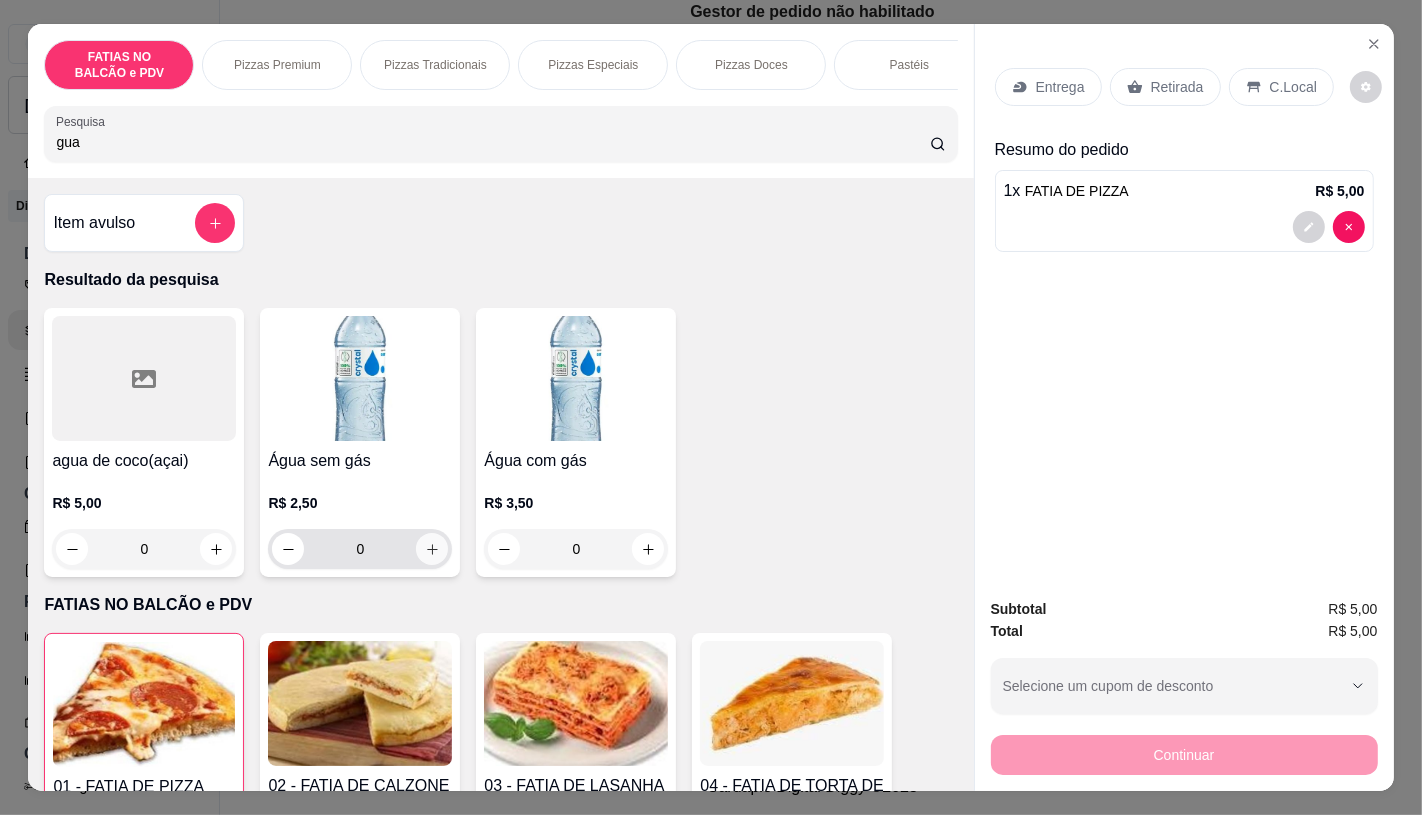 click 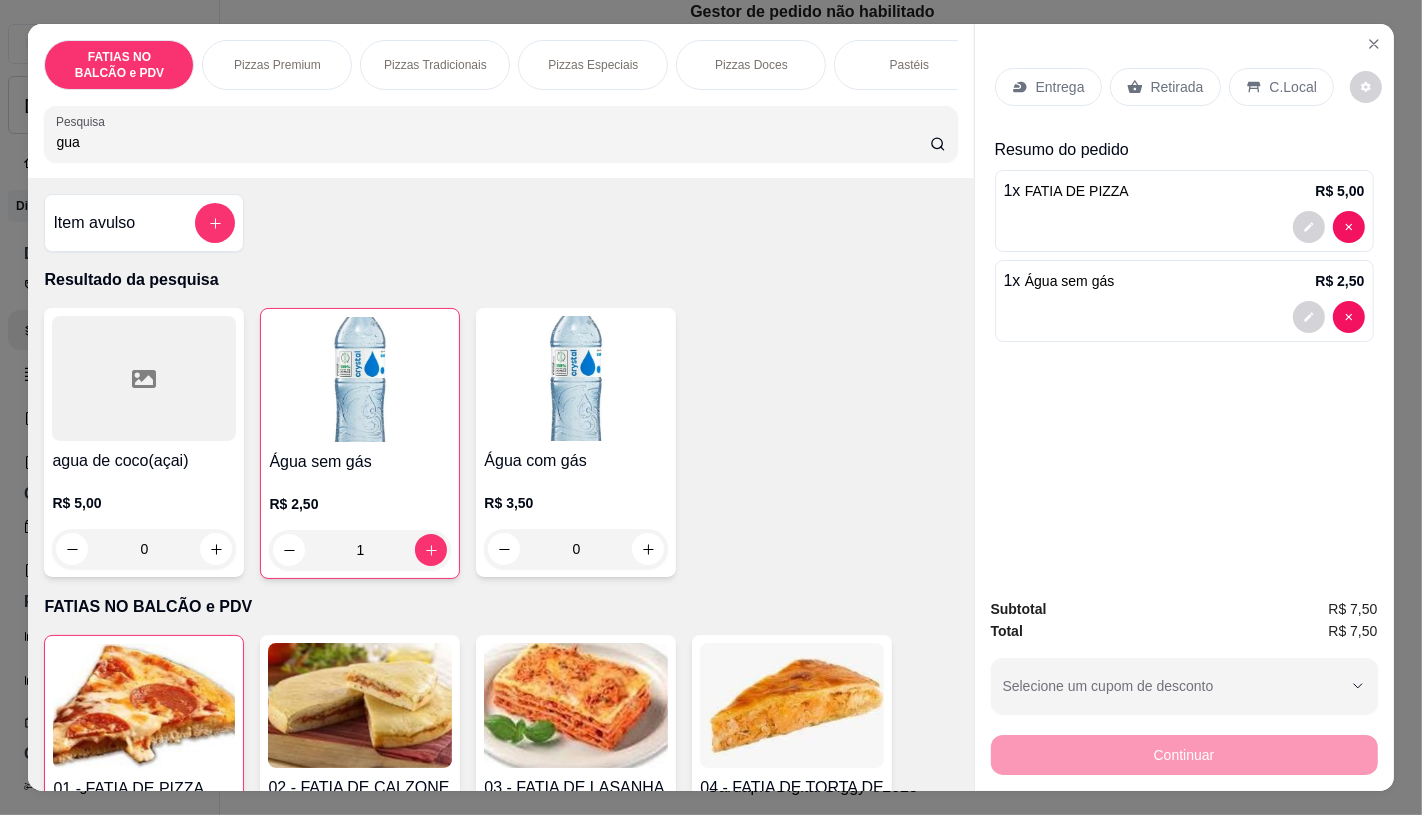 click on "Retirada" at bounding box center (1165, 87) 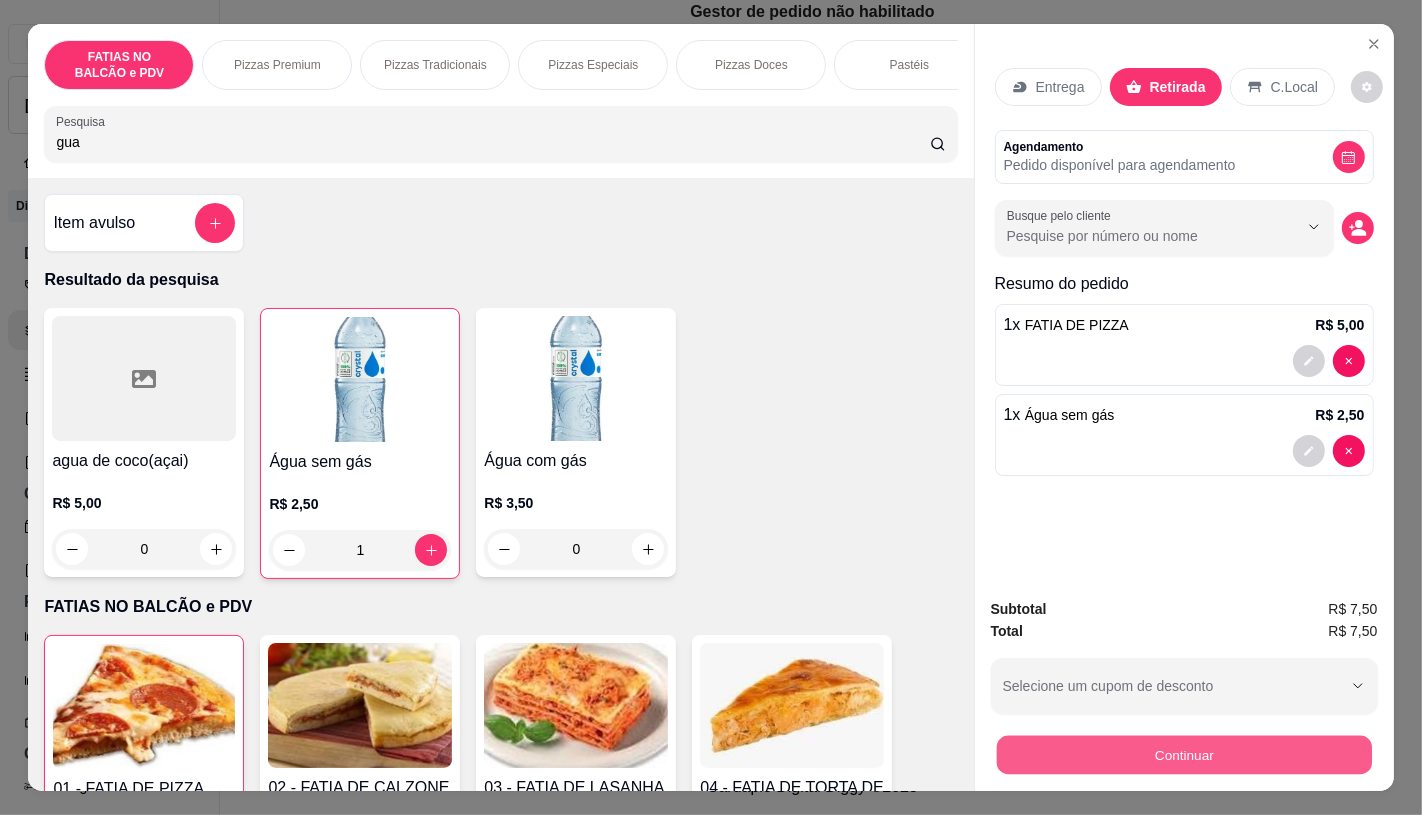 click on "Continuar" at bounding box center [1183, 754] 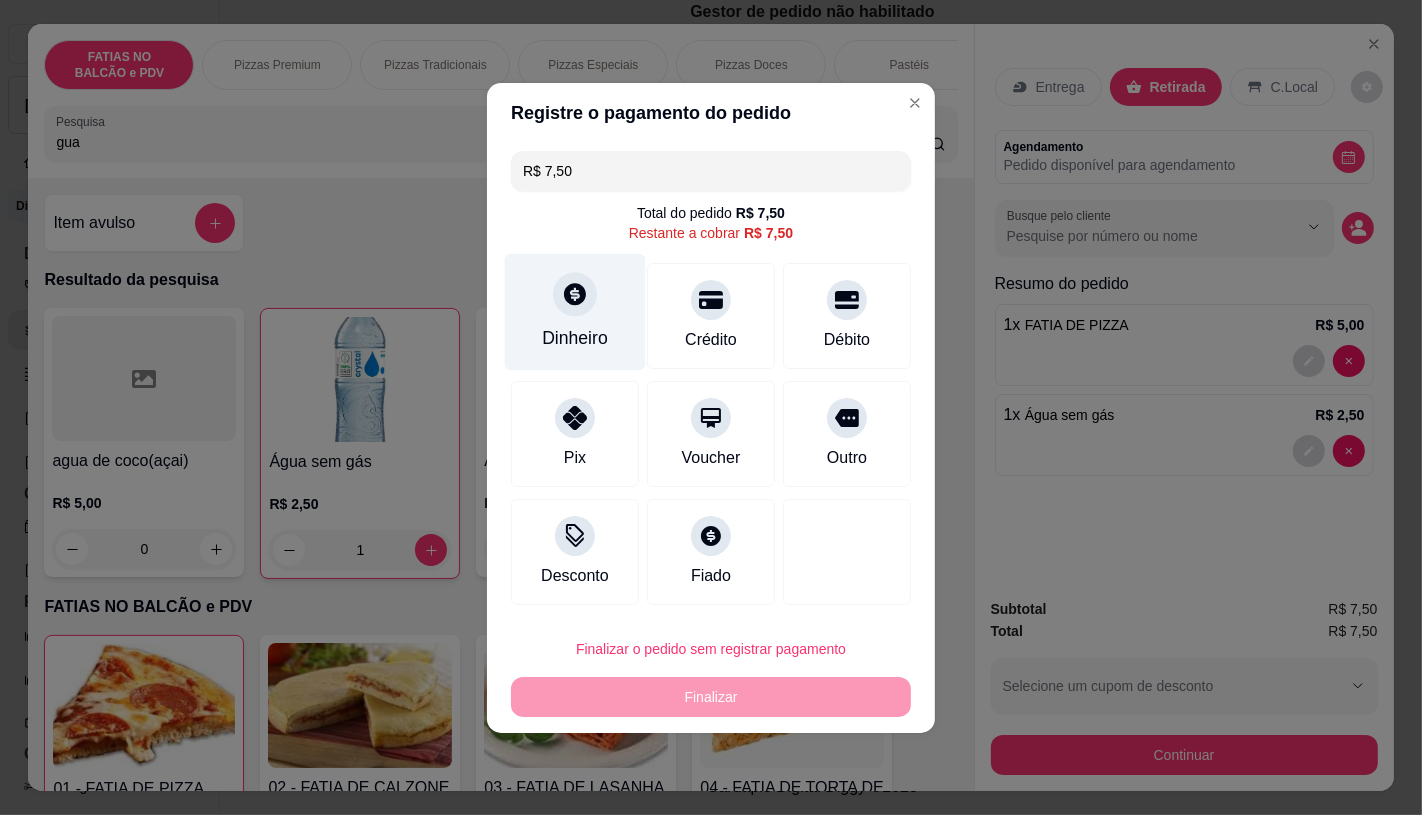 click on "Dinheiro" at bounding box center [575, 338] 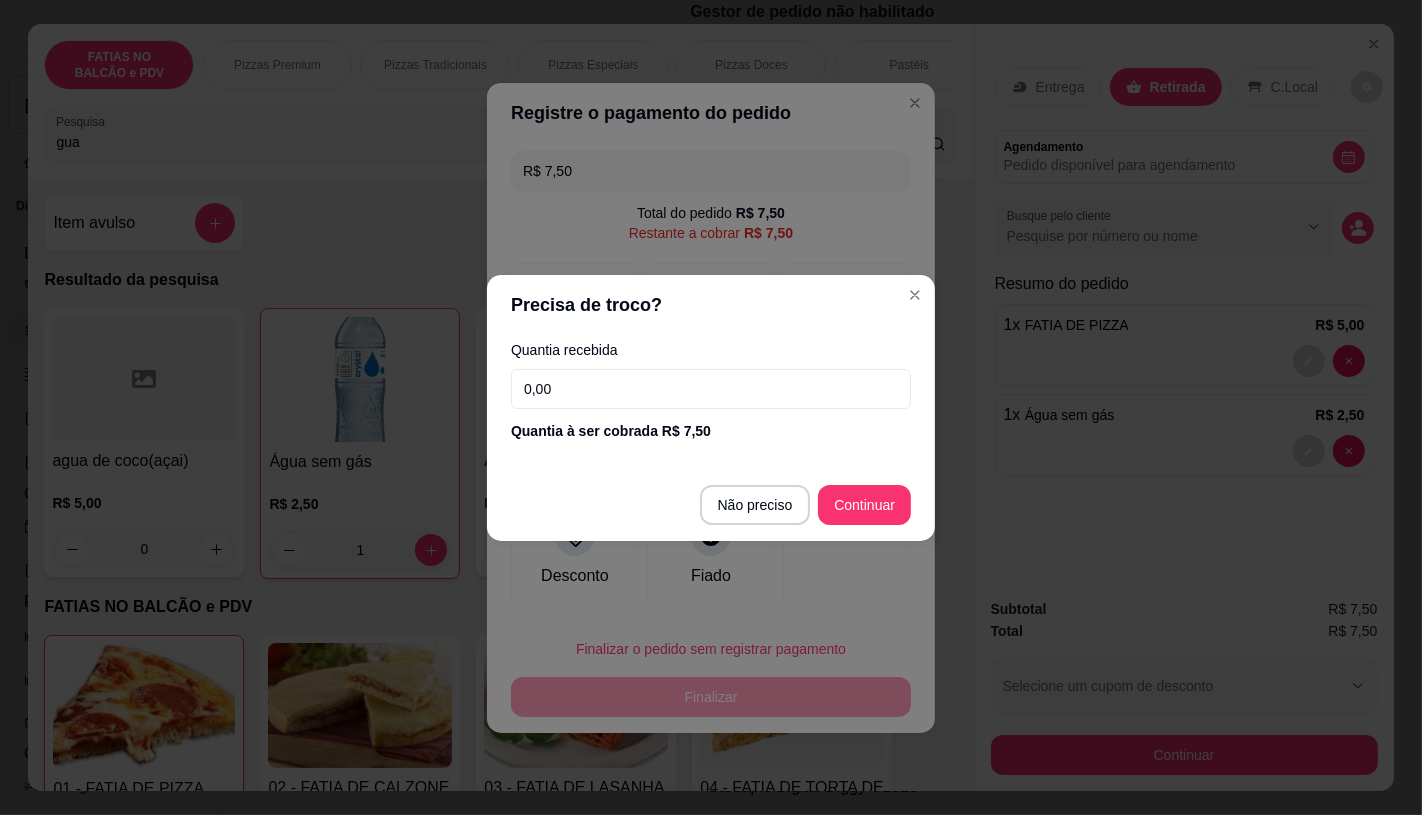 click on "0,00" at bounding box center (711, 389) 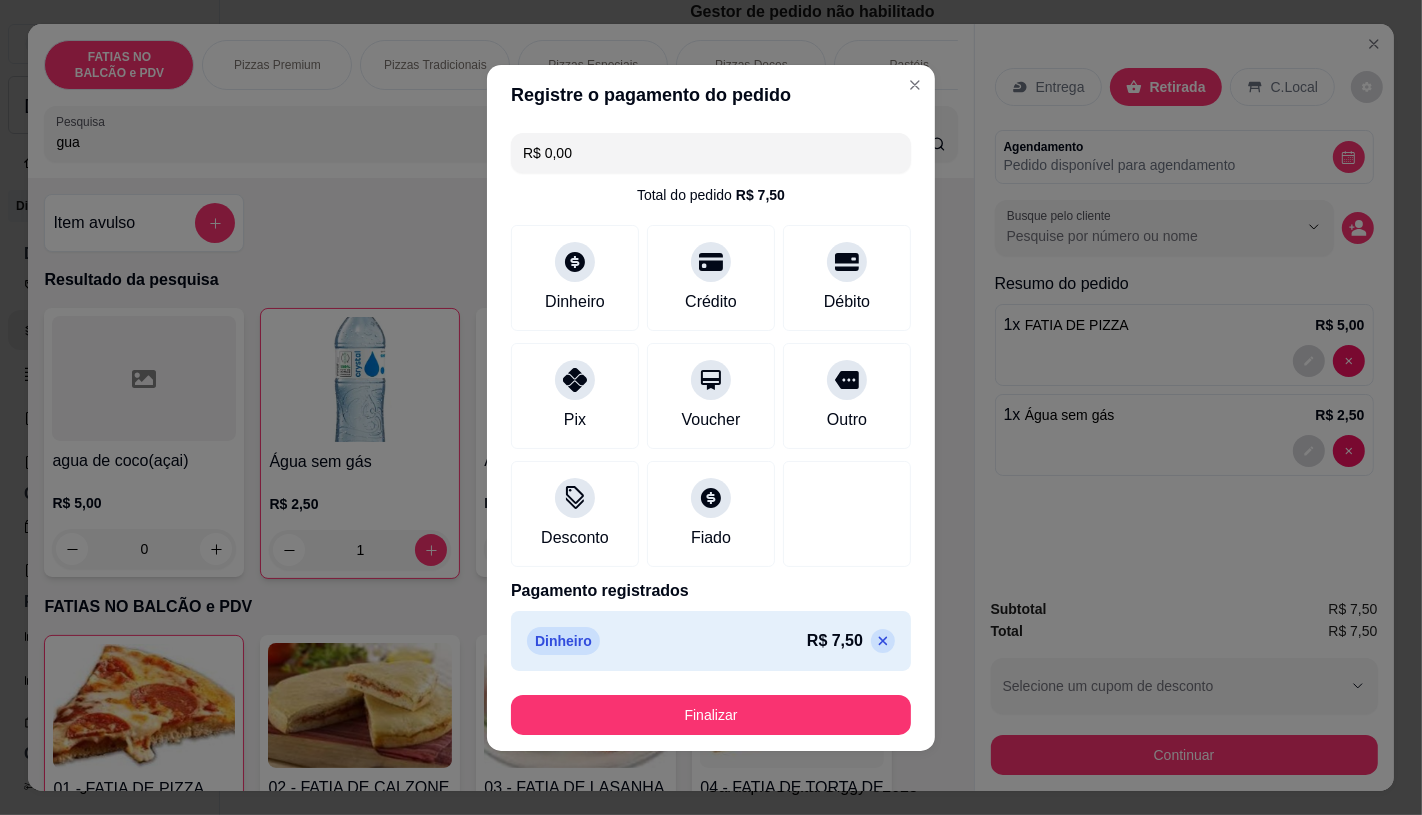 click on "Finalizar" at bounding box center [711, 715] 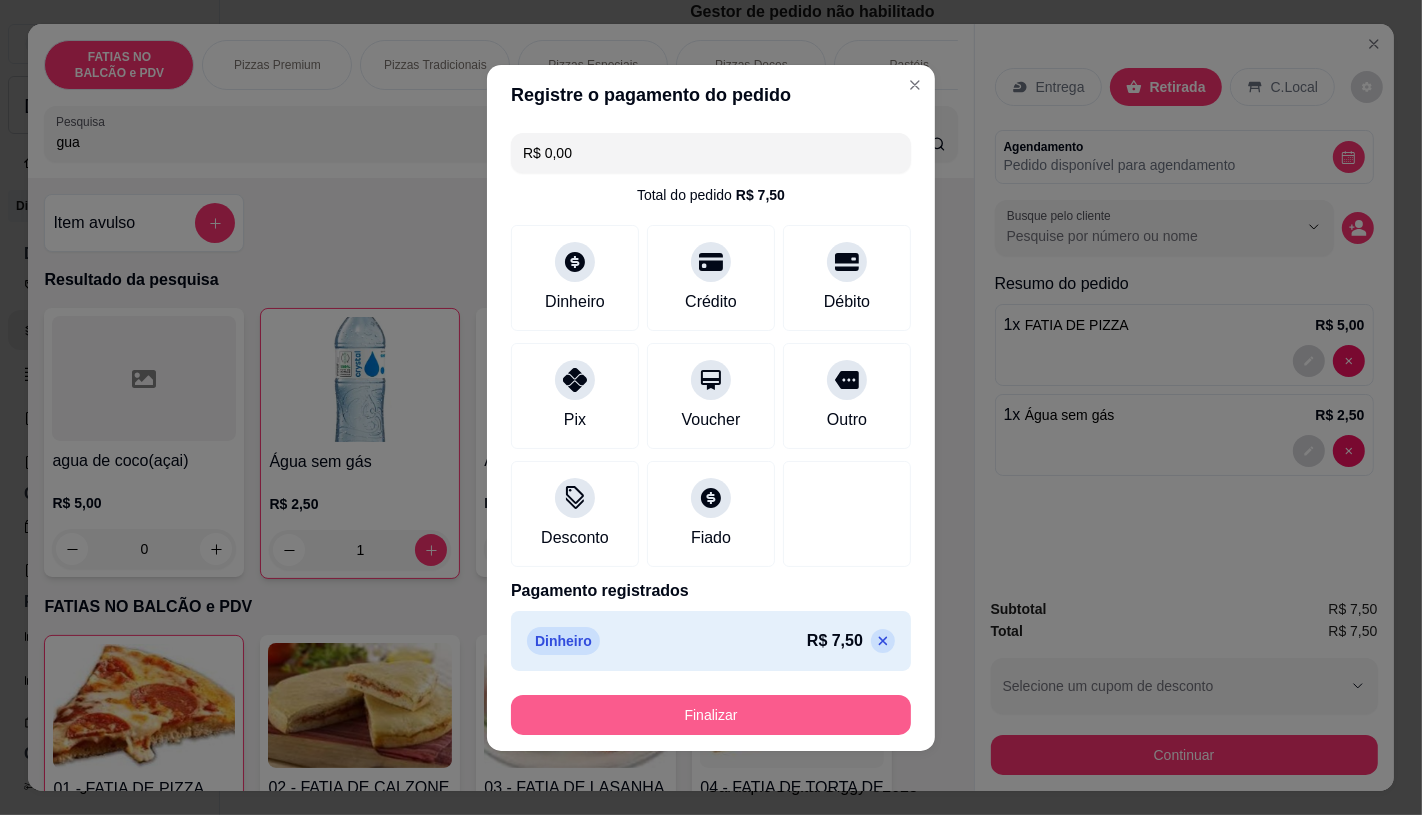 click on "Finalizar" at bounding box center (711, 715) 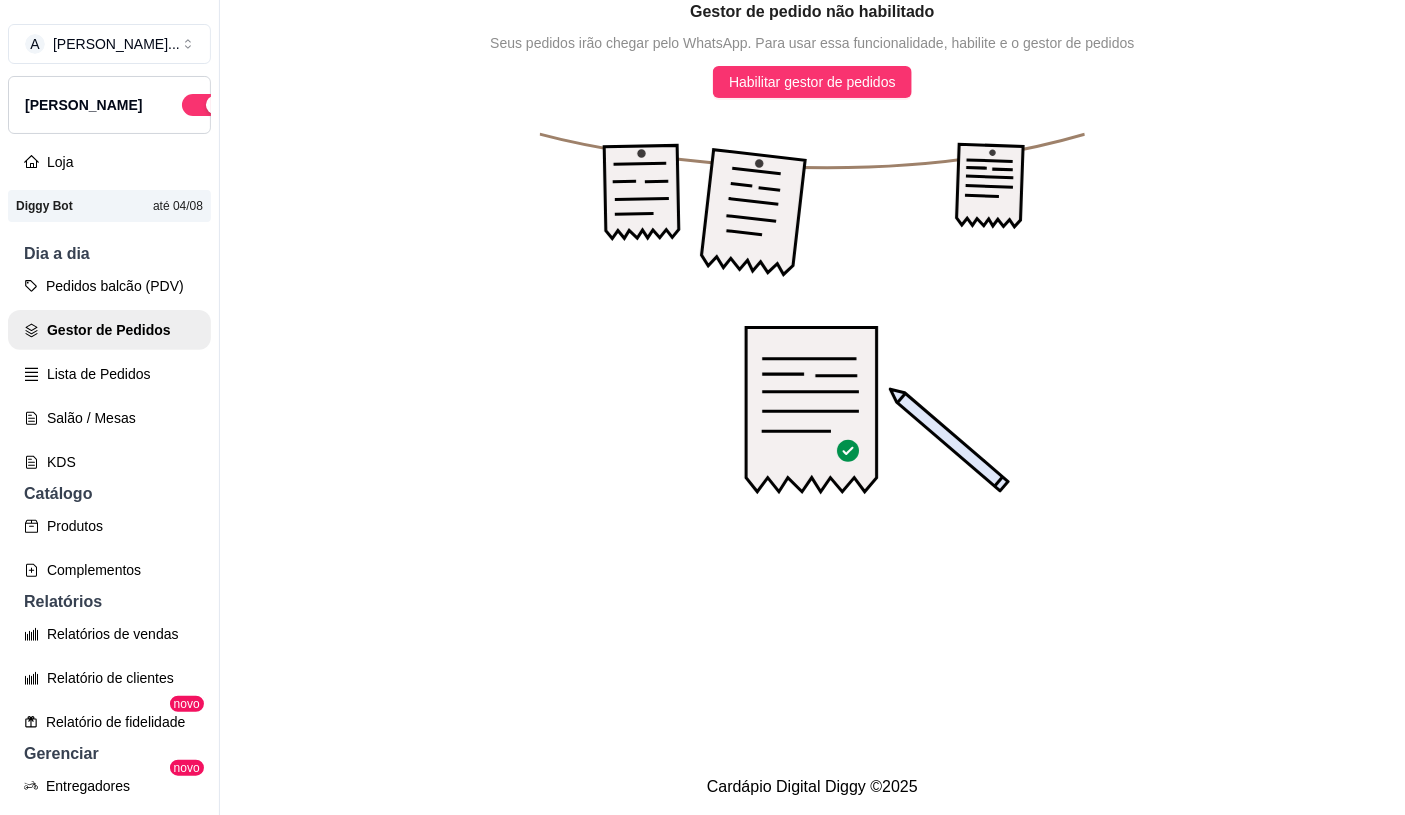 click on "Salão / Mesas" at bounding box center (109, 418) 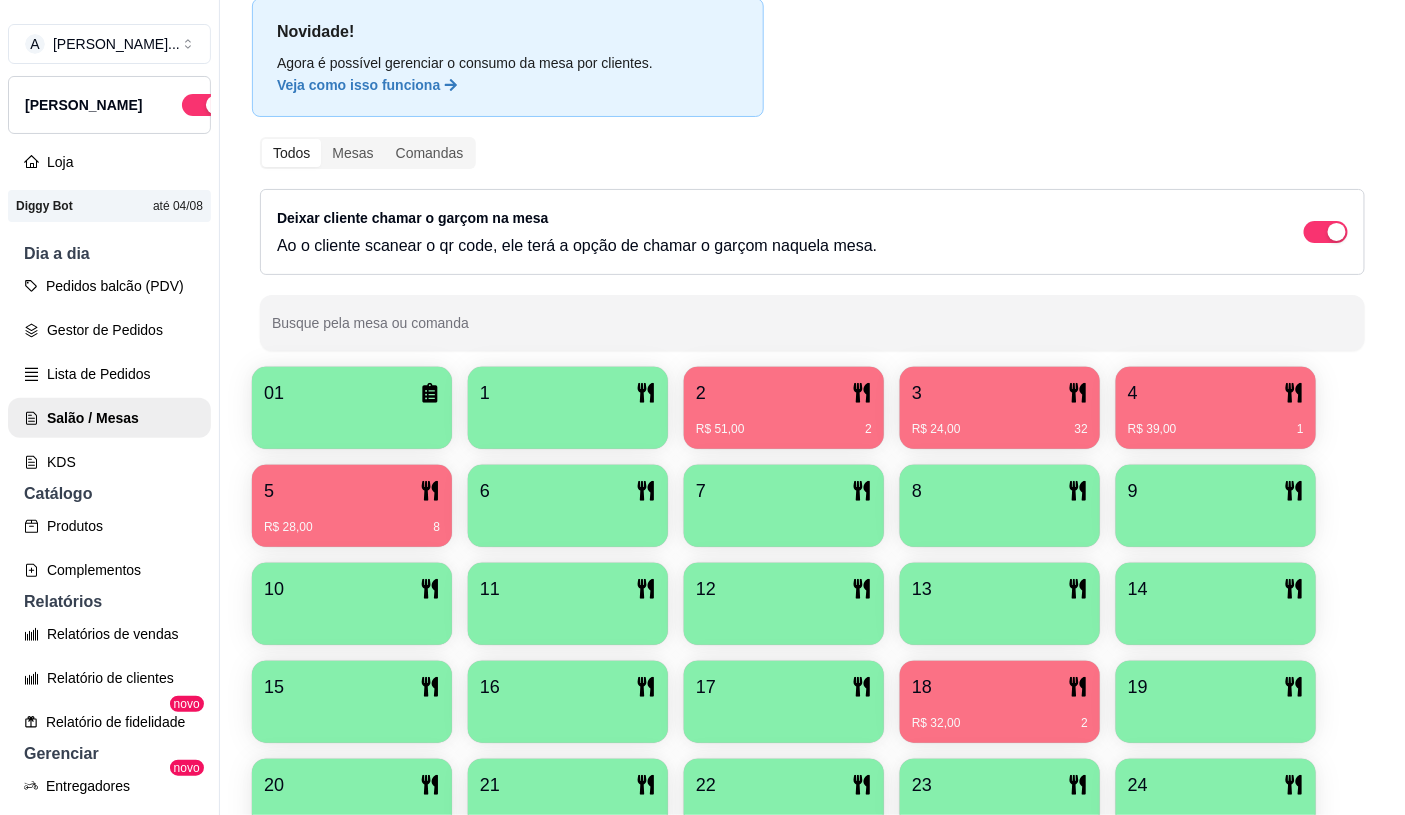 scroll, scrollTop: 222, scrollLeft: 0, axis: vertical 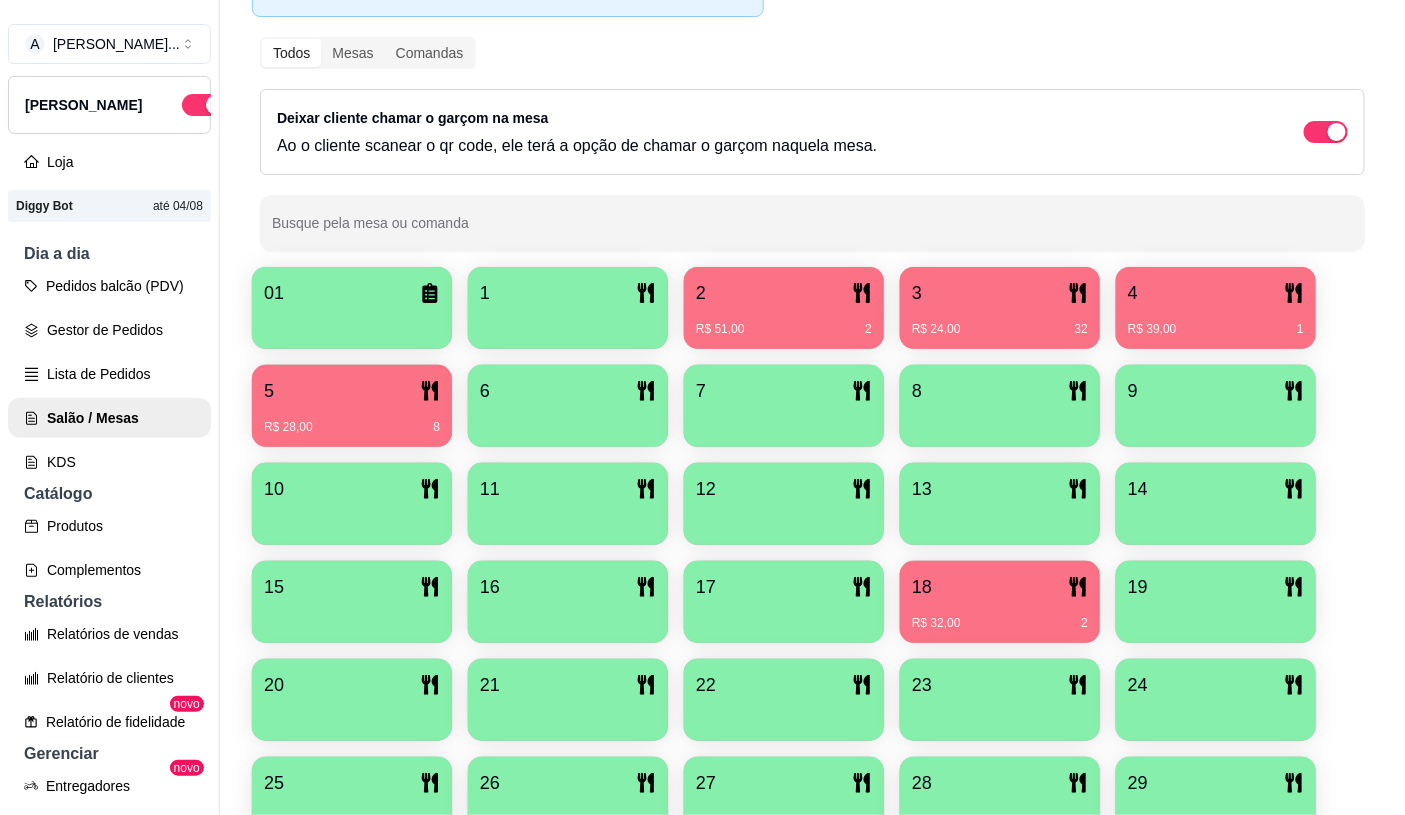 click on "R$ 32,00 2" at bounding box center [1000, 616] 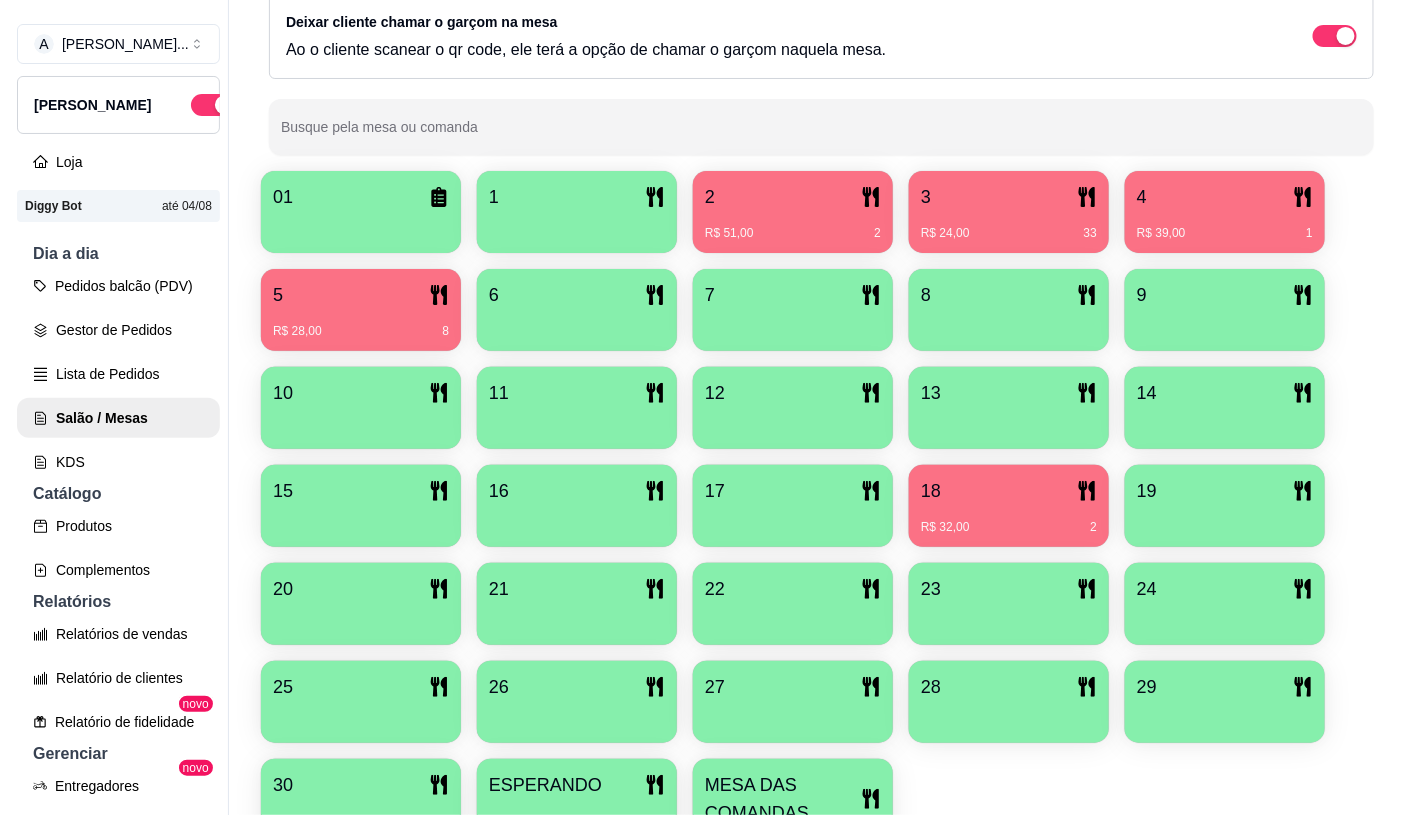 scroll, scrollTop: 333, scrollLeft: 0, axis: vertical 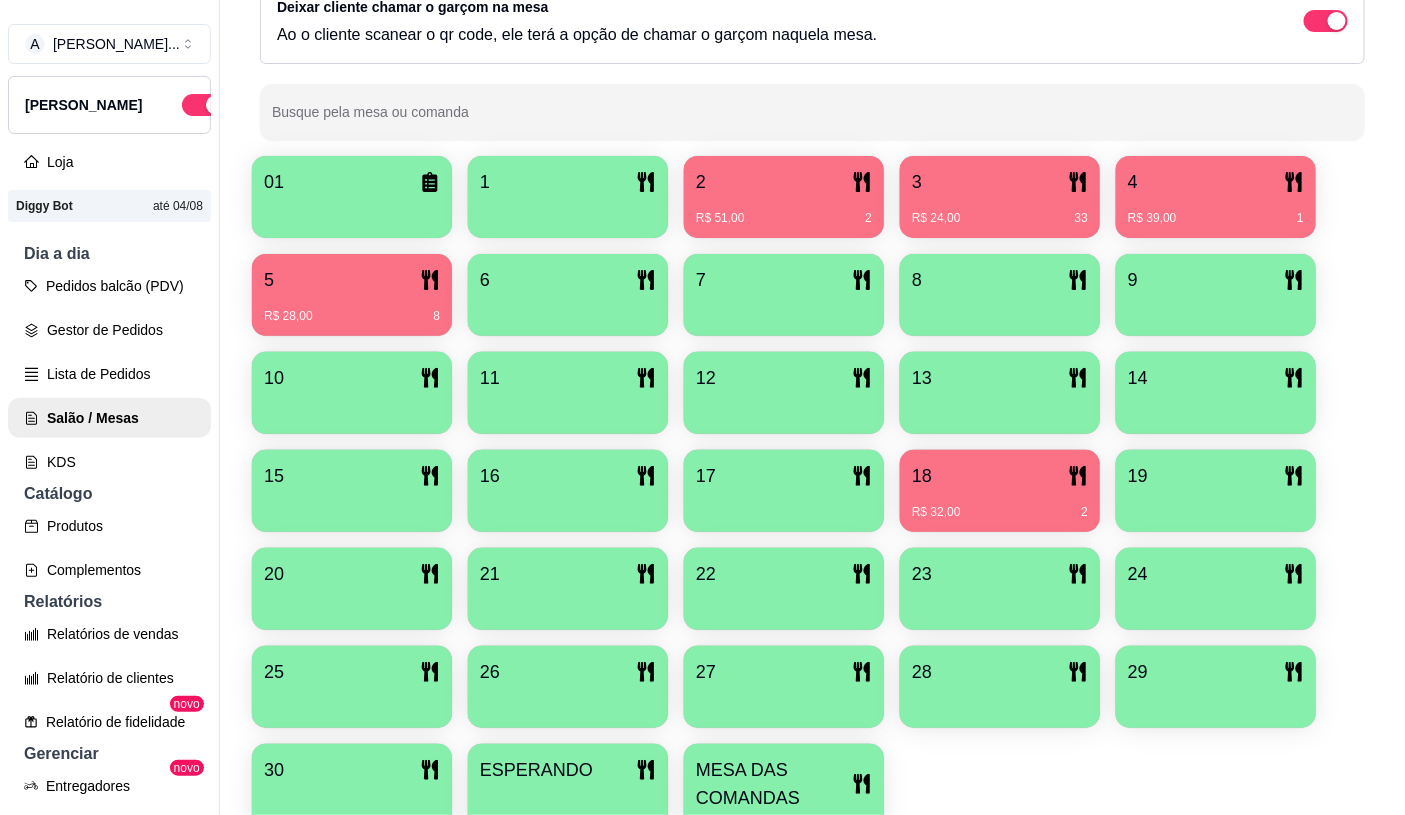 click on "MESA DAS COMANDAS" at bounding box center [774, 784] 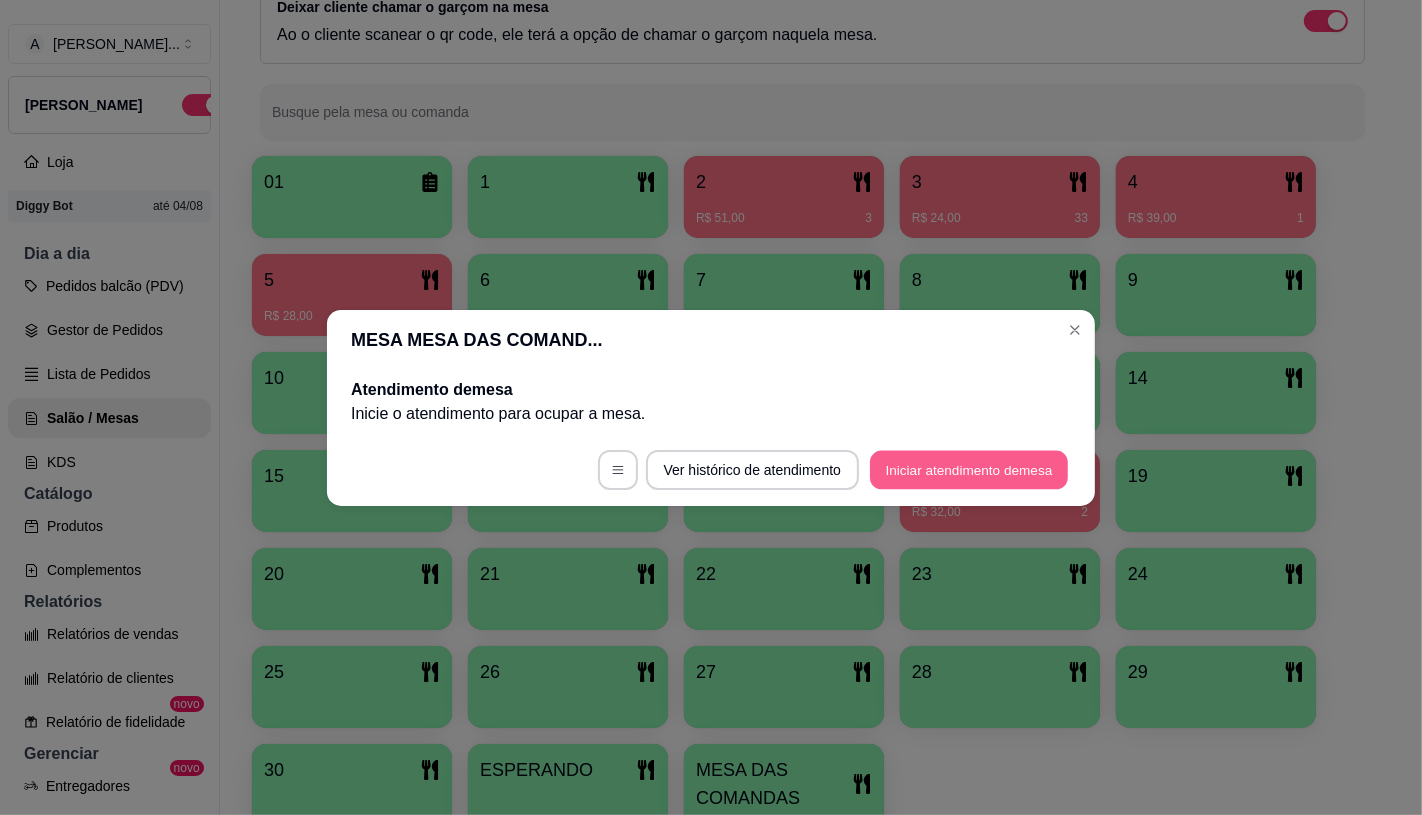 click on "Iniciar atendimento de  mesa" at bounding box center (969, 469) 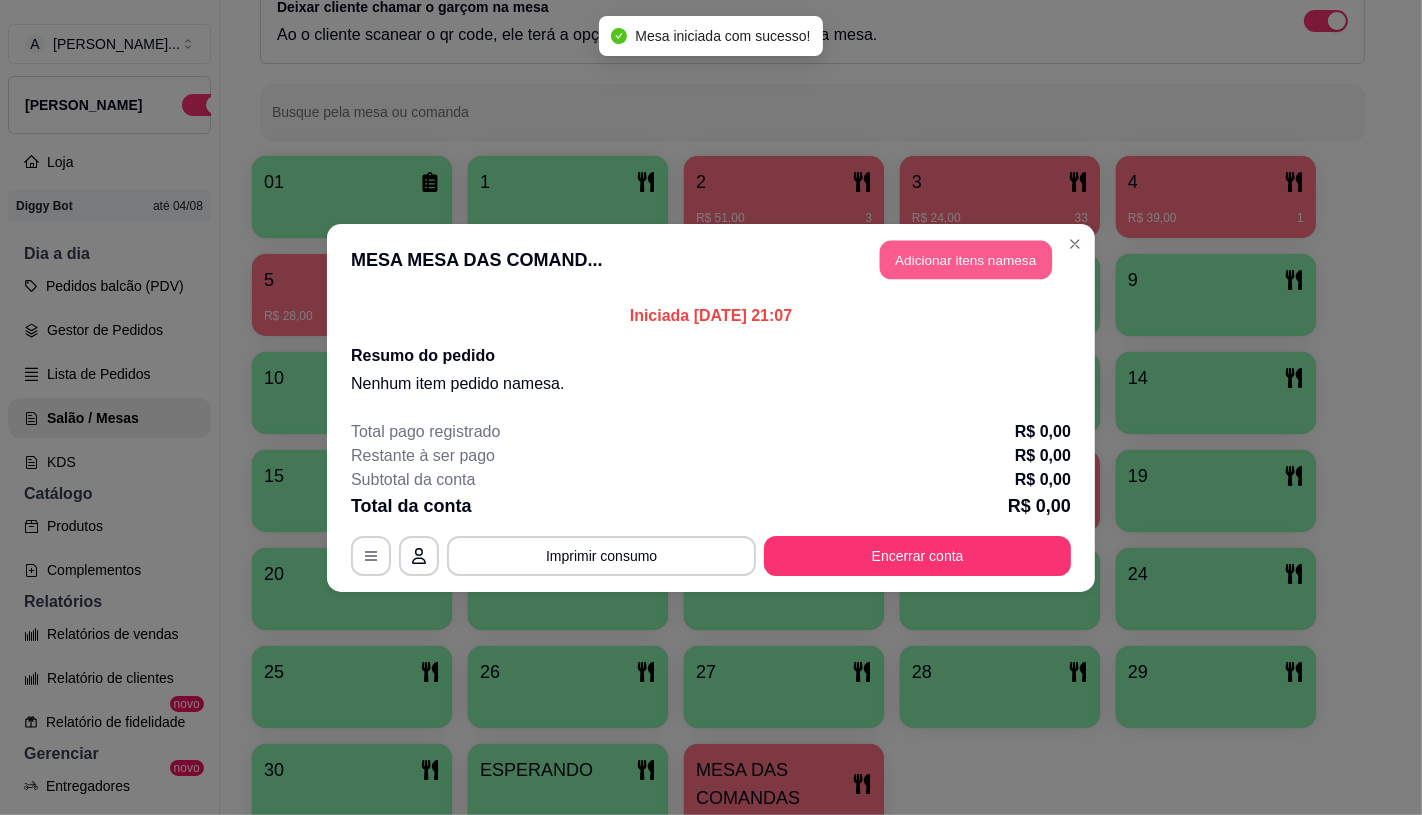 click on "Adicionar itens na  mesa" at bounding box center [966, 259] 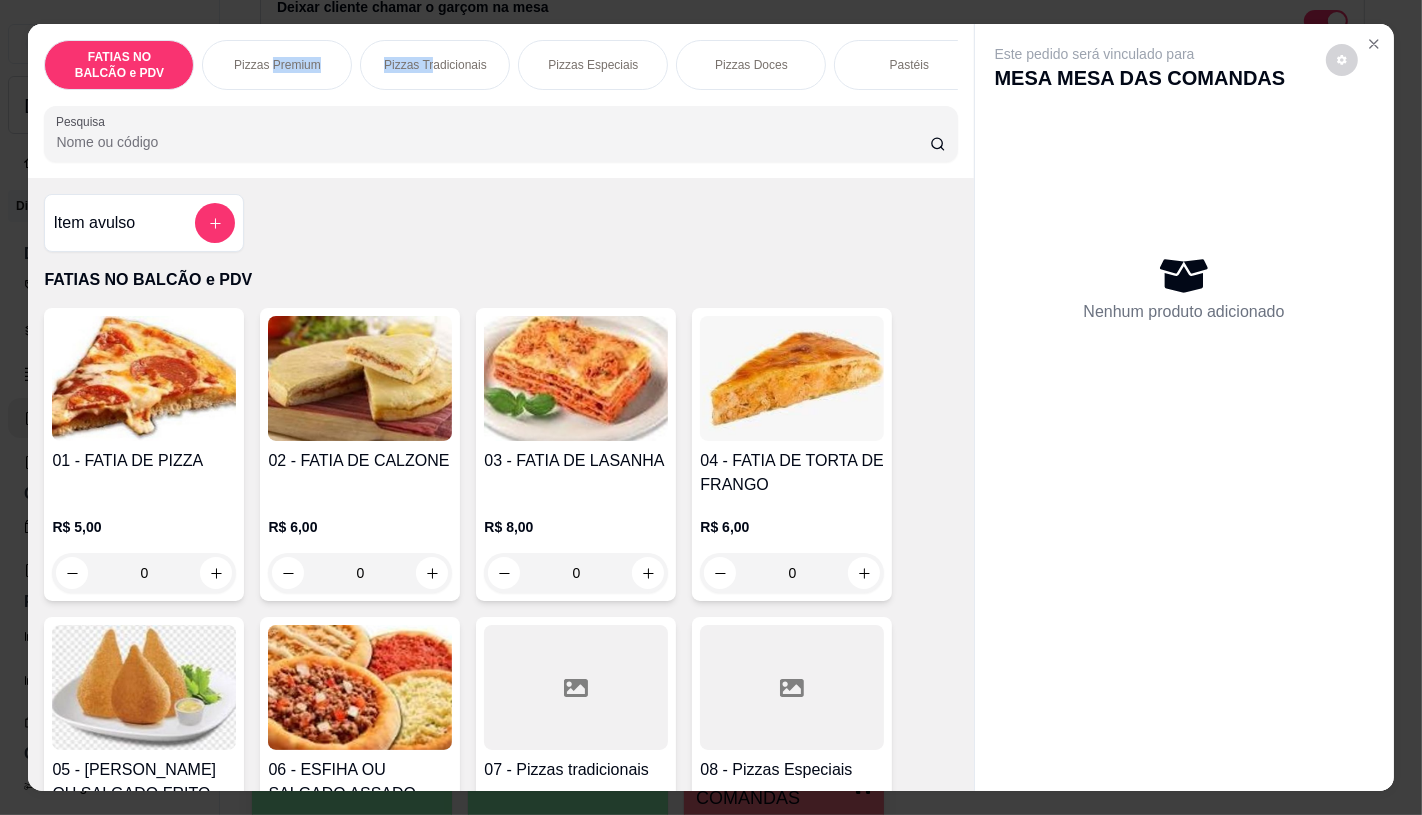 drag, startPoint x: 263, startPoint y: 81, endPoint x: 422, endPoint y: 93, distance: 159.4522 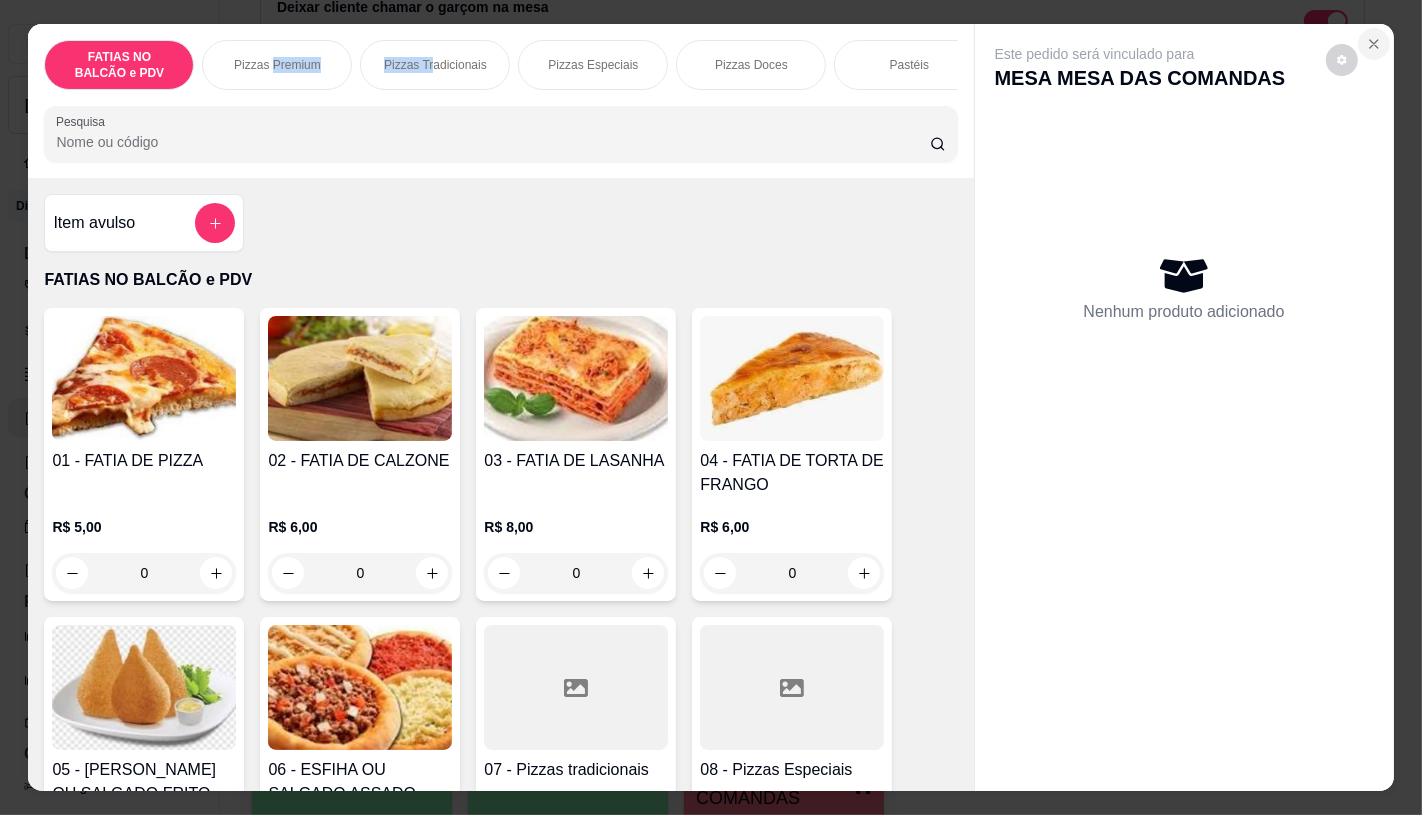 click 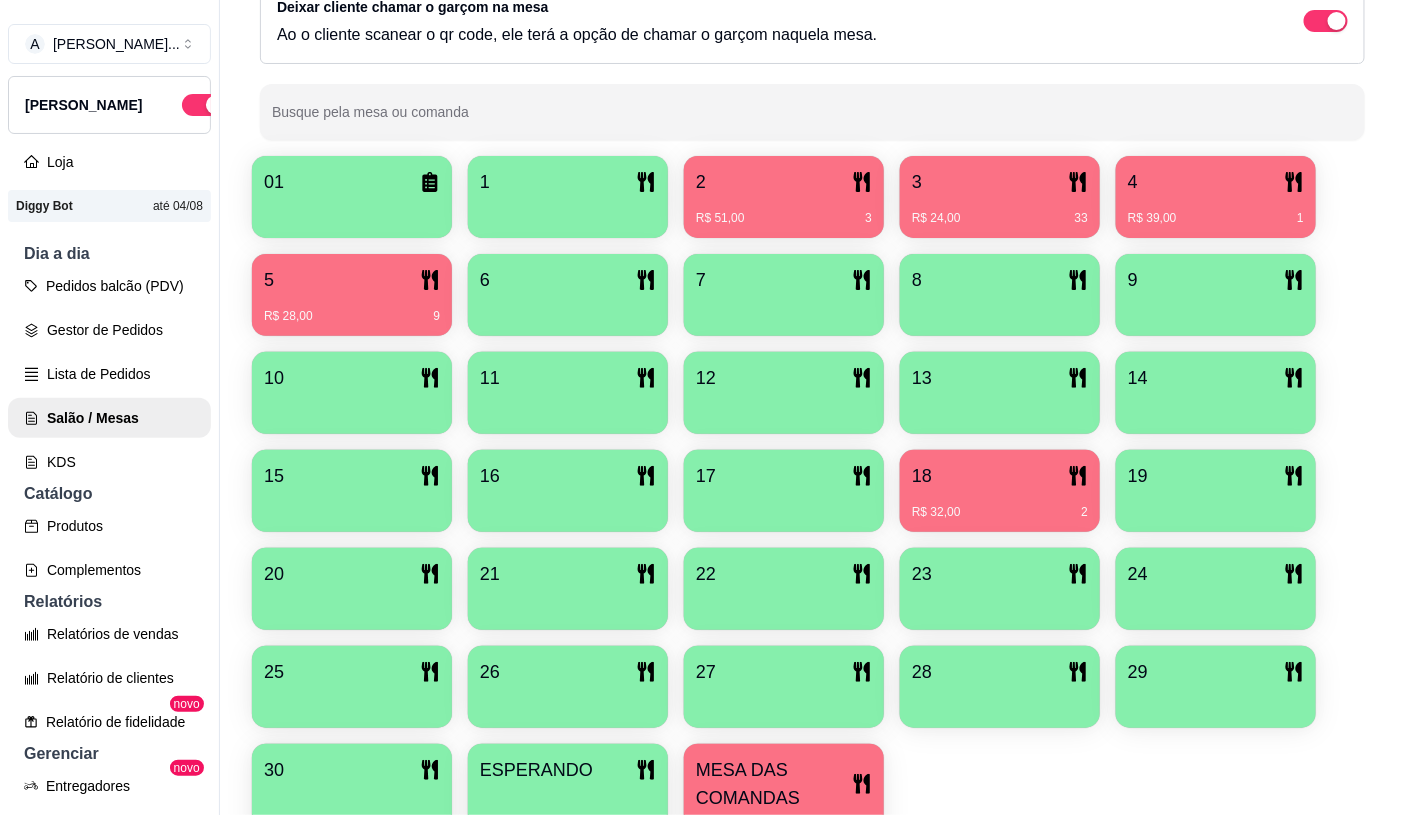 click on "R$ 28,00 9" at bounding box center [352, 309] 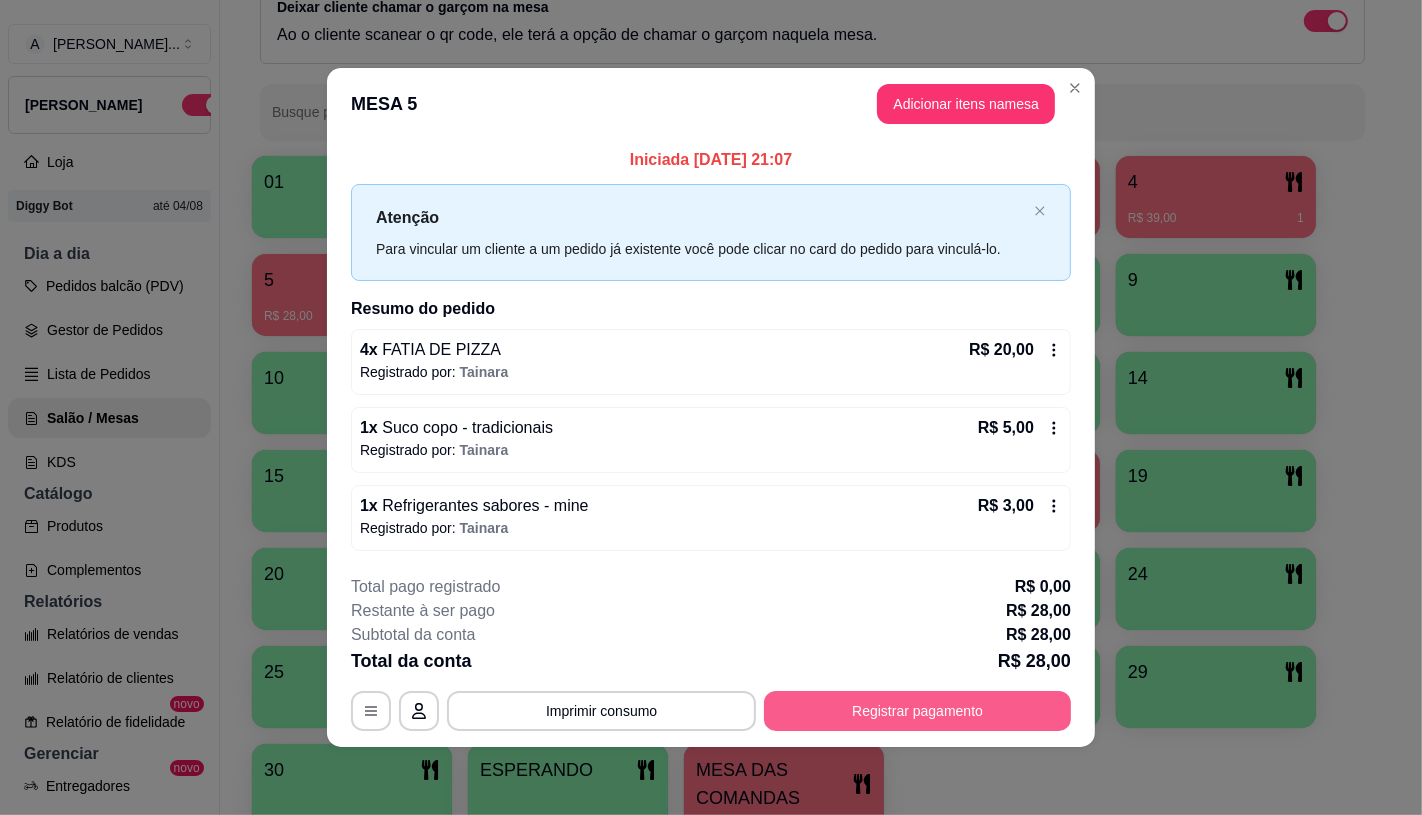 click on "Registrar pagamento" at bounding box center [917, 711] 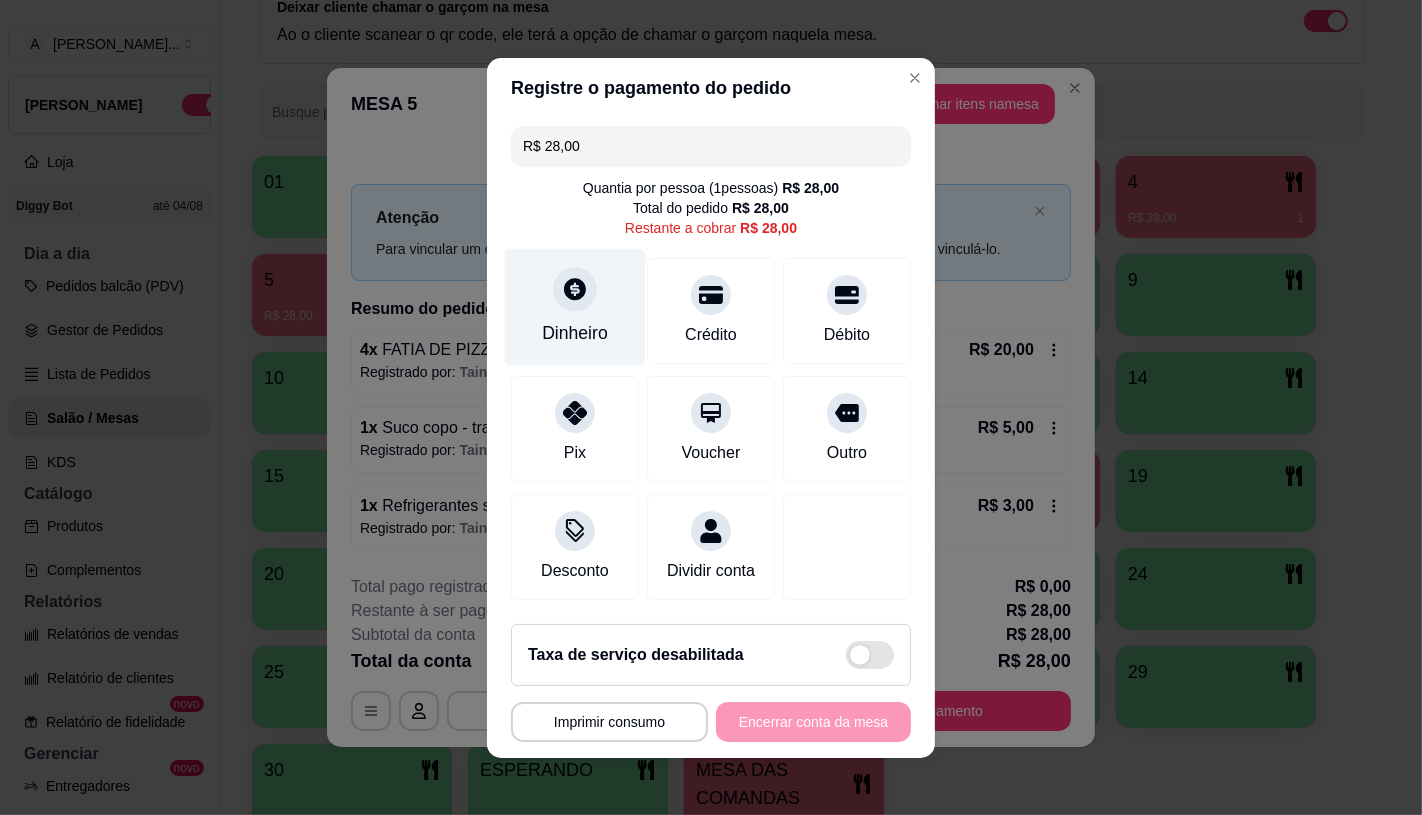 click on "Dinheiro" at bounding box center [575, 306] 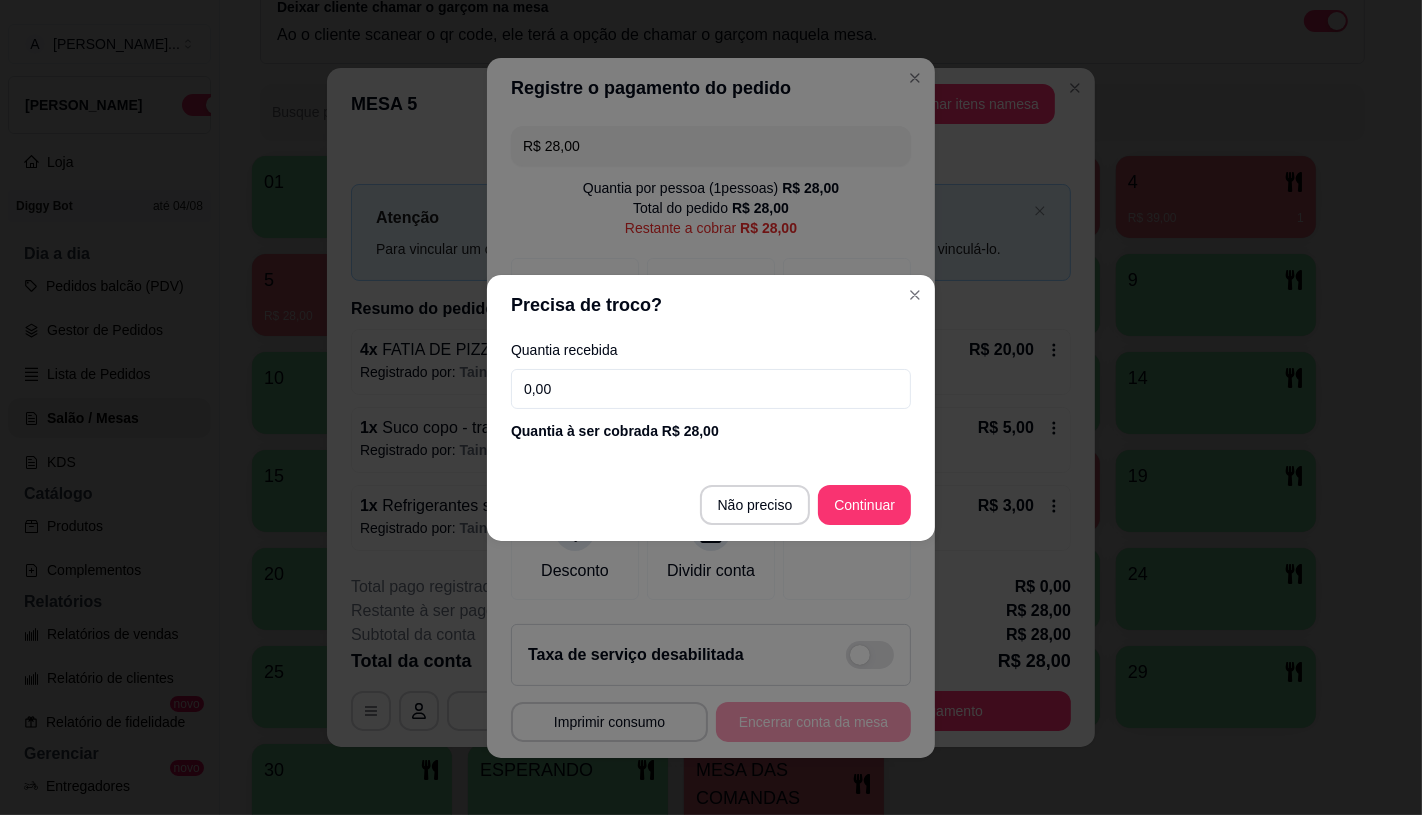 click on "0,00" at bounding box center [711, 389] 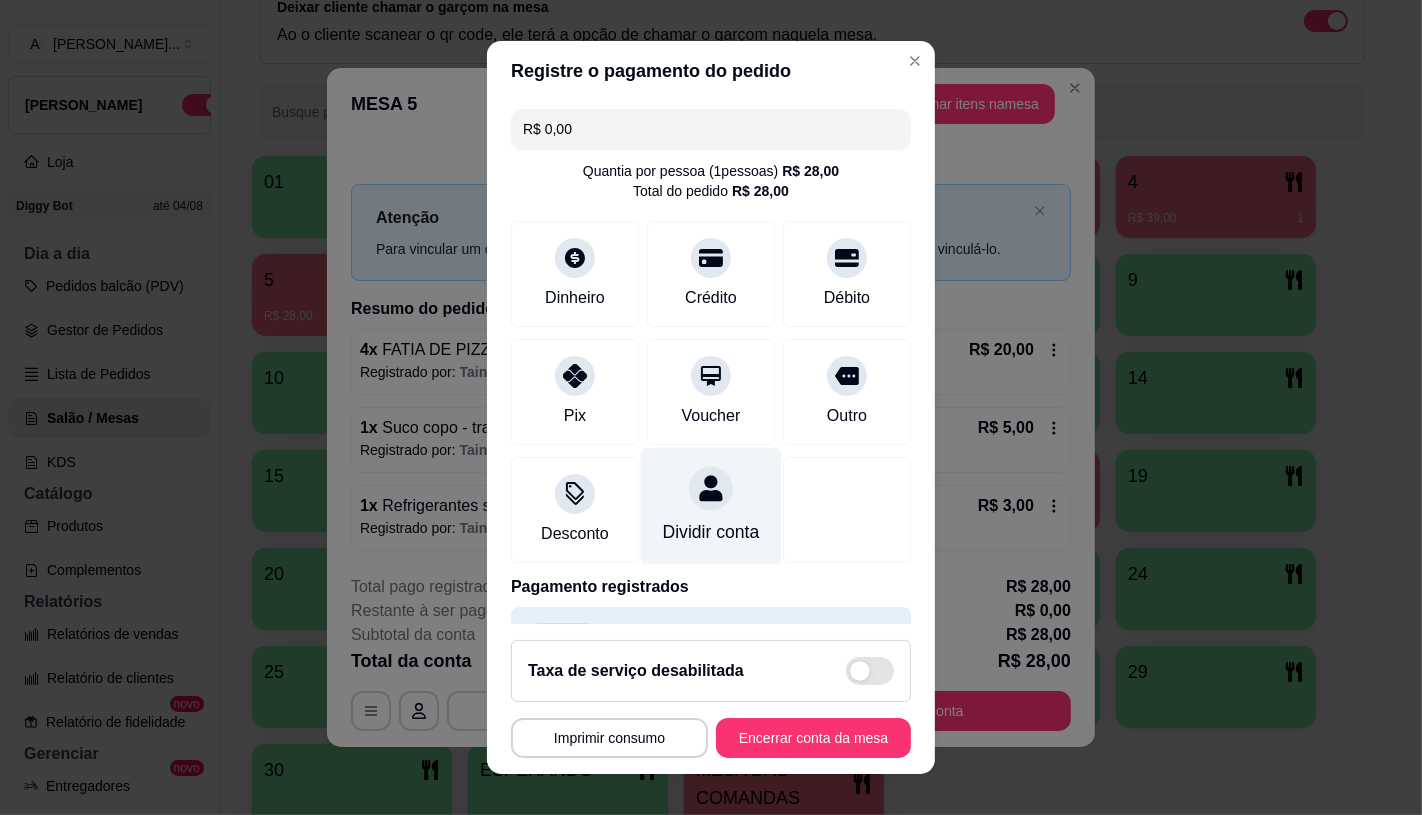 scroll, scrollTop: 74, scrollLeft: 0, axis: vertical 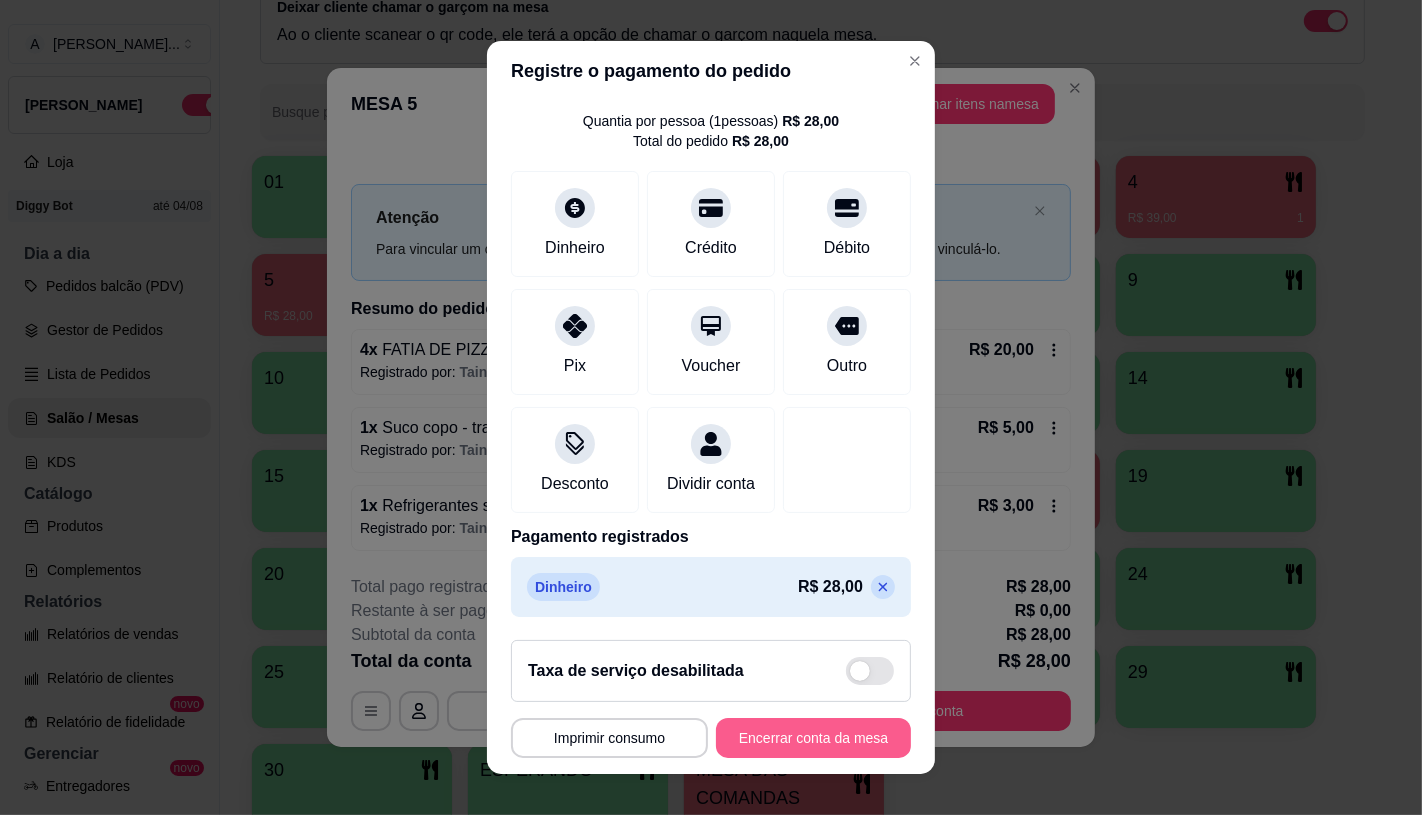 click on "Encerrar conta da mesa" at bounding box center [813, 738] 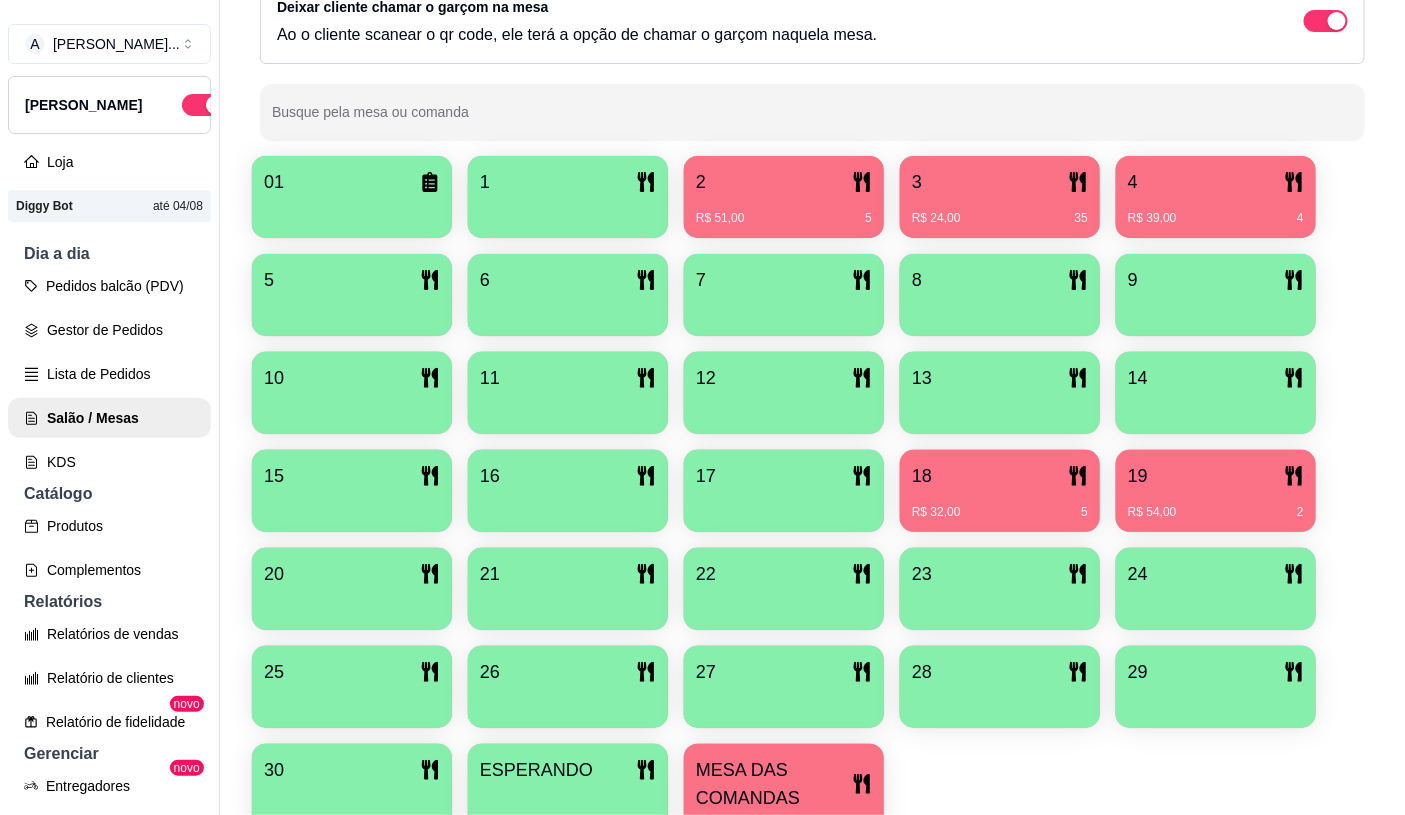 click on "MESA DAS COMANDAS" at bounding box center [774, 784] 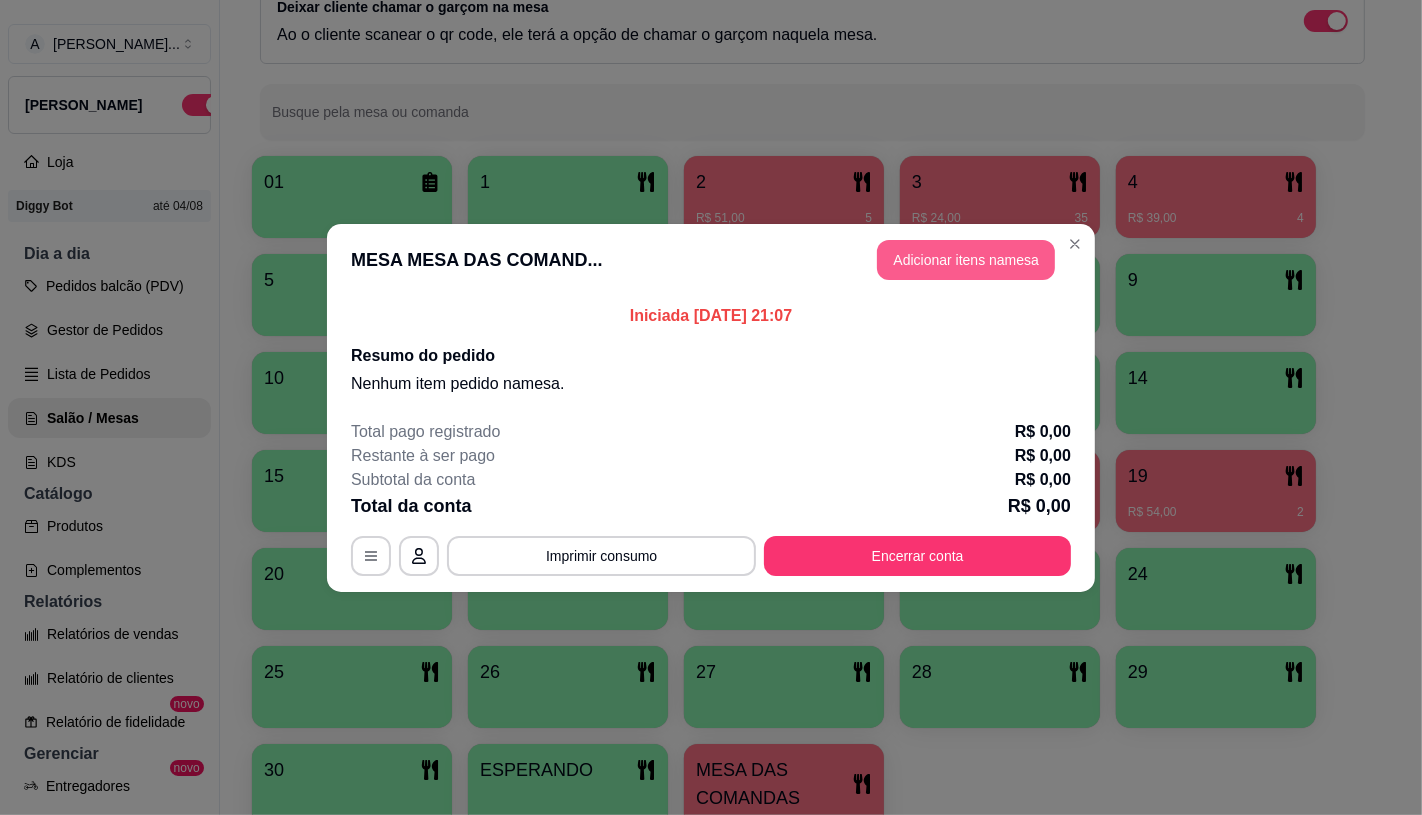 click on "Adicionar itens na  mesa" at bounding box center [966, 260] 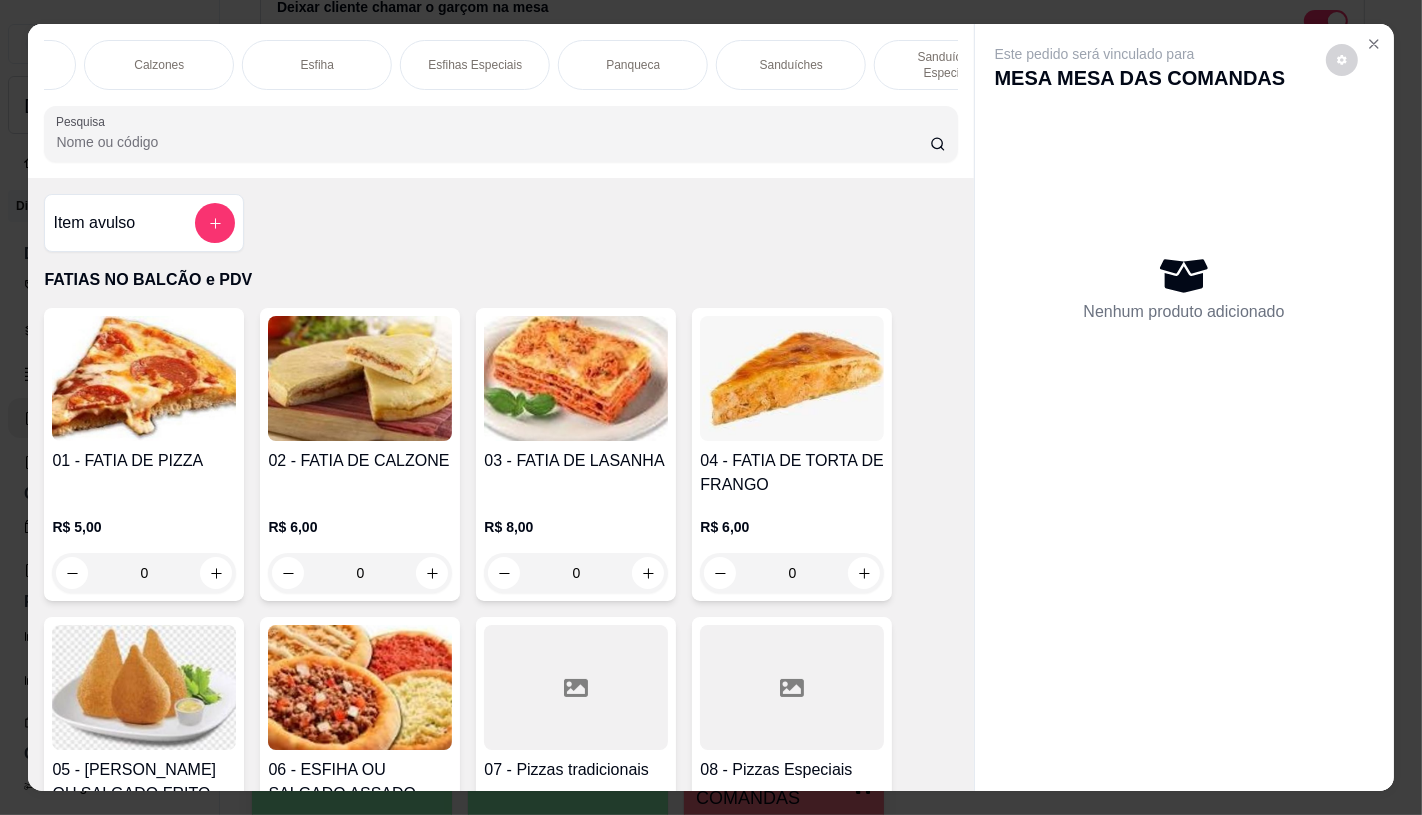 scroll, scrollTop: 0, scrollLeft: 1135, axis: horizontal 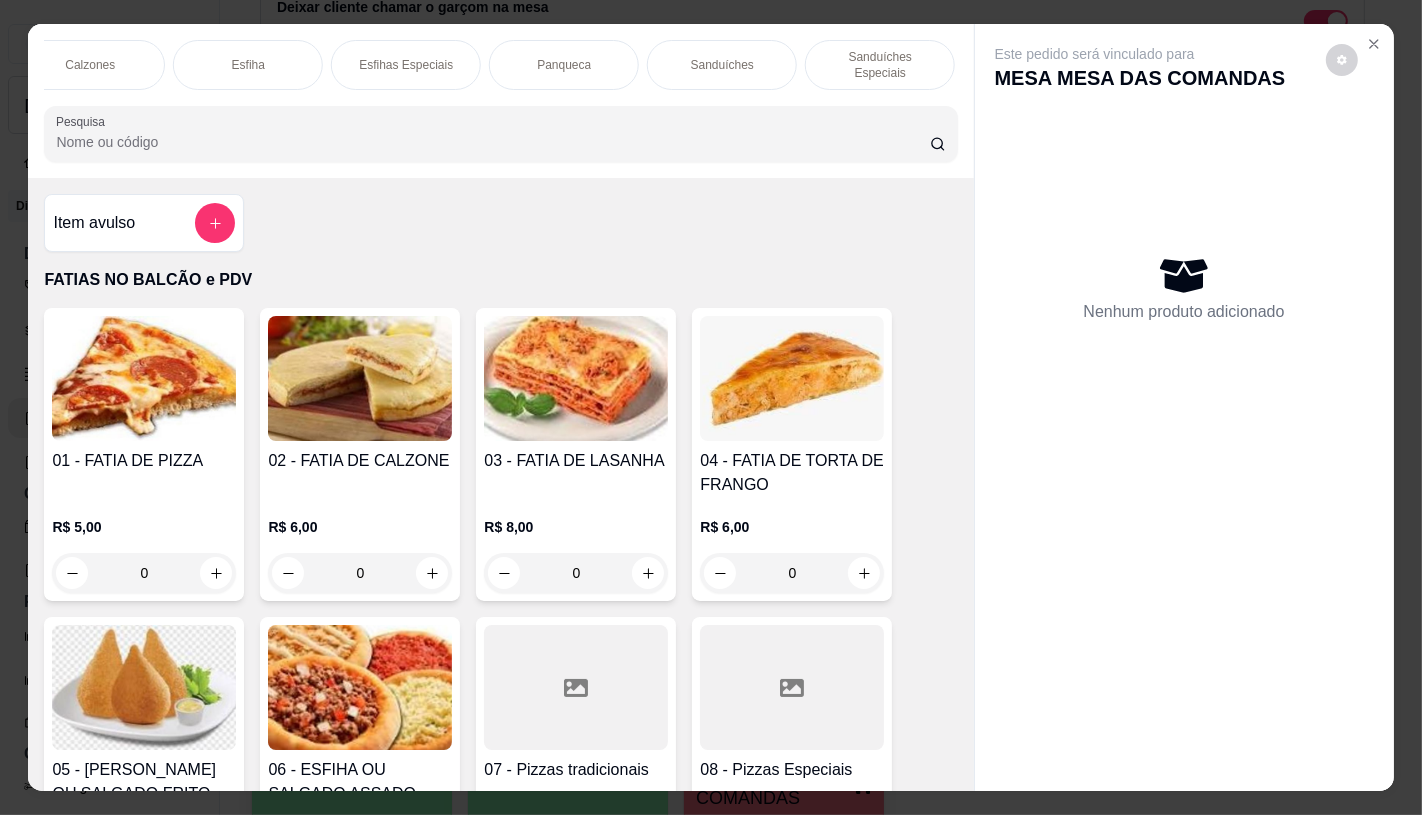 click on "Sanduíches" at bounding box center (722, 65) 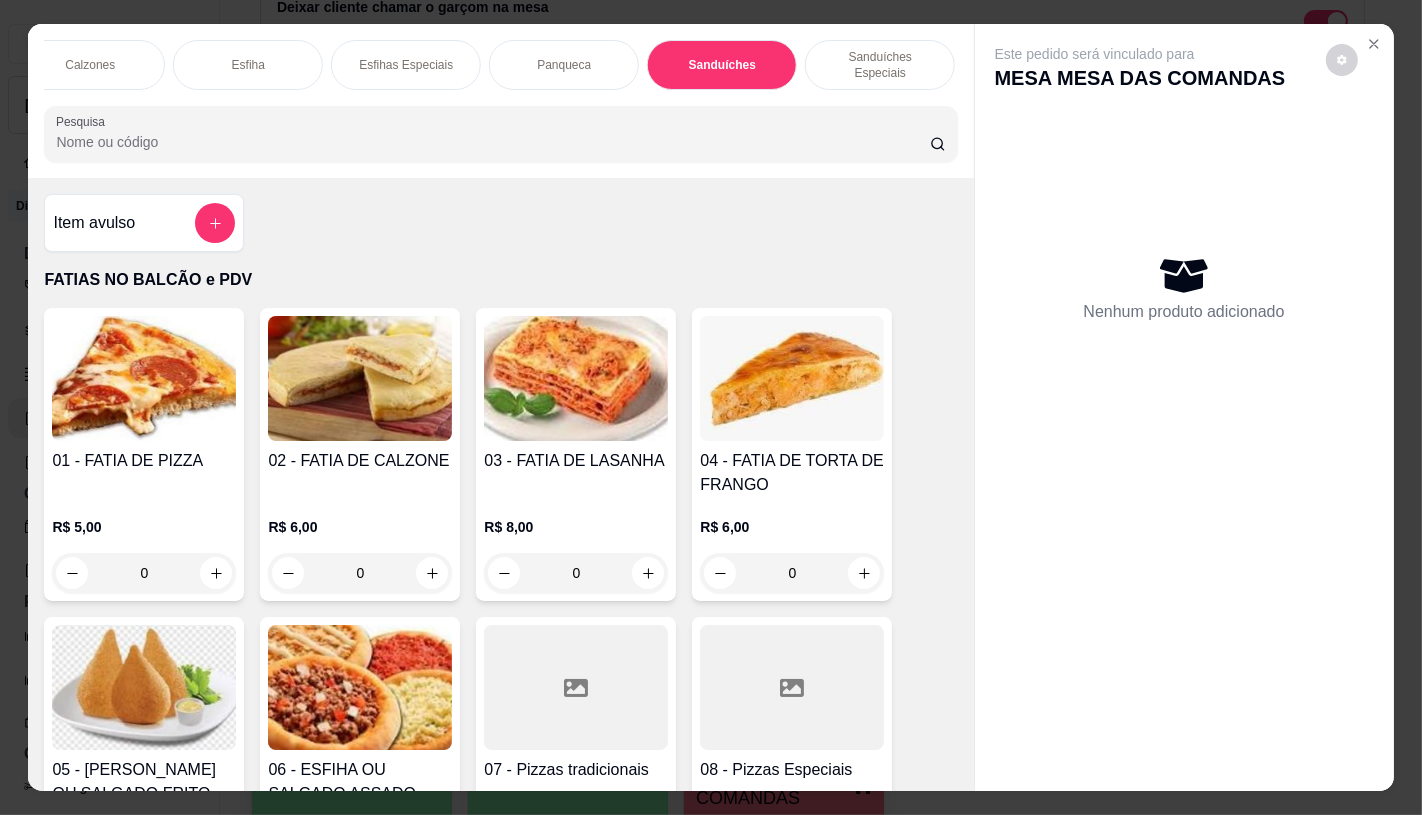 scroll, scrollTop: 8083, scrollLeft: 0, axis: vertical 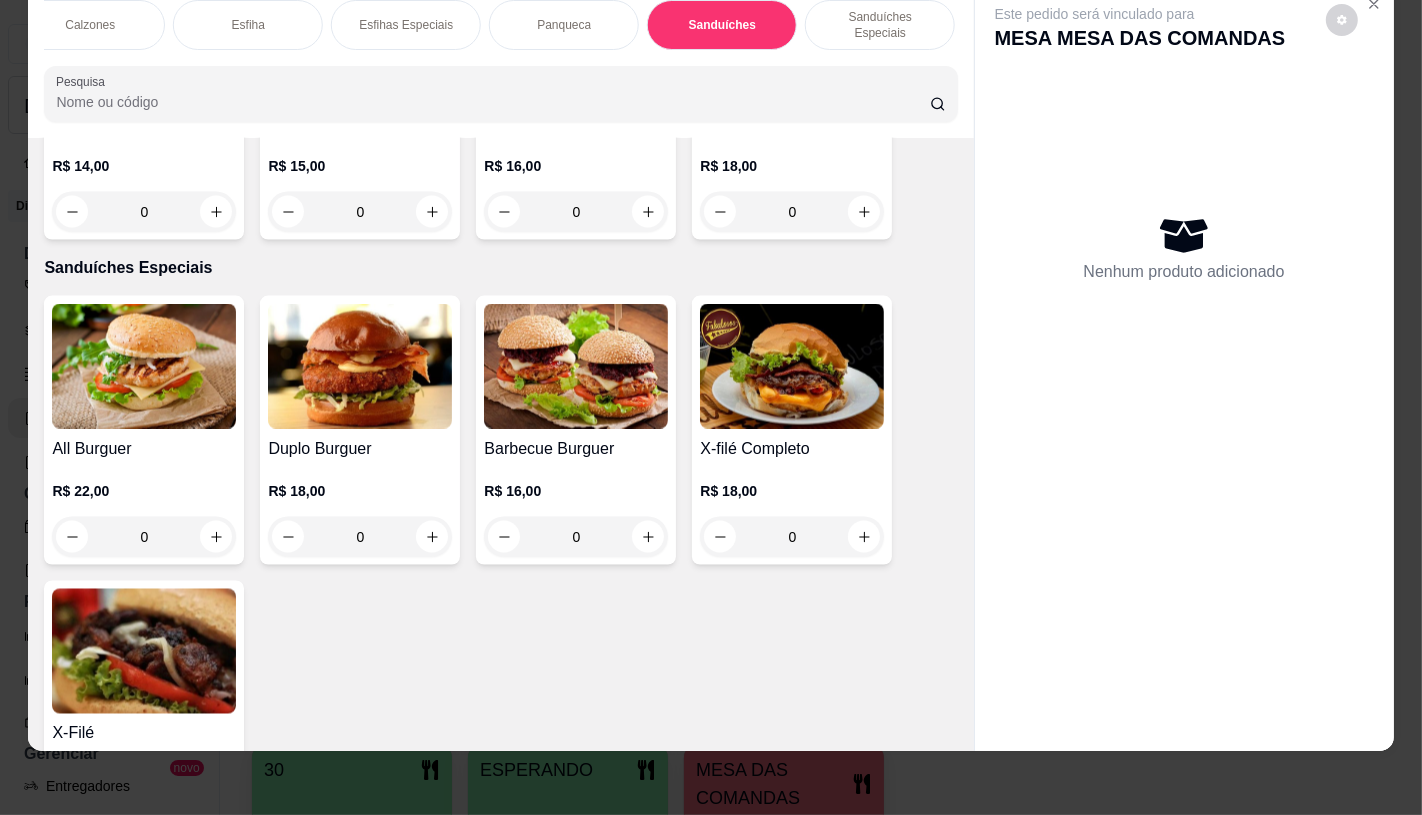 click on "Barbecue Burguer   R$ 16,00 0" at bounding box center (576, 430) 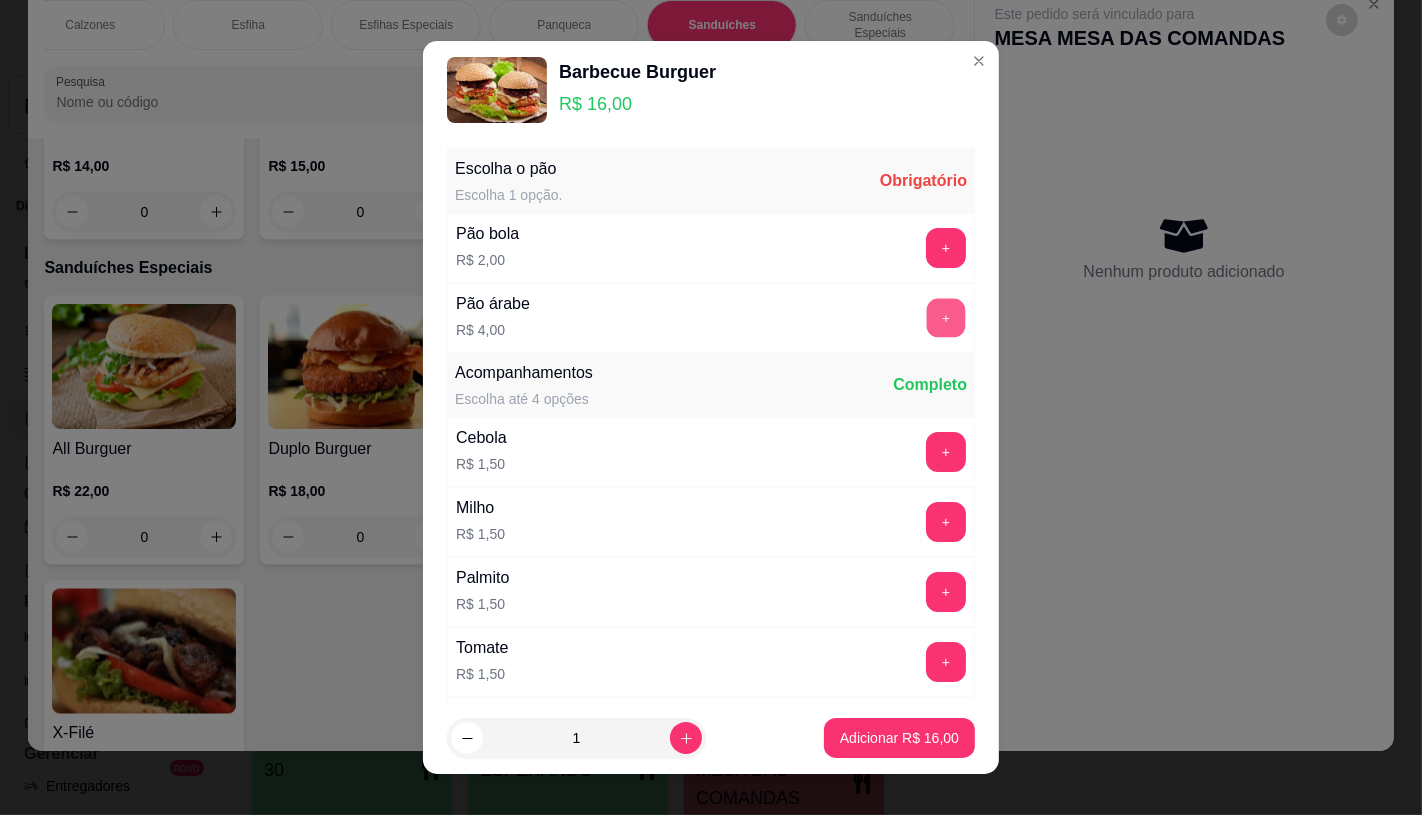 click on "+" at bounding box center (946, 318) 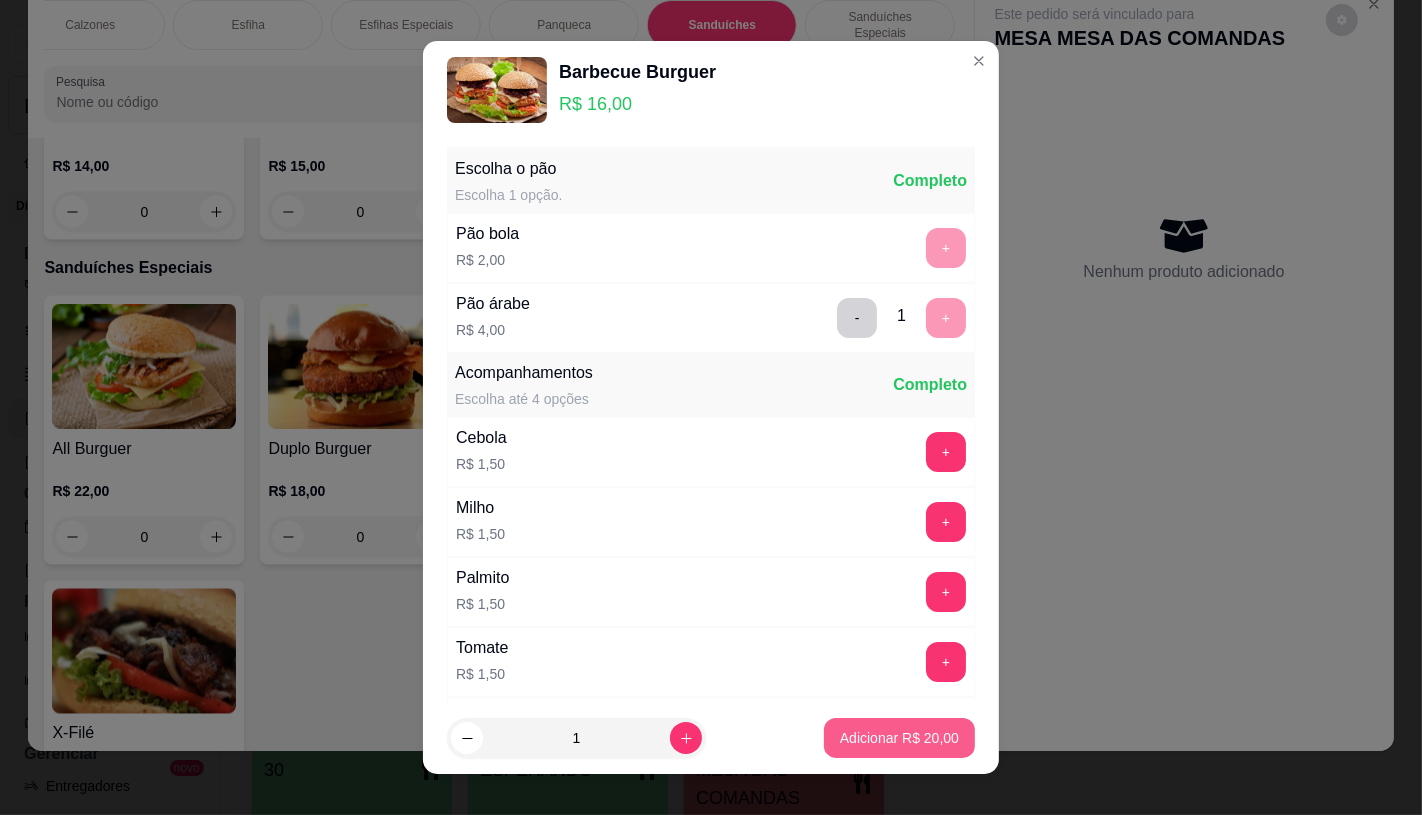 click on "Adicionar   R$ 20,00" at bounding box center [899, 738] 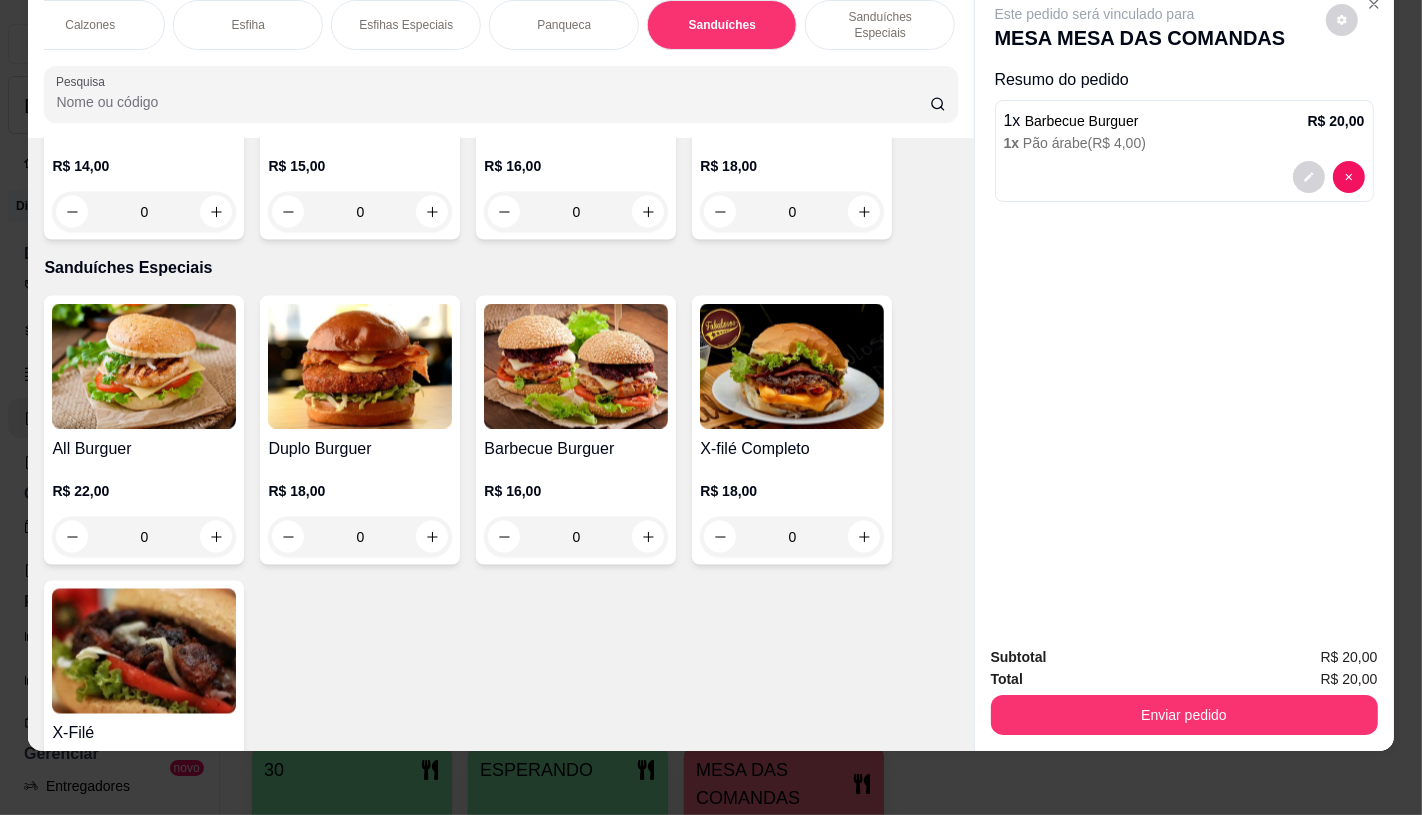 scroll, scrollTop: 0, scrollLeft: 2080, axis: horizontal 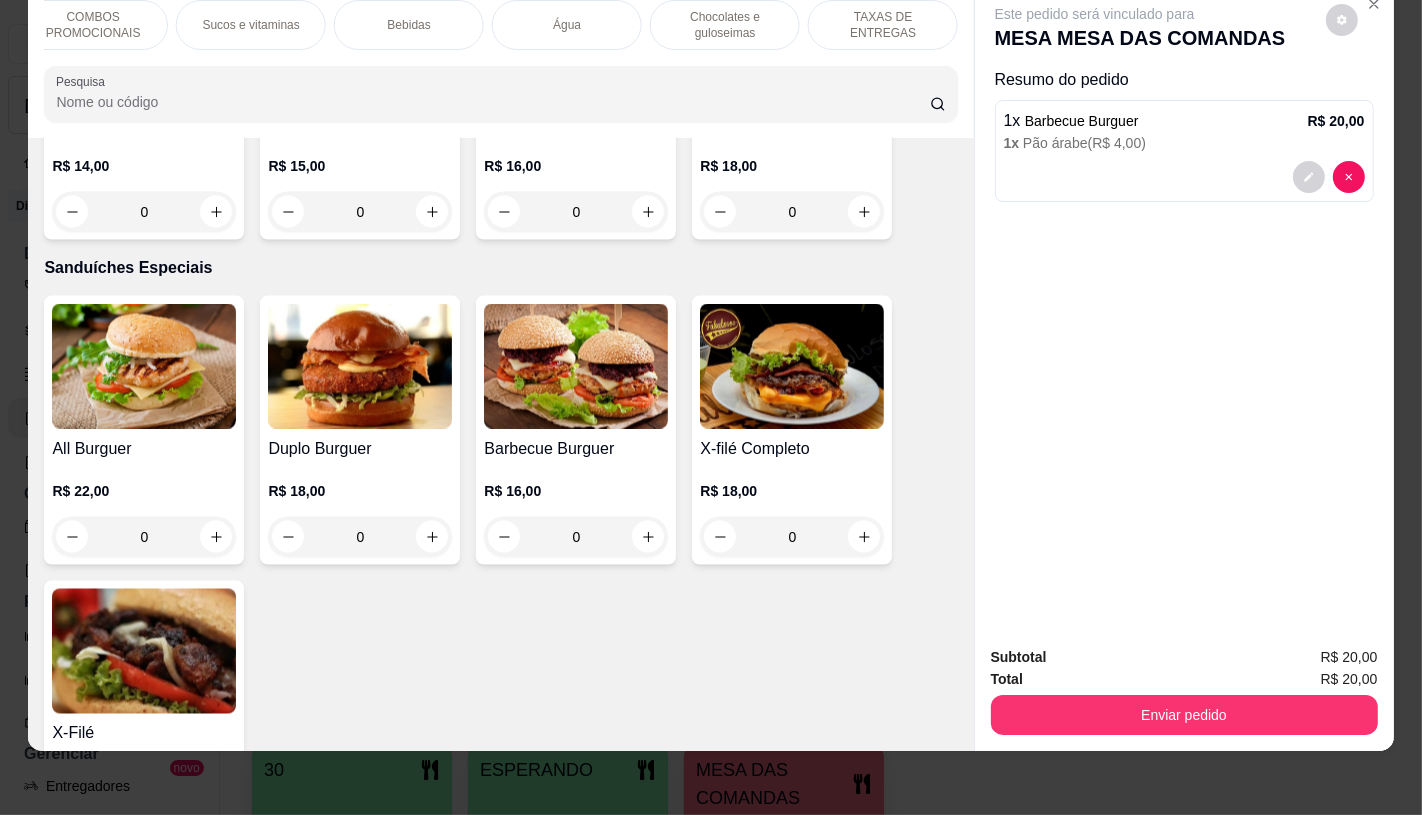 click on "TAXAS DE ENTREGAS" at bounding box center (883, 25) 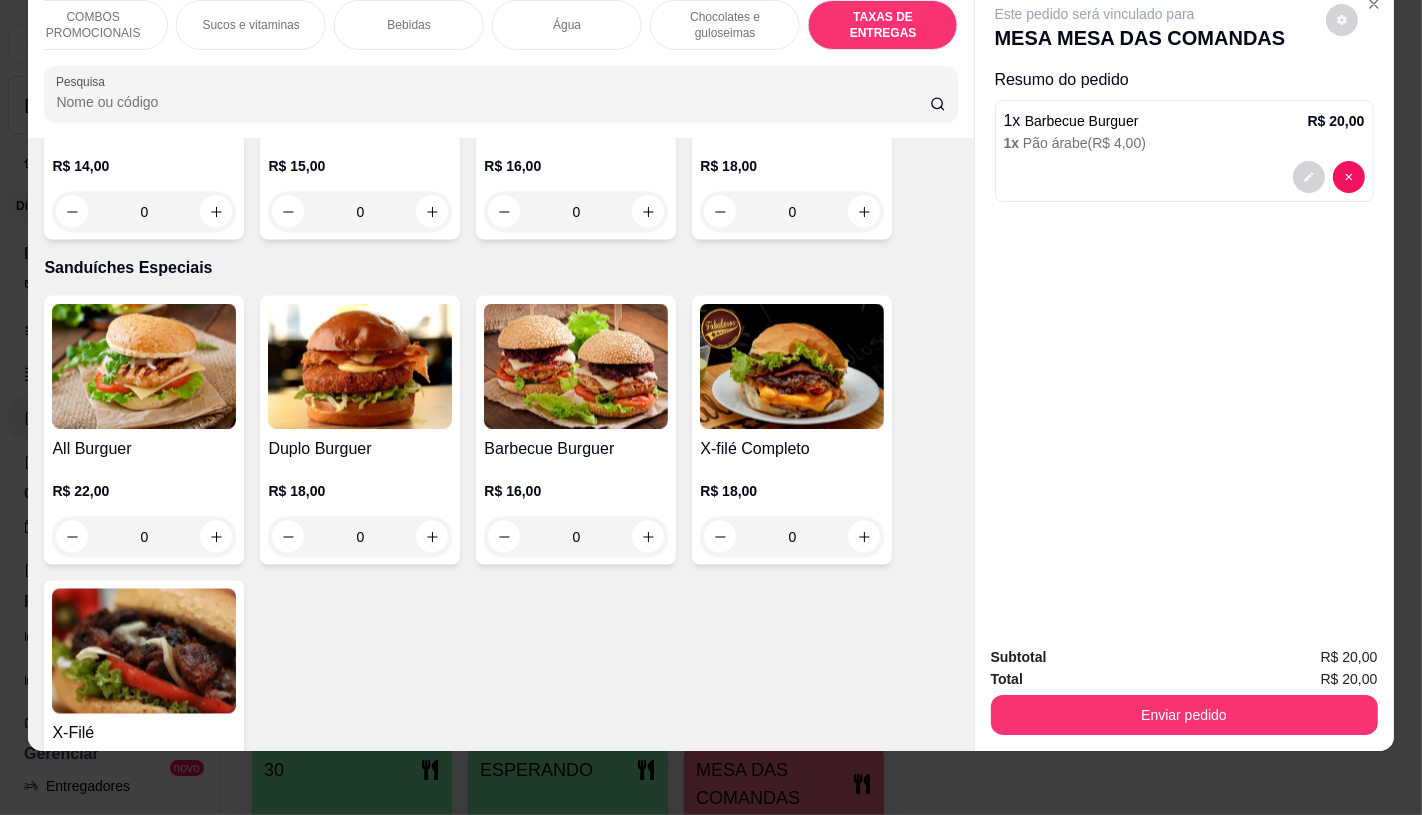 scroll, scrollTop: 13373, scrollLeft: 0, axis: vertical 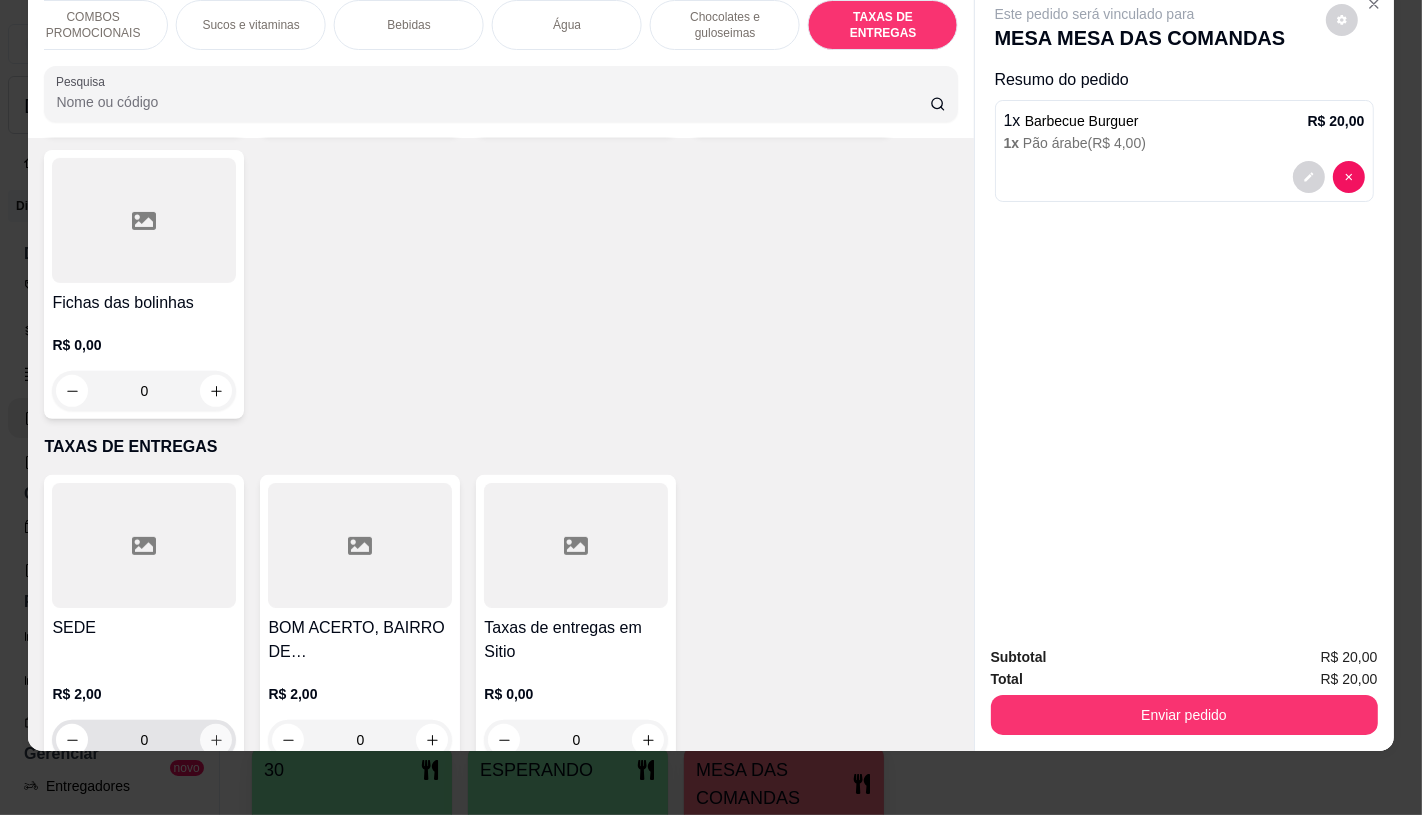 click 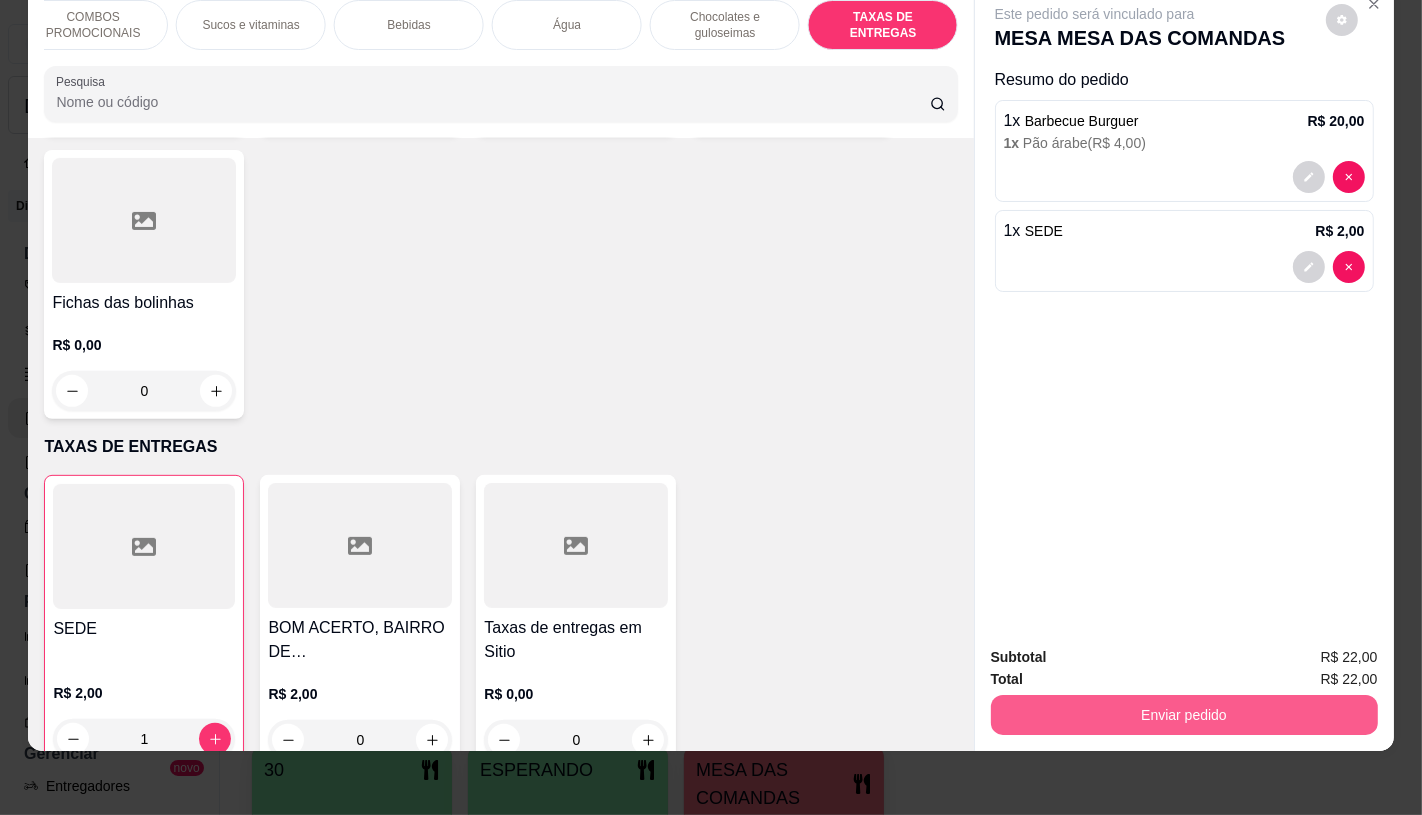 click on "Enviar pedido" at bounding box center [1184, 715] 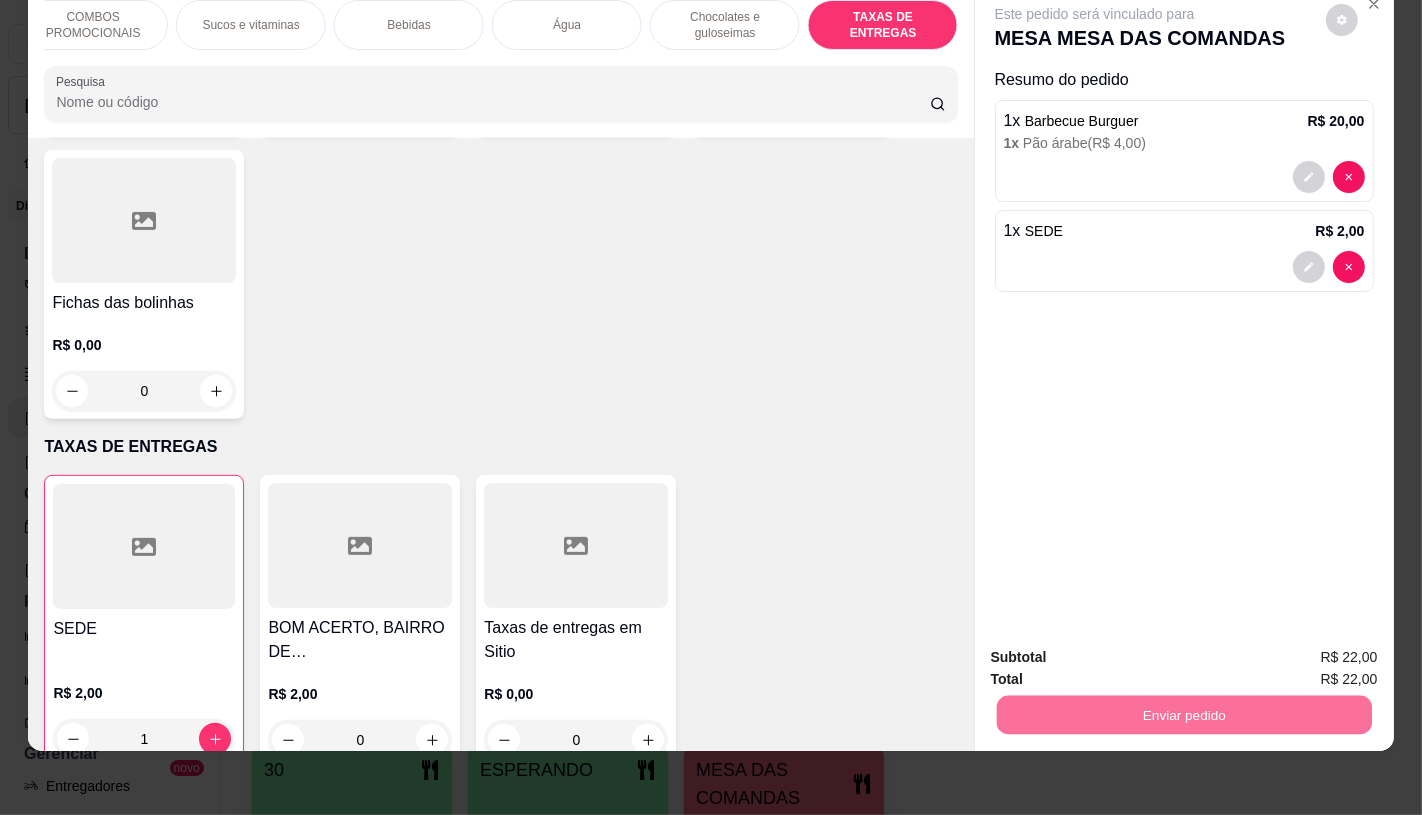 click on "Não registrar e enviar pedido" at bounding box center [1117, 649] 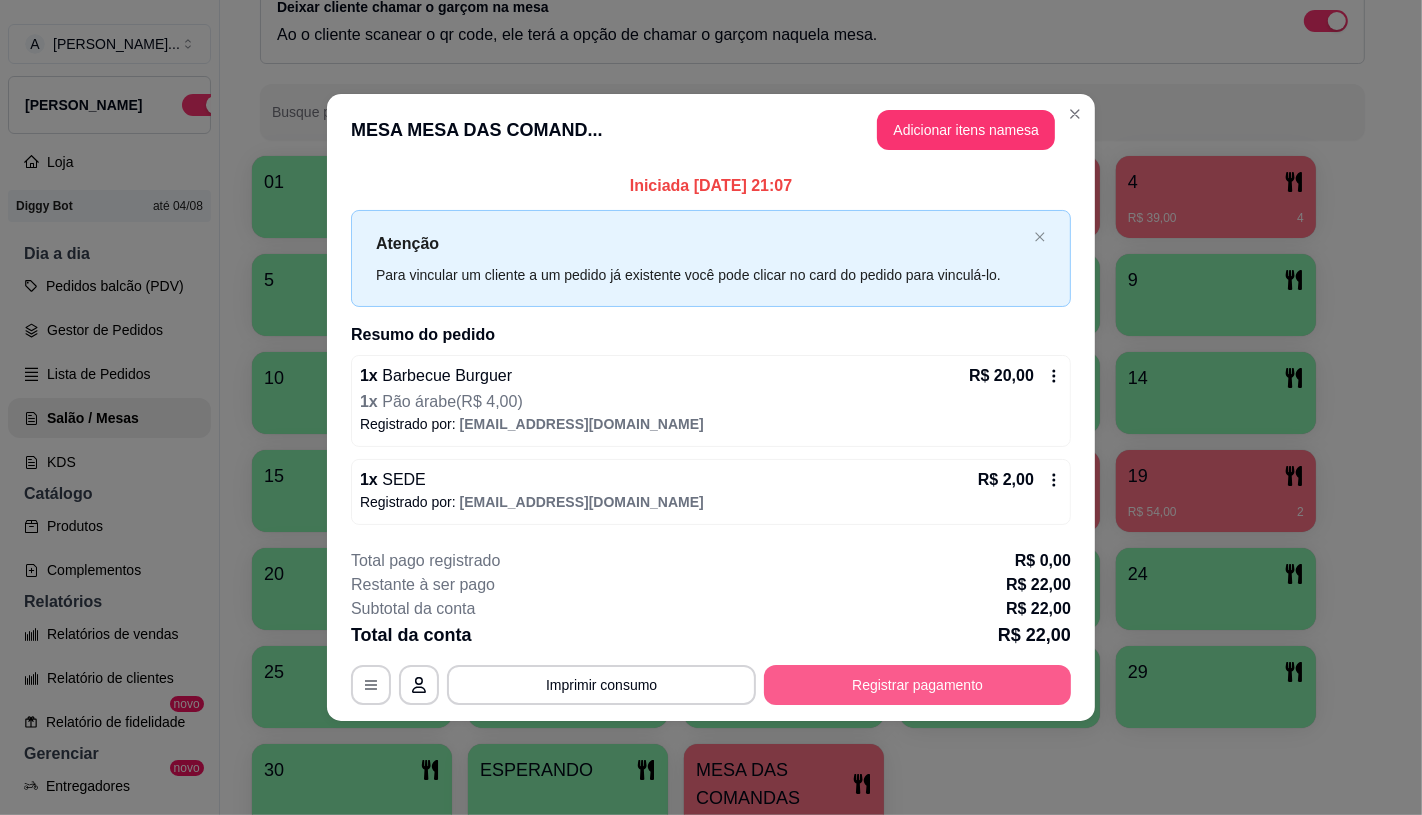 click on "Registrar pagamento" at bounding box center [917, 685] 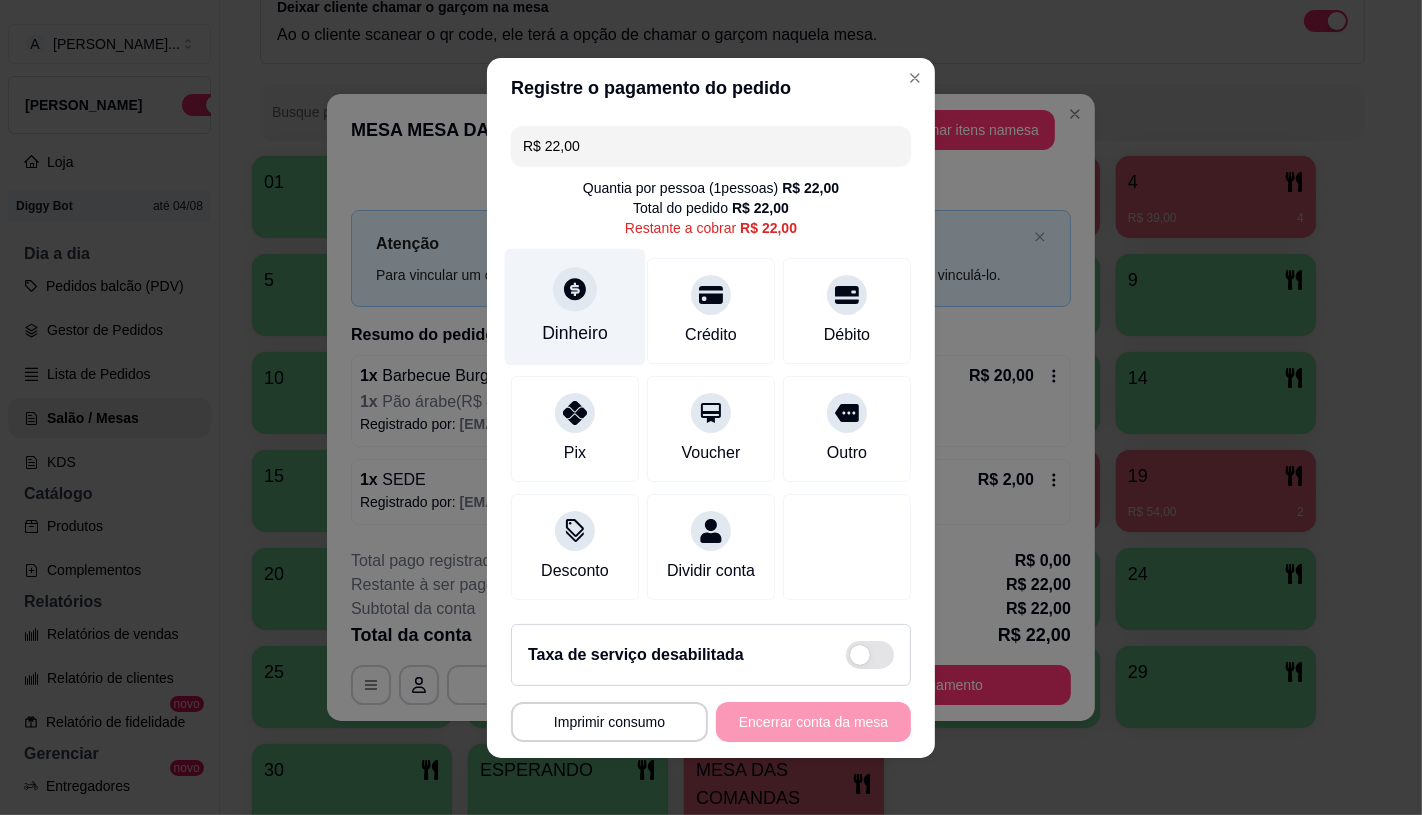 click on "Dinheiro" at bounding box center (575, 306) 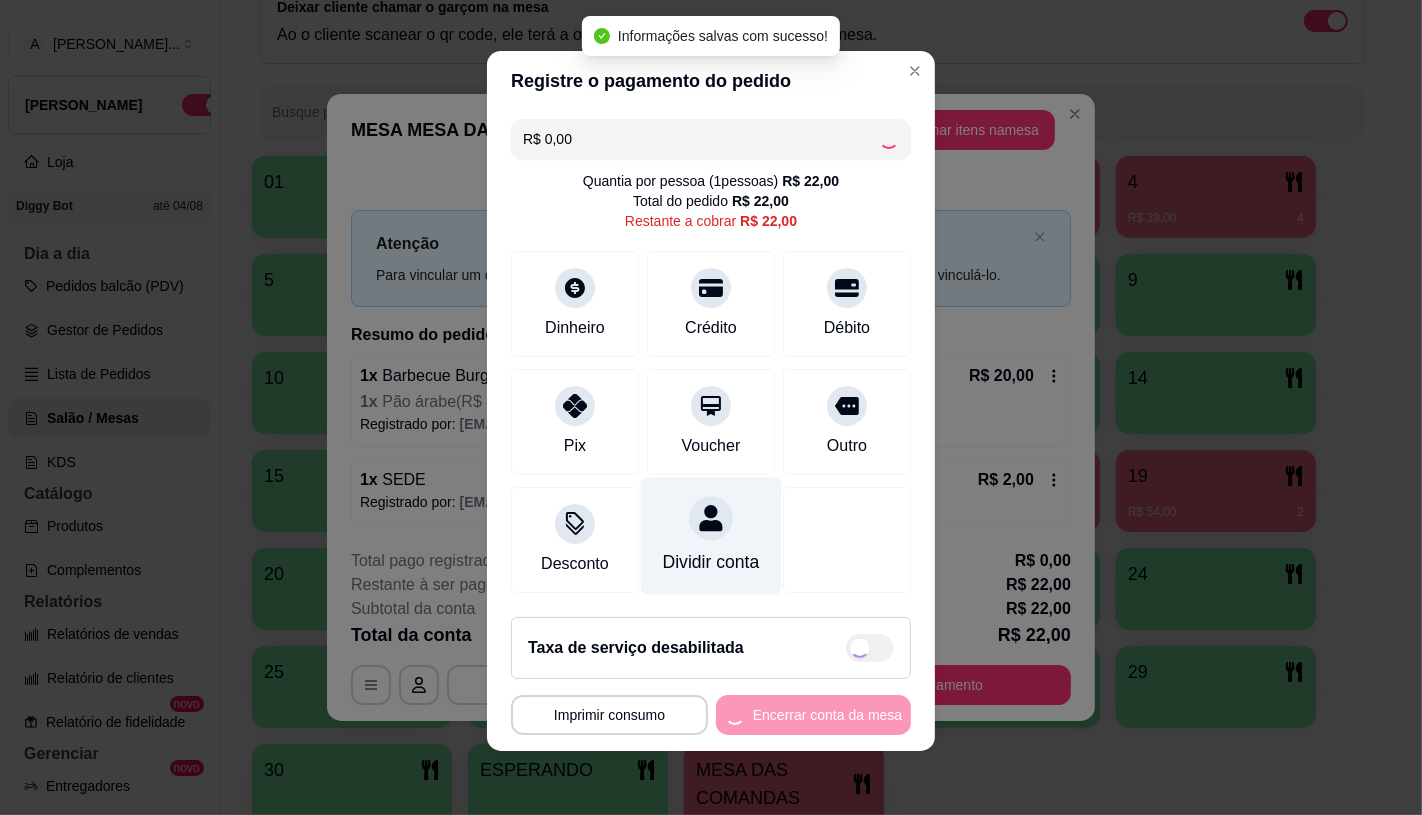 scroll, scrollTop: 14, scrollLeft: 0, axis: vertical 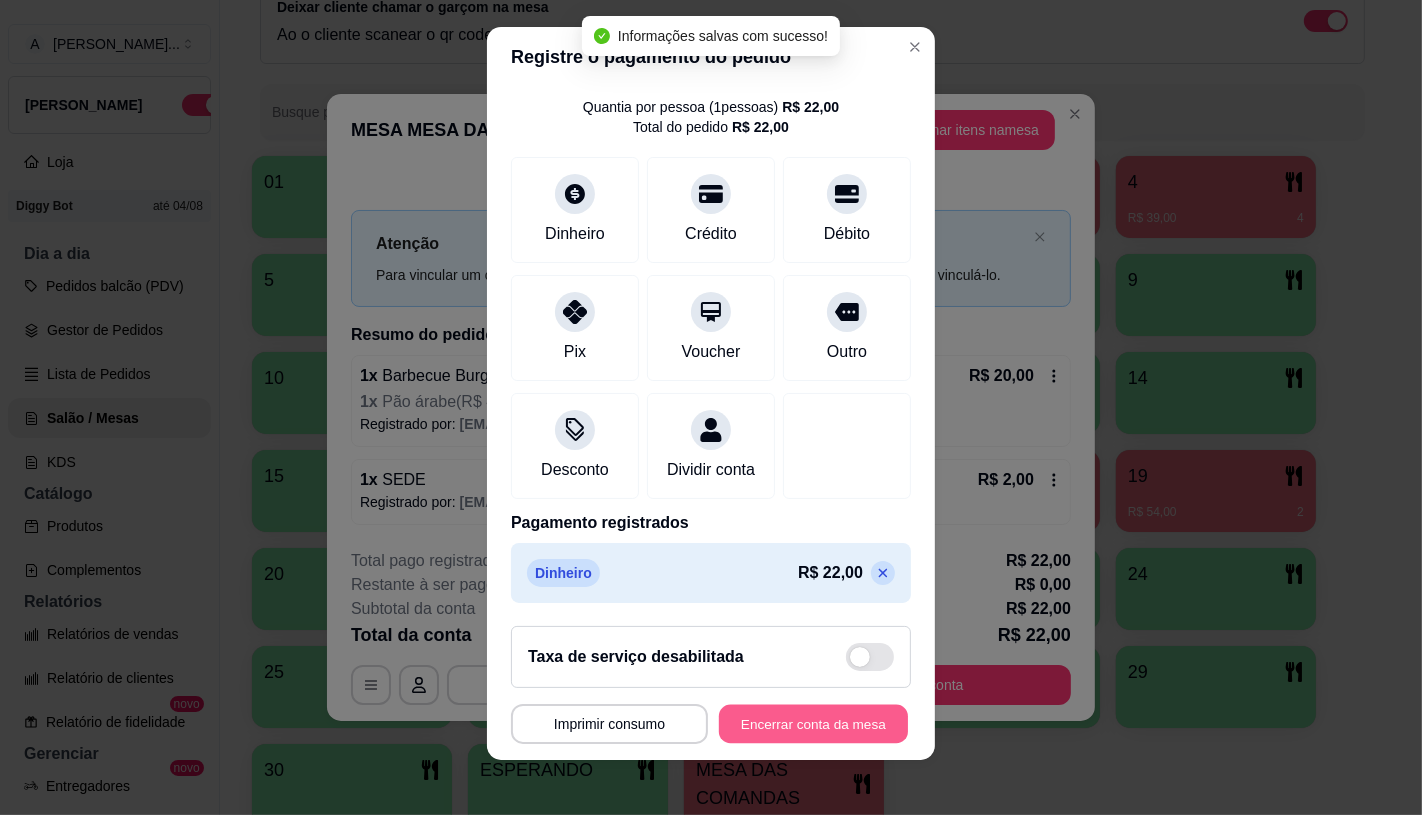 click on "Encerrar conta da mesa" at bounding box center [813, 724] 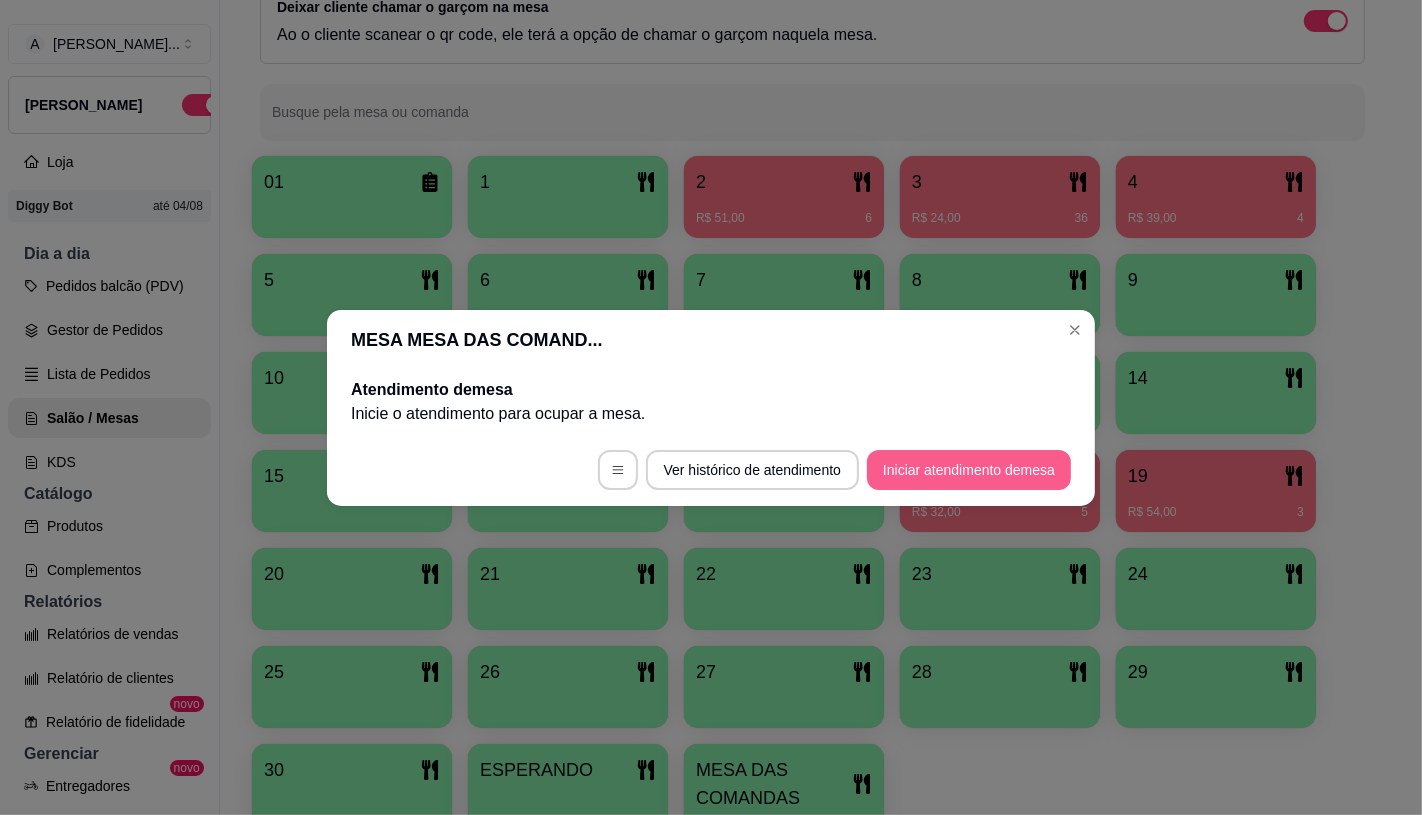 click on "Iniciar atendimento de  mesa" at bounding box center [969, 470] 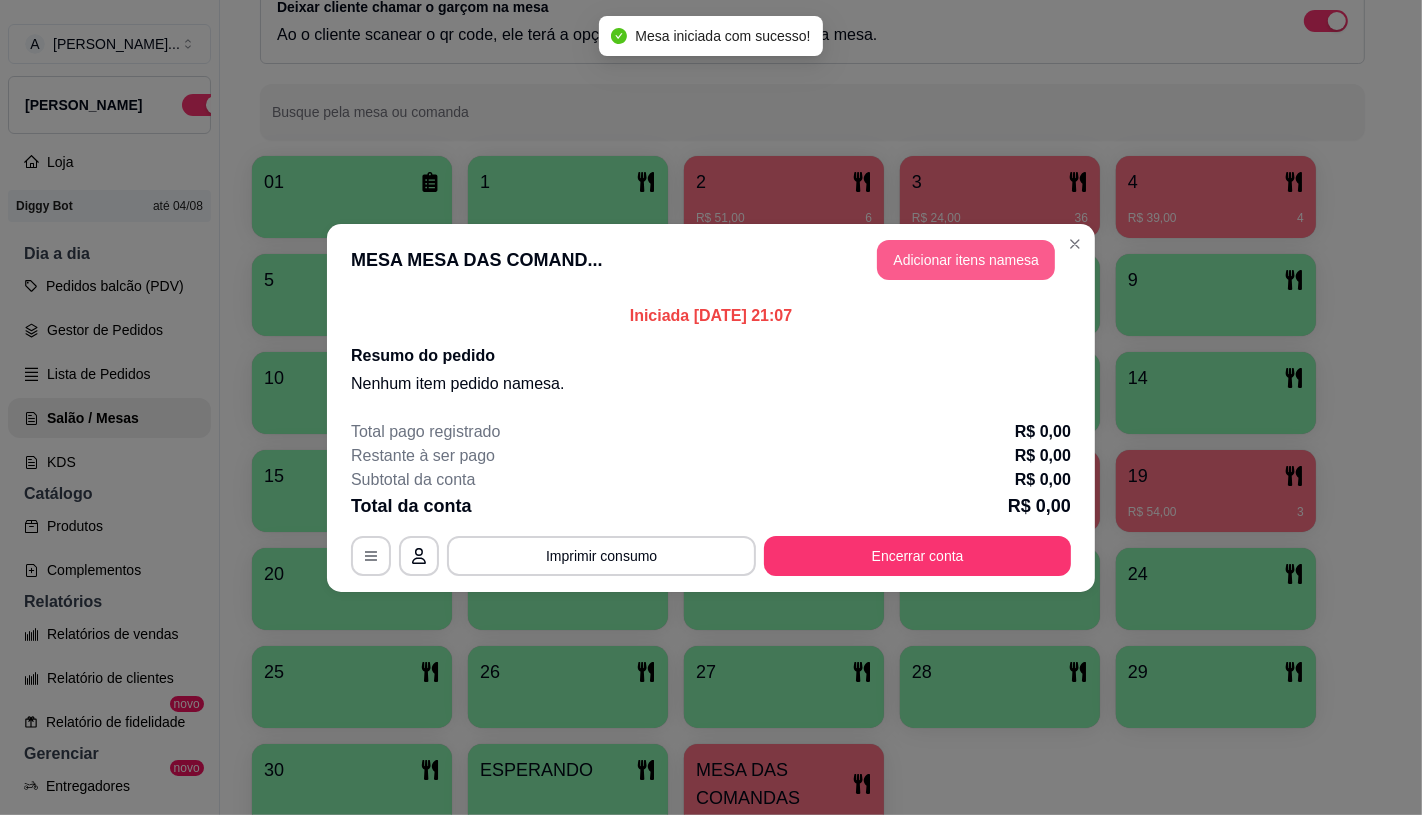 click on "Adicionar itens na  mesa" at bounding box center (966, 260) 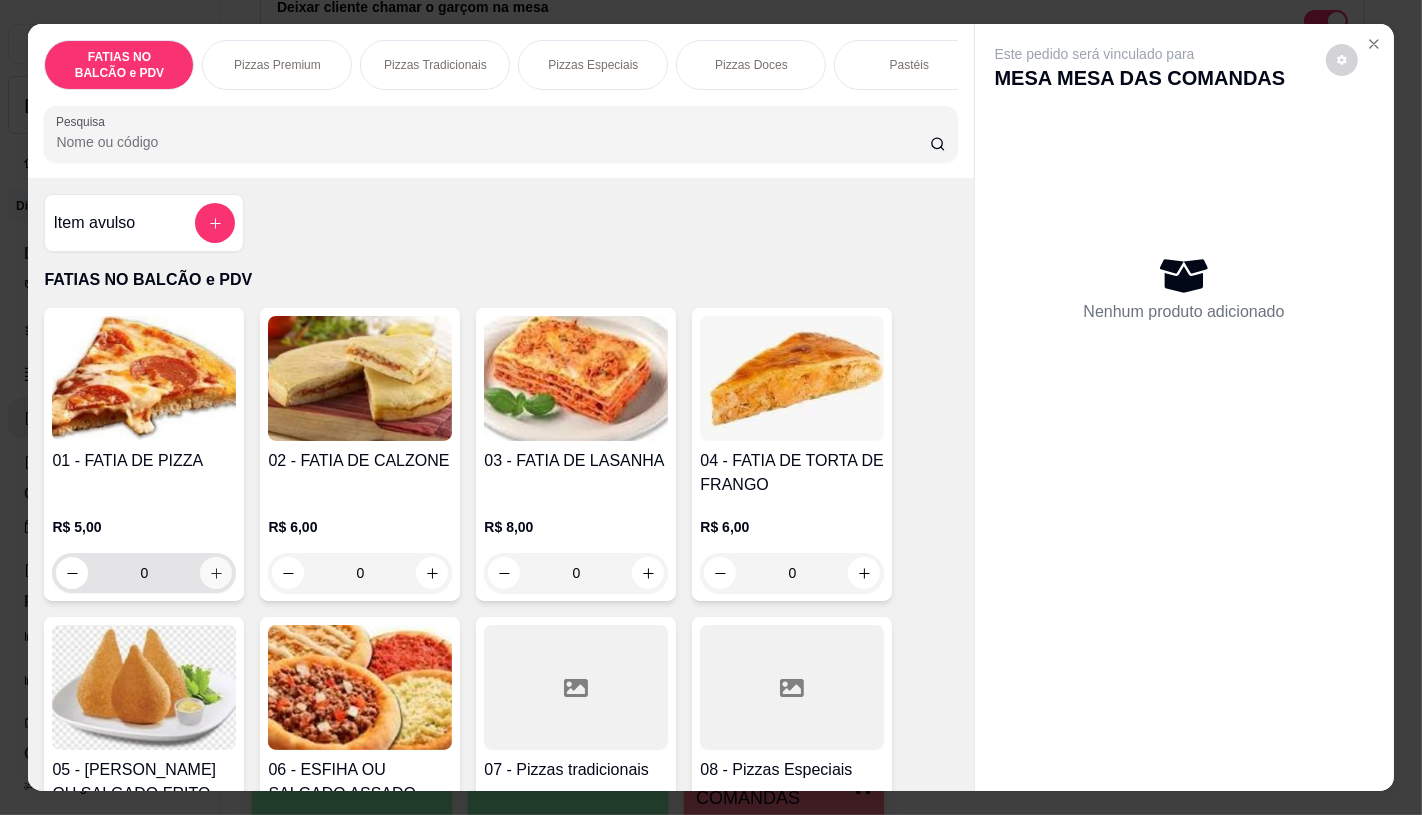 click 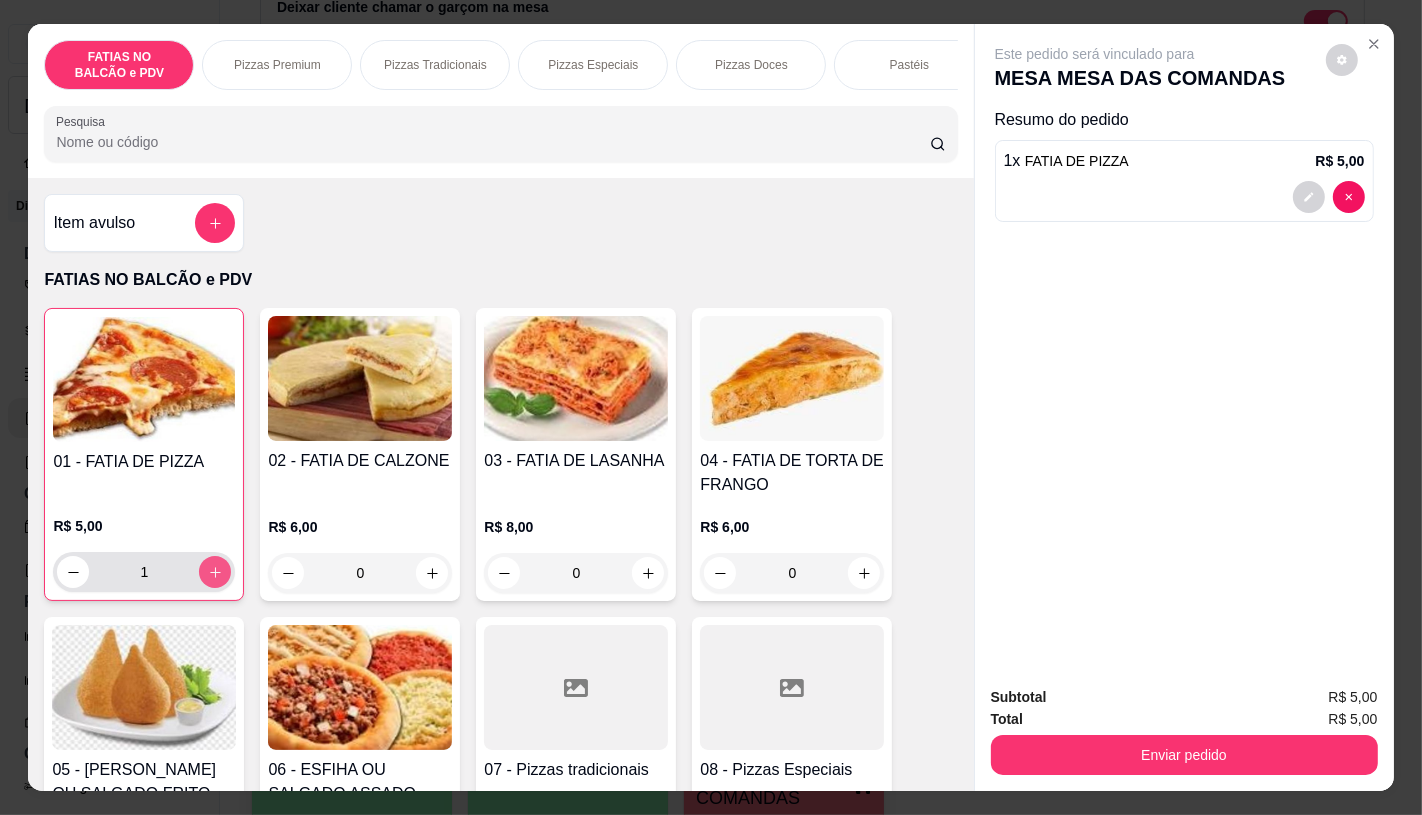 click 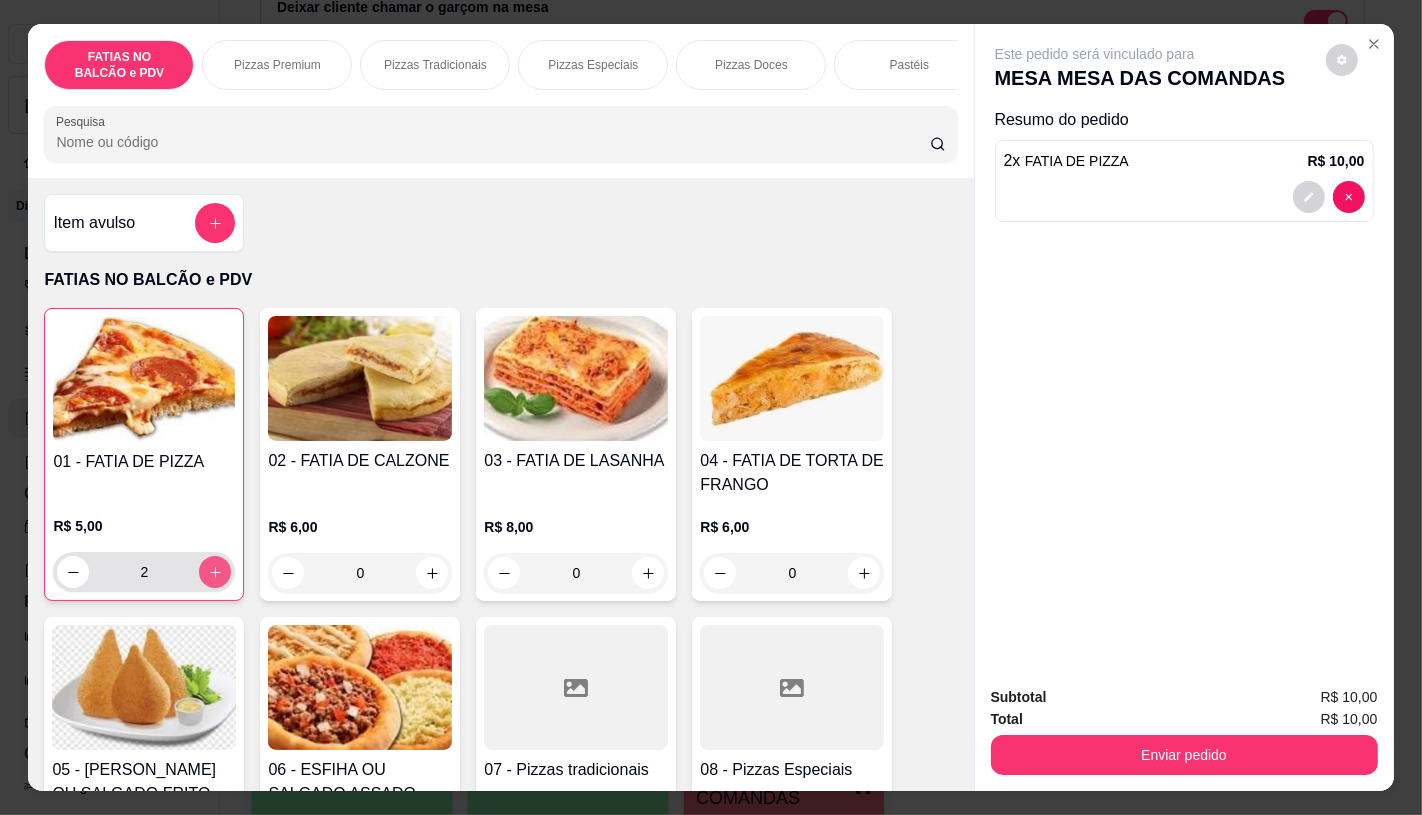 click 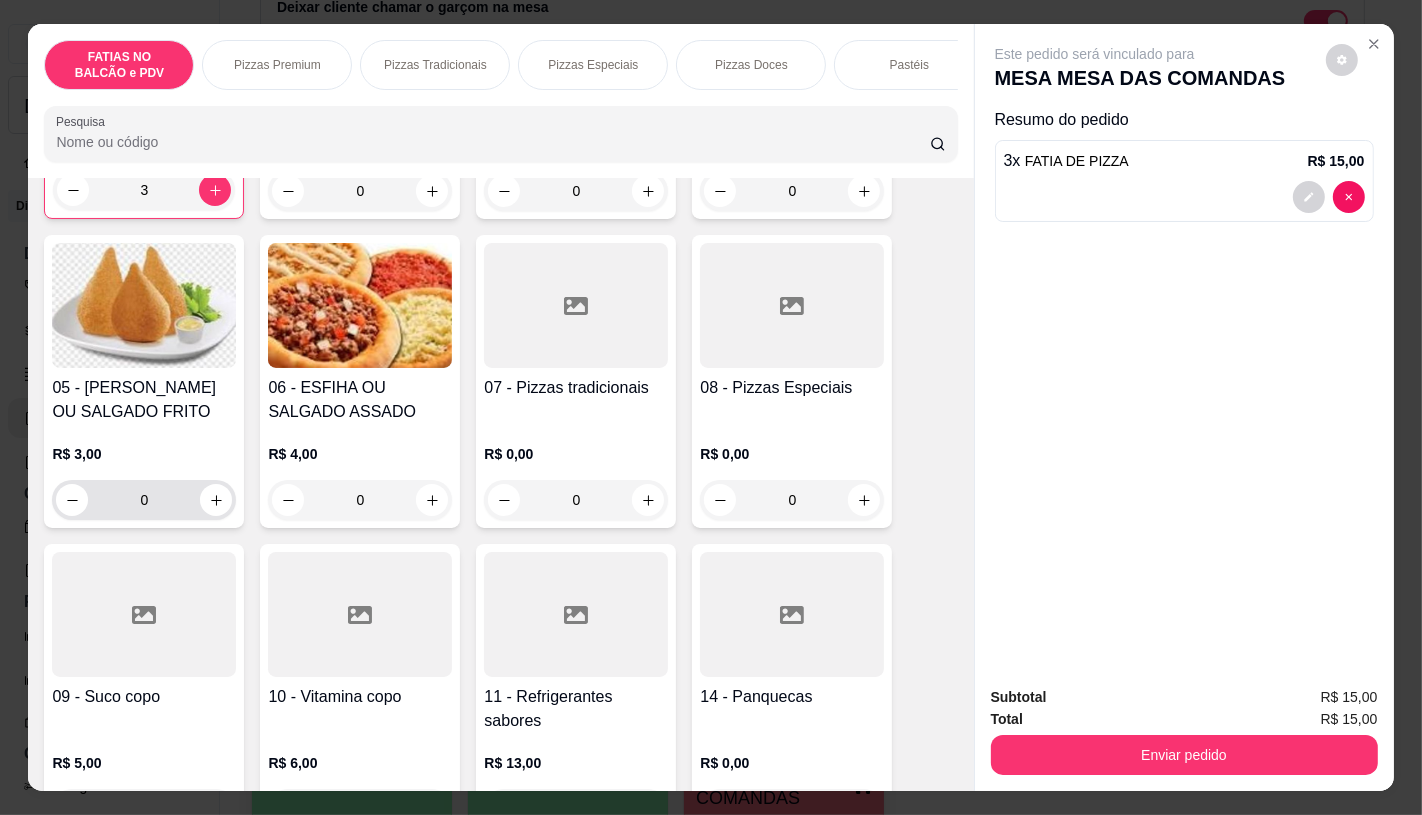scroll, scrollTop: 444, scrollLeft: 0, axis: vertical 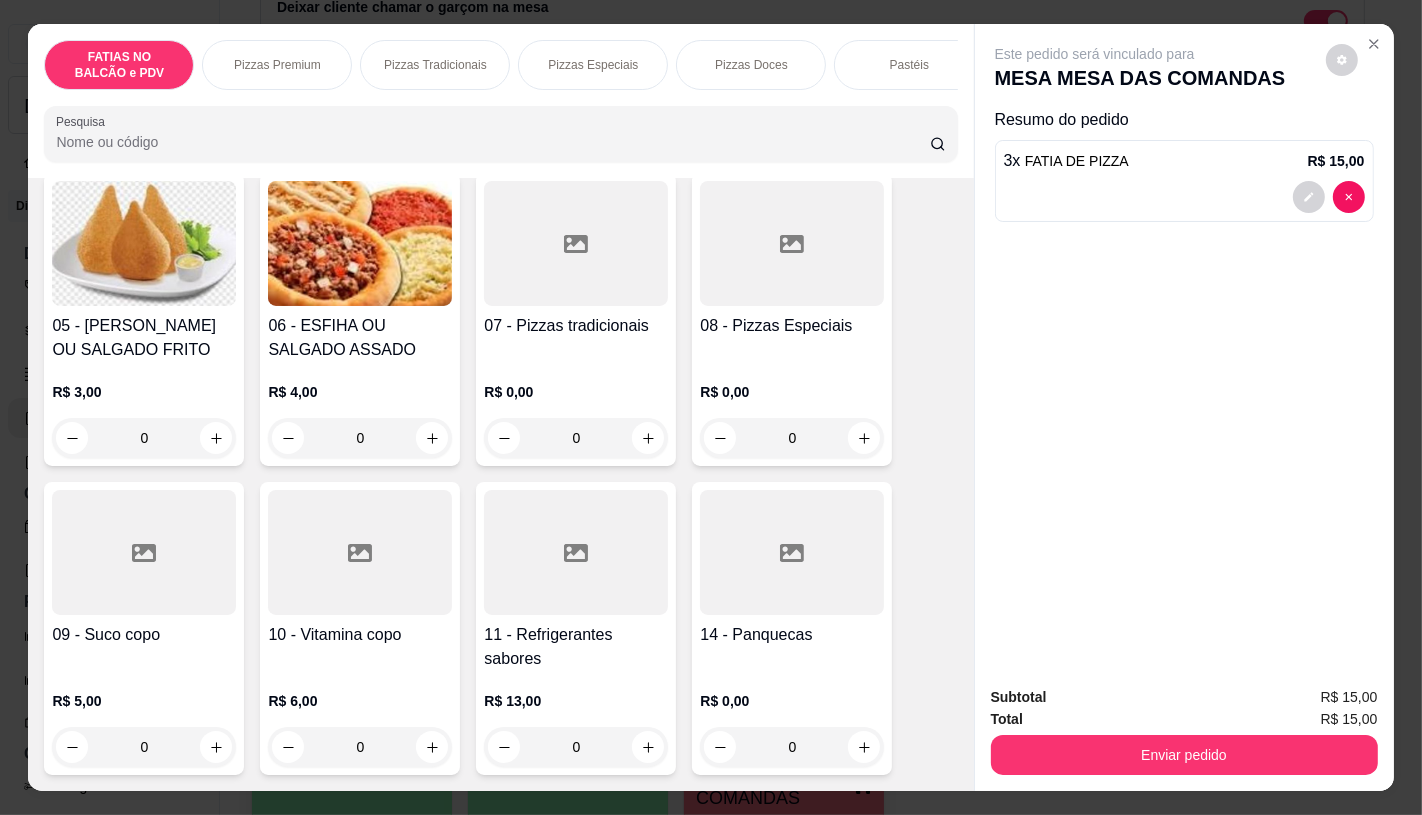 click at bounding box center [144, 552] 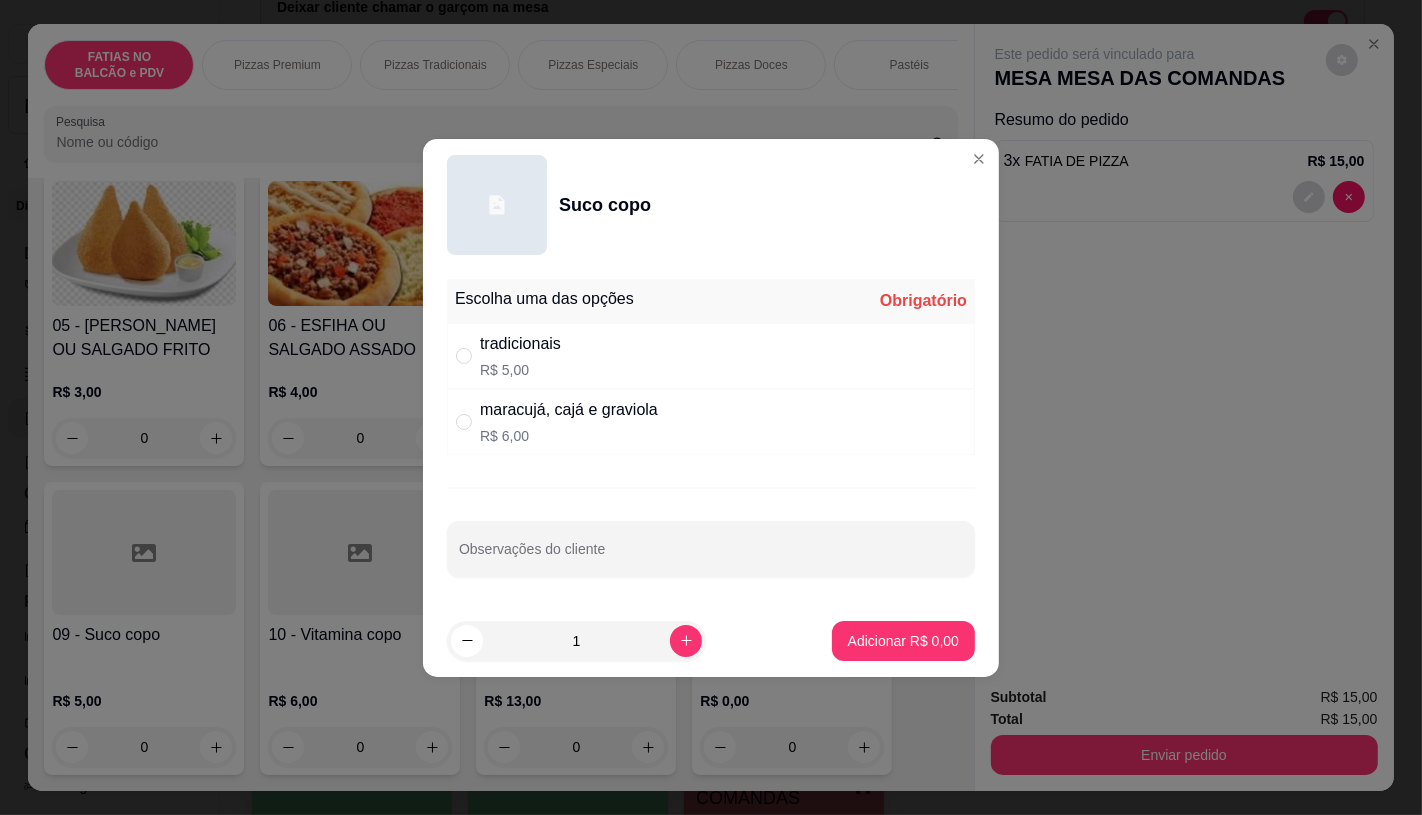 click on "maracujá, cajá e graviola" at bounding box center (569, 410) 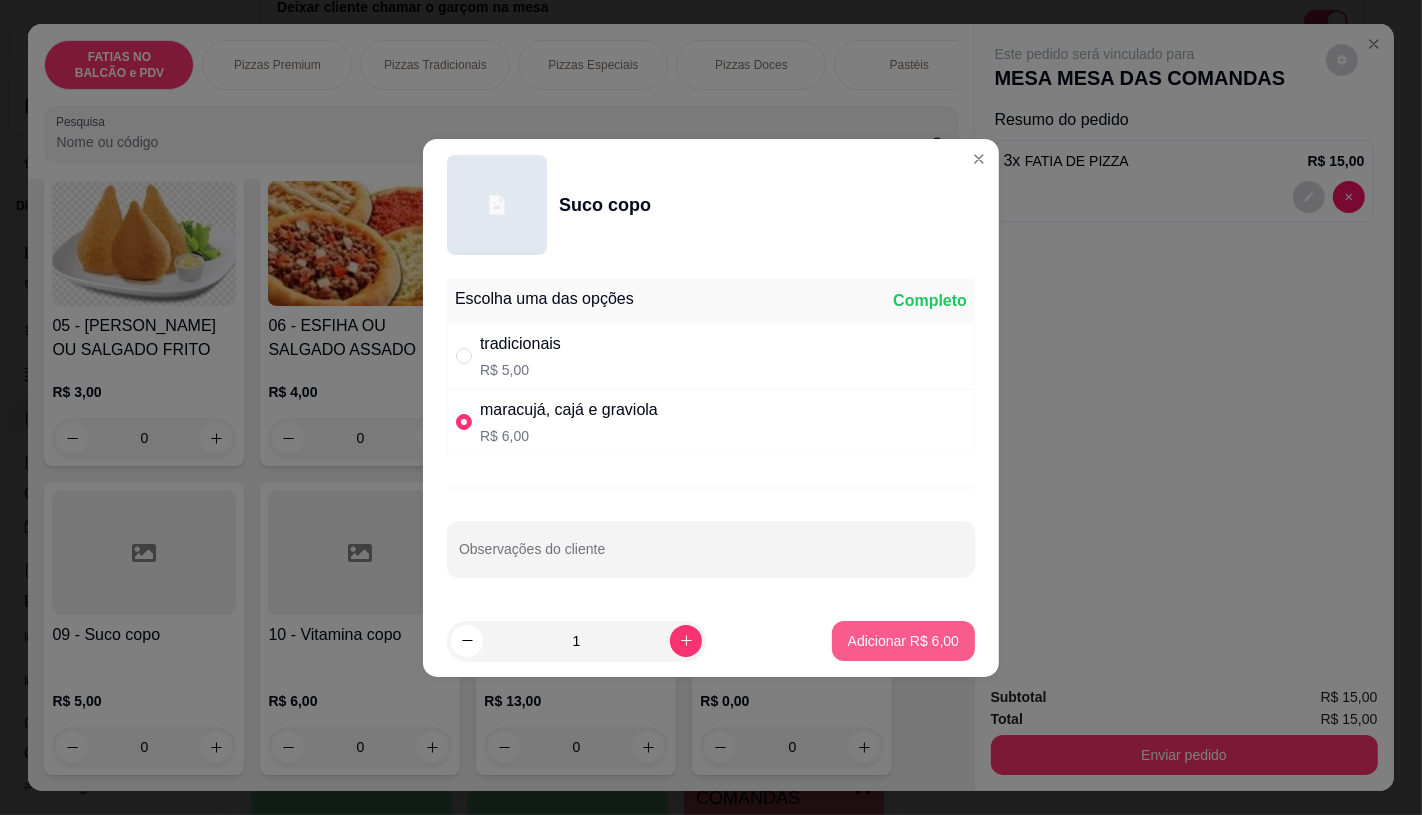 click on "Adicionar   R$ 6,00" at bounding box center [903, 641] 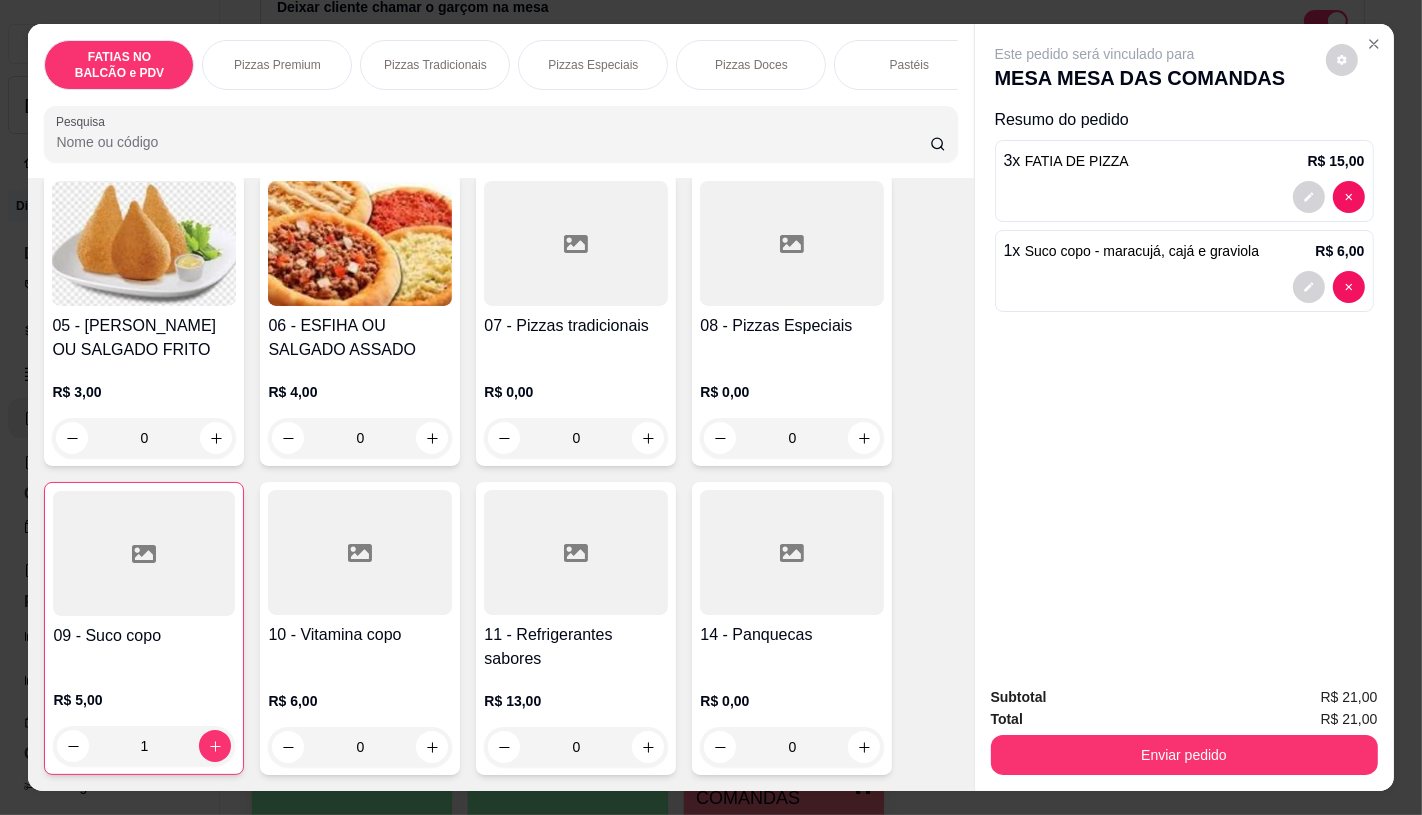 scroll, scrollTop: 0, scrollLeft: 2080, axis: horizontal 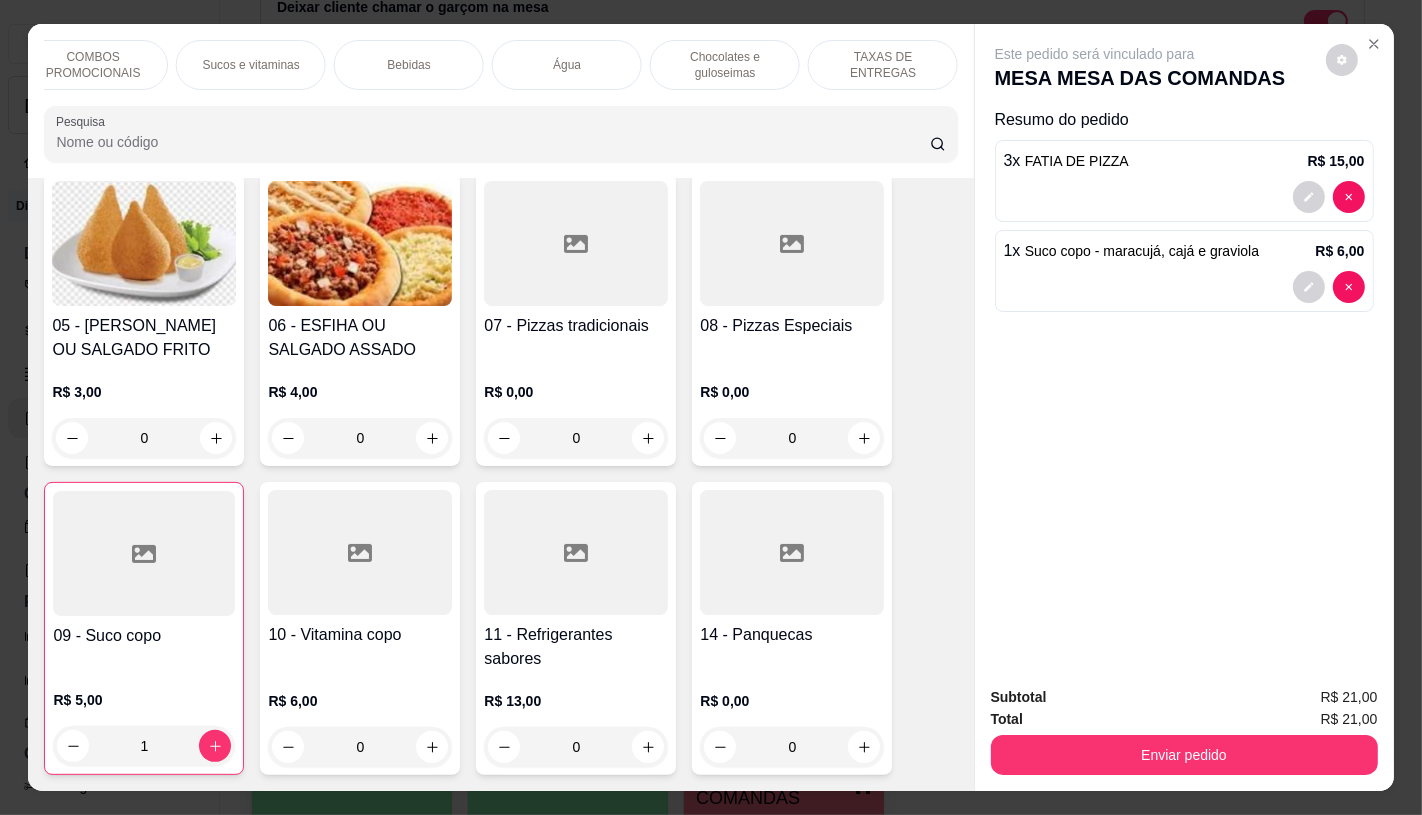 click on "TAXAS DE ENTREGAS" at bounding box center [883, 65] 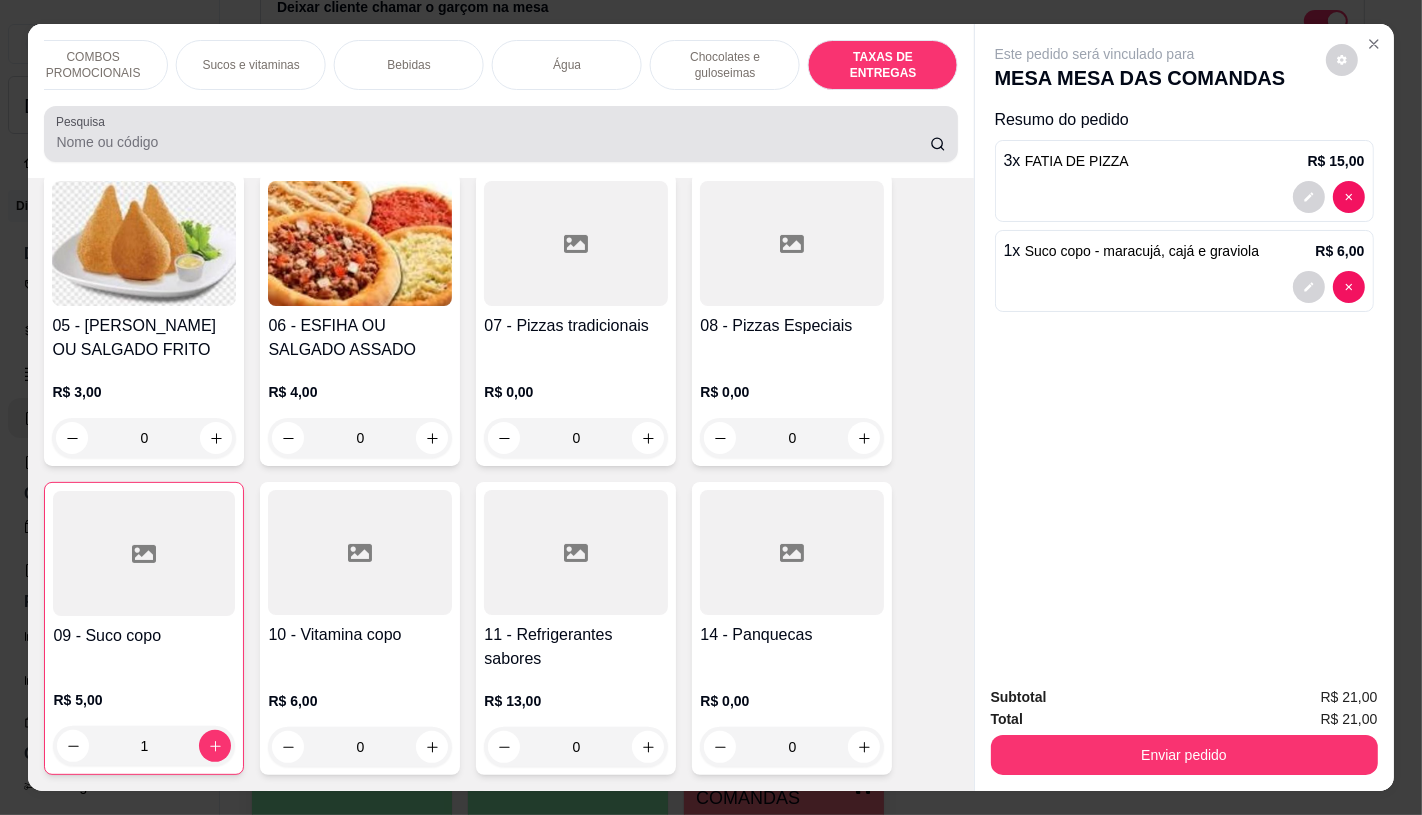 scroll, scrollTop: 13373, scrollLeft: 0, axis: vertical 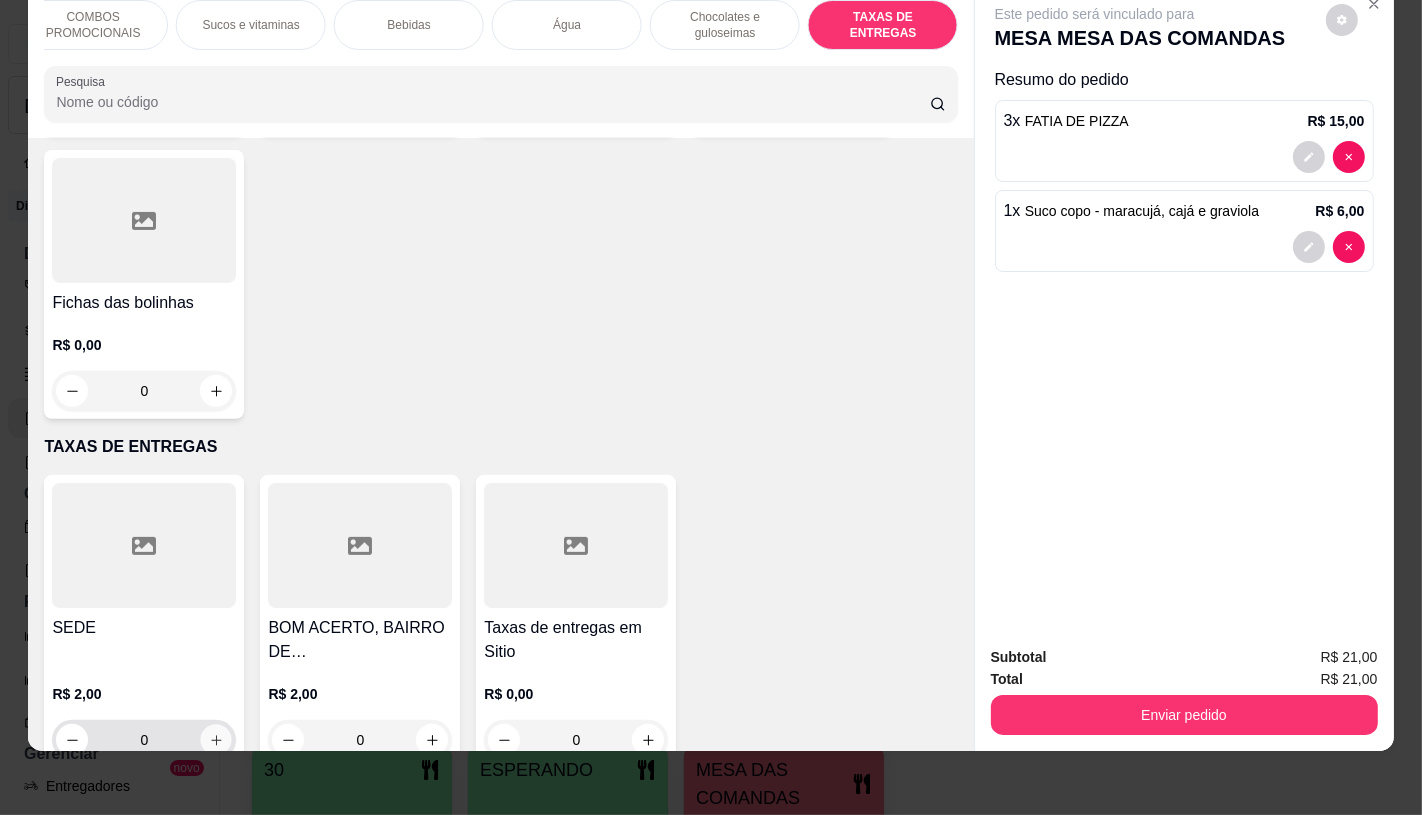 click 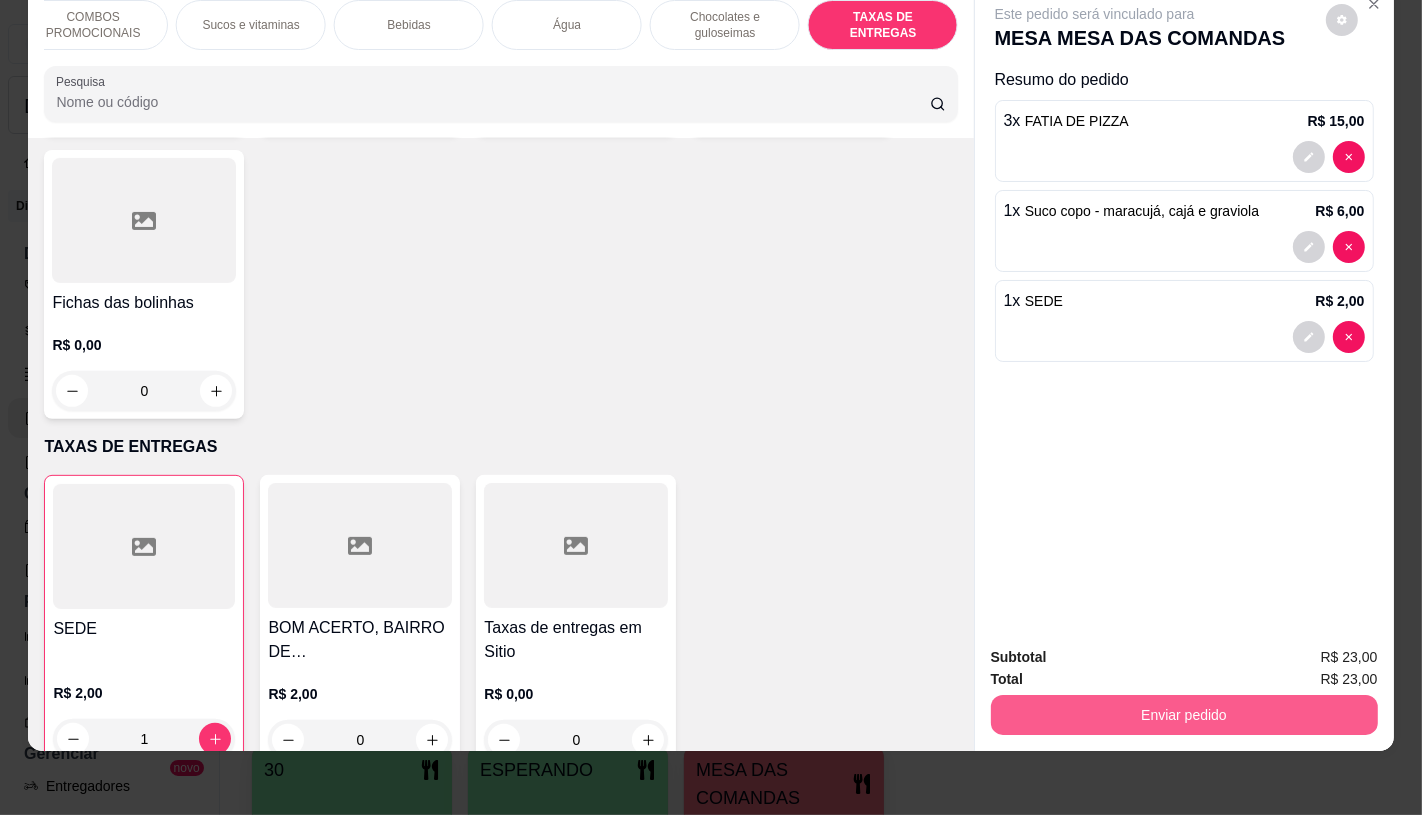 click on "Enviar pedido" at bounding box center [1184, 715] 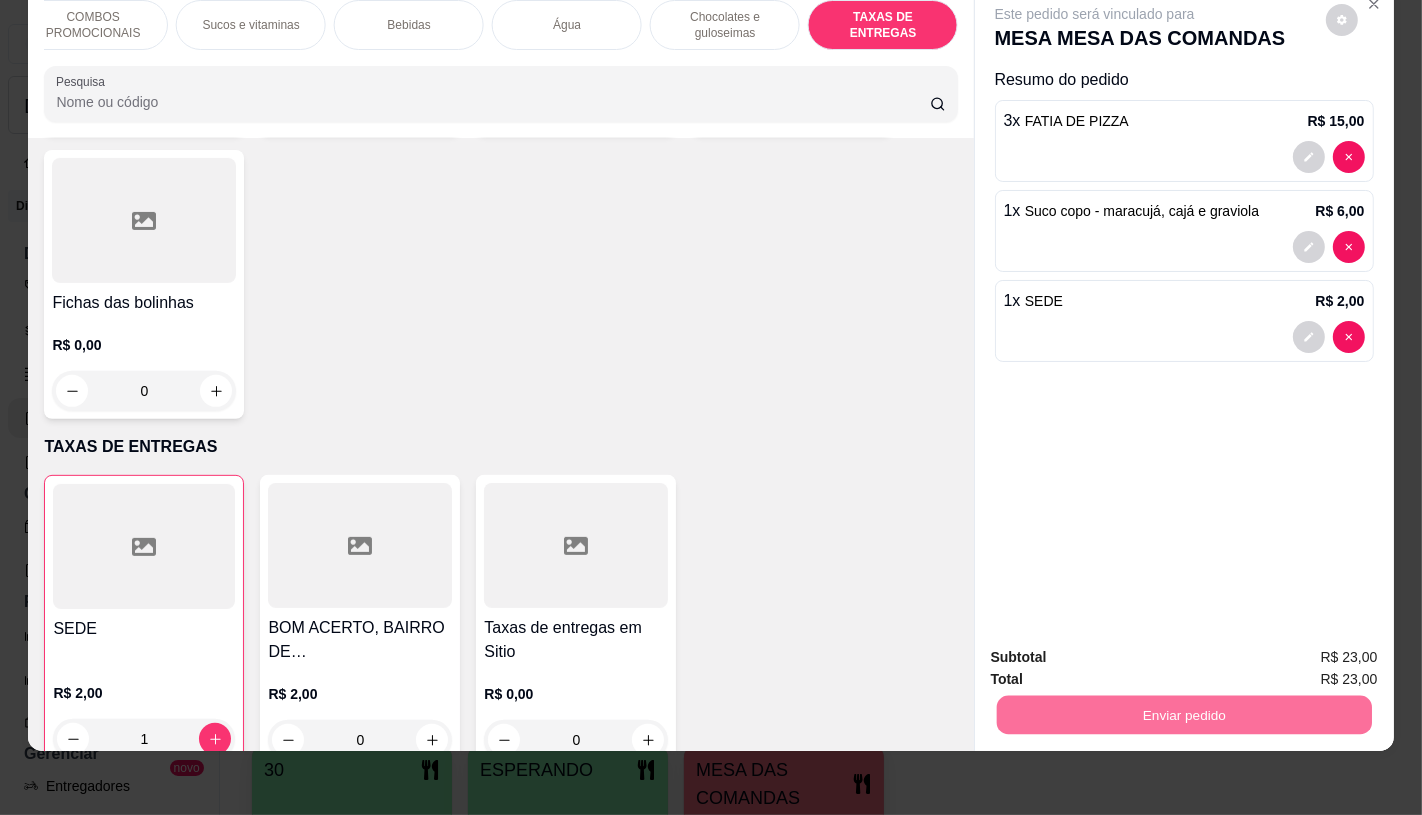 click on "Não registrar e enviar pedido" at bounding box center [1117, 649] 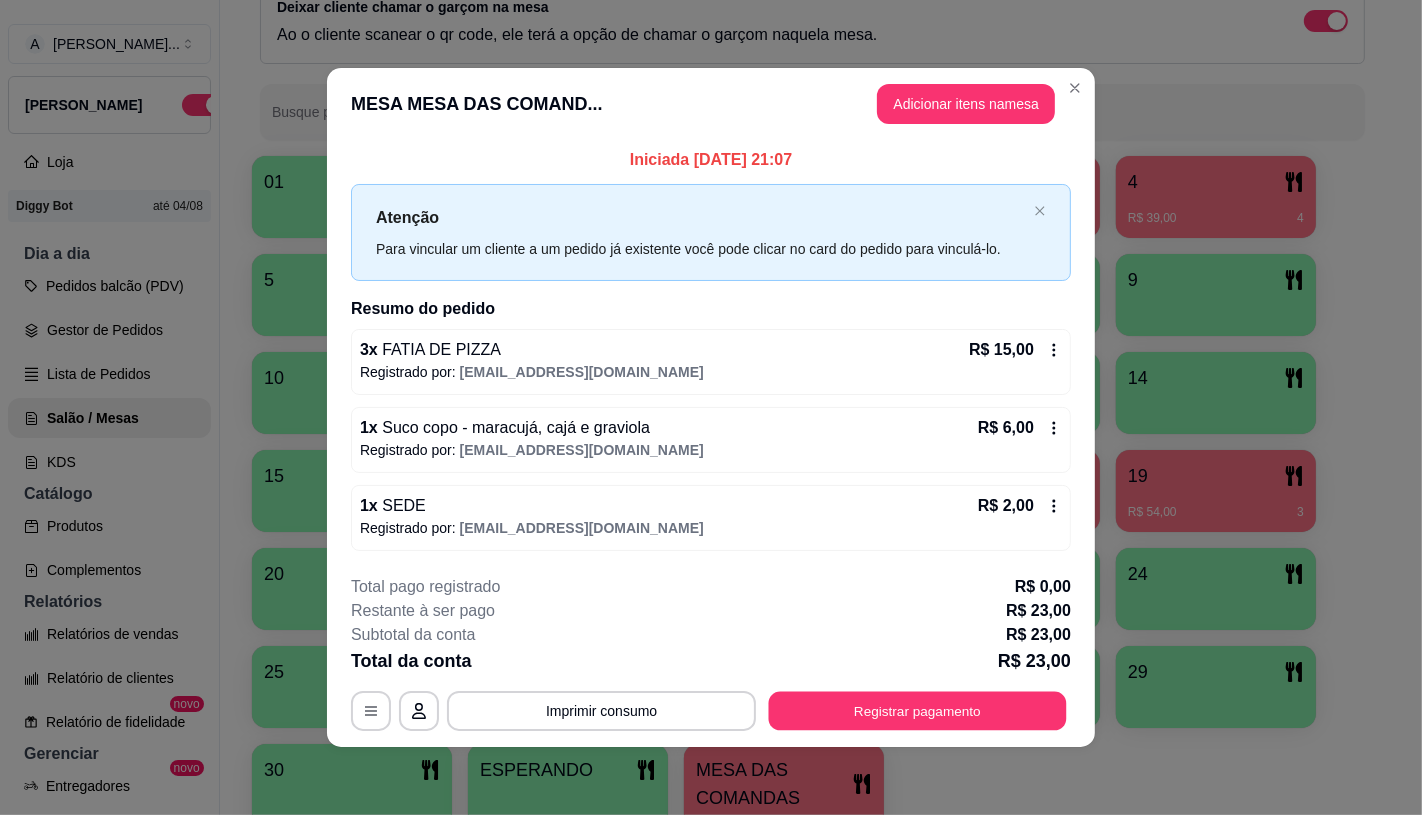 click on "Registrar pagamento" at bounding box center (918, 711) 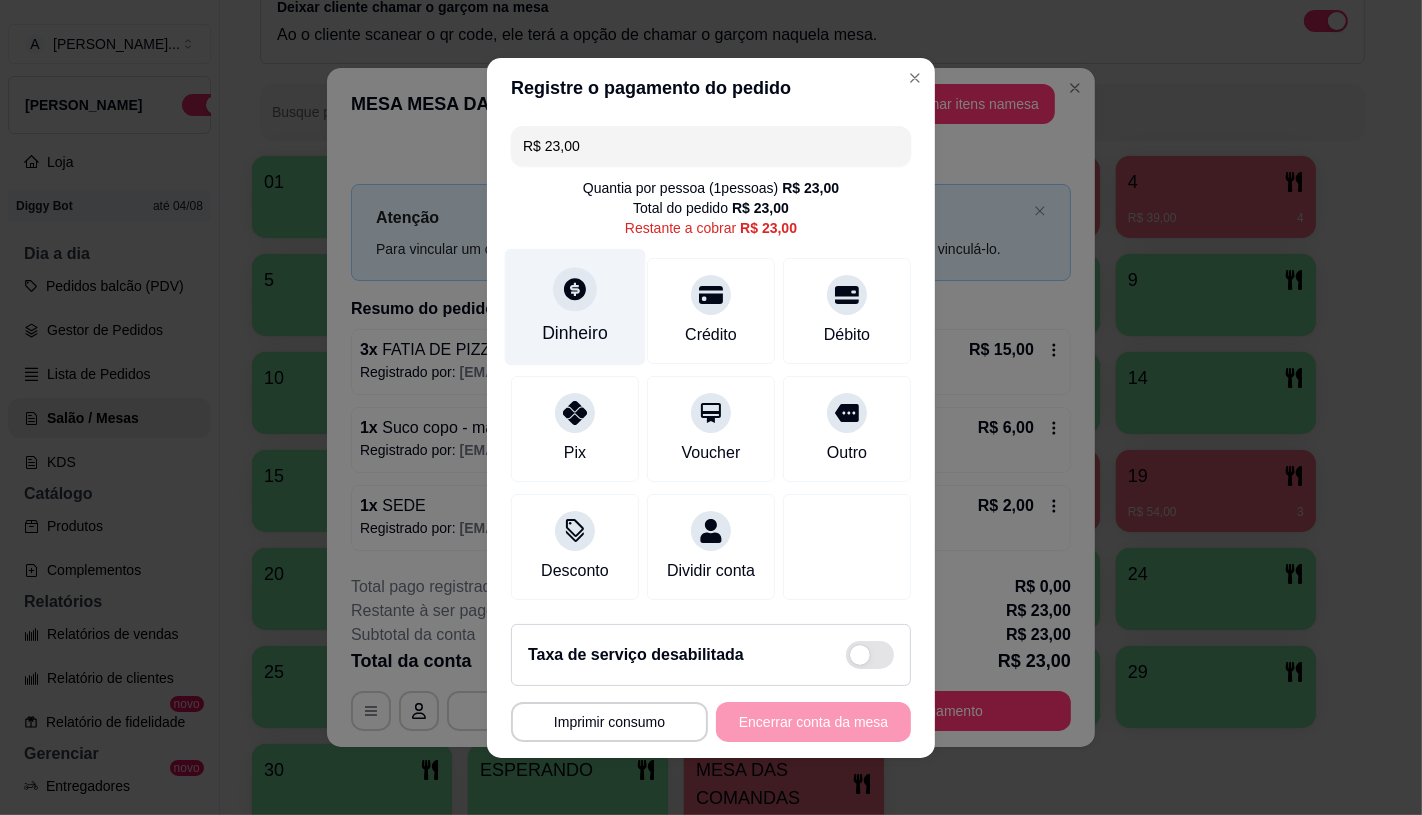 click on "Dinheiro" at bounding box center [575, 333] 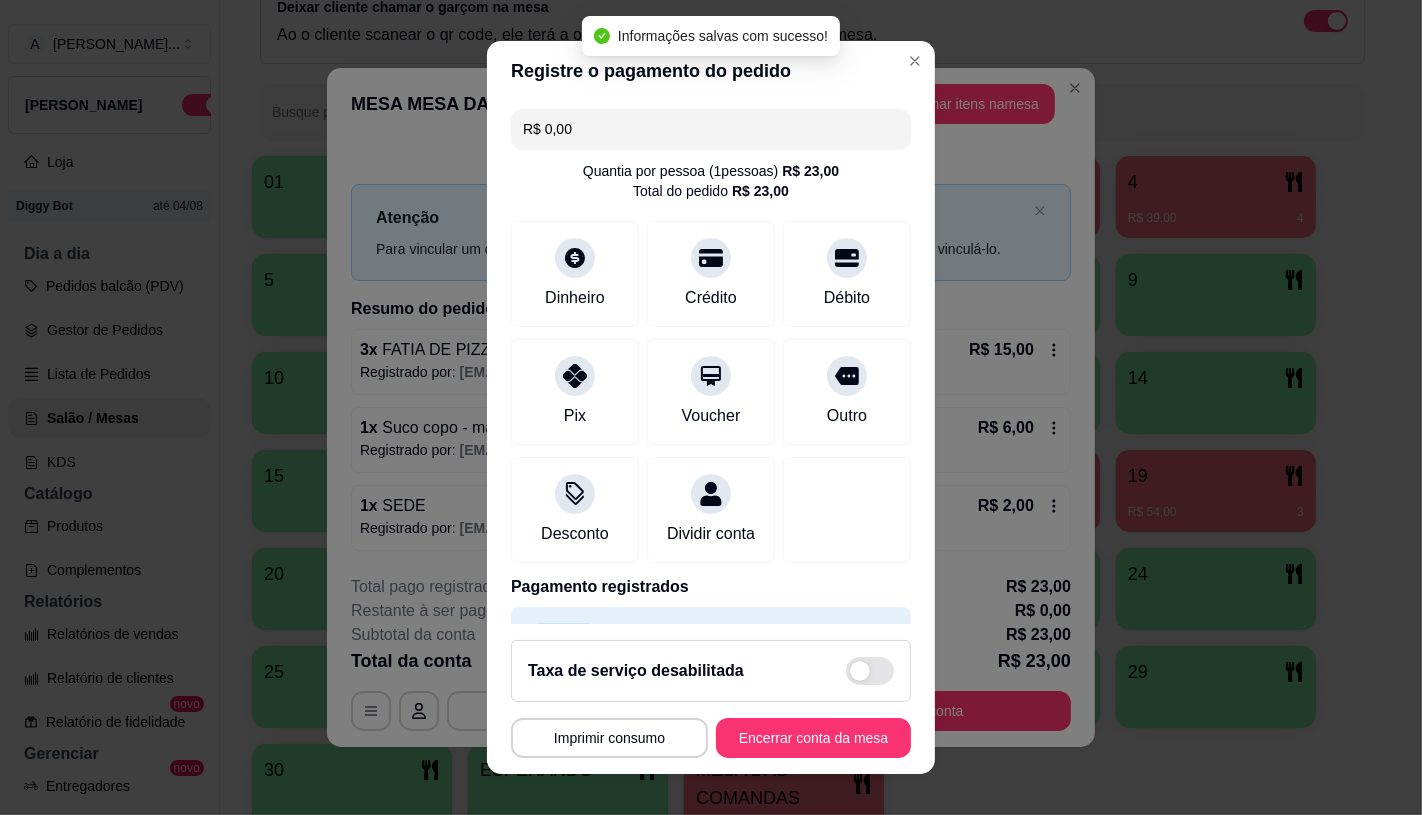 click on "**********" at bounding box center (711, 699) 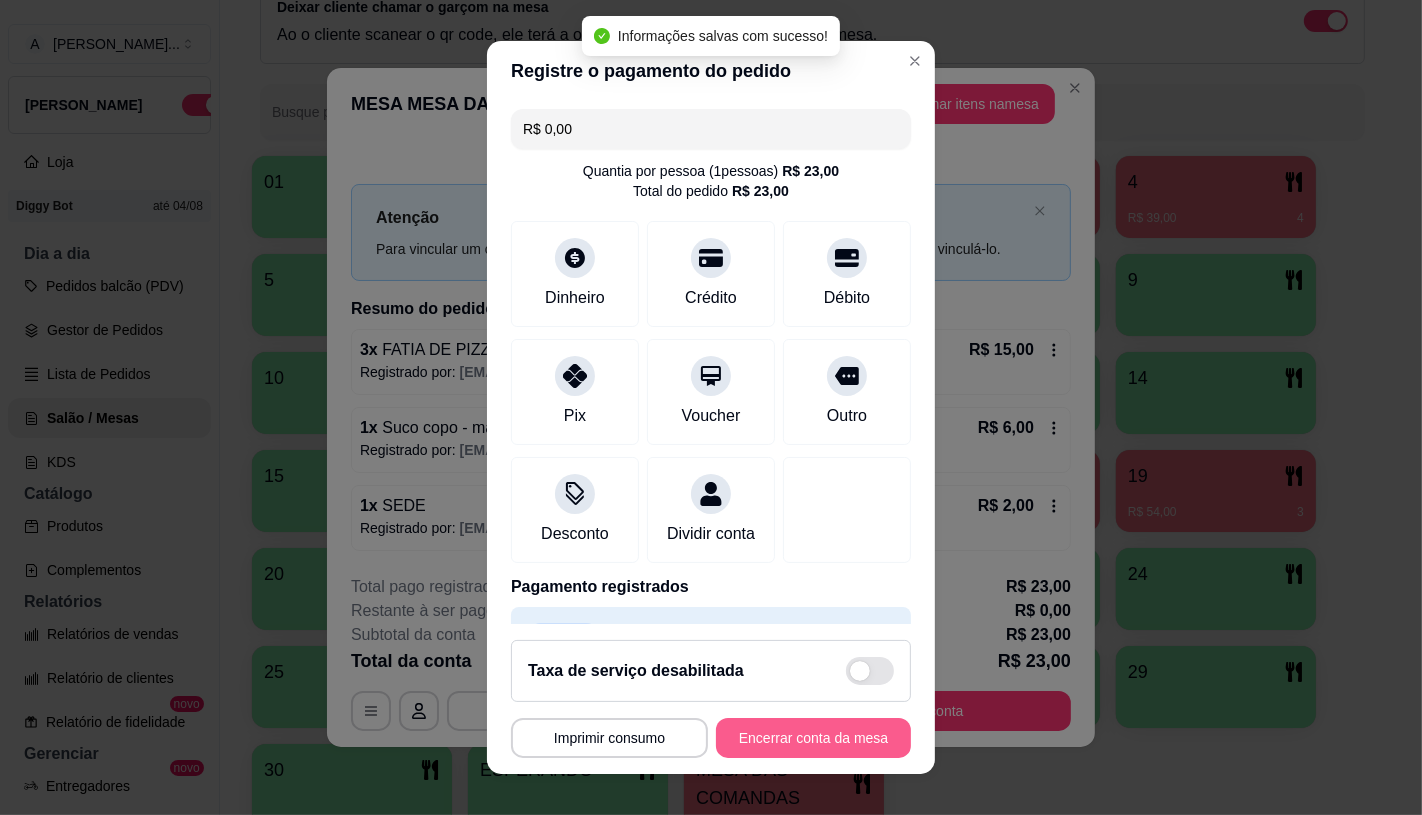 click on "Encerrar conta da mesa" at bounding box center [813, 738] 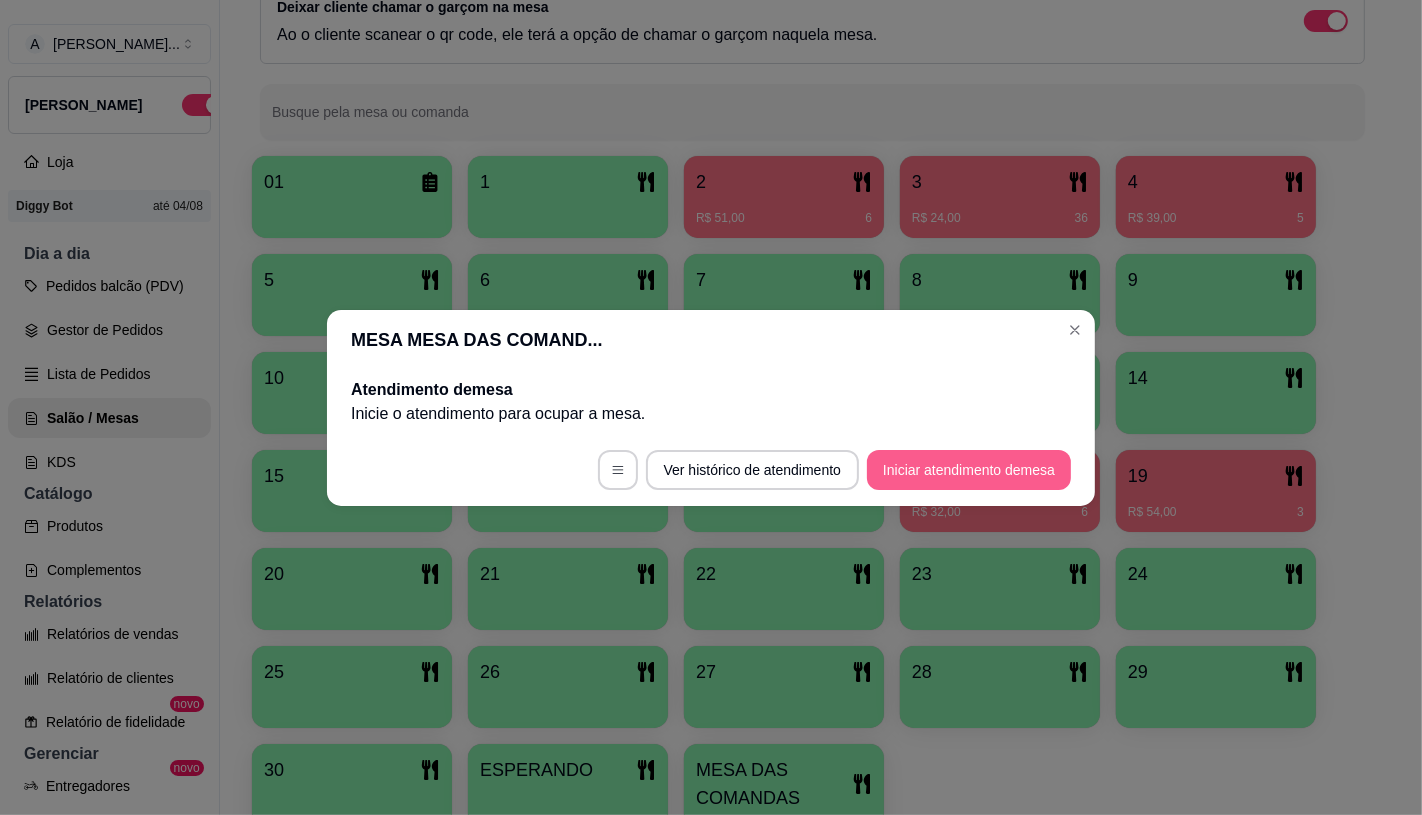 click on "Iniciar atendimento de  mesa" at bounding box center (969, 470) 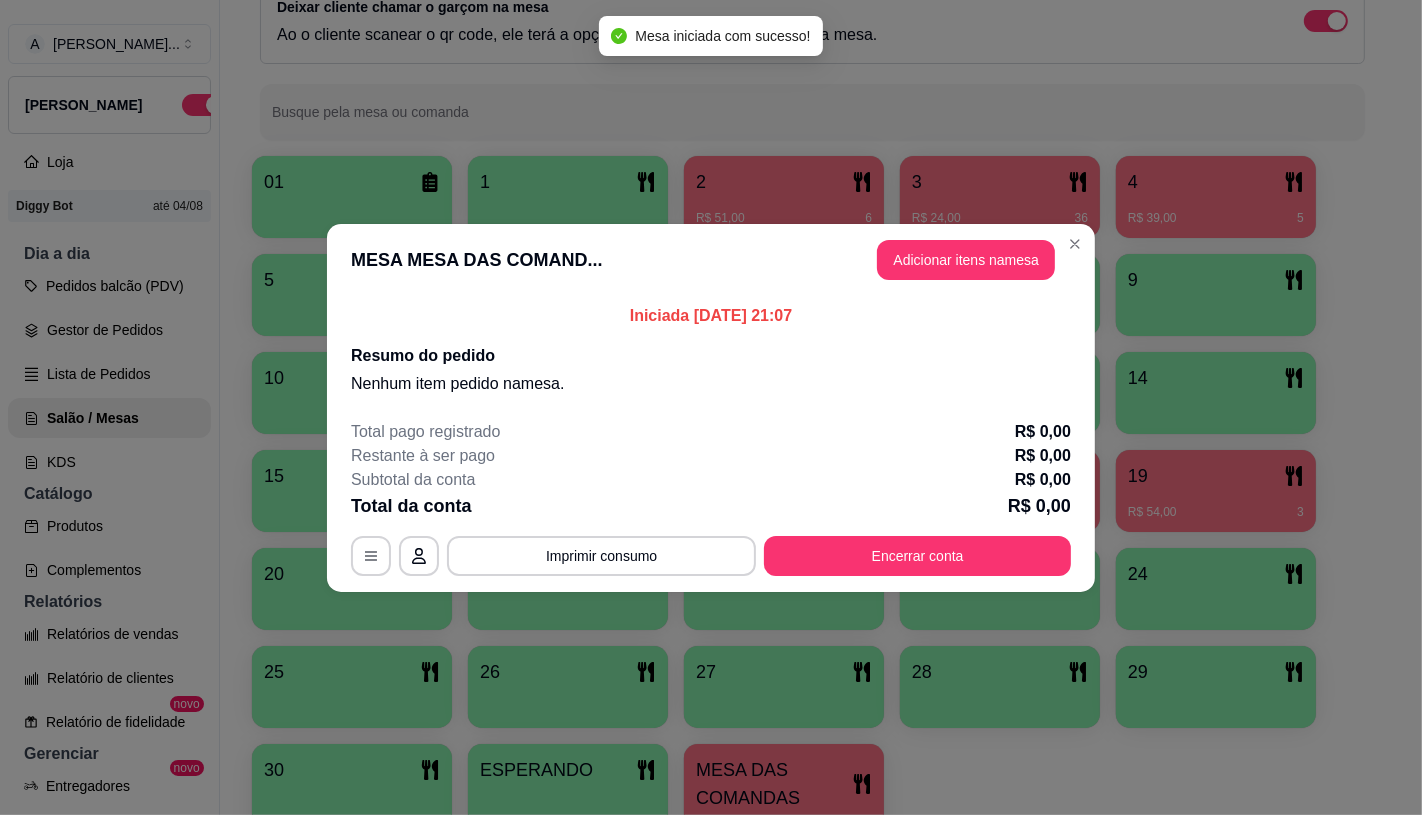 click on "Adicionar itens na  mesa" at bounding box center [966, 260] 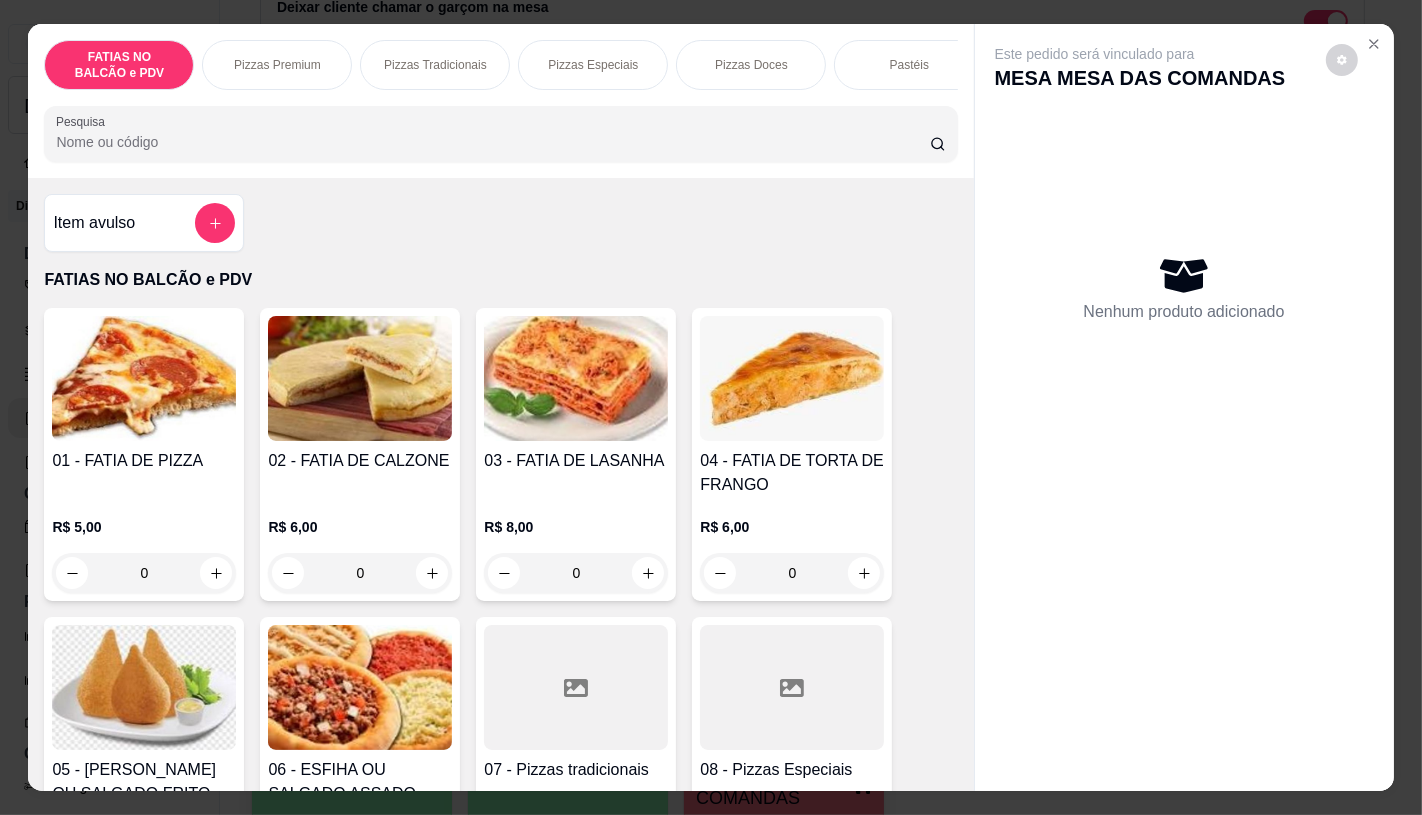 click on "Pizzas Especiais" at bounding box center [593, 65] 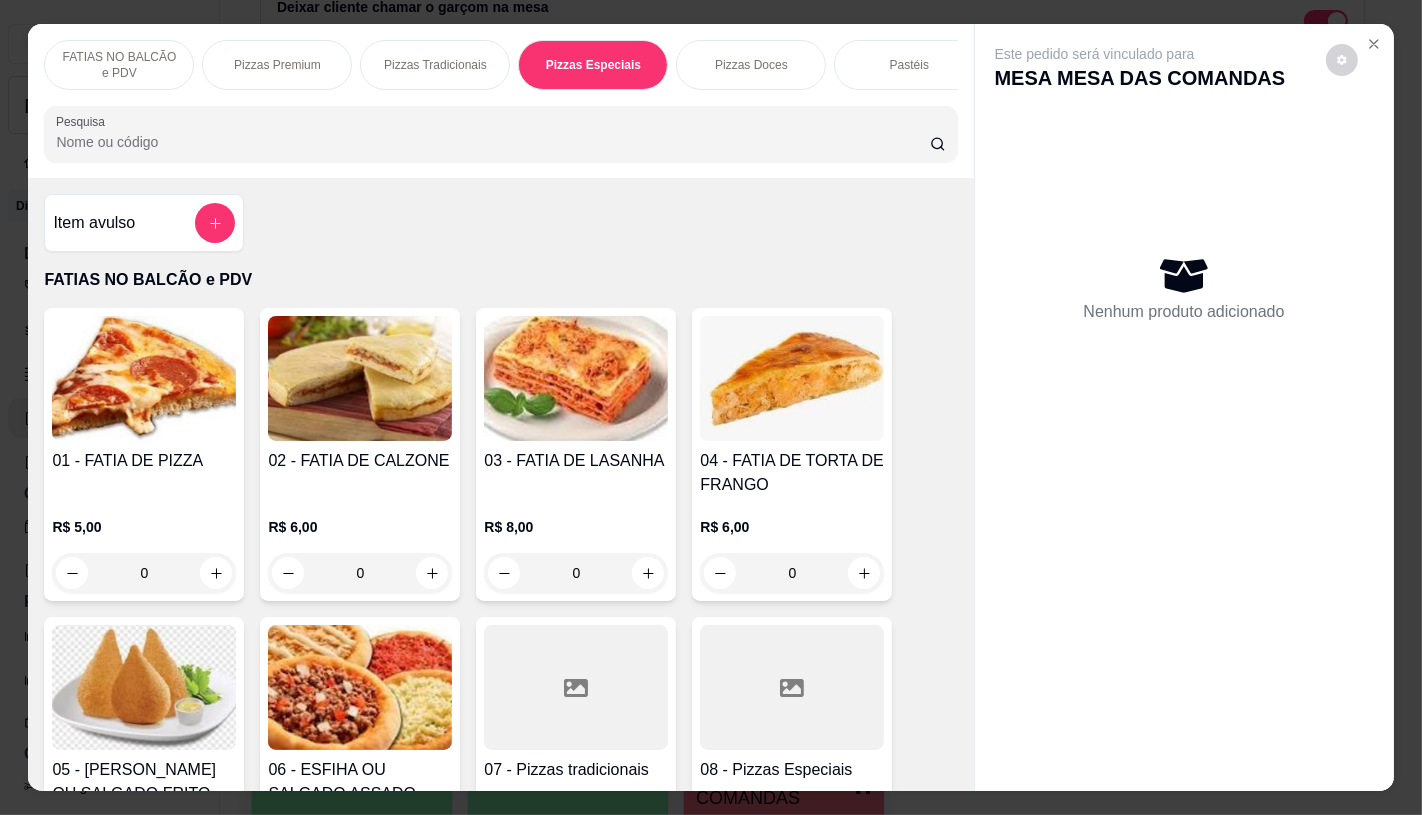 scroll, scrollTop: 2798, scrollLeft: 0, axis: vertical 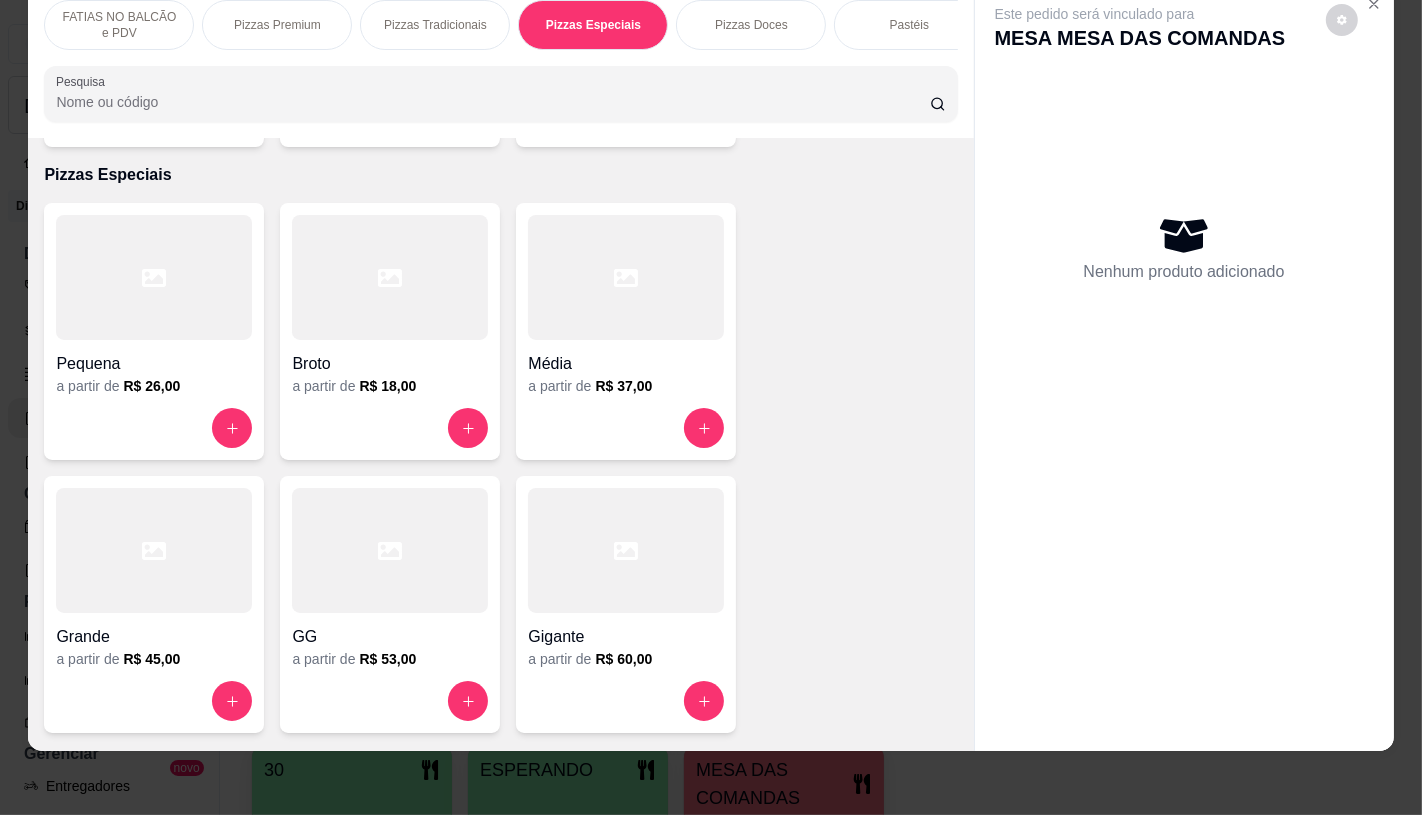 click at bounding box center [626, 428] 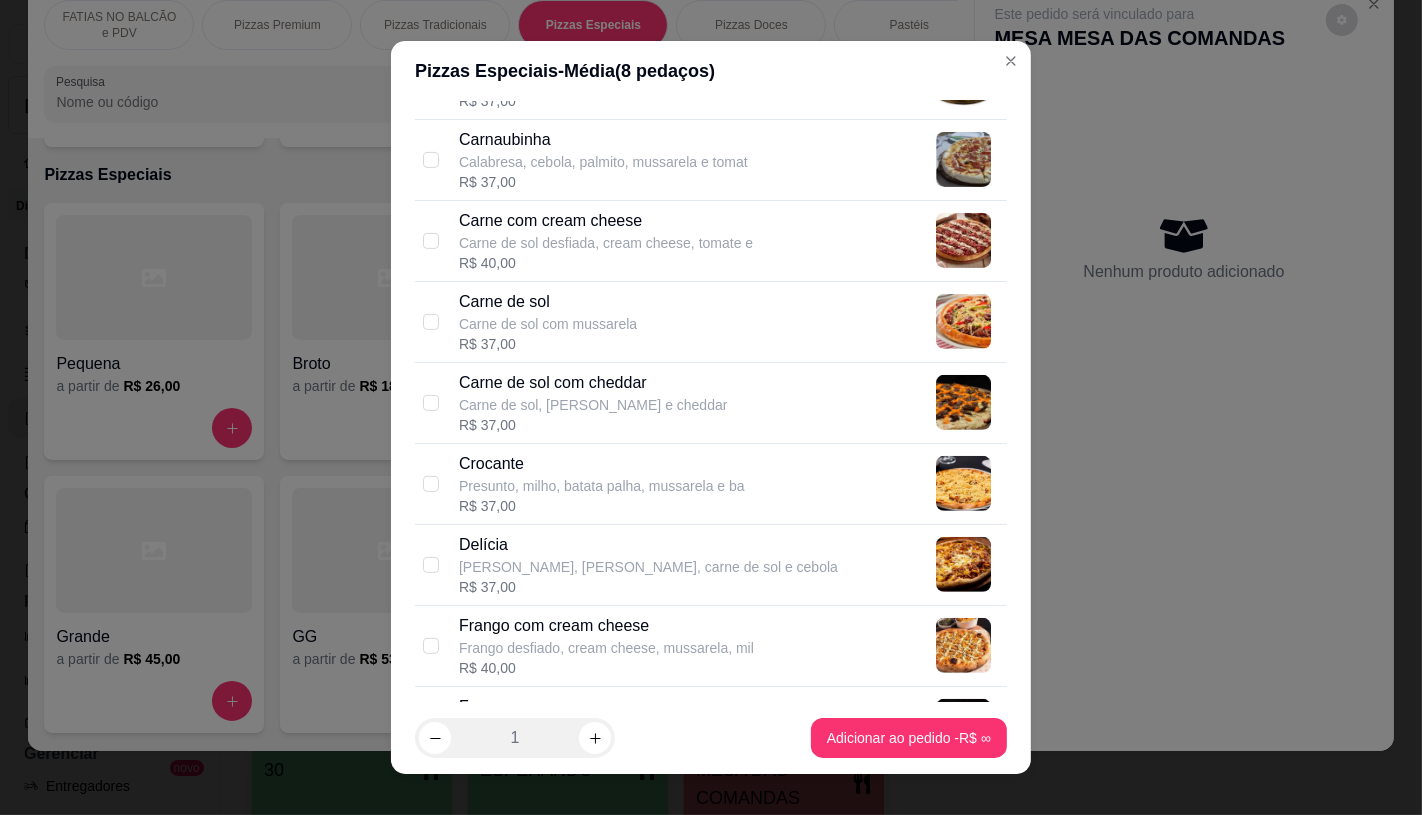 scroll, scrollTop: 888, scrollLeft: 0, axis: vertical 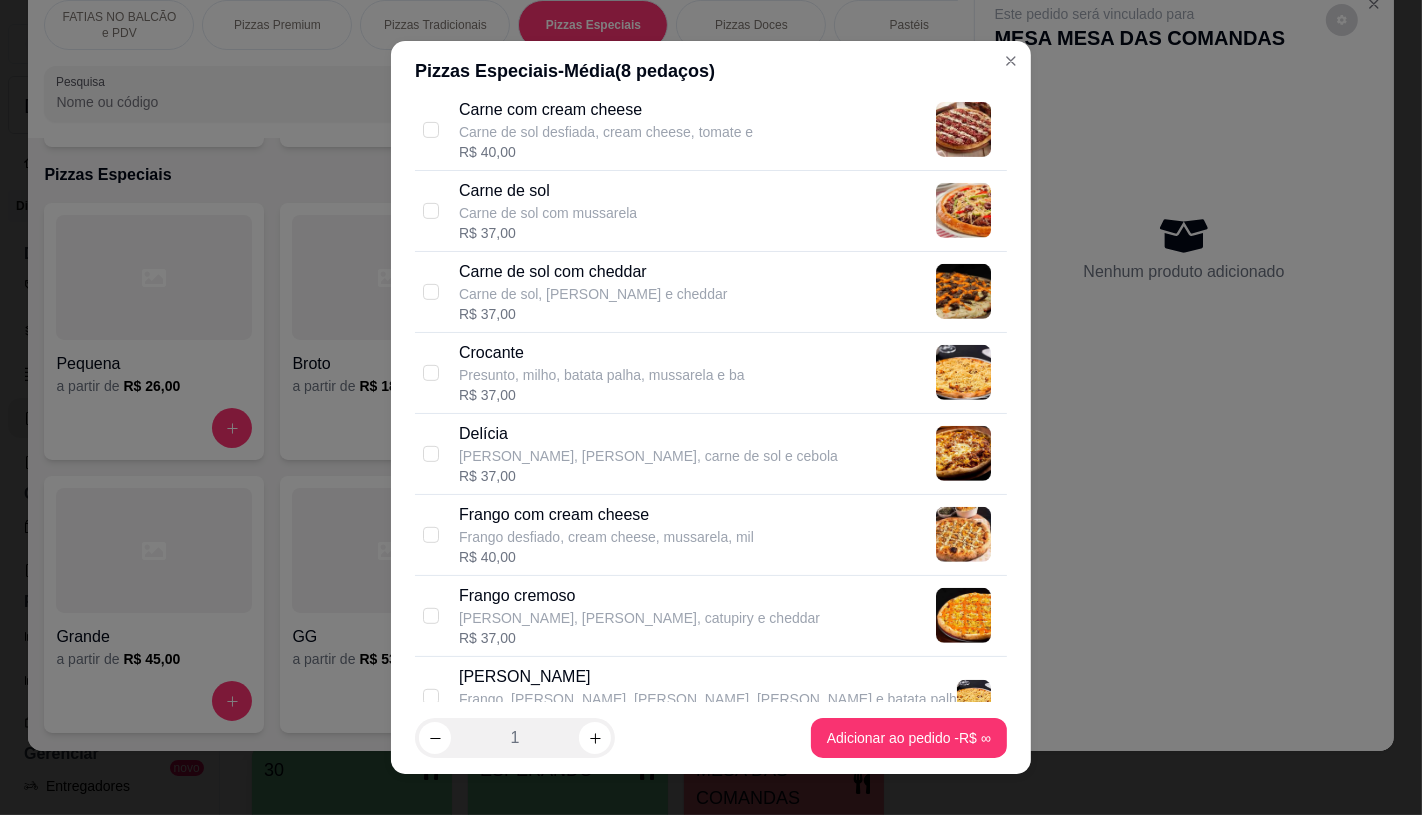 click on "Frango com cream cheese" at bounding box center [606, 515] 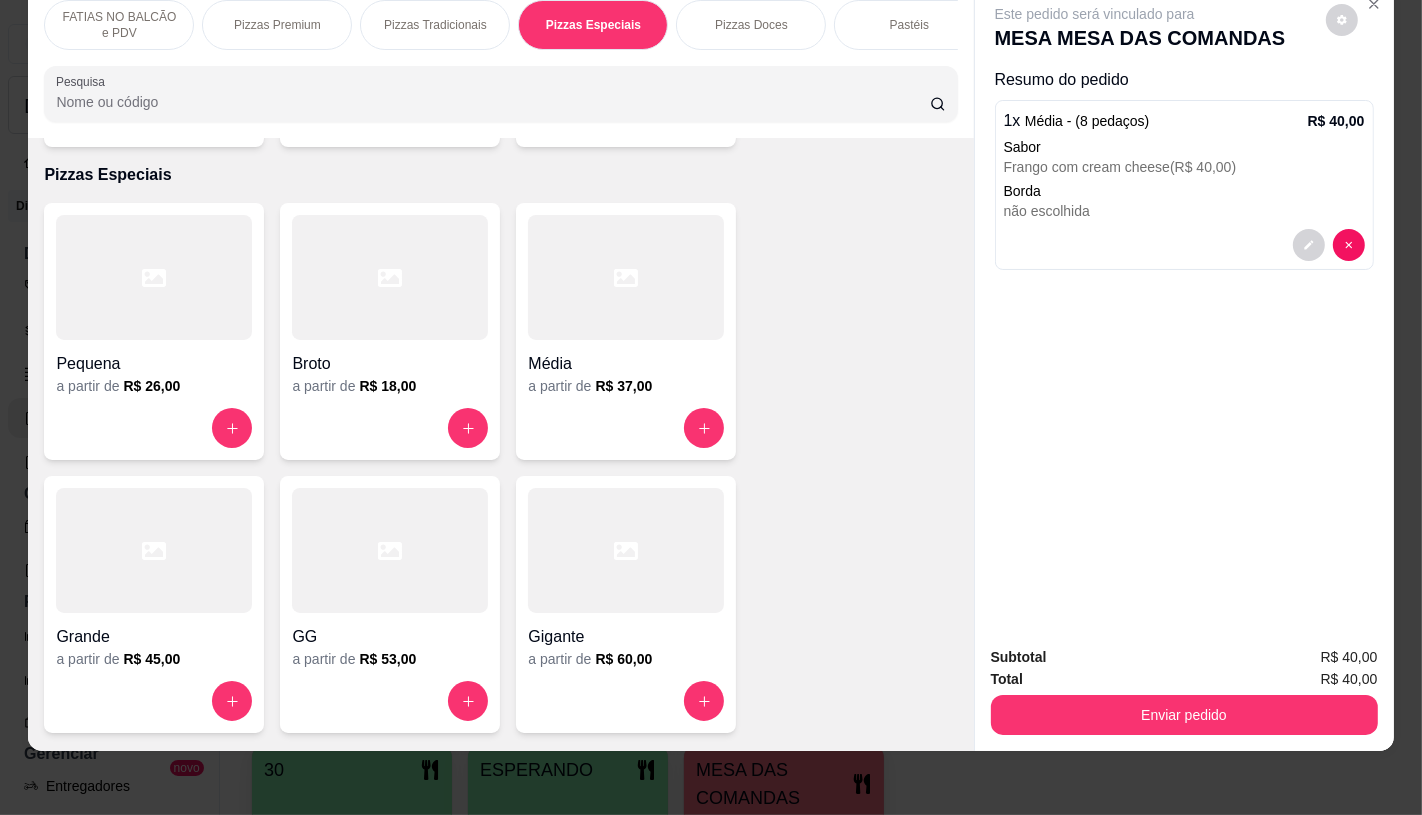 click on "FATIAS NO BALCÃO e PDV" at bounding box center [119, 25] 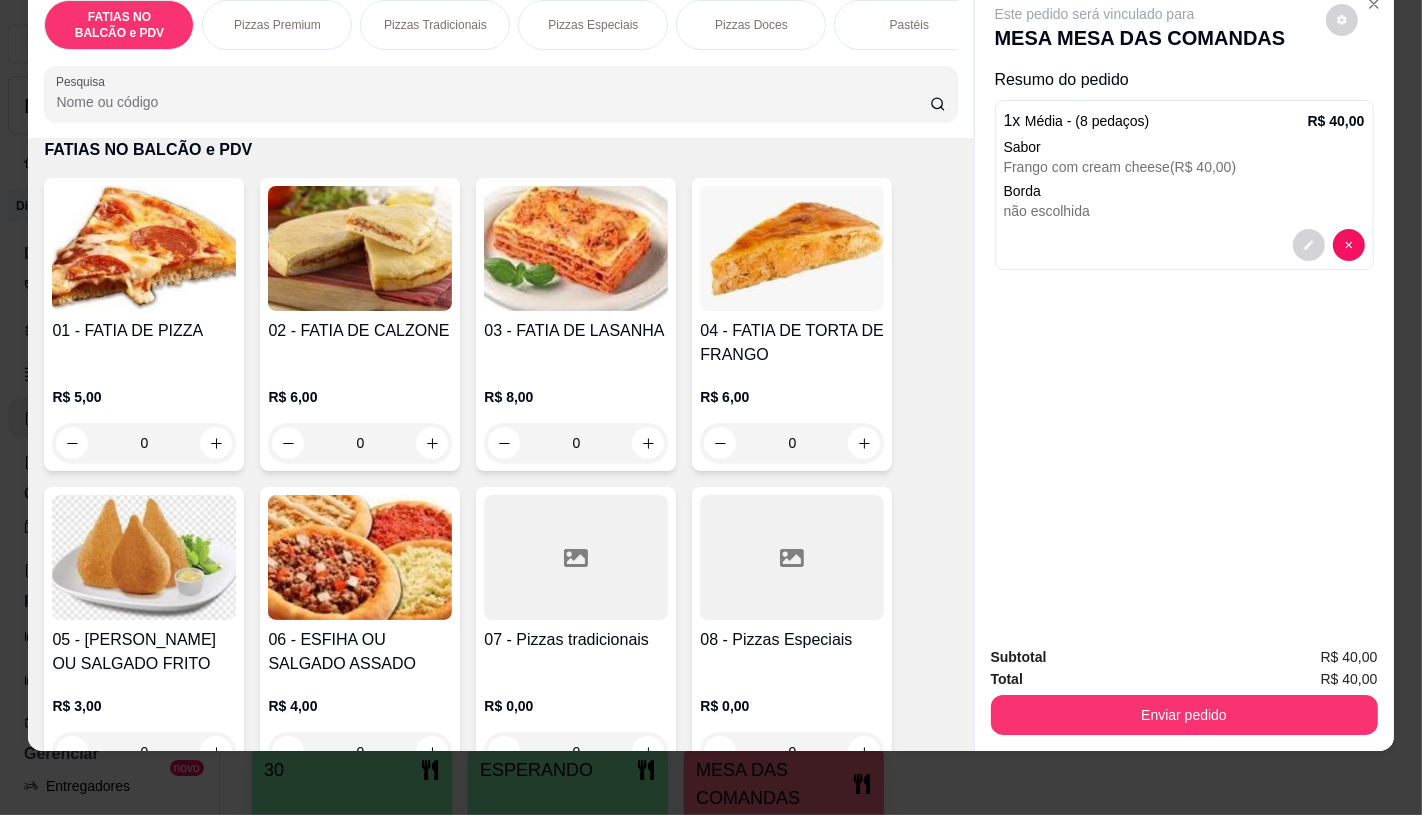 scroll, scrollTop: 312, scrollLeft: 0, axis: vertical 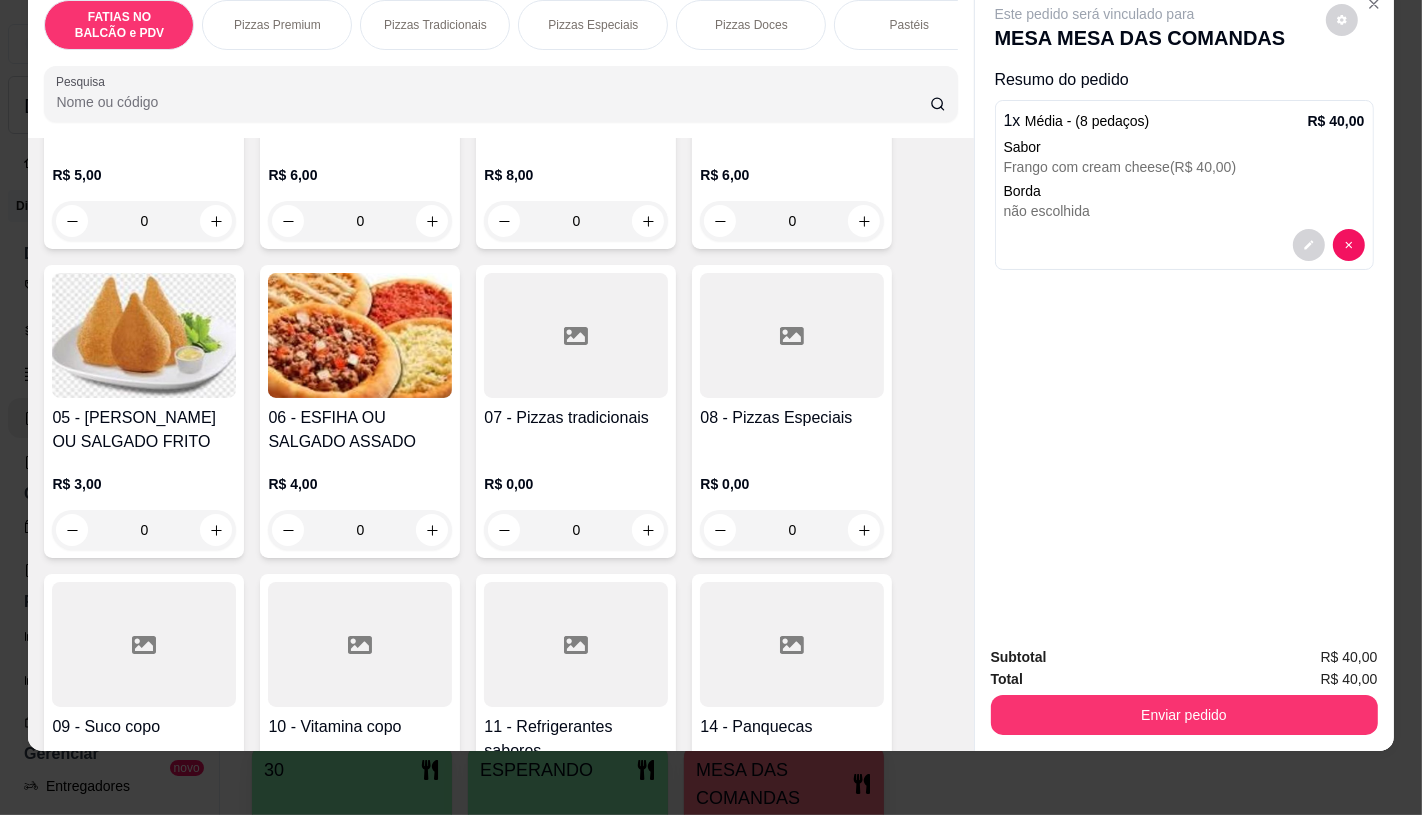 click at bounding box center [576, 644] 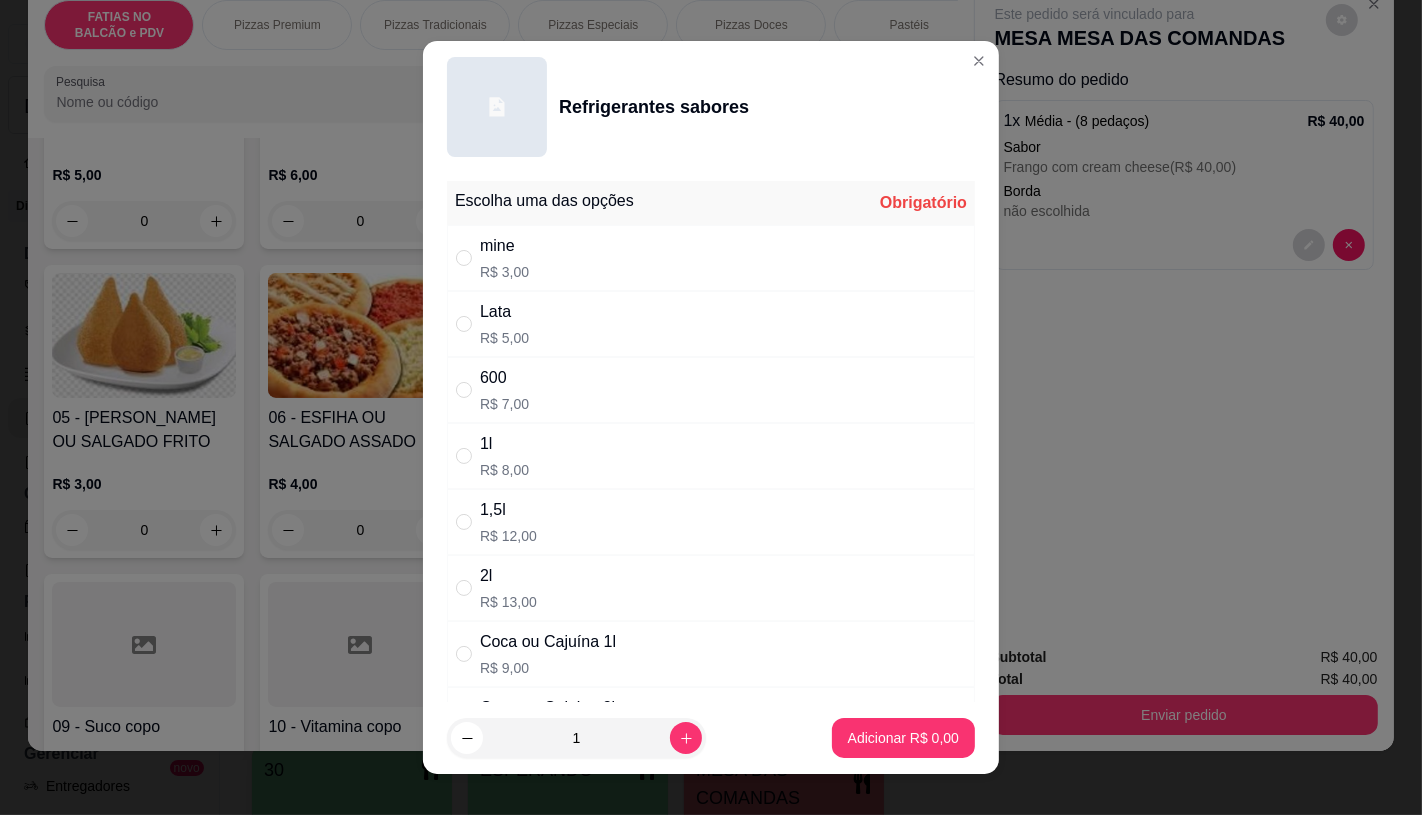 click on "1l" at bounding box center [504, 444] 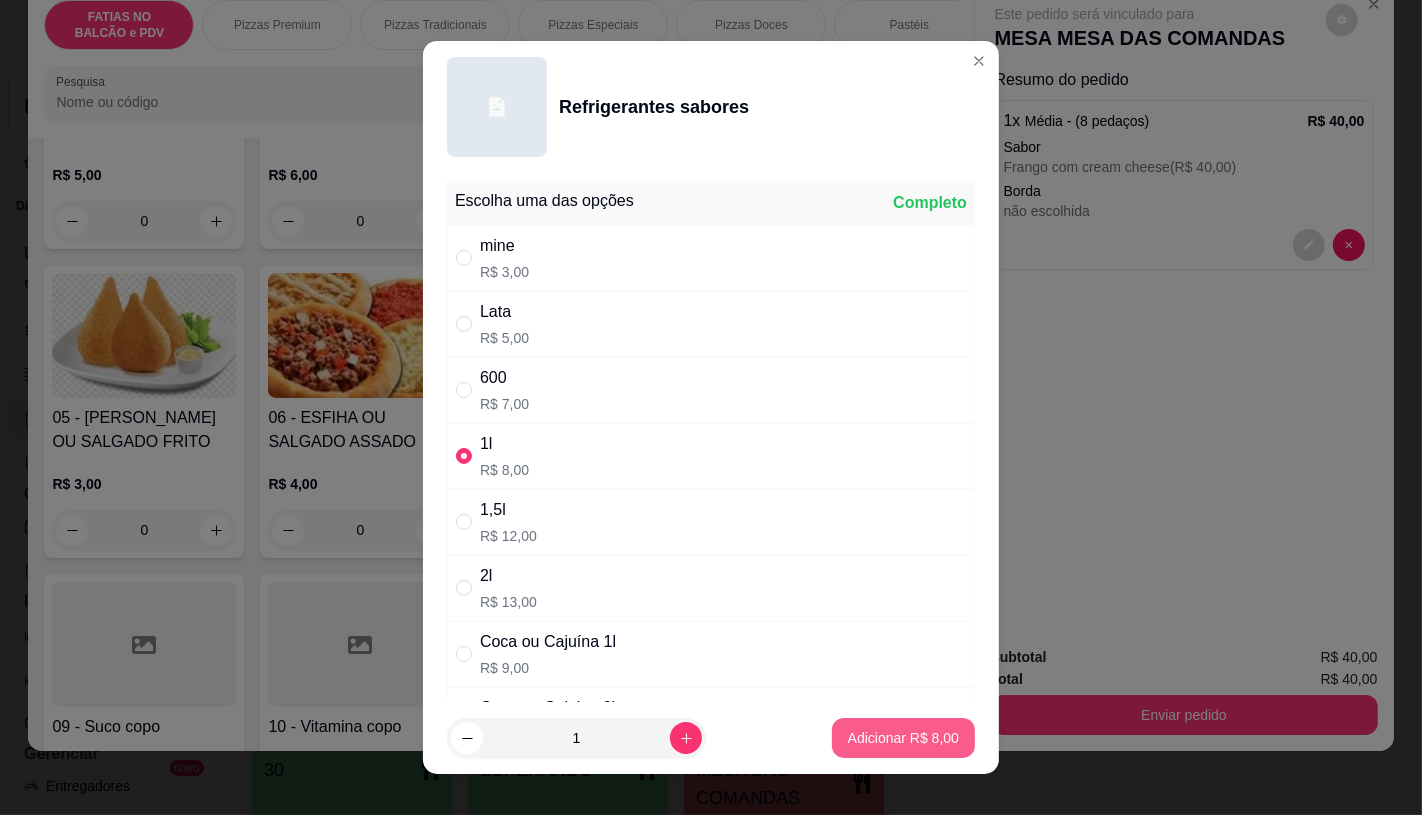 click on "Adicionar   R$ 8,00" at bounding box center [903, 738] 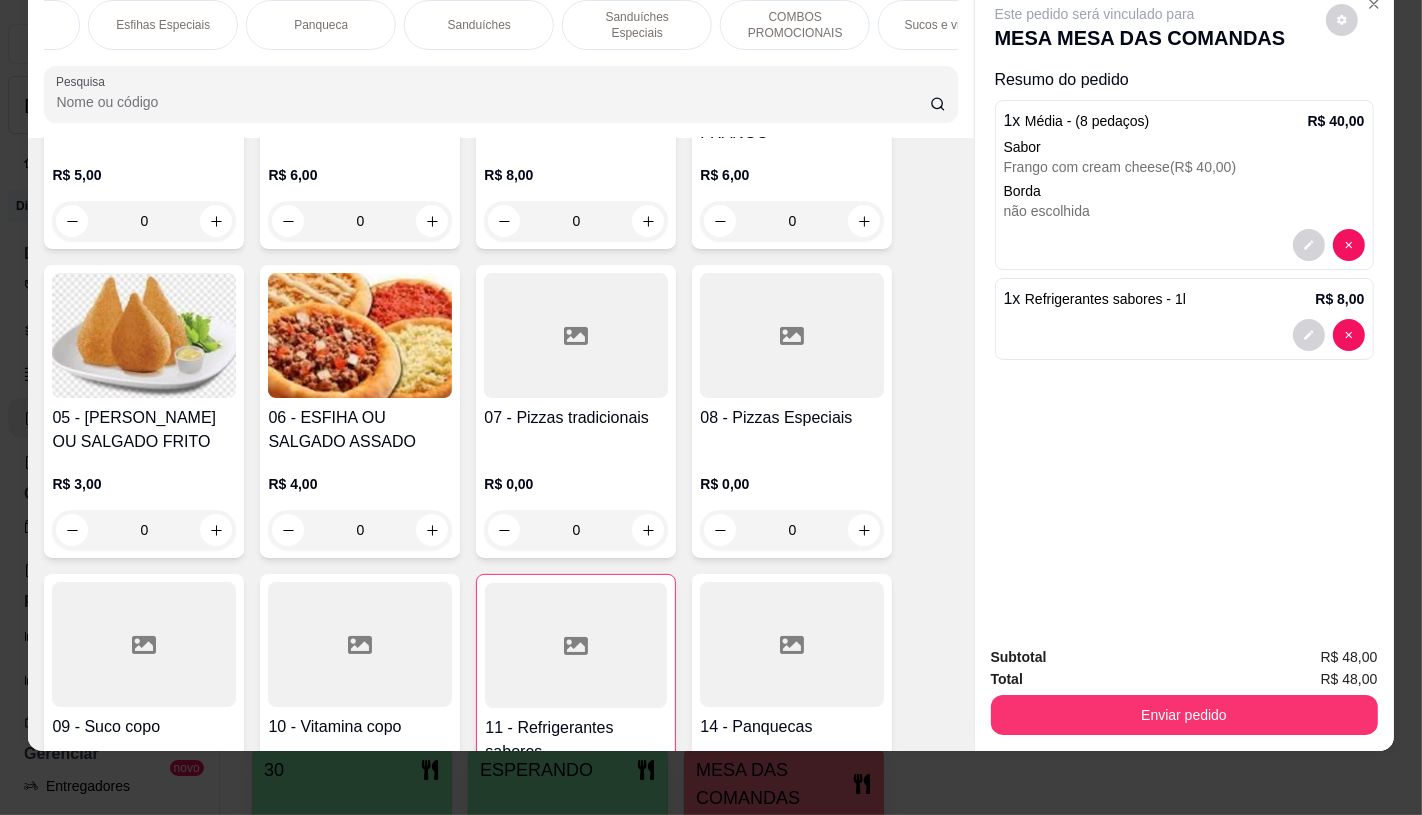 scroll, scrollTop: 0, scrollLeft: 2080, axis: horizontal 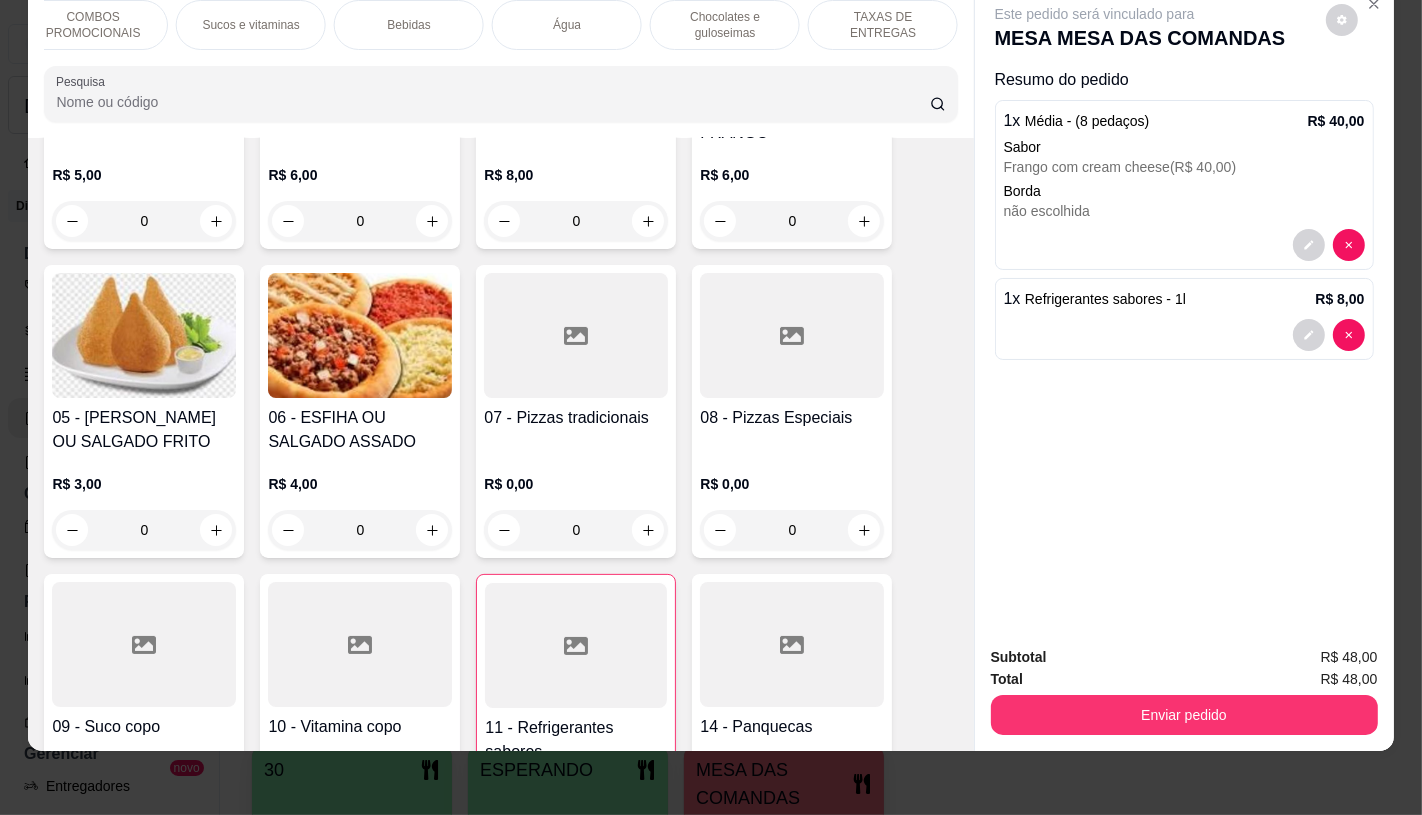 click on "TAXAS DE ENTREGAS" at bounding box center [883, 25] 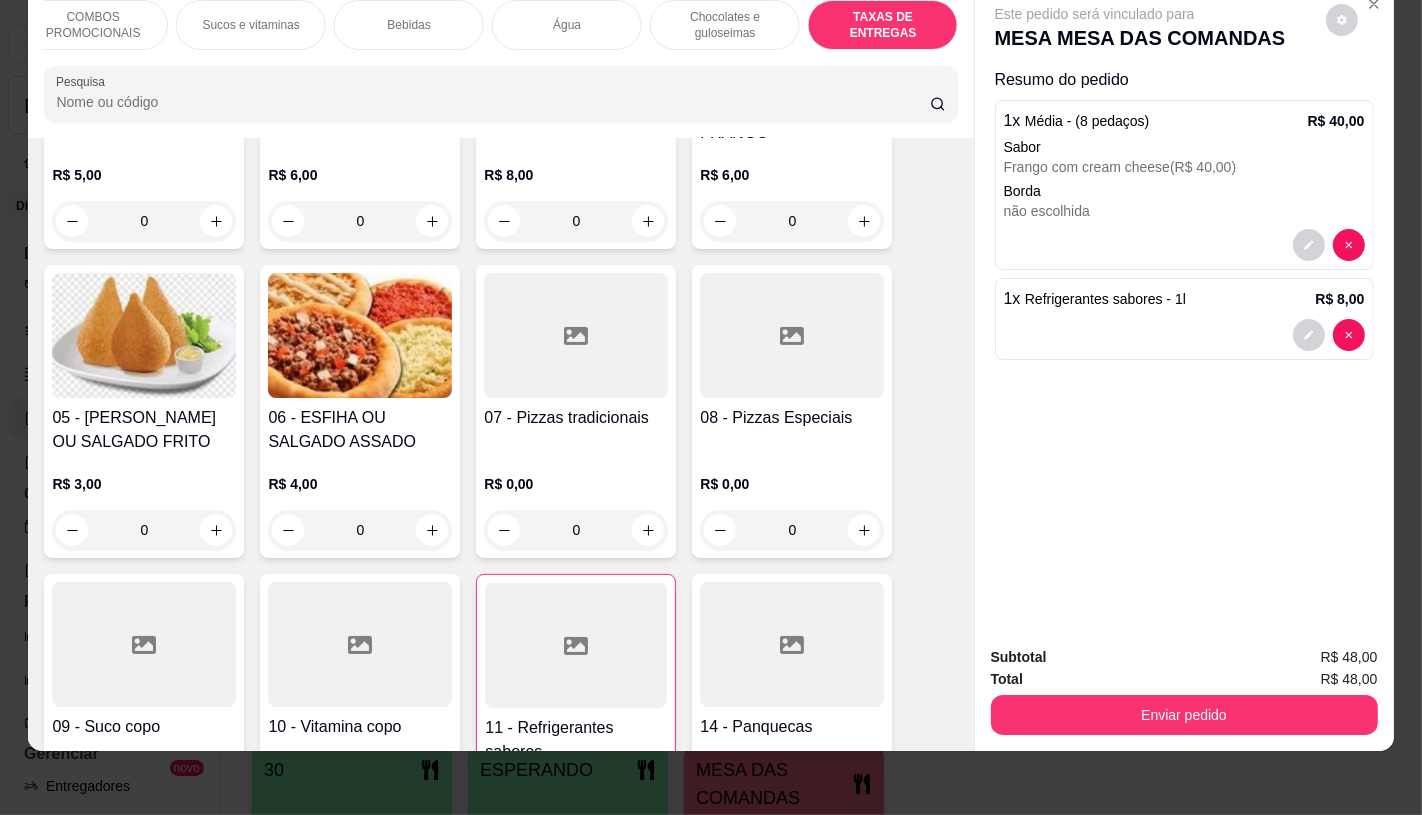 scroll, scrollTop: 13375, scrollLeft: 0, axis: vertical 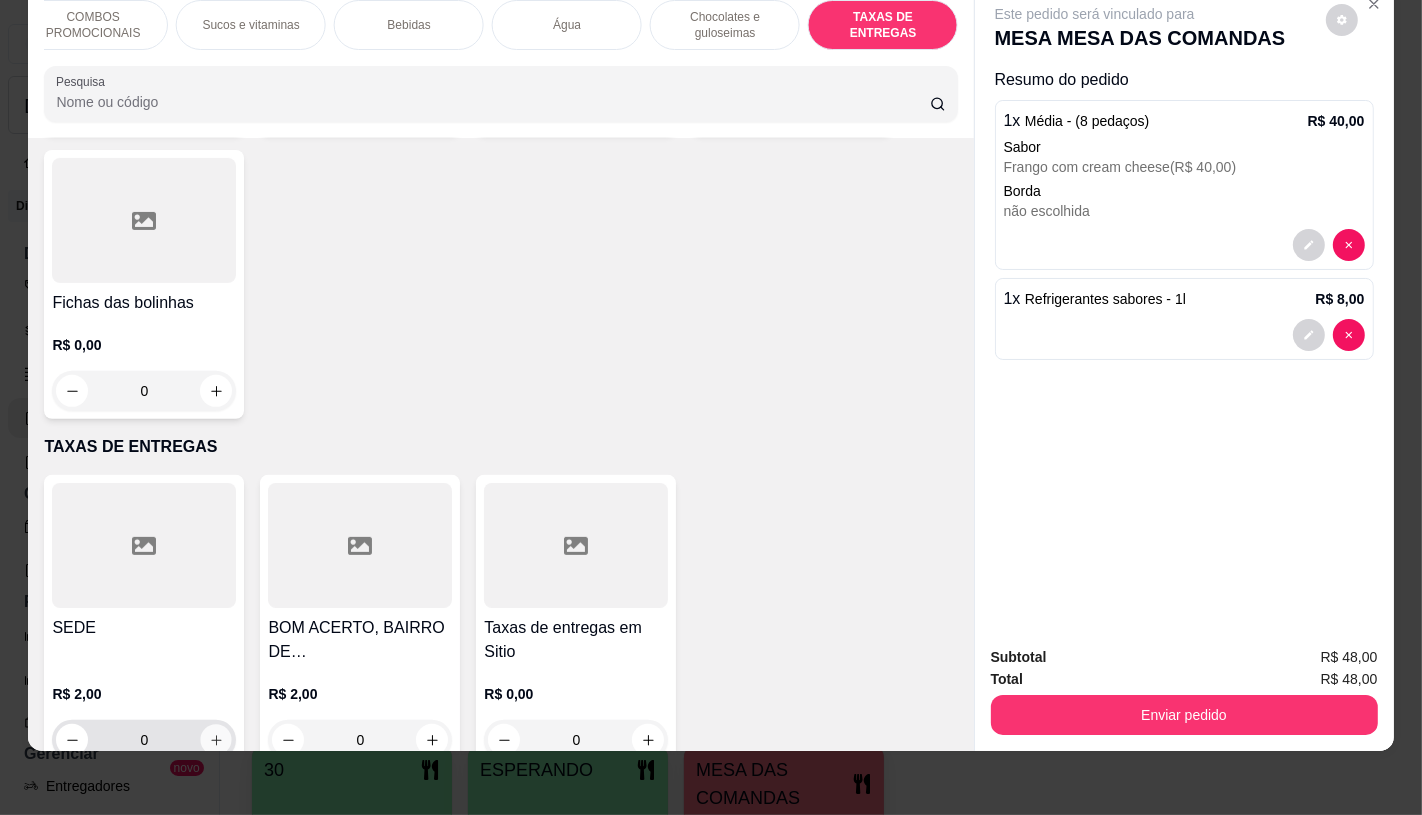 click 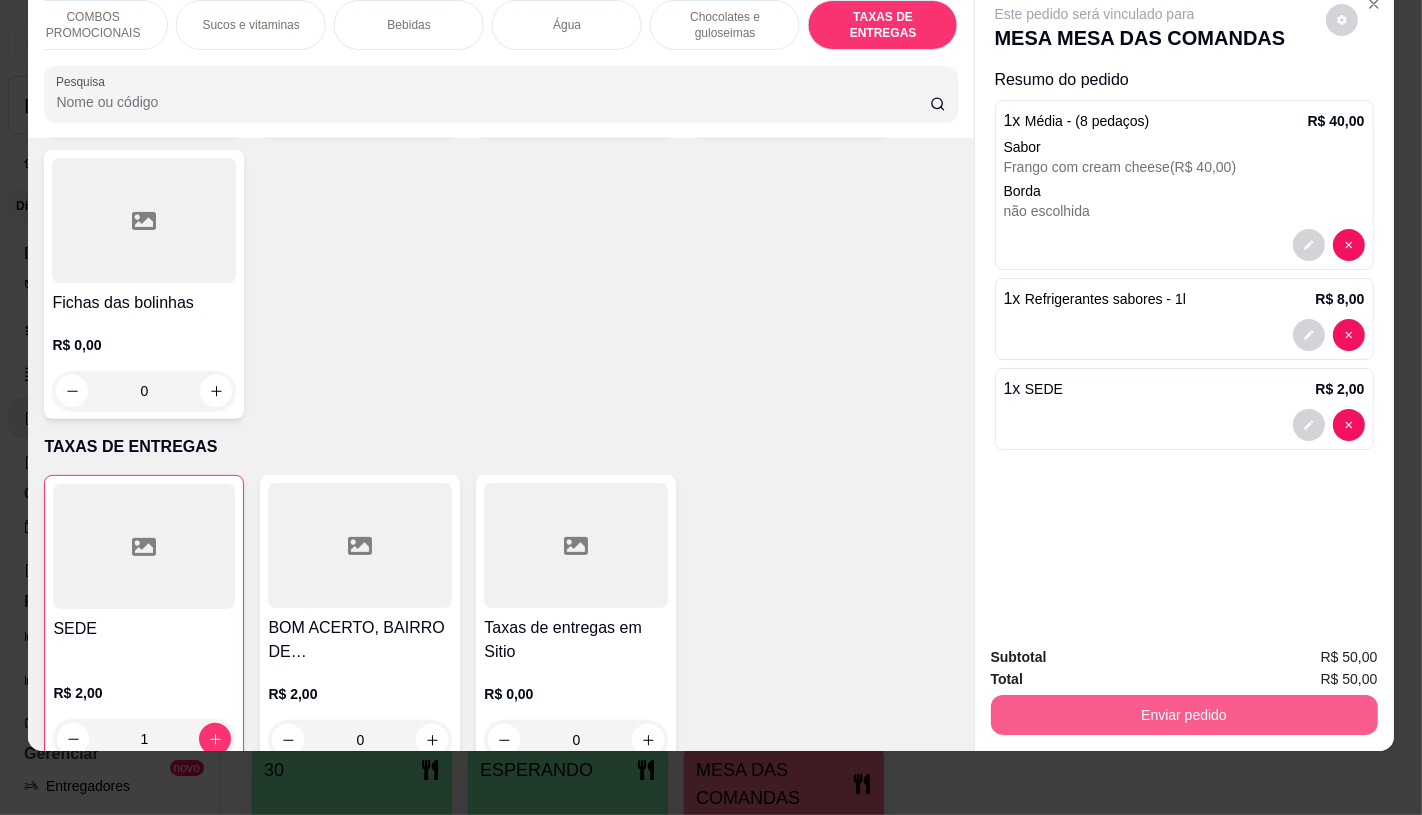 click on "Enviar pedido" at bounding box center [1184, 715] 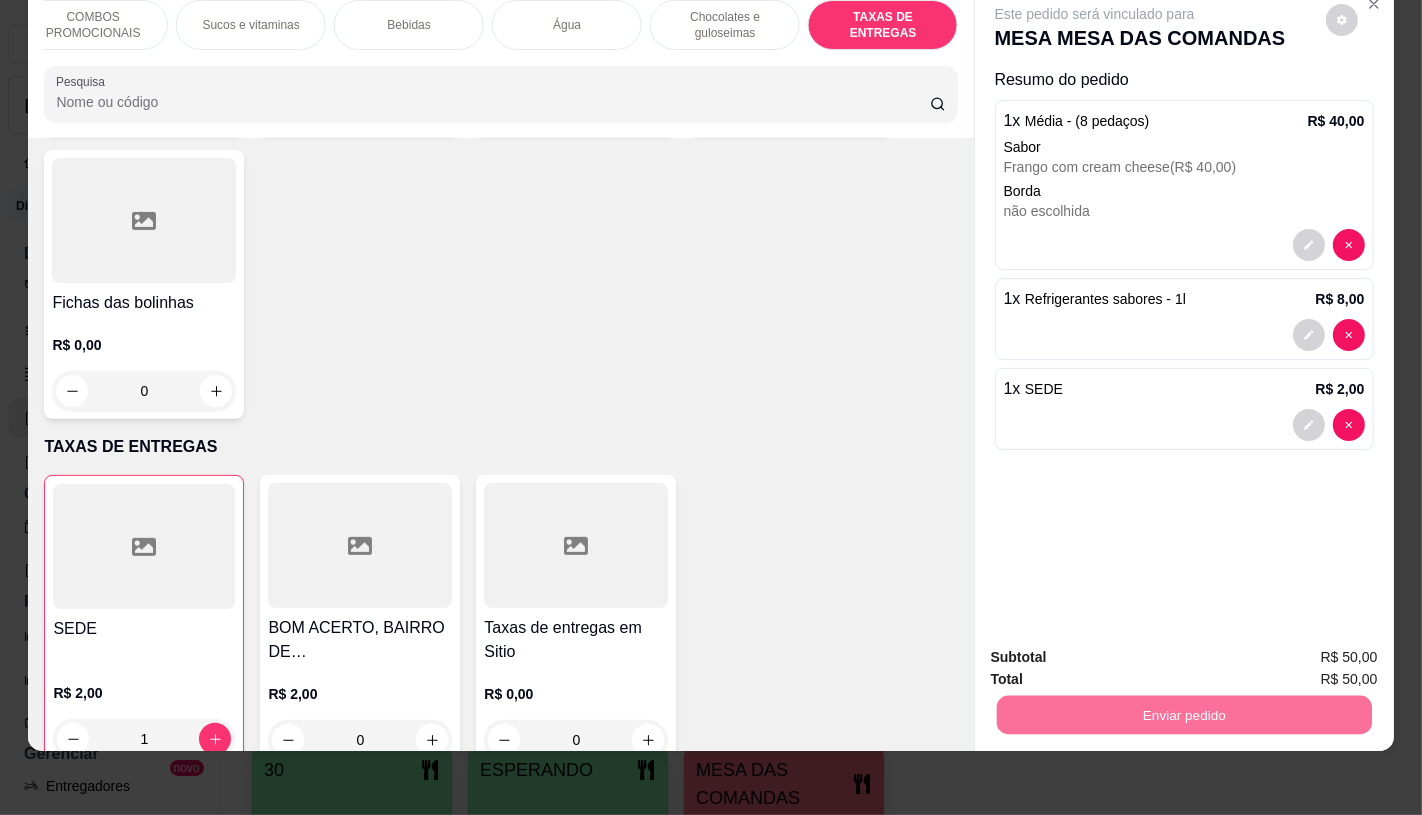 click on "Não registrar e enviar pedido" at bounding box center (1117, 650) 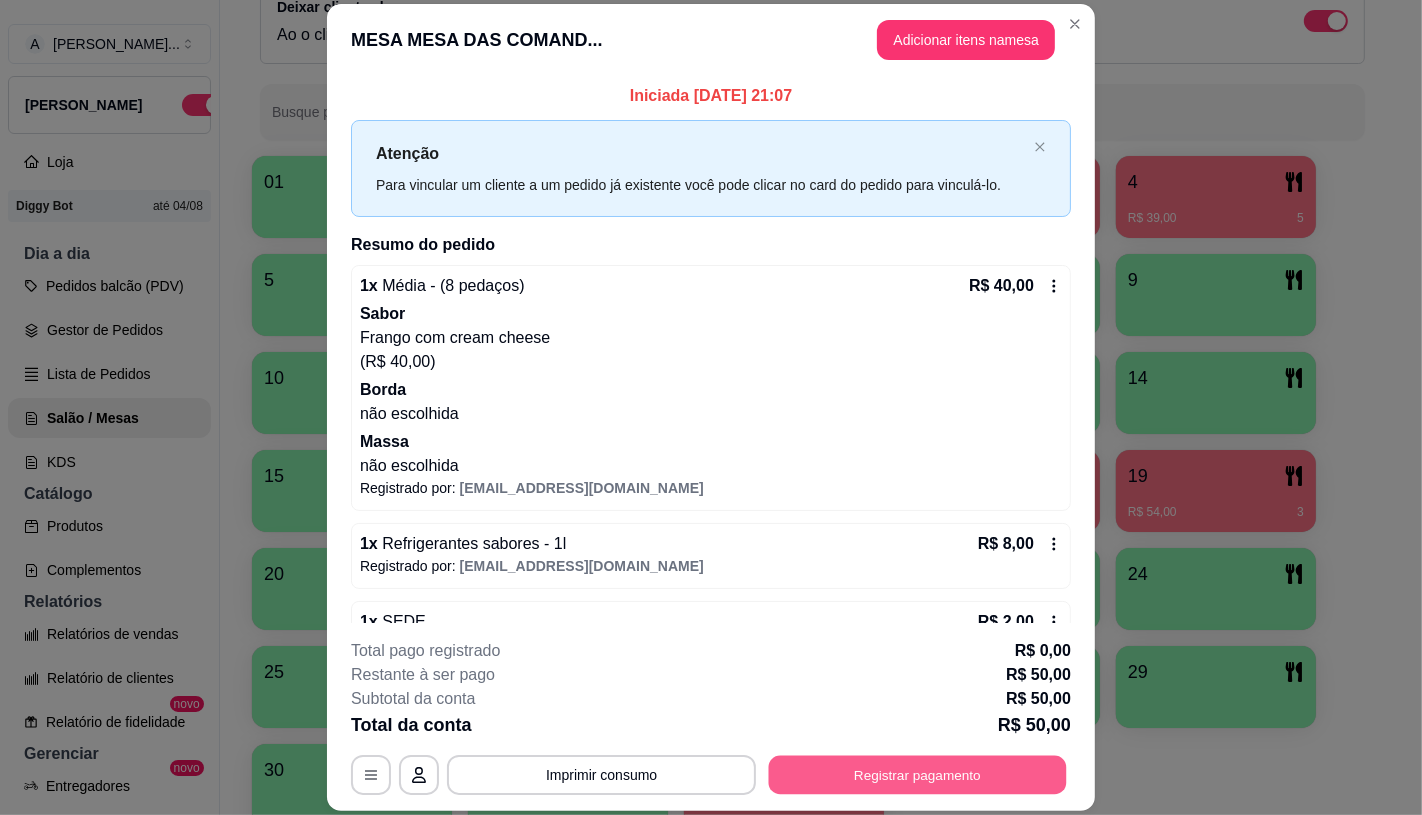 click on "Registrar pagamento" at bounding box center [918, 775] 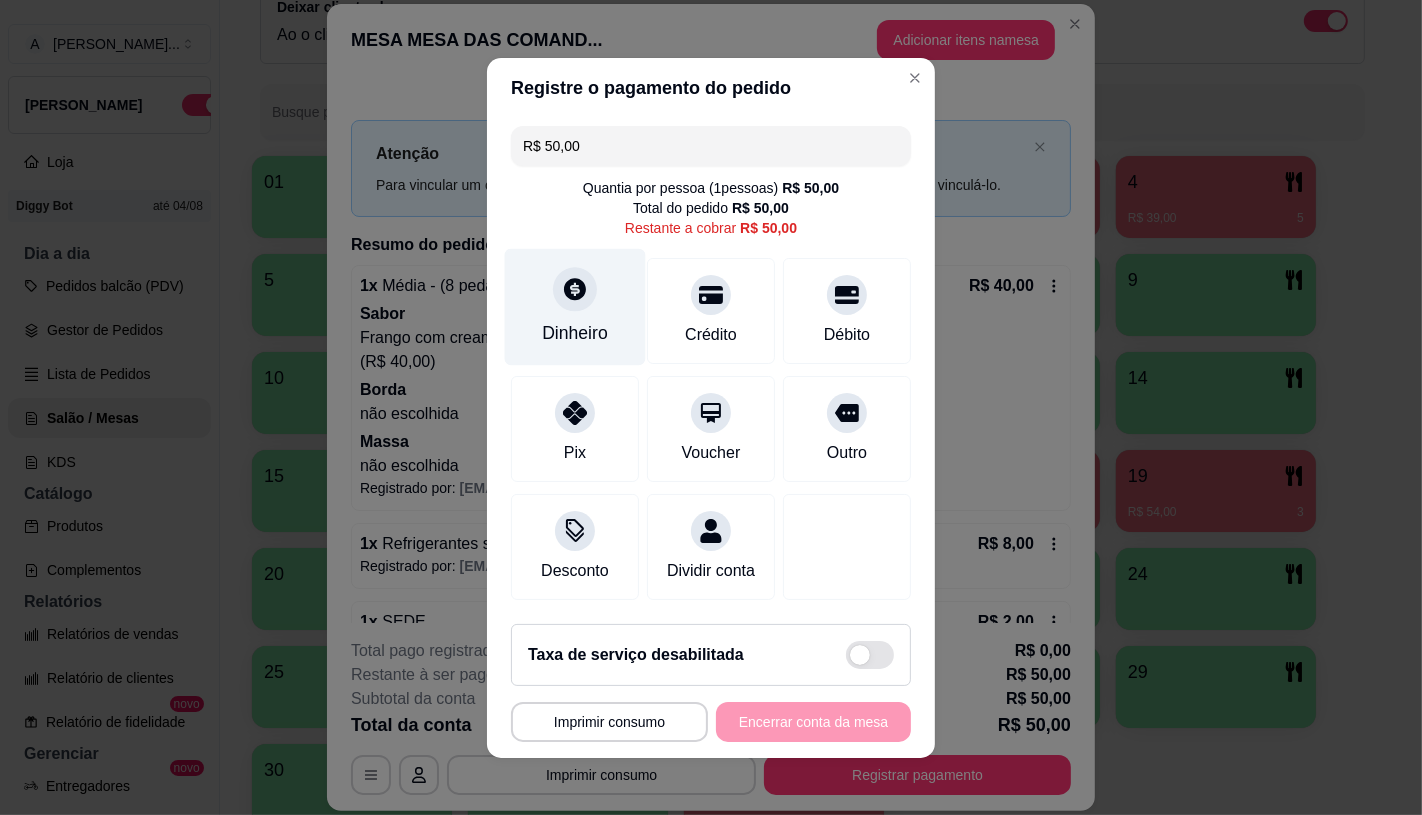 click on "Dinheiro" at bounding box center [575, 306] 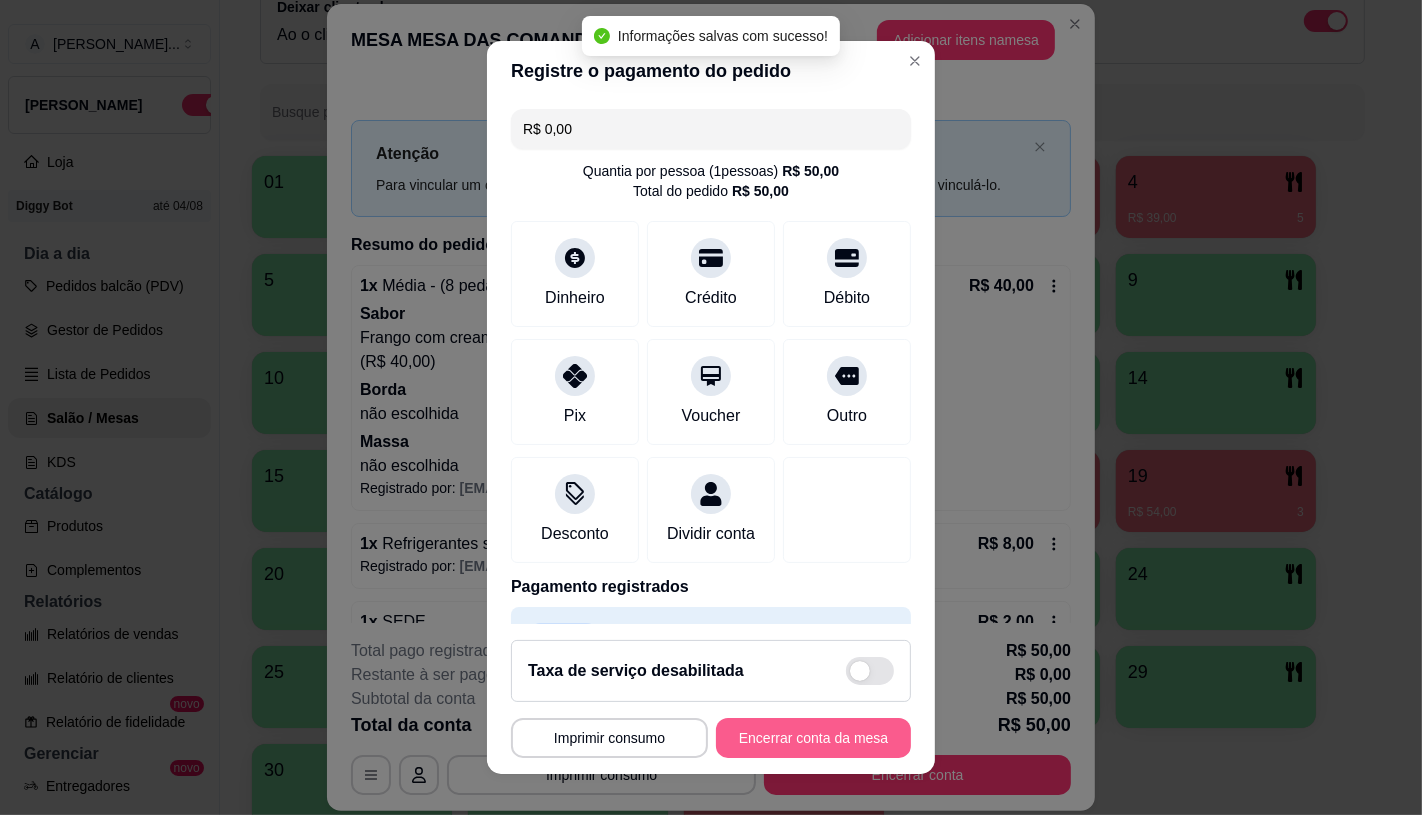 click on "Encerrar conta da mesa" at bounding box center (813, 738) 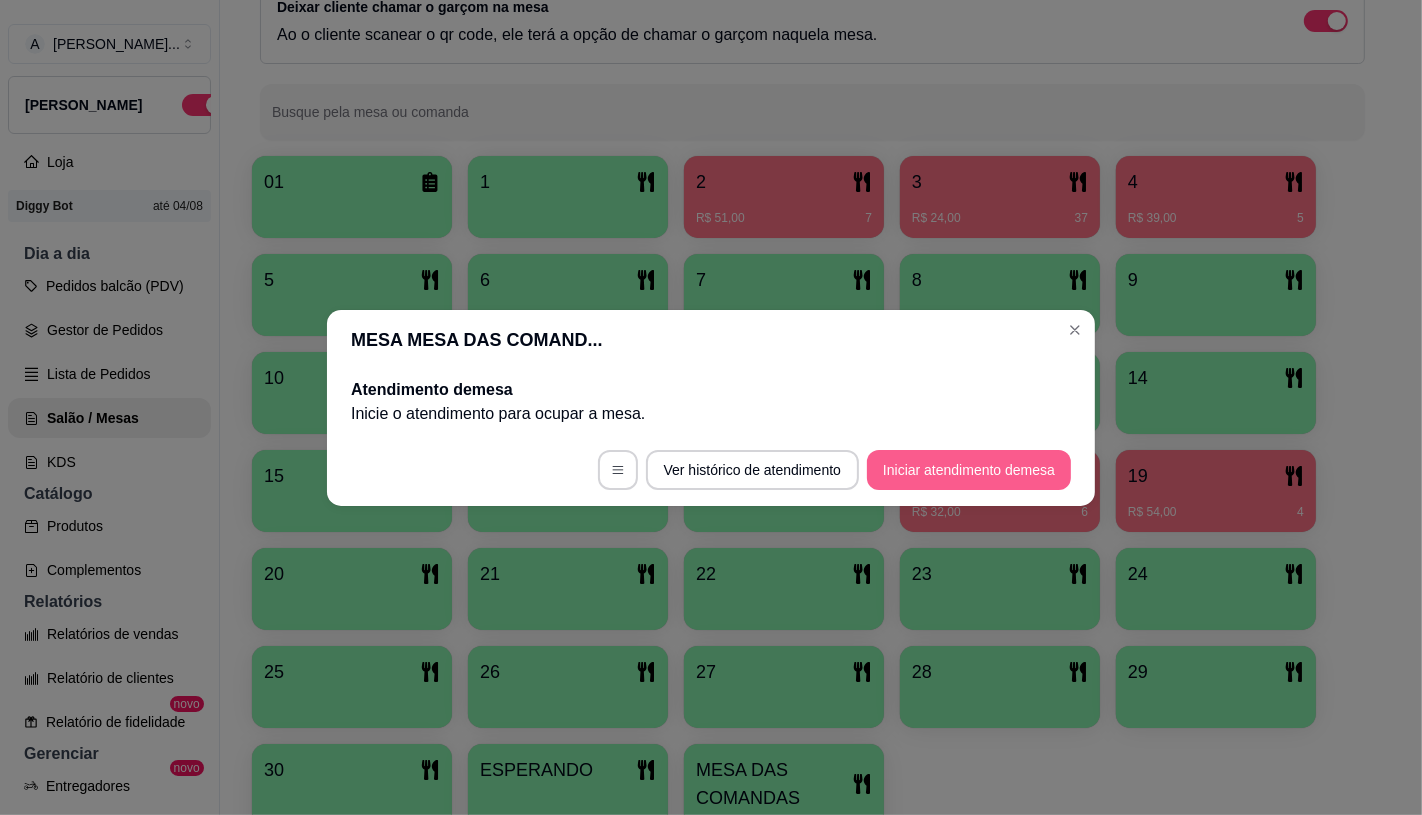 click on "Iniciar atendimento de  mesa" at bounding box center [969, 470] 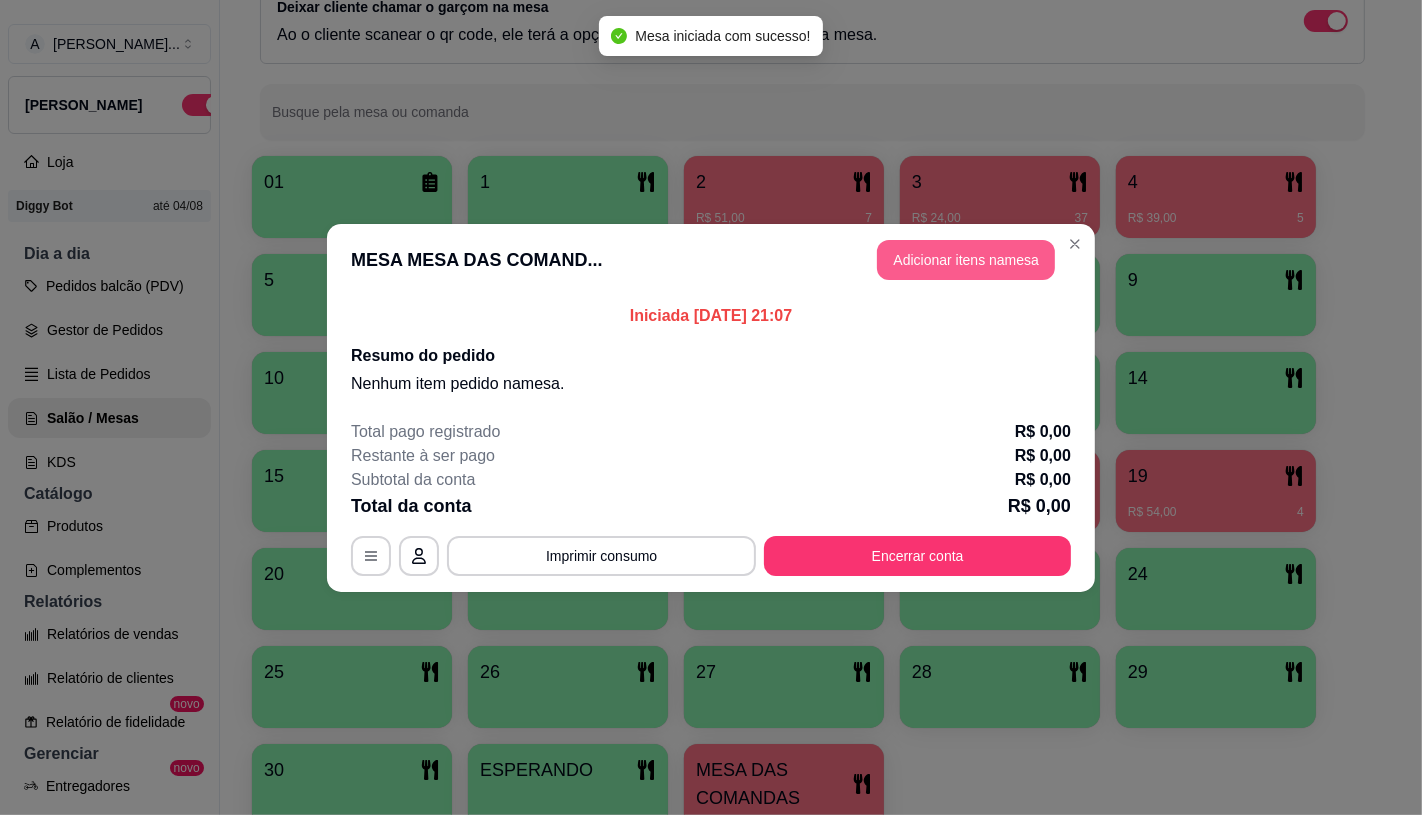 click on "Adicionar itens na  mesa" at bounding box center [966, 260] 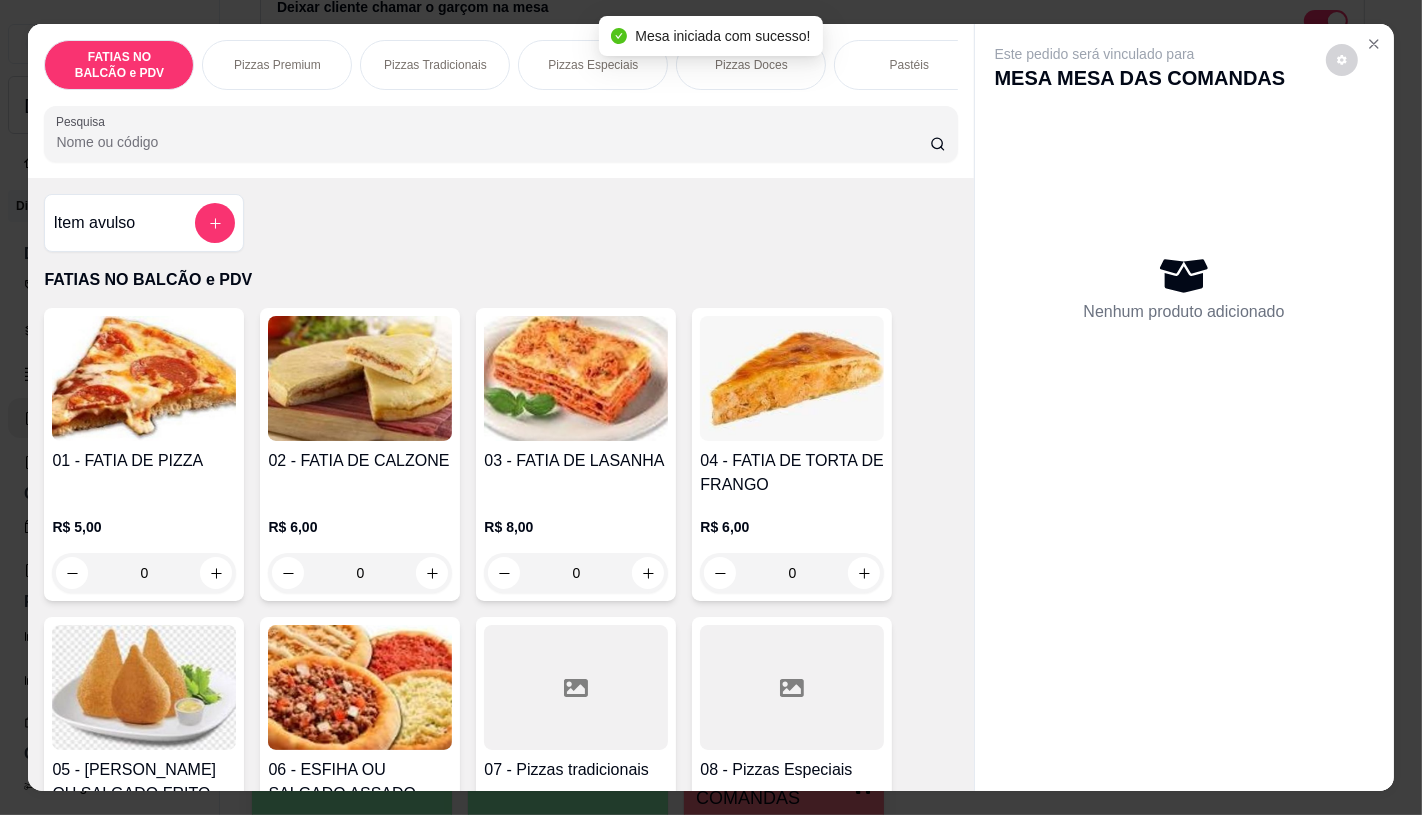click at bounding box center (576, 687) 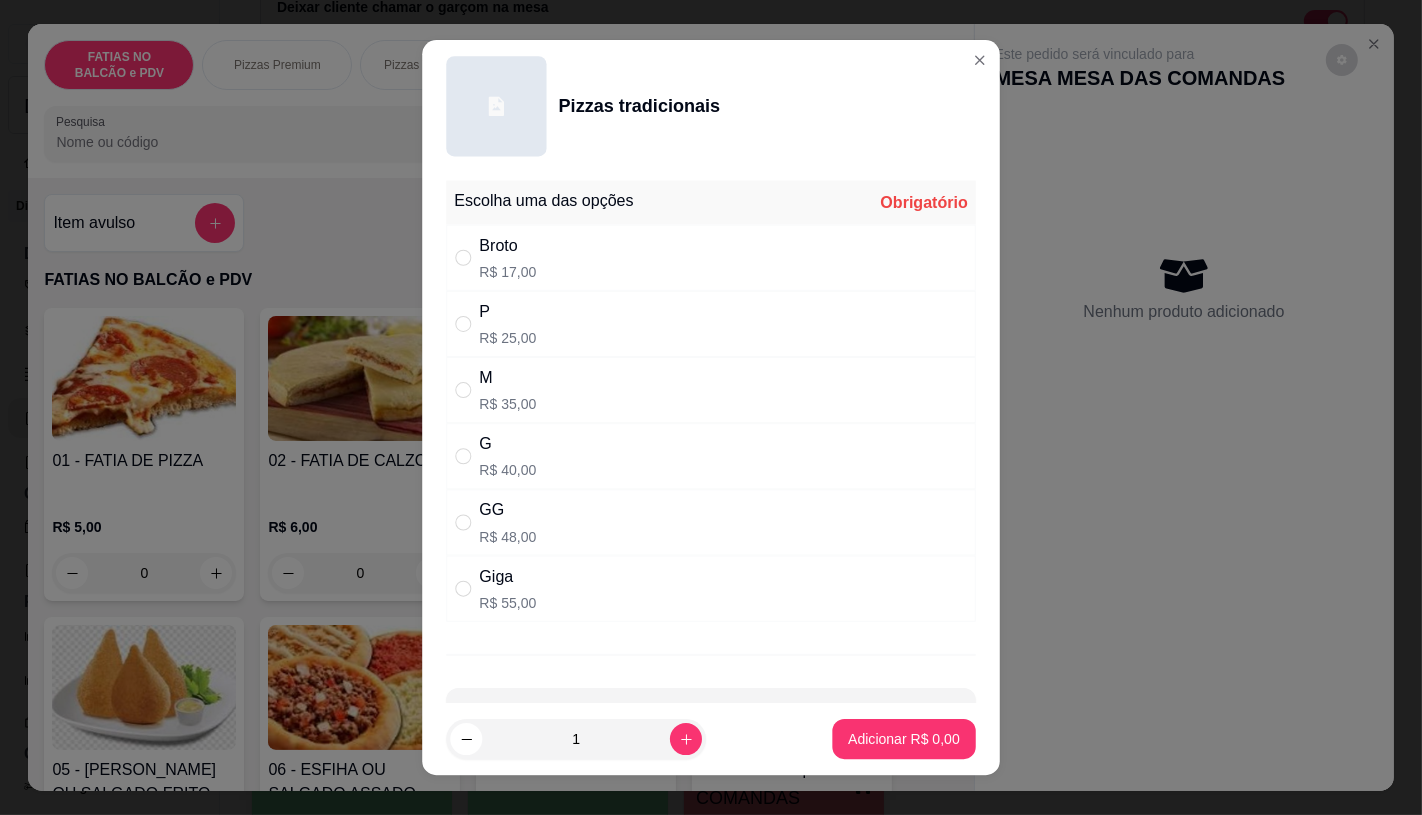 click on "Giga  R$ 55,00" at bounding box center (711, 588) 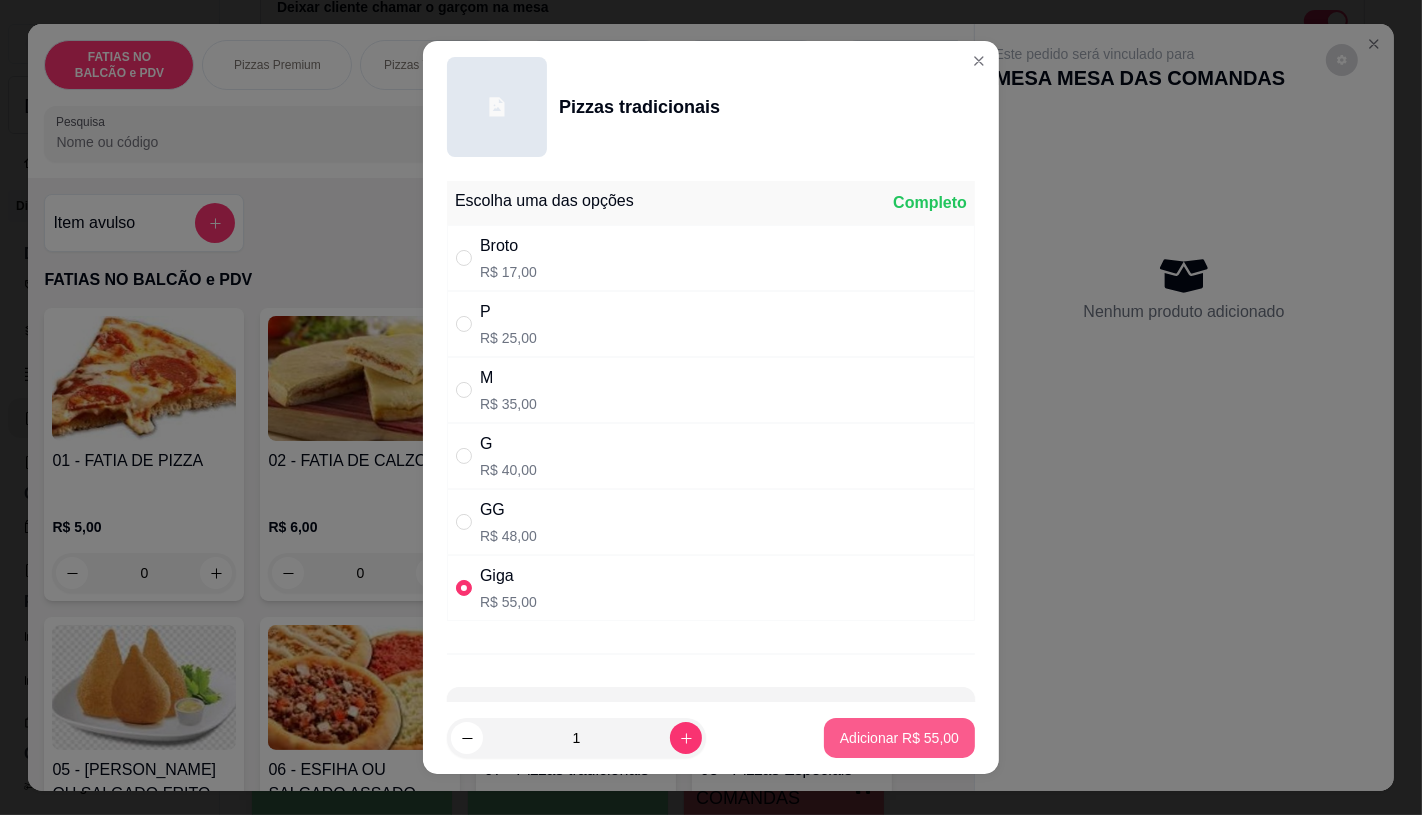 click on "Adicionar   R$ 55,00" at bounding box center (899, 738) 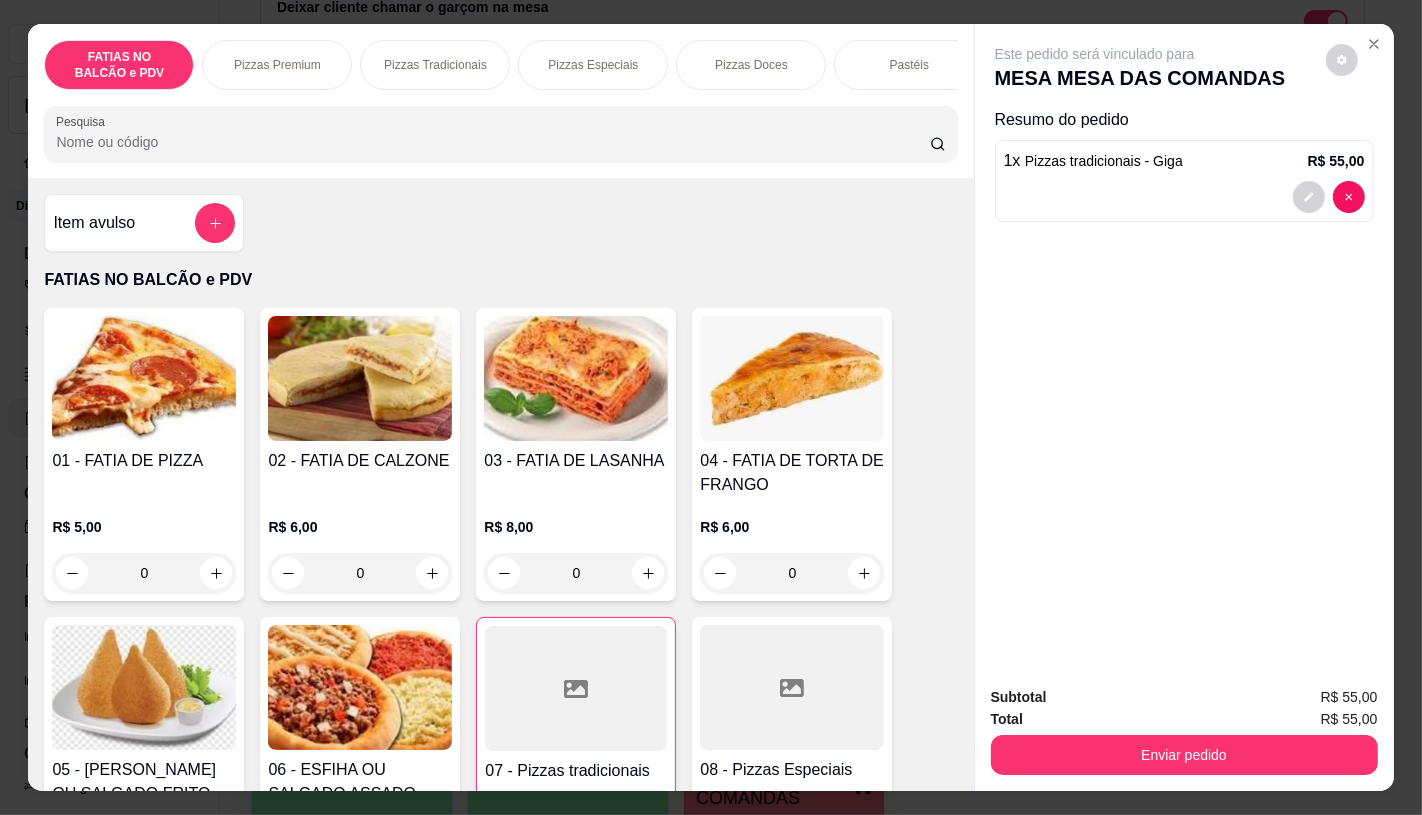 scroll, scrollTop: 333, scrollLeft: 0, axis: vertical 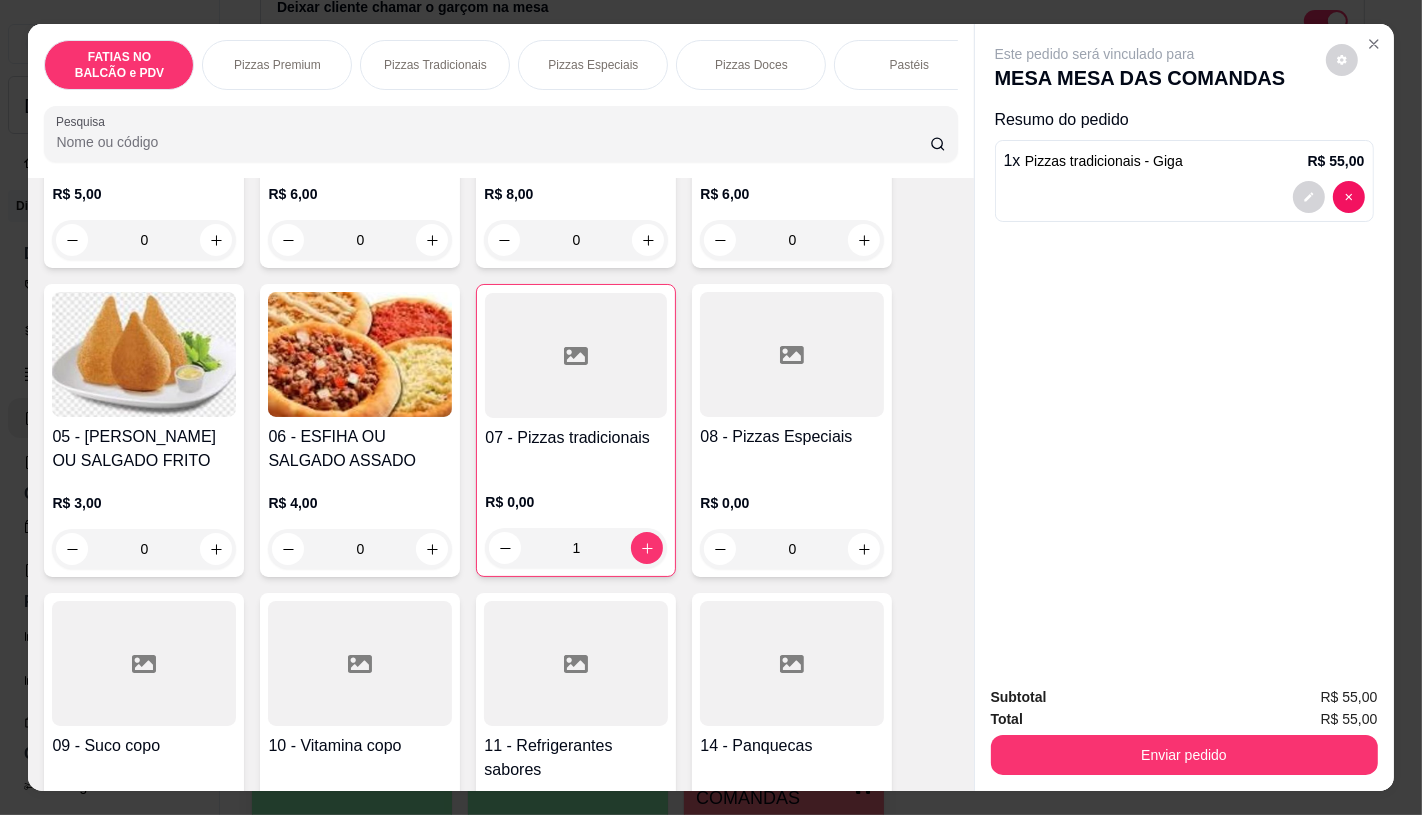 click at bounding box center (576, 663) 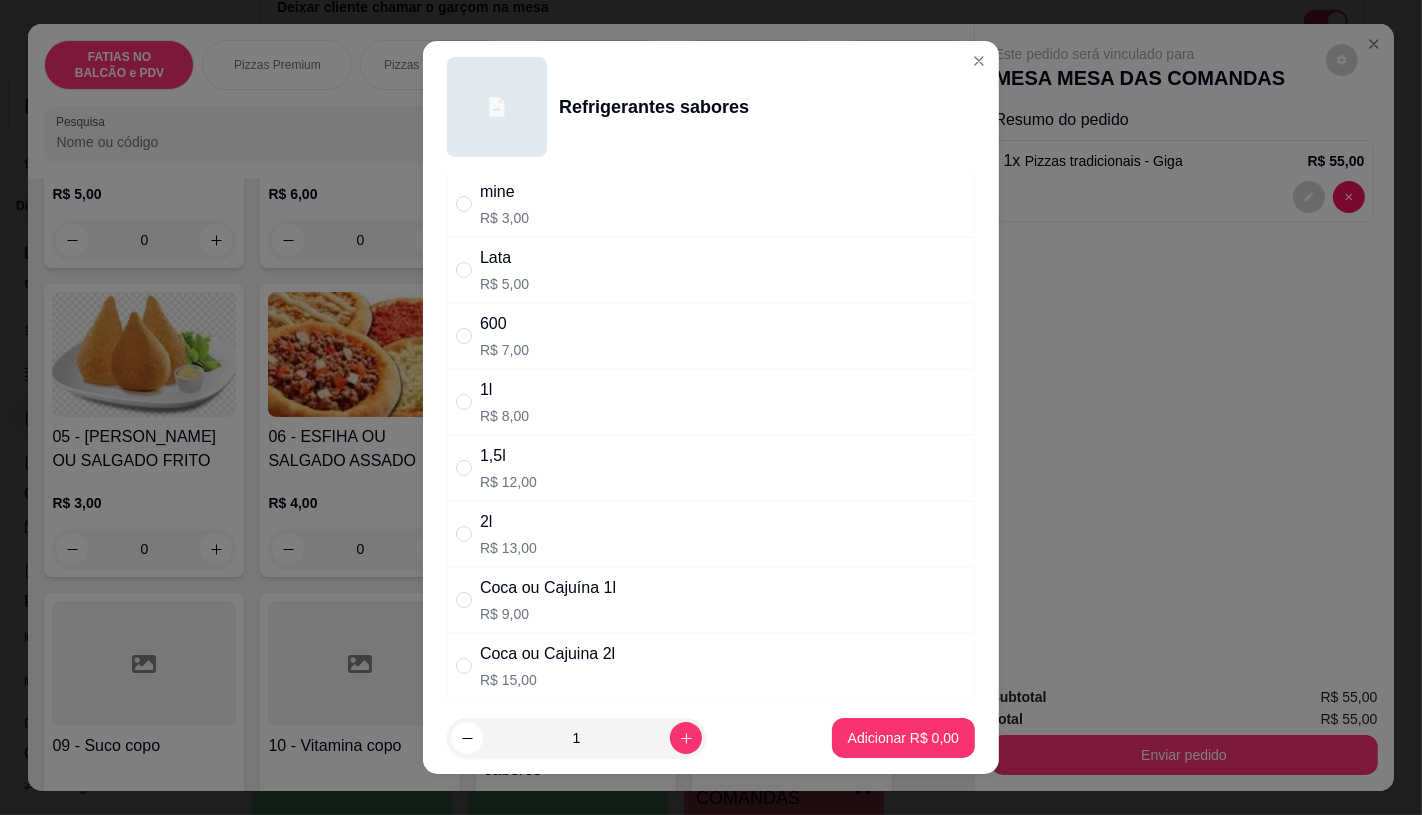 scroll, scrollTop: 111, scrollLeft: 0, axis: vertical 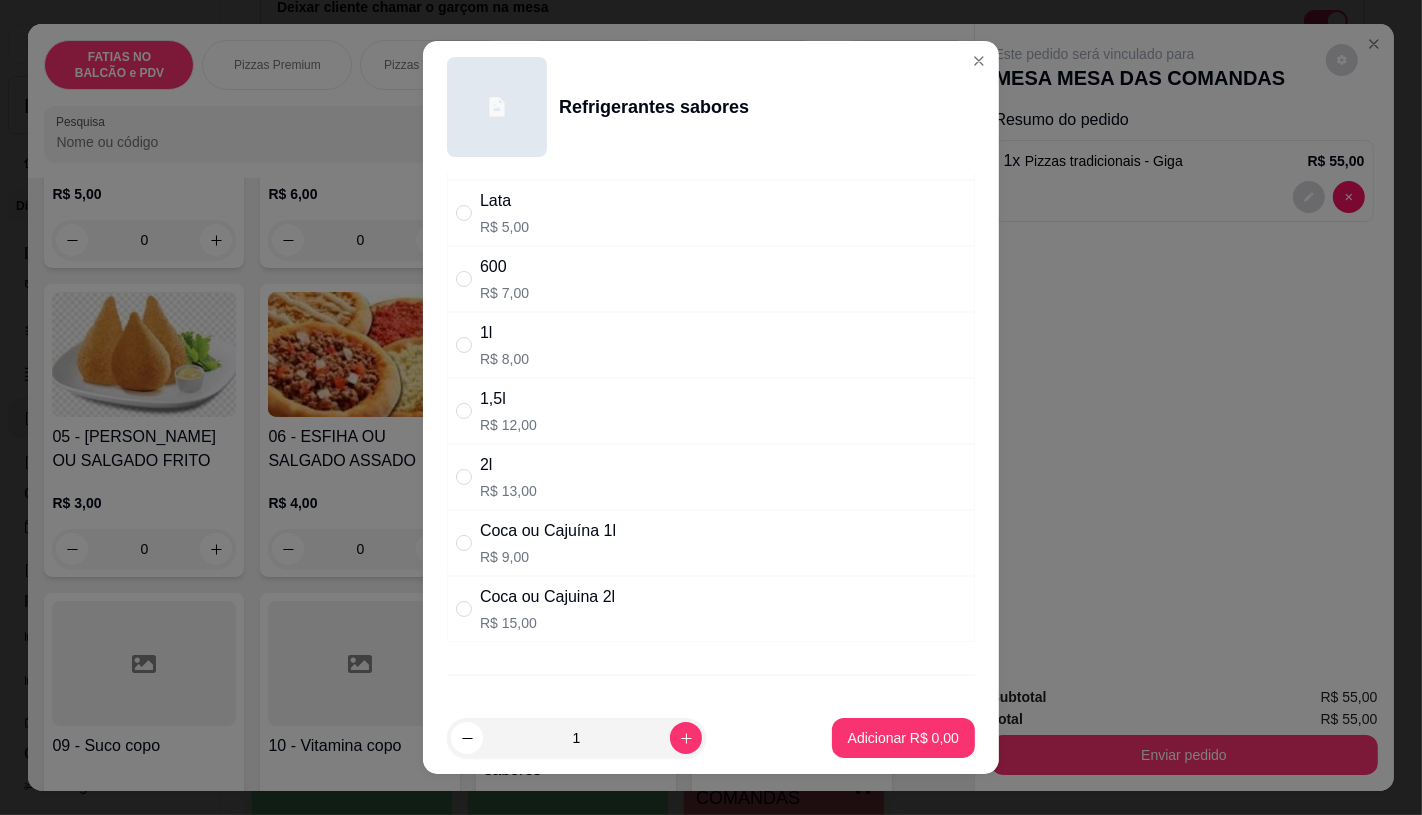click on "Coca ou Cajuina 2l" at bounding box center [547, 597] 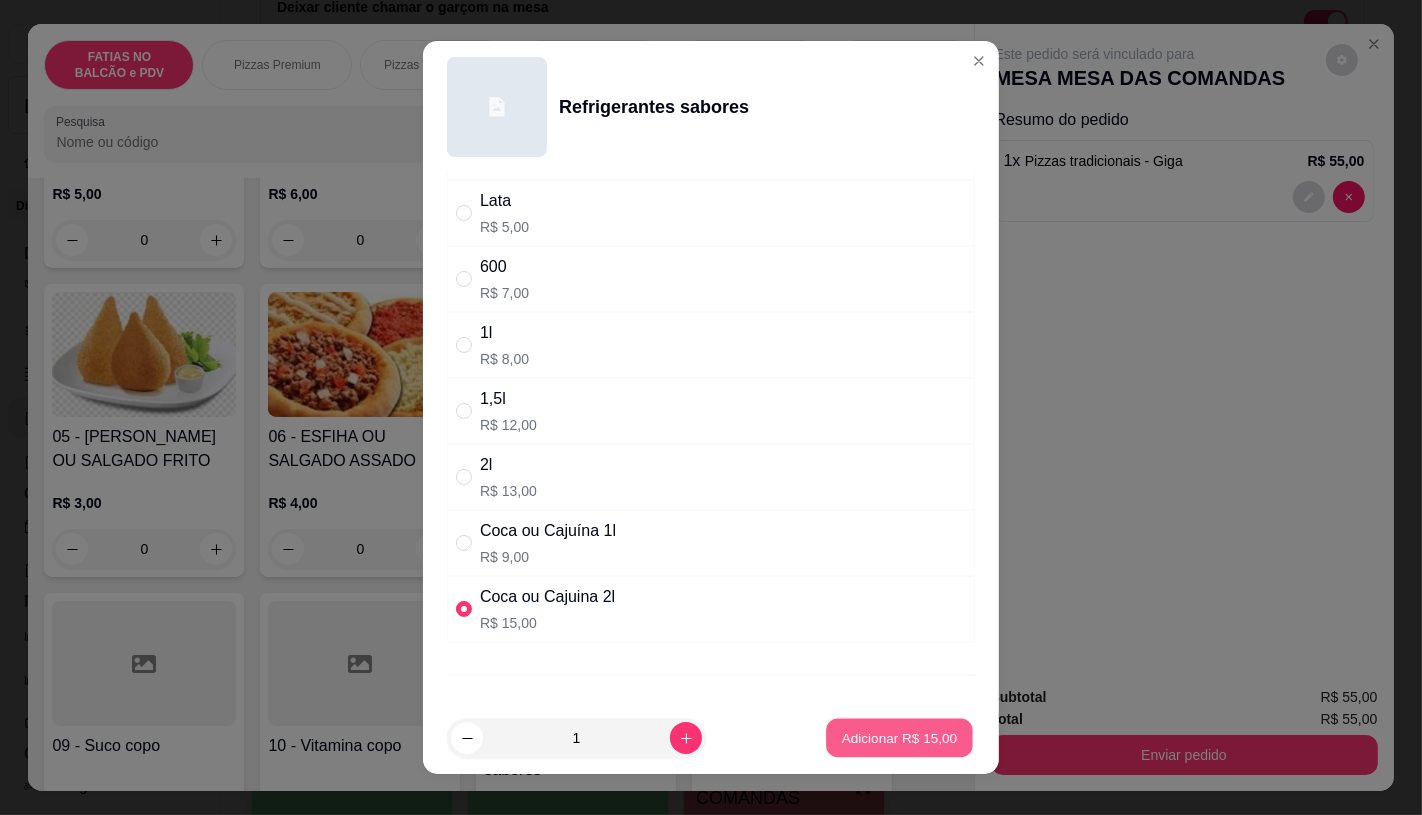 click on "Adicionar   R$ 15,00" at bounding box center [900, 738] 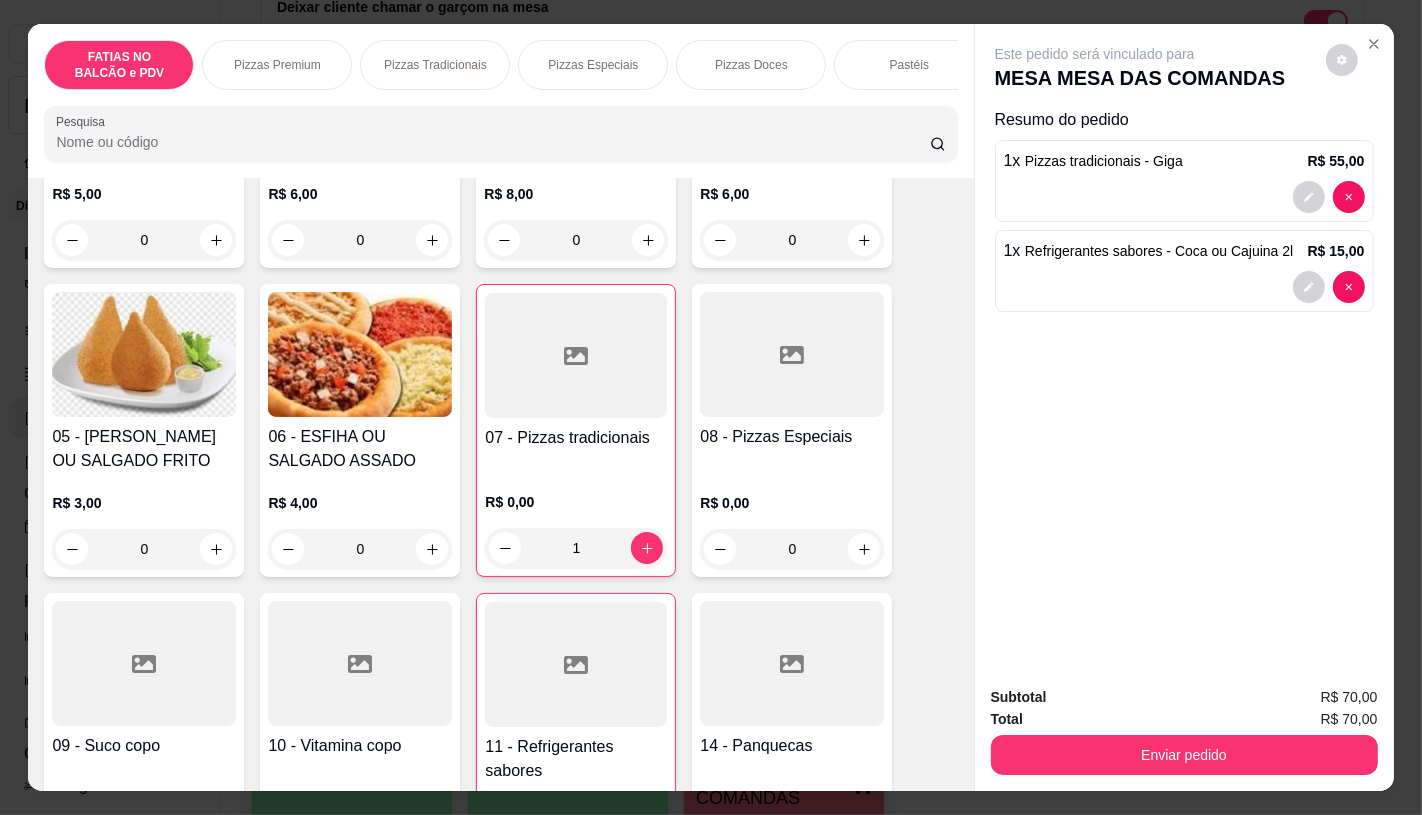 scroll, scrollTop: 0, scrollLeft: 2080, axis: horizontal 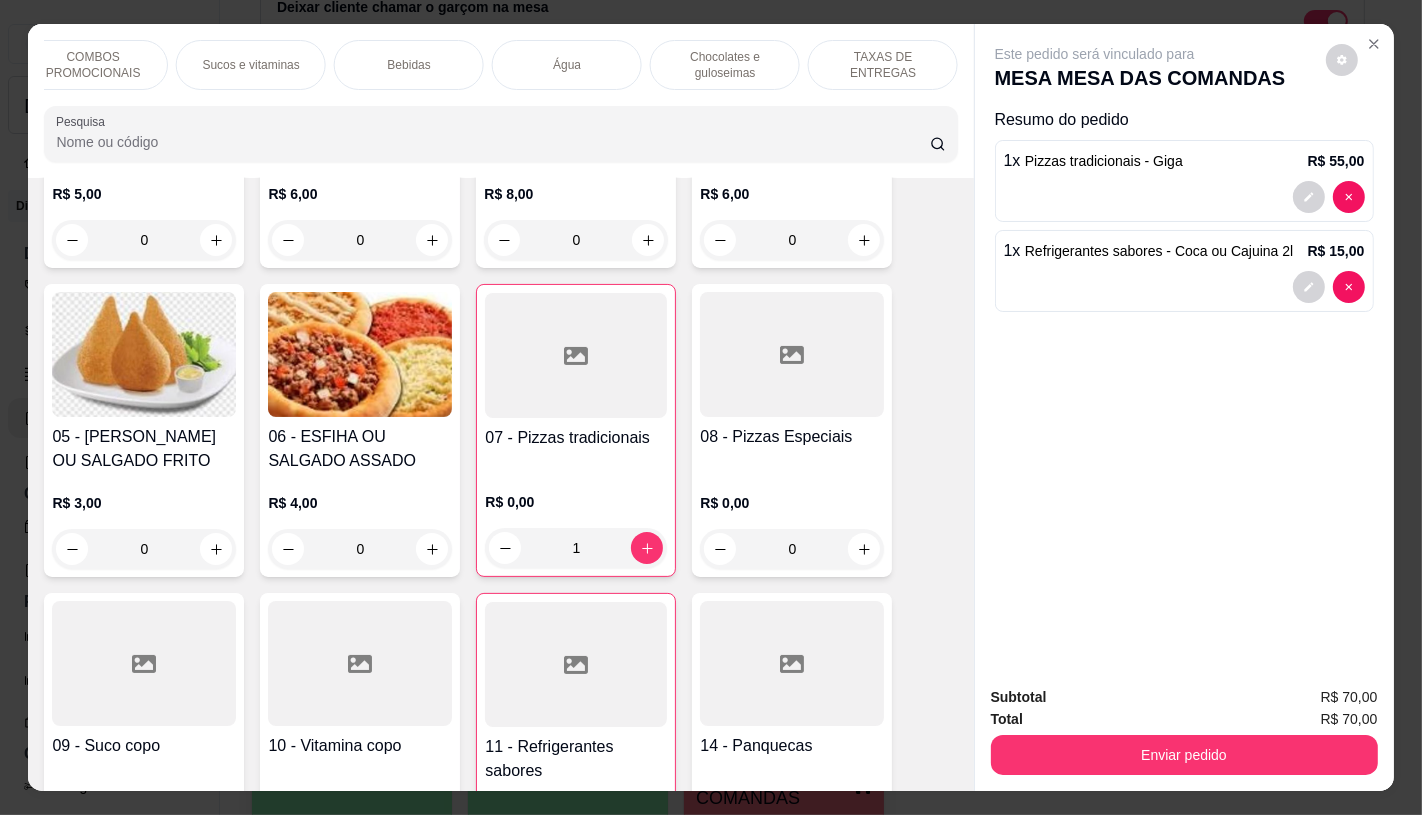 click on "TAXAS DE ENTREGAS" at bounding box center [883, 65] 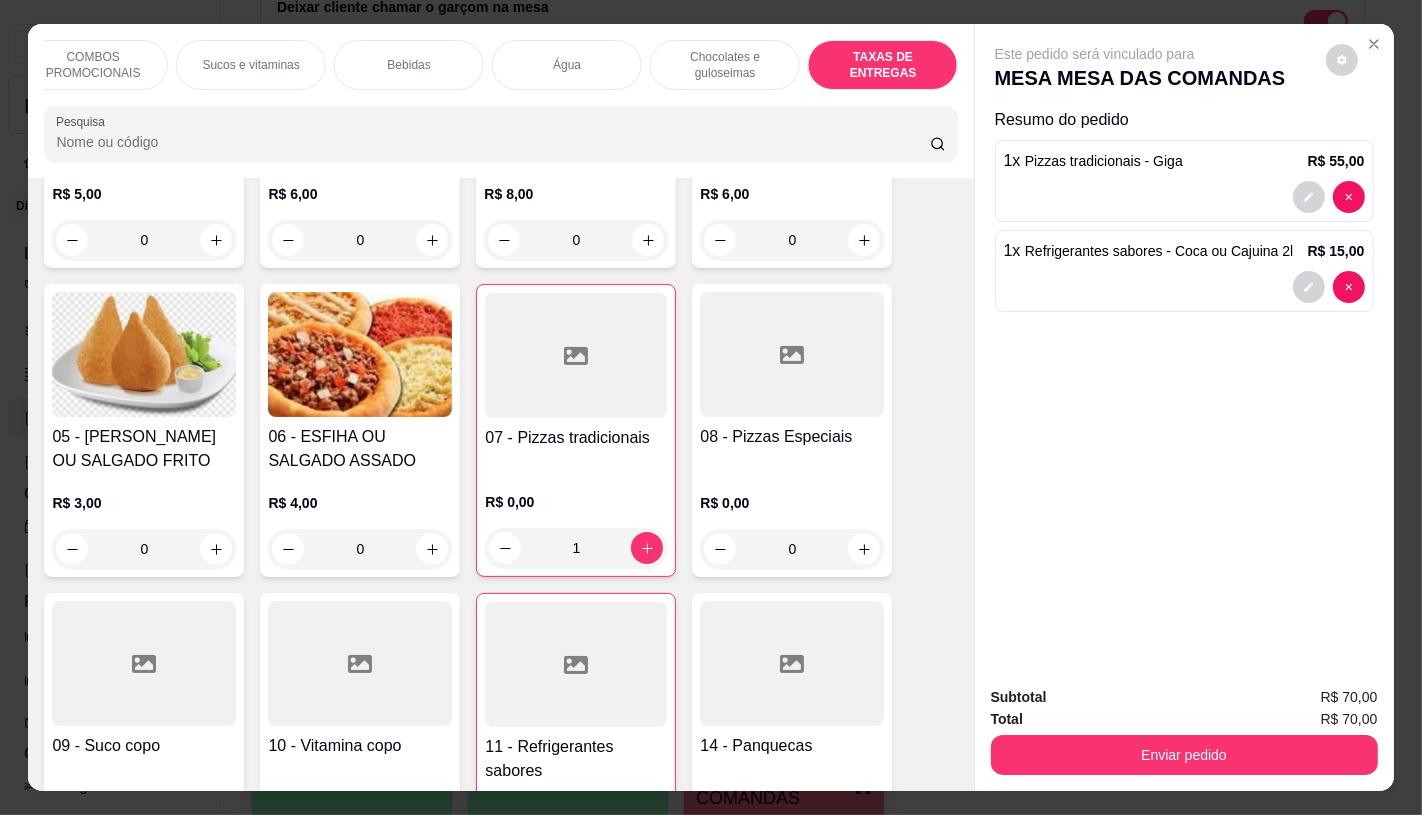 scroll, scrollTop: 13375, scrollLeft: 0, axis: vertical 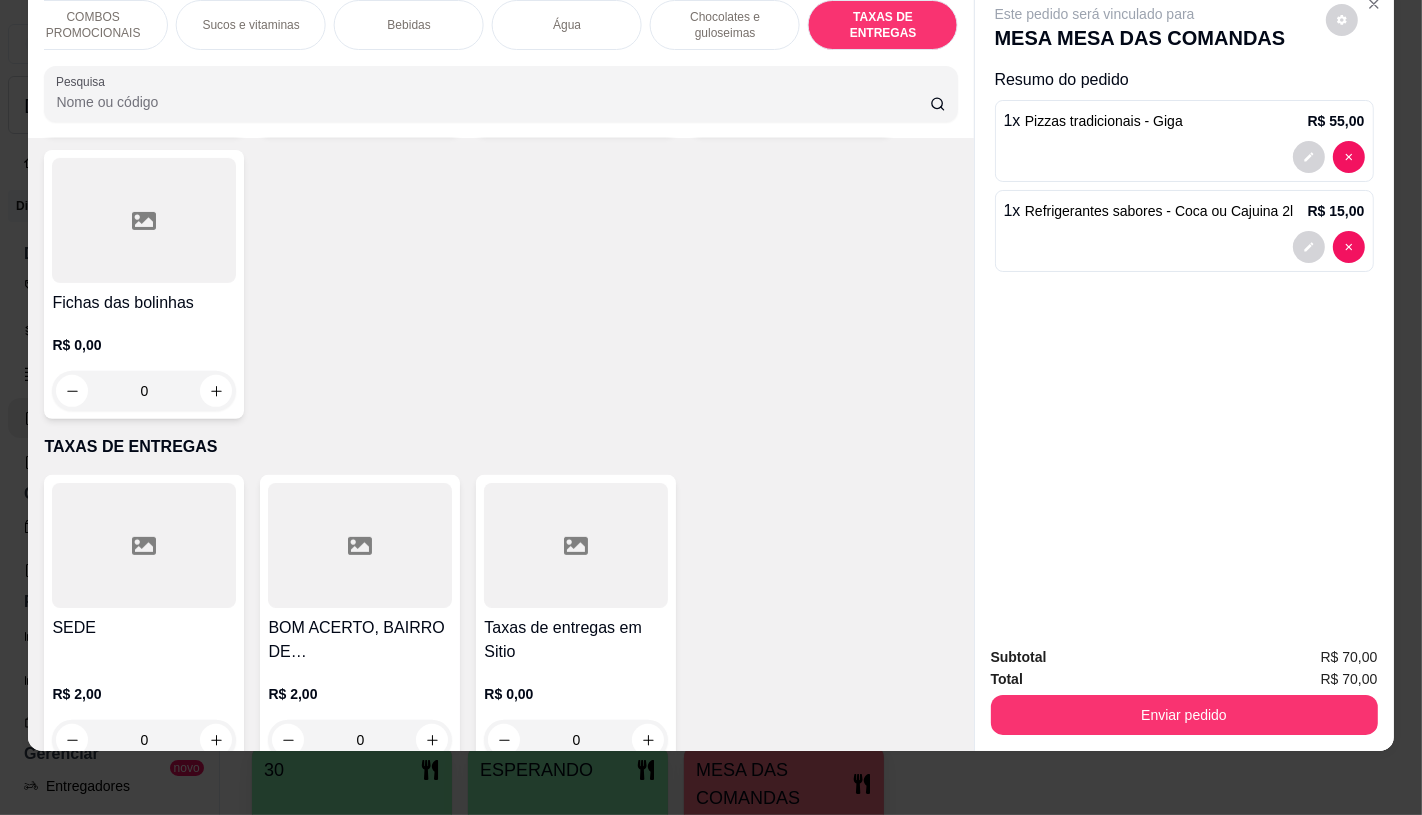 click on "Taxas de entregas em Sitio" at bounding box center (576, 640) 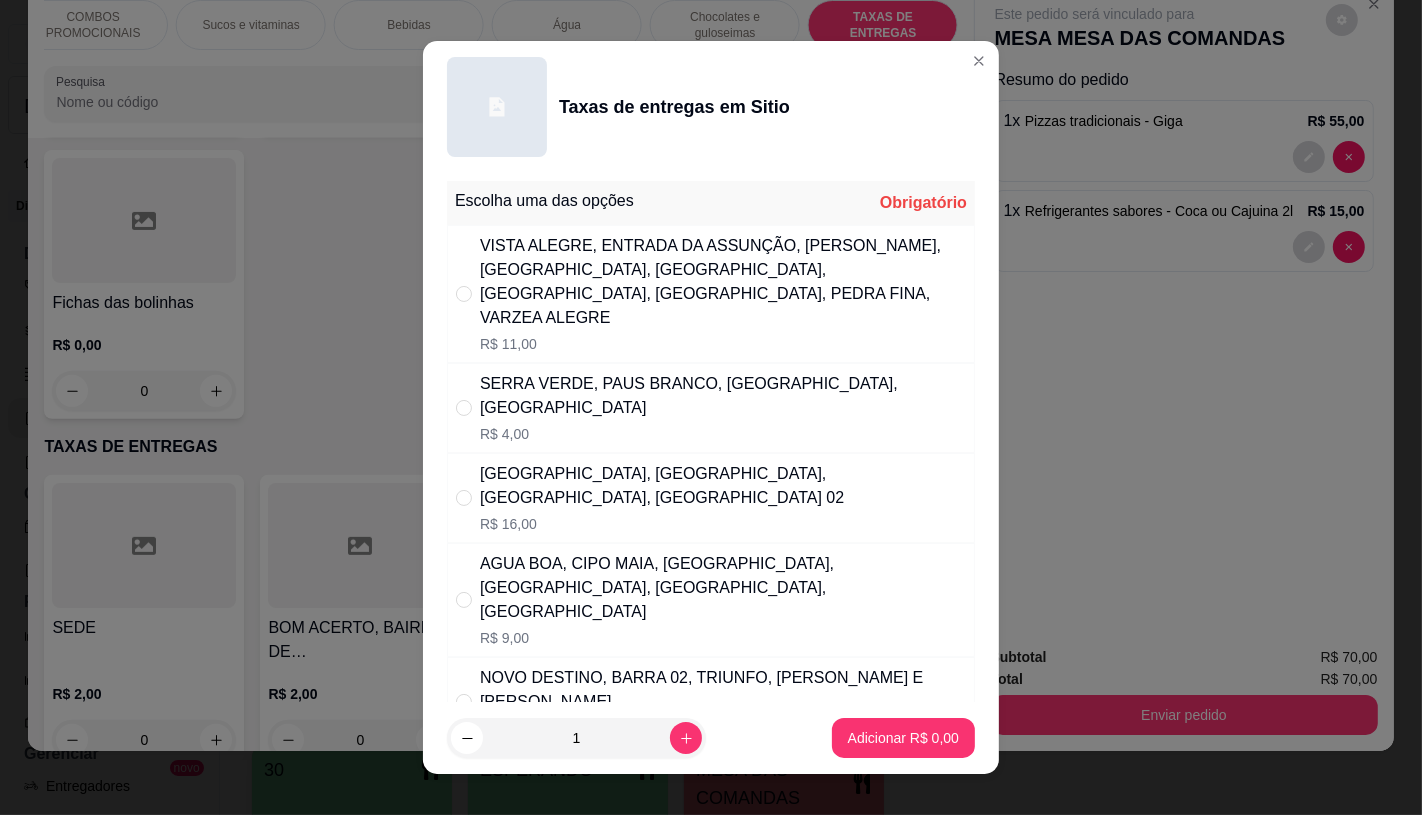 click on "AGUA BOA, CIPO MAIA, [GEOGRAPHIC_DATA], [GEOGRAPHIC_DATA], [GEOGRAPHIC_DATA], [GEOGRAPHIC_DATA]" at bounding box center (723, 588) 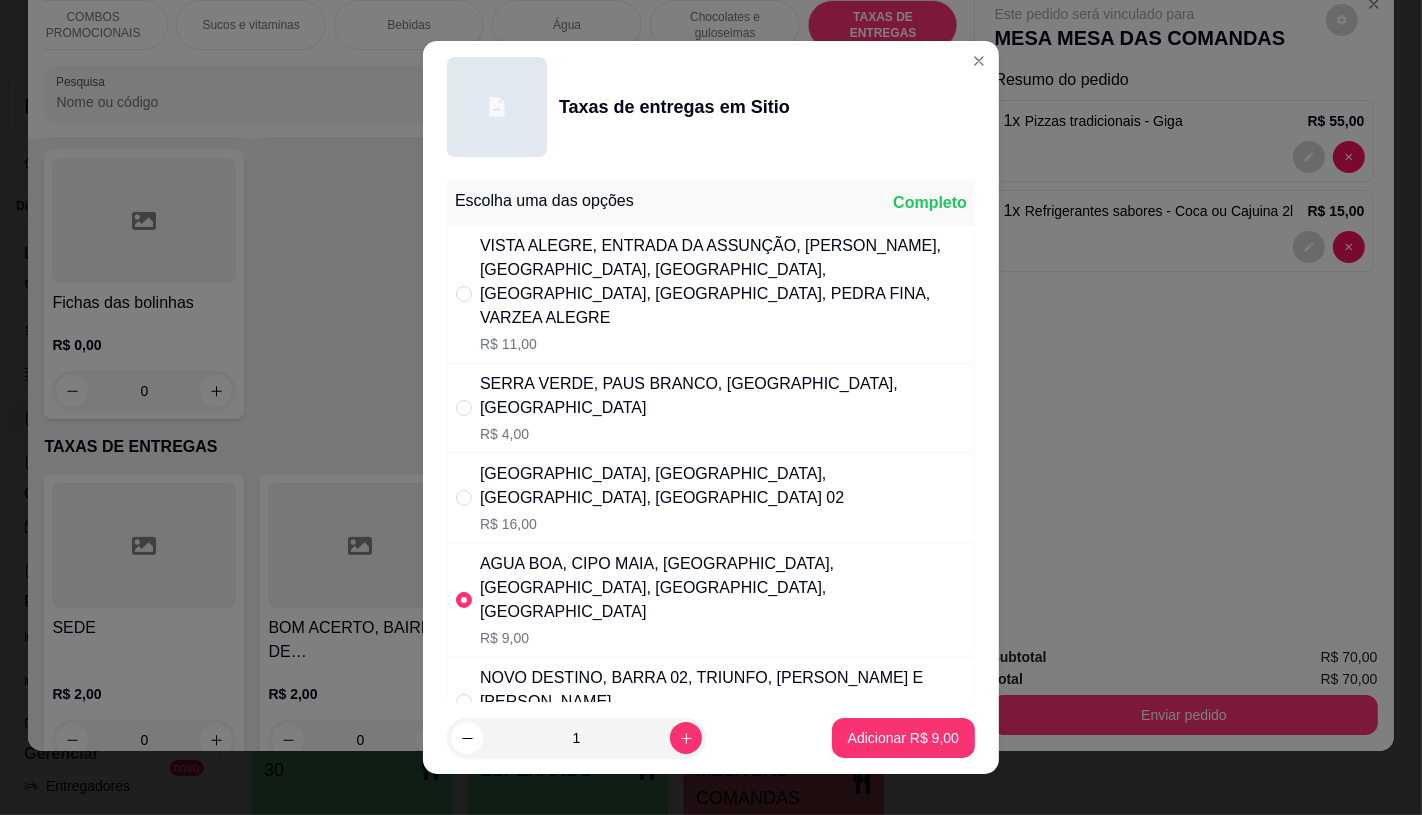 click on "VISTA ALEGRE, ENTRADA DA ASSUNÇÃO, [PERSON_NAME], [GEOGRAPHIC_DATA], [GEOGRAPHIC_DATA], [GEOGRAPHIC_DATA], [GEOGRAPHIC_DATA], PEDRA FINA, VARZEA ALEGRE" at bounding box center [723, 282] 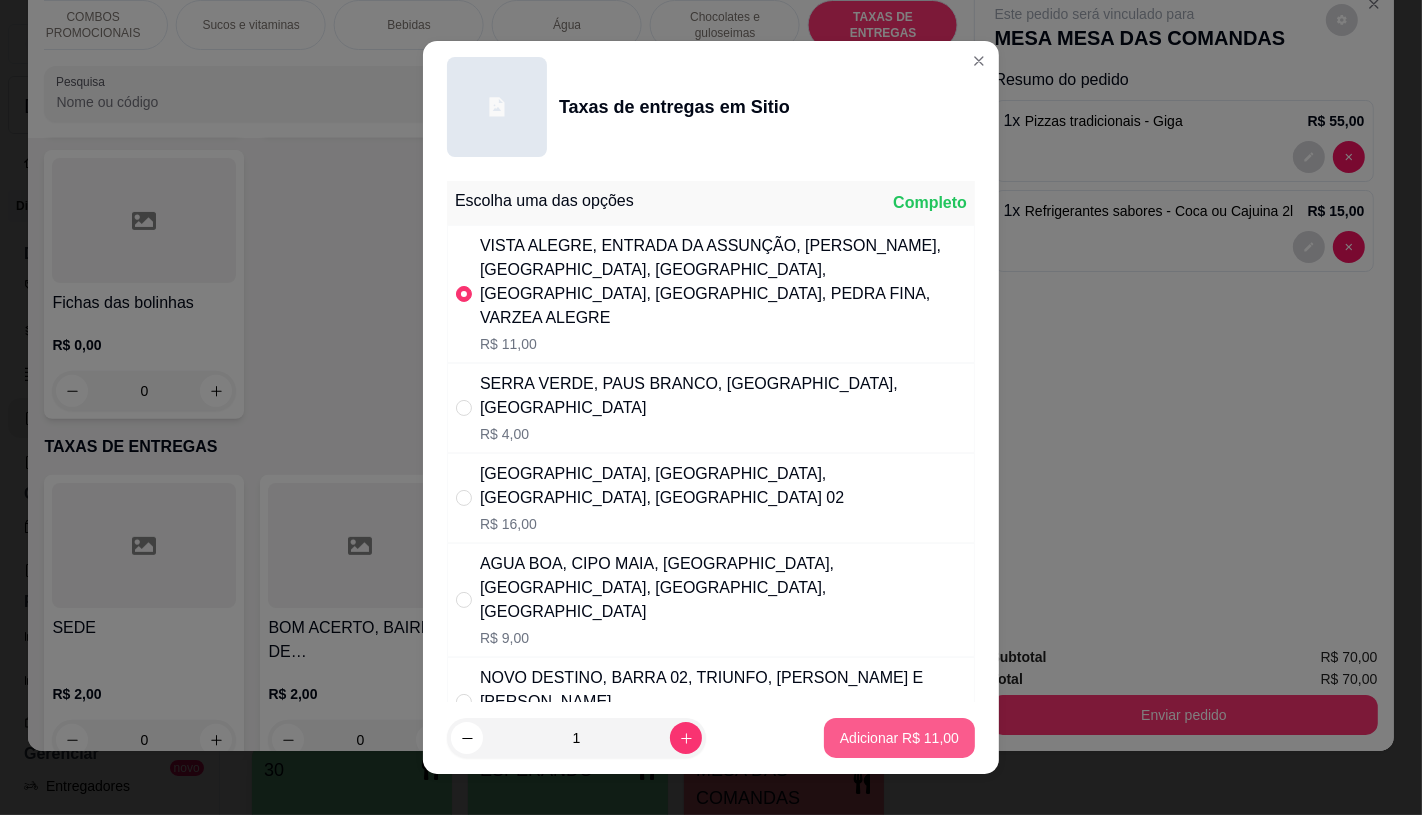 click on "Adicionar   R$ 11,00" at bounding box center [899, 738] 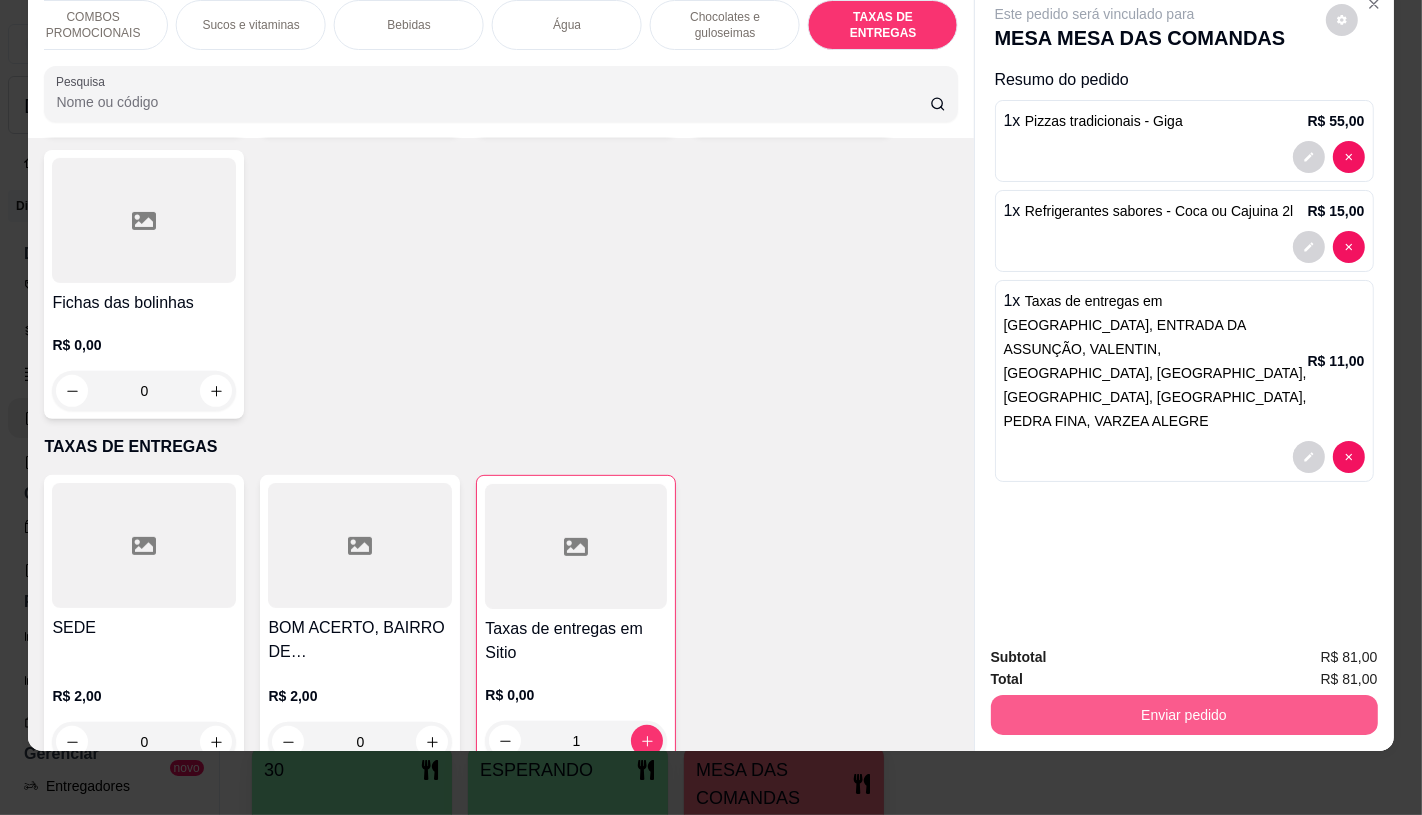 click on "Enviar pedido" at bounding box center (1184, 715) 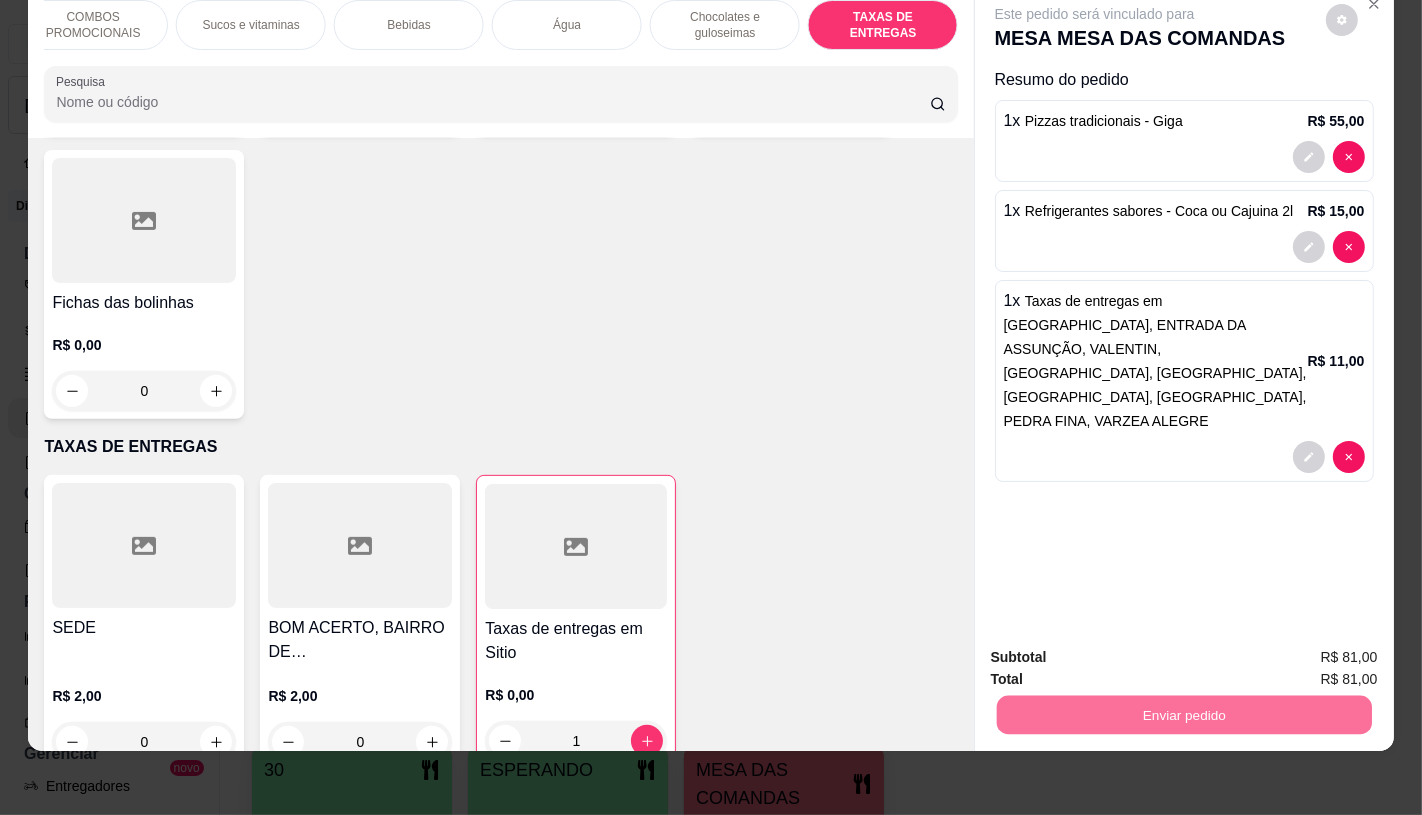 click on "Este pedido será vinculado para   MESA MESA DAS COMANDAS Resumo do pedido 1 x   Pizzas tradicionais  - Giga  R$ 55,00 1 x   Refrigerantes sabores  - Coca ou Cajuina 2l R$ 15,00 1 x   Taxas de entregas em [GEOGRAPHIC_DATA], ENTRADA DA ASSUNÇÃO, VALENTIN, [GEOGRAPHIC_DATA], [GEOGRAPHIC_DATA], [GEOGRAPHIC_DATA], [GEOGRAPHIC_DATA], [GEOGRAPHIC_DATA], VARZEA ALEGRE R$ 11,00" at bounding box center (1184, 306) 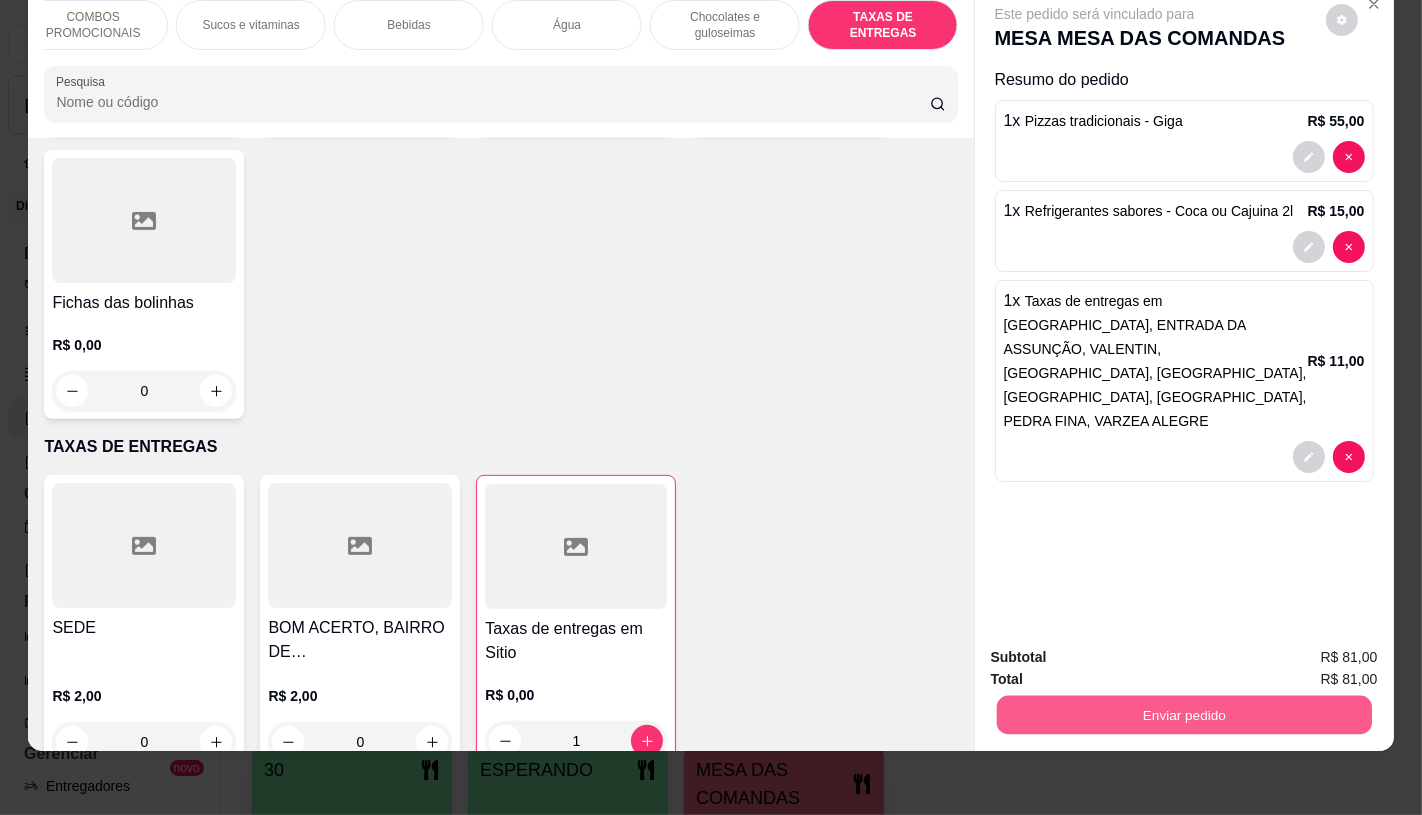 click on "Enviar pedido" at bounding box center (1183, 714) 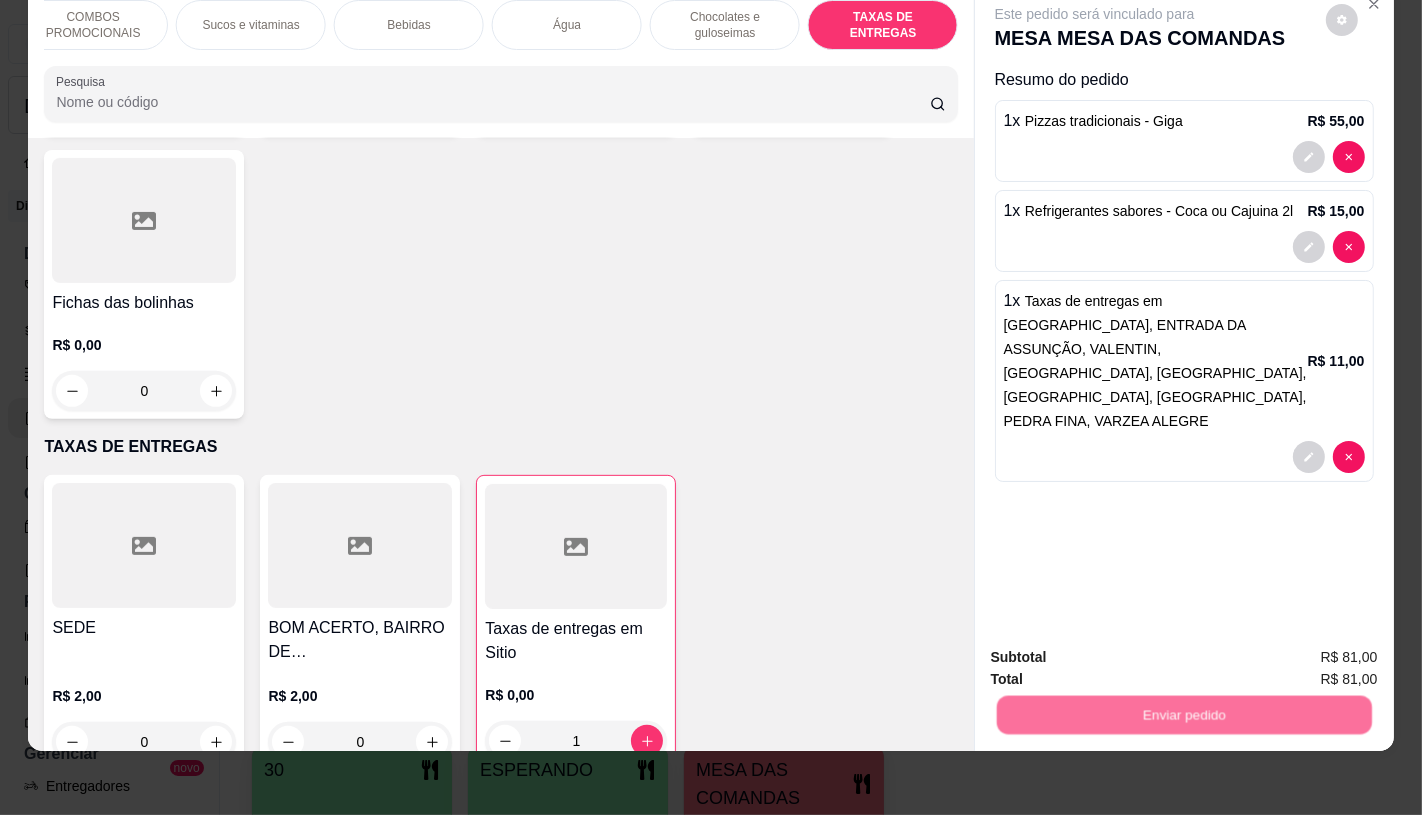 click on "Não registrar e enviar pedido" at bounding box center (1117, 649) 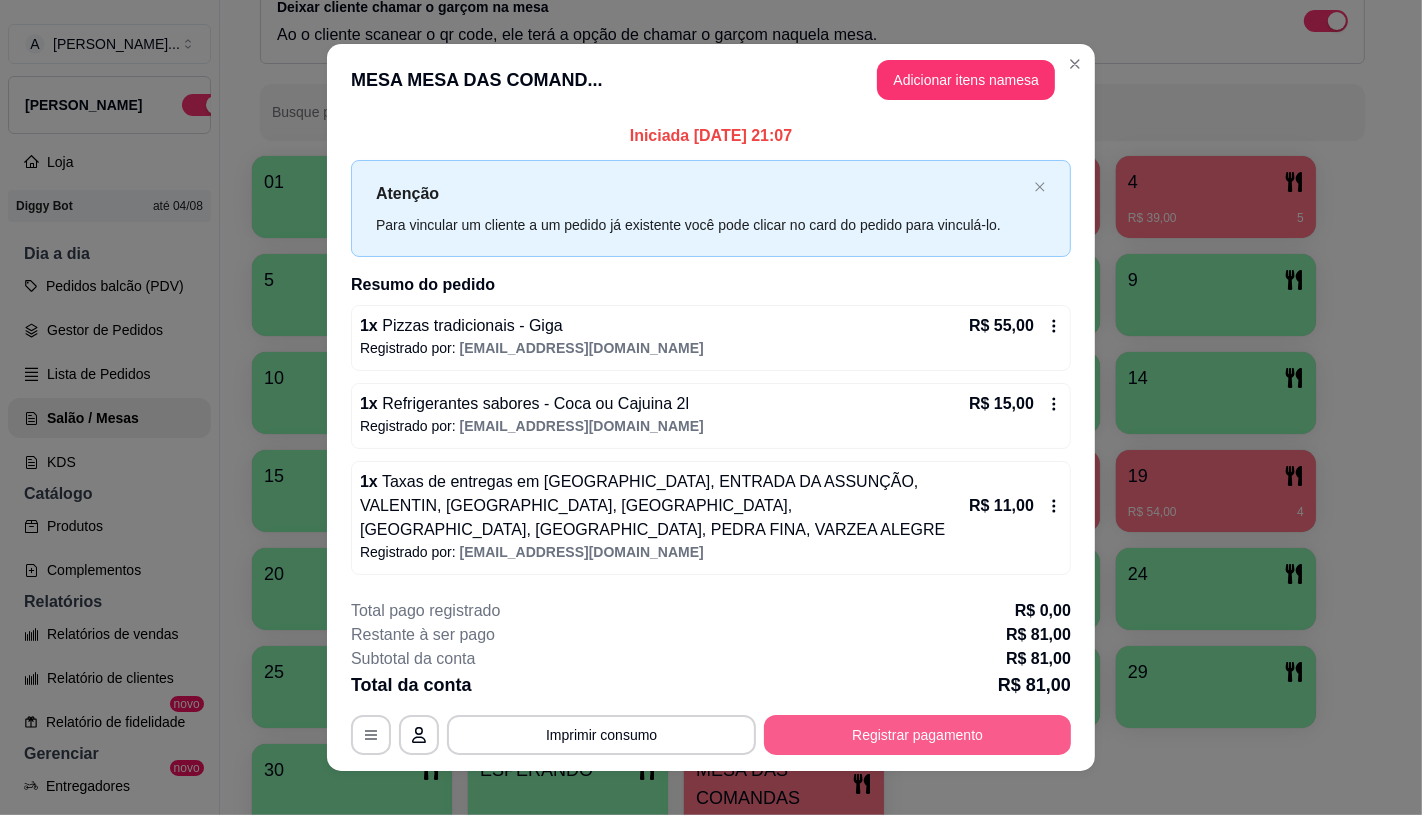 click on "Registrar pagamento" at bounding box center (917, 735) 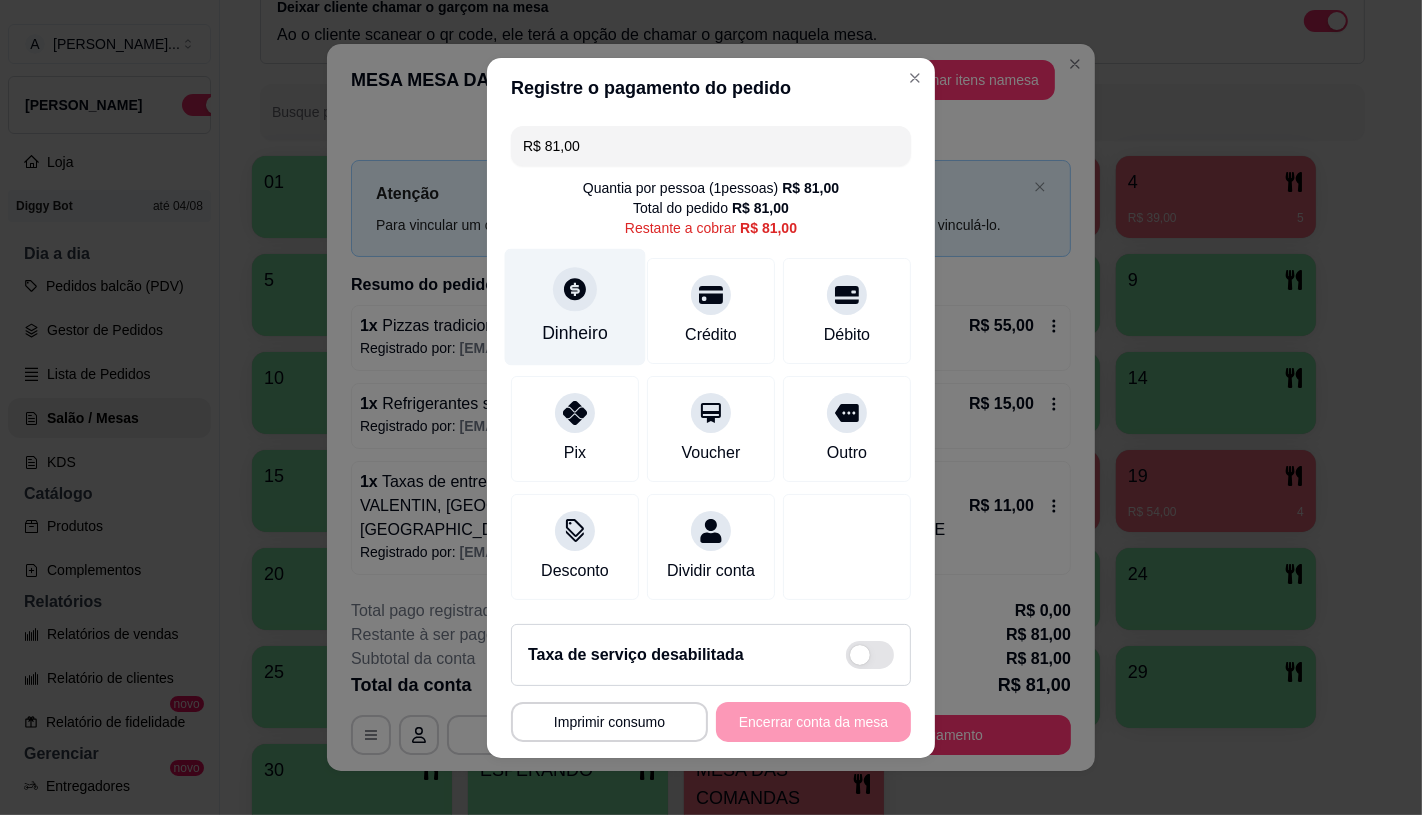 click on "Dinheiro" at bounding box center (575, 306) 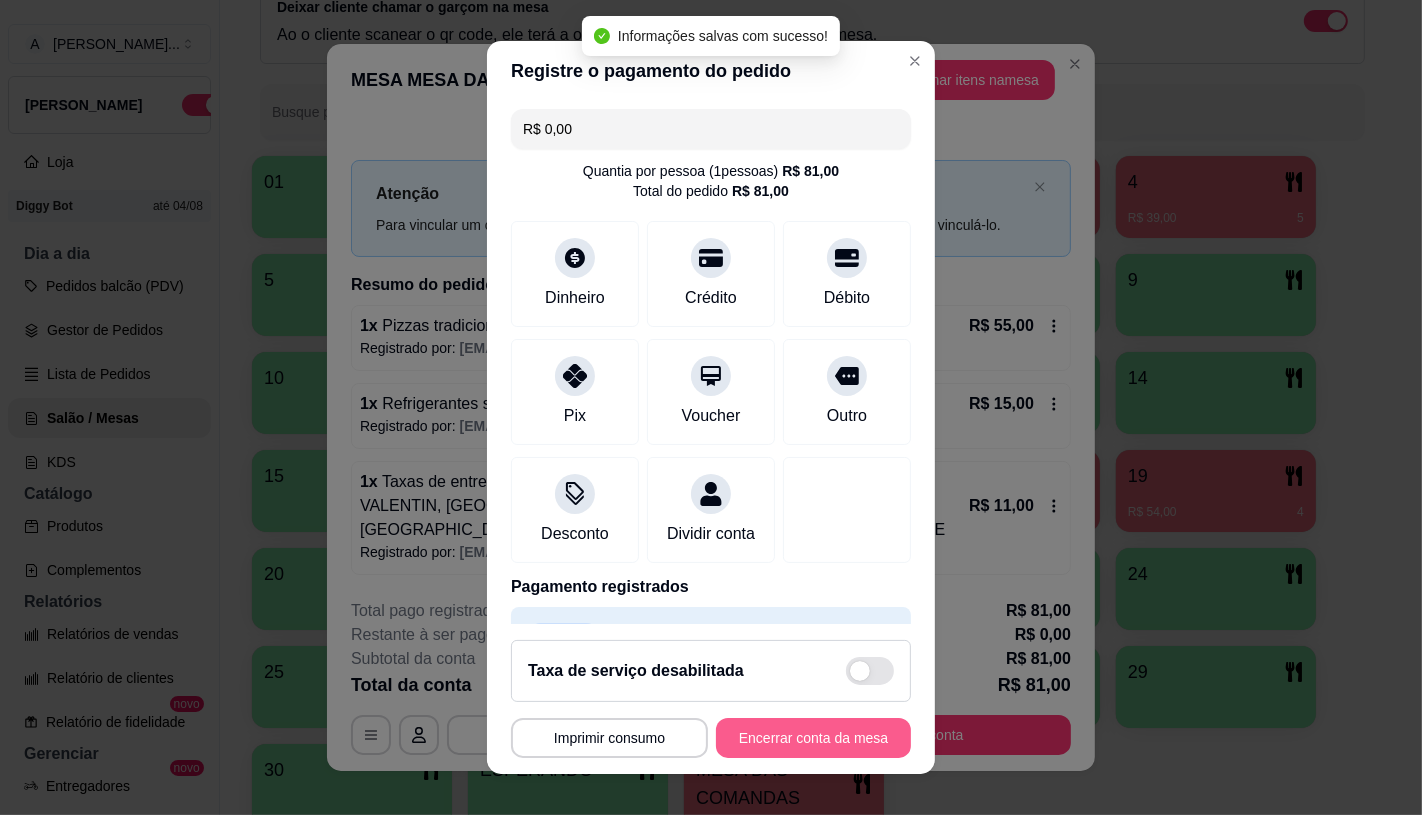 click on "Encerrar conta da mesa" at bounding box center (813, 738) 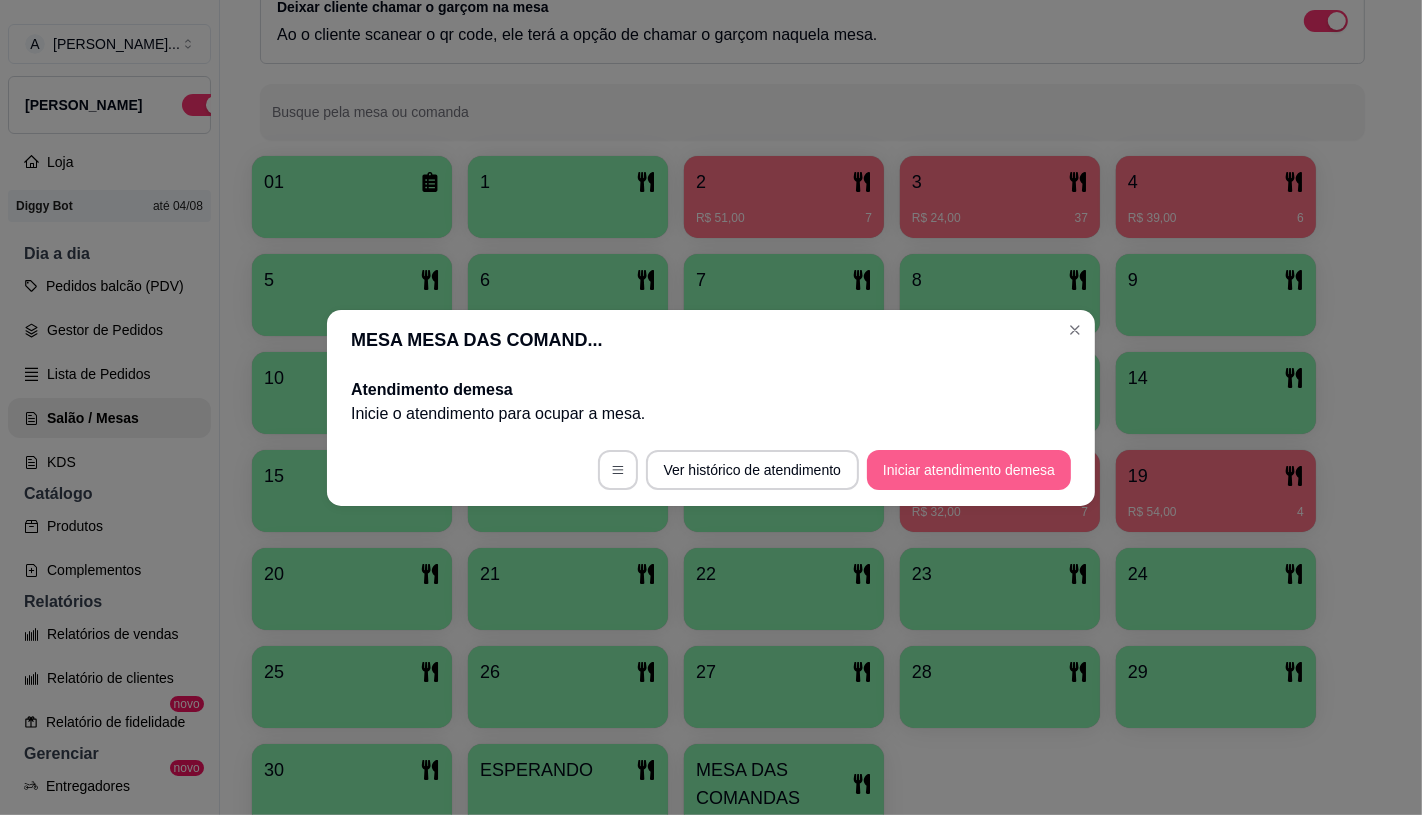 click on "Iniciar atendimento de  mesa" at bounding box center [969, 470] 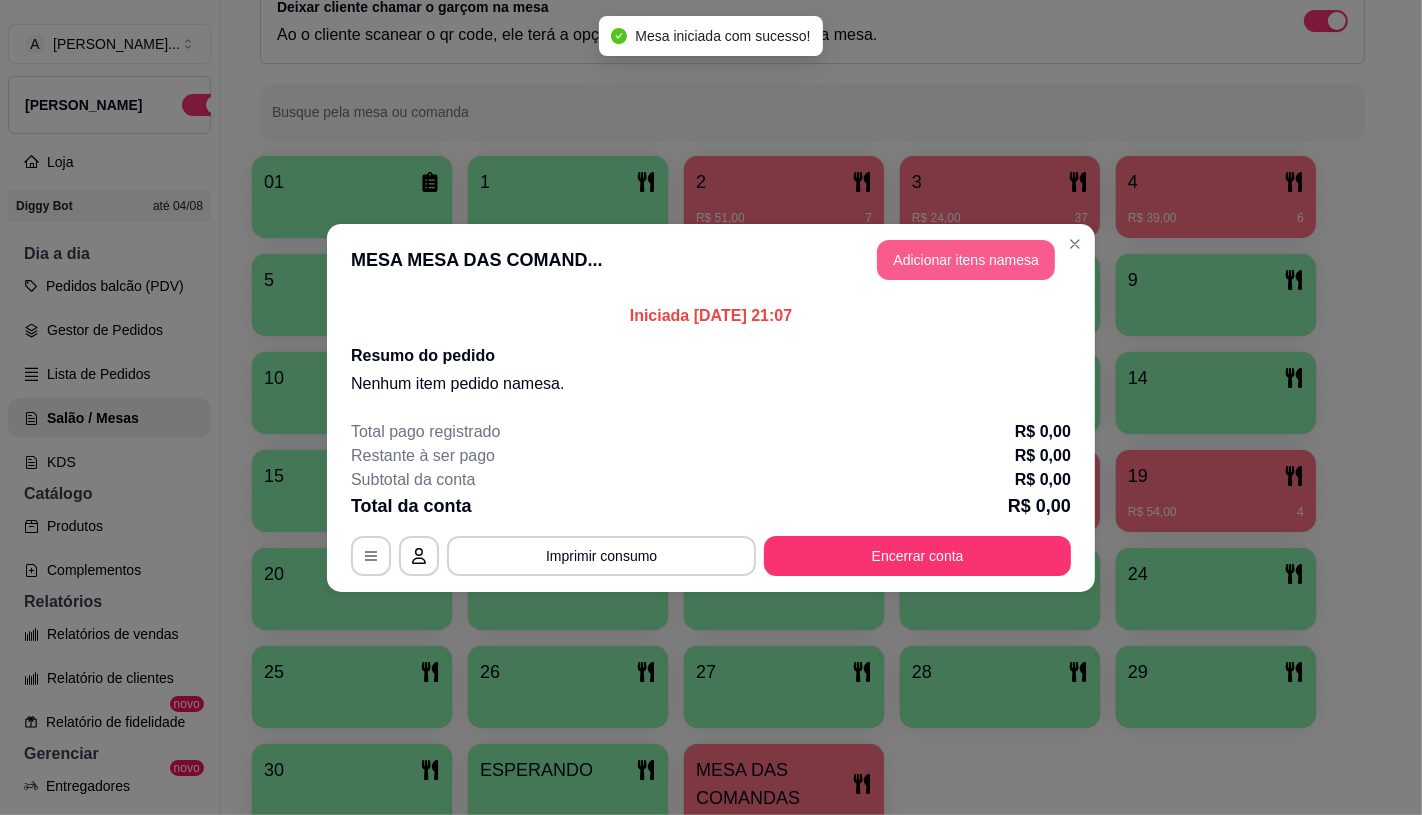 click on "Adicionar itens na  mesa" at bounding box center [966, 260] 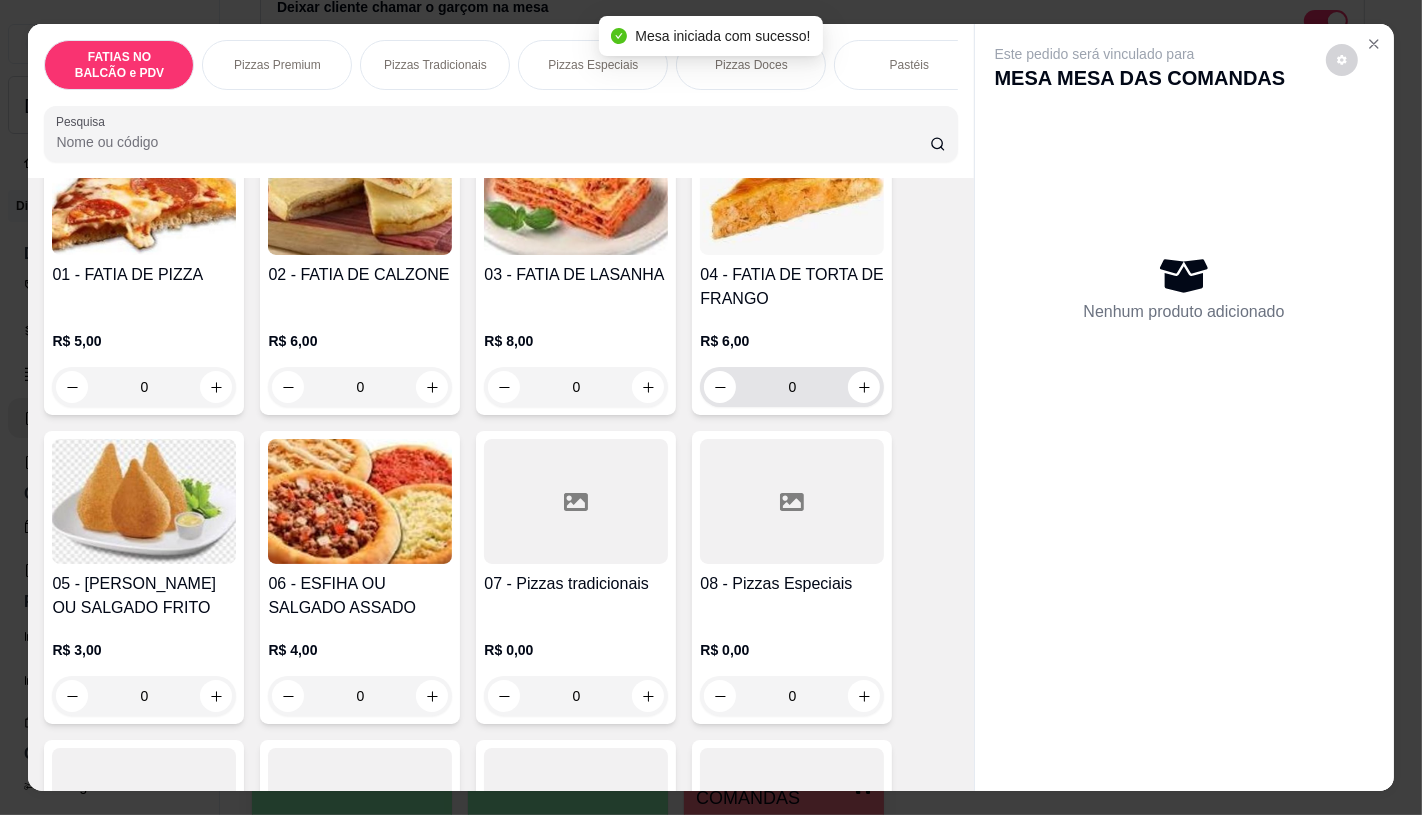 scroll, scrollTop: 222, scrollLeft: 0, axis: vertical 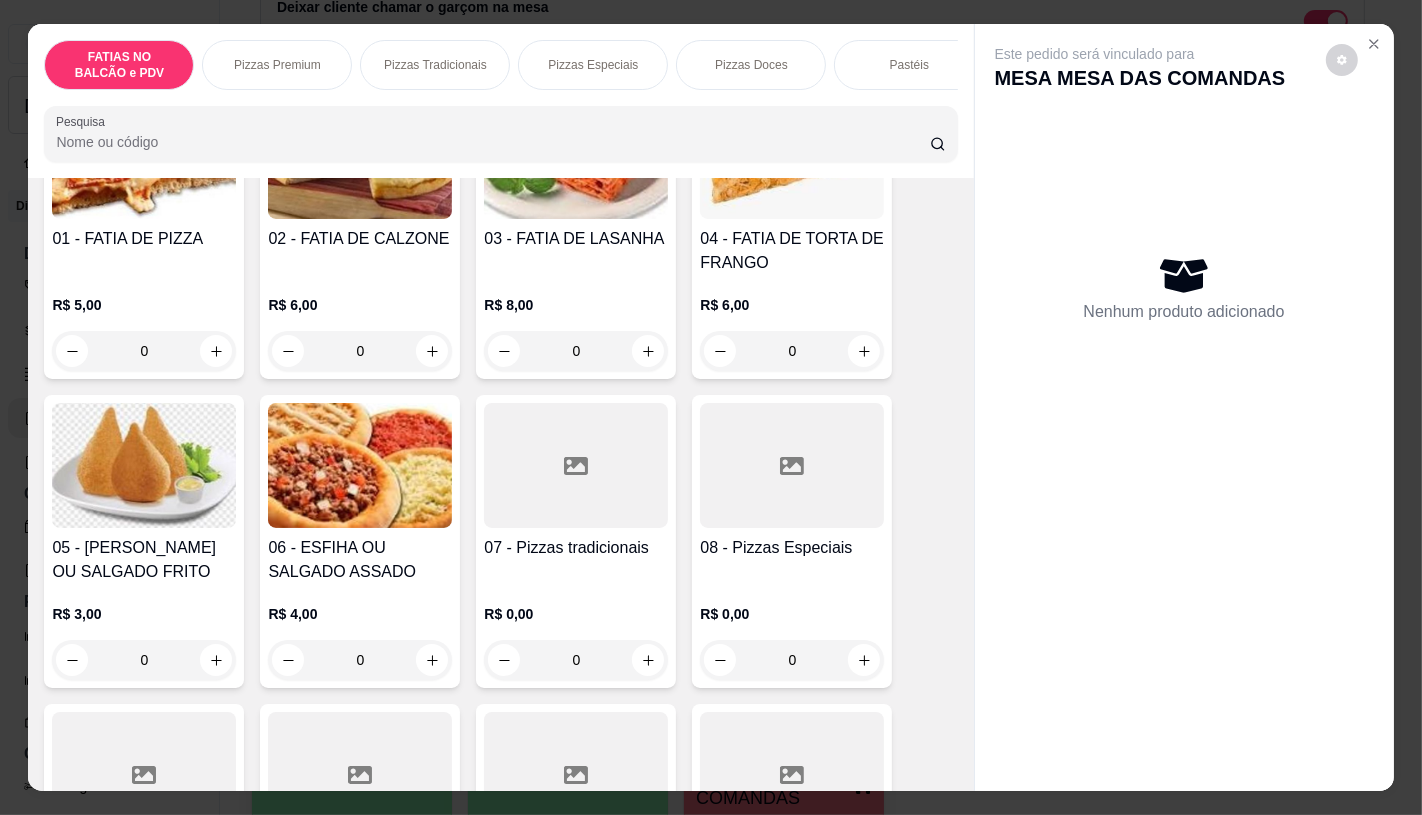 click on "0" at bounding box center [576, 660] 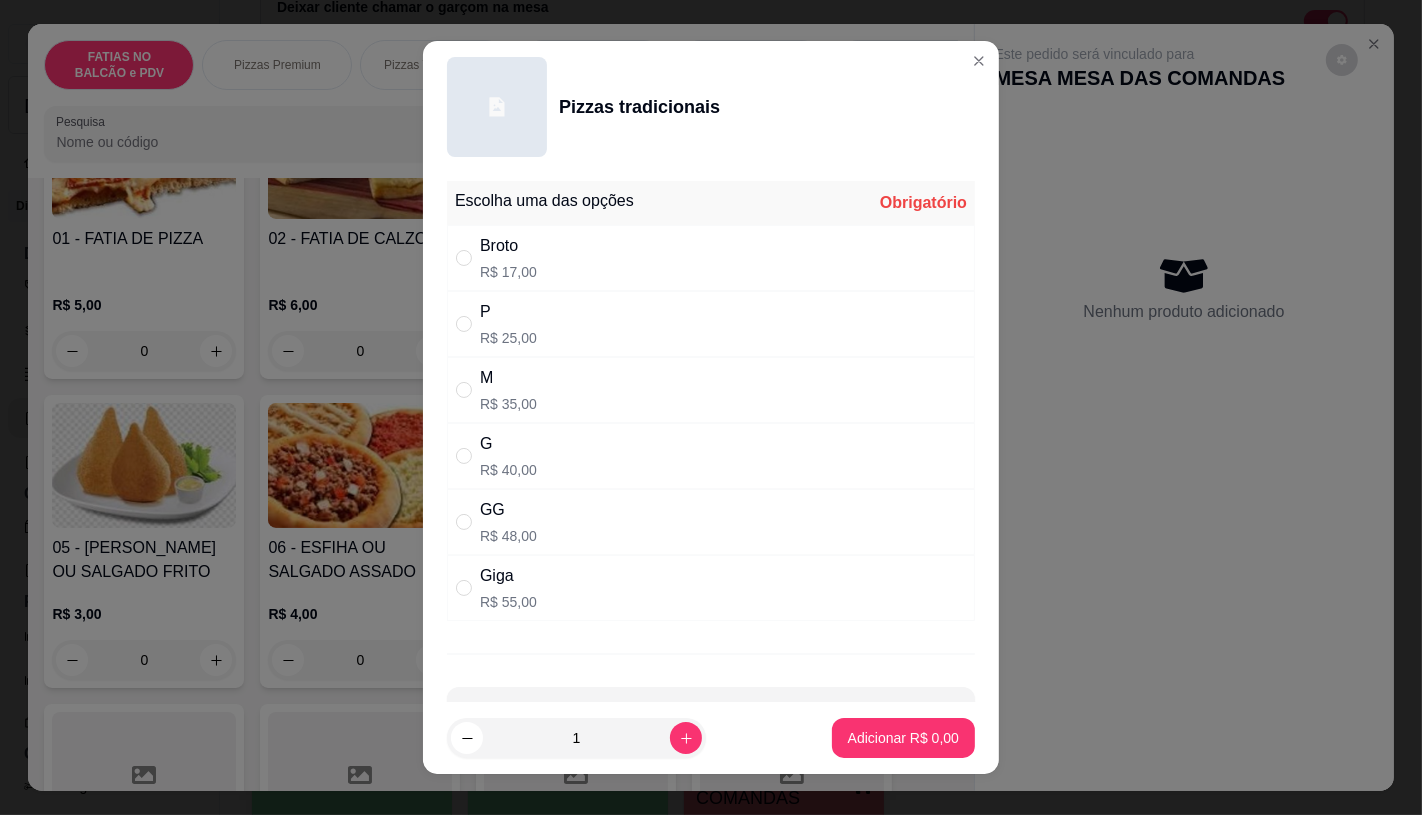 drag, startPoint x: 538, startPoint y: 610, endPoint x: 581, endPoint y: 631, distance: 47.853943 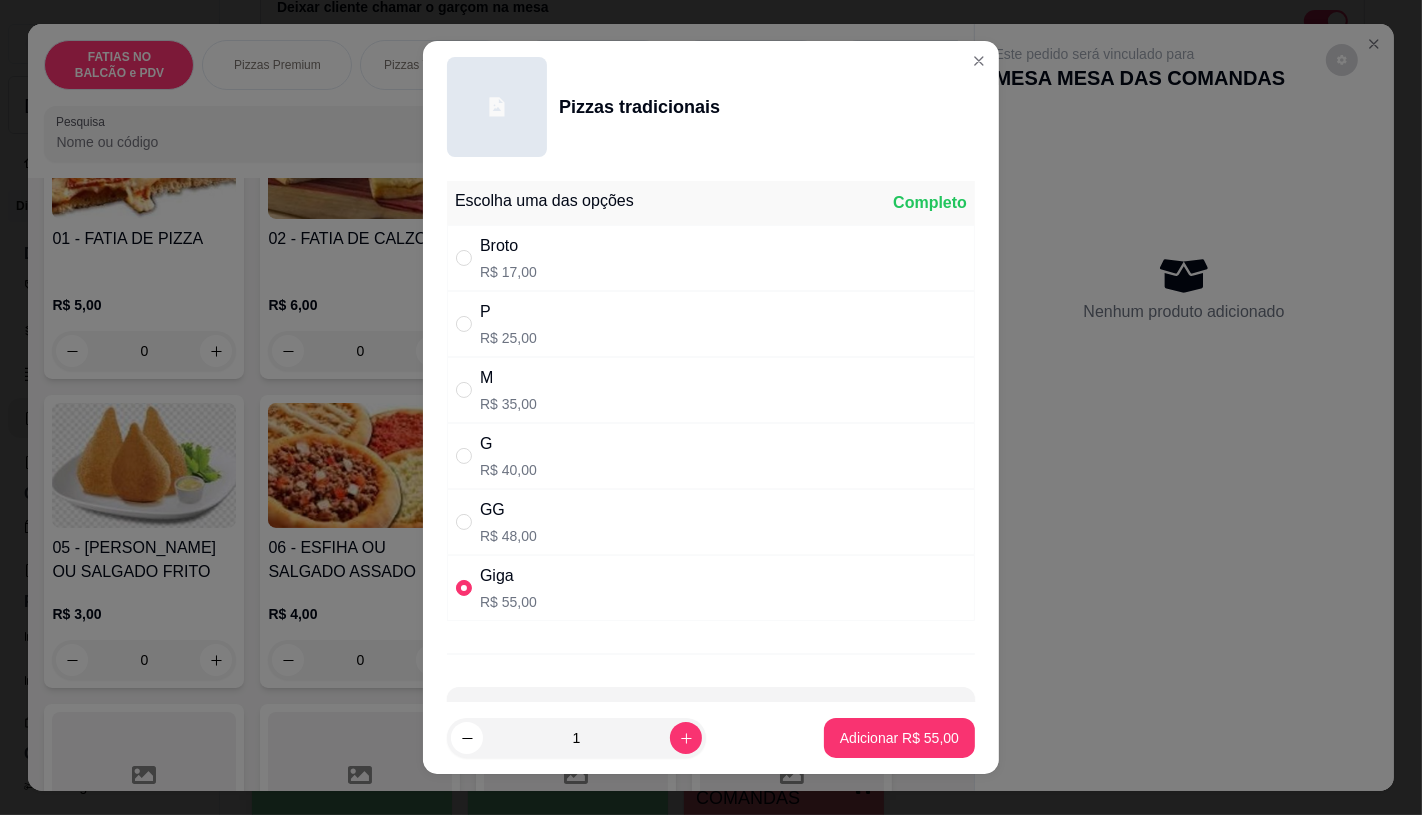click on "1 Adicionar   R$ 55,00" at bounding box center (711, 738) 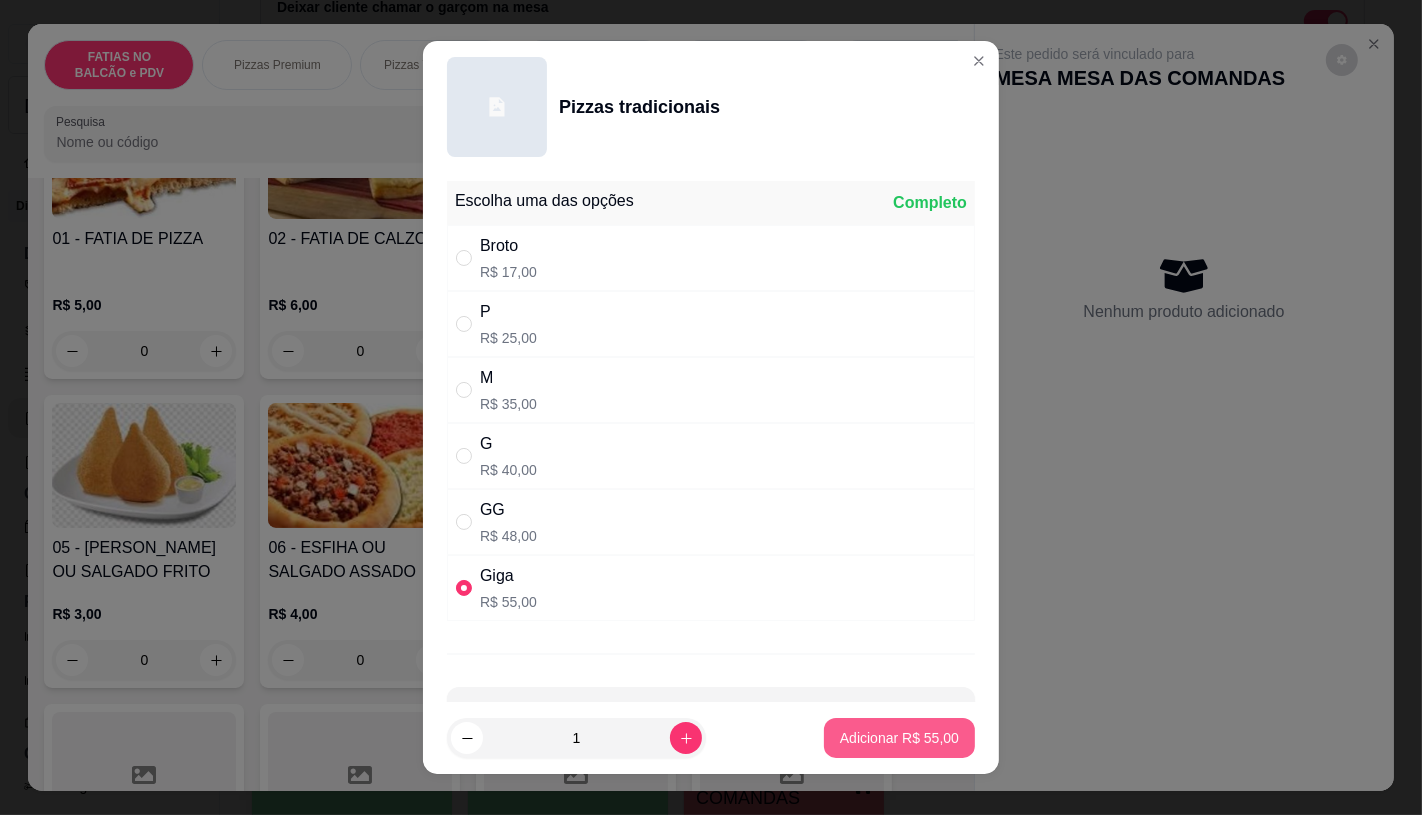 click on "Adicionar   R$ 55,00" at bounding box center [899, 738] 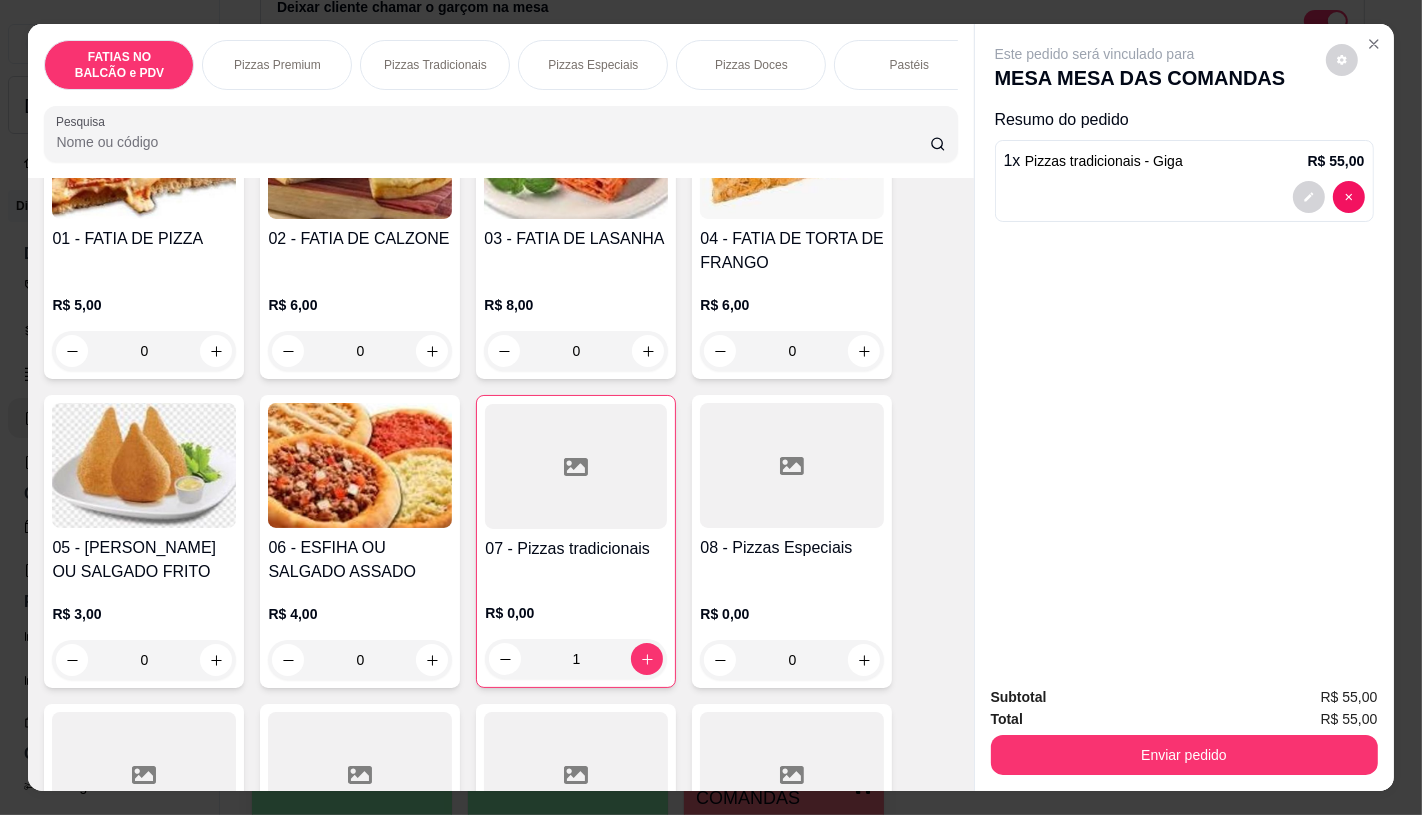 click at bounding box center [792, 465] 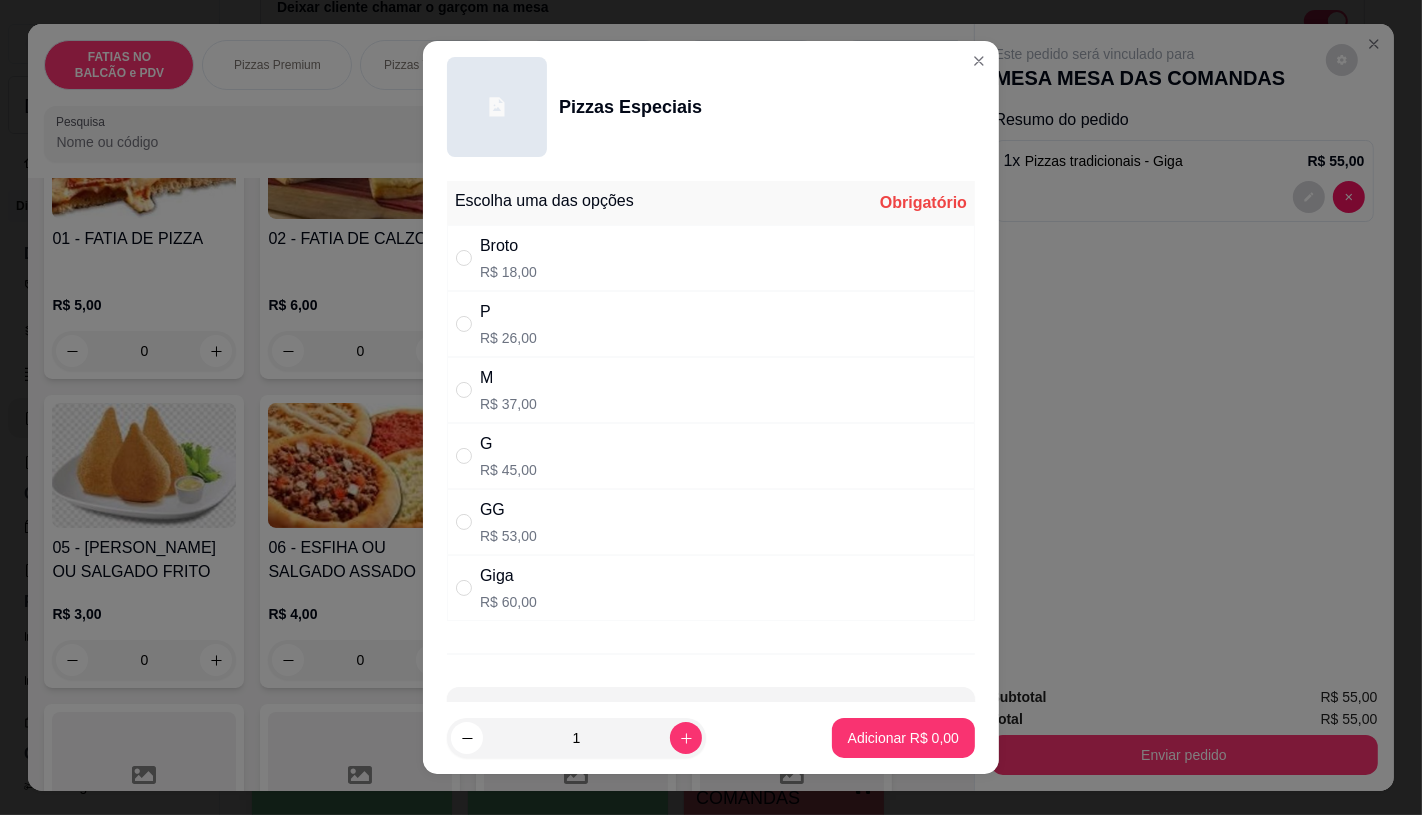 click on "GG" at bounding box center [508, 510] 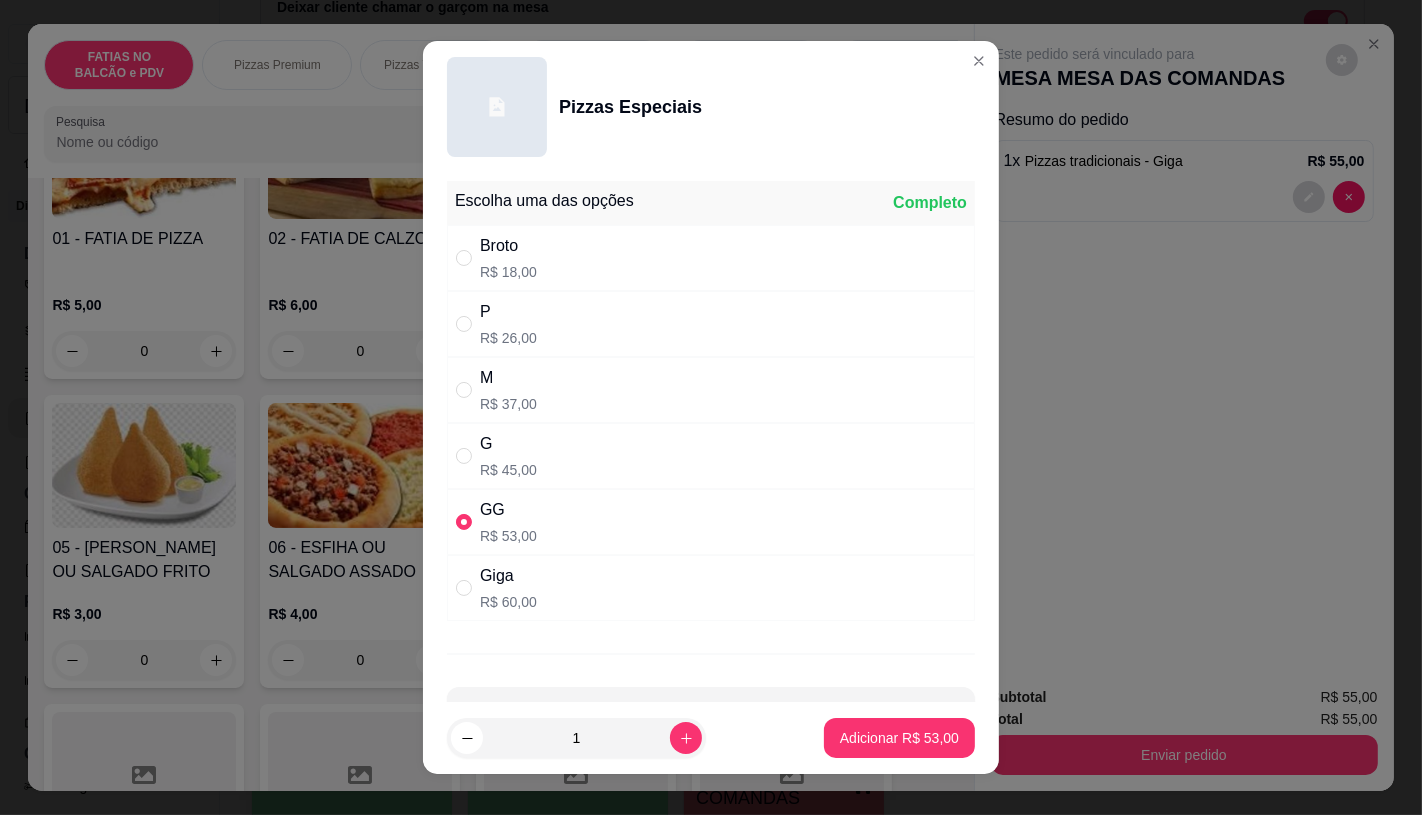 click on "1 Adicionar   R$ 53,00" at bounding box center [711, 738] 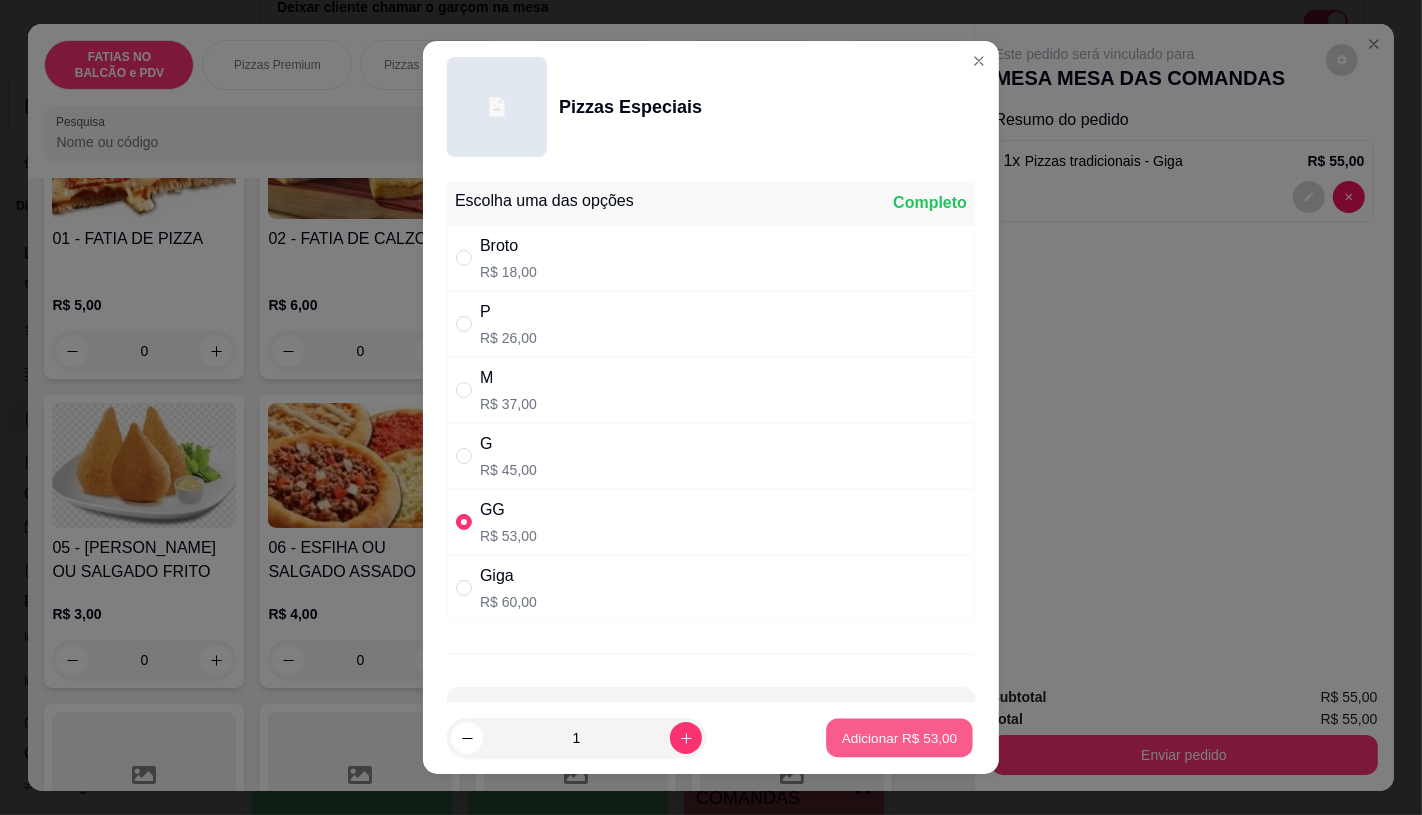 click on "Adicionar   R$ 53,00" at bounding box center [900, 738] 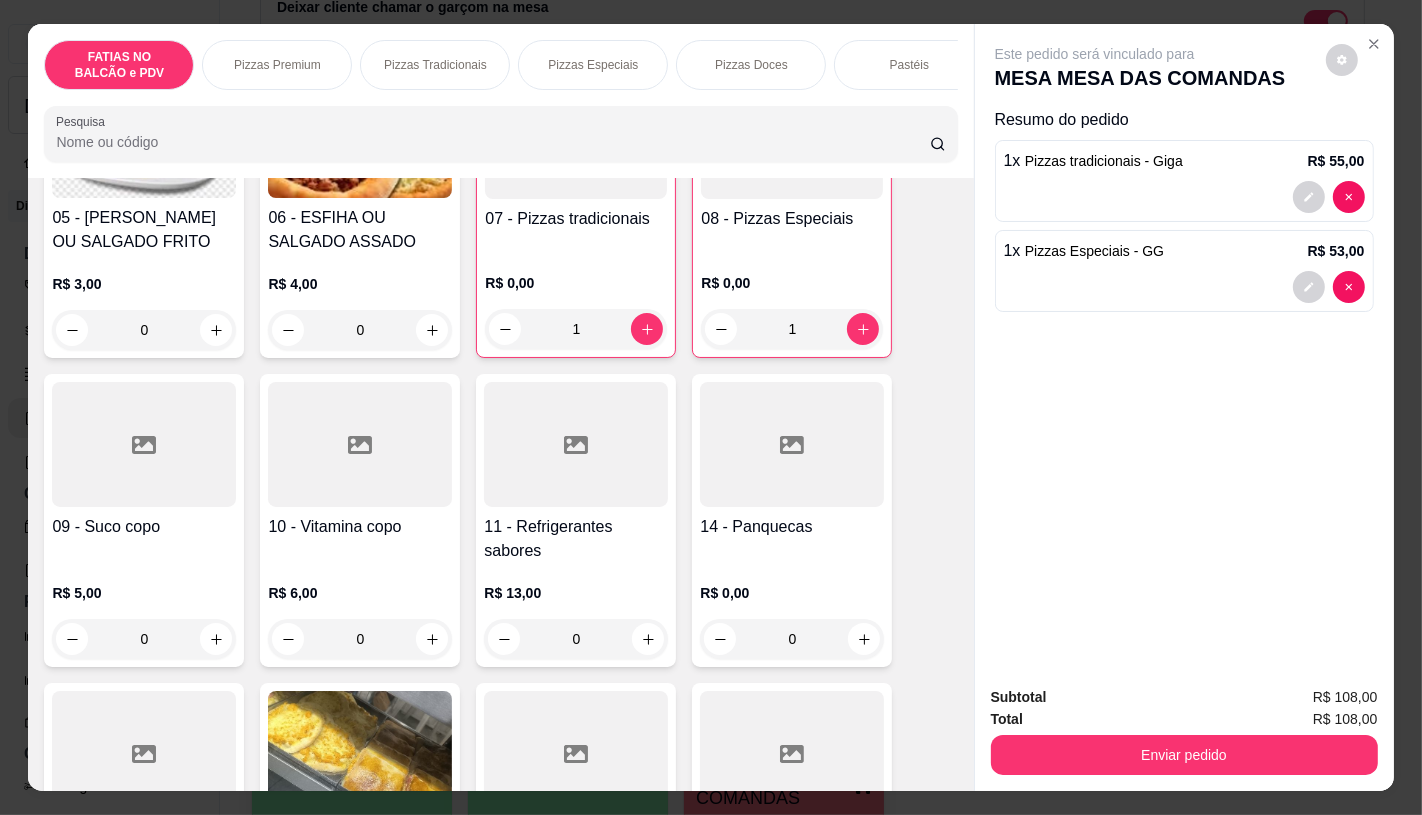 scroll, scrollTop: 555, scrollLeft: 0, axis: vertical 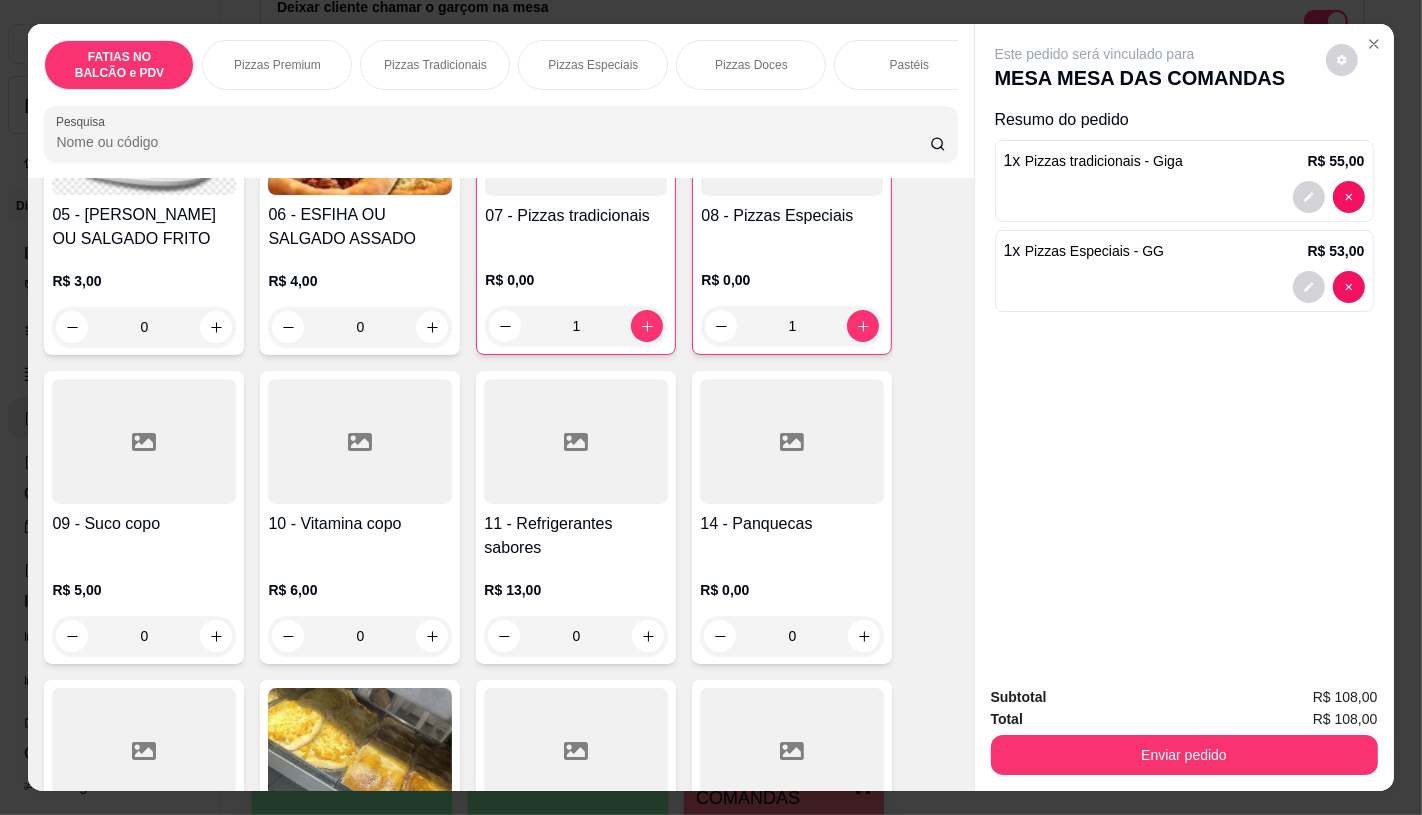 click at bounding box center (576, 441) 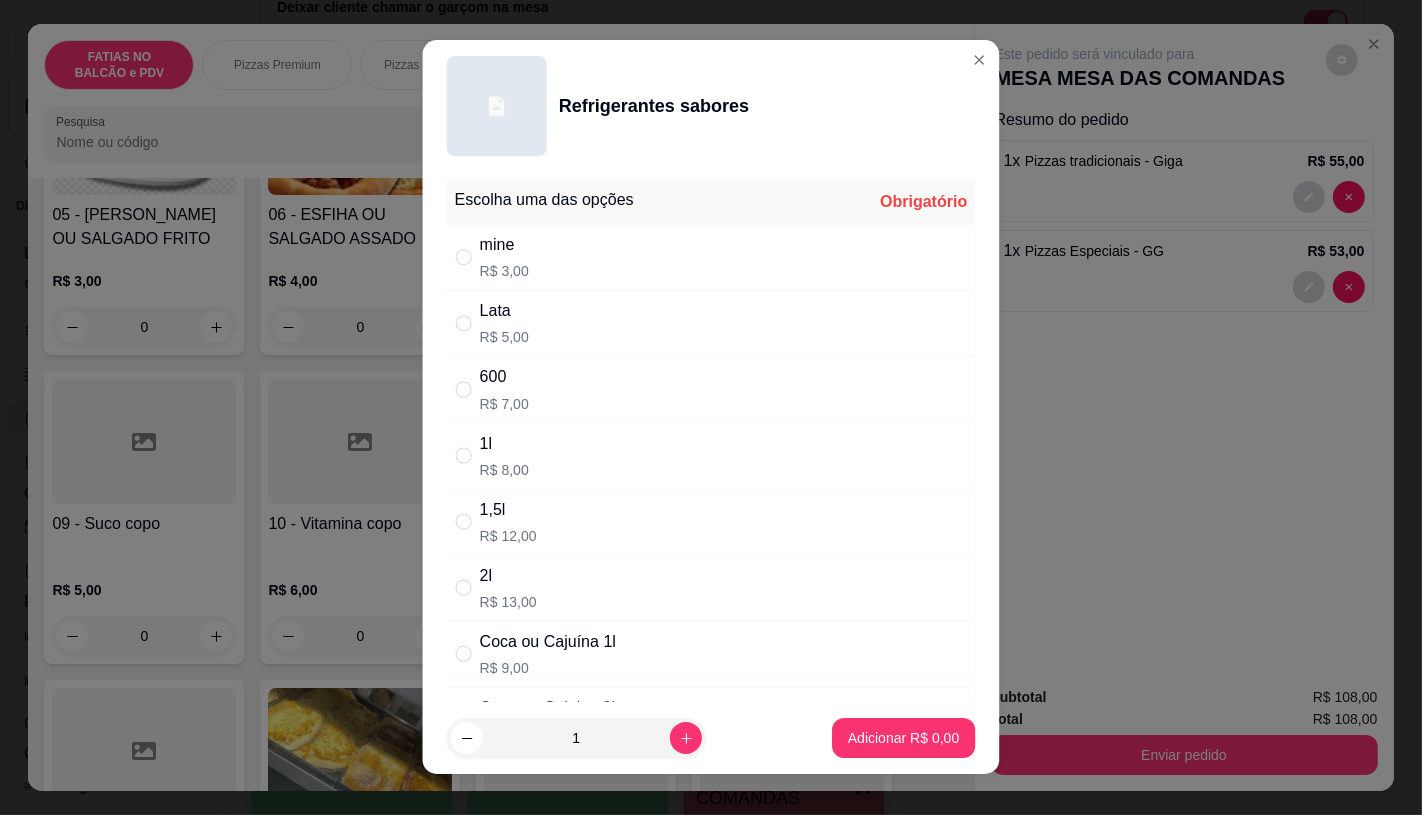 scroll, scrollTop: 201, scrollLeft: 0, axis: vertical 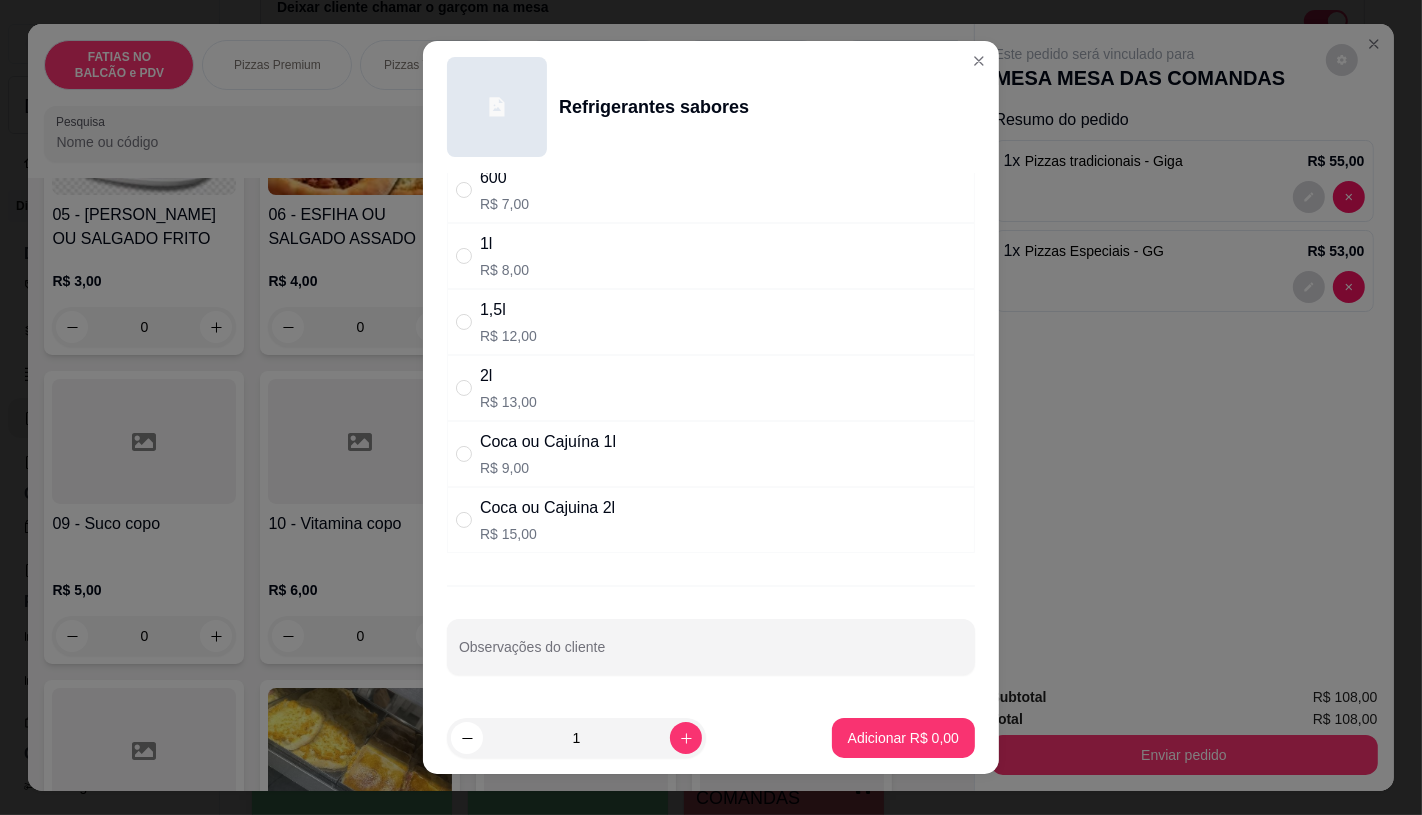 click on "R$ 15,00" at bounding box center (547, 534) 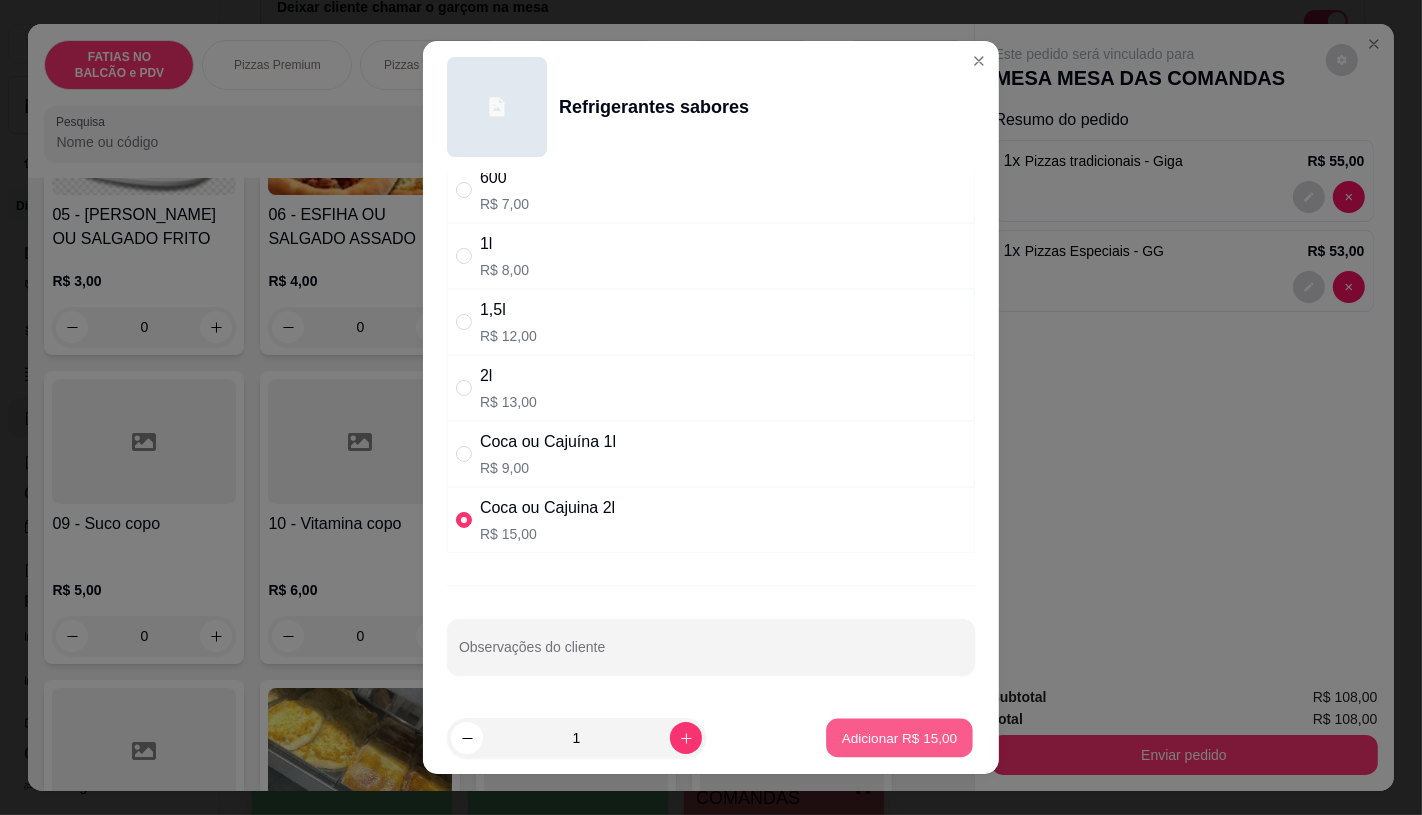 click on "Adicionar   R$ 15,00" at bounding box center [899, 738] 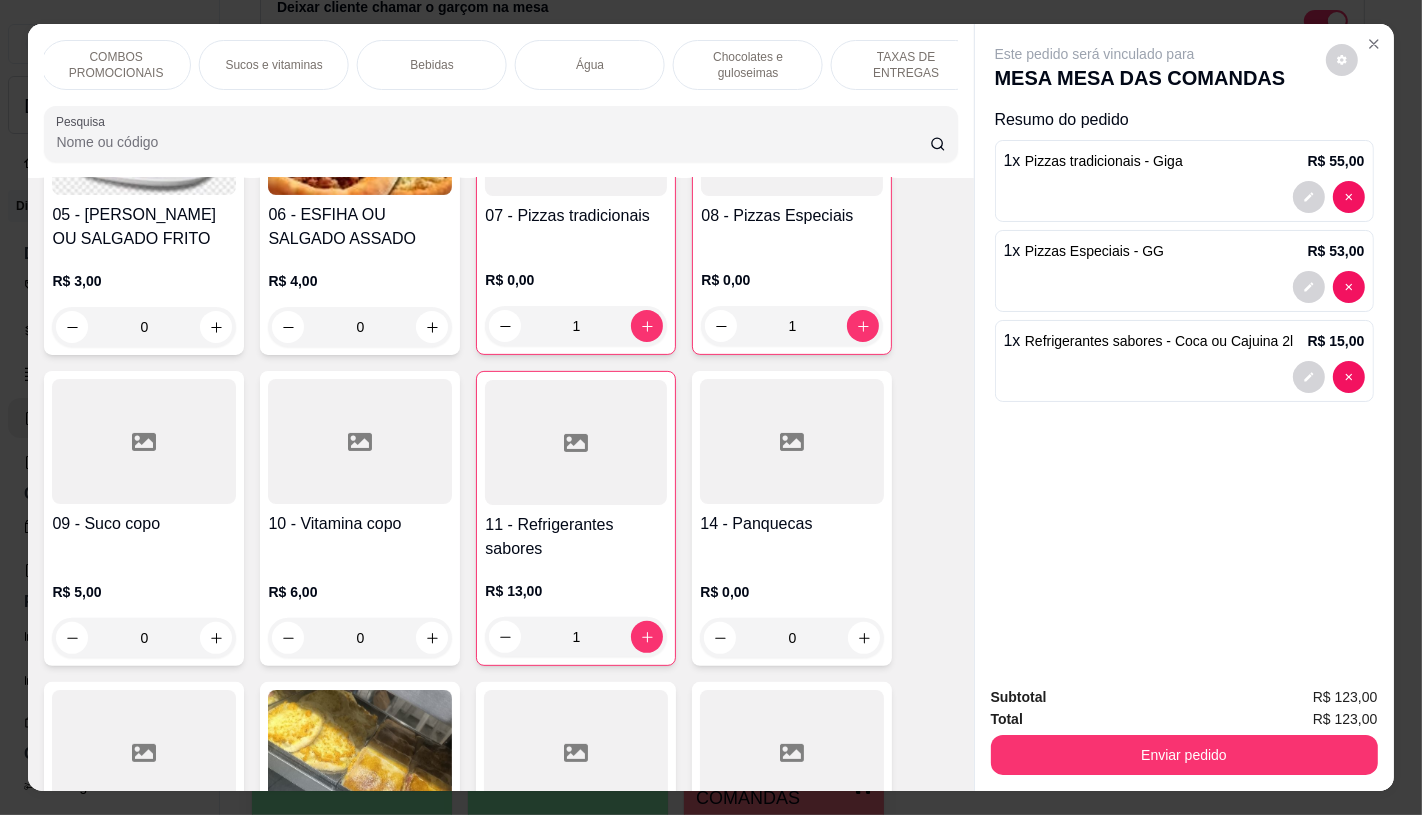 scroll, scrollTop: 0, scrollLeft: 2080, axis: horizontal 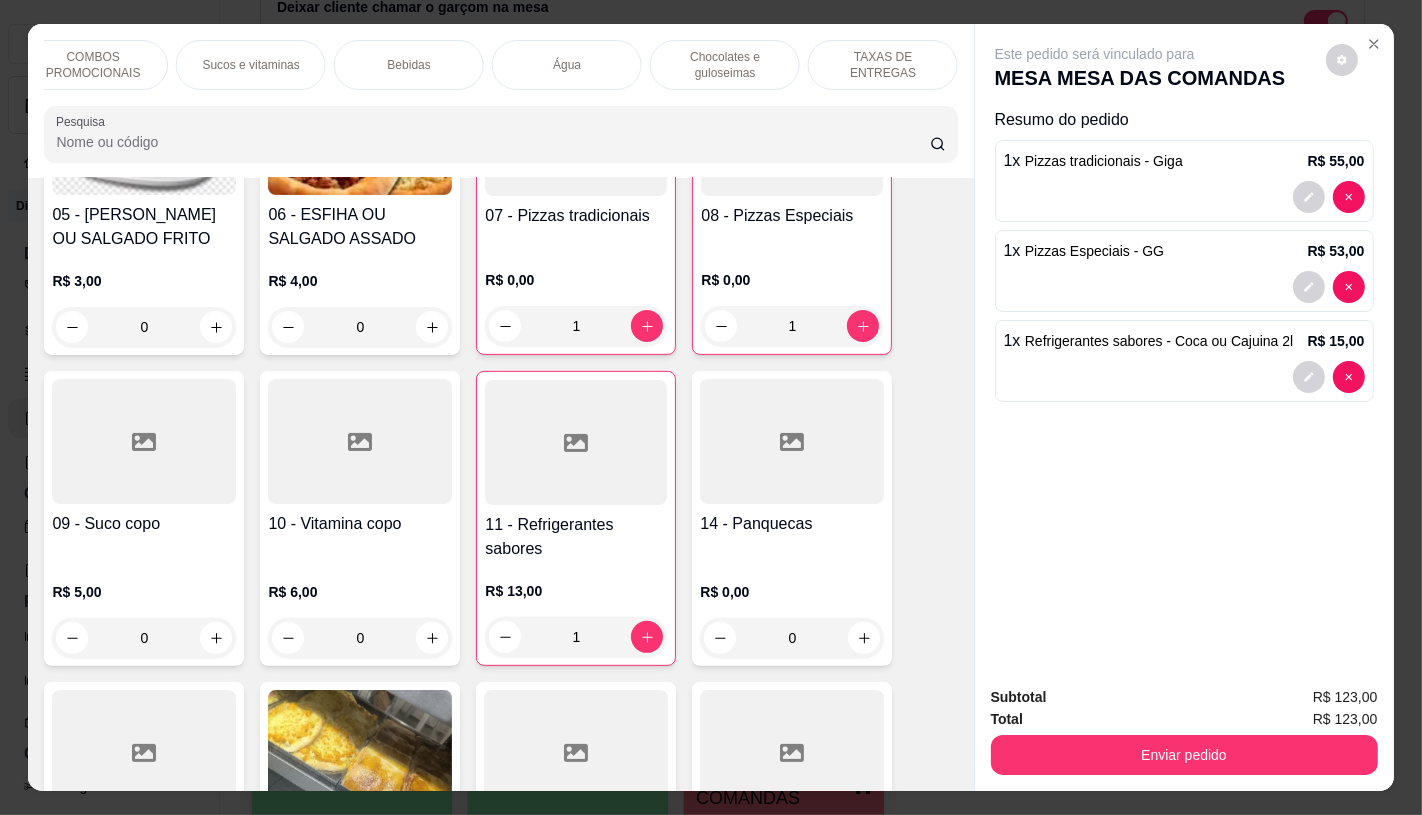 click on "TAXAS DE ENTREGAS" at bounding box center [883, 65] 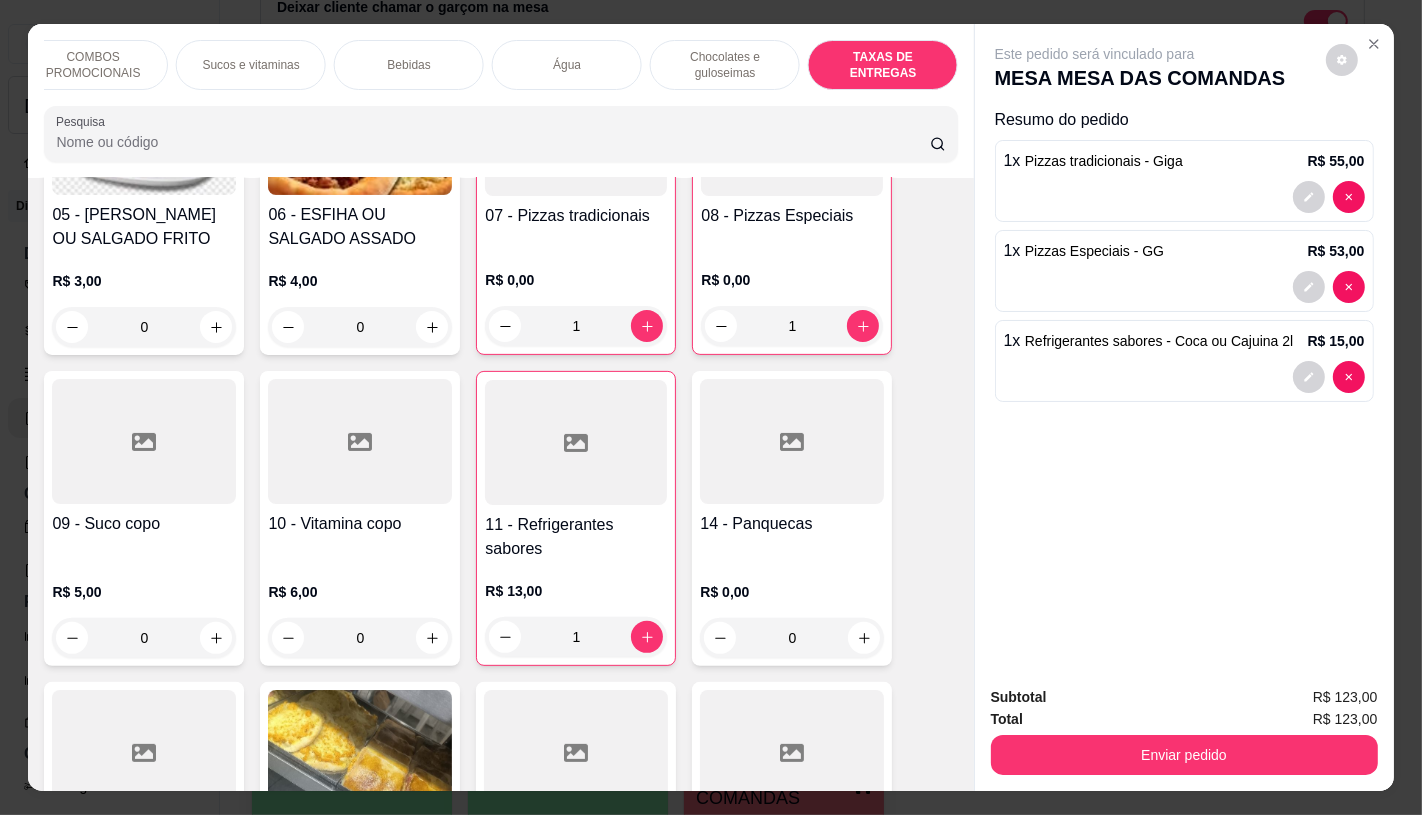 scroll, scrollTop: 13375, scrollLeft: 0, axis: vertical 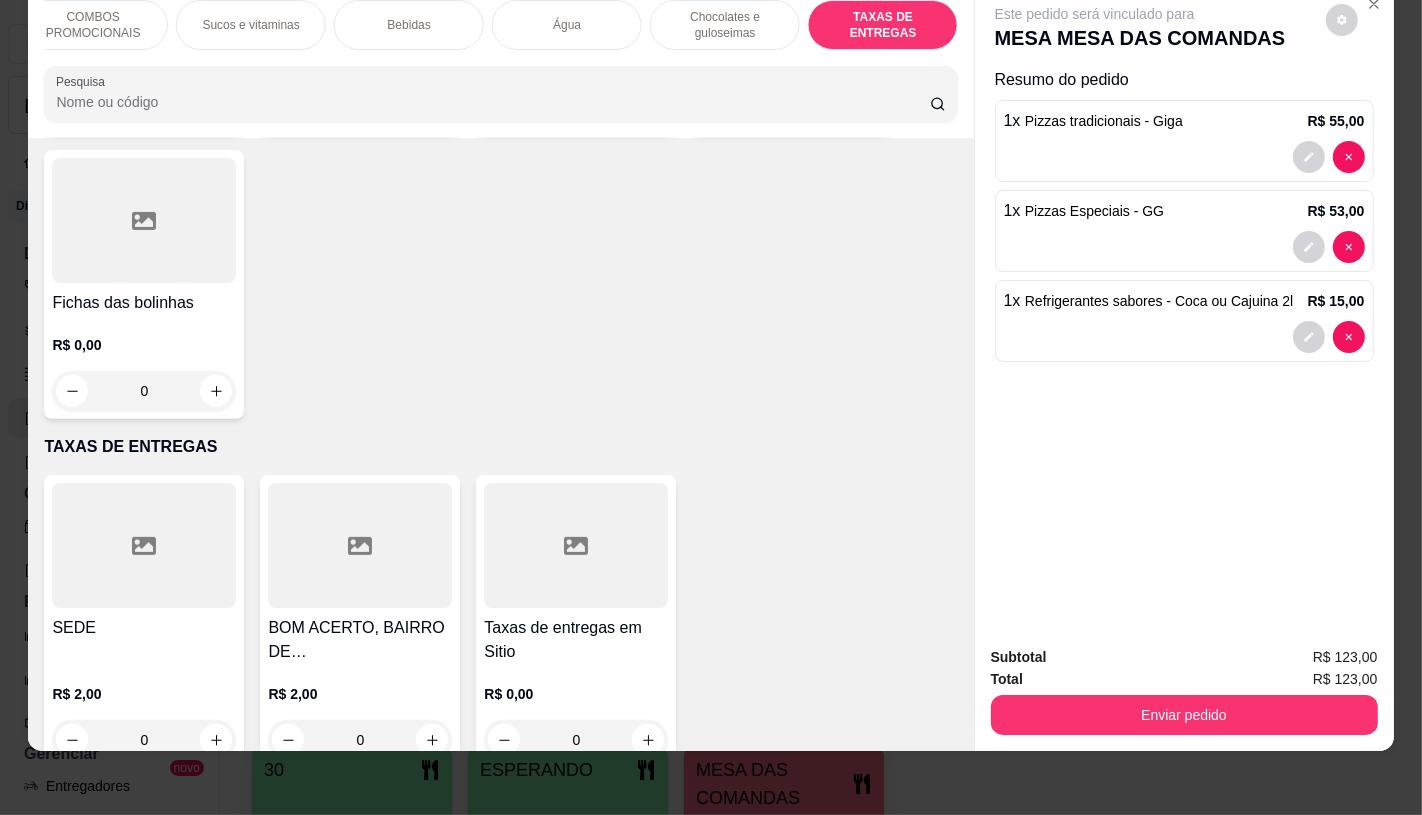 click on "R$ 0,00" at bounding box center [576, 694] 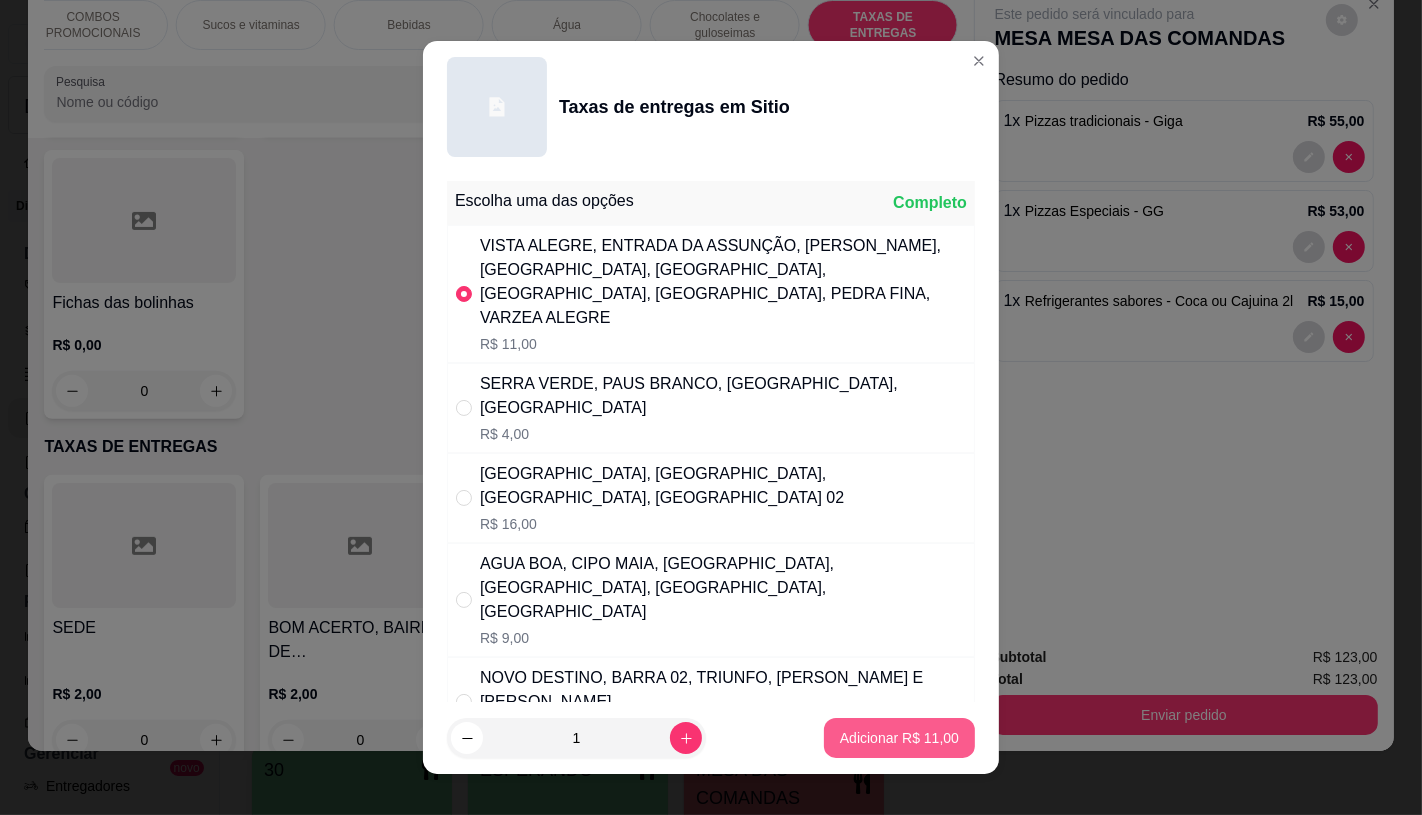 click on "Adicionar   R$ 11,00" at bounding box center [899, 738] 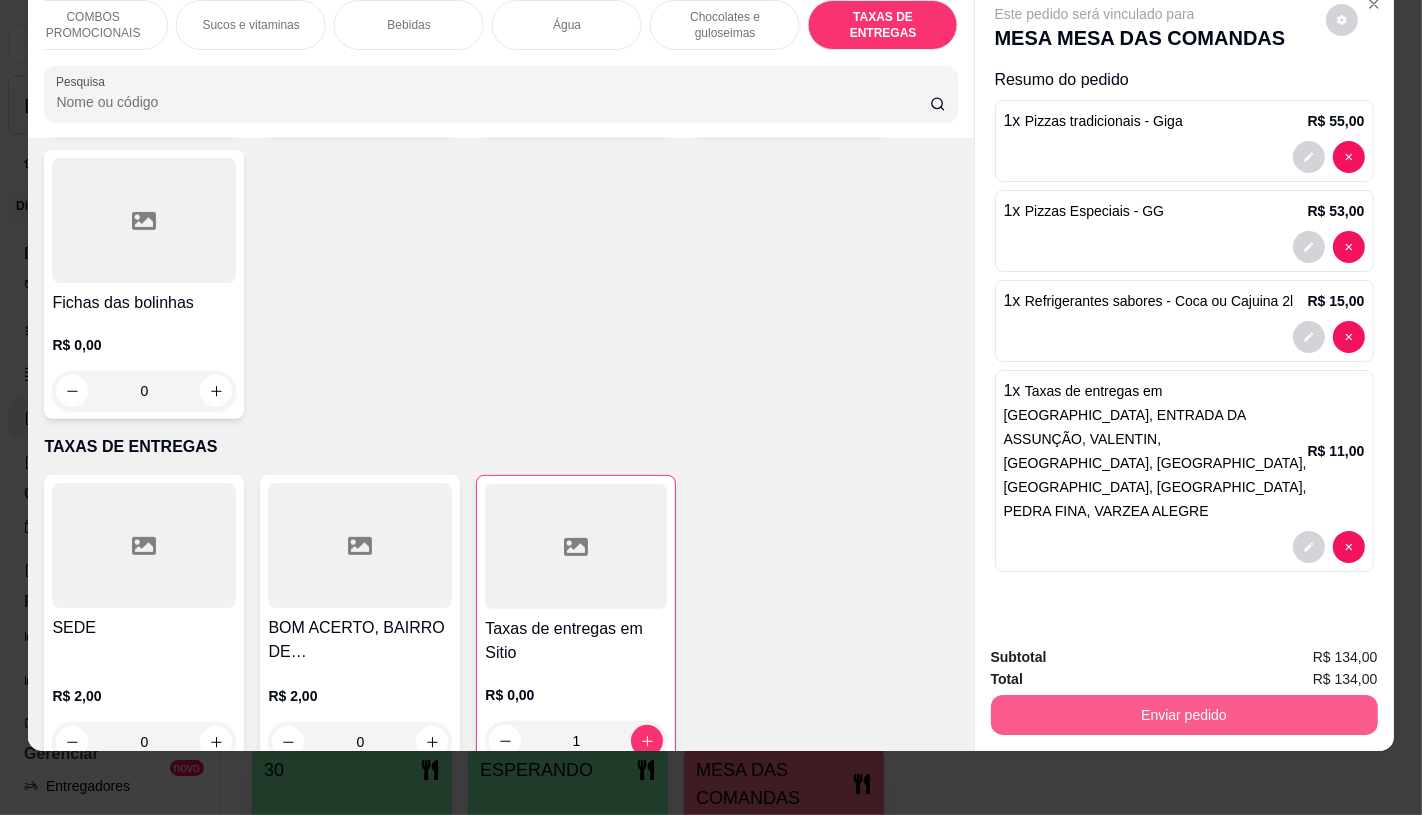 click on "Enviar pedido" at bounding box center [1184, 715] 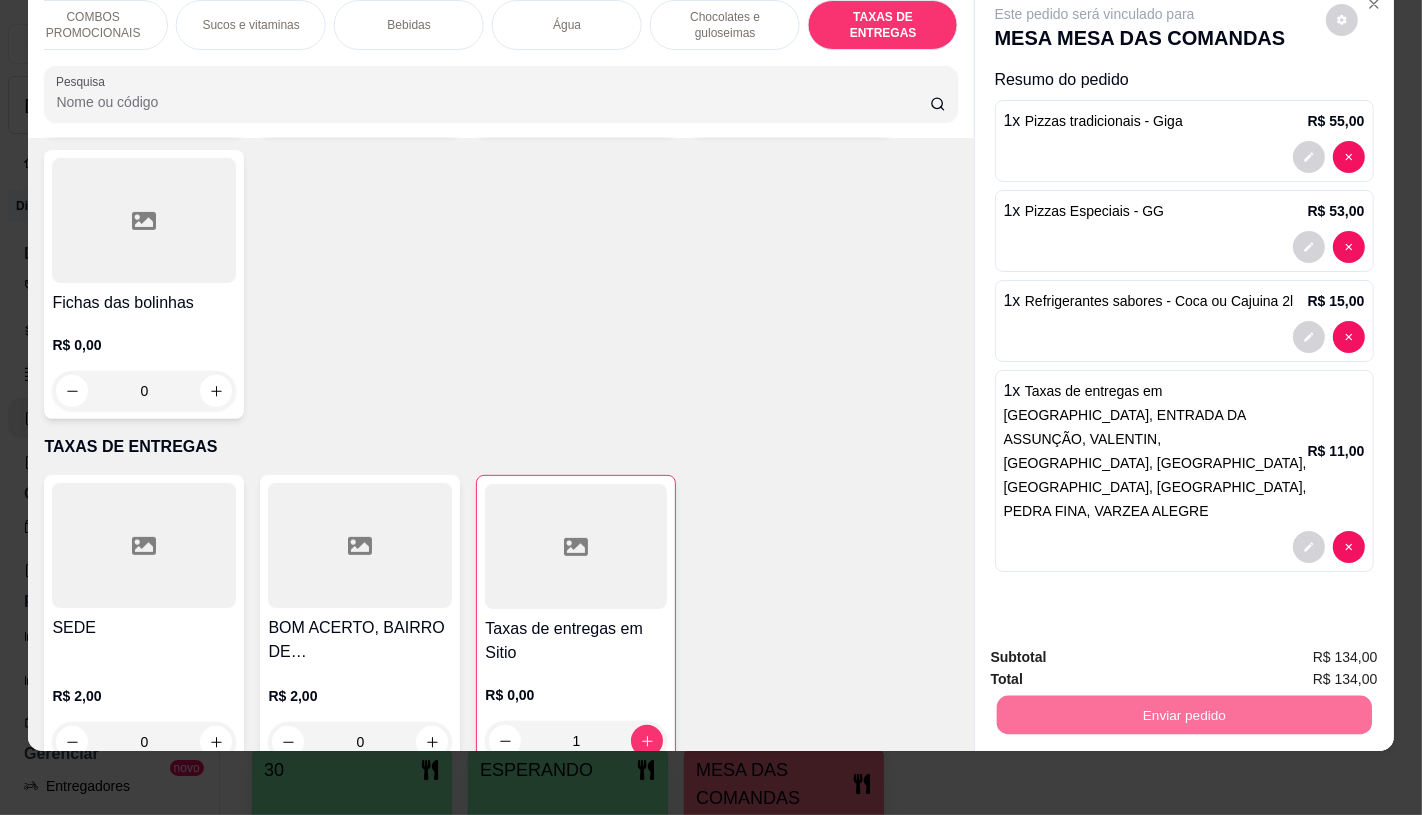 click on "Não registrar e enviar pedido" at bounding box center [1117, 649] 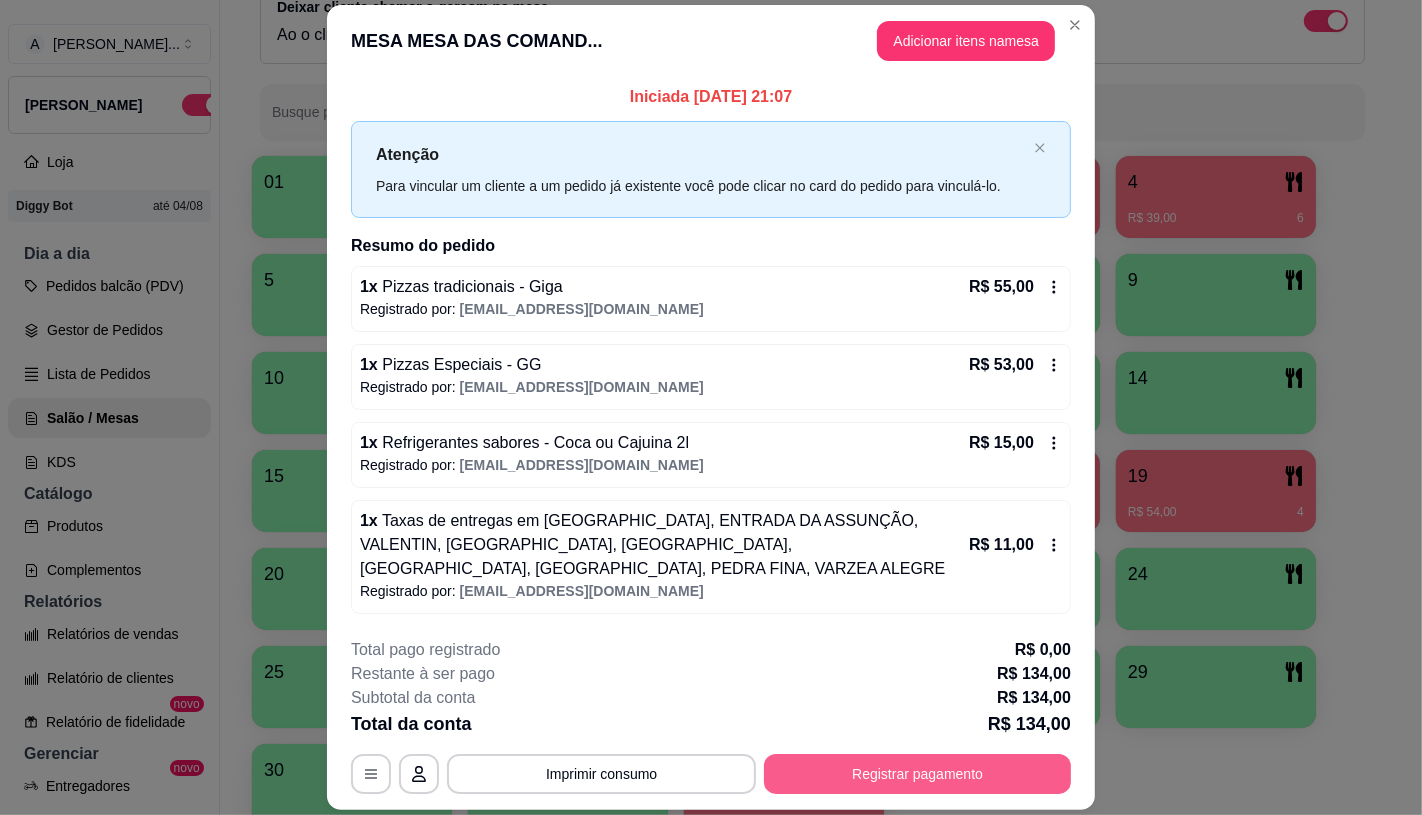 click on "Registrar pagamento" at bounding box center (917, 774) 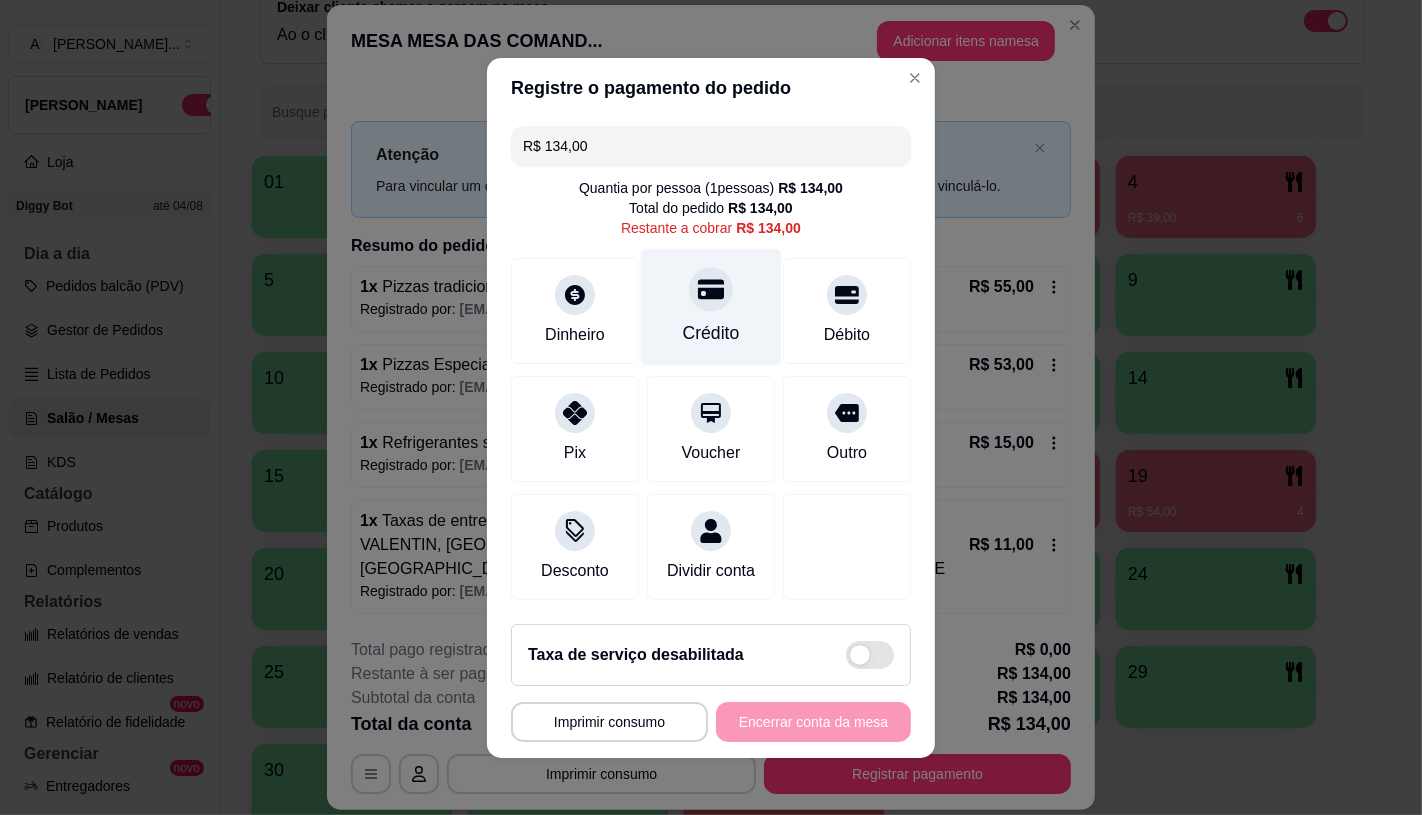 click on "Crédito" at bounding box center (711, 306) 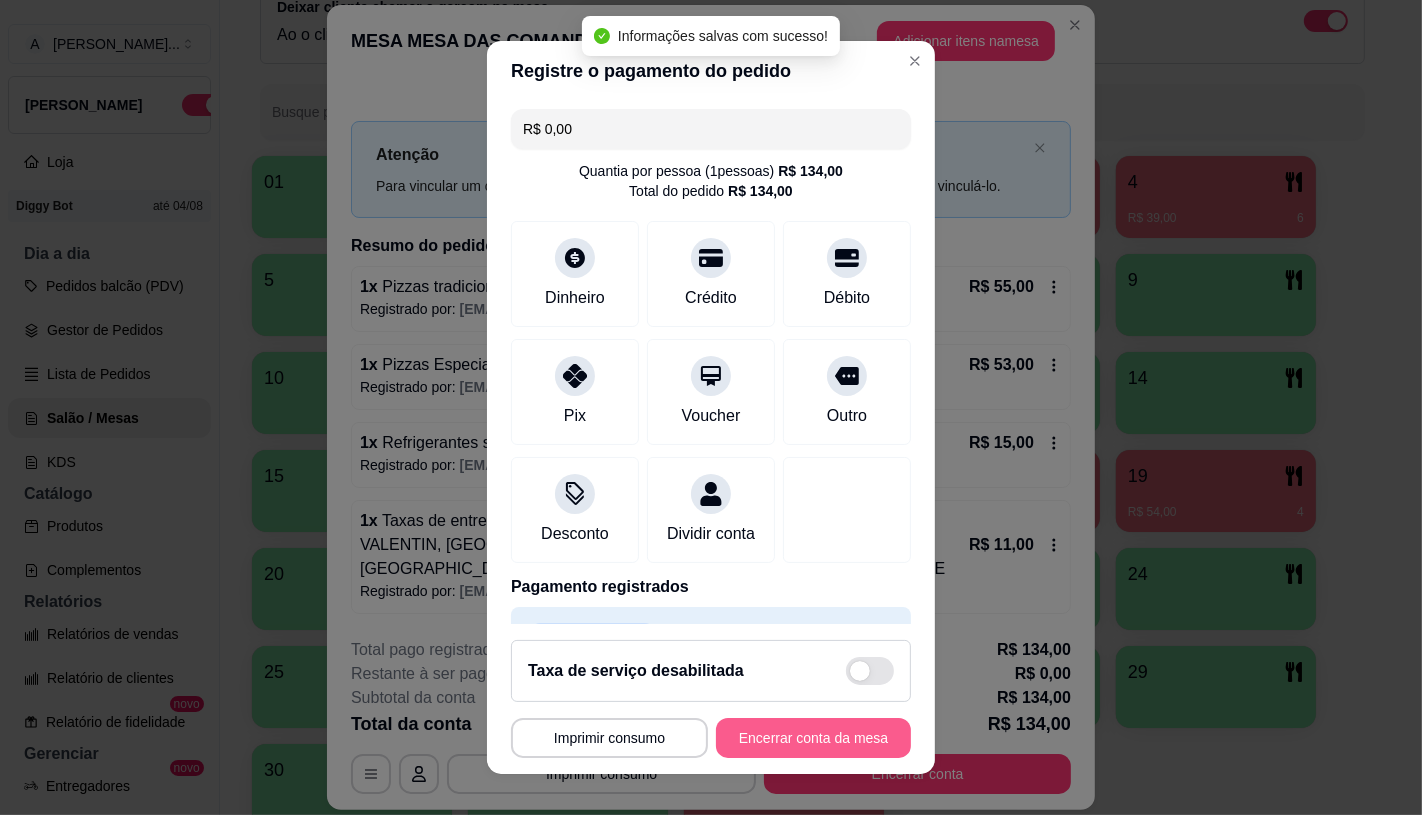 click on "**********" at bounding box center [711, 738] 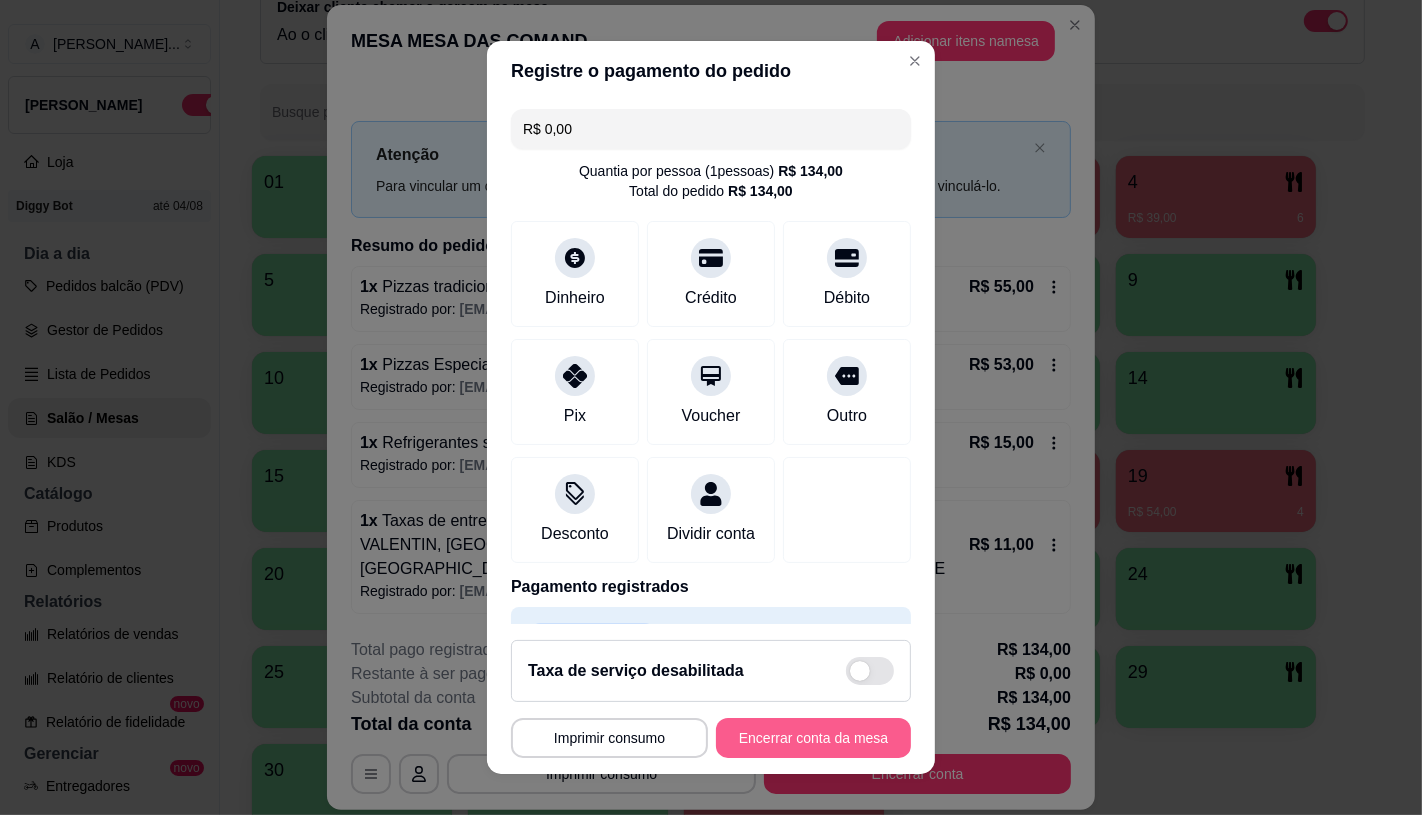 click on "Encerrar conta da mesa" at bounding box center (813, 738) 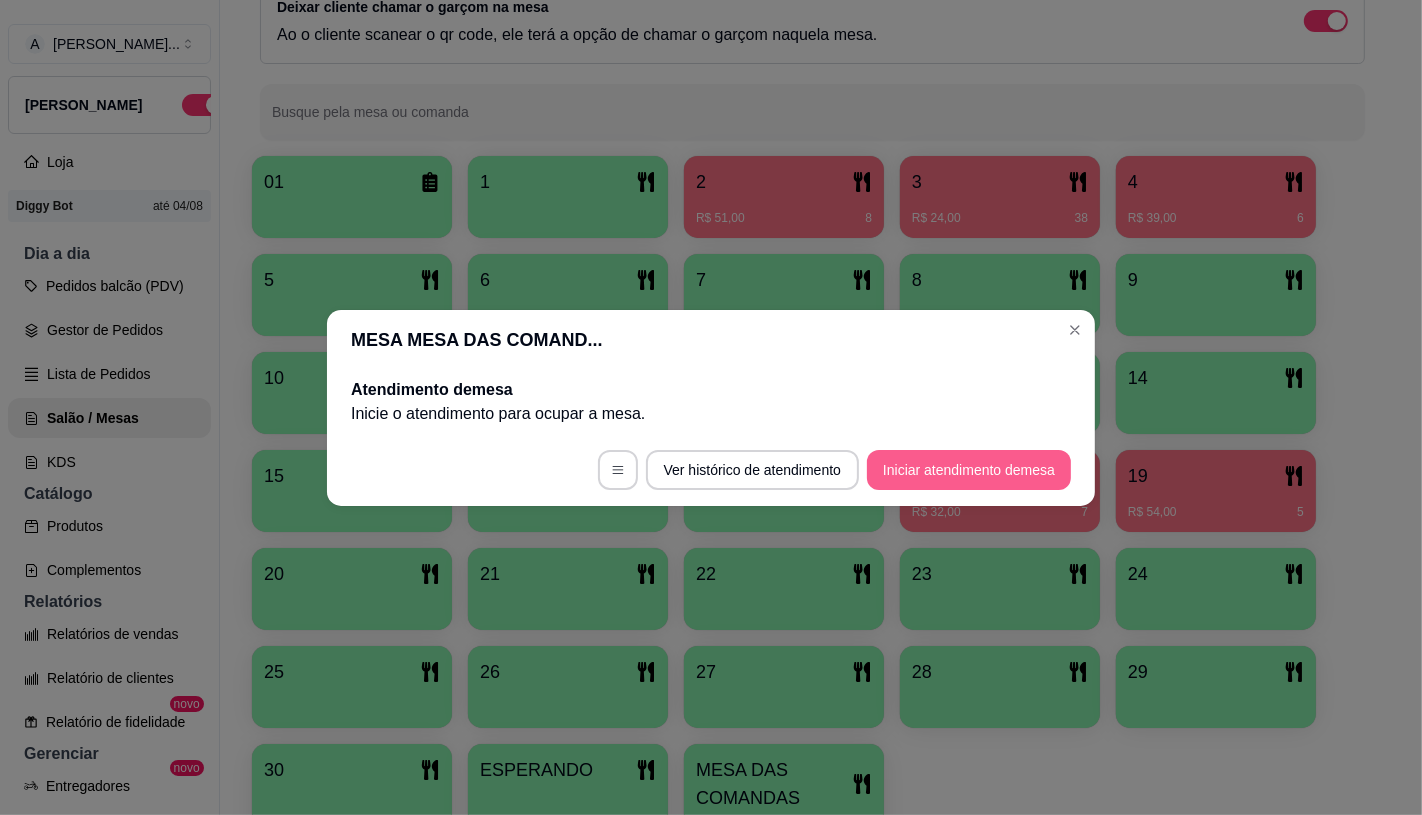 click on "Iniciar atendimento de  mesa" at bounding box center (969, 470) 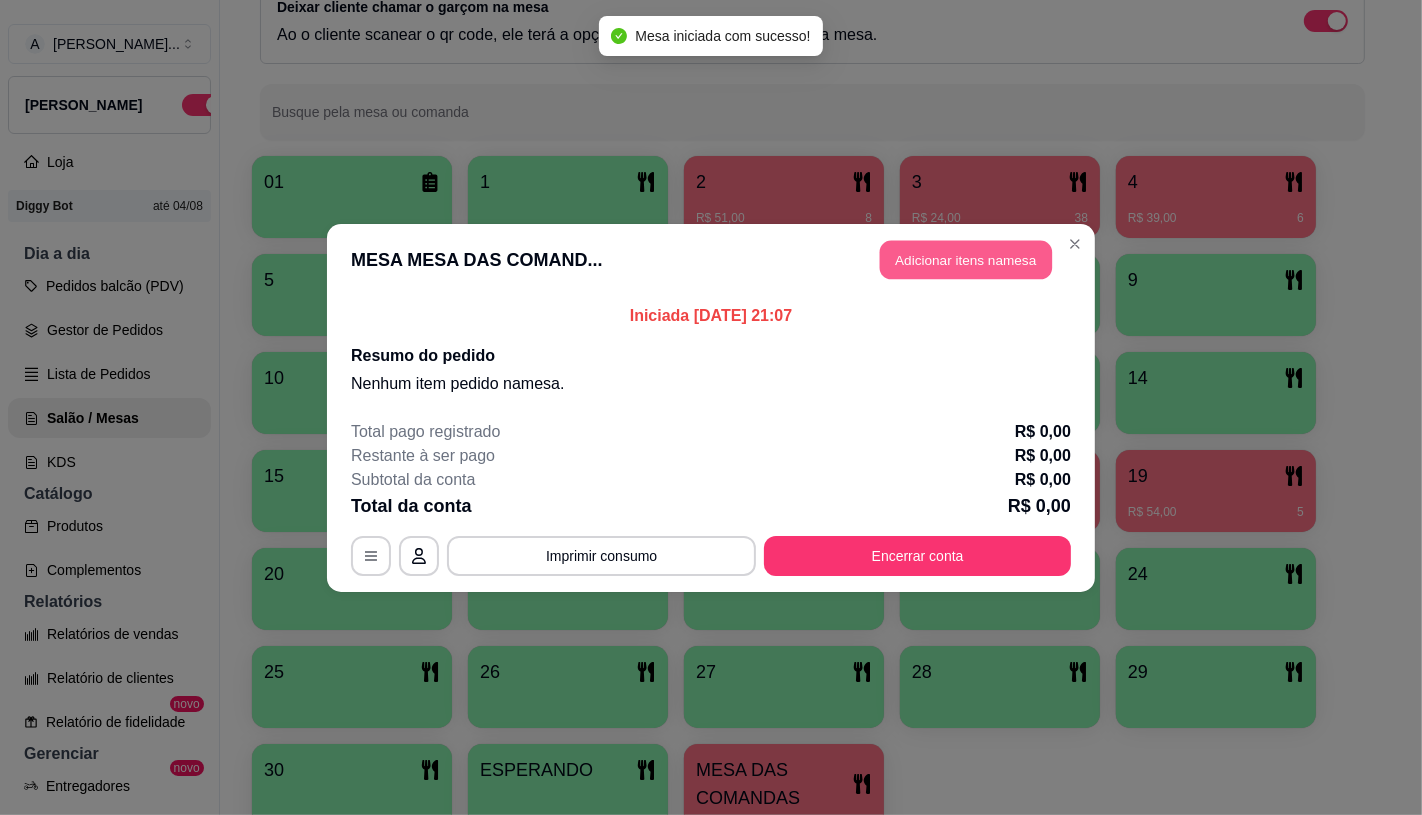 click on "Adicionar itens na  mesa" at bounding box center (966, 259) 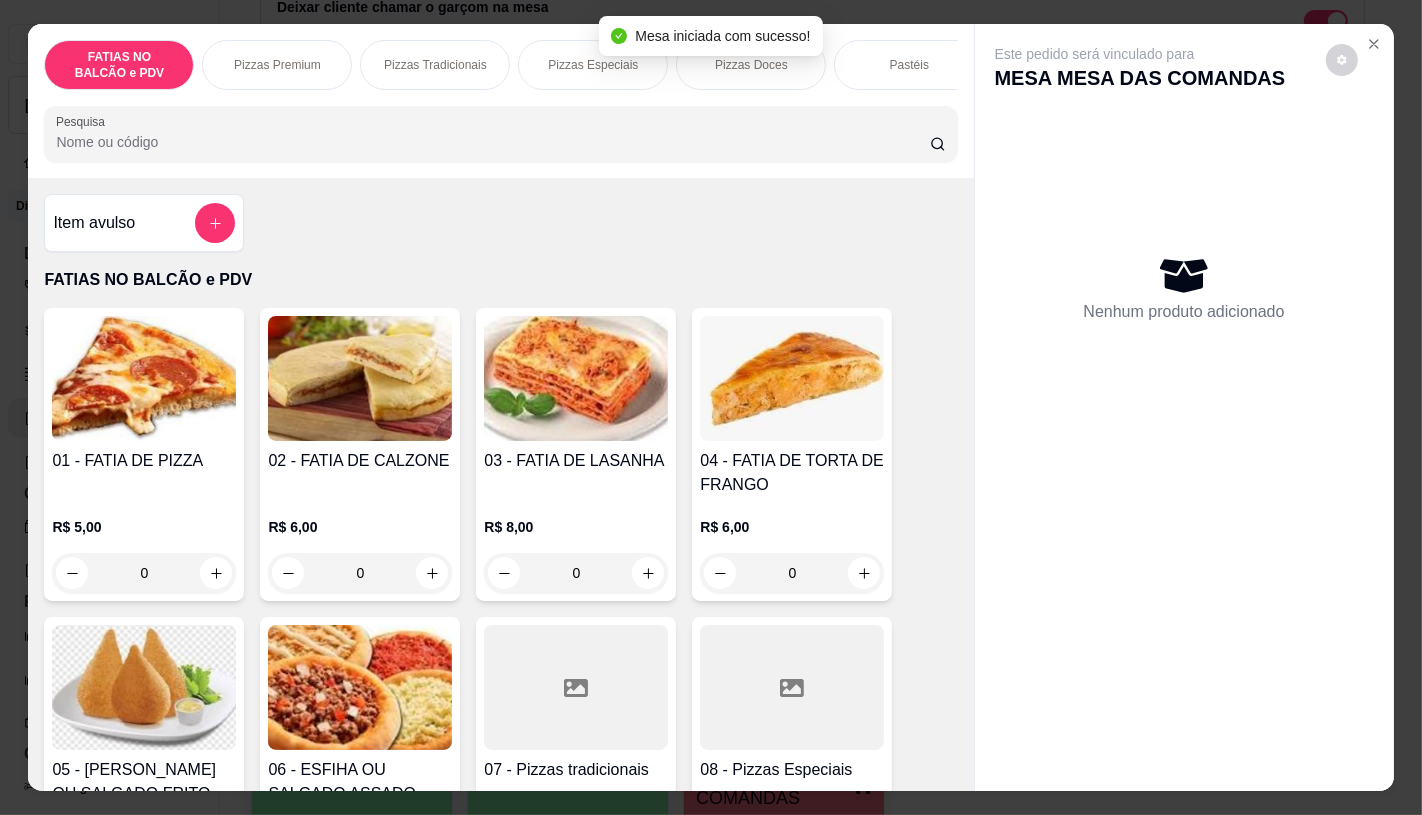 click on "Pizzas Especiais" at bounding box center (593, 65) 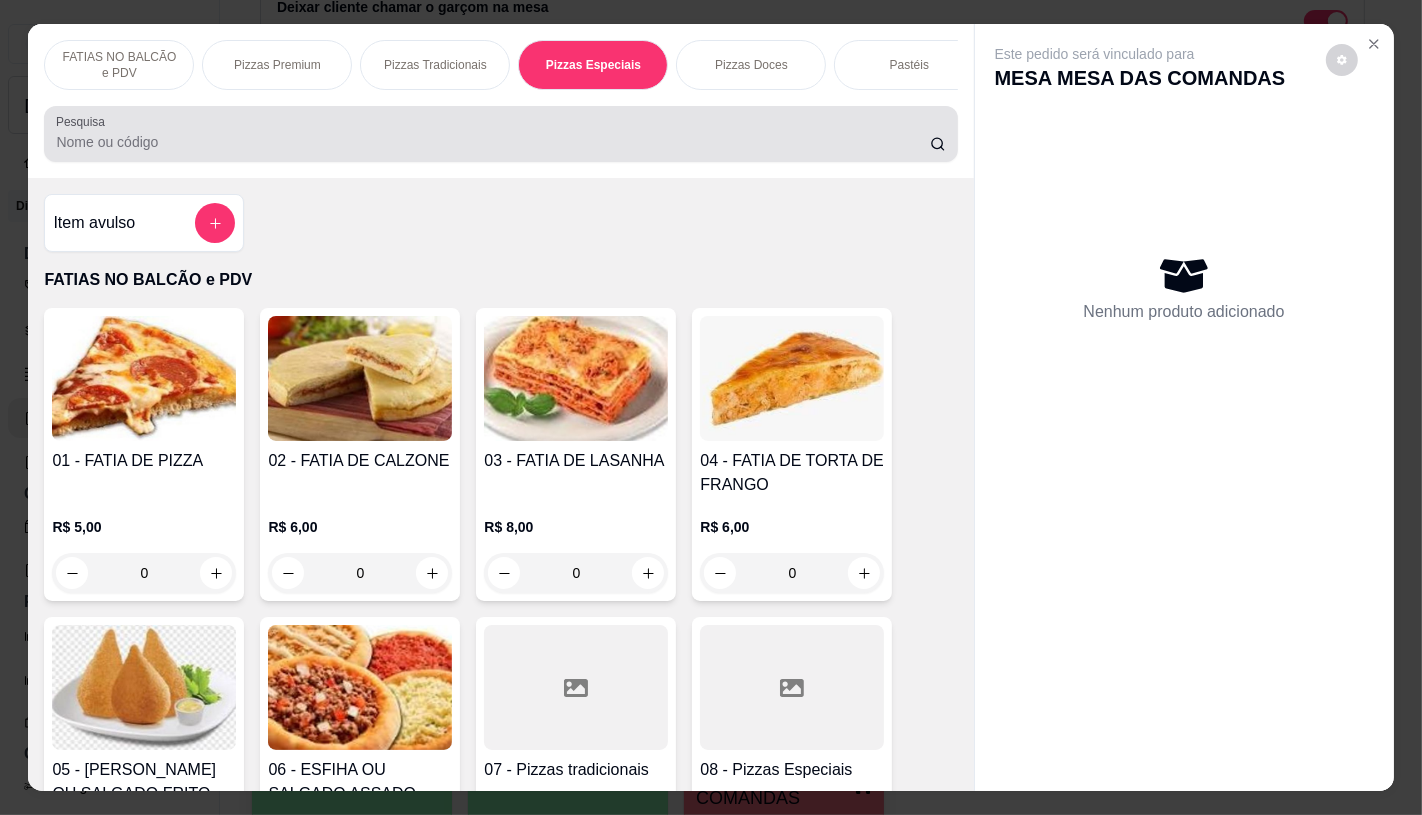 scroll, scrollTop: 2798, scrollLeft: 0, axis: vertical 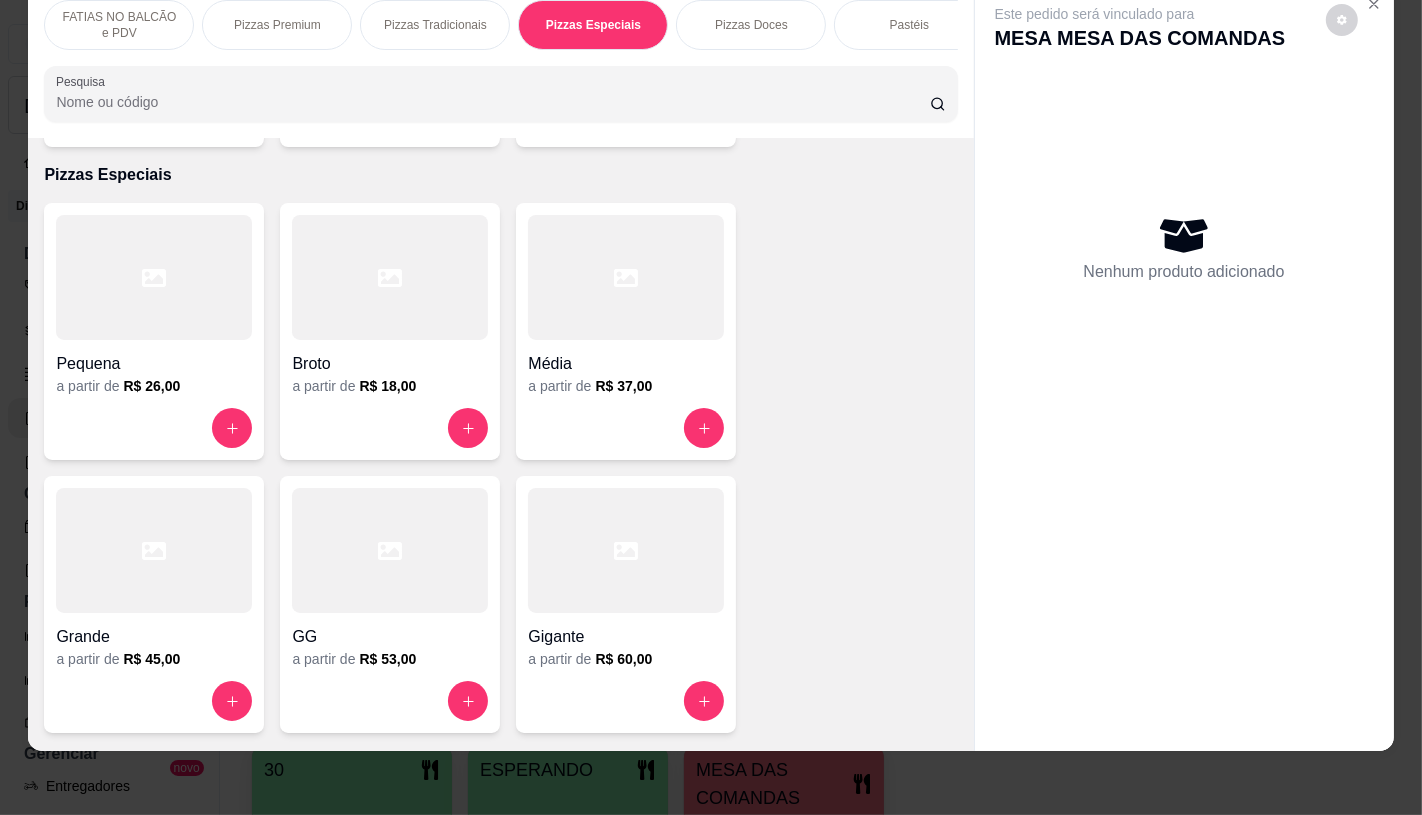 click at bounding box center [626, 550] 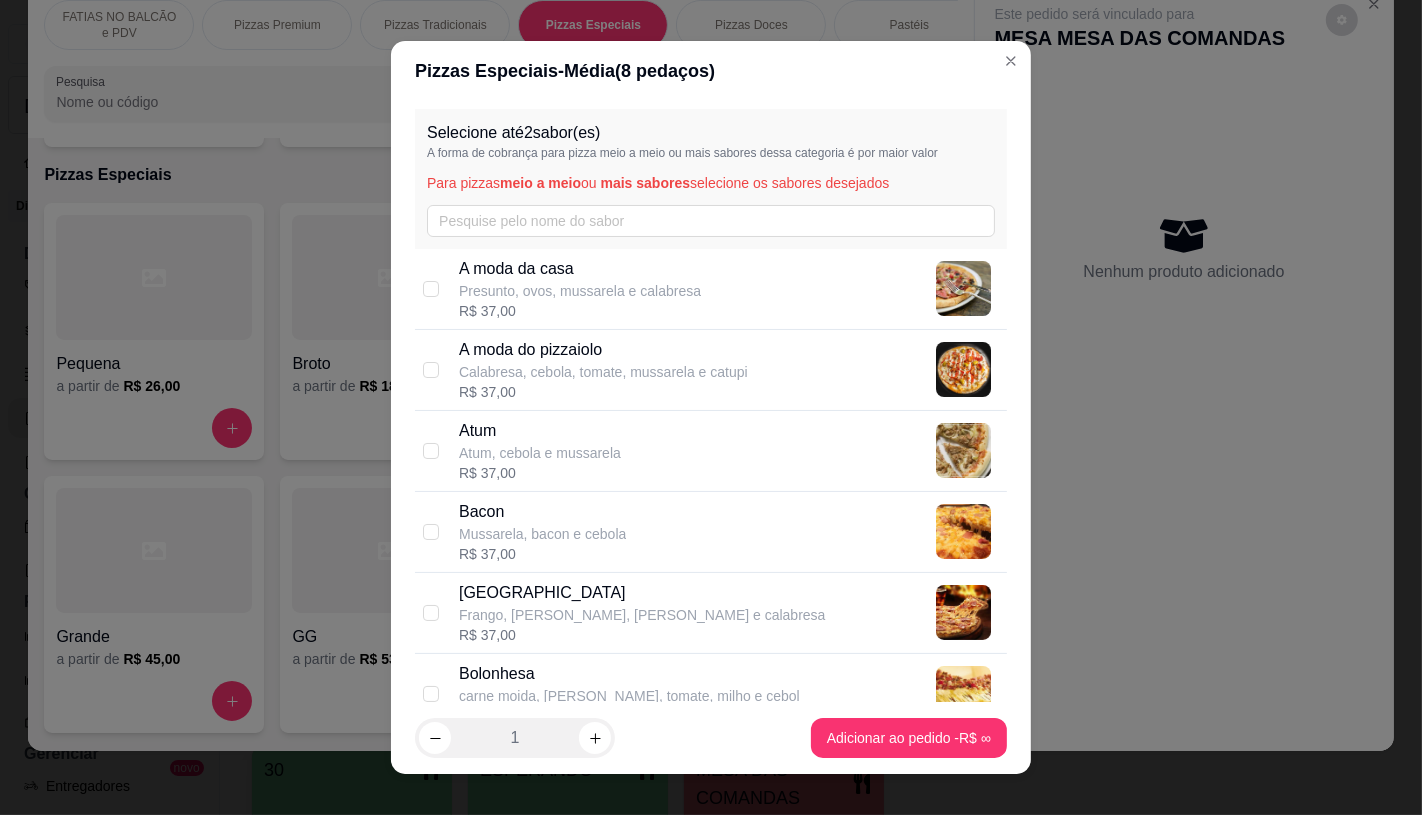 click on "A moda da casa" at bounding box center (580, 269) 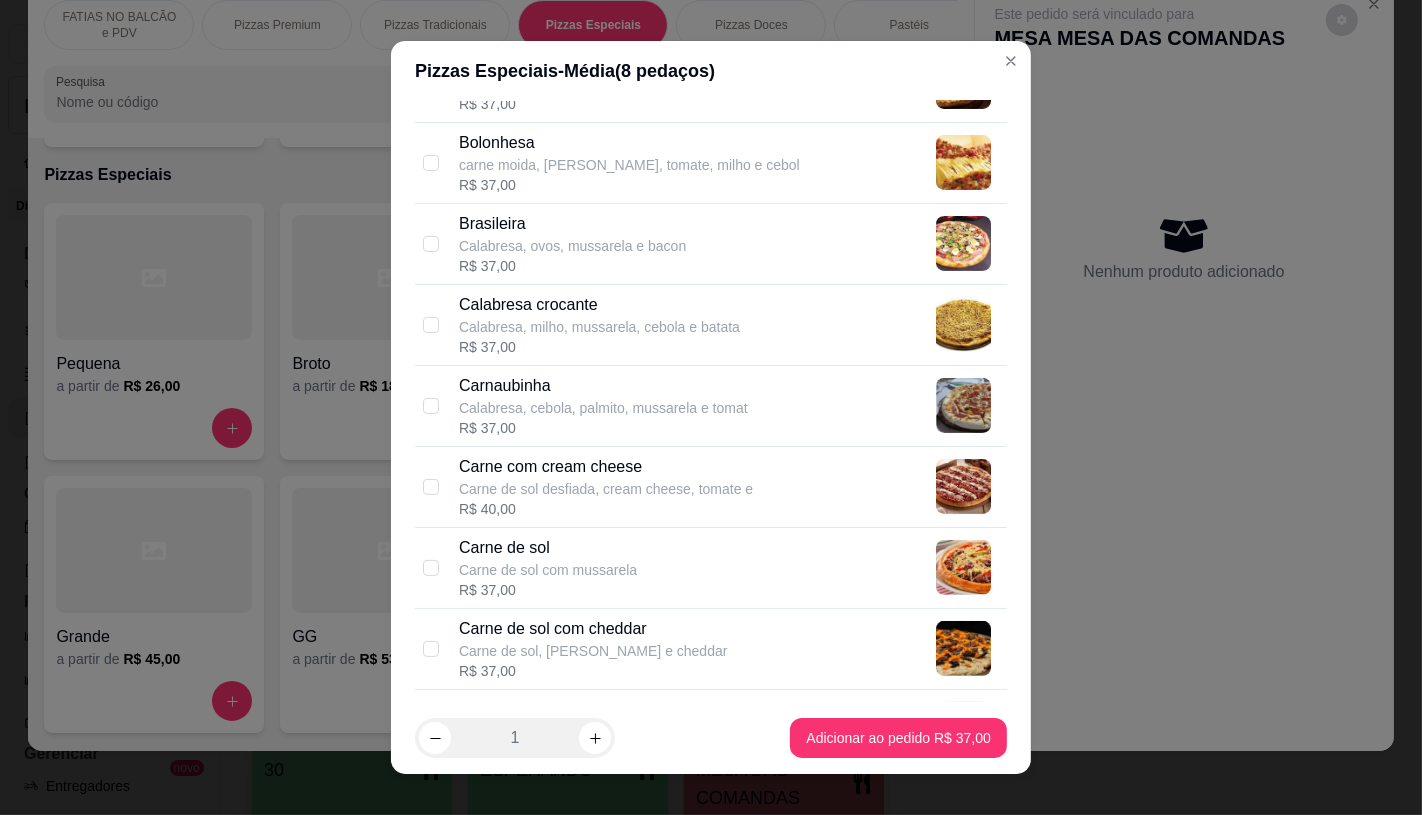 scroll, scrollTop: 555, scrollLeft: 0, axis: vertical 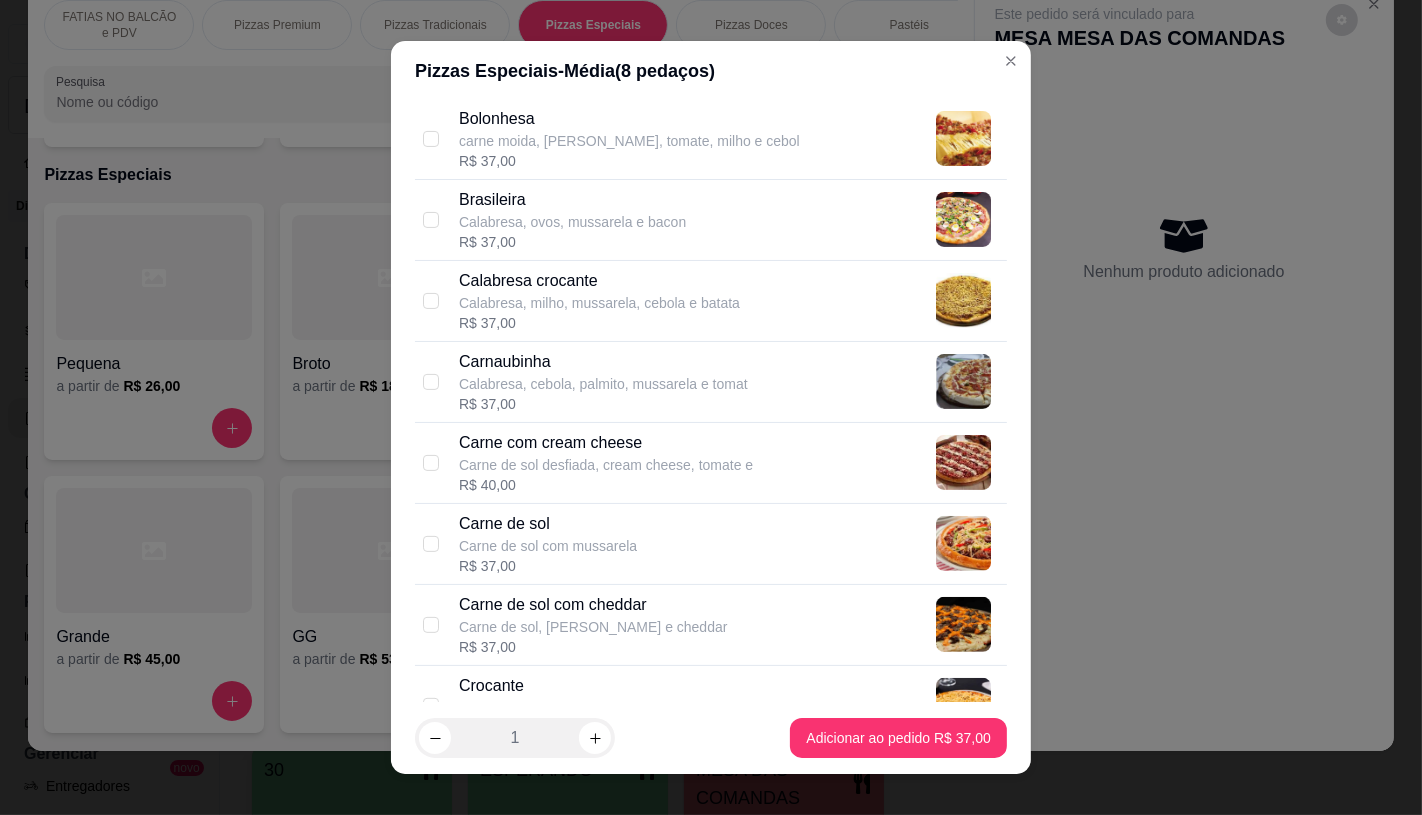 click on "Carne de sol com mussarela" at bounding box center (548, 546) 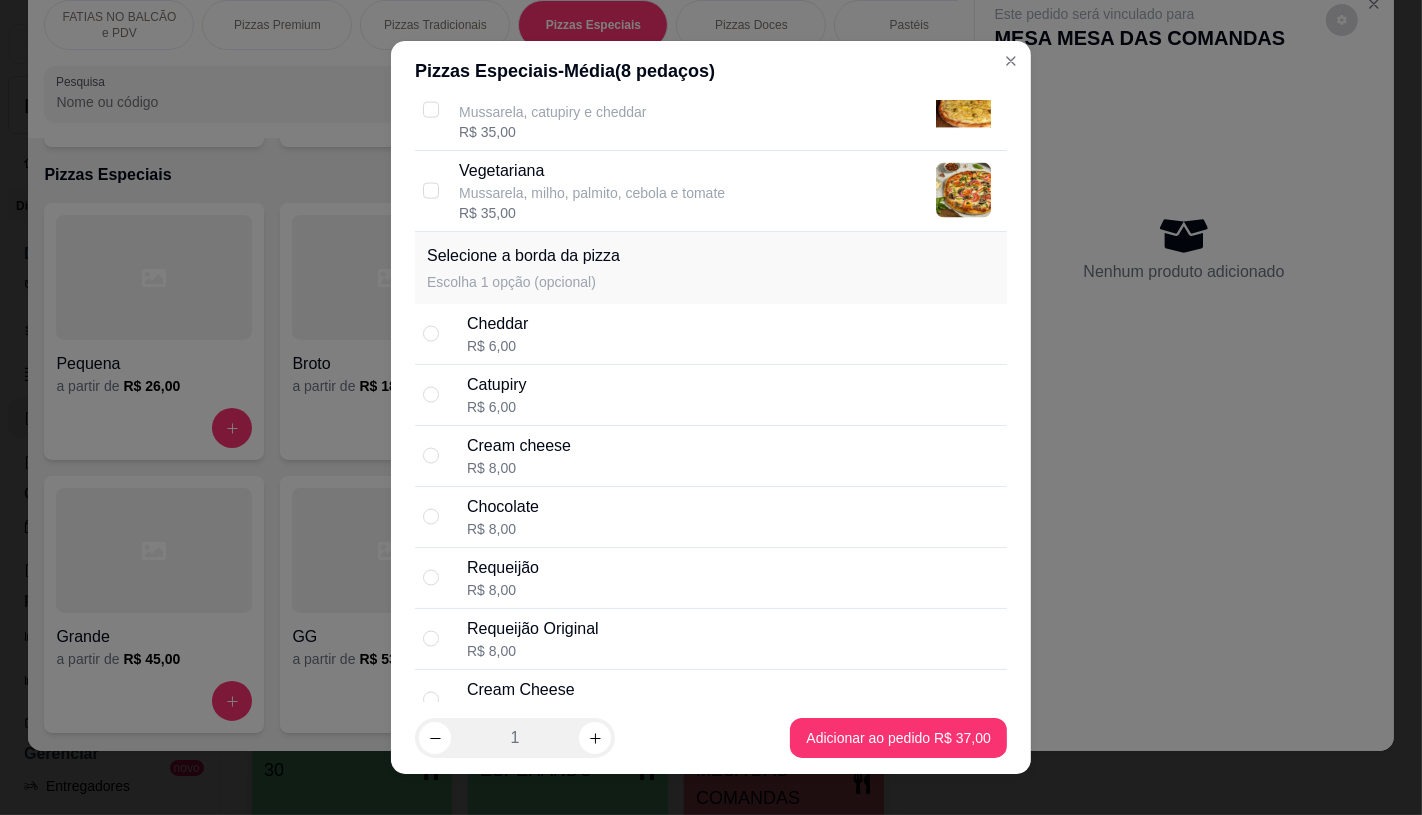 scroll, scrollTop: 2777, scrollLeft: 0, axis: vertical 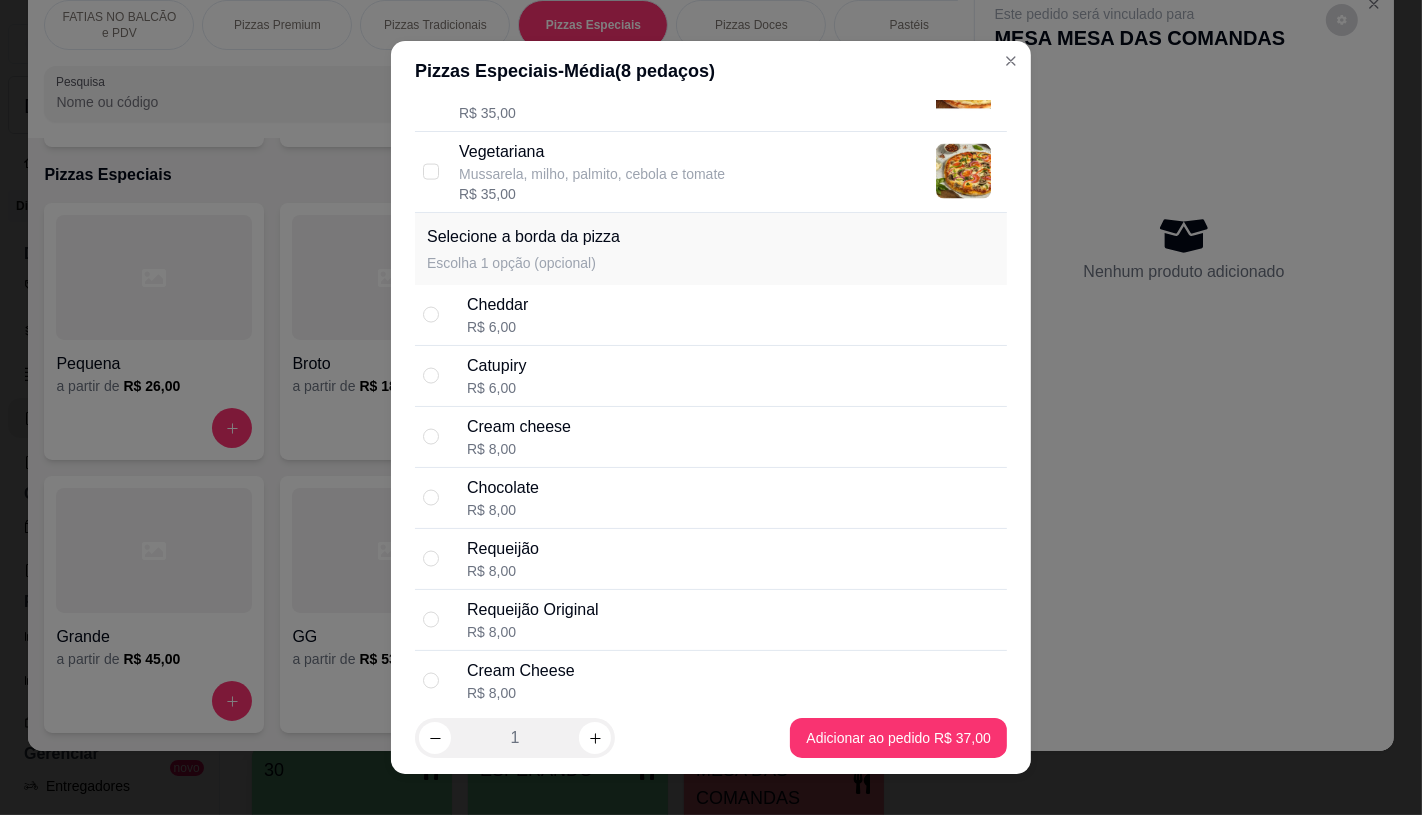 click on "Catupiry R$ 6,00" at bounding box center [733, 376] 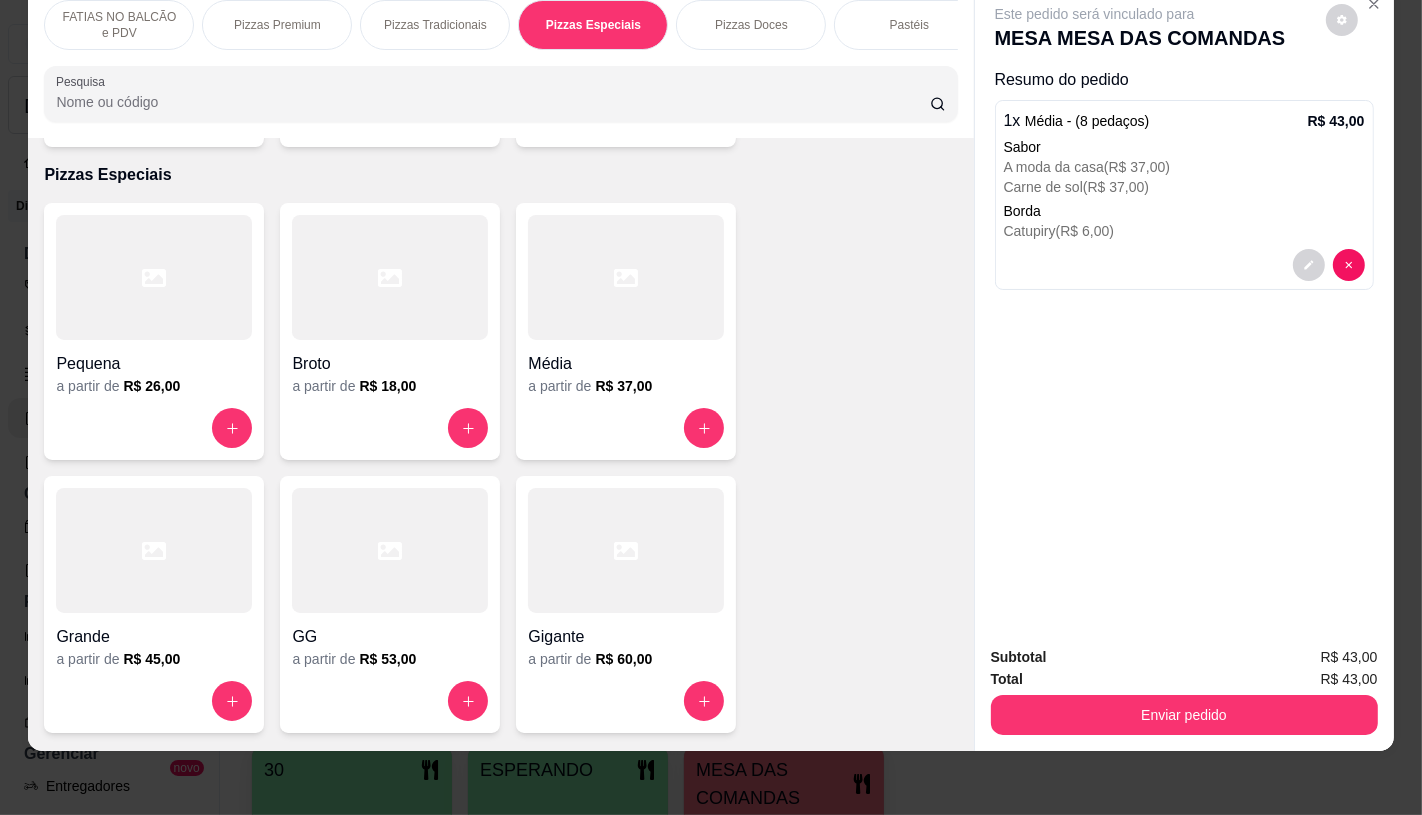 scroll, scrollTop: 0, scrollLeft: 2080, axis: horizontal 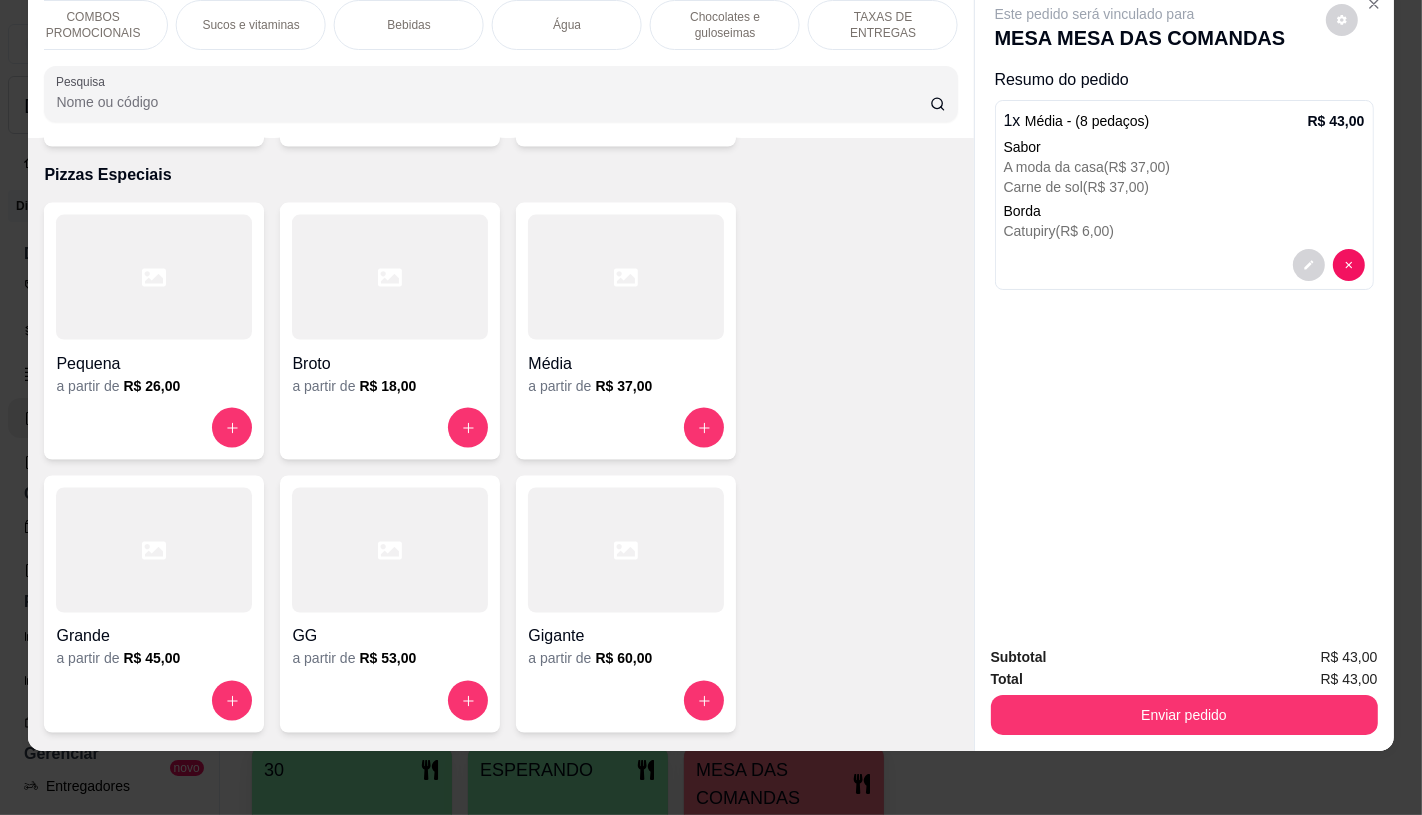 click on "TAXAS DE ENTREGAS" at bounding box center (883, 25) 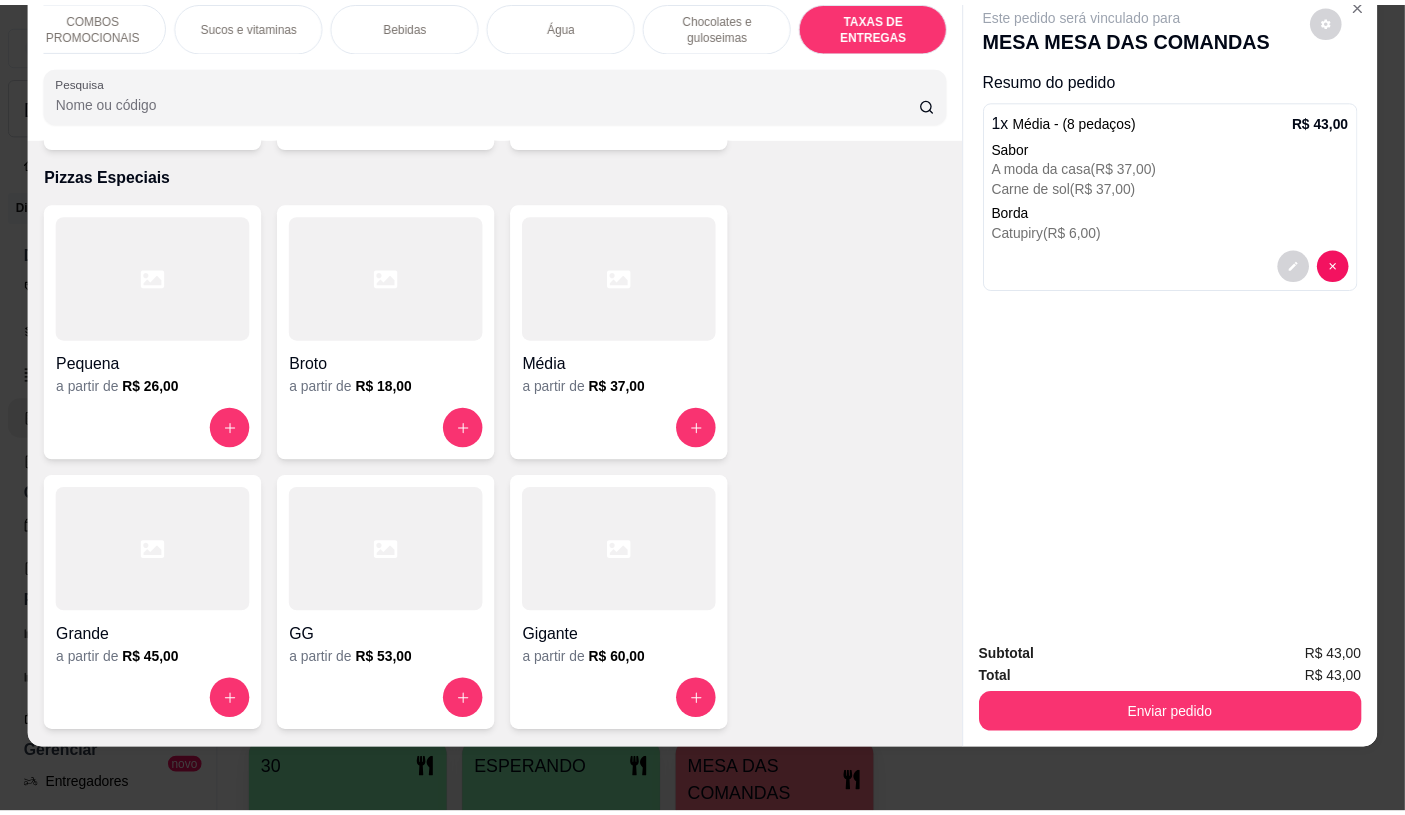 scroll, scrollTop: 13373, scrollLeft: 0, axis: vertical 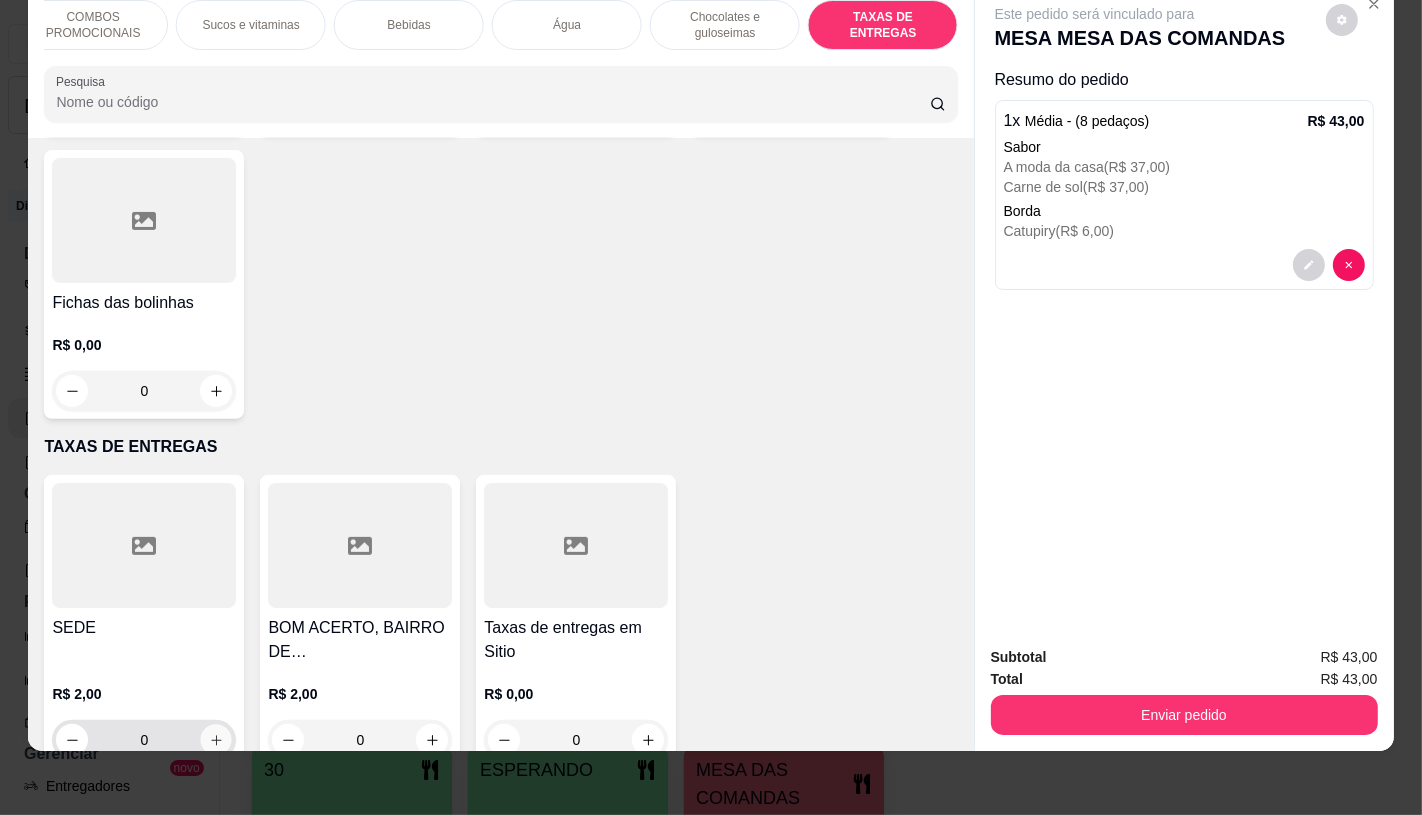click at bounding box center [216, 740] 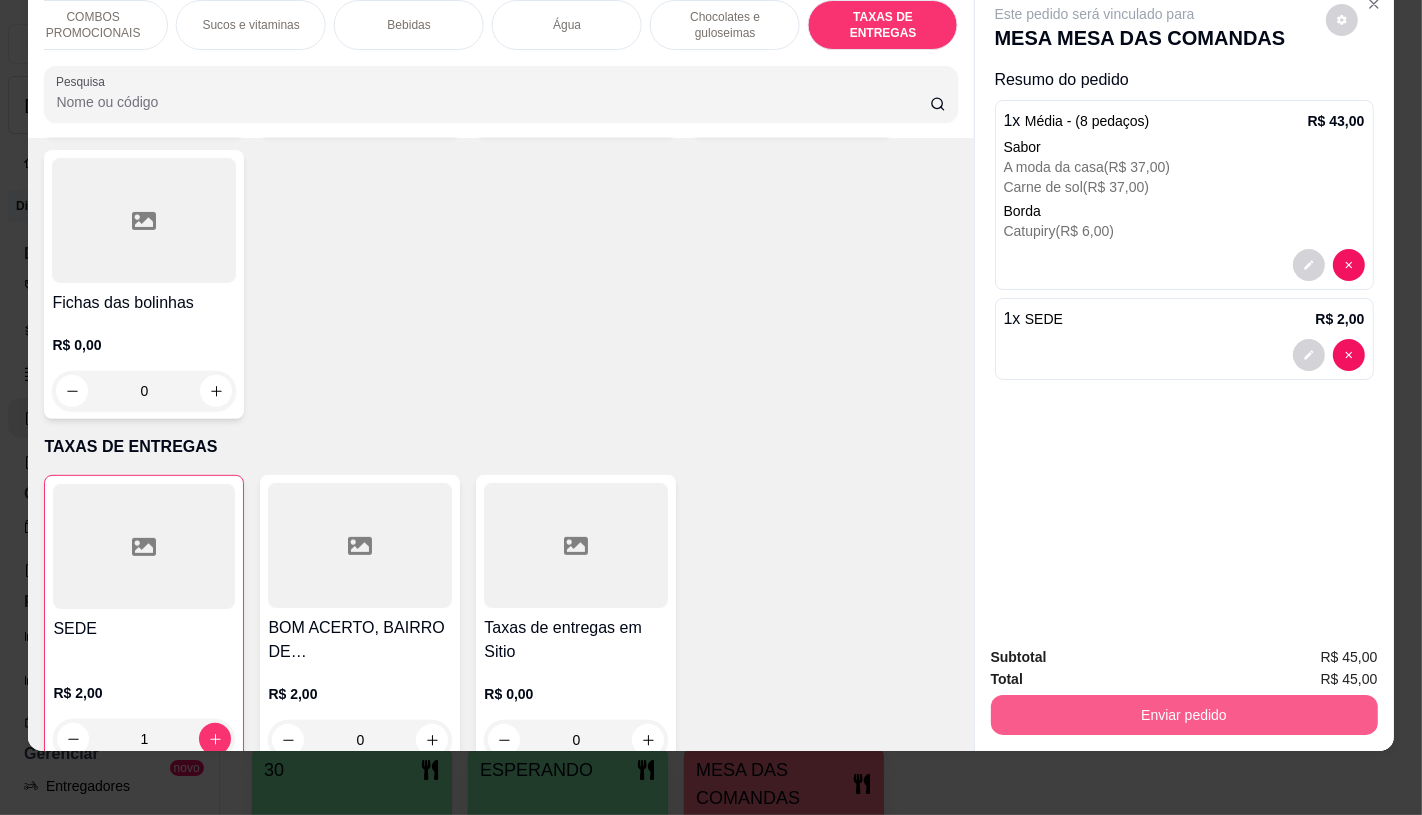 click on "Enviar pedido" at bounding box center (1184, 715) 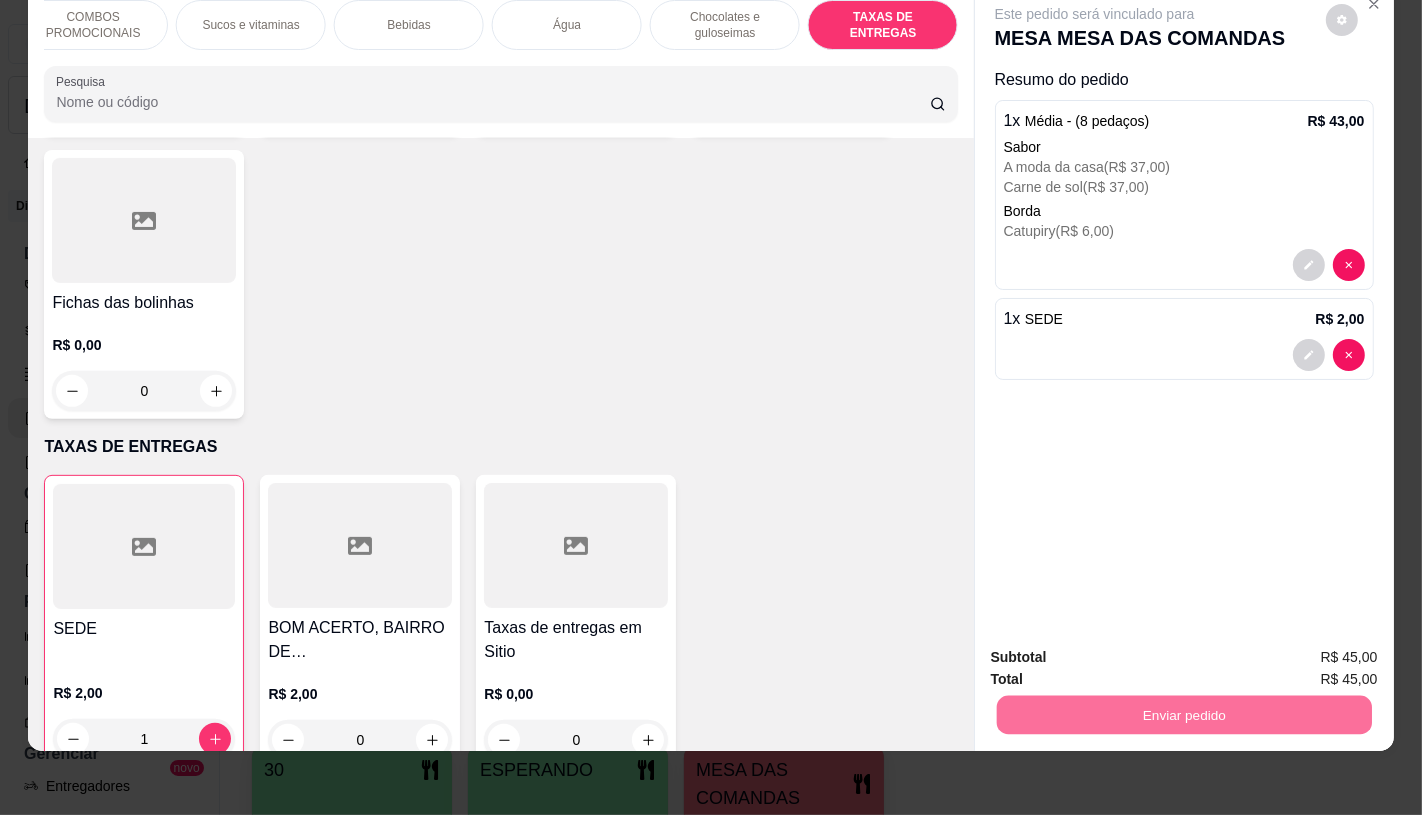 click on "Não registrar e enviar pedido" at bounding box center [1117, 649] 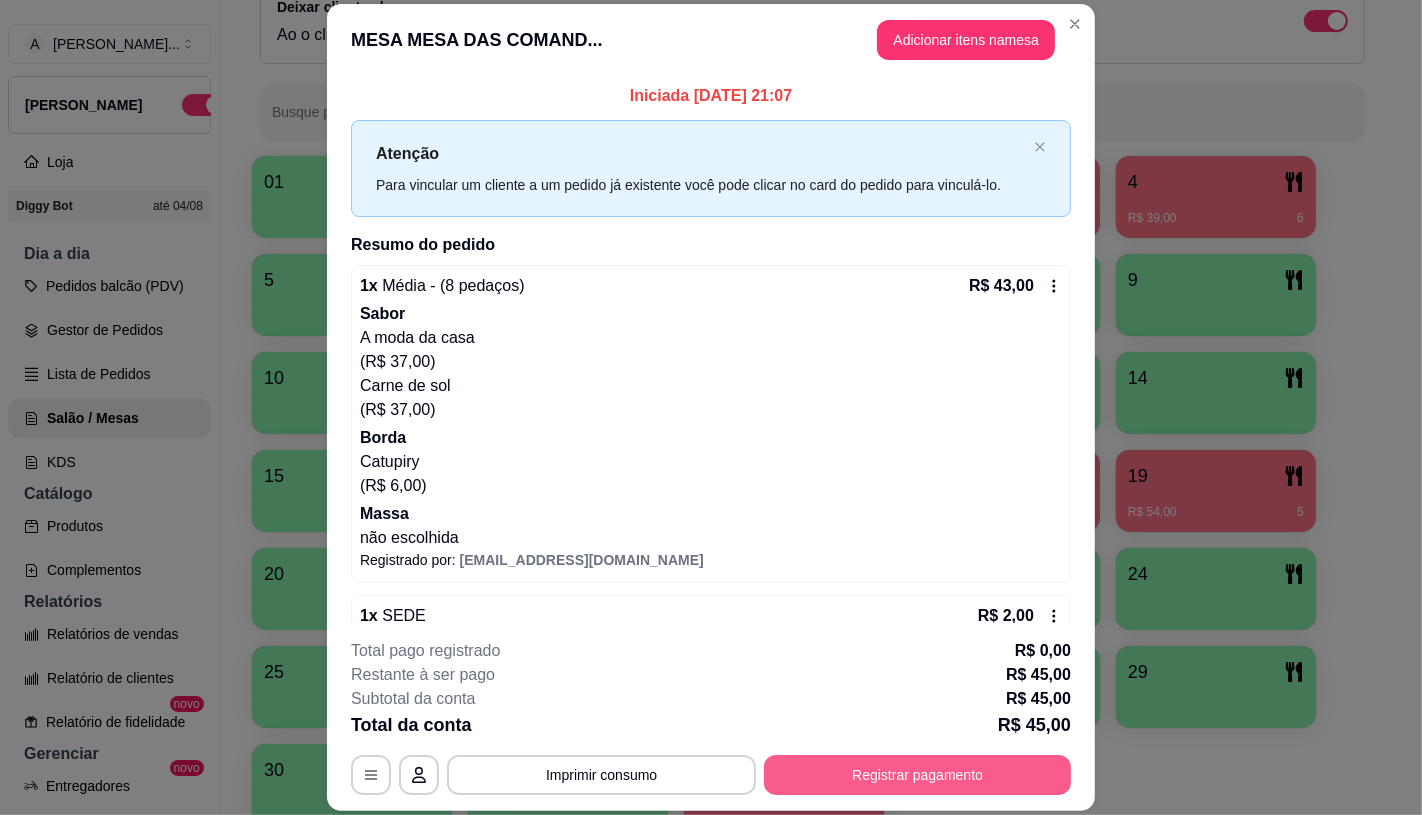 click on "Registrar pagamento" at bounding box center (917, 775) 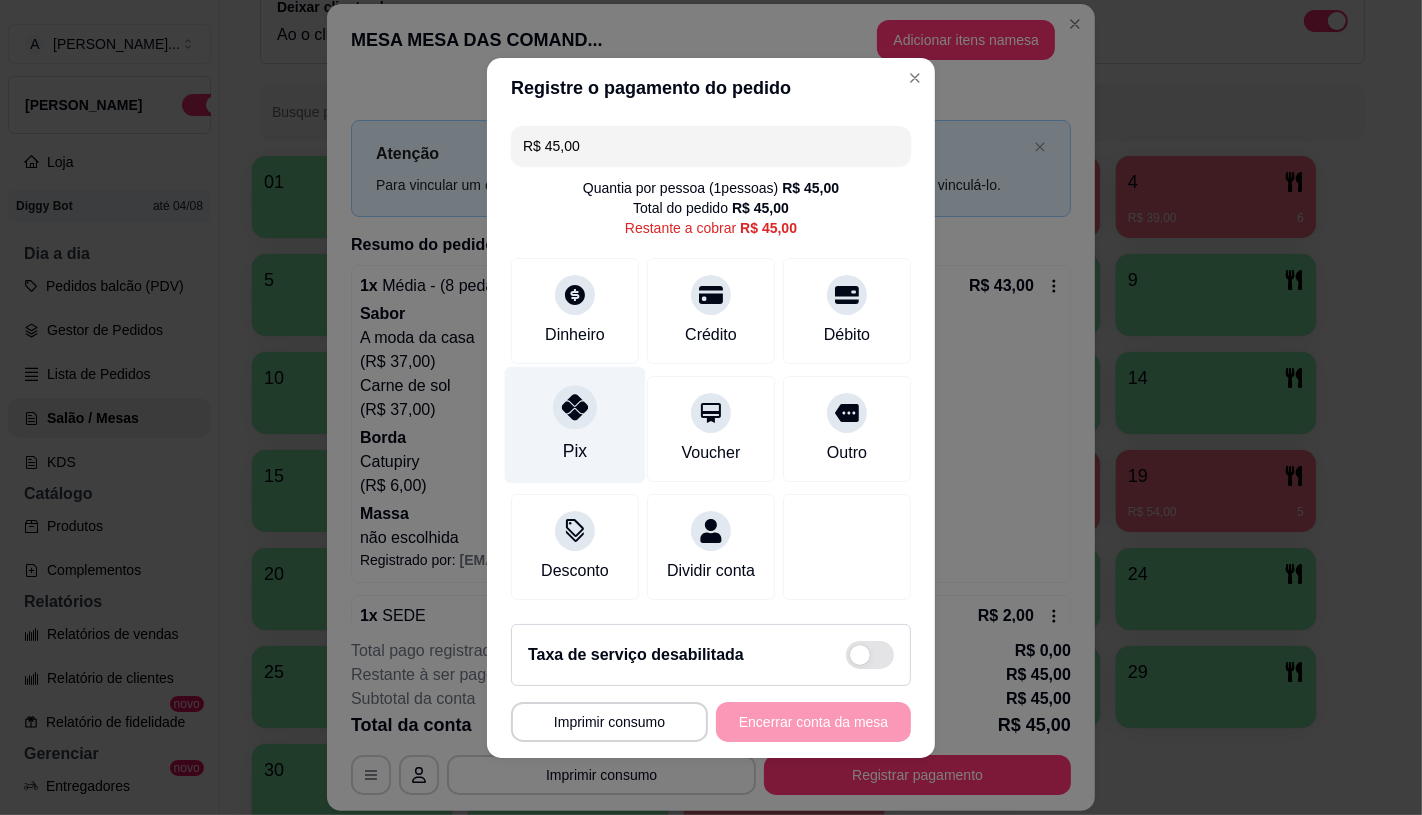 click on "Pix" at bounding box center (575, 424) 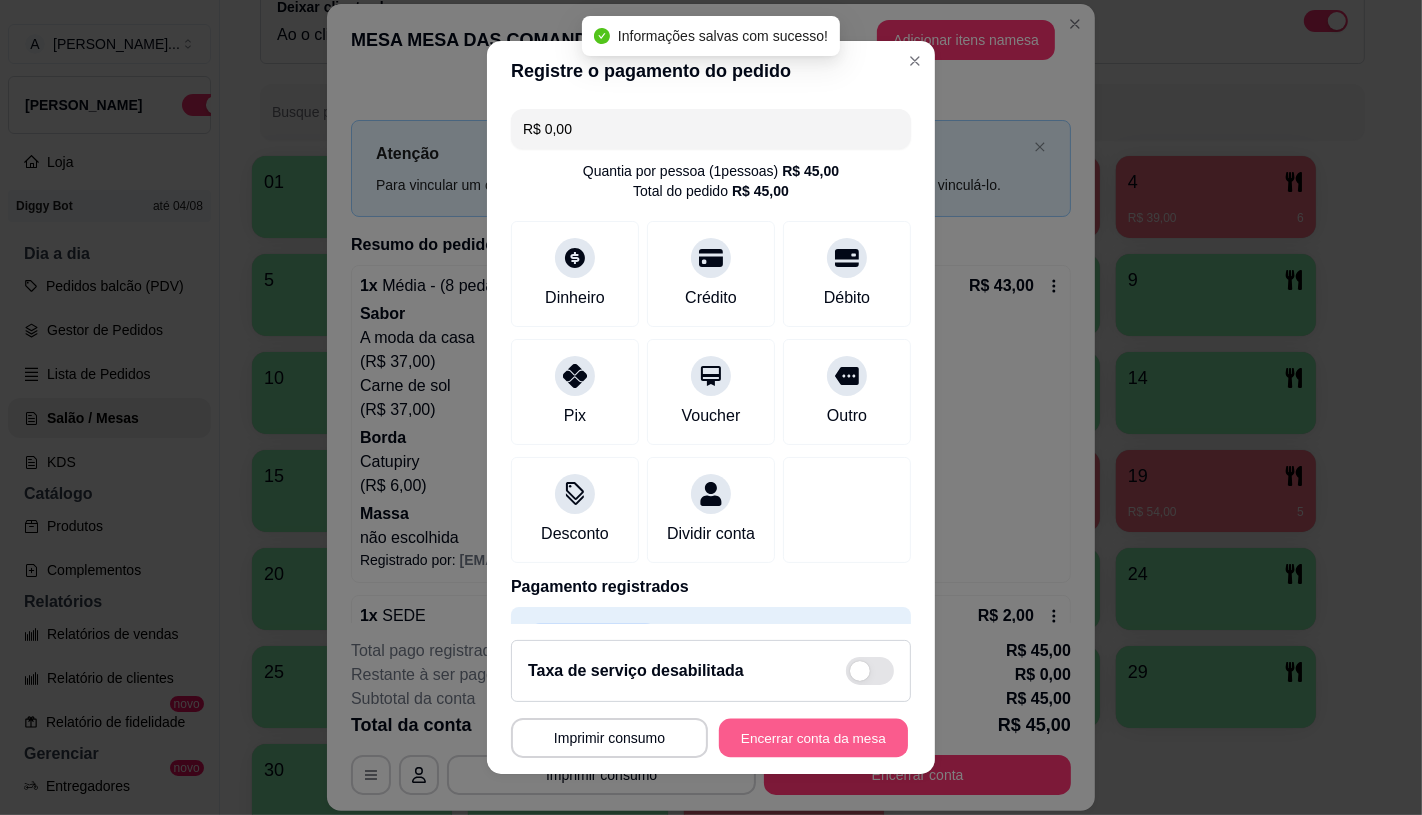 click on "Encerrar conta da mesa" at bounding box center [813, 738] 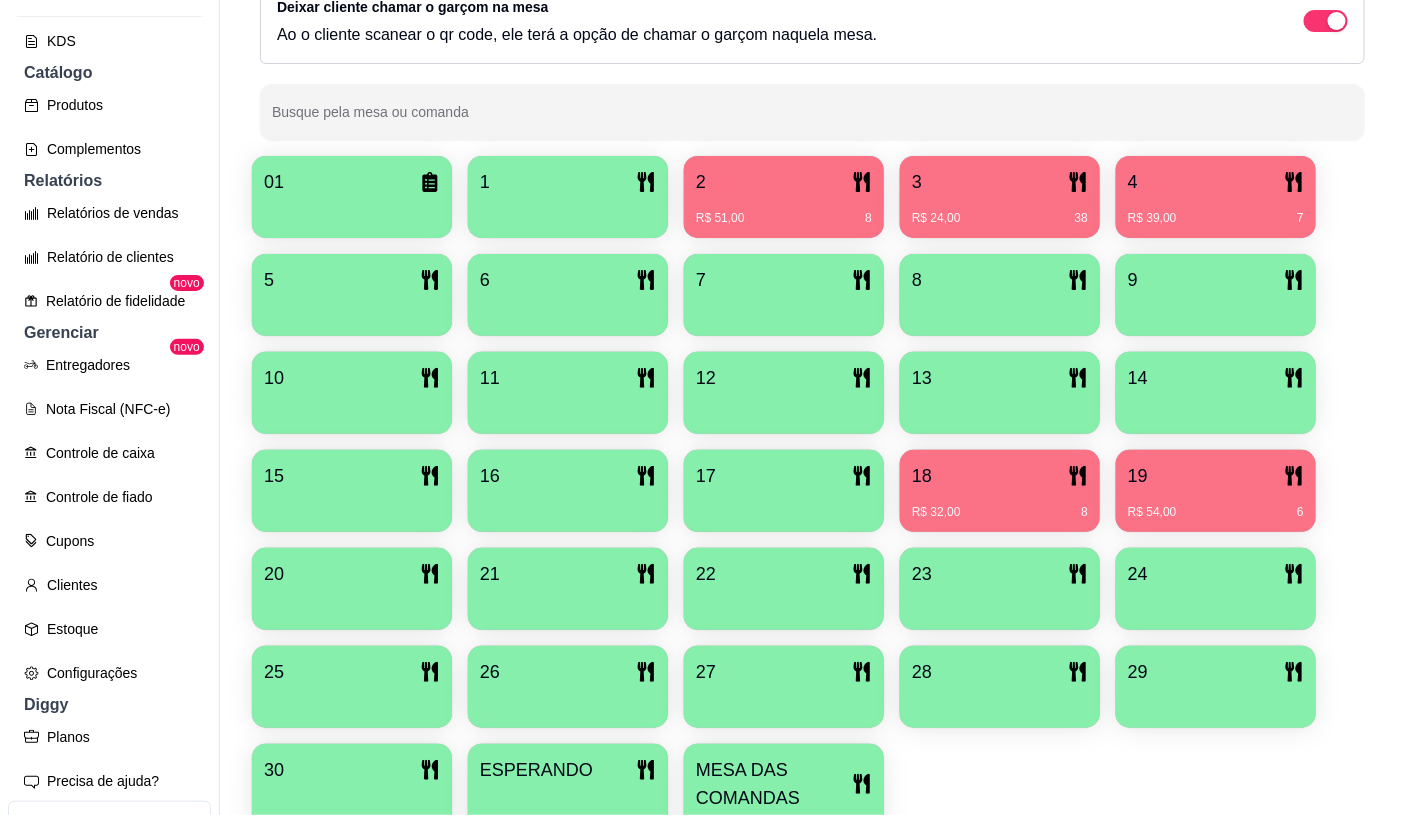 scroll, scrollTop: 444, scrollLeft: 0, axis: vertical 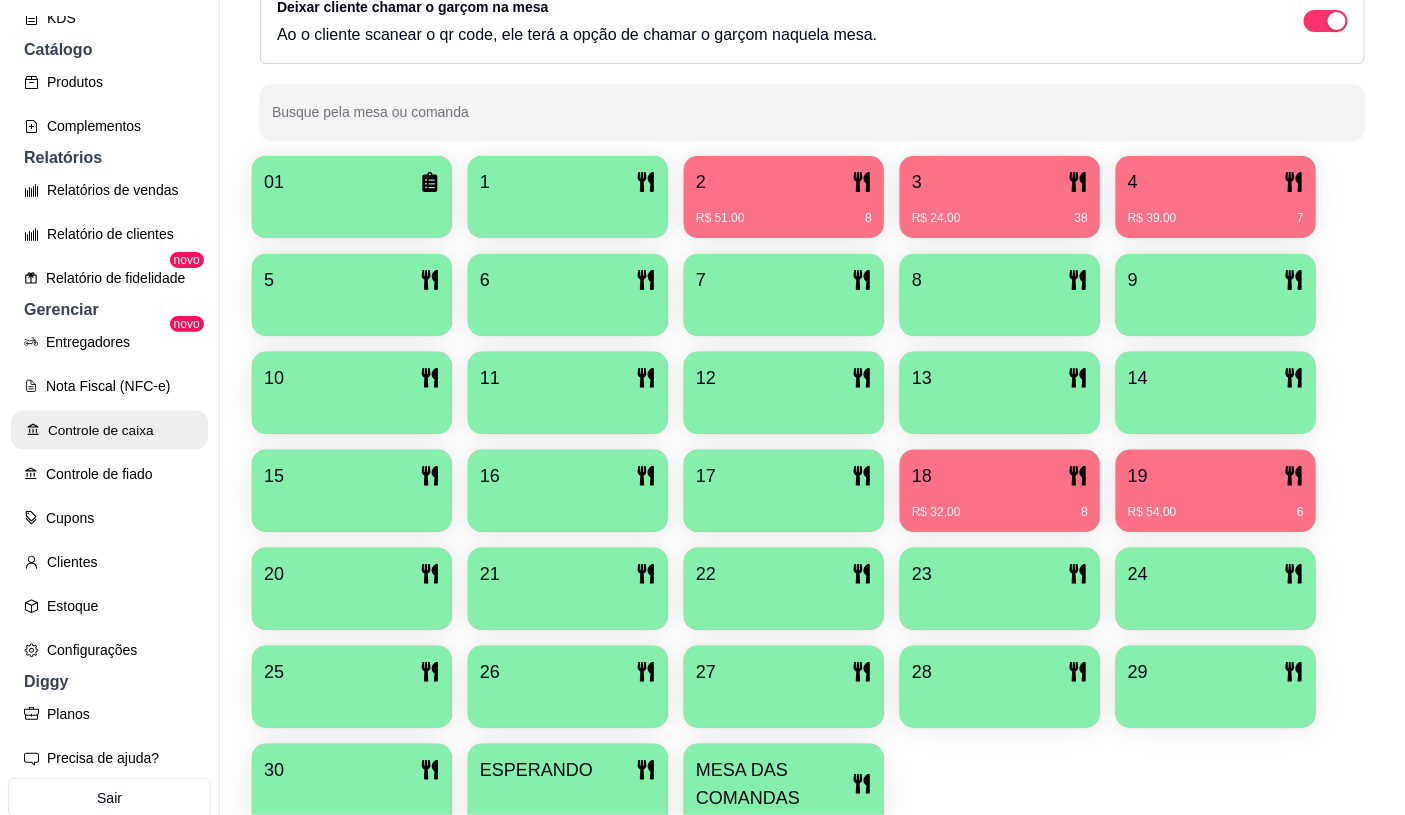 click on "Controle de caixa" at bounding box center (109, 430) 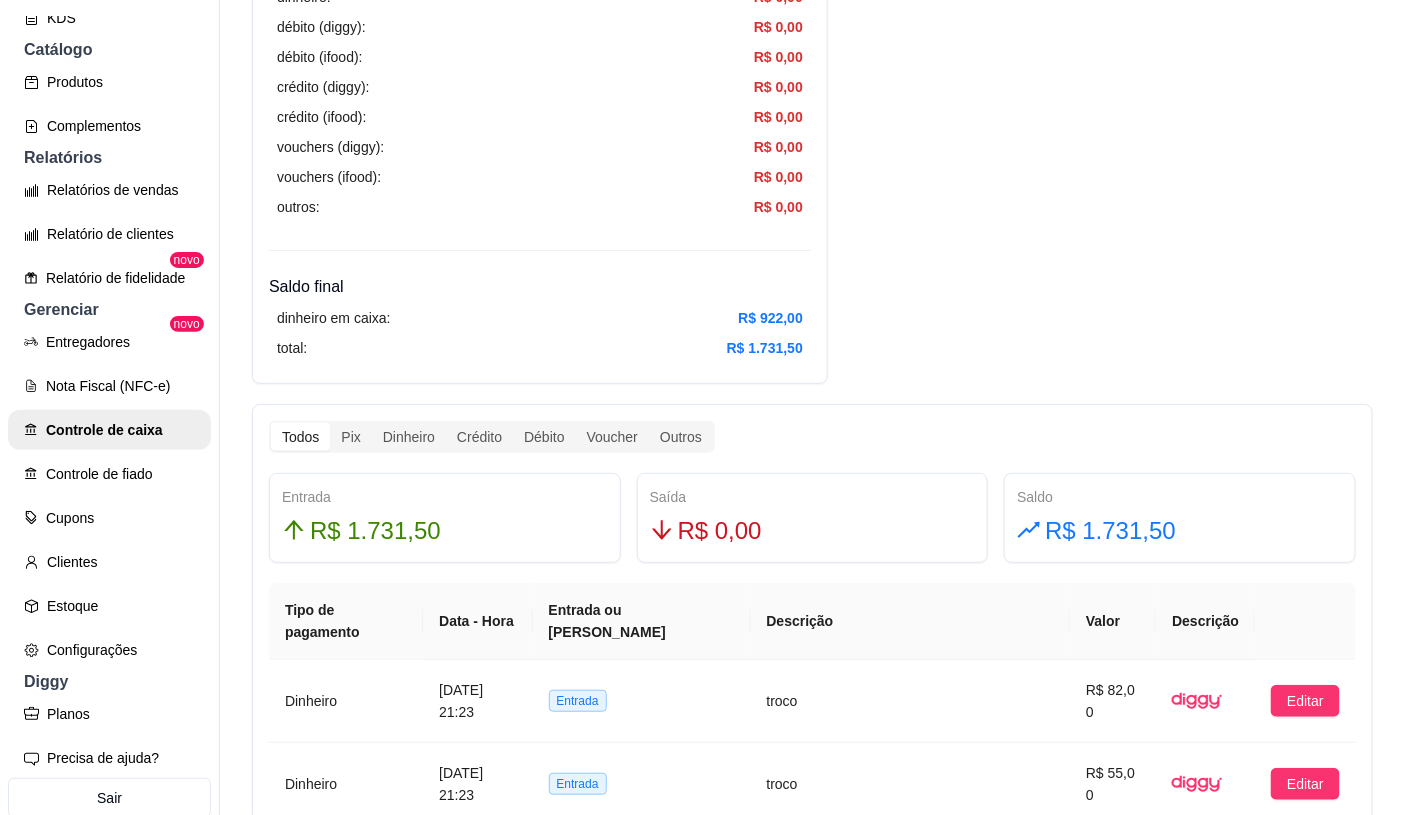 scroll, scrollTop: 555, scrollLeft: 0, axis: vertical 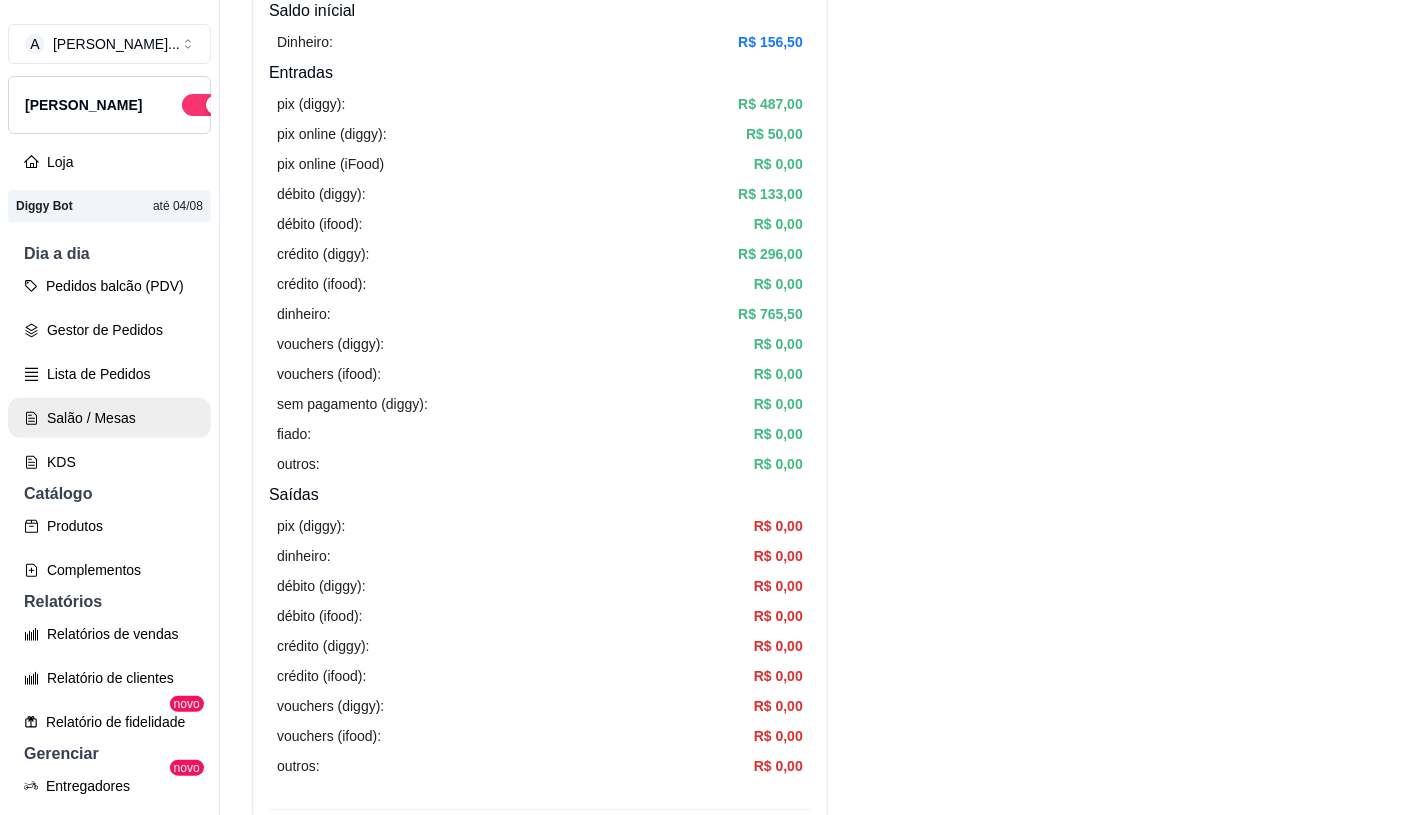 click on "Salão / Mesas" at bounding box center (109, 418) 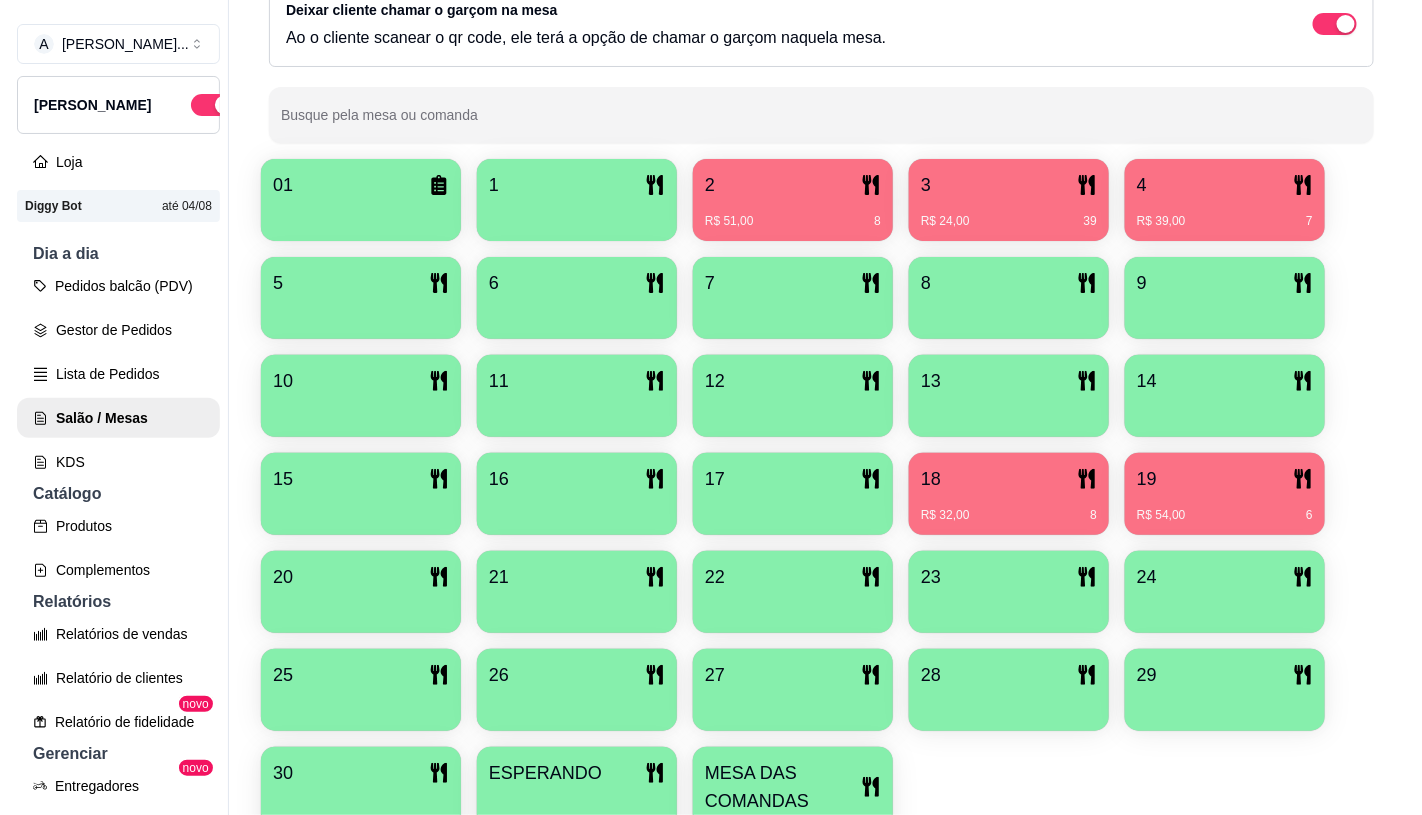 scroll, scrollTop: 333, scrollLeft: 0, axis: vertical 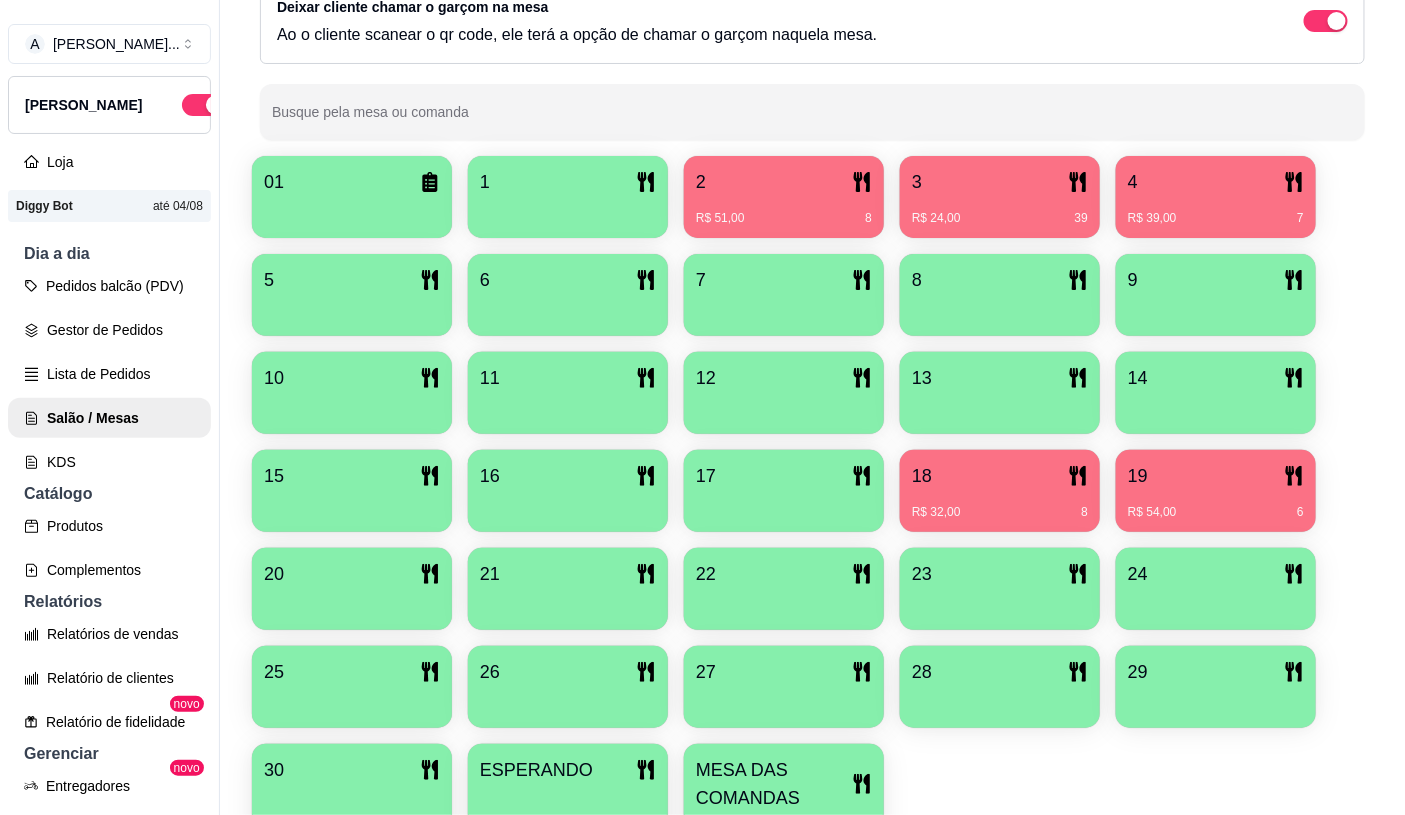 click on "18" at bounding box center [1000, 476] 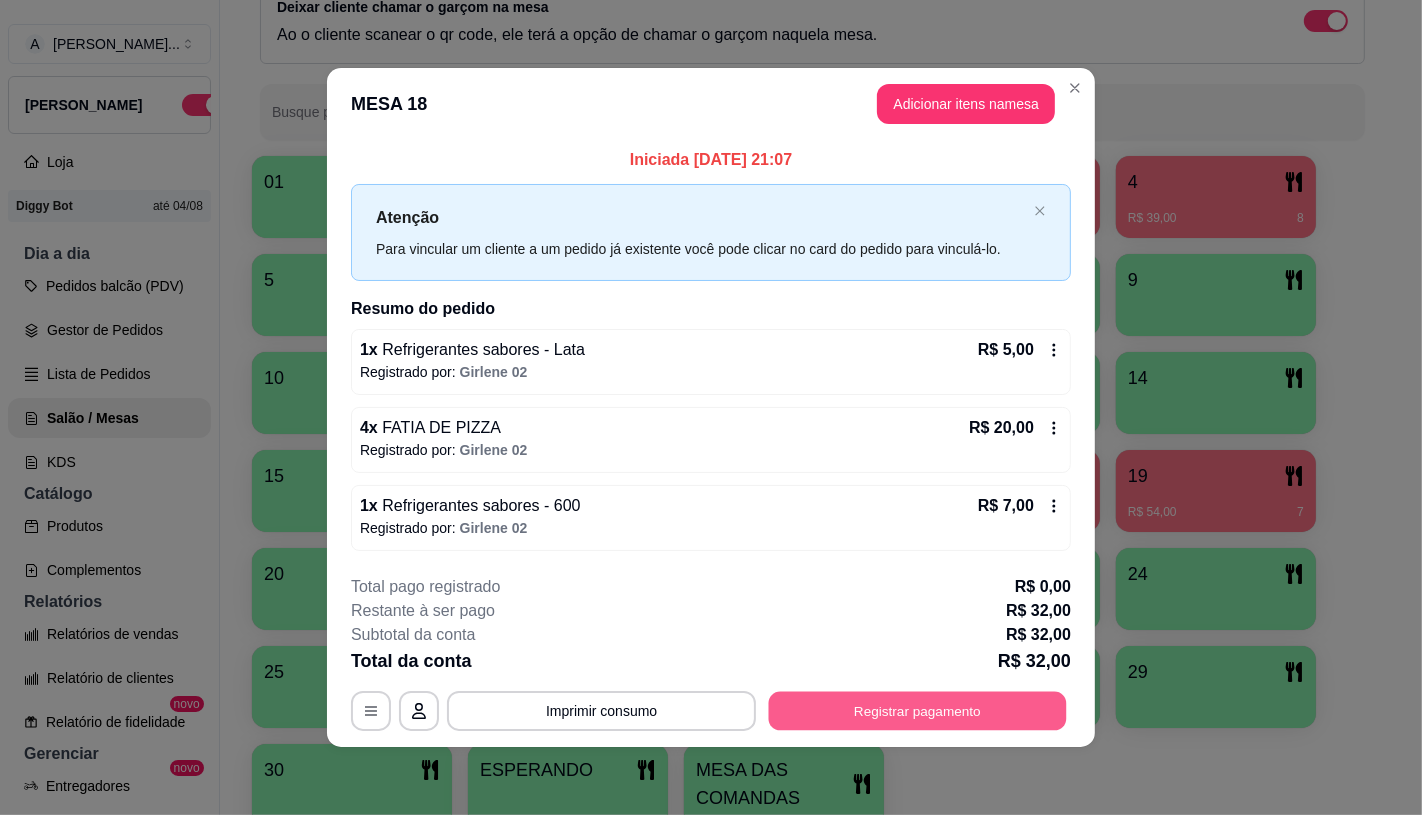 click on "Registrar pagamento" at bounding box center [918, 711] 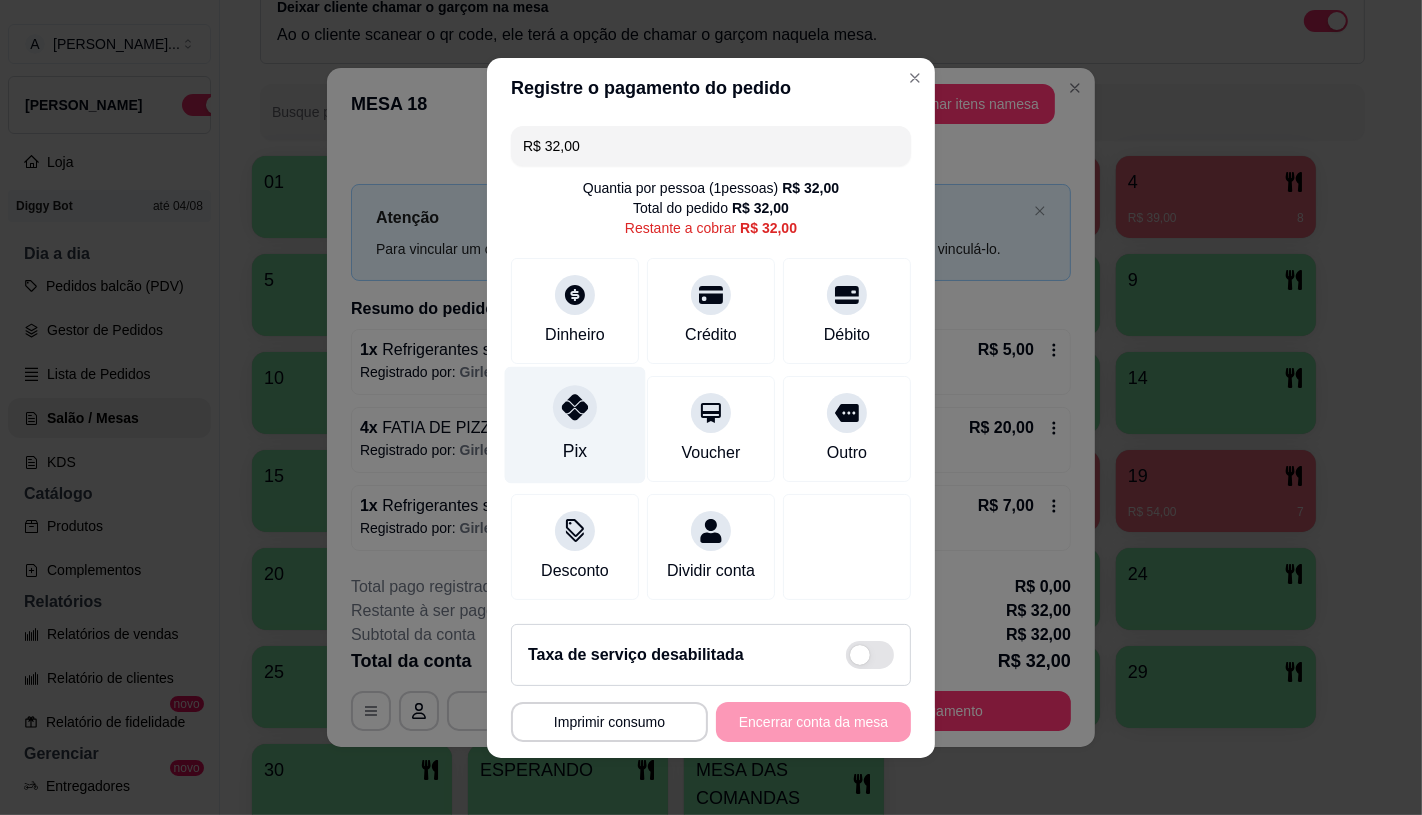 click on "Pix" at bounding box center (575, 424) 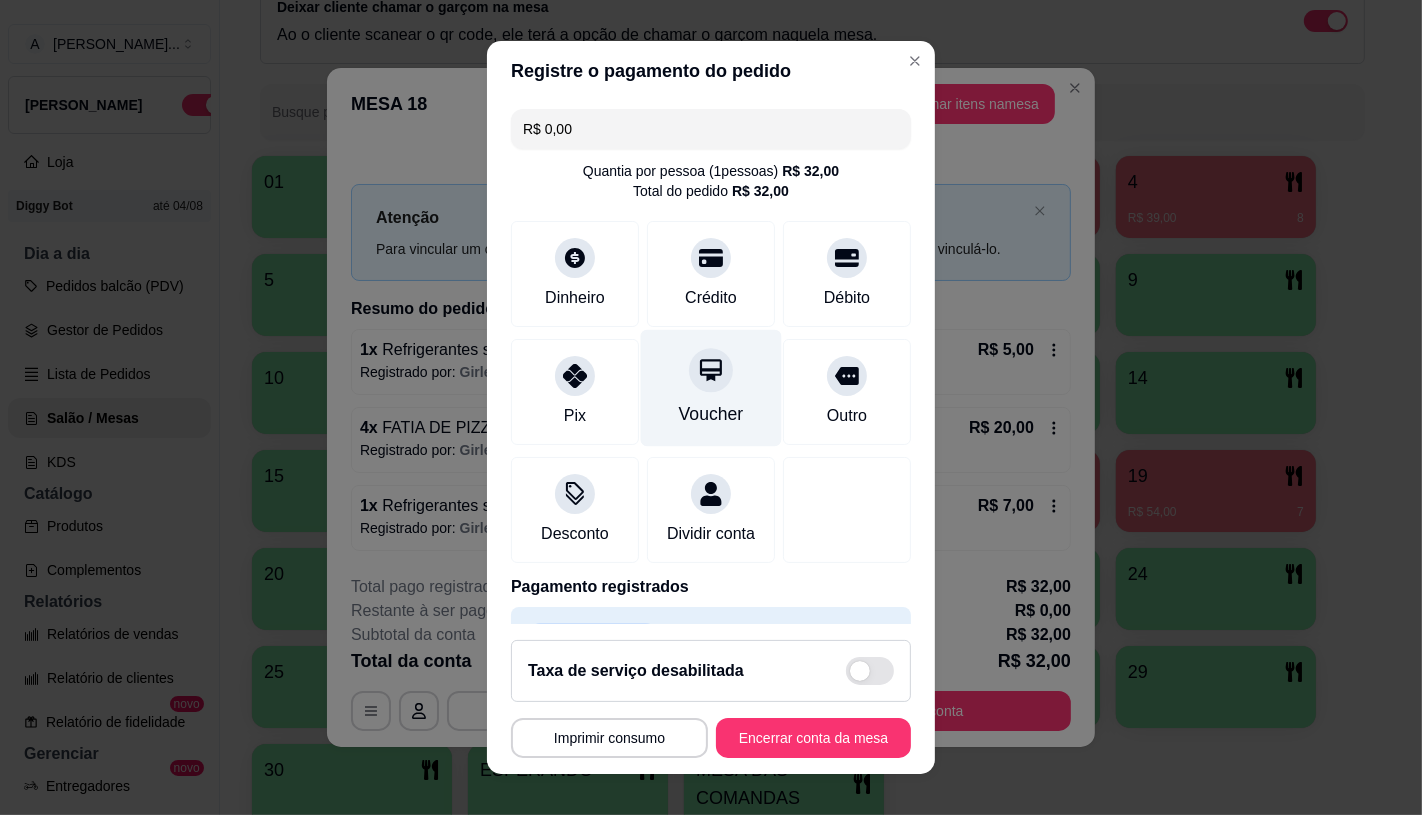 scroll, scrollTop: 74, scrollLeft: 0, axis: vertical 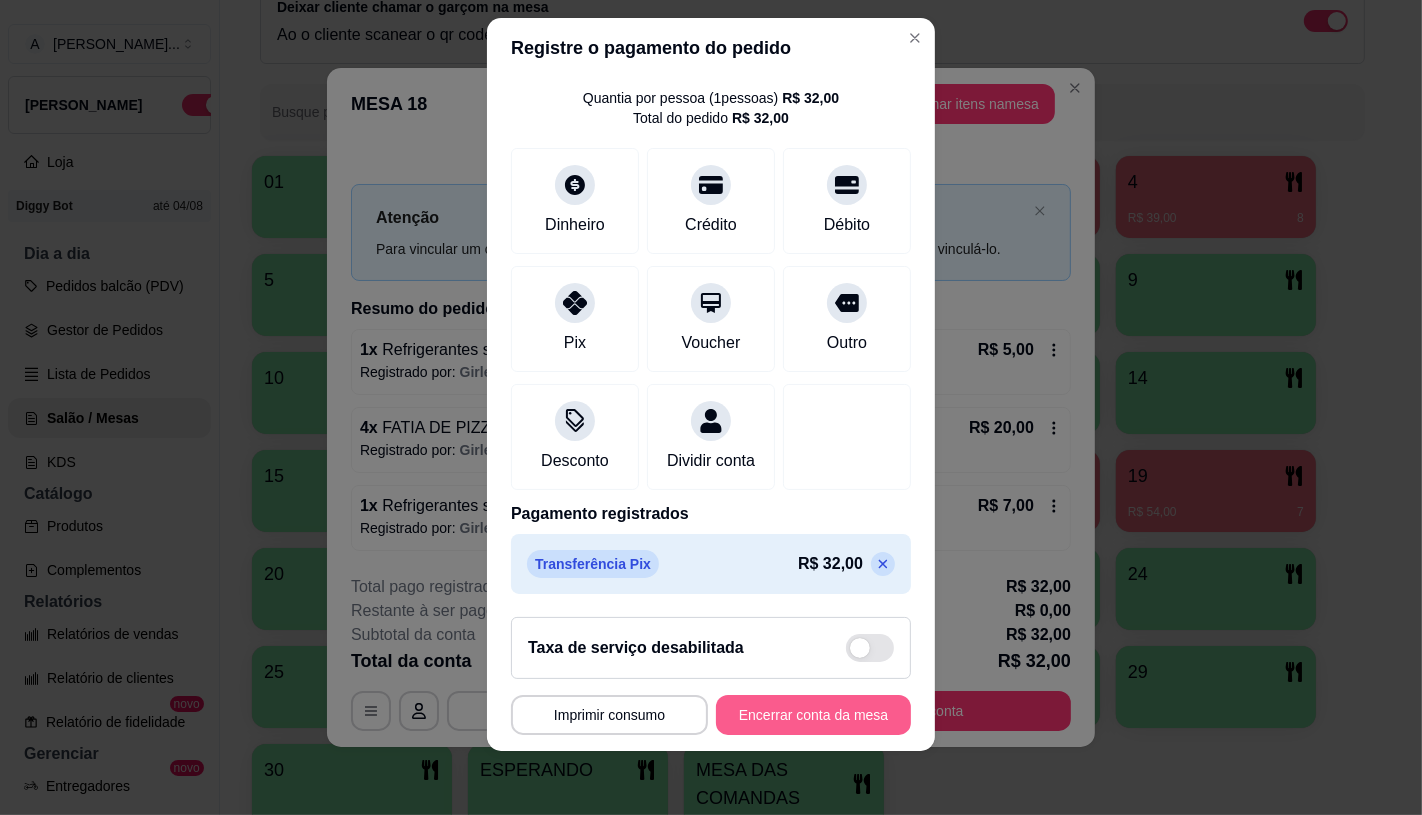 click on "Encerrar conta da mesa" at bounding box center [813, 715] 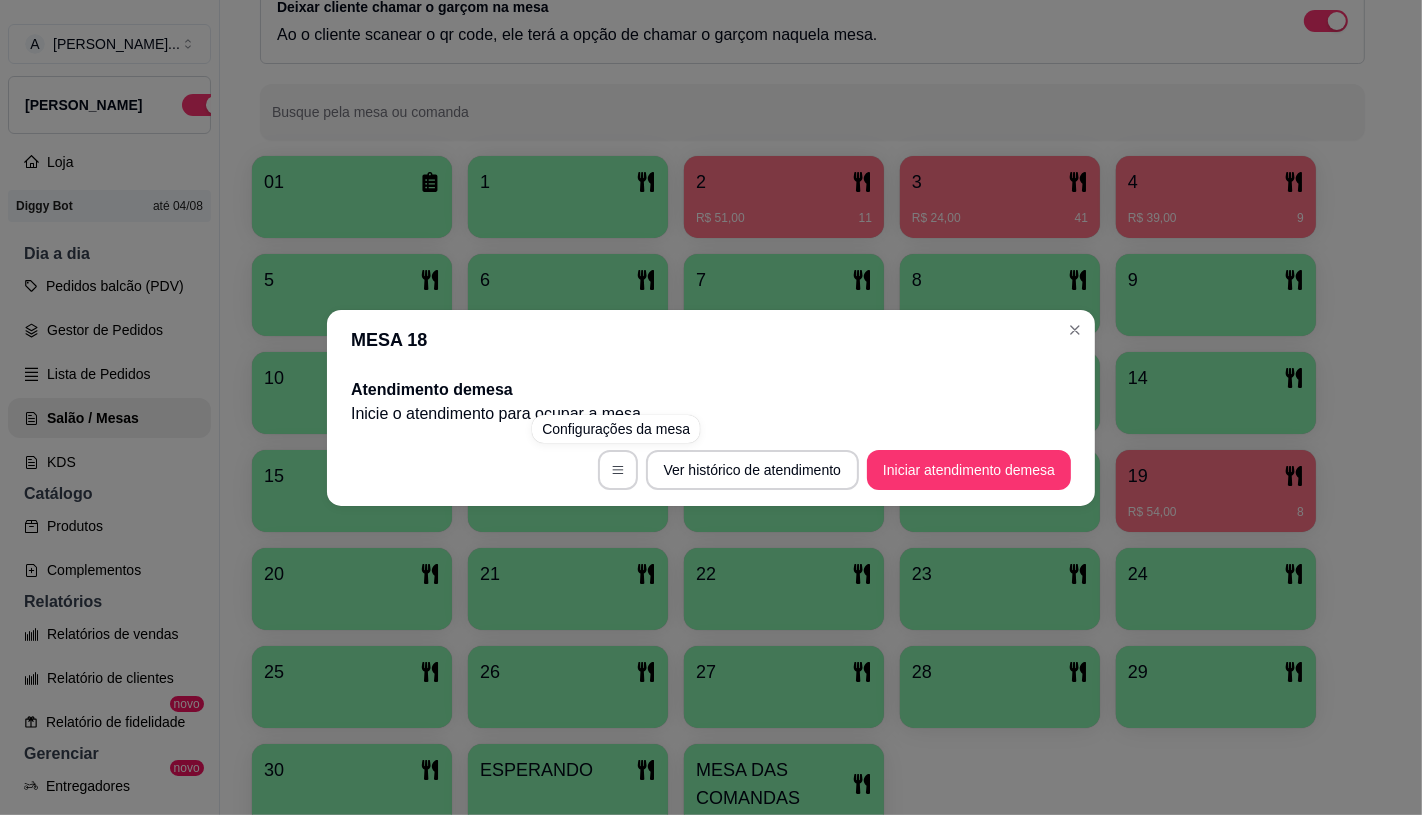 click on "MESA 18 Atendimento de  mesa Inicie o atendimento para ocupar a   mesa . Ver histórico de atendimento Iniciar atendimento de  mesa" at bounding box center [711, 407] 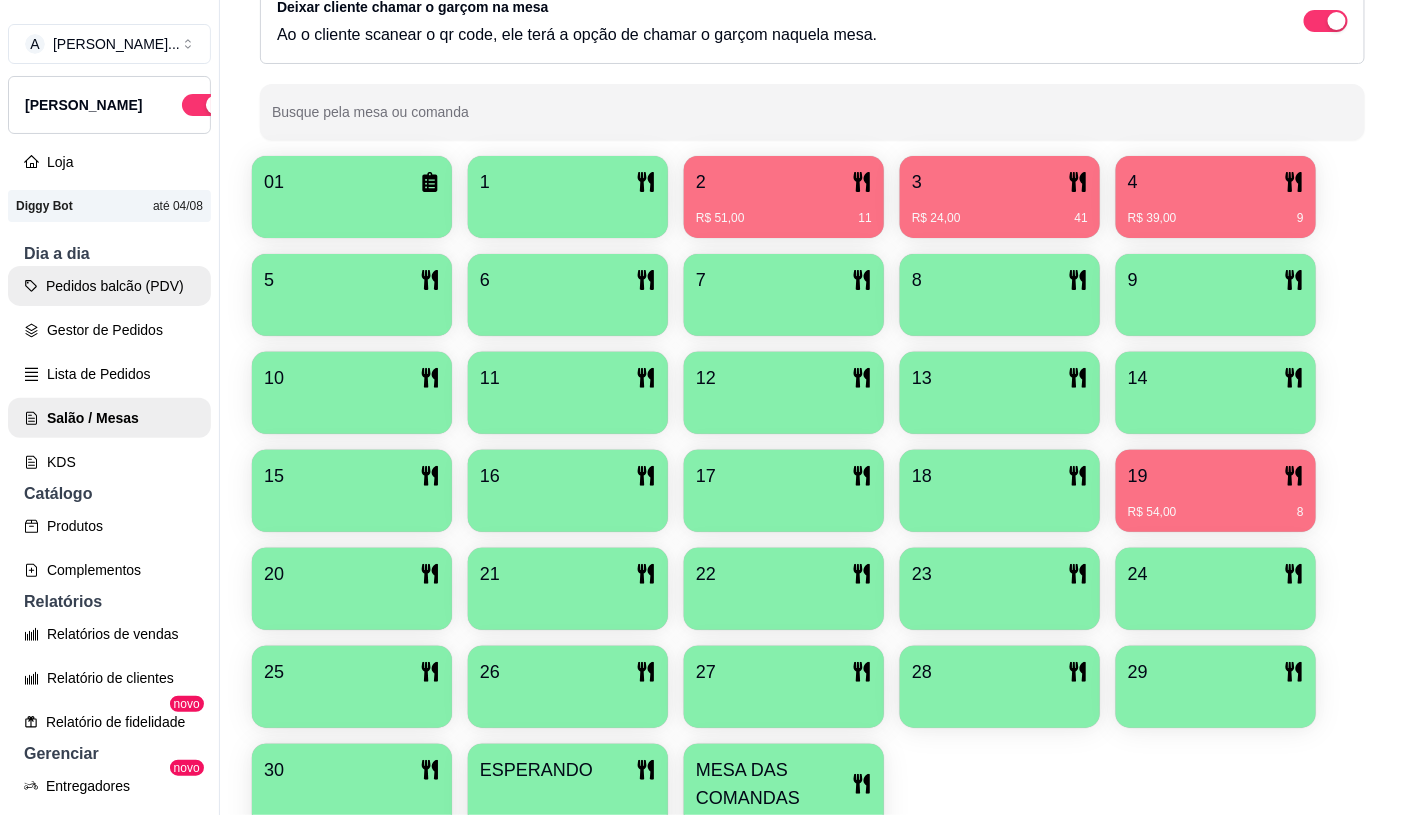 click on "Pedidos balcão (PDV)" at bounding box center [109, 286] 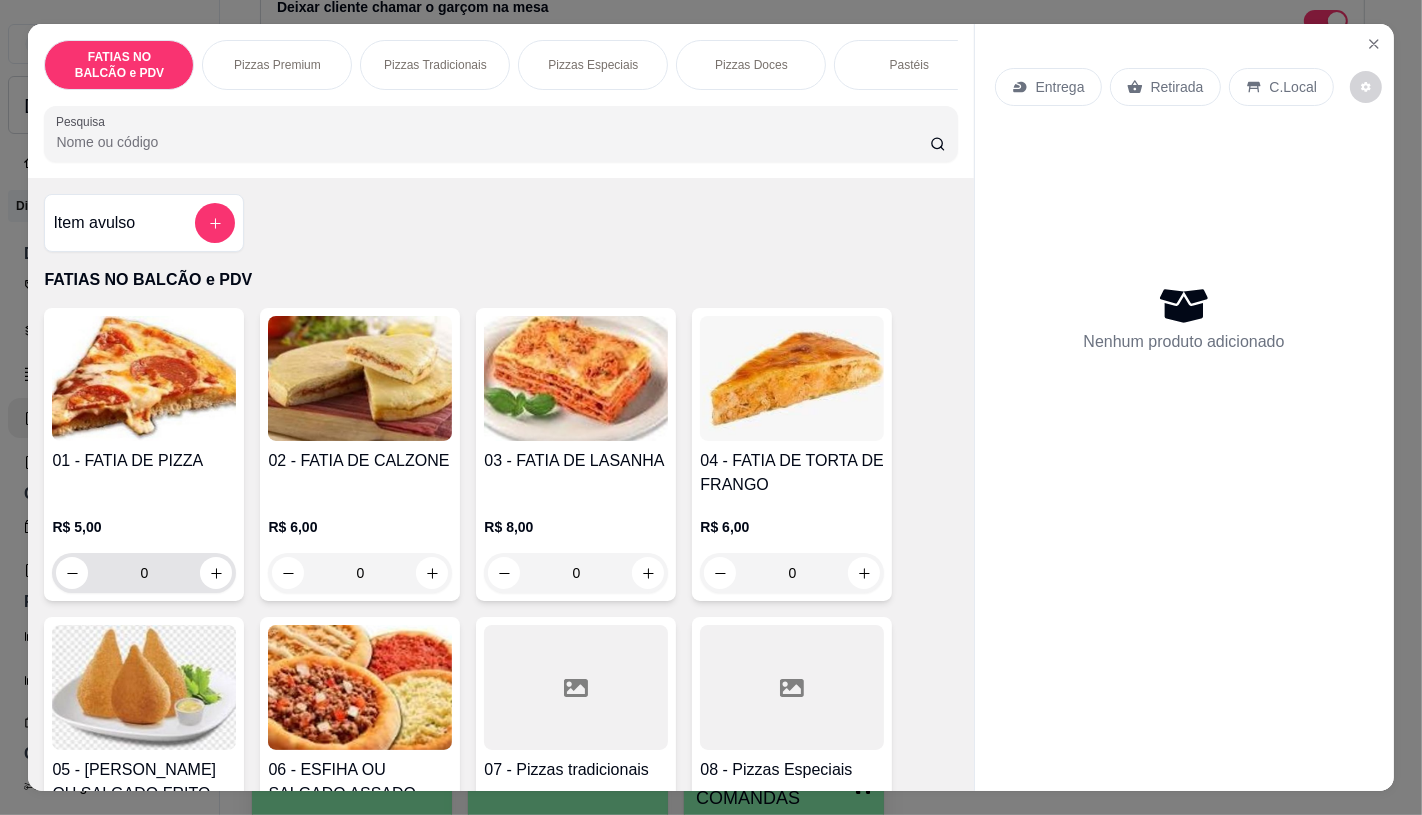 click on "0" at bounding box center [144, 573] 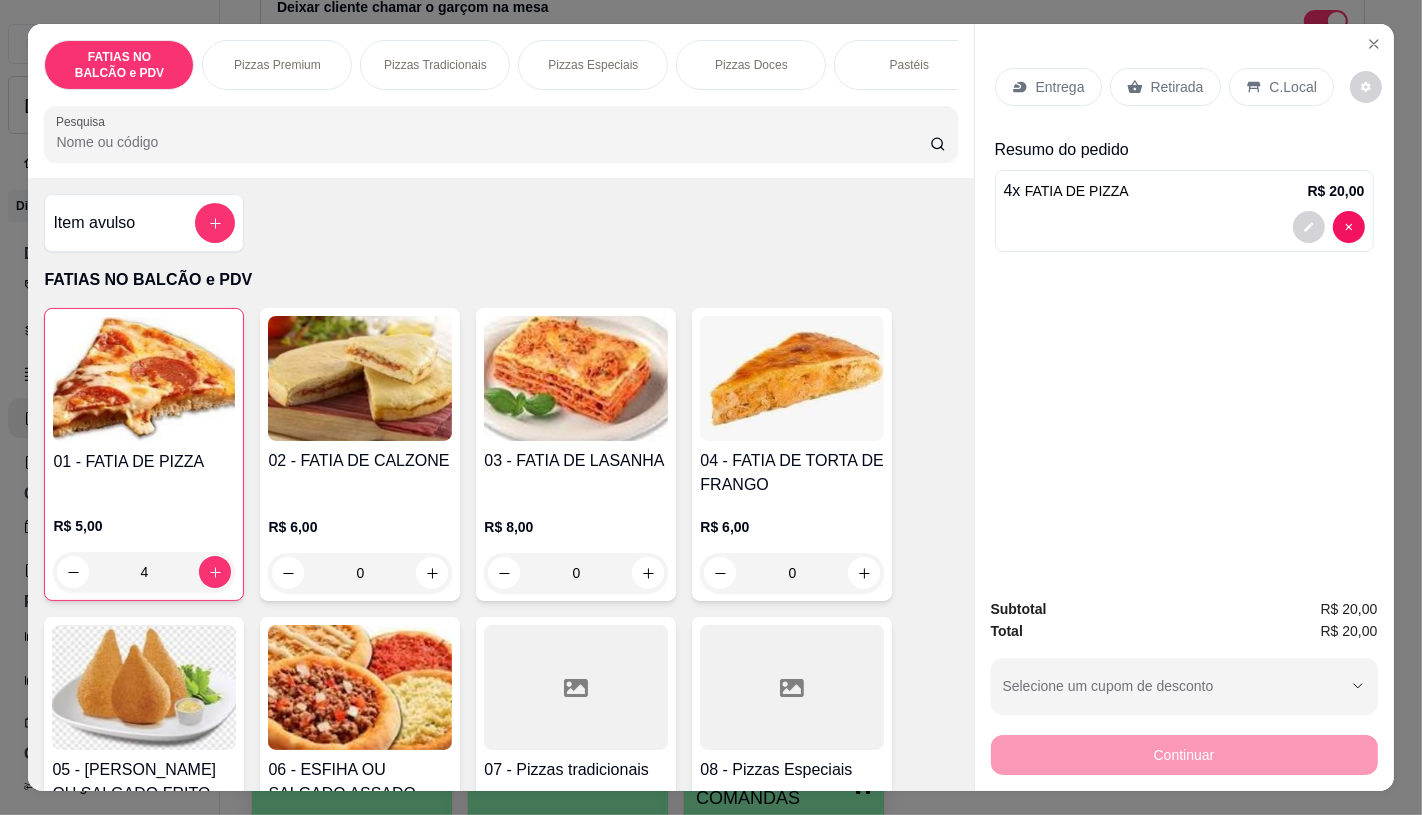 click on "Retirada" at bounding box center (1177, 87) 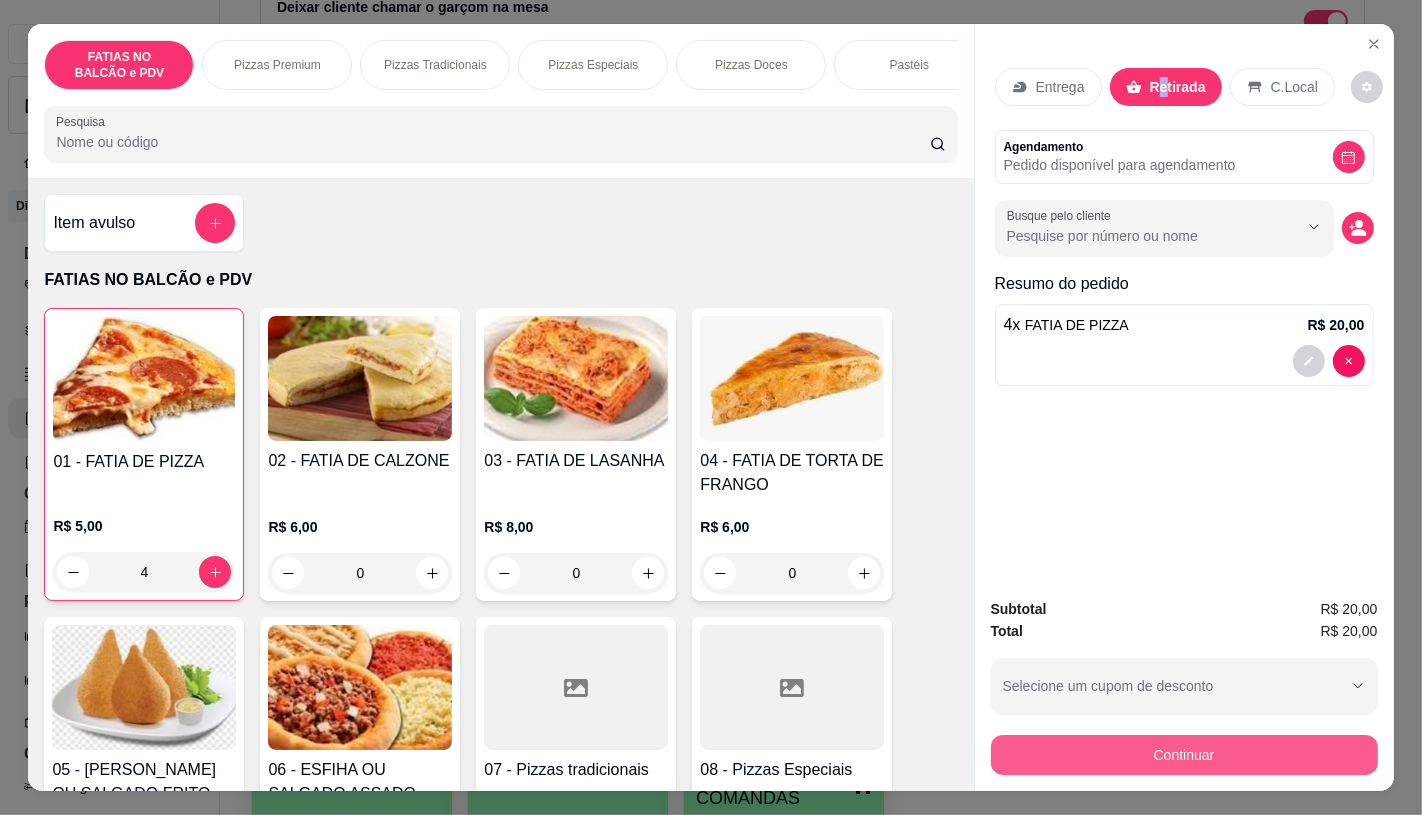 click on "Continuar" at bounding box center (1184, 755) 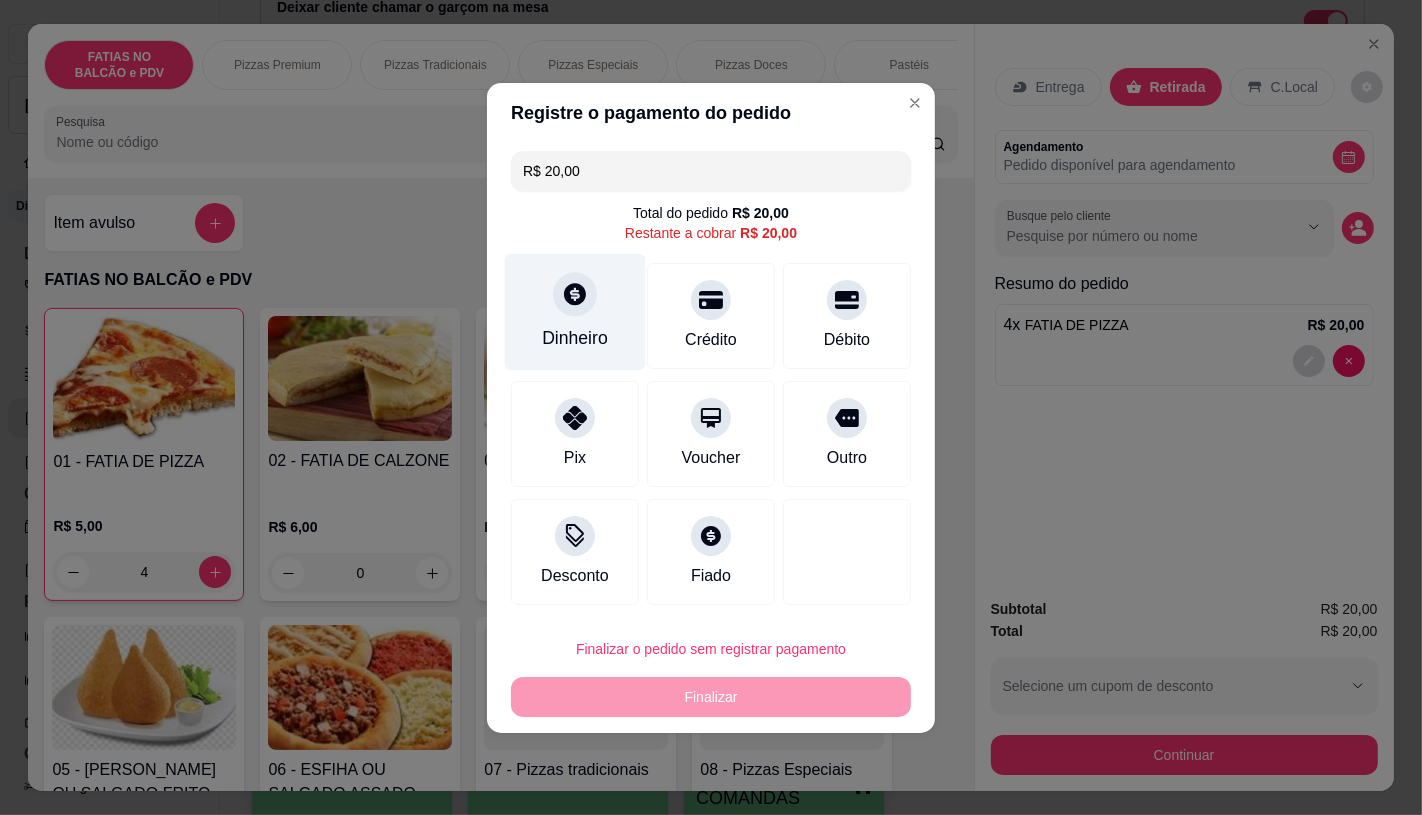 click on "Dinheiro" at bounding box center (575, 311) 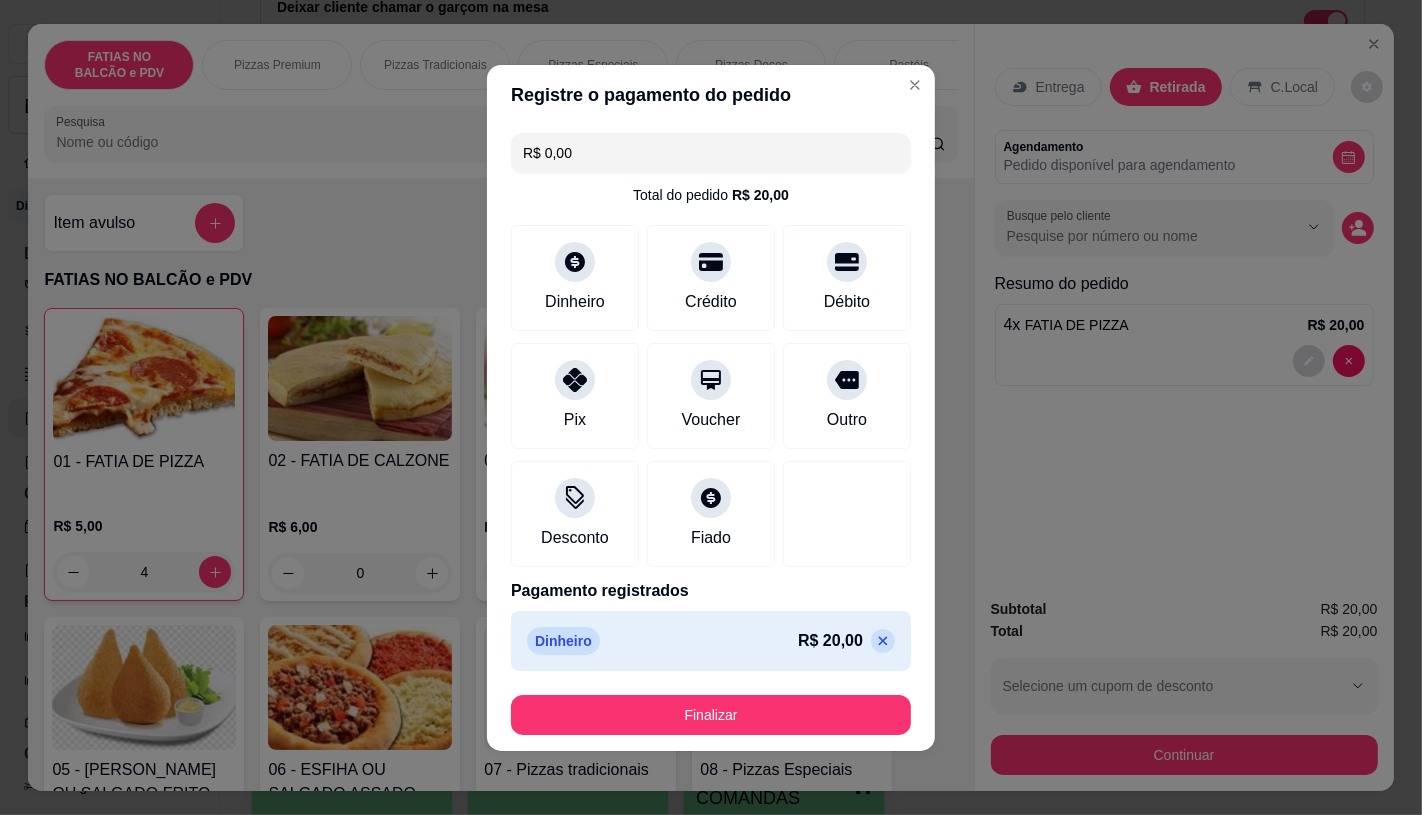 click on "Finalizar" at bounding box center [711, 715] 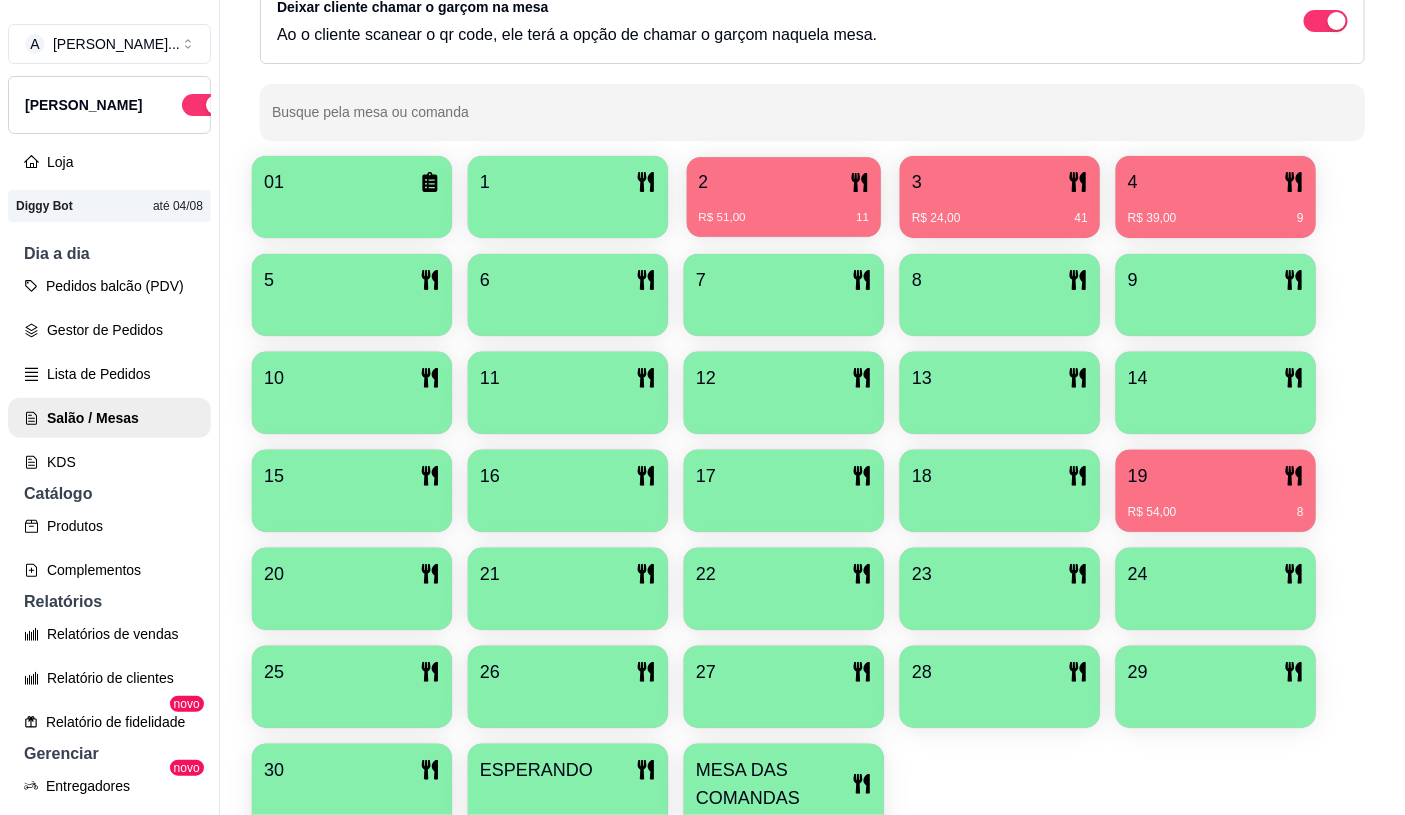 click on "2" at bounding box center (784, 182) 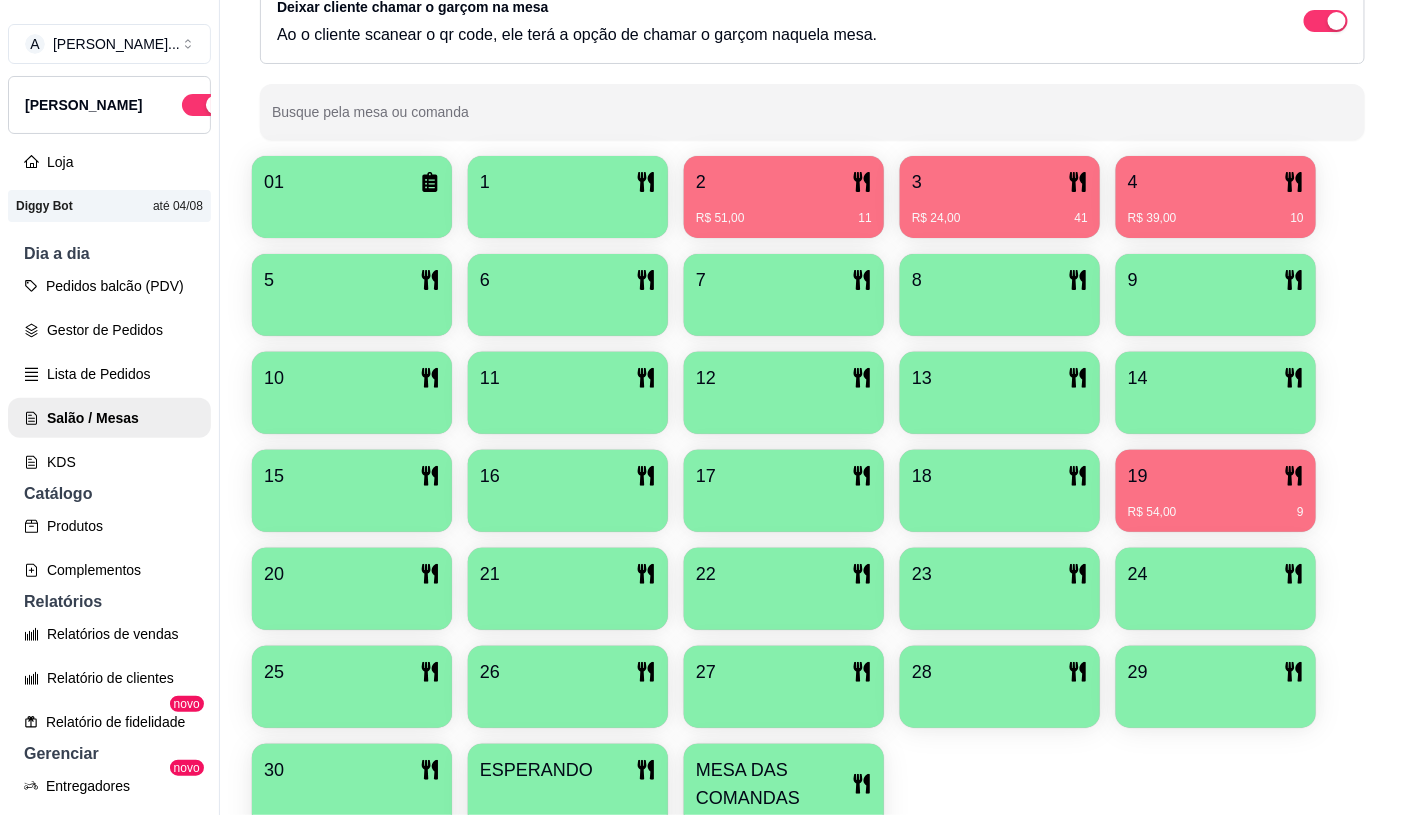 click on "R$ 24,00 41" at bounding box center [1000, 218] 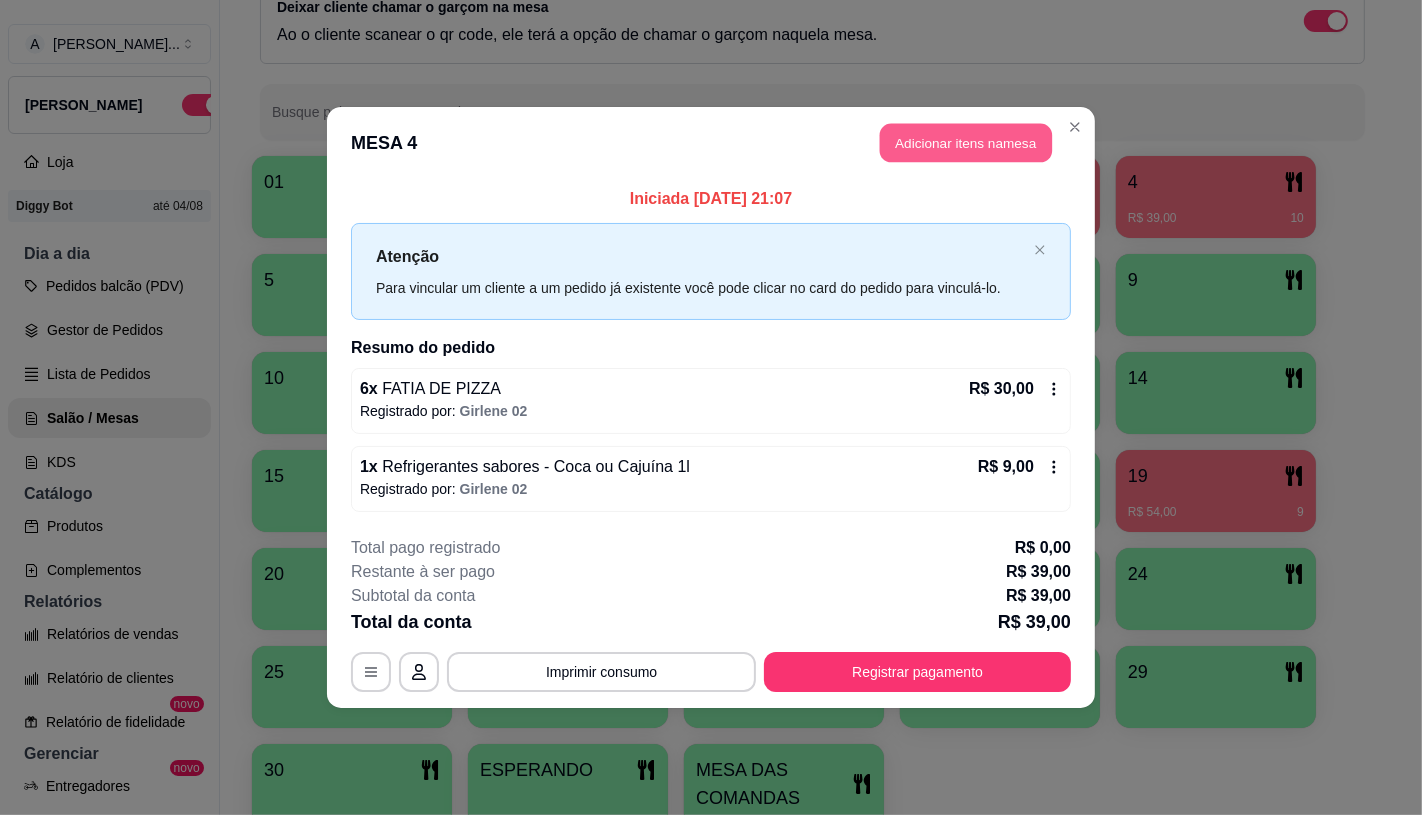 click on "Adicionar itens na  mesa" at bounding box center (966, 143) 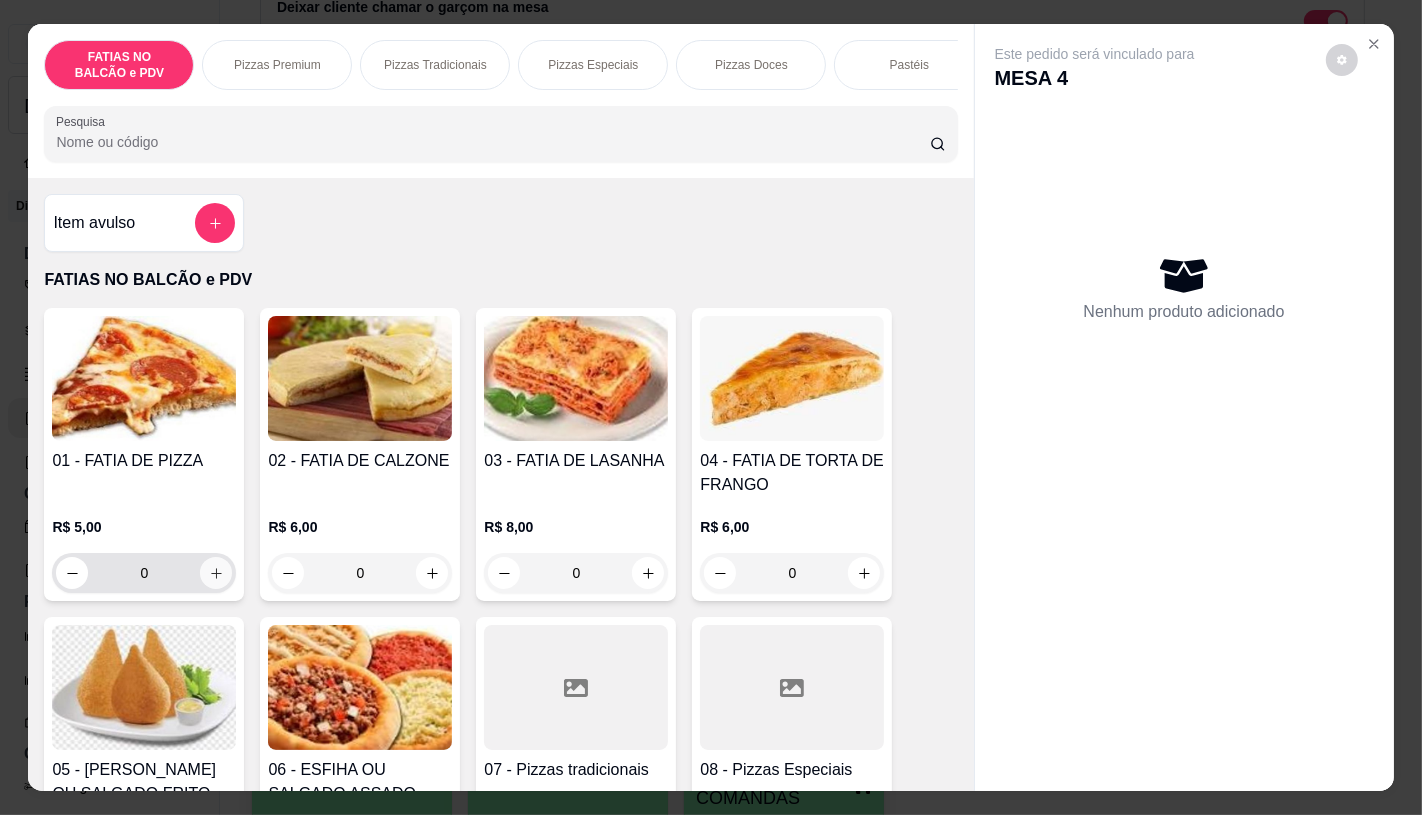 click at bounding box center (216, 573) 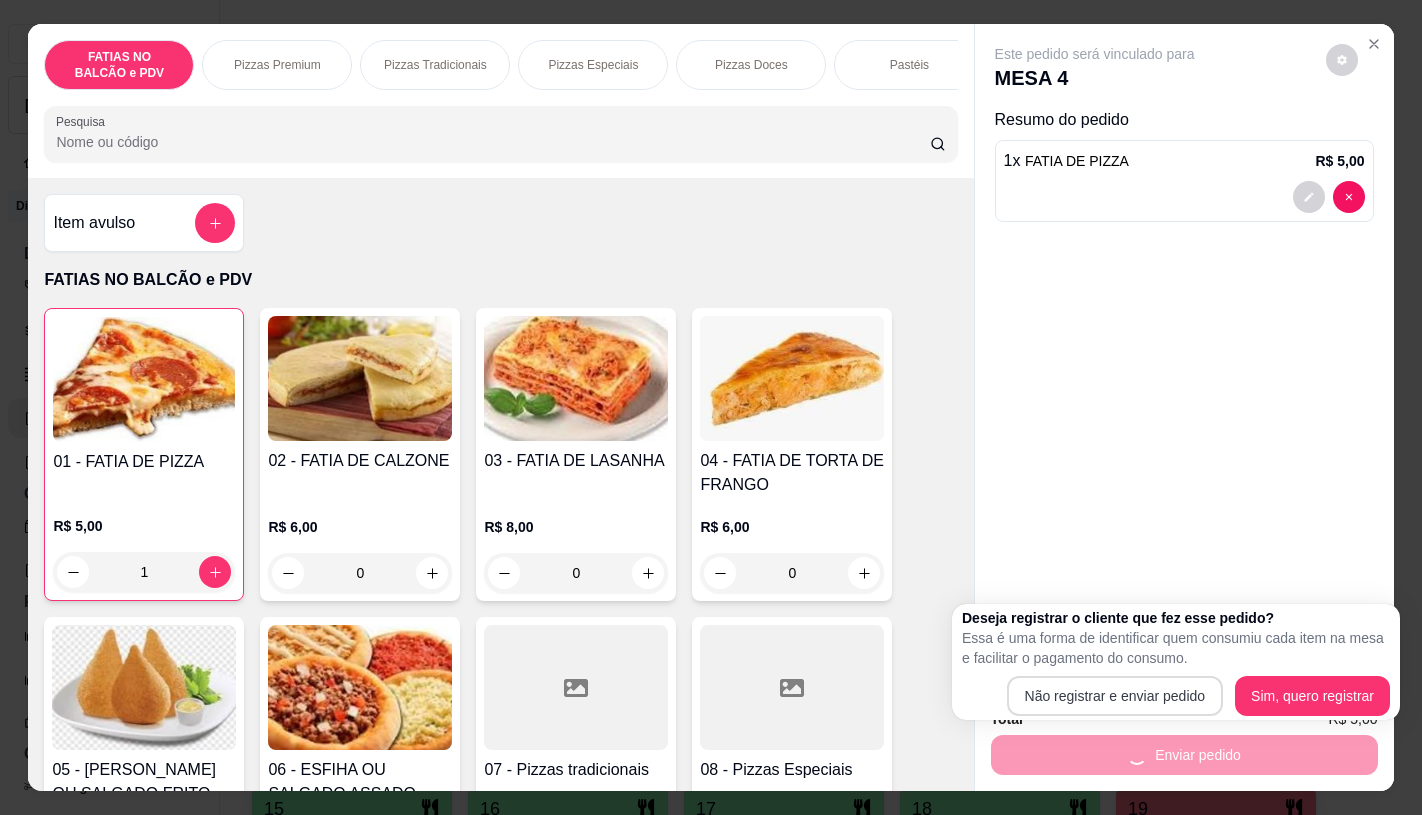 scroll, scrollTop: 0, scrollLeft: 0, axis: both 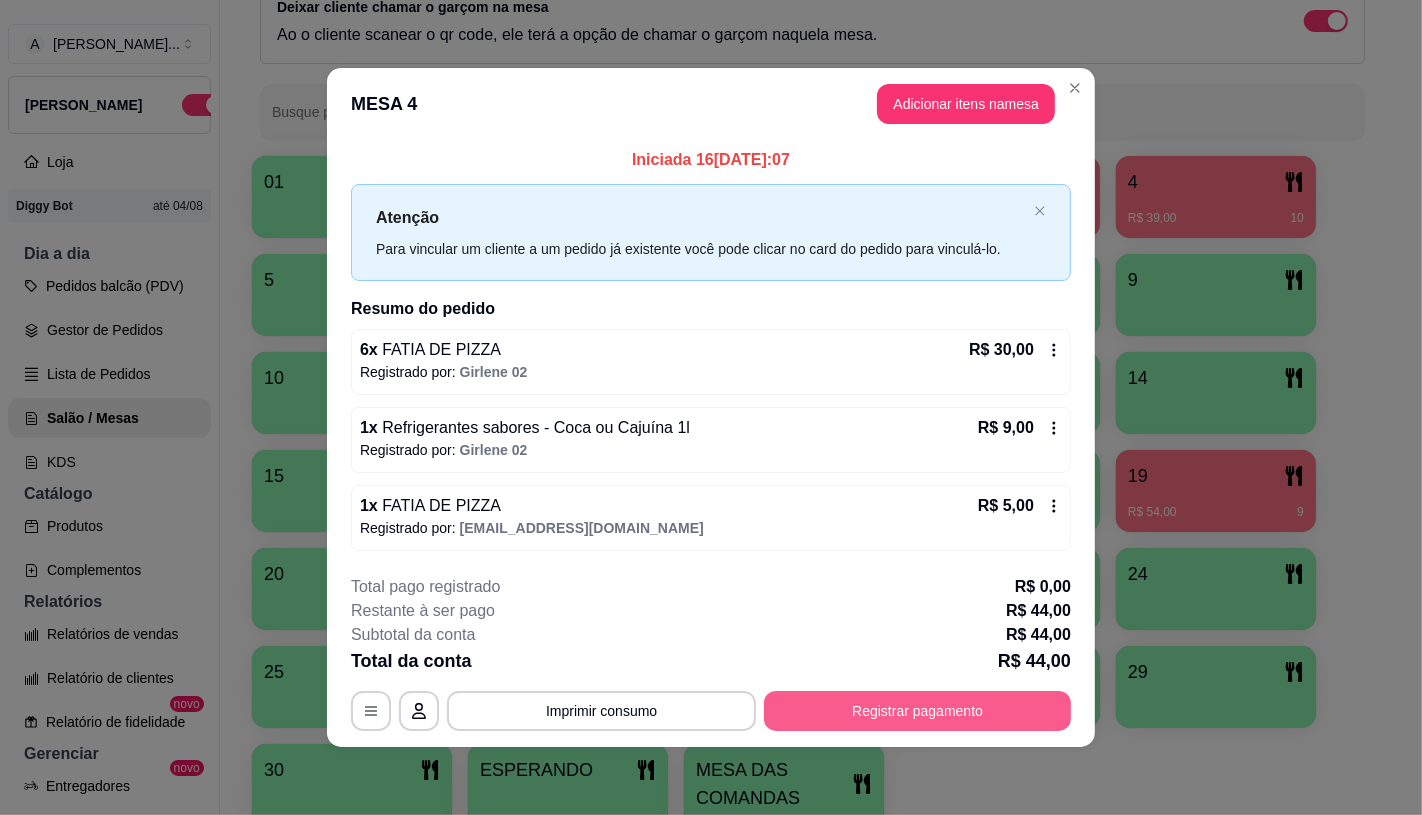 click on "Registrar pagamento" at bounding box center (917, 711) 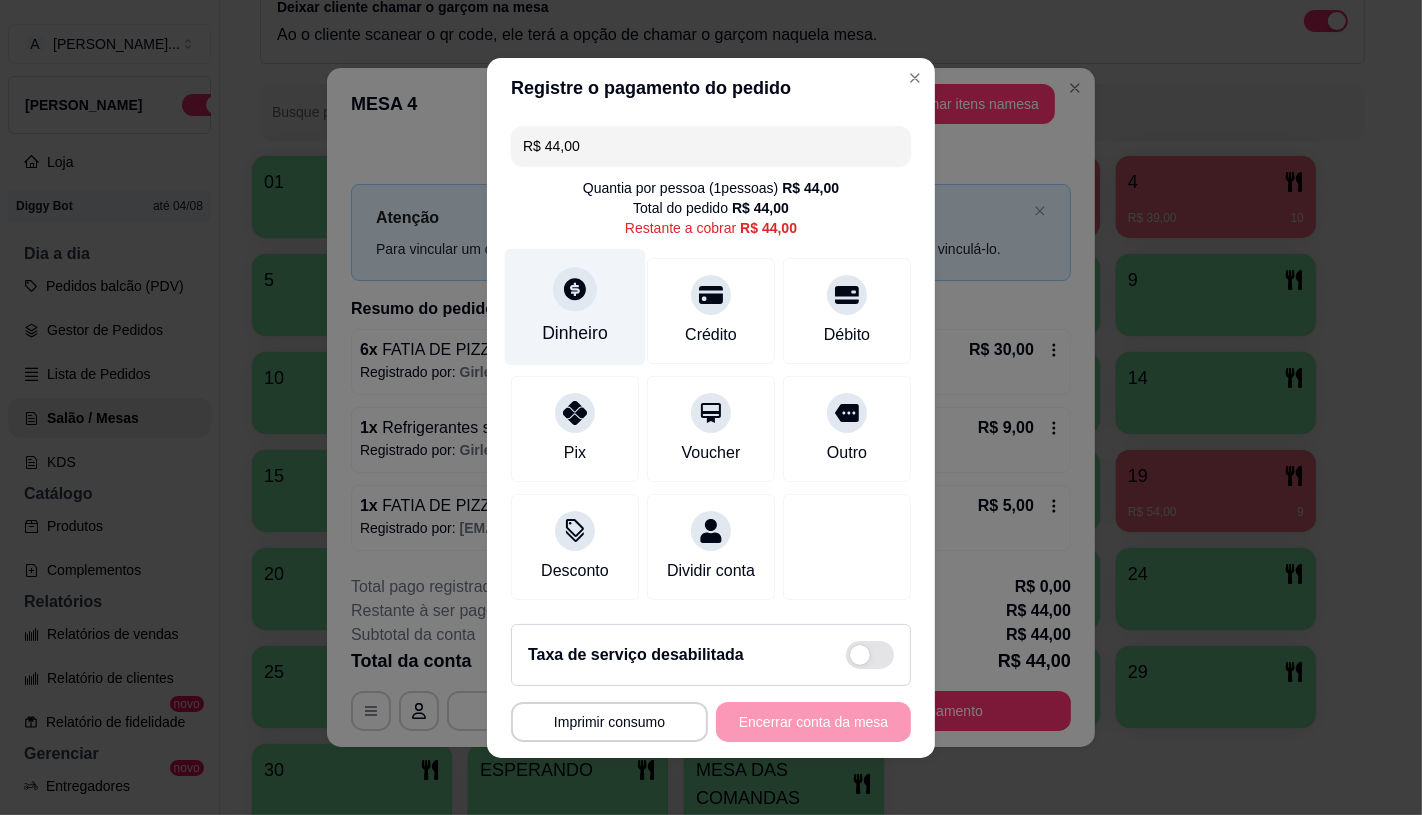 click on "Dinheiro" at bounding box center (575, 306) 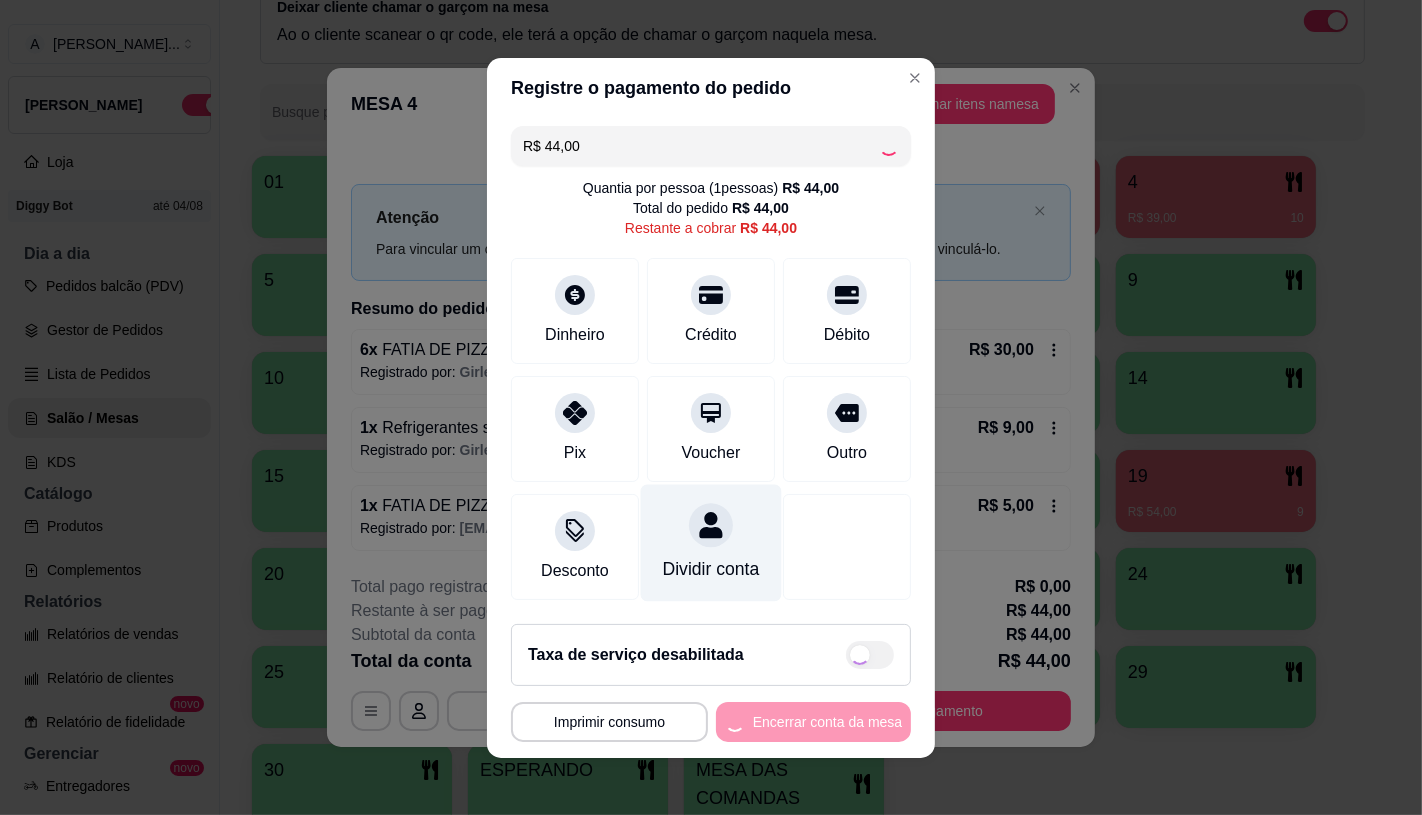 scroll, scrollTop: 18, scrollLeft: 0, axis: vertical 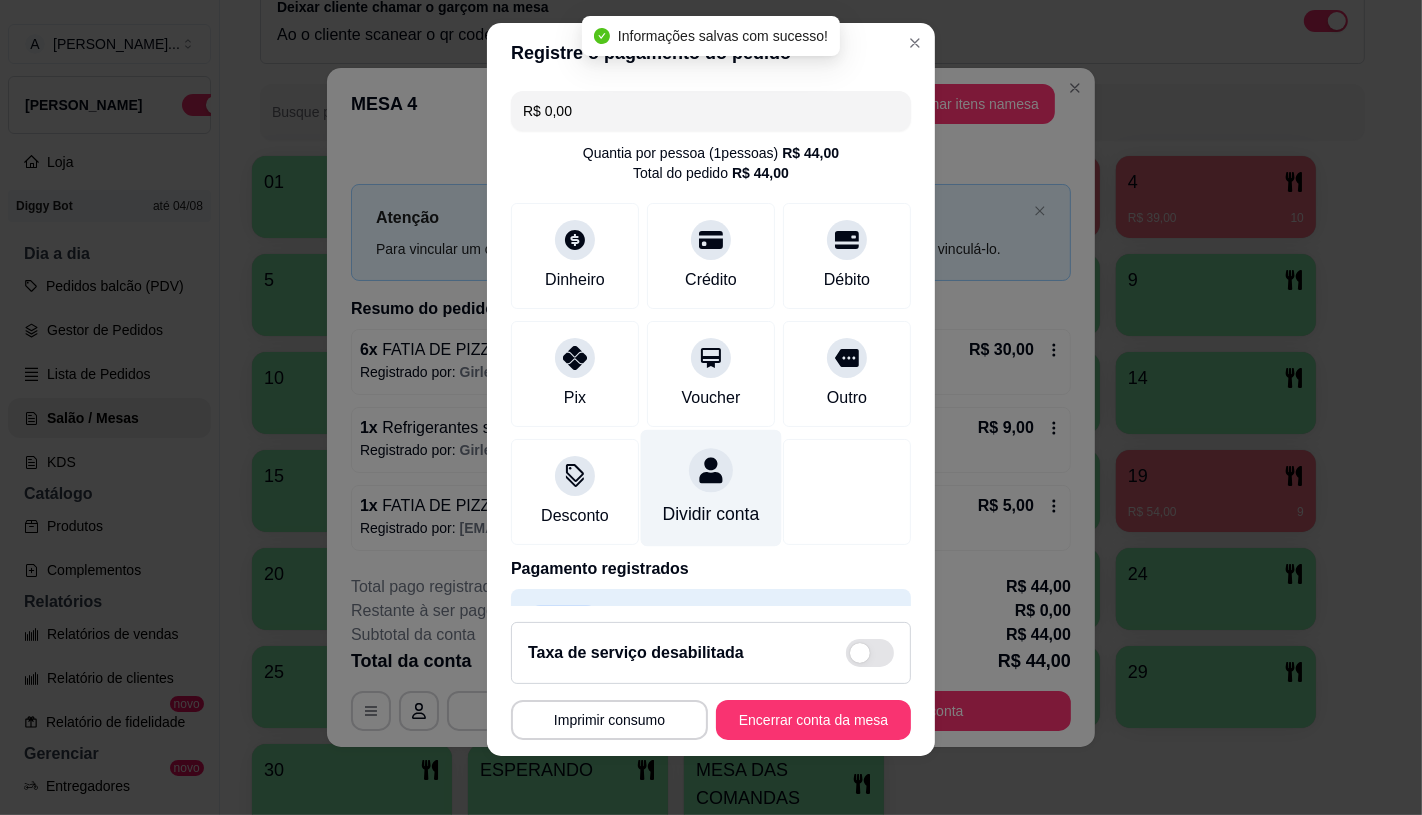 type on "R$ 0,00" 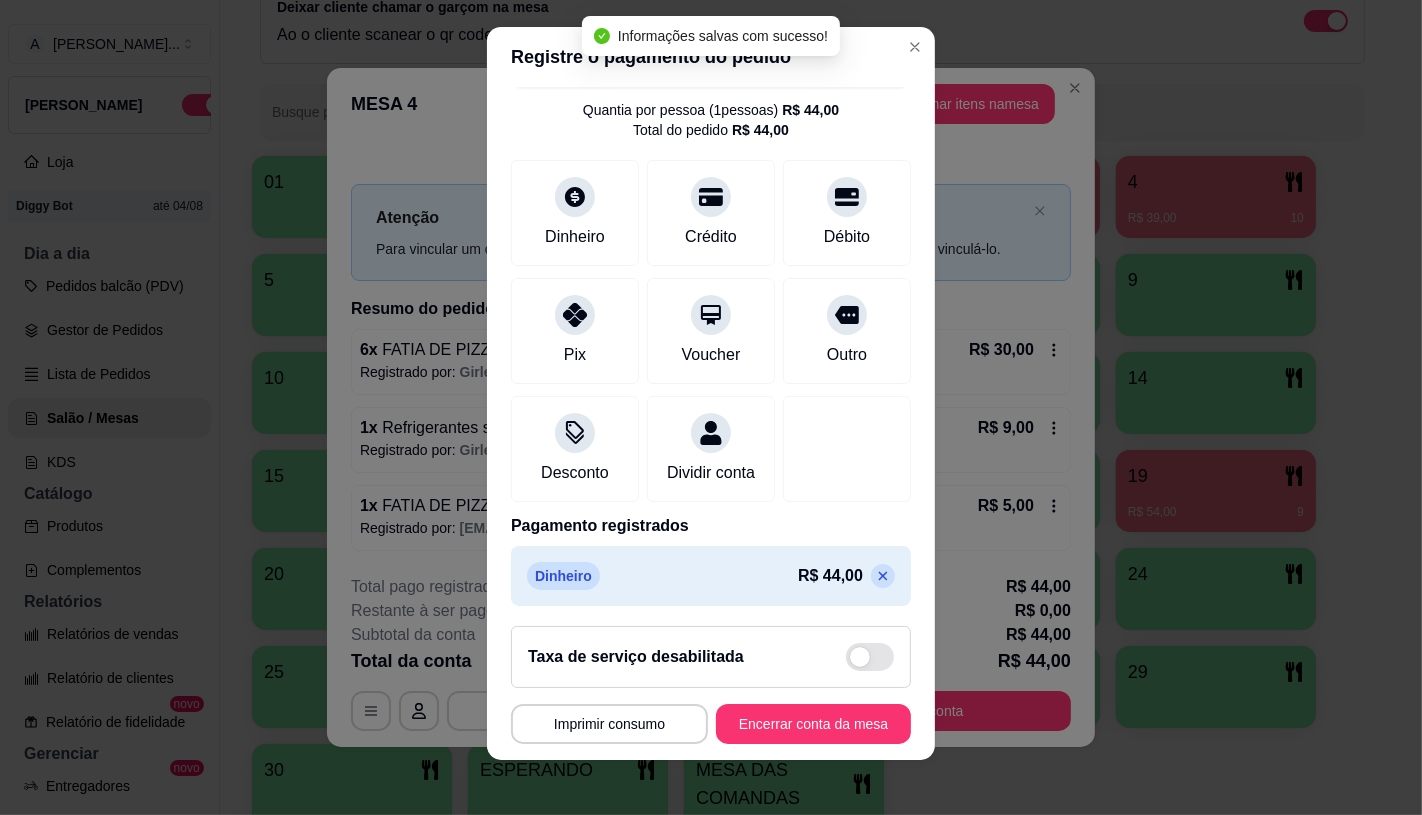 scroll, scrollTop: 74, scrollLeft: 0, axis: vertical 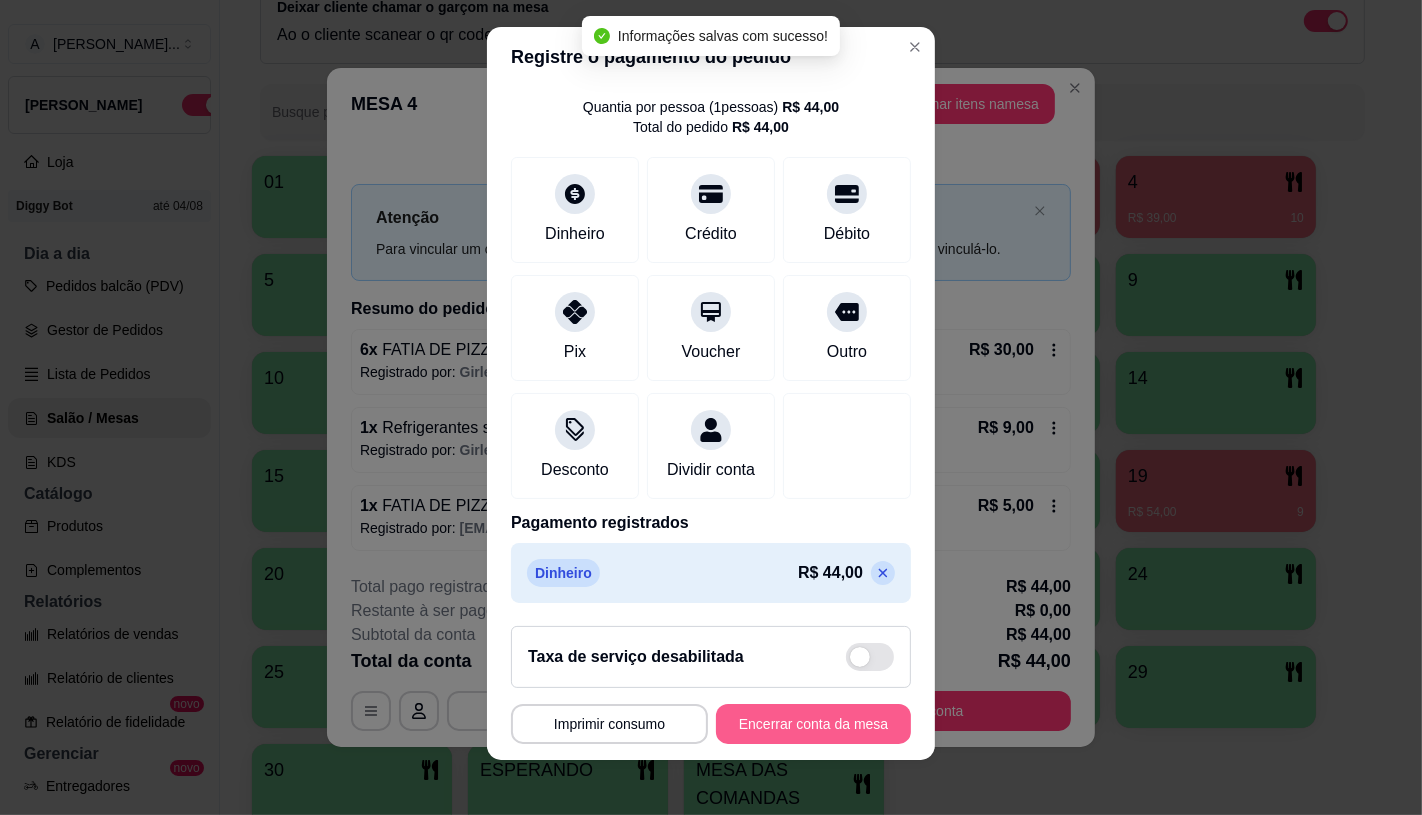 click on "Encerrar conta da mesa" at bounding box center (813, 724) 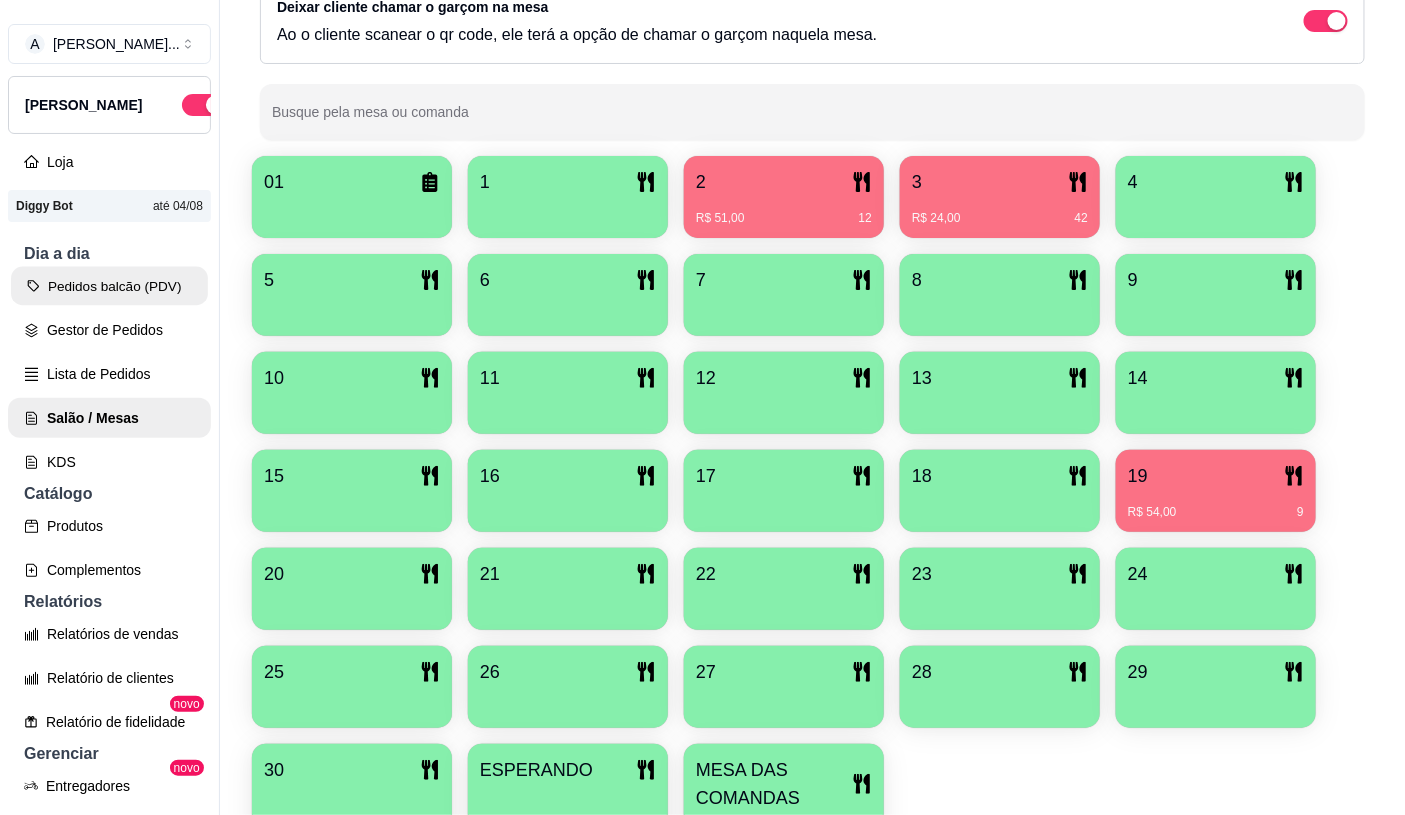 click on "Pedidos balcão (PDV)" at bounding box center [109, 286] 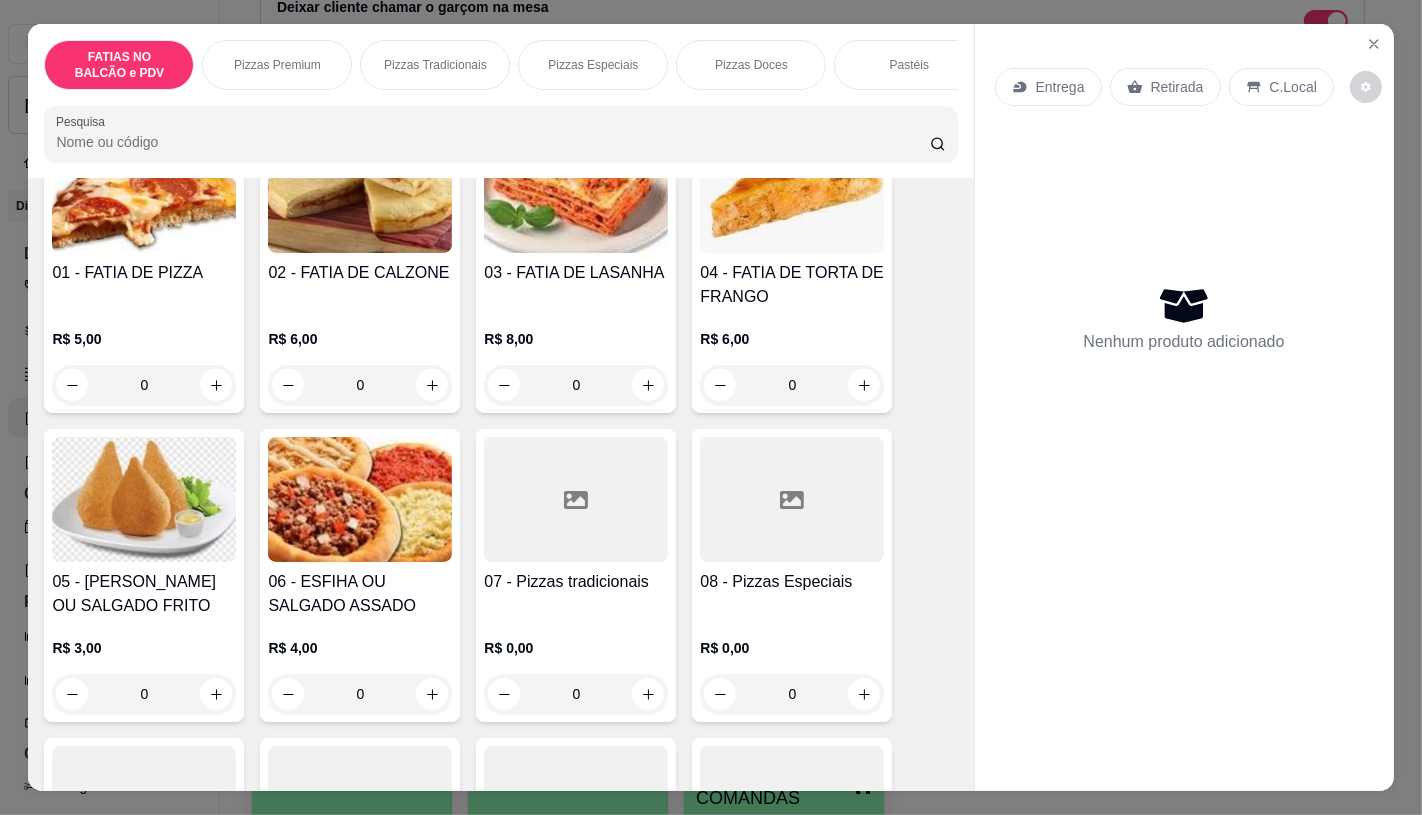 scroll, scrollTop: 222, scrollLeft: 0, axis: vertical 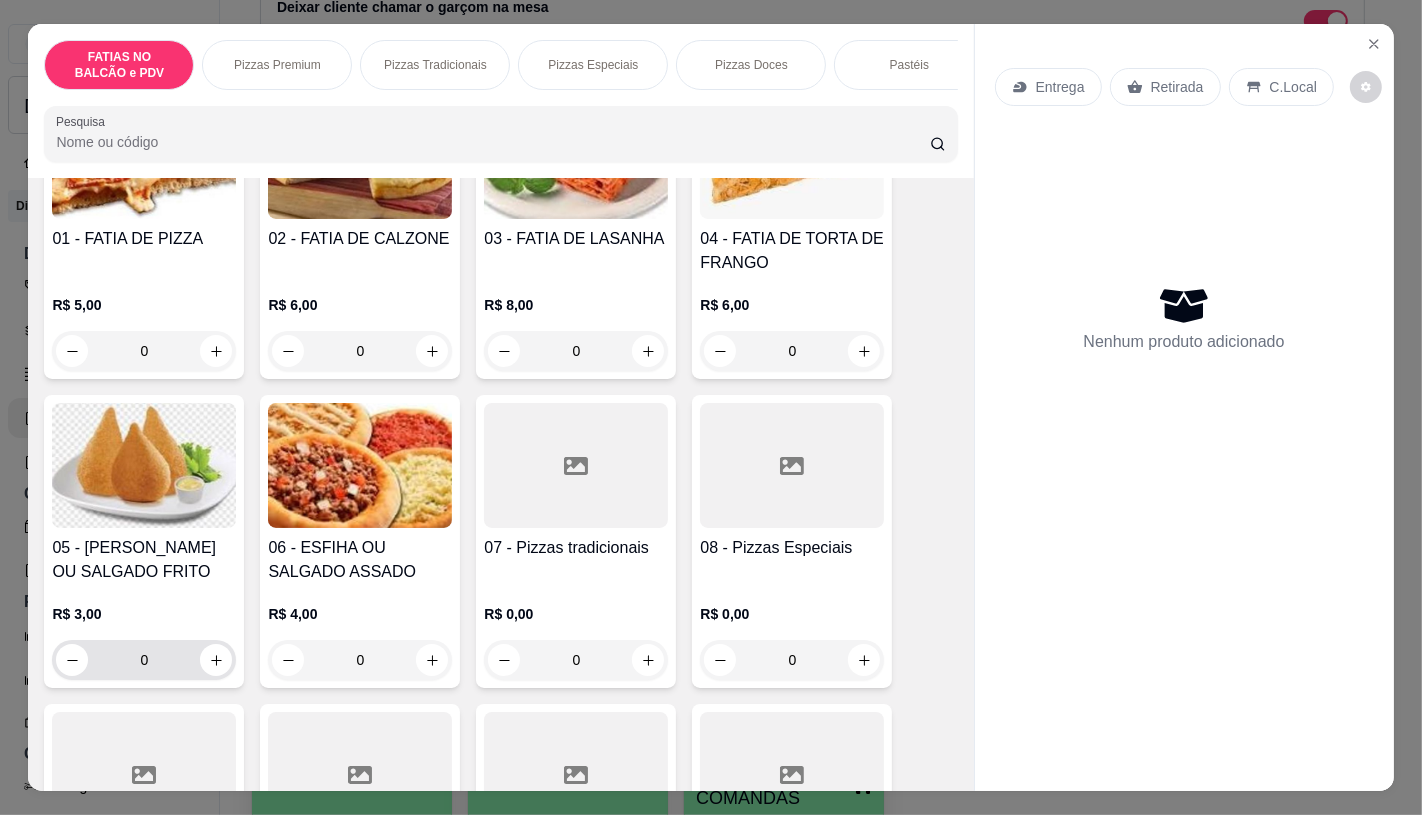 click on "0" at bounding box center (144, 660) 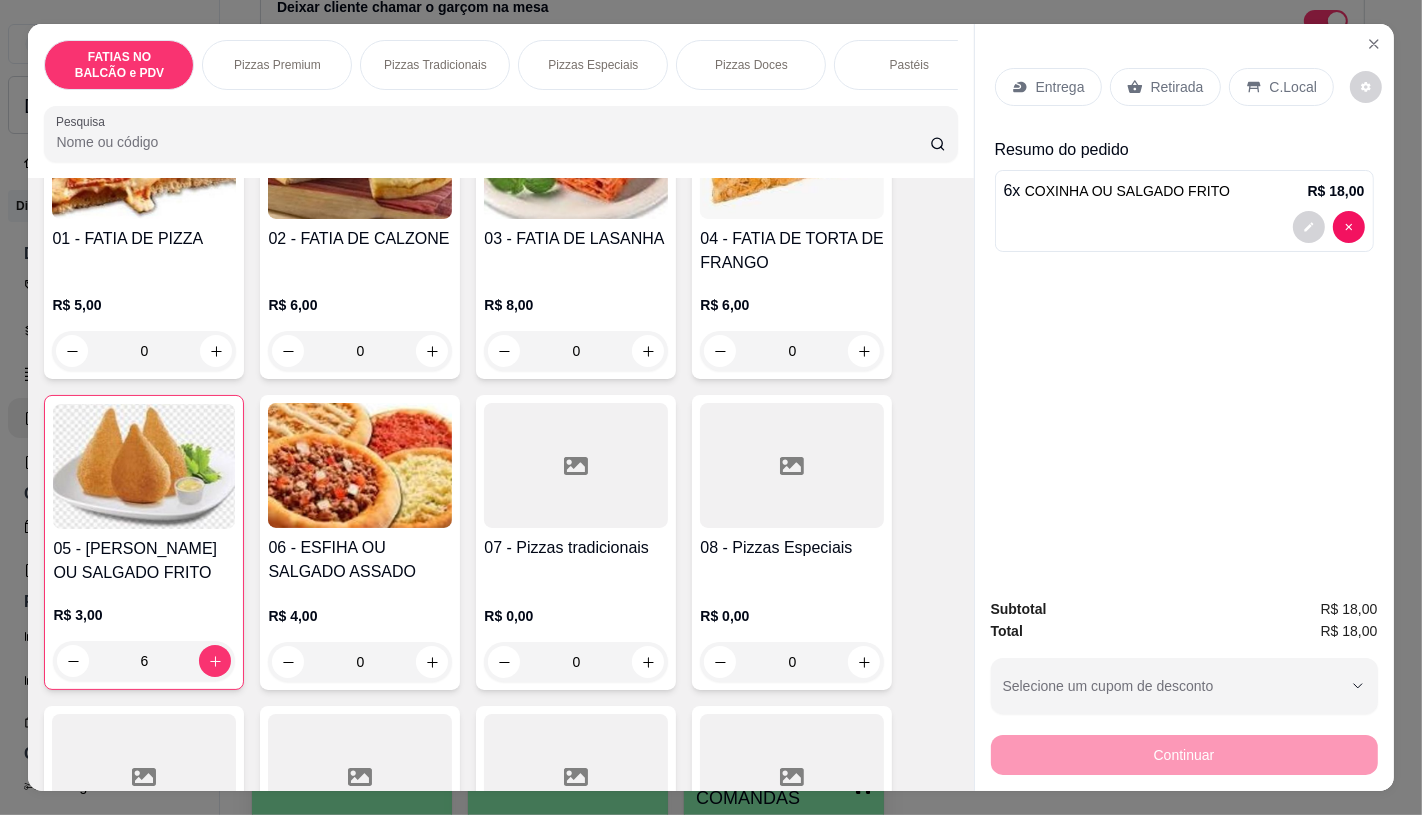 type on "6" 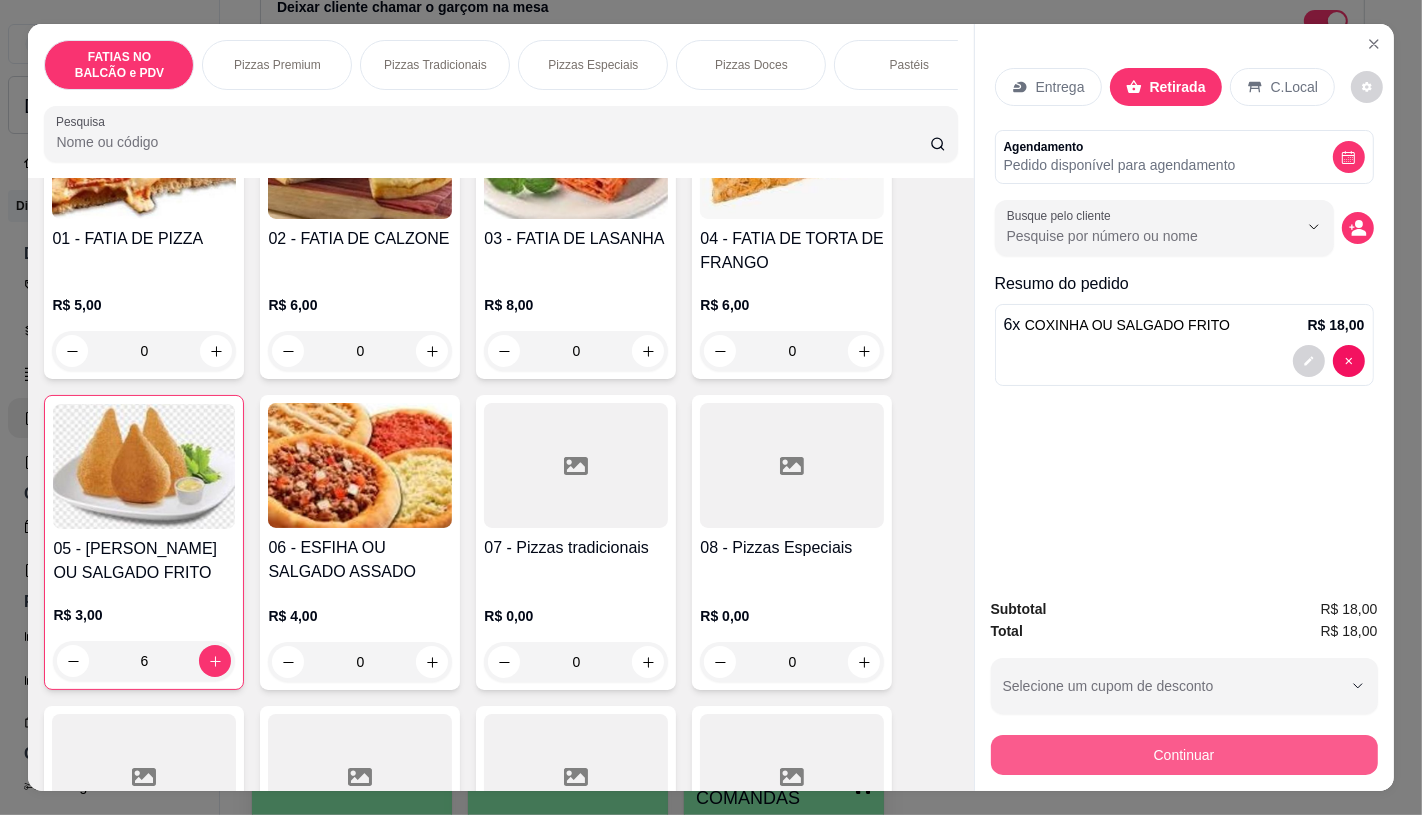 click on "Continuar" at bounding box center [1184, 755] 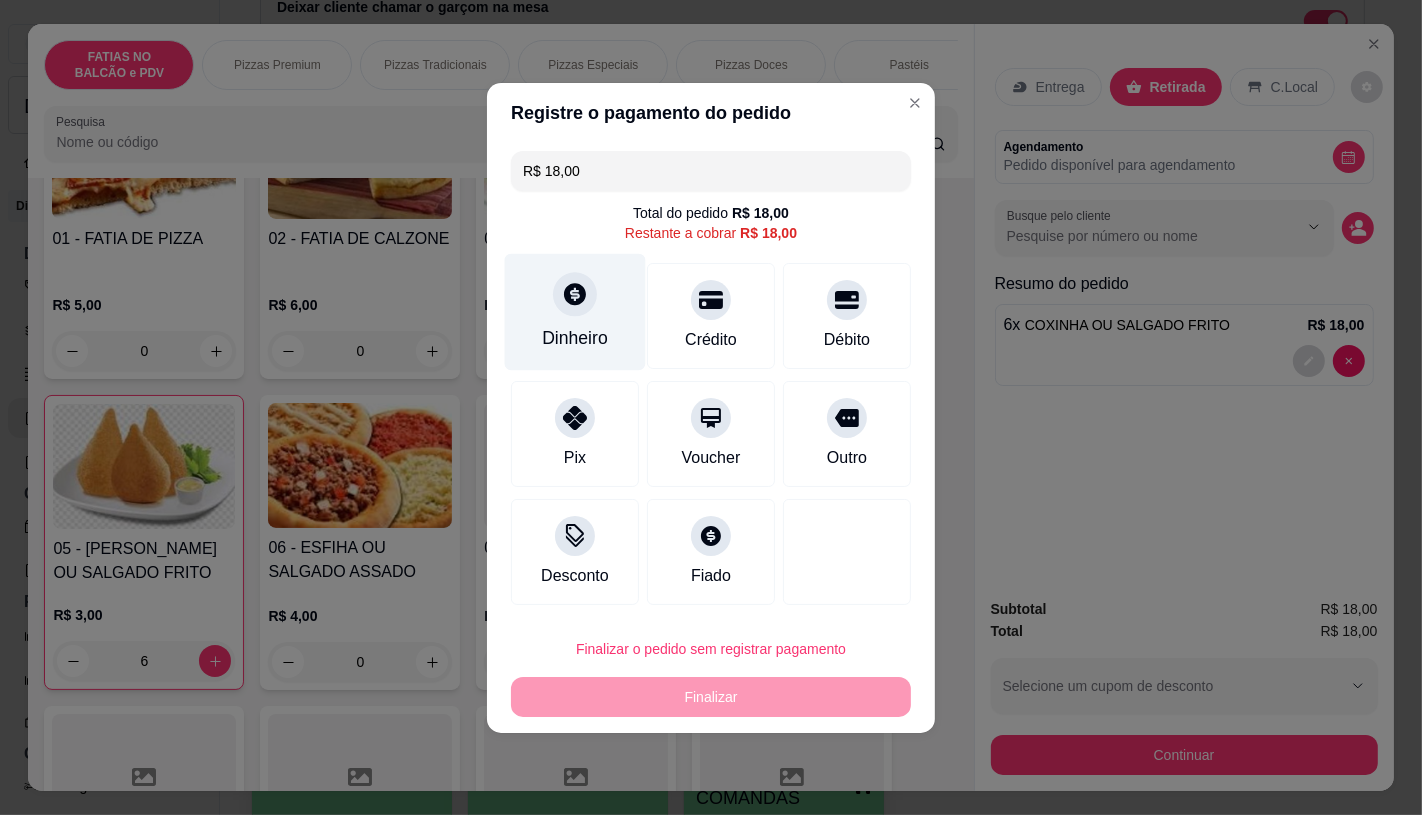 click on "Dinheiro" at bounding box center (575, 311) 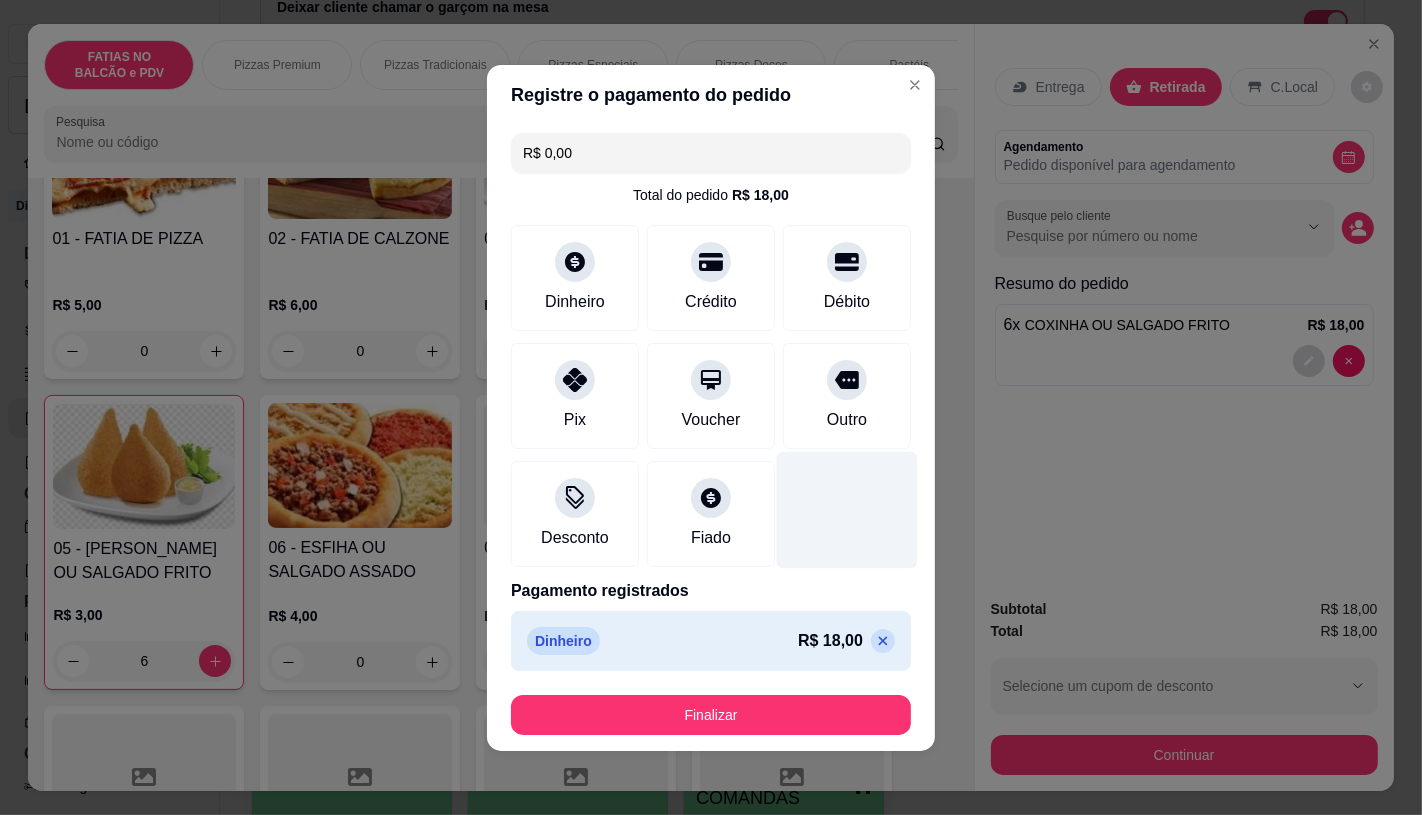 type on "R$ 0,00" 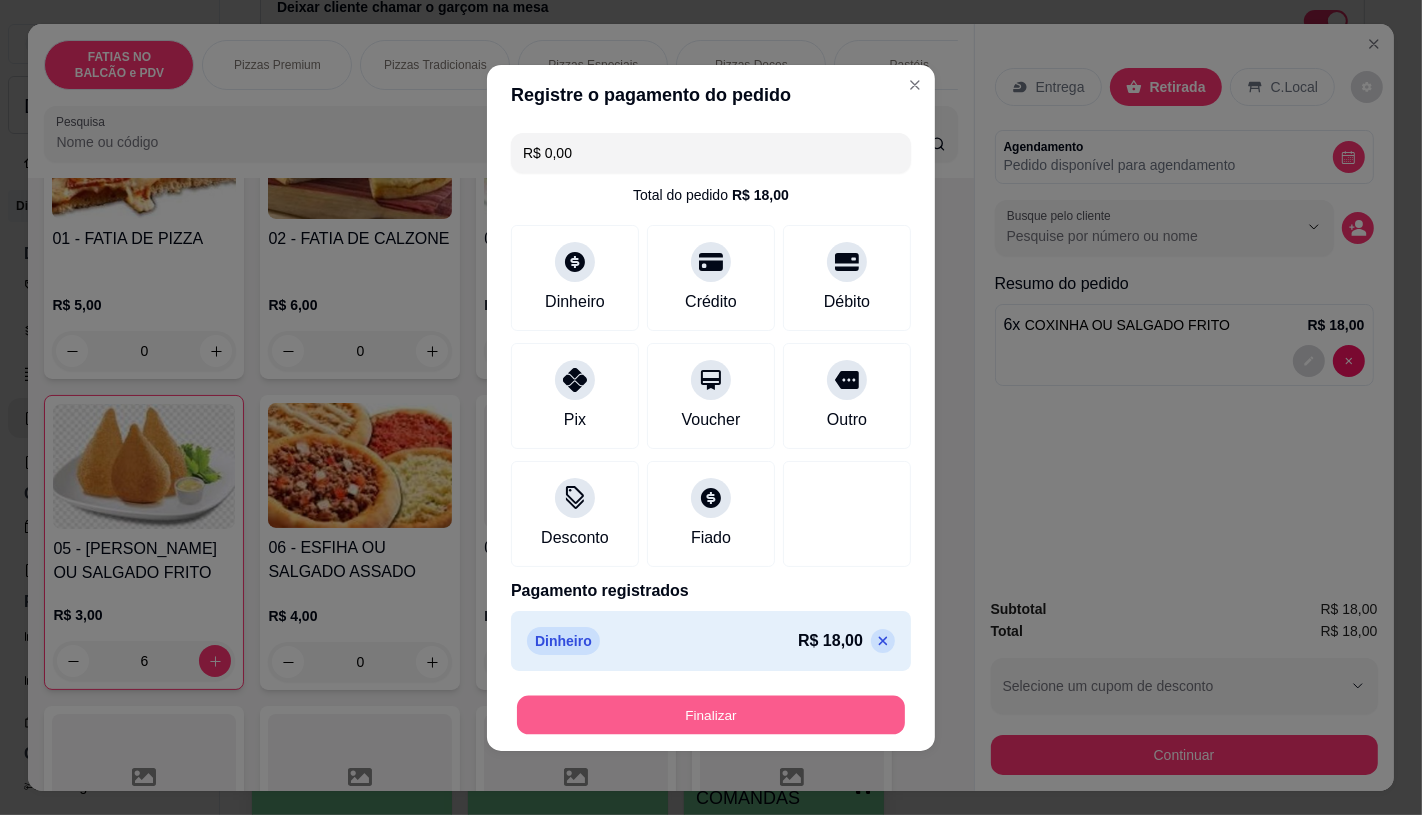 click on "Finalizar" at bounding box center [711, 714] 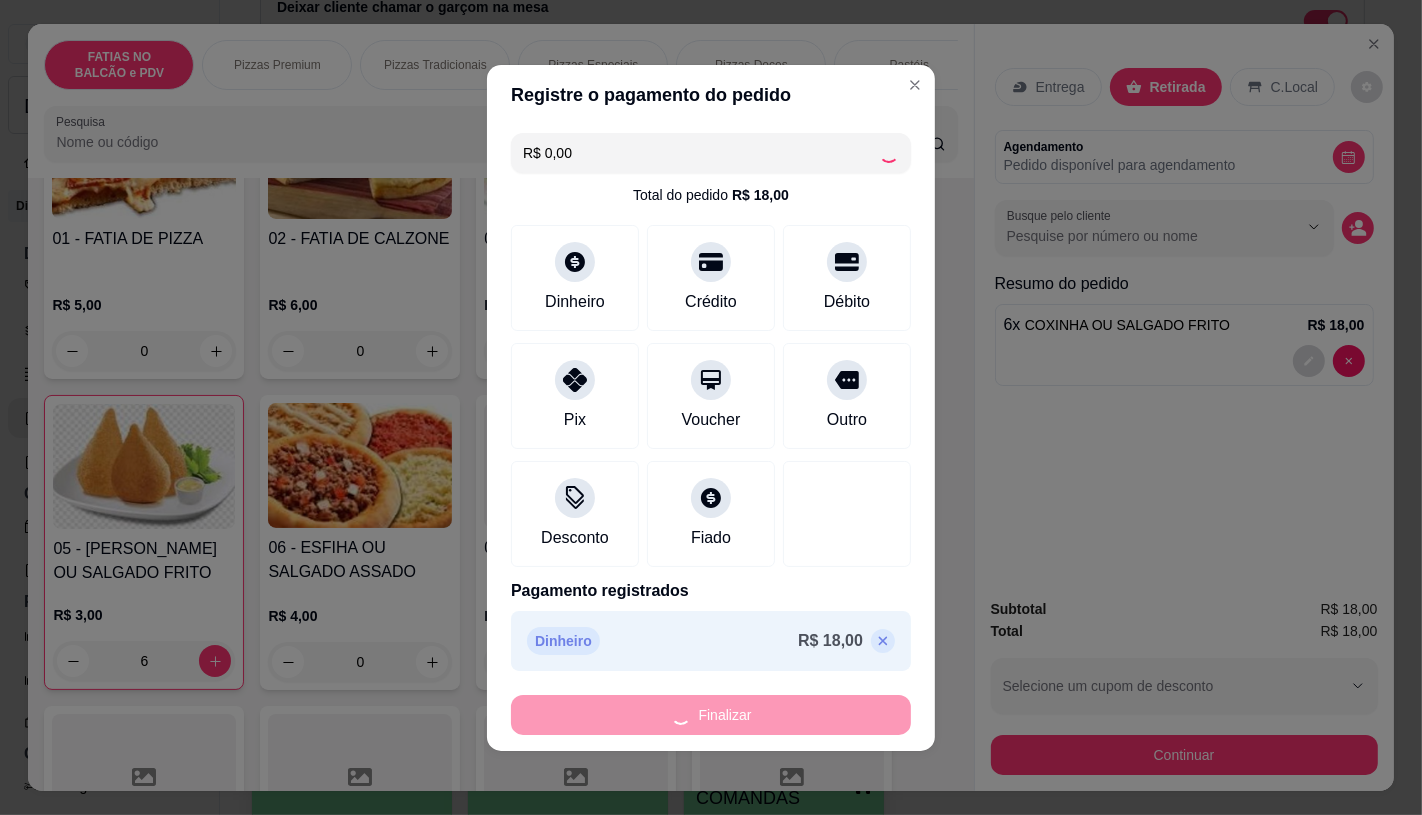 type on "0" 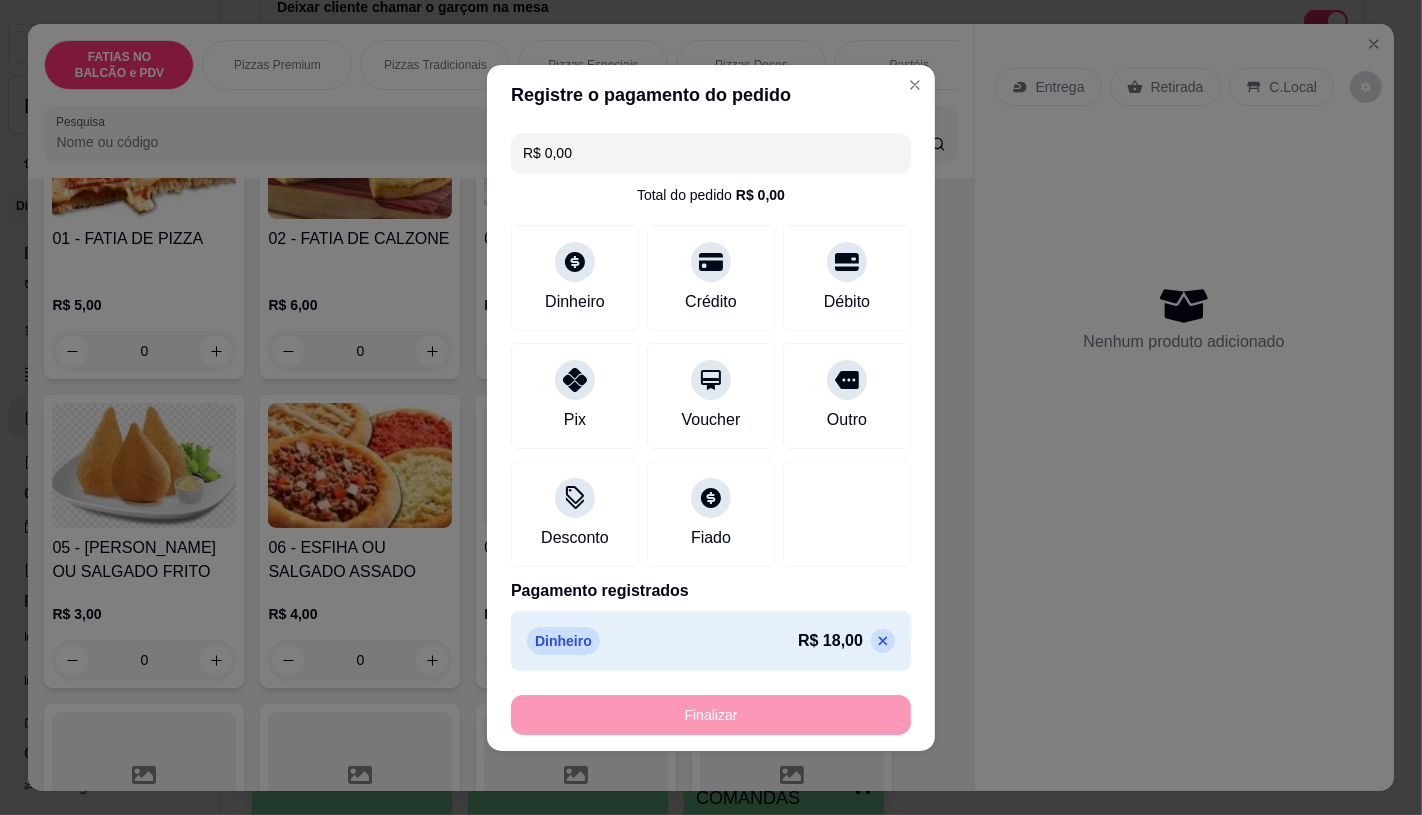 type on "-R$ 18,00" 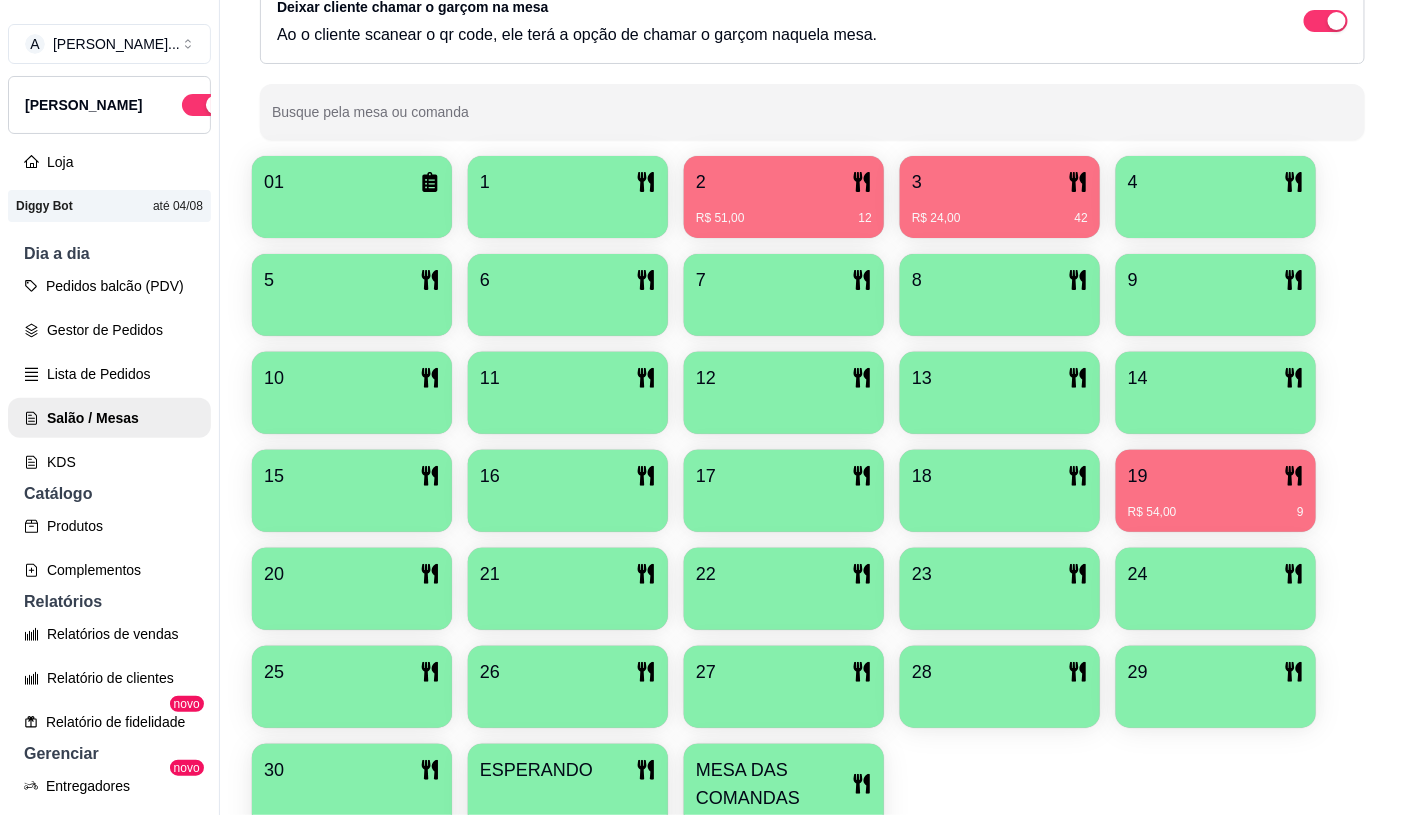 click at bounding box center [784, 827] 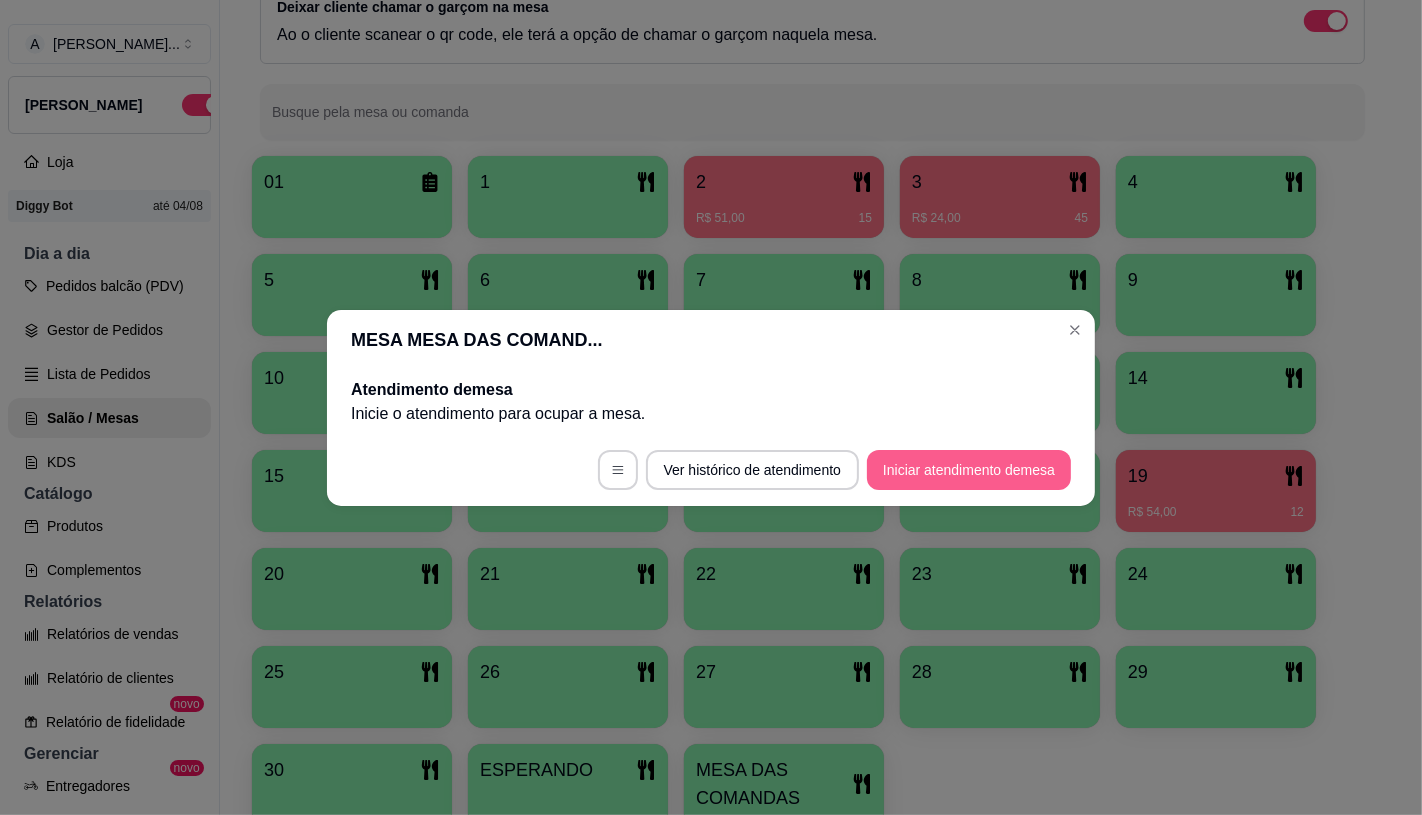 click on "Iniciar atendimento de  mesa" at bounding box center [969, 470] 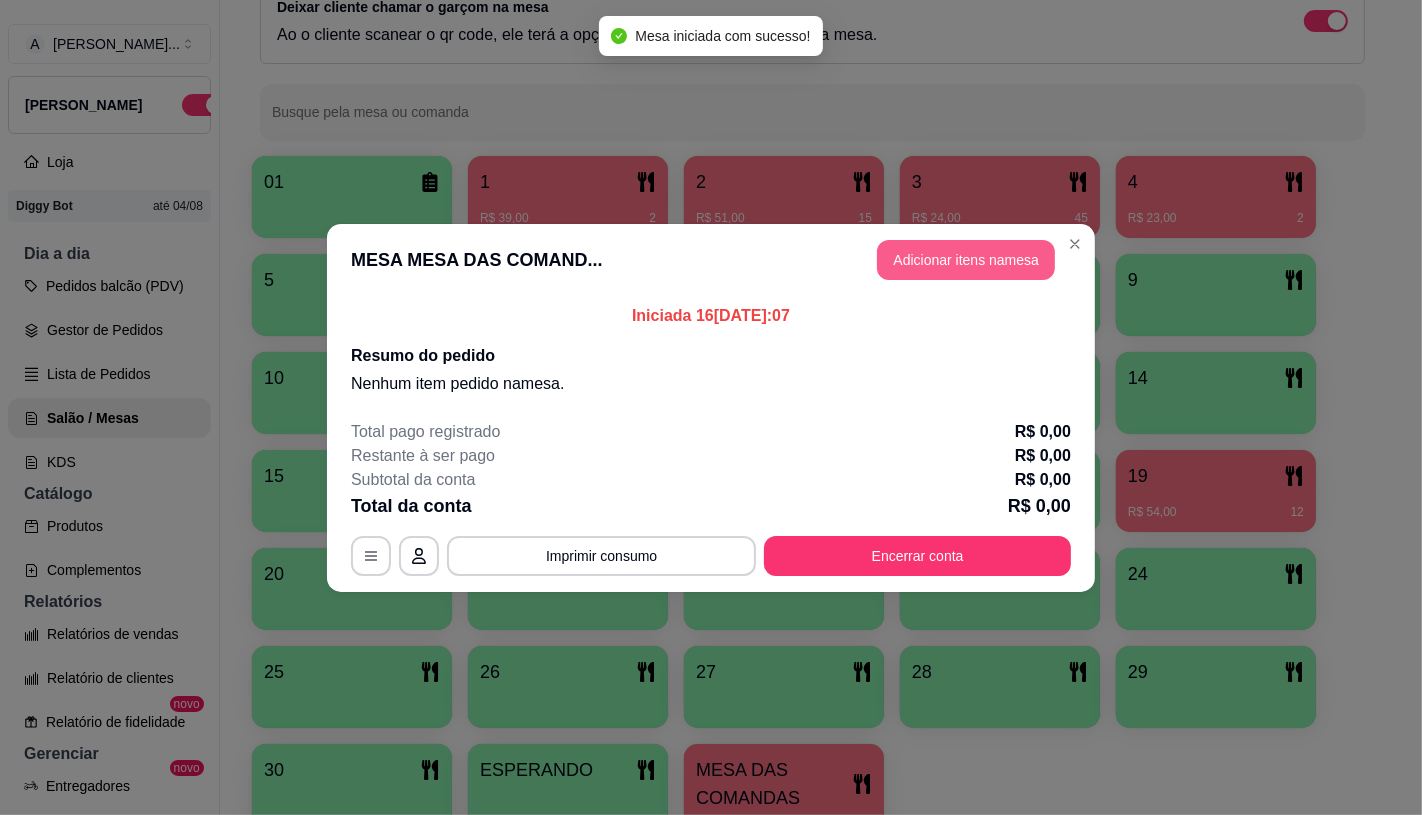 click on "Adicionar itens na  mesa" at bounding box center [966, 260] 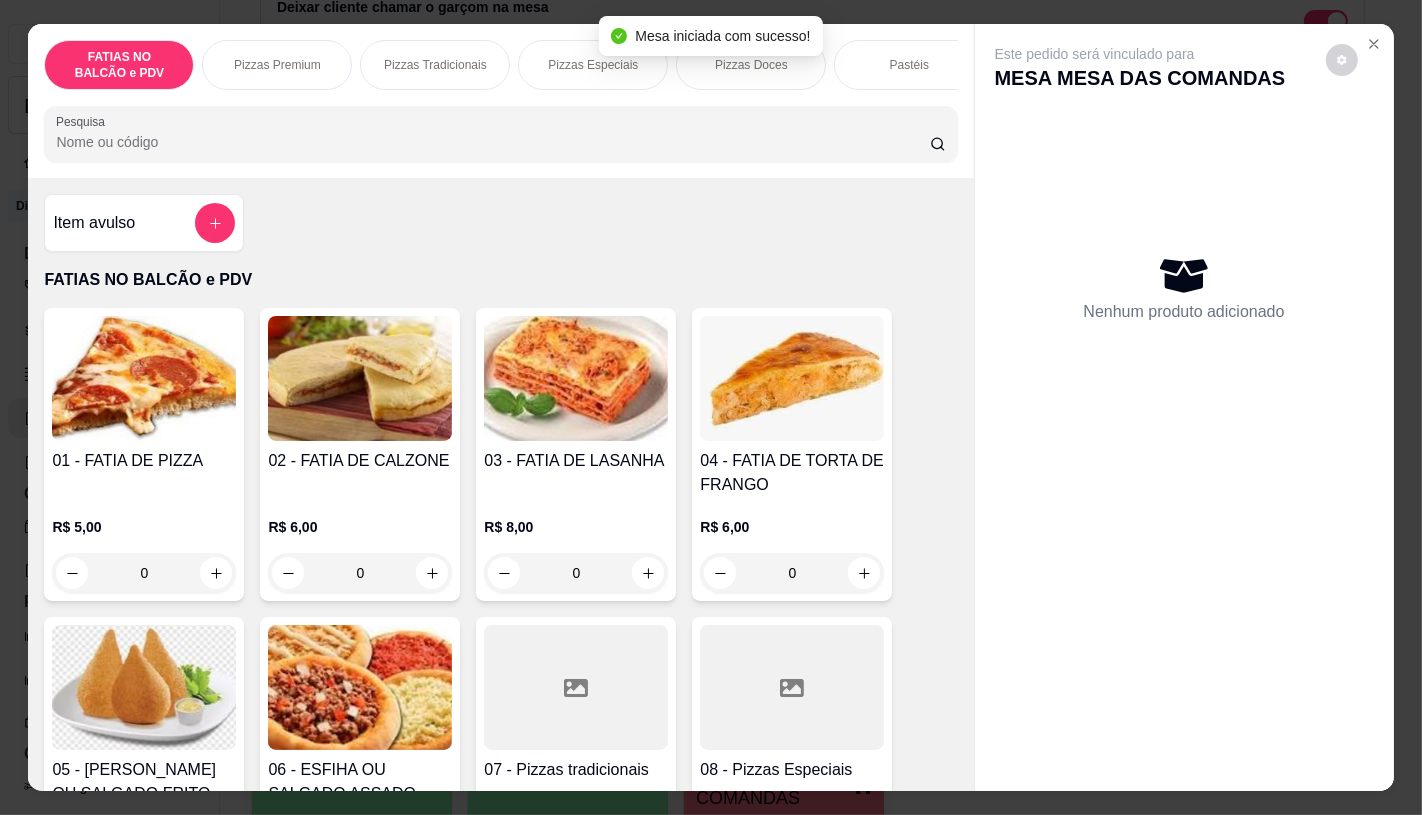 click at bounding box center (576, 687) 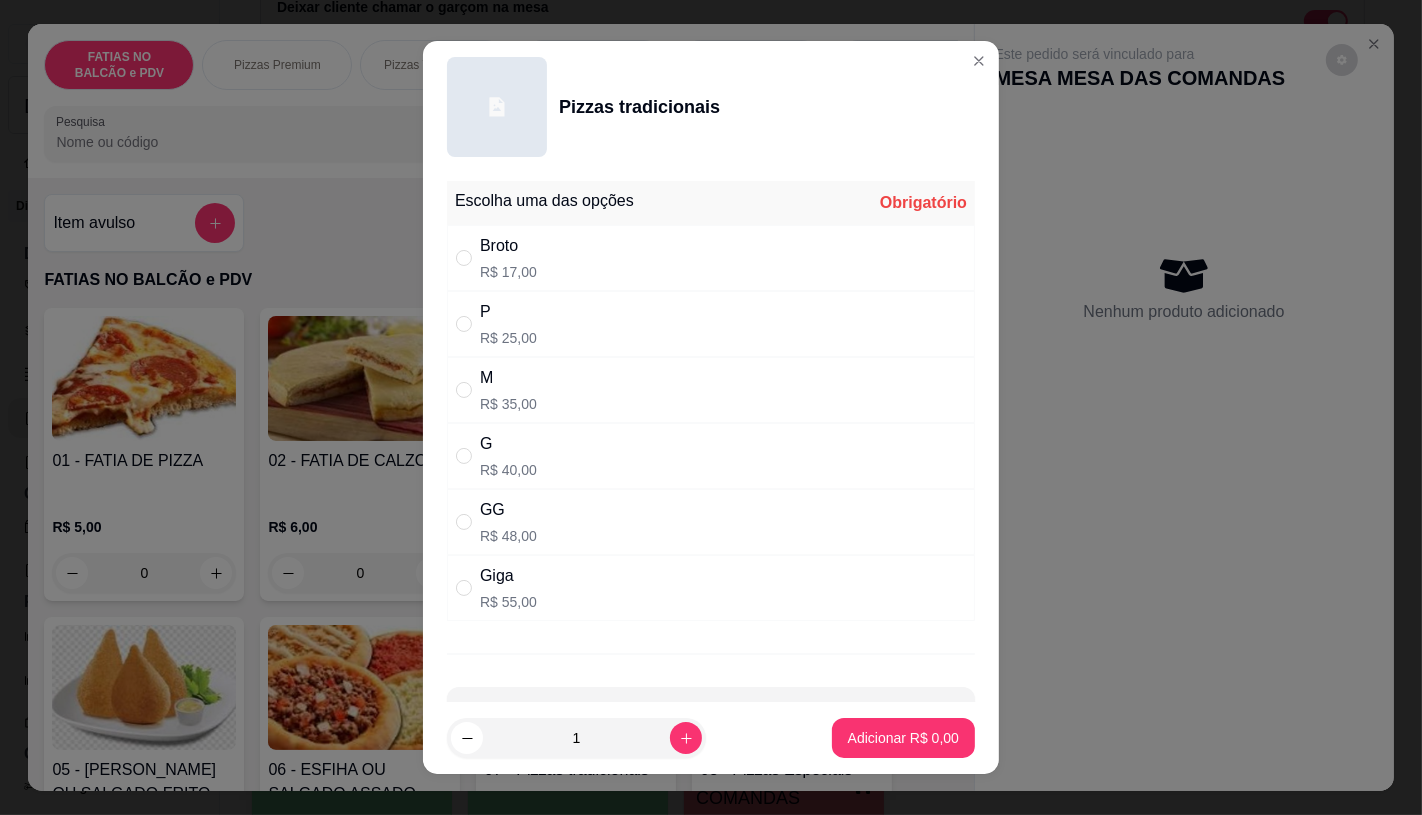 click on "Giga  R$ 55,00" at bounding box center (711, 588) 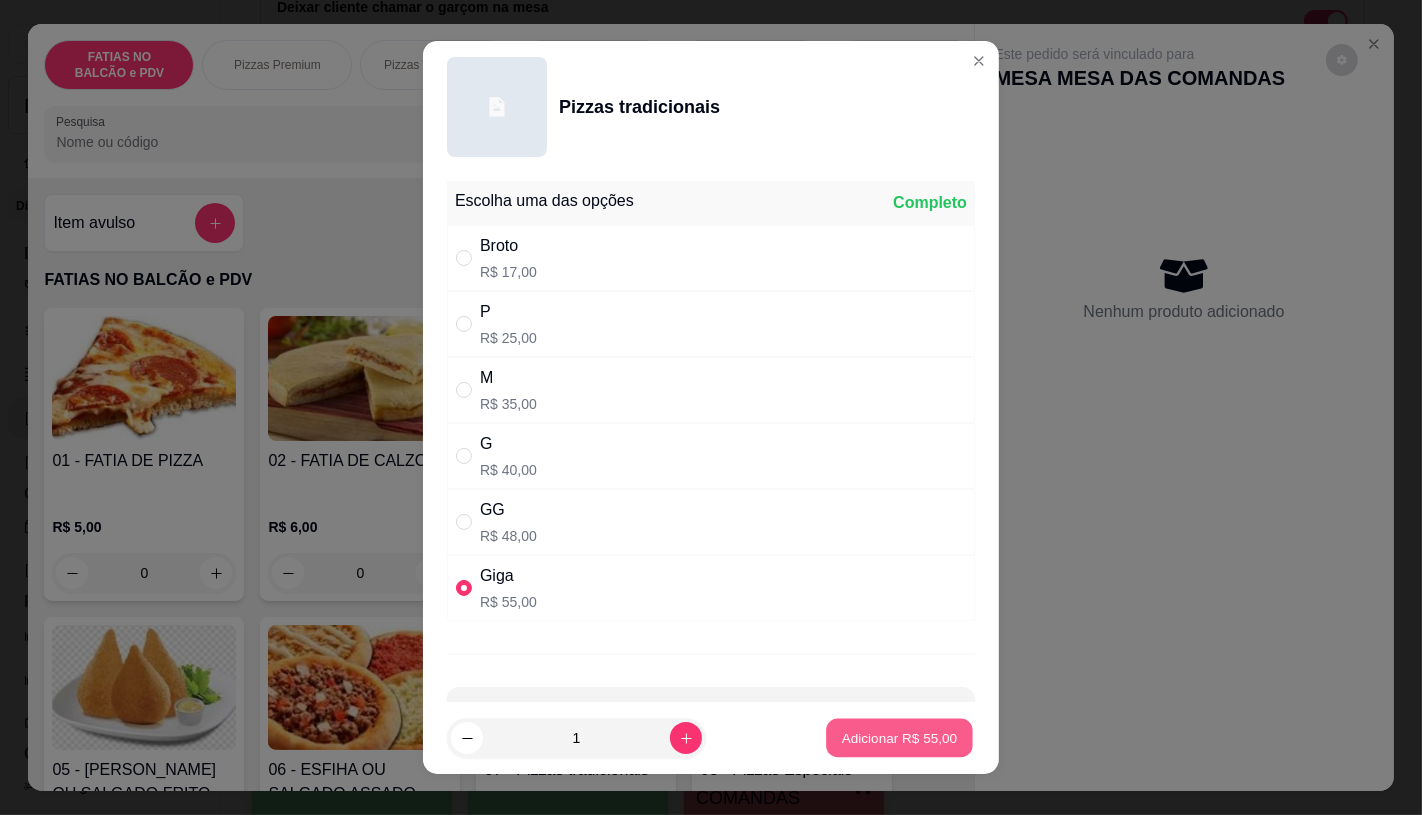 click on "Adicionar   R$ 55,00" at bounding box center [899, 738] 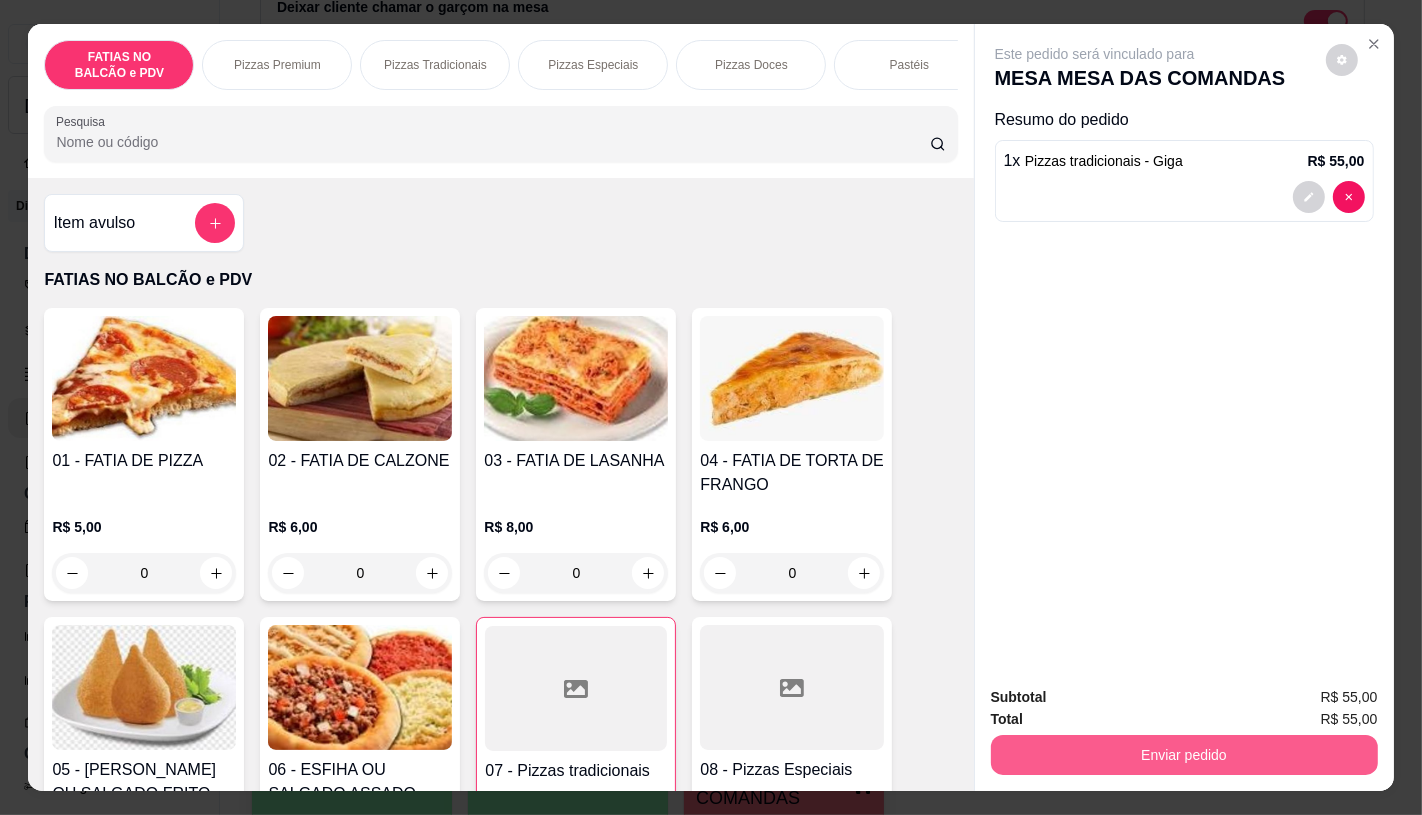 click on "Enviar pedido" at bounding box center (1184, 755) 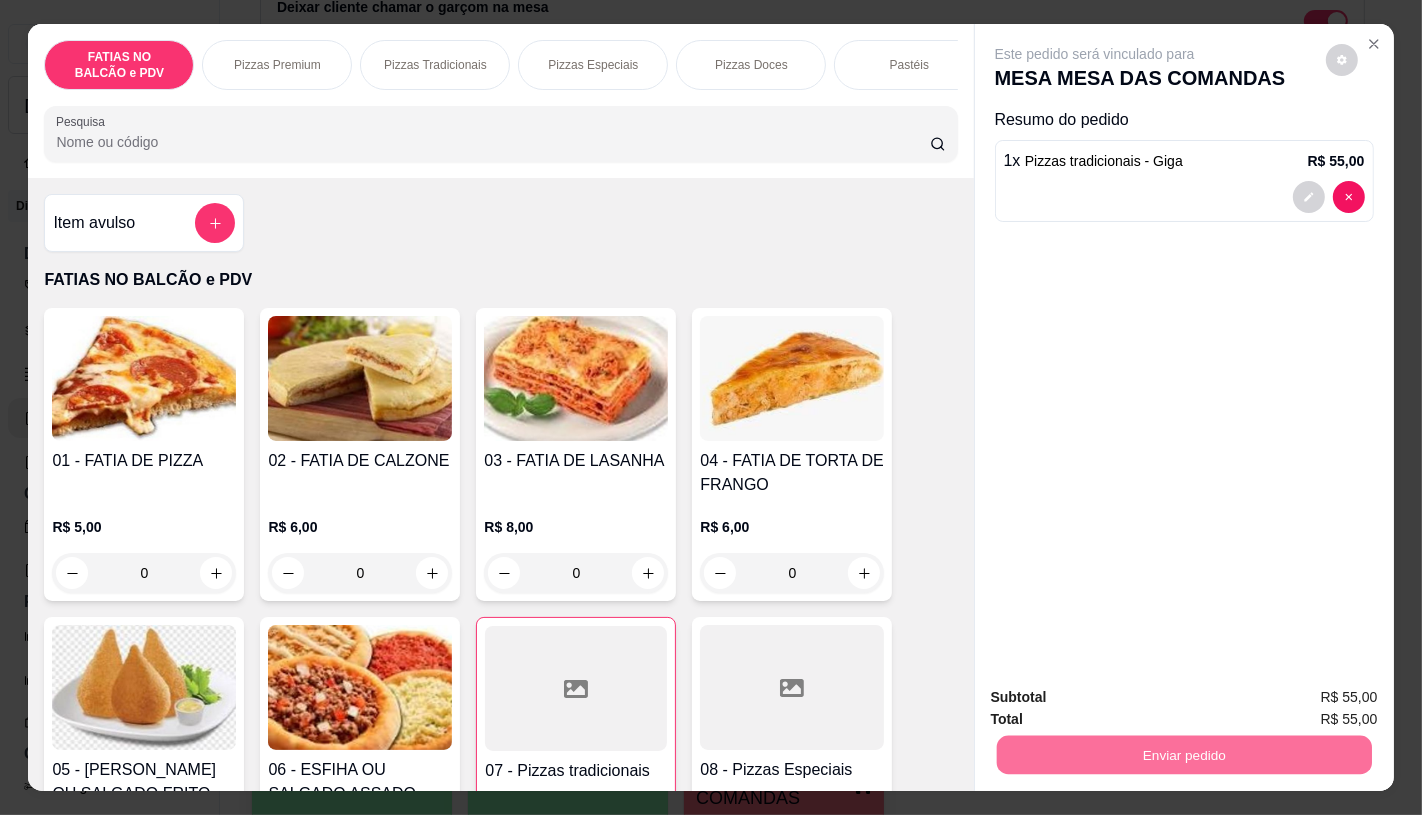 click on "Não registrar e enviar pedido" at bounding box center (1117, 697) 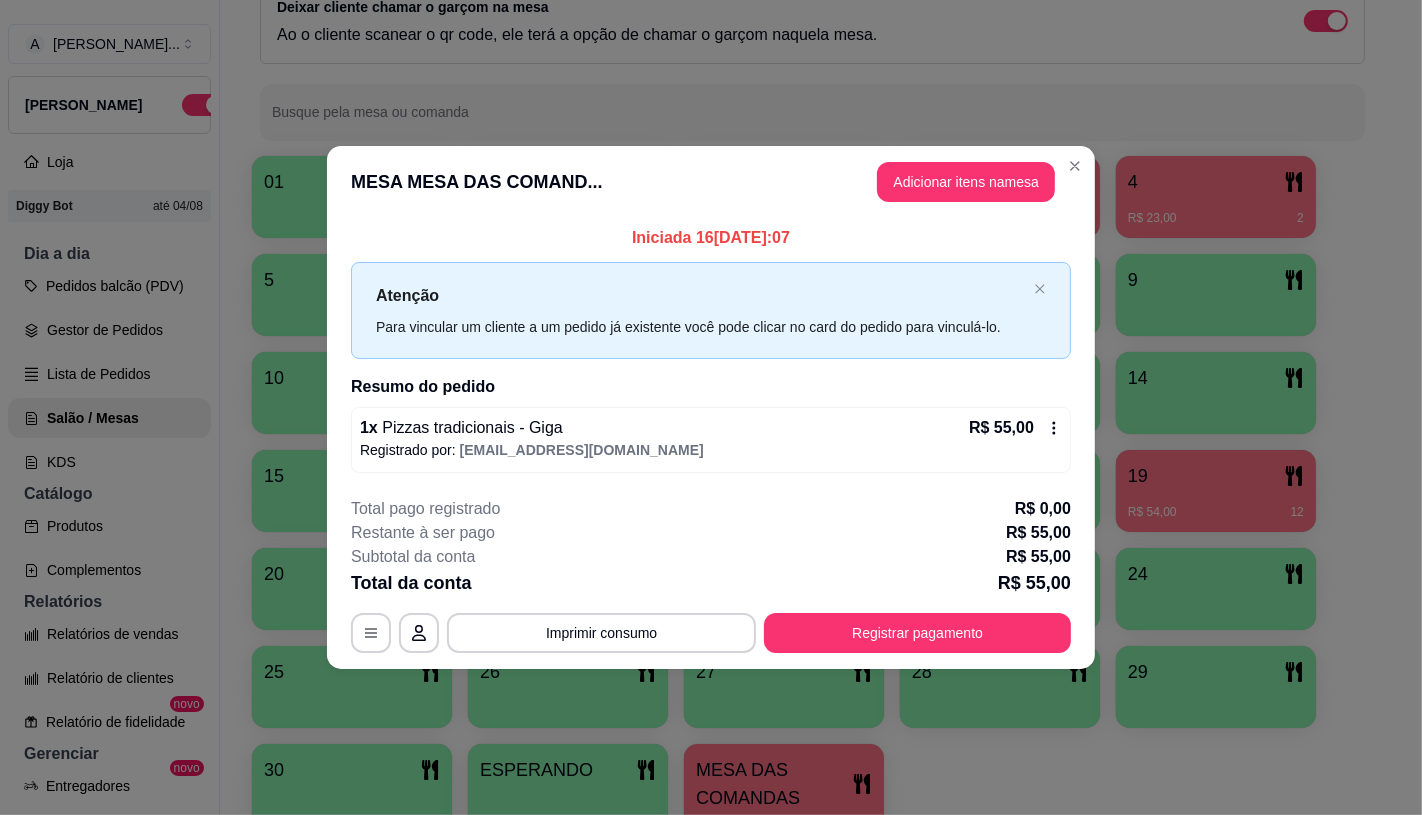 click on "Registrar pagamento" at bounding box center [917, 633] 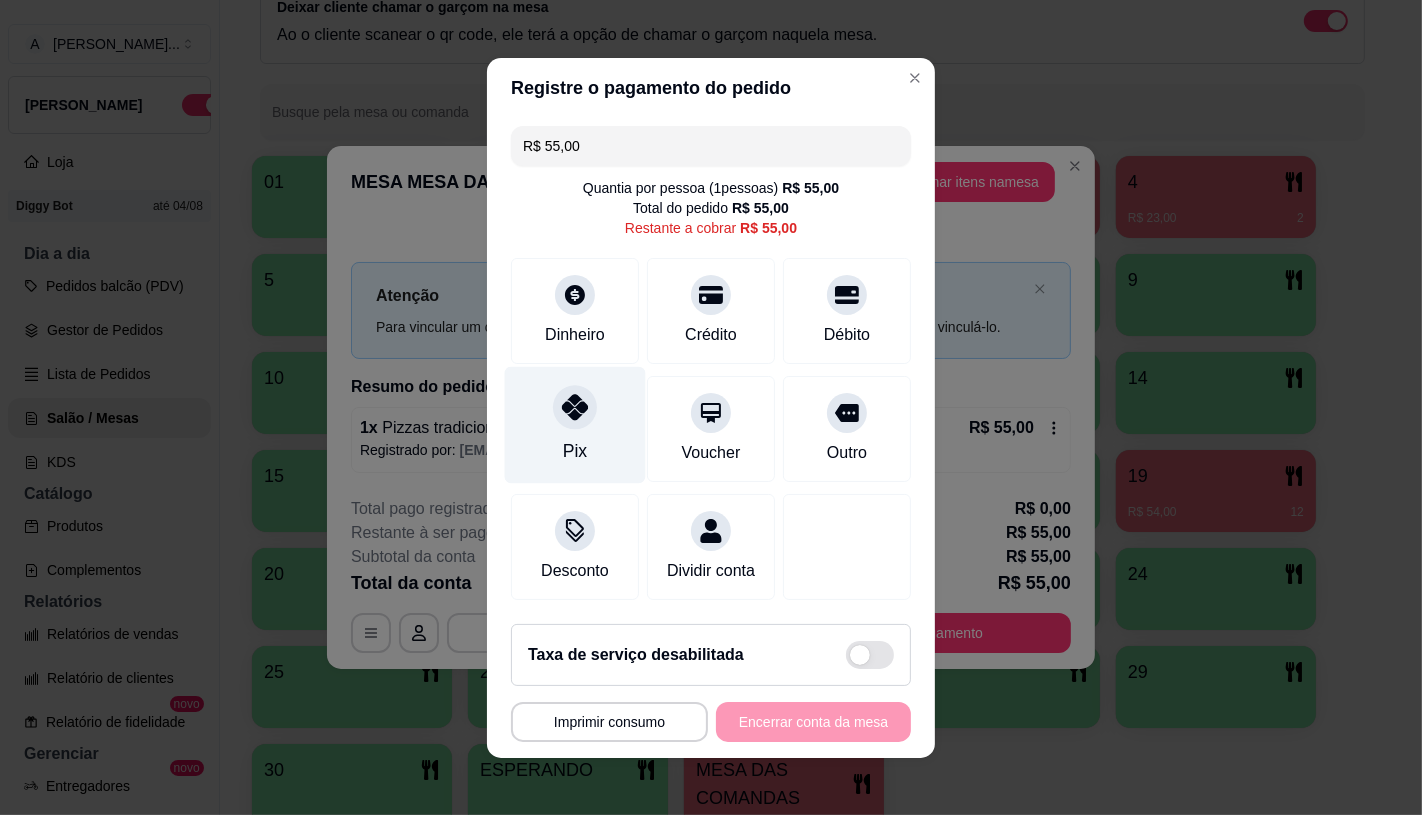 click on "Pix" at bounding box center [575, 424] 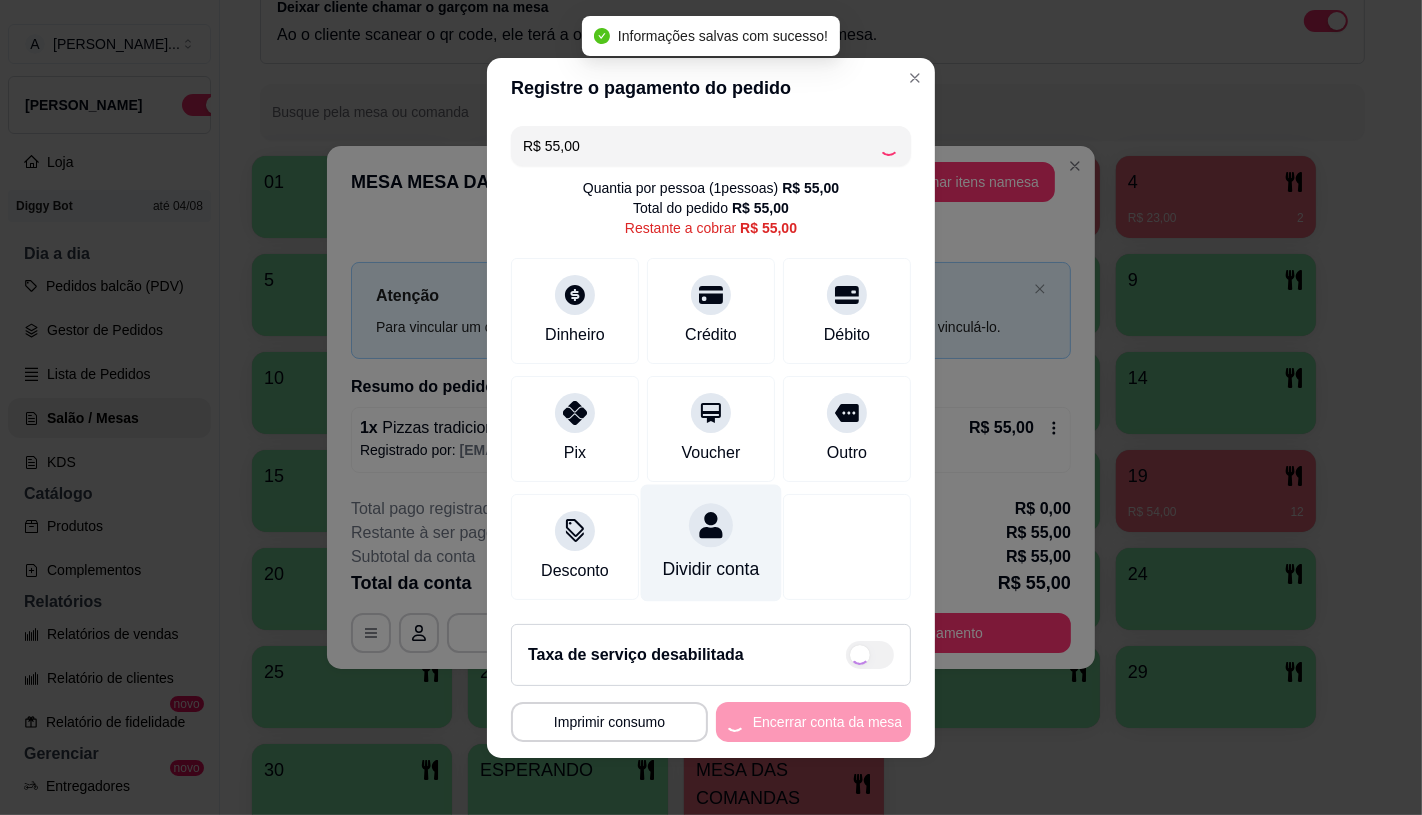 type on "R$ 0,00" 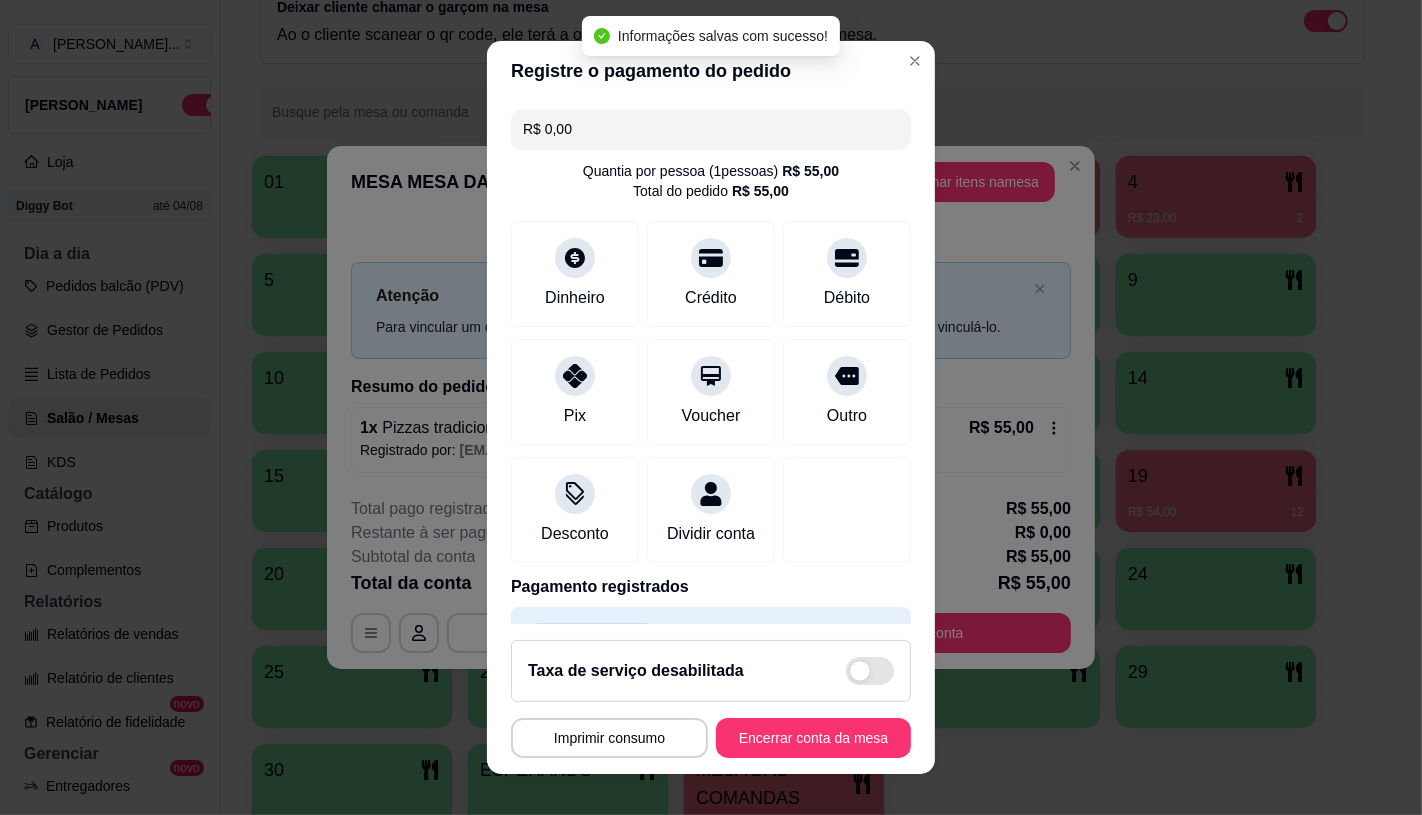 scroll, scrollTop: 74, scrollLeft: 0, axis: vertical 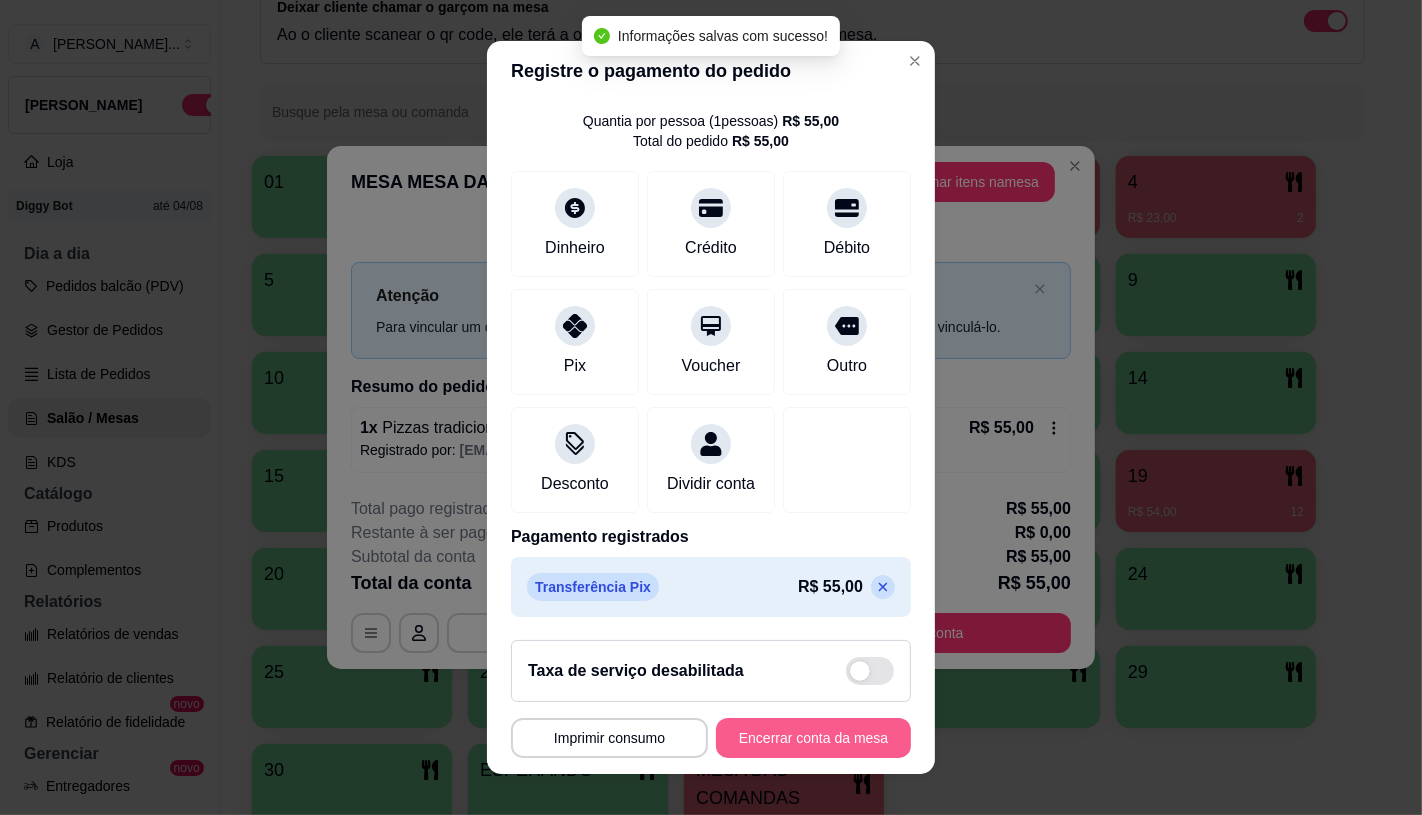 click on "Encerrar conta da mesa" at bounding box center [813, 738] 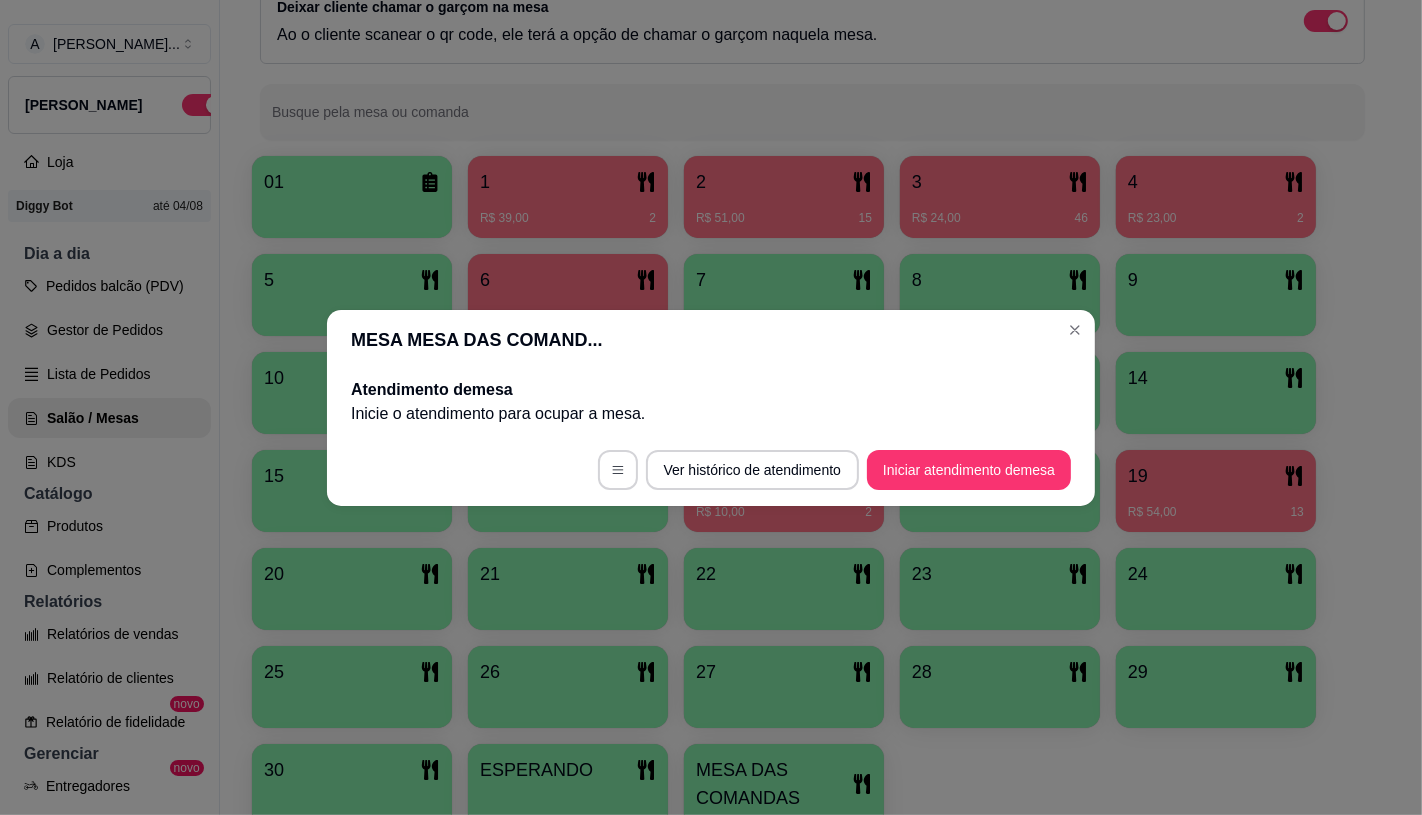click on "Inicie o atendimento para ocupar a   mesa ." at bounding box center (711, 414) 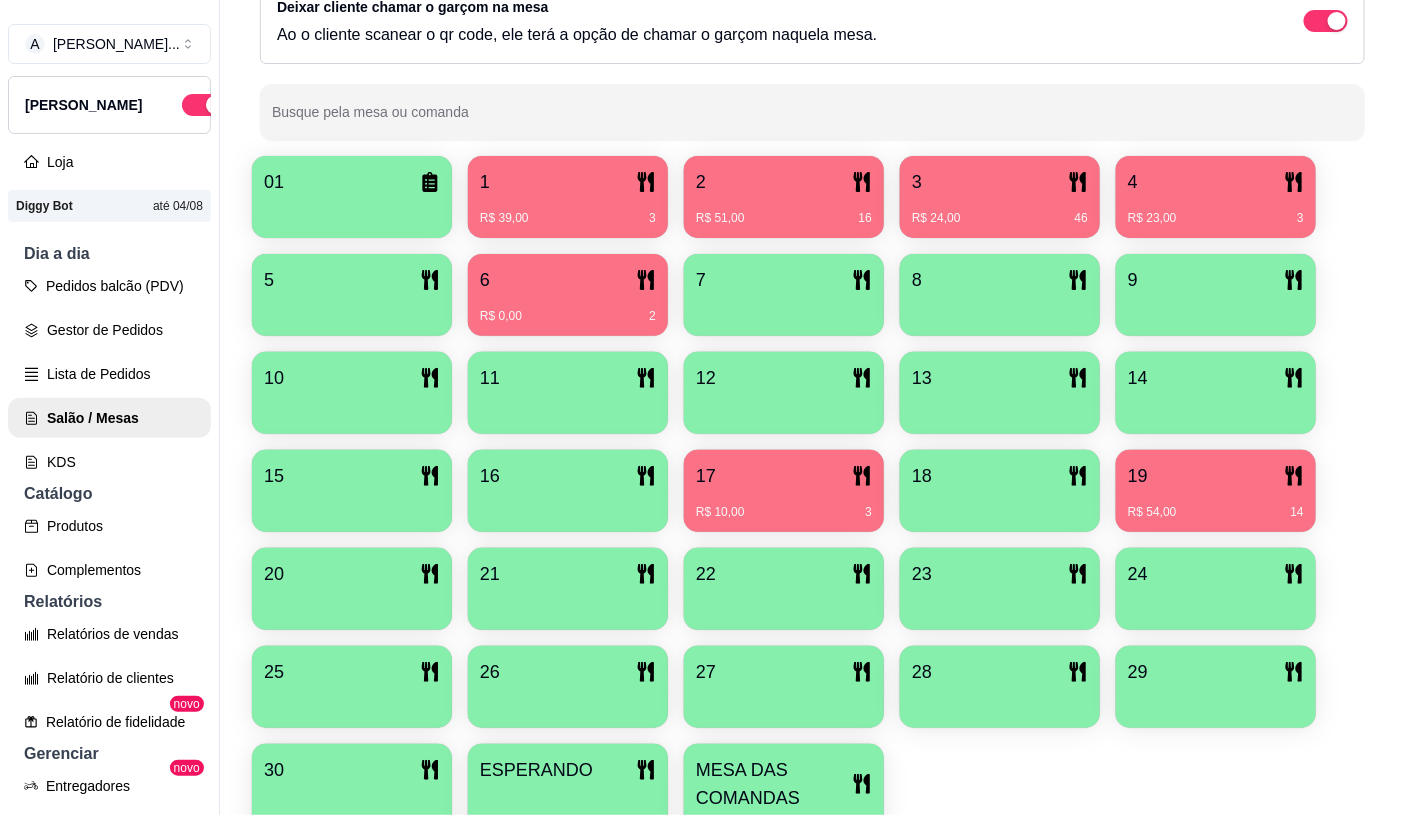 click on "R$ 51,00 16" at bounding box center (784, 218) 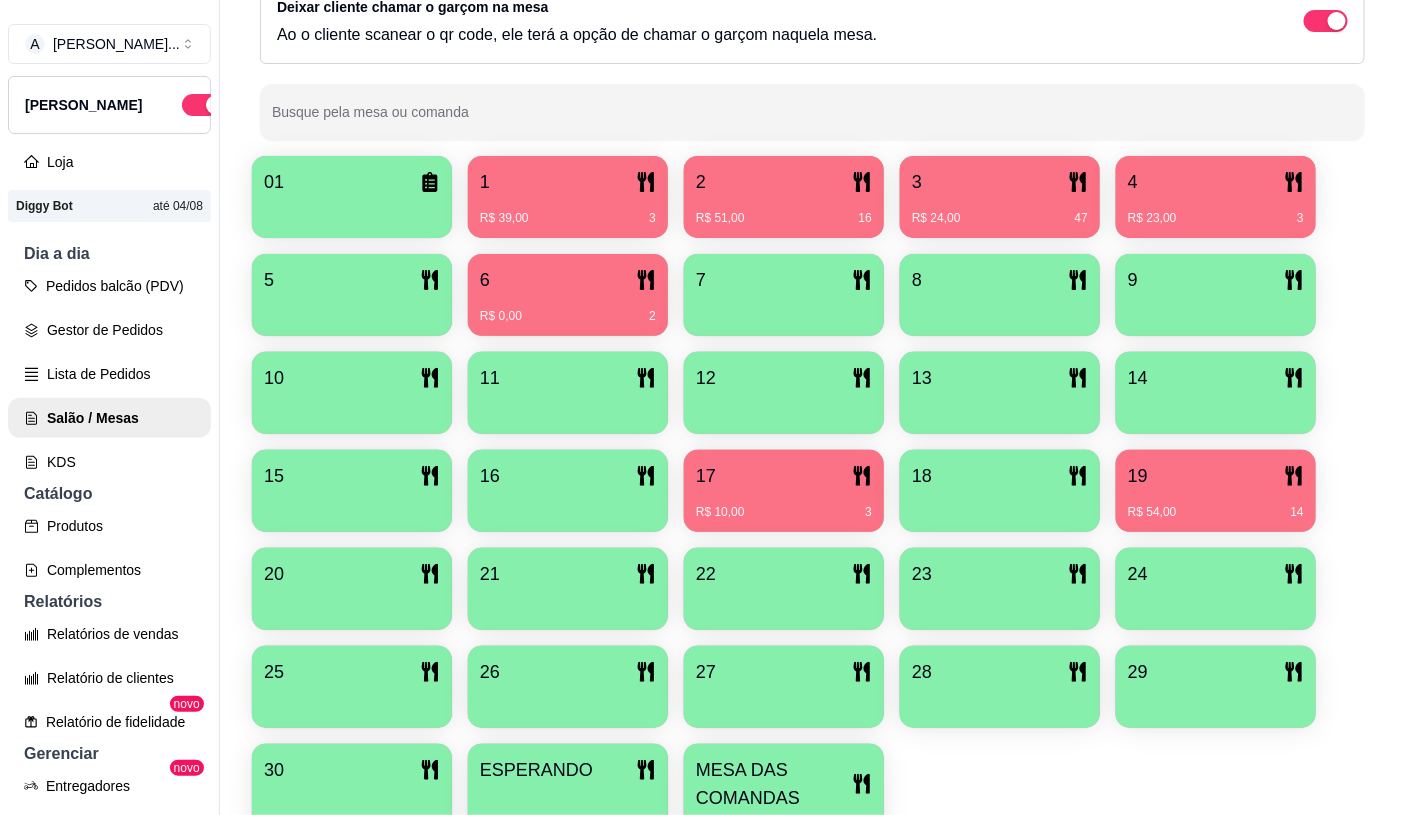click on "19" at bounding box center [1216, 476] 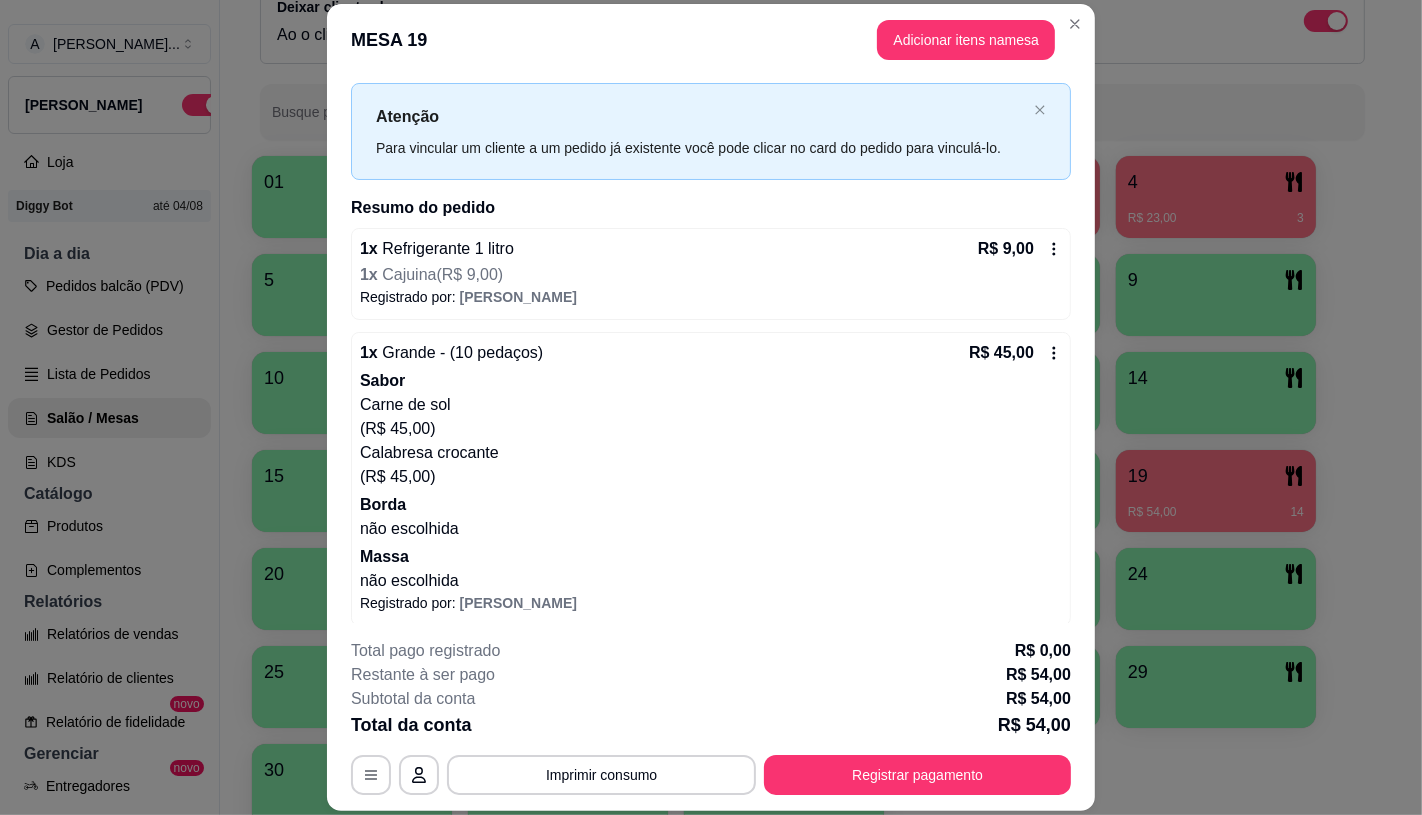 scroll, scrollTop: 47, scrollLeft: 0, axis: vertical 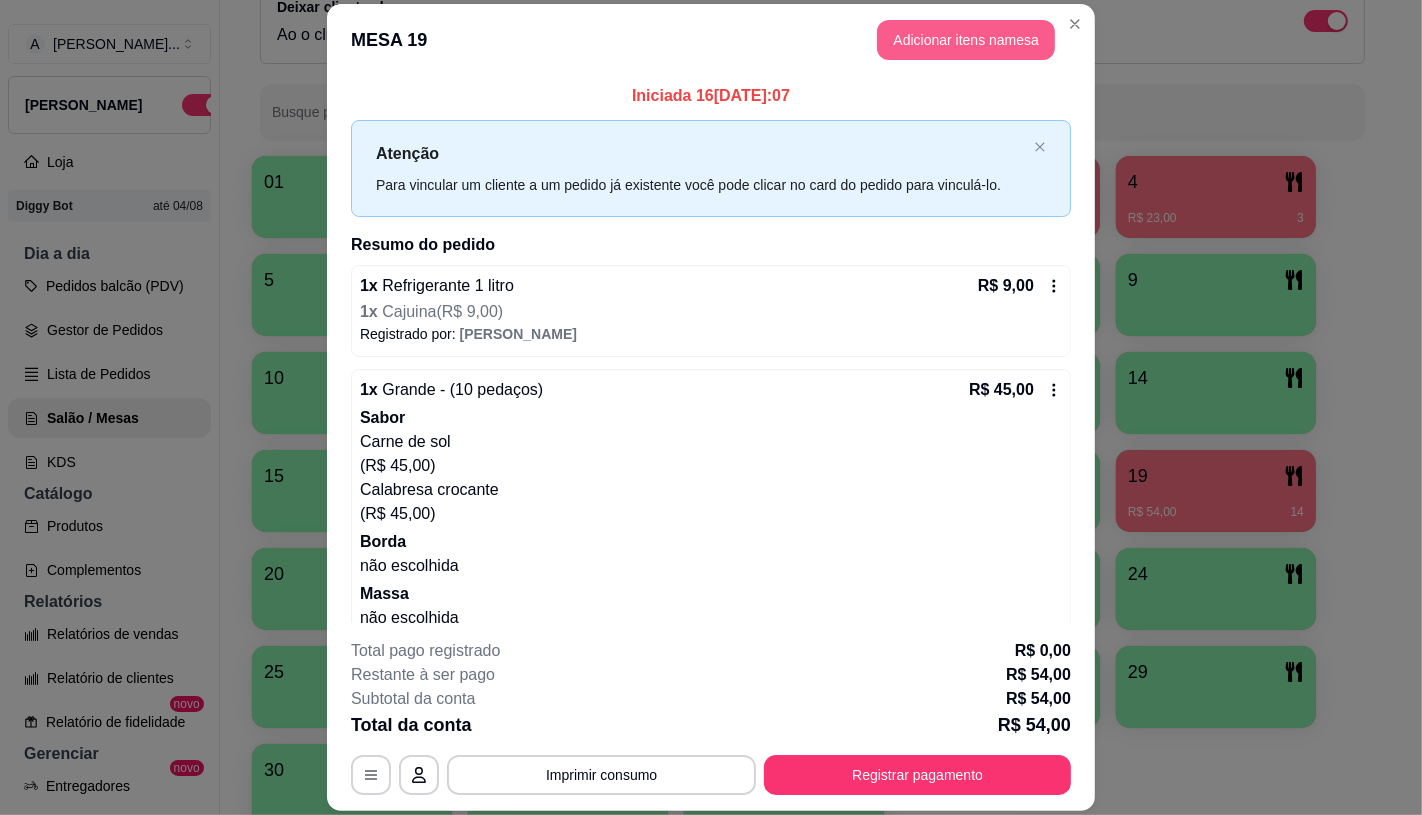 click on "Adicionar itens na  mesa" at bounding box center [966, 40] 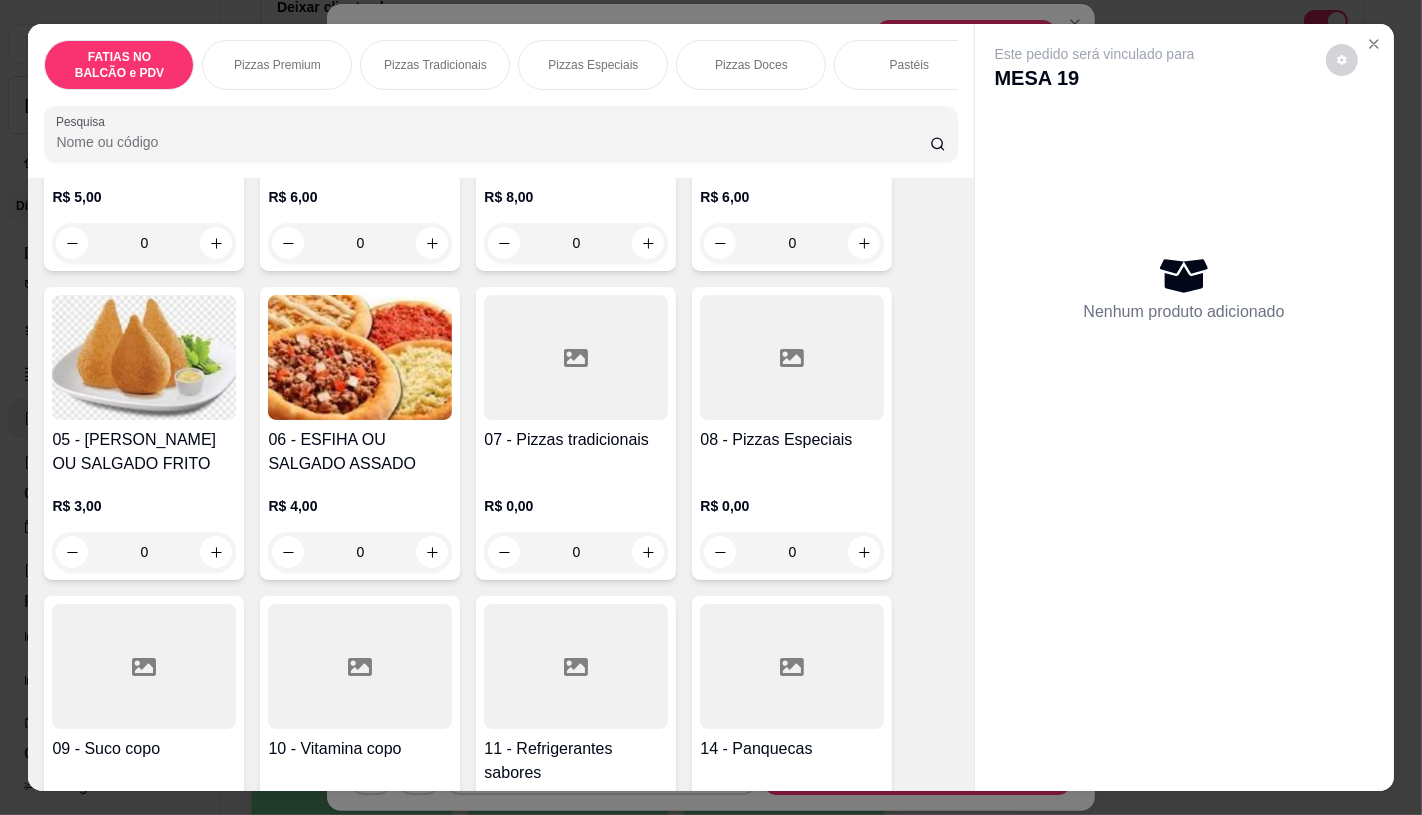 scroll, scrollTop: 444, scrollLeft: 0, axis: vertical 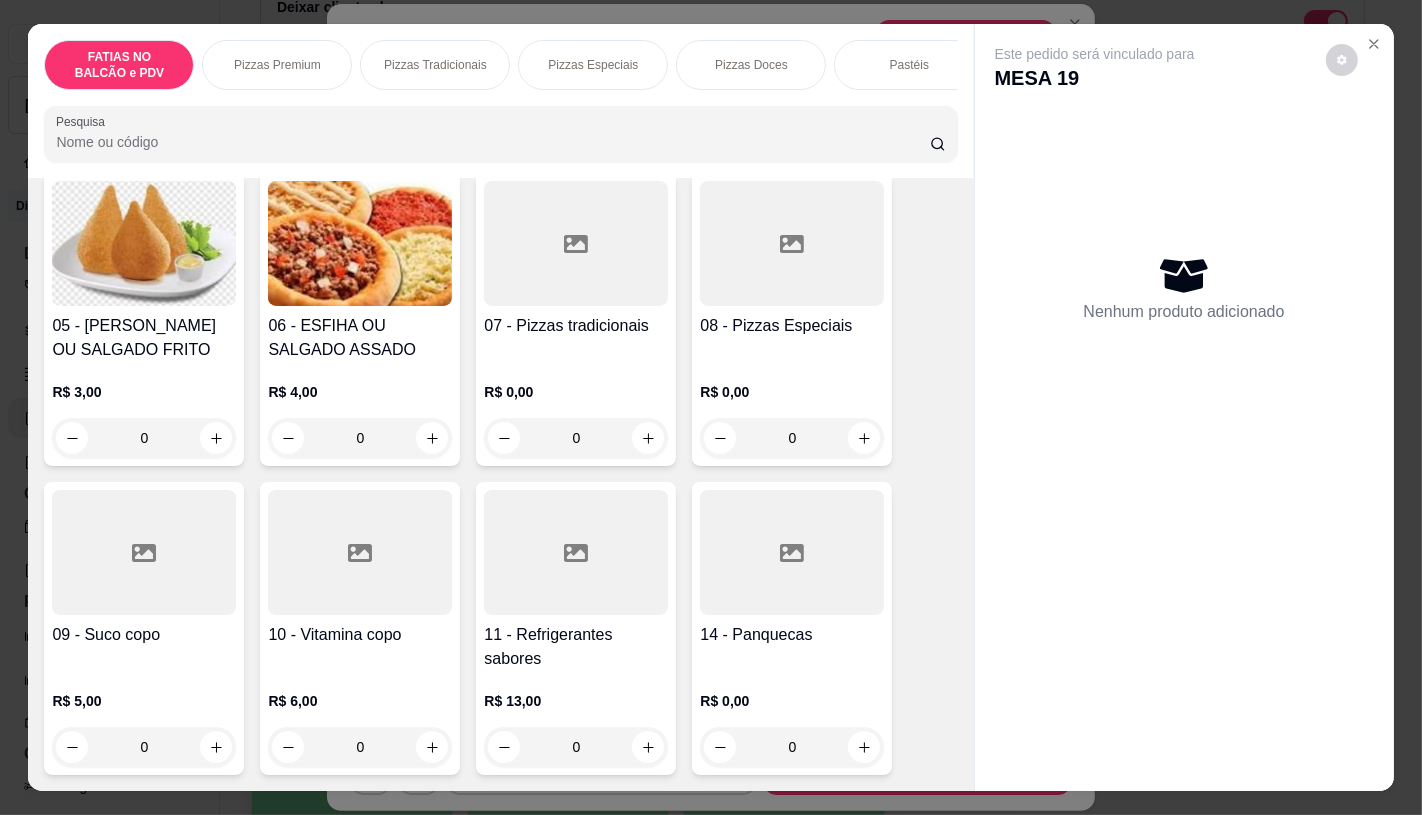 click on "10 - Vitamina copo    R$ 6,00 0" at bounding box center (360, 628) 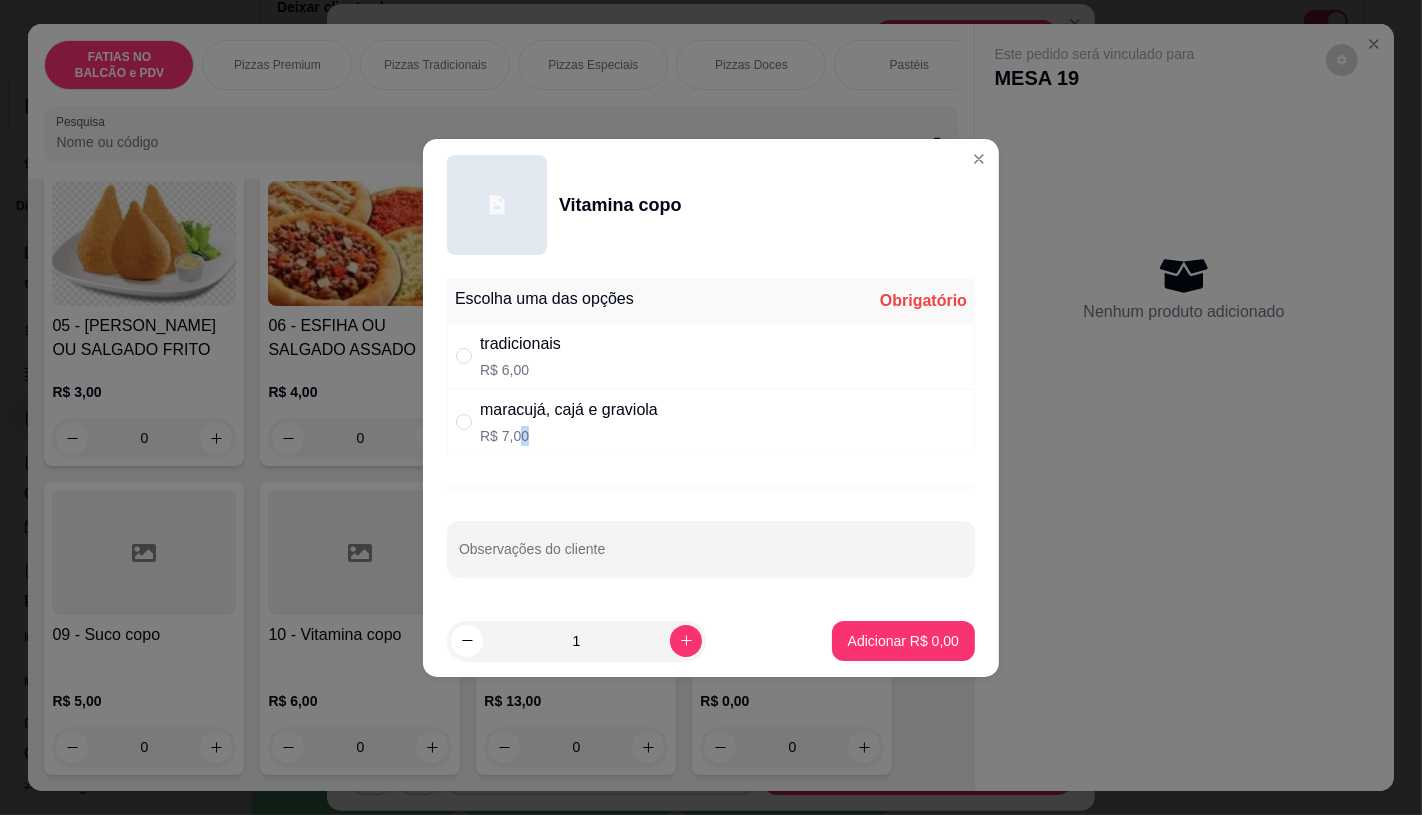 click on "maracujá, cajá e graviola R$ 7,00" at bounding box center (569, 422) 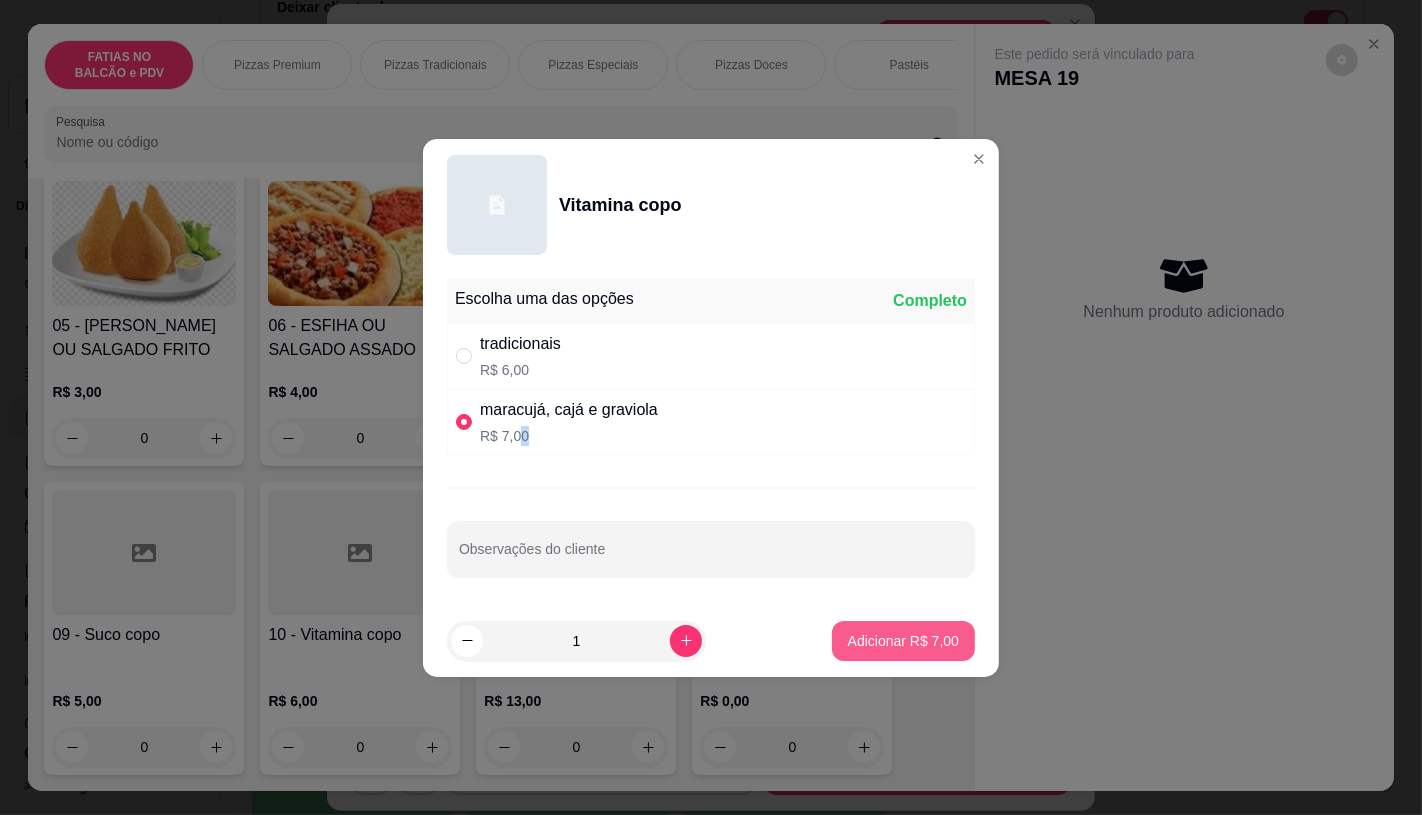 click on "Adicionar   R$ 7,00" at bounding box center [903, 641] 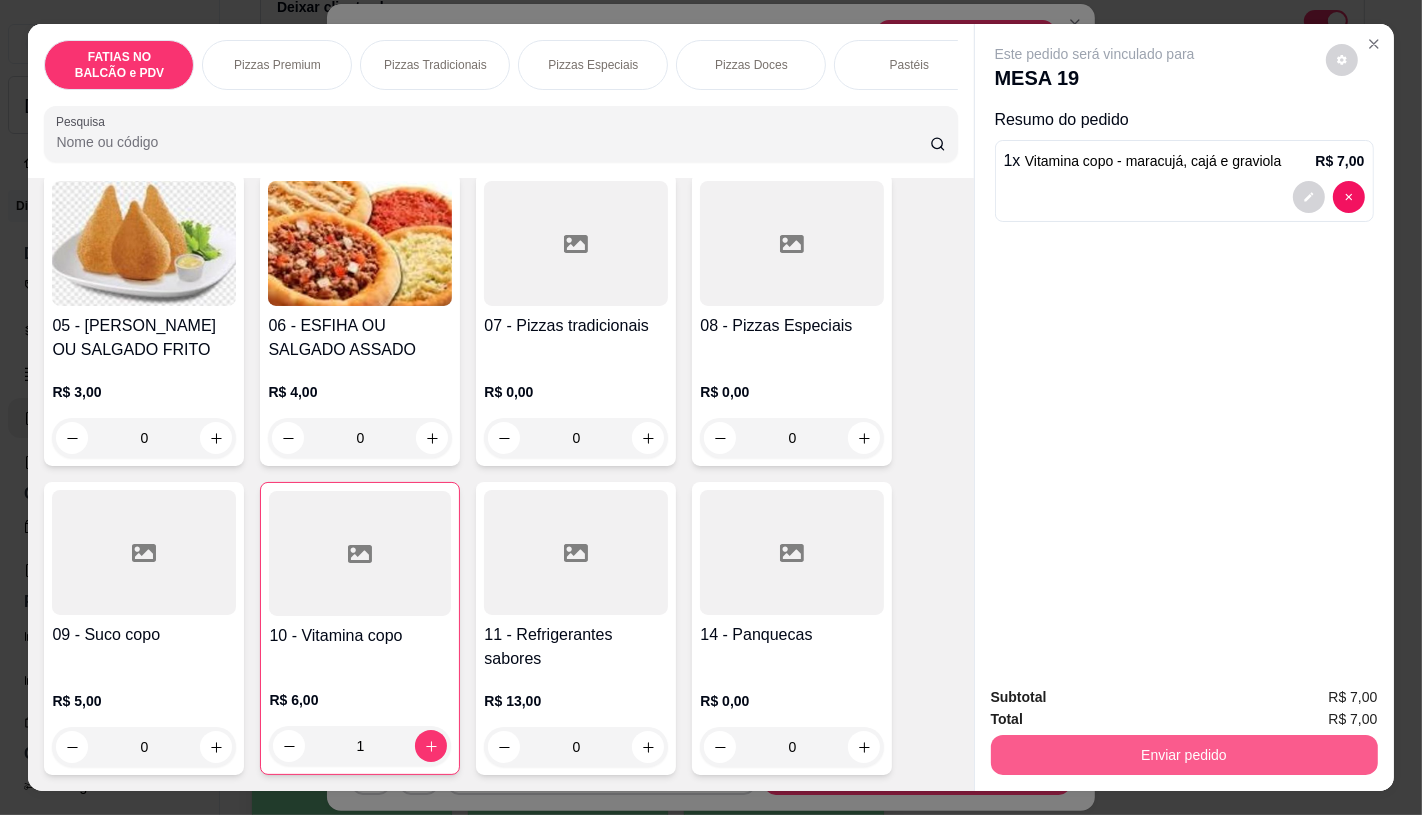 click on "Enviar pedido" at bounding box center (1184, 755) 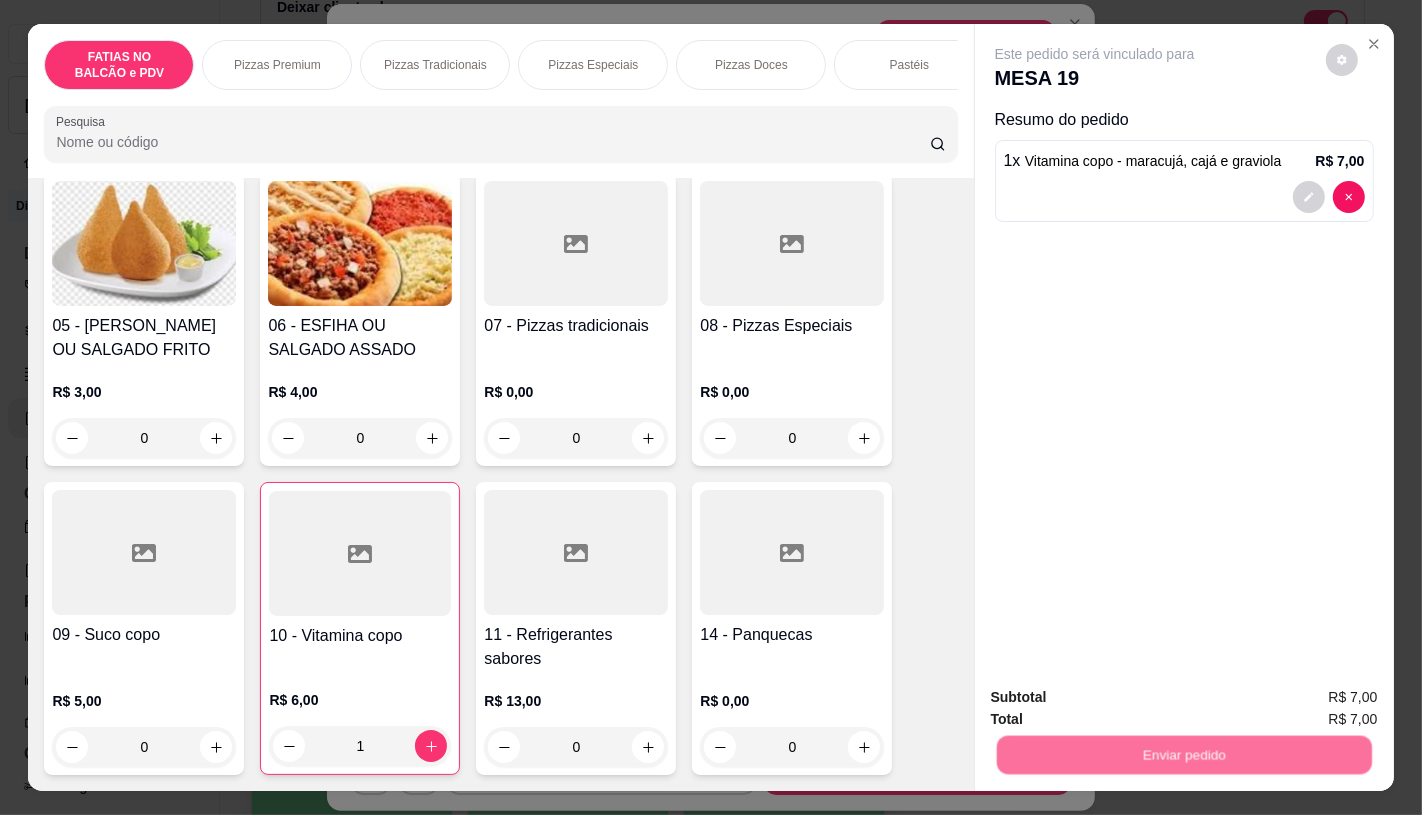 click on "Não registrar e enviar pedido" at bounding box center (1117, 698) 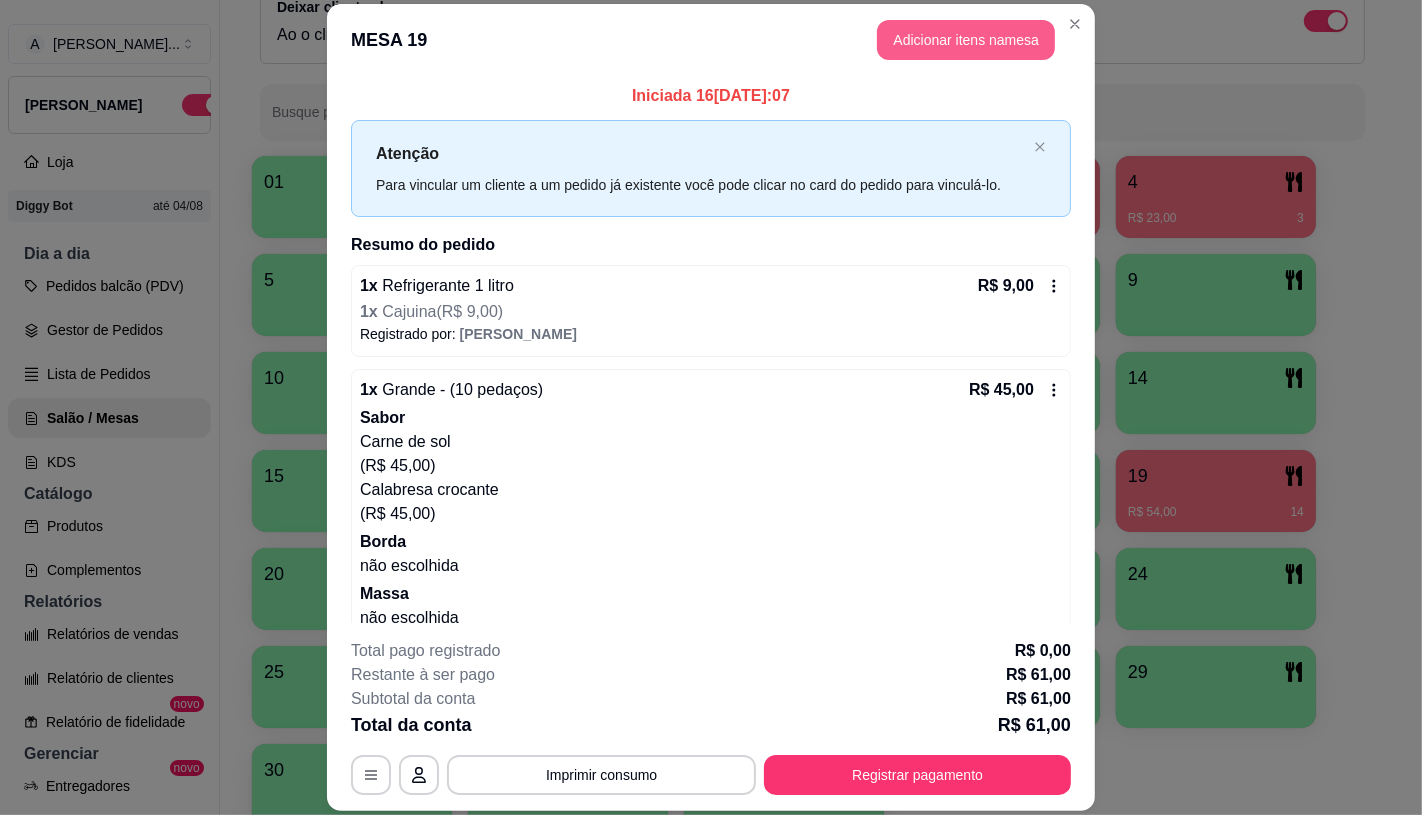 click on "Adicionar itens na  mesa" at bounding box center (966, 40) 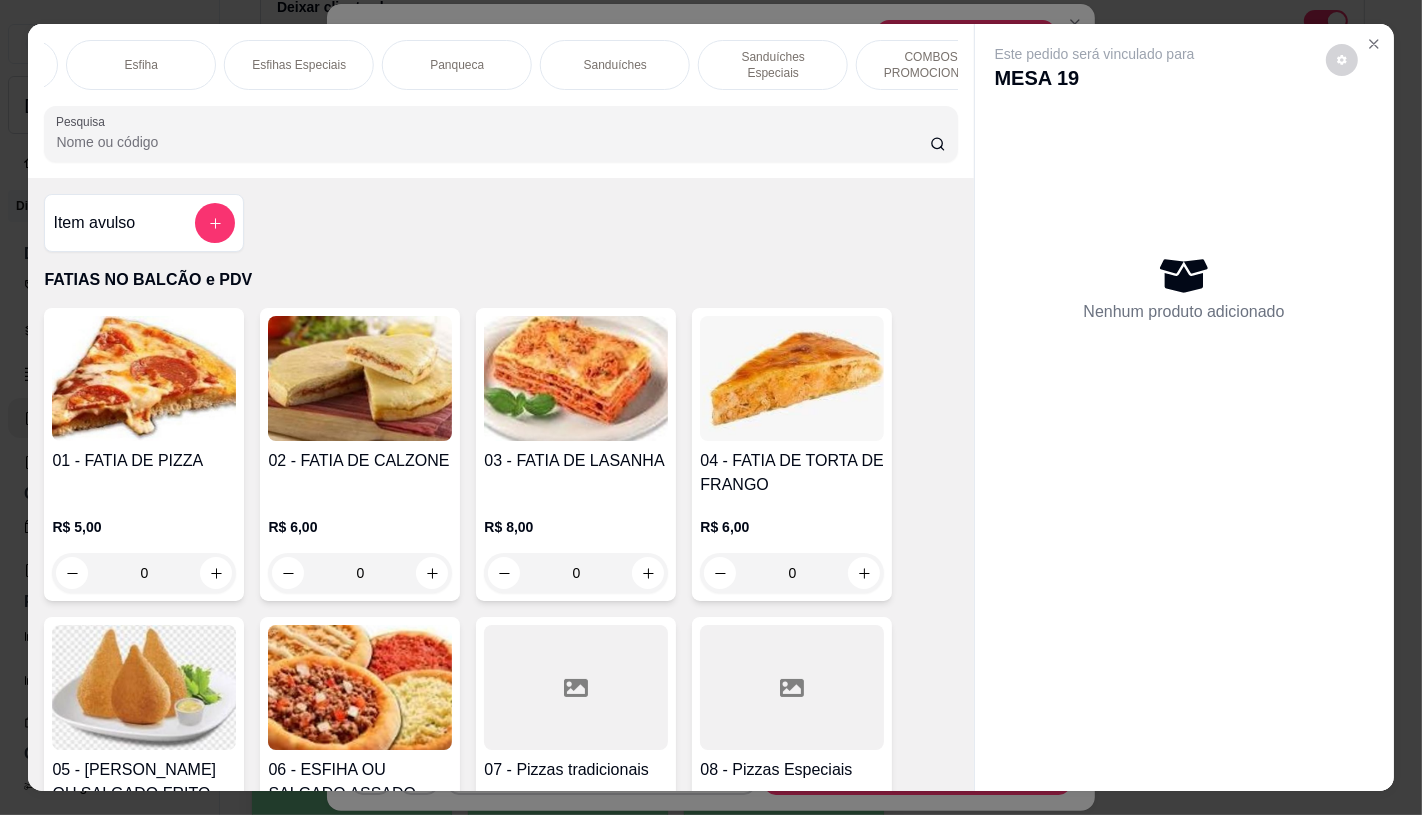 scroll, scrollTop: 0, scrollLeft: 2080, axis: horizontal 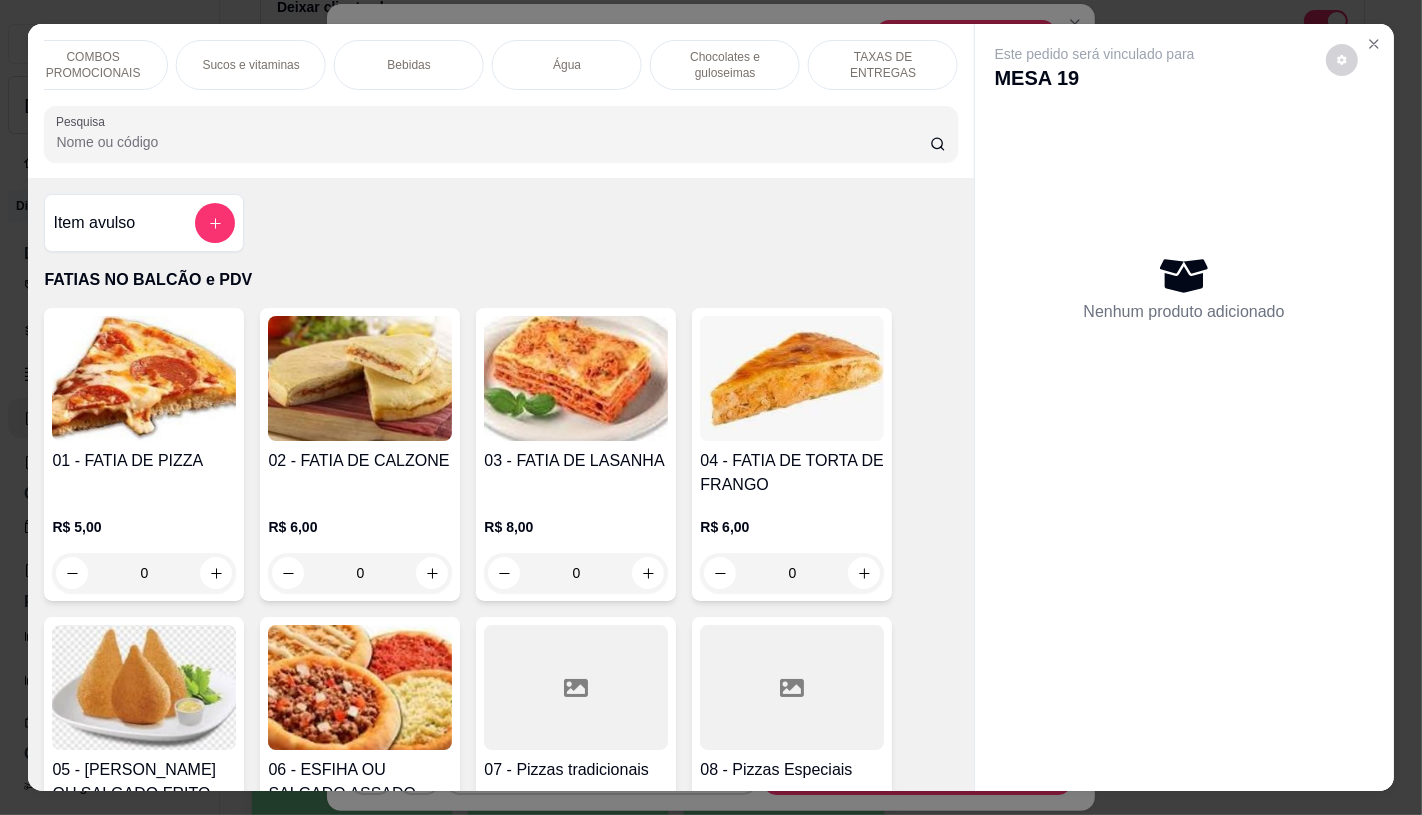 click on "Chocolates e guloseimas" at bounding box center [725, 65] 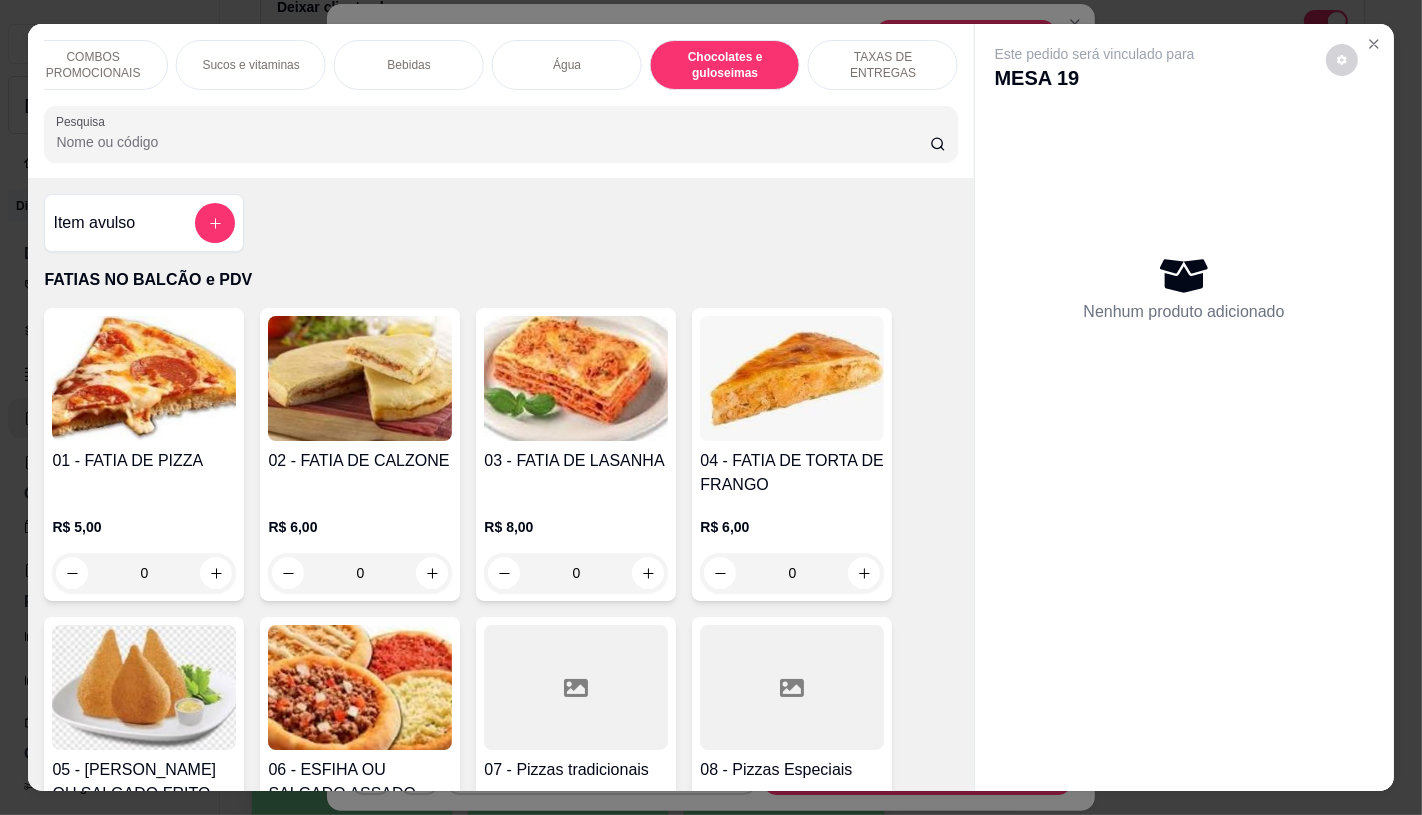 scroll, scrollTop: 13010, scrollLeft: 0, axis: vertical 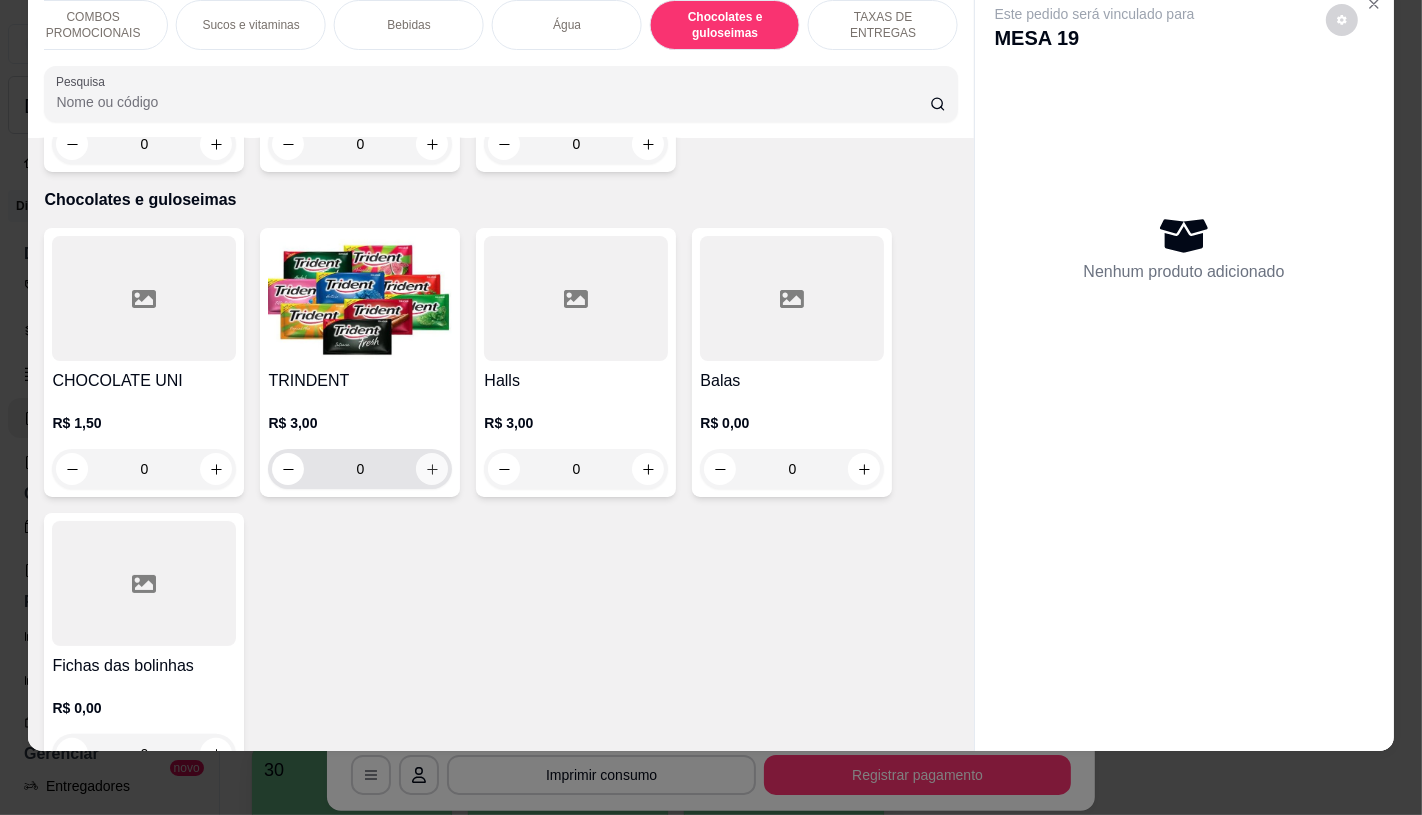 click 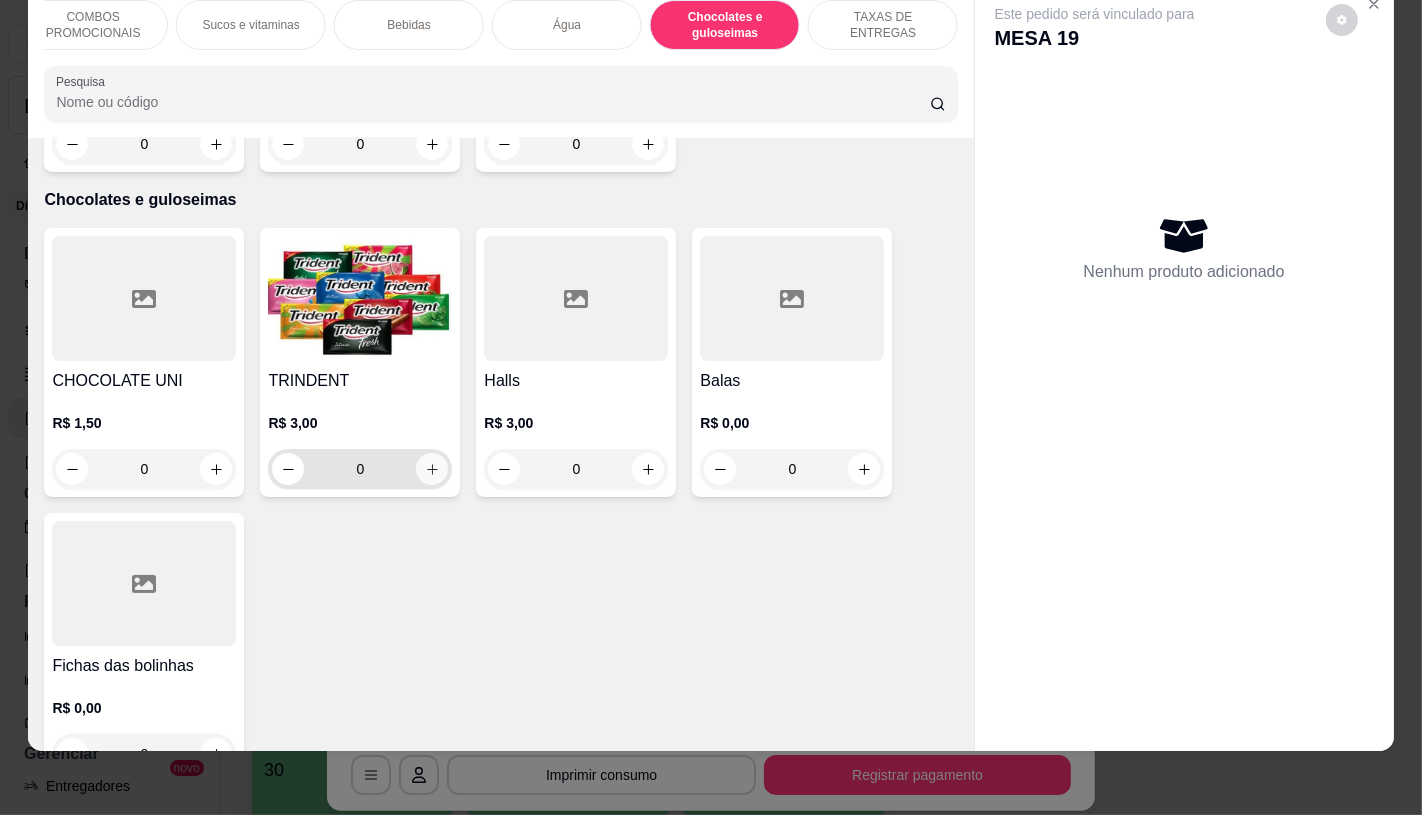 type on "1" 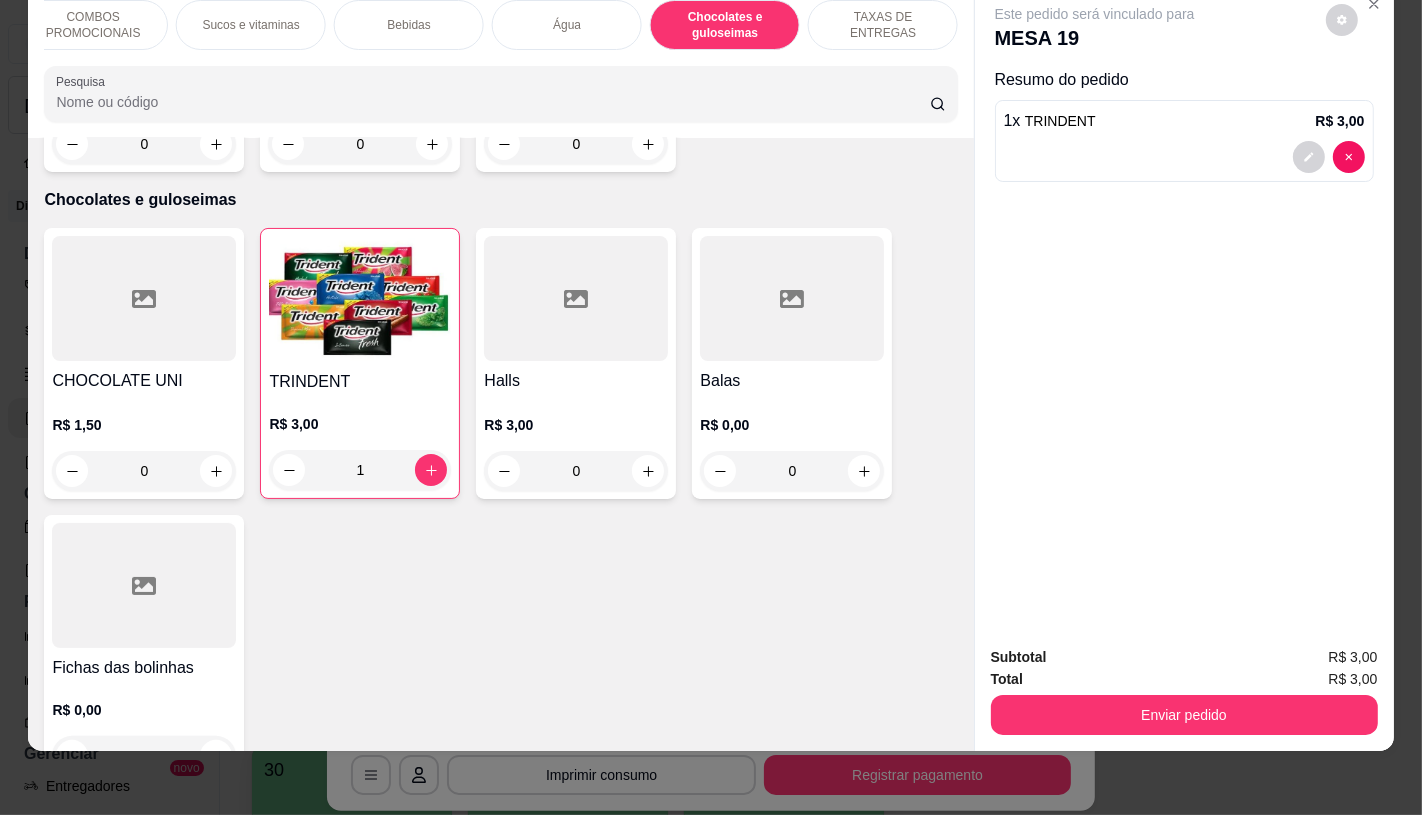 drag, startPoint x: 524, startPoint y: 17, endPoint x: 265, endPoint y: 478, distance: 528.77405 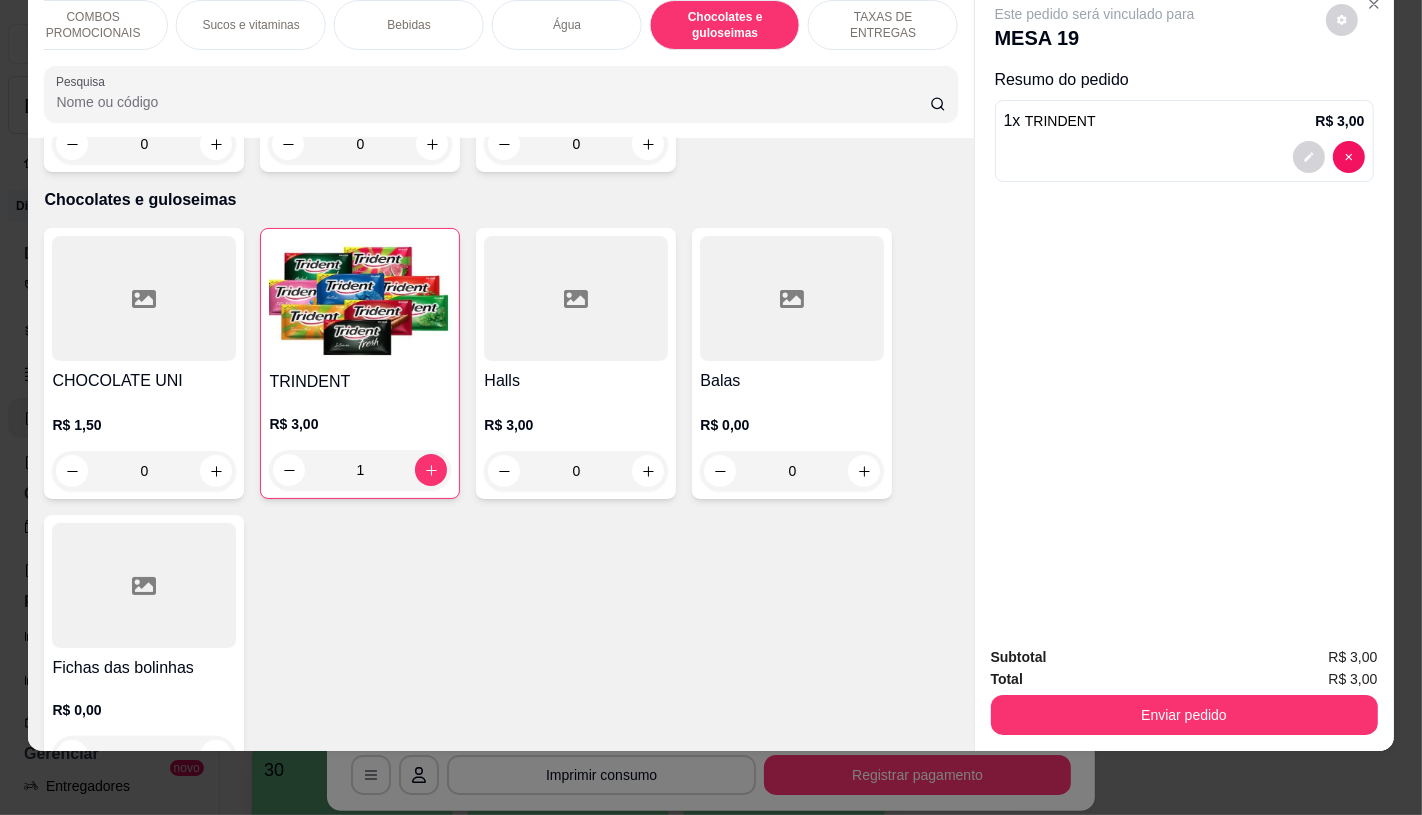 click on "Água" at bounding box center [567, 25] 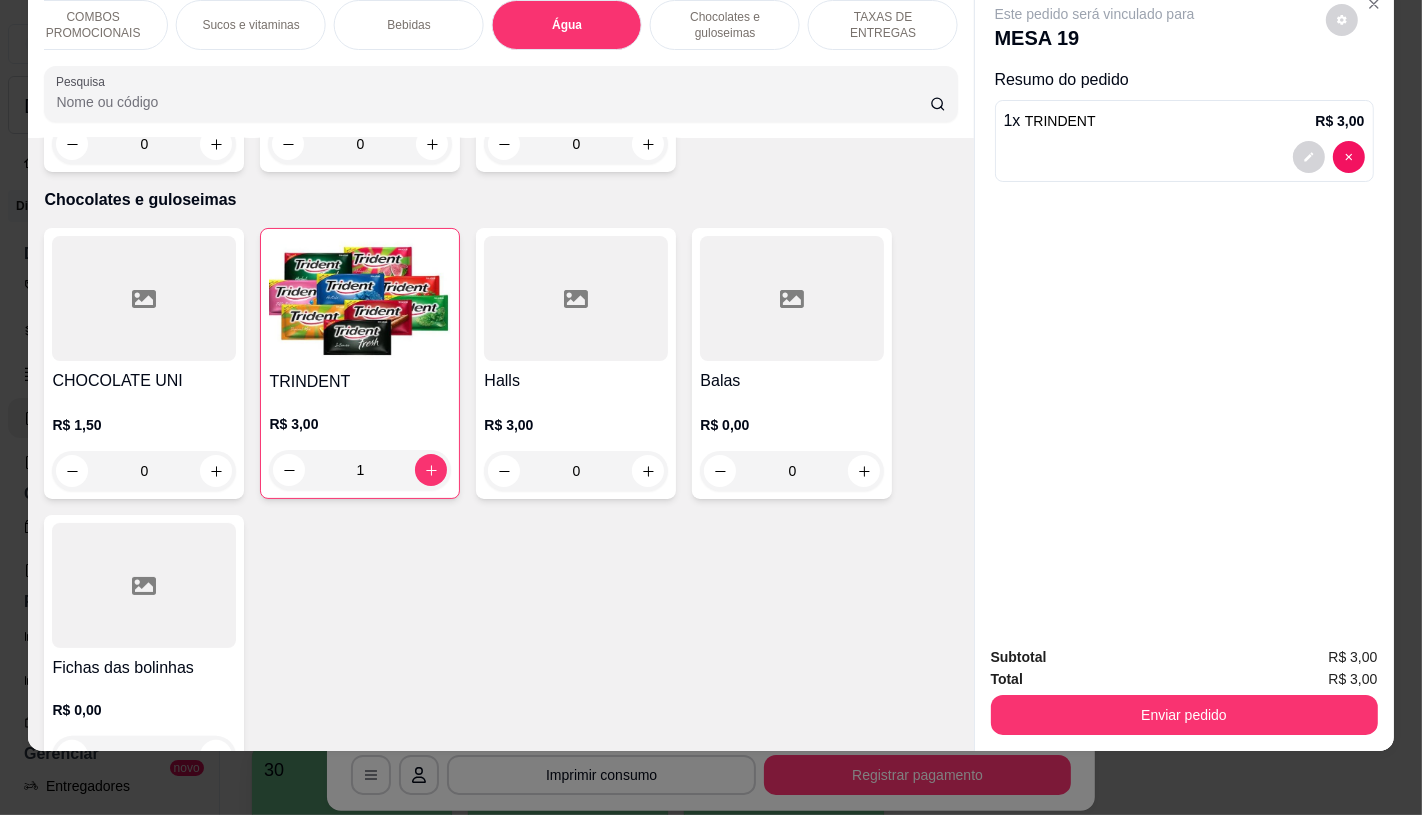 scroll, scrollTop: 12685, scrollLeft: 0, axis: vertical 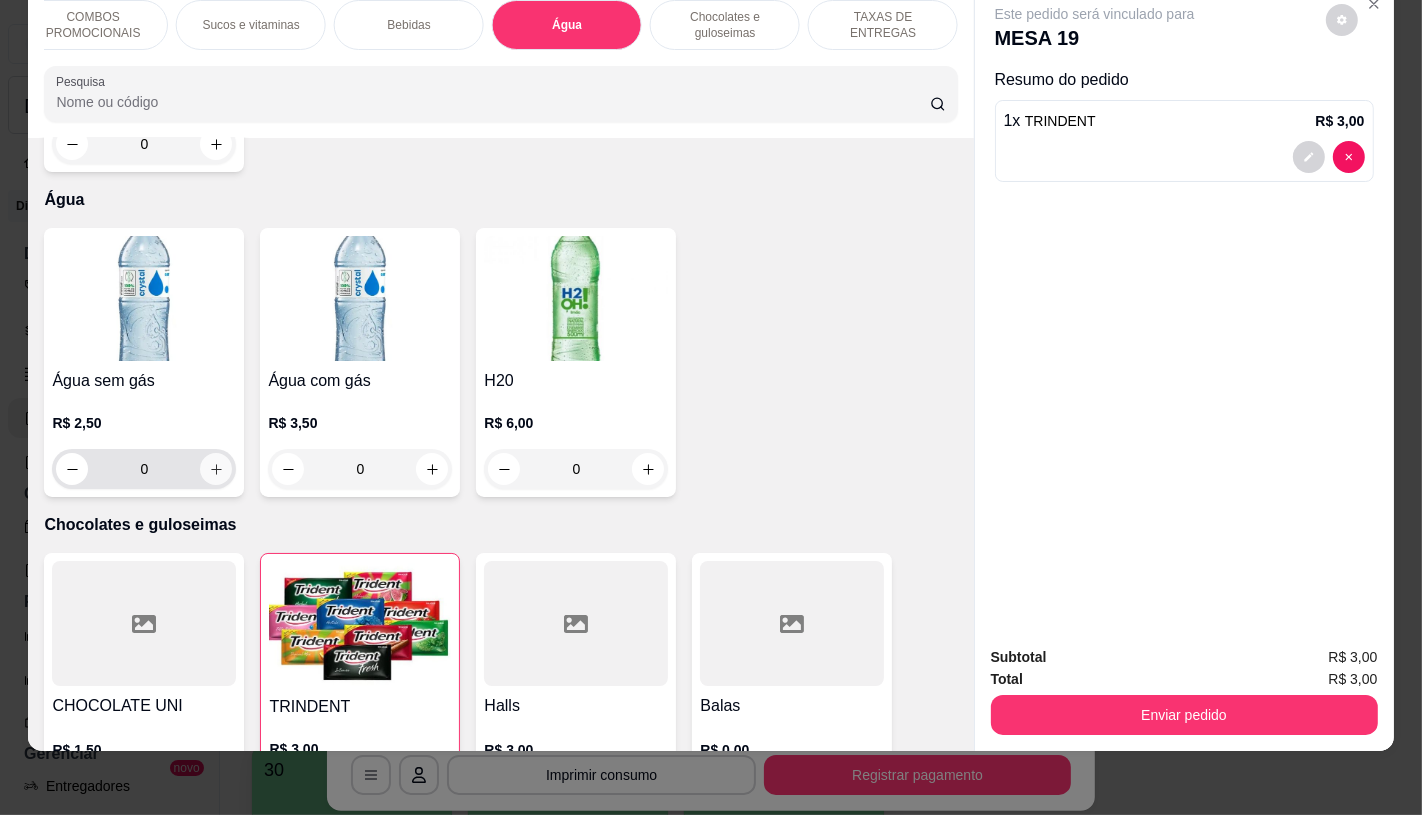 click at bounding box center [216, 469] 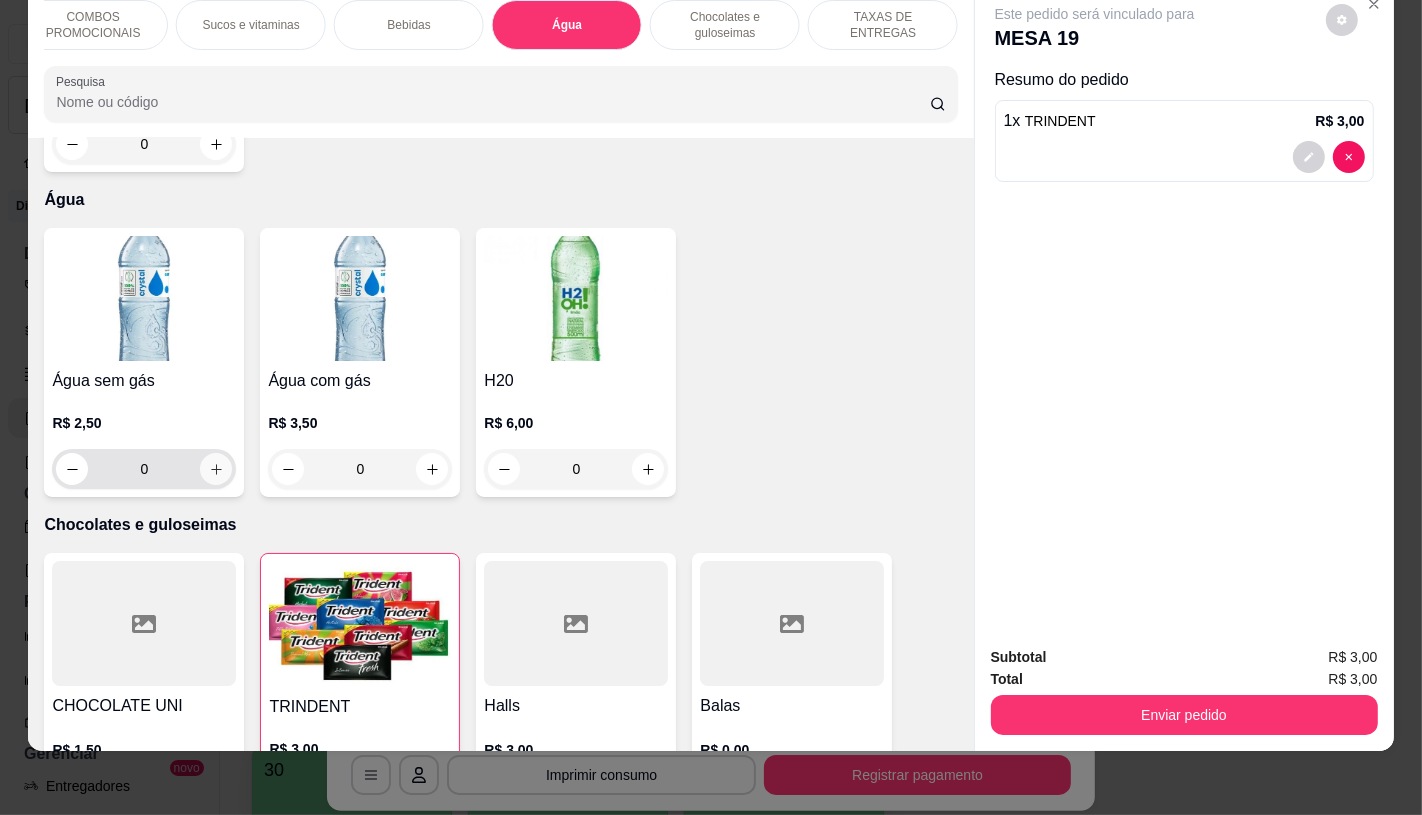 type on "1" 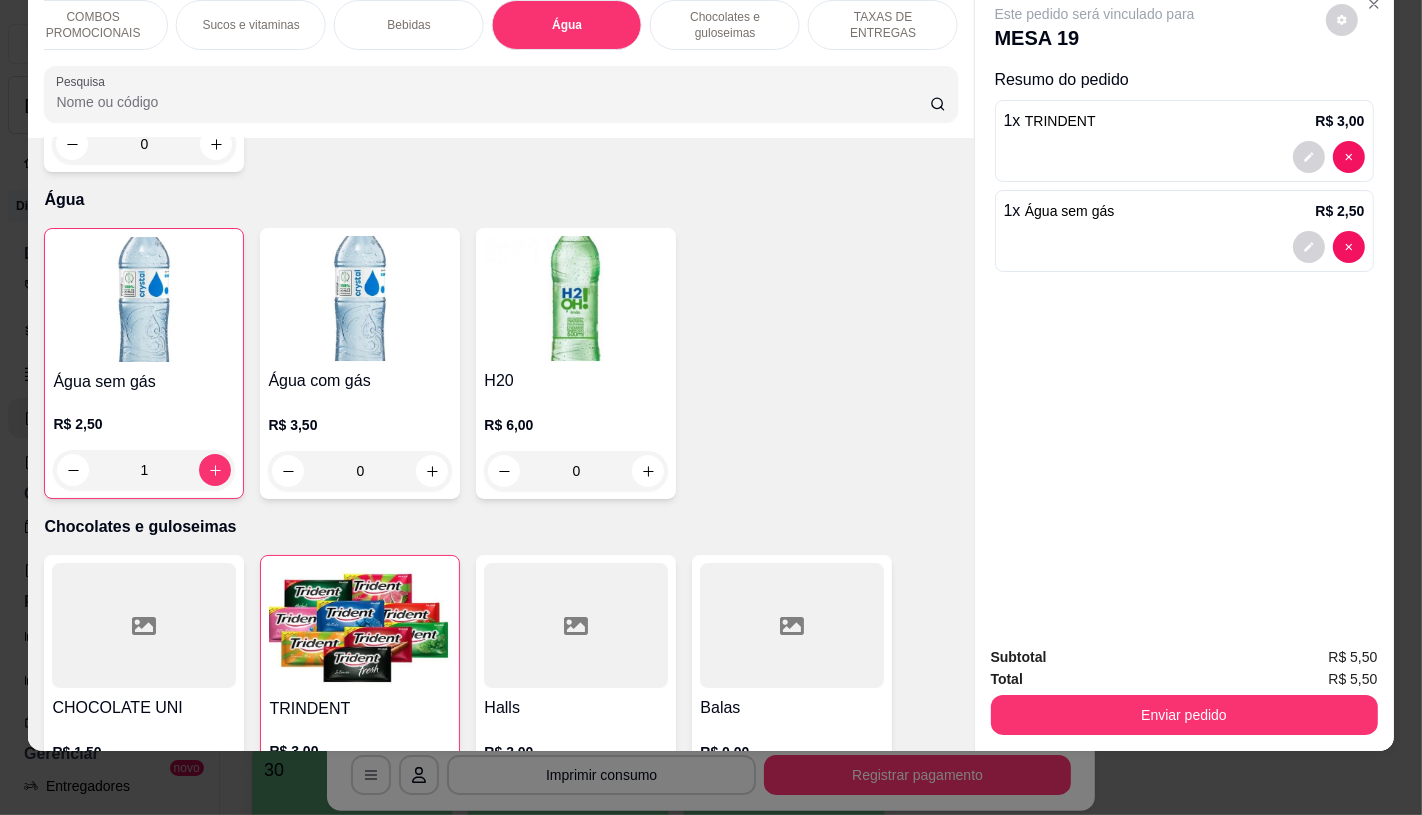 click on "Enviar pedido" at bounding box center [1184, 715] 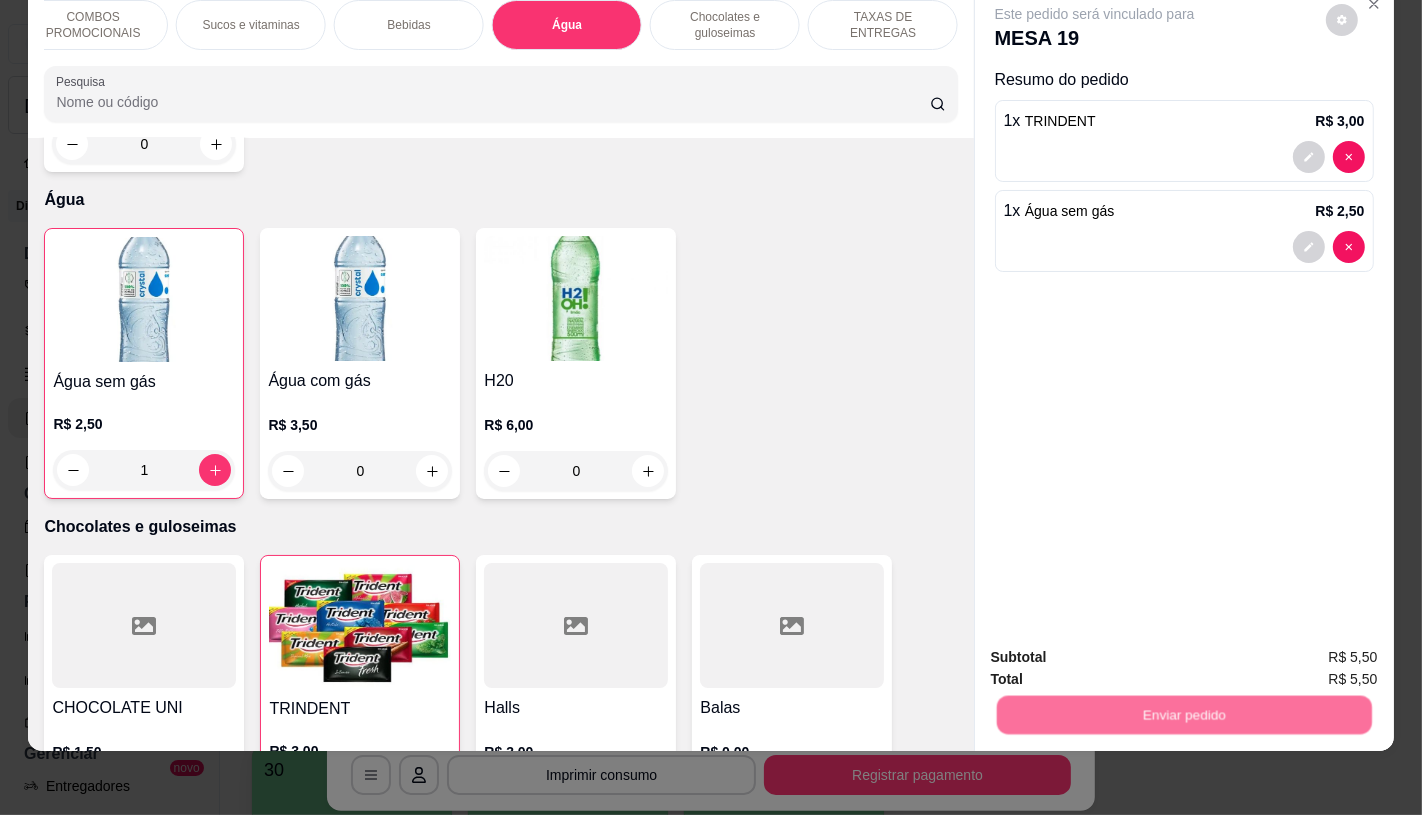 click on "Não registrar e enviar pedido" at bounding box center (1117, 649) 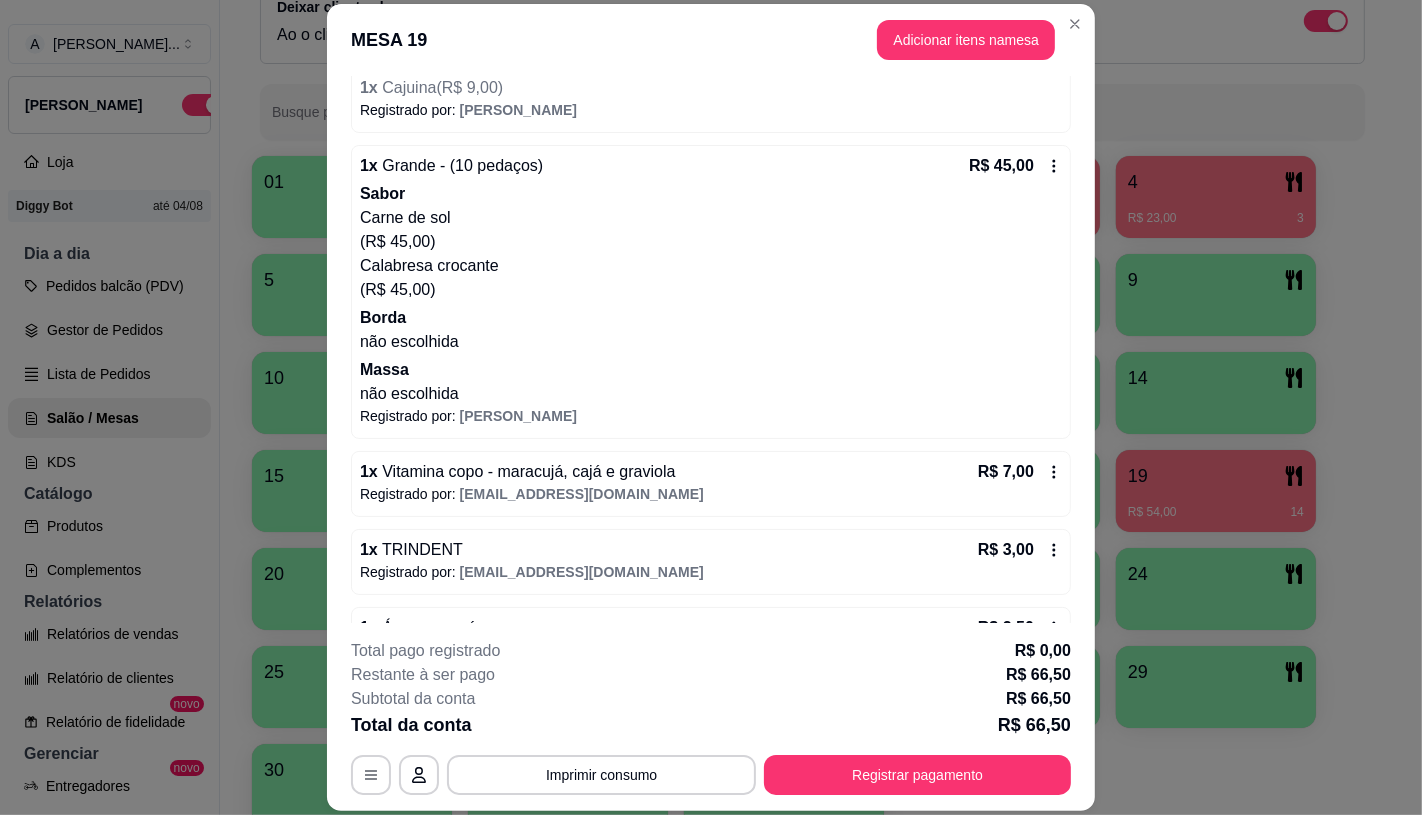 scroll, scrollTop: 282, scrollLeft: 0, axis: vertical 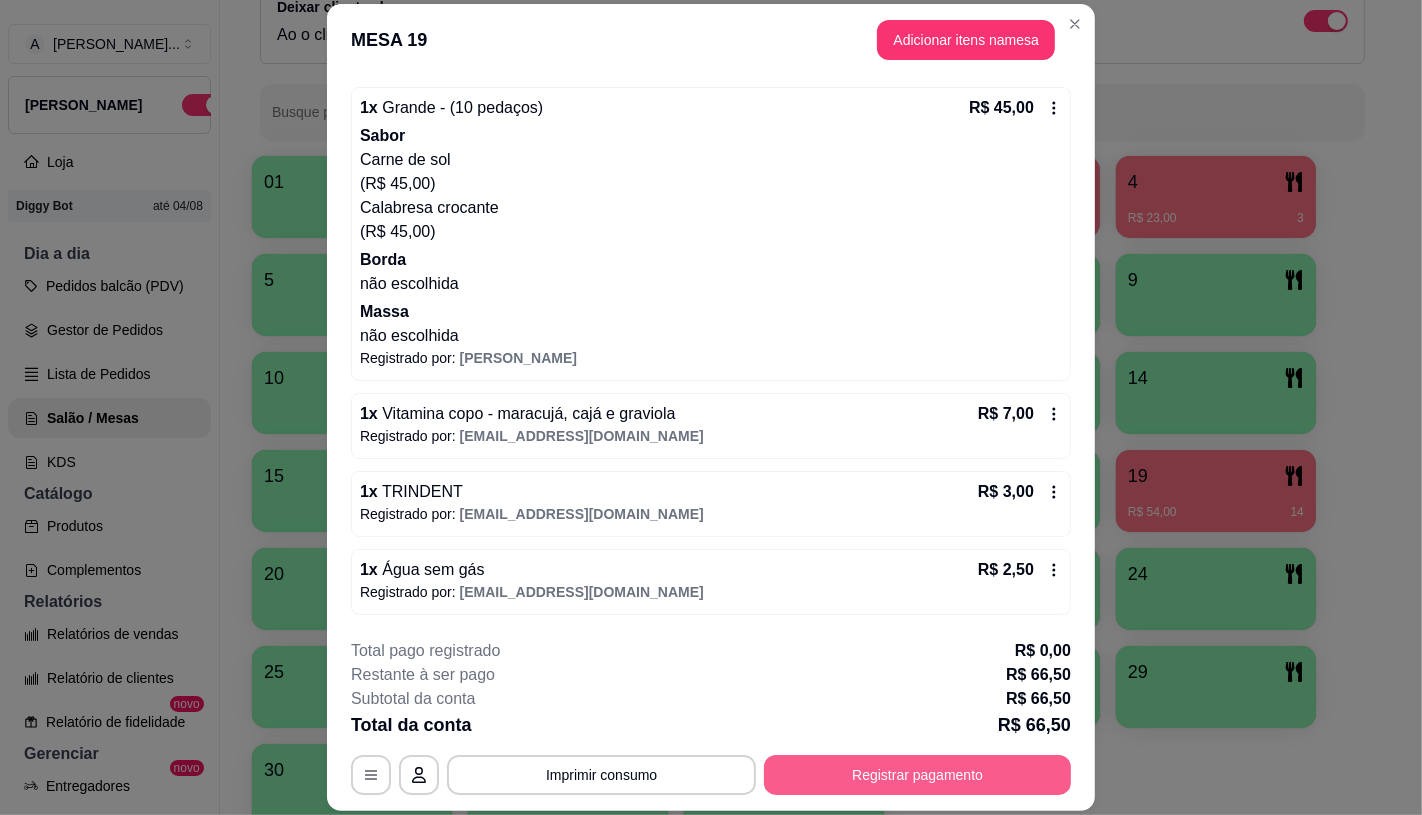 click on "Registrar pagamento" at bounding box center [917, 775] 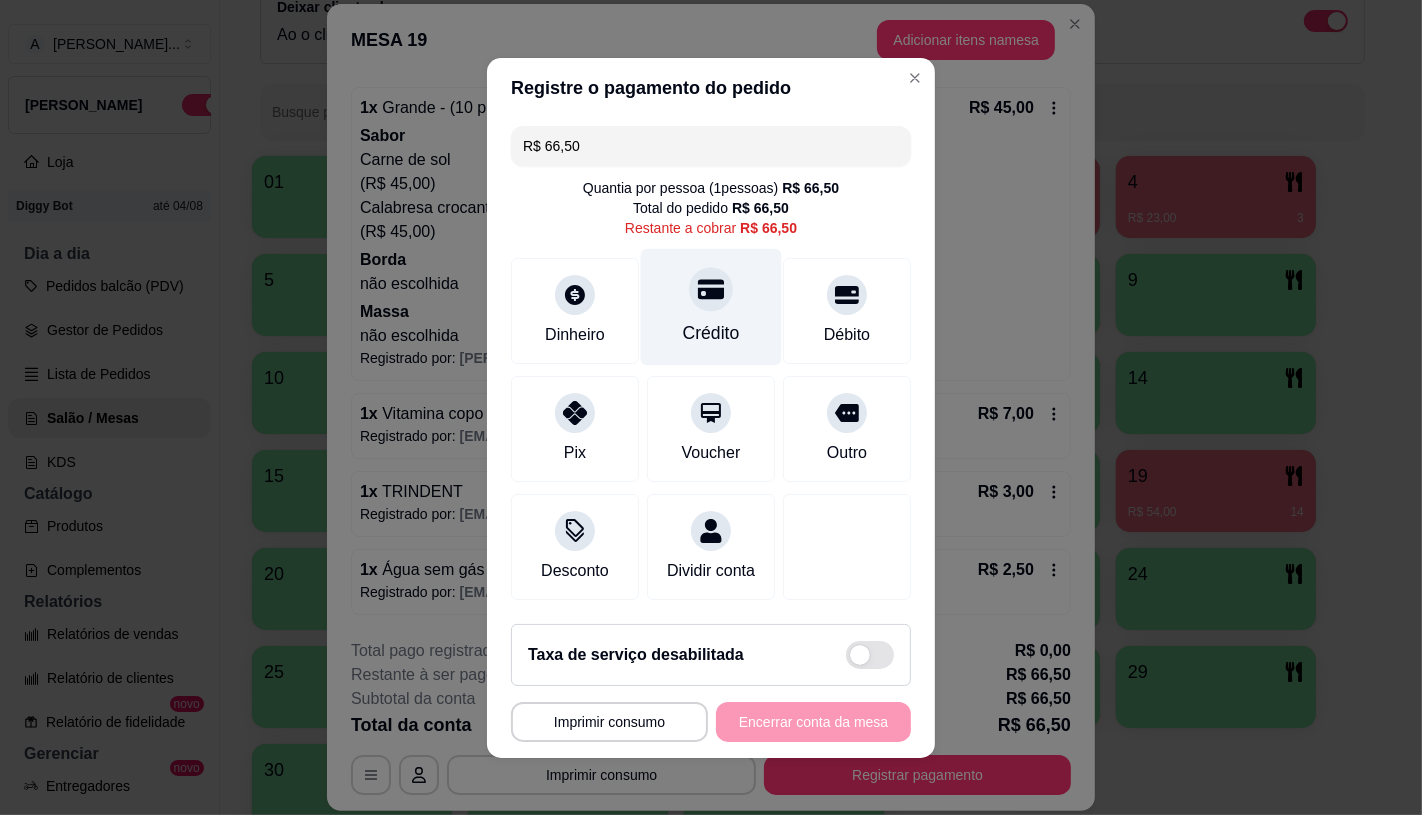 click at bounding box center [711, 289] 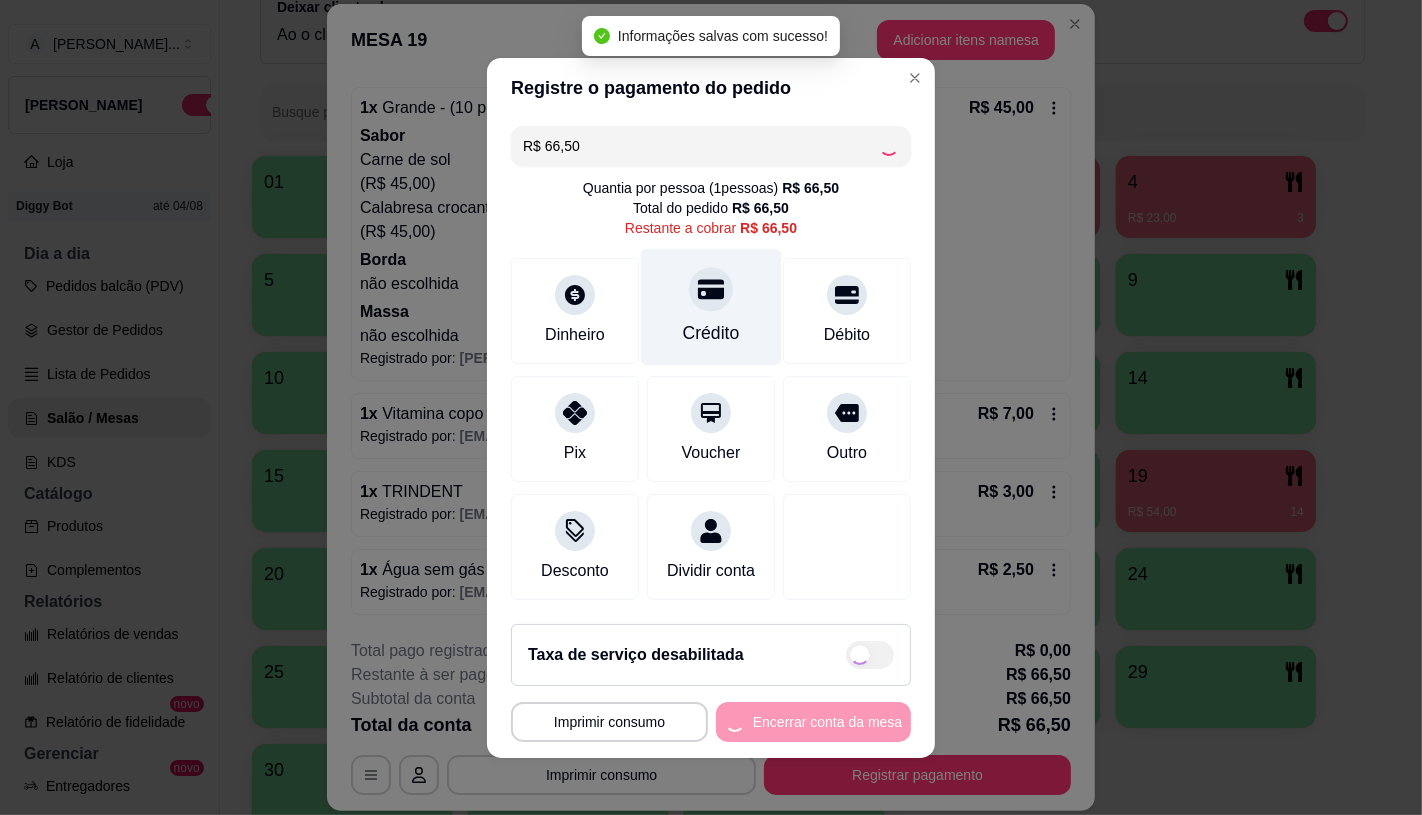 type on "R$ 0,00" 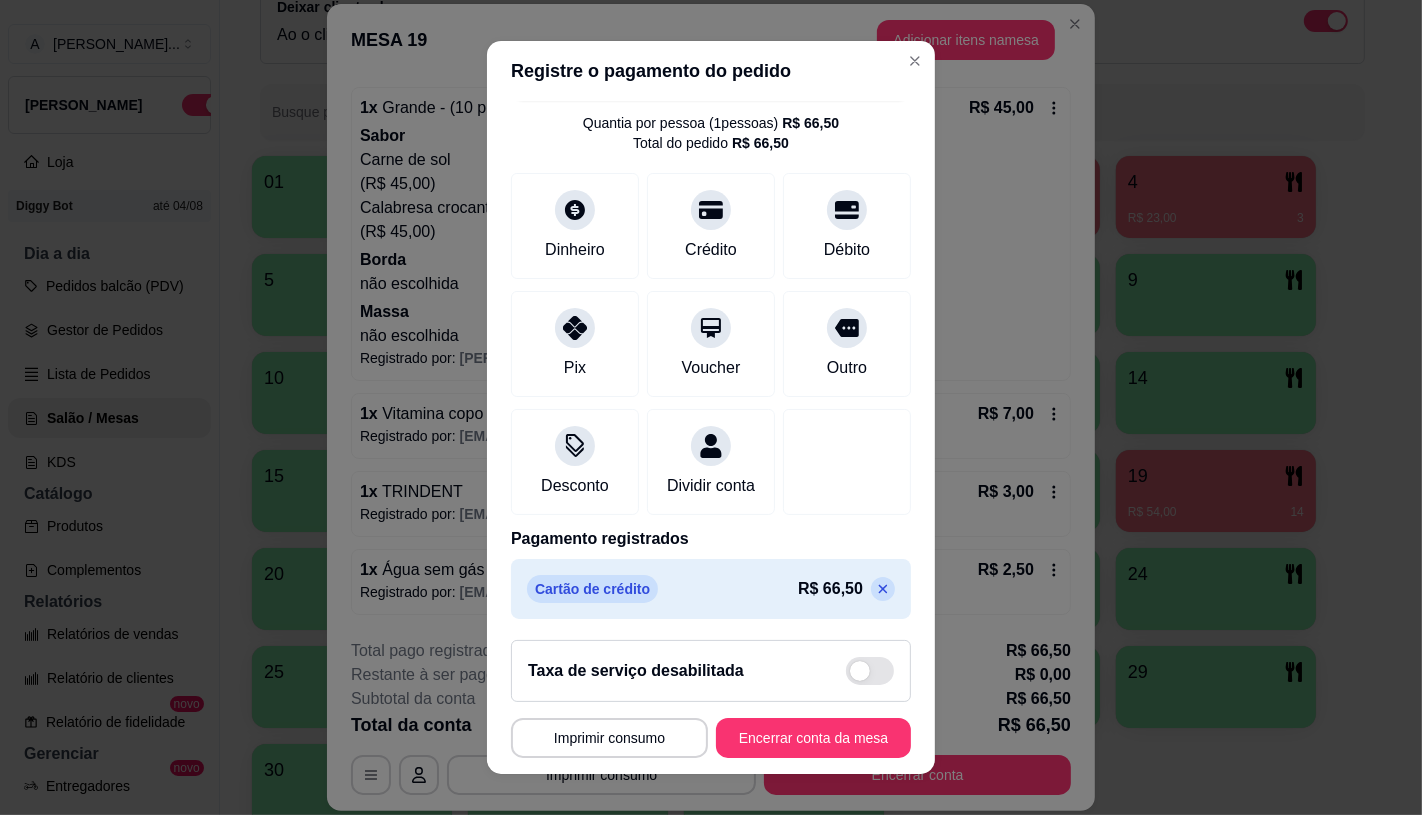 scroll, scrollTop: 74, scrollLeft: 0, axis: vertical 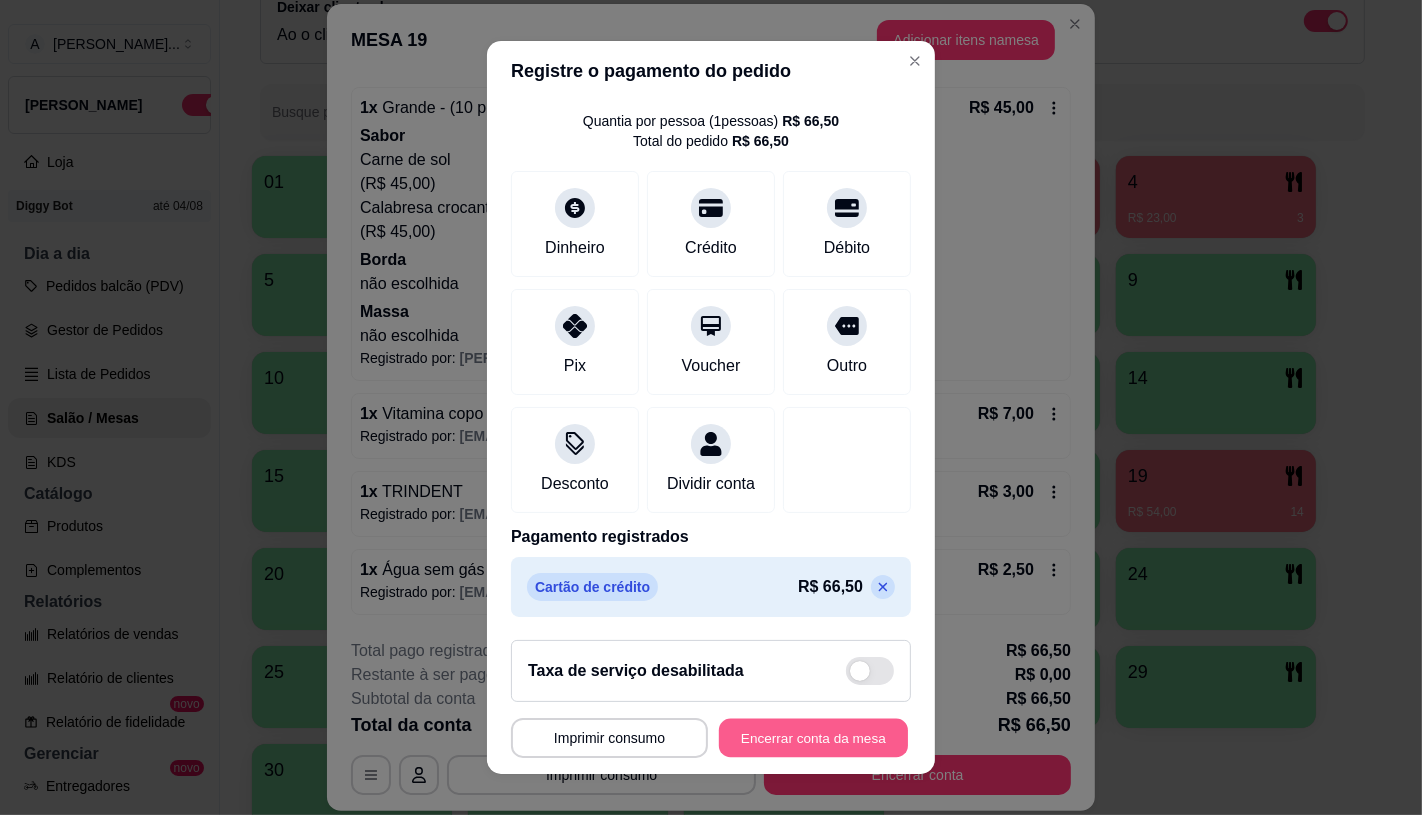 click on "Encerrar conta da mesa" at bounding box center (813, 738) 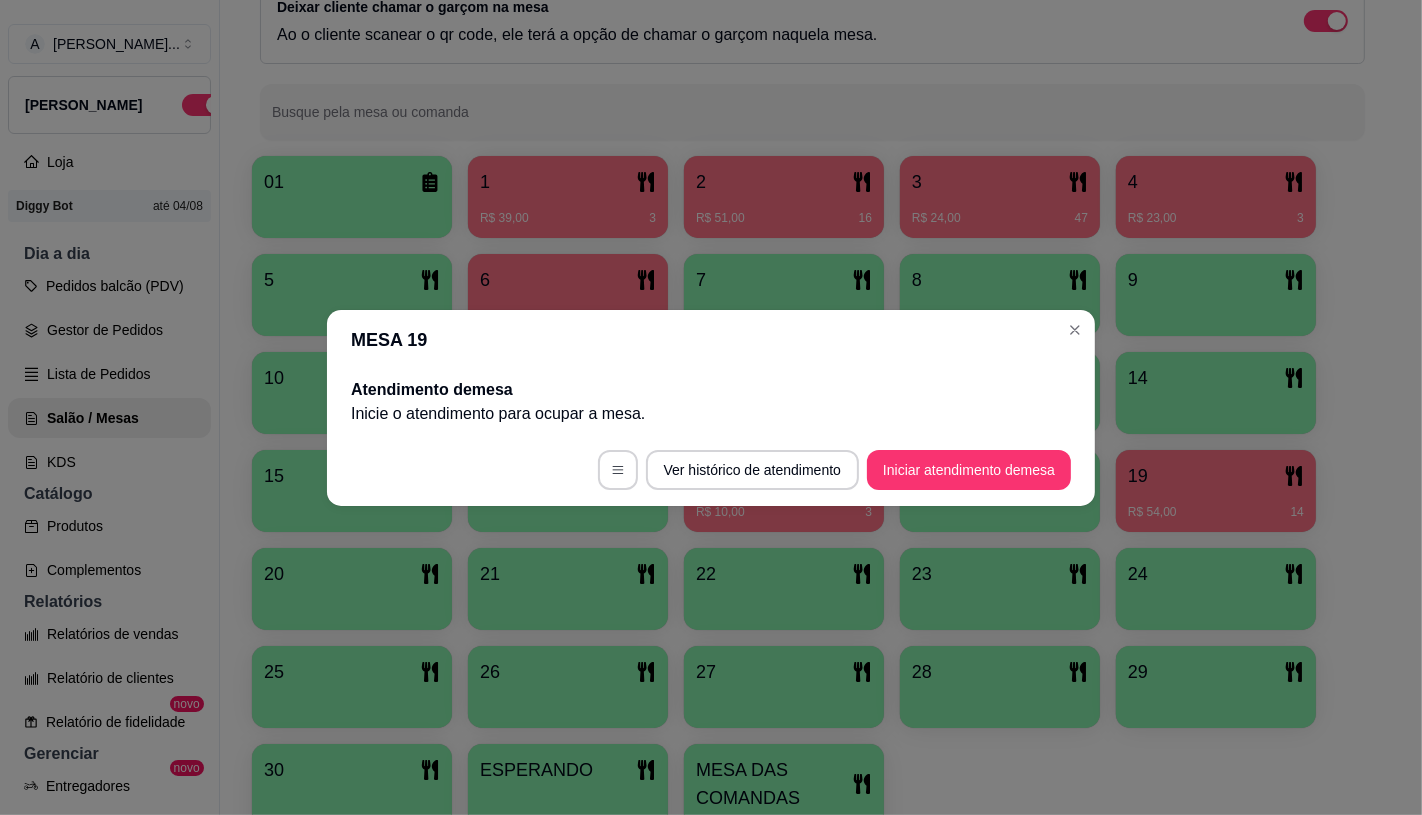 scroll, scrollTop: 0, scrollLeft: 0, axis: both 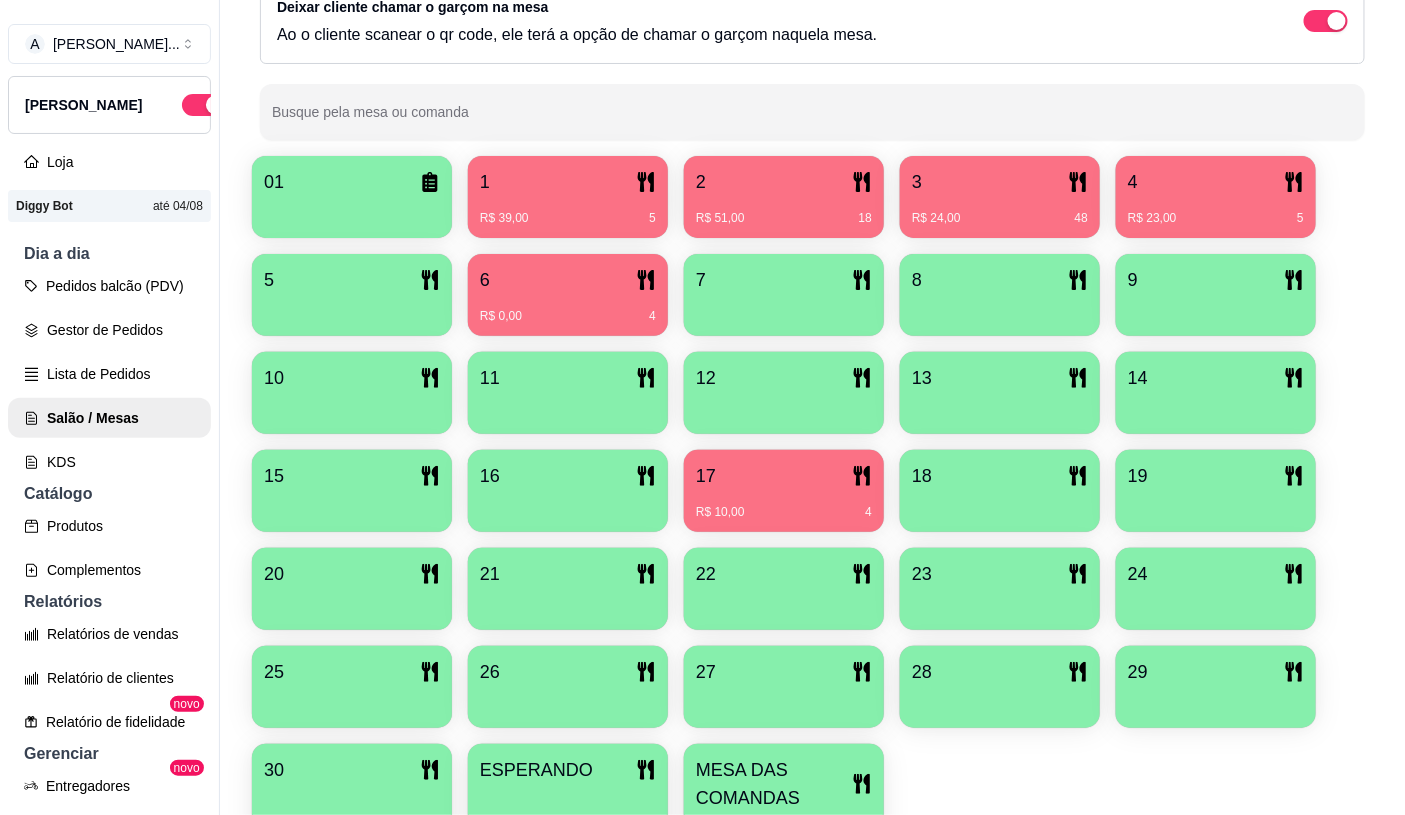 click on "Dia a dia" at bounding box center (109, 254) 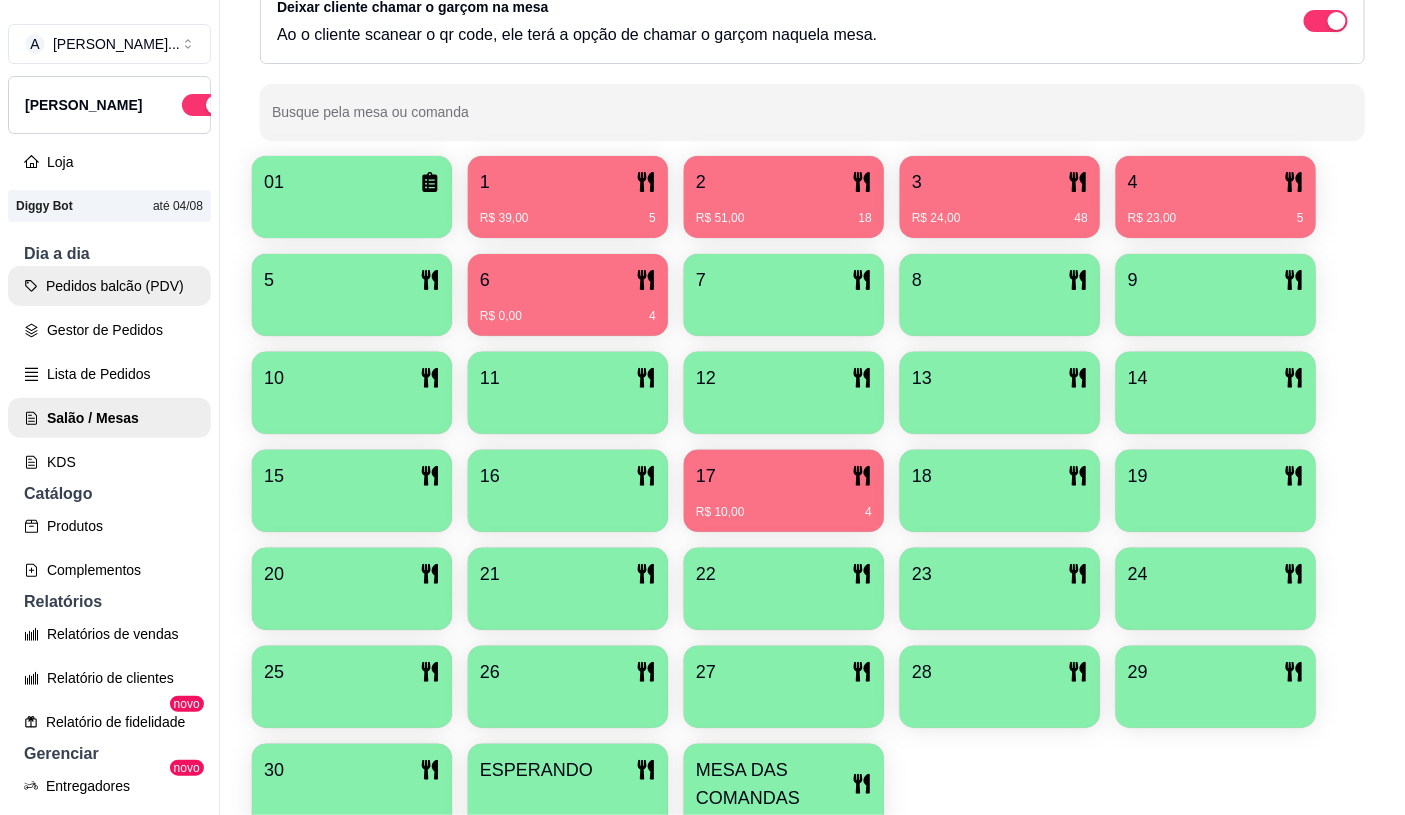 click on "Pedidos balcão (PDV)" at bounding box center (109, 286) 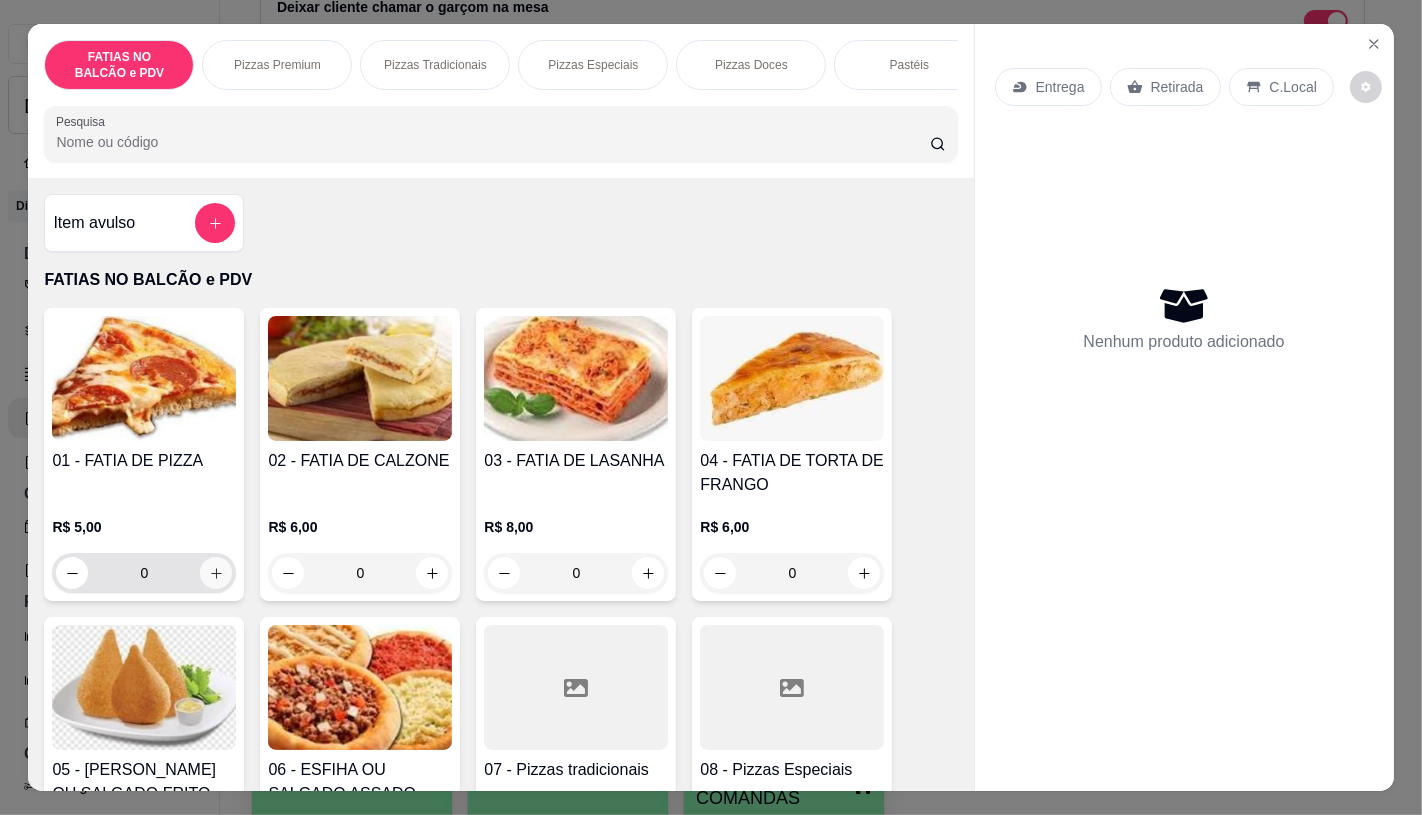 click at bounding box center [216, 573] 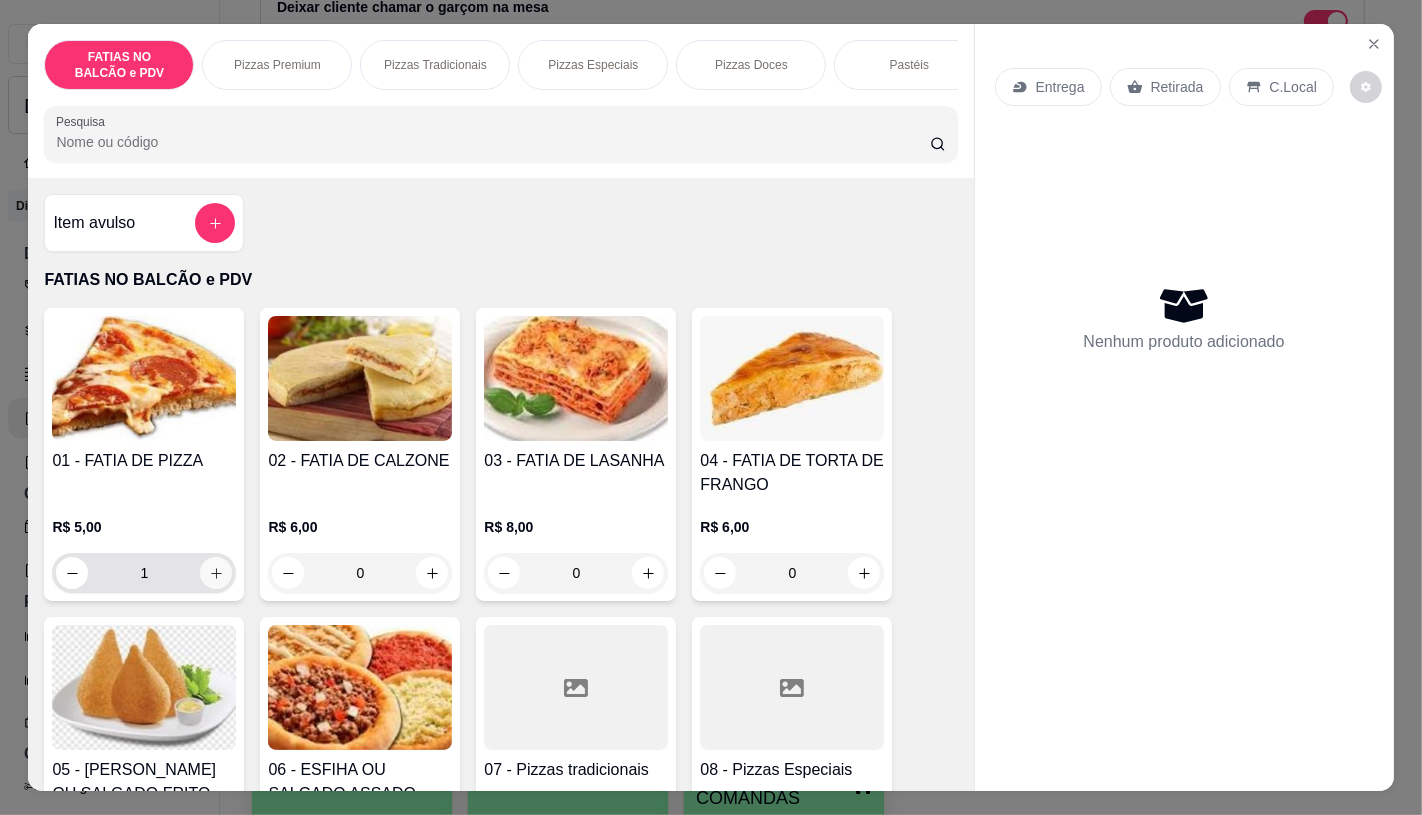 click 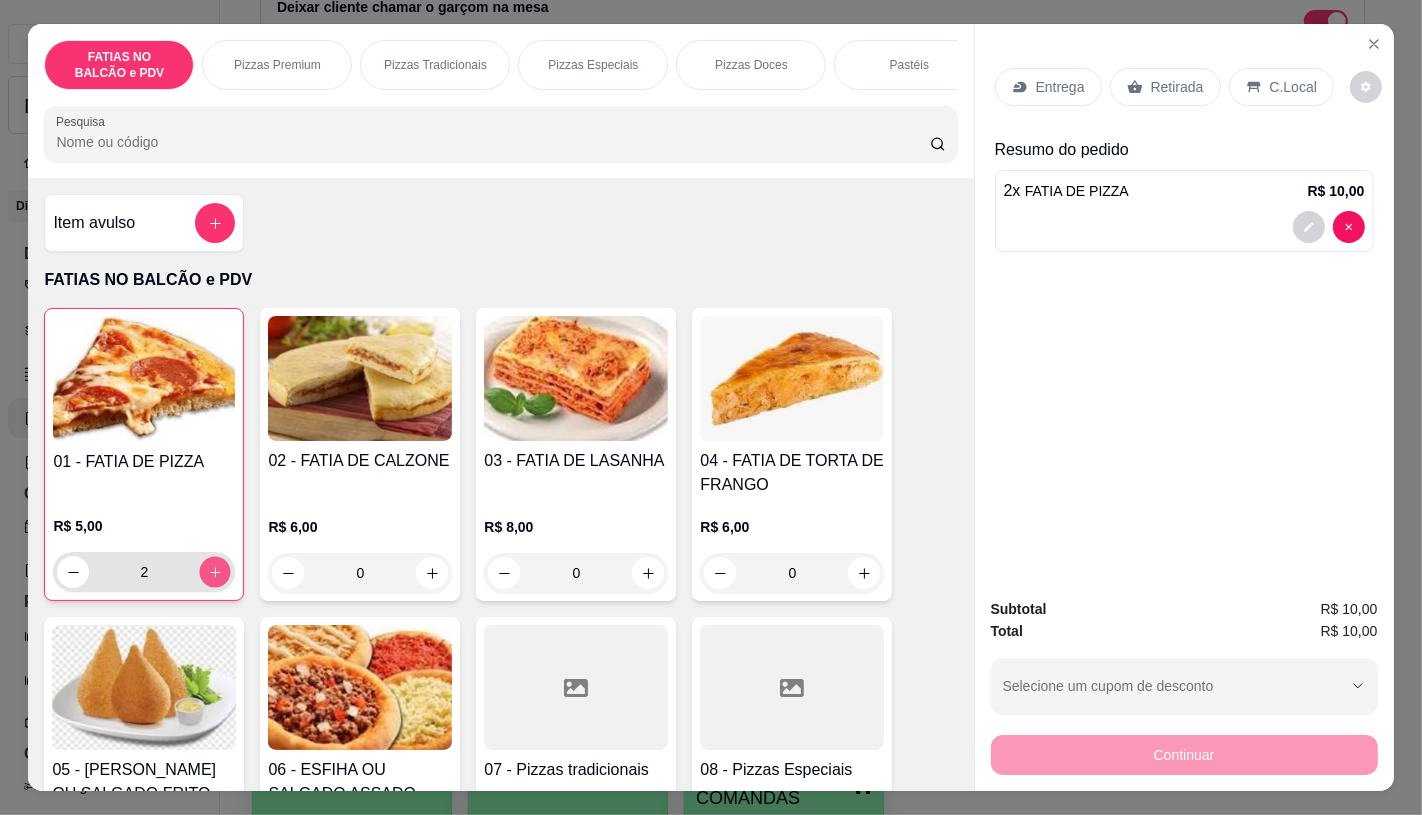click 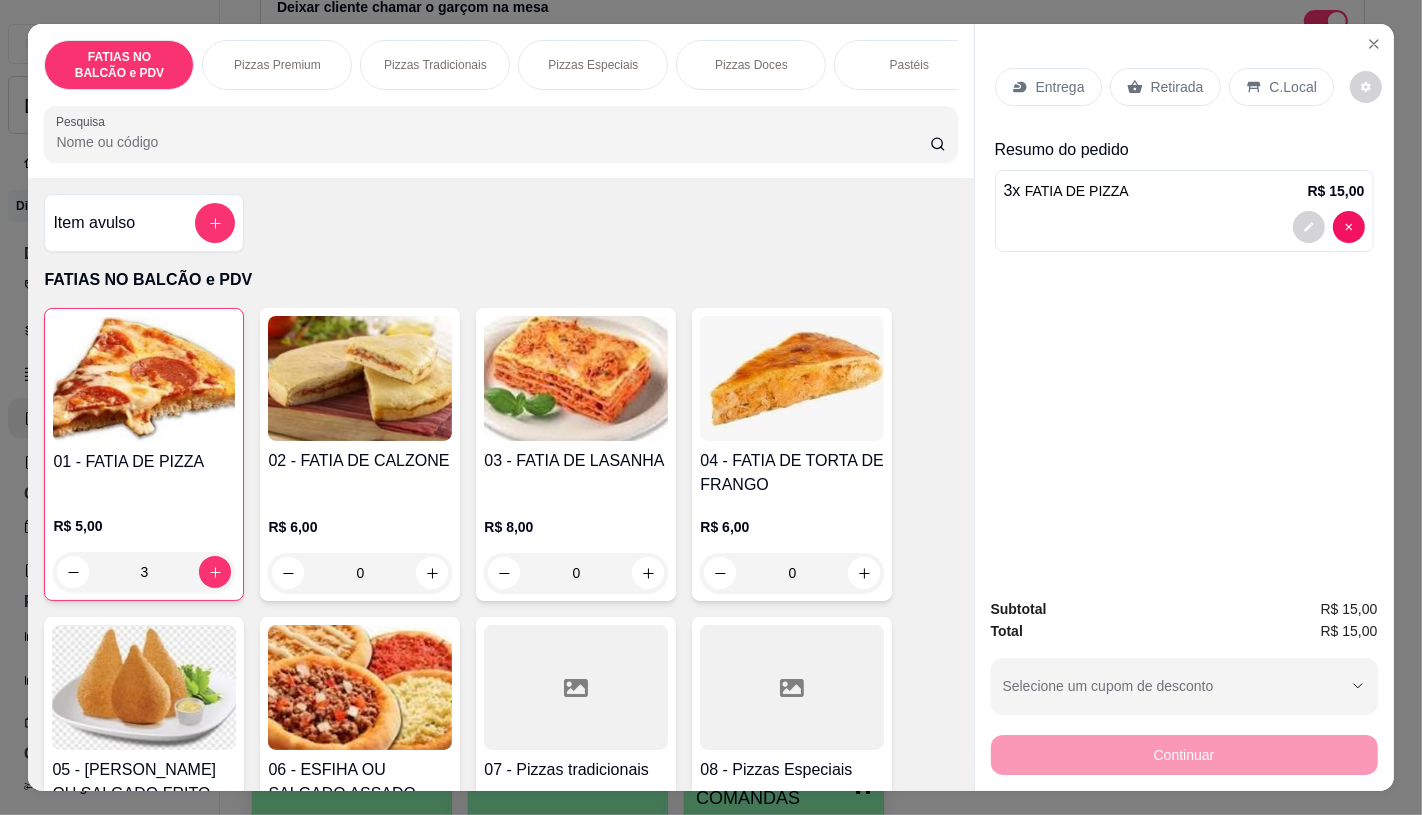 click on "Retirada" at bounding box center [1177, 87] 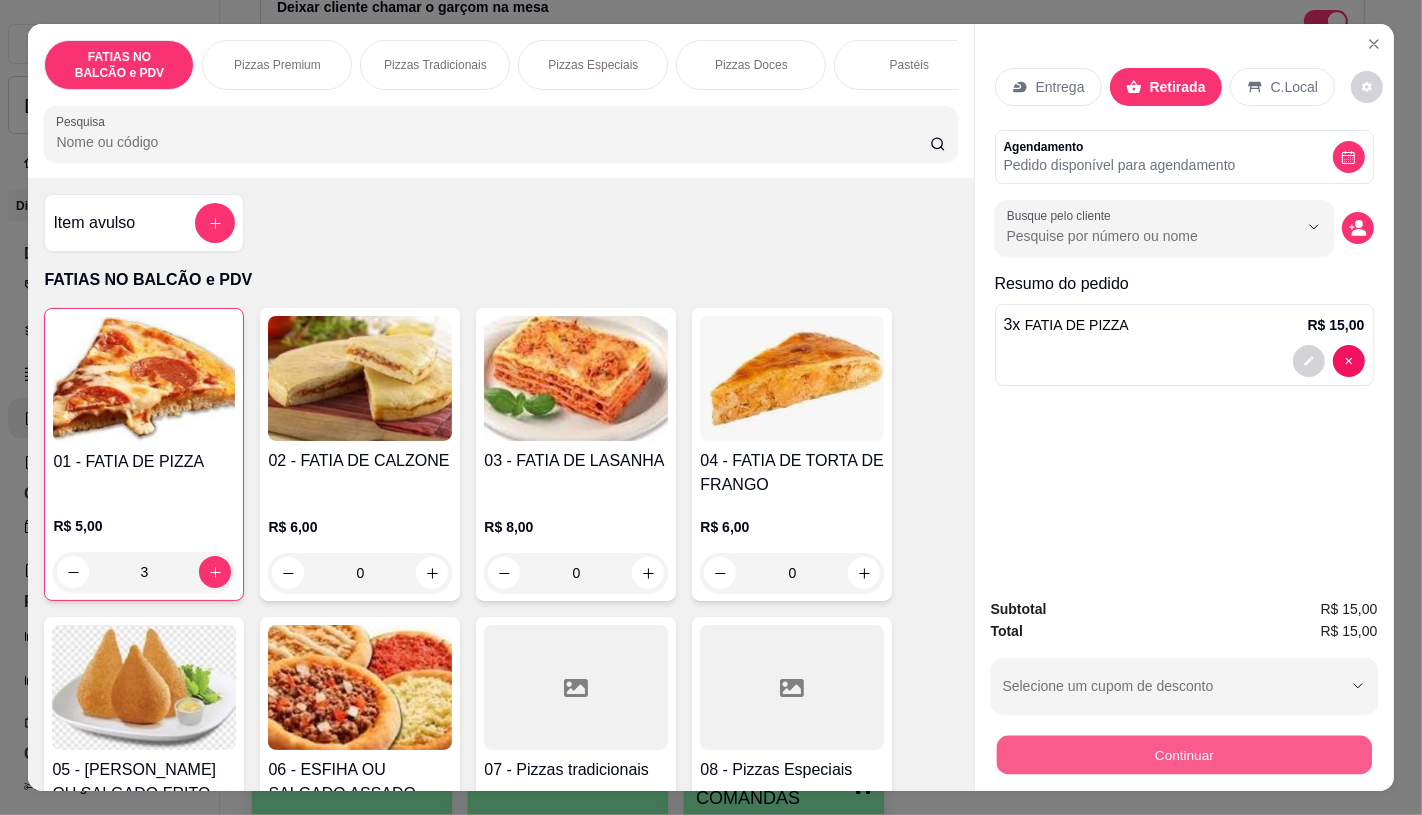 click on "Continuar" at bounding box center [1183, 754] 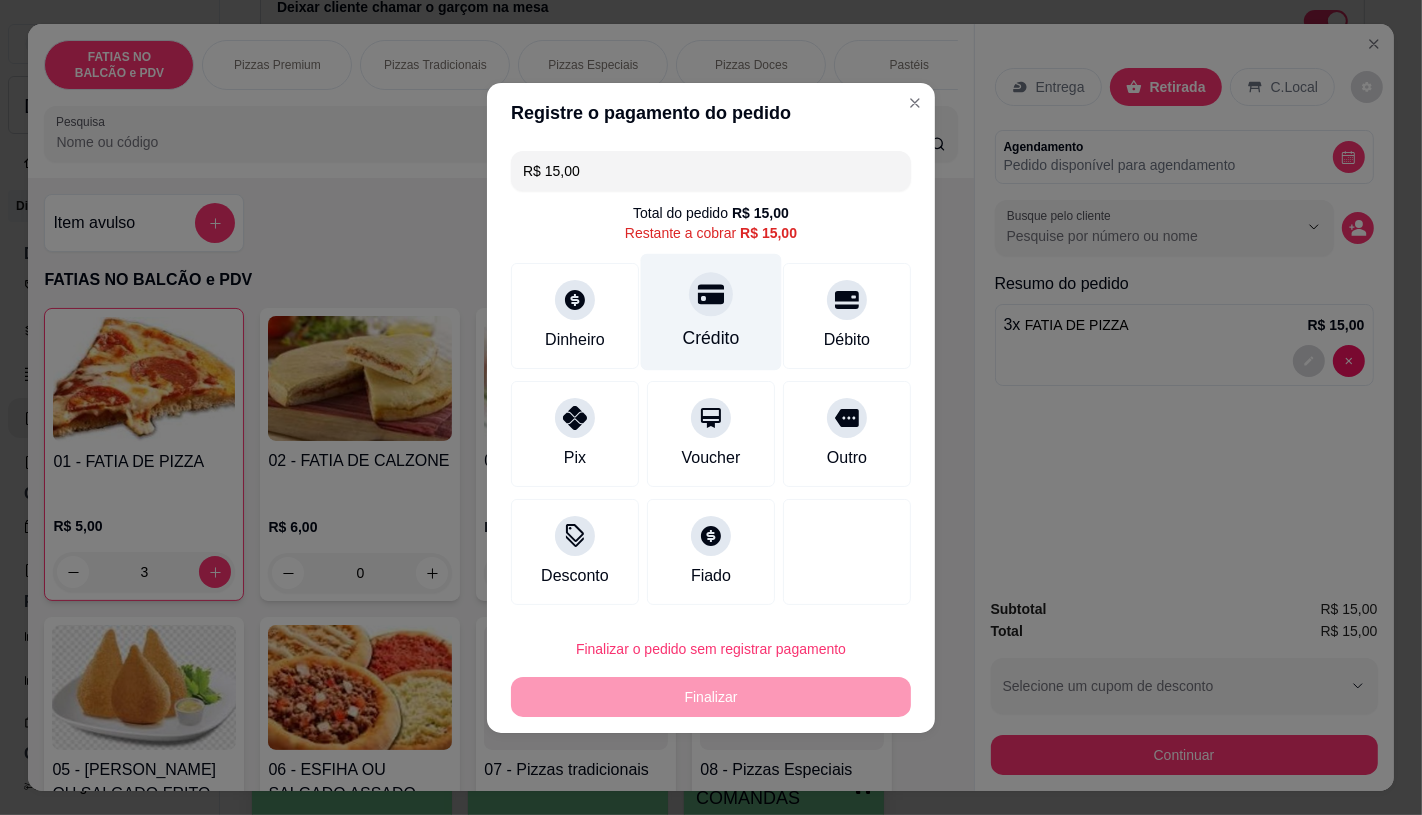 click 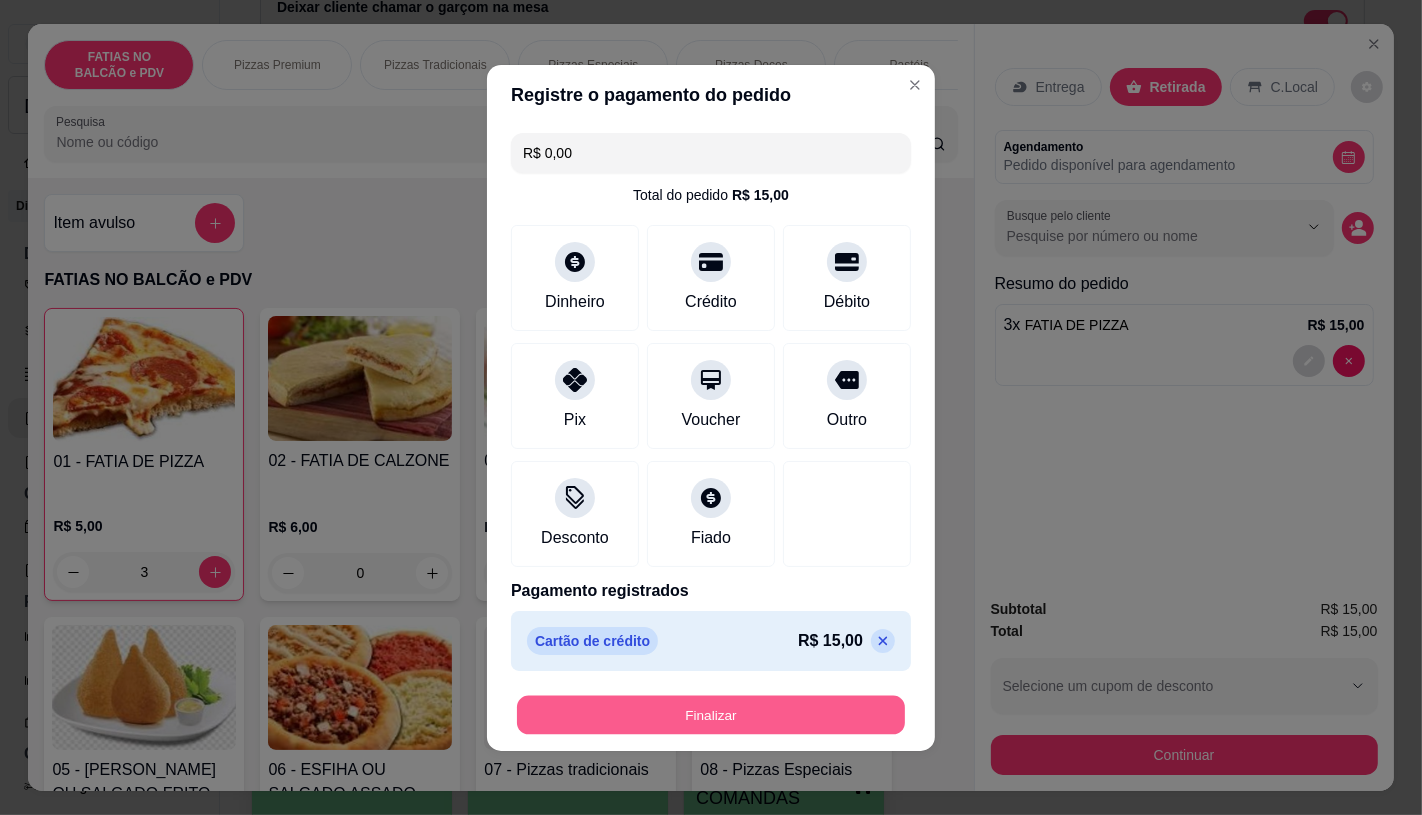 click on "Finalizar" at bounding box center [711, 714] 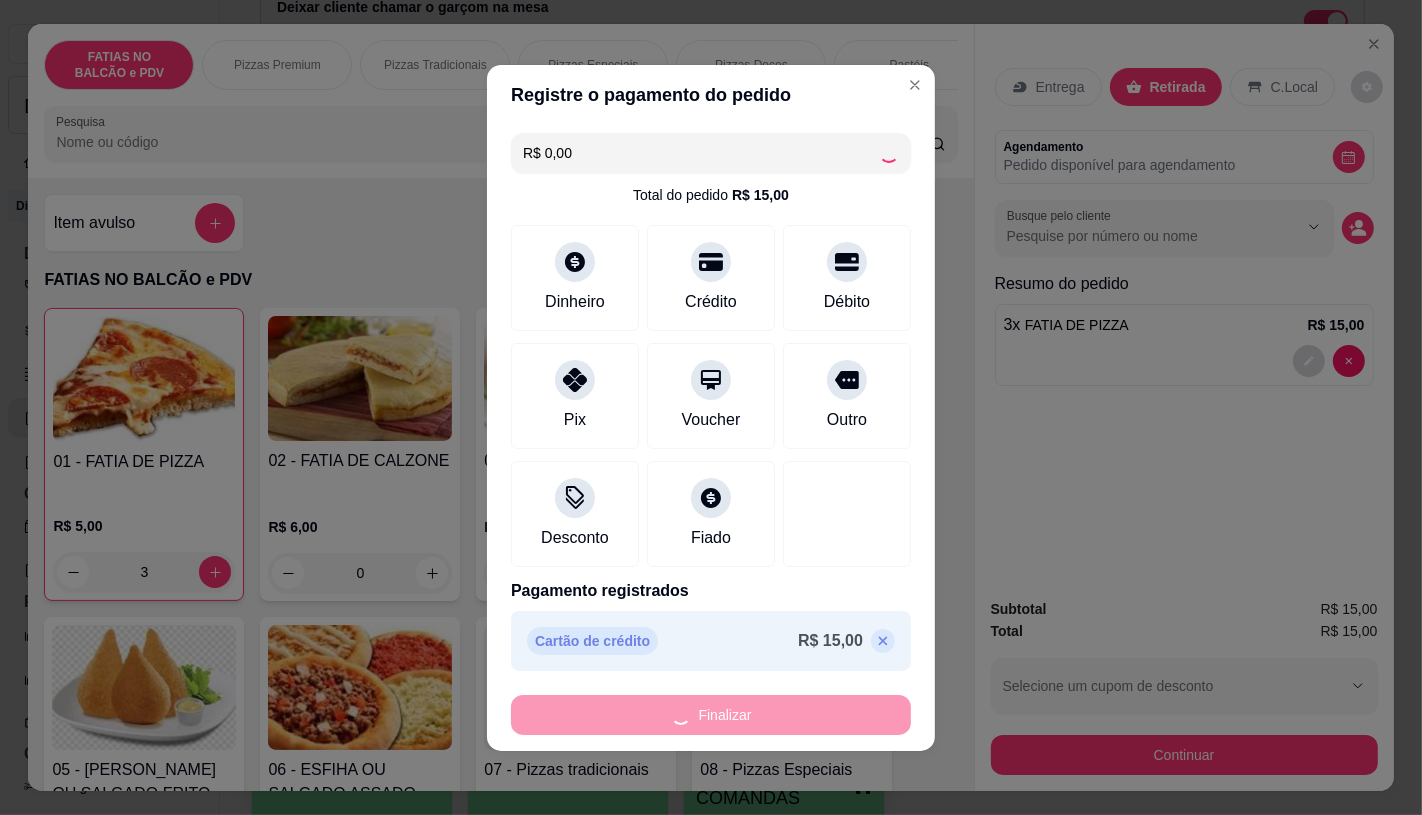 type on "0" 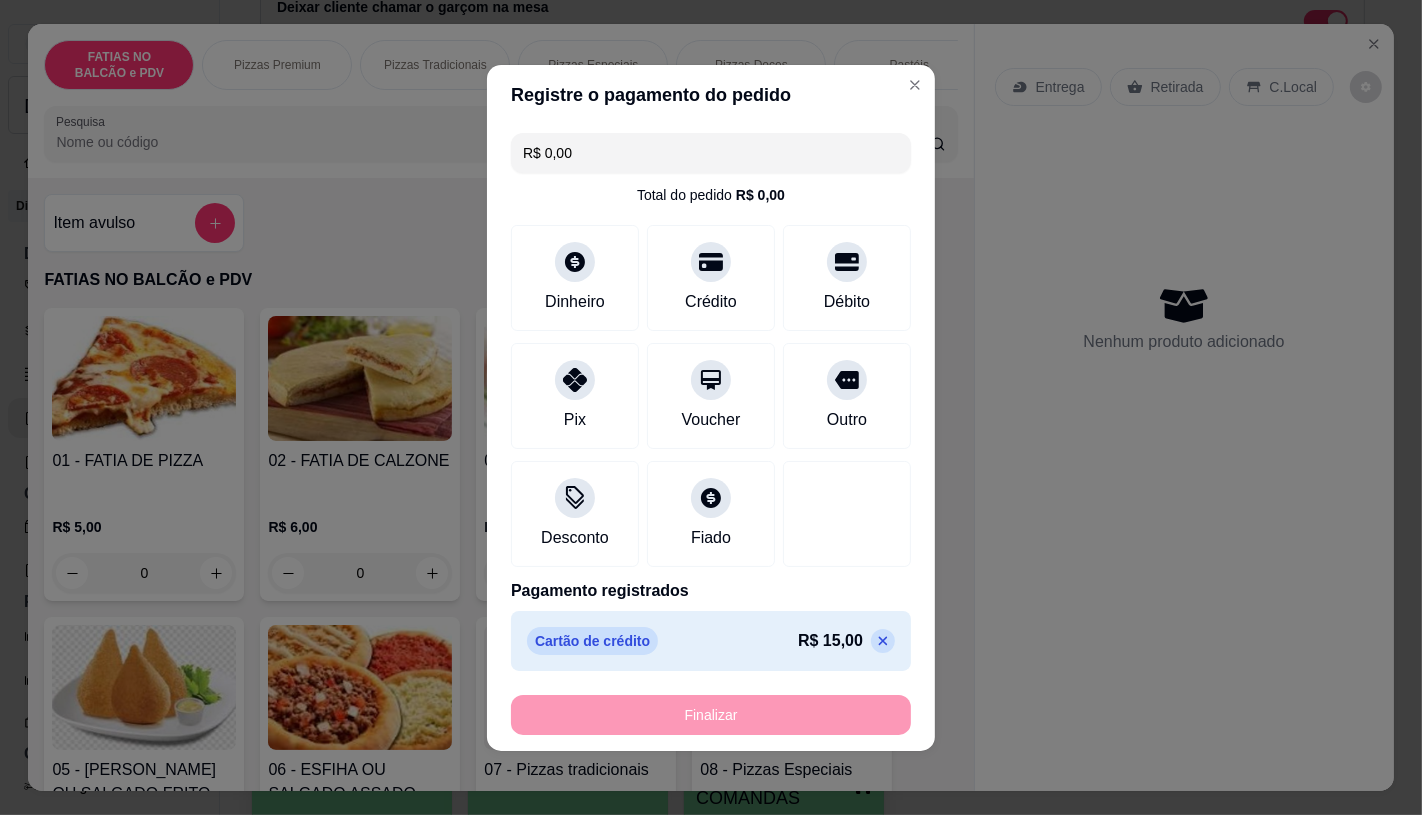 type on "-R$ 15,00" 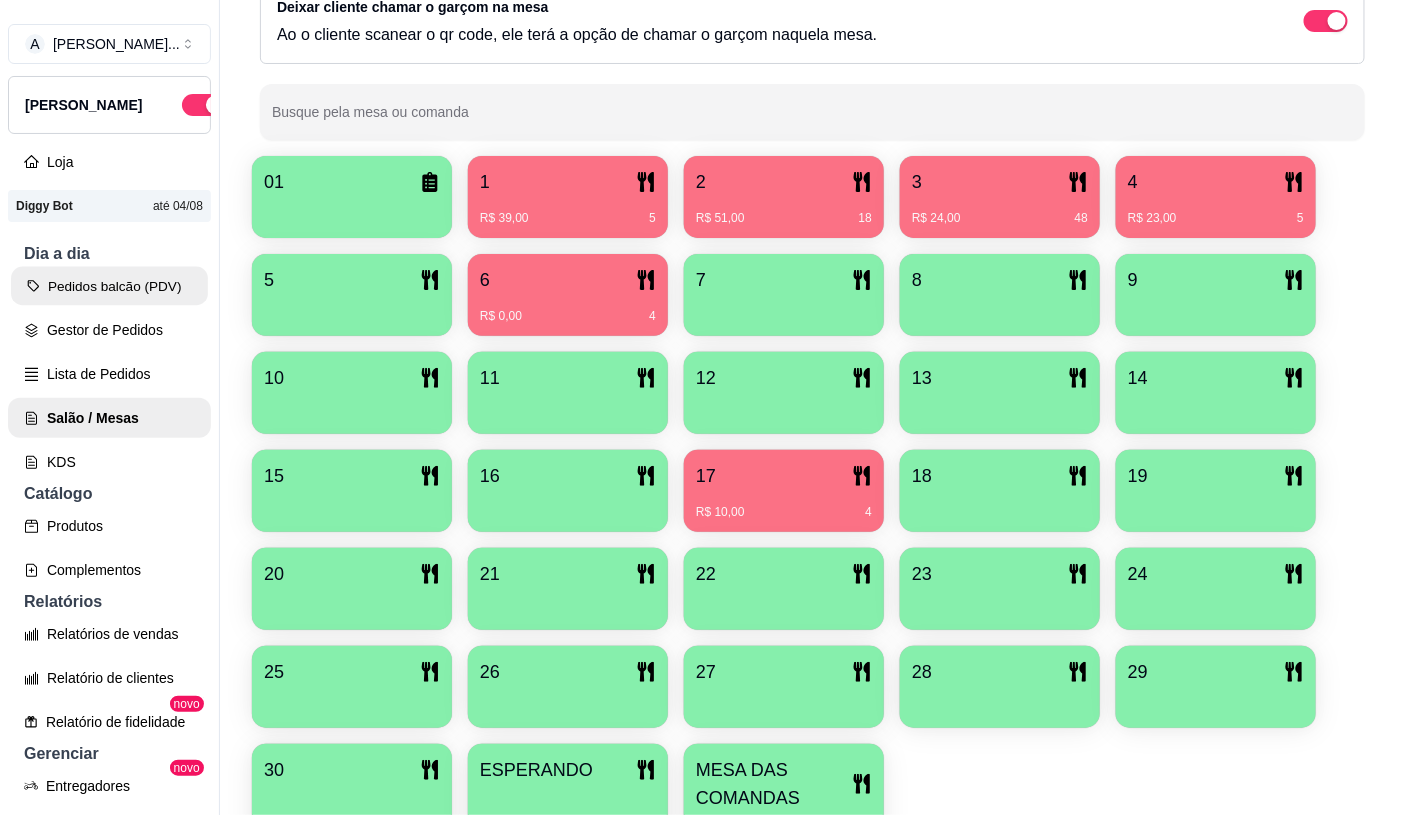 click on "Pedidos balcão (PDV)" at bounding box center (109, 286) 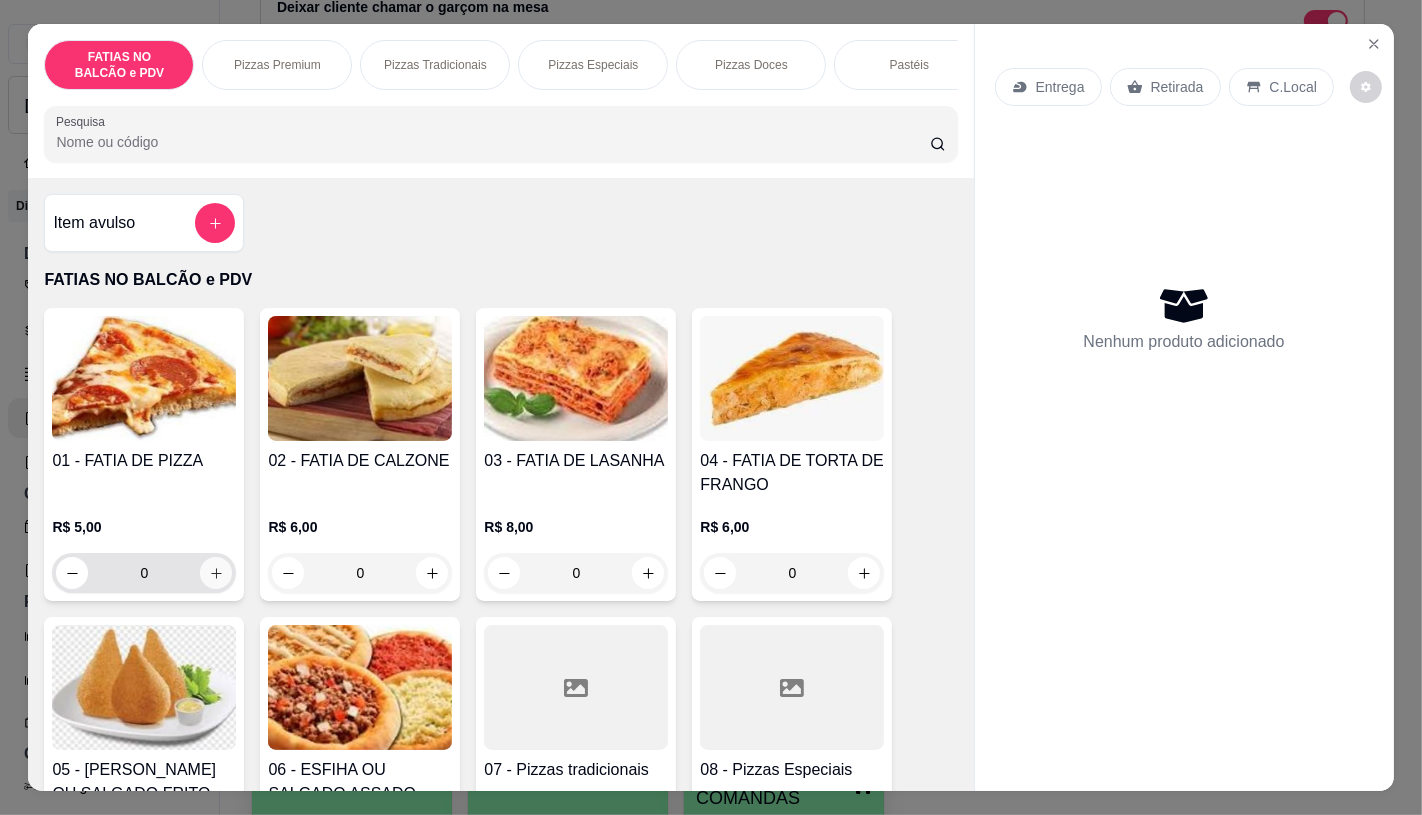 click 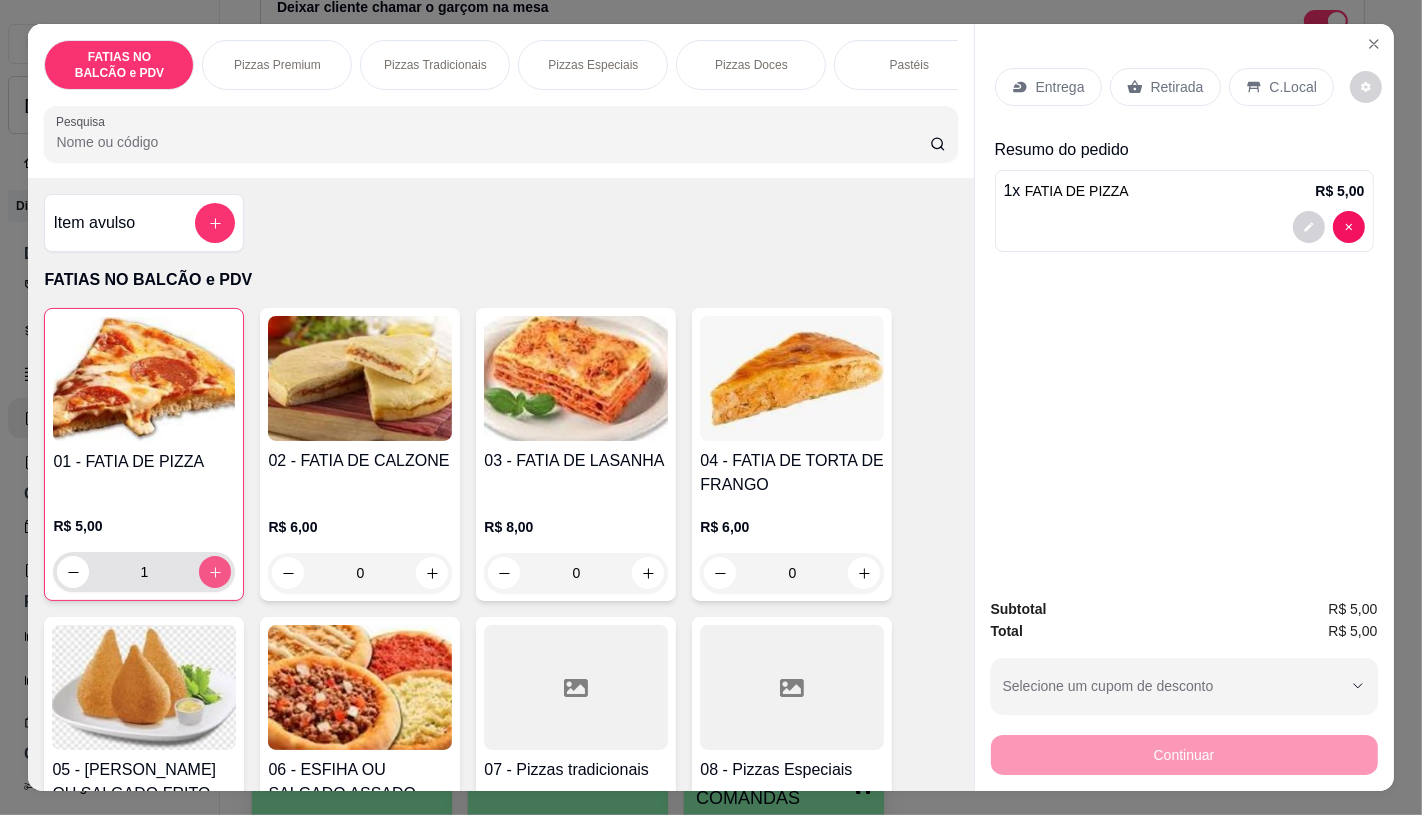 scroll, scrollTop: 444, scrollLeft: 0, axis: vertical 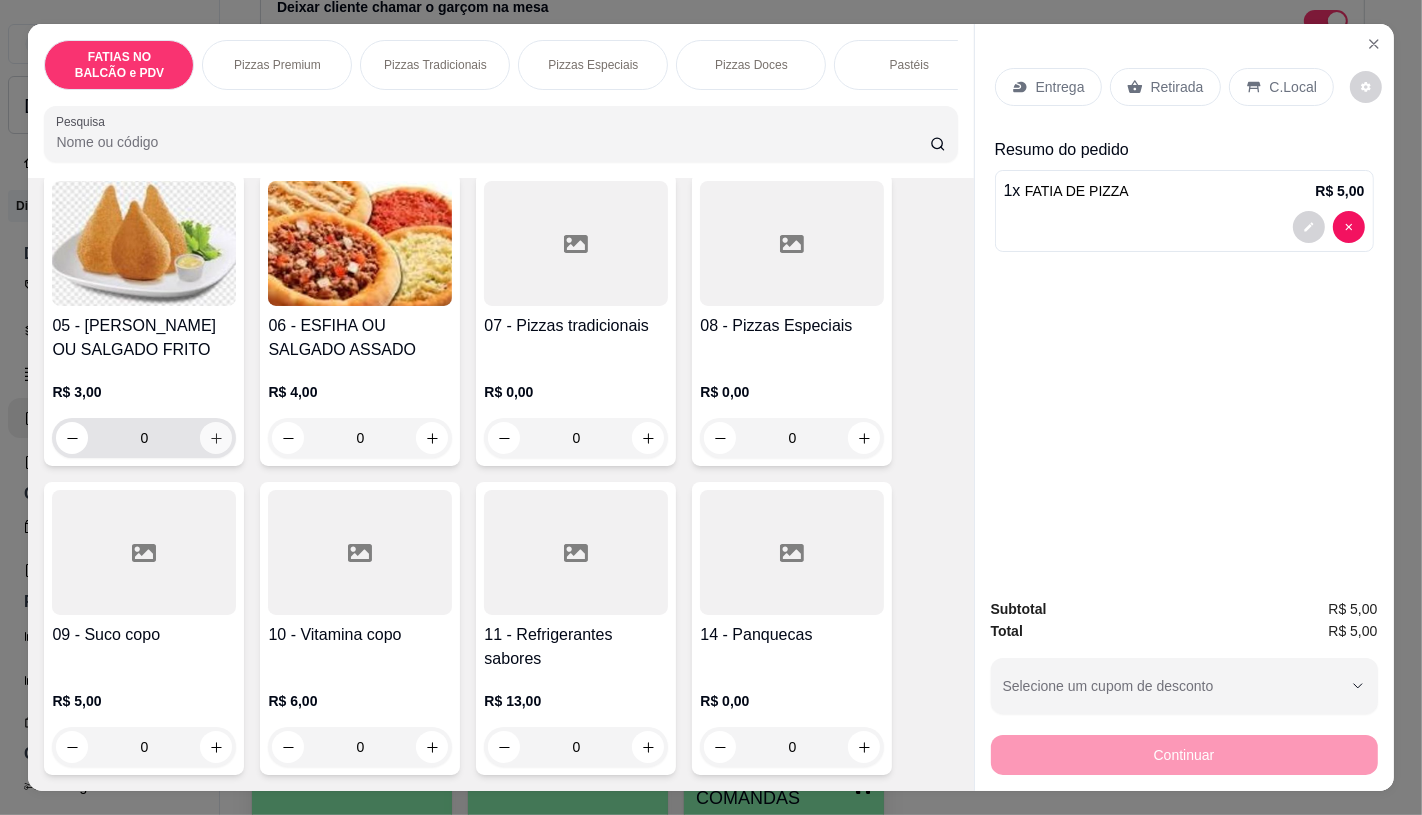 click 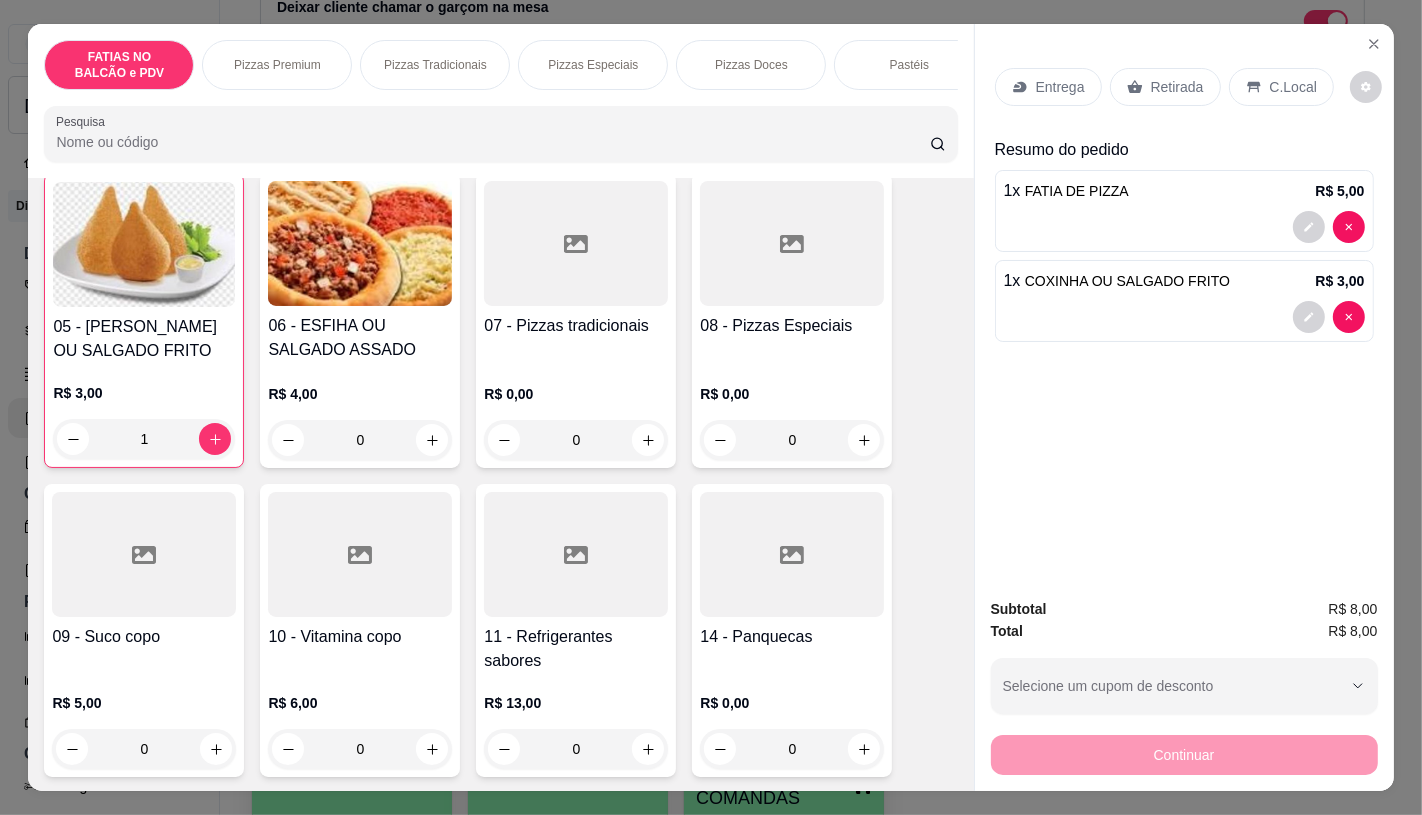 scroll, scrollTop: 445, scrollLeft: 0, axis: vertical 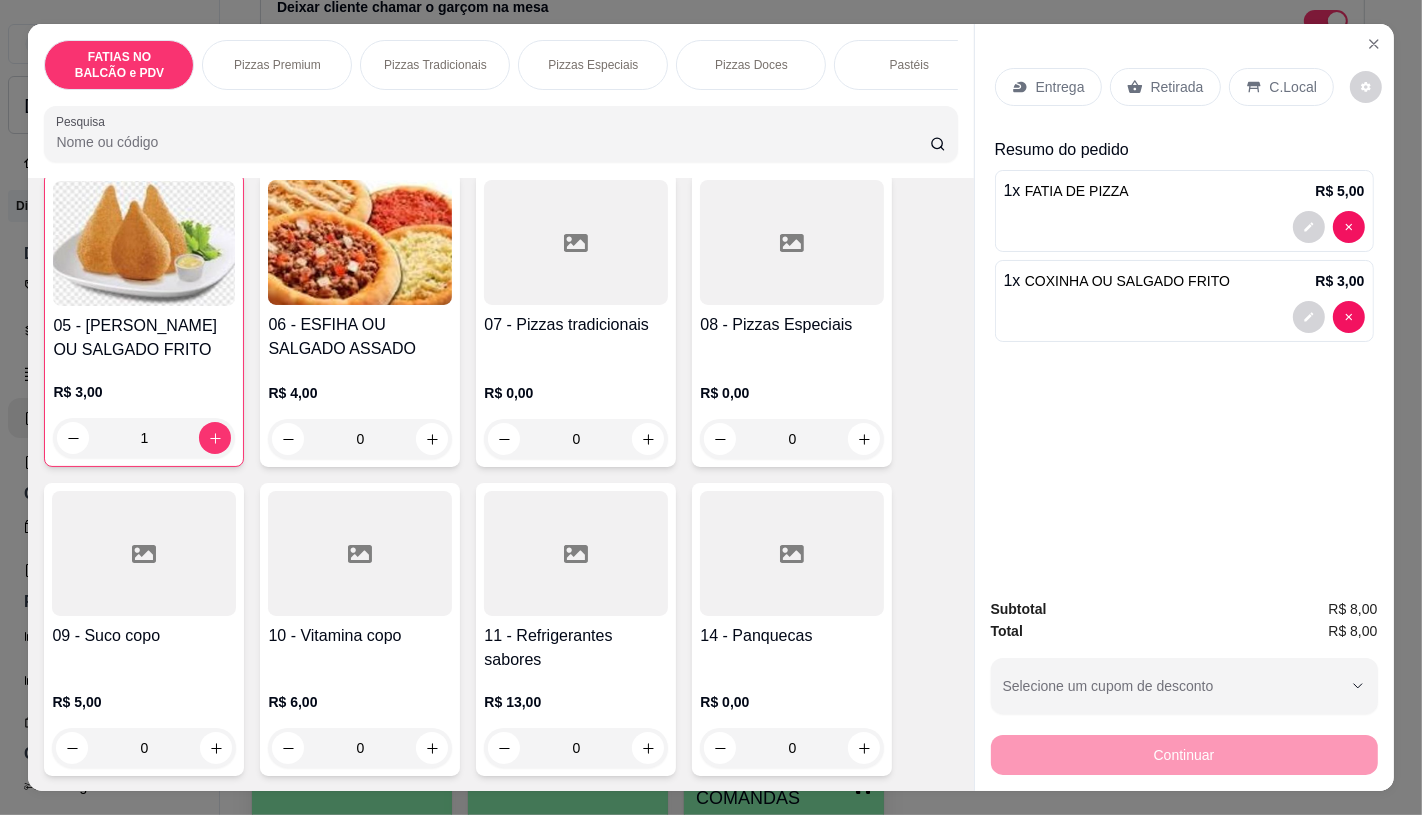 click on "Retirada" at bounding box center (1177, 87) 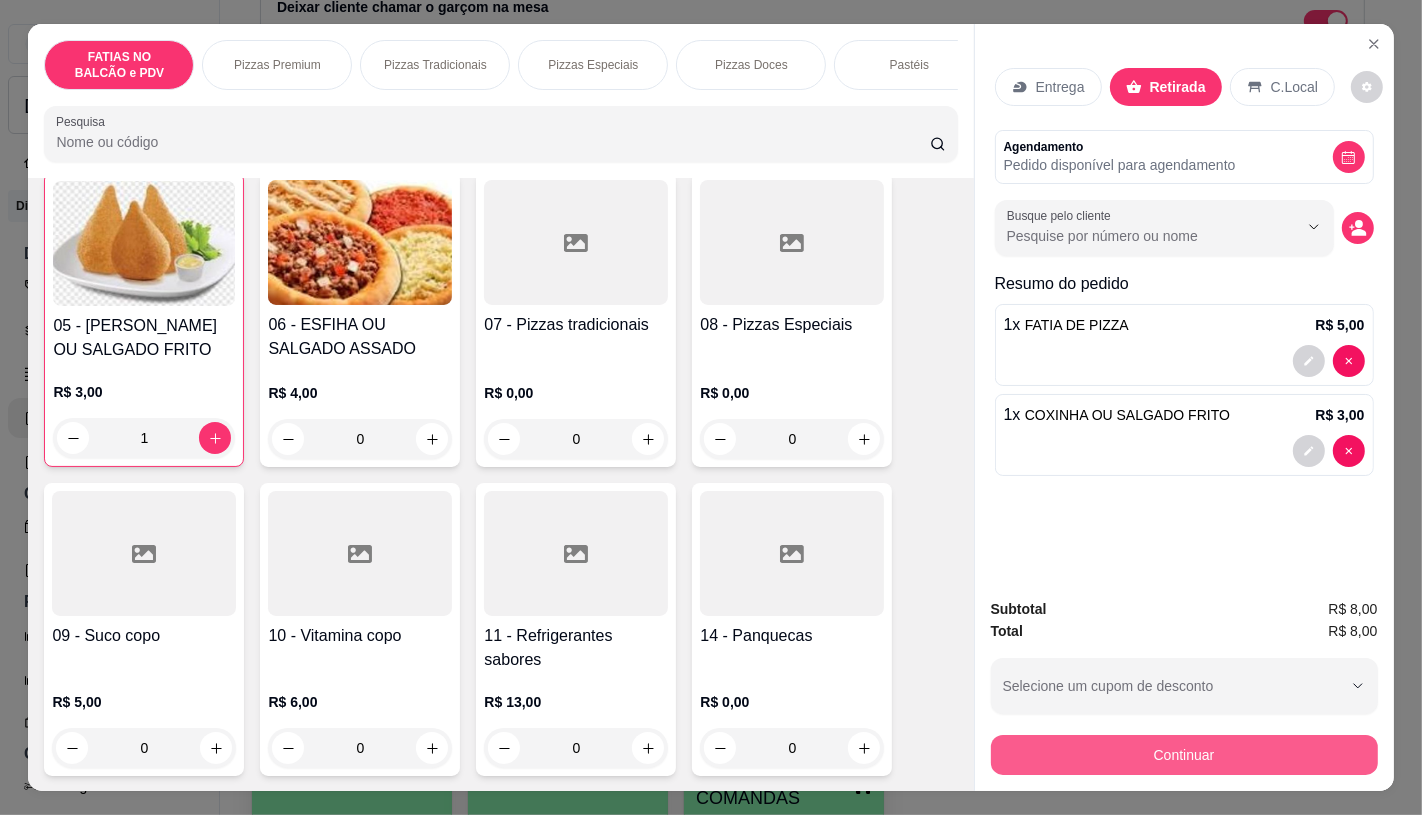 click on "Continuar" at bounding box center (1184, 755) 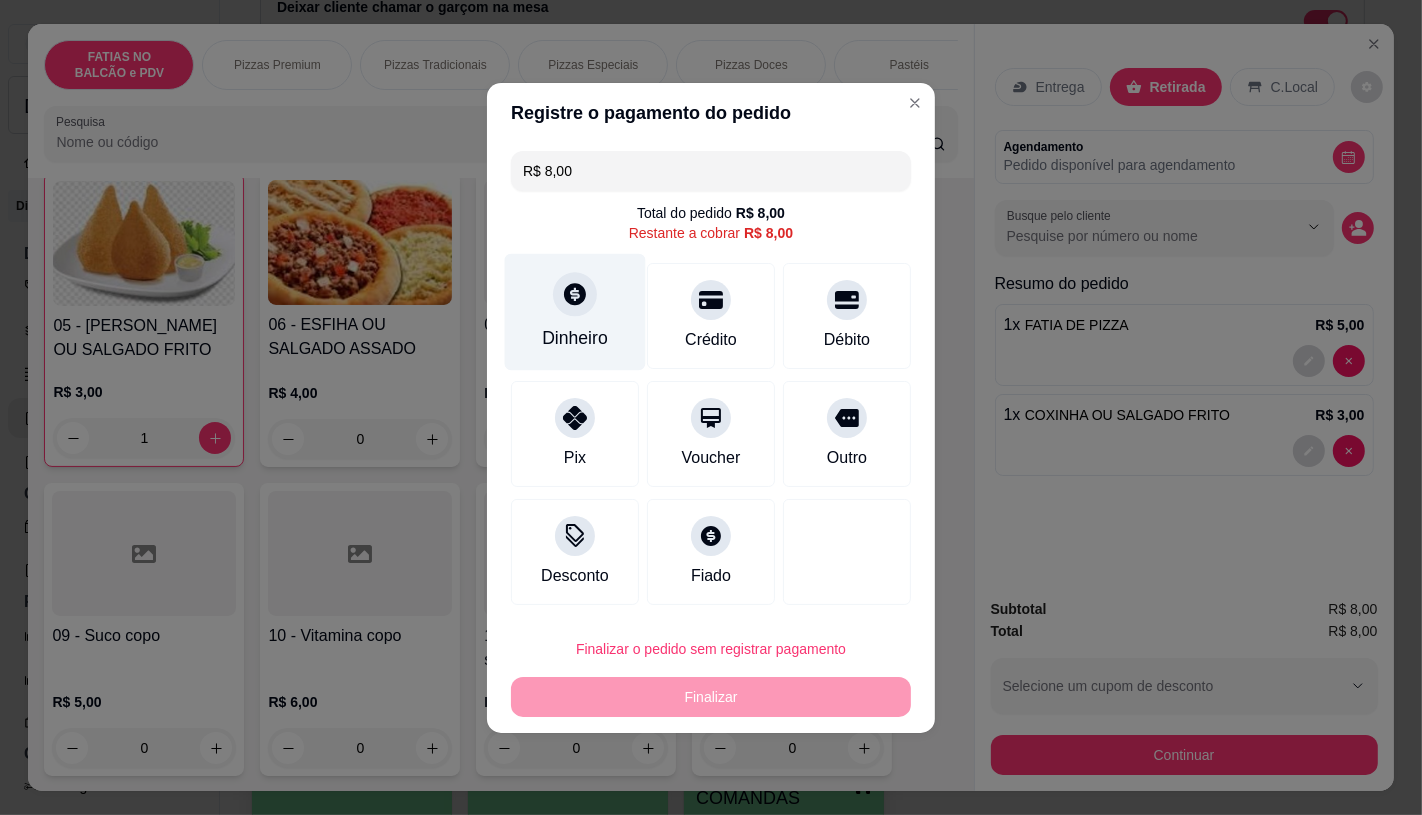 click on "Dinheiro" at bounding box center (575, 311) 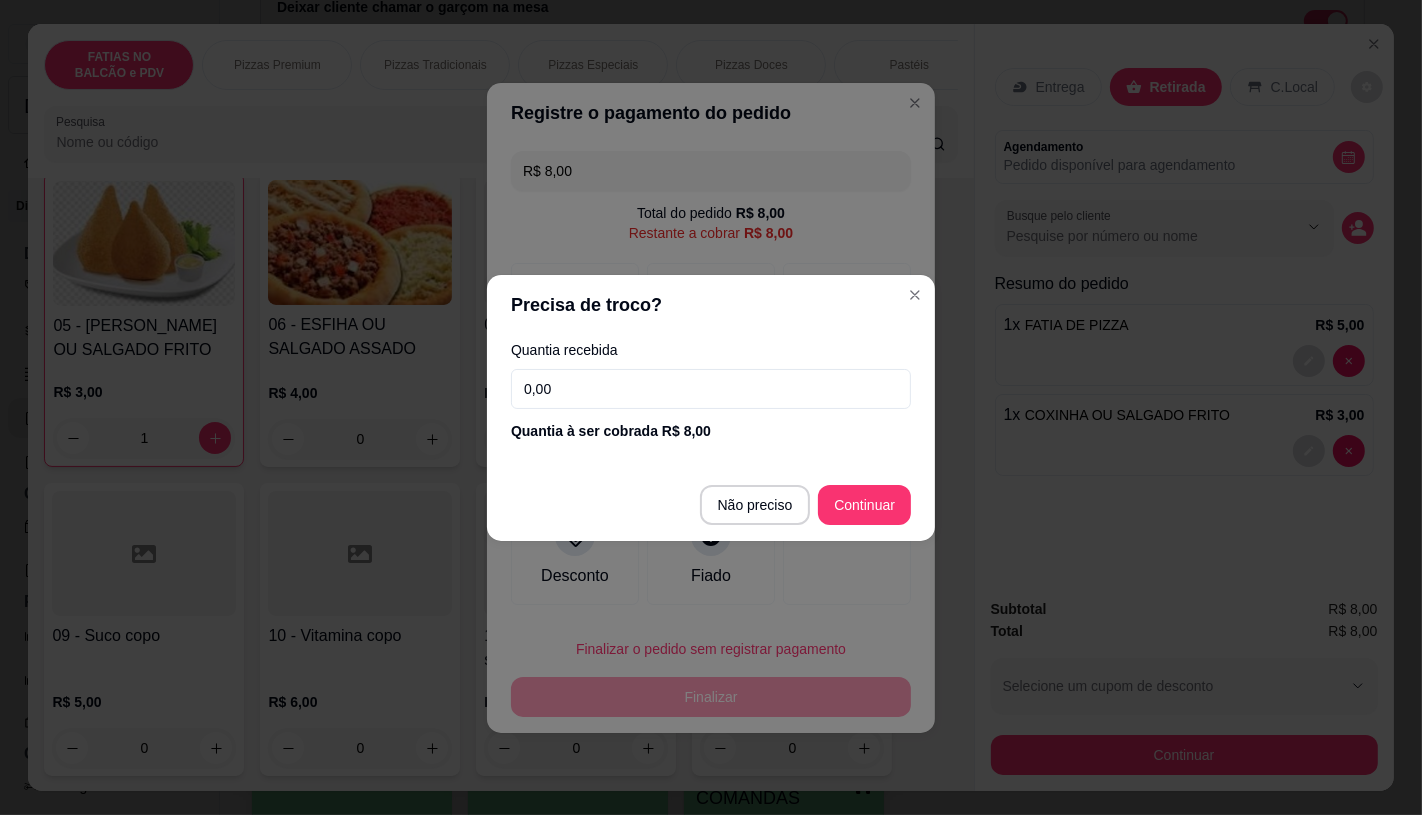 click on "Não preciso Continuar" at bounding box center [711, 505] 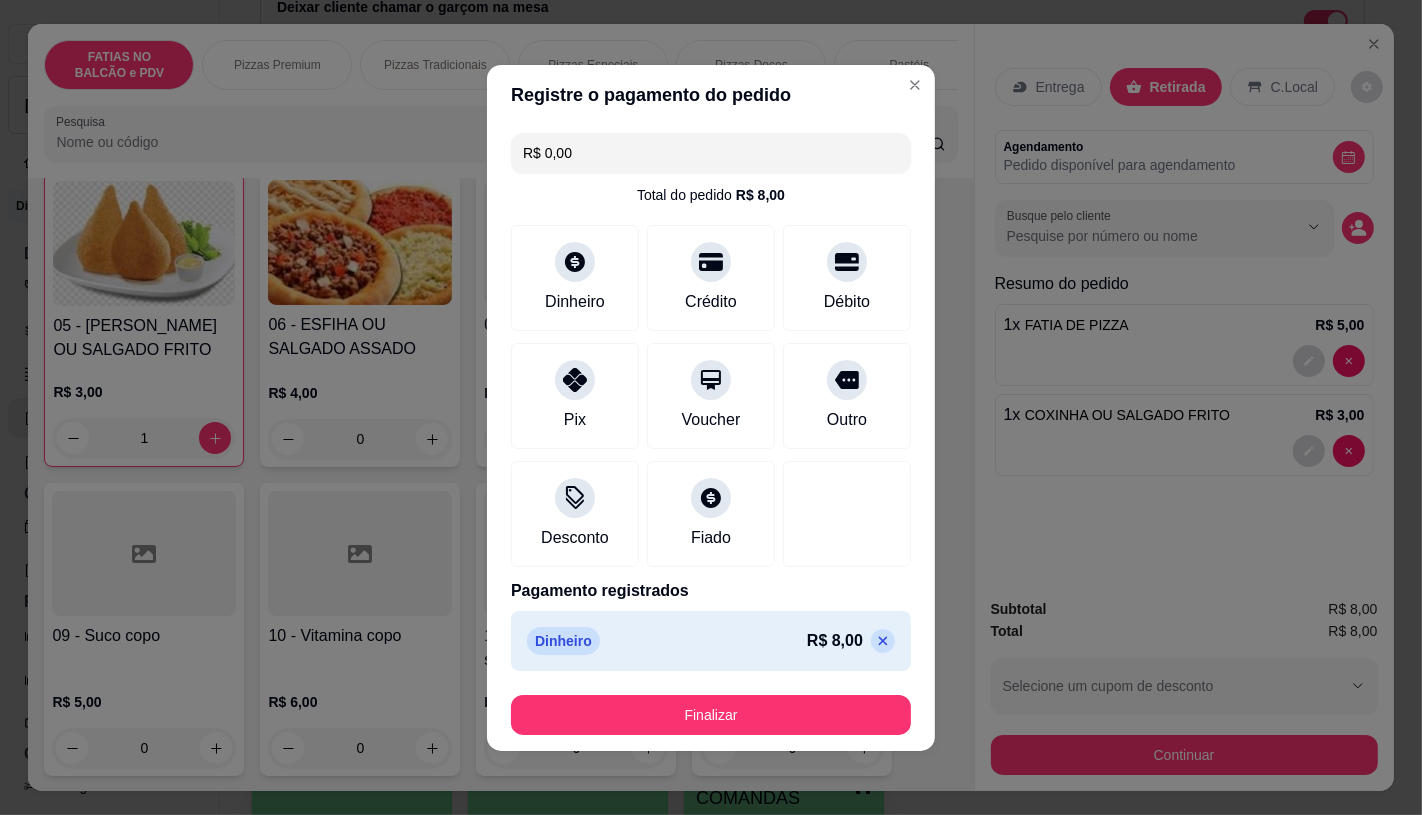 type on "R$ 0,00" 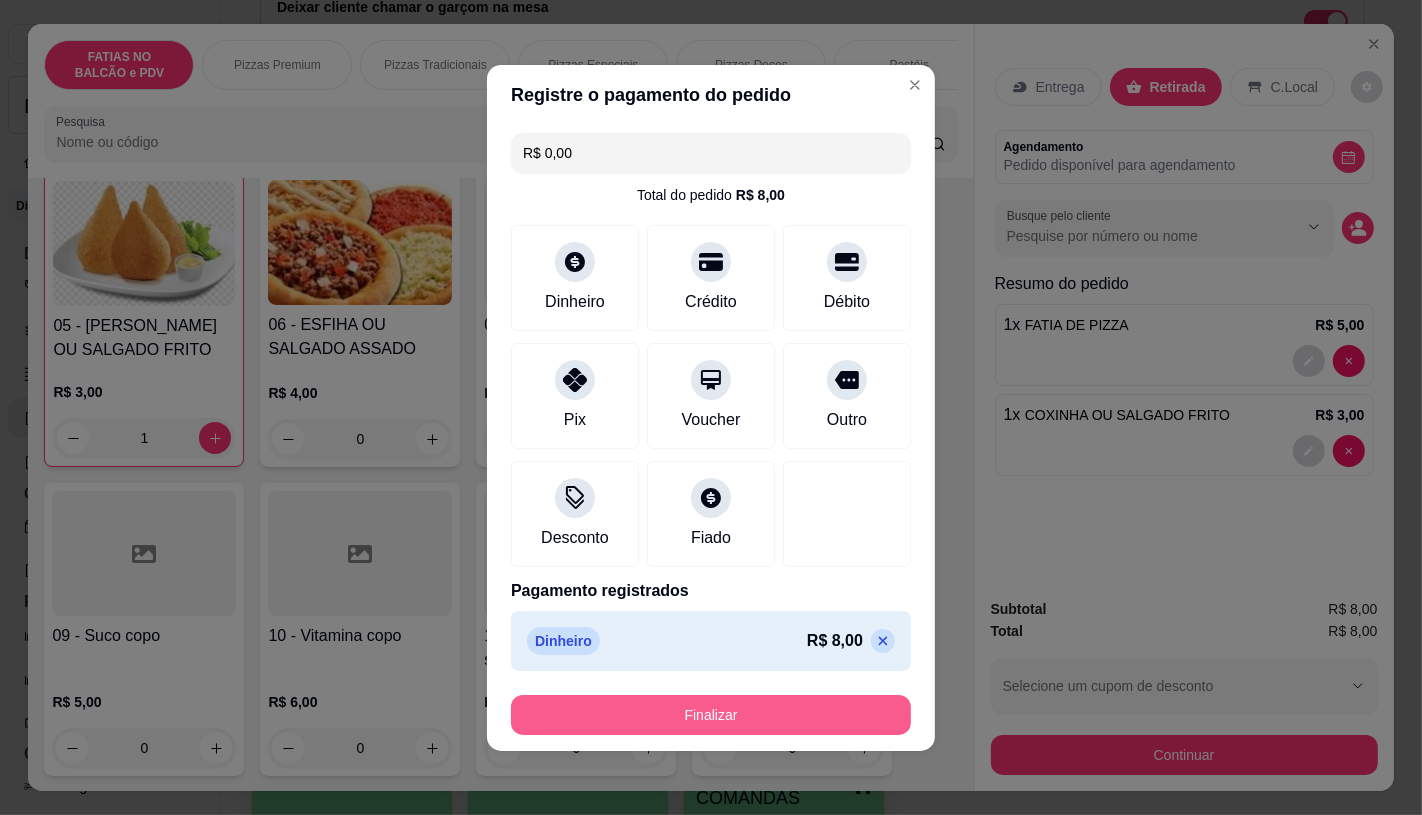 click on "Finalizar" at bounding box center (711, 715) 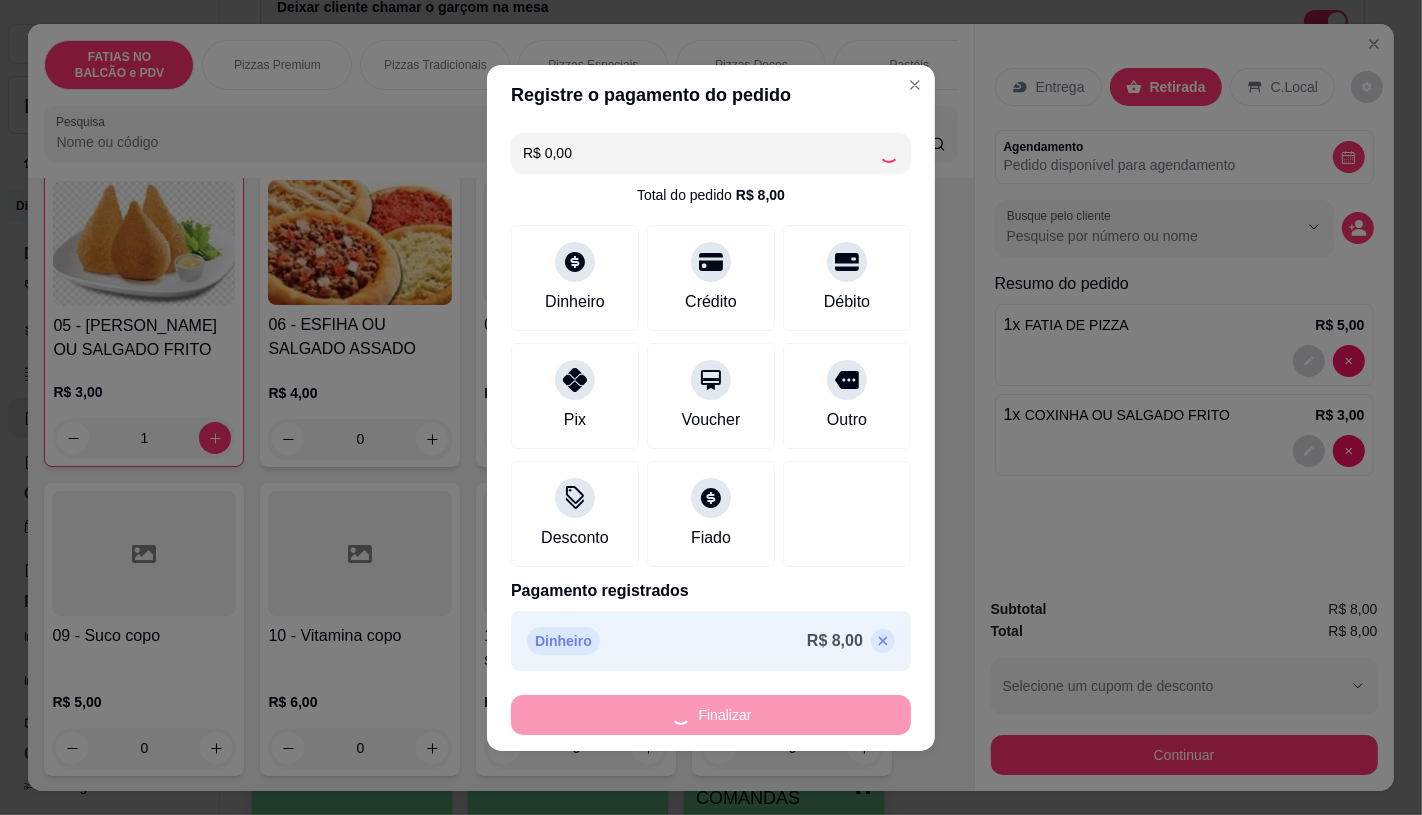 type on "0" 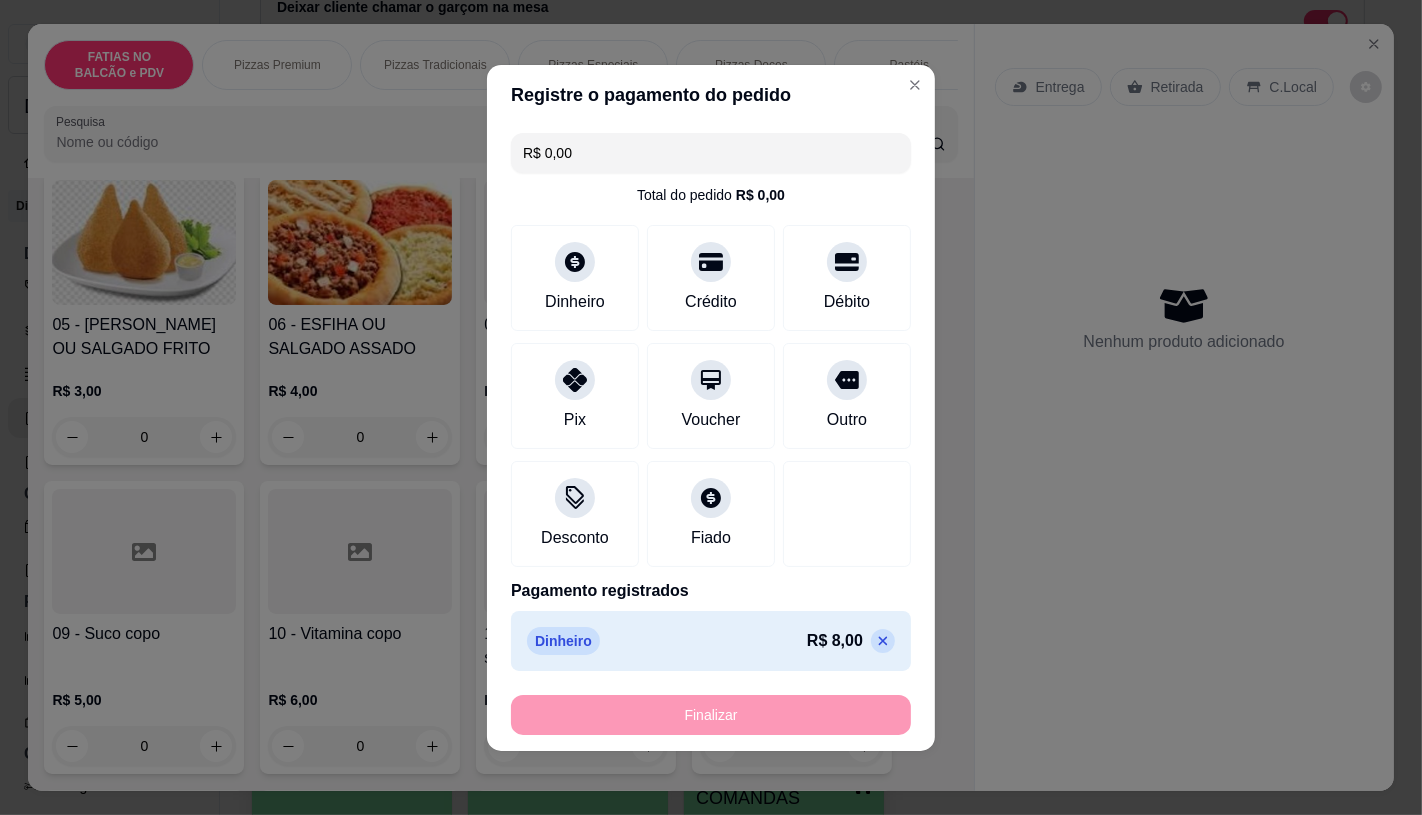 type on "-R$ 8,00" 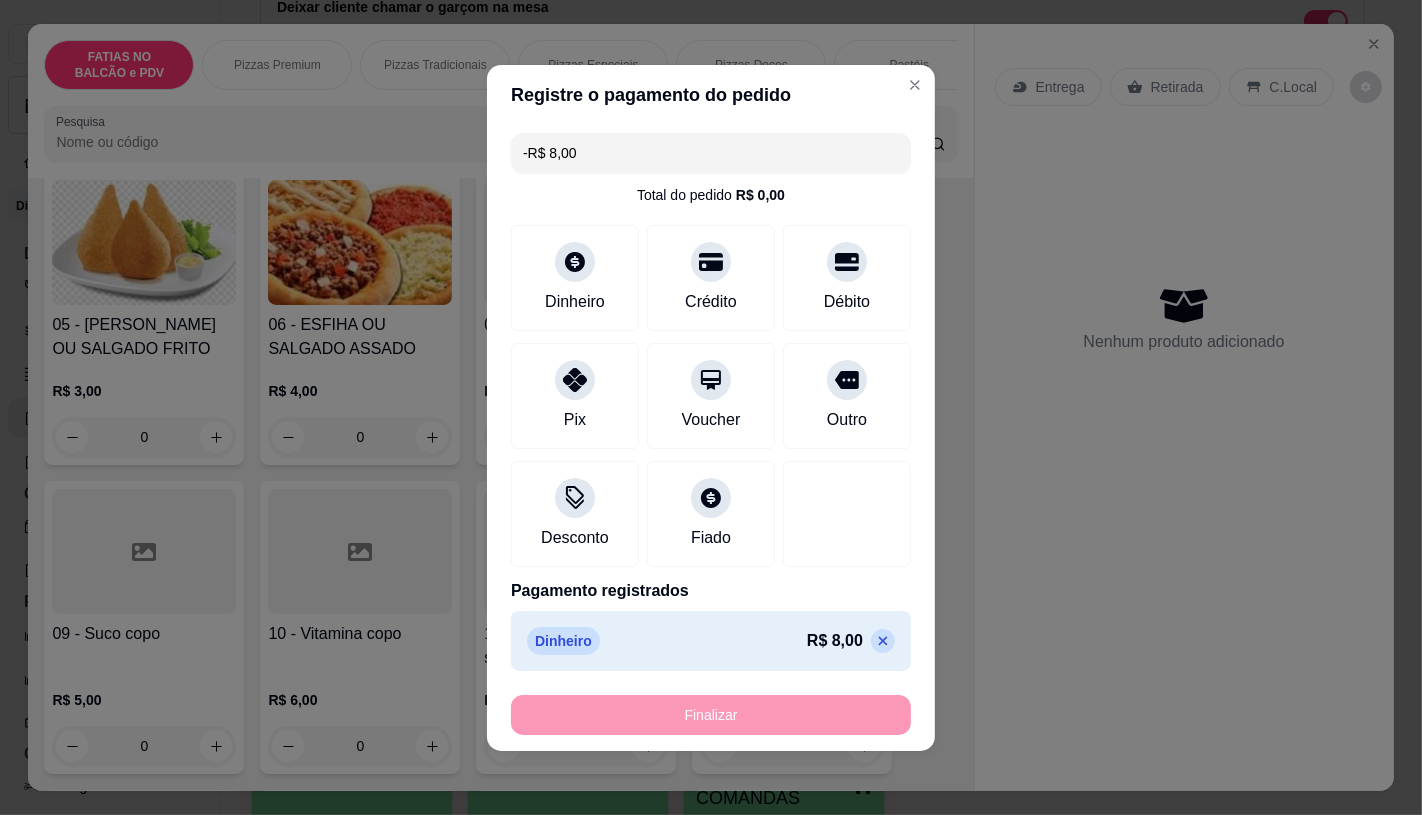 scroll, scrollTop: 444, scrollLeft: 0, axis: vertical 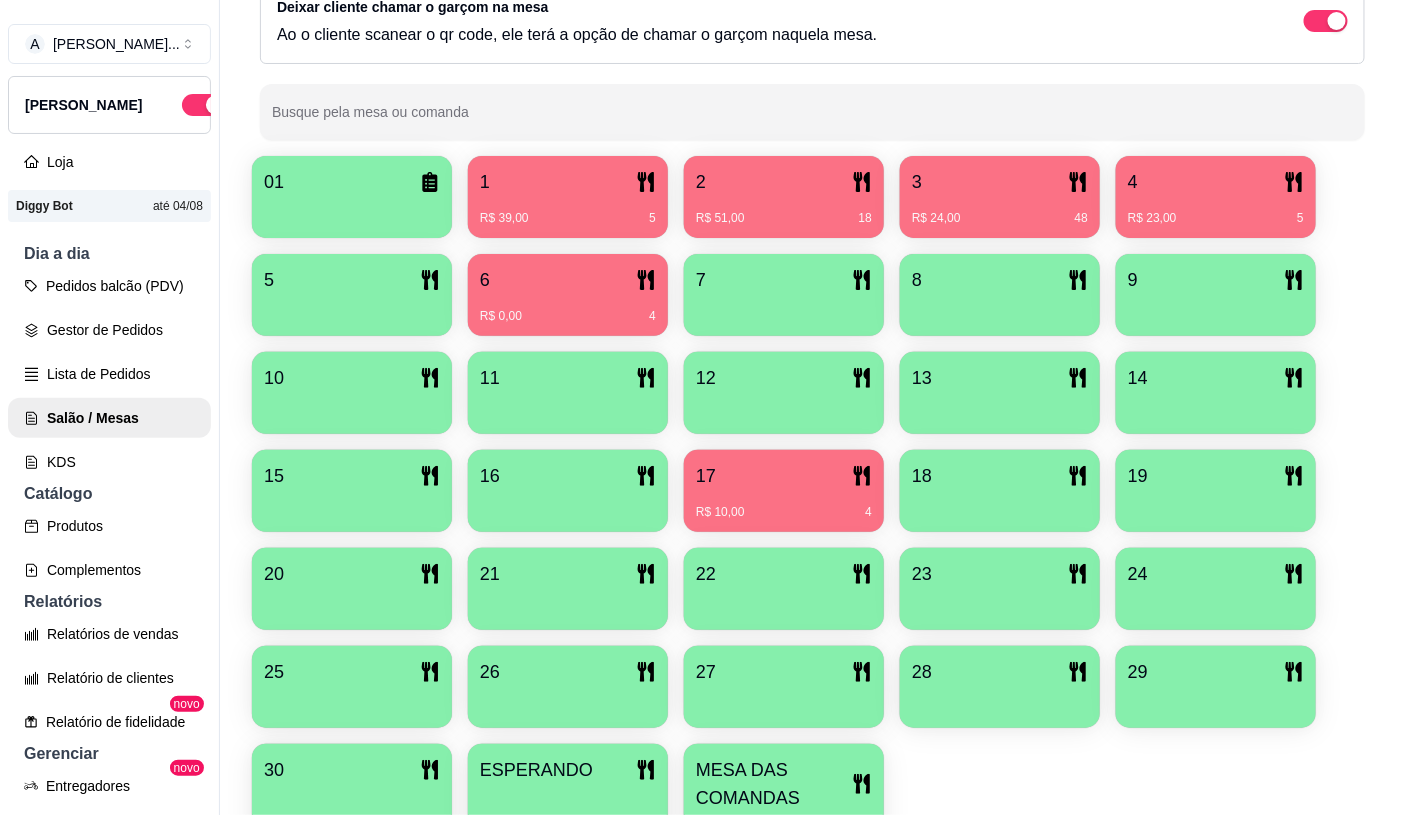 click on "R$ 51,00 18" at bounding box center (784, 211) 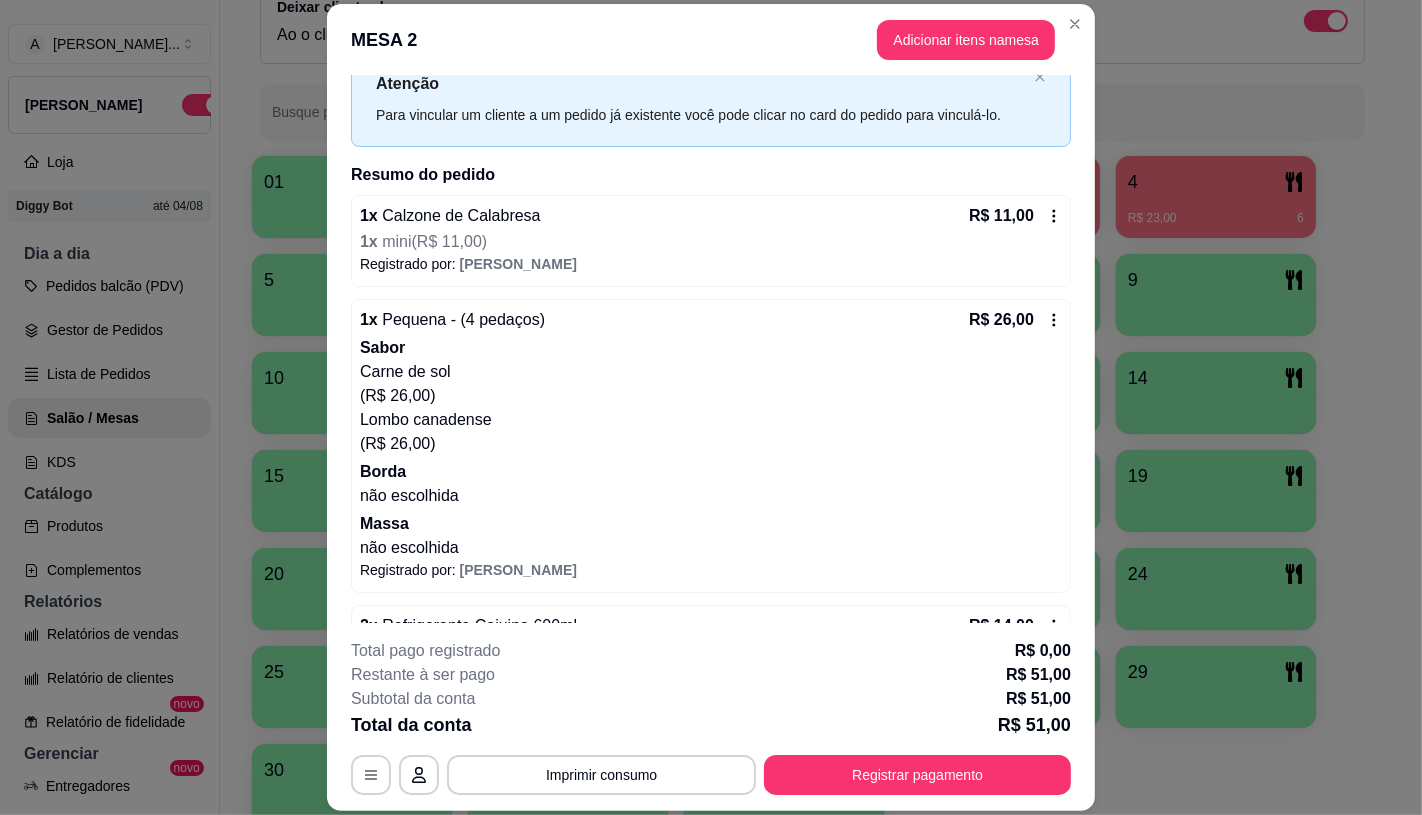 scroll, scrollTop: 126, scrollLeft: 0, axis: vertical 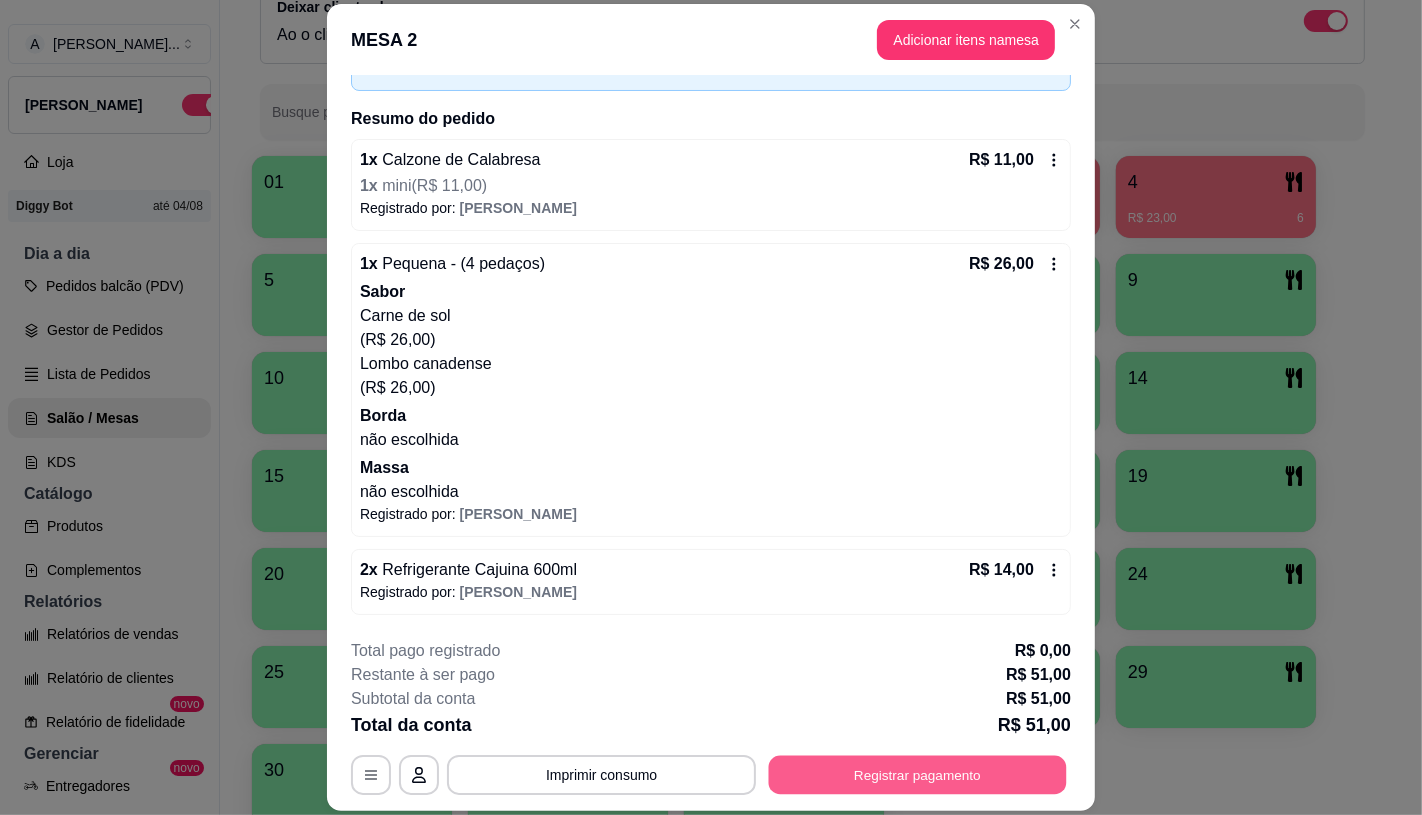 click on "Registrar pagamento" at bounding box center [918, 775] 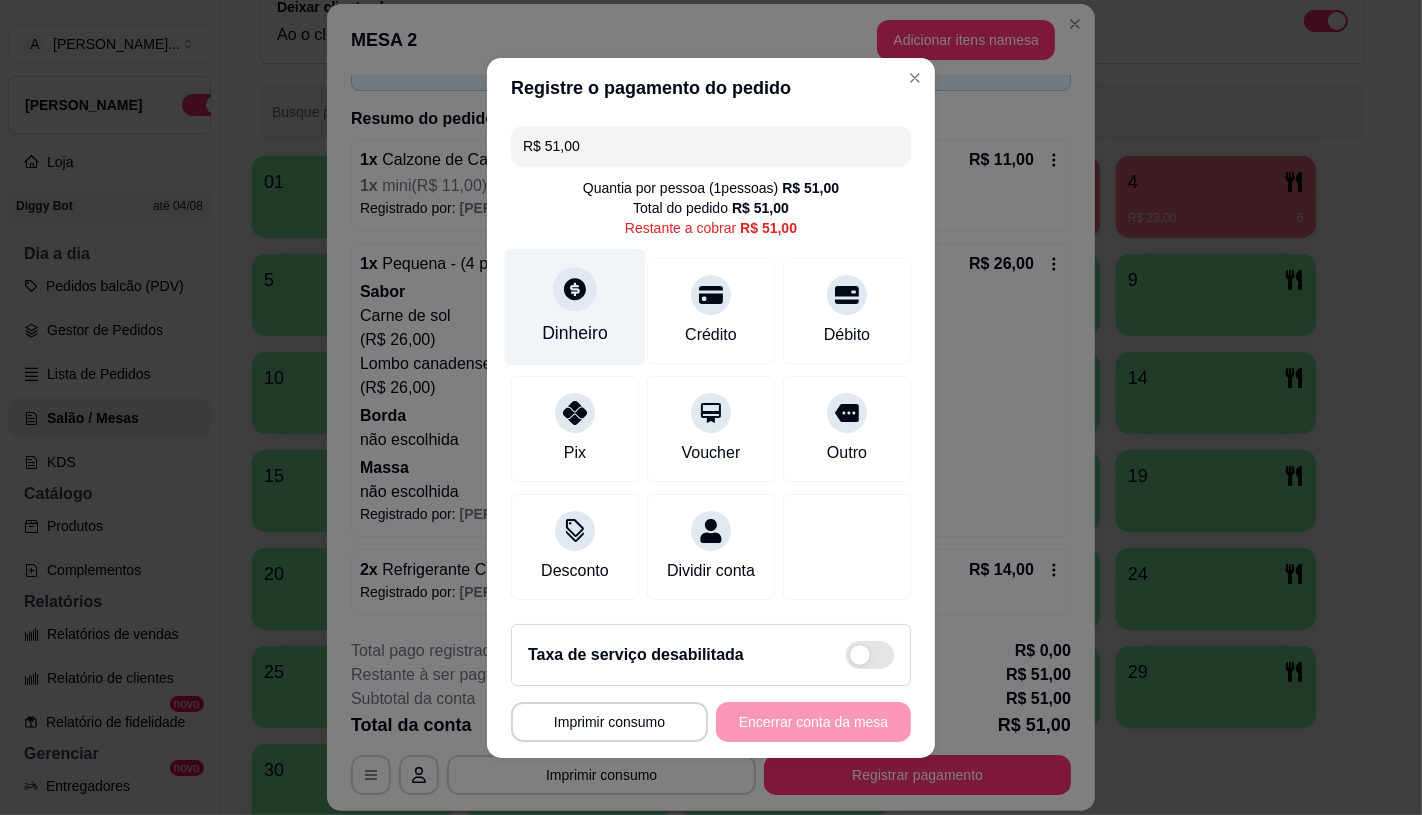 click on "Dinheiro" at bounding box center [575, 306] 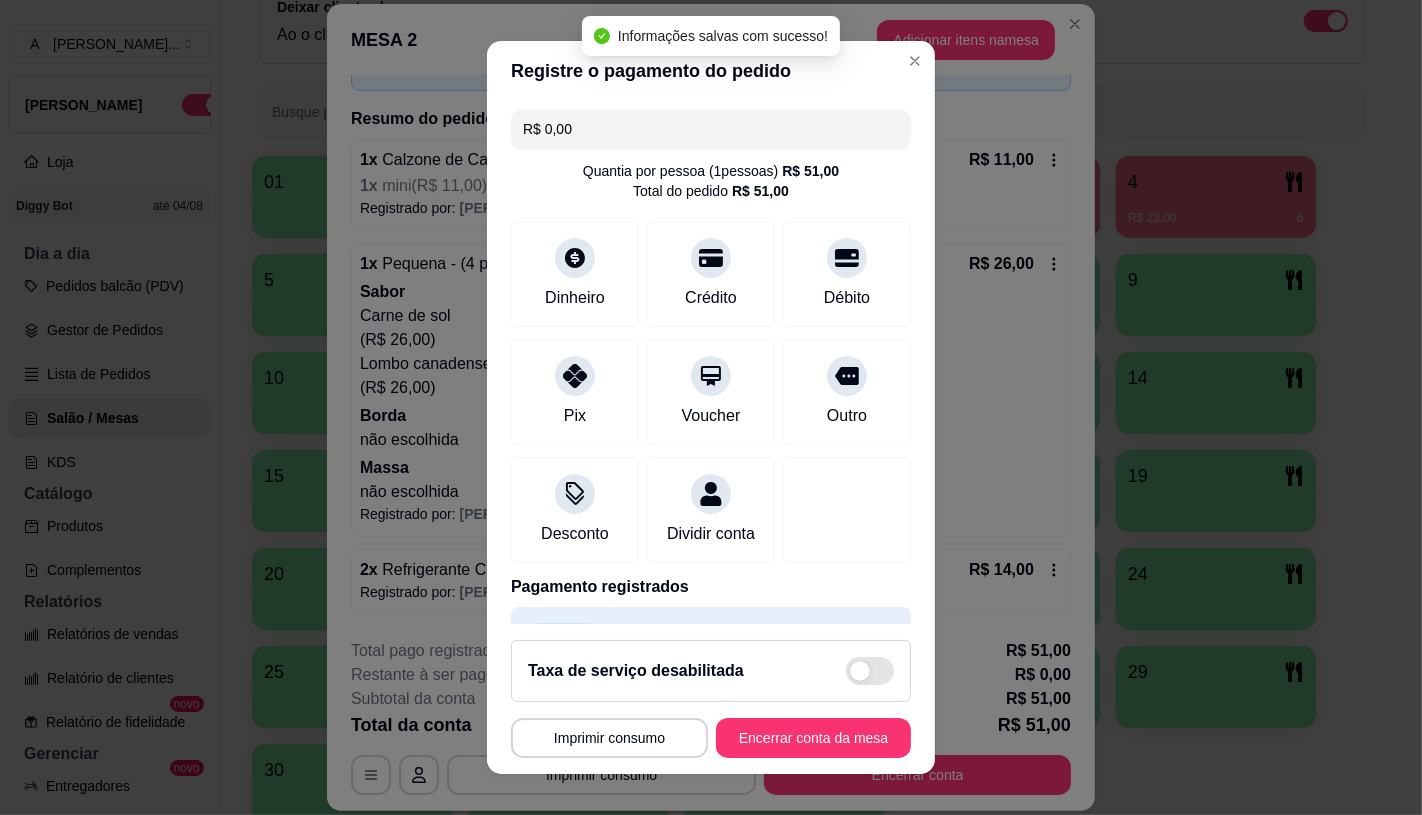type on "R$ 0,00" 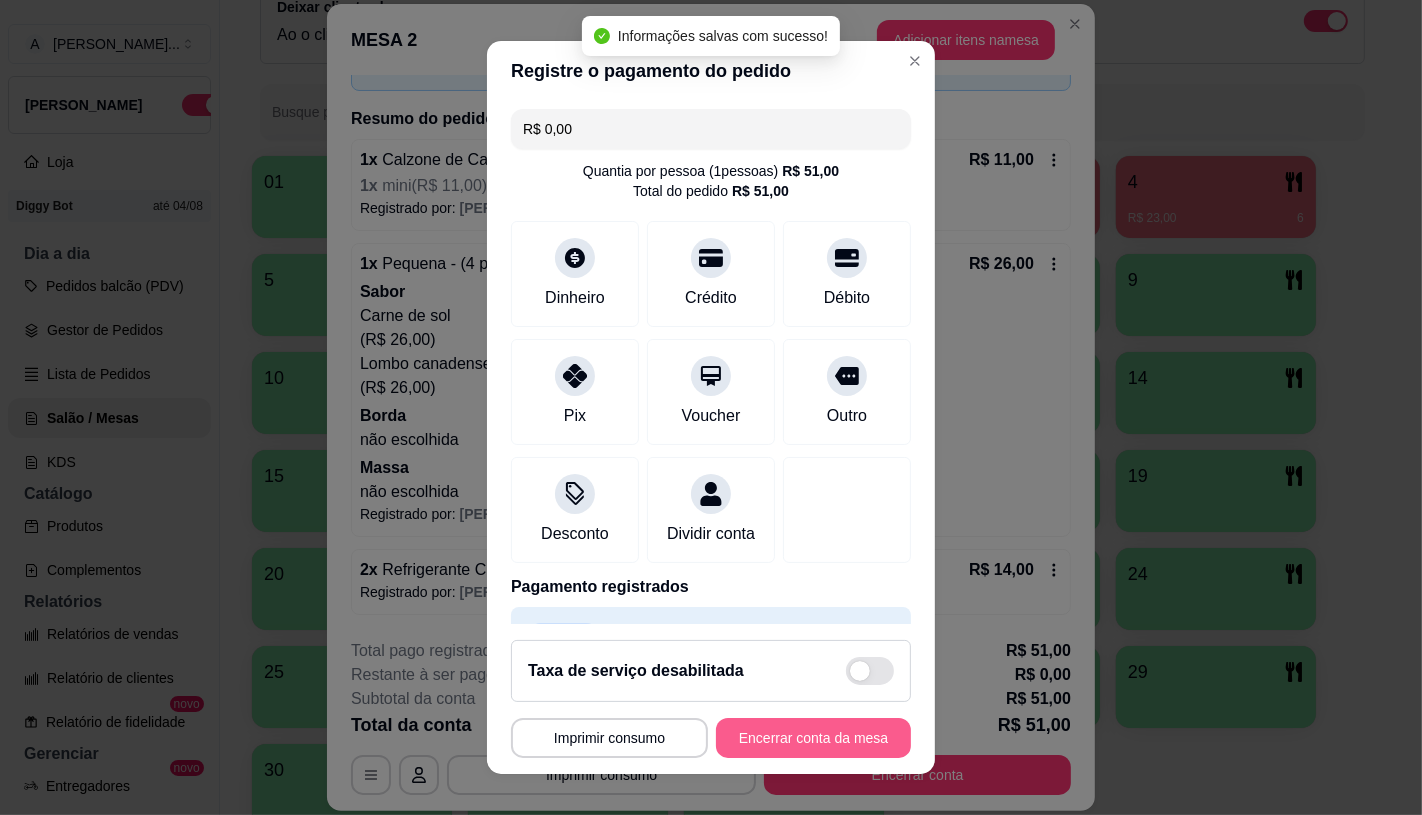click on "Encerrar conta da mesa" at bounding box center (813, 738) 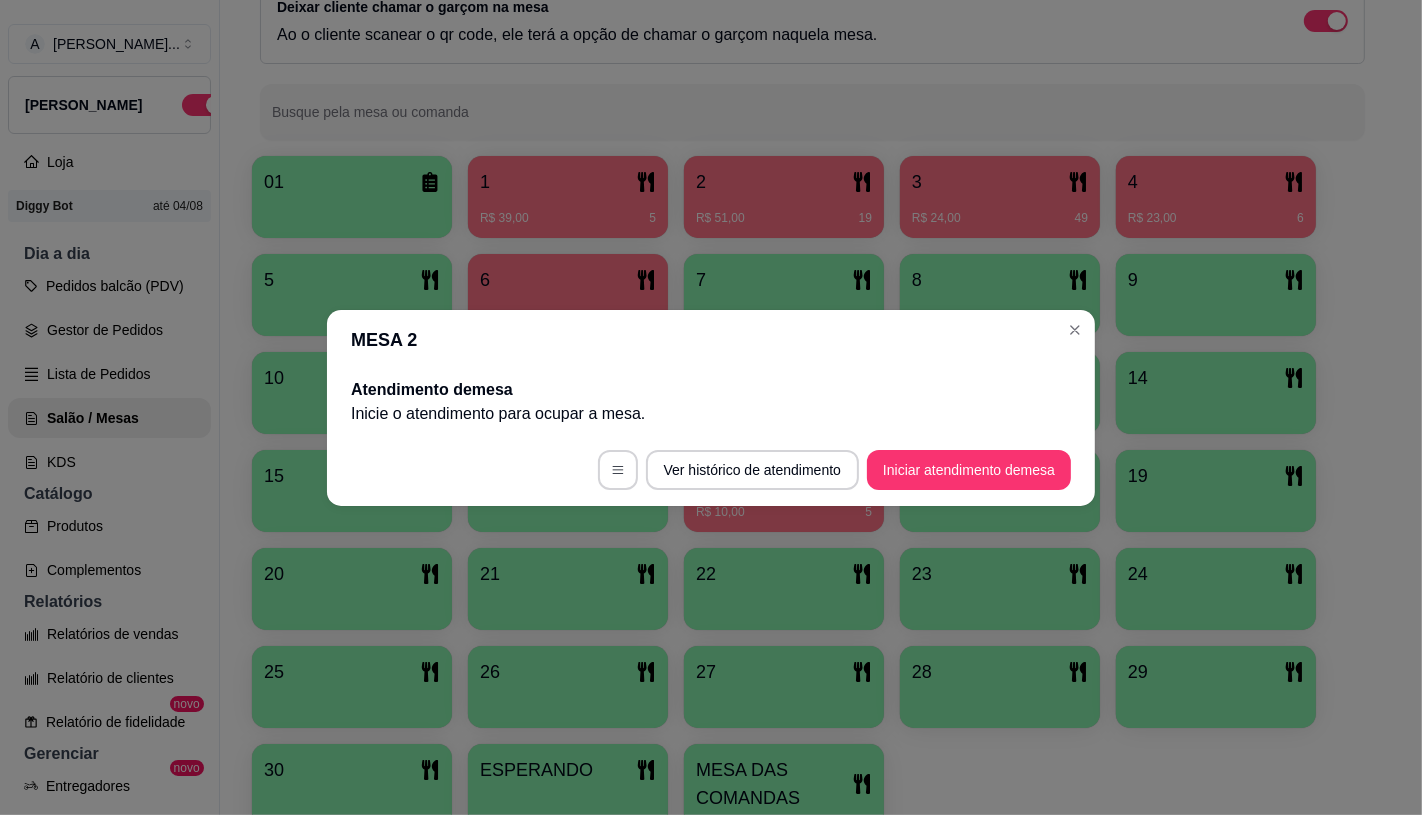 scroll, scrollTop: 0, scrollLeft: 0, axis: both 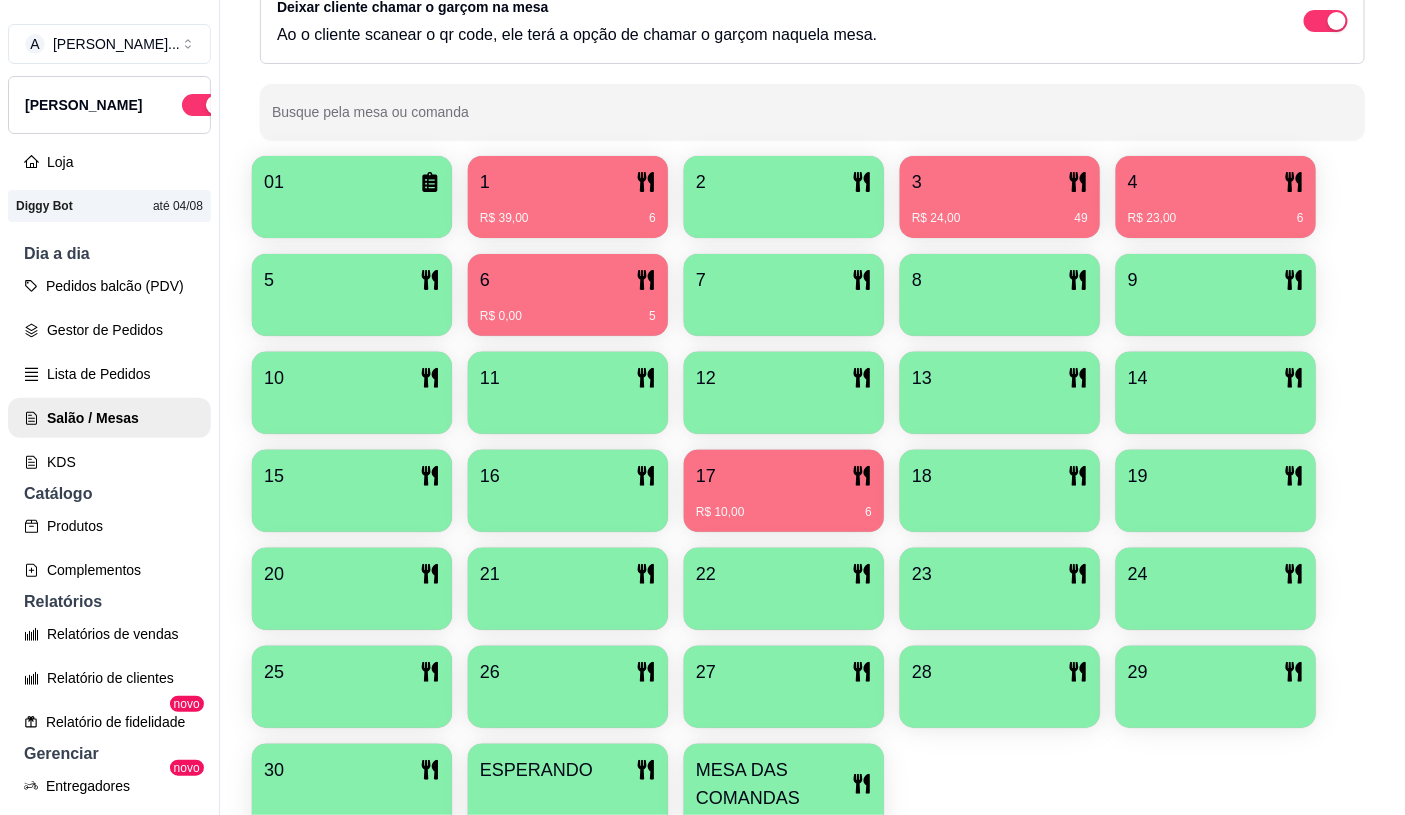 click on "3 R$ 24,00 49" at bounding box center [1000, 197] 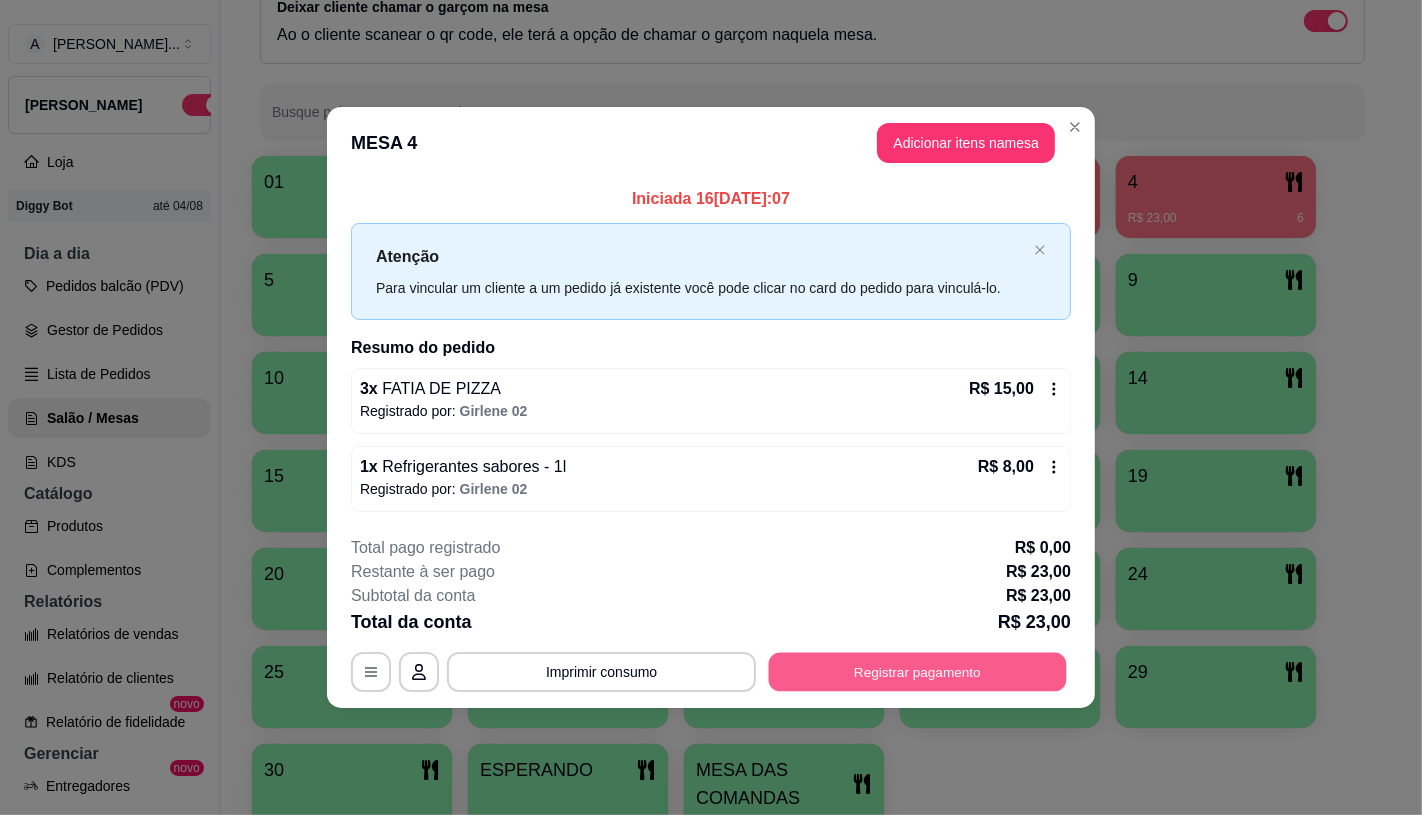 click on "Registrar pagamento" at bounding box center [918, 672] 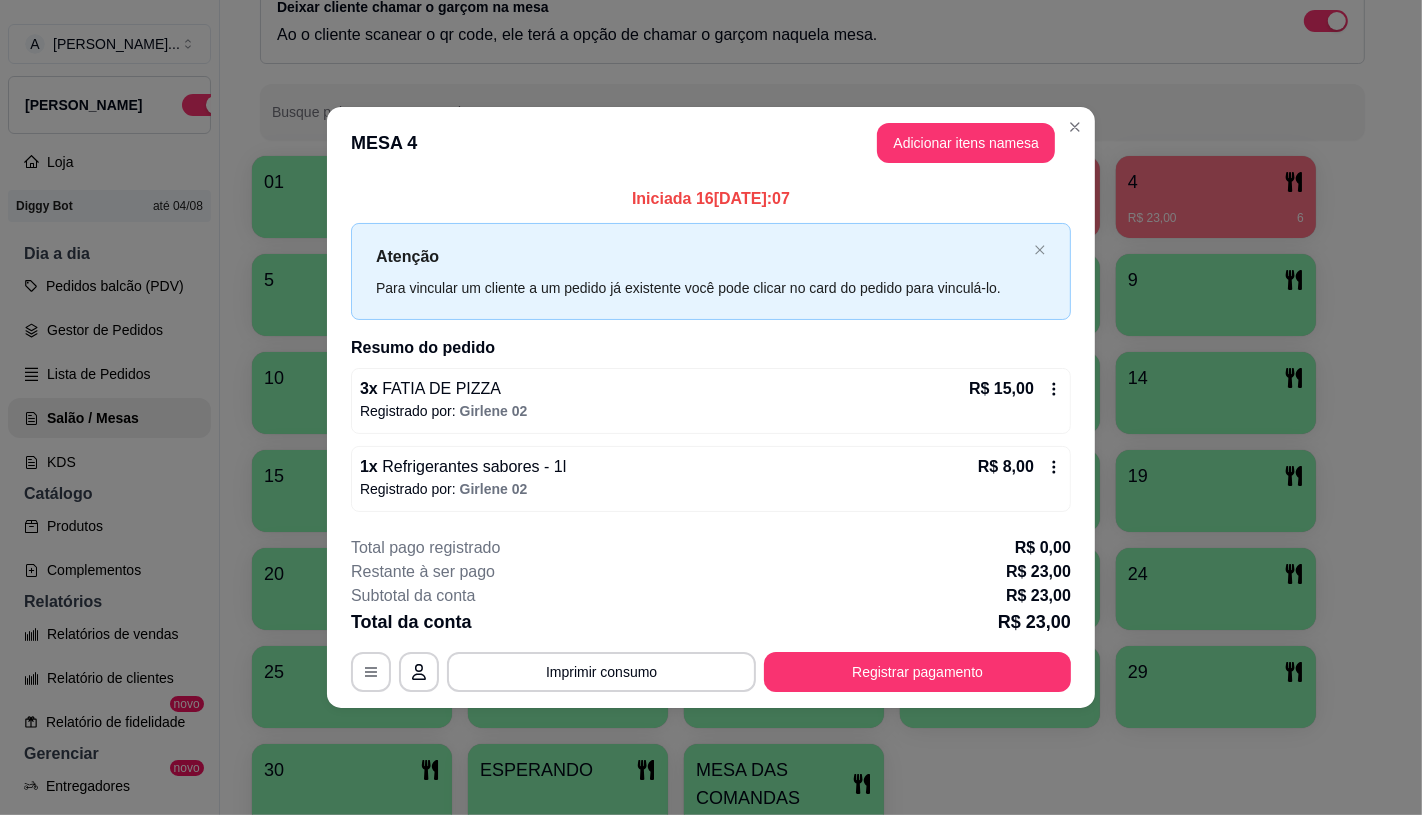 click on "Pix" at bounding box center (575, 451) 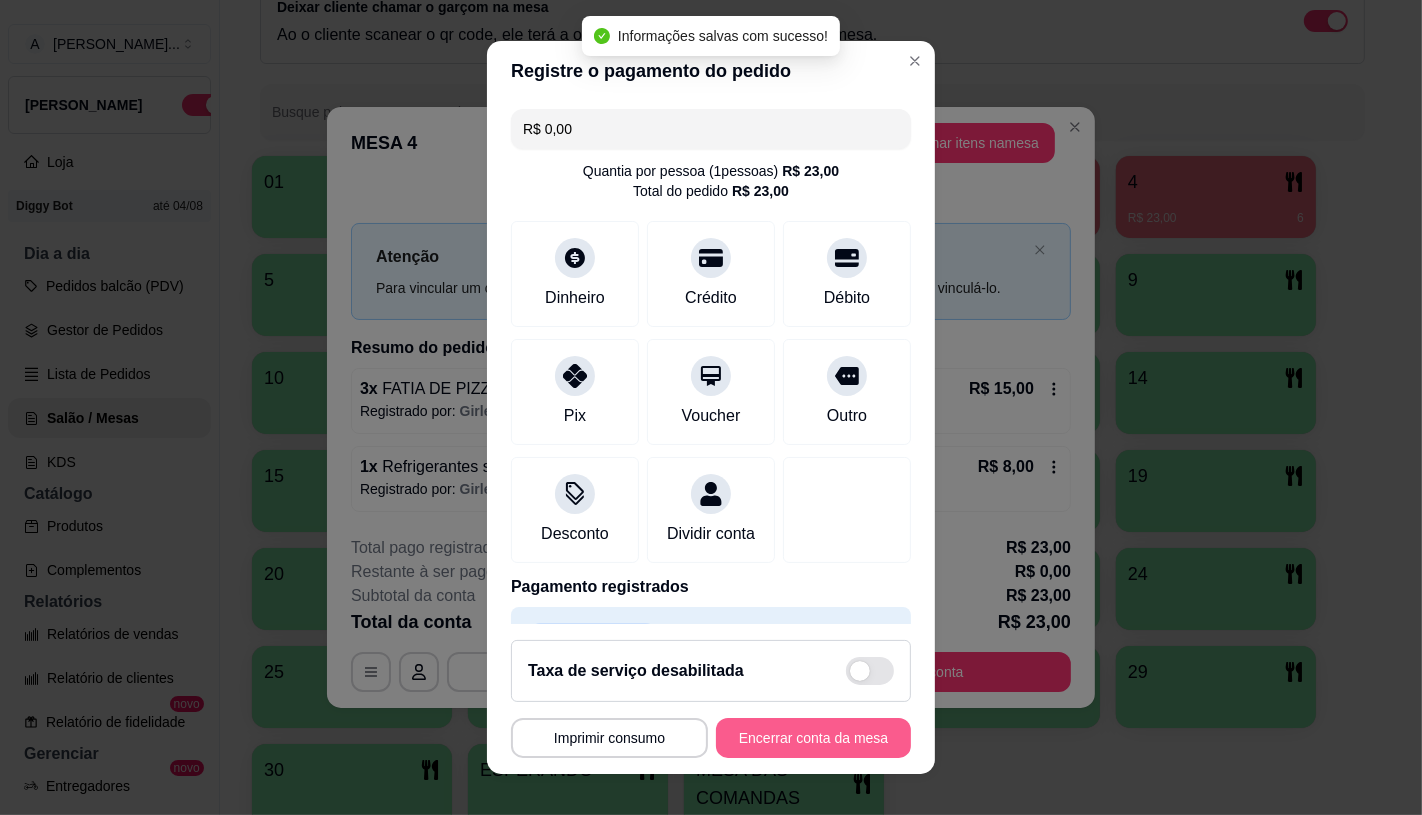 type on "R$ 0,00" 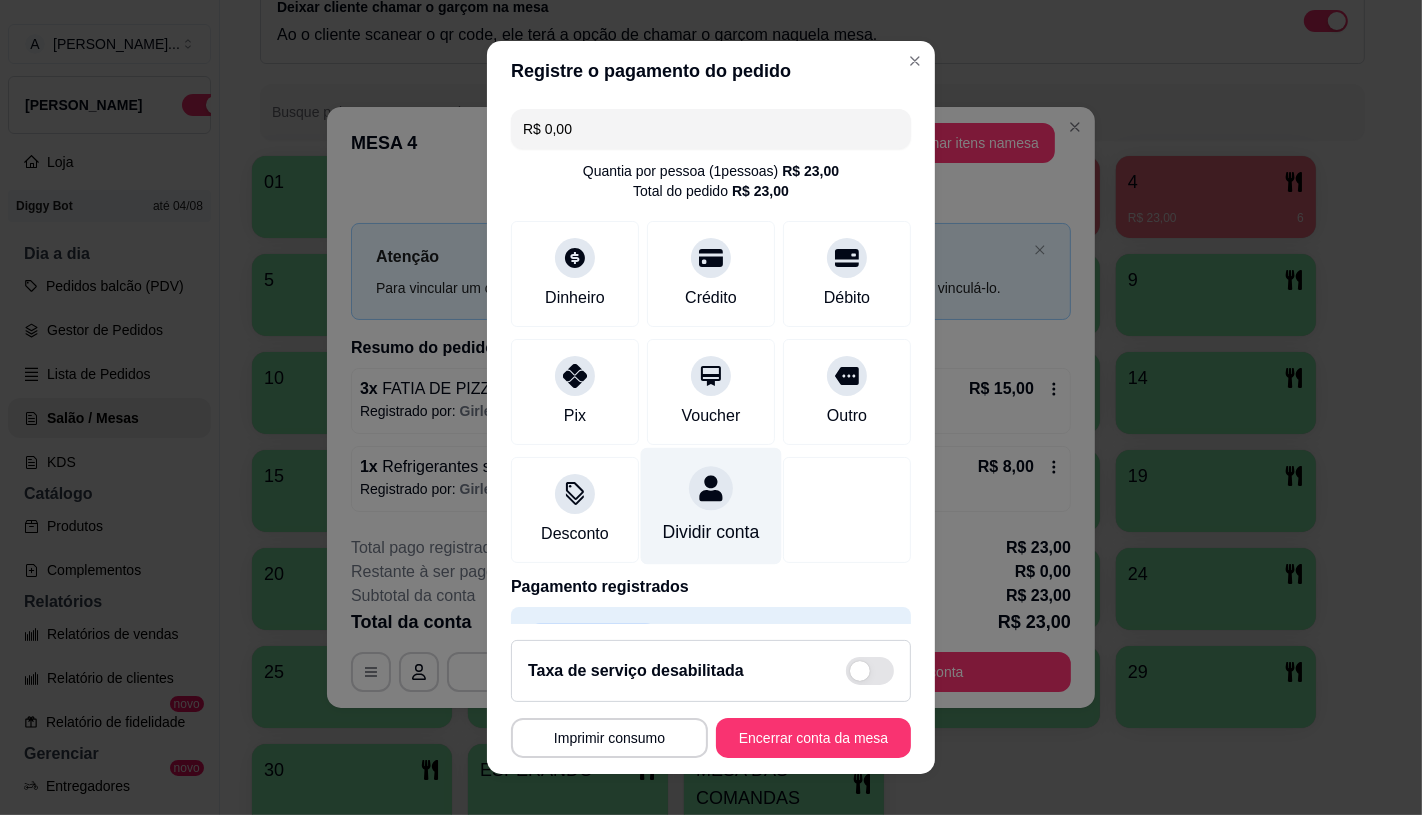 scroll, scrollTop: 74, scrollLeft: 0, axis: vertical 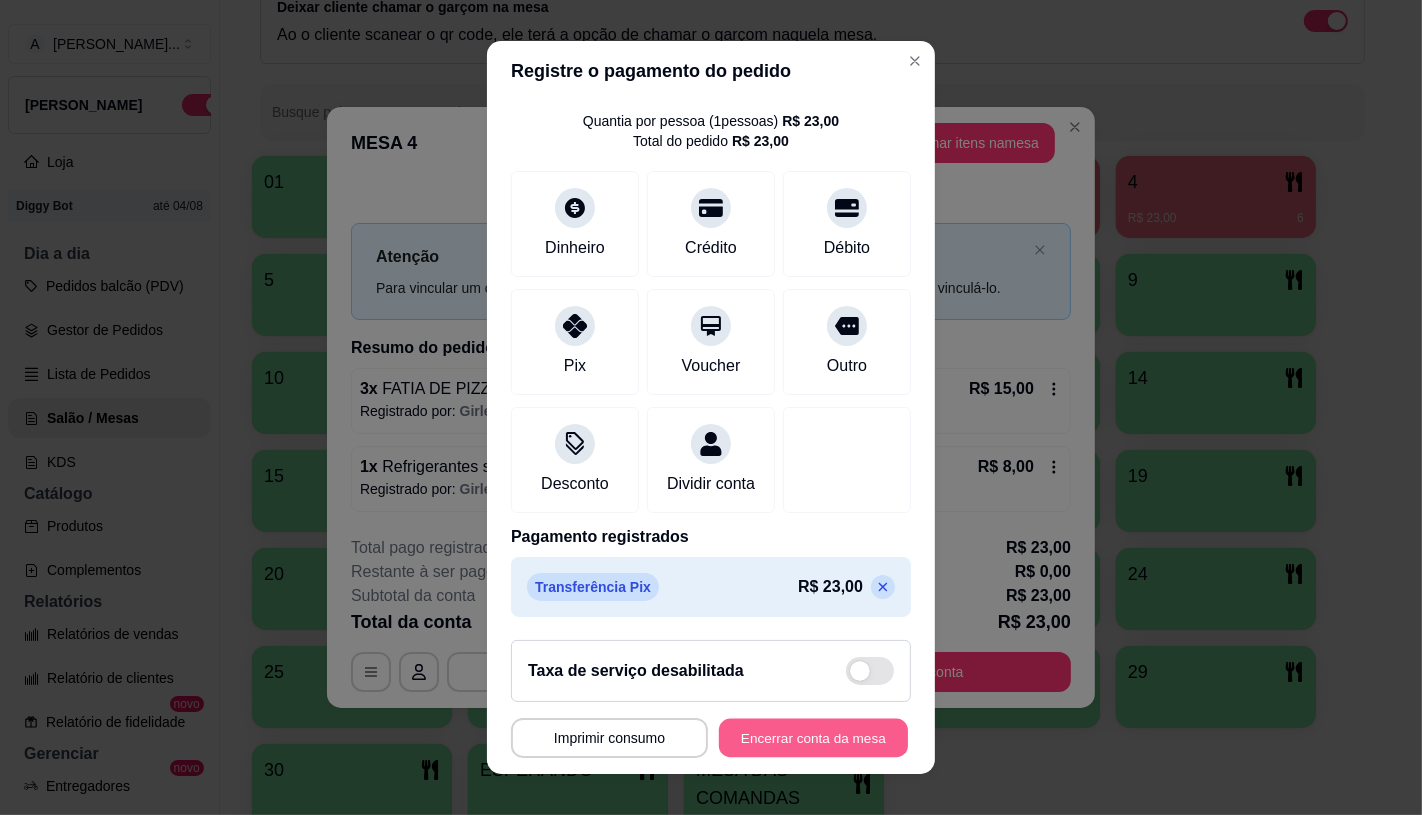 click on "Encerrar conta da mesa" at bounding box center (813, 738) 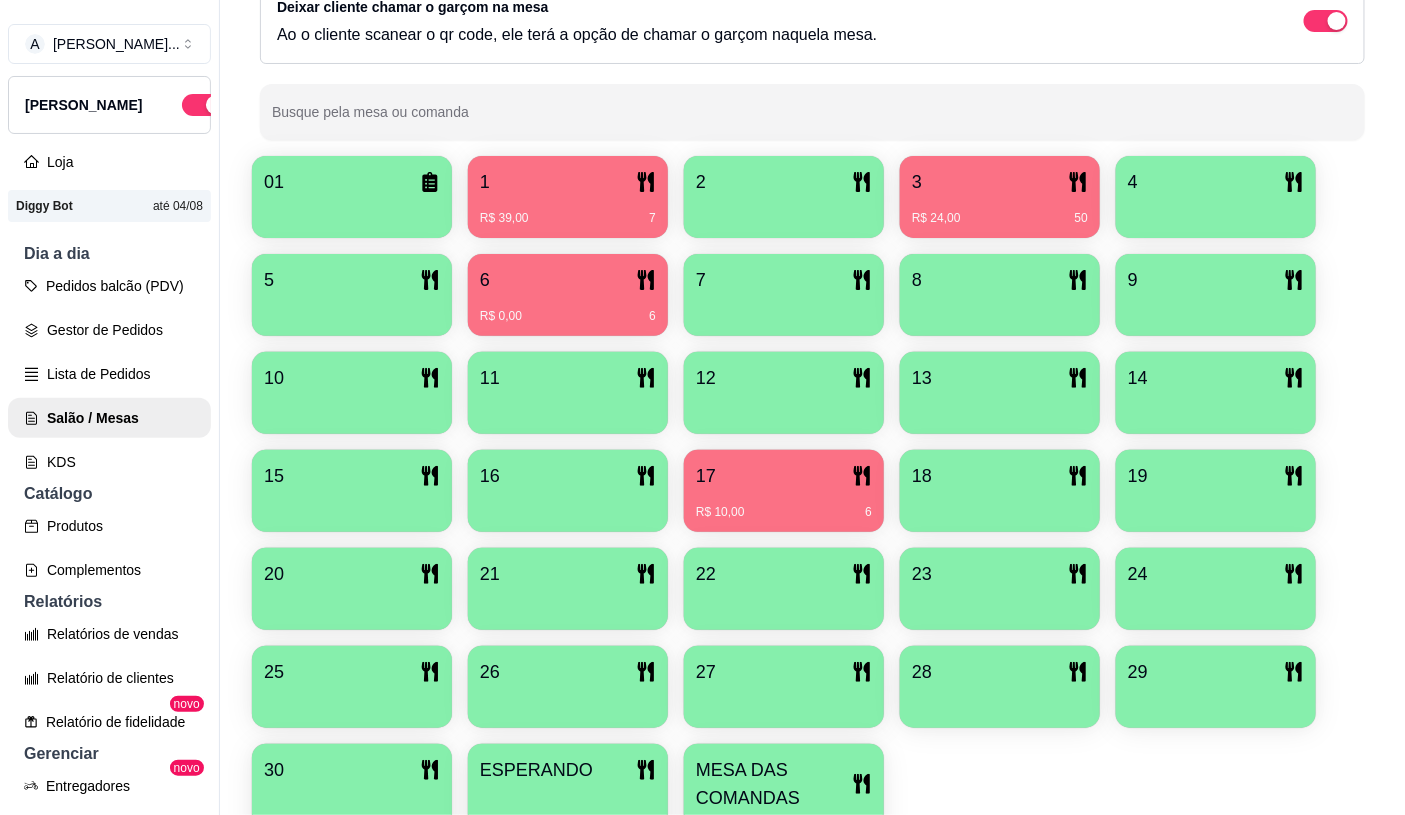 click on "17" at bounding box center (784, 476) 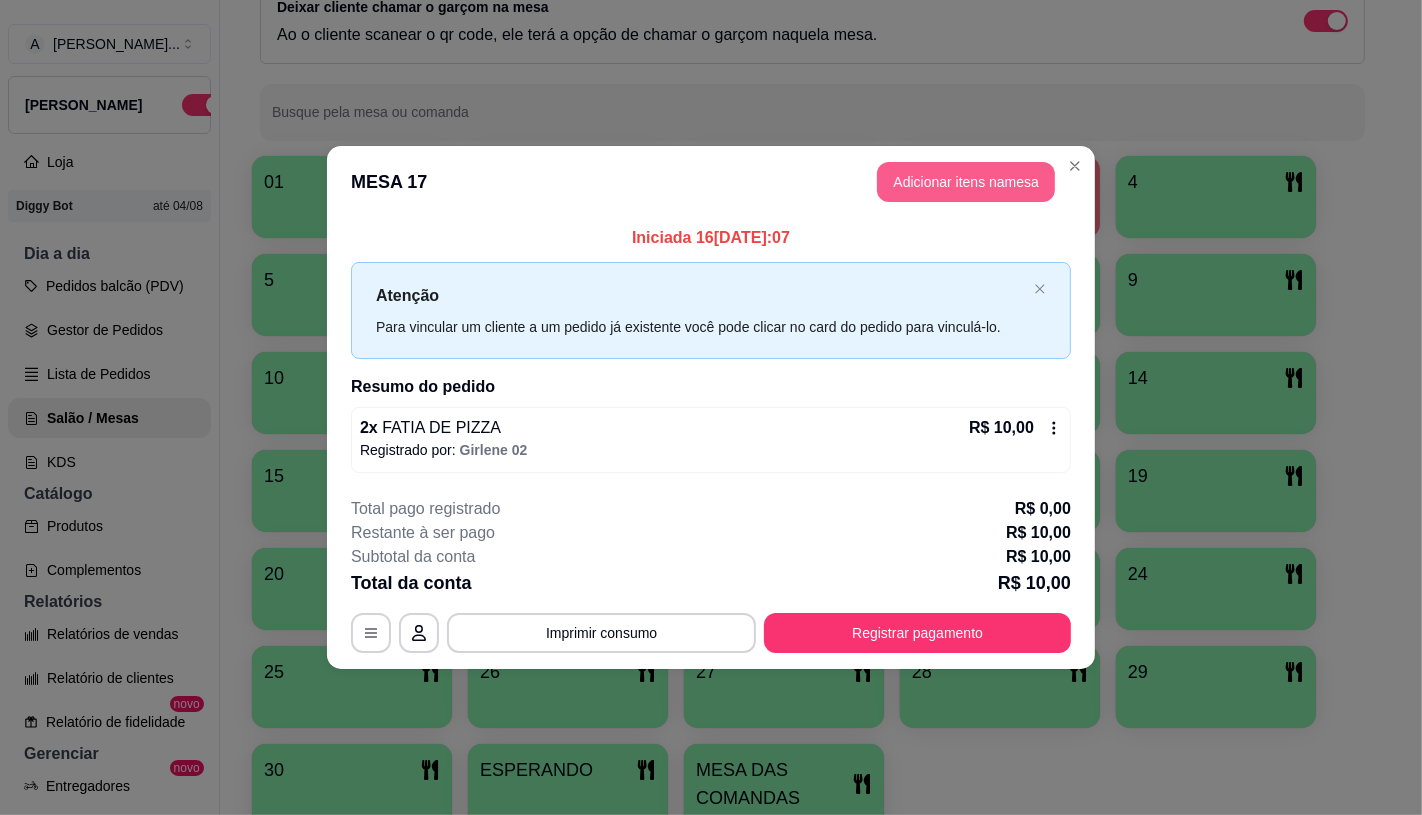 click on "Adicionar itens na  mesa" at bounding box center [966, 182] 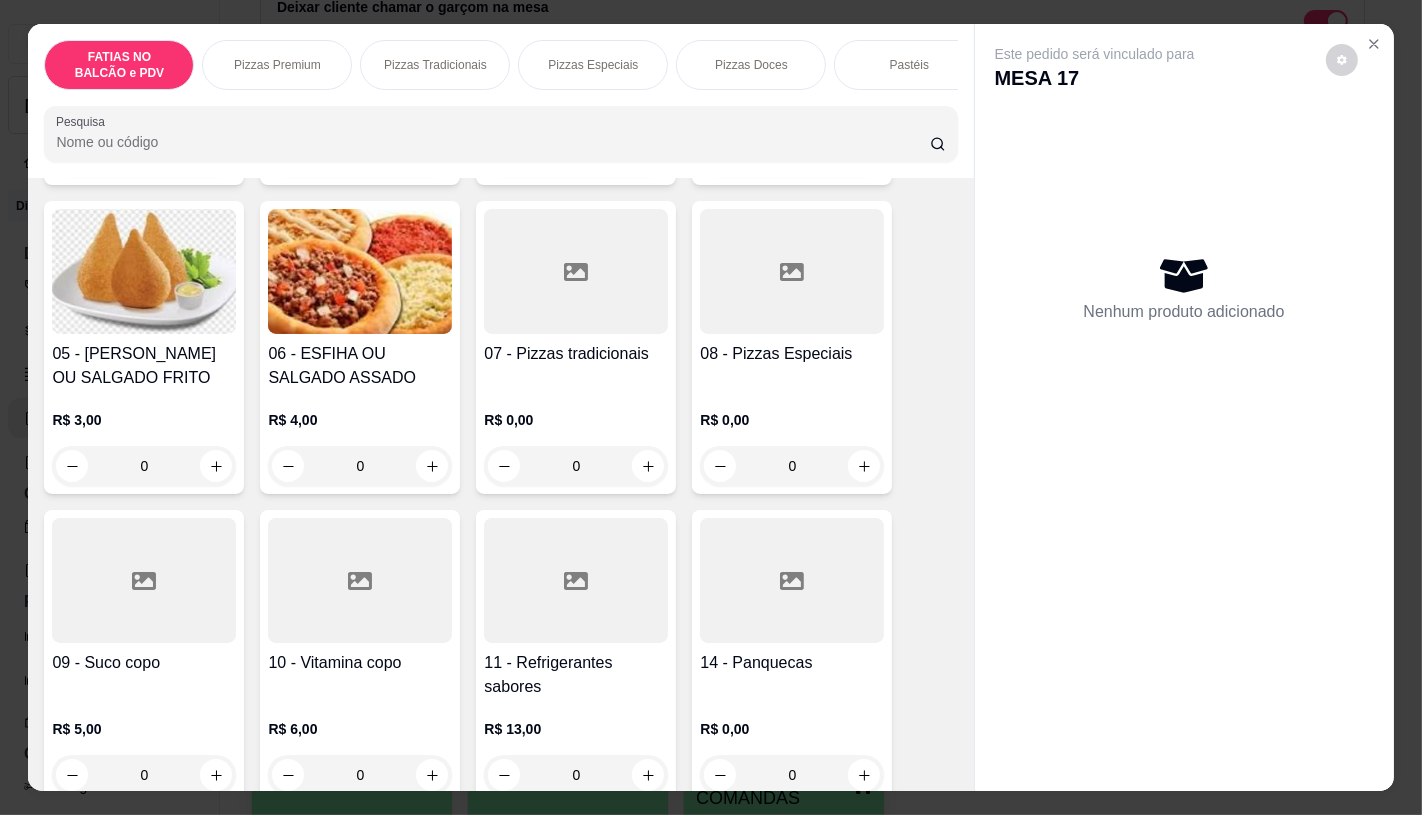 scroll, scrollTop: 444, scrollLeft: 0, axis: vertical 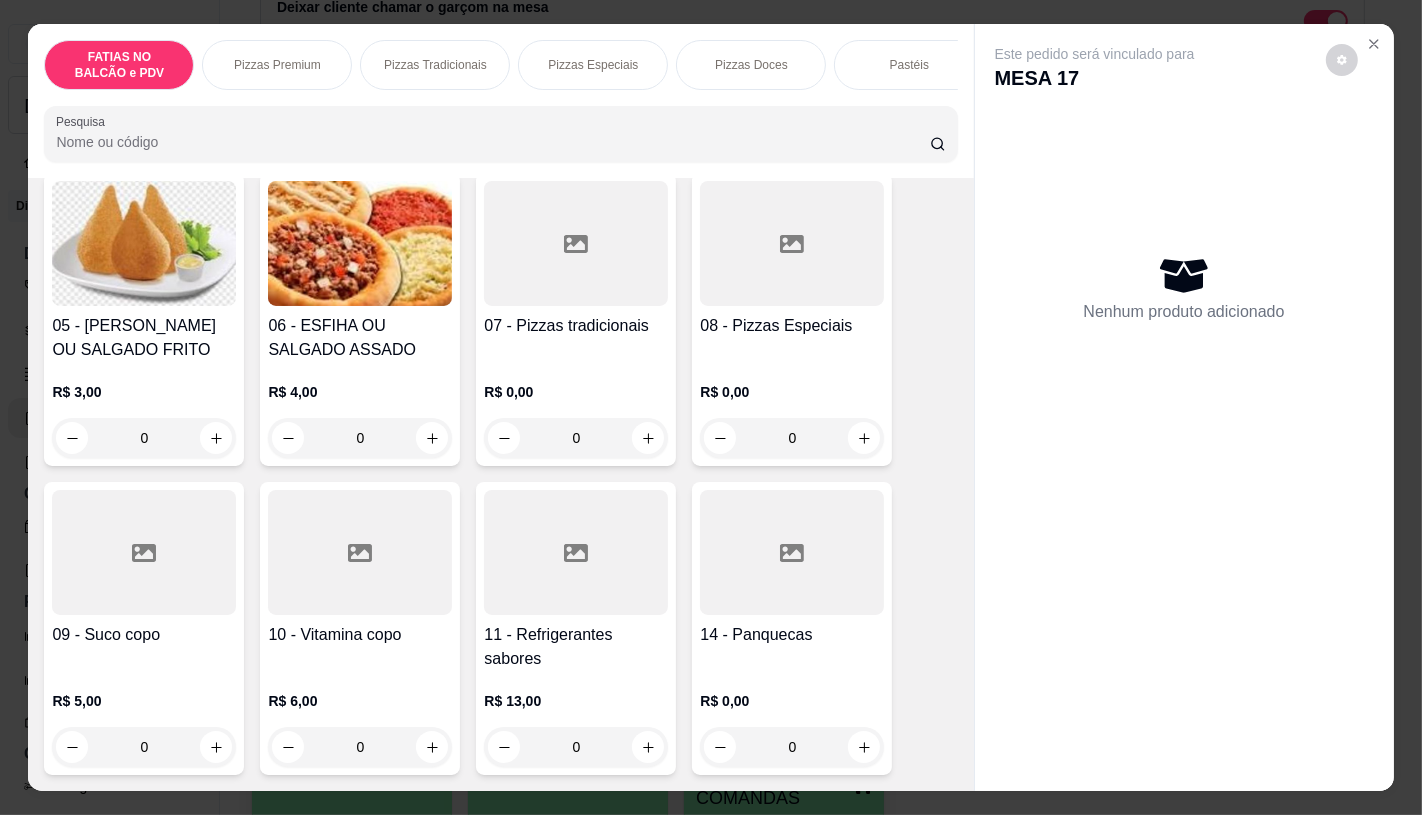 click on "11 - Refrigerantes sabores" at bounding box center (576, 647) 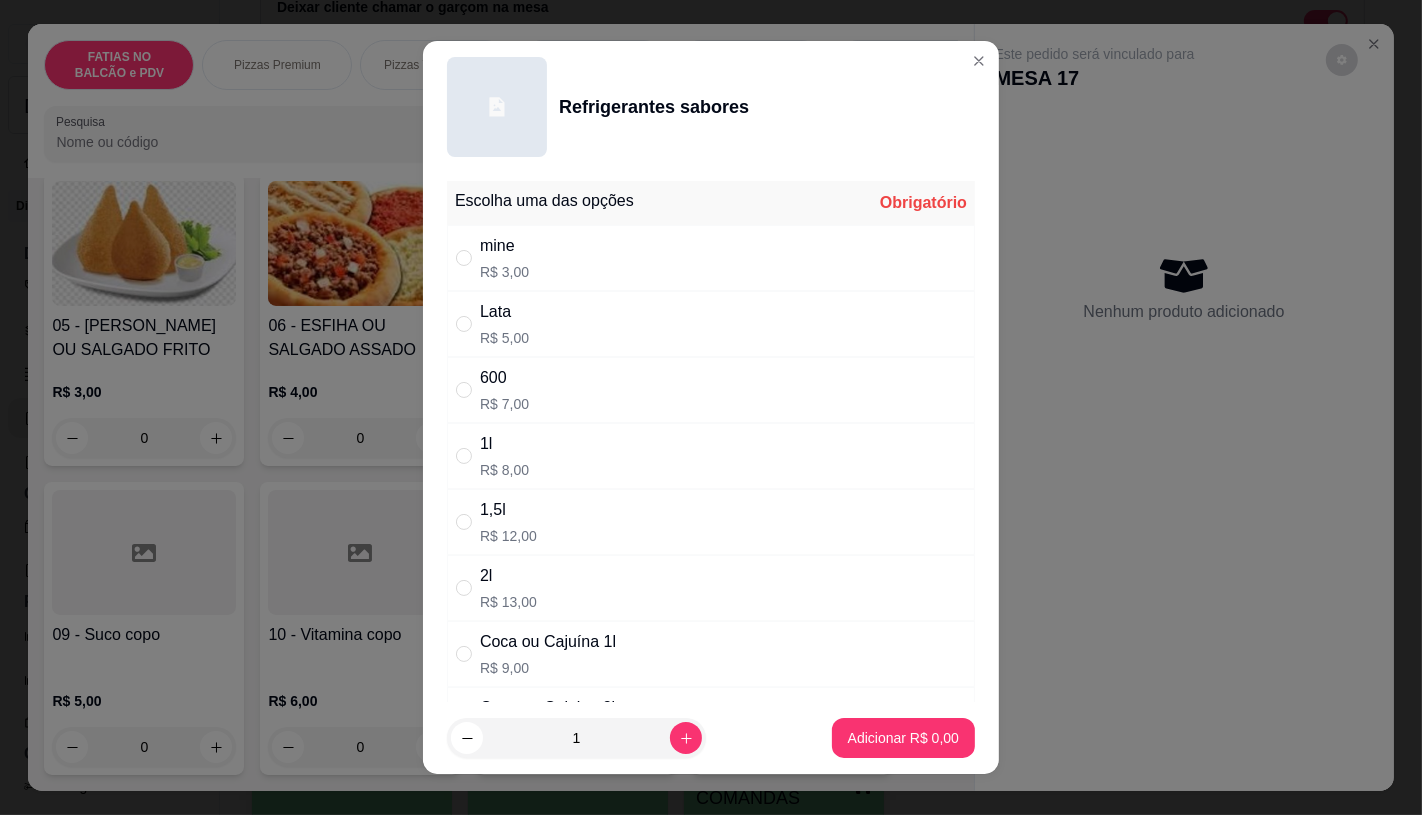 click on "Coca ou Cajuína 1l" at bounding box center [548, 642] 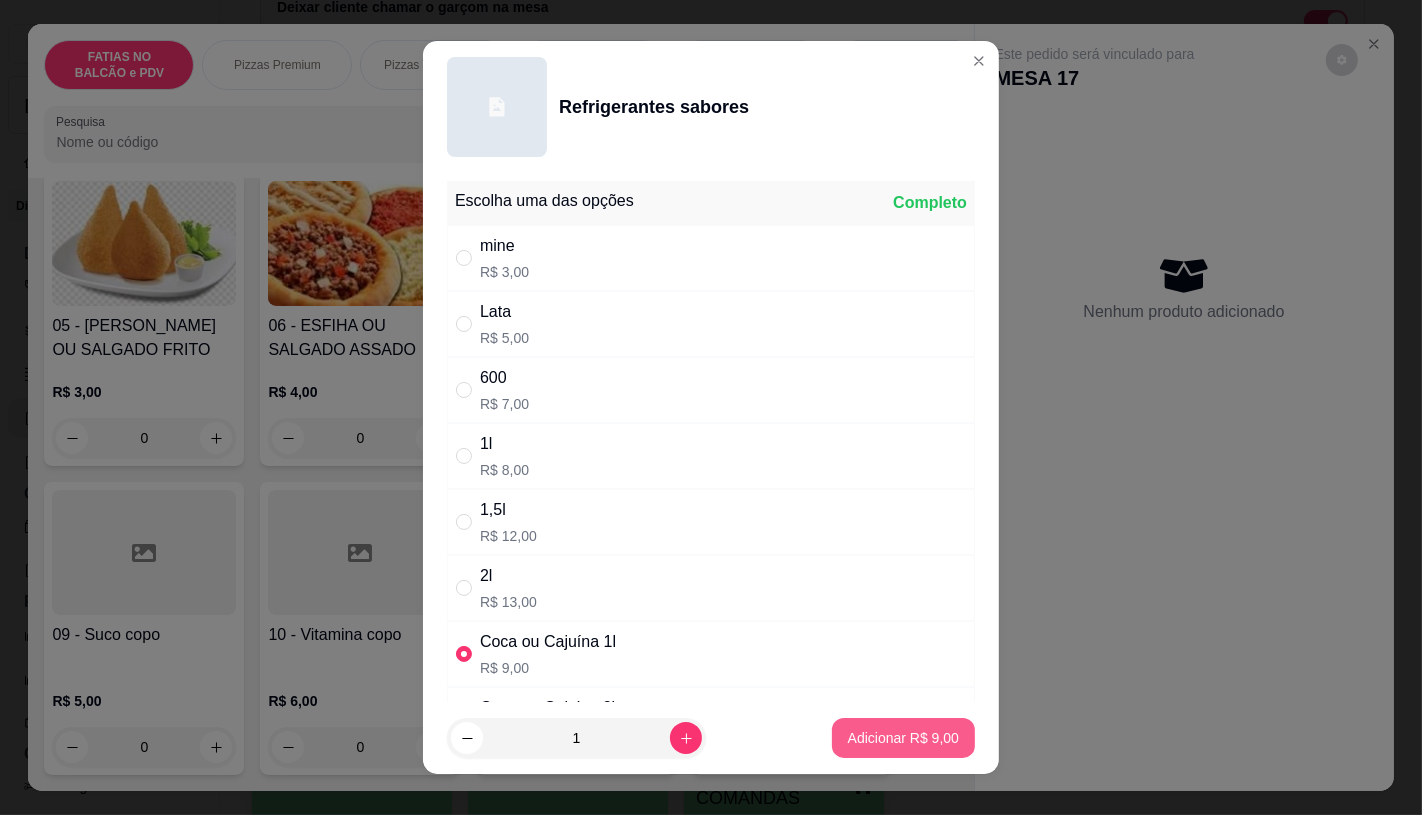 click on "Adicionar   R$ 9,00" at bounding box center (903, 738) 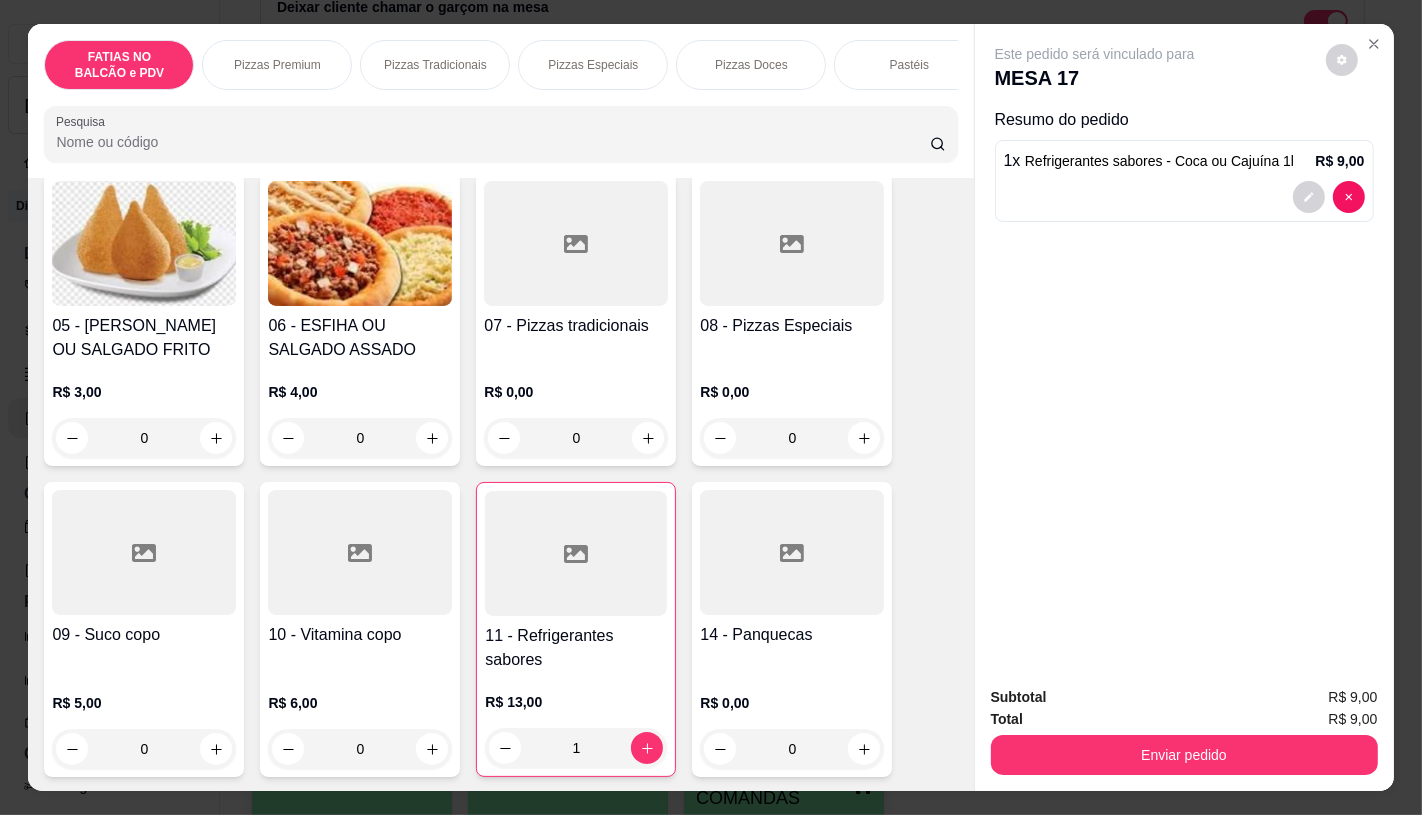 click on "Subtotal R$ 9,00 Total R$ 9,00 Enviar pedido" at bounding box center (1184, 730) 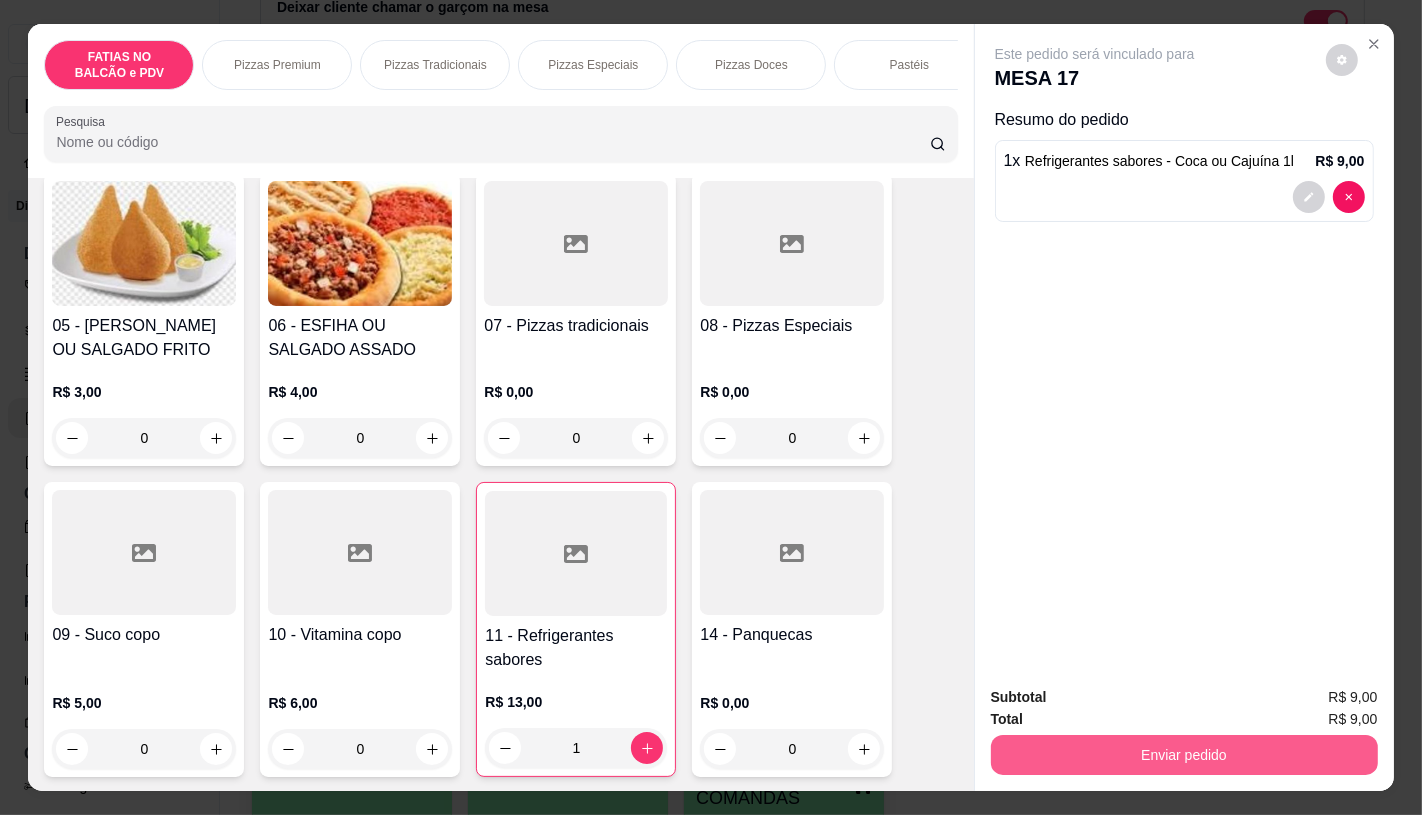 click on "Enviar pedido" at bounding box center (1184, 755) 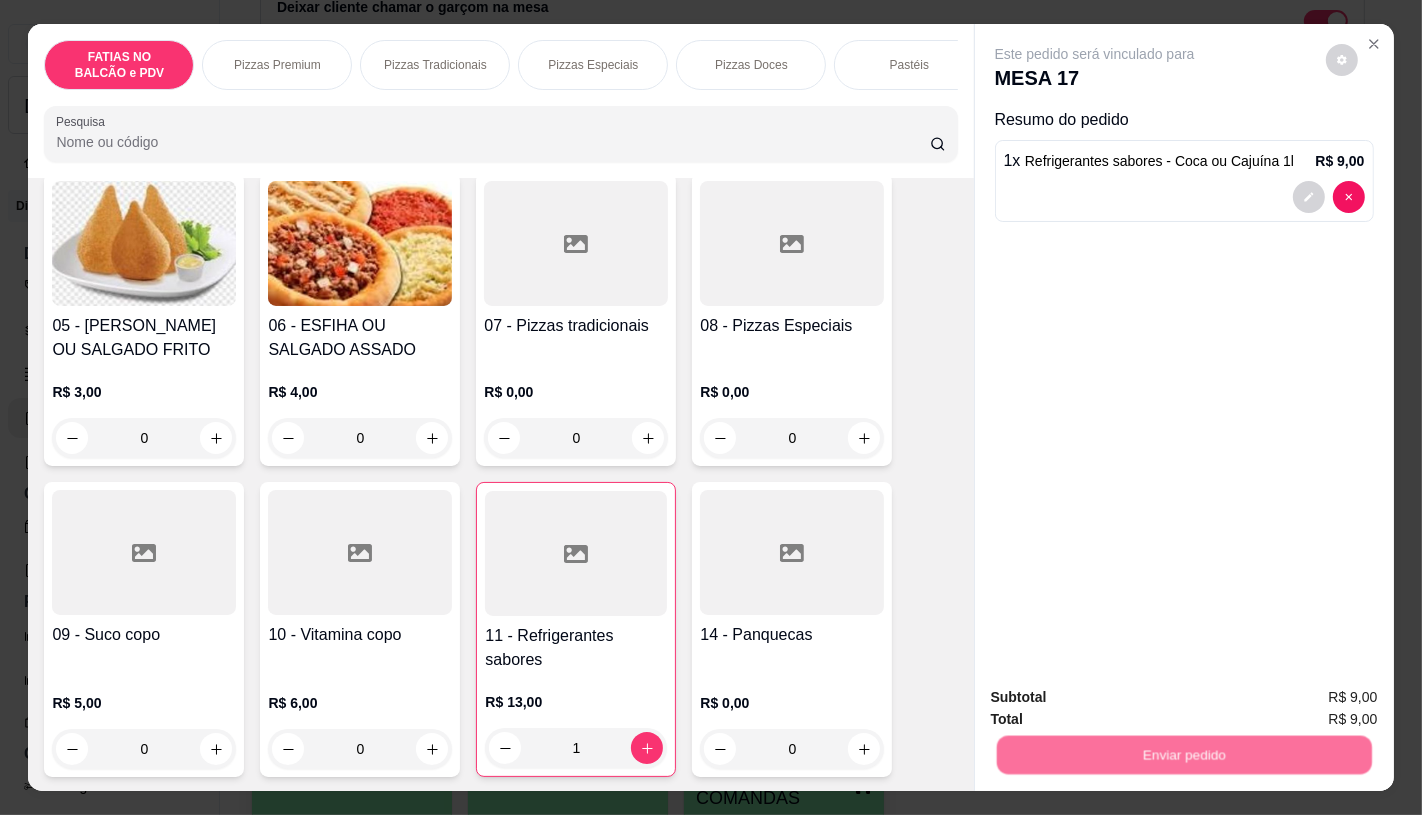 click on "Não registrar e enviar pedido" at bounding box center (1117, 698) 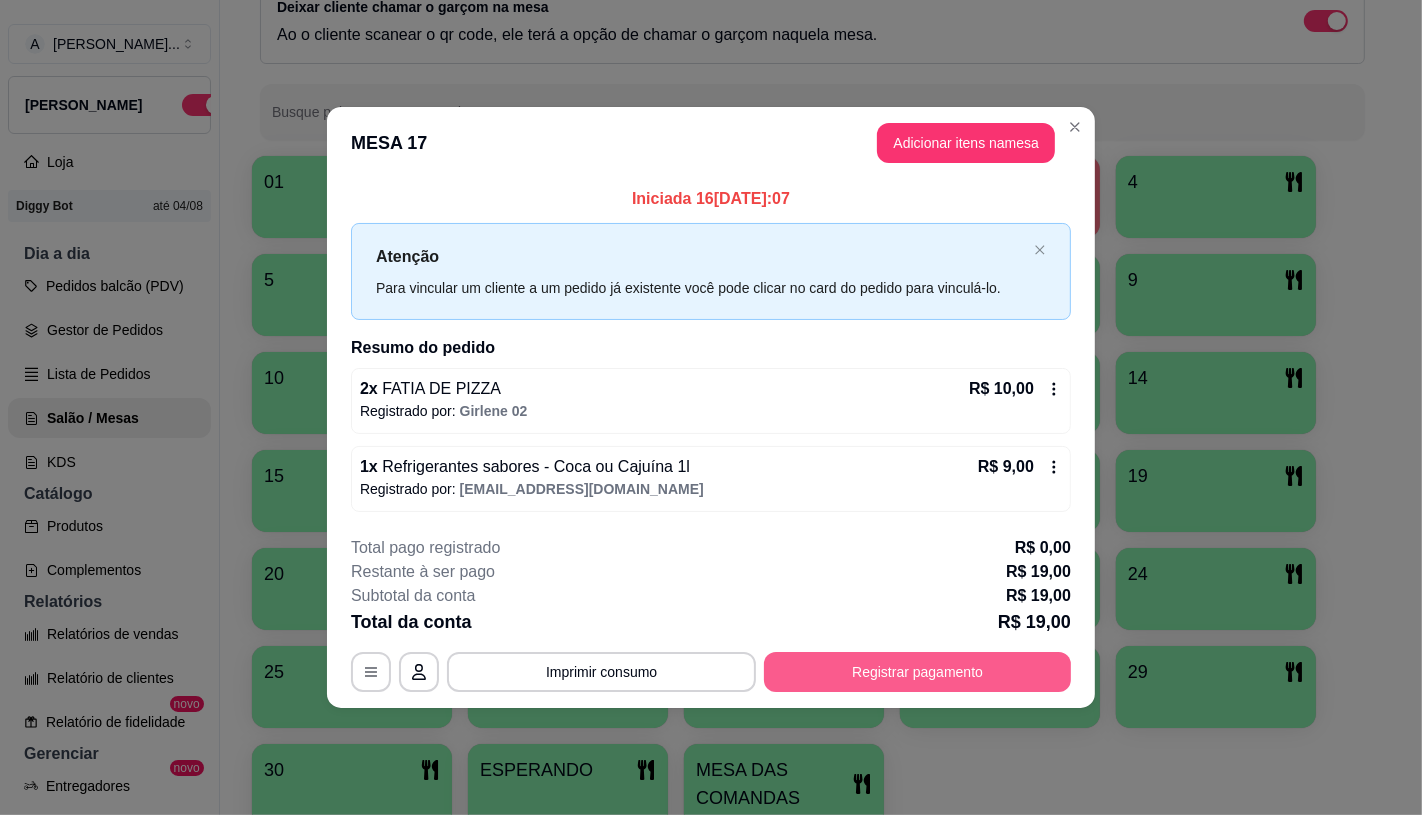 click on "Registrar pagamento" at bounding box center (917, 672) 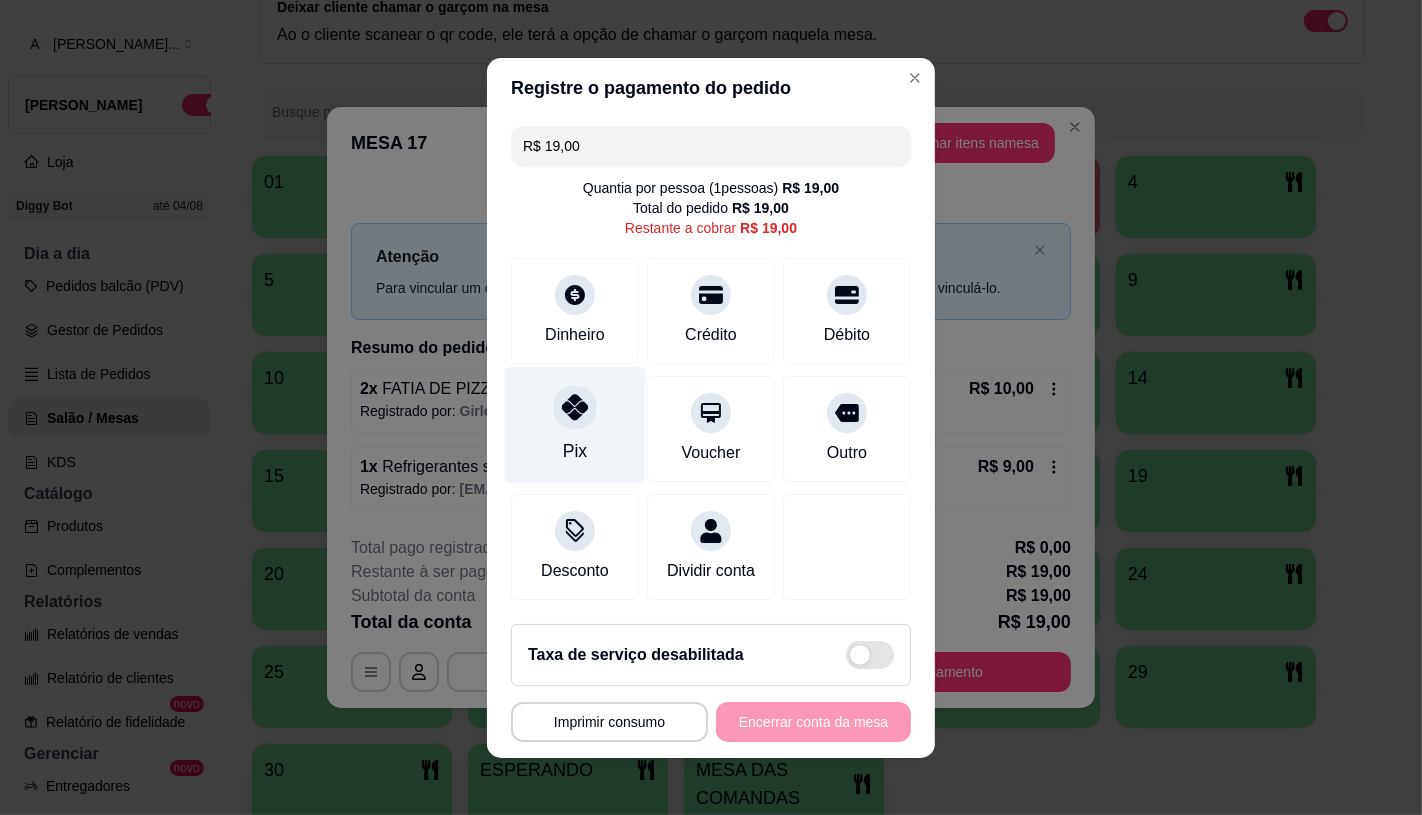 click on "Pix" at bounding box center (575, 424) 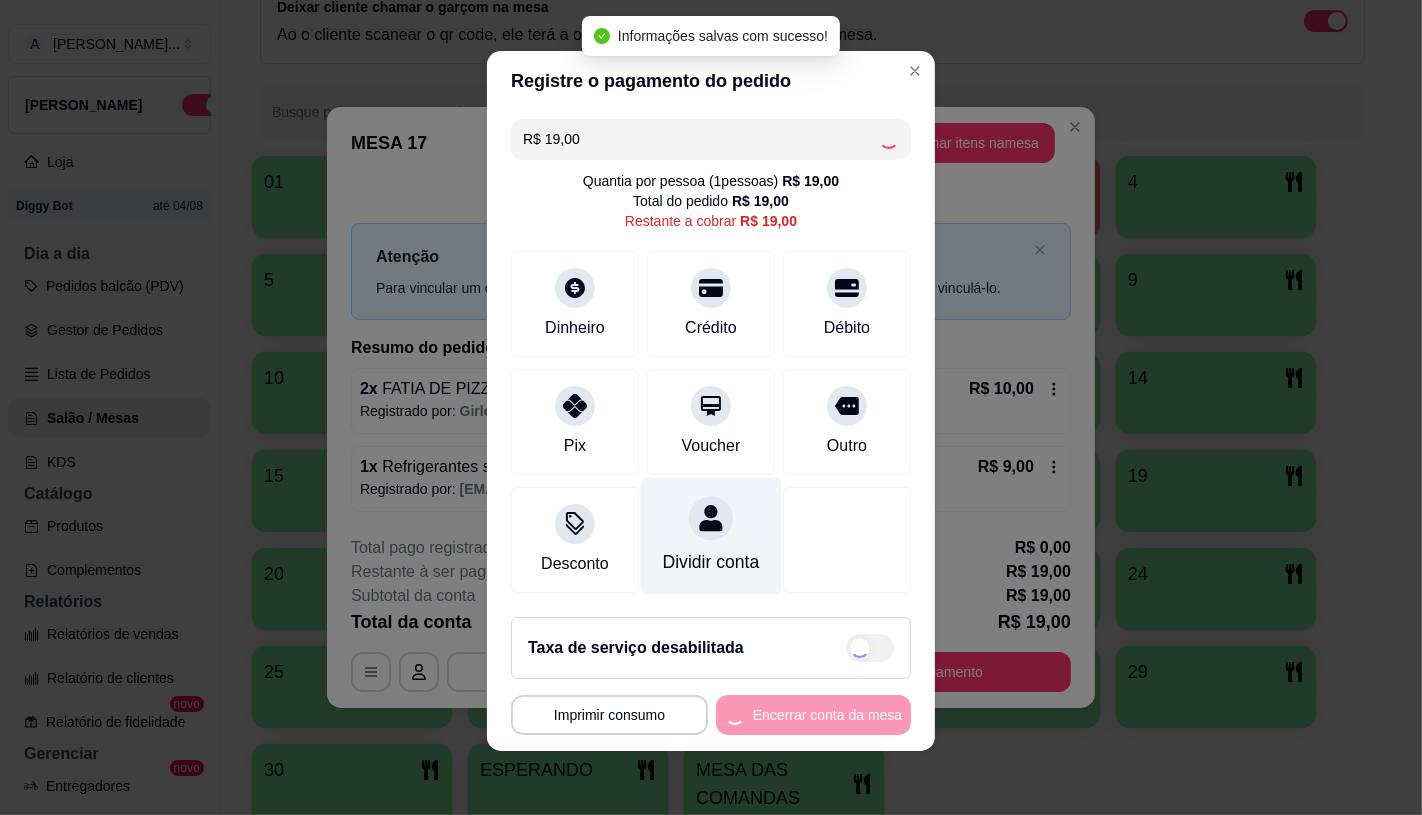 type on "R$ 0,00" 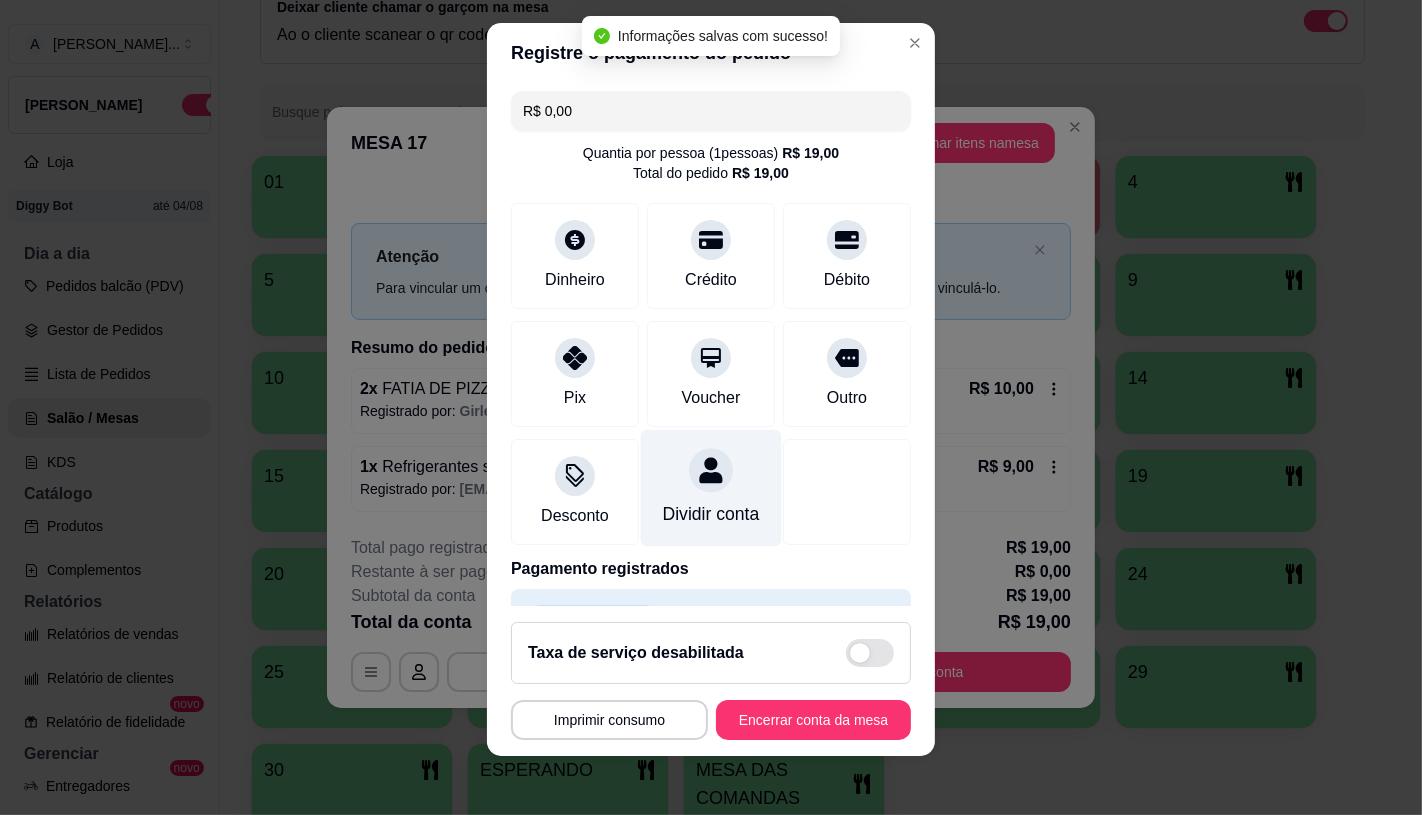 scroll, scrollTop: 14, scrollLeft: 0, axis: vertical 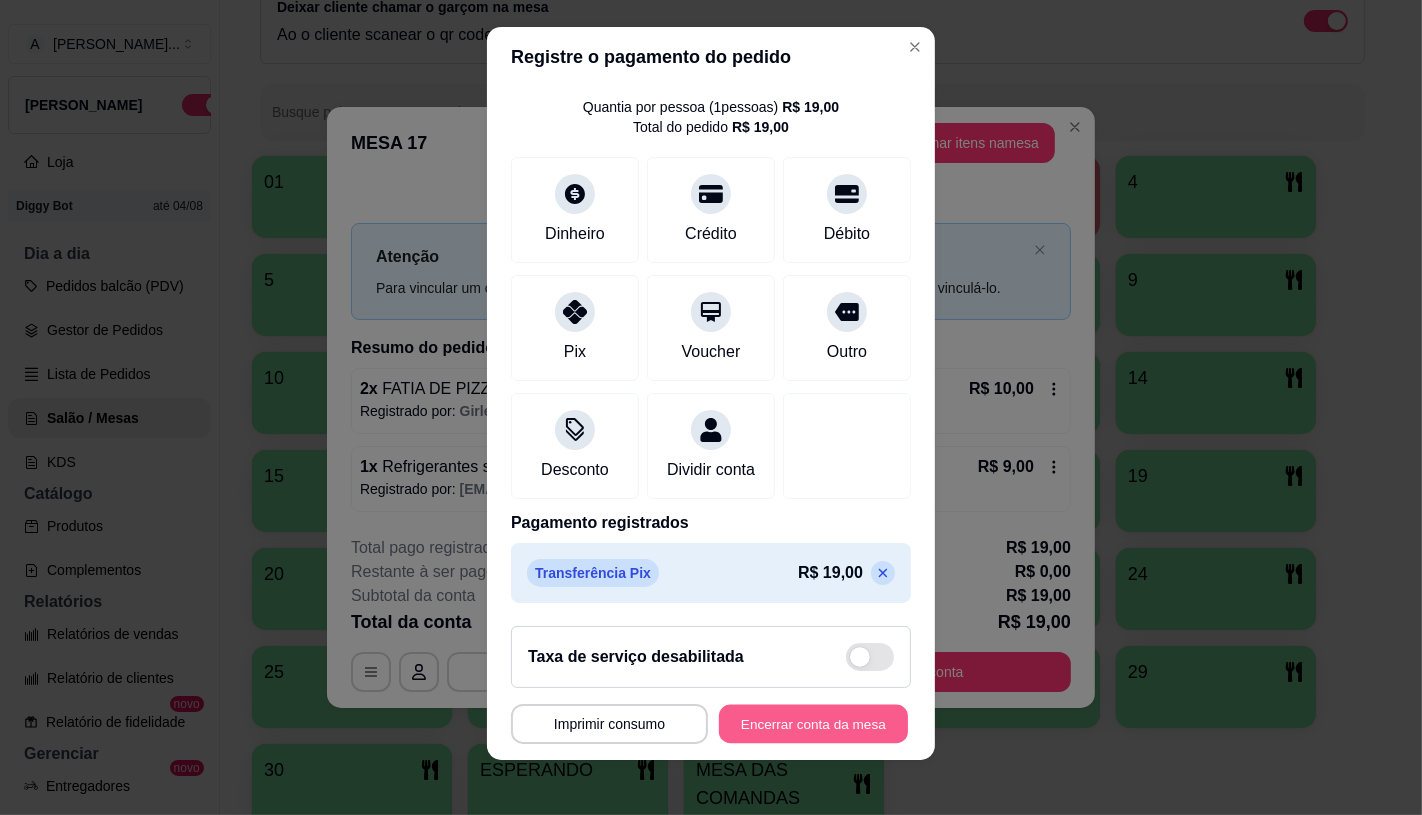 click on "Encerrar conta da mesa" at bounding box center (813, 724) 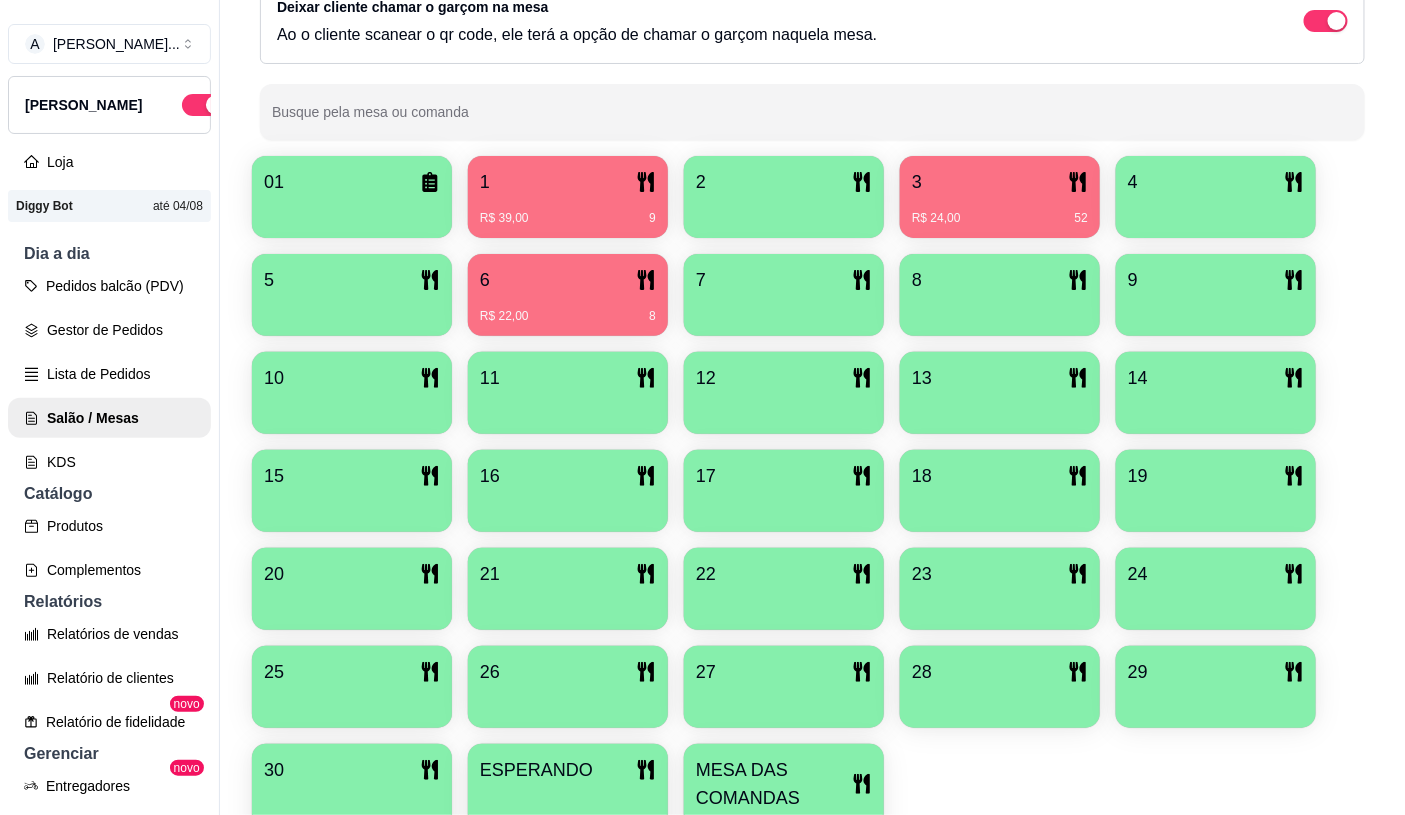 click on "R$ 22,00" at bounding box center (504, 316) 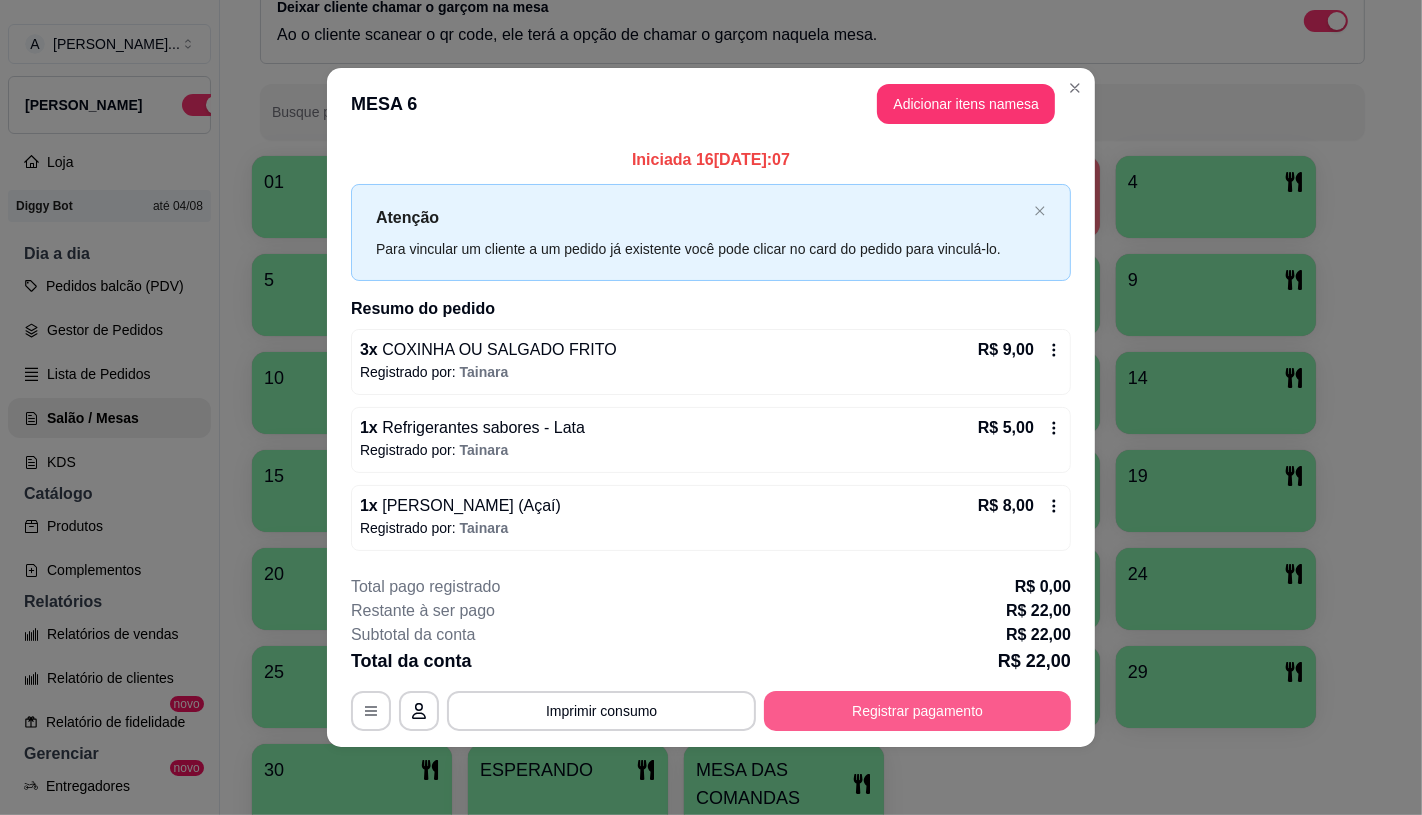 click on "Registrar pagamento" at bounding box center [917, 711] 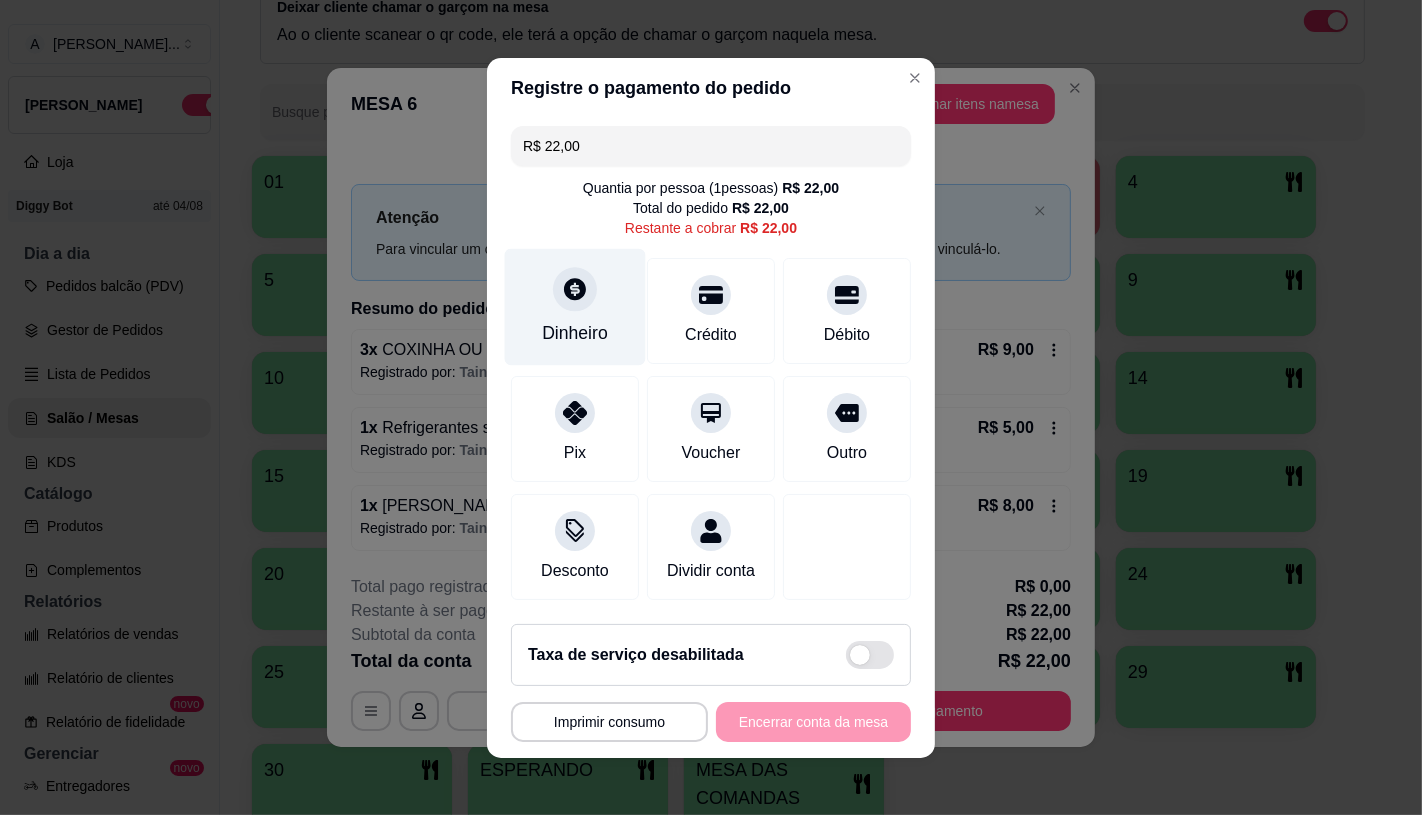 click on "Dinheiro" at bounding box center (575, 333) 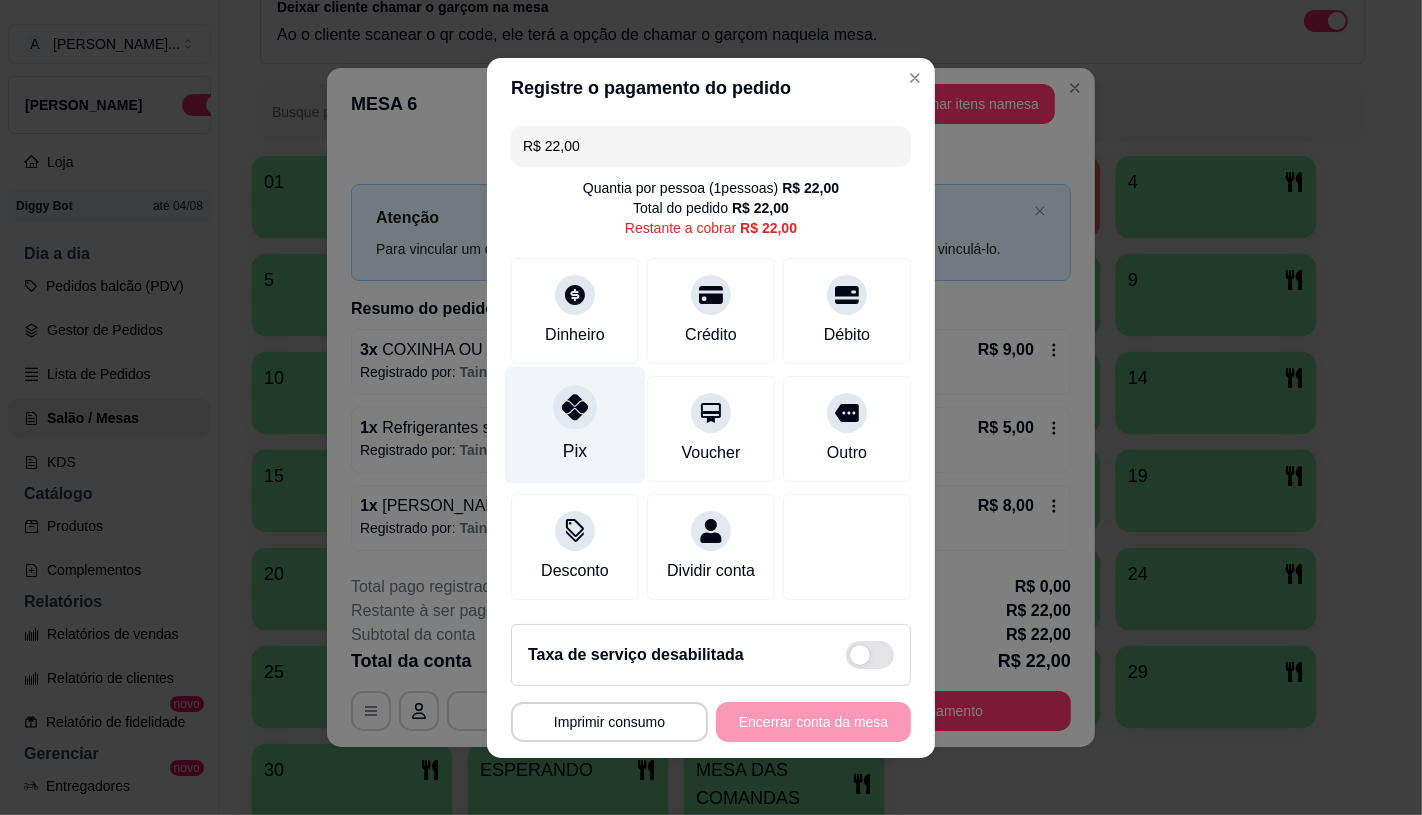 click on "Pix" at bounding box center (575, 424) 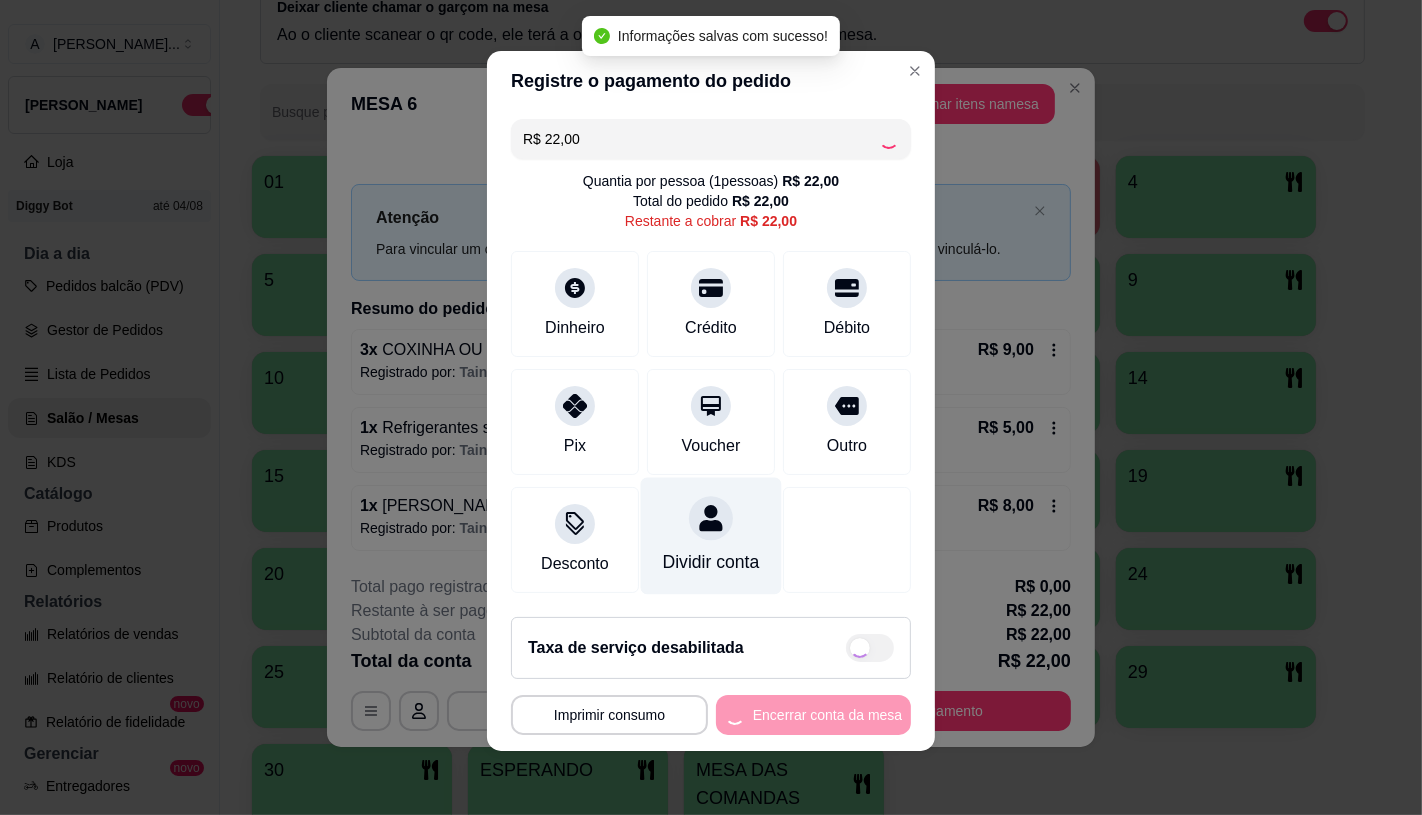 type on "R$ 0,00" 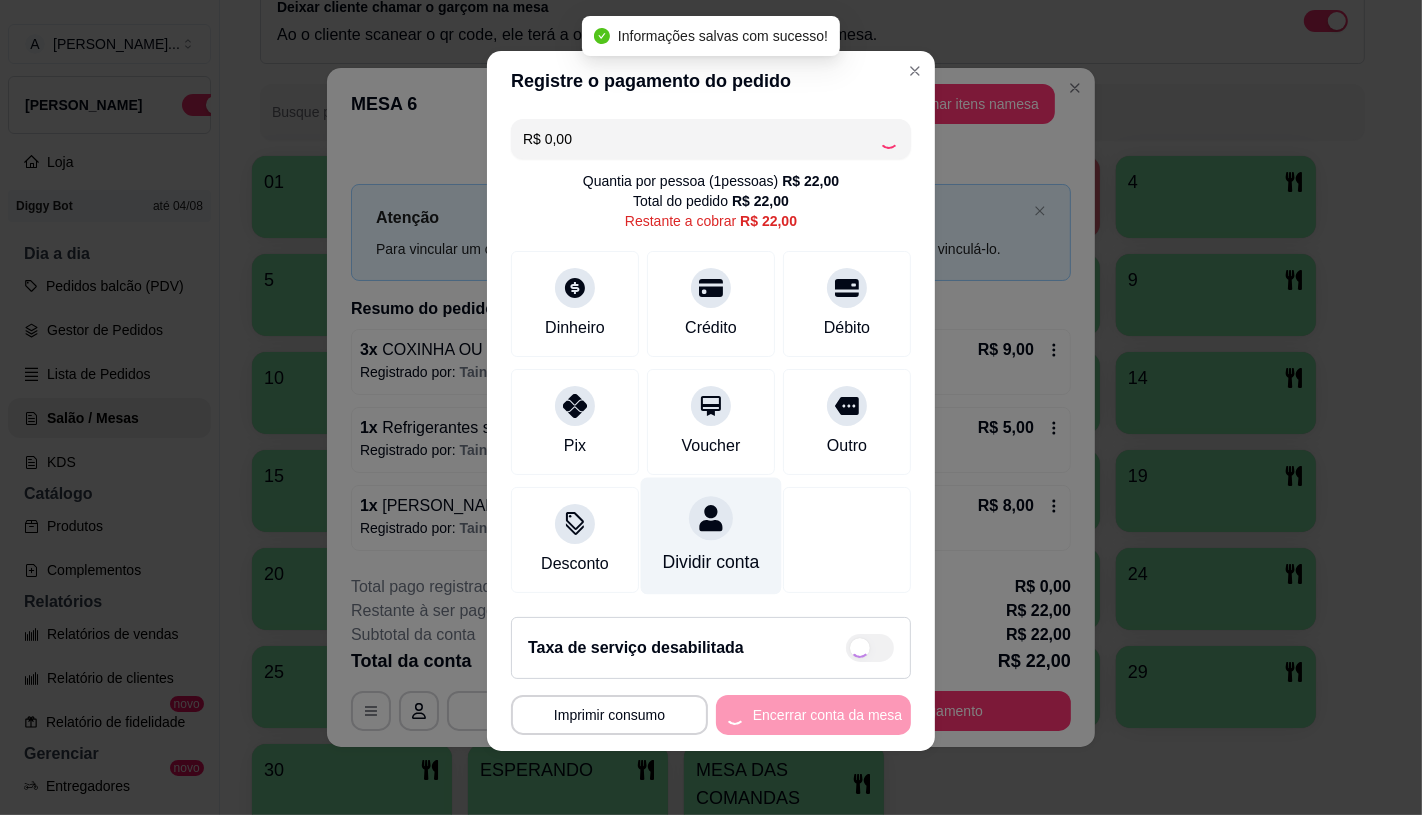 scroll, scrollTop: 14, scrollLeft: 0, axis: vertical 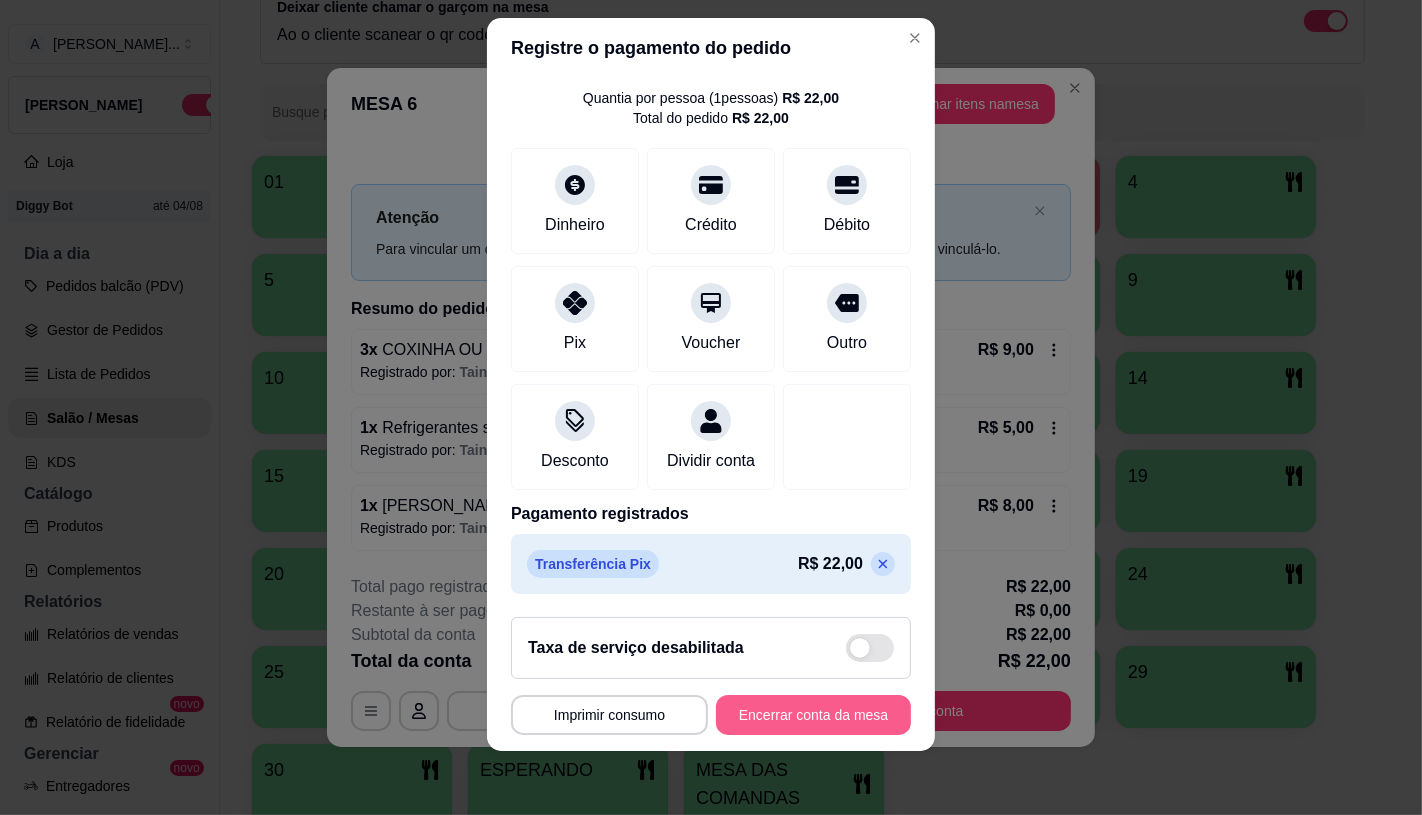 click on "Encerrar conta da mesa" at bounding box center [813, 715] 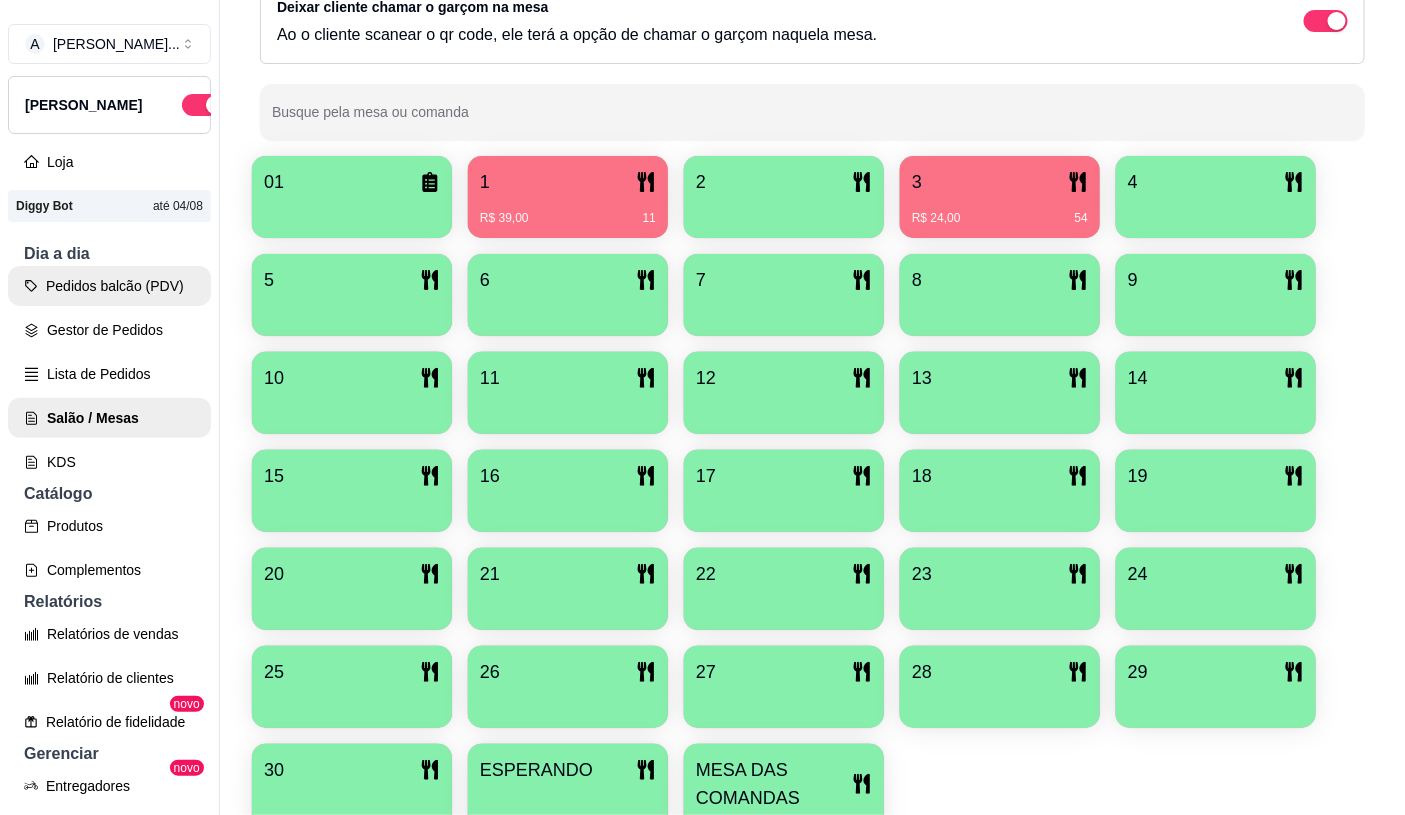 click on "Pedidos balcão (PDV)" at bounding box center (109, 286) 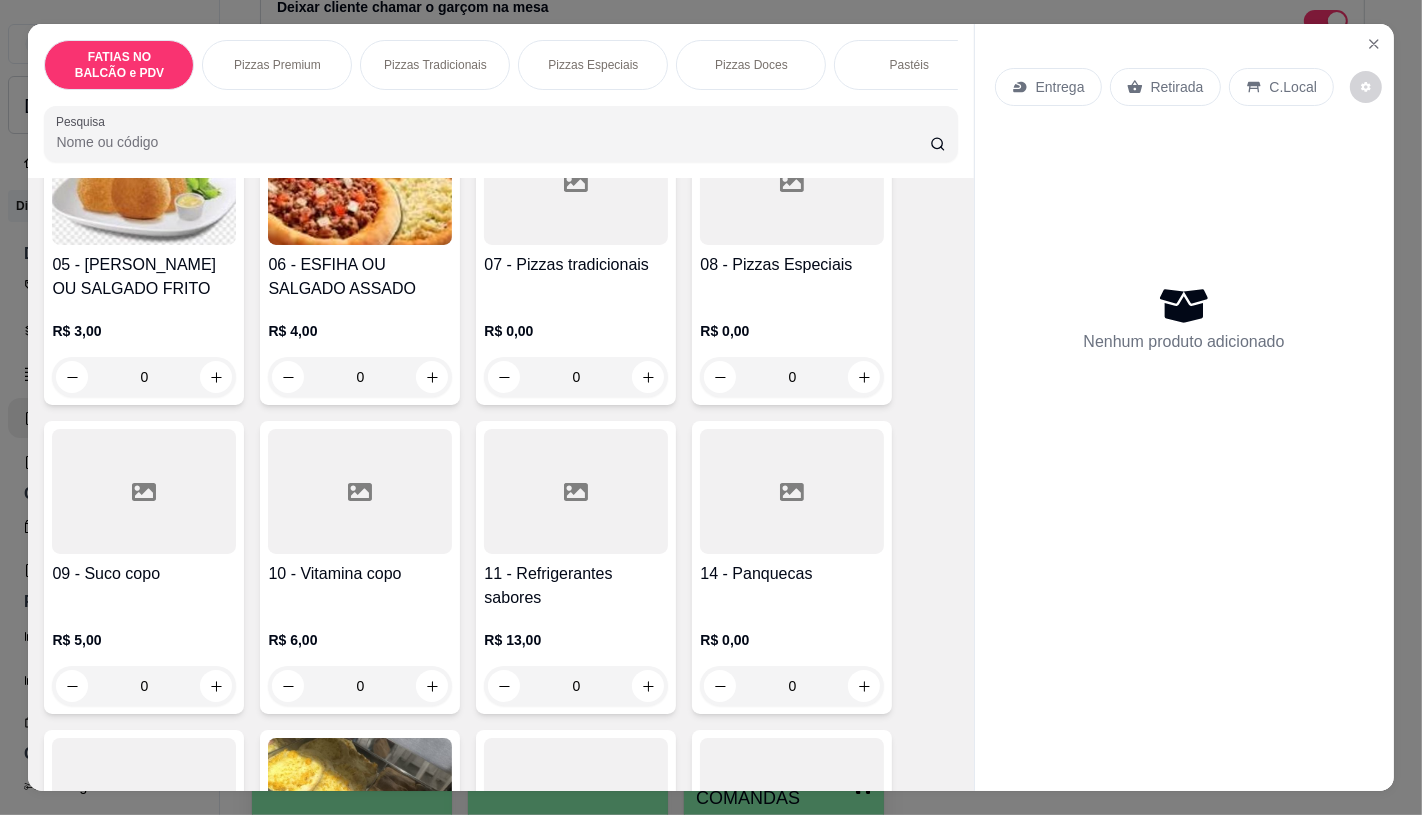 scroll, scrollTop: 555, scrollLeft: 0, axis: vertical 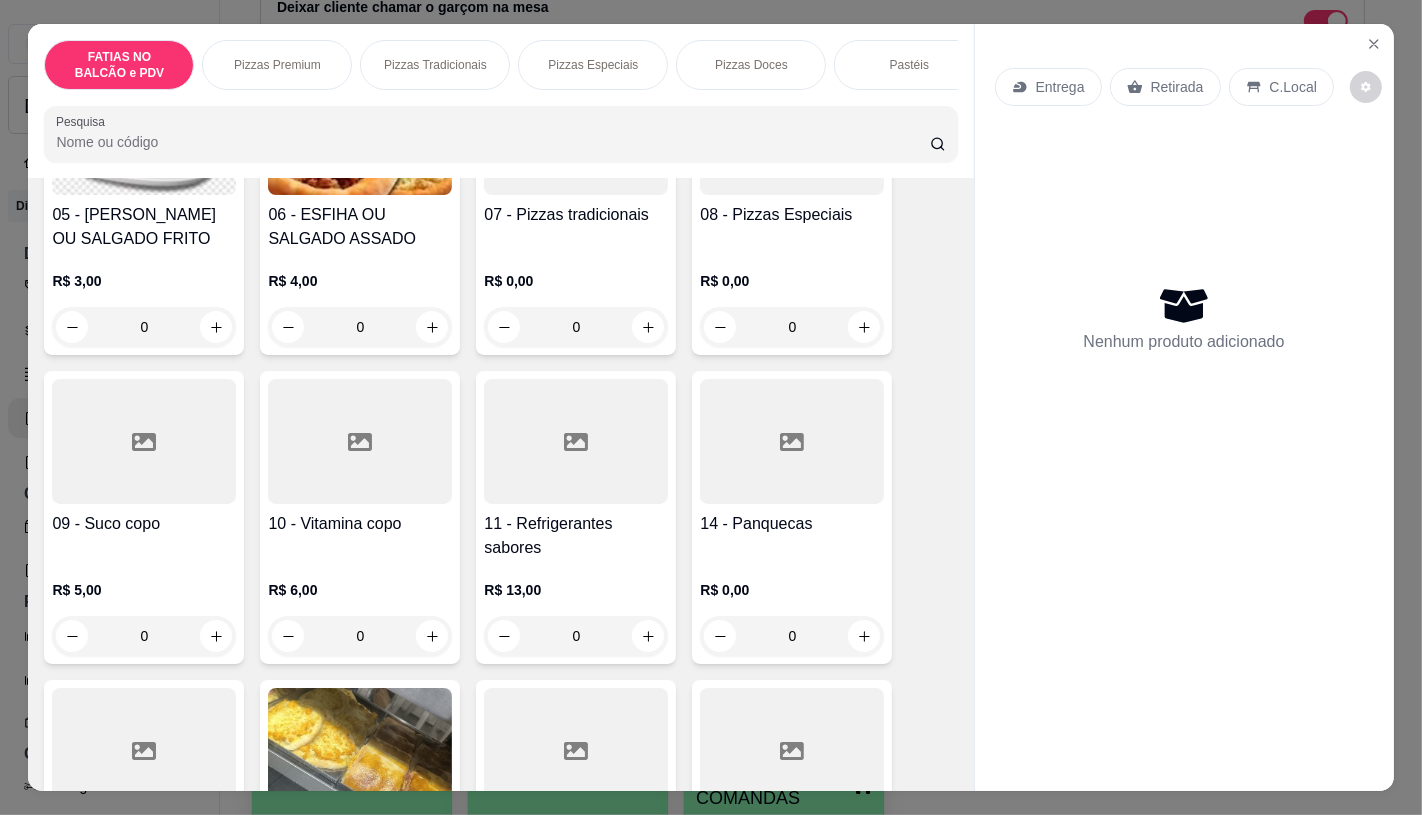 click on "11 - Refrigerantes sabores" at bounding box center [576, 536] 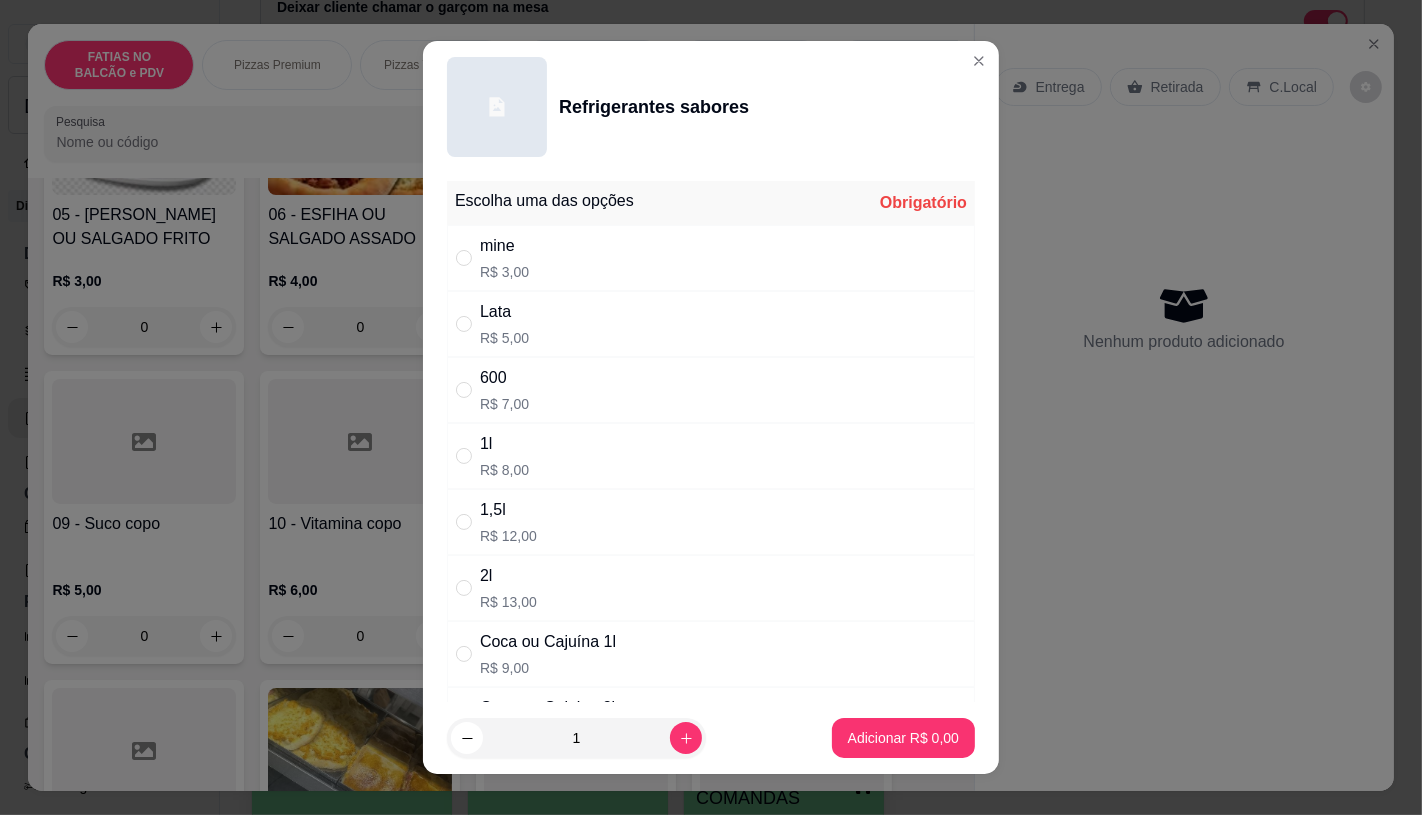 click on "Lata" at bounding box center [504, 312] 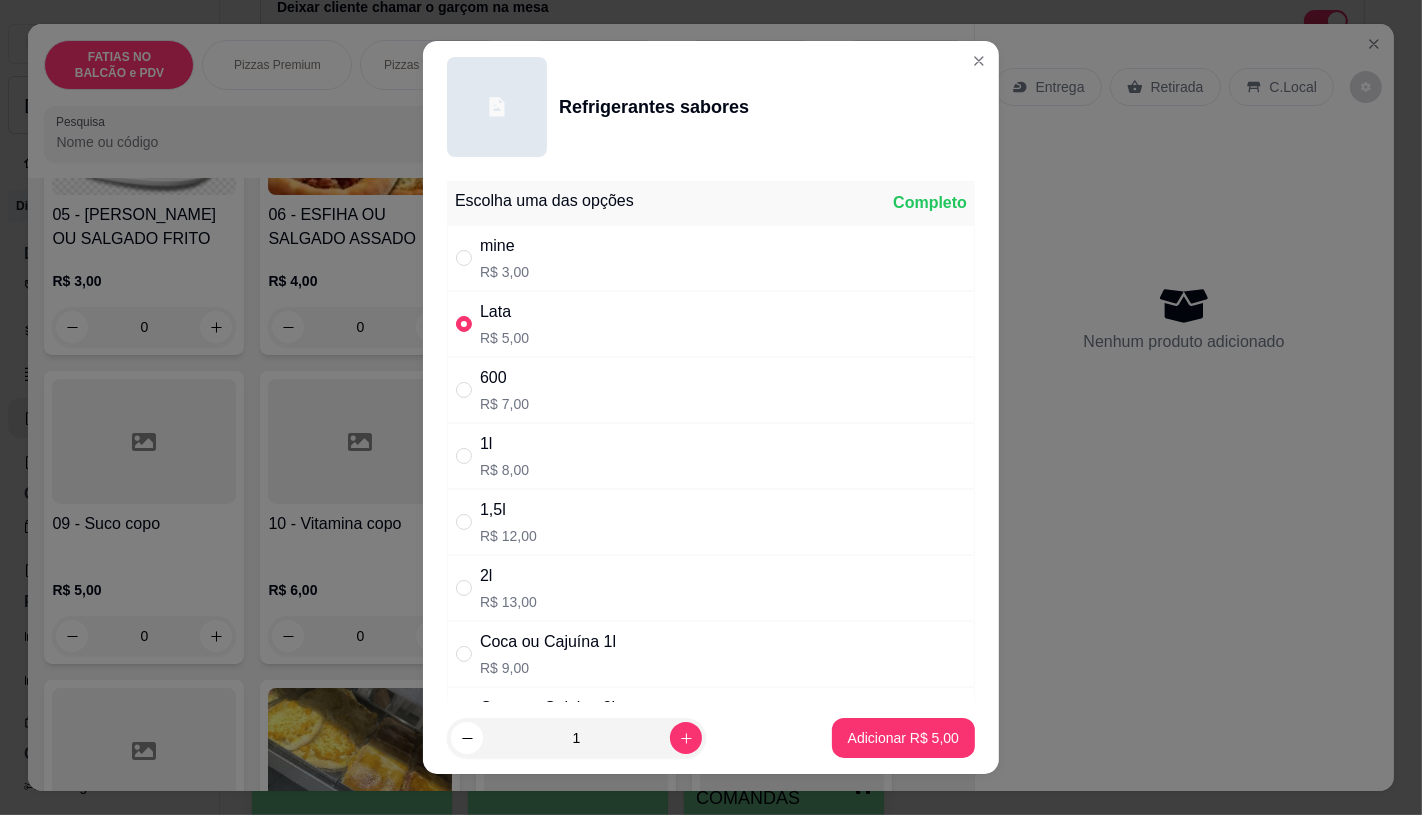 click on "mine R$ 3,00" at bounding box center [711, 258] 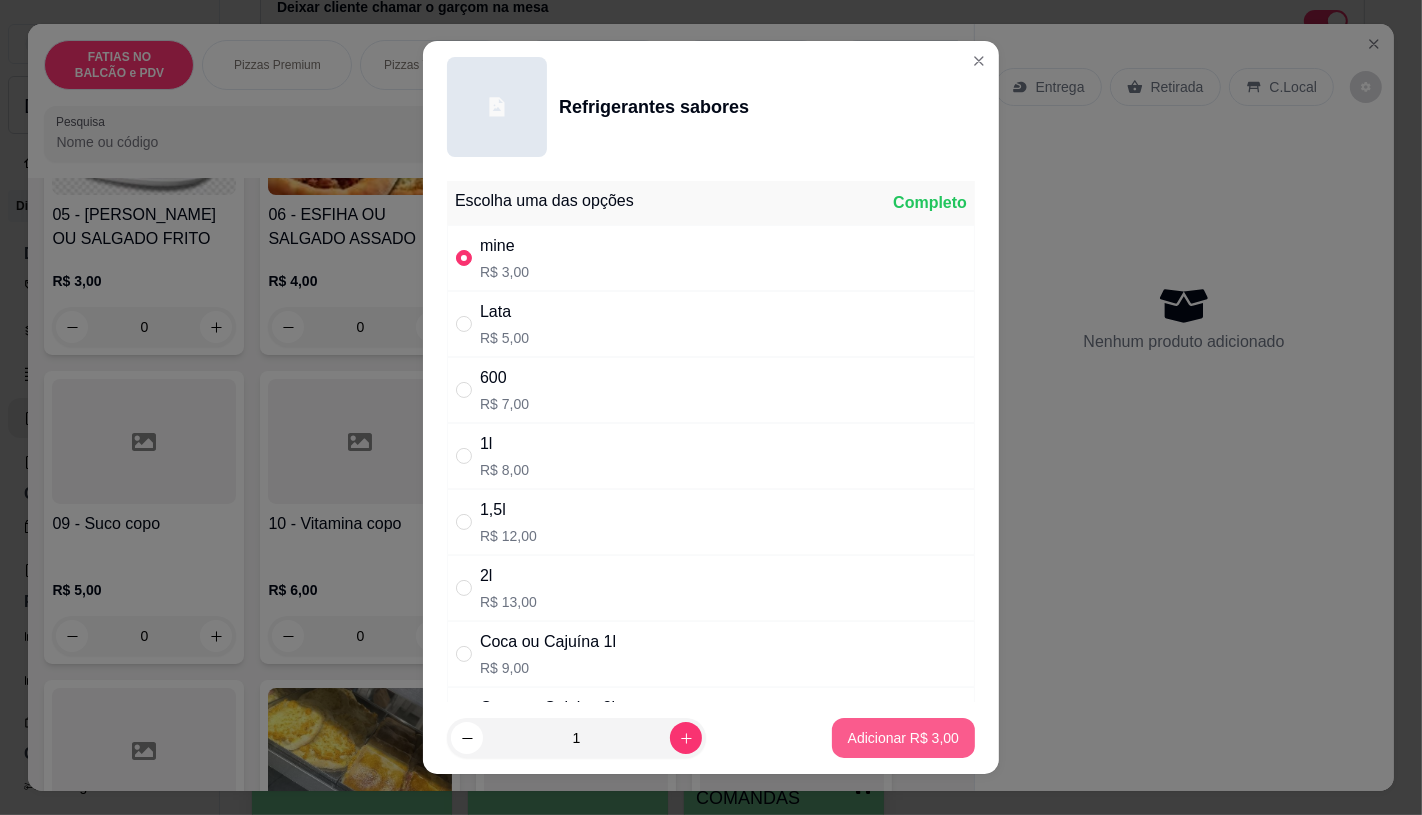click on "Adicionar   R$ 3,00" at bounding box center (903, 738) 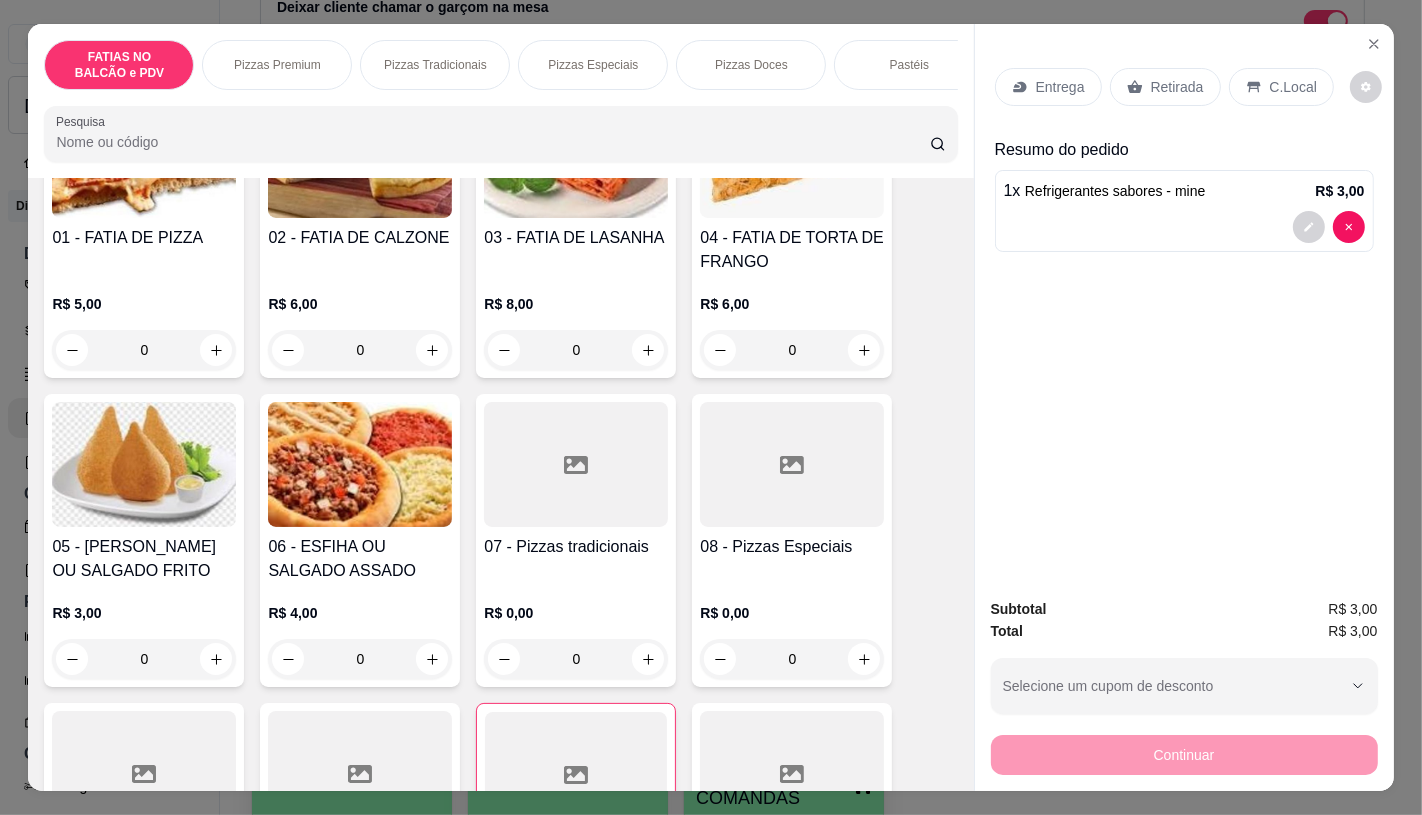 scroll, scrollTop: 222, scrollLeft: 0, axis: vertical 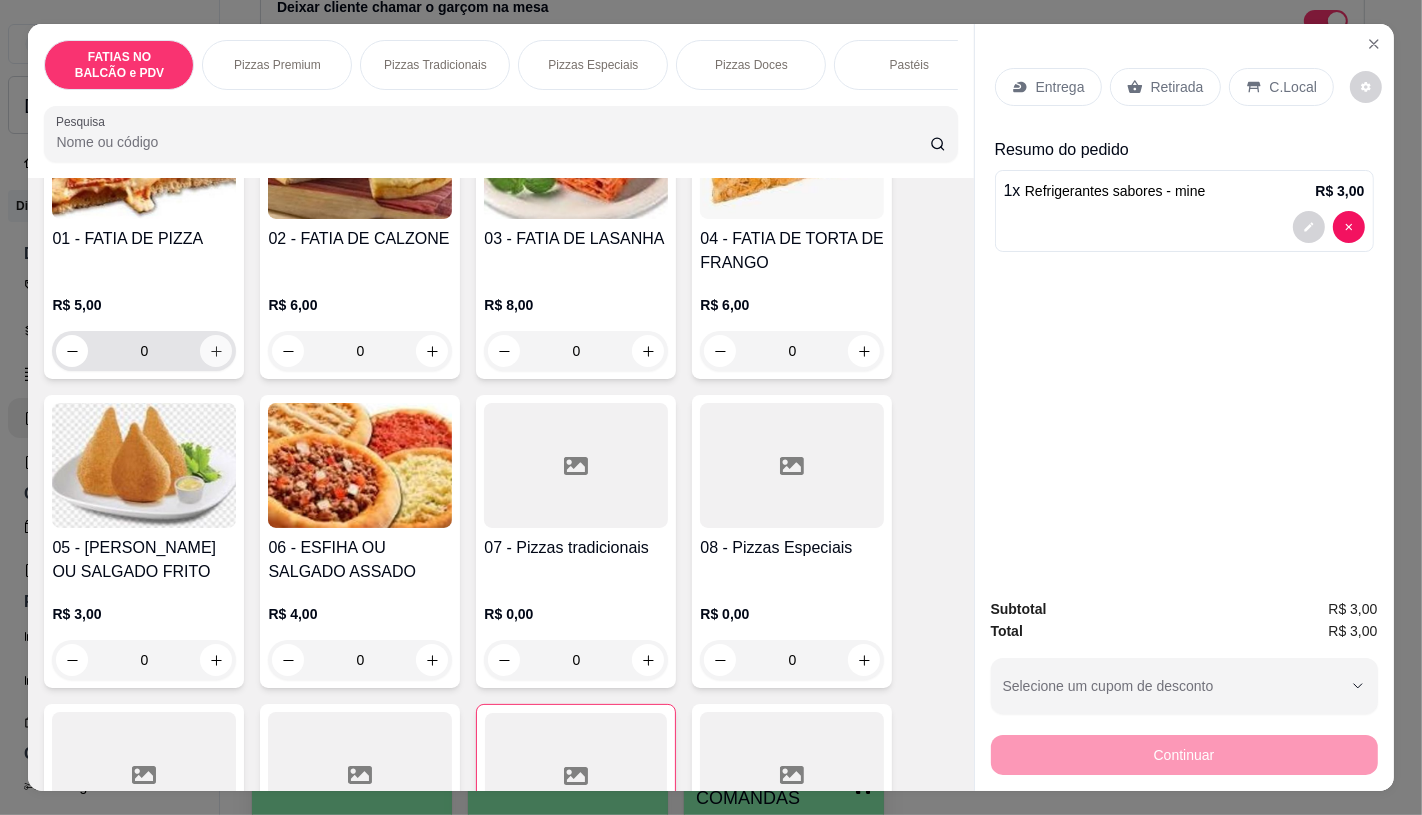 click 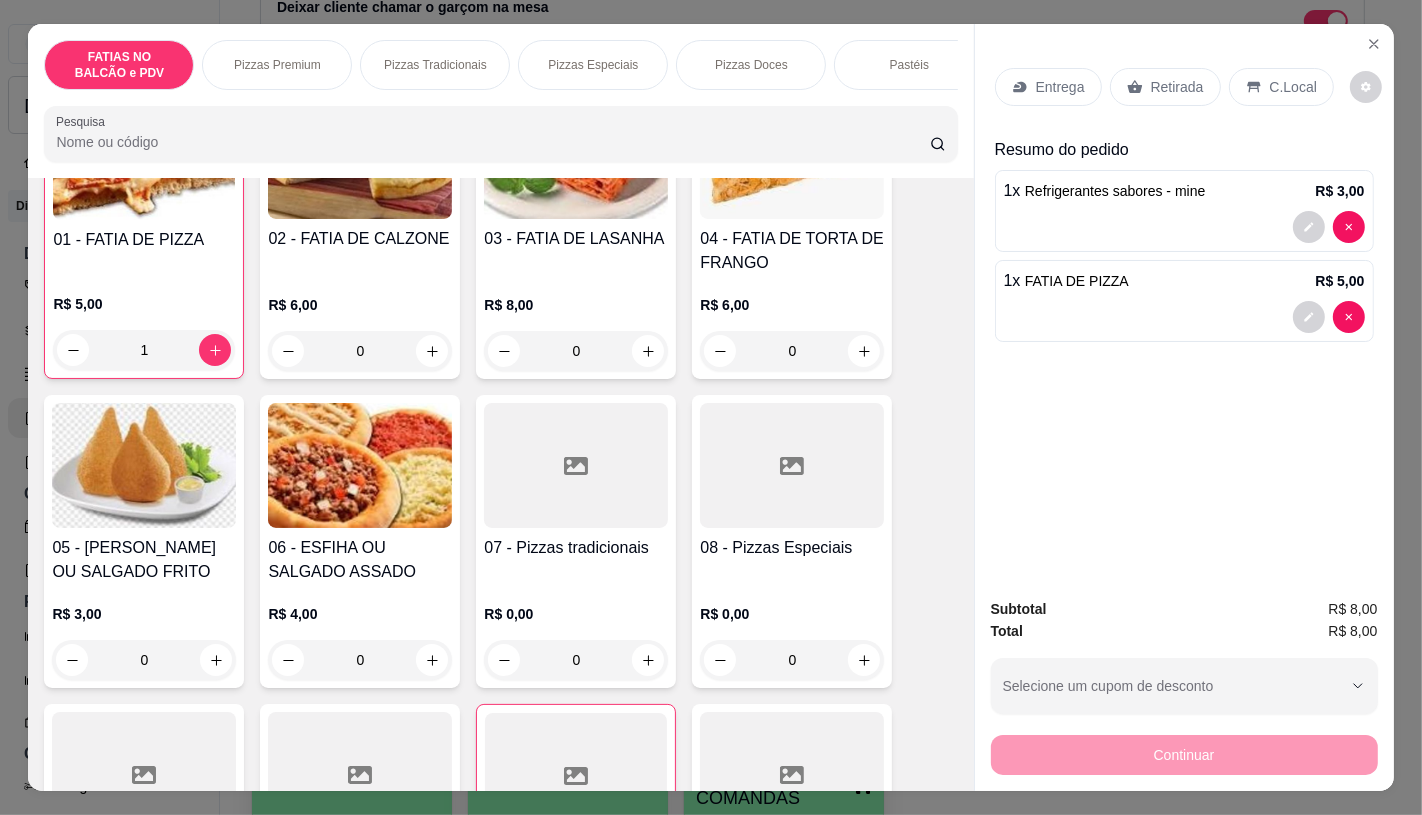 scroll, scrollTop: 223, scrollLeft: 0, axis: vertical 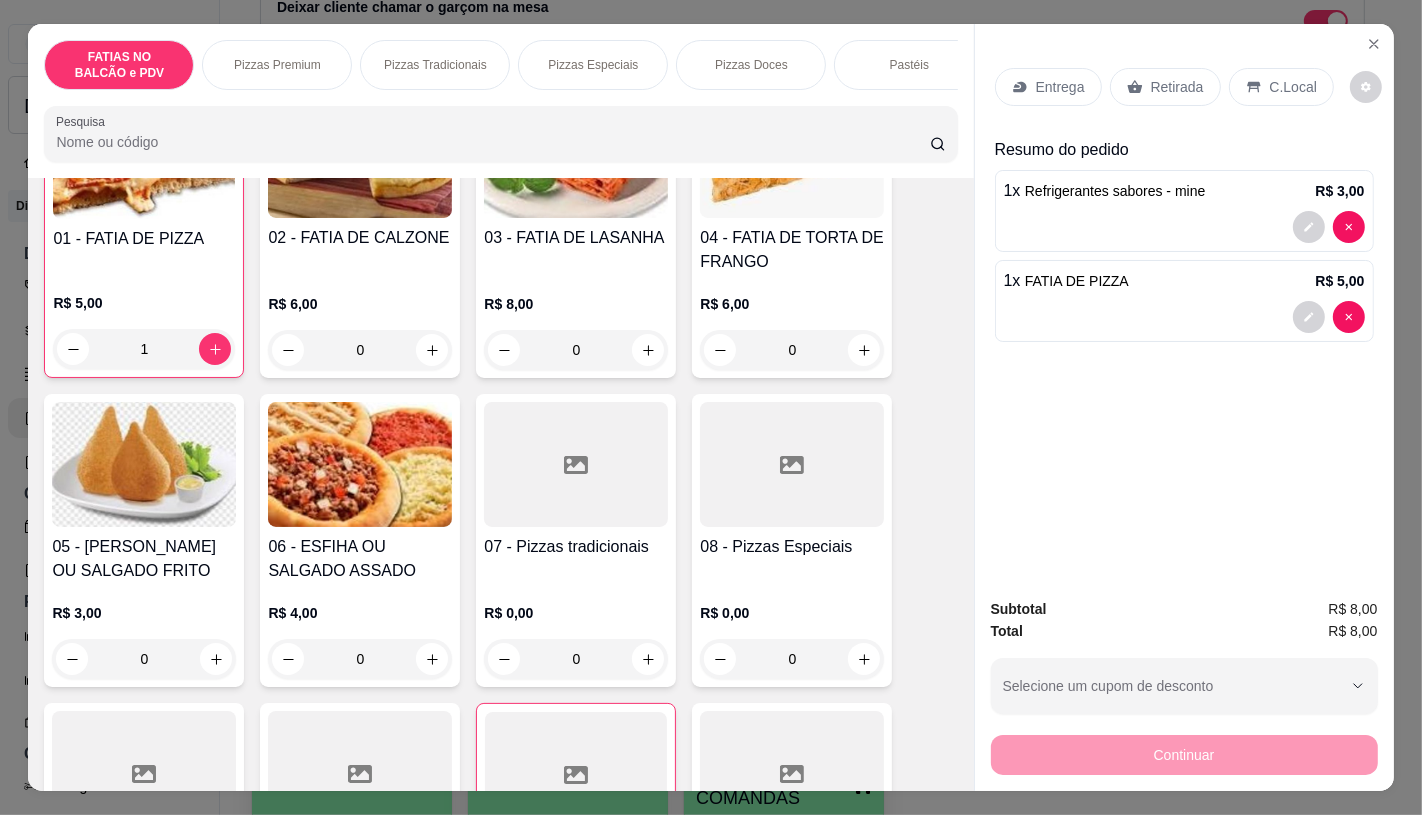 click on "Retirada" at bounding box center (1177, 87) 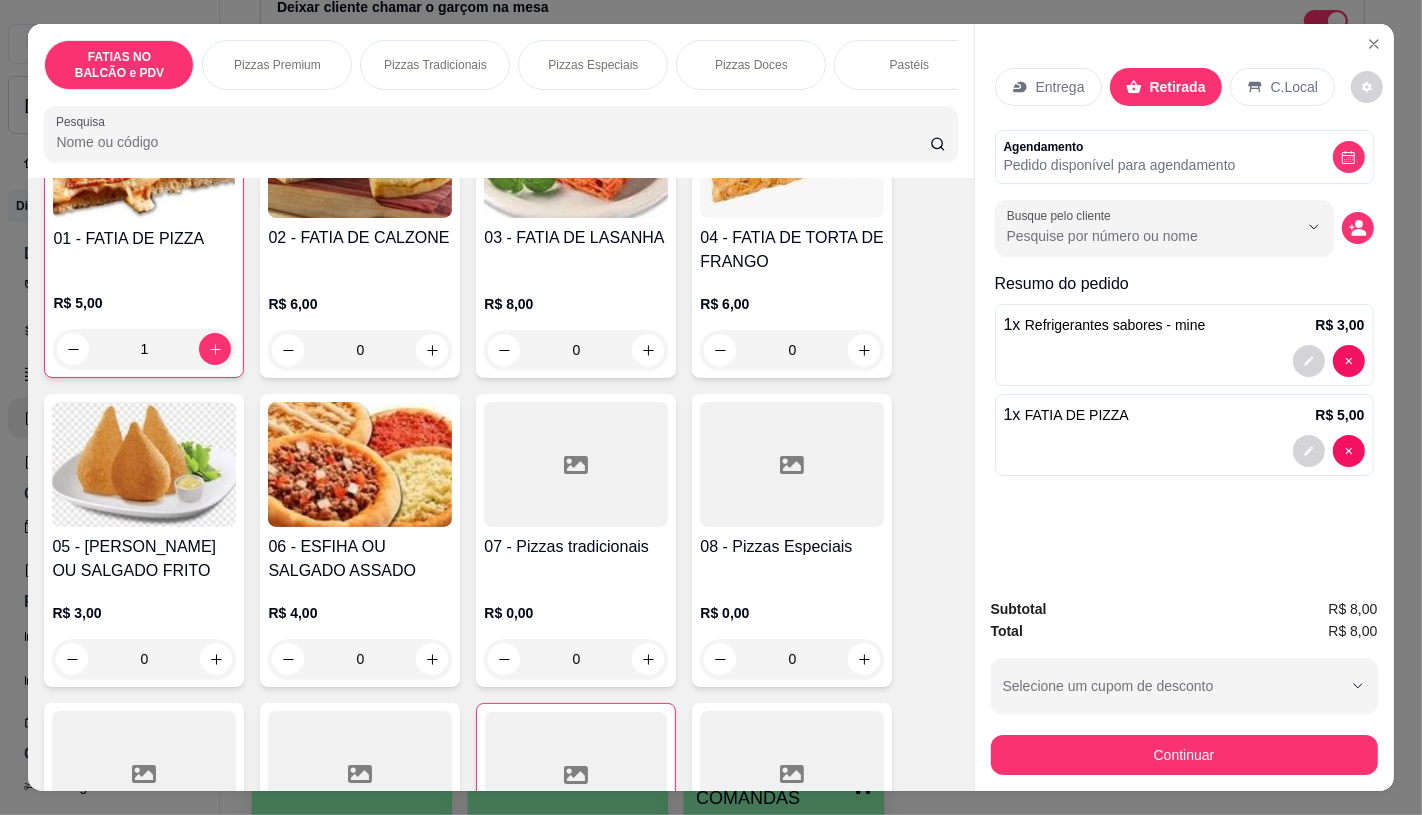 click on "Continuar" at bounding box center (1184, 755) 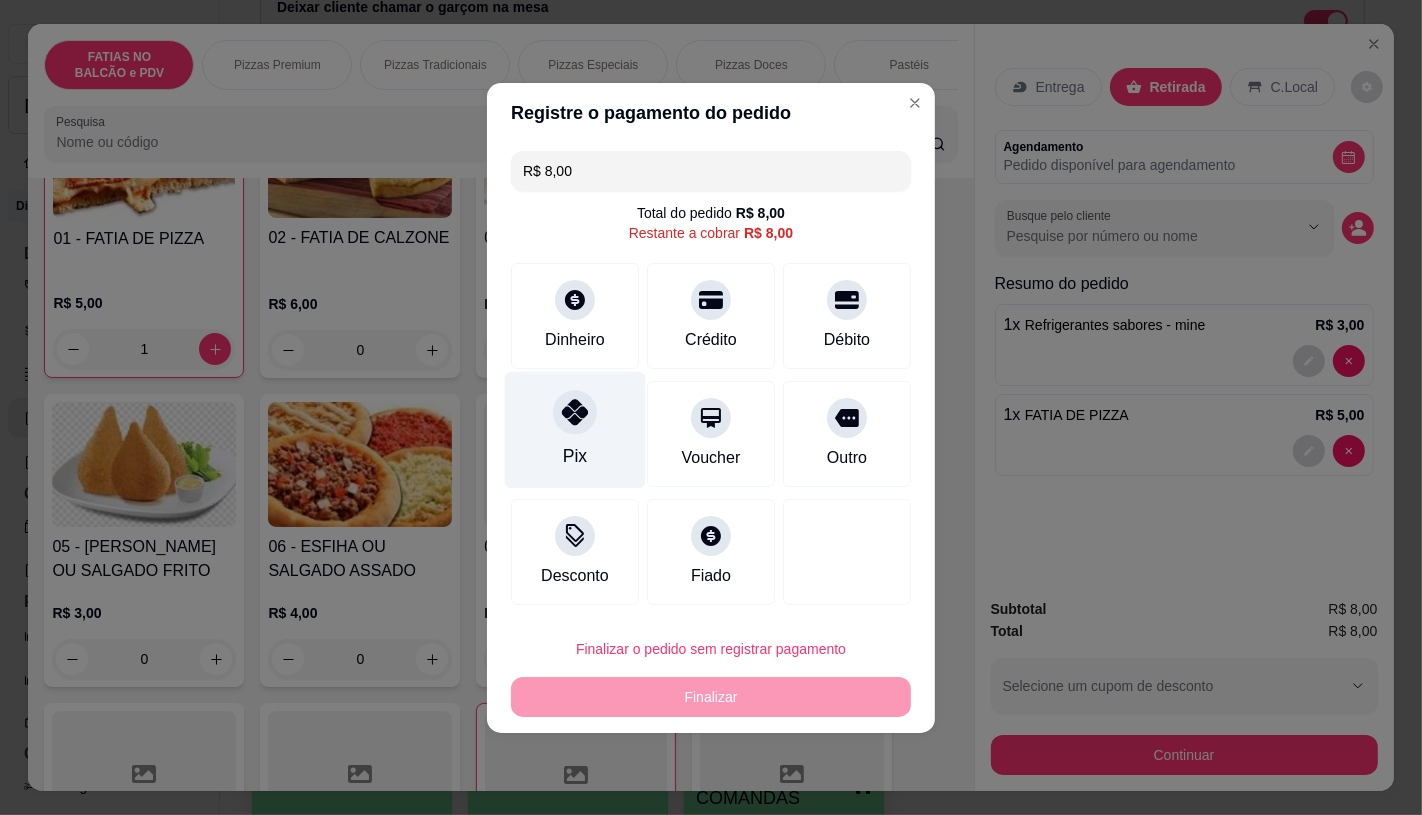 click 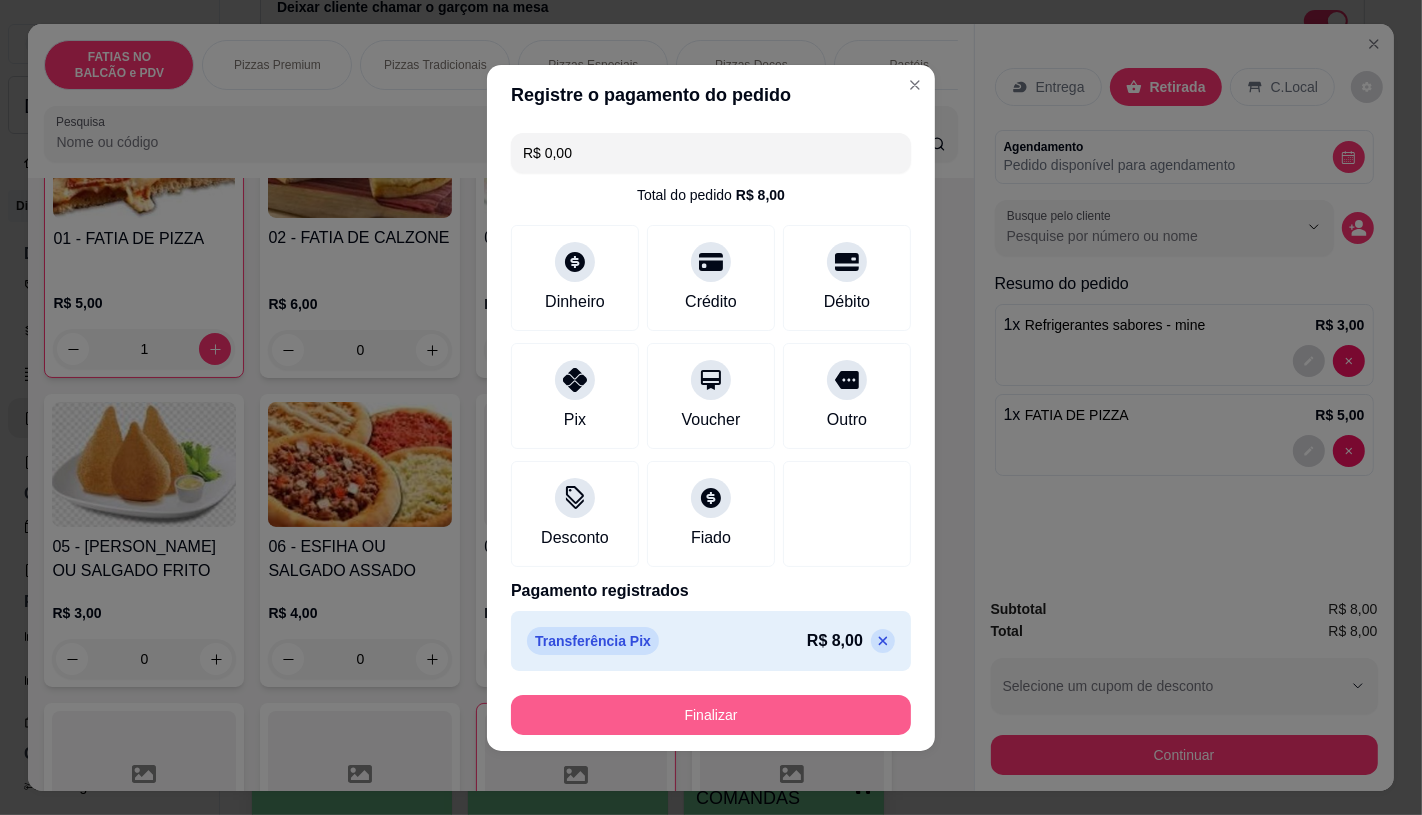 click on "Finalizar" at bounding box center (711, 715) 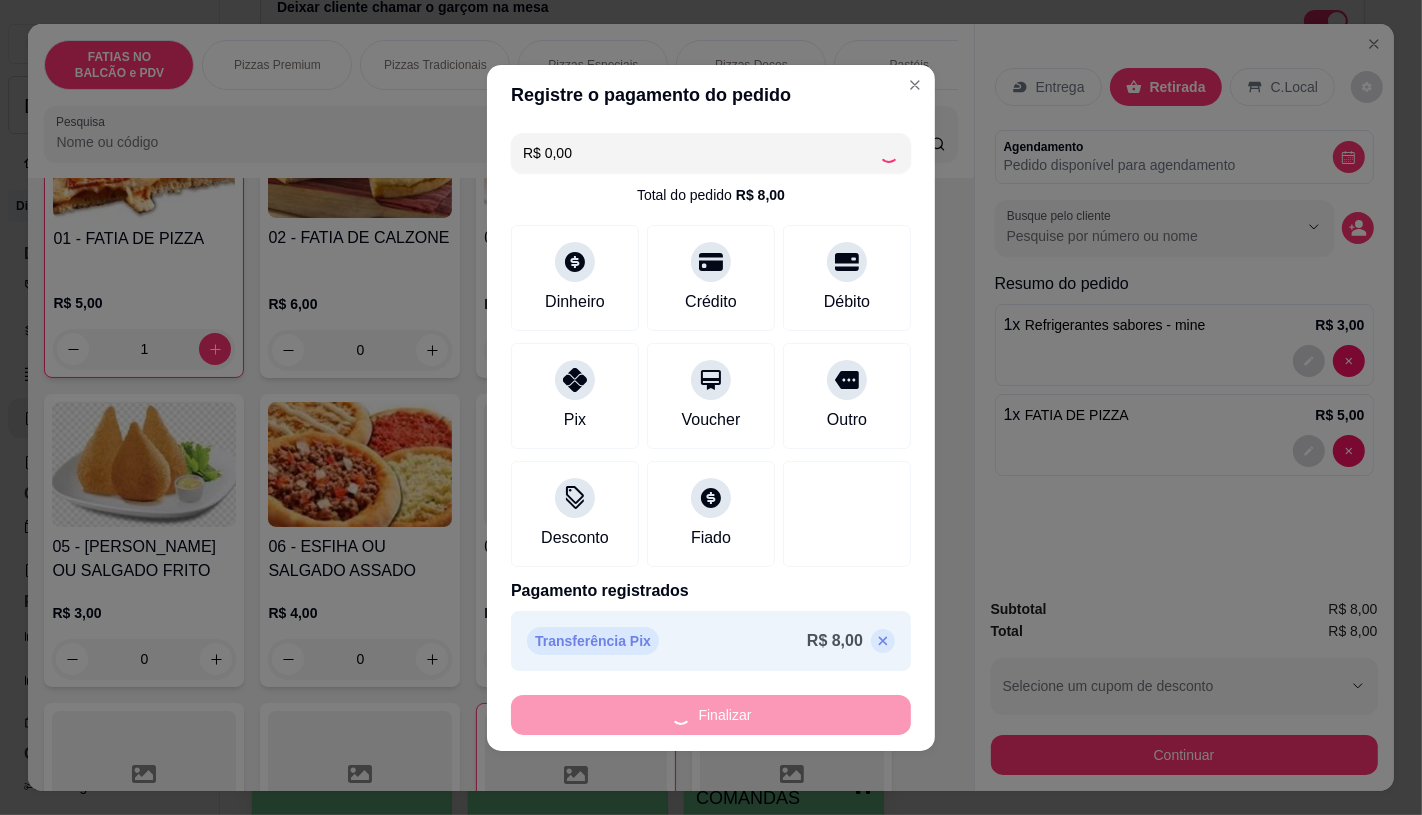 type on "0" 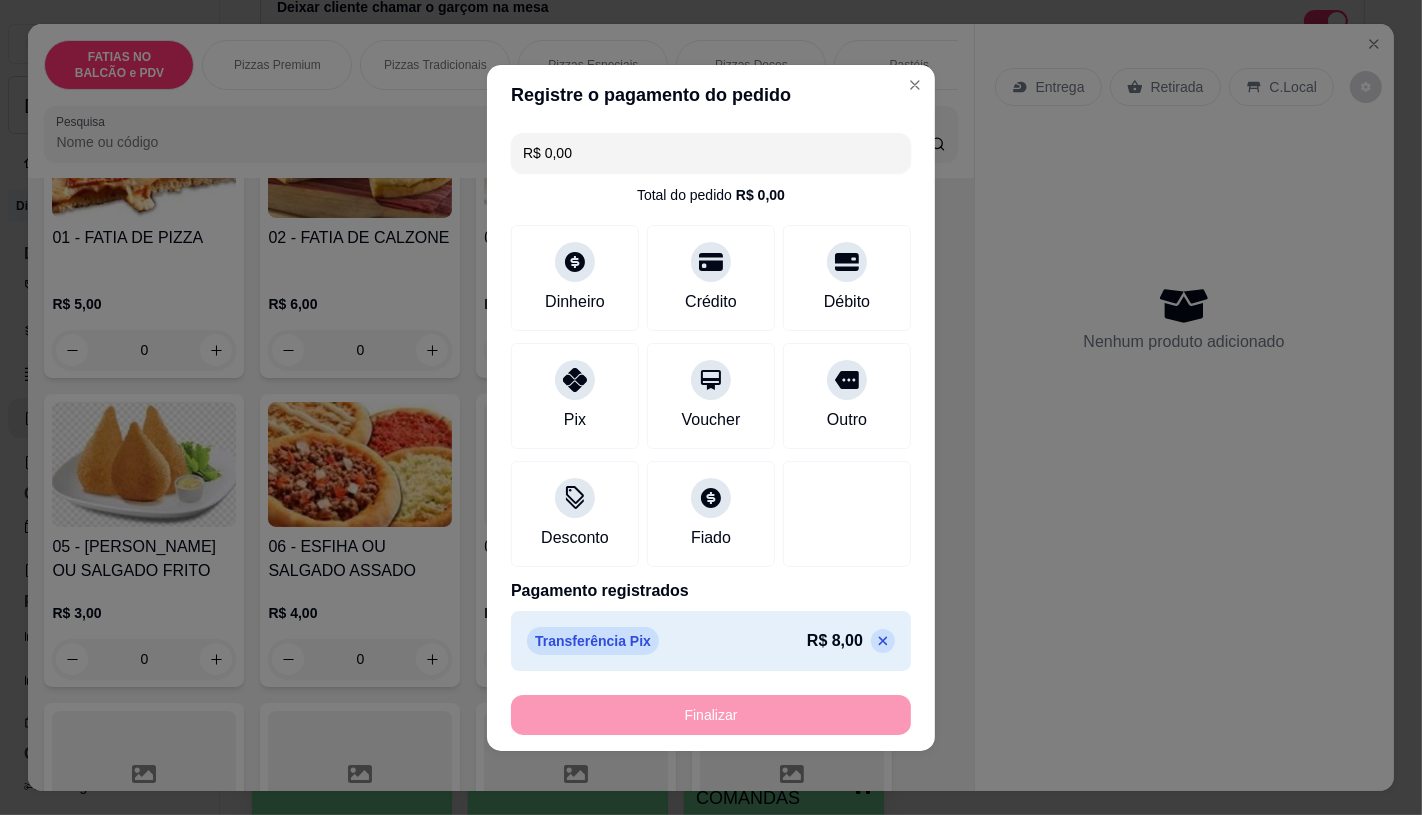 type on "-R$ 8,00" 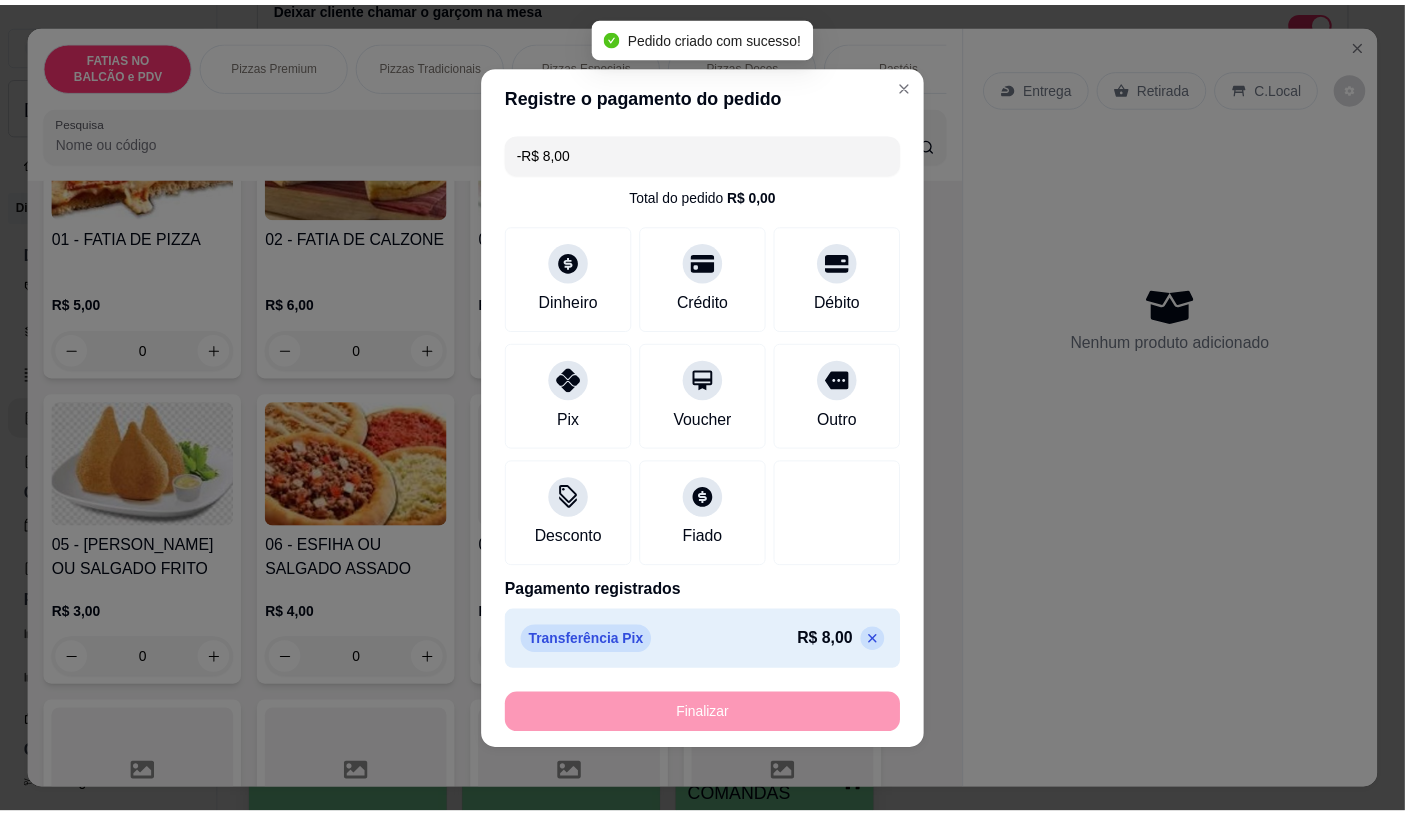scroll, scrollTop: 222, scrollLeft: 0, axis: vertical 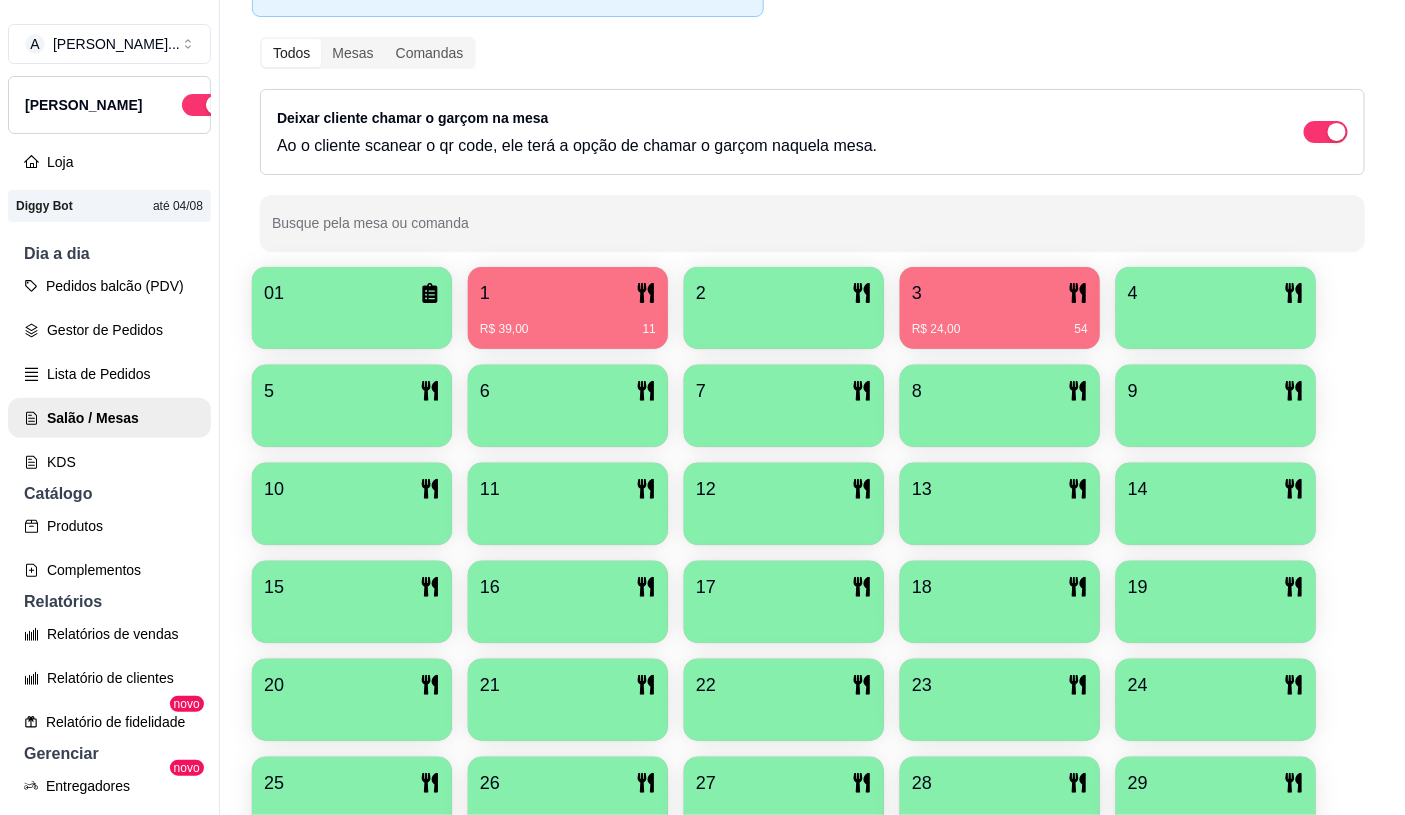 click on "3" at bounding box center [1000, 293] 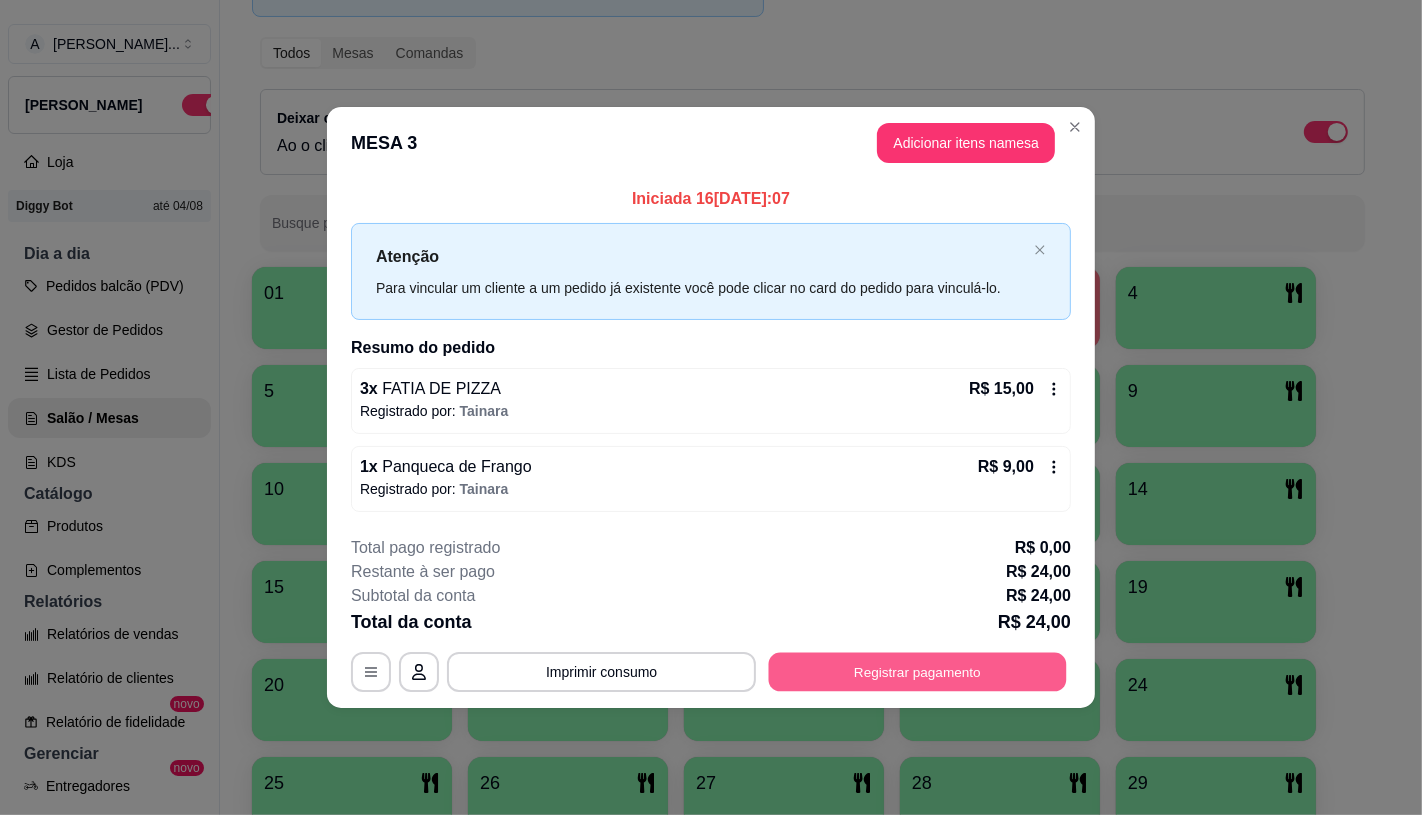 click on "Registrar pagamento" at bounding box center (918, 672) 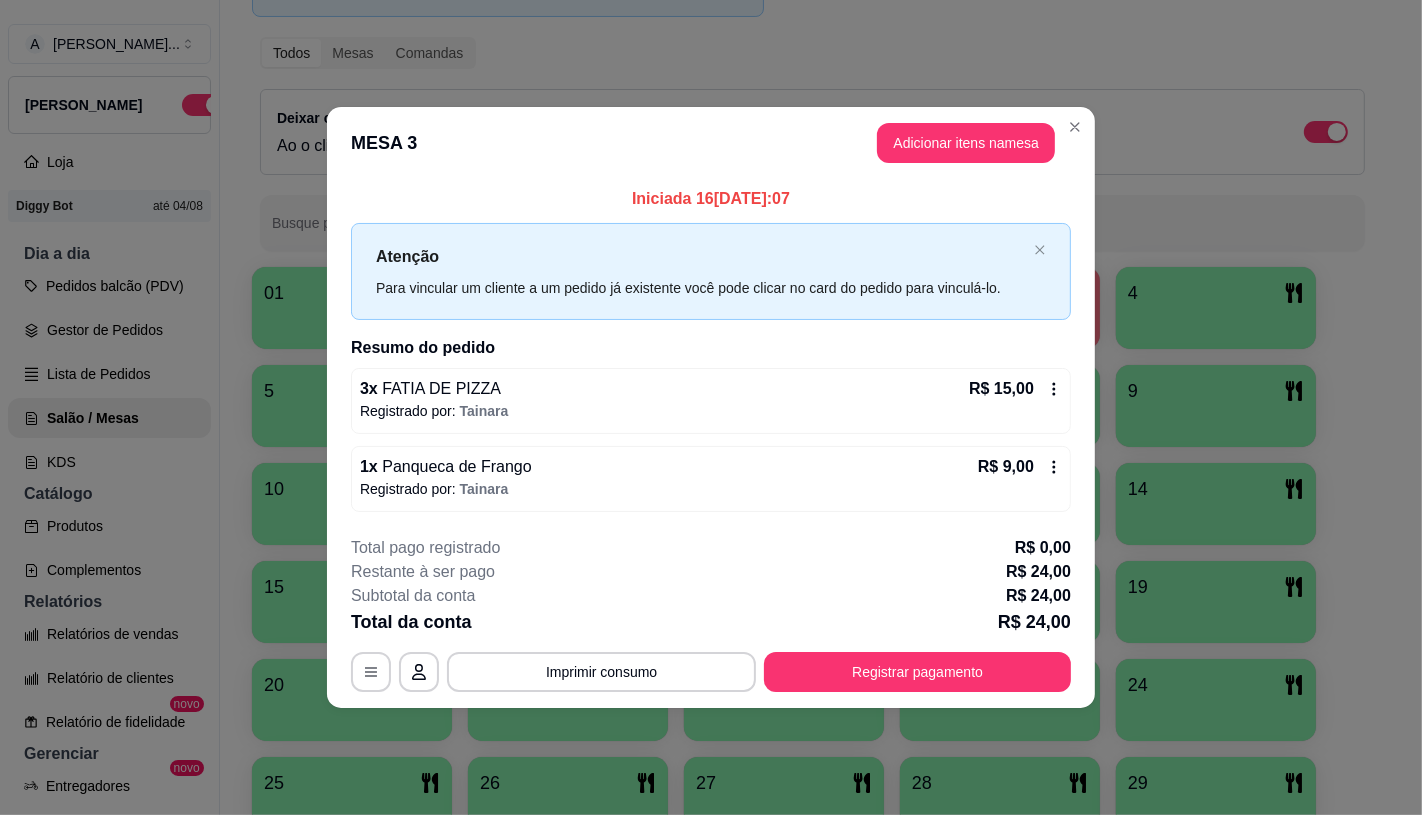 click on "Débito" at bounding box center (847, 306) 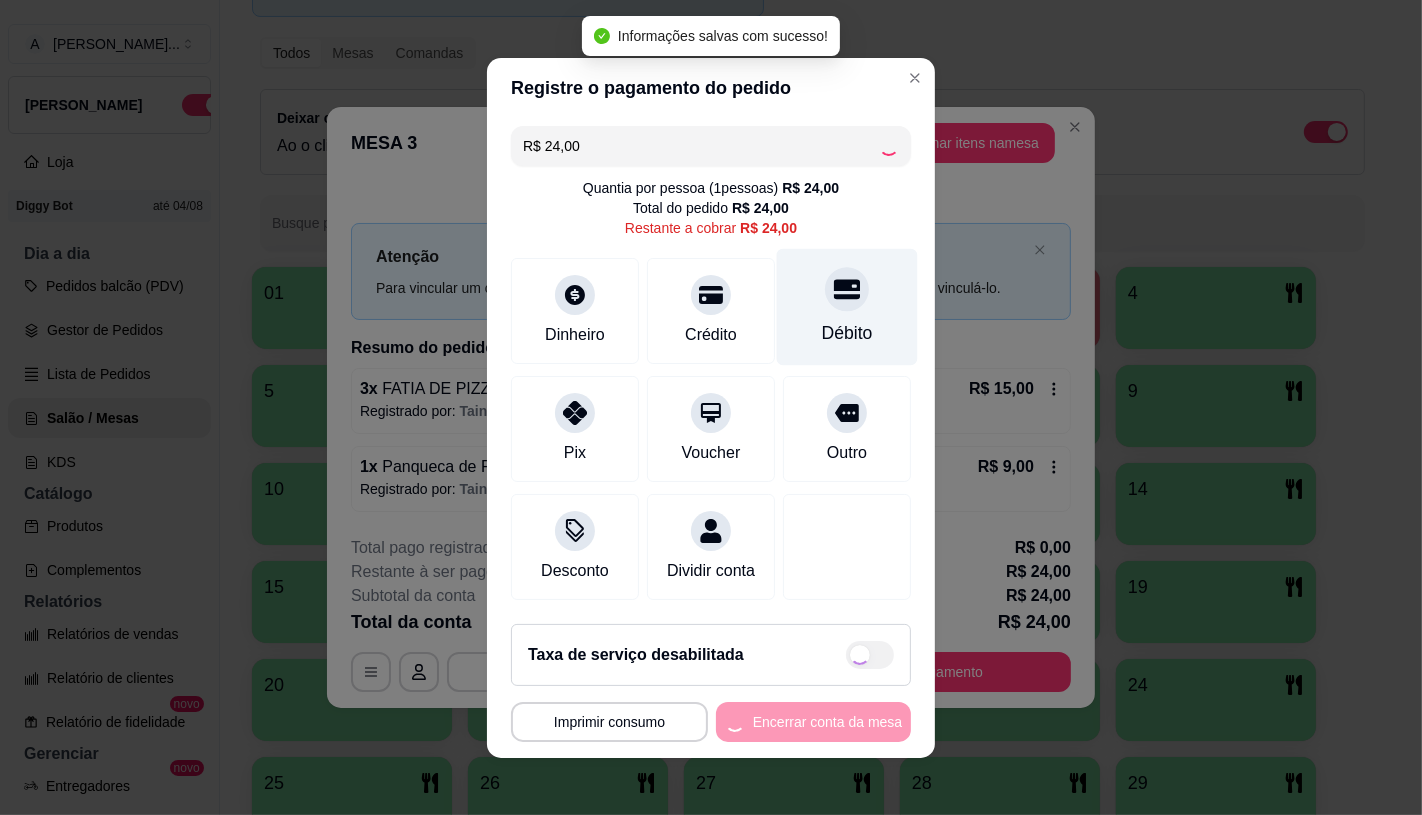 type on "R$ 0,00" 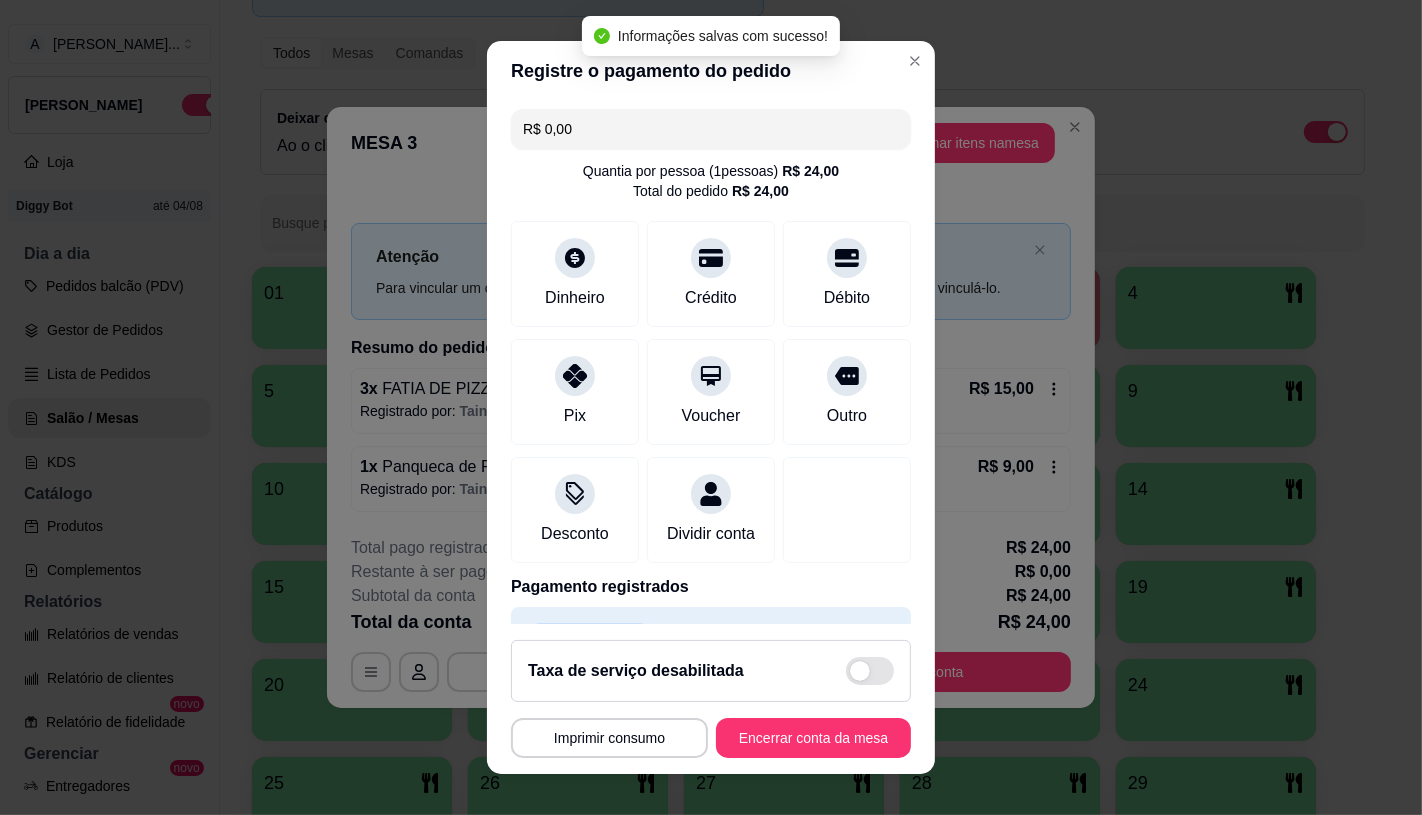 scroll, scrollTop: 74, scrollLeft: 0, axis: vertical 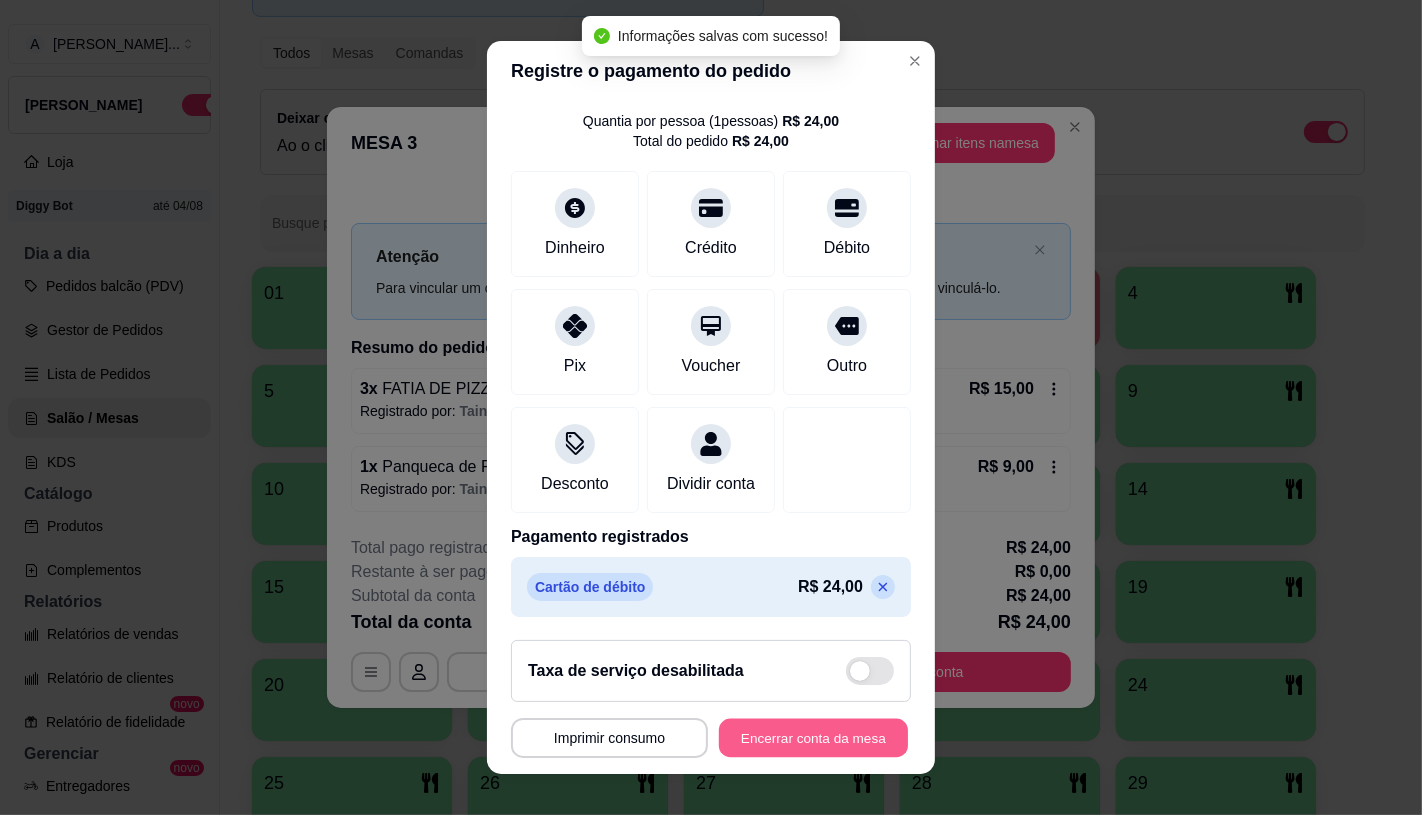 click on "Encerrar conta da mesa" at bounding box center (813, 738) 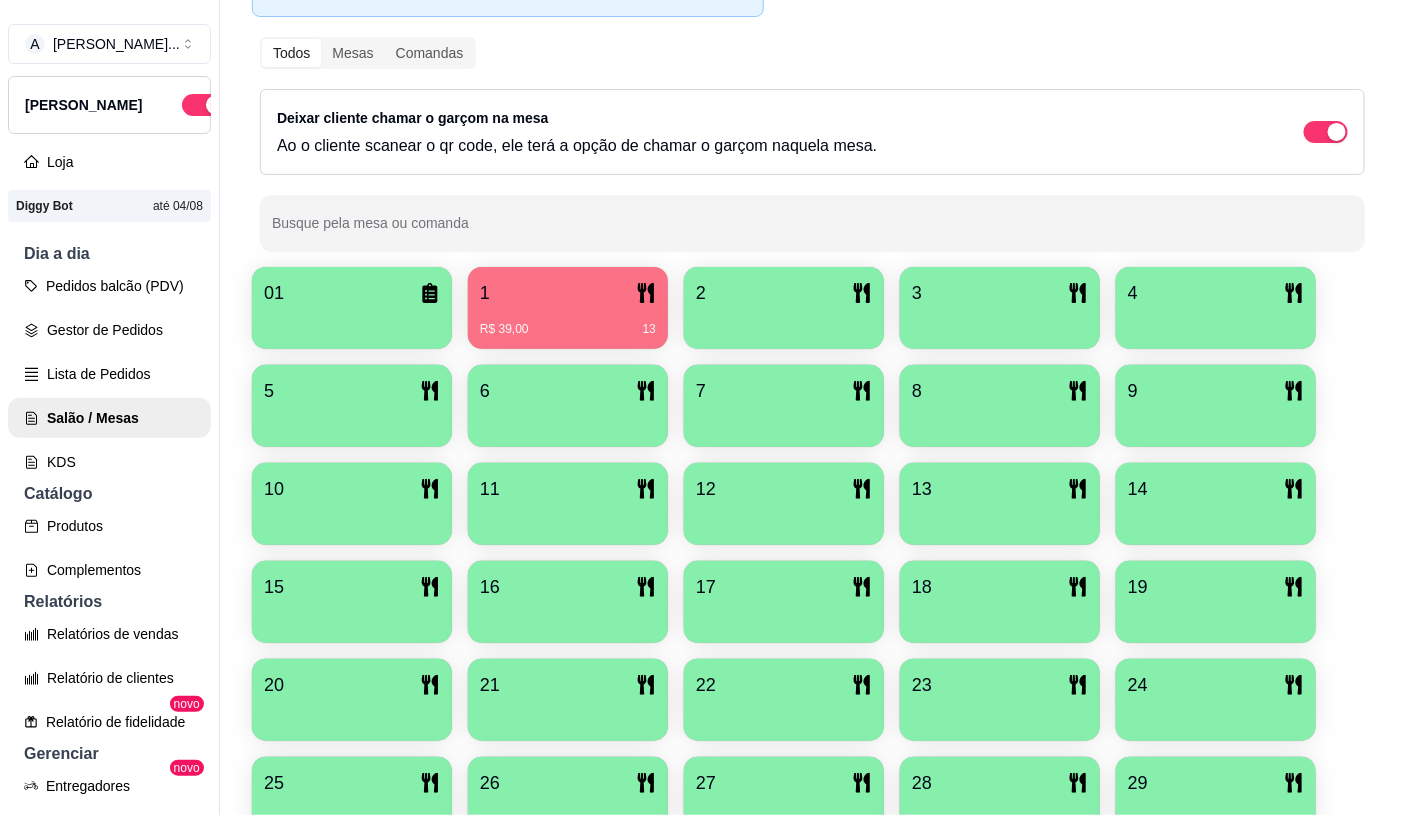 click on "1 R$ 39,00 13" at bounding box center (568, 308) 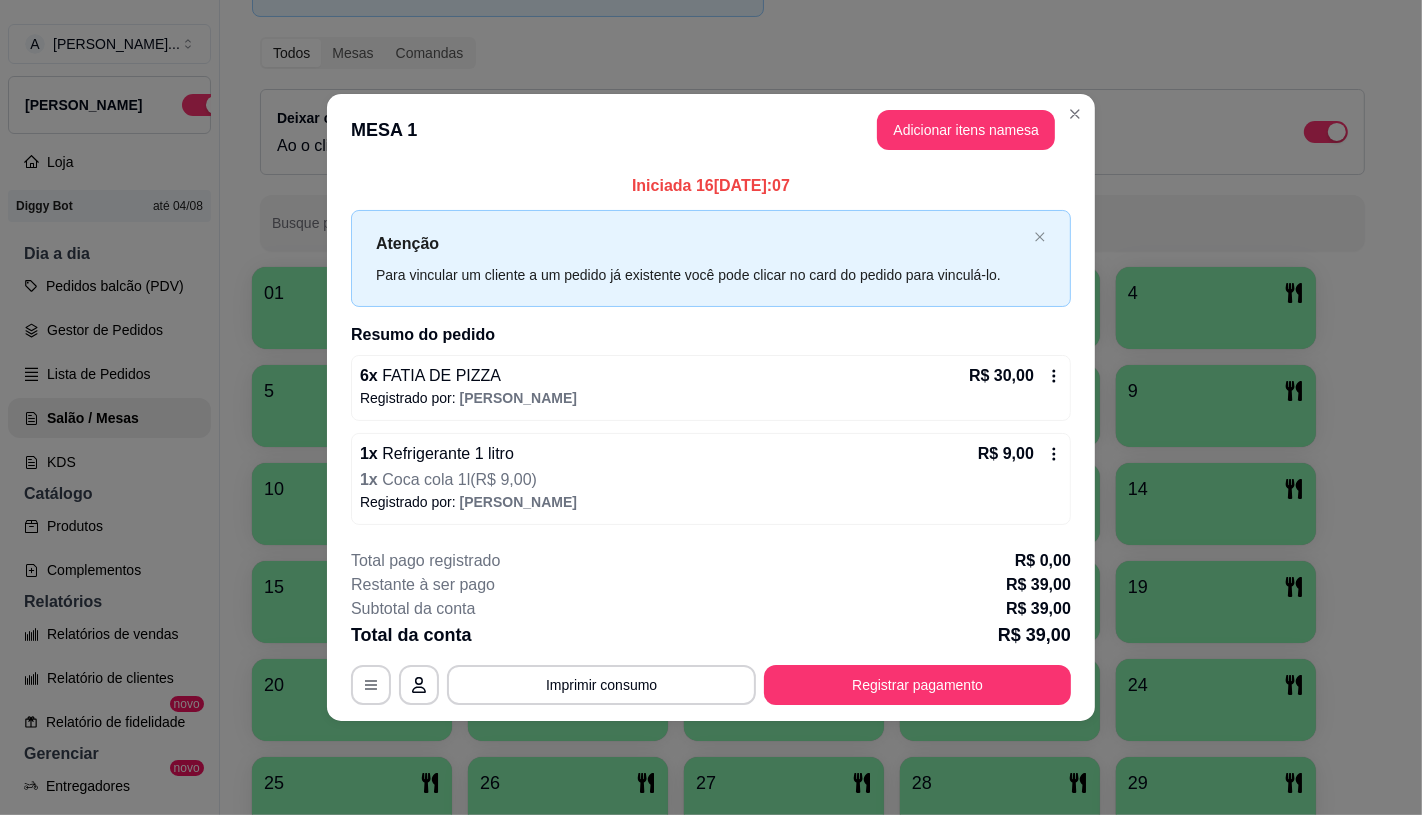 click on "**********" at bounding box center [711, 627] 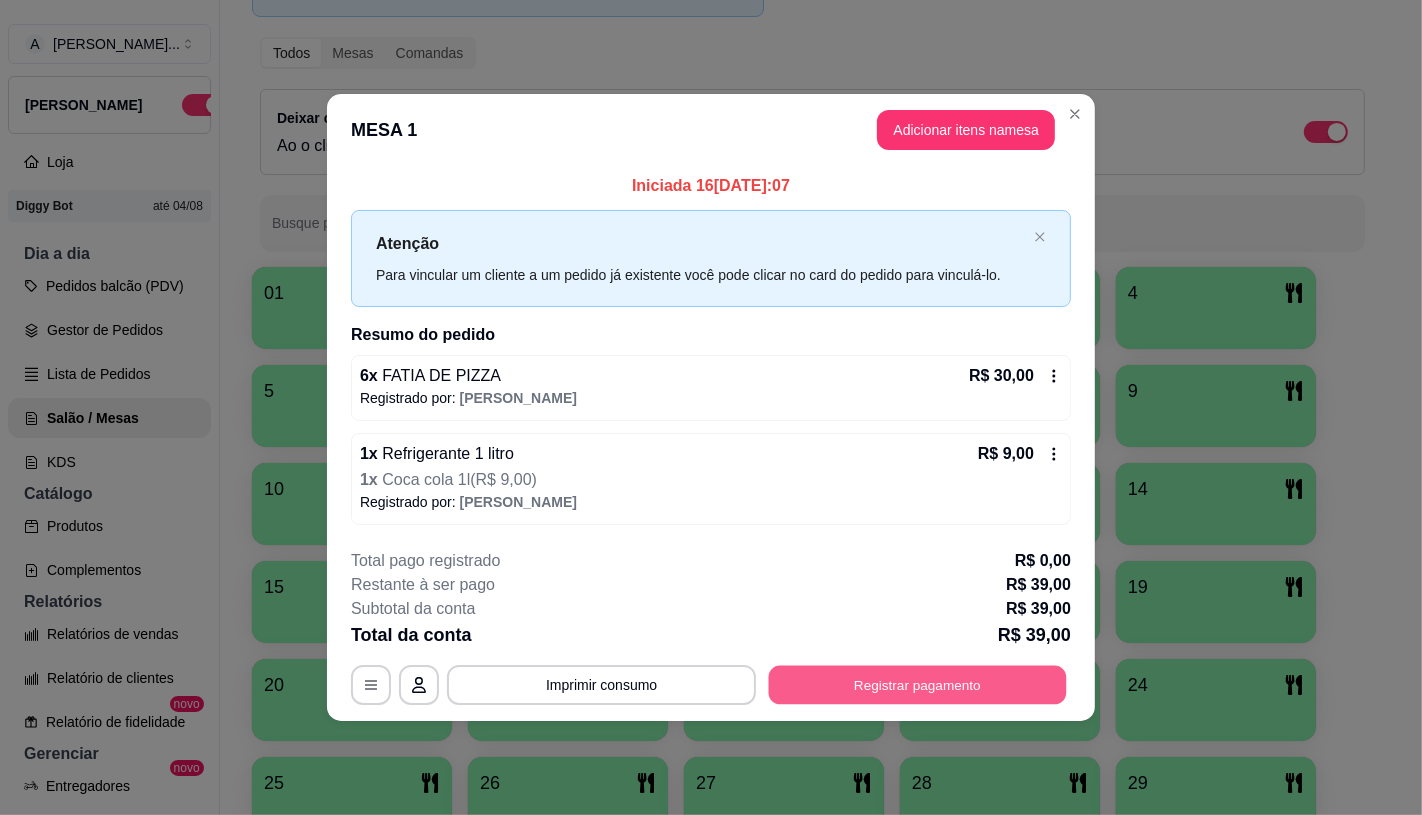 click on "Registrar pagamento" at bounding box center [918, 685] 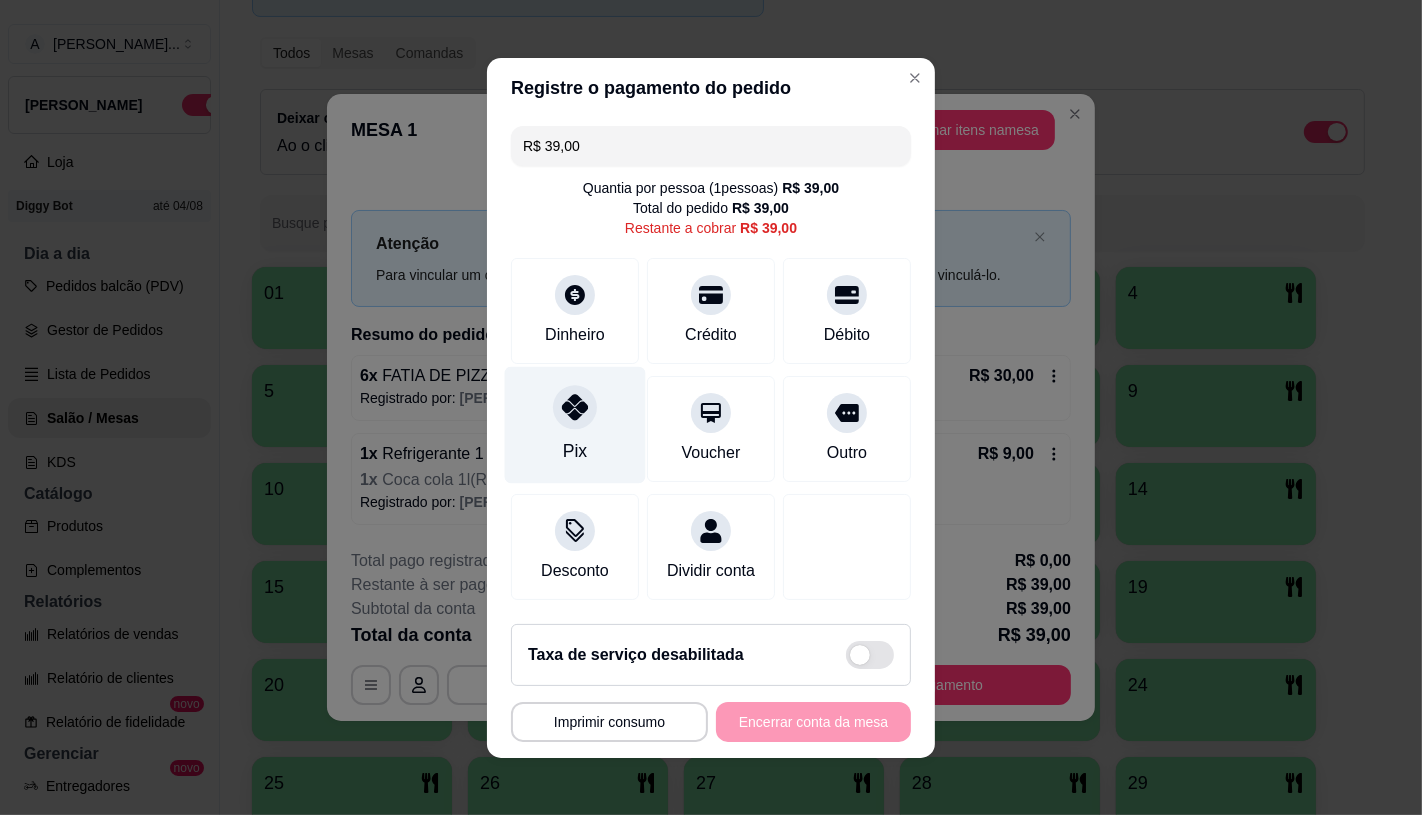 click on "Pix" at bounding box center [575, 424] 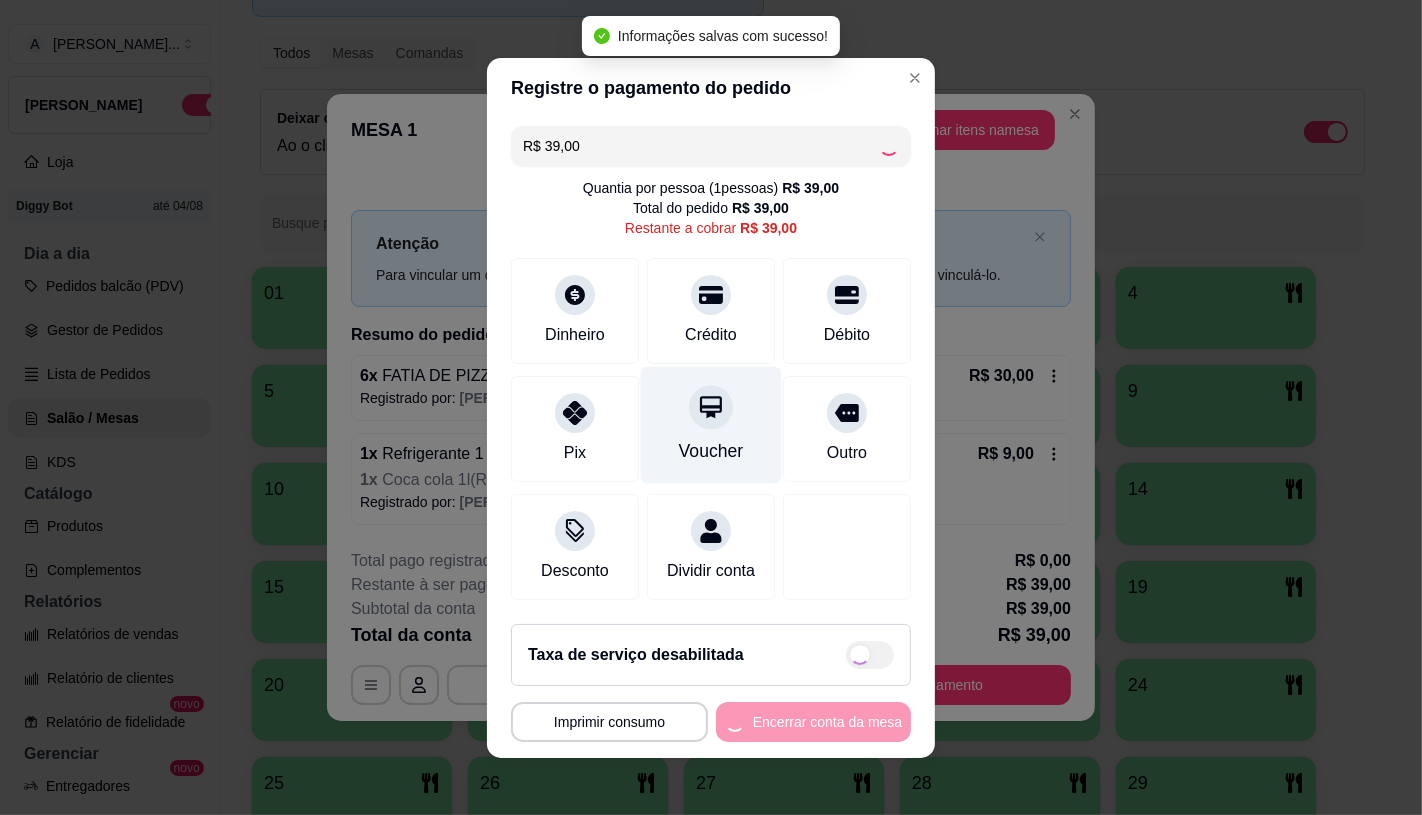 type on "R$ 0,00" 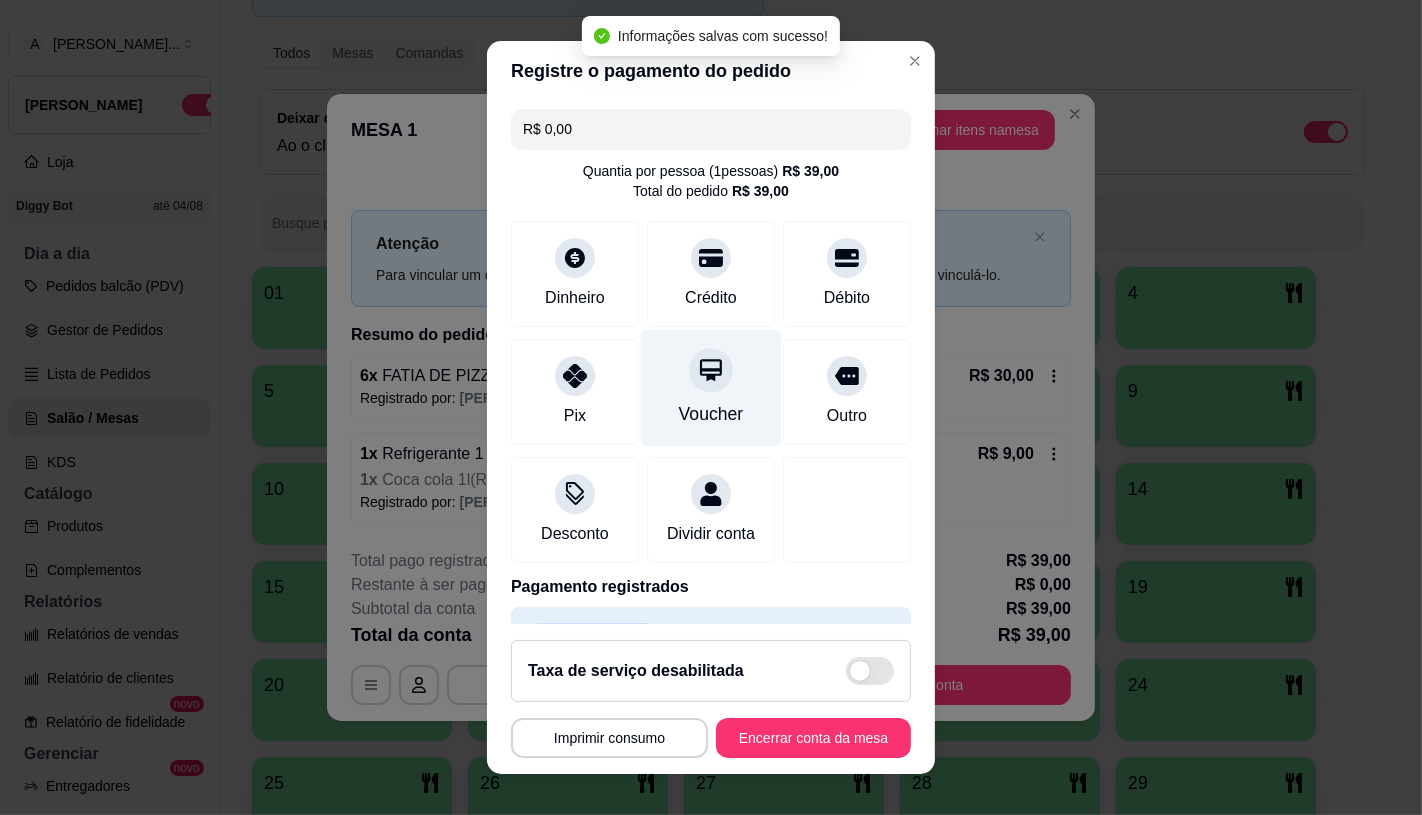 scroll, scrollTop: 74, scrollLeft: 0, axis: vertical 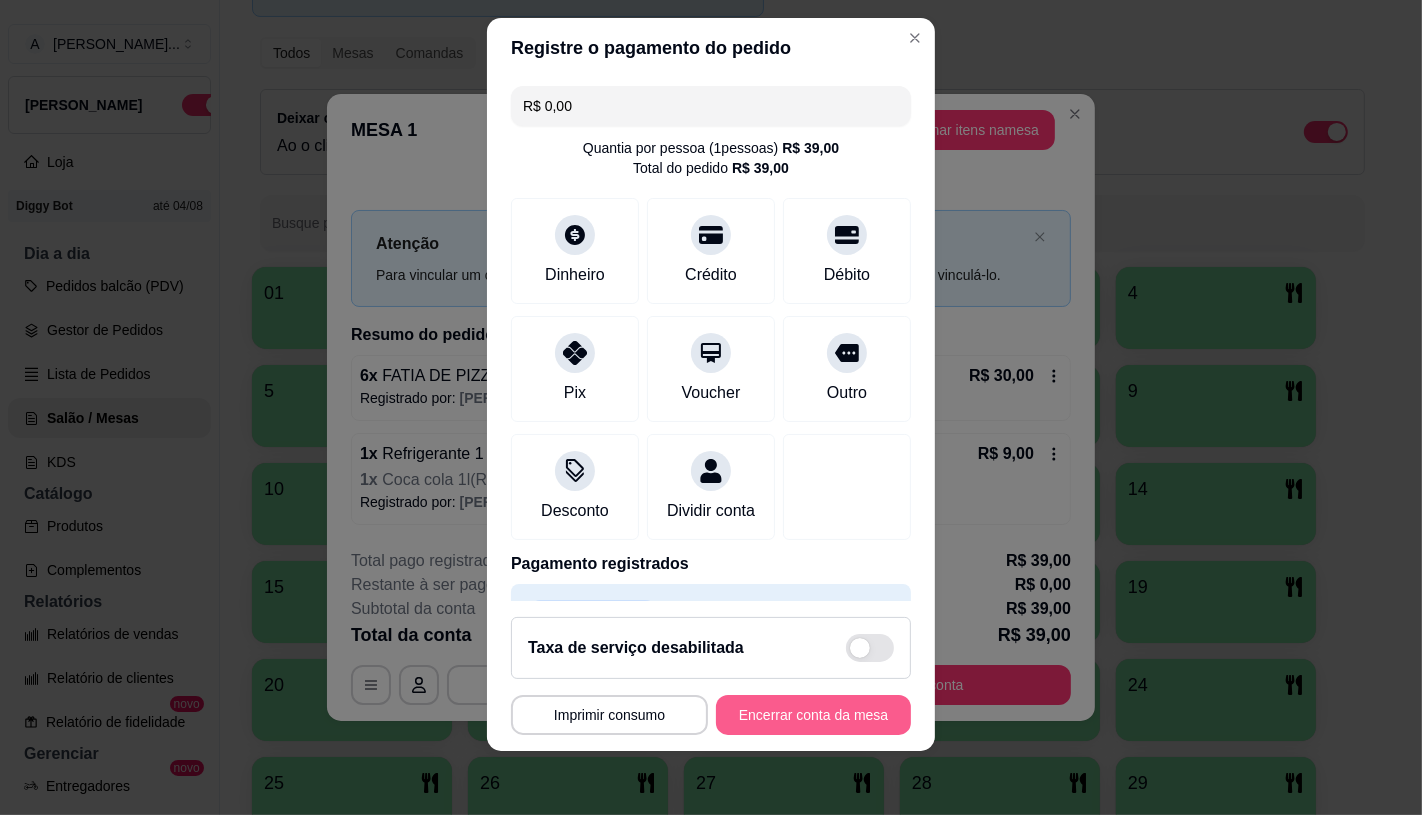 click on "Encerrar conta da mesa" at bounding box center (813, 715) 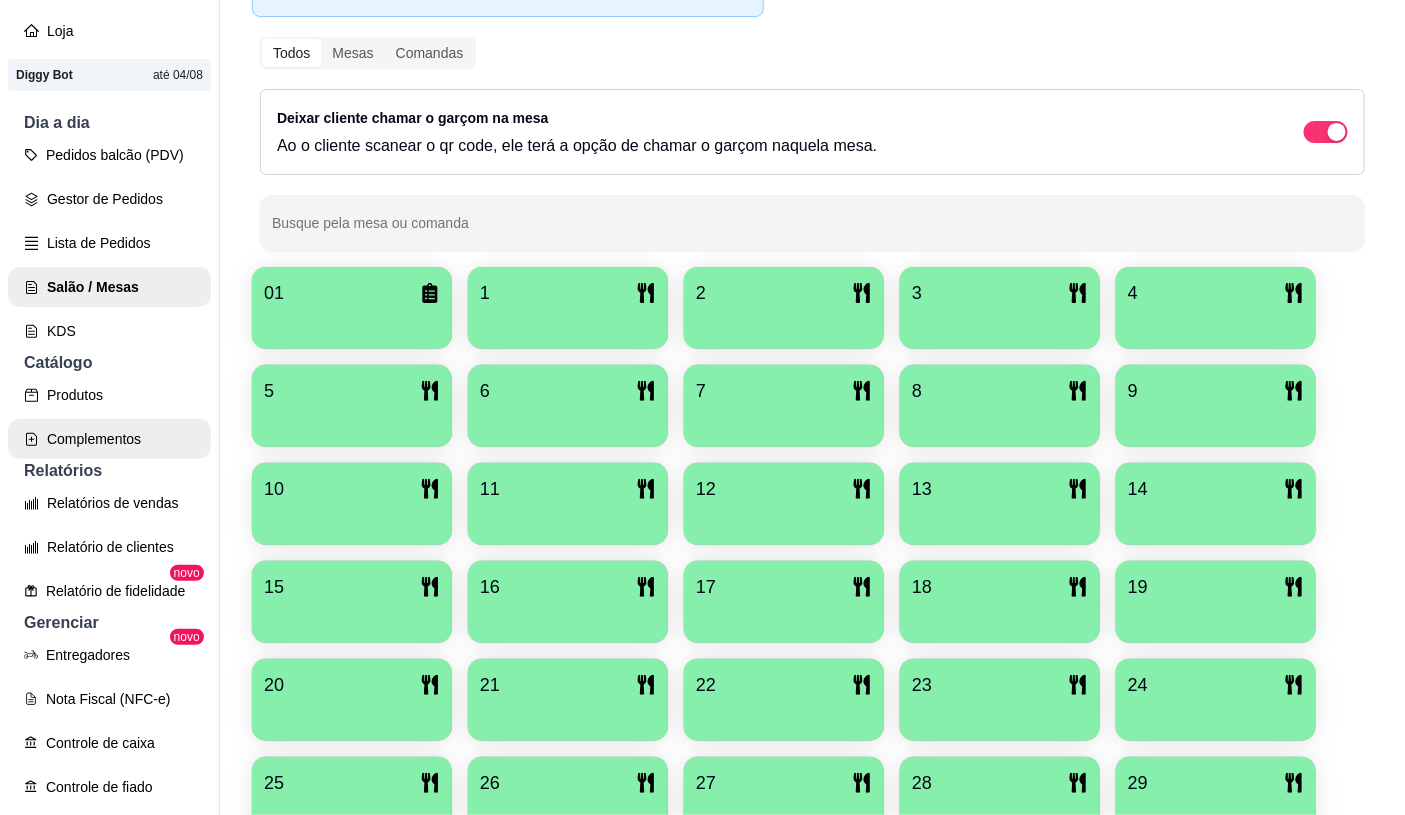 scroll, scrollTop: 333, scrollLeft: 0, axis: vertical 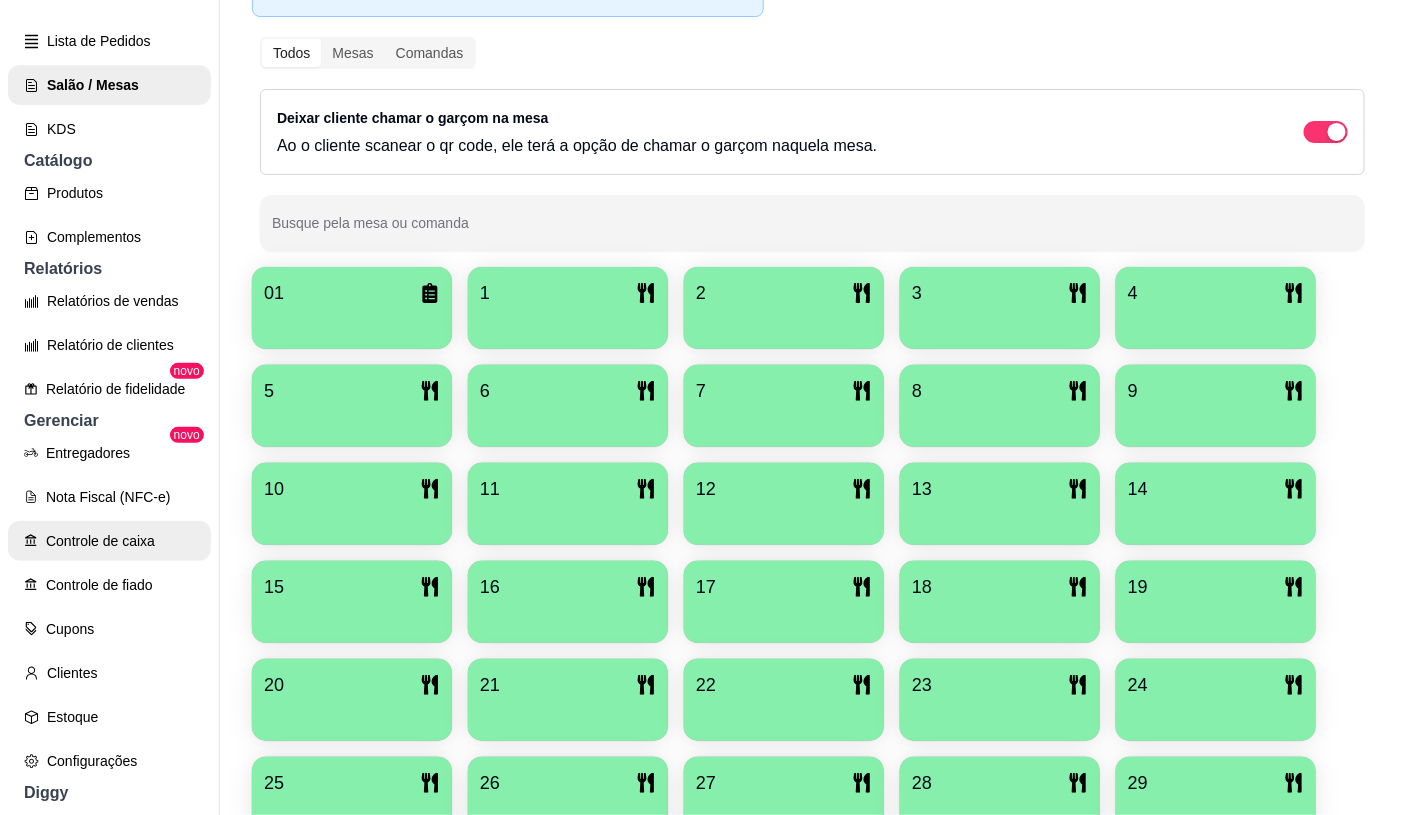 click on "Controle de caixa" at bounding box center [109, 541] 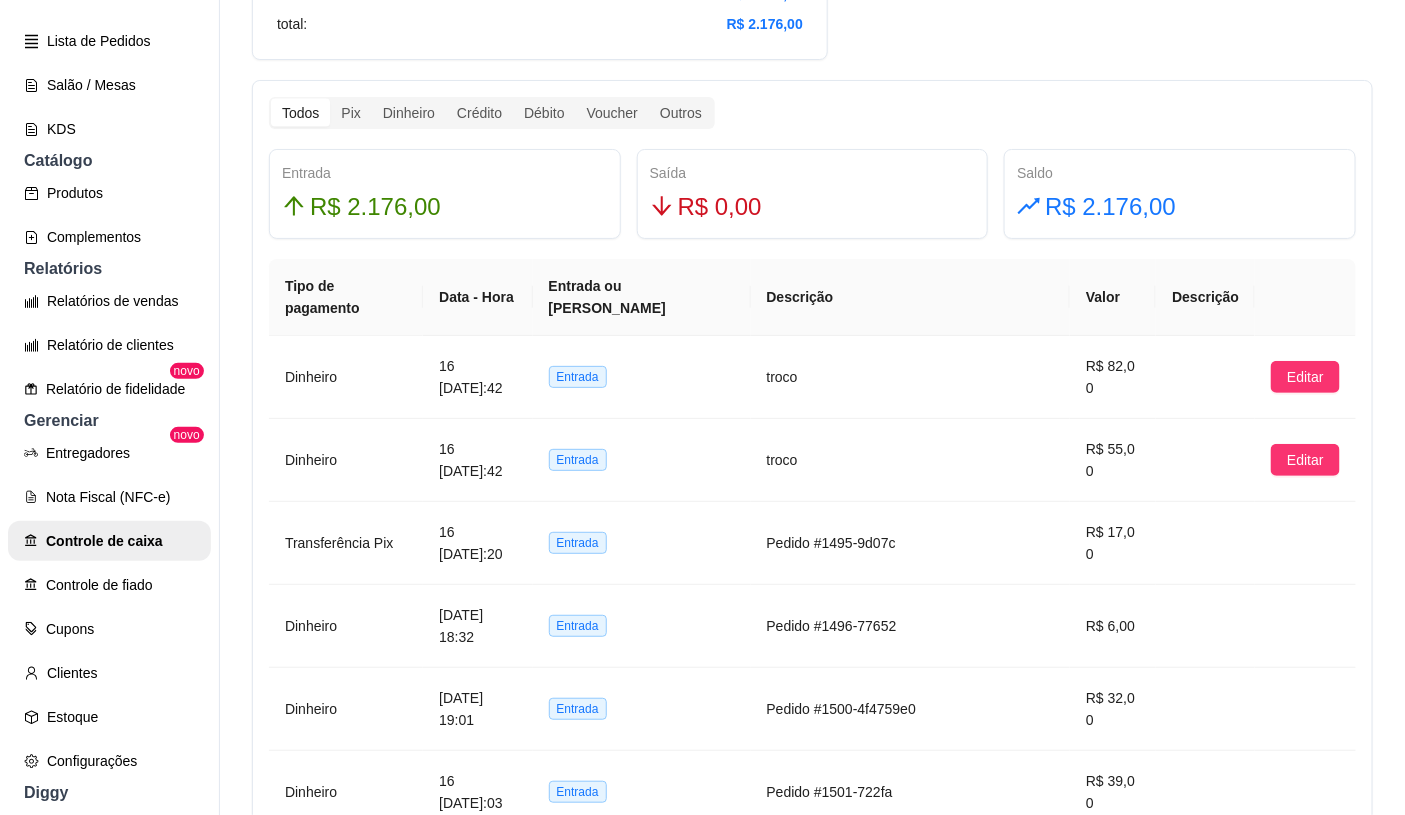 scroll, scrollTop: 1111, scrollLeft: 0, axis: vertical 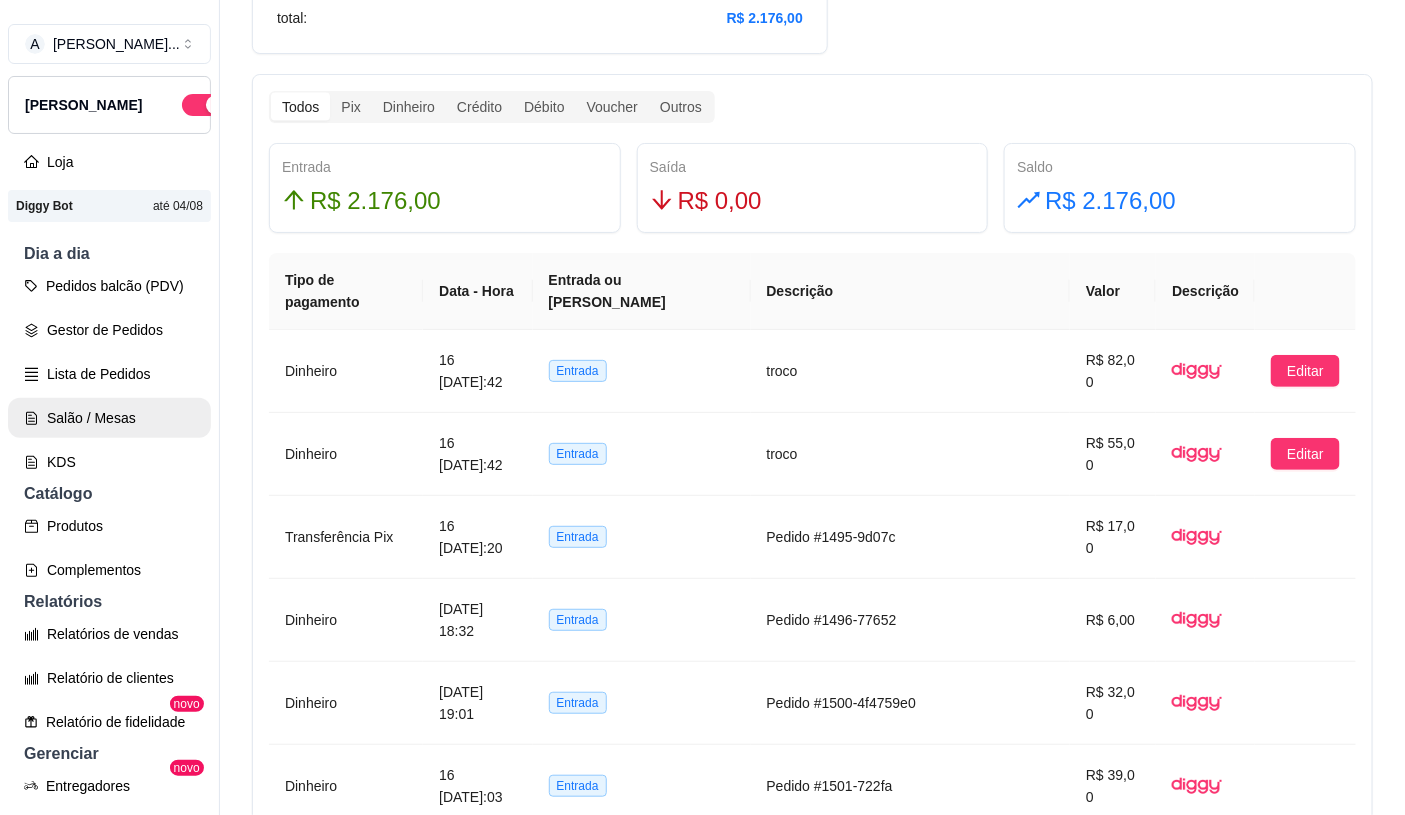 click on "Salão / Mesas" at bounding box center [109, 418] 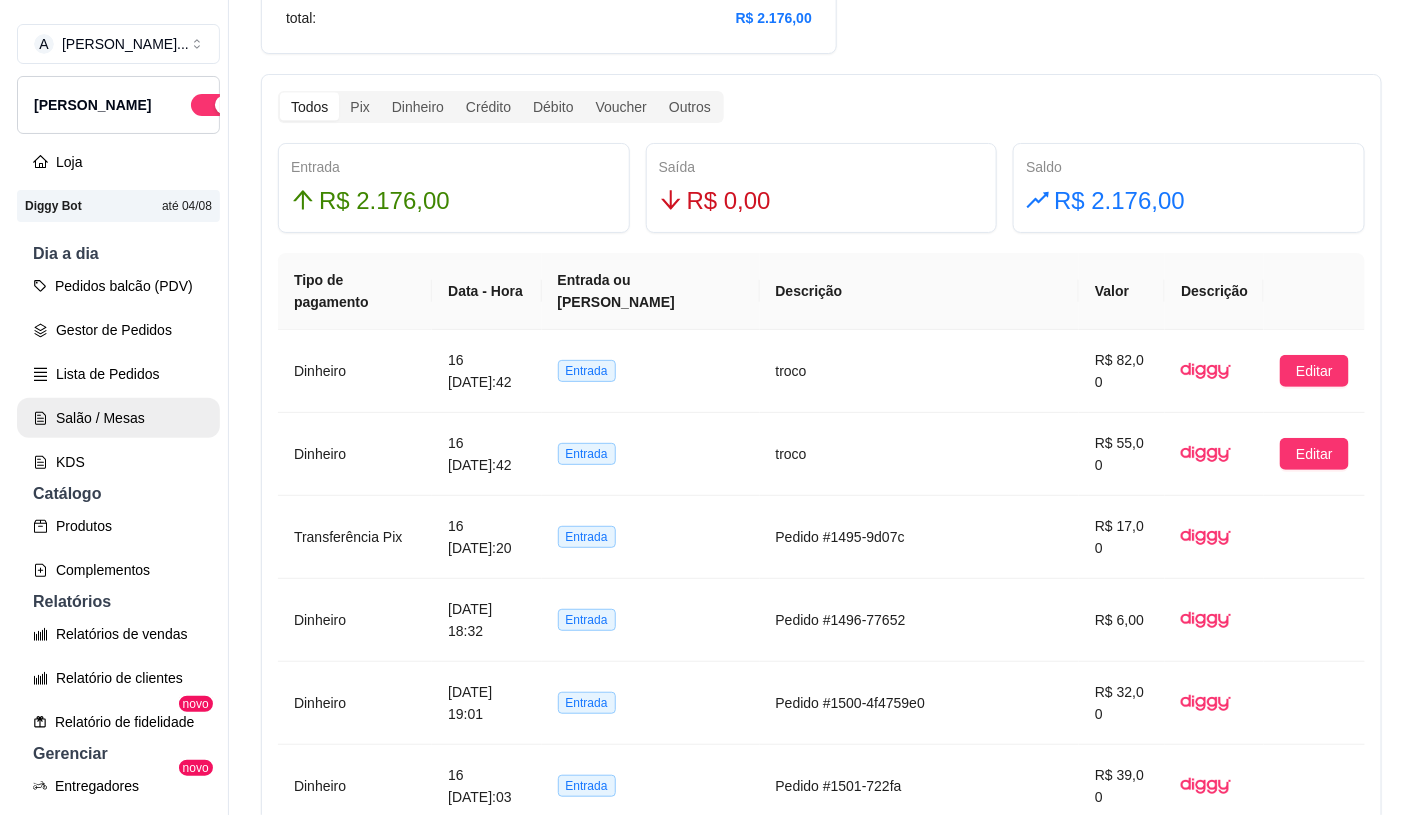 scroll, scrollTop: 0, scrollLeft: 0, axis: both 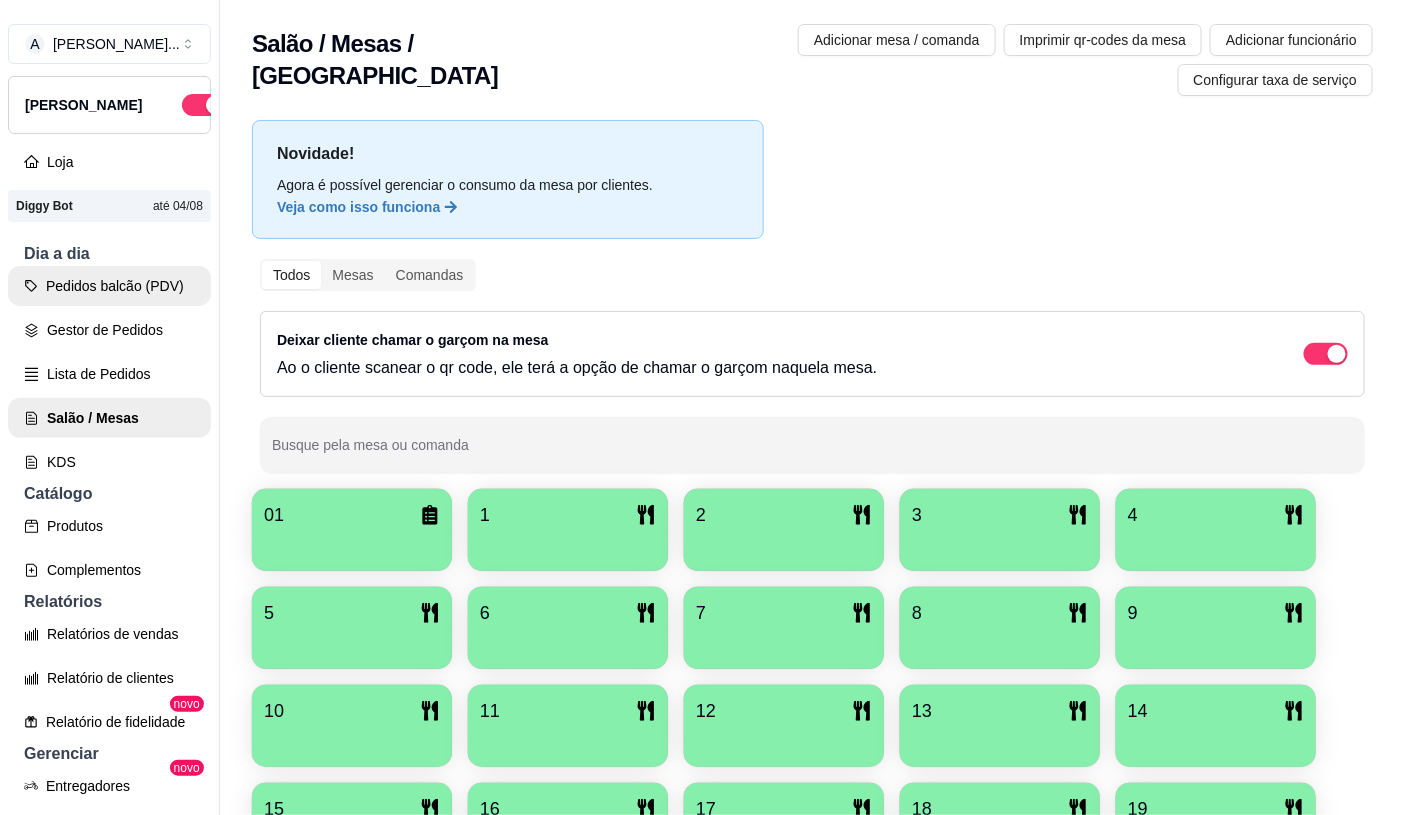 click on "Pedidos balcão (PDV)" at bounding box center [109, 286] 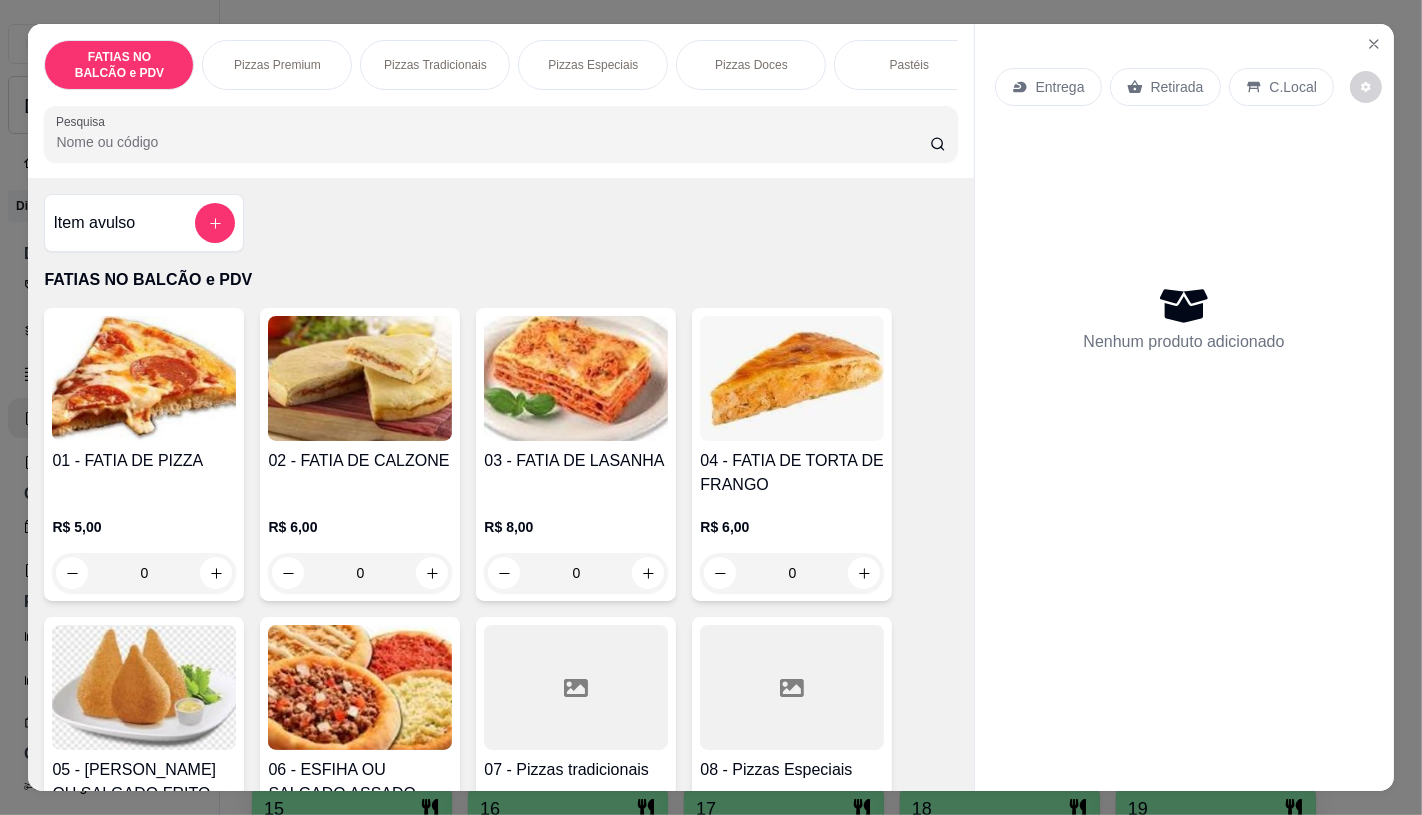 click on "0" at bounding box center [144, 573] 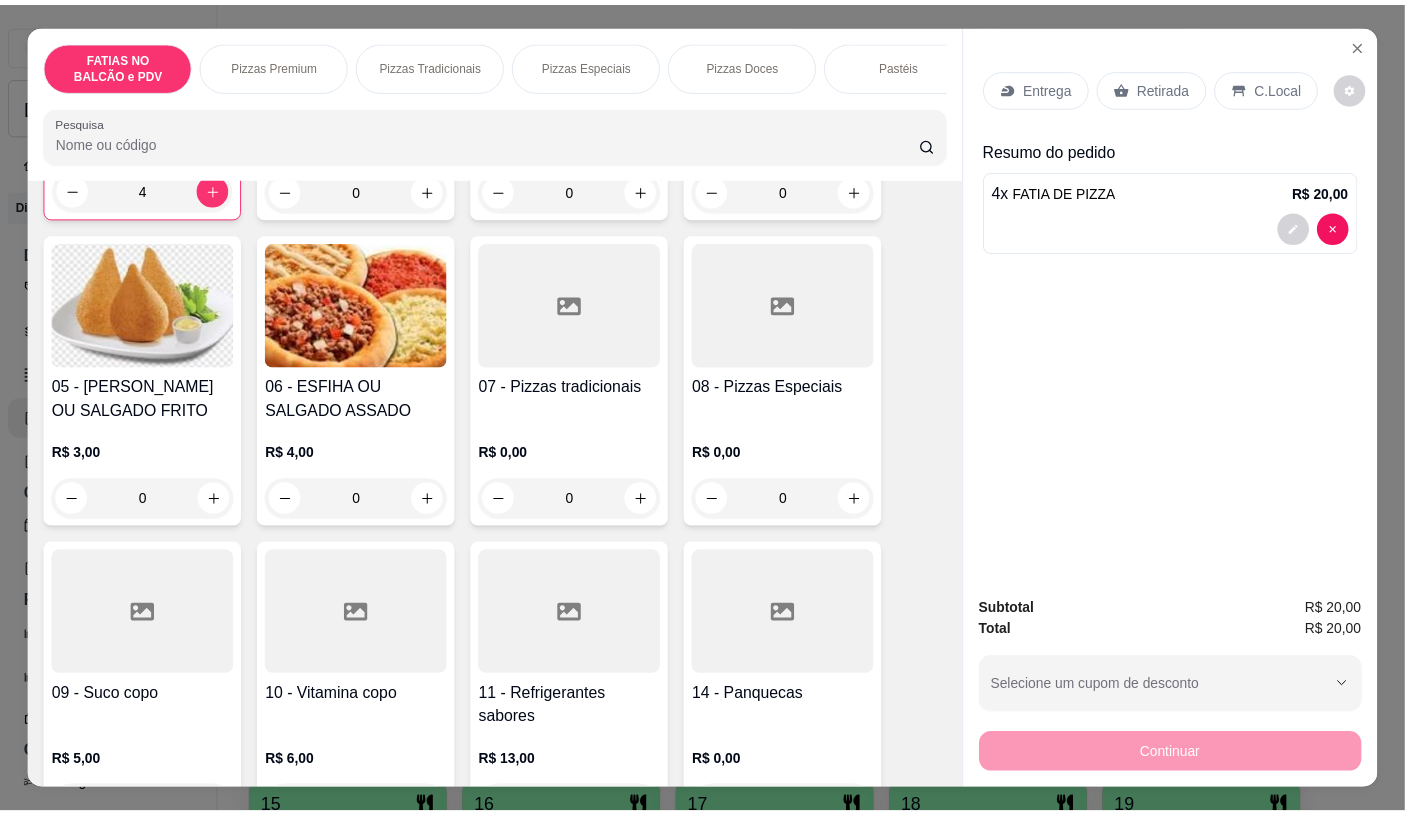 scroll, scrollTop: 444, scrollLeft: 0, axis: vertical 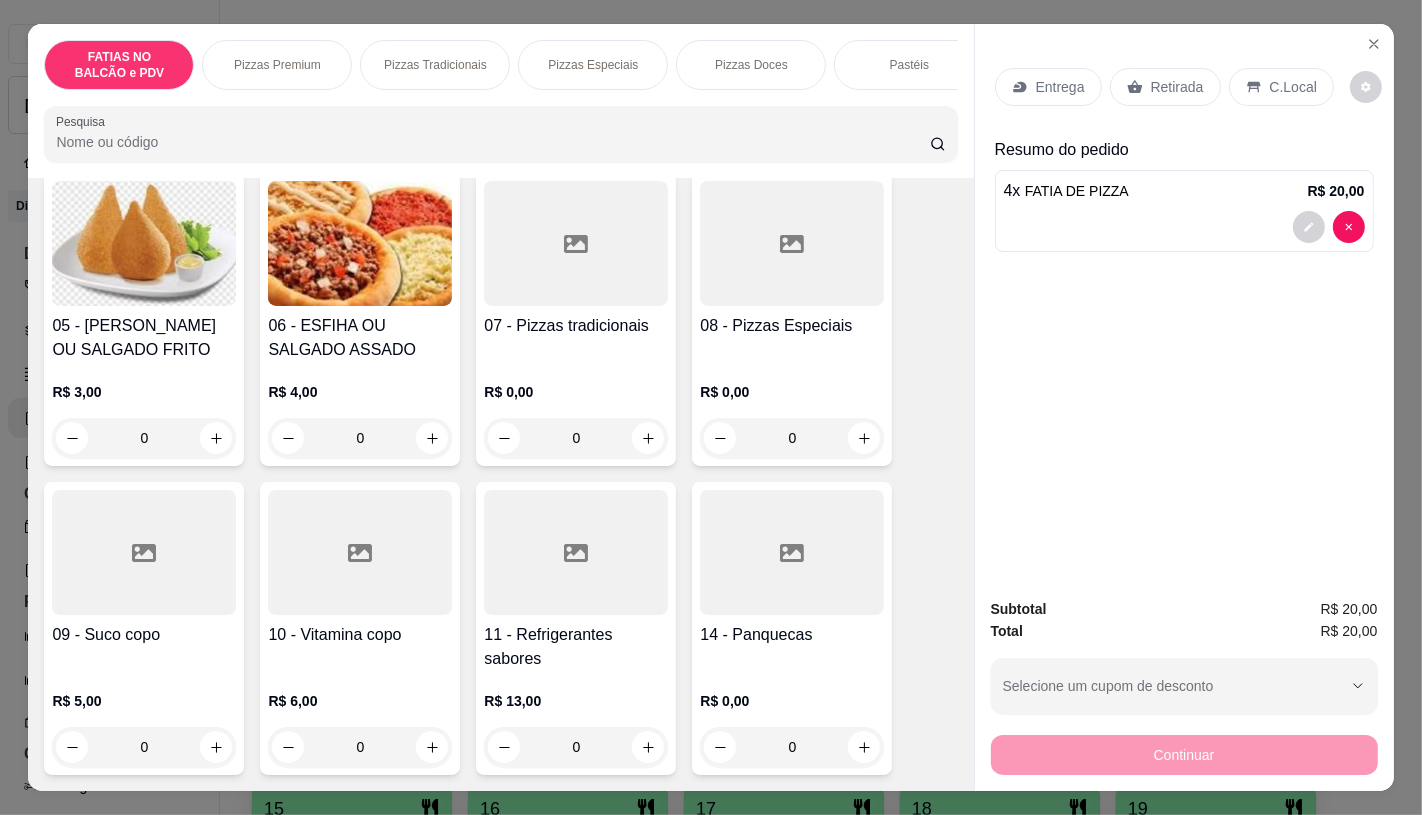 type on "4" 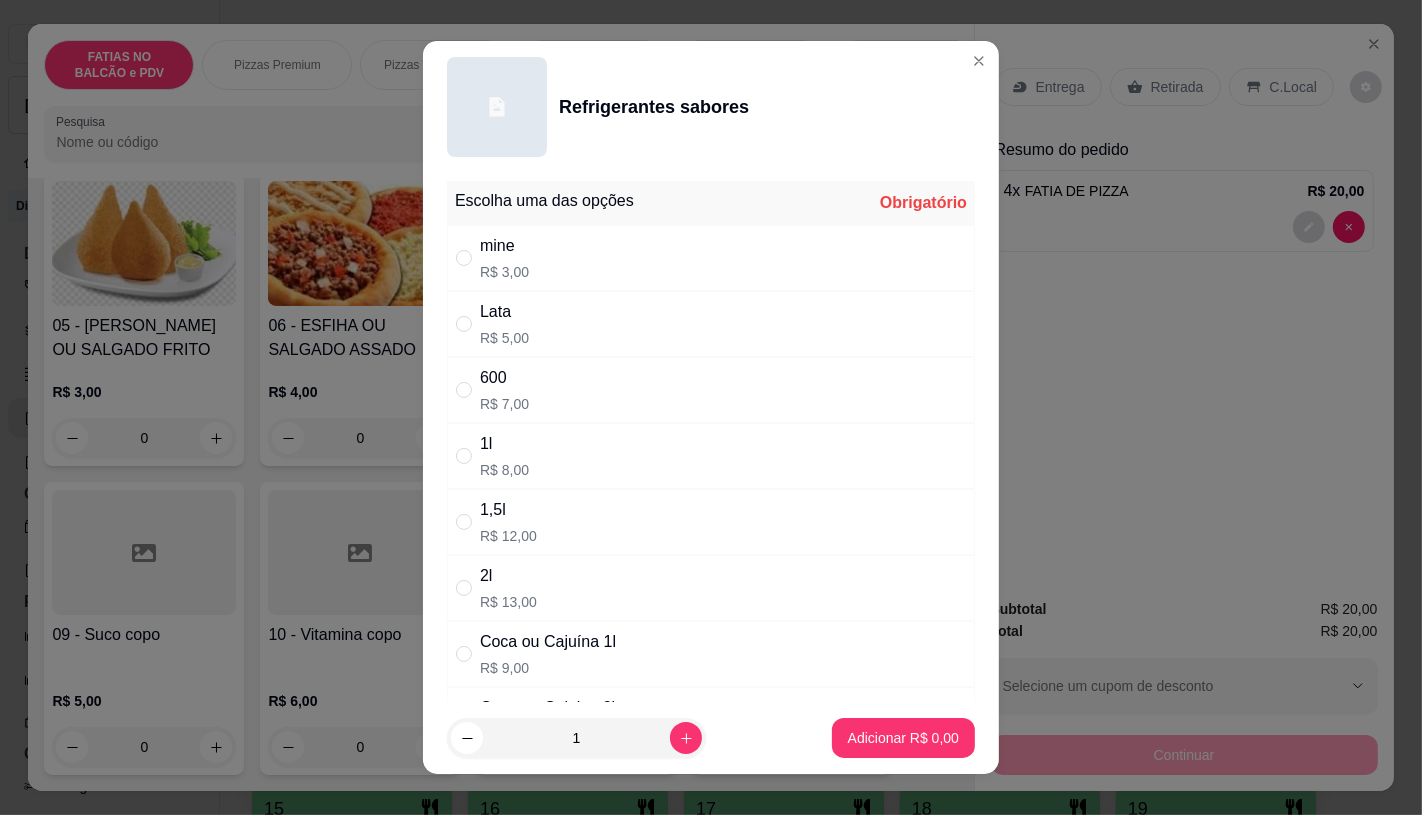 click on "Lata R$ 5,00" at bounding box center (711, 324) 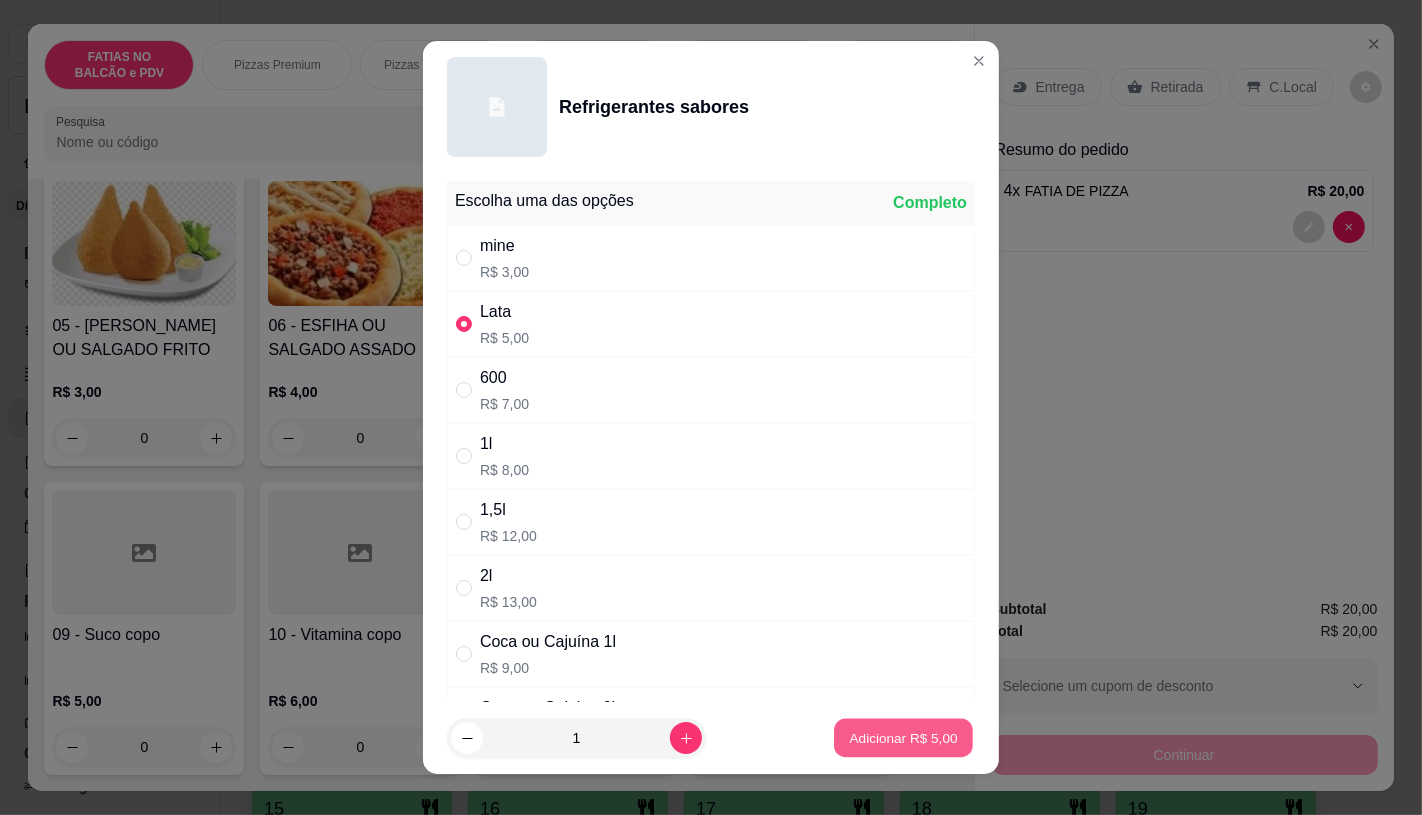 click on "Adicionar   R$ 5,00" at bounding box center [903, 738] 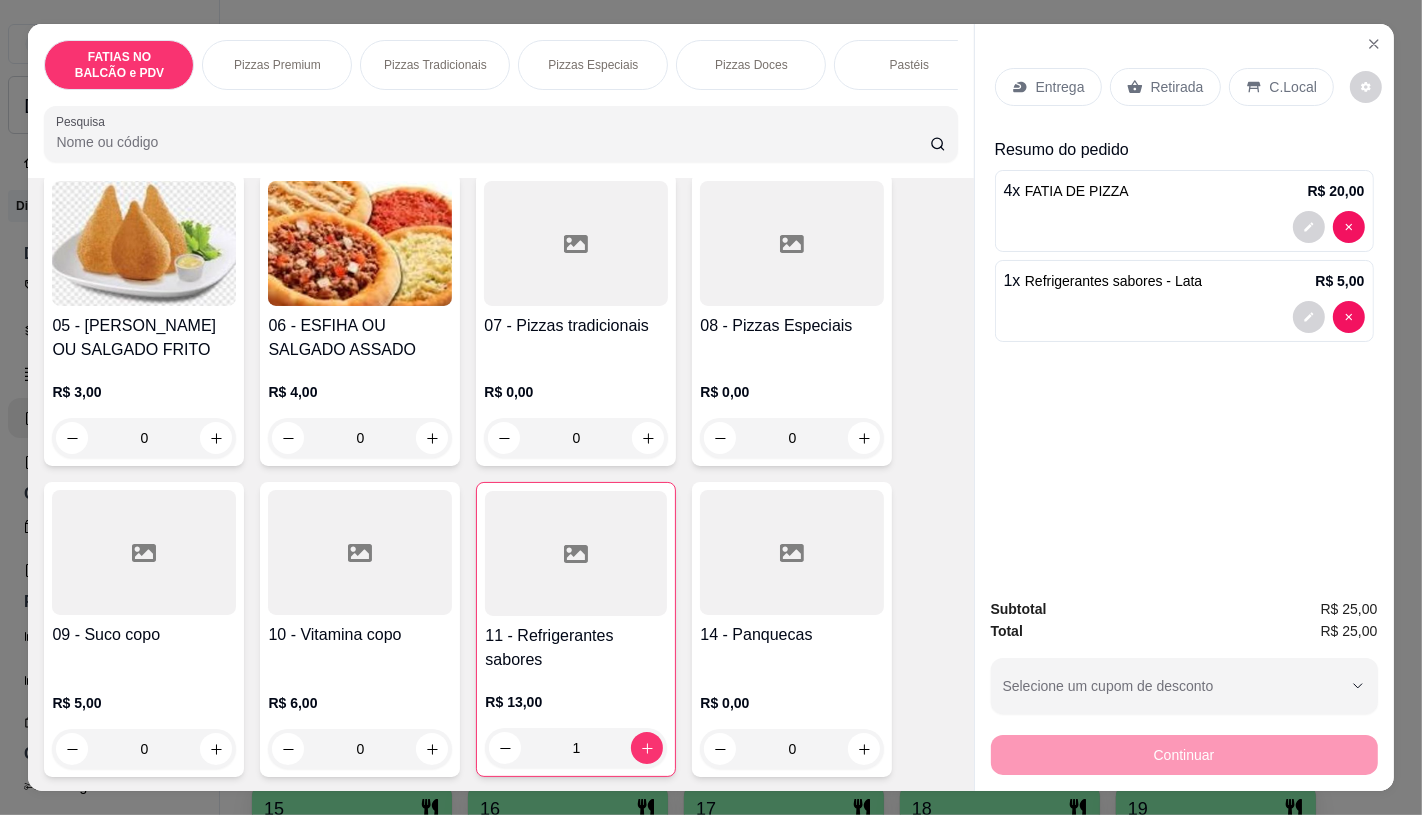 click on "Retirada" at bounding box center [1165, 87] 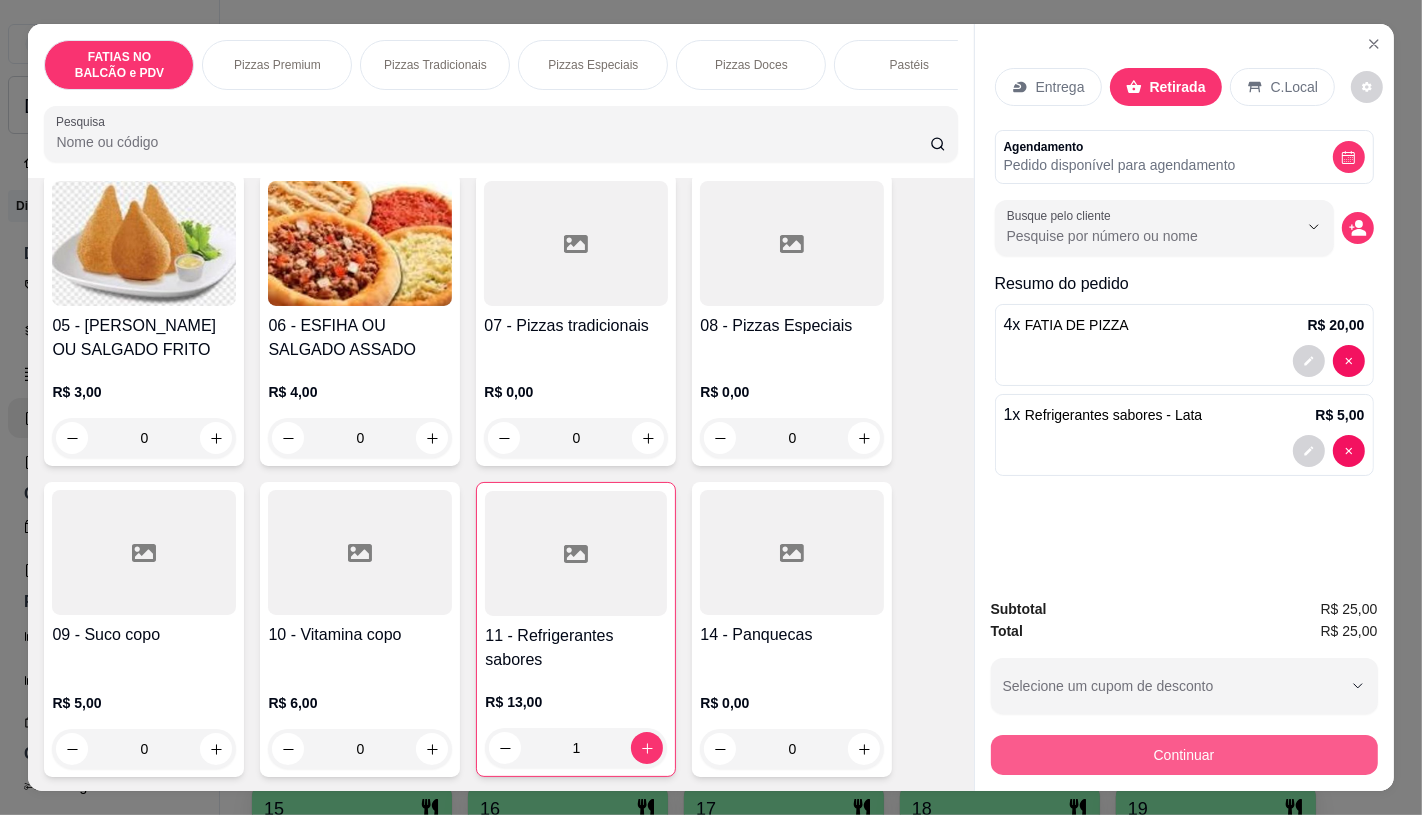 click on "Continuar" at bounding box center (1184, 755) 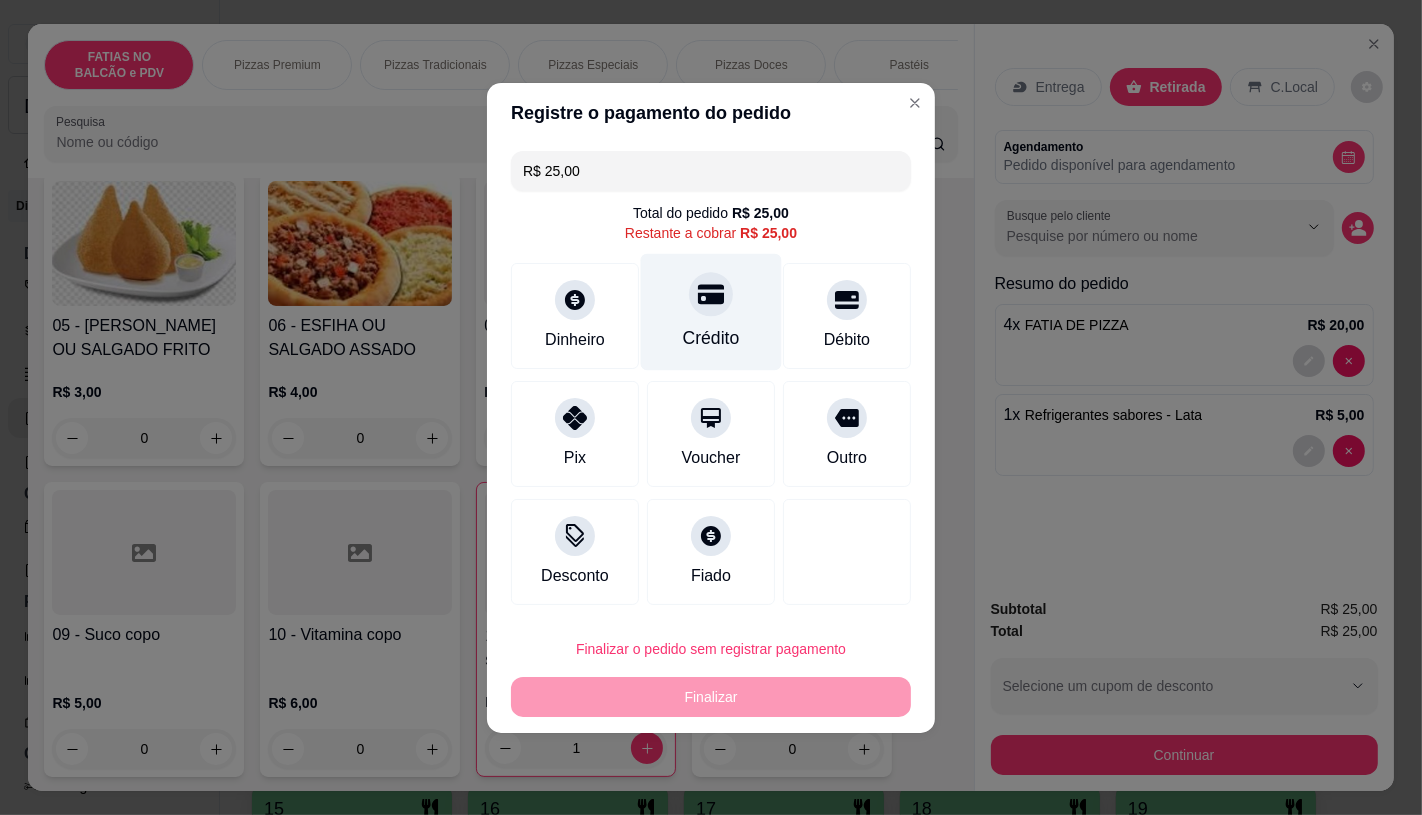 click on "Crédito" at bounding box center [711, 338] 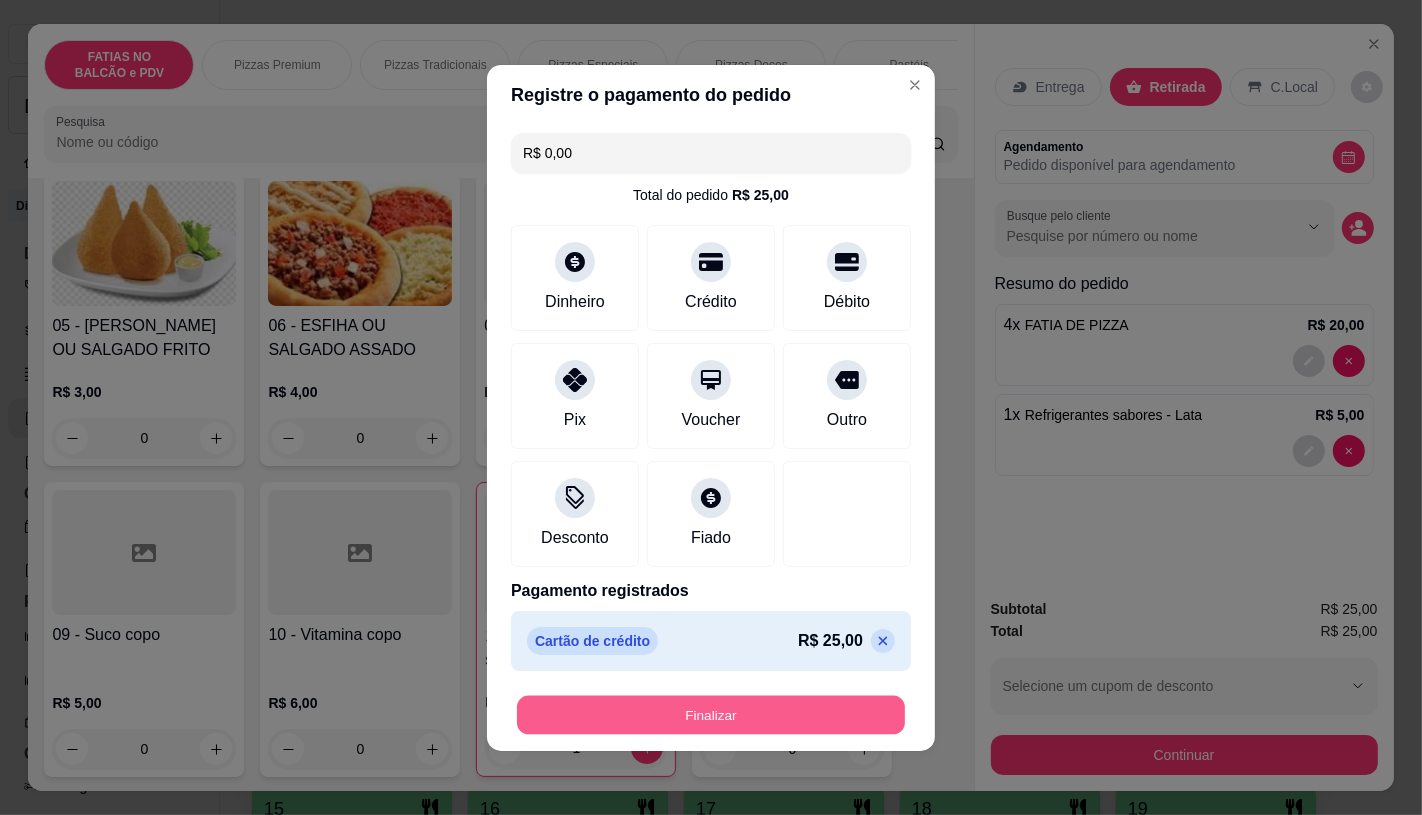 click on "Finalizar" at bounding box center (711, 714) 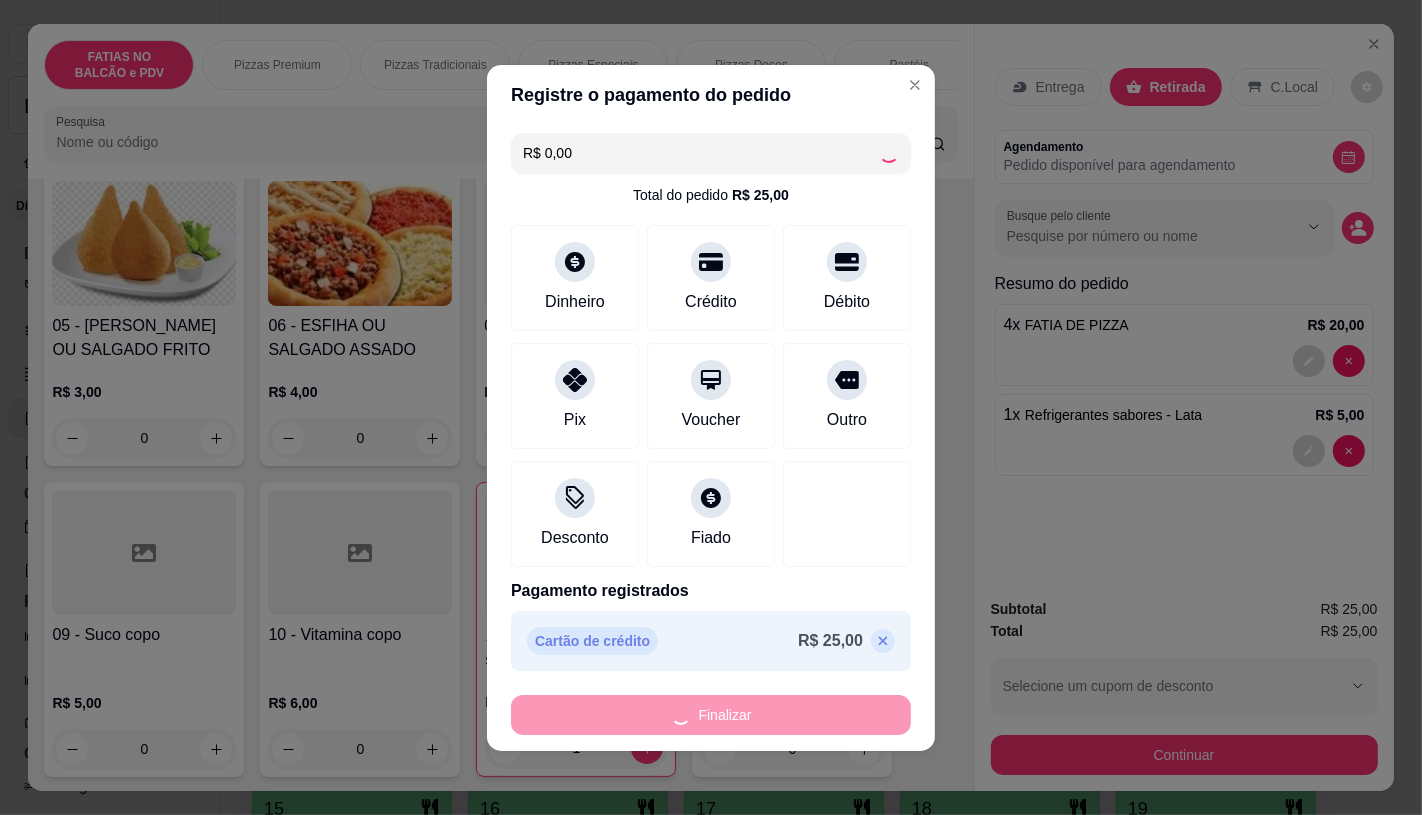 type on "0" 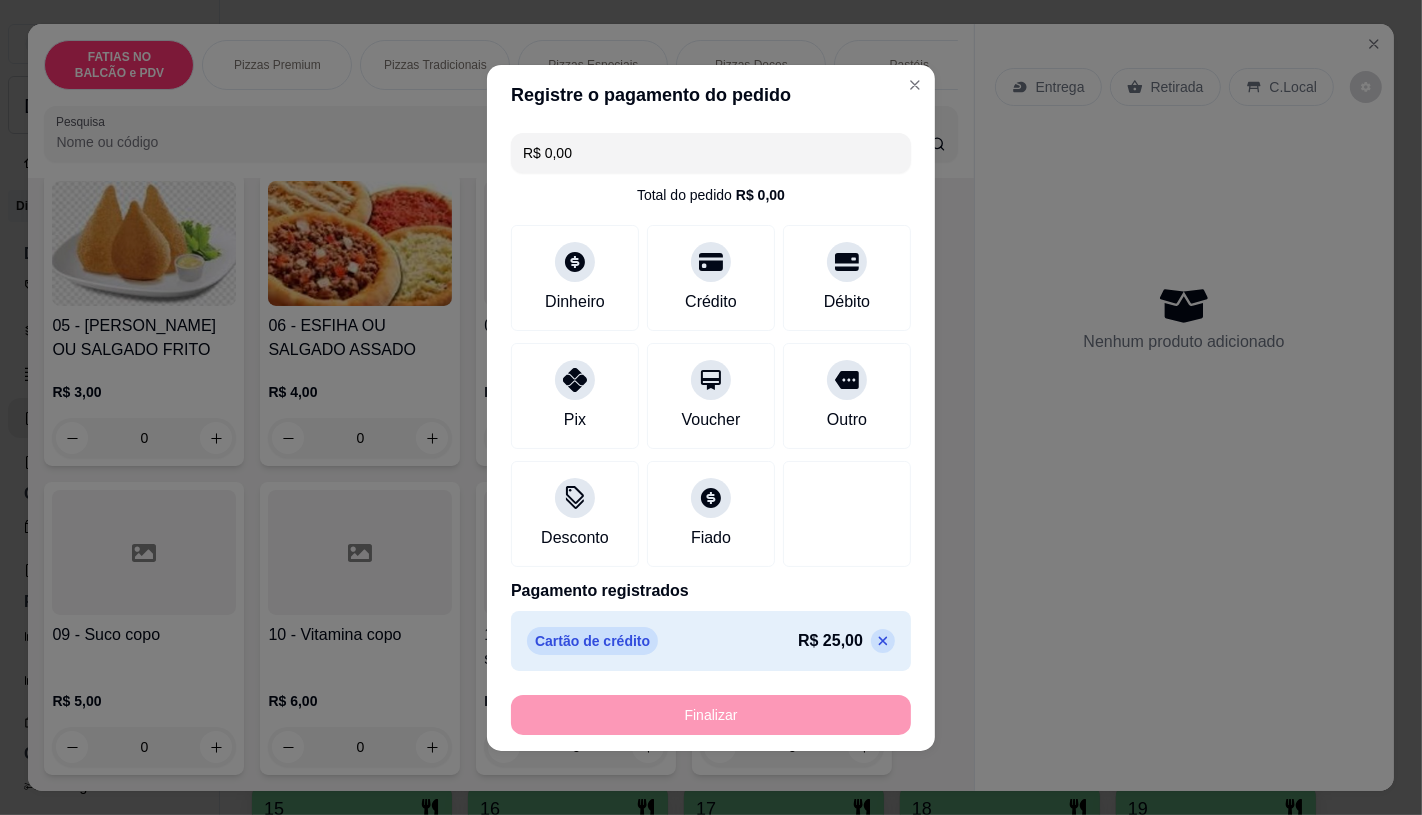 type on "-R$ 25,00" 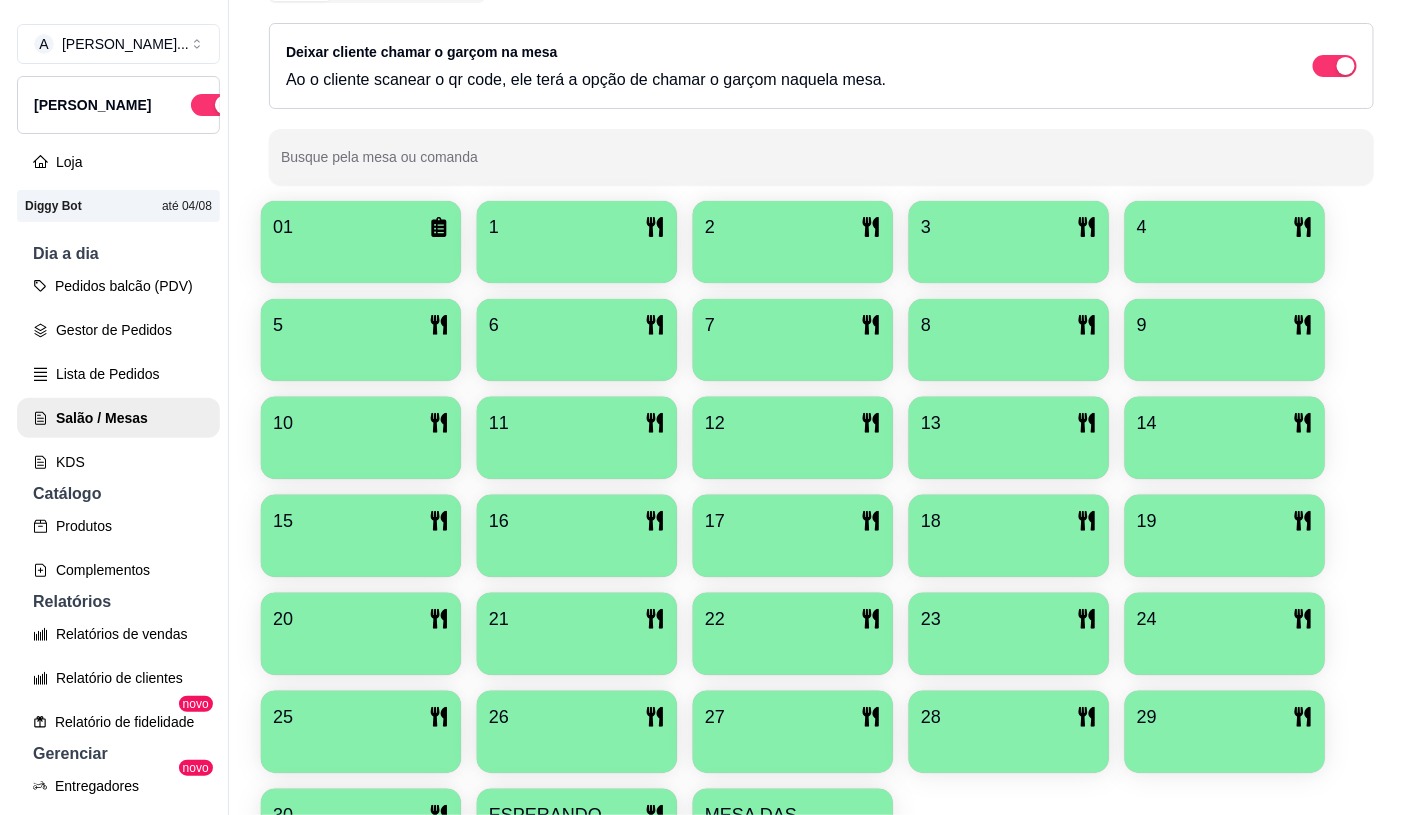 scroll, scrollTop: 333, scrollLeft: 0, axis: vertical 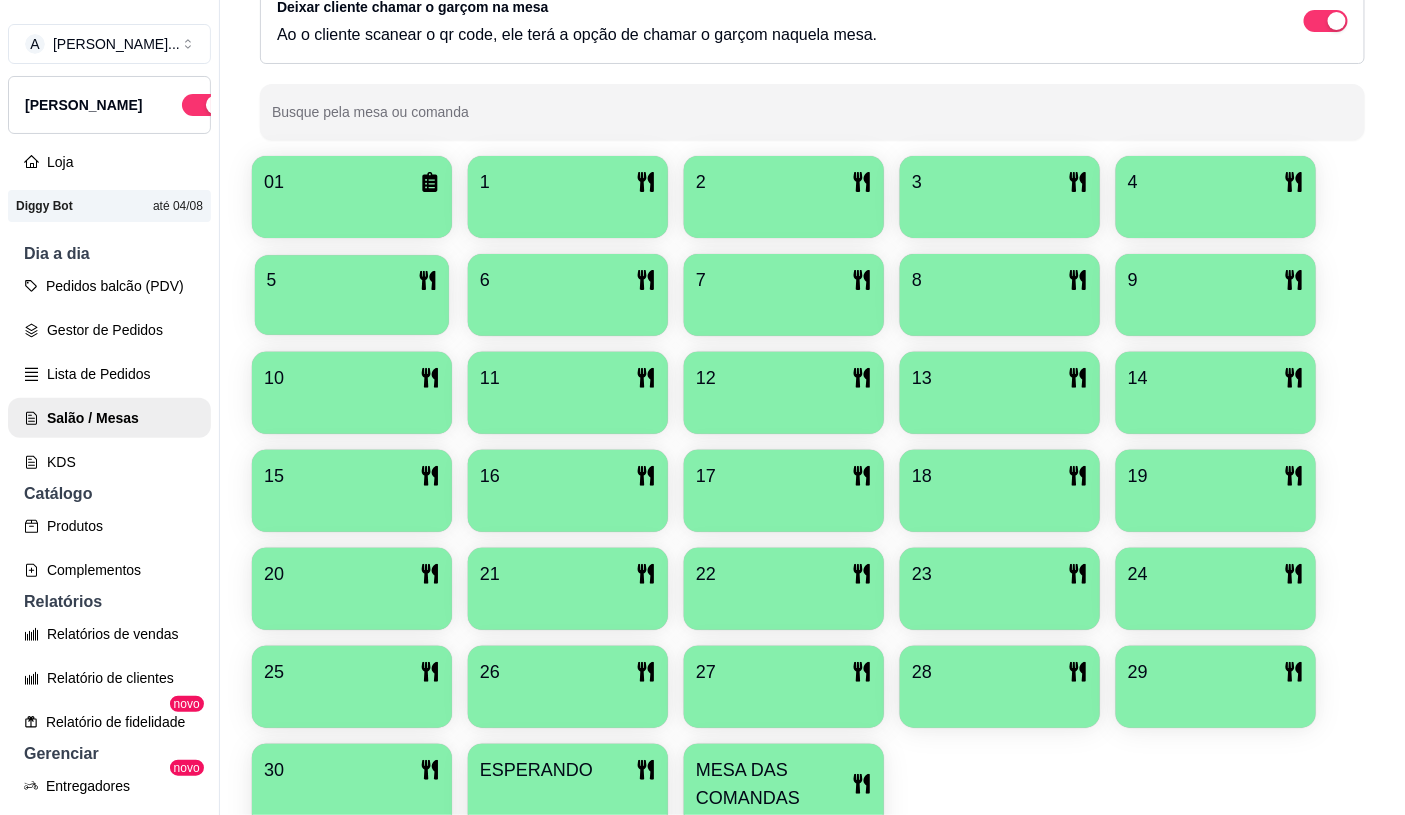 click on "5" at bounding box center (352, 295) 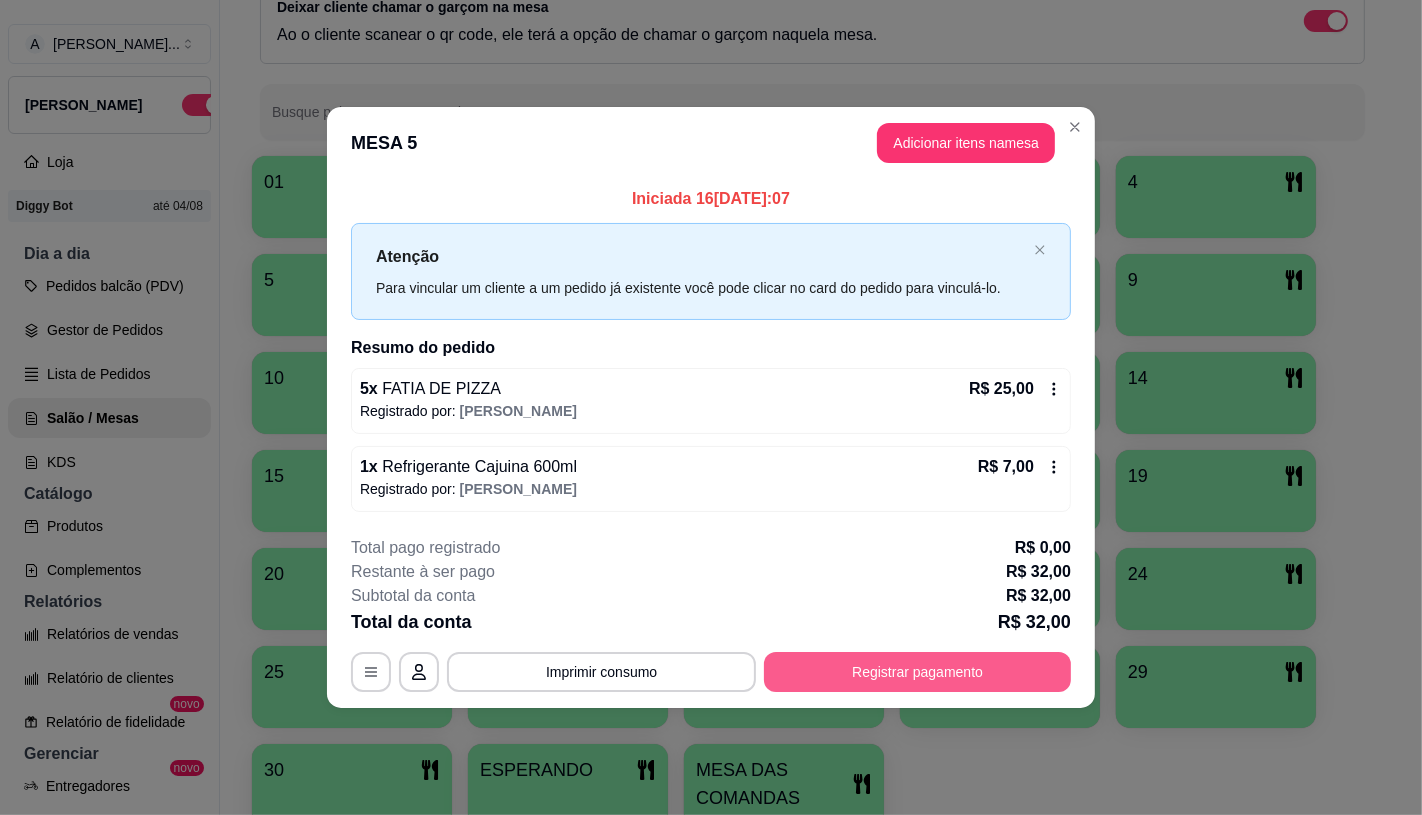 click on "Registrar pagamento" at bounding box center (917, 672) 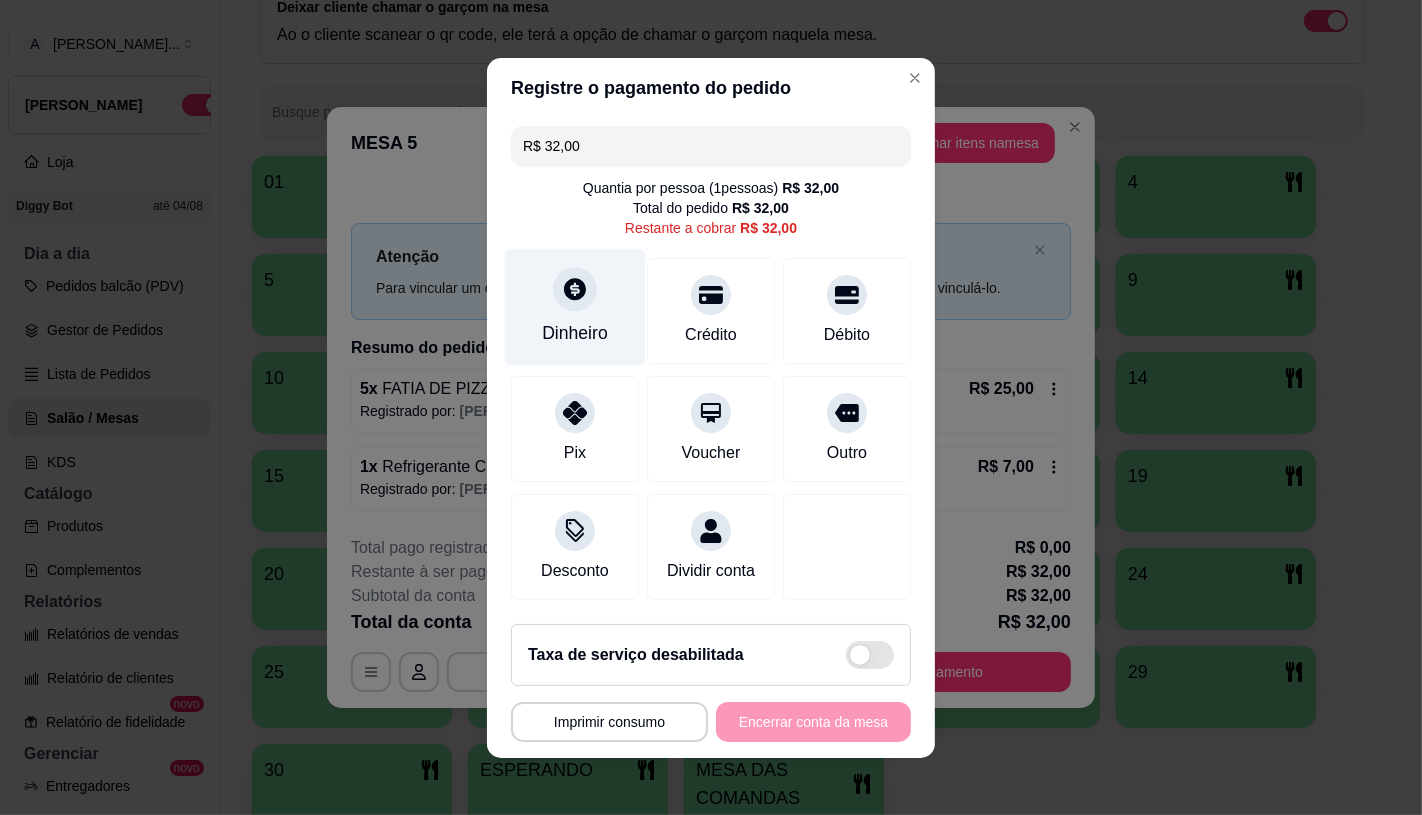 click on "Dinheiro" at bounding box center (575, 306) 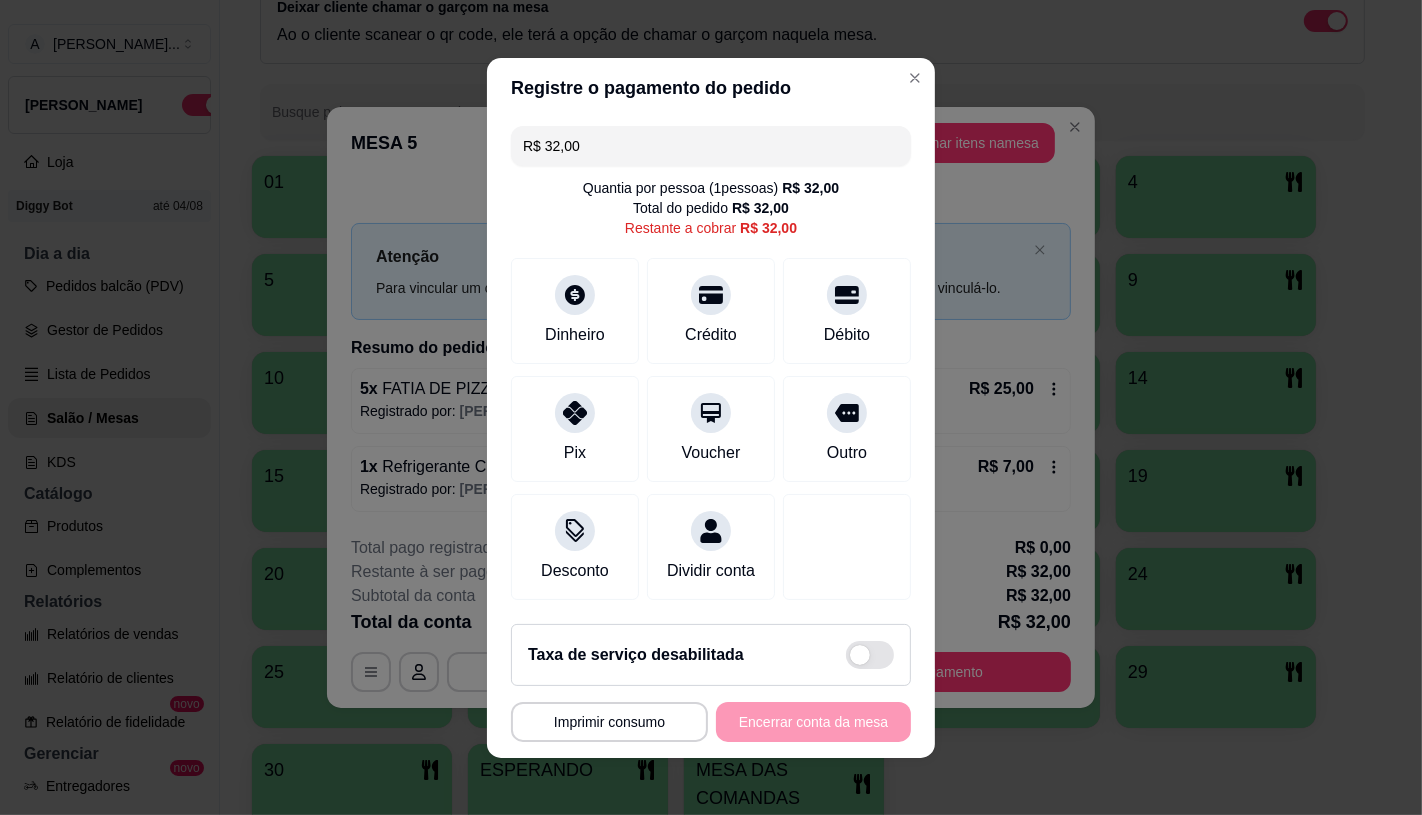 click on "Quantia recebida" at bounding box center (711, 350) 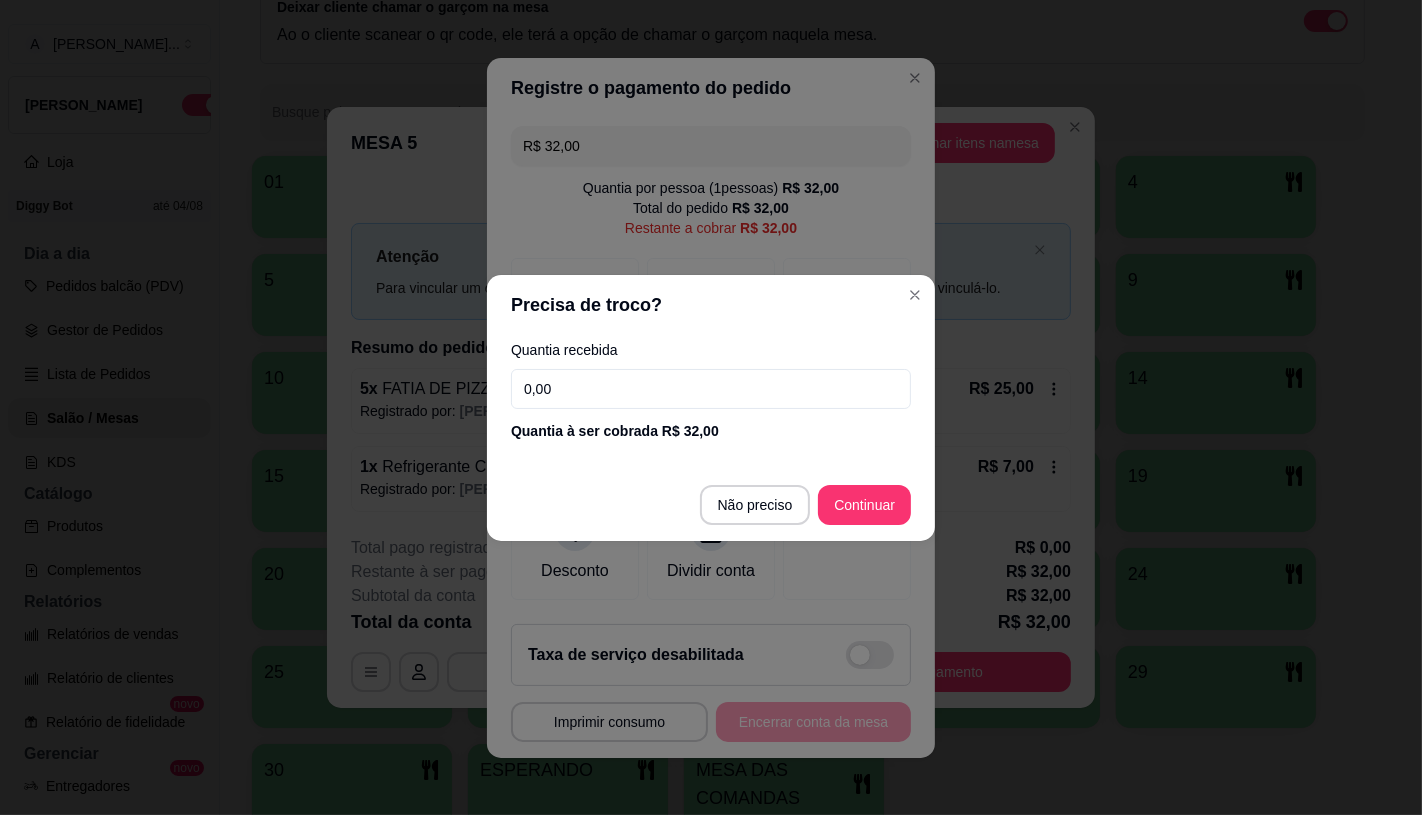click on "0,00" at bounding box center (711, 389) 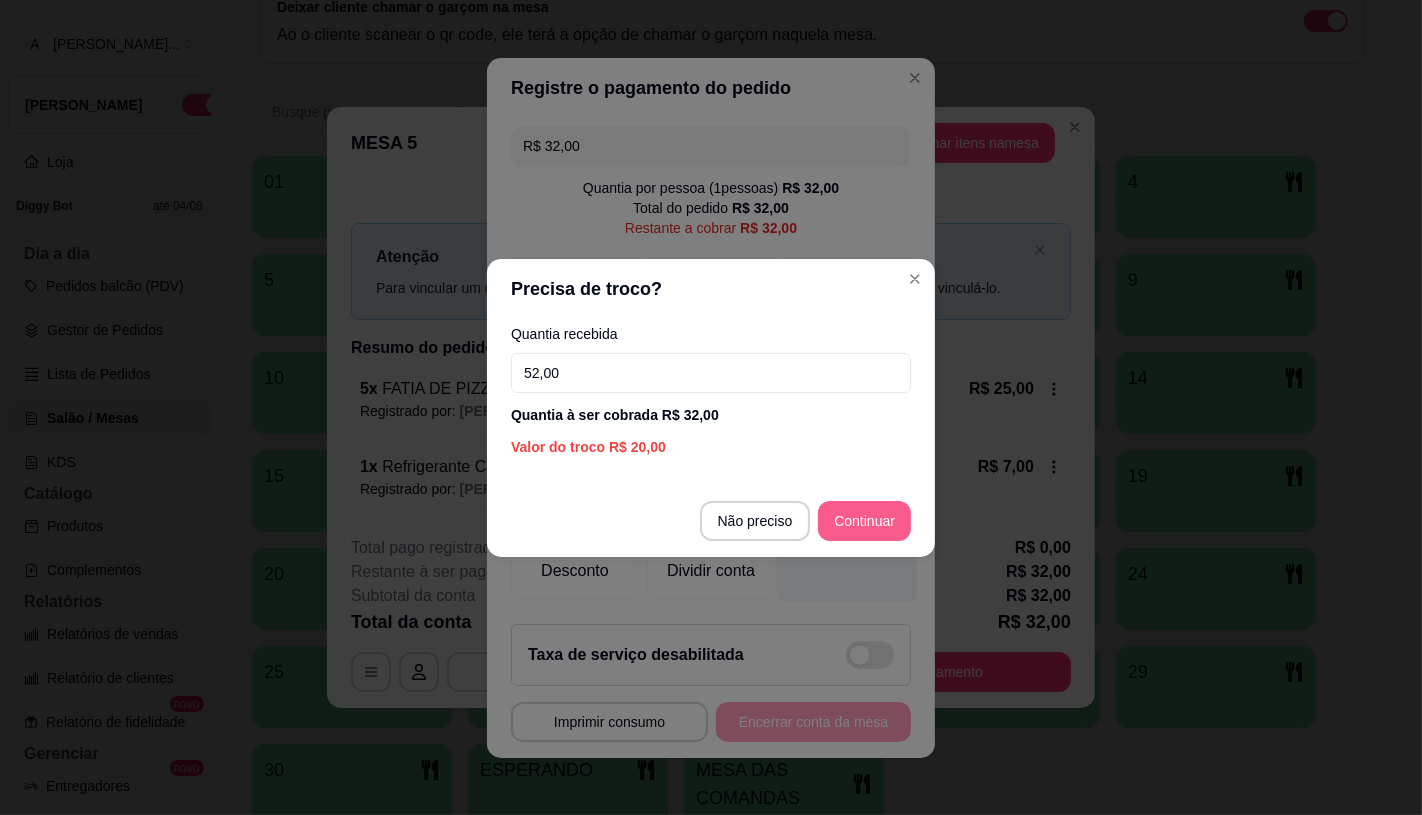 type on "52,00" 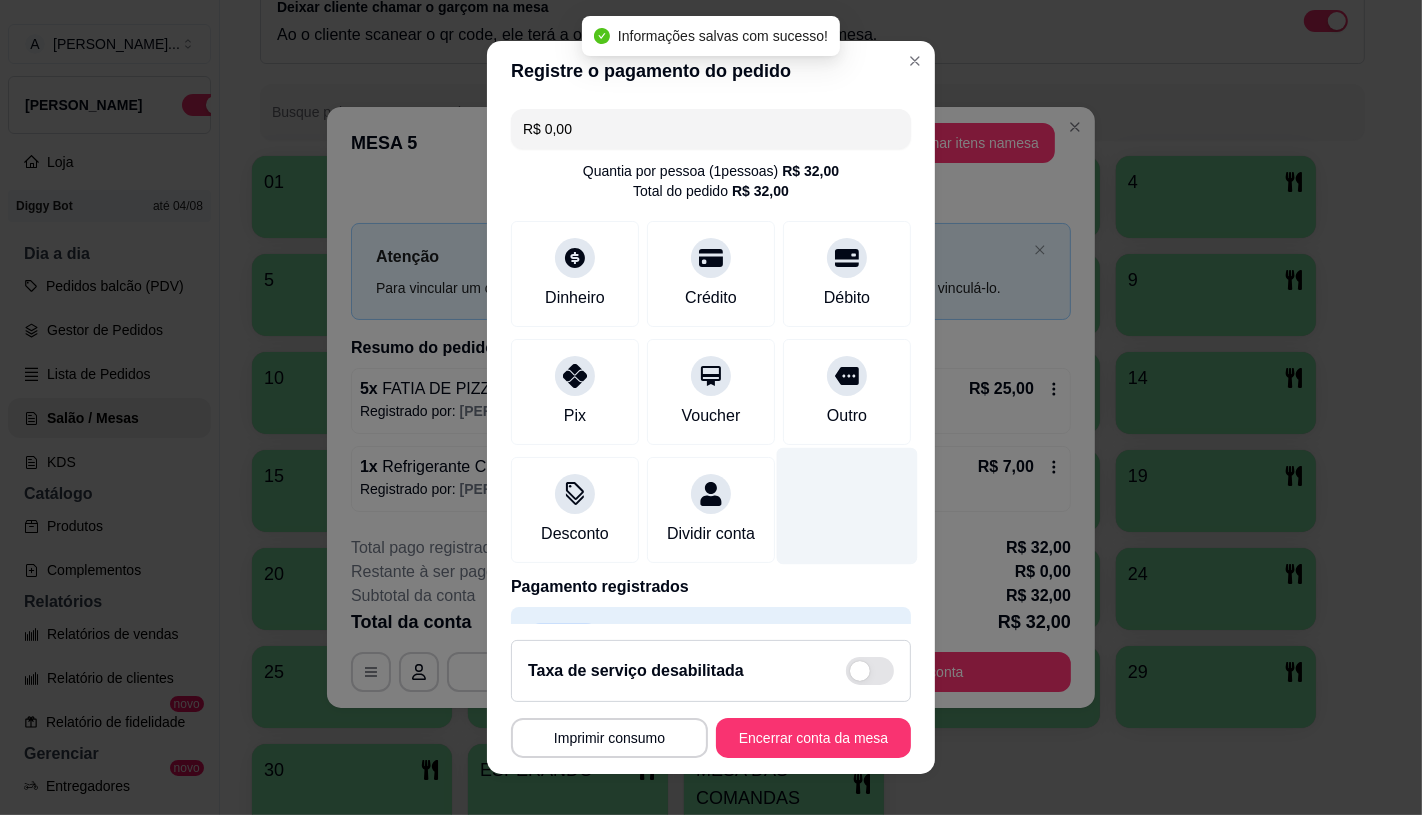 type on "R$ 0,00" 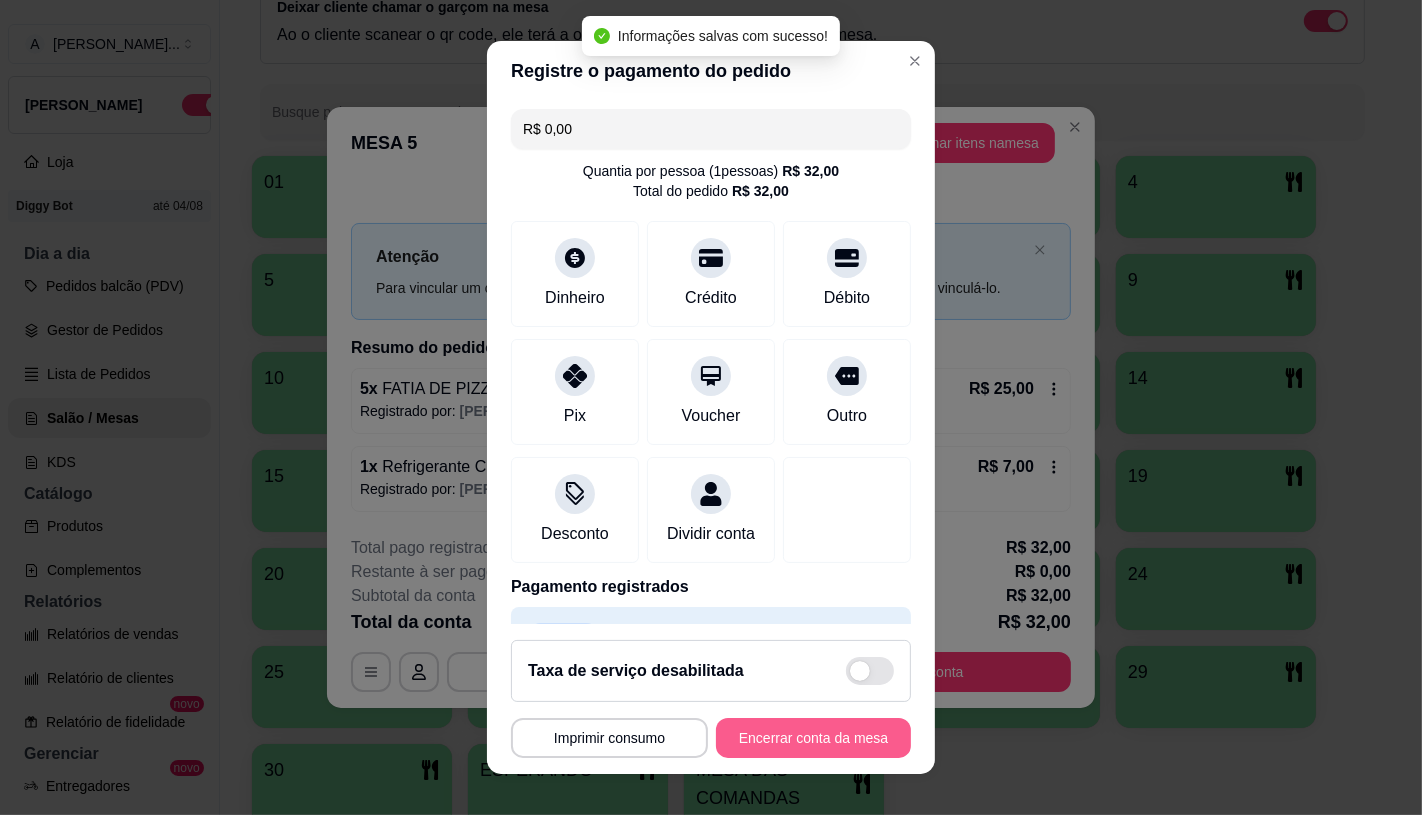 click on "Encerrar conta da mesa" at bounding box center [813, 738] 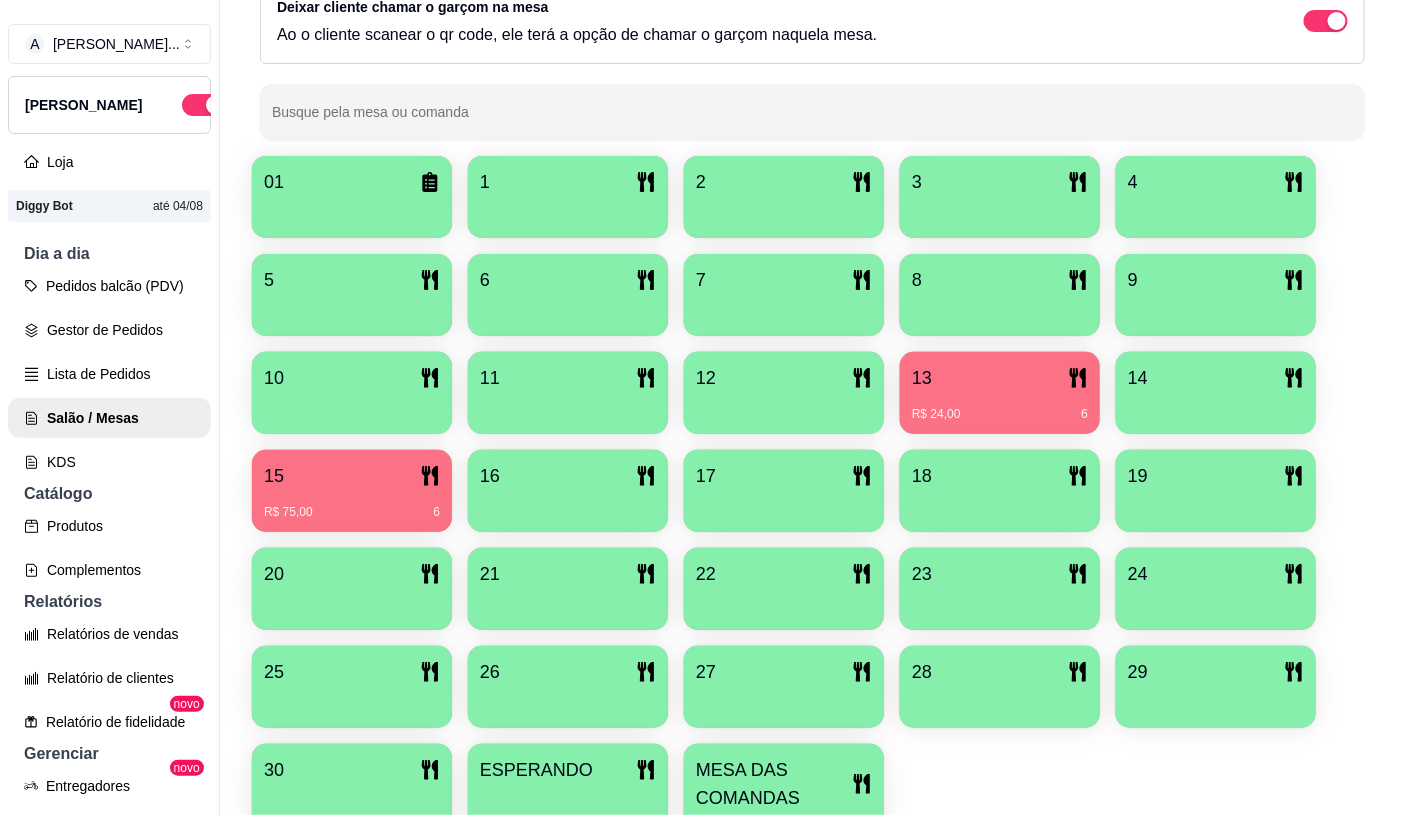 click at bounding box center [784, 827] 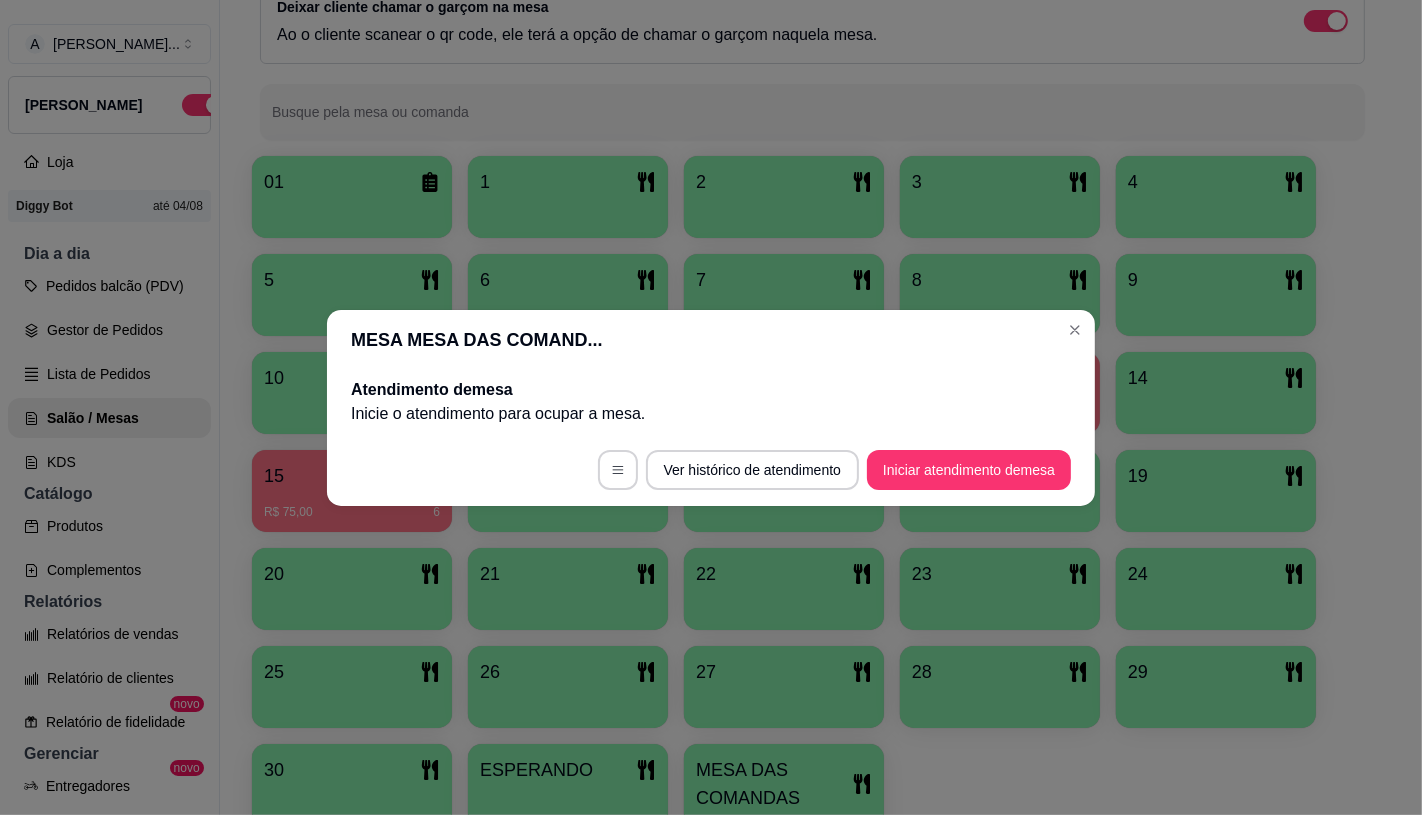 click on "Iniciar atendimento de  mesa" at bounding box center (969, 470) 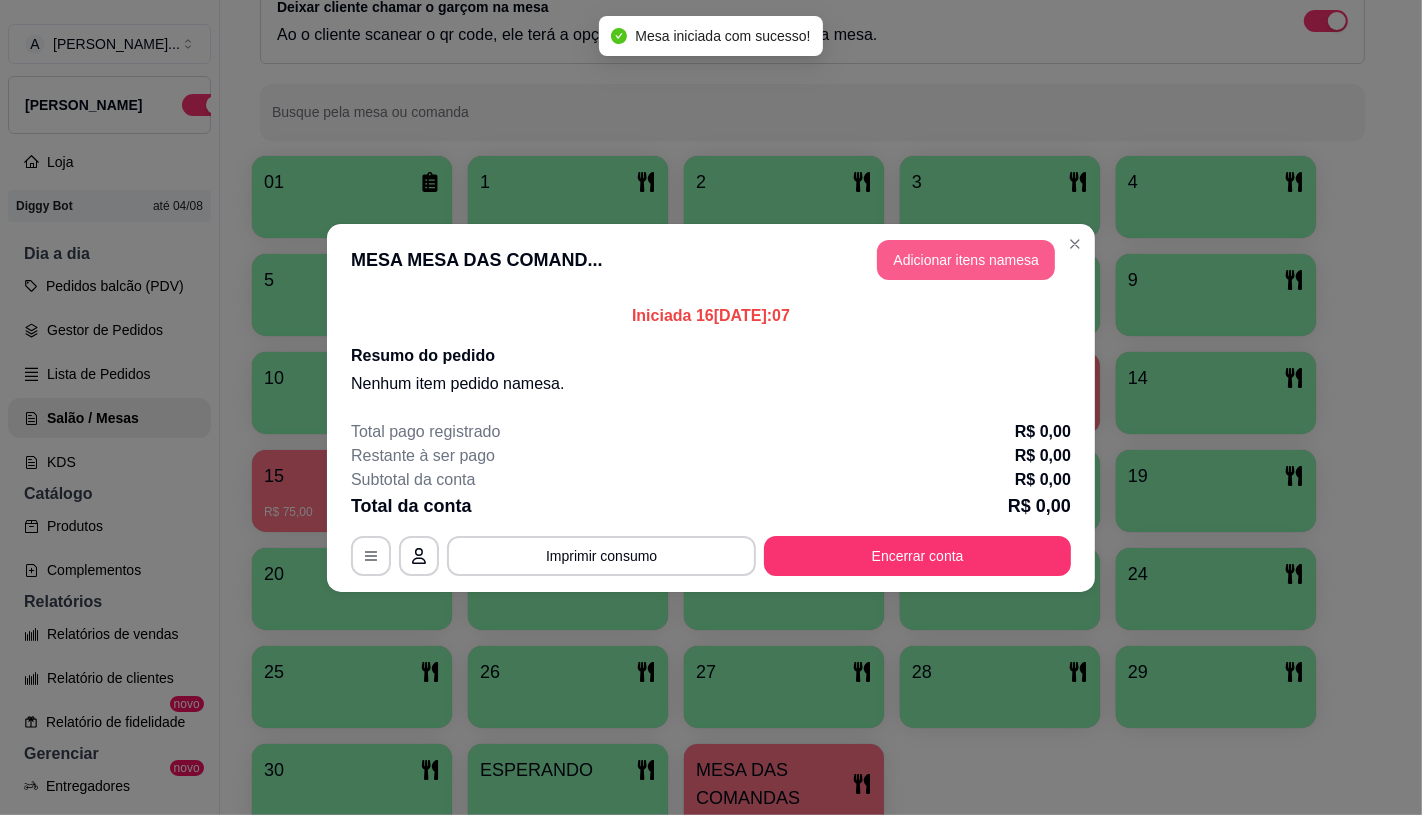 click on "Adicionar itens na  mesa" at bounding box center [966, 260] 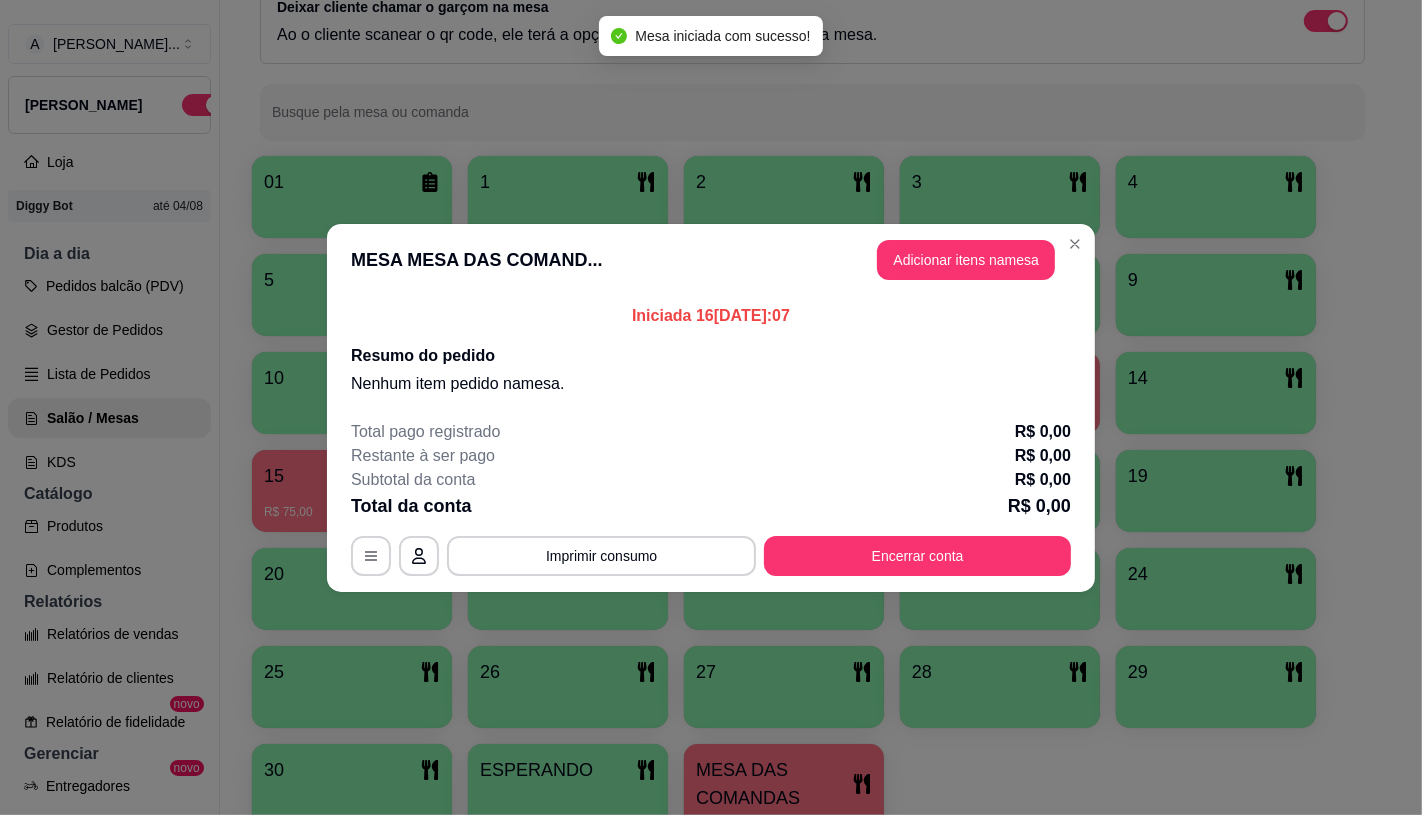 click on "Este pedido será vinculado para   MESA MESA DAS COMANDAS Nenhum produto adicionado" at bounding box center [1184, 391] 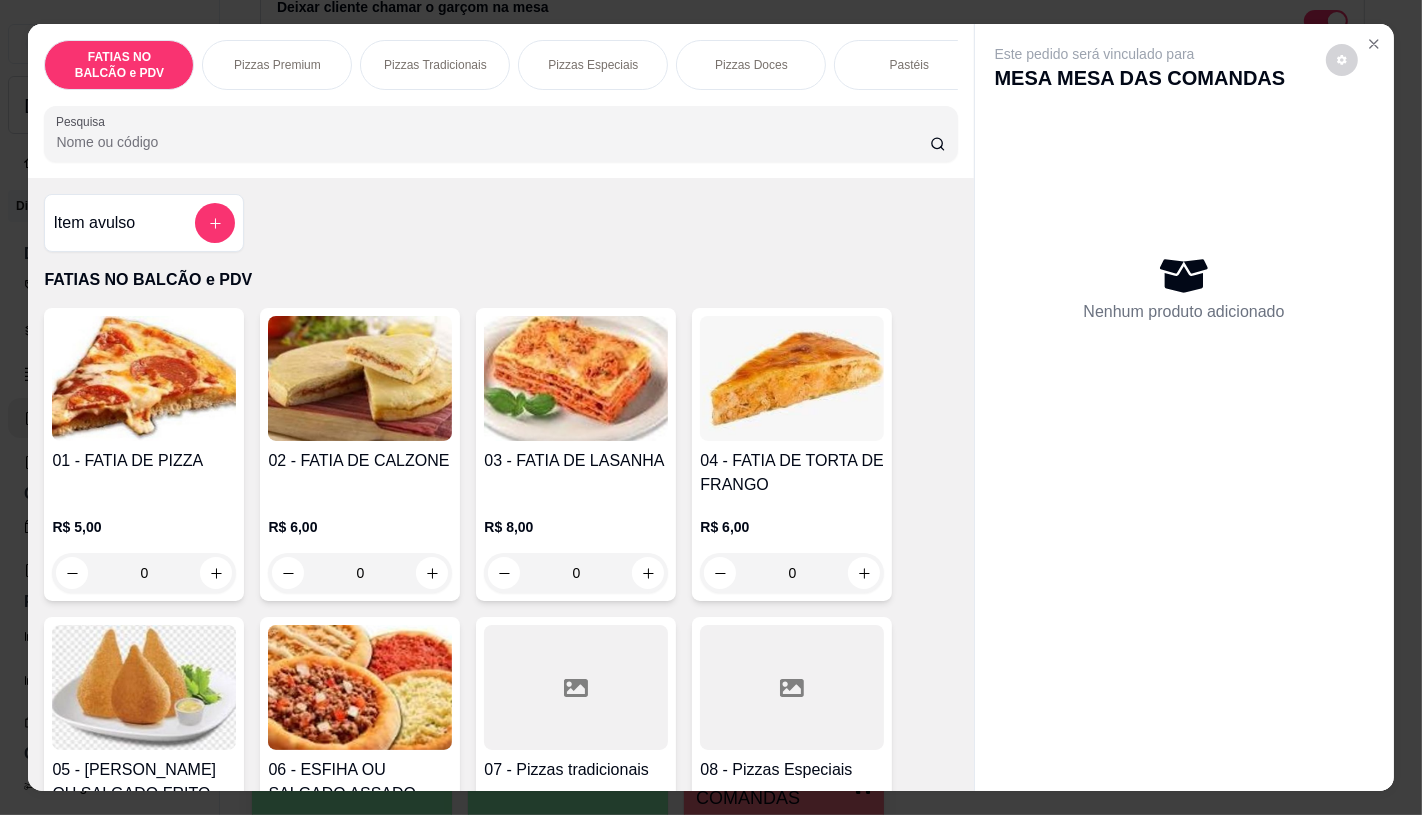 click at bounding box center (792, 687) 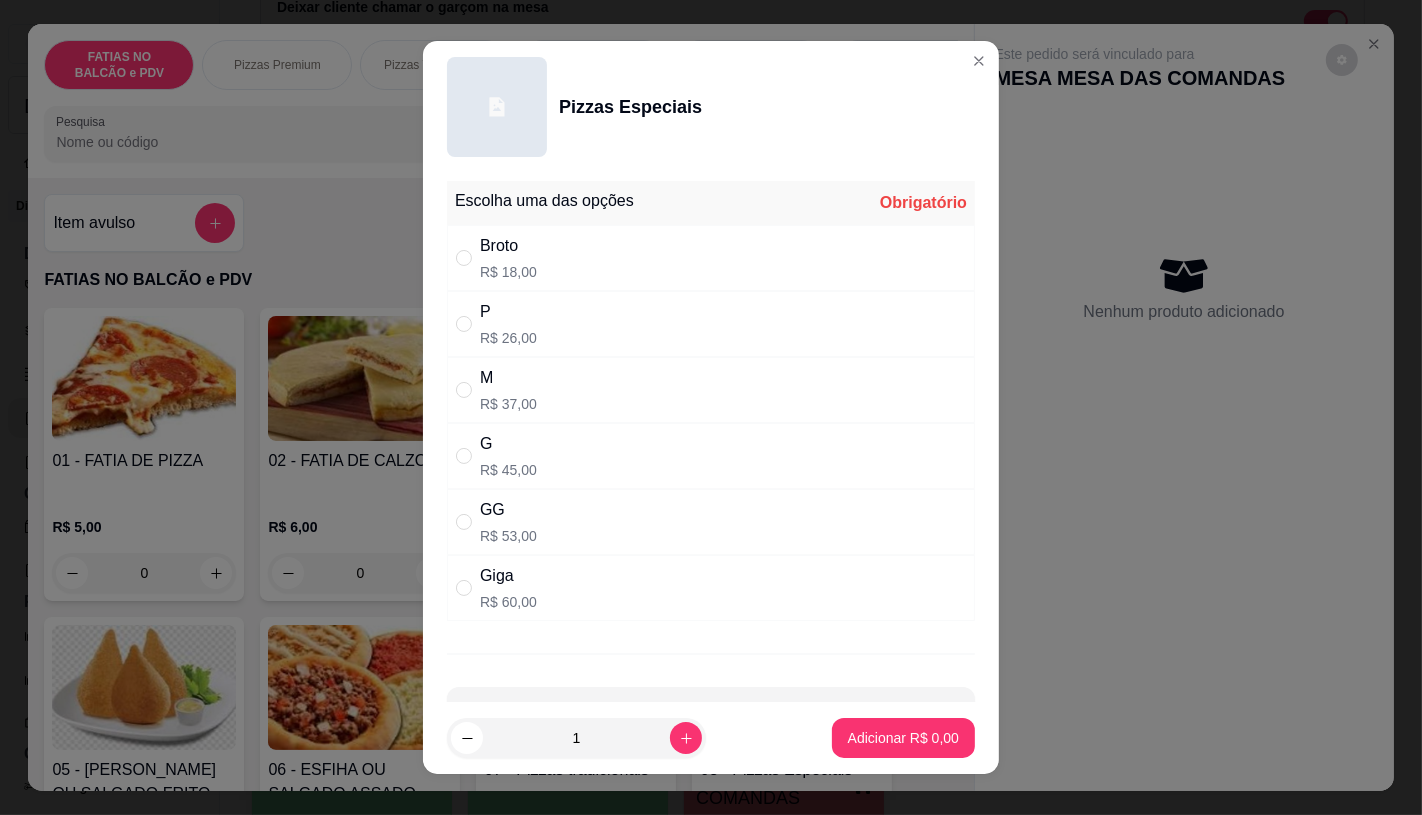 click on "G R$ 45,00" at bounding box center [711, 456] 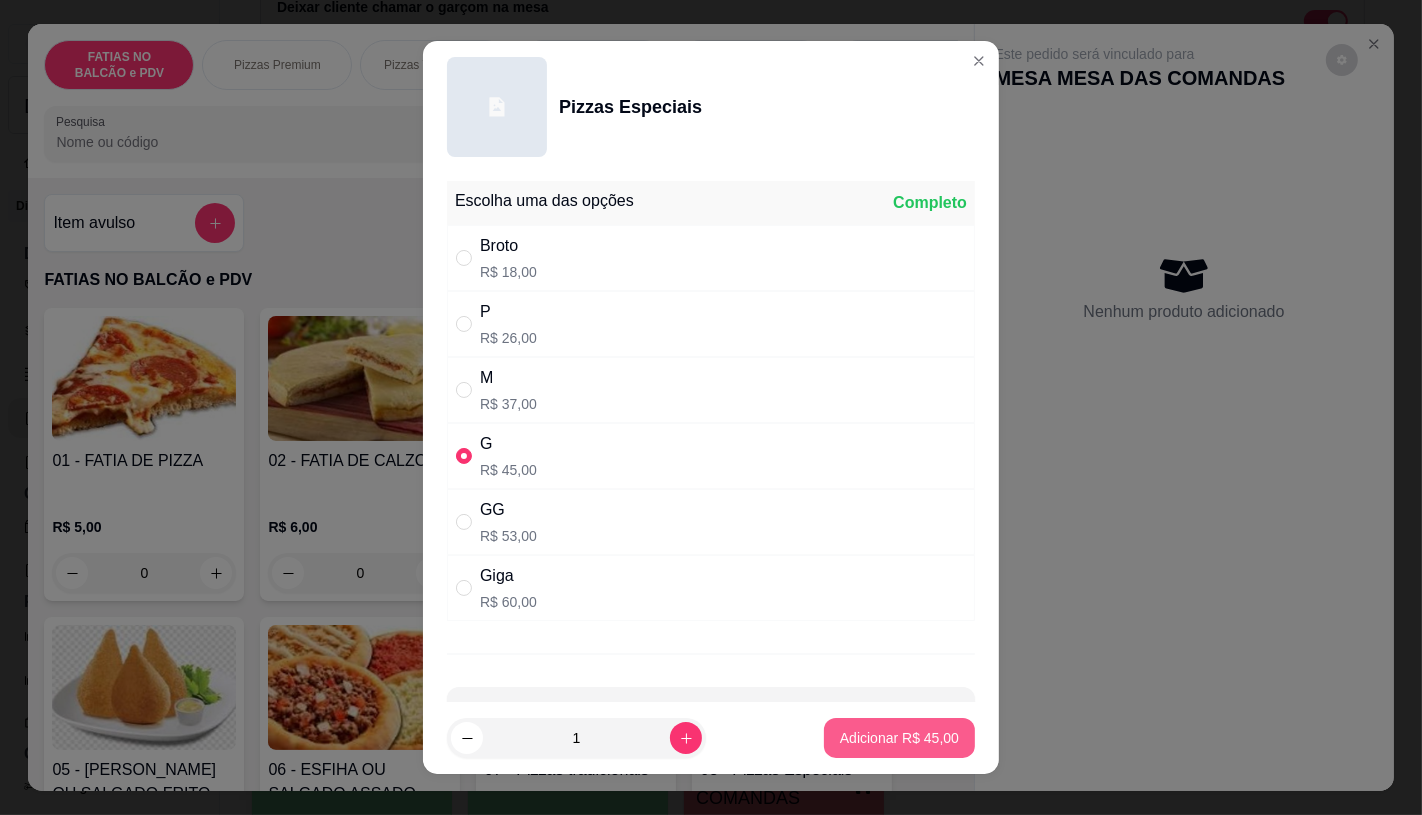 click on "Adicionar   R$ 45,00" at bounding box center [899, 738] 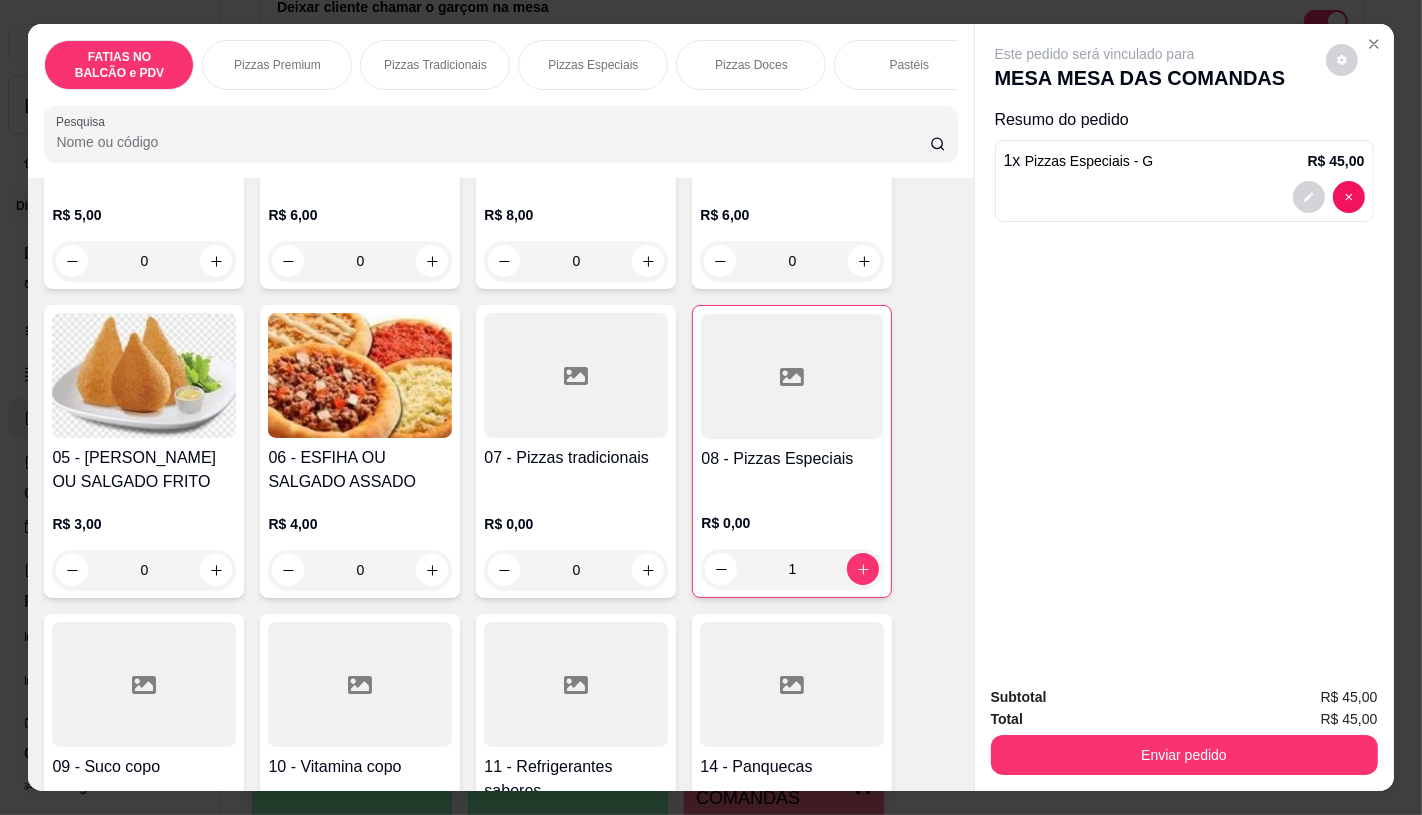 scroll, scrollTop: 333, scrollLeft: 0, axis: vertical 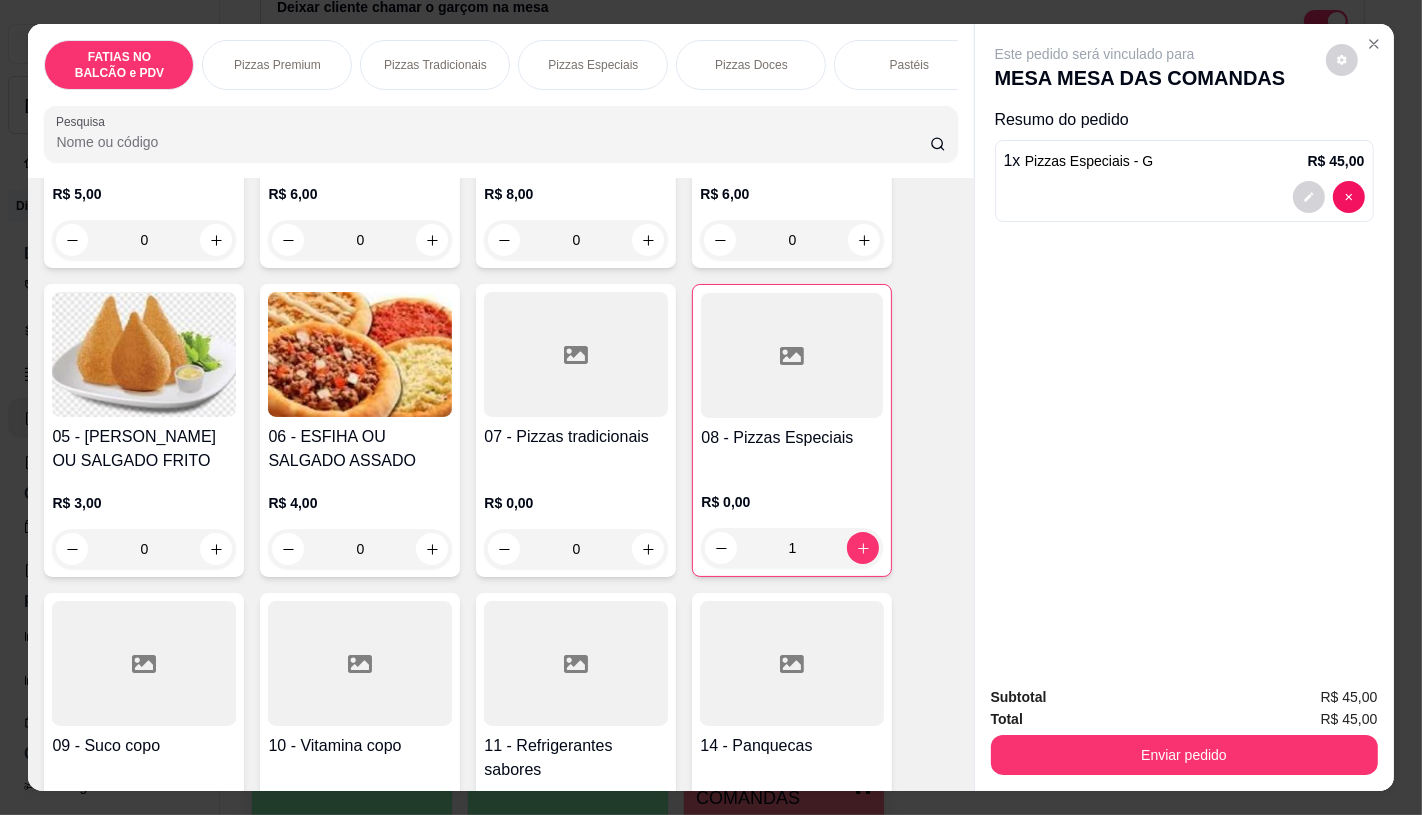 click at bounding box center (576, 663) 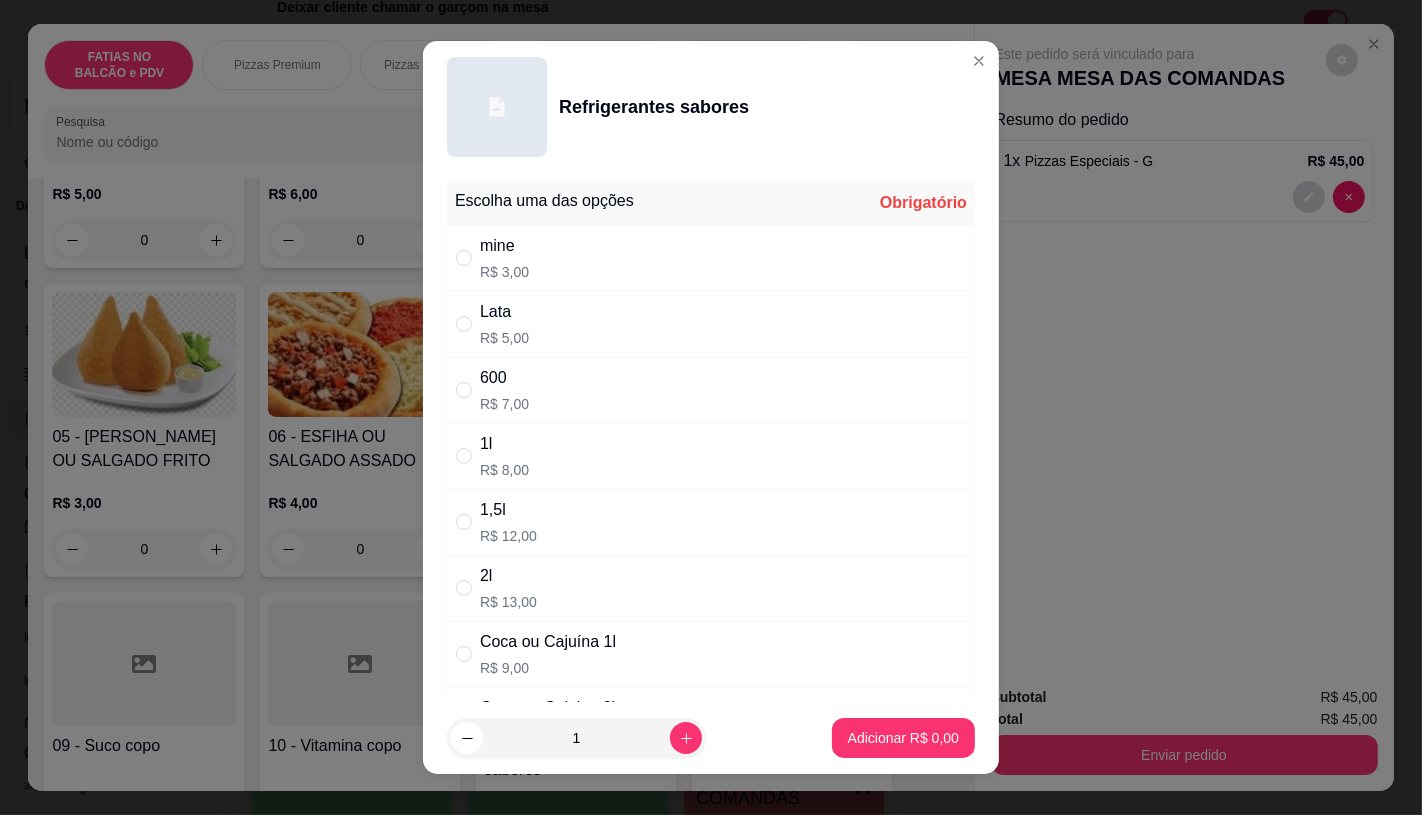 click on "Coca ou Cajuína 1l" at bounding box center (548, 642) 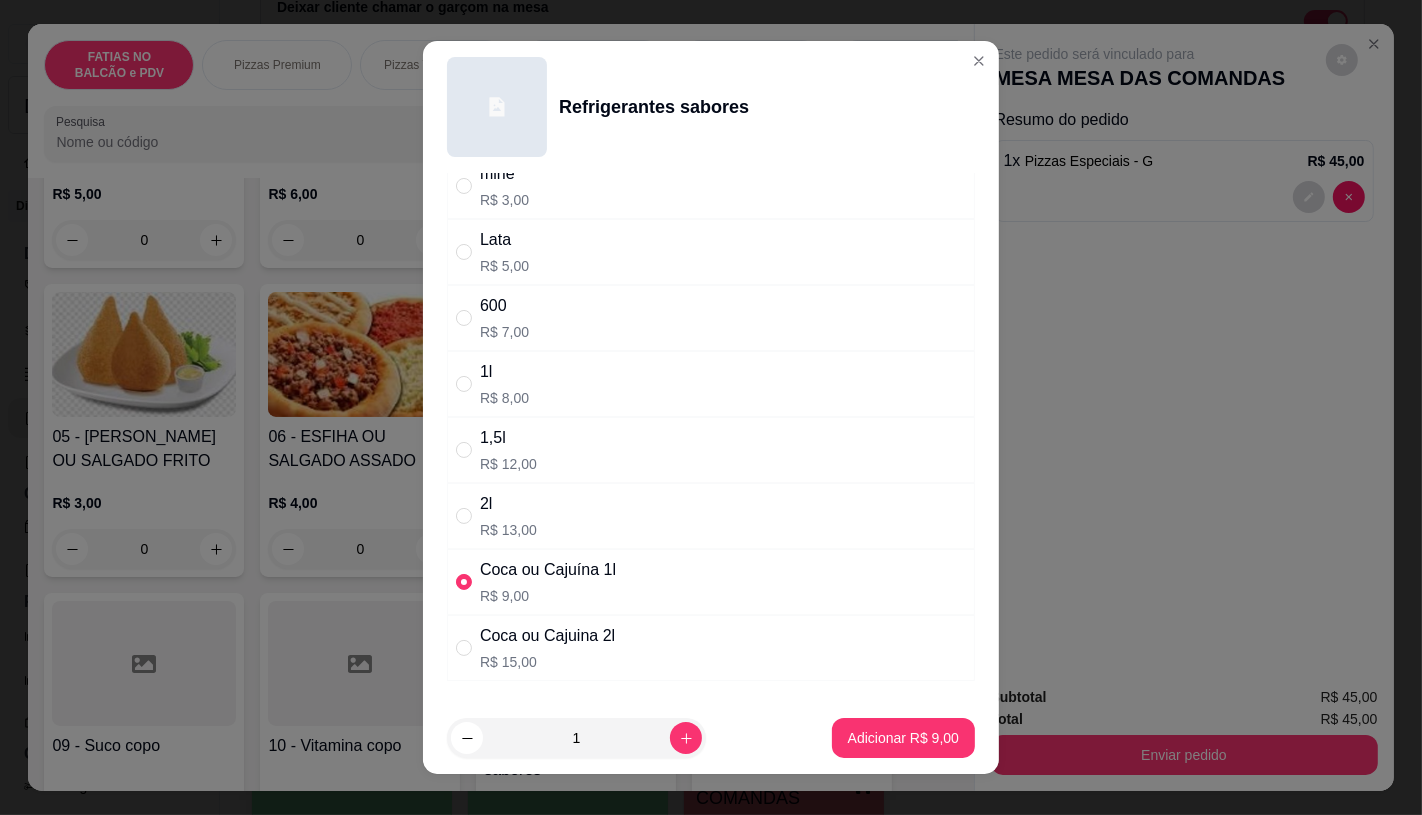 scroll, scrollTop: 111, scrollLeft: 0, axis: vertical 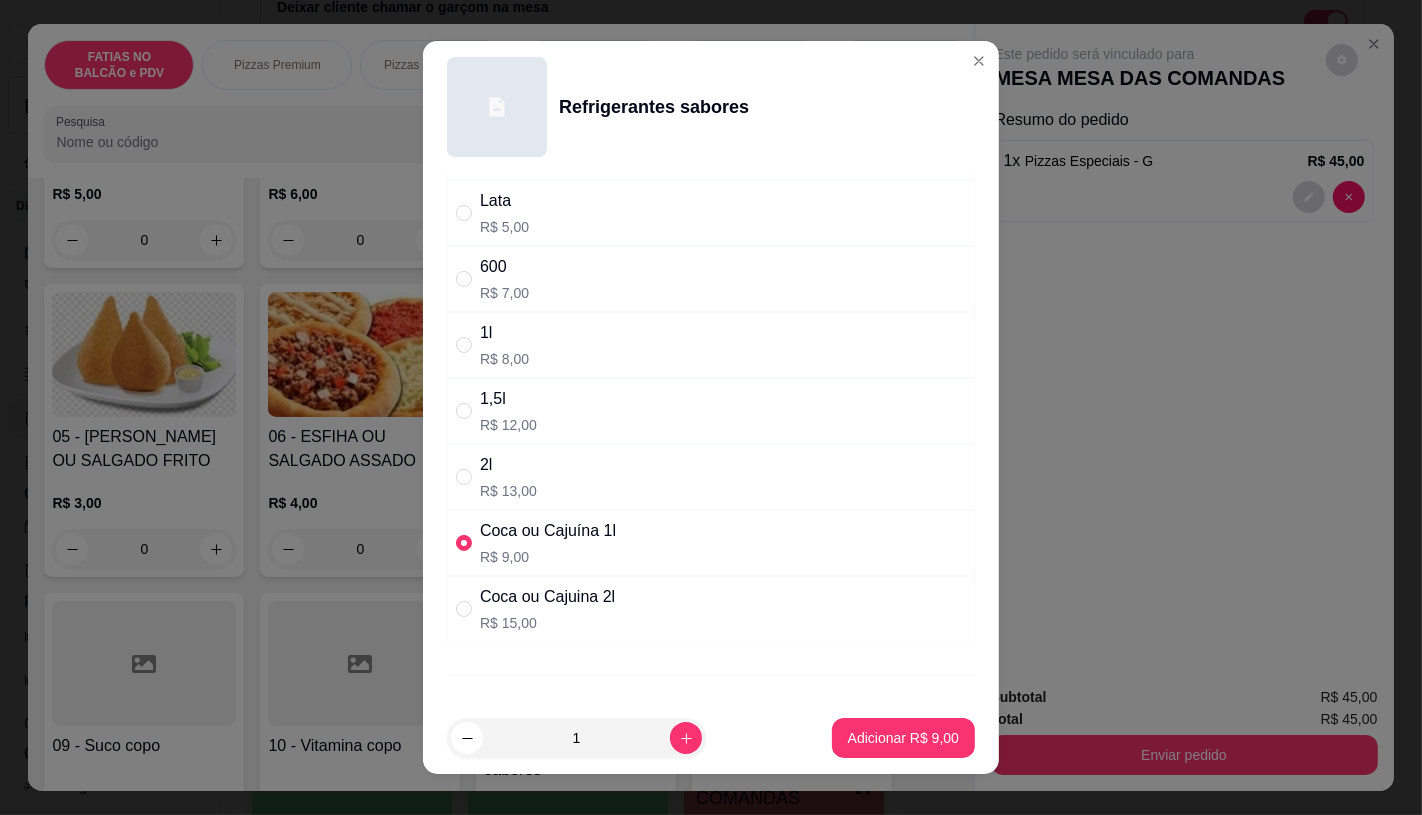 click on "Coca ou Cajuina 2l" at bounding box center (547, 597) 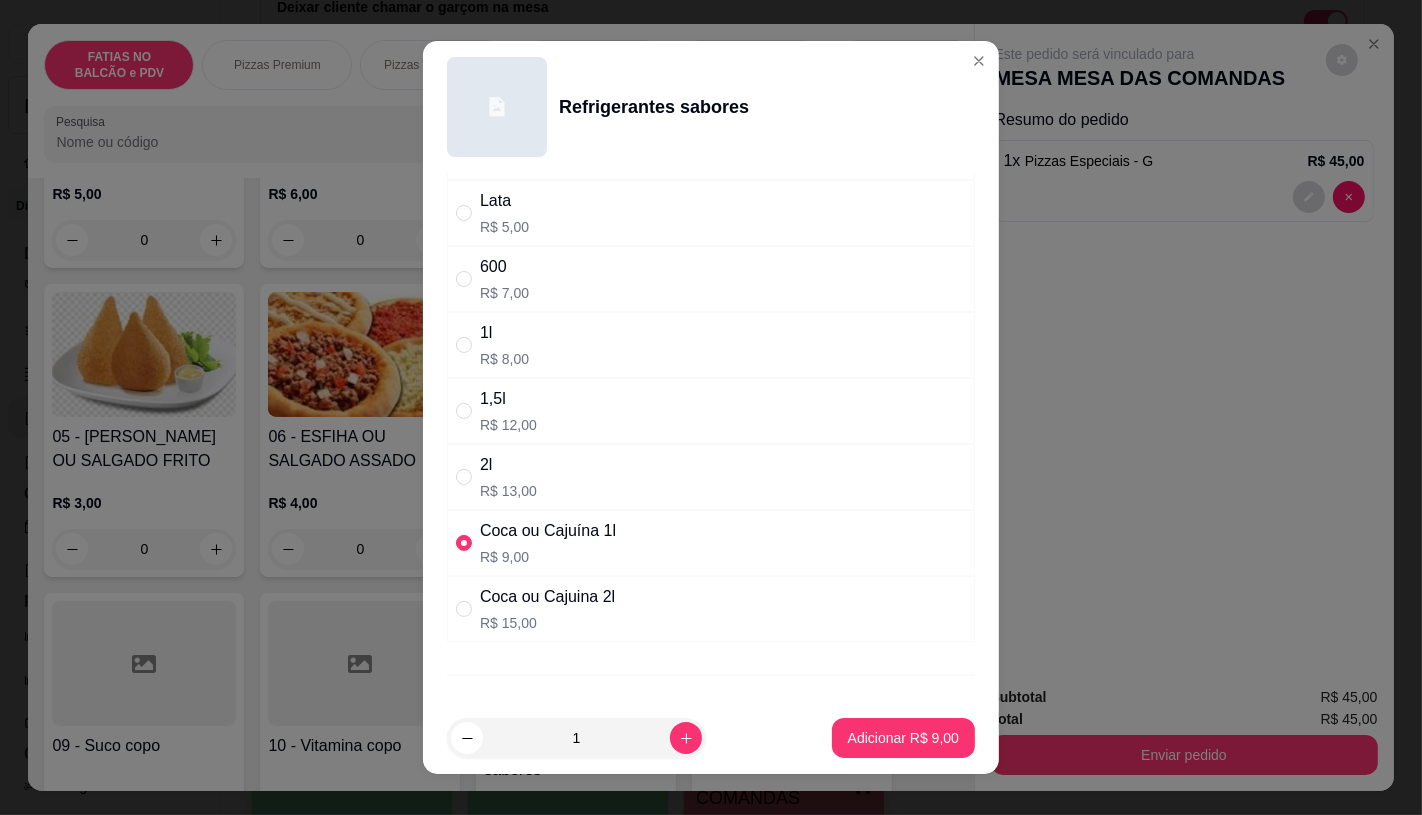 radio on "false" 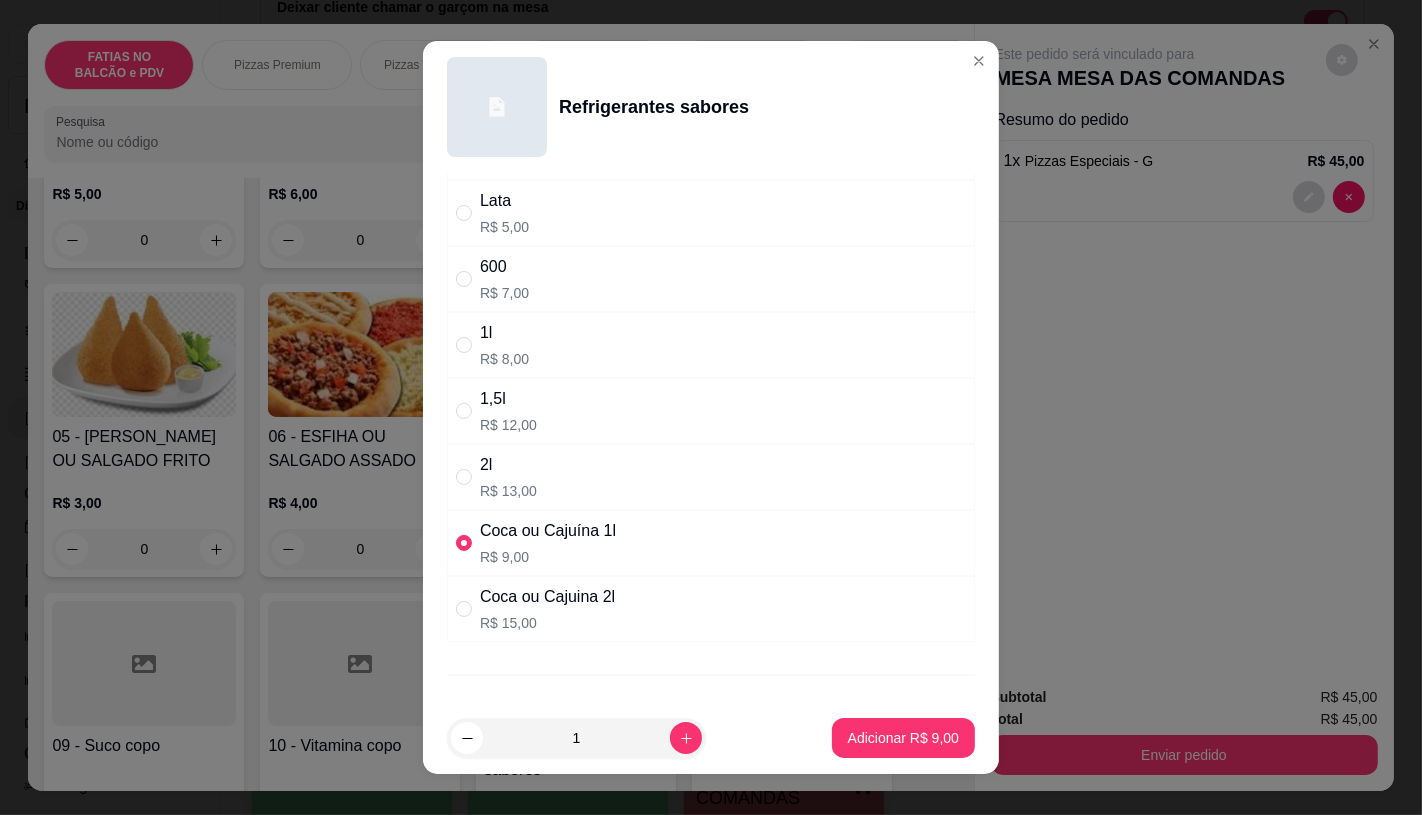 radio on "true" 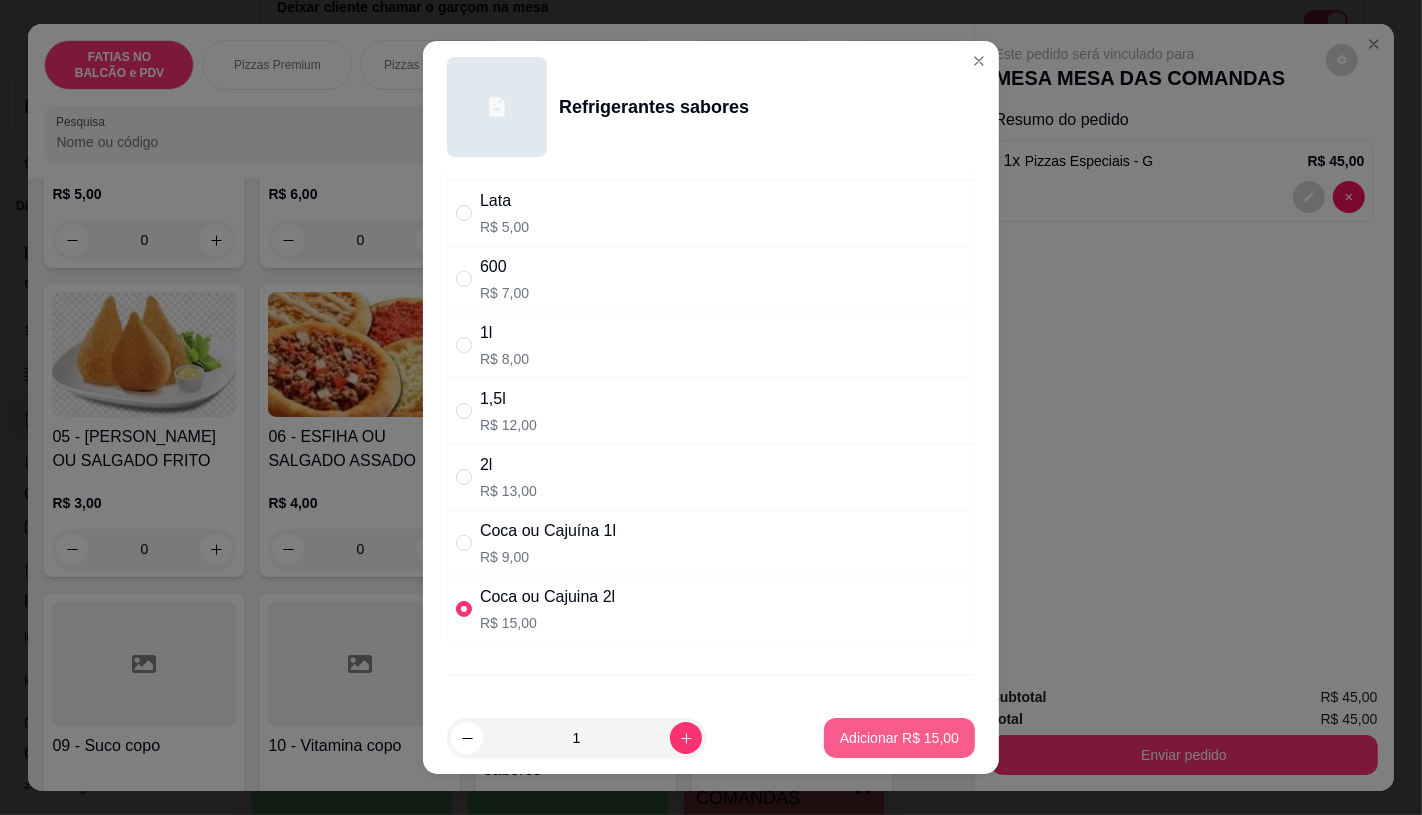click on "Adicionar   R$ 15,00" at bounding box center [899, 738] 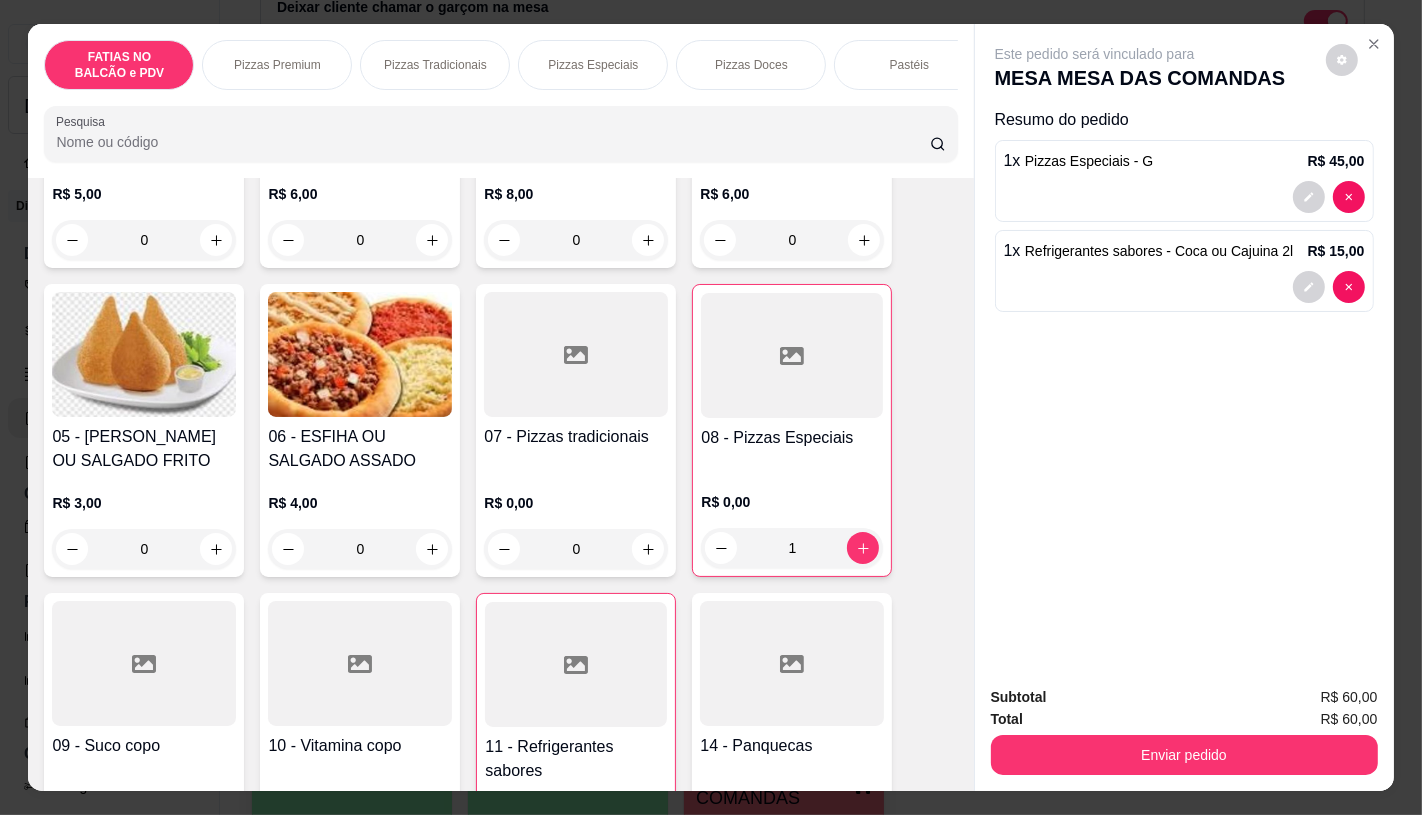 type on "1" 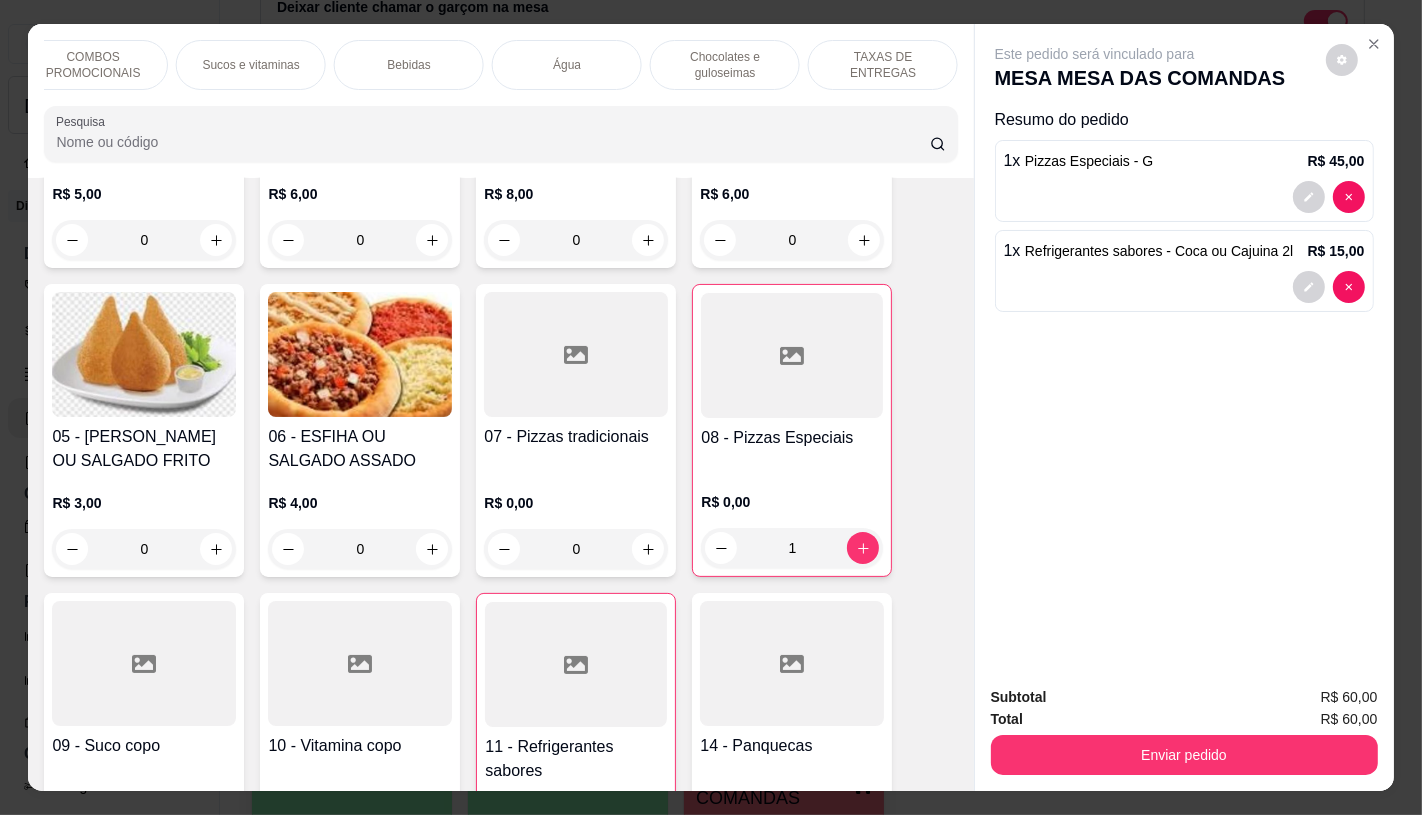click on "TAXAS DE ENTREGAS" at bounding box center (883, 65) 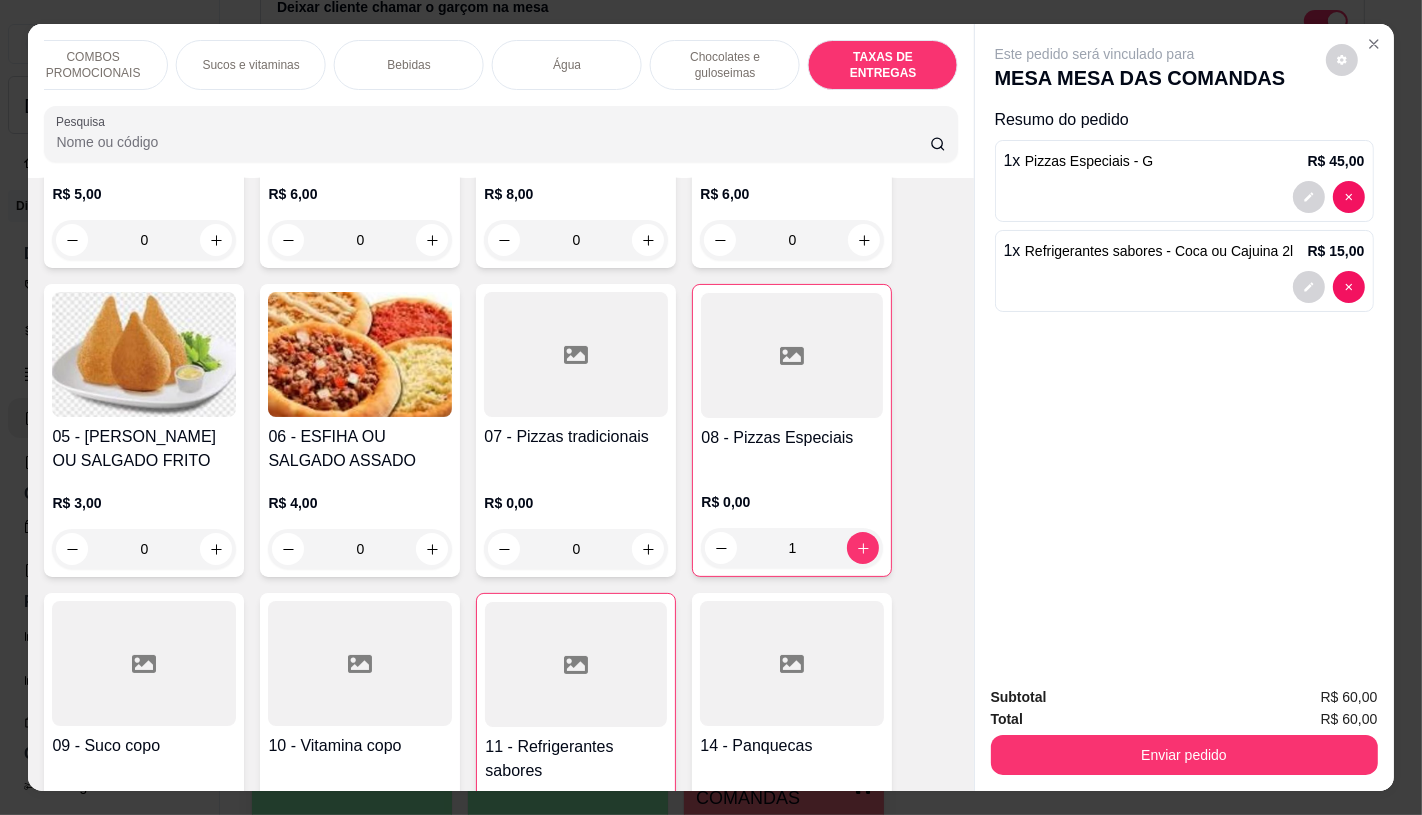 scroll, scrollTop: 13375, scrollLeft: 0, axis: vertical 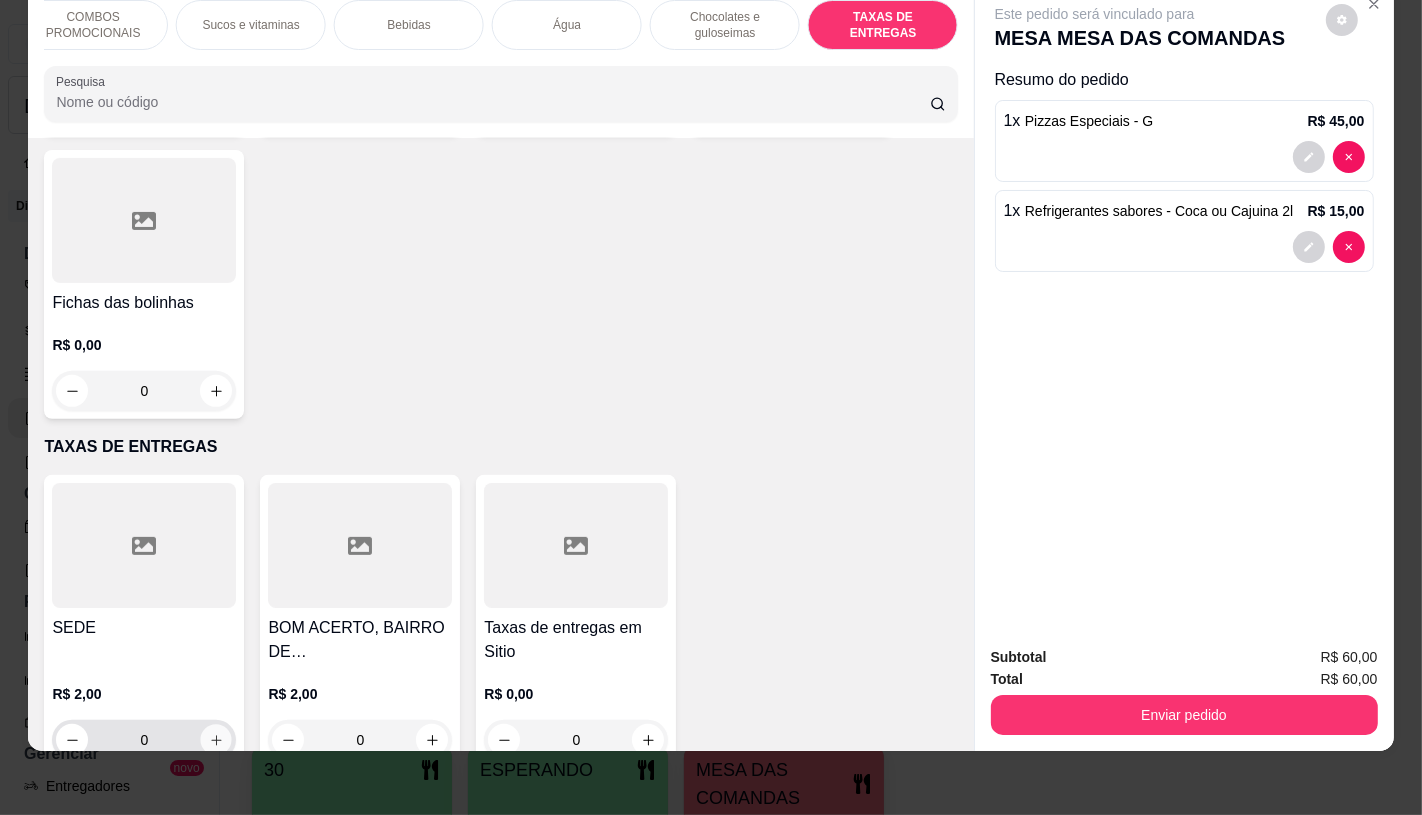 click 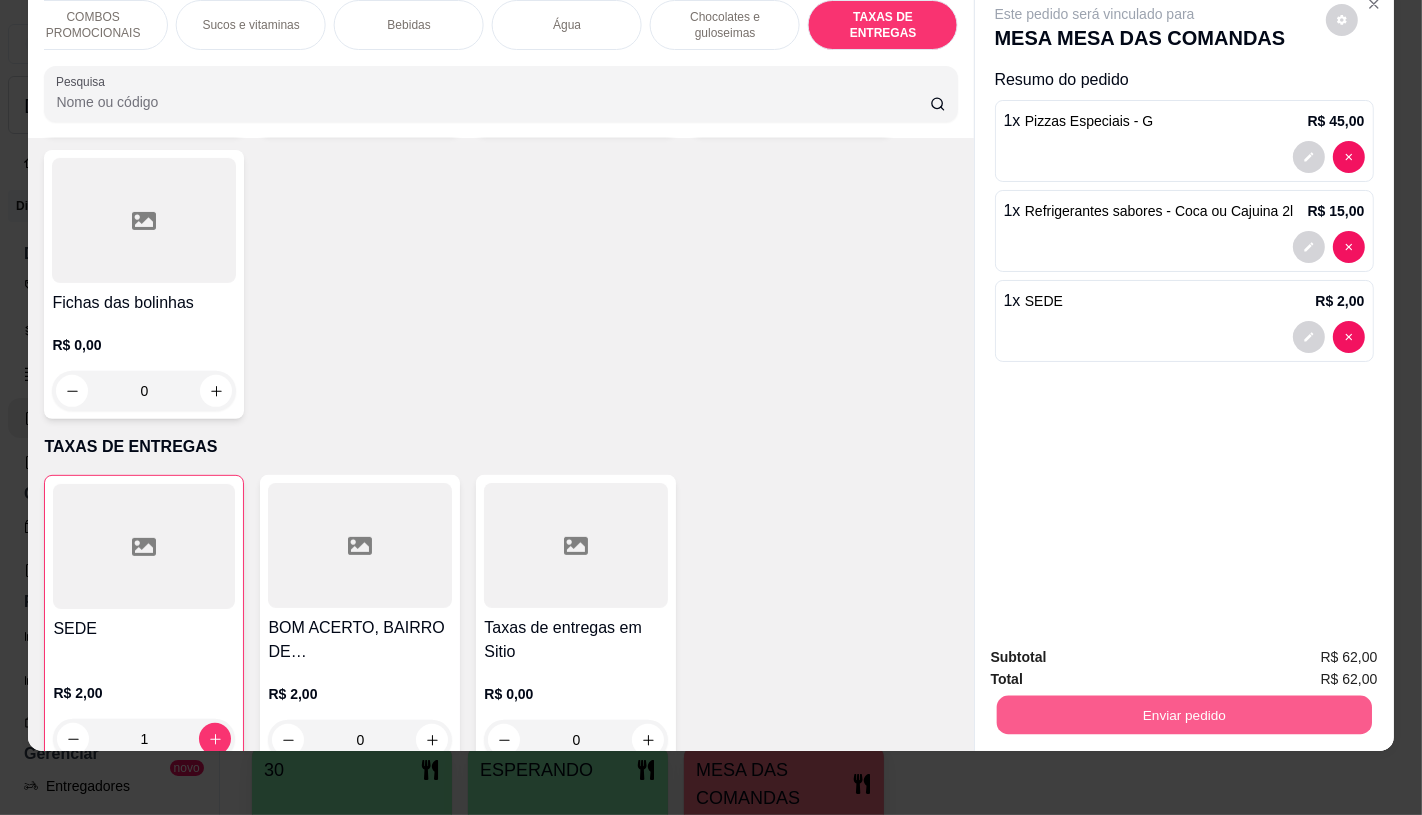 click on "Enviar pedido" at bounding box center [1183, 714] 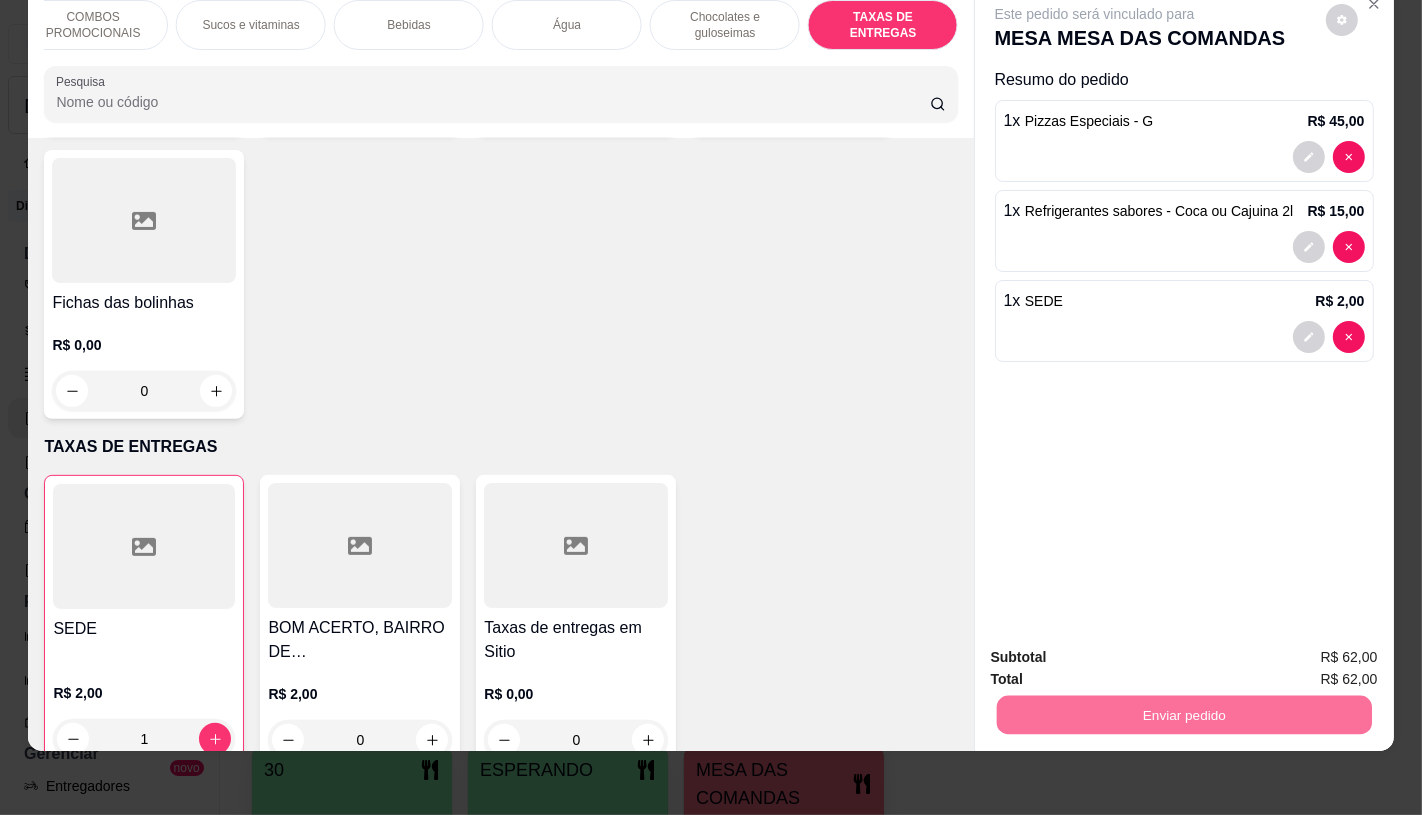 click on "Não registrar e enviar pedido" at bounding box center [1117, 650] 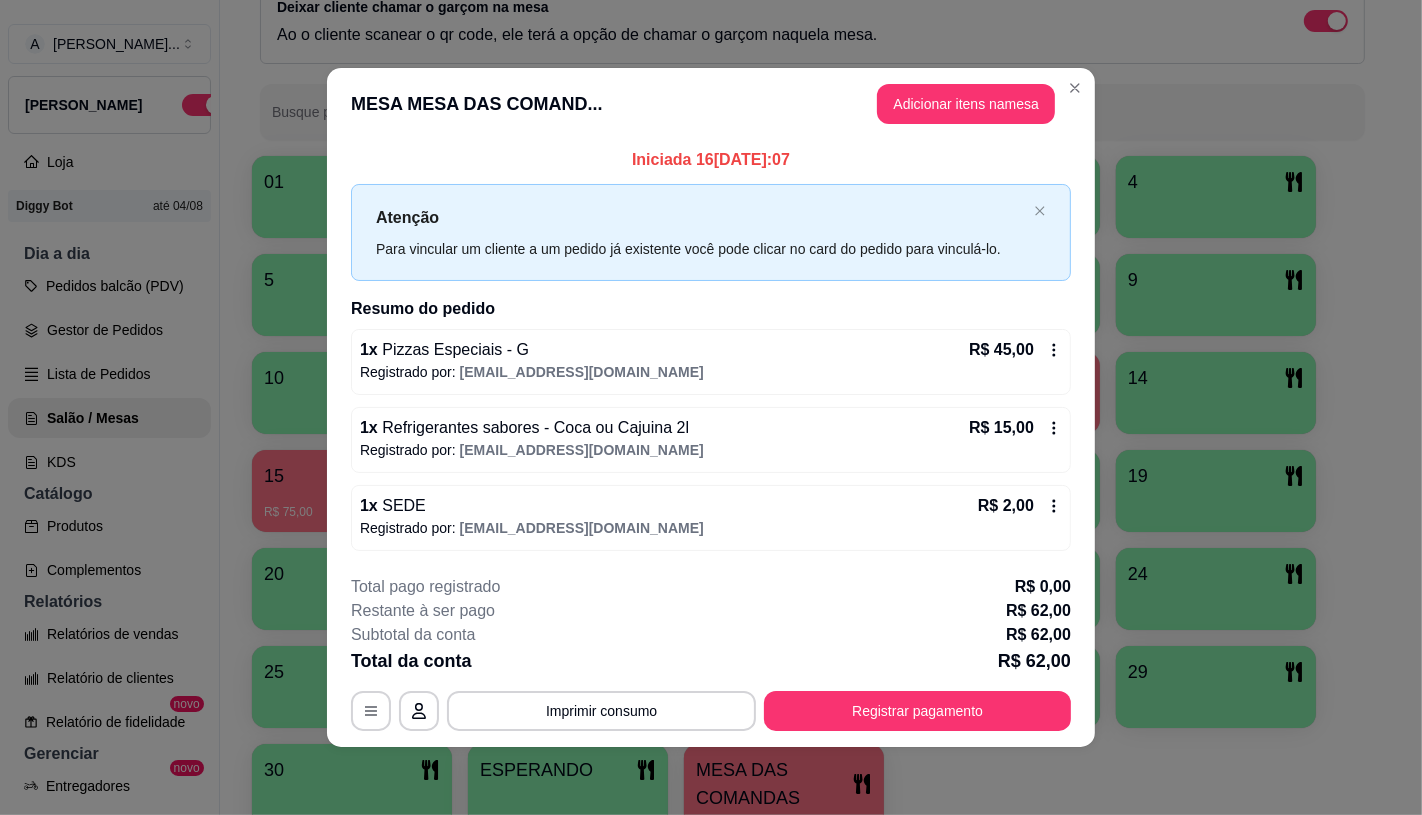 click on "Registrar pagamento" at bounding box center [917, 711] 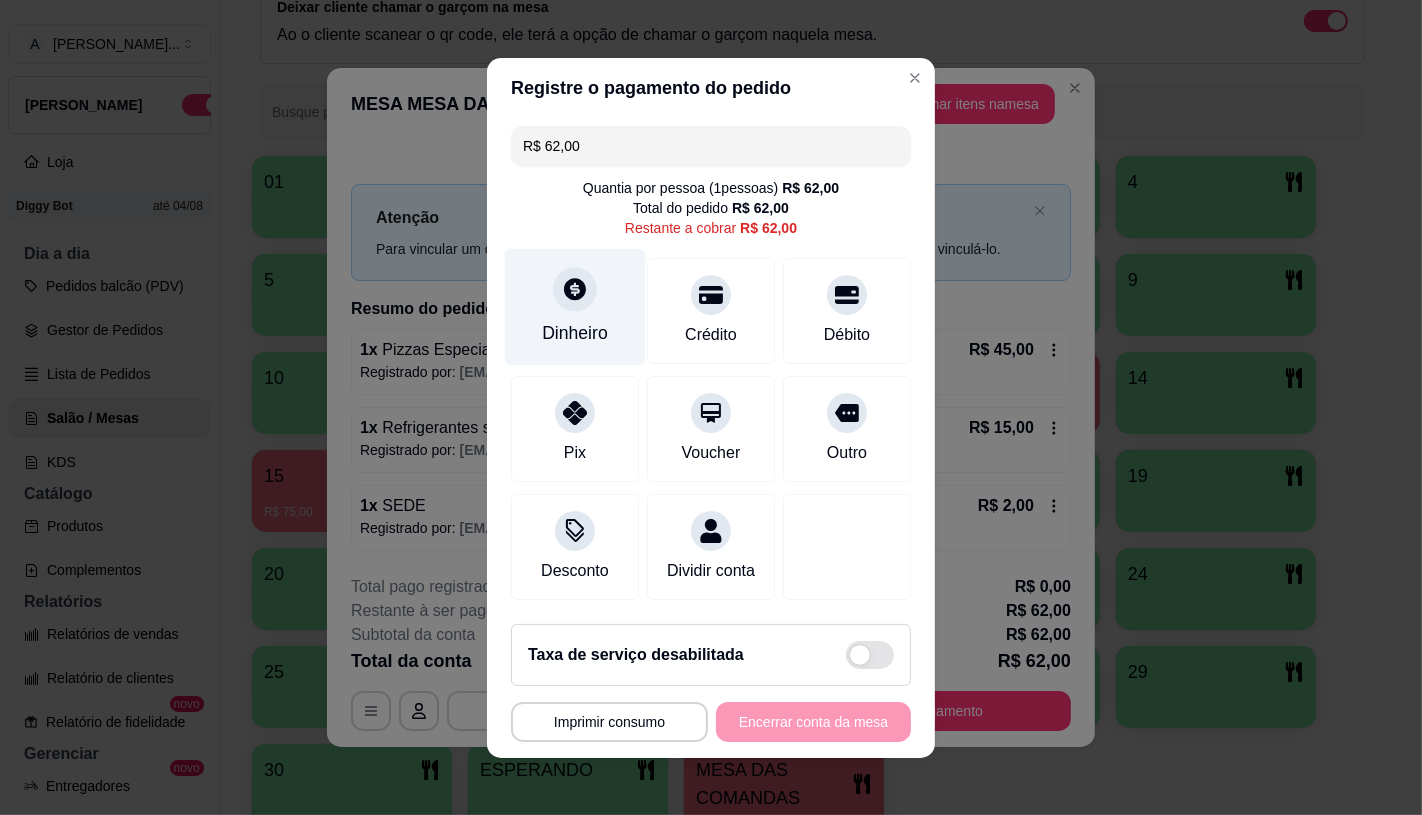 click on "Dinheiro" at bounding box center [575, 333] 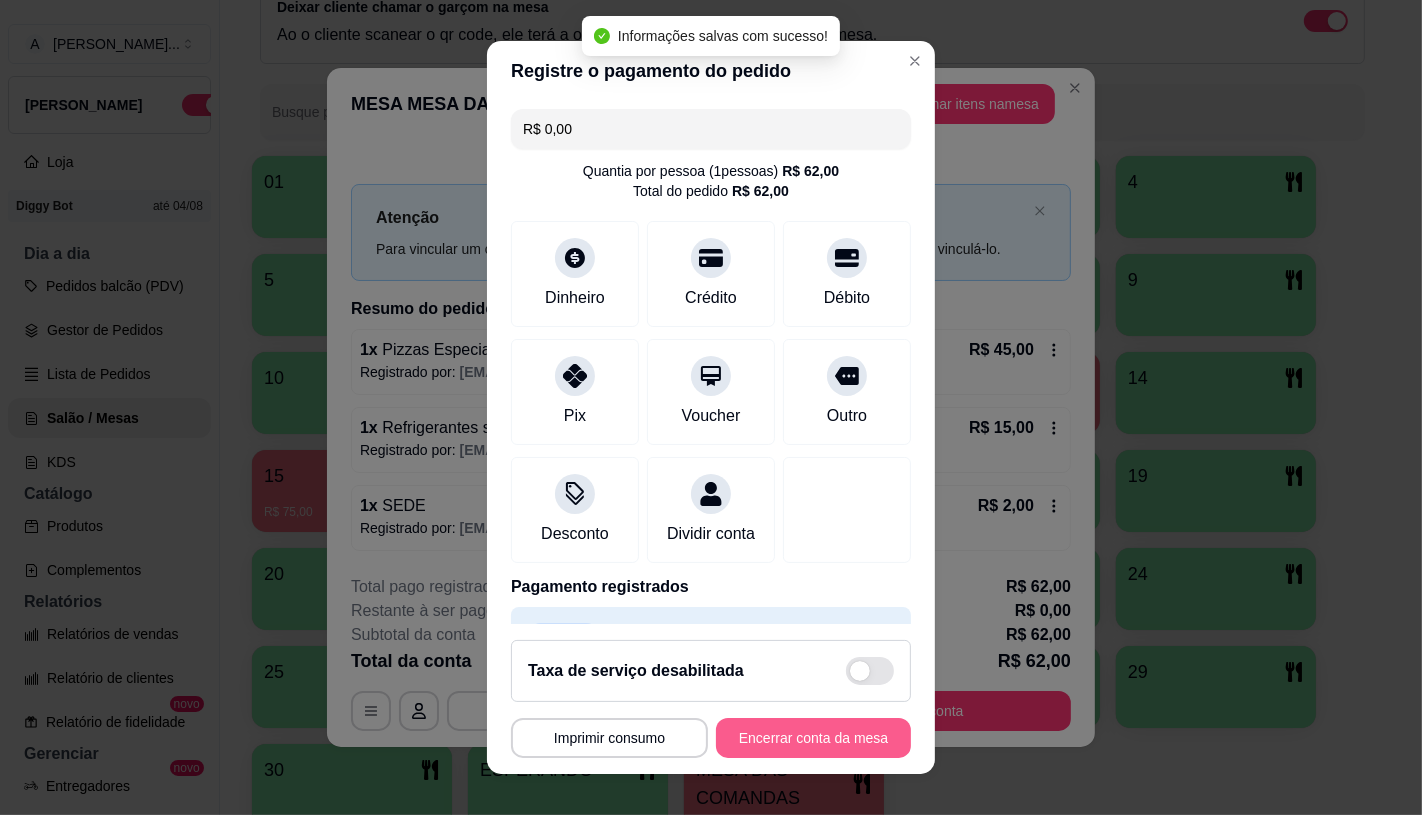 type on "R$ 0,00" 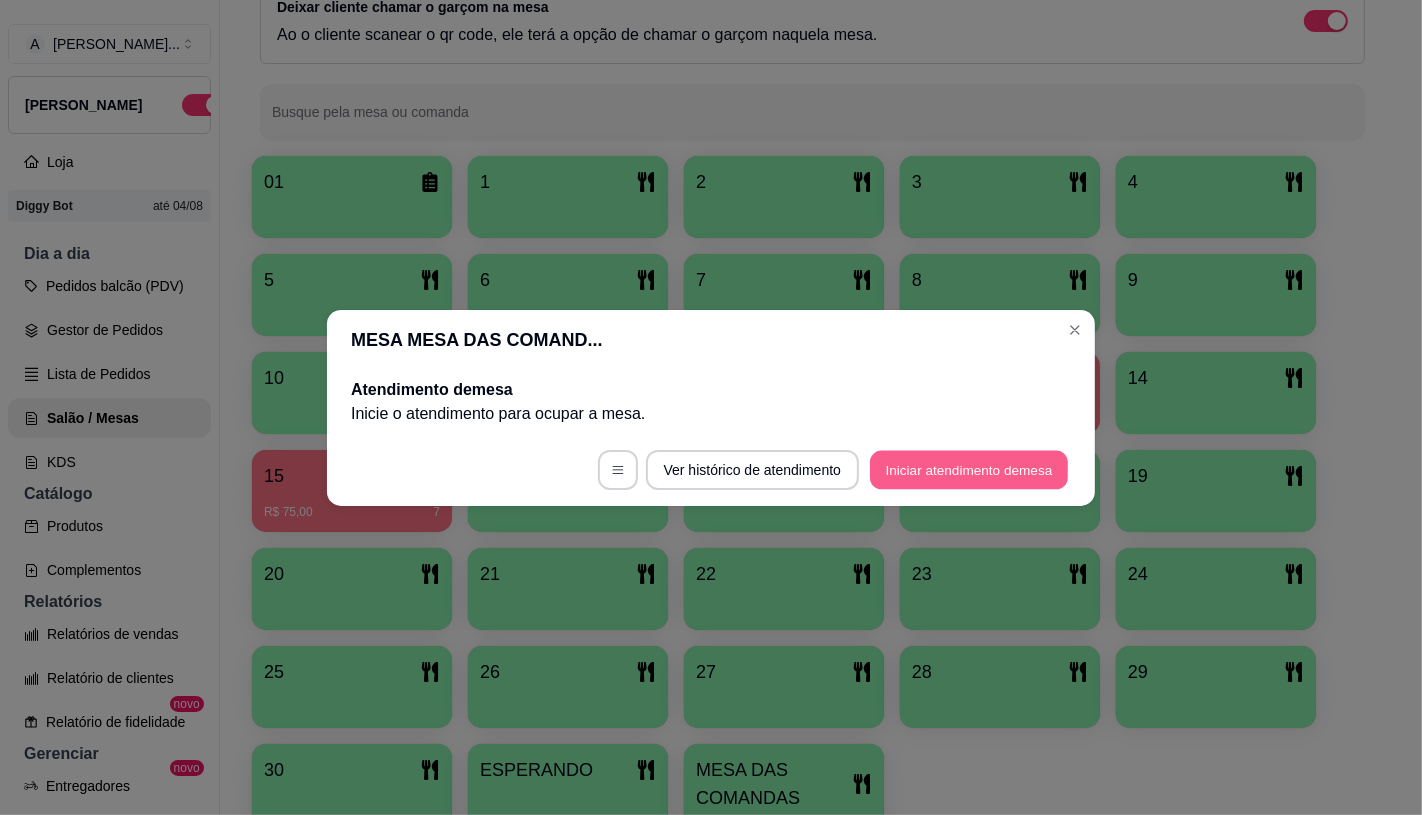 click on "Iniciar atendimento de  mesa" at bounding box center (969, 469) 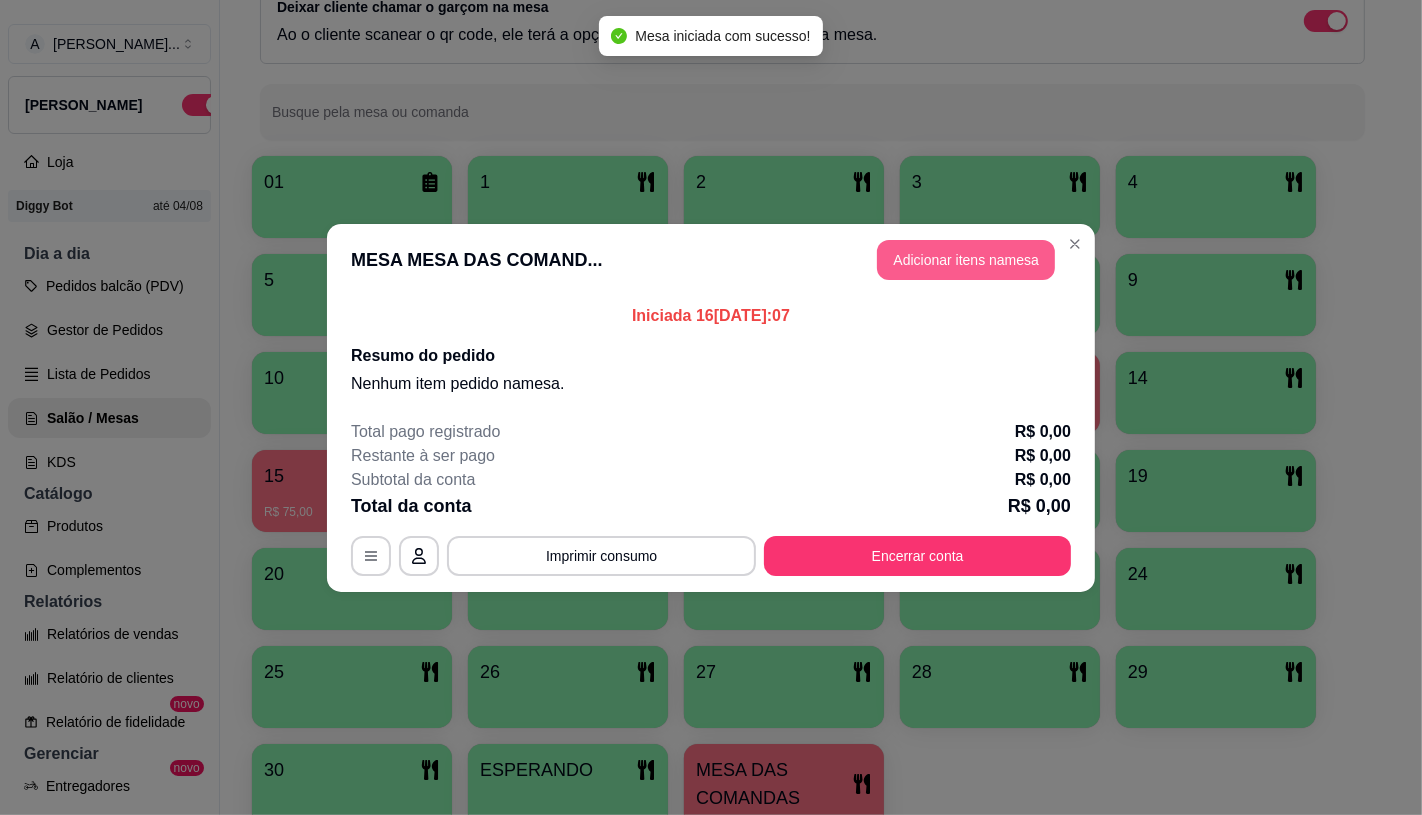 click on "Adicionar itens na  mesa" at bounding box center (966, 260) 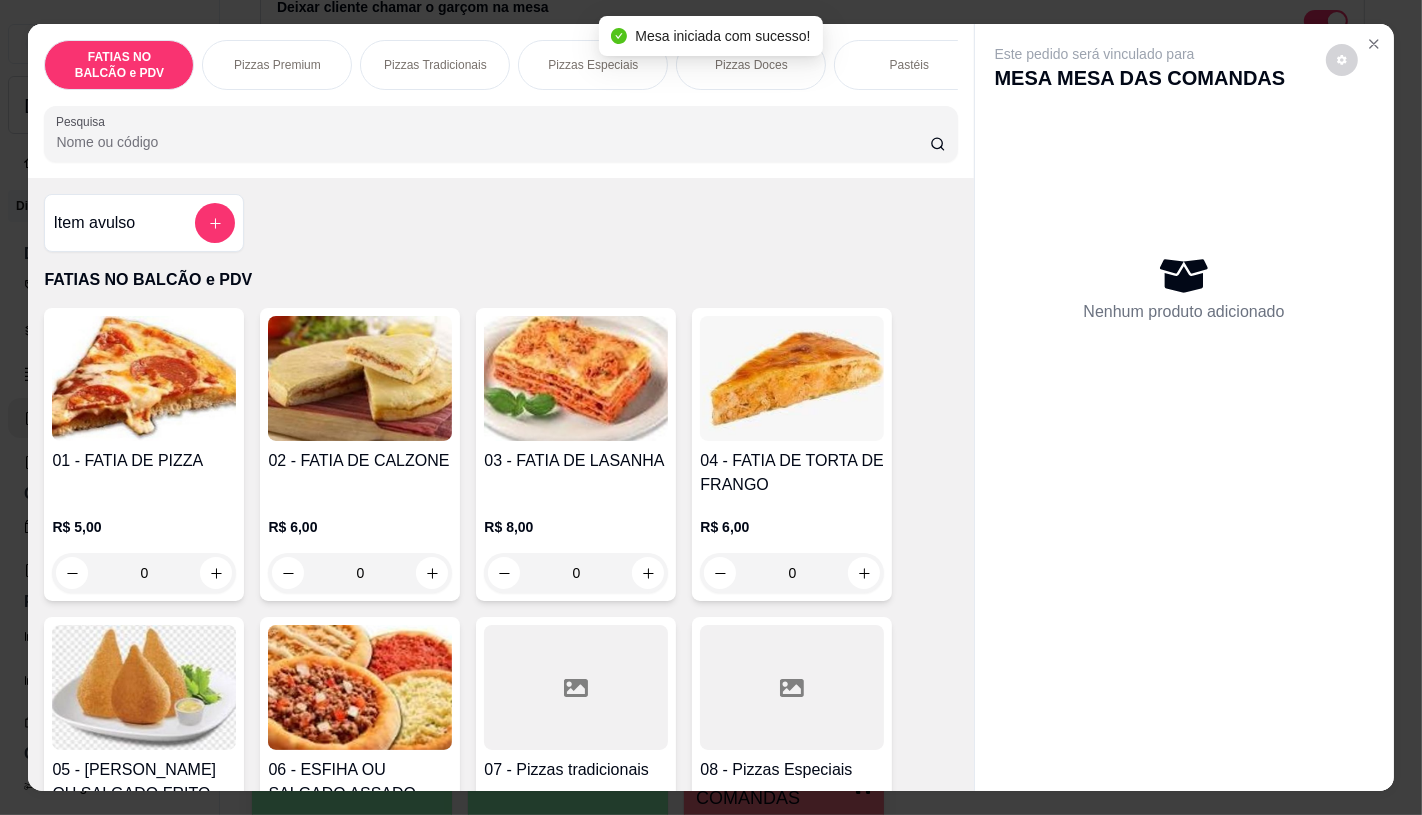 click at bounding box center [792, 687] 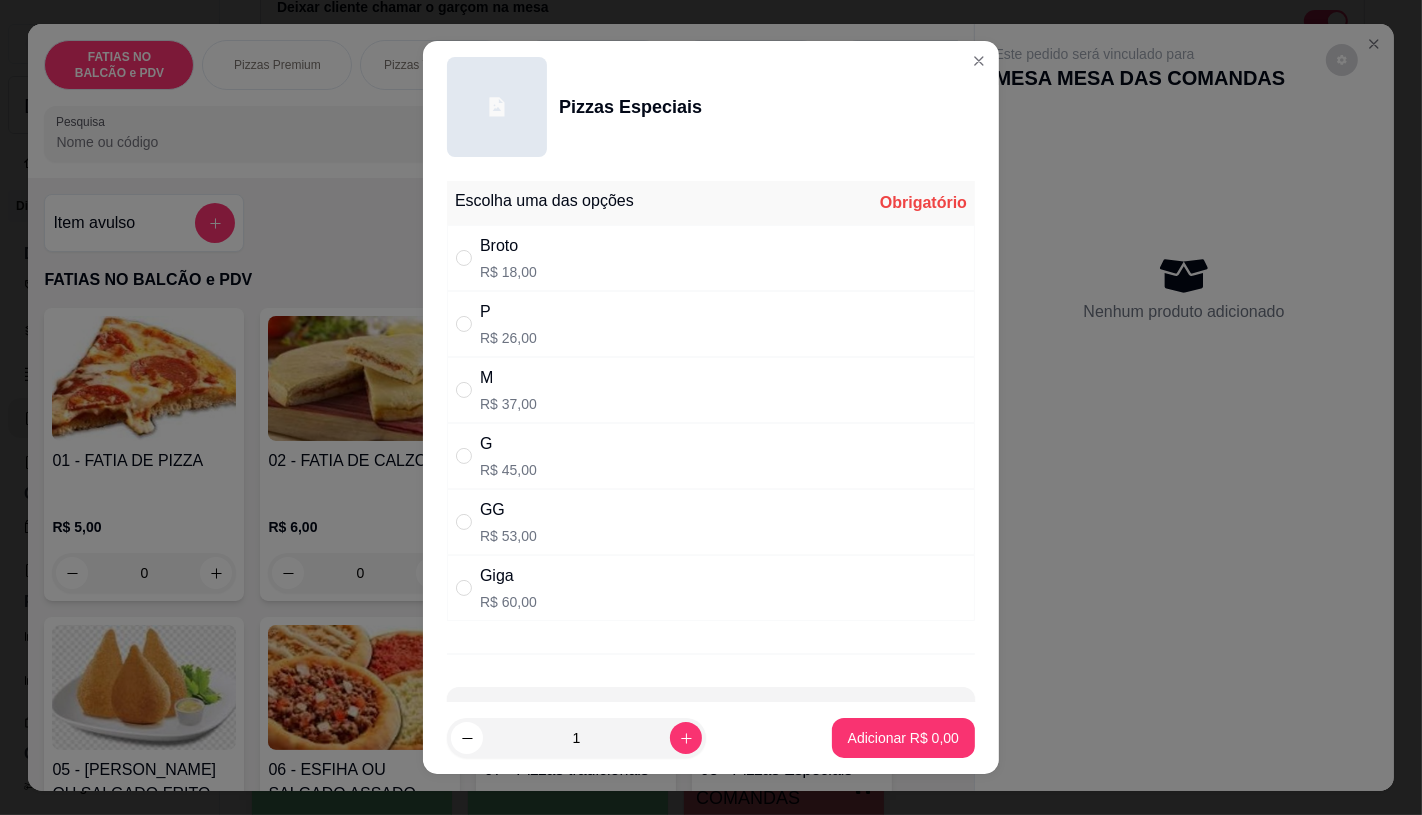 click on "M" at bounding box center [508, 378] 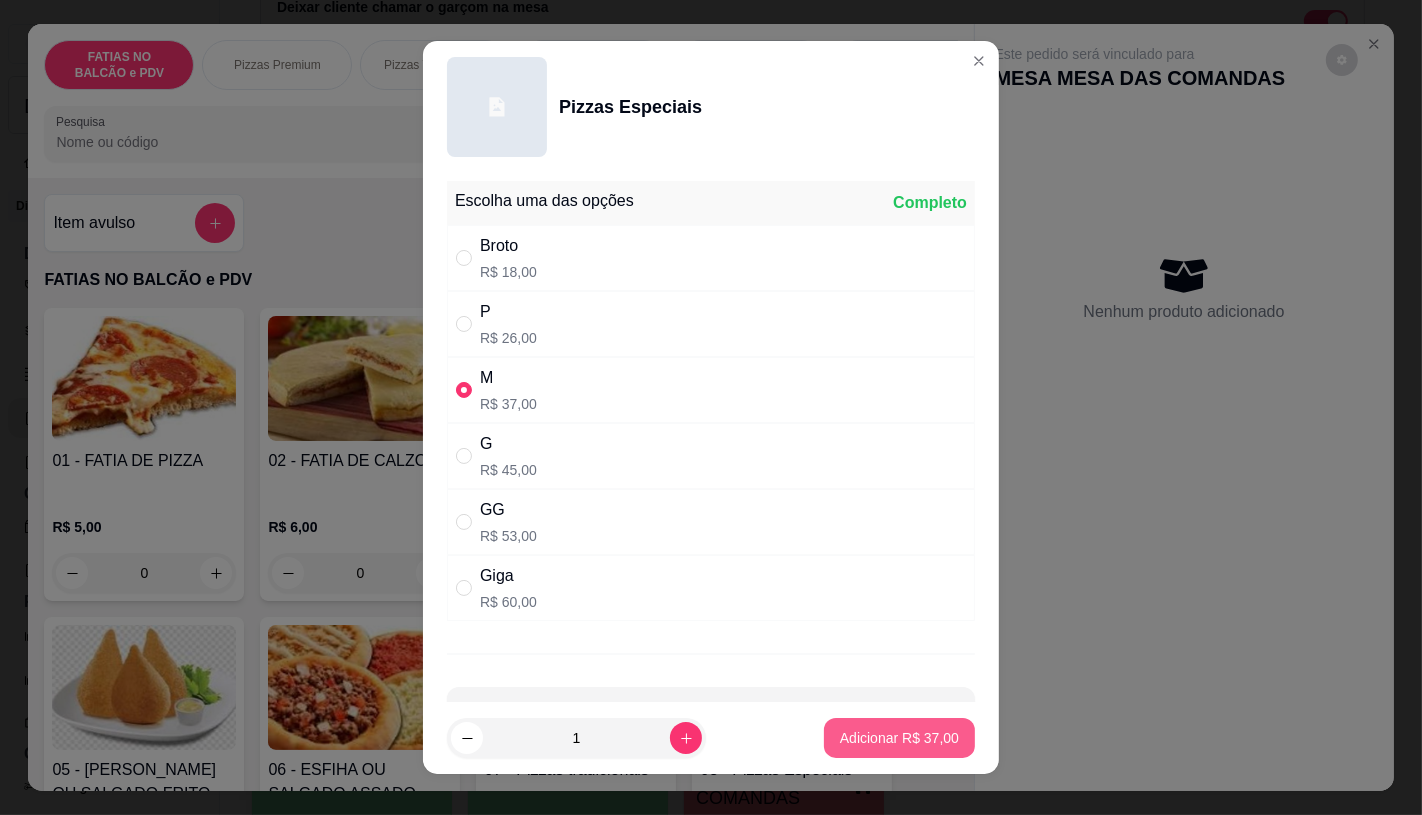 click on "Adicionar   R$ 37,00" at bounding box center [899, 738] 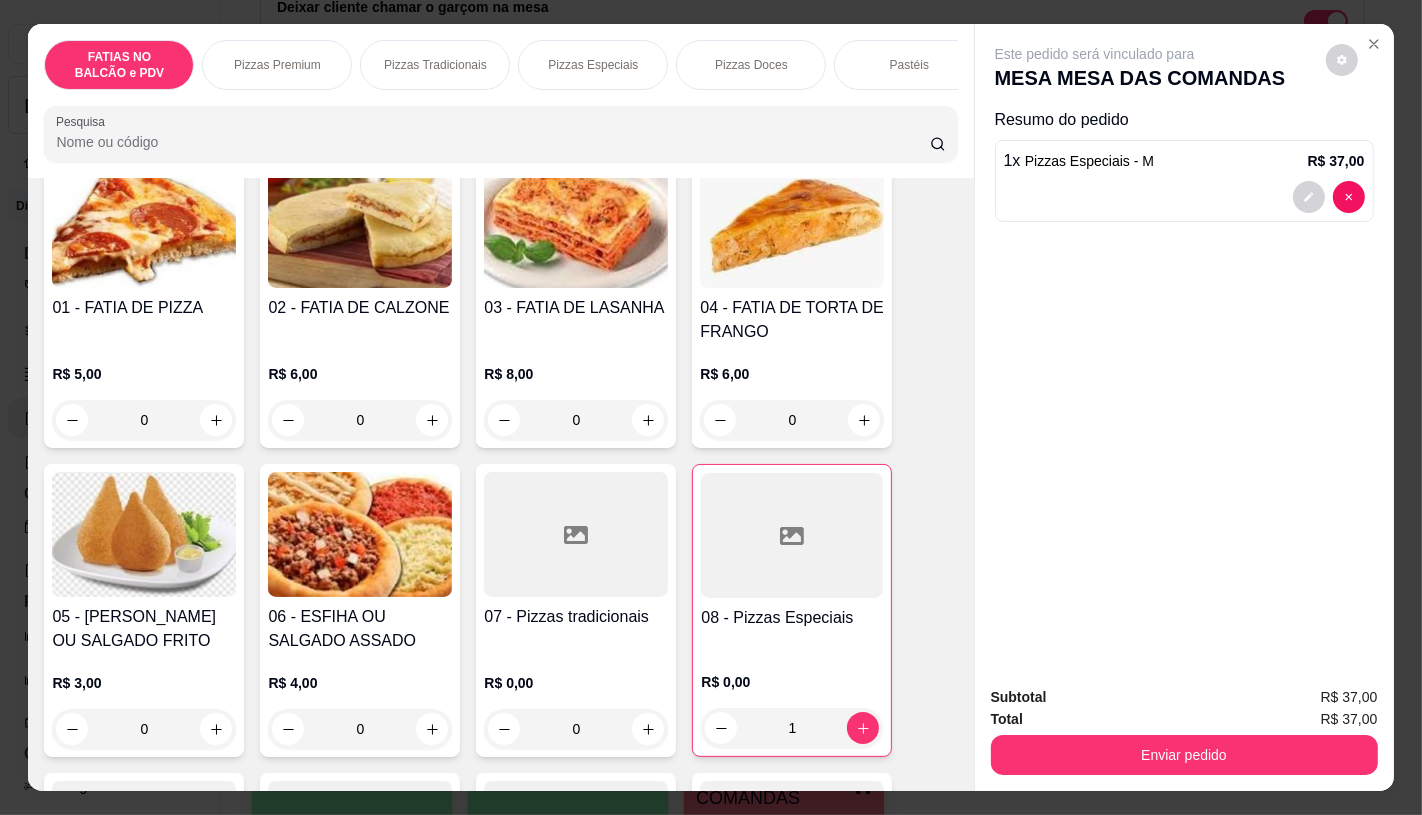 scroll, scrollTop: 222, scrollLeft: 0, axis: vertical 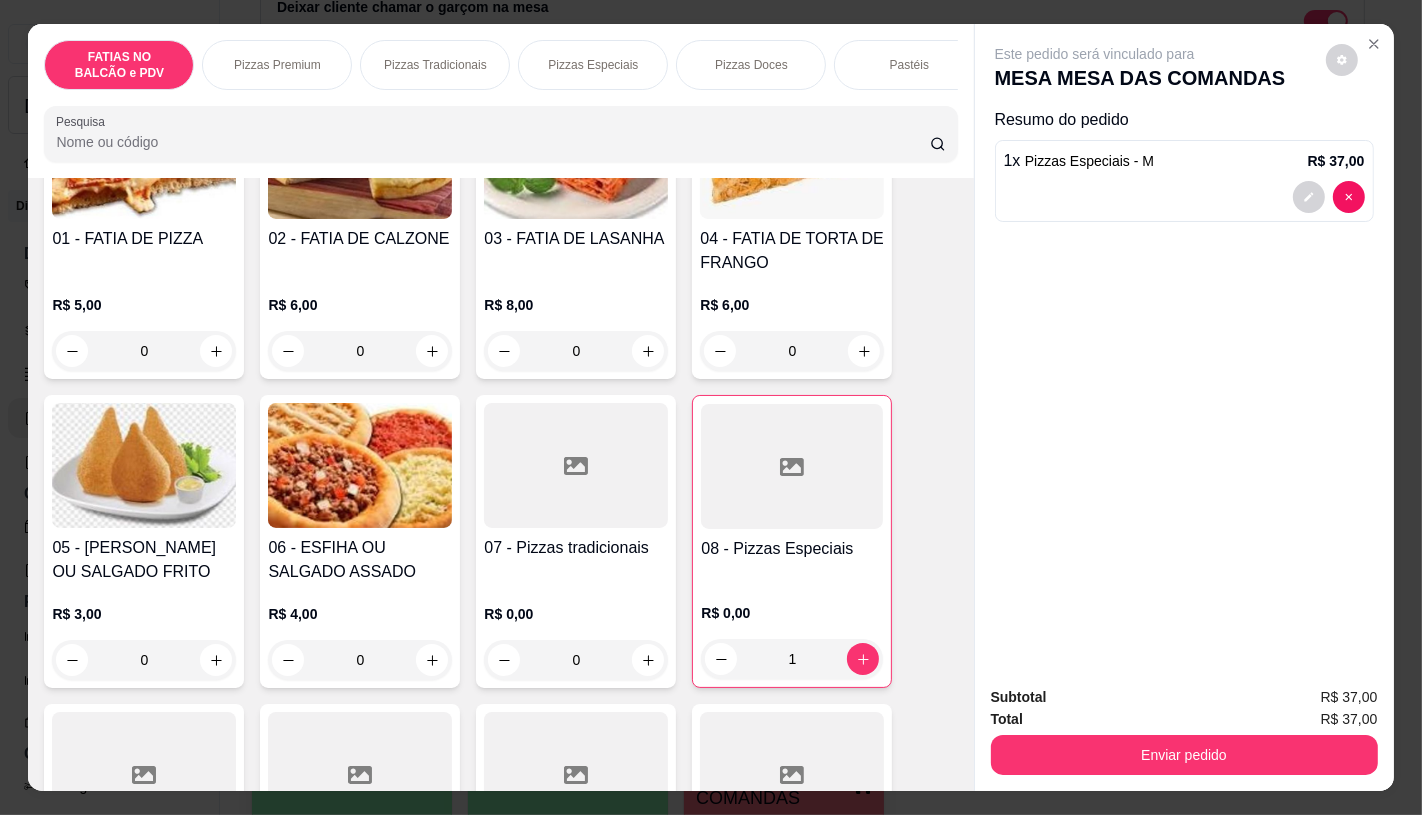 click on "11 - Refrigerantes sabores    R$ 13,00 0" at bounding box center (576, 850) 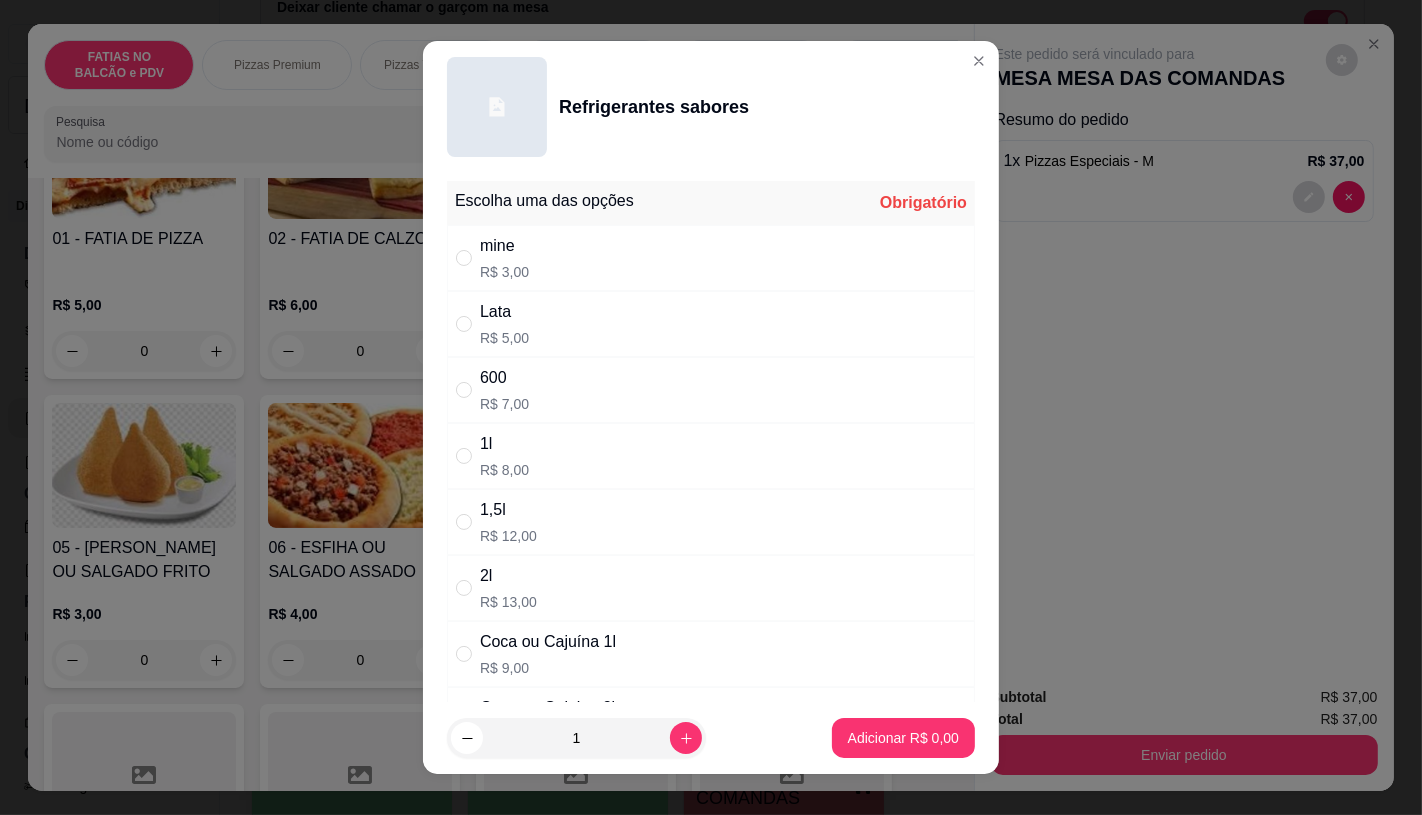 click on "Coca ou Cajuína 1l" at bounding box center (548, 642) 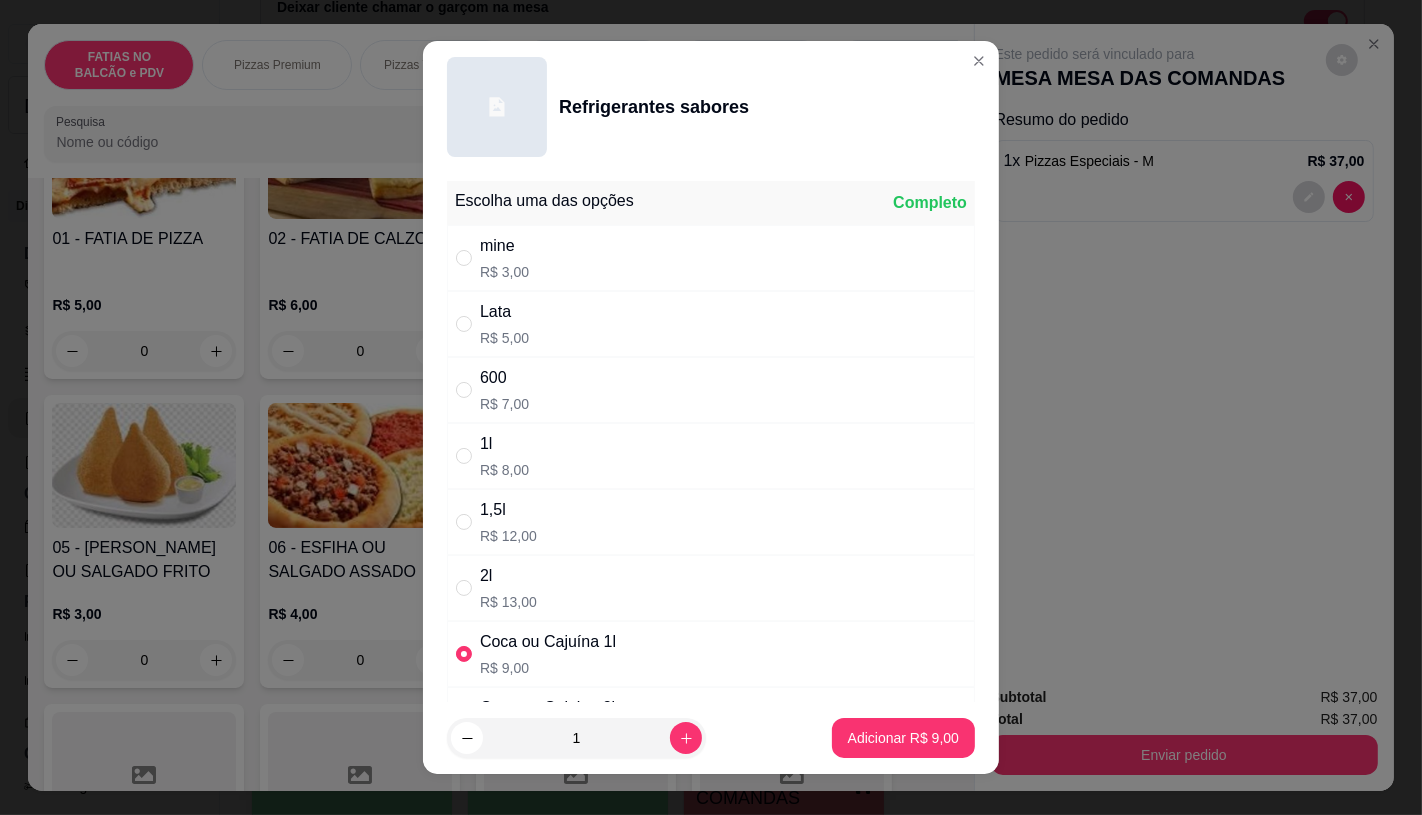 click on "1 Adicionar   R$ 9,00" at bounding box center (711, 738) 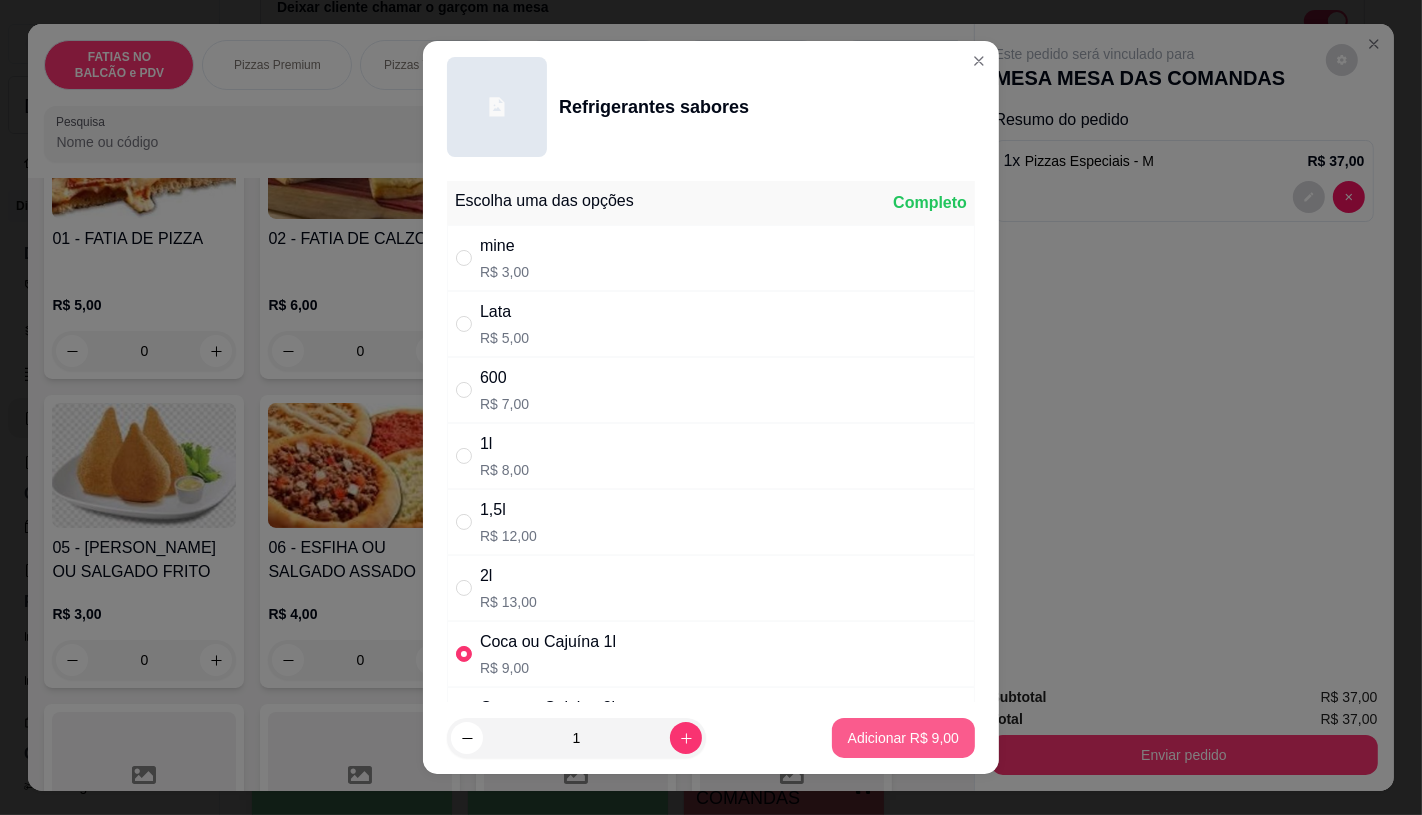 click on "Adicionar   R$ 9,00" at bounding box center [903, 738] 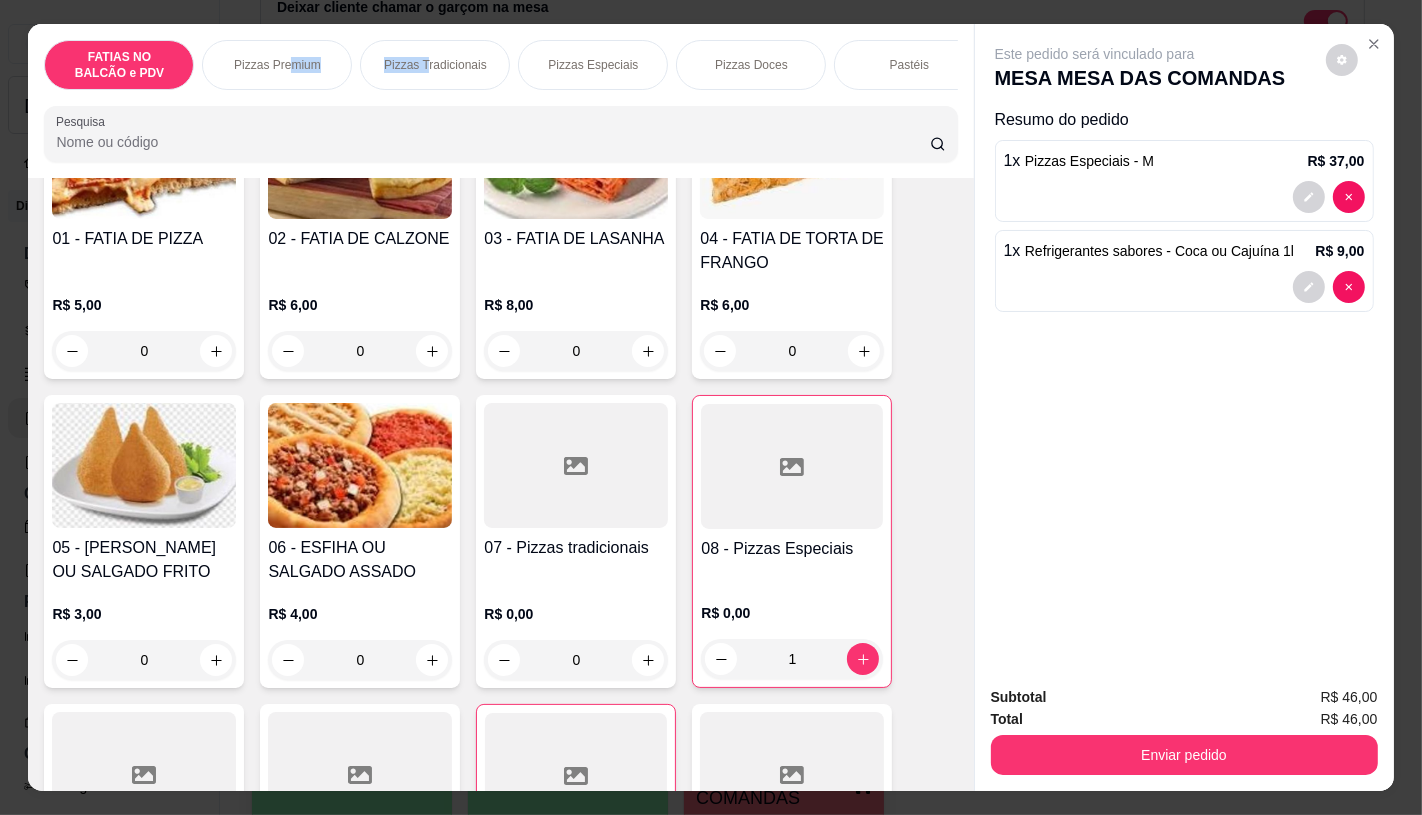 drag, startPoint x: 280, startPoint y: 81, endPoint x: 328, endPoint y: 84, distance: 48.09366 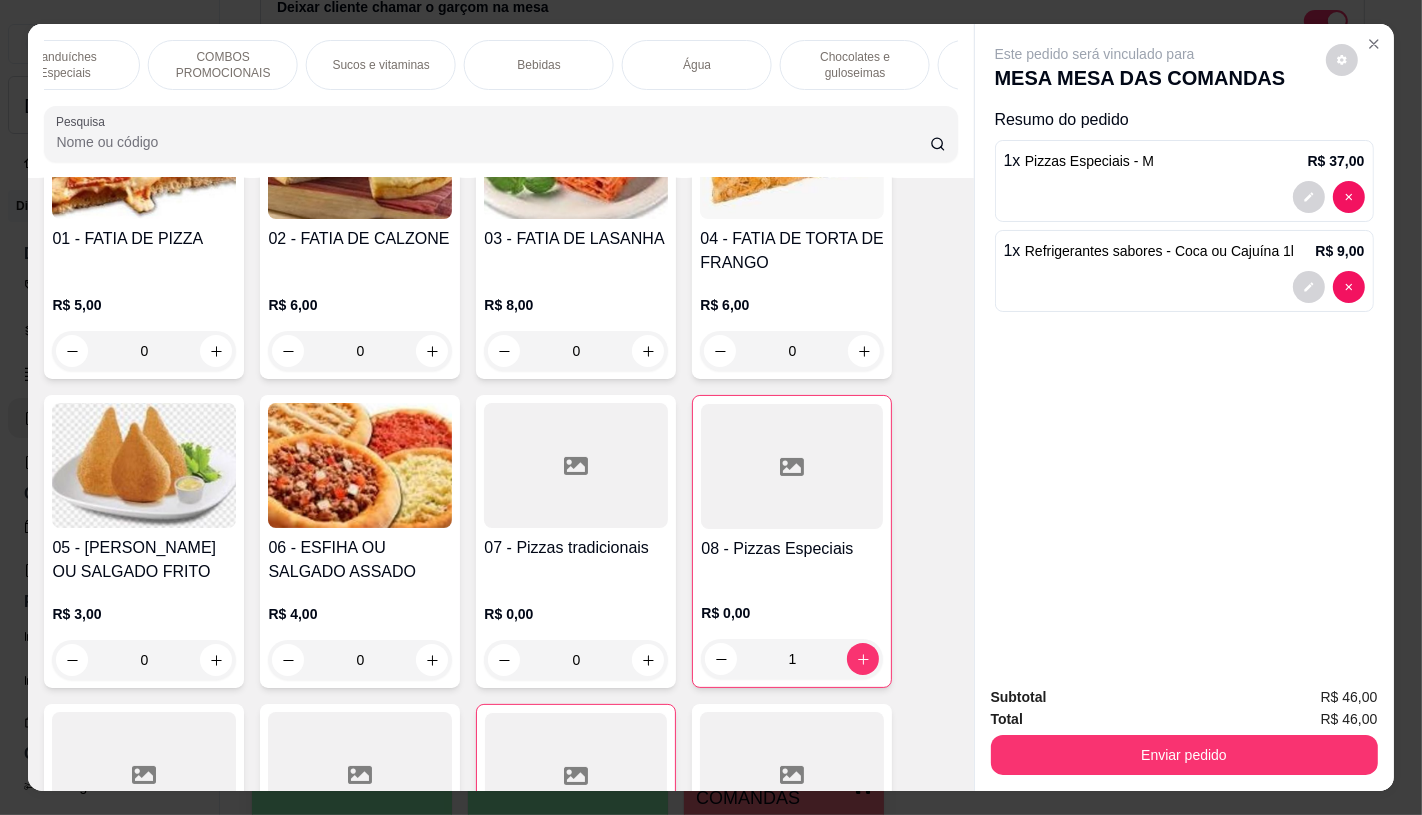 scroll, scrollTop: 0, scrollLeft: 2080, axis: horizontal 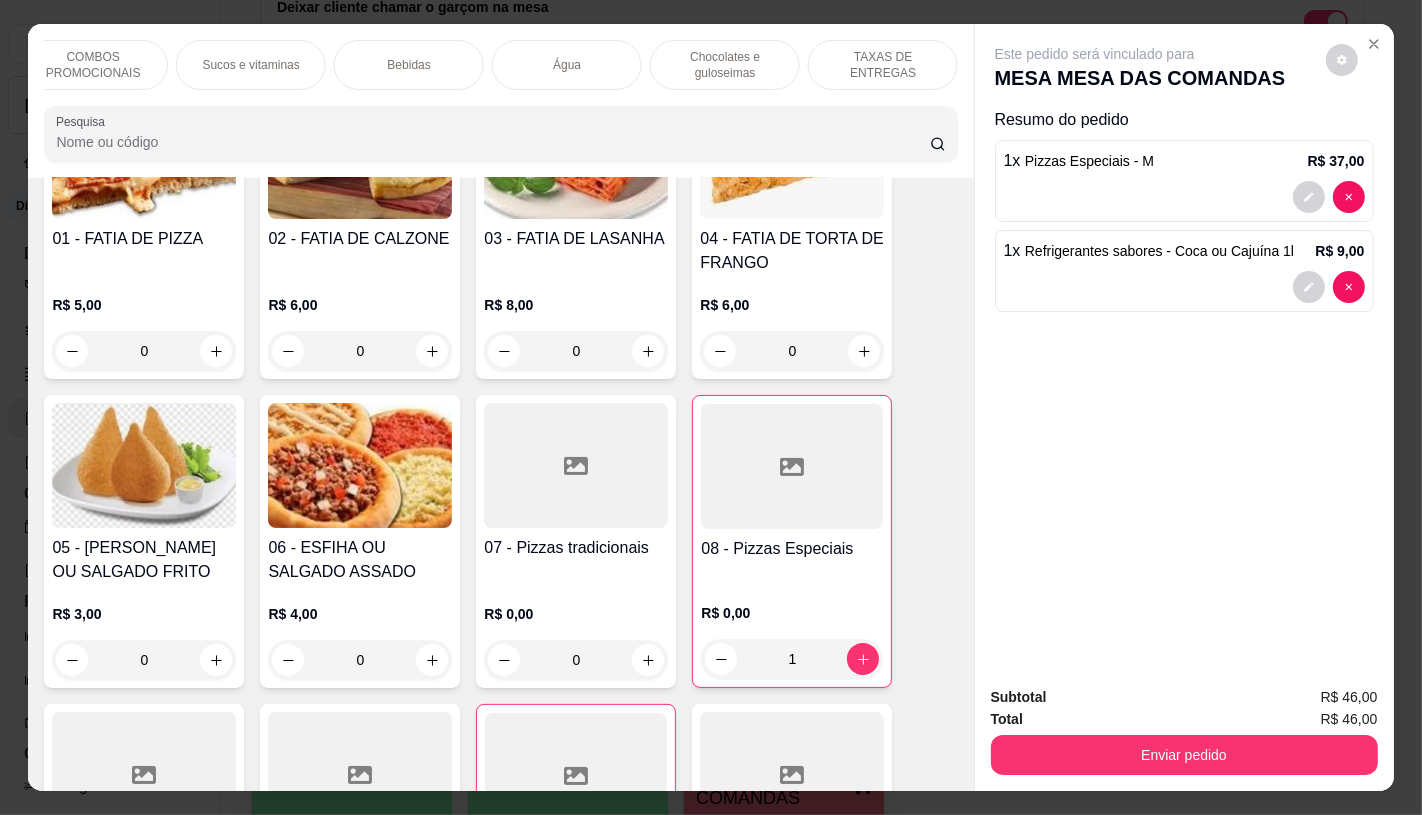 click on "TAXAS DE ENTREGAS" at bounding box center [883, 65] 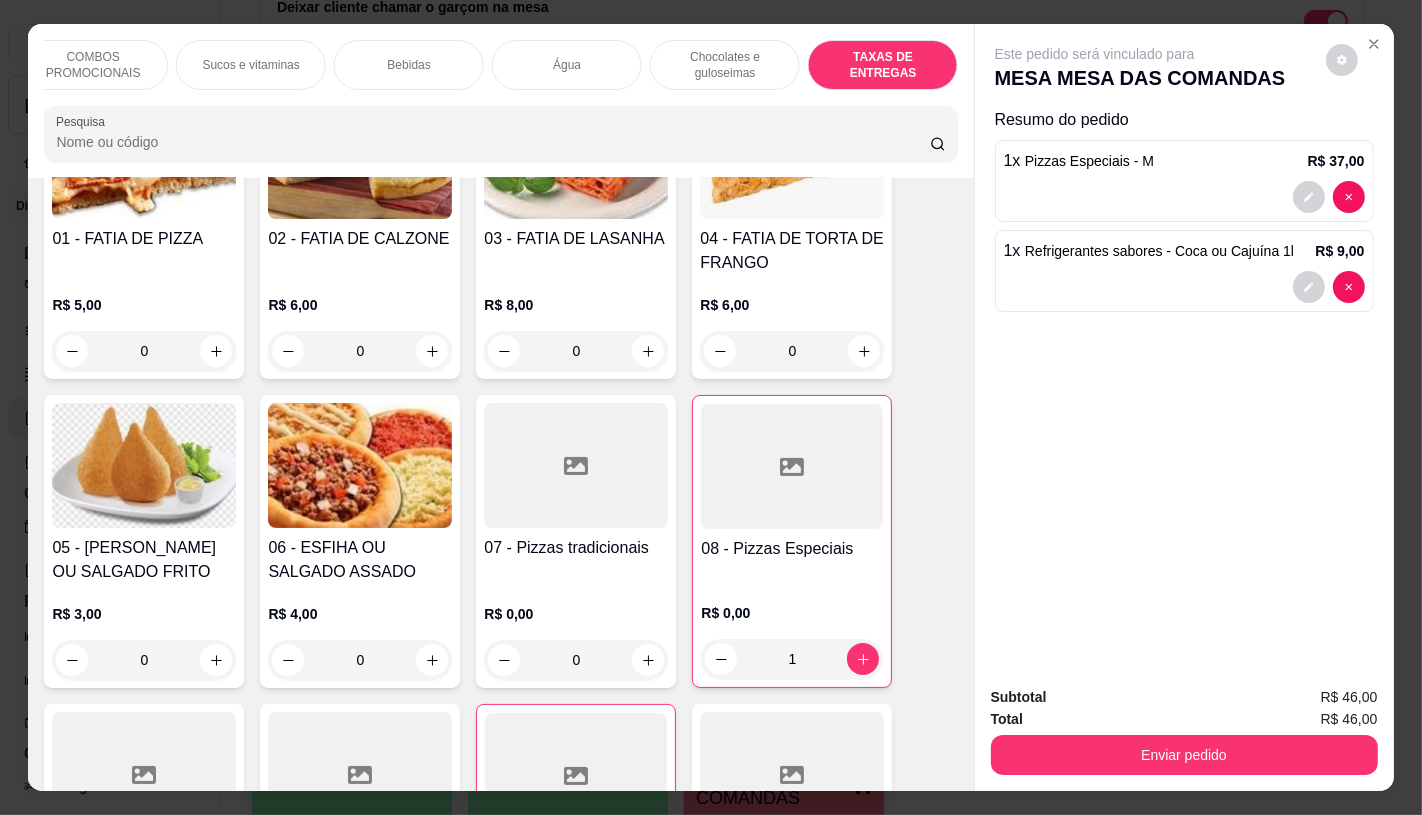 scroll, scrollTop: 13375, scrollLeft: 0, axis: vertical 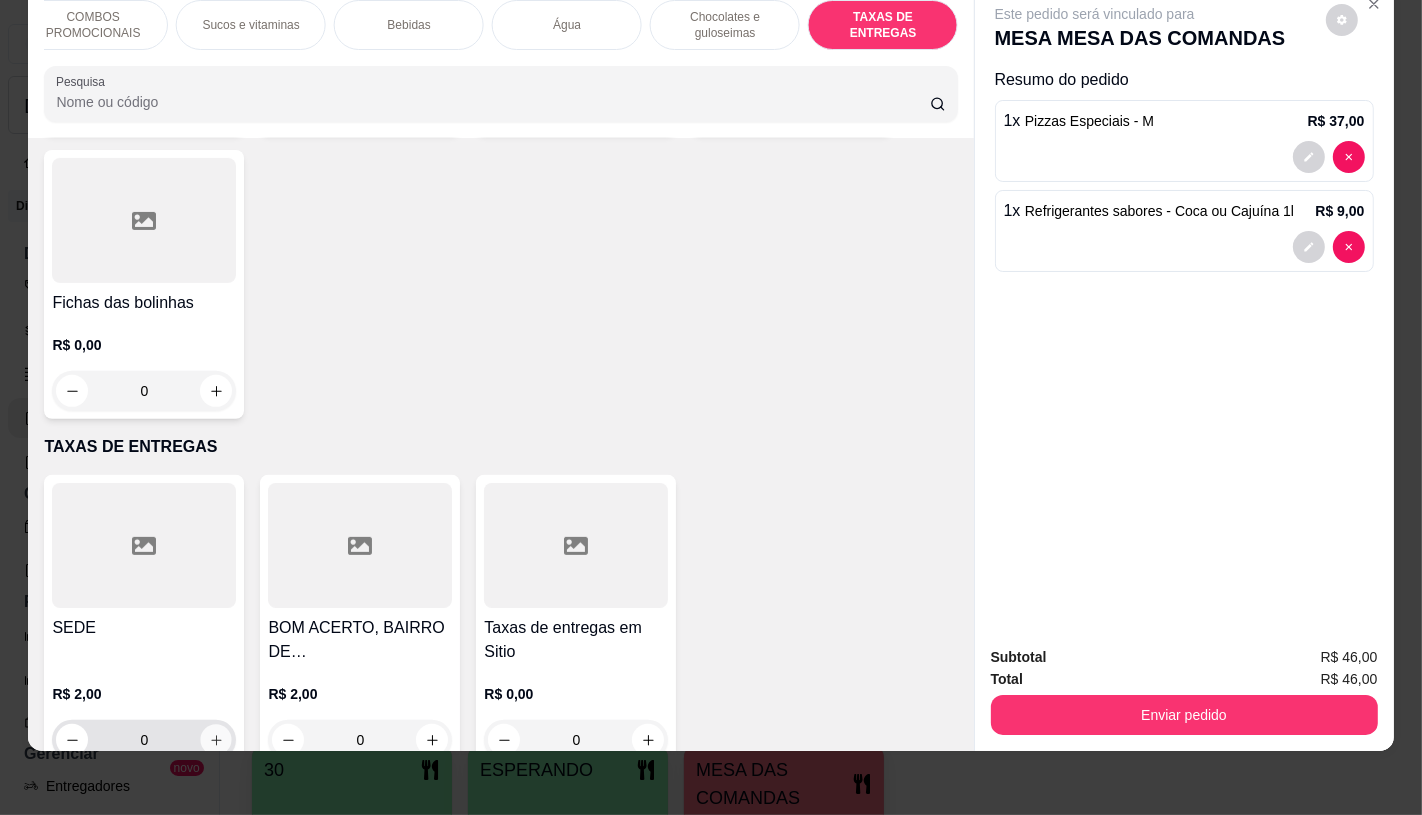 click 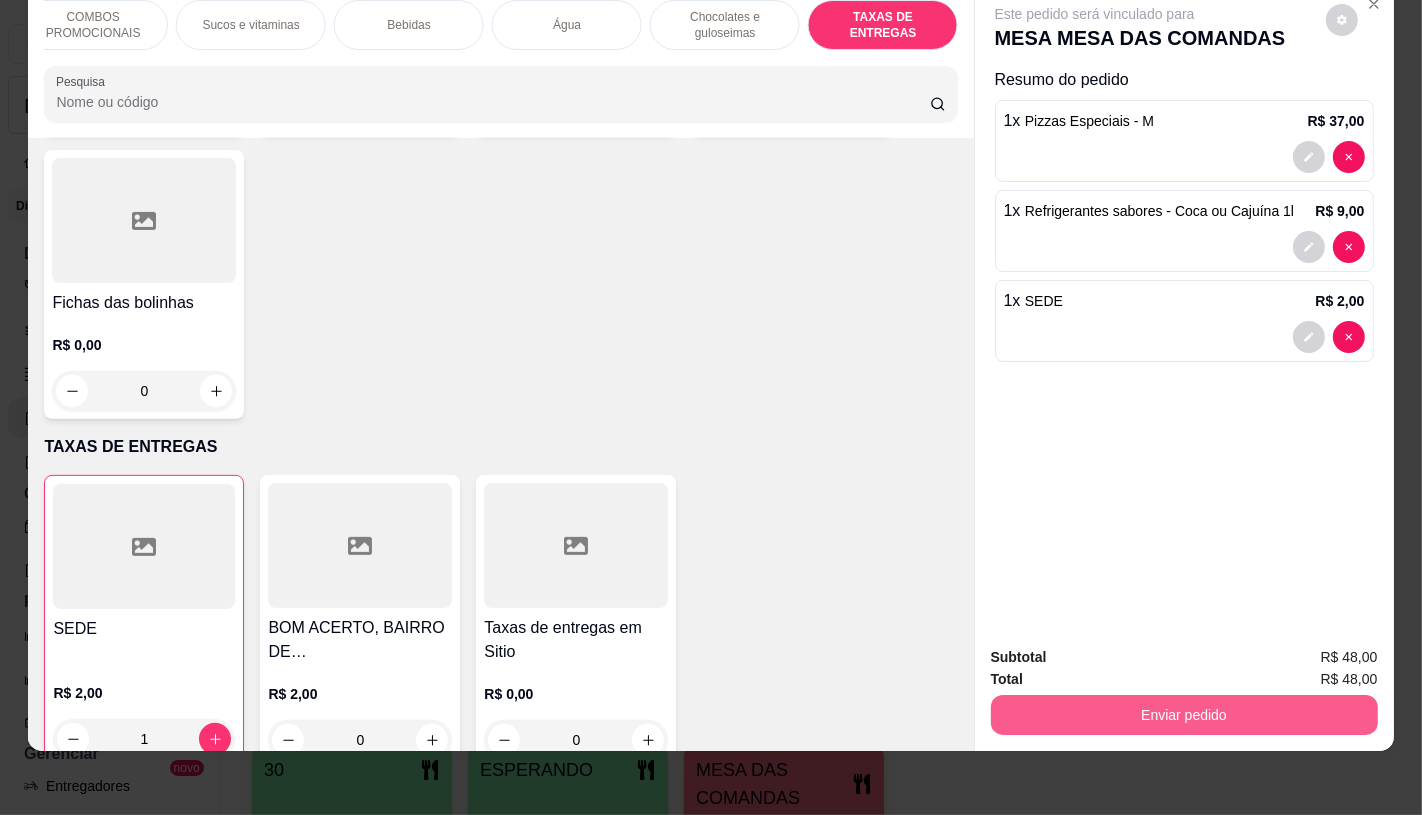 click on "Enviar pedido" at bounding box center [1184, 715] 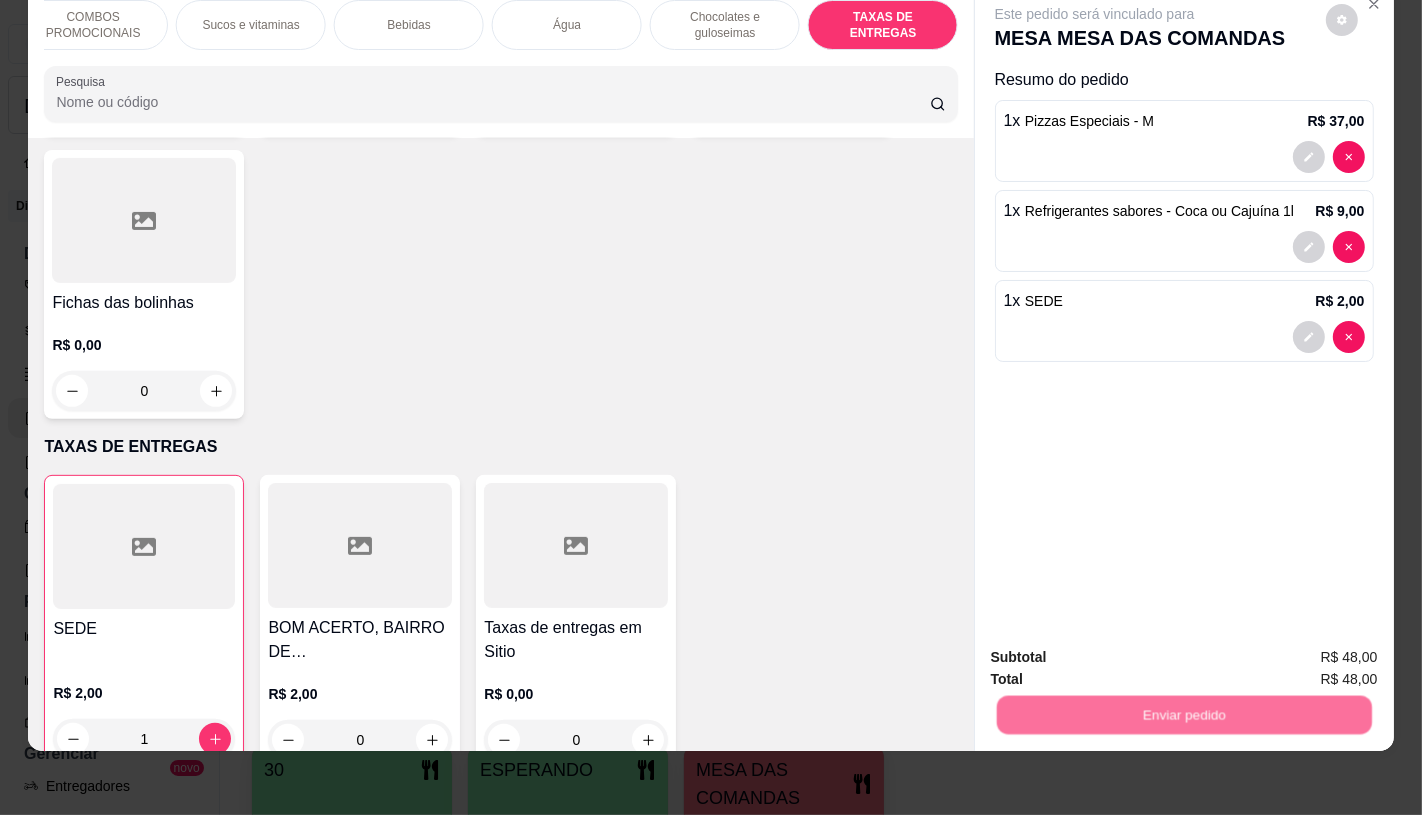 click on "Não registrar e enviar pedido" at bounding box center (1117, 650) 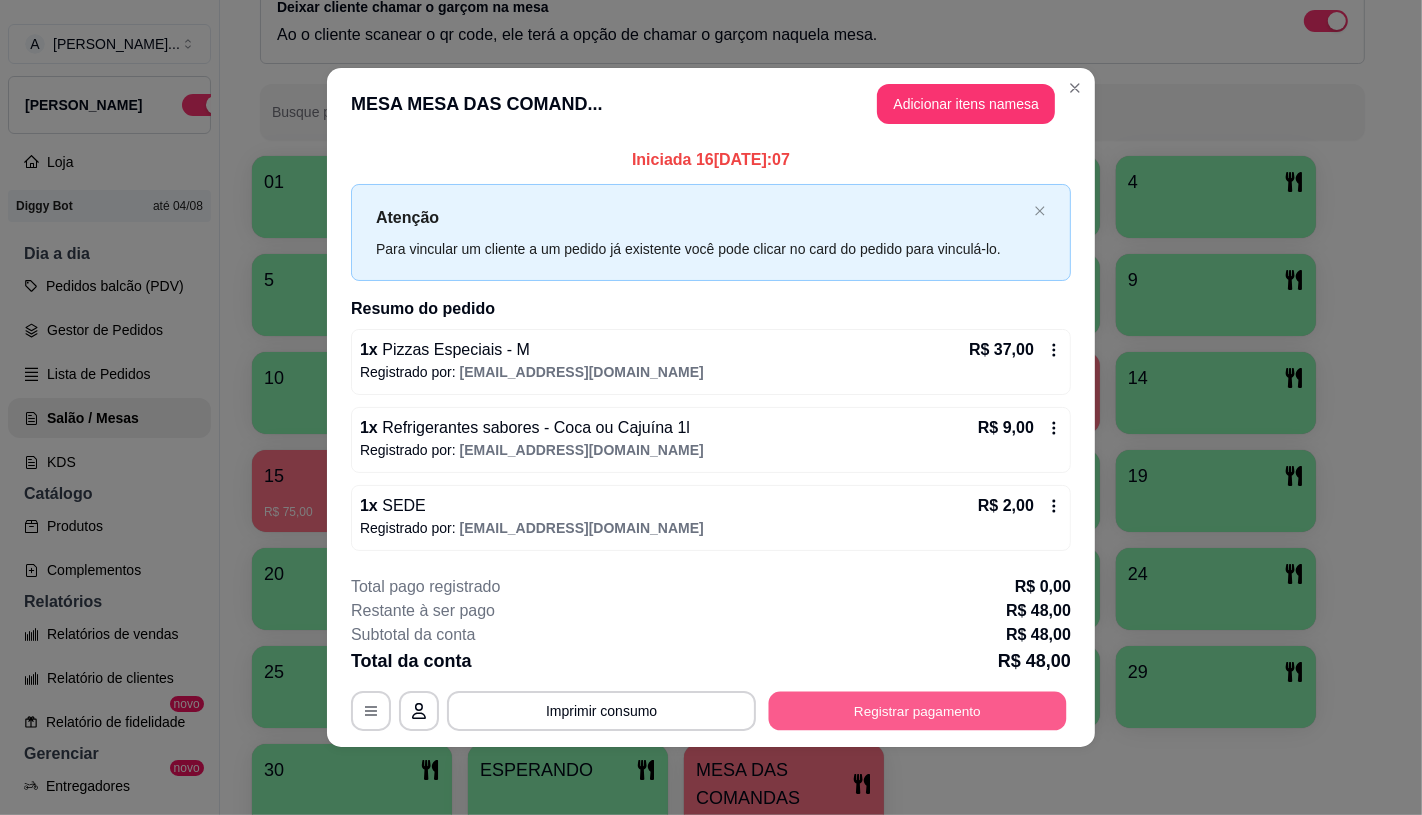 click on "Registrar pagamento" at bounding box center [918, 711] 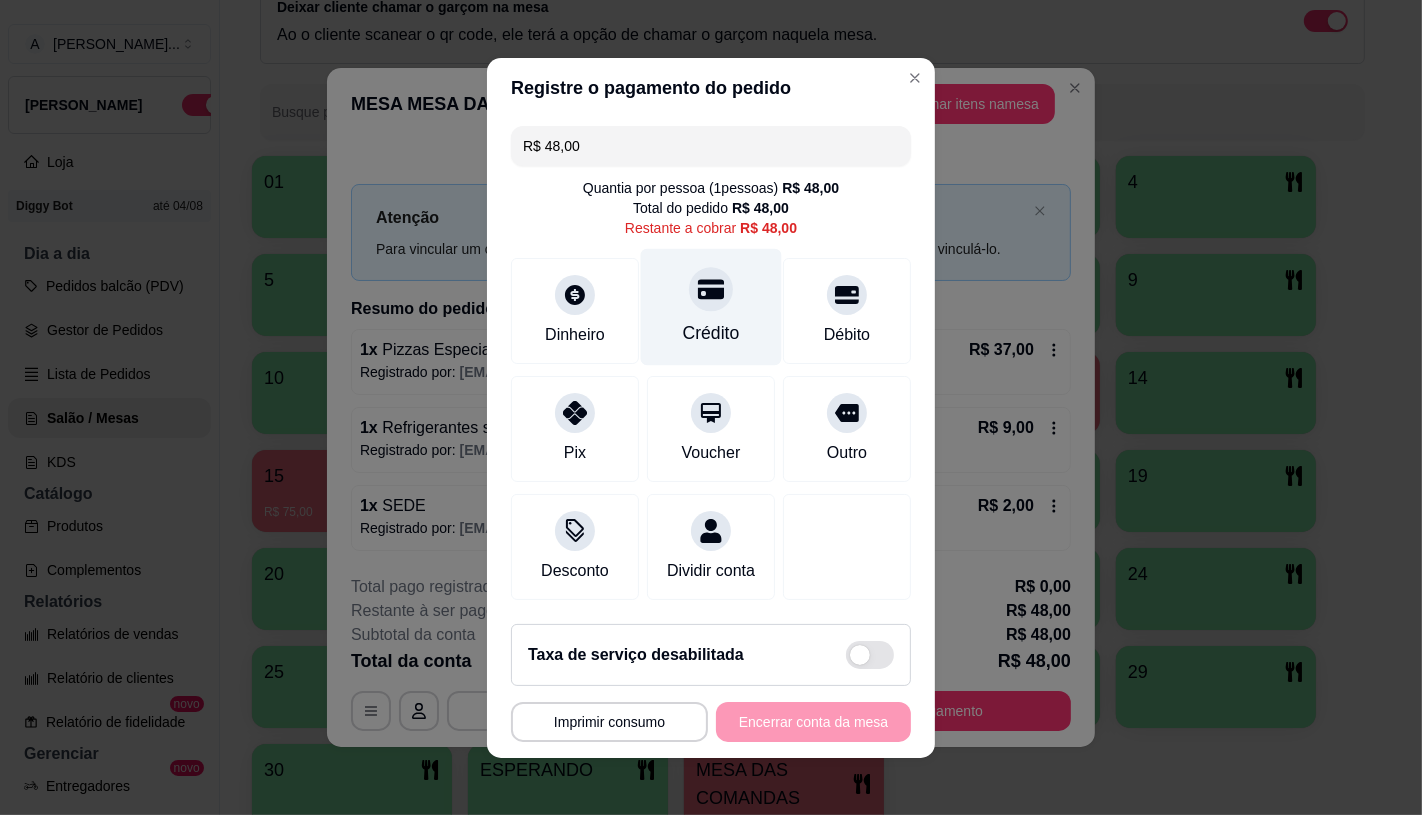 click on "Crédito" at bounding box center [711, 306] 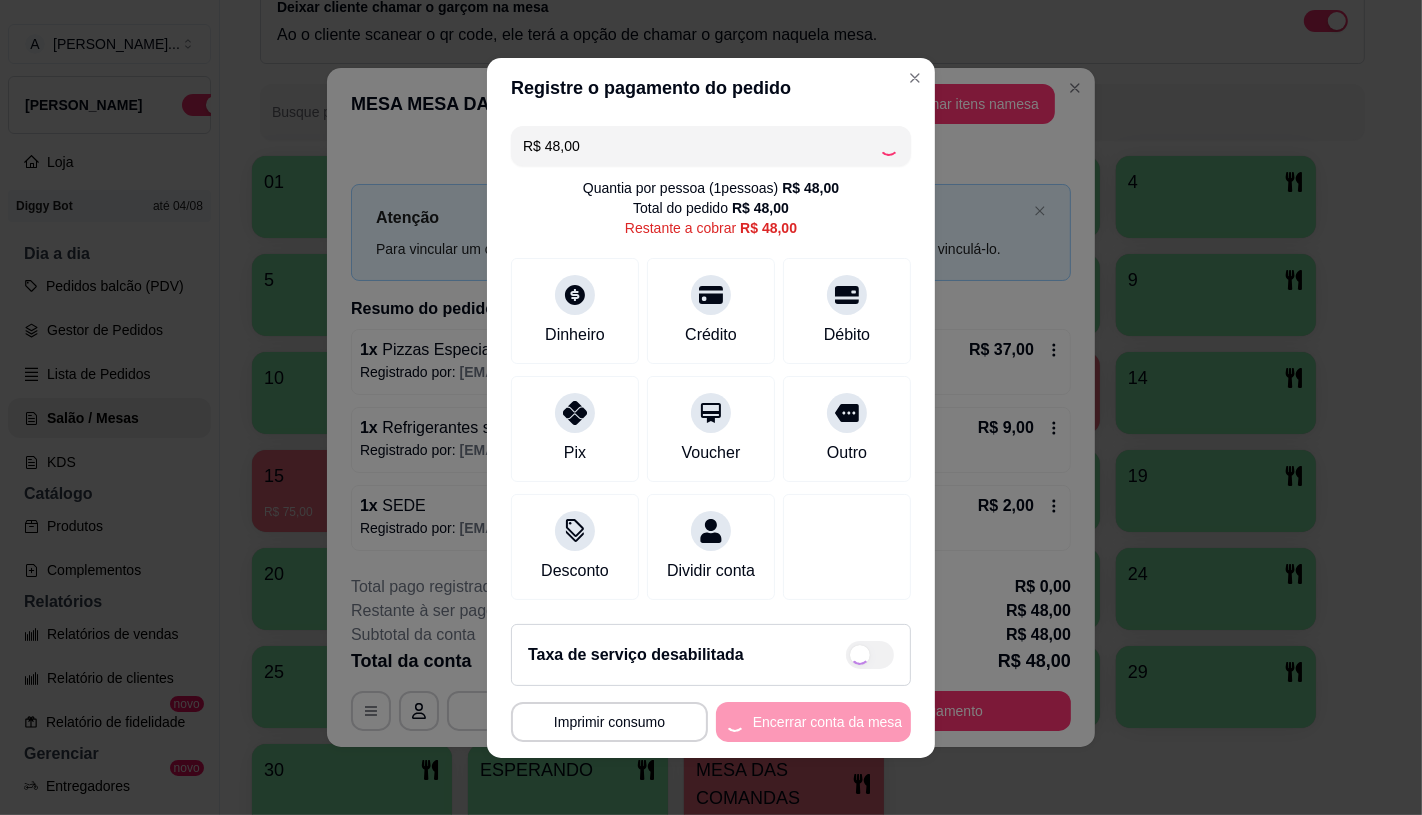 type on "R$ 0,00" 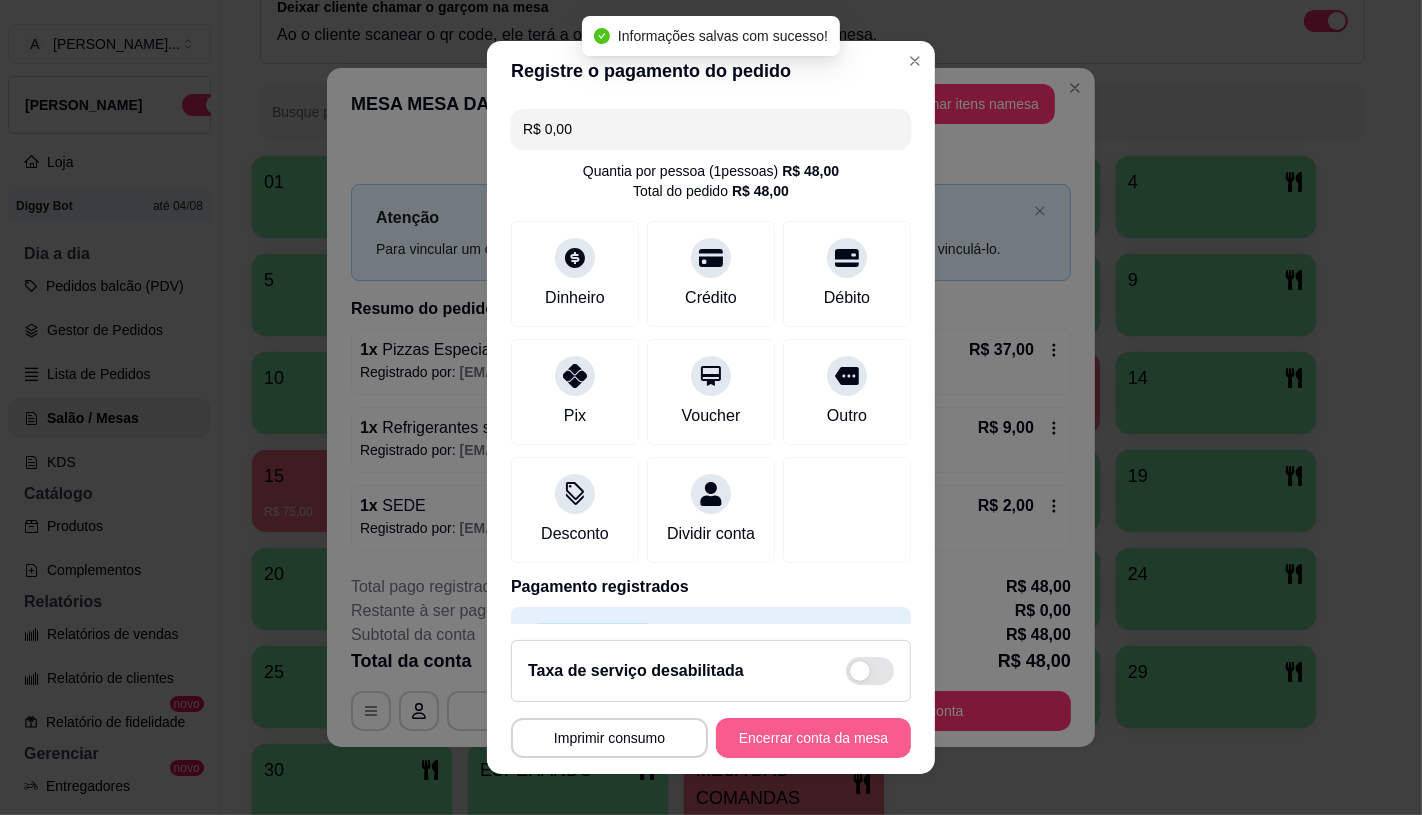 click on "Encerrar conta da mesa" at bounding box center [813, 738] 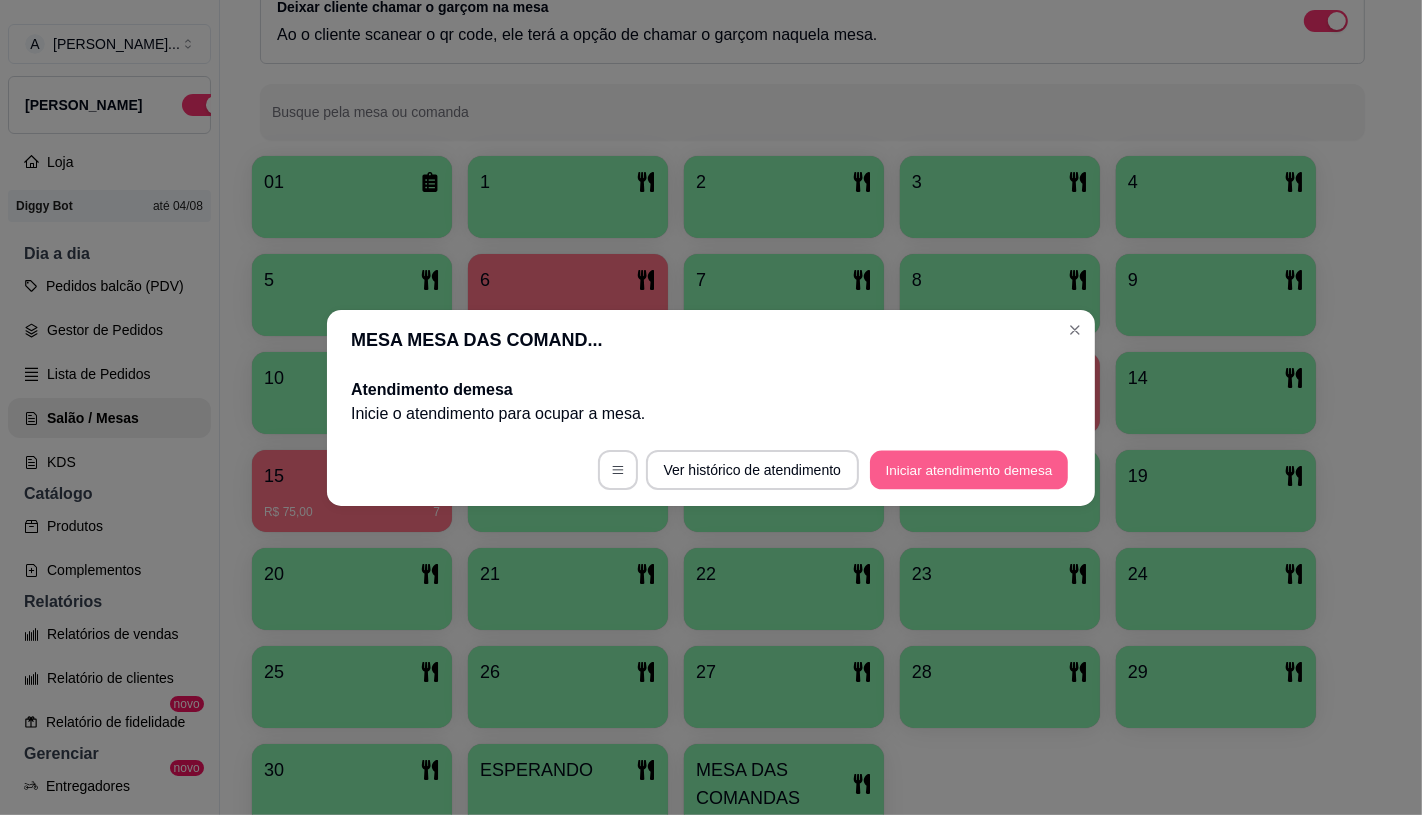 click on "Iniciar atendimento de  mesa" at bounding box center [969, 469] 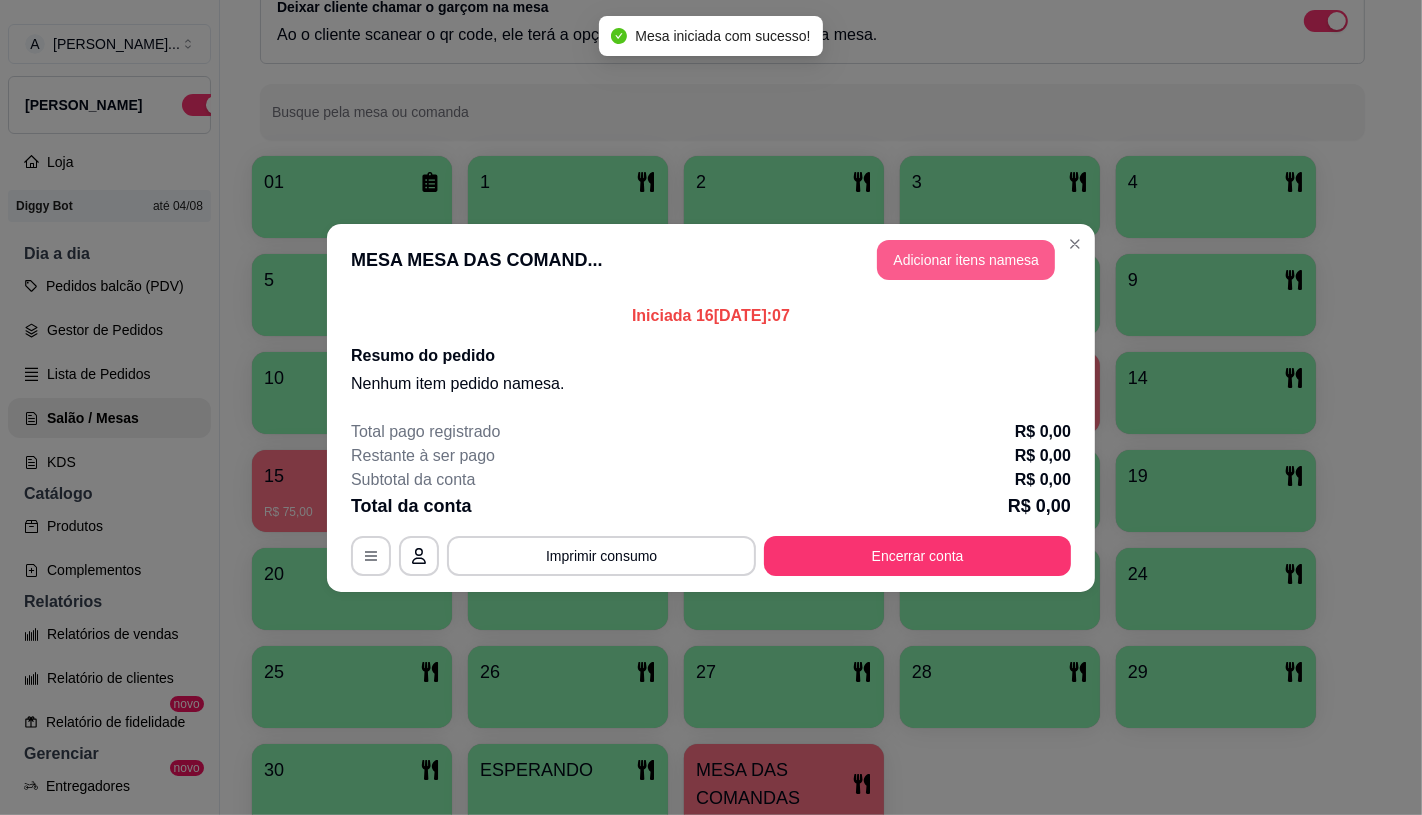 click on "Adicionar itens na  mesa" at bounding box center (966, 260) 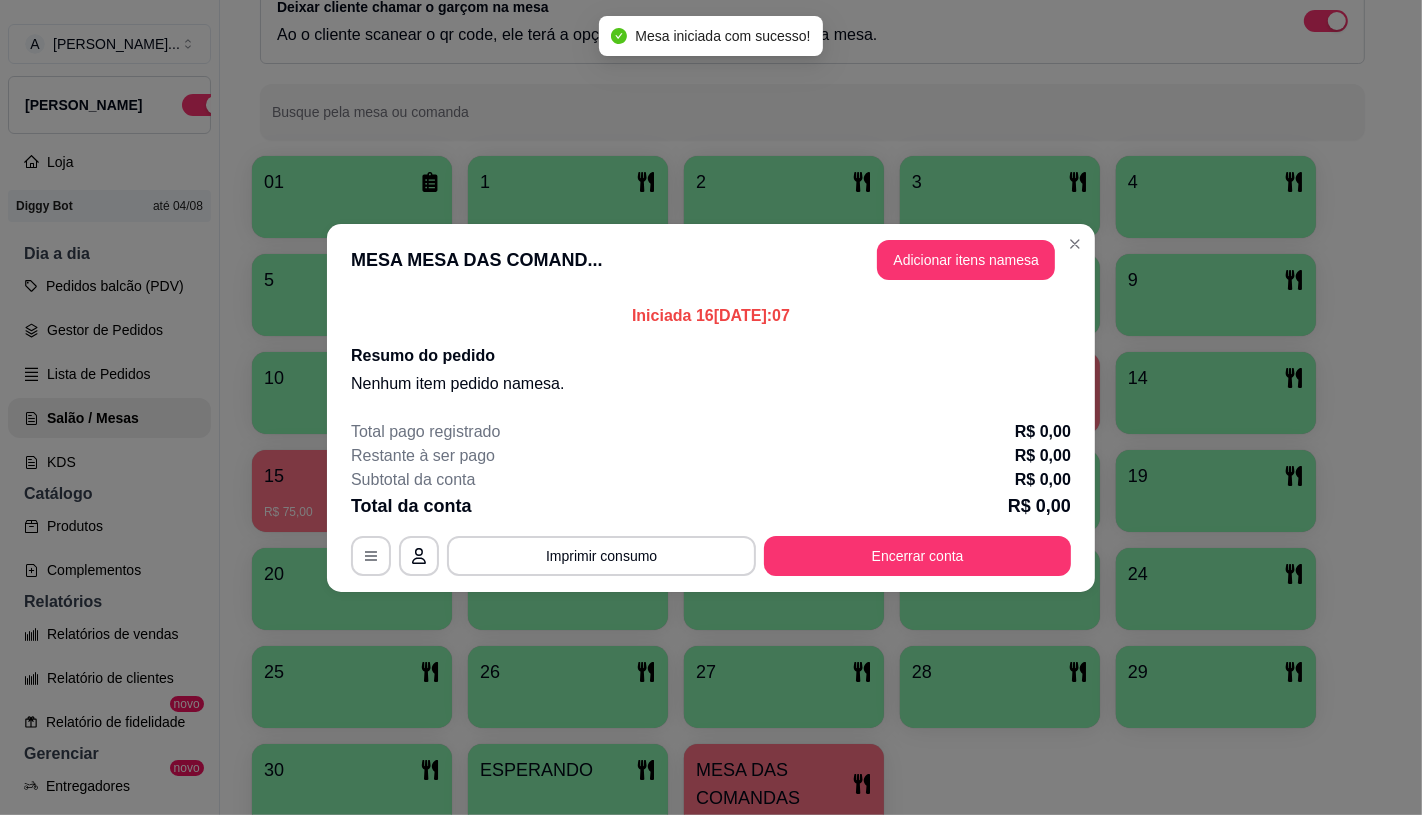 click at bounding box center (792, 687) 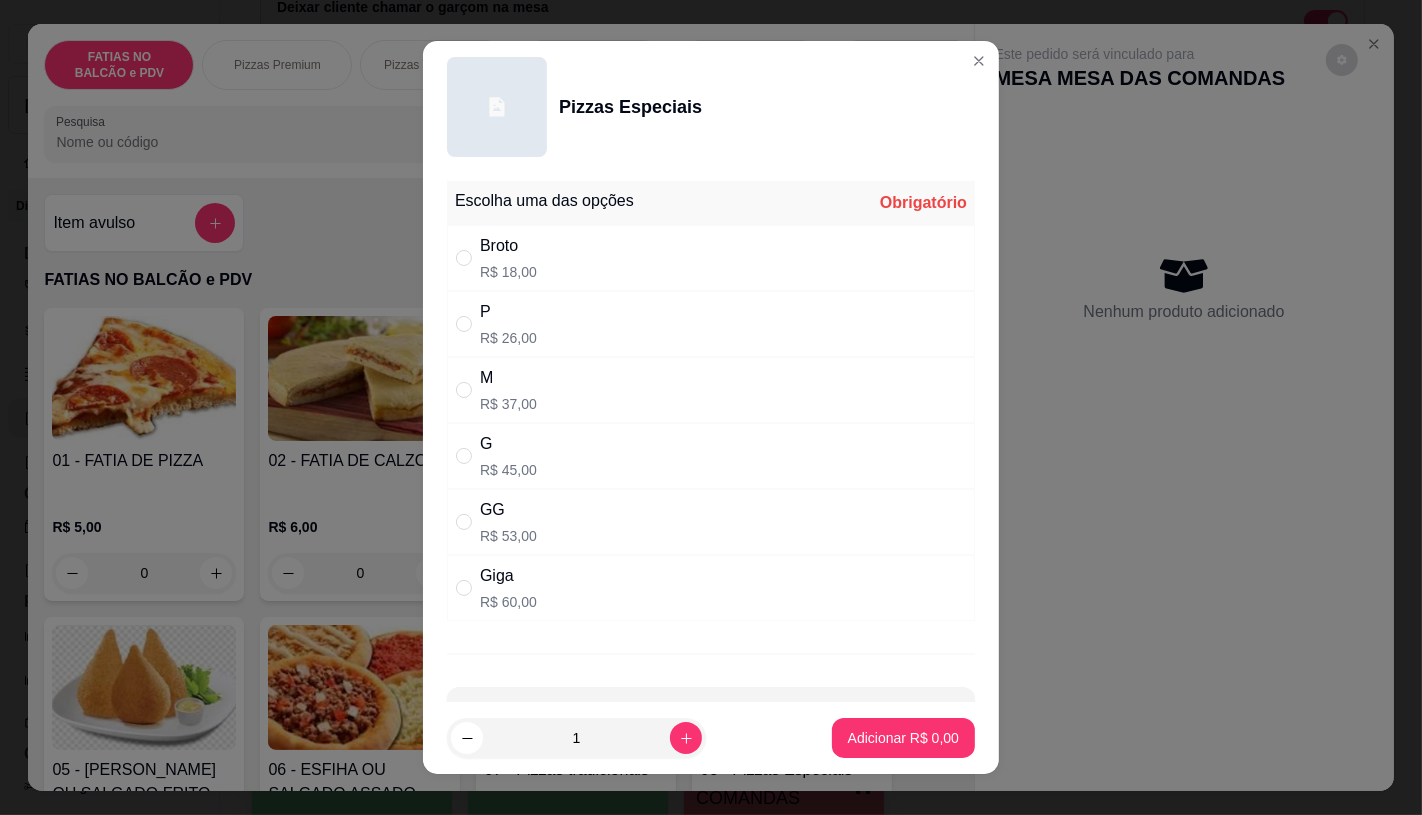 click on "GG R$ 53,00" at bounding box center [711, 522] 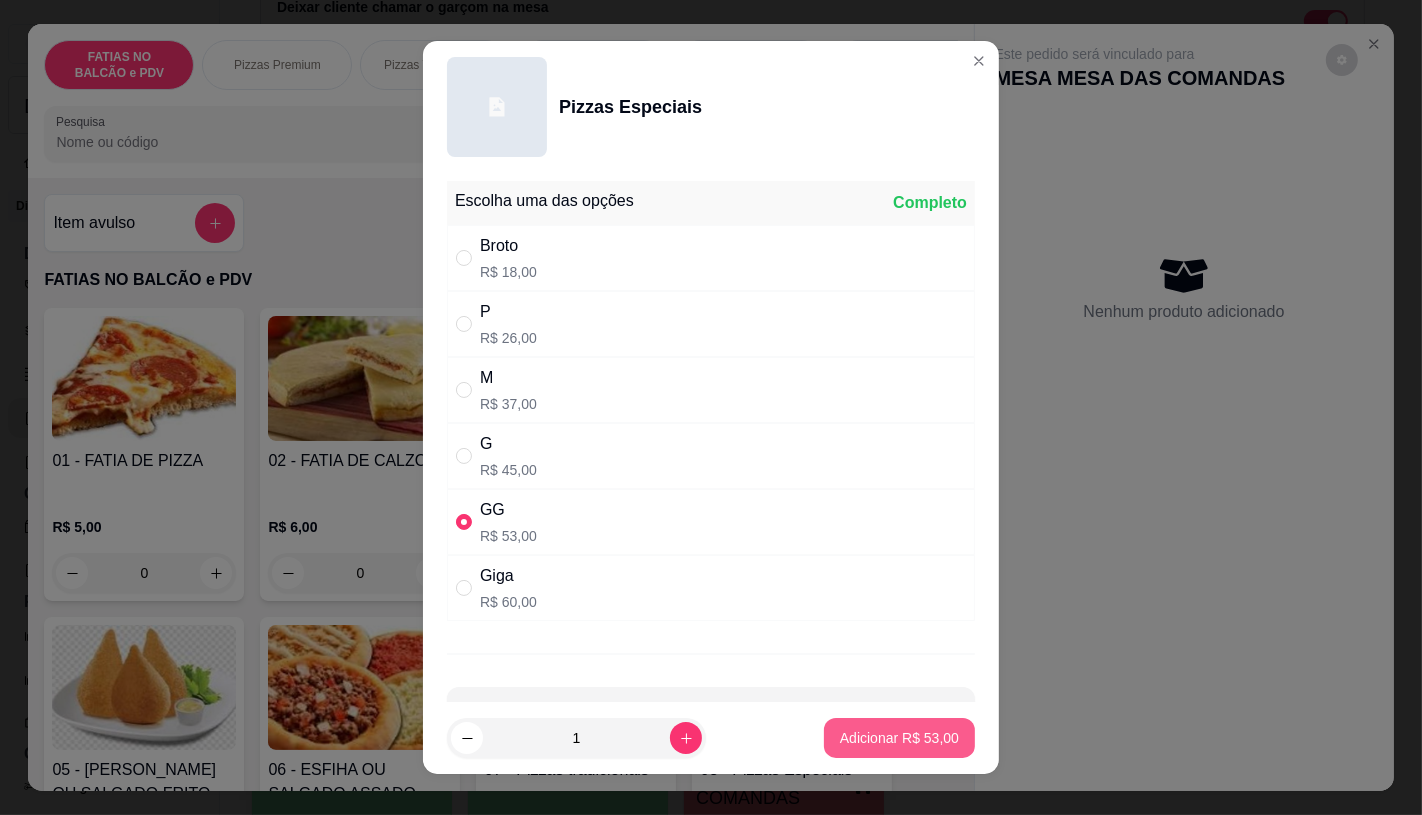 click on "Adicionar   R$ 53,00" at bounding box center (899, 738) 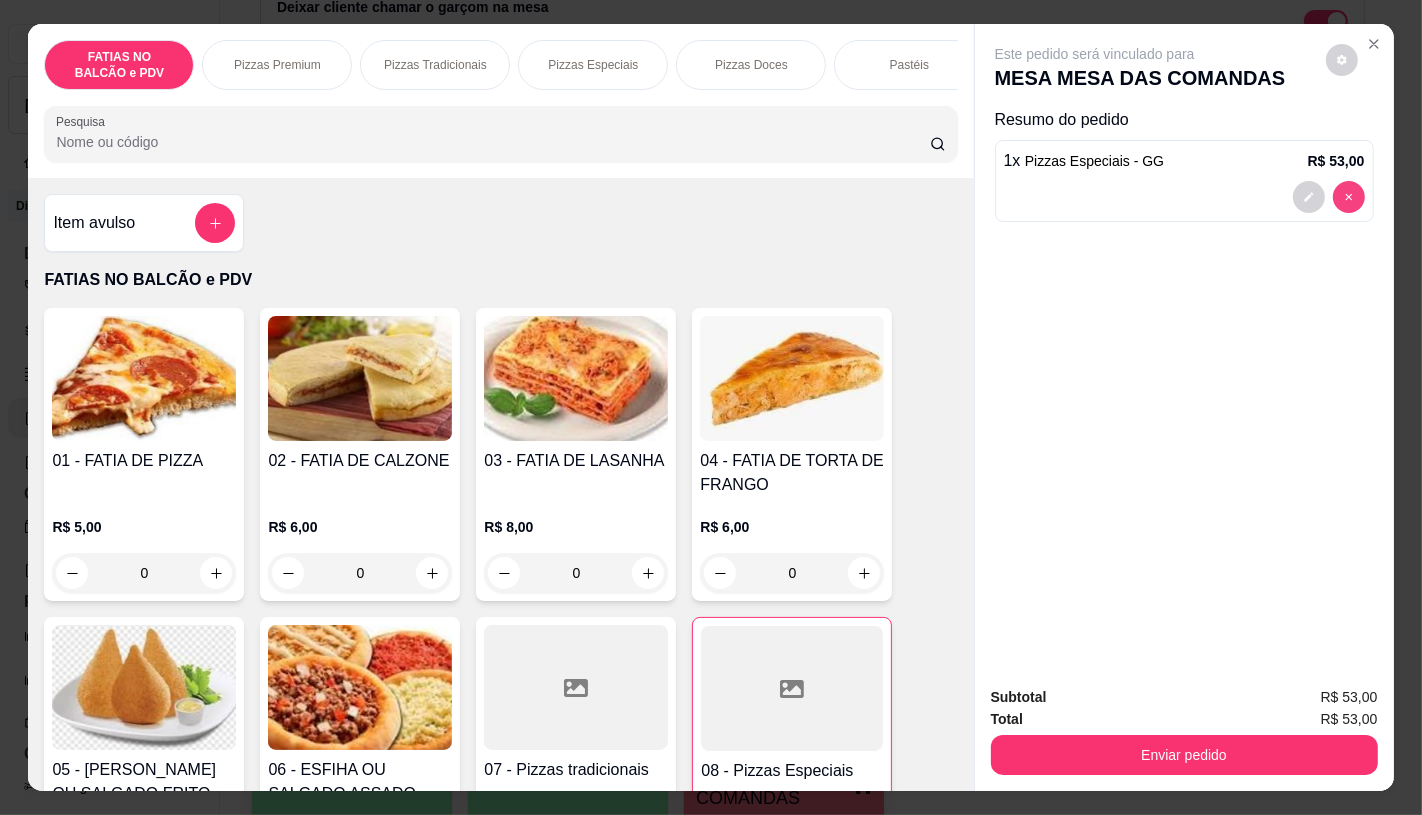 type on "0" 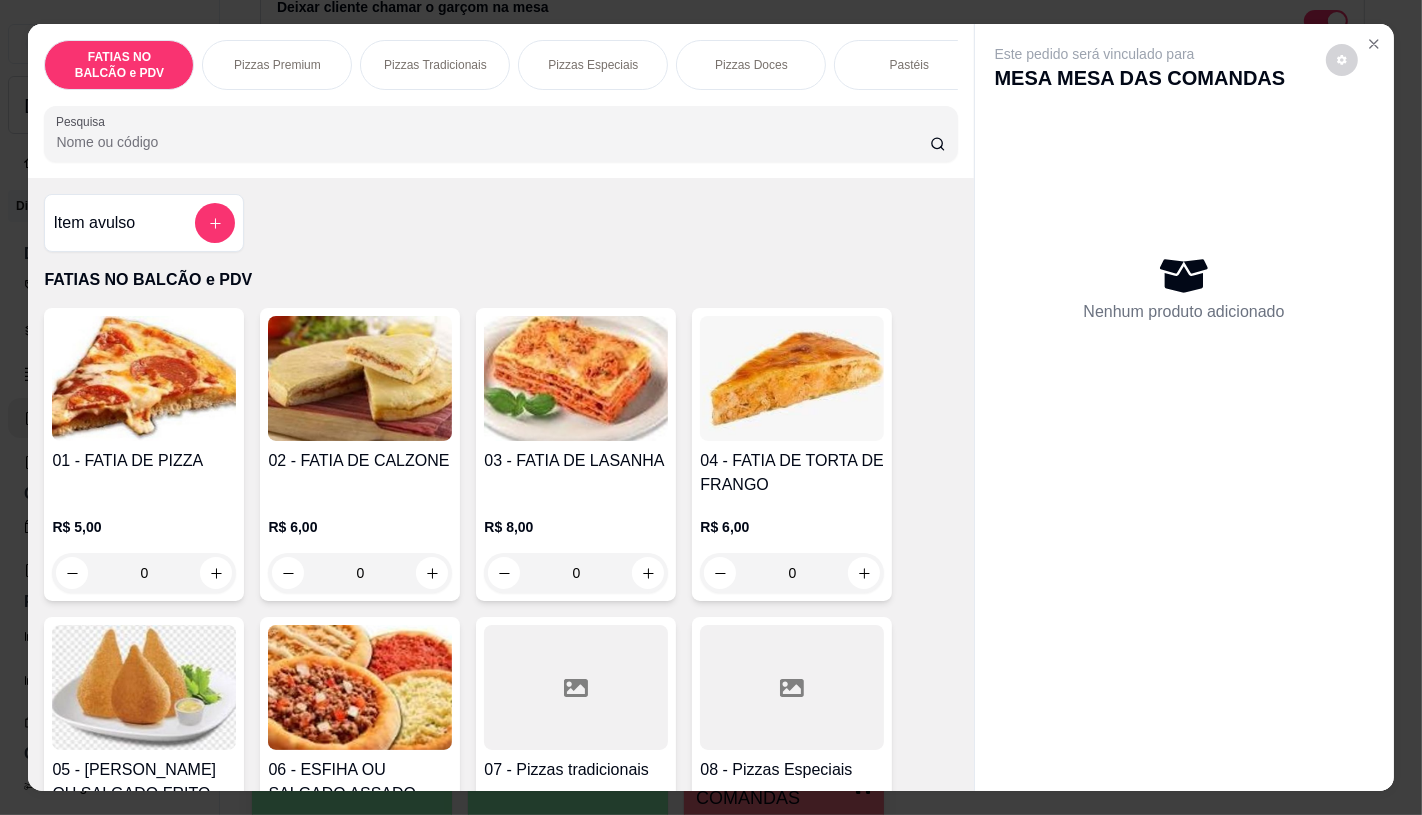 scroll, scrollTop: 222, scrollLeft: 0, axis: vertical 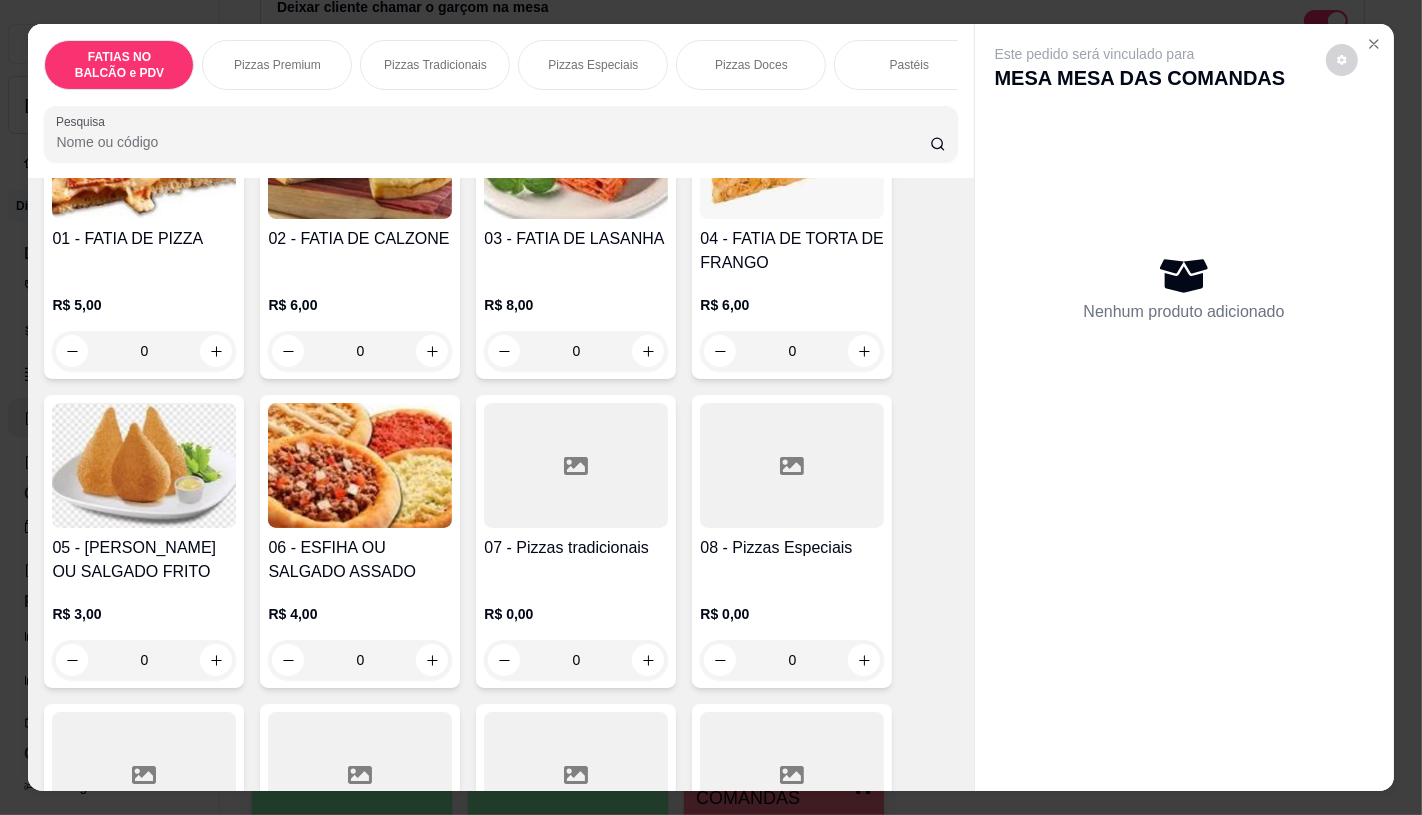 click at bounding box center (792, 774) 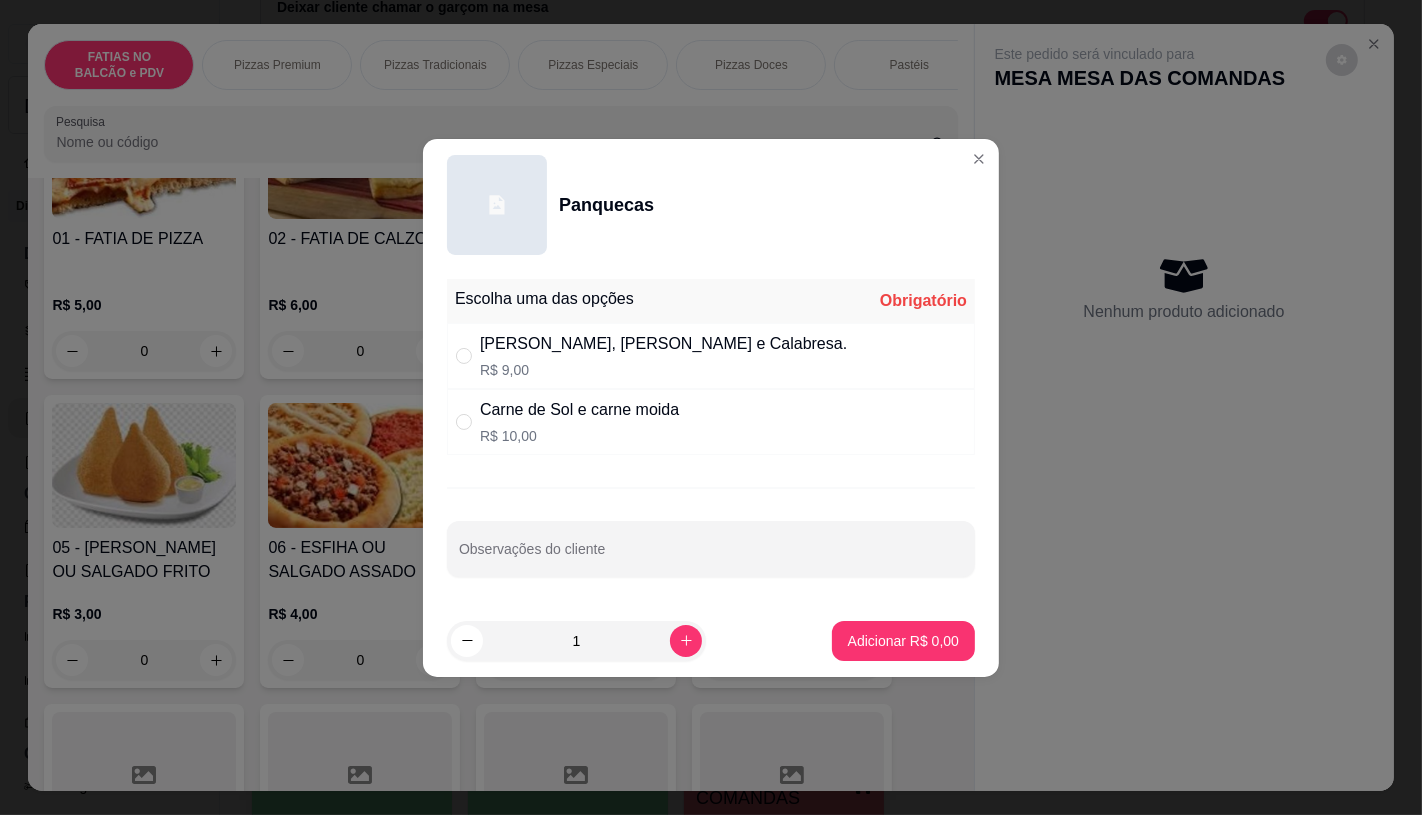 click on "[PERSON_NAME], [PERSON_NAME] e Calabresa." at bounding box center [663, 344] 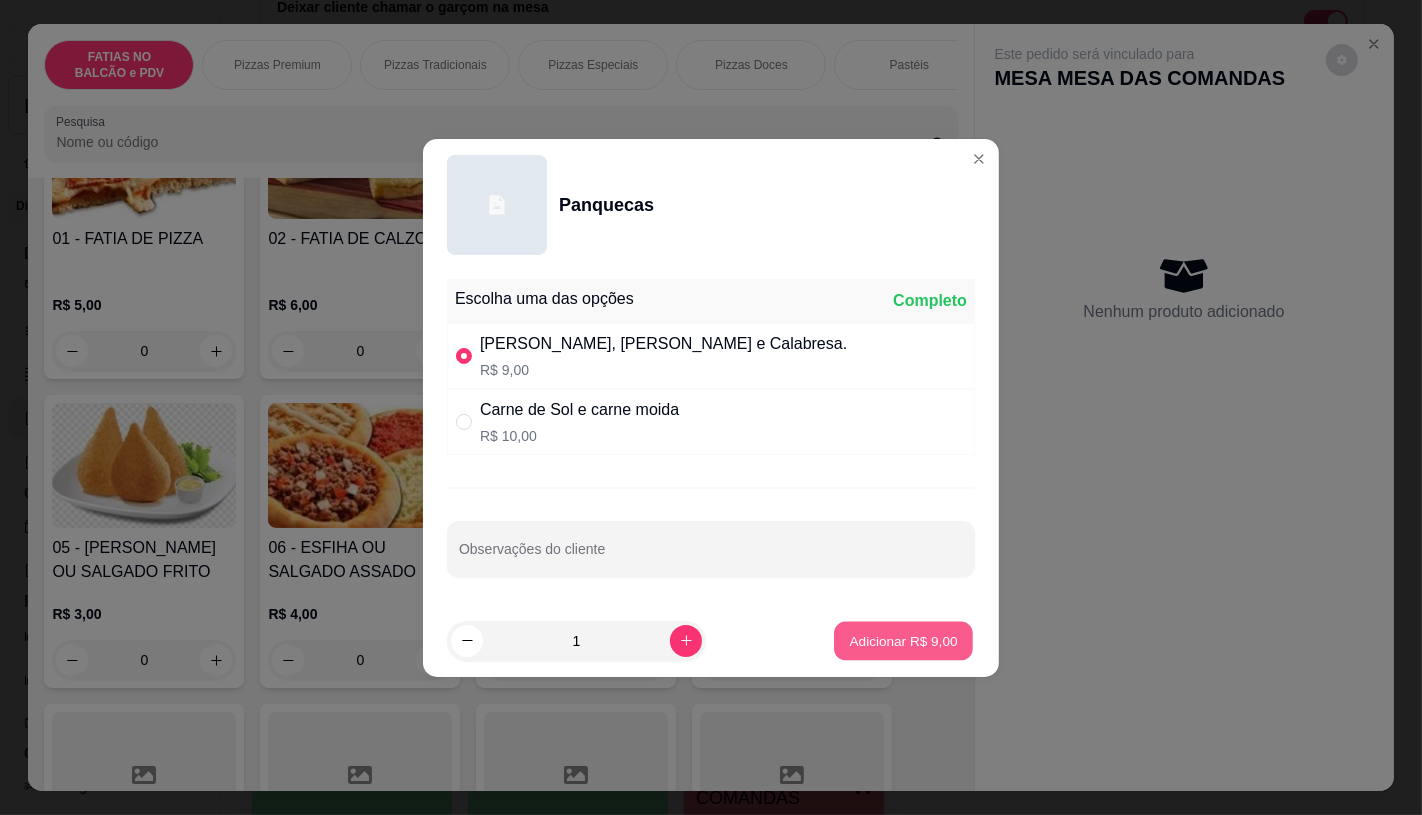 click on "Adicionar   R$ 9,00" at bounding box center [903, 640] 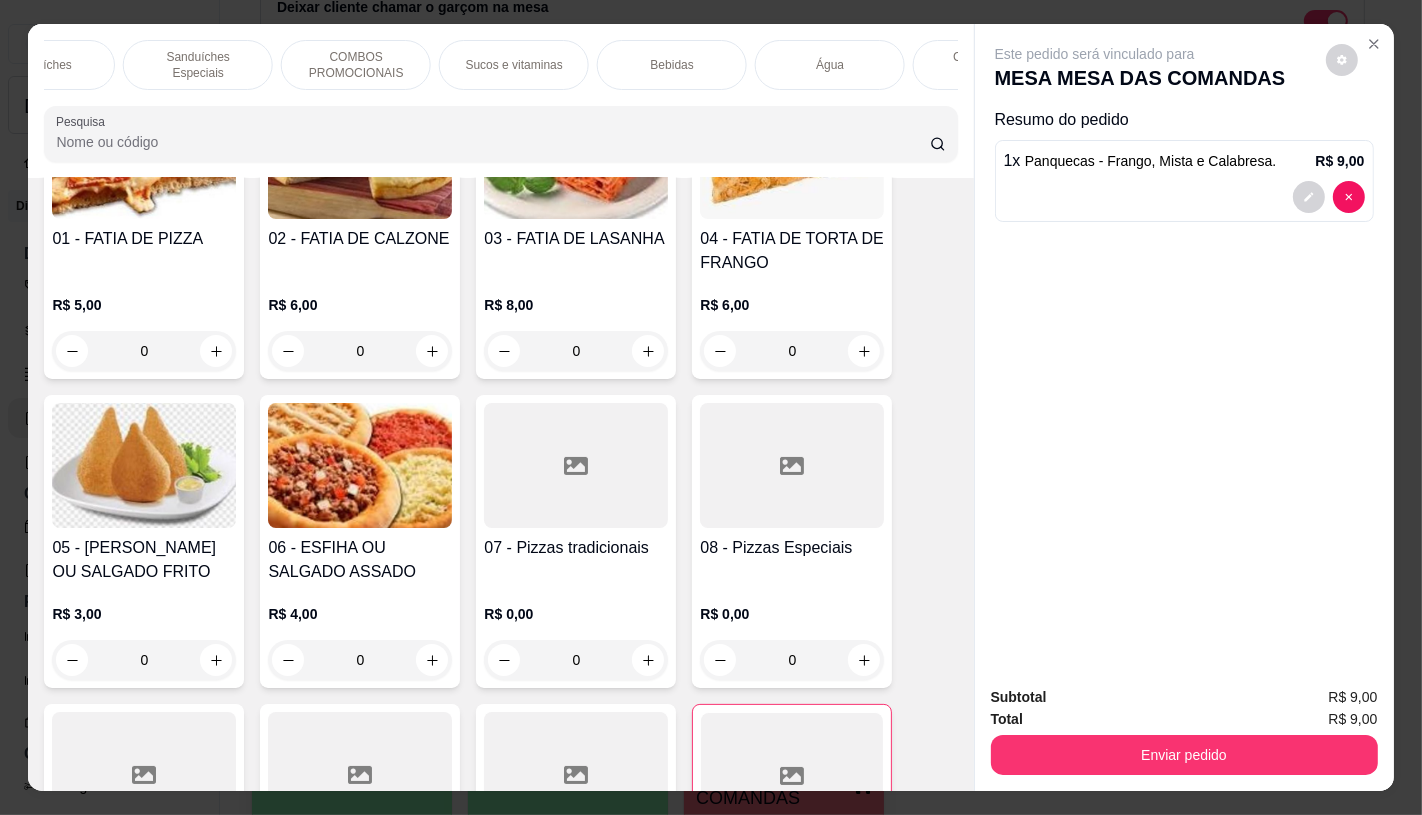 scroll, scrollTop: 0, scrollLeft: 2080, axis: horizontal 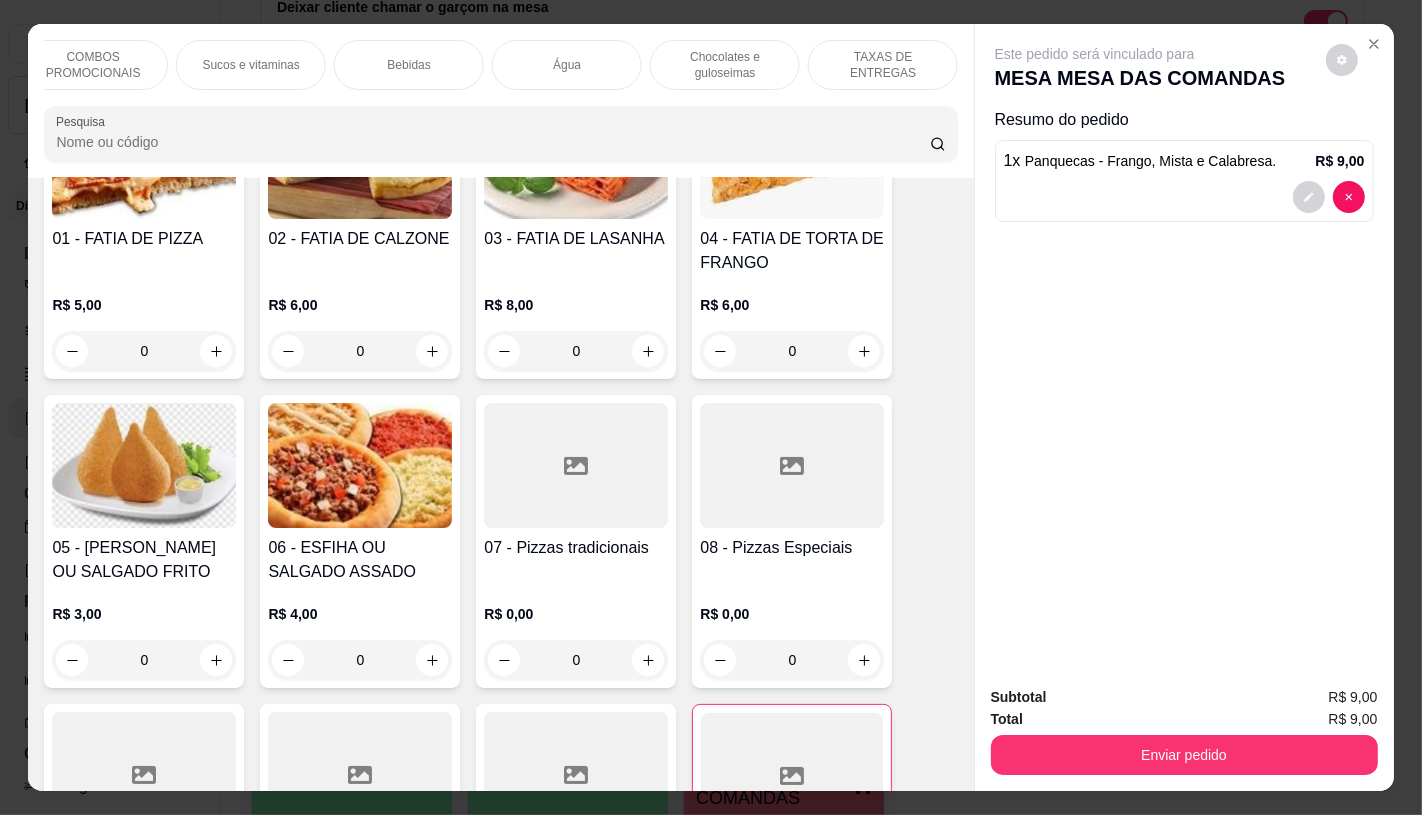 click on "TAXAS DE ENTREGAS" at bounding box center [883, 65] 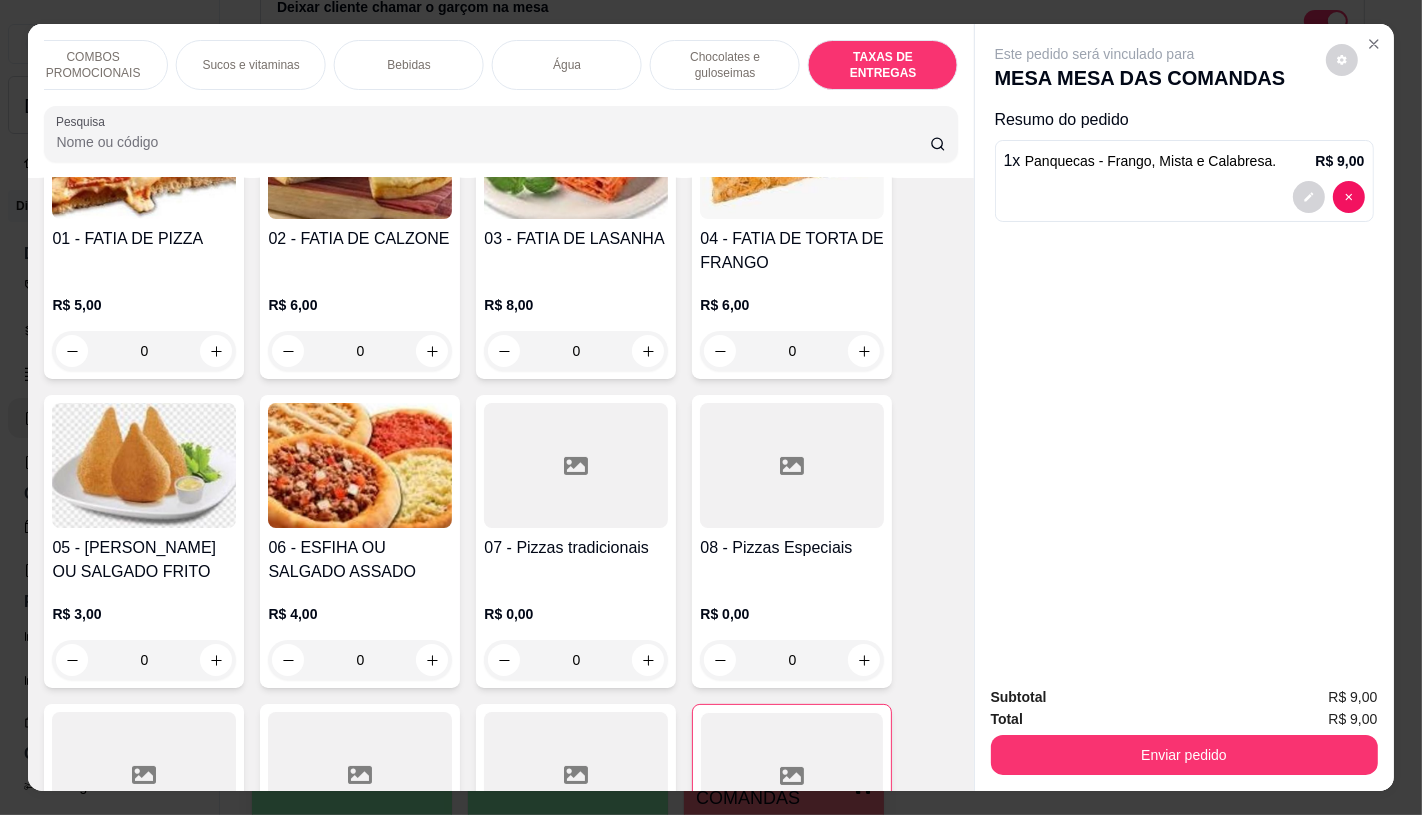 scroll, scrollTop: 13373, scrollLeft: 0, axis: vertical 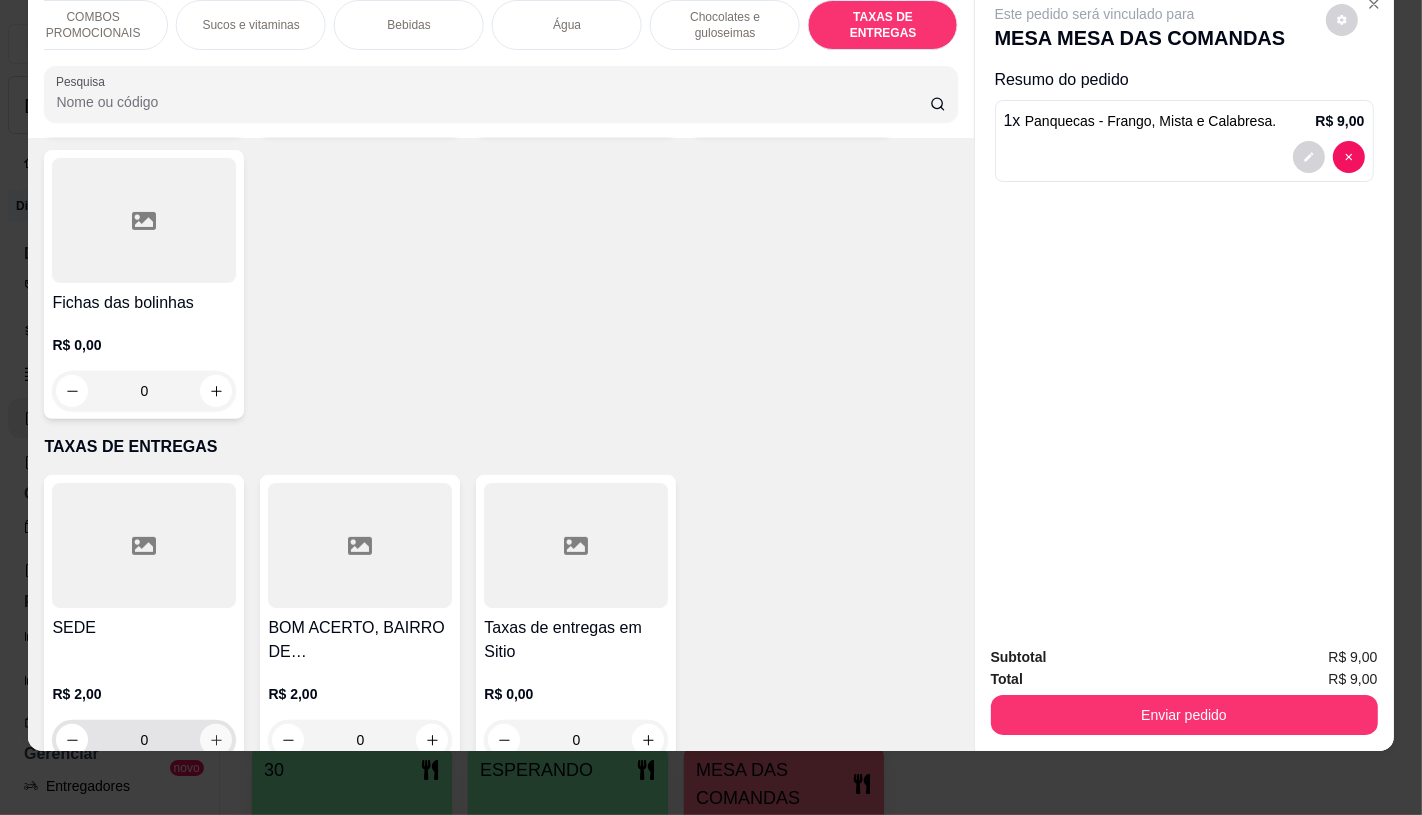 click 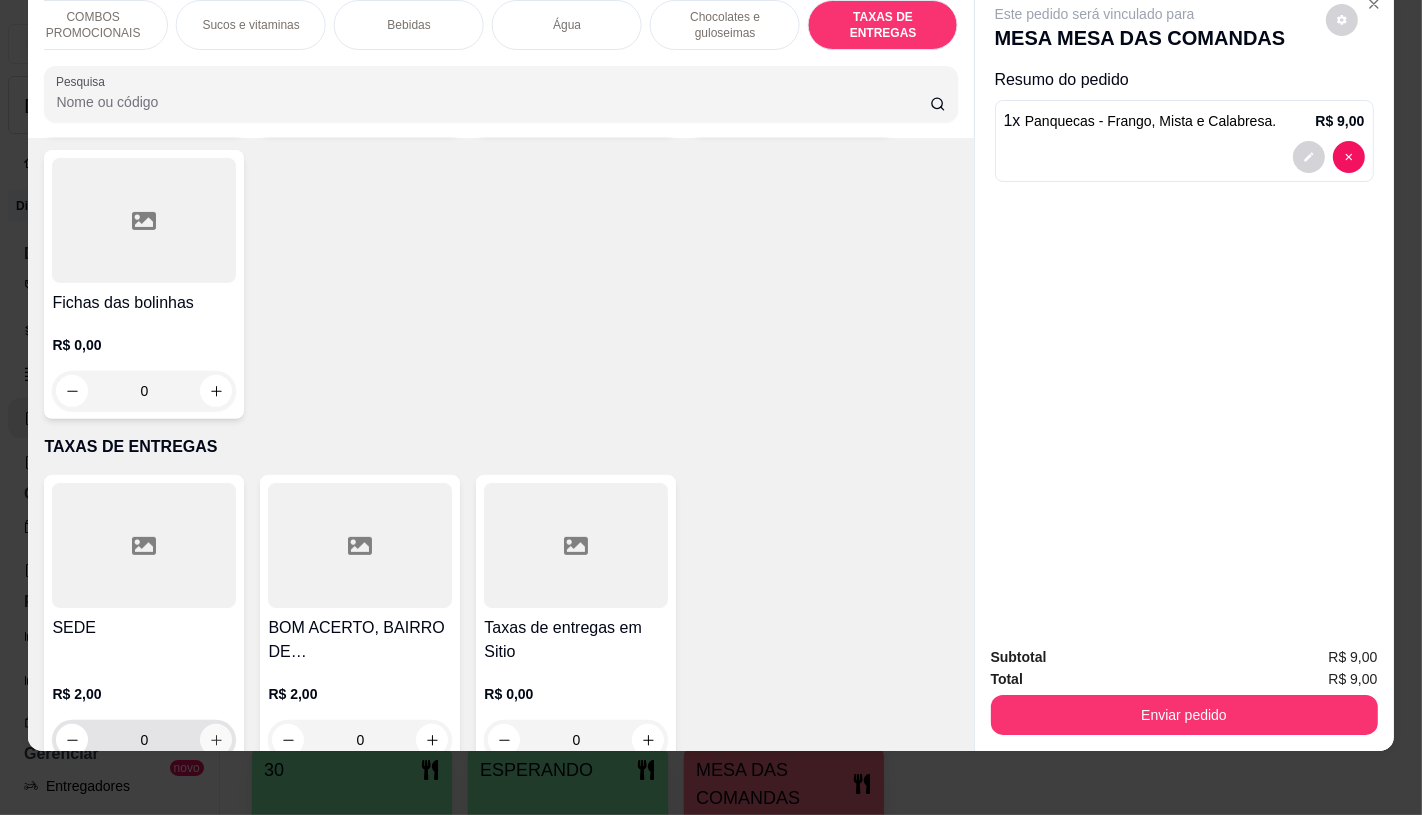 type on "1" 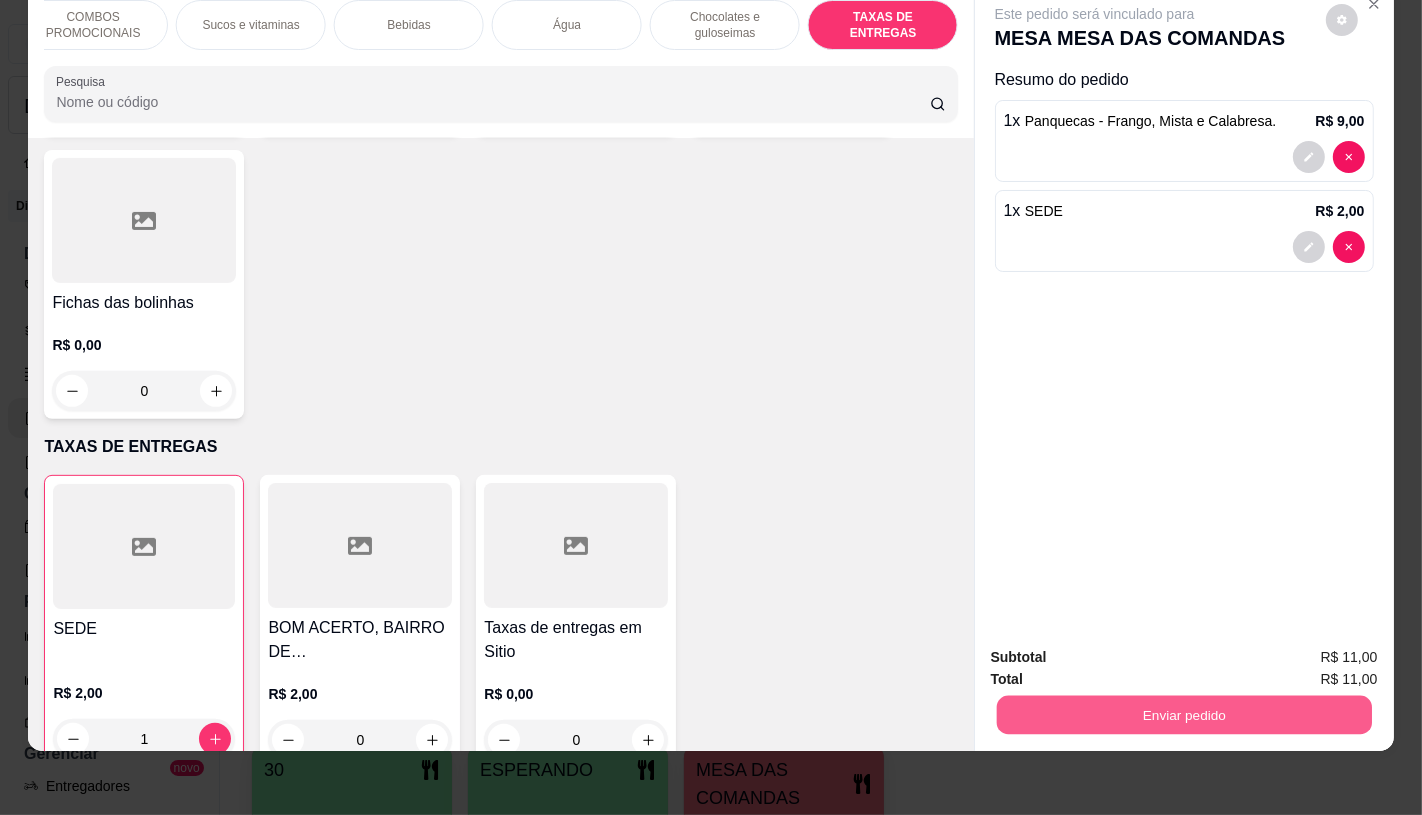 click on "Enviar pedido" at bounding box center (1183, 714) 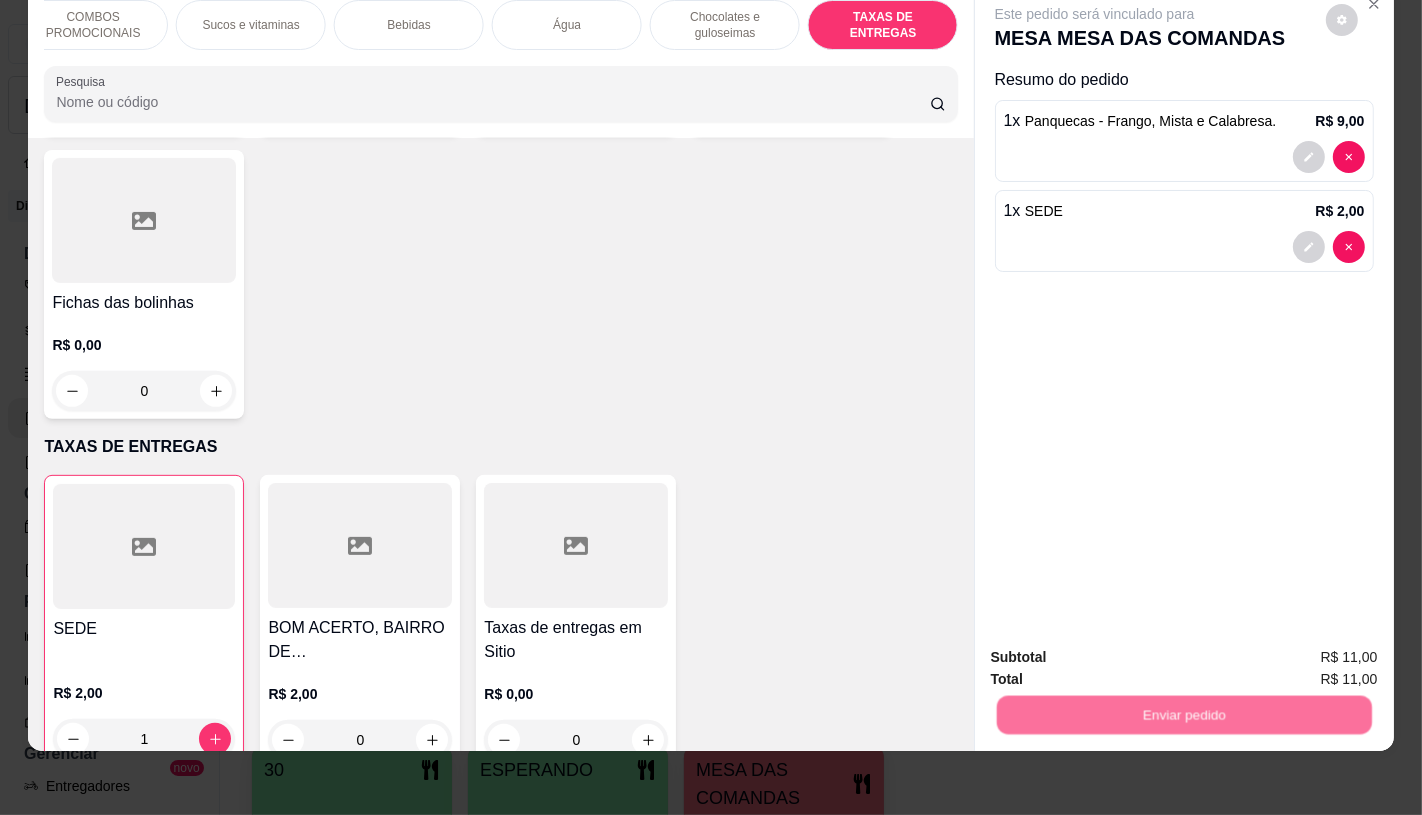 click on "Enviar pedido" at bounding box center (1184, 712) 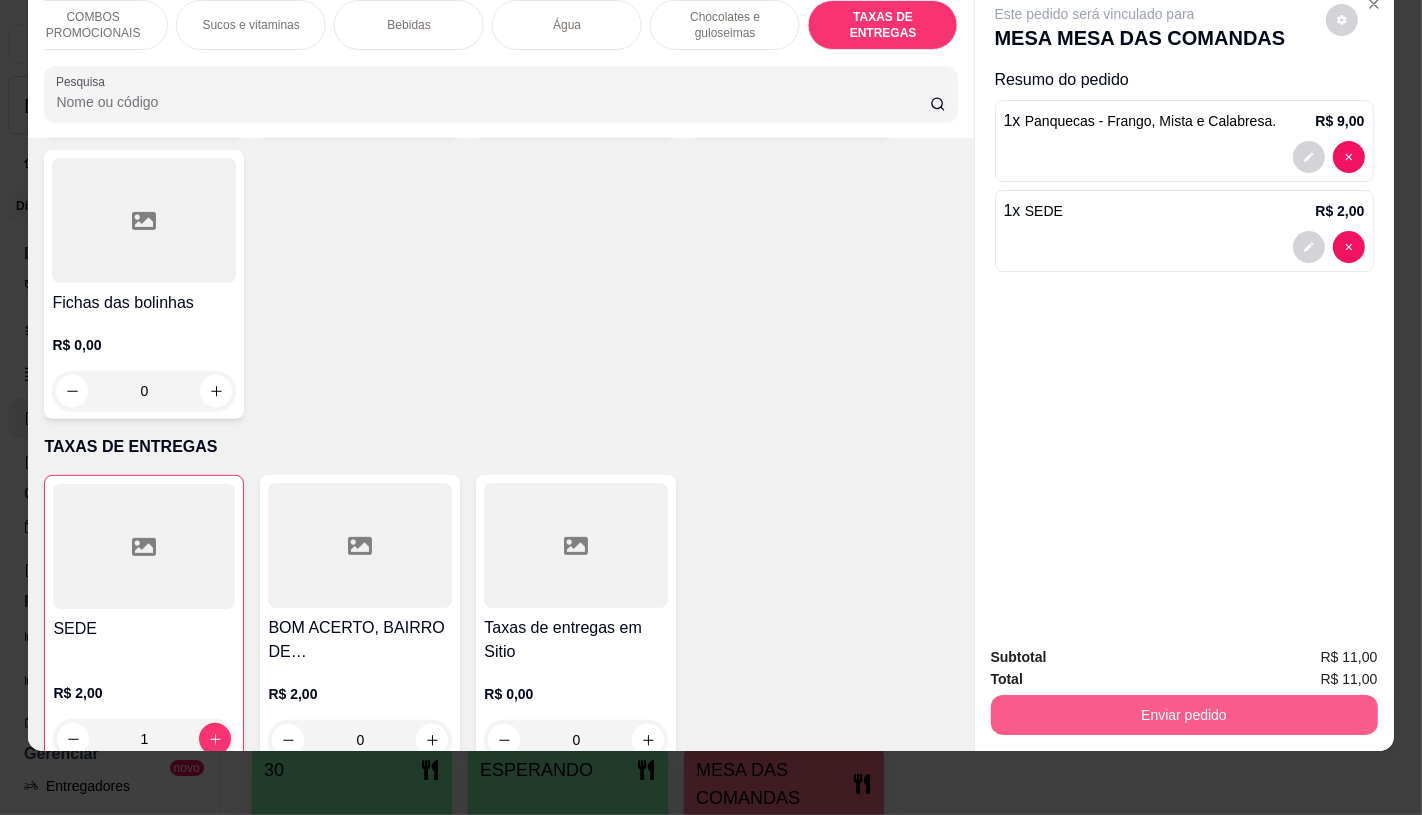 click on "Enviar pedido" at bounding box center [1184, 715] 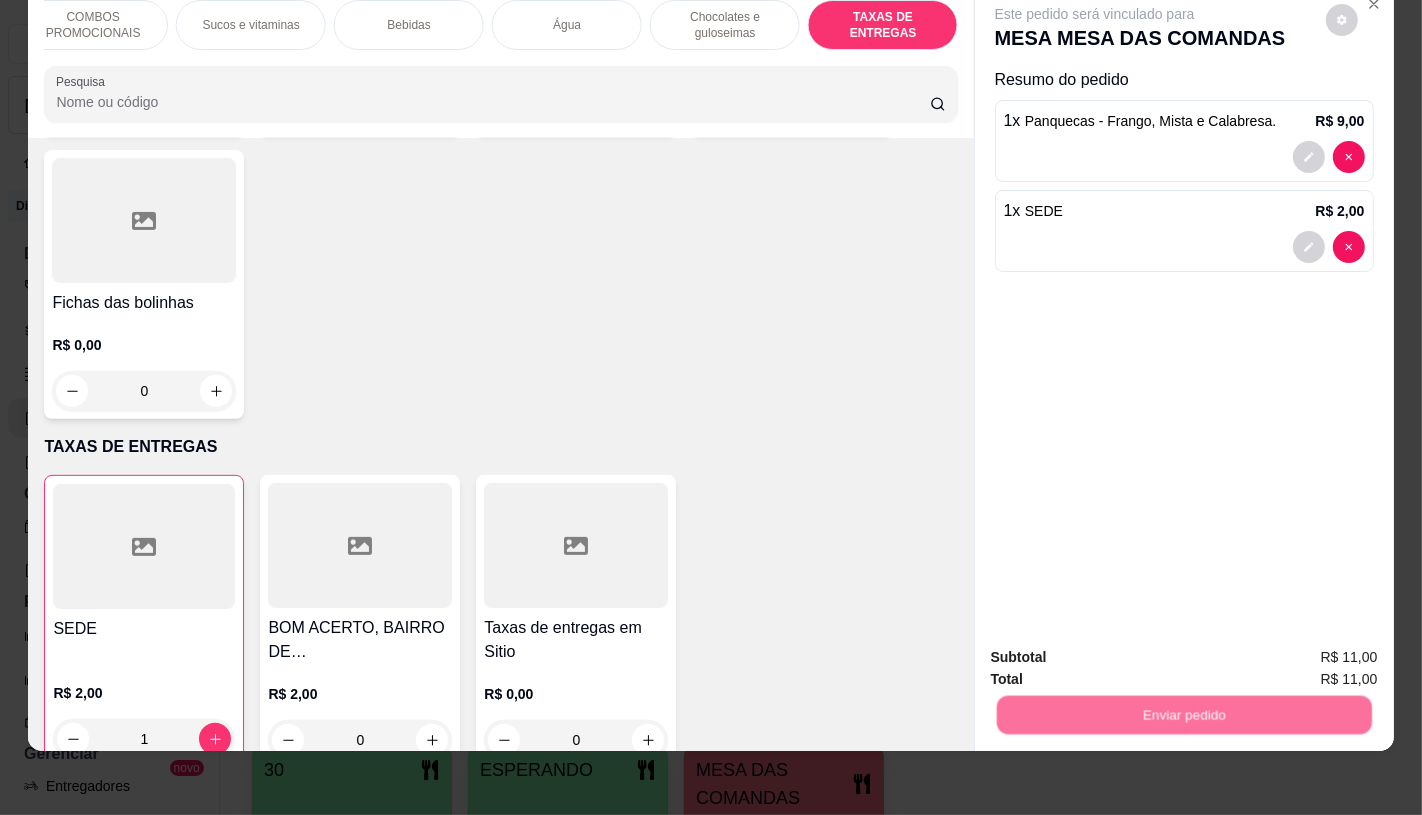 click on "Não registrar e enviar pedido" at bounding box center [1117, 650] 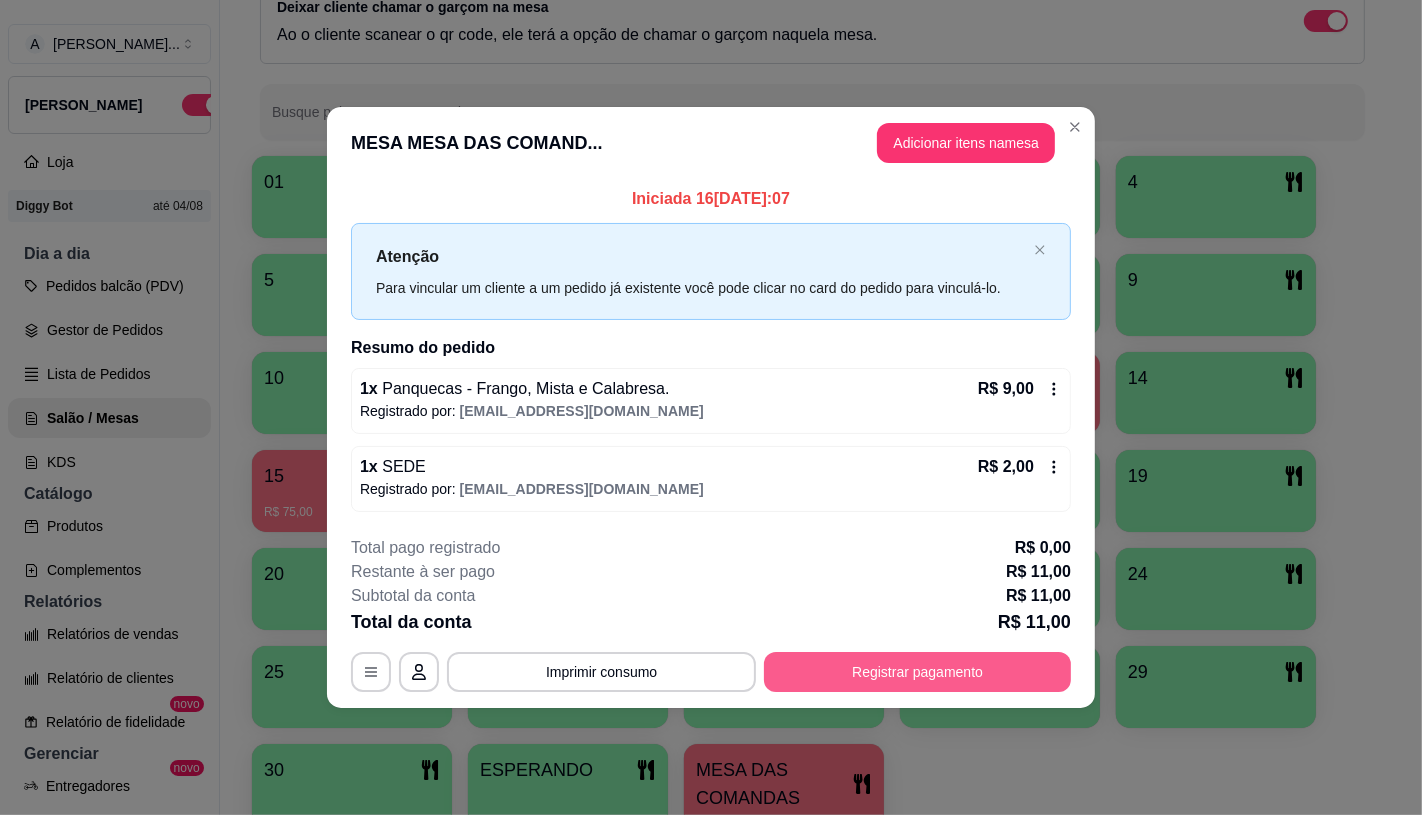 click on "Registrar pagamento" at bounding box center (917, 672) 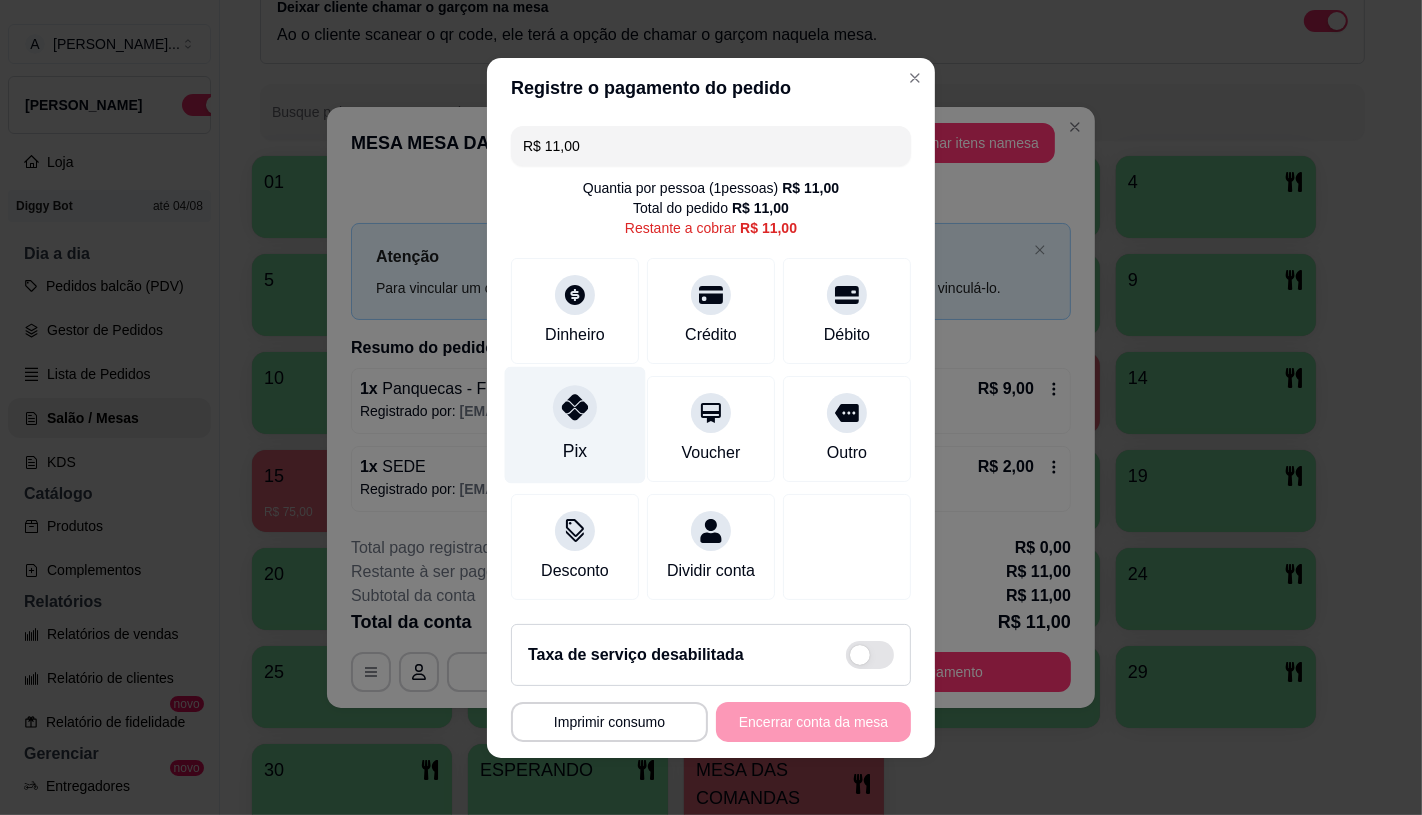 click on "Pix" at bounding box center [575, 424] 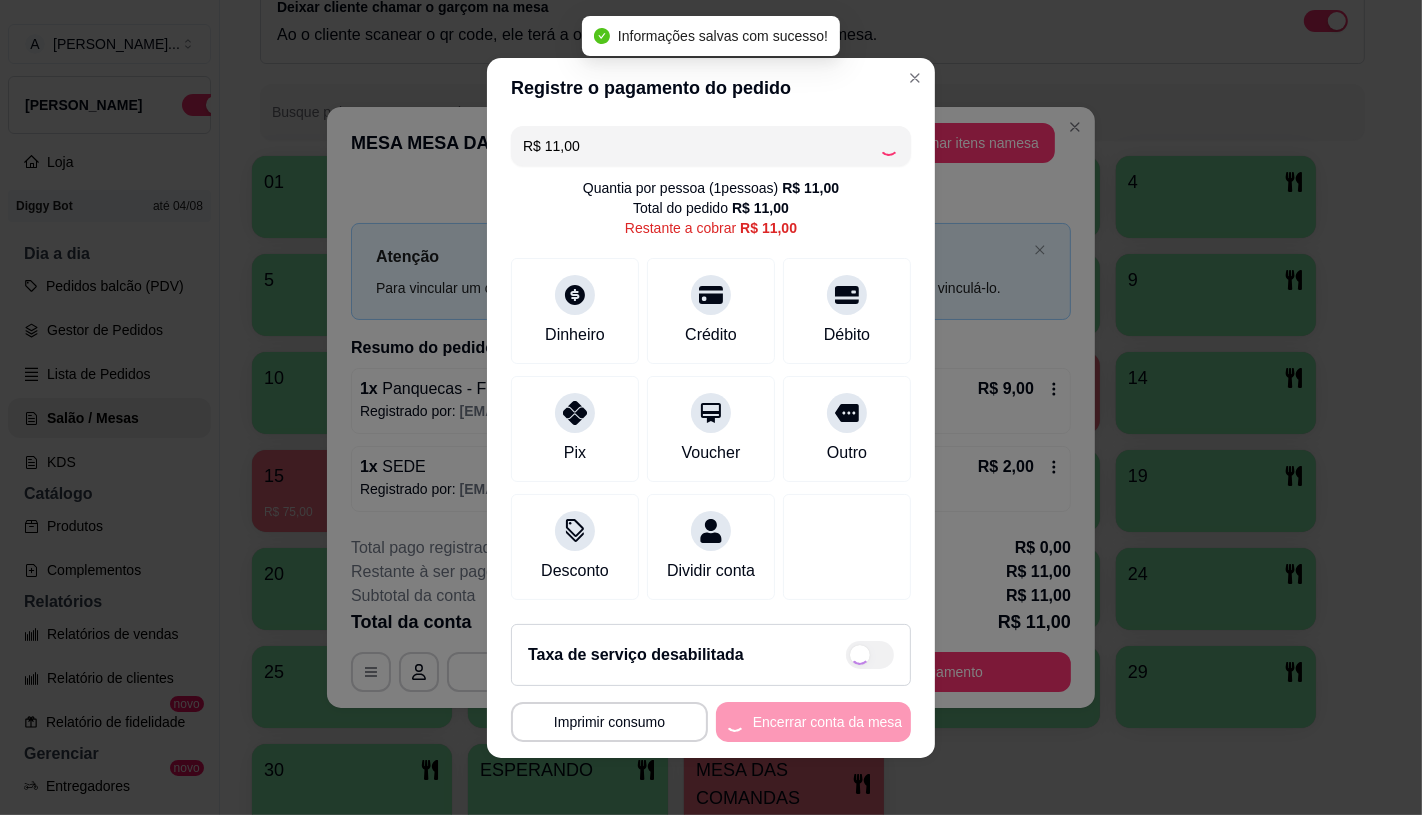 type on "R$ 0,00" 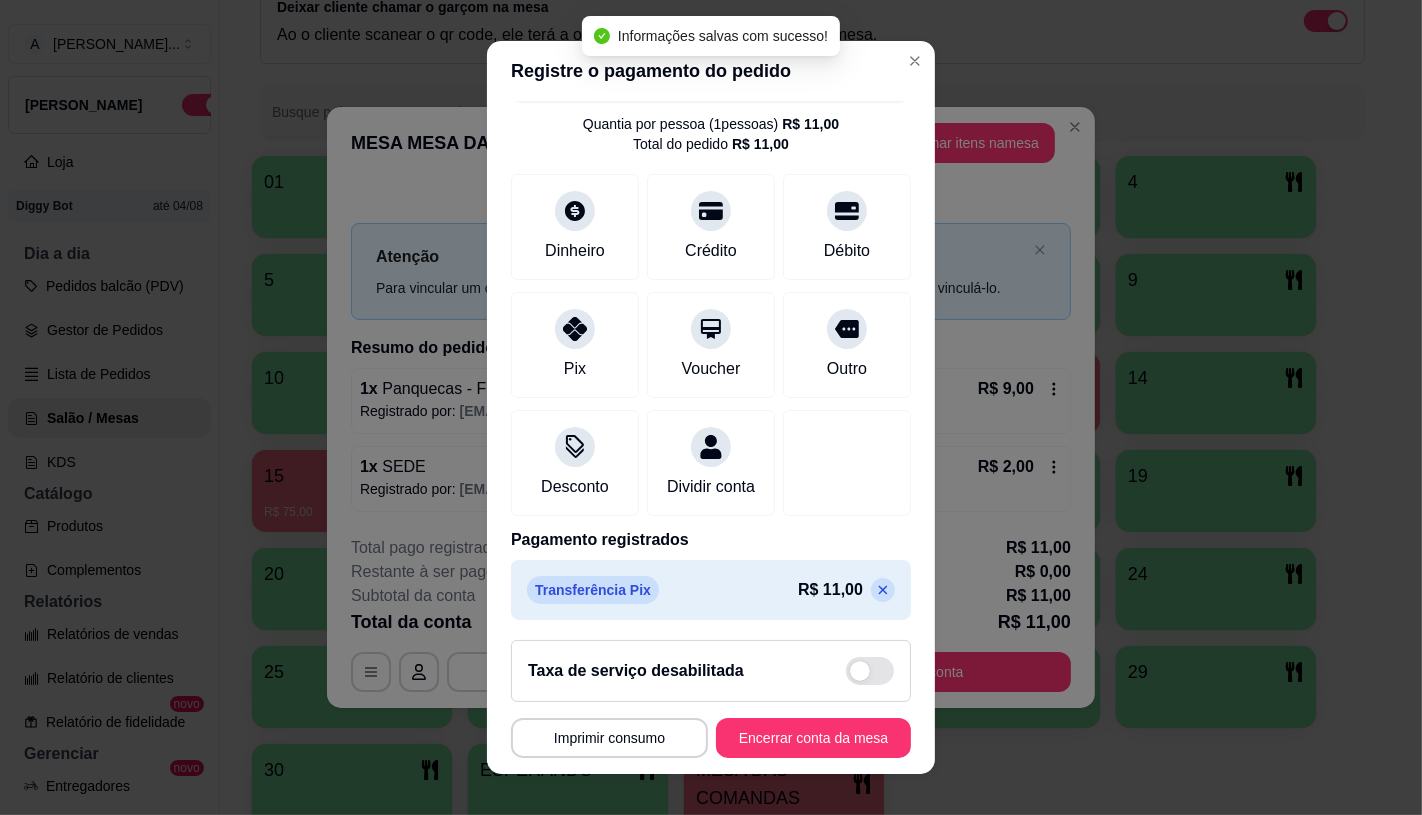 scroll, scrollTop: 74, scrollLeft: 0, axis: vertical 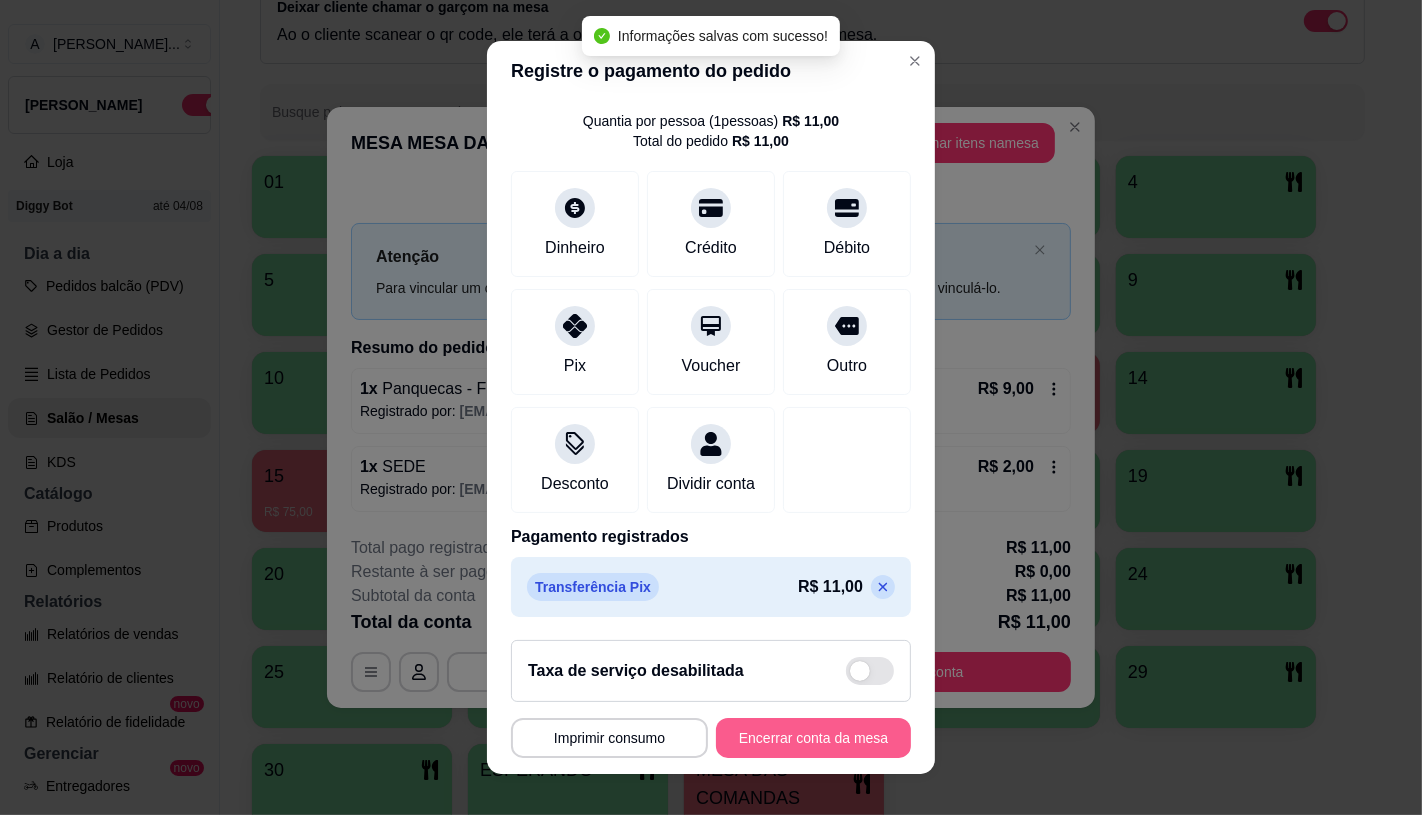 click on "Encerrar conta da mesa" at bounding box center [813, 738] 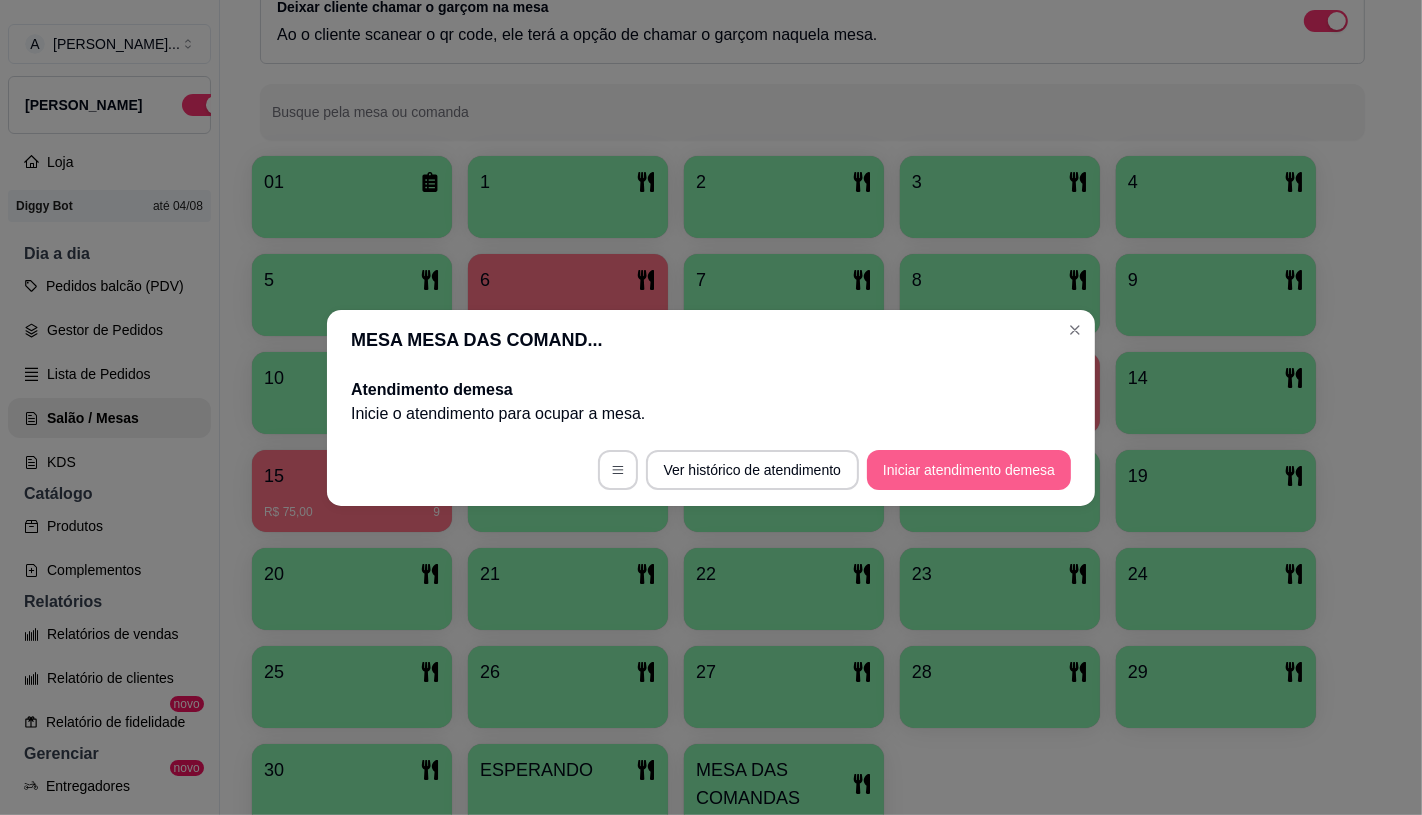 click on "Ver histórico de atendimento Iniciar atendimento de  mesa" at bounding box center [711, 470] 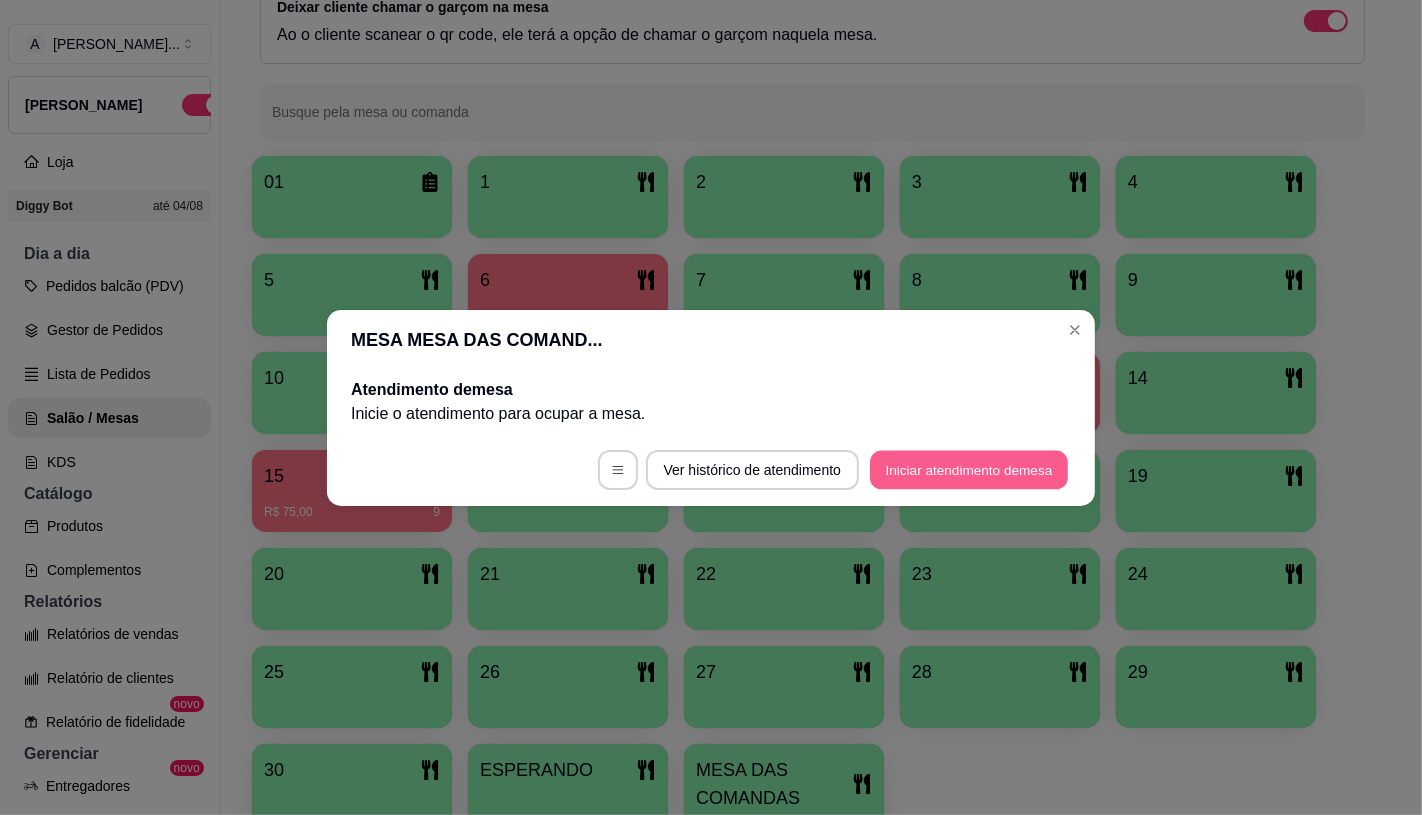click on "Ver histórico de atendimento Iniciar atendimento de  mesa" at bounding box center [711, 470] 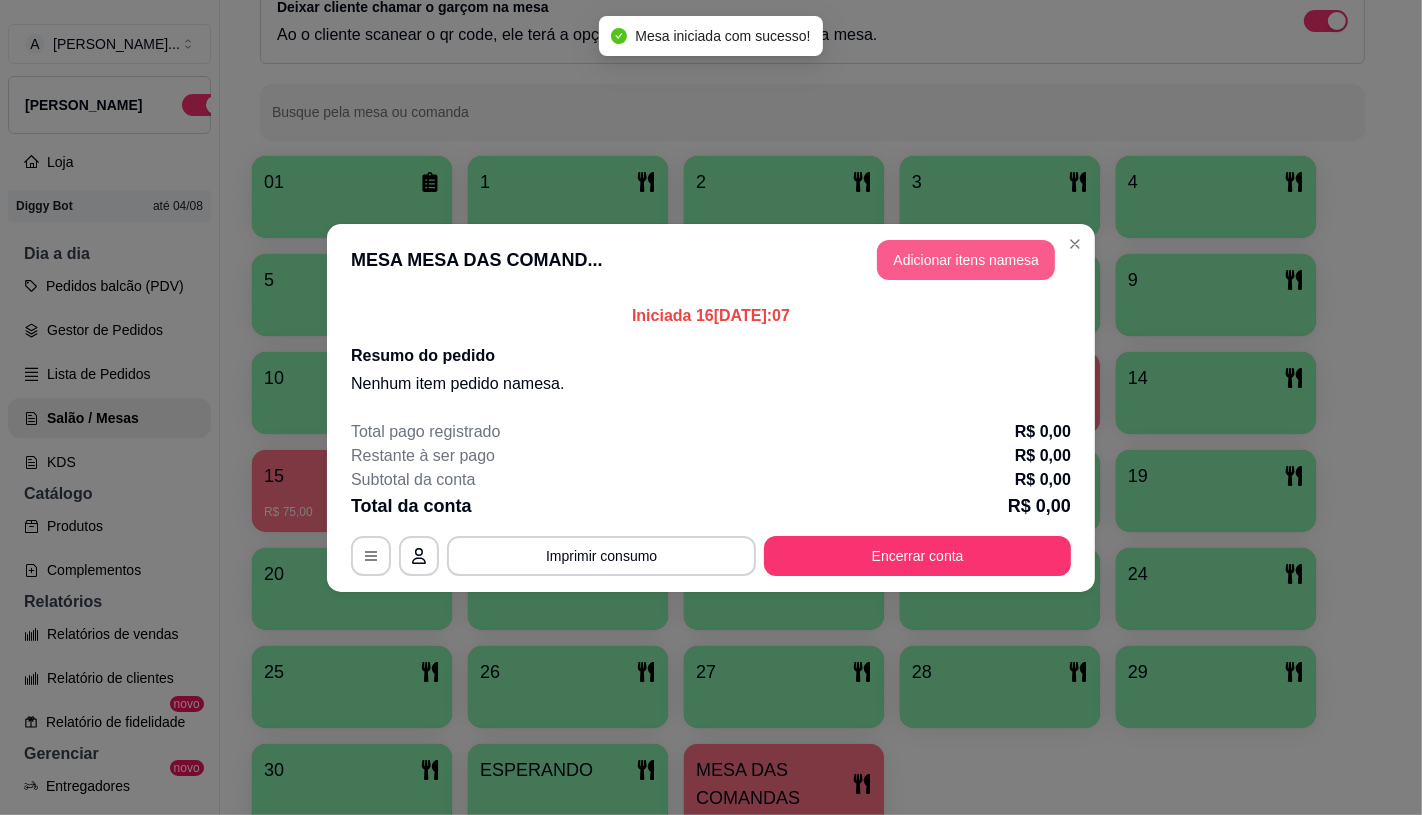 click on "Adicionar itens na  mesa" at bounding box center (966, 260) 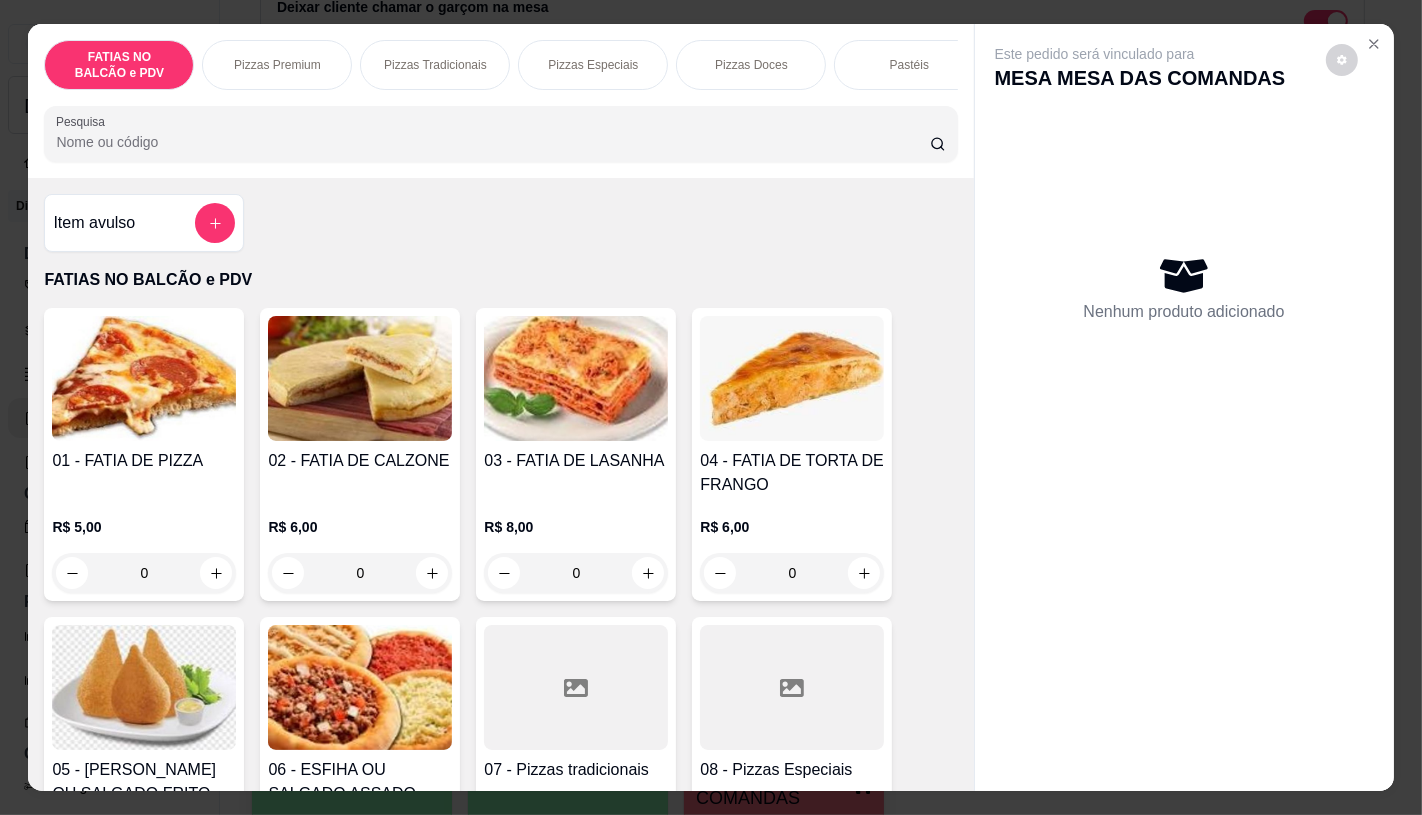 scroll, scrollTop: 0, scrollLeft: 1326, axis: horizontal 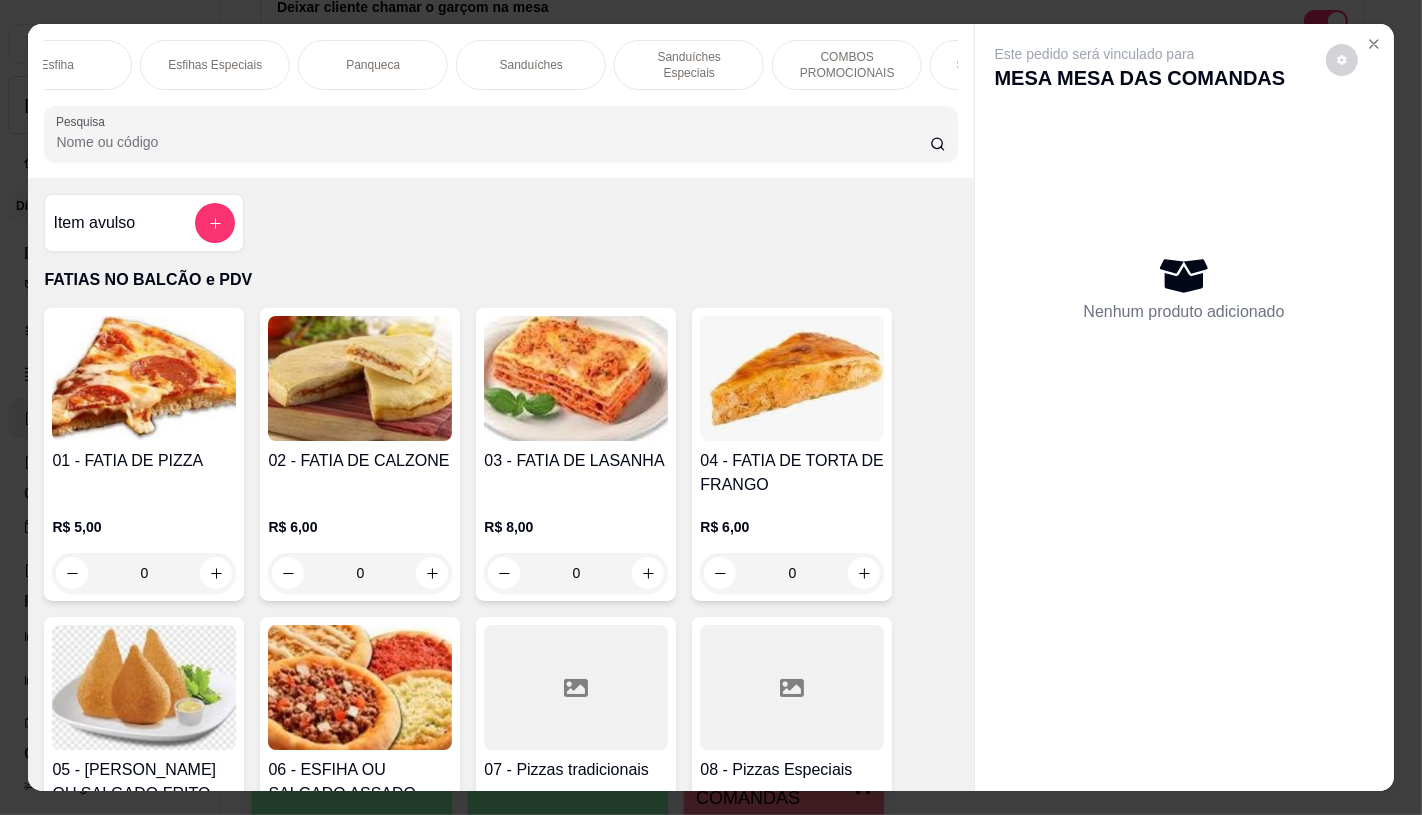 click on "Sanduíches" at bounding box center (531, 65) 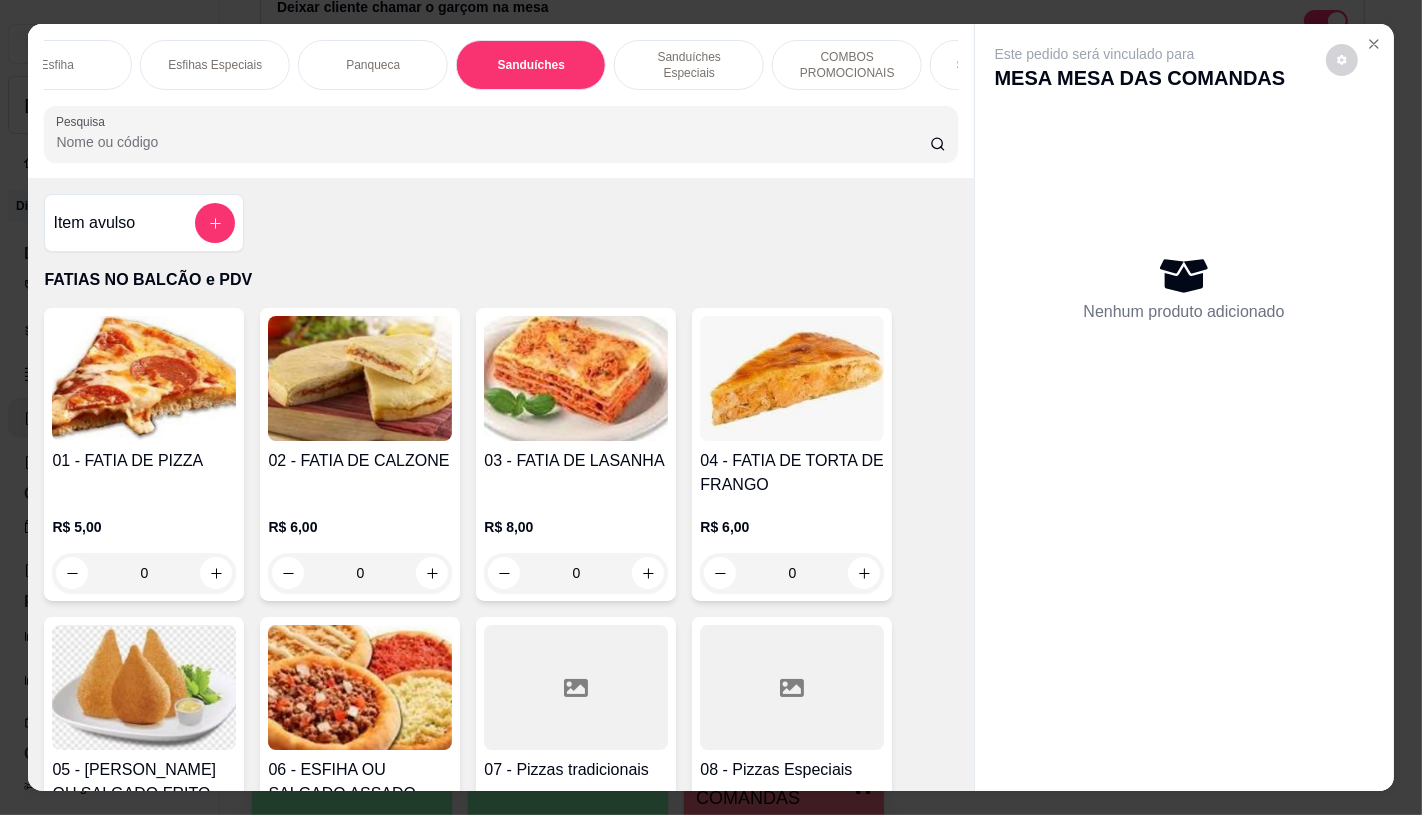 scroll, scrollTop: 8083, scrollLeft: 0, axis: vertical 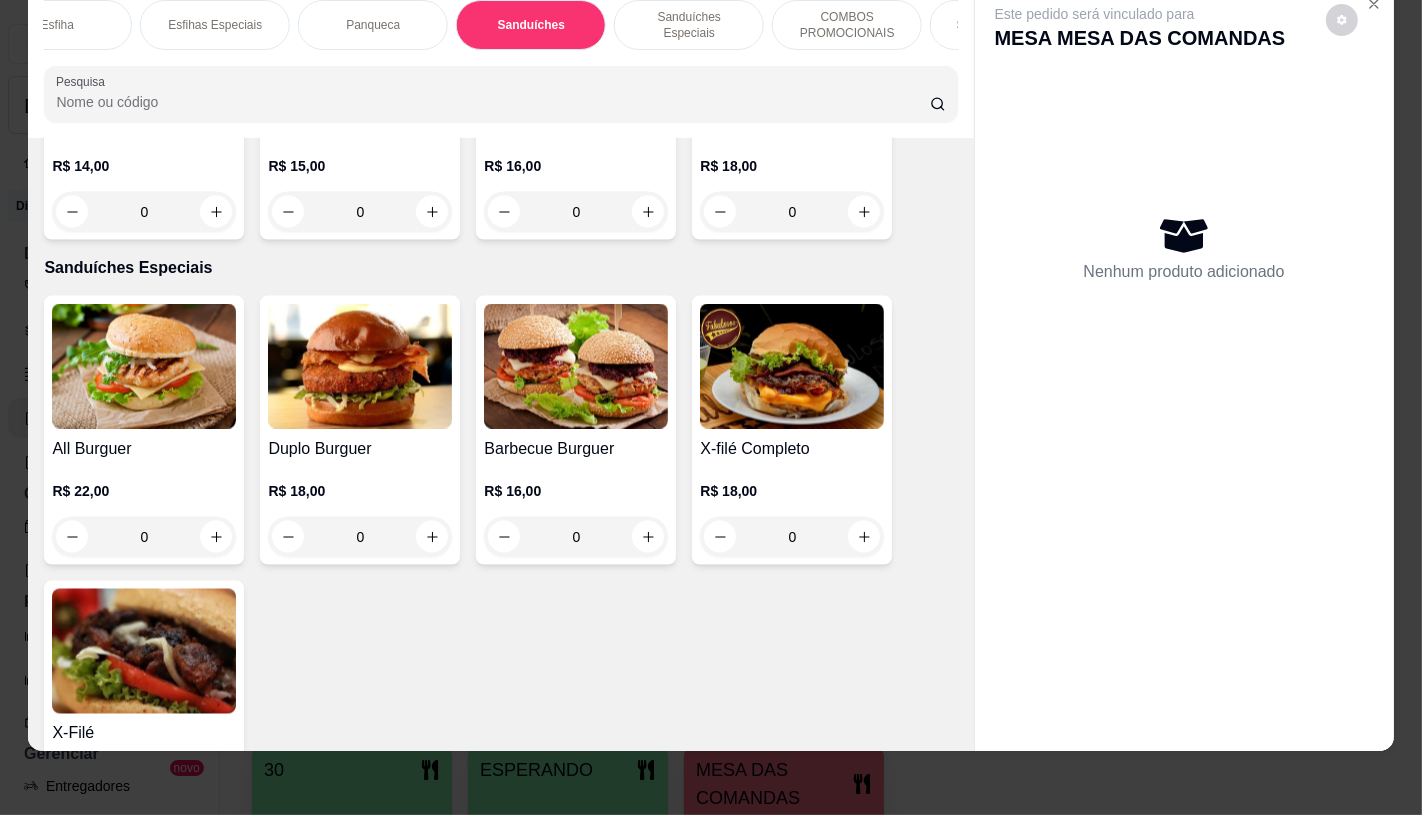 click on "R$ 16,00 0" at bounding box center [576, 509] 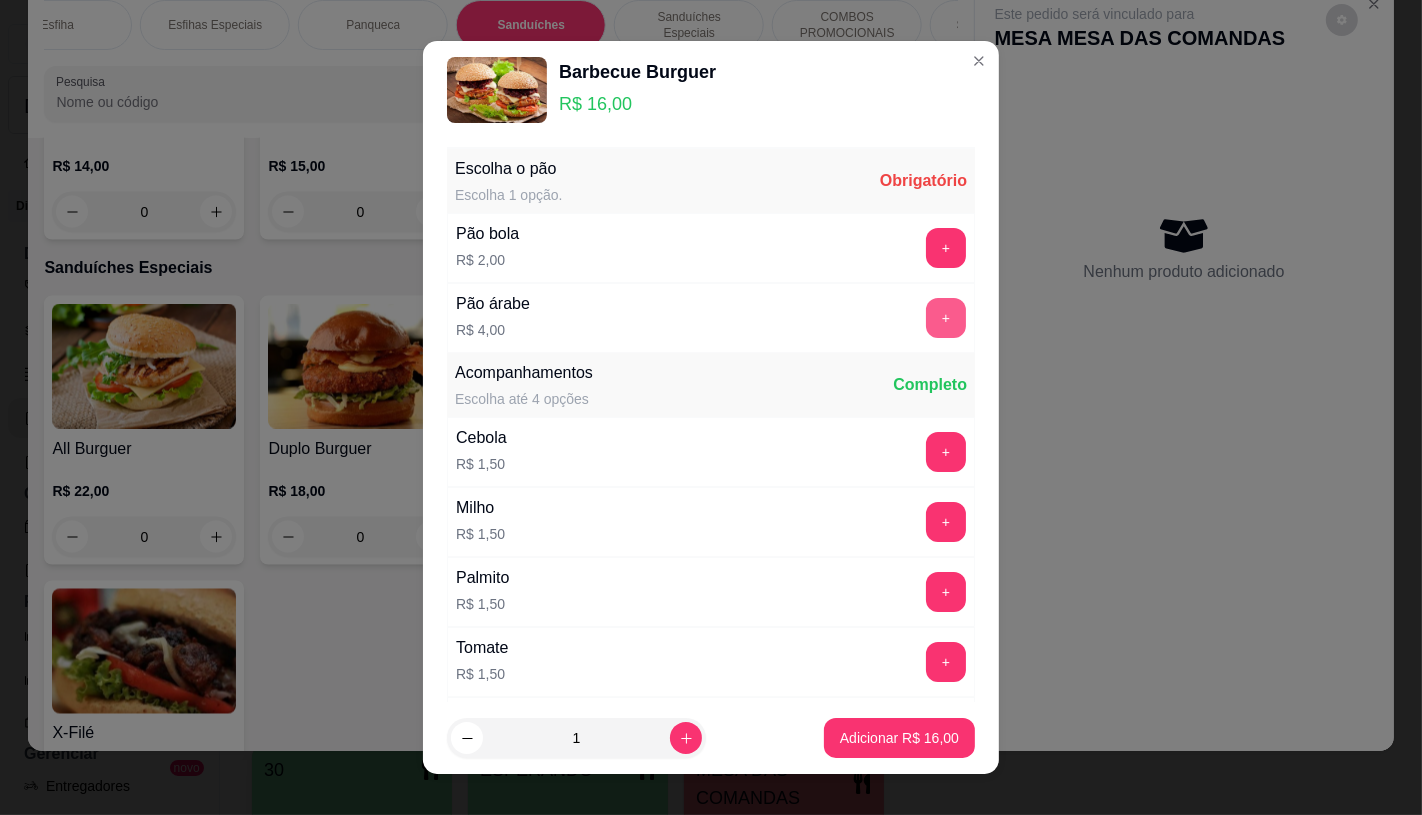 click on "+" at bounding box center [946, 318] 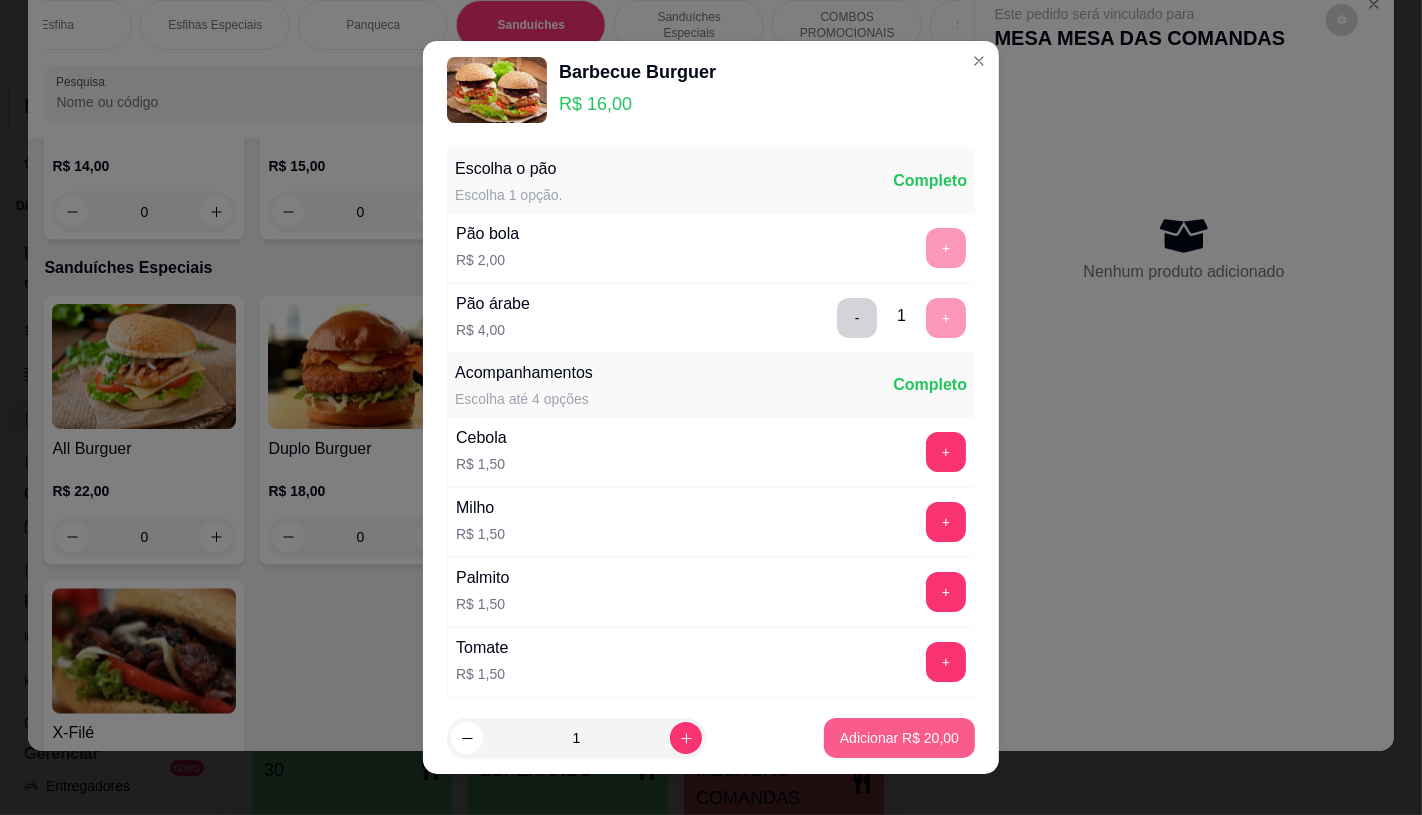 click on "Adicionar   R$ 20,00" at bounding box center (899, 738) 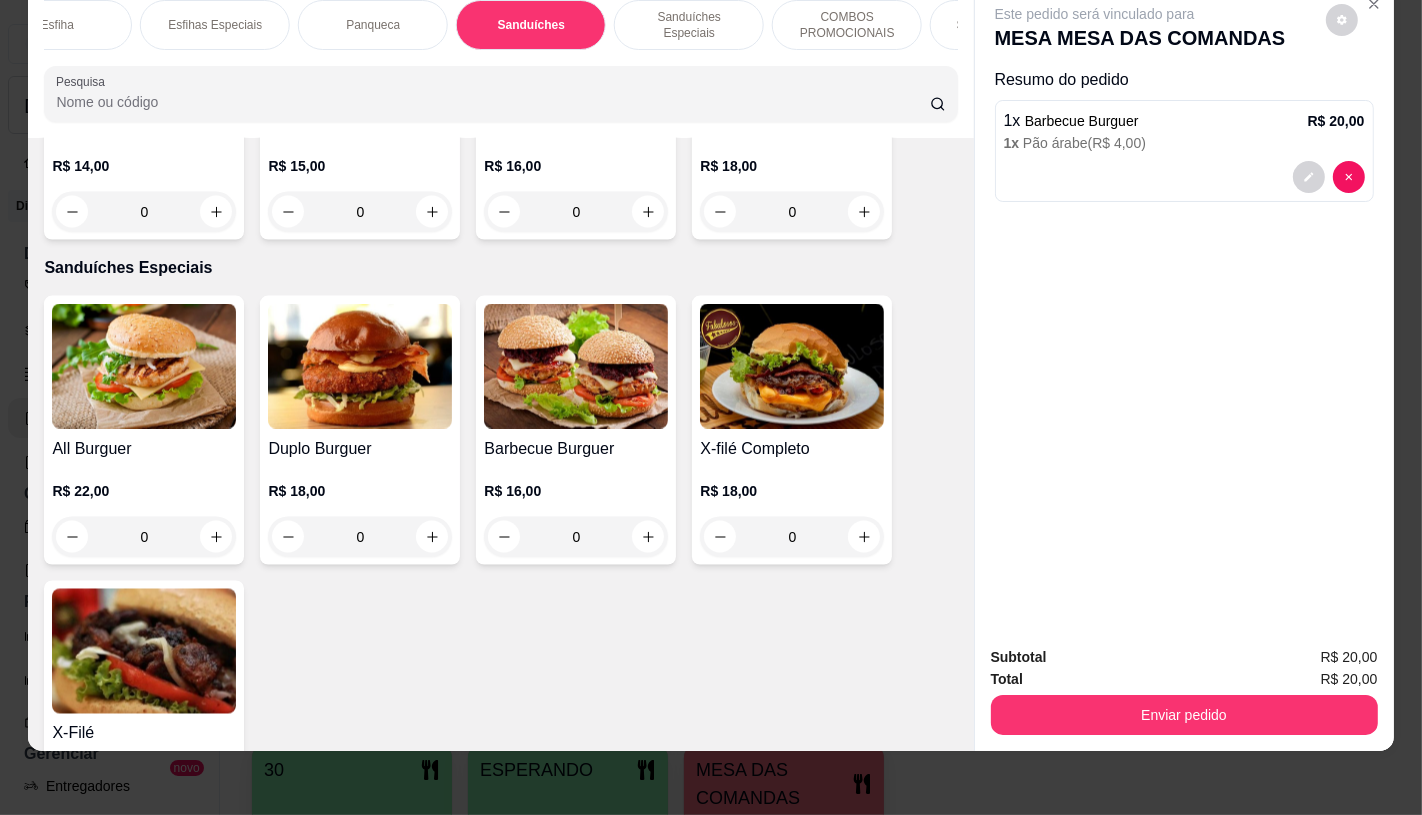 scroll, scrollTop: 0, scrollLeft: 2080, axis: horizontal 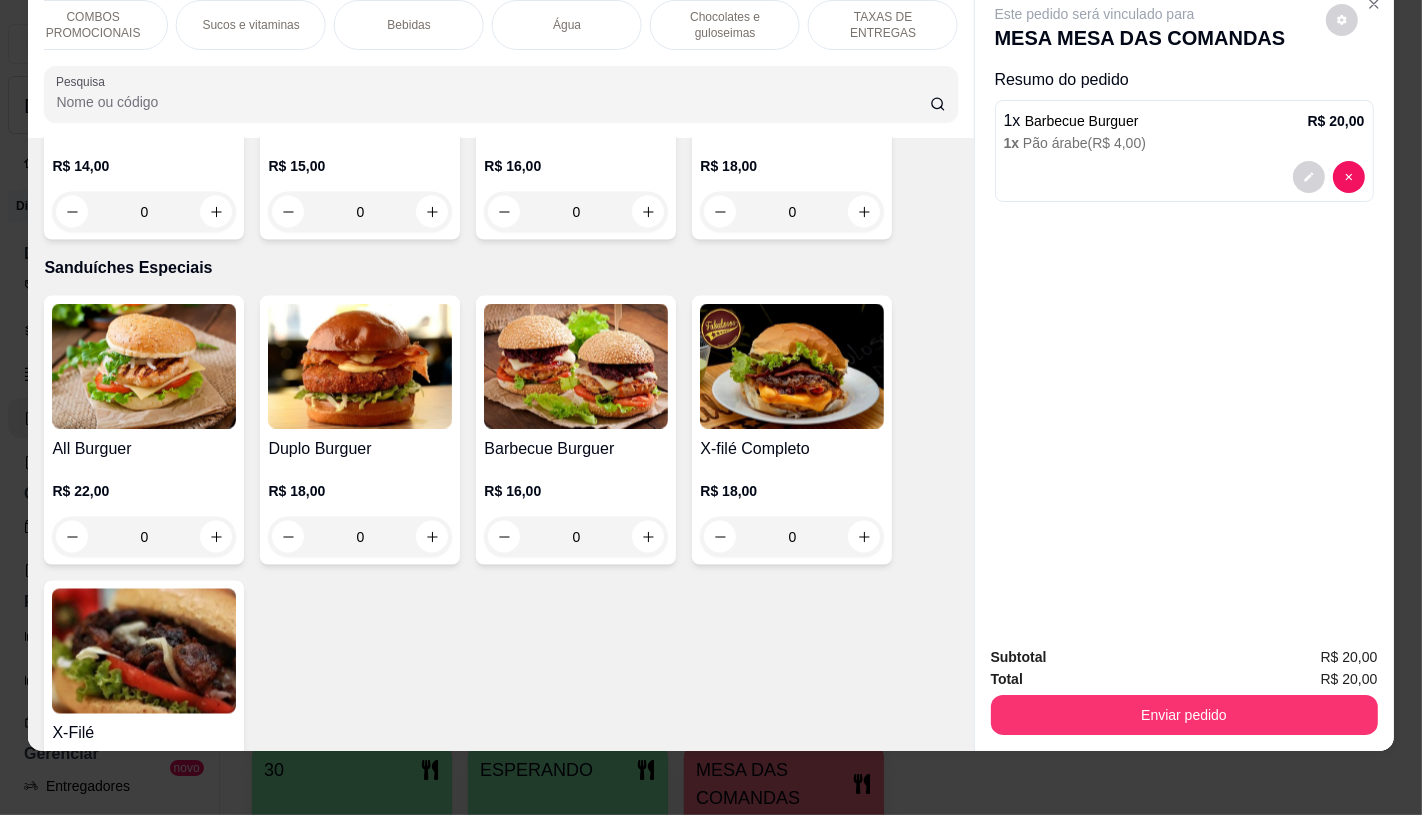 click on "TAXAS DE ENTREGAS" at bounding box center [883, 25] 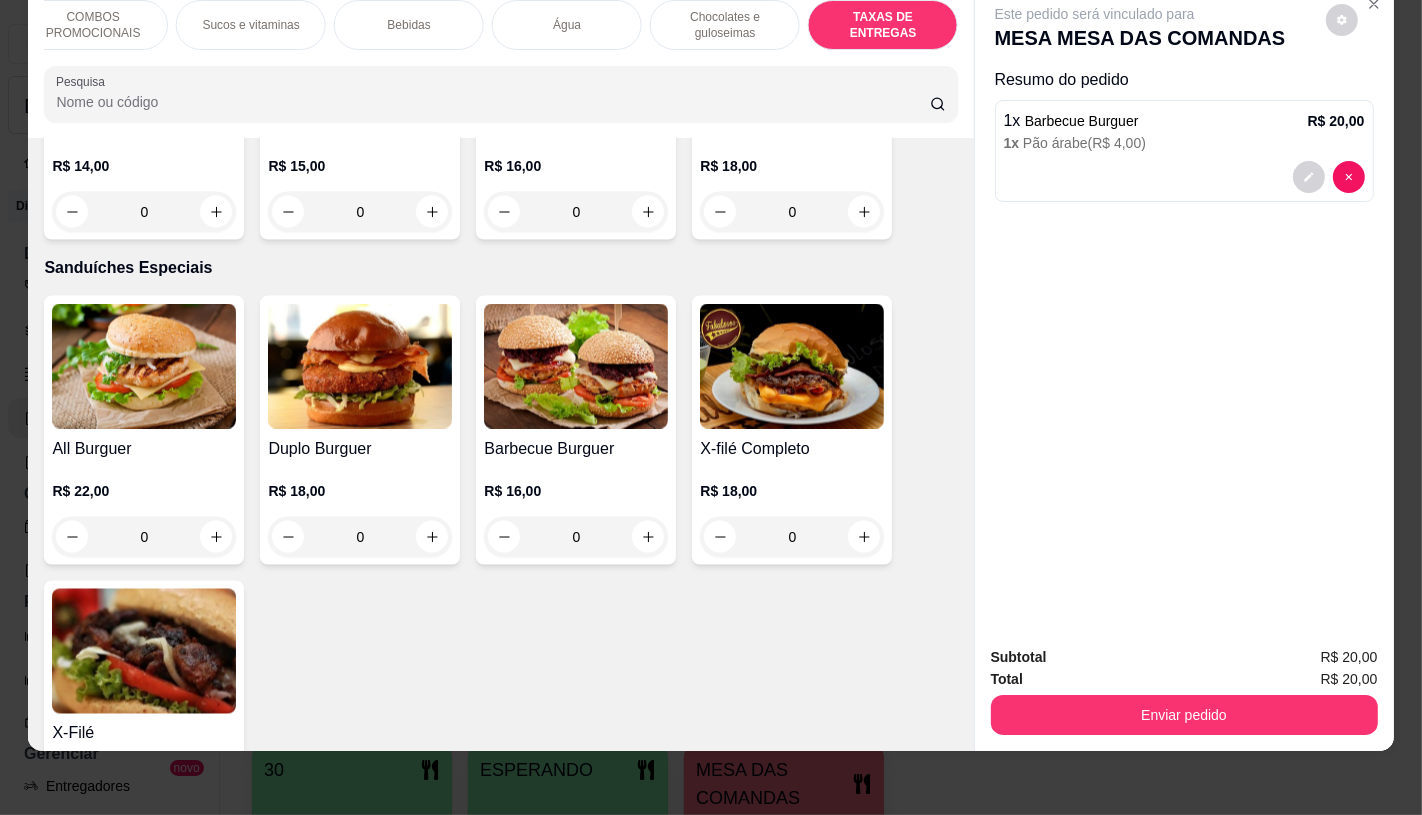 scroll, scrollTop: 13373, scrollLeft: 0, axis: vertical 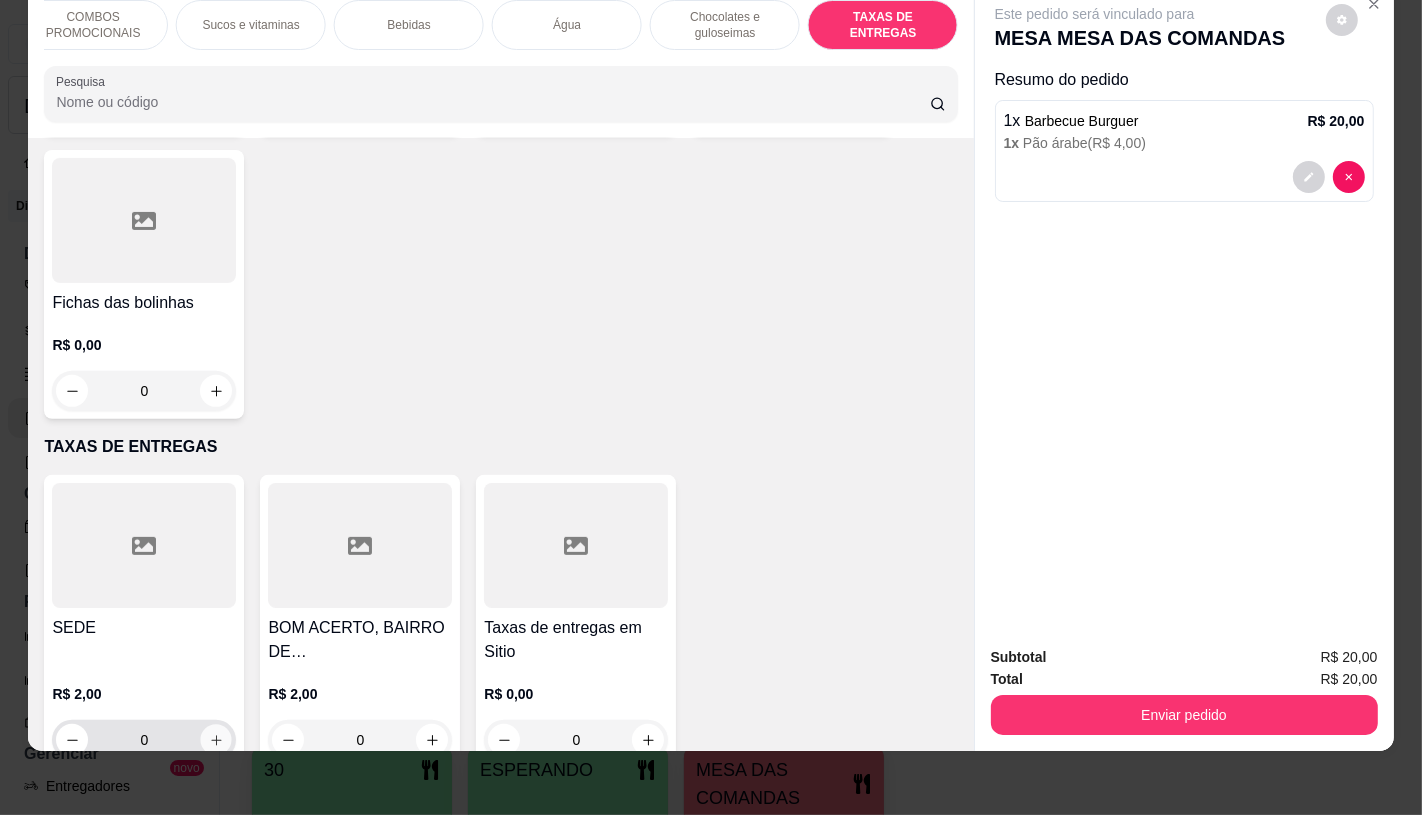click 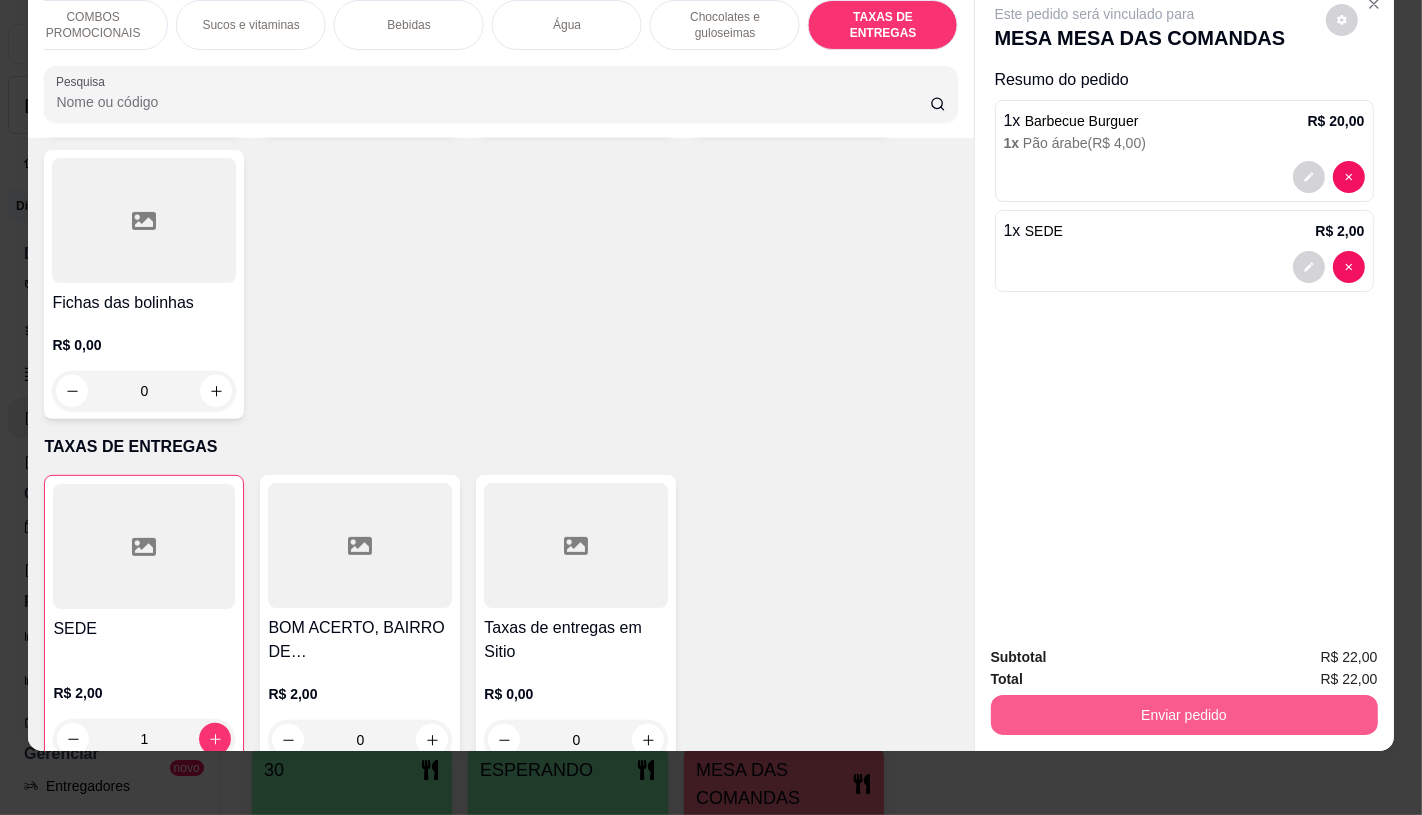 click on "Enviar pedido" at bounding box center [1184, 715] 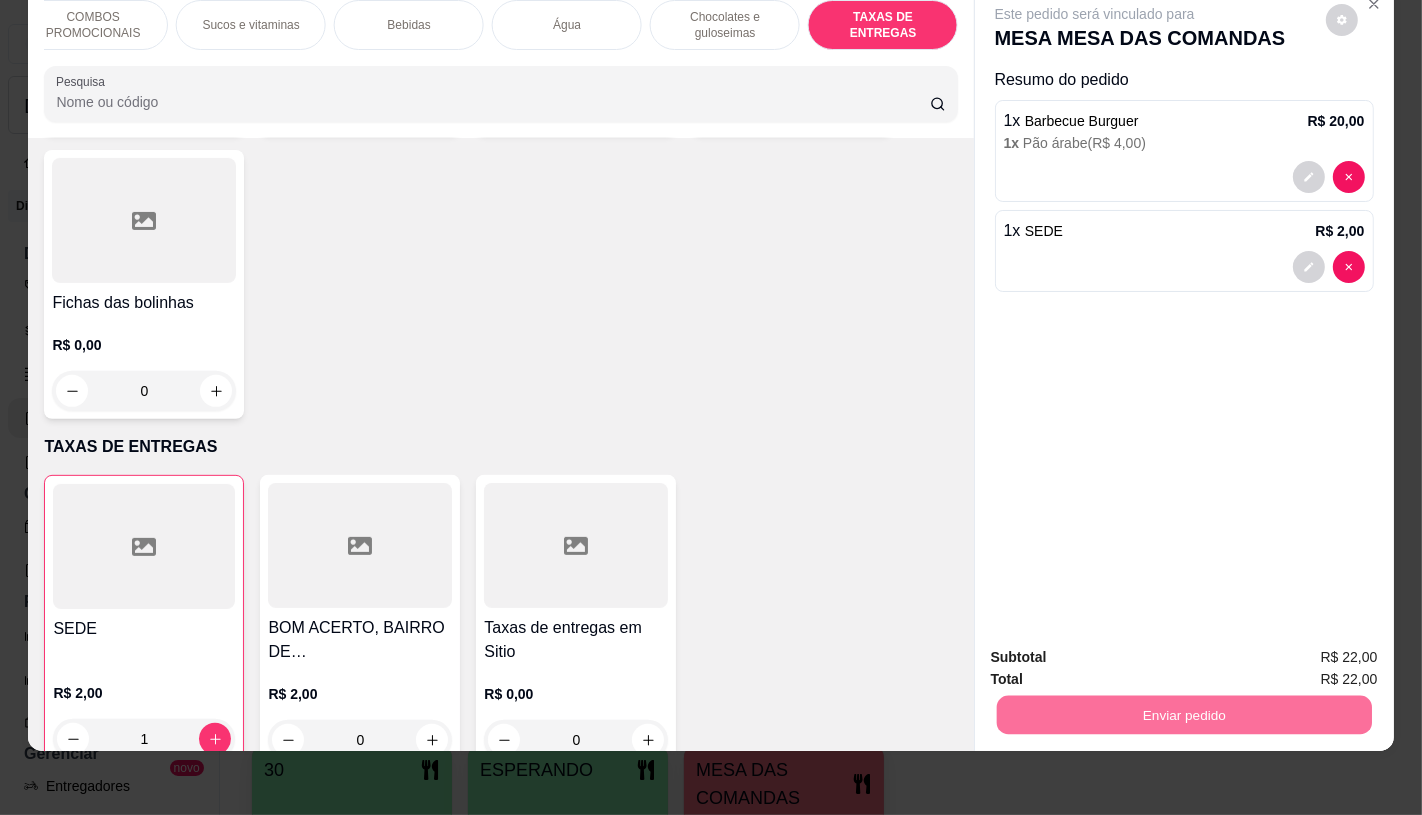 click on "Não registrar e enviar pedido" at bounding box center (1117, 650) 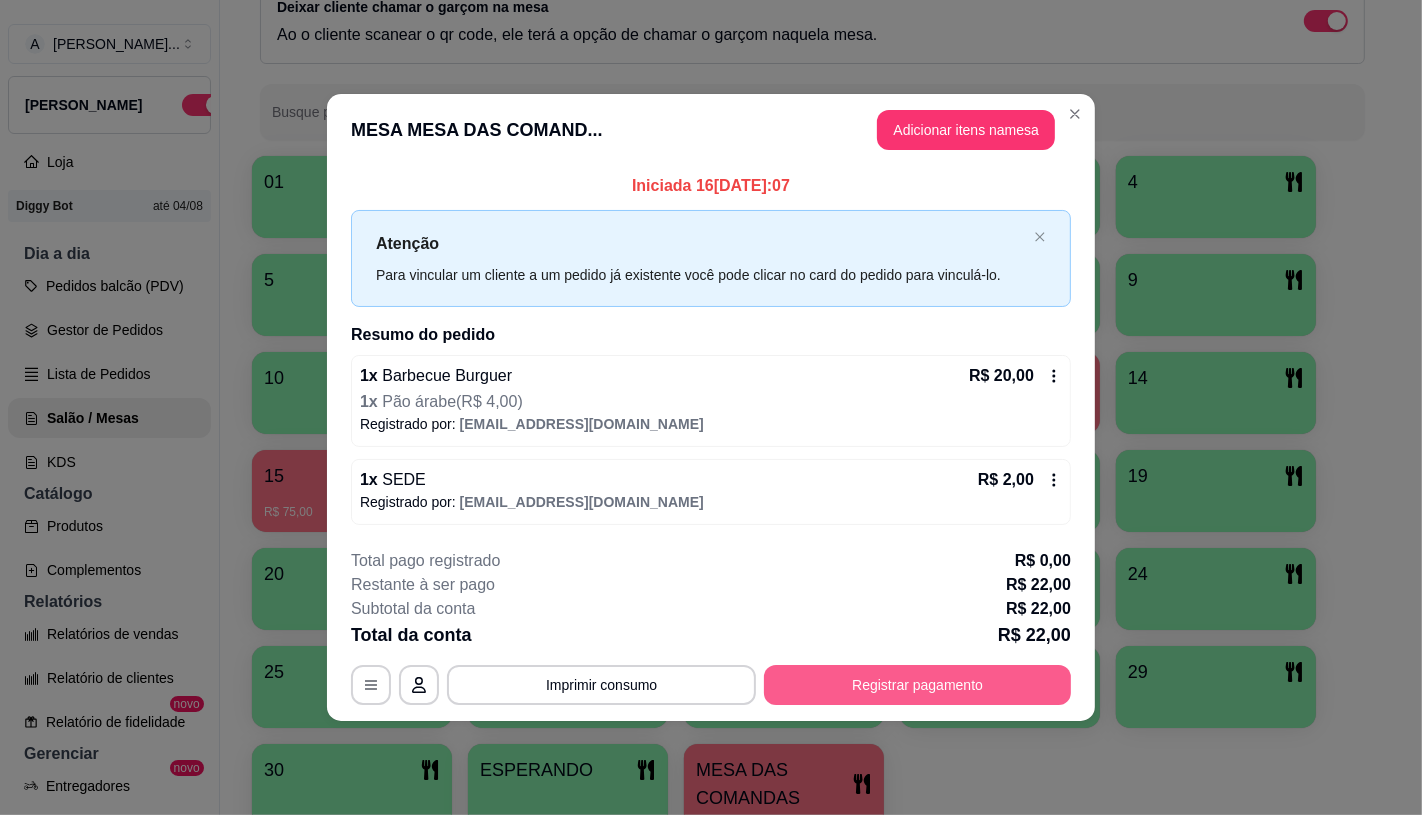 click on "Registrar pagamento" at bounding box center (917, 685) 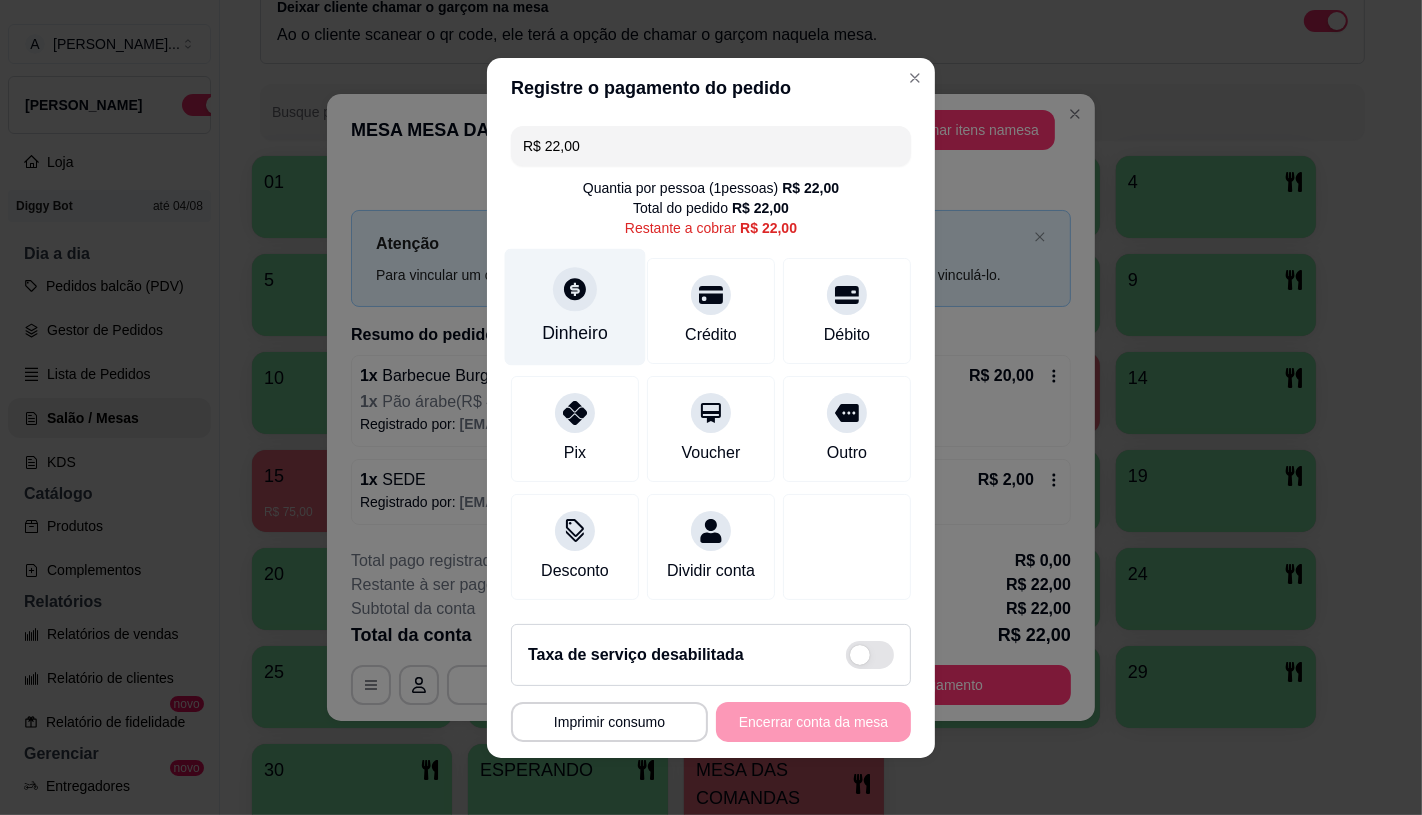 click on "Dinheiro" at bounding box center (575, 306) 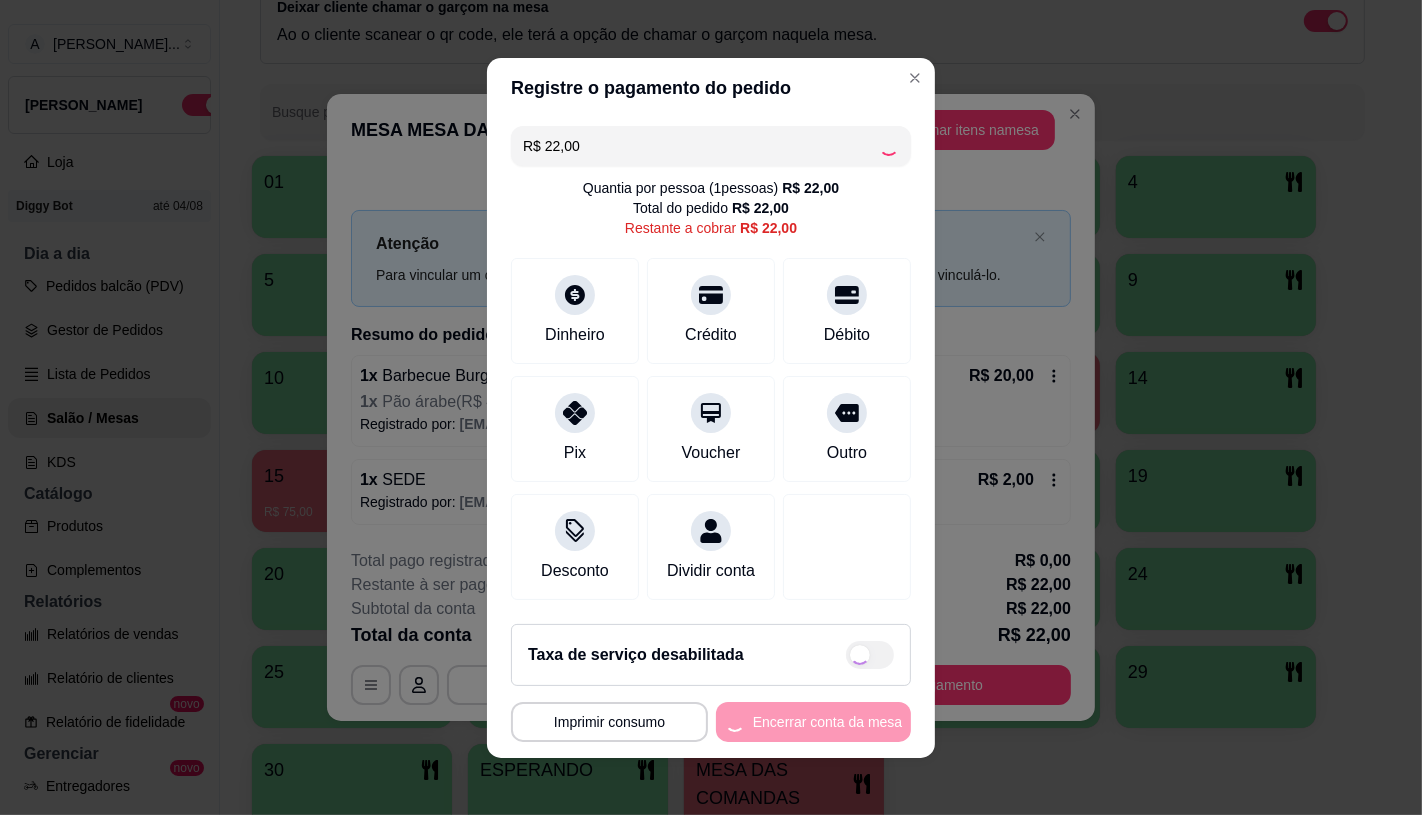 type on "R$ 0,00" 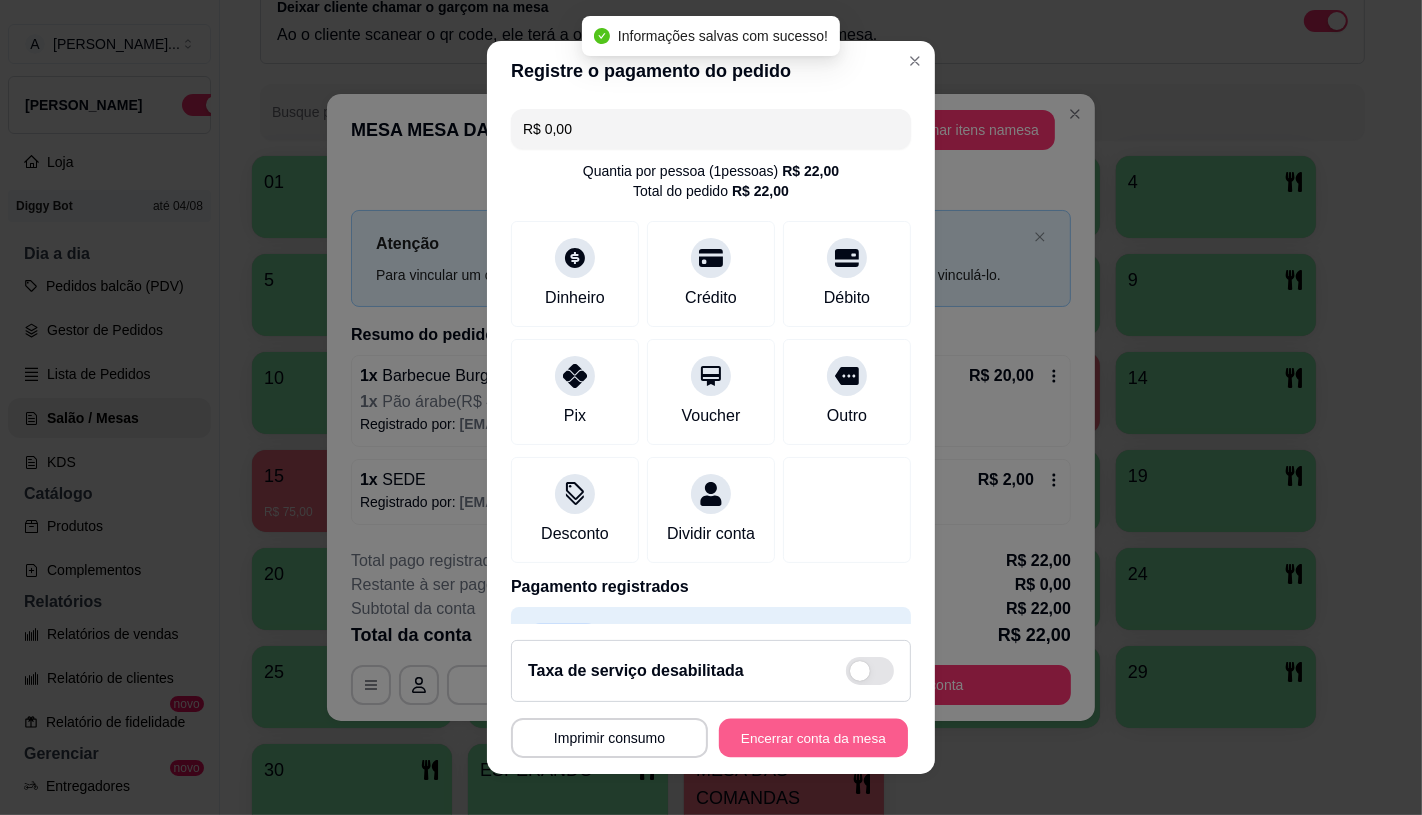 click on "Encerrar conta da mesa" at bounding box center (813, 738) 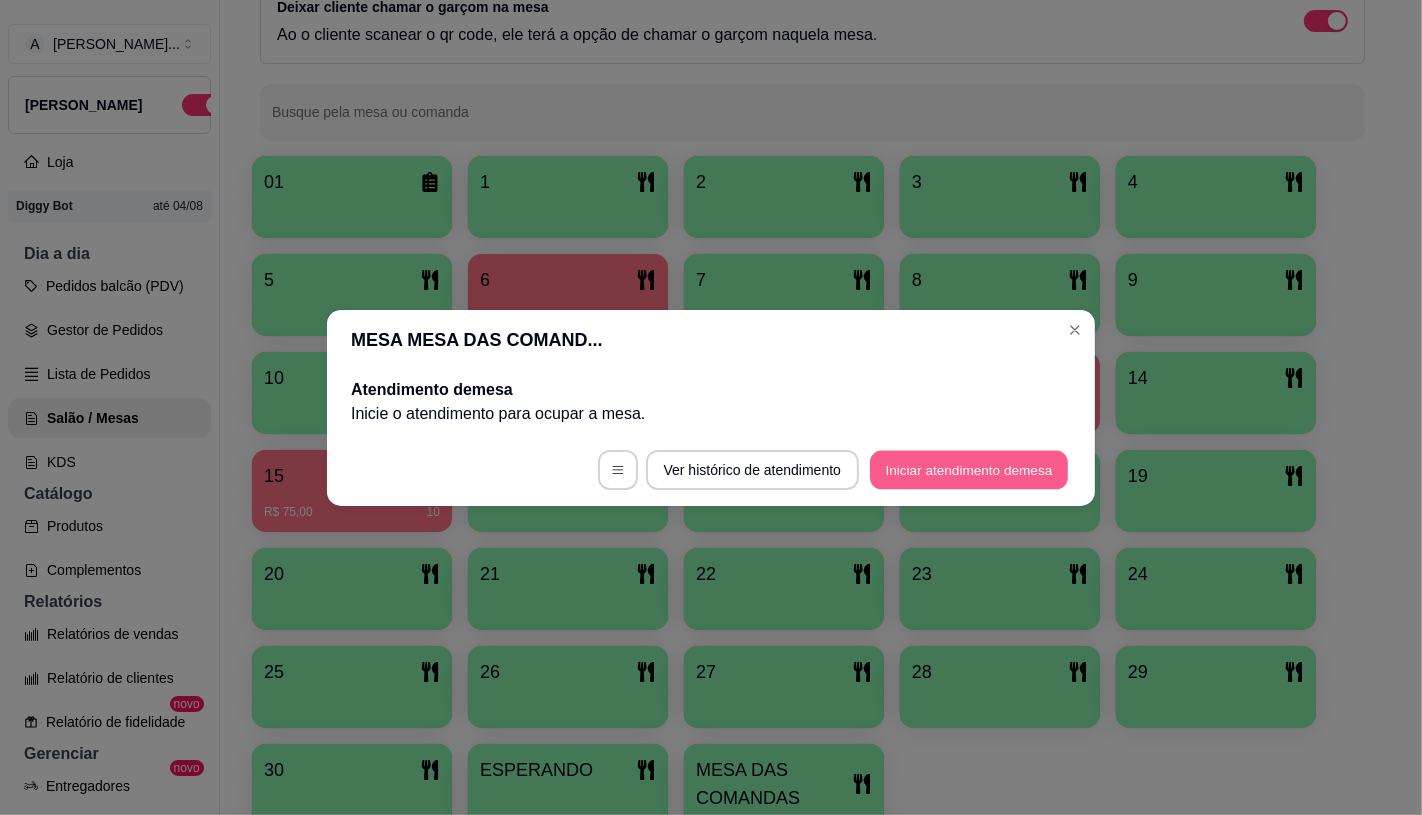 click on "Iniciar atendimento de  mesa" at bounding box center [969, 469] 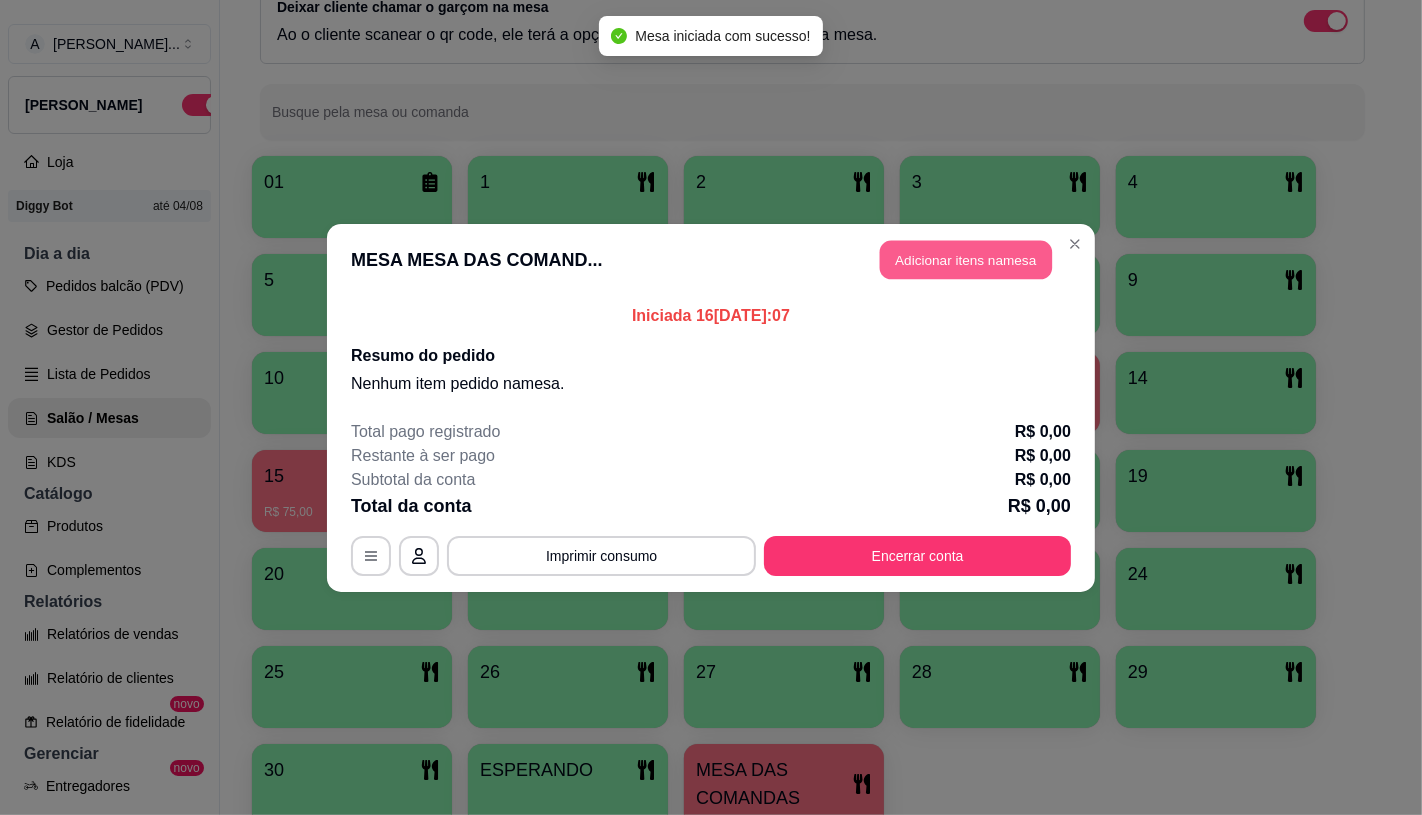 click on "Adicionar itens na  mesa" at bounding box center (966, 259) 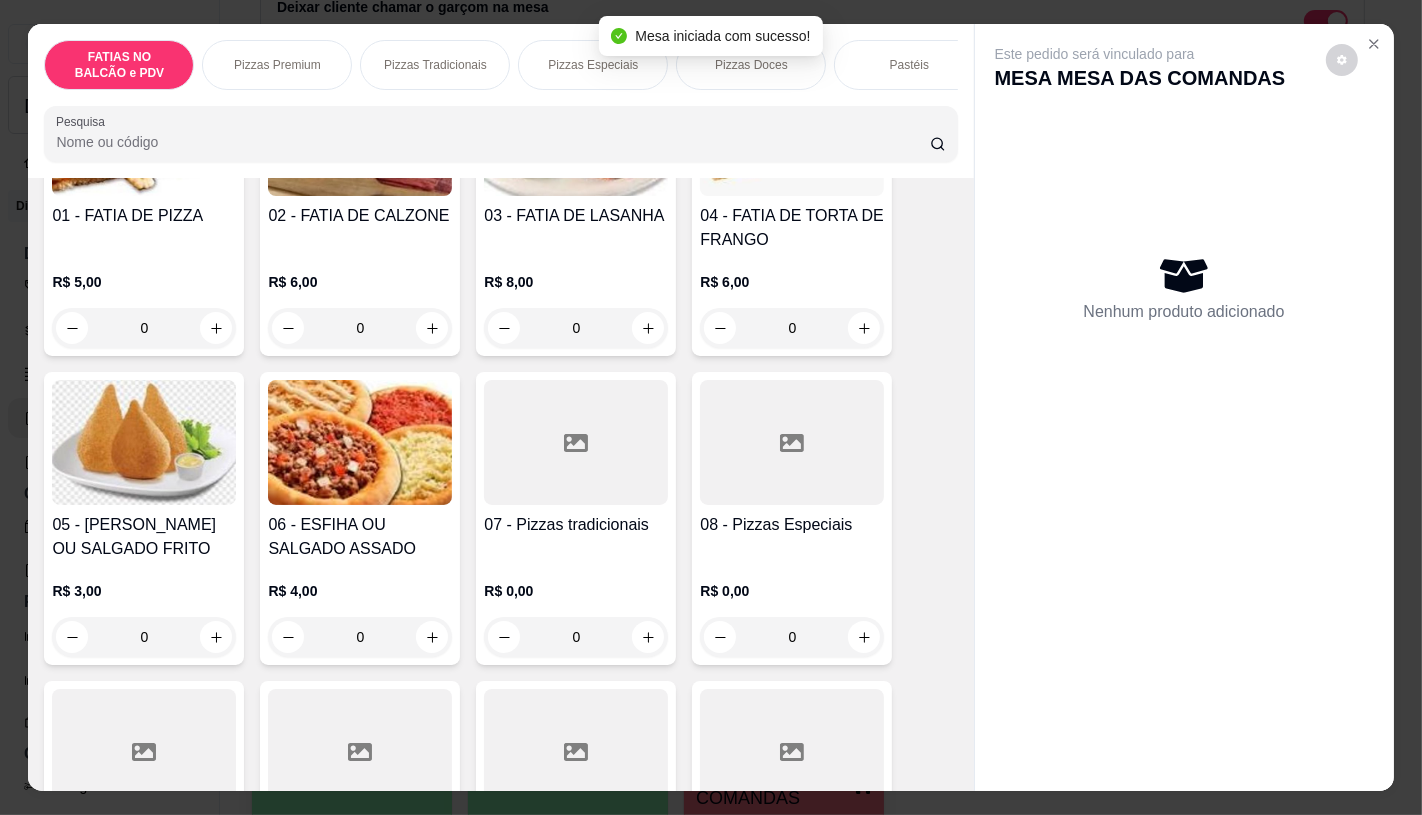 scroll, scrollTop: 333, scrollLeft: 0, axis: vertical 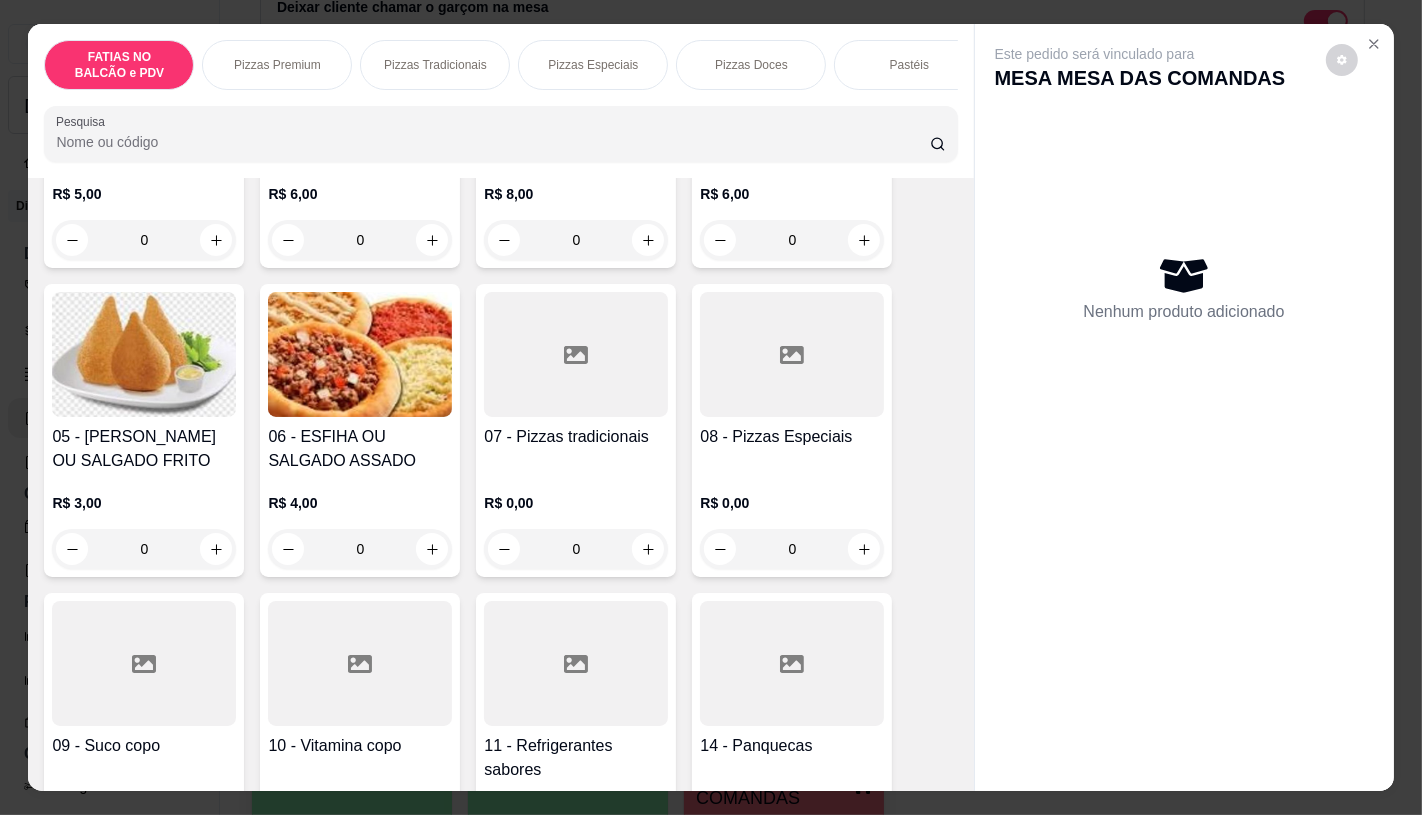click on "Pizzas Especiais" at bounding box center [593, 65] 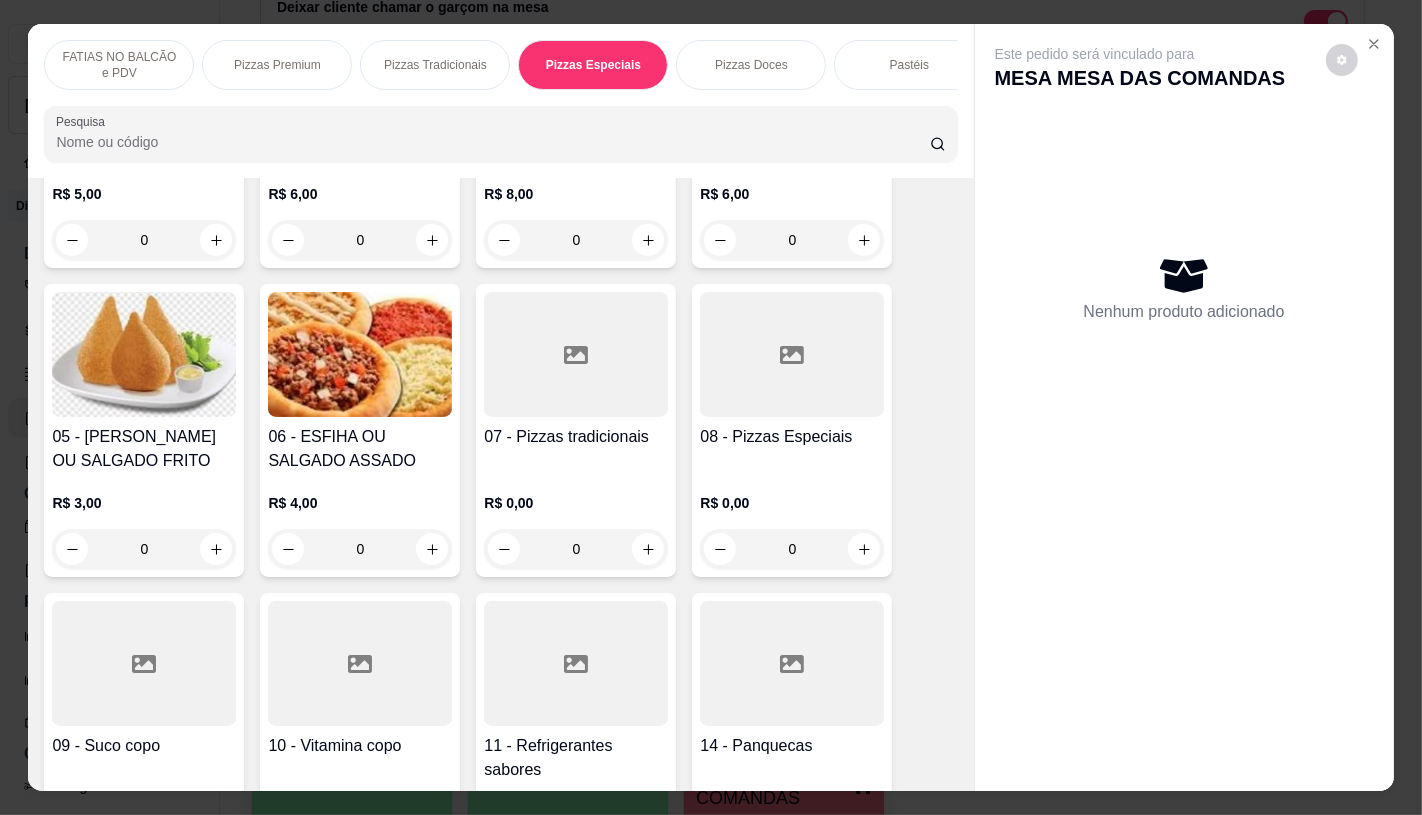 scroll, scrollTop: 2798, scrollLeft: 0, axis: vertical 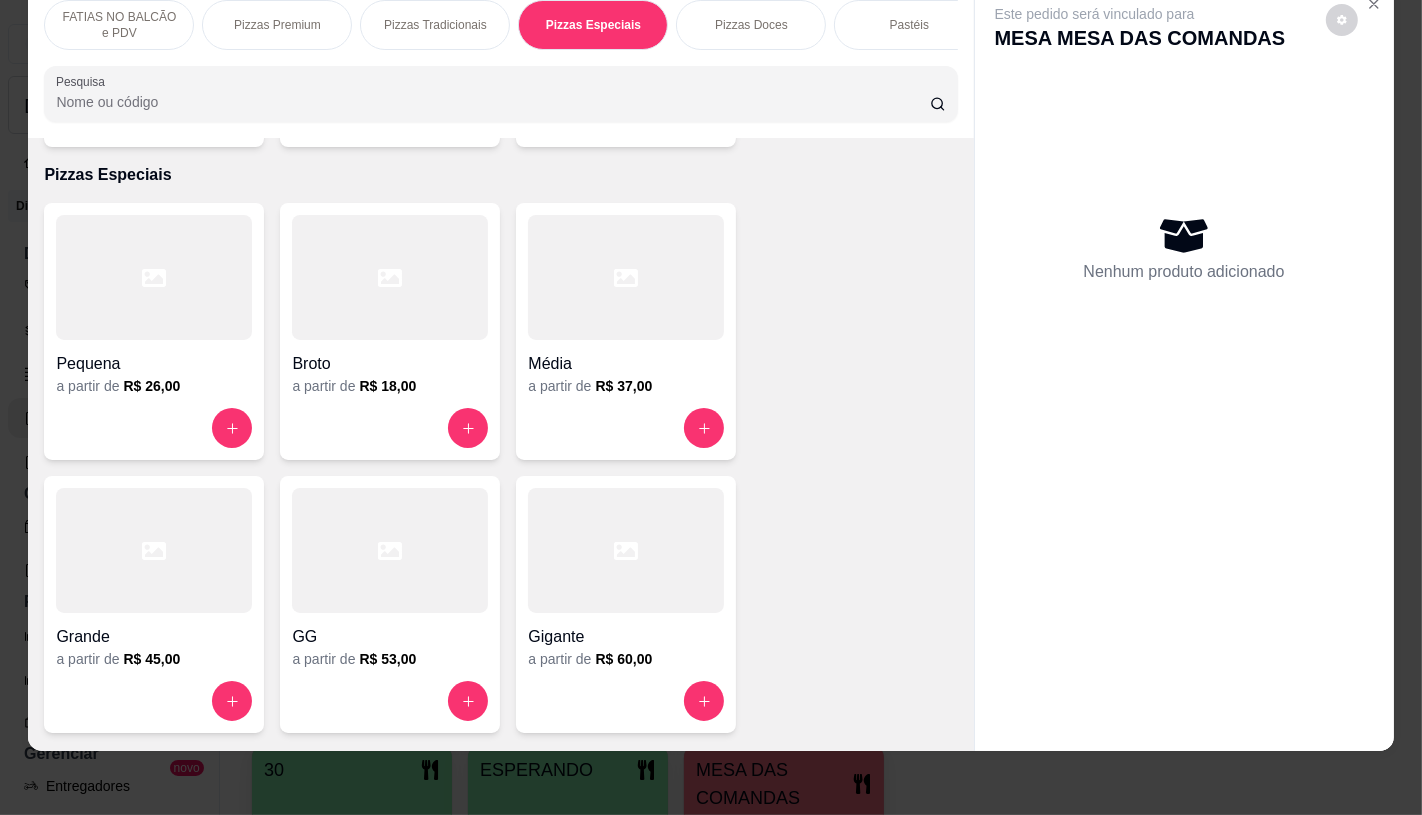 click at bounding box center (626, 277) 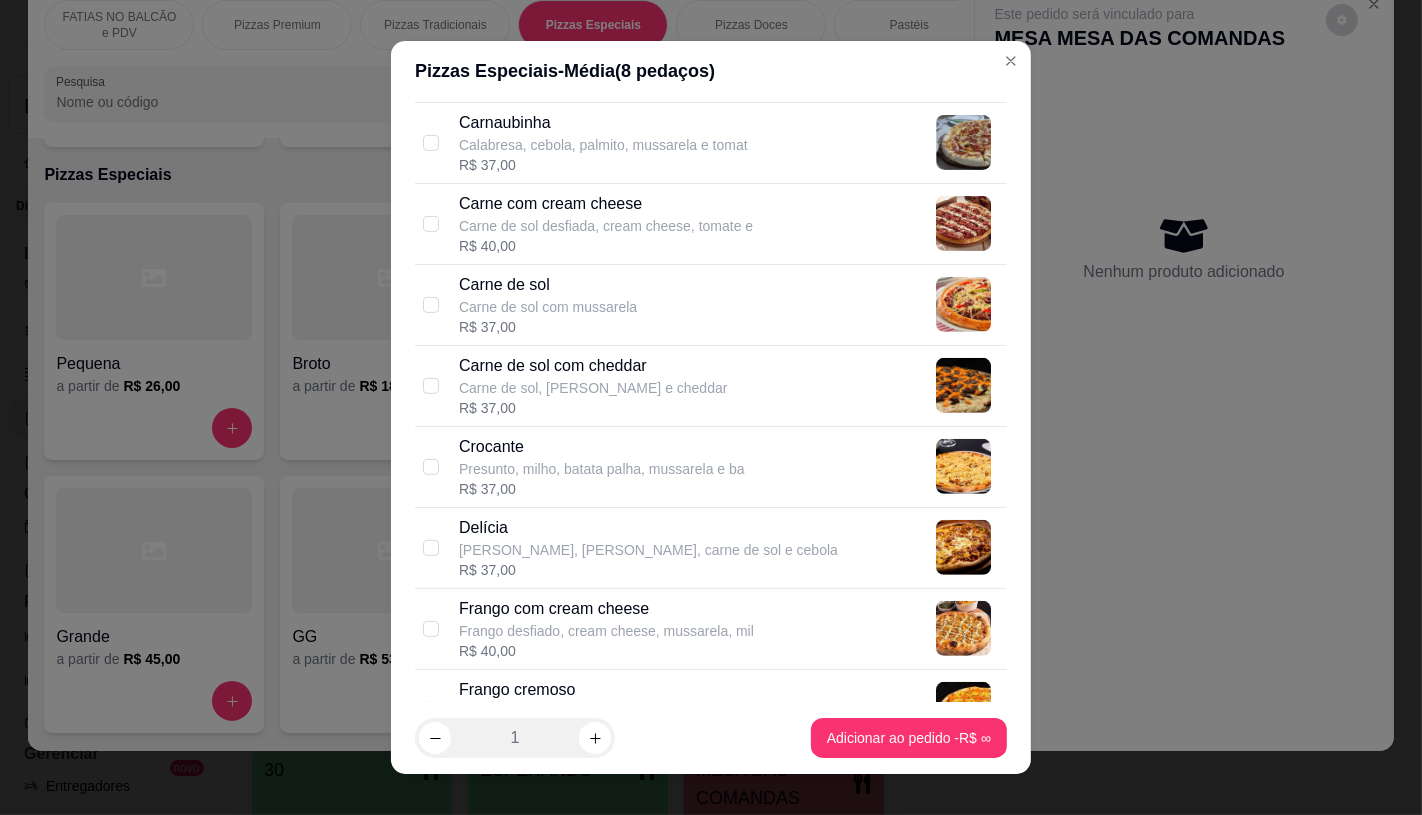 scroll, scrollTop: 888, scrollLeft: 0, axis: vertical 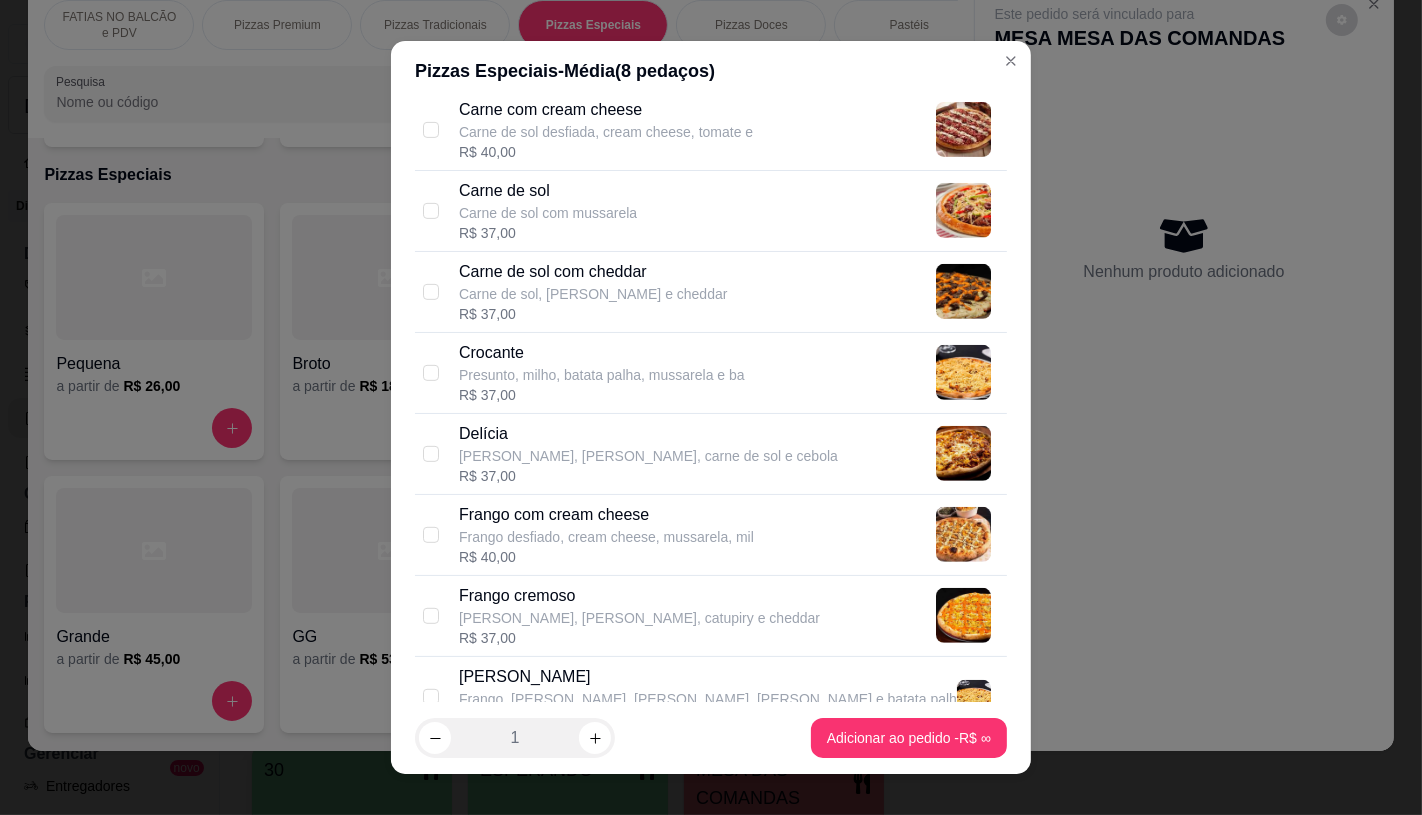 click on "[PERSON_NAME], [PERSON_NAME], carne de sol e cebola" at bounding box center (648, 456) 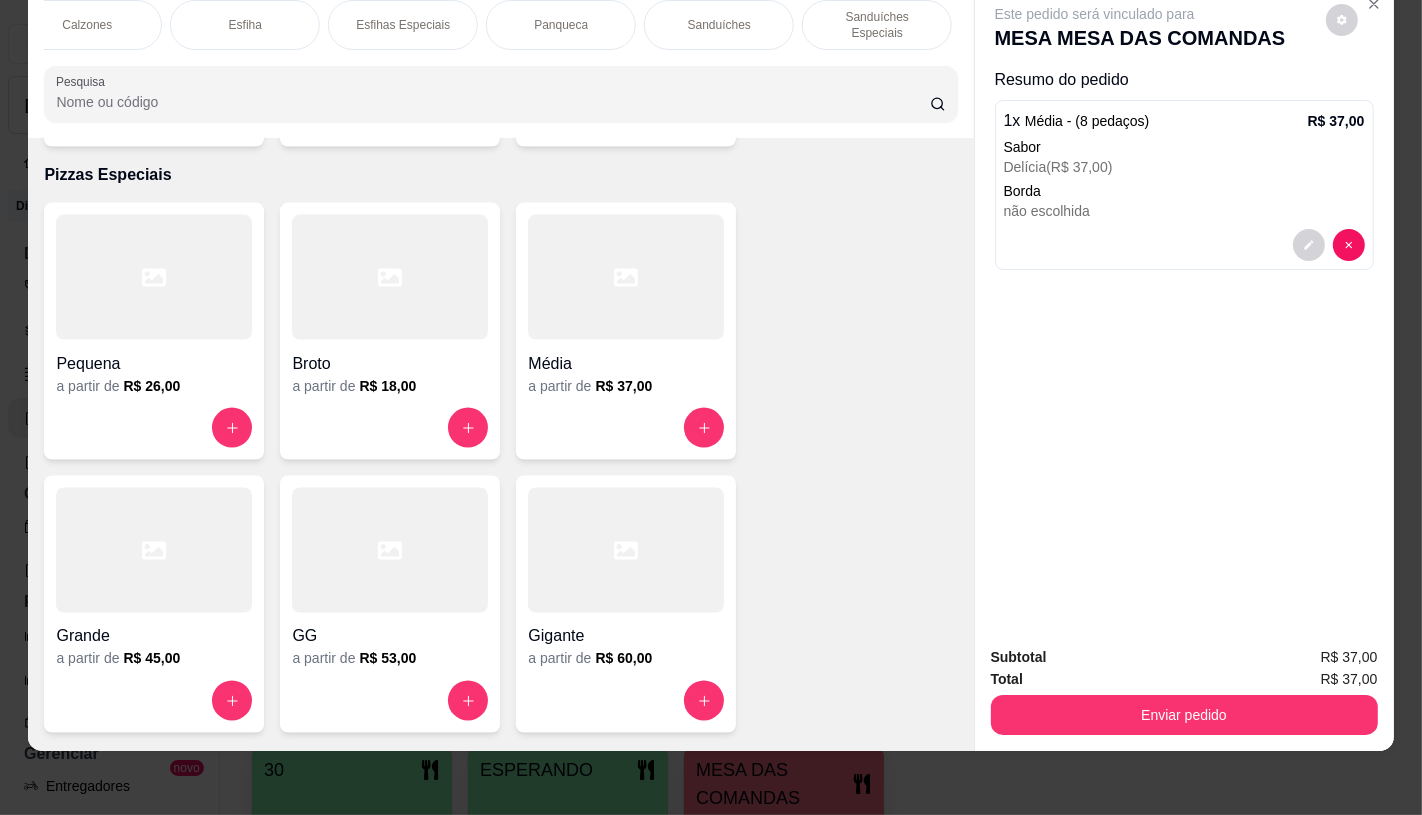 scroll, scrollTop: 0, scrollLeft: 2080, axis: horizontal 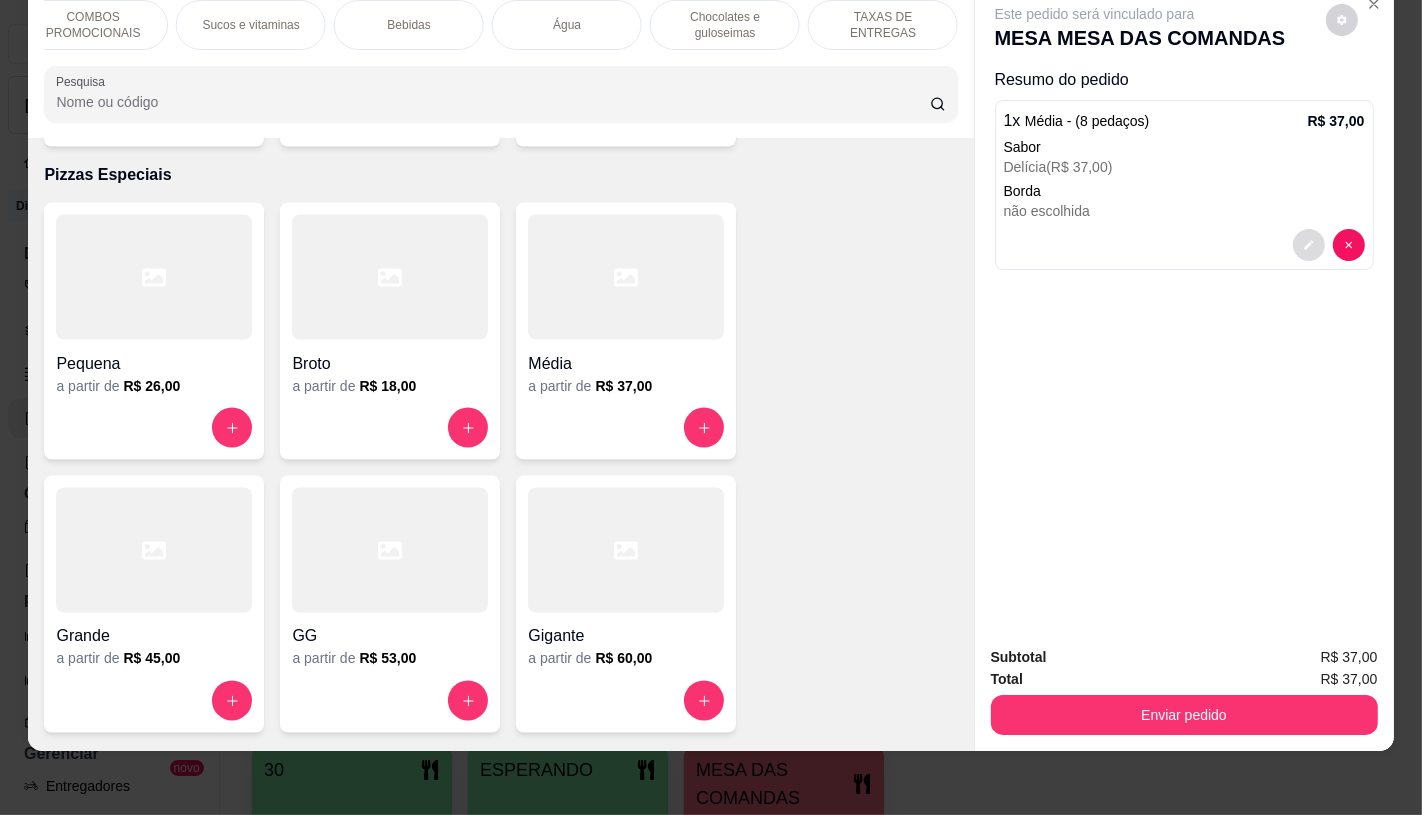click 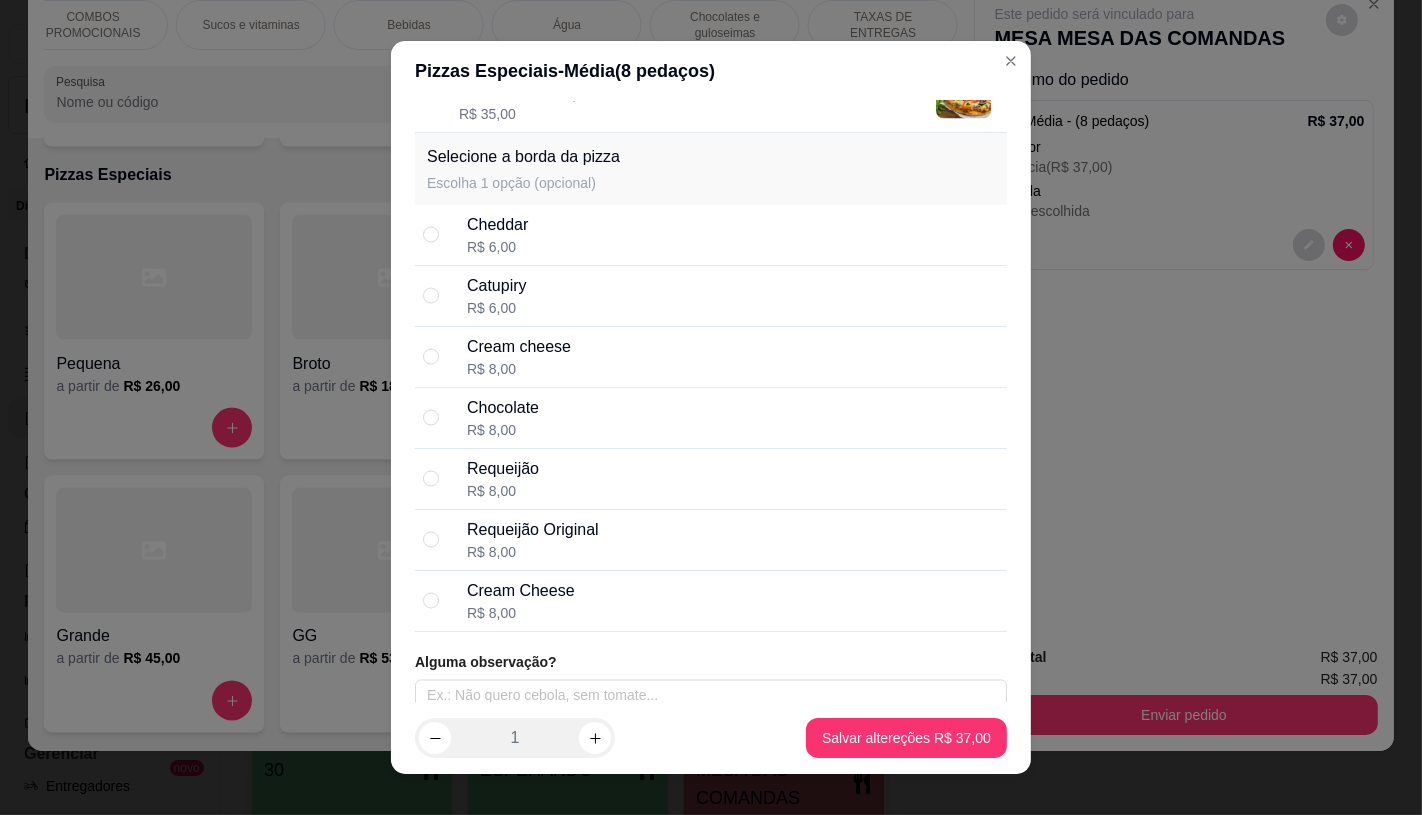 scroll, scrollTop: 2877, scrollLeft: 0, axis: vertical 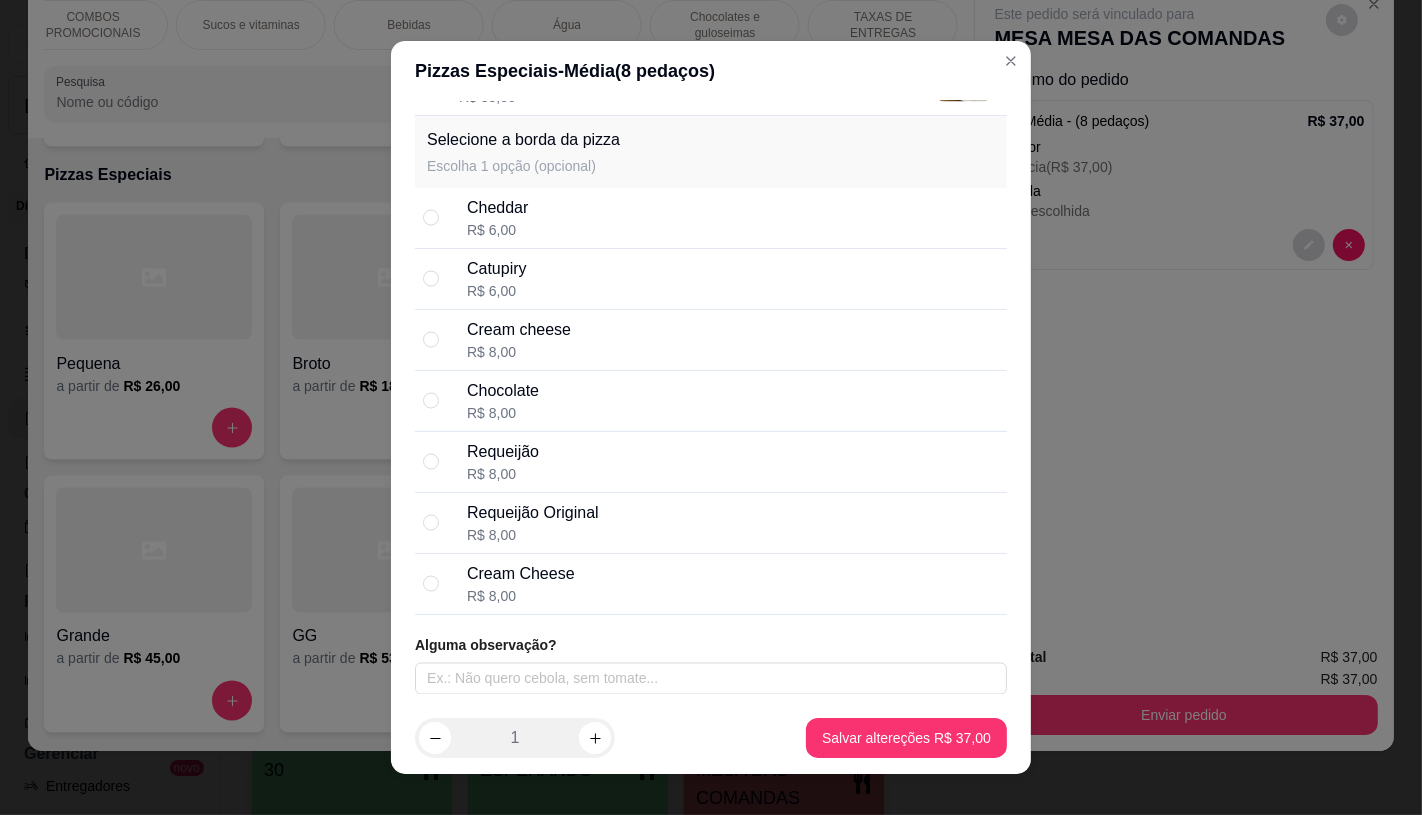 click on "Catupiry R$ 6,00" at bounding box center (733, 279) 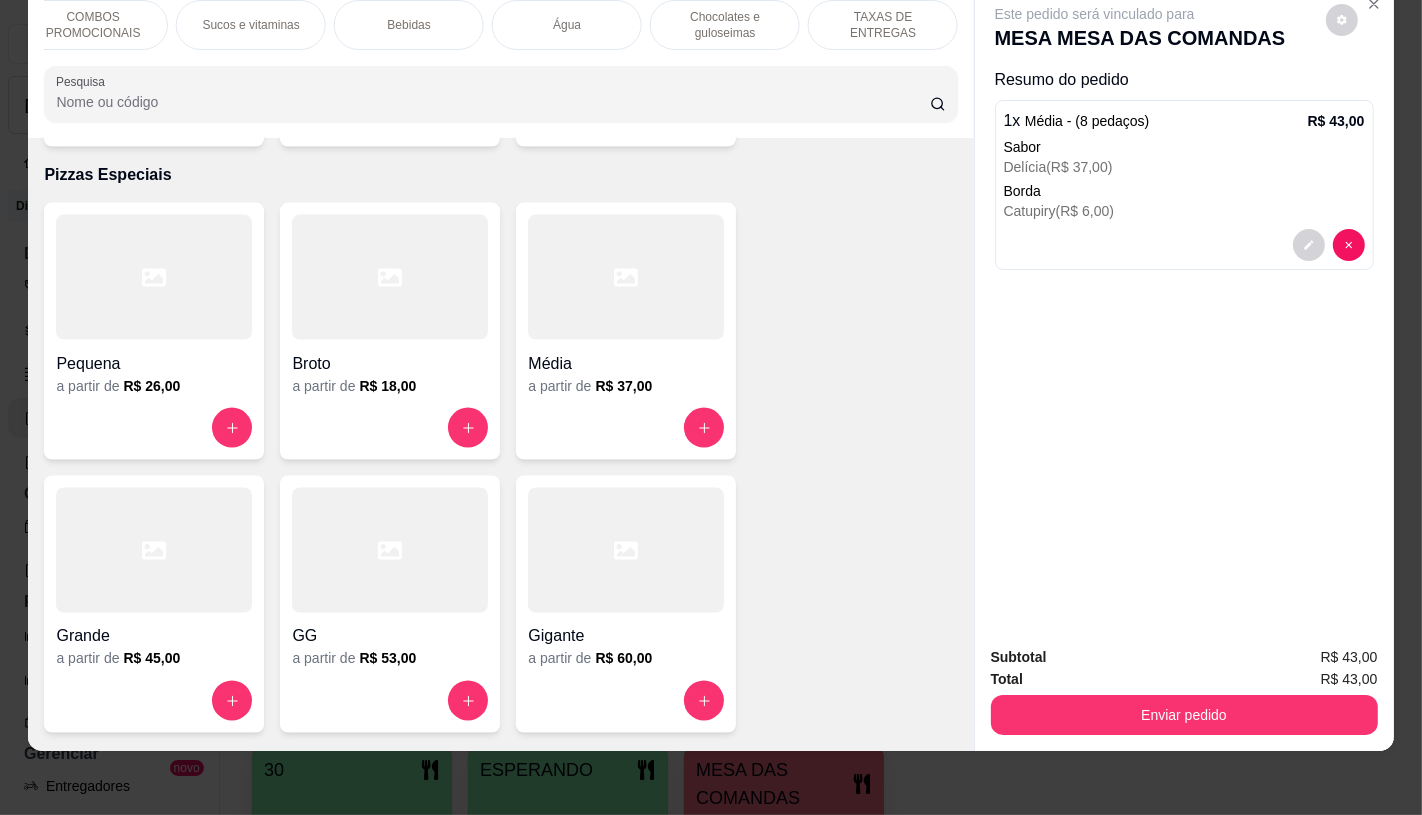 click on "TAXAS DE ENTREGAS" at bounding box center (883, 25) 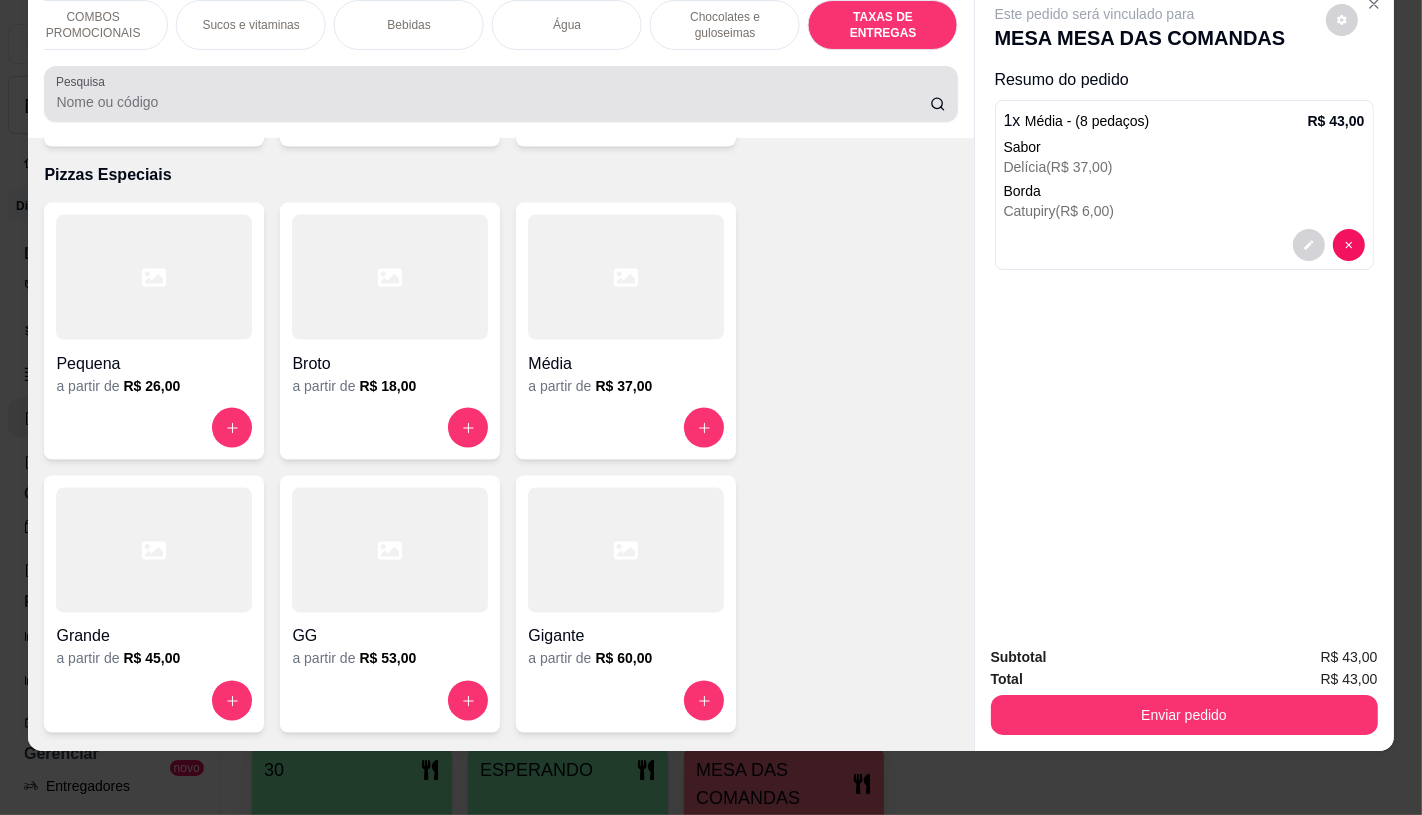 scroll, scrollTop: 13373, scrollLeft: 0, axis: vertical 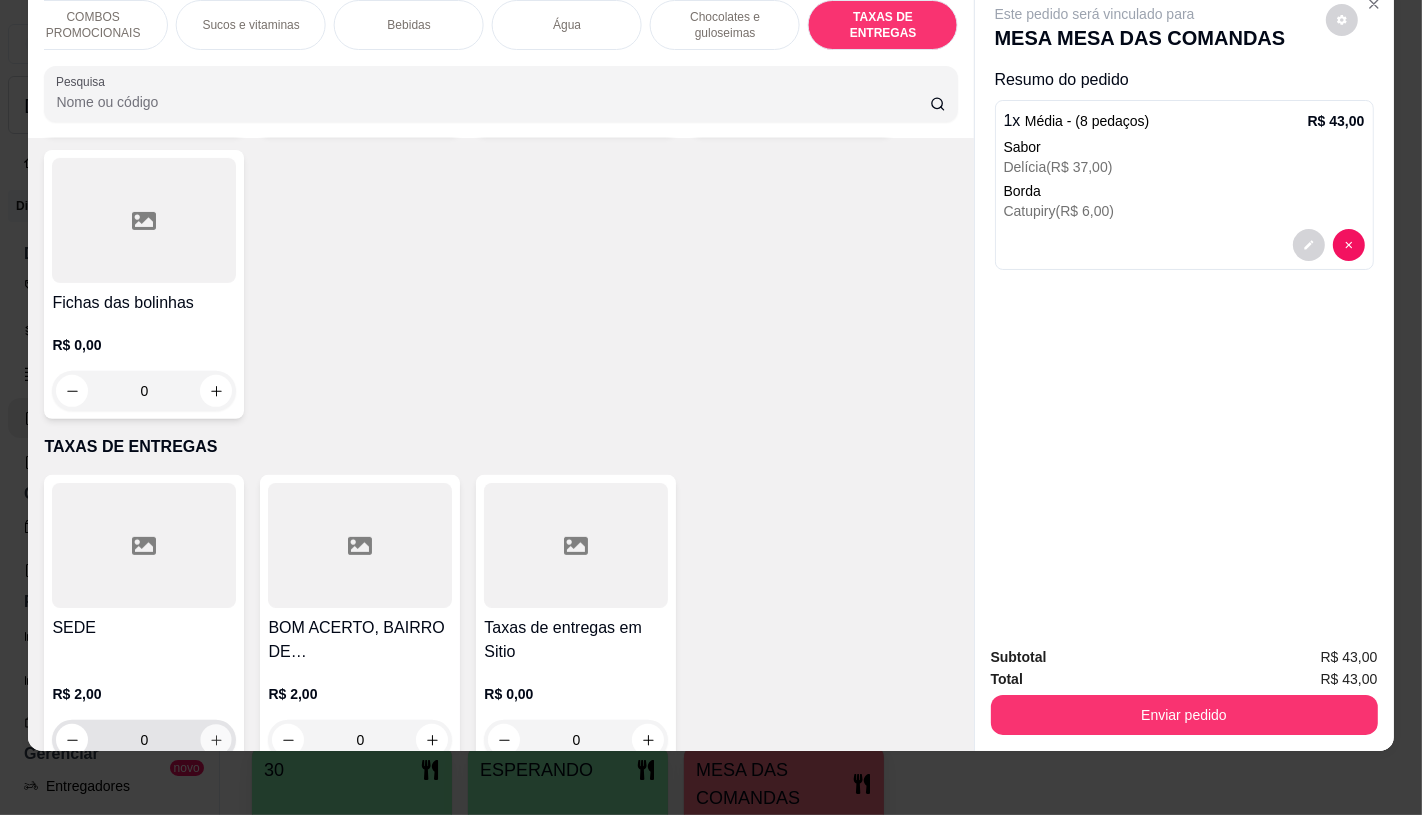 click 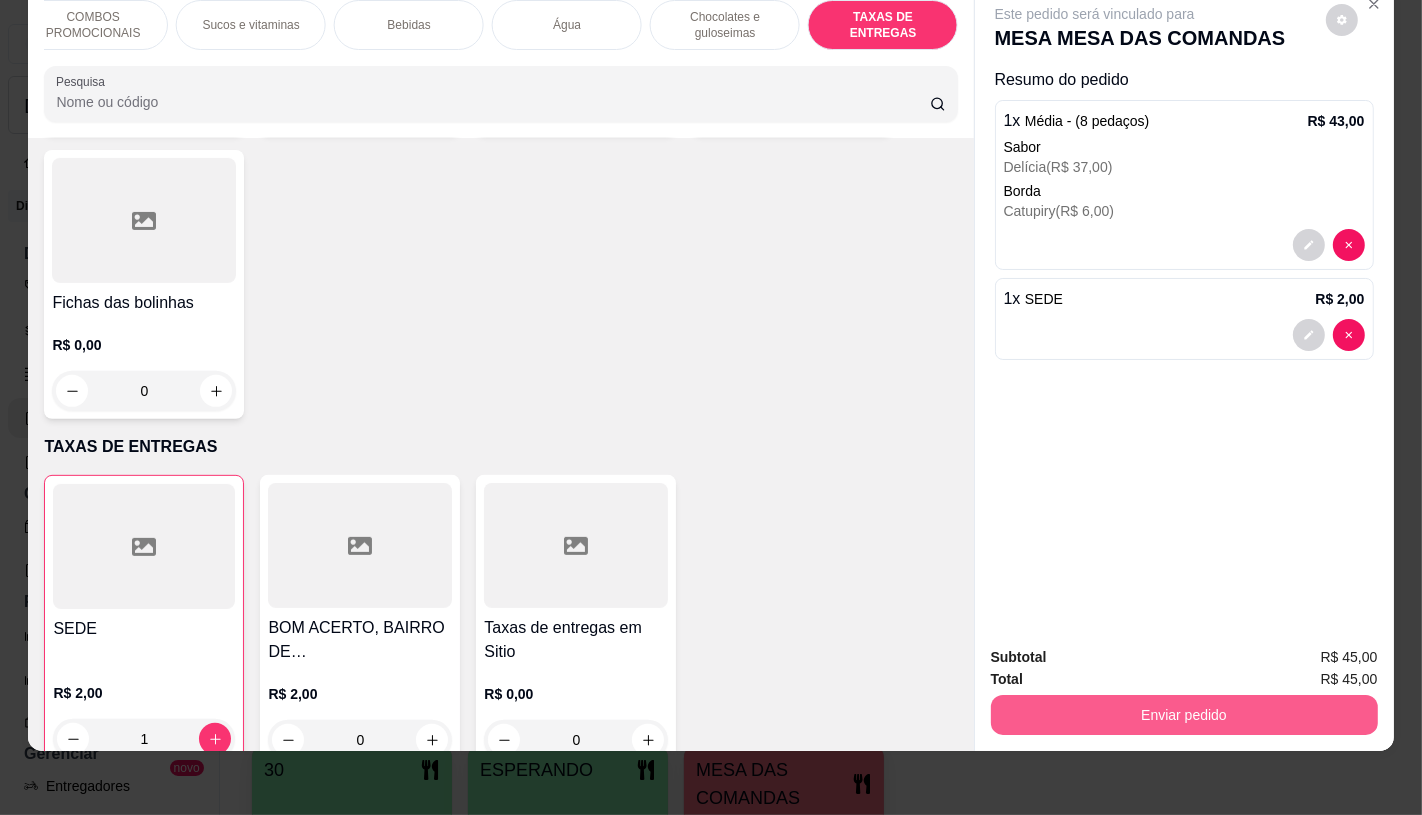 click on "Enviar pedido" at bounding box center [1184, 715] 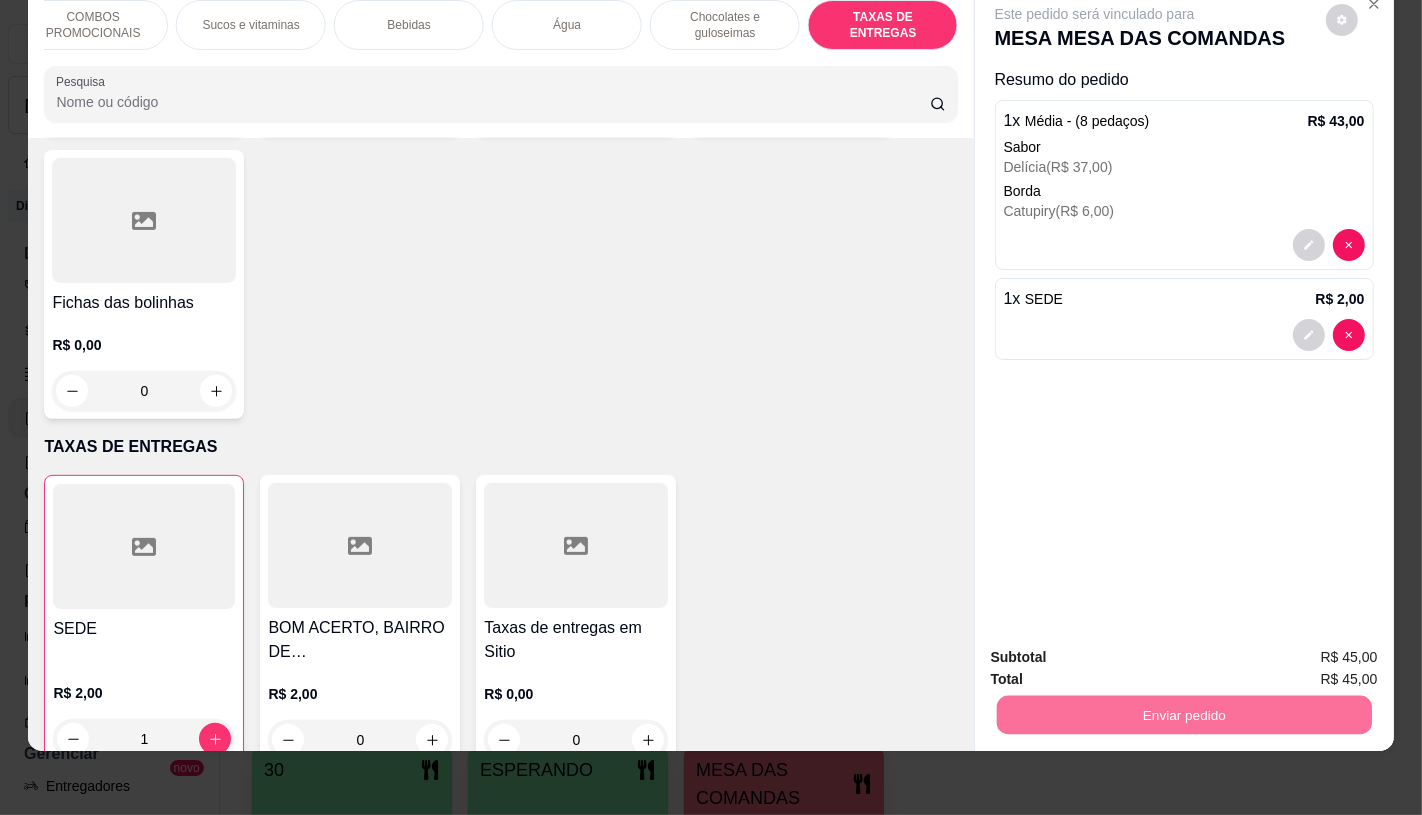 click on "Não registrar e enviar pedido" at bounding box center (1117, 649) 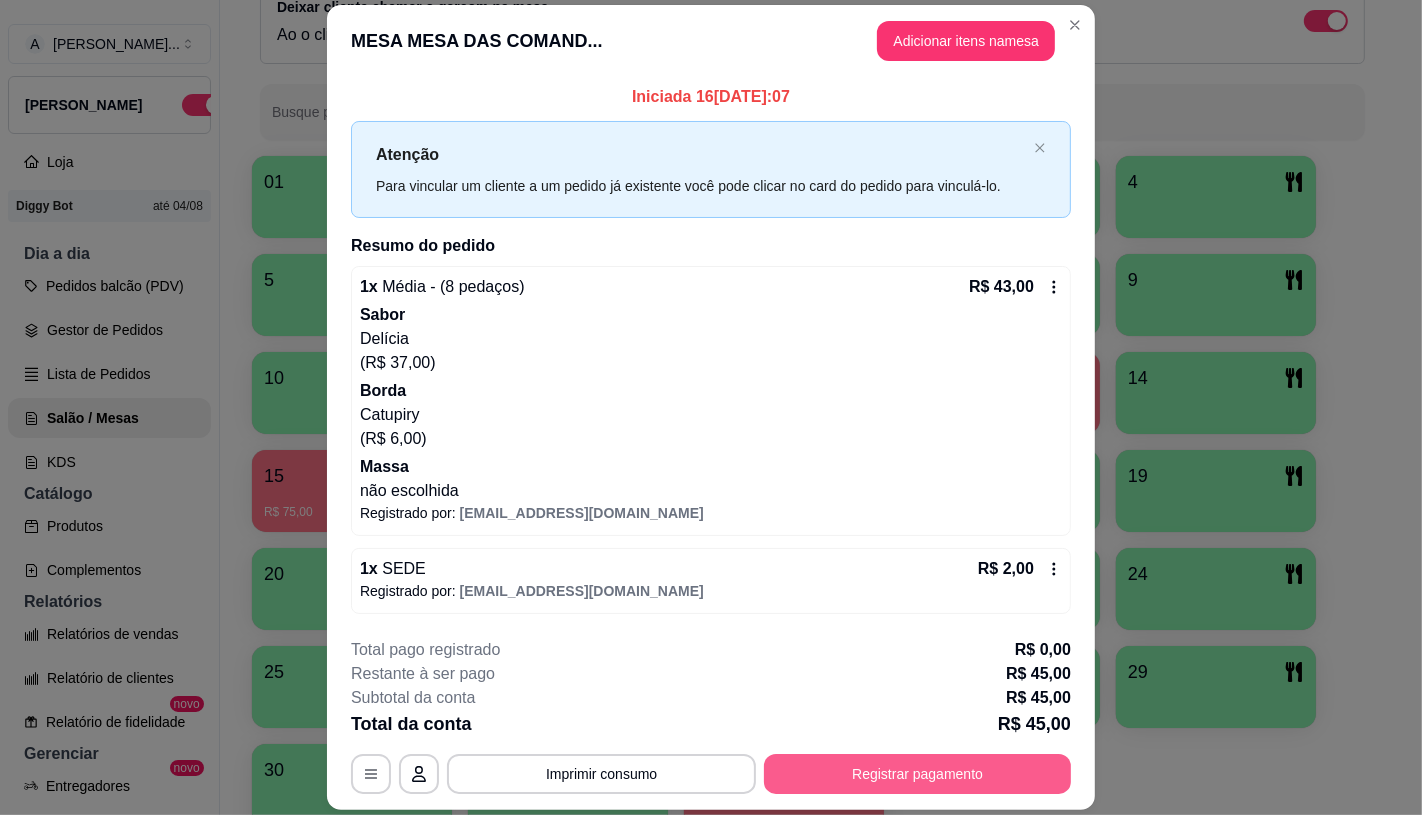 click on "Registrar pagamento" at bounding box center [917, 774] 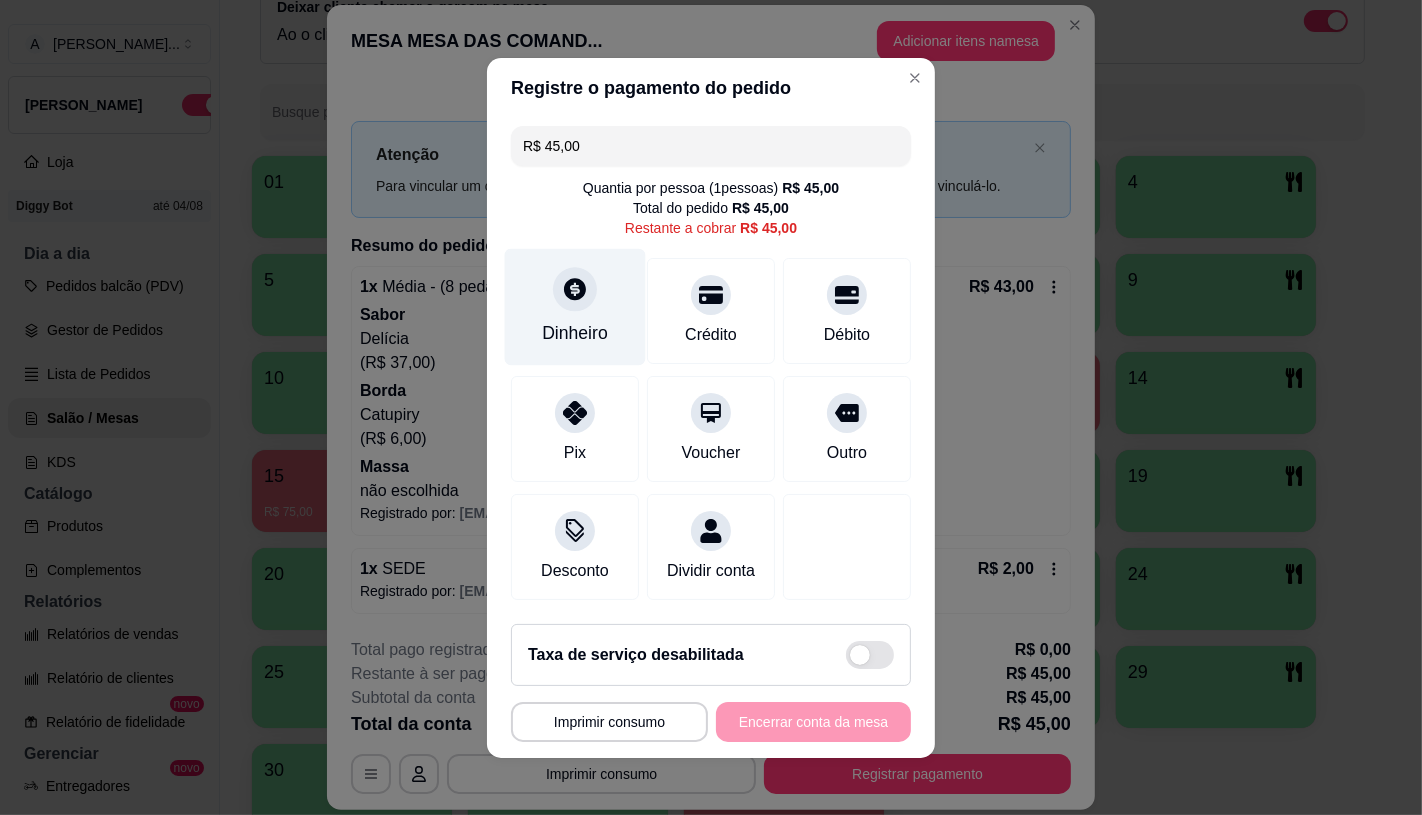 click on "Dinheiro" at bounding box center (575, 306) 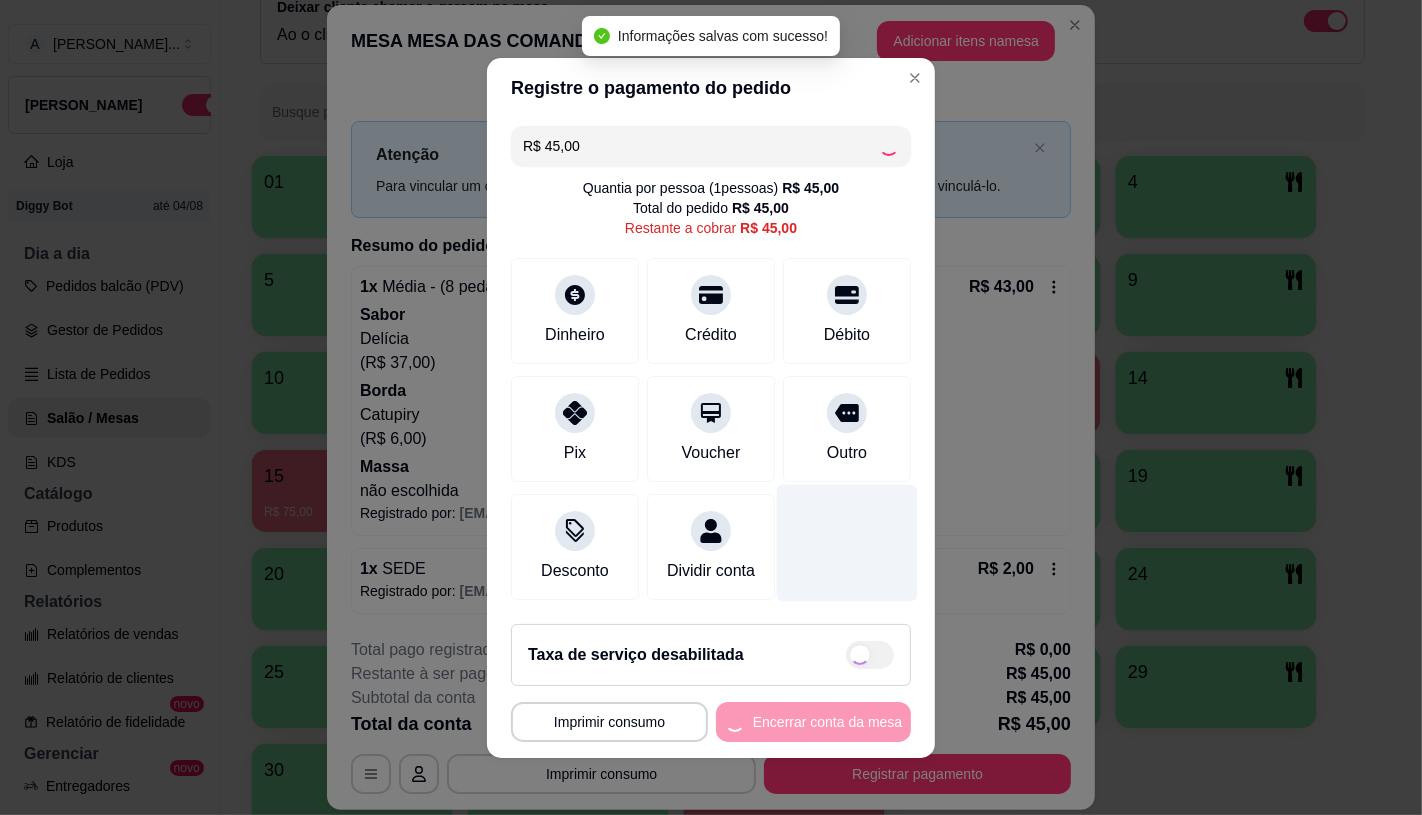 type on "R$ 0,00" 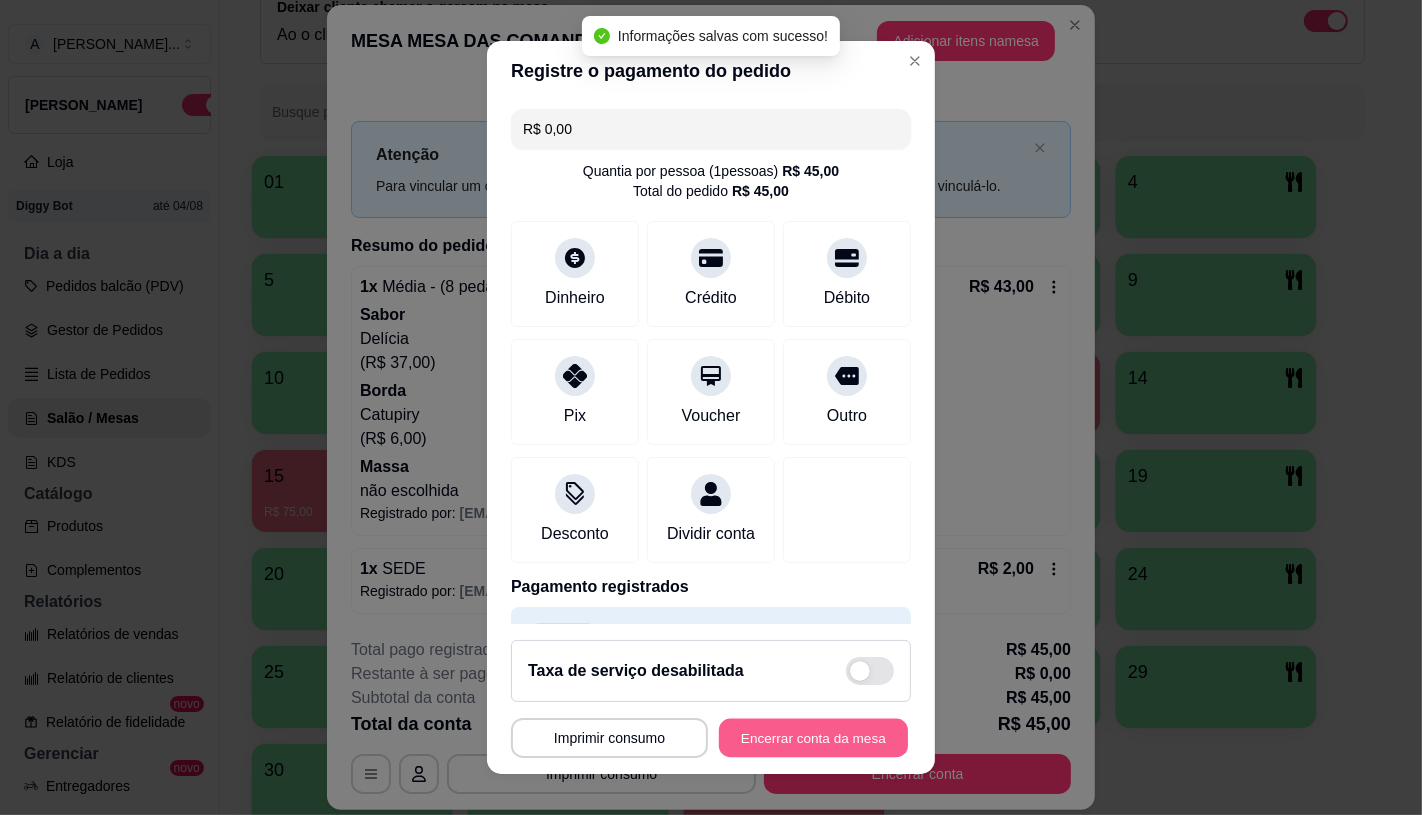 click on "Encerrar conta da mesa" at bounding box center [813, 738] 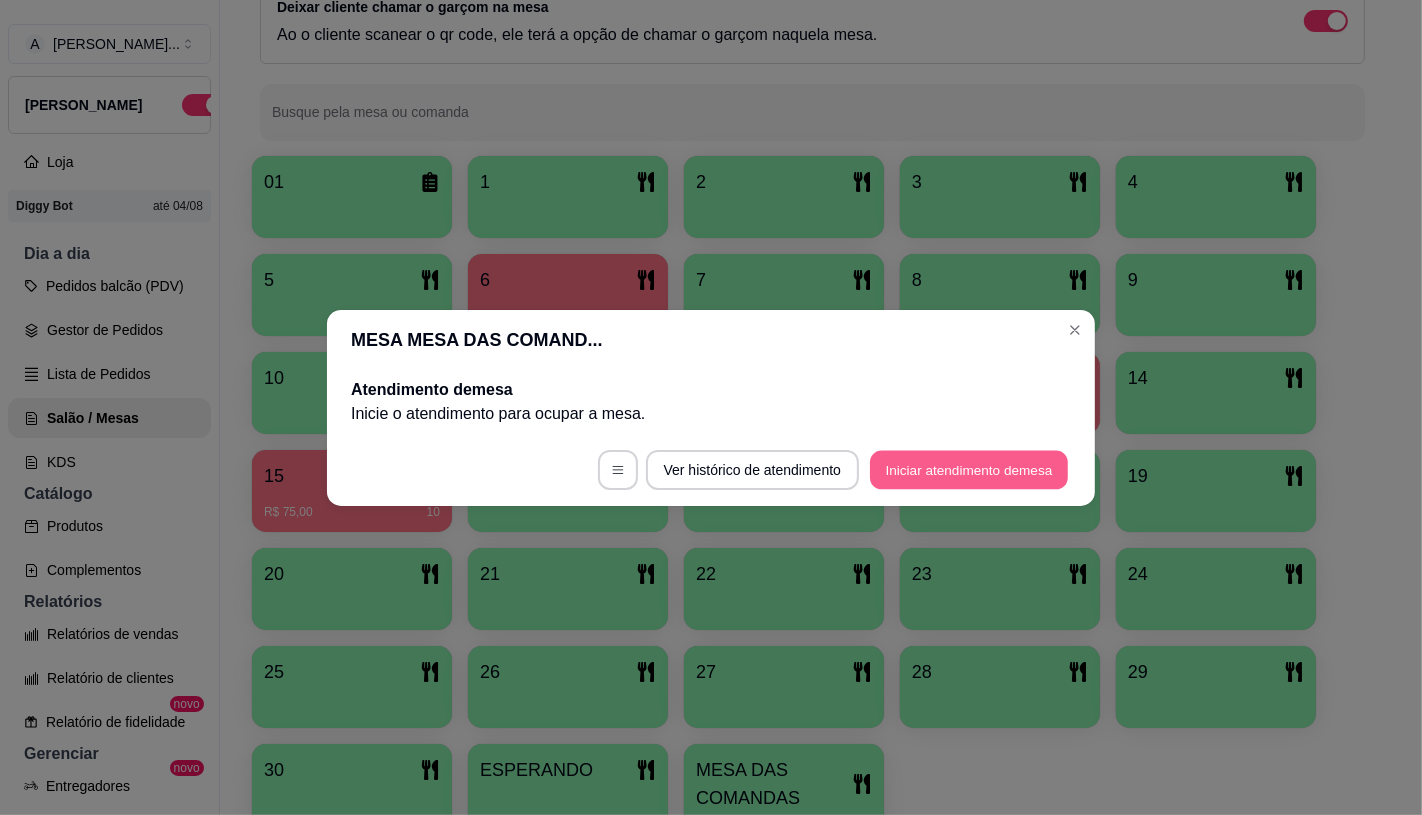 click on "Iniciar atendimento de  mesa" at bounding box center [969, 469] 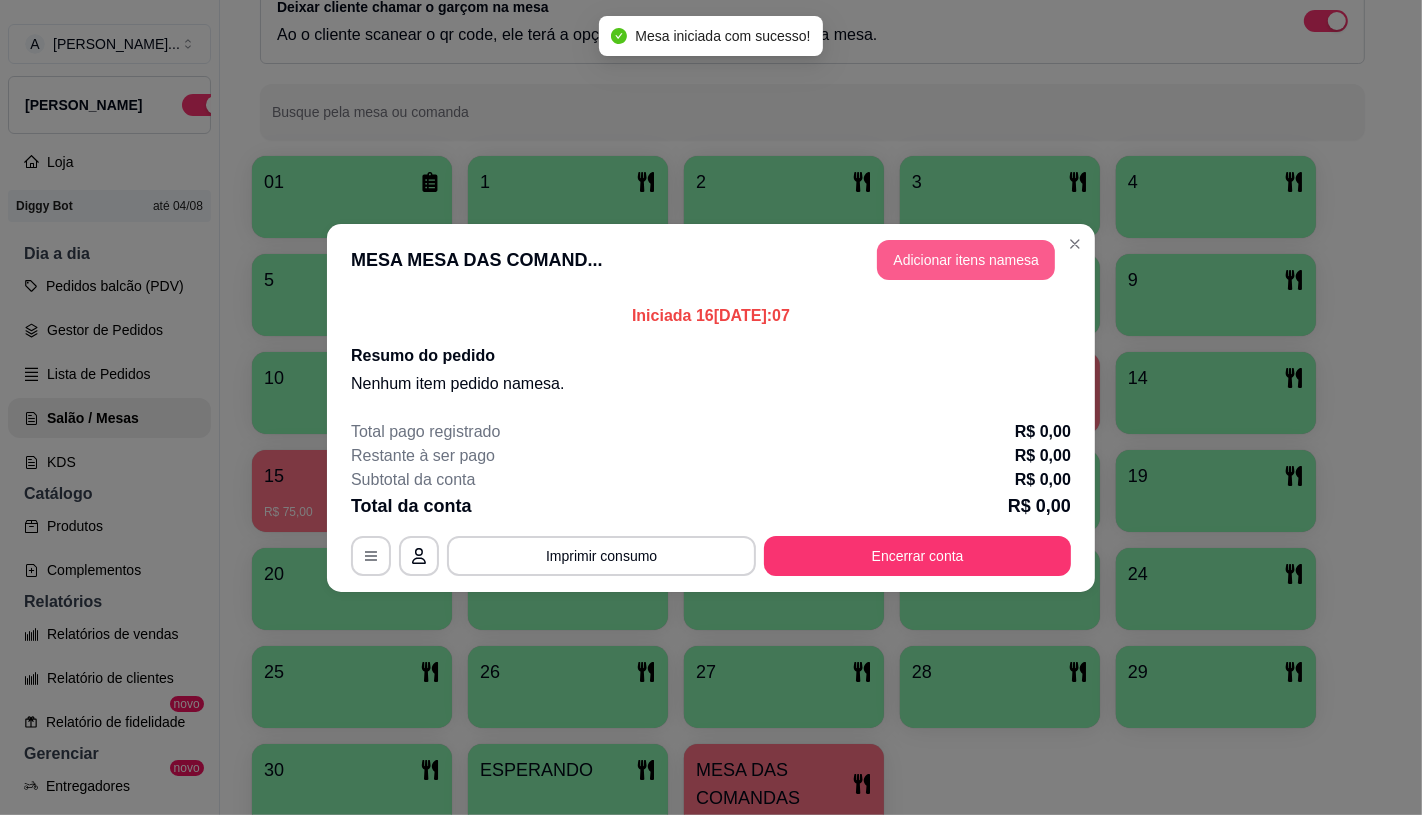 click on "Adicionar itens na  mesa" at bounding box center (966, 260) 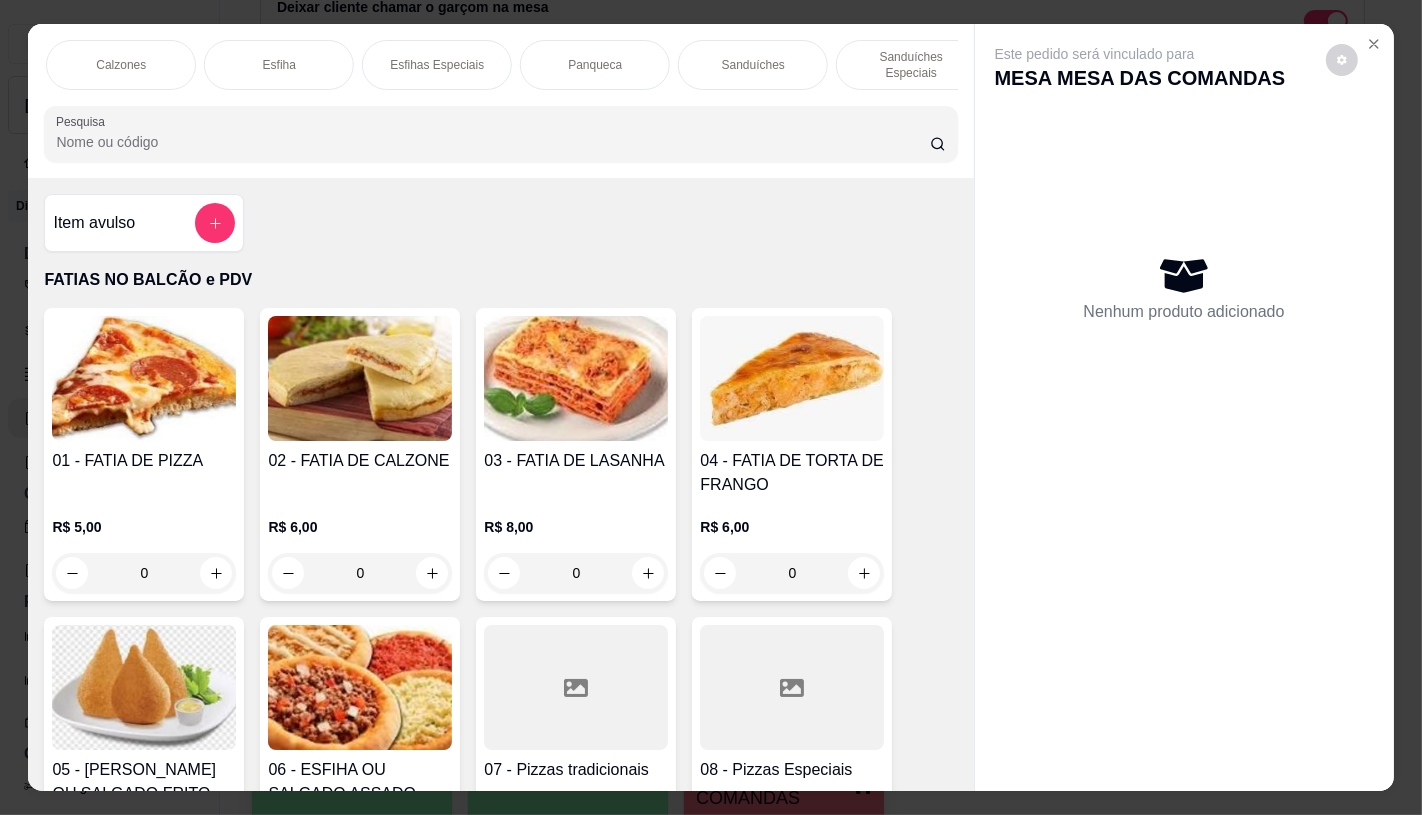 scroll, scrollTop: 0, scrollLeft: 1112, axis: horizontal 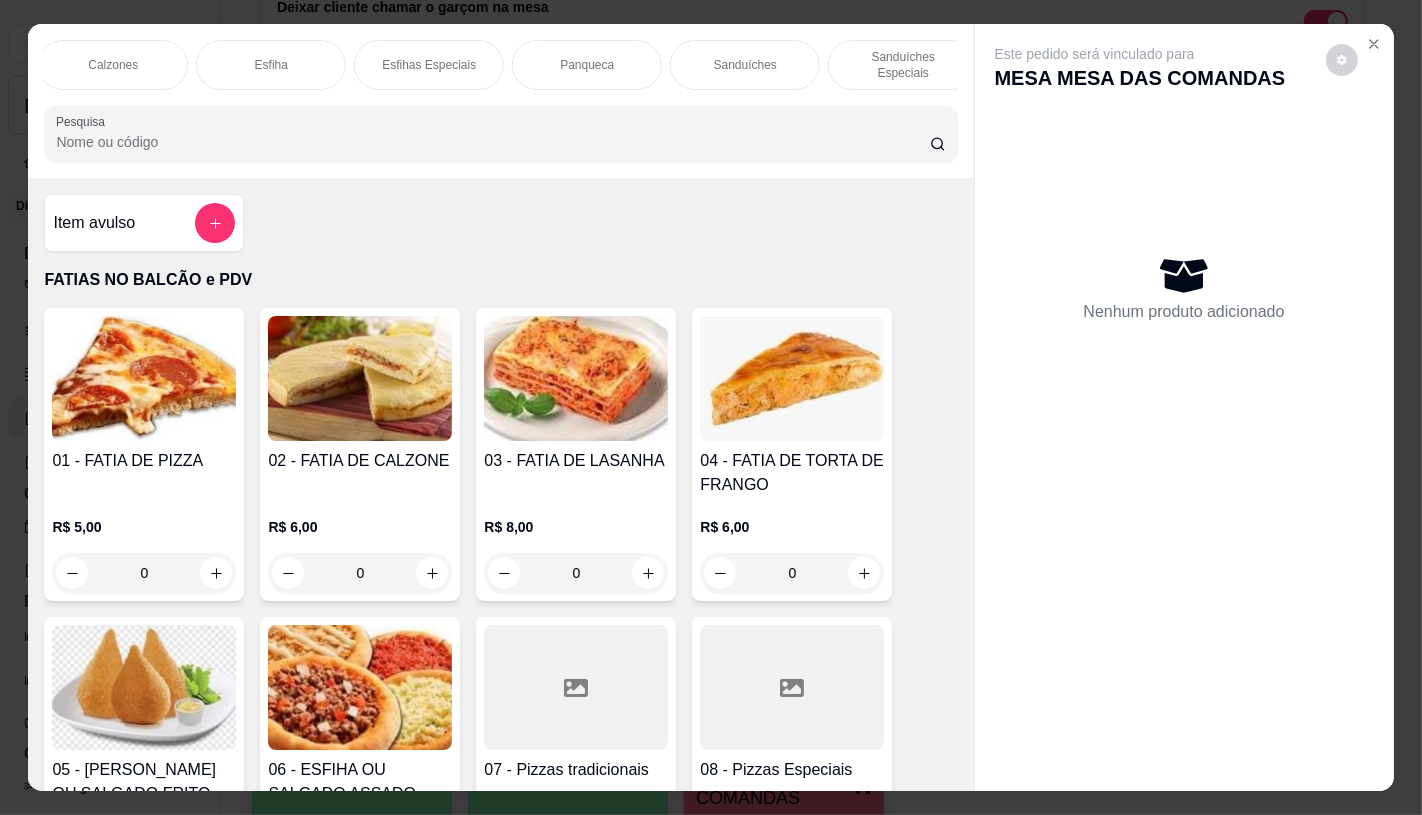 click on "Sanduíches" at bounding box center [745, 65] 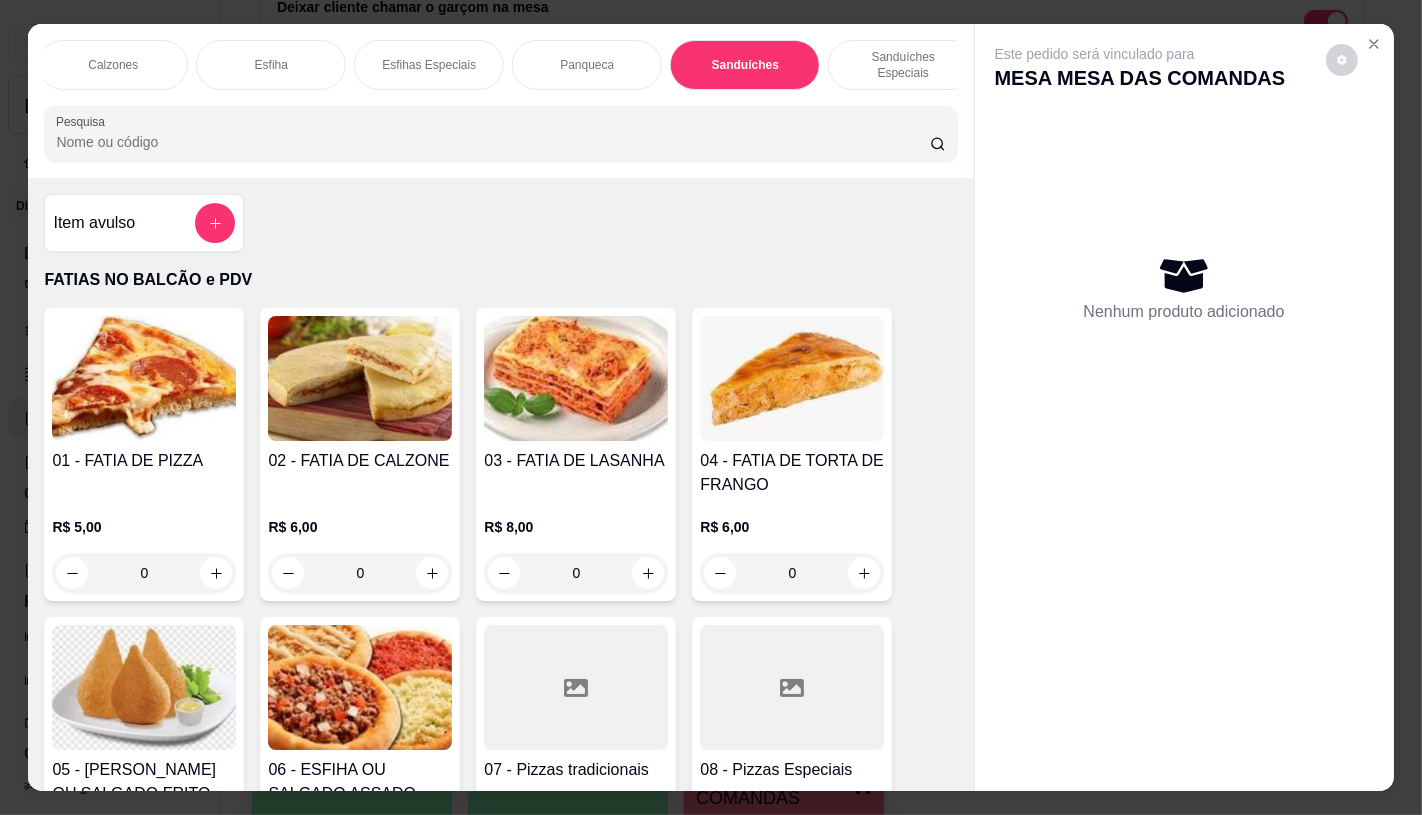 scroll, scrollTop: 8083, scrollLeft: 0, axis: vertical 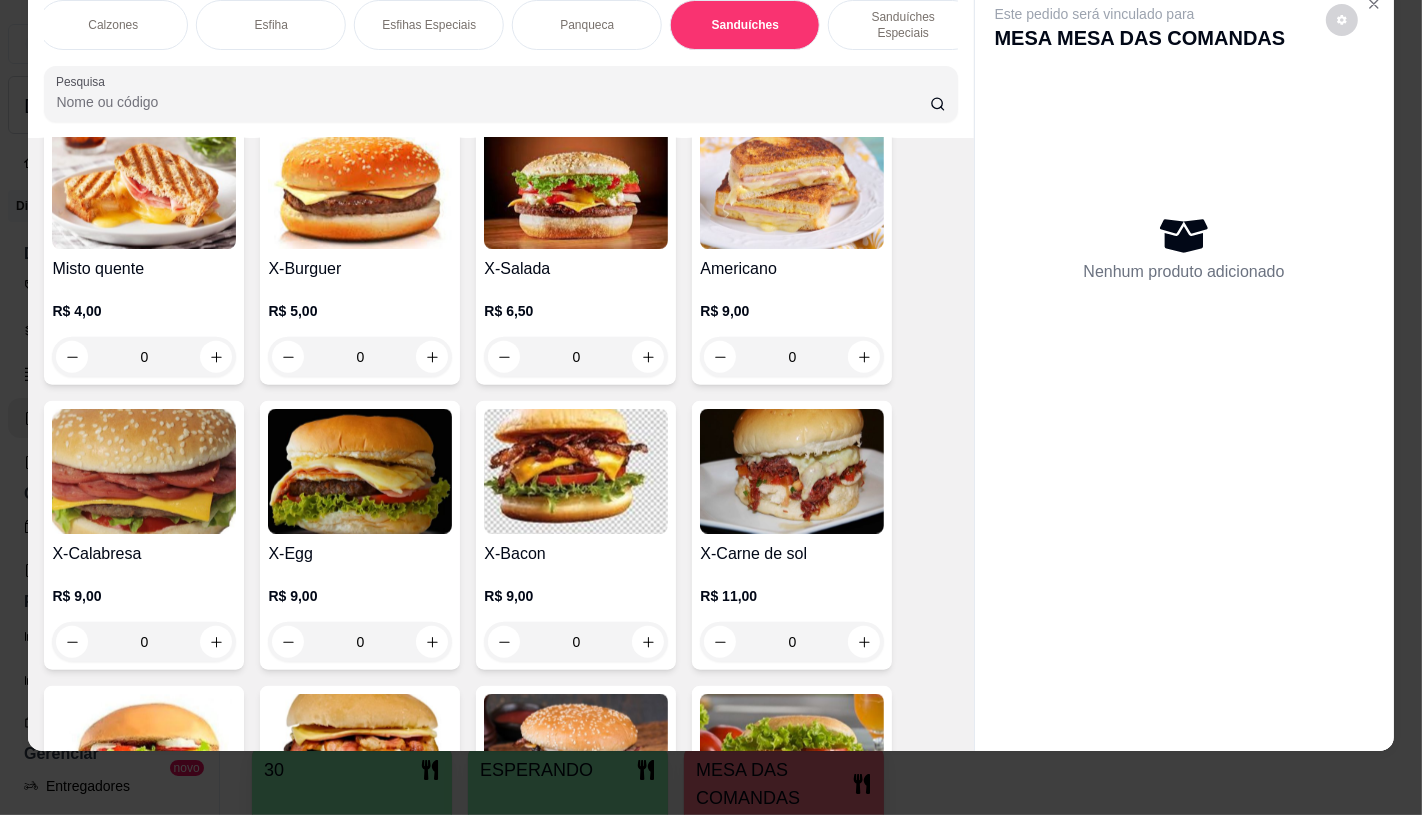 click at bounding box center [576, 186] 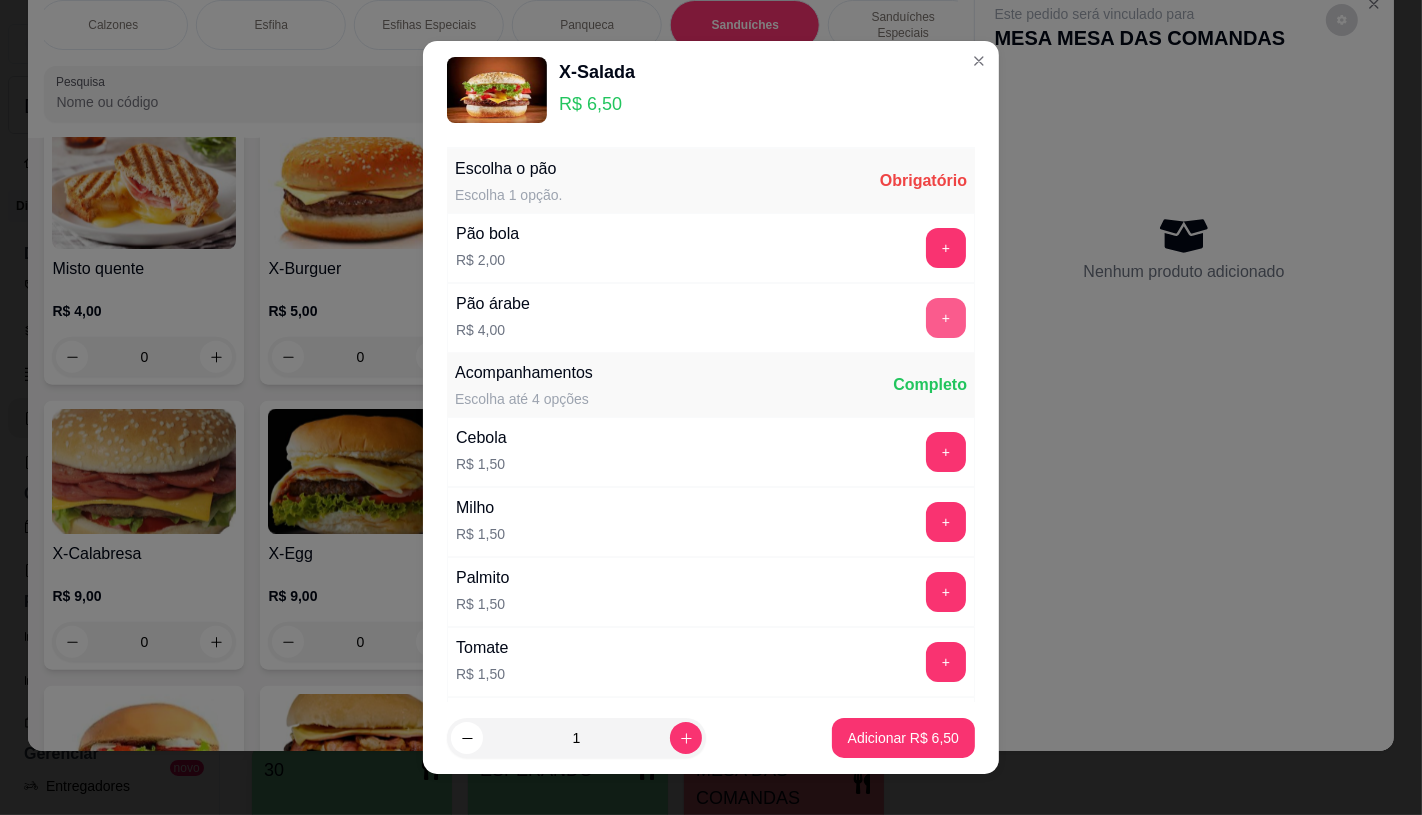 click on "+" at bounding box center (946, 318) 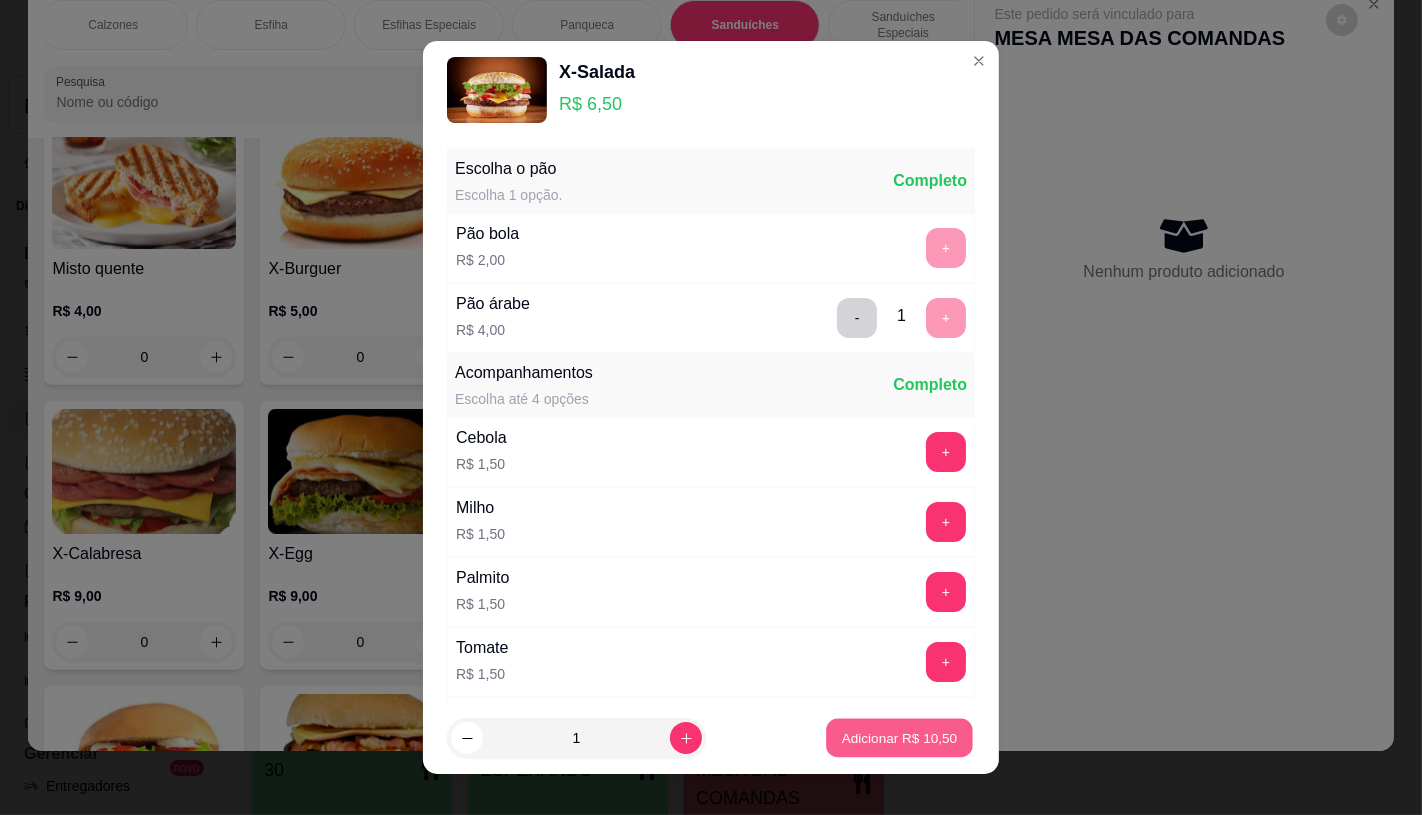 click on "Adicionar   R$ 10,50" at bounding box center (899, 738) 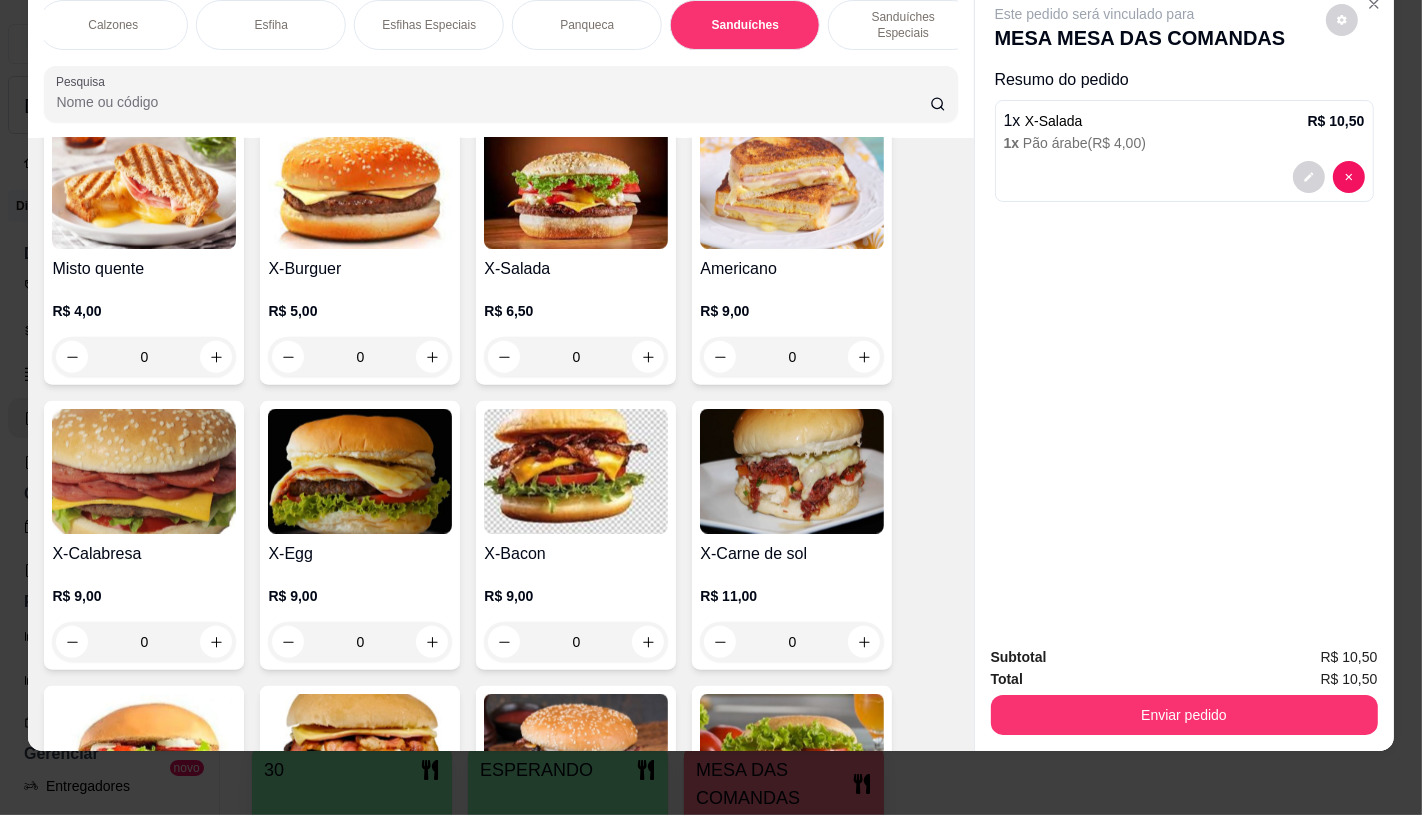 scroll, scrollTop: 0, scrollLeft: 2080, axis: horizontal 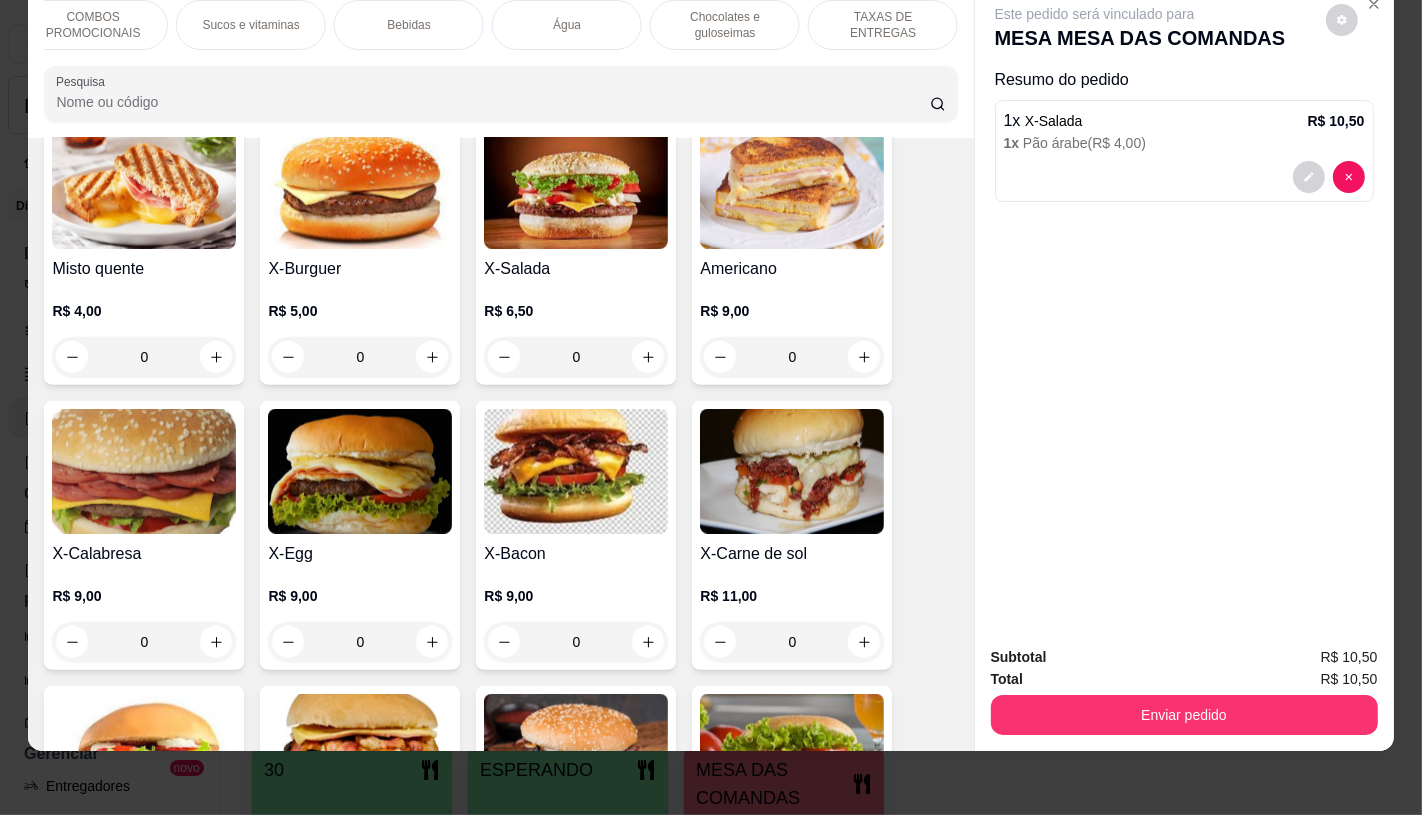 click on "TAXAS DE ENTREGAS" at bounding box center [883, 25] 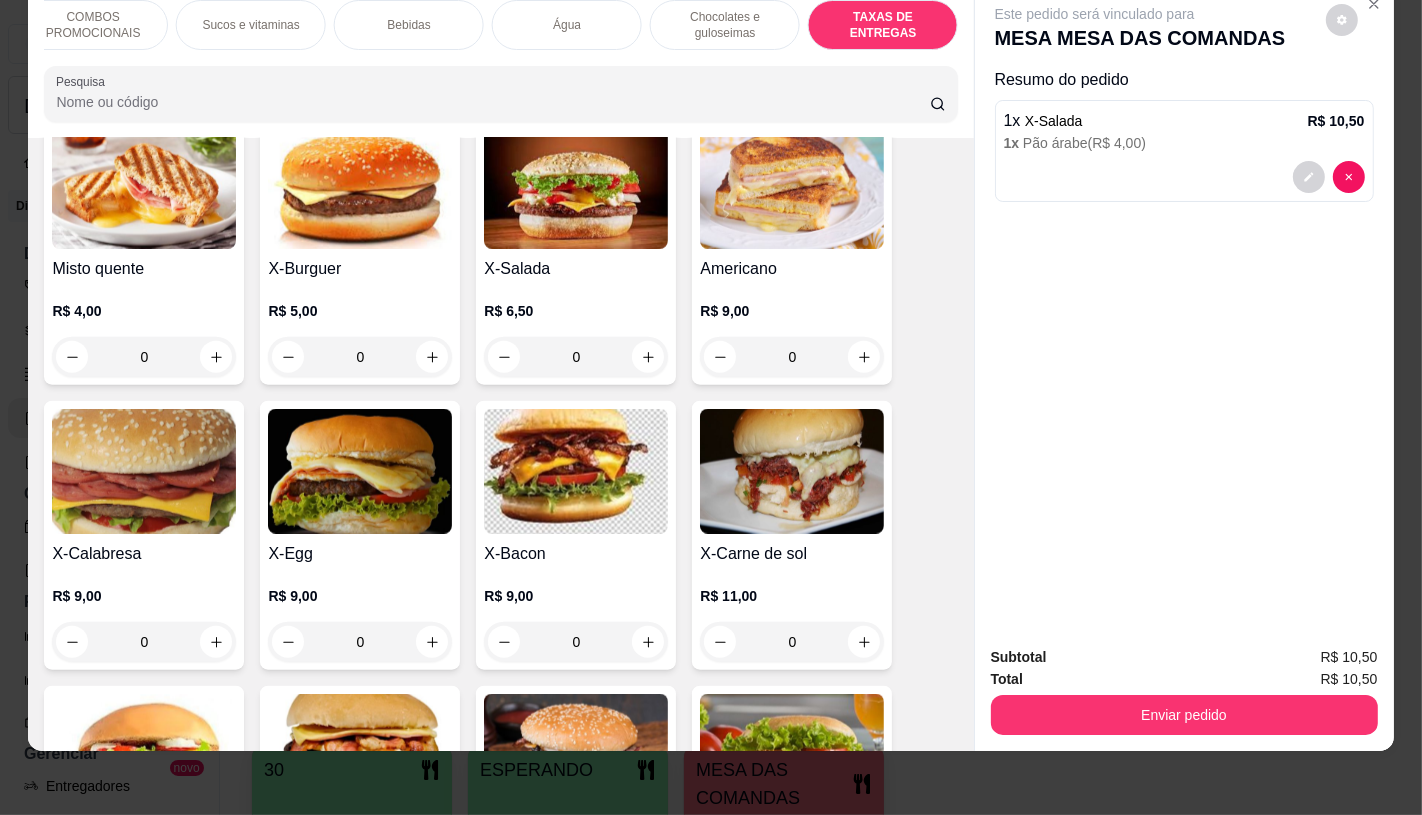 scroll, scrollTop: 13373, scrollLeft: 0, axis: vertical 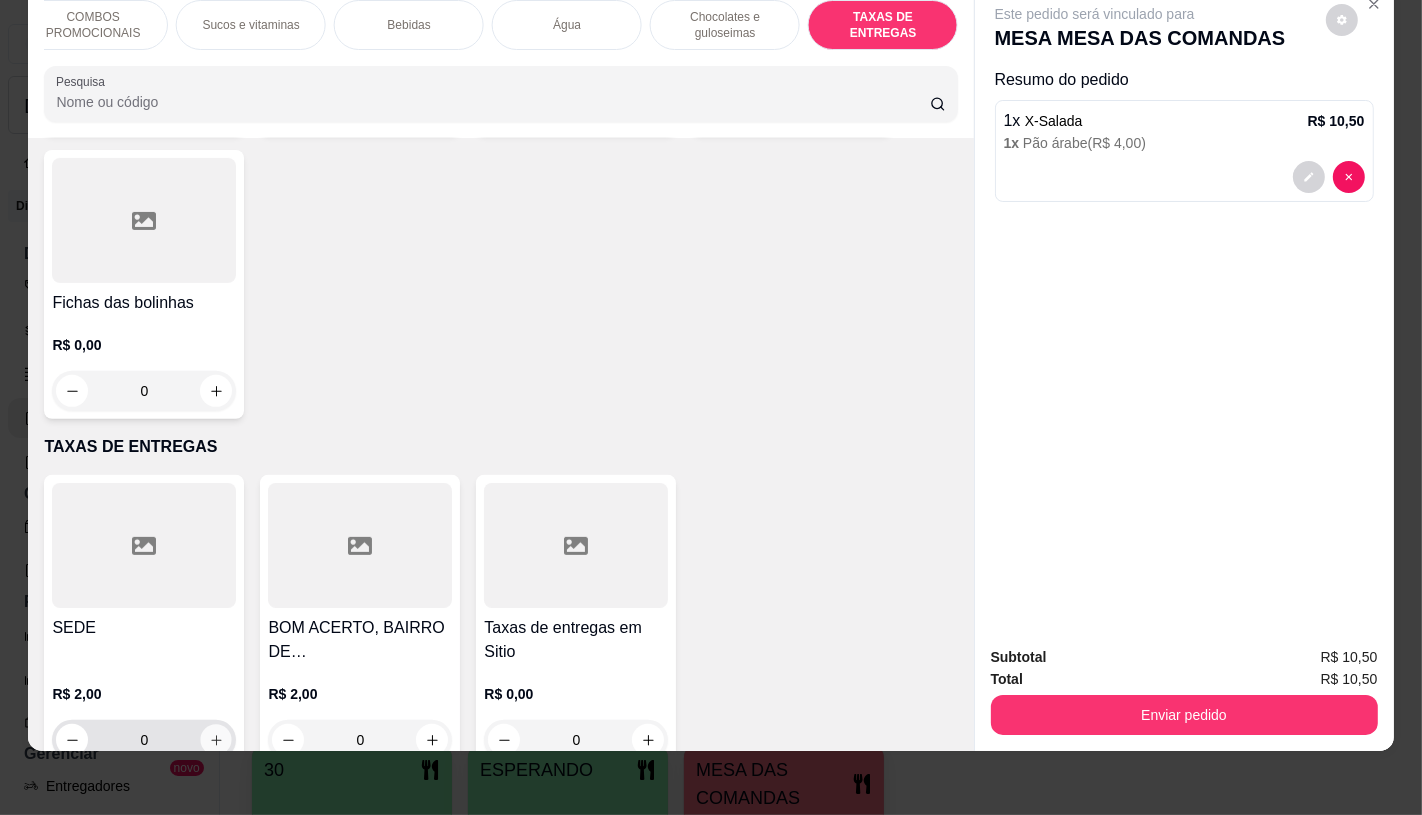 click 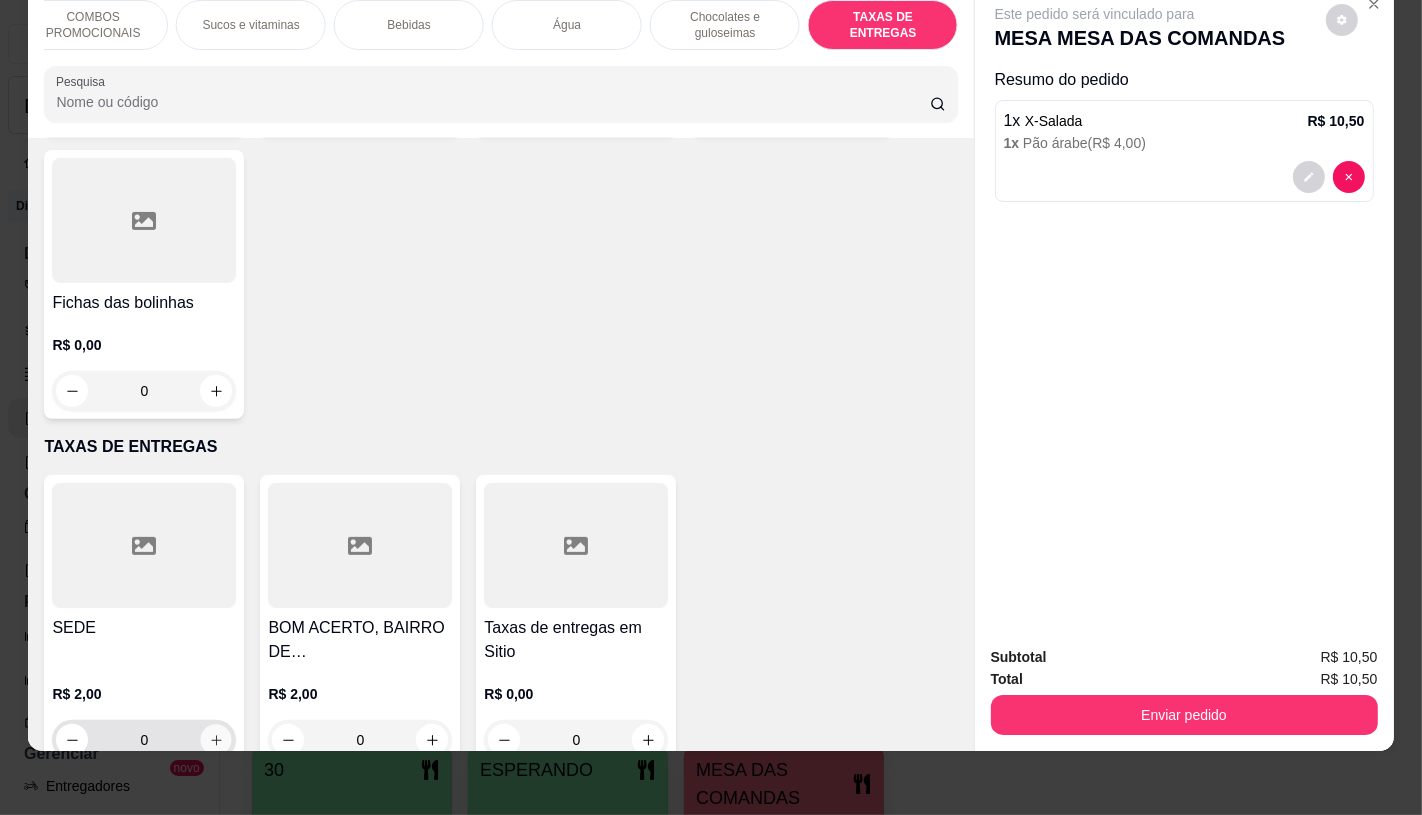 type on "1" 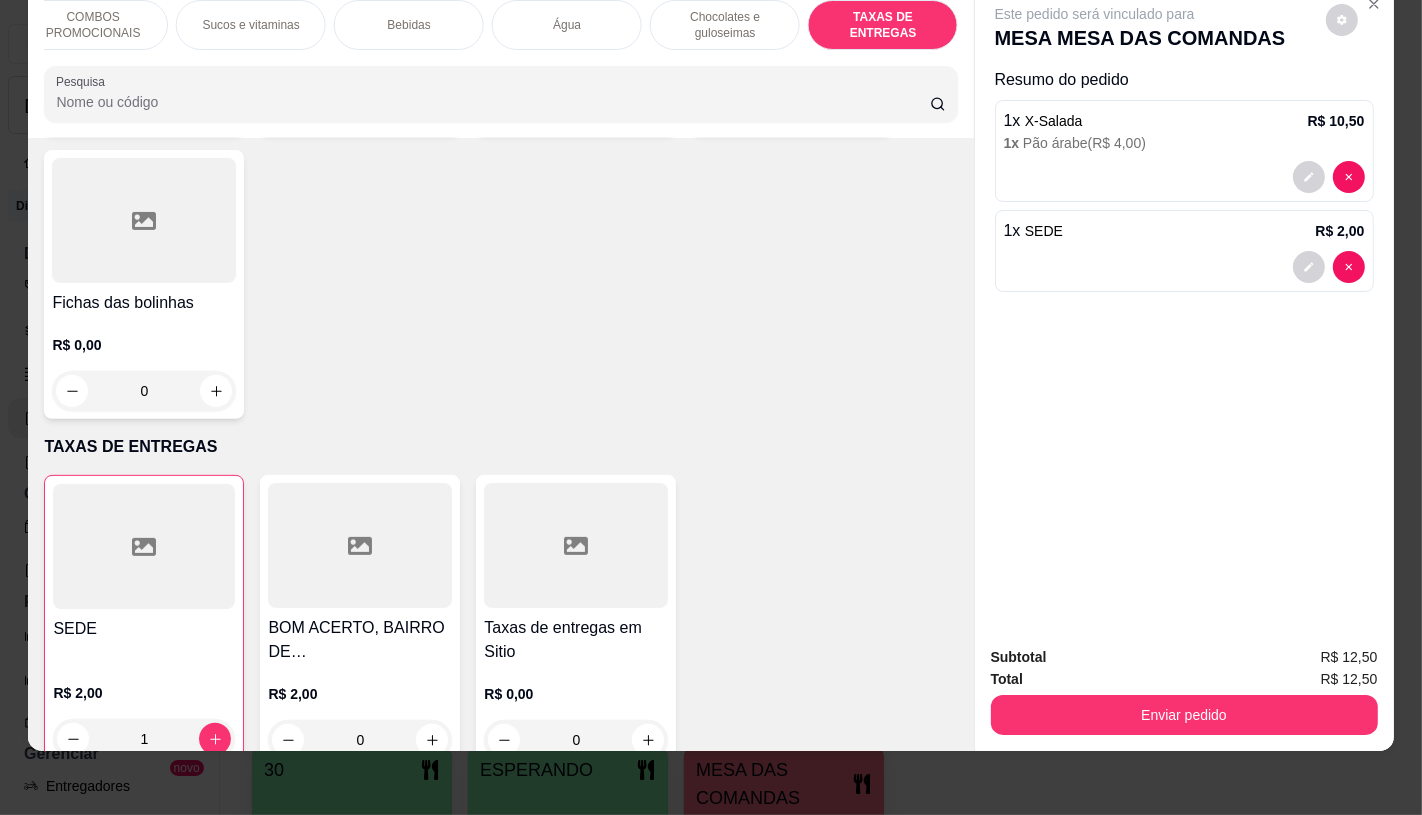 click on "Enviar pedido" at bounding box center (1184, 712) 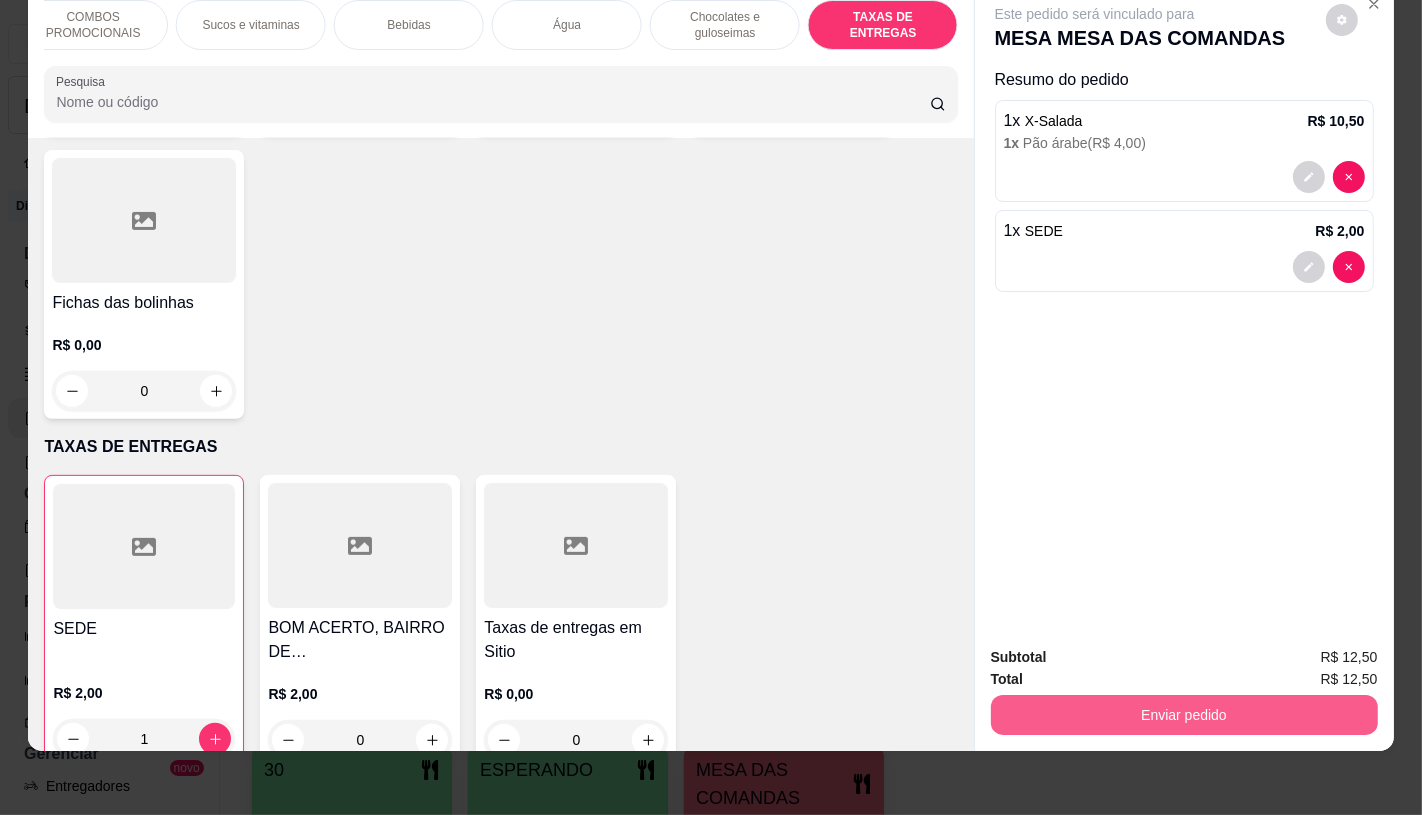 click on "Enviar pedido" at bounding box center (1184, 715) 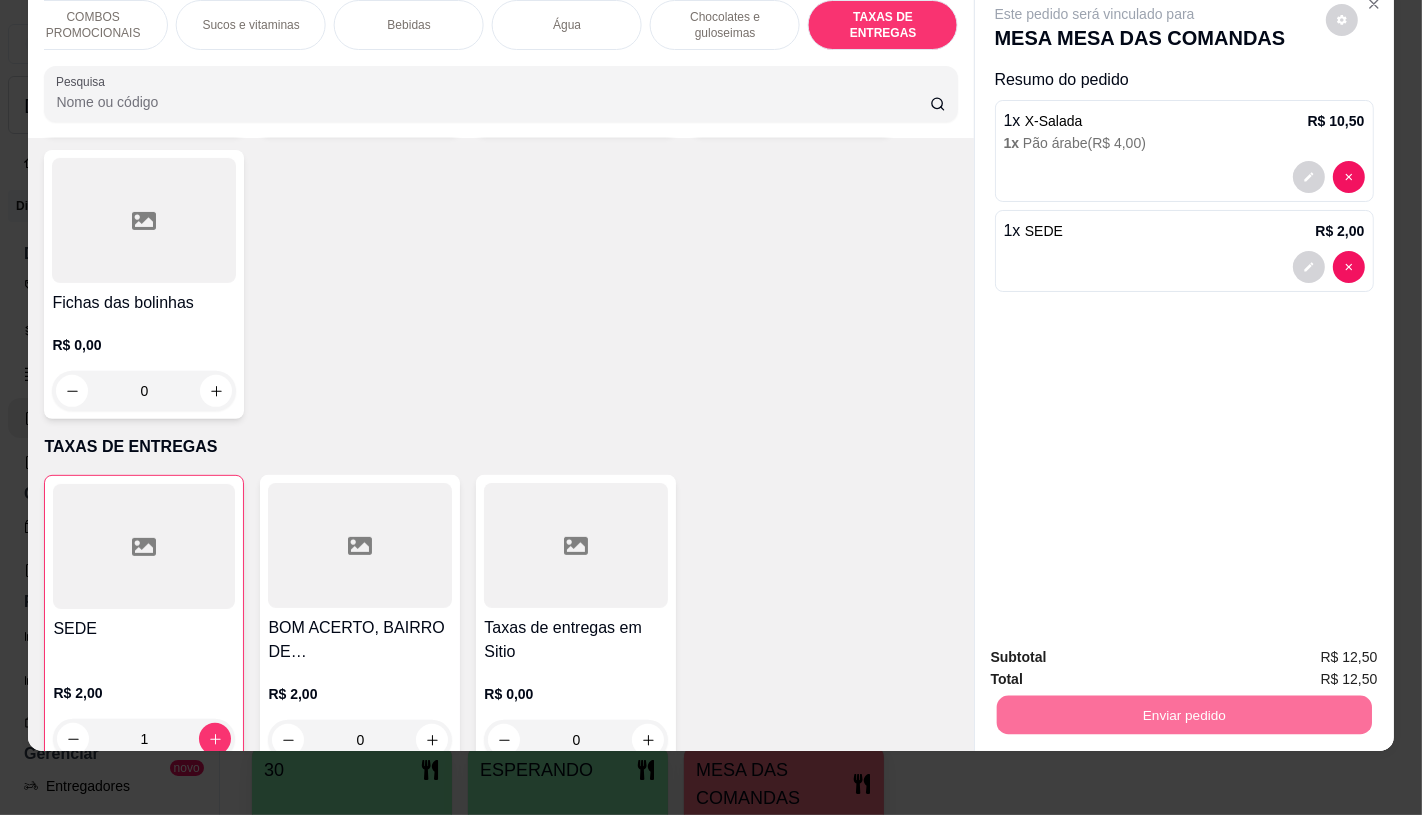 click on "Não registrar e enviar pedido" at bounding box center [1117, 649] 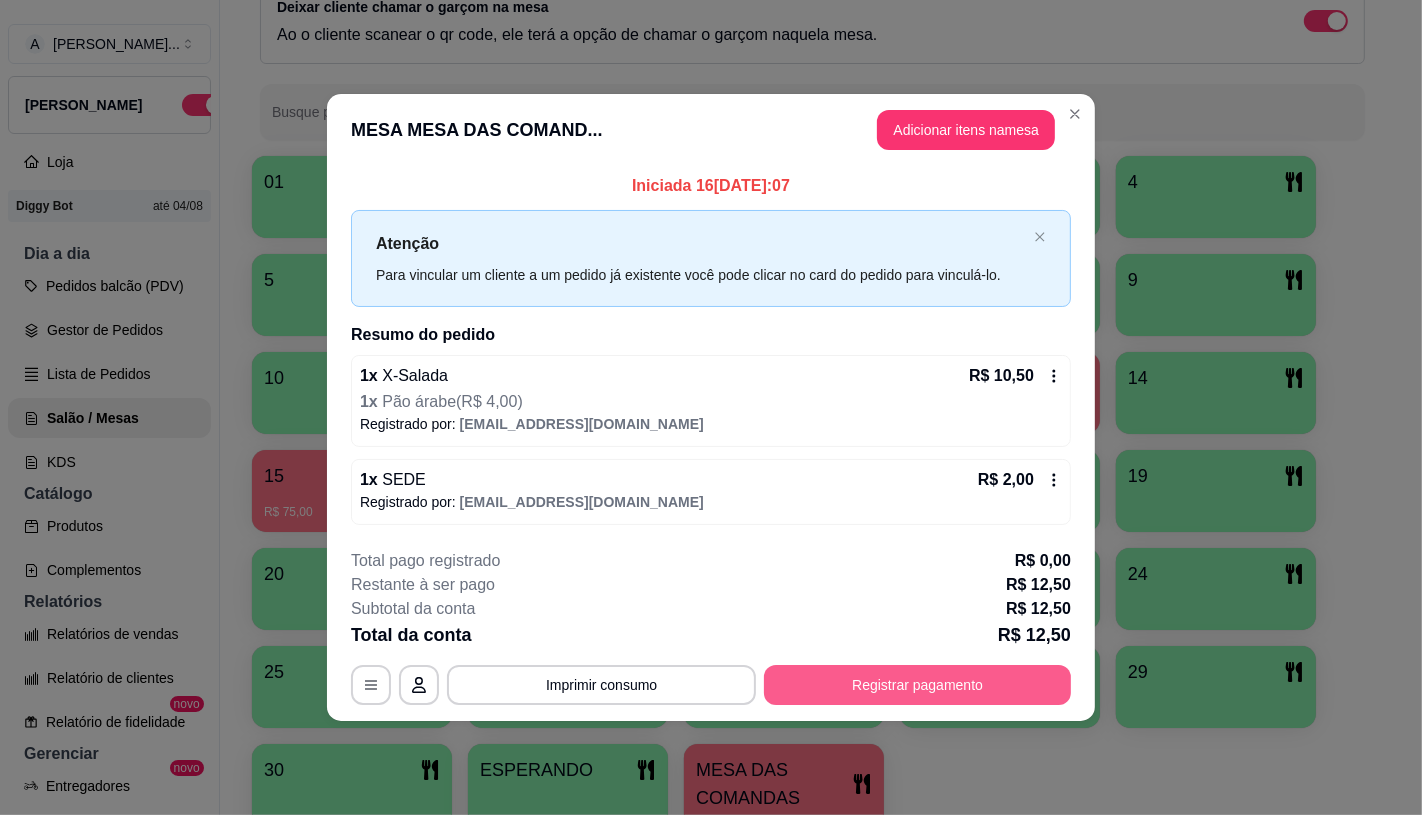 click on "Registrar pagamento" at bounding box center [917, 685] 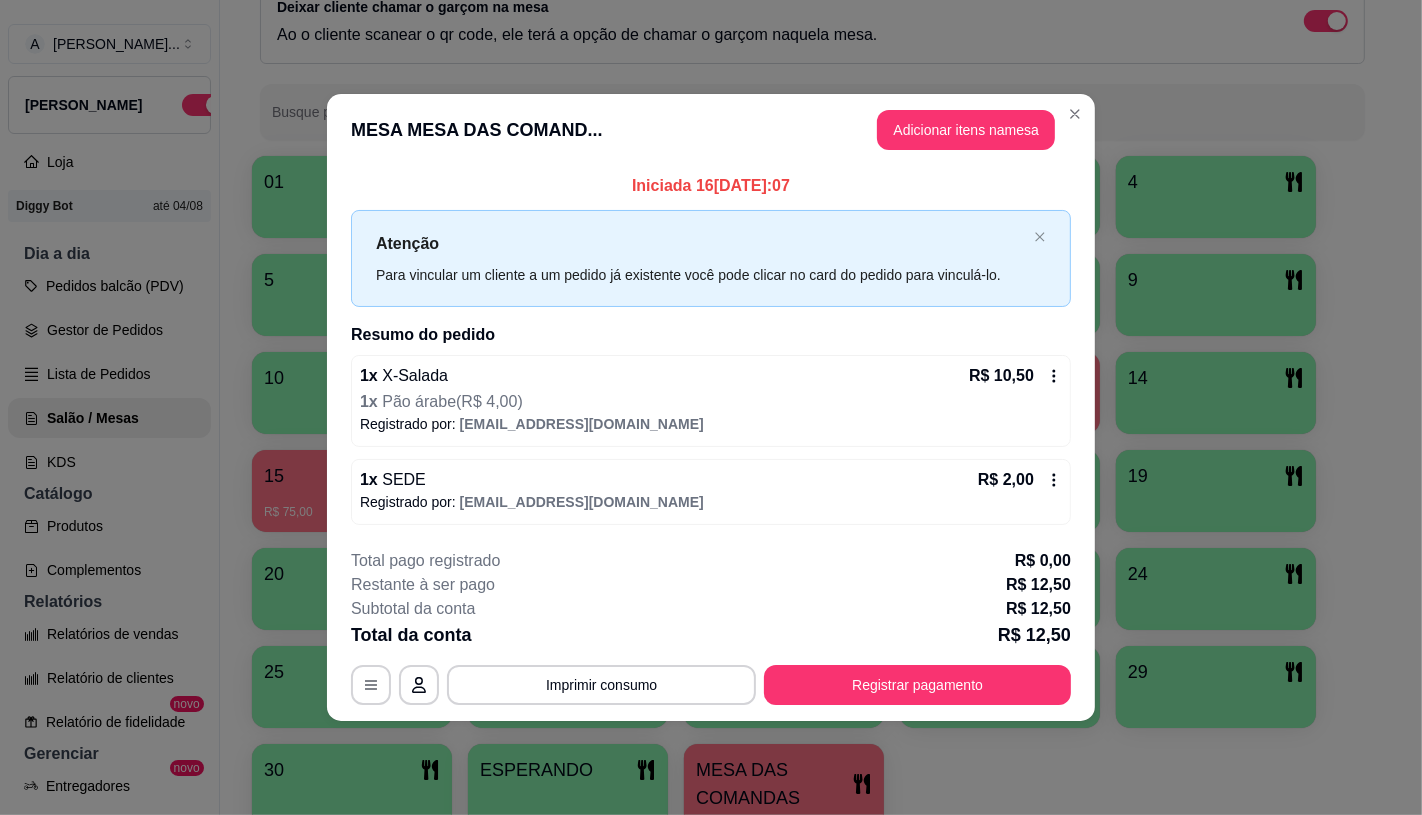 click on "Pix" at bounding box center [575, 424] 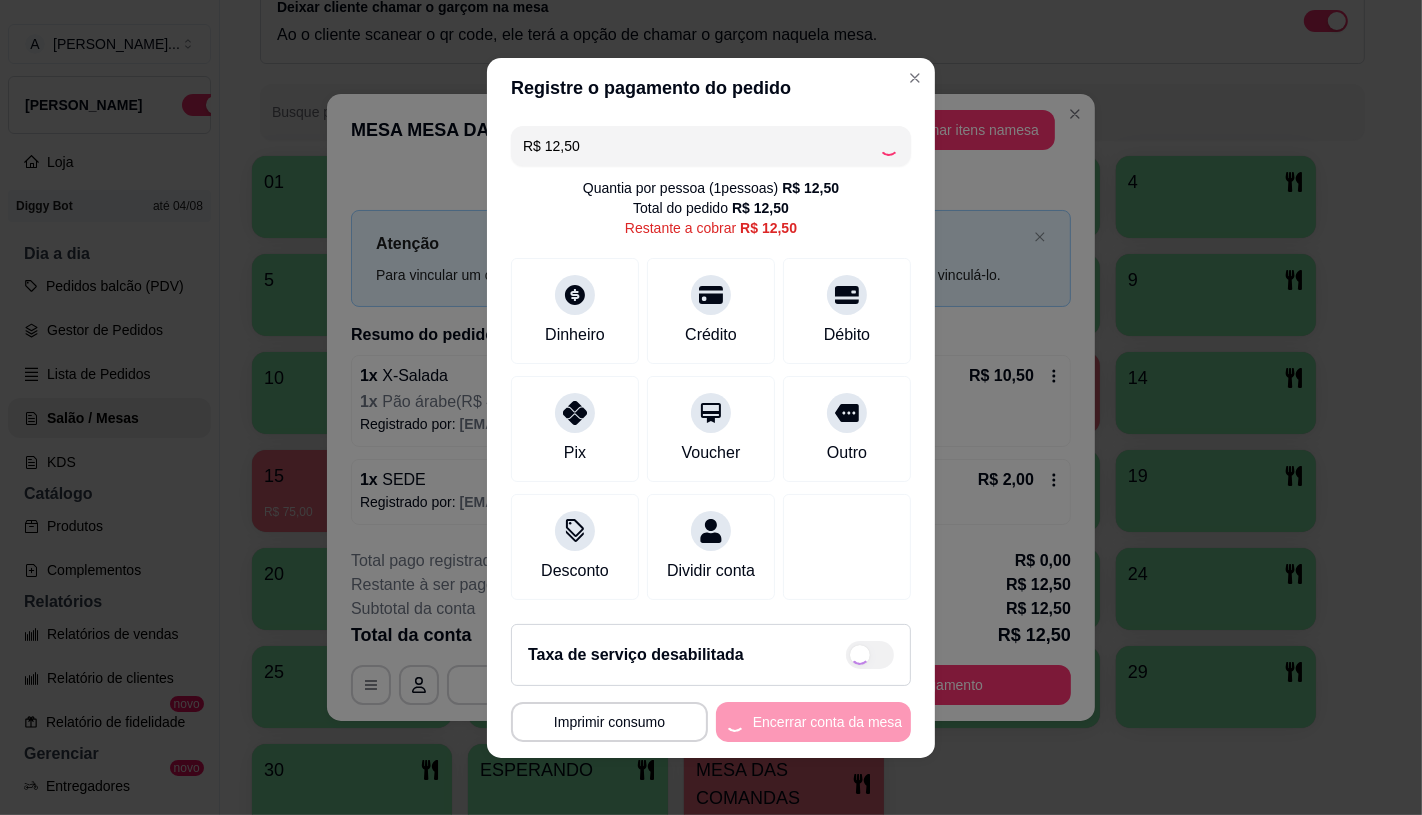 type on "R$ 0,00" 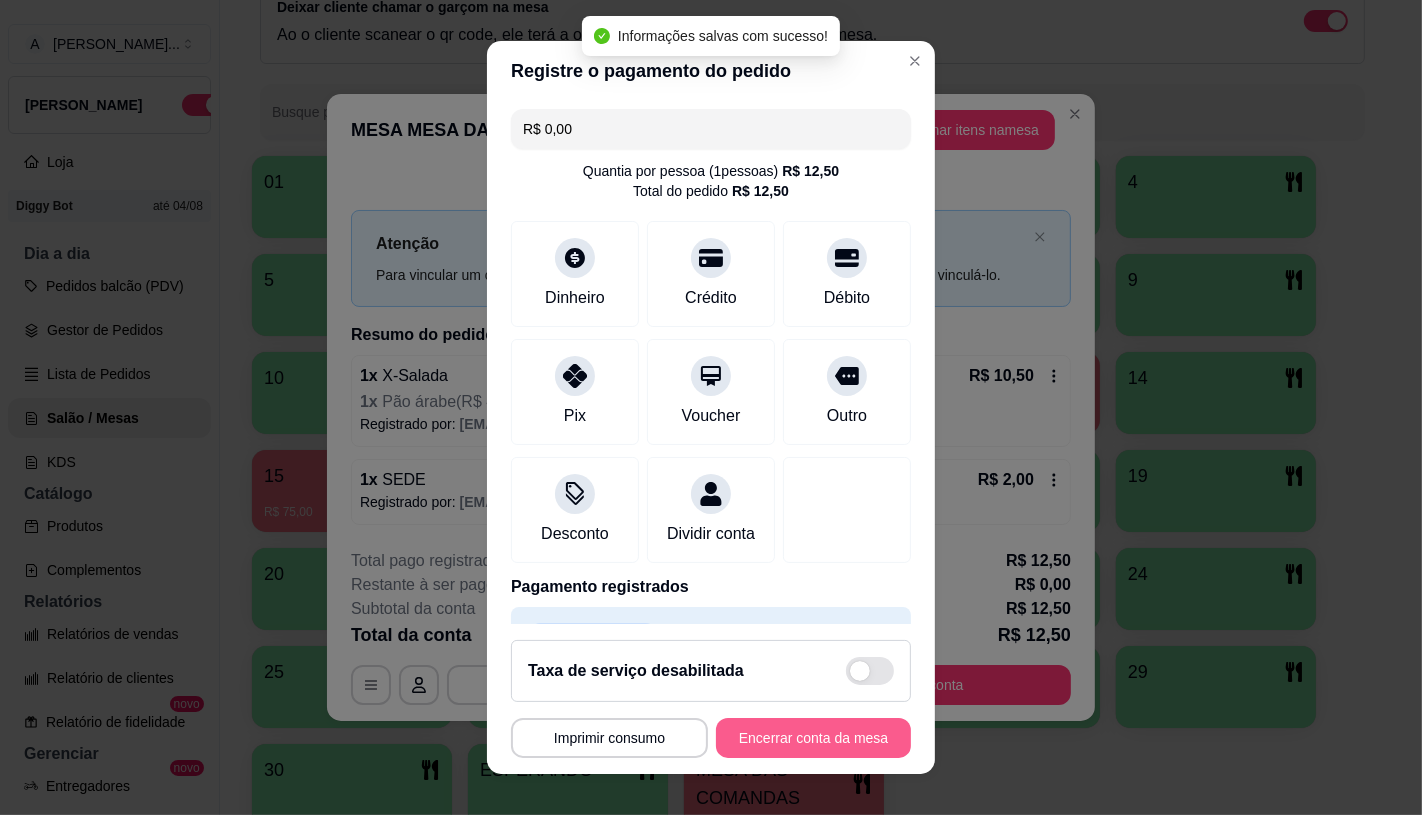 click on "Encerrar conta da mesa" at bounding box center [813, 738] 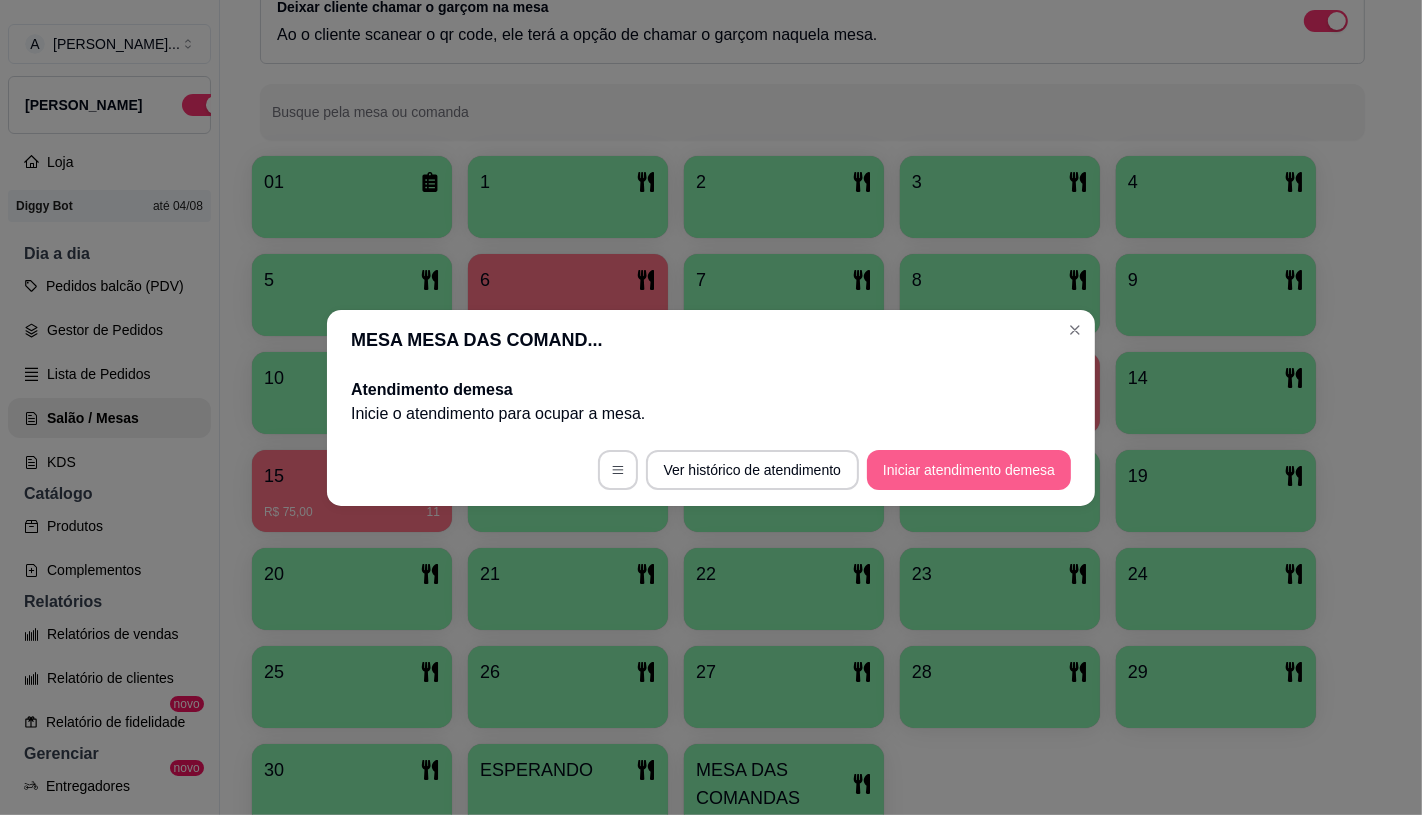 click on "Iniciar atendimento de  mesa" at bounding box center [969, 470] 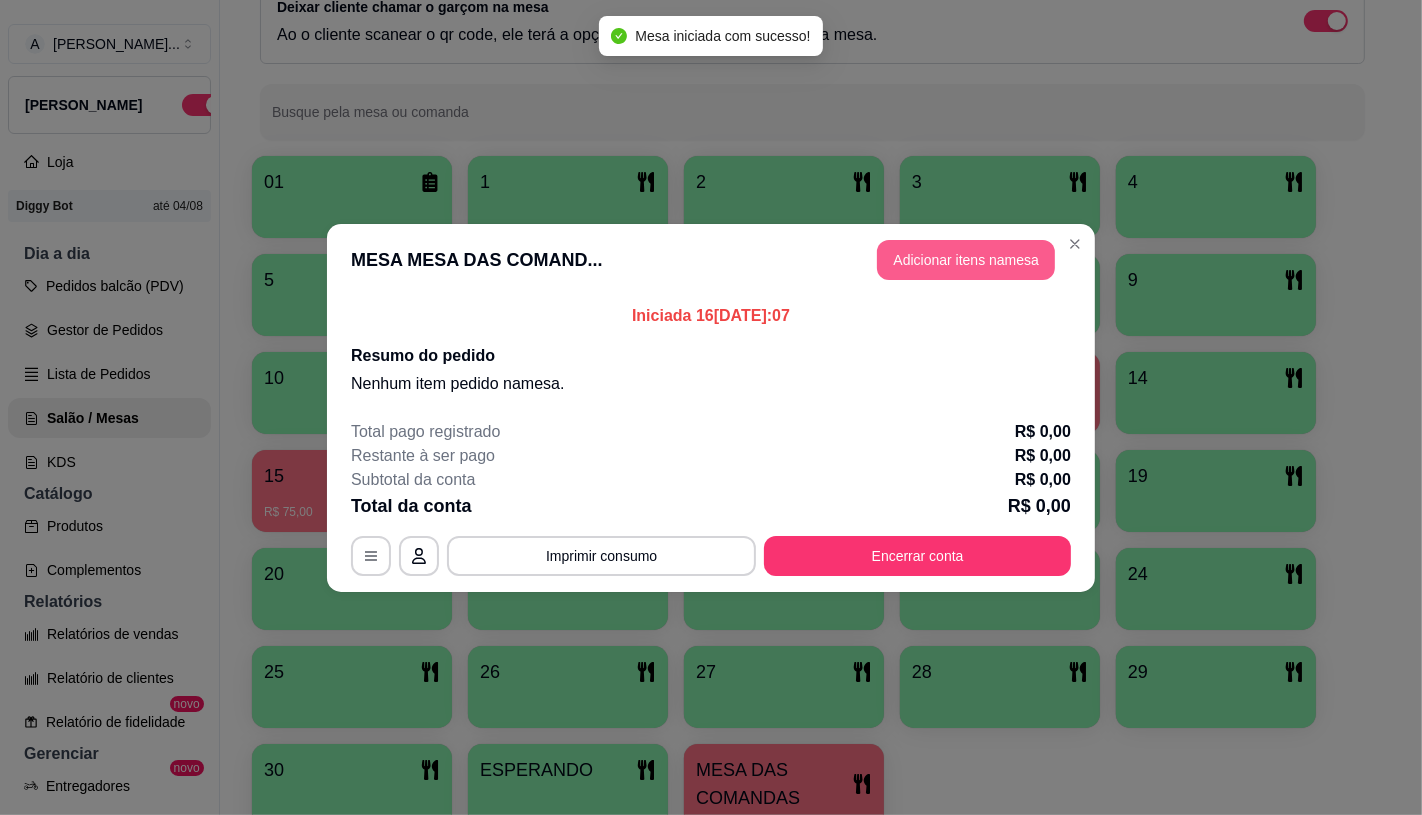 click on "Adicionar itens na  mesa" at bounding box center (966, 260) 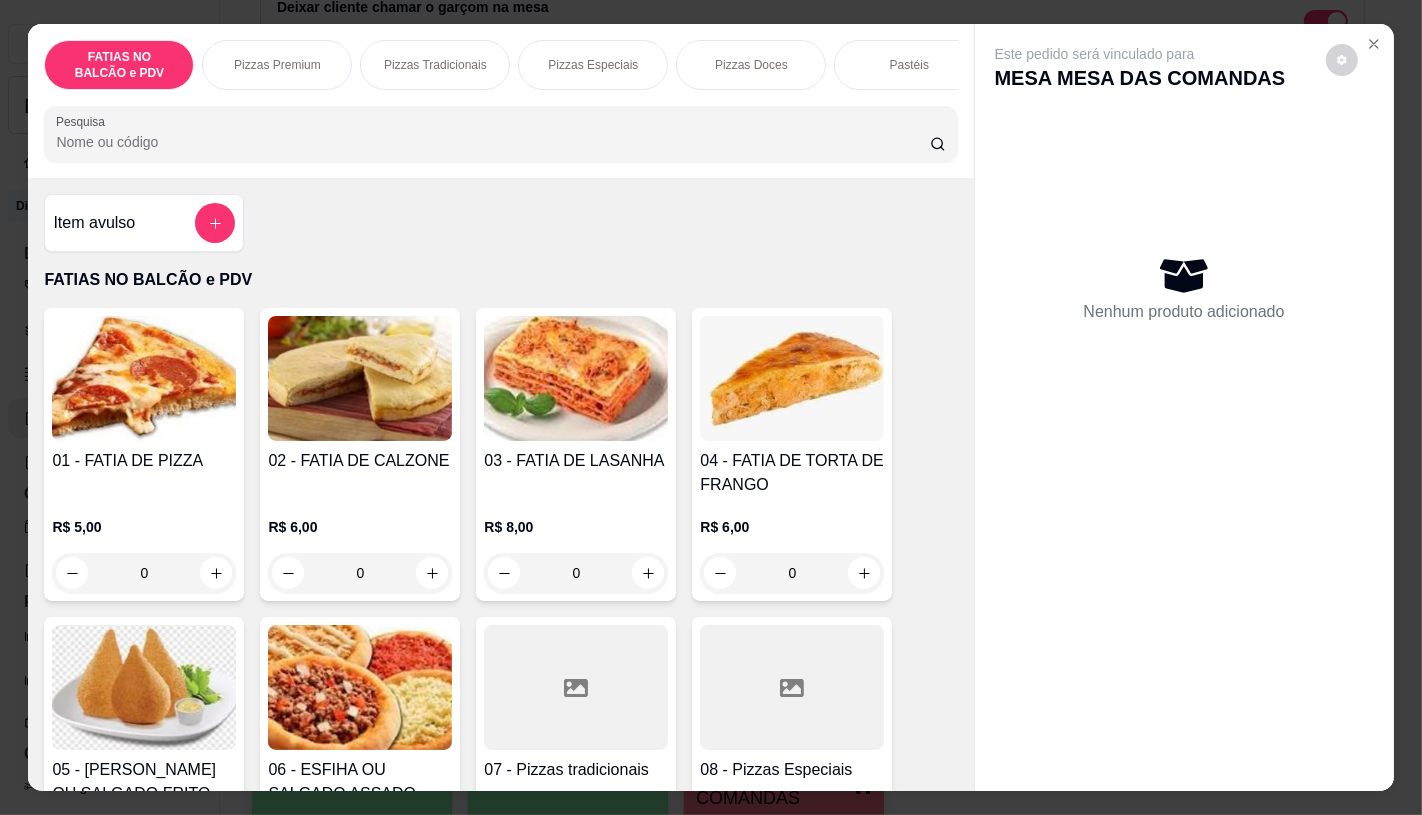 click at bounding box center [360, 687] 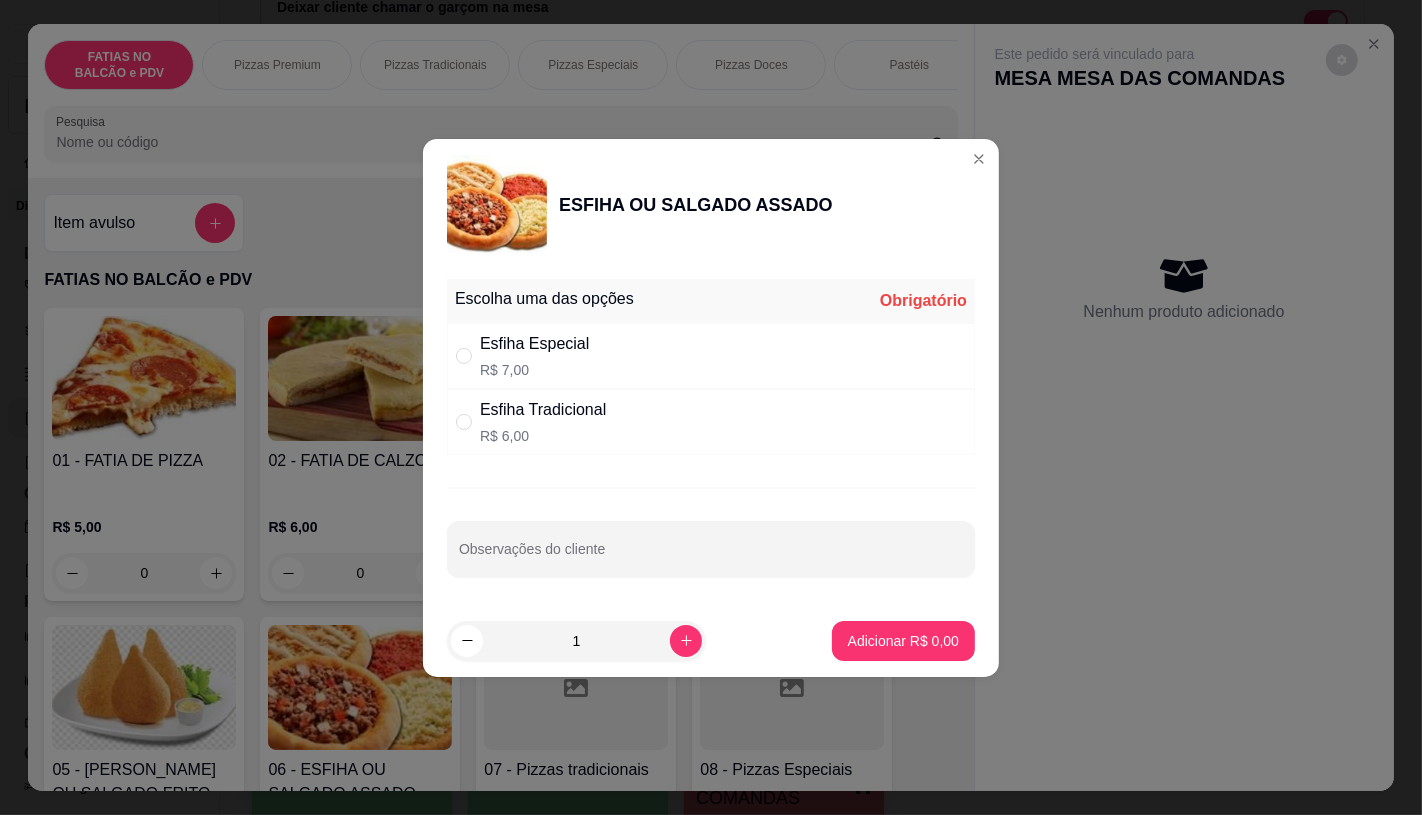 click on "Esfiha Tradicional" at bounding box center [543, 410] 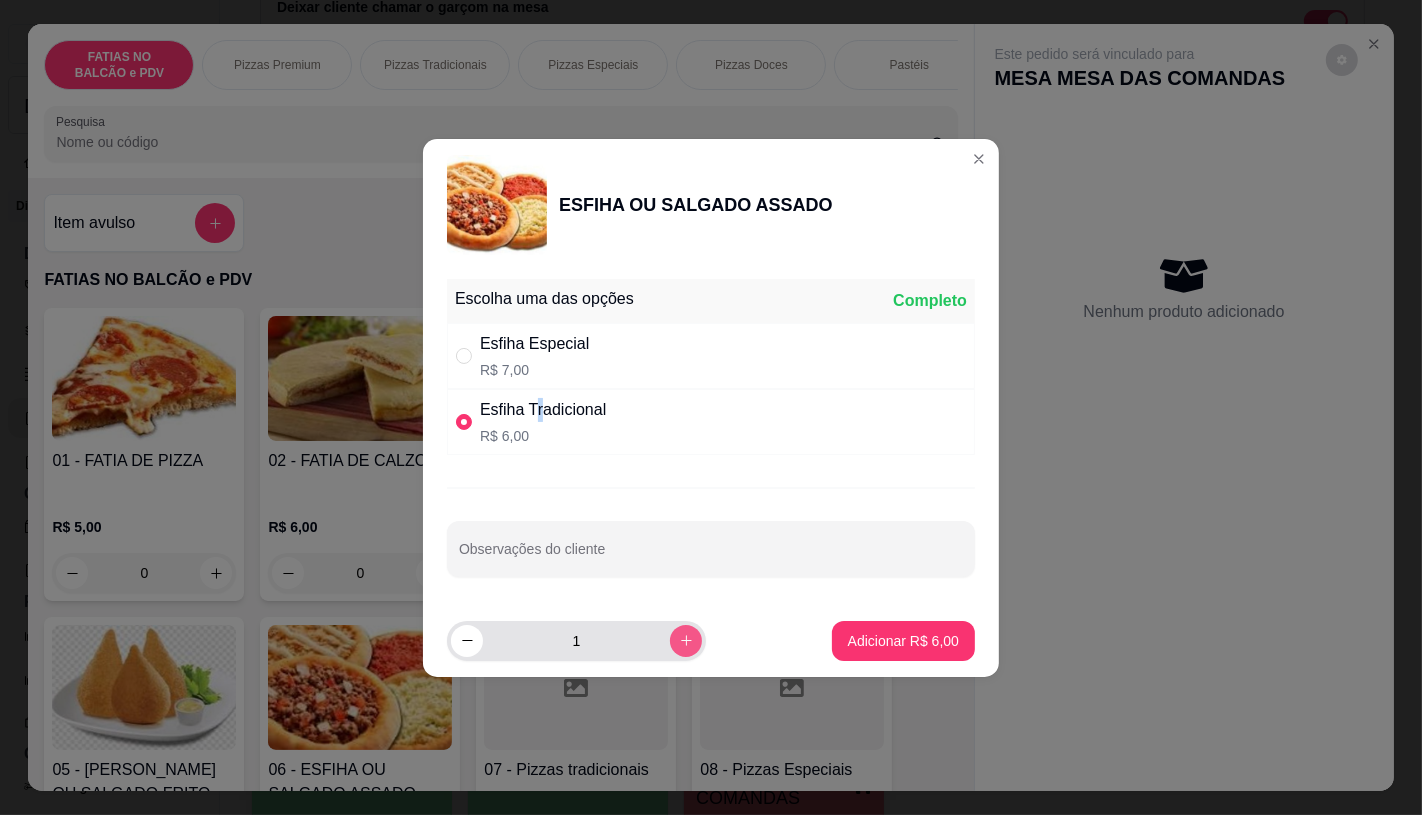 click at bounding box center (686, 641) 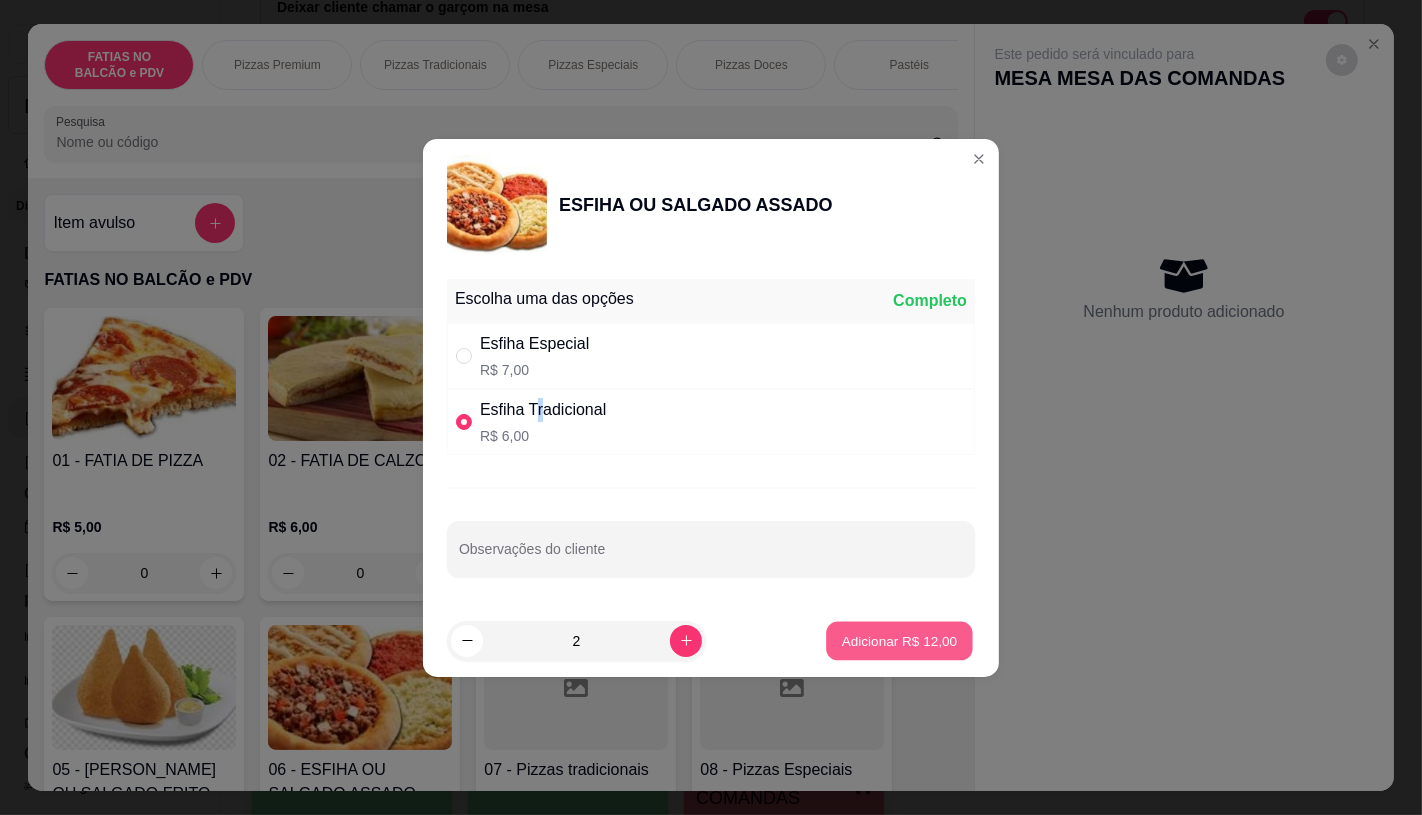 click on "Adicionar   R$ 12,00" at bounding box center (900, 640) 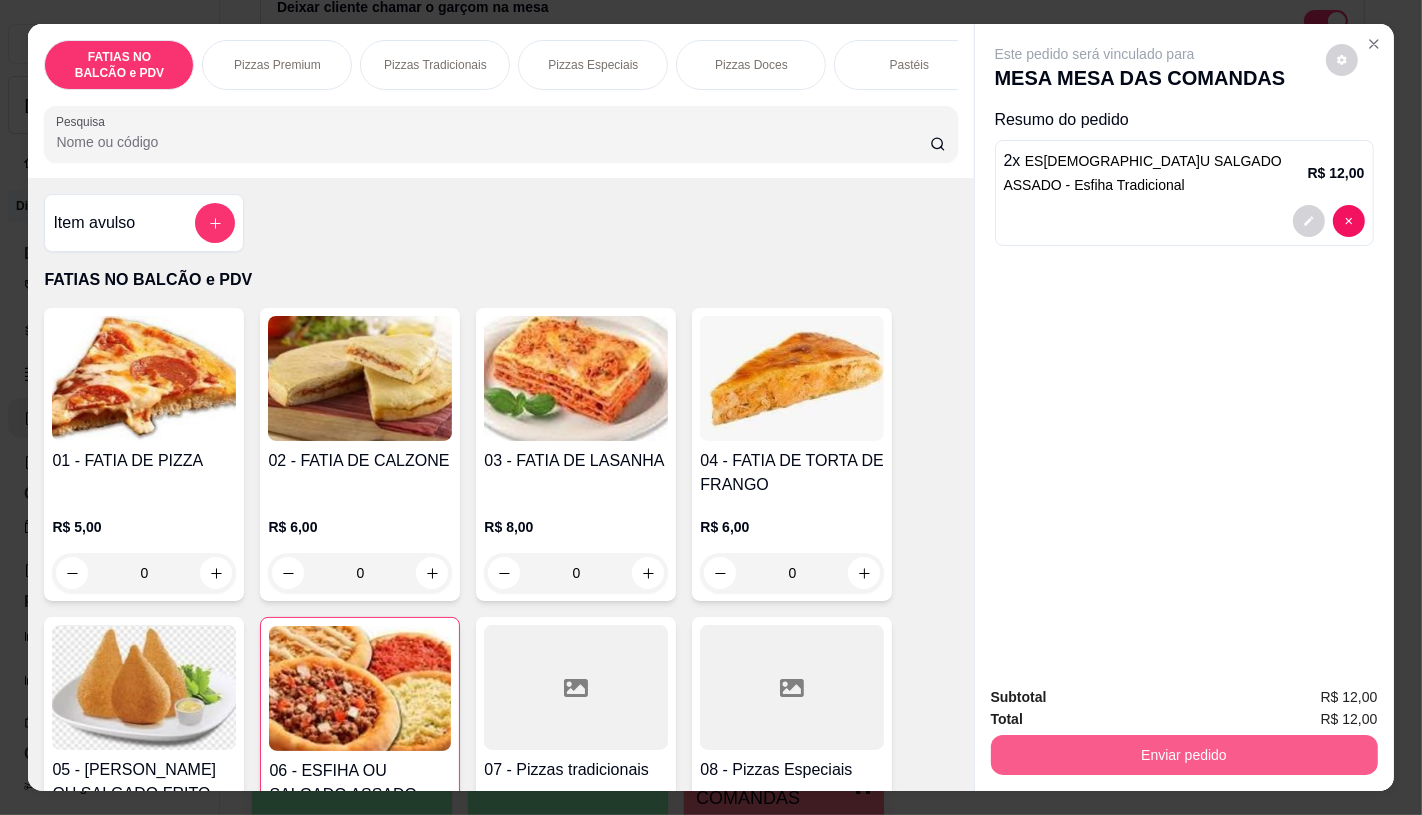 click on "Enviar pedido" at bounding box center [1184, 755] 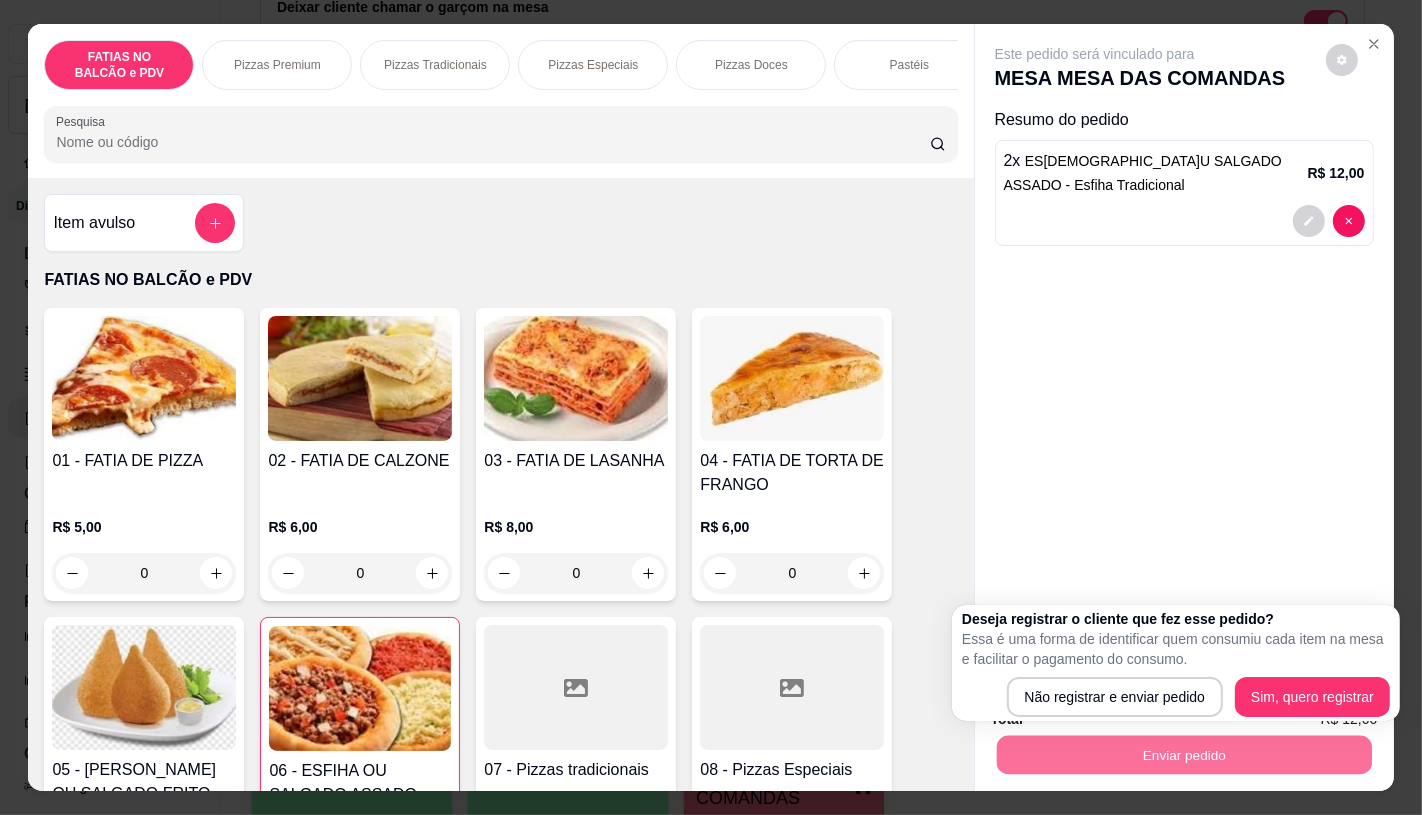 click on "Deseja registrar o cliente que fez esse pedido? Essa é uma forma de identificar quem consumiu cada item na mesa e facilitar o pagamento do consumo. Não registrar e enviar pedido Sim, quero registrar" at bounding box center [1176, 663] 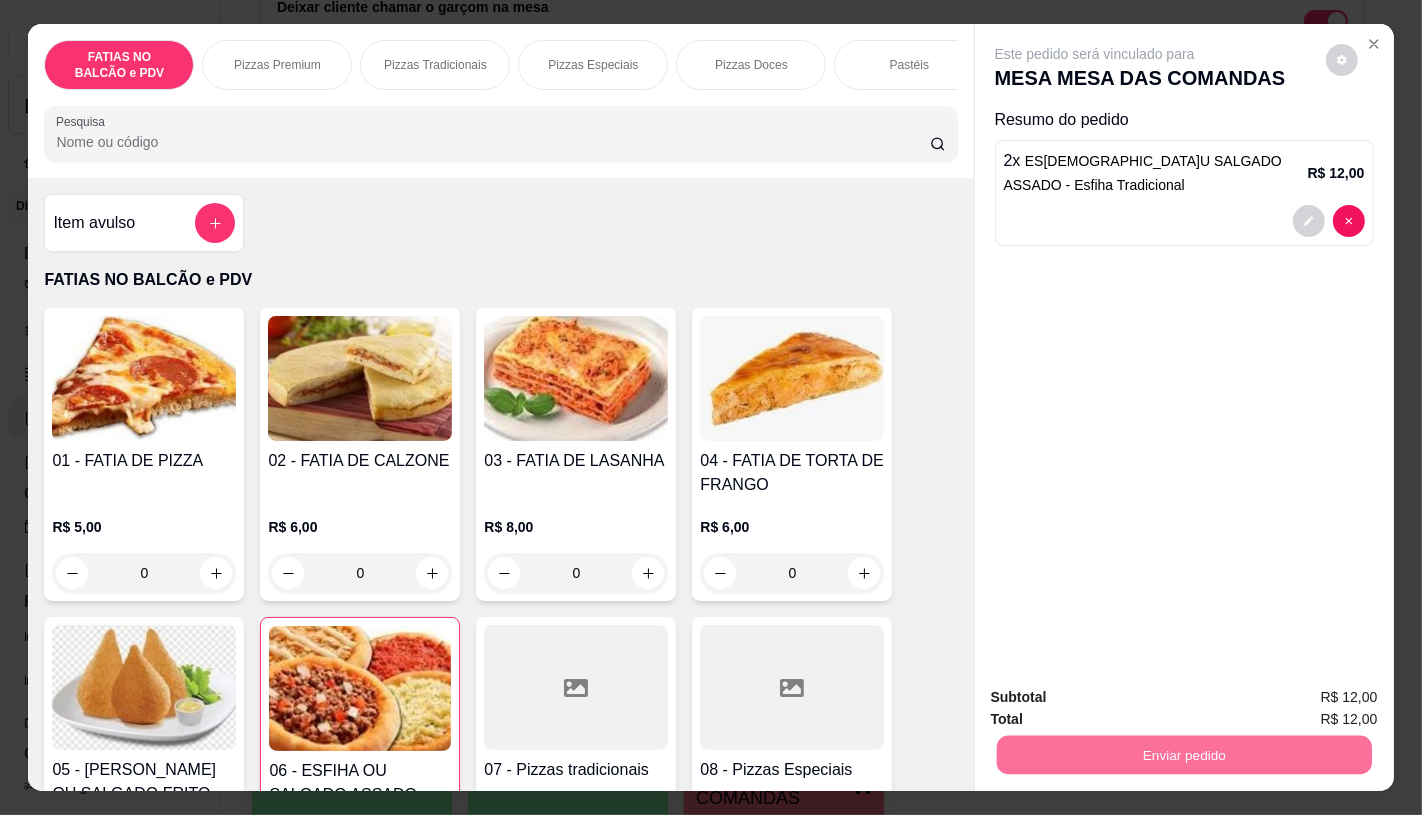 click on "Não registrar e enviar pedido" at bounding box center (1117, 698) 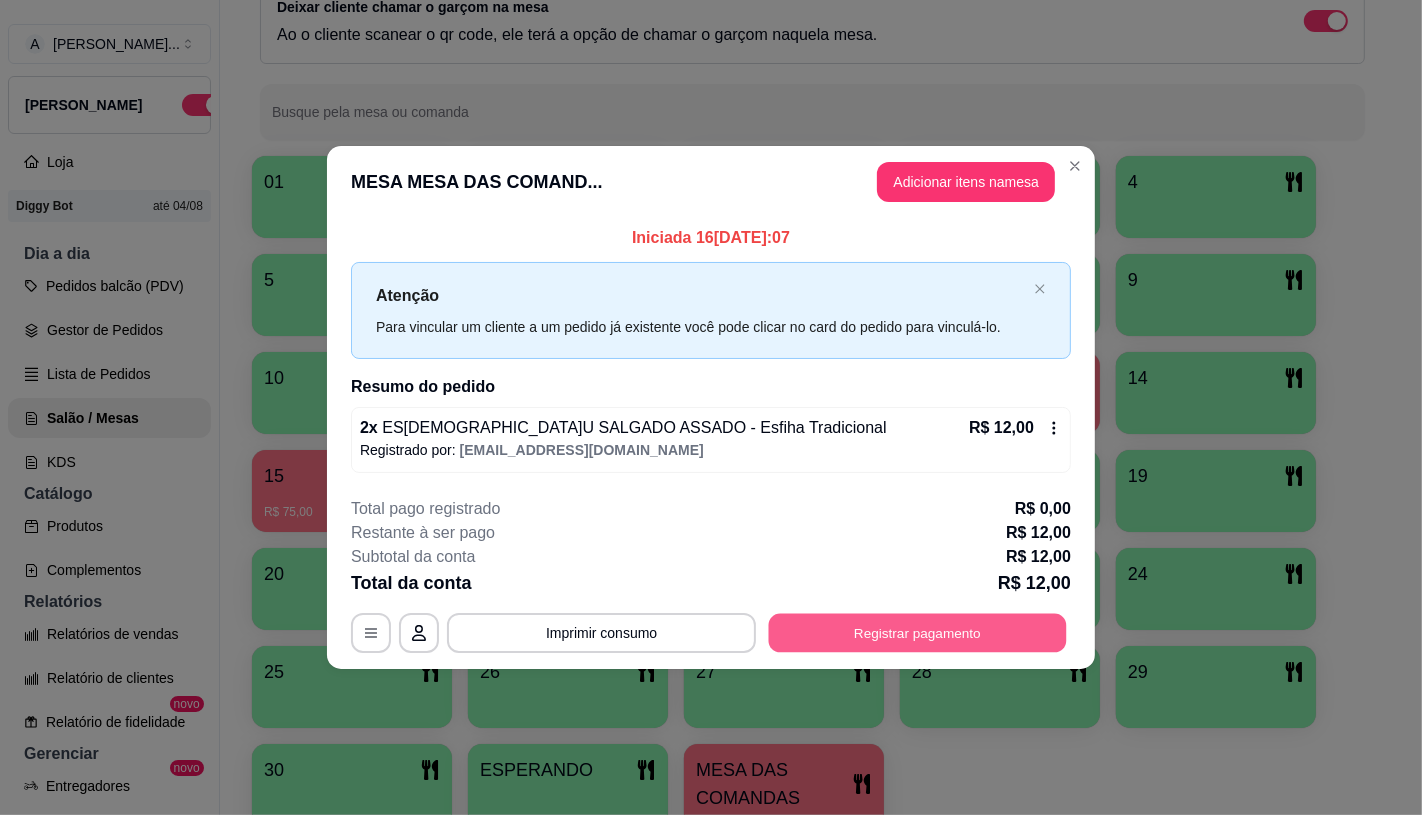 click on "Registrar pagamento" at bounding box center (918, 633) 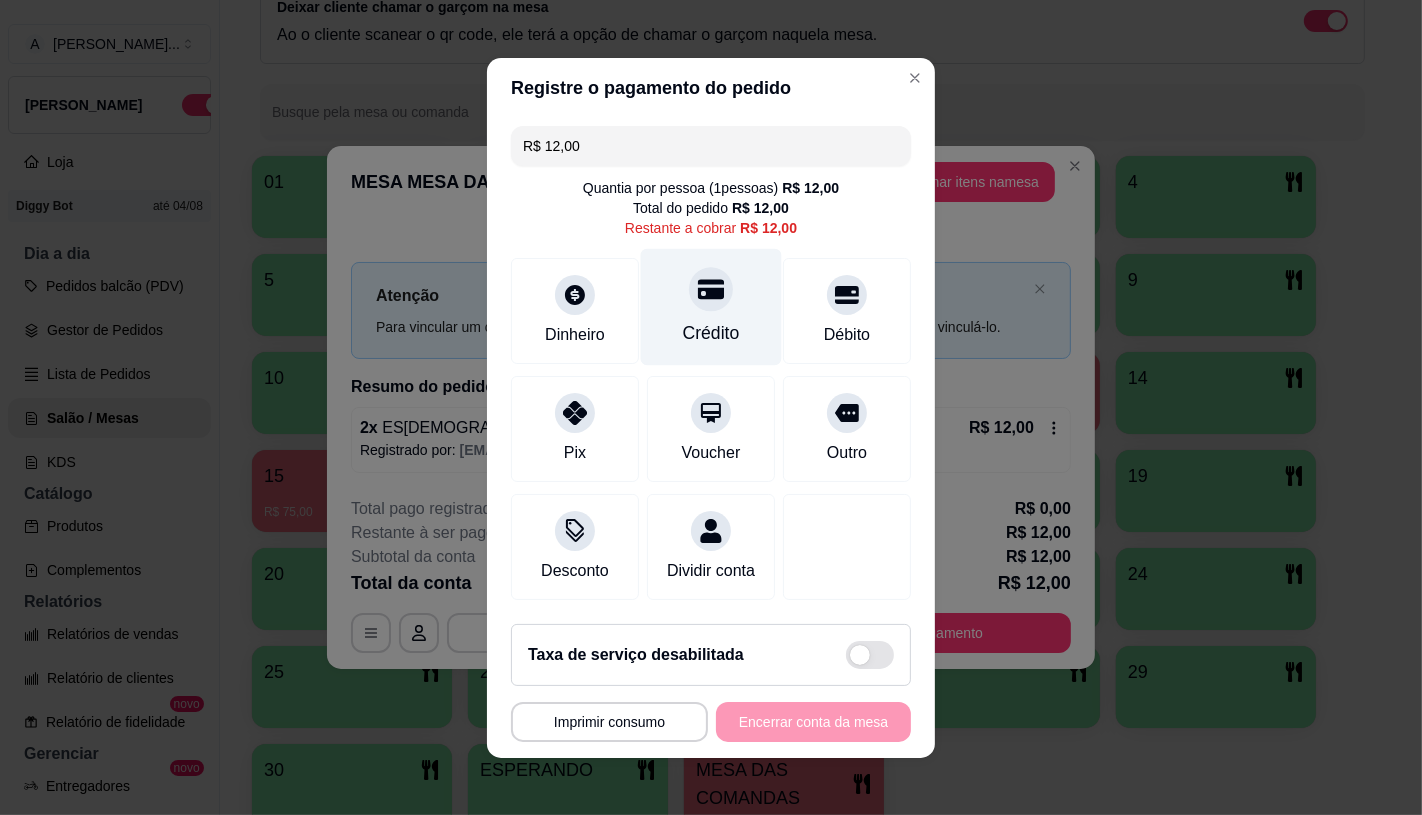 click on "Crédito" at bounding box center (711, 306) 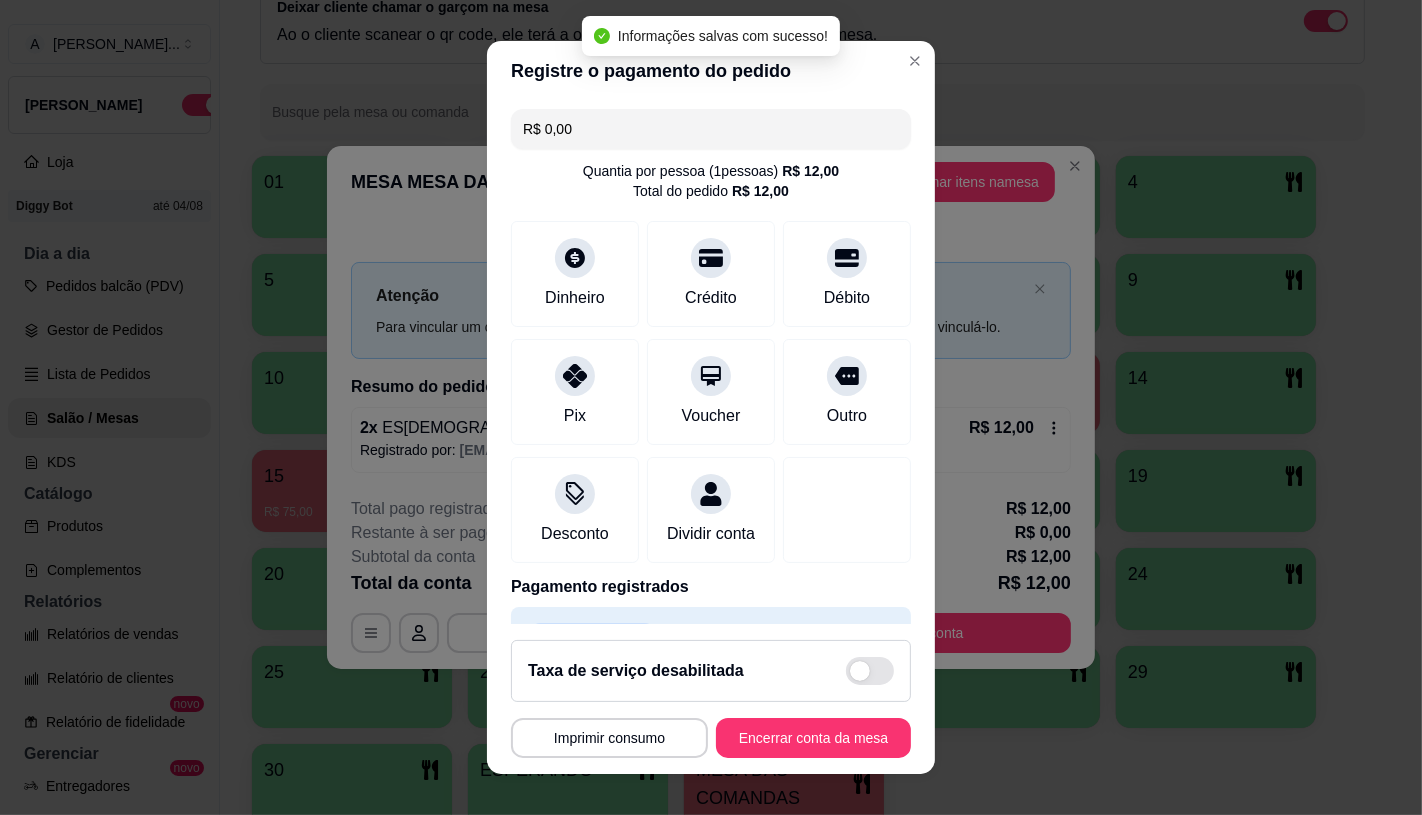 type on "R$ 0,00" 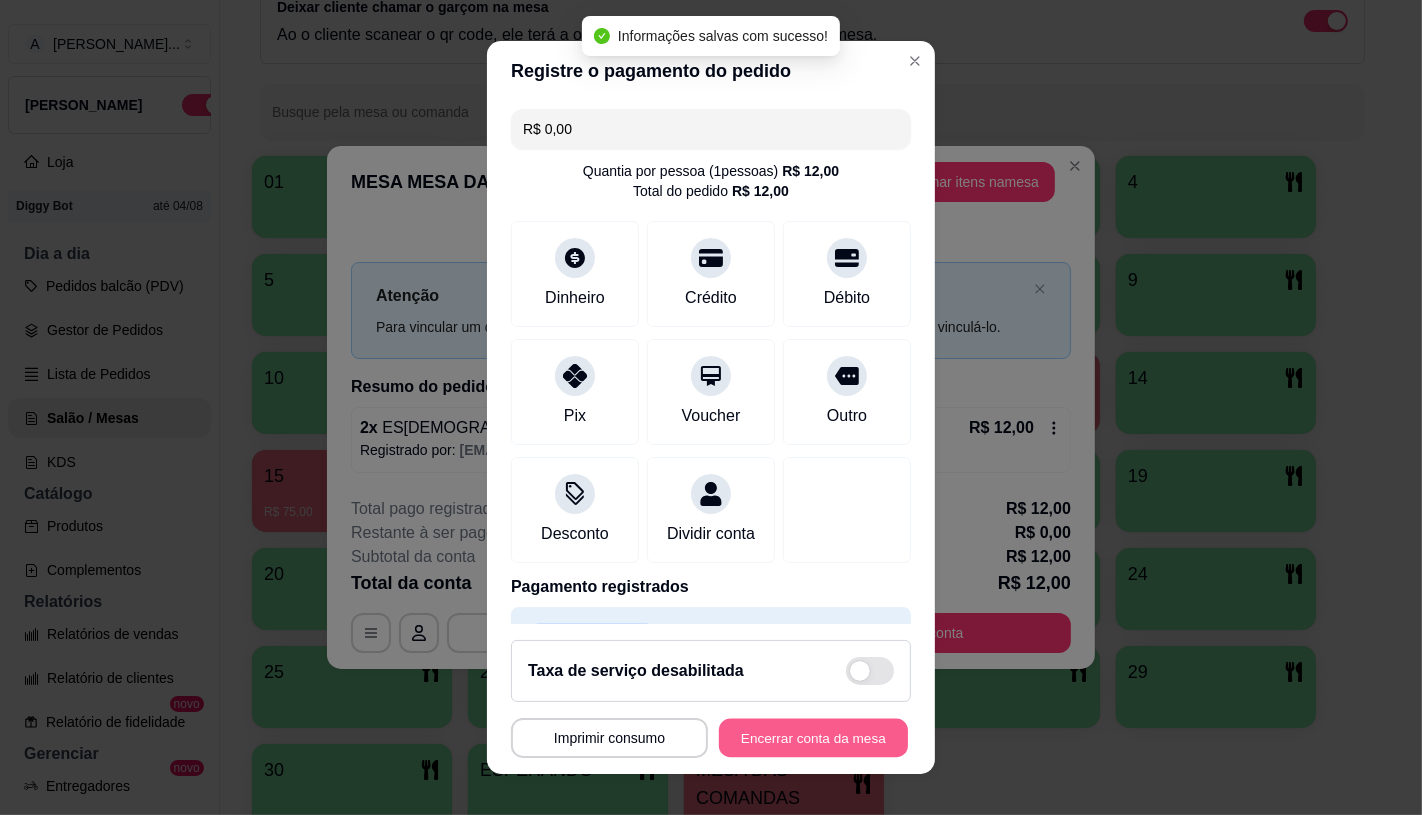 click on "Encerrar conta da mesa" at bounding box center [813, 738] 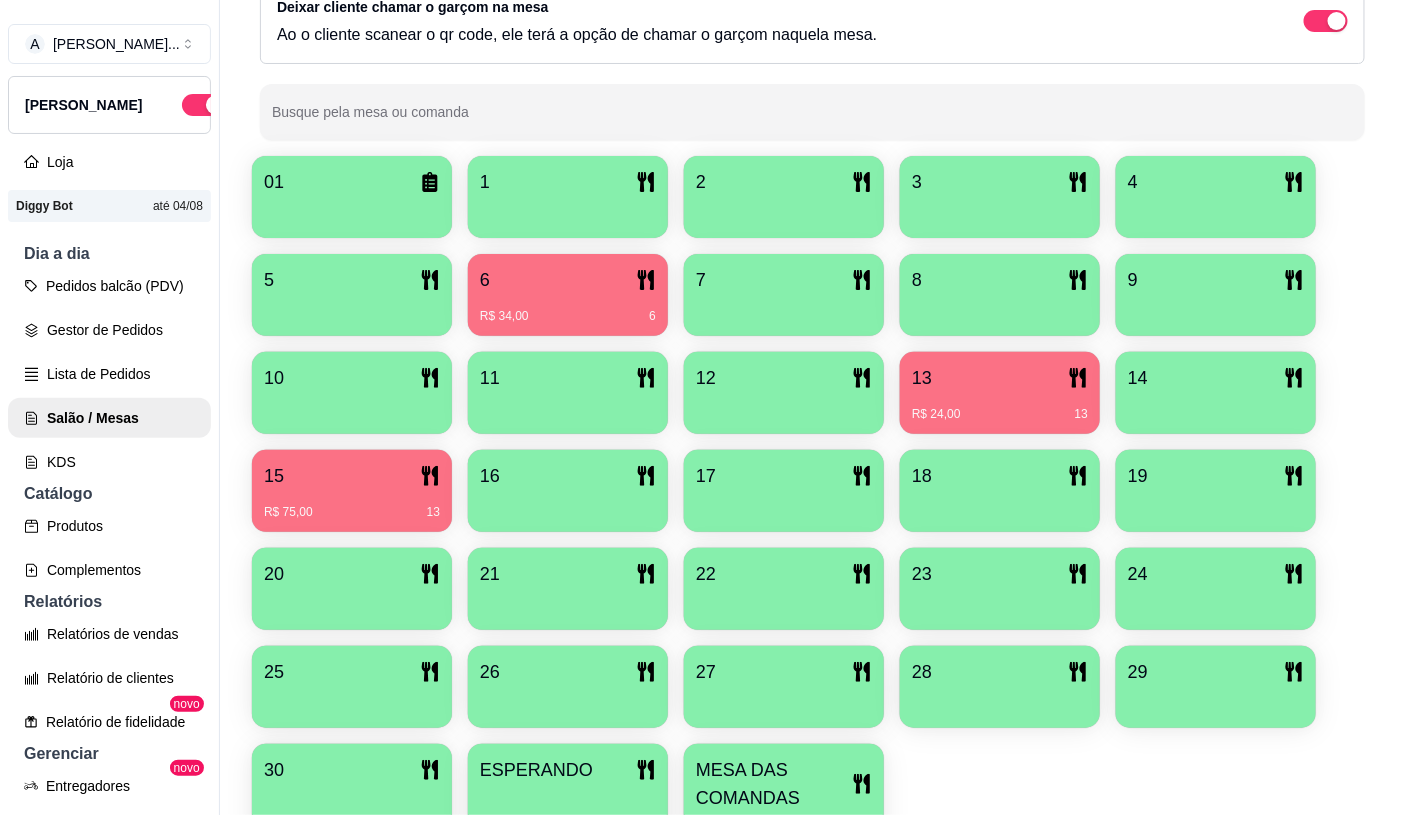 click on "R$ 75,00 13" at bounding box center (352, 505) 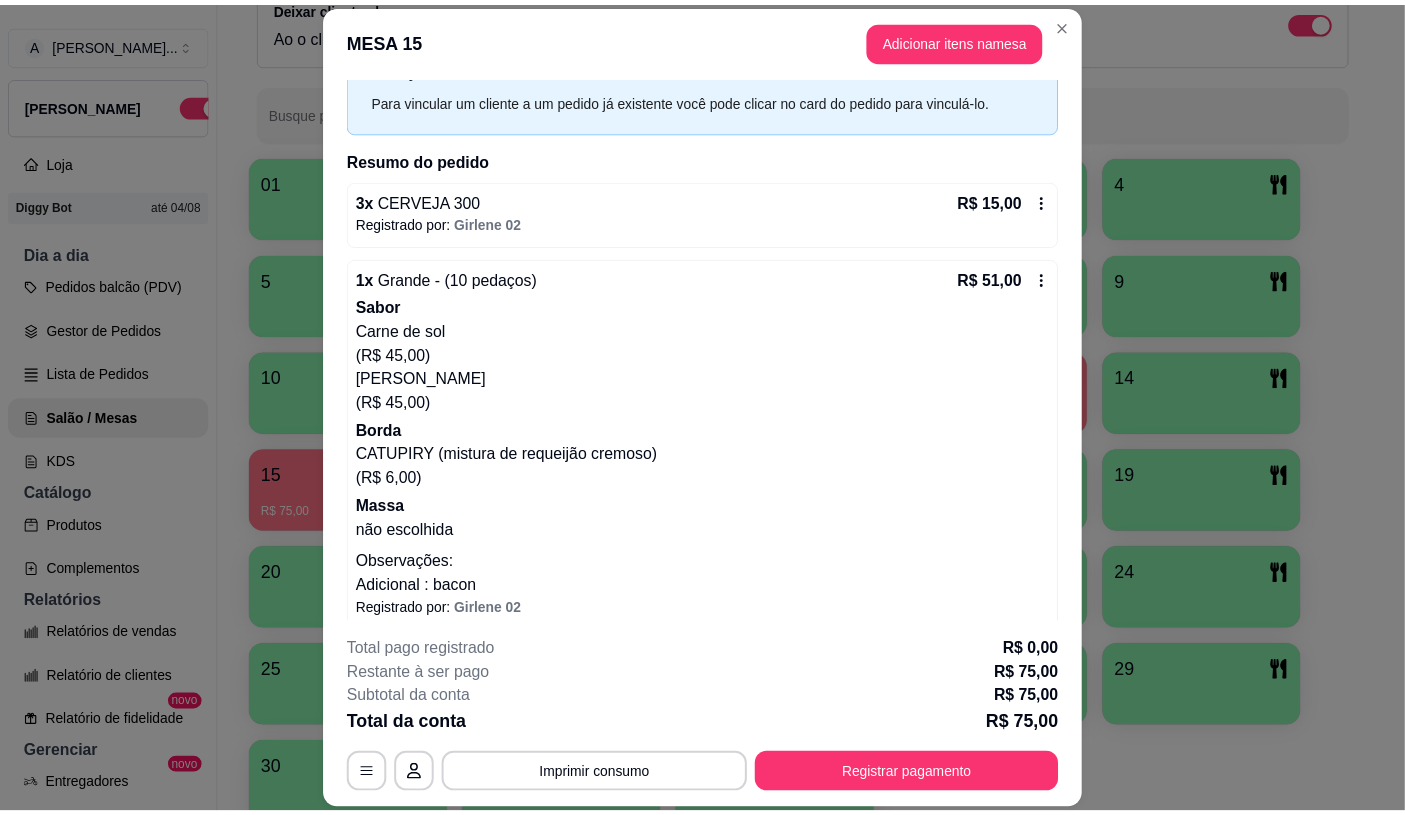 scroll, scrollTop: 180, scrollLeft: 0, axis: vertical 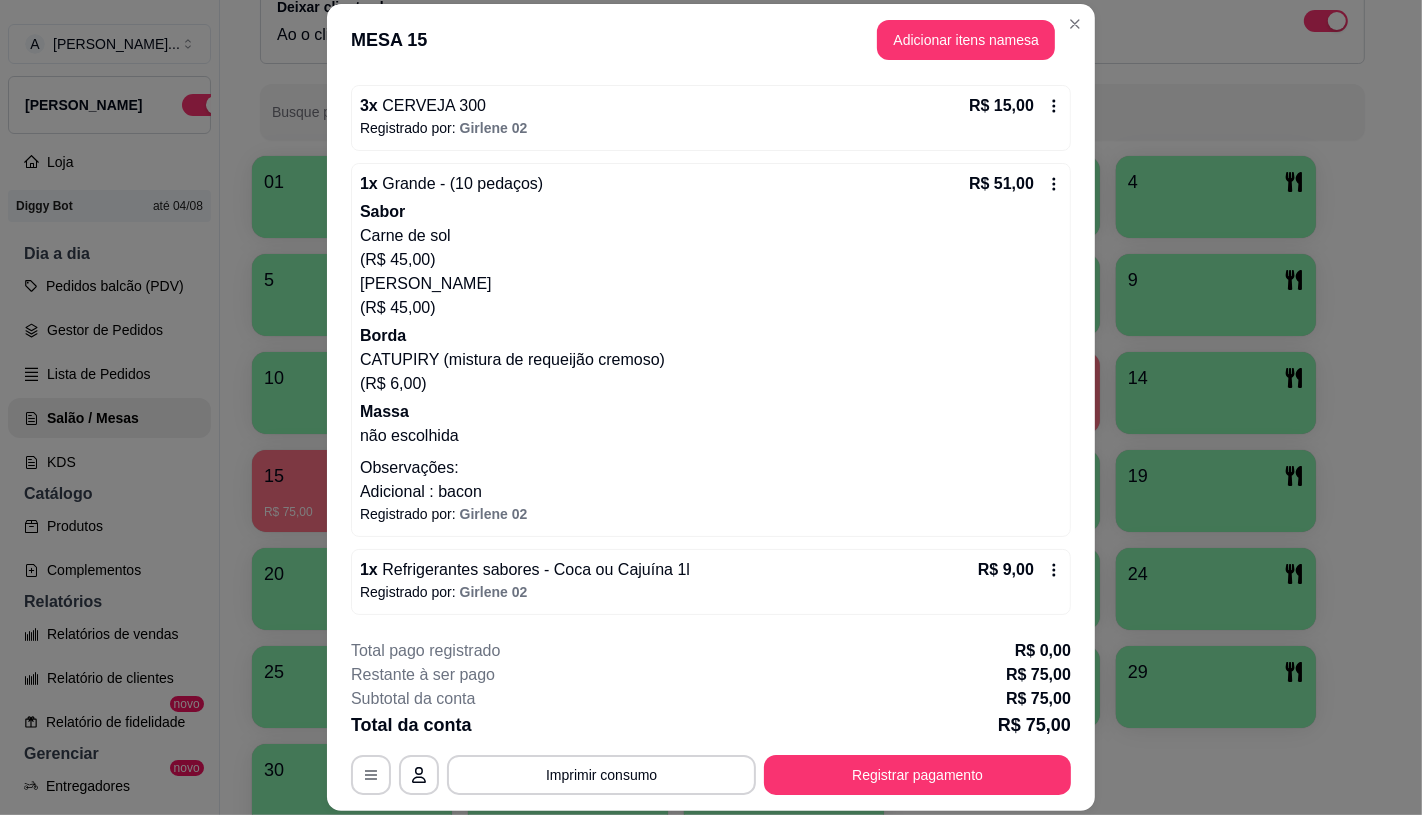 click on "(R$ 6,00)" at bounding box center [711, 384] 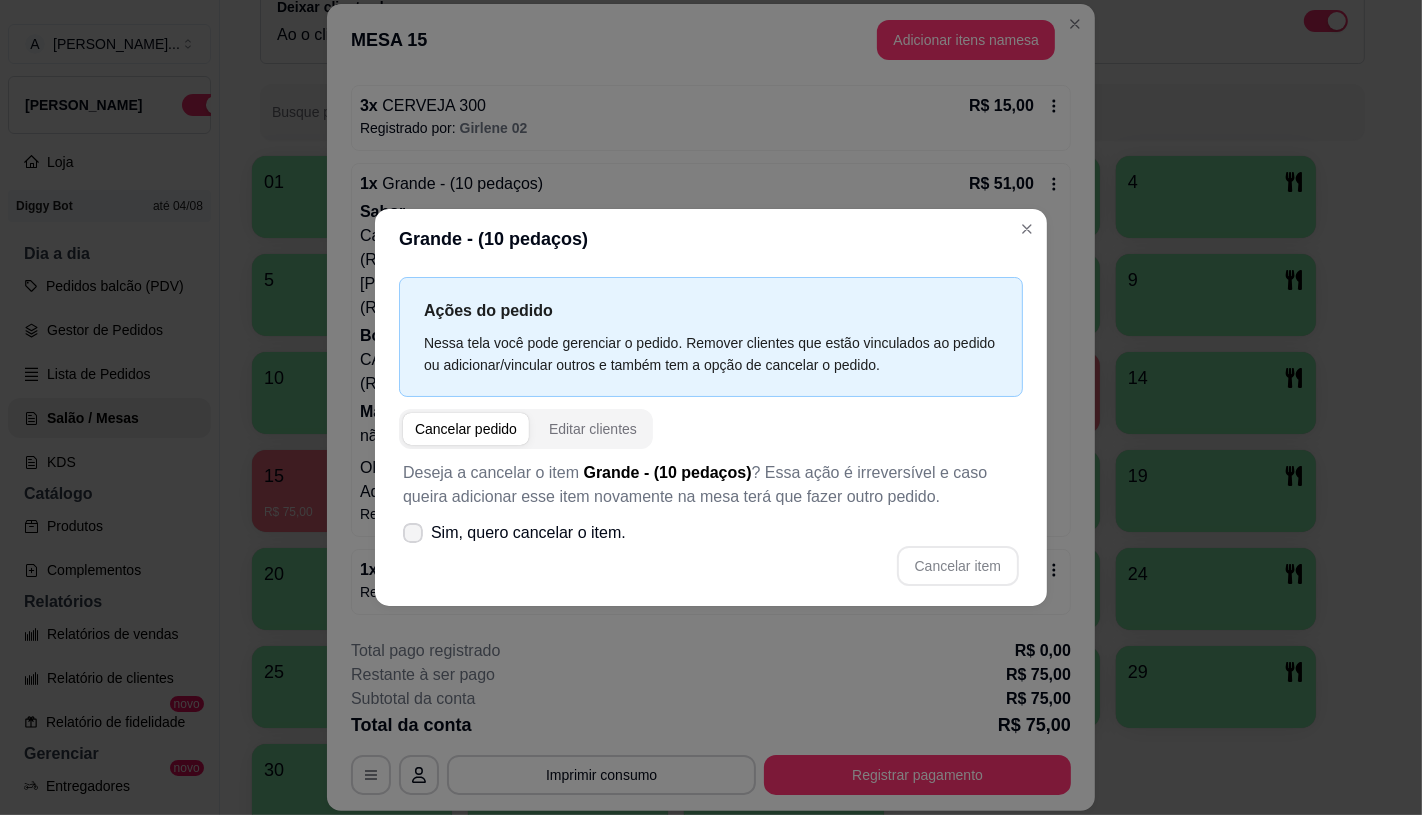 click on "Sim, quero cancelar o item." at bounding box center (528, 533) 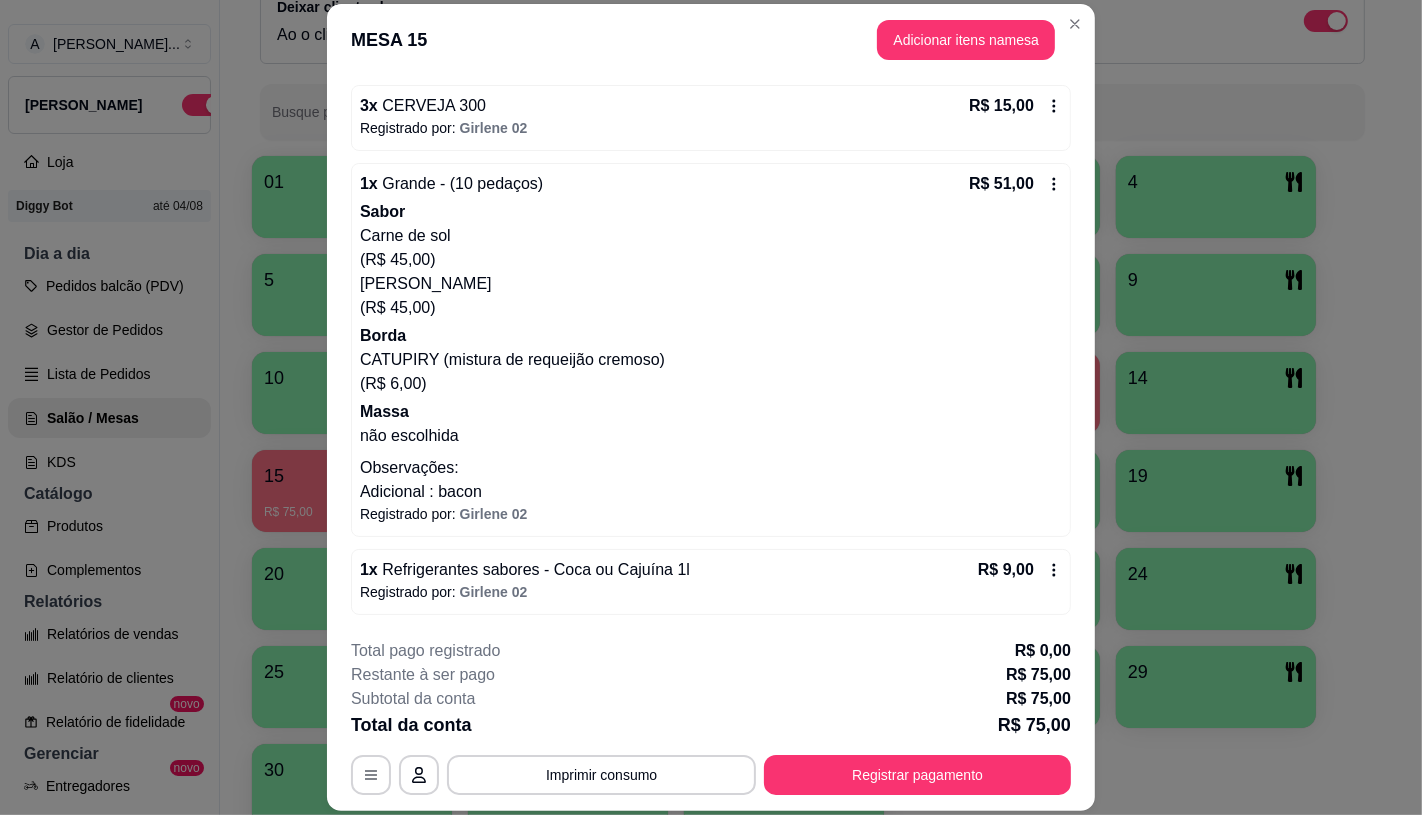 click on "Massa" at bounding box center (711, 412) 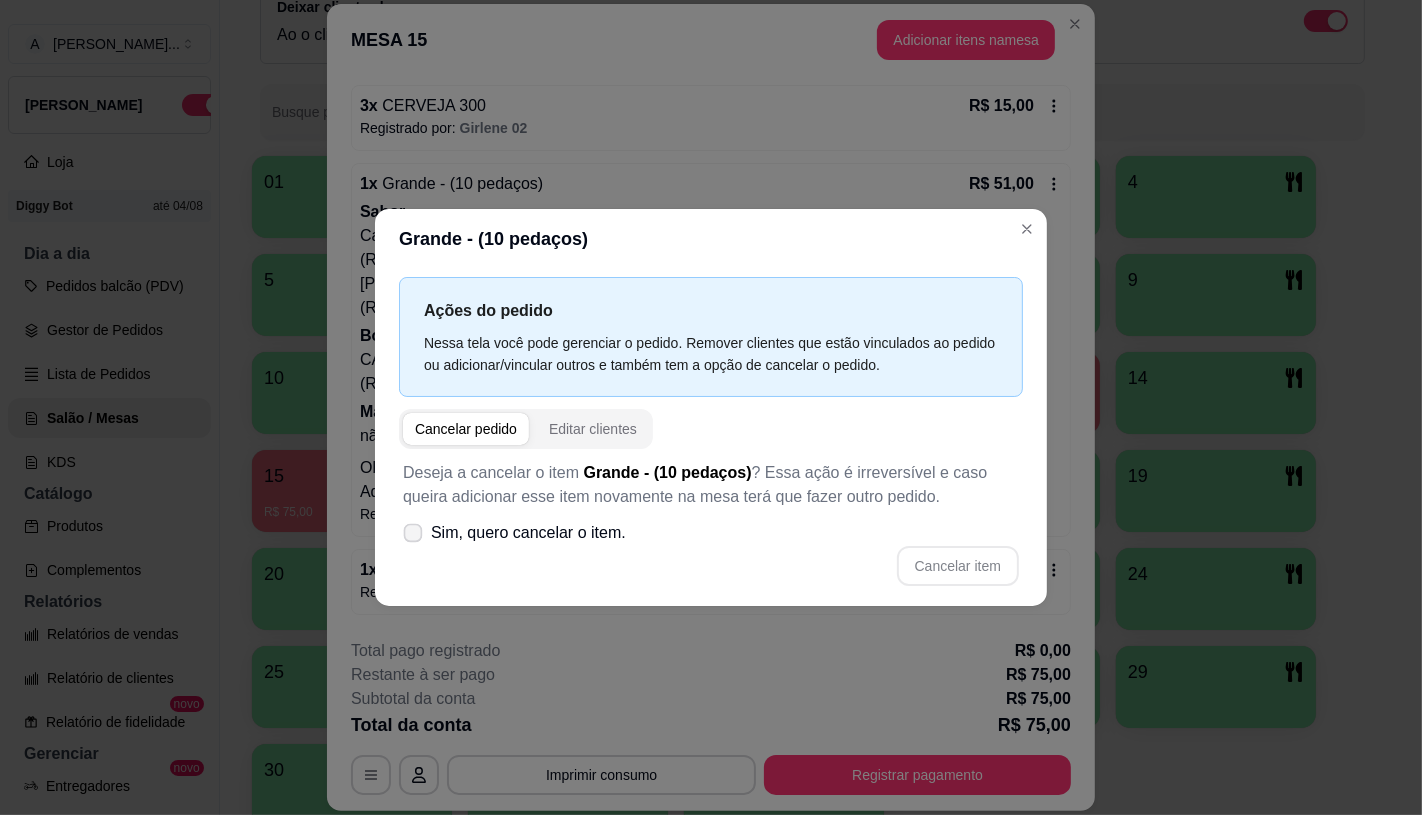 click on "Sim, quero cancelar o item." at bounding box center [528, 533] 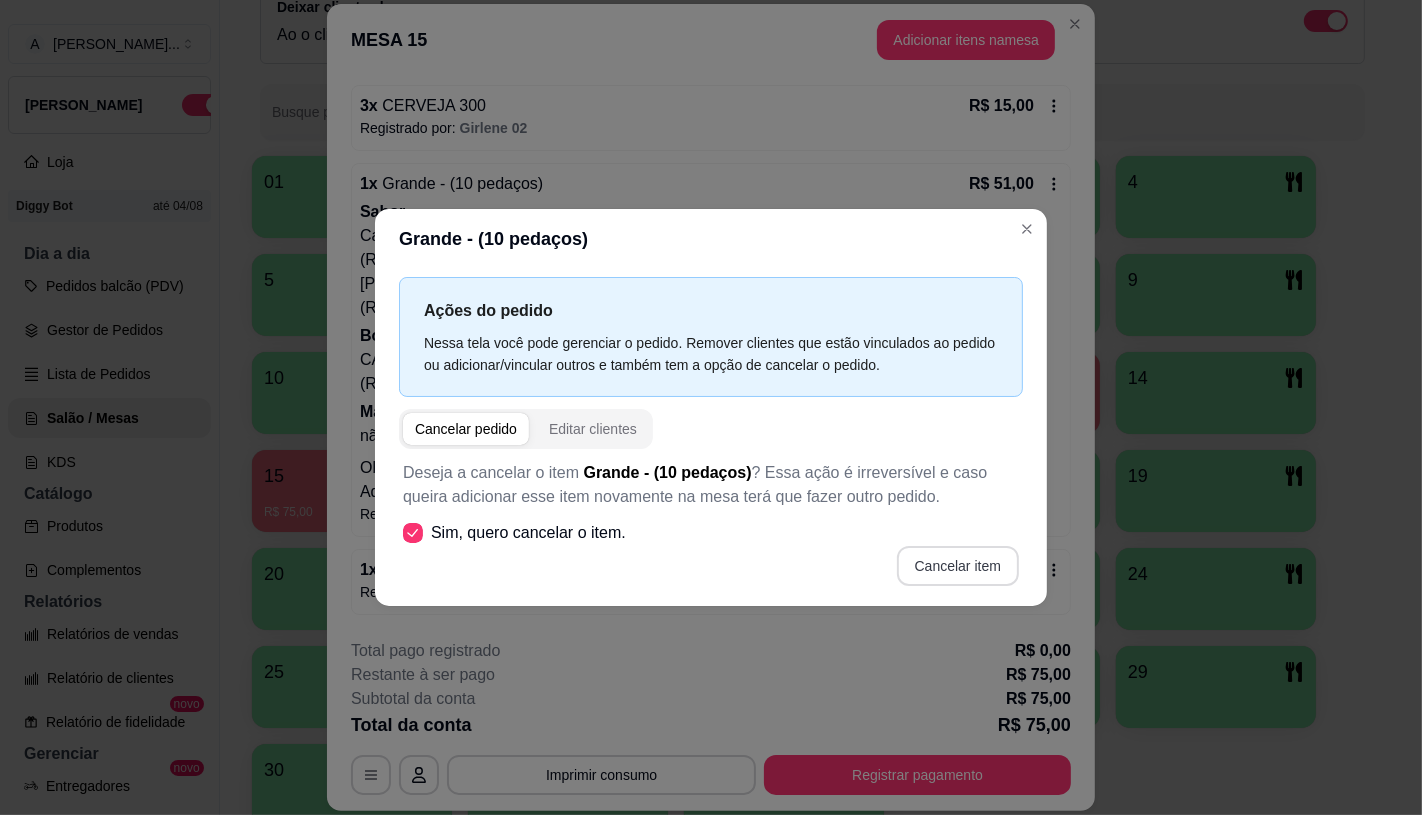 click on "Cancelar item" at bounding box center (958, 566) 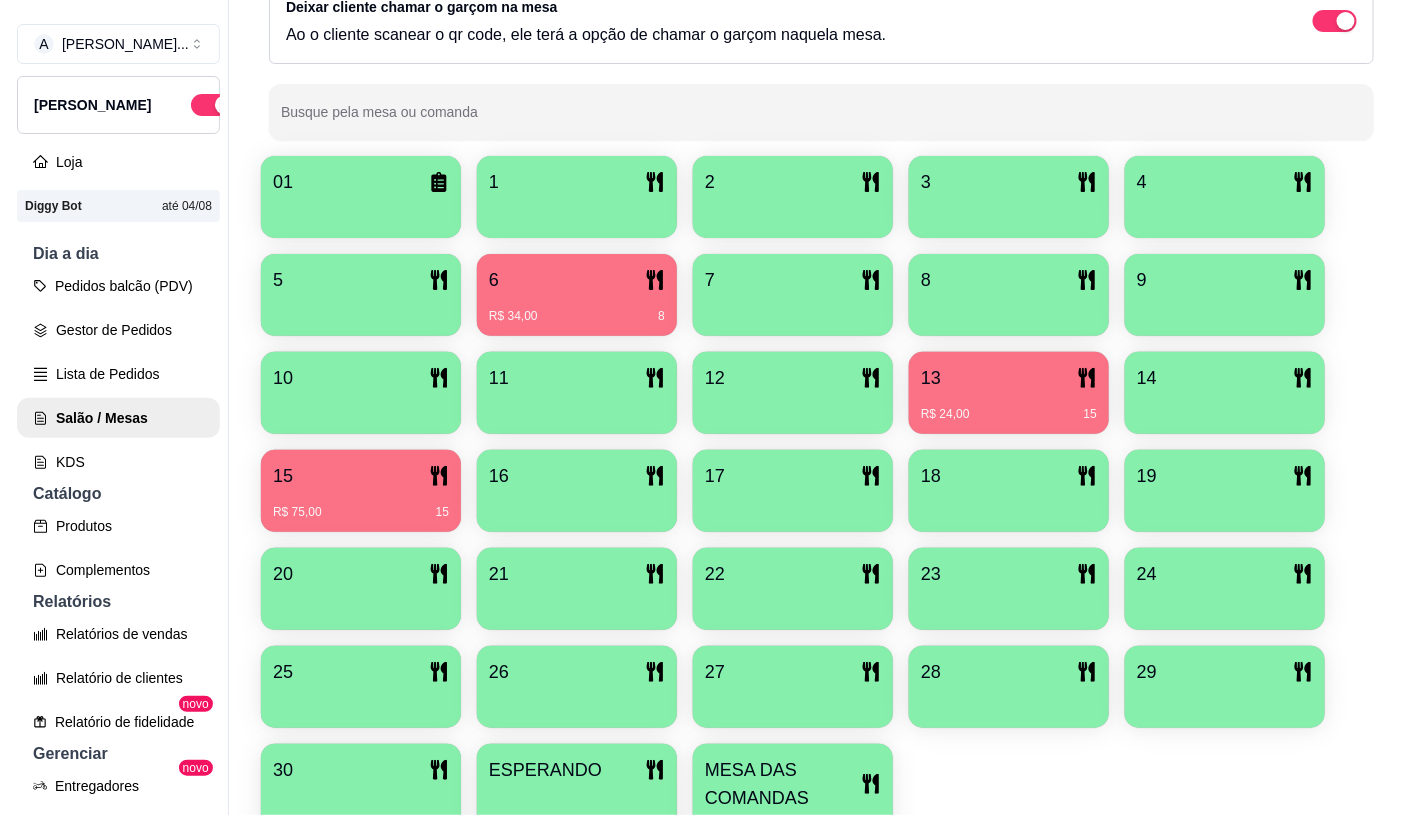 scroll, scrollTop: 0, scrollLeft: 0, axis: both 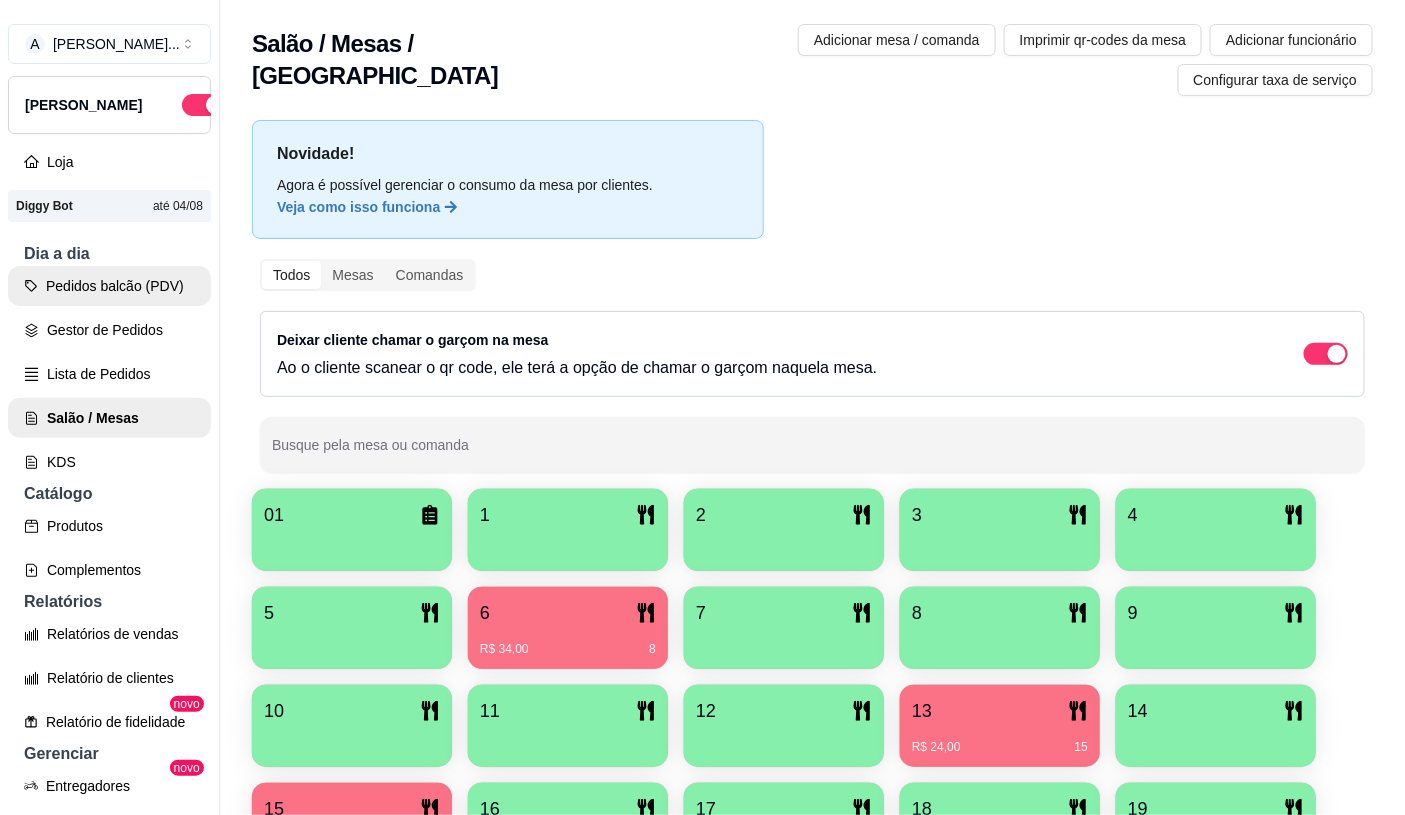 click on "Pedidos balcão (PDV)" at bounding box center [109, 286] 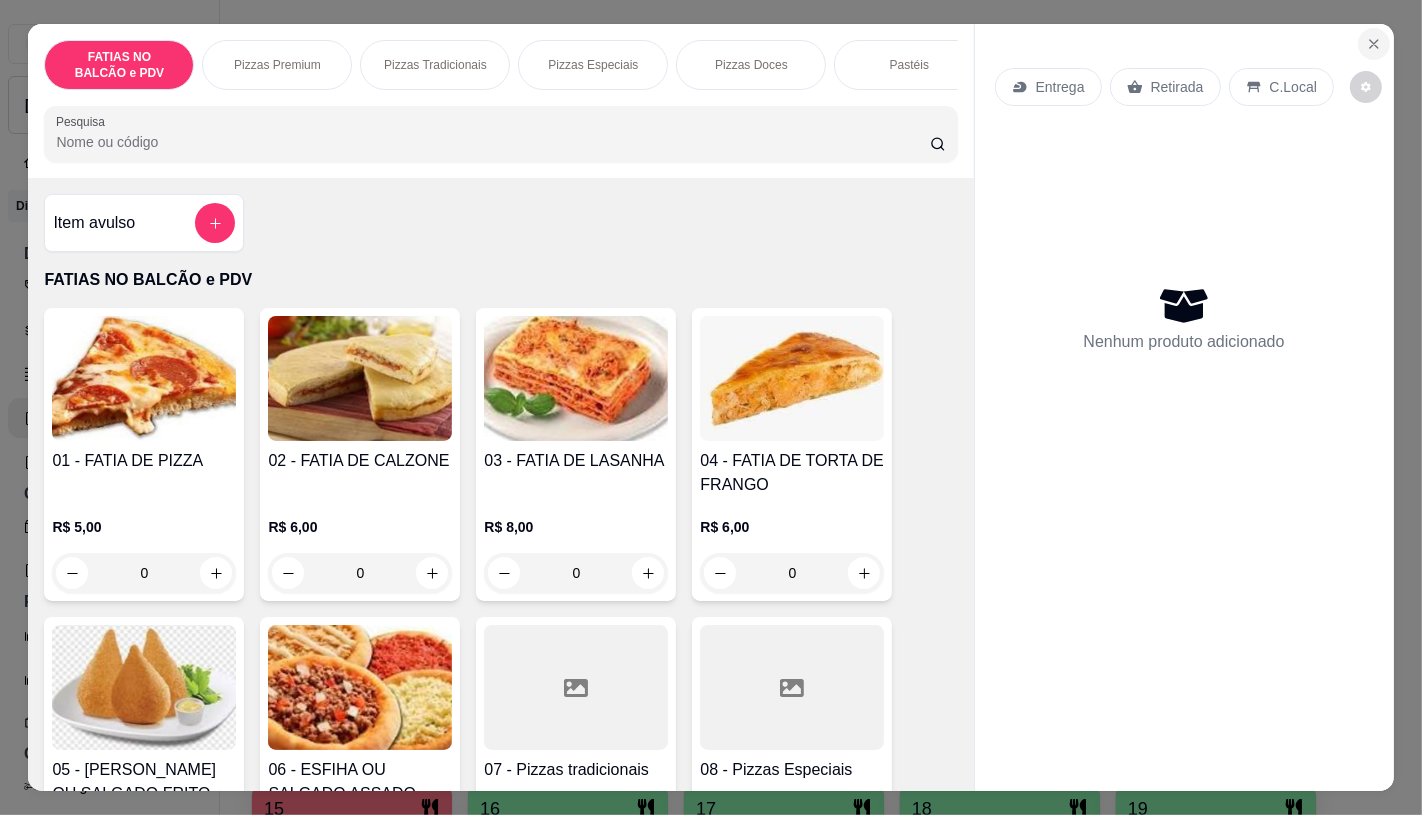 click 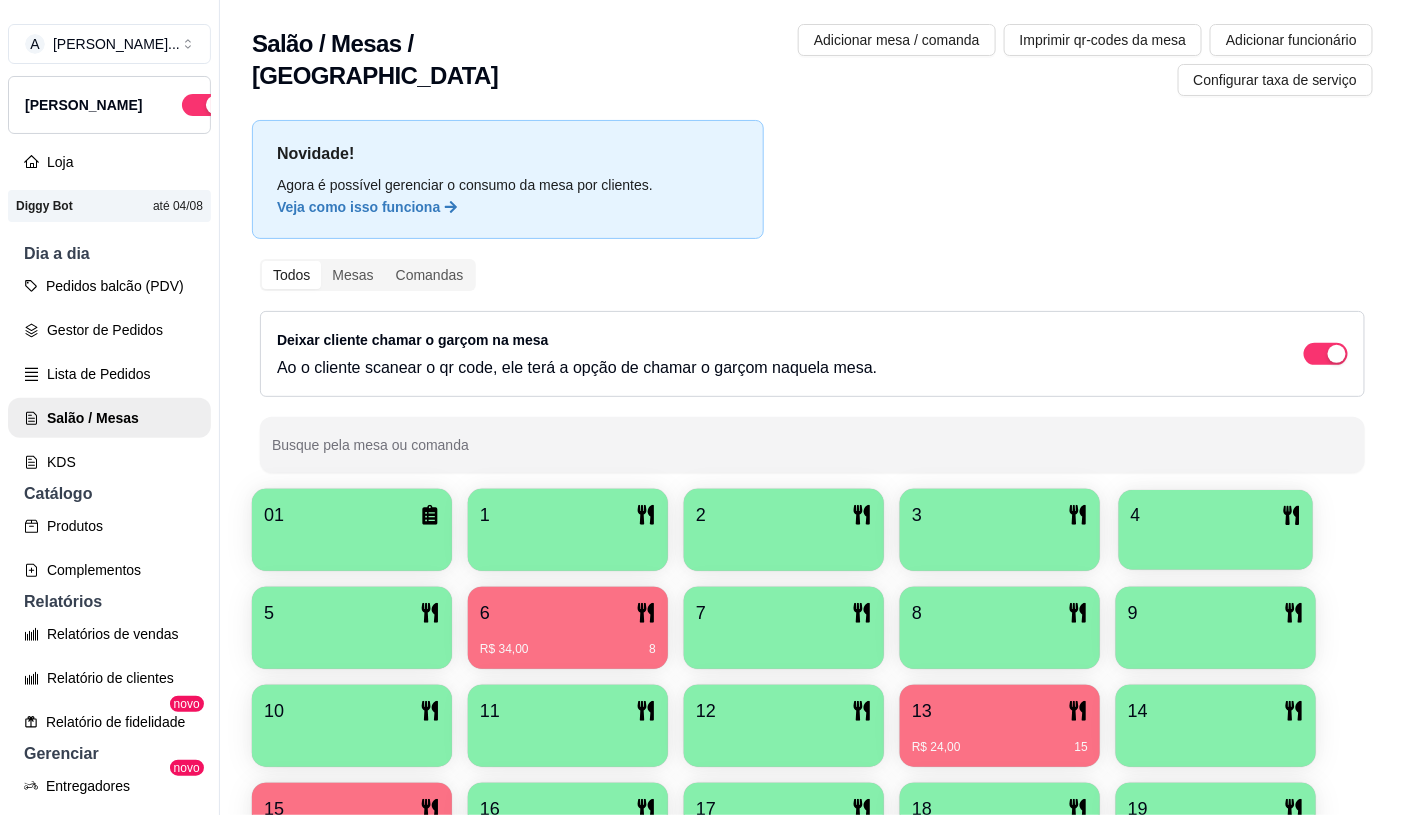 click on "01 1 2 3 4 5 6 R$ 34,00 8 7 8 9 10 11 12 13 R$ 24,00 15 14 15 R$ 75,00 15 16 17 18 19 20 21 22 23 24 25 26 27 28 29 30 ESPERANDO  MESA DAS COMANDAS" at bounding box center [812, 838] 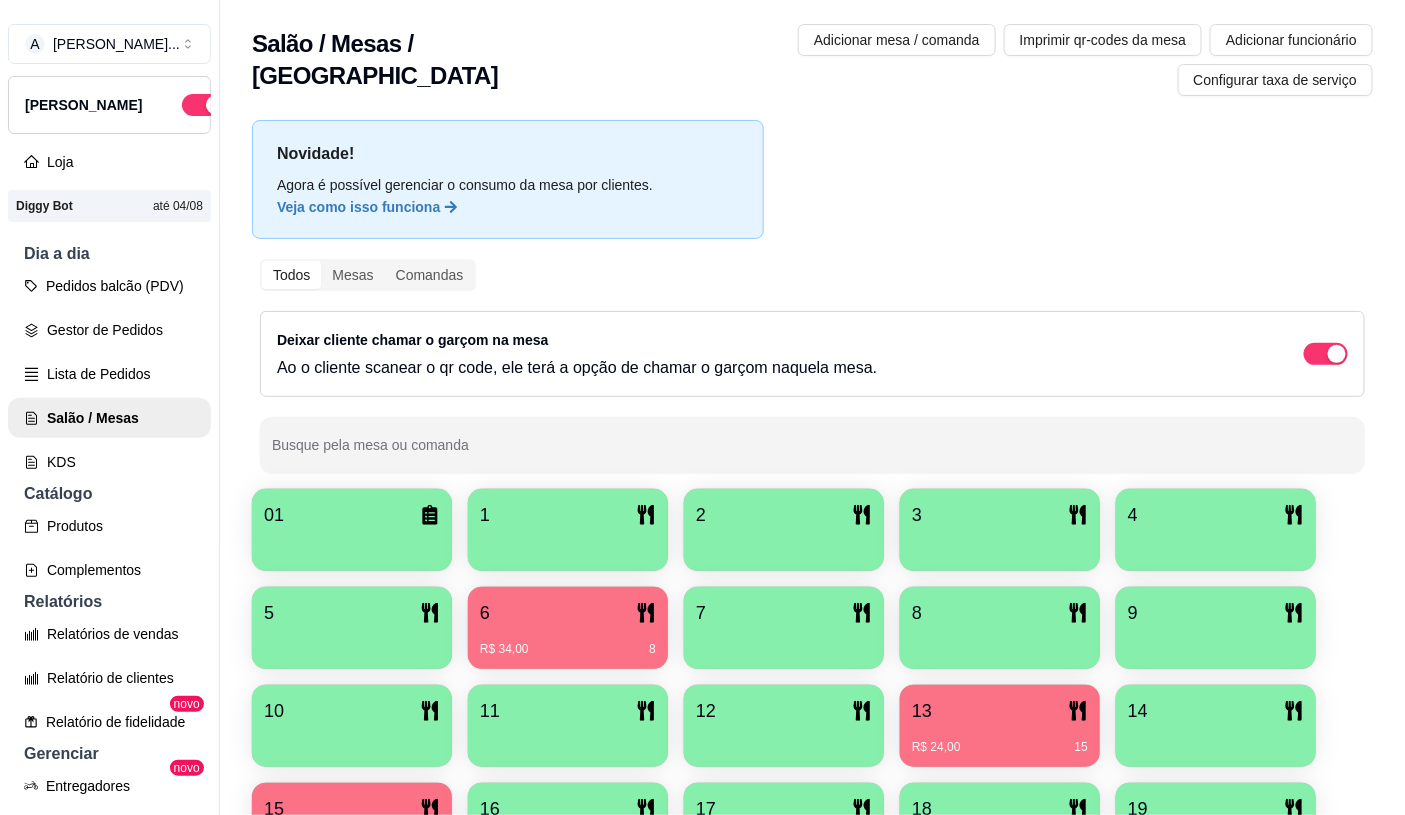 click at bounding box center [1216, 544] 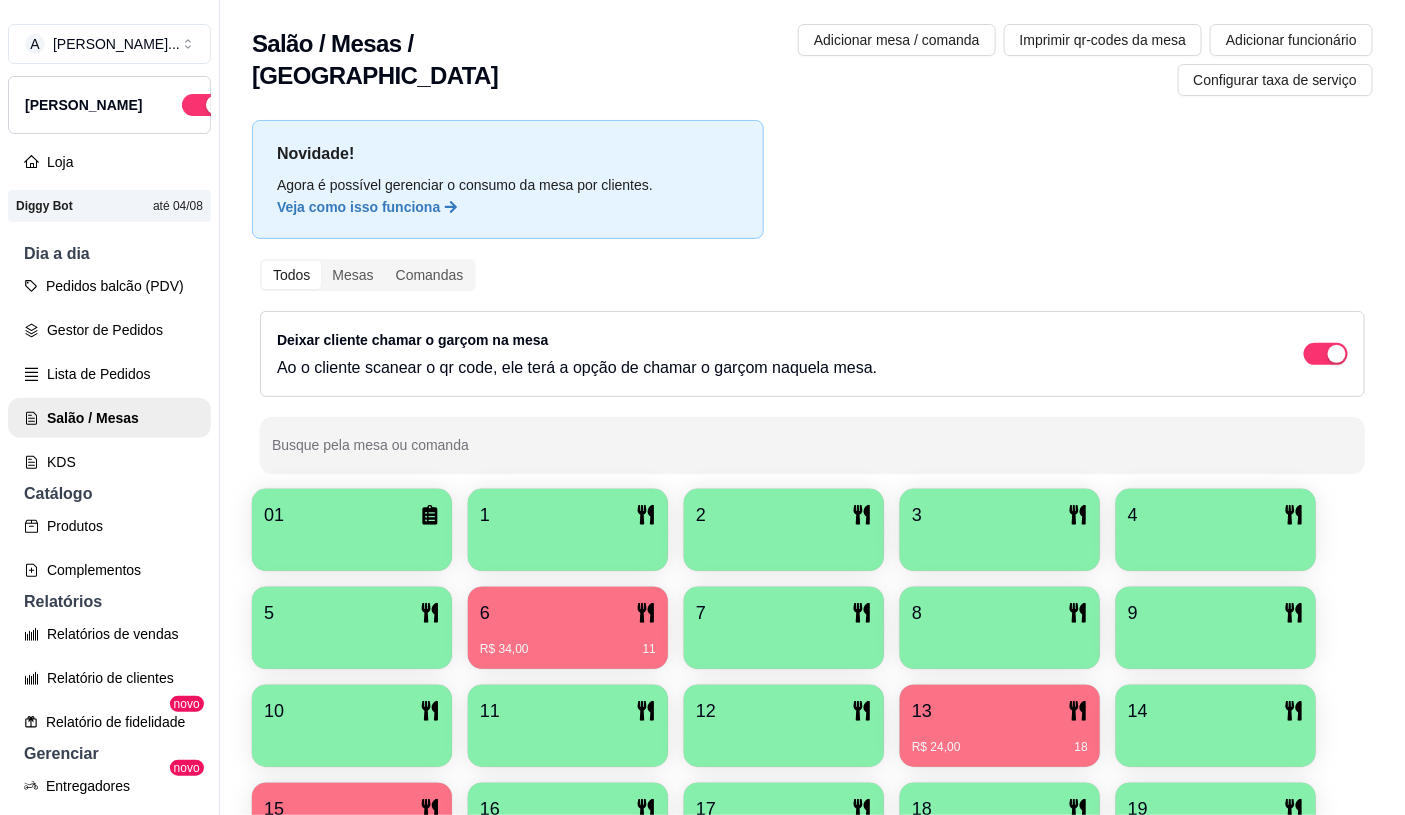 click at bounding box center [1000, 544] 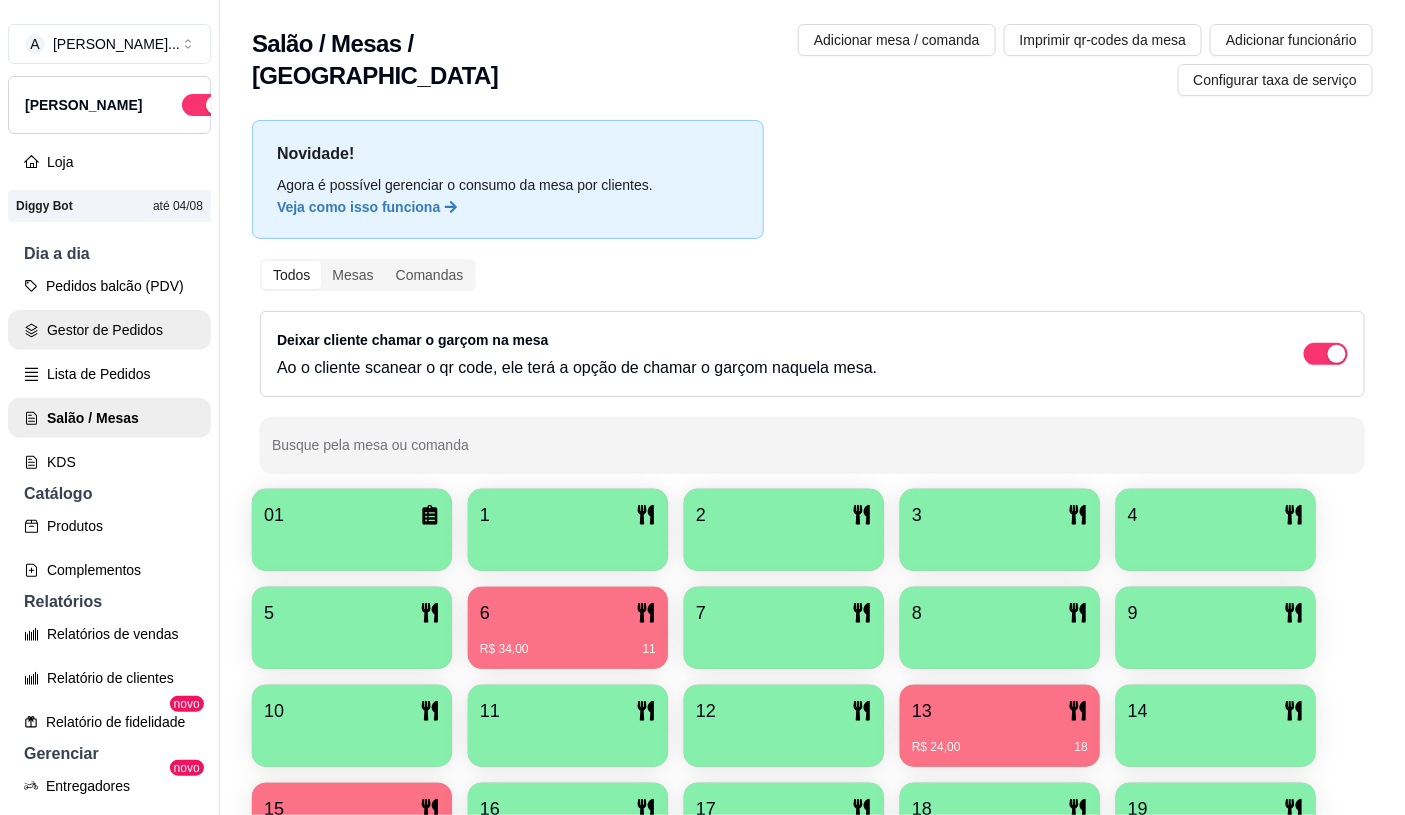 click on "Pedidos balcão (PDV)" at bounding box center (109, 286) 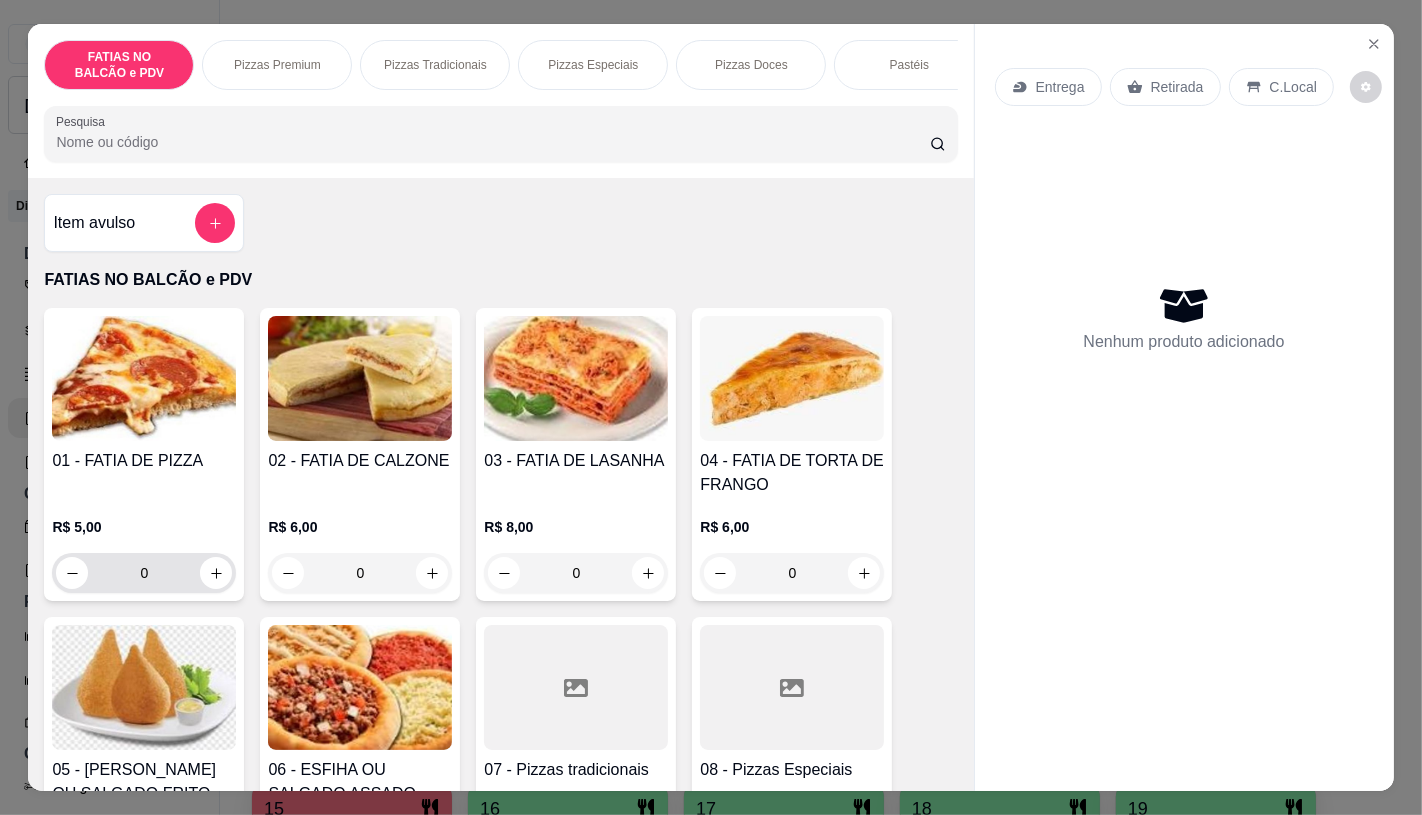click on "0" at bounding box center [144, 573] 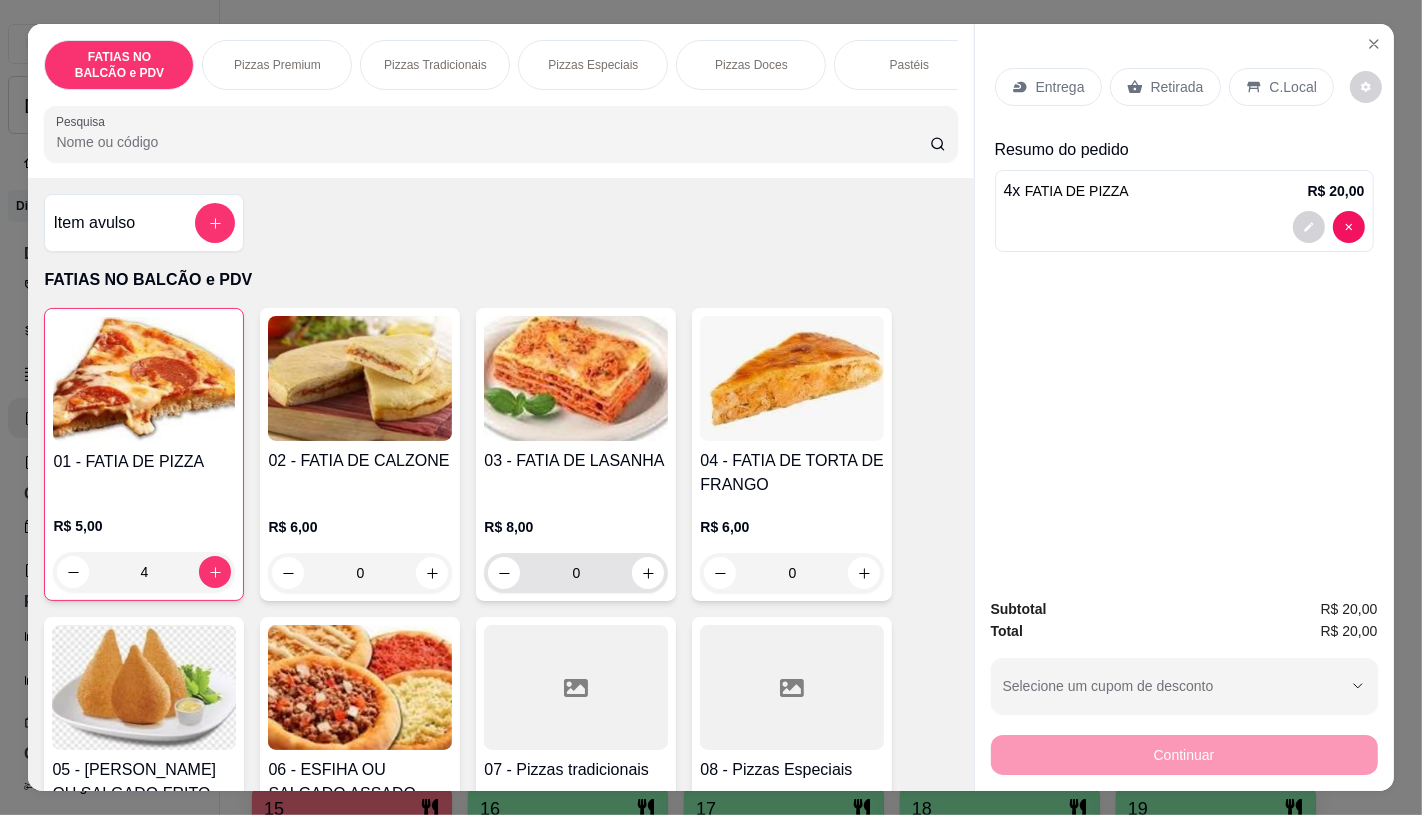 type on "4" 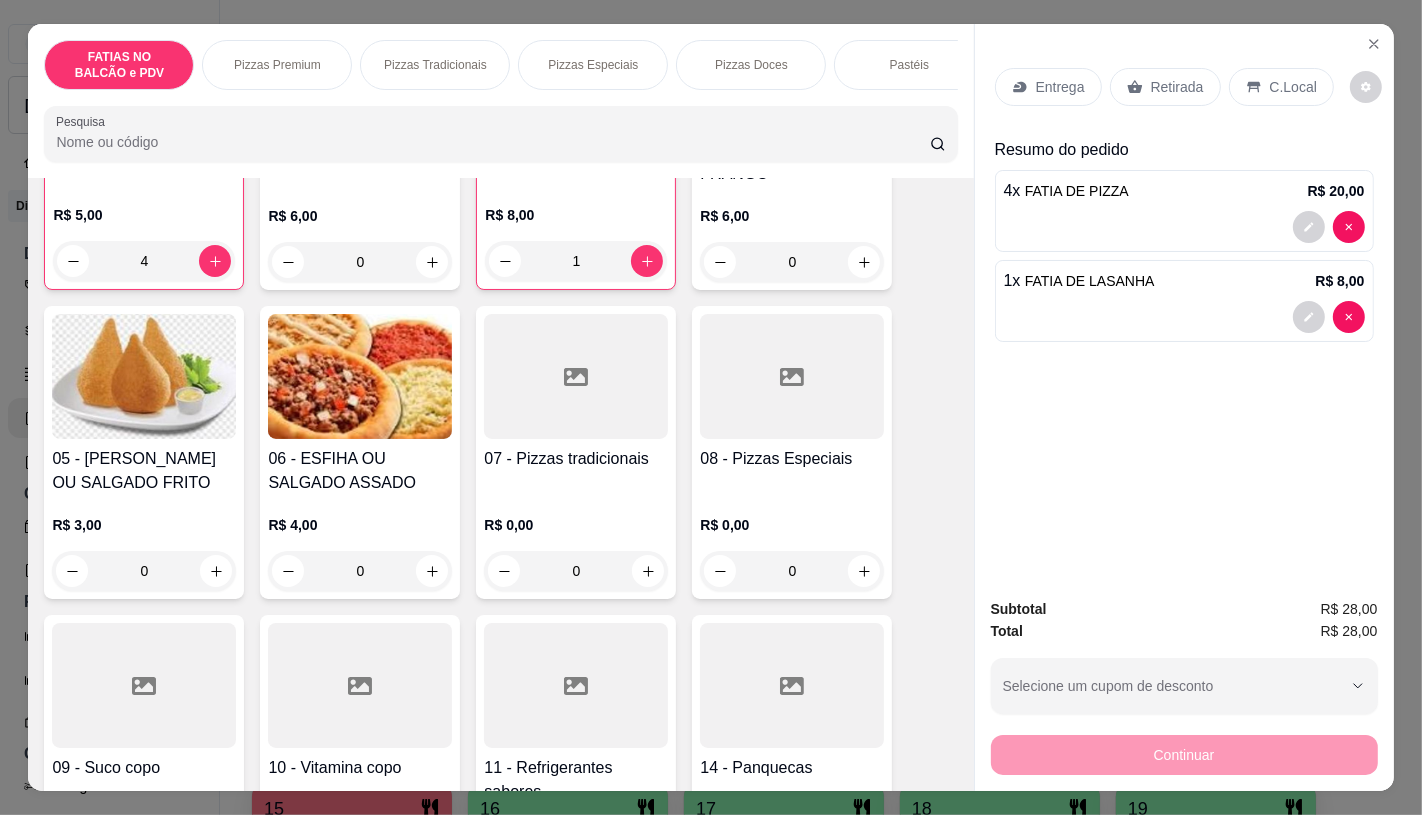 scroll, scrollTop: 333, scrollLeft: 0, axis: vertical 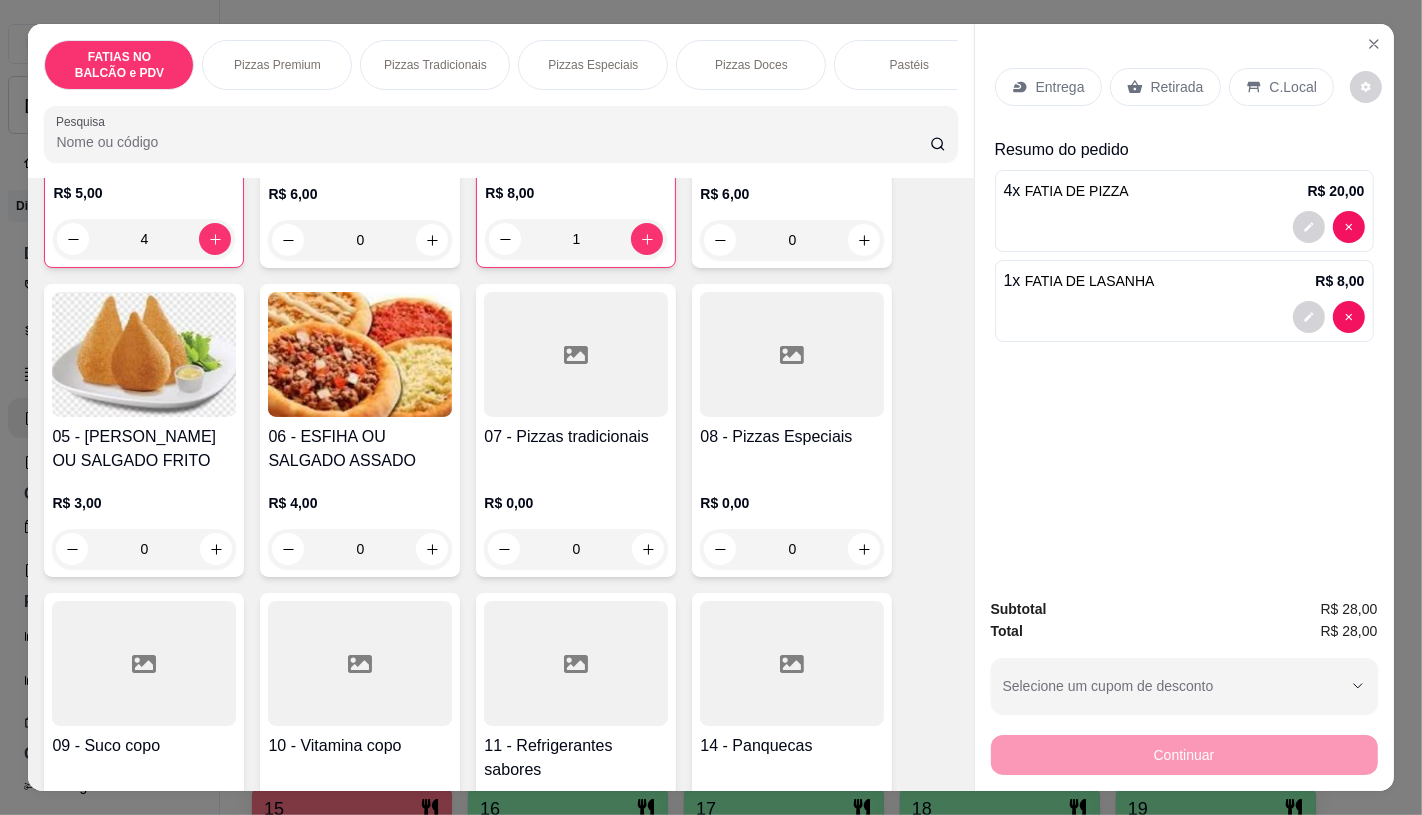 type on "1" 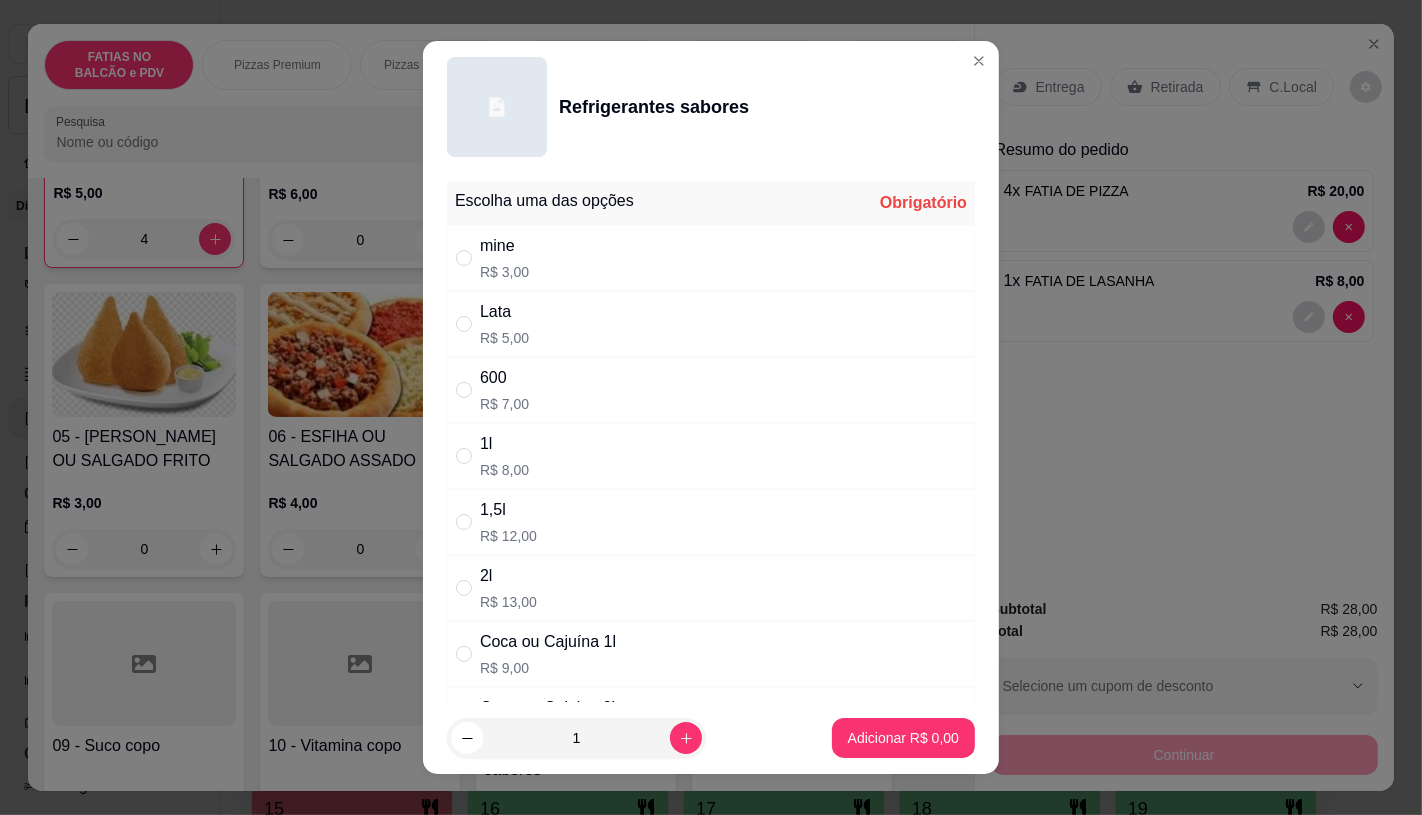 click on "Lata R$ 5,00" at bounding box center [711, 324] 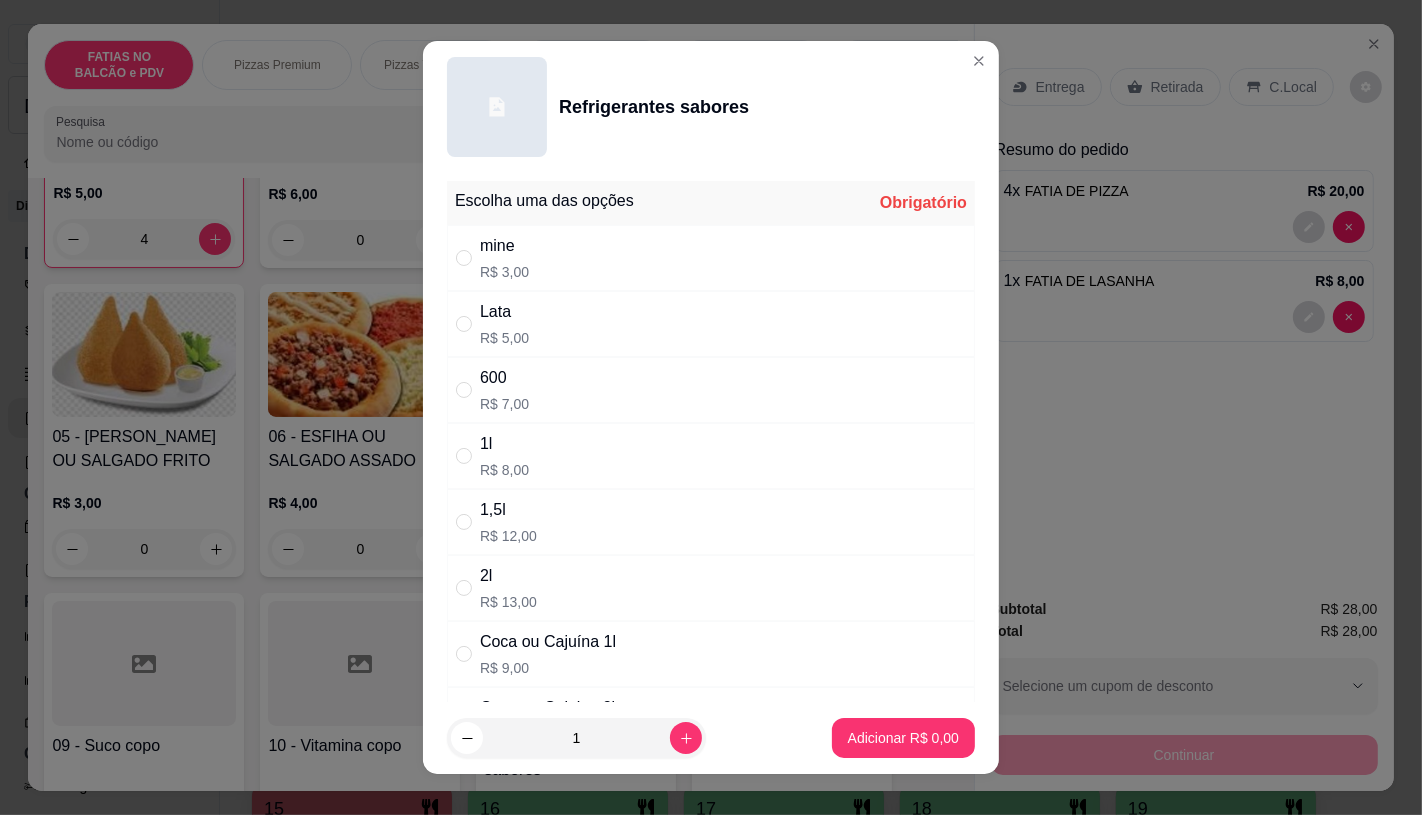 radio on "true" 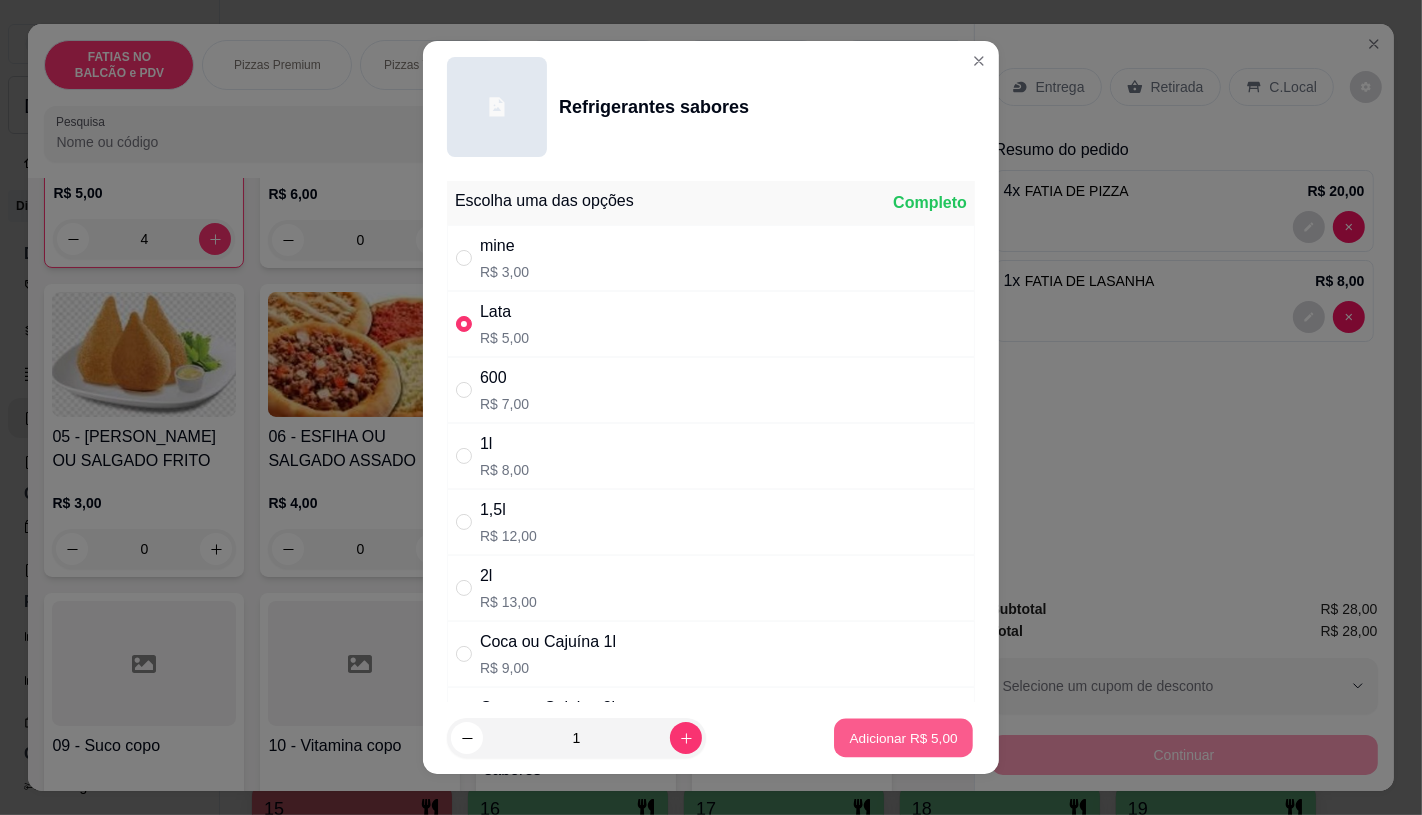 click on "Adicionar   R$ 5,00" at bounding box center (903, 738) 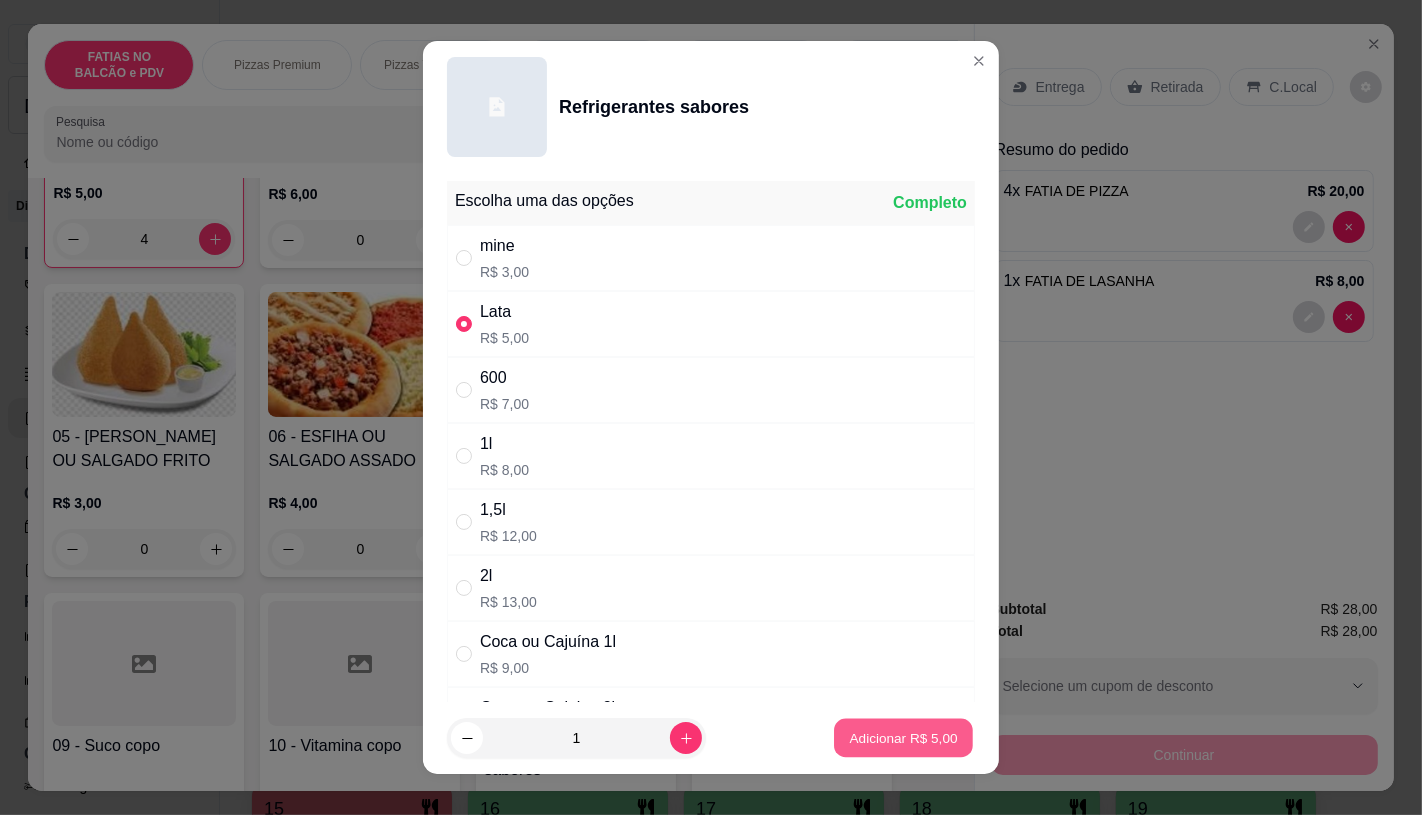 type on "1" 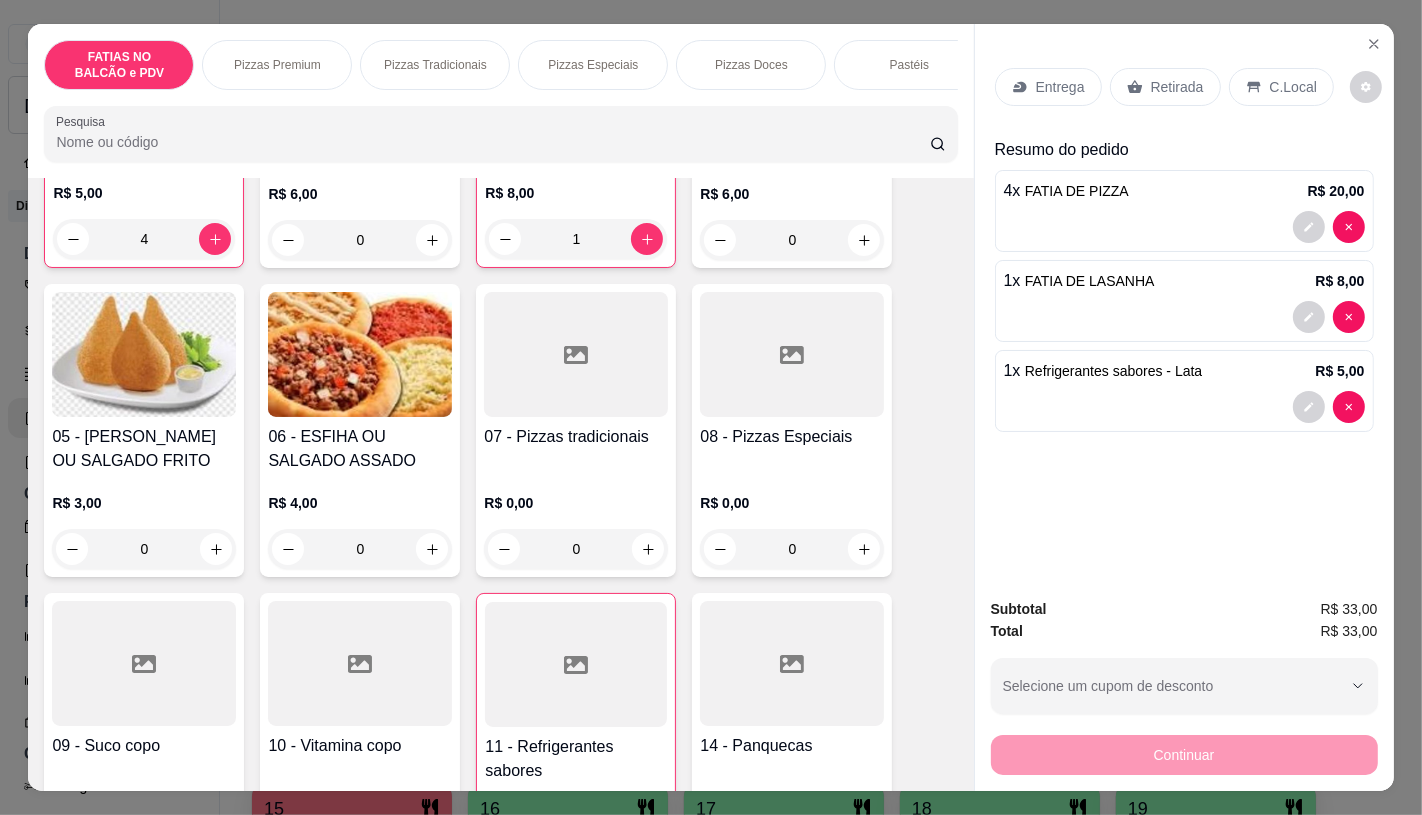 click on "Retirada" at bounding box center (1165, 87) 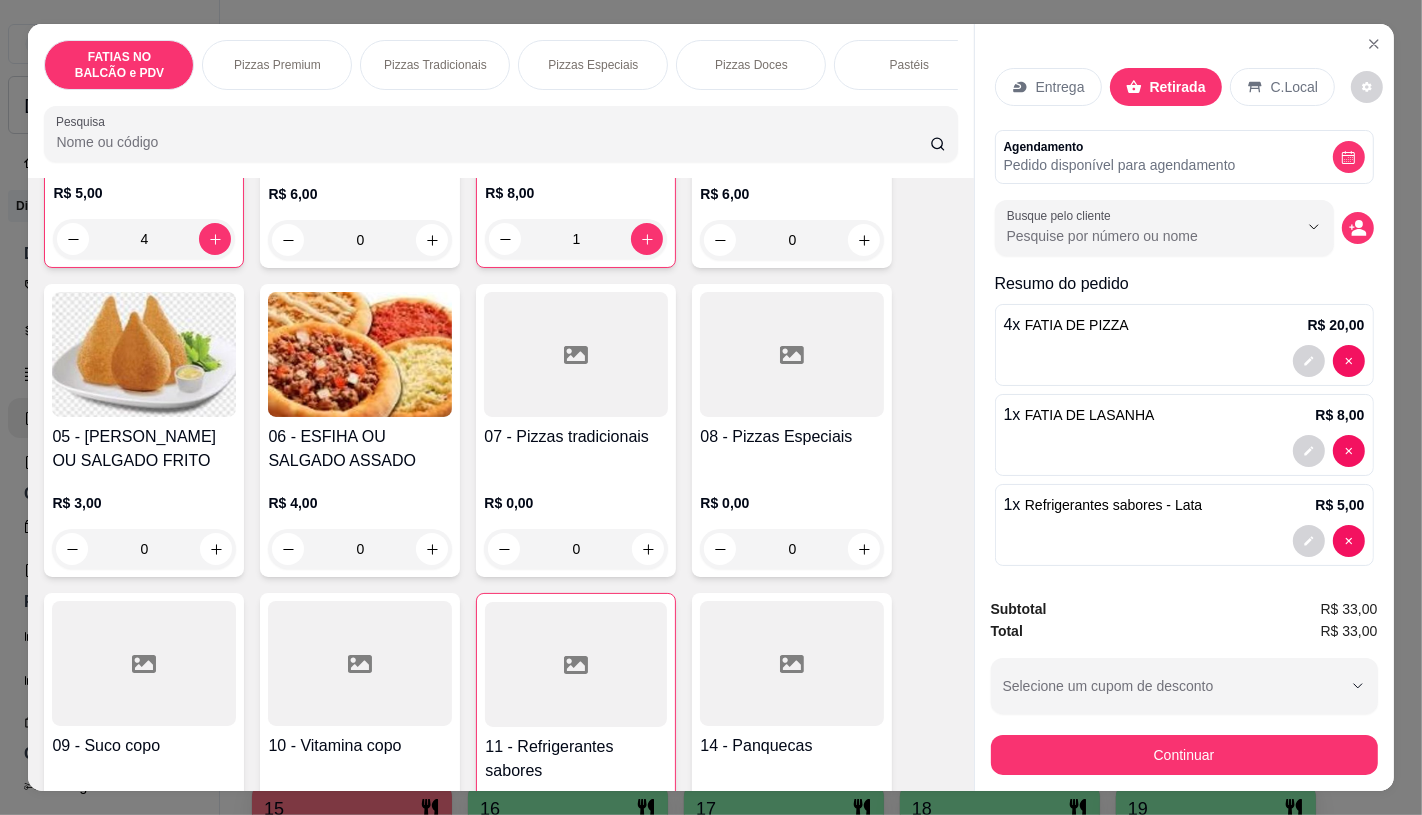 click on "Continuar" at bounding box center [1184, 755] 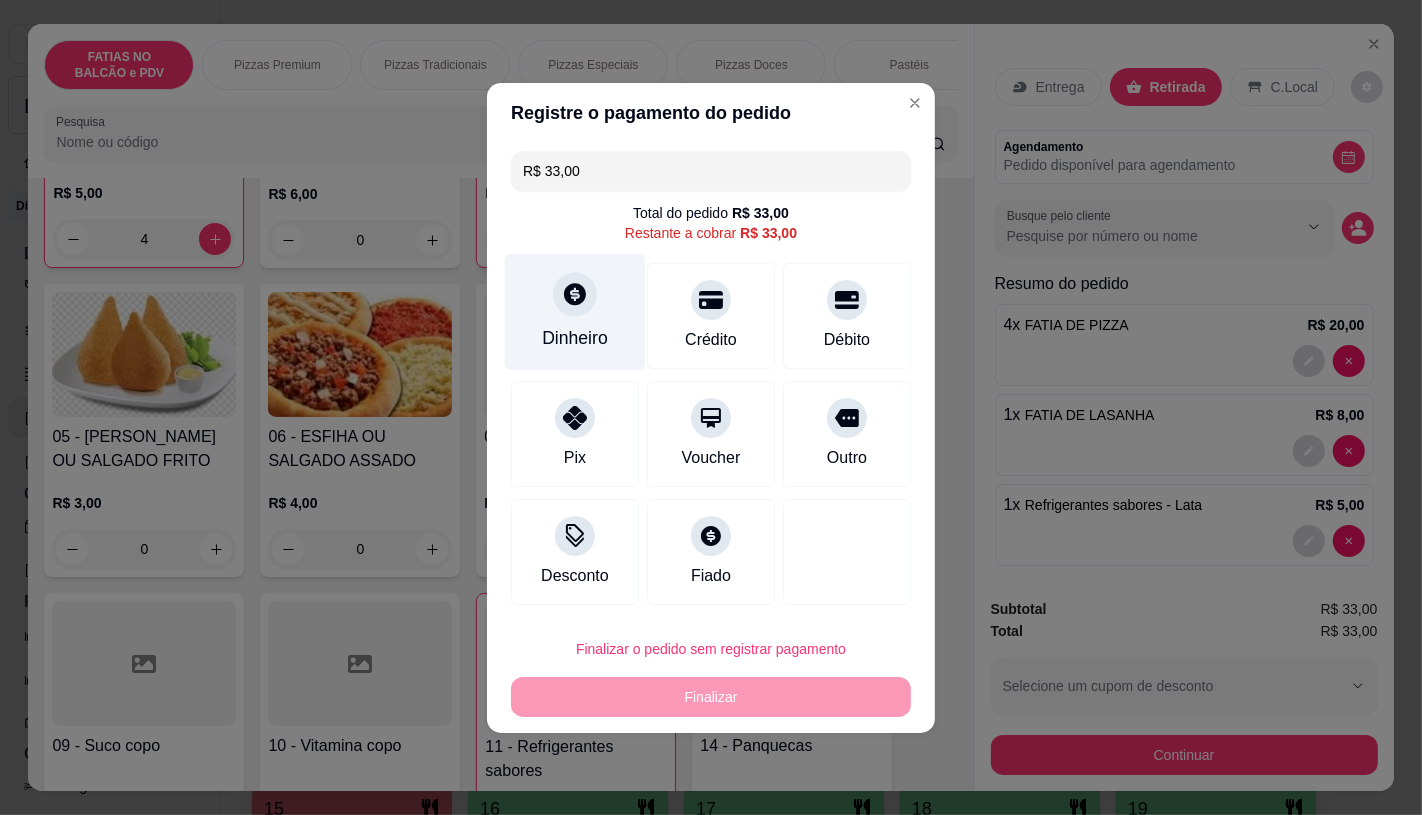 click on "Dinheiro" at bounding box center [575, 311] 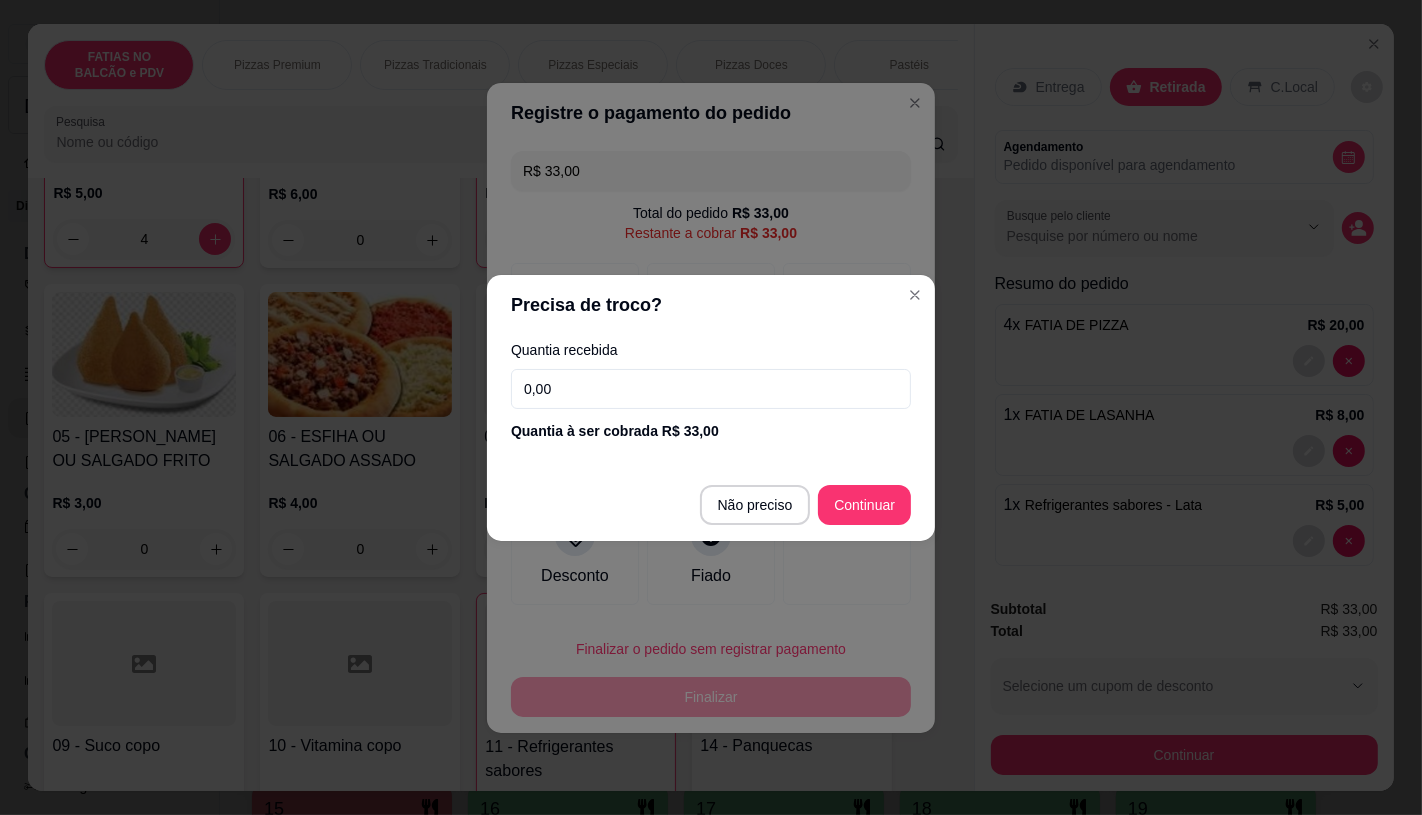 click on "0,00" at bounding box center (711, 389) 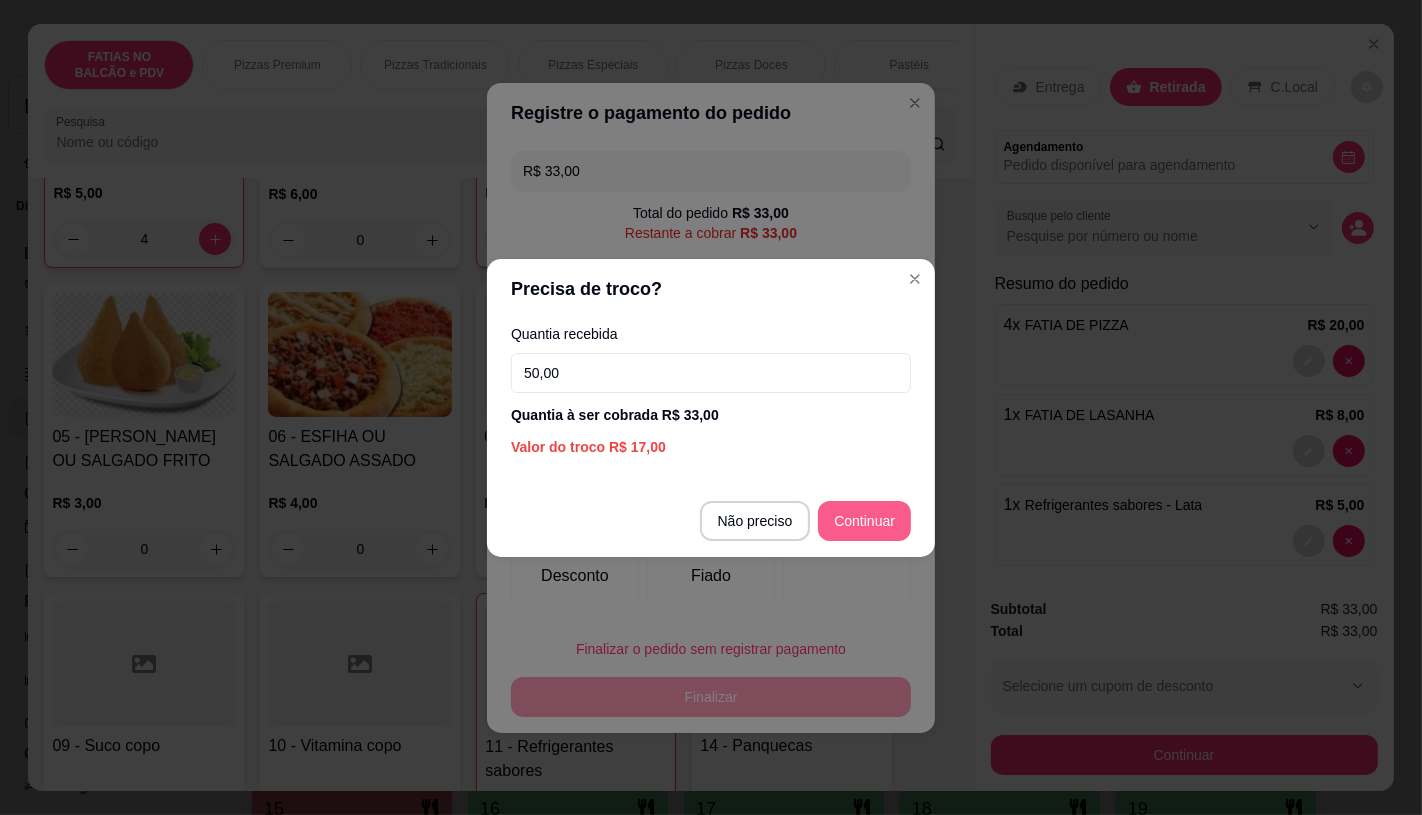 type on "50,00" 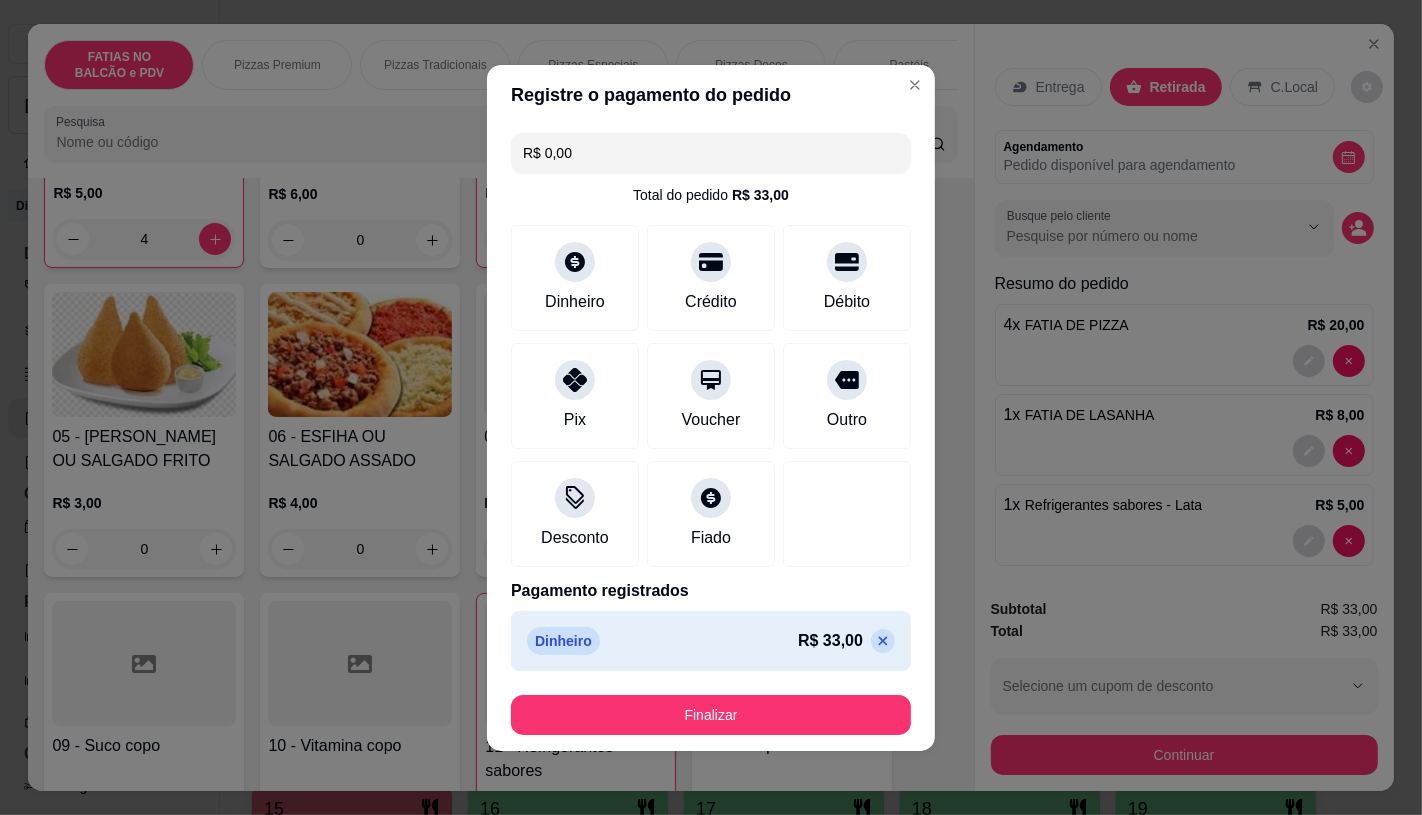 type on "R$ 0,00" 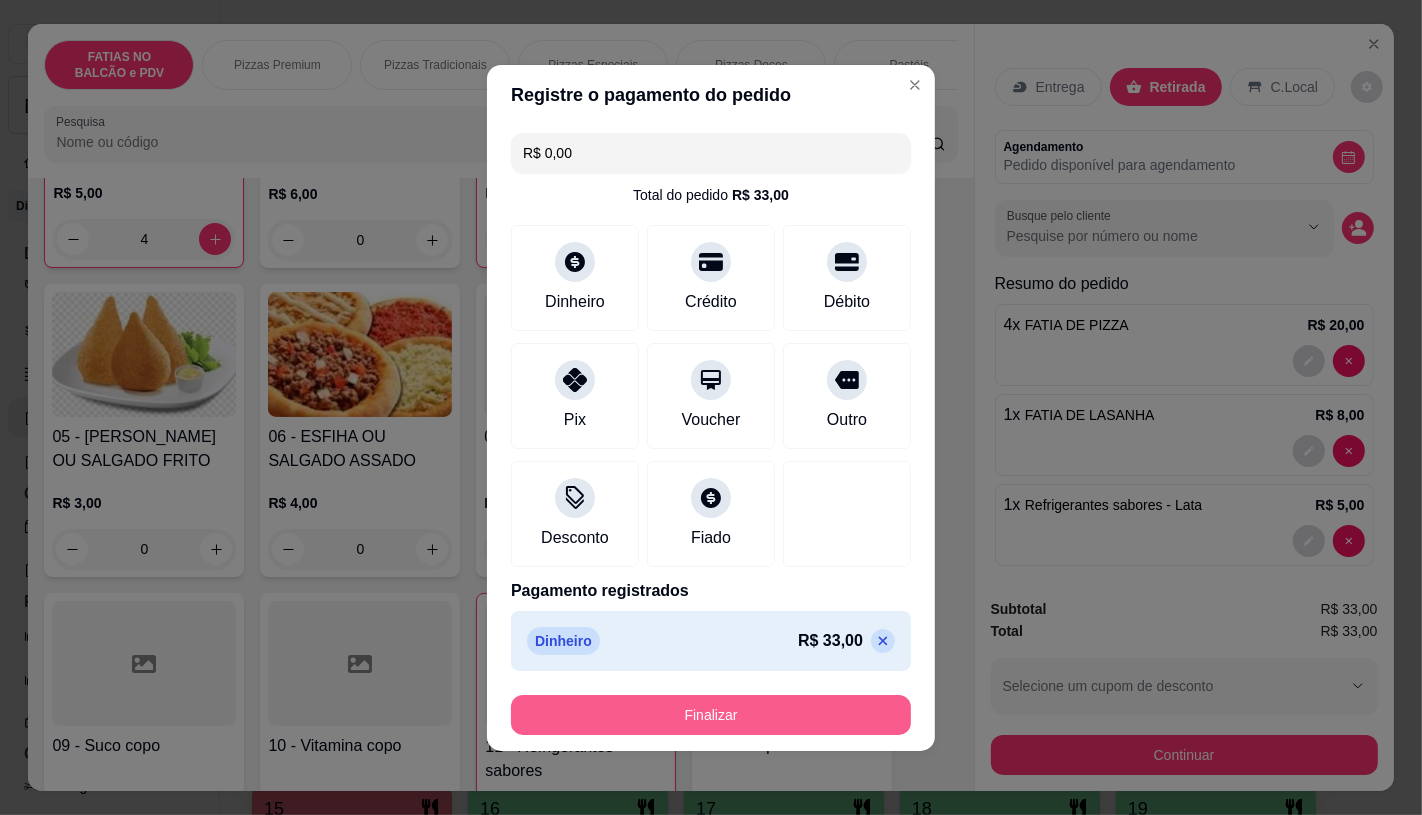 click on "Finalizar" at bounding box center (711, 715) 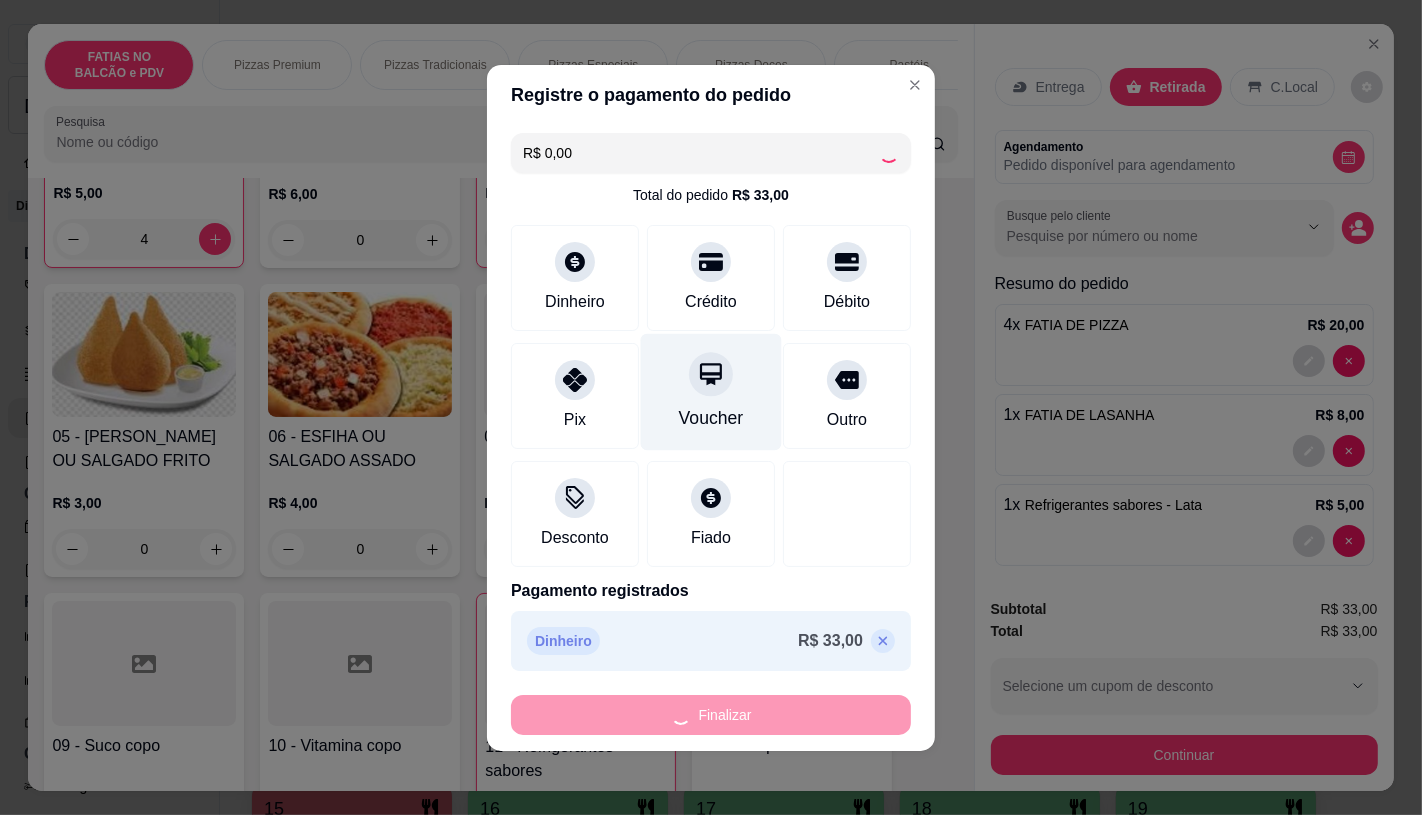 type on "0" 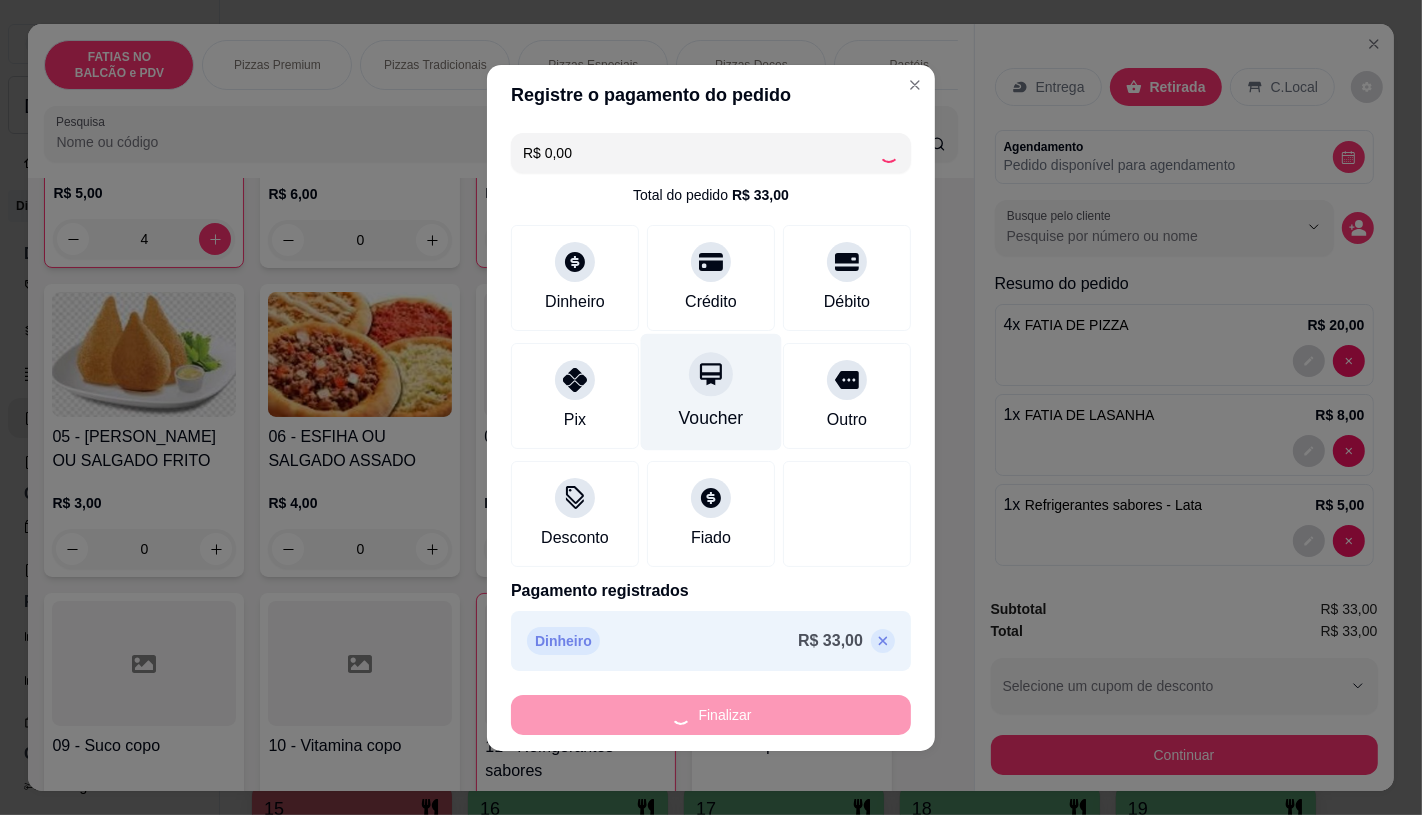 type on "0" 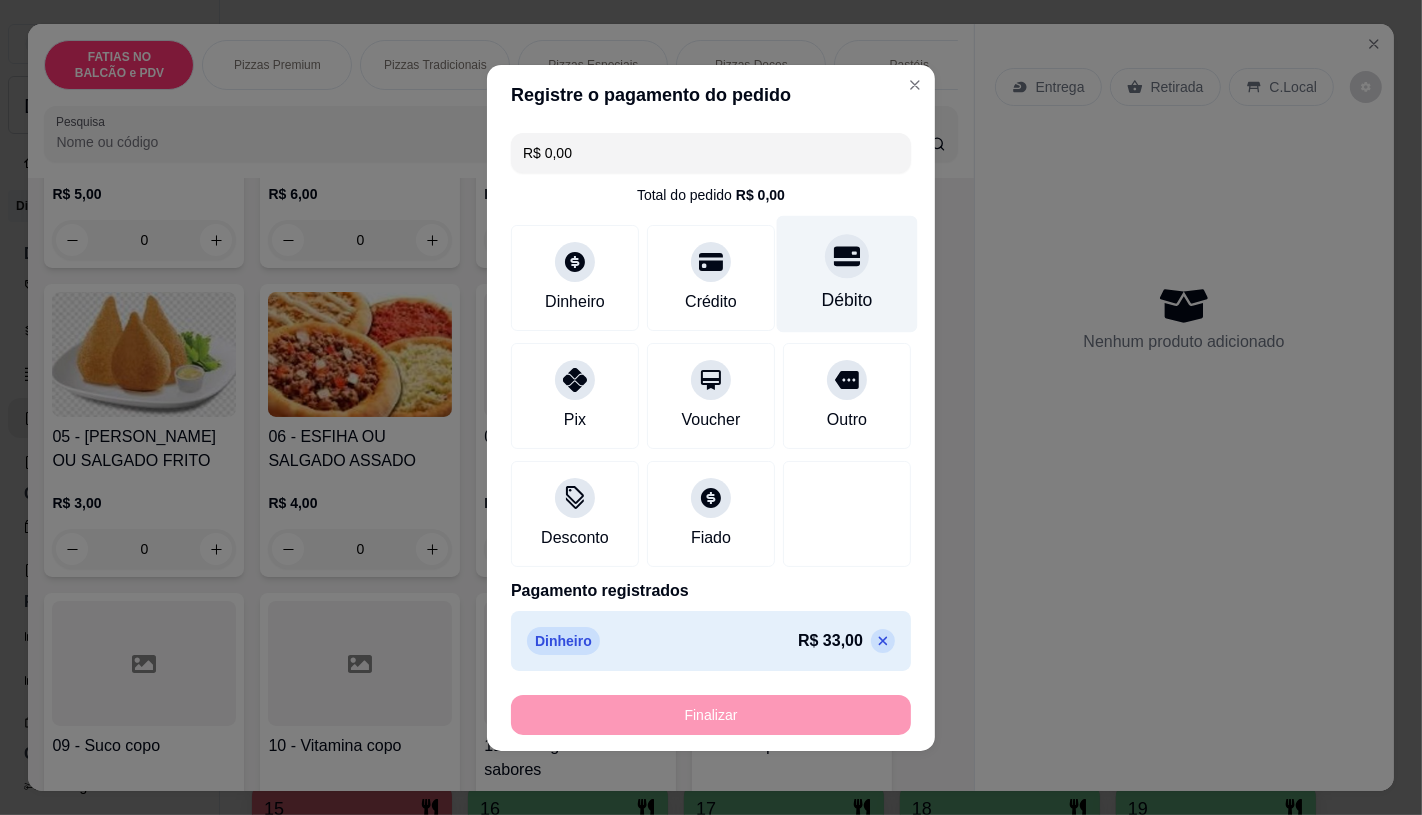 type on "-R$ 33,00" 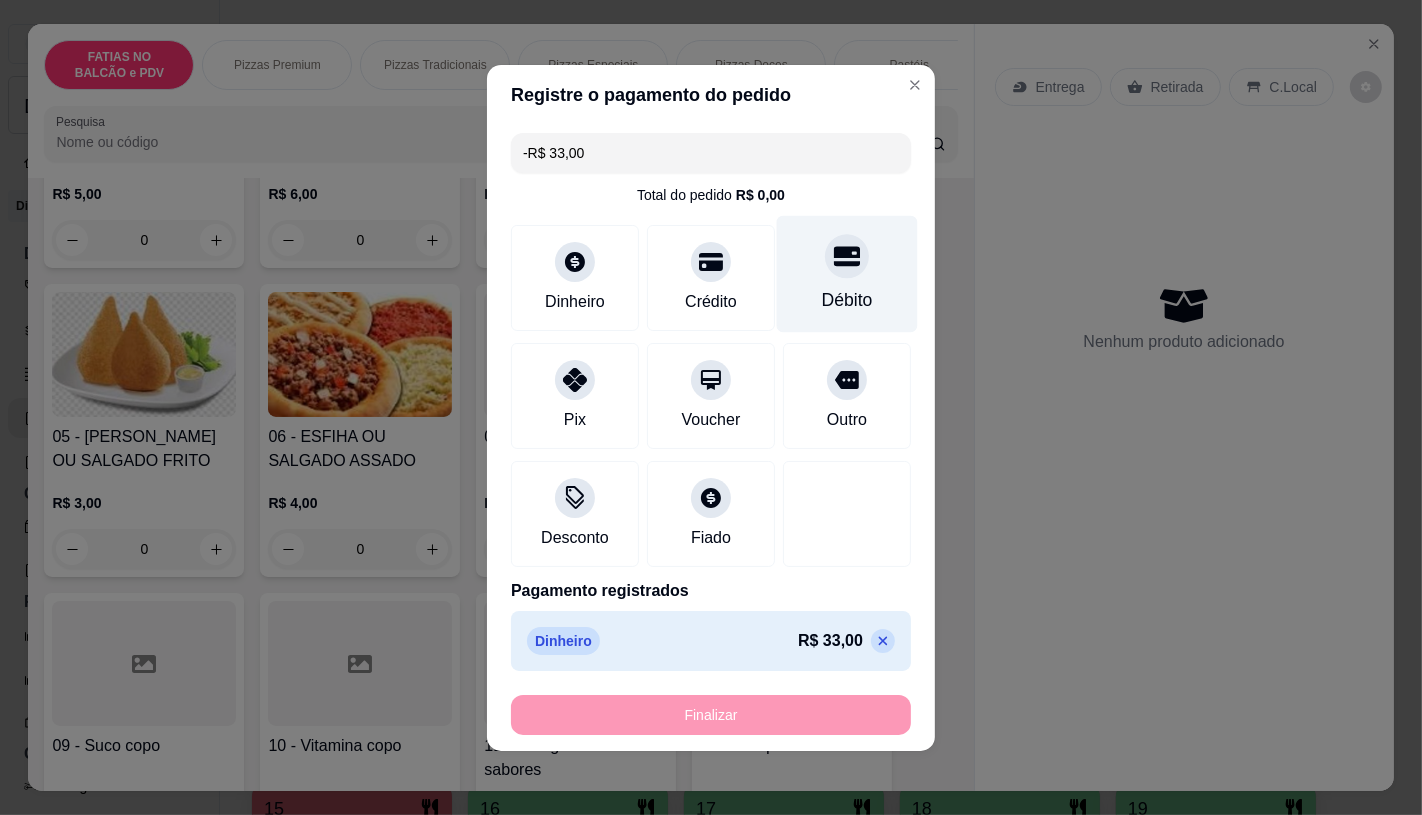 scroll, scrollTop: 334, scrollLeft: 0, axis: vertical 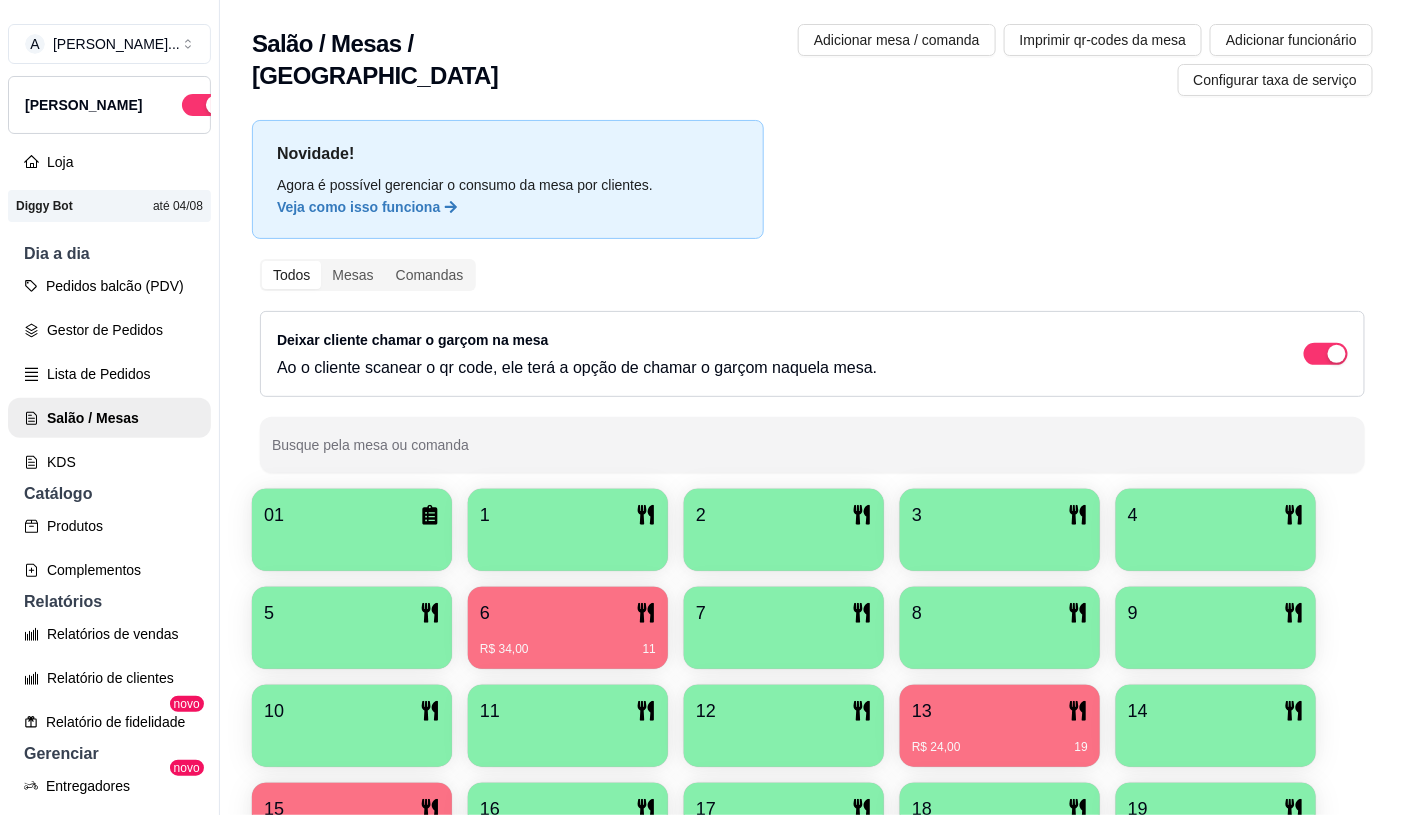 click on "7" at bounding box center (784, 613) 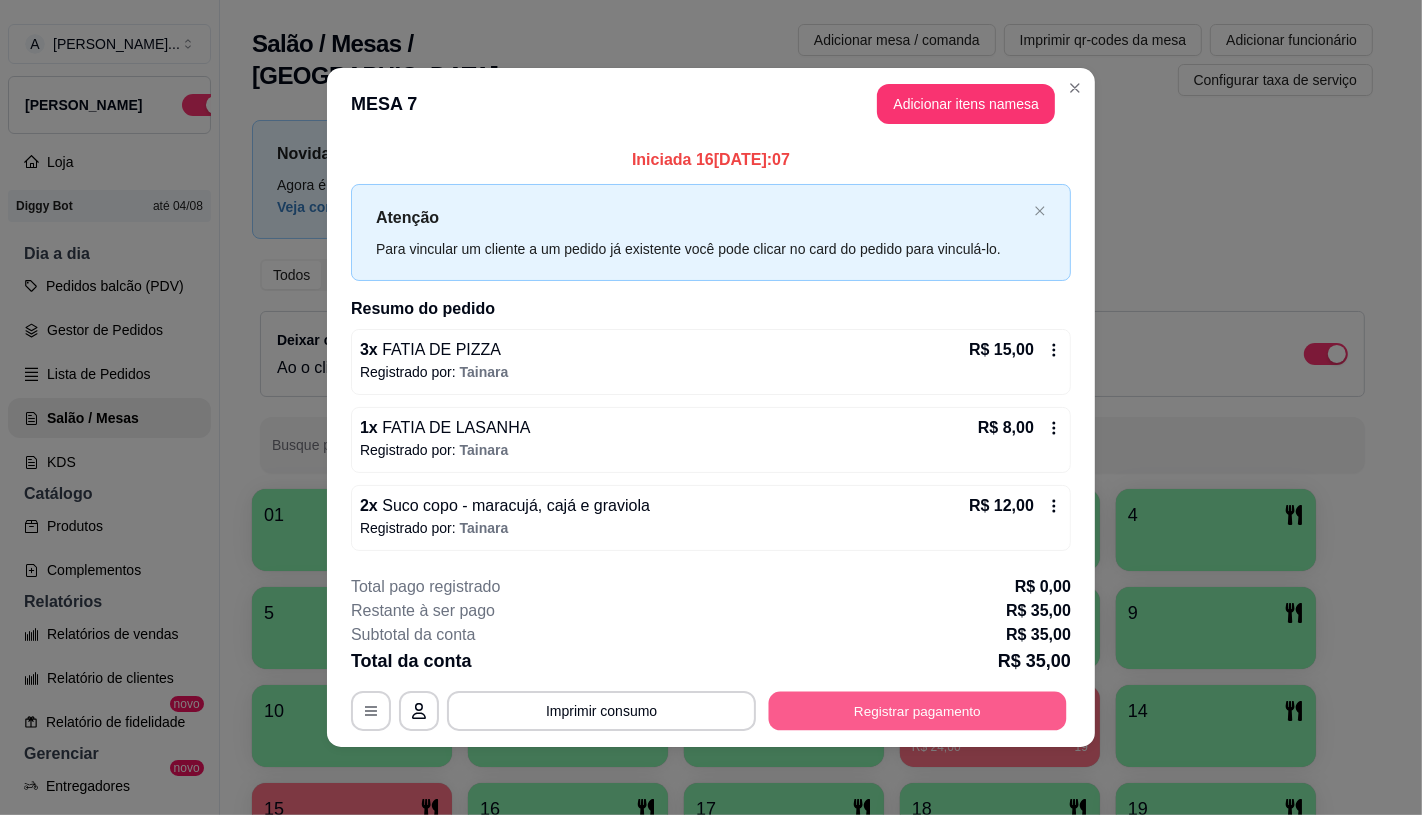 click on "Registrar pagamento" at bounding box center (918, 711) 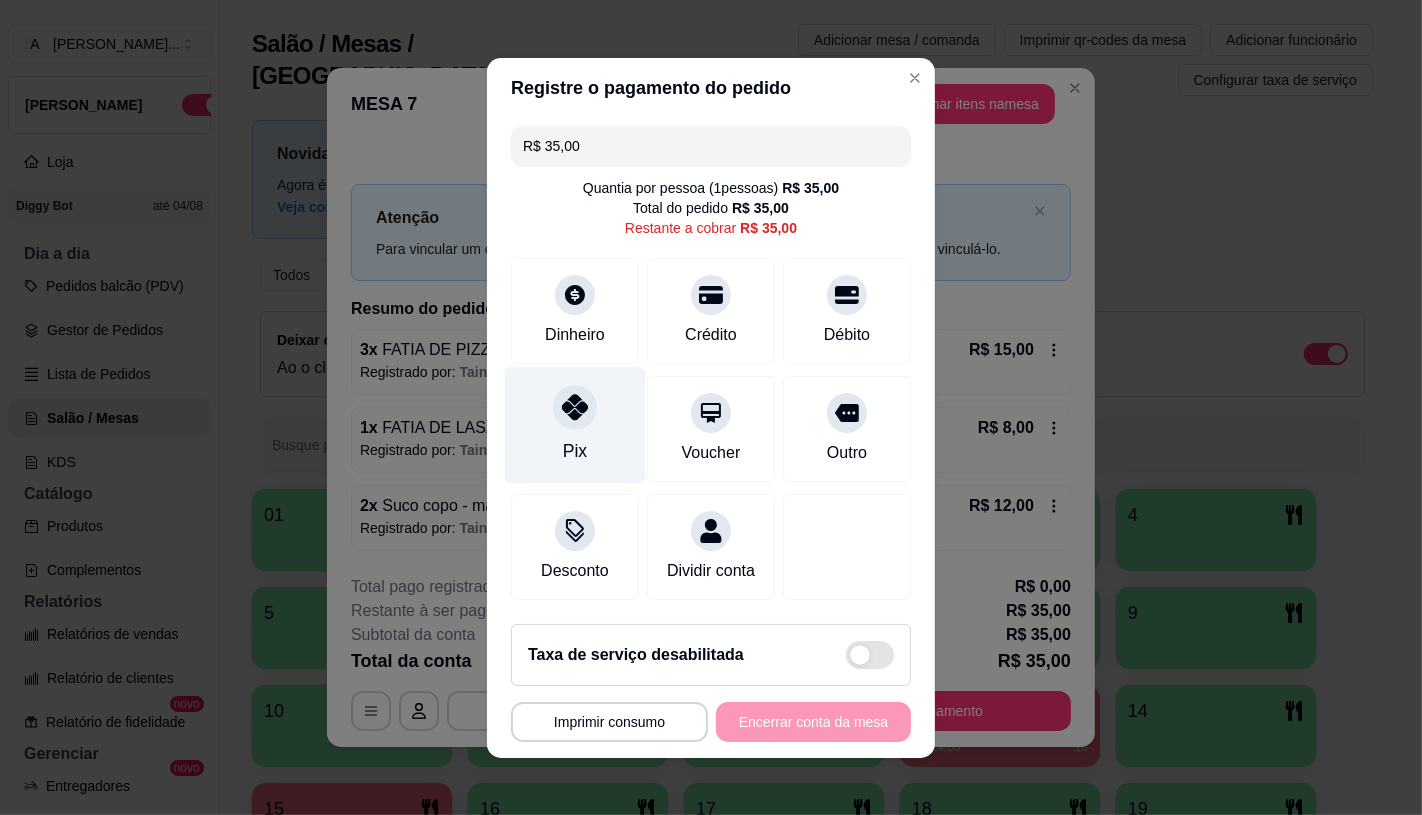 click on "Pix" at bounding box center [575, 424] 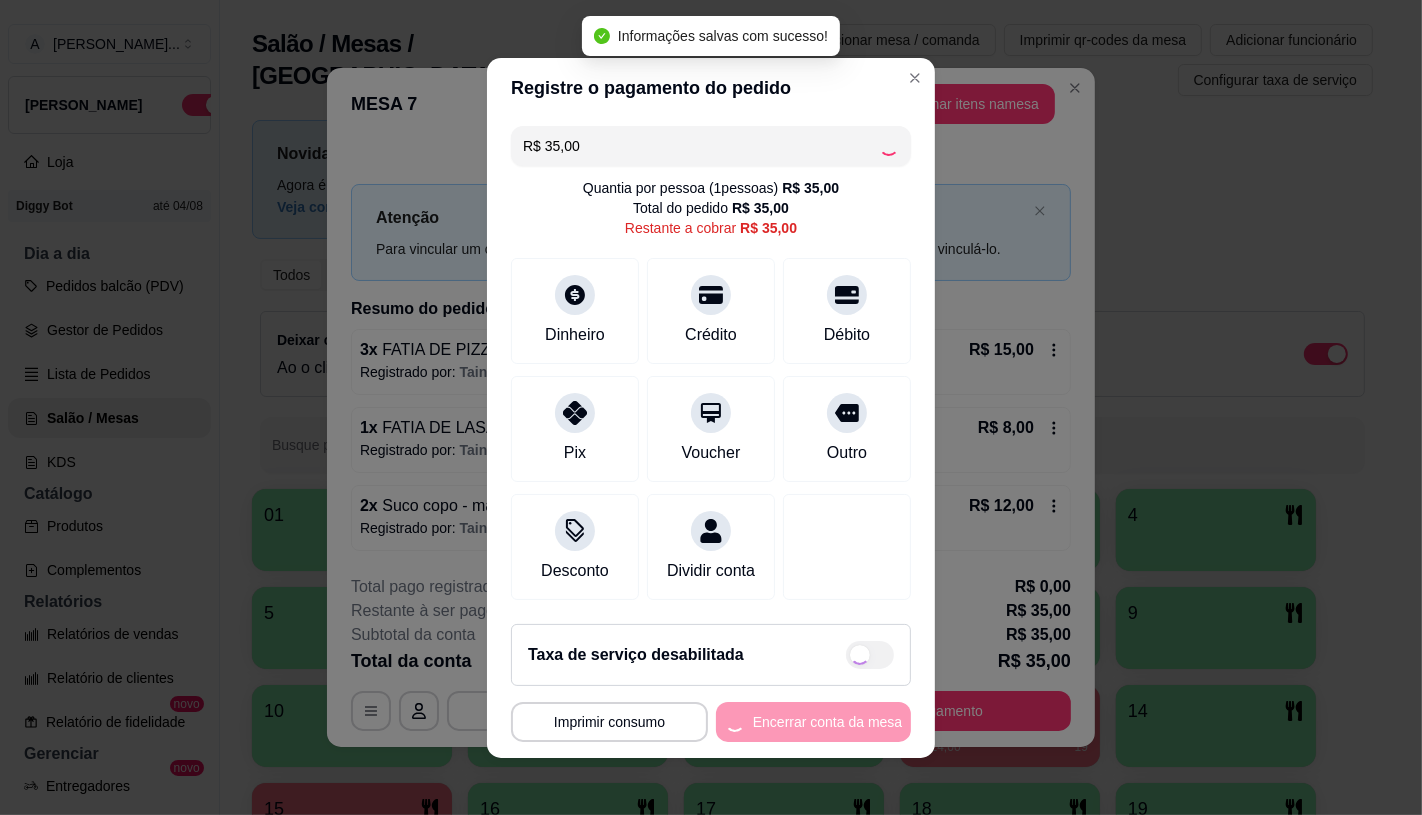 type on "R$ 0,00" 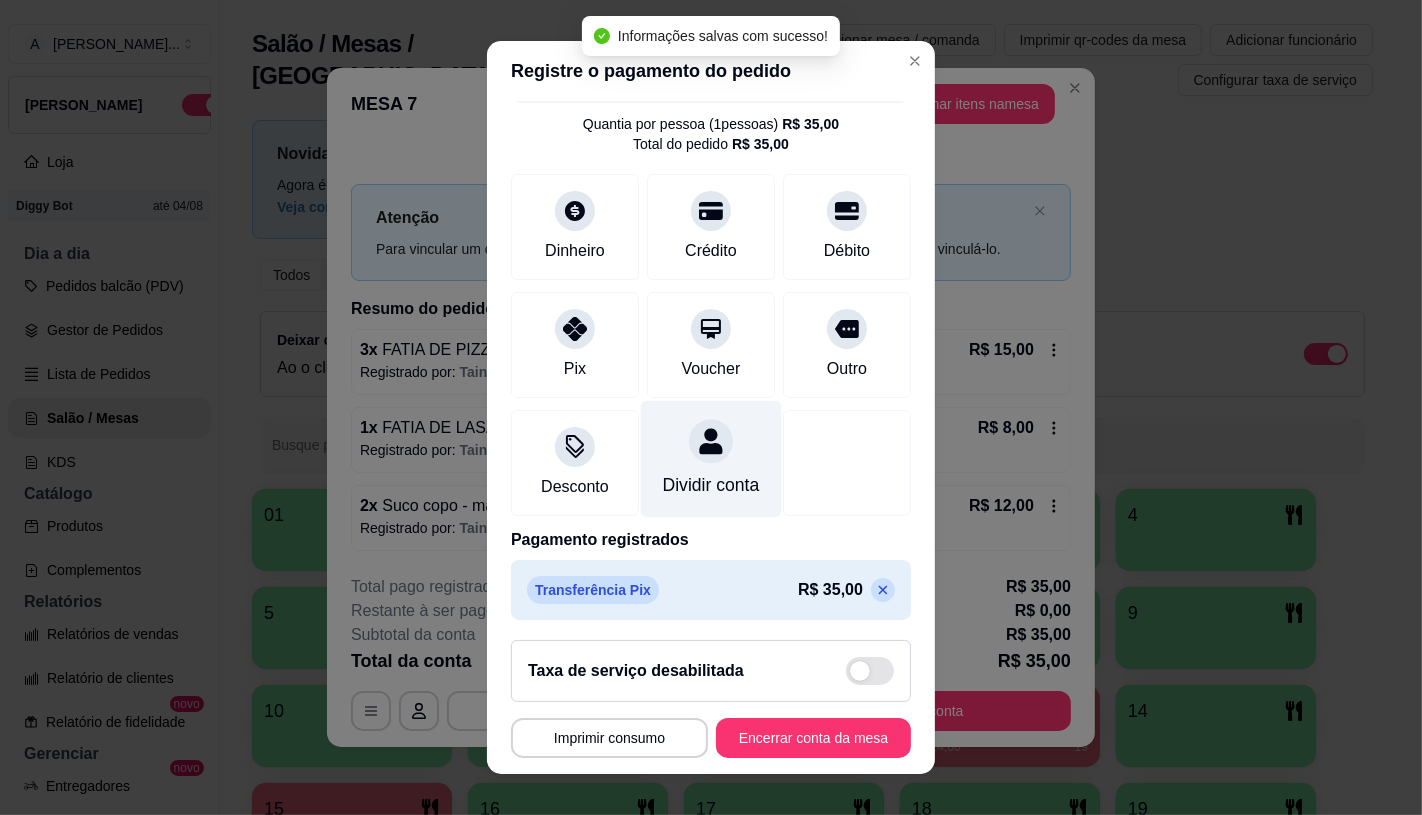 scroll, scrollTop: 74, scrollLeft: 0, axis: vertical 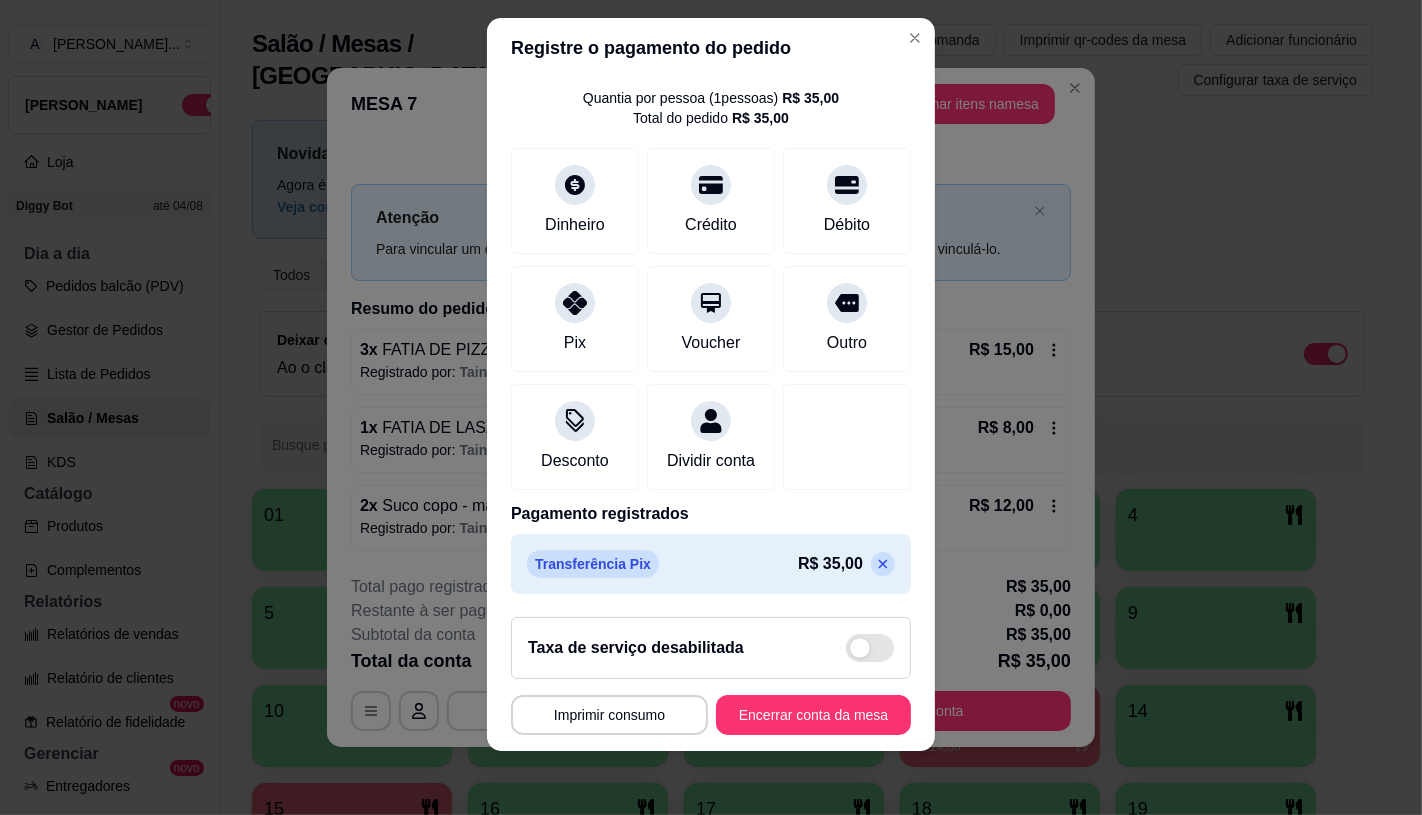 click on "**********" at bounding box center (711, 715) 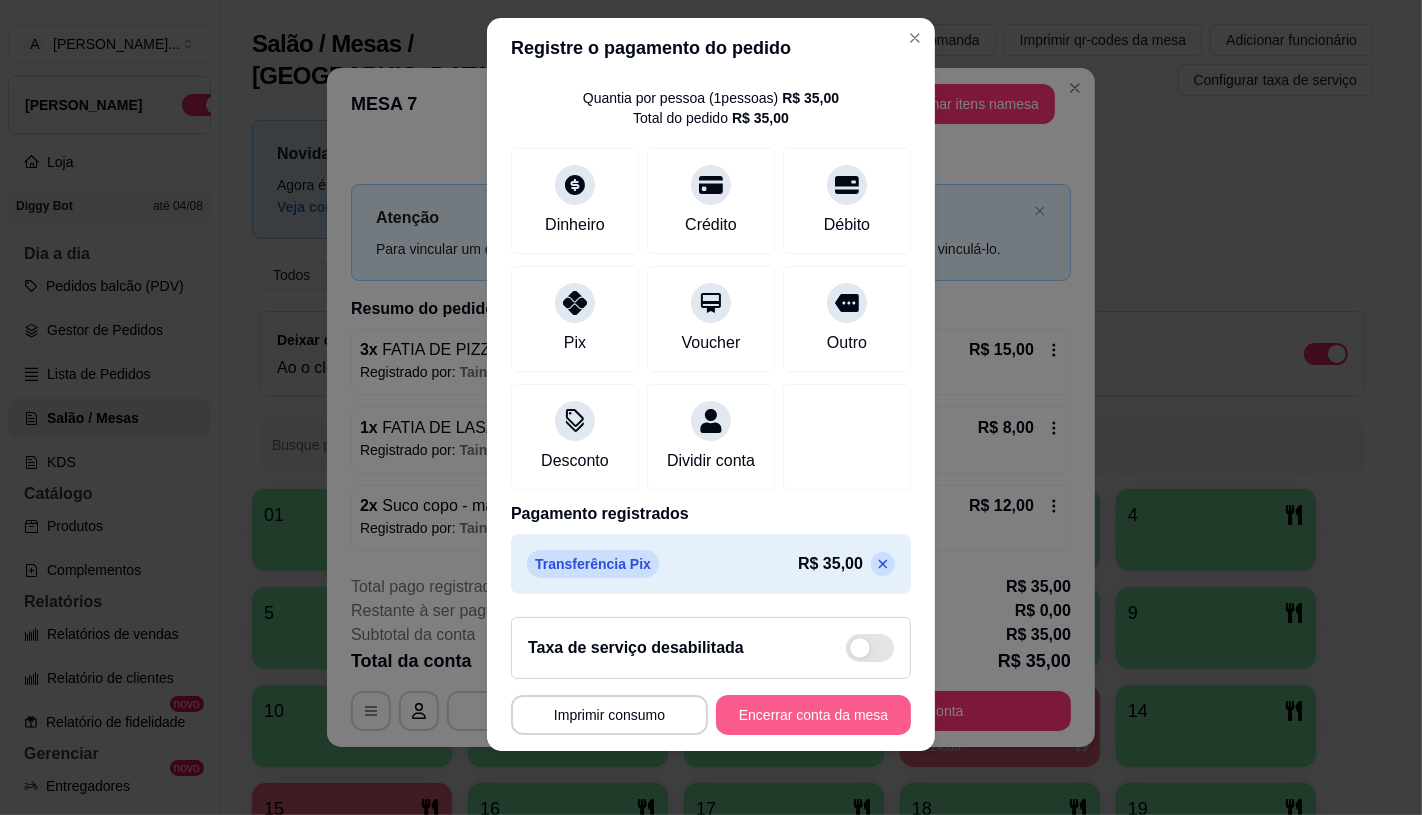 click on "Encerrar conta da mesa" at bounding box center [813, 715] 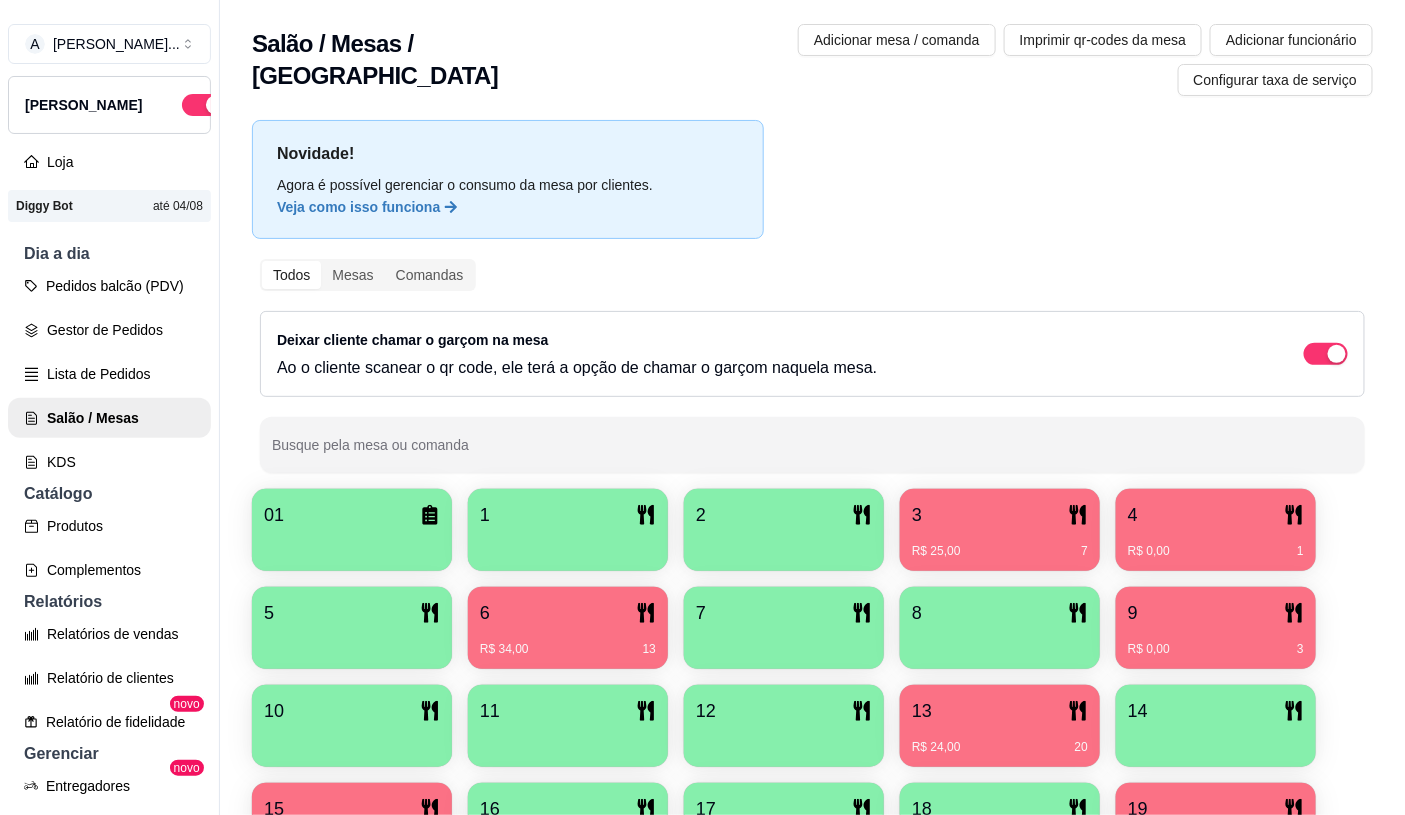 click on "R$ 34,00 13" at bounding box center [568, 649] 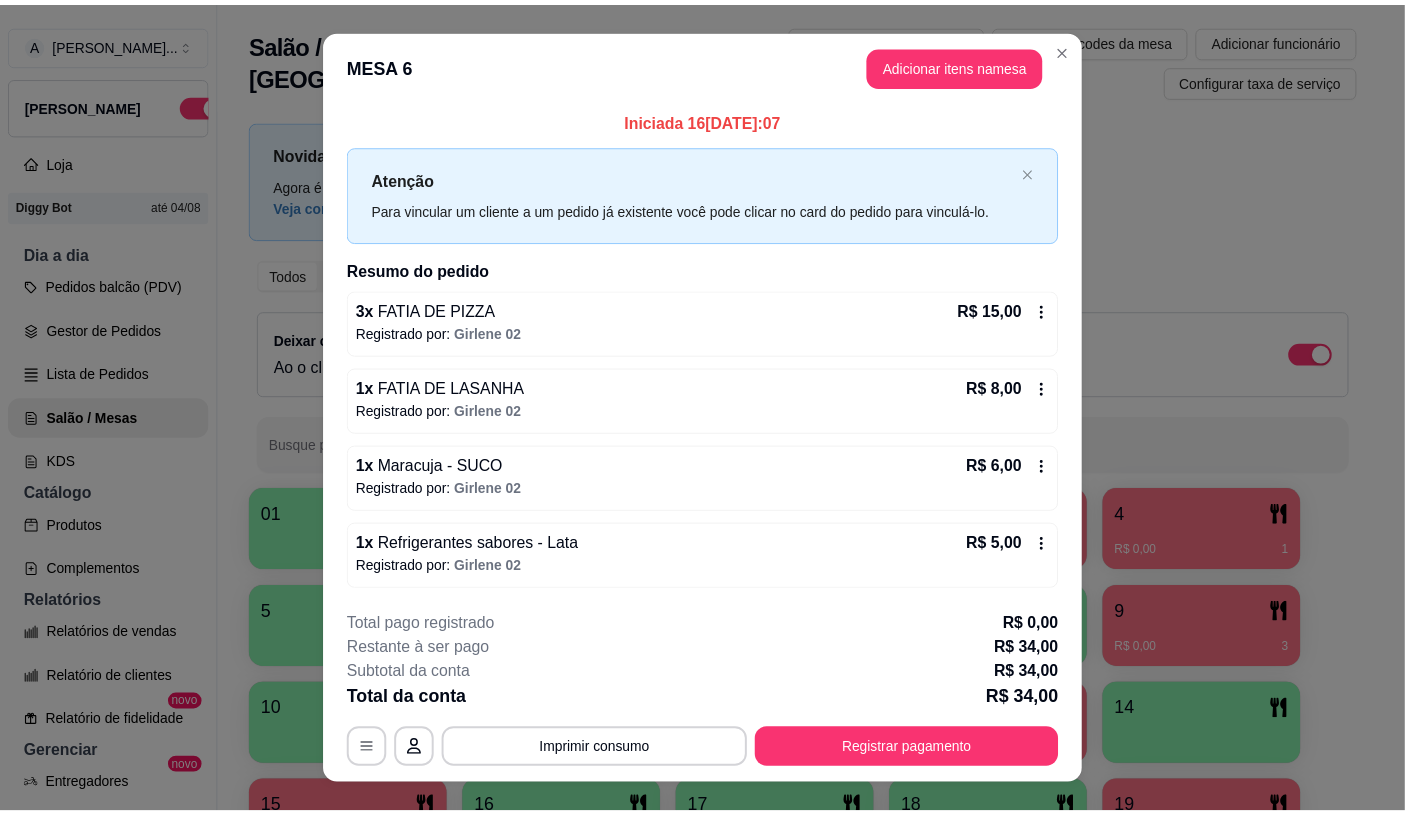 scroll, scrollTop: 35, scrollLeft: 0, axis: vertical 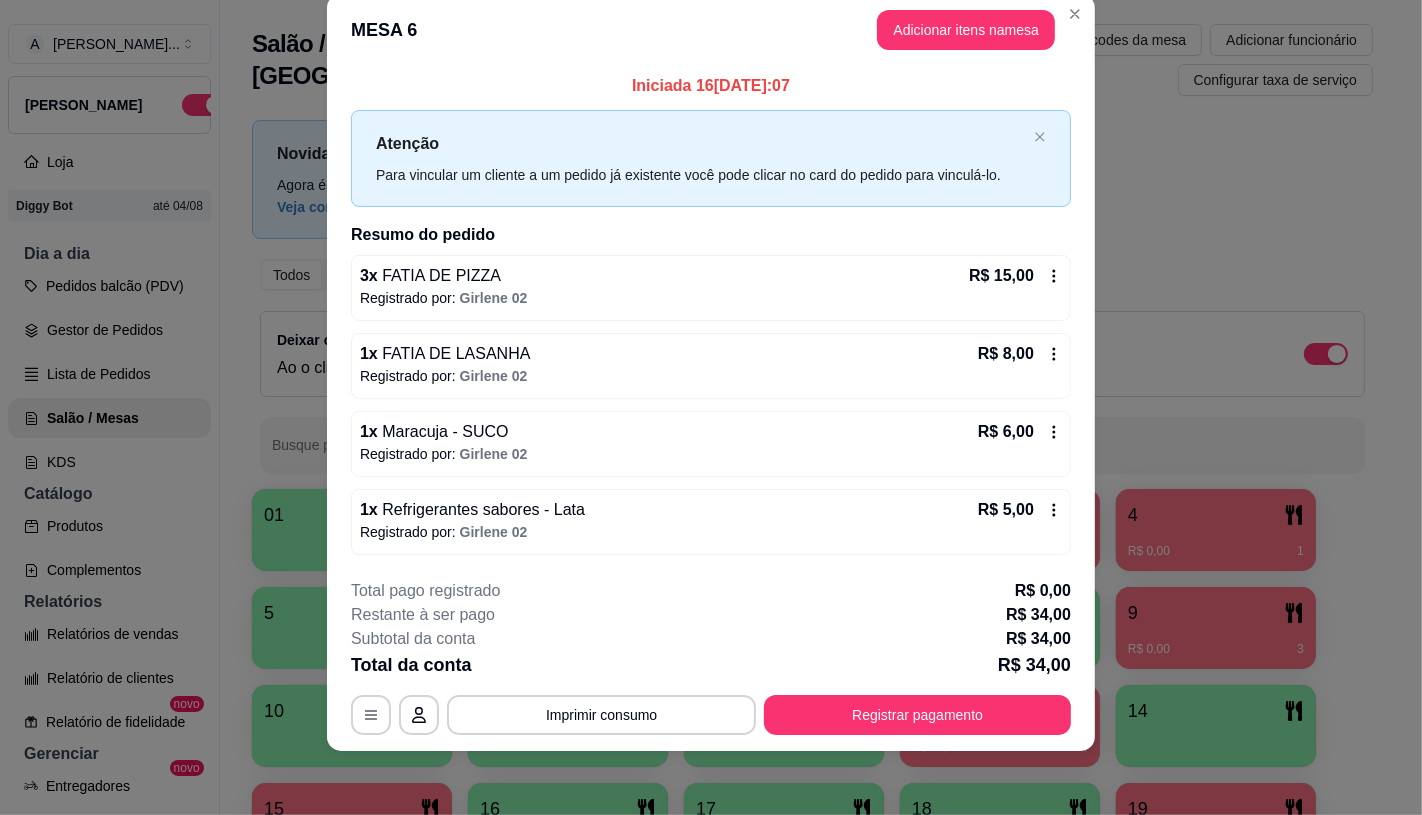 click on "Registrado por:   Girlene 02" at bounding box center [711, 532] 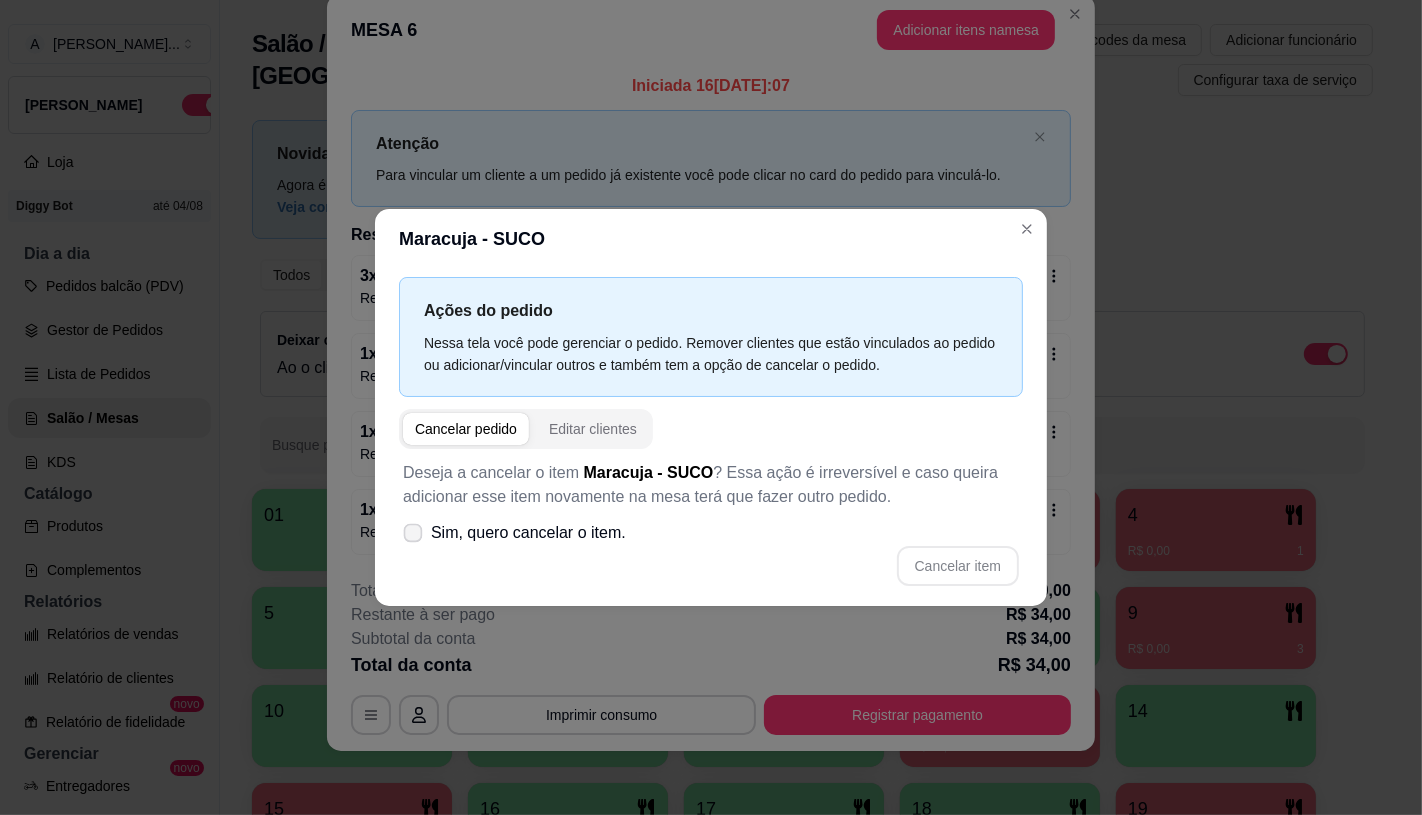 click on "Sim, quero cancelar o item." at bounding box center [528, 533] 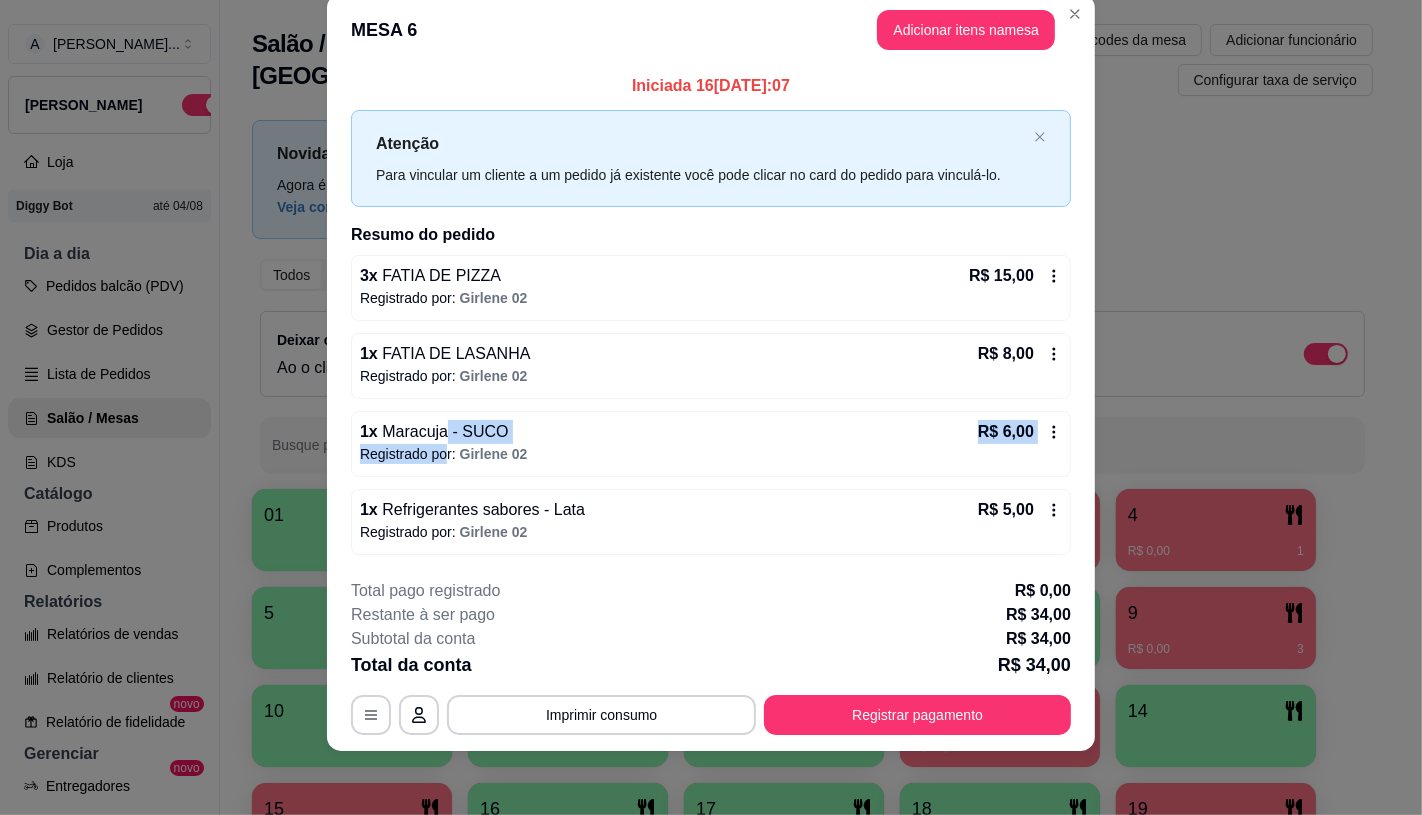 click on "1 x   Maracuja - SUCO R$ 6,00 Registrado por:   Girlene 02" at bounding box center [711, 444] 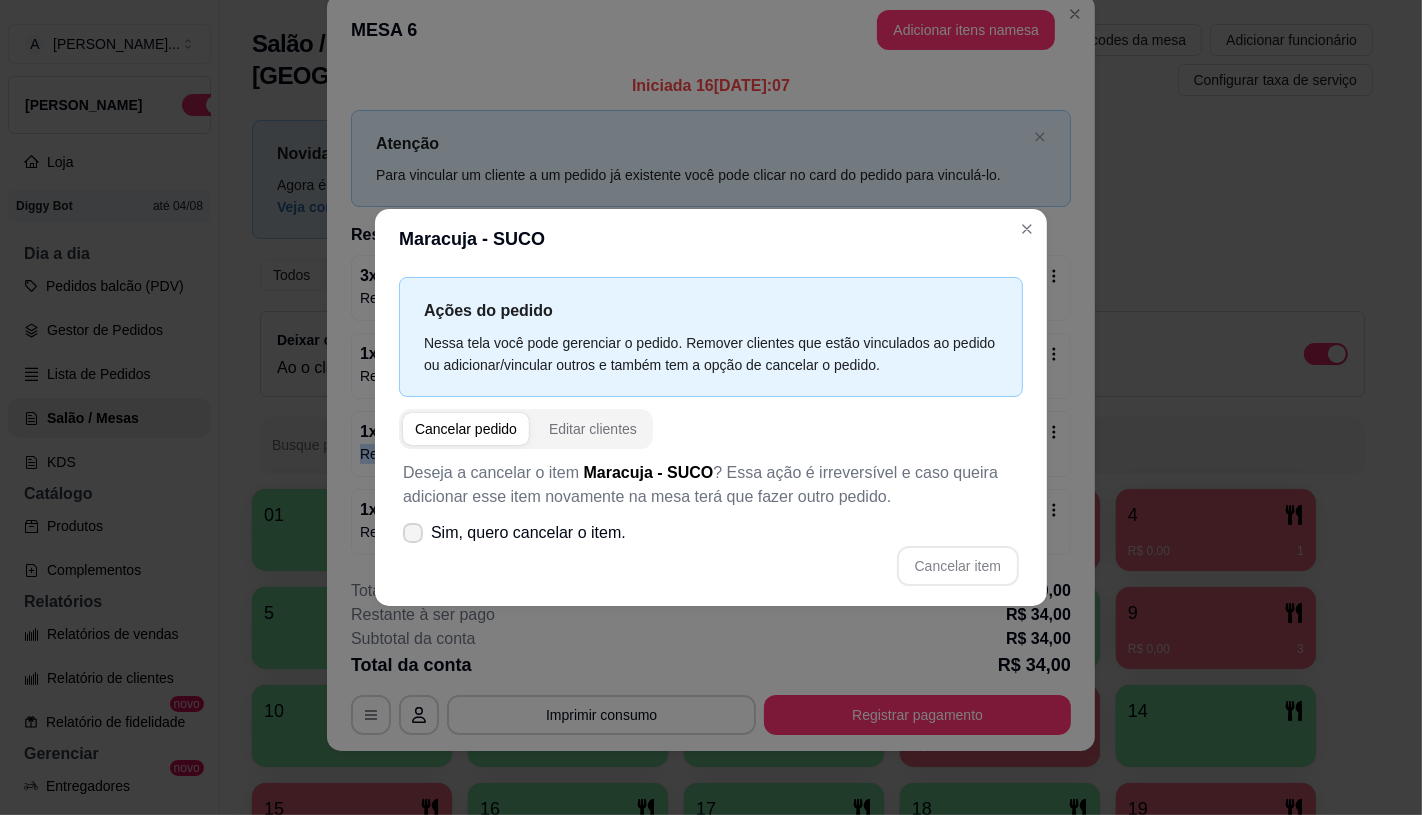 click on "Sim, quero cancelar o item." at bounding box center [528, 533] 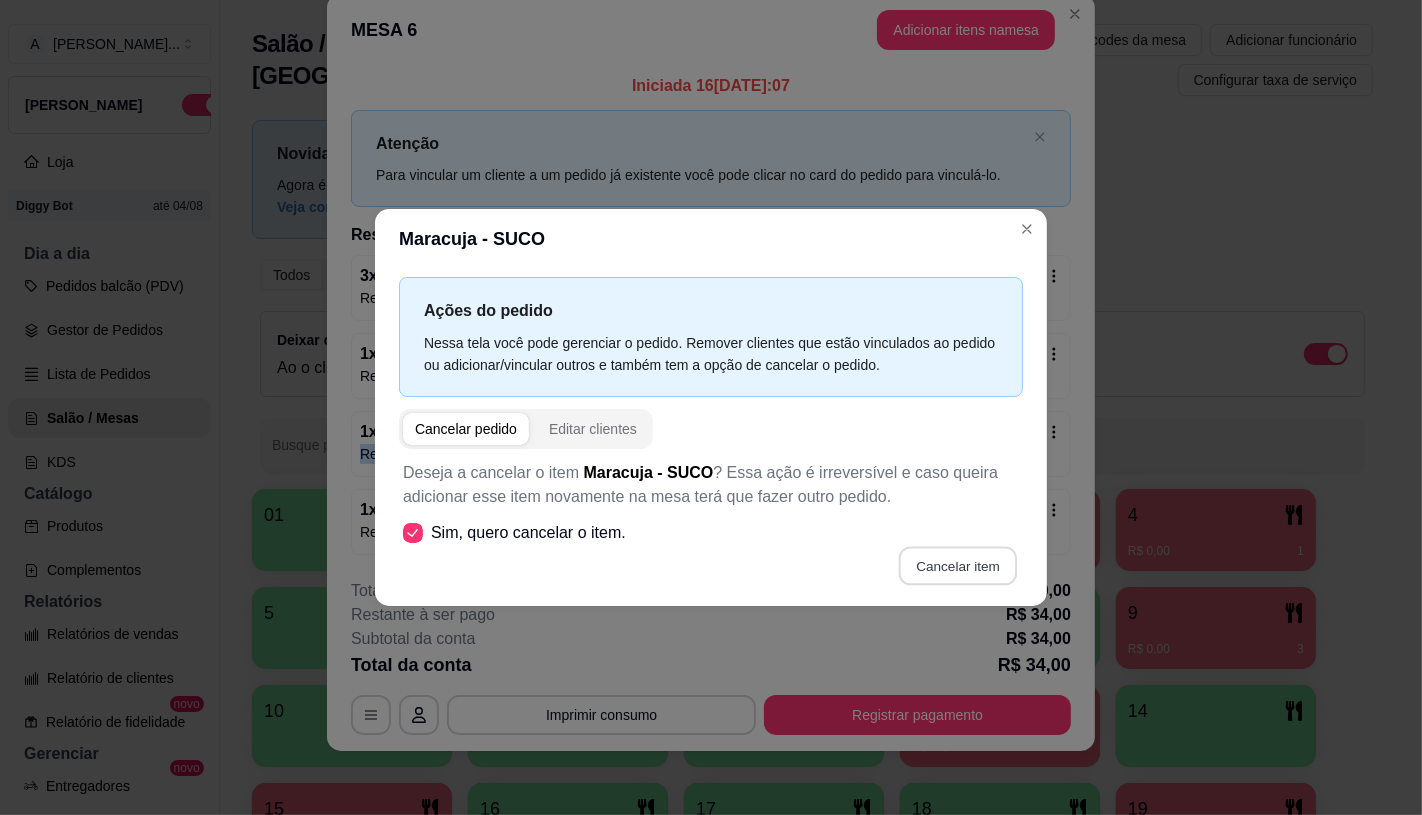 click on "Cancelar item" at bounding box center (957, 565) 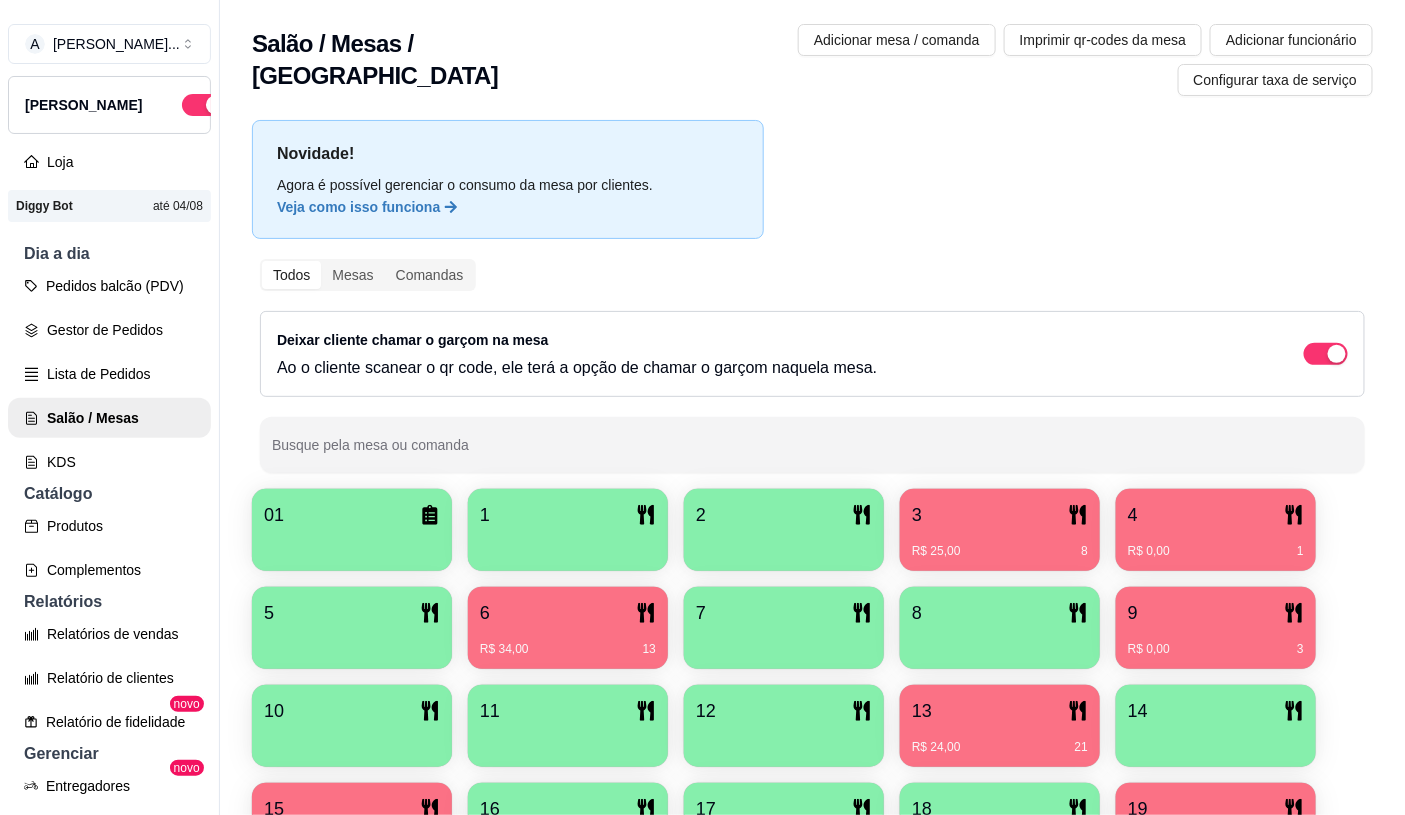 click on "R$ 25,00 8" at bounding box center [1000, 544] 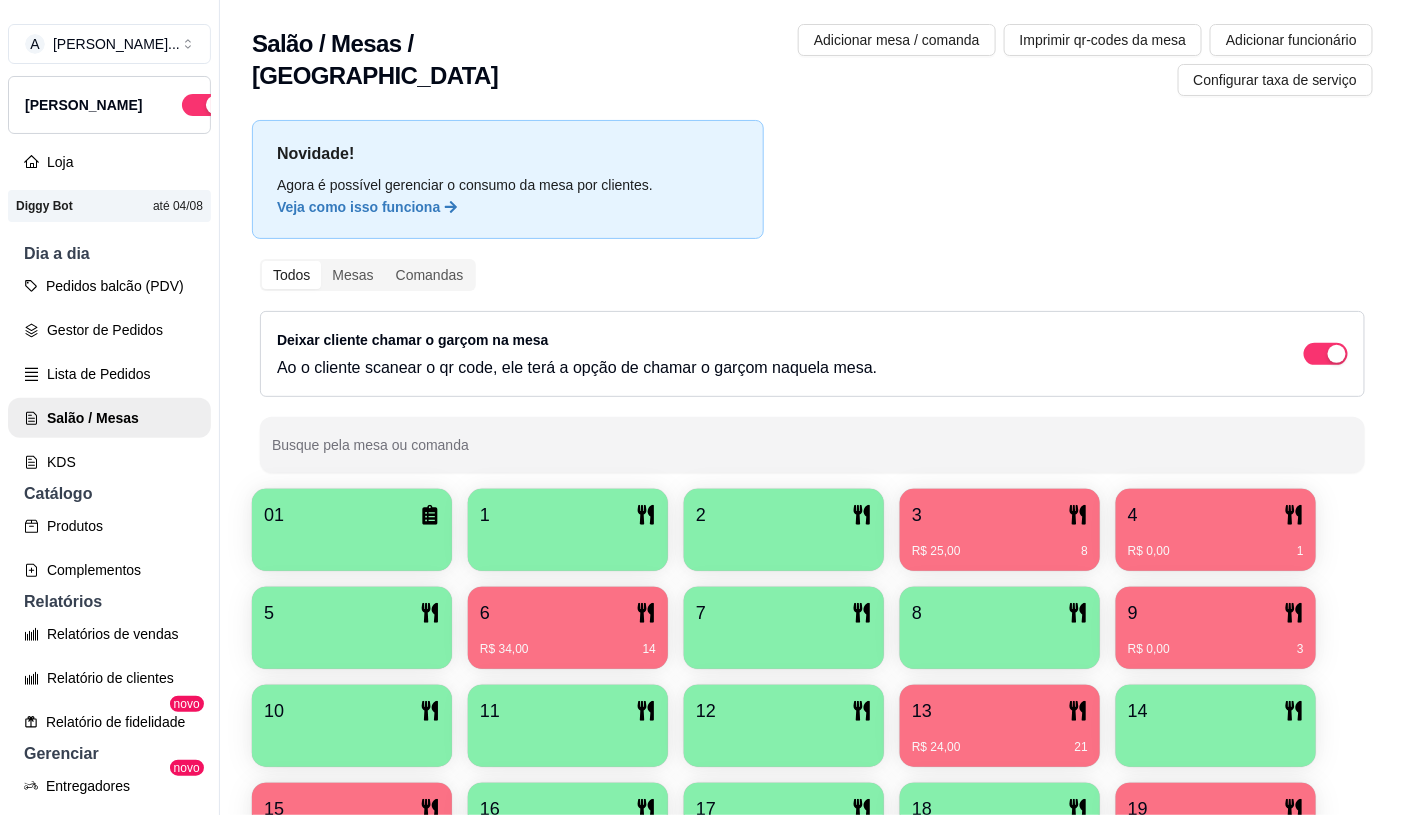 click on "2" at bounding box center (784, 515) 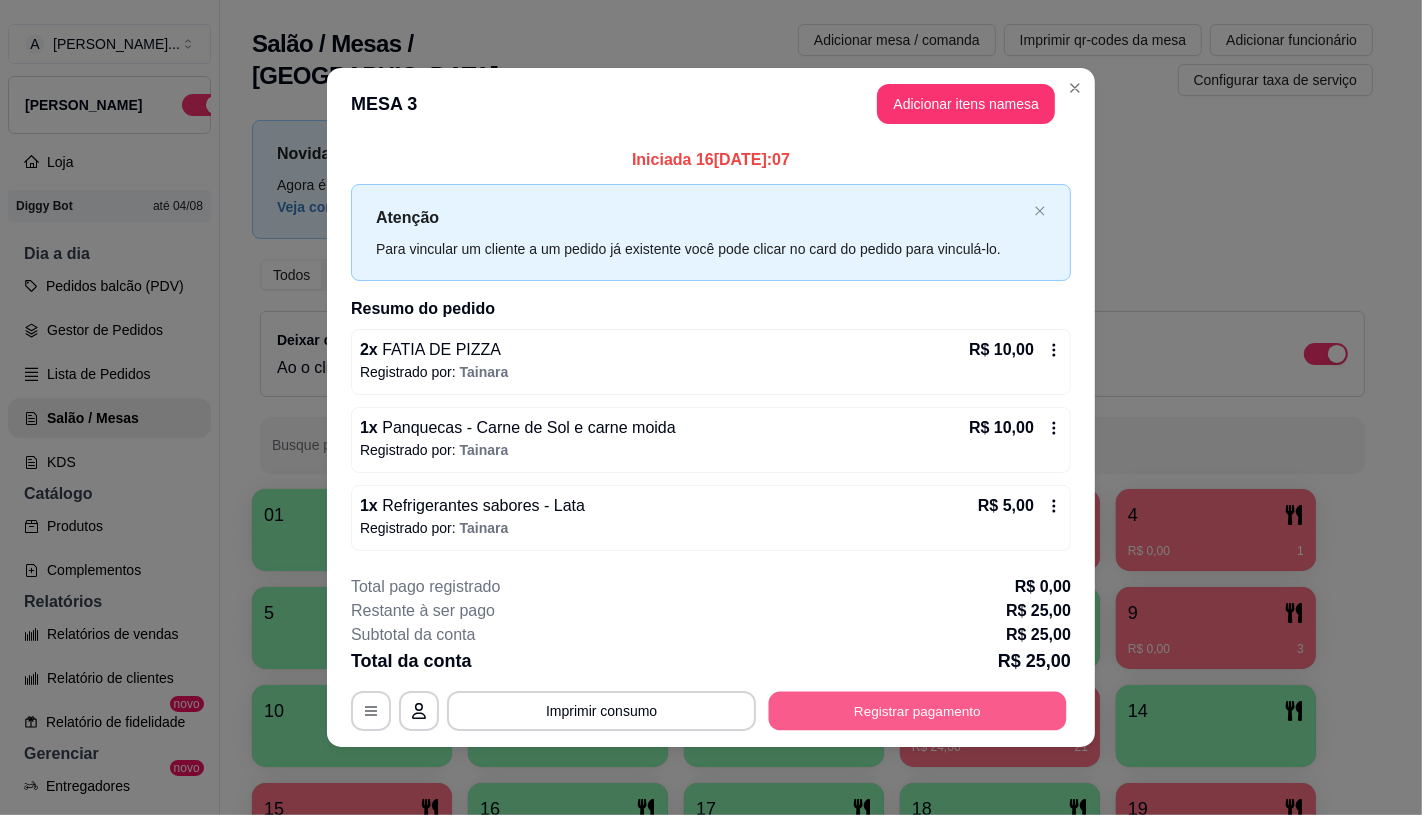 click on "Registrar pagamento" at bounding box center (918, 711) 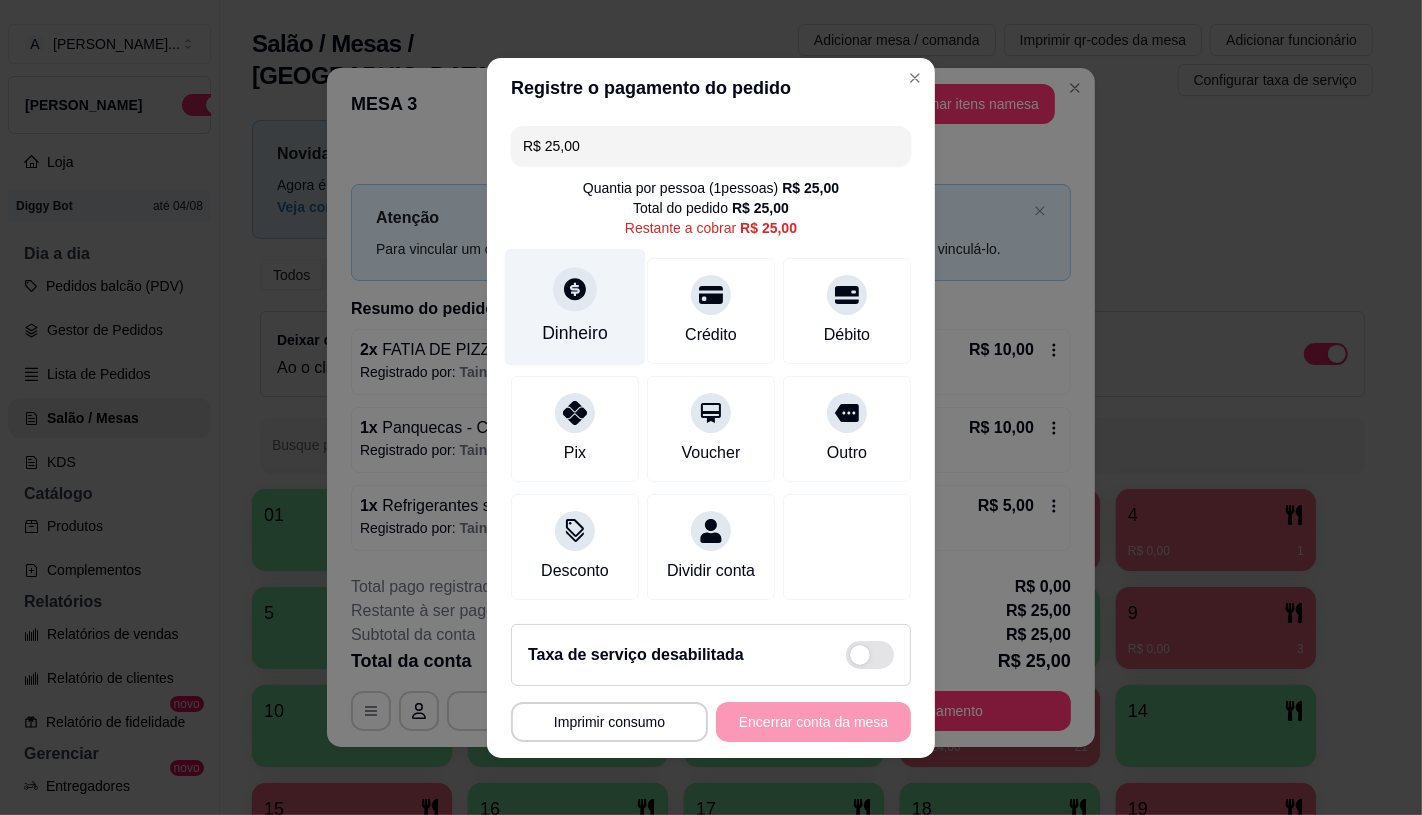 click on "Dinheiro" at bounding box center (575, 333) 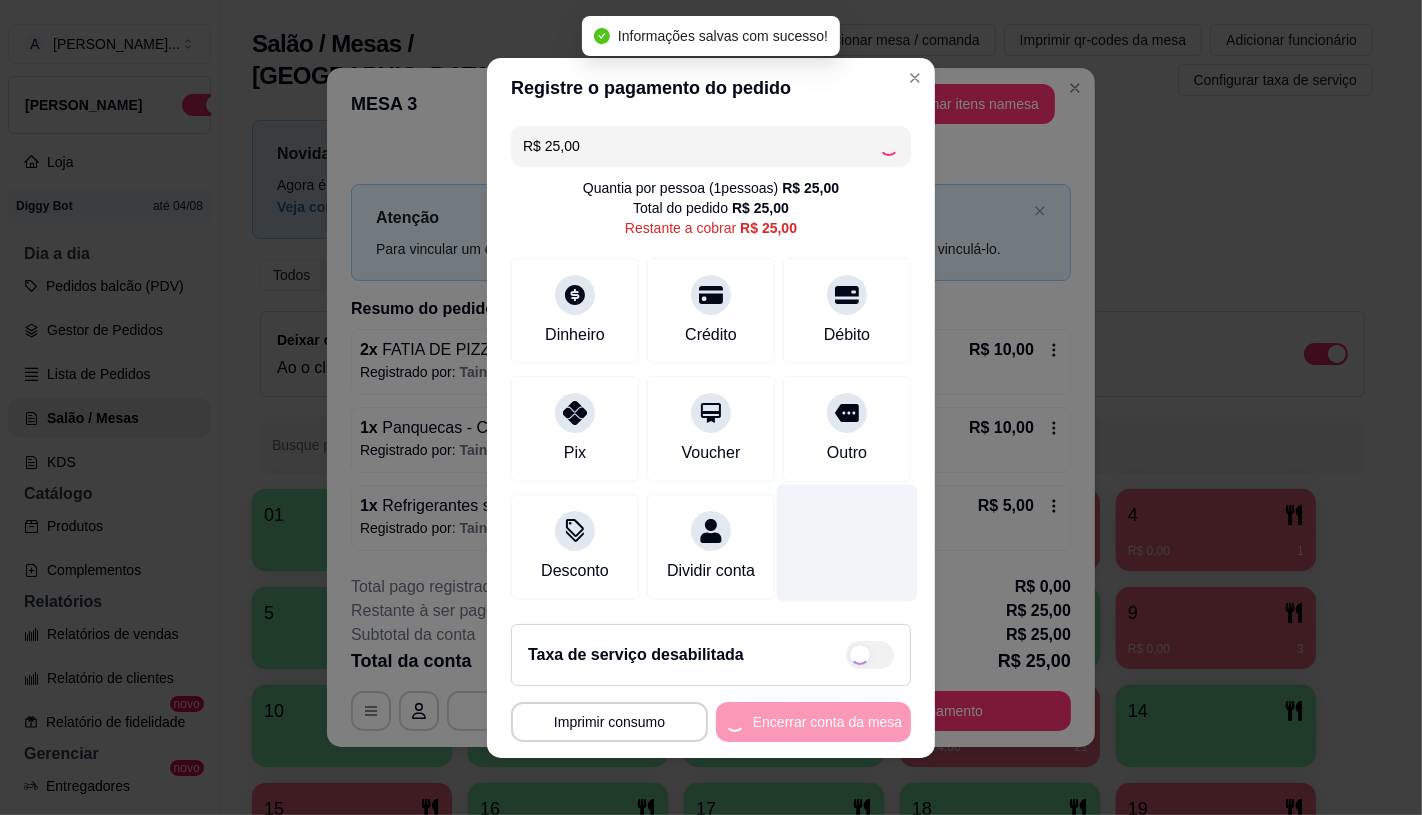 type on "R$ 0,00" 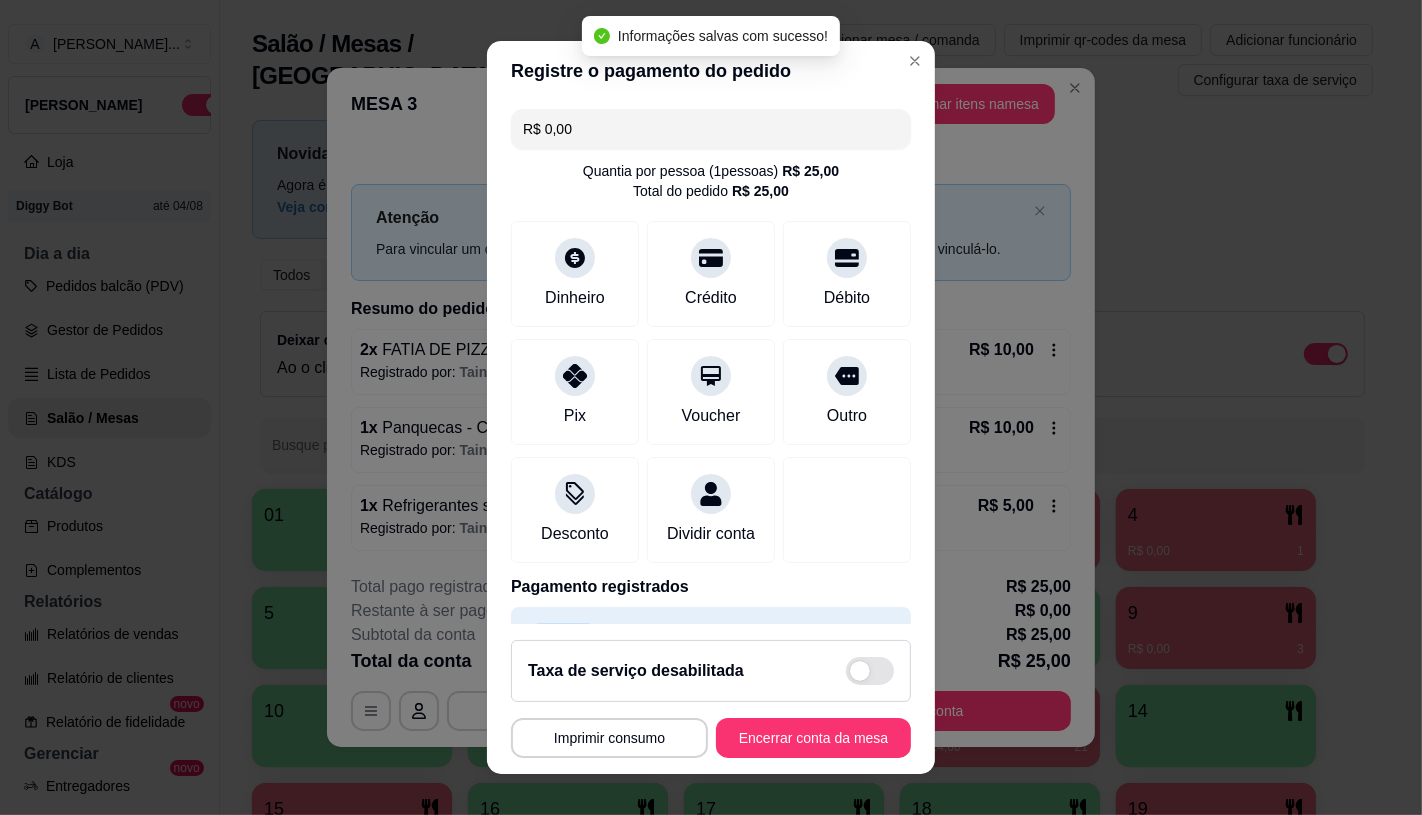 click on "**********" at bounding box center [711, 699] 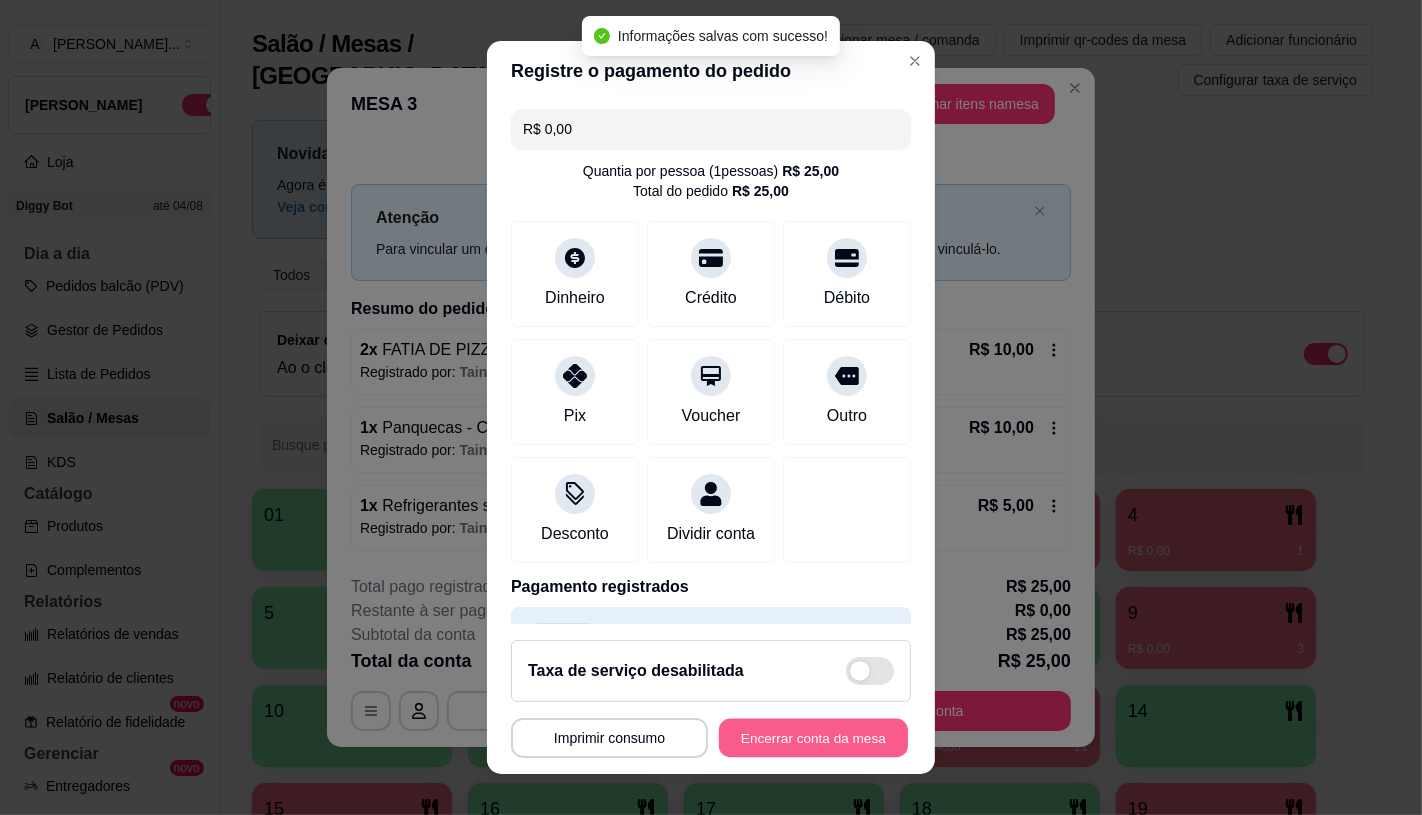 click on "Encerrar conta da mesa" at bounding box center [813, 738] 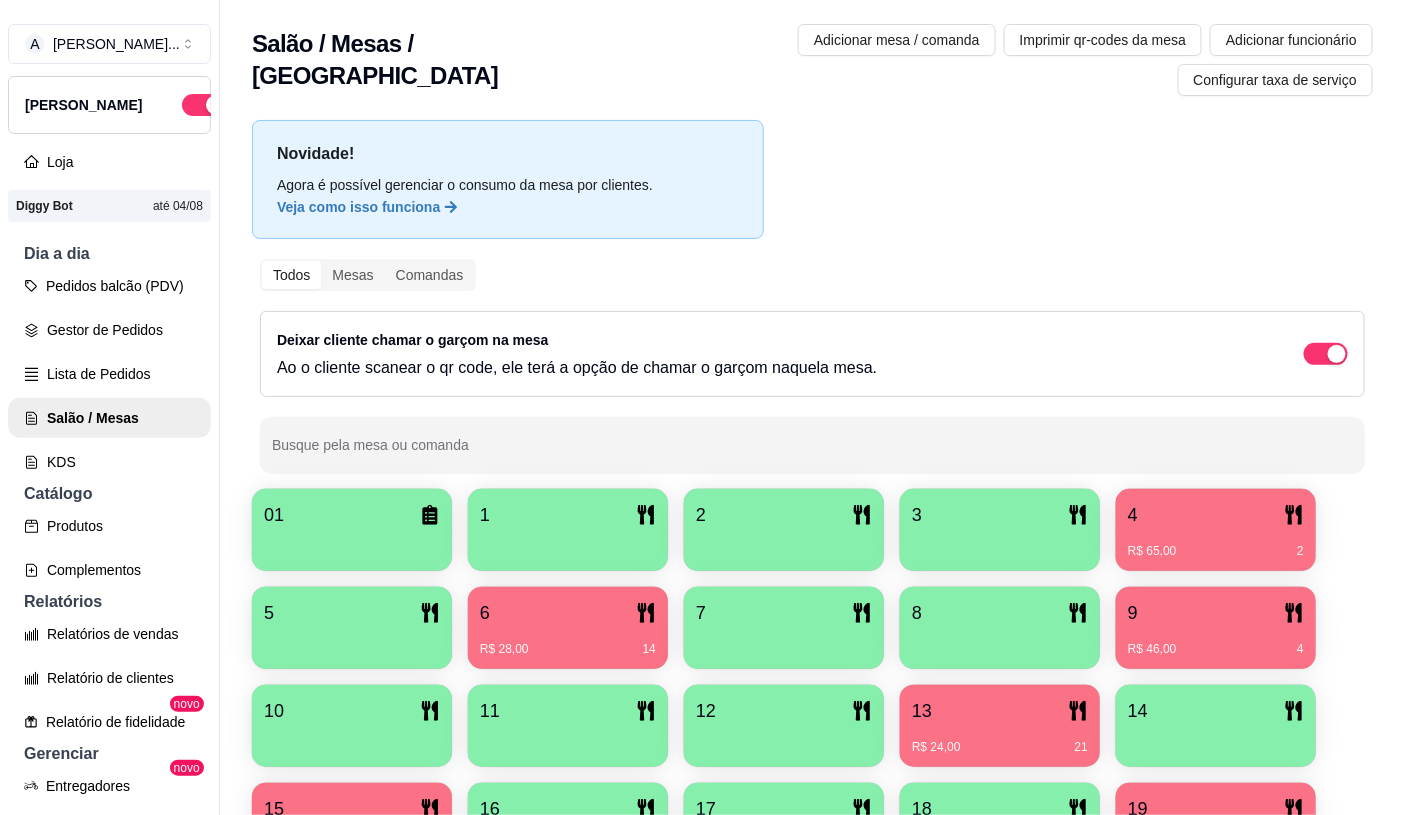 click on "6" at bounding box center [568, 613] 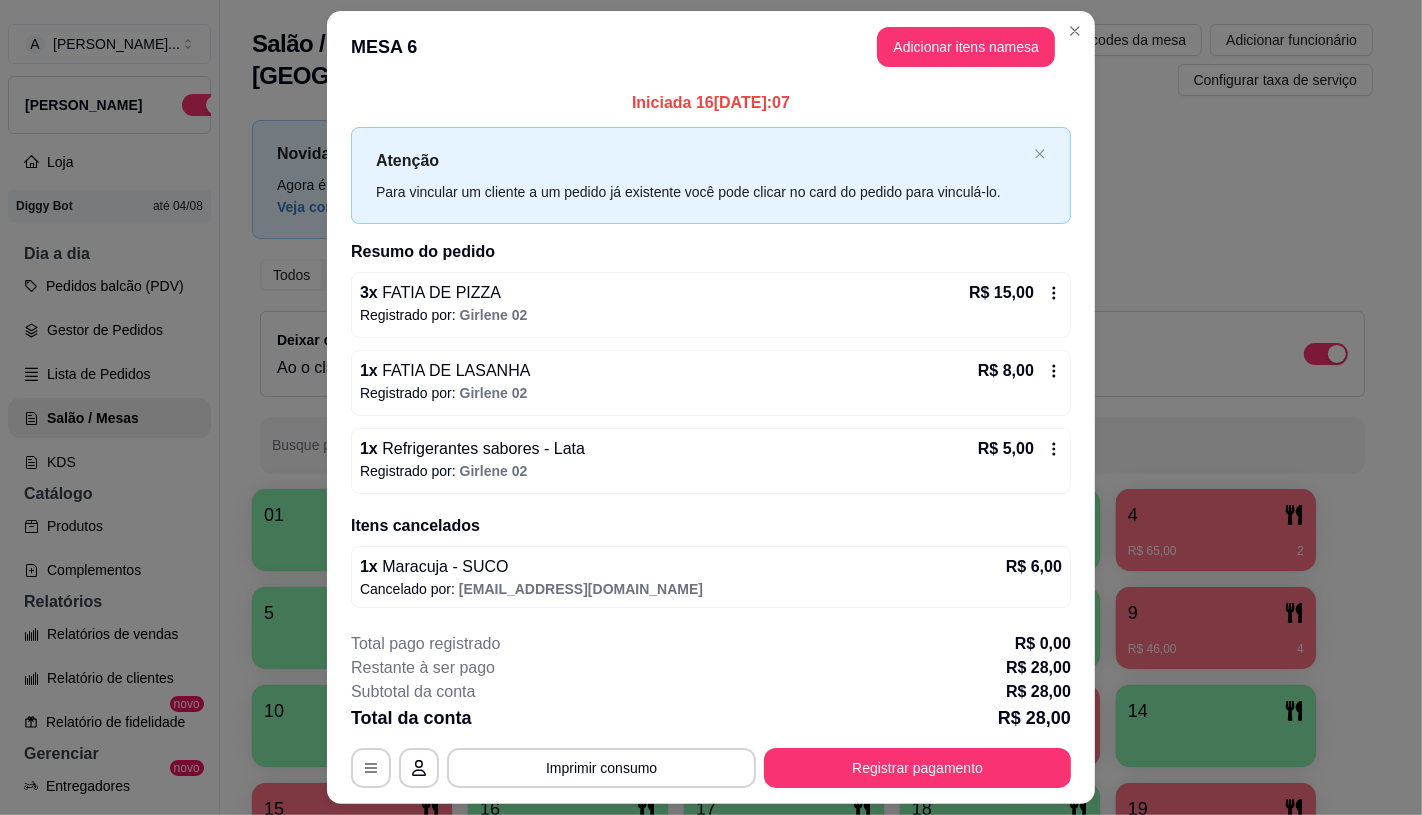 click on "Registrado por:   Girlene 02" at bounding box center [711, 471] 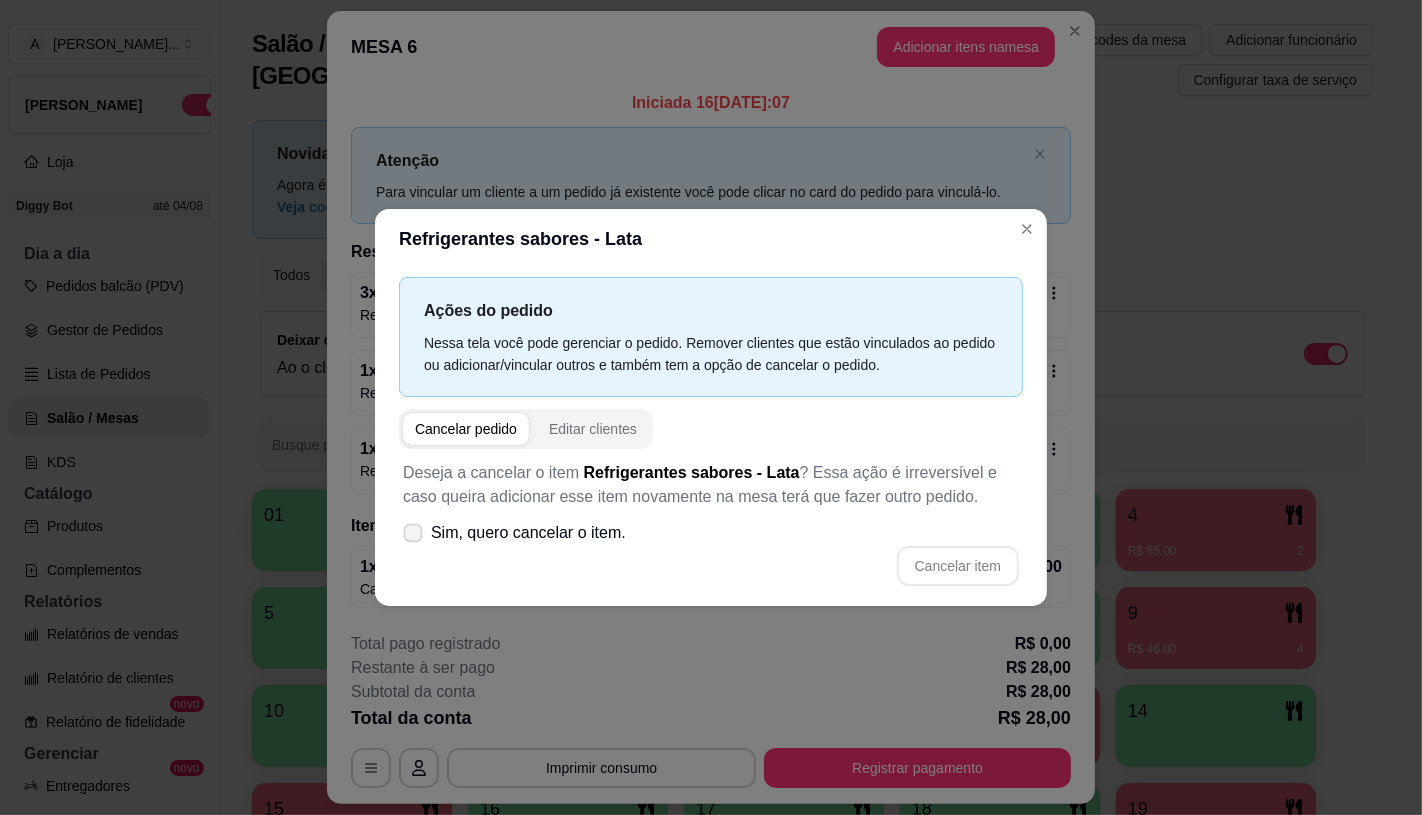 click on "Sim, quero cancelar o item." at bounding box center [528, 533] 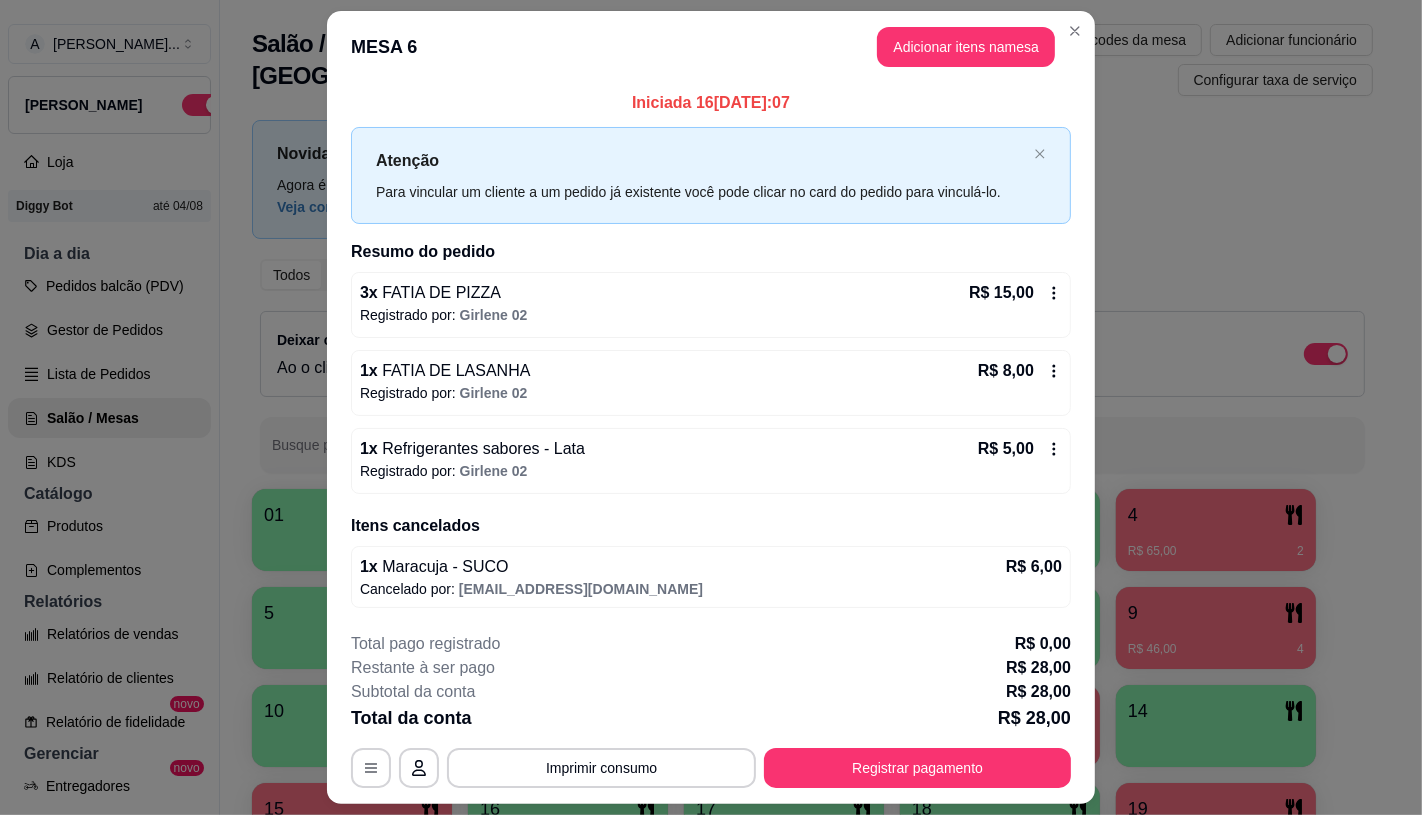 click on "Refrigerantes sabores  - Lata" at bounding box center [481, 448] 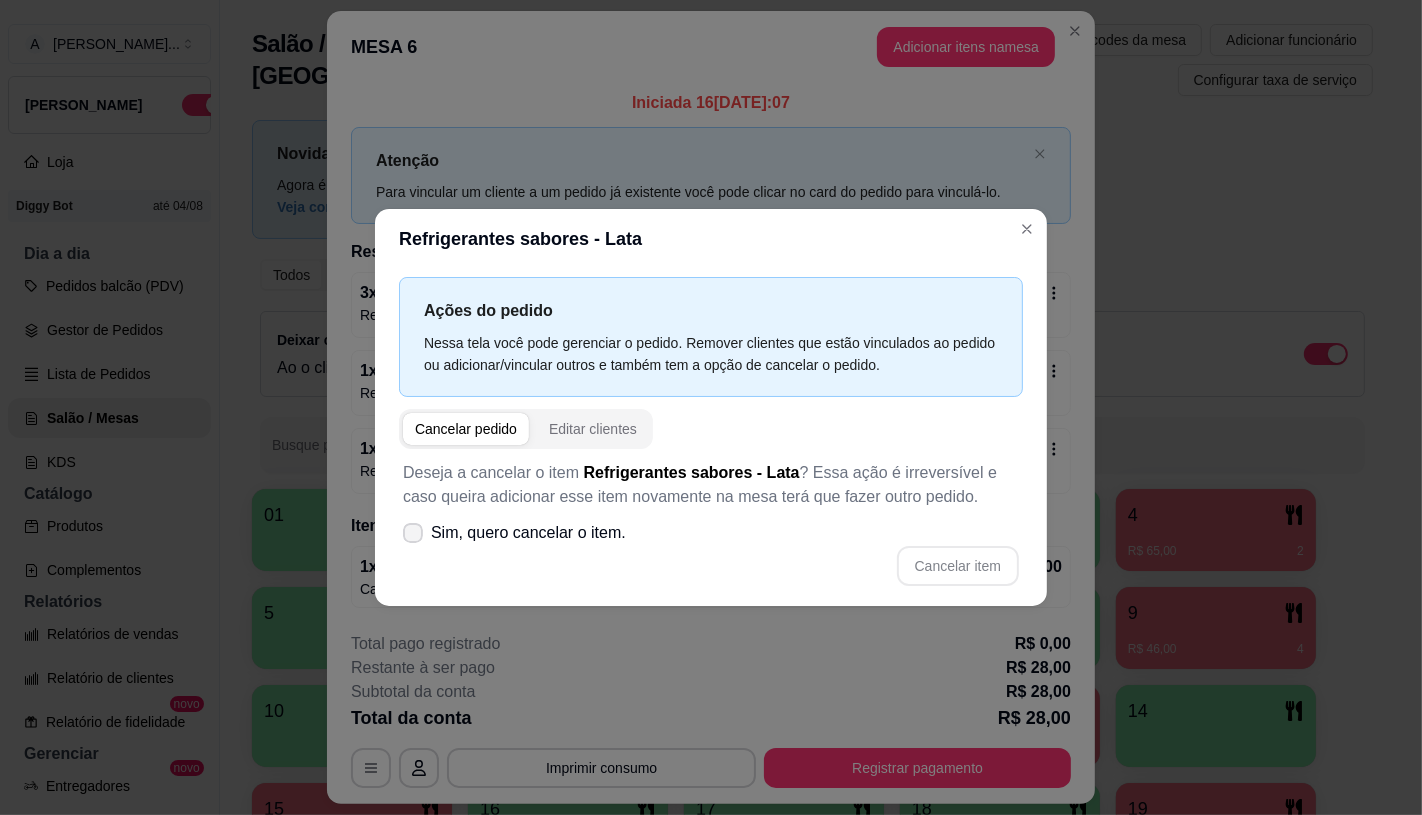 click on "Sim, quero cancelar o item." at bounding box center (528, 533) 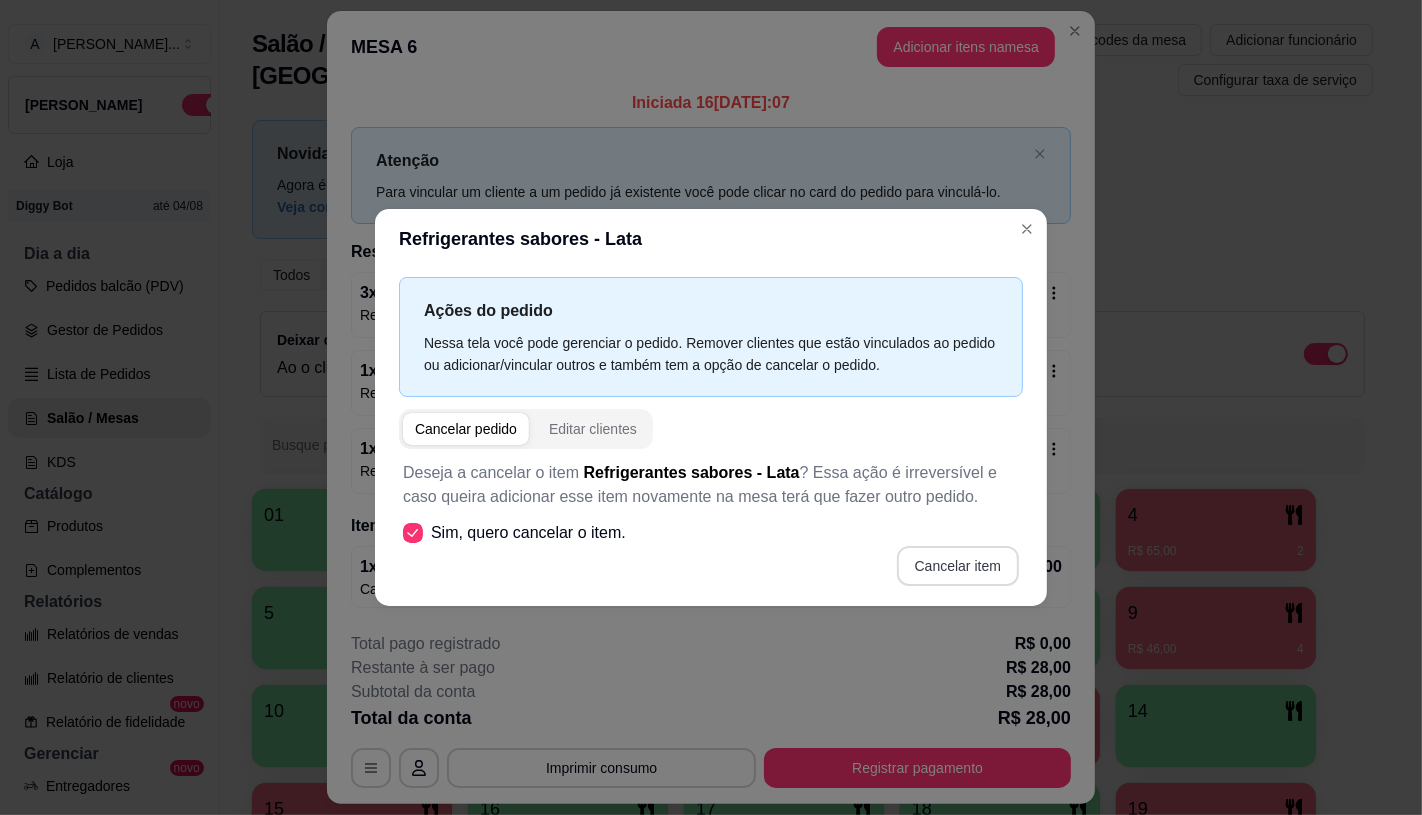 click on "Cancelar item" at bounding box center [958, 566] 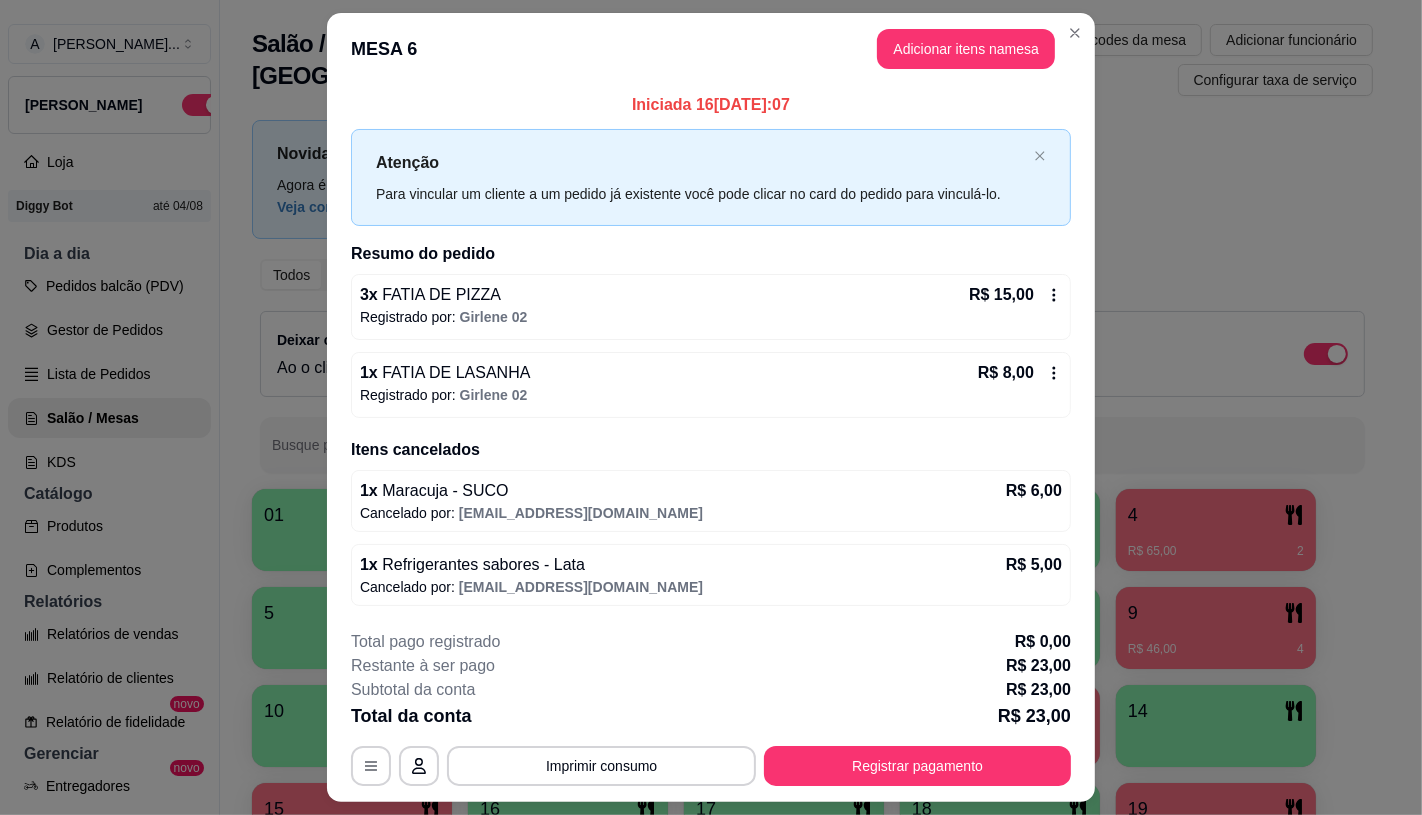 click on "1 x   FATIA DE LASANHA R$ 8,00" at bounding box center [711, 373] 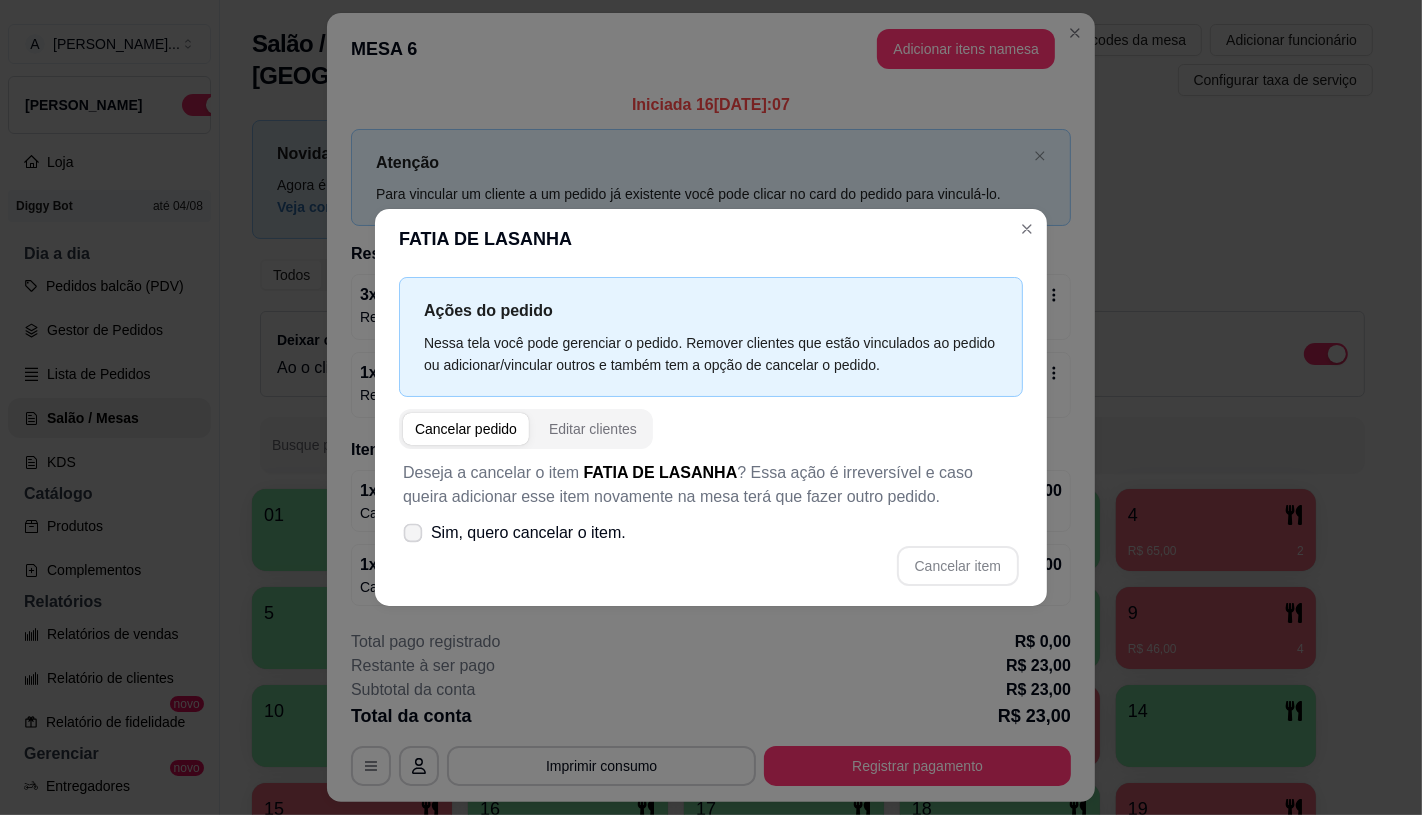 click on "Sim, quero cancelar o item." at bounding box center (528, 533) 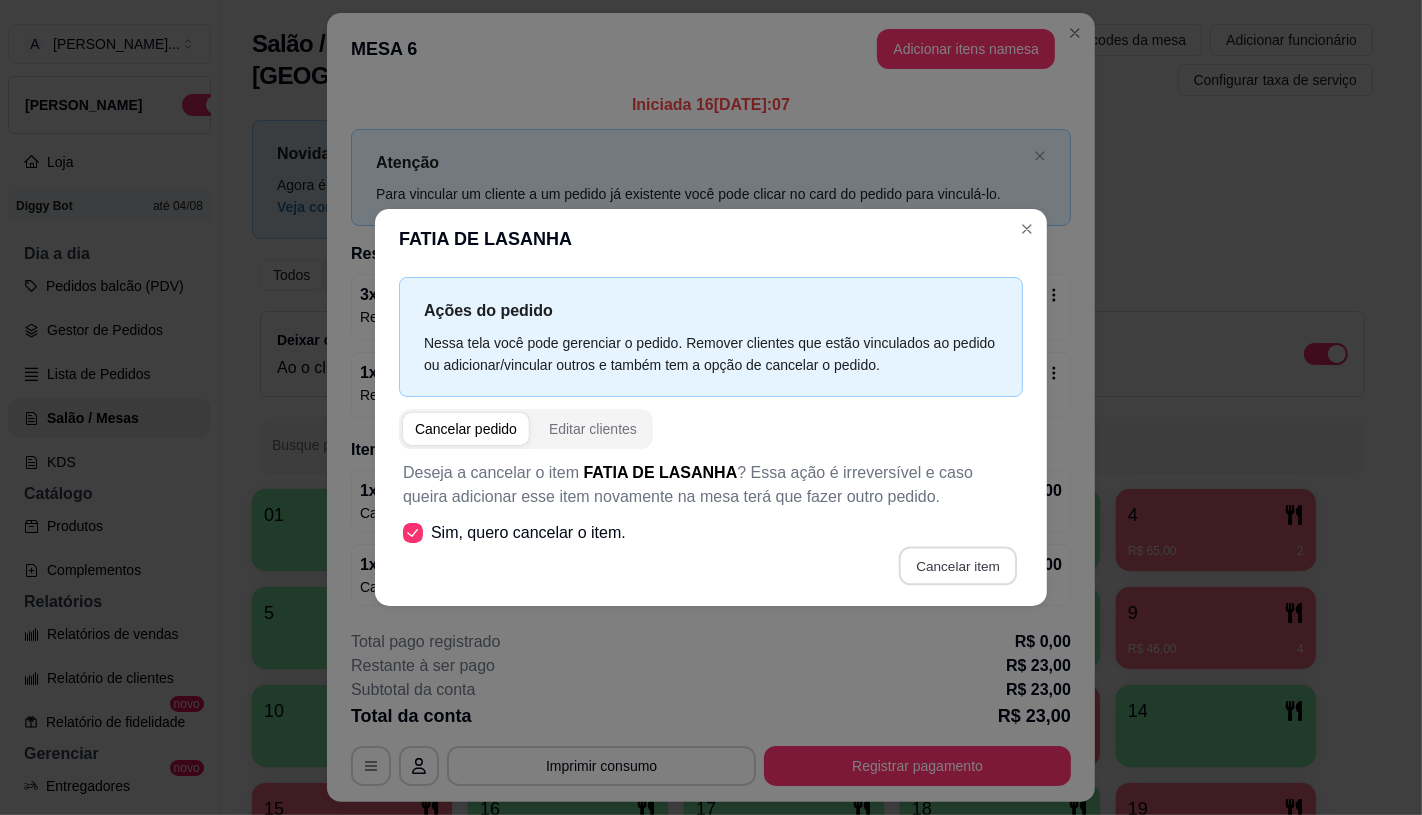 click on "Cancelar item" at bounding box center [957, 565] 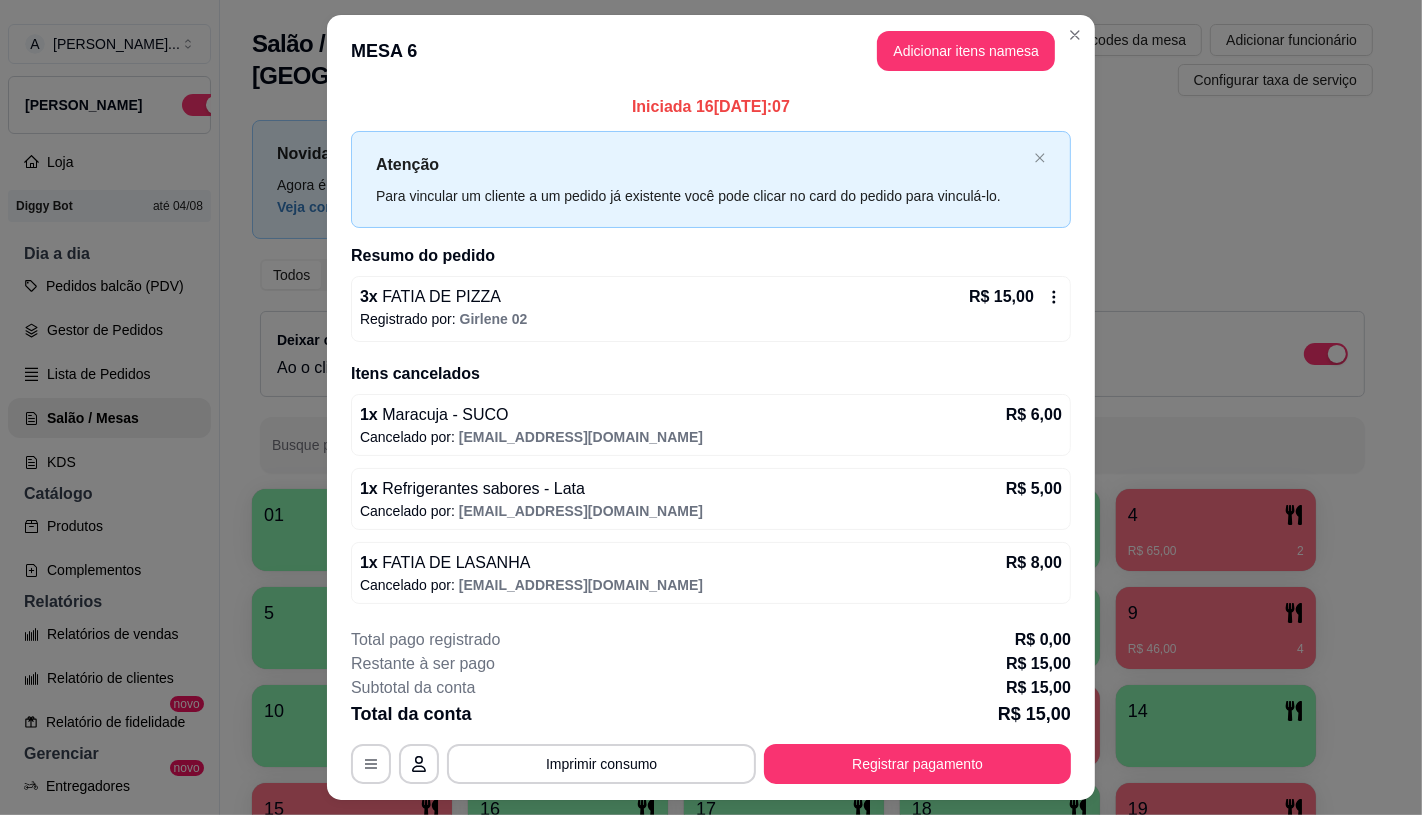 click on "Registrado por:   Girlene 02" at bounding box center (711, 319) 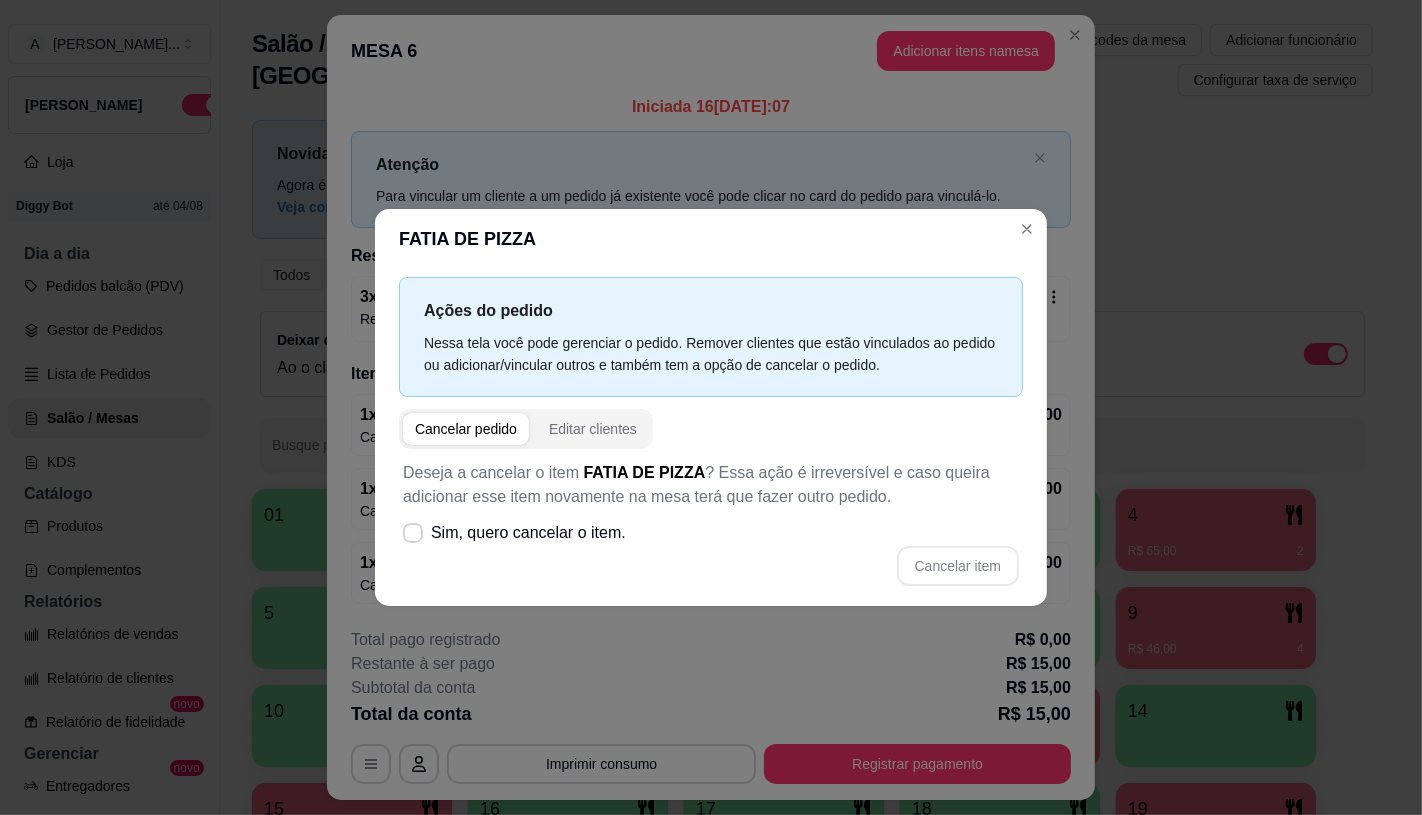 click on "Sim, quero cancelar o item." at bounding box center [528, 533] 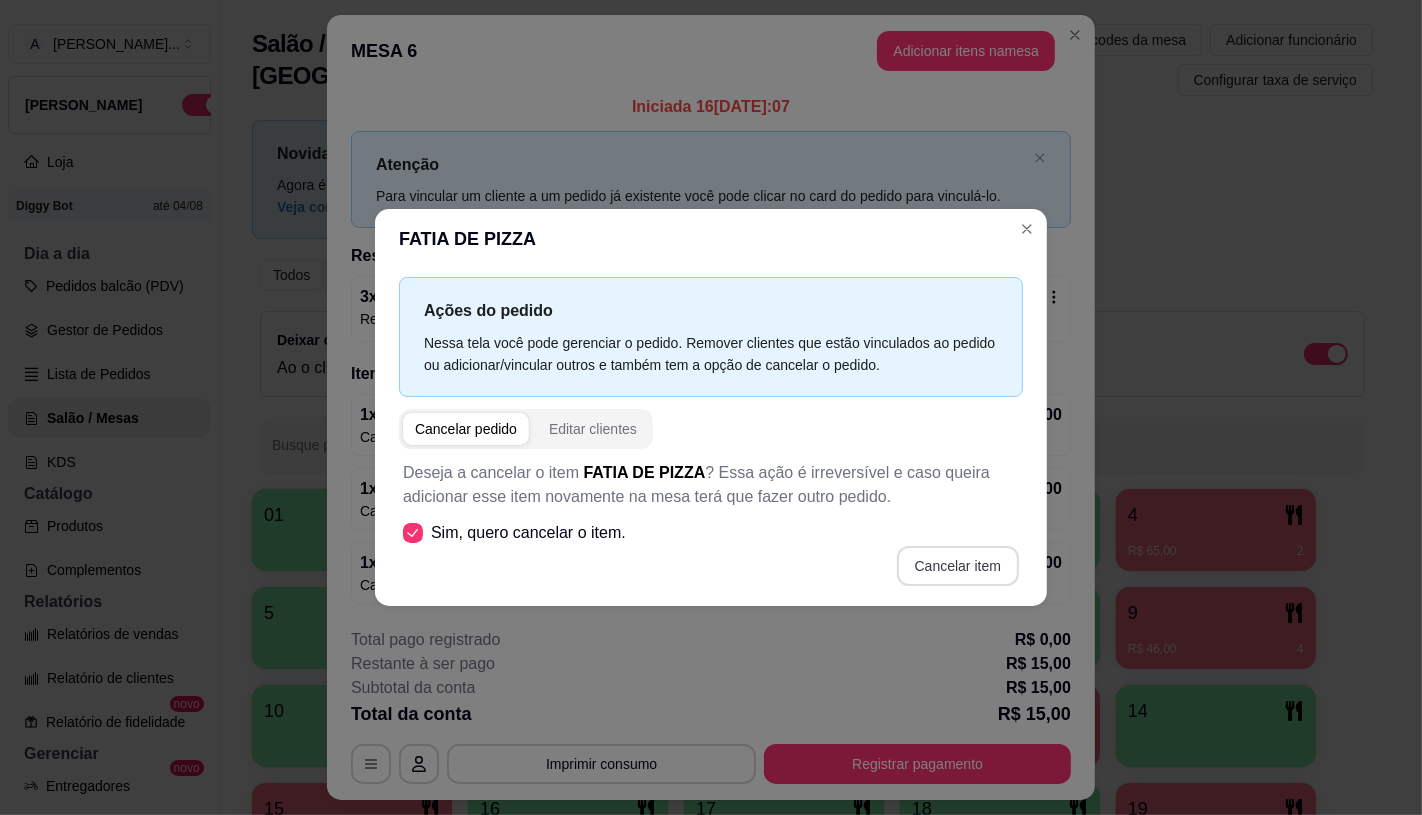 click on "Cancelar item" at bounding box center (958, 566) 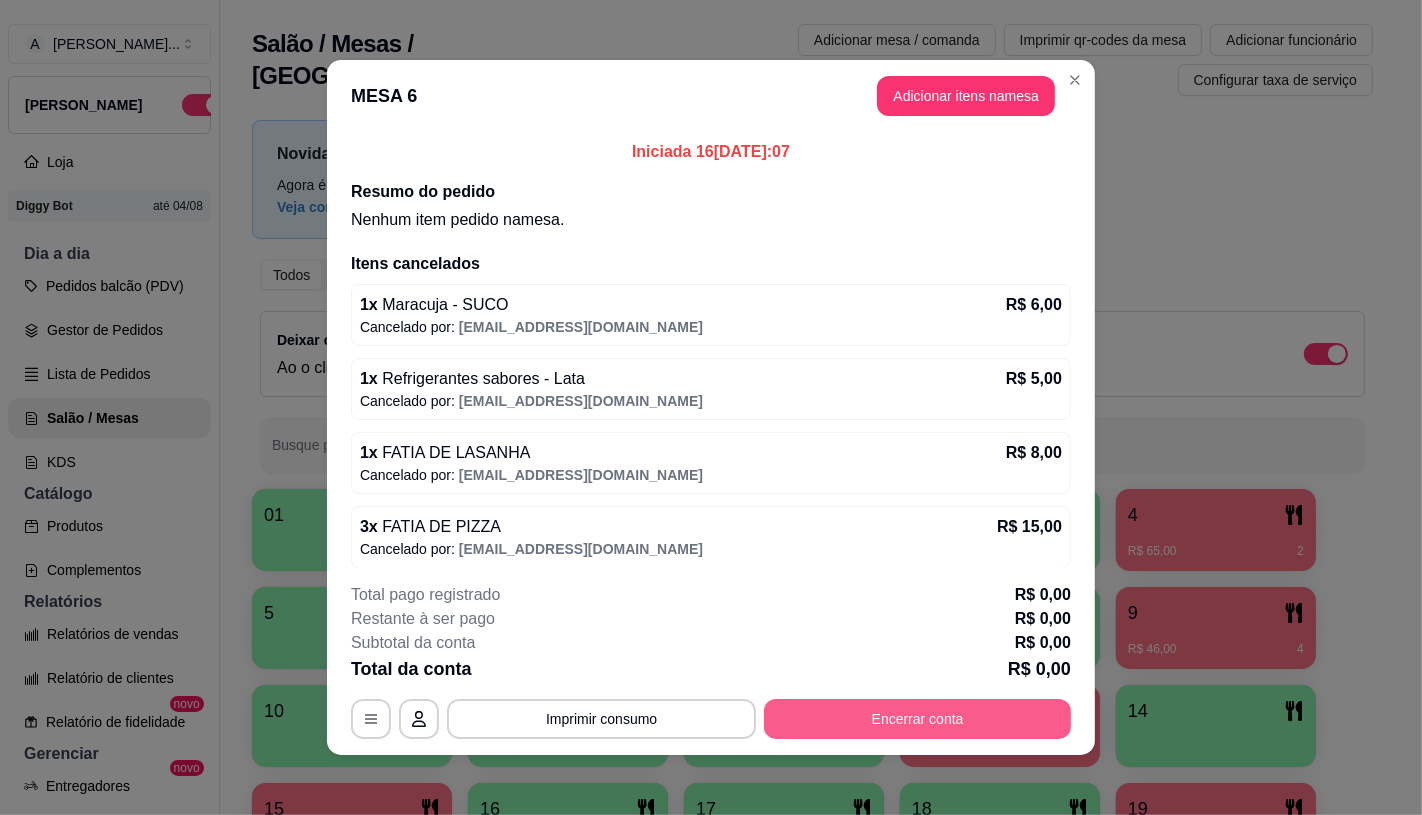 click on "Encerrar conta" at bounding box center [917, 719] 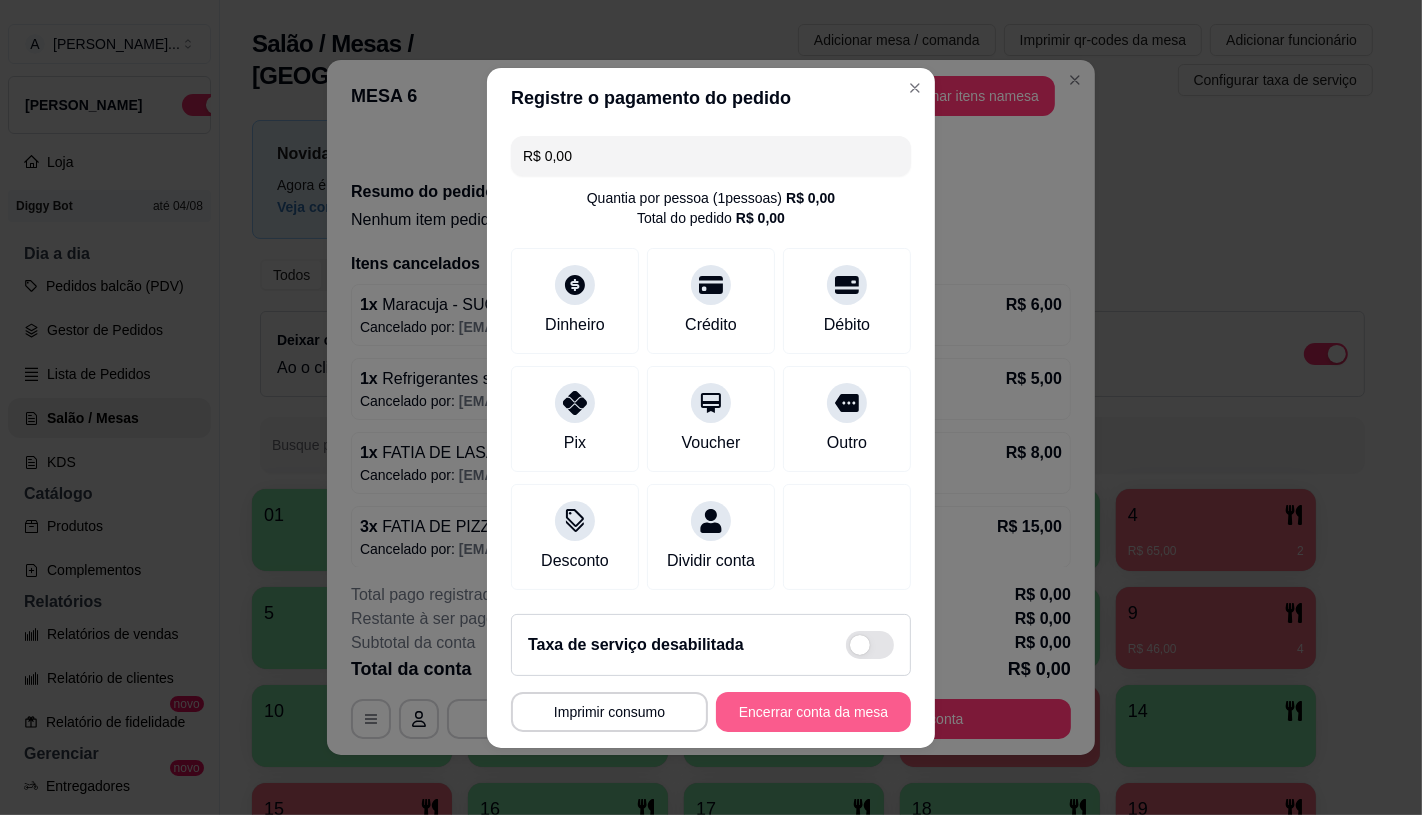 click on "Encerrar conta da mesa" at bounding box center [813, 712] 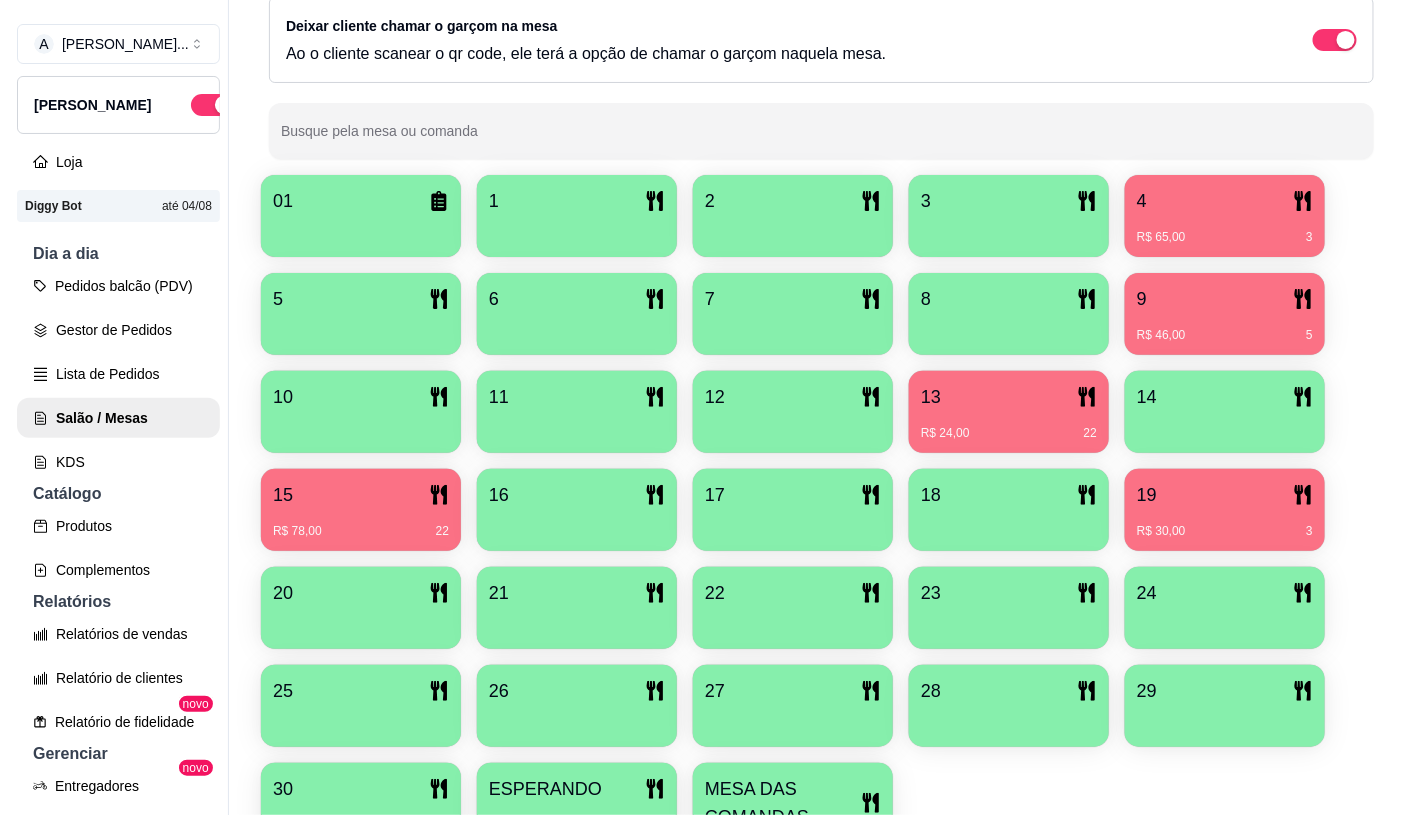 scroll, scrollTop: 428, scrollLeft: 0, axis: vertical 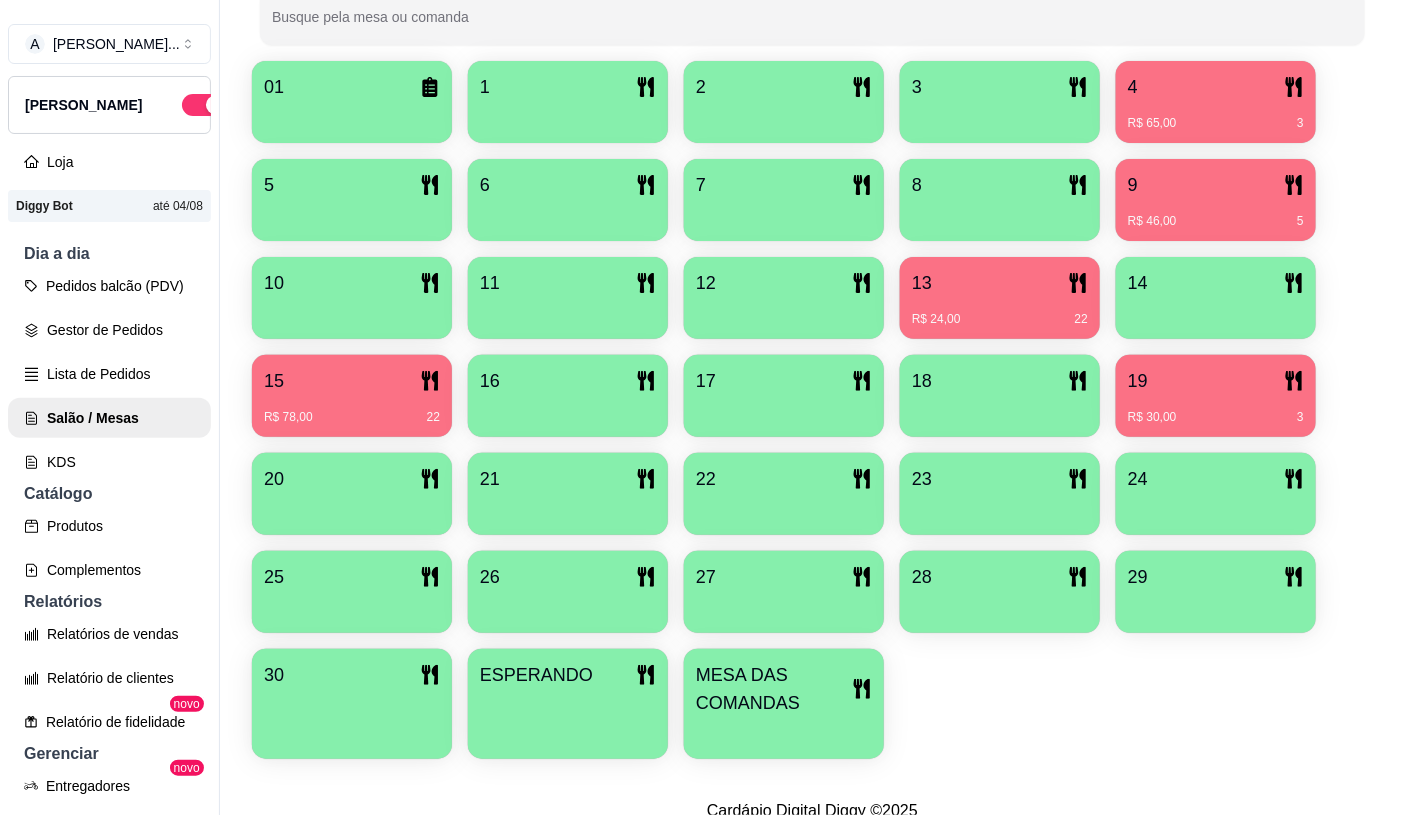 click at bounding box center (784, 732) 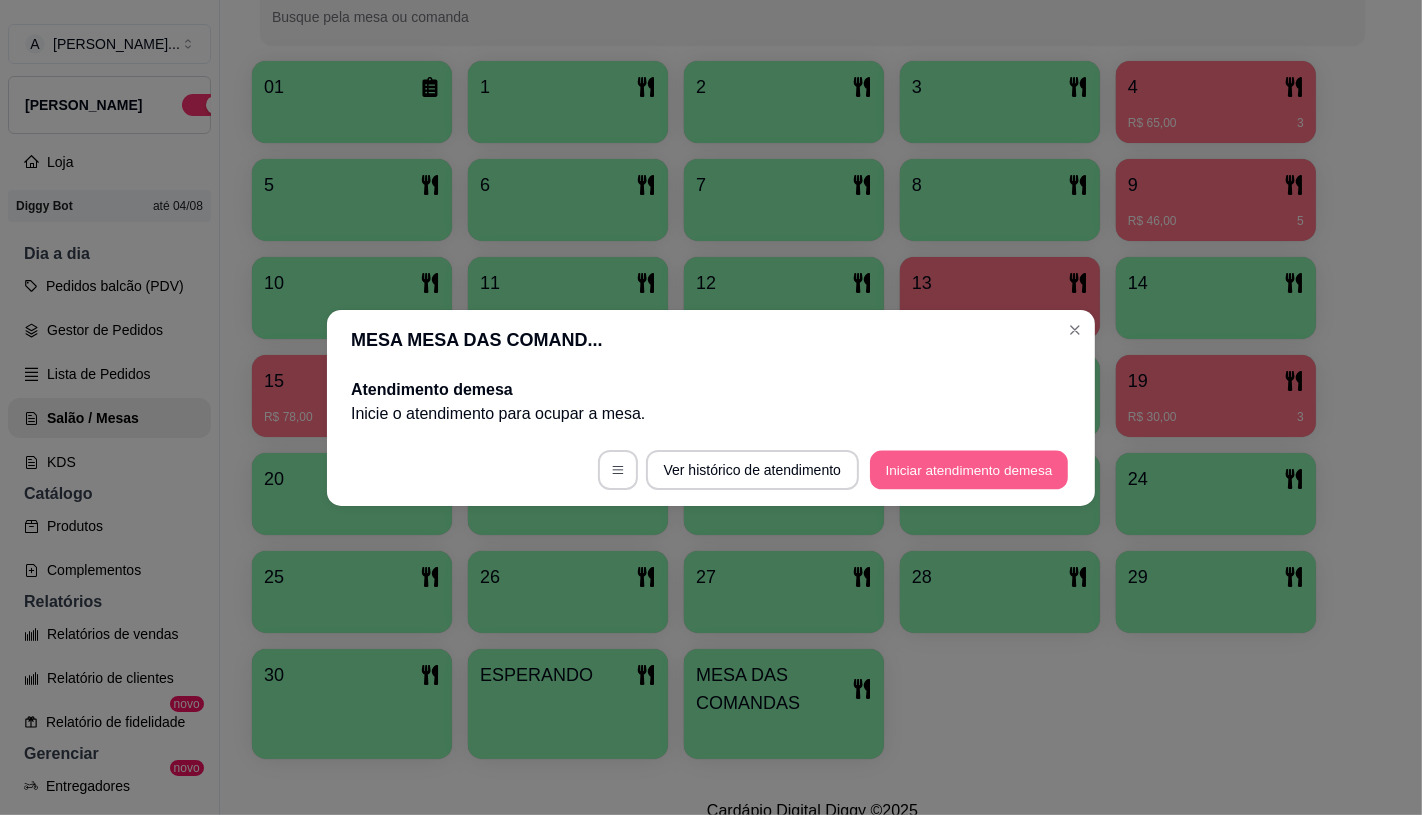 click on "Iniciar atendimento de  mesa" at bounding box center [969, 469] 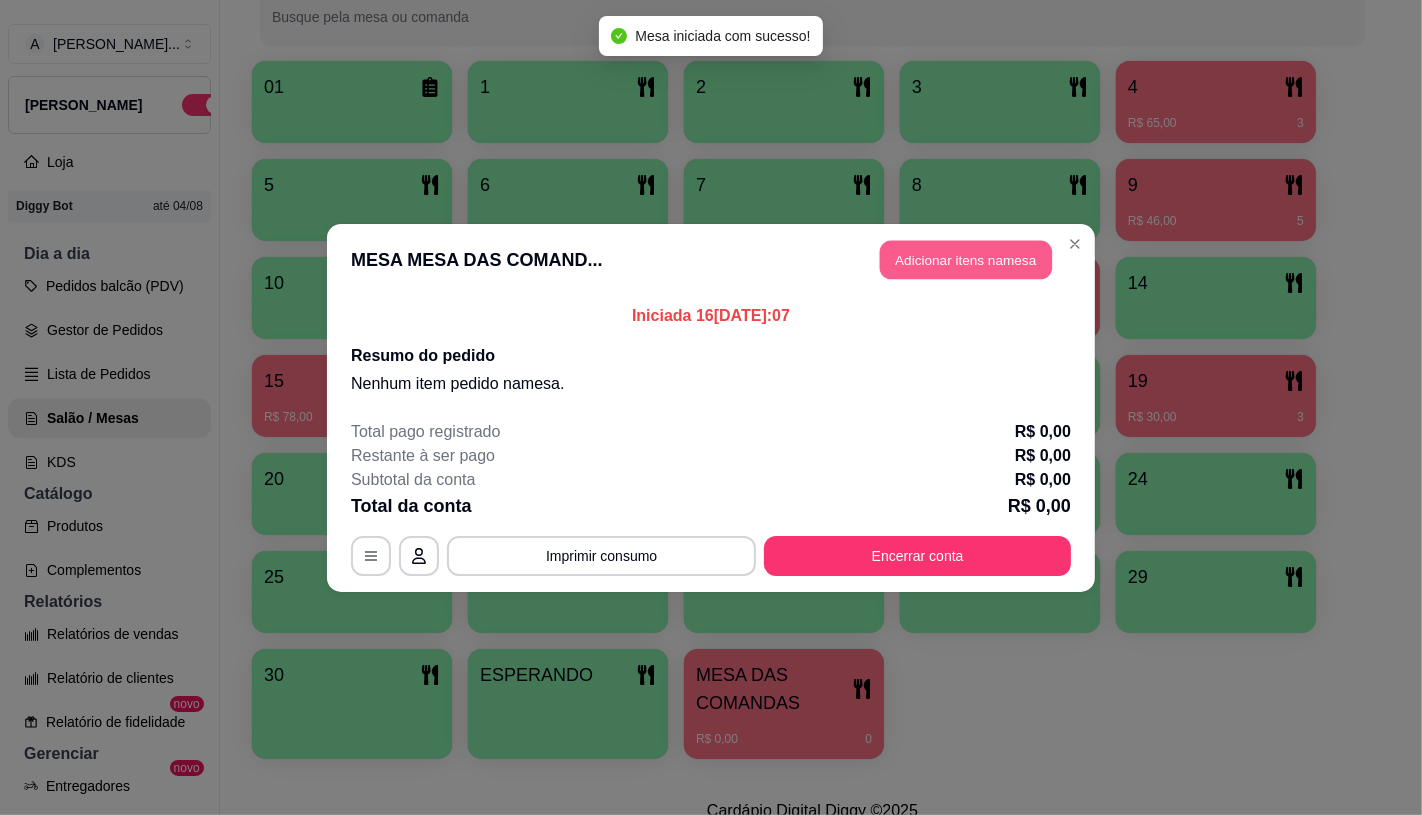 click on "Adicionar itens na  mesa" at bounding box center [966, 259] 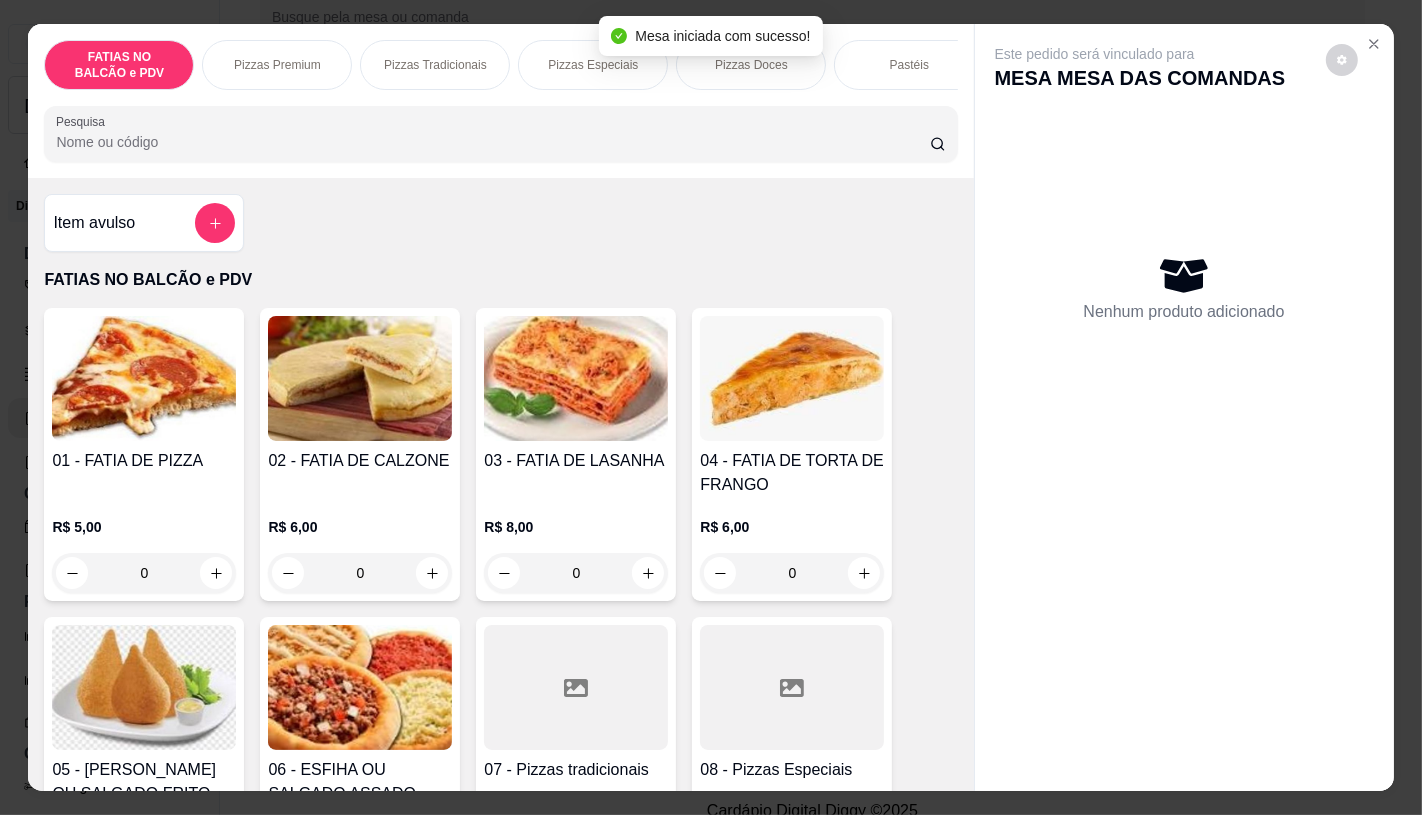 click at bounding box center [576, 687] 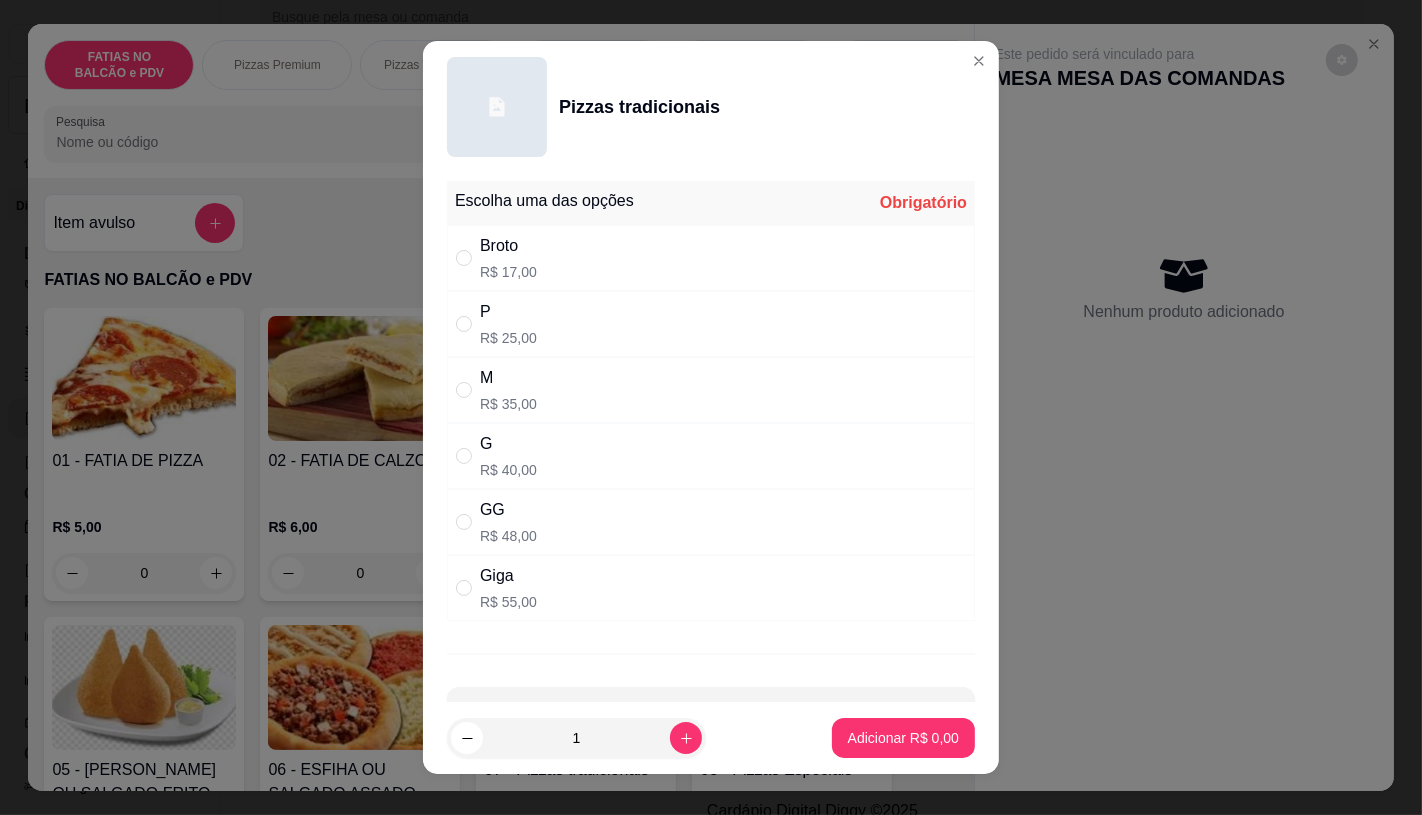 click on "Broto R$ 17,00" at bounding box center [711, 258] 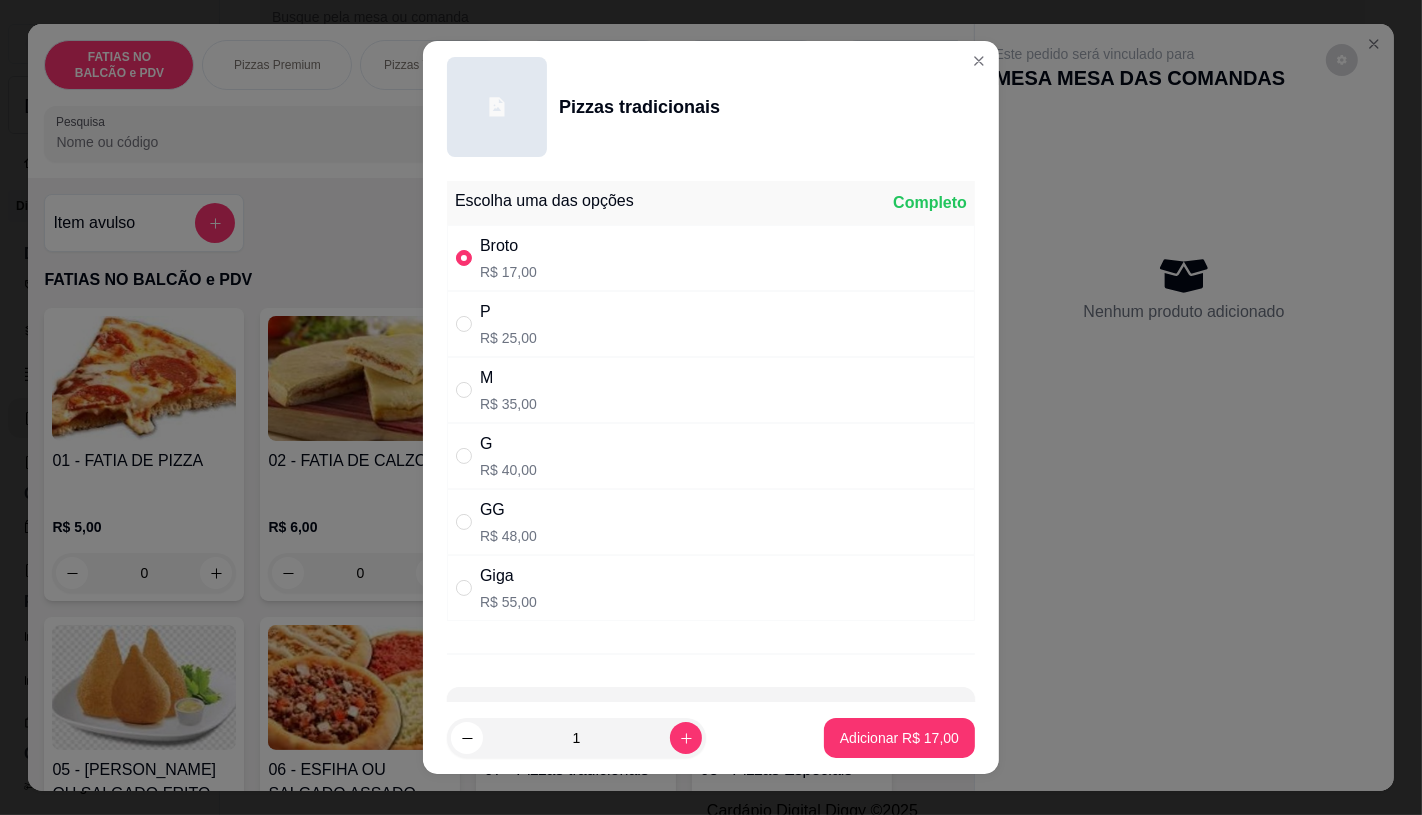 radio on "true" 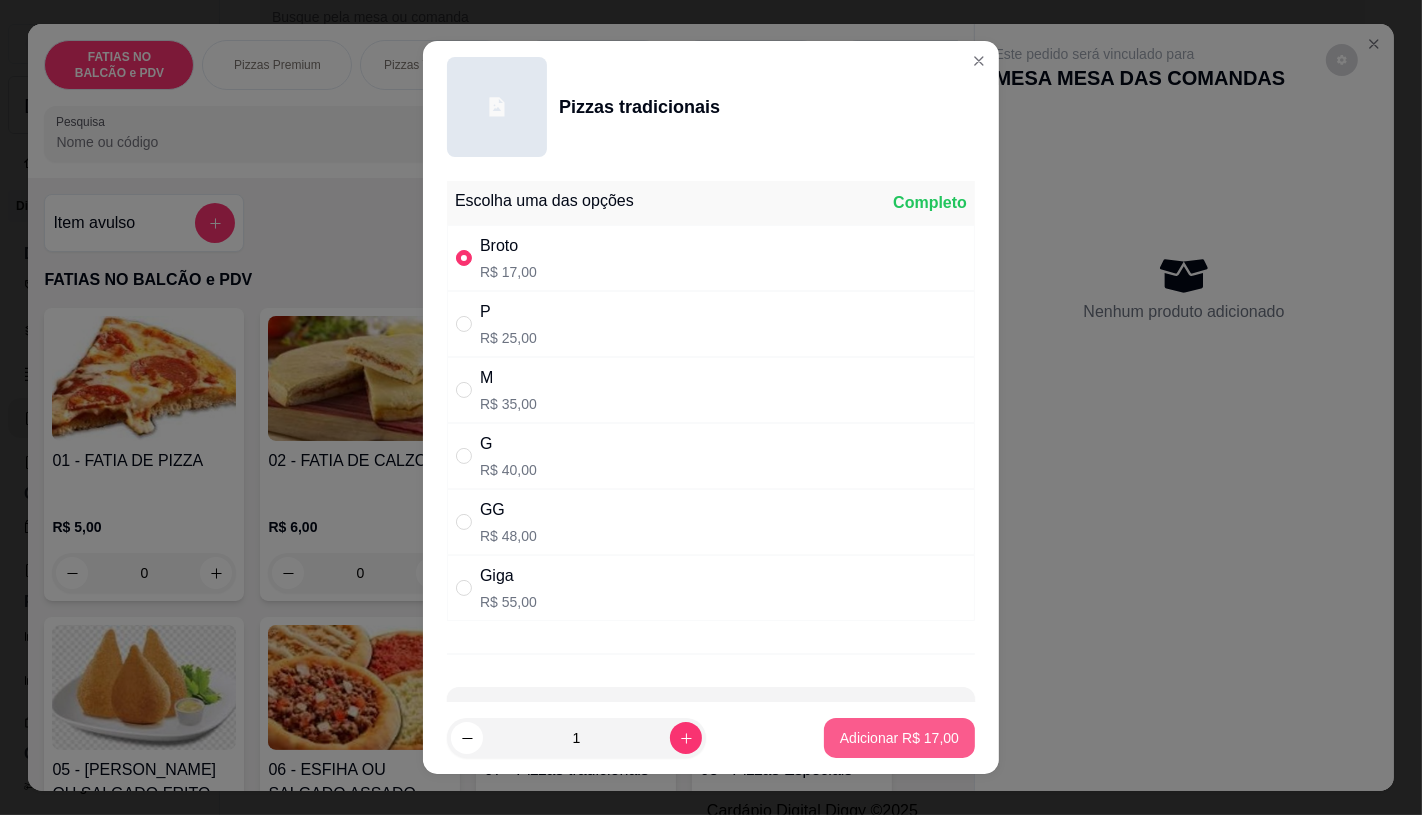 click on "Adicionar   R$ 17,00" at bounding box center (899, 738) 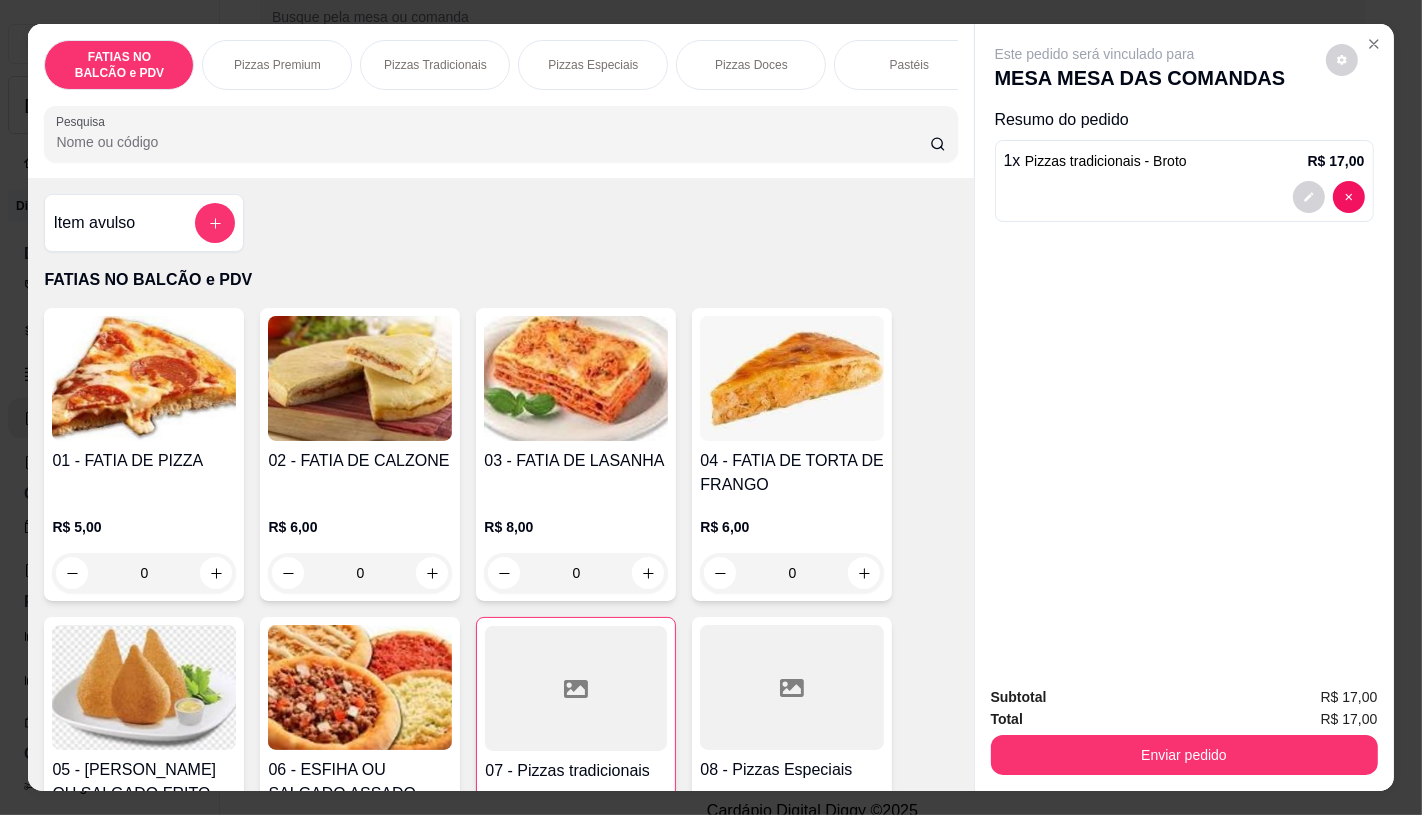 scroll, scrollTop: 0, scrollLeft: 2080, axis: horizontal 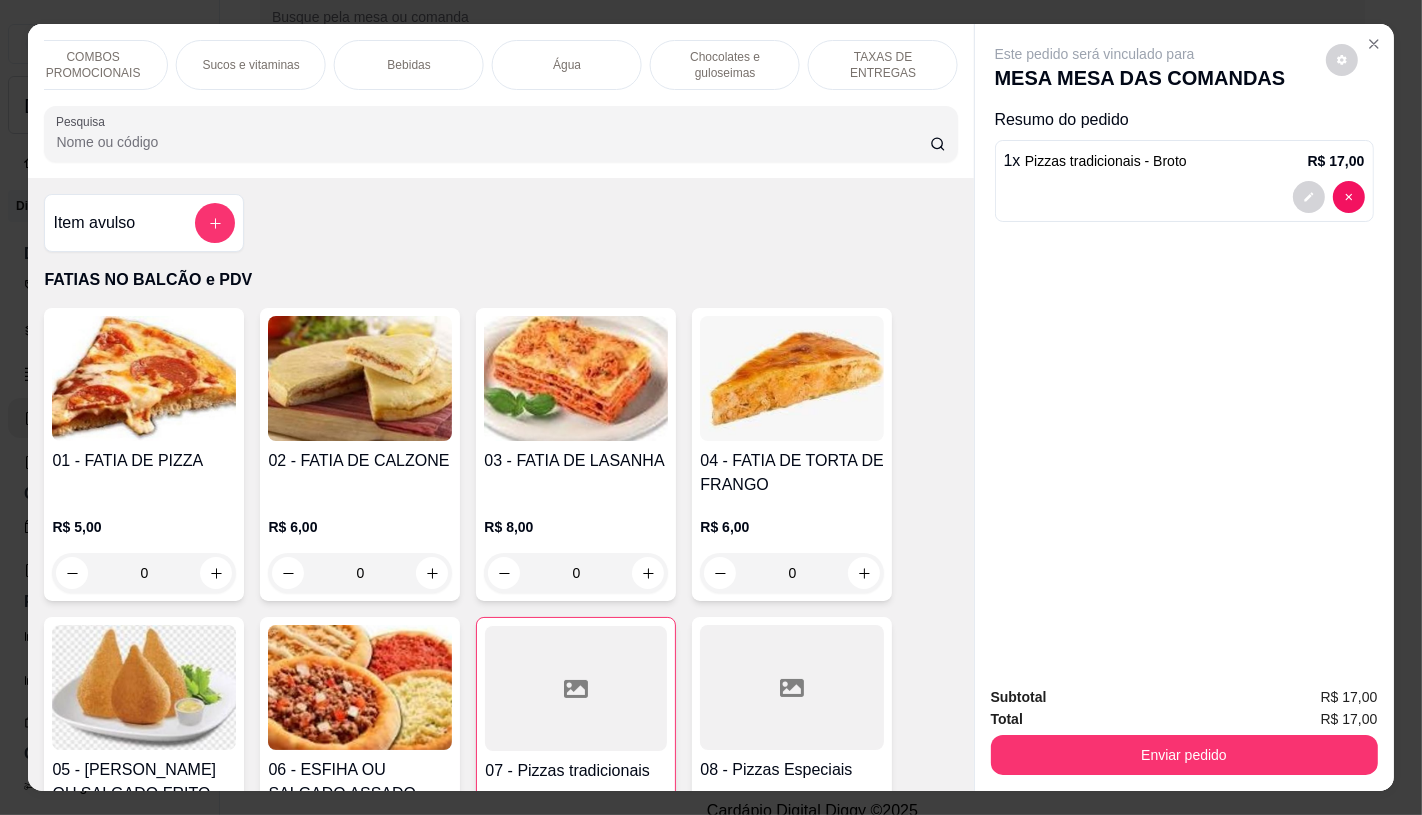 click on "TAXAS DE ENTREGAS" at bounding box center [883, 65] 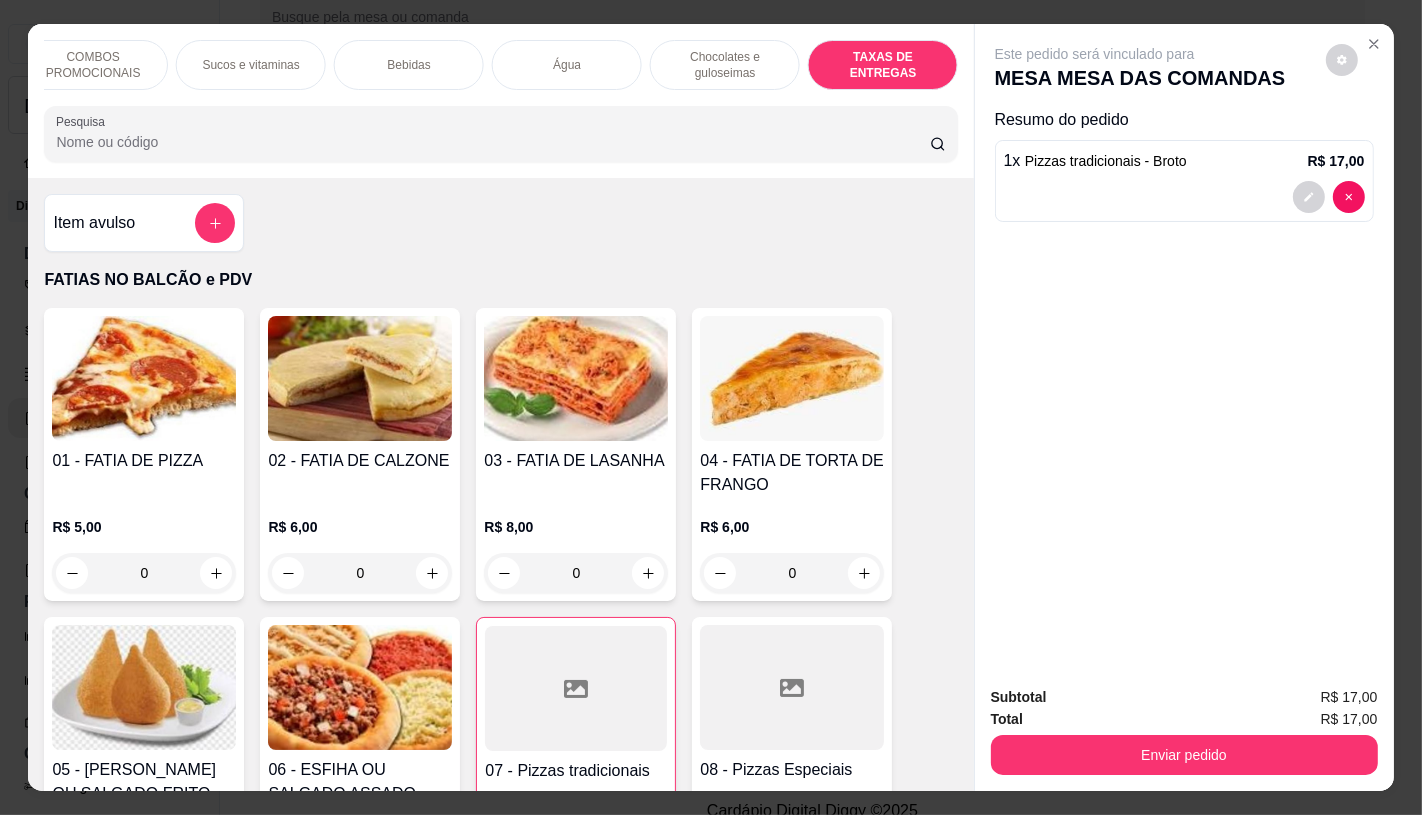 scroll, scrollTop: 13373, scrollLeft: 0, axis: vertical 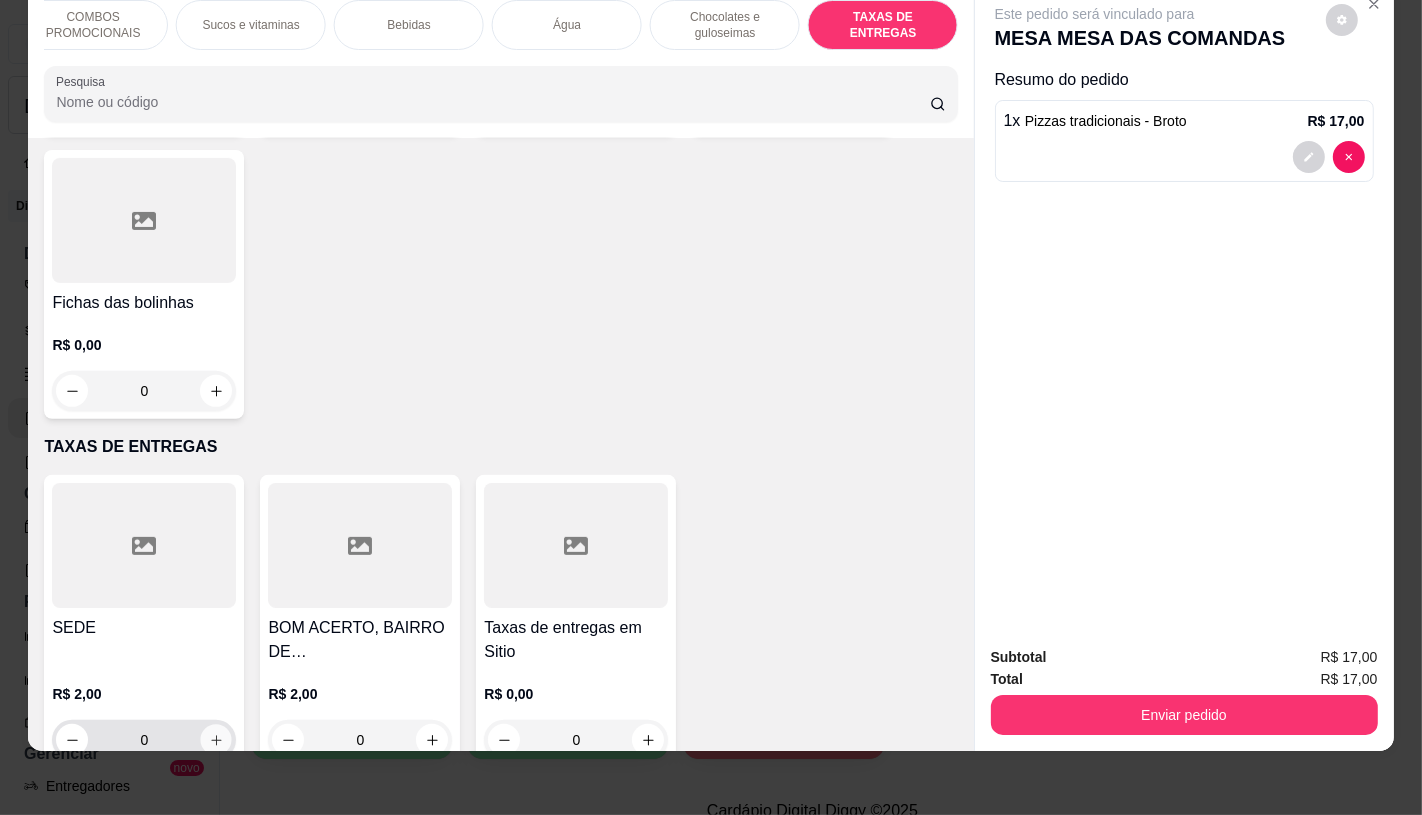 click at bounding box center (216, 740) 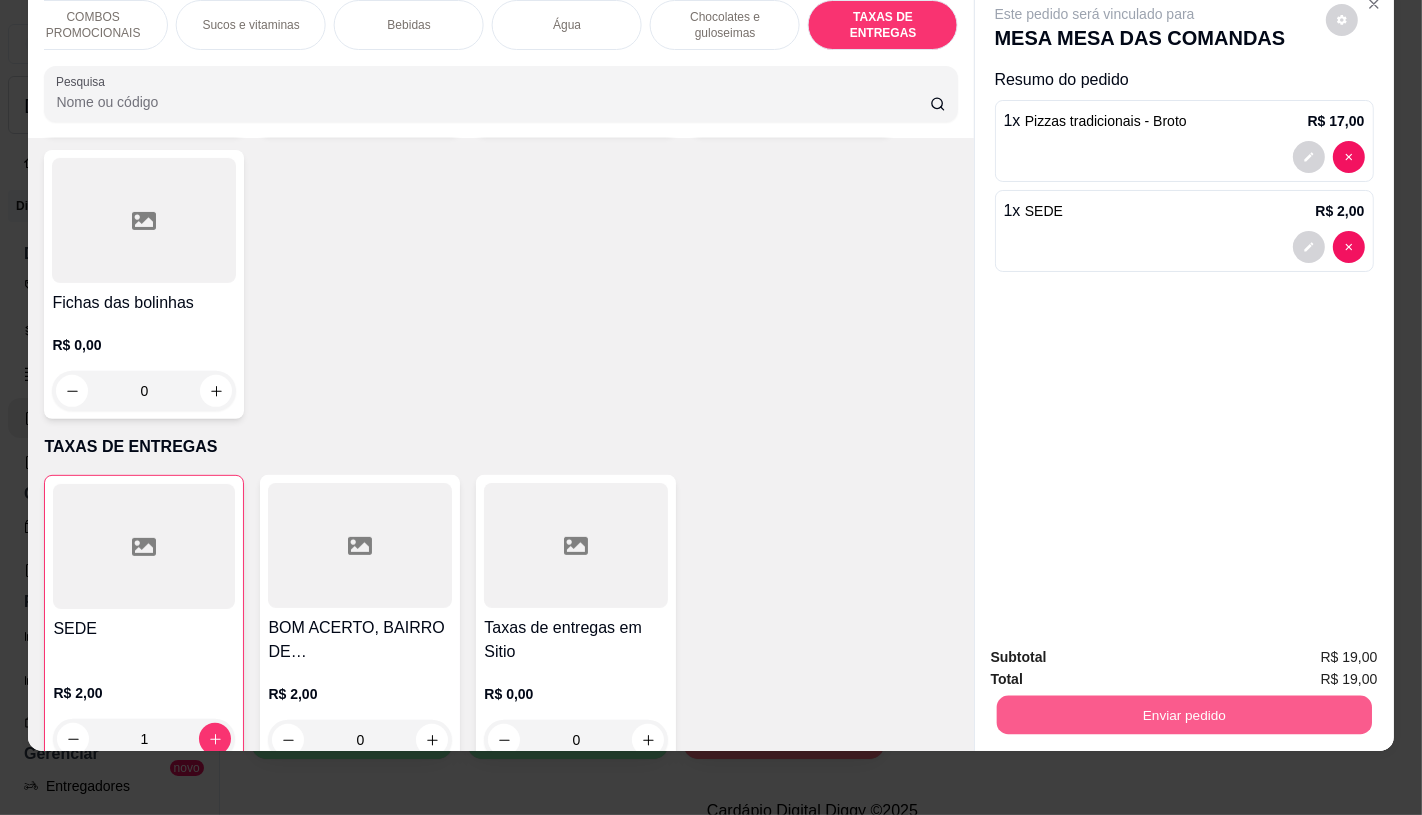 click on "Enviar pedido" at bounding box center [1183, 714] 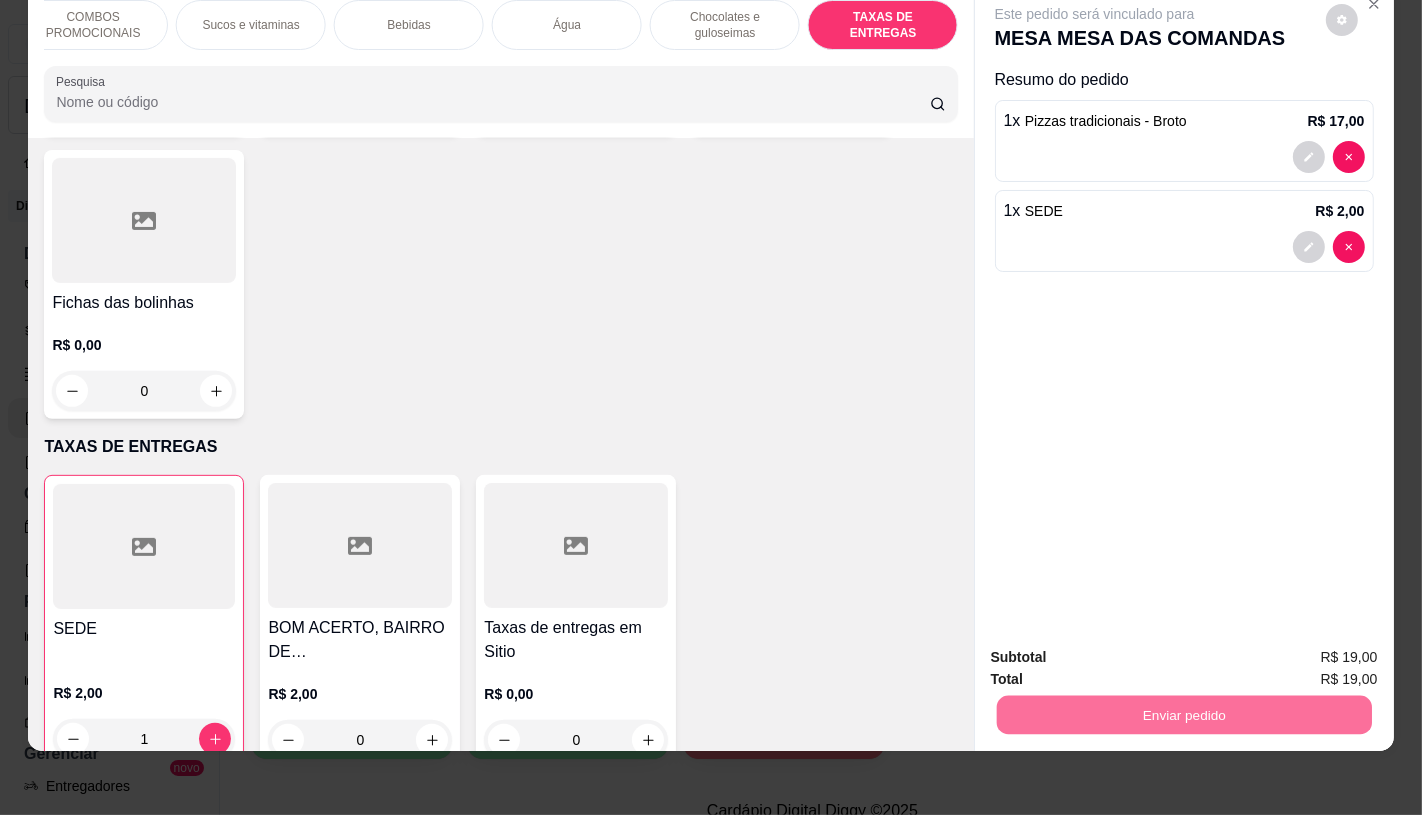 click on "Não registrar e enviar pedido" at bounding box center (1117, 650) 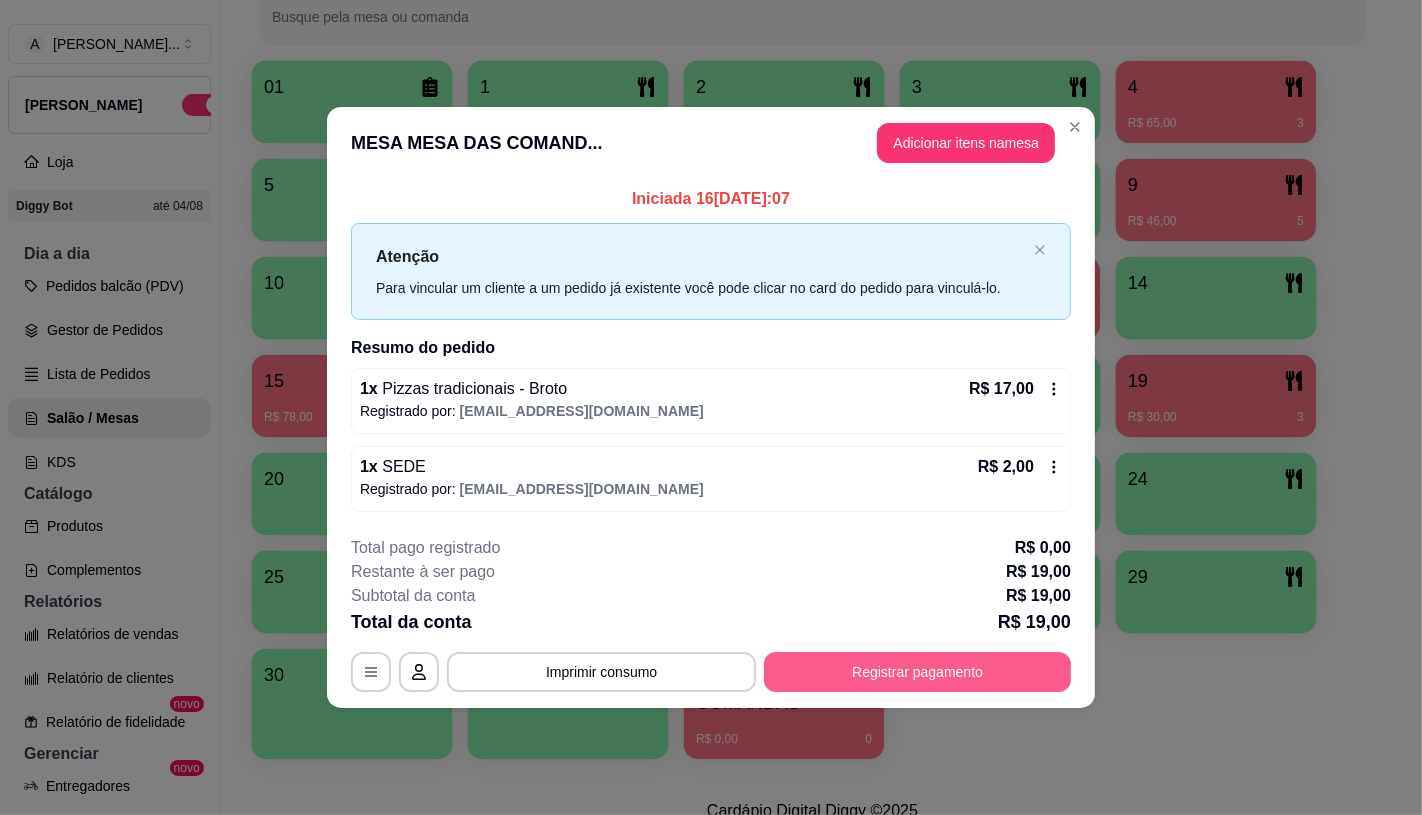 click on "Registrar pagamento" at bounding box center [917, 672] 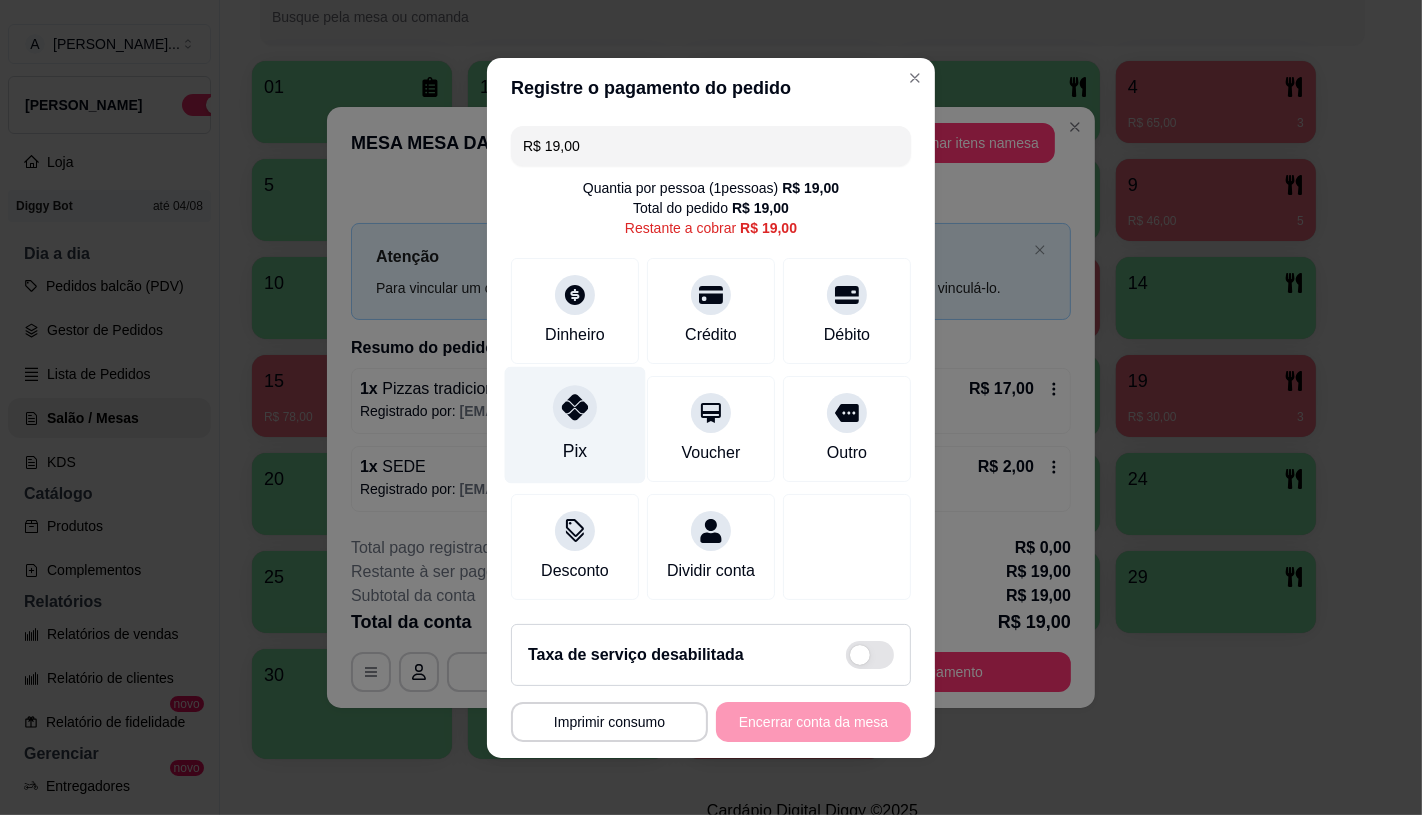 click 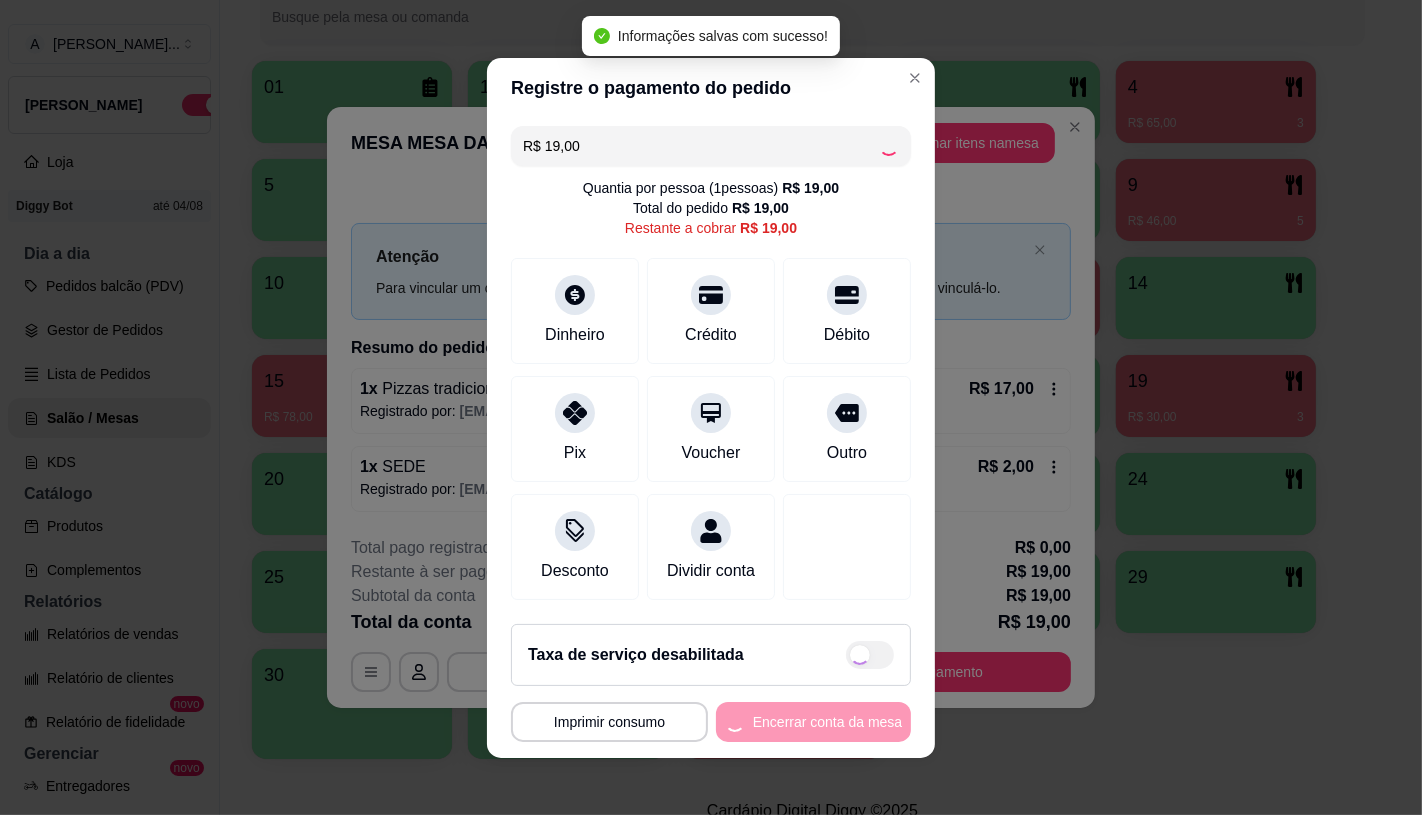 type on "R$ 0,00" 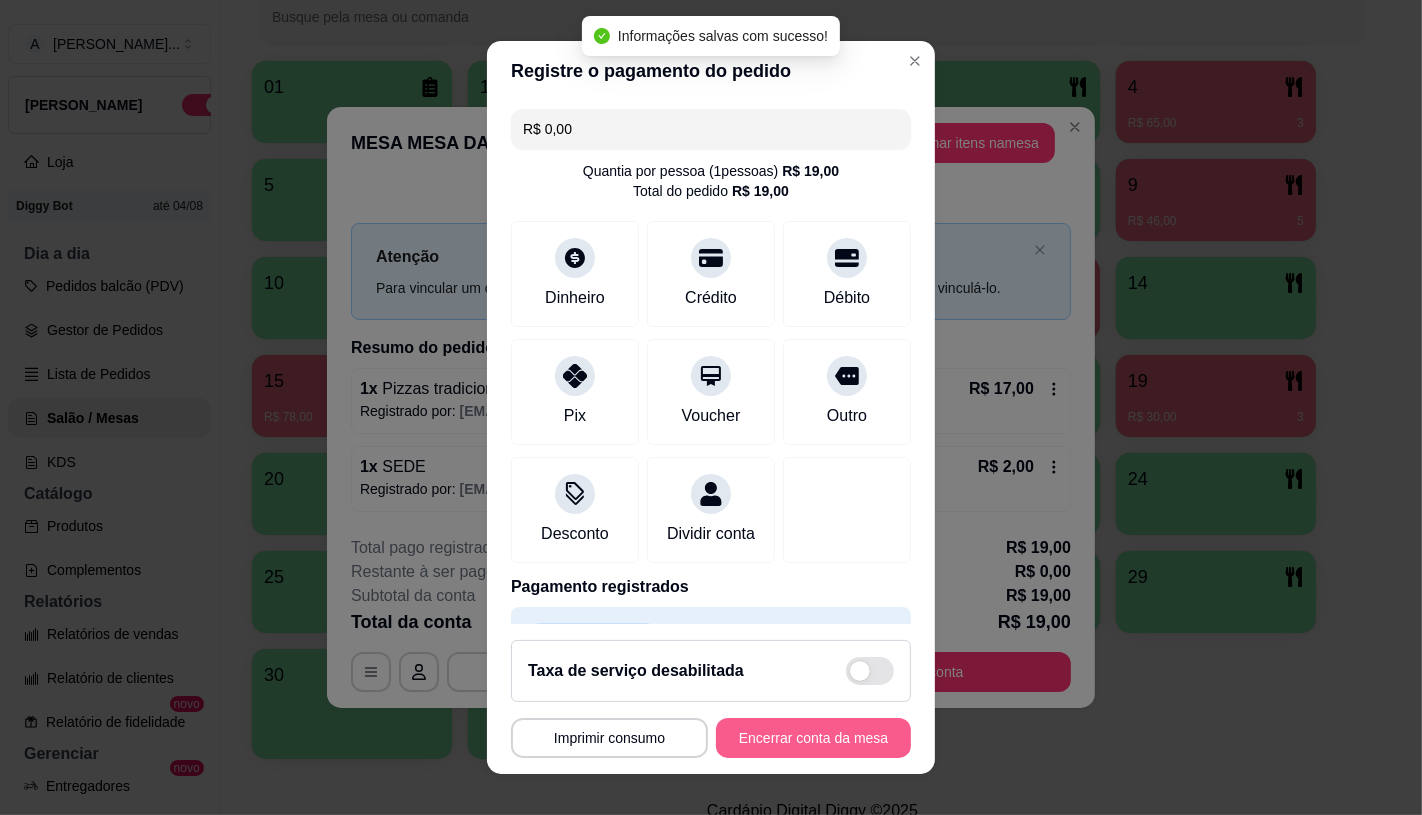 click on "Encerrar conta da mesa" at bounding box center [813, 738] 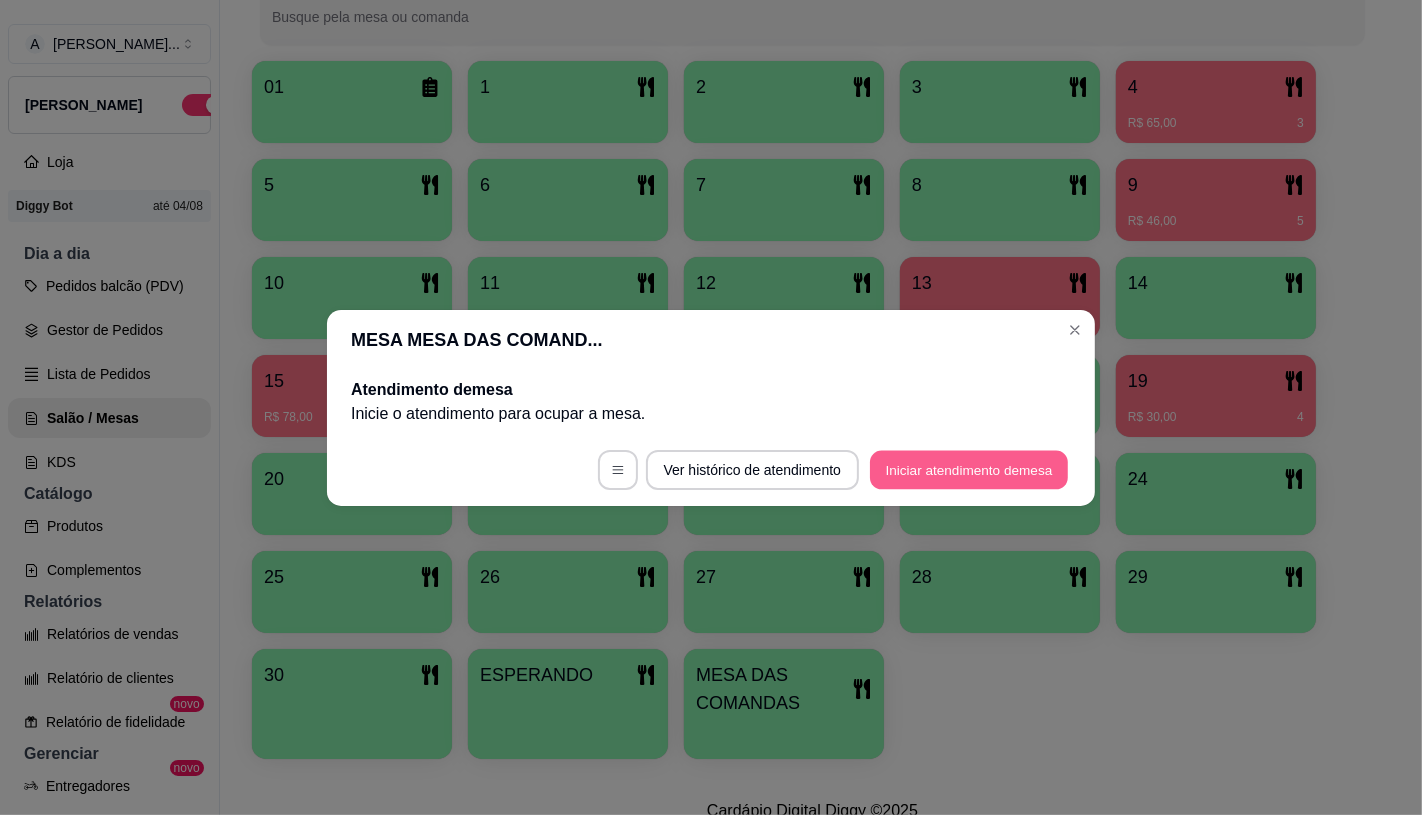 click on "Iniciar atendimento de  mesa" at bounding box center [969, 469] 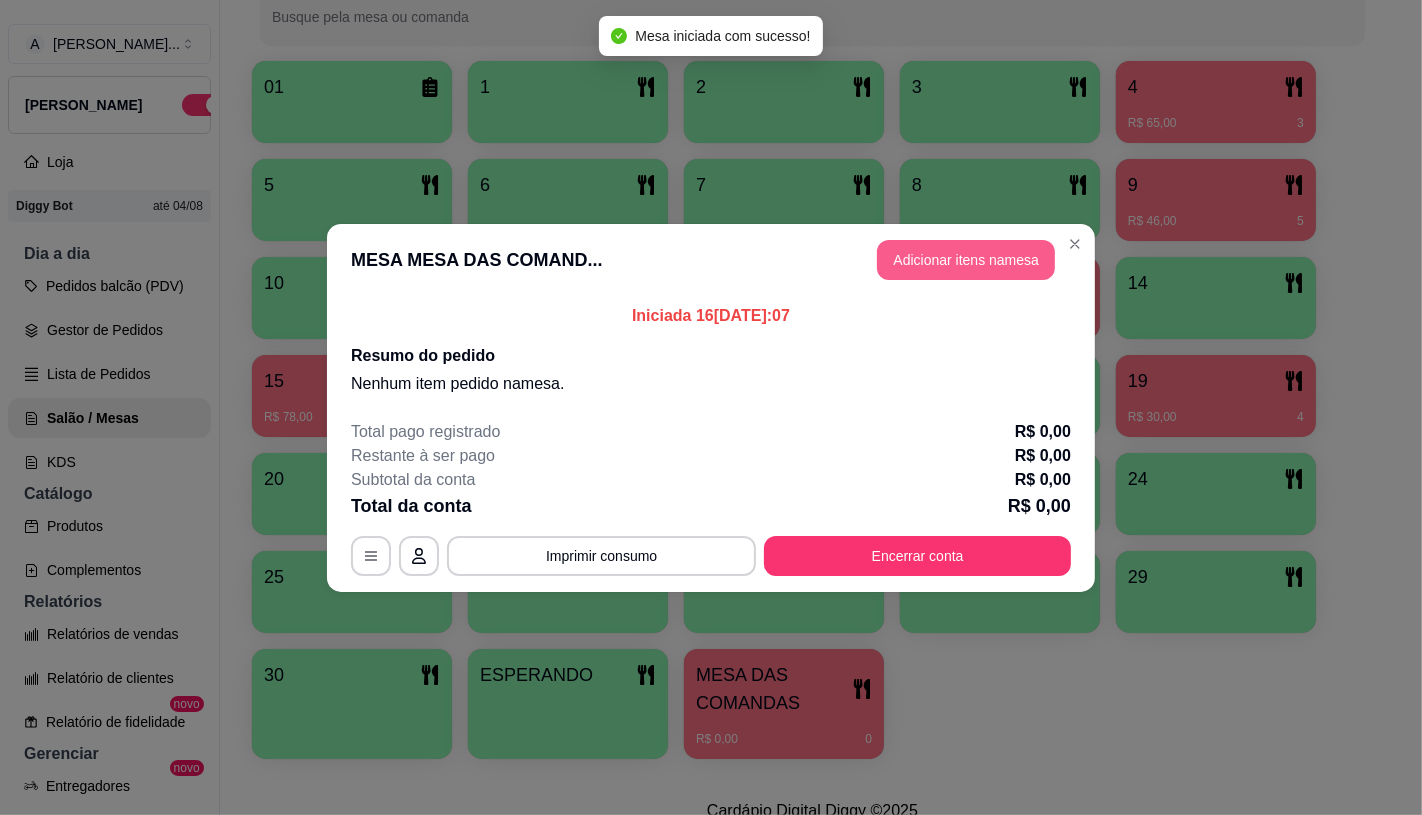 click on "Adicionar itens na  mesa" at bounding box center [966, 260] 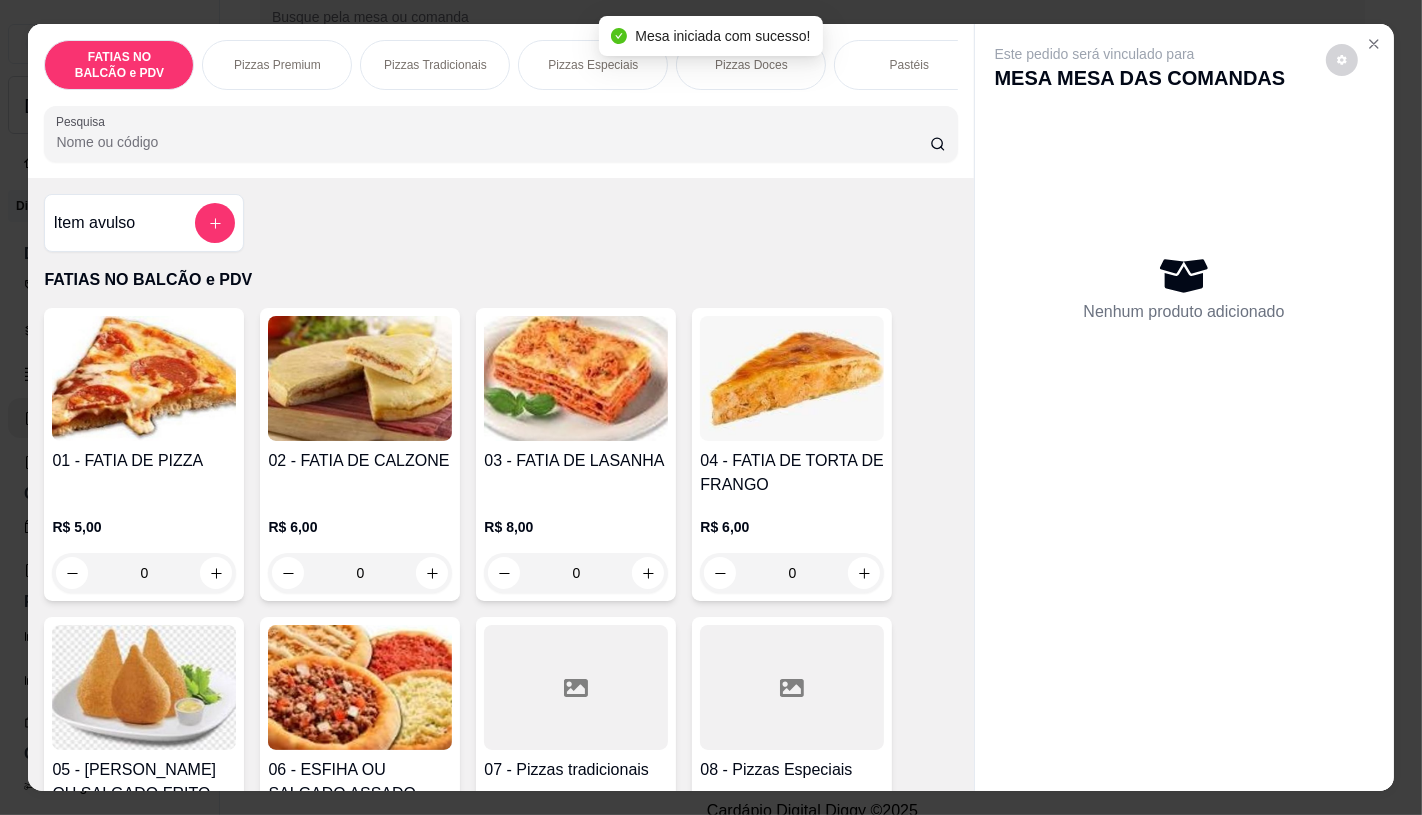 click on "Pastéis" at bounding box center (909, 65) 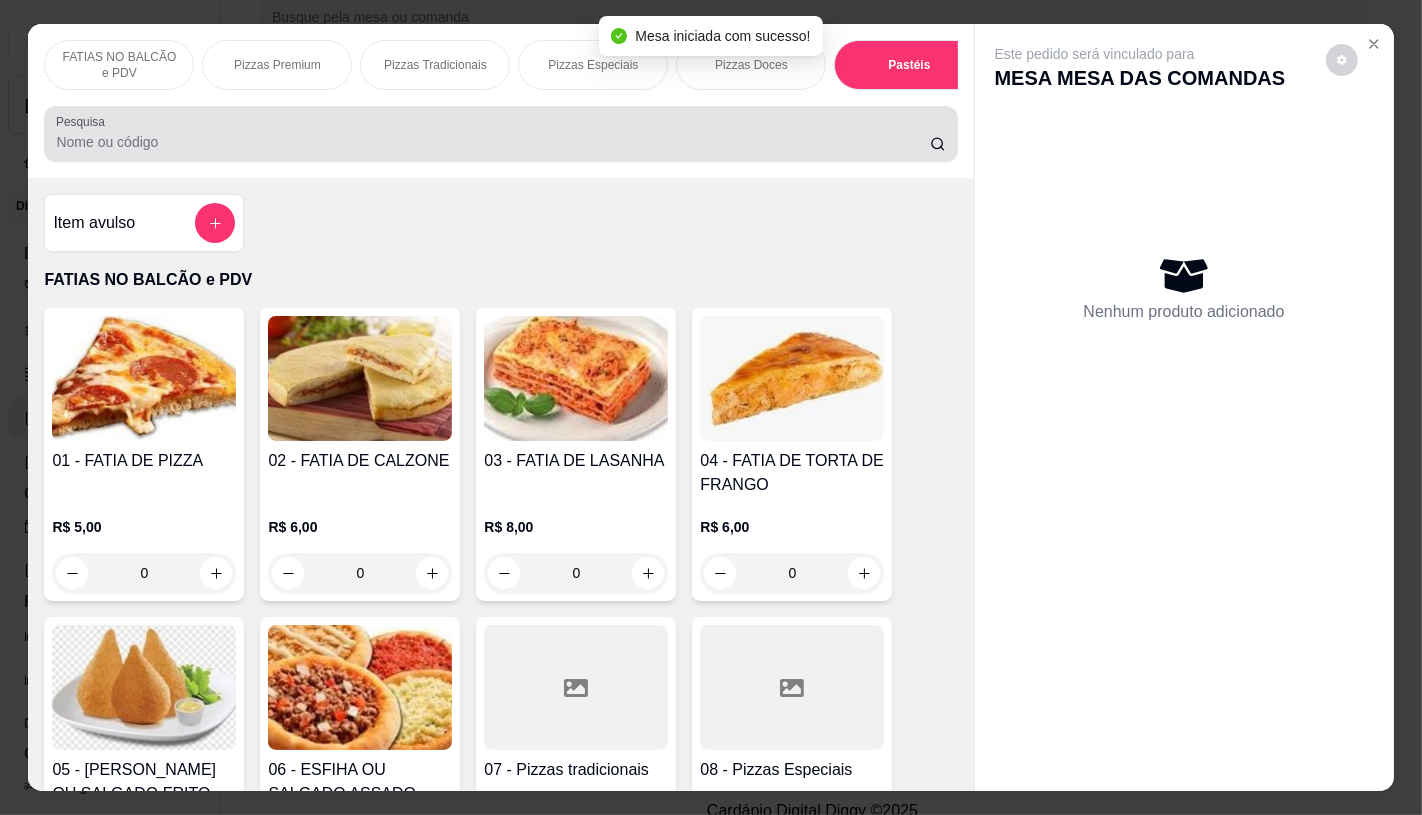 scroll, scrollTop: 3971, scrollLeft: 0, axis: vertical 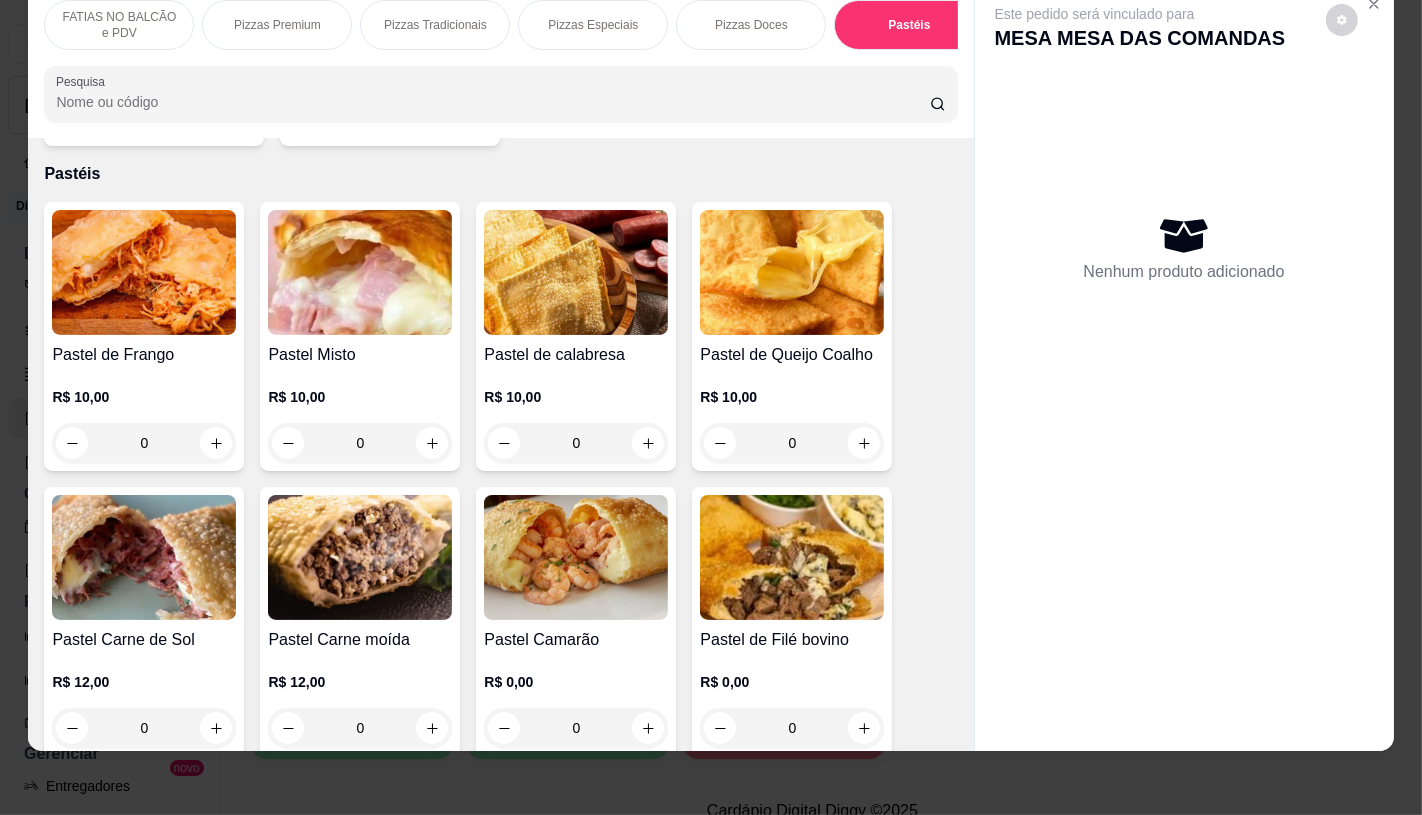 click at bounding box center (144, 272) 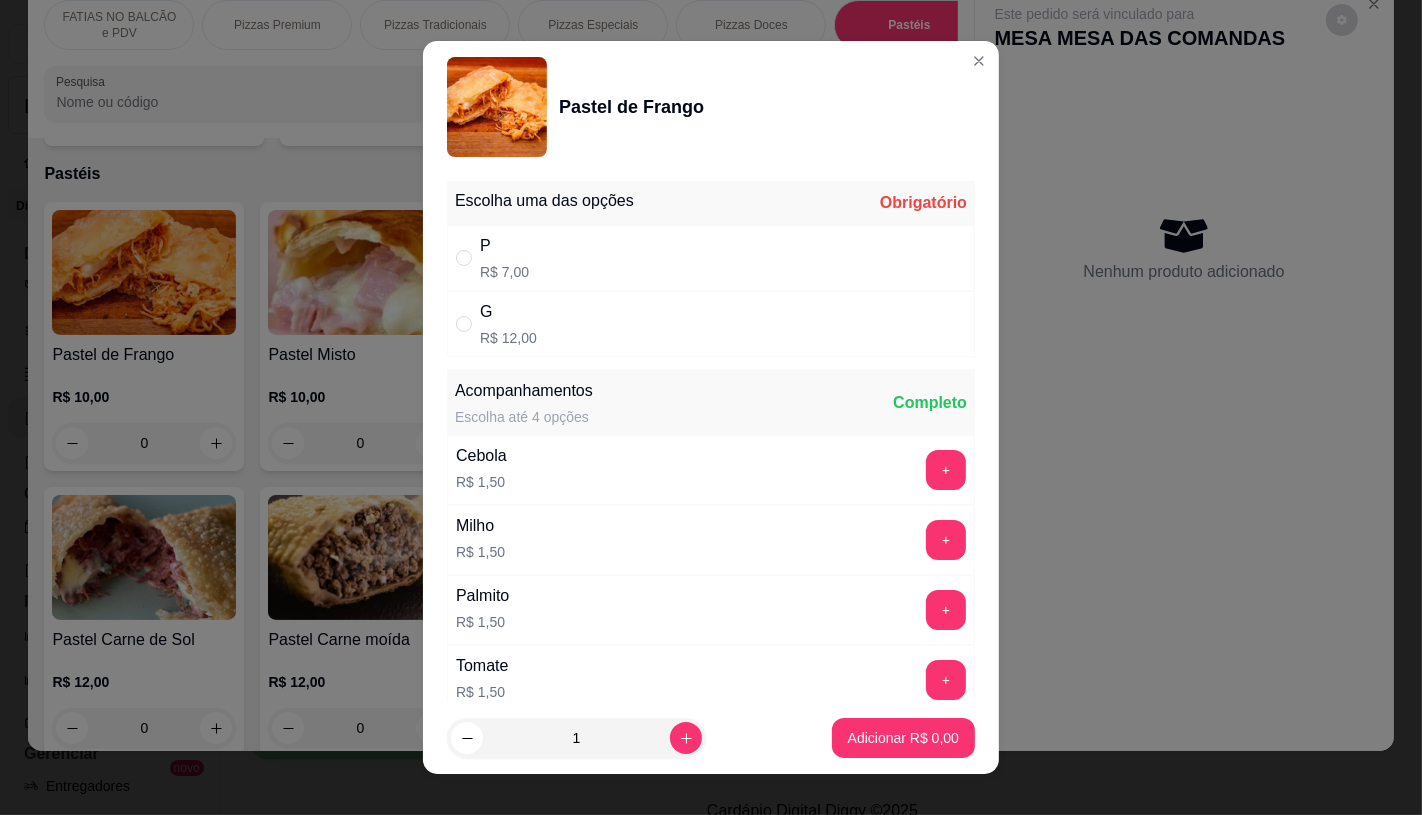 click on "G" at bounding box center (508, 312) 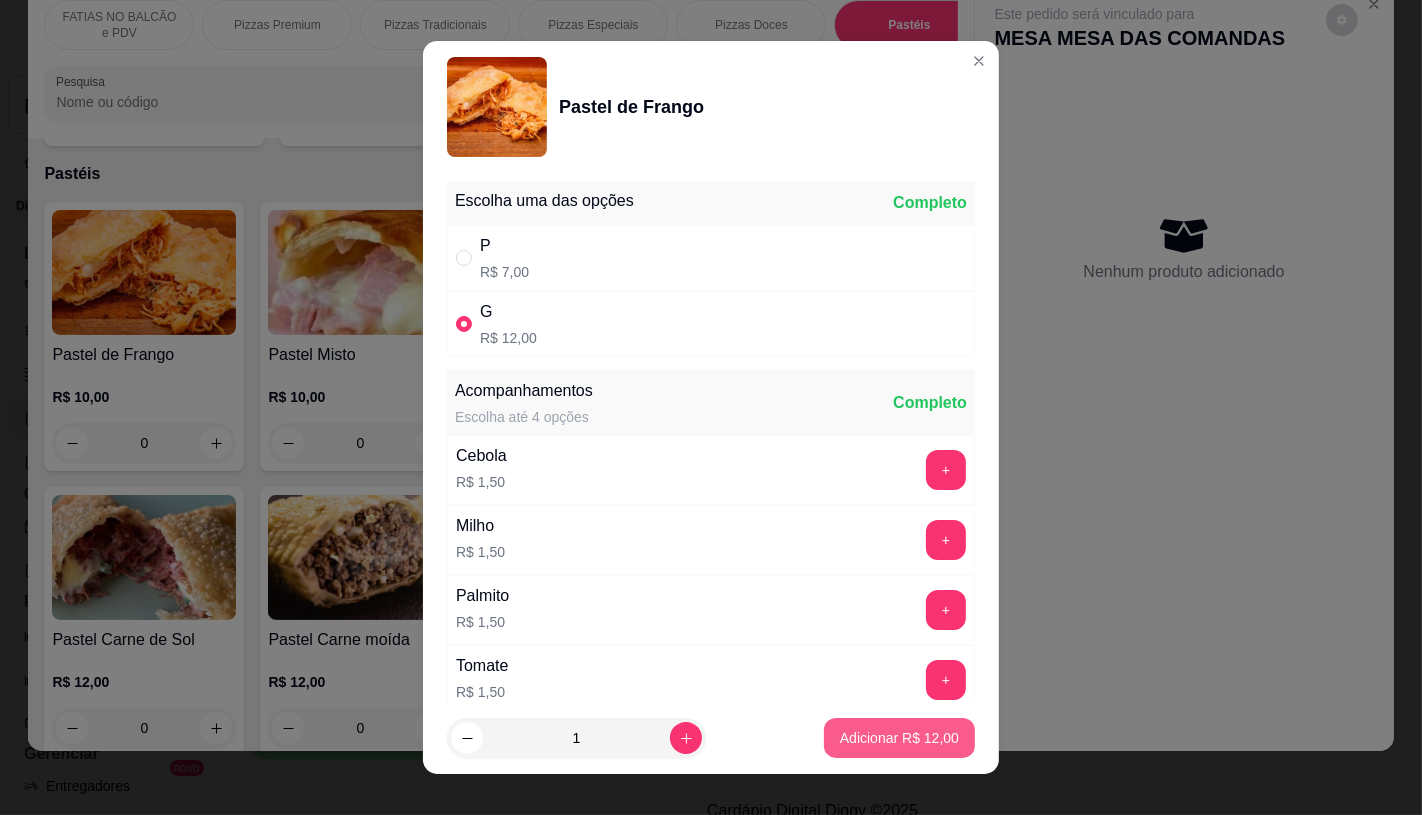 click on "Adicionar   R$ 12,00" at bounding box center (899, 738) 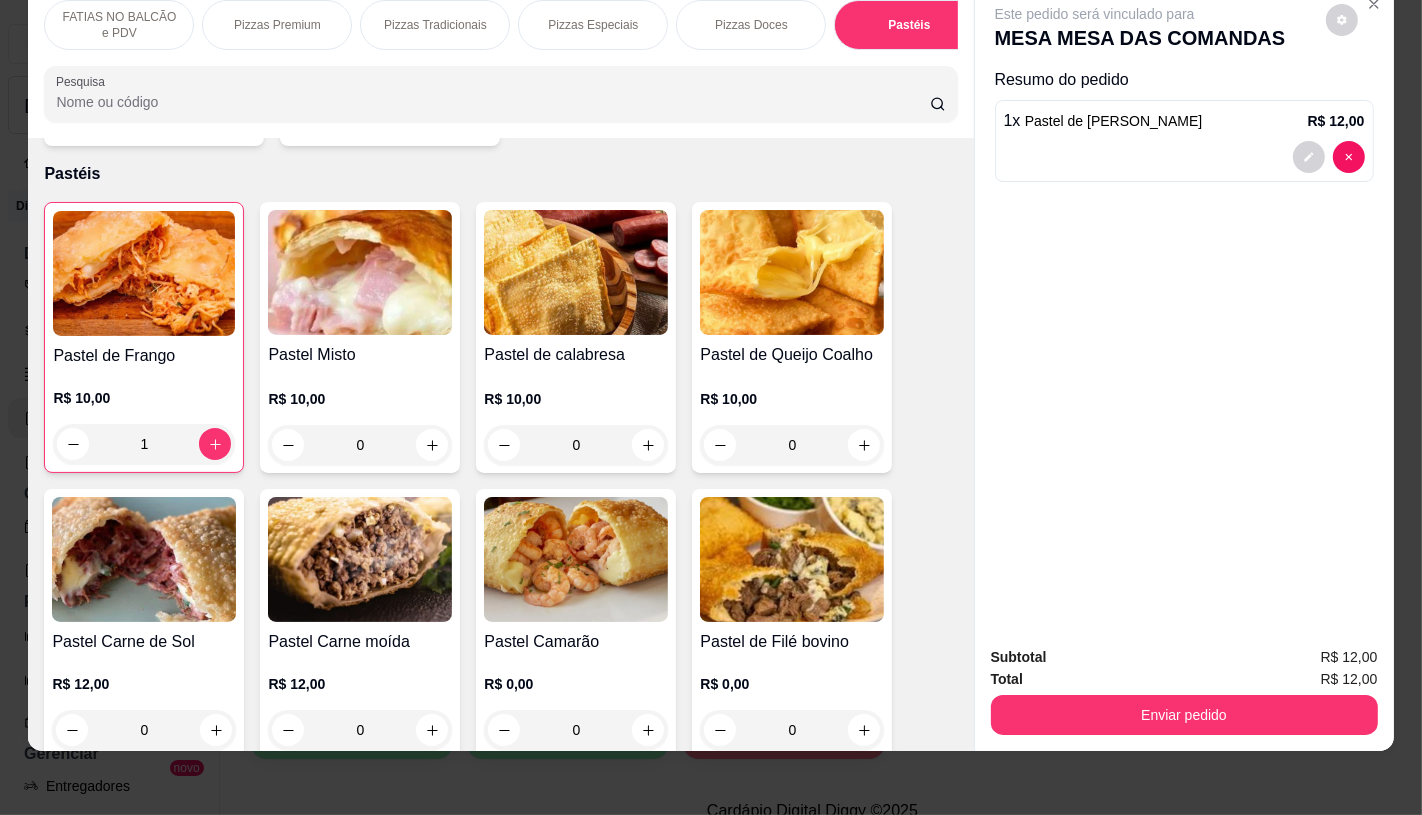 click at bounding box center [360, 272] 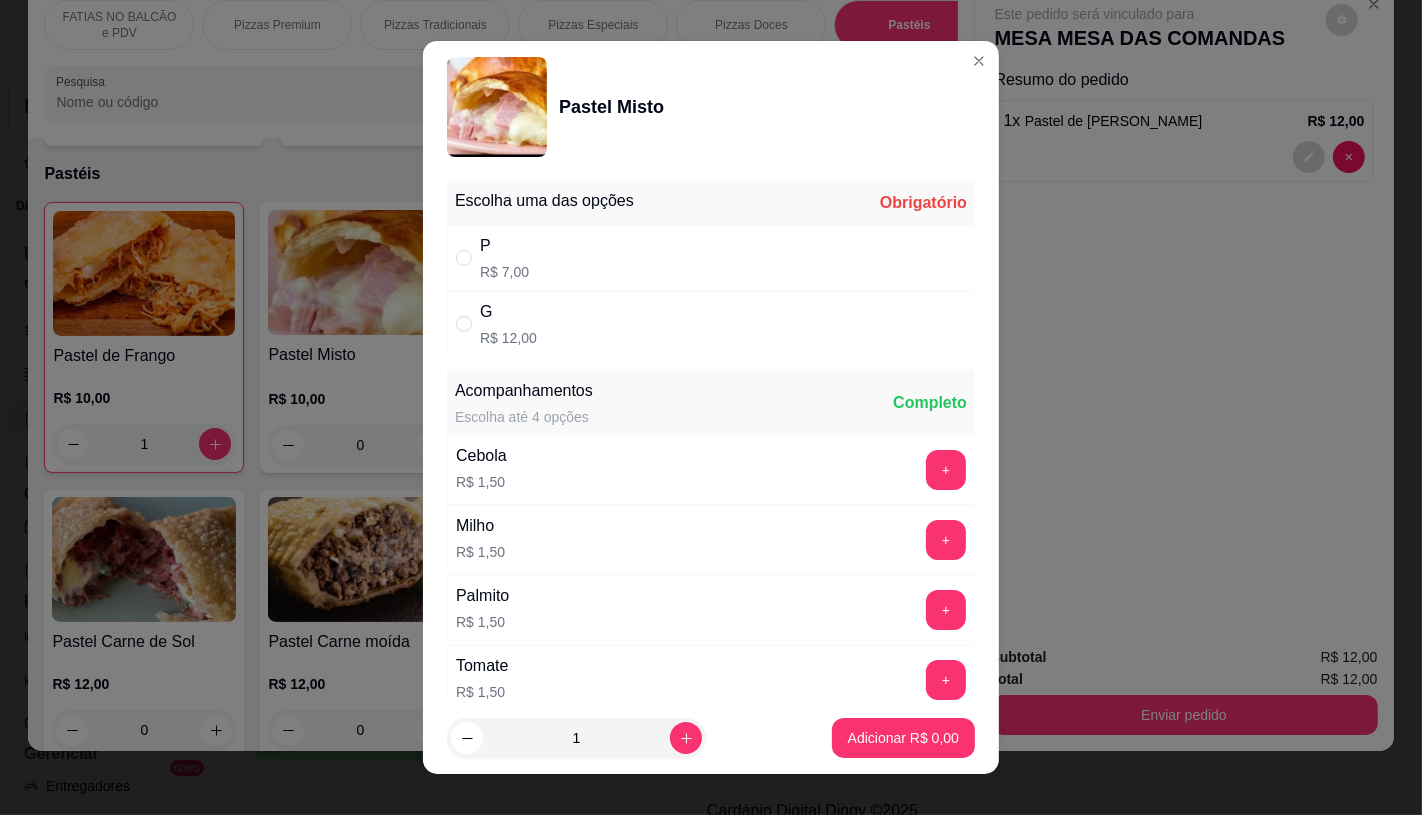 click on "G R$ 12,00" at bounding box center (711, 324) 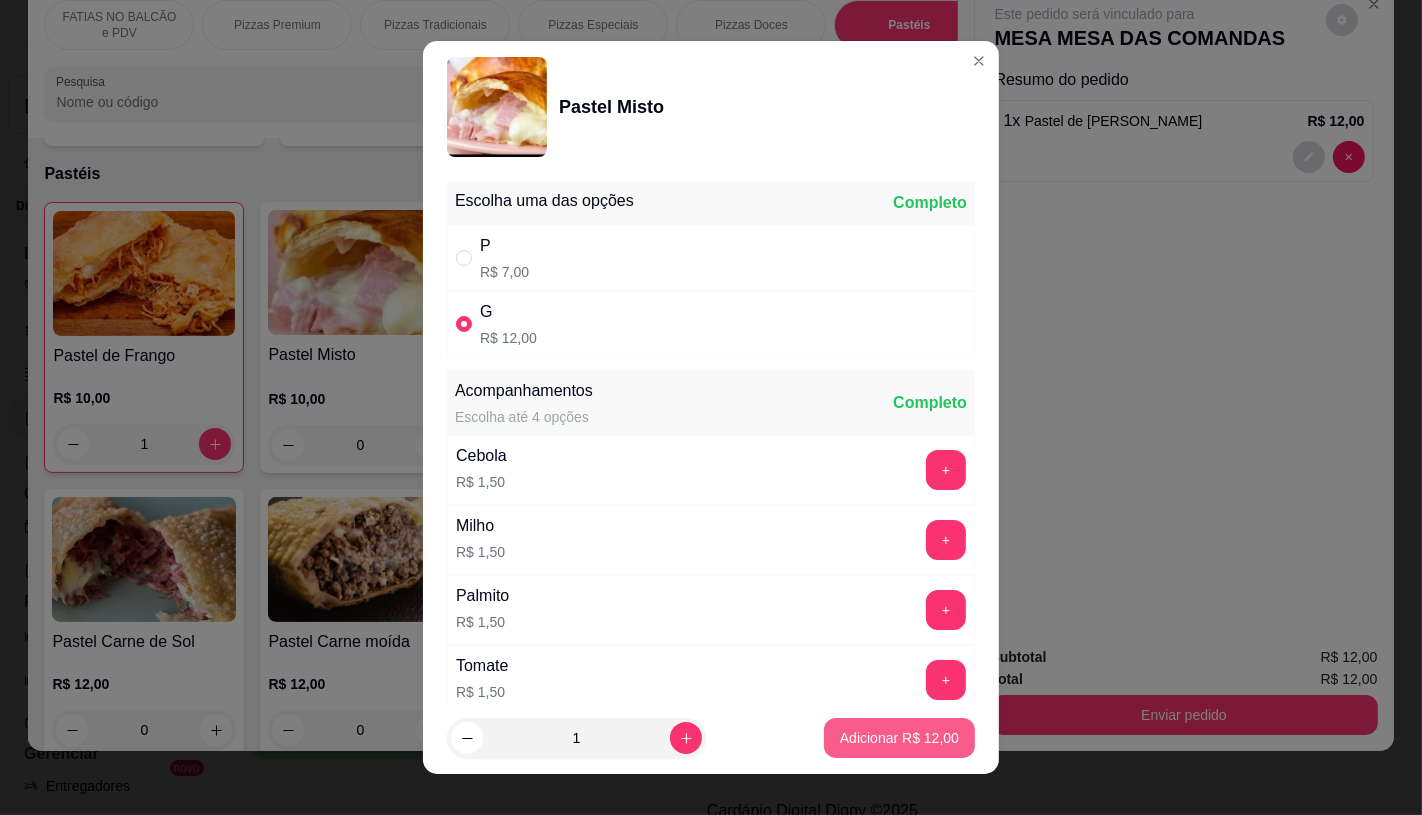 click on "Adicionar   R$ 12,00" at bounding box center [899, 738] 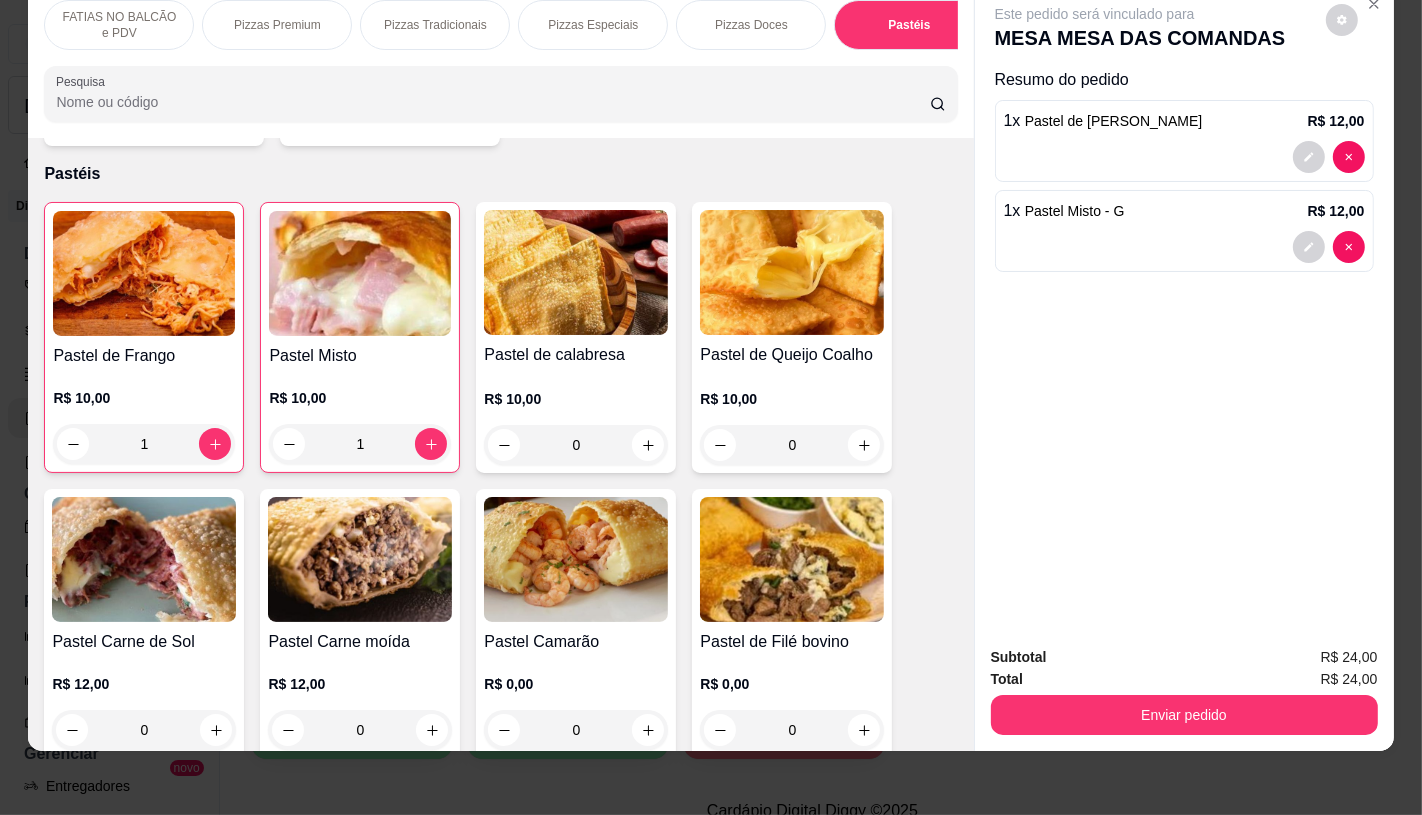 click on "FATIAS NO BALCÃO e PDV" at bounding box center [119, 25] 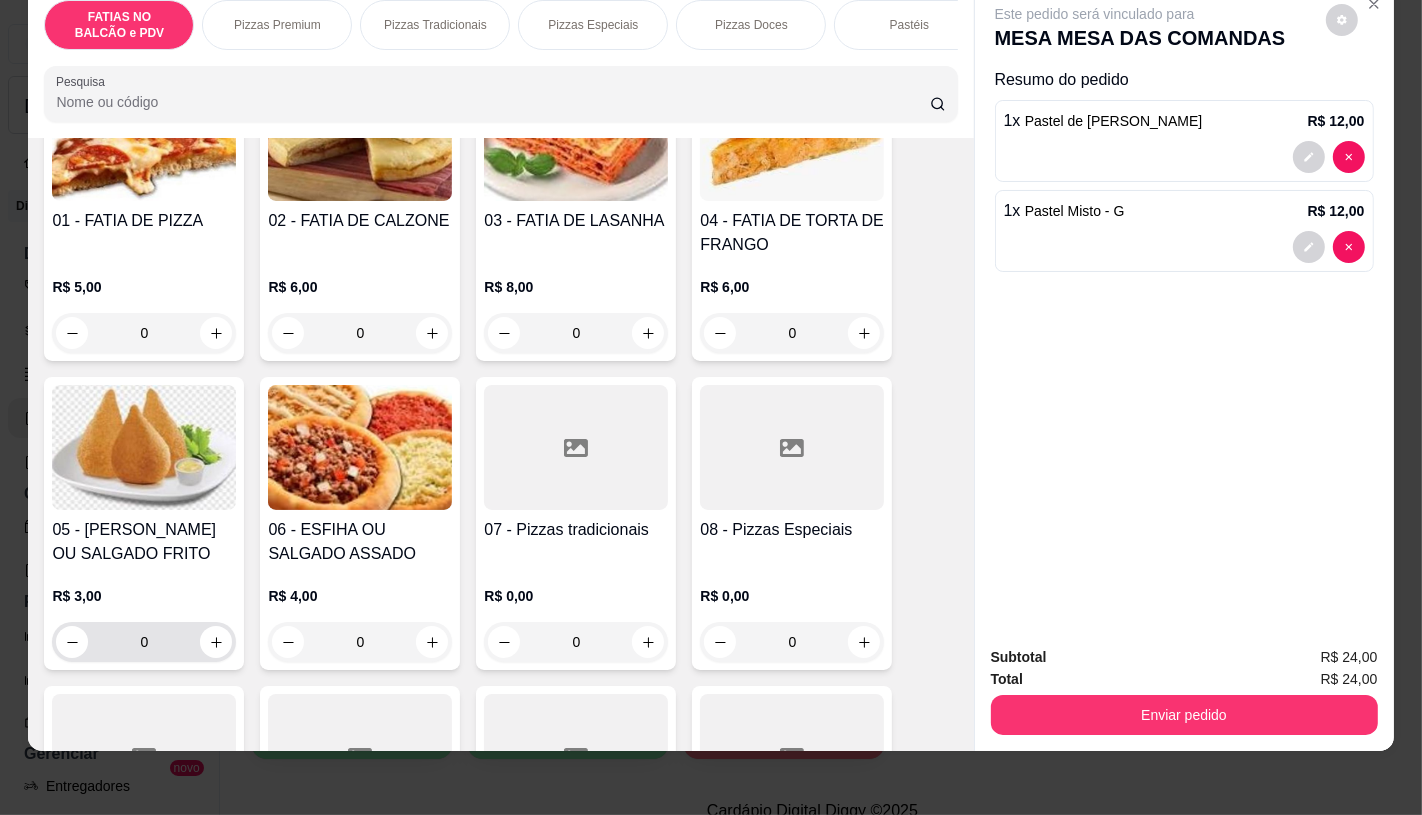scroll, scrollTop: 201, scrollLeft: 0, axis: vertical 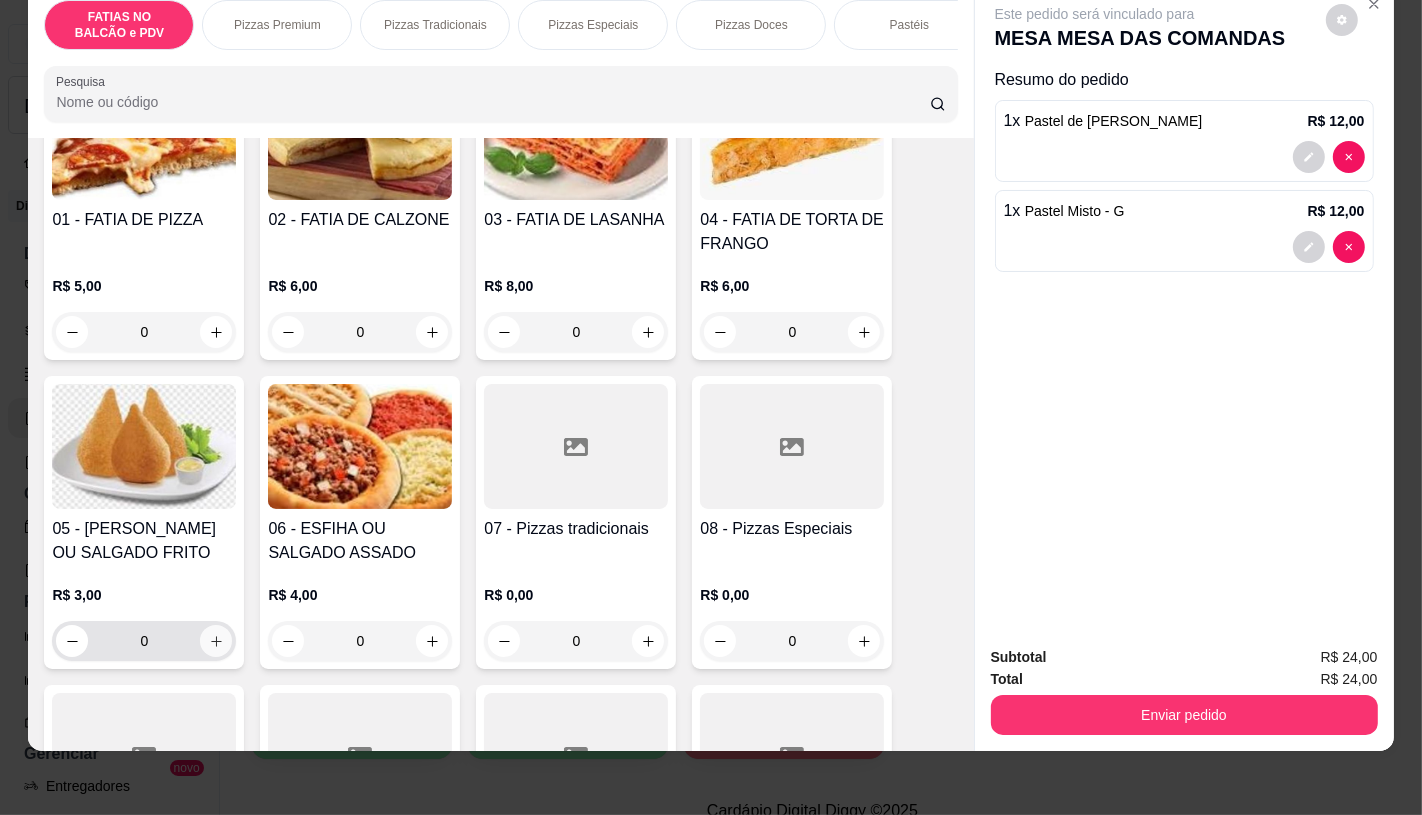 click at bounding box center (216, 641) 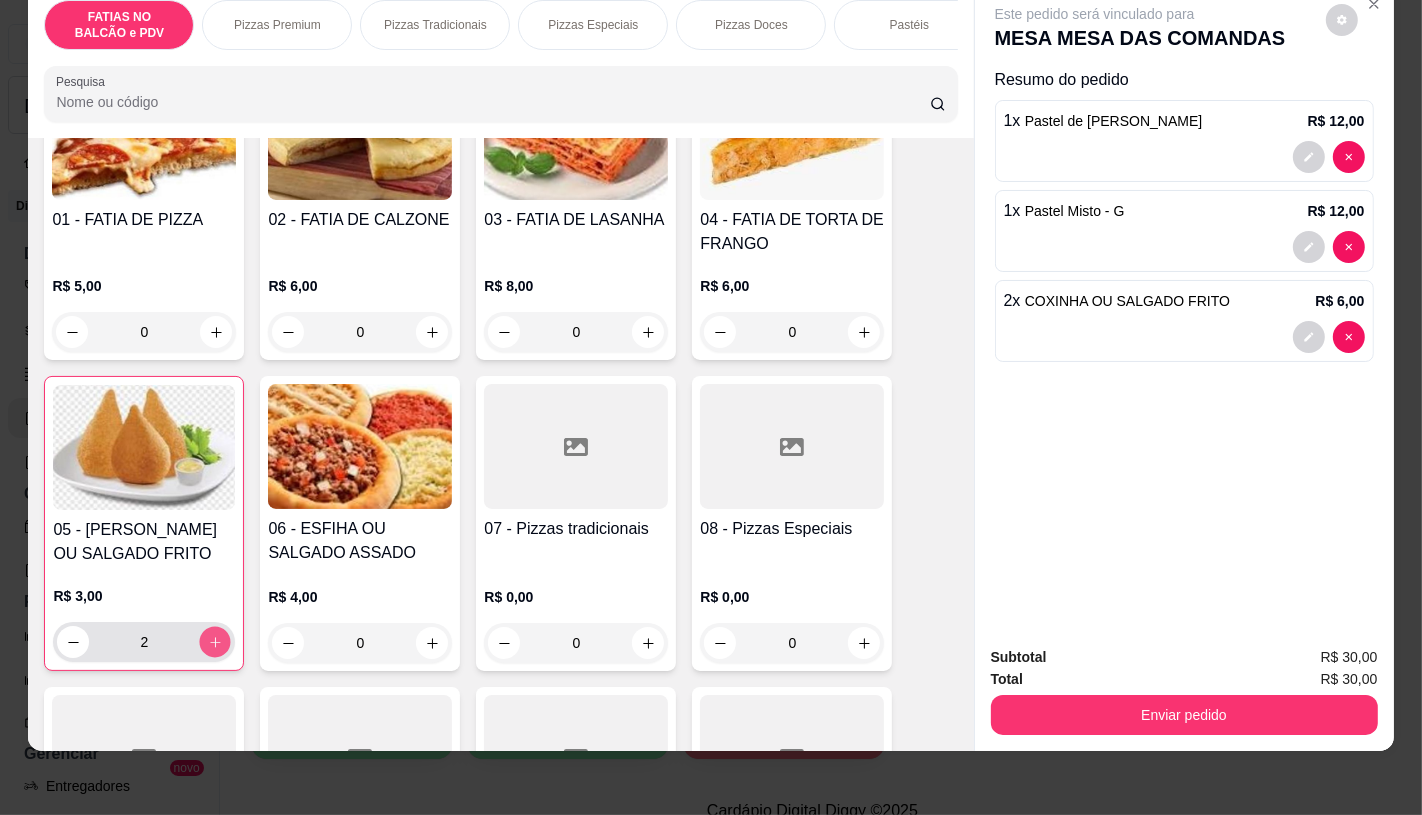 click at bounding box center [215, 642] 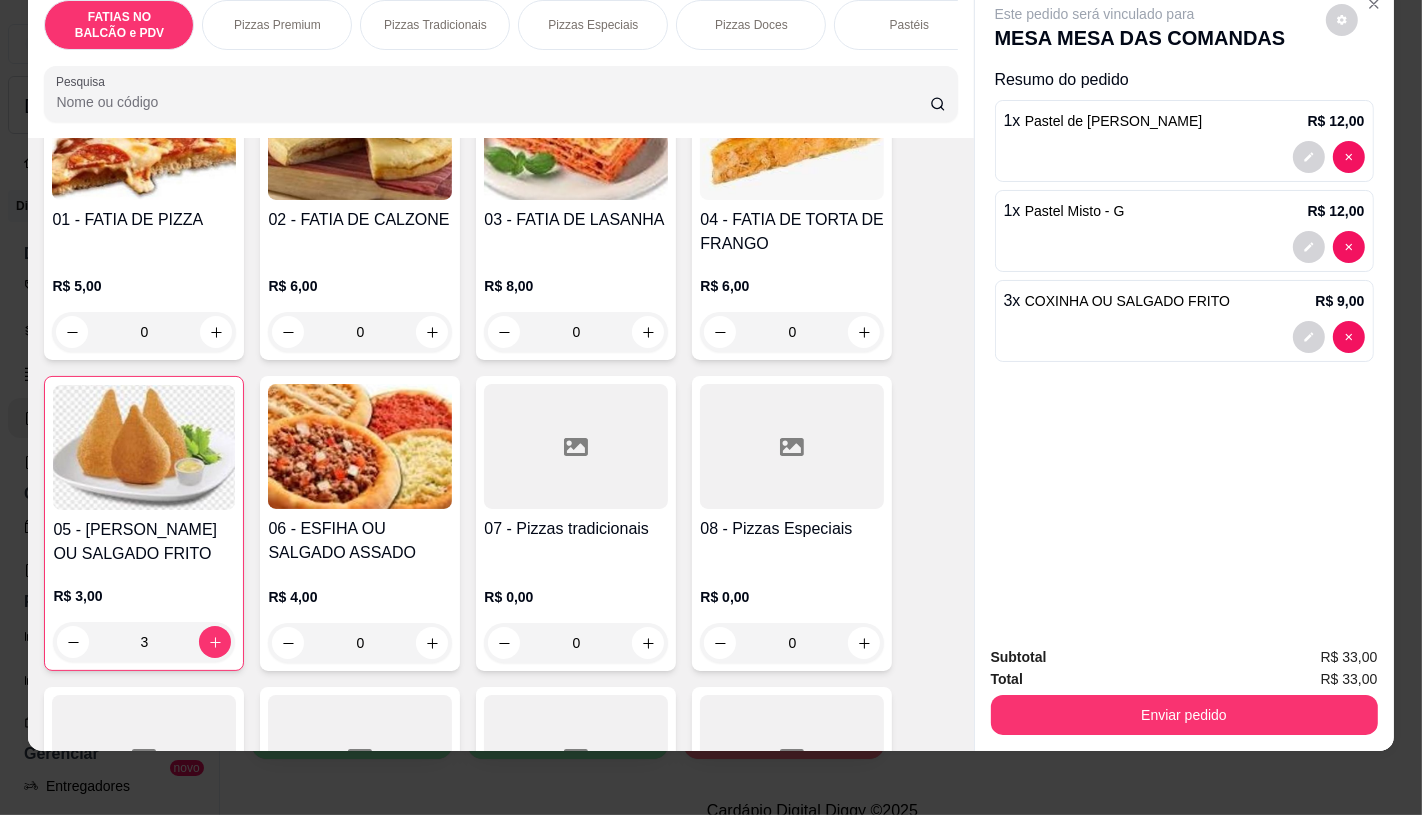 click on "07 - Pizzas tradicionais" at bounding box center [576, 529] 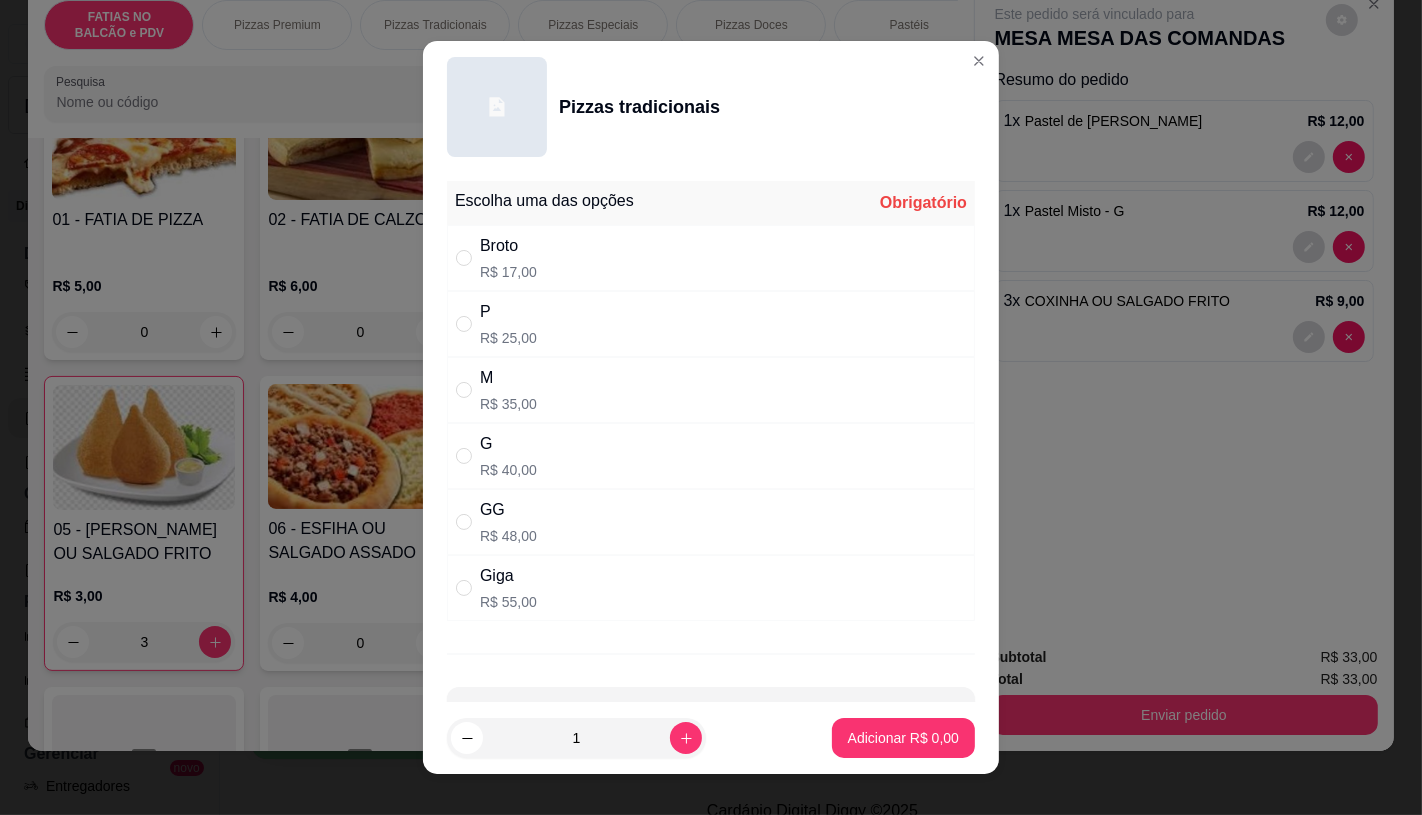 click on "R$ 25,00" at bounding box center (508, 338) 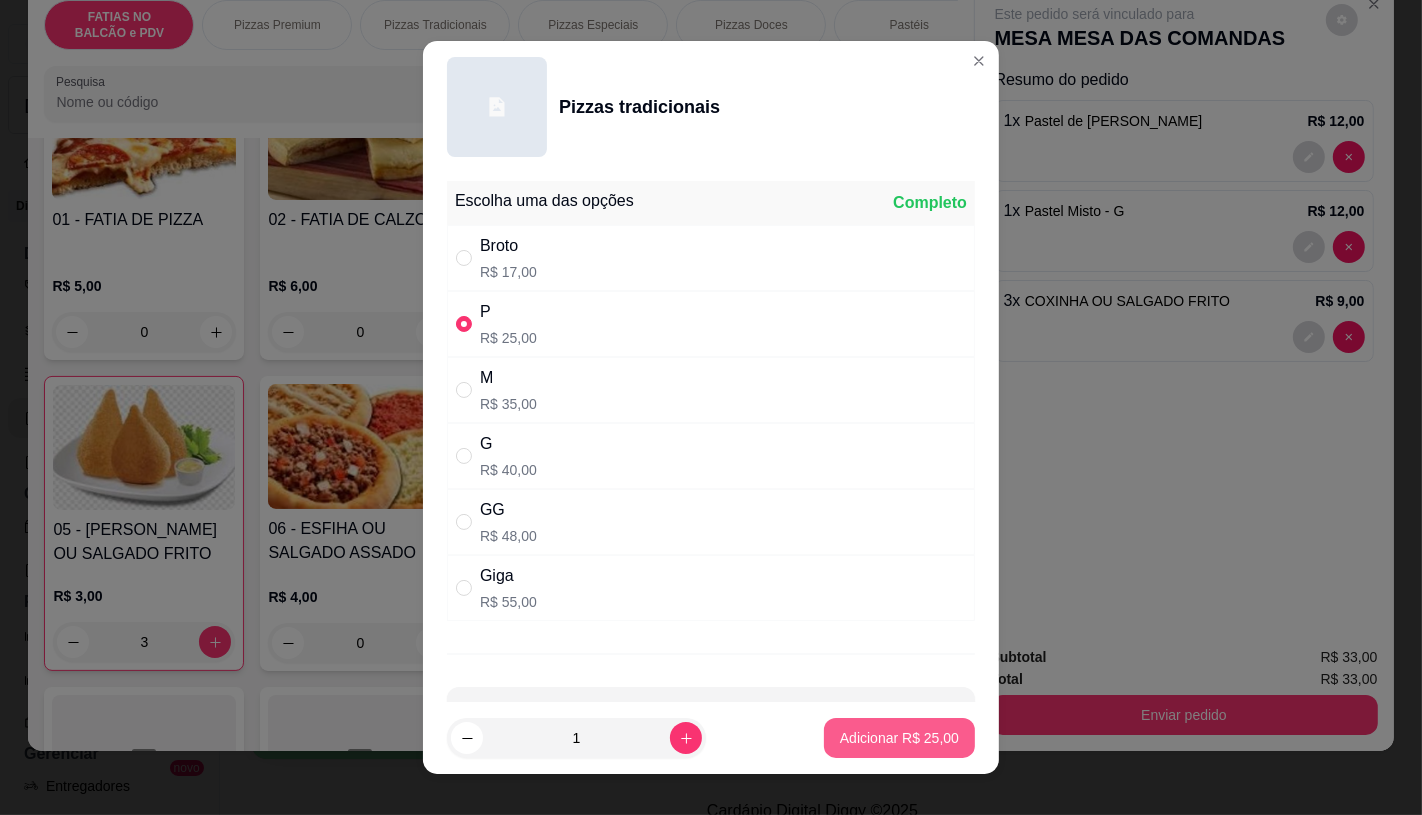 click on "Adicionar   R$ 25,00" at bounding box center [899, 738] 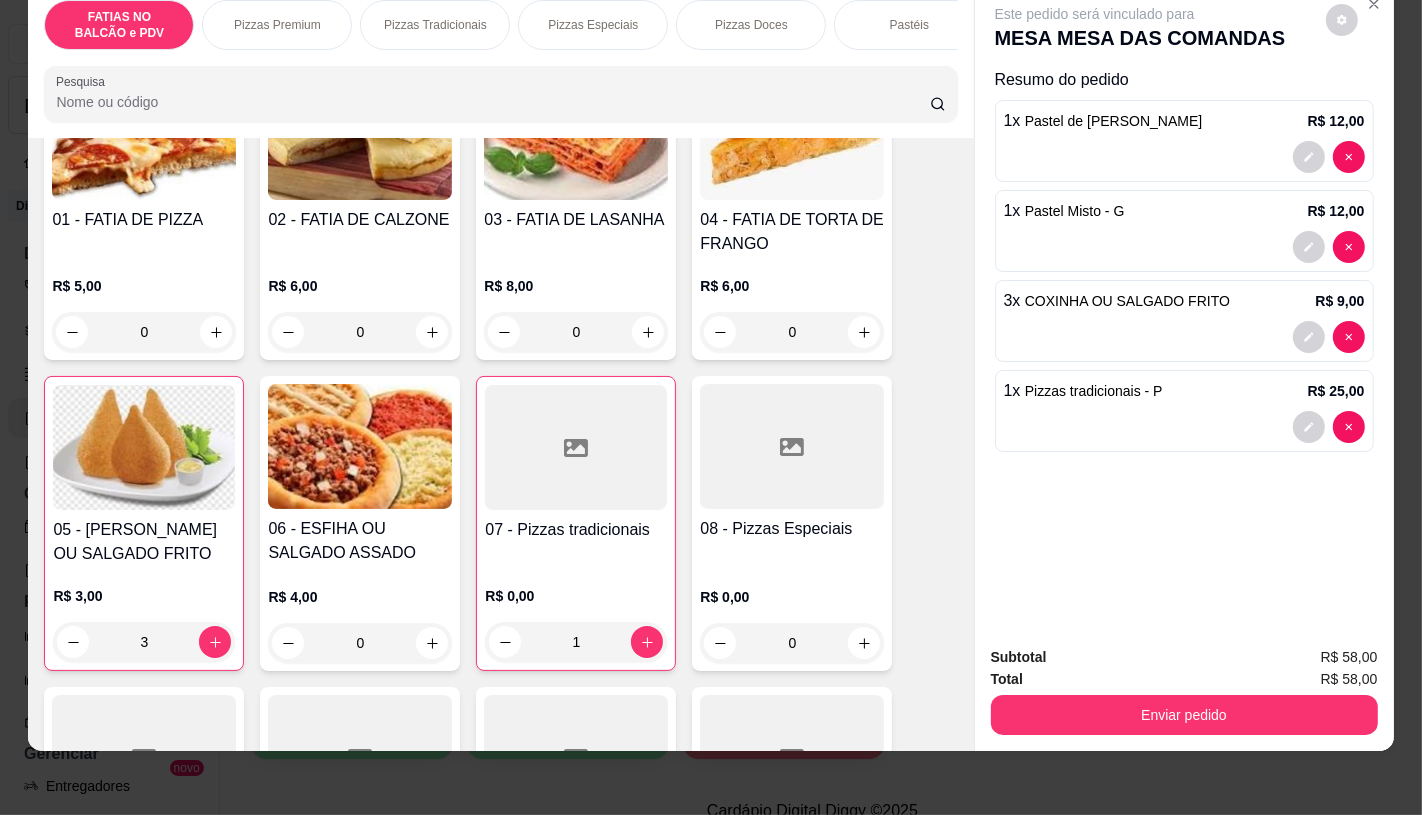 scroll, scrollTop: 0, scrollLeft: 2080, axis: horizontal 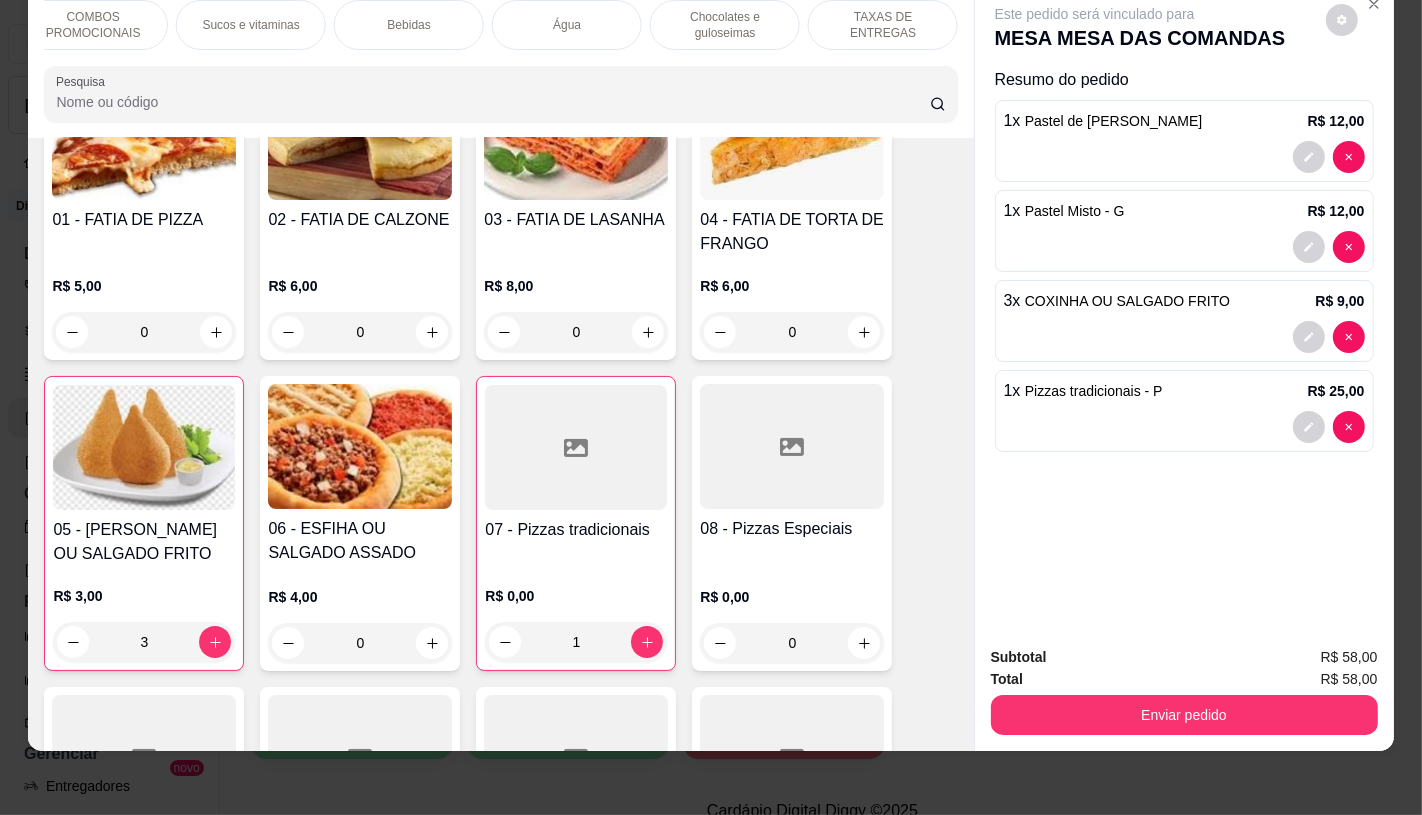 click on "TAXAS DE ENTREGAS" at bounding box center (883, 25) 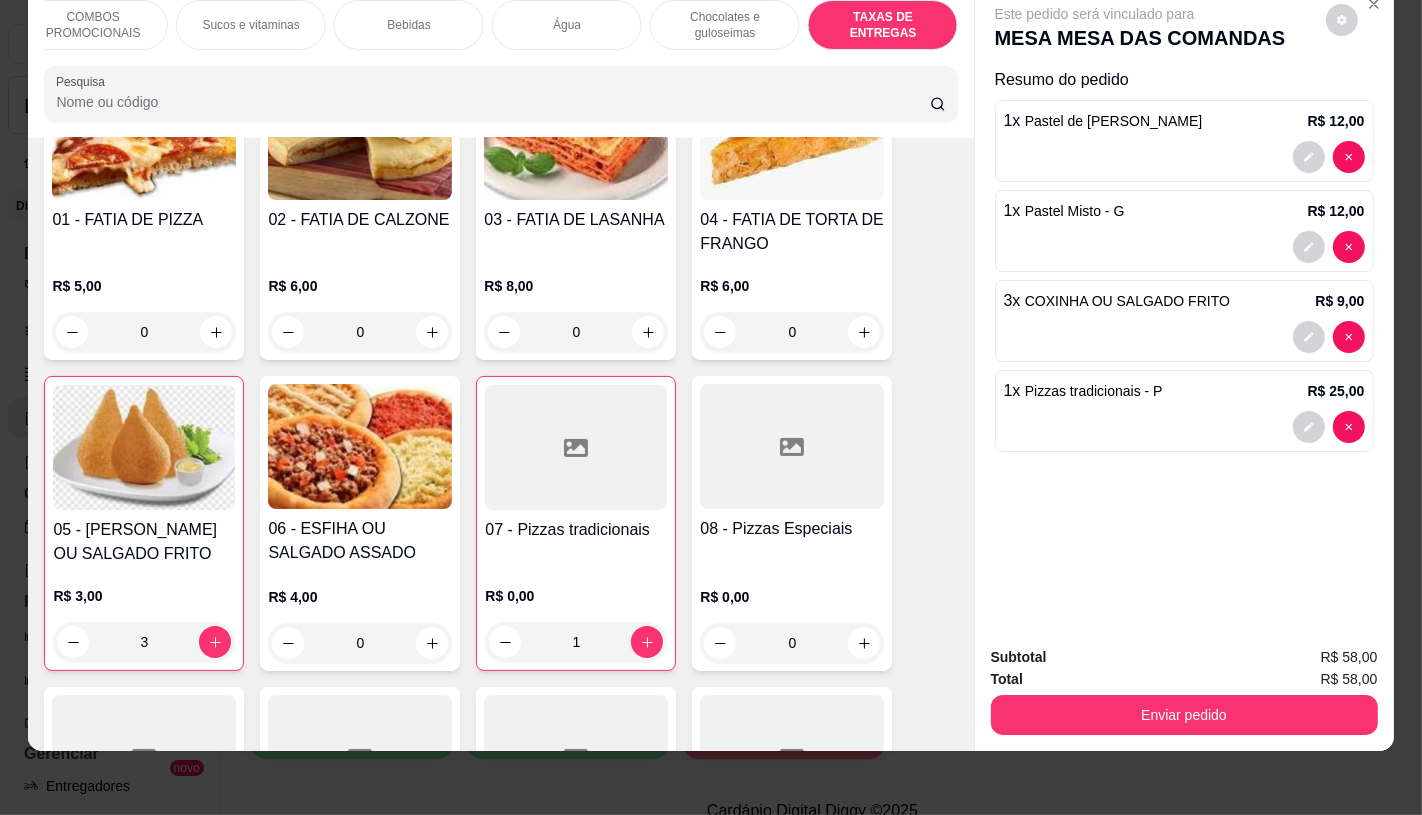 scroll, scrollTop: 13377, scrollLeft: 0, axis: vertical 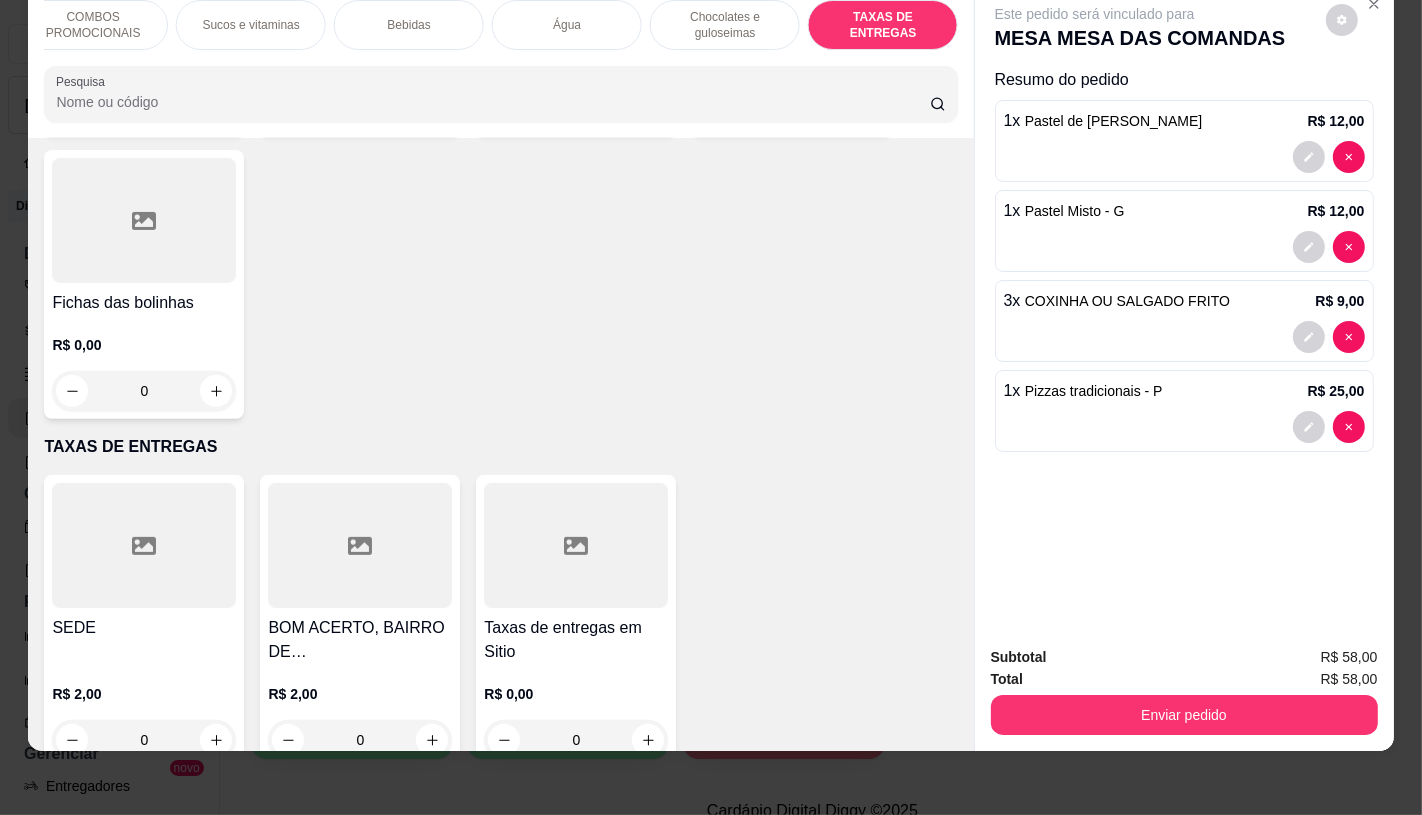 click on "Taxas de entregas em Sitio" at bounding box center (576, 640) 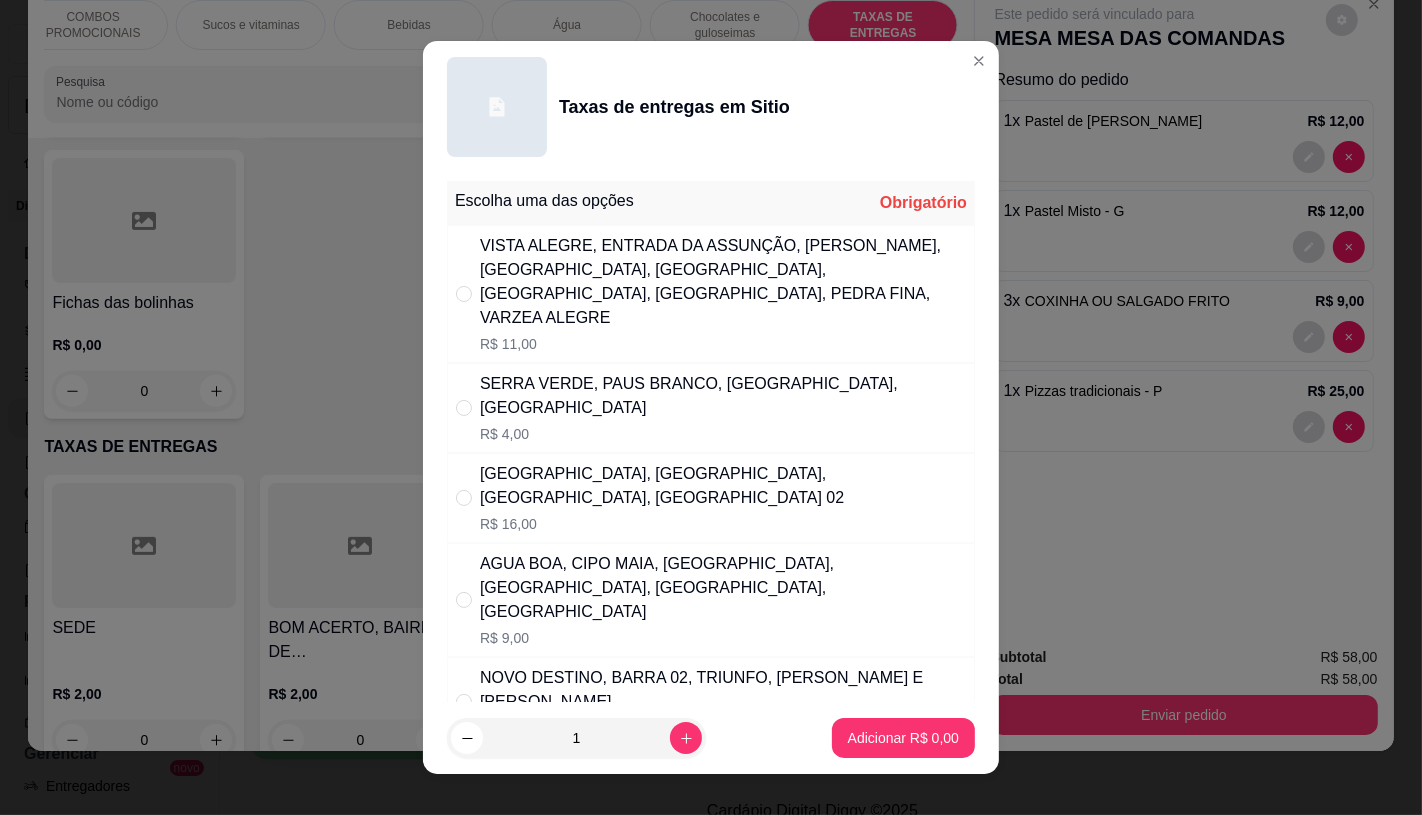 click on "SERRA VERDE, PAUS BRANCO, [GEOGRAPHIC_DATA], [GEOGRAPHIC_DATA]" at bounding box center (723, 396) 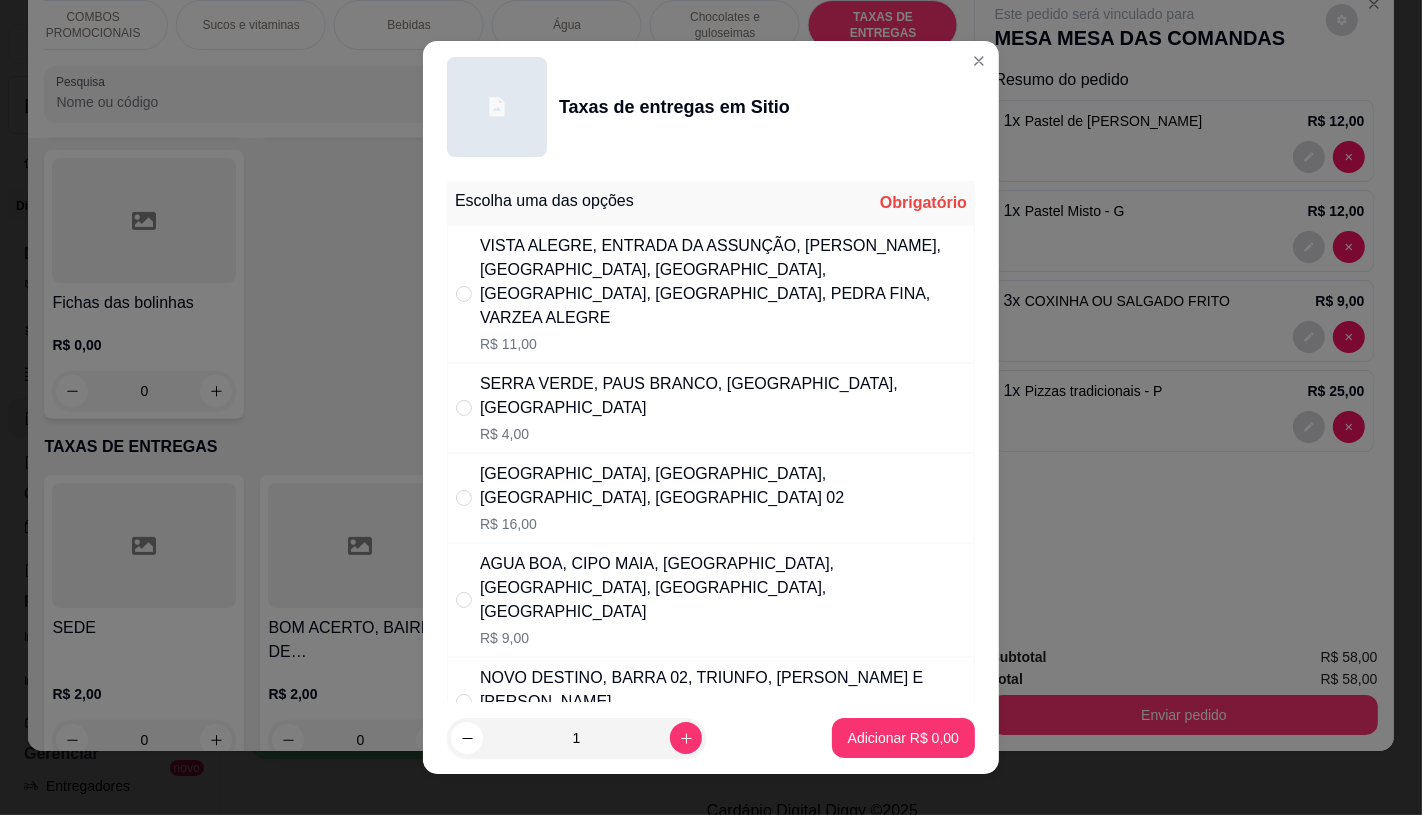 radio on "true" 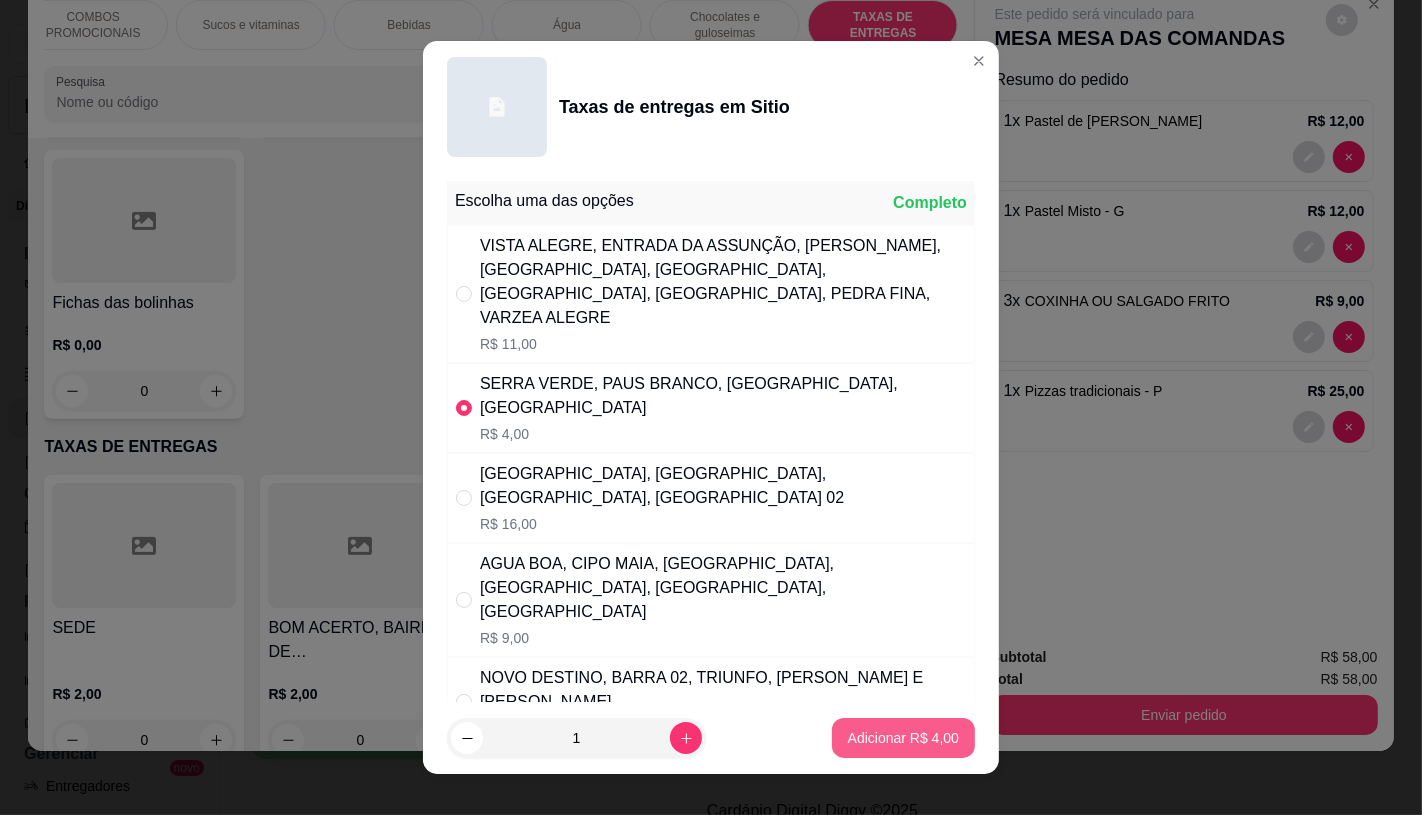 click on "Adicionar   R$ 4,00" at bounding box center (903, 738) 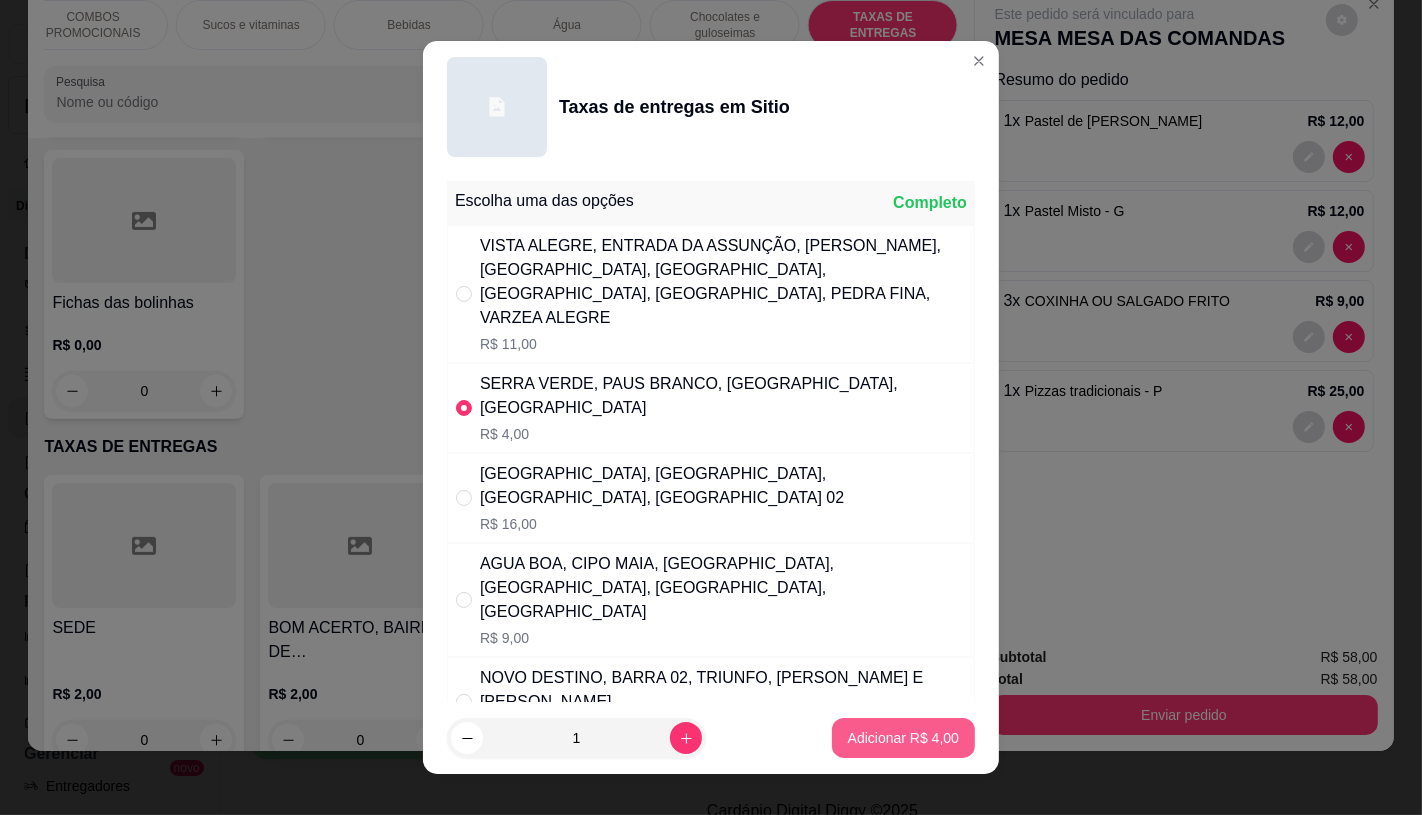 type on "1" 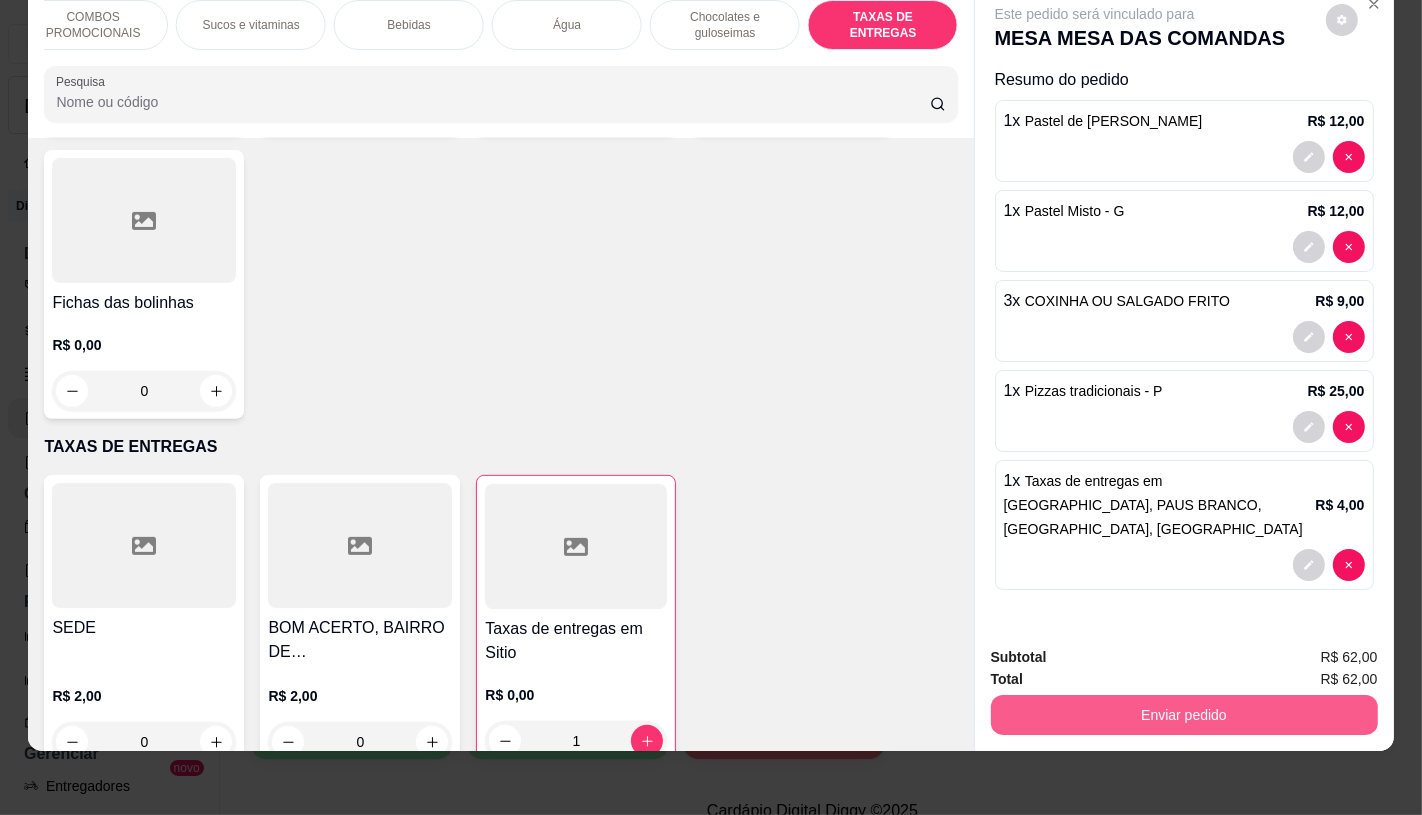 click on "Enviar pedido" at bounding box center (1184, 715) 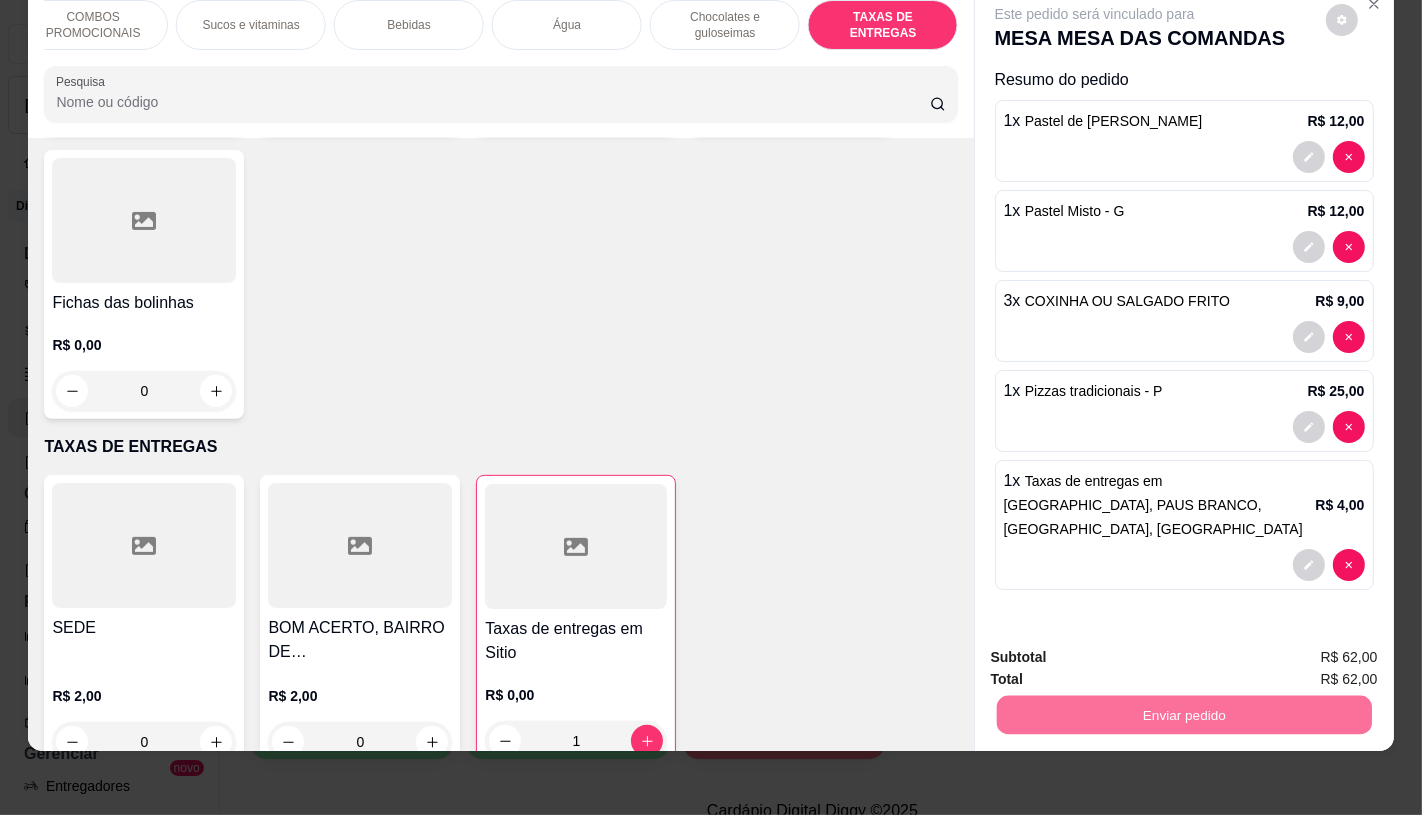 click on "Não registrar e enviar pedido" at bounding box center (1117, 649) 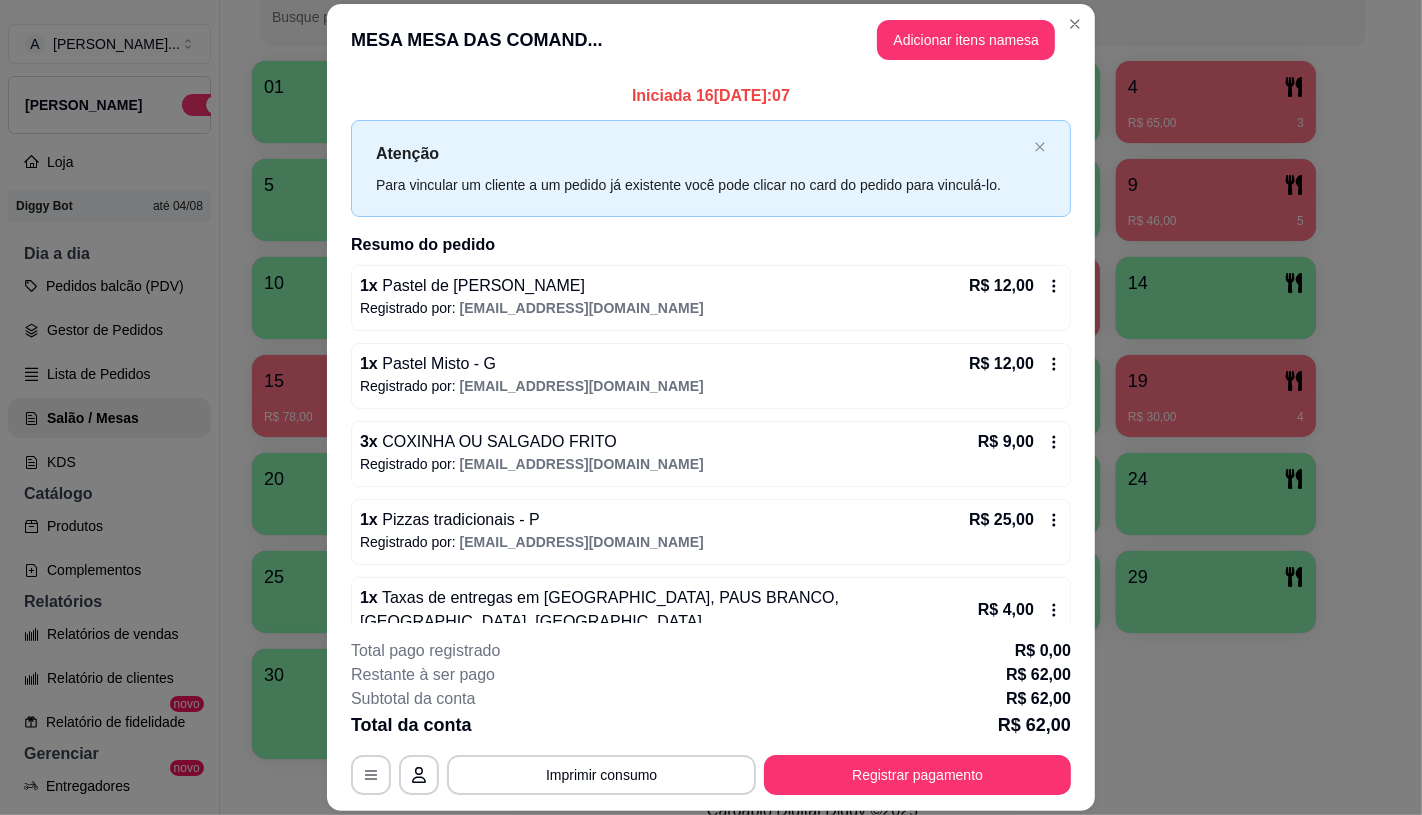 click on "Registrar pagamento" at bounding box center [917, 775] 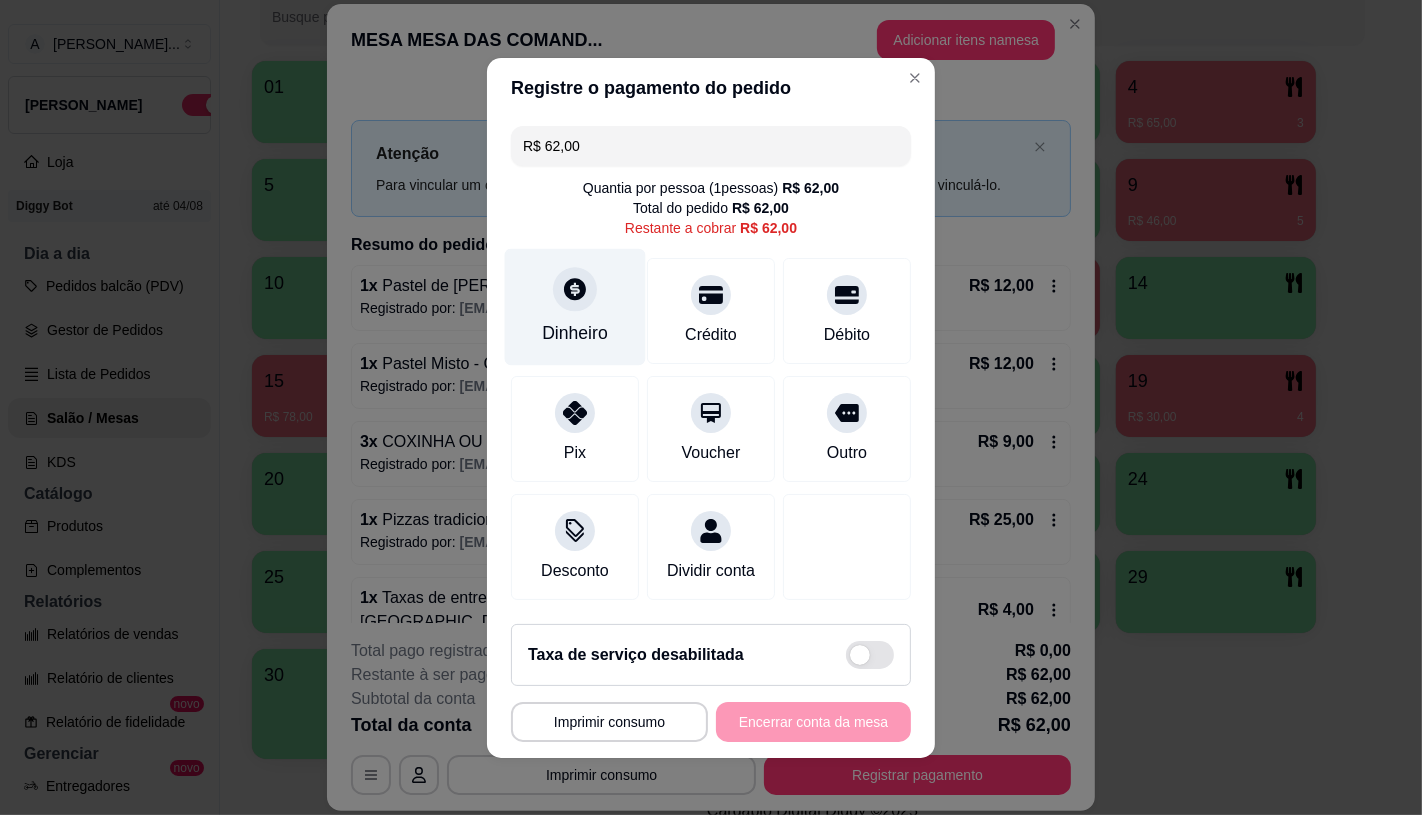 click at bounding box center [575, 289] 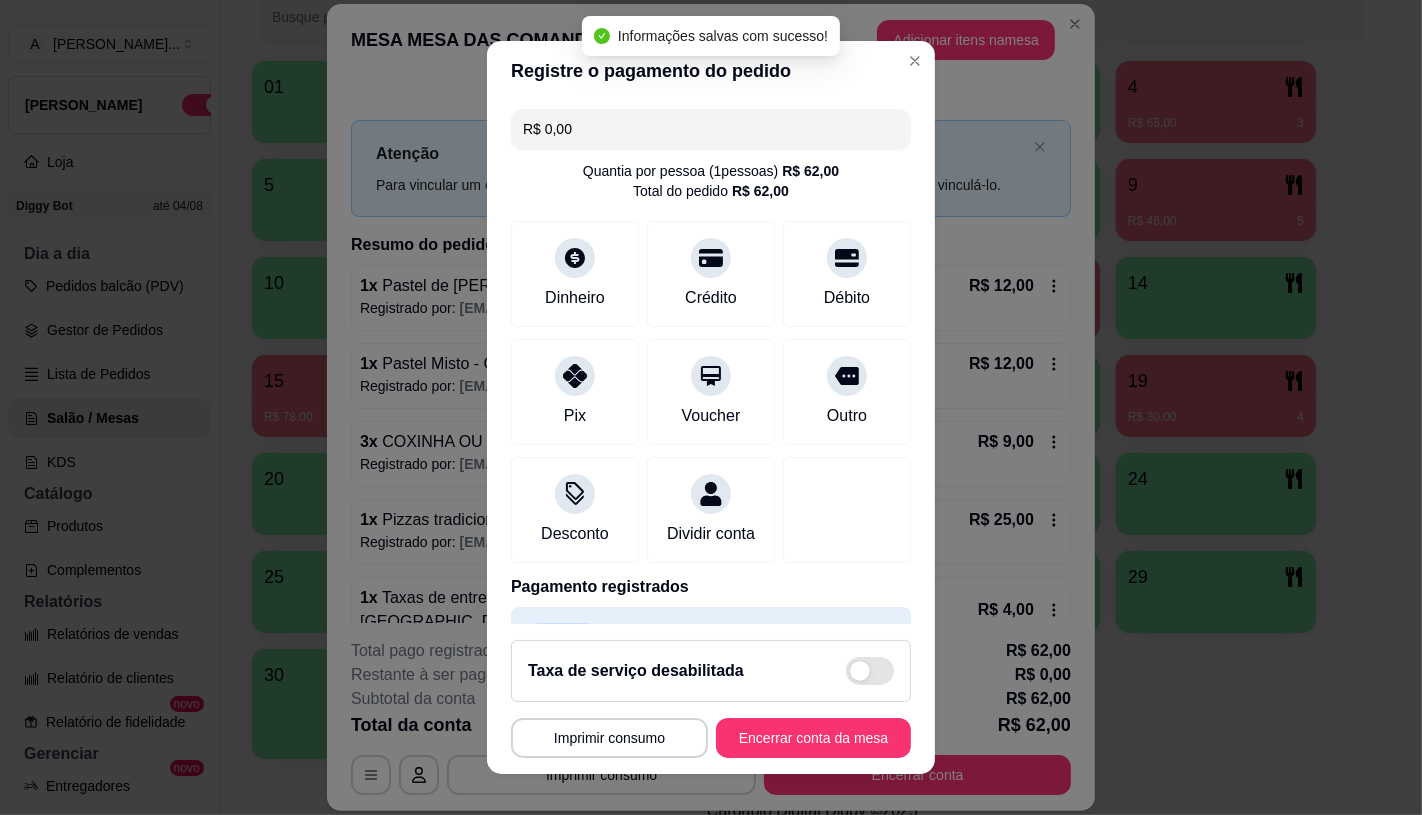 type on "R$ 0,00" 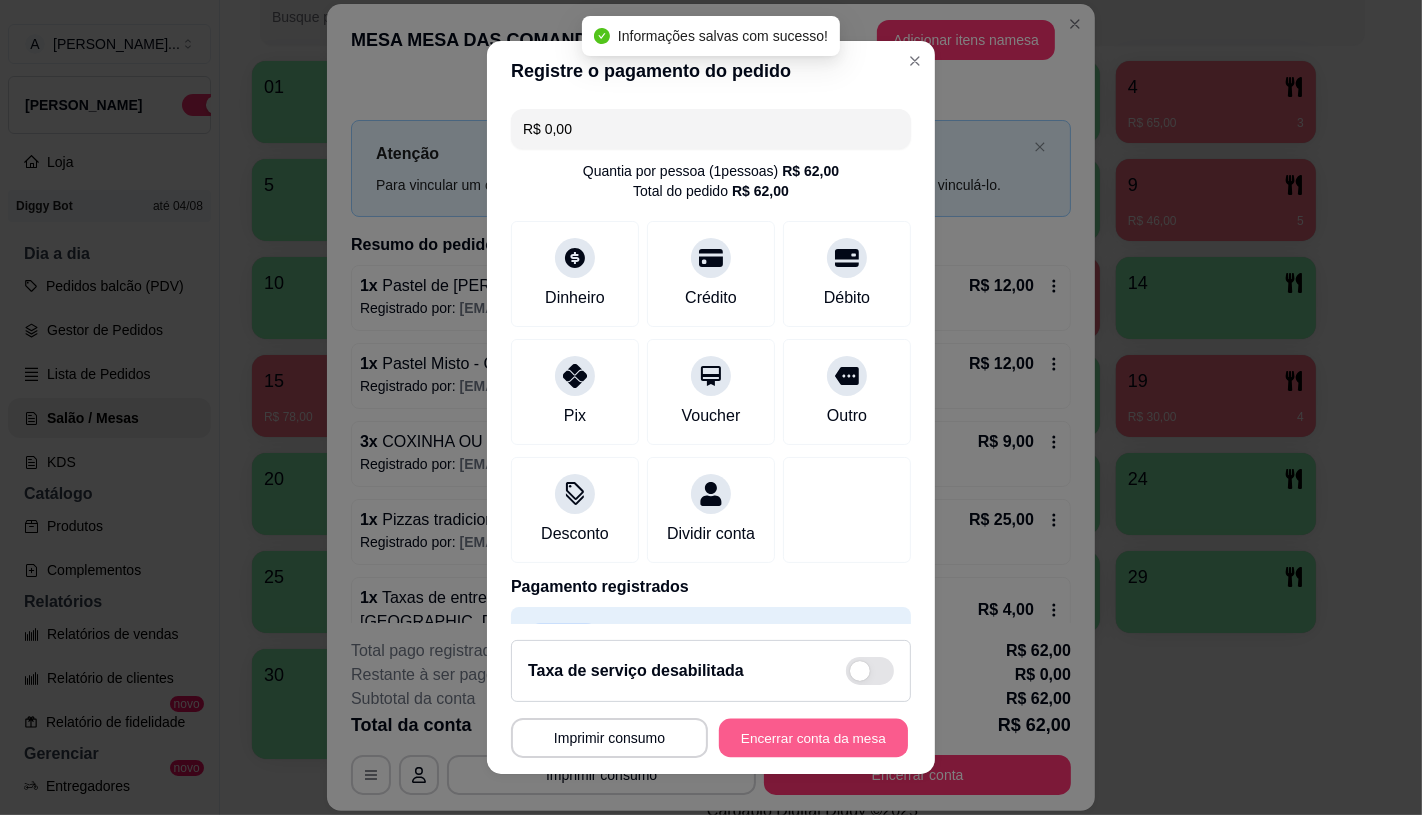 click on "Encerrar conta da mesa" at bounding box center (813, 738) 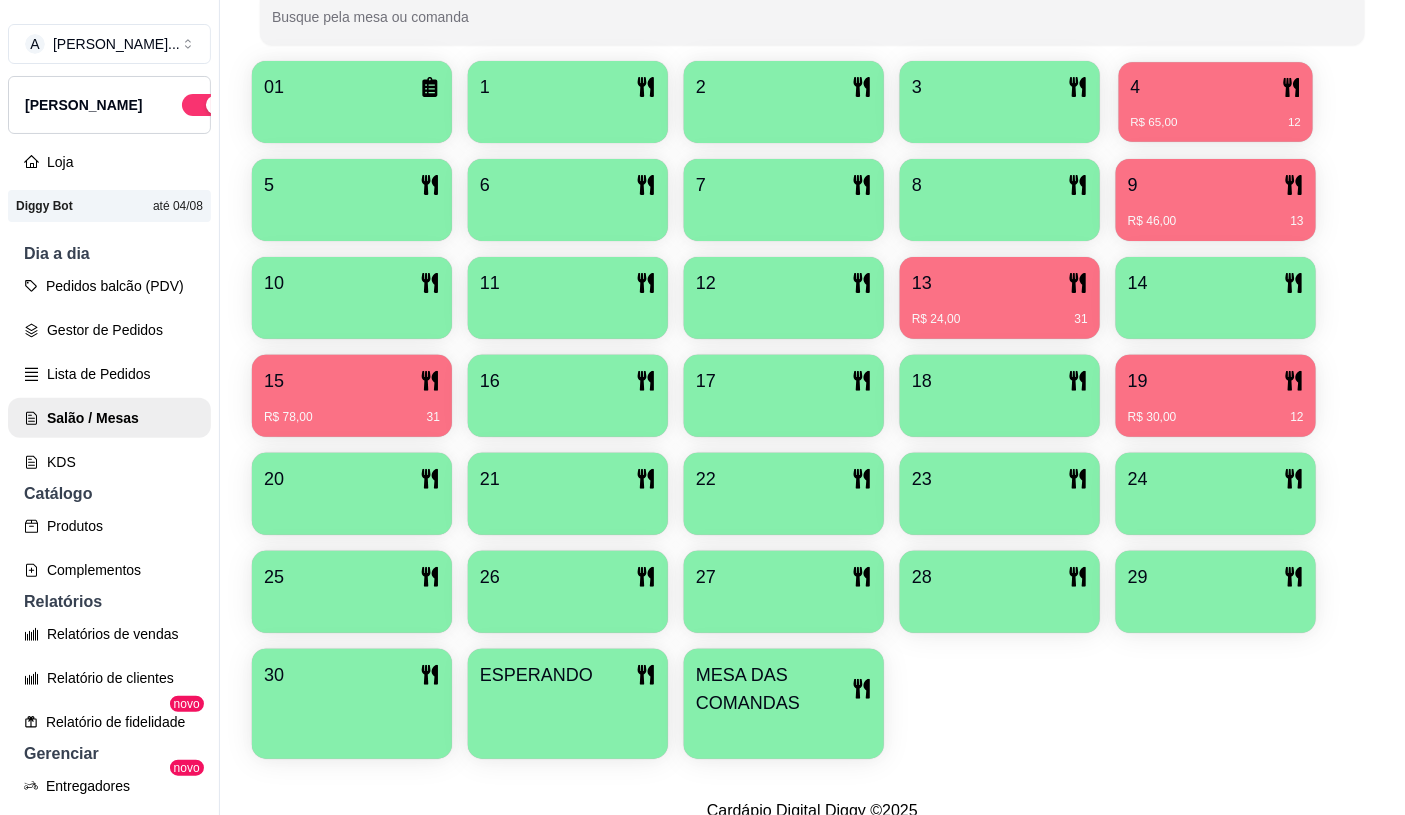 click on "R$ 65,00 12" at bounding box center (1216, 115) 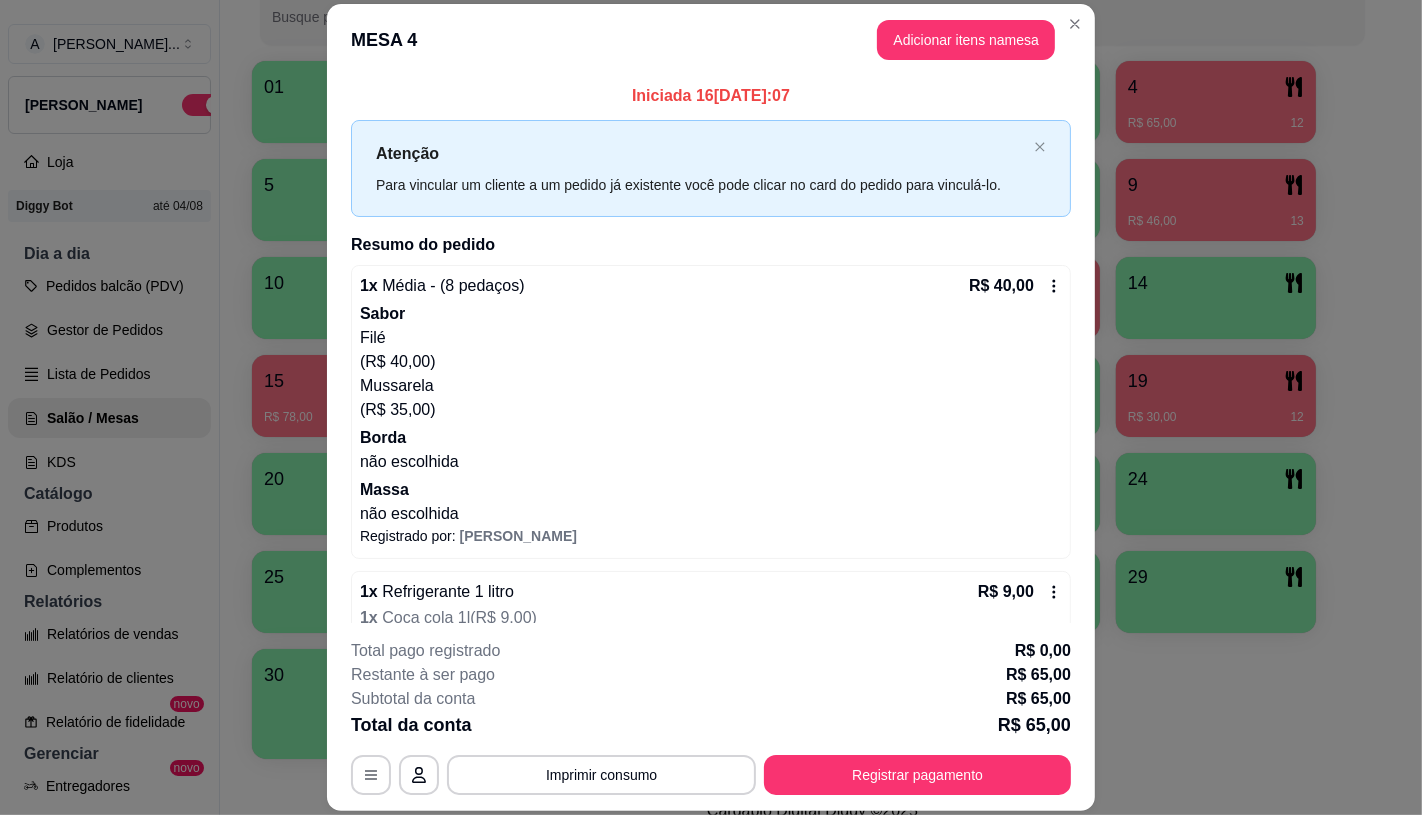 scroll, scrollTop: 126, scrollLeft: 0, axis: vertical 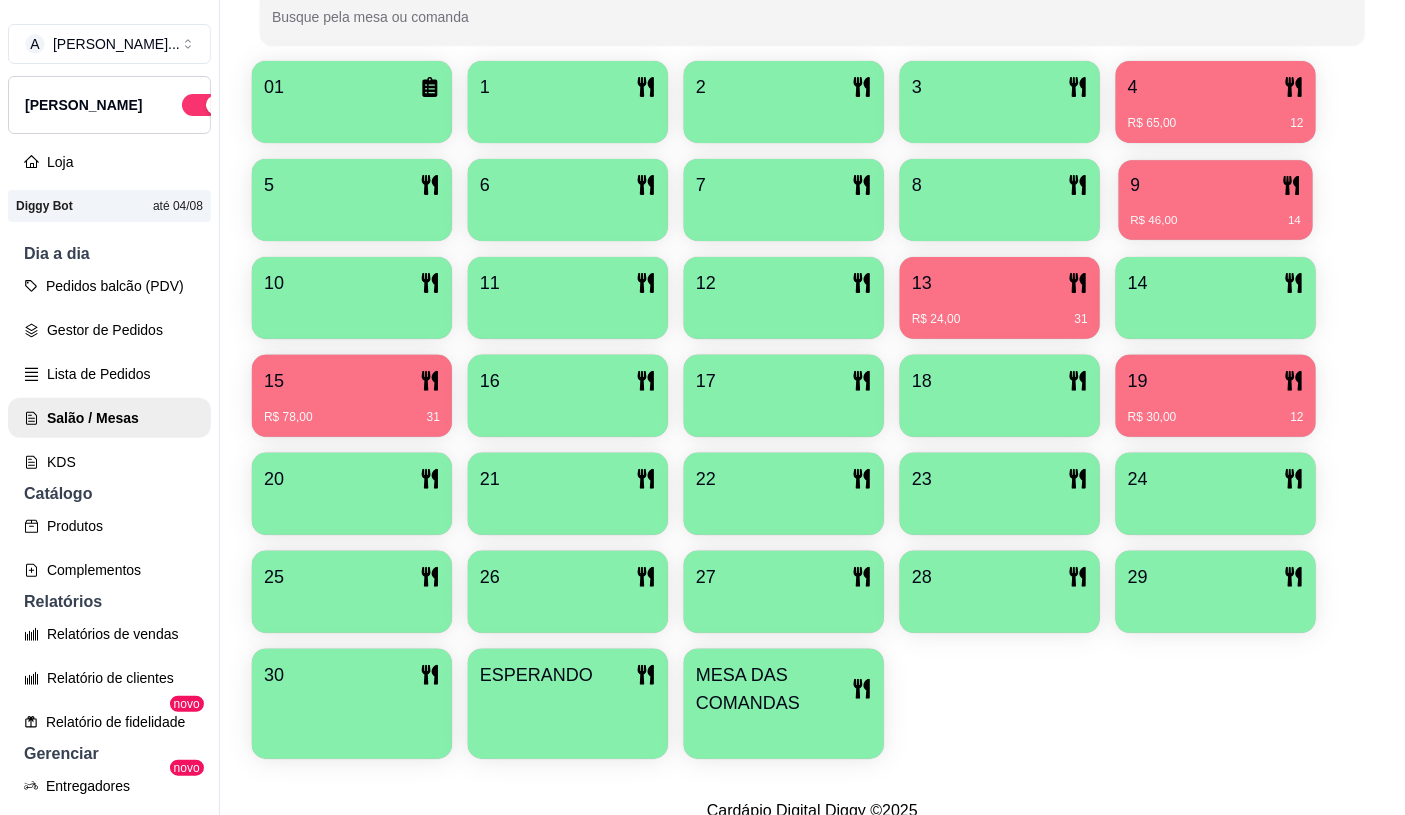 click on "R$ 46,00 14" at bounding box center [1216, 221] 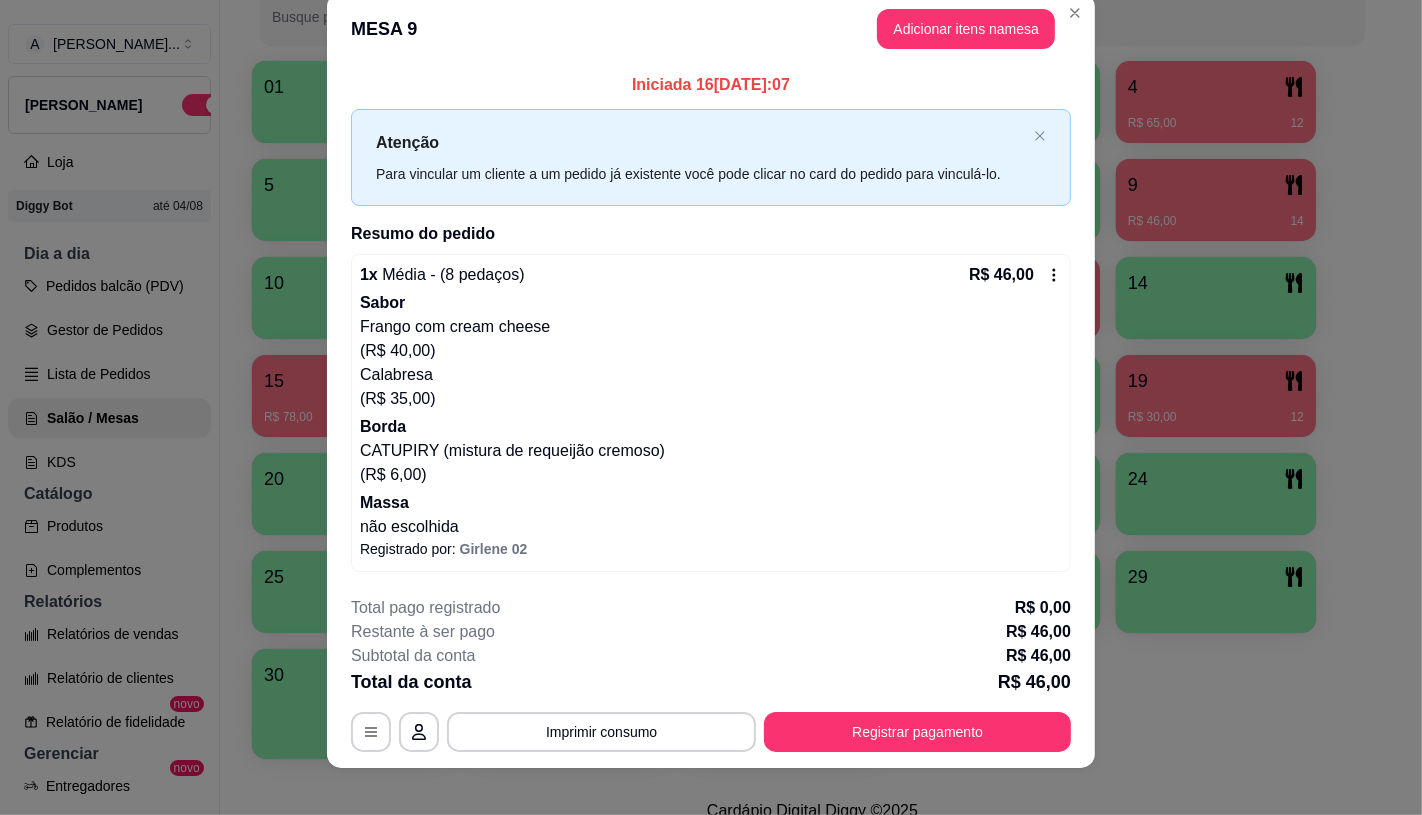 scroll, scrollTop: 44, scrollLeft: 0, axis: vertical 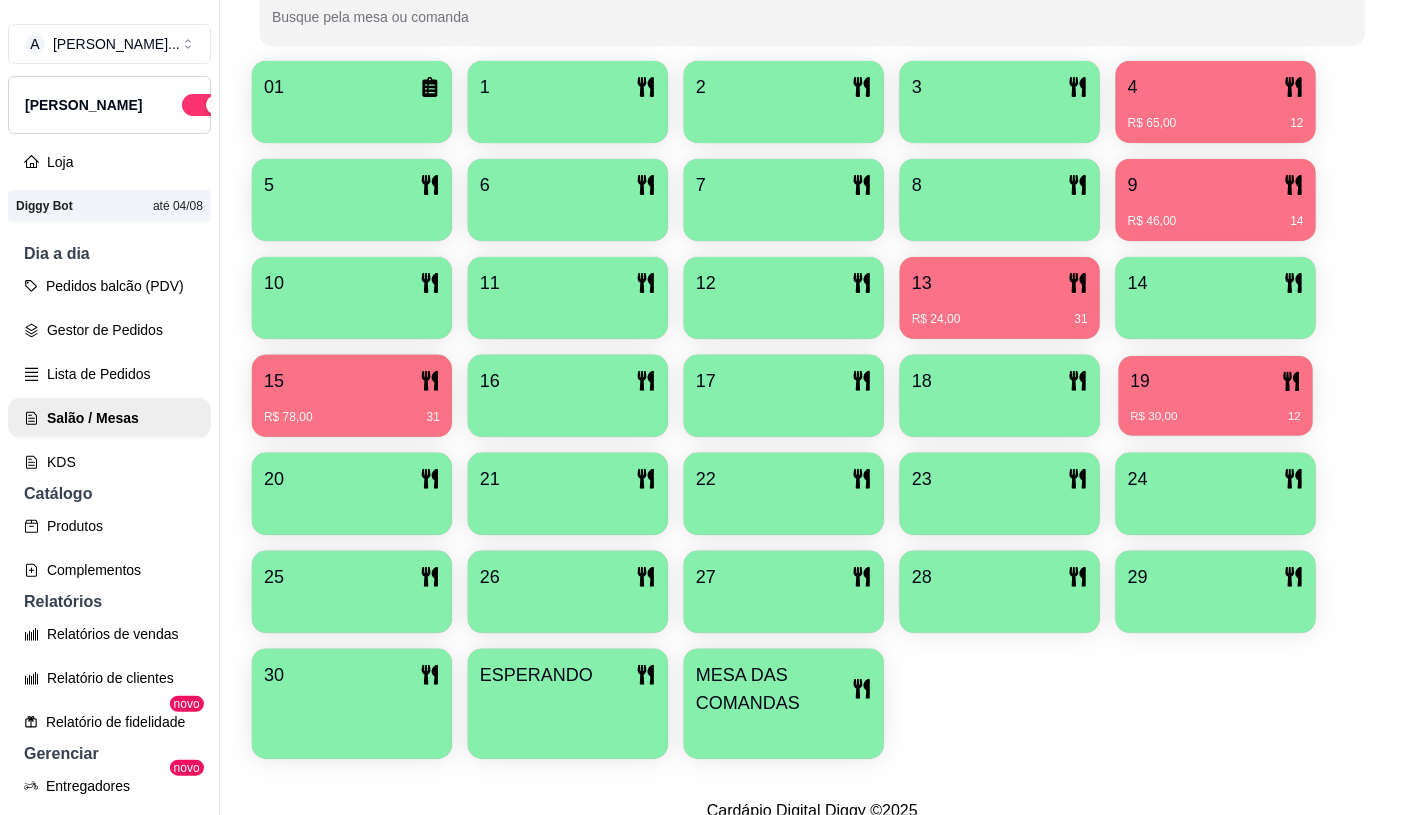 click on "19" at bounding box center (1216, 381) 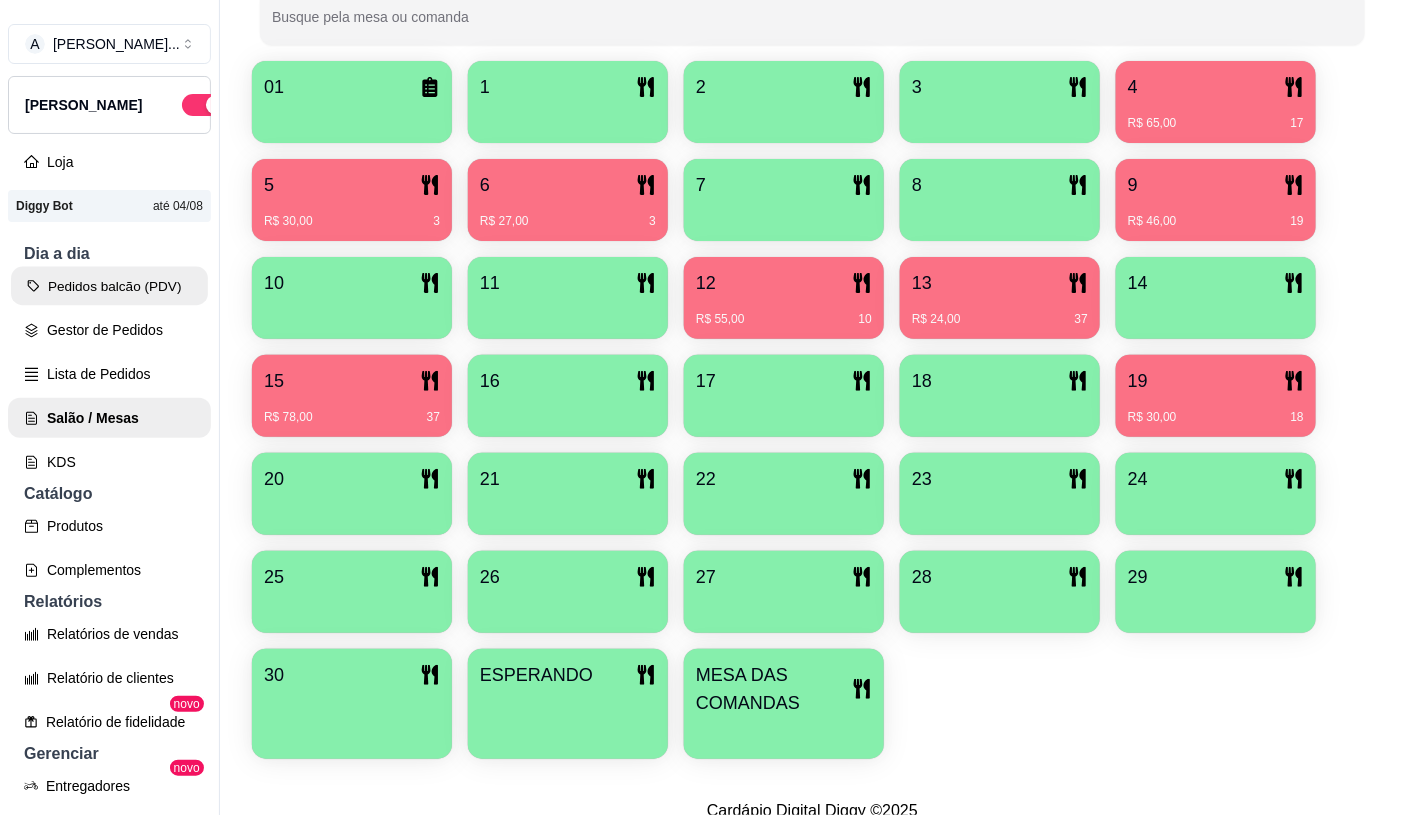 click on "Pedidos balcão (PDV)" at bounding box center (109, 286) 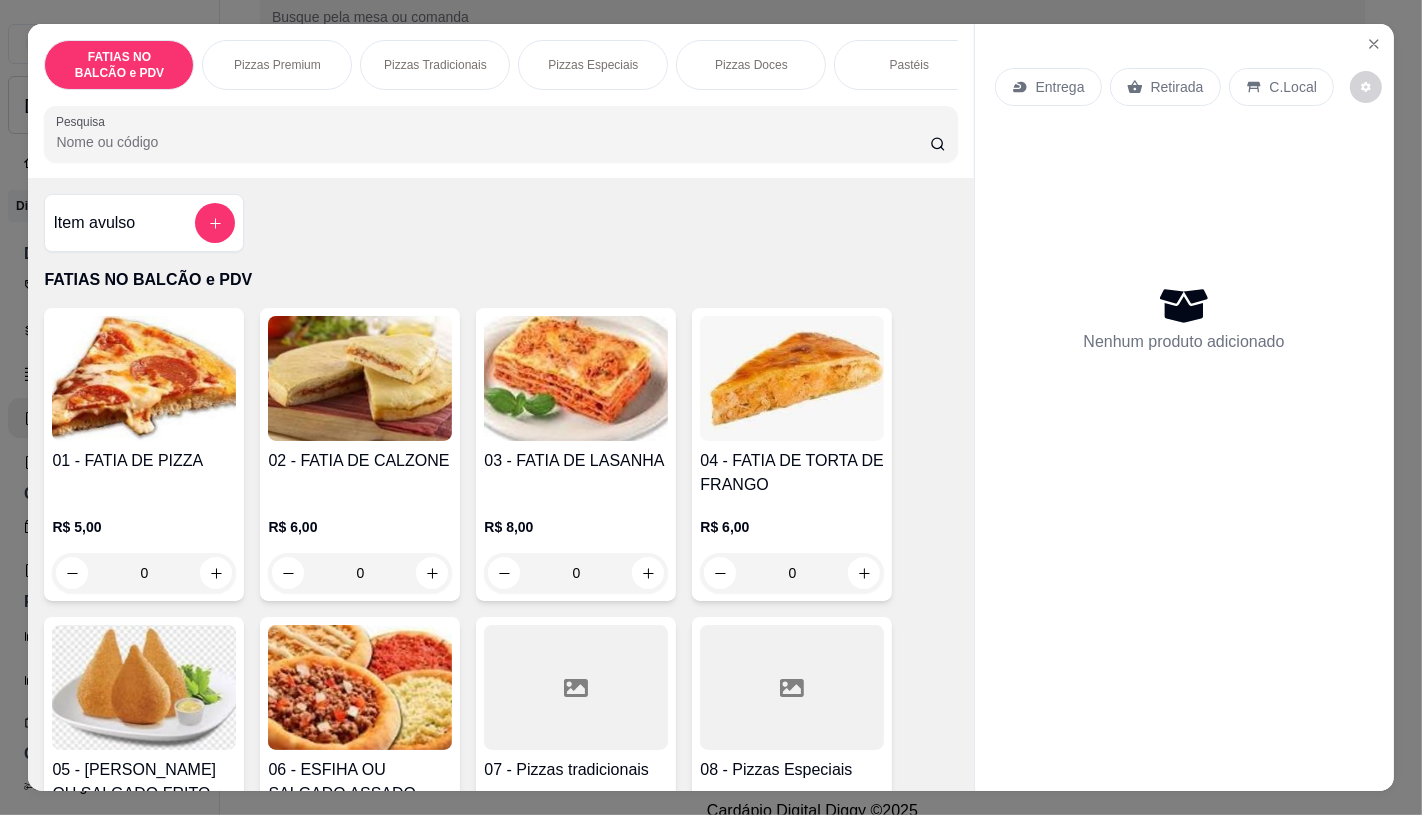 click on "0" at bounding box center [144, 573] 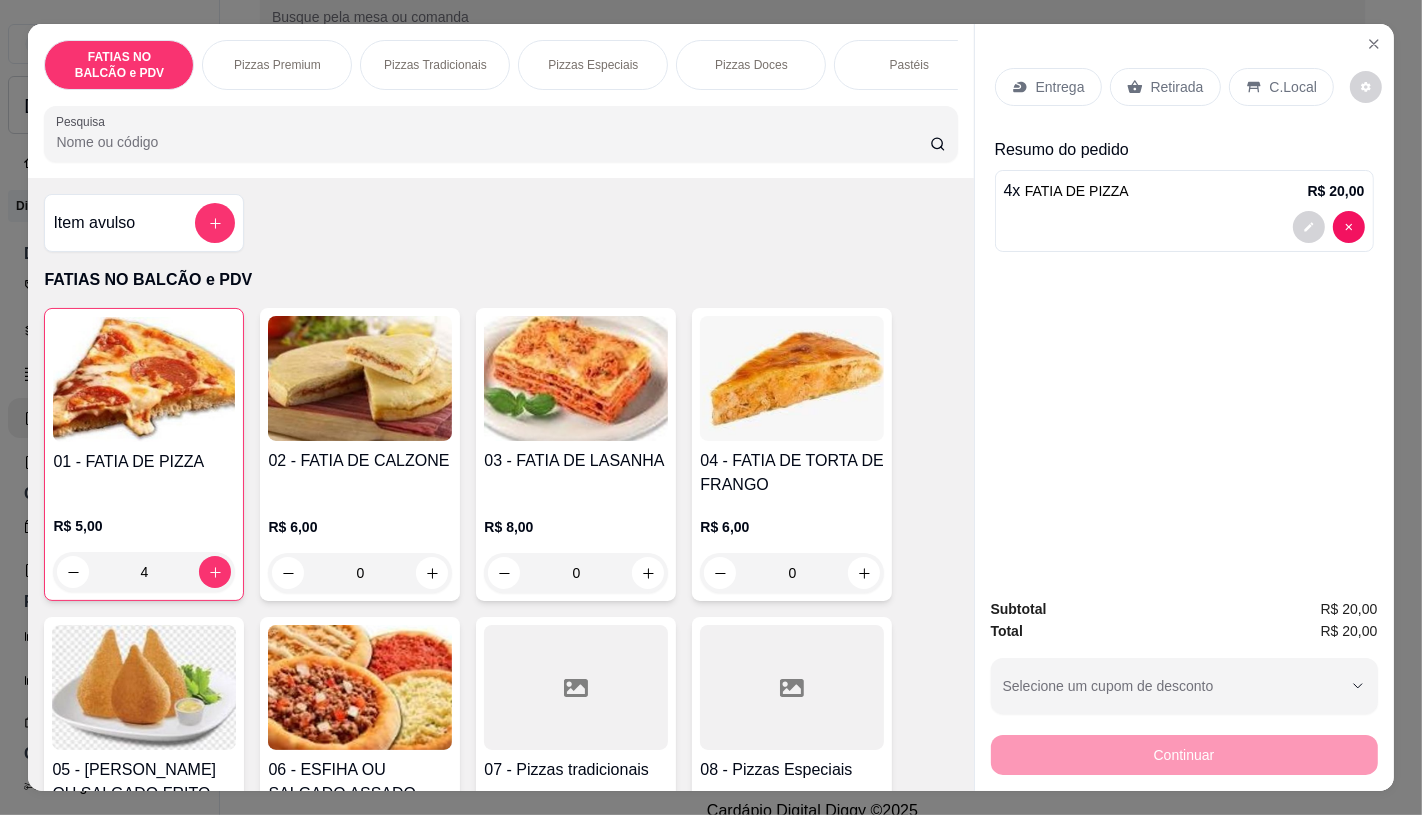 type on "4" 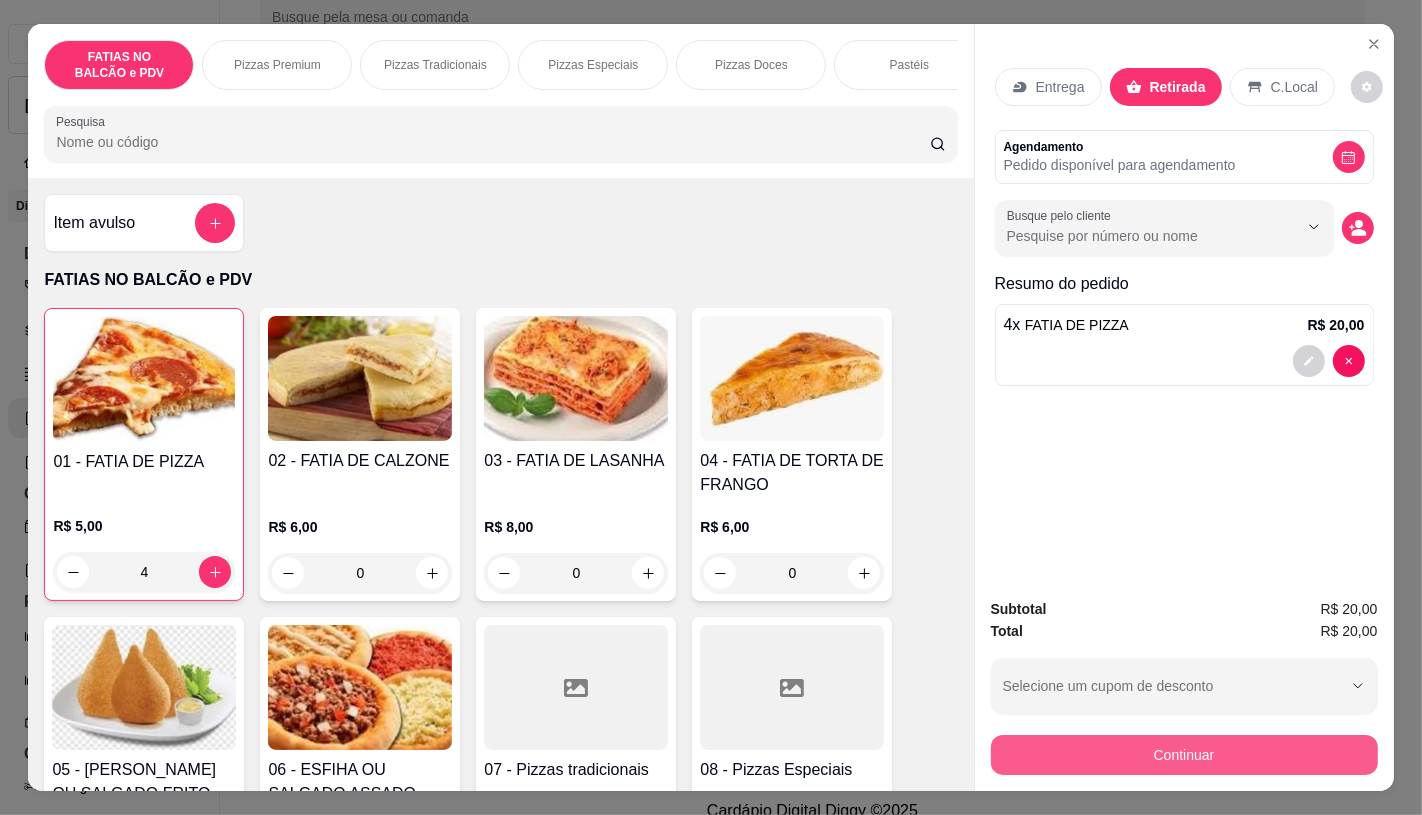 click on "Continuar" at bounding box center [1184, 755] 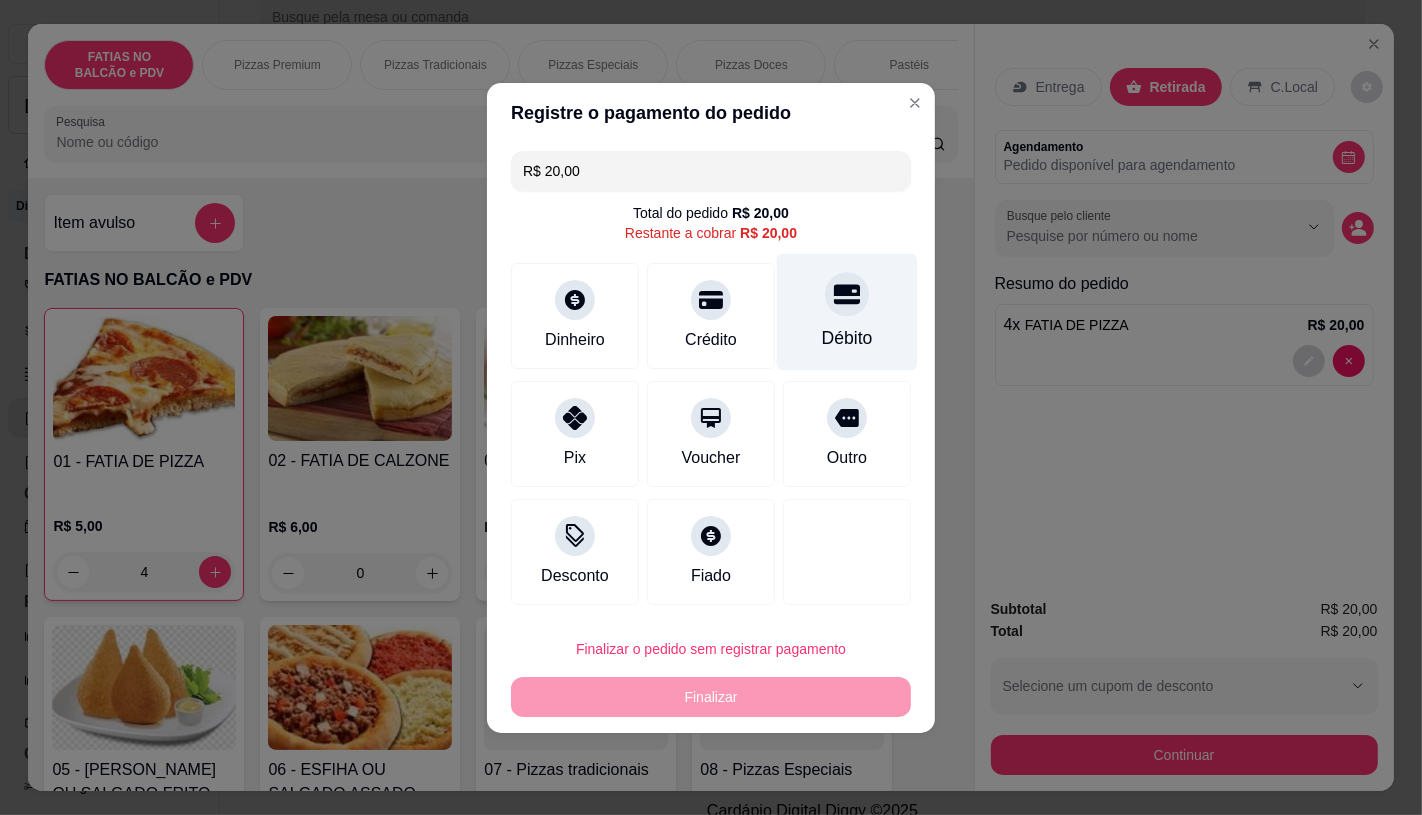 click on "Débito" at bounding box center [847, 311] 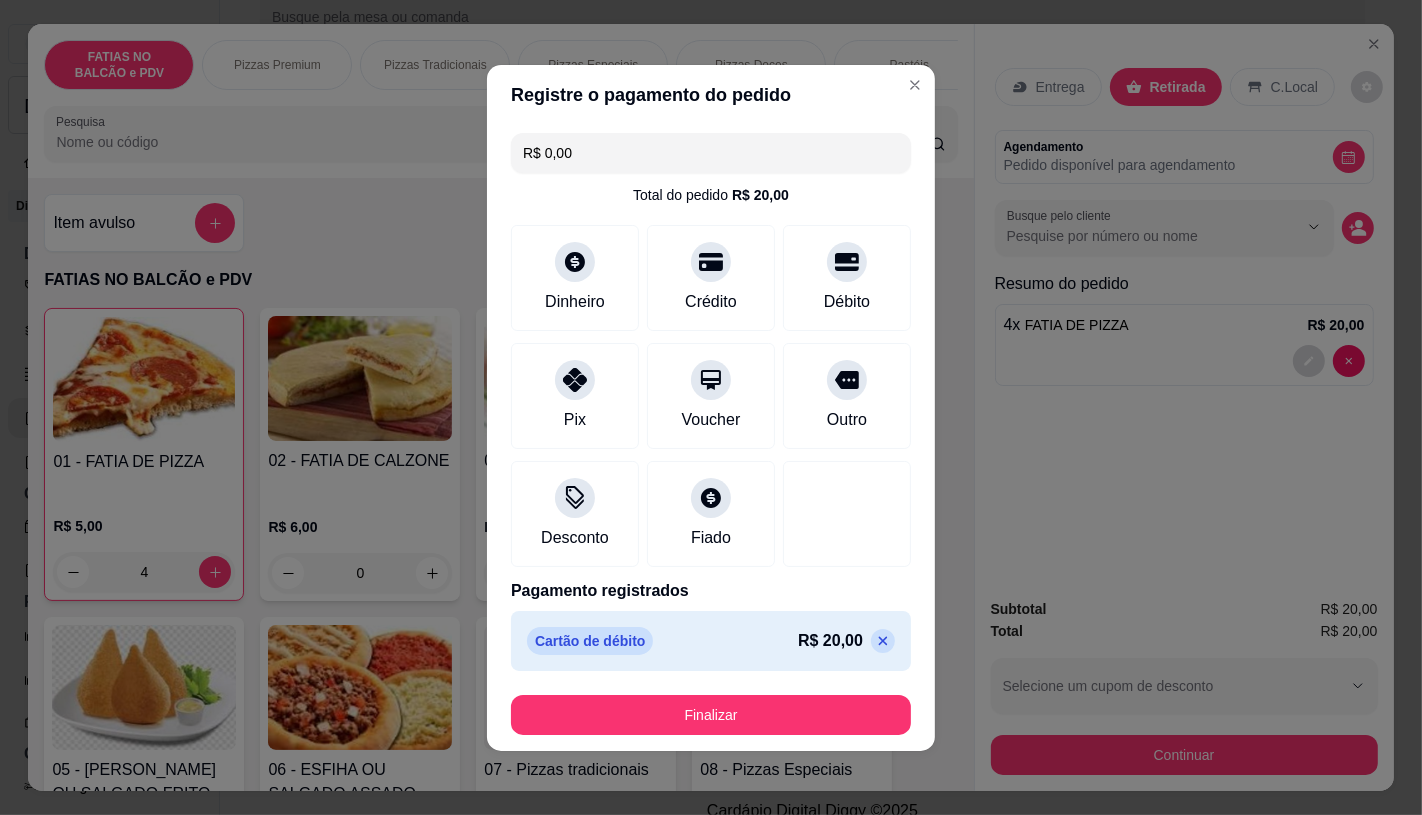 click on "Finalizar" at bounding box center (711, 715) 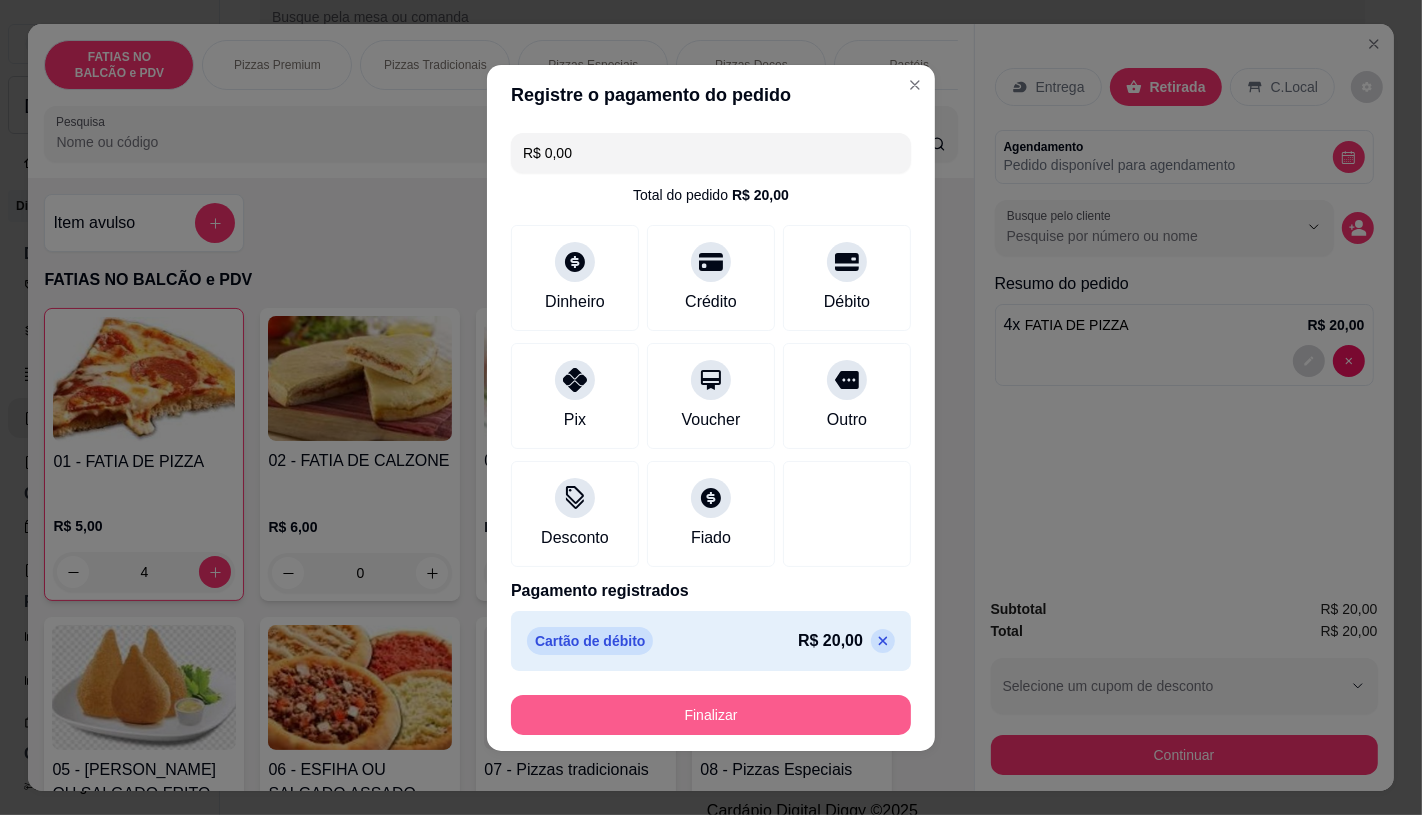 click on "Finalizar" at bounding box center (711, 715) 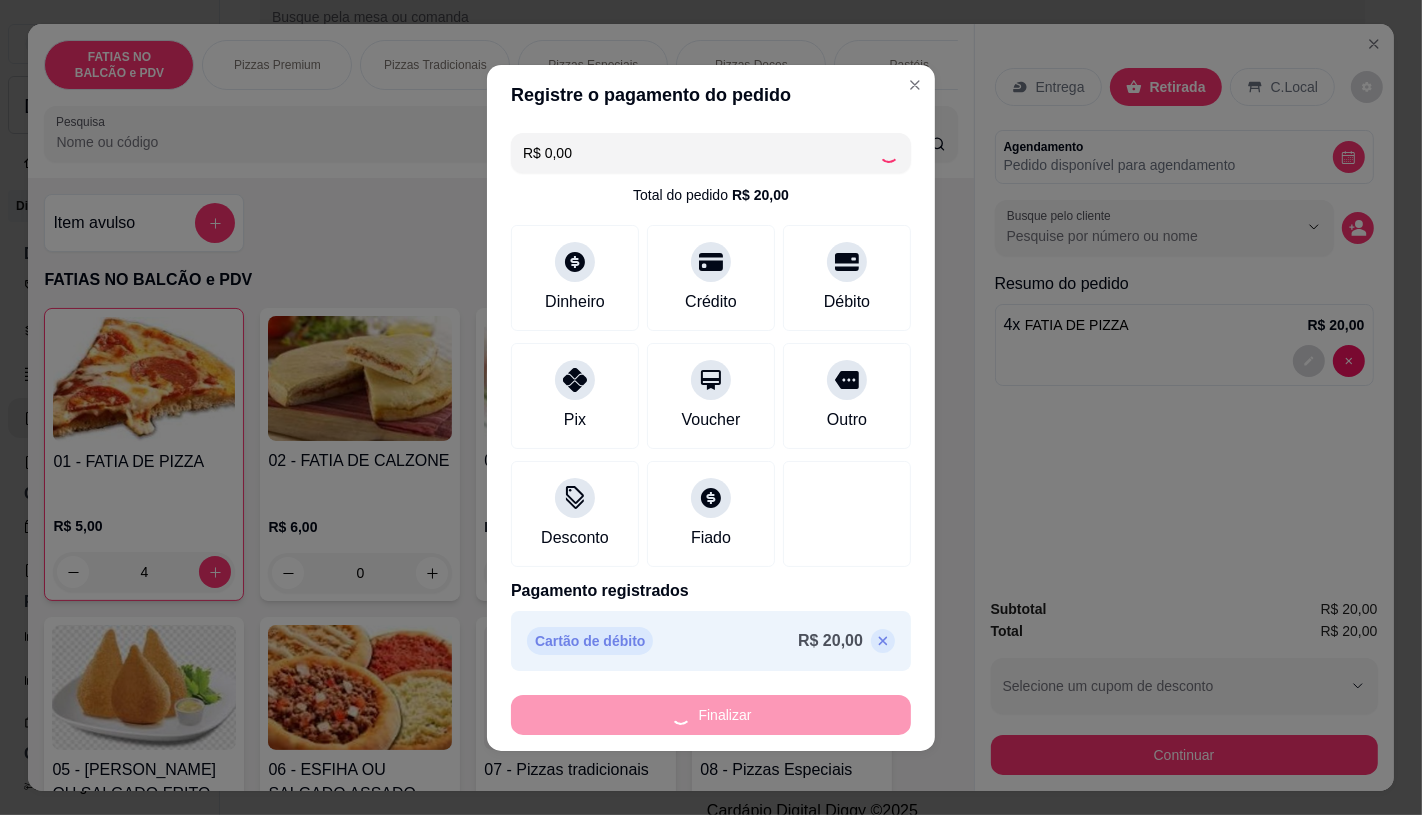 type on "0" 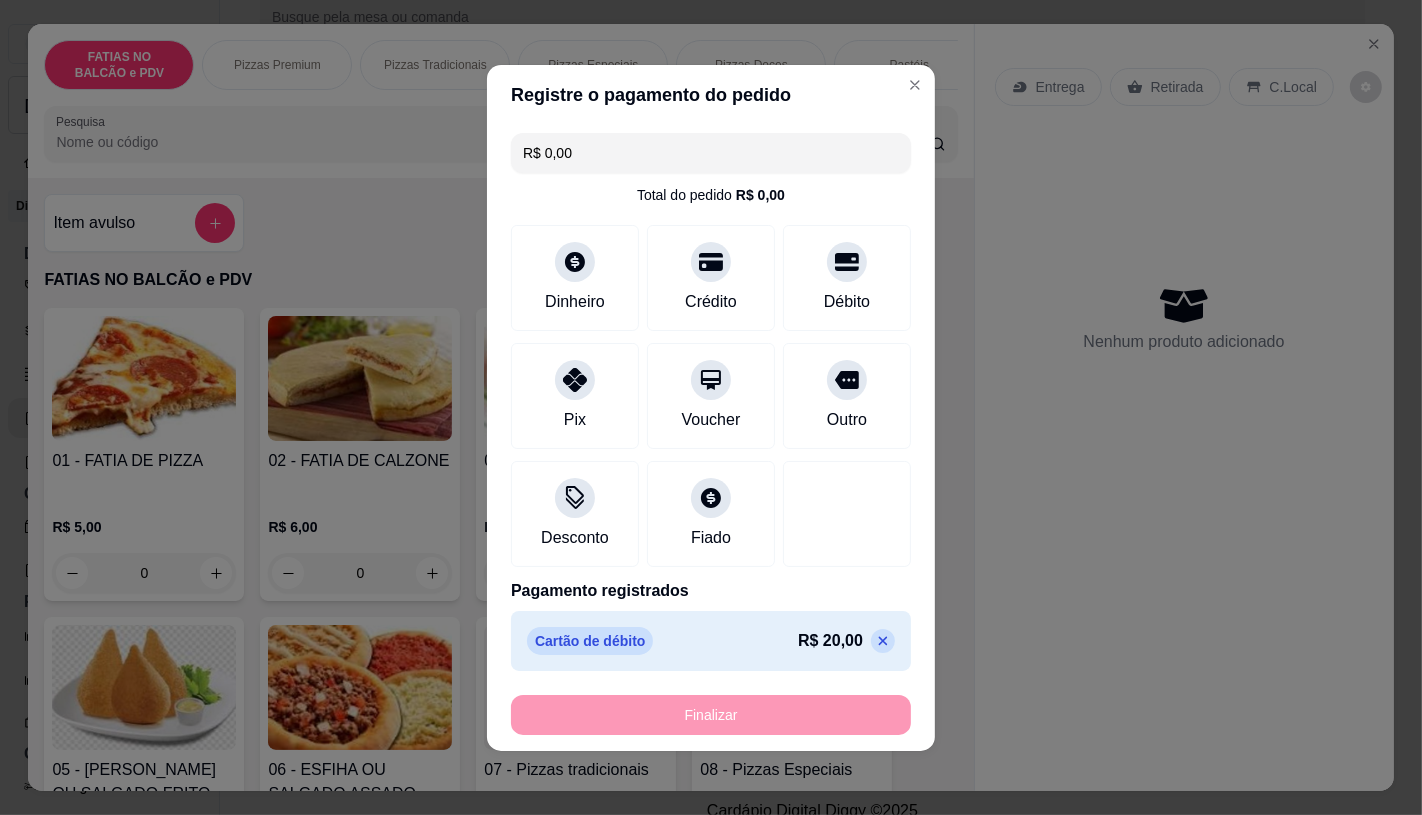 type on "-R$ 20,00" 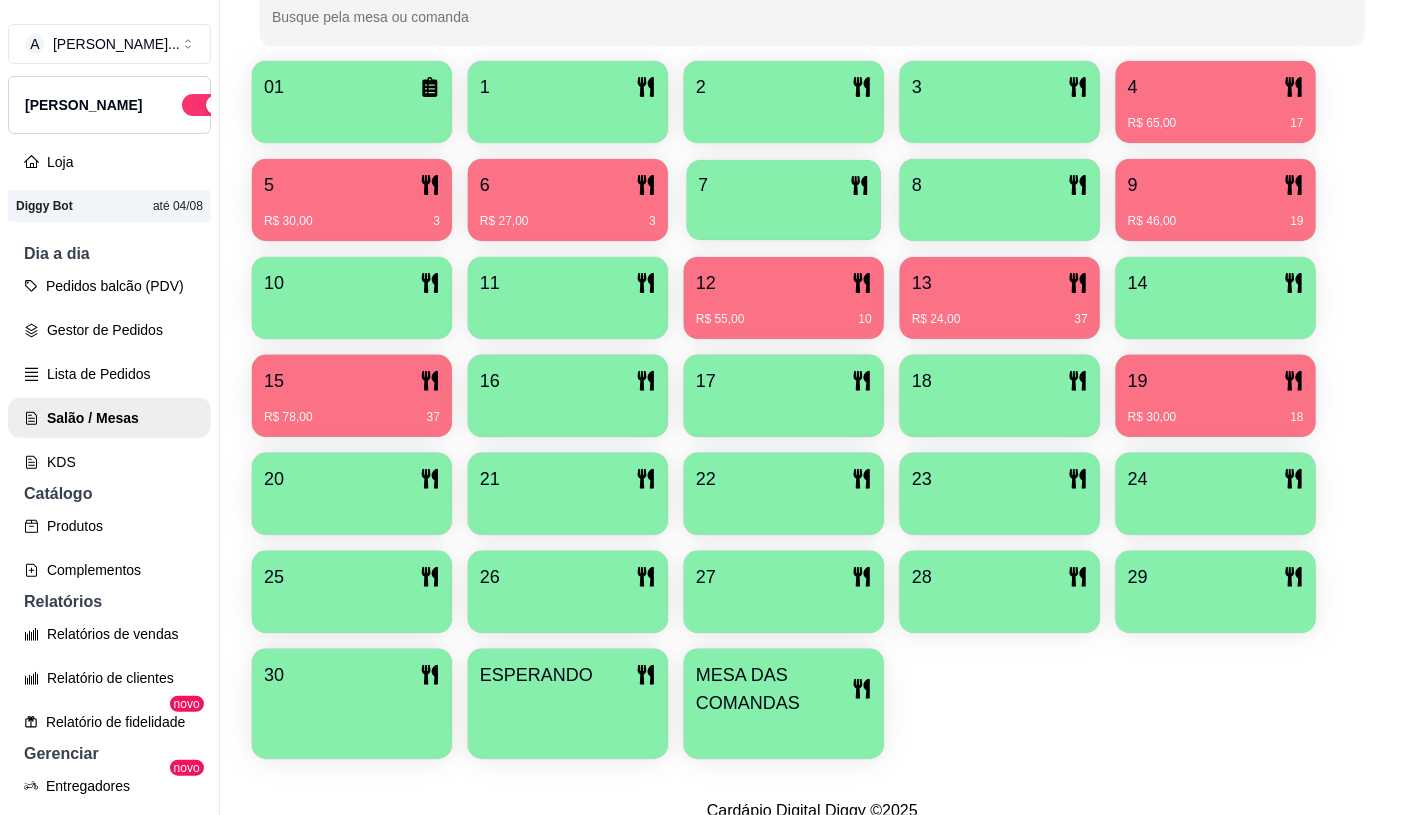 click on "7" at bounding box center (784, 185) 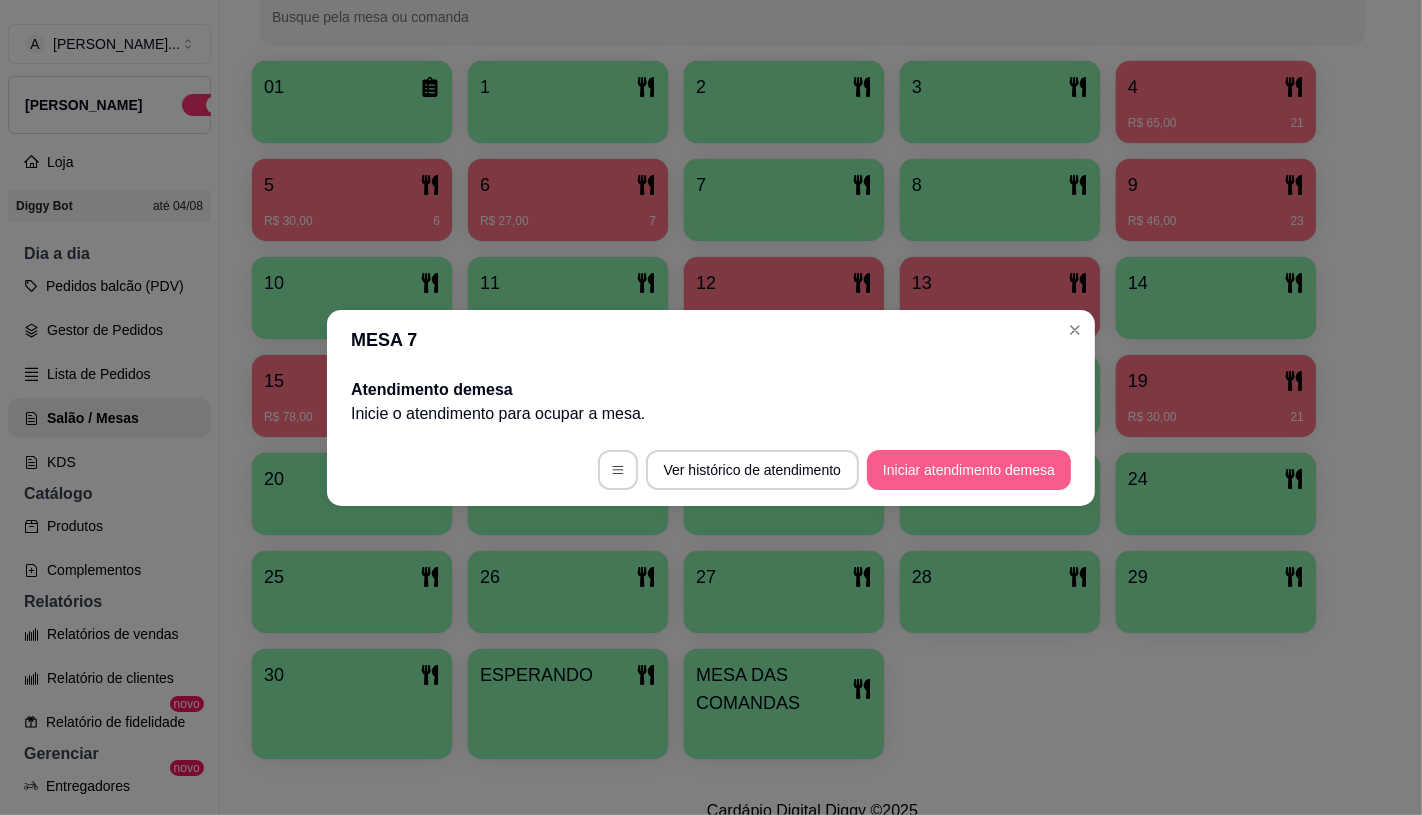 click on "Iniciar atendimento de  mesa" at bounding box center [969, 470] 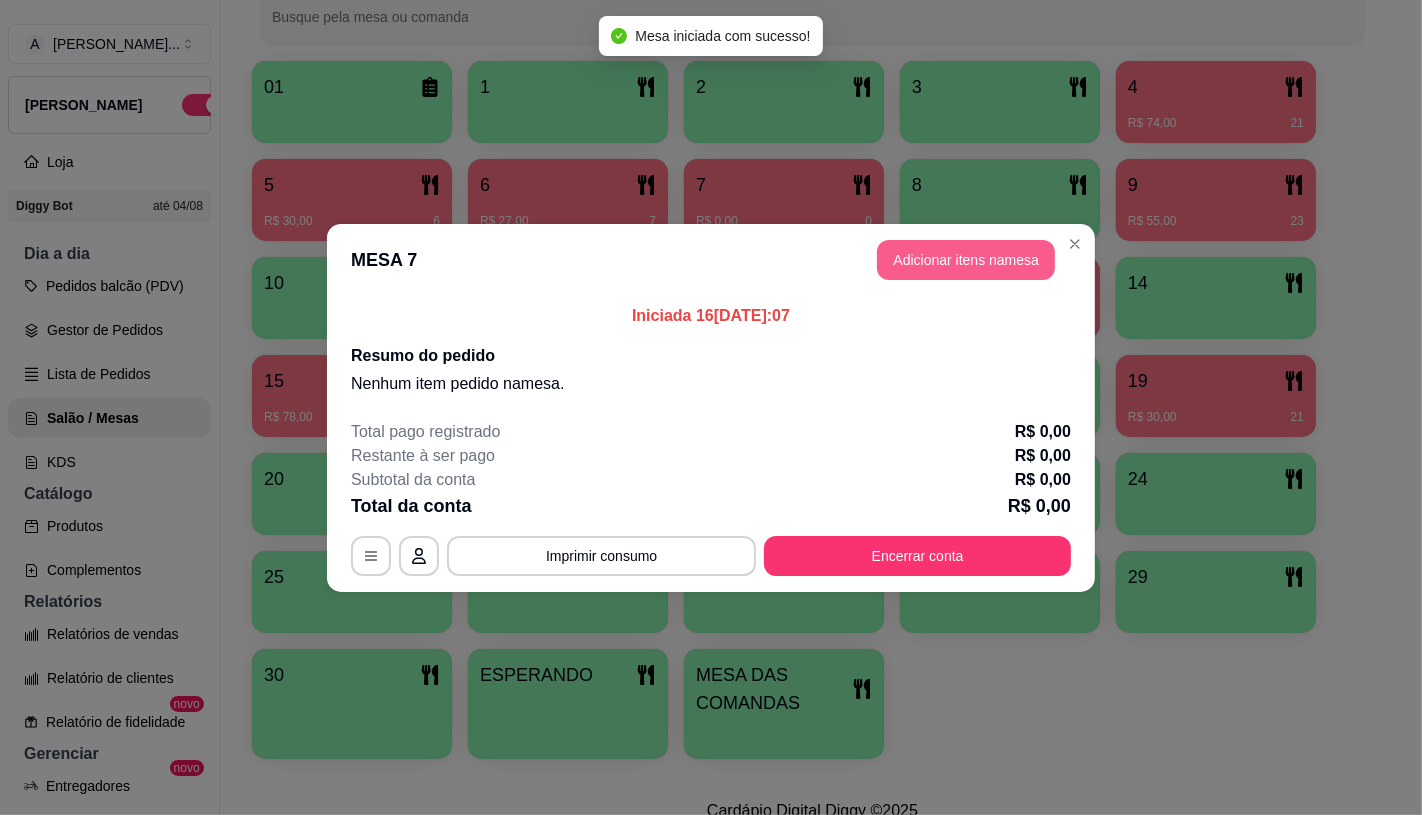 click on "Adicionar itens na  mesa" at bounding box center (966, 260) 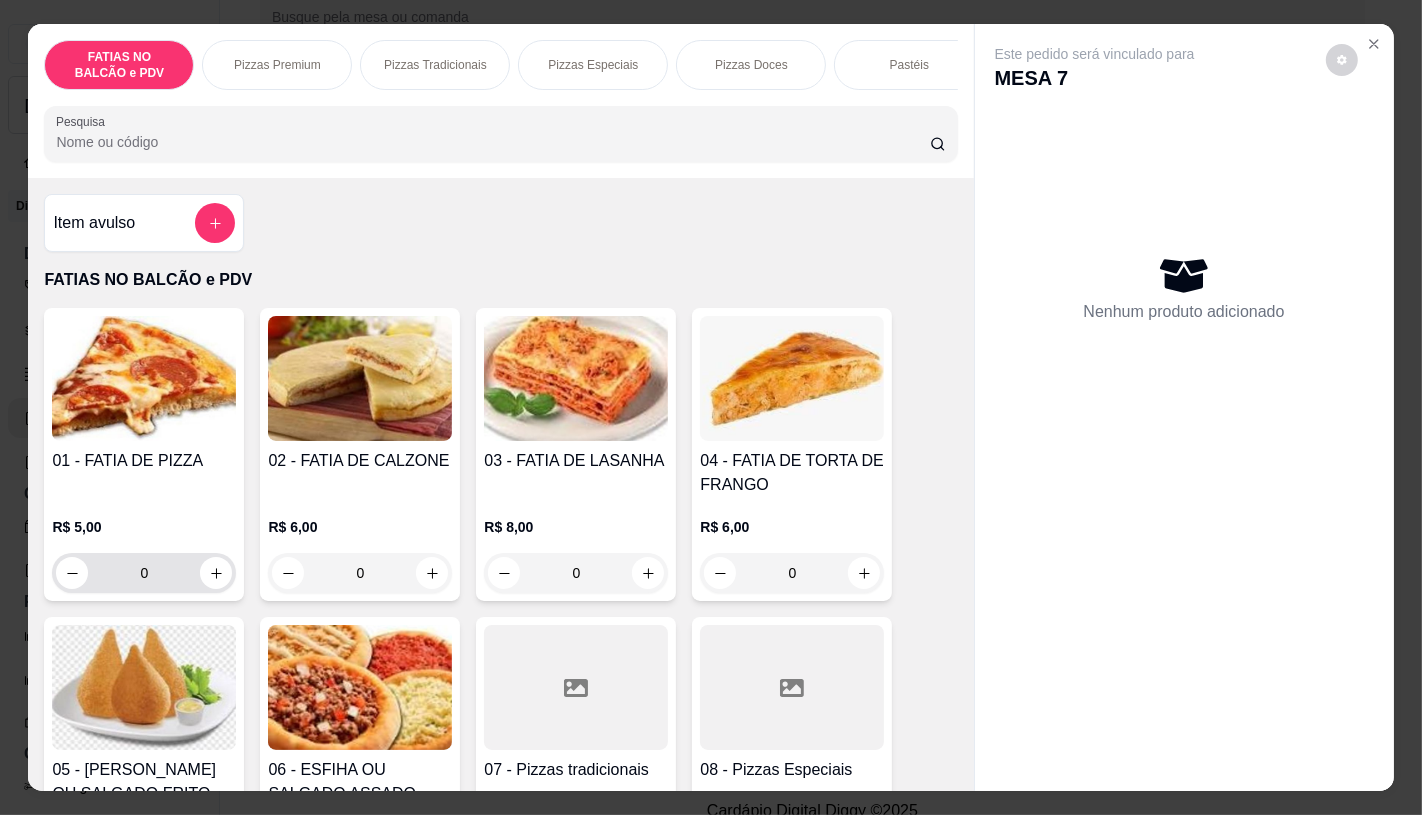click on "0" at bounding box center (144, 573) 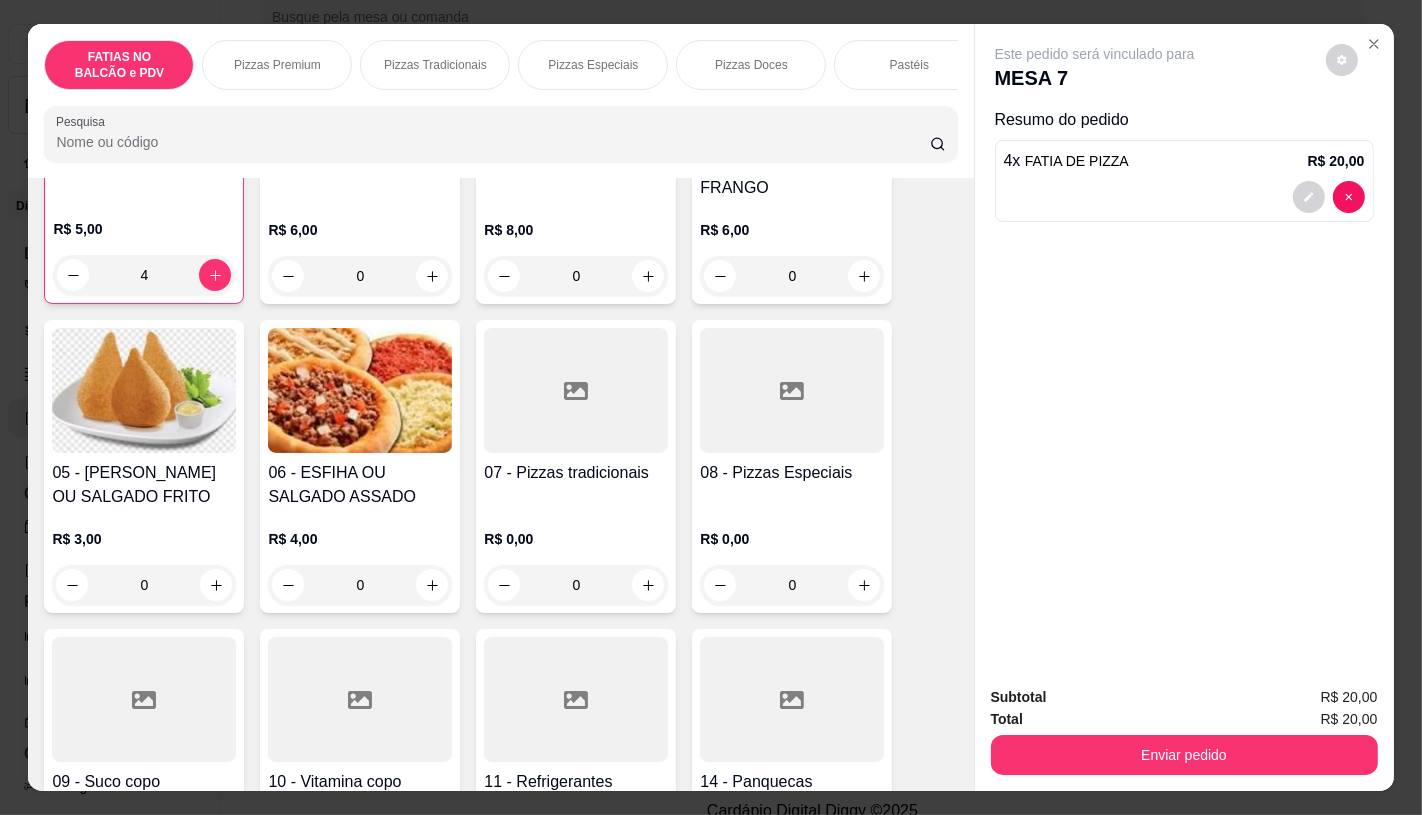 scroll, scrollTop: 444, scrollLeft: 0, axis: vertical 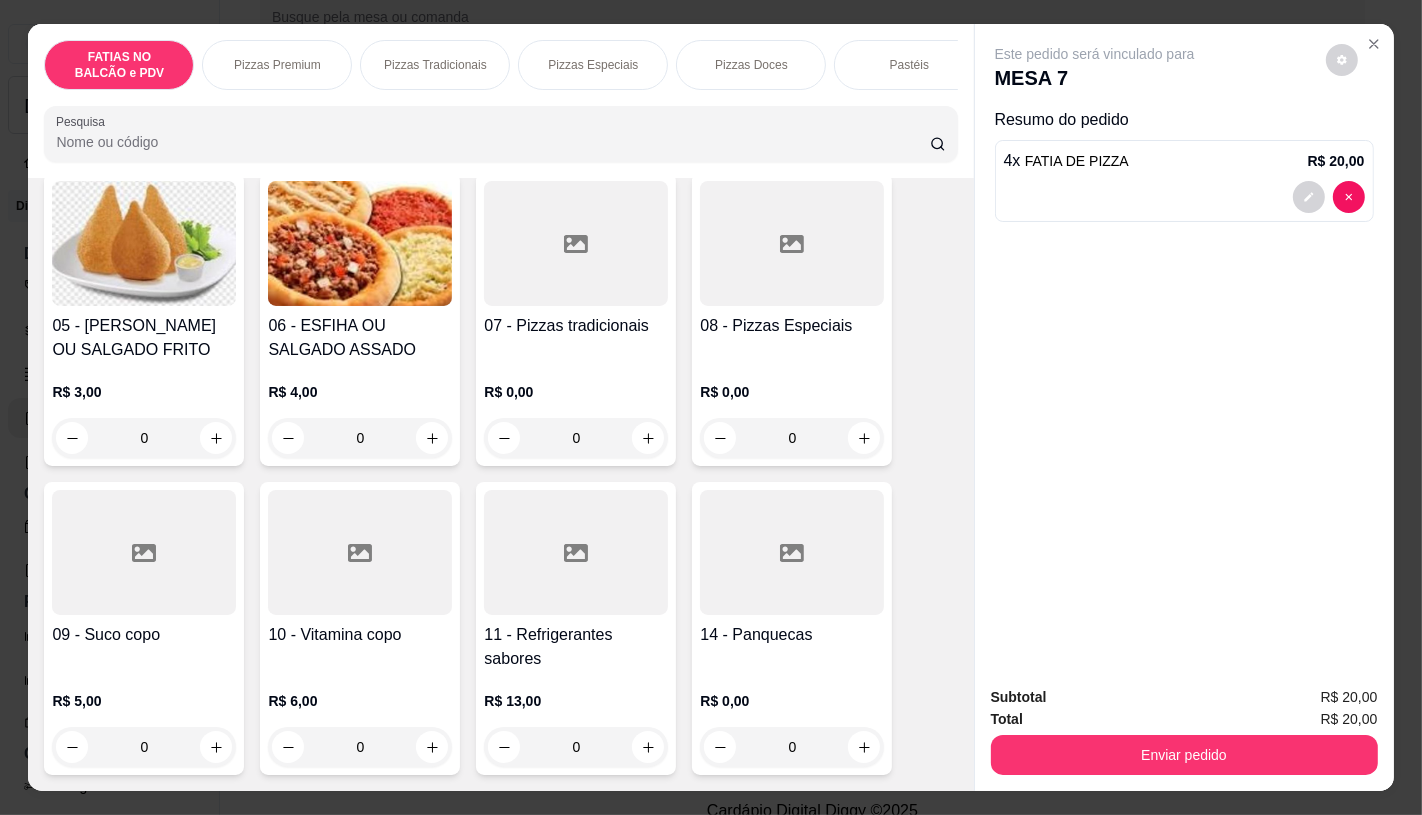 type on "4" 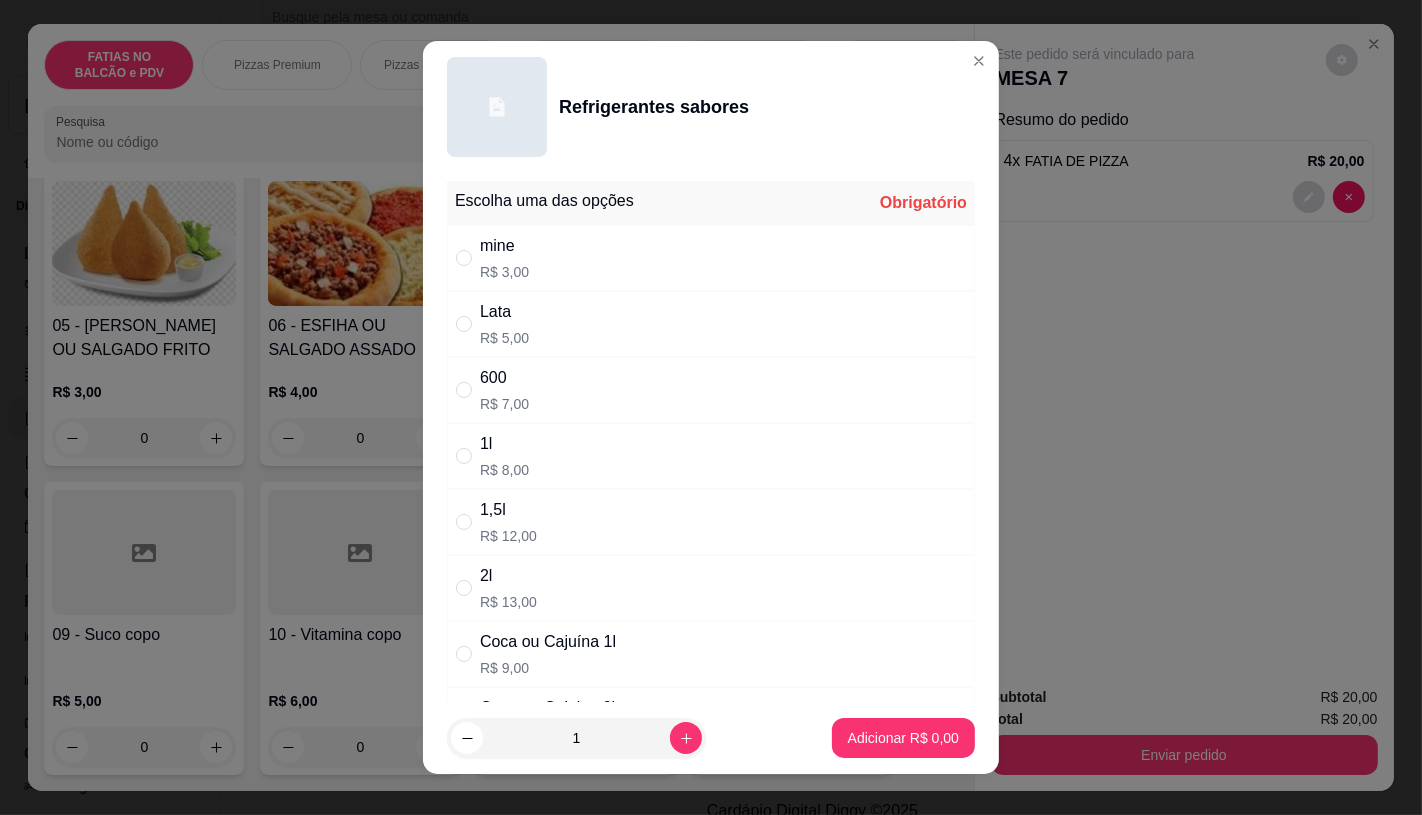 click on "600 R$ 7,00" at bounding box center (711, 390) 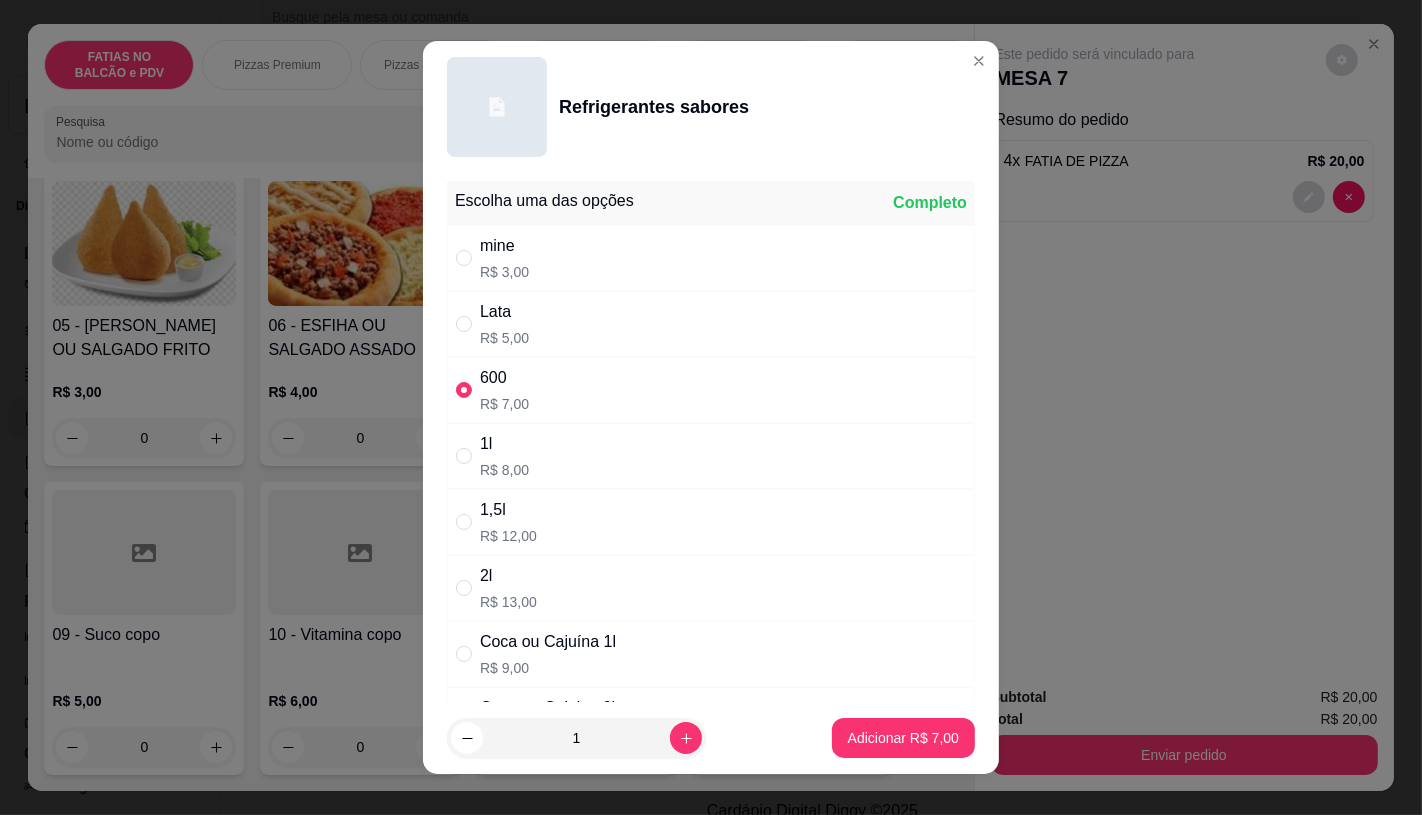 click on "1l R$ 8,00" at bounding box center [711, 456] 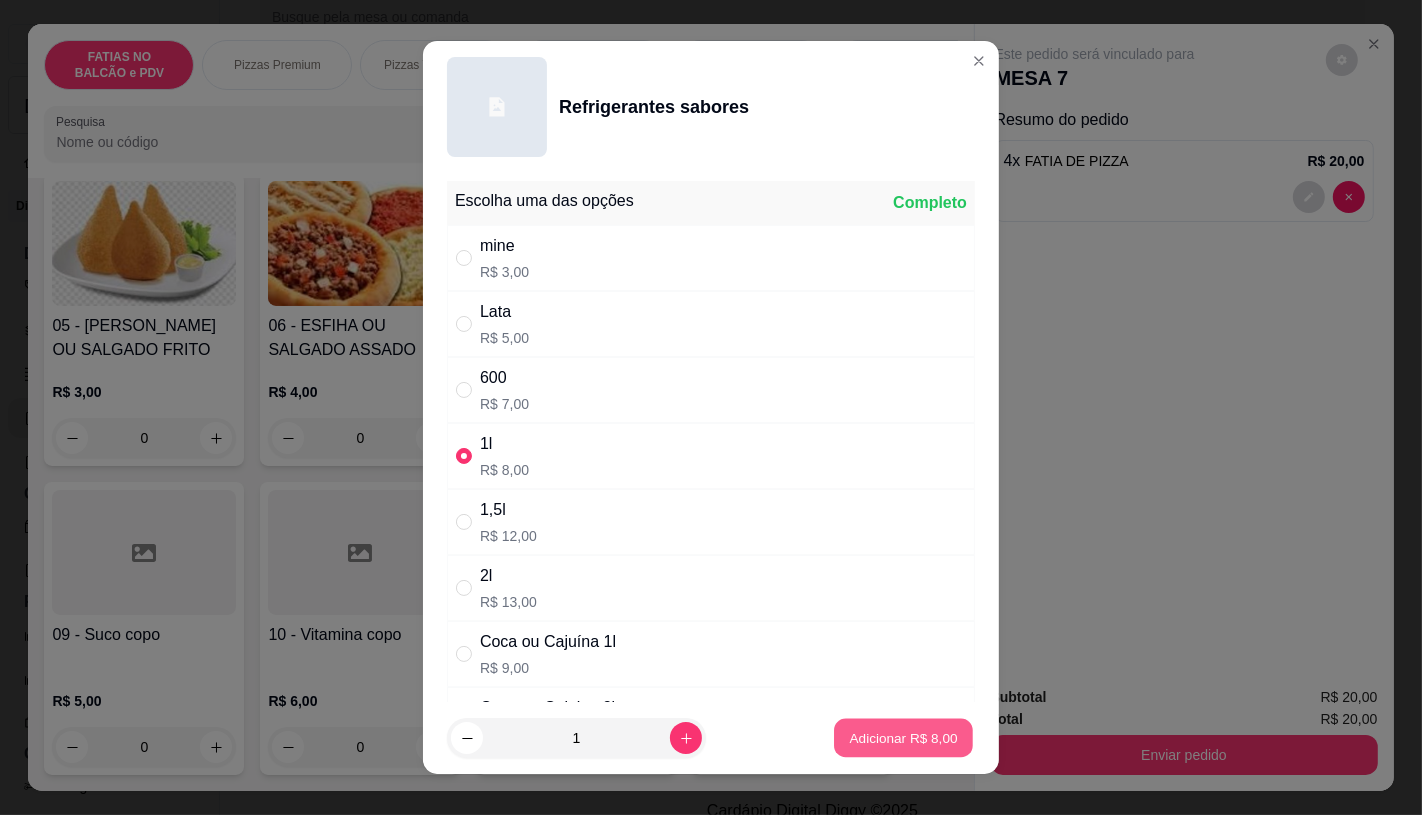 click on "Adicionar   R$ 8,00" at bounding box center [903, 738] 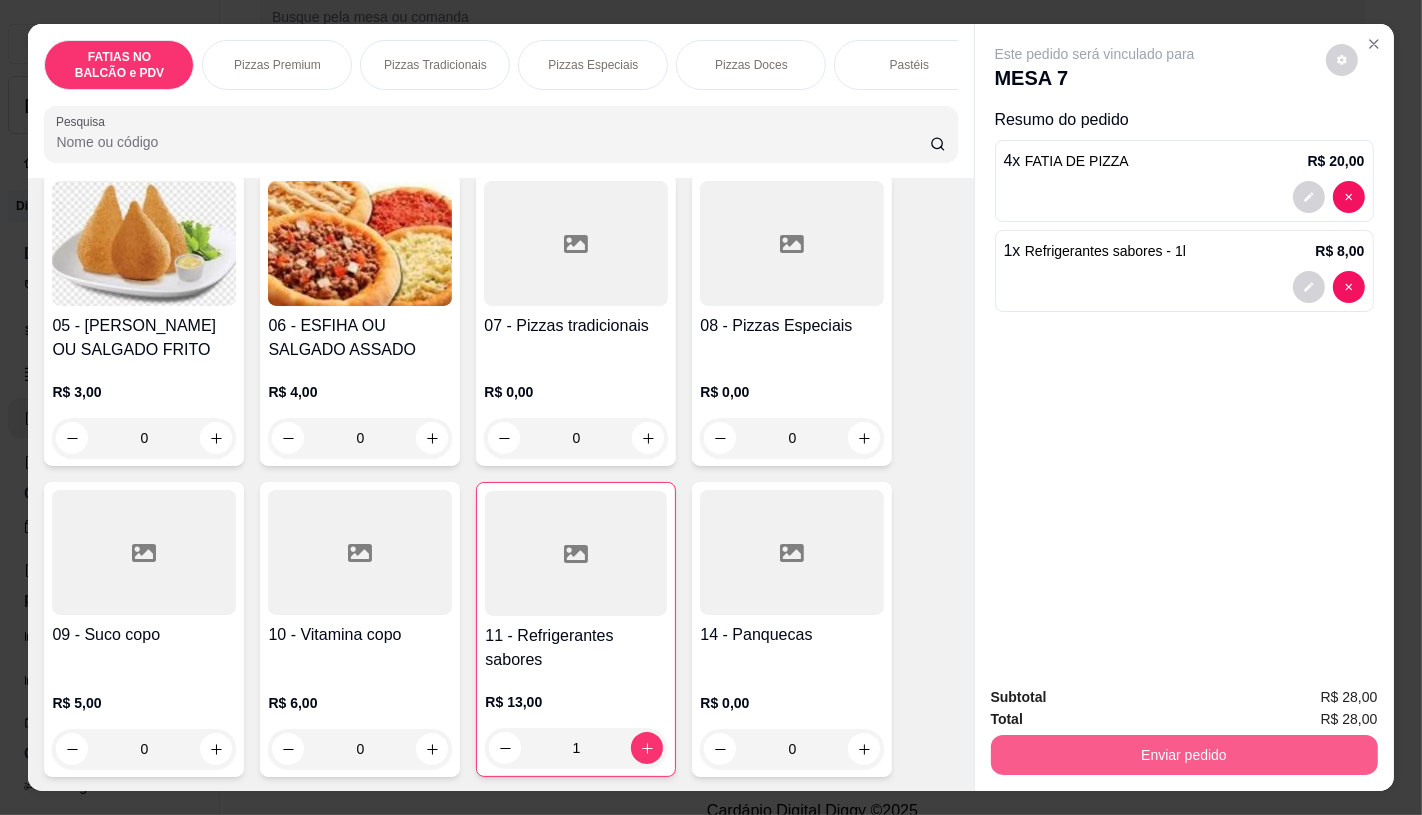 click on "Enviar pedido" at bounding box center [1184, 755] 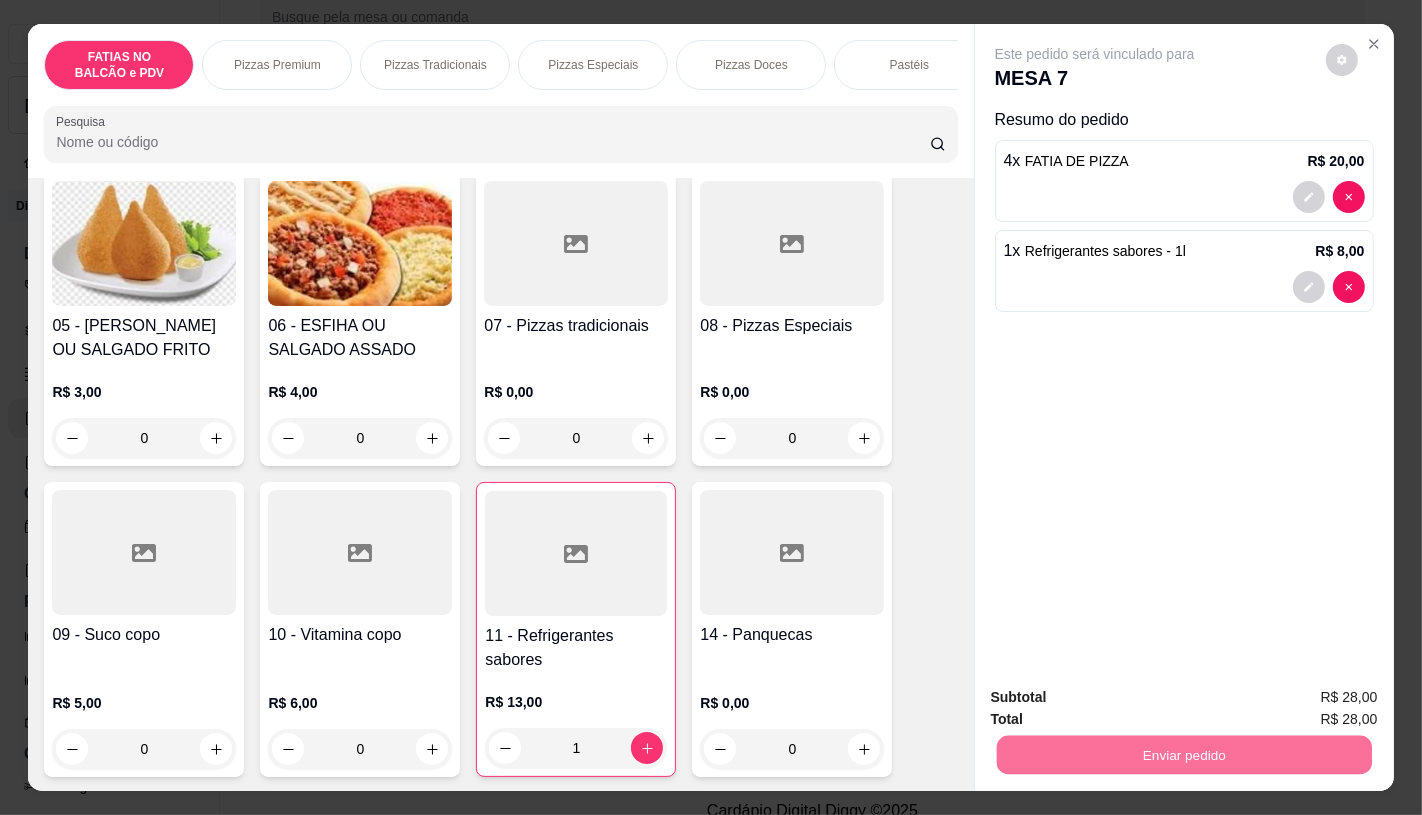 click on "Não registrar e enviar pedido" at bounding box center [1117, 698] 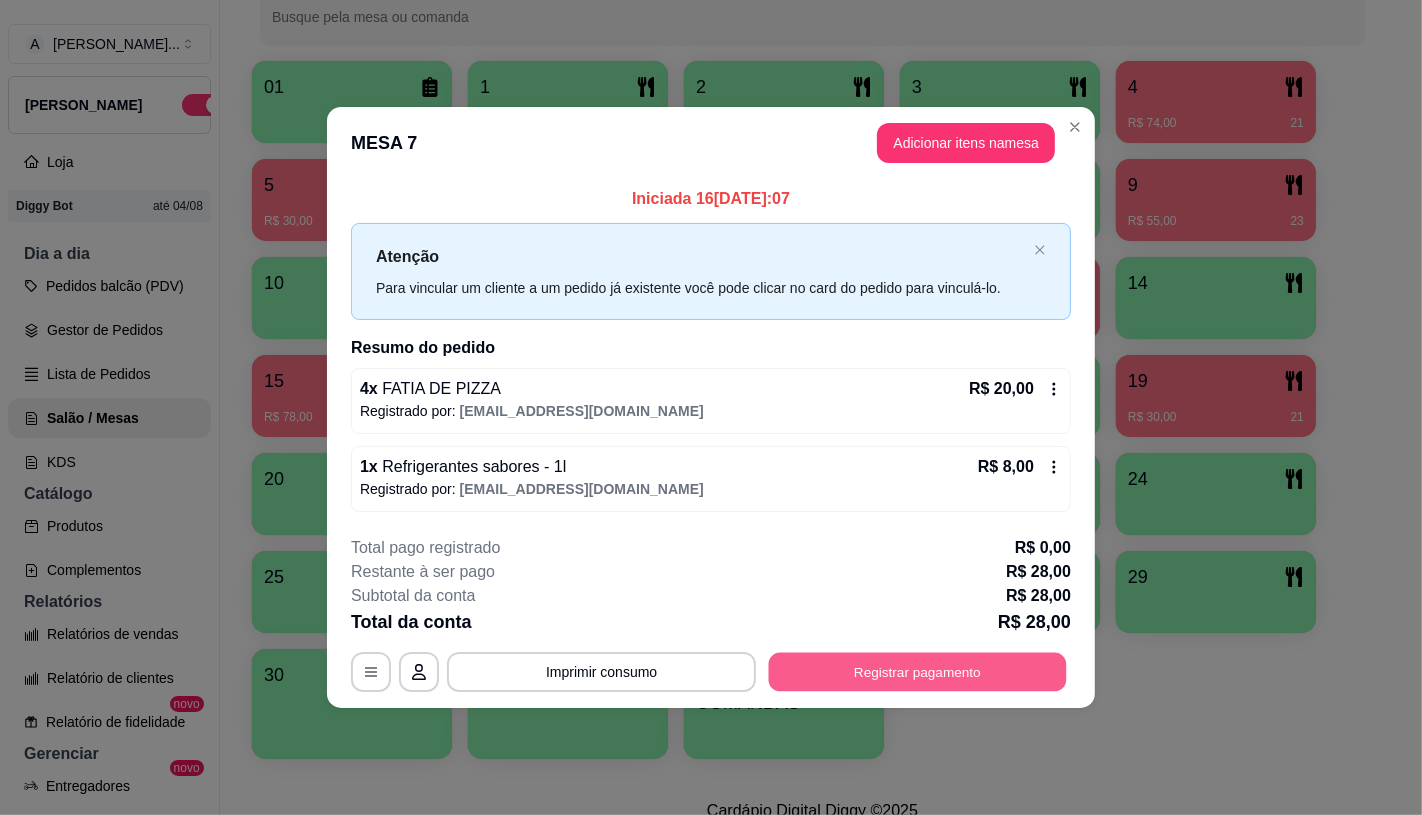 click on "Registrar pagamento" at bounding box center [918, 672] 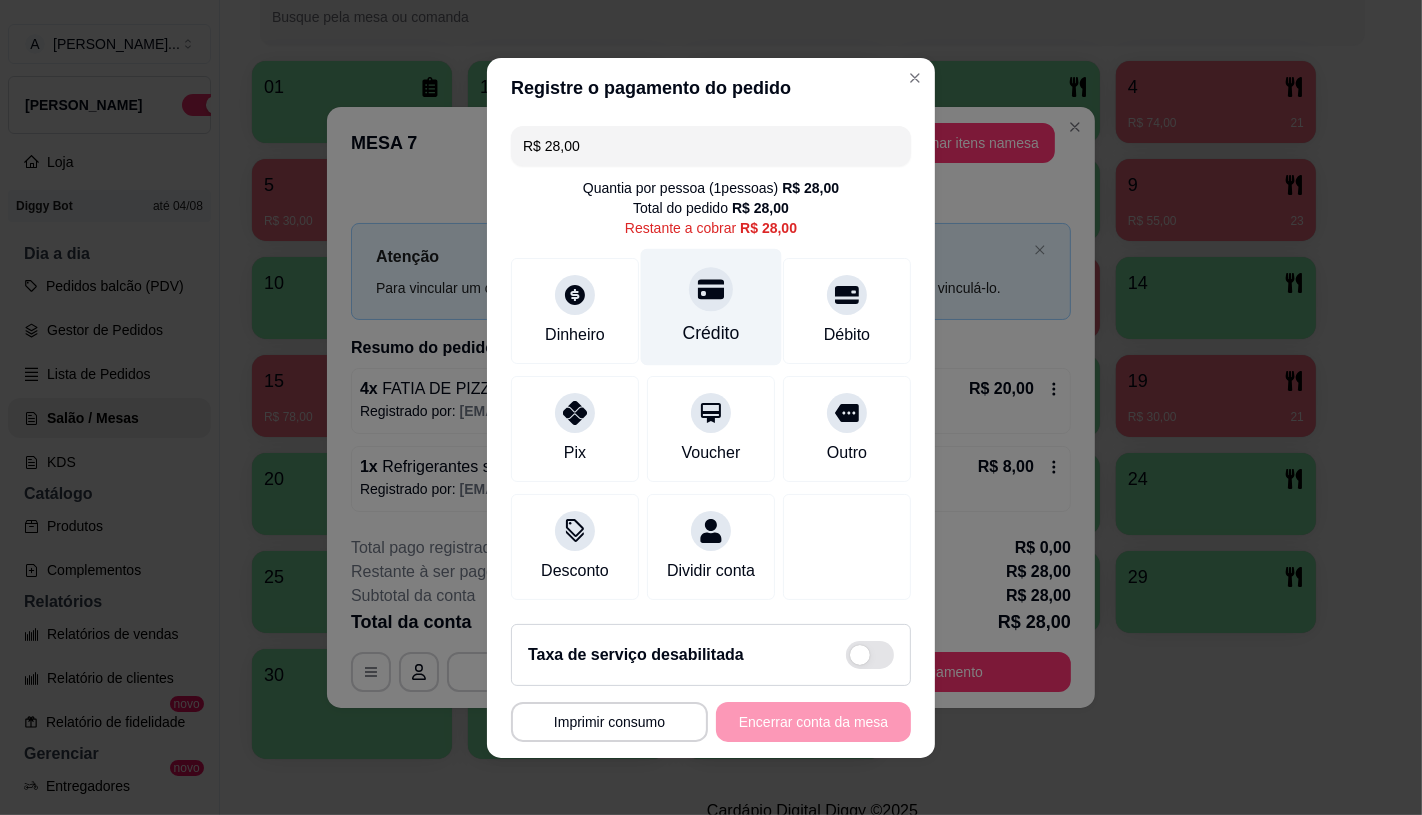 click at bounding box center (711, 289) 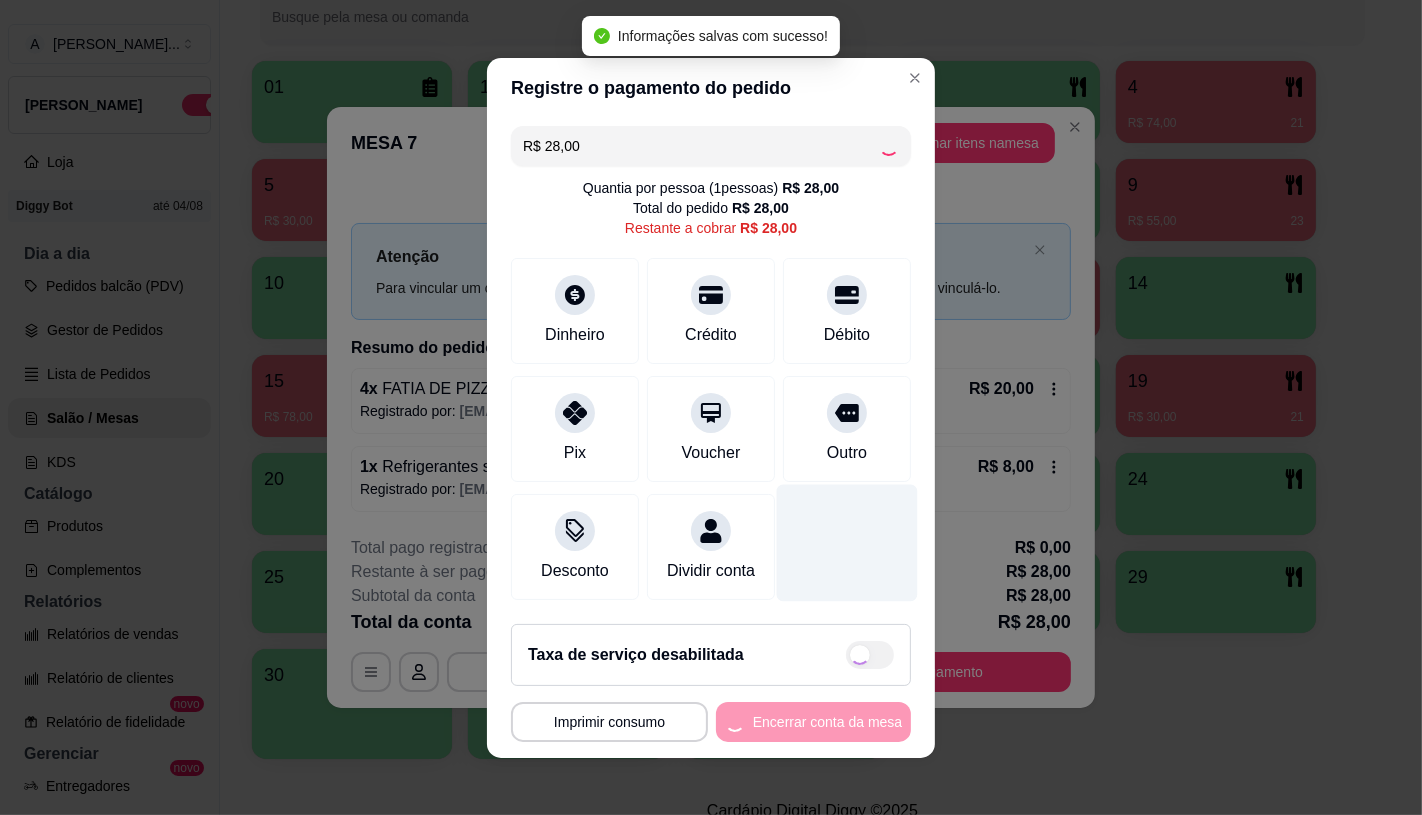 type on "R$ 0,00" 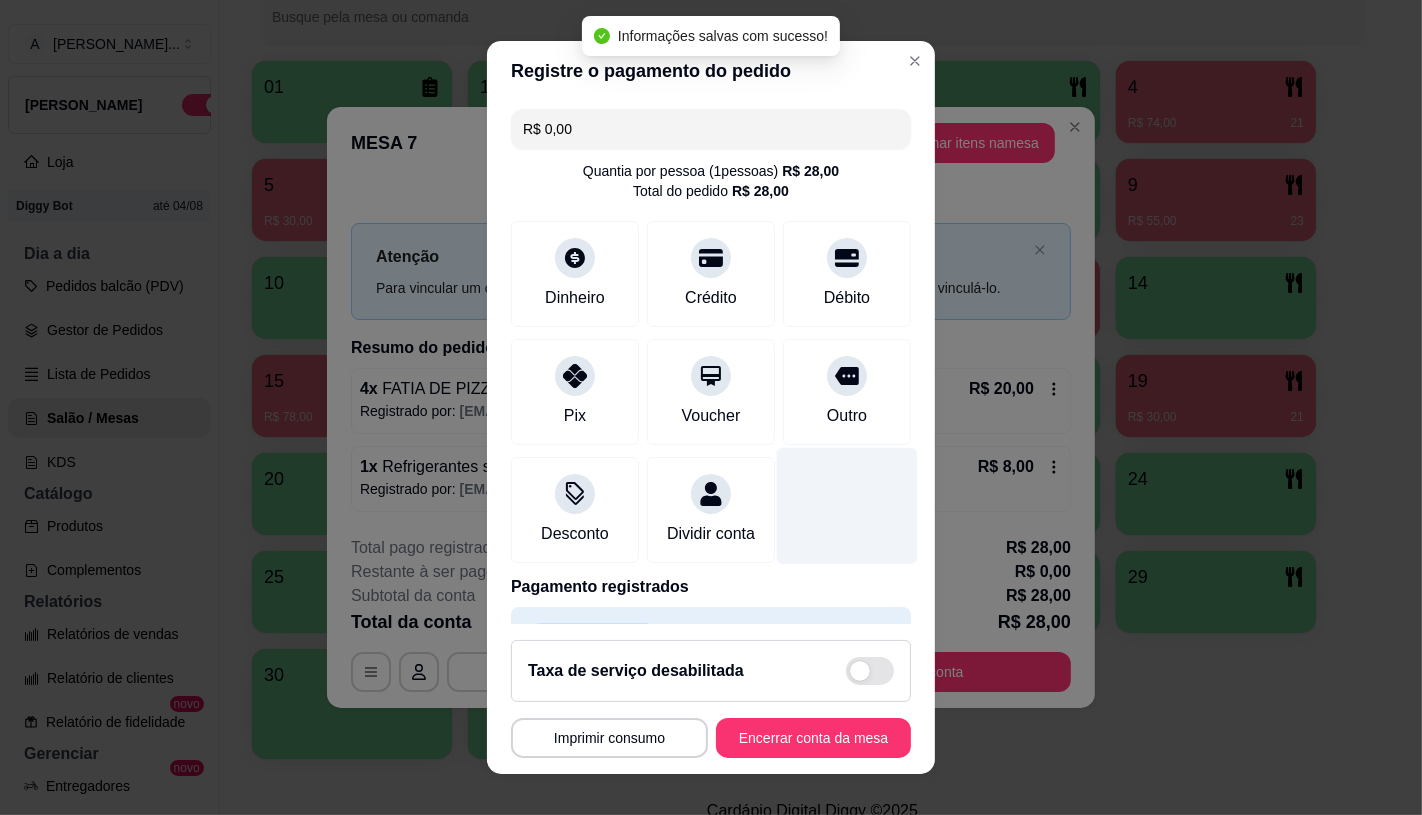 scroll, scrollTop: 74, scrollLeft: 0, axis: vertical 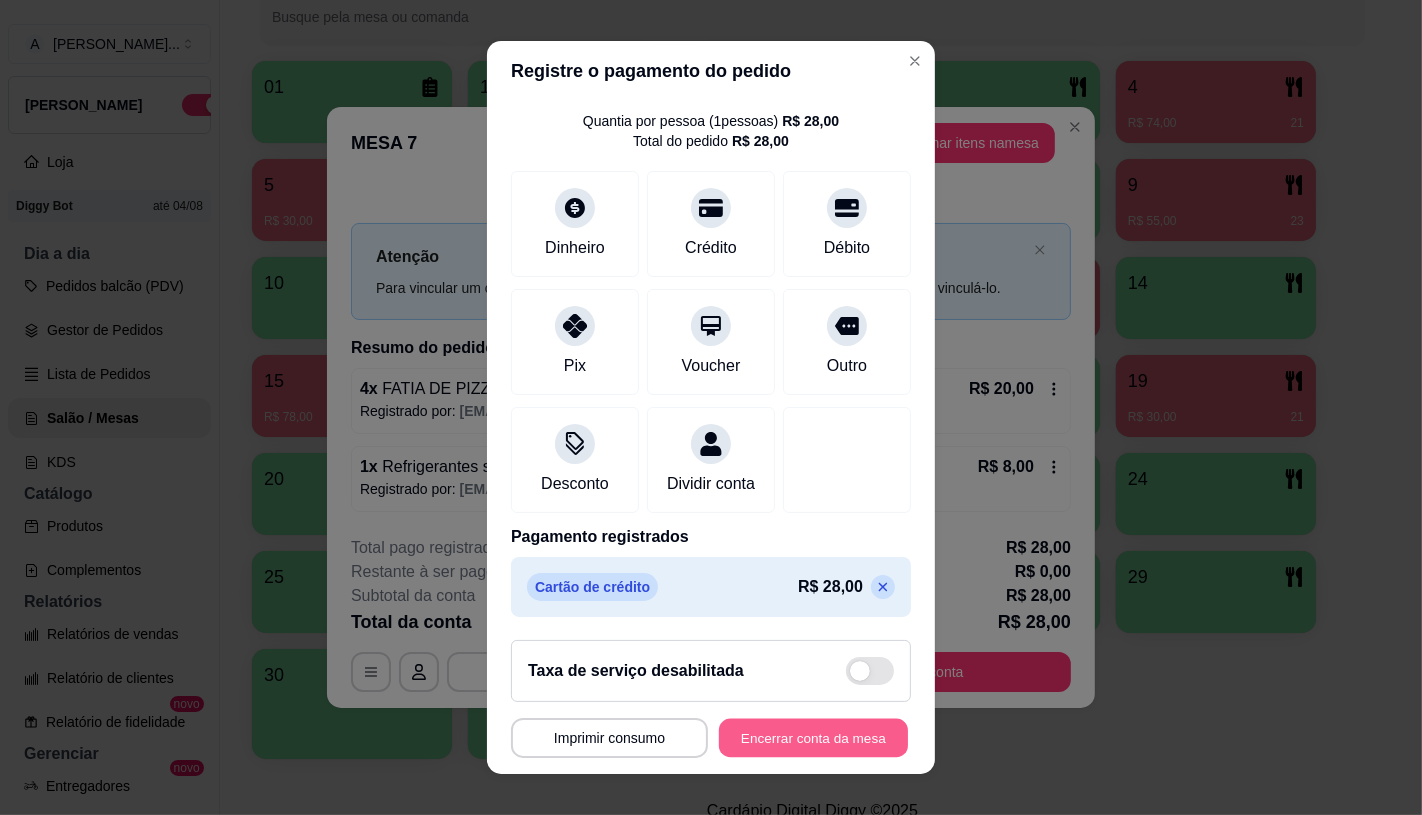 click on "Encerrar conta da mesa" at bounding box center [813, 738] 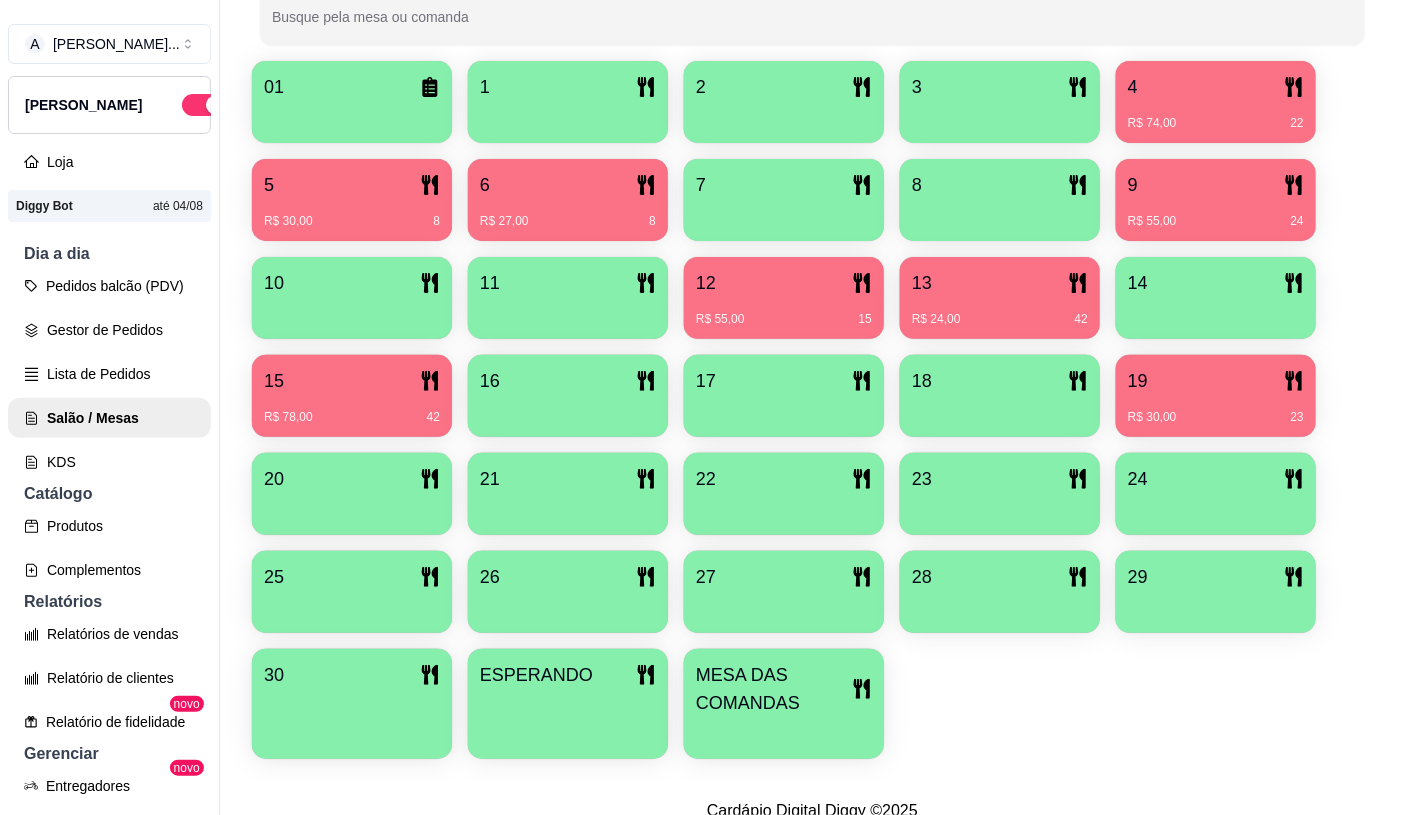 click on "MESA DAS COMANDAS" at bounding box center (774, 689) 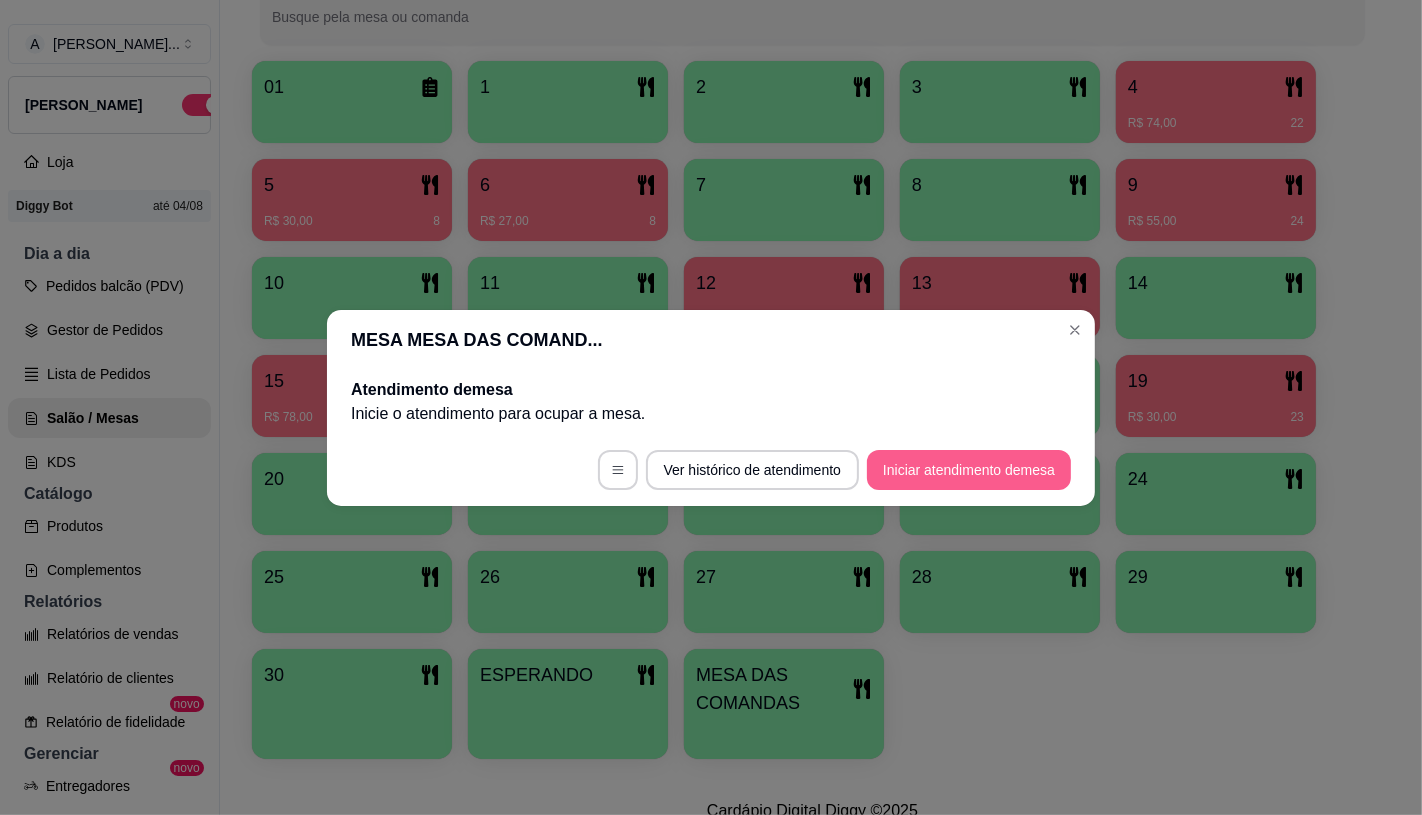 click on "Iniciar atendimento de  mesa" at bounding box center (969, 470) 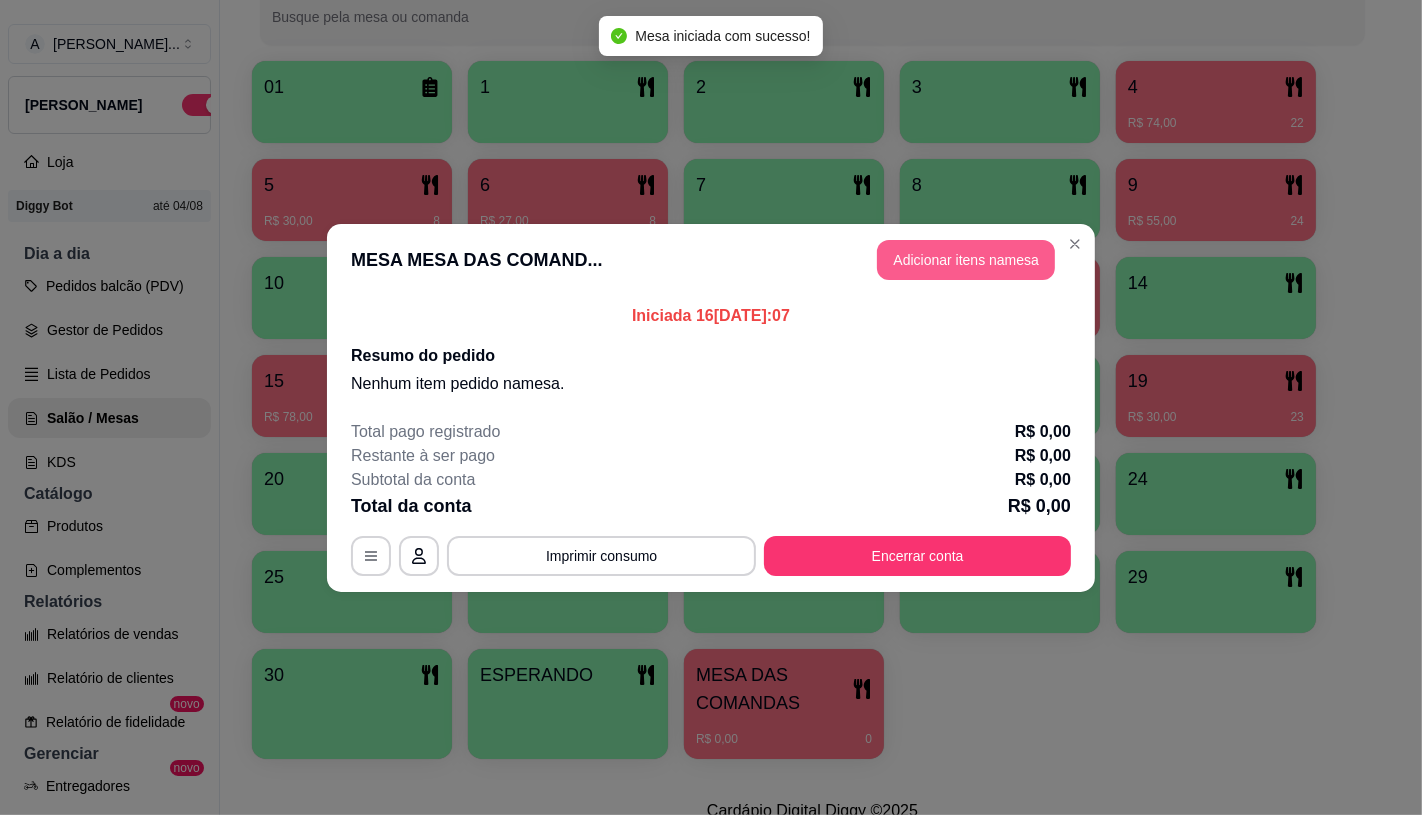 click on "Adicionar itens na  mesa" at bounding box center (966, 260) 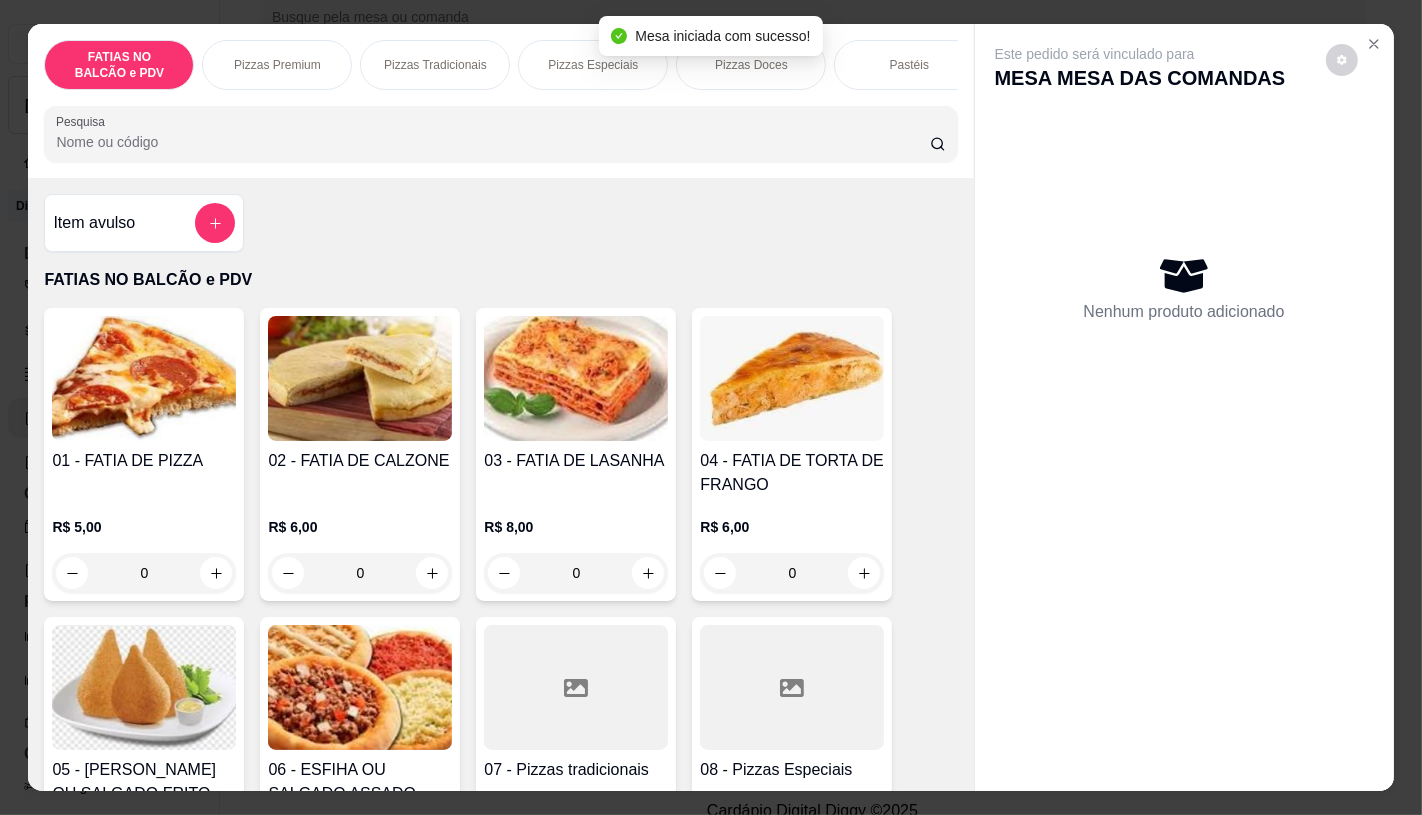 click at bounding box center [792, 687] 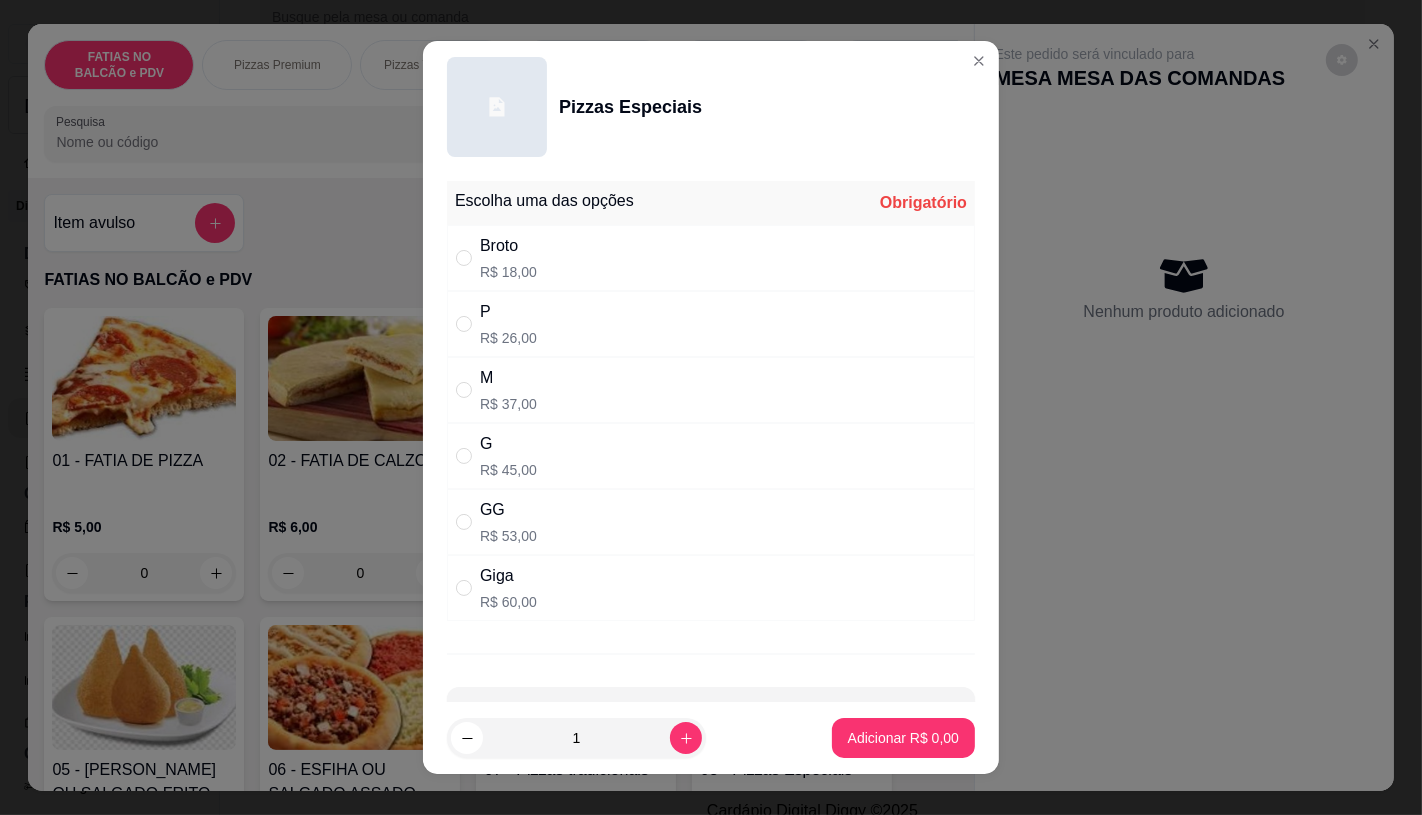 click on "Giga R$ 60,00" at bounding box center (711, 588) 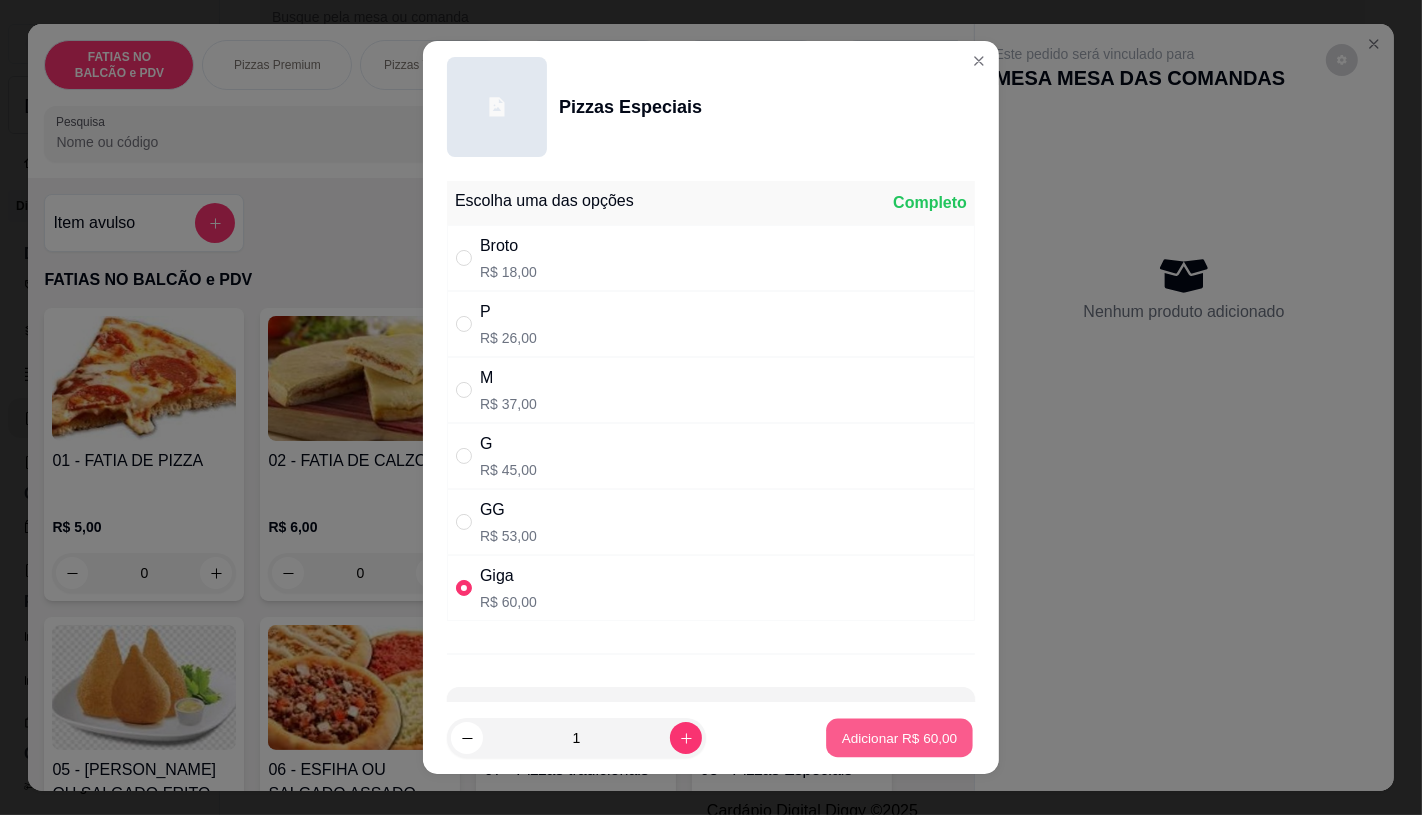 click on "Adicionar   R$ 60,00" at bounding box center (900, 738) 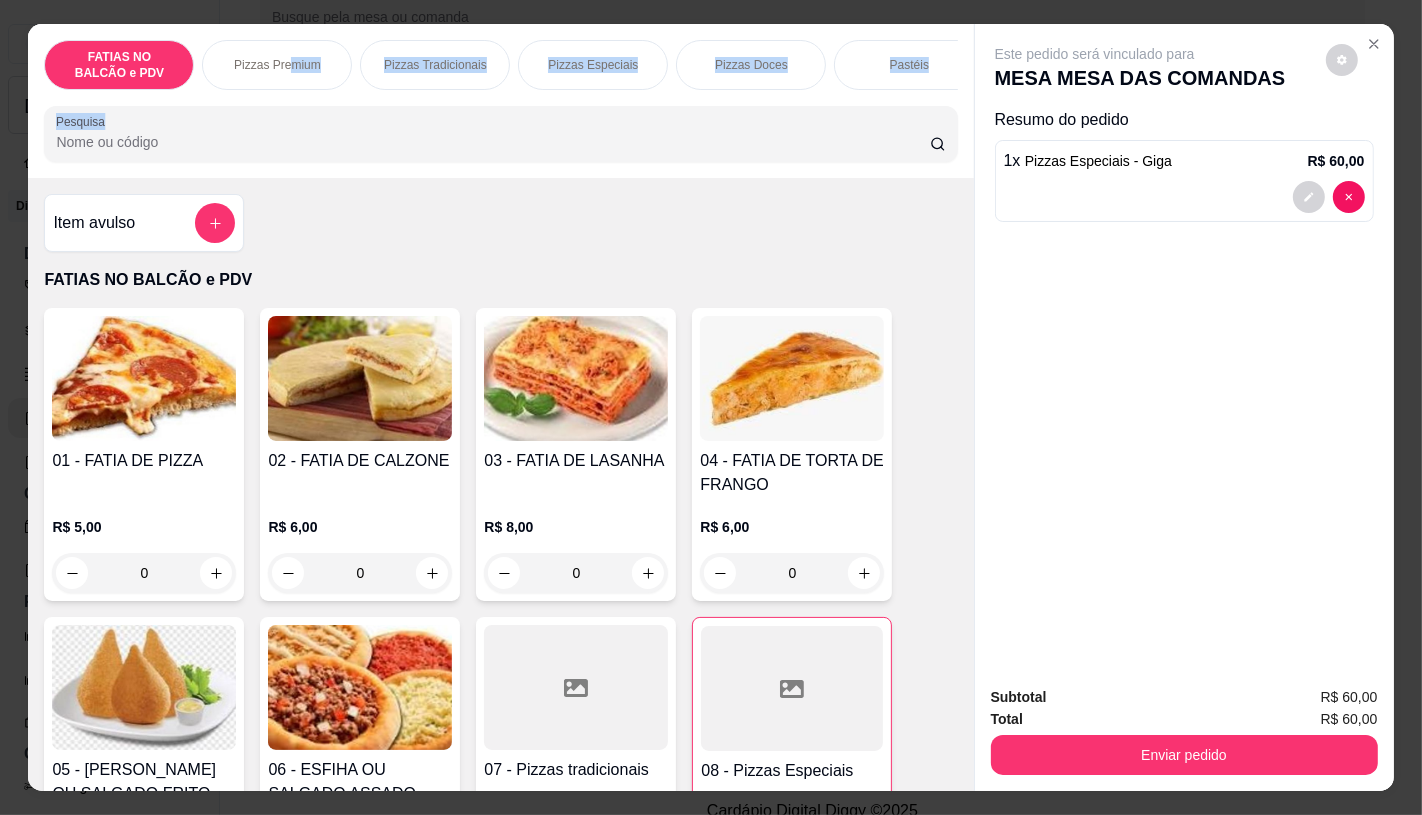 drag, startPoint x: 280, startPoint y: 98, endPoint x: 756, endPoint y: 105, distance: 476.05145 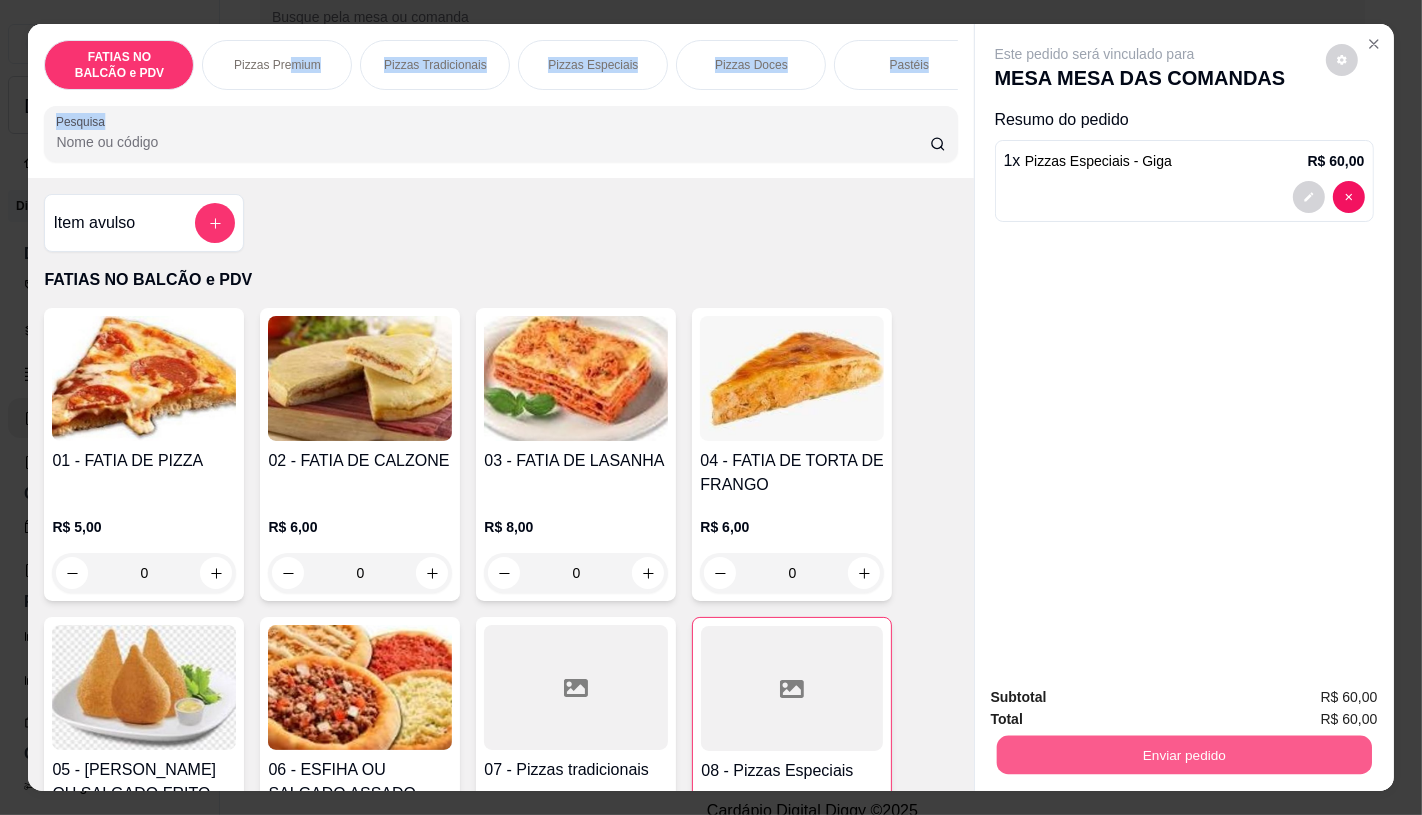 click on "Enviar pedido" at bounding box center (1183, 754) 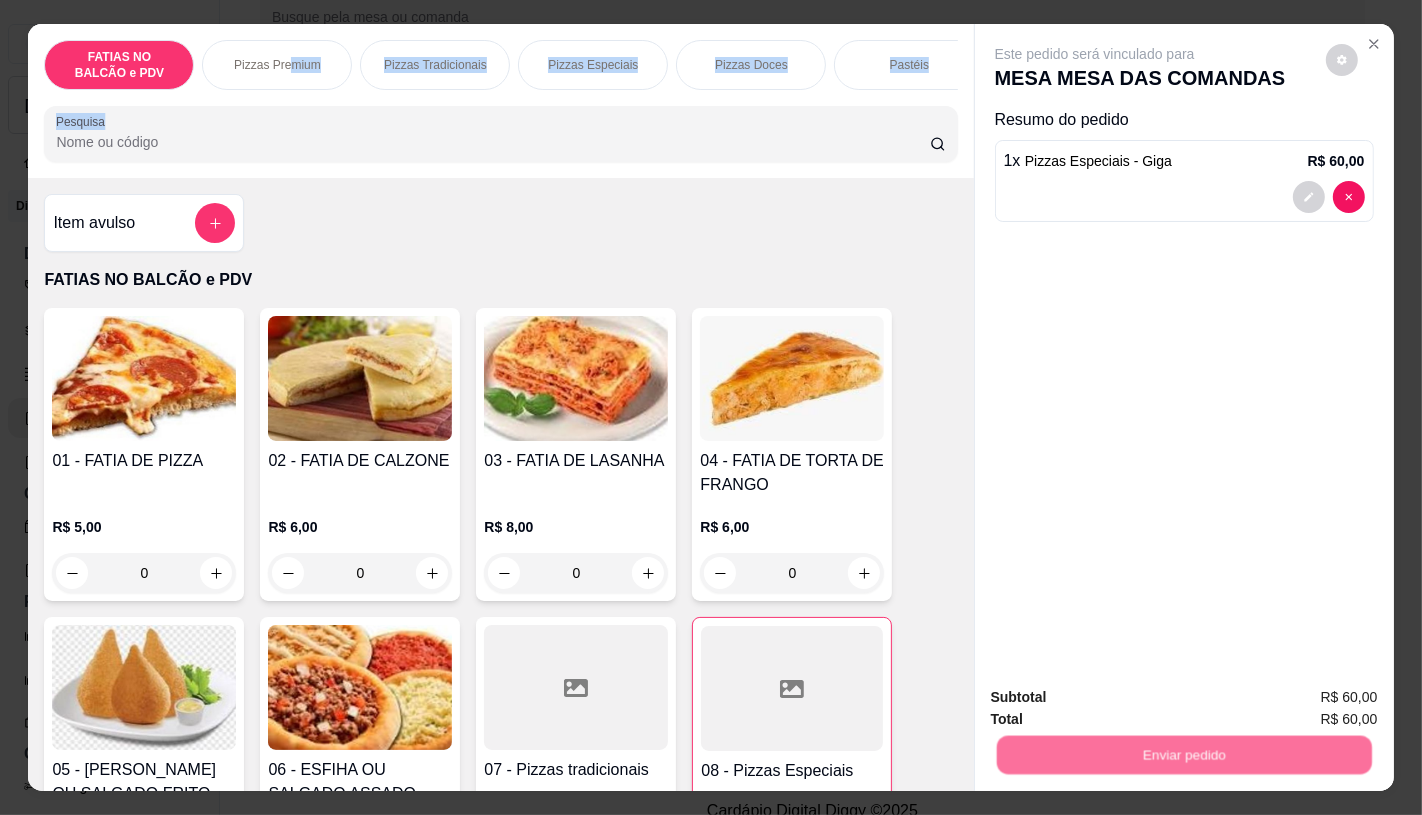 click on "Este pedido será vinculado para   MESA MESA DAS COMANDAS Resumo do pedido 1 x   Pizzas Especiais  - Giga R$ 60,00" at bounding box center (1184, 346) 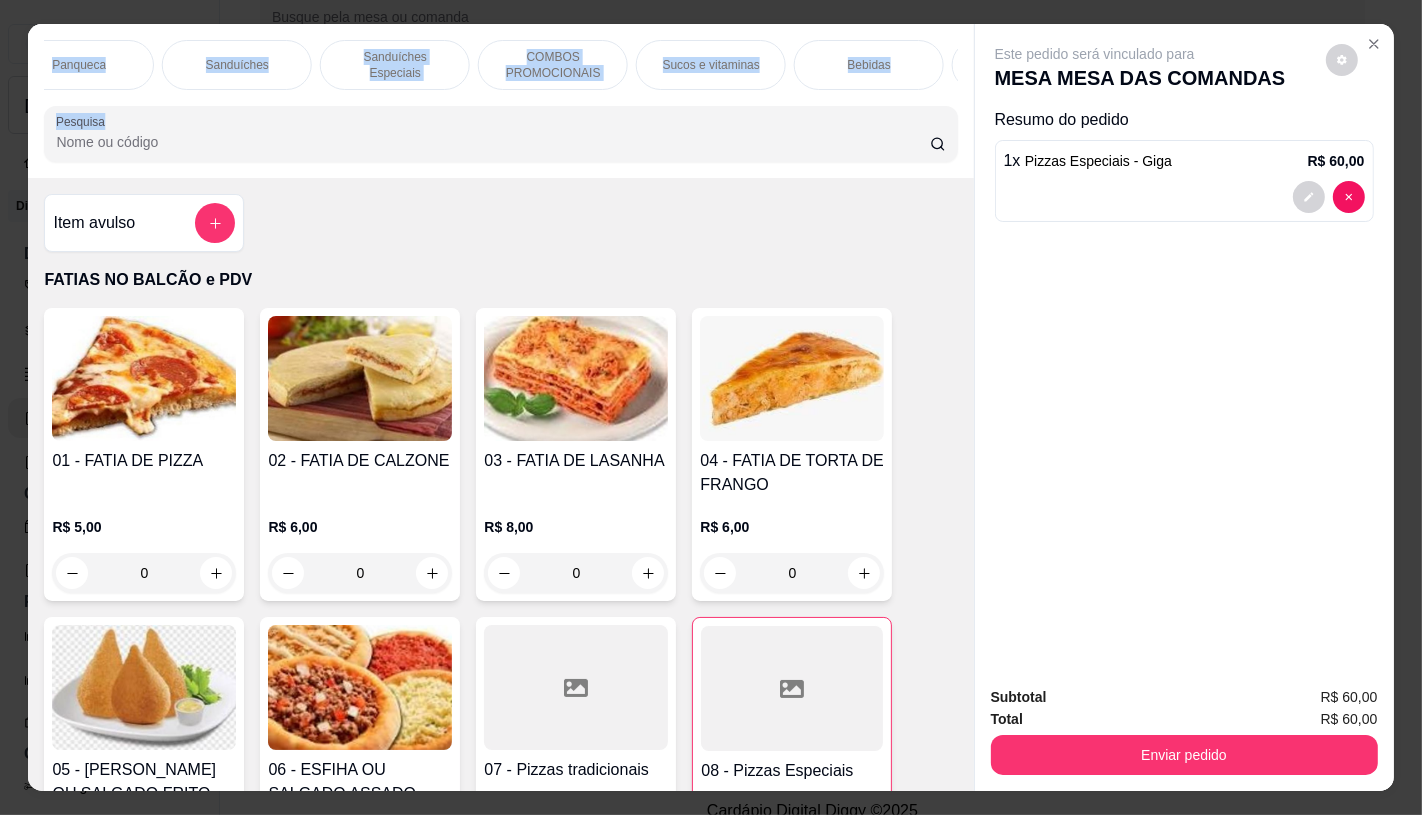 scroll, scrollTop: 0, scrollLeft: 2080, axis: horizontal 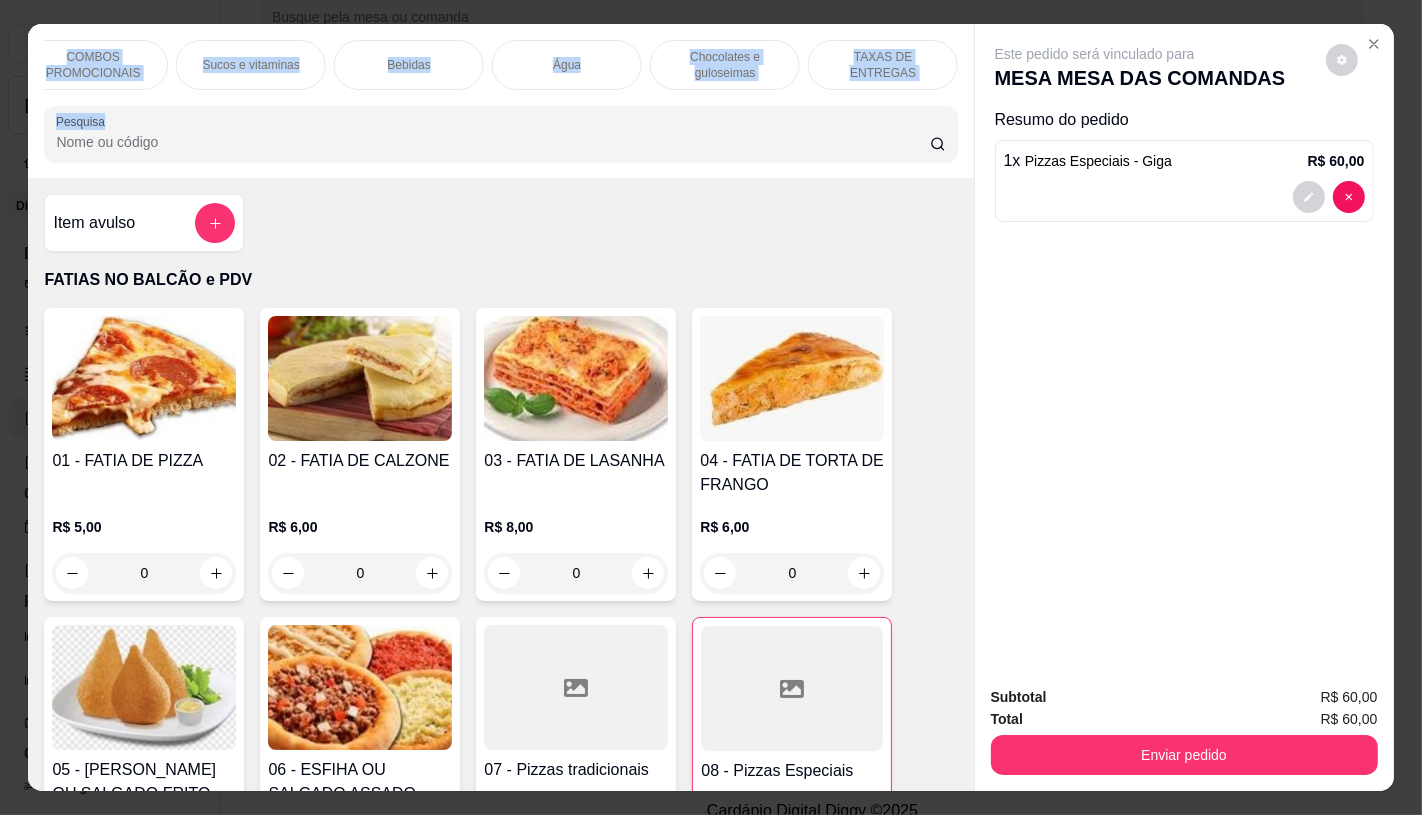 click on "TAXAS DE ENTREGAS" at bounding box center (883, 65) 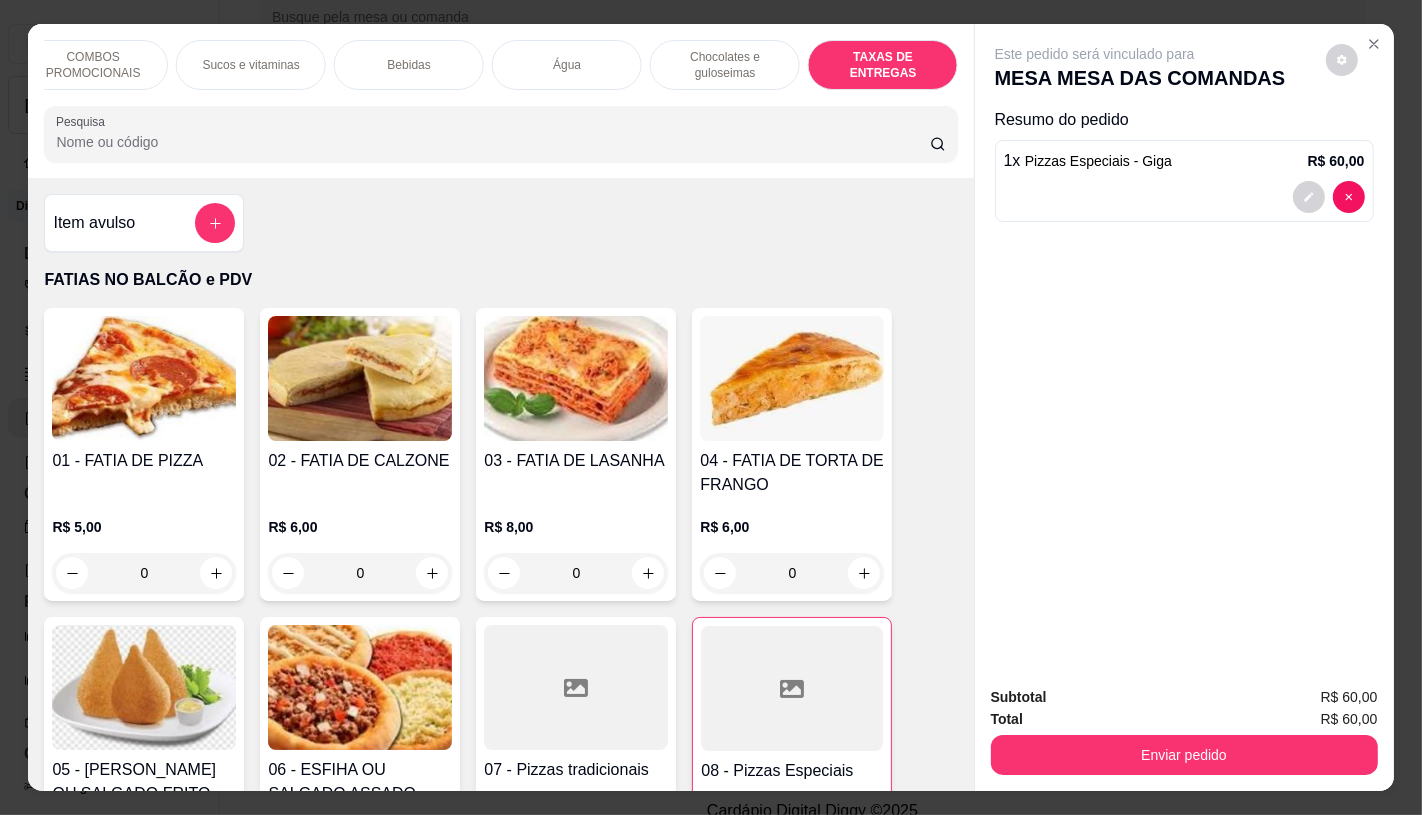 scroll, scrollTop: 13373, scrollLeft: 0, axis: vertical 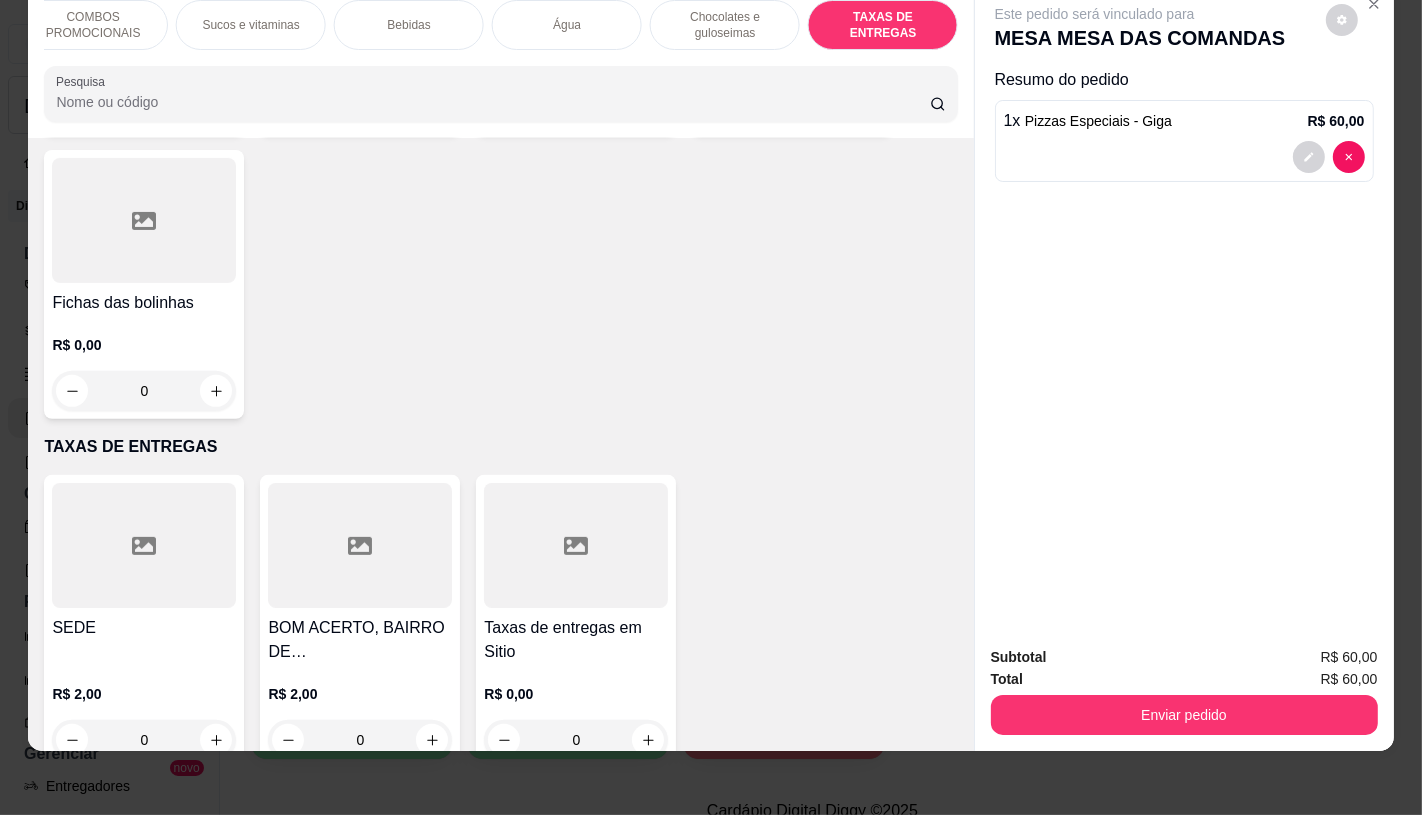 click on "R$ 0,00 0" at bounding box center (576, 712) 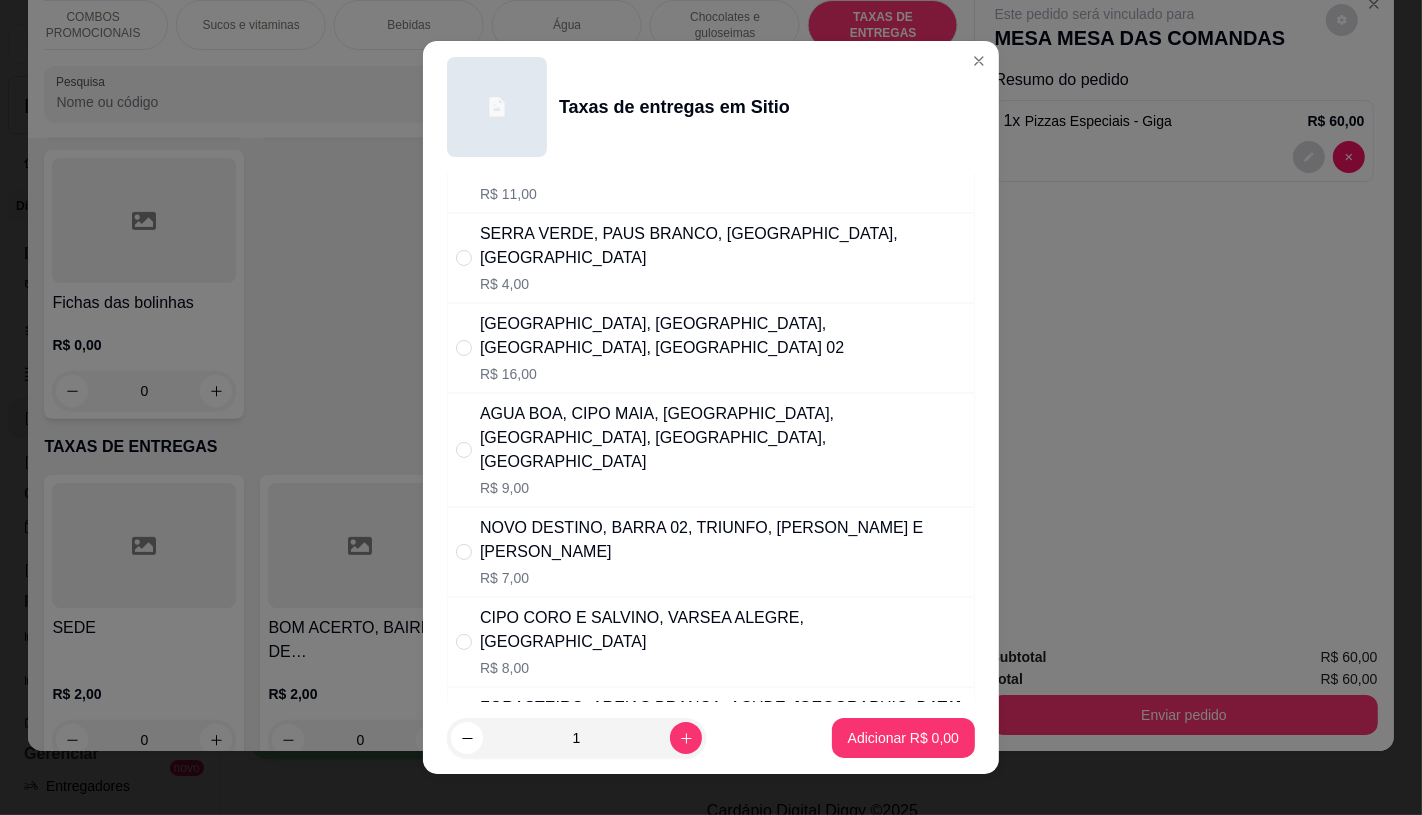 scroll, scrollTop: 222, scrollLeft: 0, axis: vertical 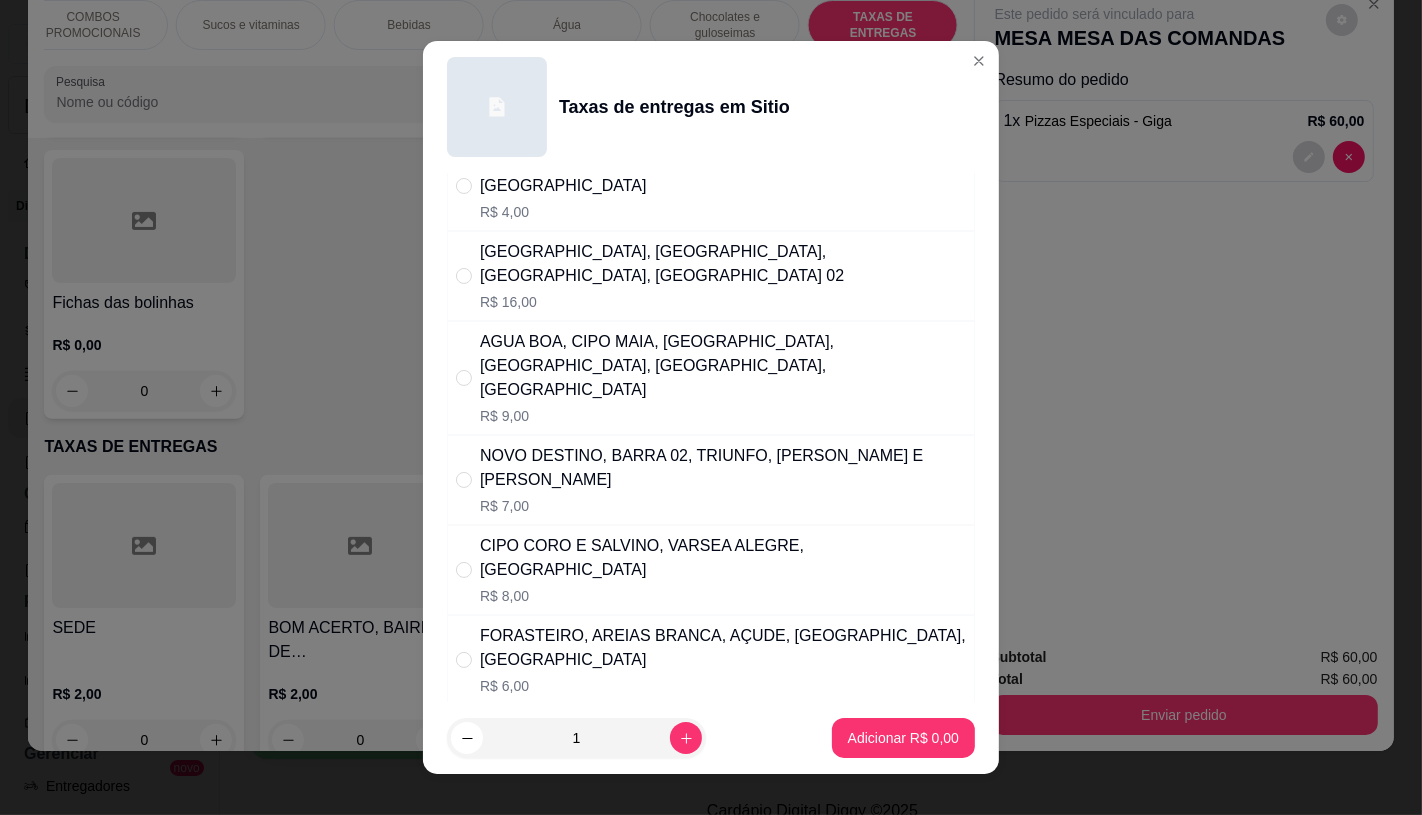 click on "R$ 7,00" at bounding box center (723, 506) 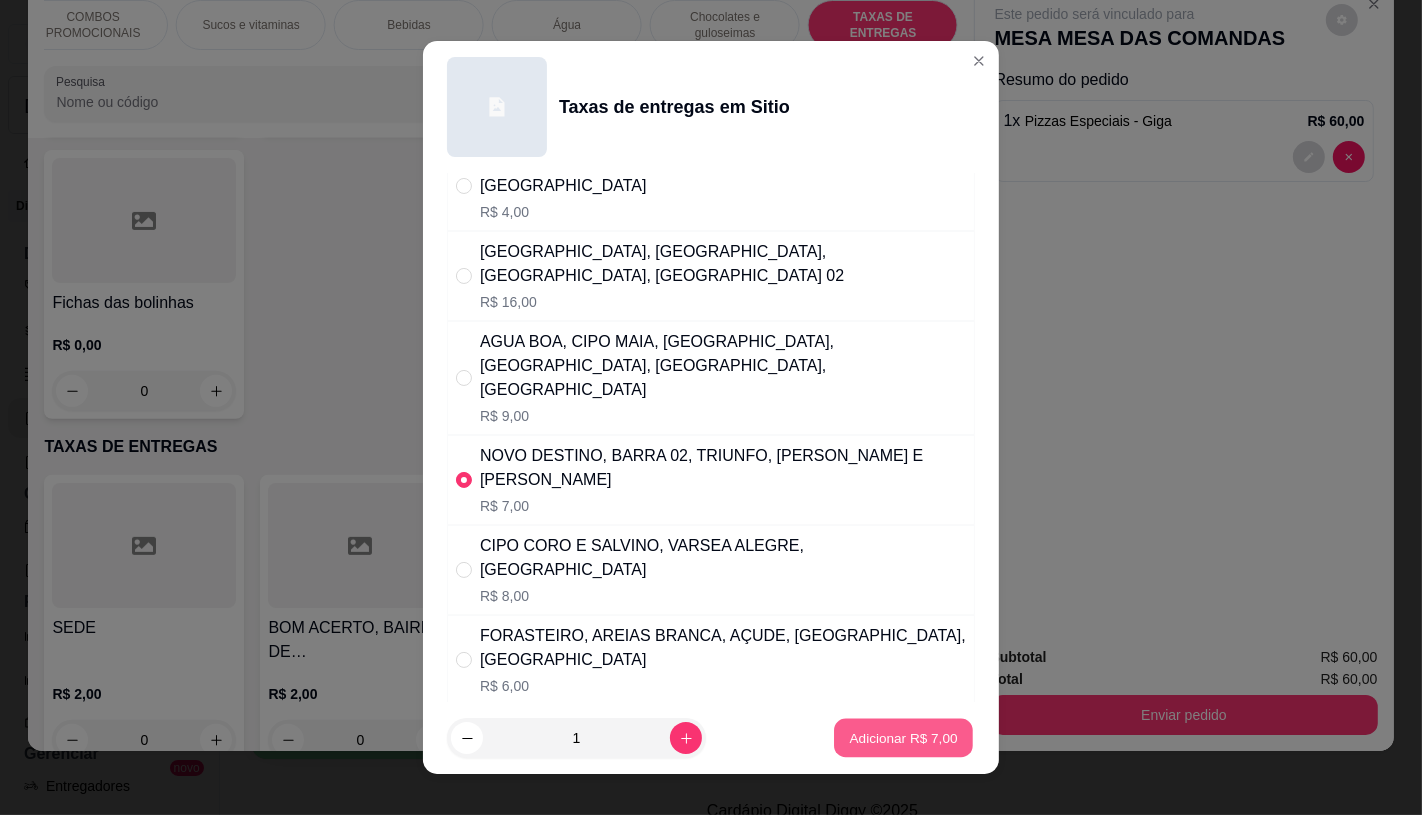 click on "Adicionar   R$ 7,00" at bounding box center (903, 738) 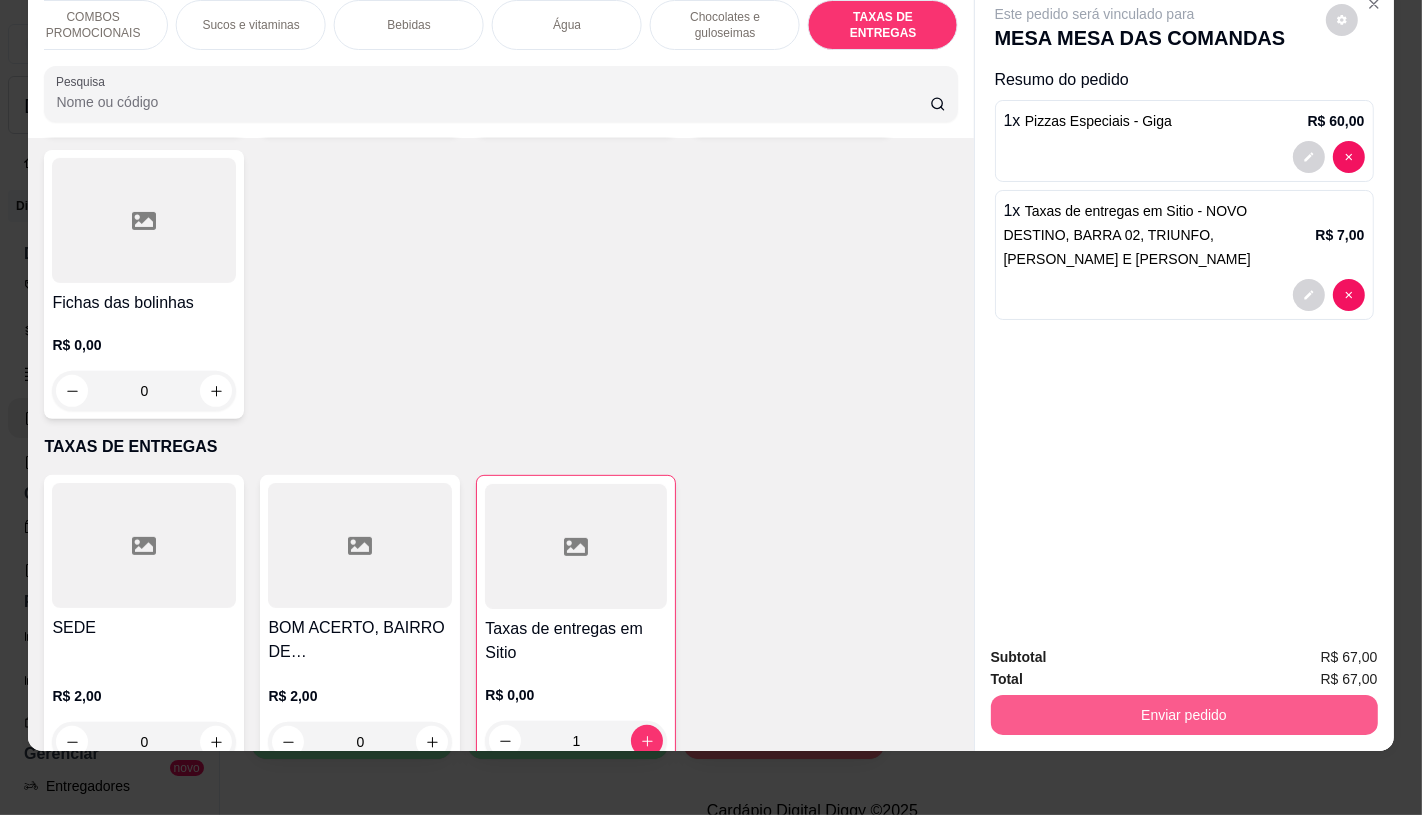 click on "Enviar pedido" at bounding box center (1184, 715) 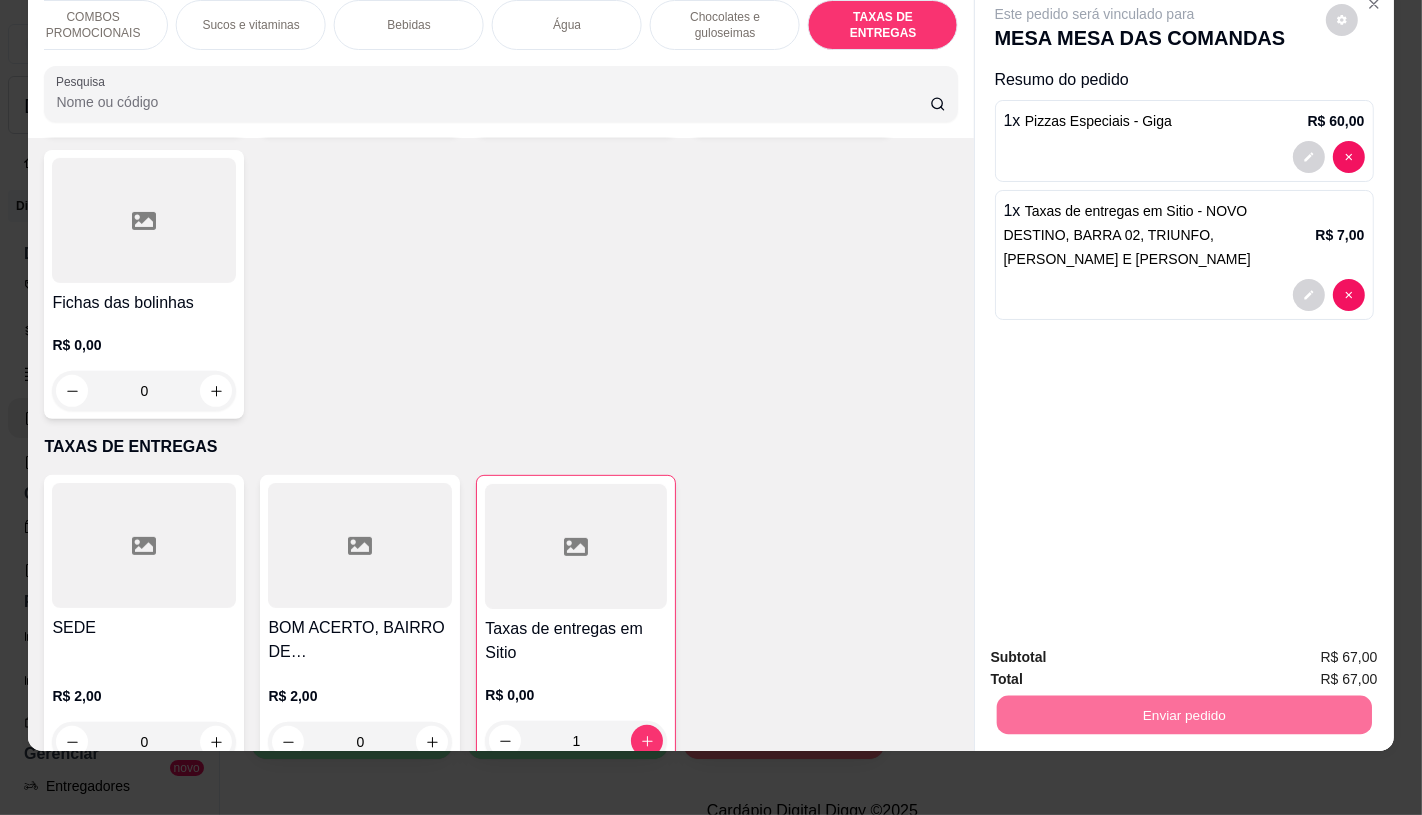 click on "Não registrar e enviar pedido" at bounding box center (1117, 649) 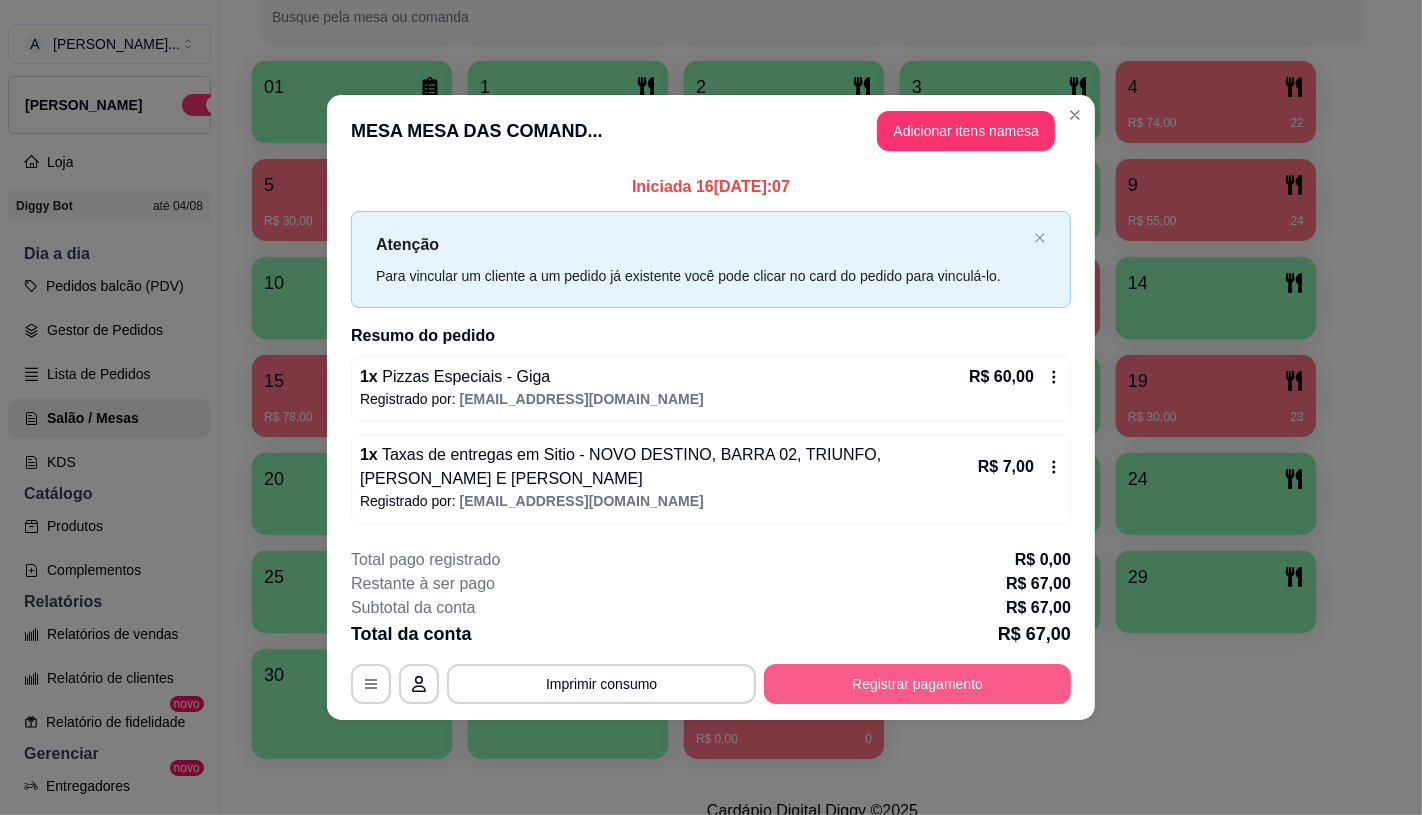 click on "Registrar pagamento" at bounding box center (917, 684) 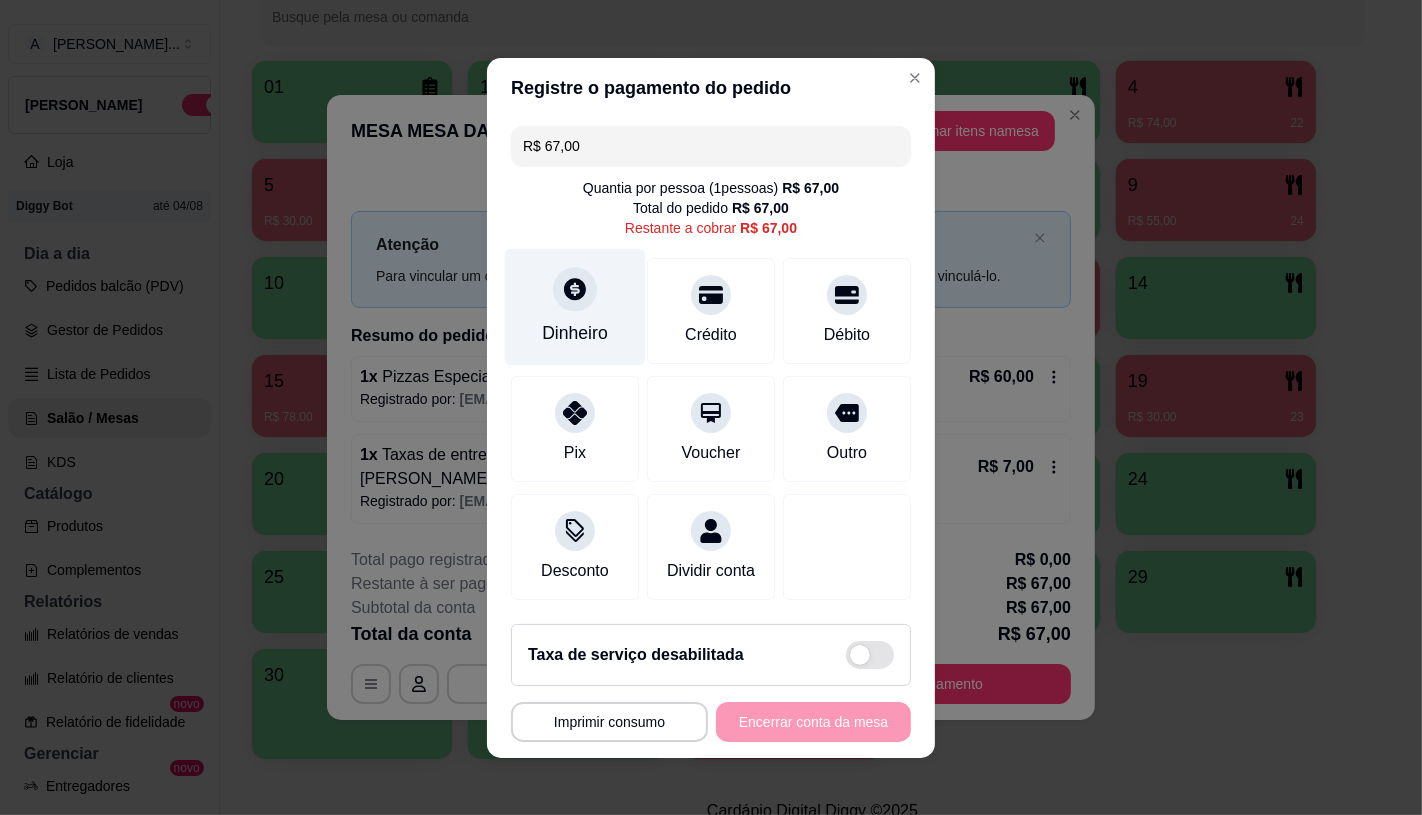 click on "Dinheiro" at bounding box center [575, 333] 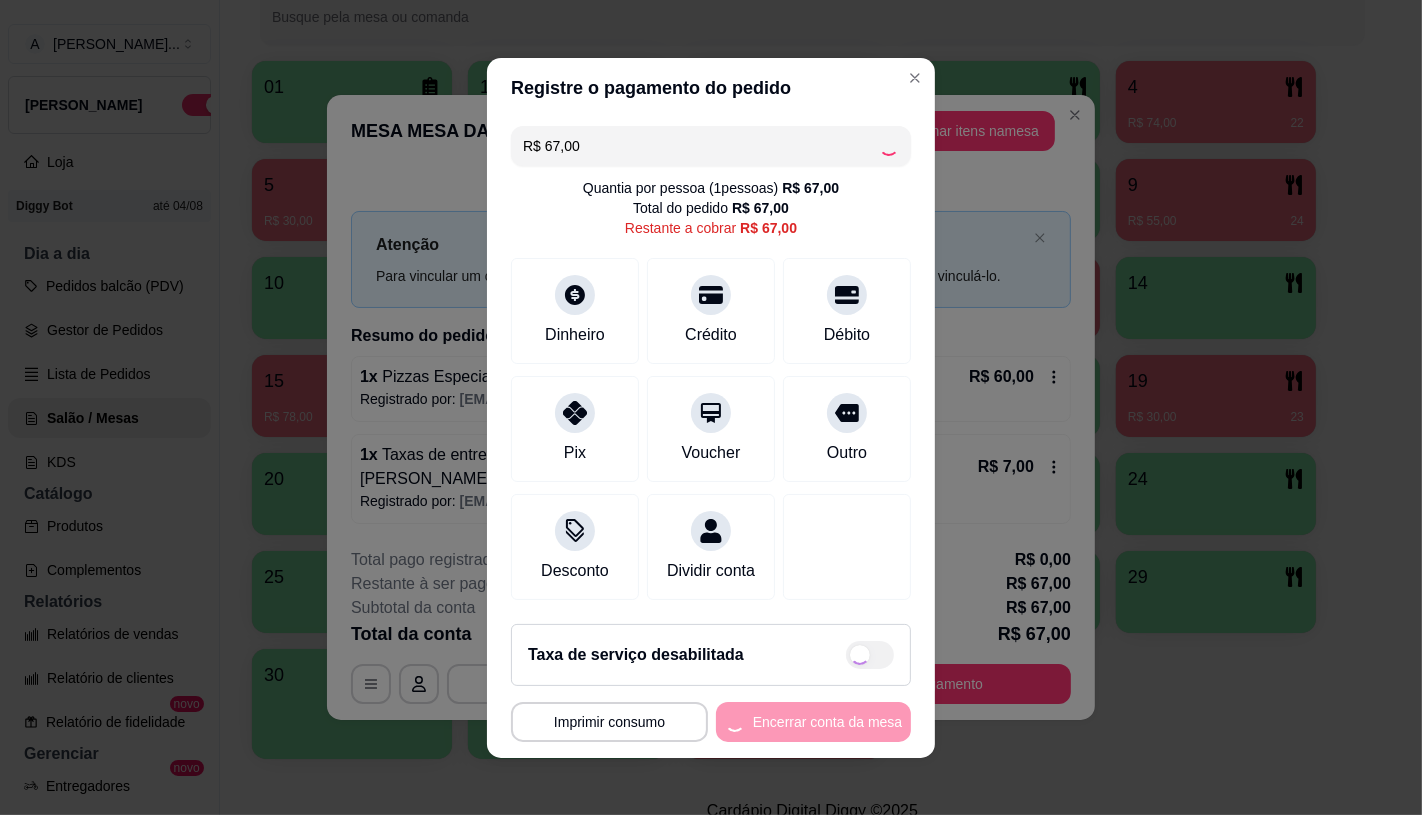 type on "R$ 0,00" 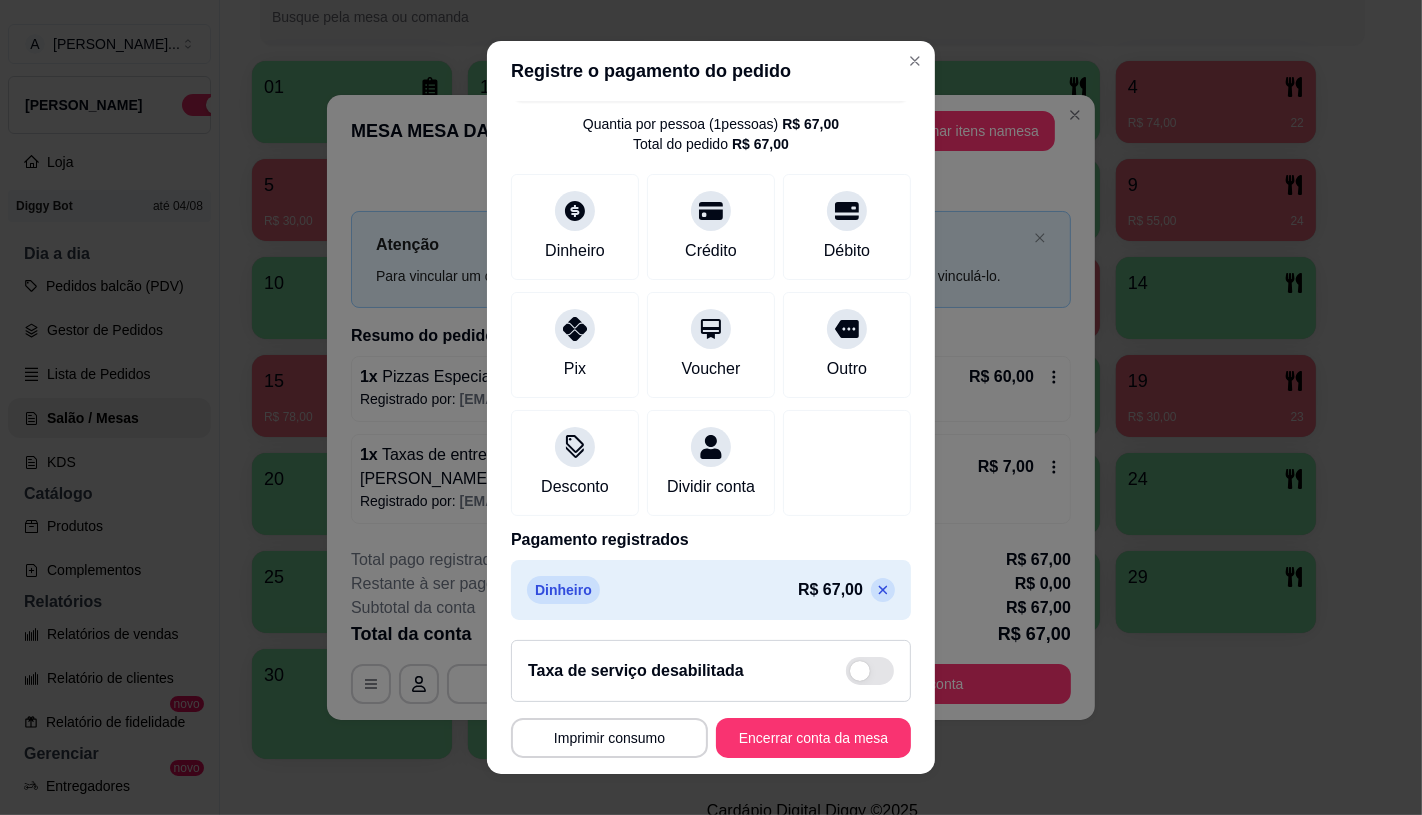 scroll, scrollTop: 74, scrollLeft: 0, axis: vertical 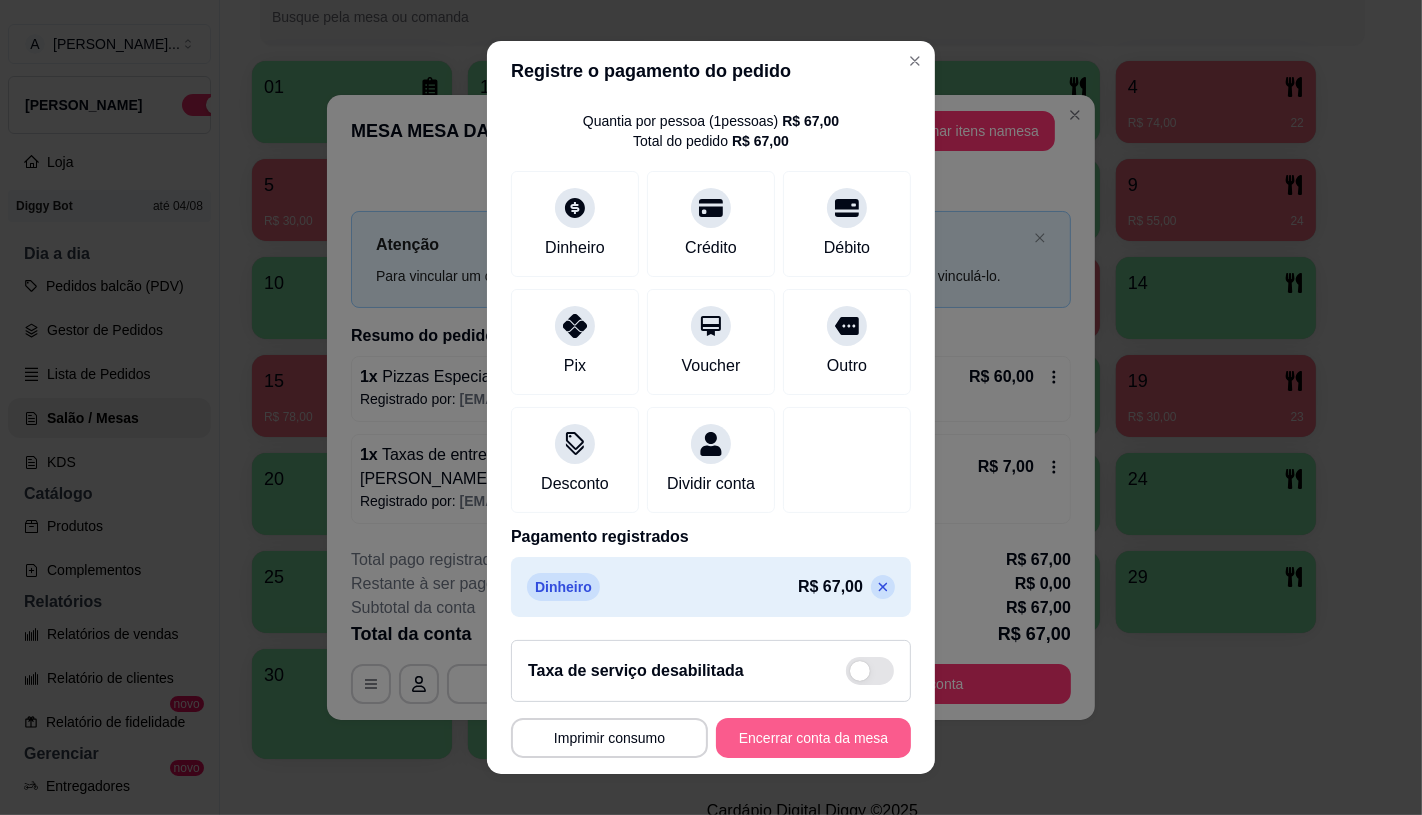 click on "Encerrar conta da mesa" at bounding box center (813, 738) 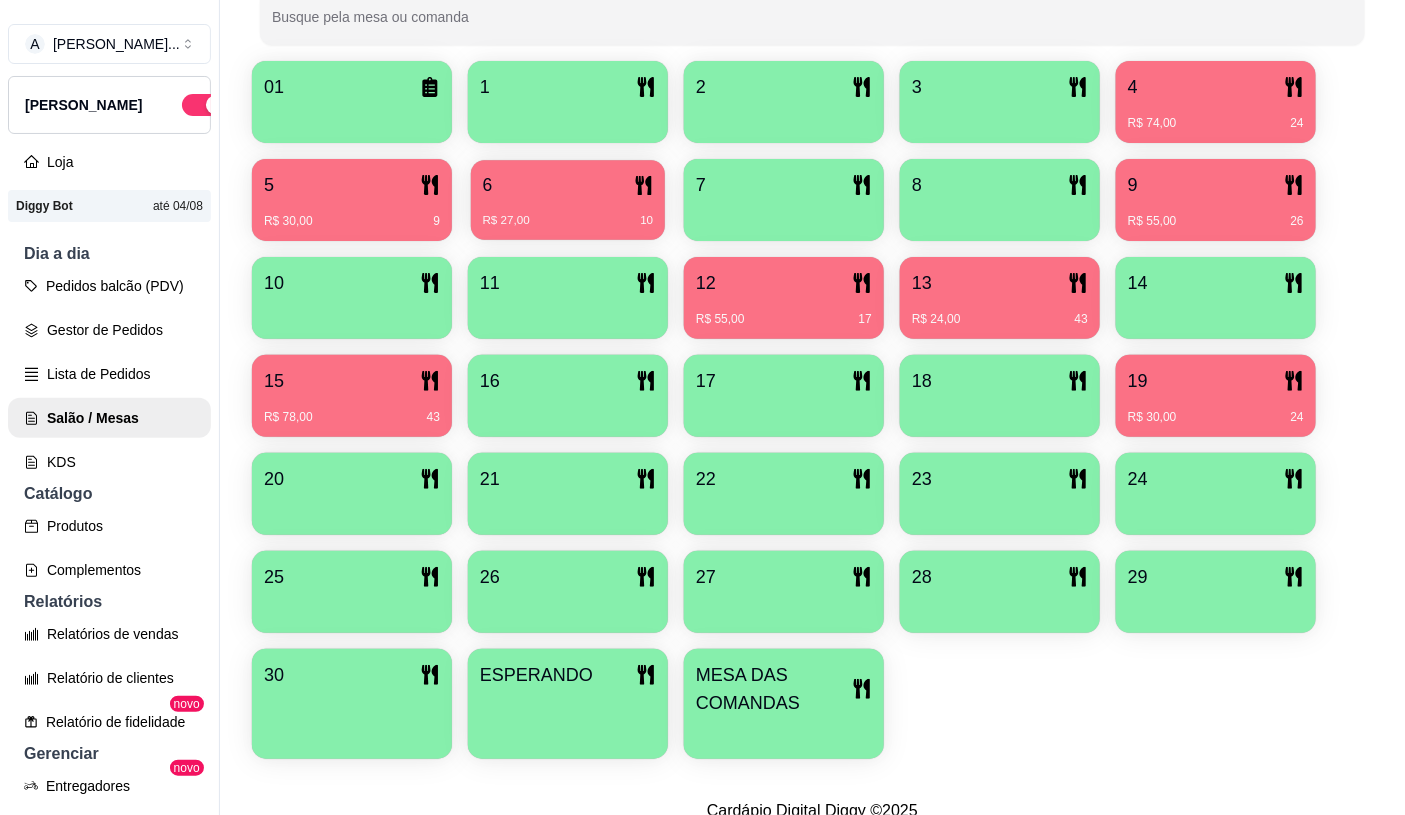 click on "6" at bounding box center (568, 185) 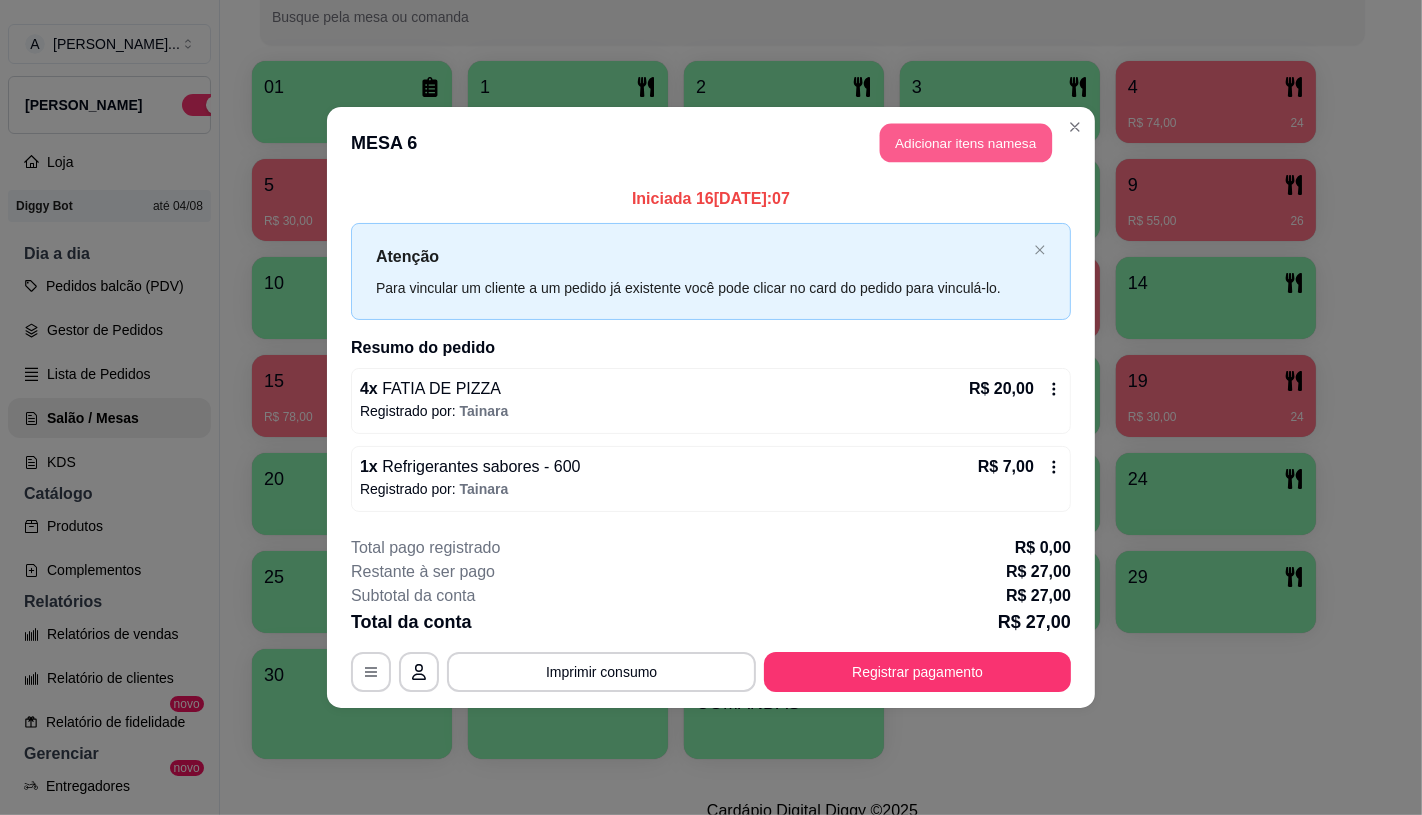 click on "Adicionar itens na  mesa" at bounding box center [966, 143] 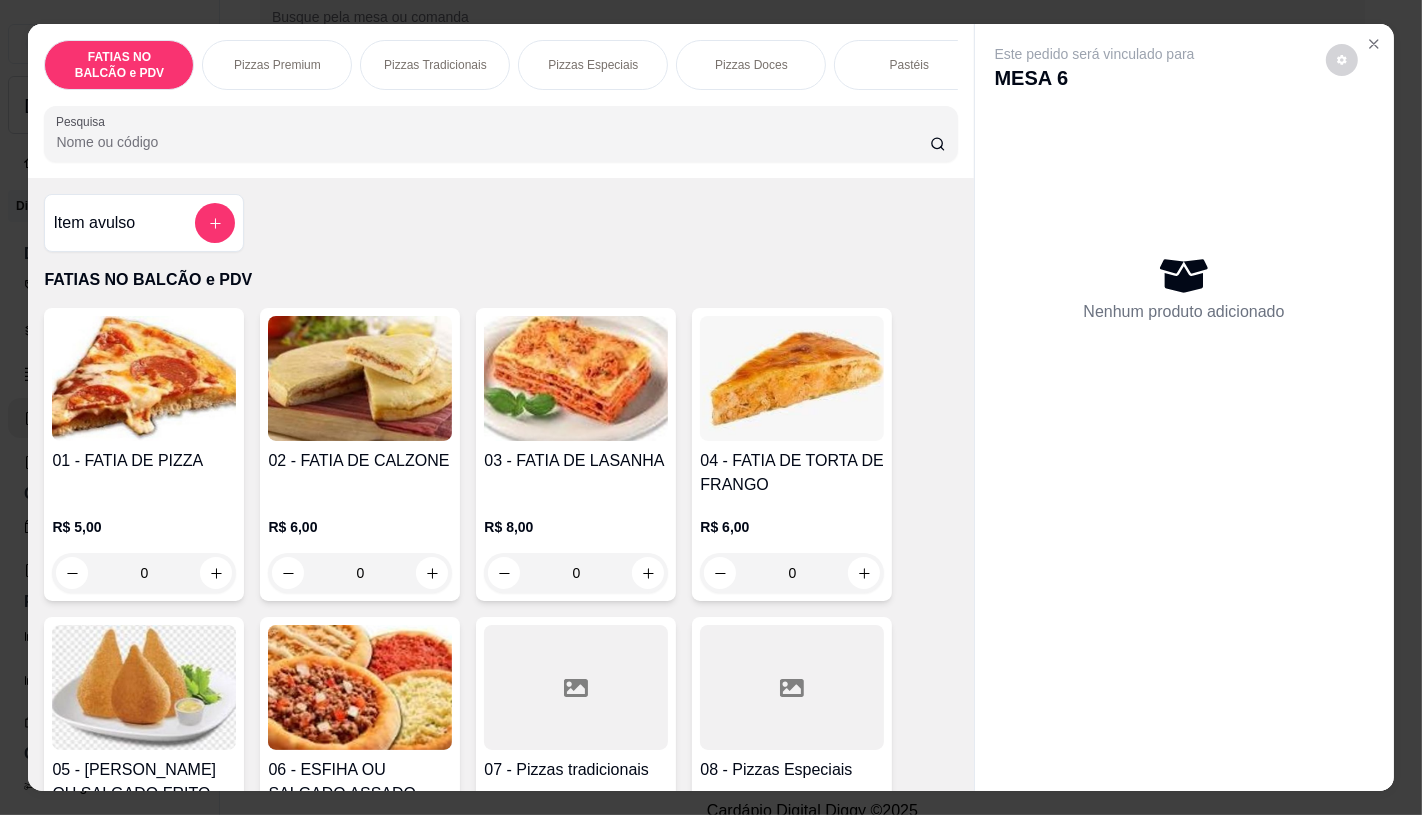 scroll, scrollTop: 222, scrollLeft: 0, axis: vertical 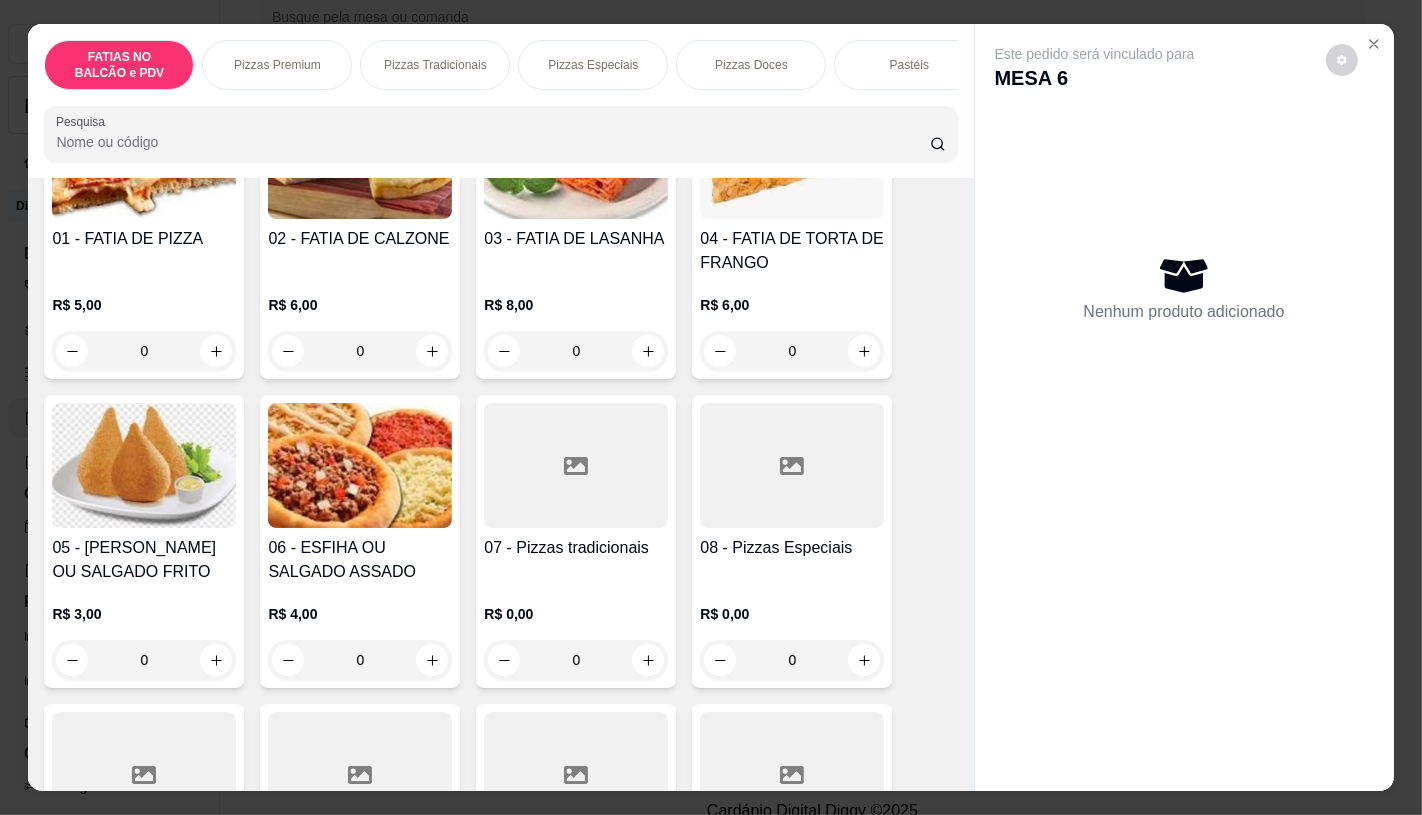 click at bounding box center (576, 774) 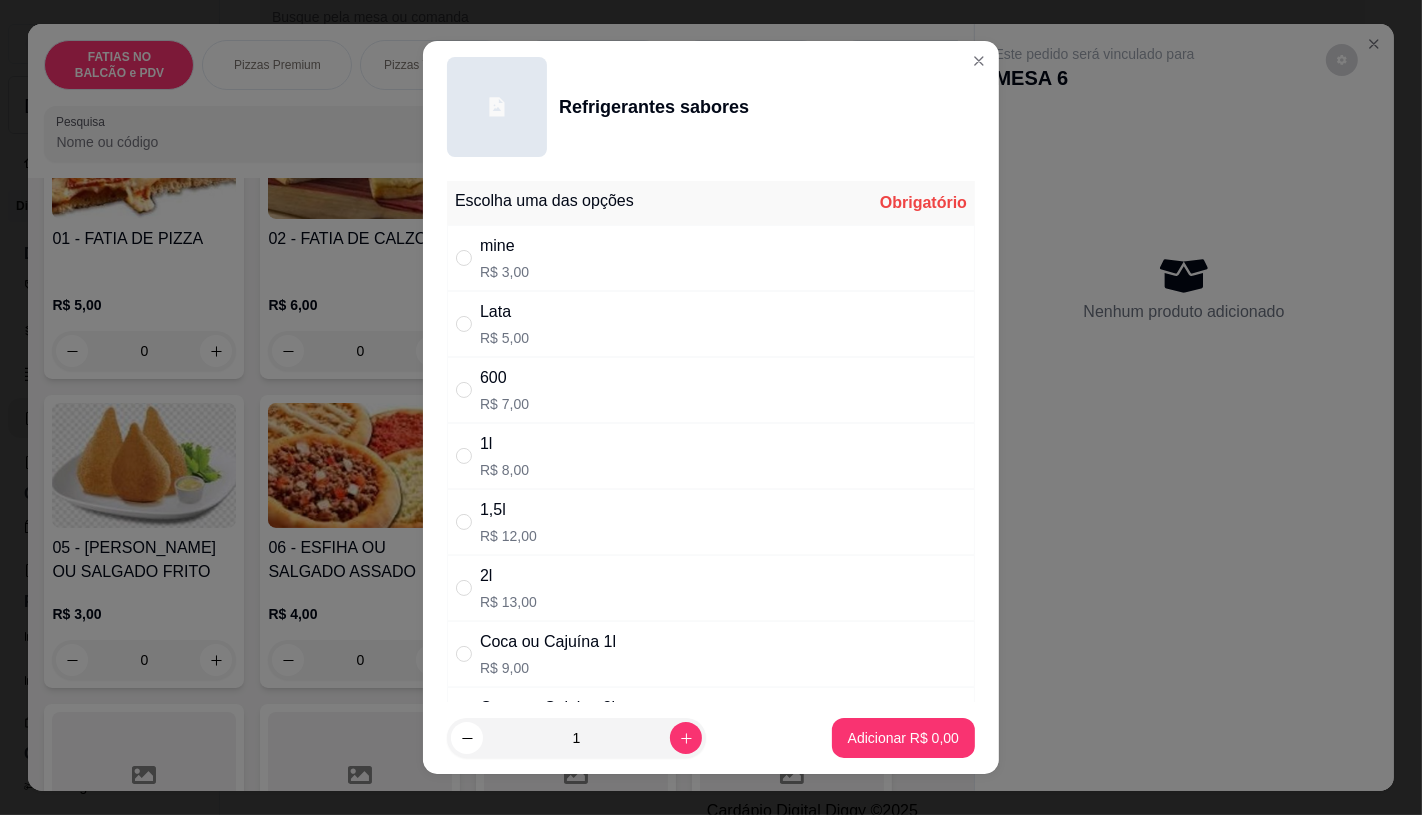 click on "600 R$ 7,00" at bounding box center [711, 390] 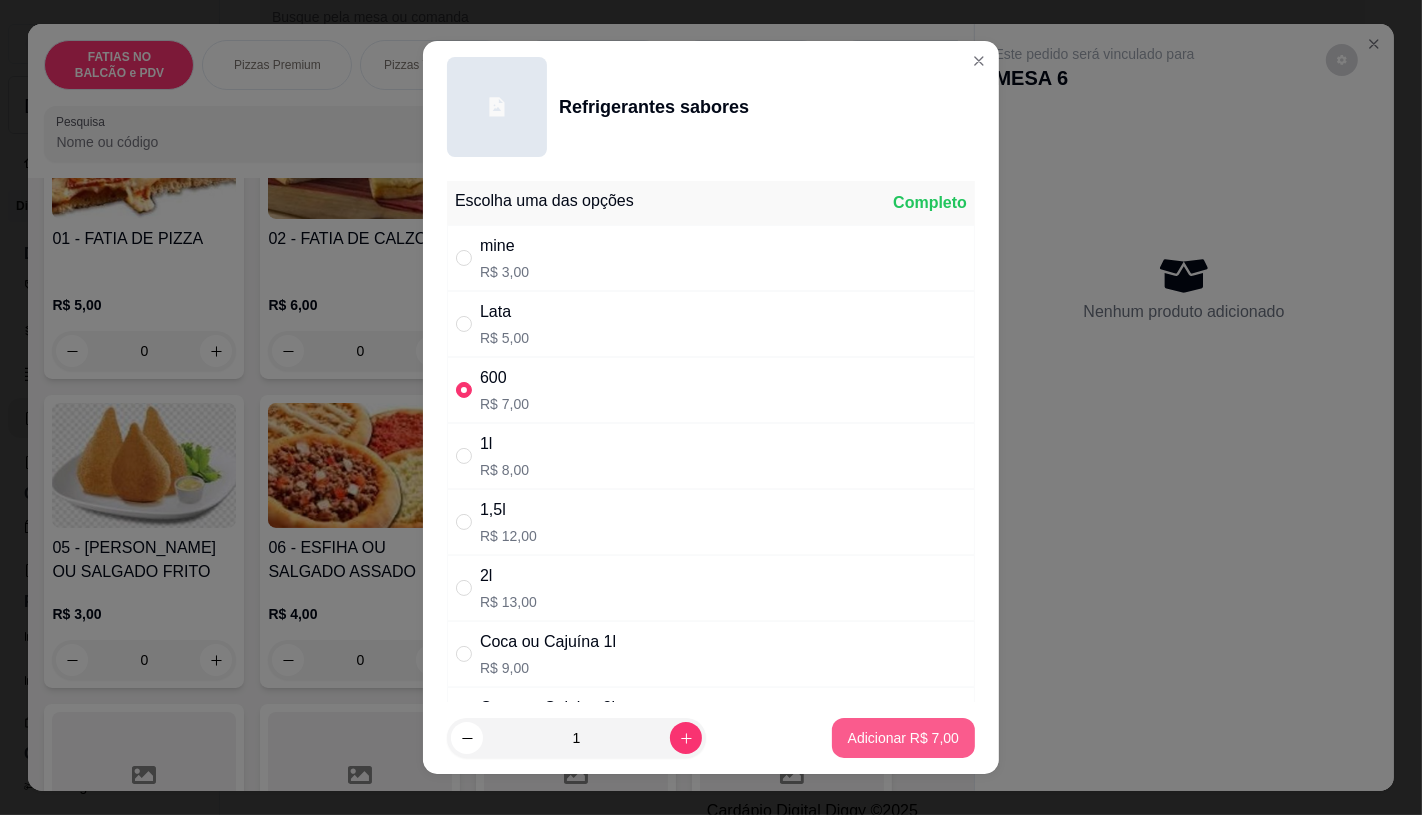 click on "Adicionar   R$ 7,00" at bounding box center (903, 738) 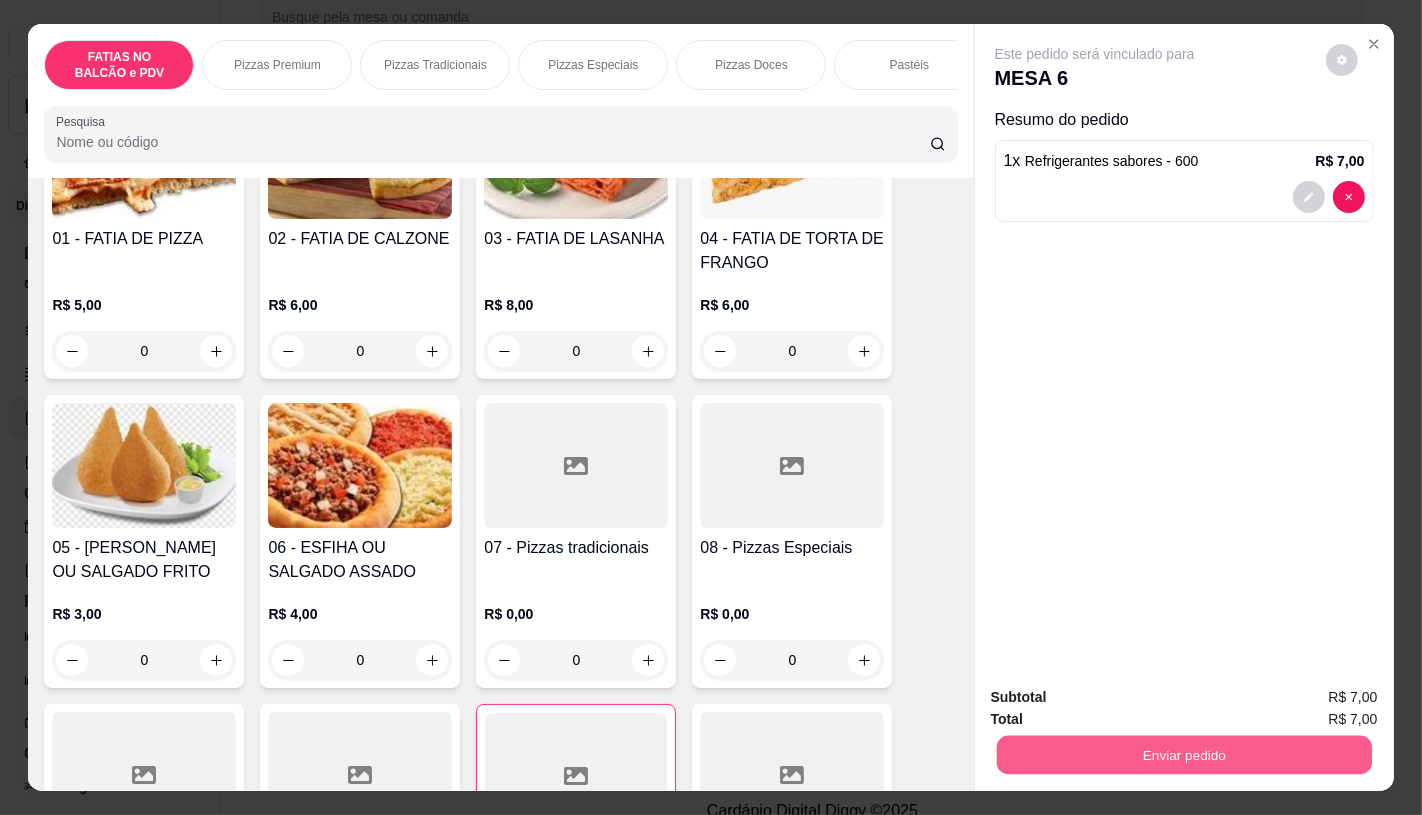 click on "Enviar pedido" at bounding box center (1183, 754) 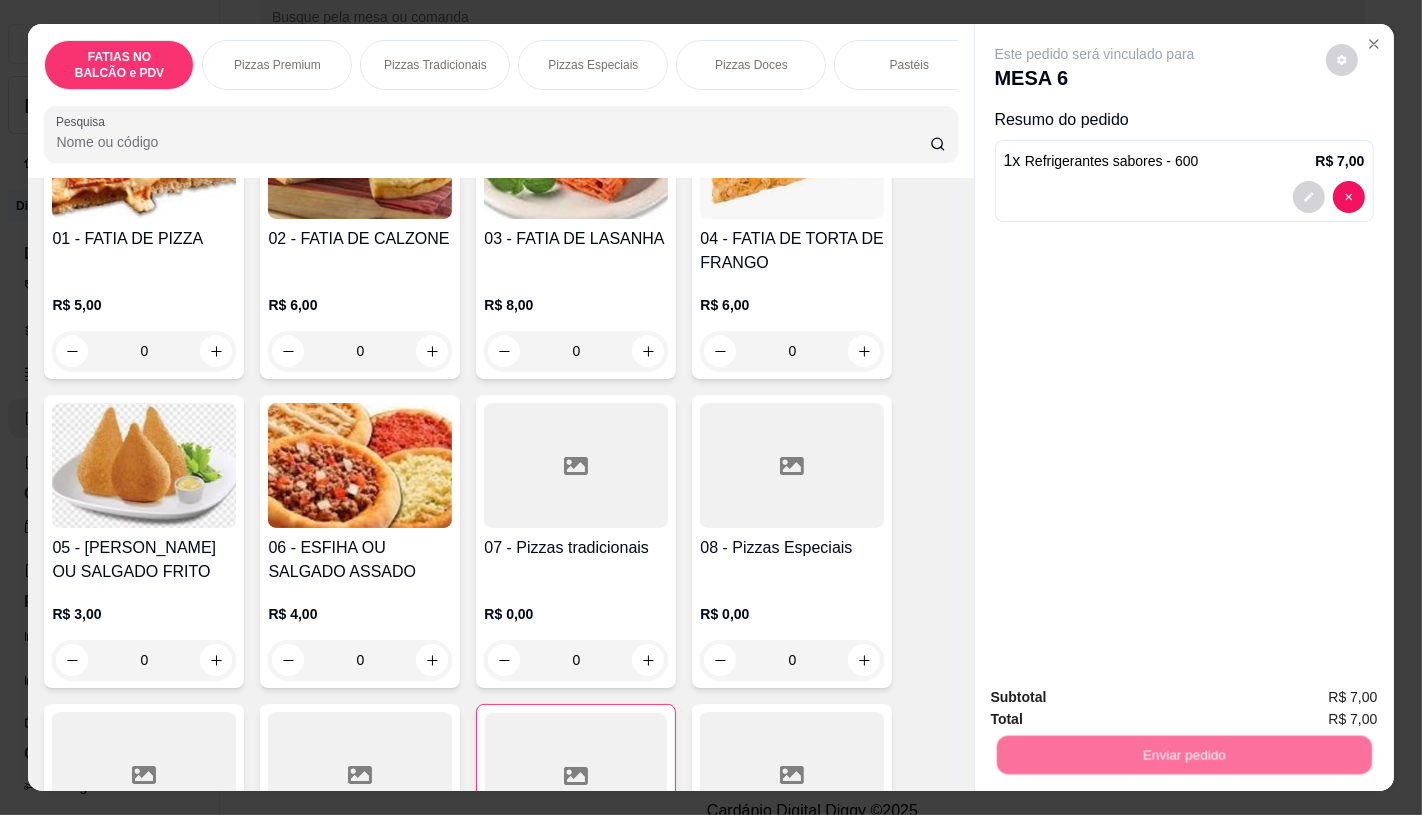 click on "Não registrar e enviar pedido" at bounding box center [1117, 698] 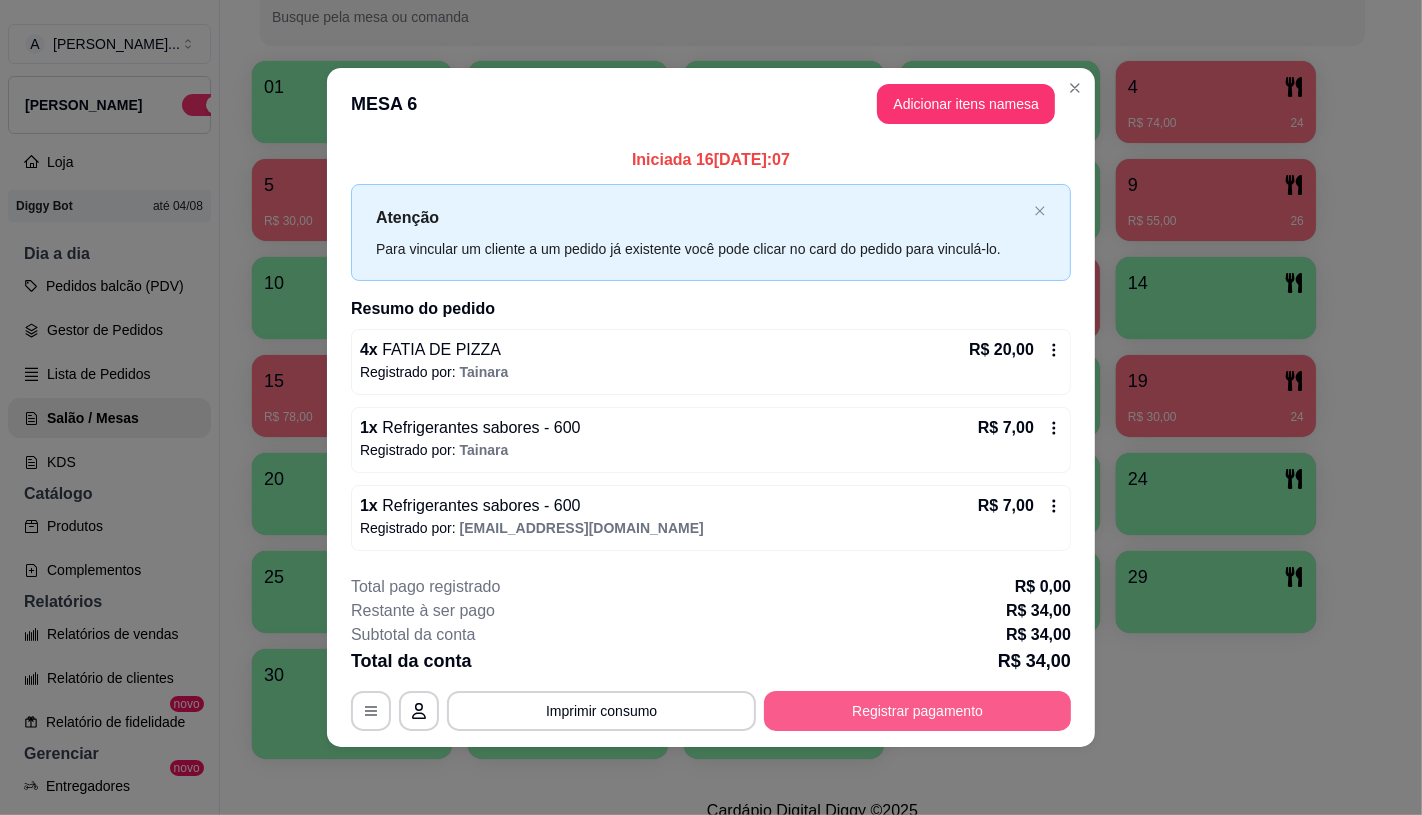 click on "Registrar pagamento" at bounding box center (917, 711) 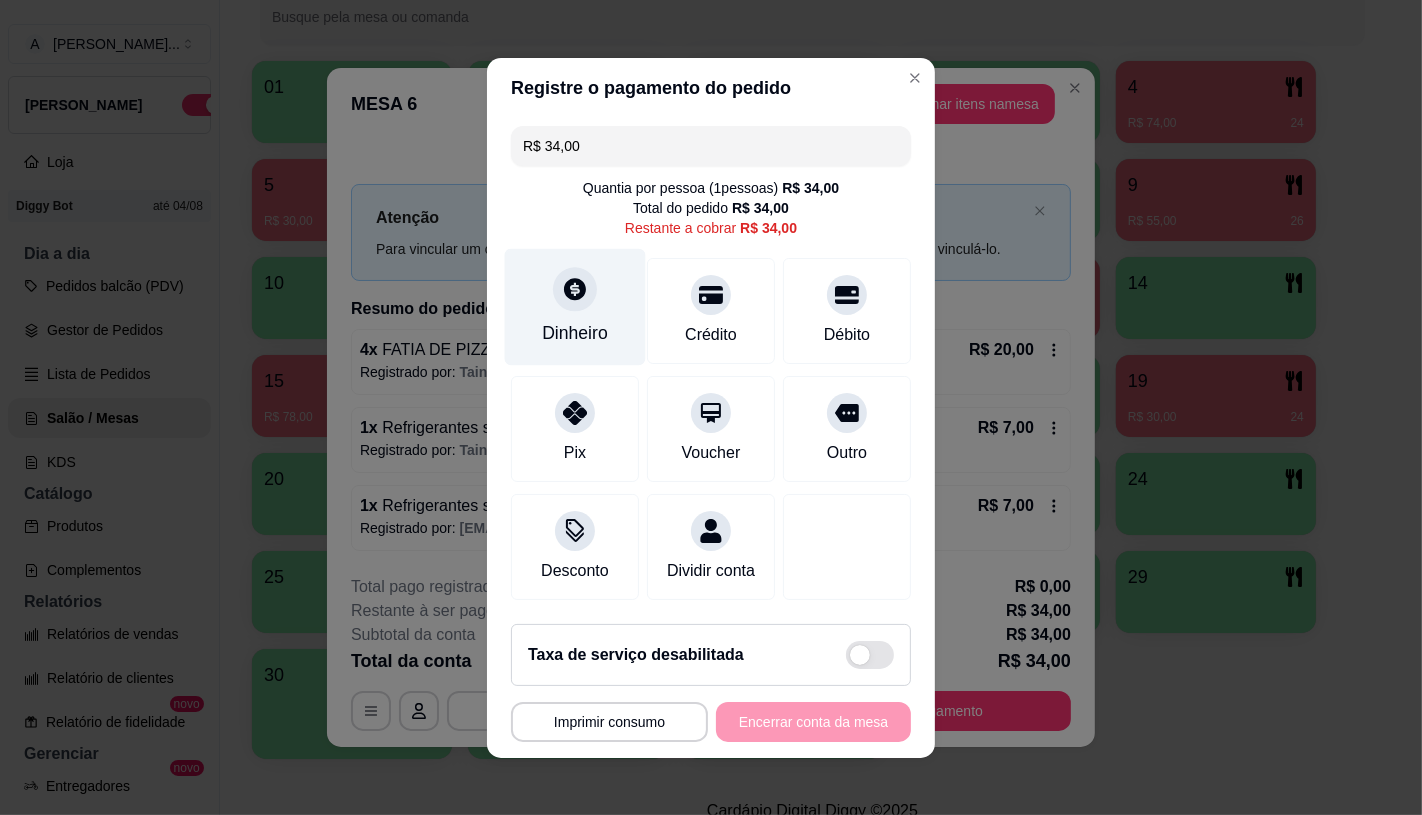 click on "Dinheiro" at bounding box center (575, 306) 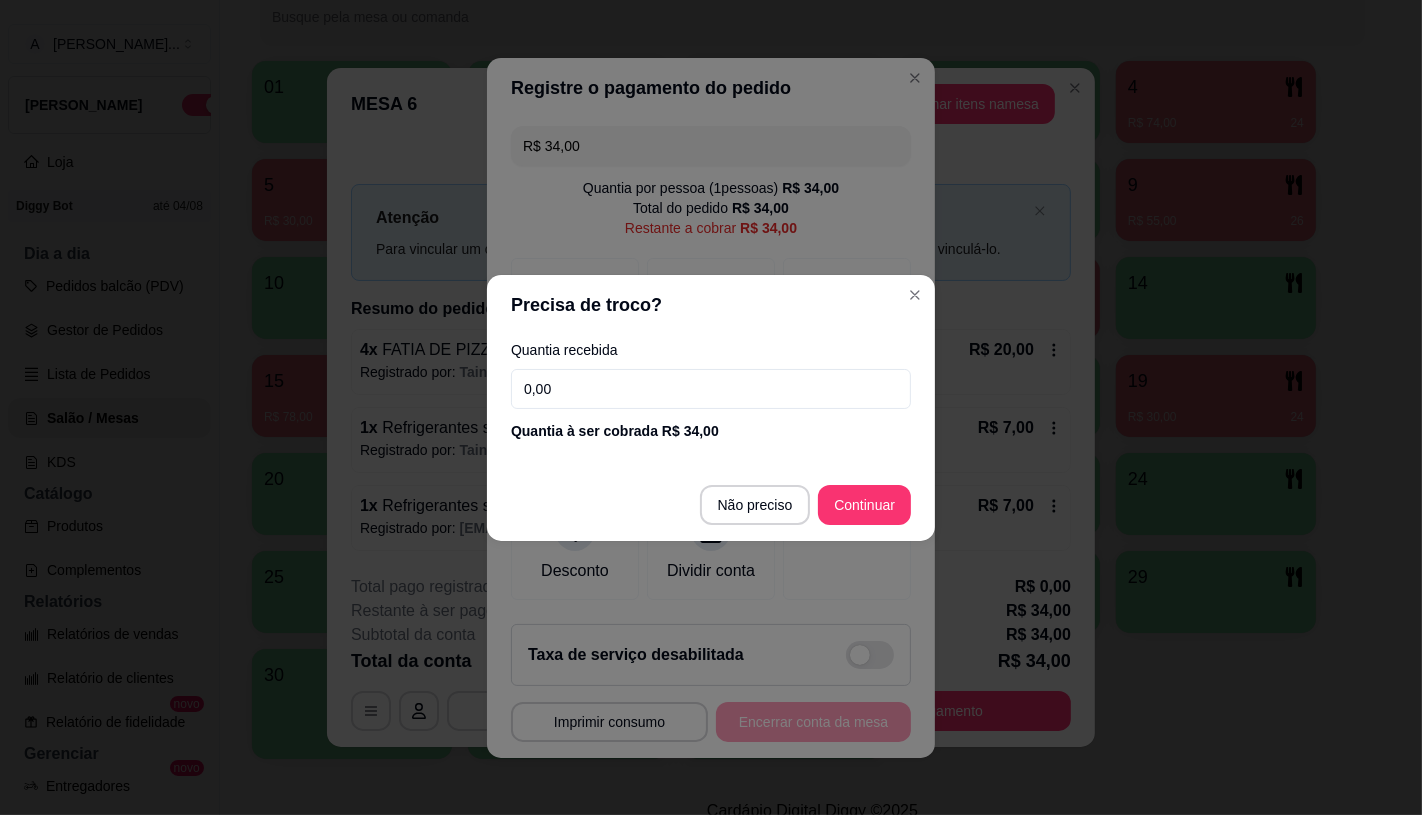click on "0,00" at bounding box center [711, 389] 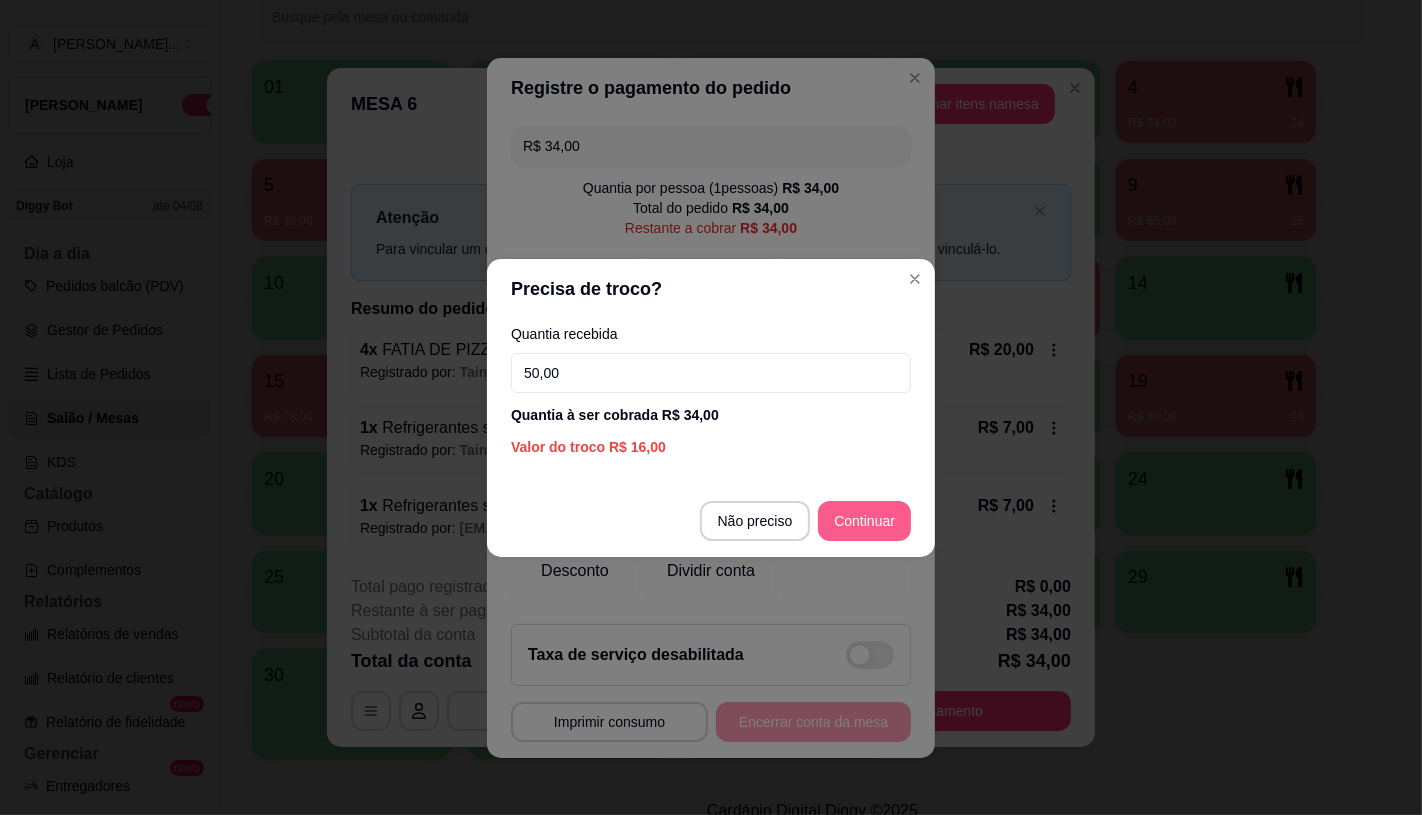 type on "50,00" 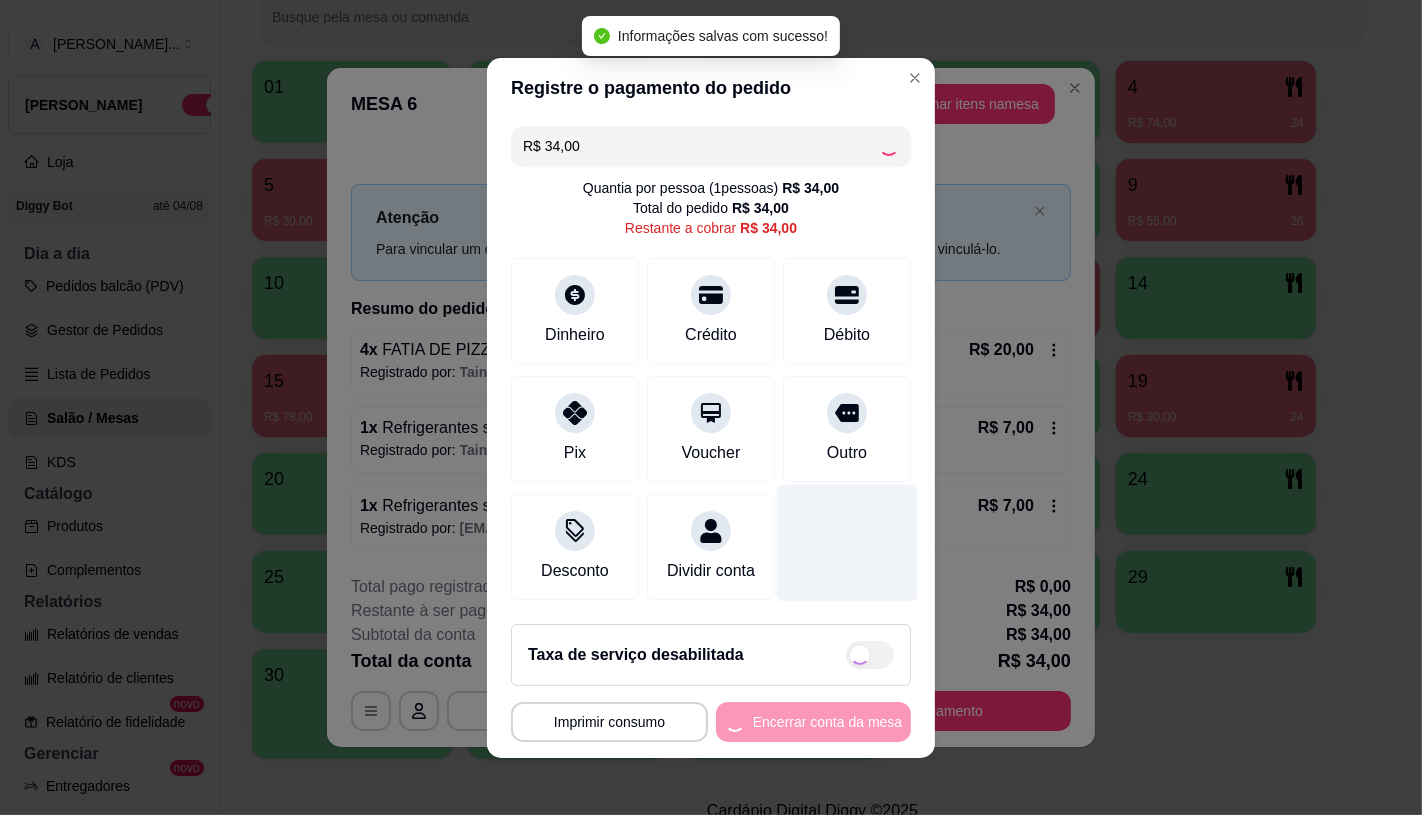 type on "R$ 0,00" 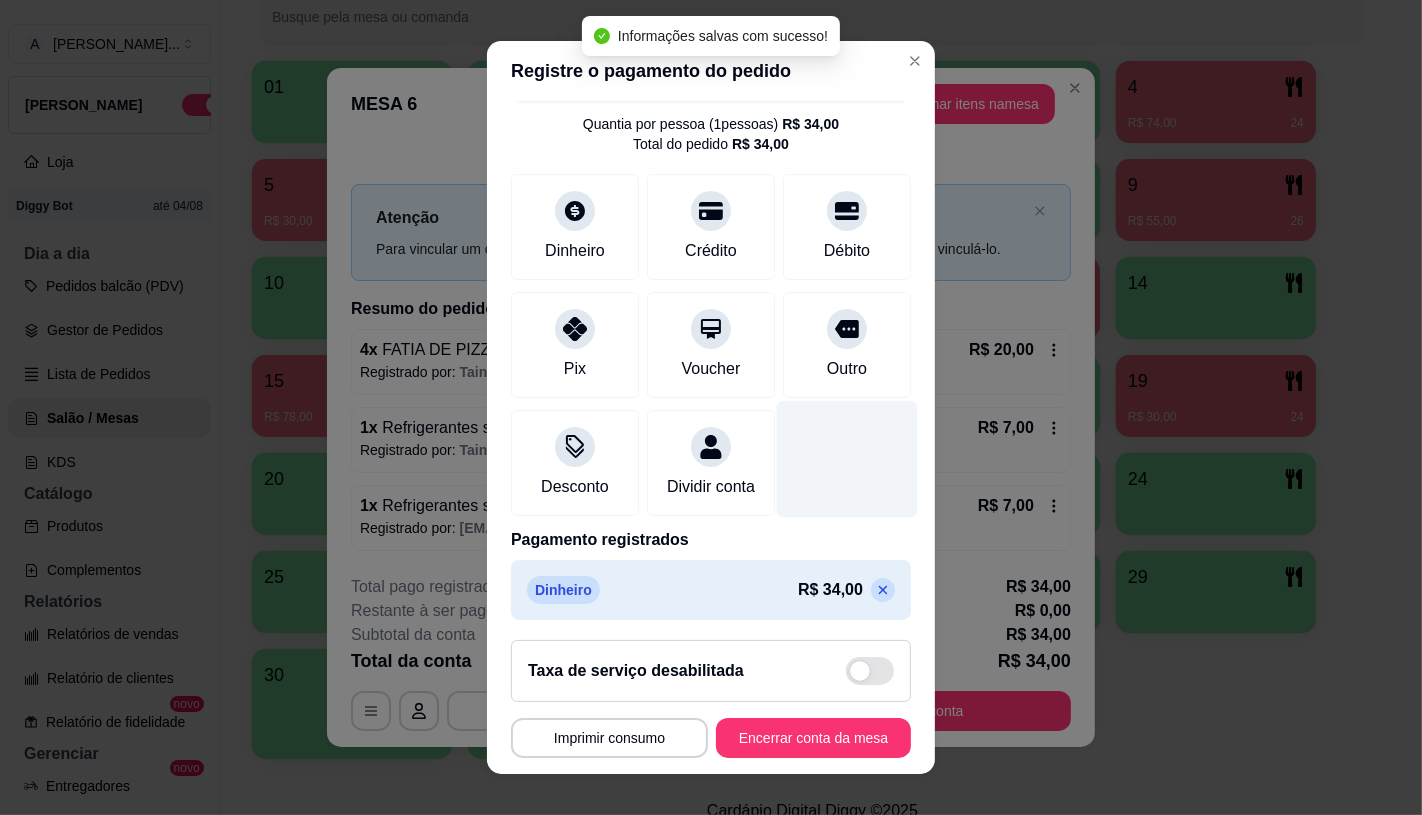 scroll, scrollTop: 74, scrollLeft: 0, axis: vertical 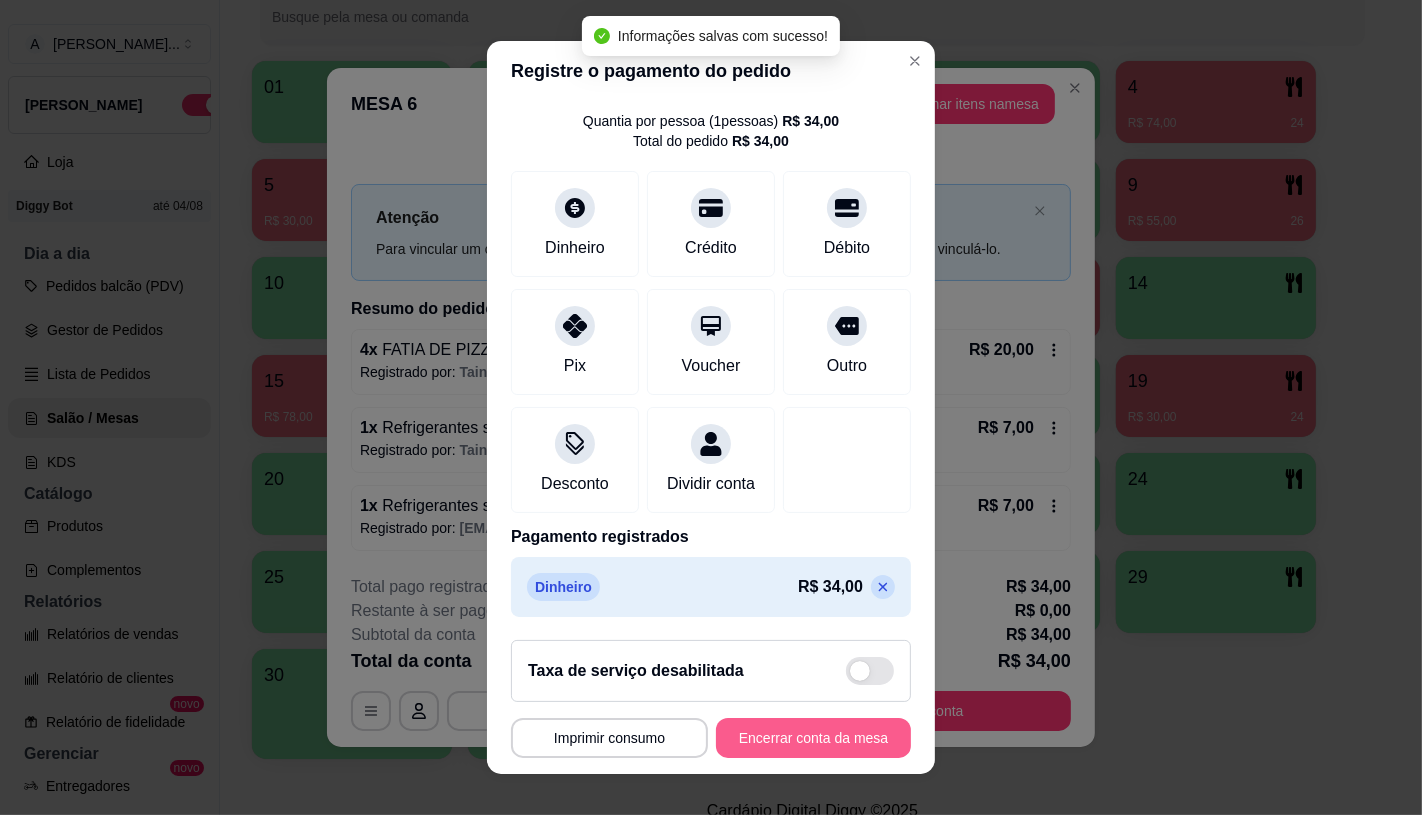 click on "Encerrar conta da mesa" at bounding box center [813, 738] 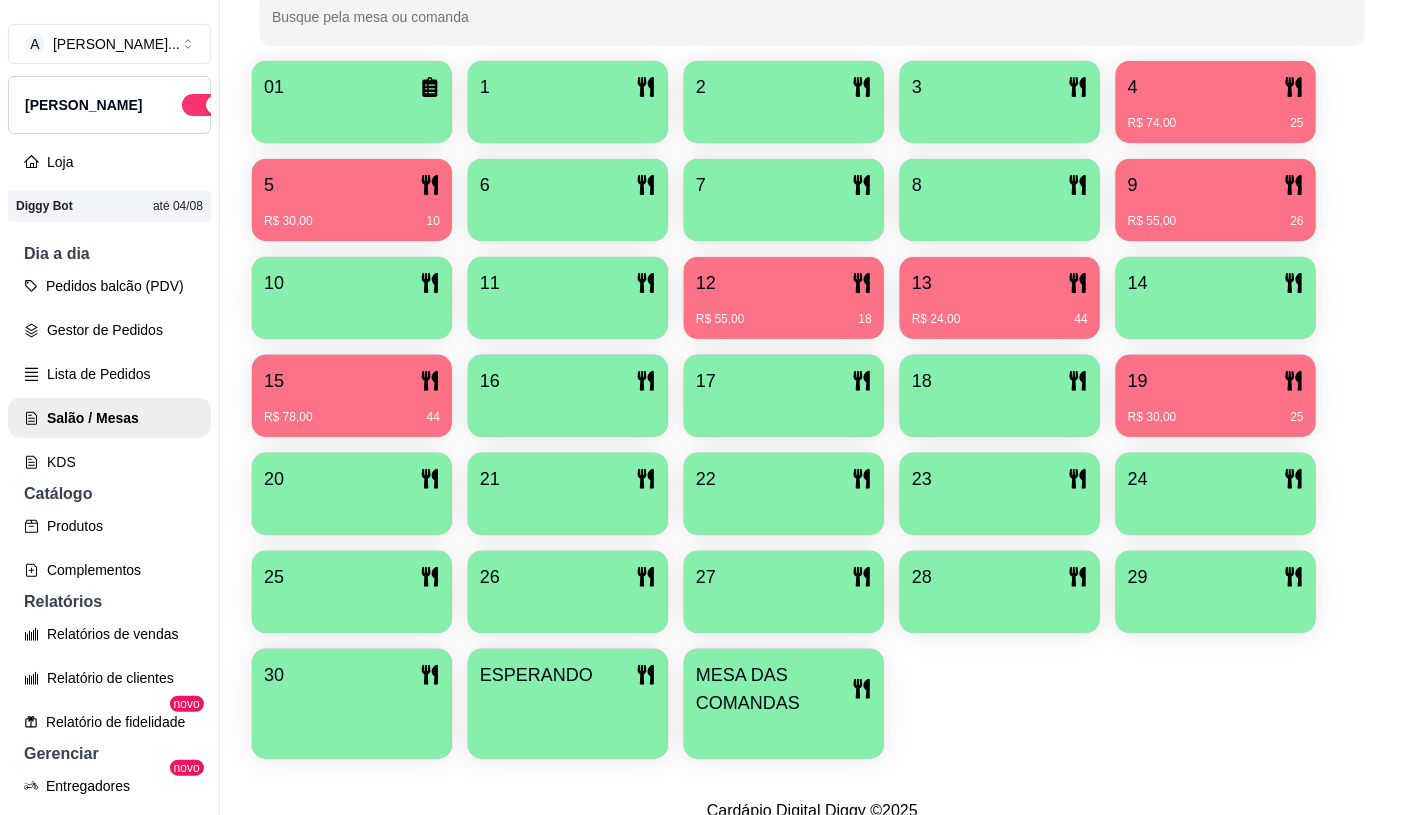 click on "MESA DAS COMANDAS" at bounding box center [774, 689] 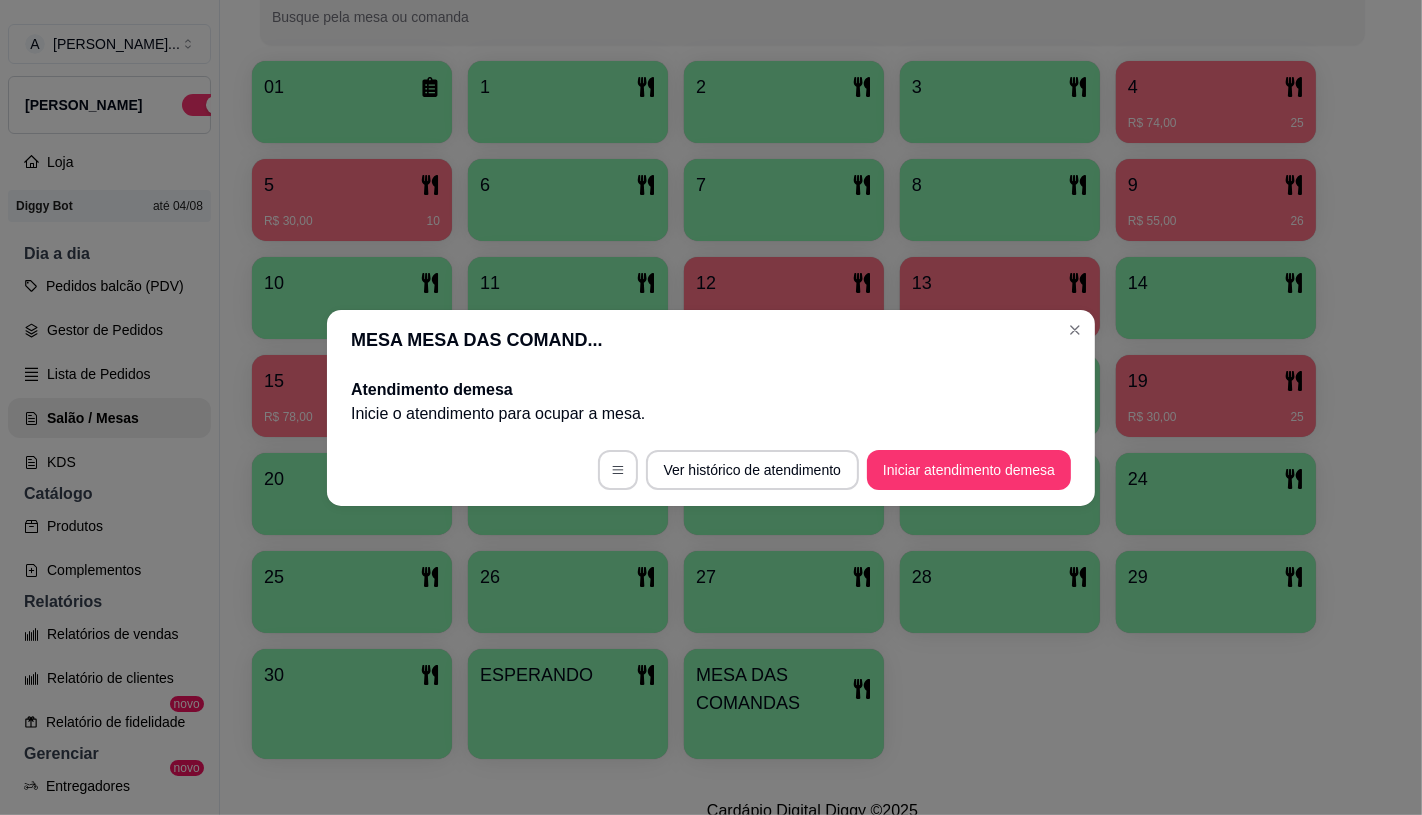 click on "Atendimento de  mesa Inicie o atendimento para ocupar a   mesa ." at bounding box center (711, 402) 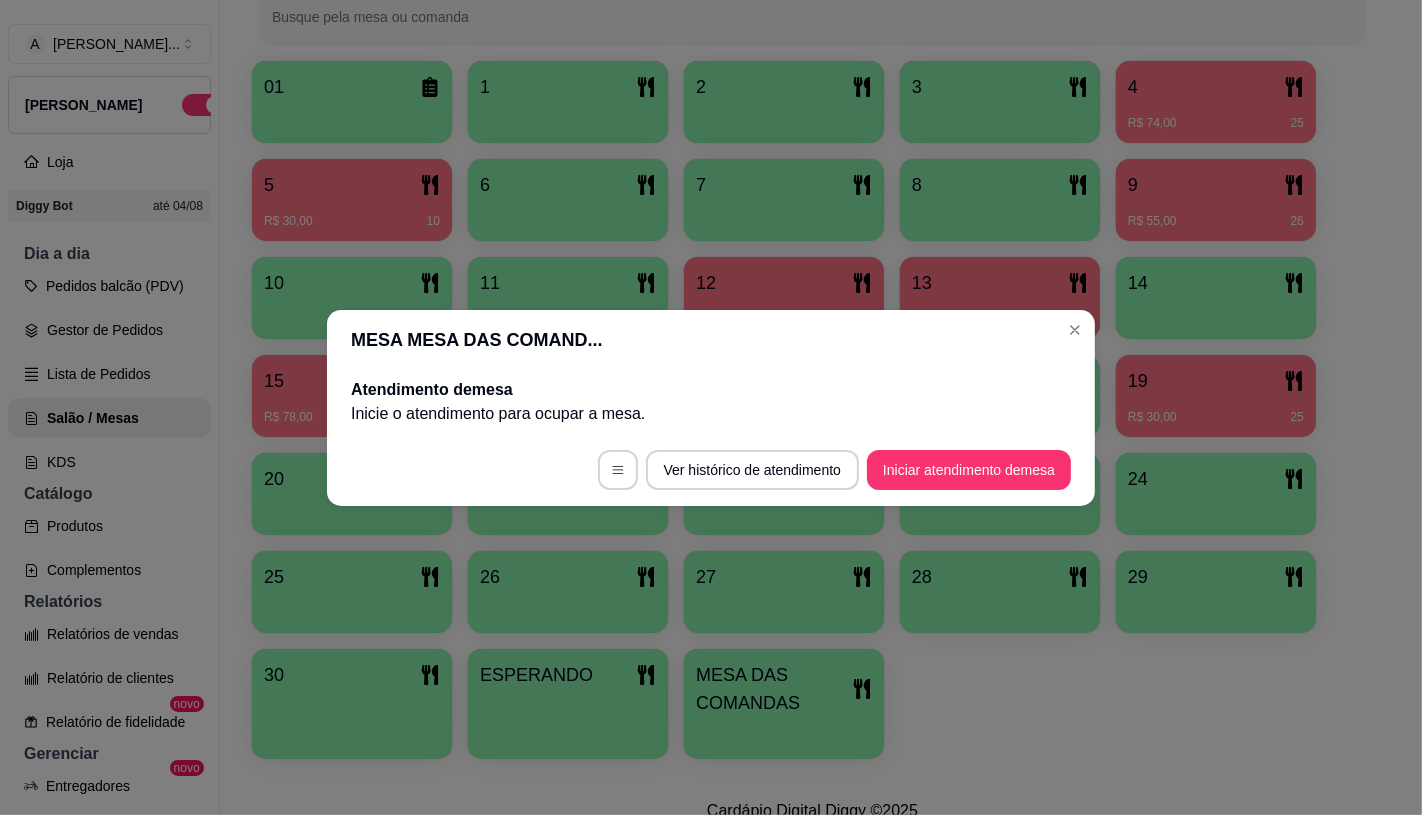 click on "Iniciar atendimento de  mesa" at bounding box center [969, 470] 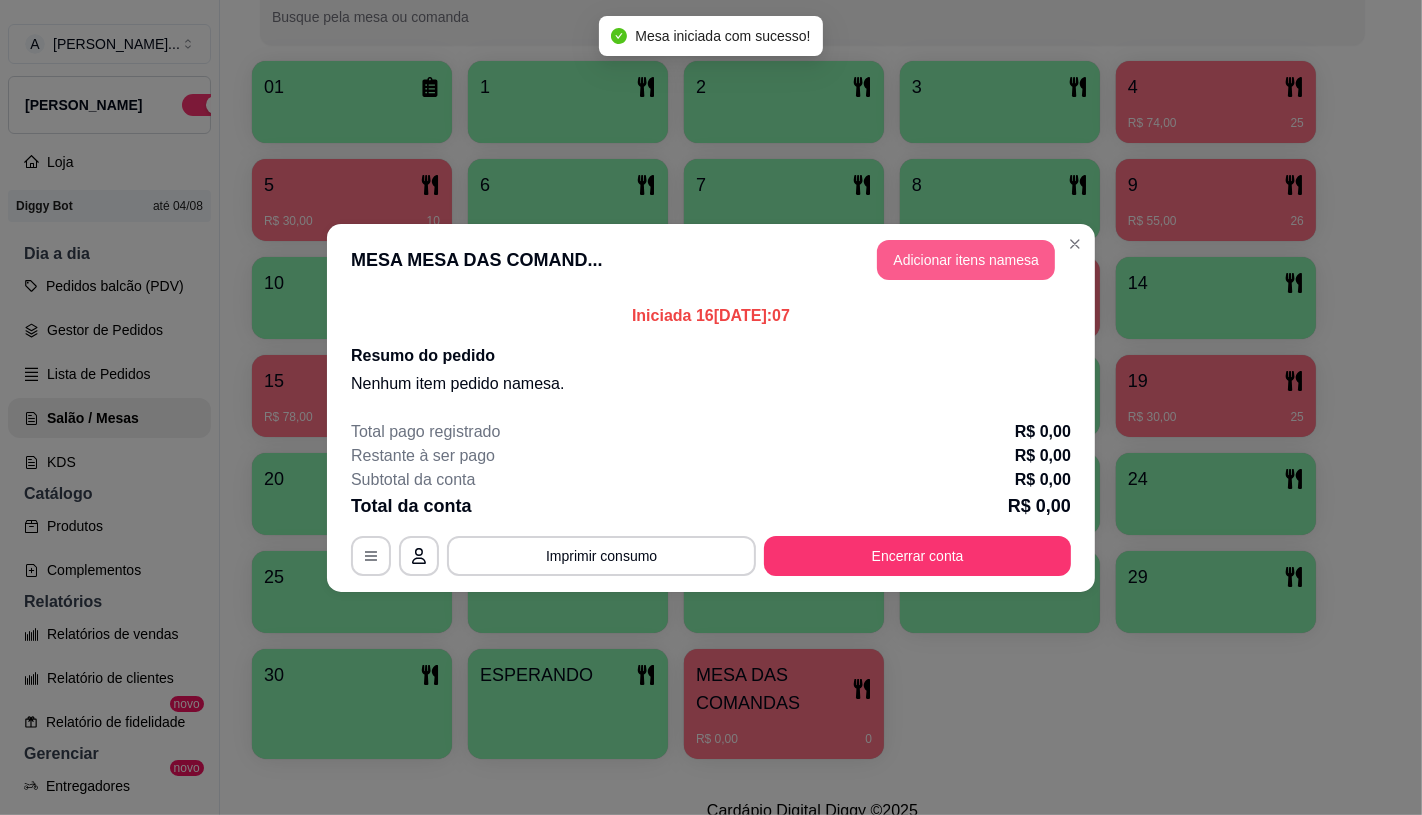 click on "Adicionar itens na  mesa" at bounding box center [966, 260] 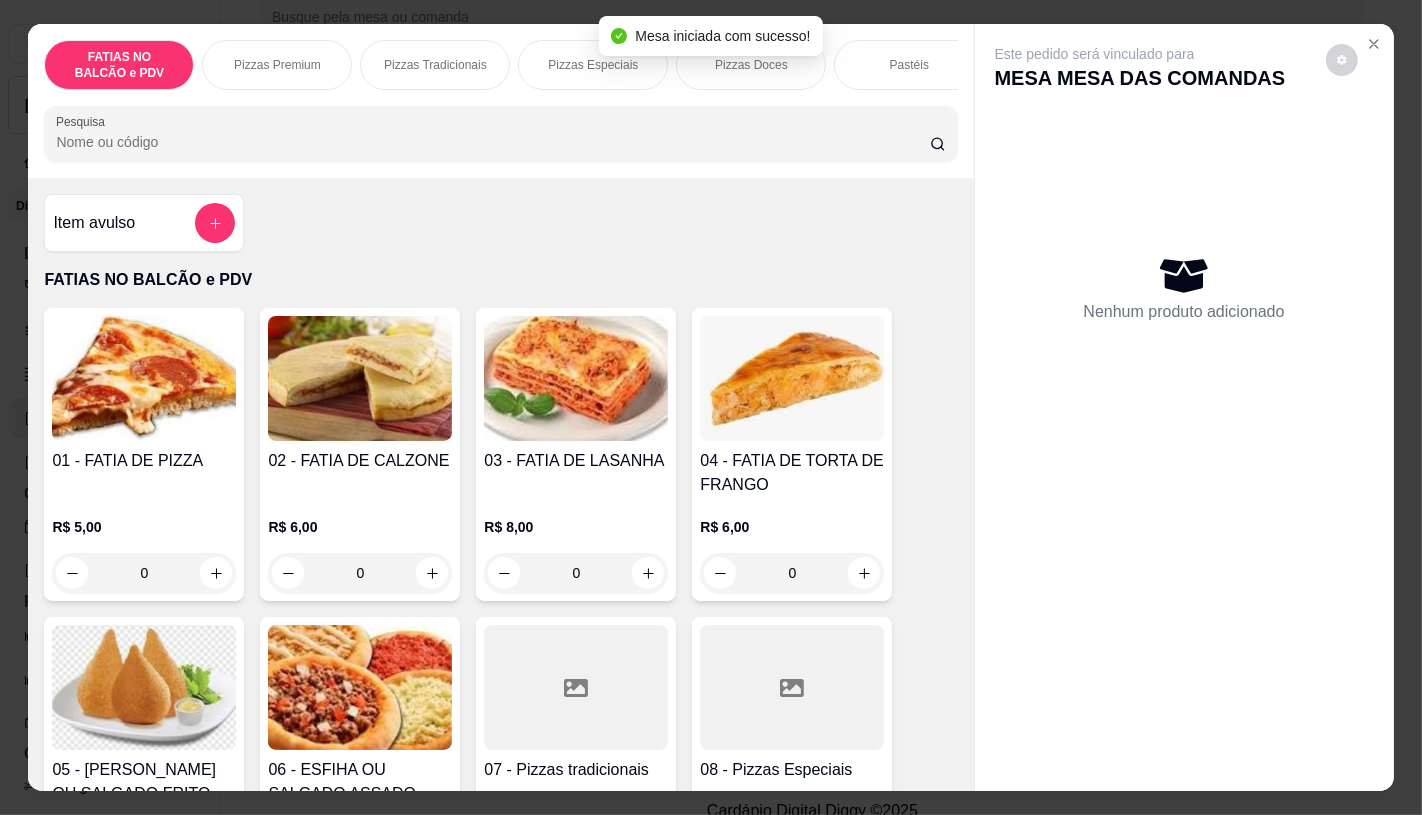 scroll, scrollTop: 222, scrollLeft: 0, axis: vertical 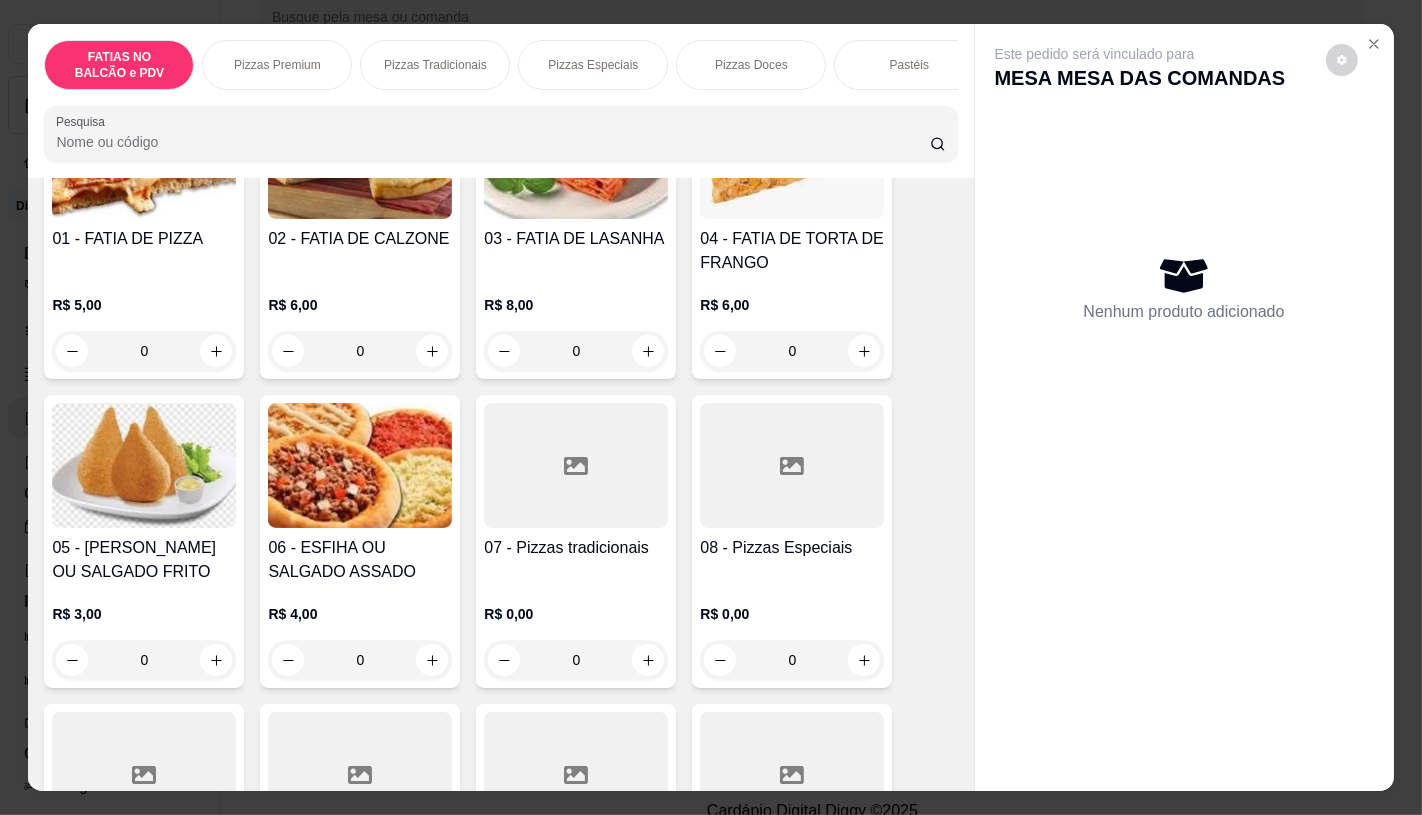 click on "14 - Panquecas    R$ 0,00 0" at bounding box center (792, 850) 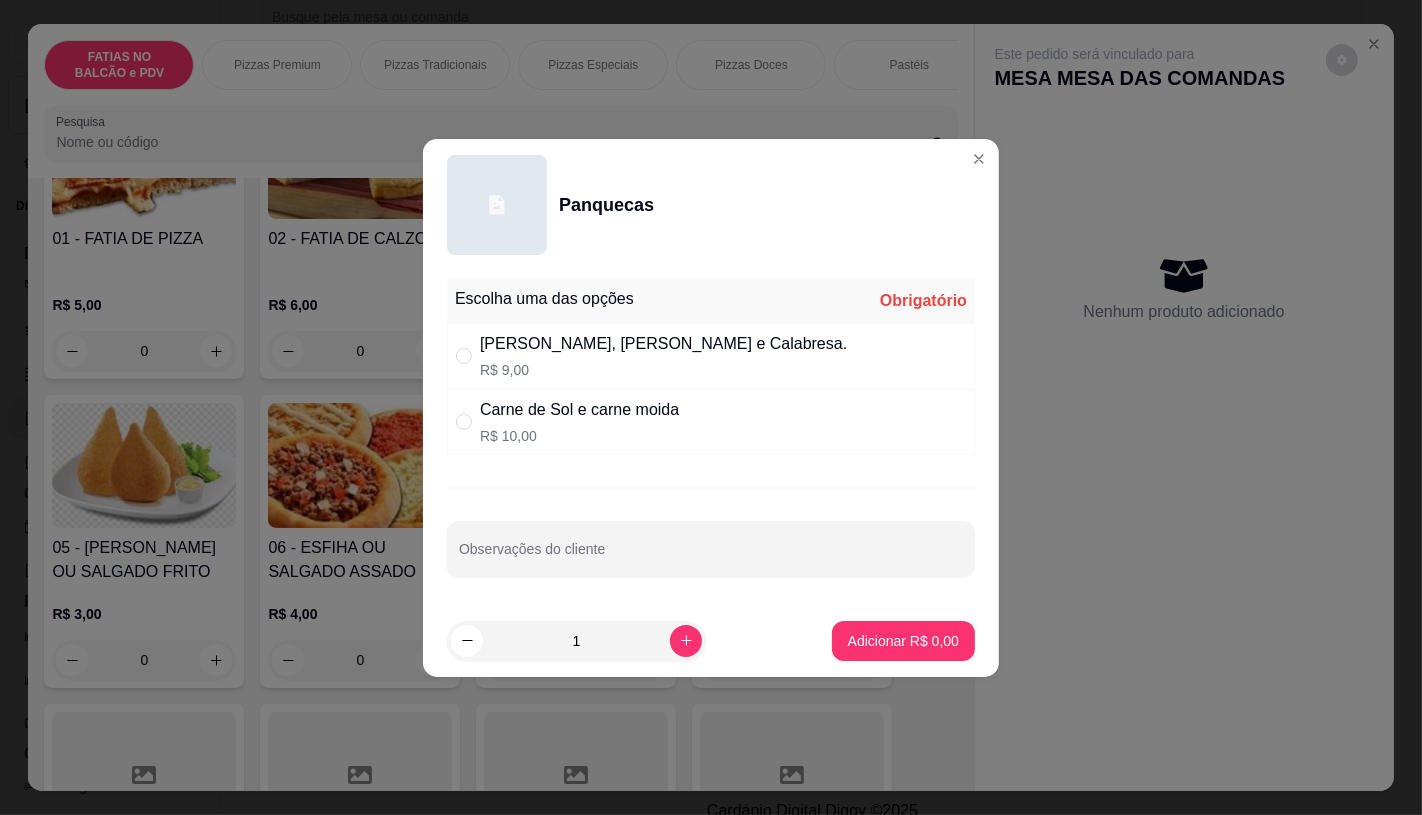 click on "[PERSON_NAME], [PERSON_NAME] e Calabresa." at bounding box center (663, 344) 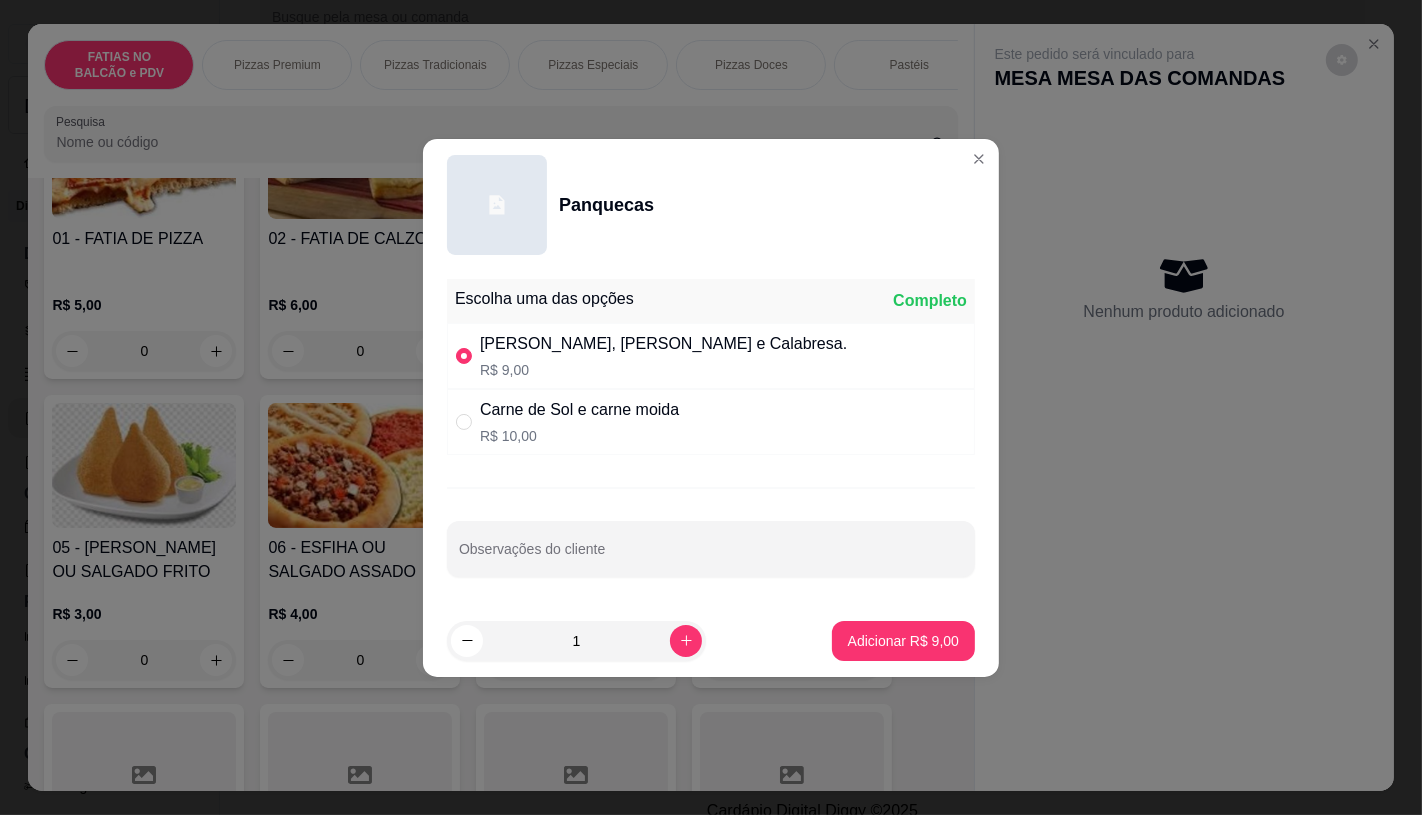 click on "Carne de Sol e carne moida R$ 10,00" at bounding box center [579, 422] 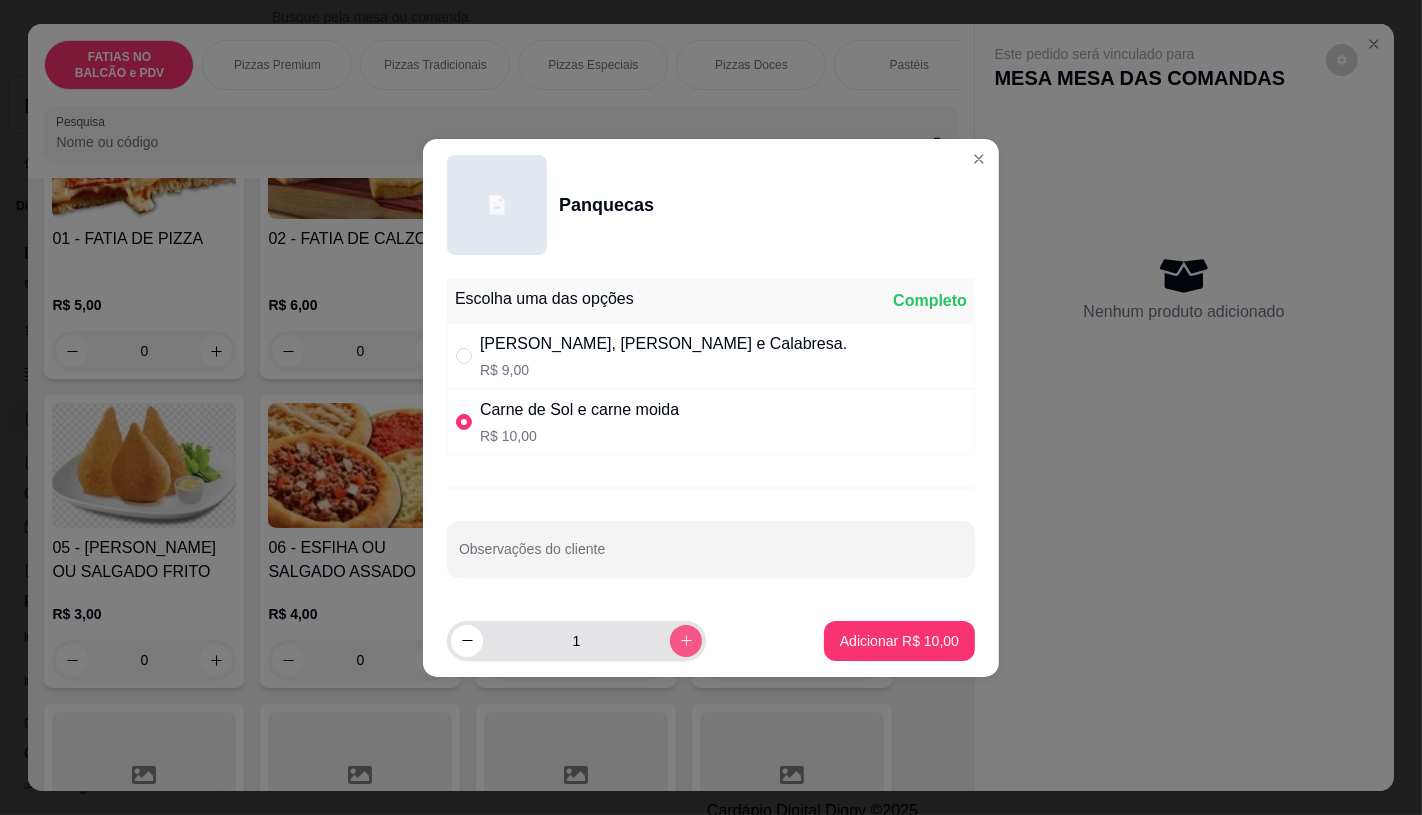 click 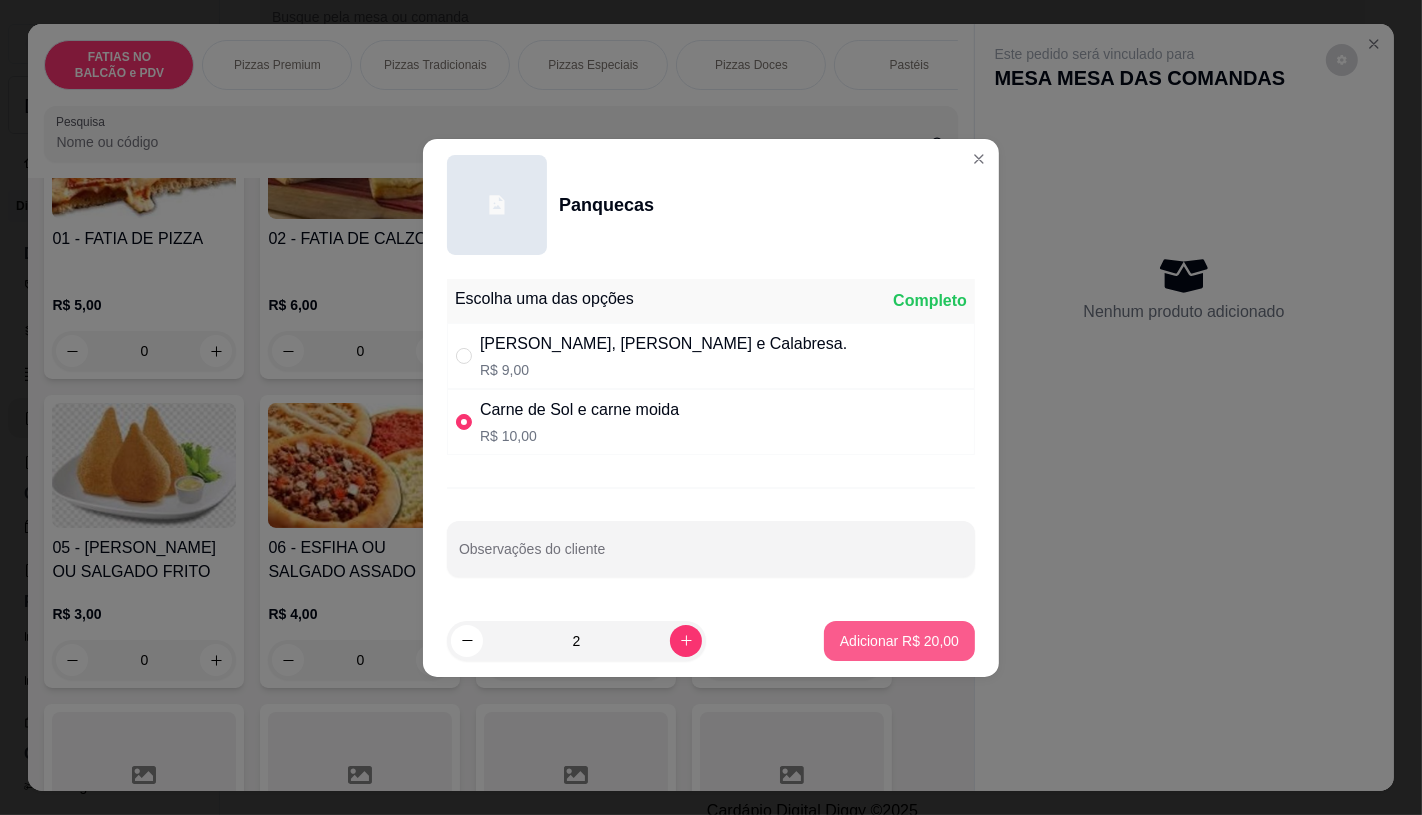 click on "Adicionar   R$ 20,00" at bounding box center (899, 641) 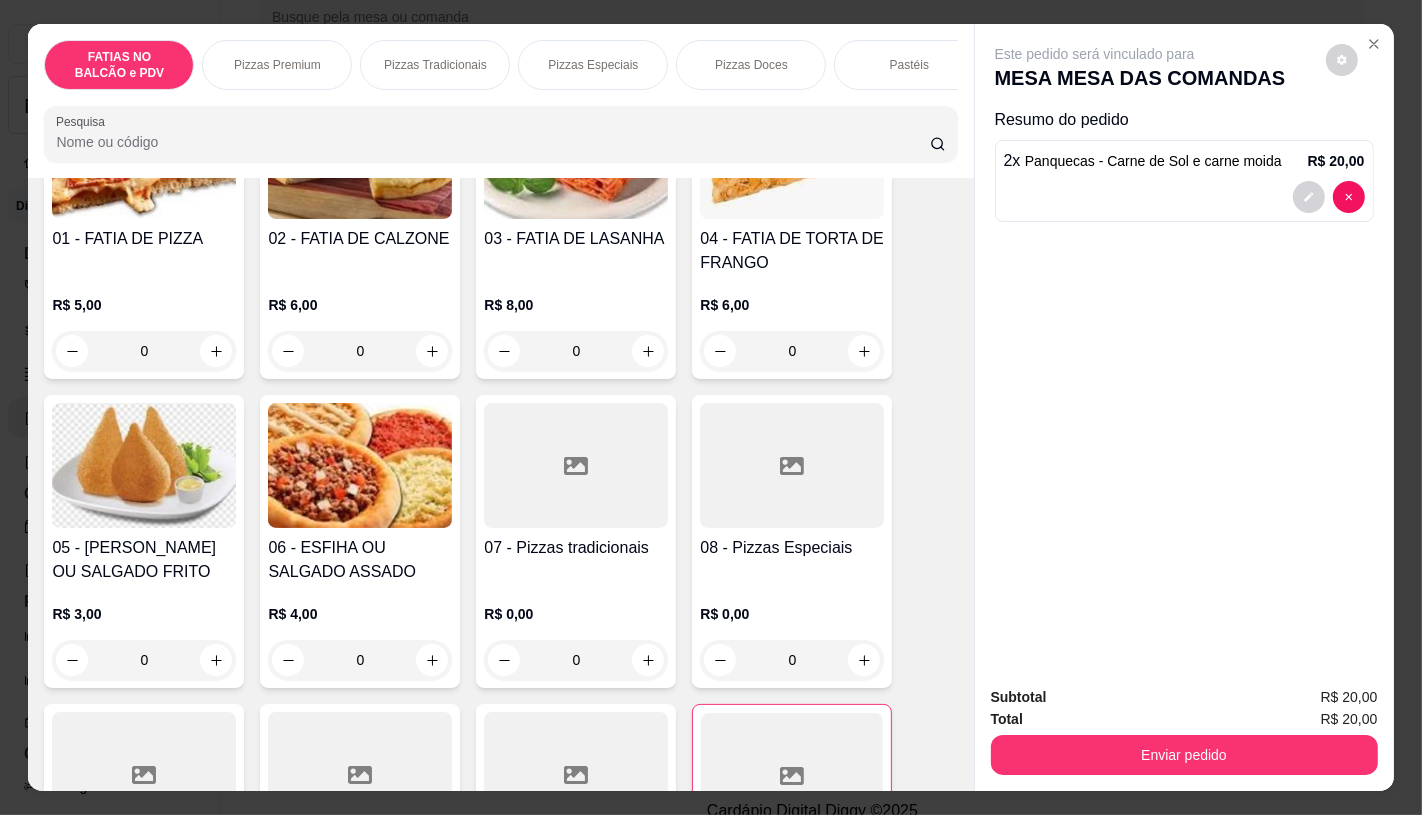scroll, scrollTop: 444, scrollLeft: 0, axis: vertical 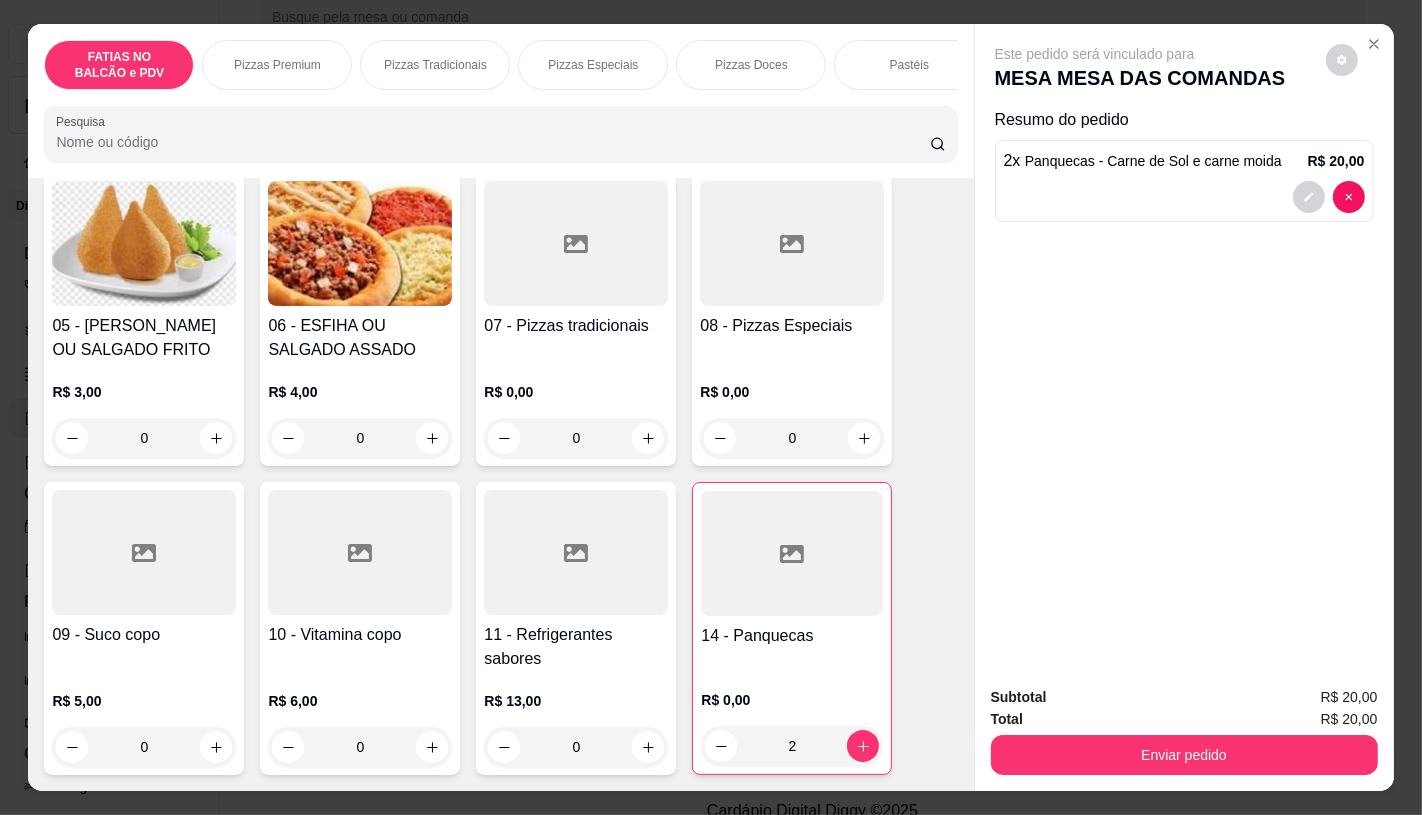 click at bounding box center [576, 552] 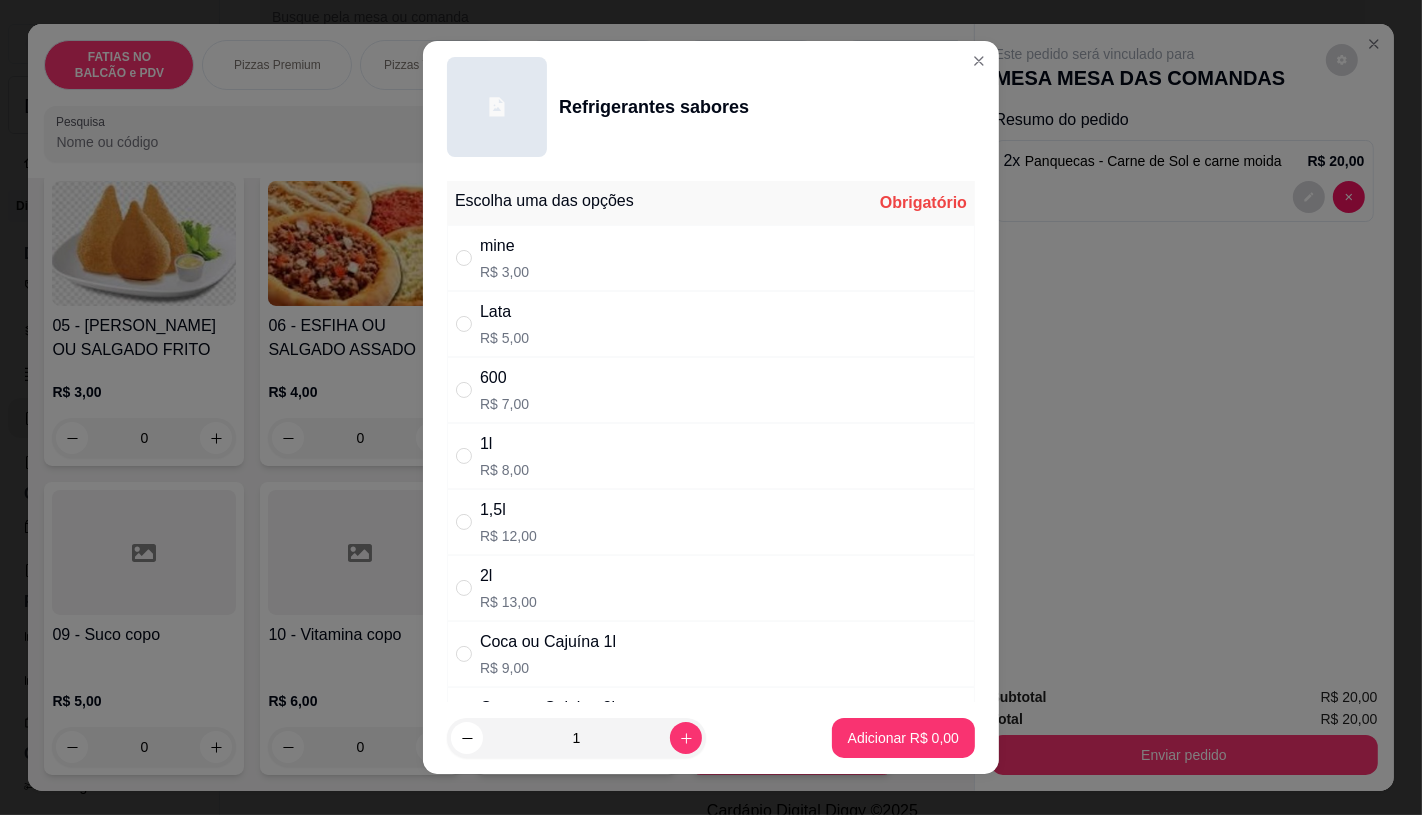 click on "R$ 7,00" at bounding box center (504, 404) 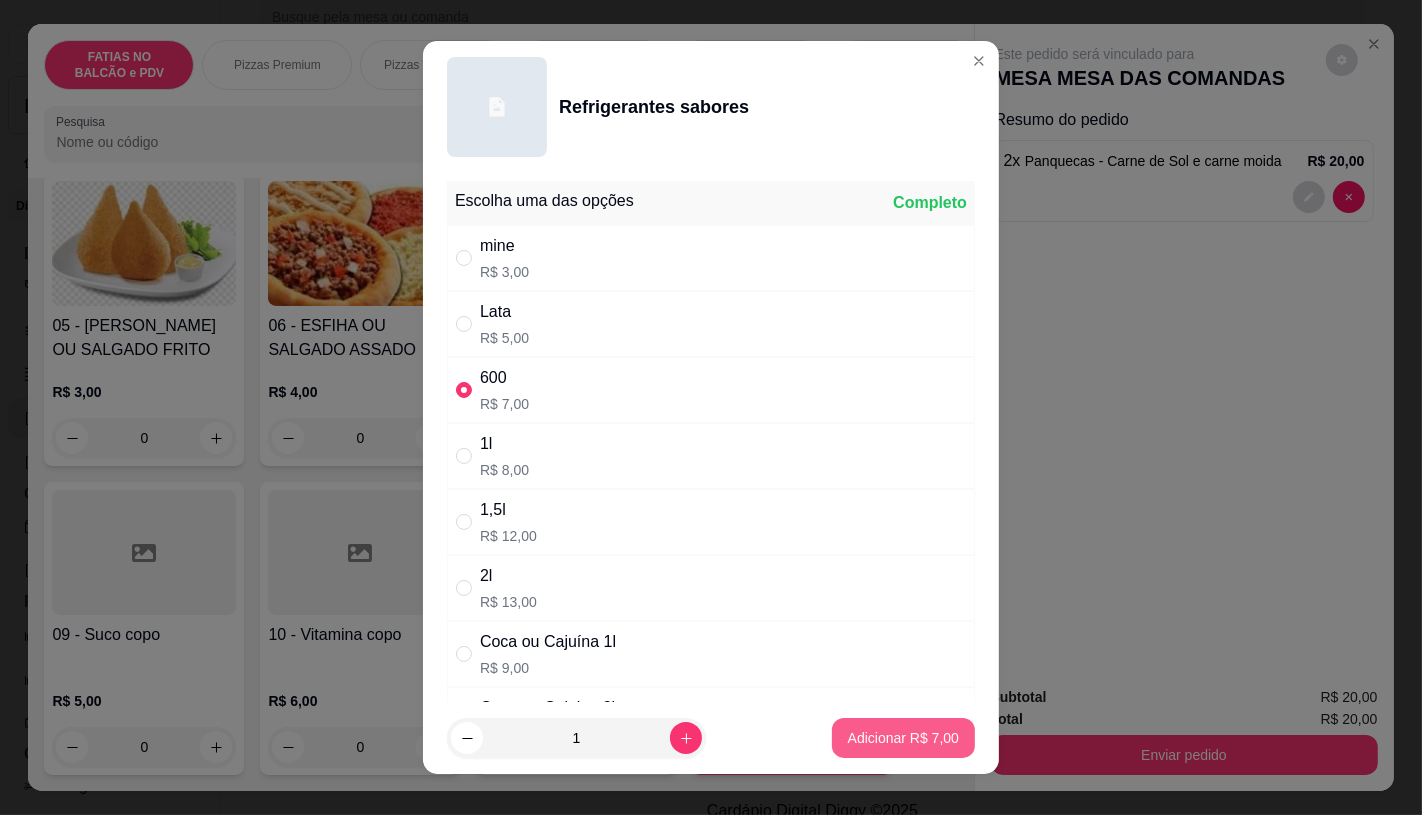 click on "Adicionar   R$ 7,00" at bounding box center [903, 738] 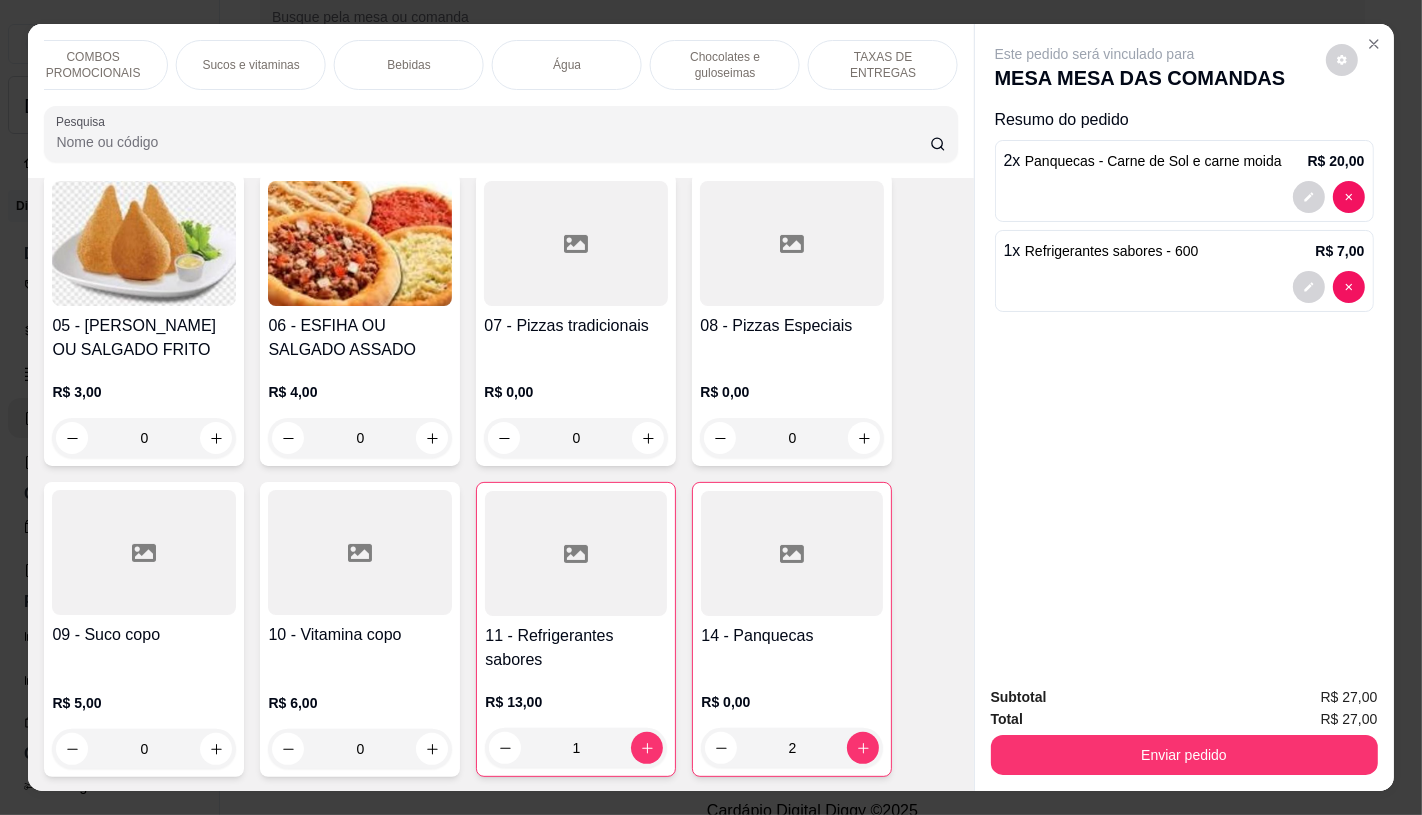scroll, scrollTop: 0, scrollLeft: 2048, axis: horizontal 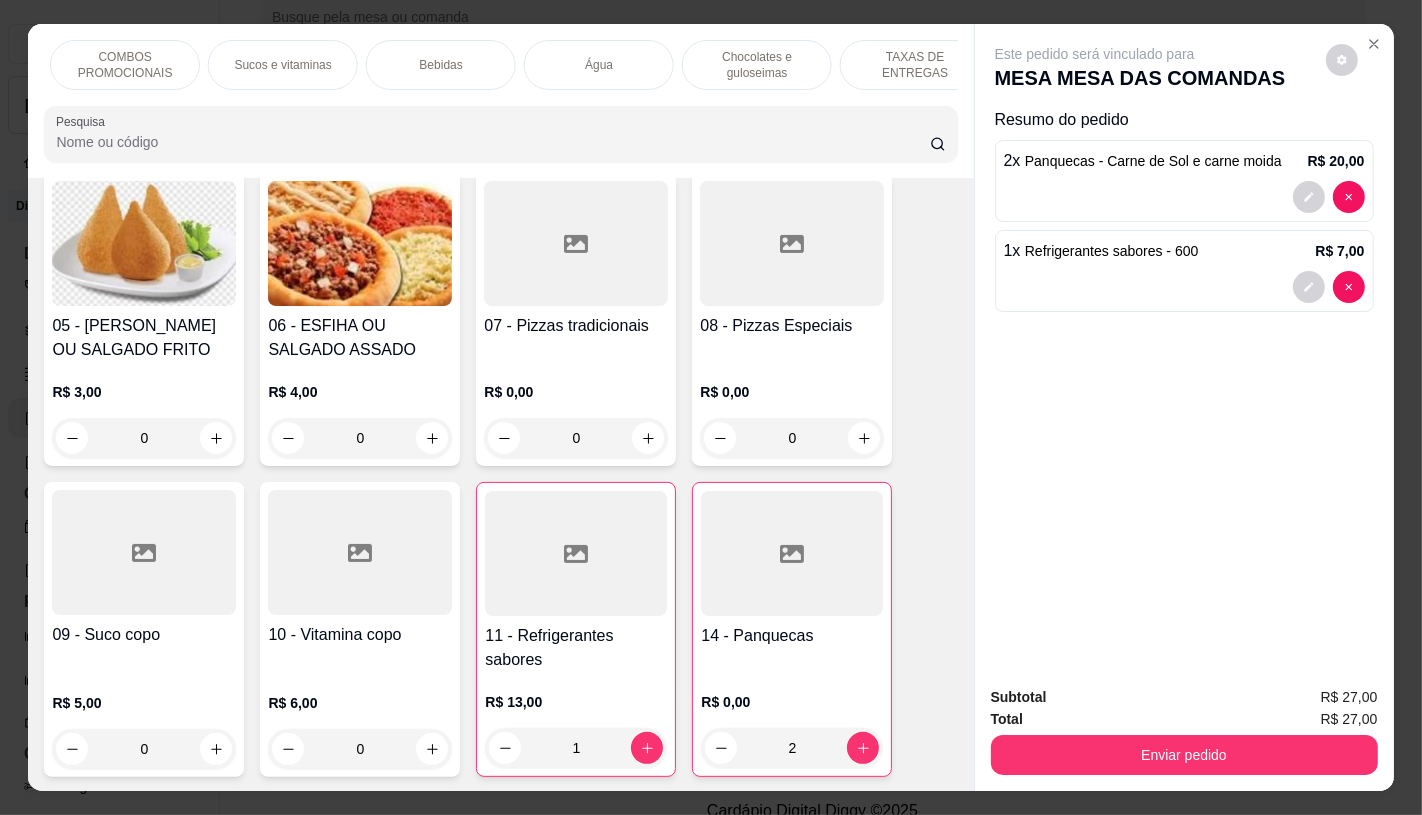 click on "TAXAS DE ENTREGAS" at bounding box center [915, 65] 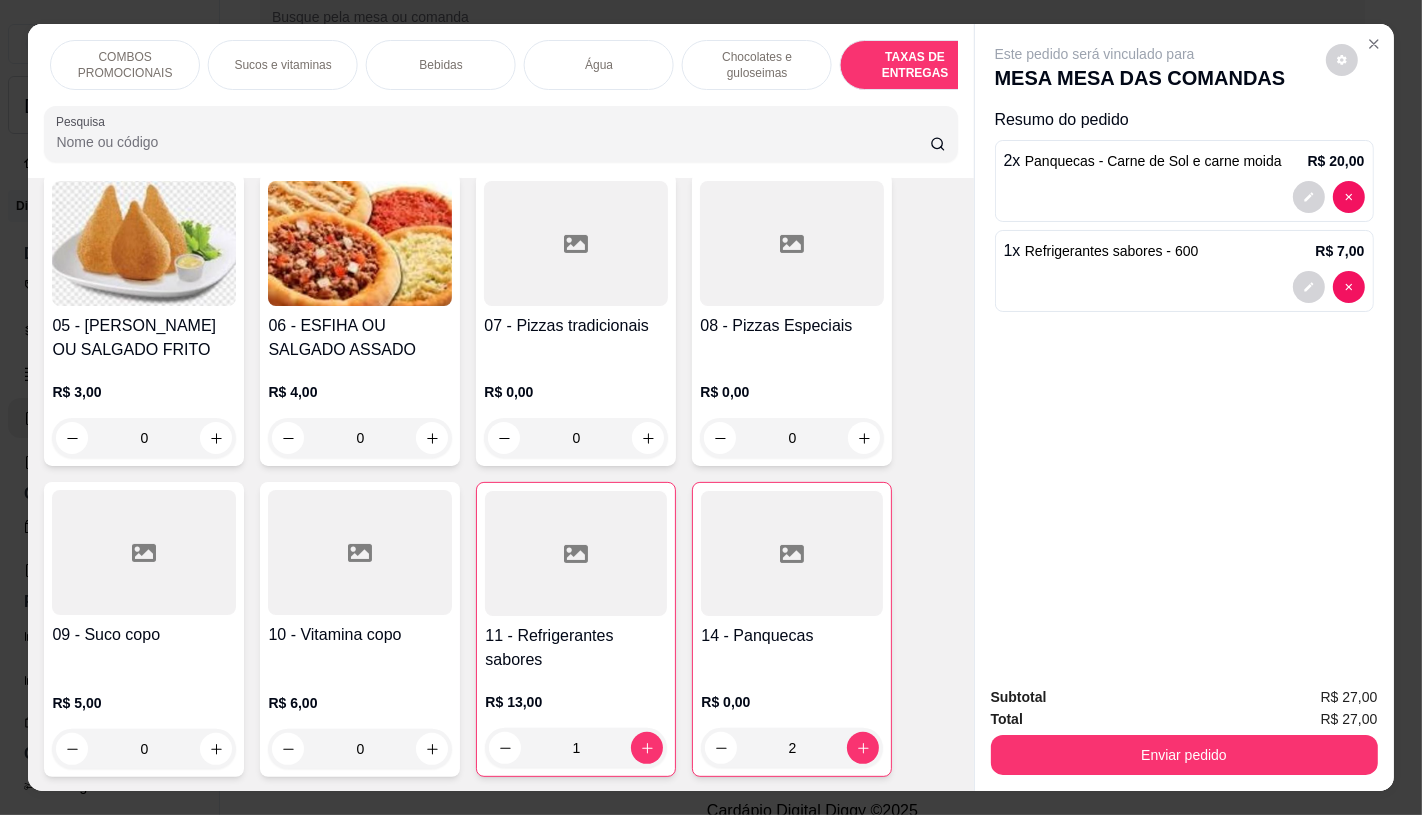 scroll, scrollTop: 13375, scrollLeft: 0, axis: vertical 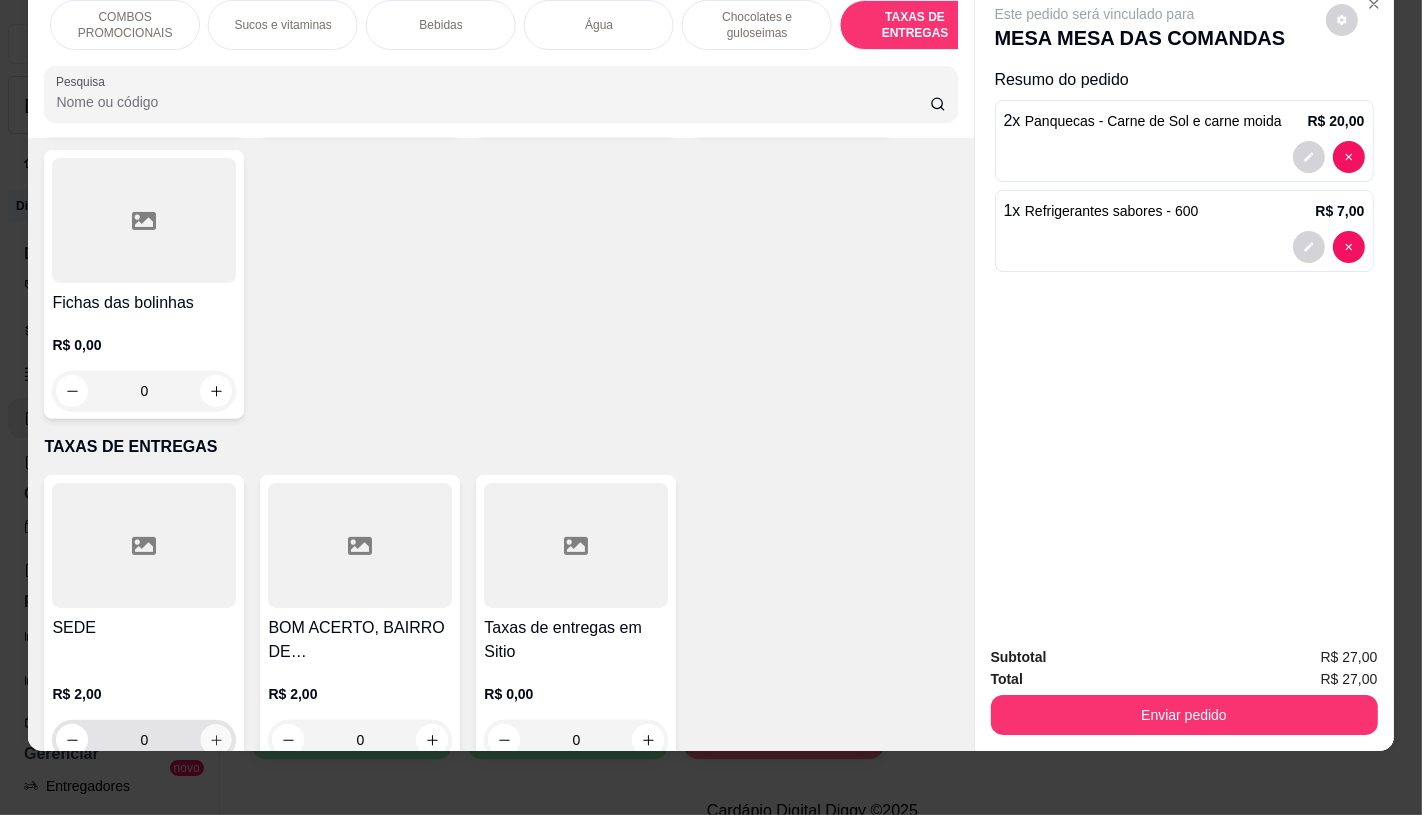 click at bounding box center (216, 740) 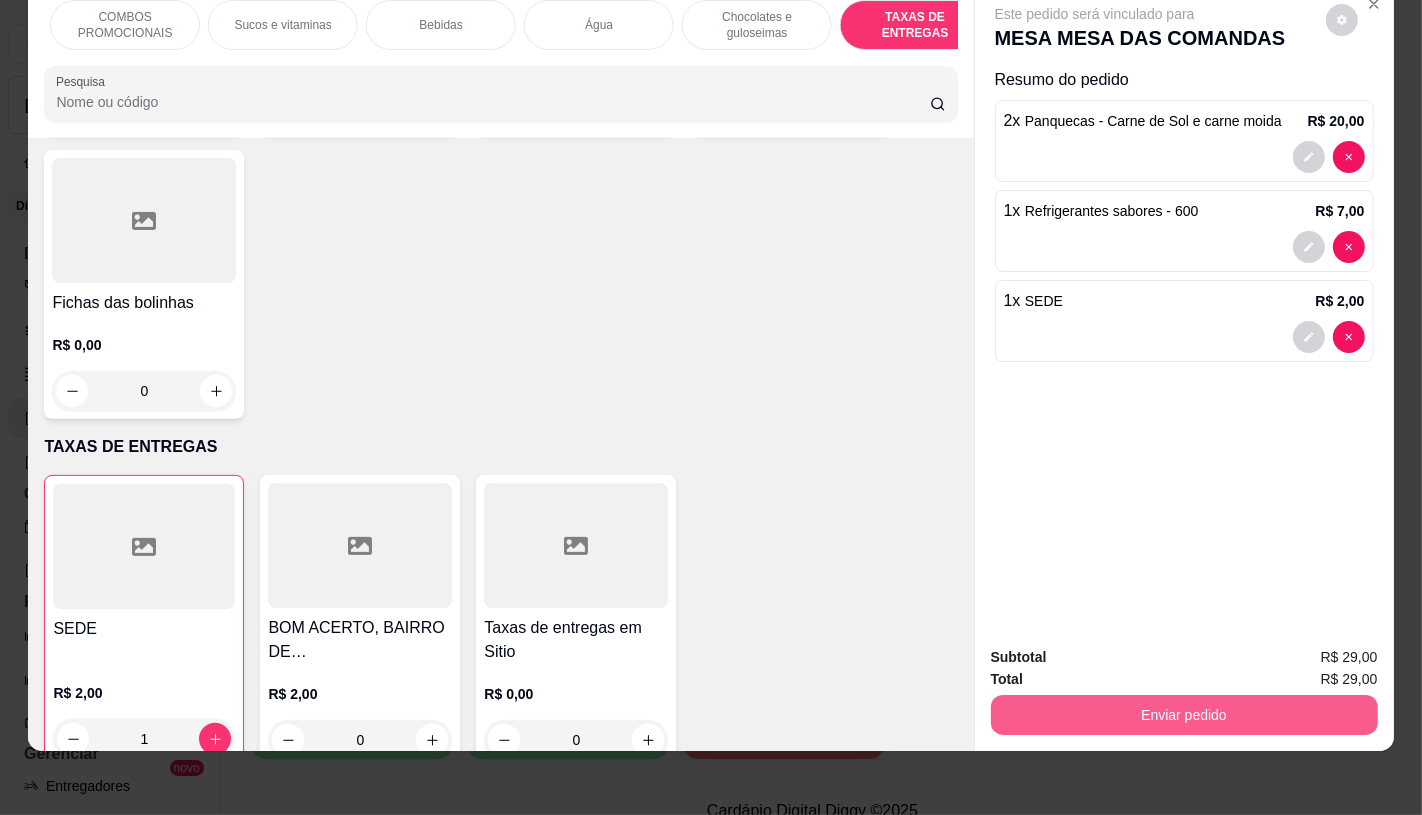 click on "Enviar pedido" at bounding box center (1184, 715) 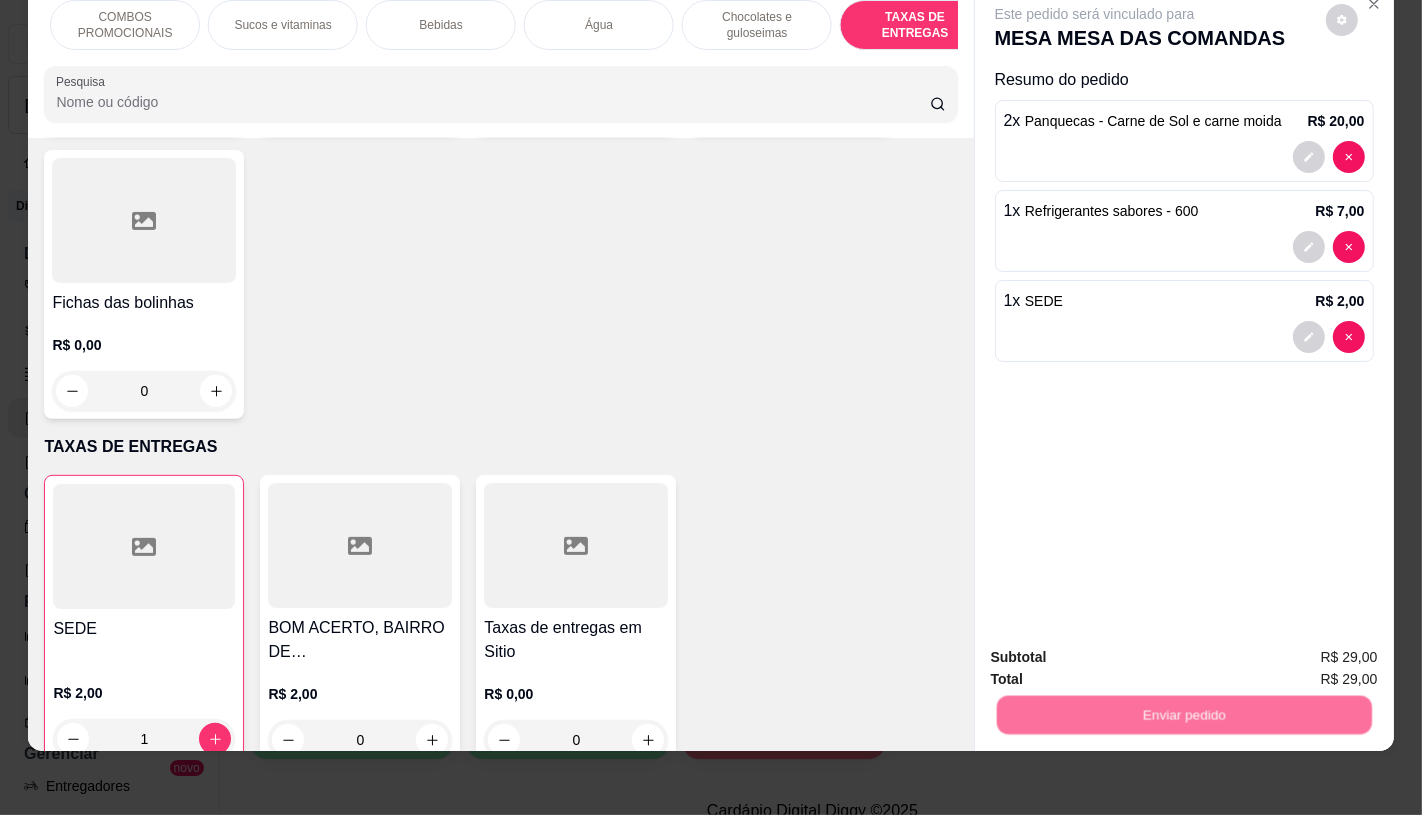 click on "Não registrar e enviar pedido" at bounding box center (1117, 650) 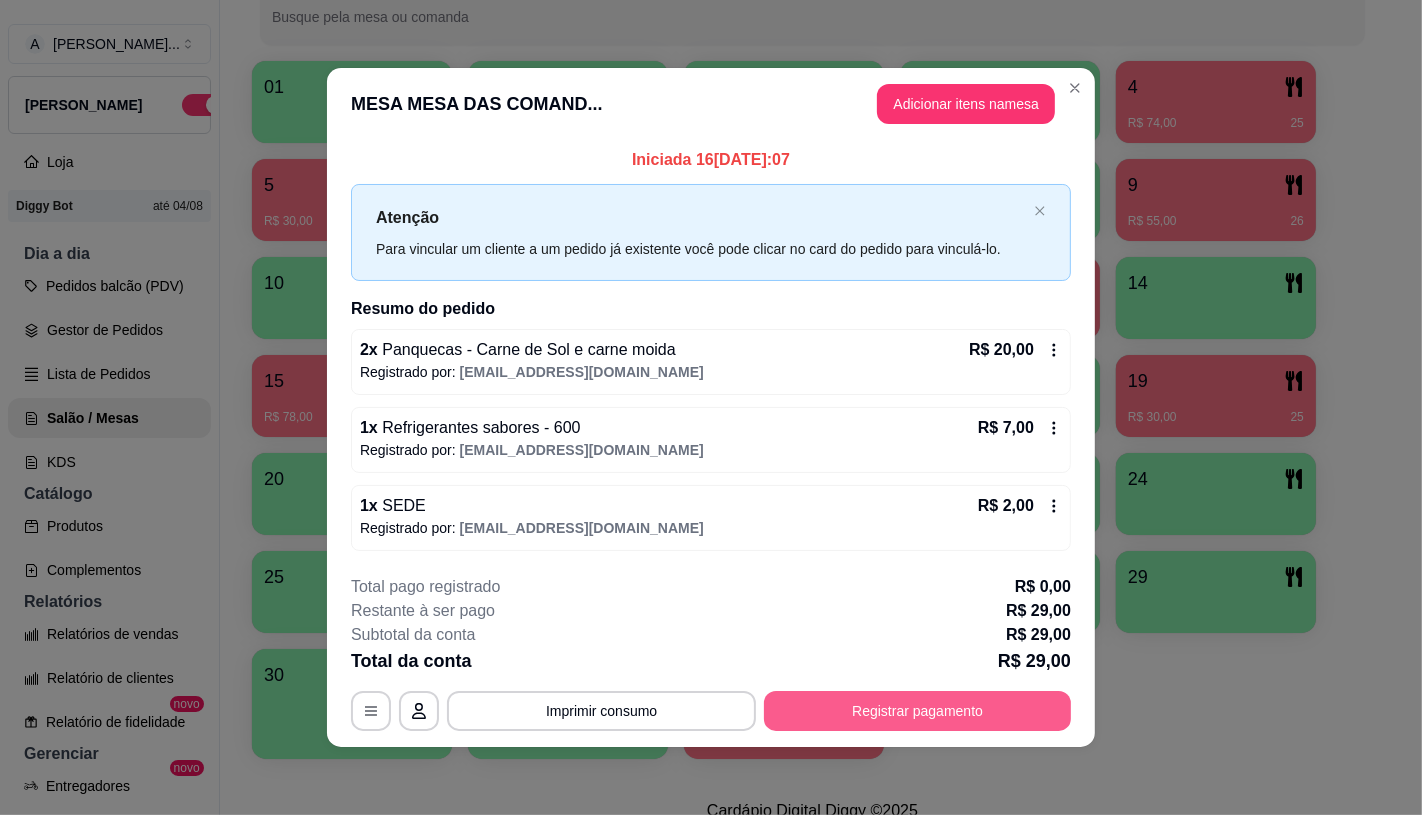 click on "Registrar pagamento" at bounding box center (917, 711) 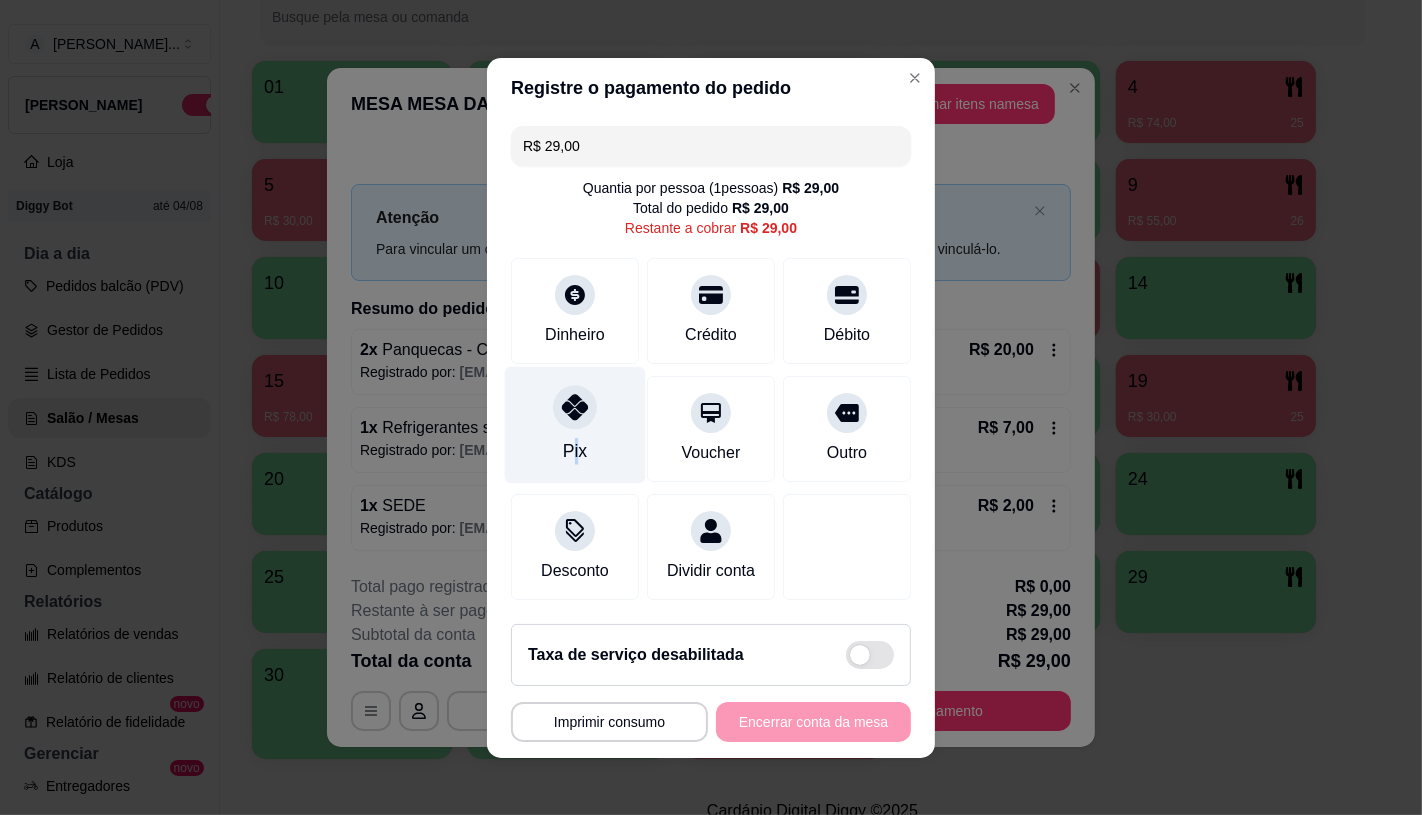 click on "Pix" at bounding box center (575, 451) 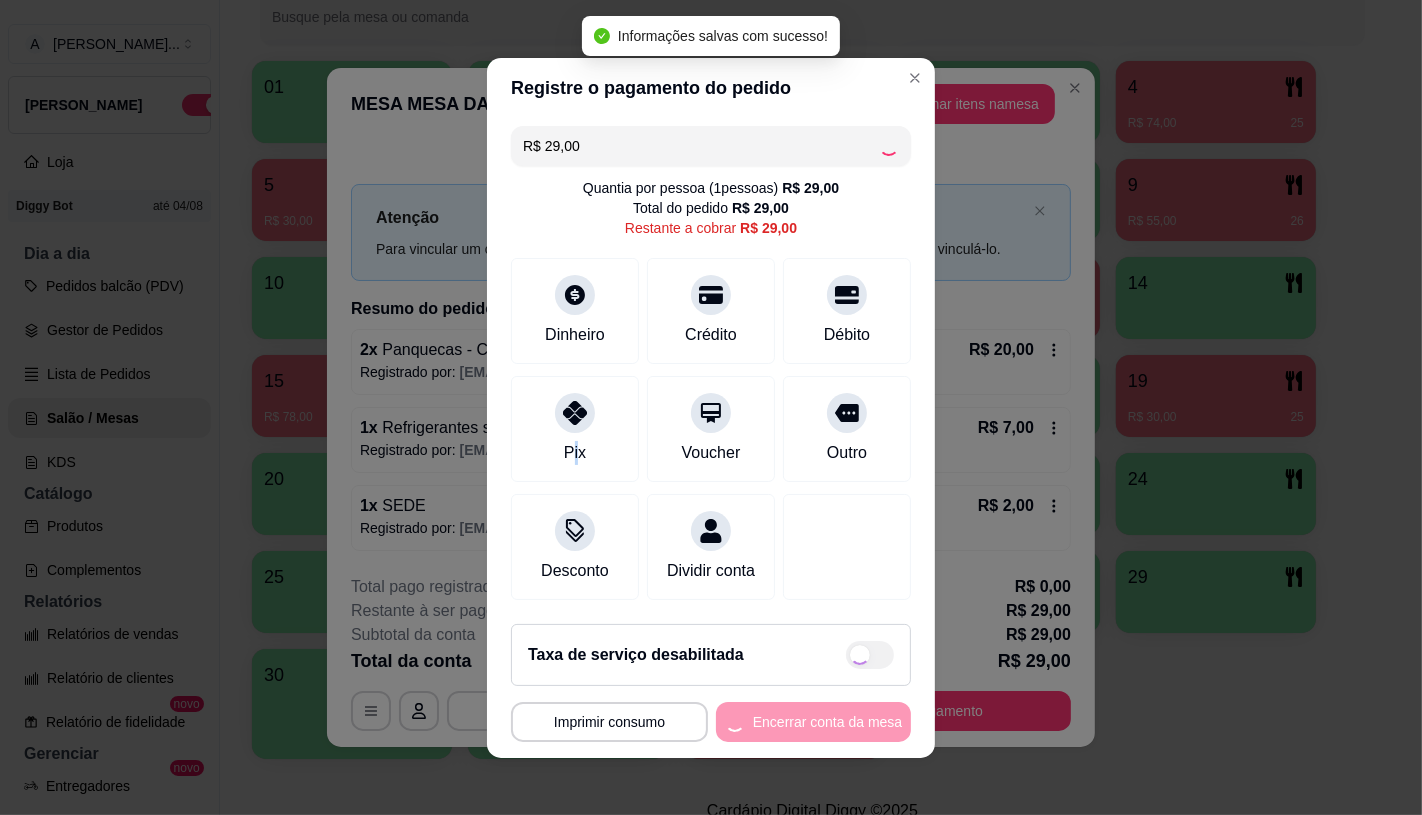 type on "R$ 0,00" 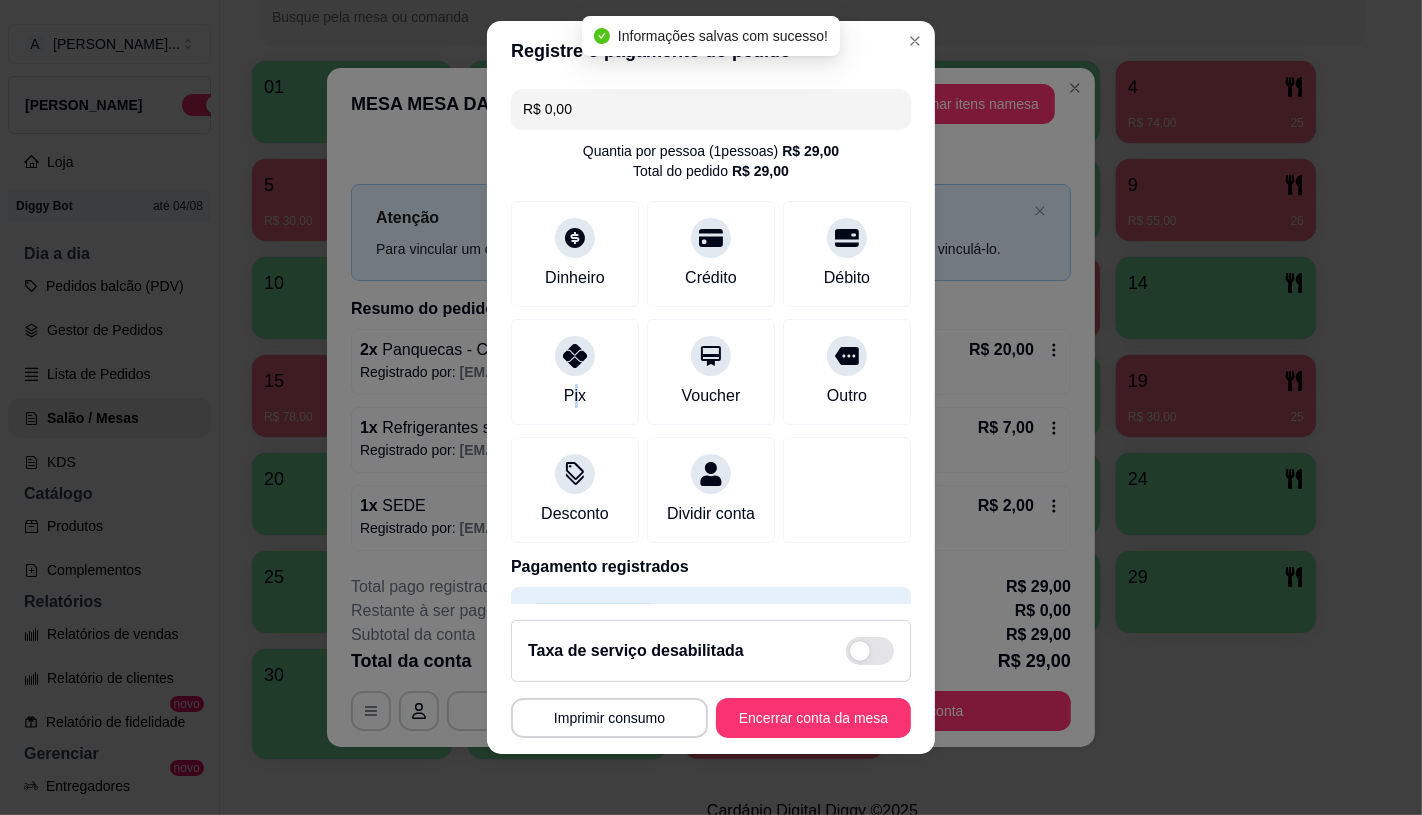 scroll, scrollTop: 23, scrollLeft: 0, axis: vertical 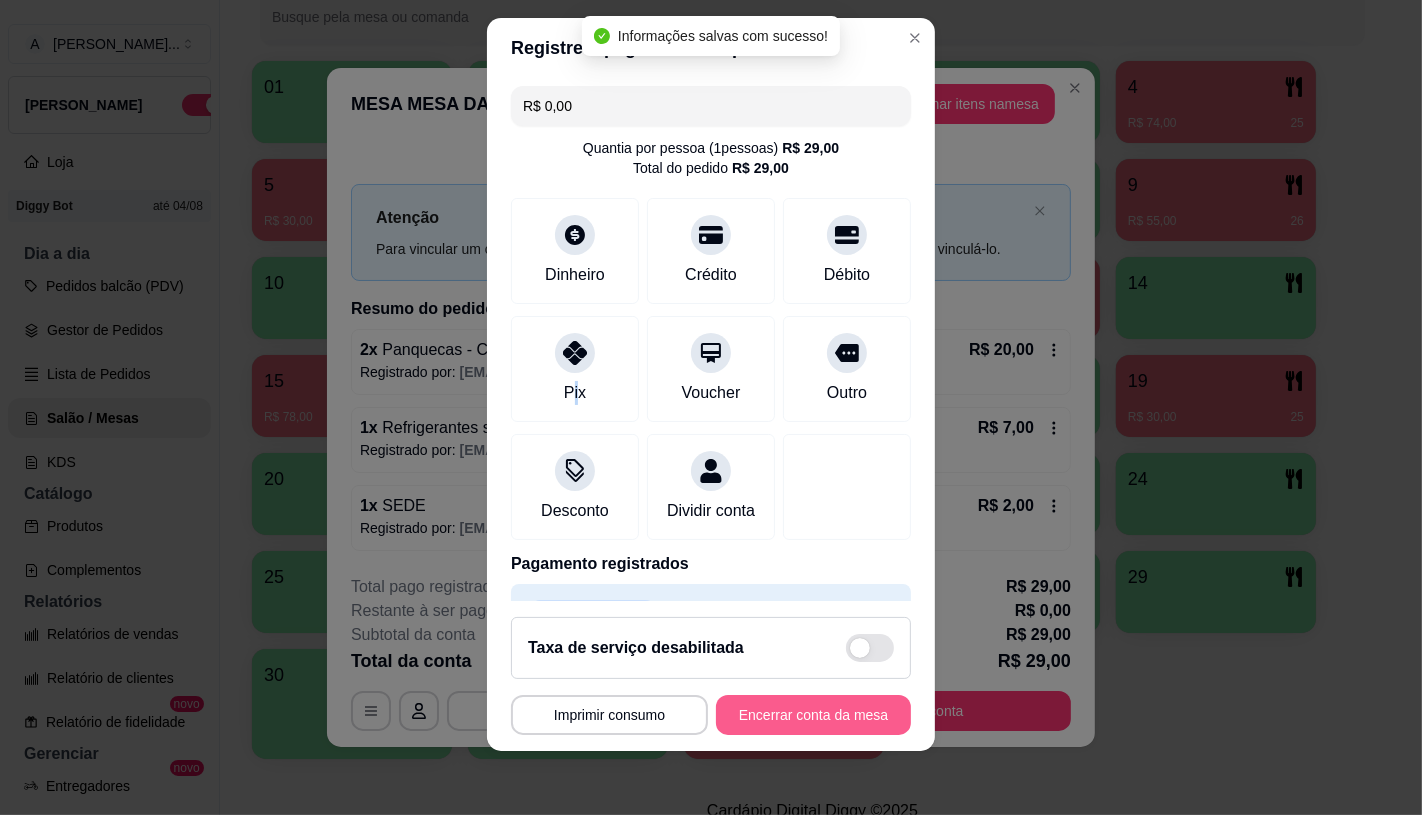 click on "Encerrar conta da mesa" at bounding box center (813, 715) 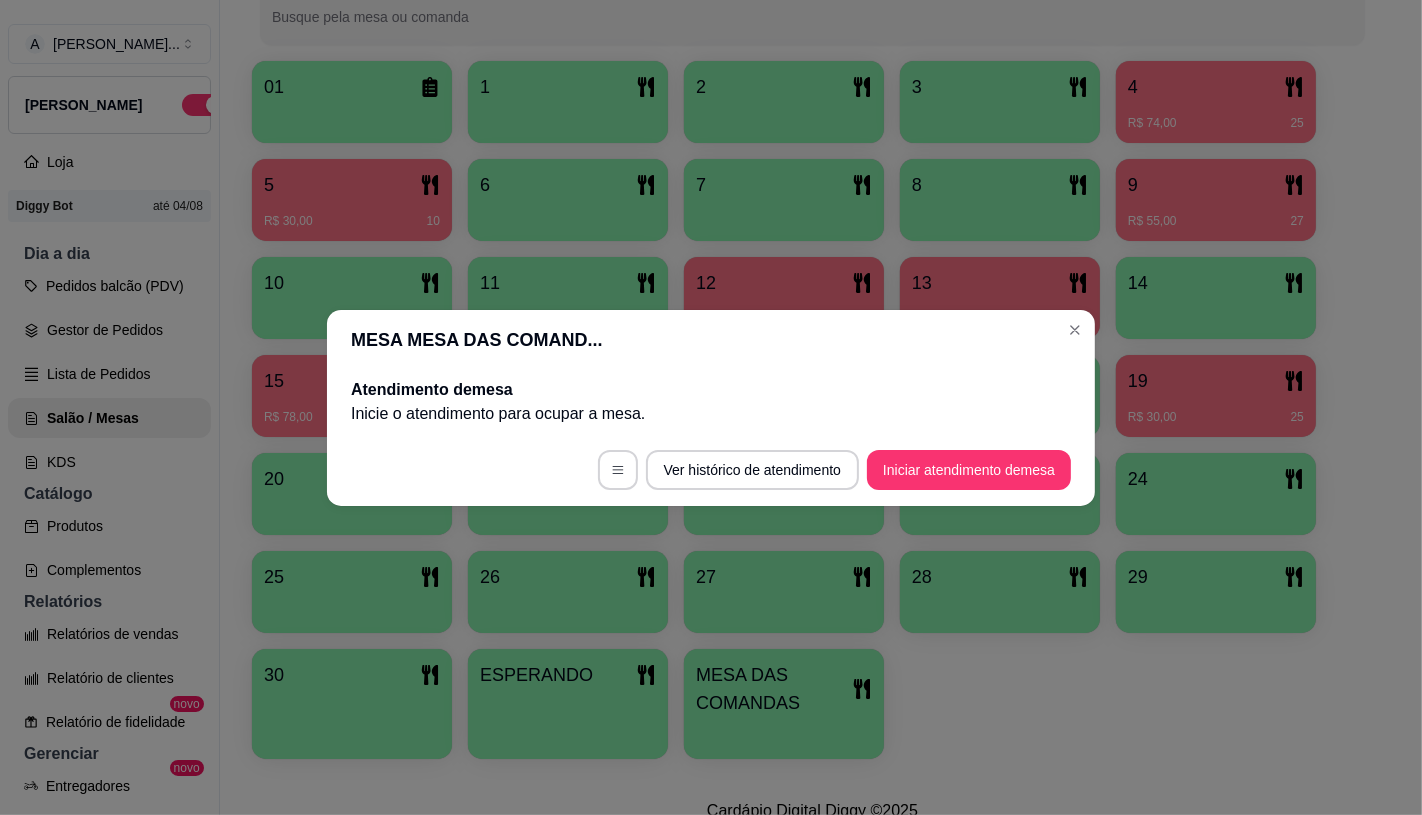 click on "Inicie o atendimento para ocupar a   mesa ." at bounding box center (711, 414) 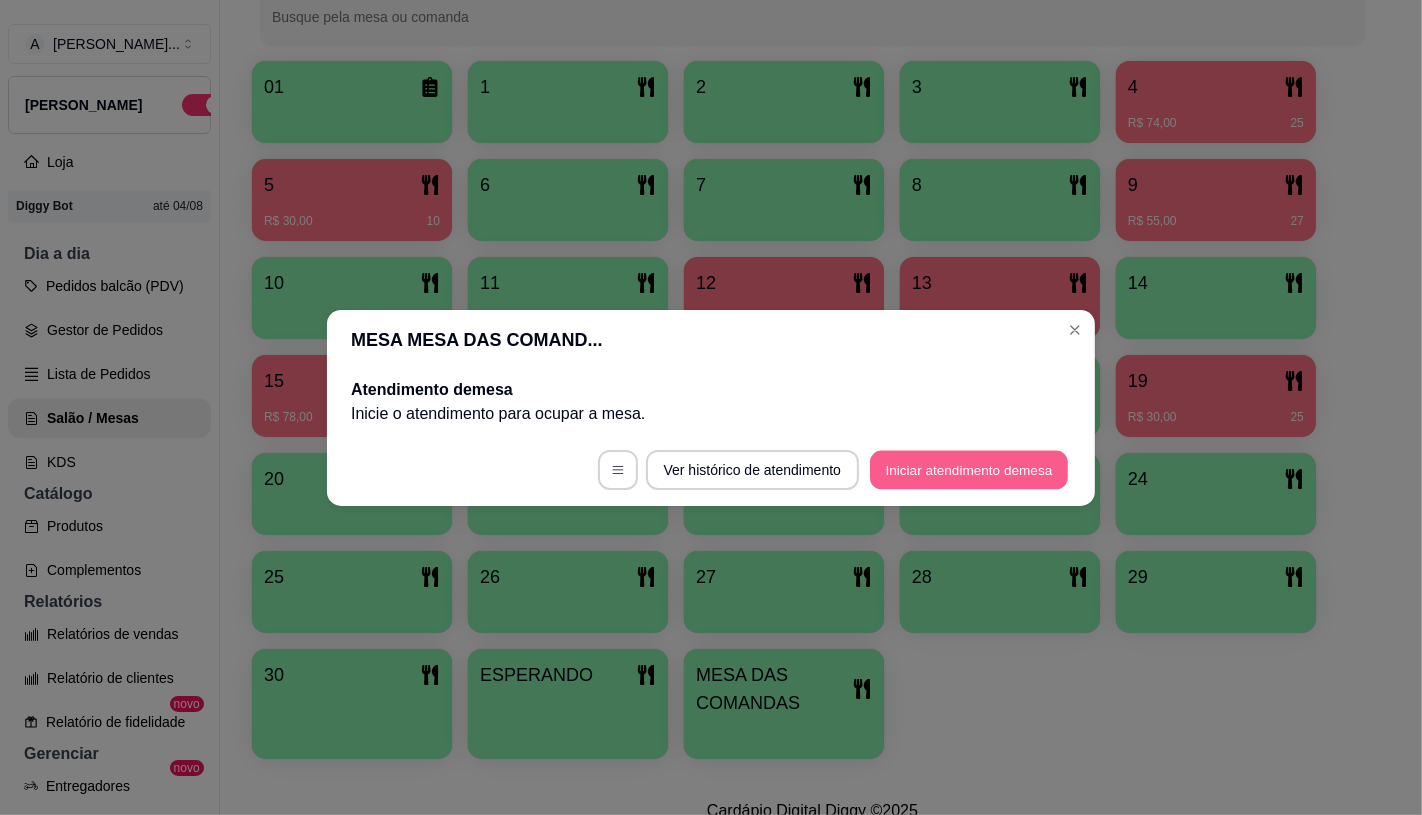 click on "Iniciar atendimento de  mesa" at bounding box center (969, 469) 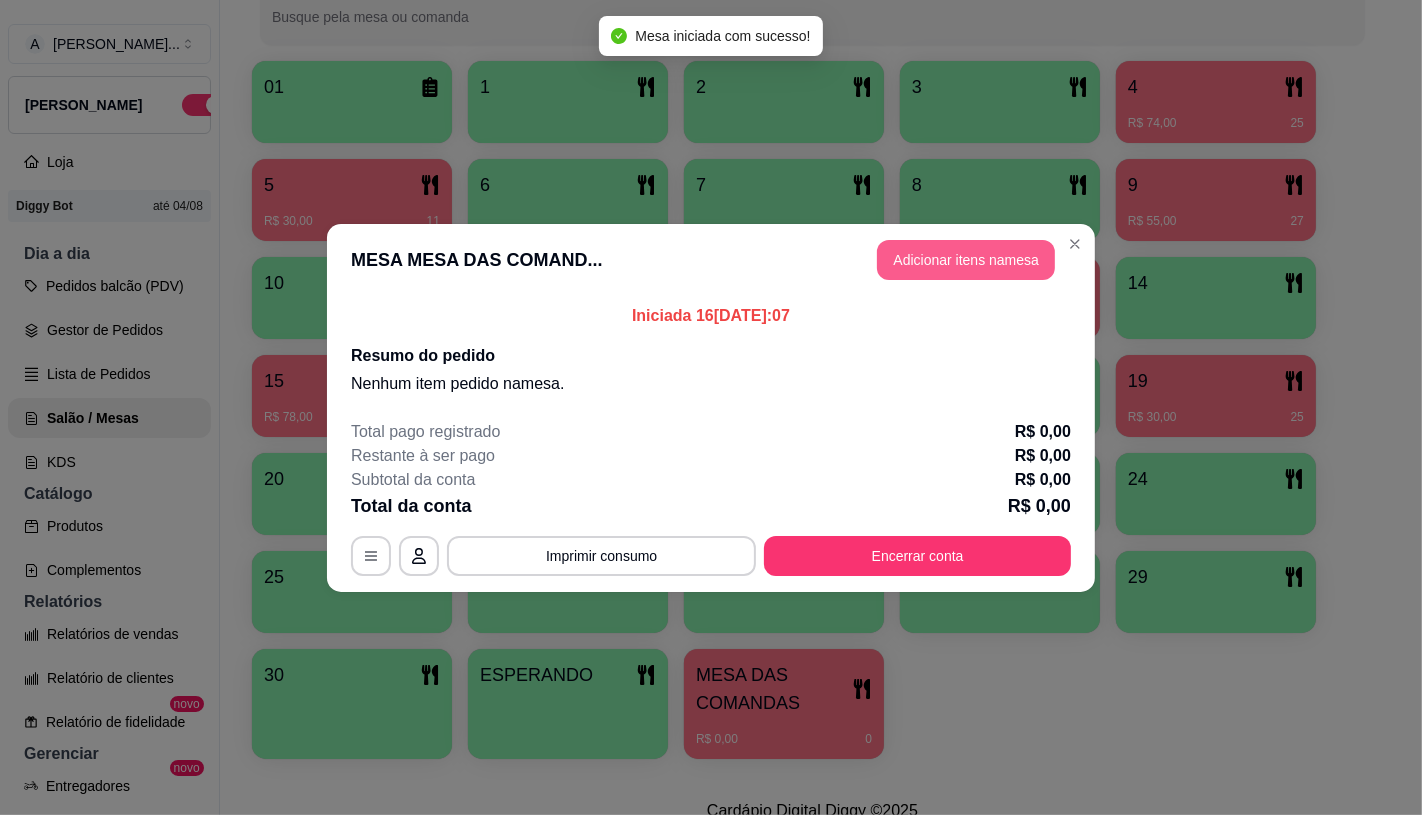 click on "Adicionar itens na  mesa" at bounding box center [966, 260] 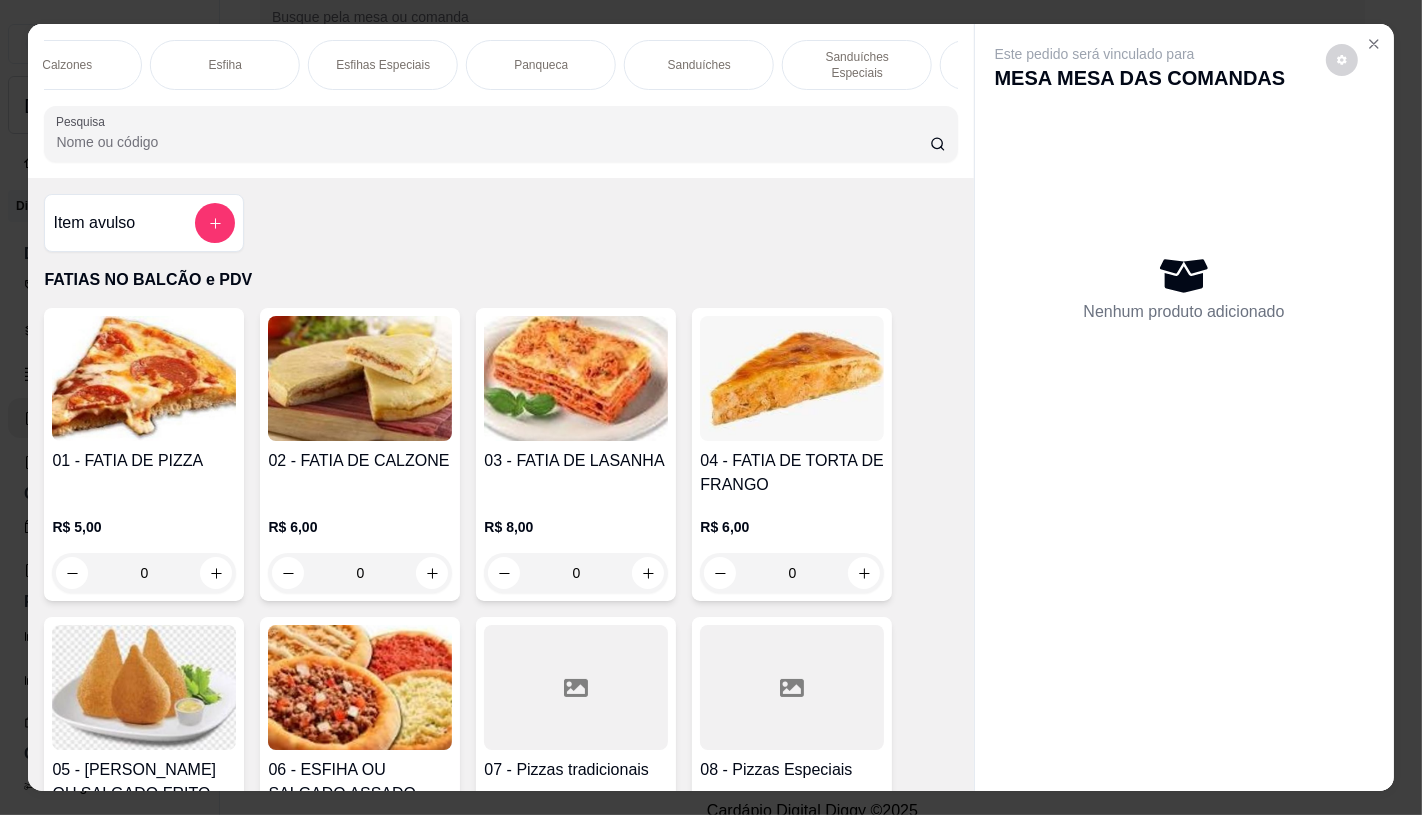 scroll, scrollTop: 0, scrollLeft: 1200, axis: horizontal 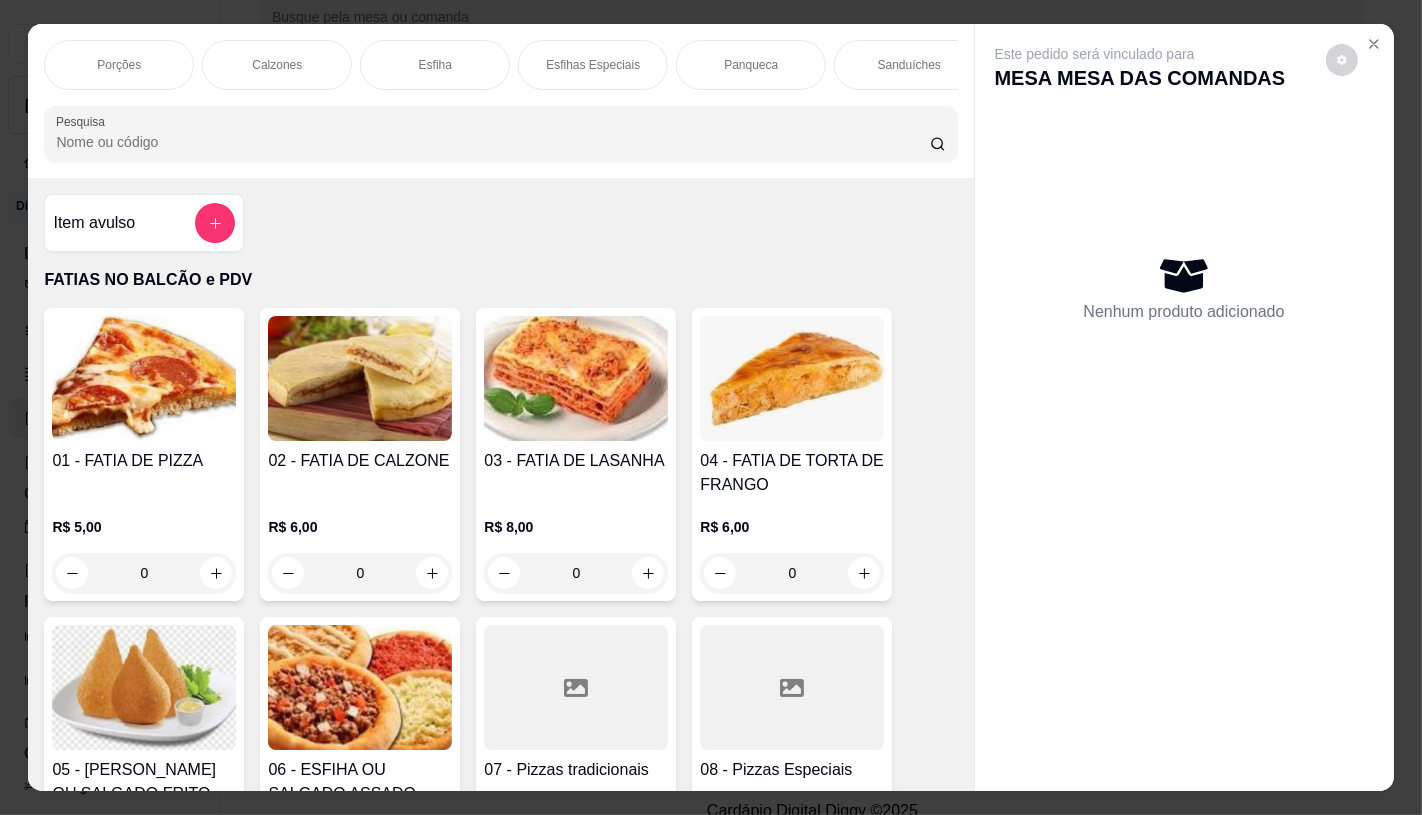 click on "Calzones" at bounding box center [277, 65] 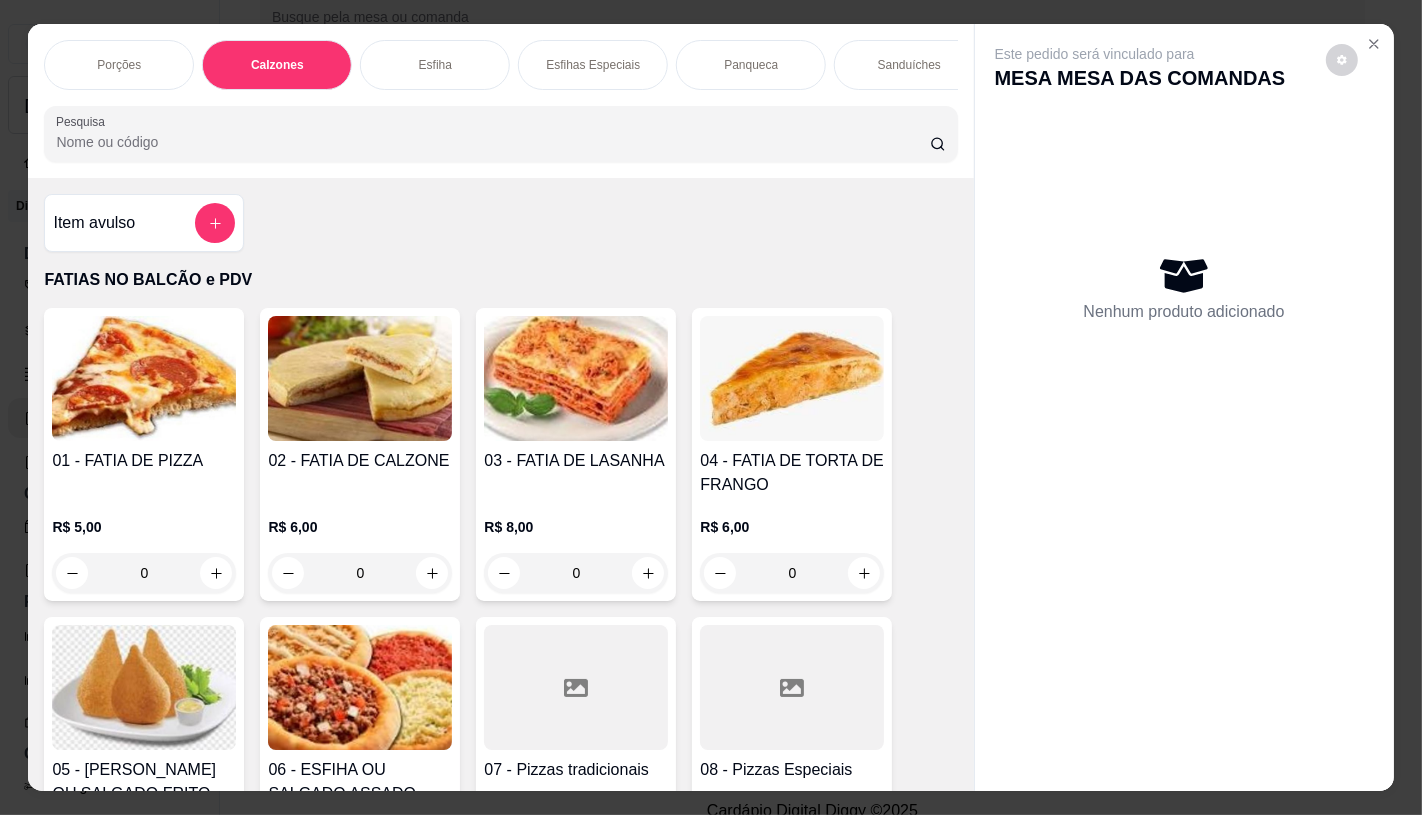 scroll, scrollTop: 5238, scrollLeft: 0, axis: vertical 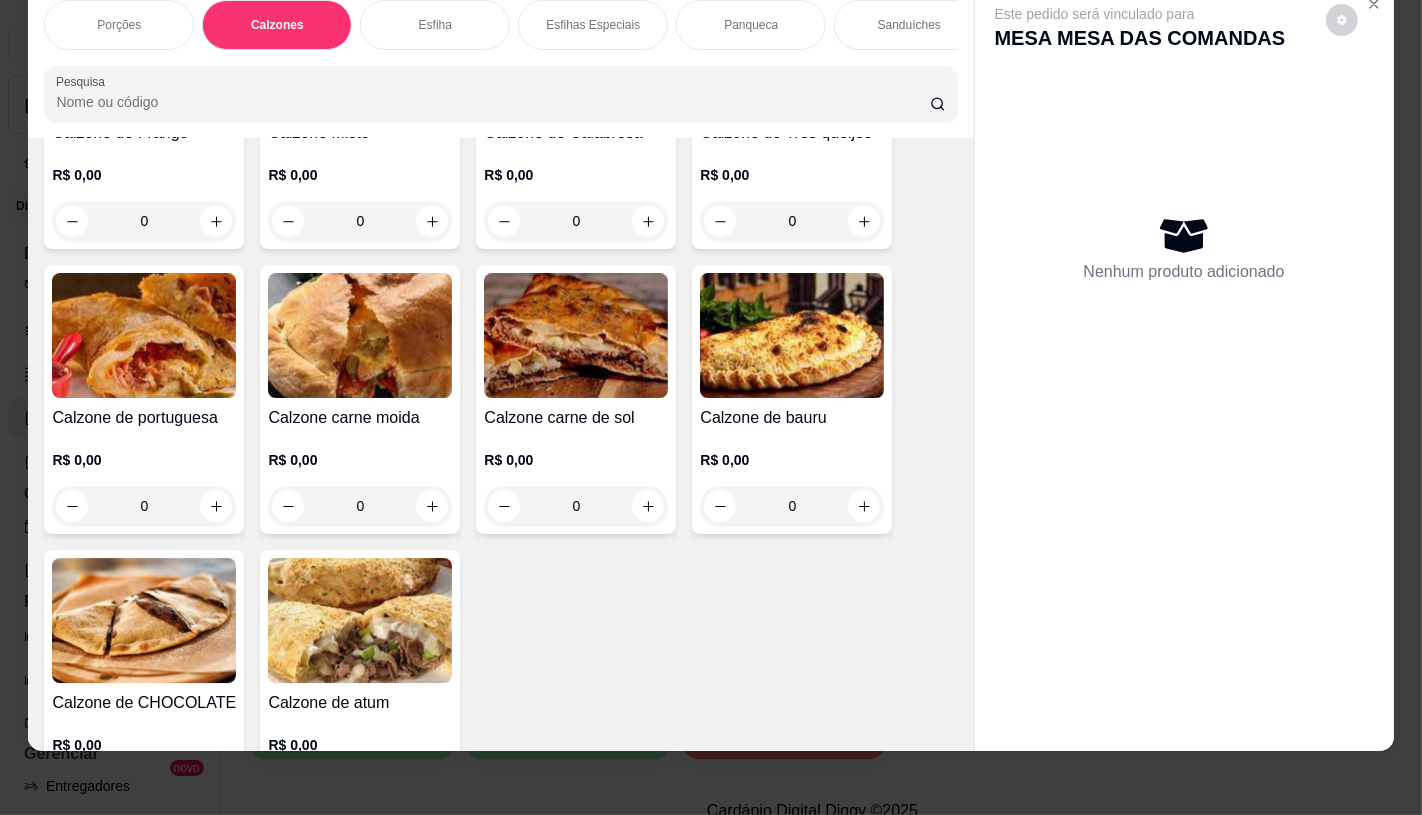 click at bounding box center (360, 335) 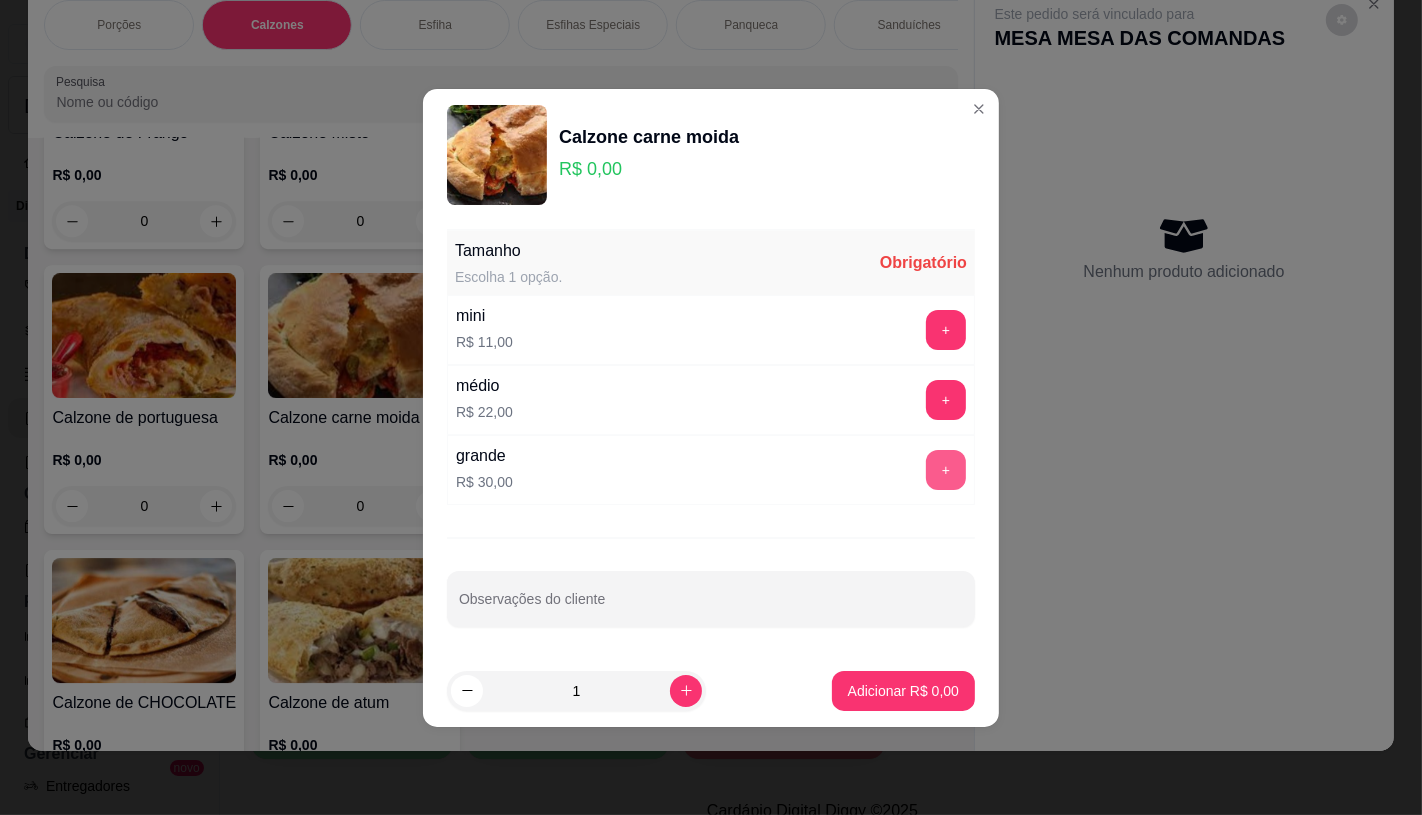 click on "+" at bounding box center (946, 470) 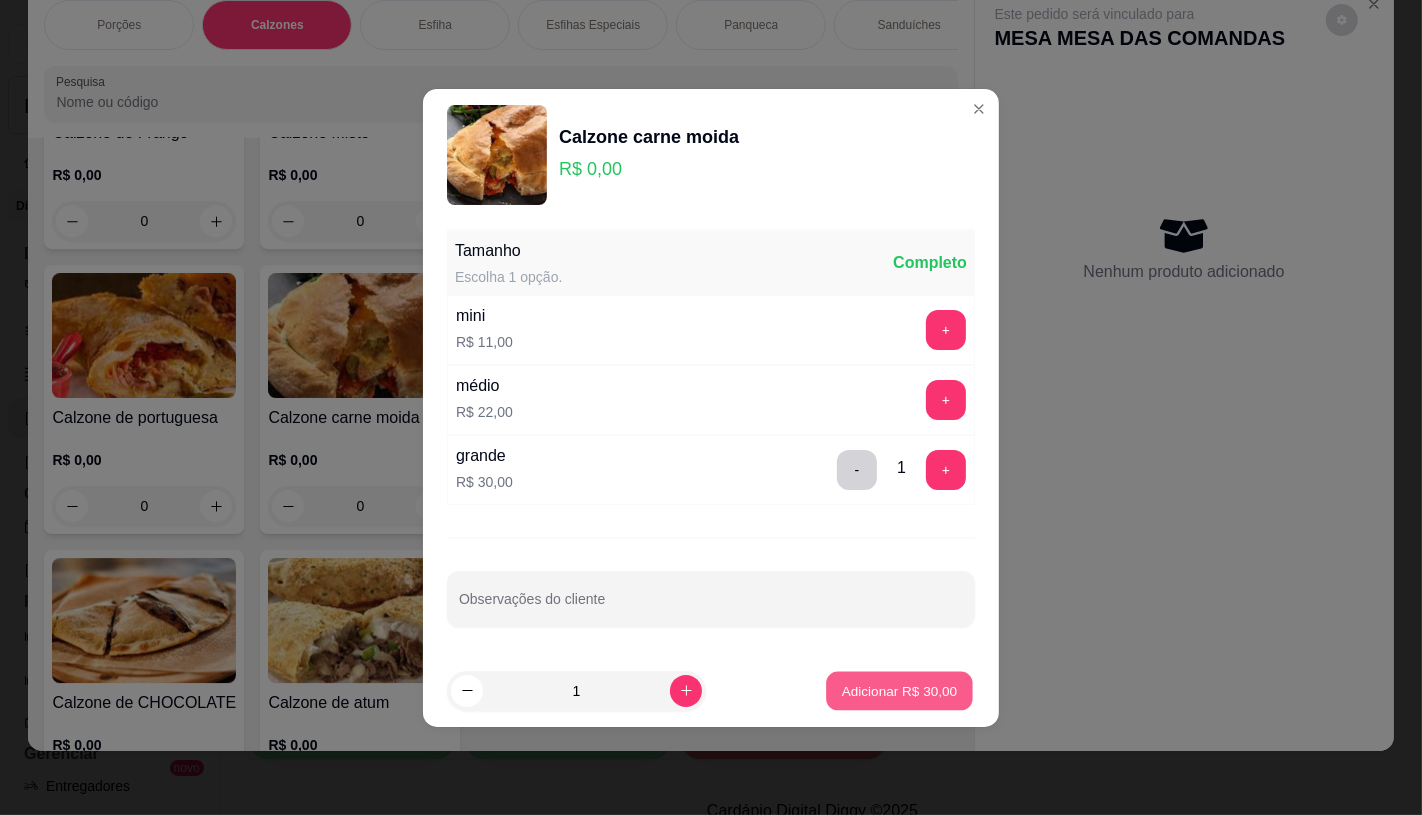 click on "Adicionar   R$ 30,00" at bounding box center (900, 690) 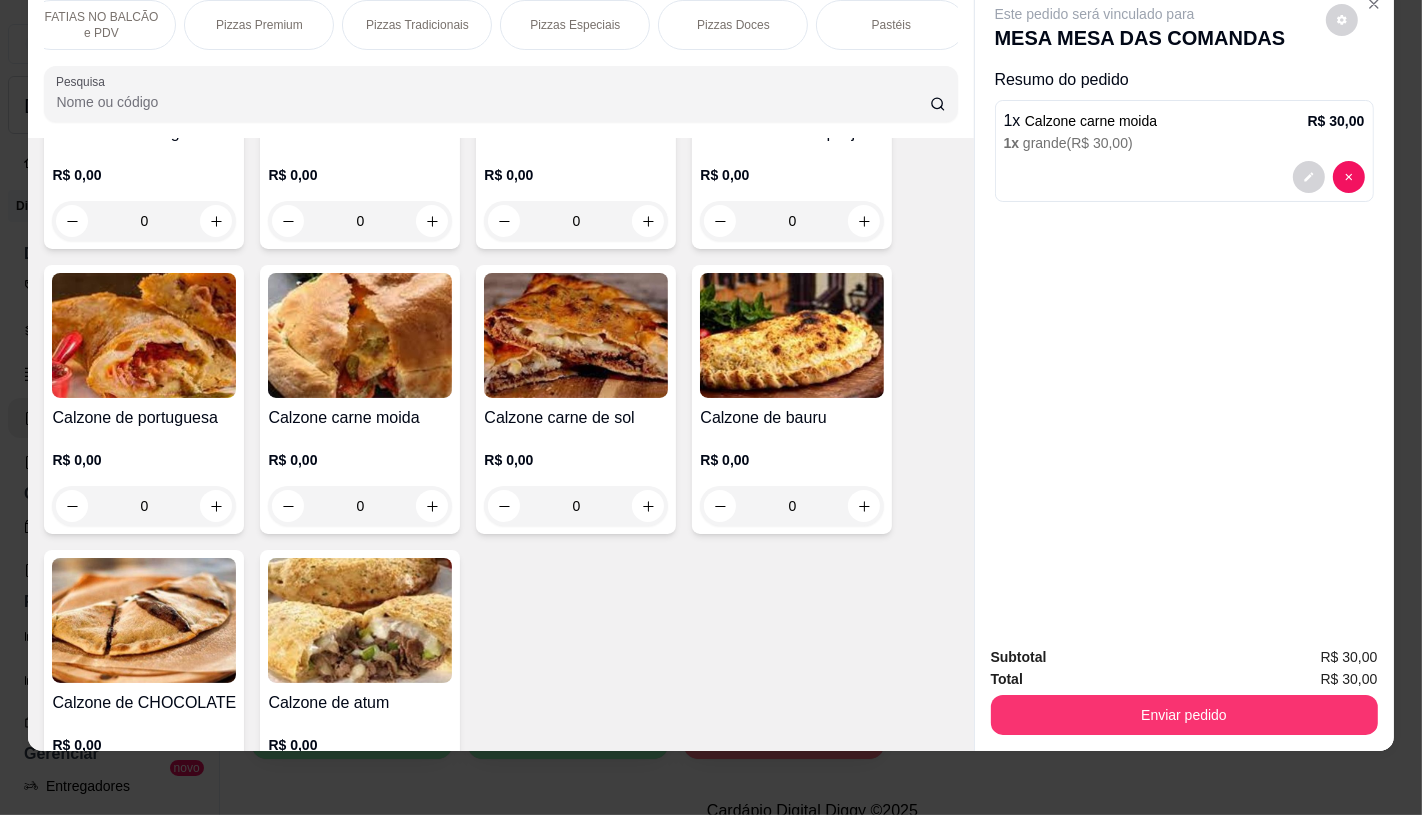 scroll, scrollTop: 0, scrollLeft: 0, axis: both 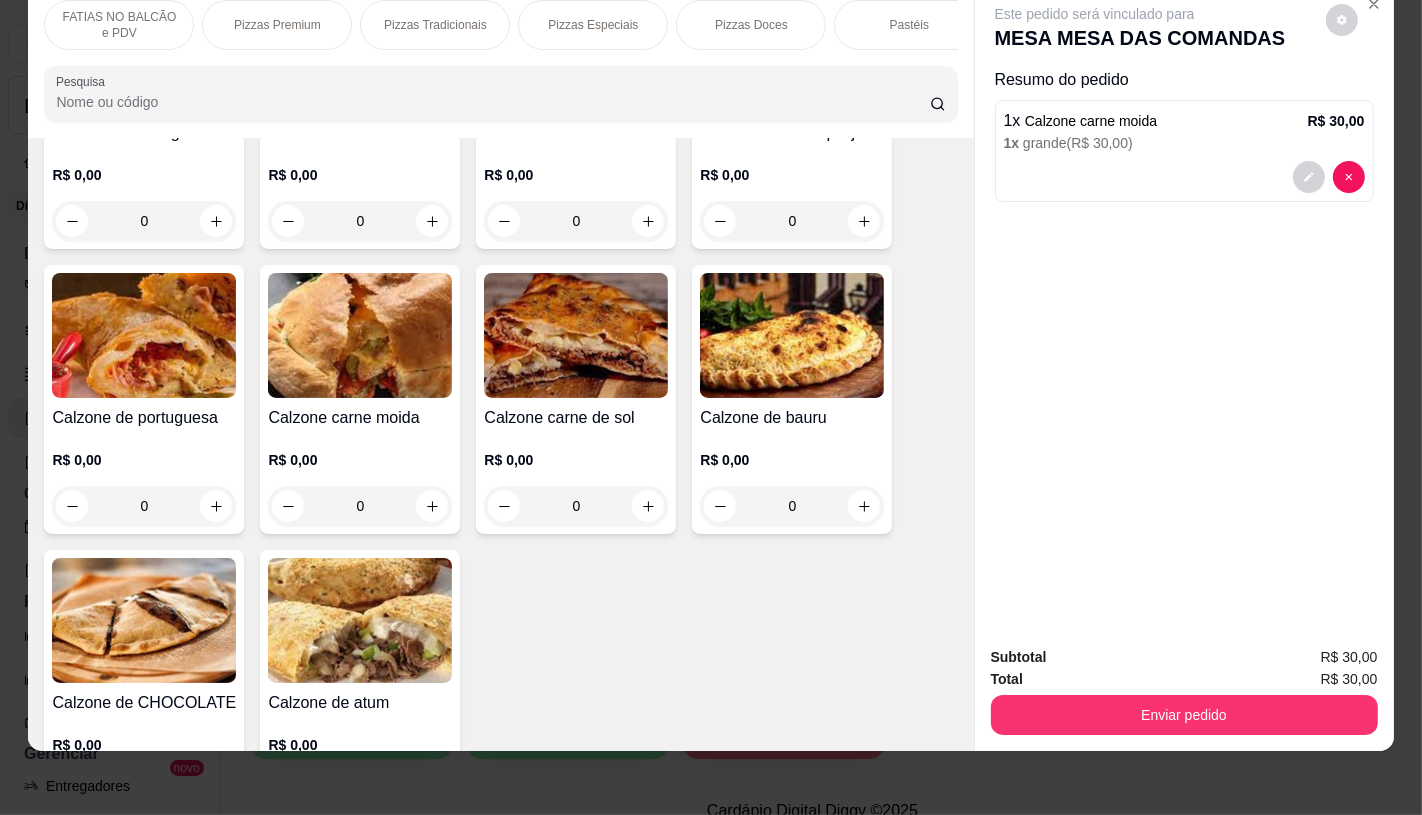 click on "FATIAS NO BALCÃO e PDV" at bounding box center (119, 25) 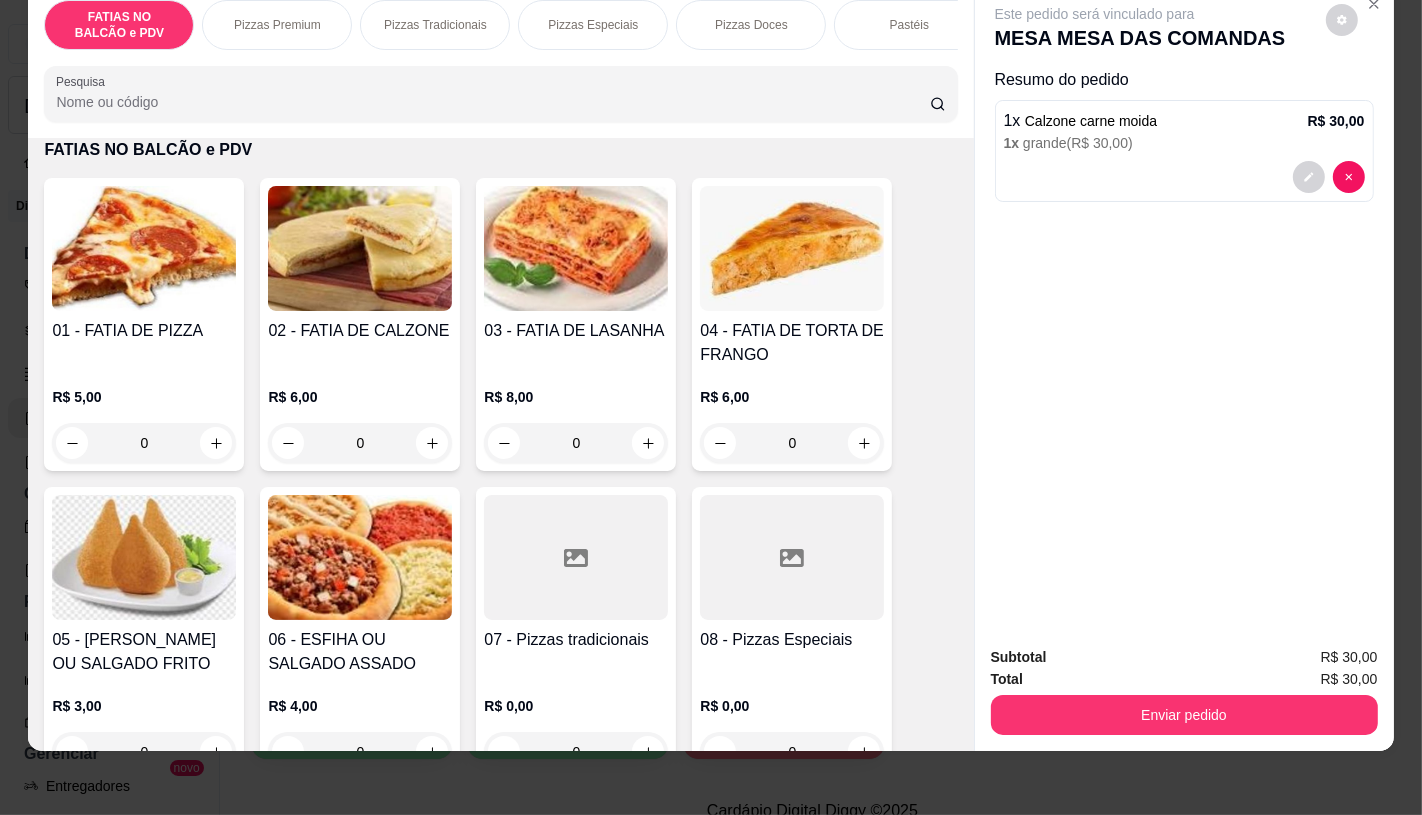 scroll, scrollTop: 534, scrollLeft: 0, axis: vertical 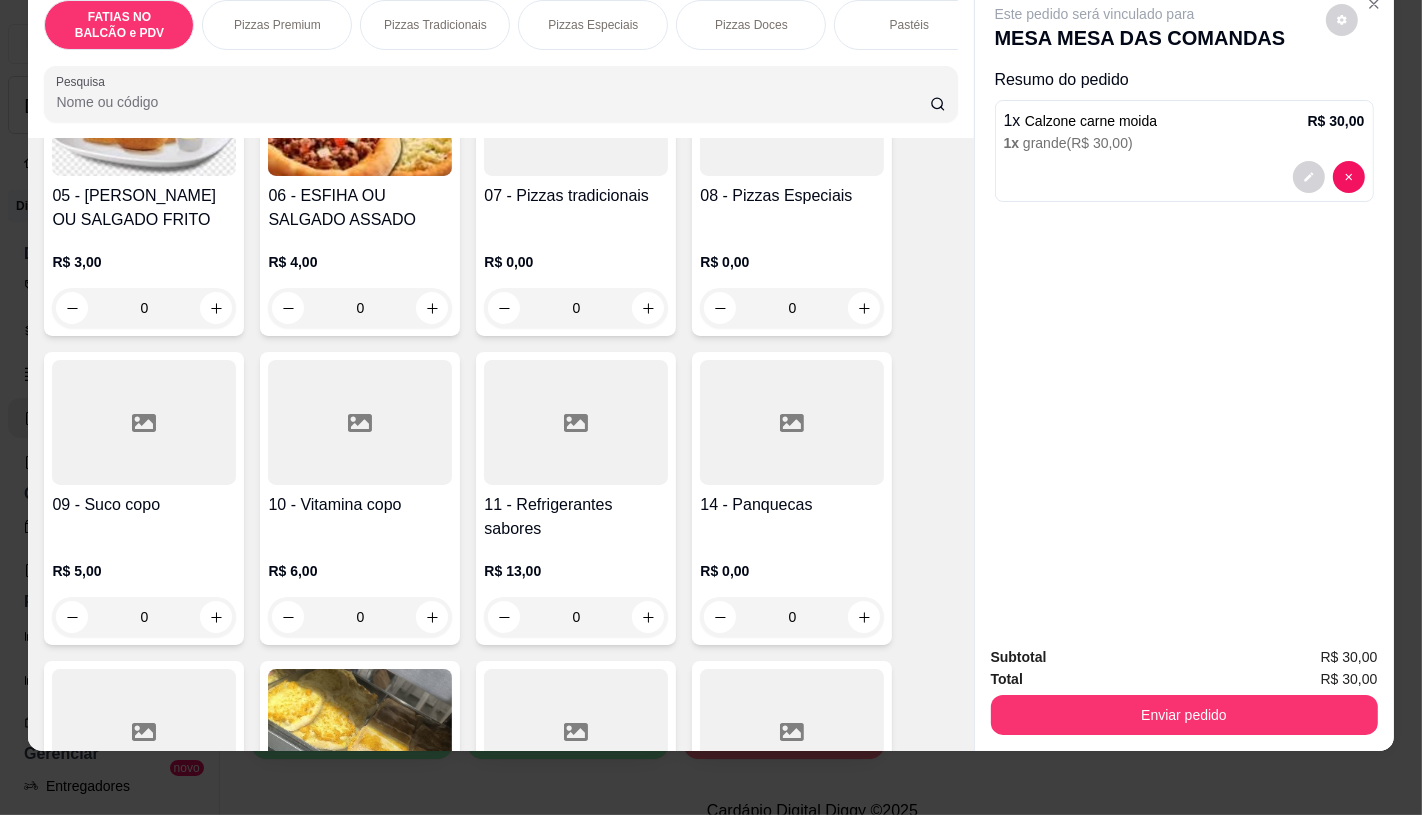 click on "R$ 13,00 0" at bounding box center (576, 589) 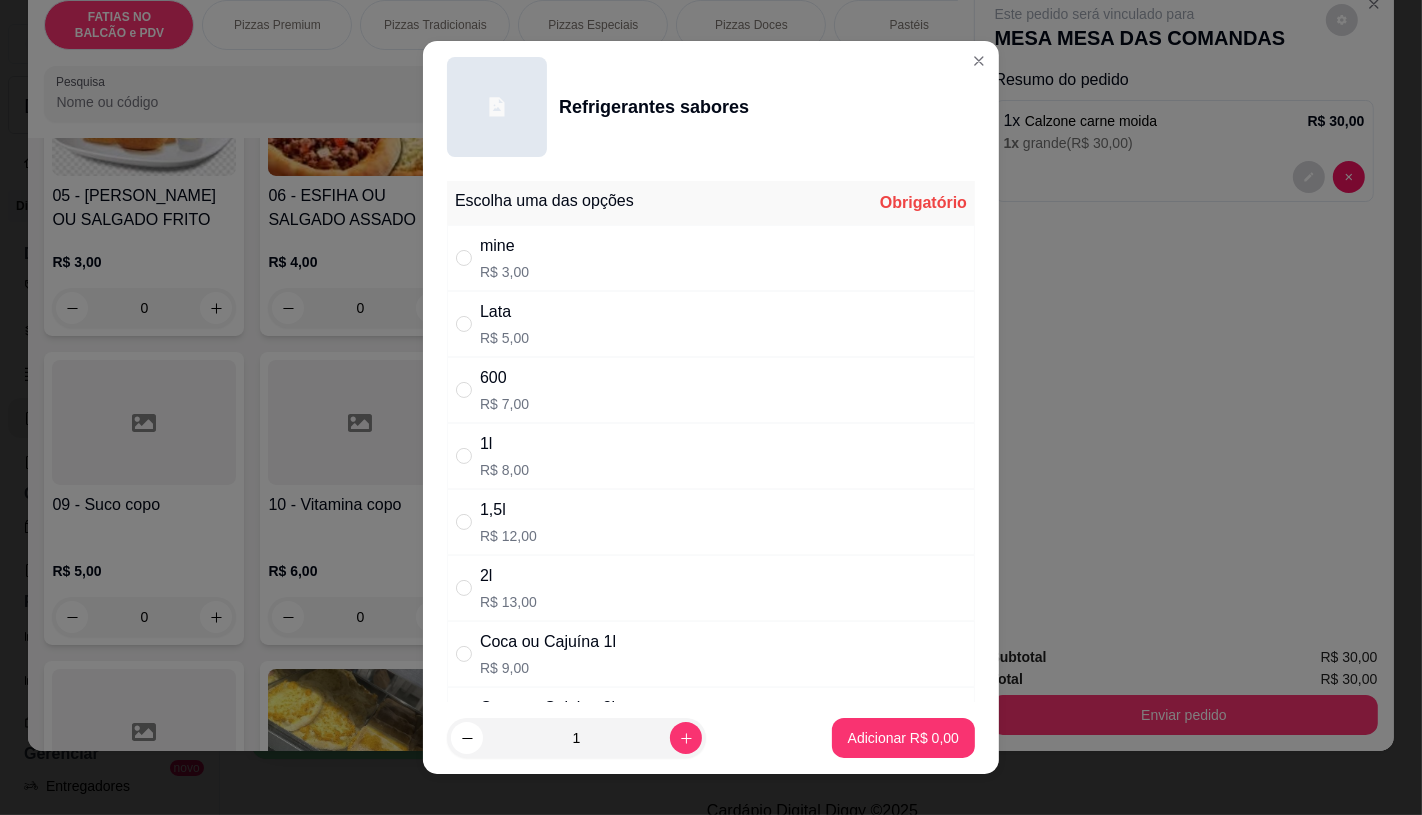 click on "R$ 7,00" at bounding box center [504, 404] 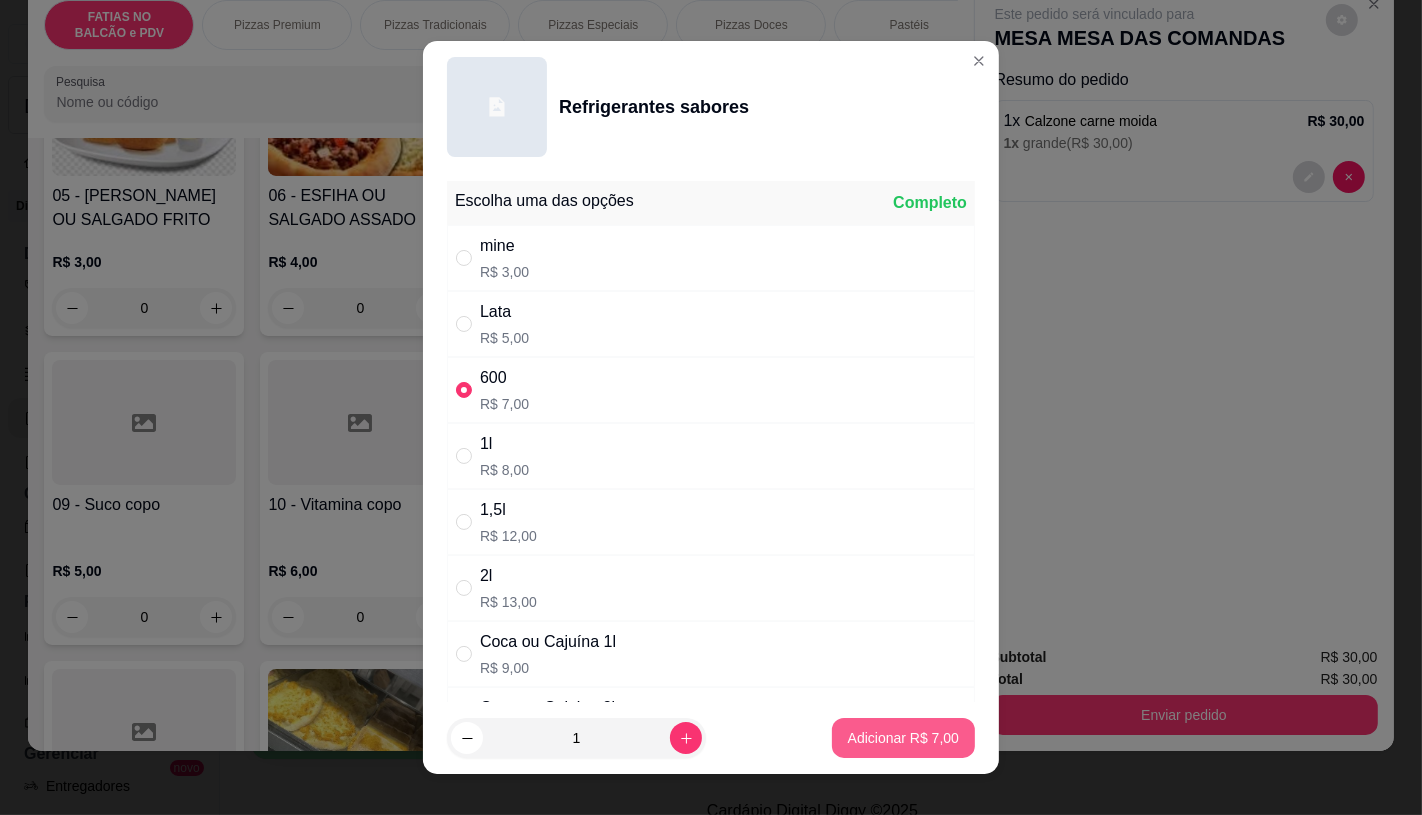 click on "Adicionar   R$ 7,00" at bounding box center (903, 738) 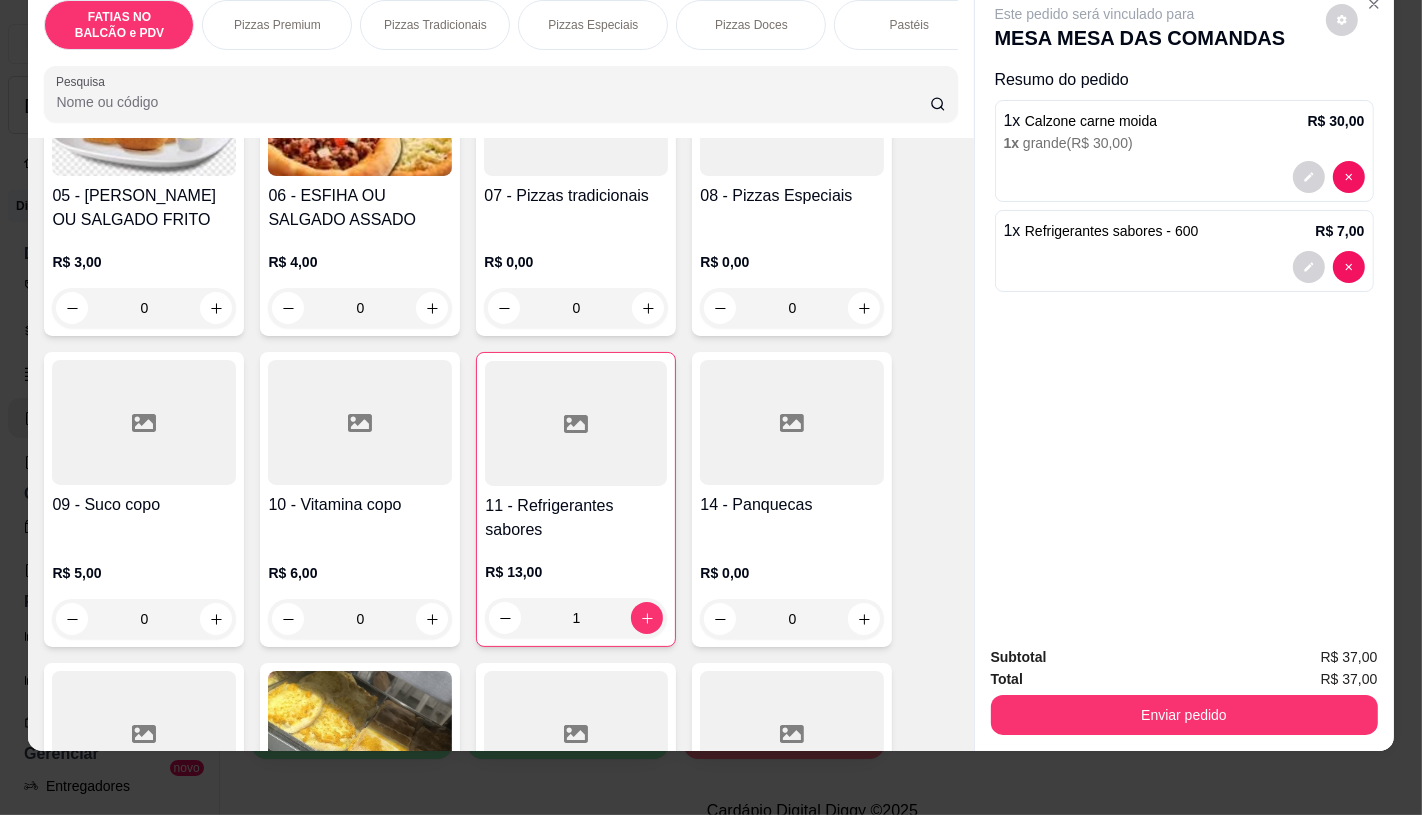 scroll, scrollTop: 0, scrollLeft: 2080, axis: horizontal 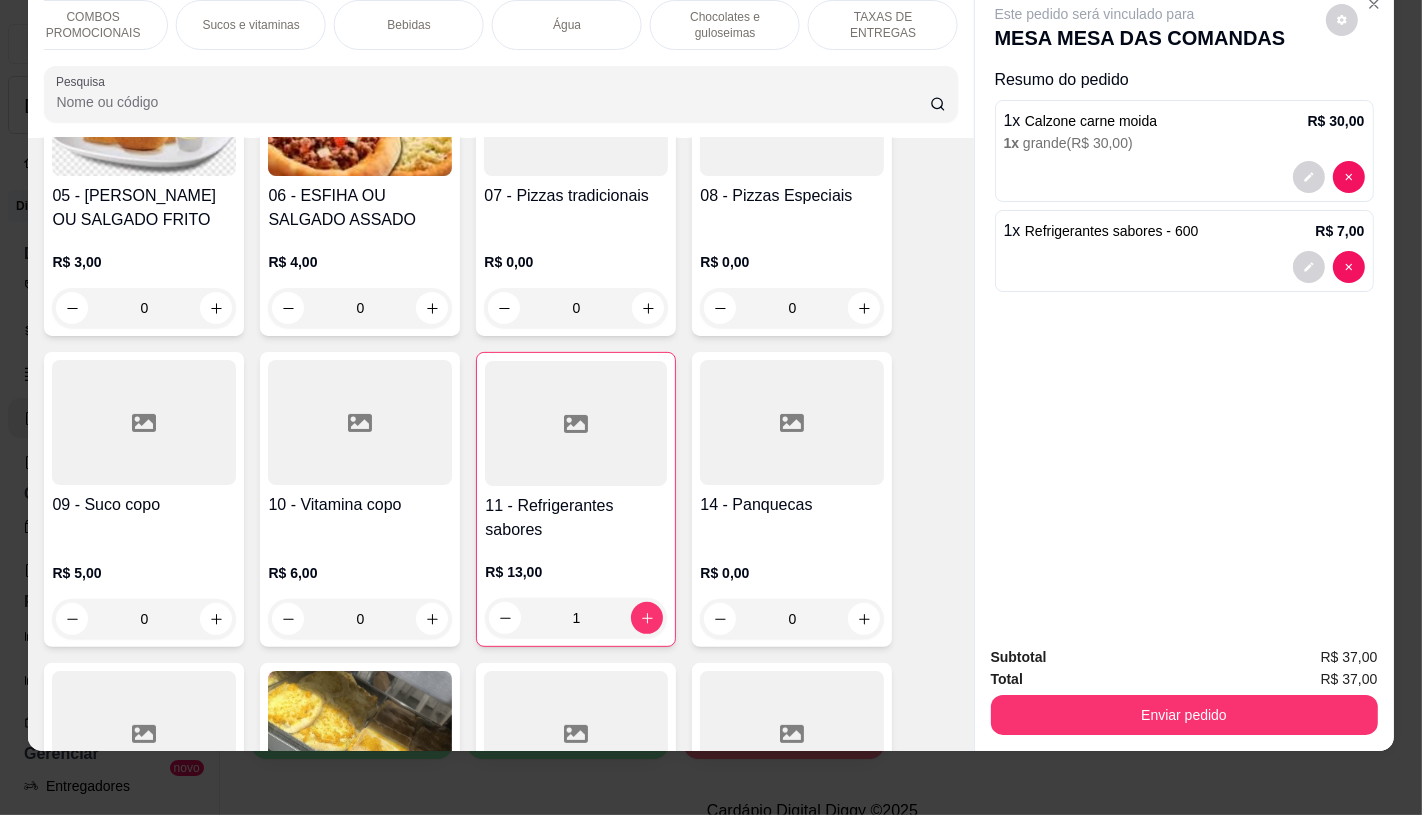 click on "TAXAS DE ENTREGAS" at bounding box center [883, 25] 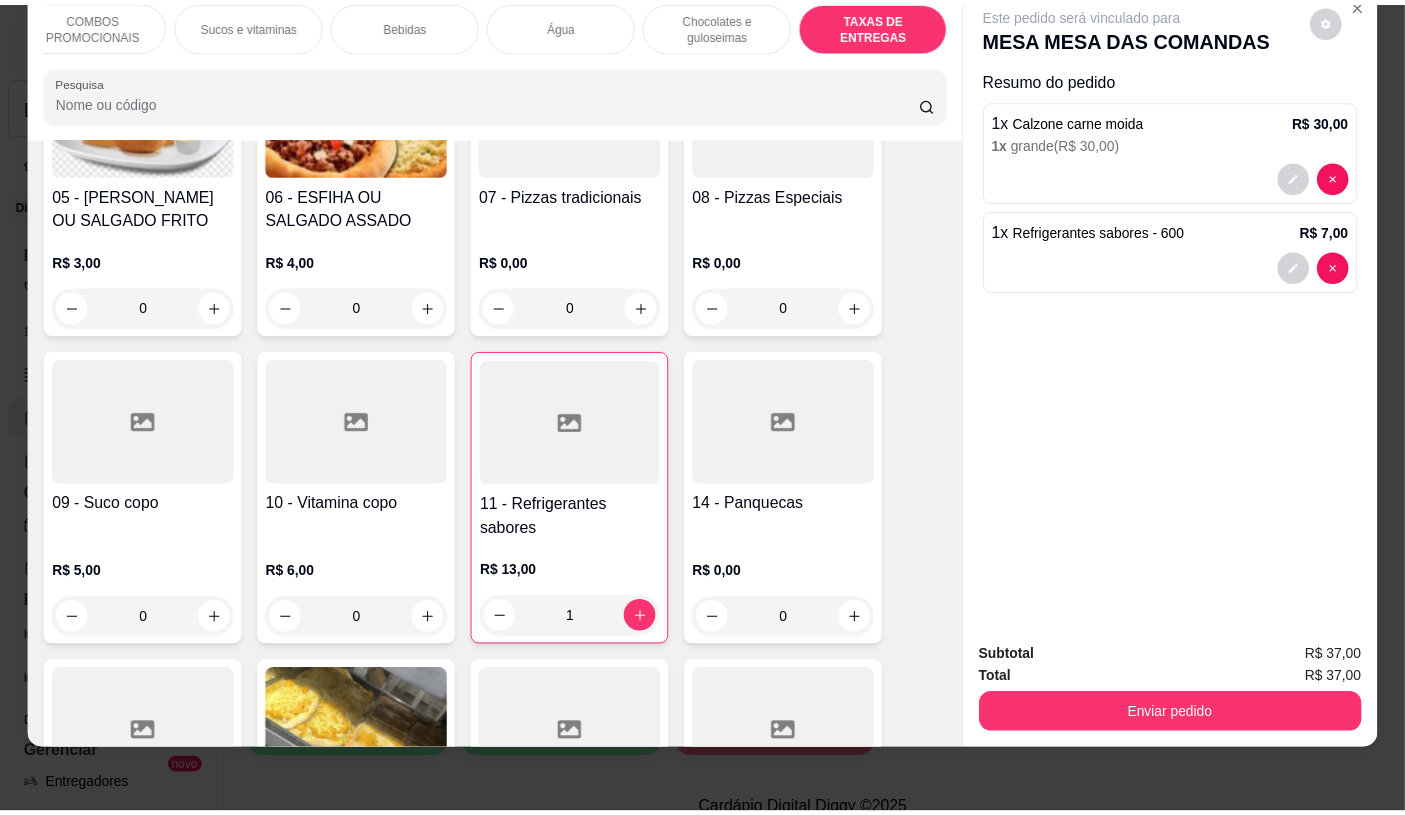 scroll, scrollTop: 13375, scrollLeft: 0, axis: vertical 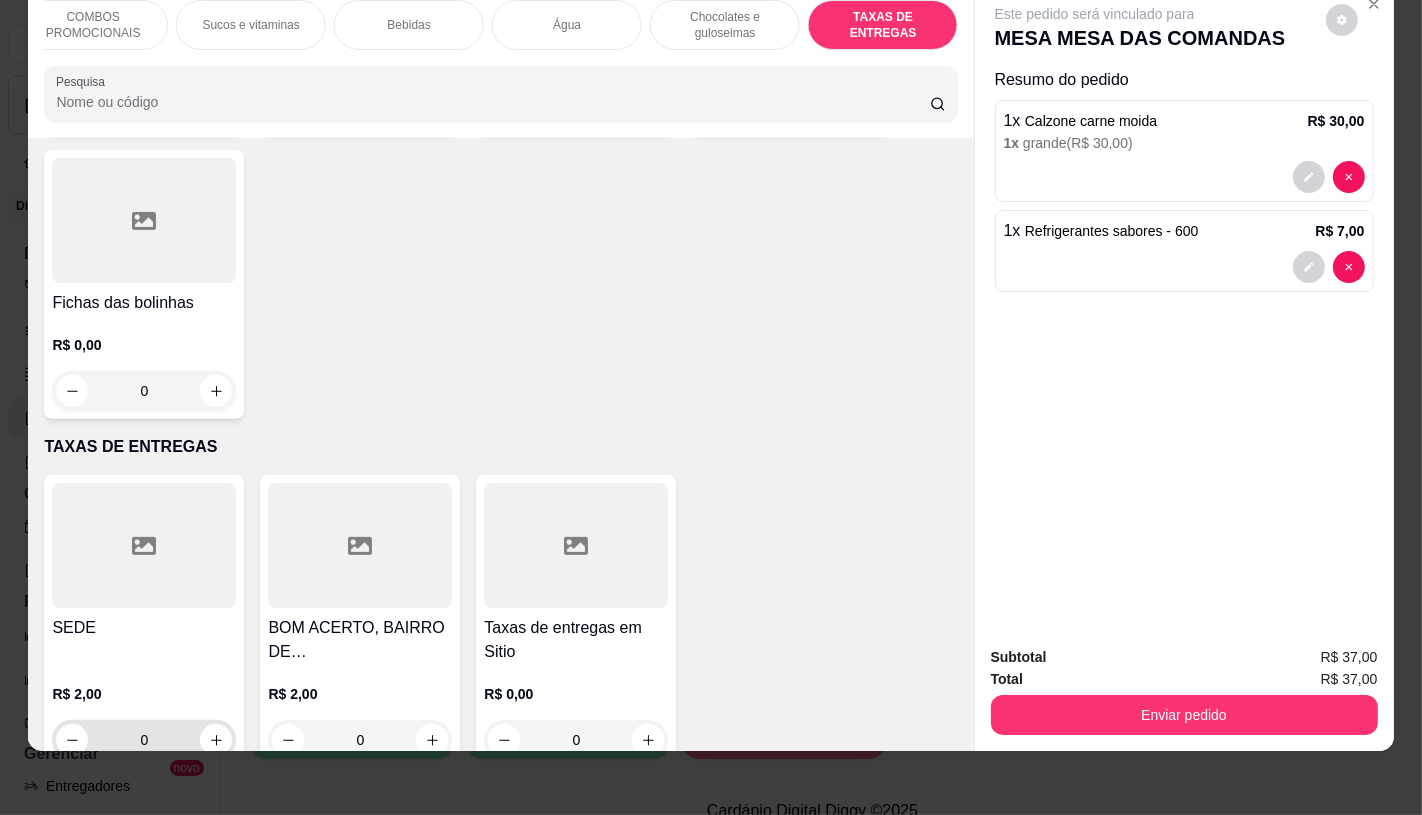 click on "0" at bounding box center (144, 740) 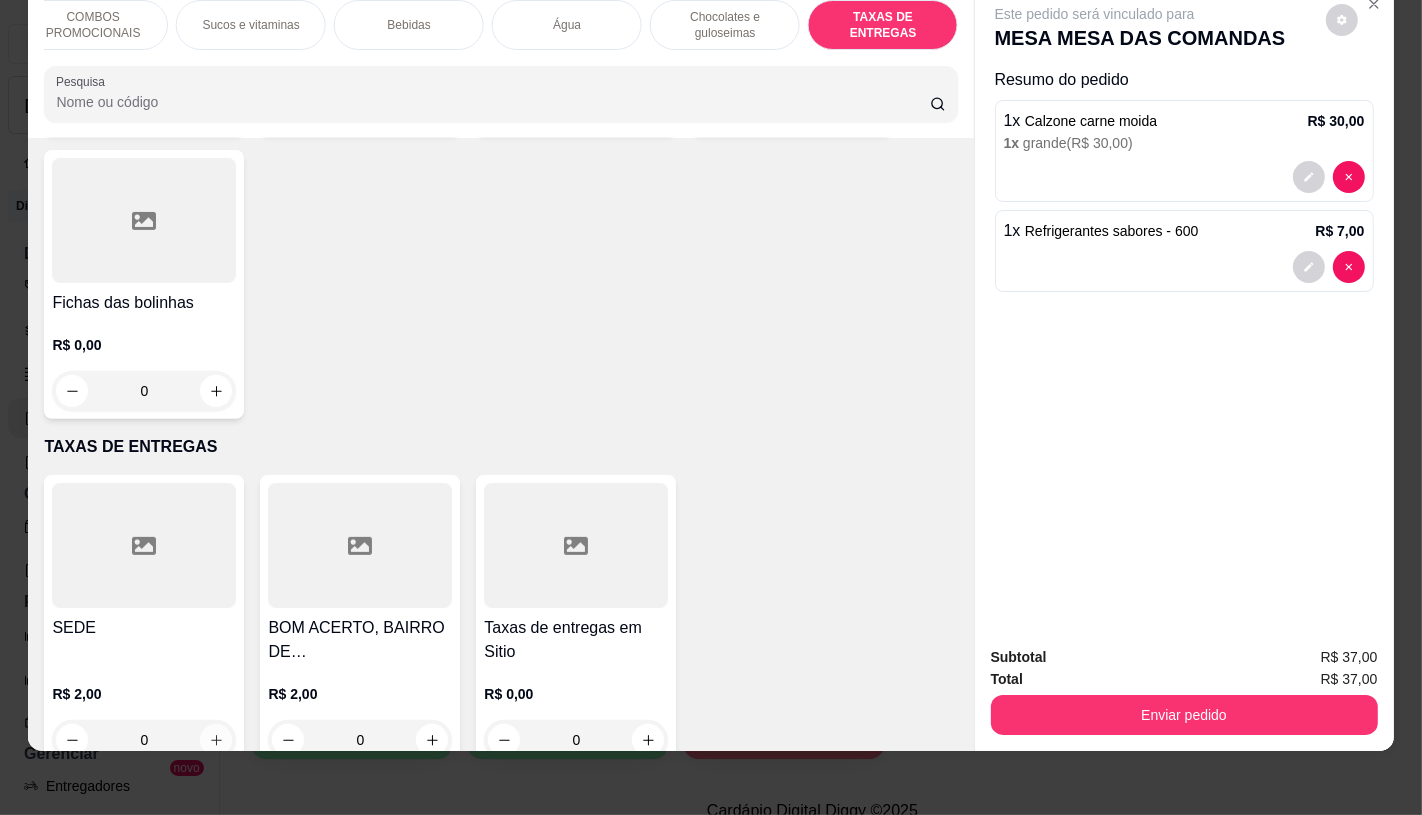 click at bounding box center [216, 740] 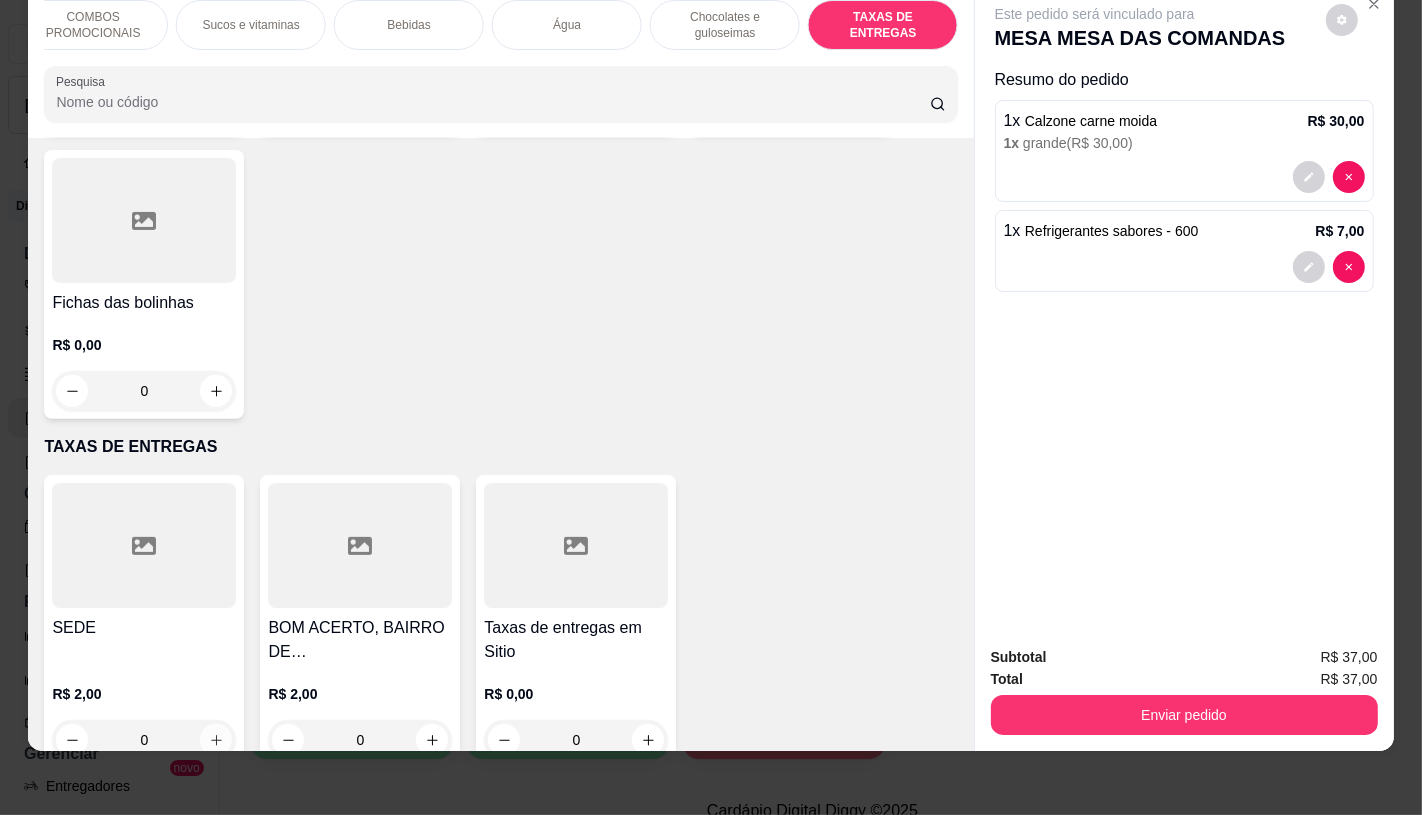type on "1" 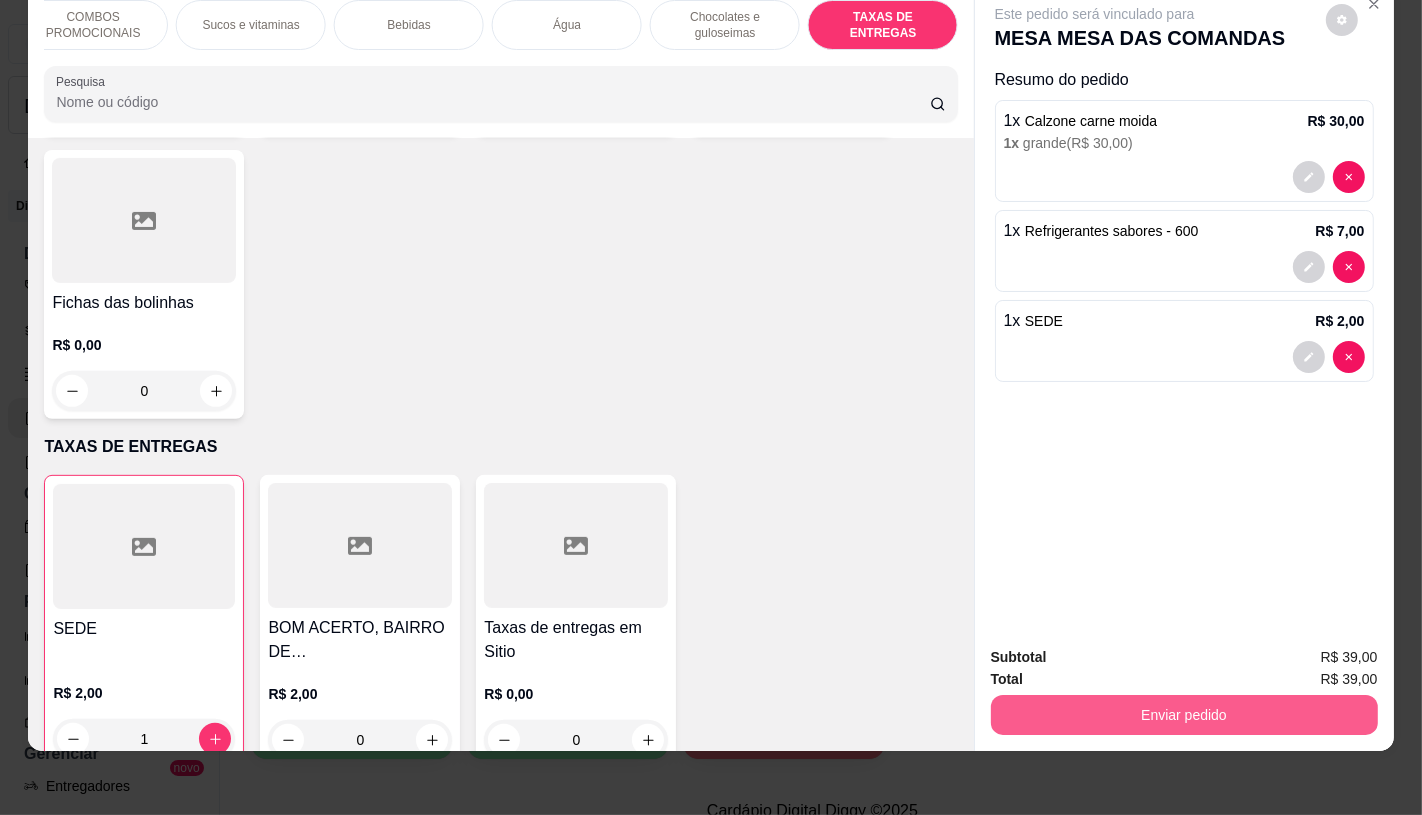 click on "Enviar pedido" at bounding box center [1184, 715] 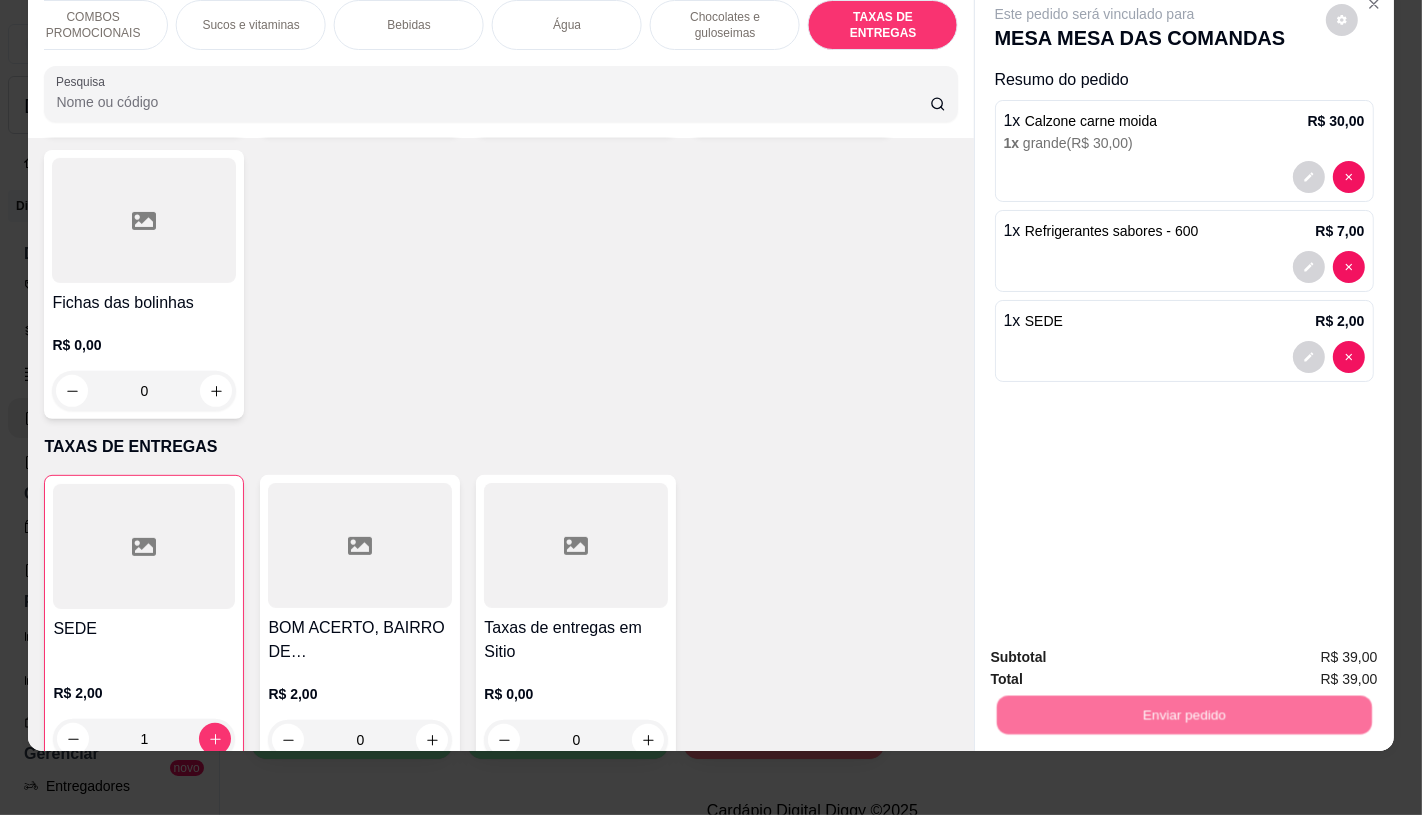 click on "Não registrar e enviar pedido" at bounding box center (1117, 649) 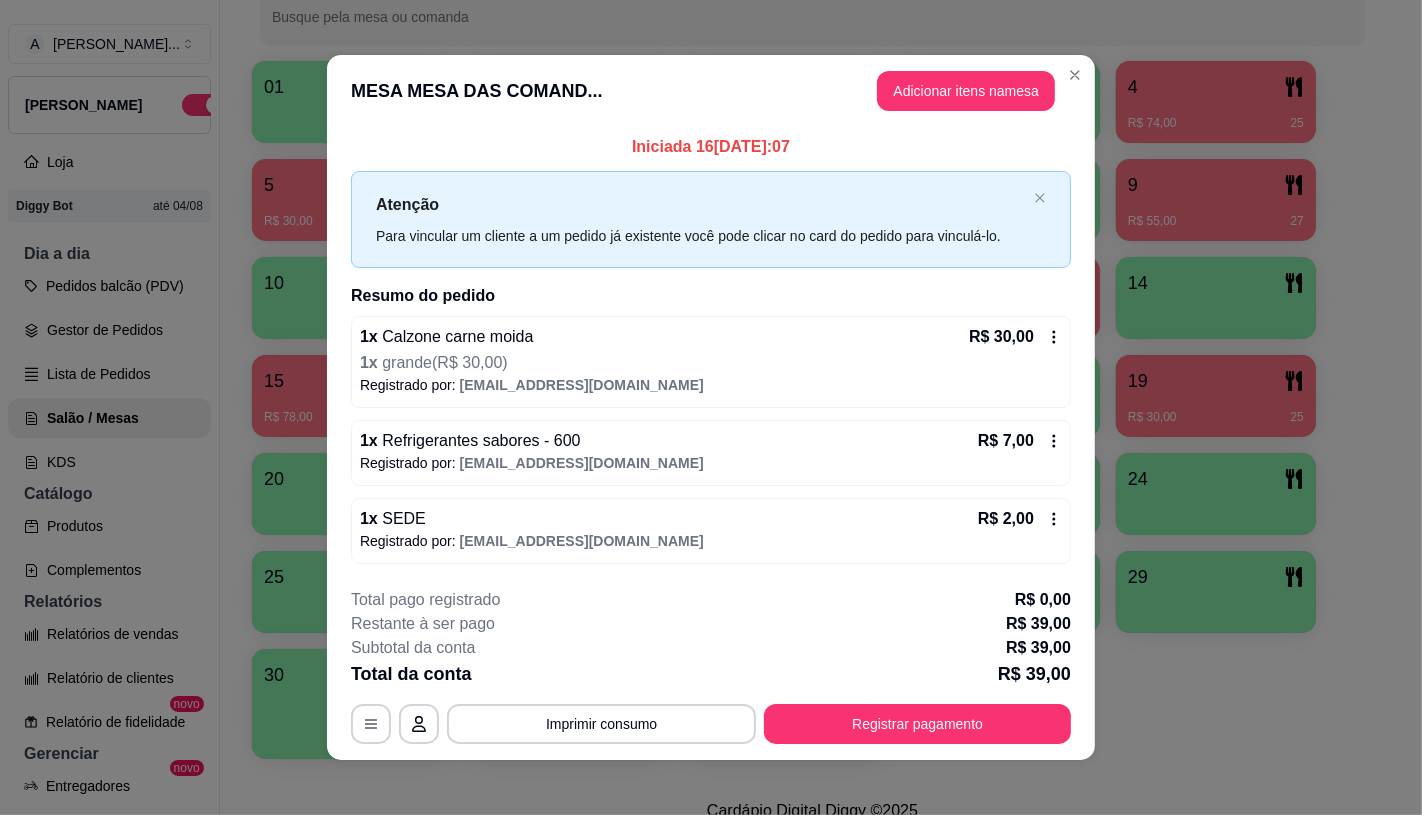 click on "Registrar pagamento" at bounding box center [917, 724] 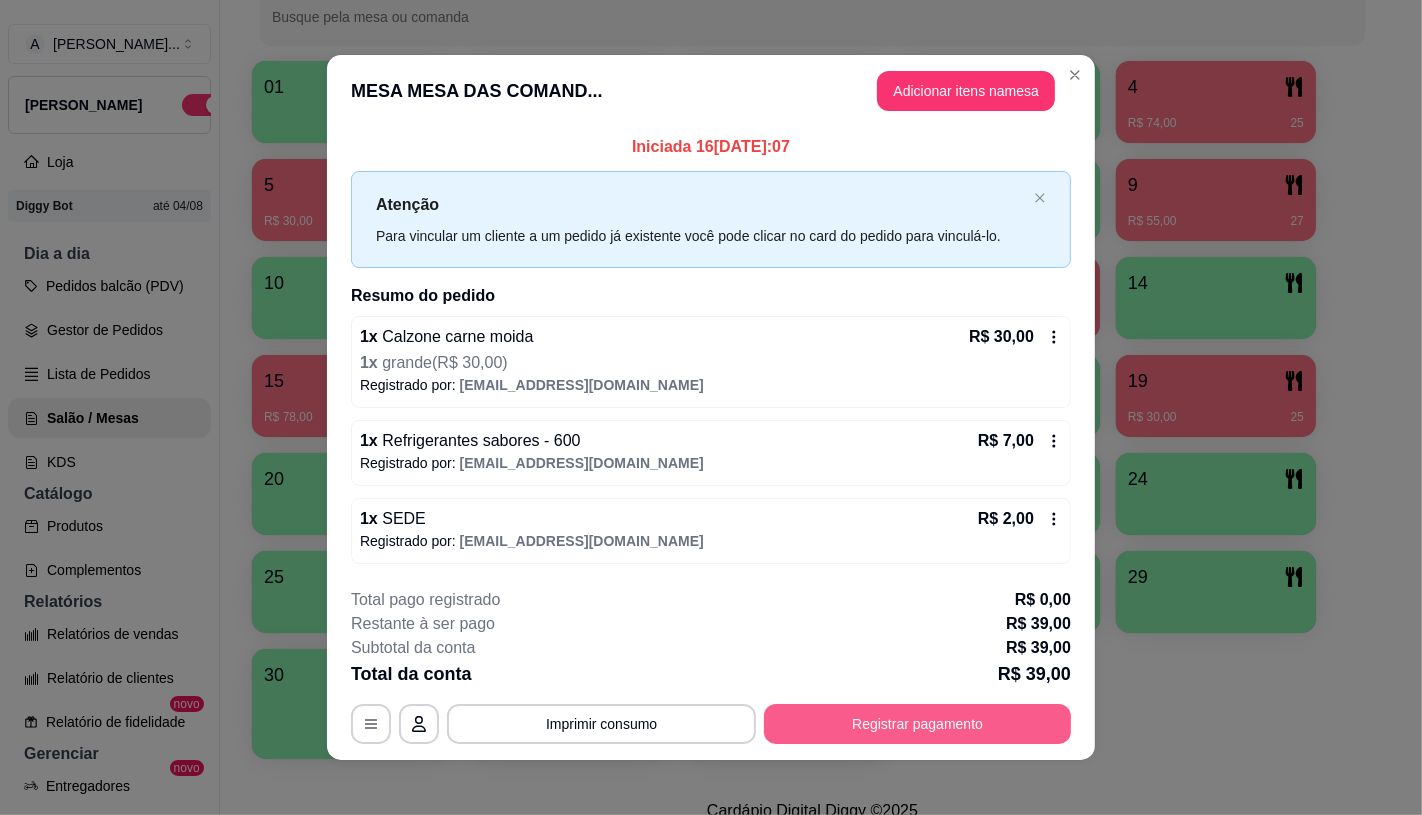click on "Registrar pagamento" at bounding box center [917, 724] 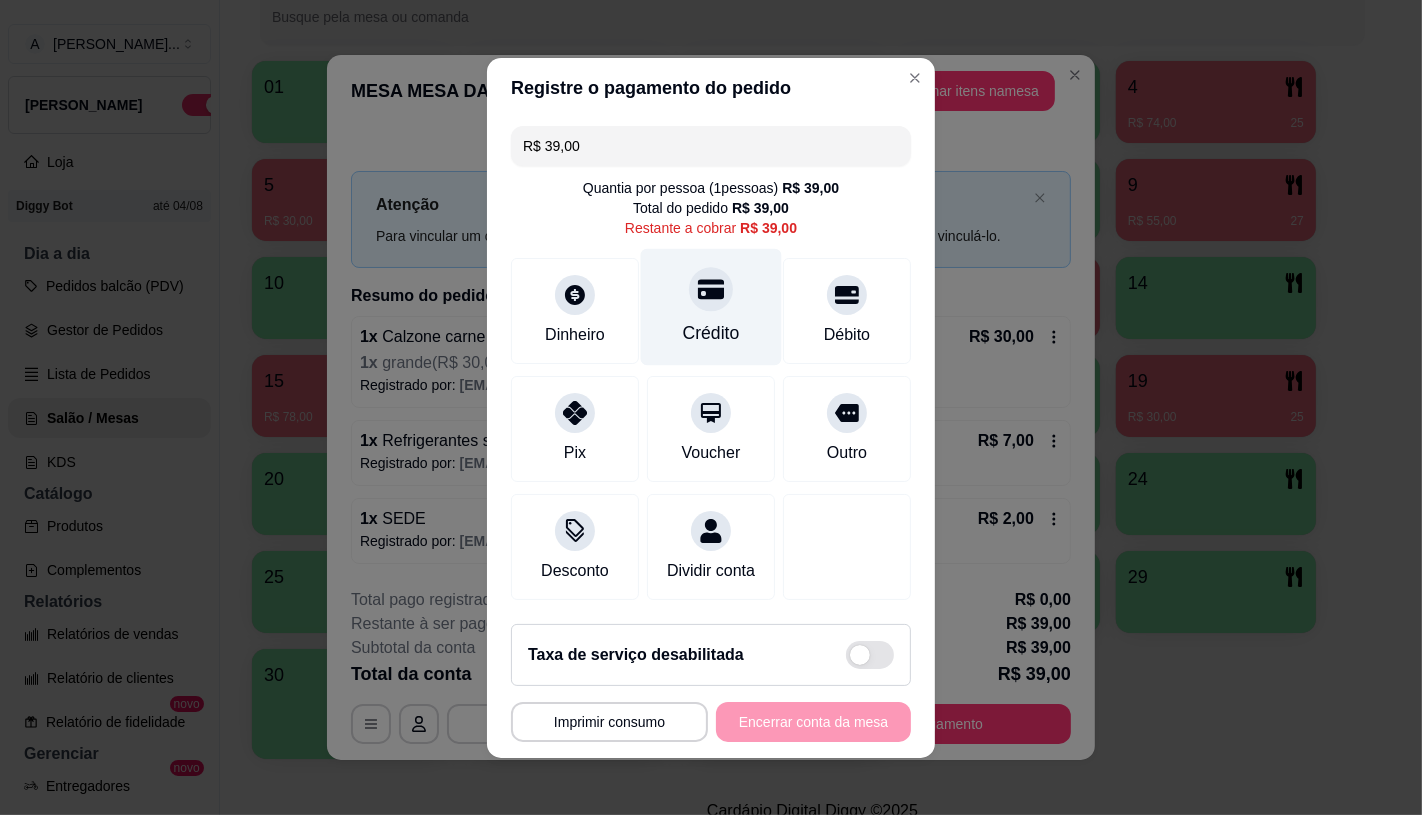 click on "Crédito" at bounding box center [711, 306] 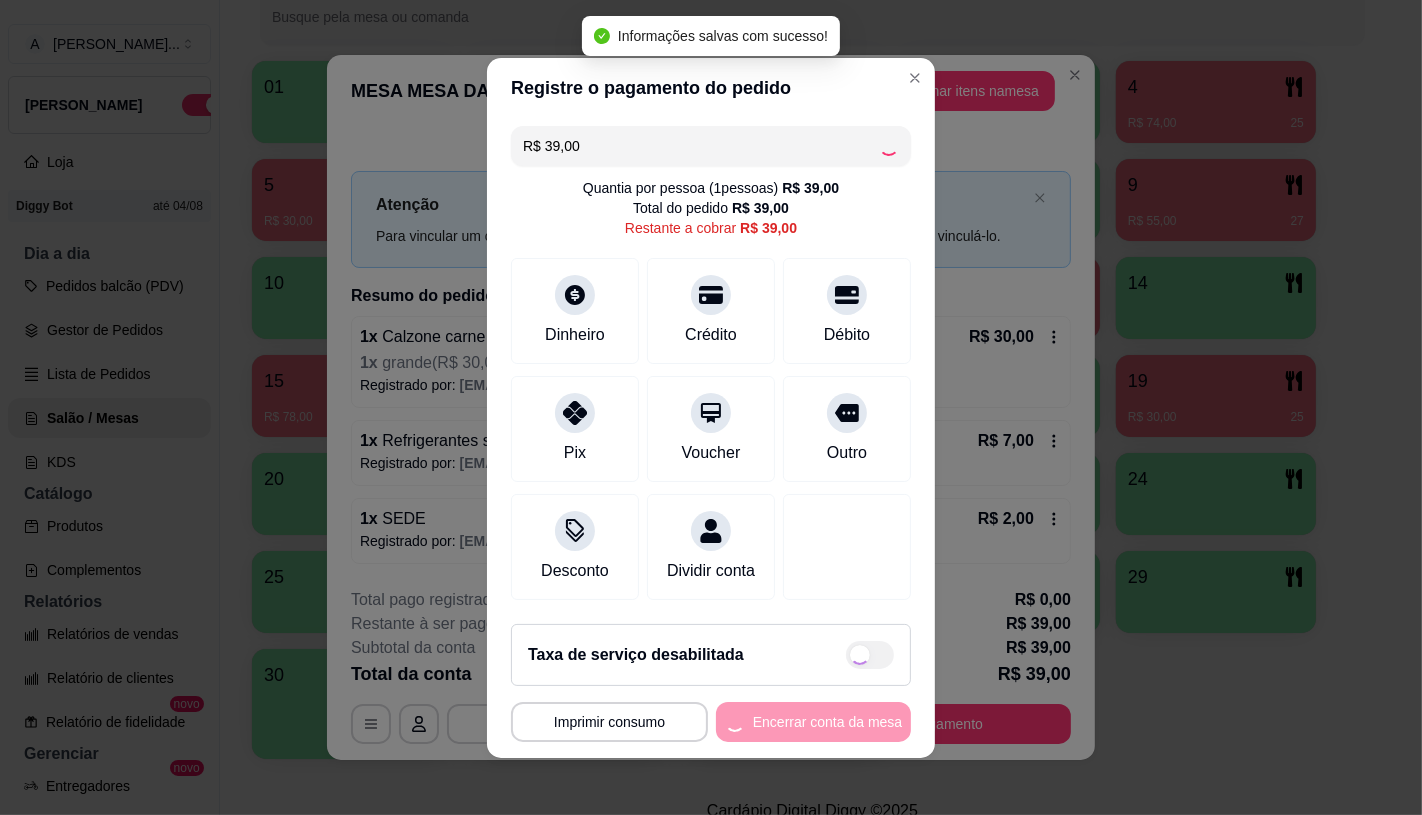 type on "R$ 0,00" 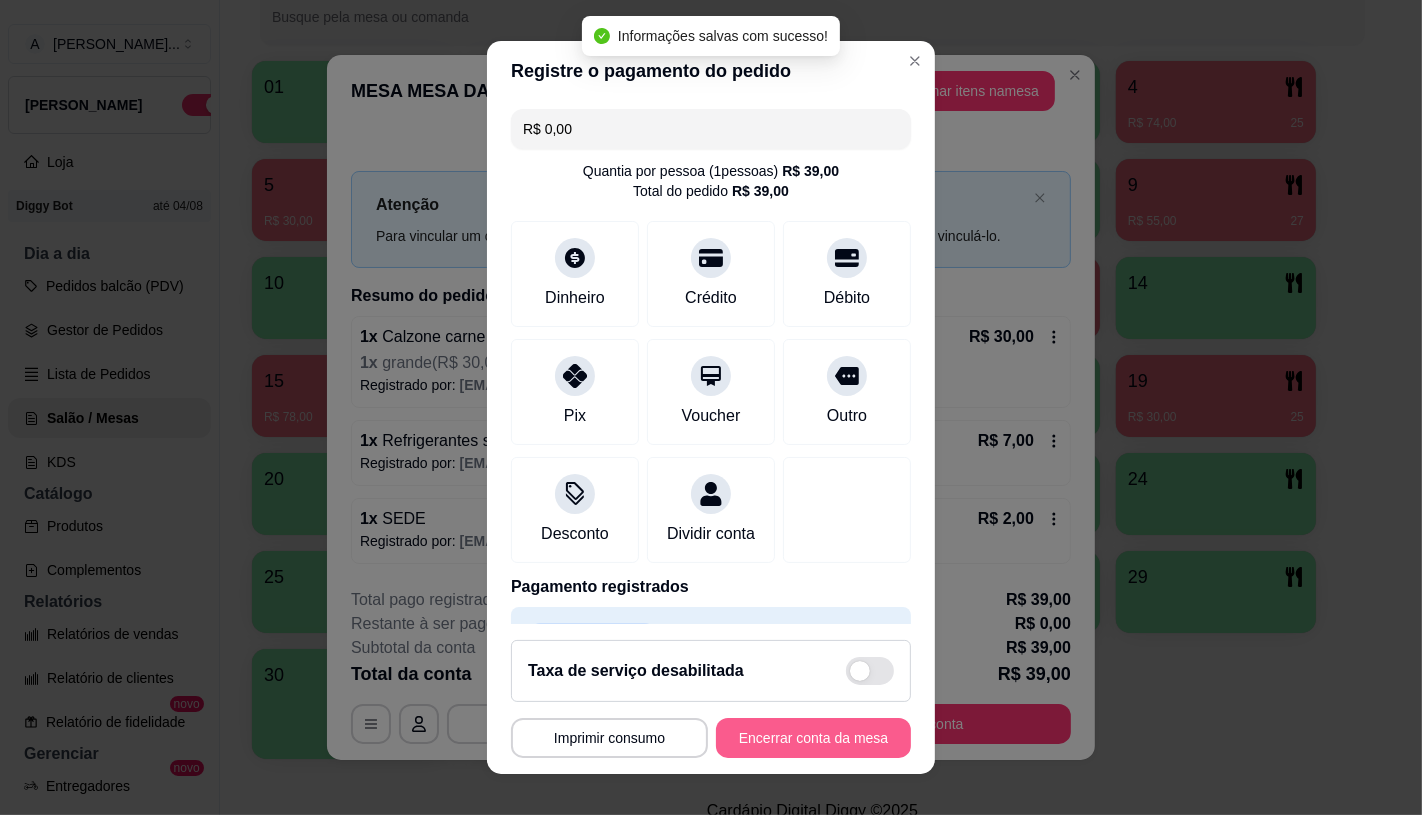 click on "Encerrar conta da mesa" at bounding box center [813, 738] 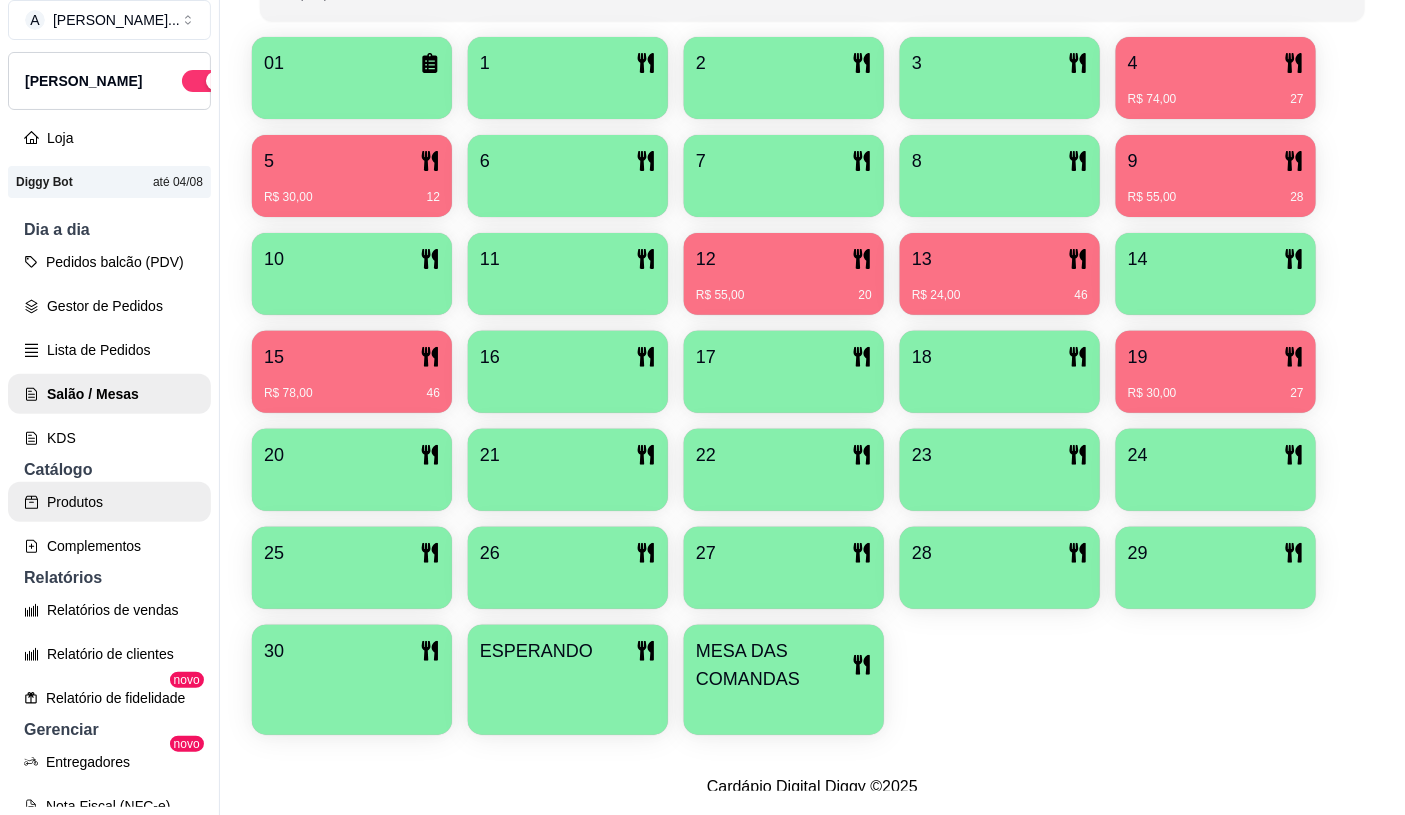scroll, scrollTop: 32, scrollLeft: 0, axis: vertical 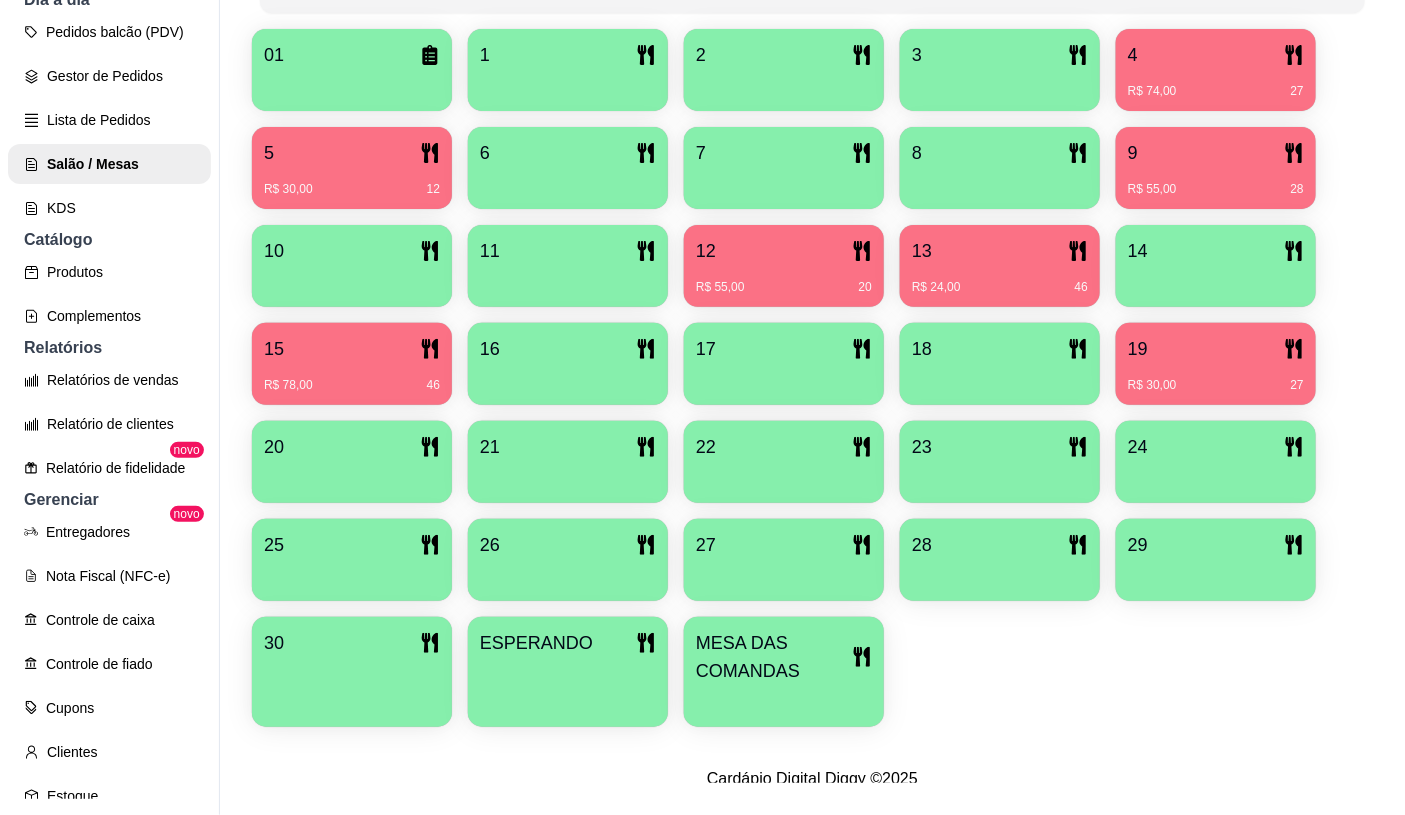 click on "Entregadores novo Nota Fiscal (NFC-e) Controle de caixa Controle de fiado Cupons Clientes Estoque Configurações" at bounding box center (109, 686) 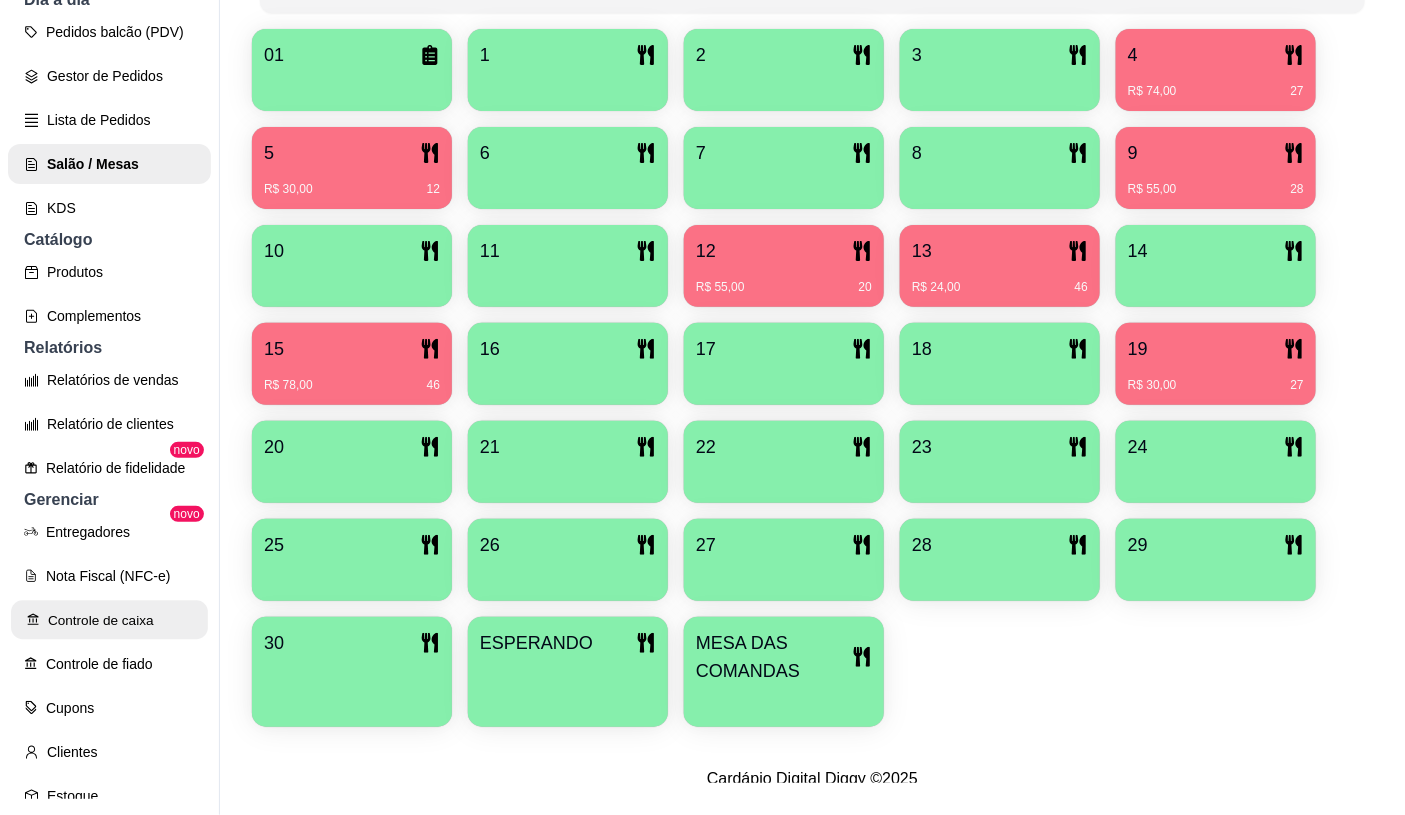 click on "Controle de caixa" at bounding box center [109, 620] 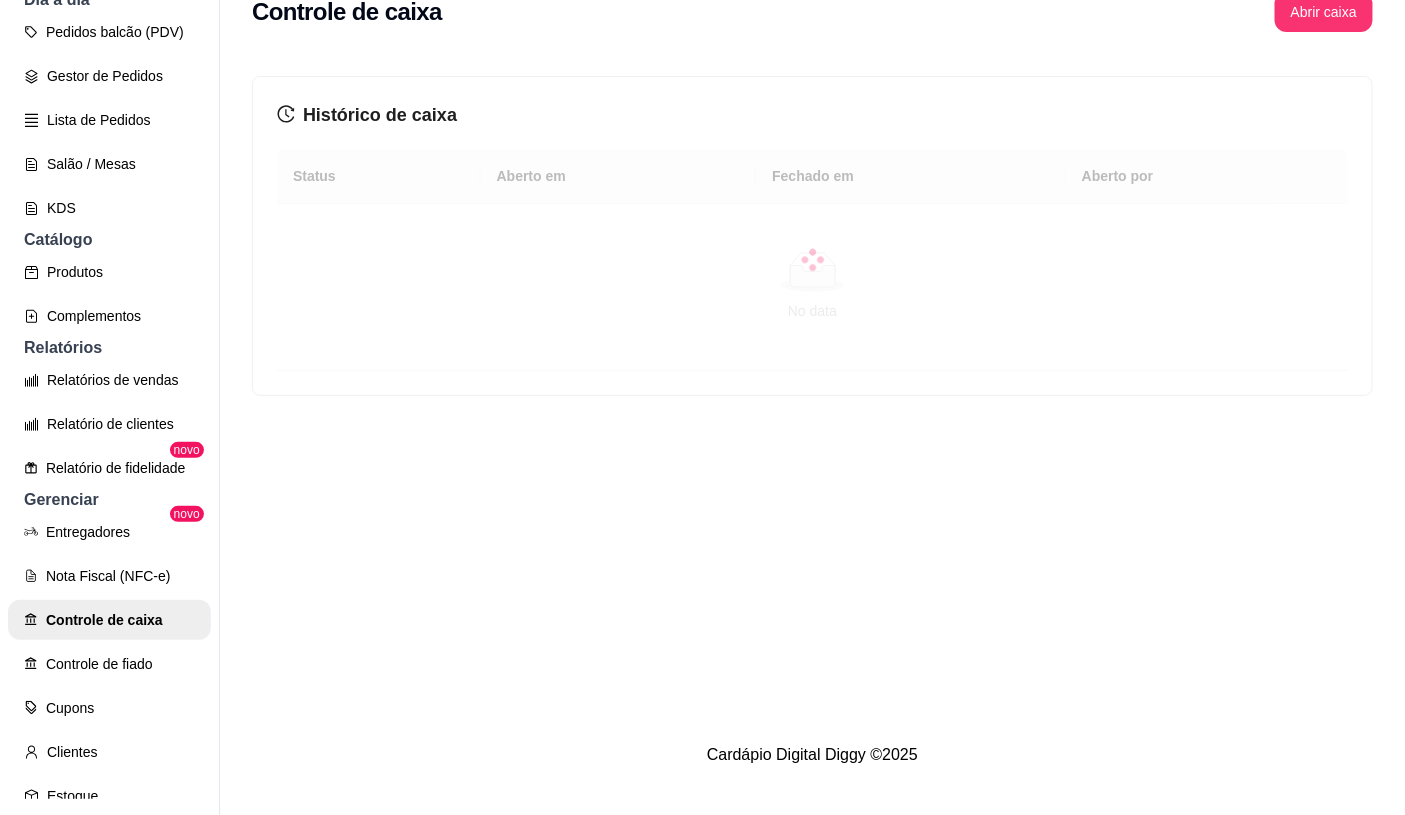 scroll, scrollTop: 0, scrollLeft: 0, axis: both 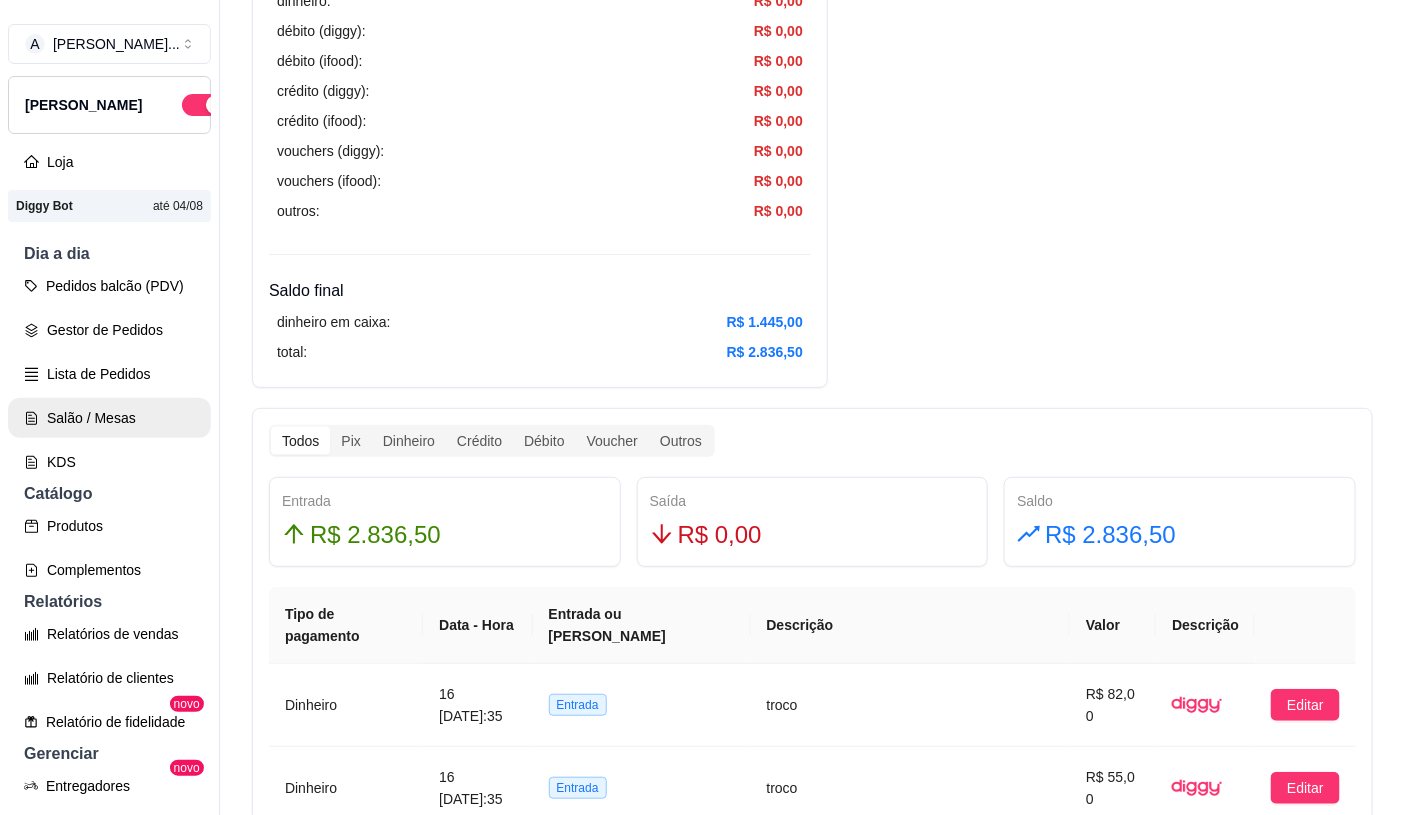 click on "Salão / Mesas" at bounding box center (109, 418) 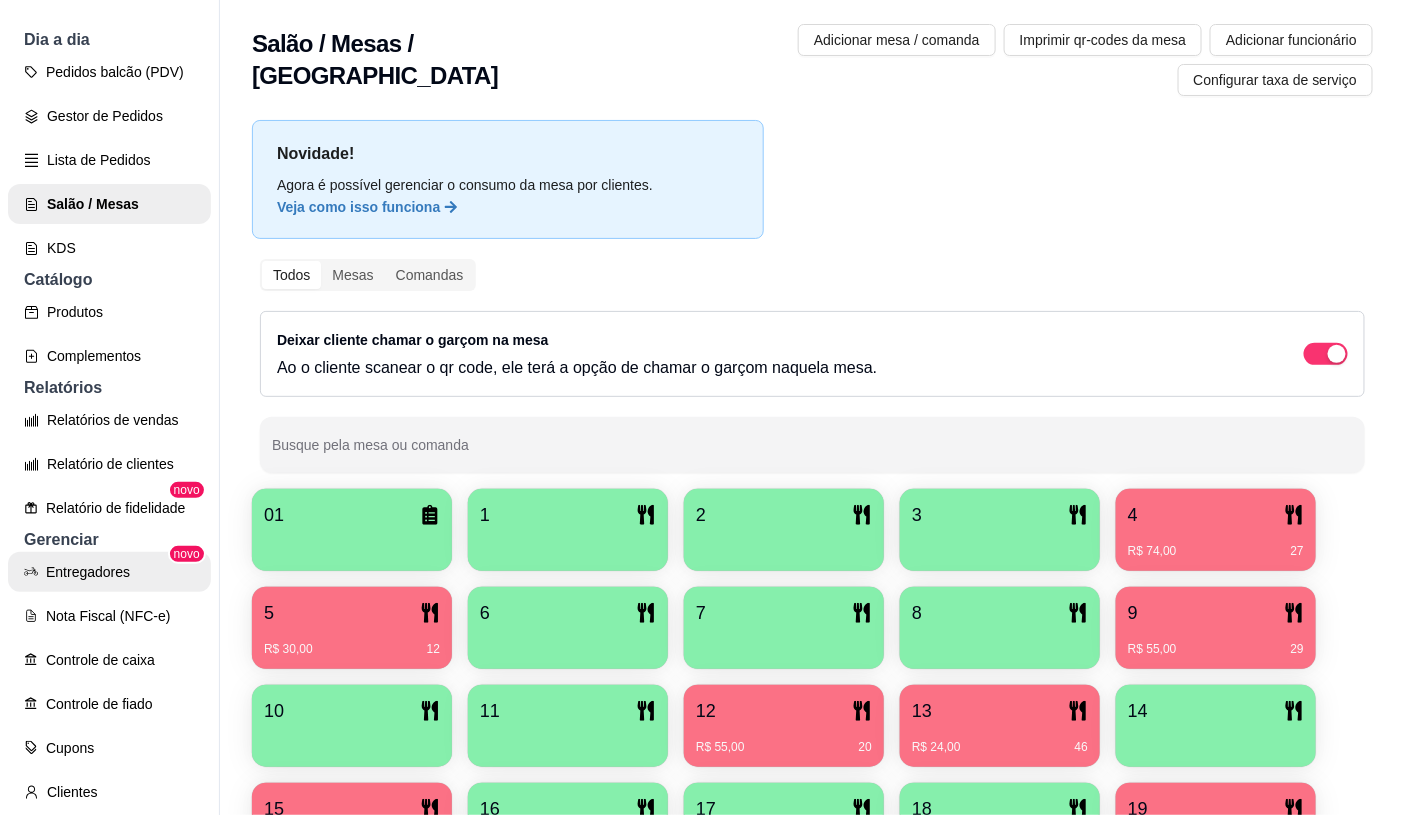 scroll, scrollTop: 222, scrollLeft: 0, axis: vertical 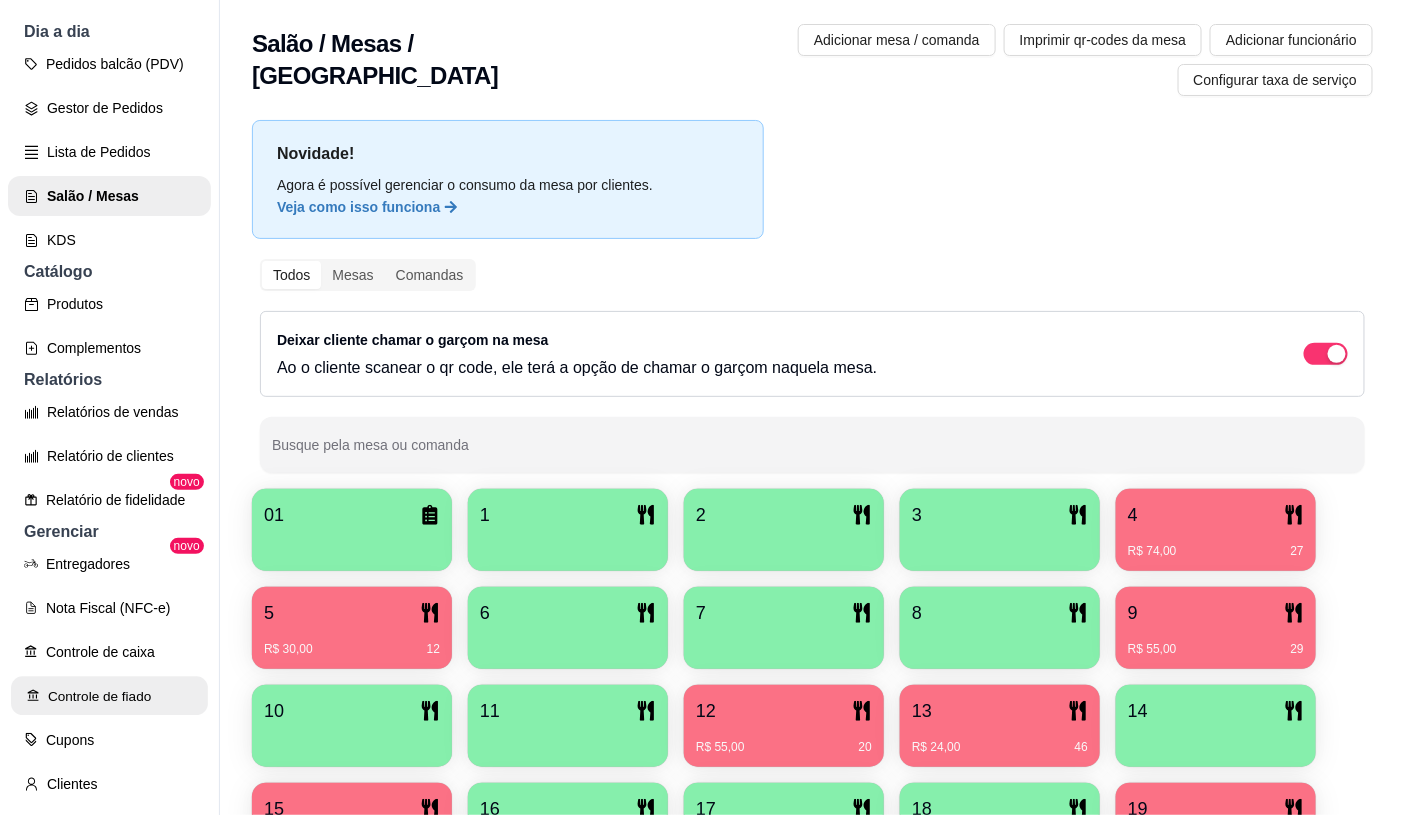 click on "Controle de fiado" at bounding box center [109, 696] 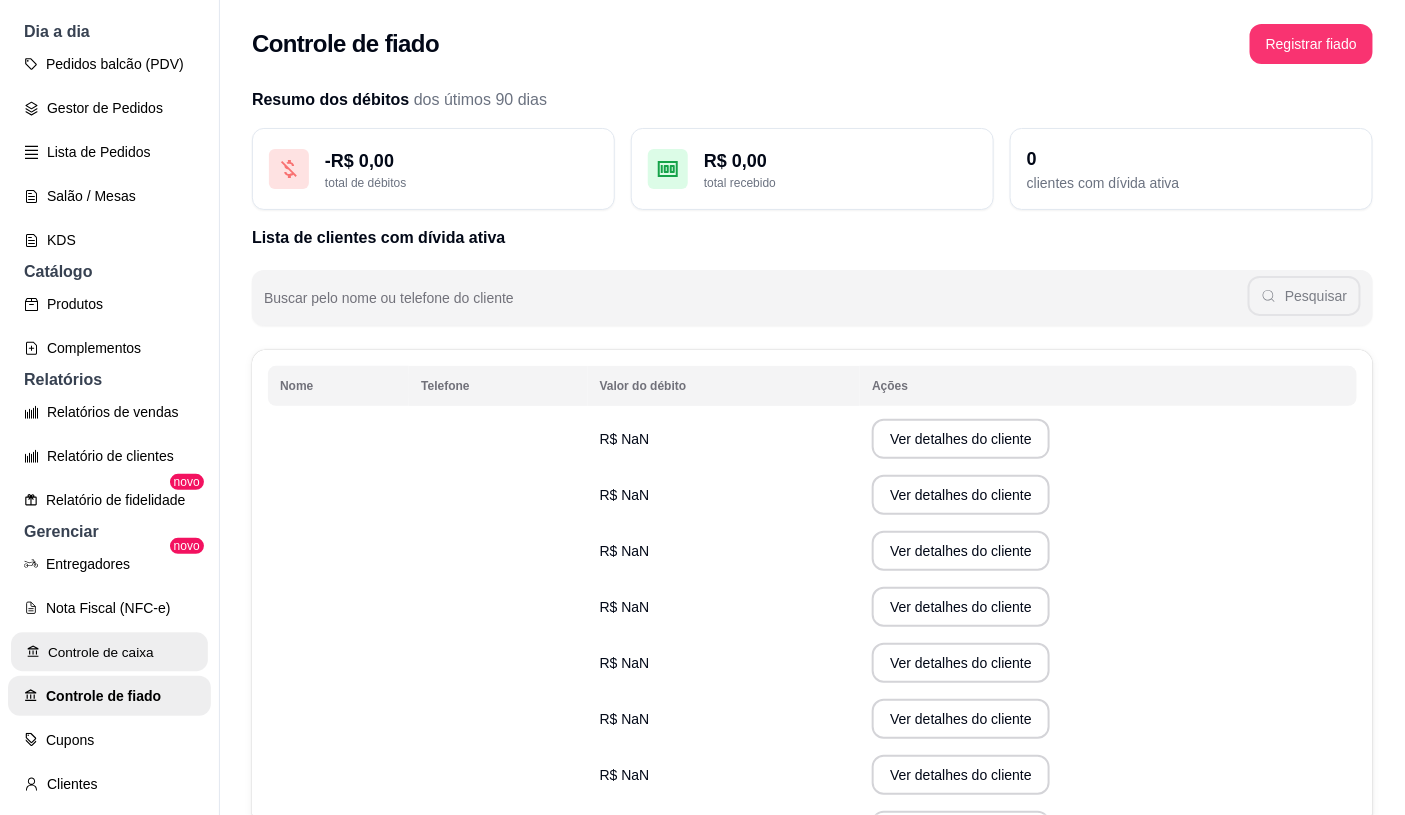 click on "Controle de caixa" at bounding box center [109, 652] 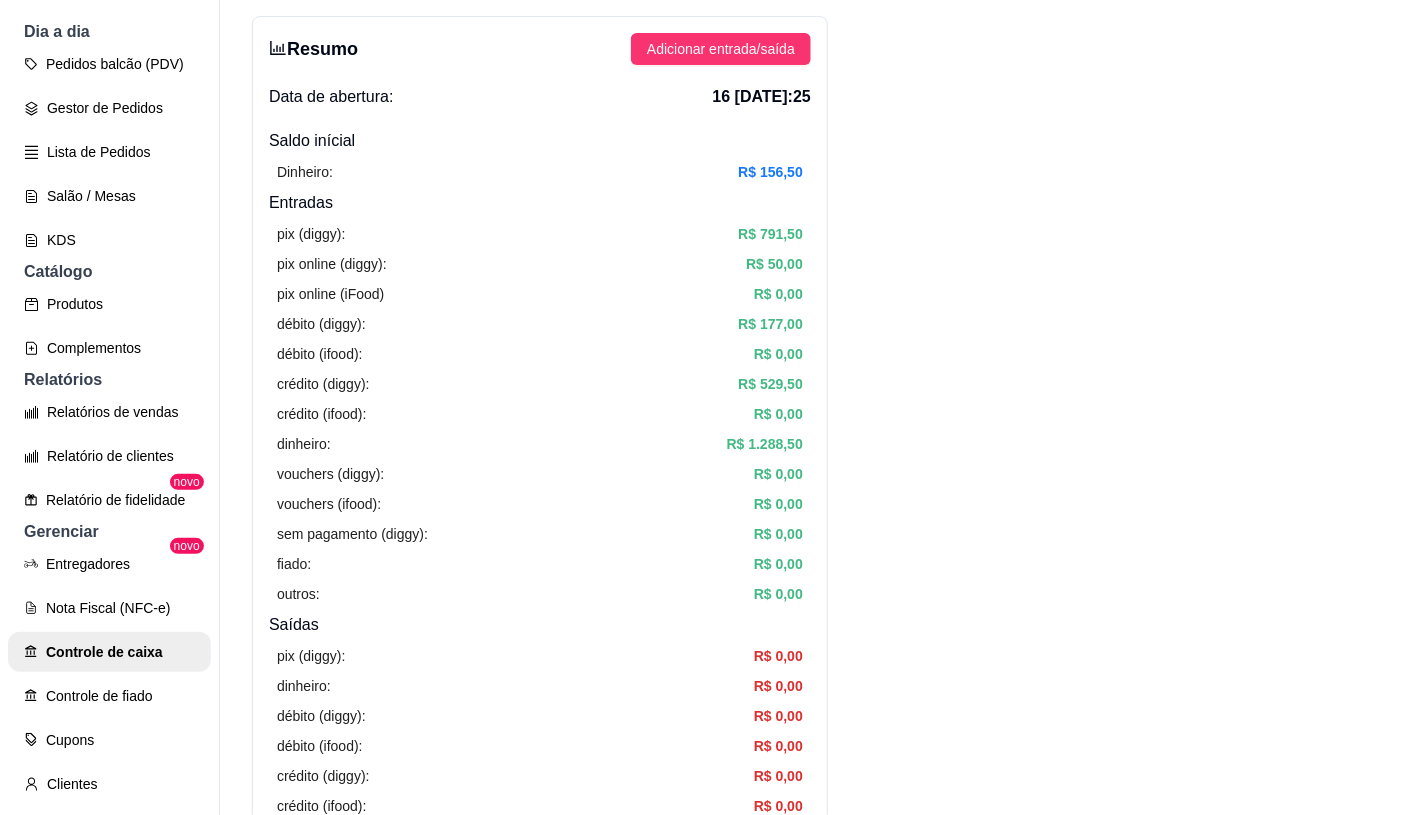 scroll, scrollTop: 0, scrollLeft: 0, axis: both 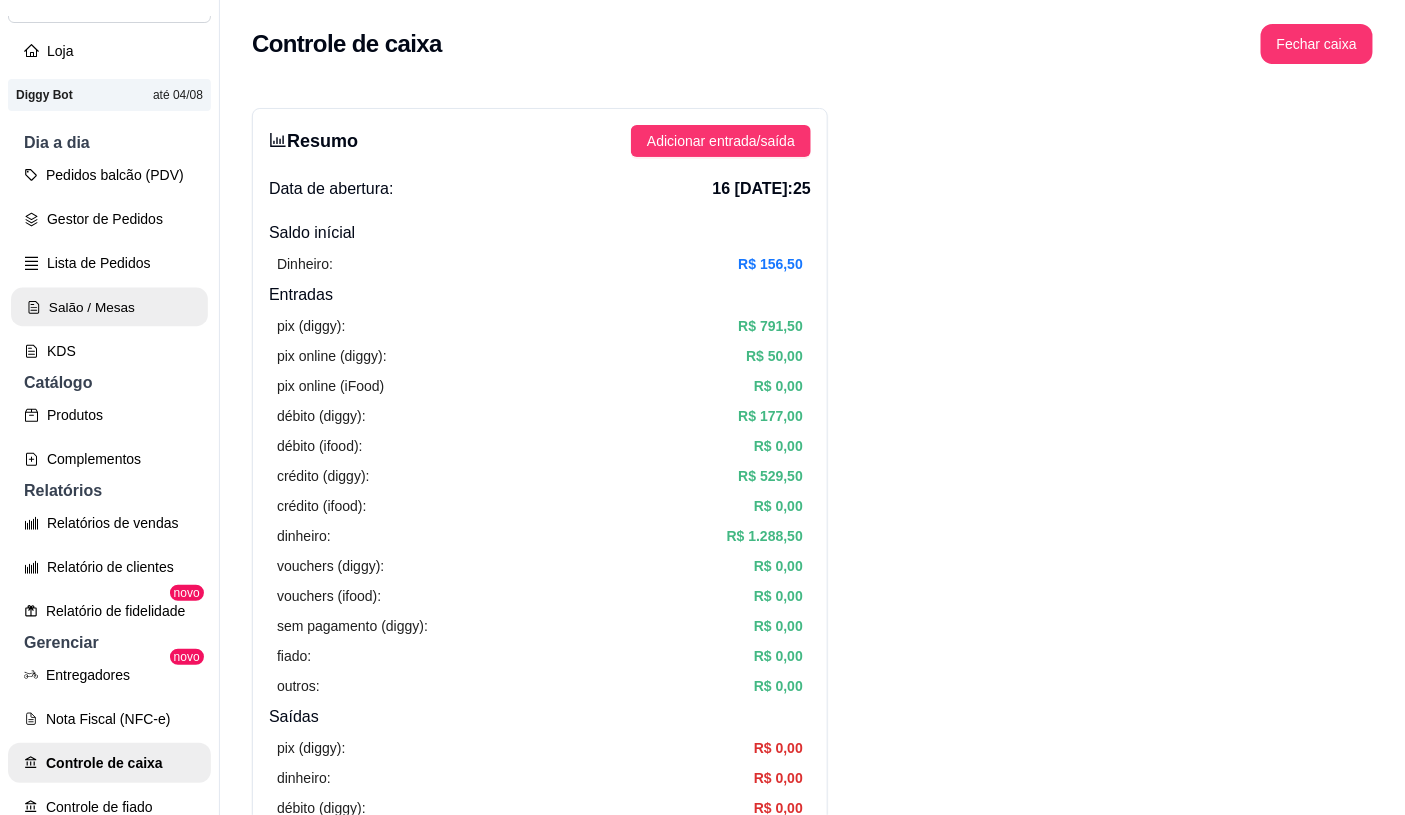 click on "Salão / Mesas" at bounding box center (109, 307) 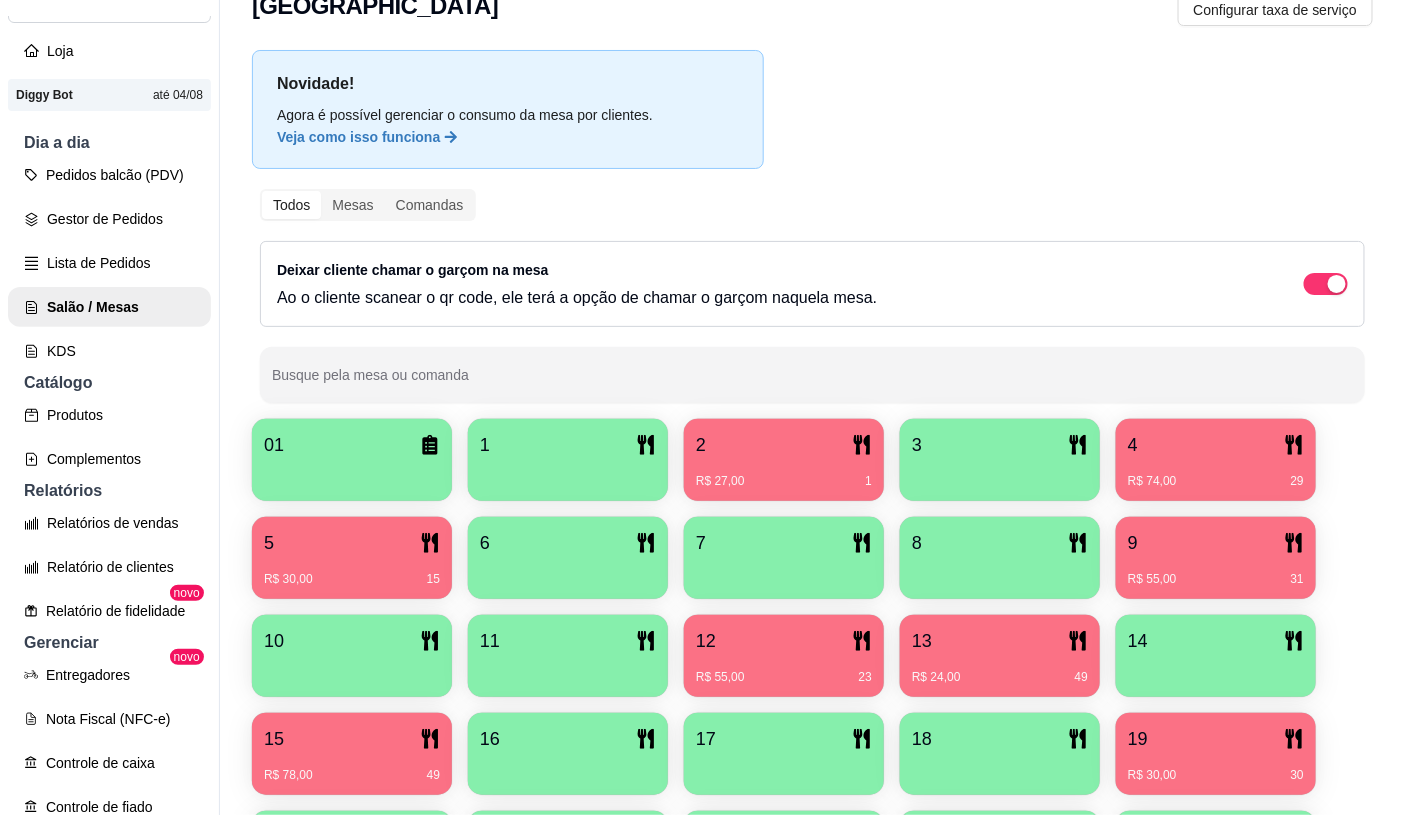scroll, scrollTop: 111, scrollLeft: 0, axis: vertical 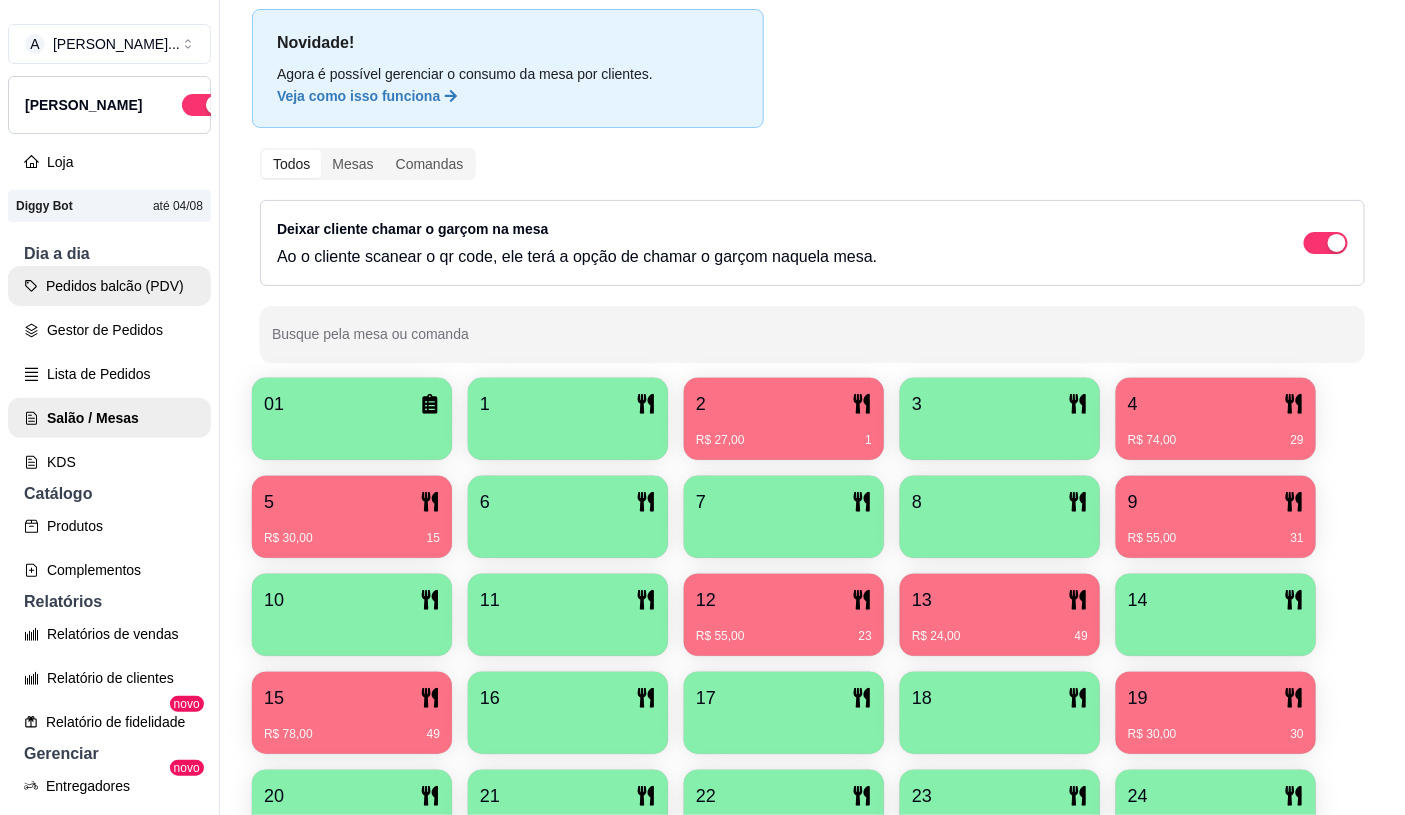 click on "Pedidos balcão (PDV)" at bounding box center [109, 286] 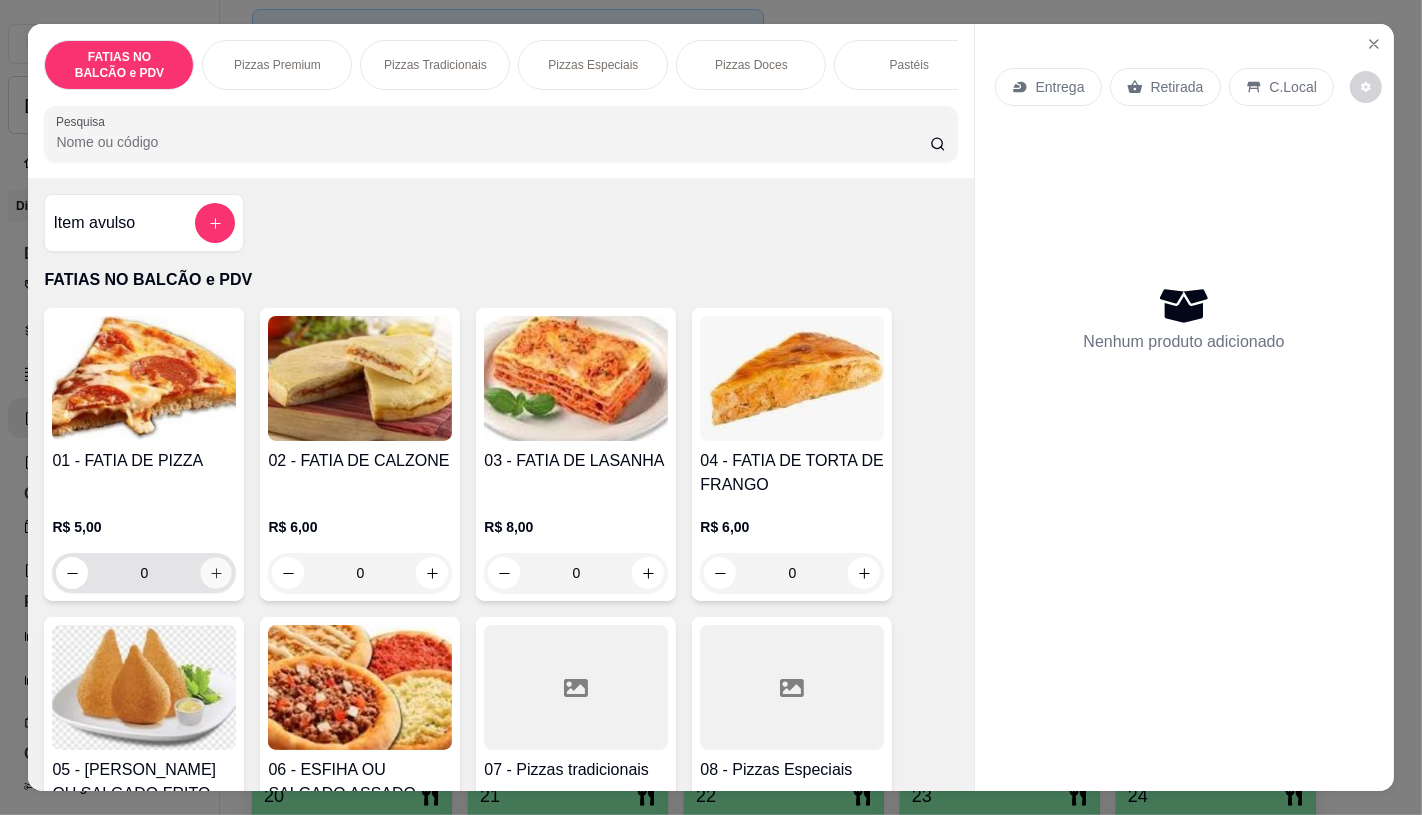 click at bounding box center [216, 573] 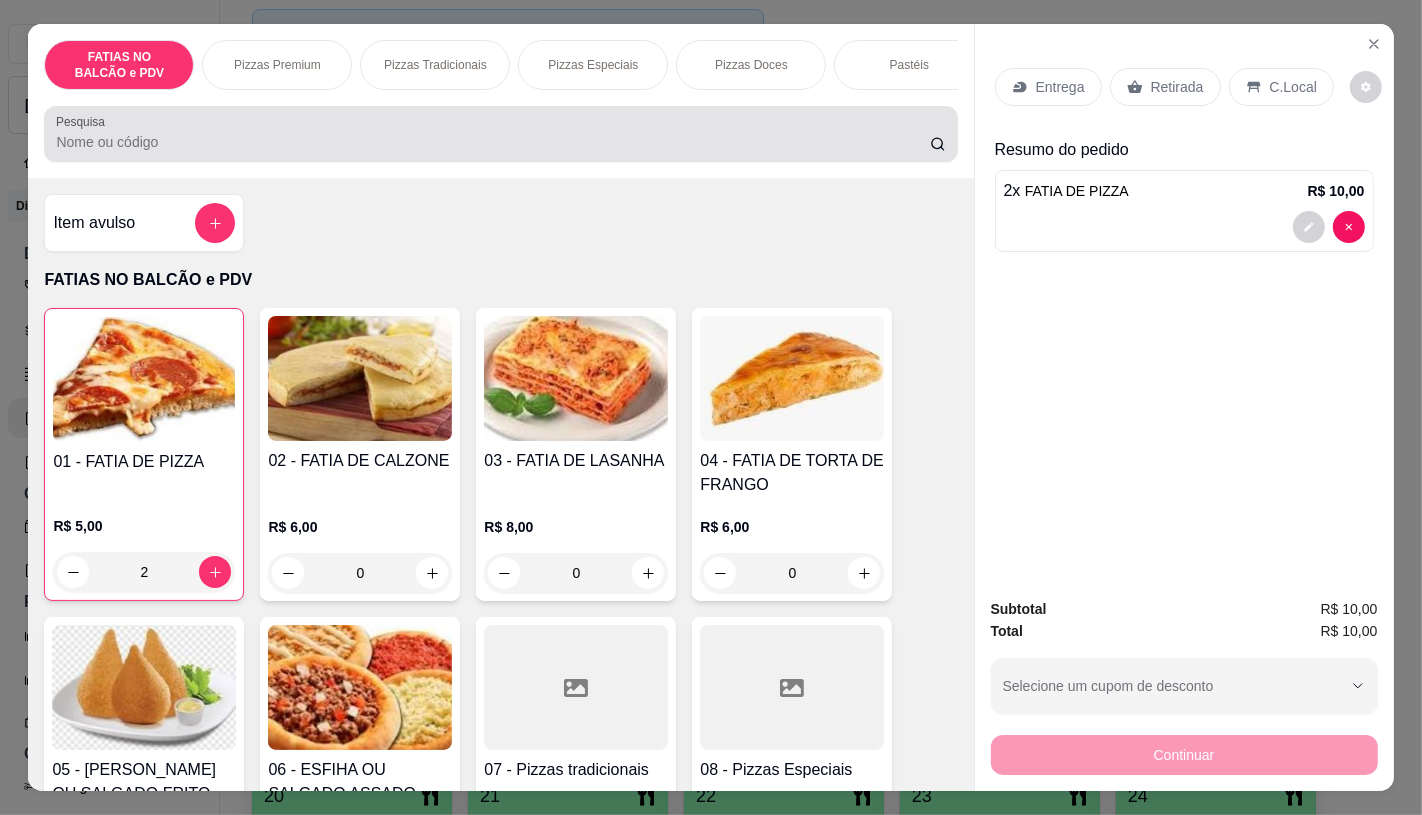 click on "Pesquisa" at bounding box center (492, 142) 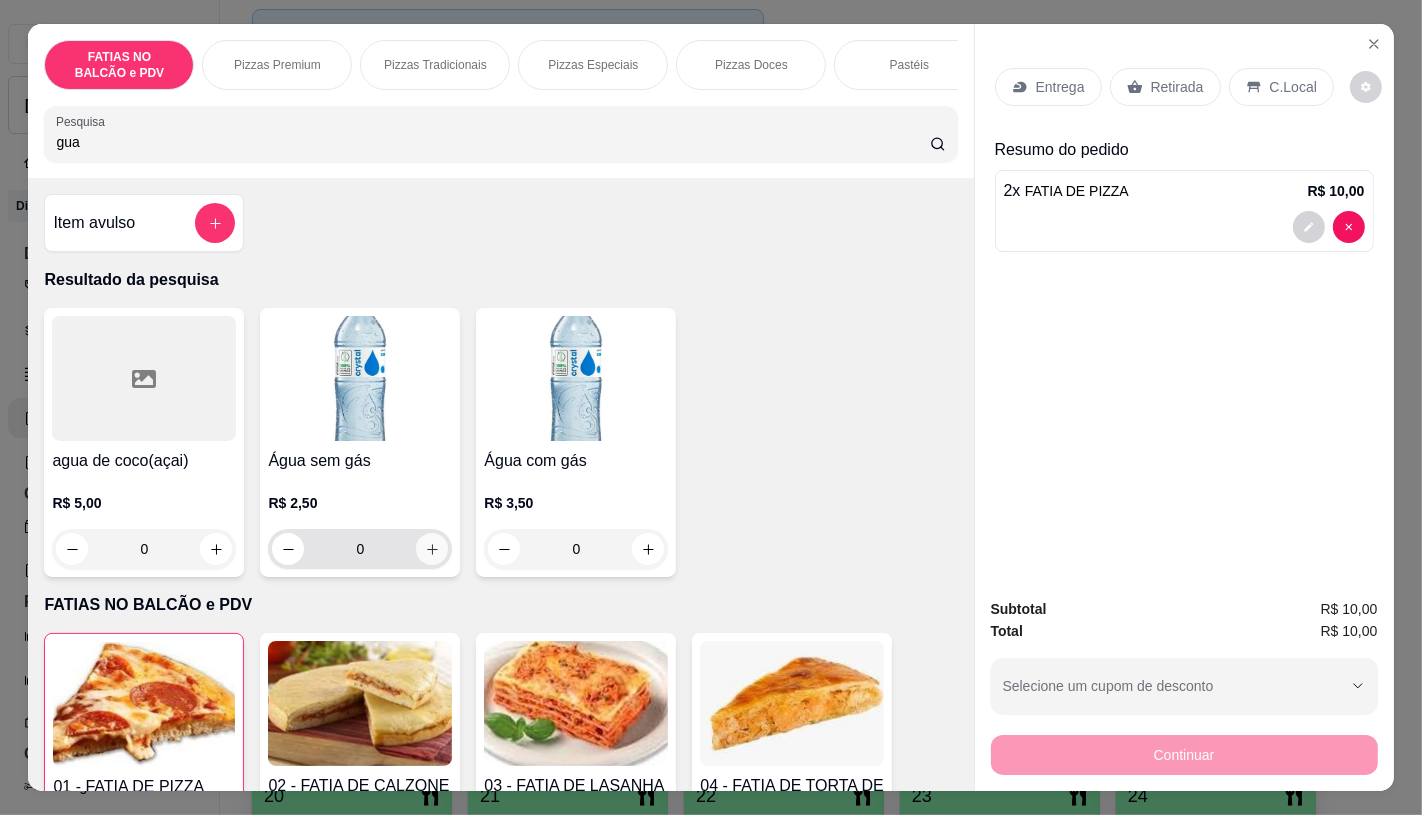 type on "gua" 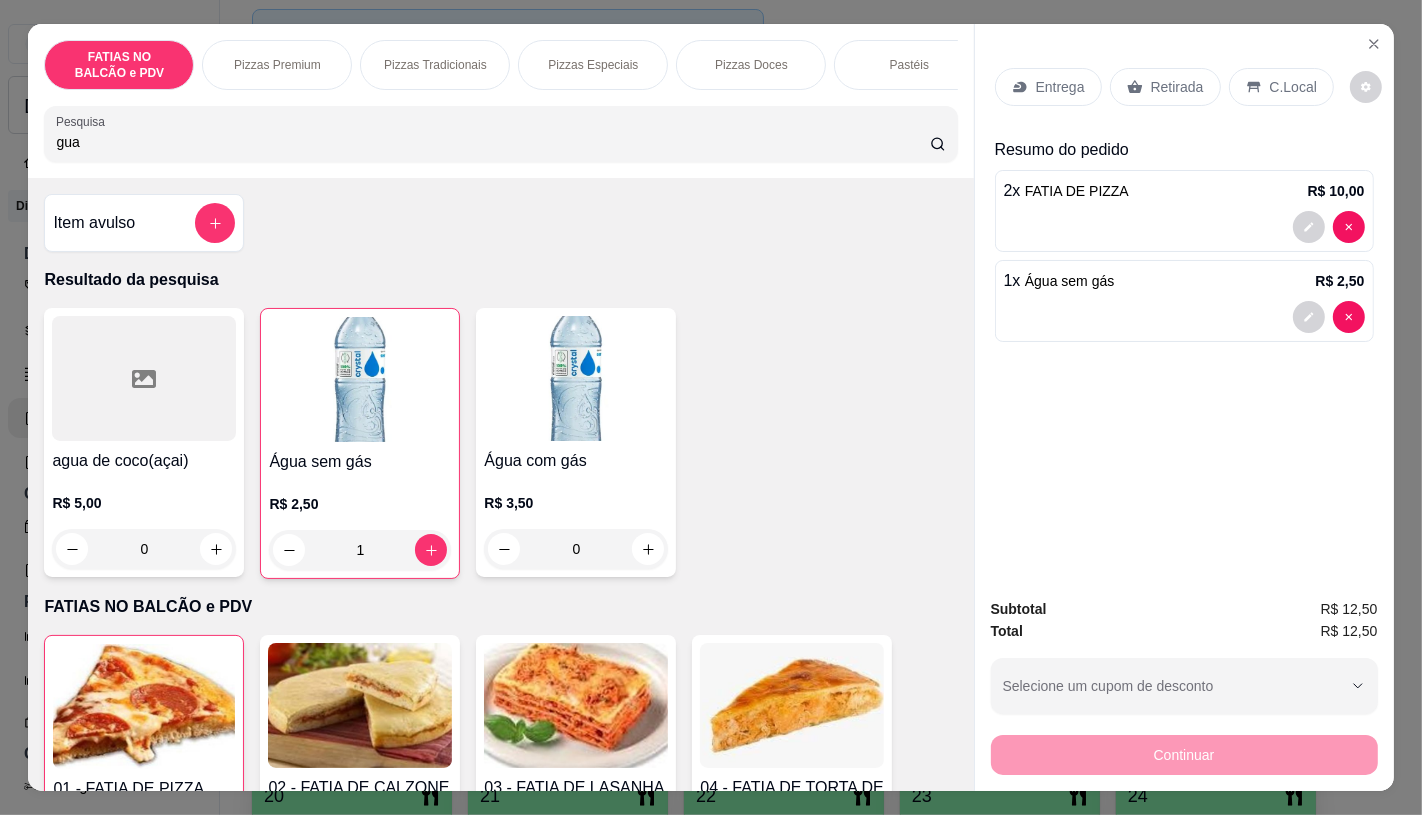 click on "Retirada" at bounding box center [1165, 87] 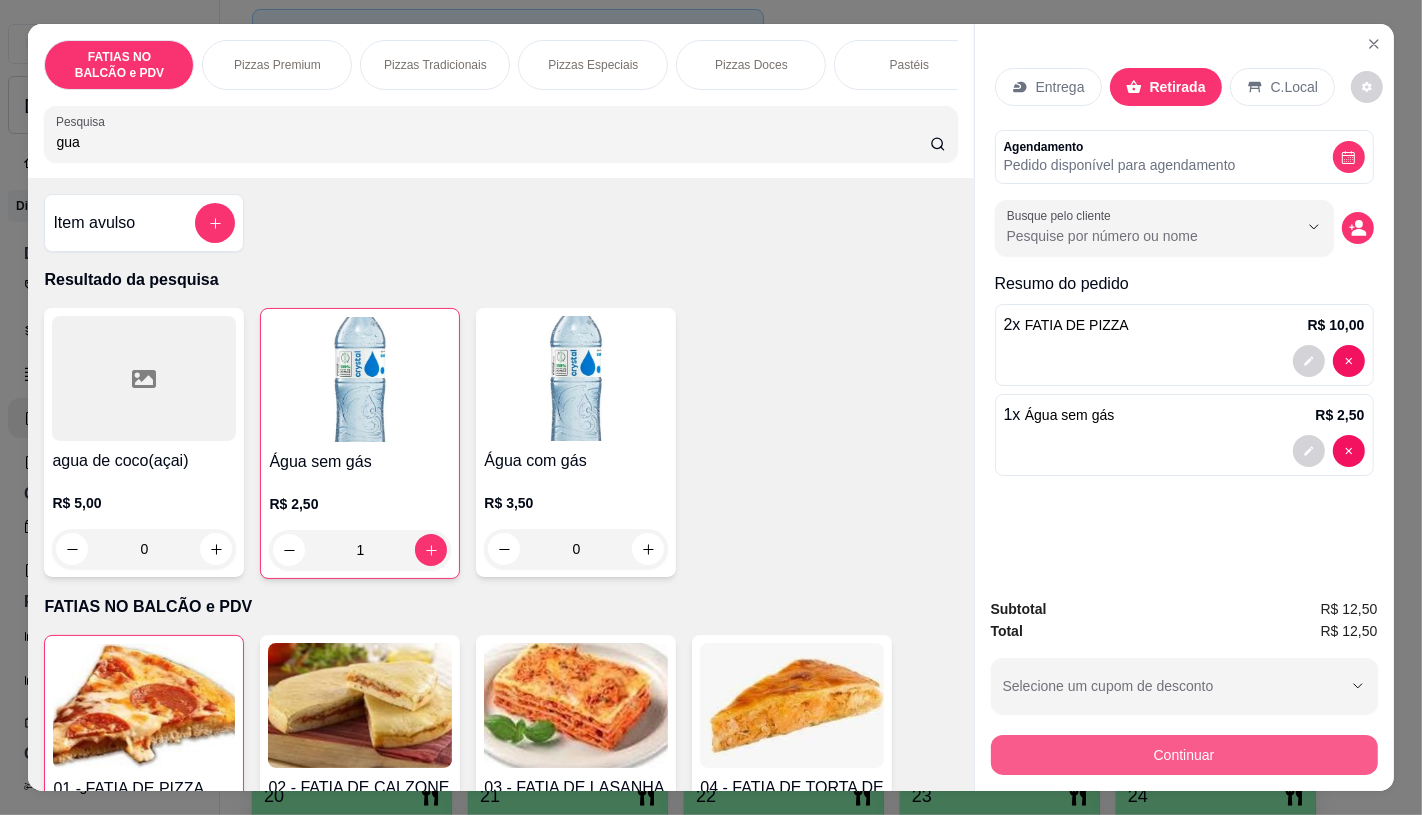 click on "Continuar" at bounding box center [1184, 755] 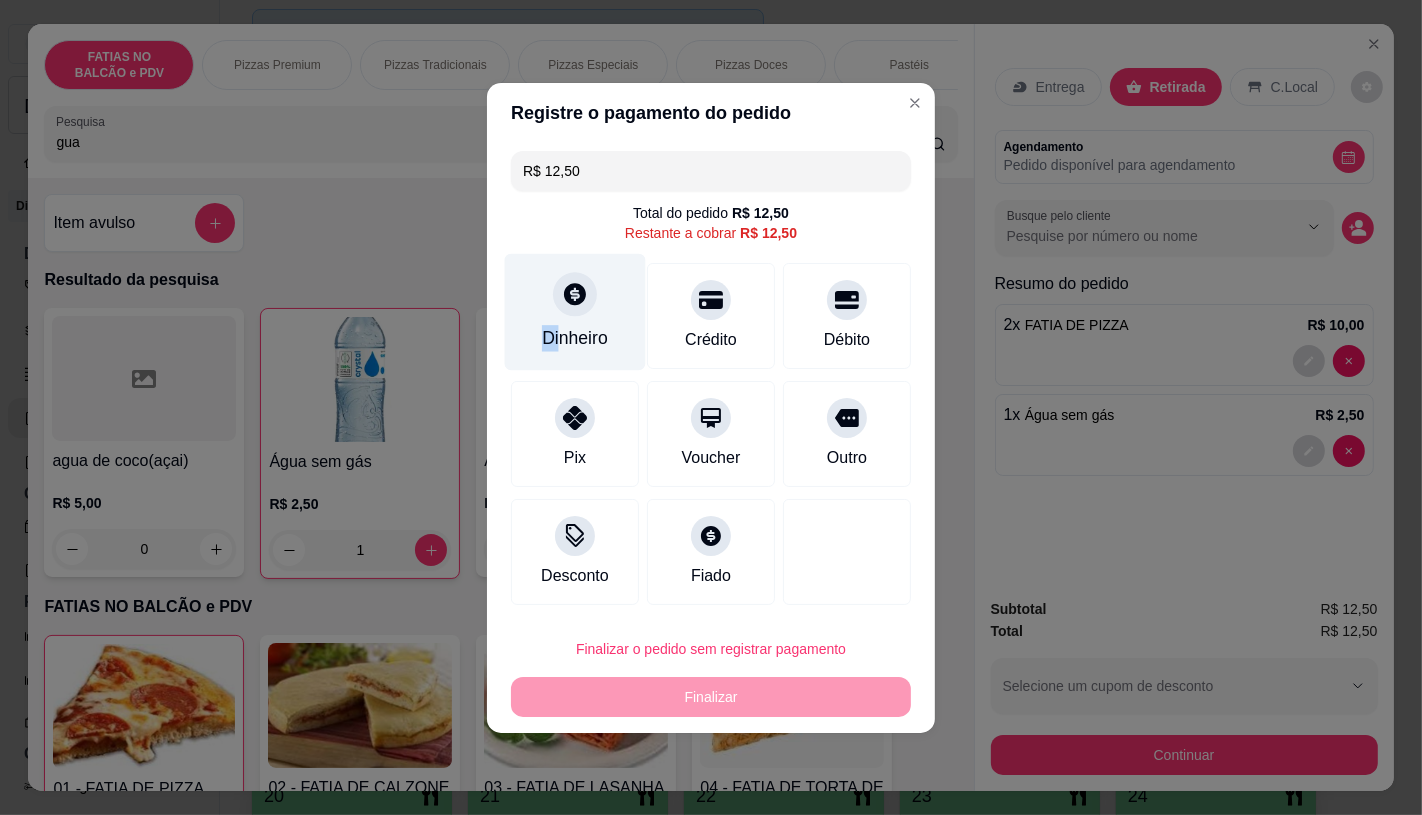 click on "Dinheiro" at bounding box center (575, 311) 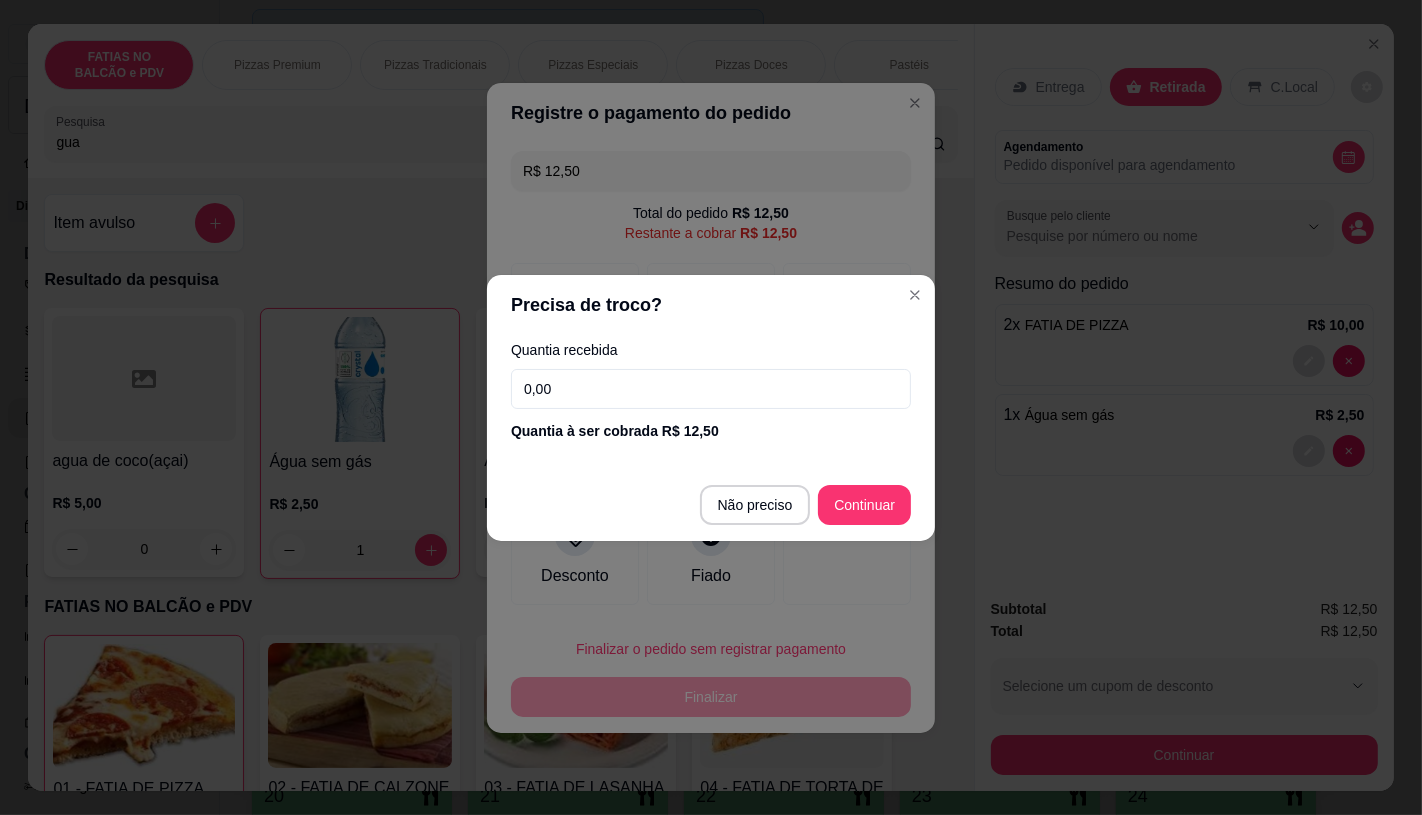 click on "Não preciso Continuar" at bounding box center (711, 505) 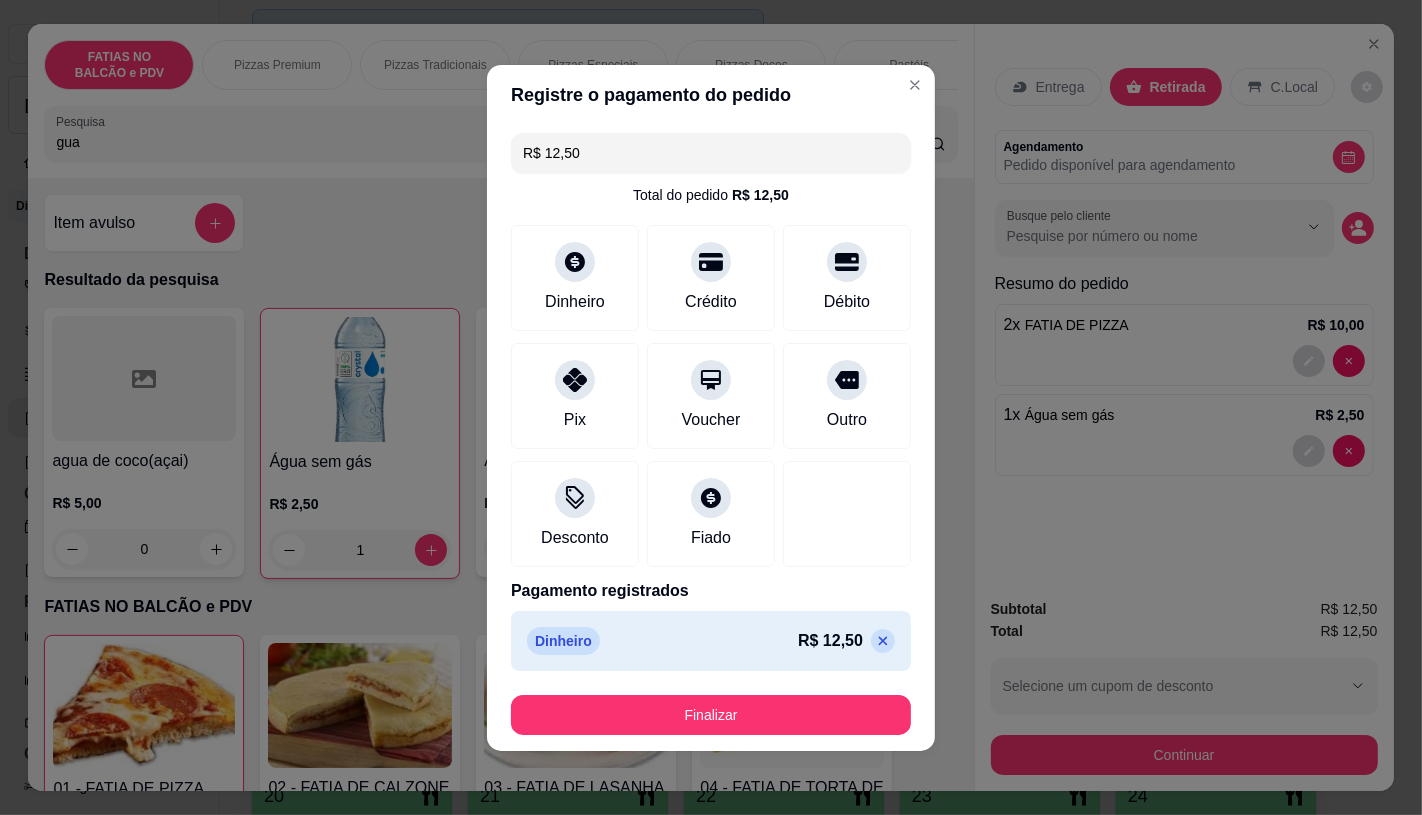 type on "R$ 0,00" 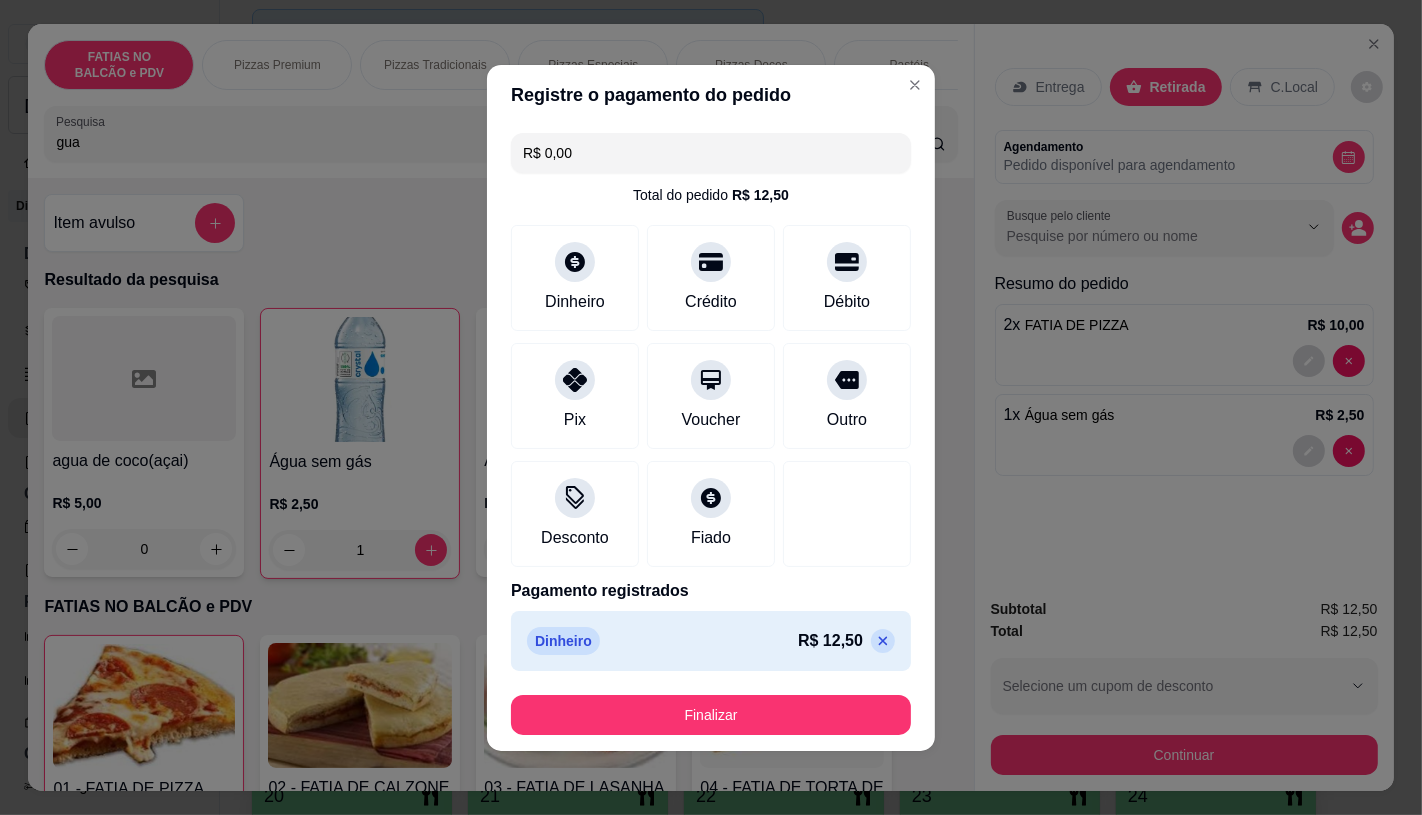 click on "Finalizar" at bounding box center [711, 715] 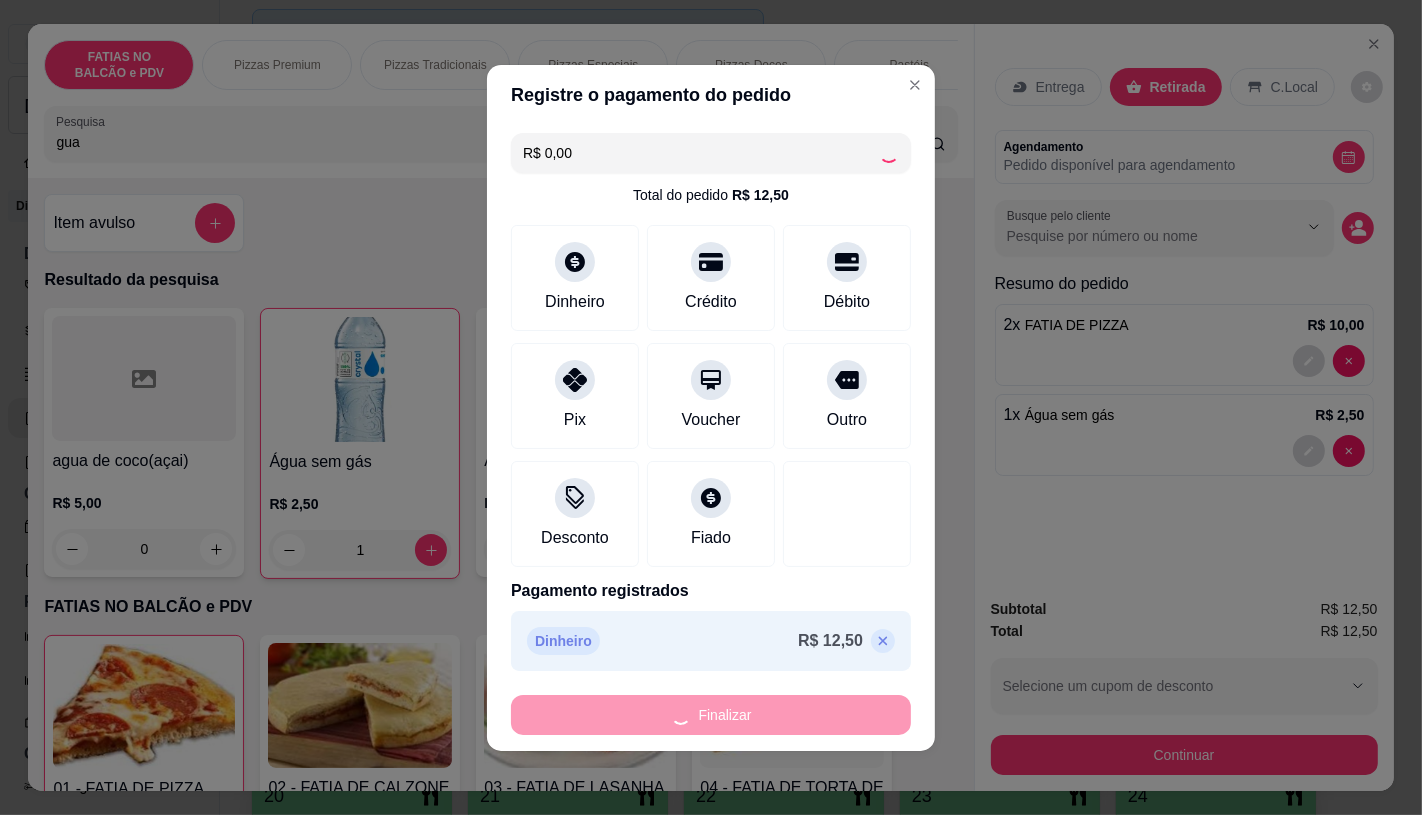 type on "0" 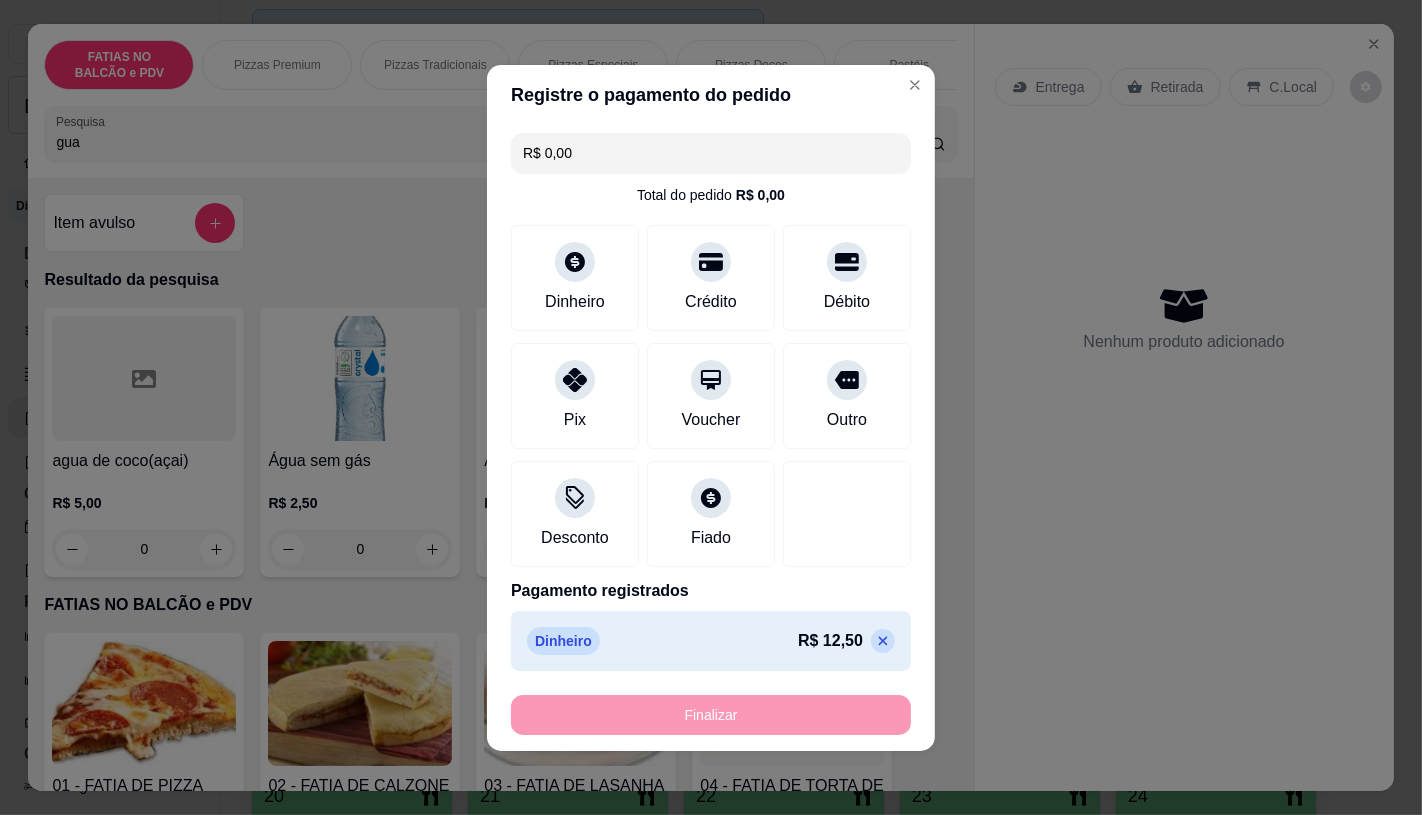 type on "-R$ 12,50" 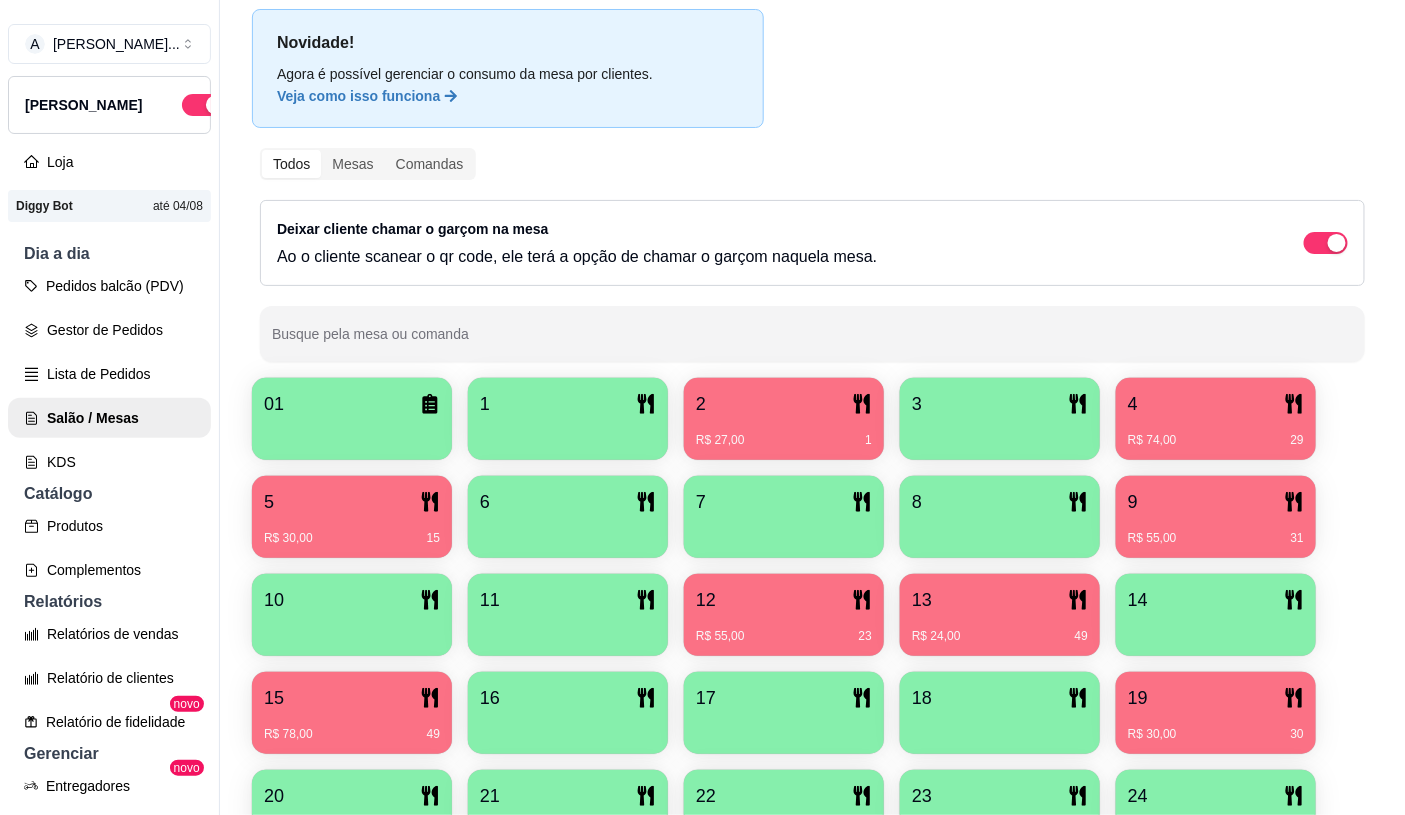 click on "R$ 24,00 49" at bounding box center (1000, 629) 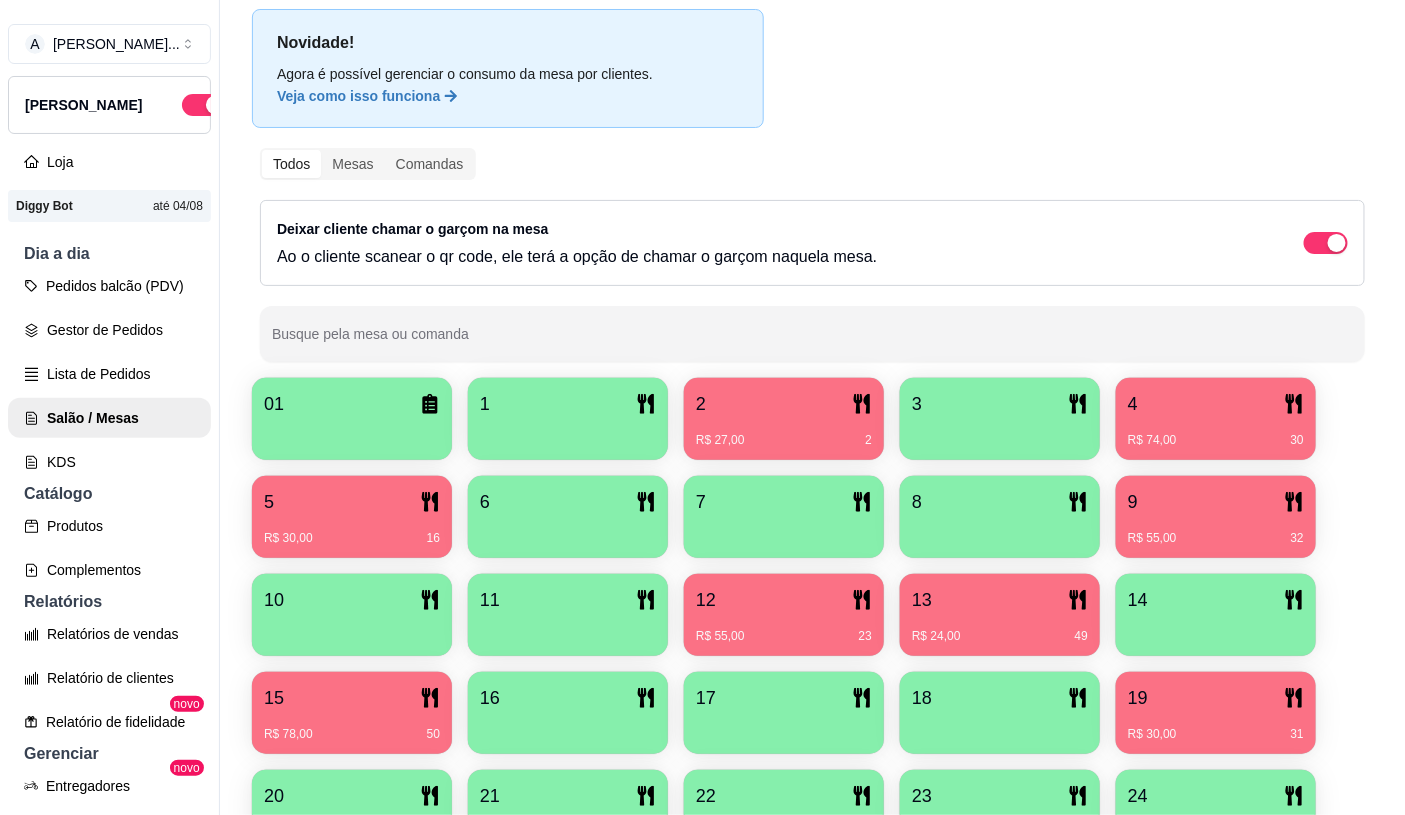 click on "R$ 55,00 23" at bounding box center [784, 629] 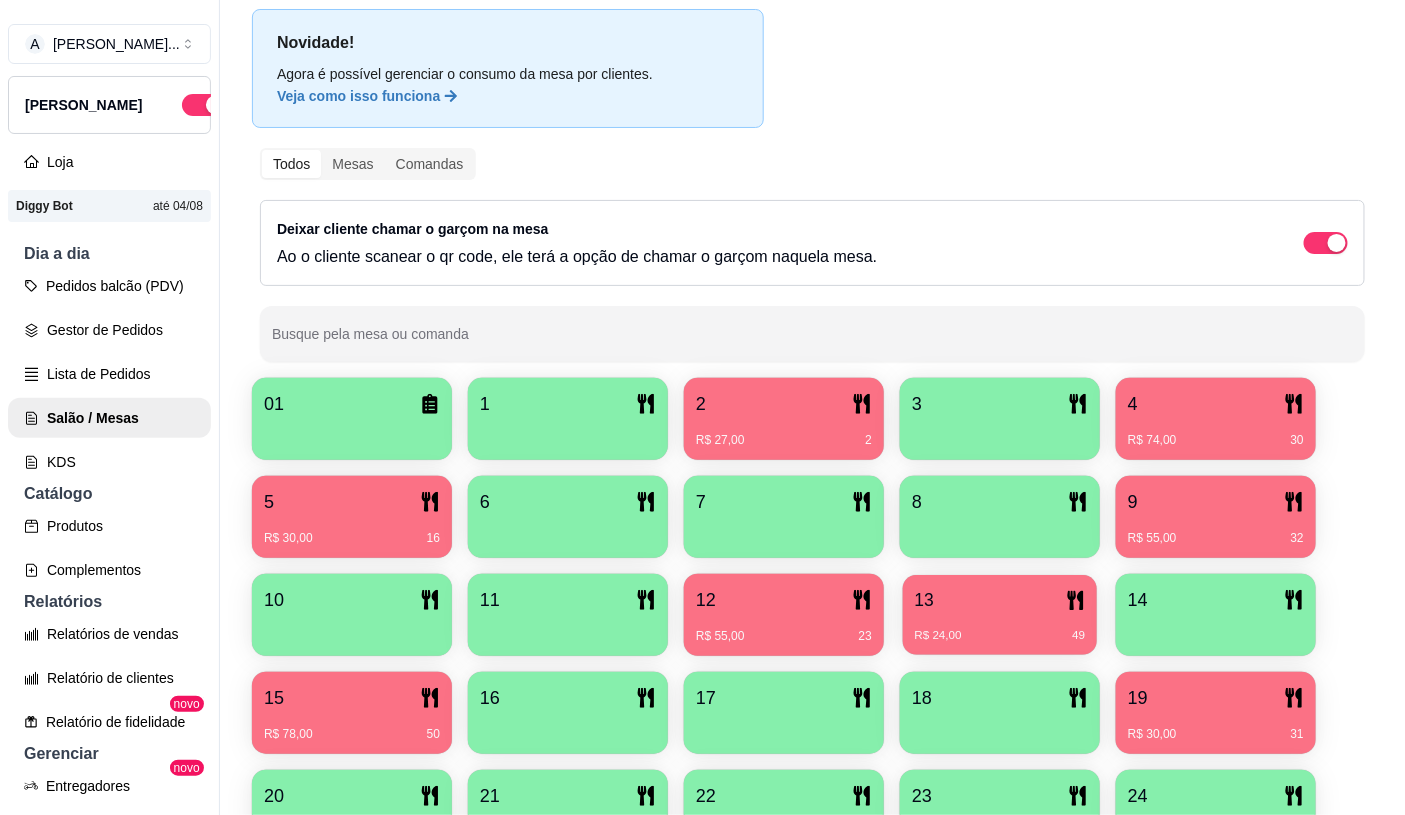 click on "R$ 24,00 49" at bounding box center [1000, 628] 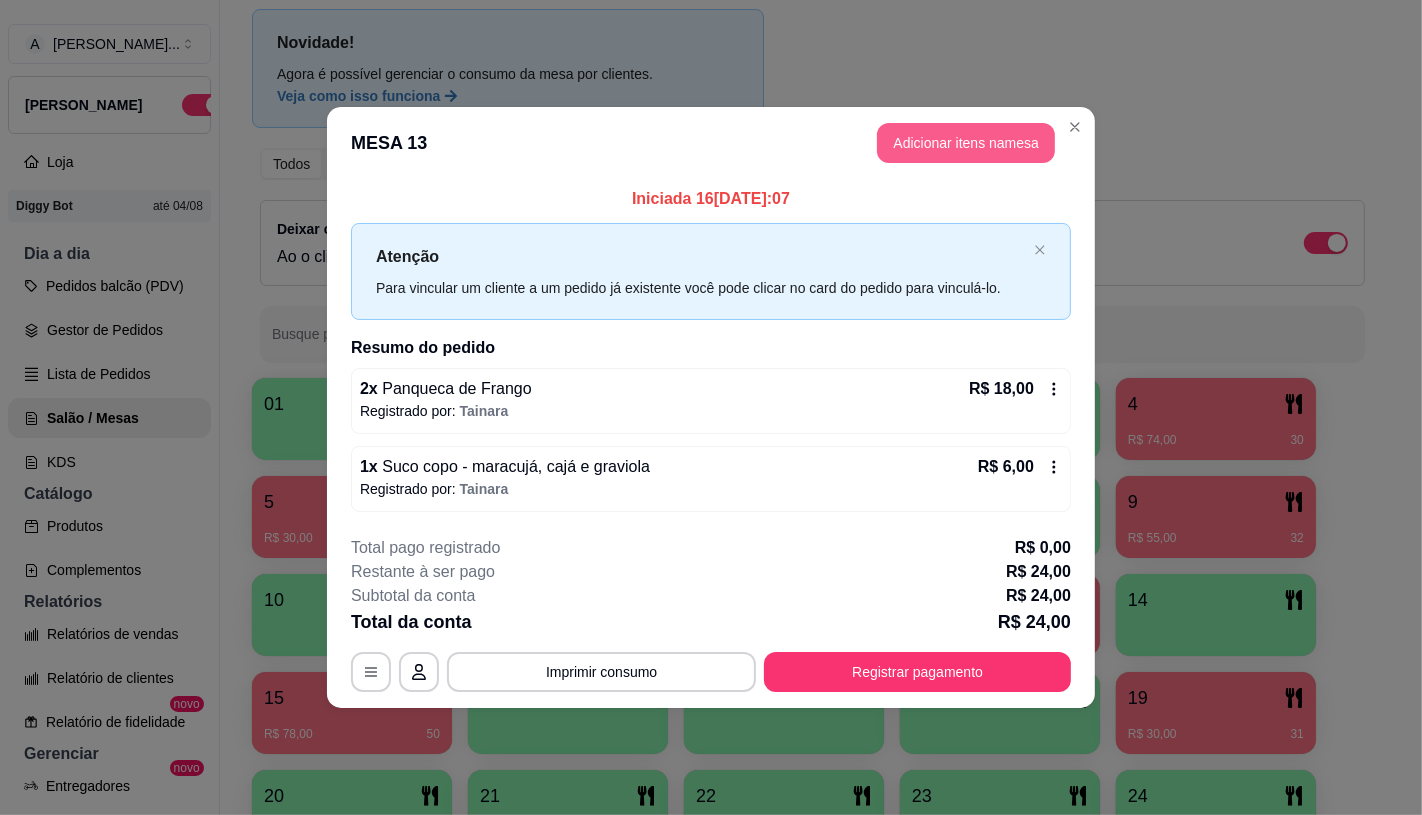 click on "Adicionar itens na  mesa" at bounding box center (966, 143) 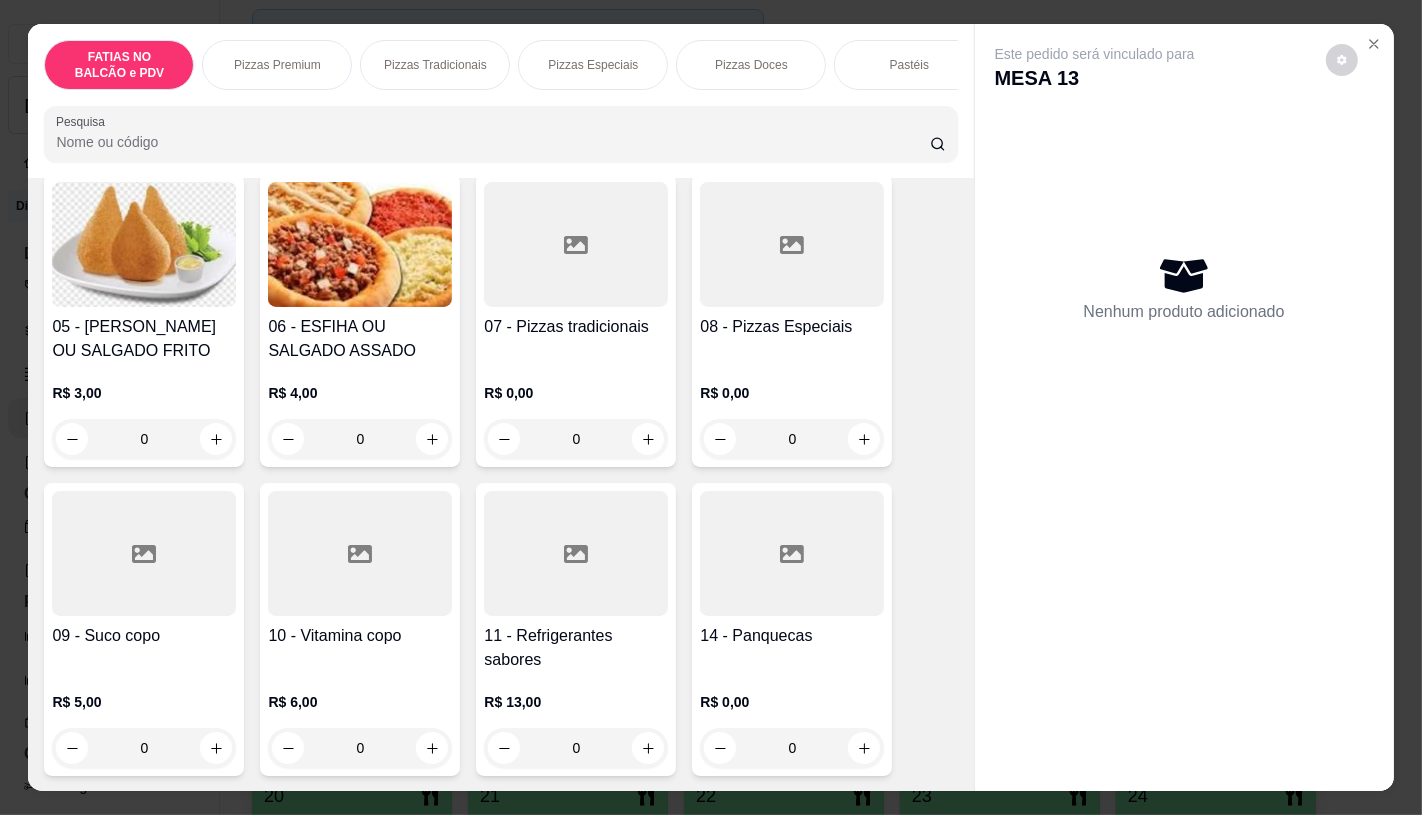 scroll, scrollTop: 444, scrollLeft: 0, axis: vertical 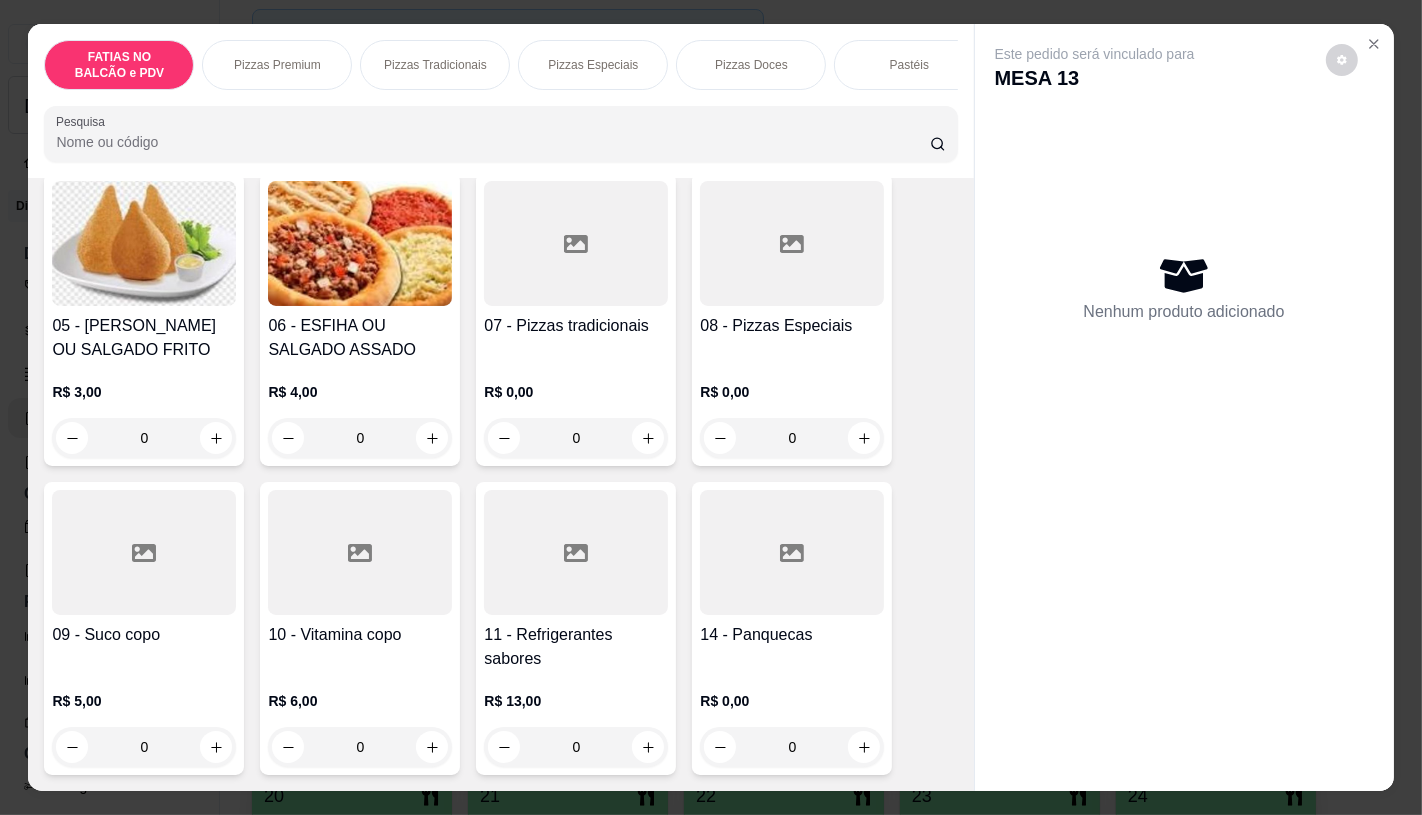 click on "R$ 13,00 0" at bounding box center (576, 719) 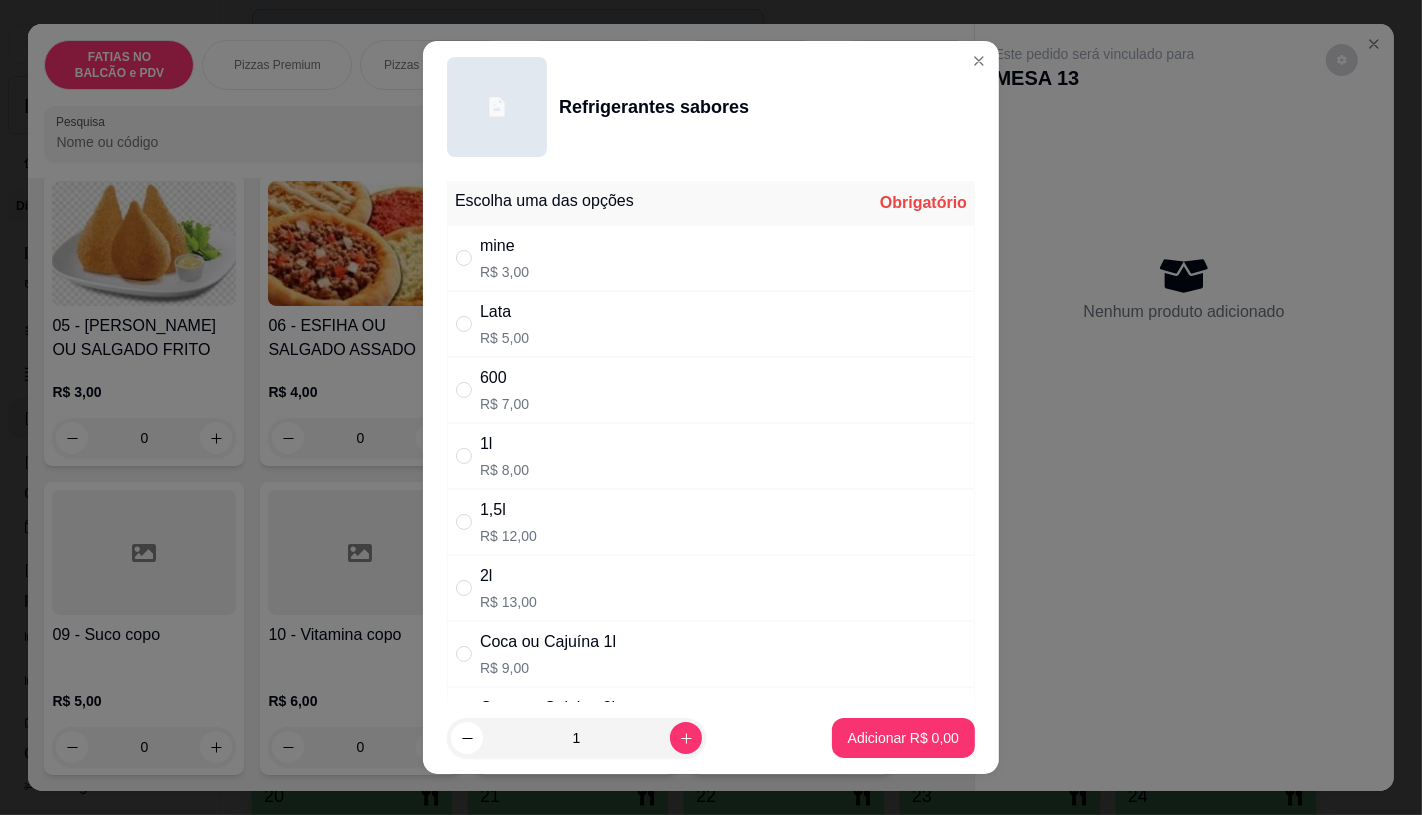 drag, startPoint x: 511, startPoint y: 376, endPoint x: 554, endPoint y: 387, distance: 44.38468 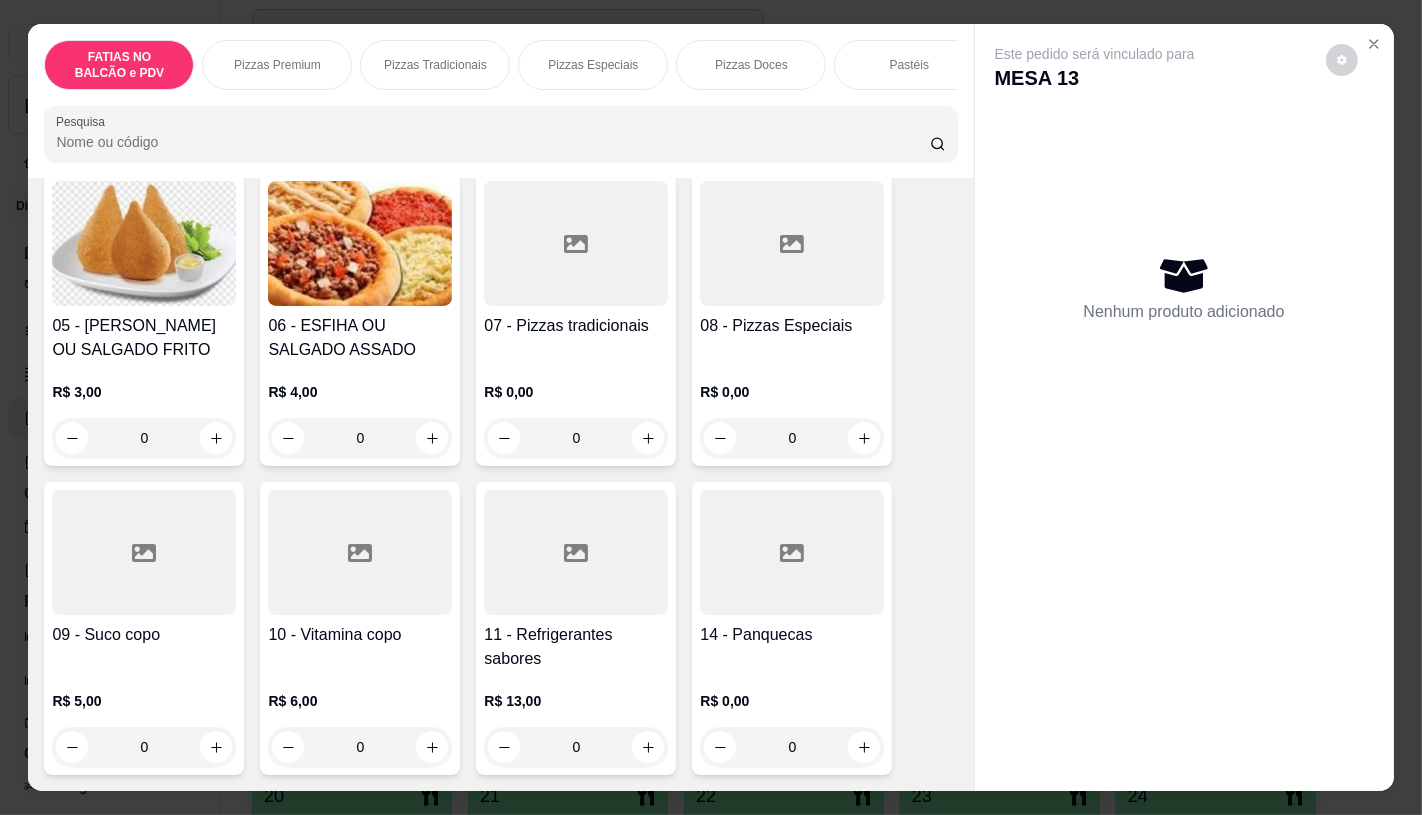 scroll, scrollTop: 666, scrollLeft: 0, axis: vertical 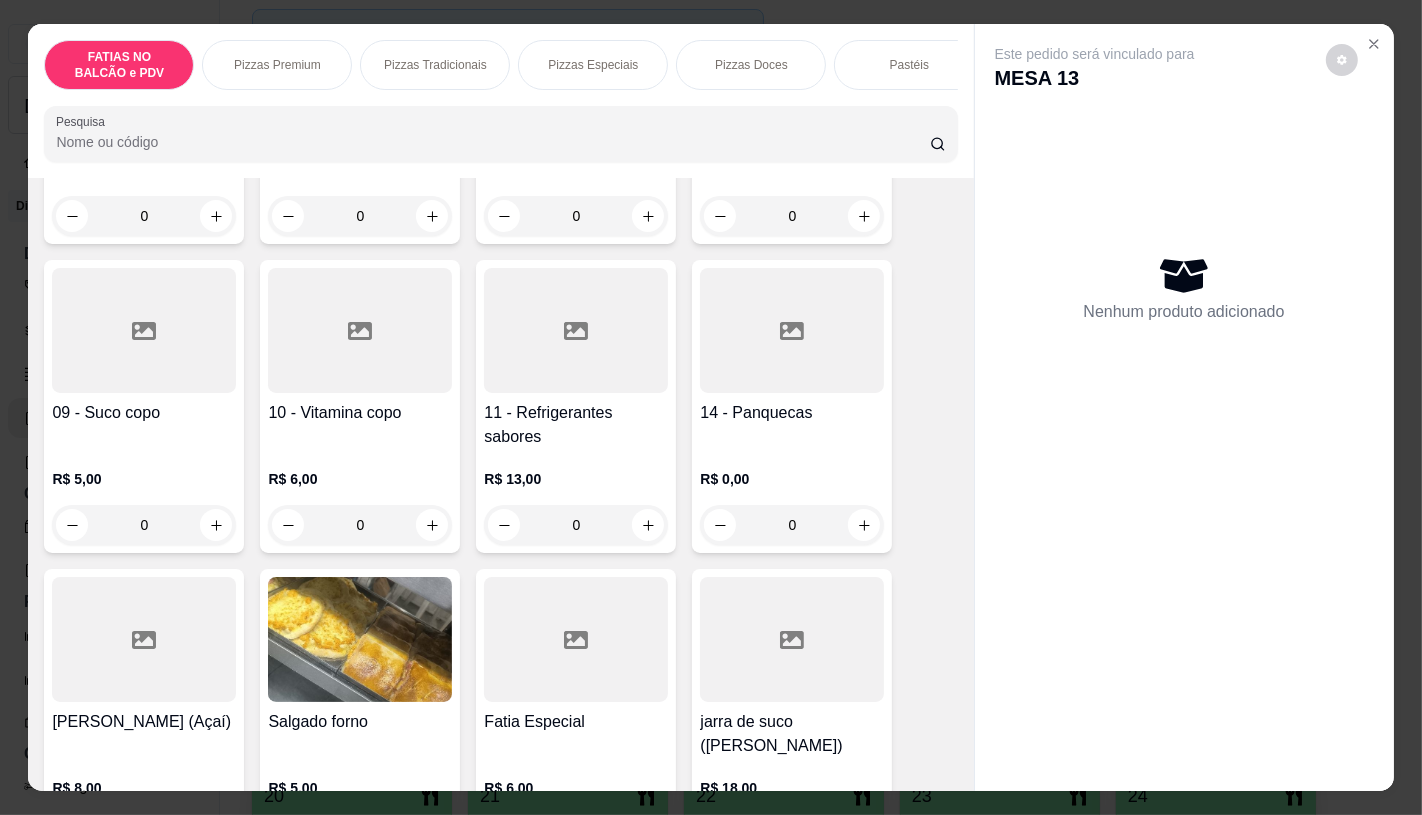 click on "09 - Suco copo" at bounding box center (144, 425) 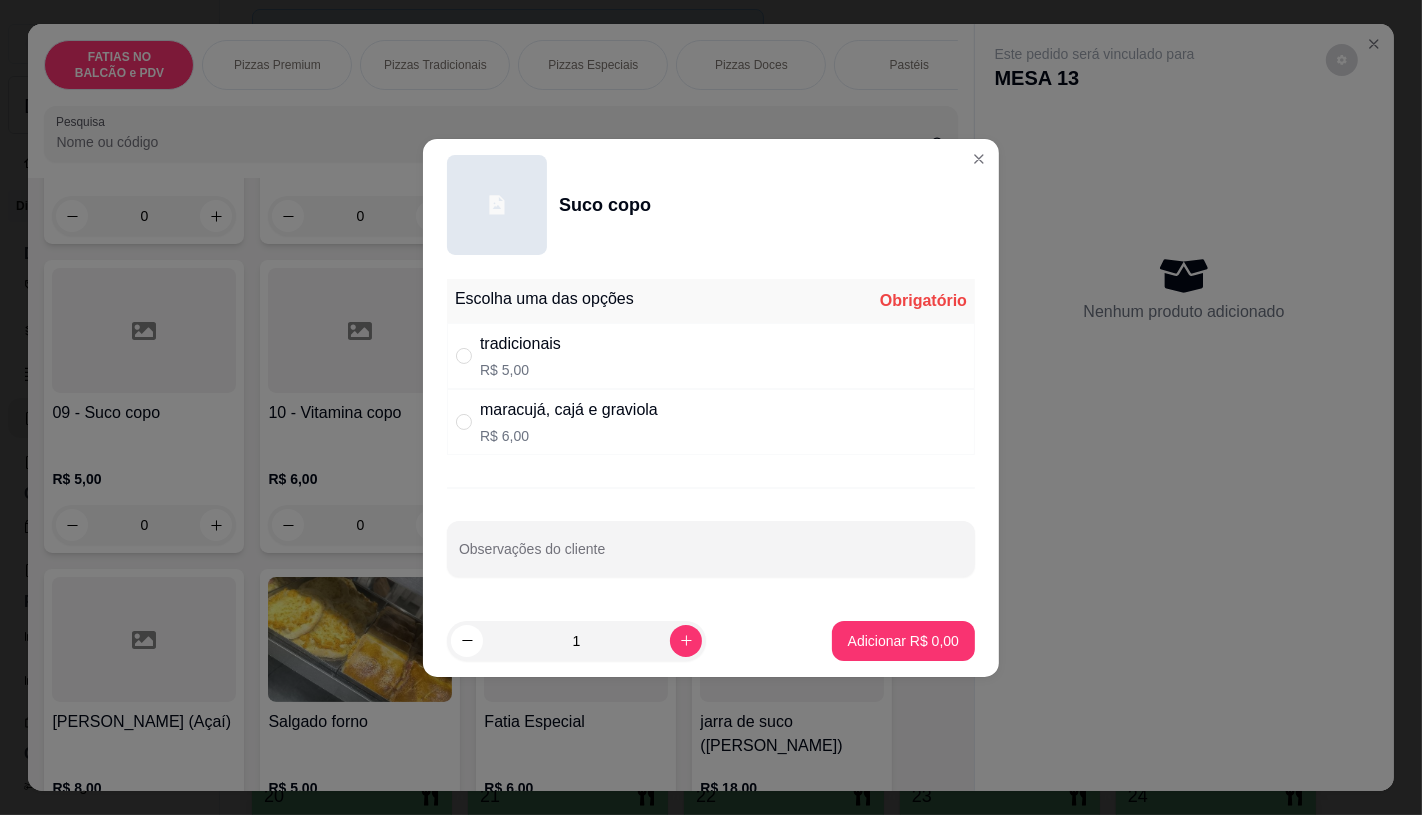 click on "R$ 6,00" at bounding box center [569, 436] 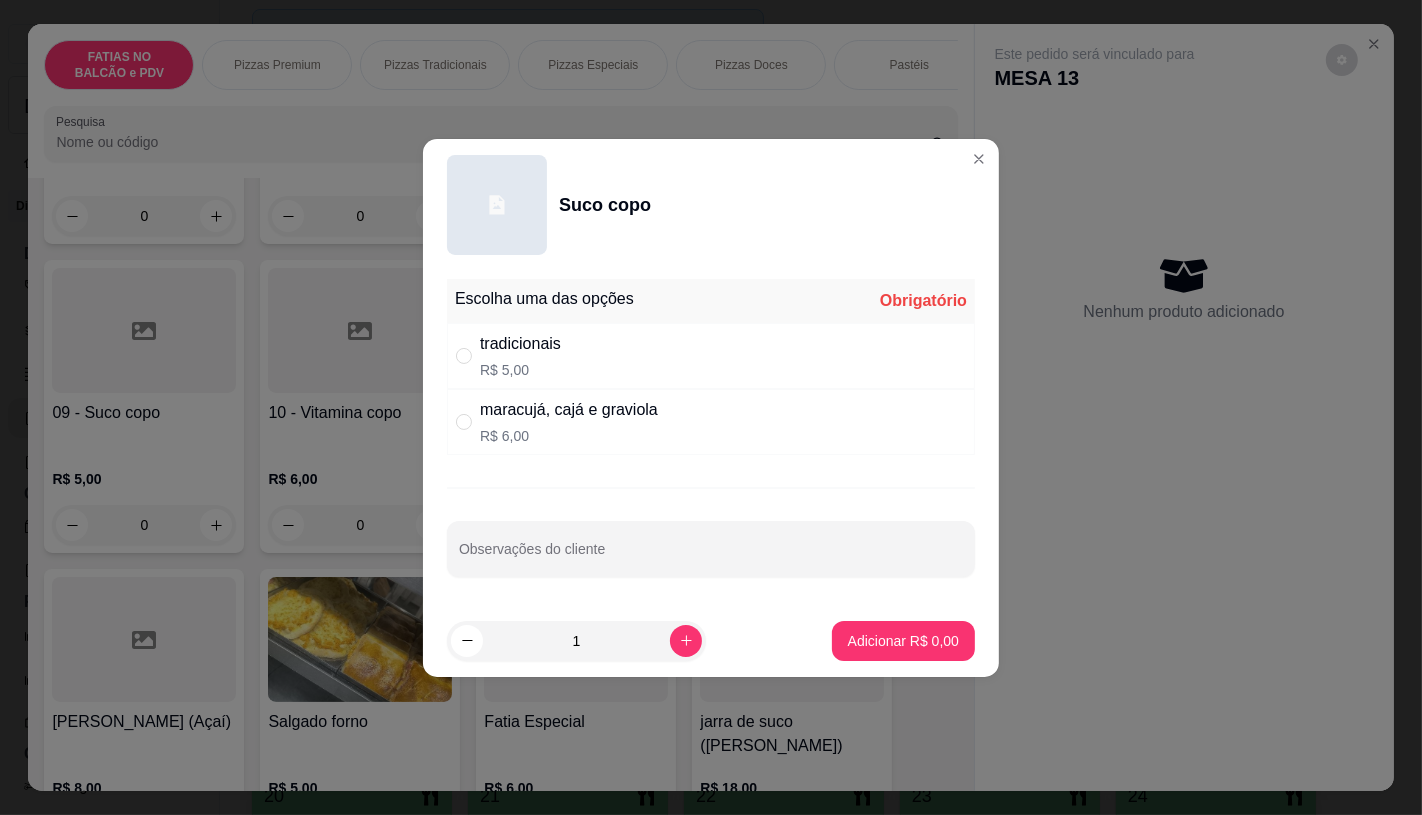 radio on "true" 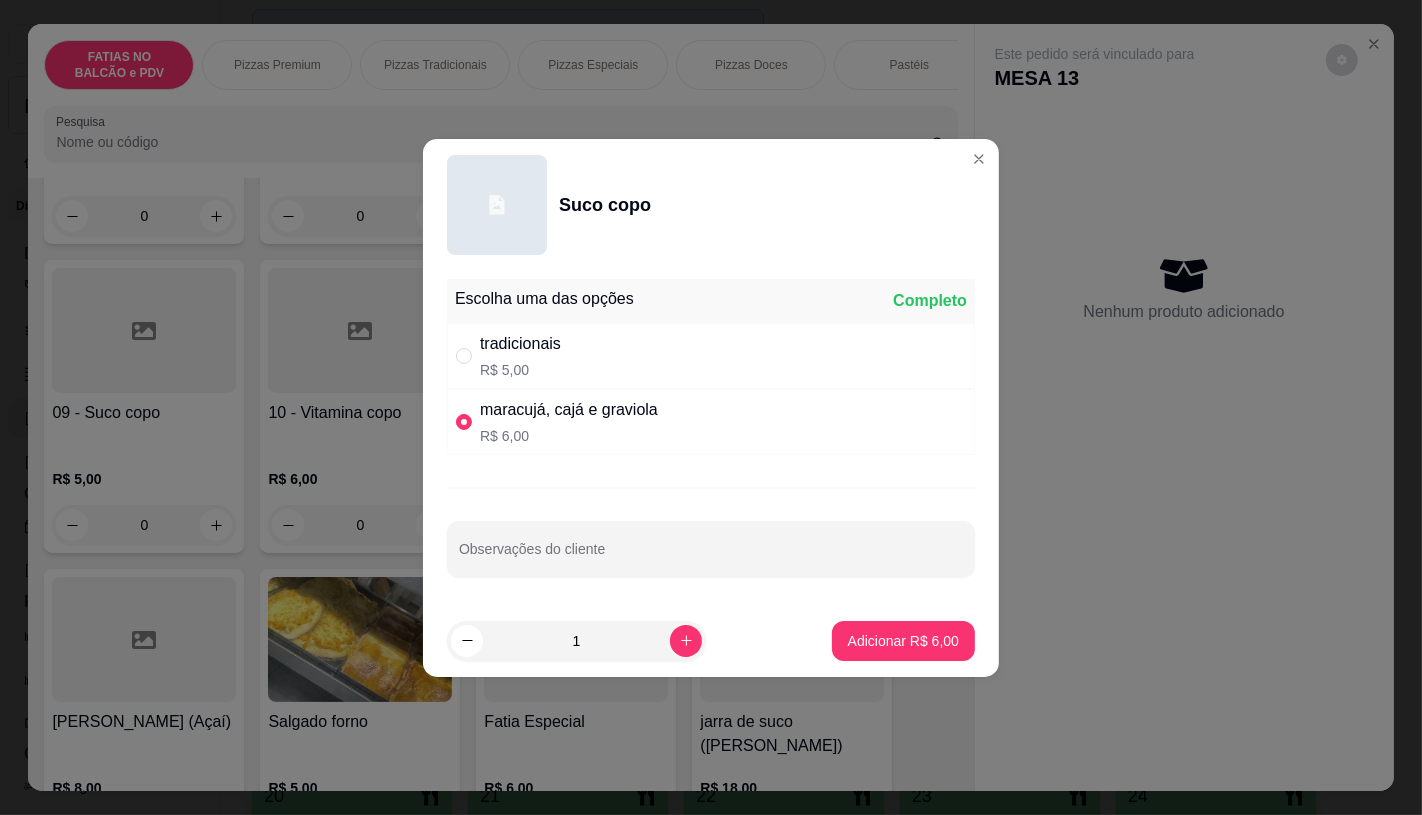 click on "1 Adicionar   R$ 6,00" at bounding box center (711, 641) 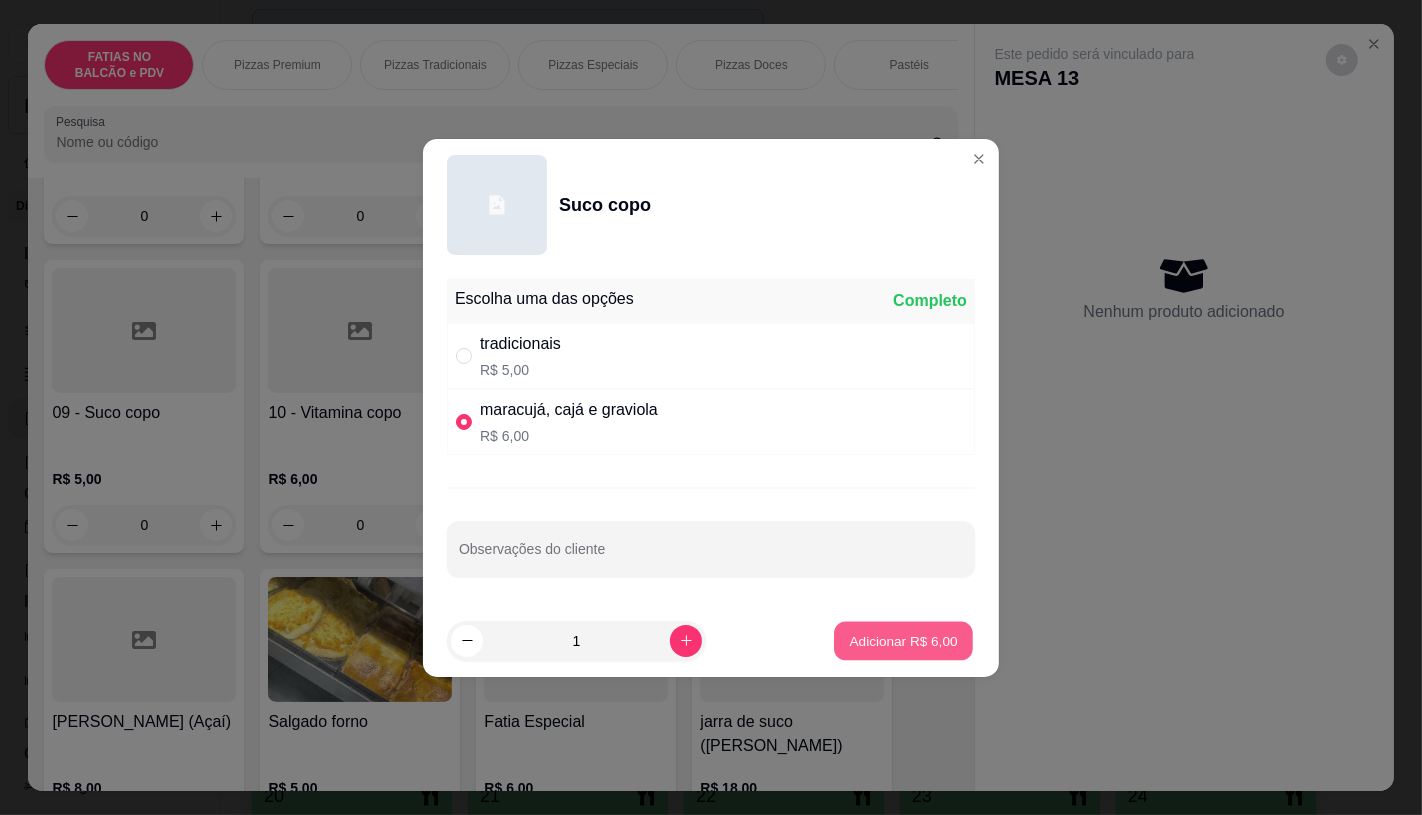 click on "Adicionar   R$ 6,00" at bounding box center [903, 640] 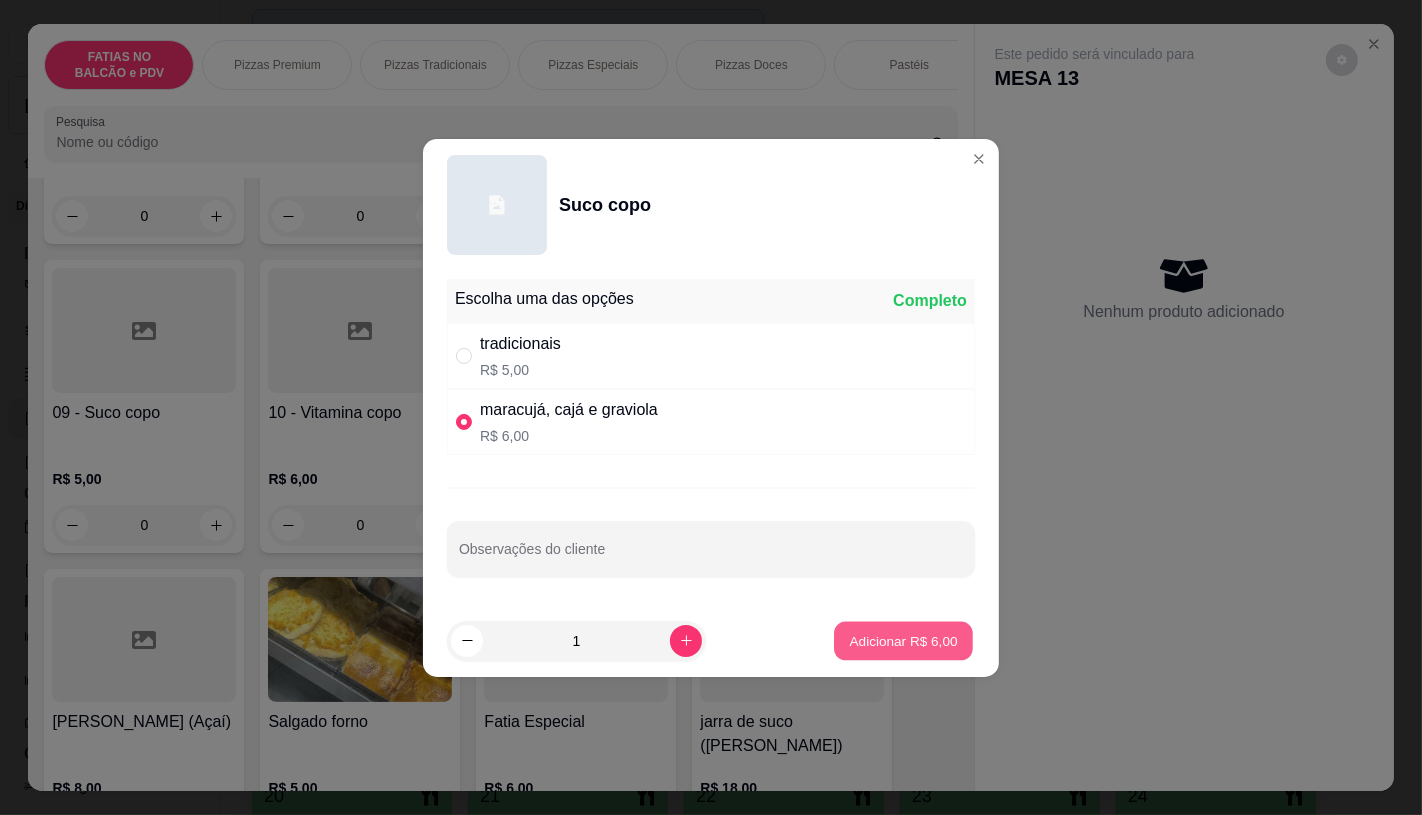 type on "1" 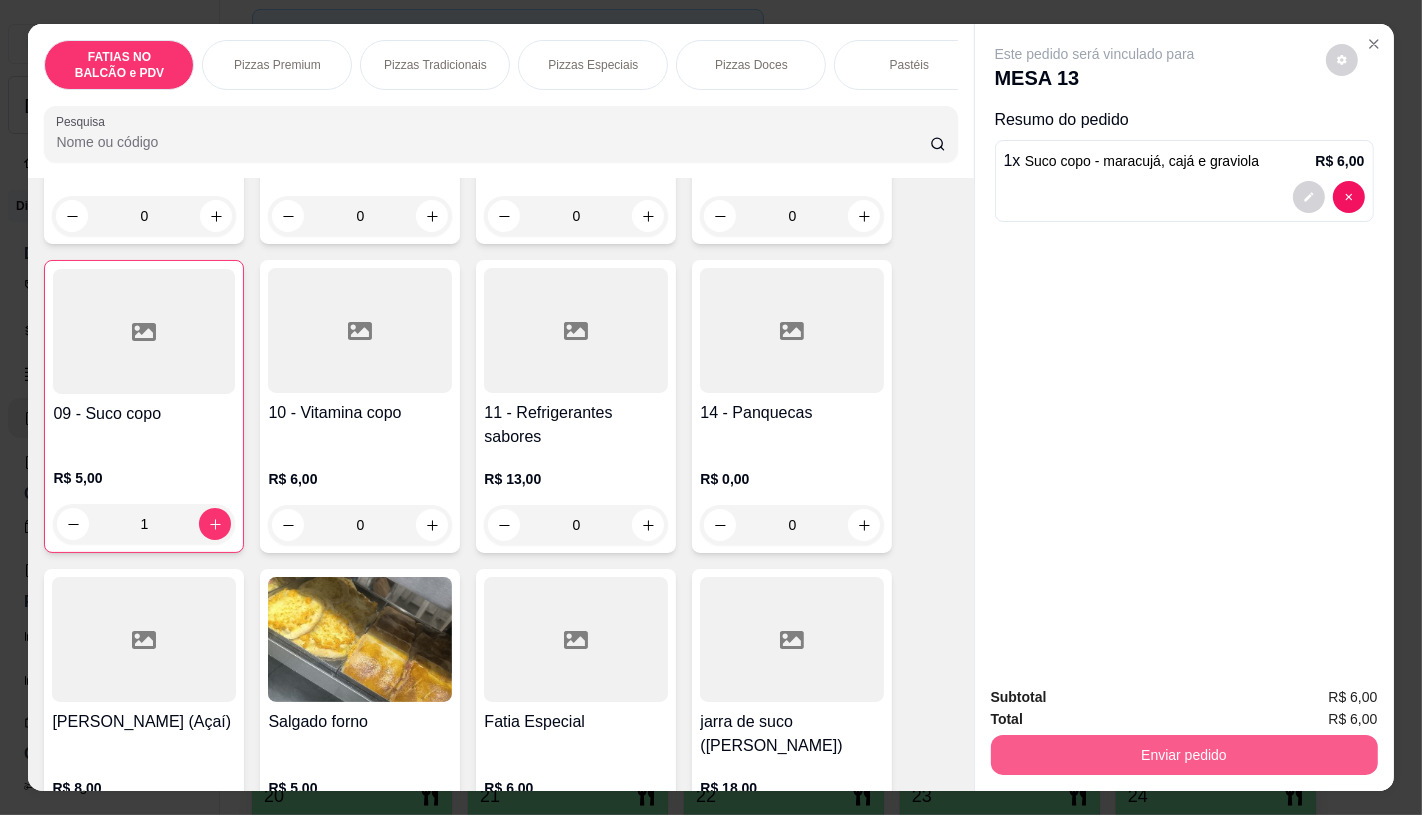 click on "Enviar pedido" at bounding box center [1184, 755] 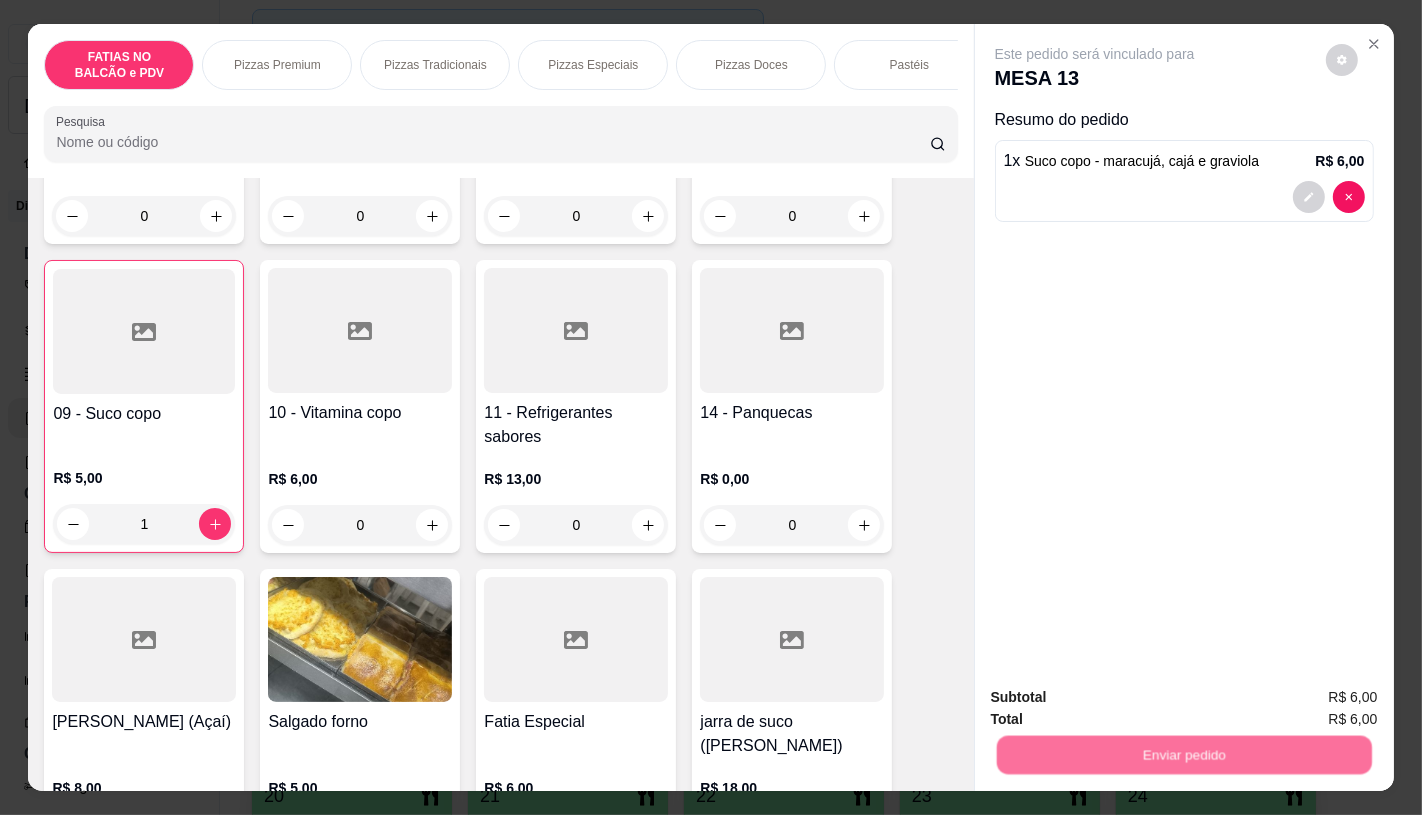 click on "Deseja registrar o cliente que fez esse pedido? Essa é uma forma de identificar quem consumiu cada item na mesa e facilitar o pagamento do consumo. Não registrar e enviar pedido Sim, quero registrar" at bounding box center [1176, 674] 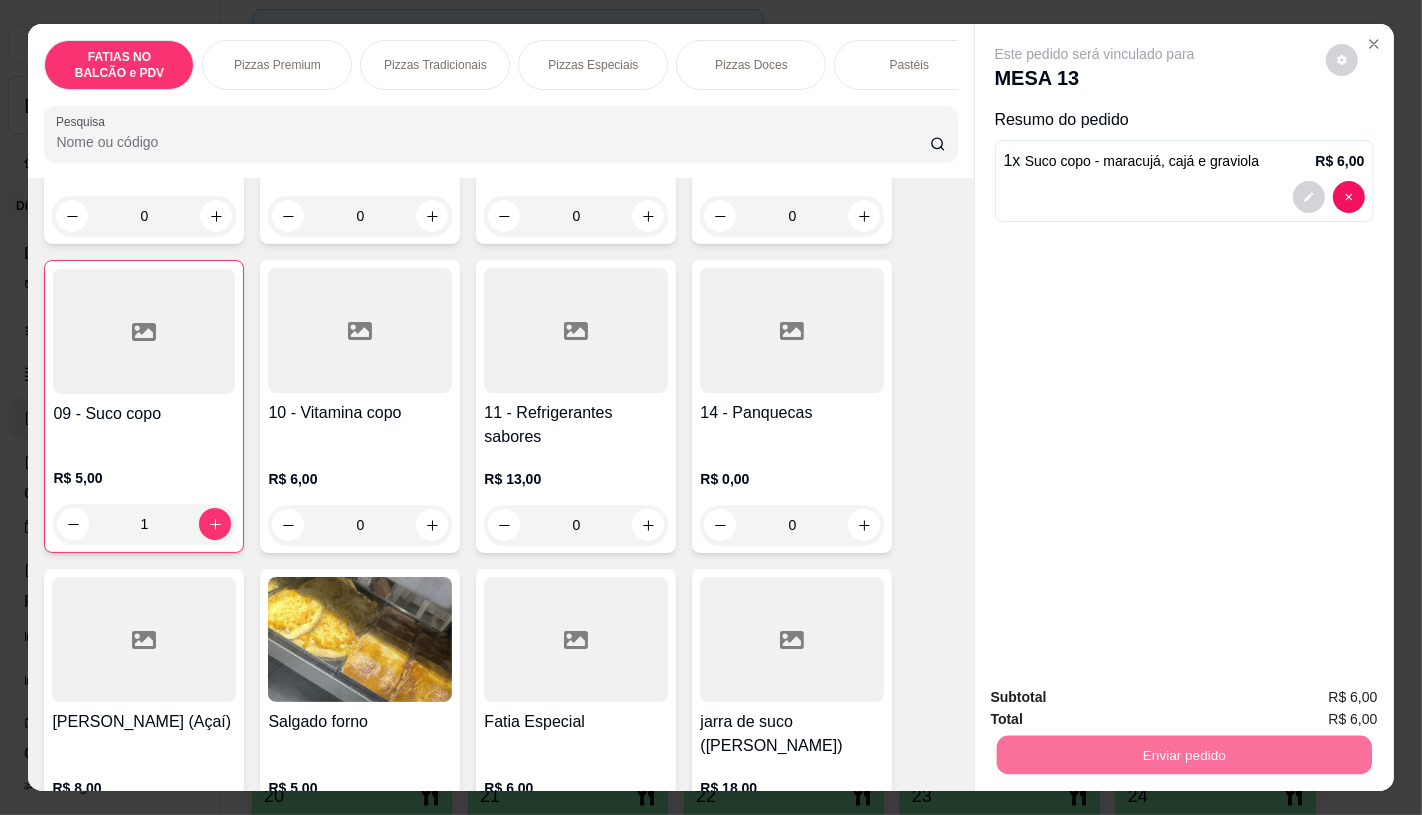 click on "Não registrar e enviar pedido" at bounding box center [1117, 698] 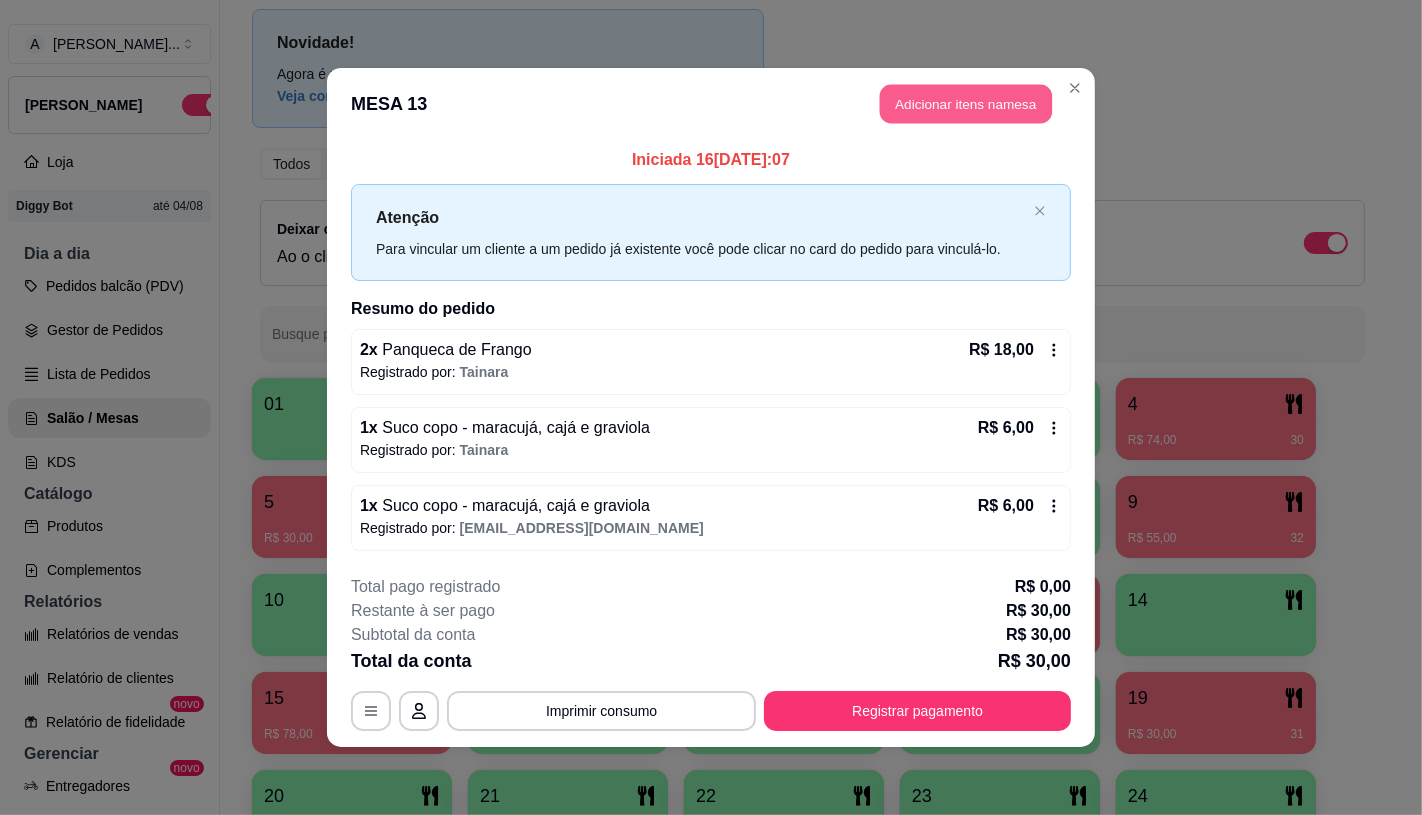 click on "Adicionar itens na  mesa" at bounding box center (966, 104) 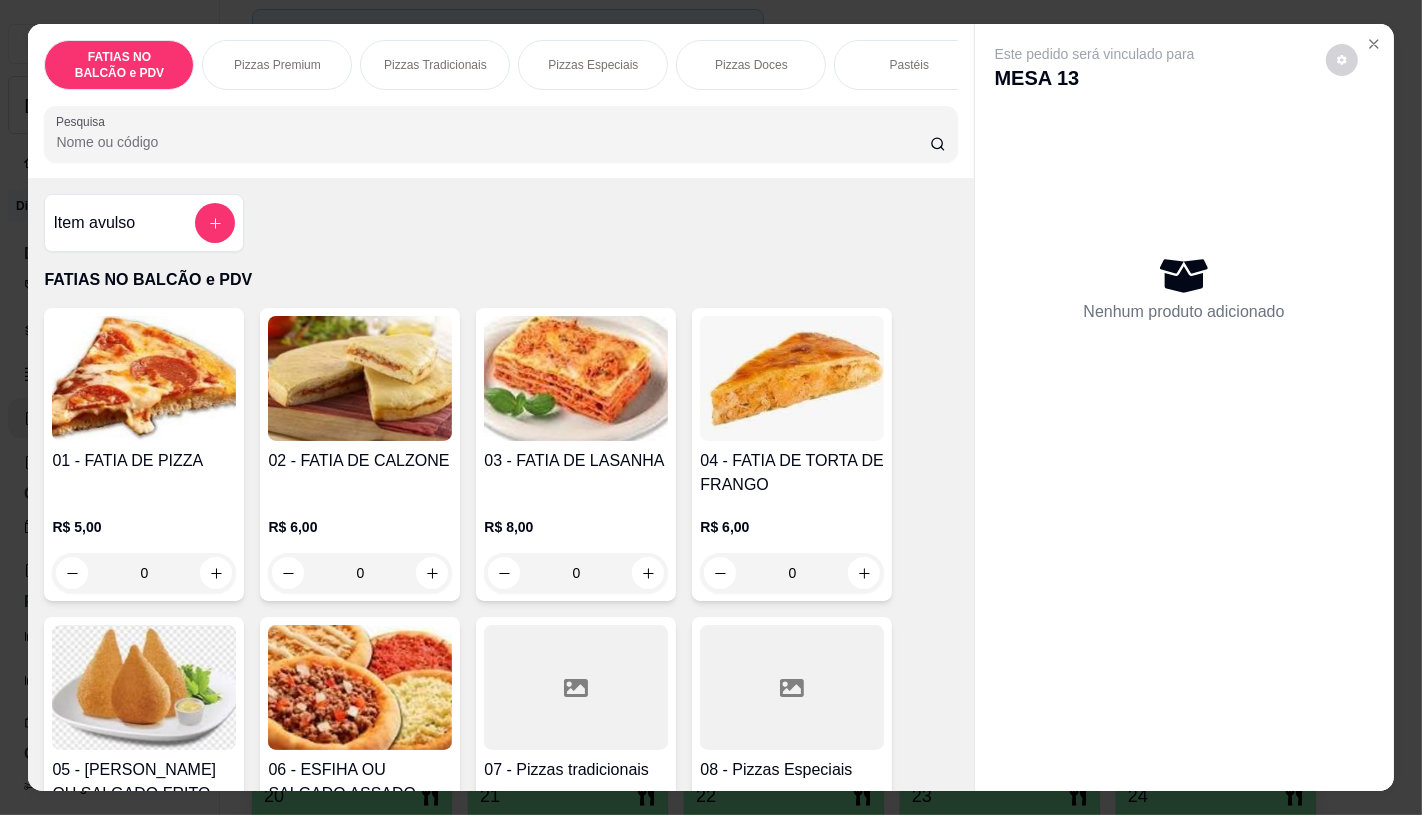 scroll, scrollTop: 0, scrollLeft: 2080, axis: horizontal 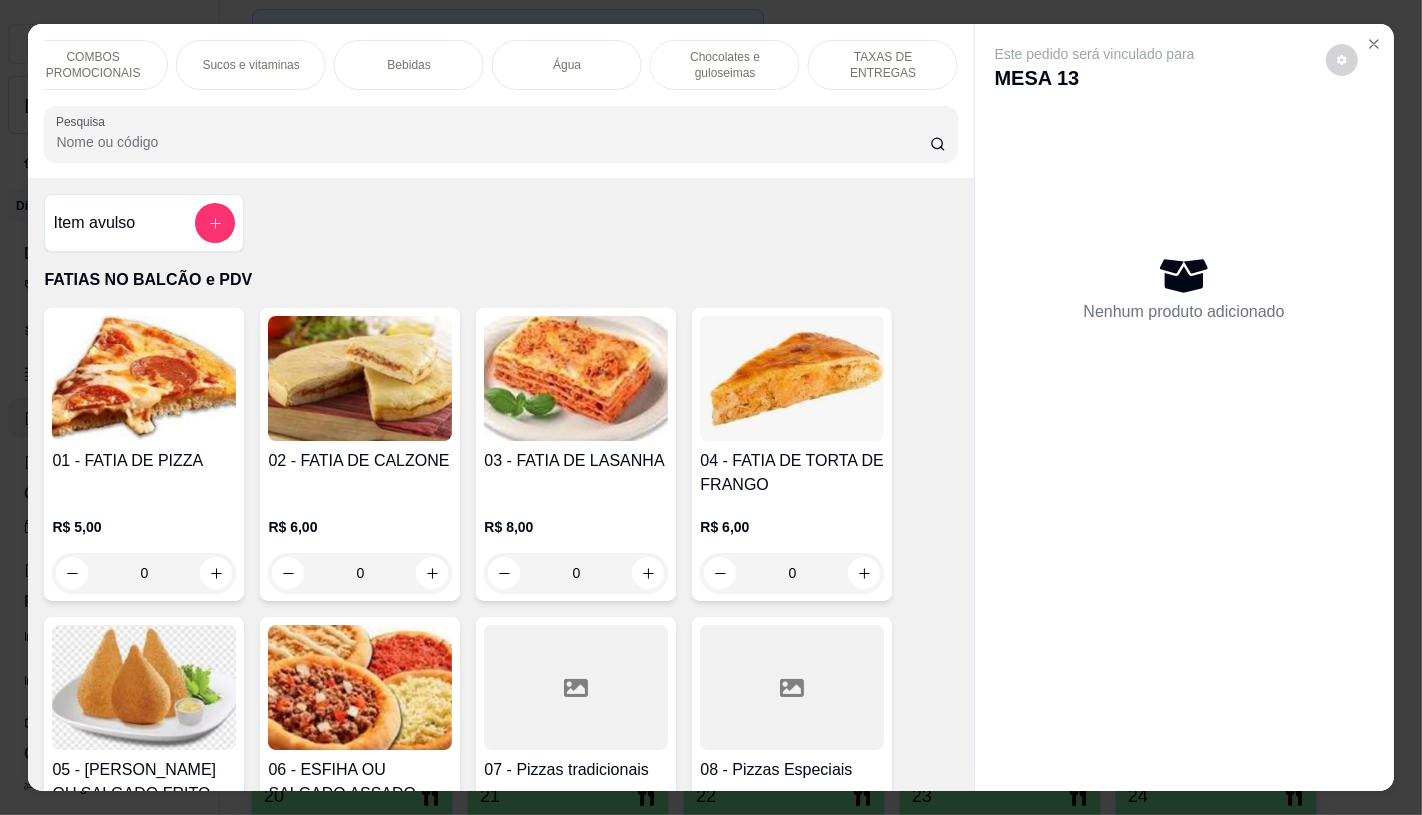 click on "Chocolates e guloseimas" at bounding box center (725, 65) 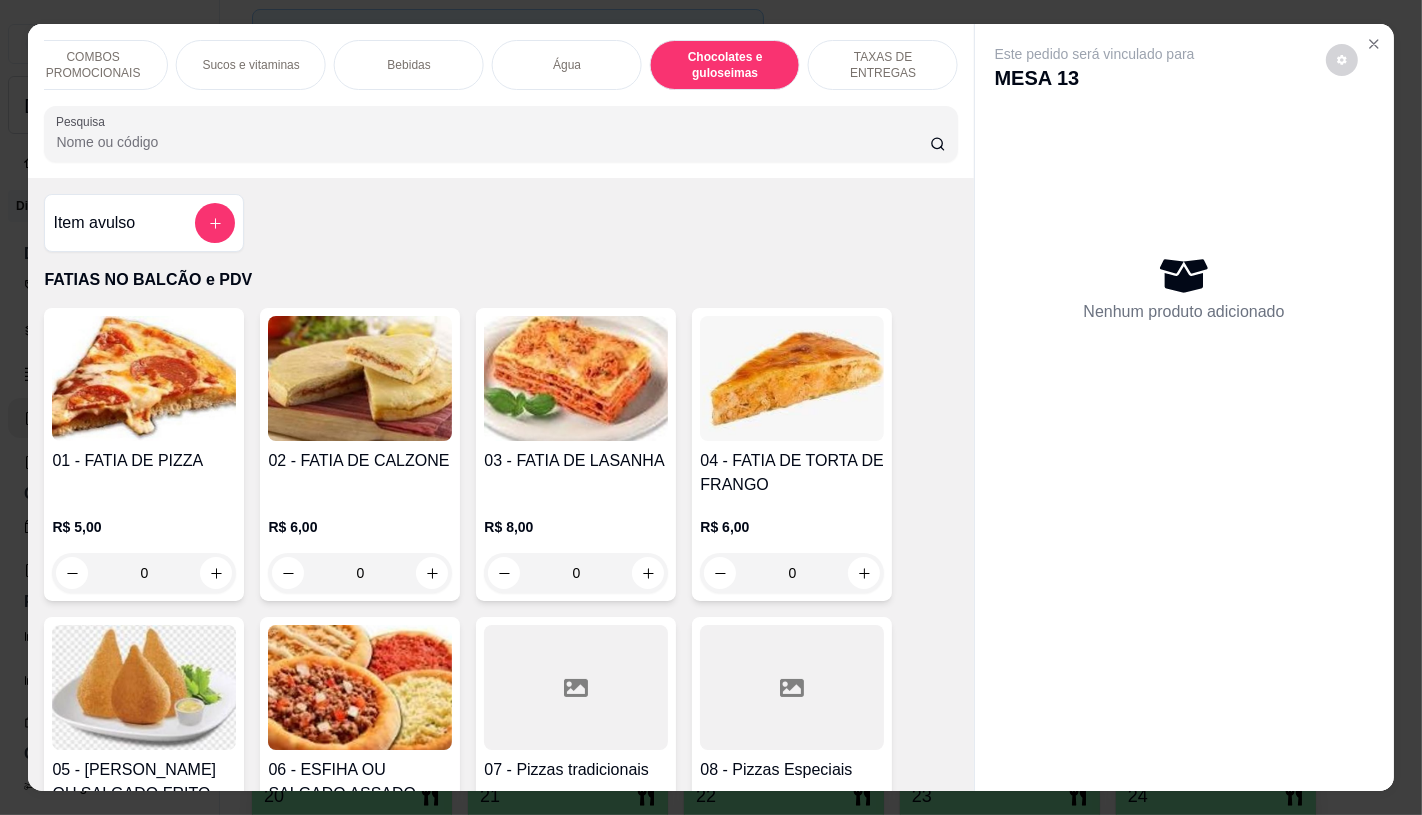 scroll, scrollTop: 13010, scrollLeft: 0, axis: vertical 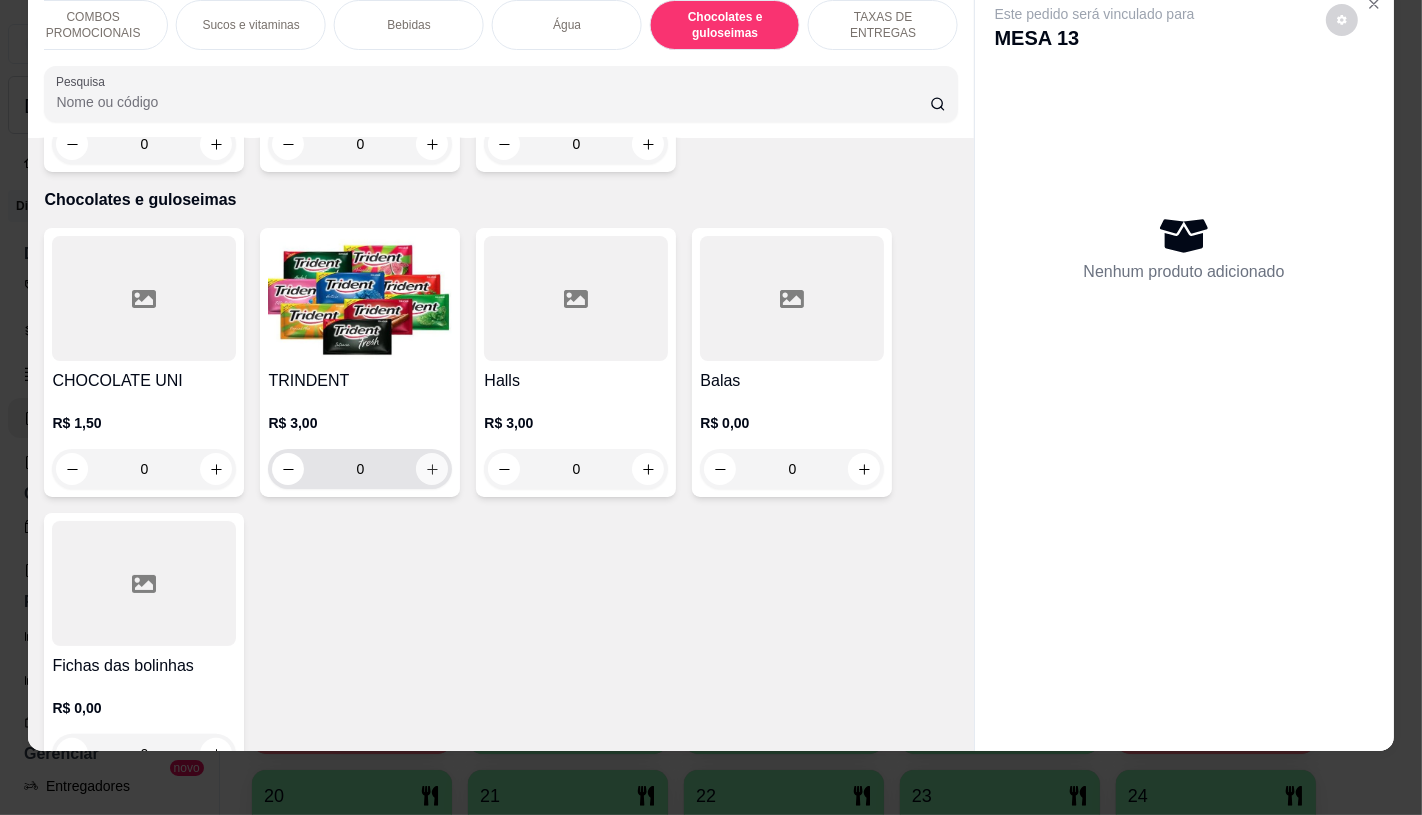 click 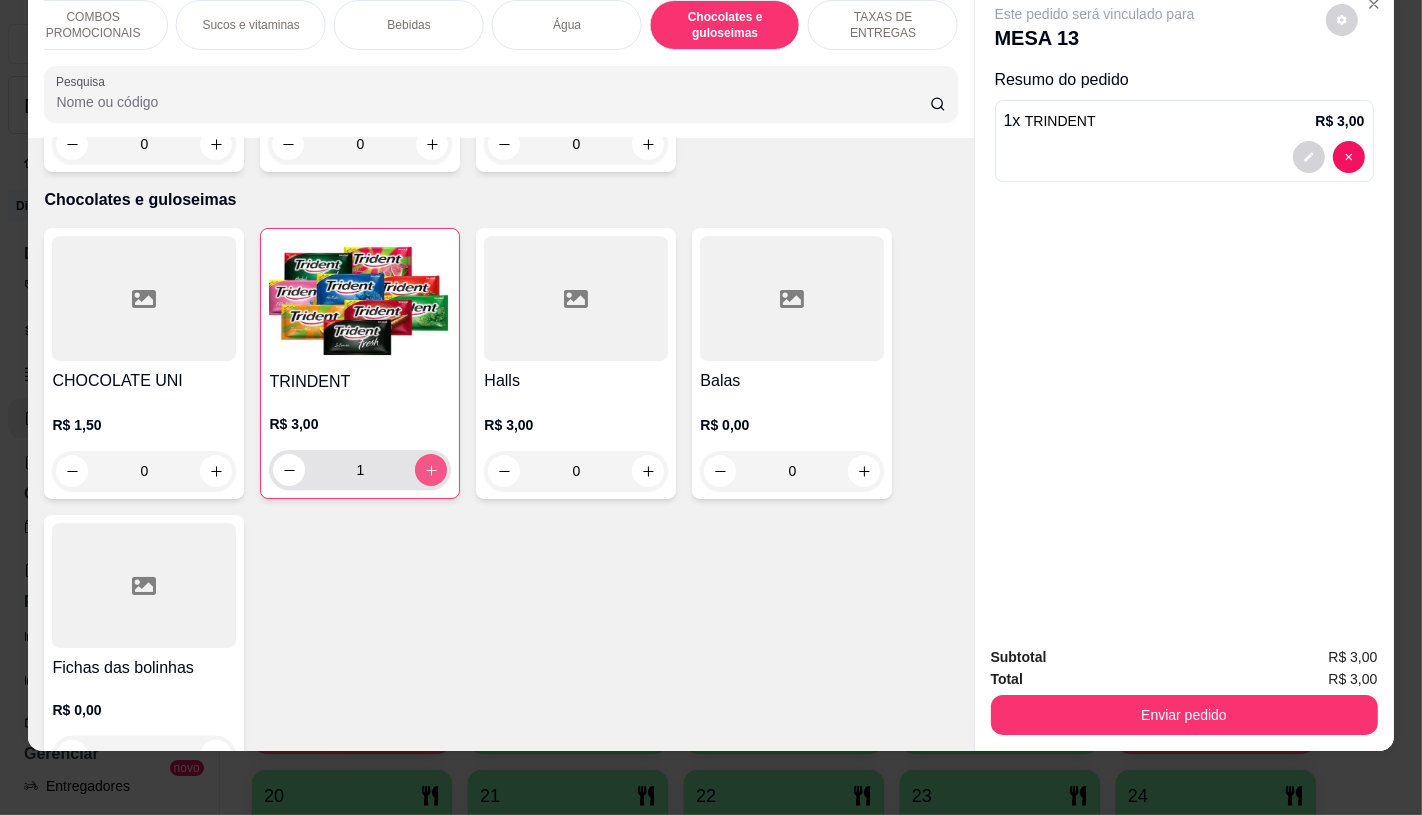 type on "1" 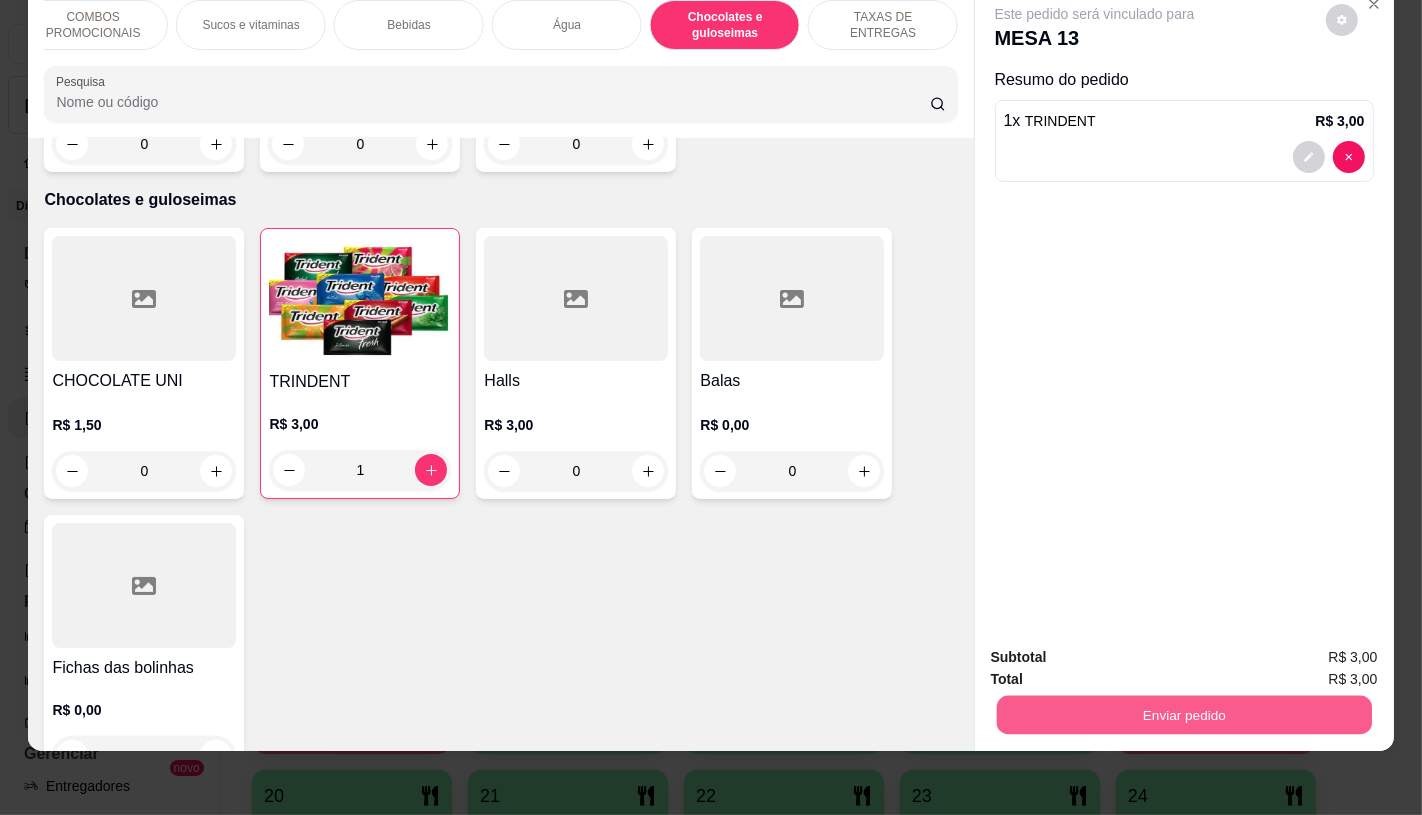 click on "Enviar pedido" at bounding box center (1183, 714) 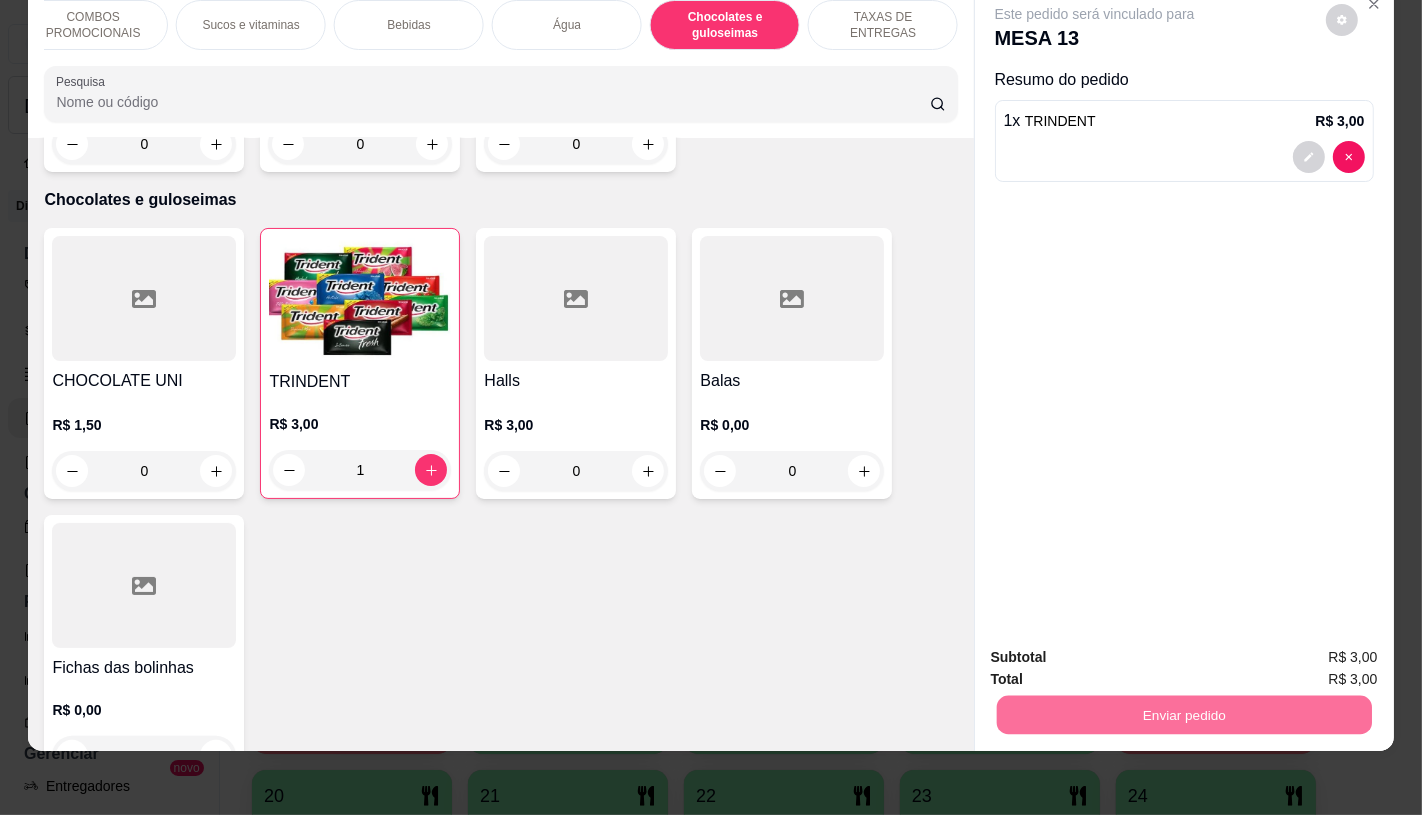 click on "Não registrar e enviar pedido" at bounding box center (1117, 650) 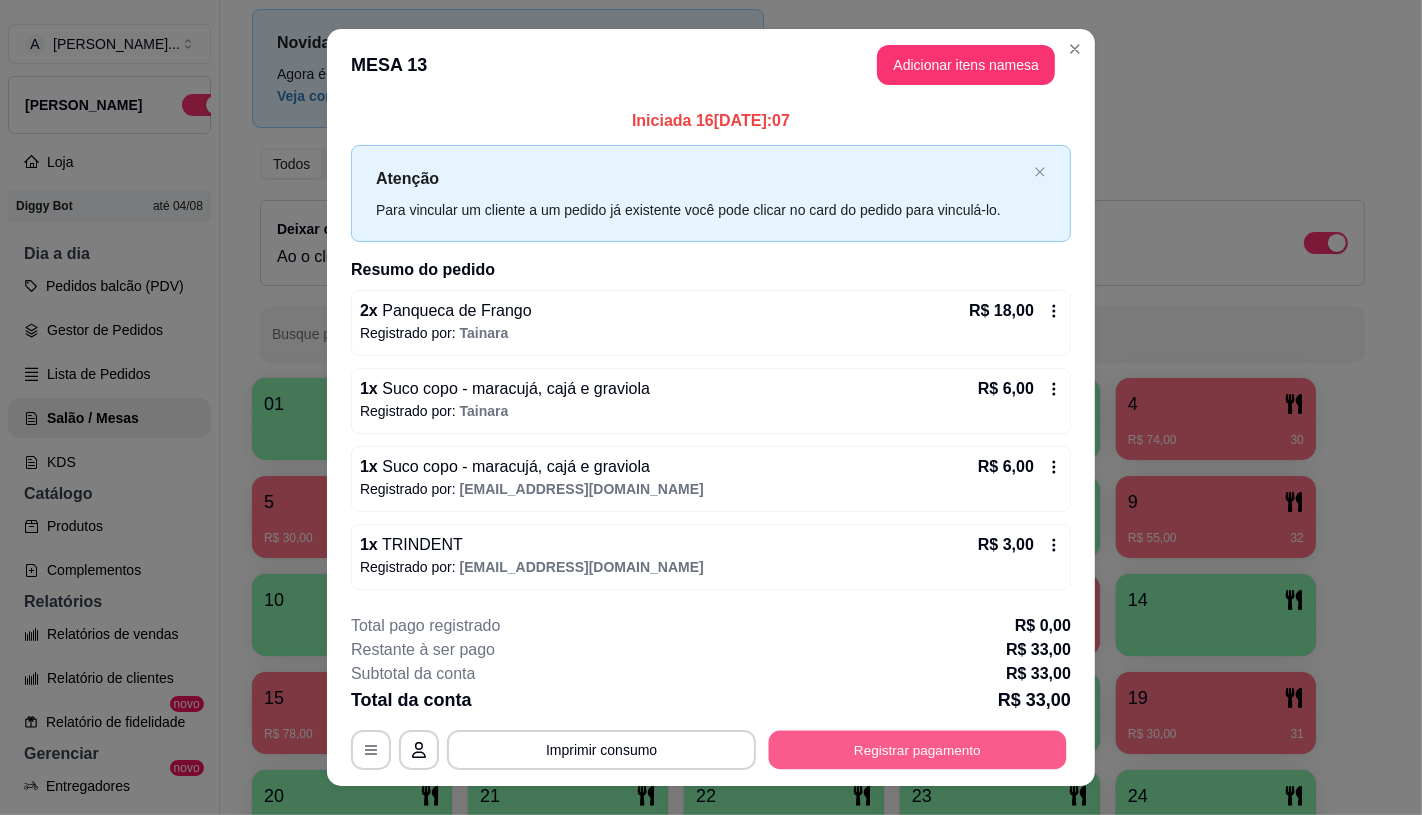 click on "Registrar pagamento" at bounding box center [918, 750] 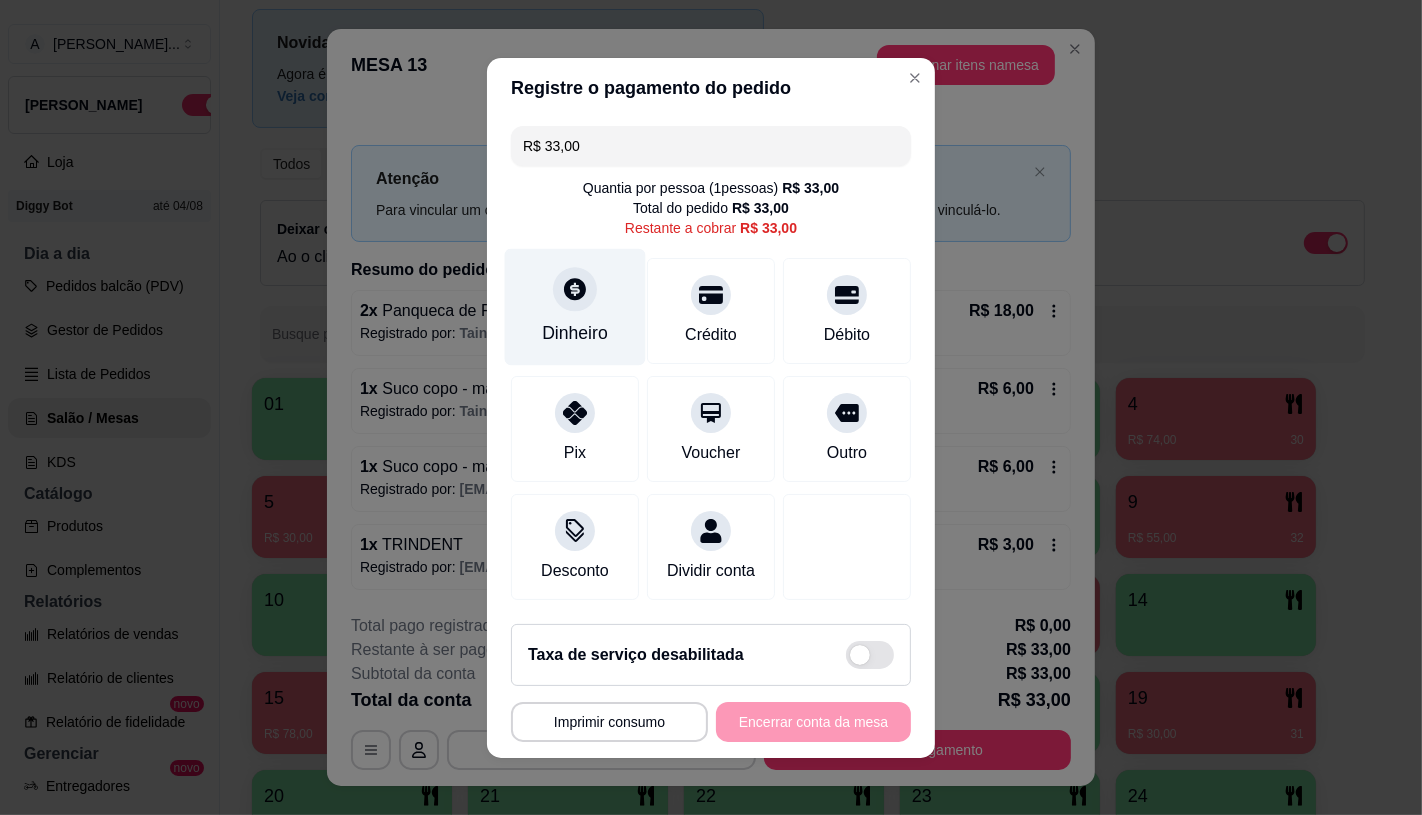 click on "Dinheiro" at bounding box center [575, 333] 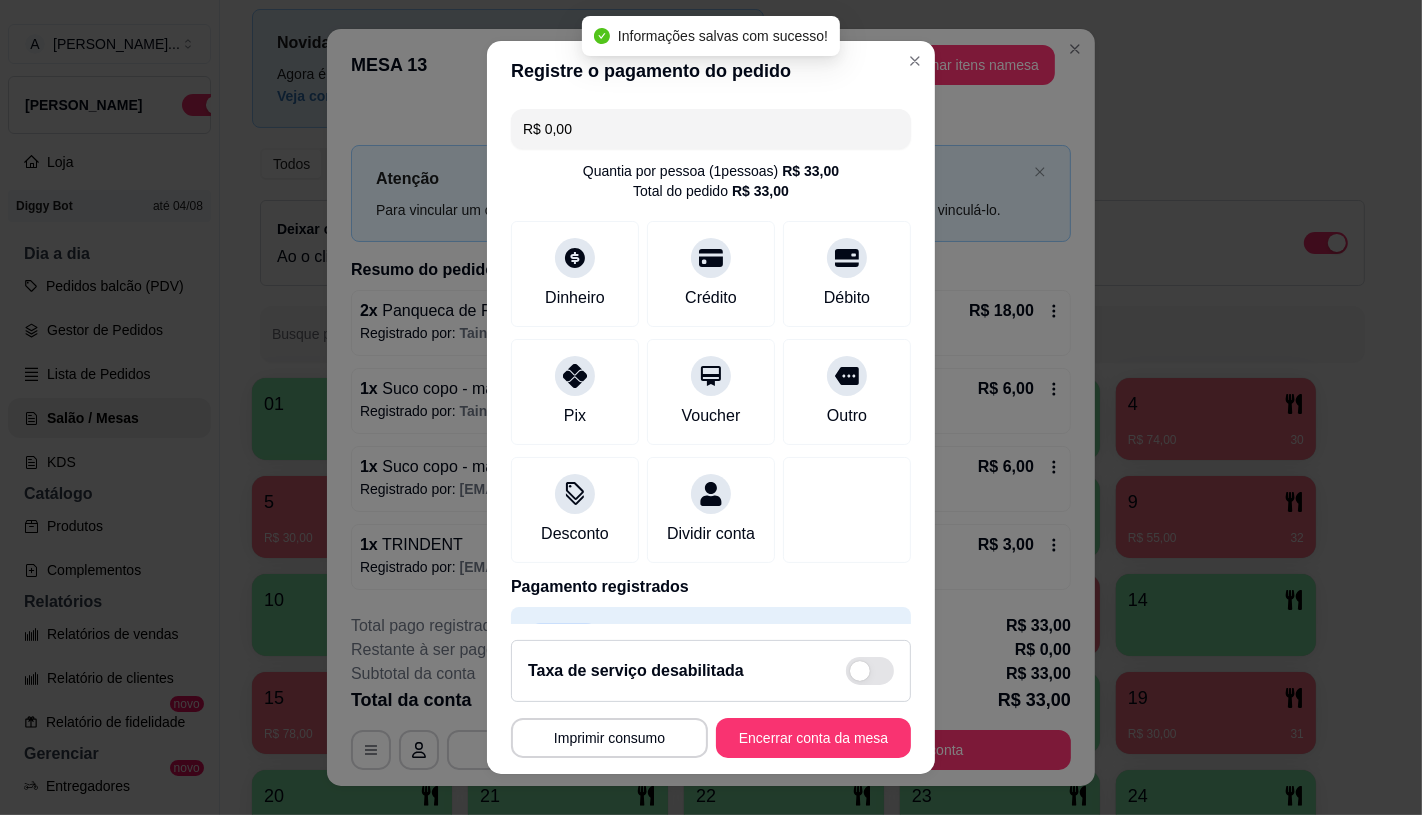 type on "R$ 0,00" 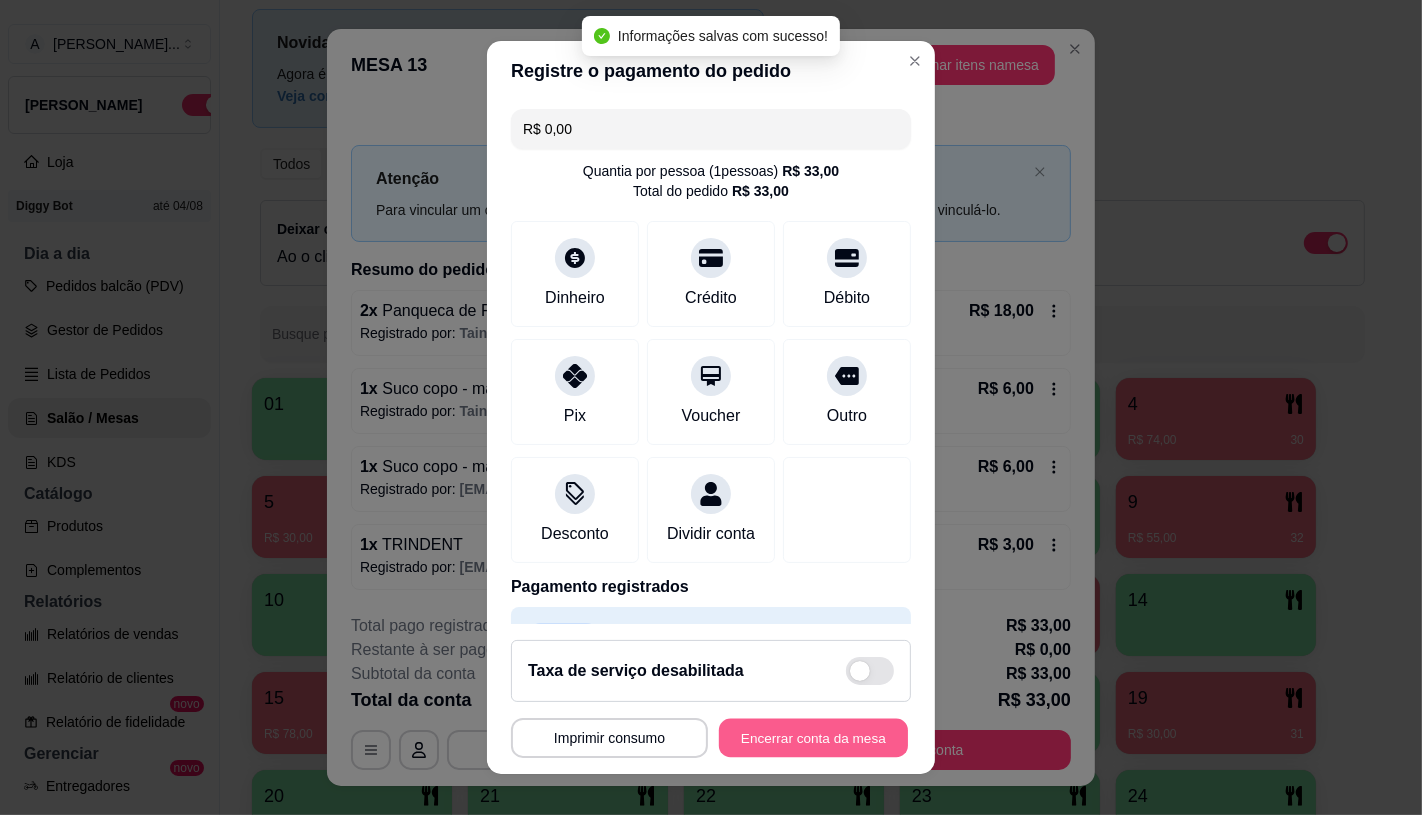 click on "Encerrar conta da mesa" at bounding box center [813, 738] 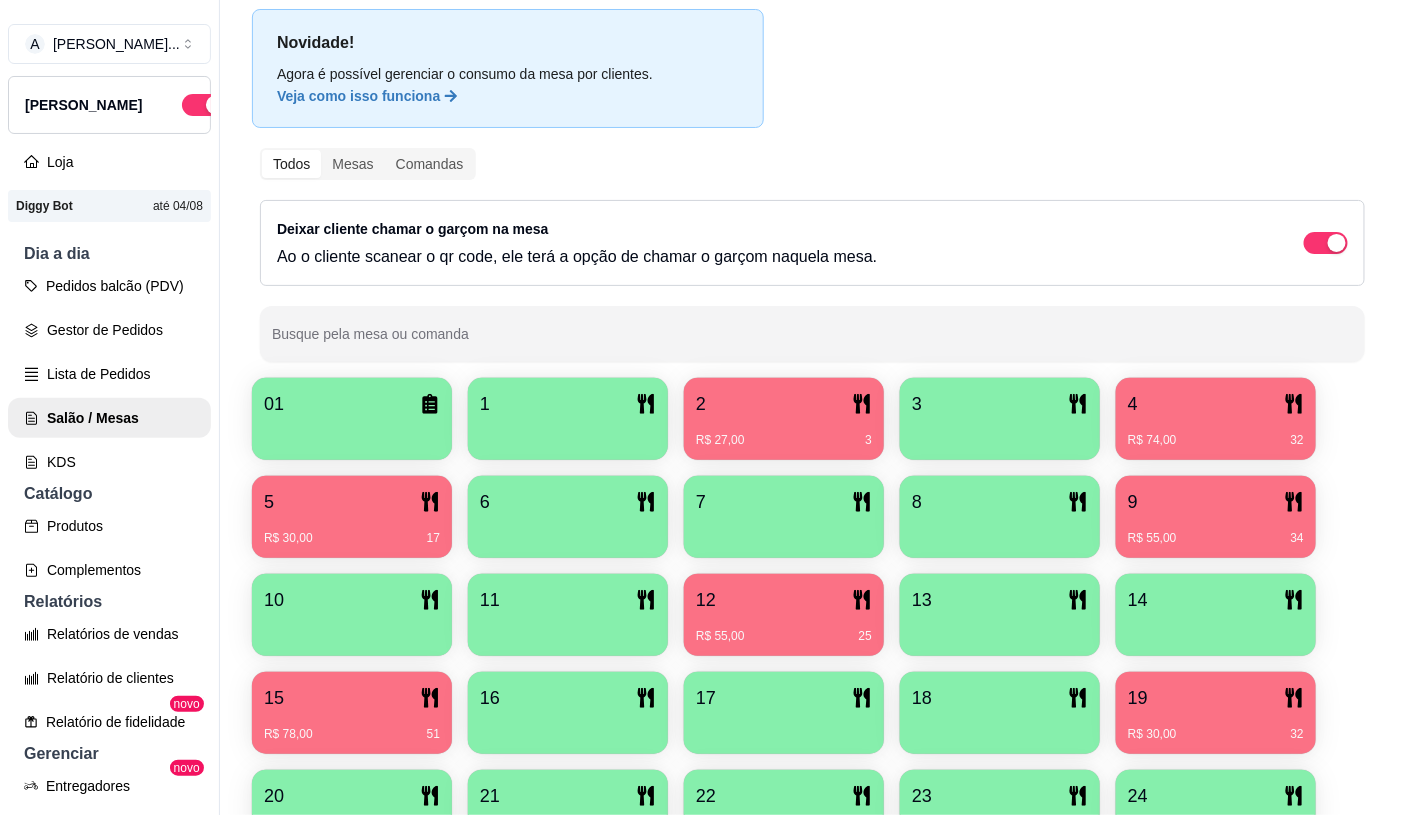 click on "01 1 2 R$ 27,00 3 3 4 R$ 74,00 32 5 R$ 30,00 17 6 7 8 9 R$ 55,00 34 10 11 12 R$ 55,00 25 13 14 15 R$ 78,00 51 16 17 18 19 R$ 30,00 32 20 21 22 23 24 25 26 27 28 29 30 ESPERANDO  MESA DAS COMANDAS" at bounding box center (812, 727) 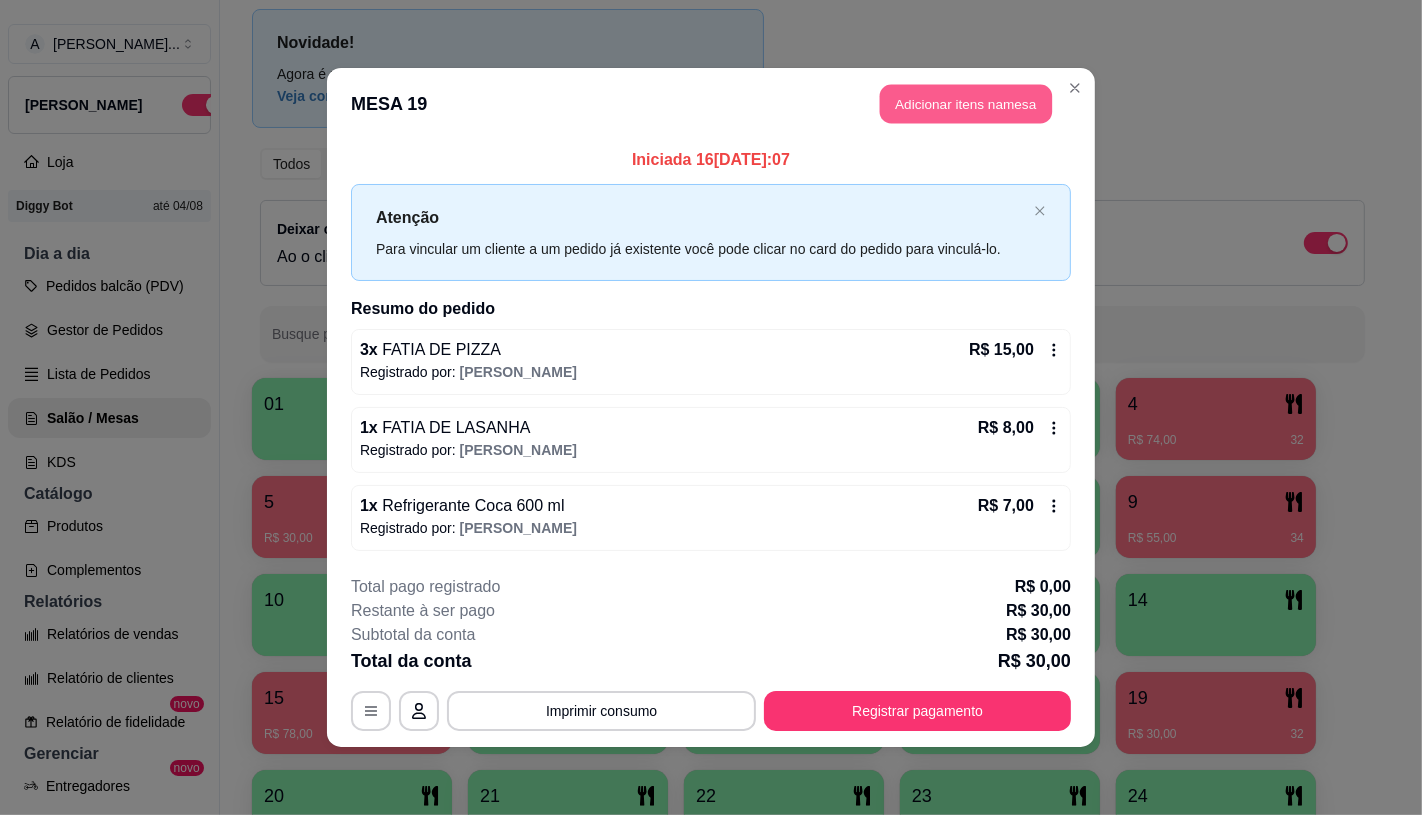click on "Adicionar itens na  mesa" at bounding box center (966, 104) 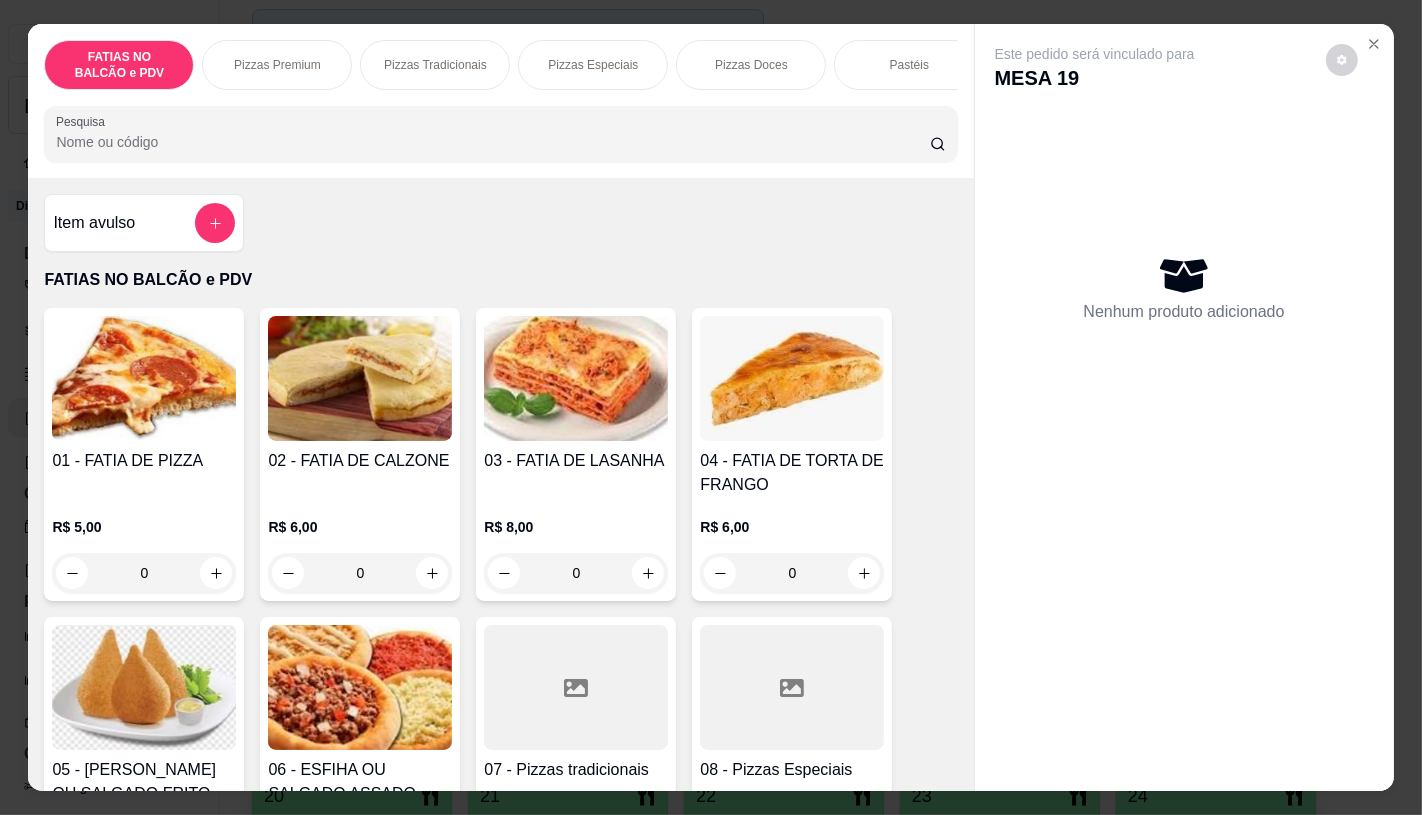 scroll, scrollTop: 0, scrollLeft: 2080, axis: horizontal 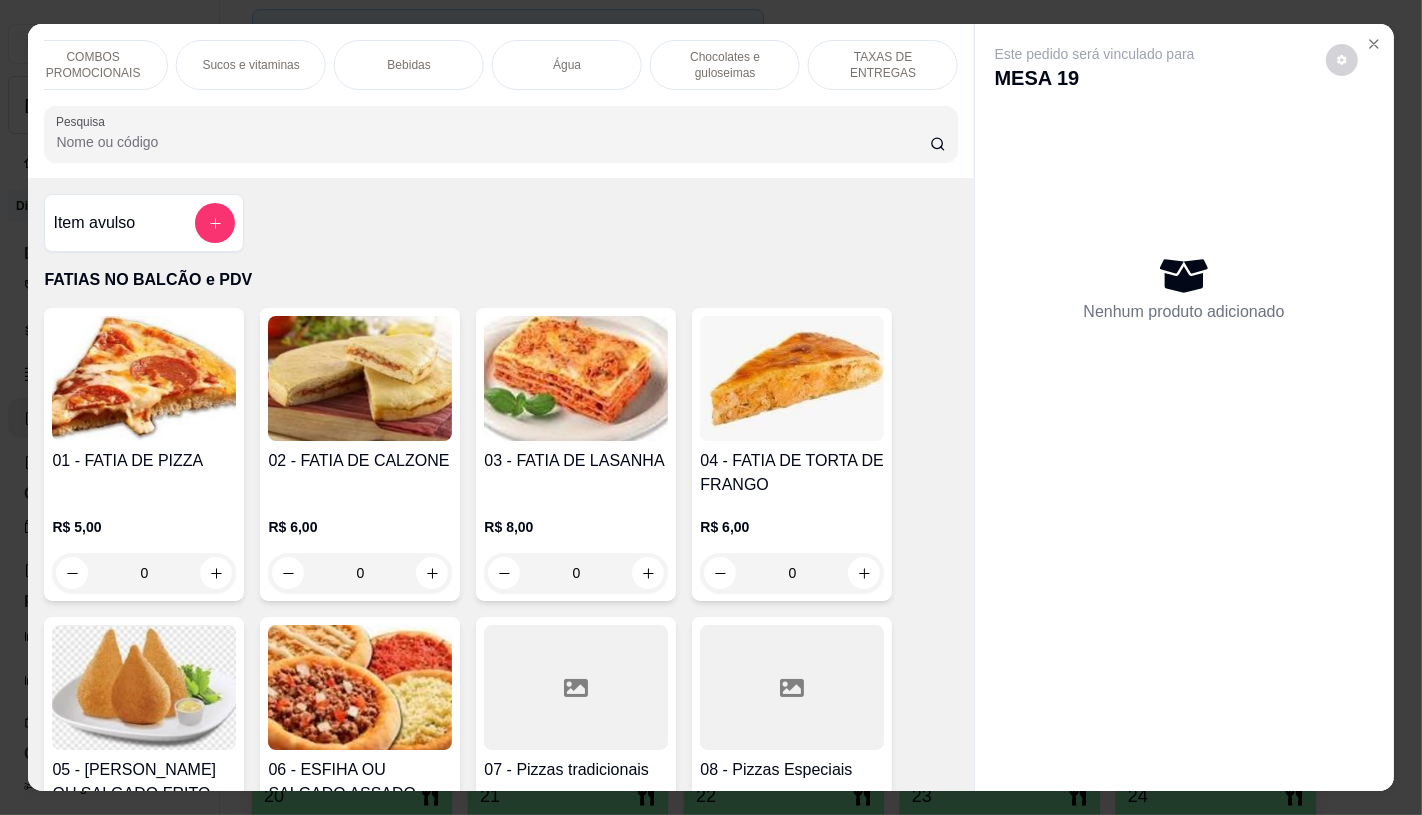 click on "Chocolates e guloseimas" at bounding box center [725, 65] 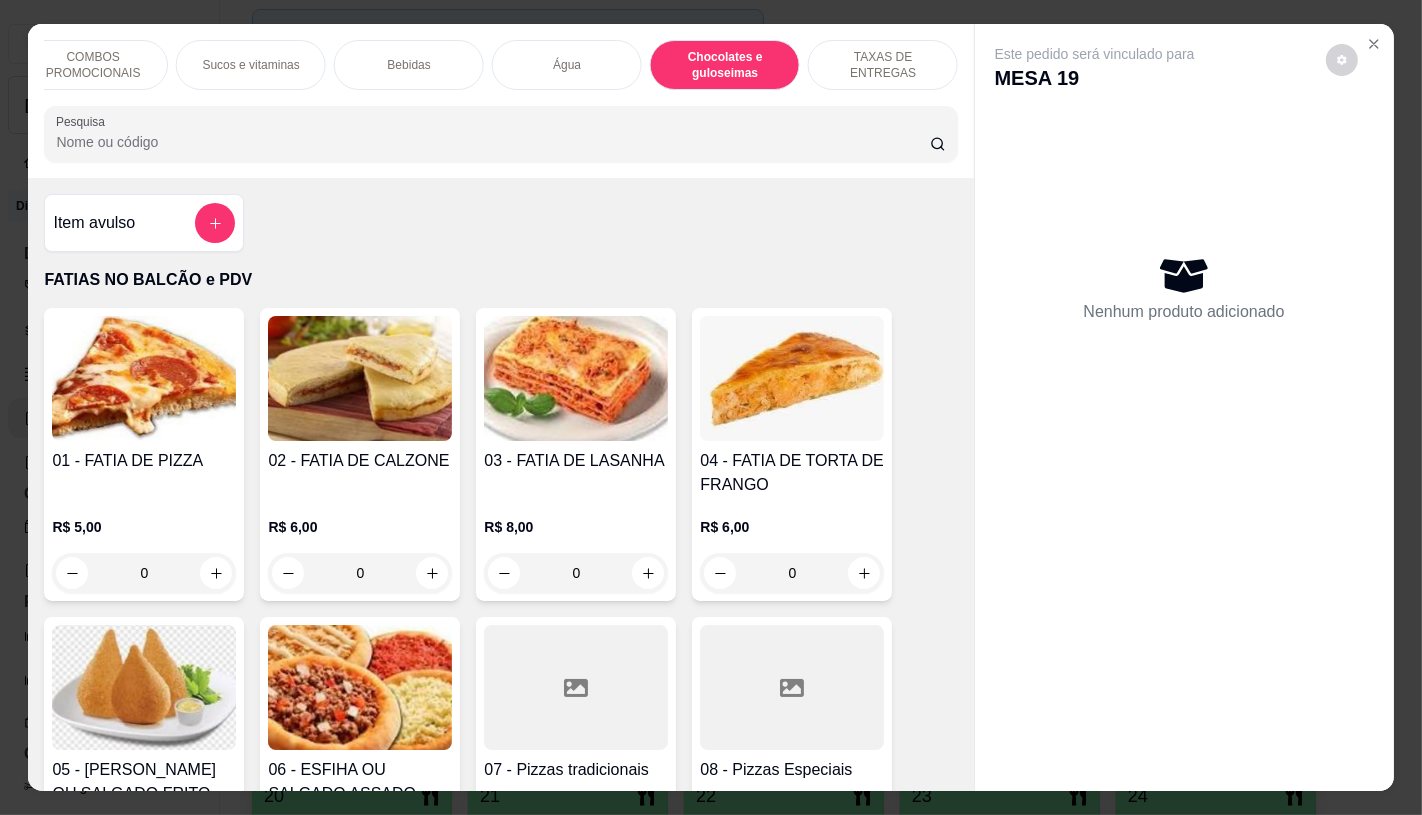 scroll, scrollTop: 13010, scrollLeft: 0, axis: vertical 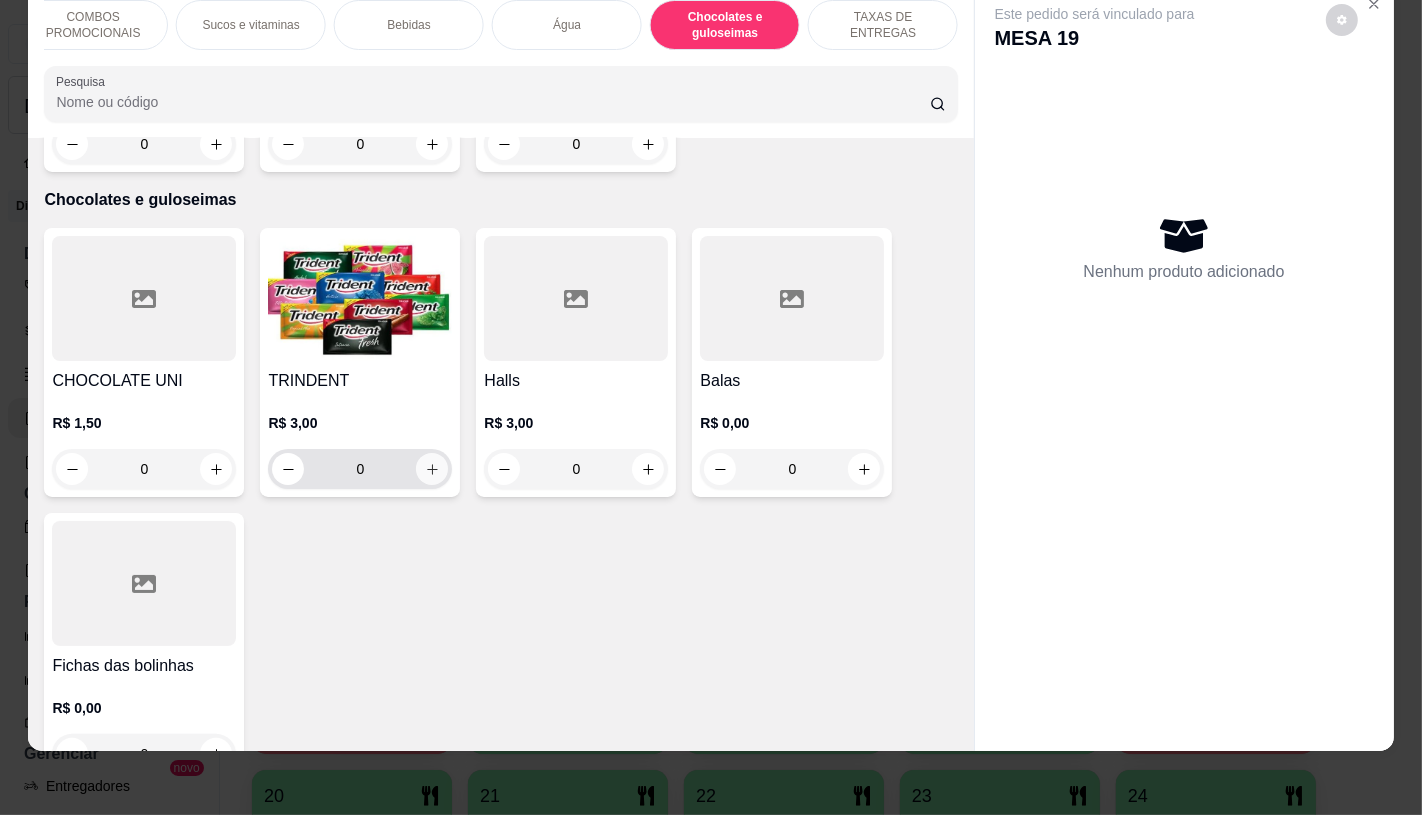 click 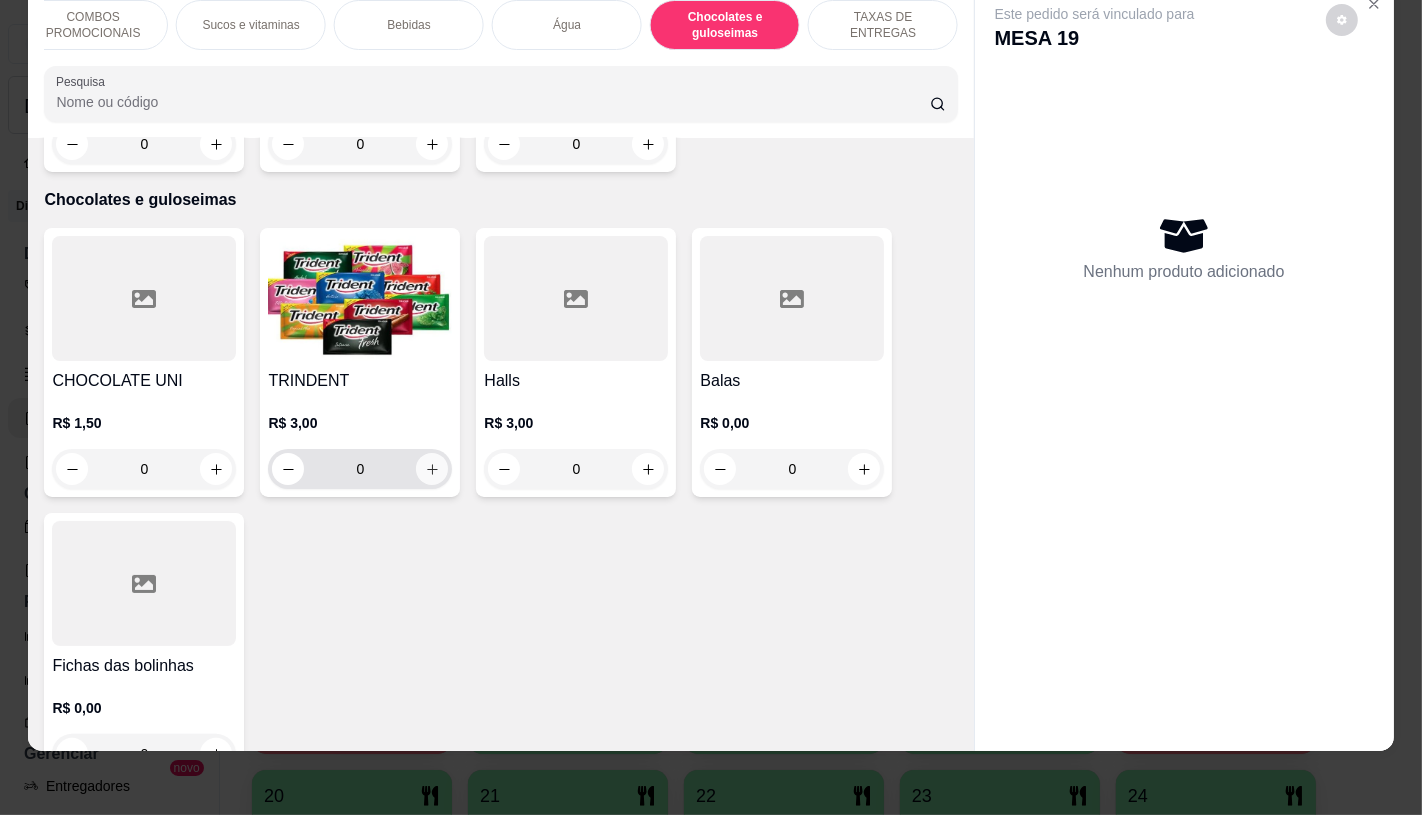 type on "1" 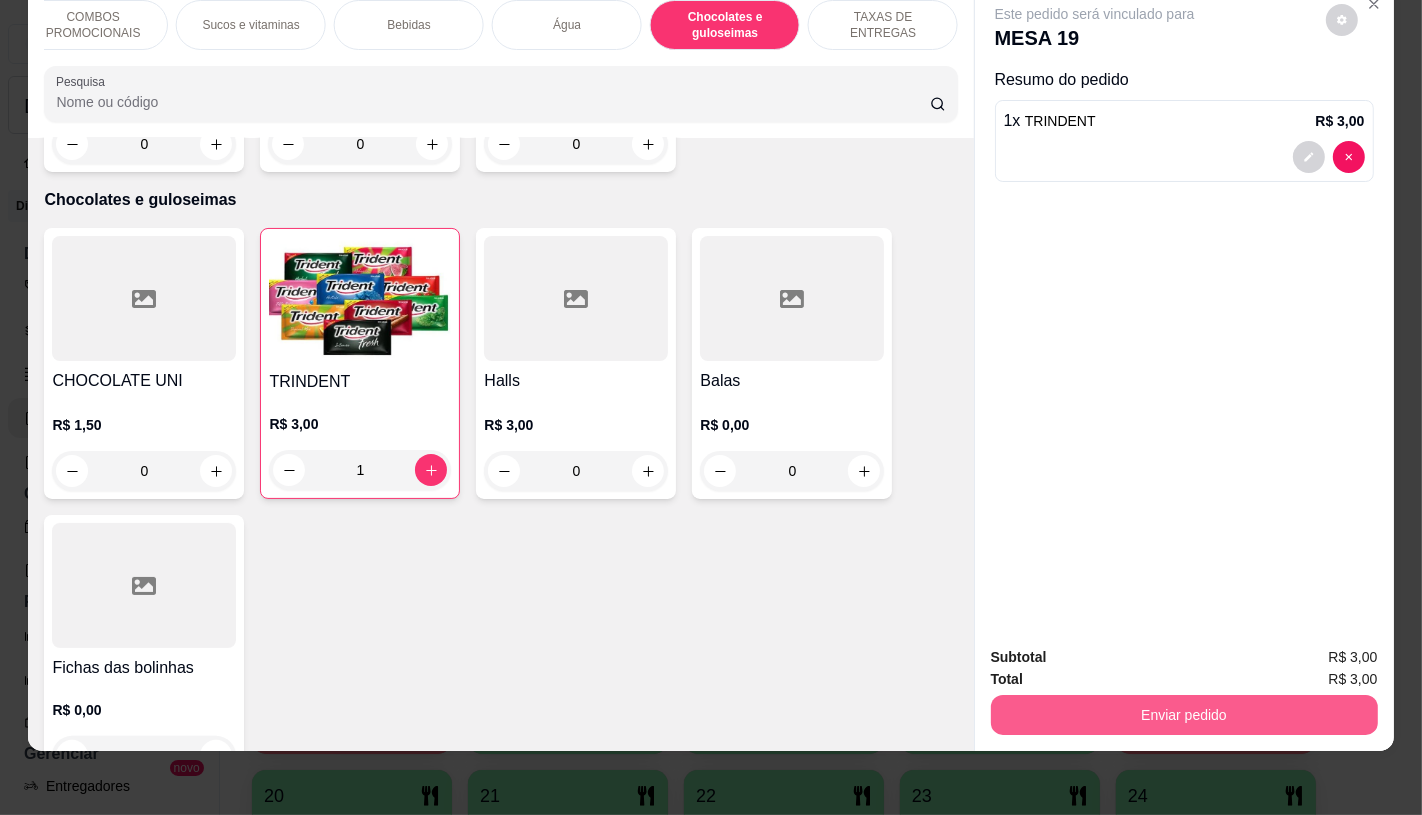 click on "Enviar pedido" at bounding box center (1184, 715) 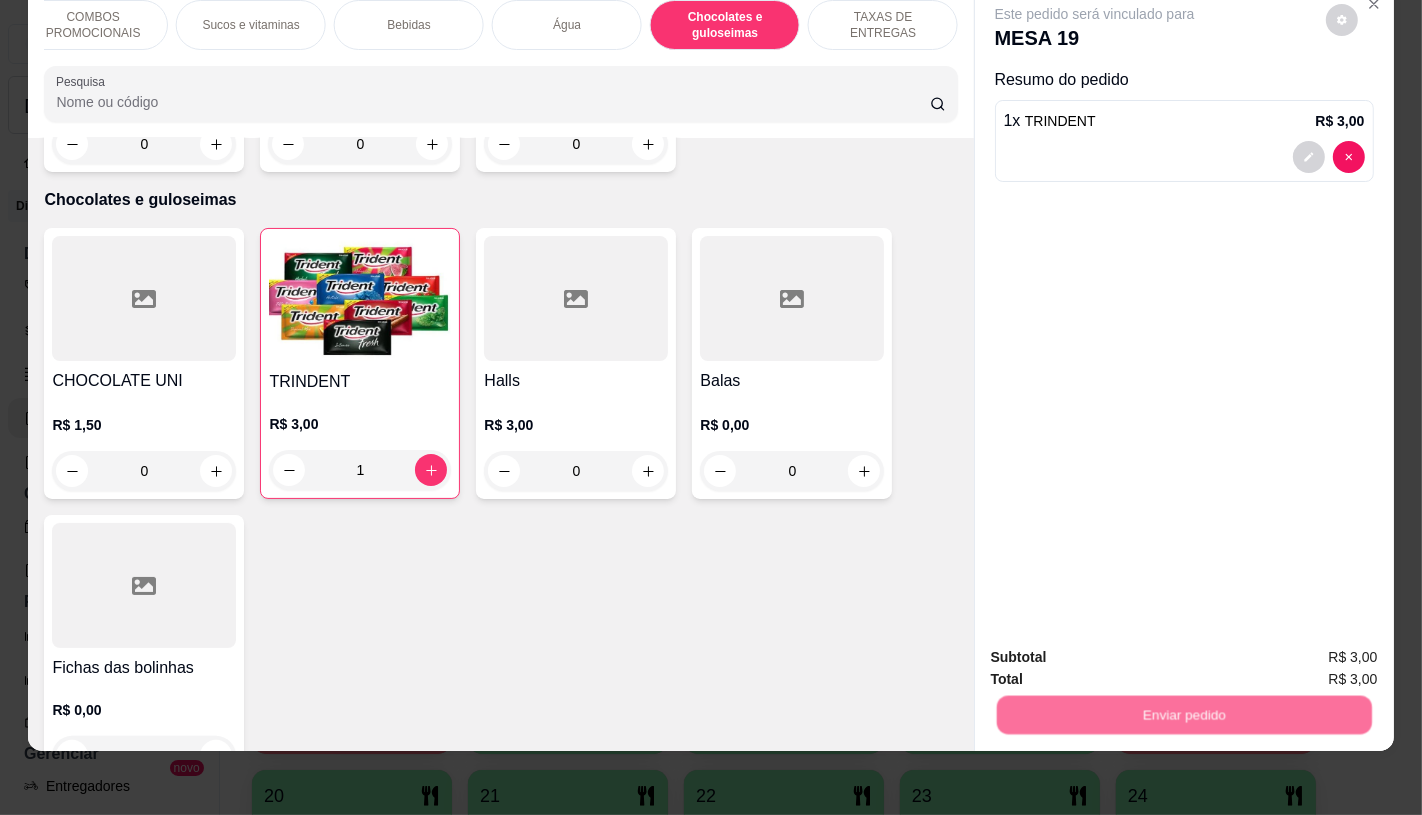 click on "Não registrar e enviar pedido" at bounding box center (1117, 650) 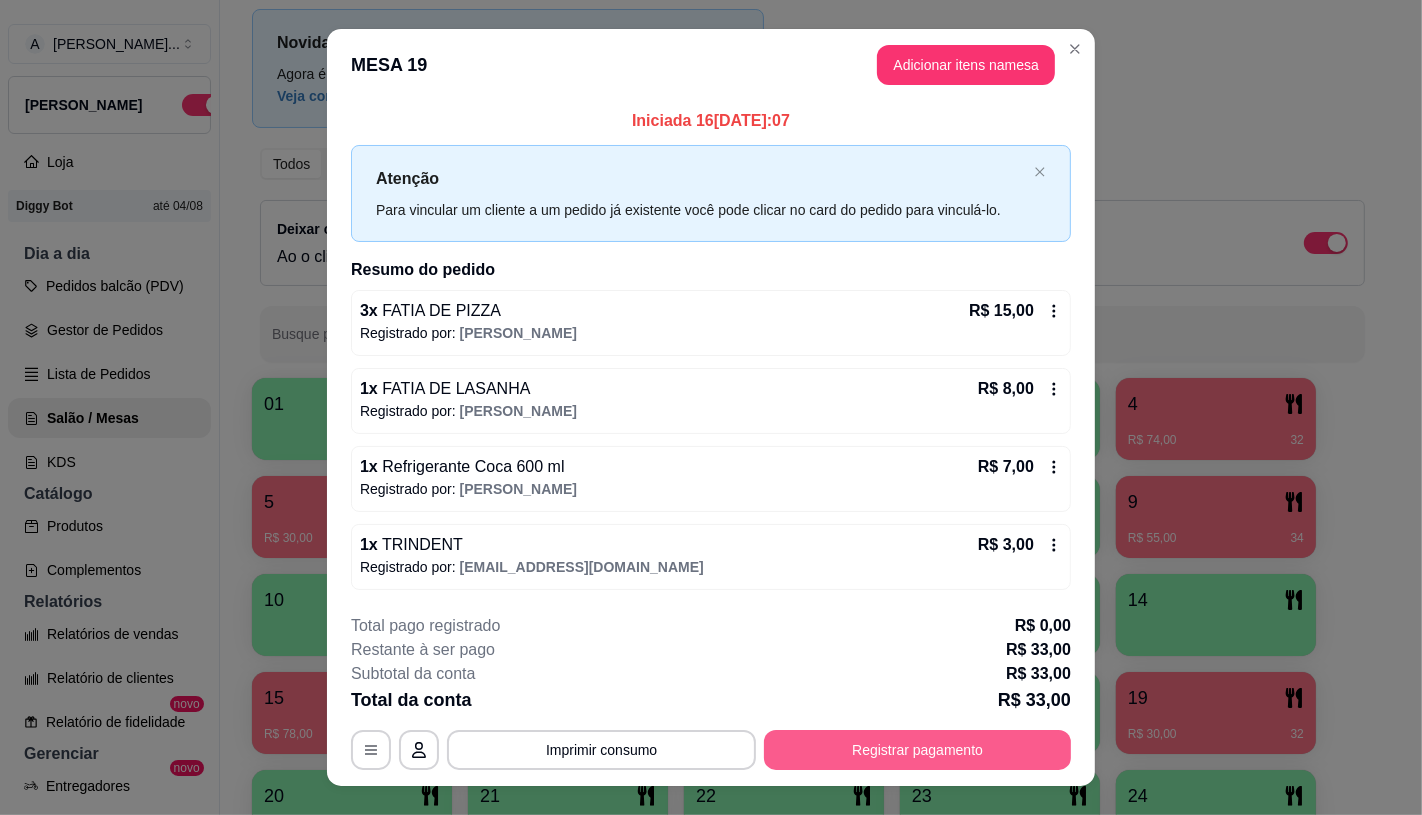 click on "**********" at bounding box center (711, 750) 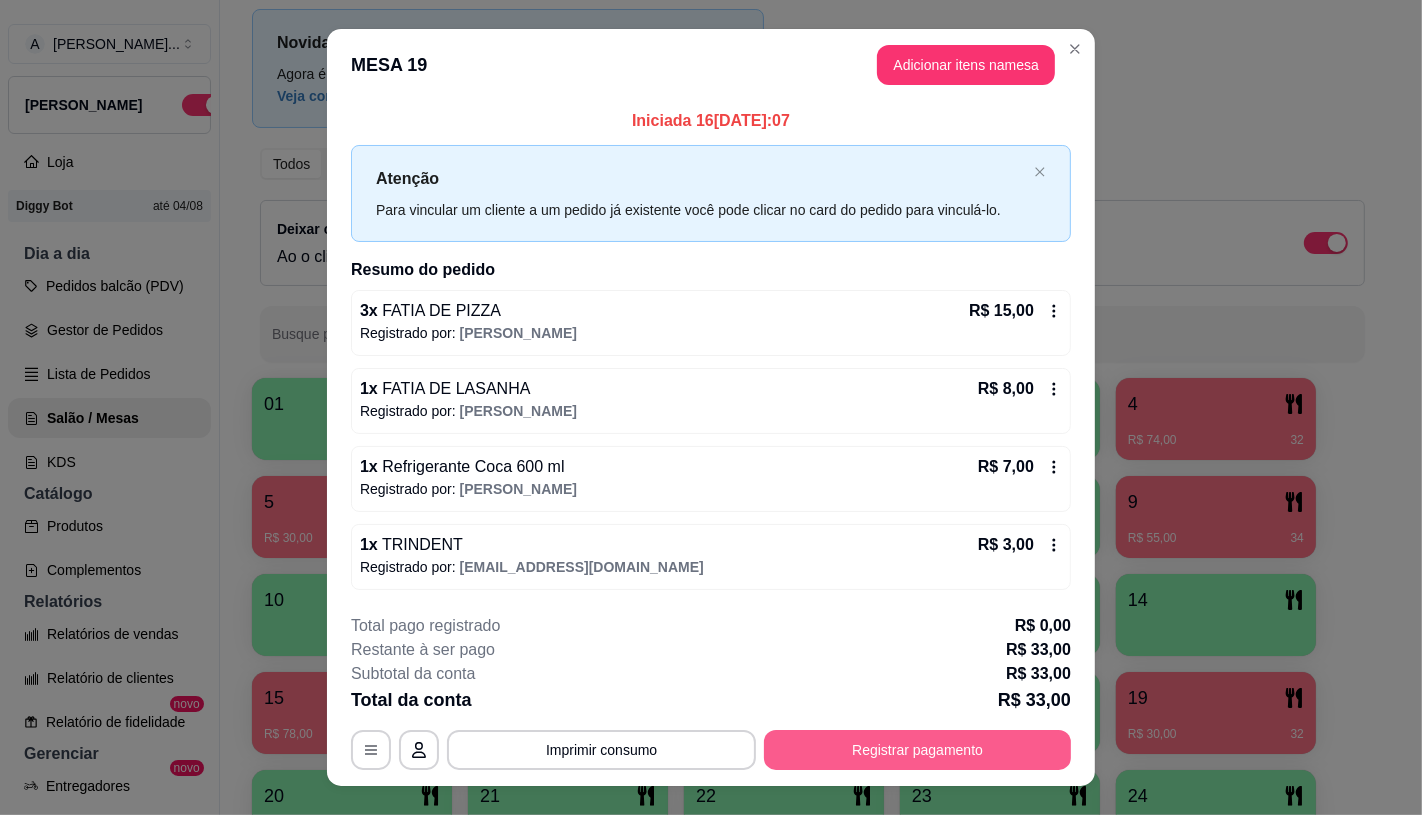 click on "Registrar pagamento" at bounding box center (917, 750) 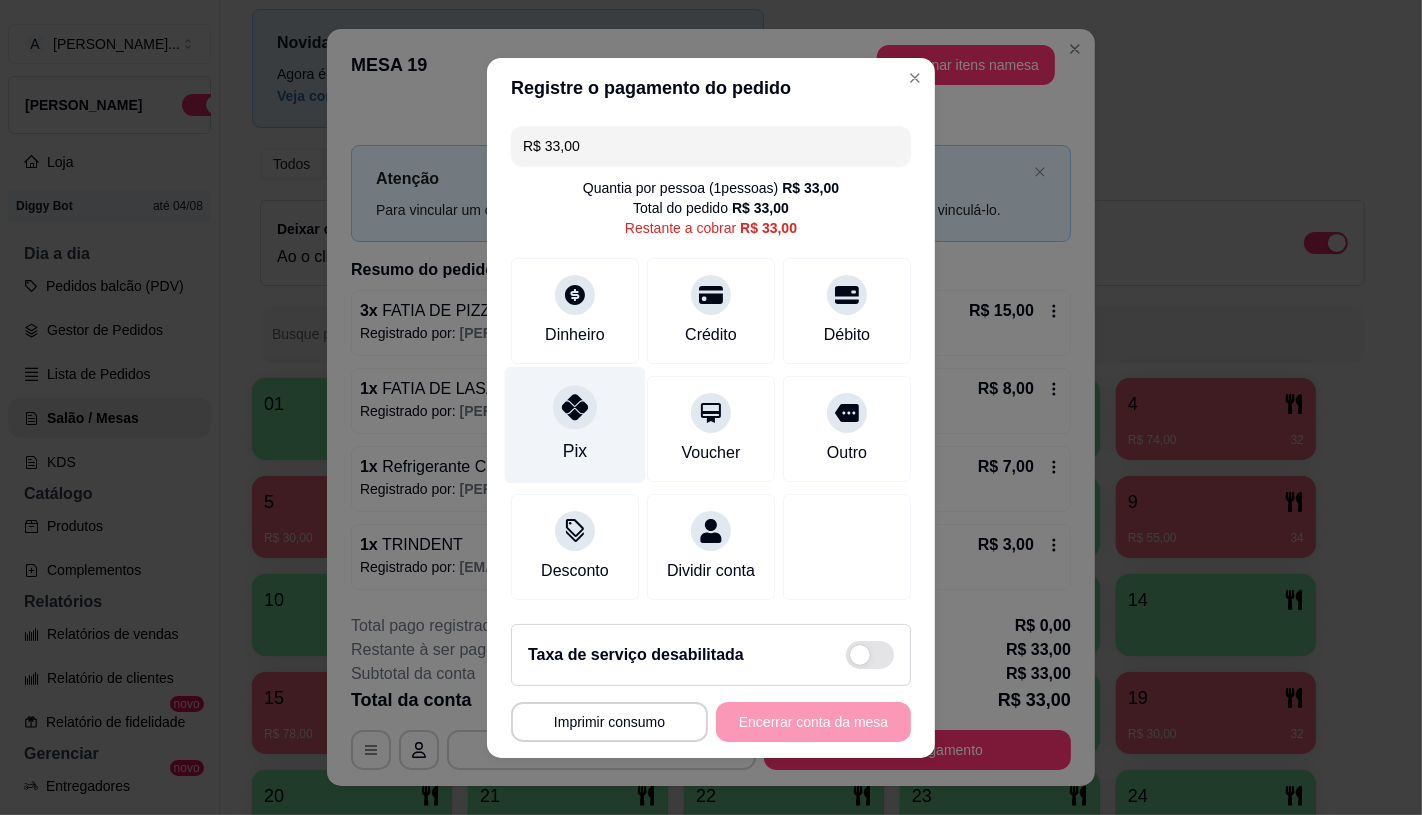 click on "Pix" at bounding box center [575, 451] 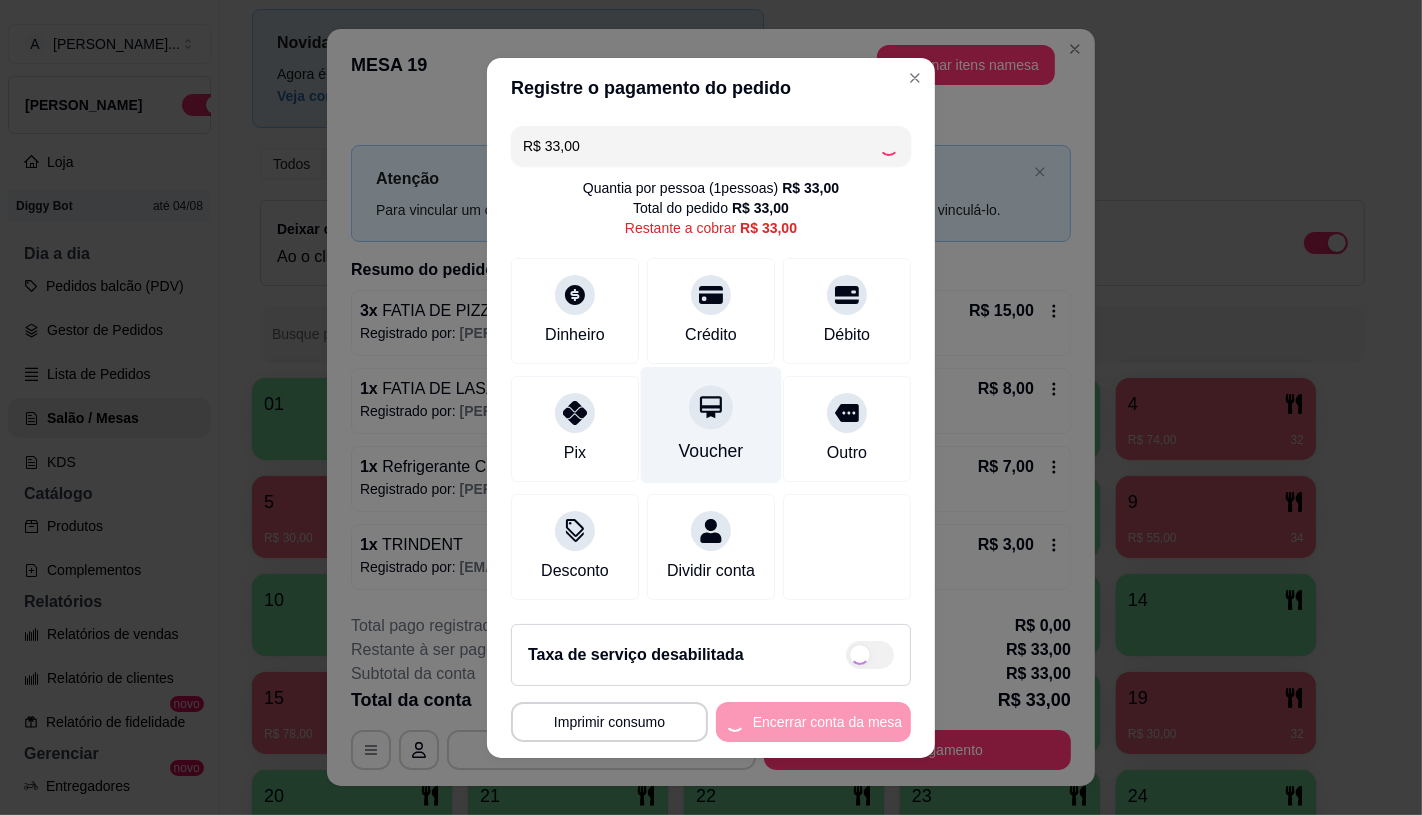 type on "R$ 0,00" 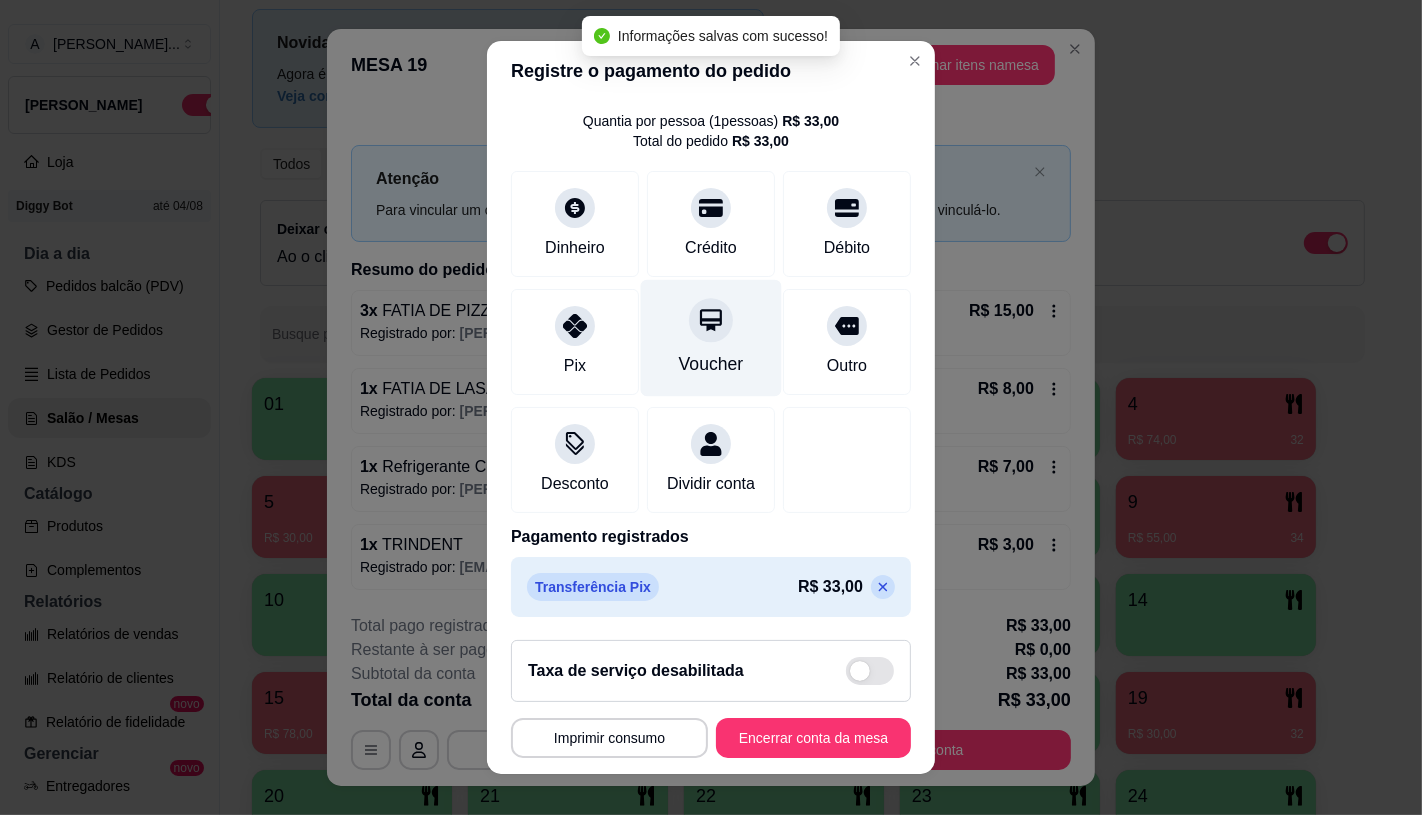 scroll, scrollTop: 74, scrollLeft: 0, axis: vertical 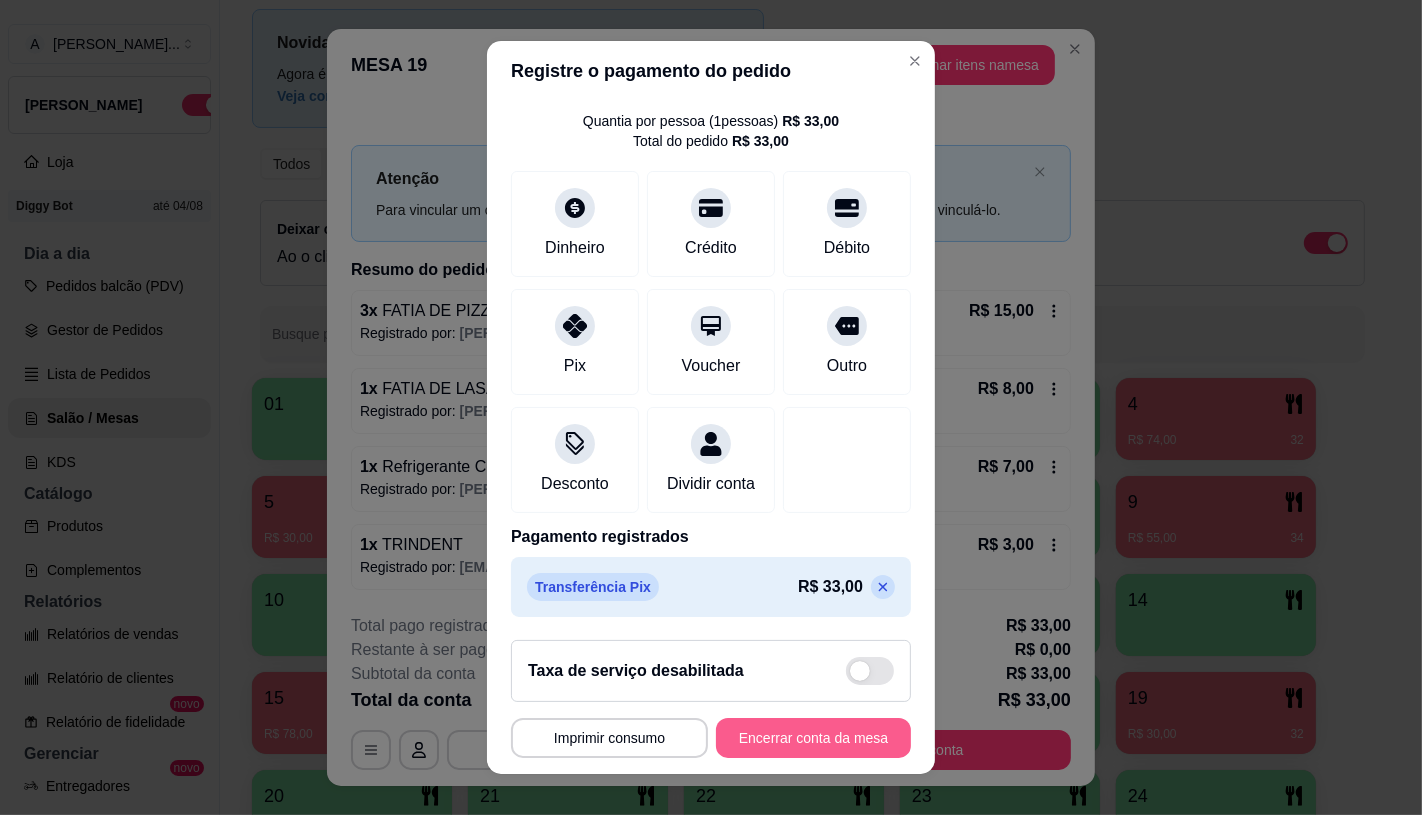 click on "Encerrar conta da mesa" at bounding box center [813, 738] 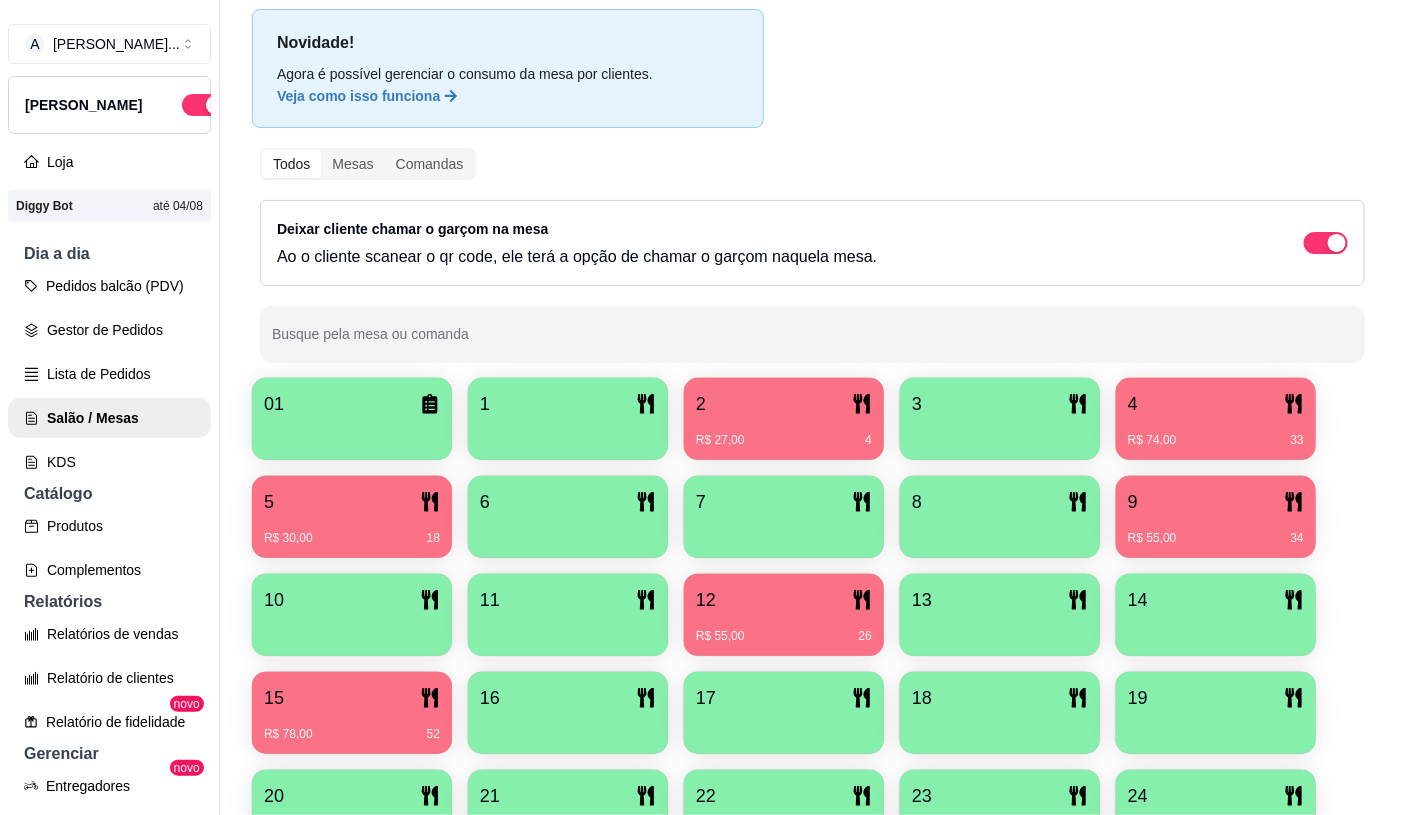 click on "R$ 30,00 18" at bounding box center [352, 531] 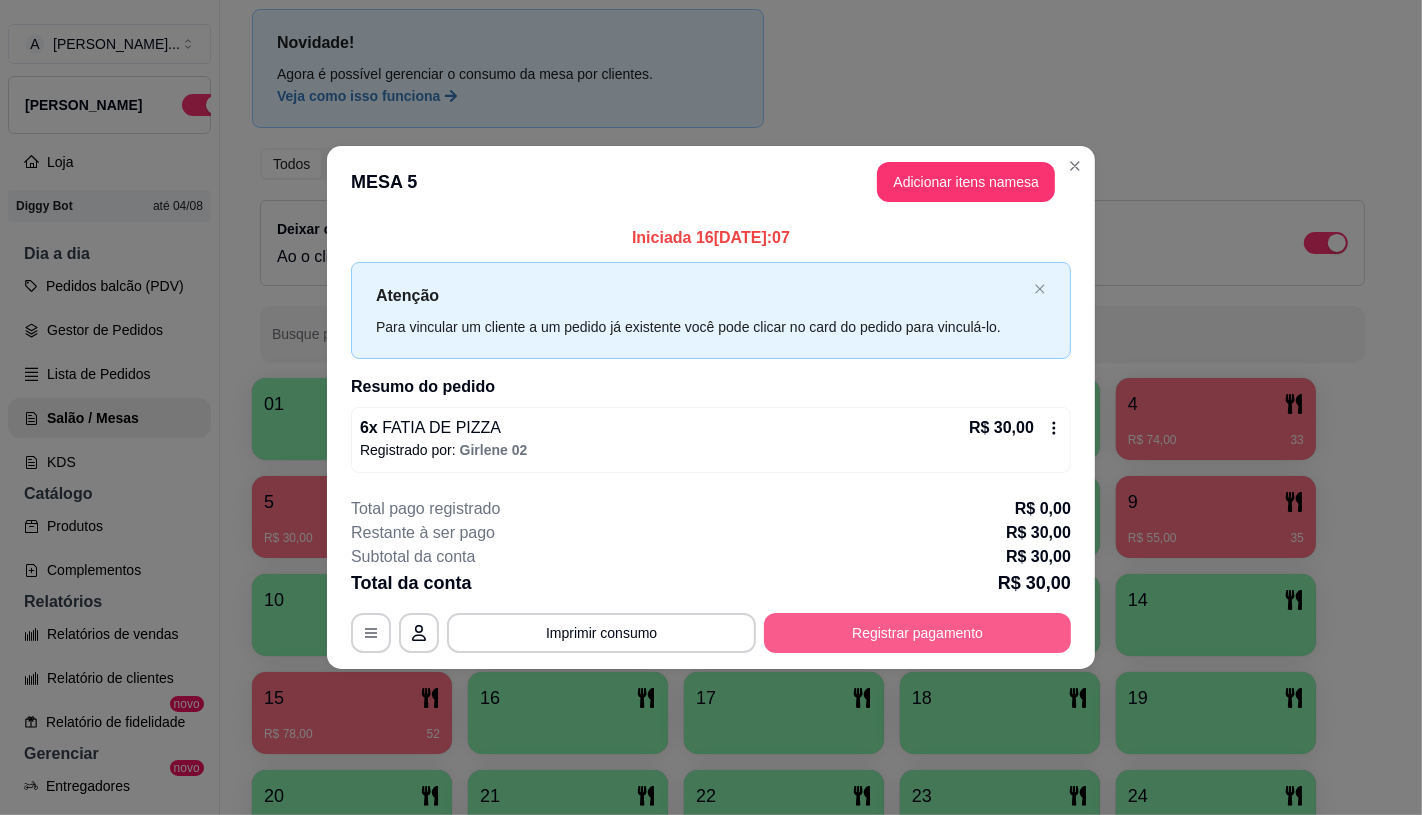 click on "Registrar pagamento" at bounding box center [917, 633] 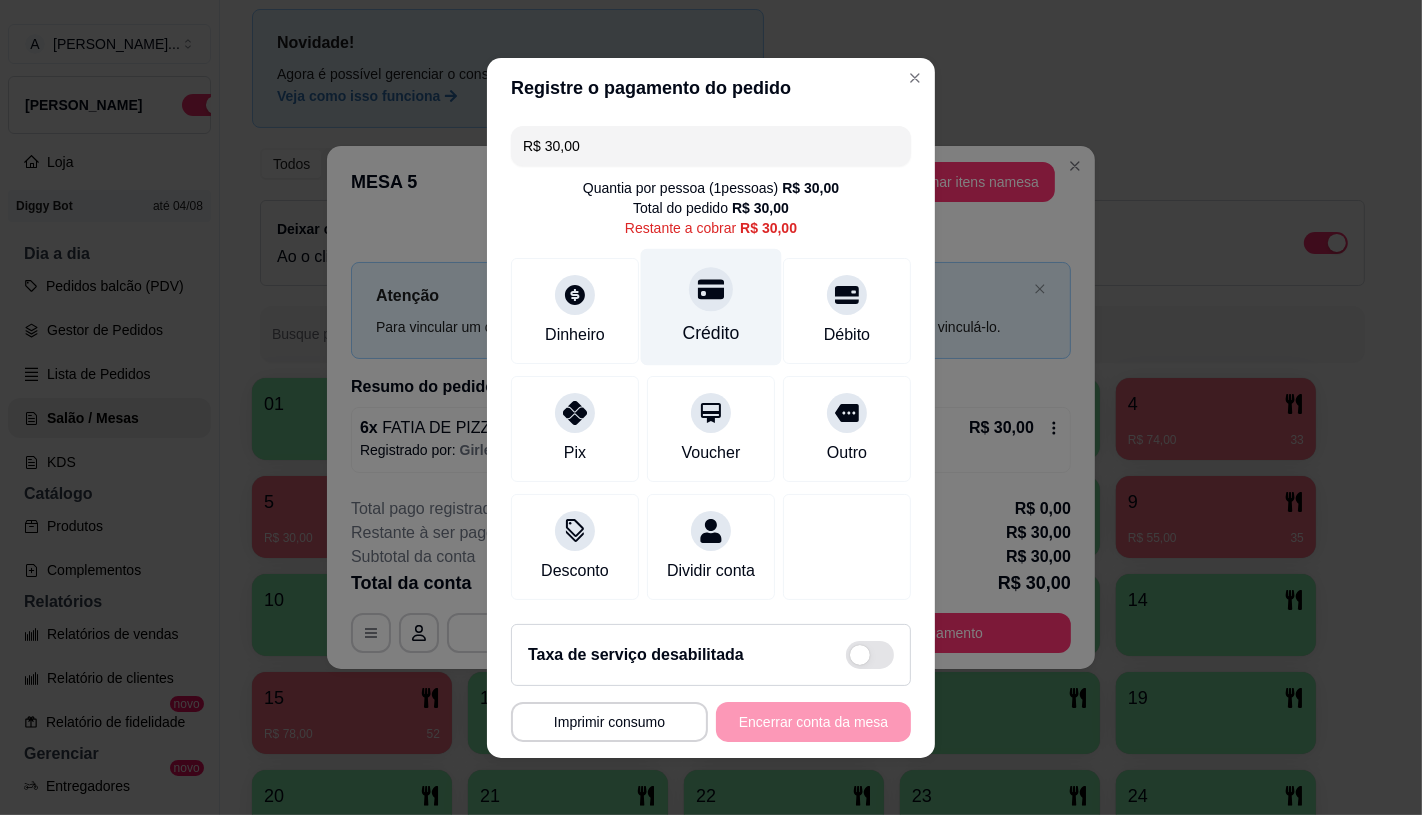 click on "Crédito" at bounding box center (711, 306) 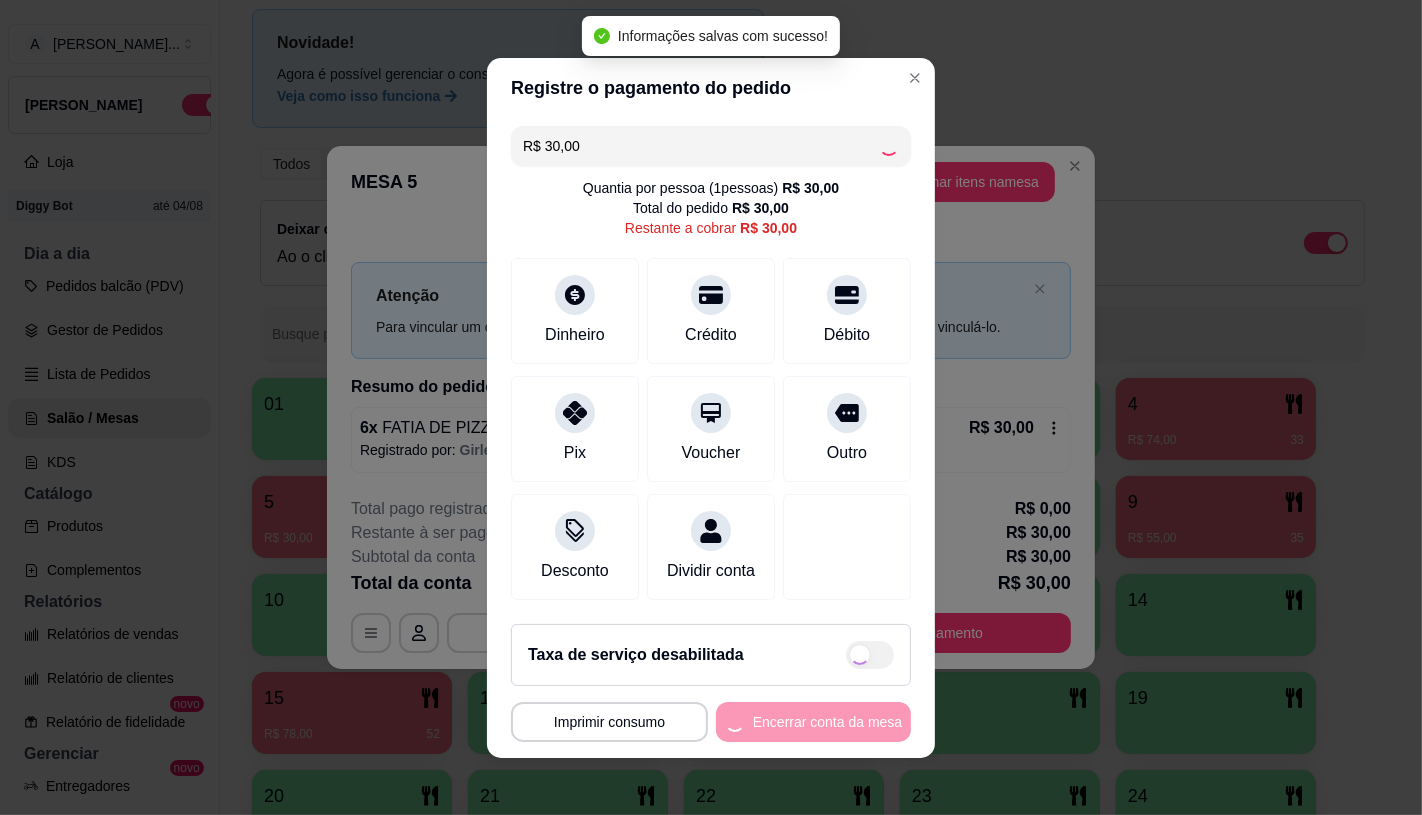 type on "R$ 0,00" 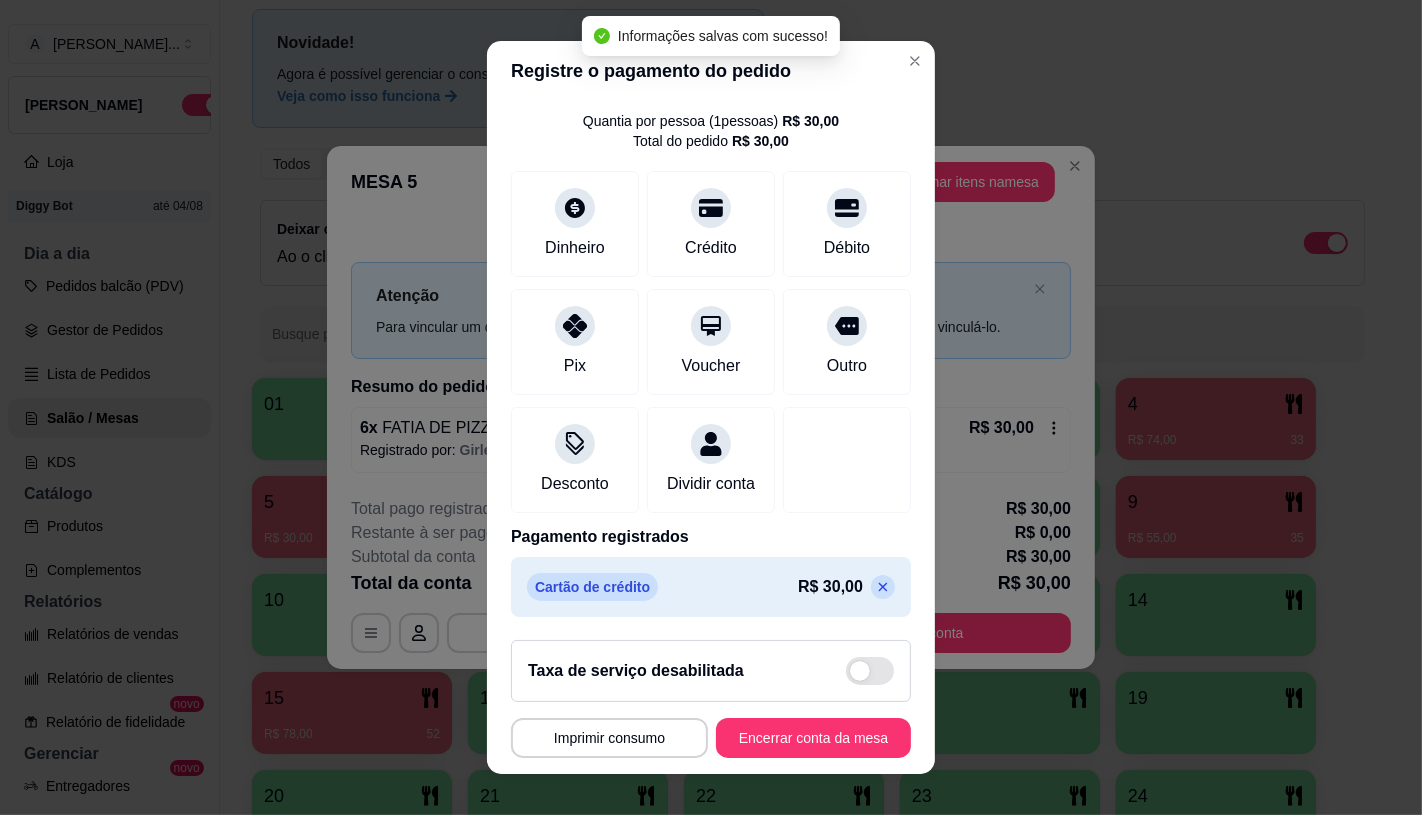scroll, scrollTop: 74, scrollLeft: 0, axis: vertical 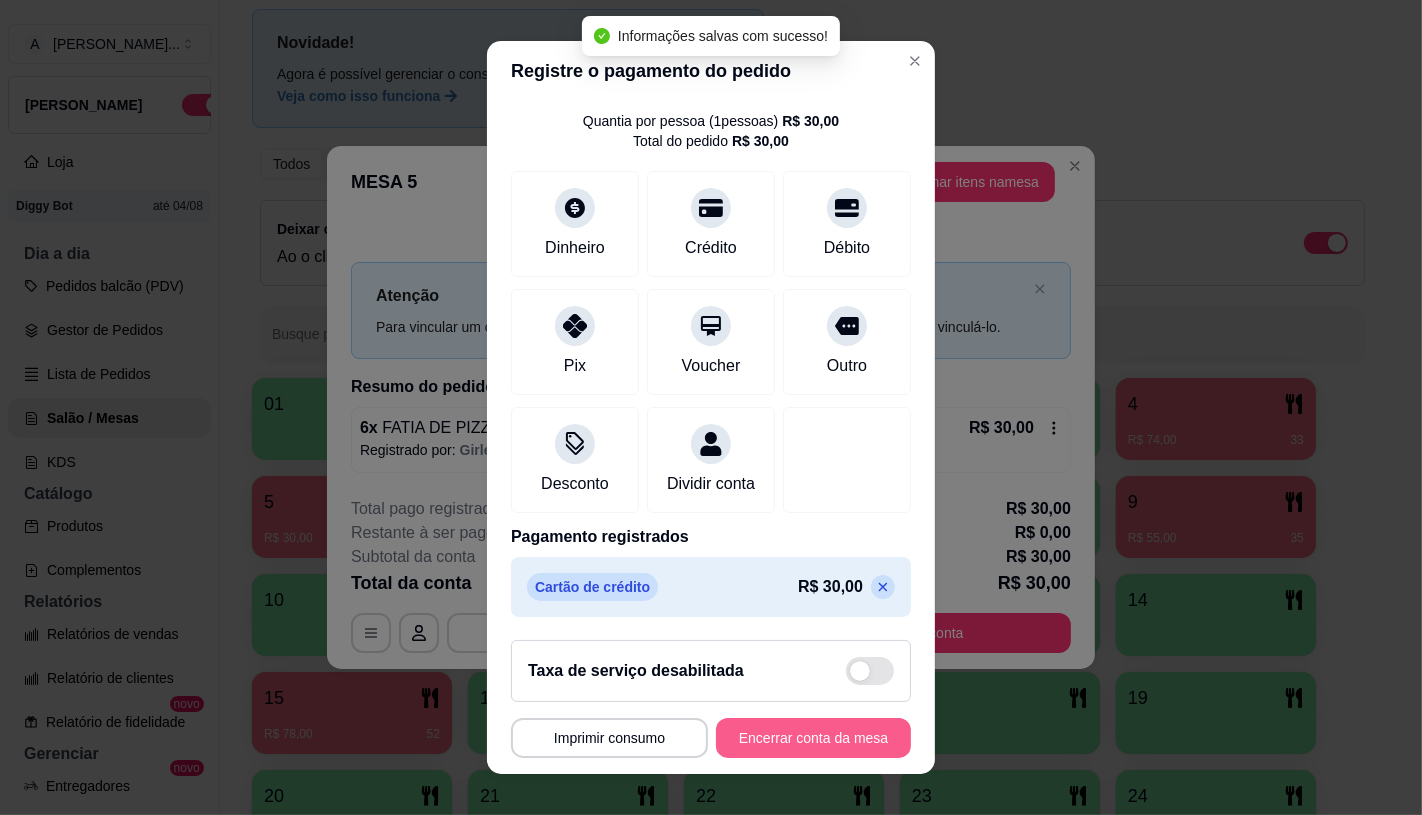 click on "Encerrar conta da mesa" at bounding box center [813, 738] 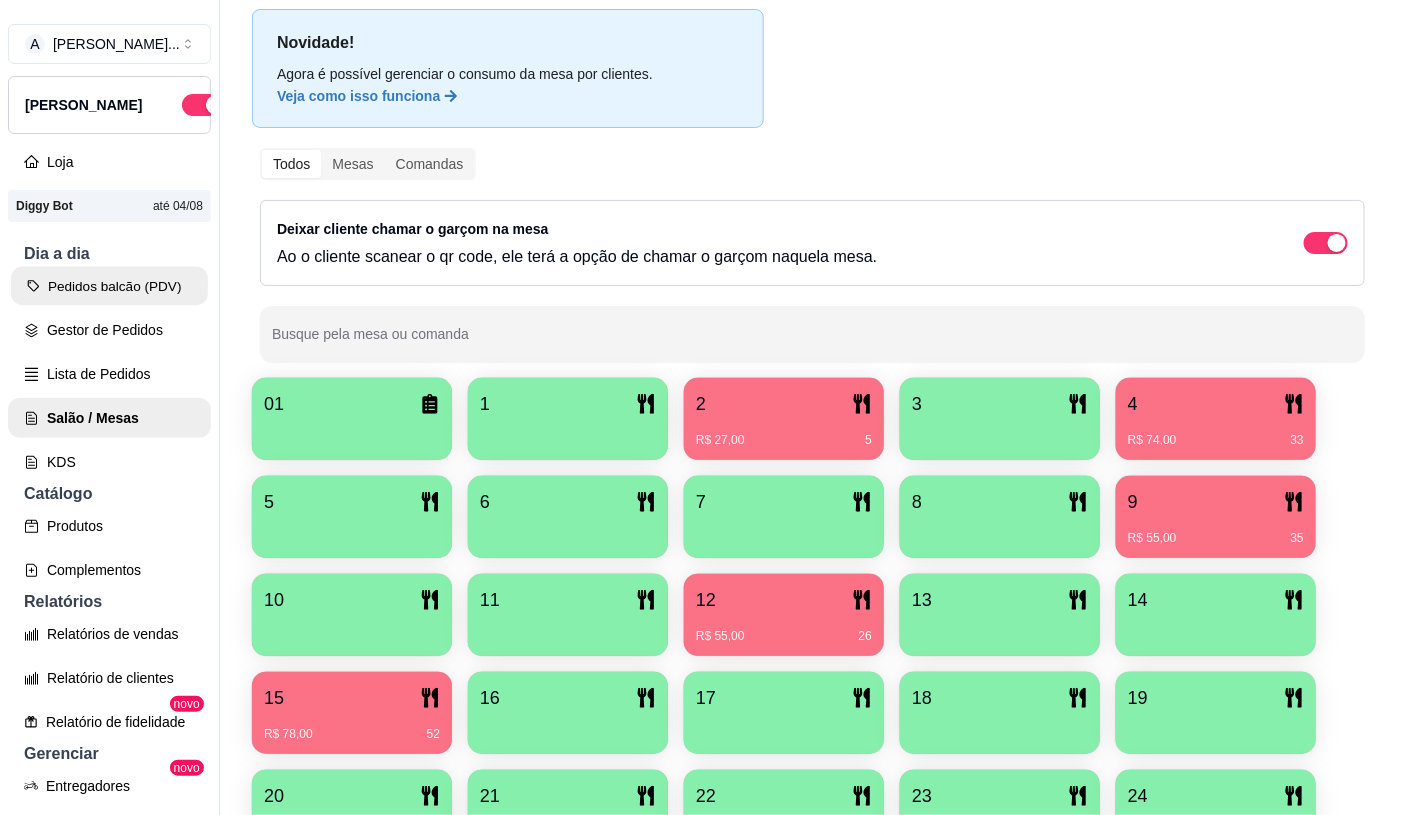 click on "Pedidos balcão (PDV)" at bounding box center [109, 286] 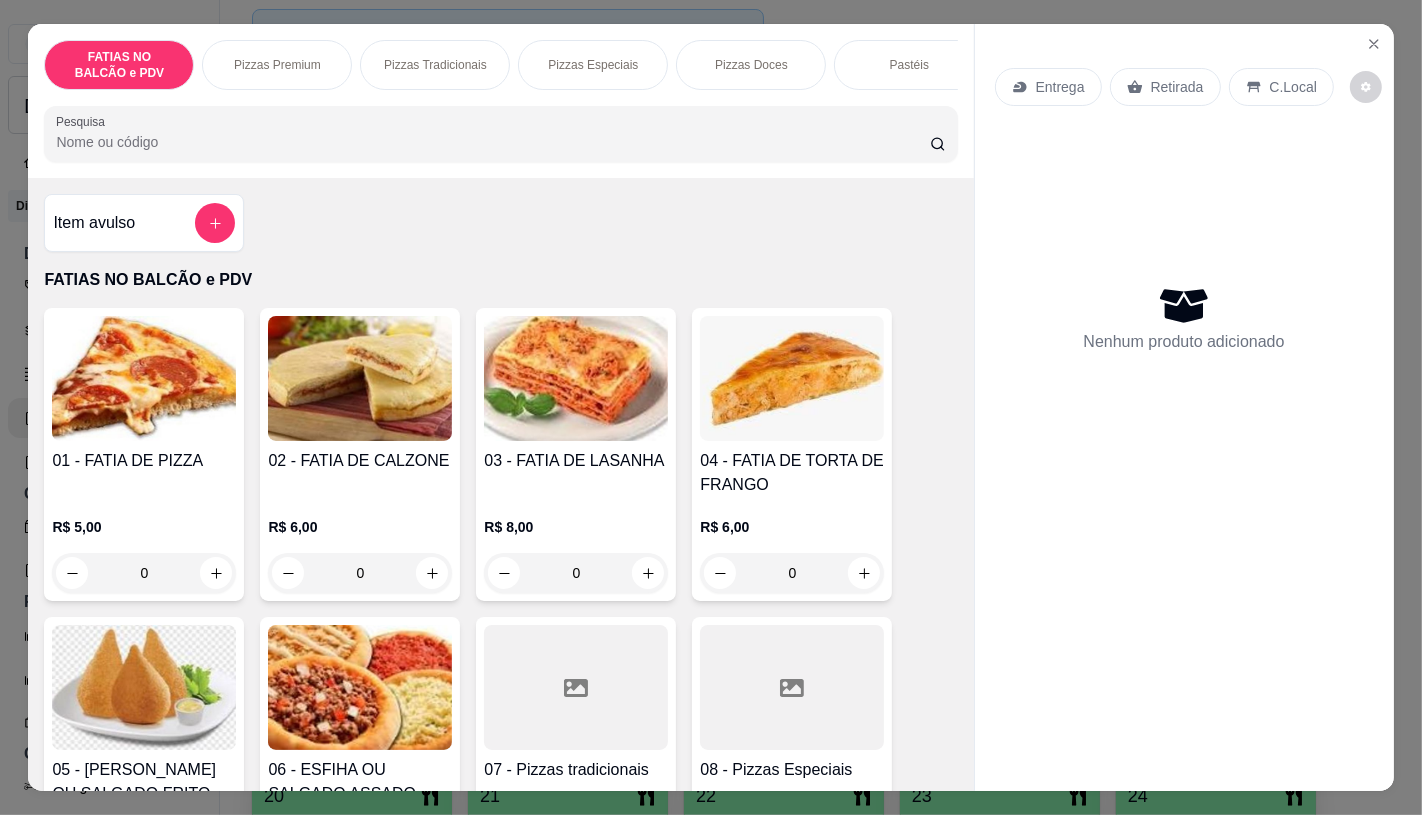 scroll, scrollTop: 222, scrollLeft: 0, axis: vertical 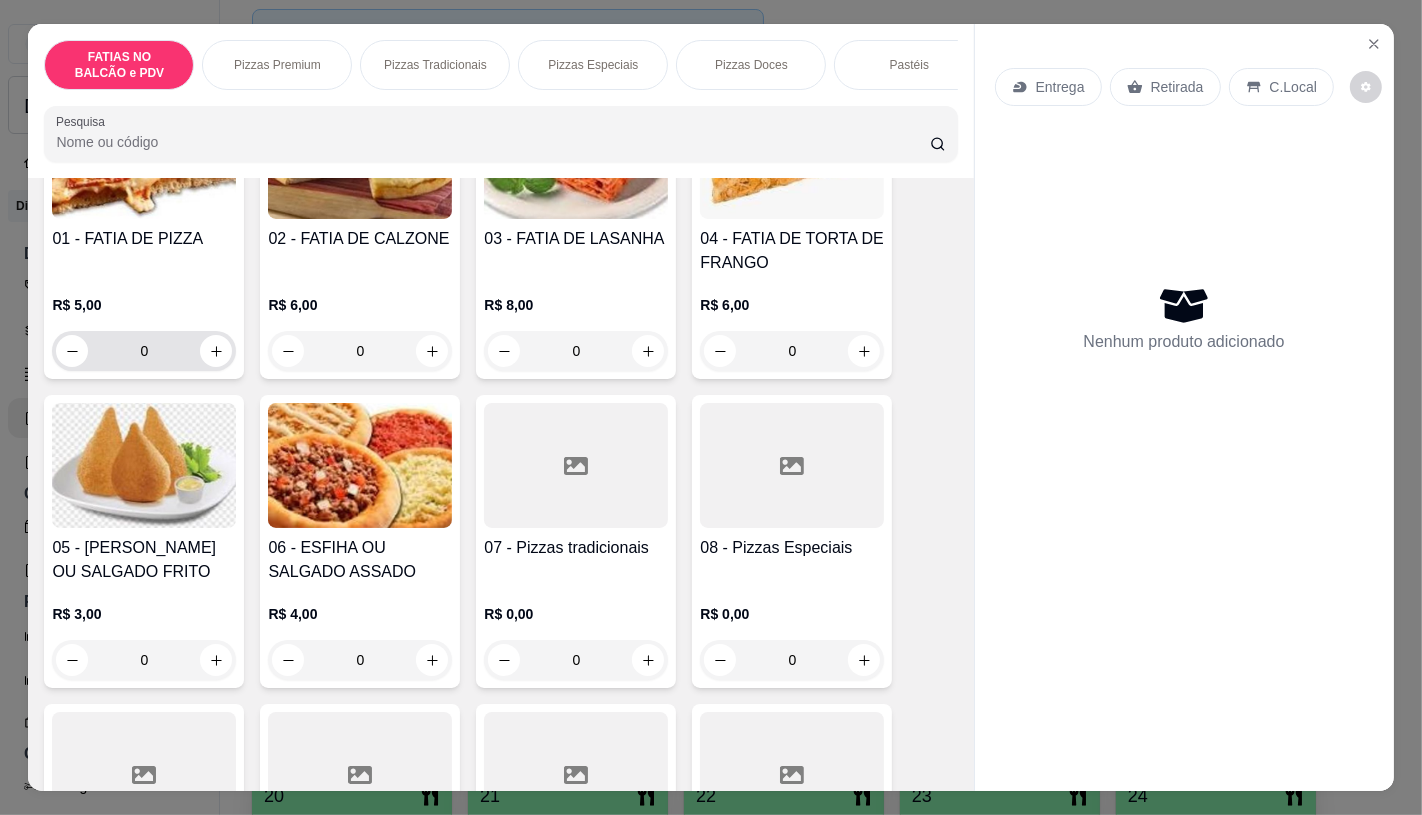 click on "0" at bounding box center (144, 351) 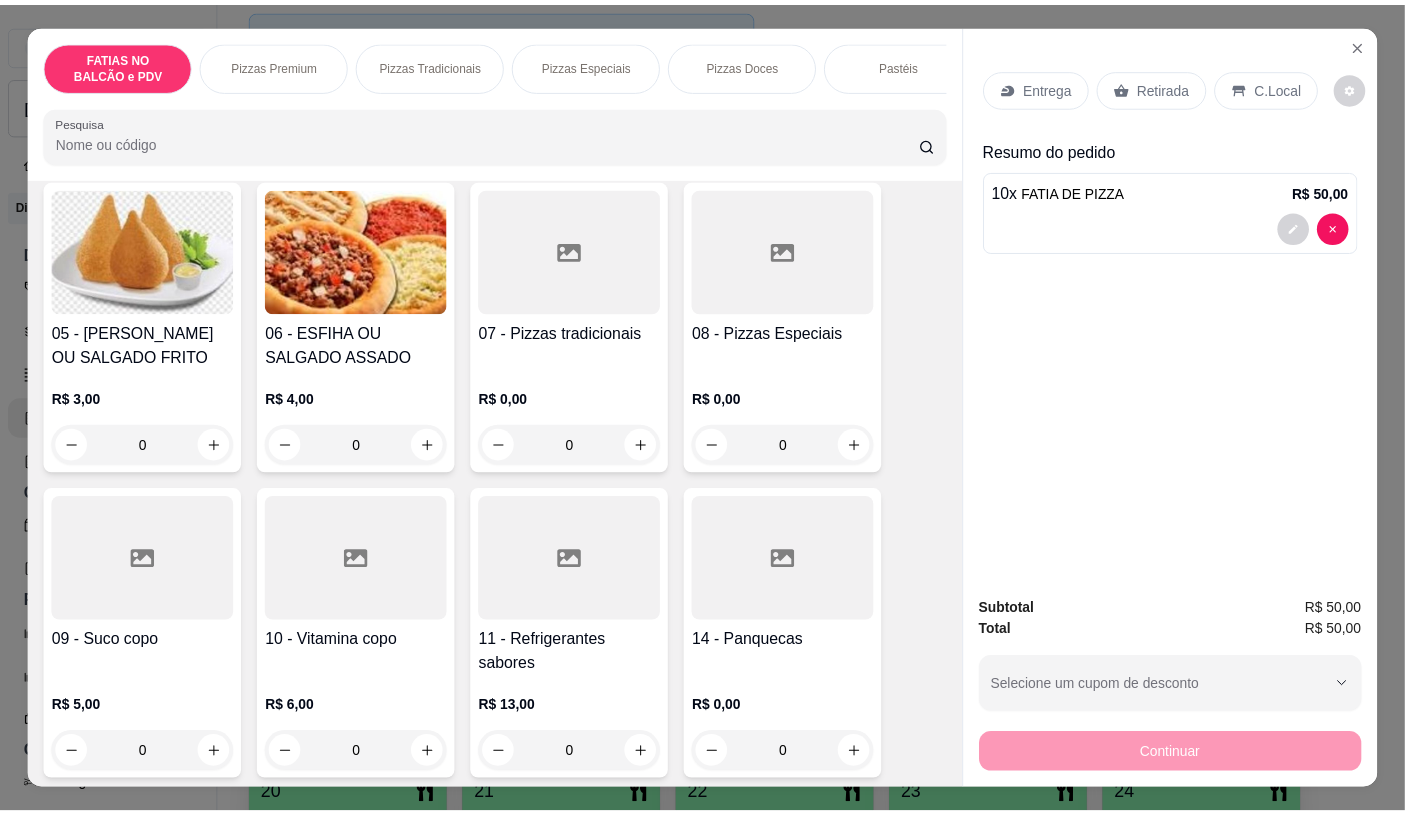 scroll, scrollTop: 445, scrollLeft: 0, axis: vertical 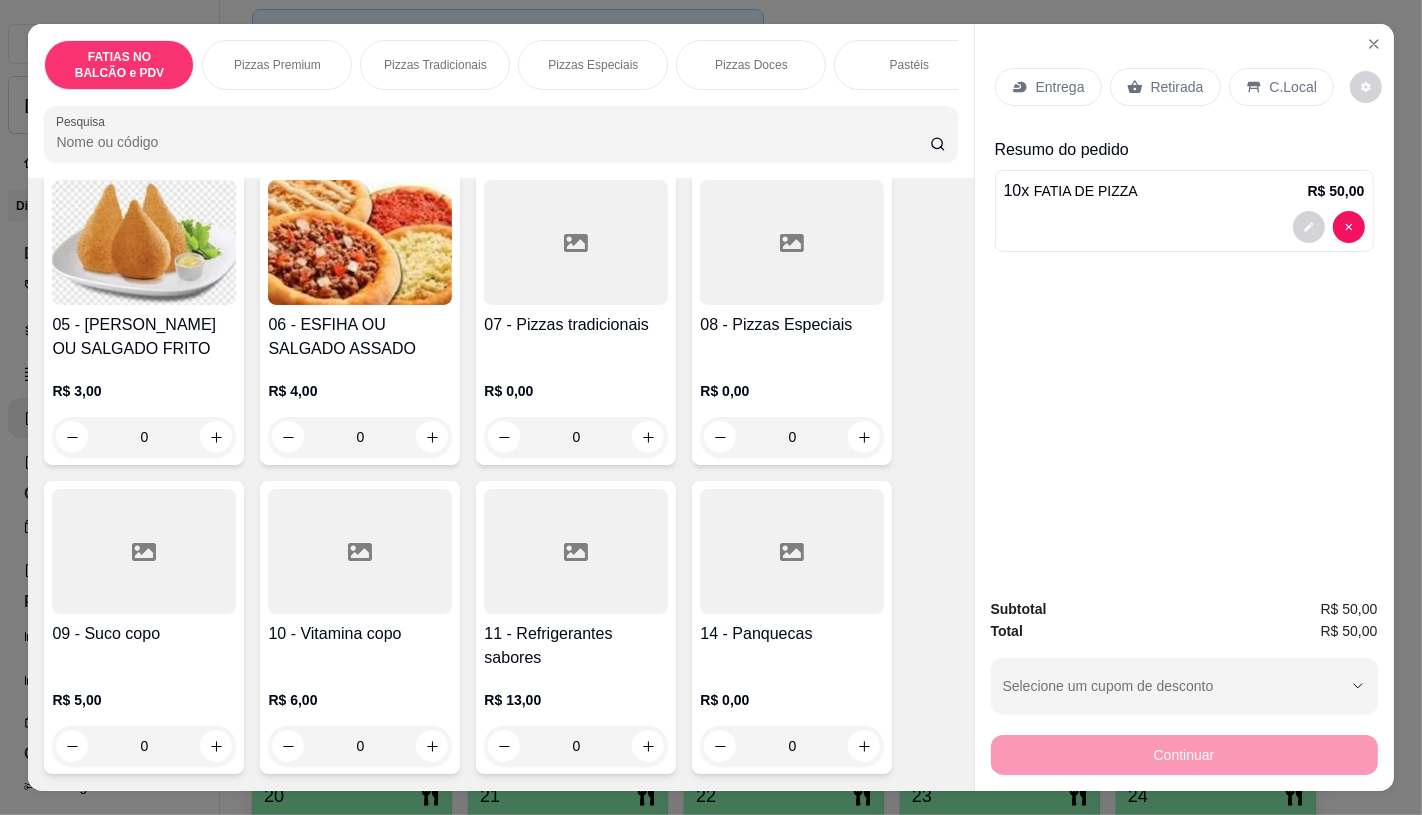 type on "10" 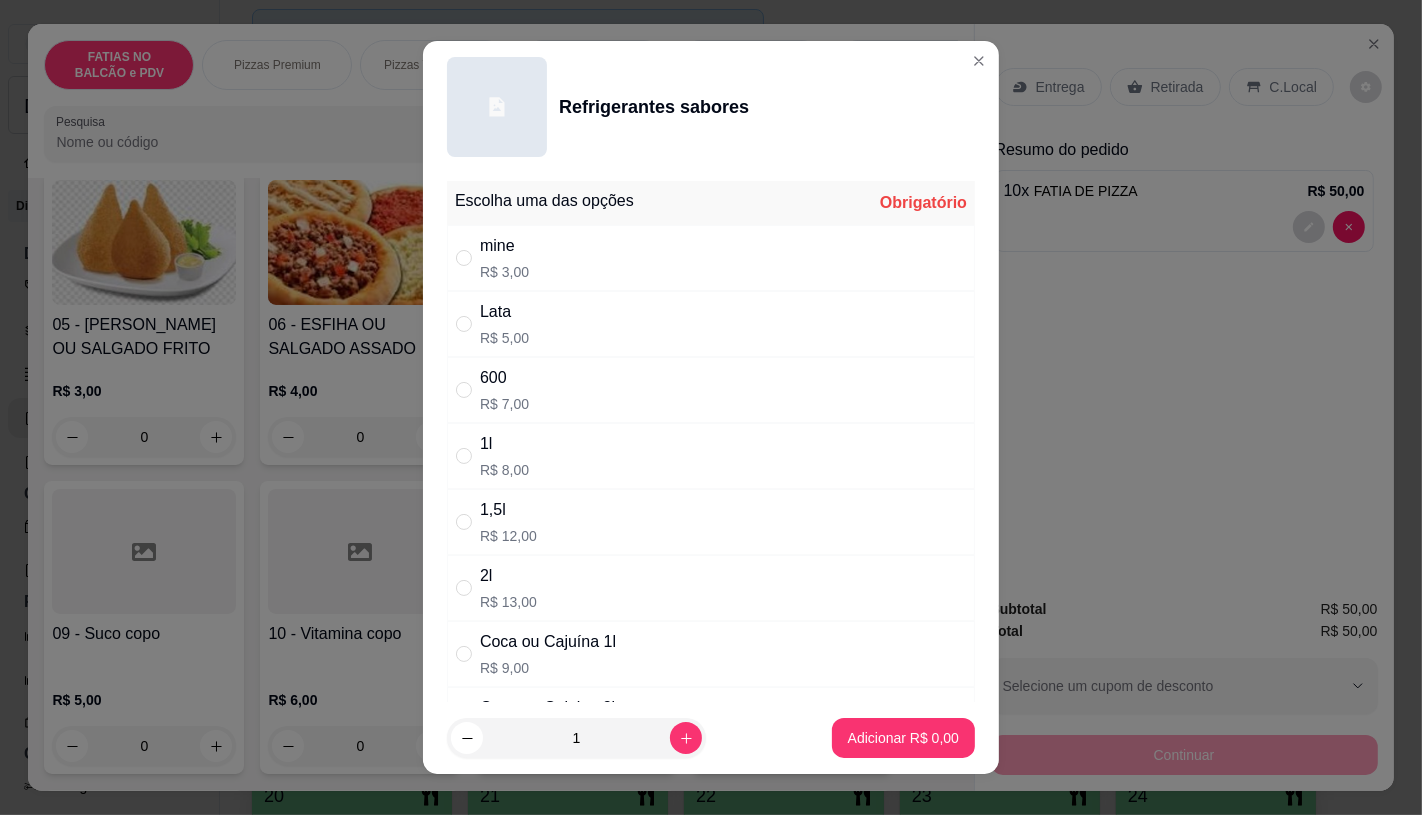 click on "600" at bounding box center (504, 378) 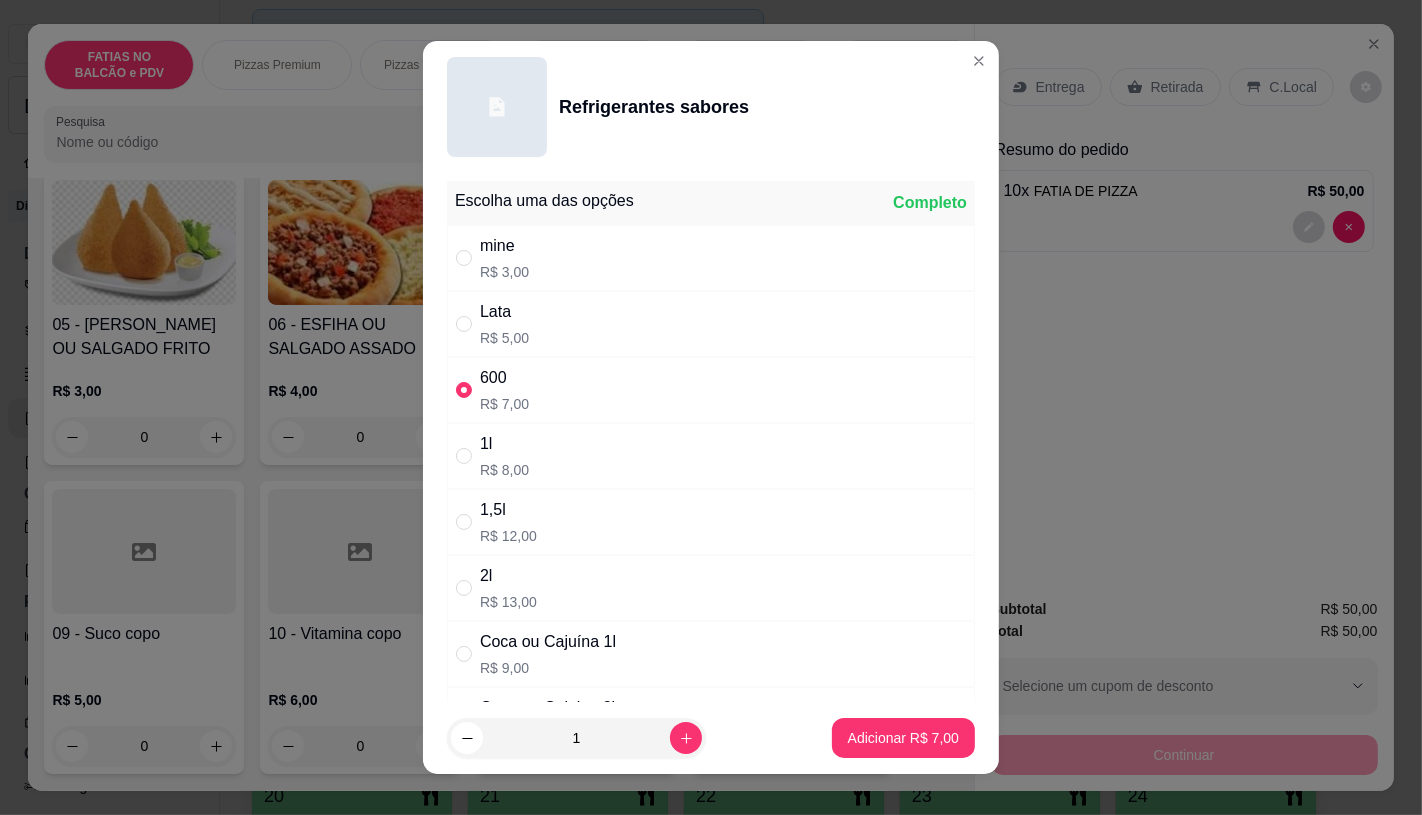click on "1l R$ 8,00" at bounding box center [711, 456] 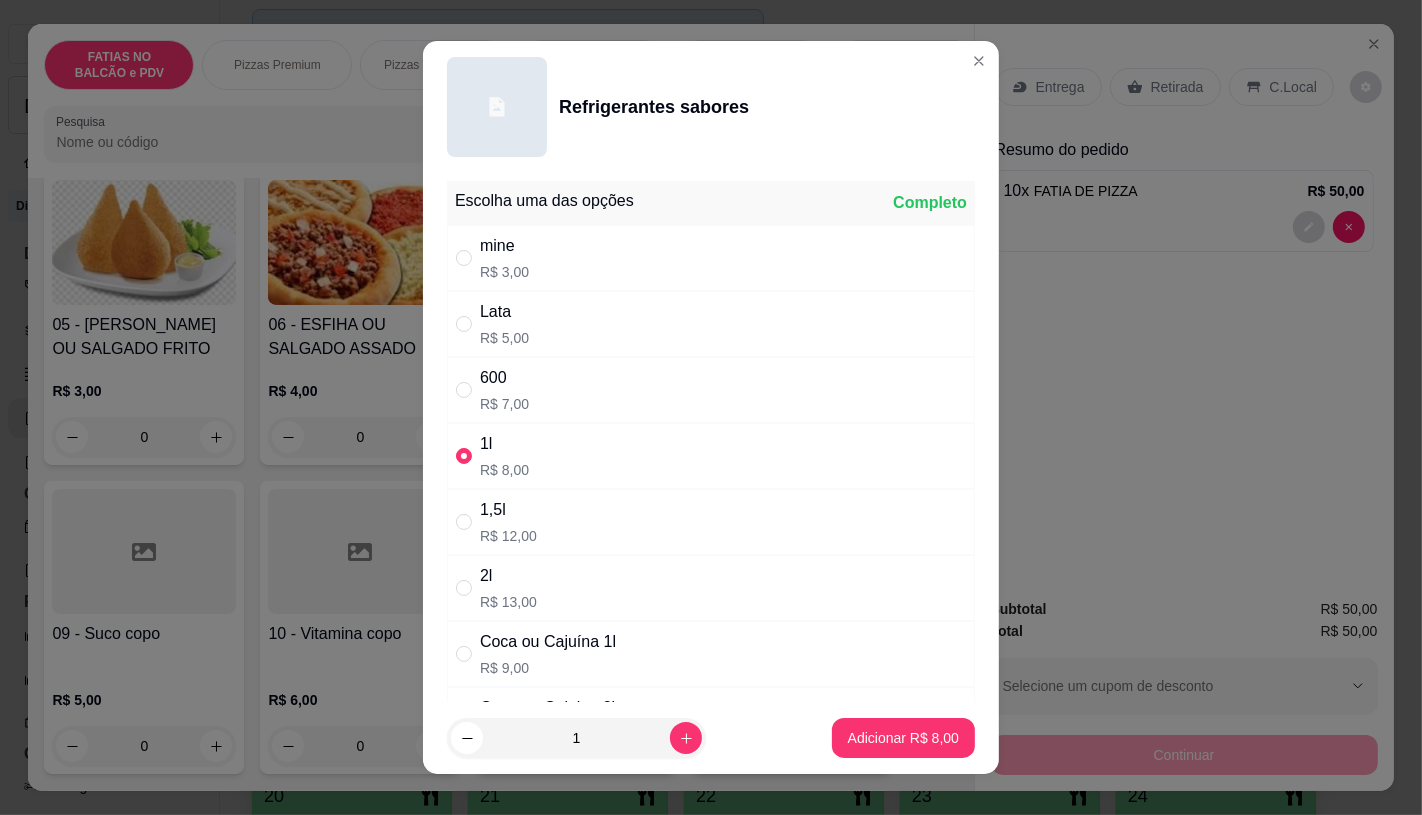 click on "1 Adicionar   R$ 8,00" at bounding box center (711, 738) 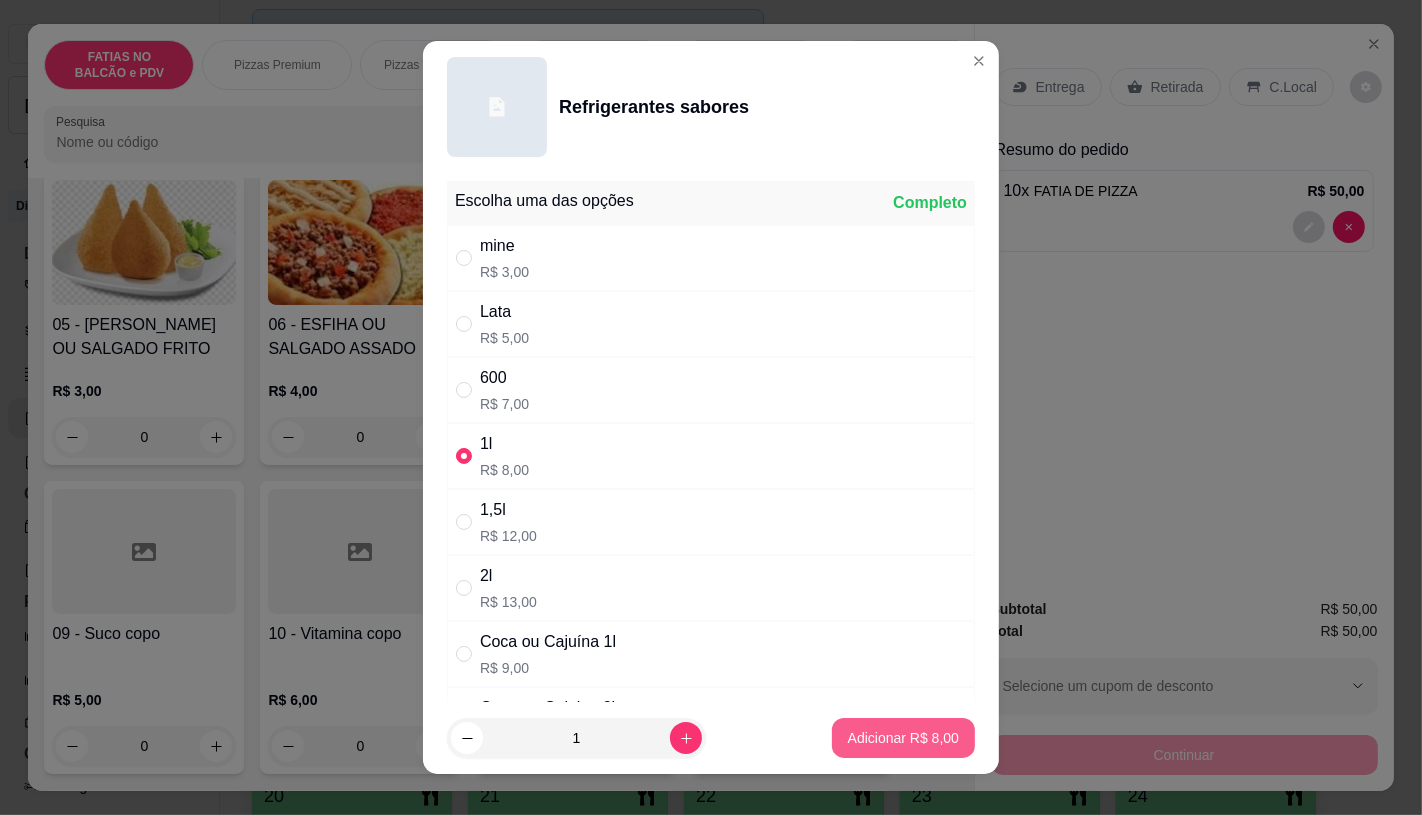 click on "Adicionar   R$ 8,00" at bounding box center (903, 738) 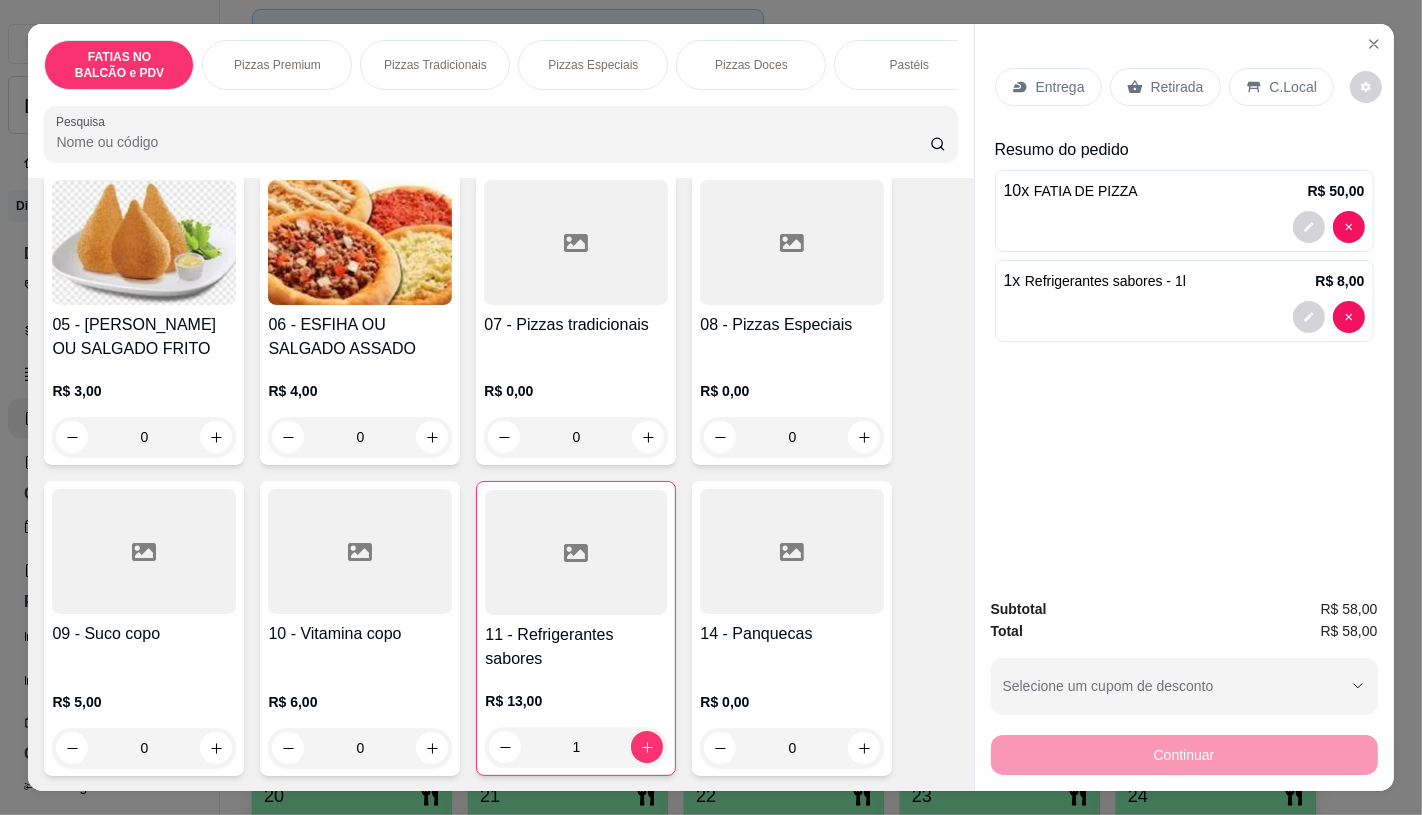 click on "Retirada" at bounding box center (1165, 87) 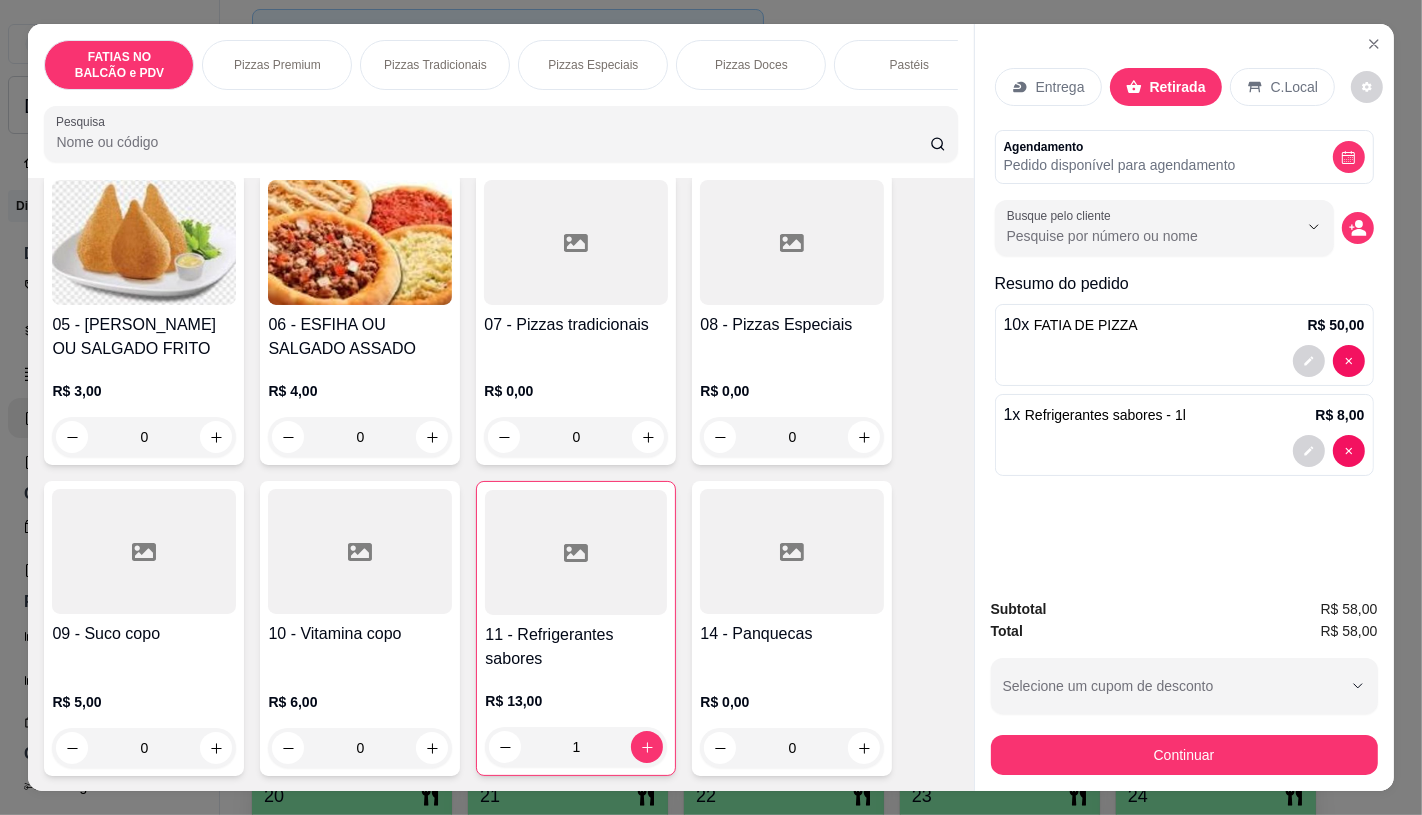 click on "Continuar" at bounding box center [1184, 752] 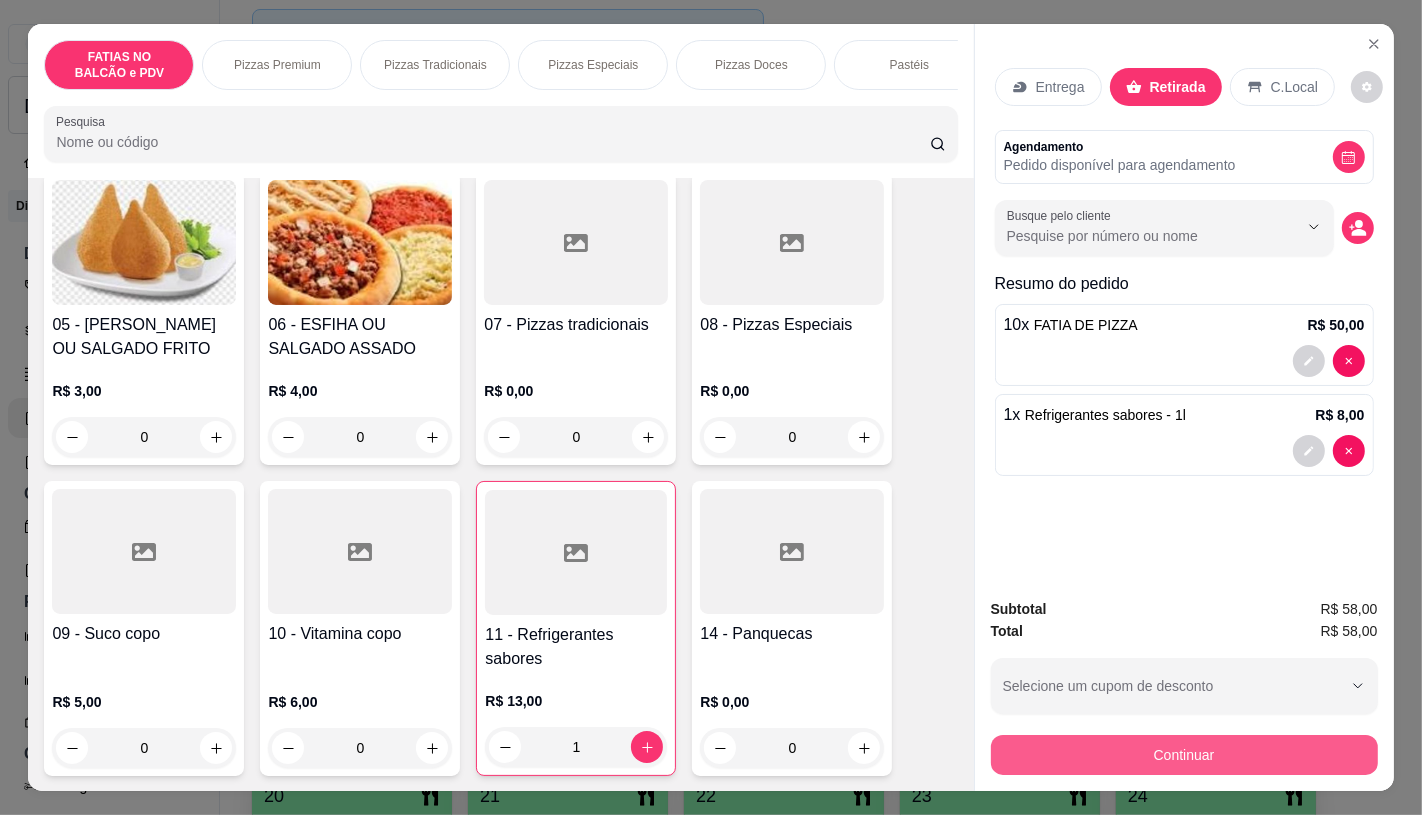 click on "Continuar" at bounding box center [1184, 755] 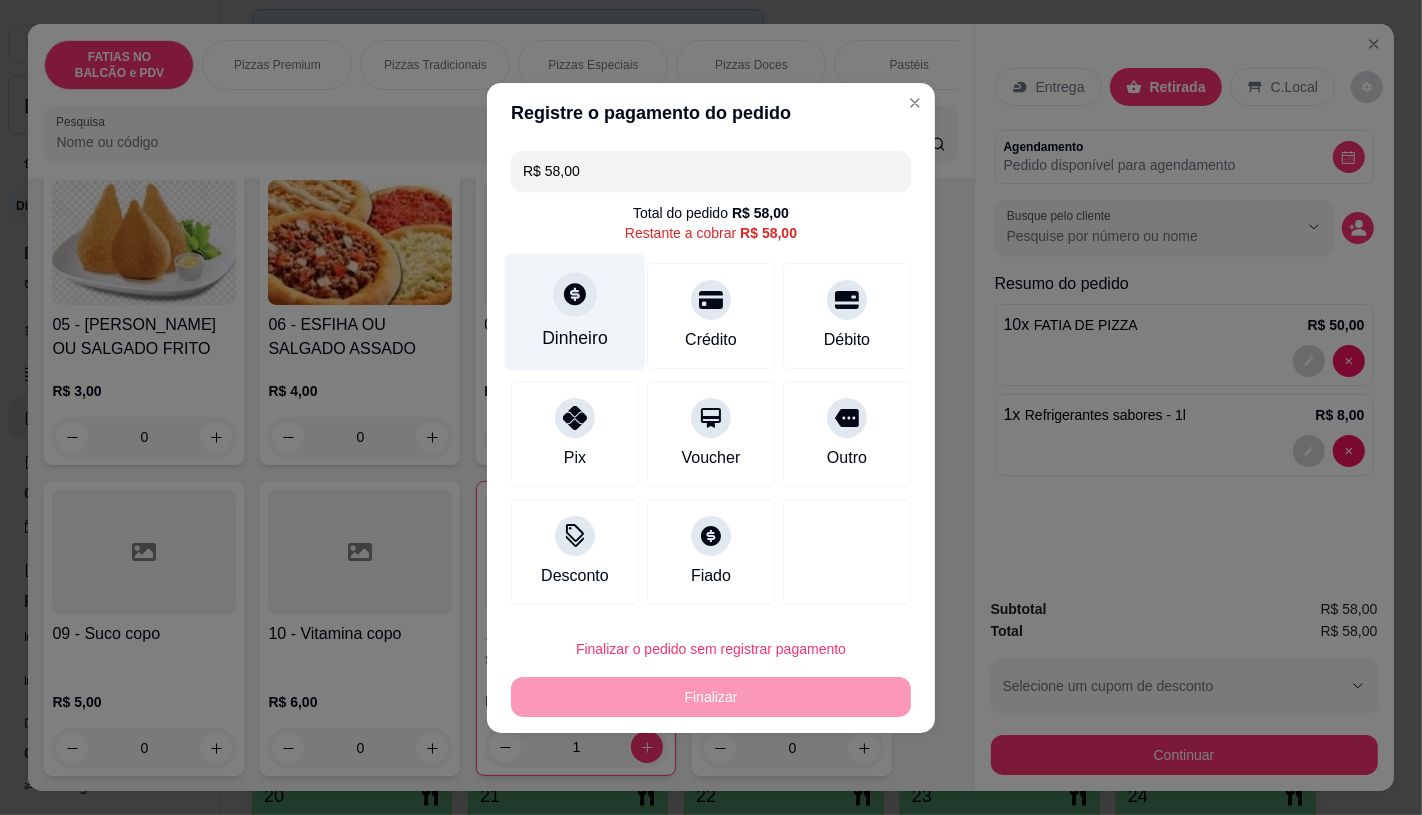 click on "Dinheiro" at bounding box center (575, 311) 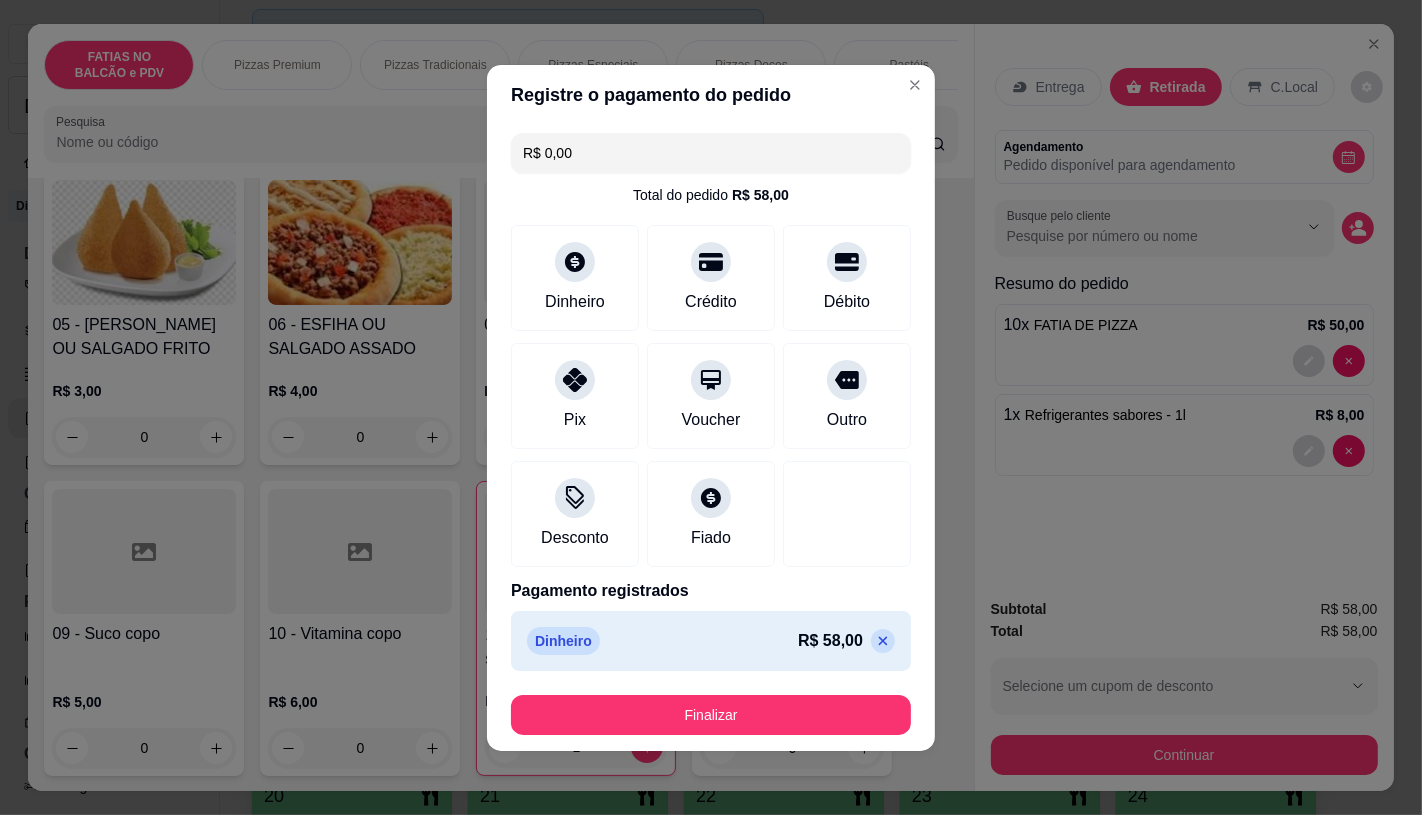 type on "R$ 0,00" 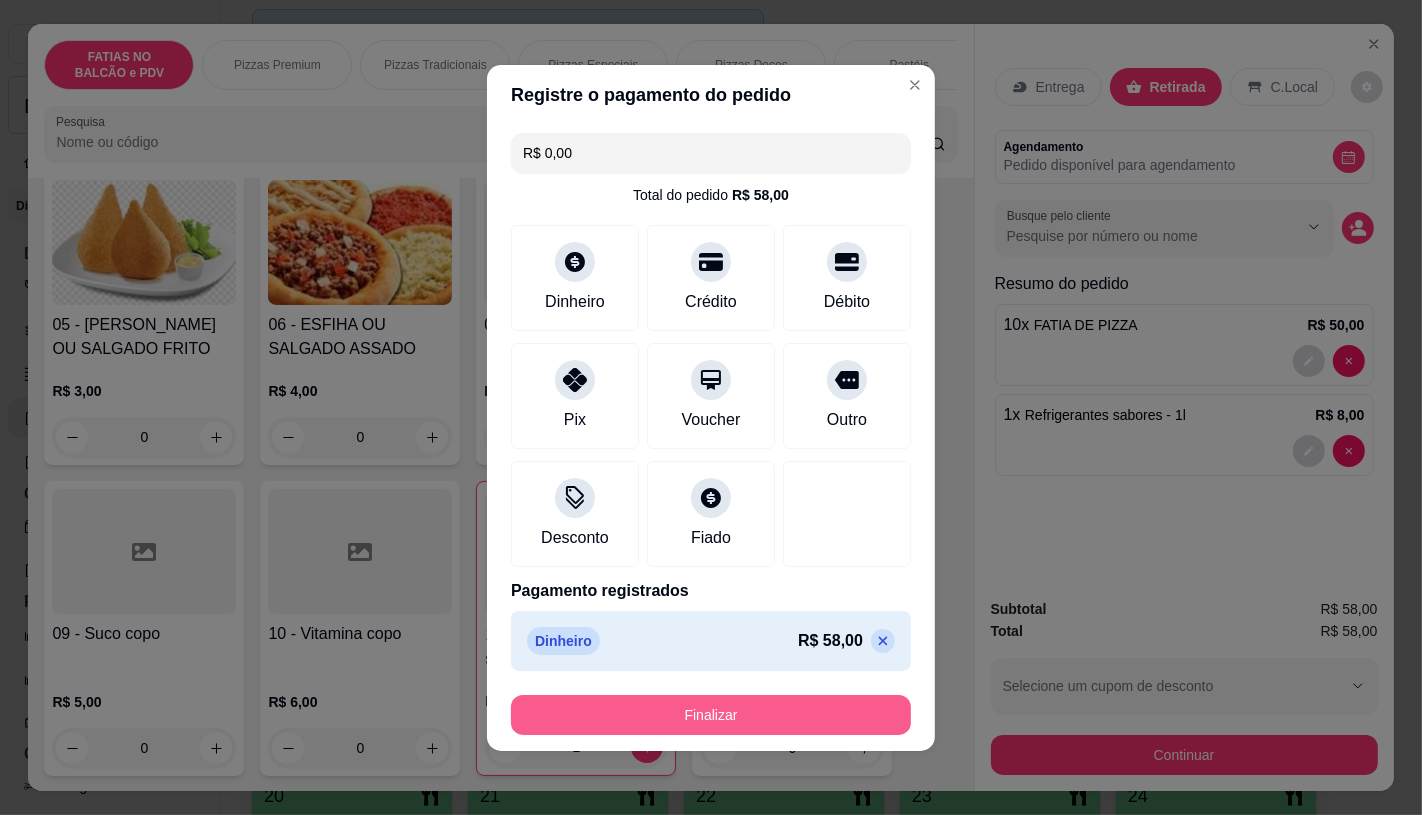click on "Finalizar" at bounding box center (711, 715) 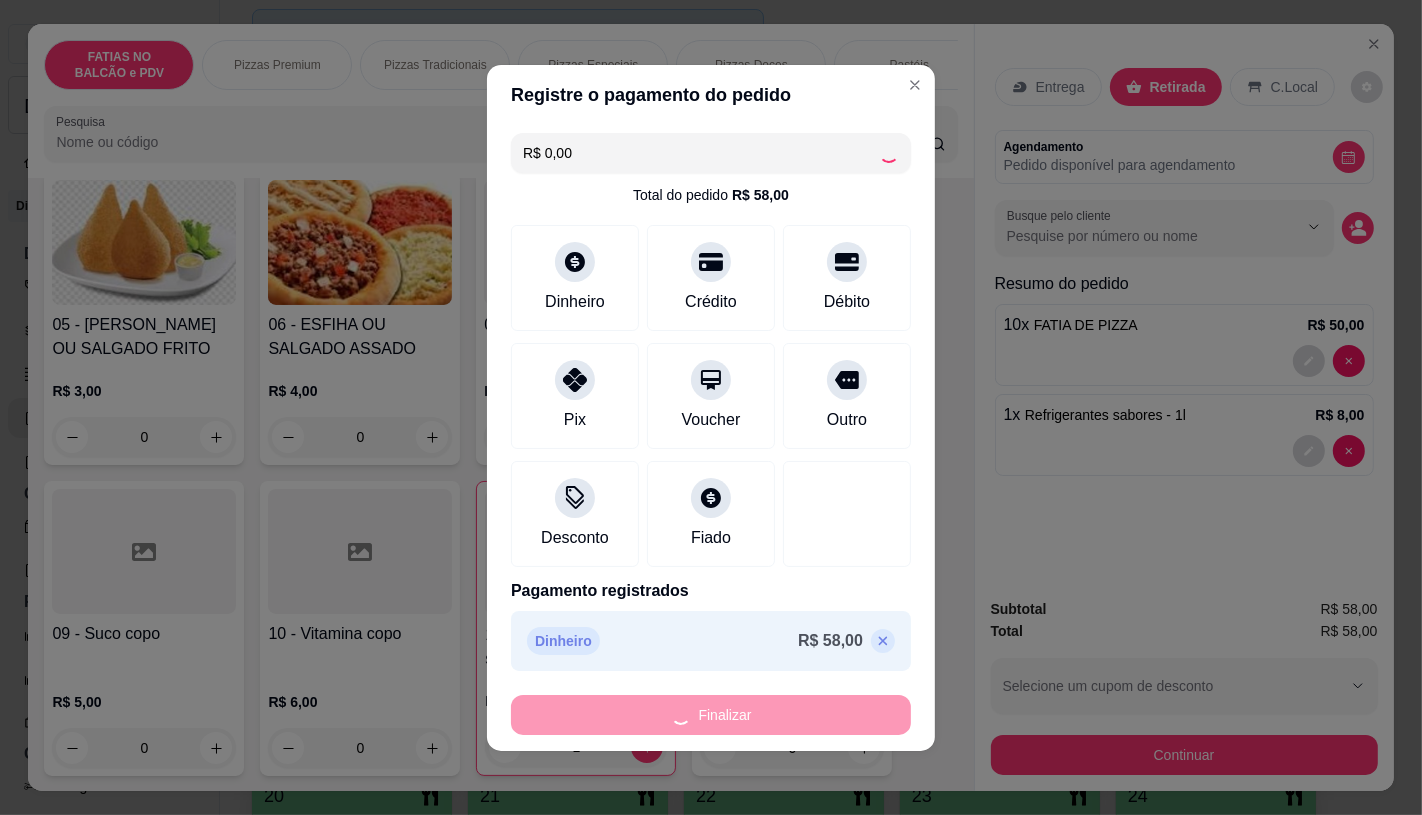 type on "0" 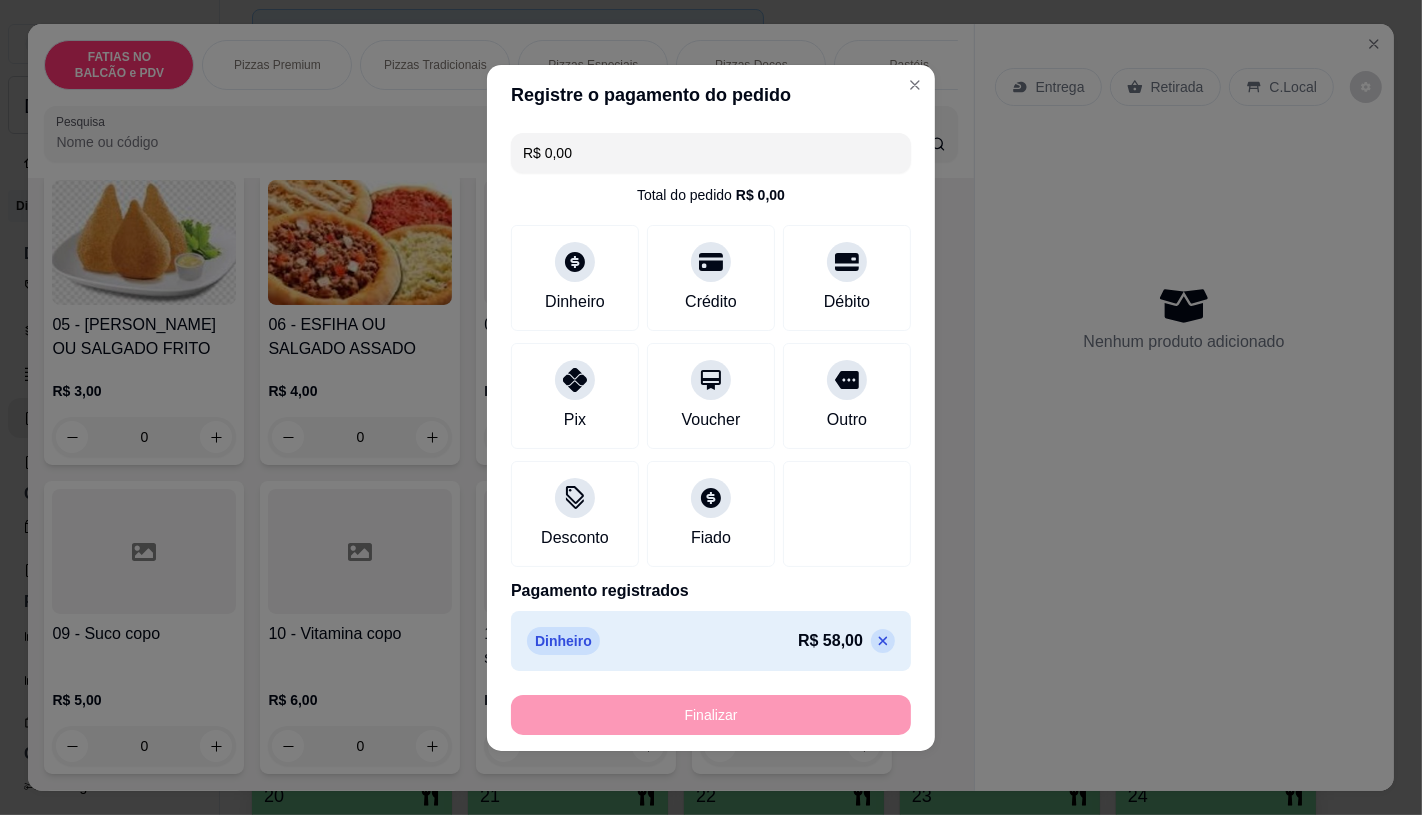 type on "-R$ 58,00" 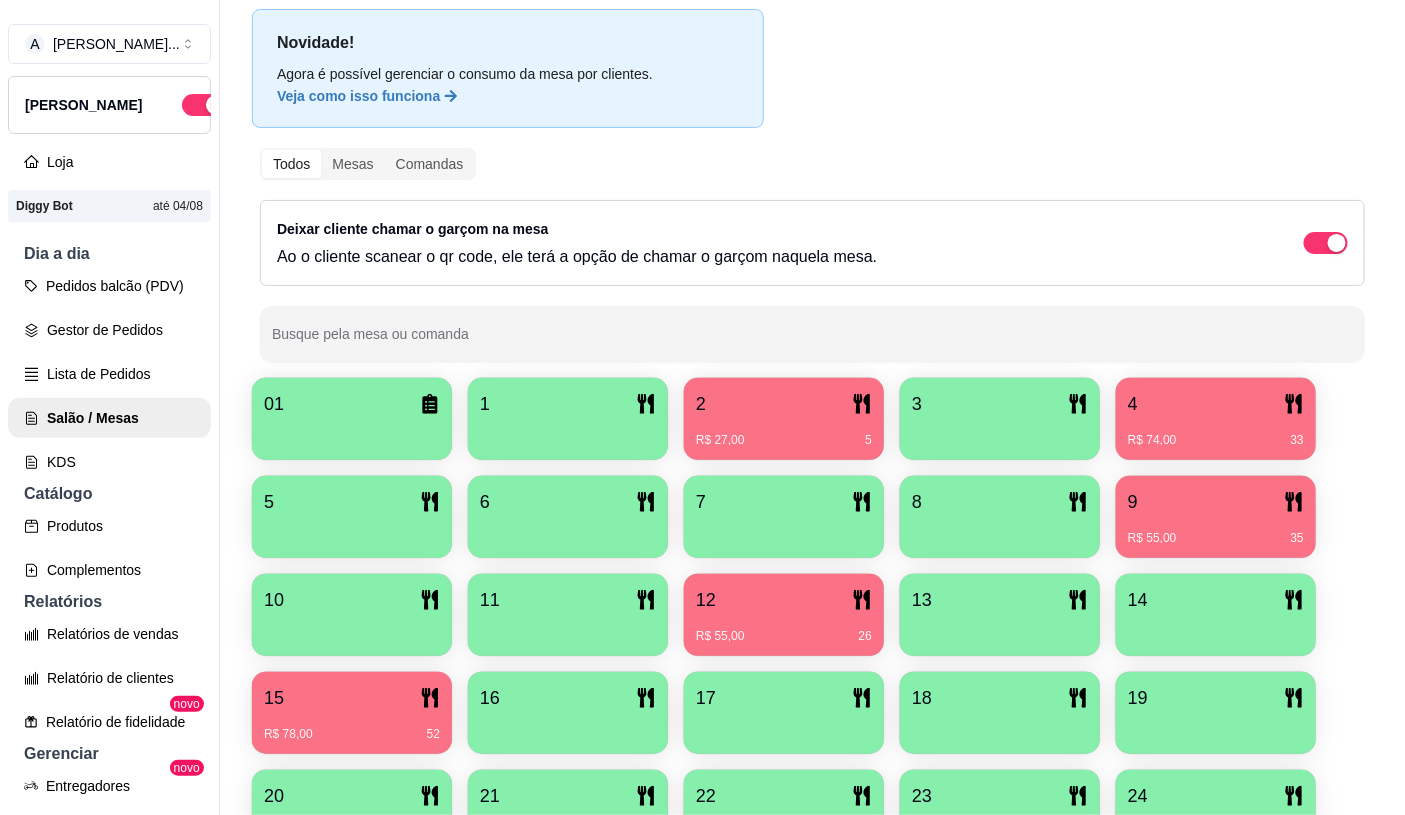 scroll, scrollTop: 428, scrollLeft: 0, axis: vertical 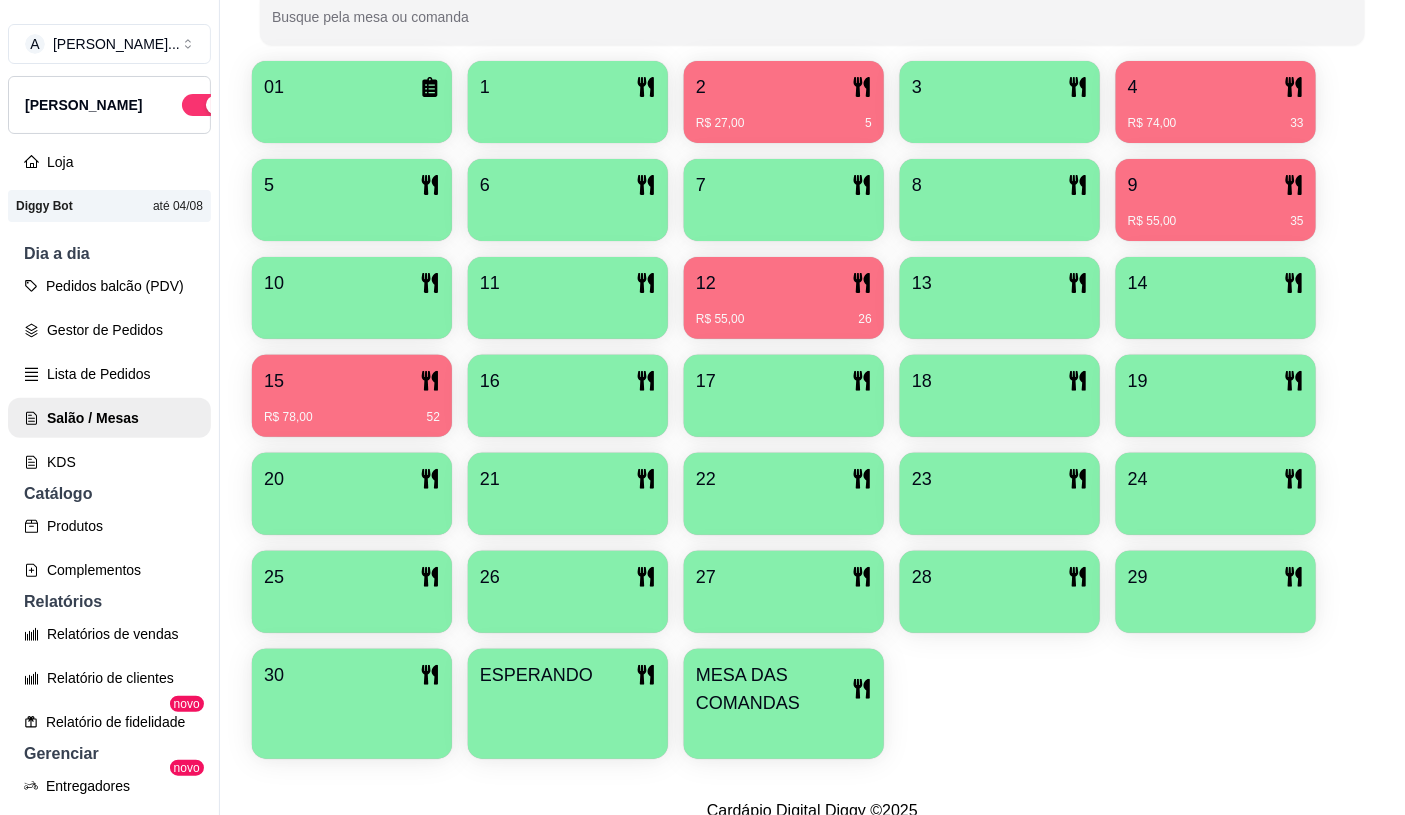 click on "01 1 2 R$ 27,00 5 3 4 R$ 74,00 33 5 6 7 8 9 R$ 55,00 35 10 11 12 R$ 55,00 26 13 14 15 R$ 78,00 52 16 17 18 19 20 21 22 23 24 25 26 27 28 29 30 ESPERANDO  MESA DAS COMANDAS" at bounding box center (812, 410) 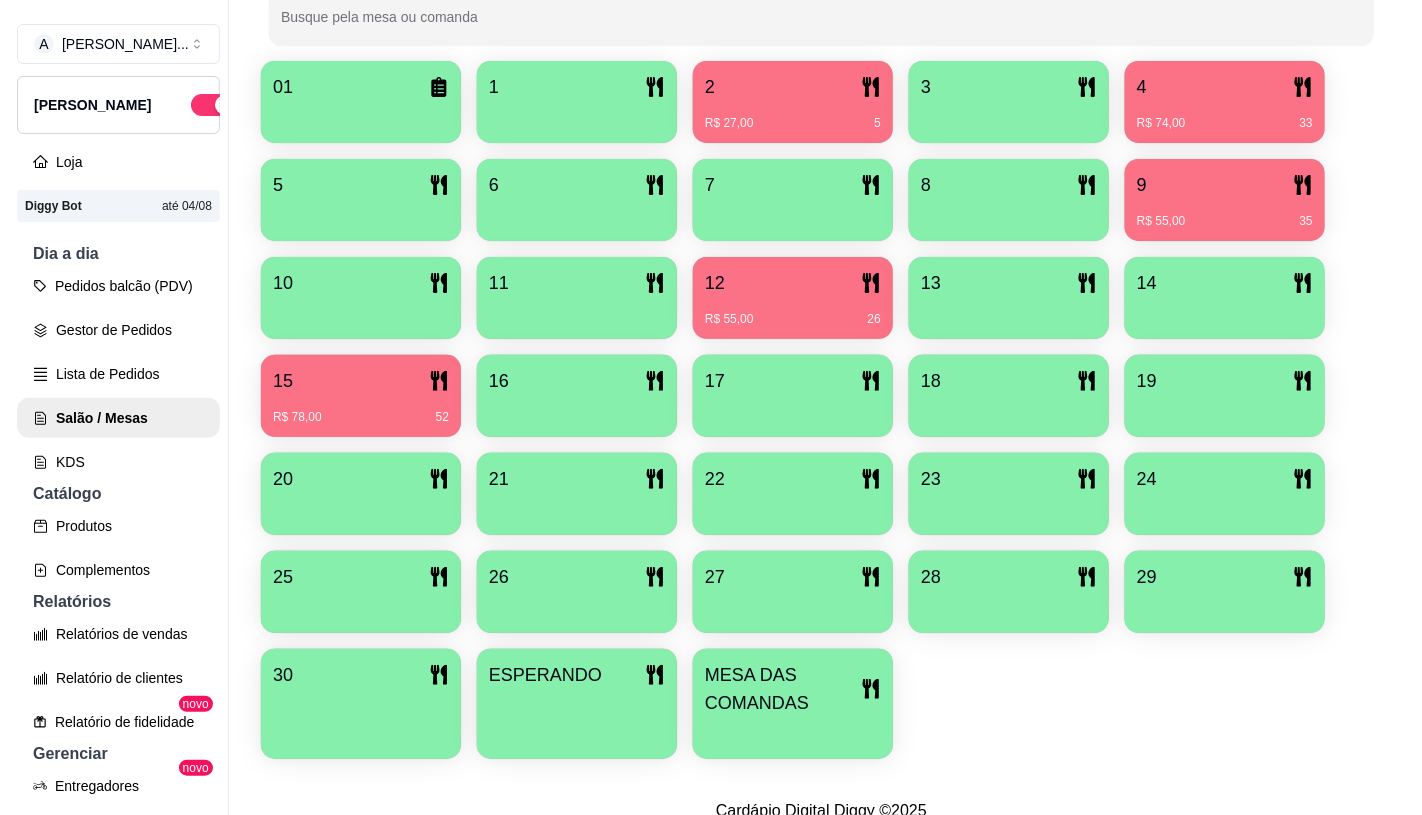 scroll, scrollTop: 206, scrollLeft: 0, axis: vertical 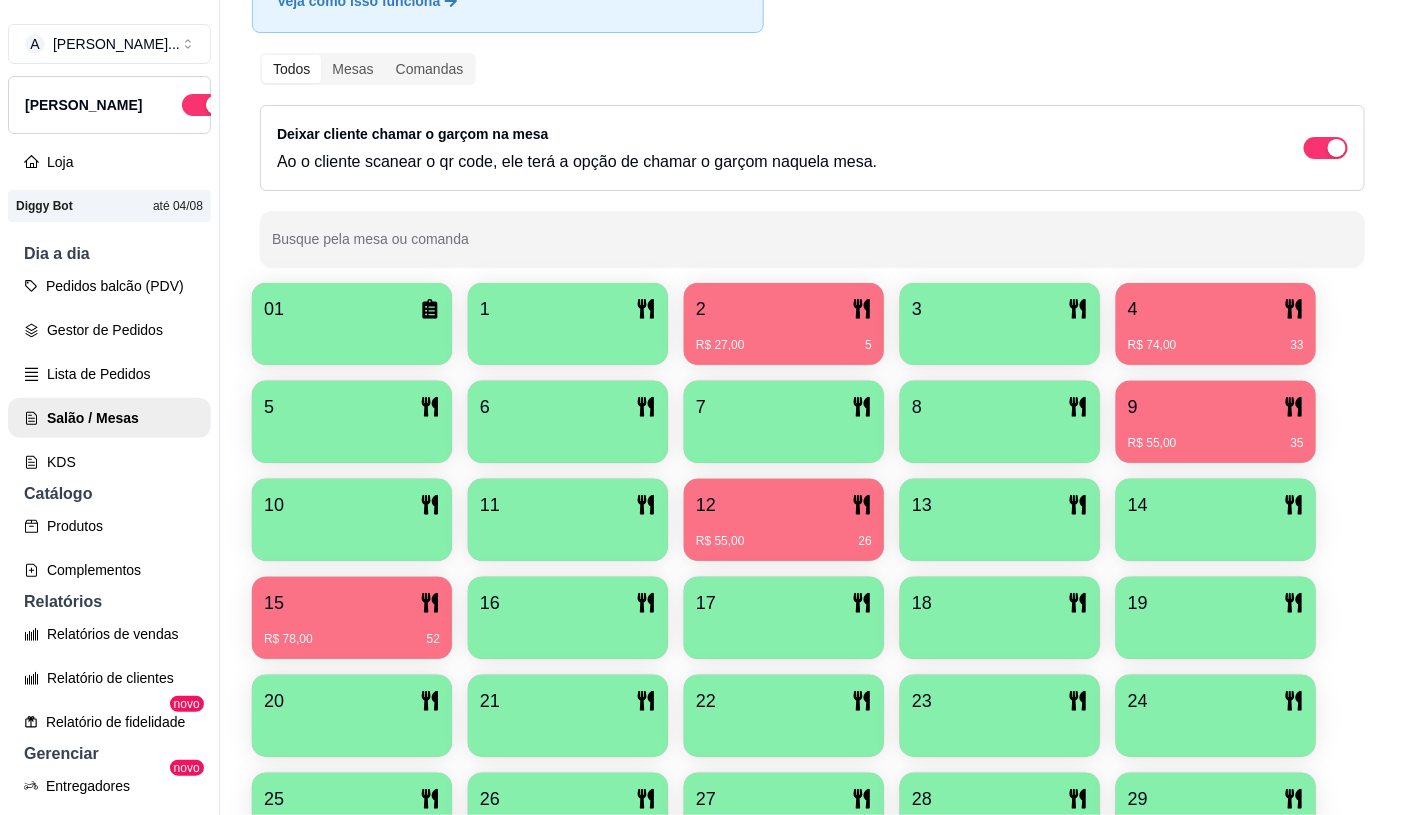 click on "9" at bounding box center [1216, 407] 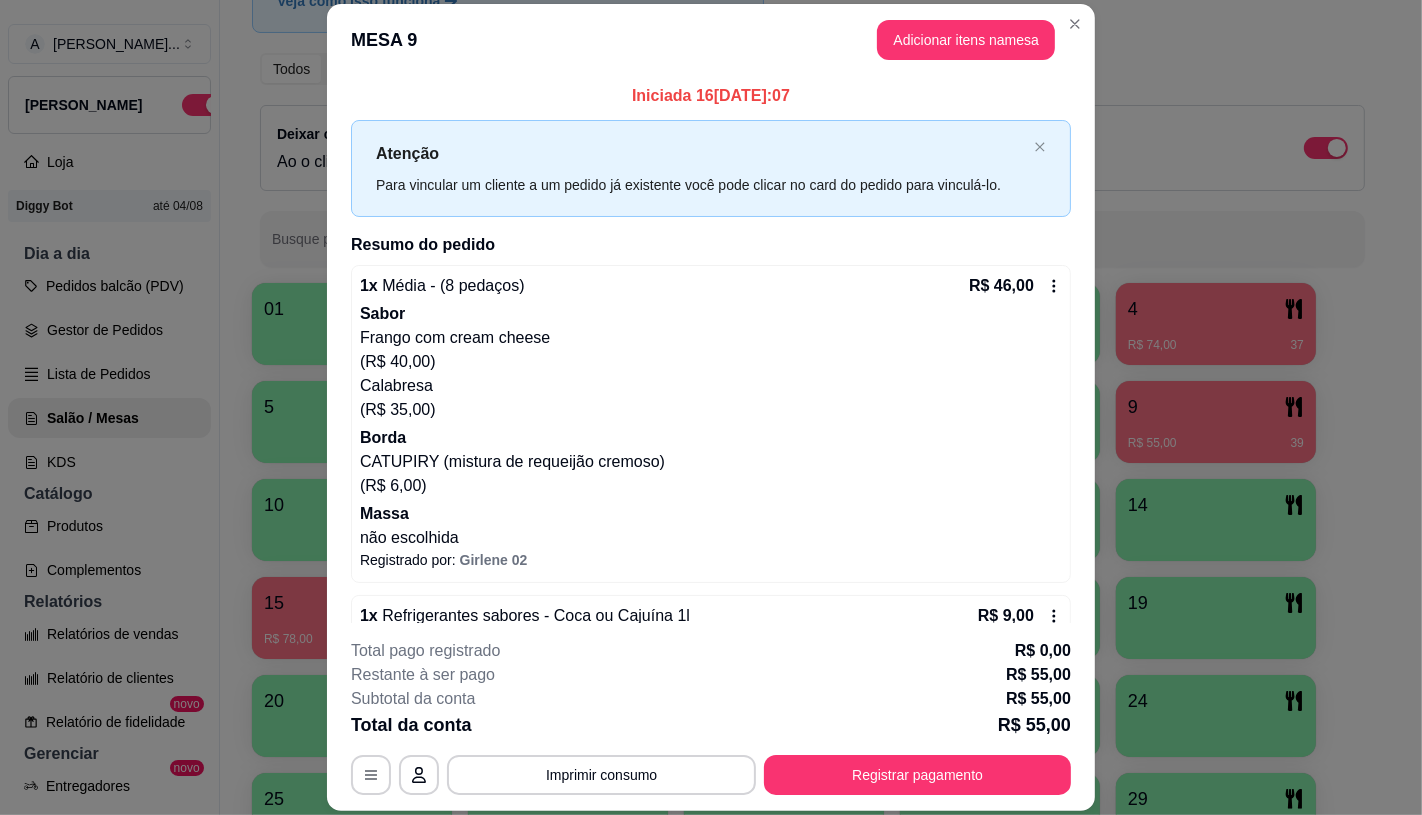 scroll, scrollTop: 45, scrollLeft: 0, axis: vertical 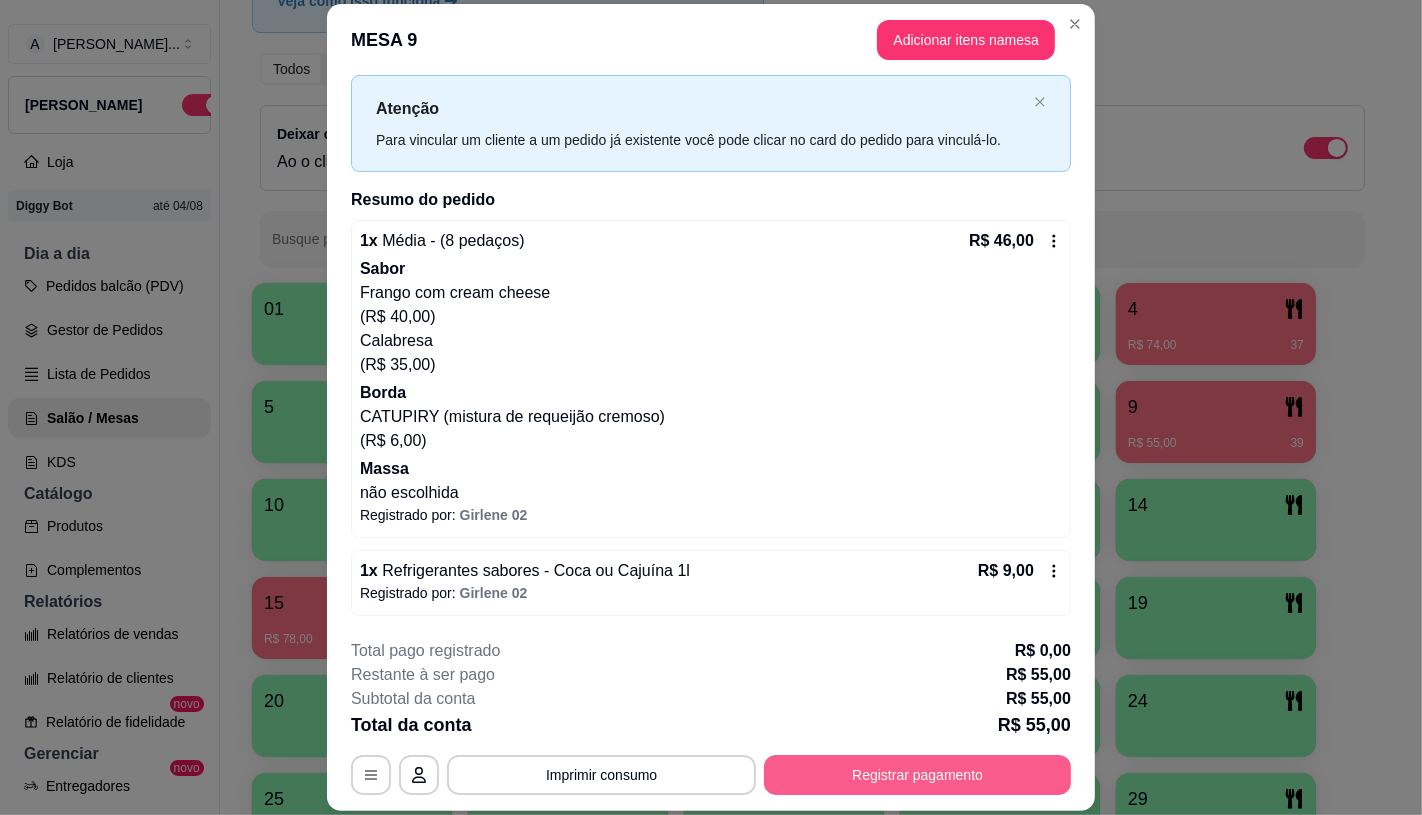 click on "Registrar pagamento" at bounding box center (917, 775) 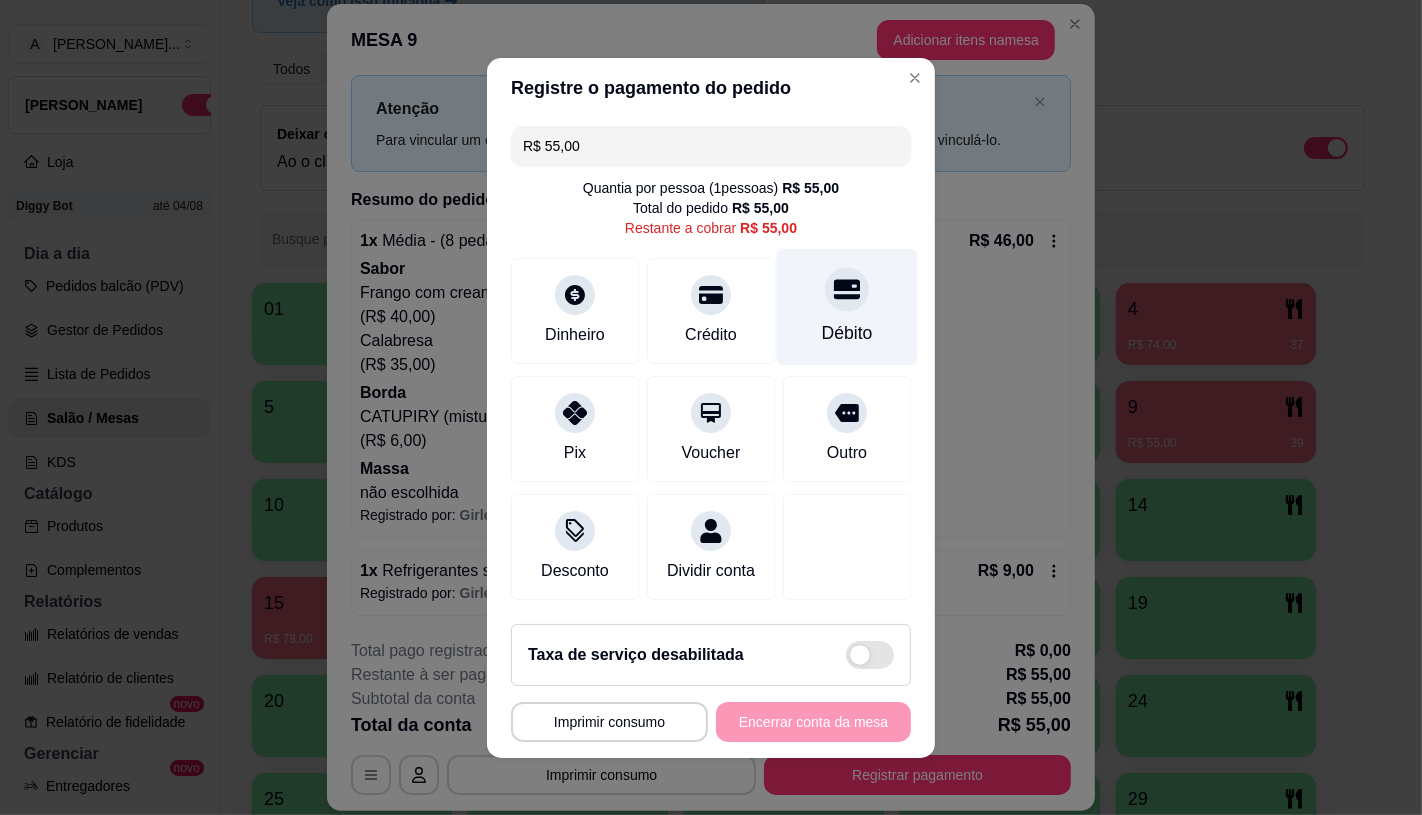 click on "Débito" at bounding box center (847, 306) 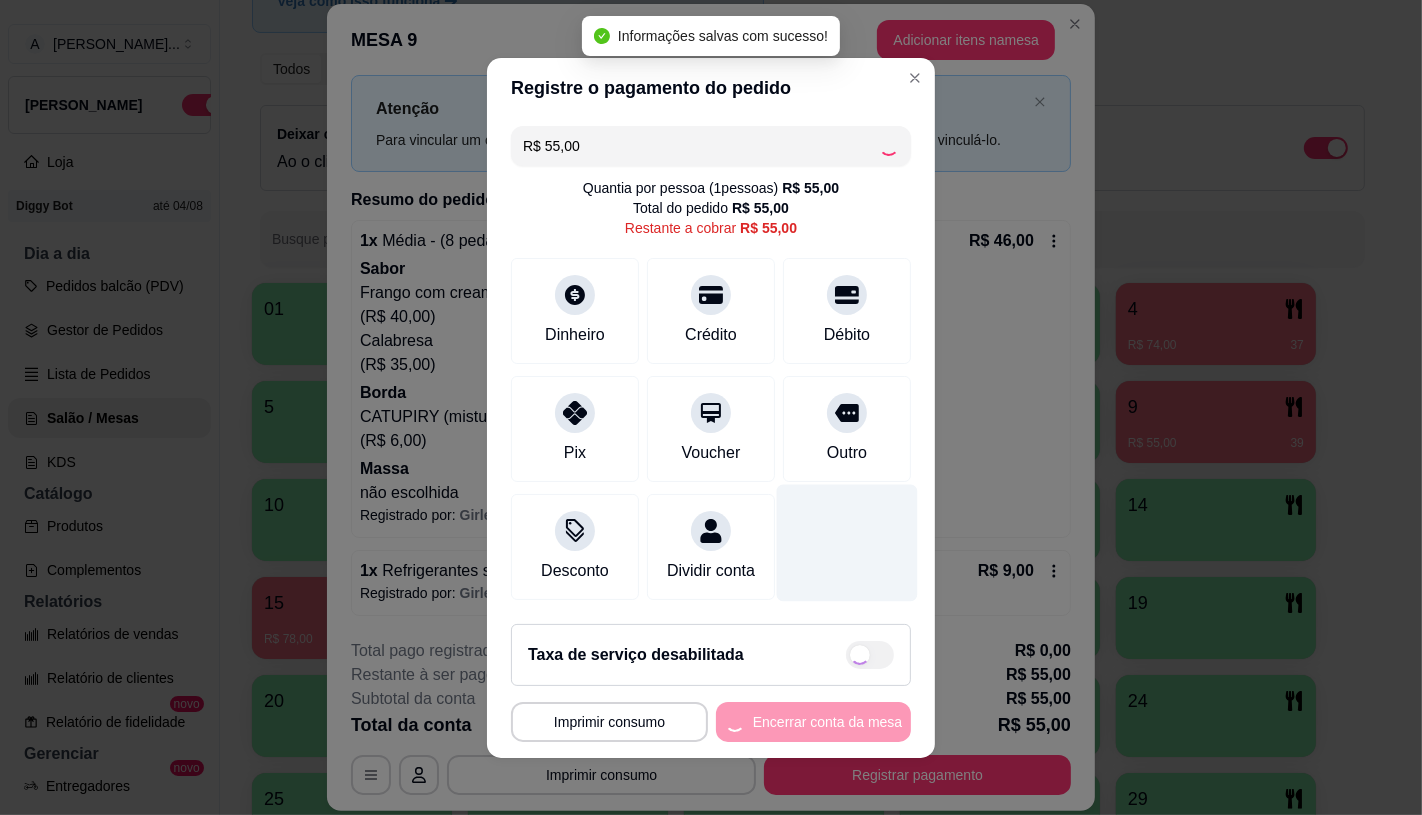 type on "R$ 0,00" 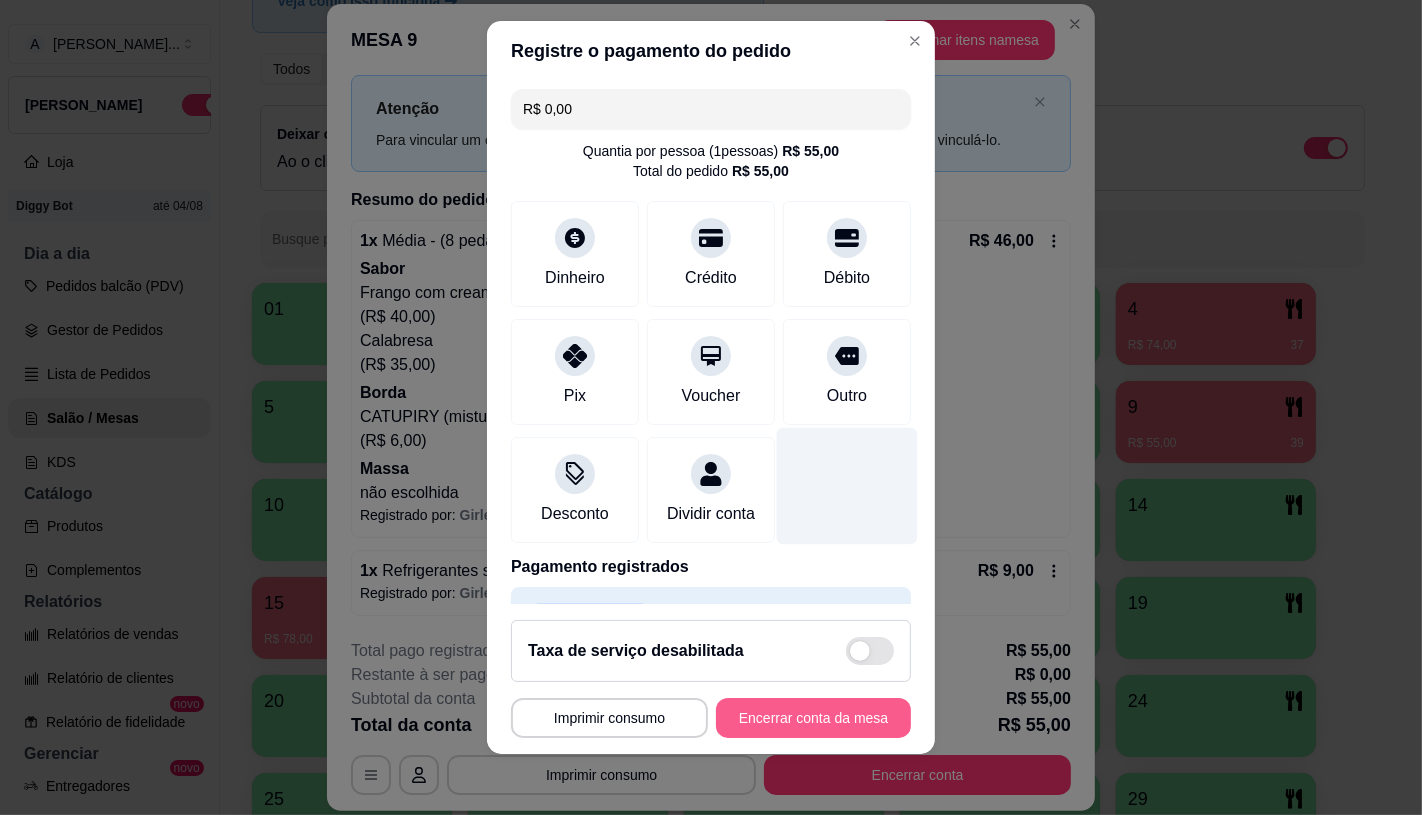 scroll, scrollTop: 23, scrollLeft: 0, axis: vertical 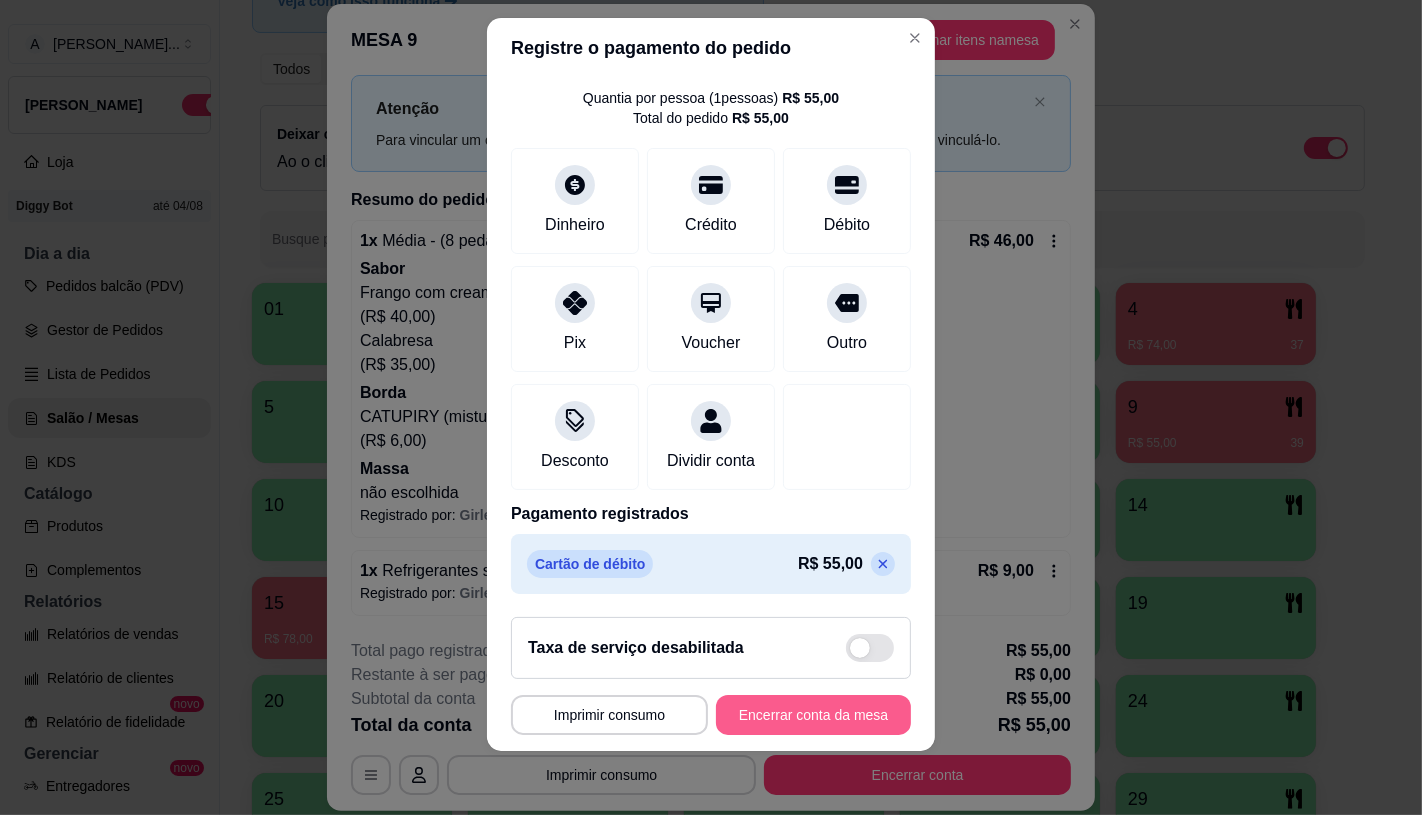 click on "Encerrar conta da mesa" at bounding box center (813, 715) 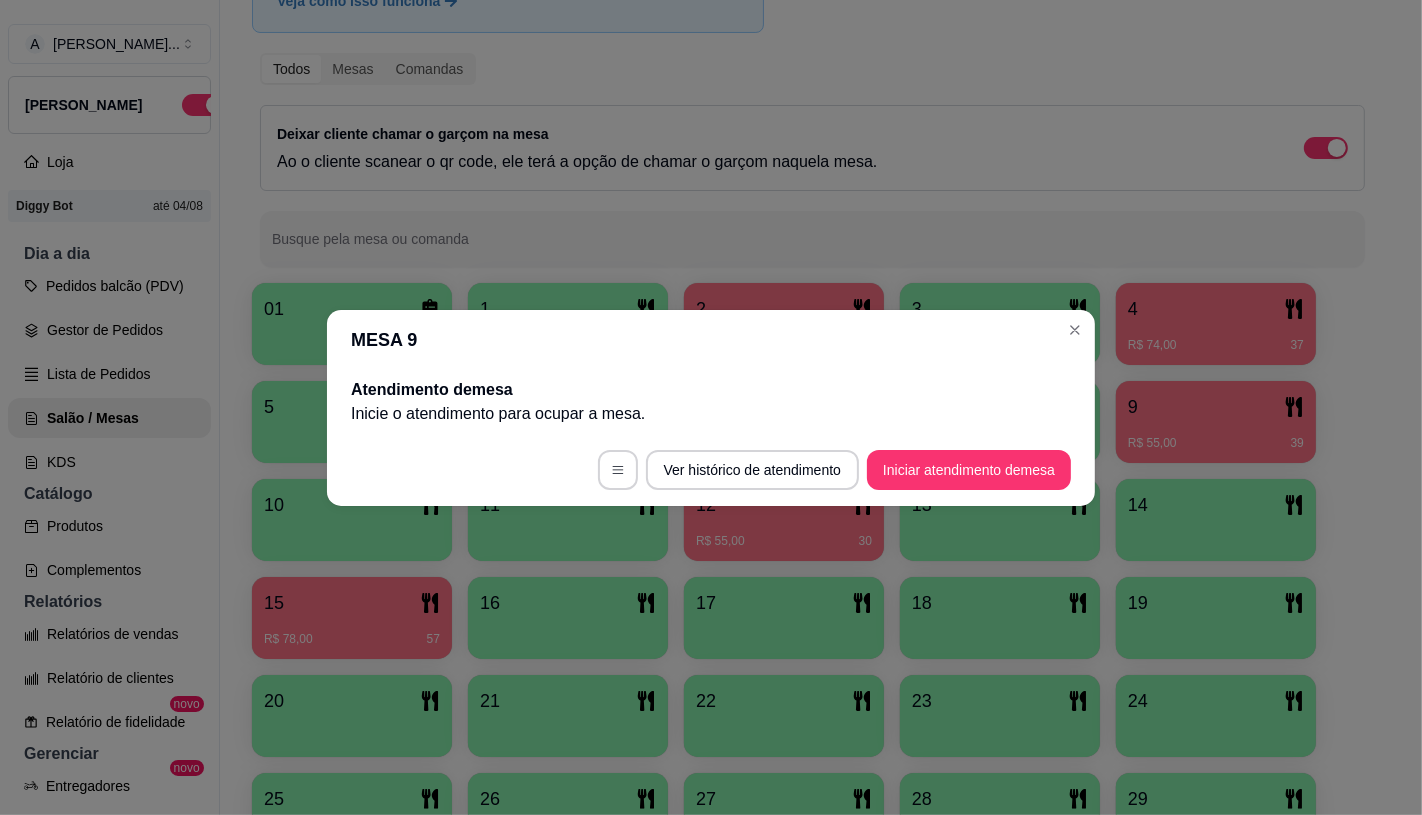 scroll, scrollTop: 0, scrollLeft: 0, axis: both 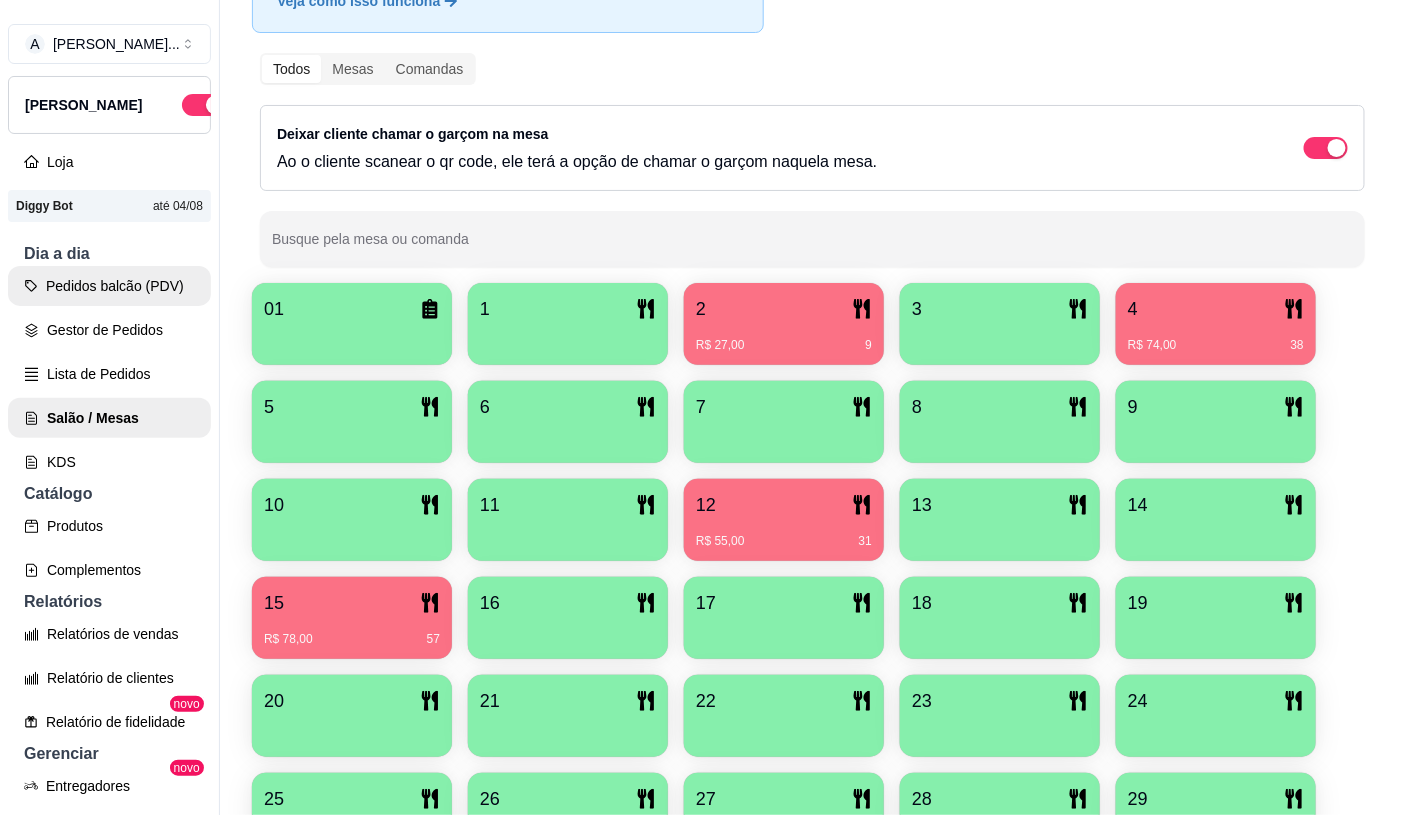 click on "Pedidos balcão (PDV)" at bounding box center (109, 286) 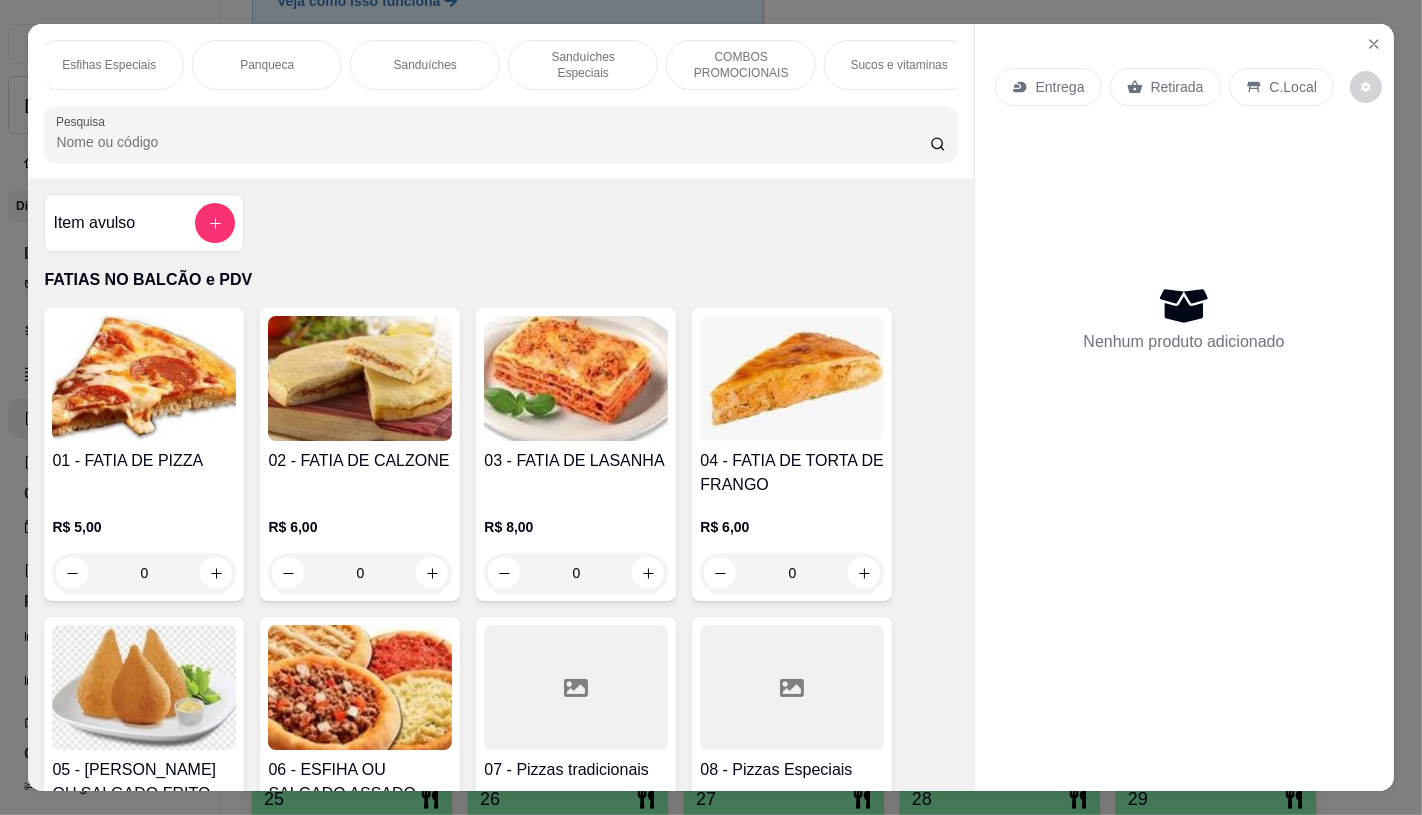 scroll, scrollTop: 0, scrollLeft: 1543, axis: horizontal 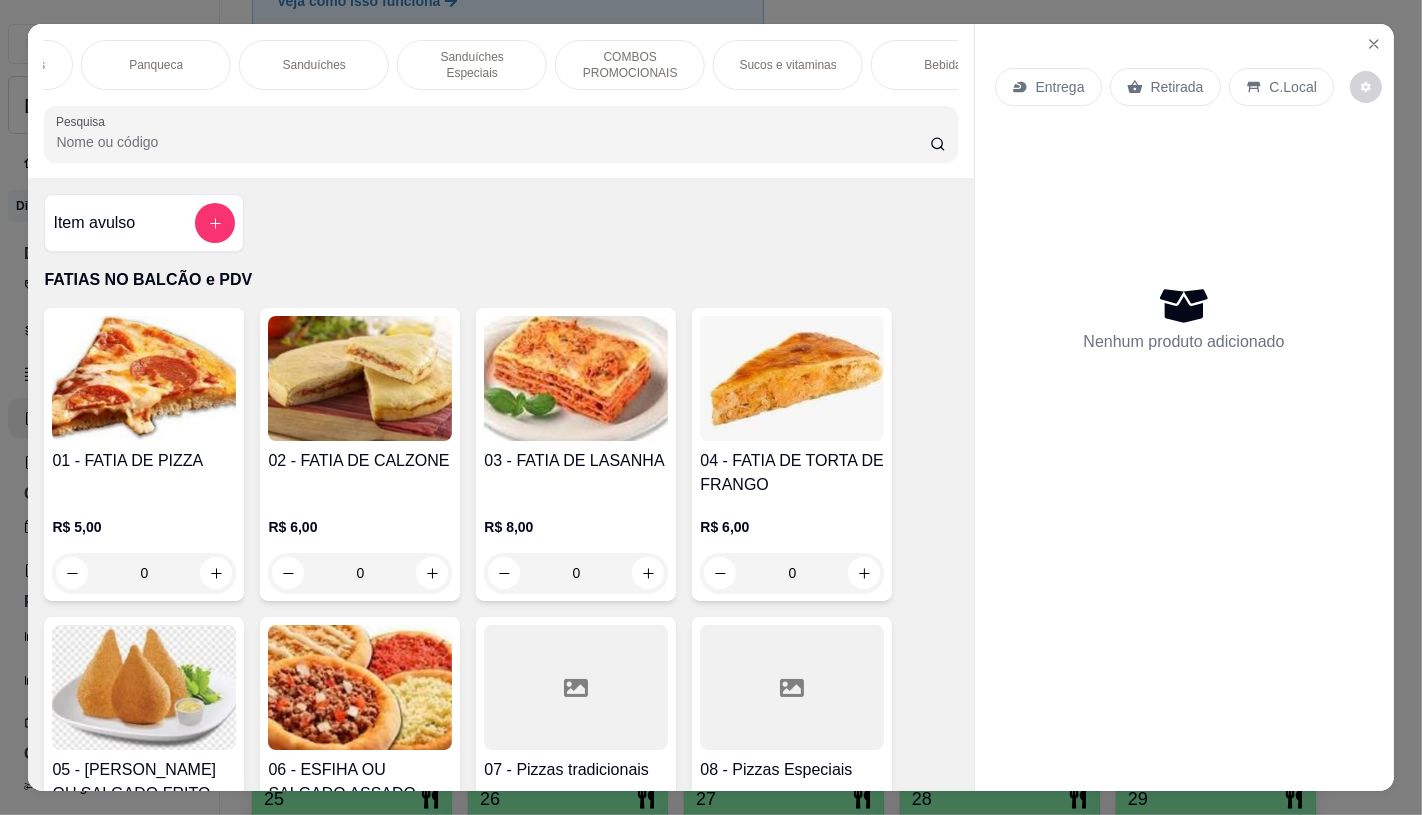 click on "Sanduíches" at bounding box center [314, 65] 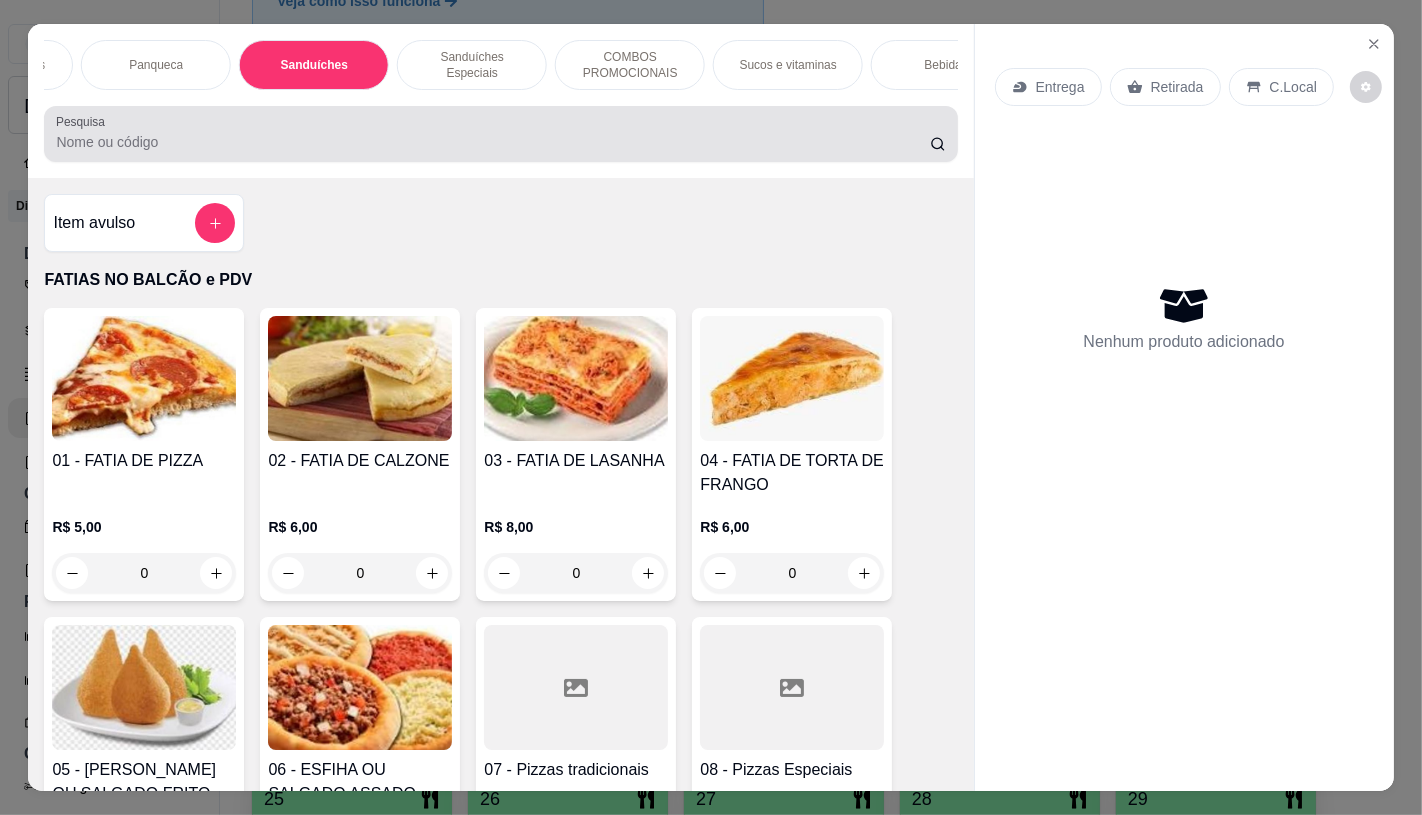 scroll, scrollTop: 8083, scrollLeft: 0, axis: vertical 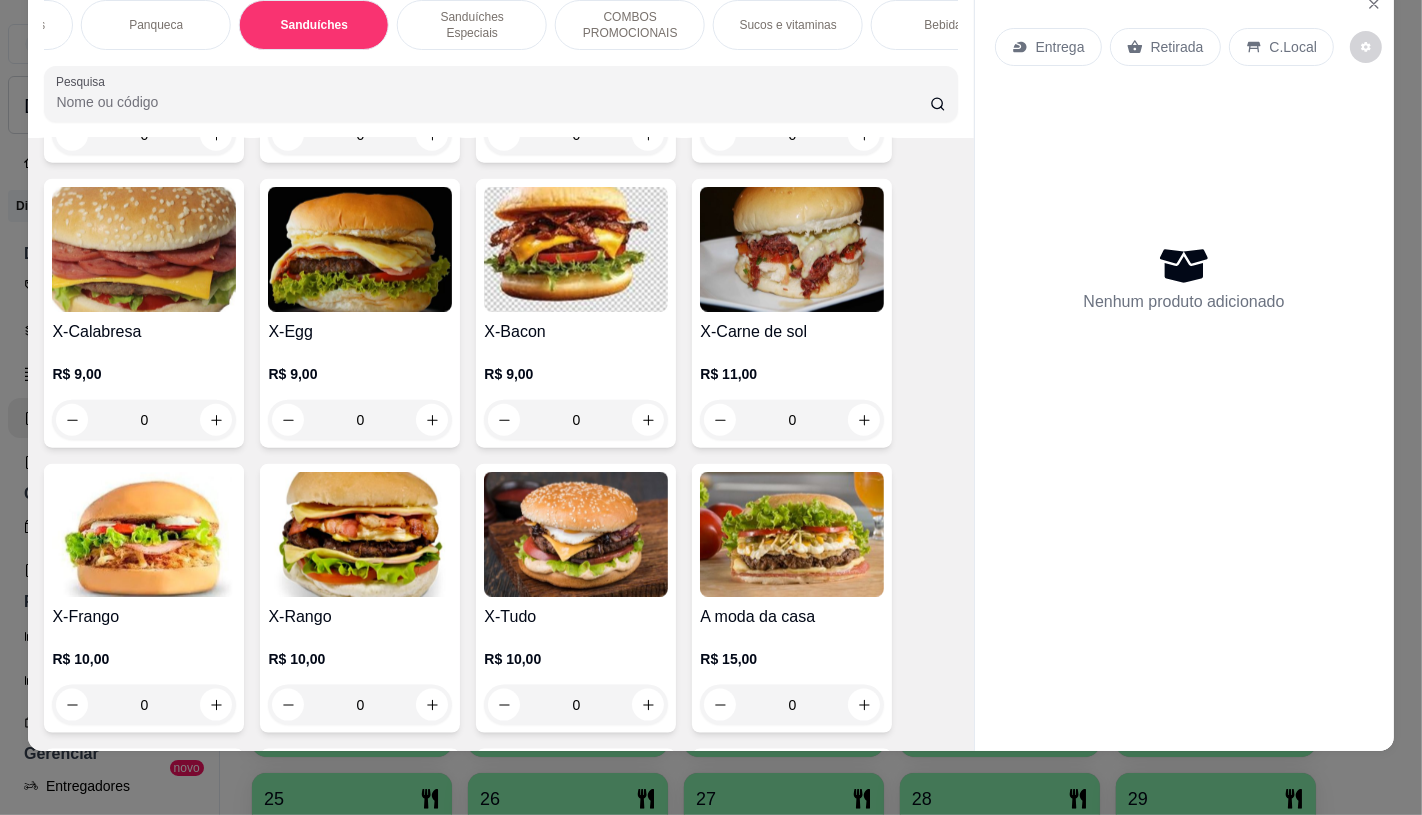click at bounding box center [576, 534] 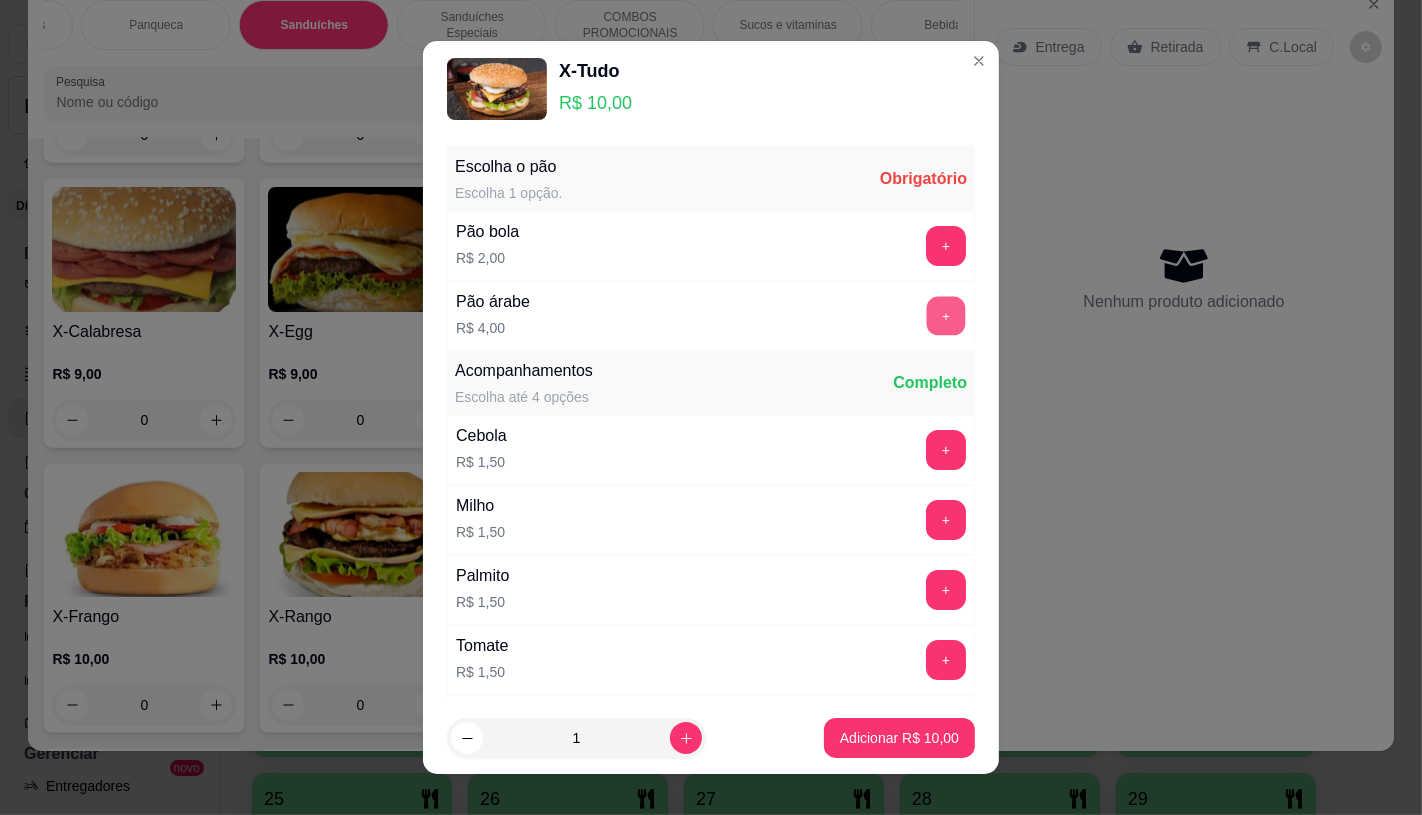 click on "+" at bounding box center (946, 315) 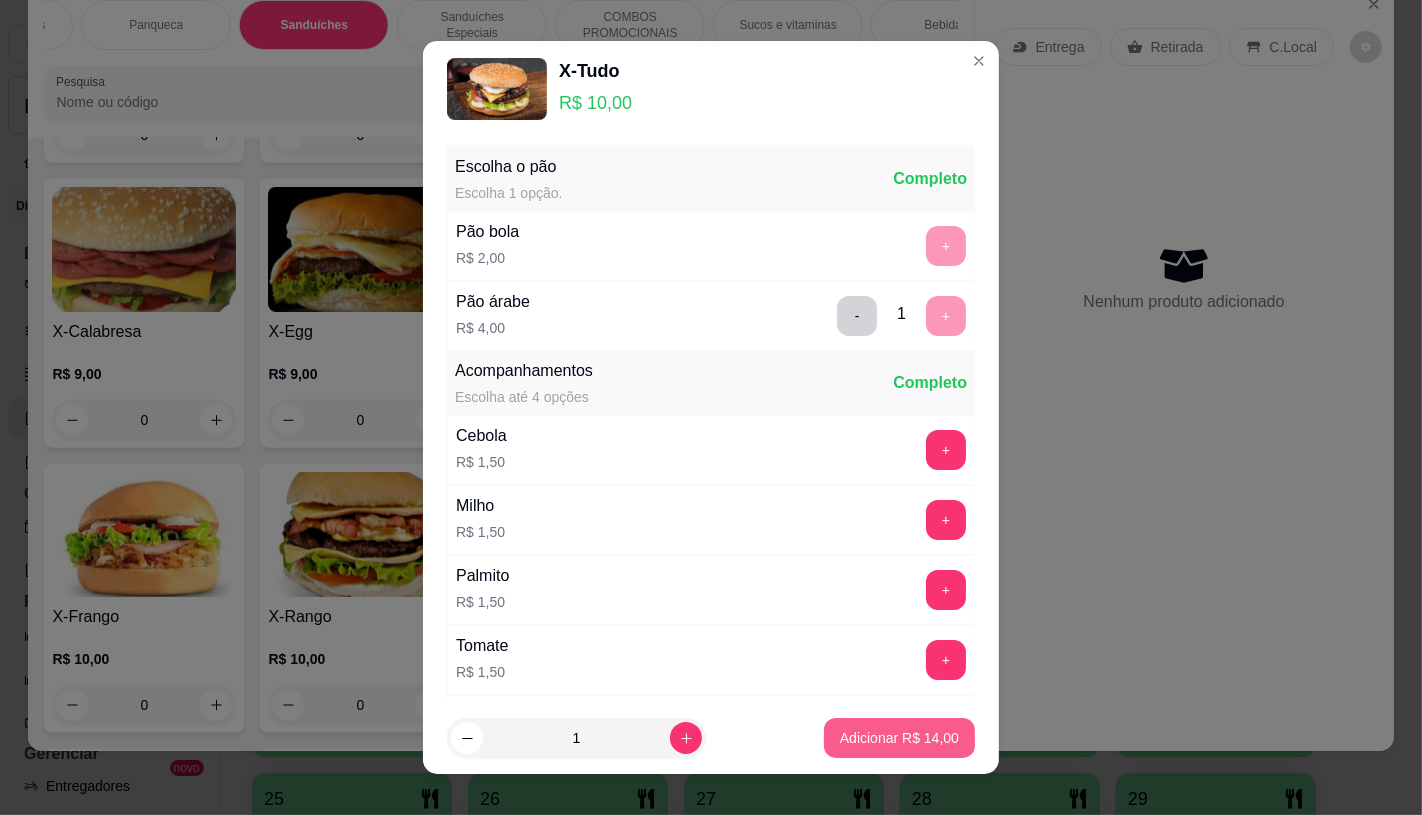 click on "Adicionar   R$ 14,00" at bounding box center [899, 738] 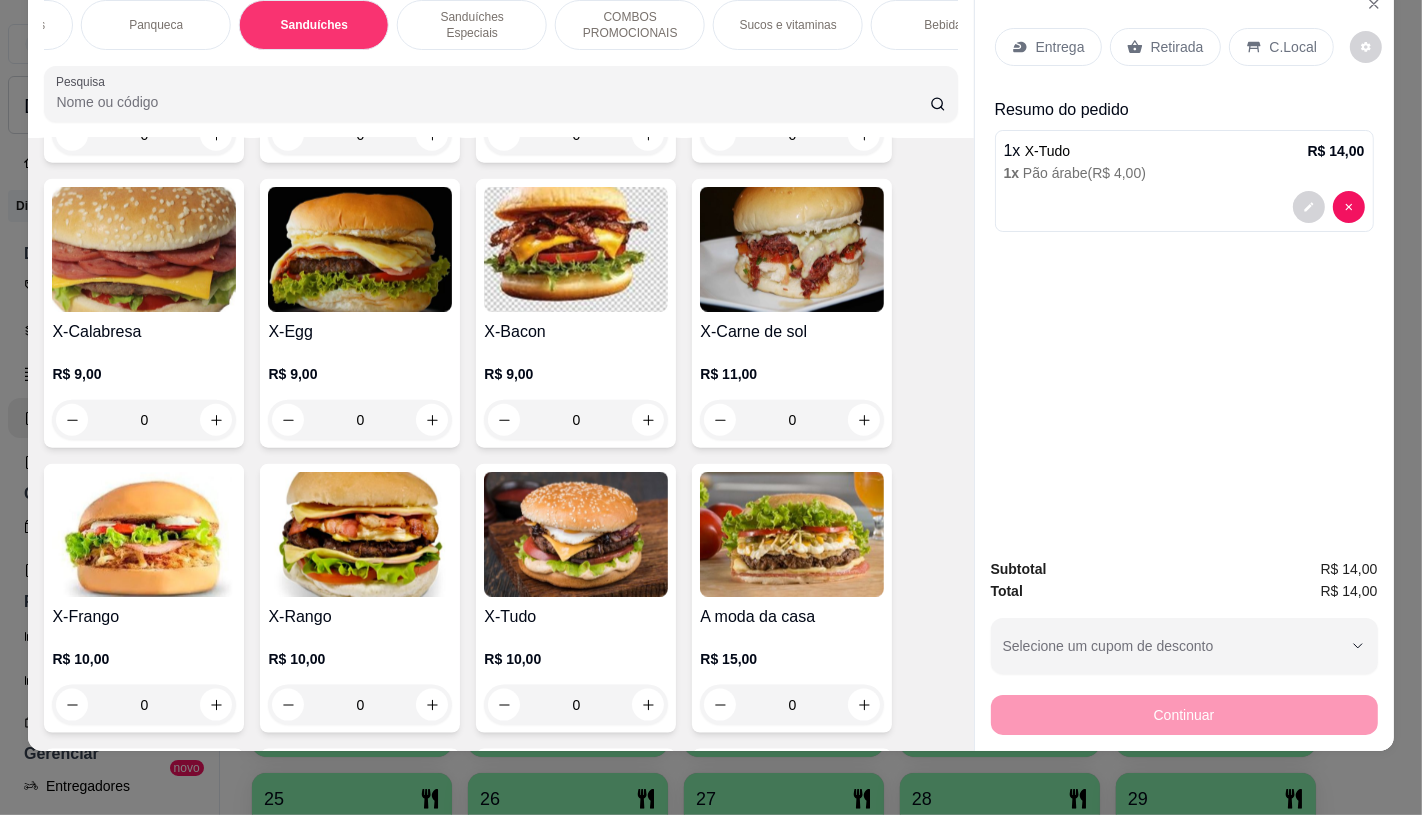 click at bounding box center [360, 534] 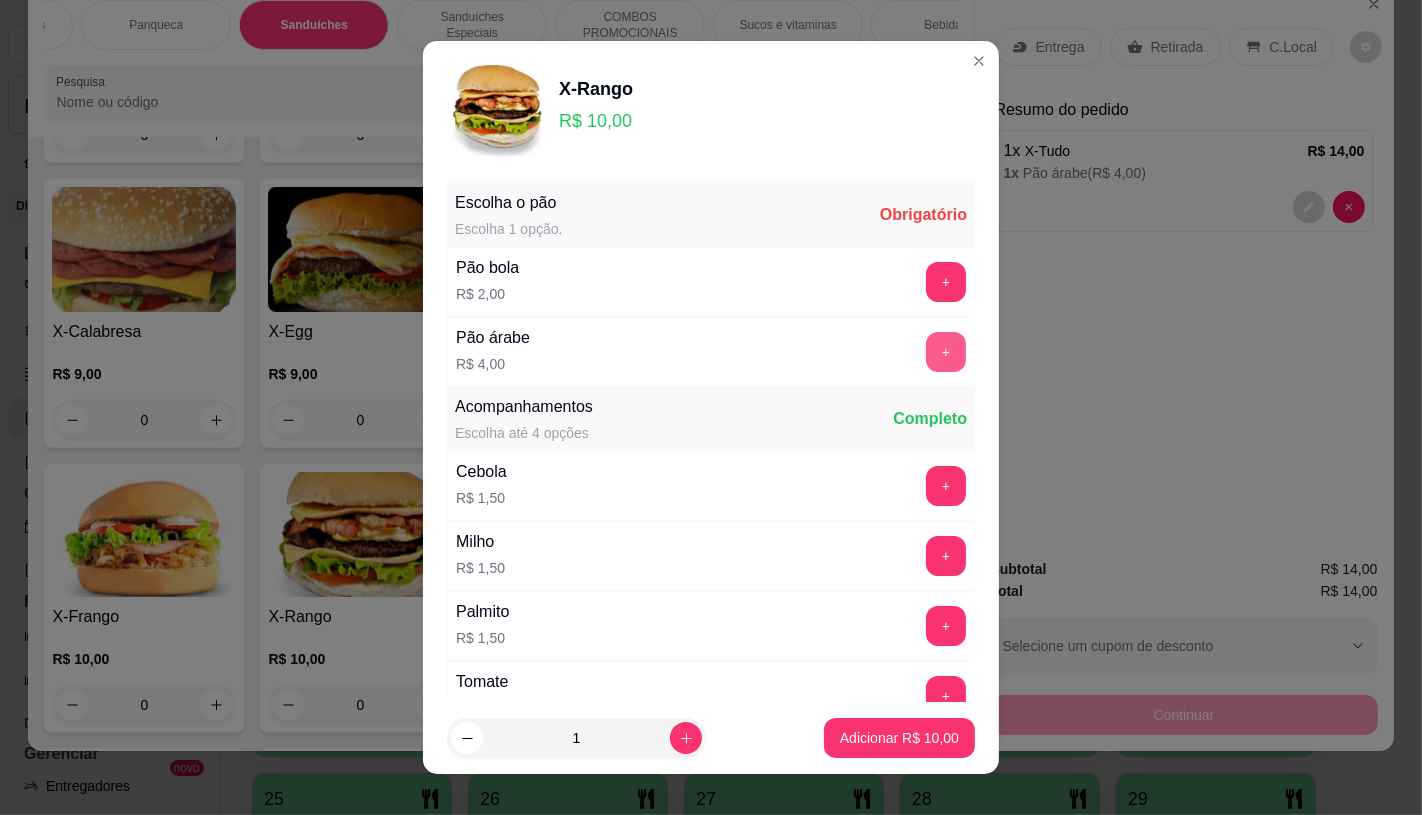 click on "+" at bounding box center [946, 352] 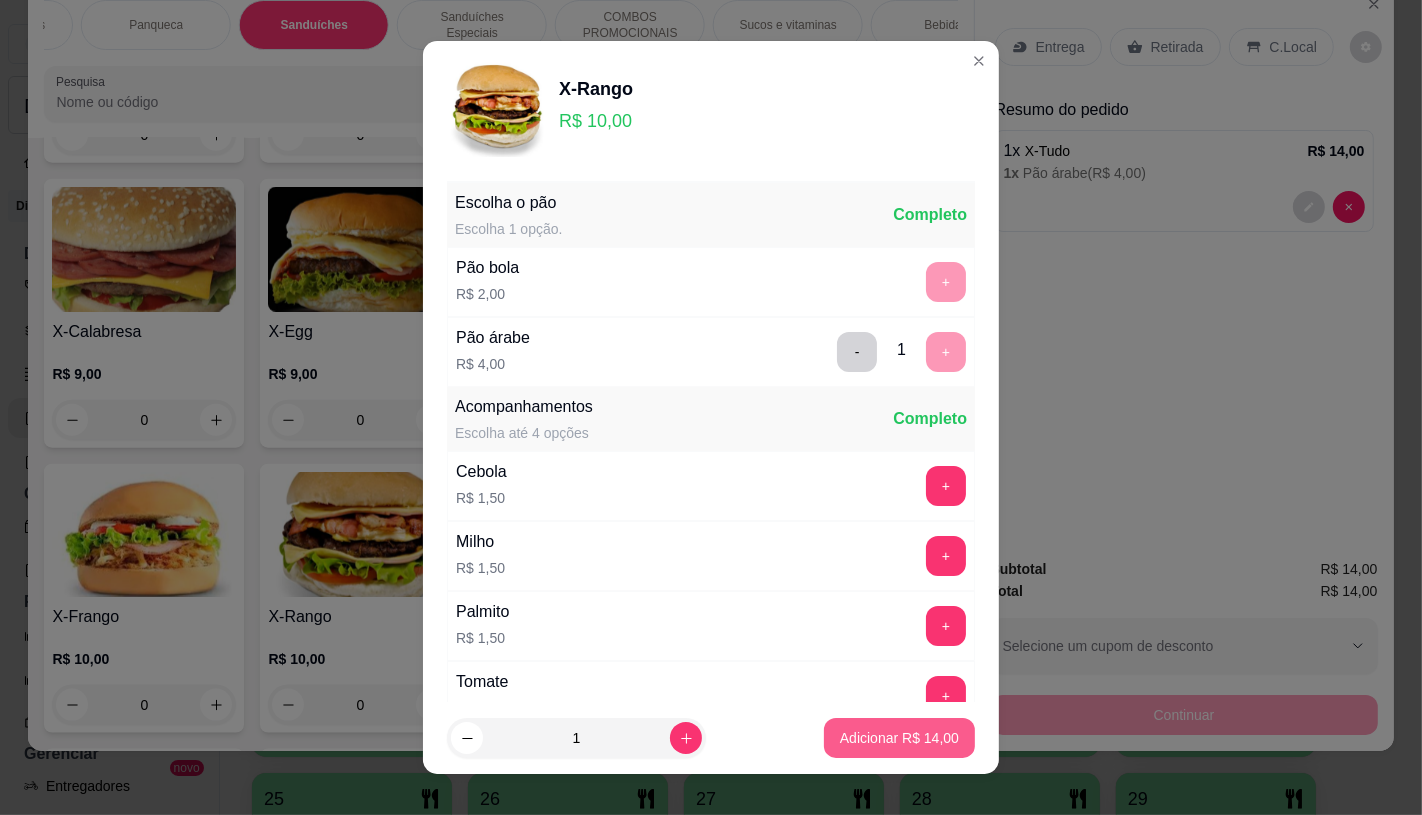 click on "Adicionar   R$ 14,00" at bounding box center (899, 738) 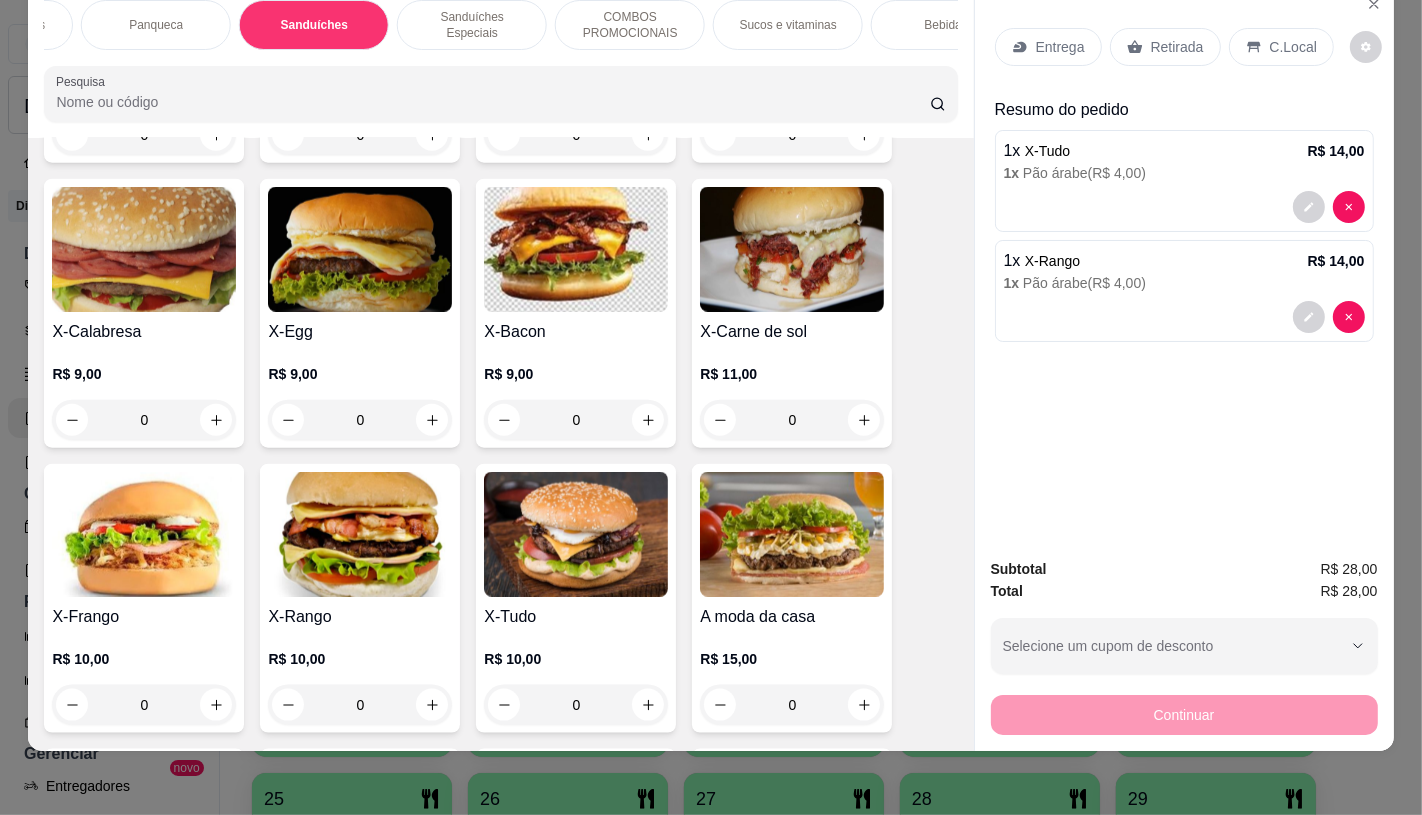 scroll, scrollTop: 0, scrollLeft: 2080, axis: horizontal 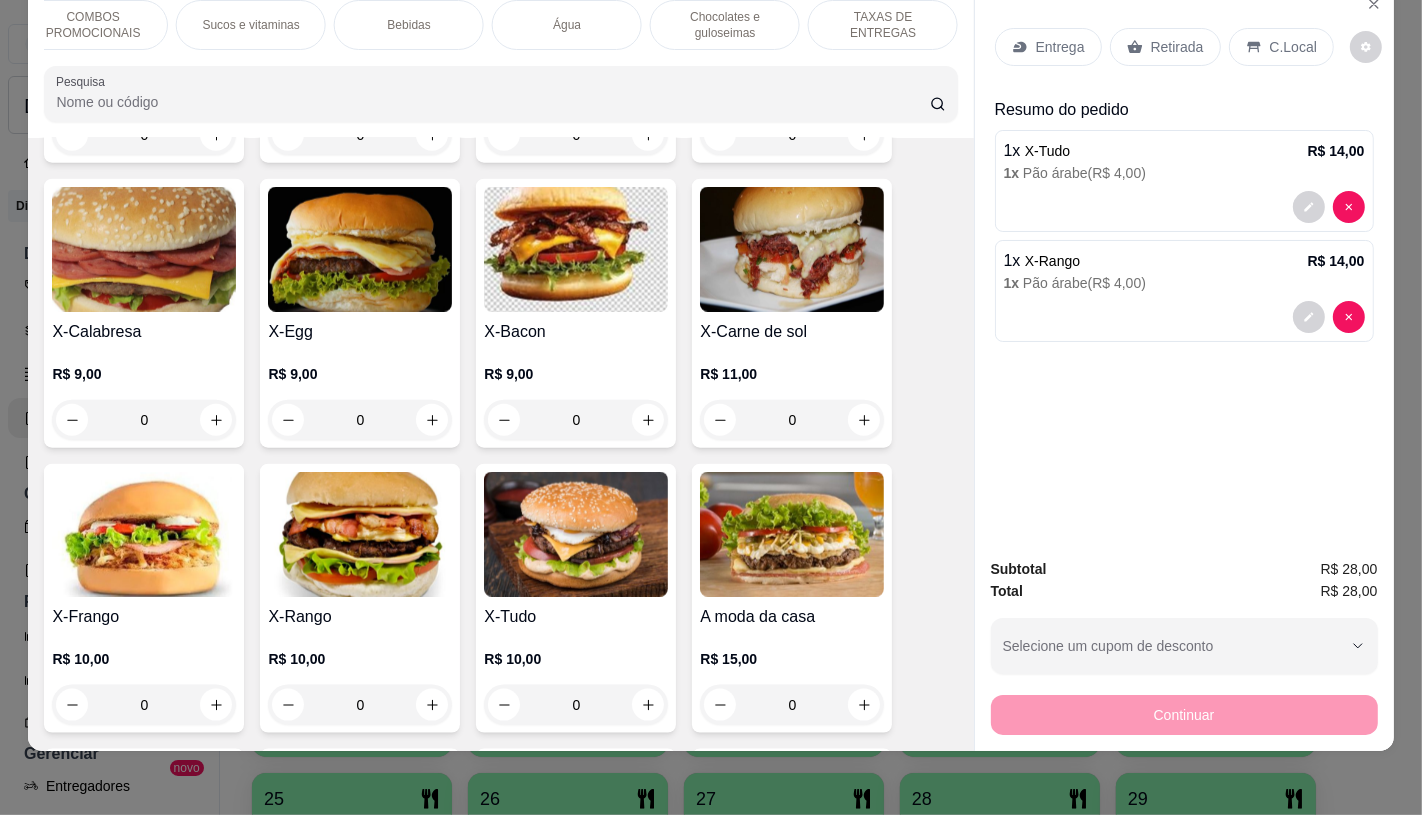 click on "TAXAS DE ENTREGAS" at bounding box center (883, 25) 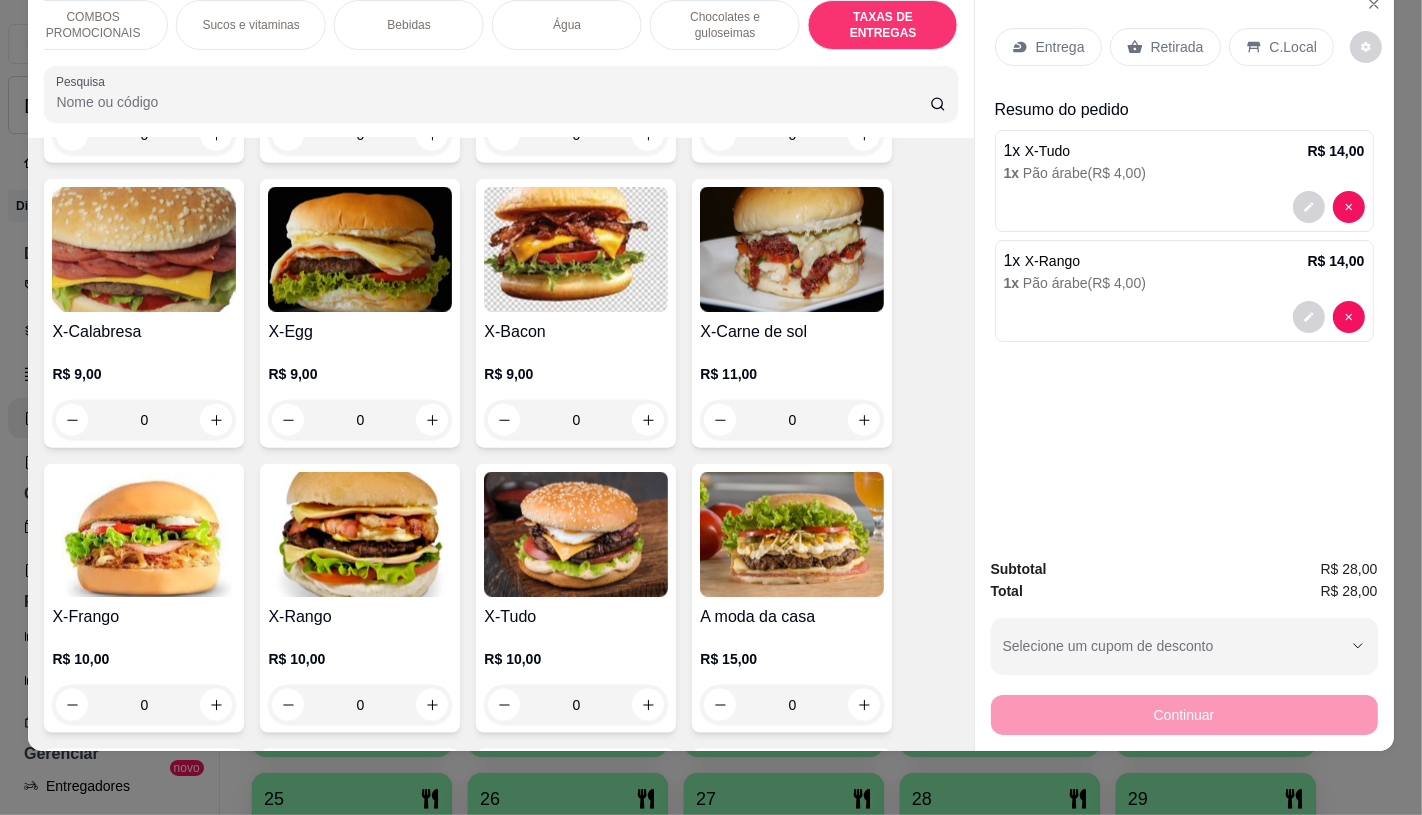 scroll, scrollTop: 13373, scrollLeft: 0, axis: vertical 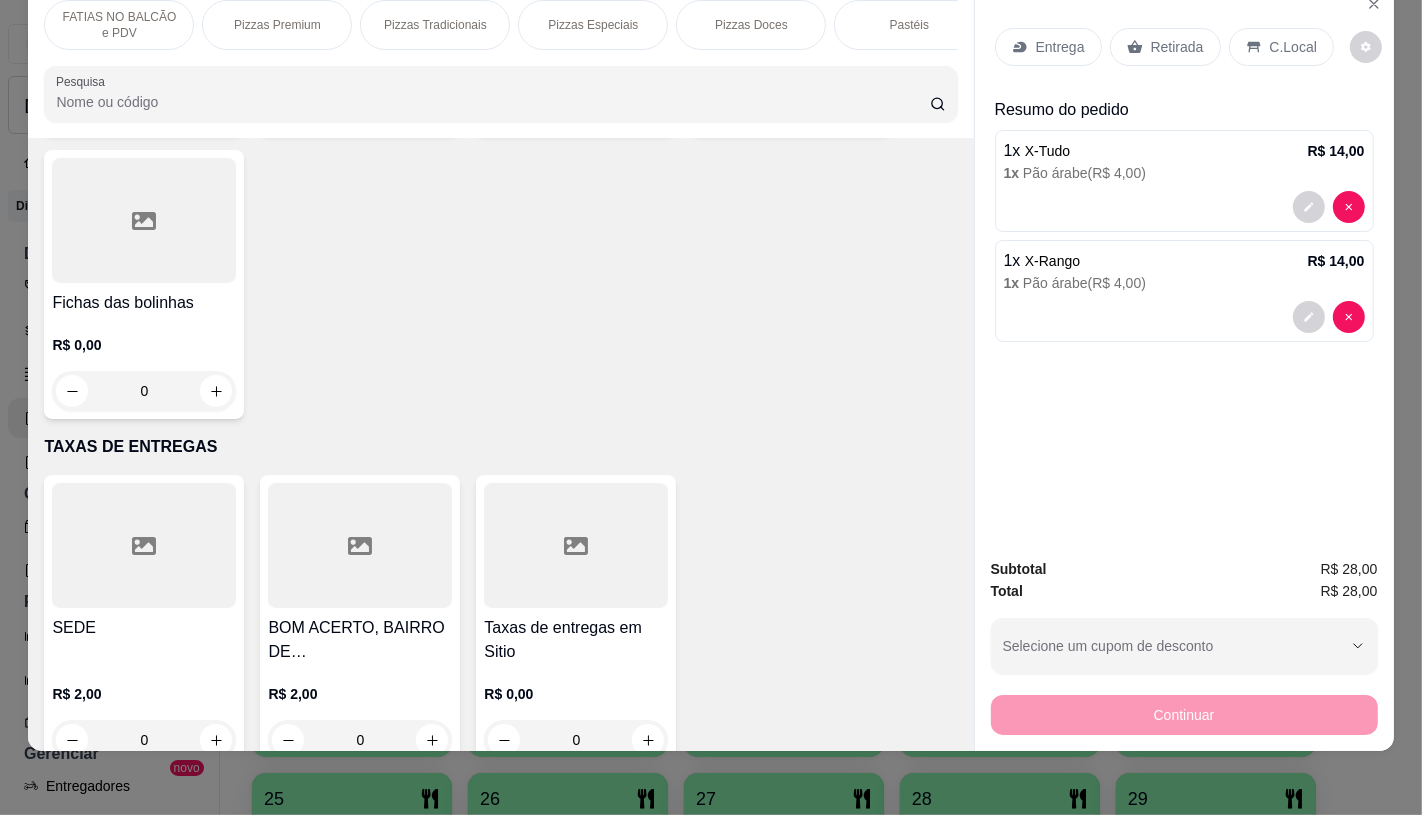 click on "FATIAS NO BALCÃO e PDV" at bounding box center [119, 25] 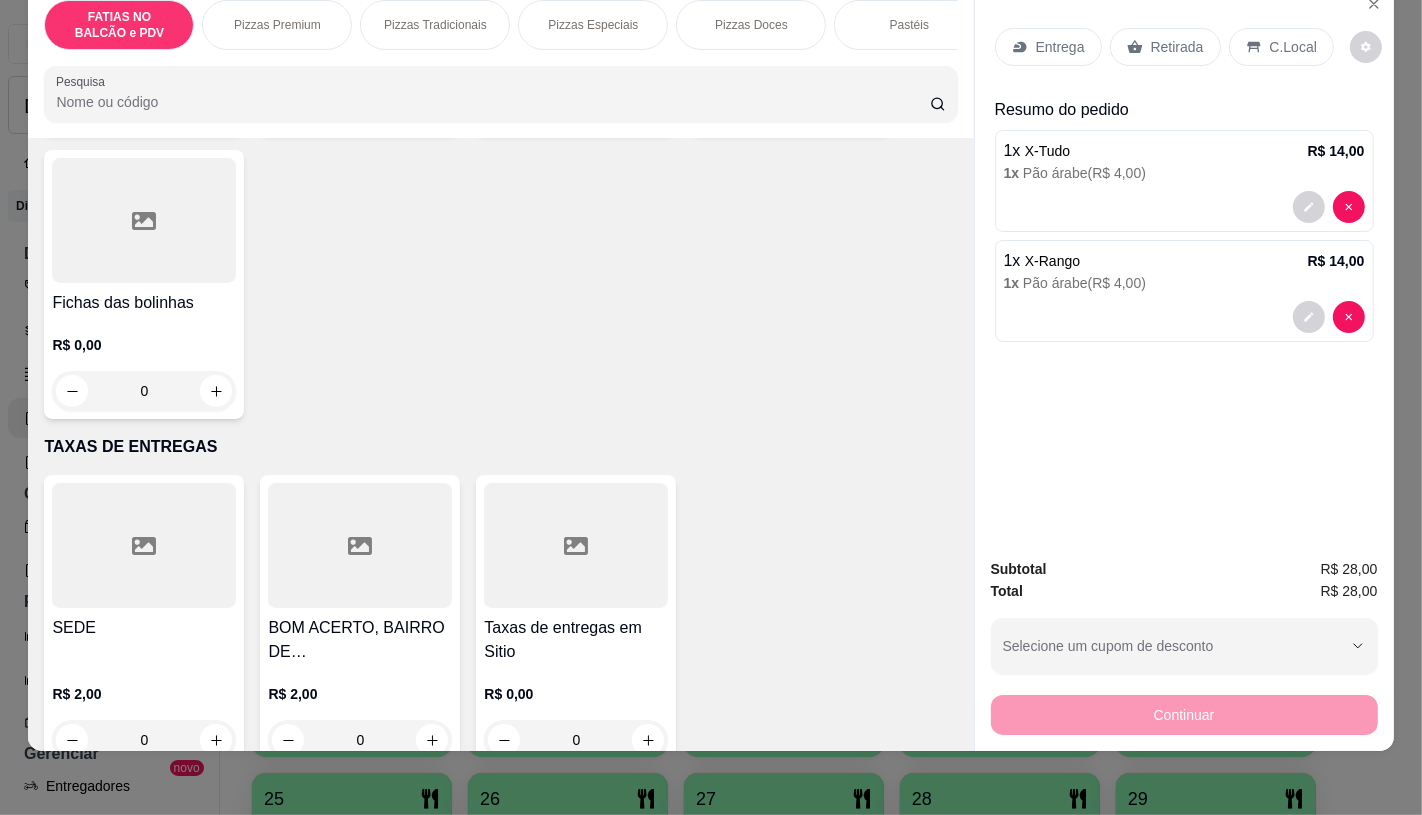 scroll, scrollTop: 90, scrollLeft: 0, axis: vertical 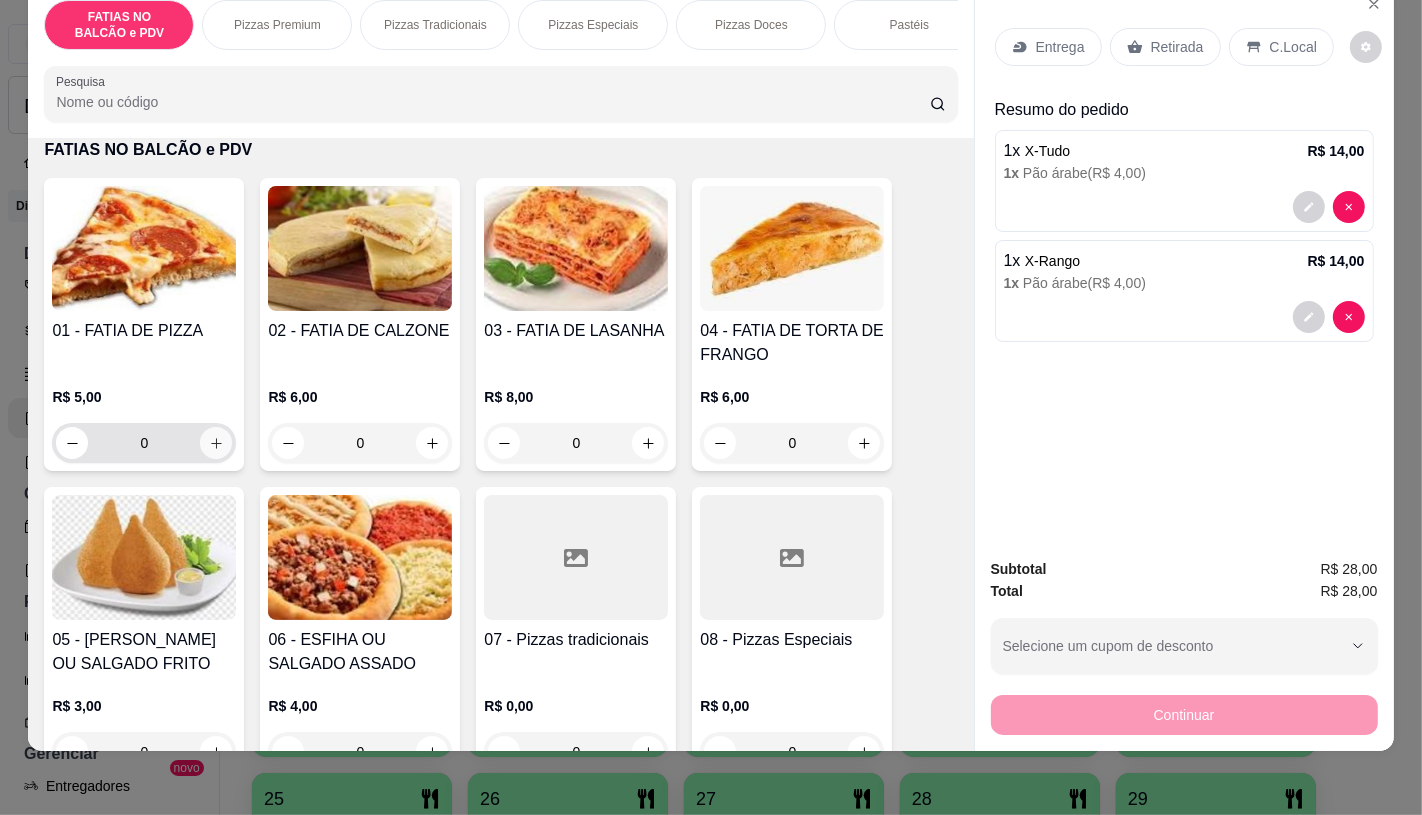 click 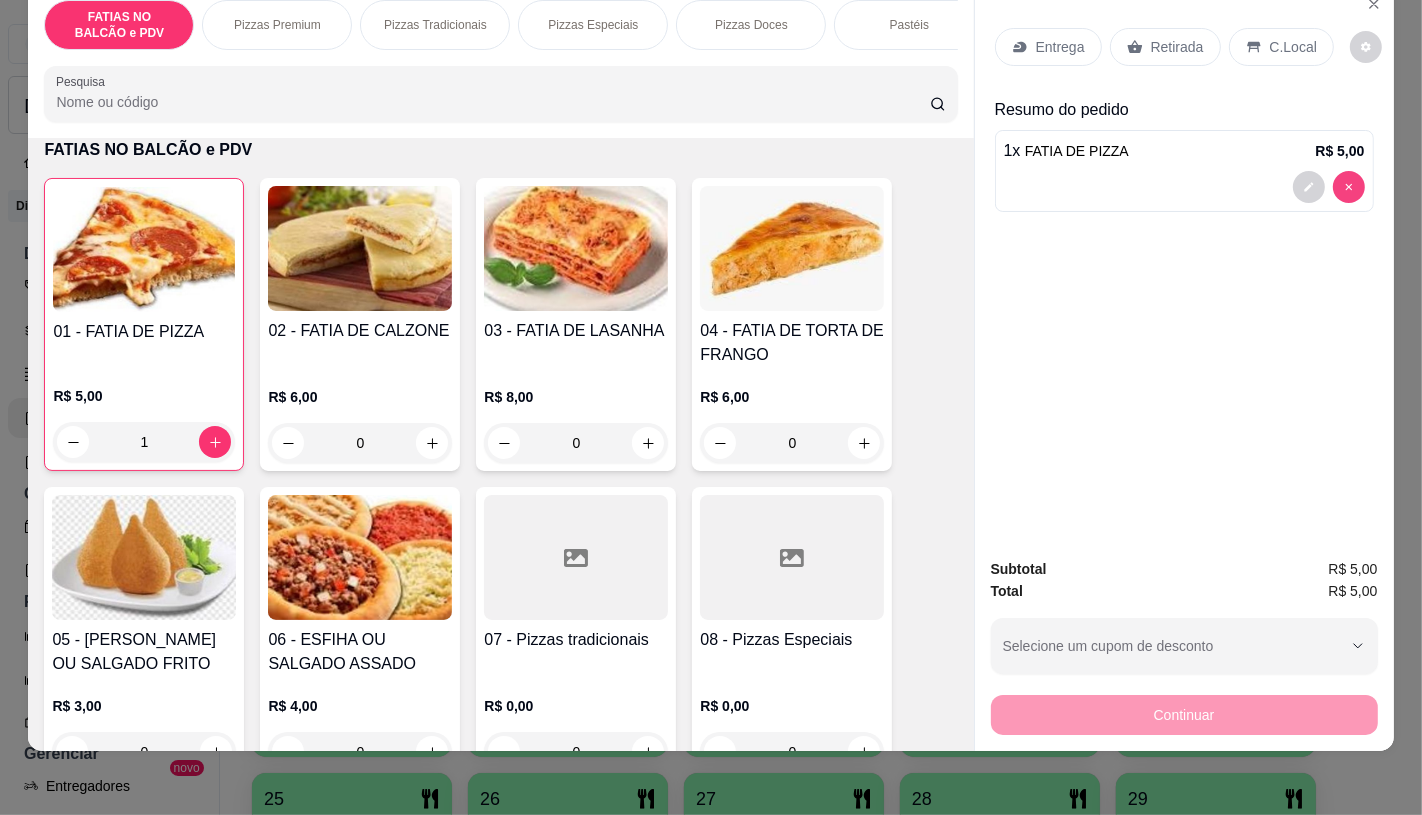 type on "0" 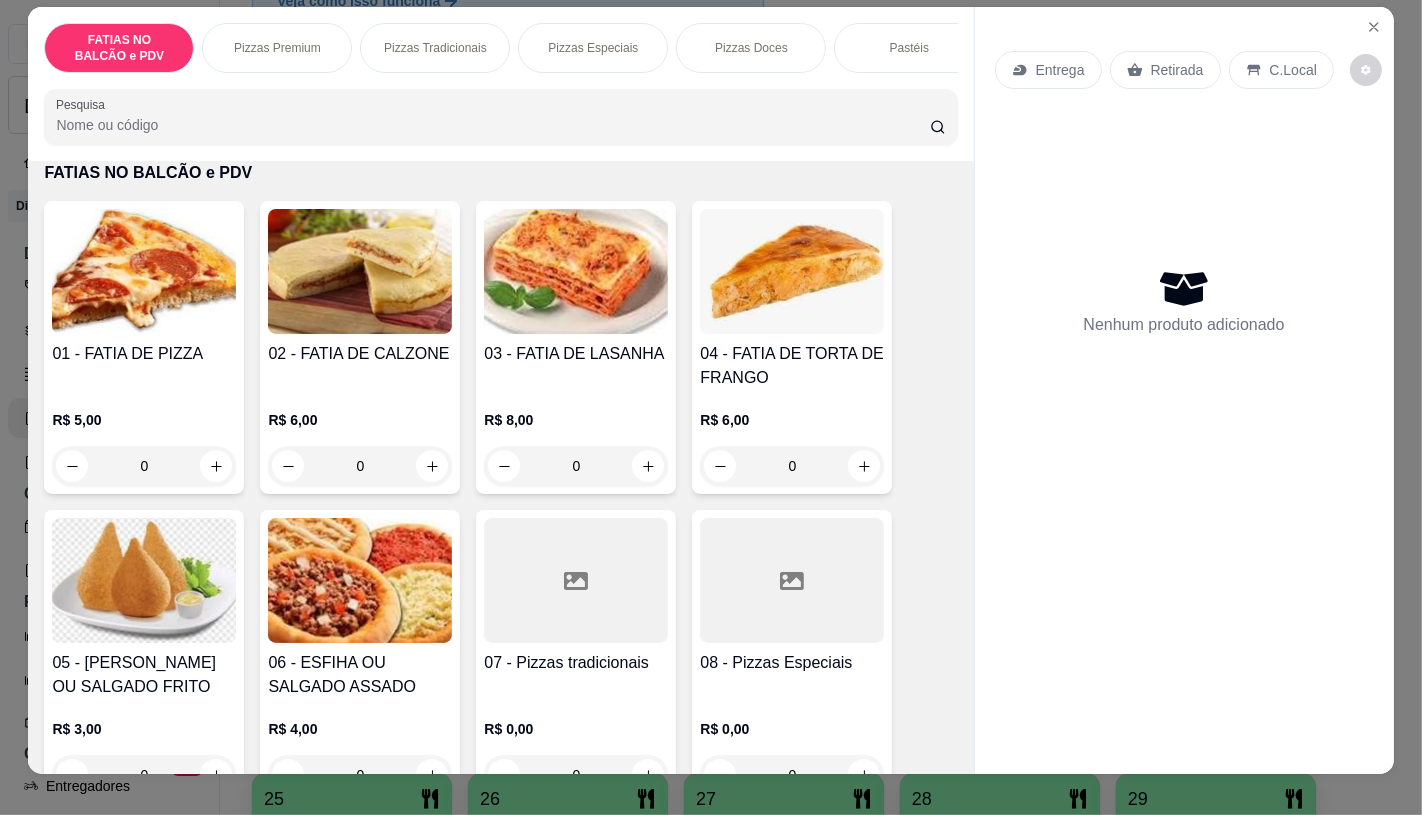 scroll, scrollTop: 0, scrollLeft: 0, axis: both 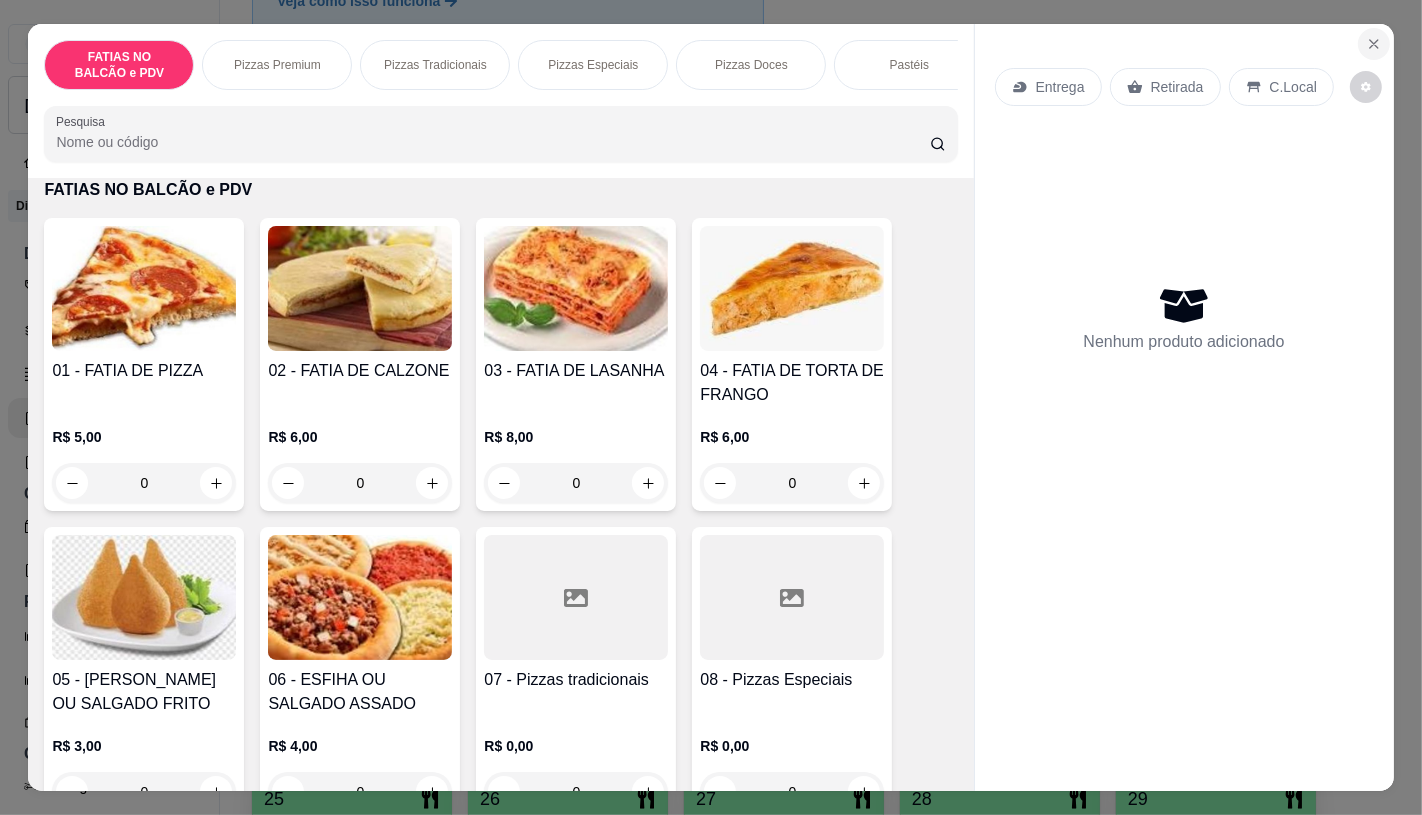 click 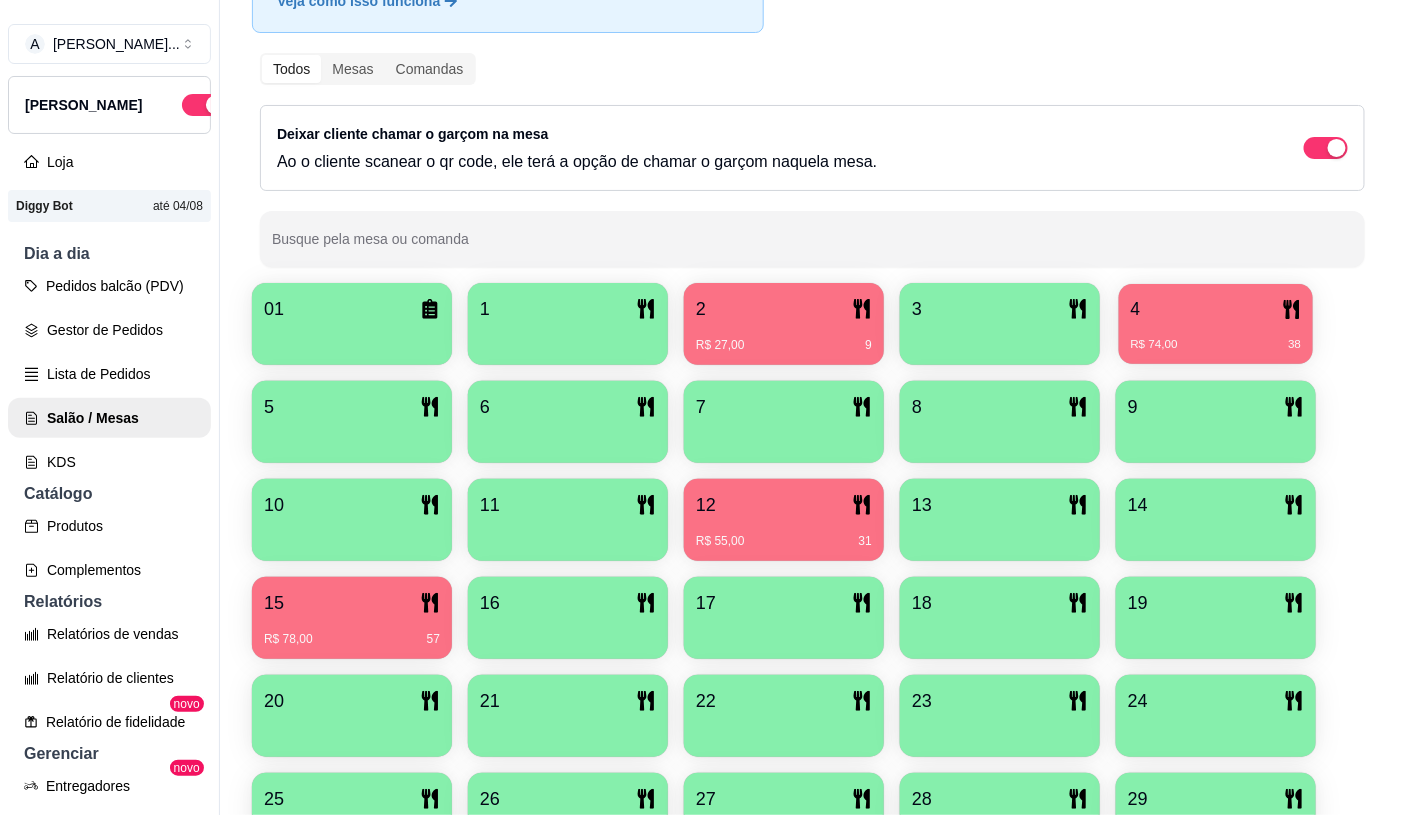 click on "R$ 74,00 38" at bounding box center [1216, 337] 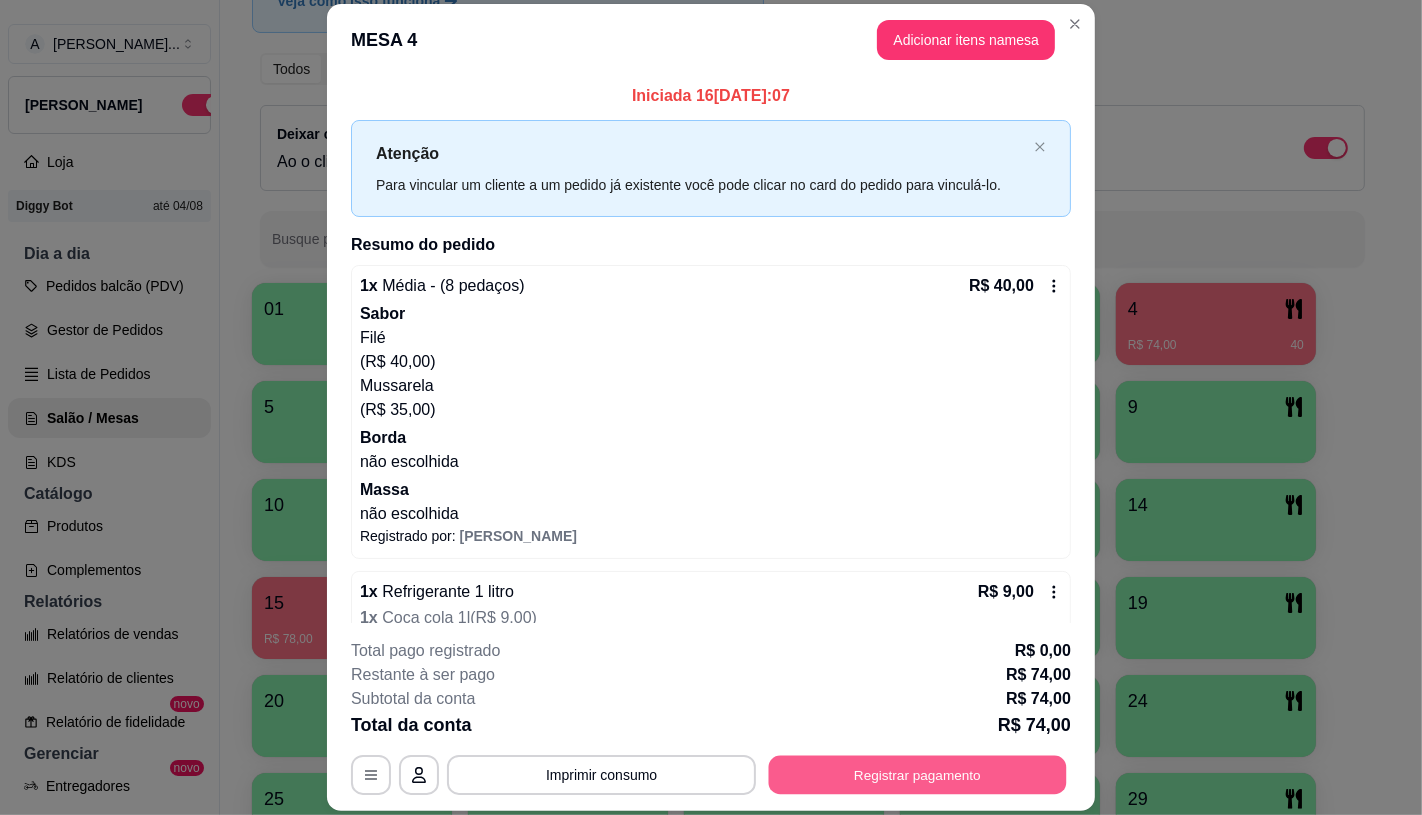 click on "Registrar pagamento" at bounding box center (918, 775) 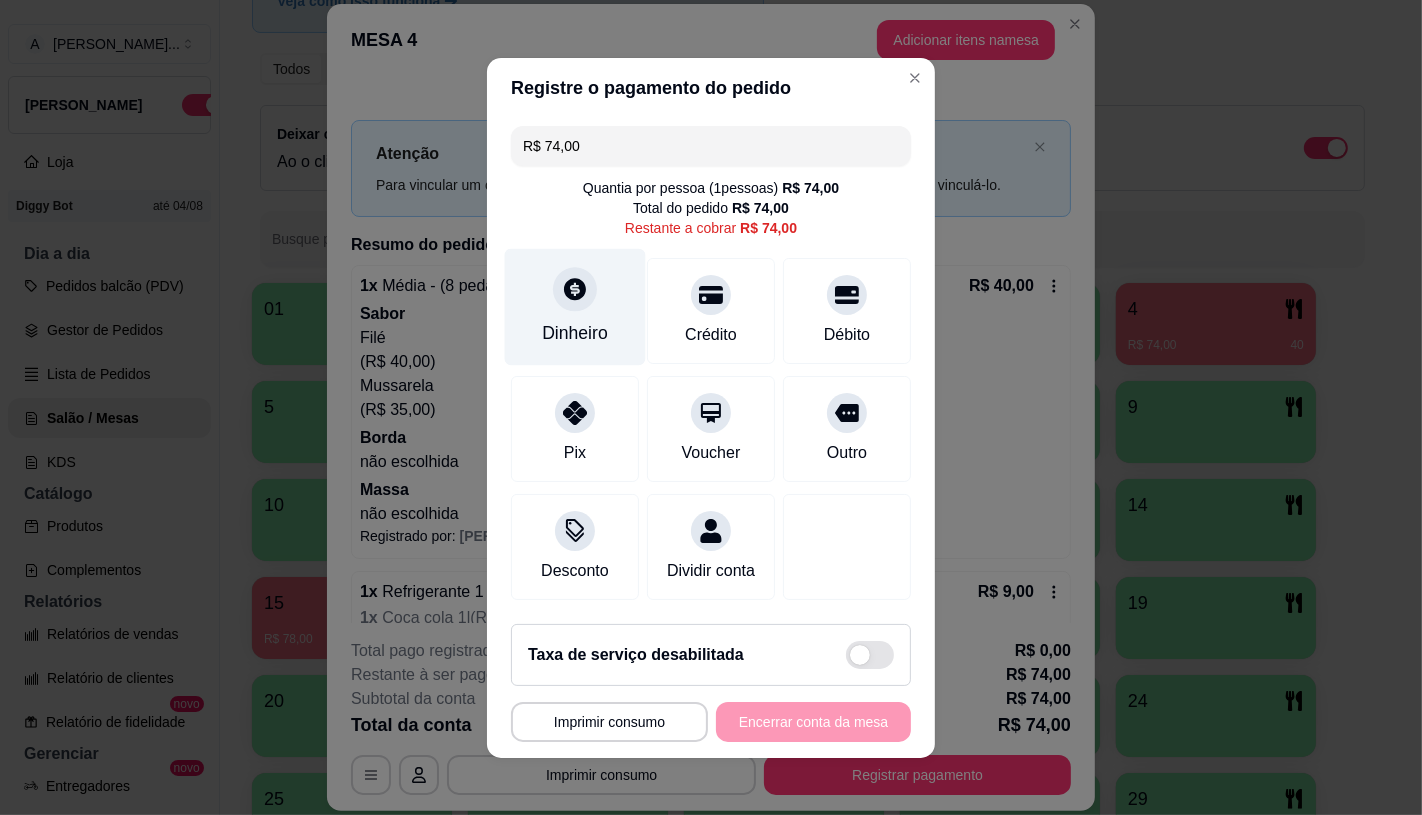 click at bounding box center (575, 289) 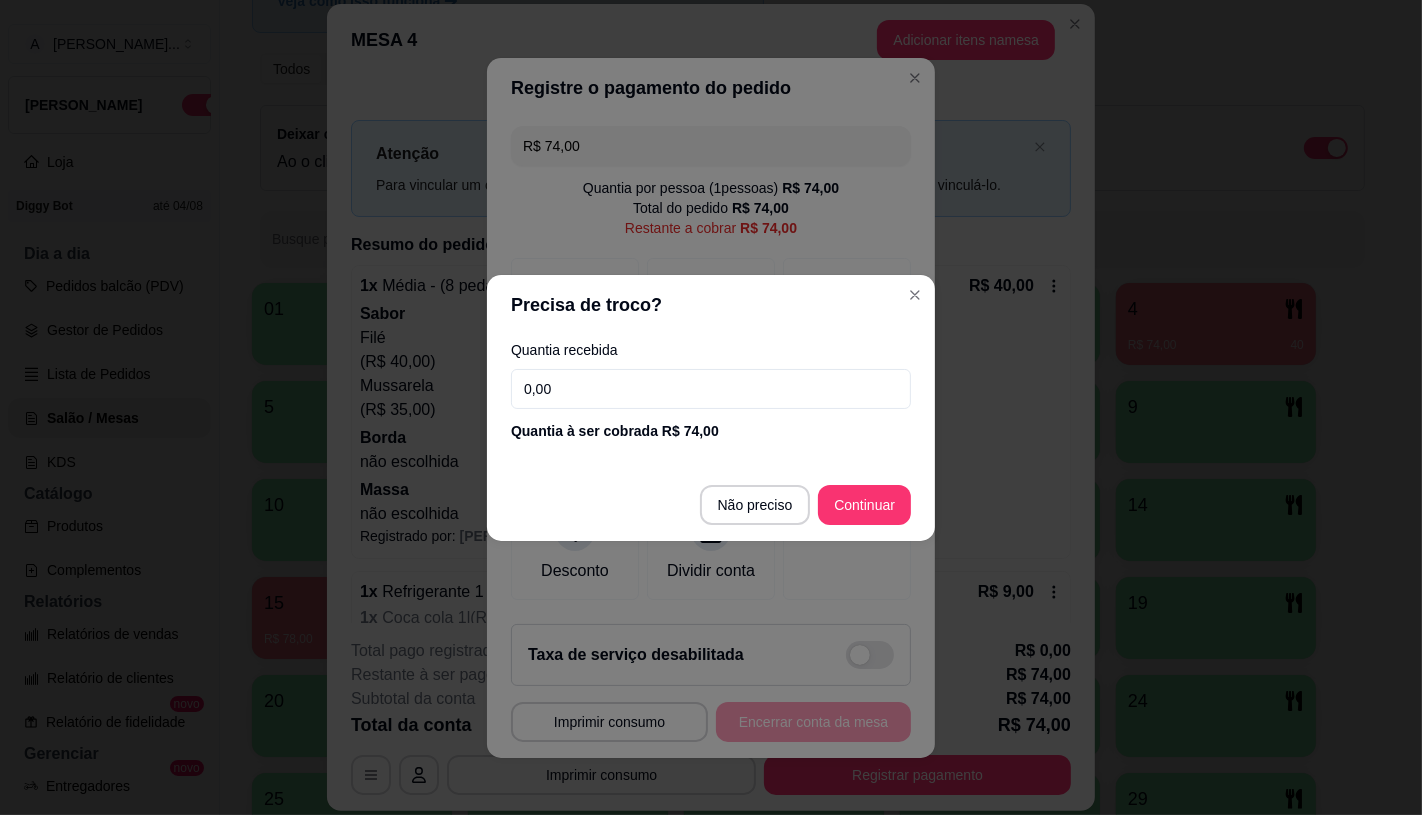 click on "0,00" at bounding box center (711, 389) 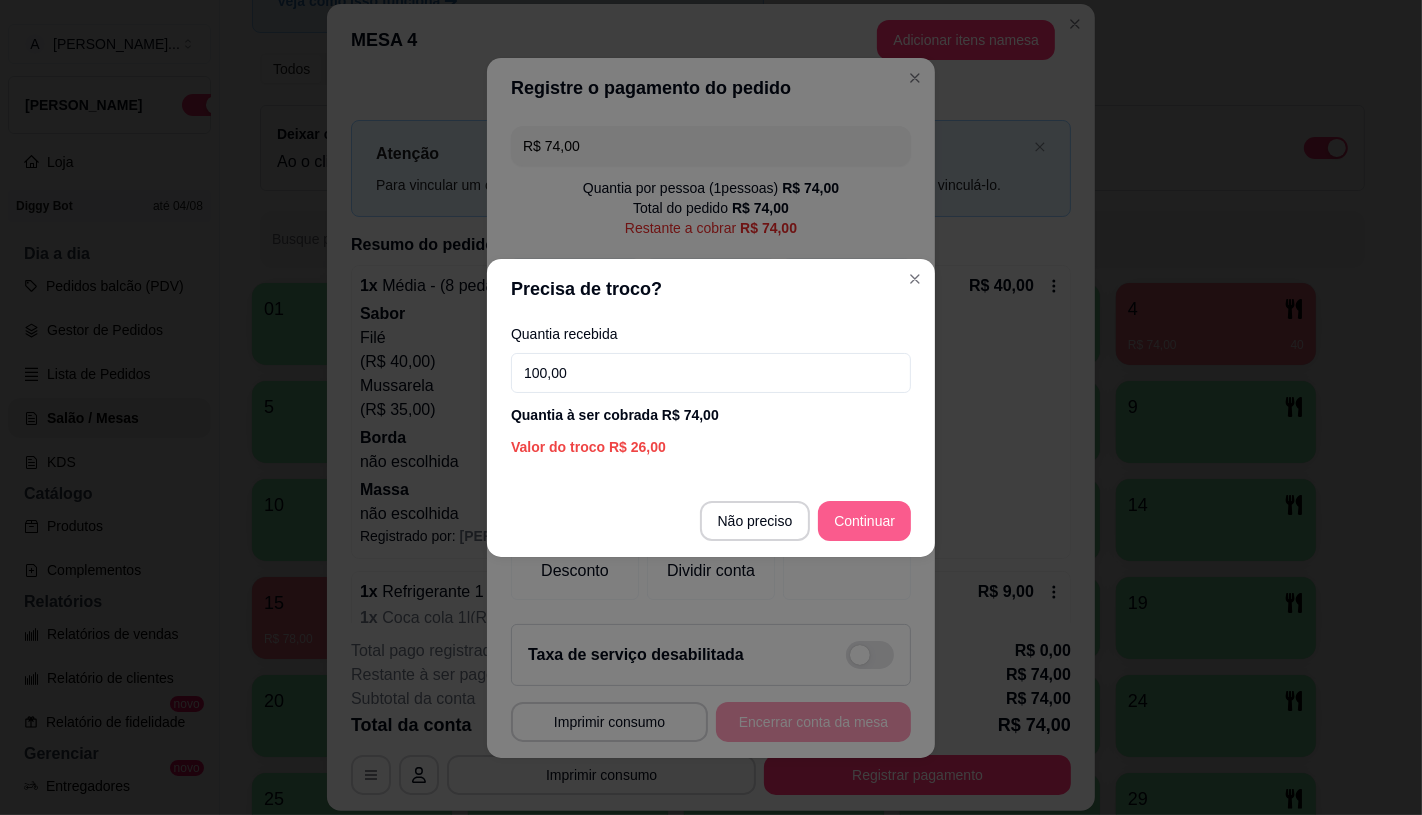 type on "100,00" 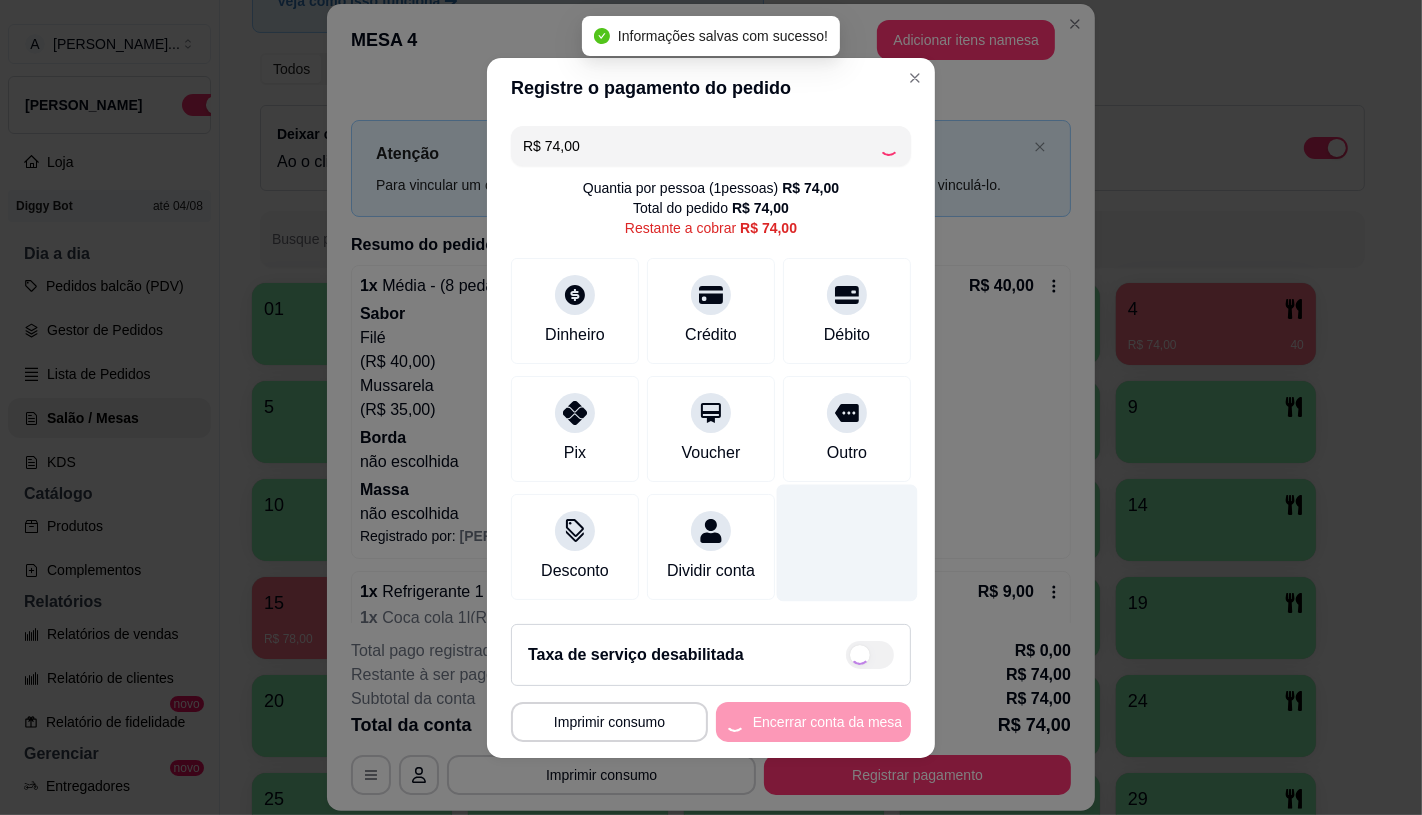 type on "R$ 0,00" 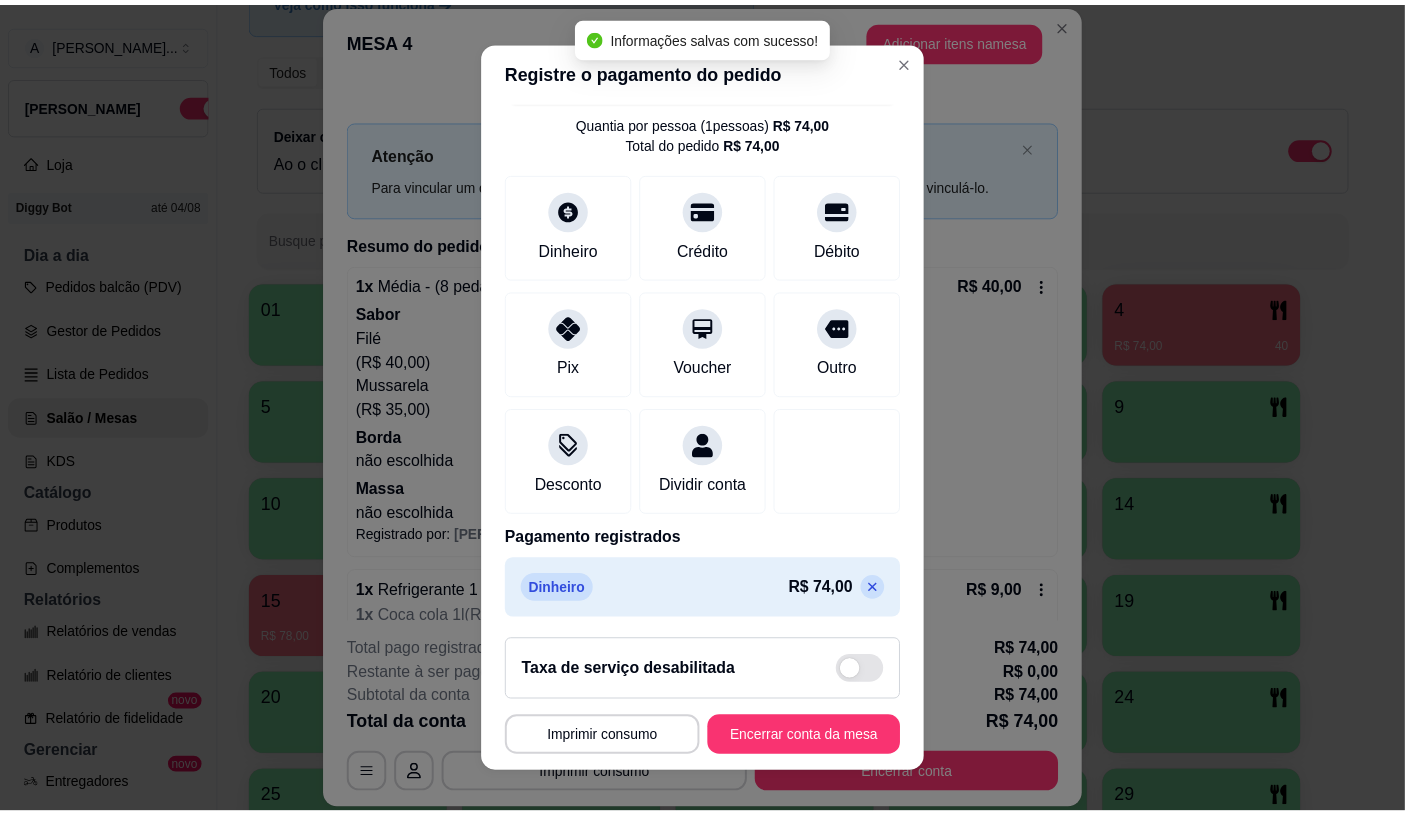 scroll, scrollTop: 74, scrollLeft: 0, axis: vertical 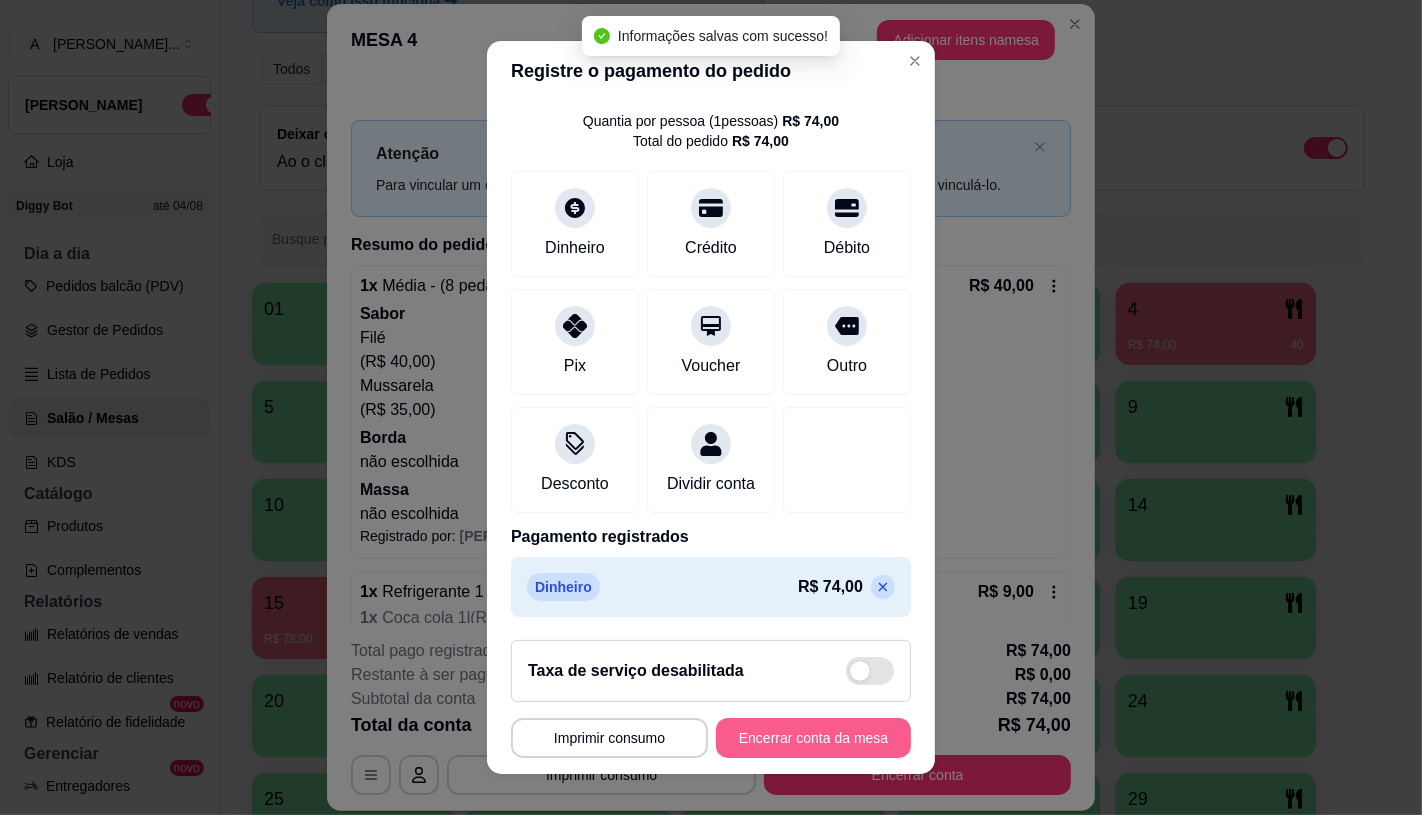 click on "Encerrar conta da mesa" at bounding box center [813, 738] 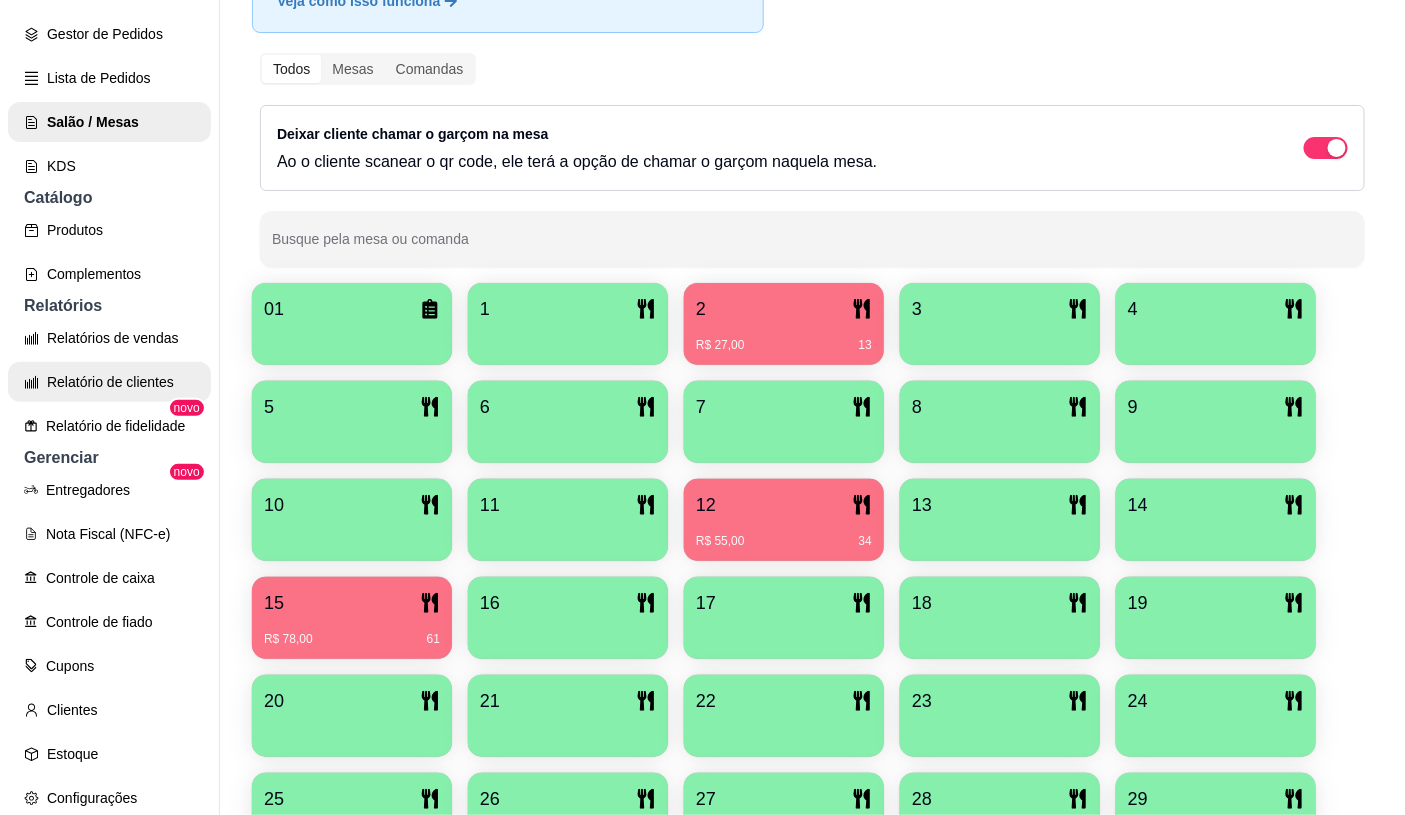 scroll, scrollTop: 333, scrollLeft: 0, axis: vertical 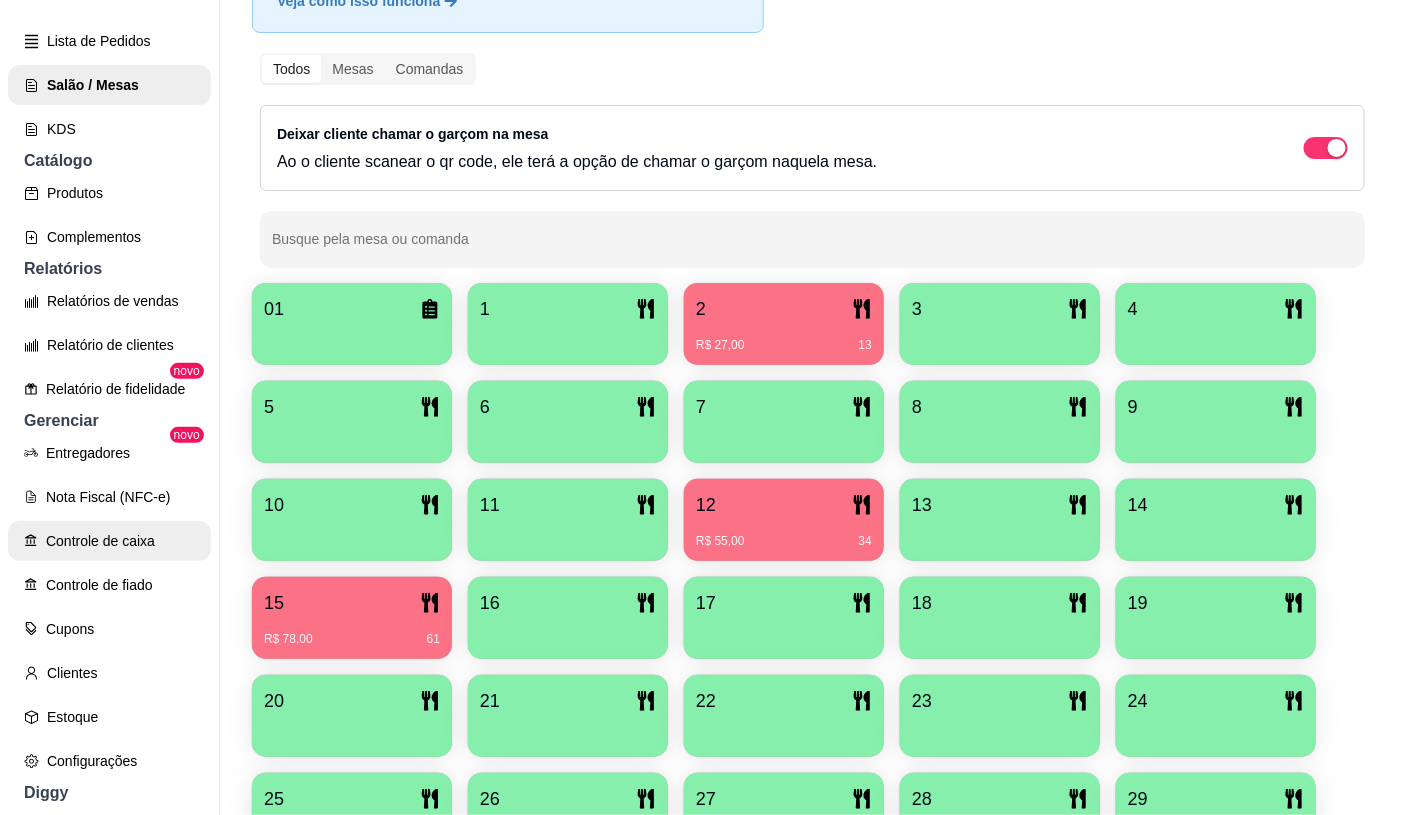 click on "Controle de caixa" at bounding box center (109, 541) 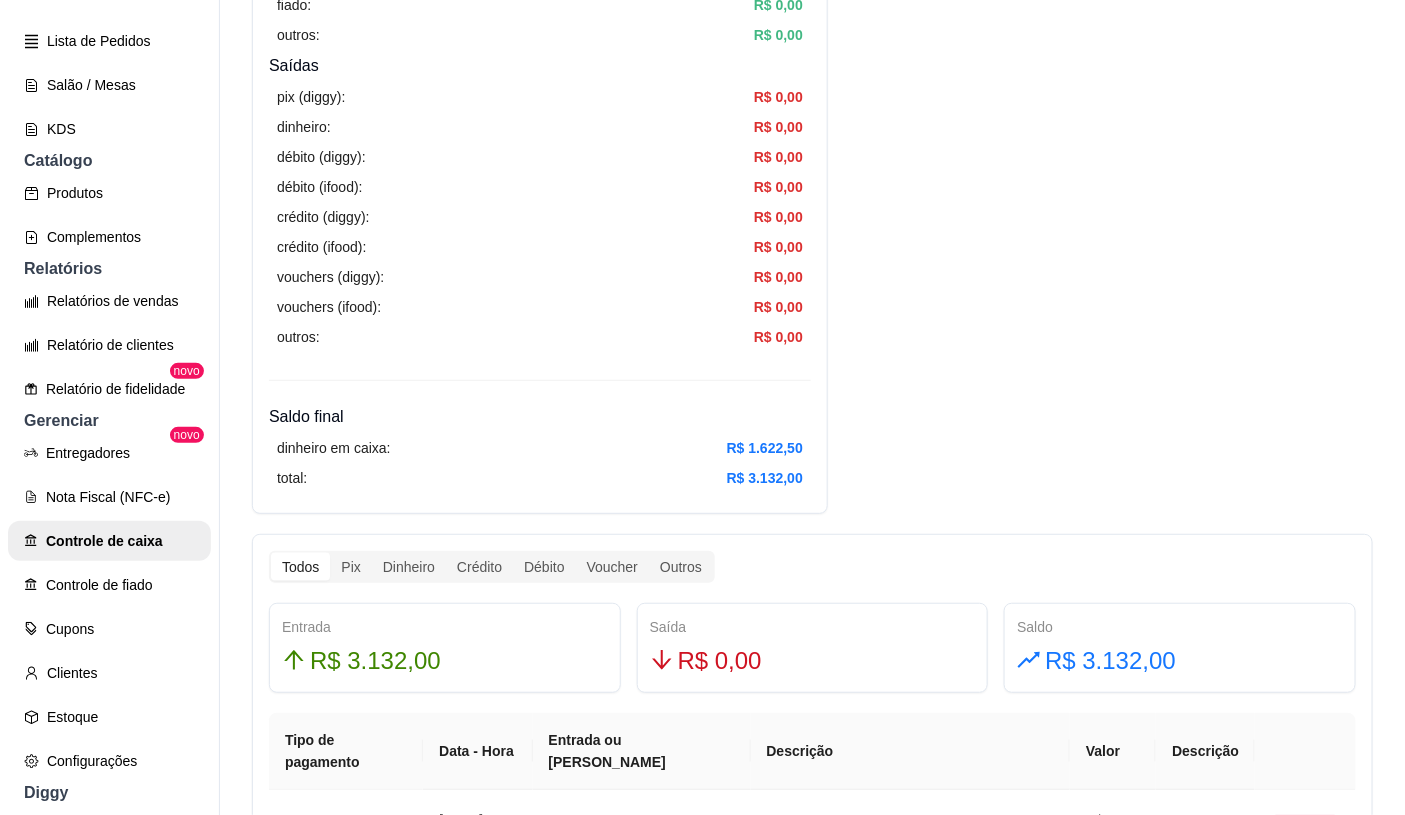 scroll, scrollTop: 666, scrollLeft: 0, axis: vertical 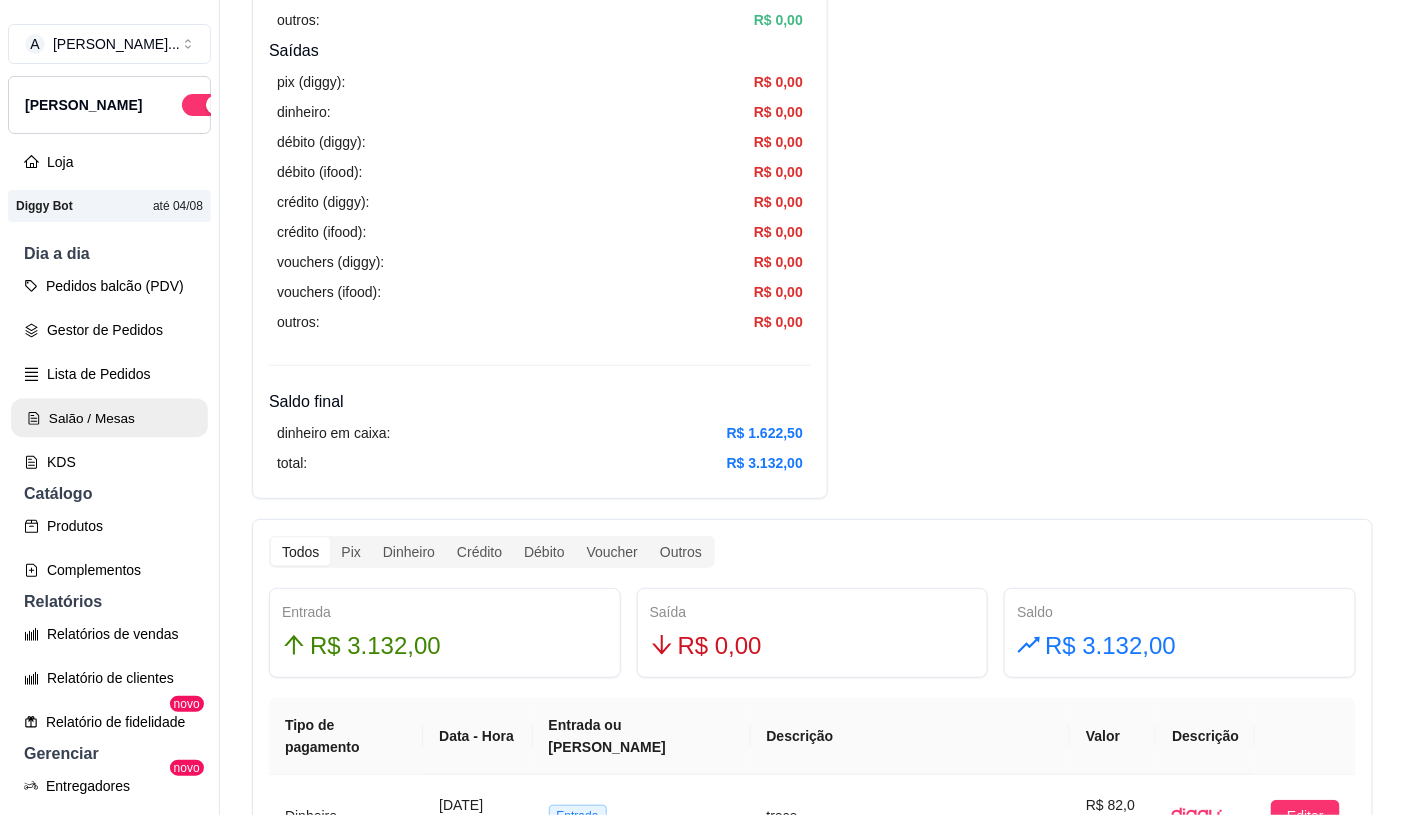 click on "Salão / Mesas" at bounding box center [109, 418] 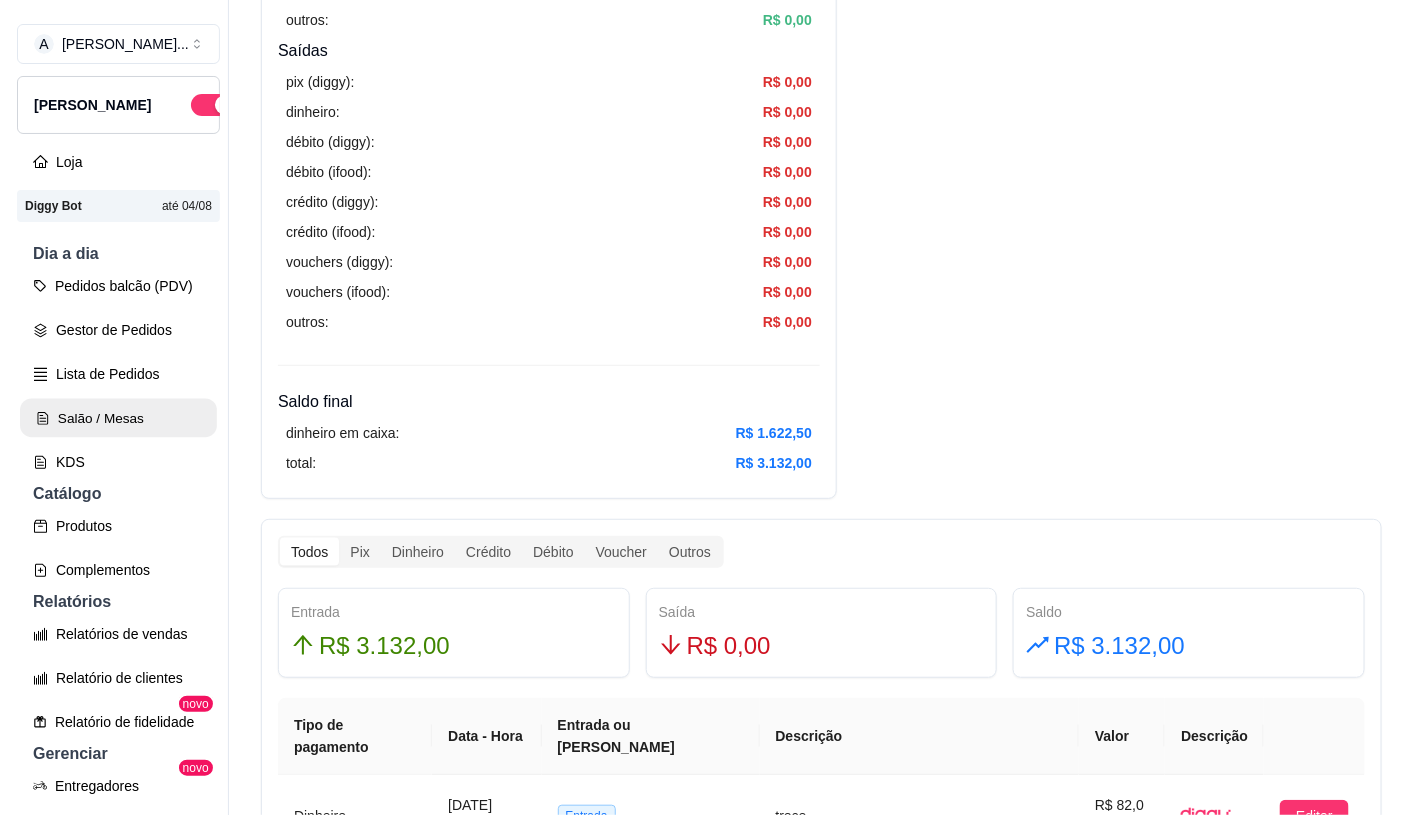 scroll, scrollTop: 0, scrollLeft: 0, axis: both 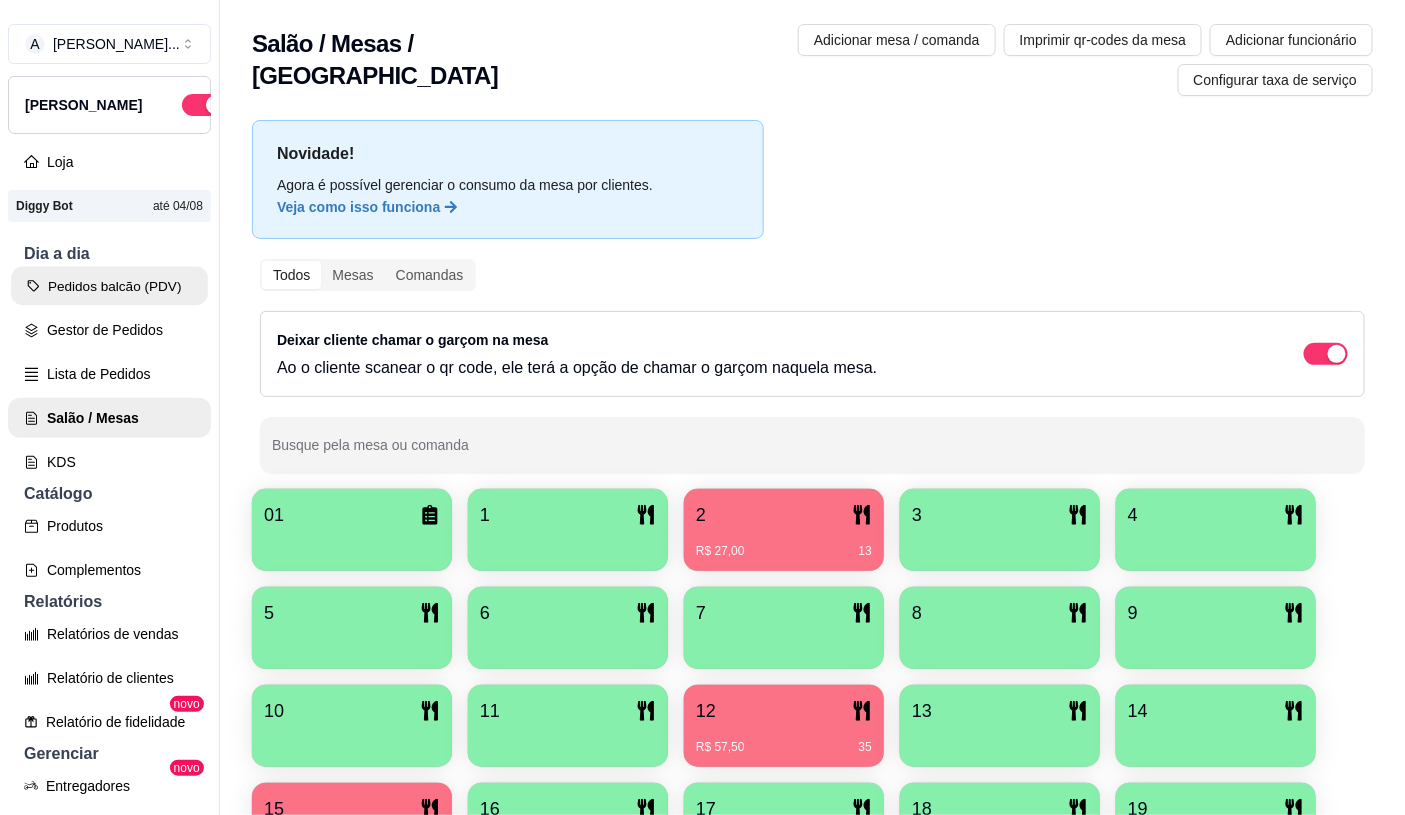 click on "Pedidos balcão (PDV)" at bounding box center [109, 286] 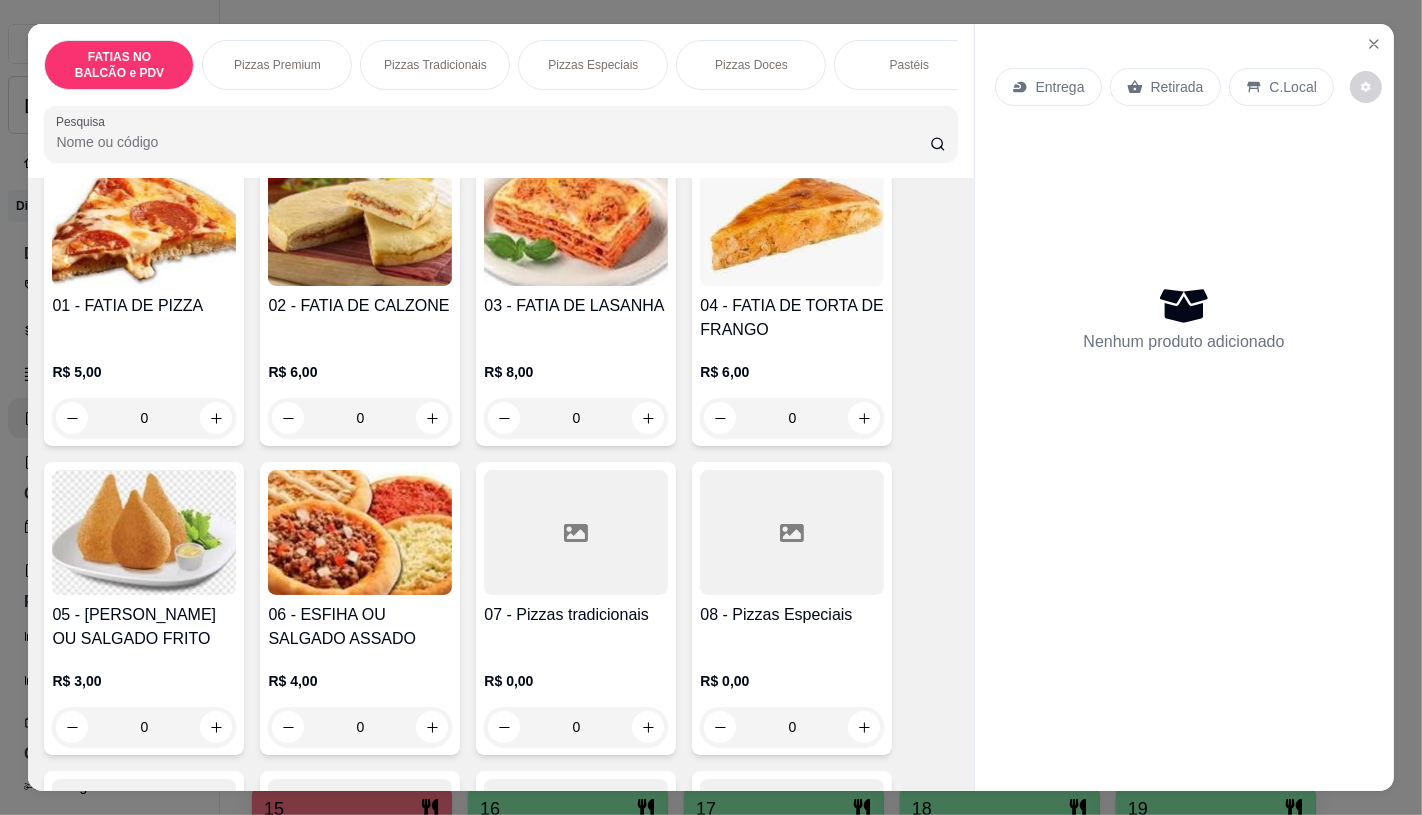 scroll, scrollTop: 222, scrollLeft: 0, axis: vertical 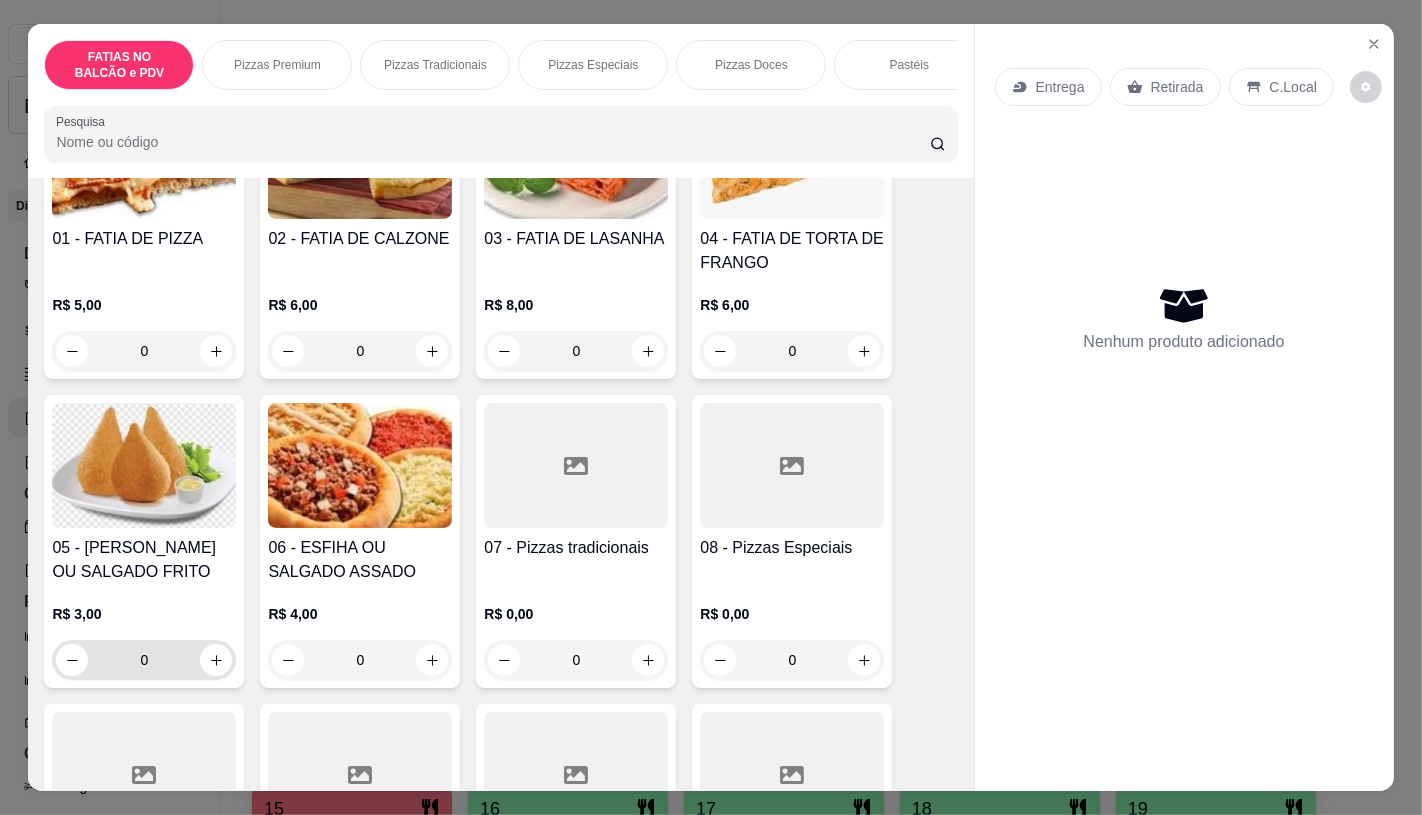 click on "0" at bounding box center [144, 660] 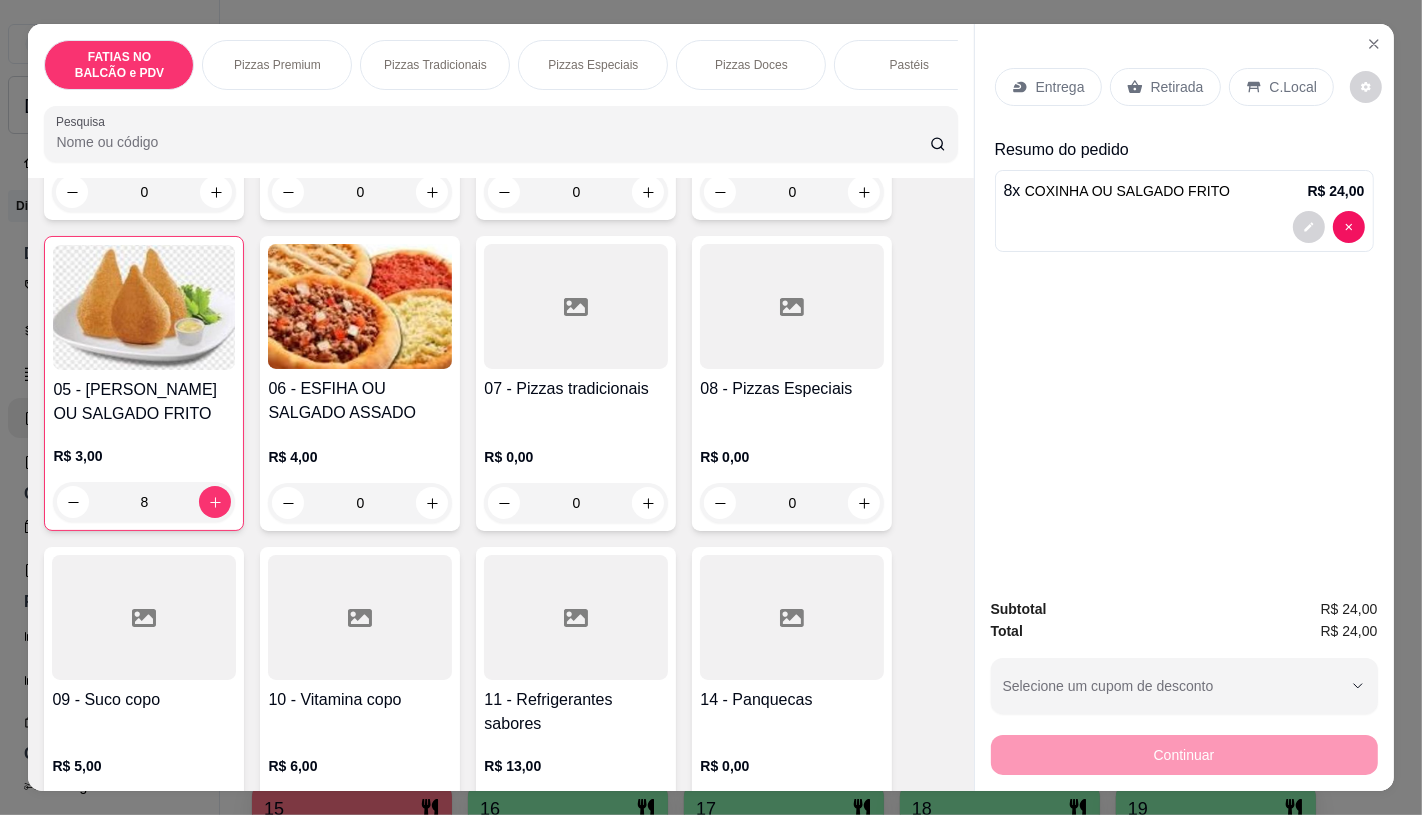 scroll, scrollTop: 444, scrollLeft: 0, axis: vertical 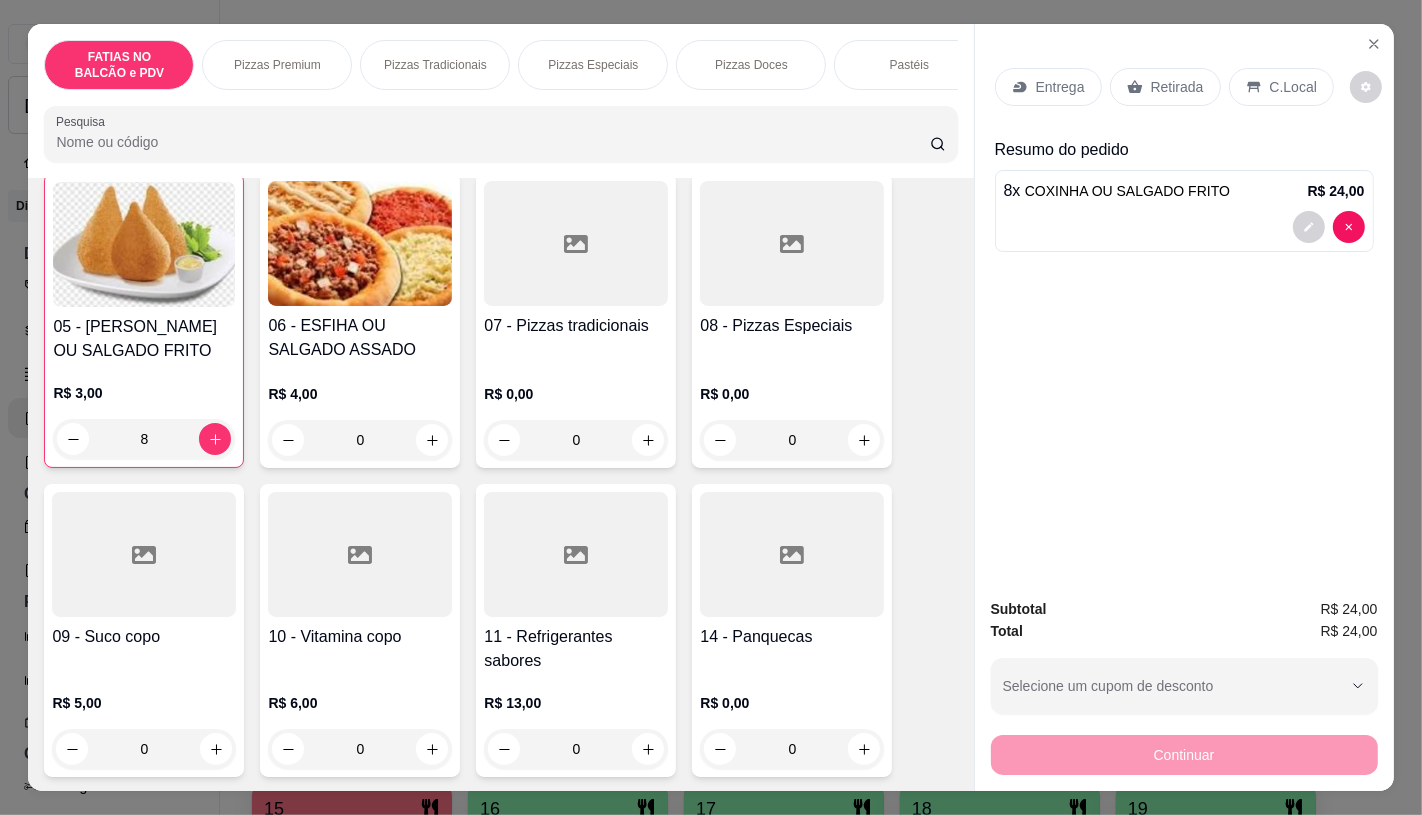 type on "8" 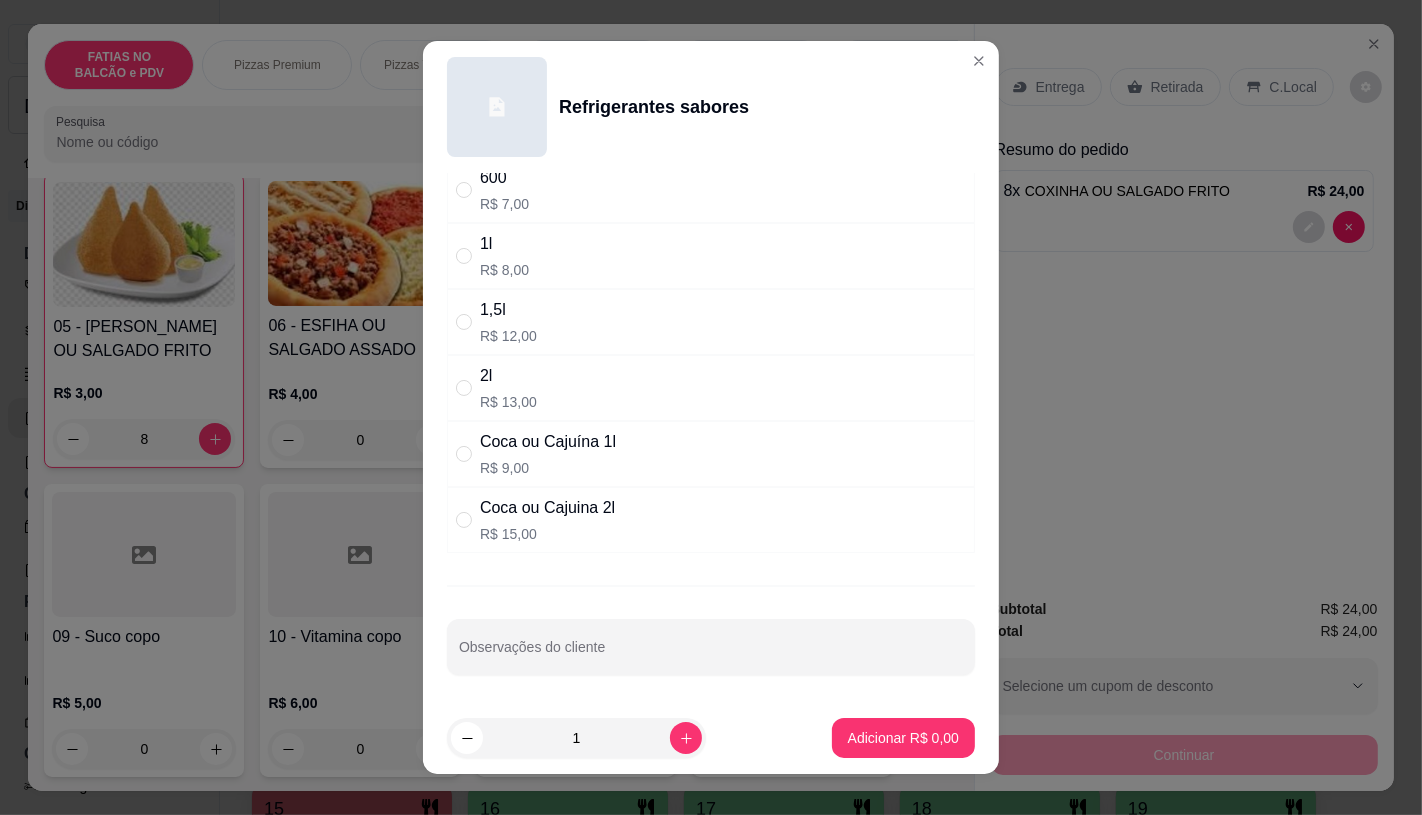 click on "R$ 15,00" at bounding box center (547, 534) 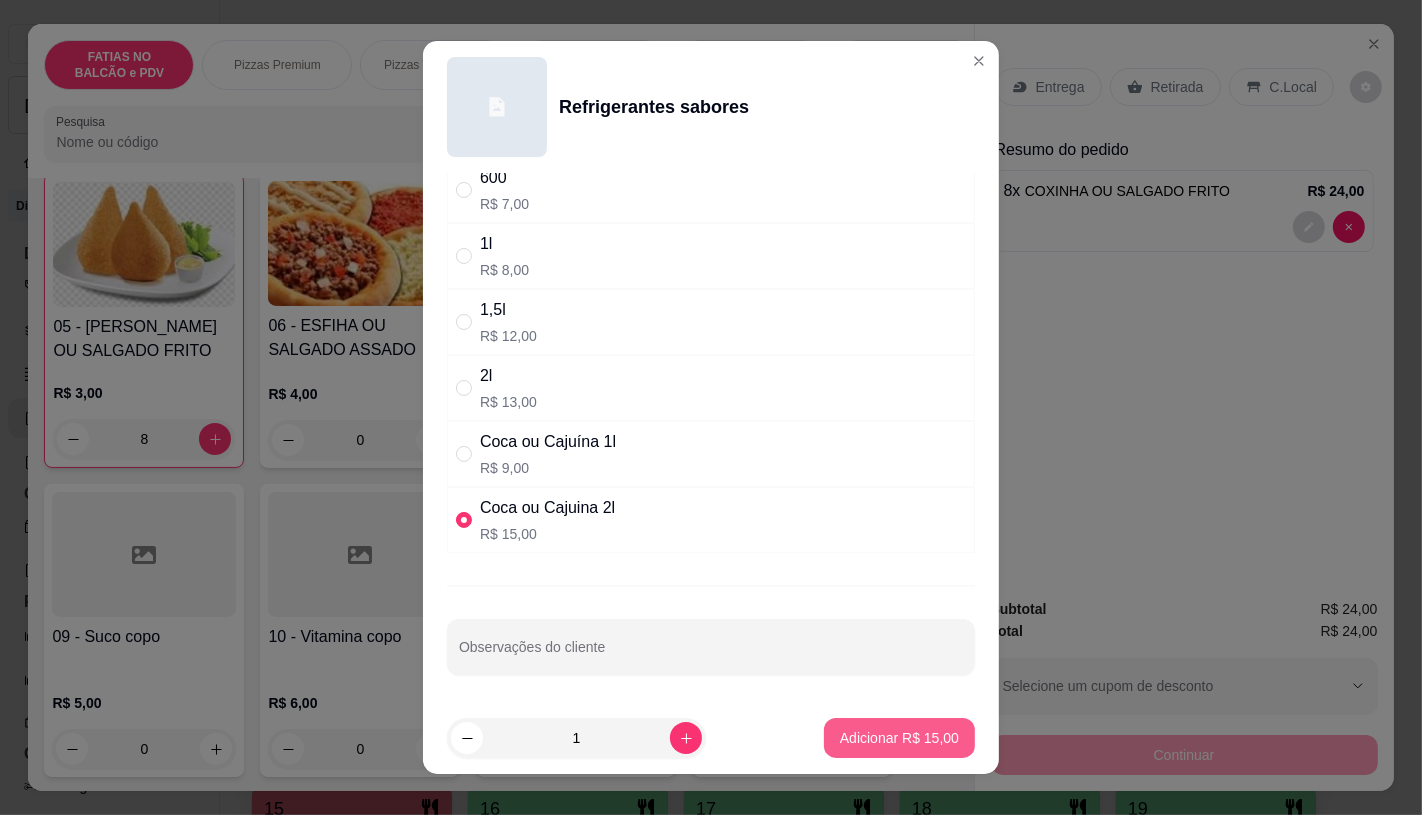 click on "Adicionar   R$ 15,00" at bounding box center [899, 738] 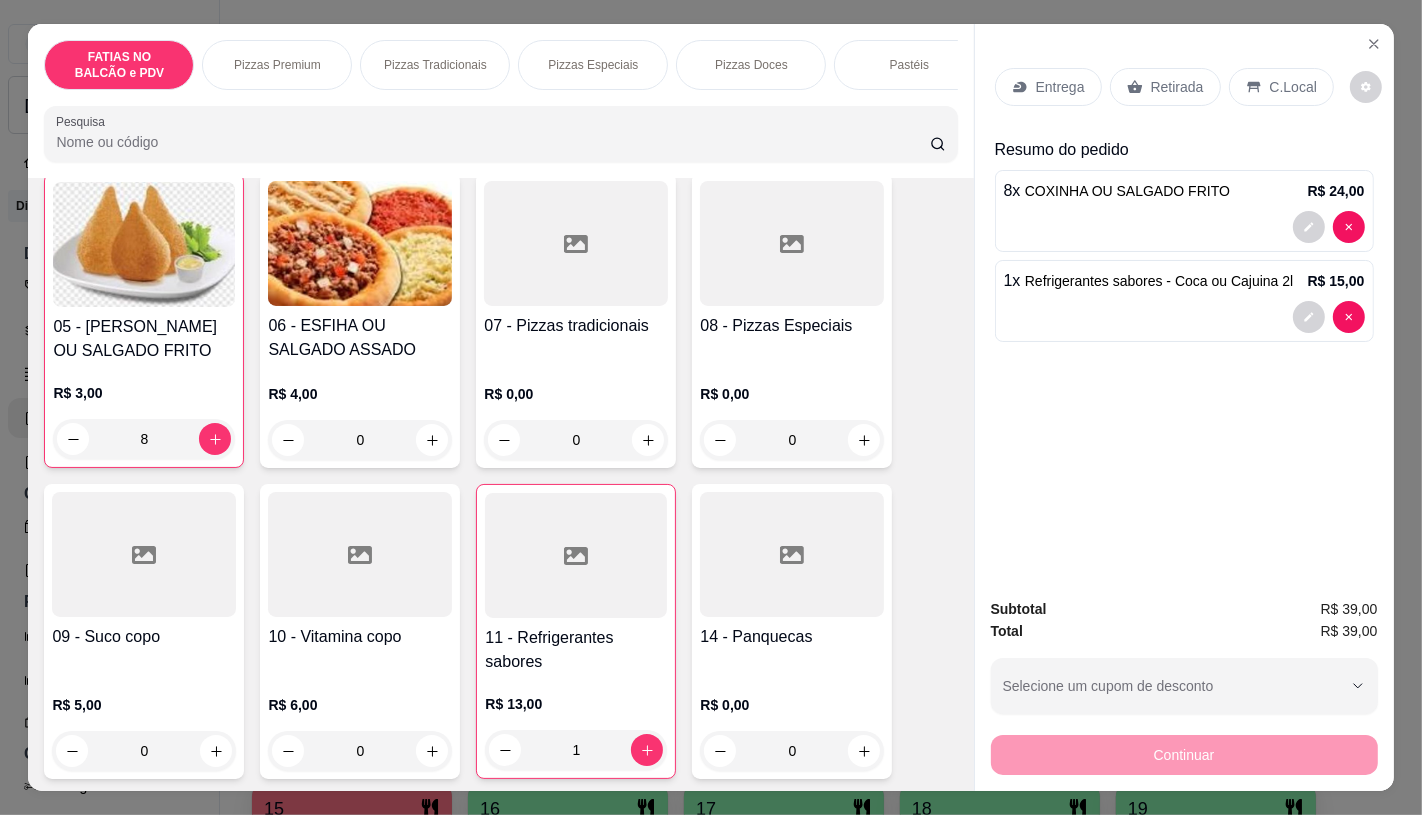click on "Entrega Retirada C.Local" at bounding box center [1184, 87] 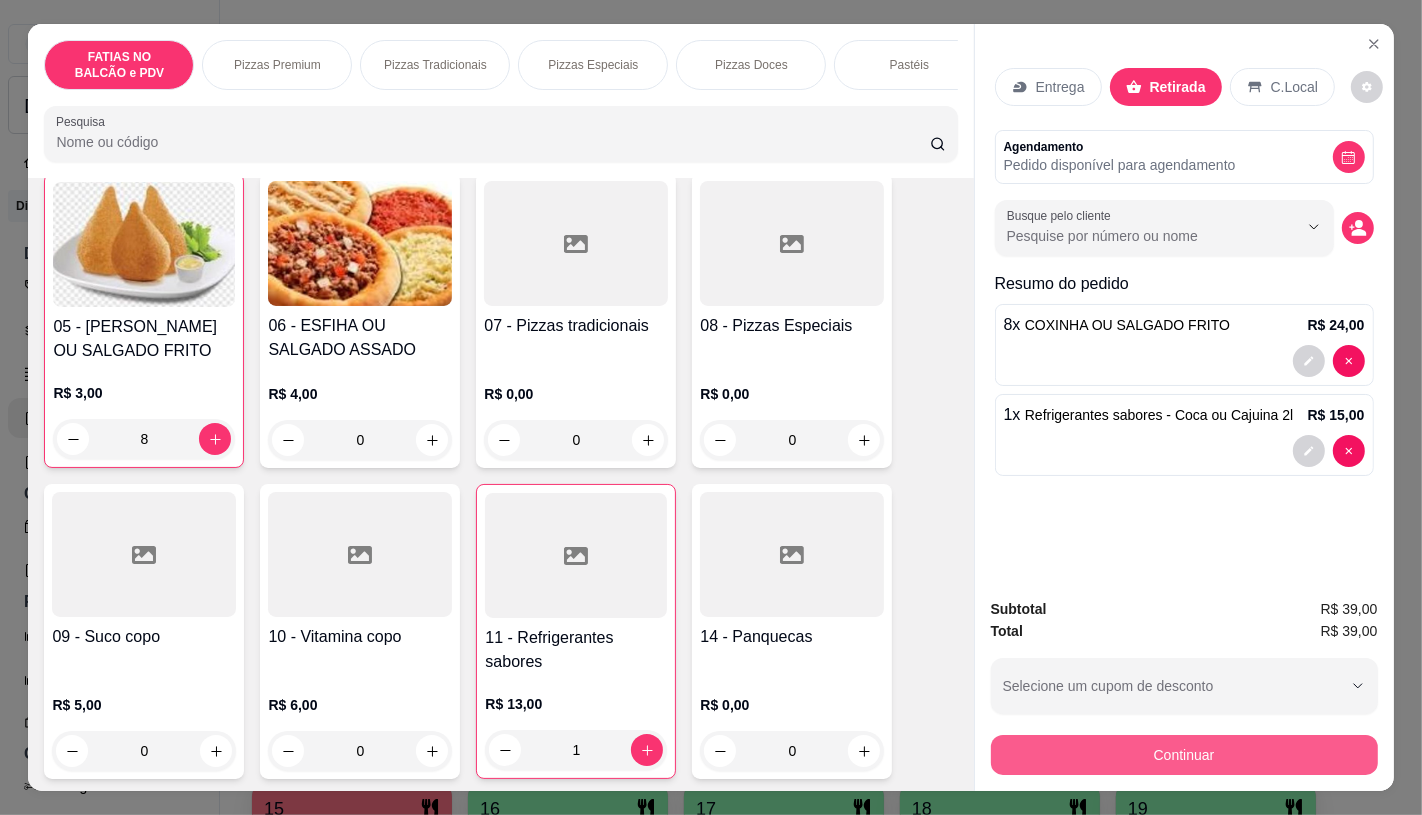 click on "Continuar" at bounding box center (1184, 755) 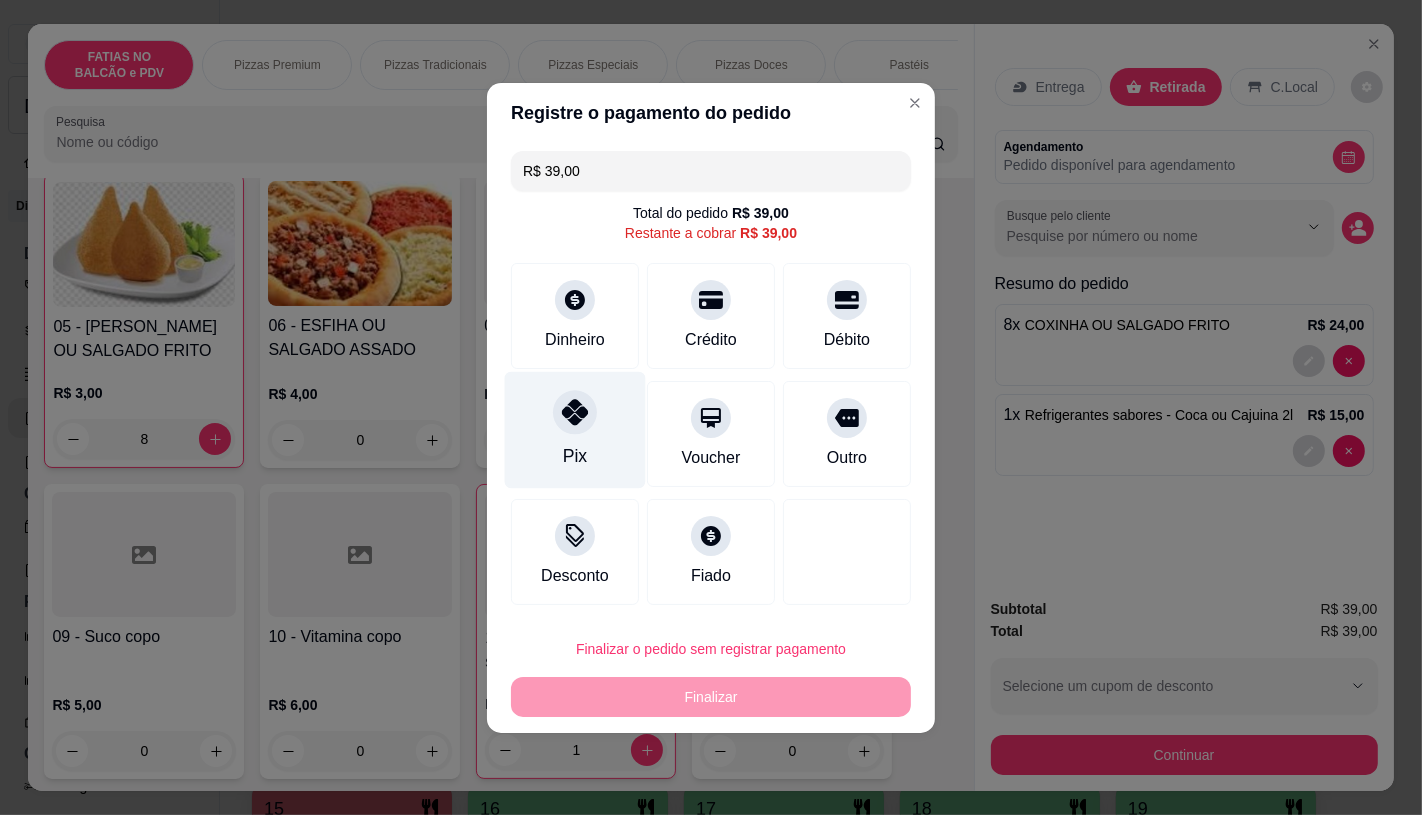 click on "Pix" at bounding box center [575, 429] 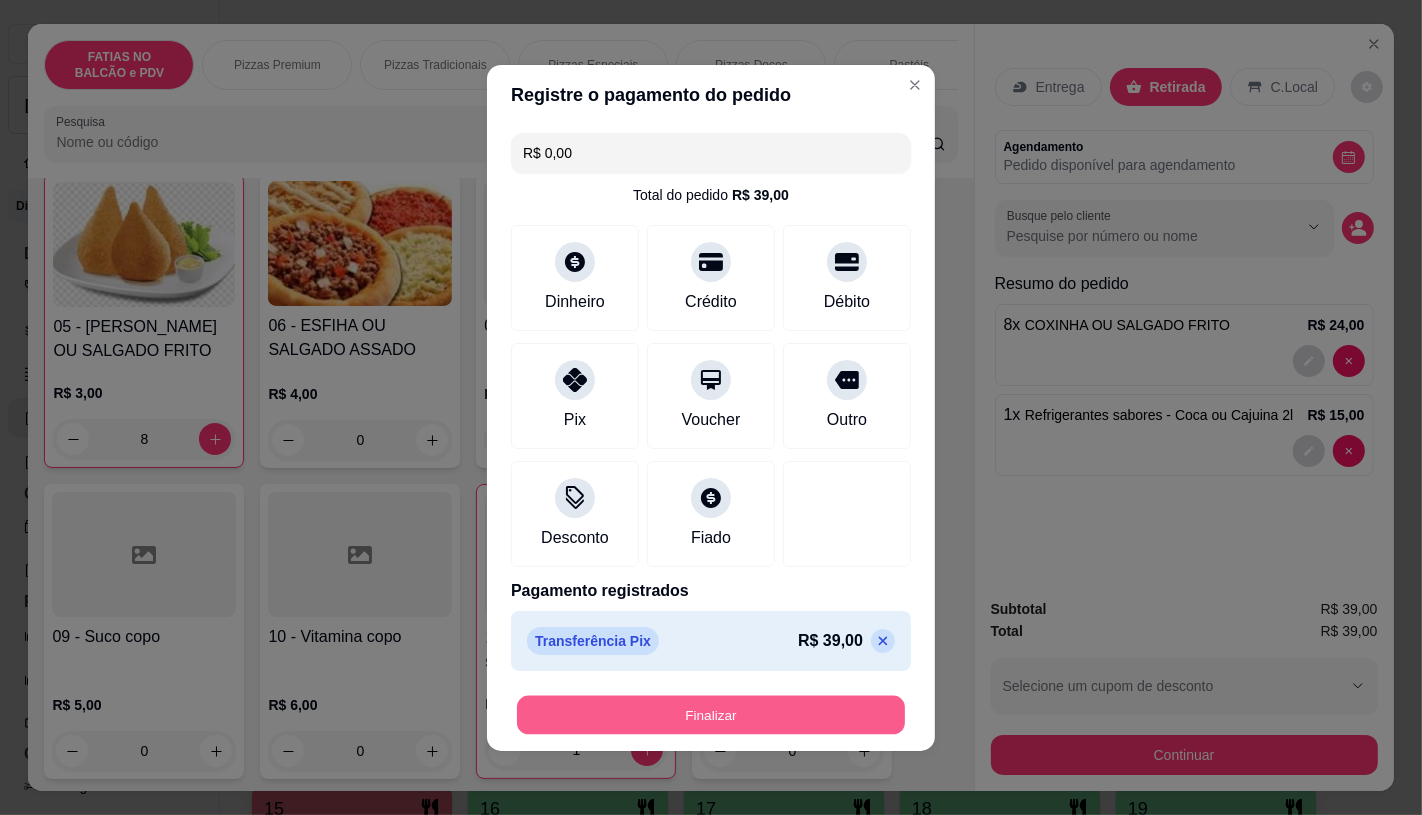 click on "Finalizar" at bounding box center [711, 714] 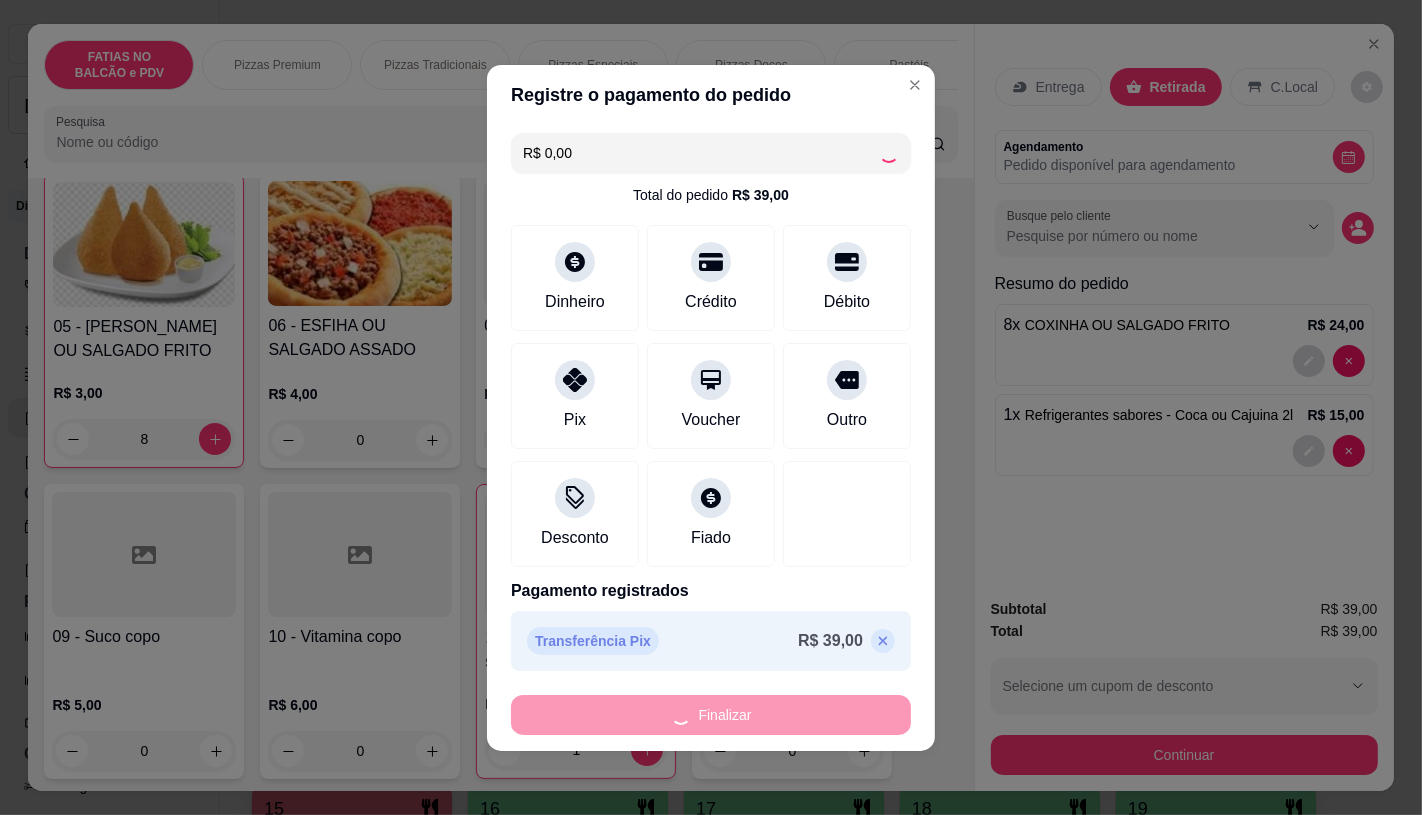 type on "0" 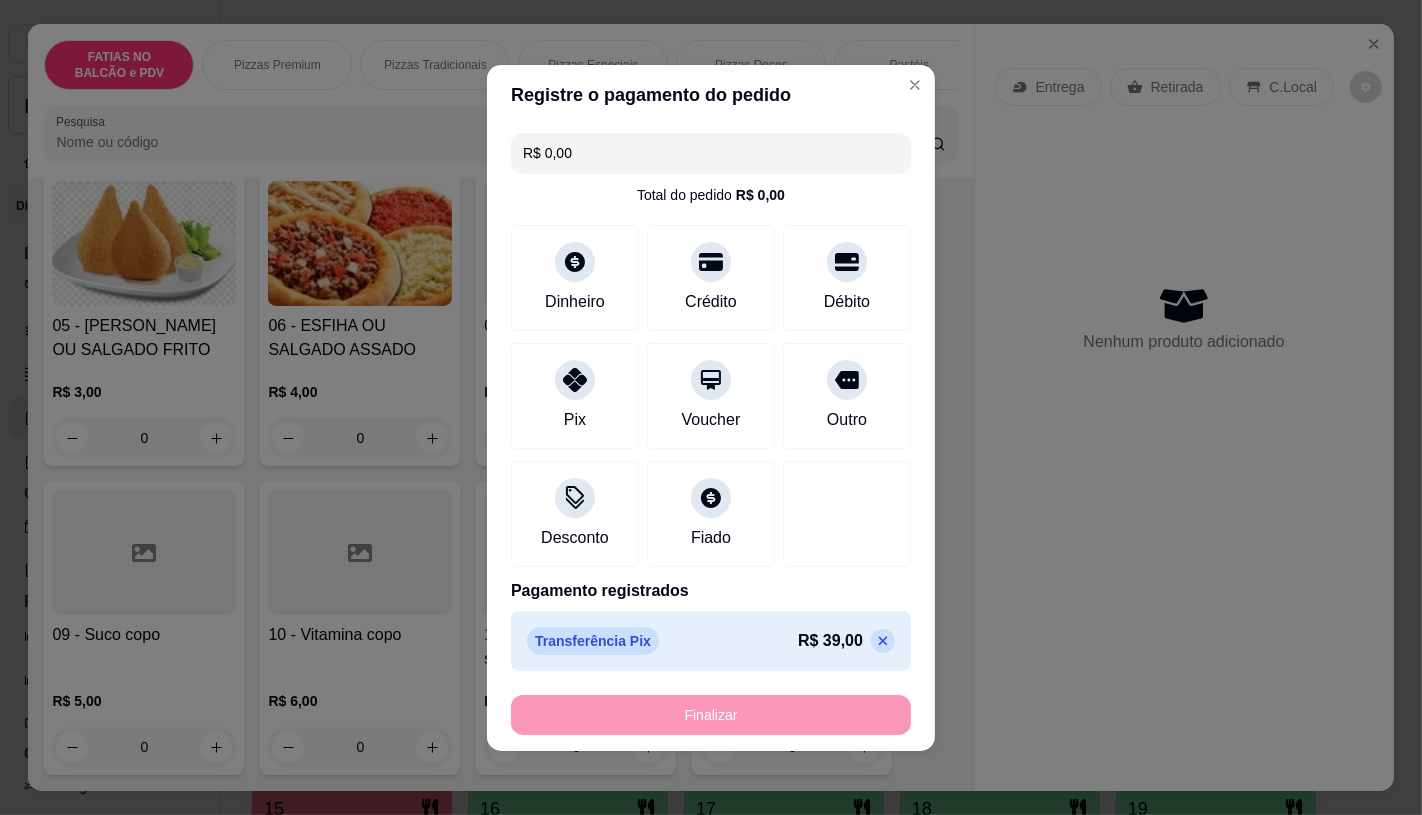 type on "-R$ 39,00" 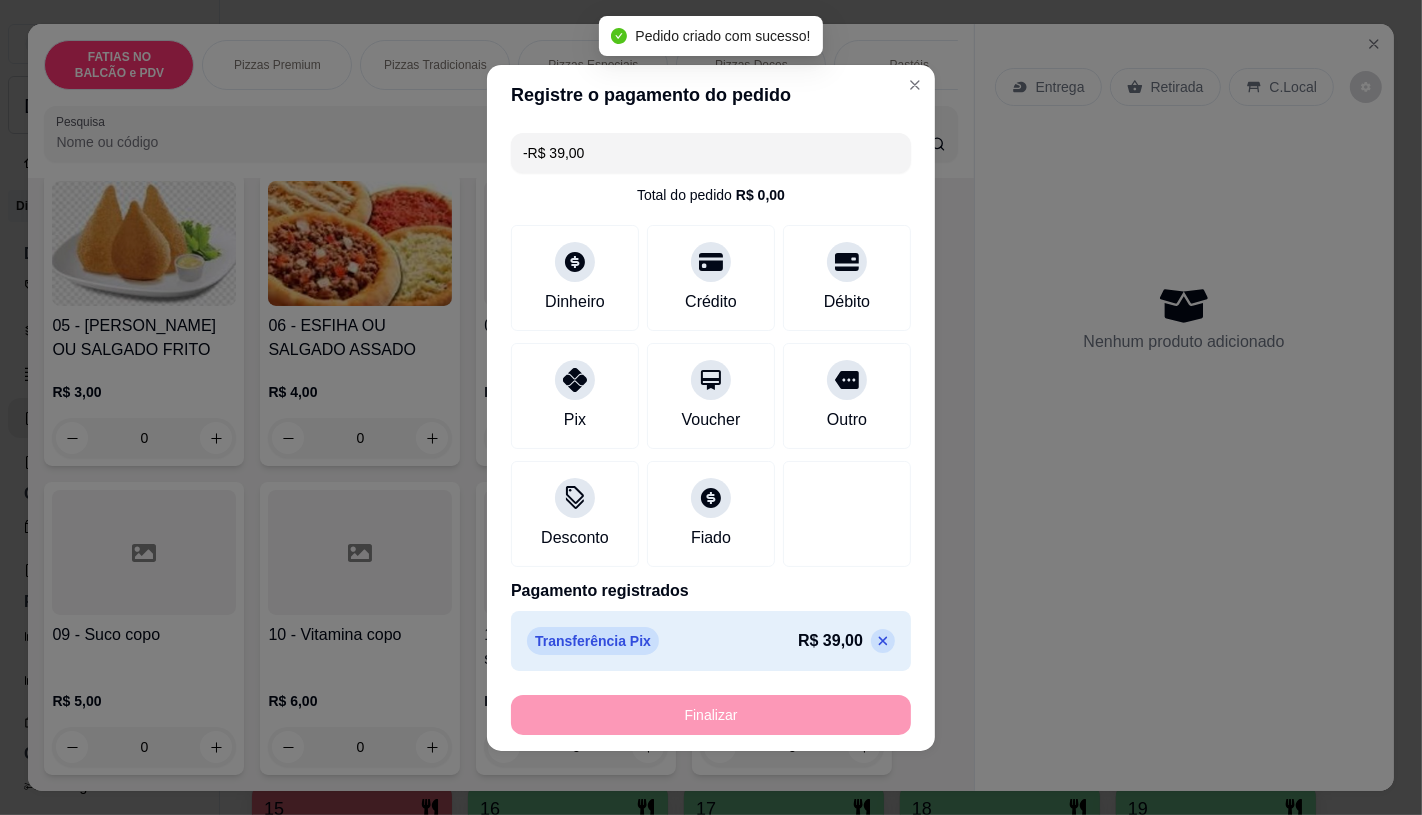 scroll, scrollTop: 443, scrollLeft: 0, axis: vertical 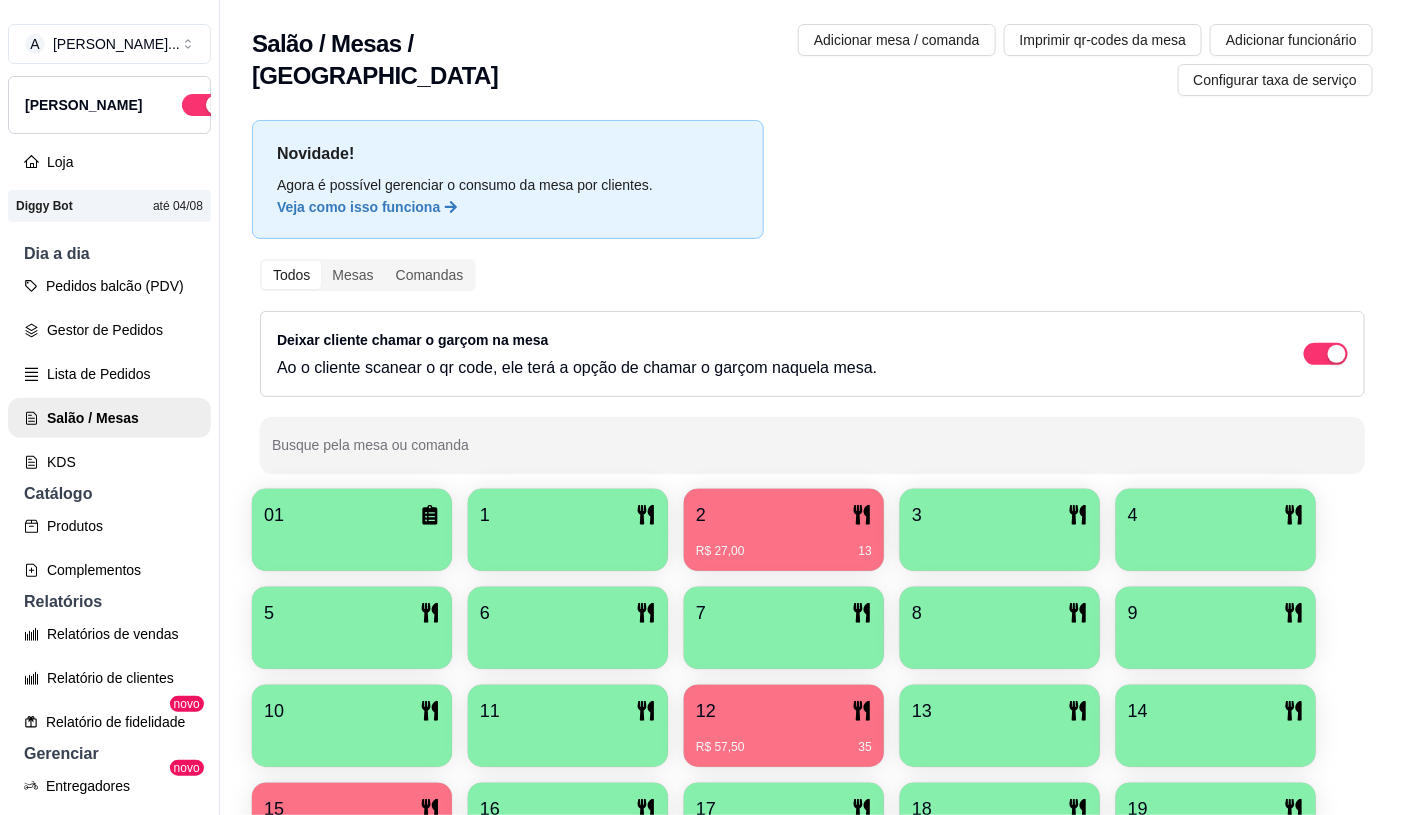 click on "12 R$ 57,50 35" at bounding box center [784, 726] 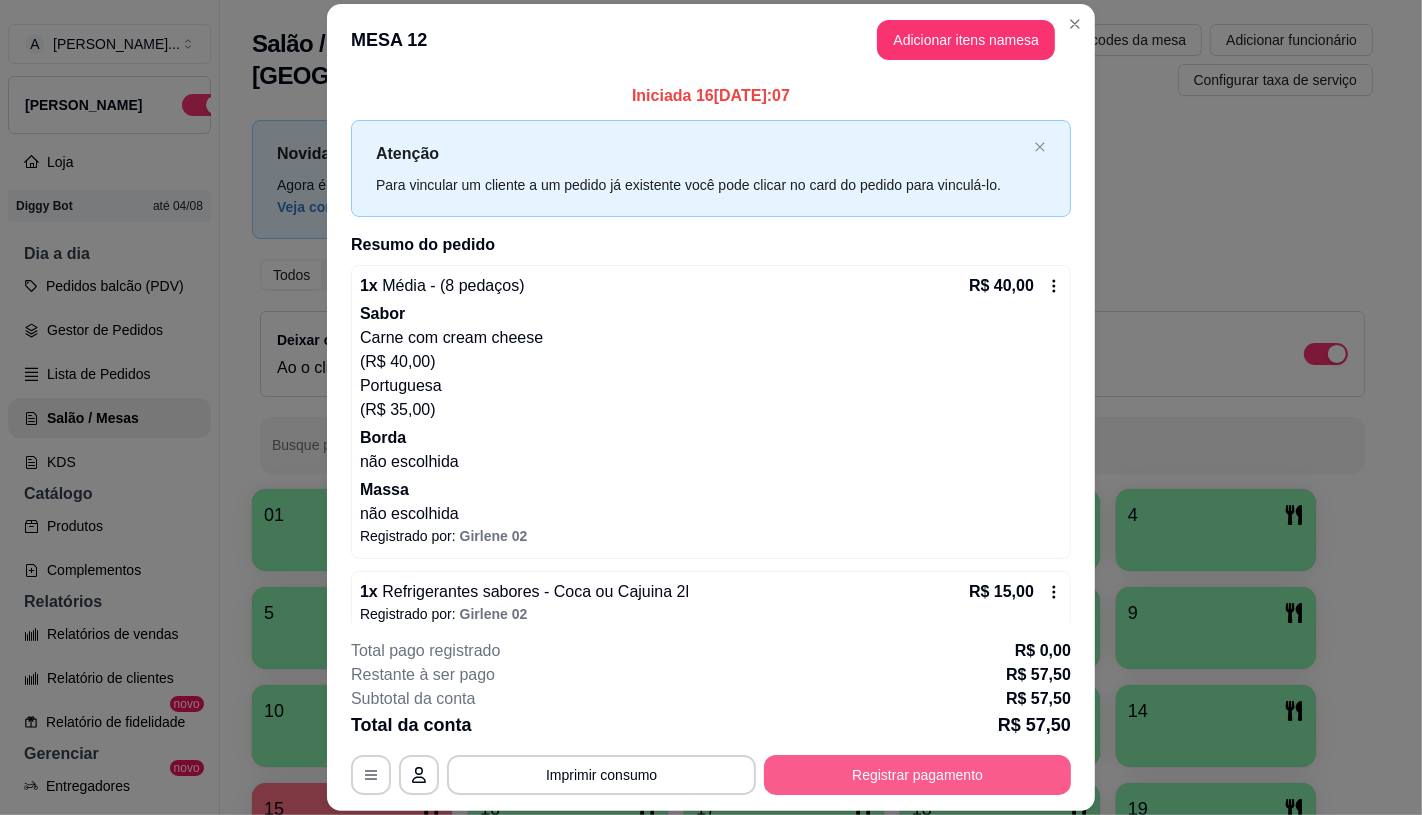 click on "Registrar pagamento" at bounding box center (917, 775) 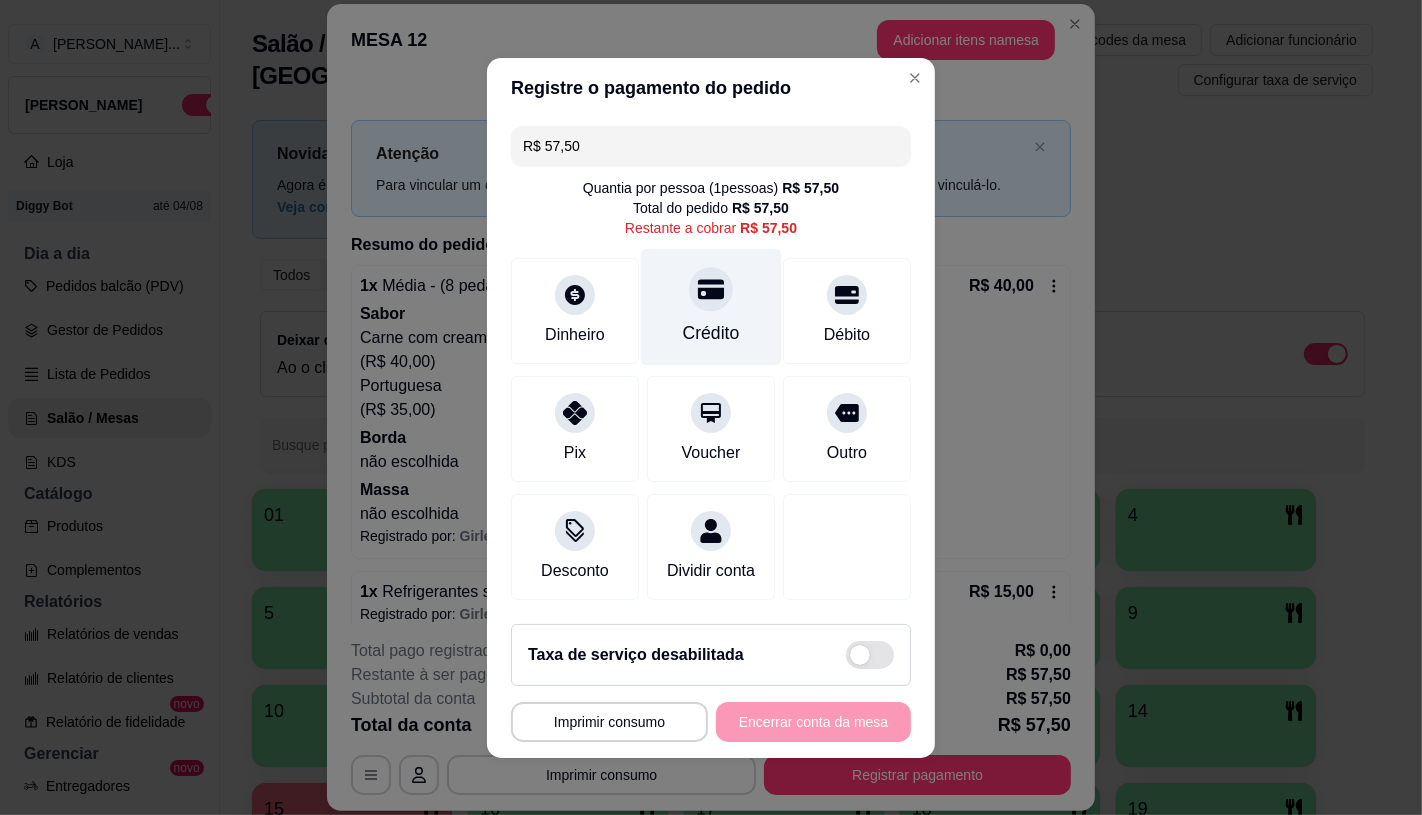 click on "Crédito" at bounding box center [711, 333] 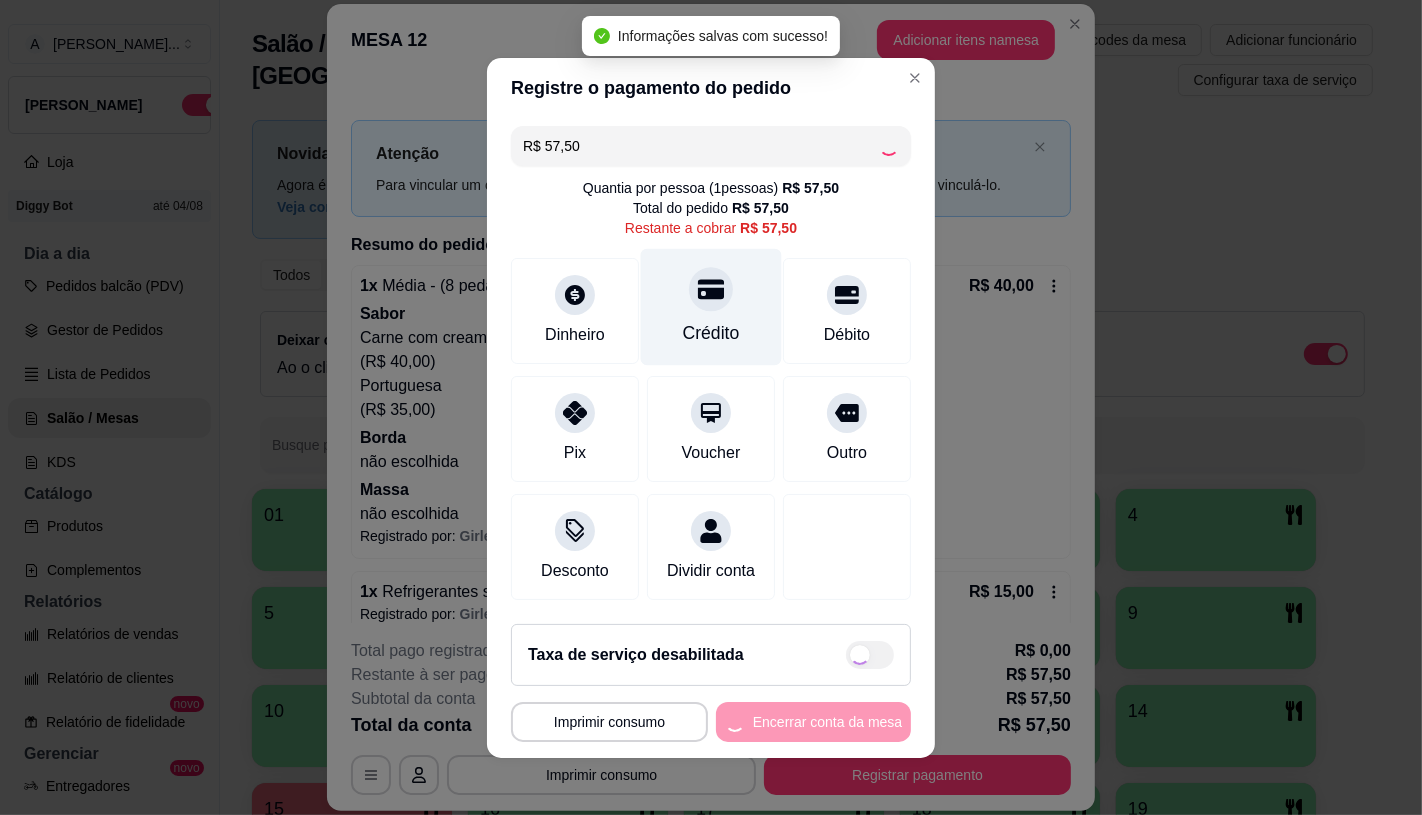 type on "R$ 0,00" 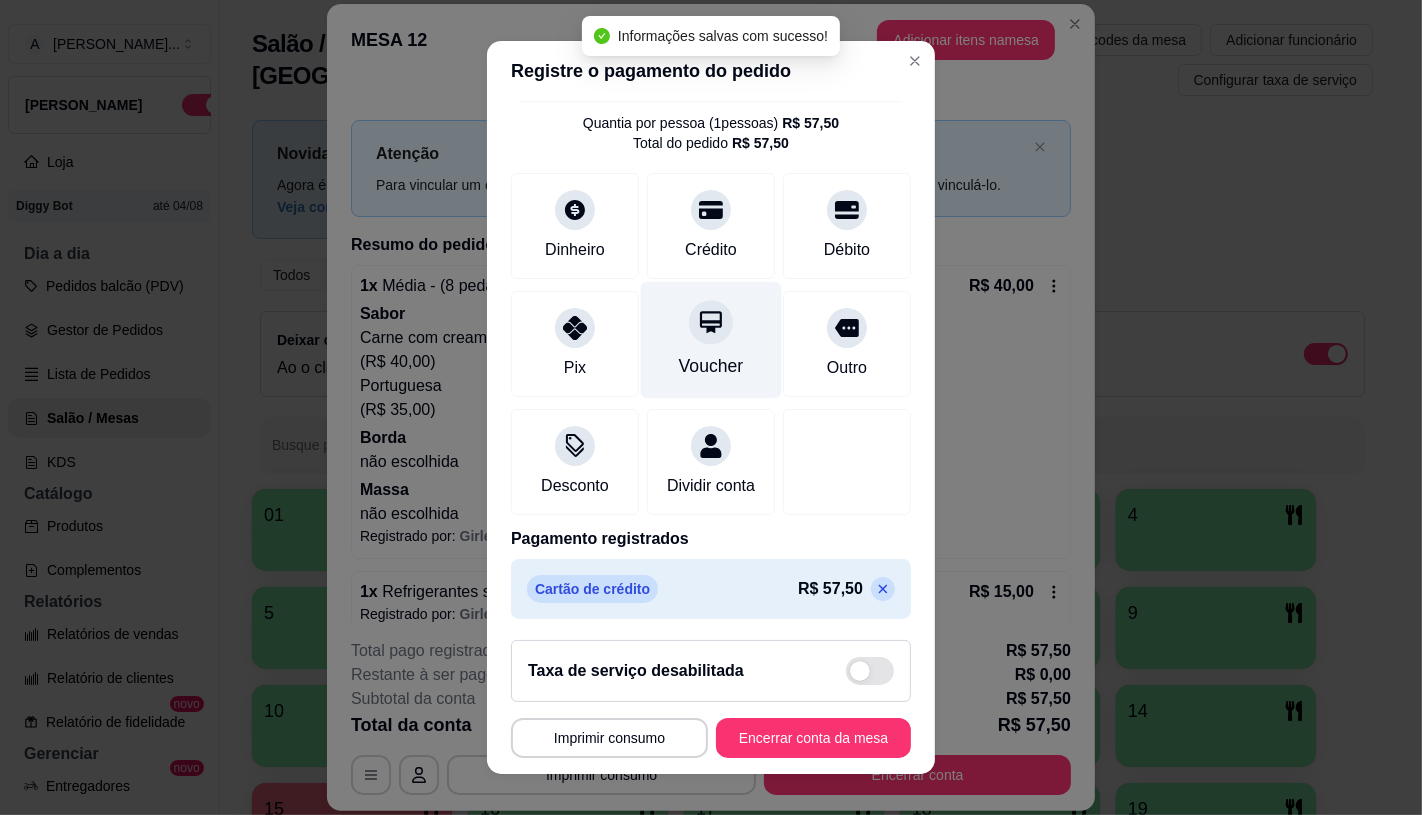 scroll, scrollTop: 74, scrollLeft: 0, axis: vertical 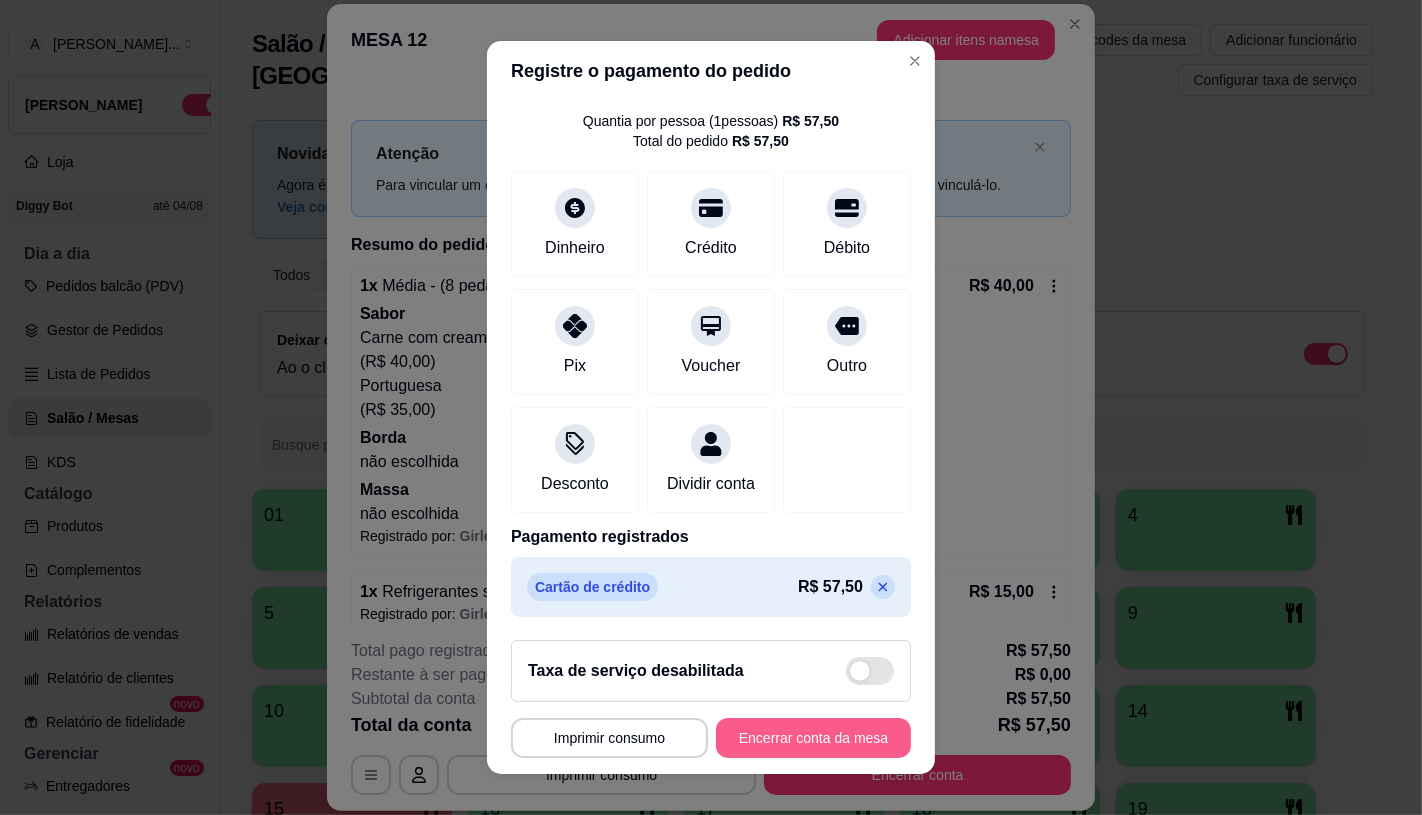 click on "Encerrar conta da mesa" at bounding box center (813, 738) 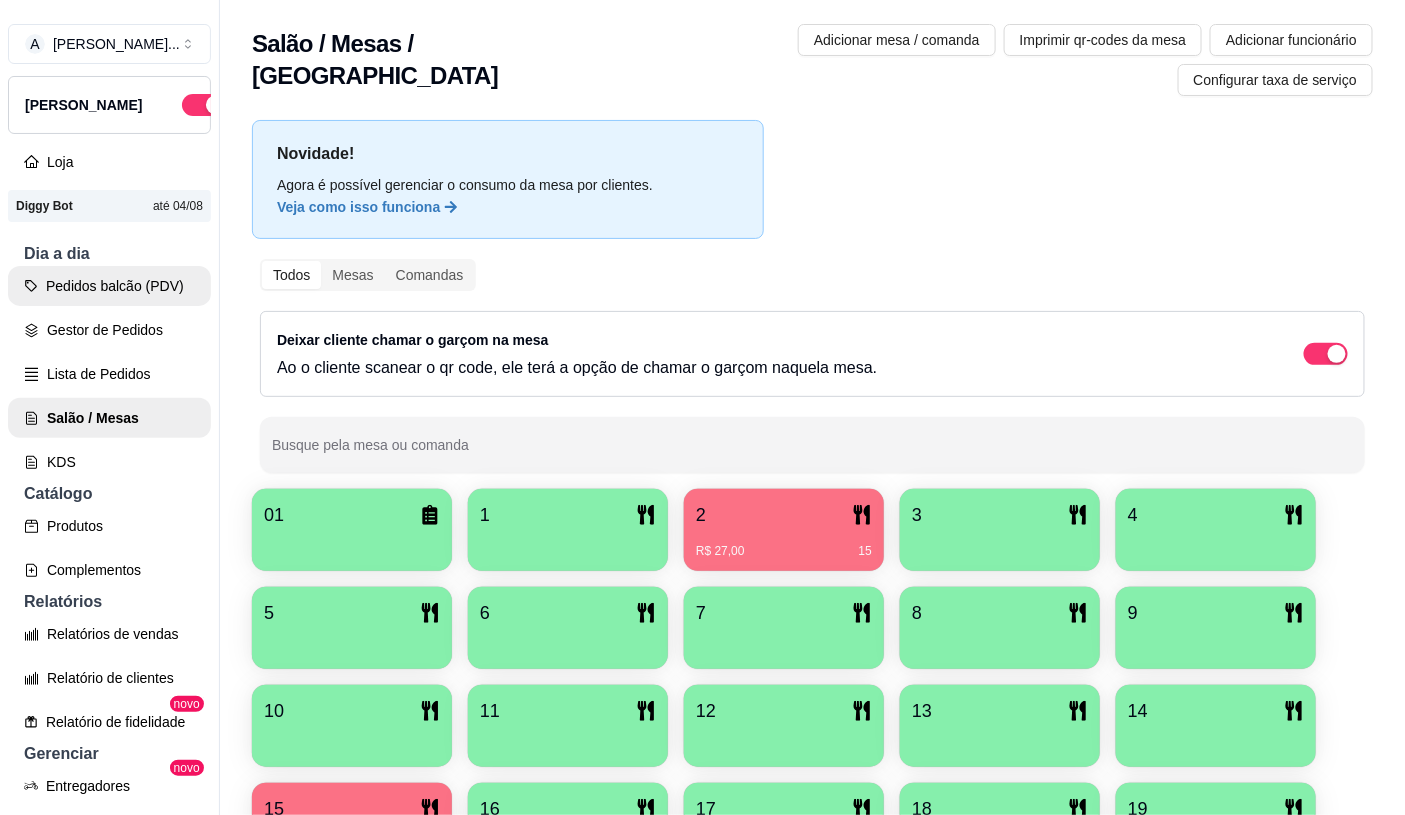click on "Pedidos balcão (PDV)" at bounding box center [109, 286] 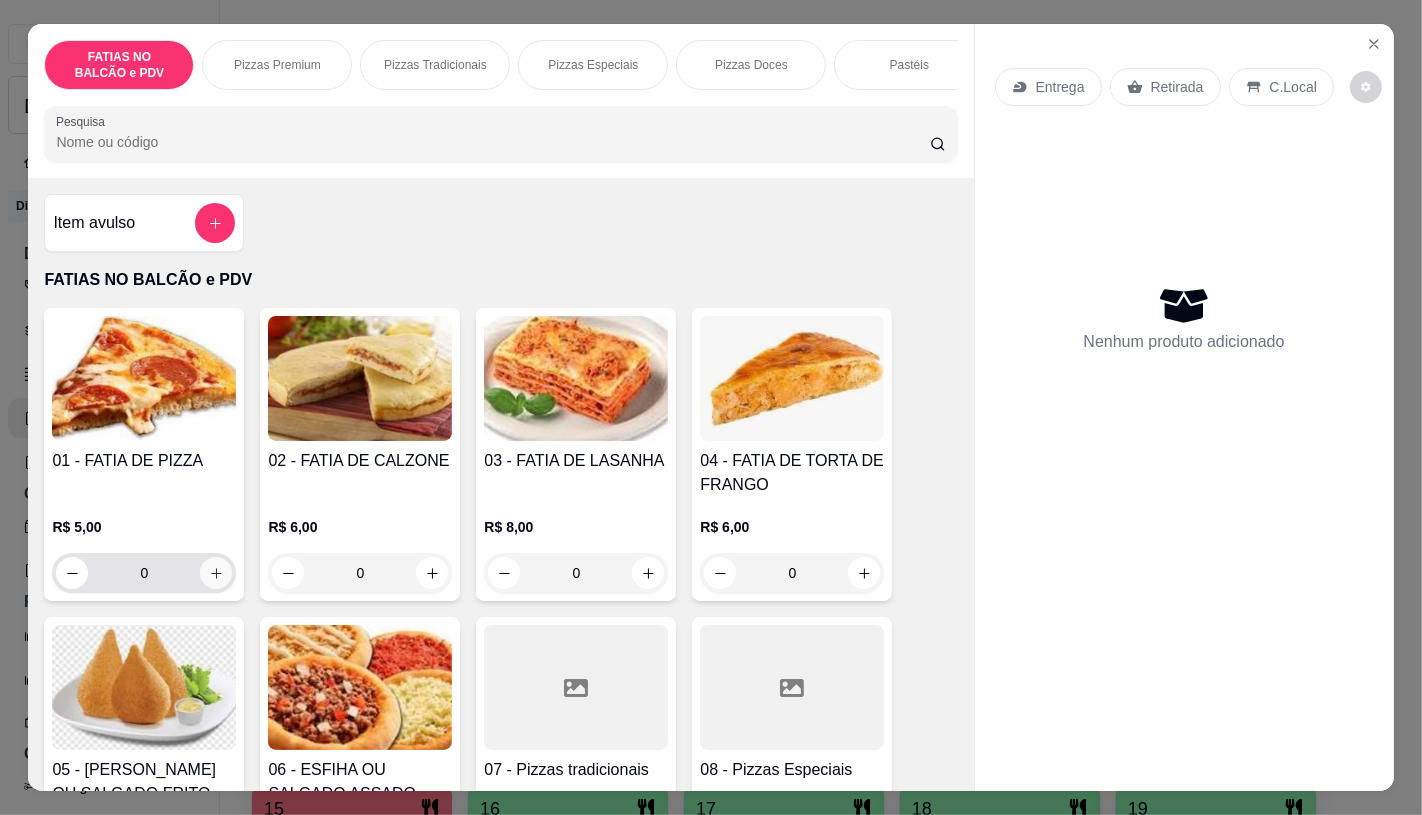click 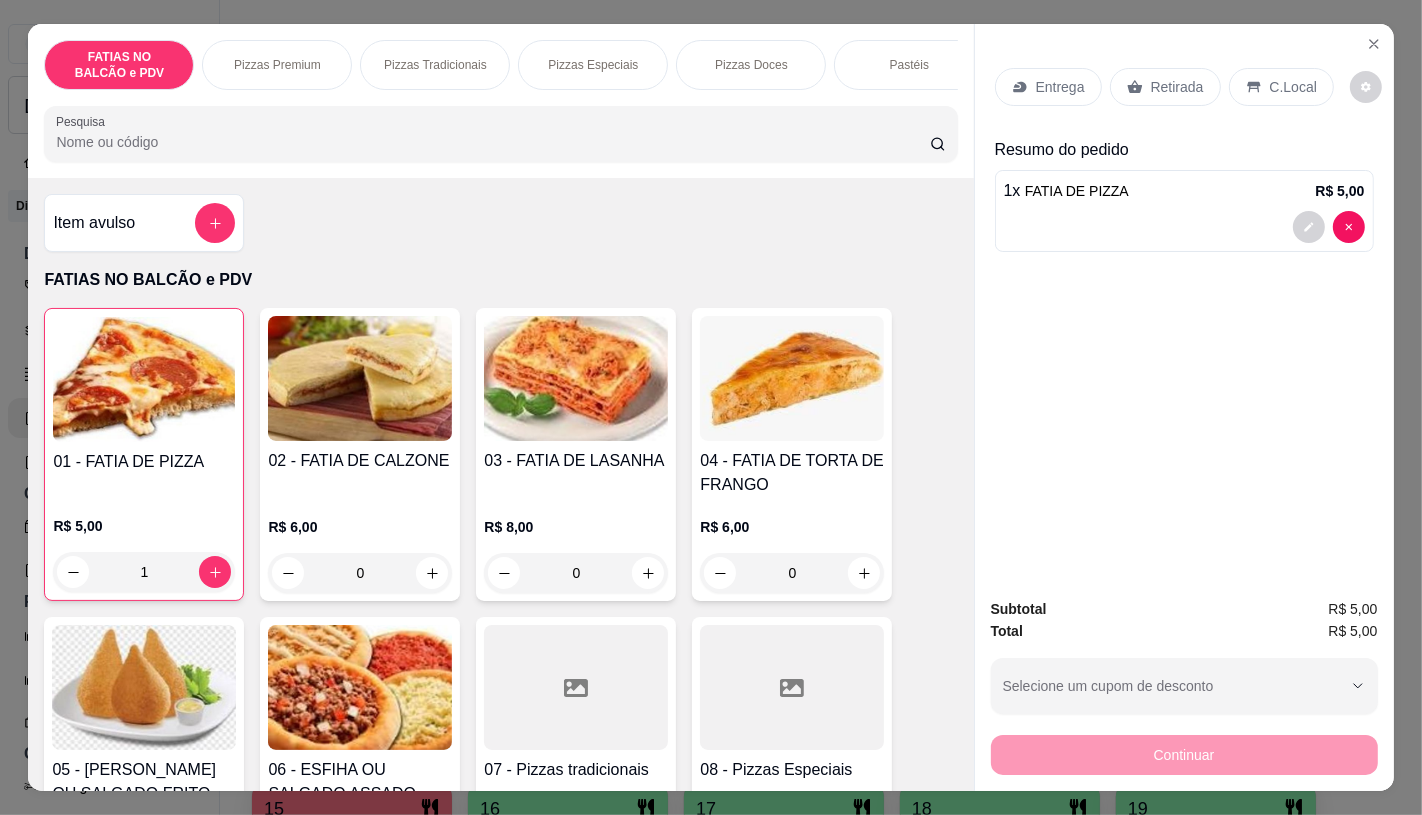 type on "1" 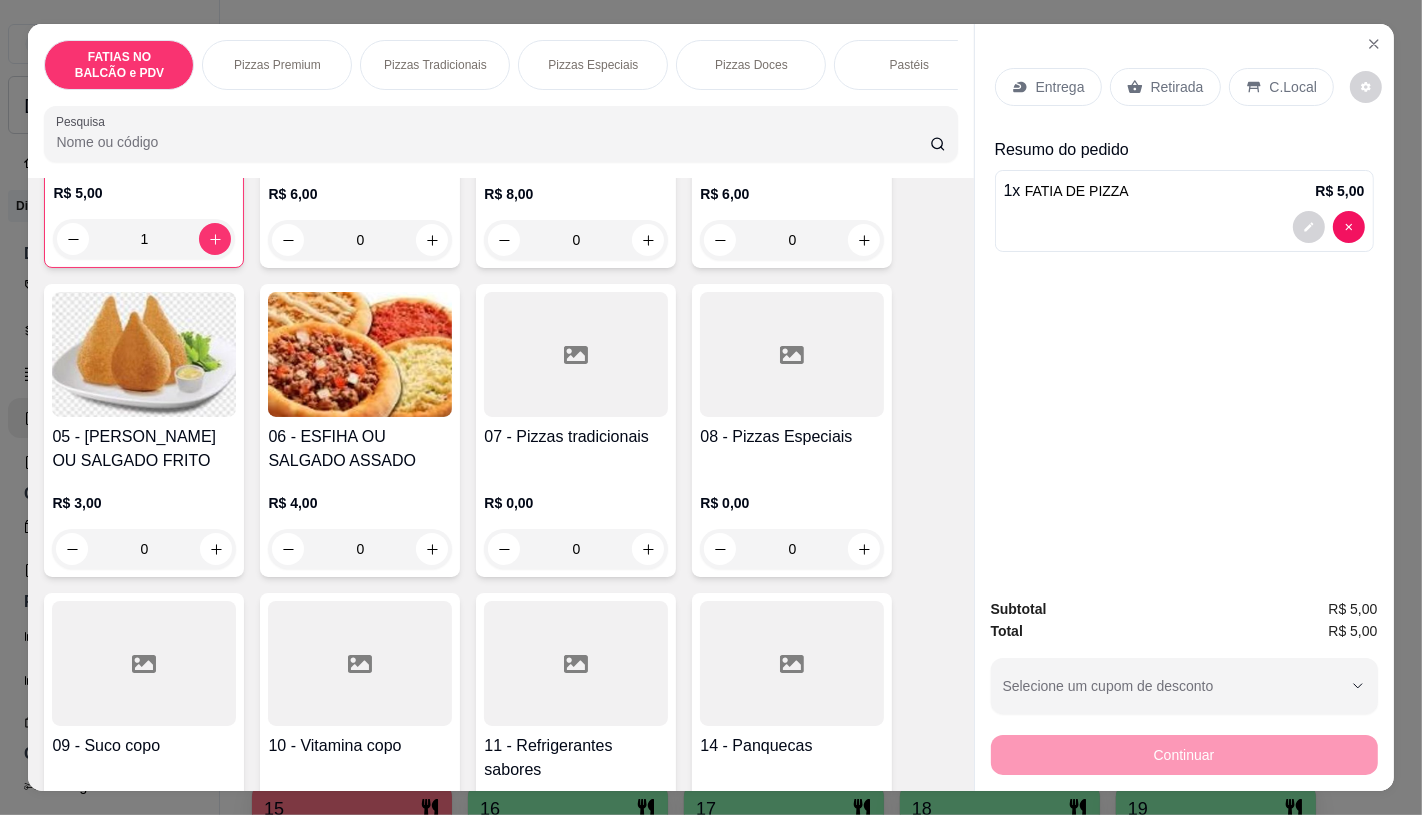 click at bounding box center [576, 663] 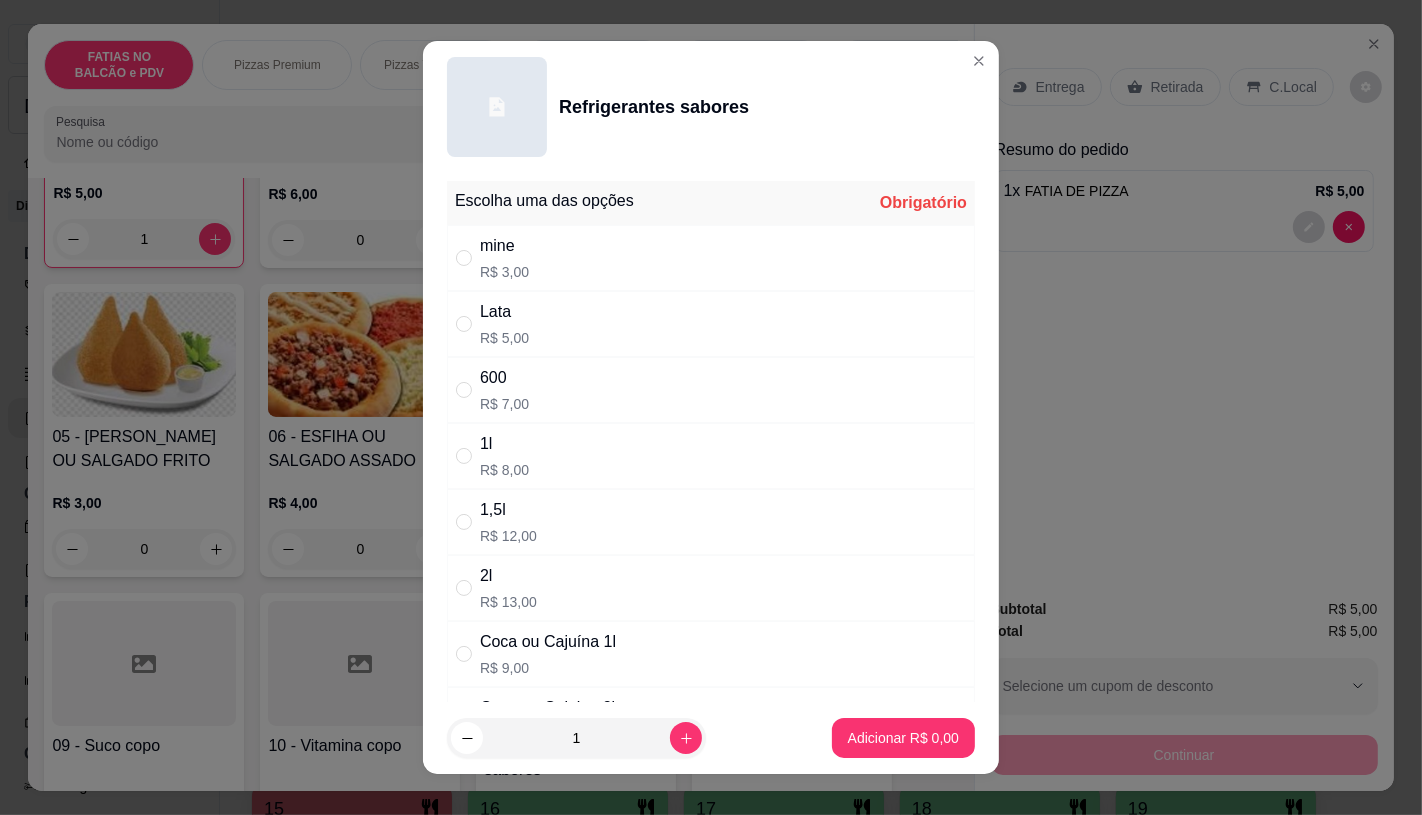 click on "600" at bounding box center (504, 378) 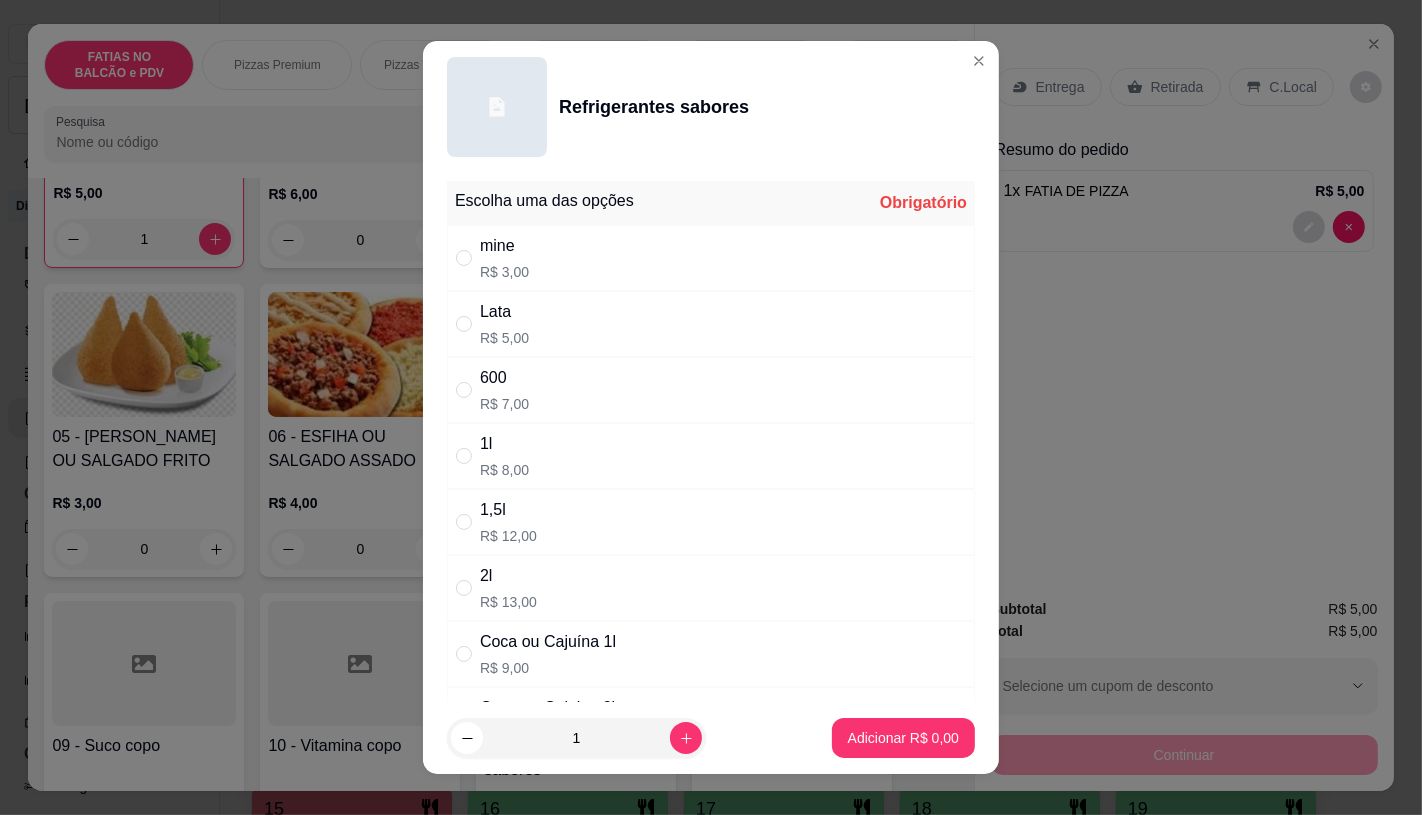 radio on "true" 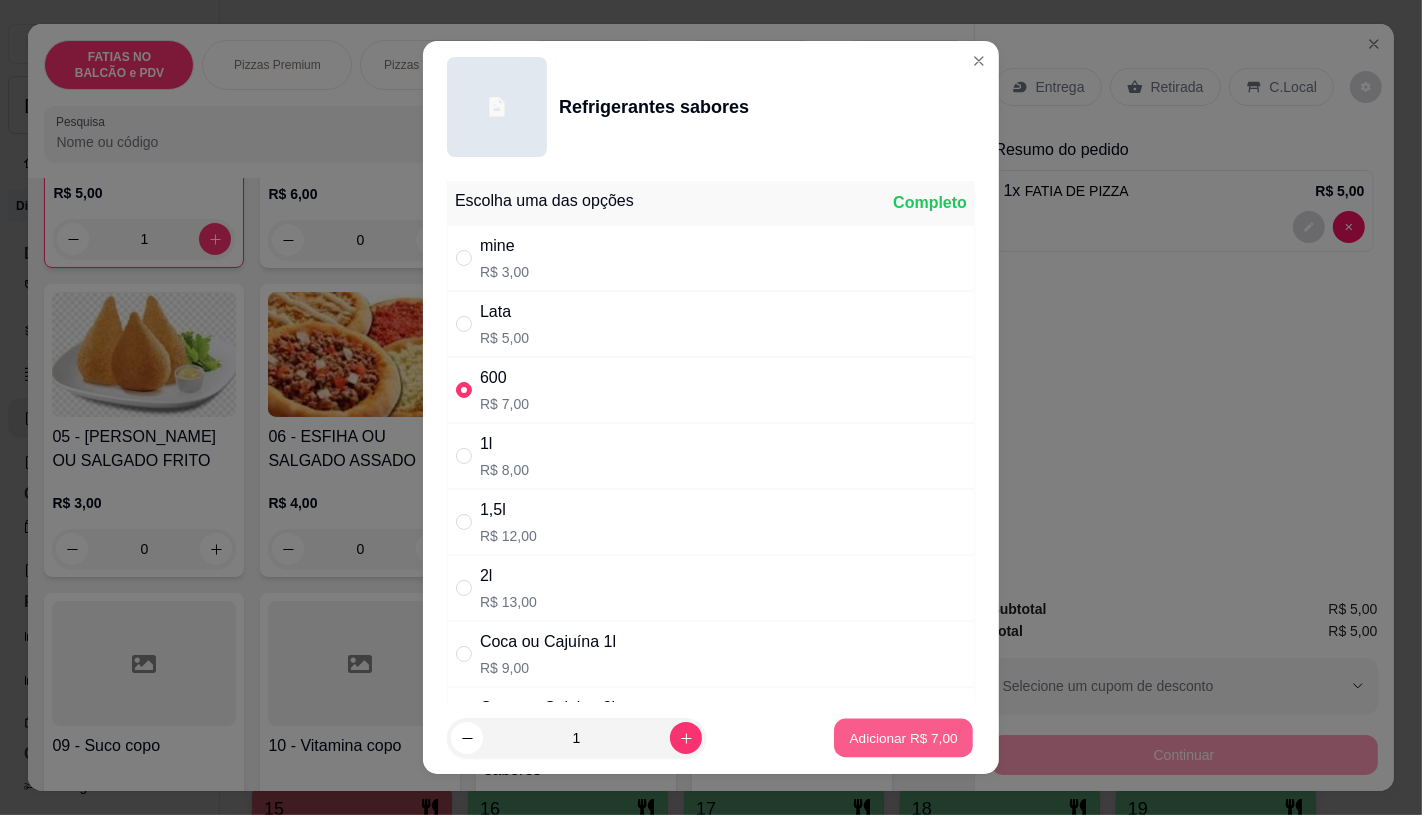 click on "Adicionar   R$ 7,00" at bounding box center (903, 738) 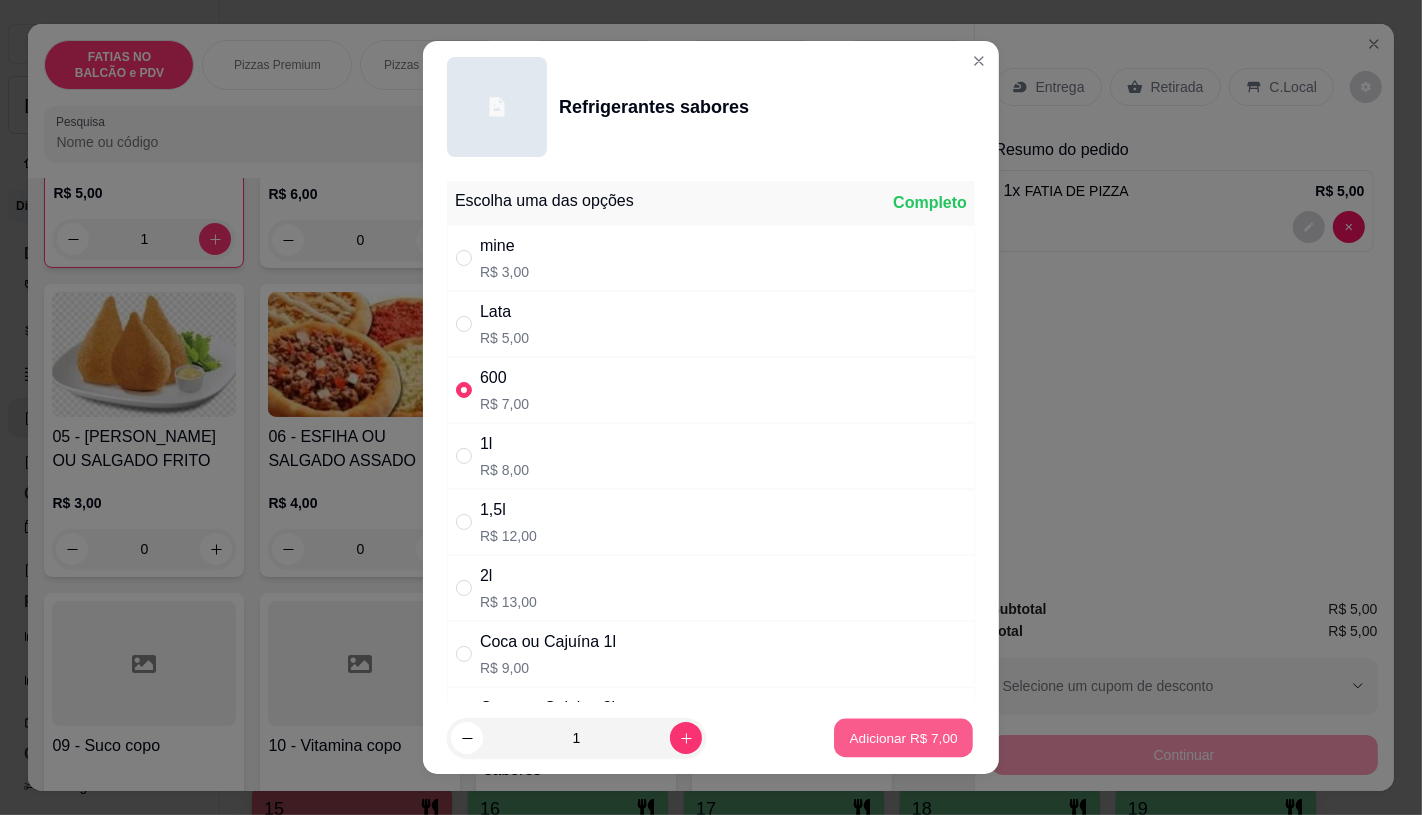 type on "1" 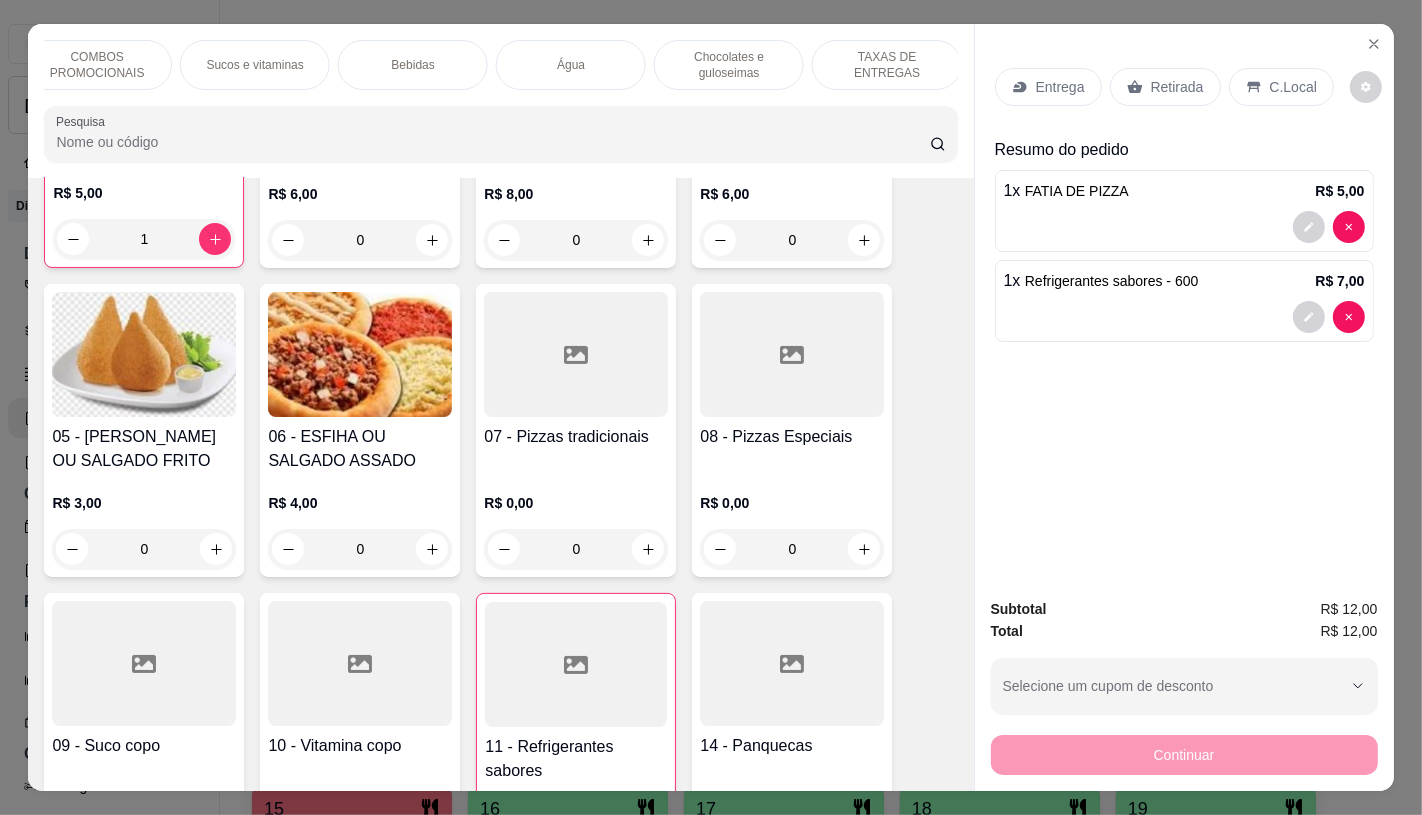 scroll, scrollTop: 0, scrollLeft: 2080, axis: horizontal 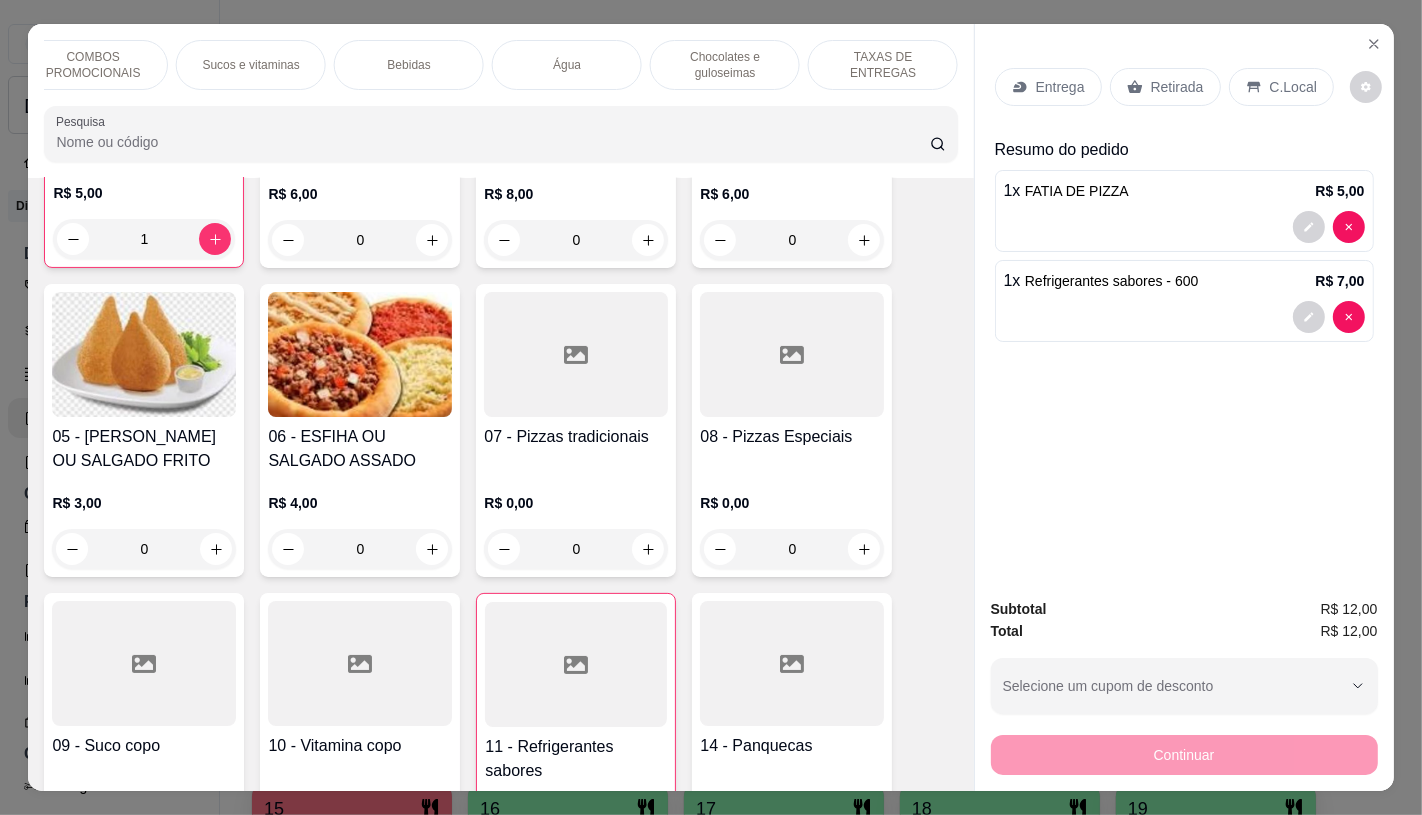 click on "Chocolates e guloseimas" at bounding box center [725, 65] 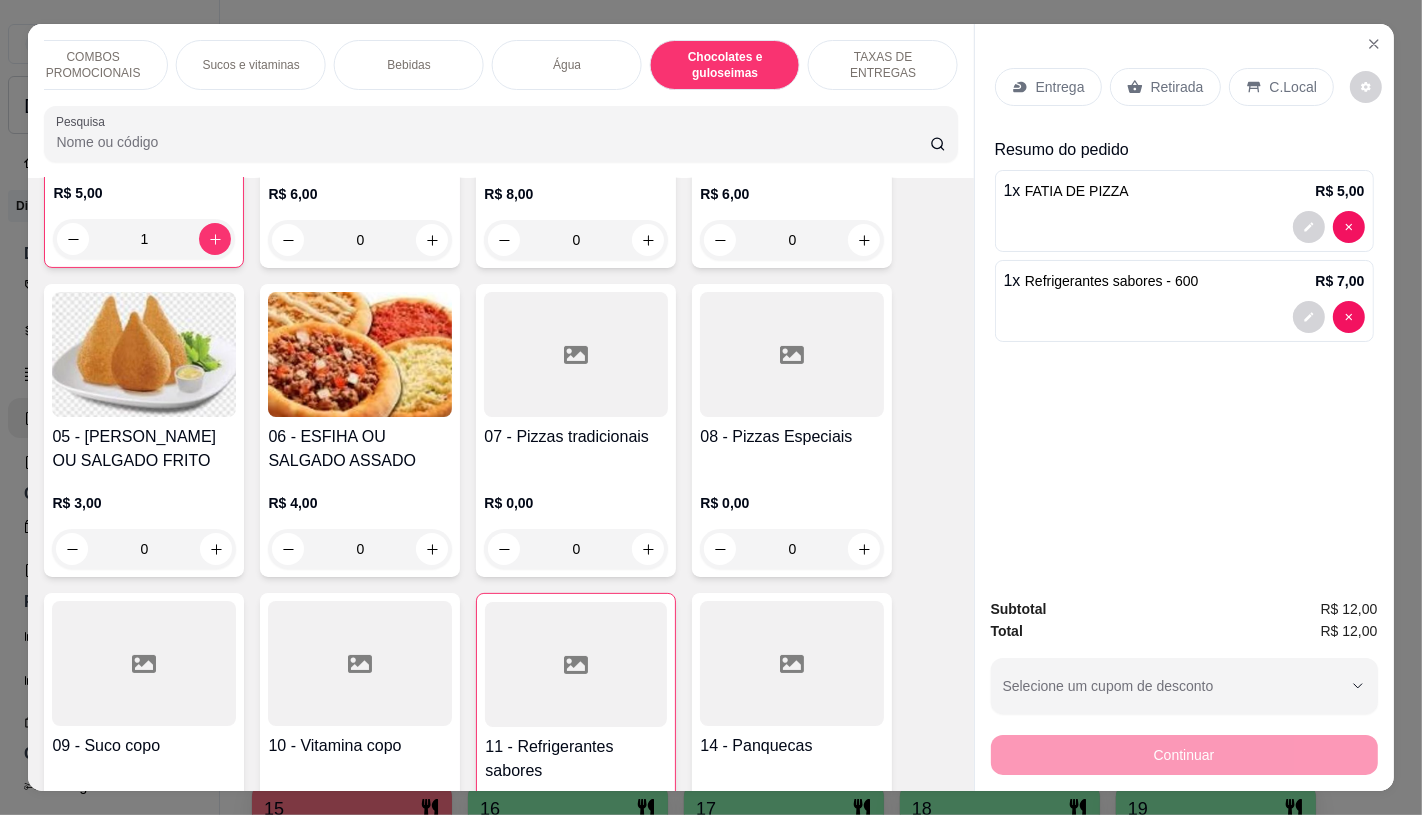 scroll, scrollTop: 13012, scrollLeft: 0, axis: vertical 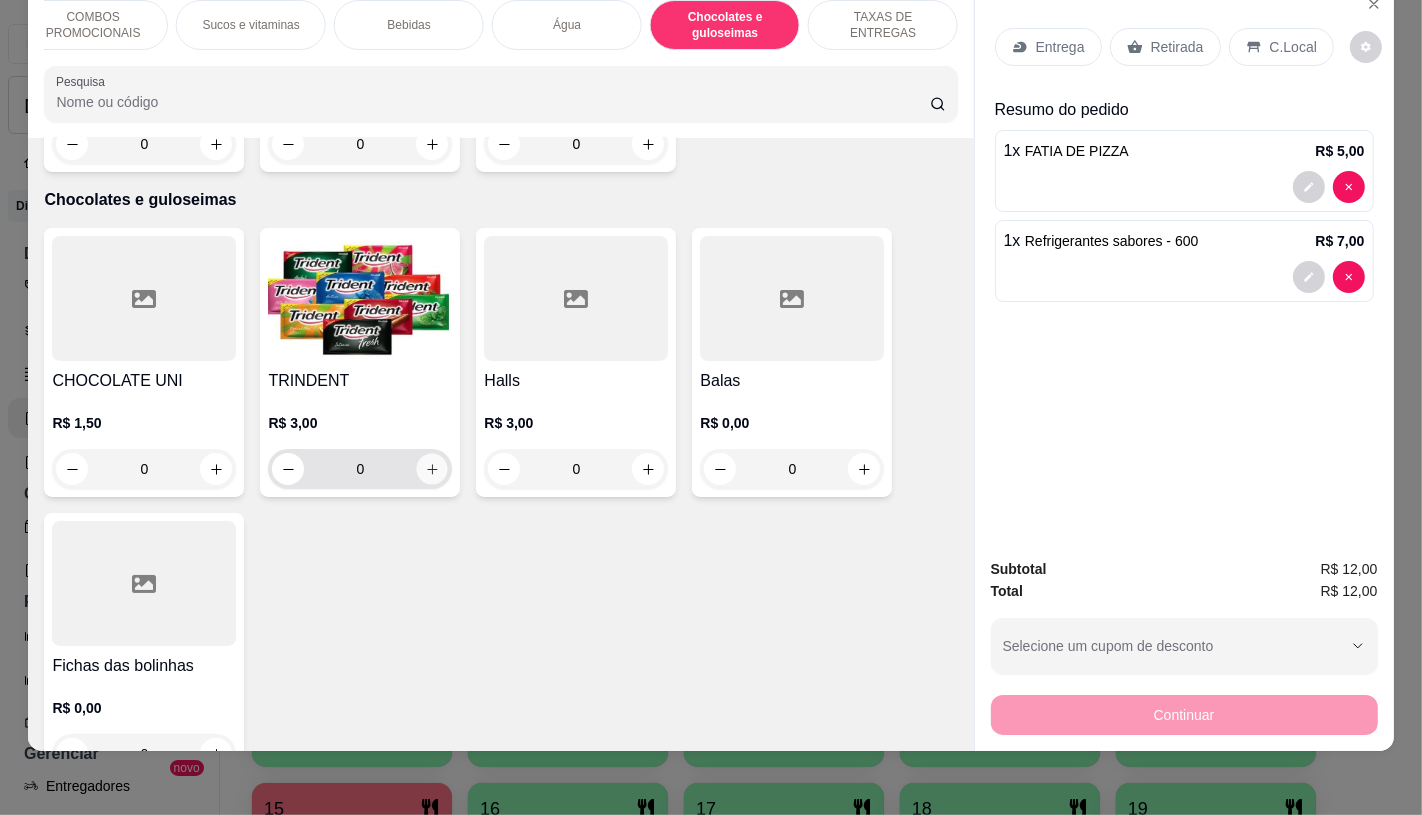 click at bounding box center (432, 469) 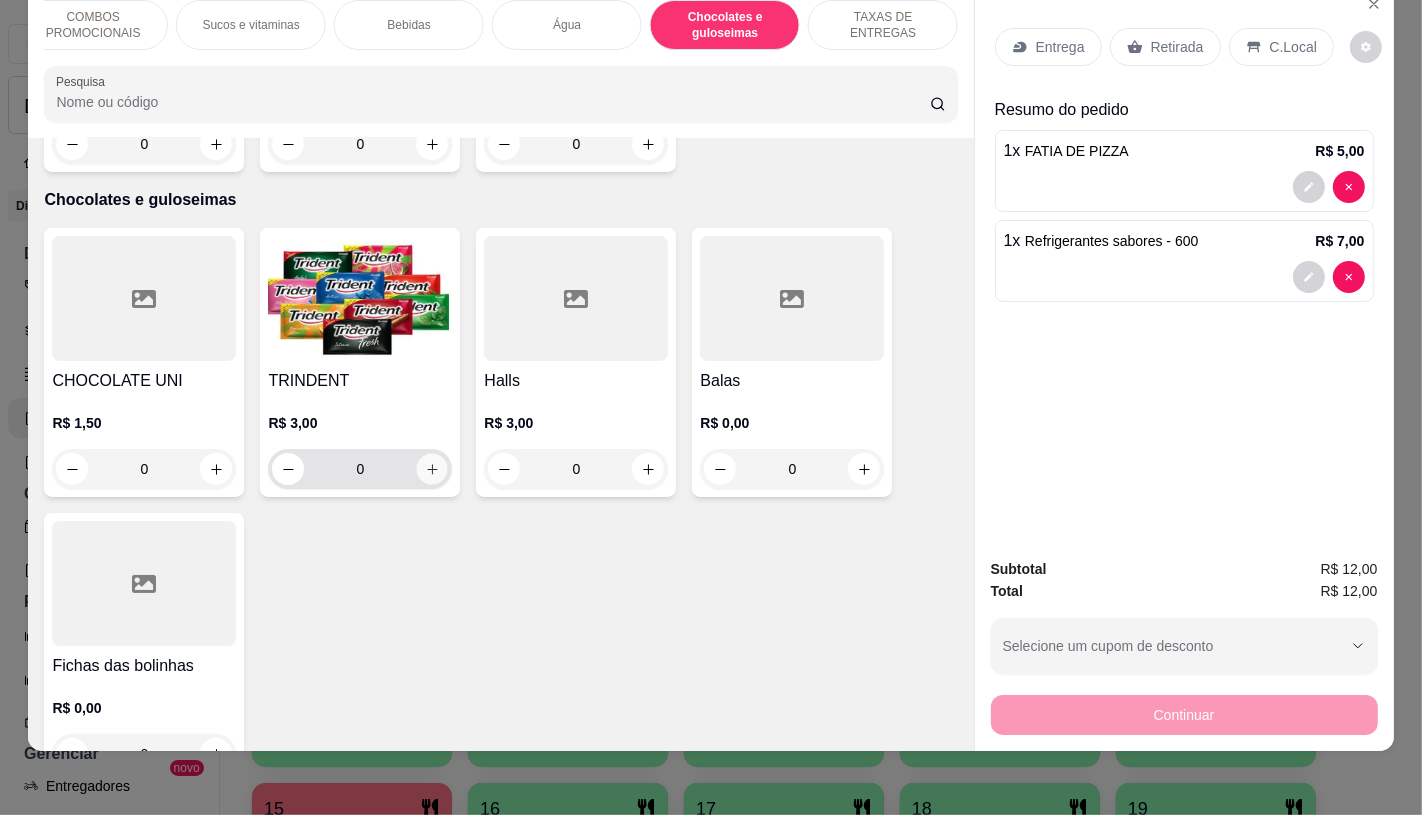 type on "1" 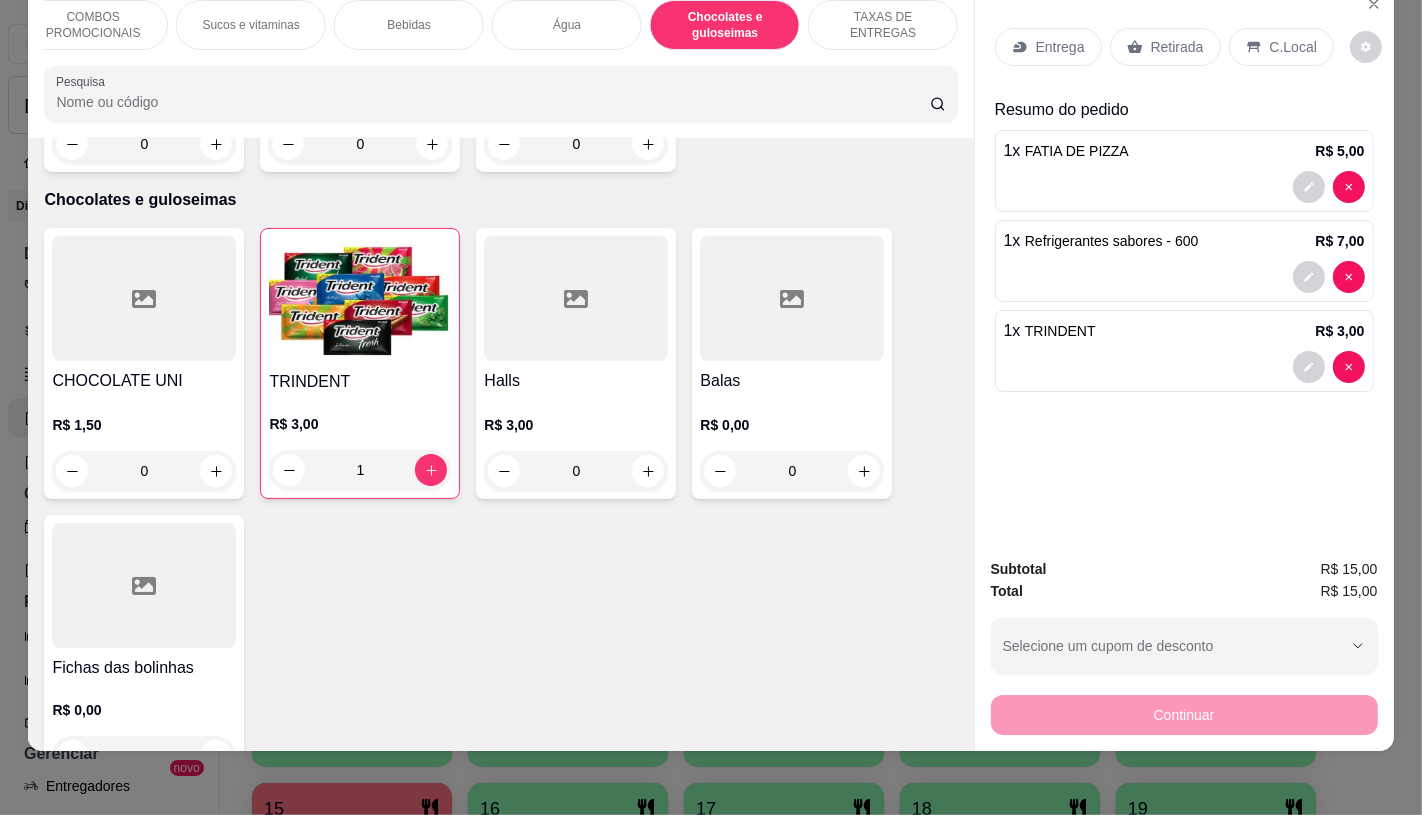 click on "Retirada" at bounding box center (1165, 47) 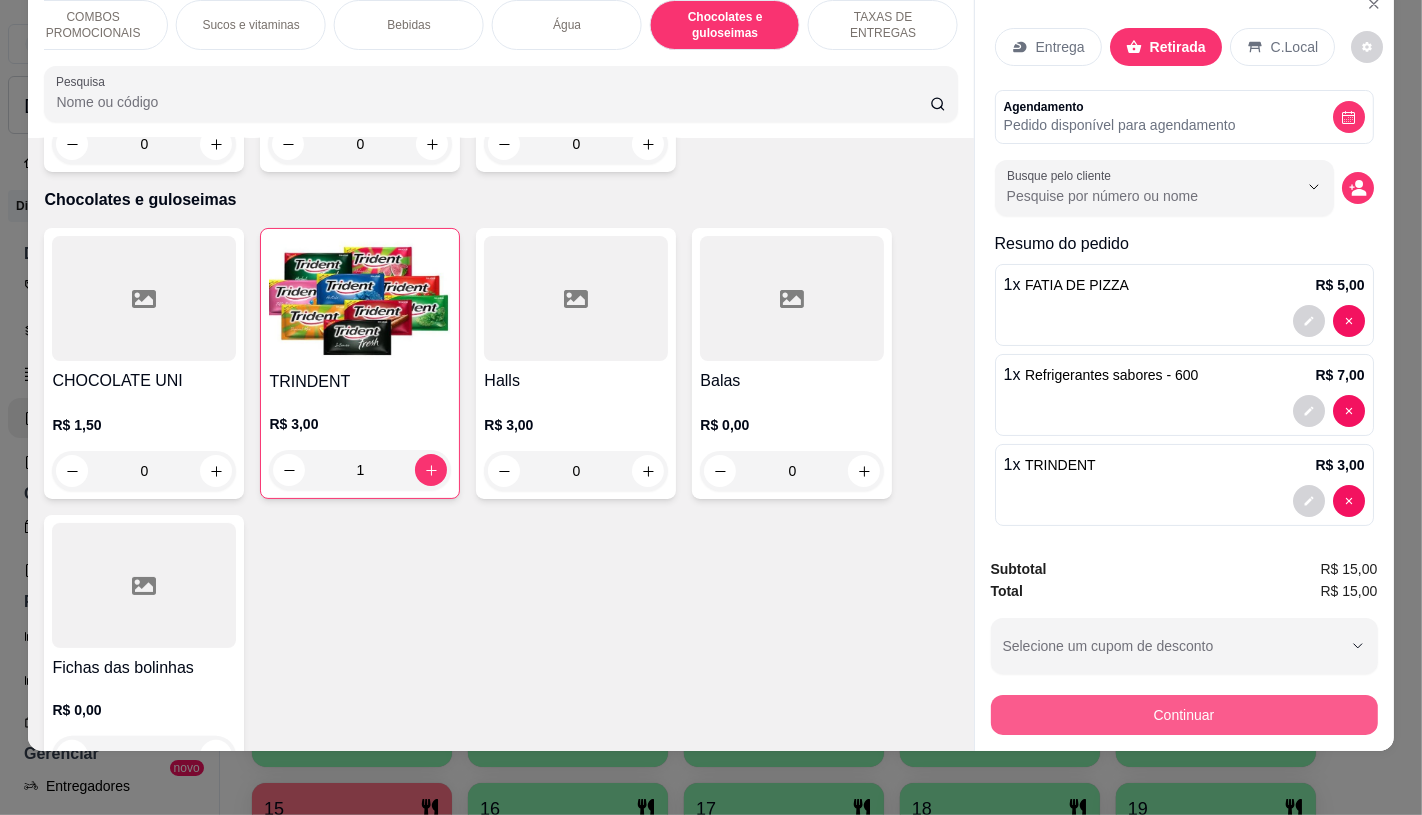 click on "Continuar" at bounding box center [1184, 715] 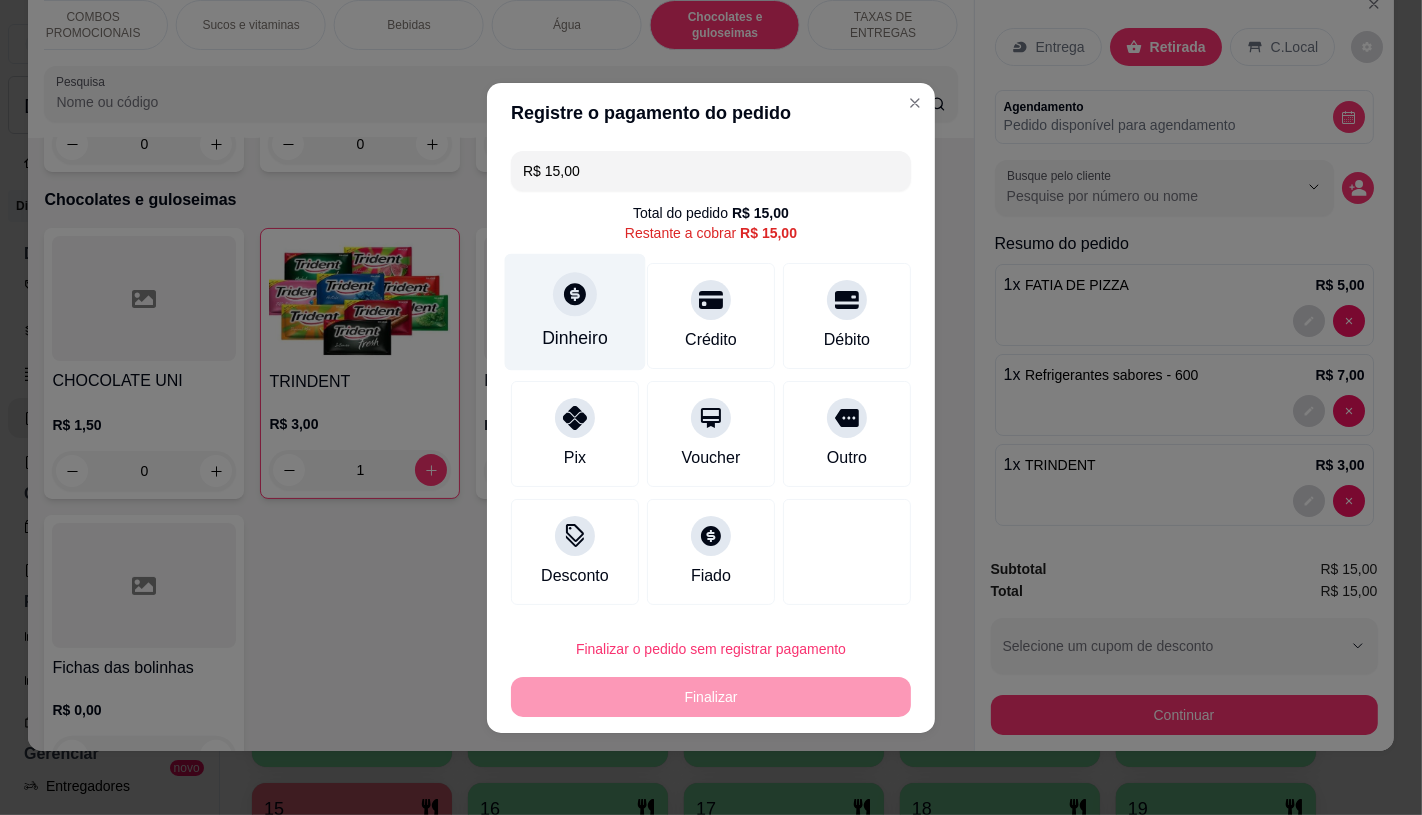 click 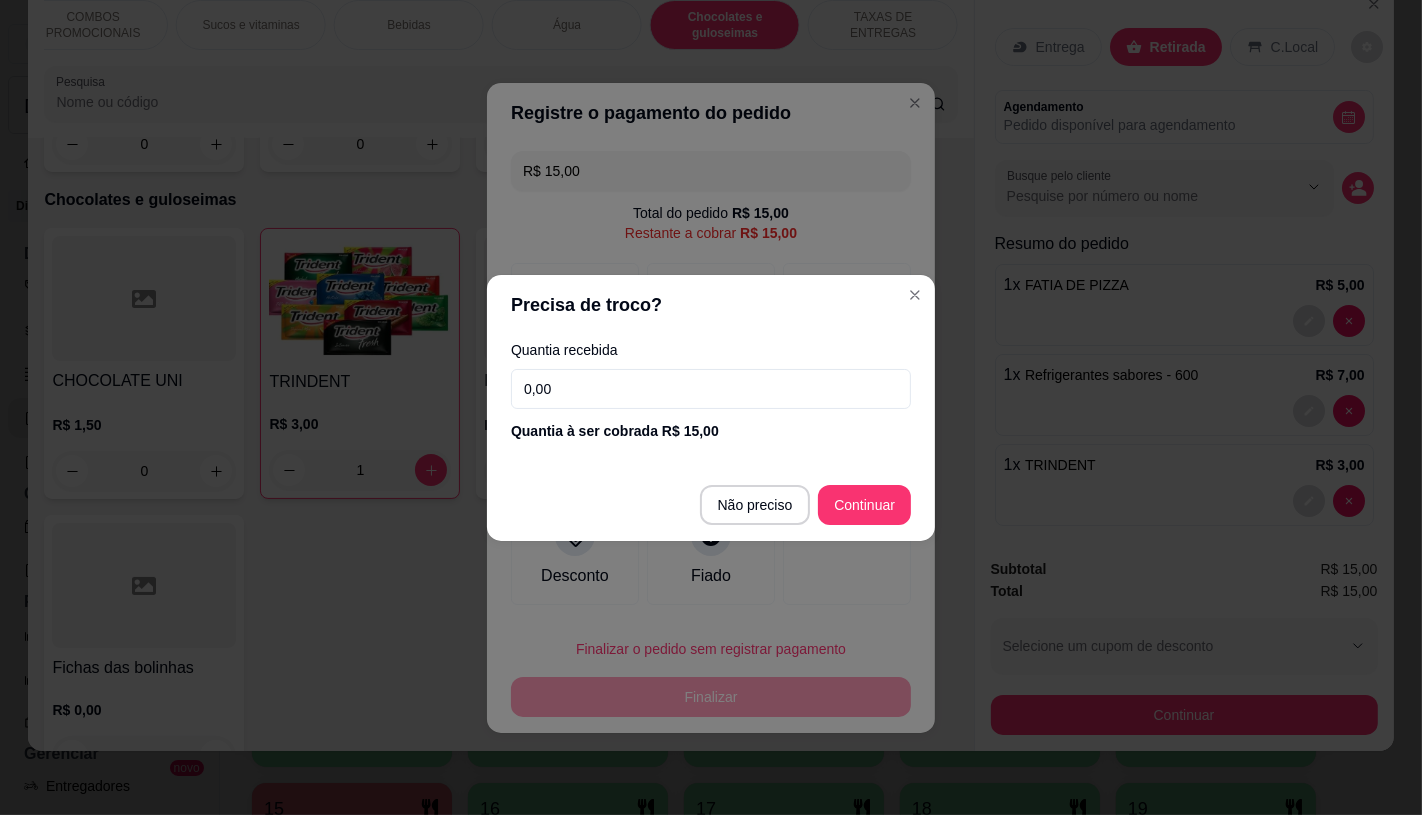 click on "0,00" at bounding box center (711, 389) 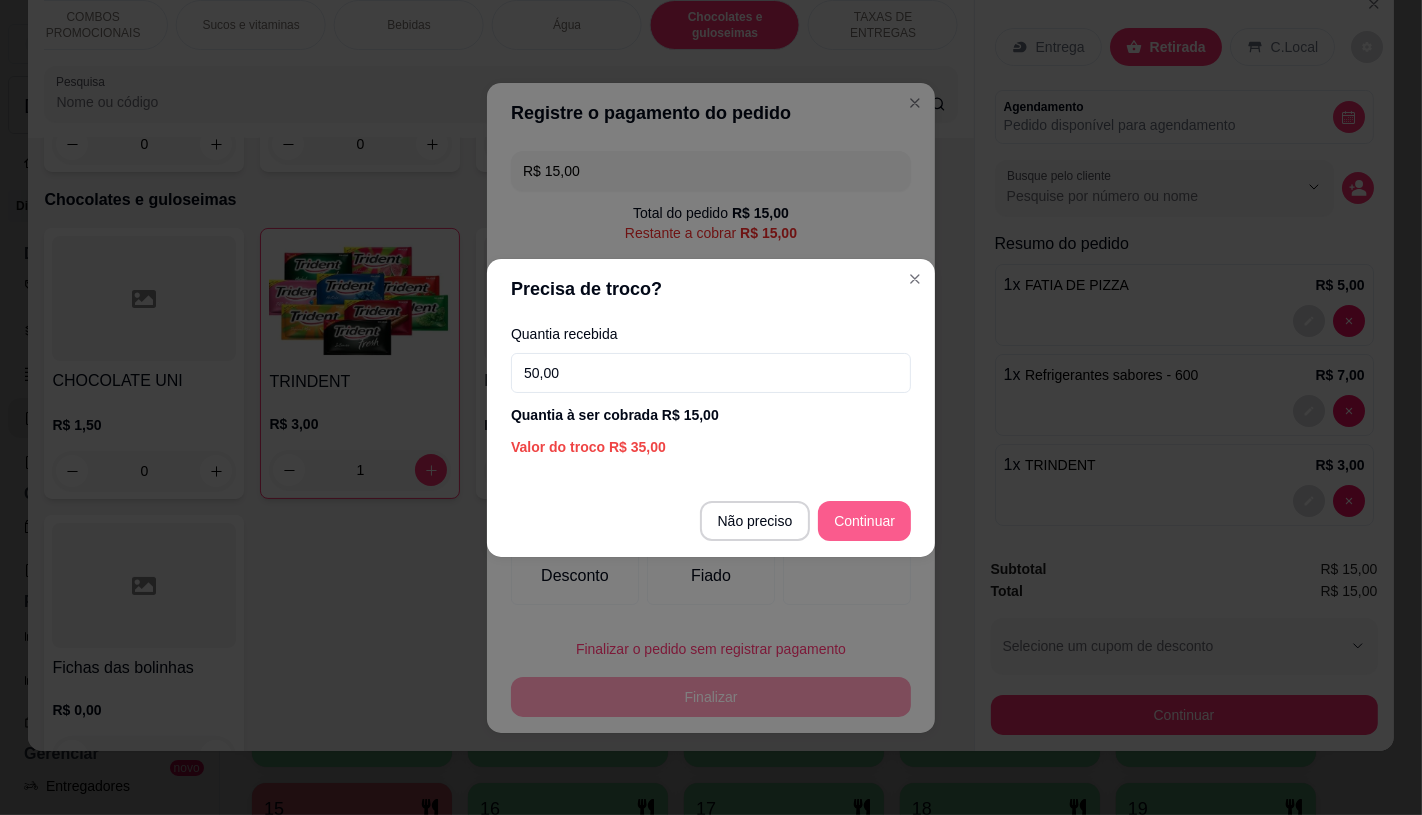 type on "50,00" 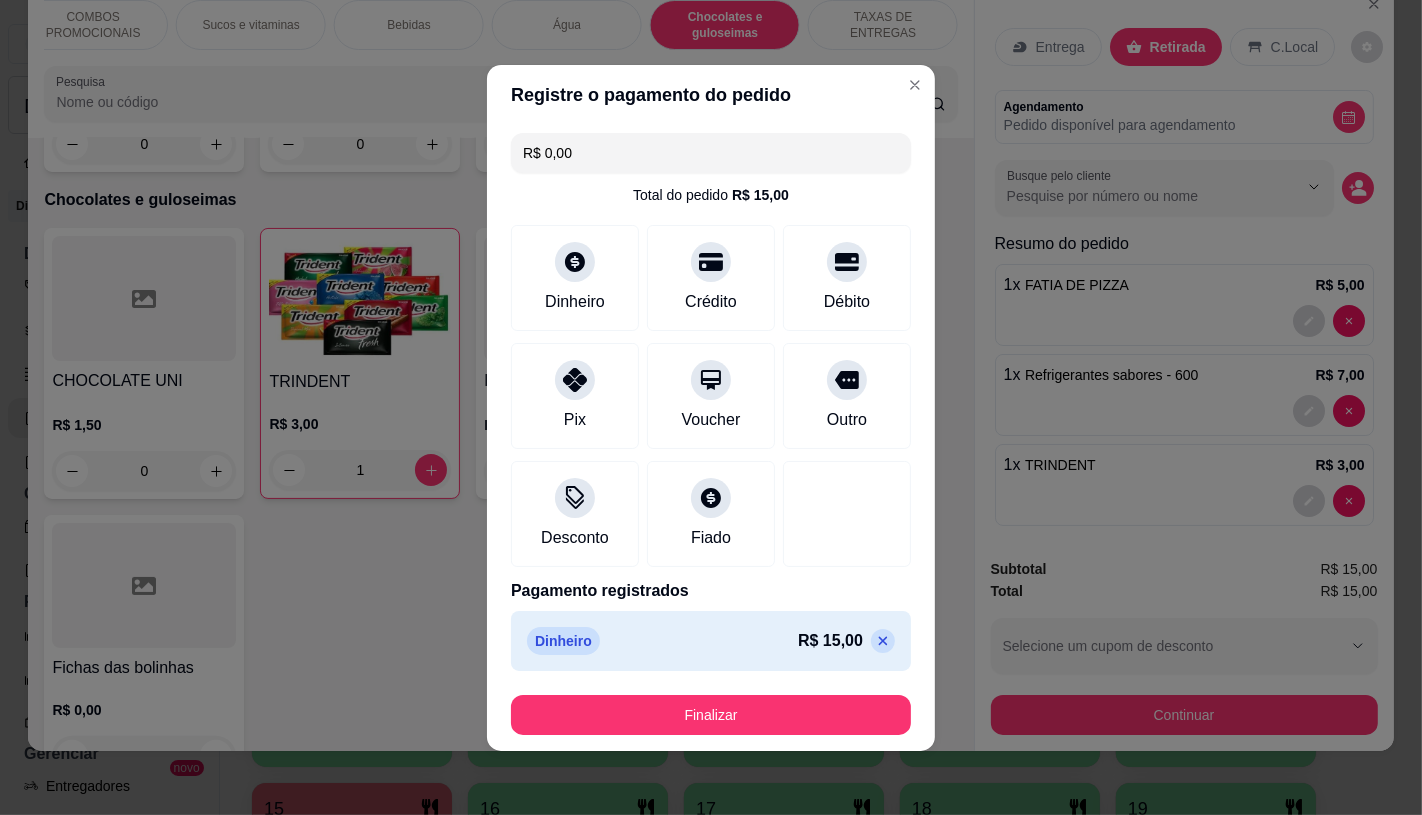 type on "R$ 0,00" 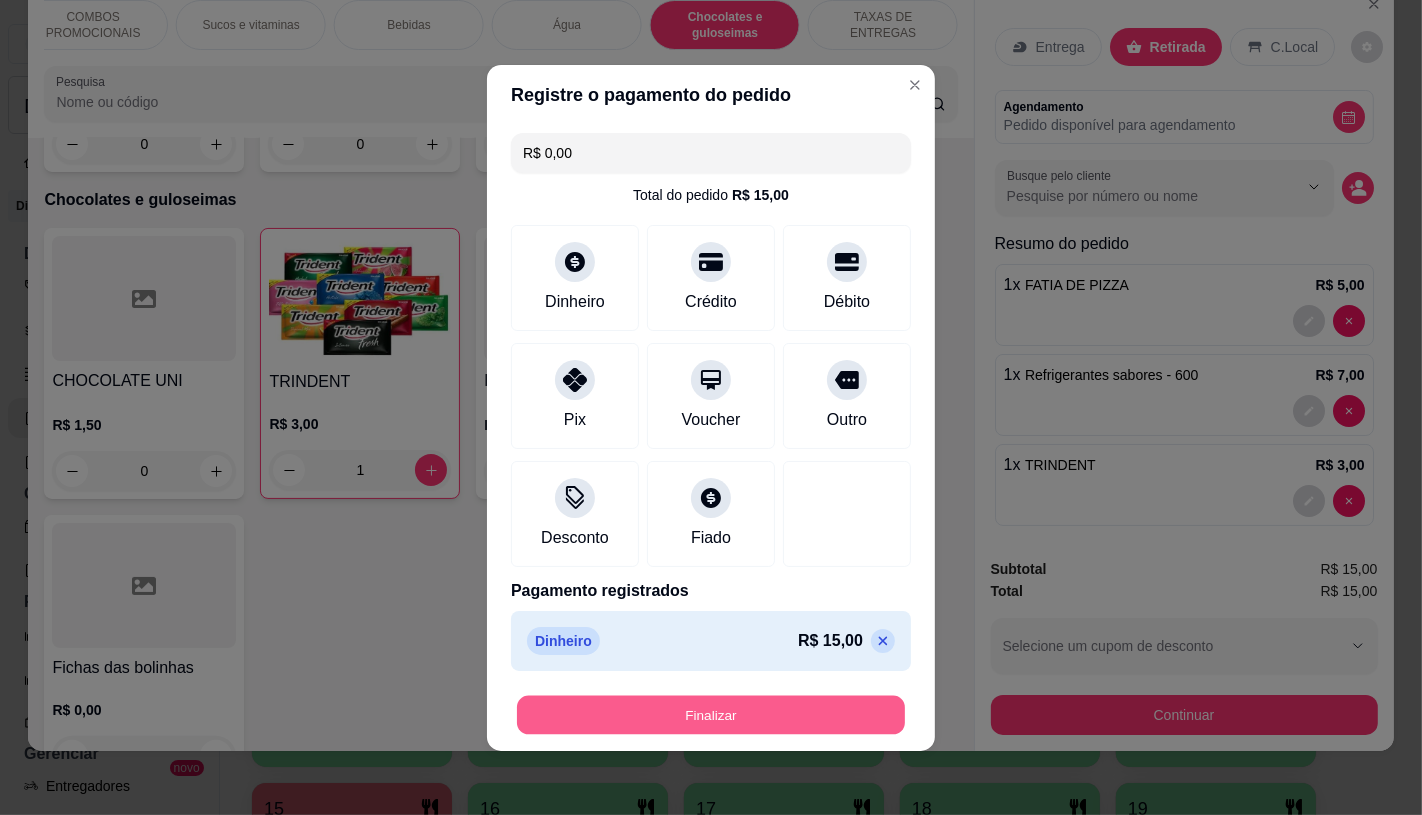 click on "Finalizar" at bounding box center (711, 714) 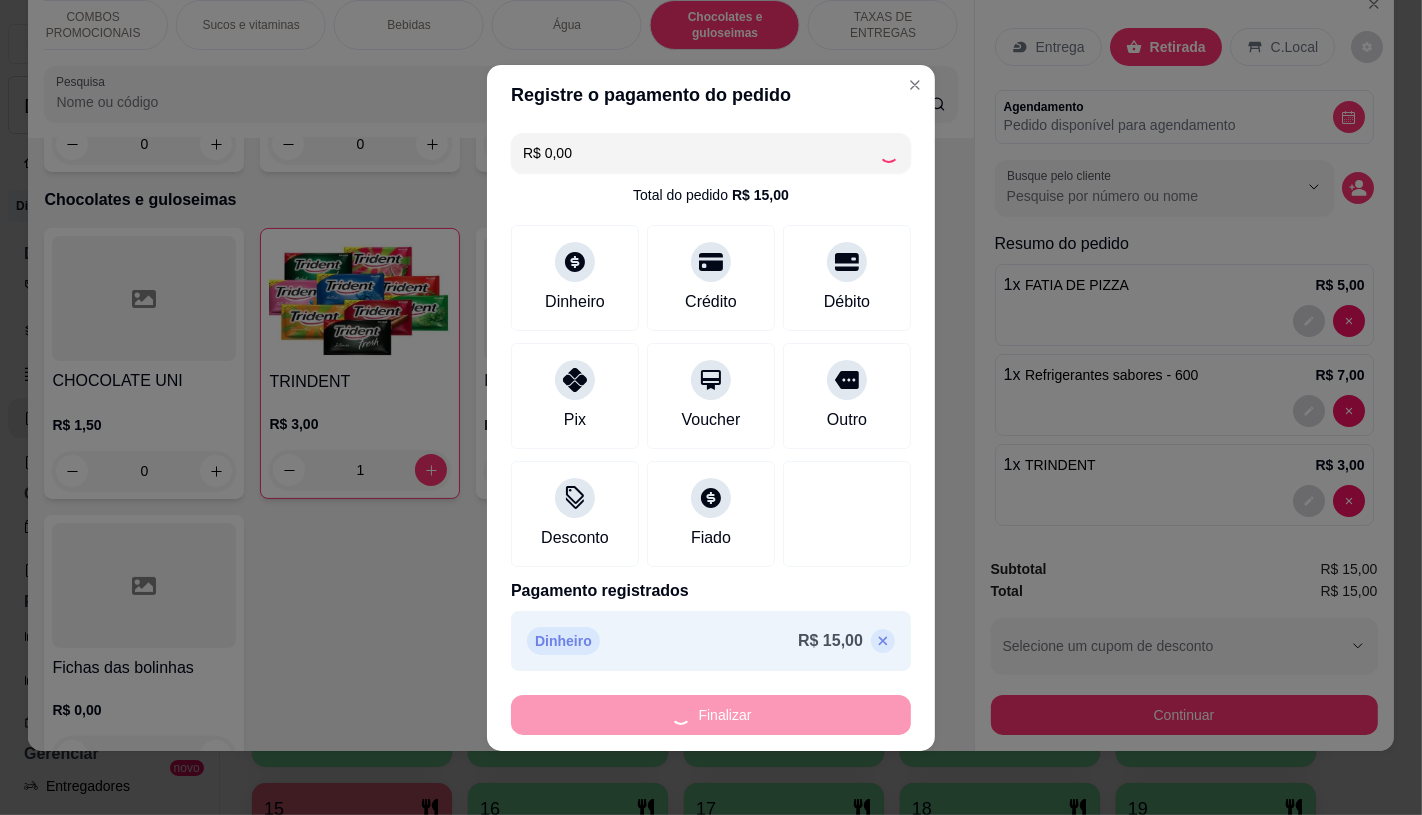 type on "0" 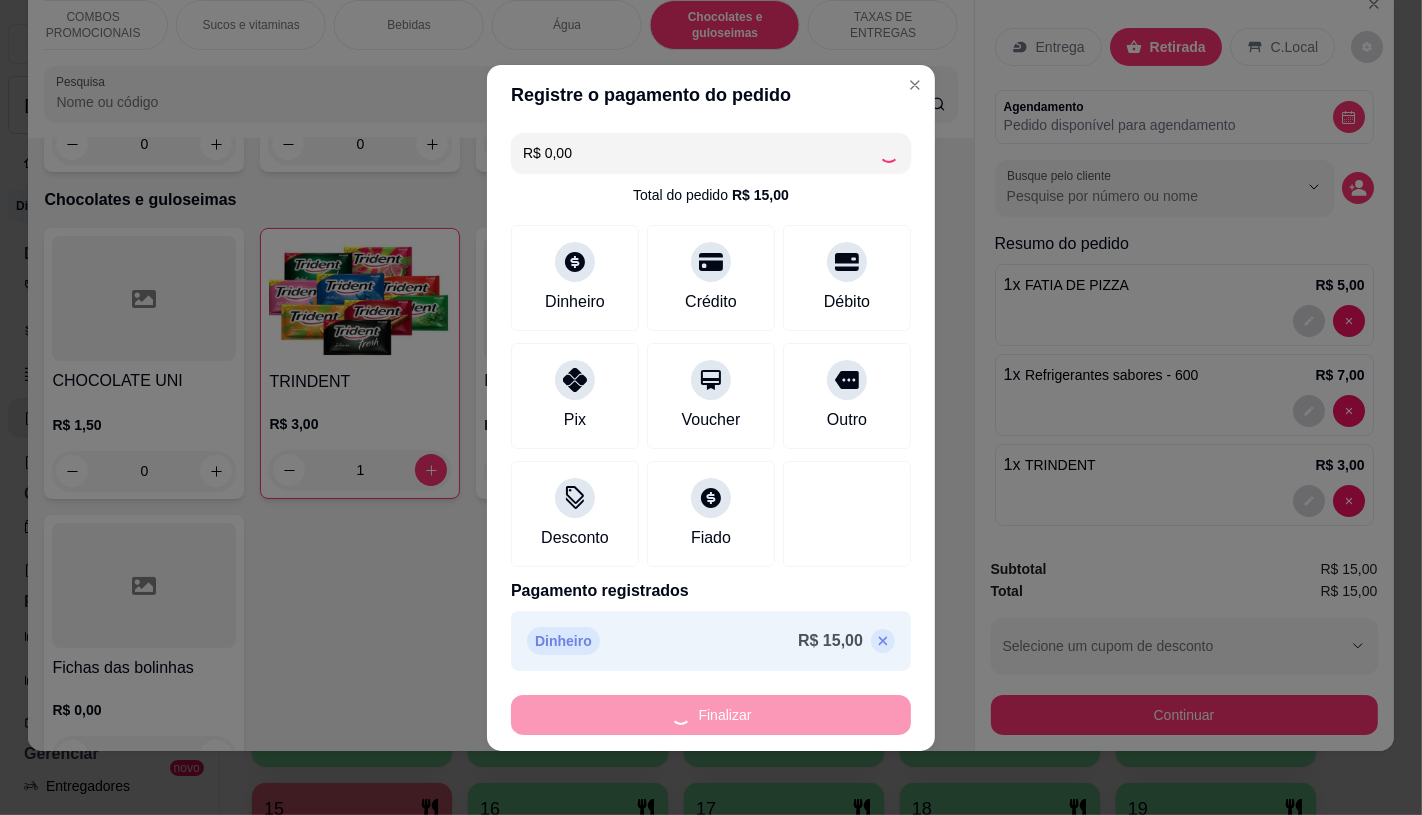 type on "0" 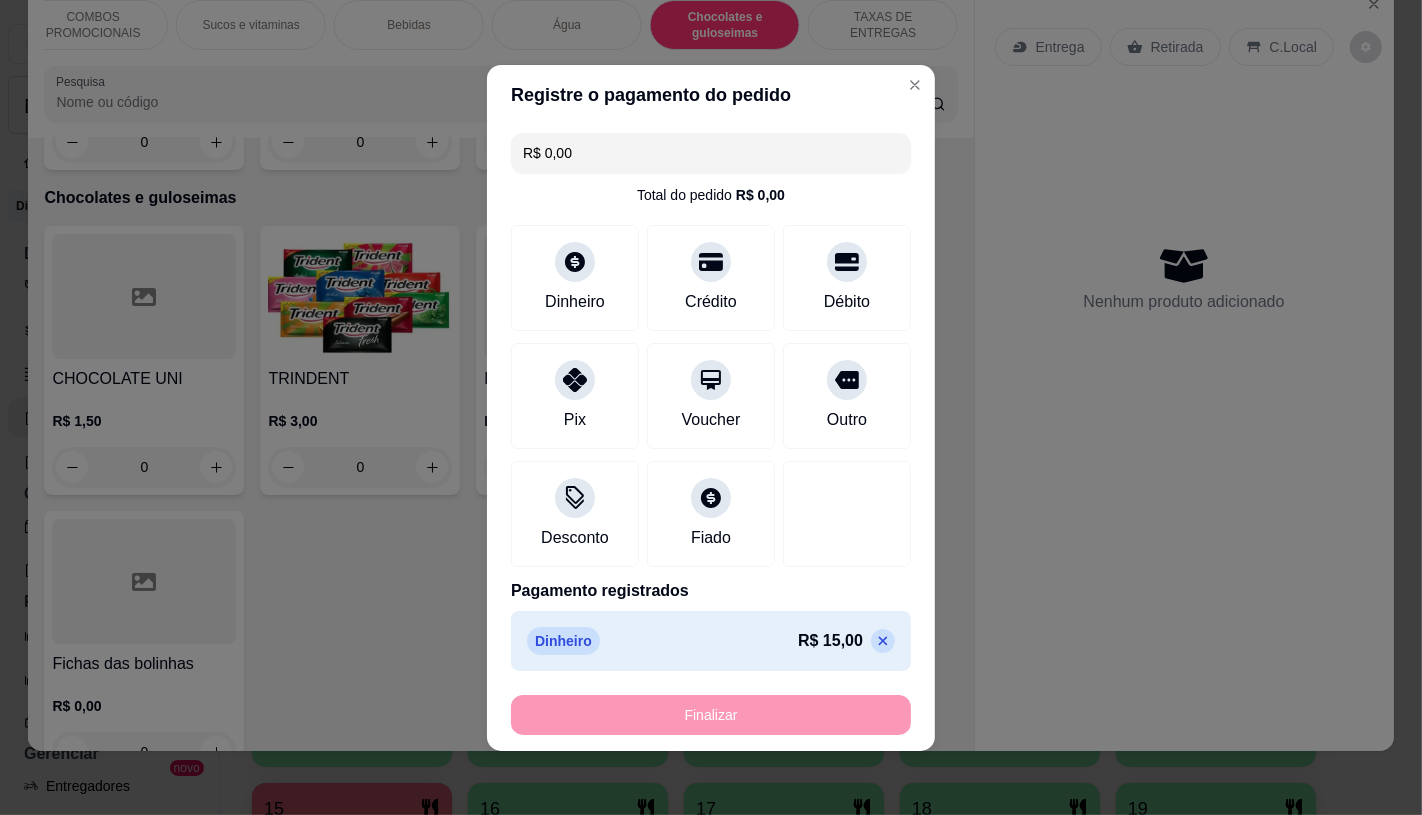 type on "-R$ 15,00" 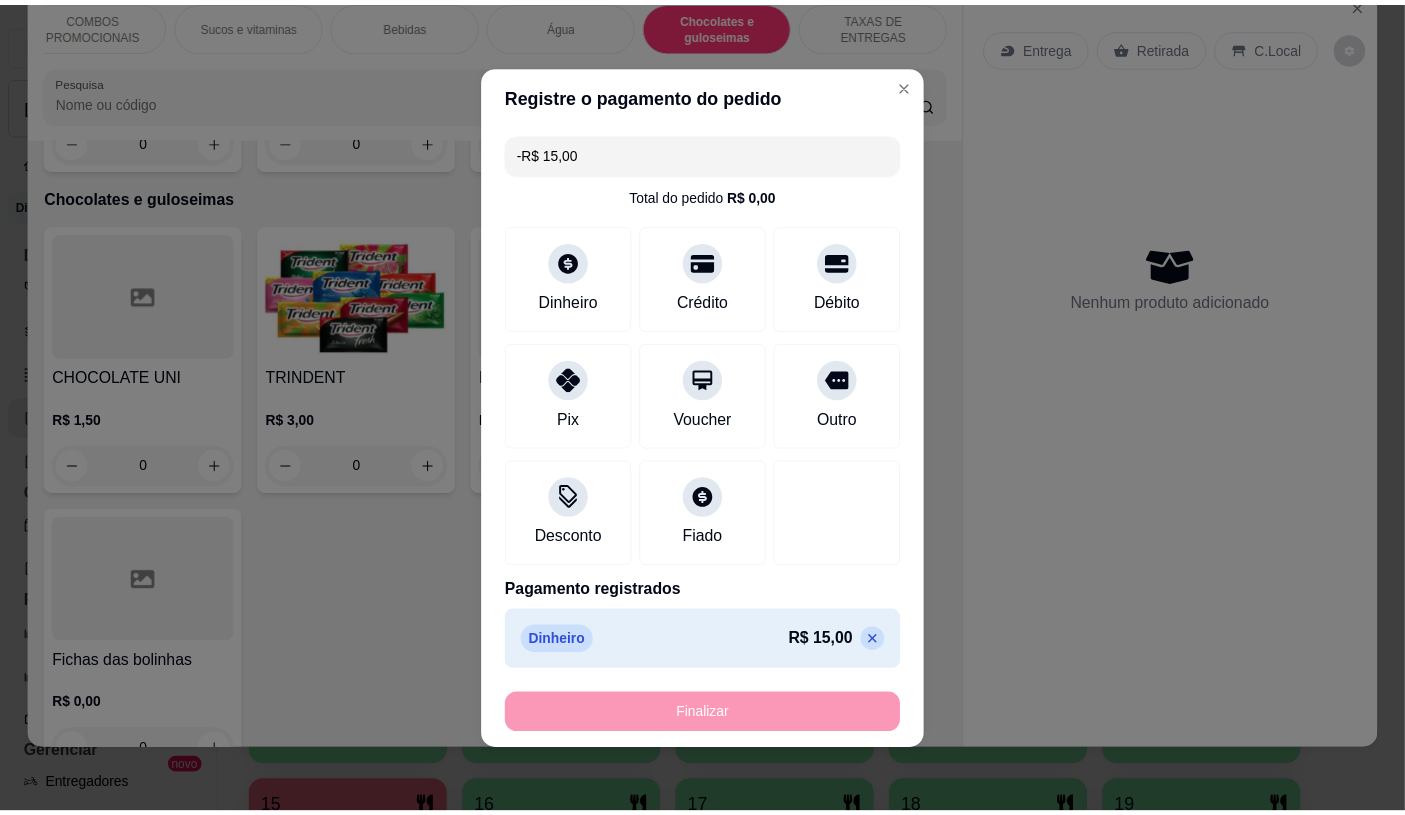 scroll, scrollTop: 13010, scrollLeft: 0, axis: vertical 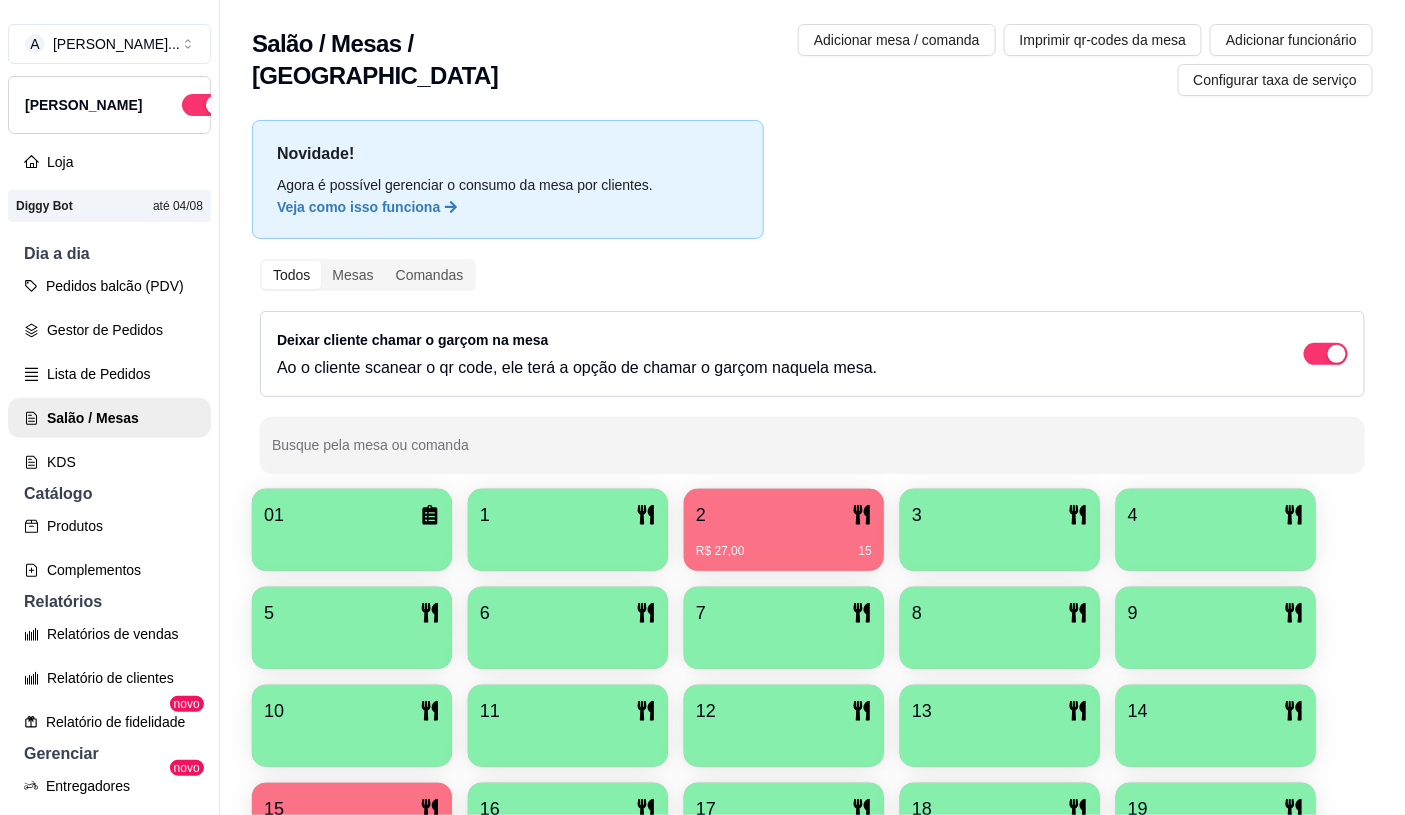 click on "2" at bounding box center (784, 515) 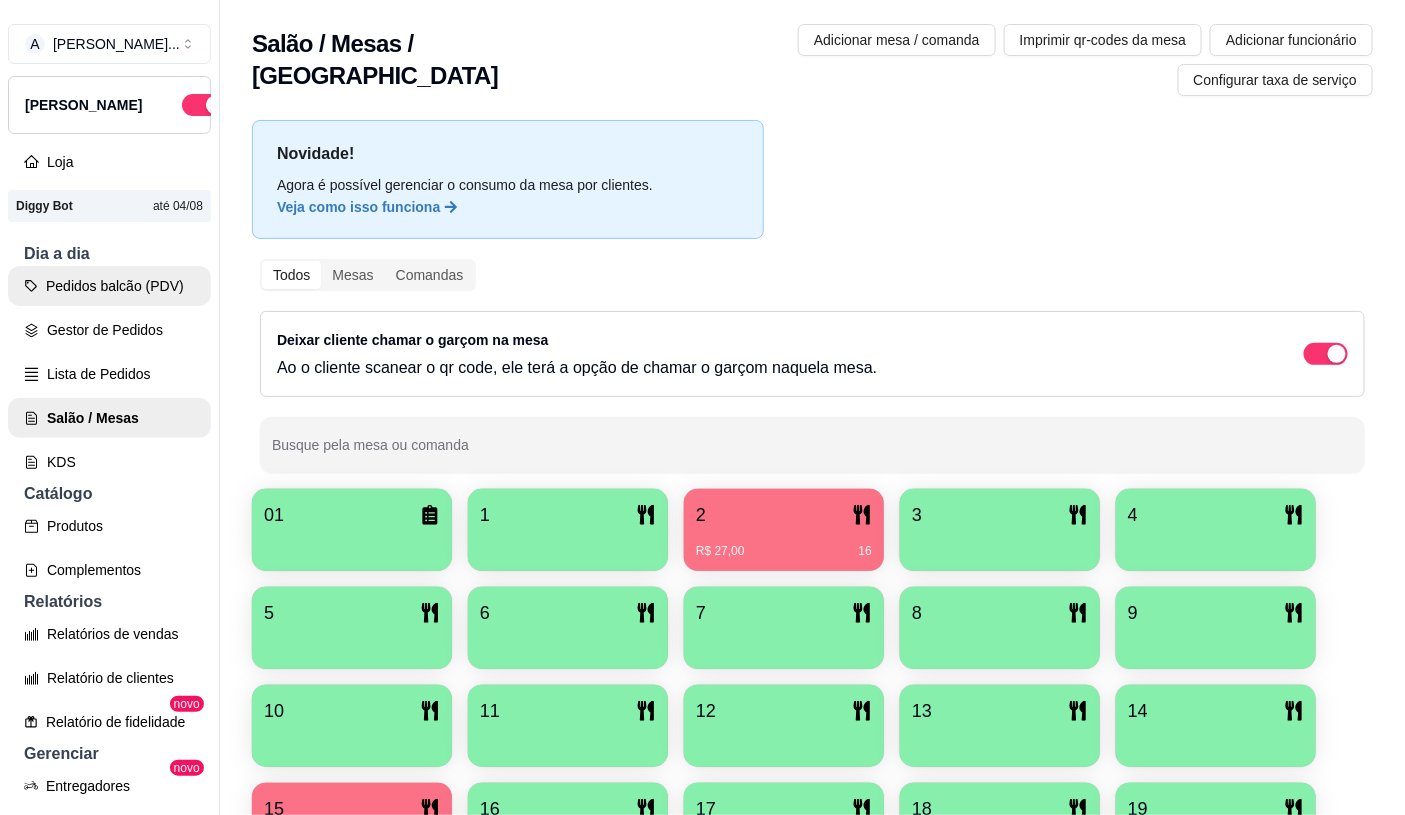 click on "Pedidos balcão (PDV)" at bounding box center (109, 286) 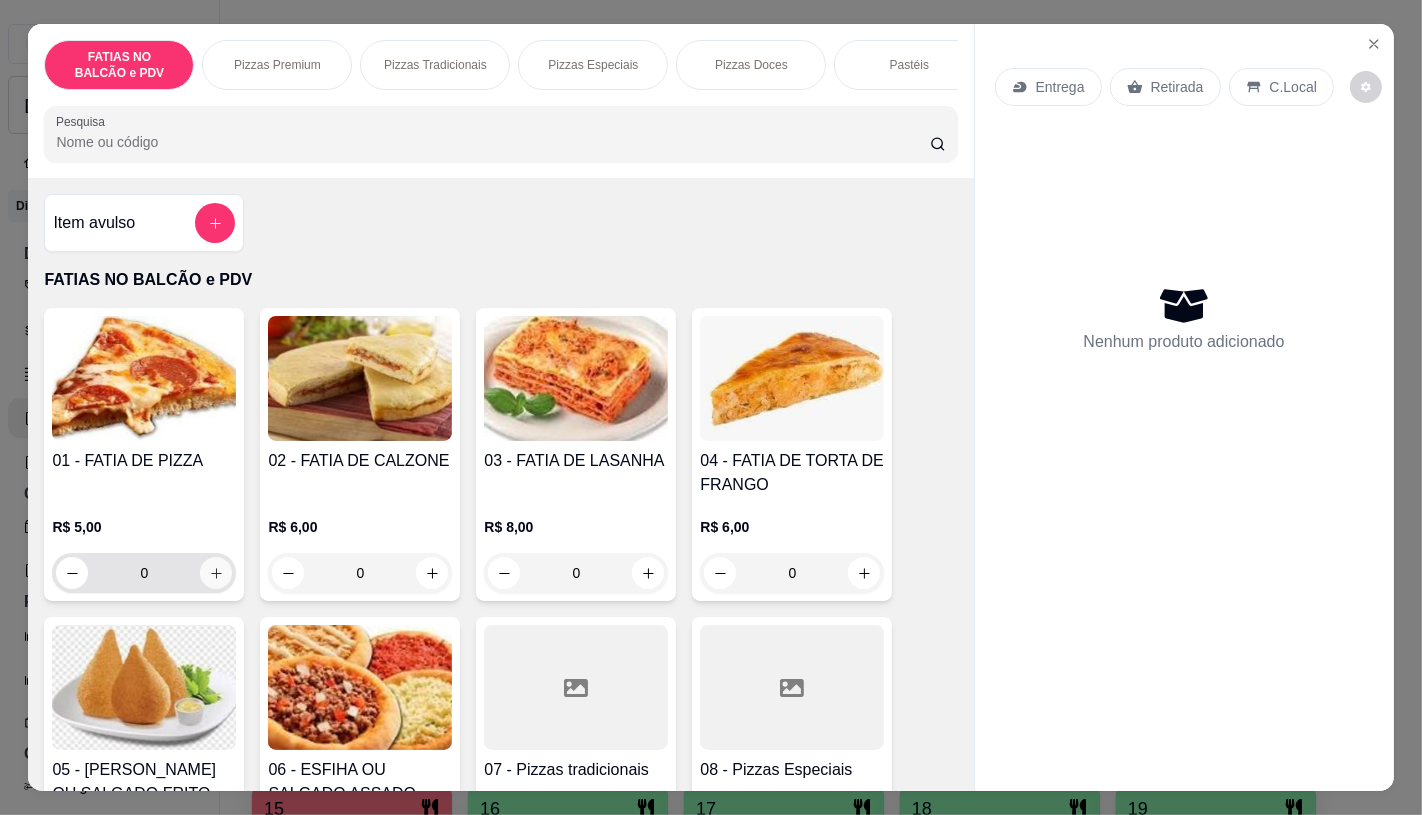 click 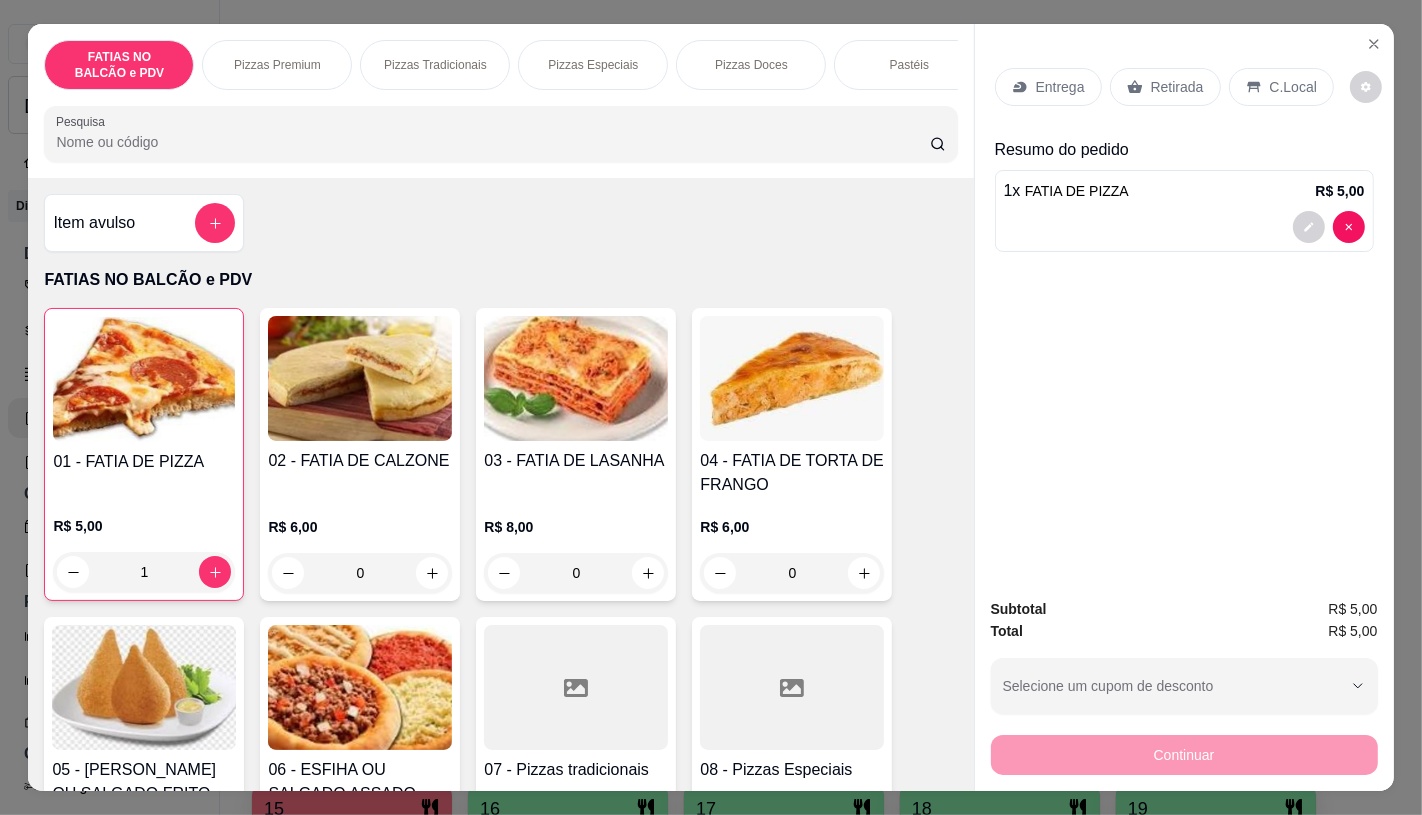 click on "Retirada" at bounding box center (1177, 87) 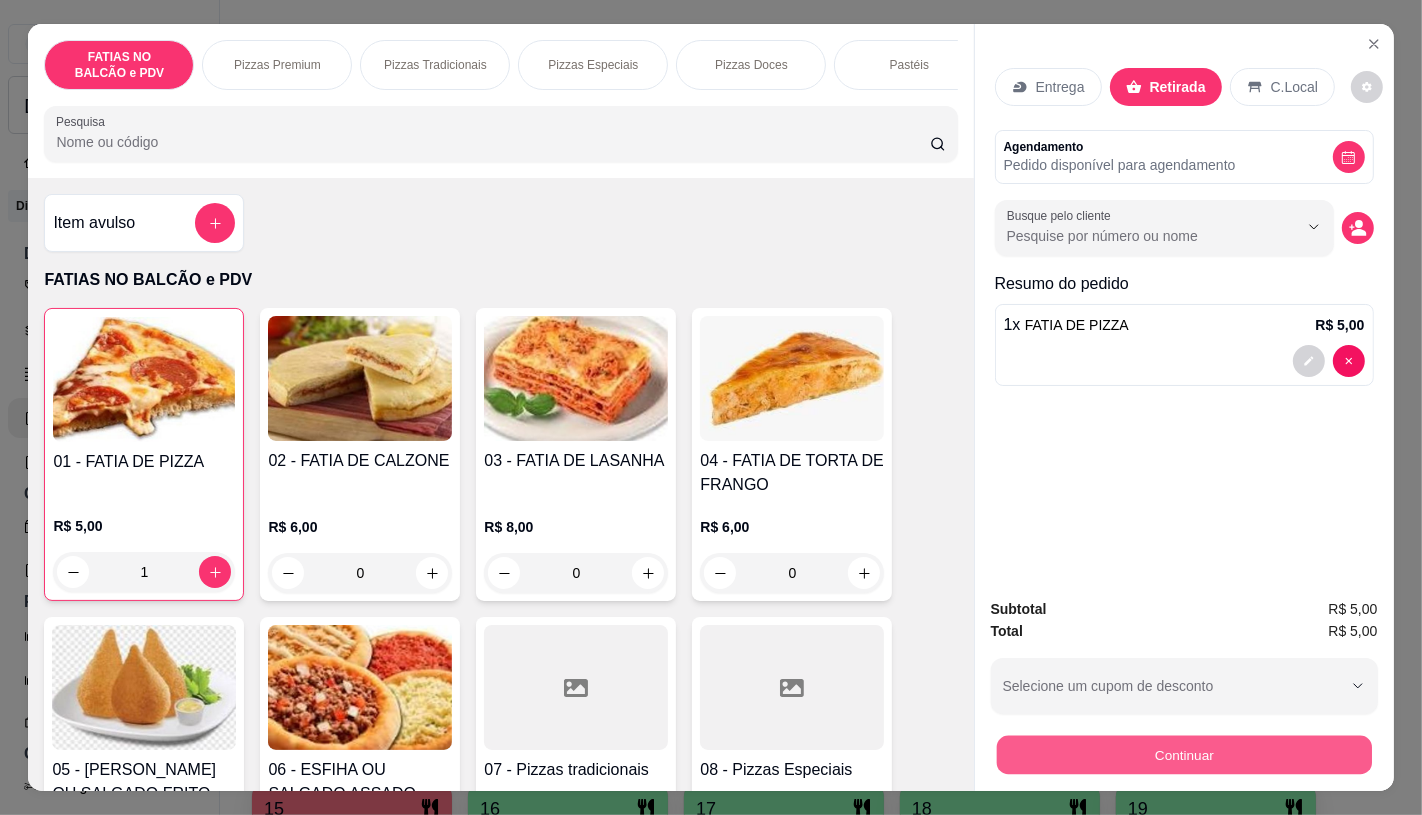 click on "Continuar" at bounding box center (1183, 754) 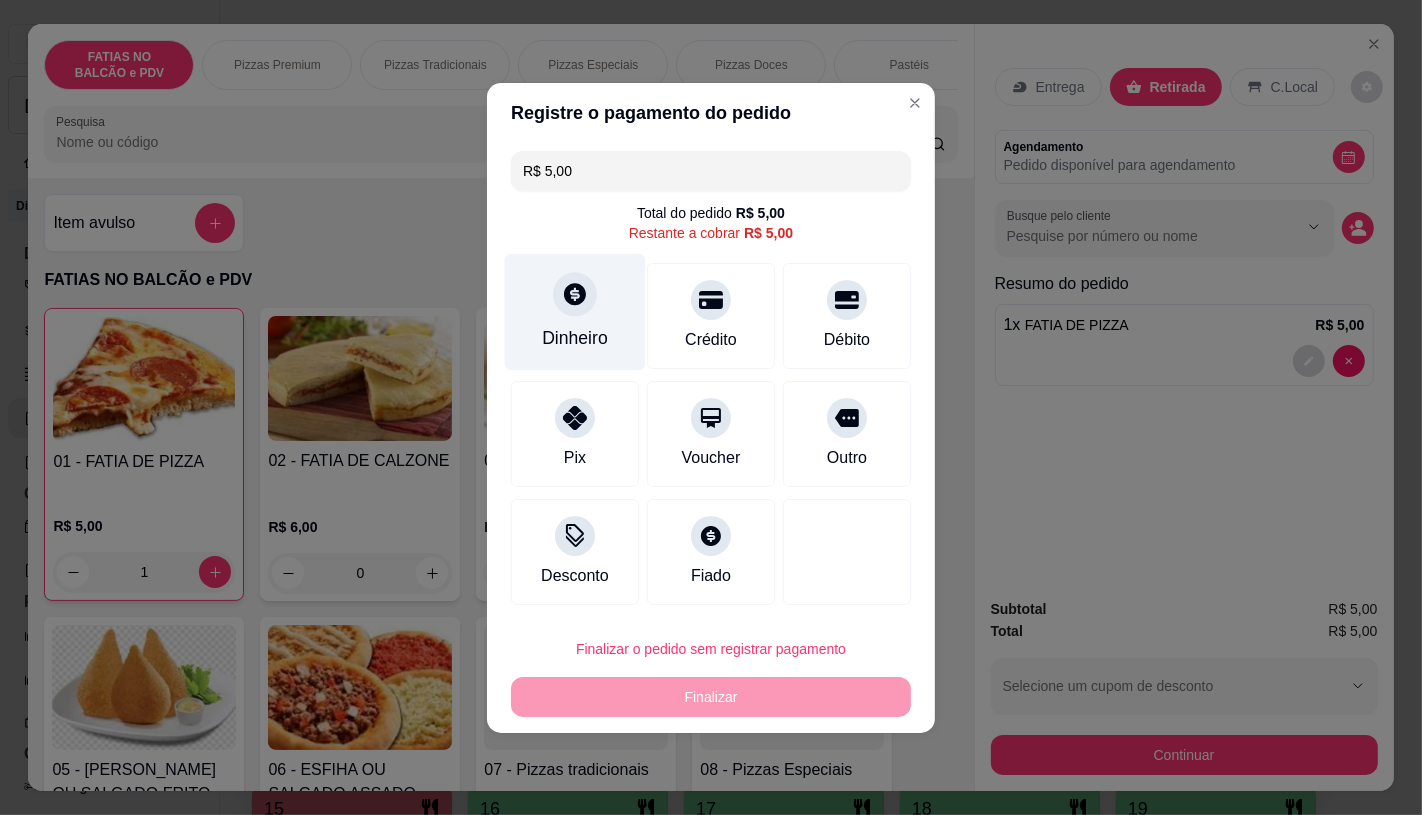 click on "Dinheiro" at bounding box center [575, 338] 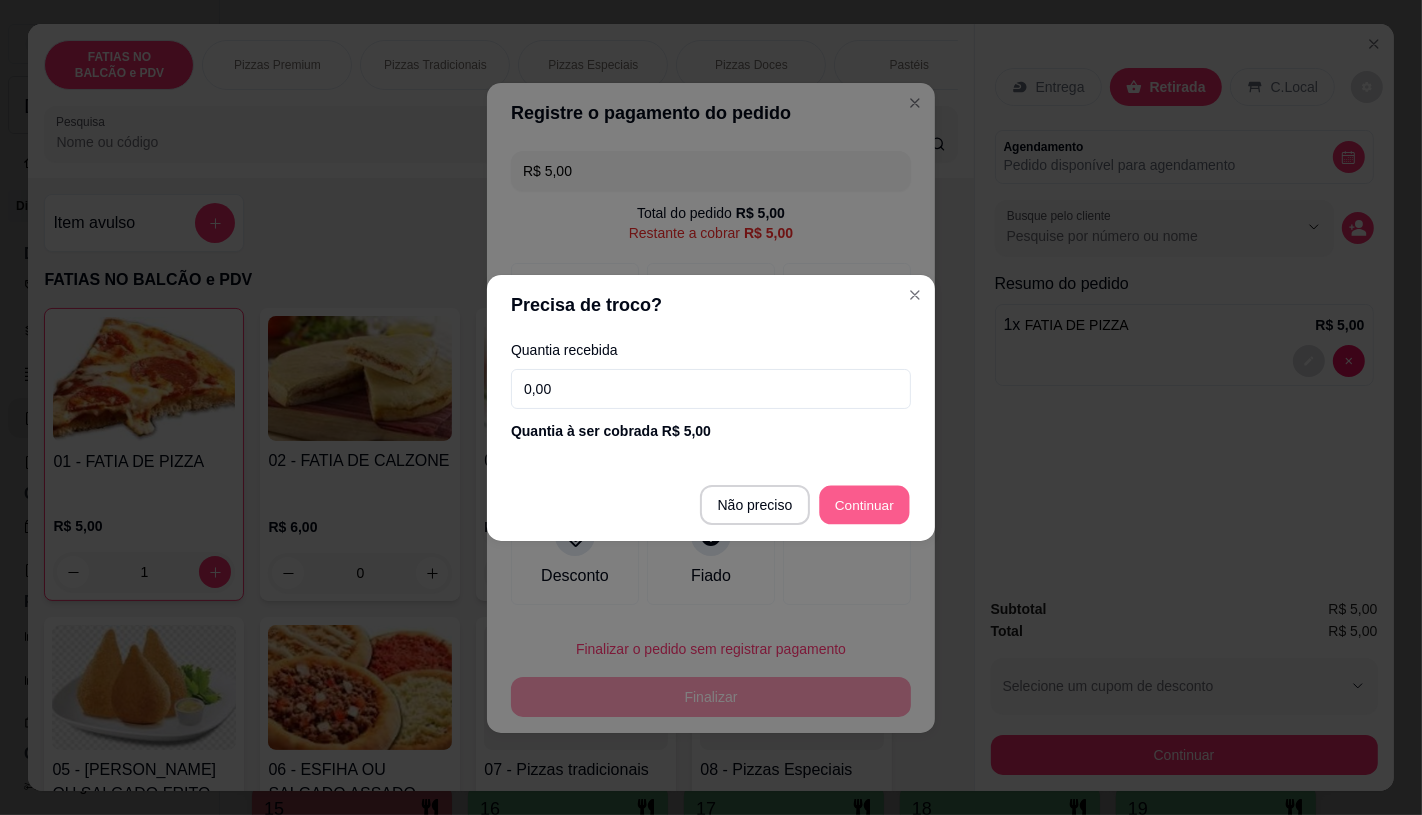 type on "R$ 0,00" 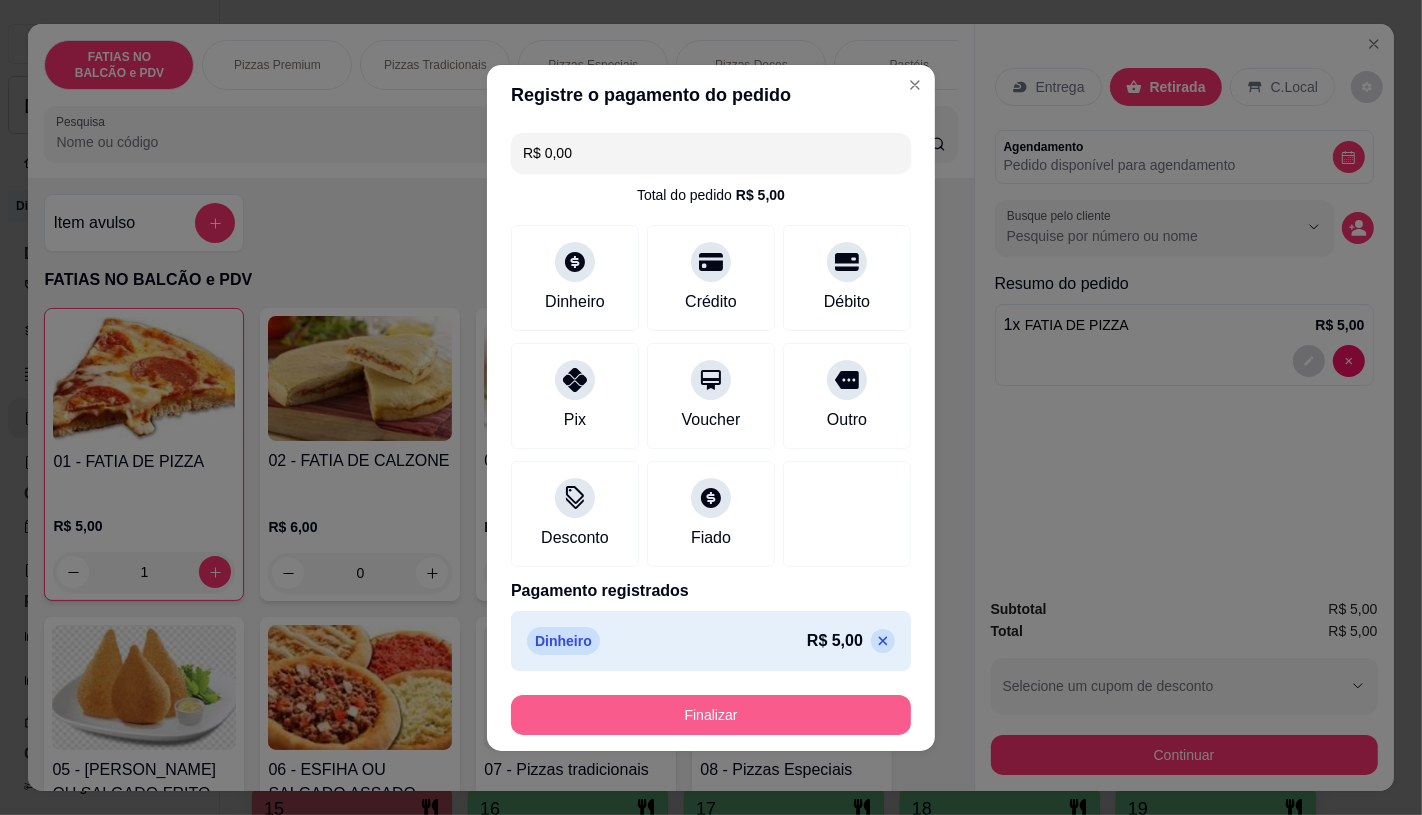 click on "Finalizar" at bounding box center (711, 715) 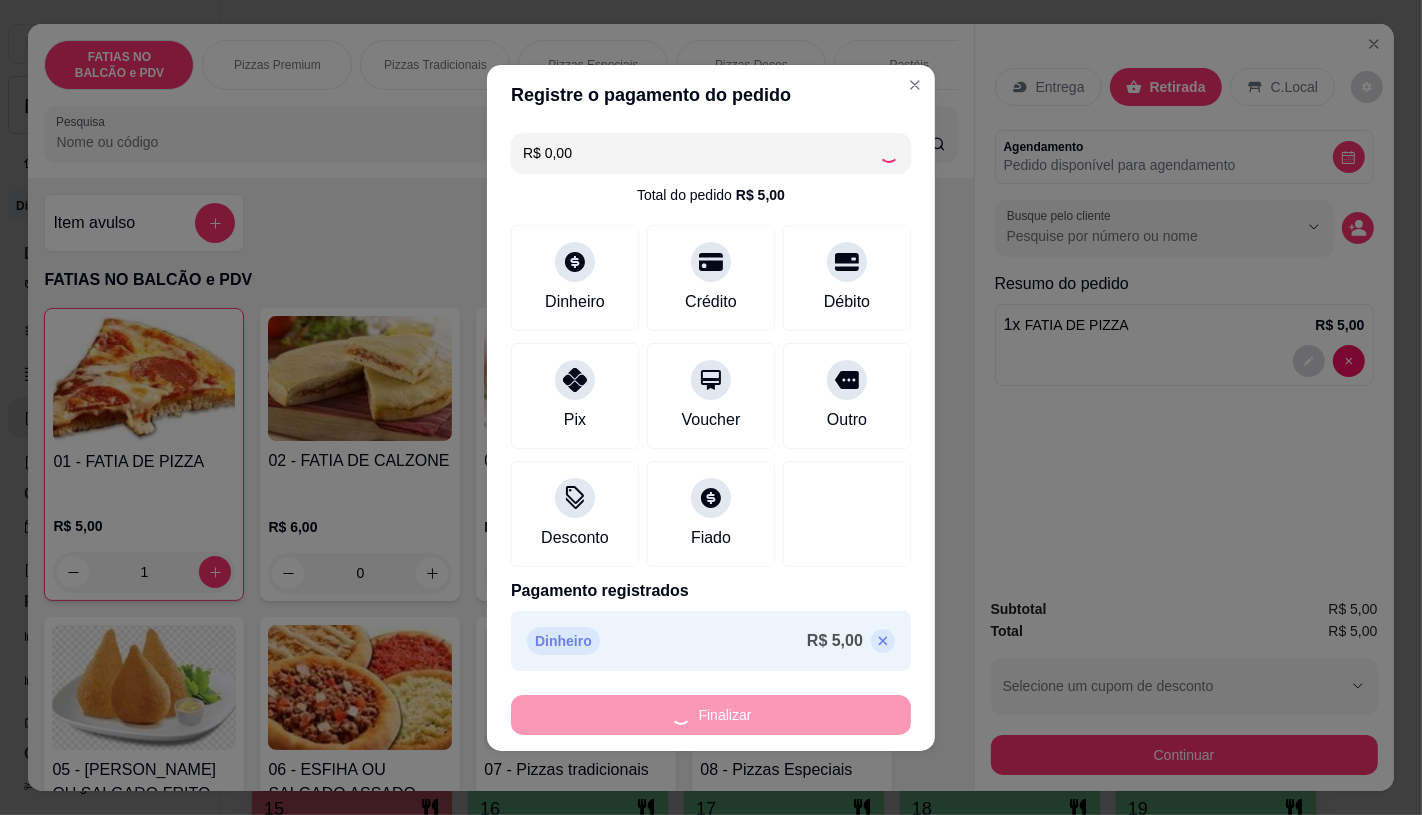 type on "0" 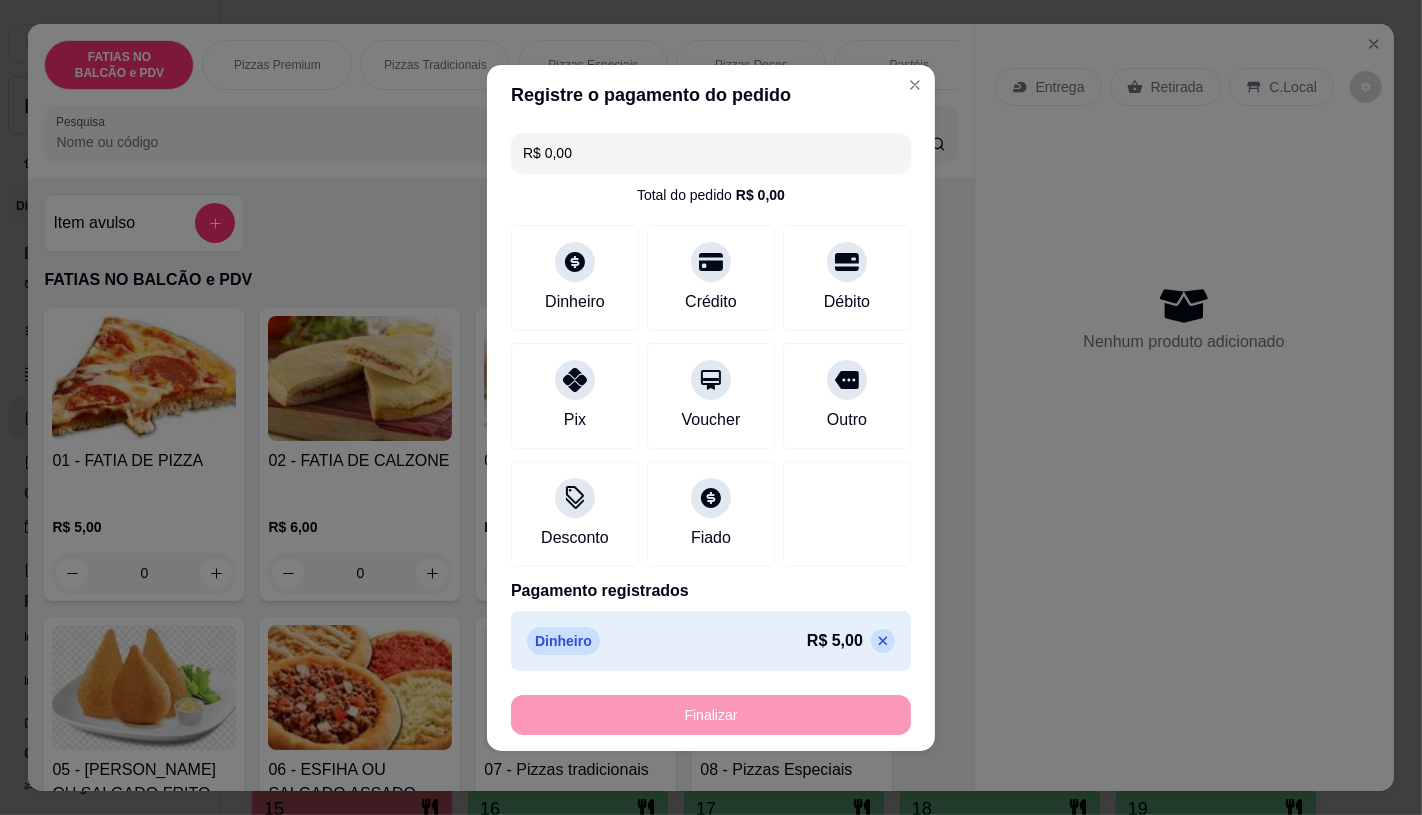 type on "-R$ 5,00" 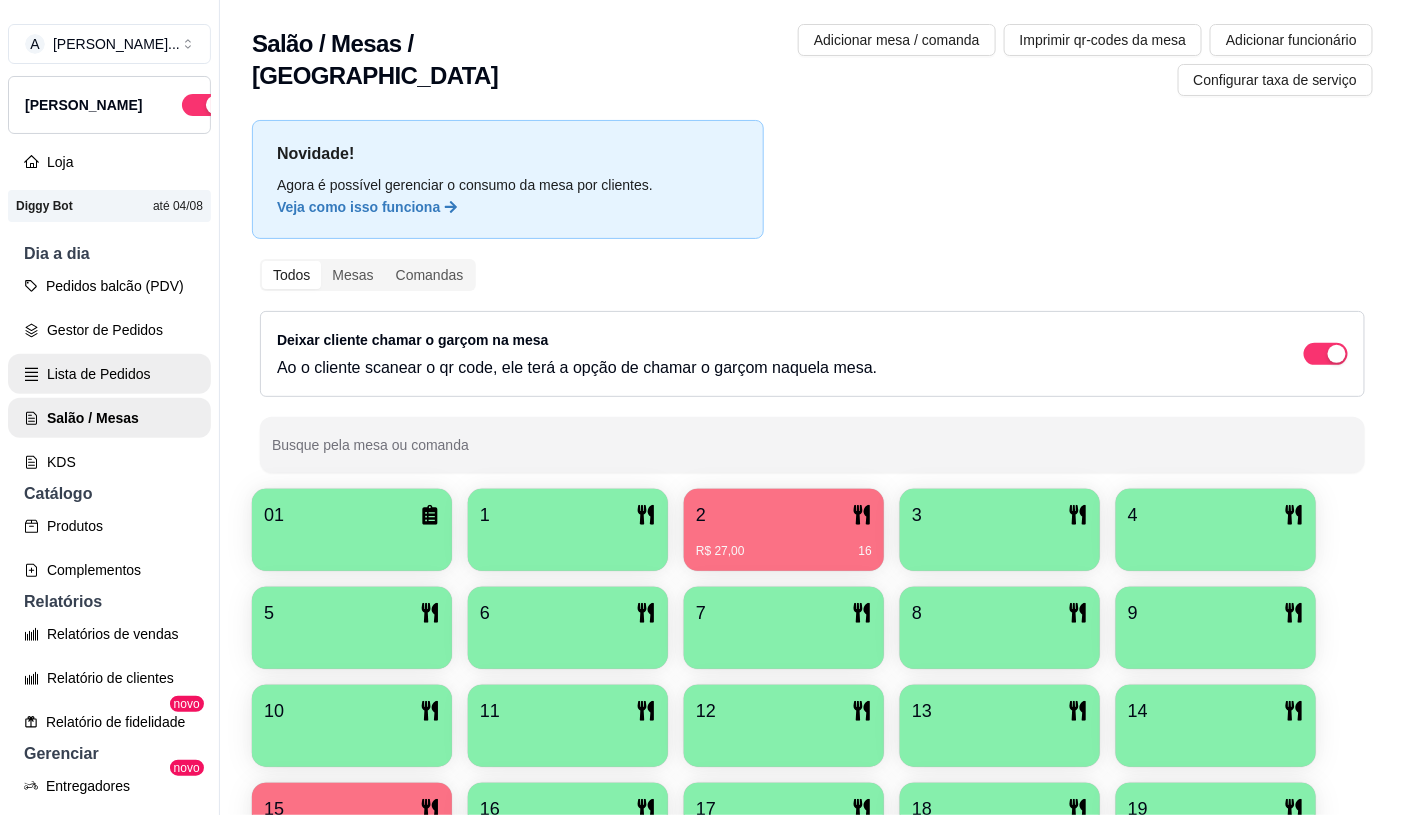 click on "Lista de Pedidos" at bounding box center [109, 374] 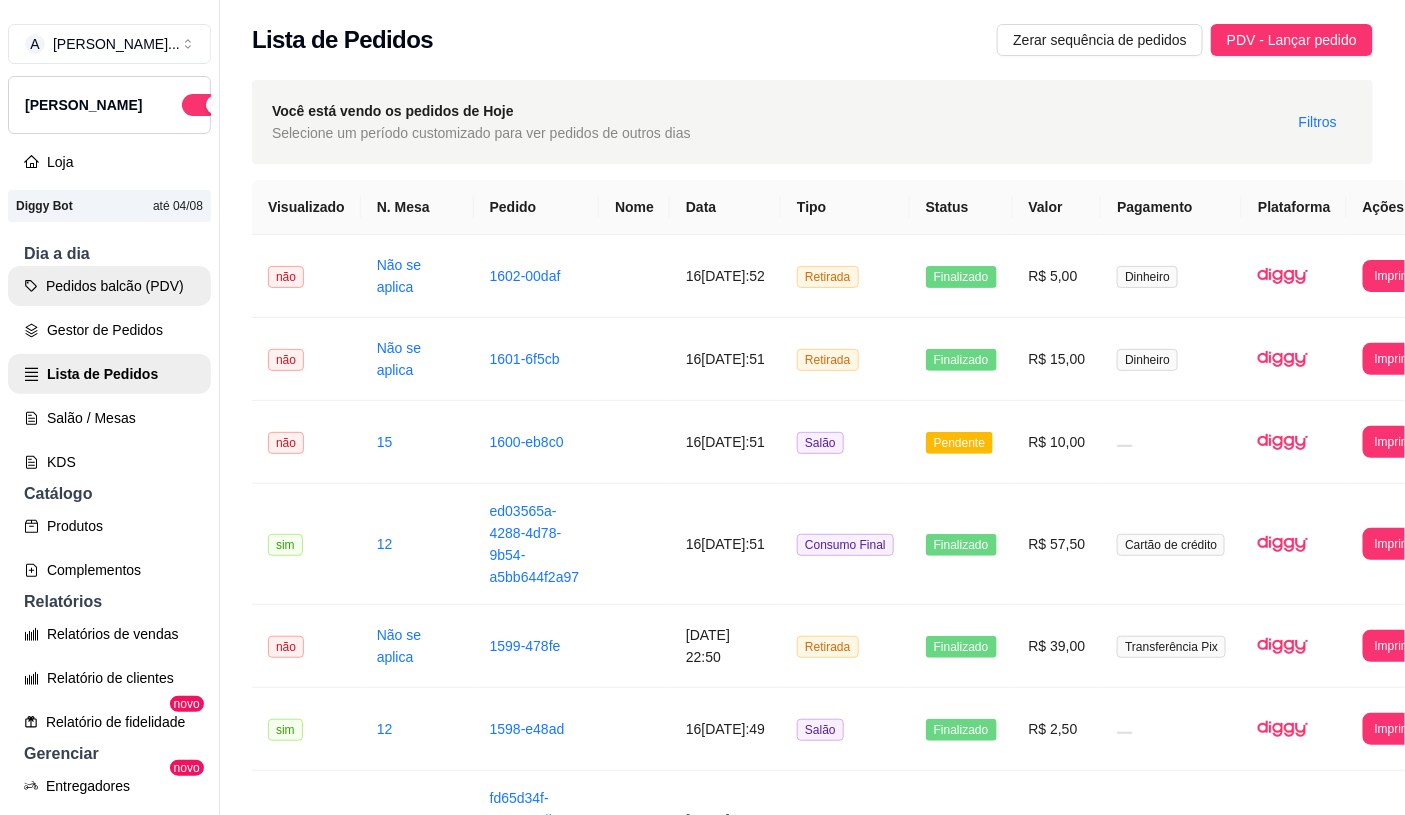 click on "Pedidos balcão (PDV)" at bounding box center (109, 286) 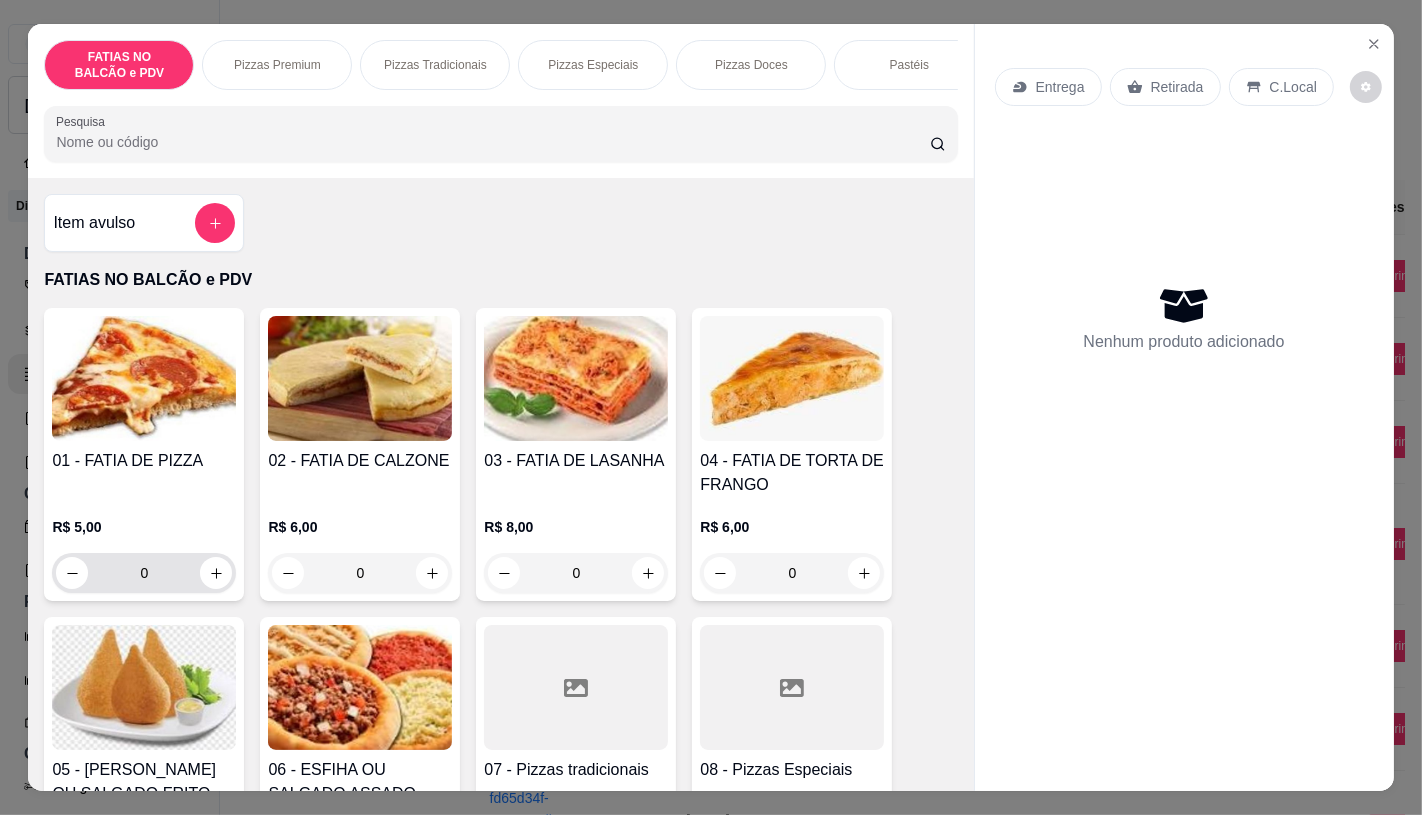 click 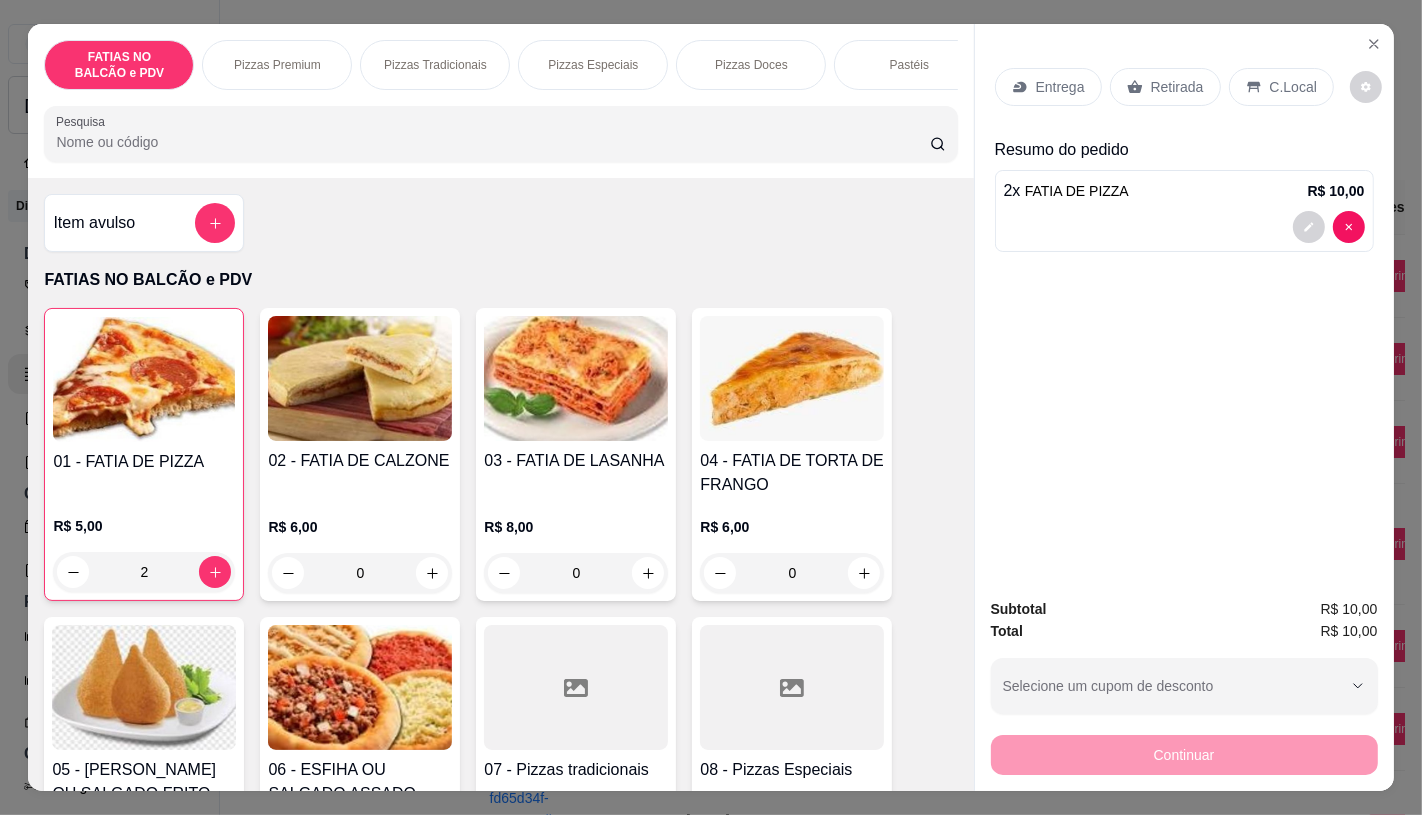 click on "Retirada" at bounding box center (1165, 87) 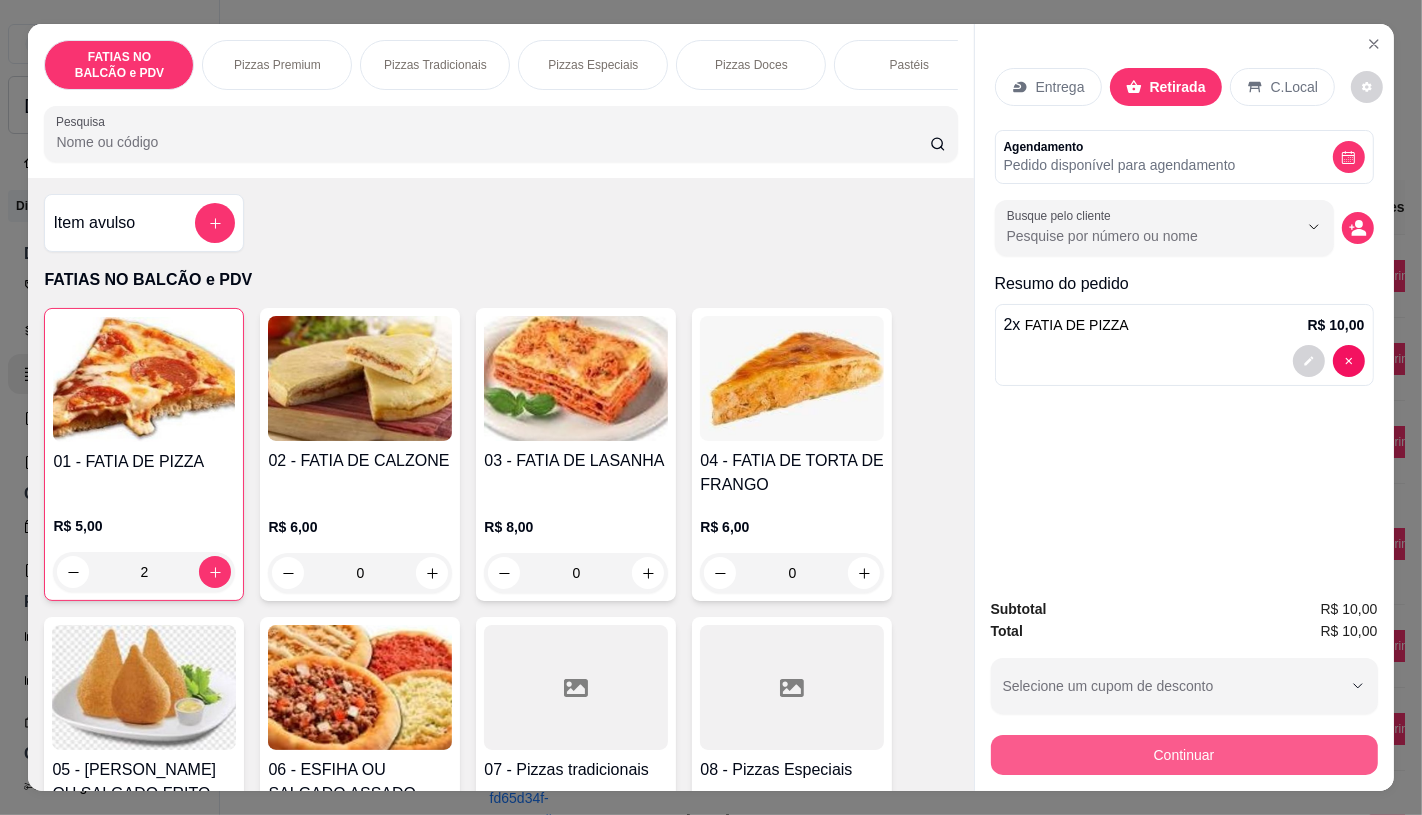 click on "Continuar" at bounding box center (1184, 755) 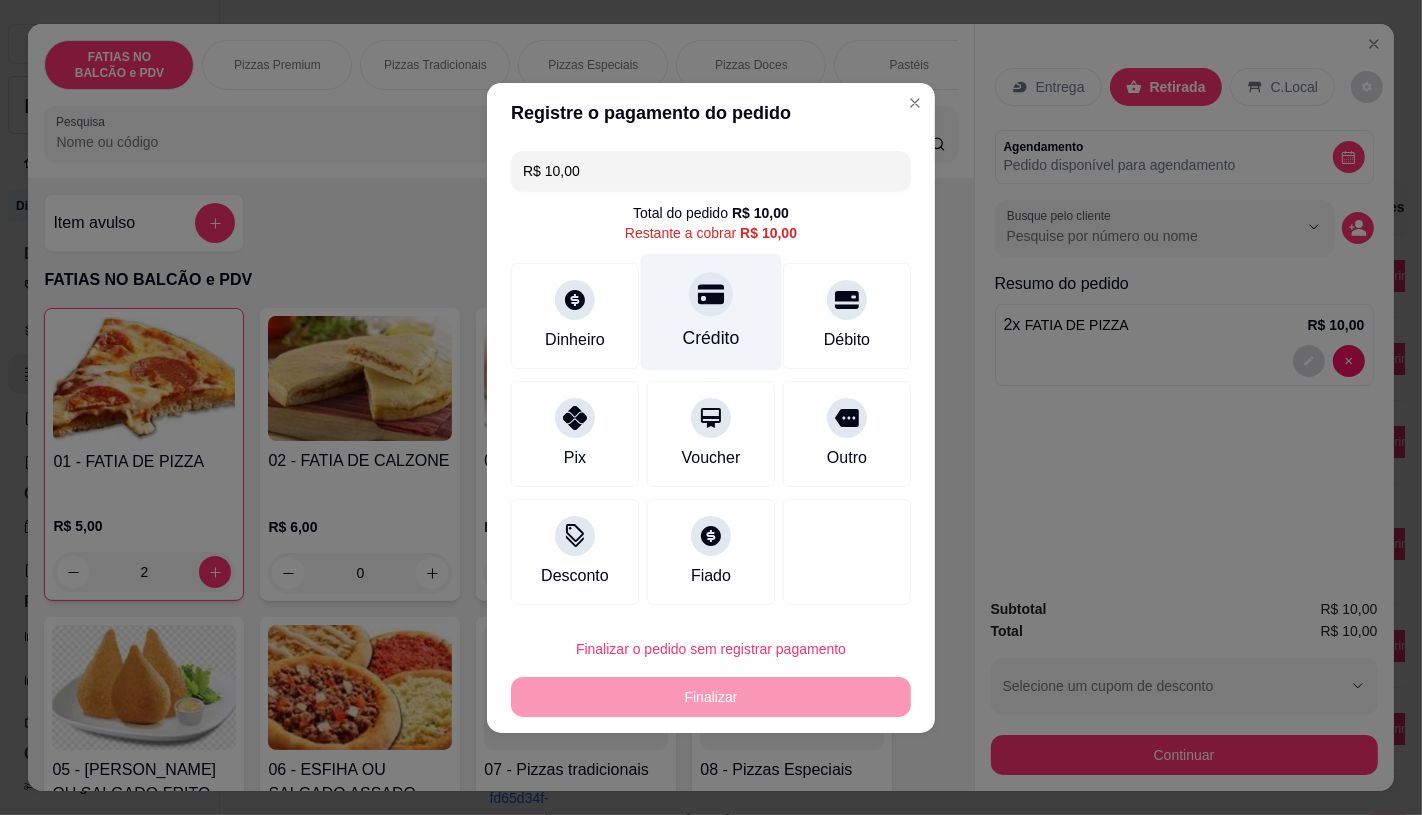 click on "Crédito" at bounding box center (711, 338) 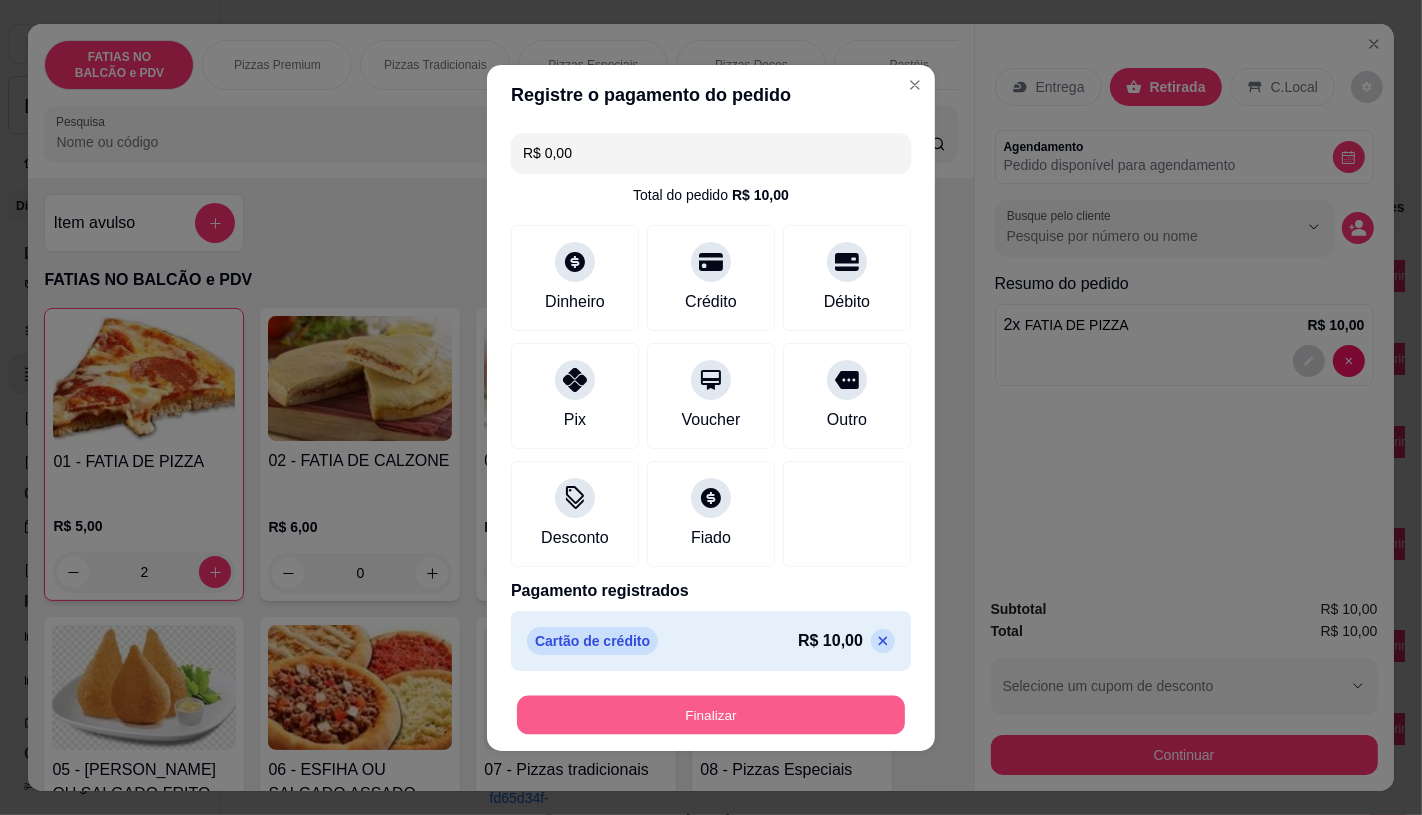 click on "Finalizar" at bounding box center (711, 714) 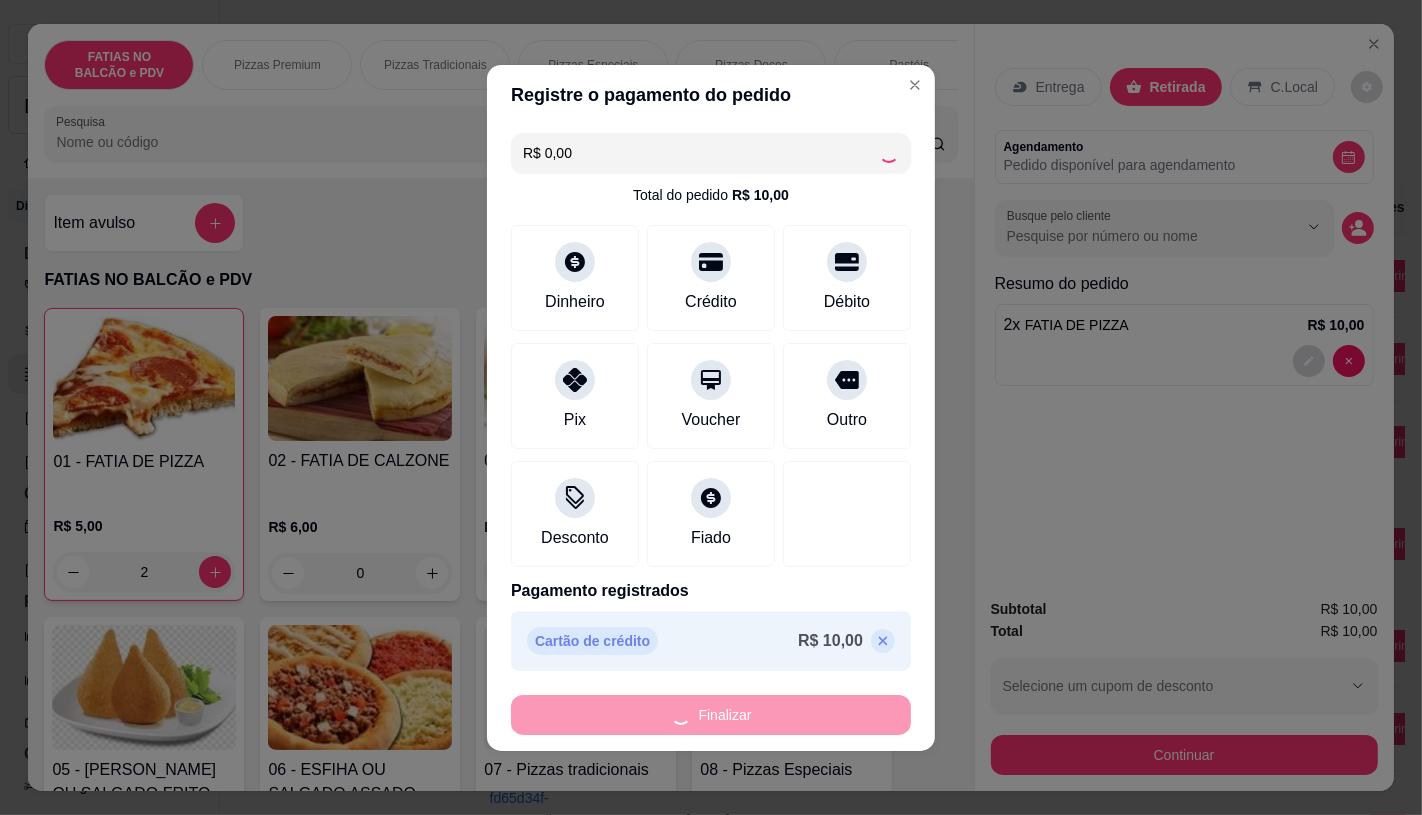 type on "0" 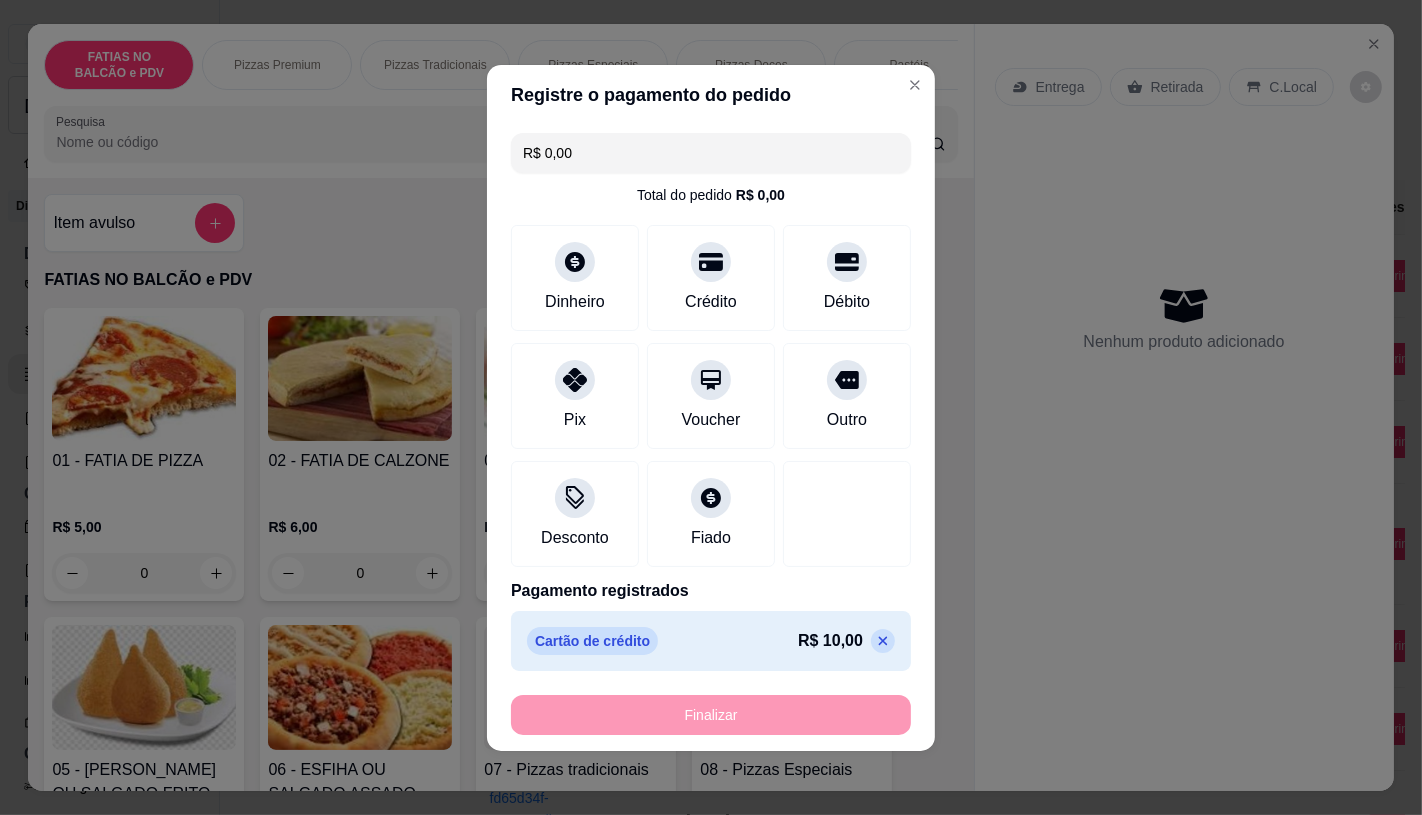 type on "-R$ 10,00" 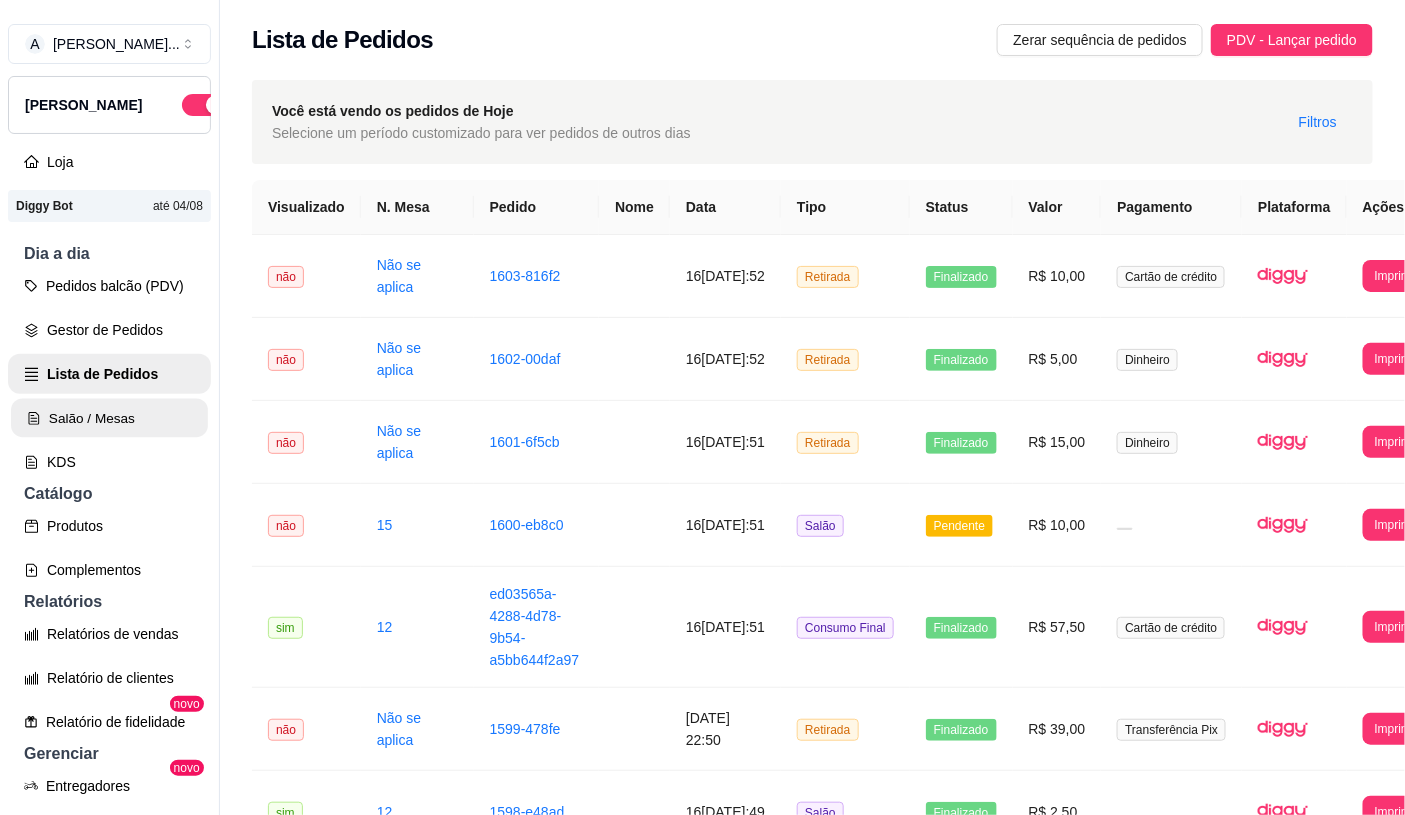 click on "Salão / Mesas" at bounding box center [109, 418] 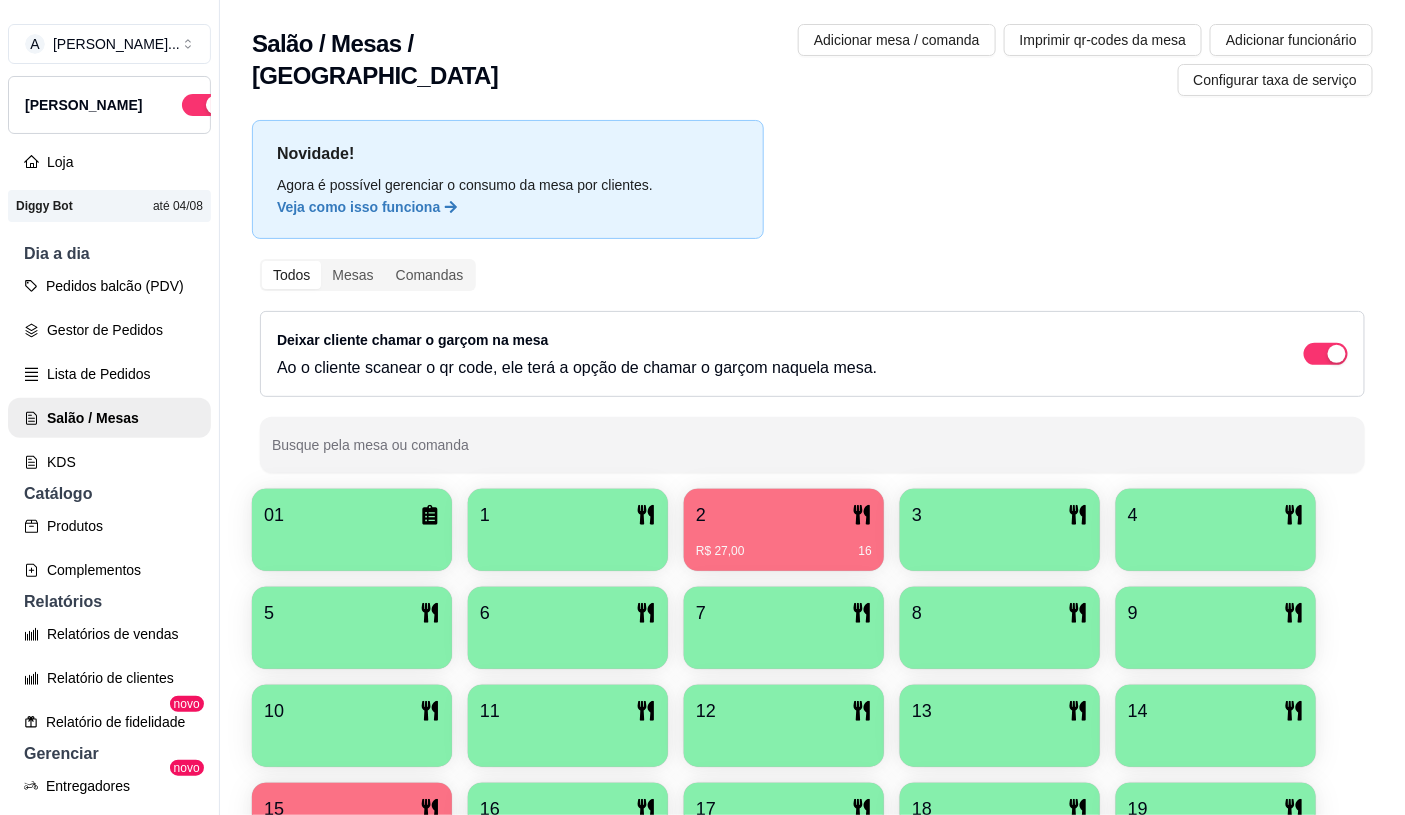 click on "R$ 27,00" at bounding box center (720, 551) 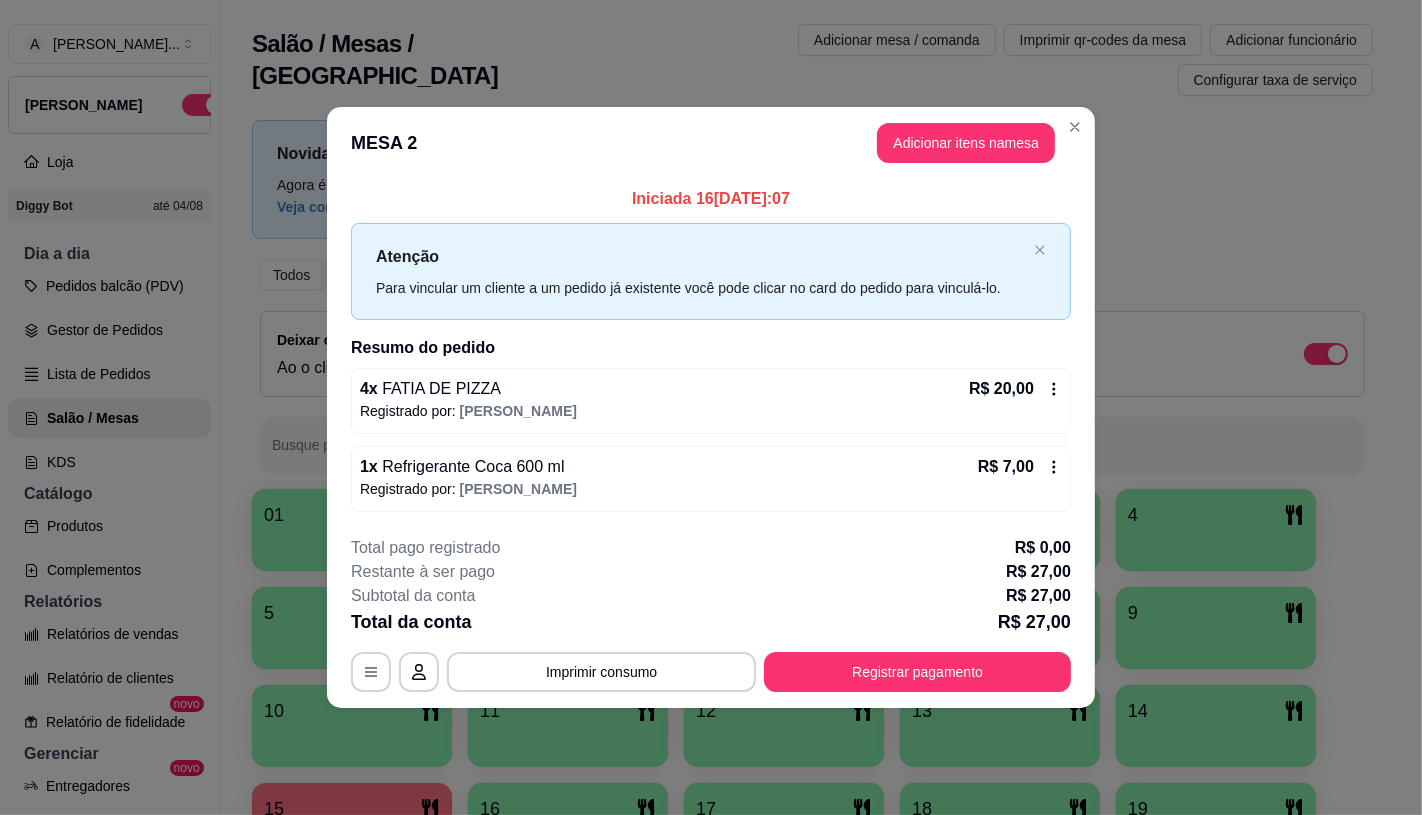 click on "1 x   Refrigerante Coca 600 ml R$ 7,00 Registrado por:   julia" at bounding box center (711, 479) 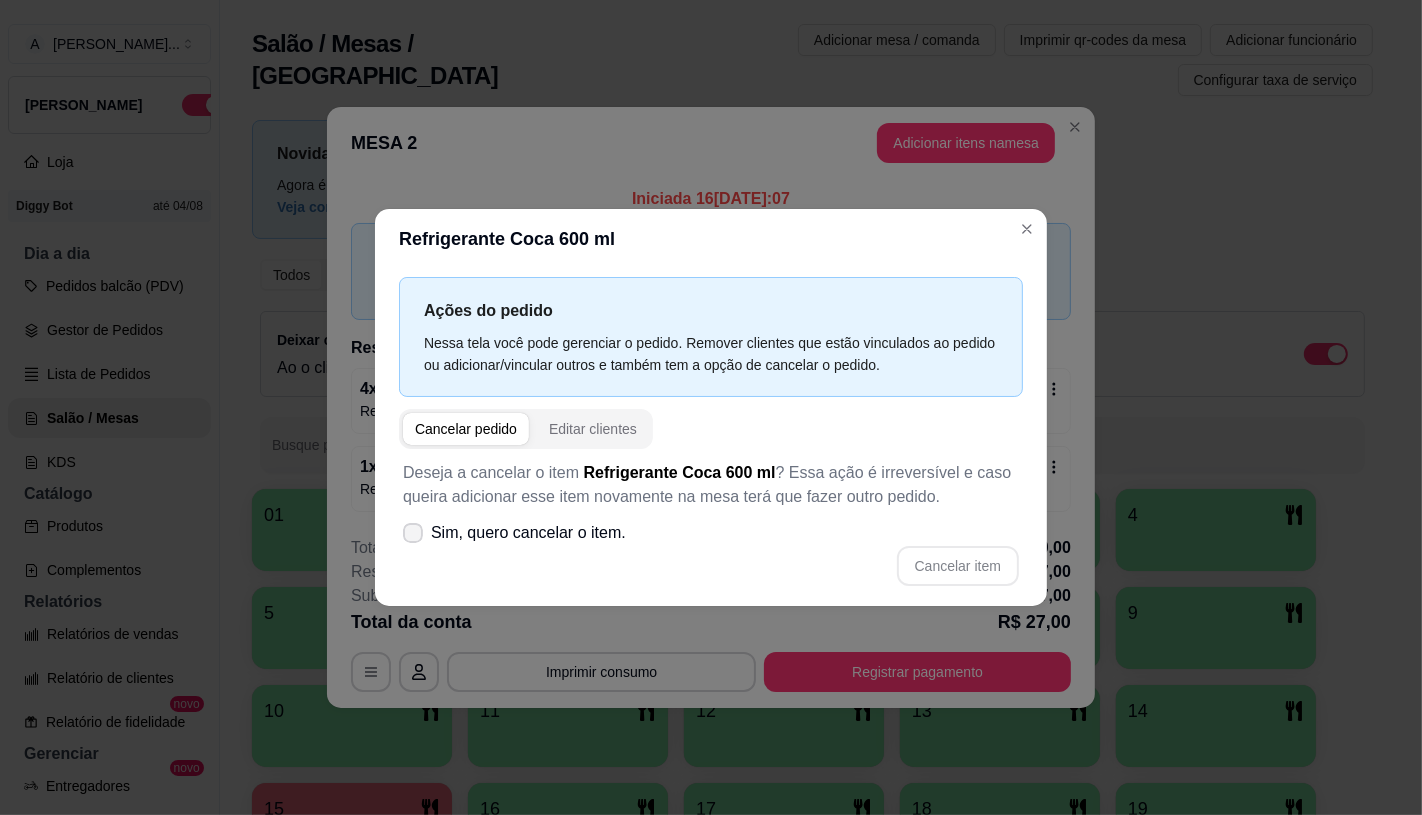 click on "Deseja a cancelar o item   Refrigerante Coca 600 ml ? Essa ação é irreversível e caso queira adicionar esse item novamente na mesa terá que fazer outro pedido. Sim, quero cancelar o item. Cancelar item" at bounding box center (711, 523) 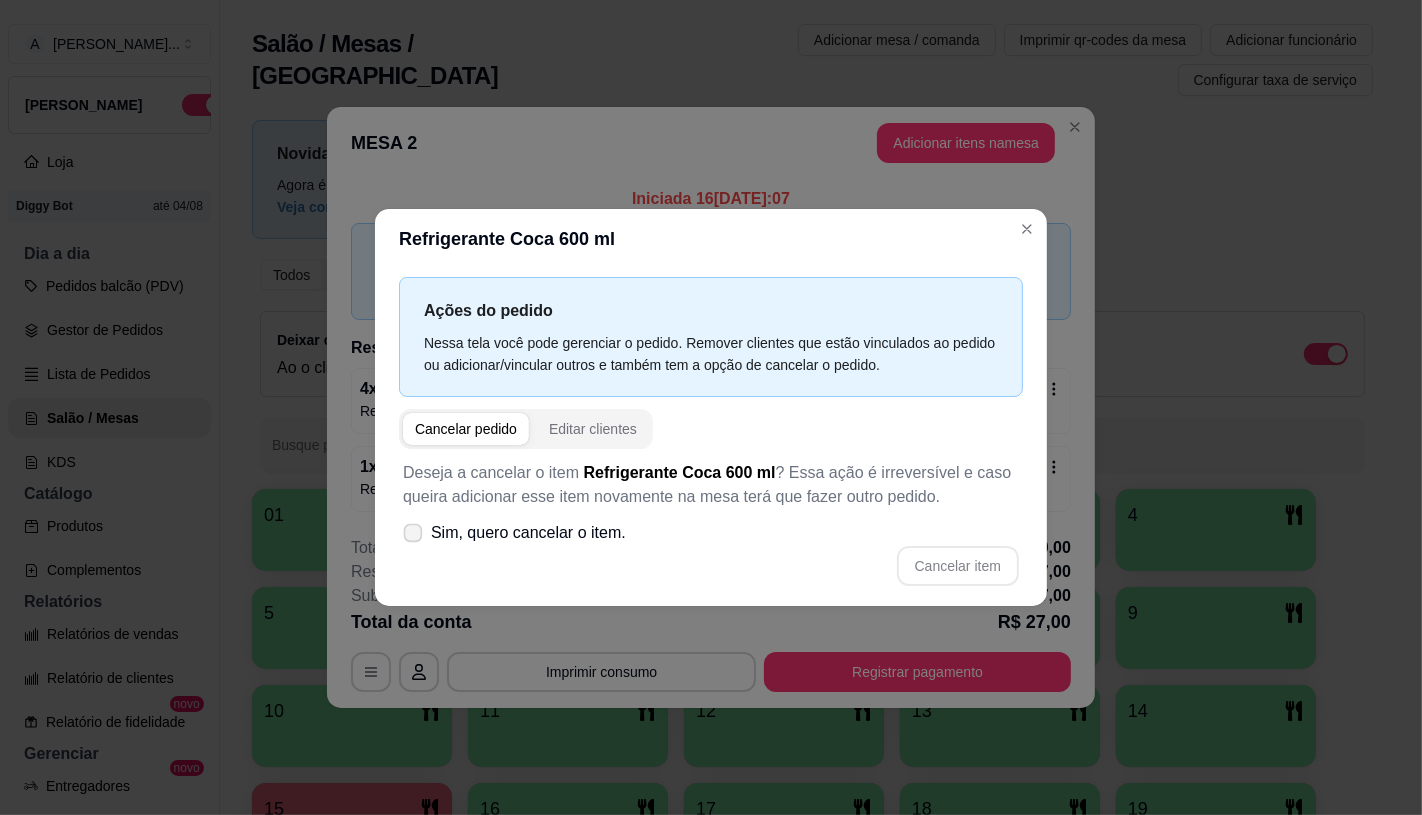 click on "Sim, quero cancelar o item." at bounding box center (528, 533) 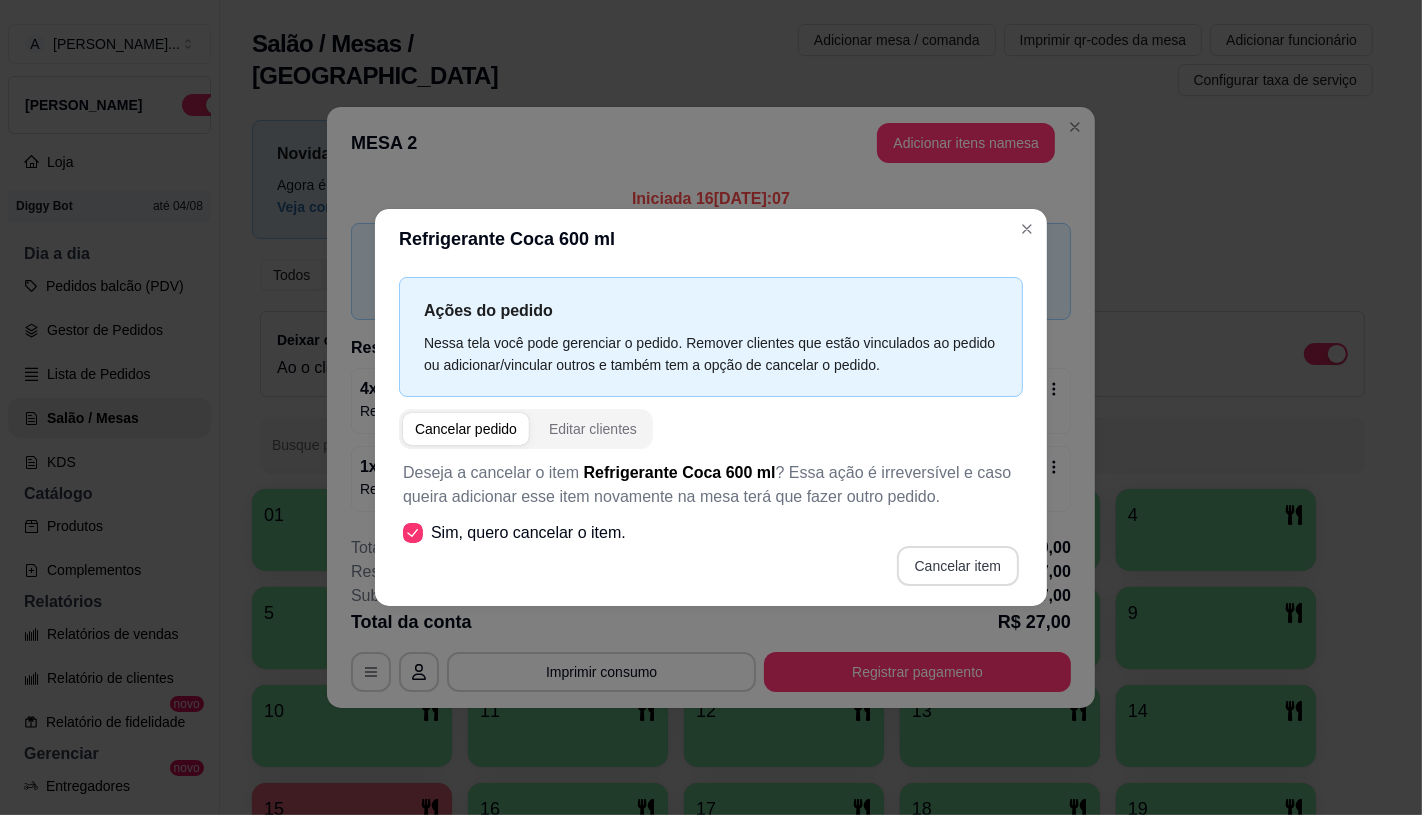 click on "Cancelar item" at bounding box center [958, 566] 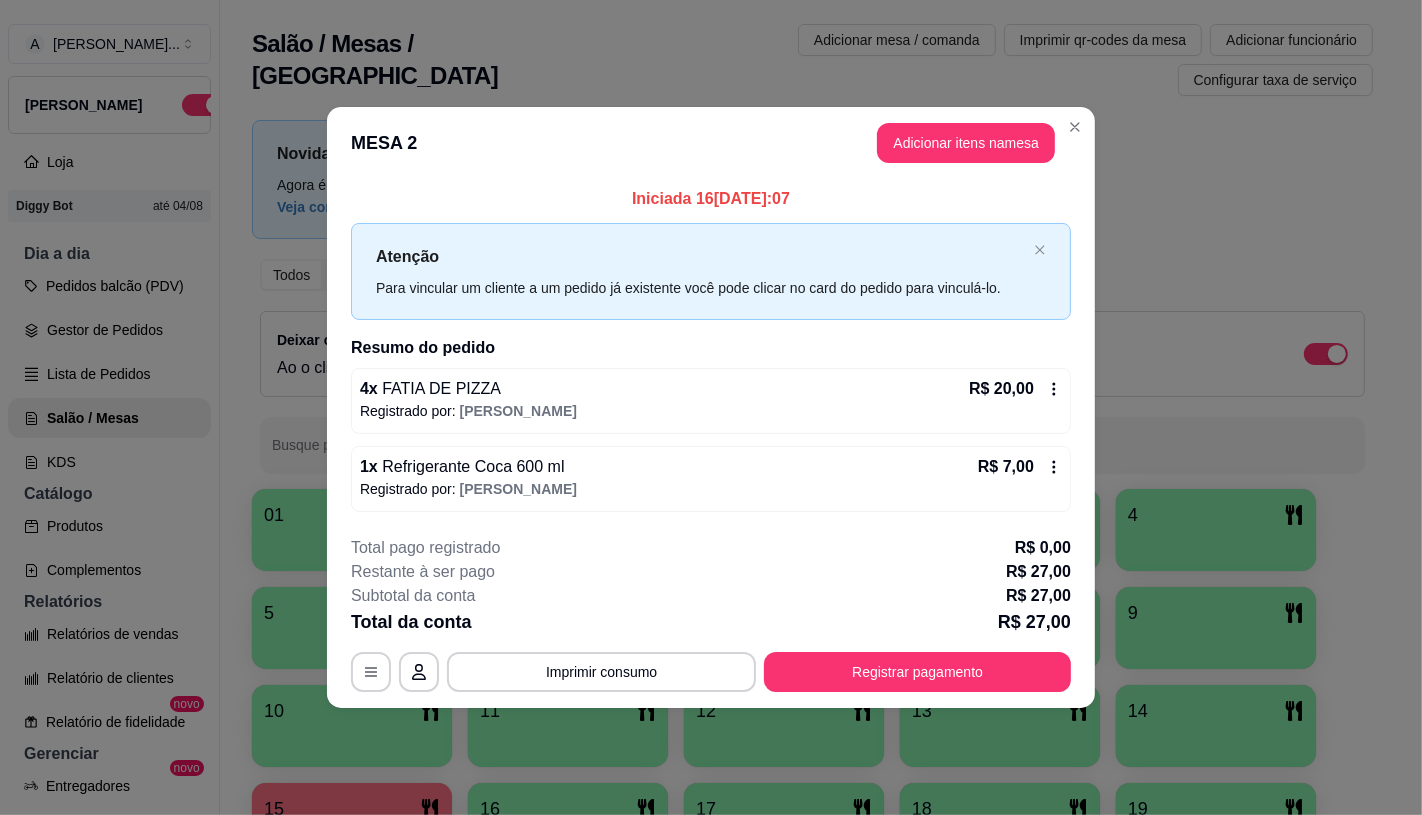 click on "4 x   FATIA DE PIZZA R$ 20,00" at bounding box center [711, 389] 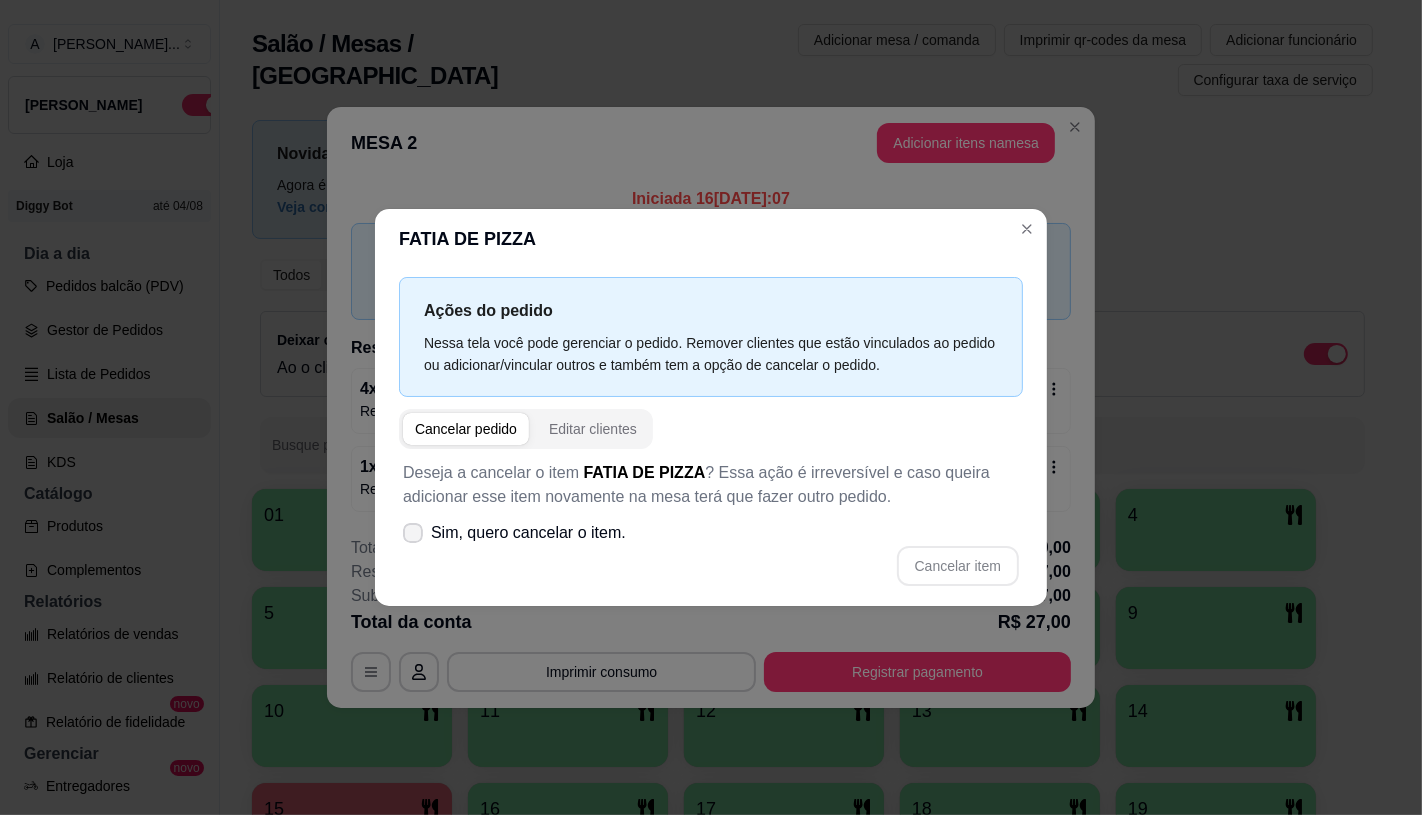 click on "Sim, quero cancelar o item." at bounding box center (528, 533) 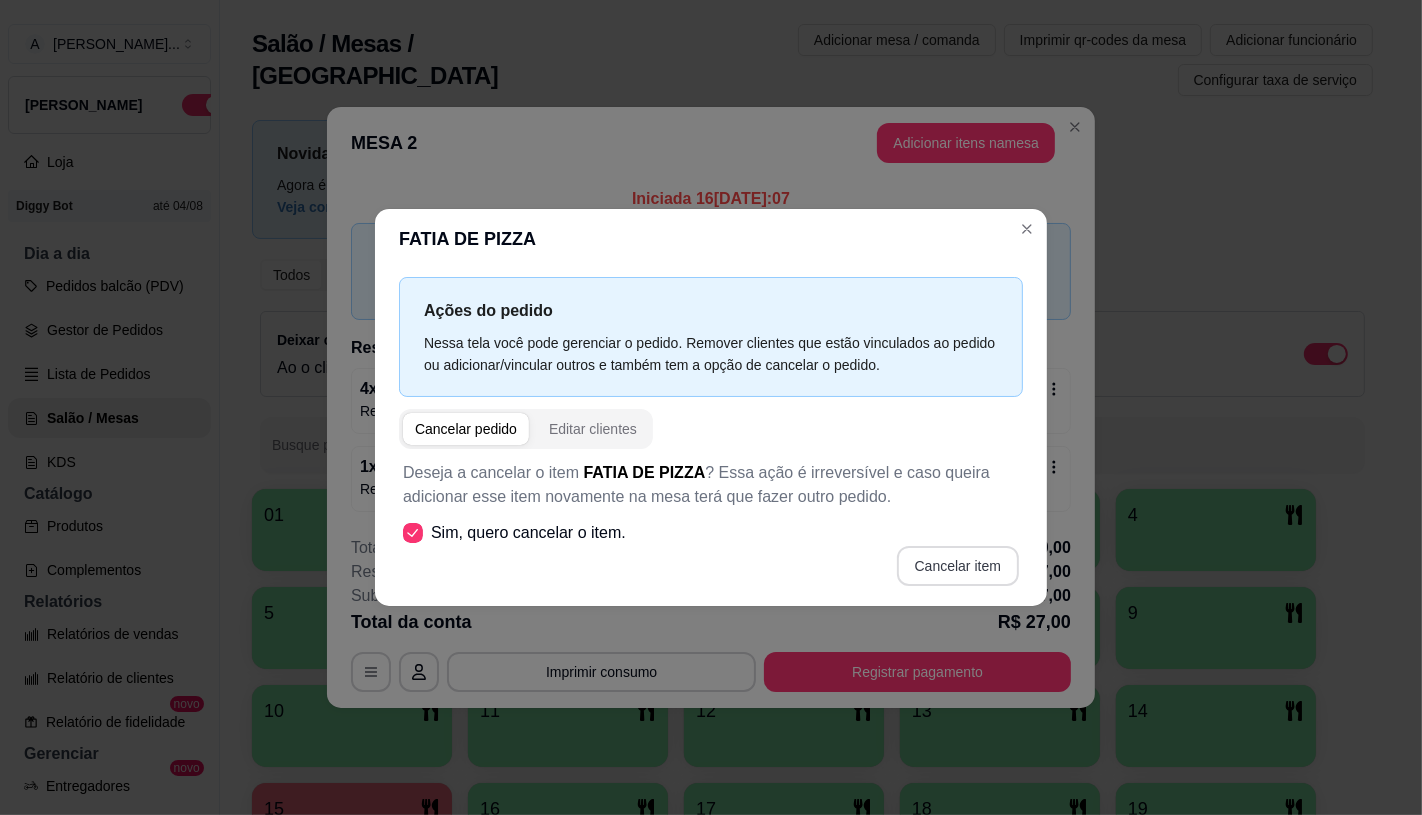 click on "Cancelar item" at bounding box center (958, 566) 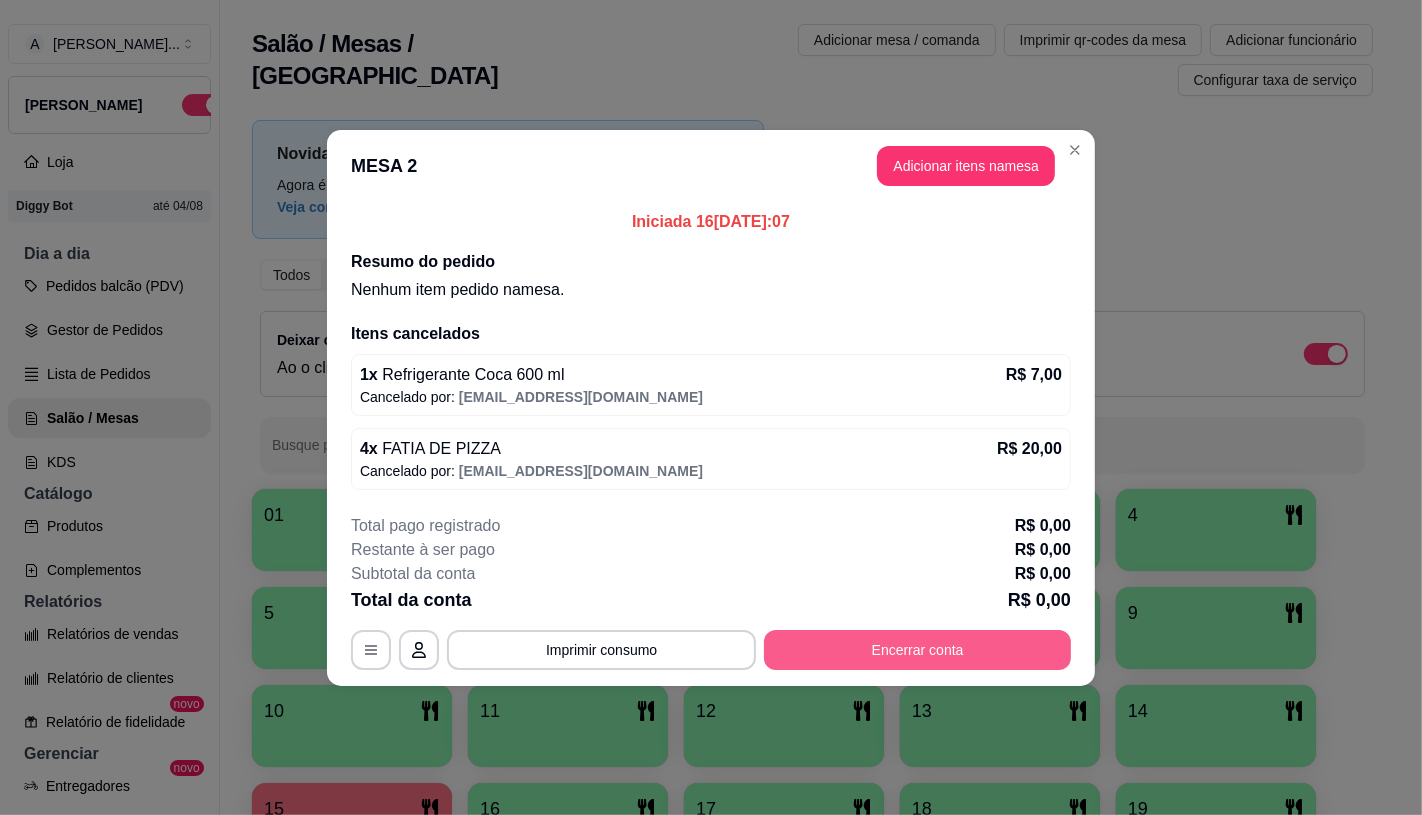 click on "Encerrar conta" at bounding box center [917, 650] 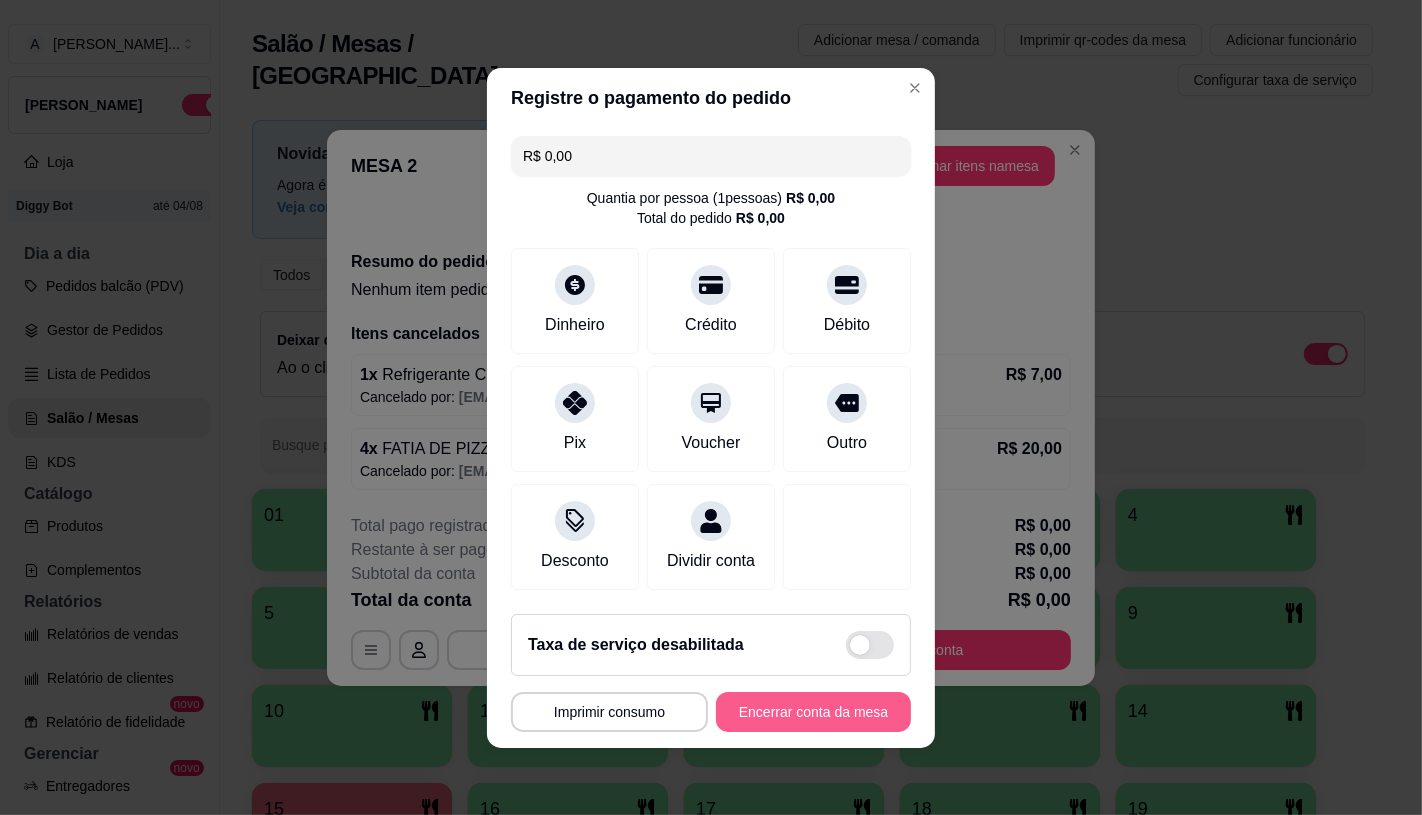 click on "Encerrar conta da mesa" at bounding box center [813, 712] 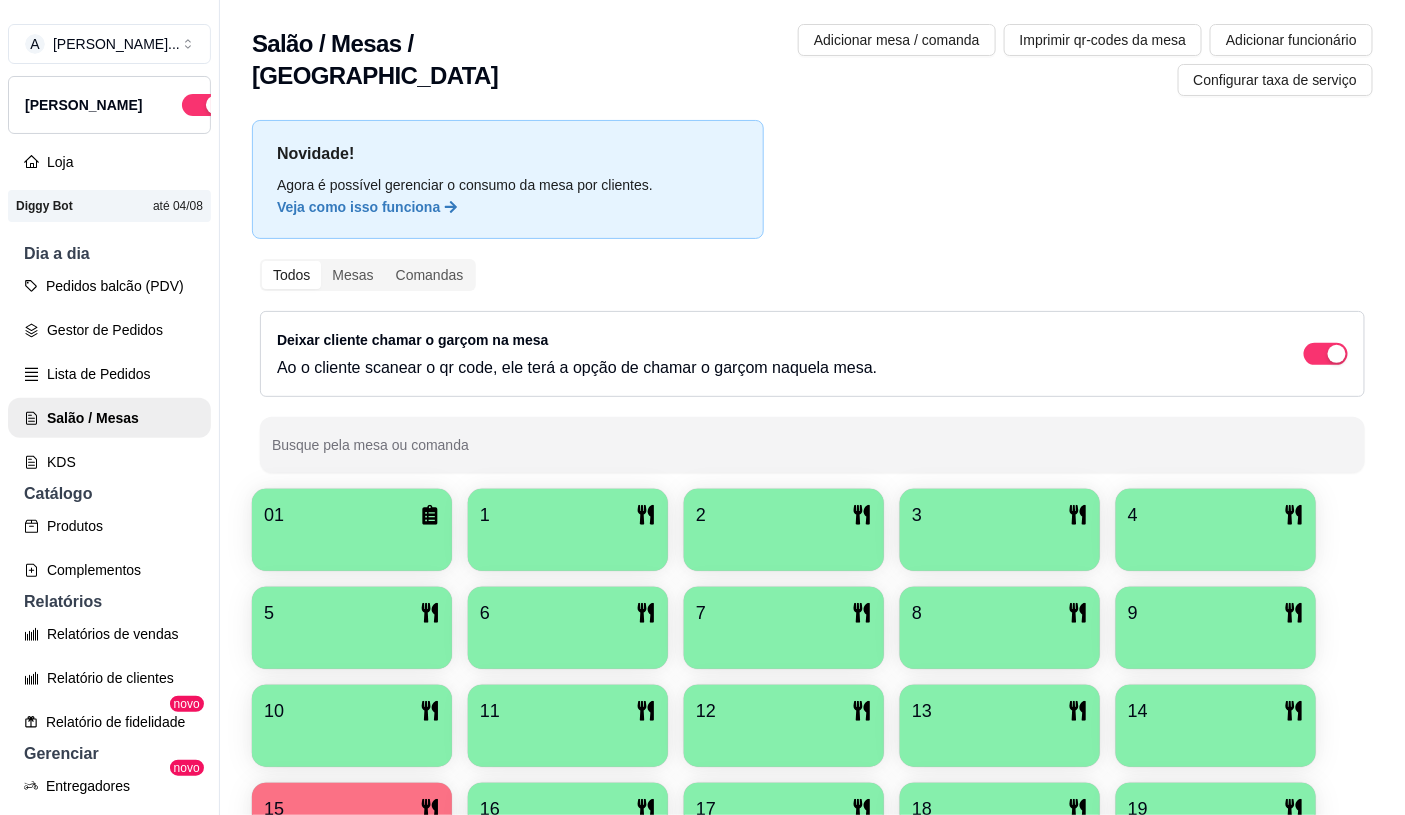 scroll, scrollTop: 111, scrollLeft: 0, axis: vertical 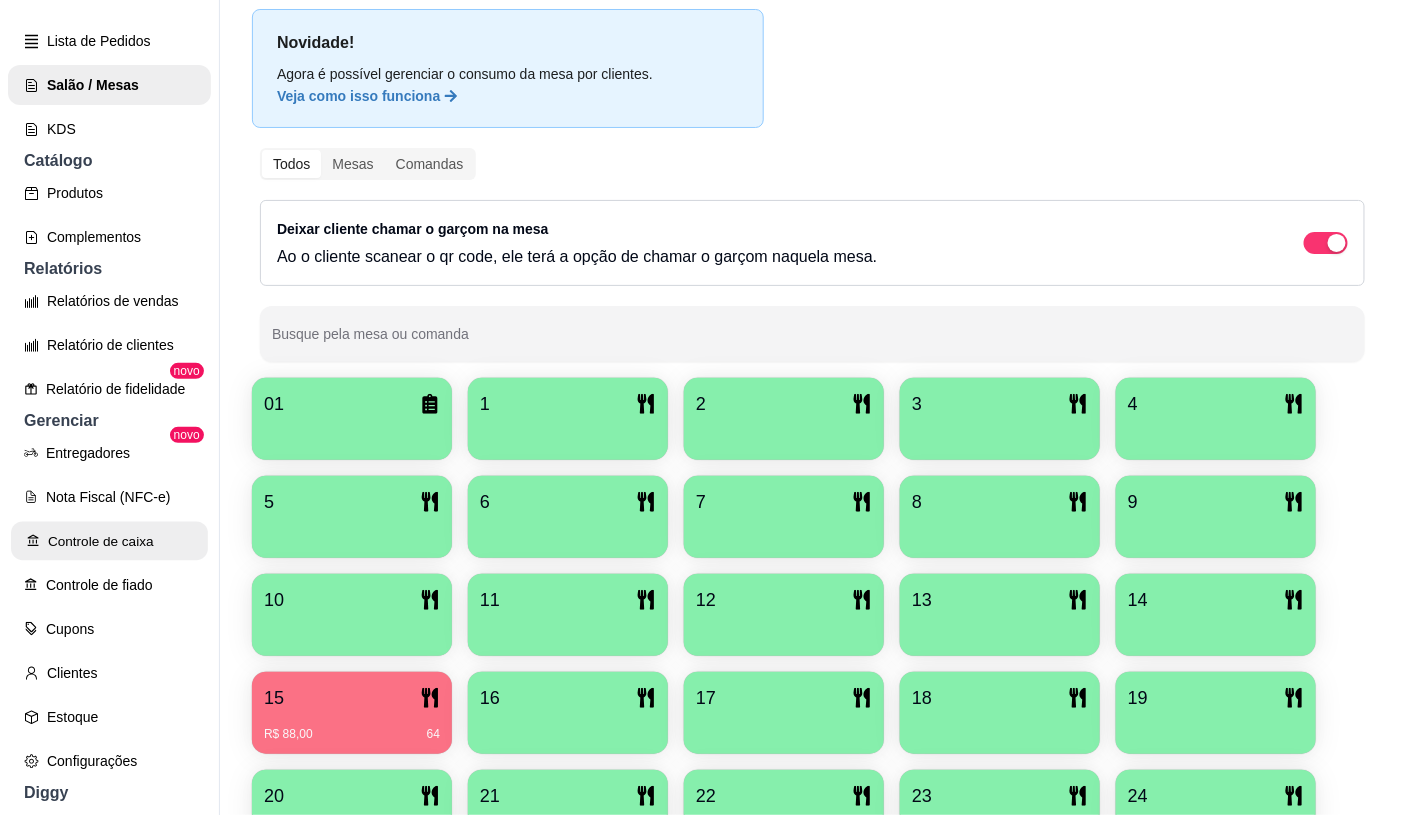 click on "Controle de caixa" at bounding box center (109, 541) 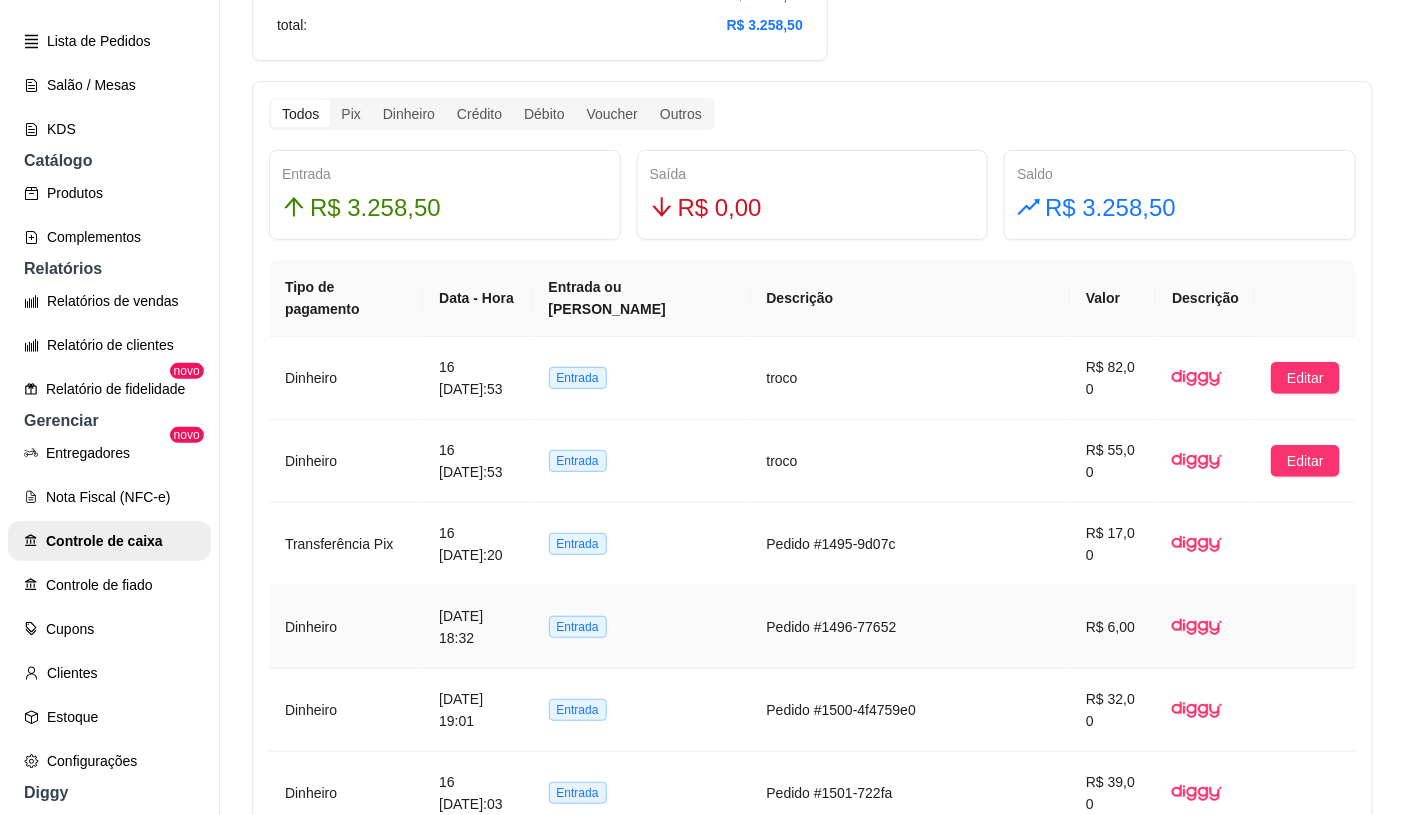 scroll, scrollTop: 888, scrollLeft: 0, axis: vertical 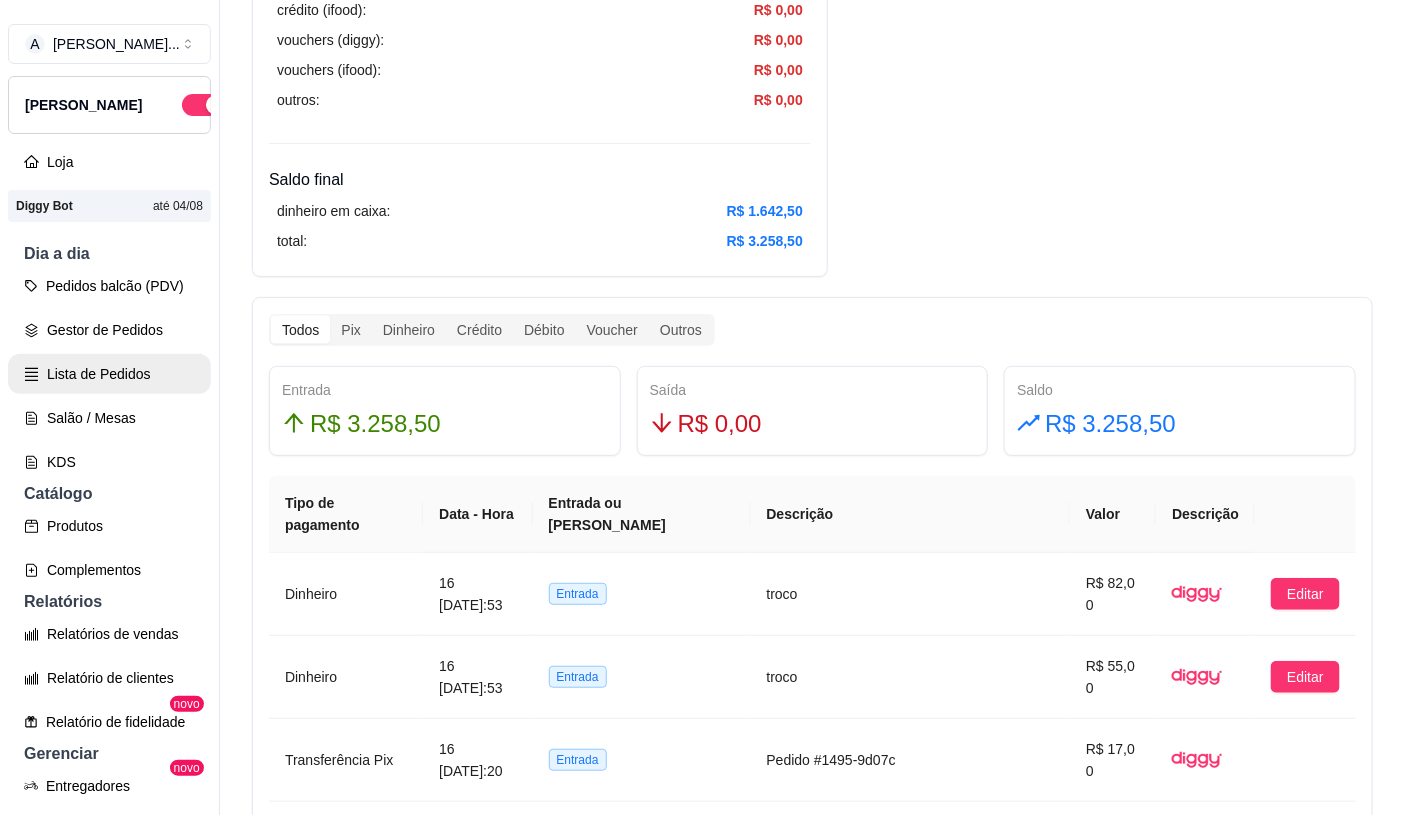 click on "Lista de Pedidos" at bounding box center (109, 374) 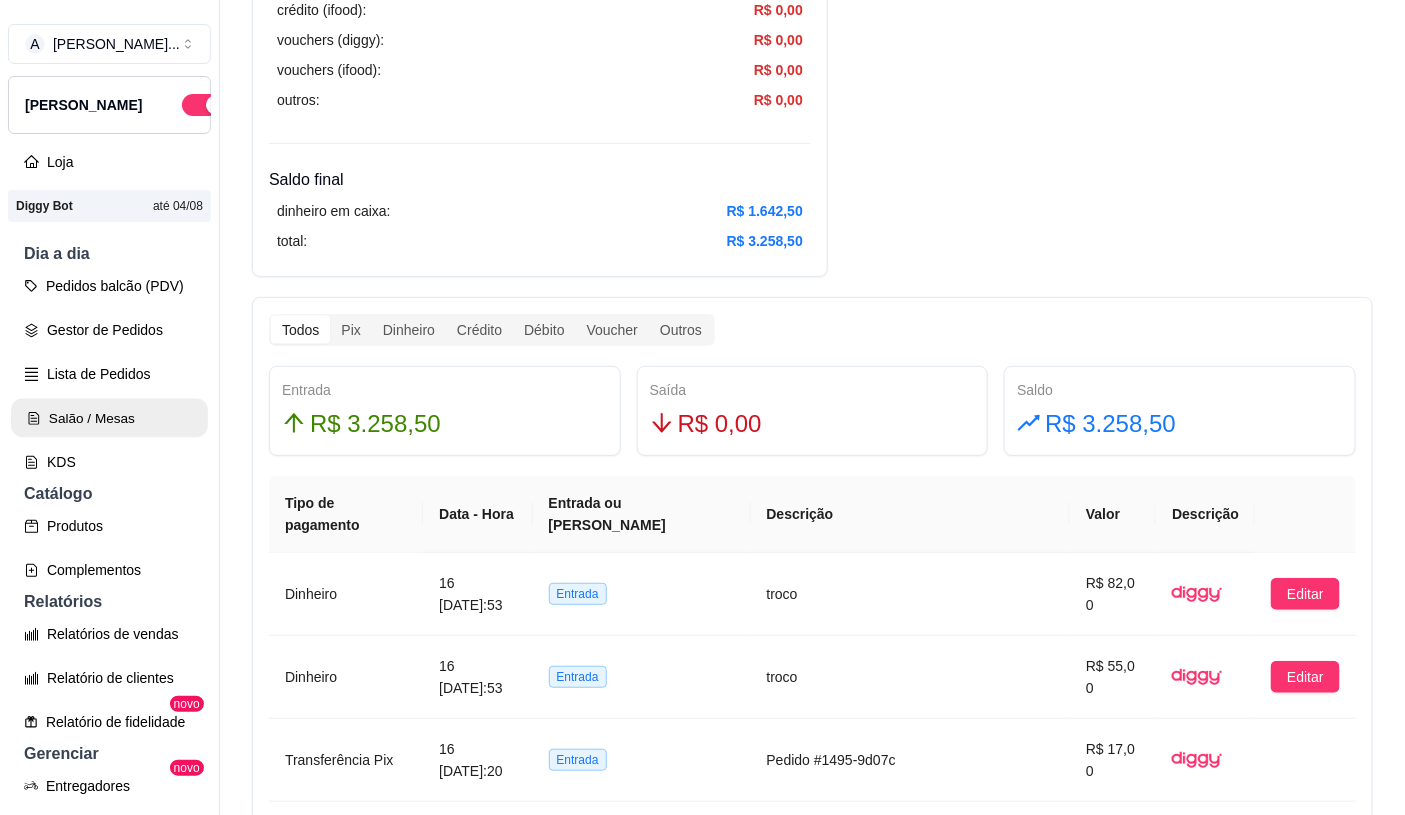 click on "Salão / Mesas" at bounding box center (109, 418) 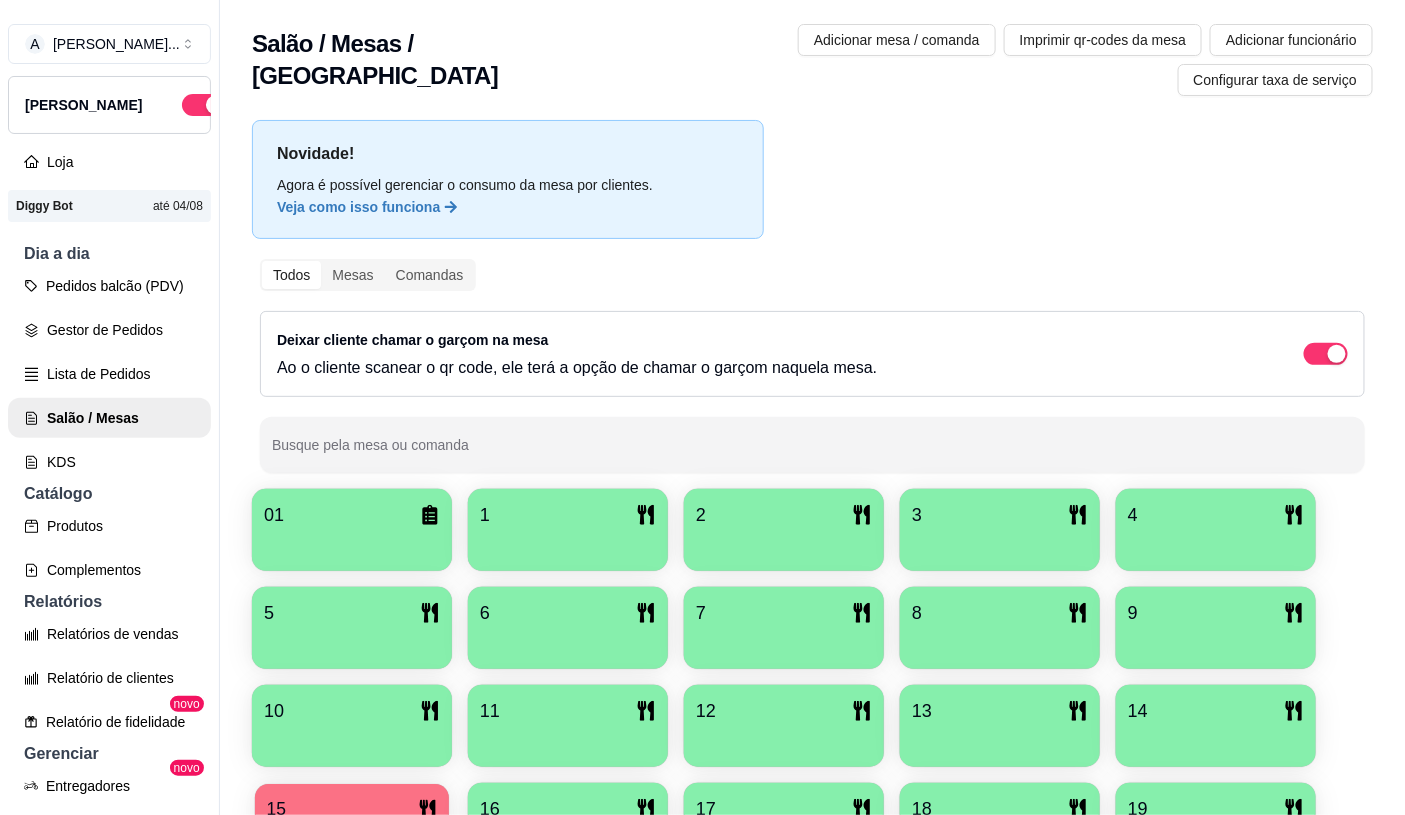 click on "15" at bounding box center [352, 809] 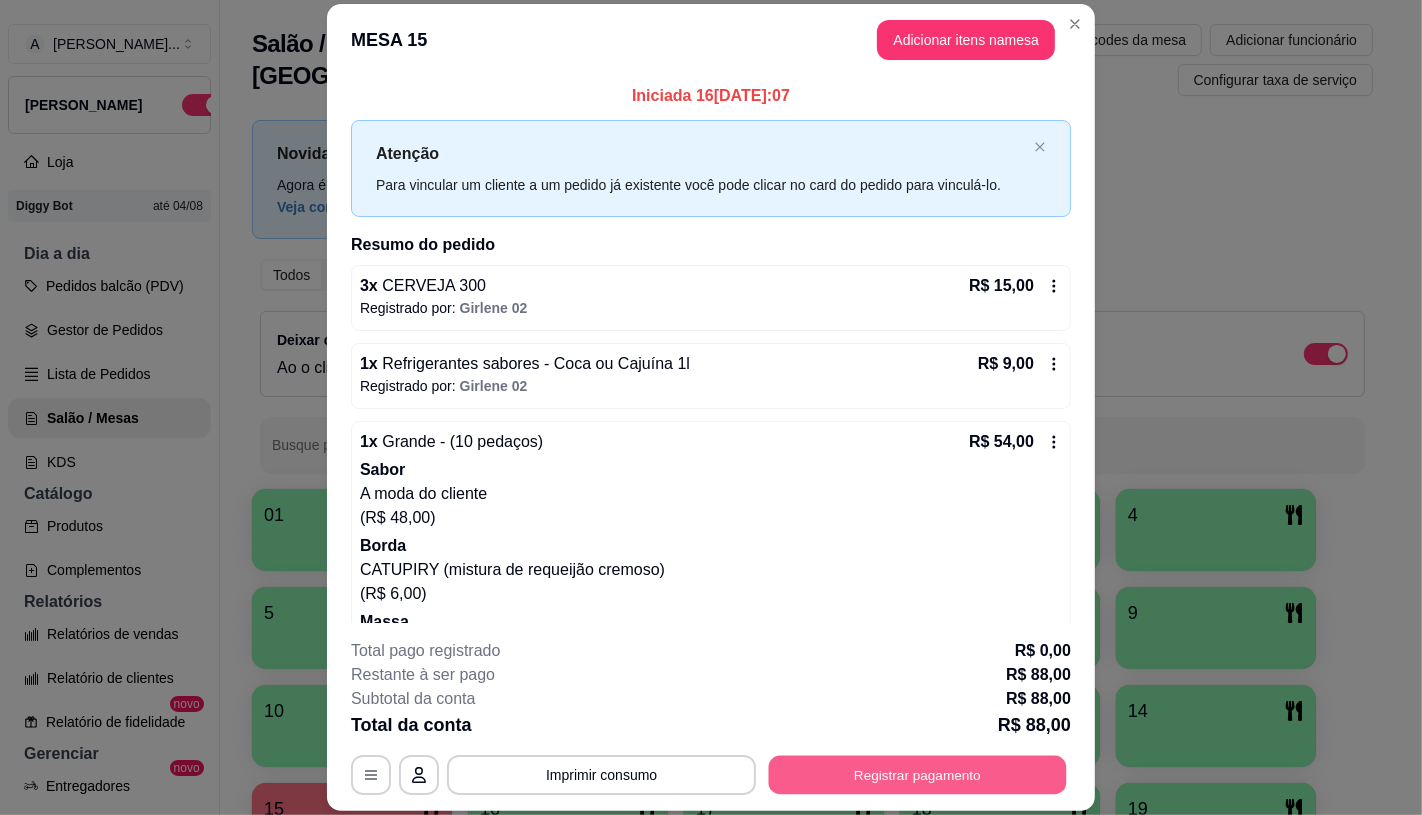 click on "Registrar pagamento" at bounding box center (918, 775) 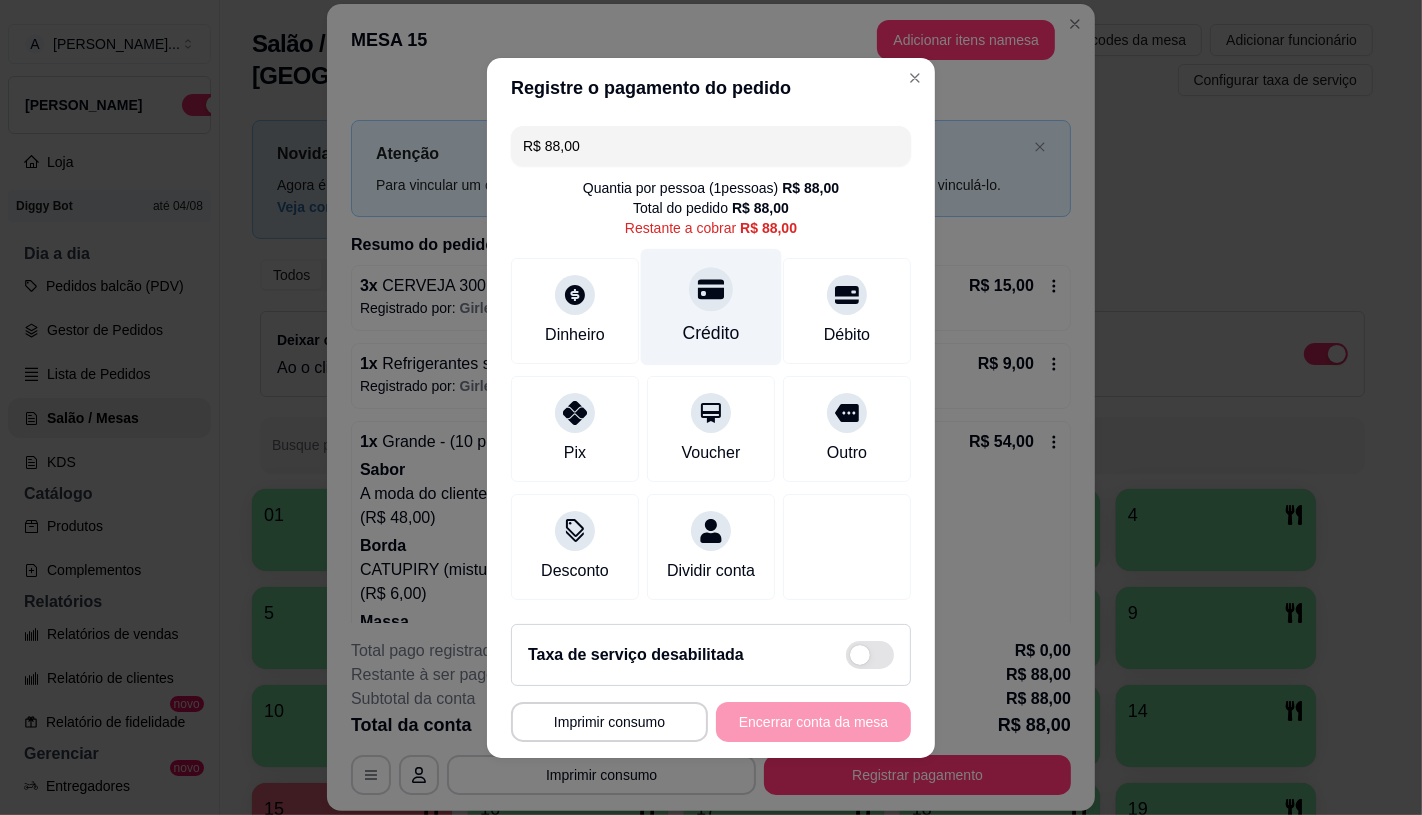 click on "Crédito" at bounding box center (711, 306) 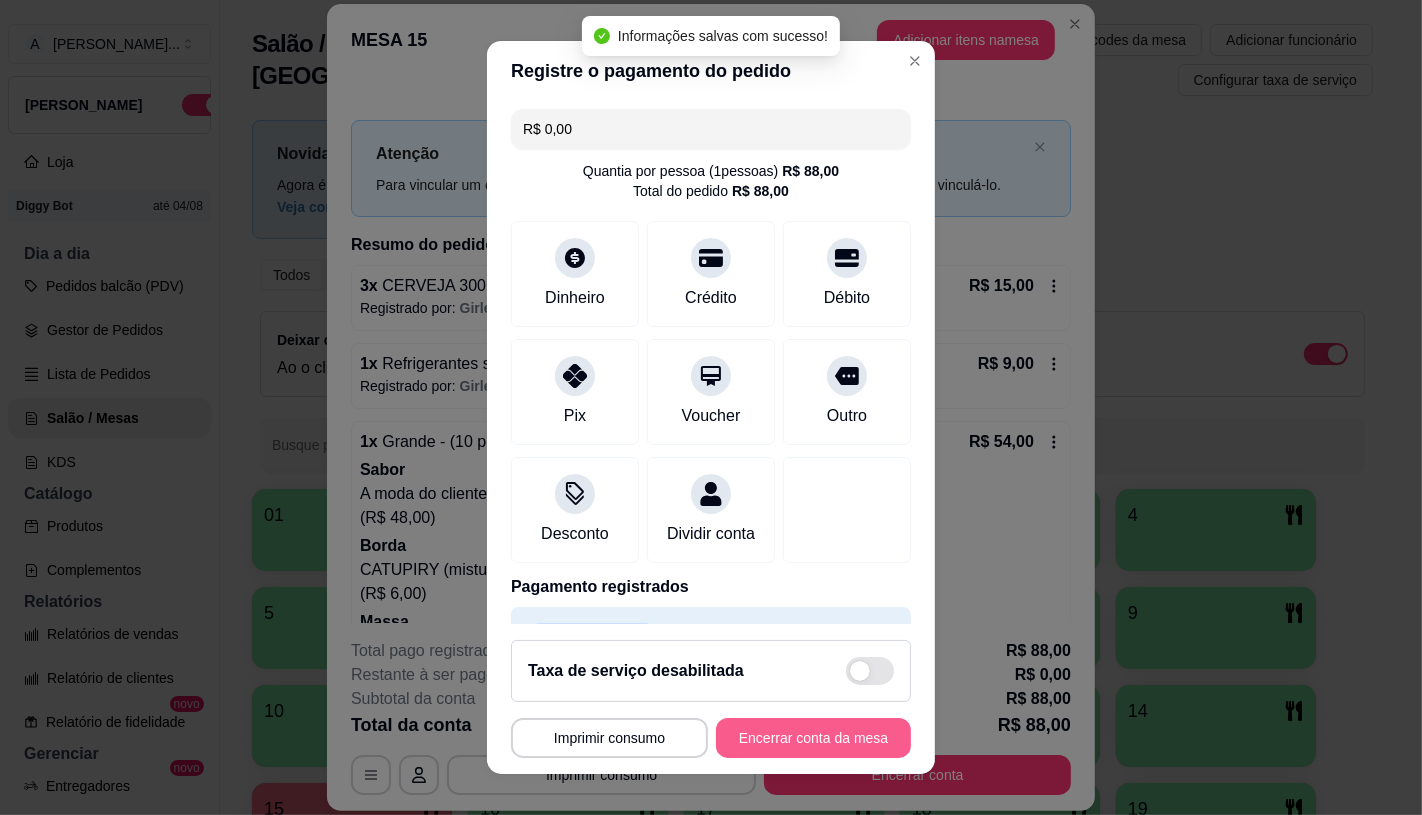 click on "Encerrar conta da mesa" at bounding box center [813, 738] 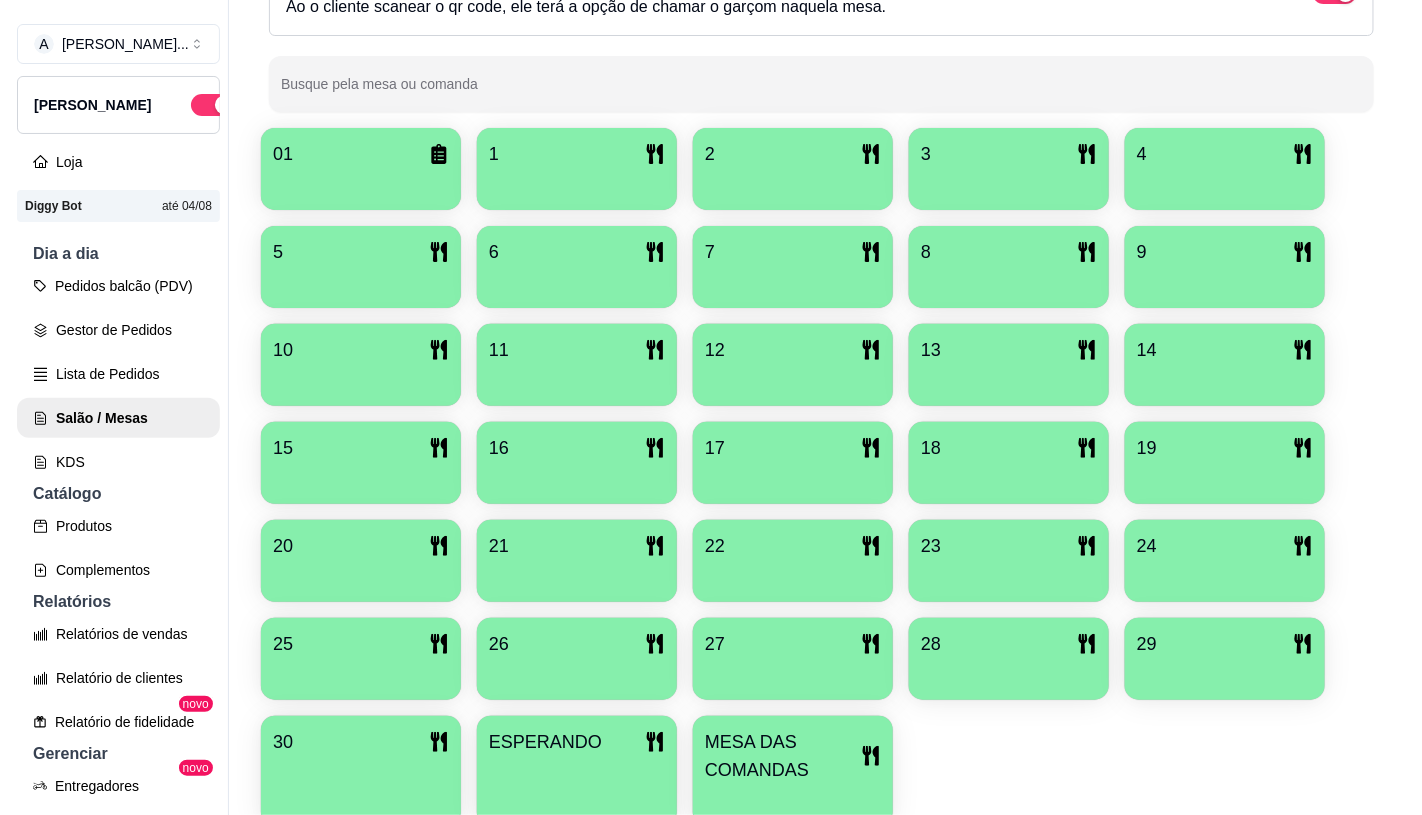 scroll, scrollTop: 428, scrollLeft: 0, axis: vertical 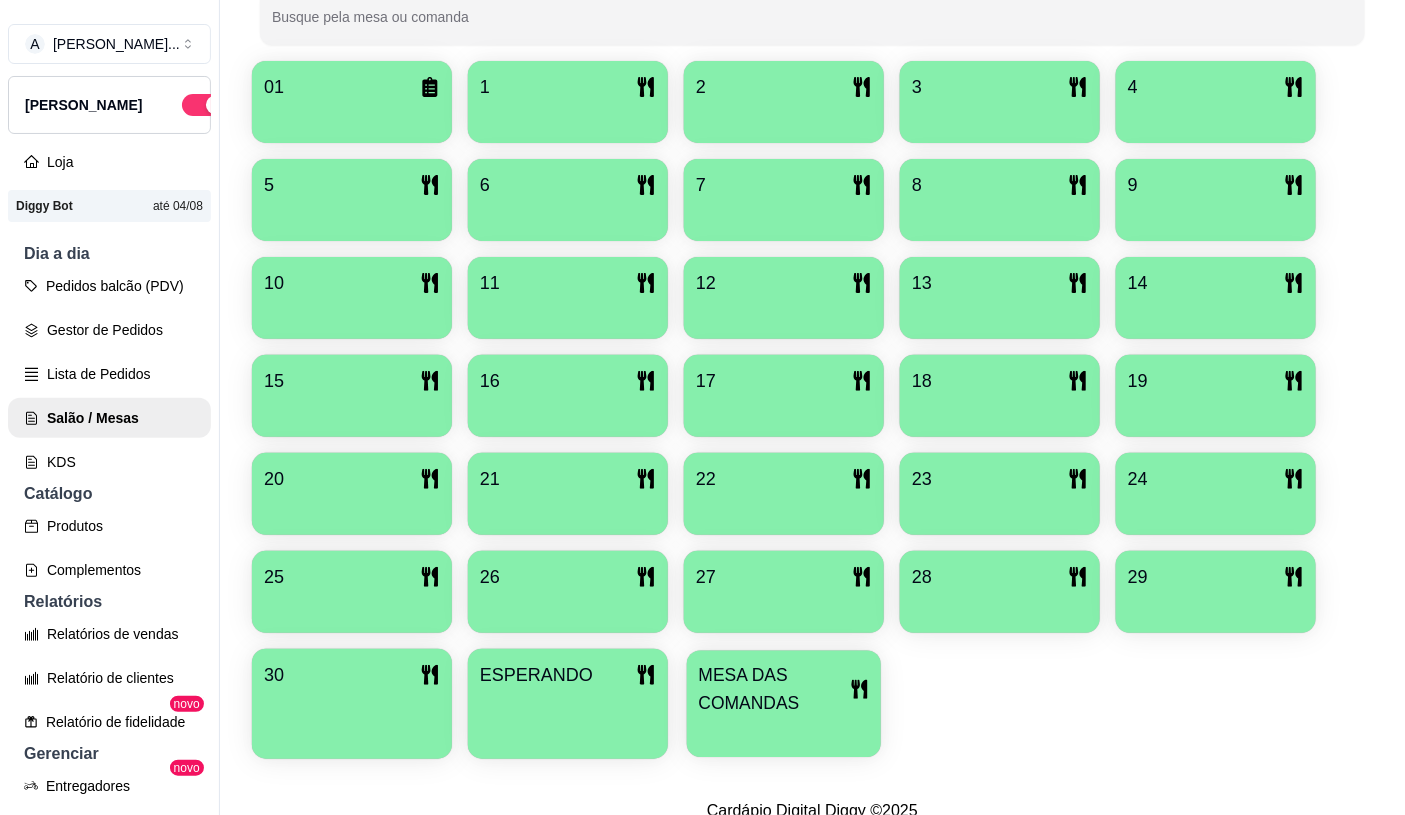 click on "MESA DAS COMANDAS" at bounding box center (774, 689) 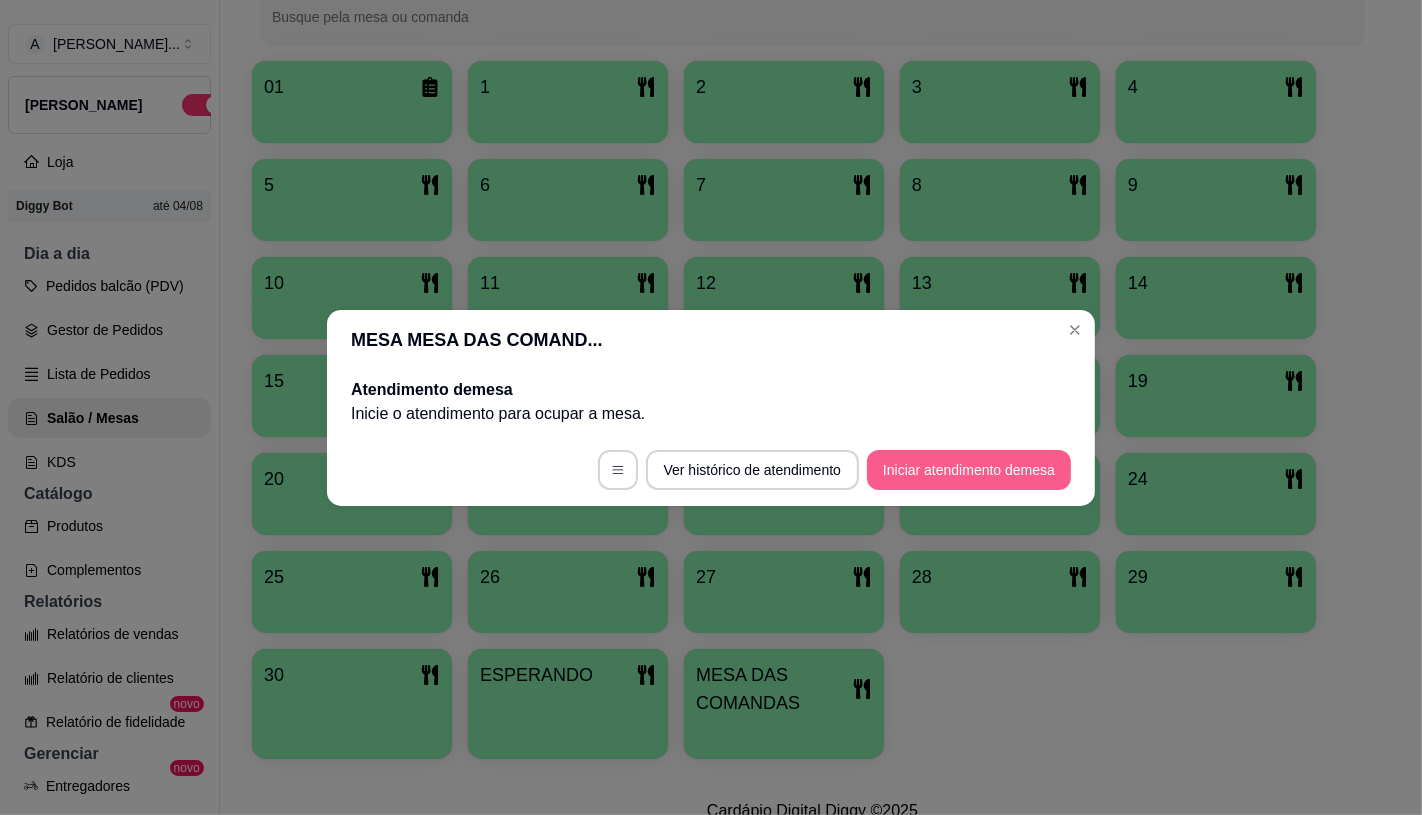 click on "Iniciar atendimento de  mesa" at bounding box center (969, 470) 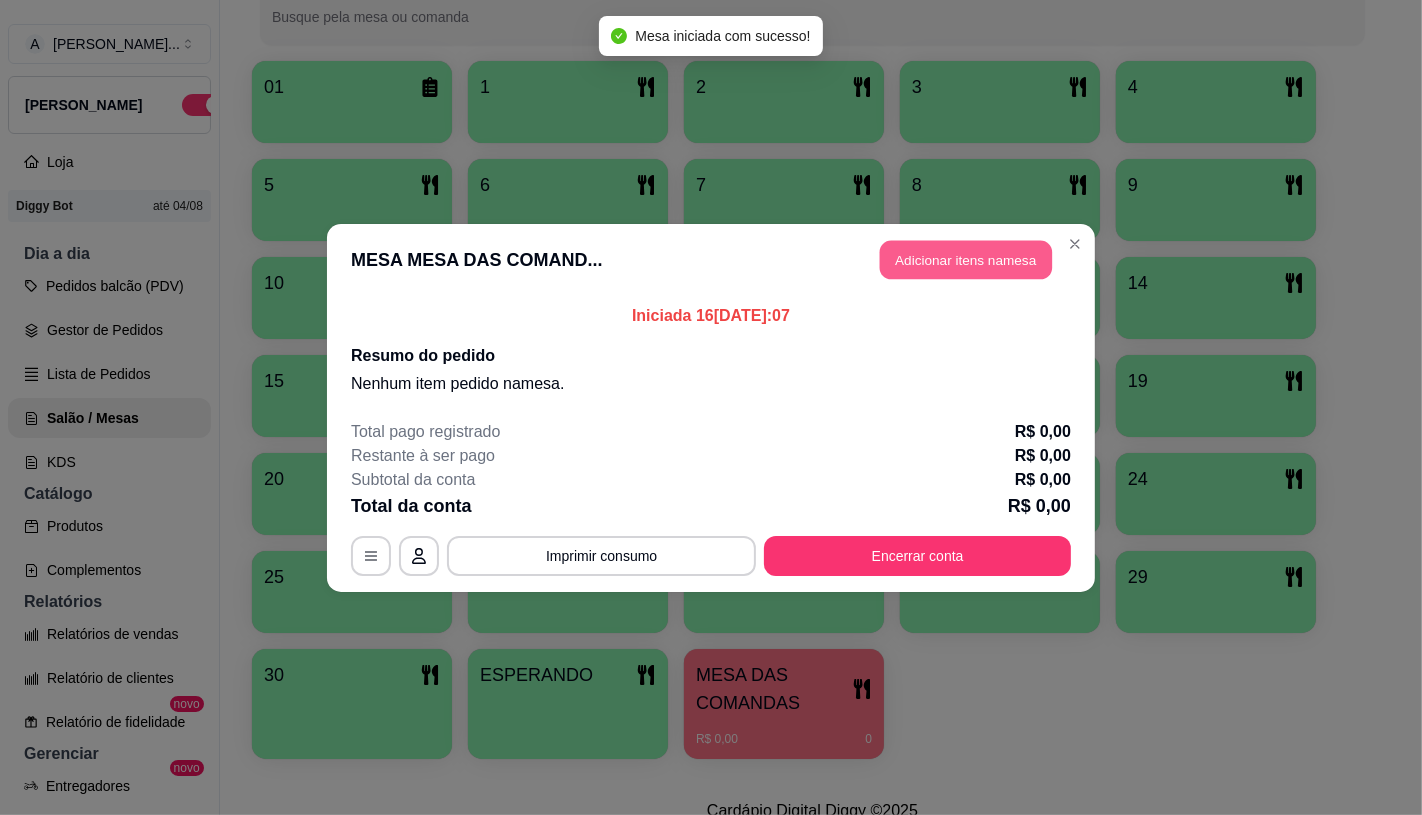 click on "Adicionar itens na  mesa" at bounding box center [966, 259] 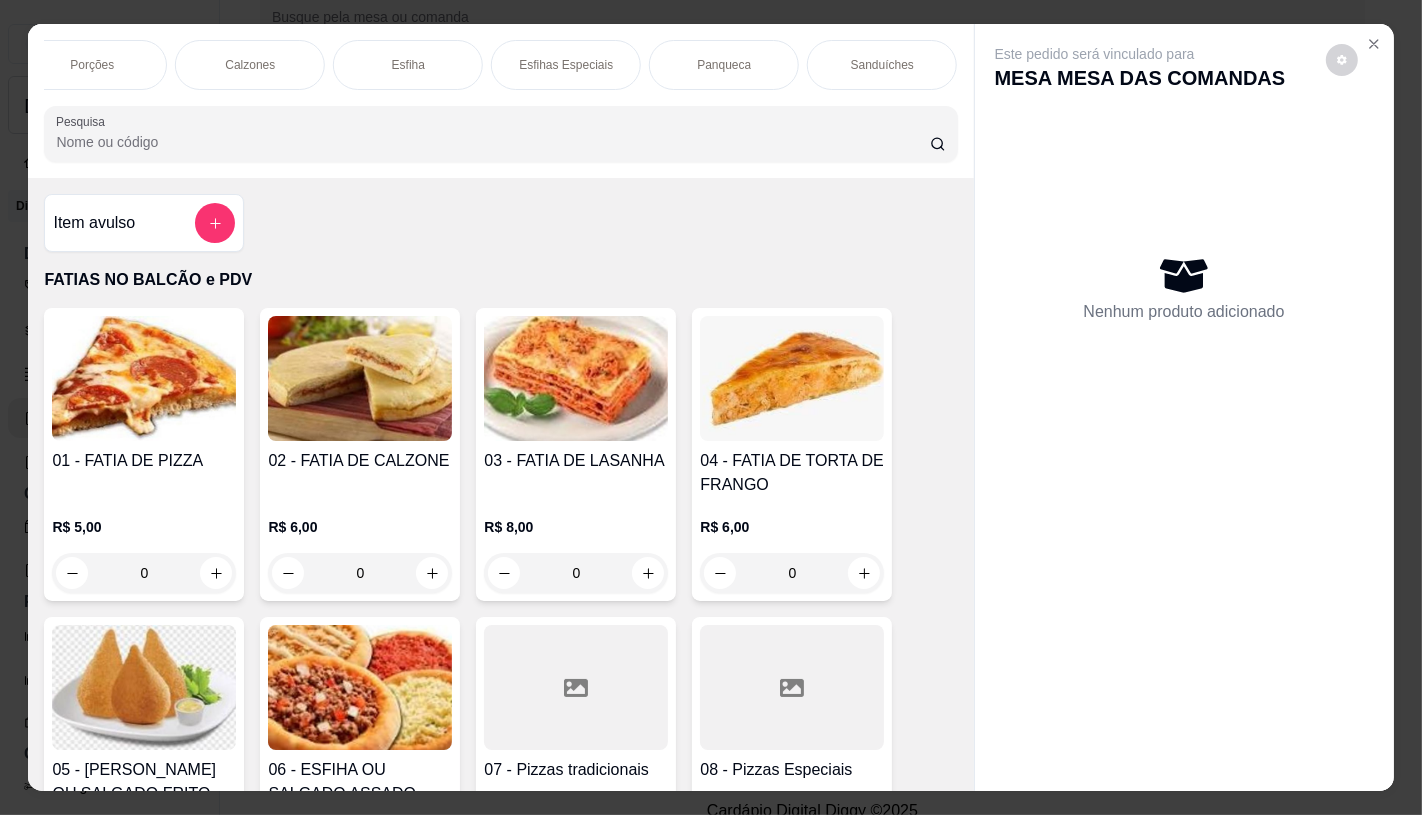 scroll, scrollTop: 0, scrollLeft: 952, axis: horizontal 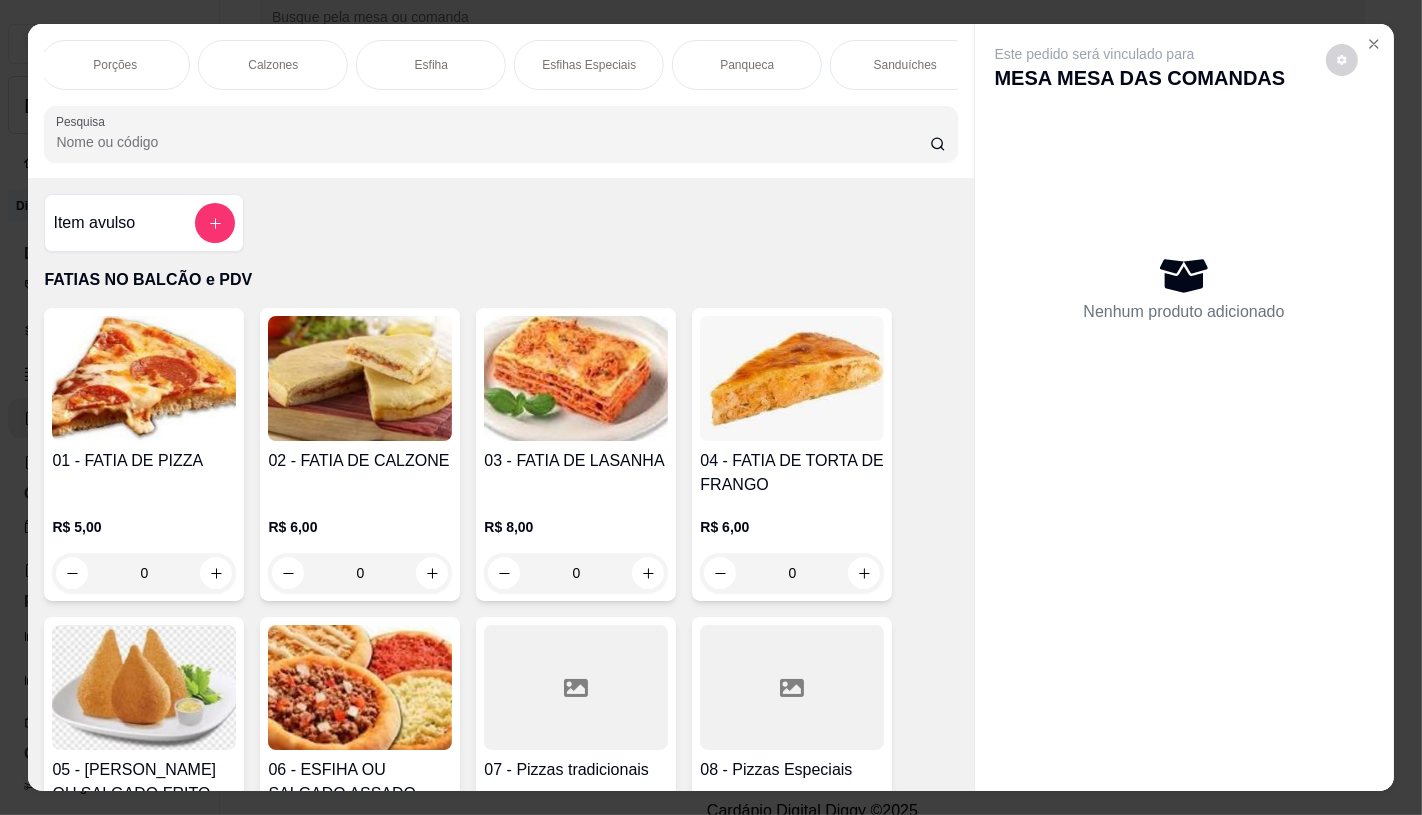 click on "Calzones" at bounding box center (273, 65) 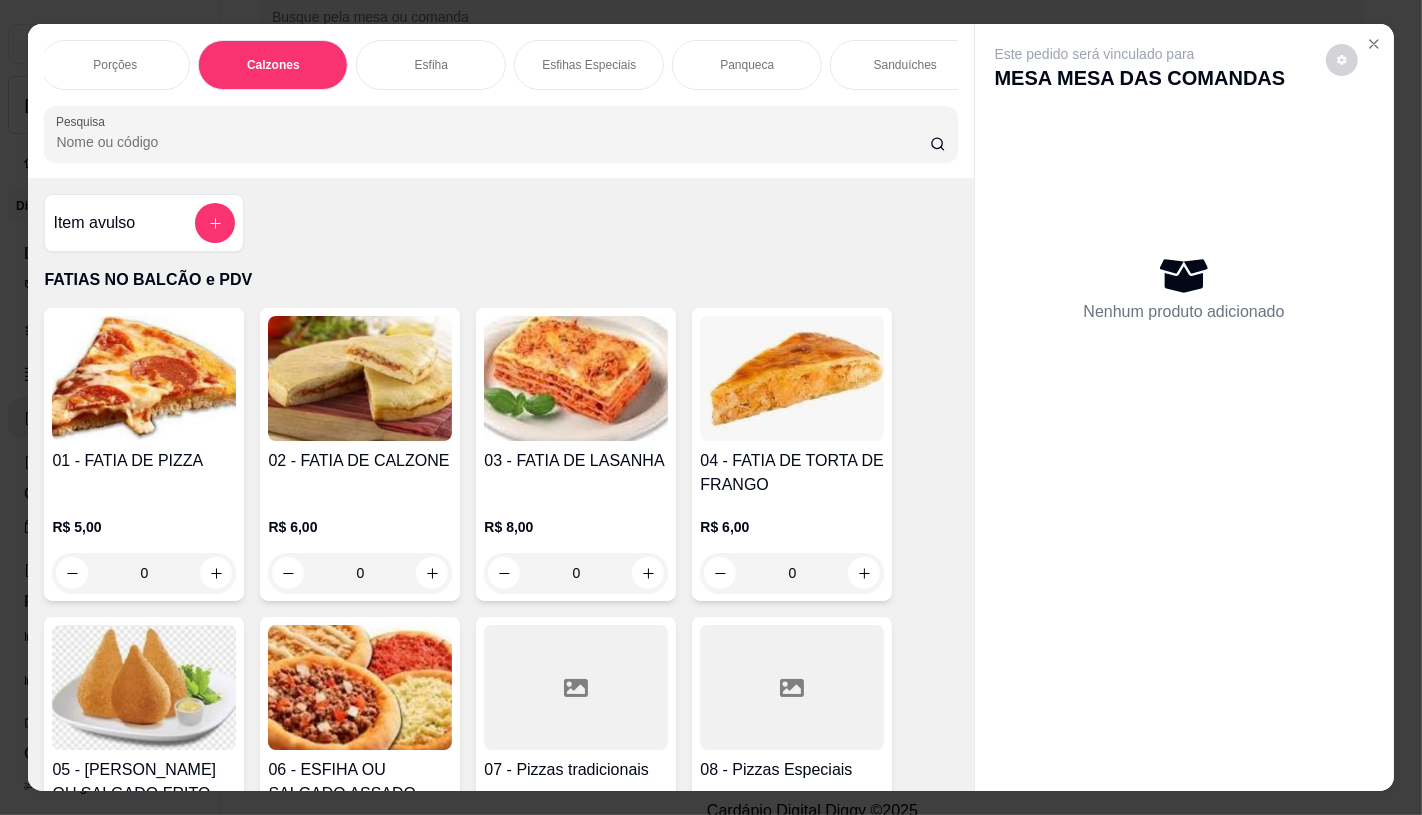scroll, scrollTop: 5238, scrollLeft: 0, axis: vertical 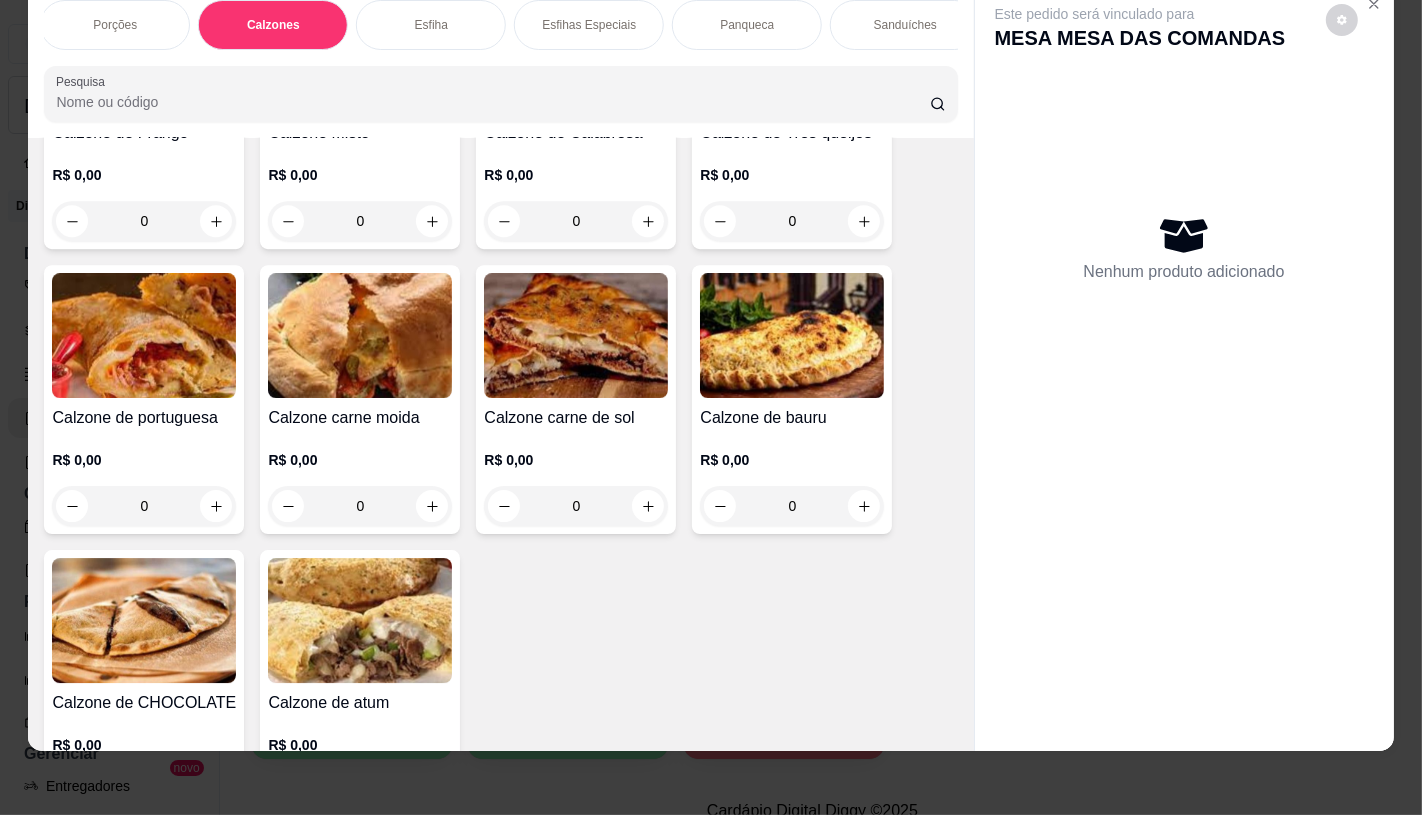 click on "Calzone carne de sol" at bounding box center [576, 418] 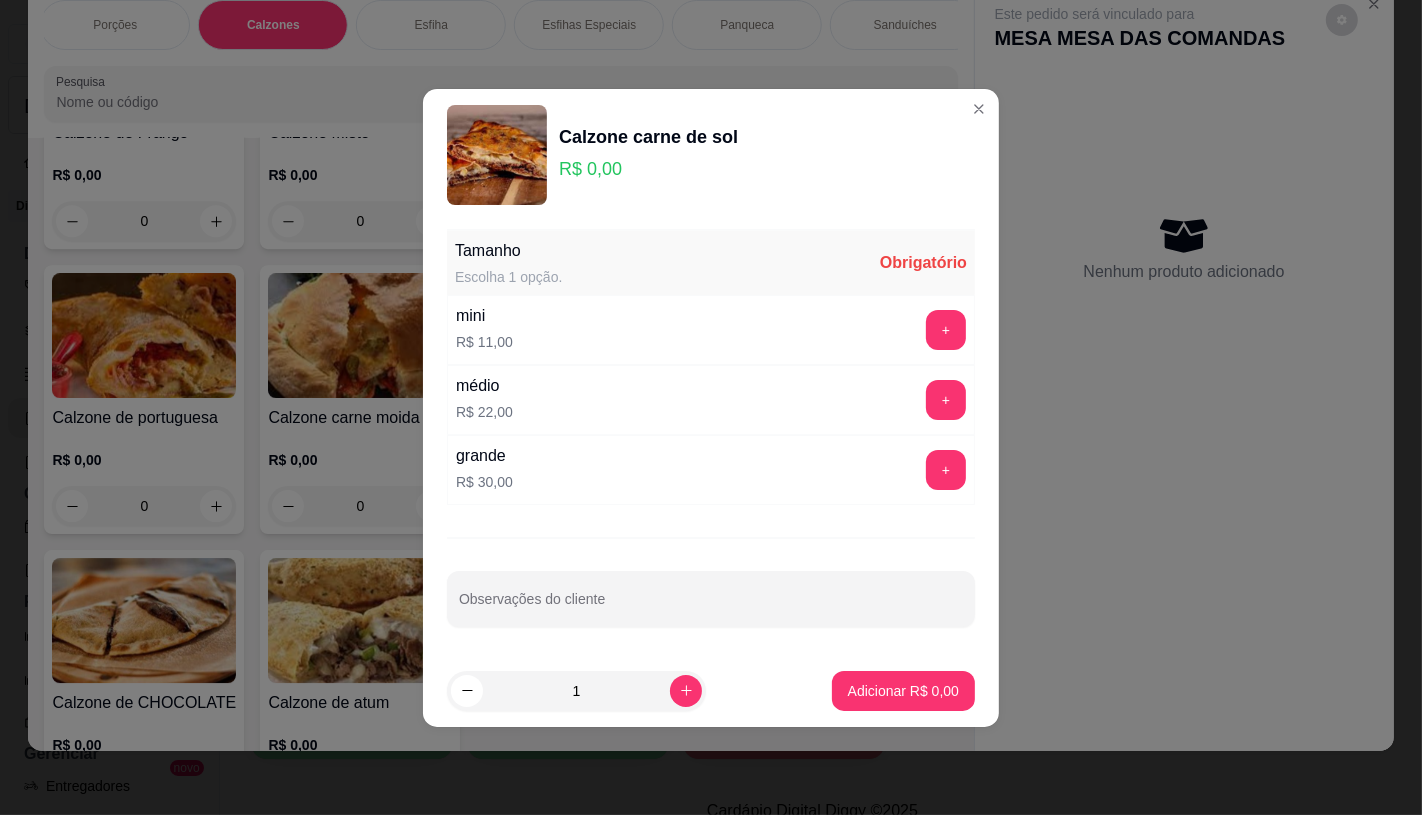 drag, startPoint x: 480, startPoint y: 457, endPoint x: 515, endPoint y: 475, distance: 39.357338 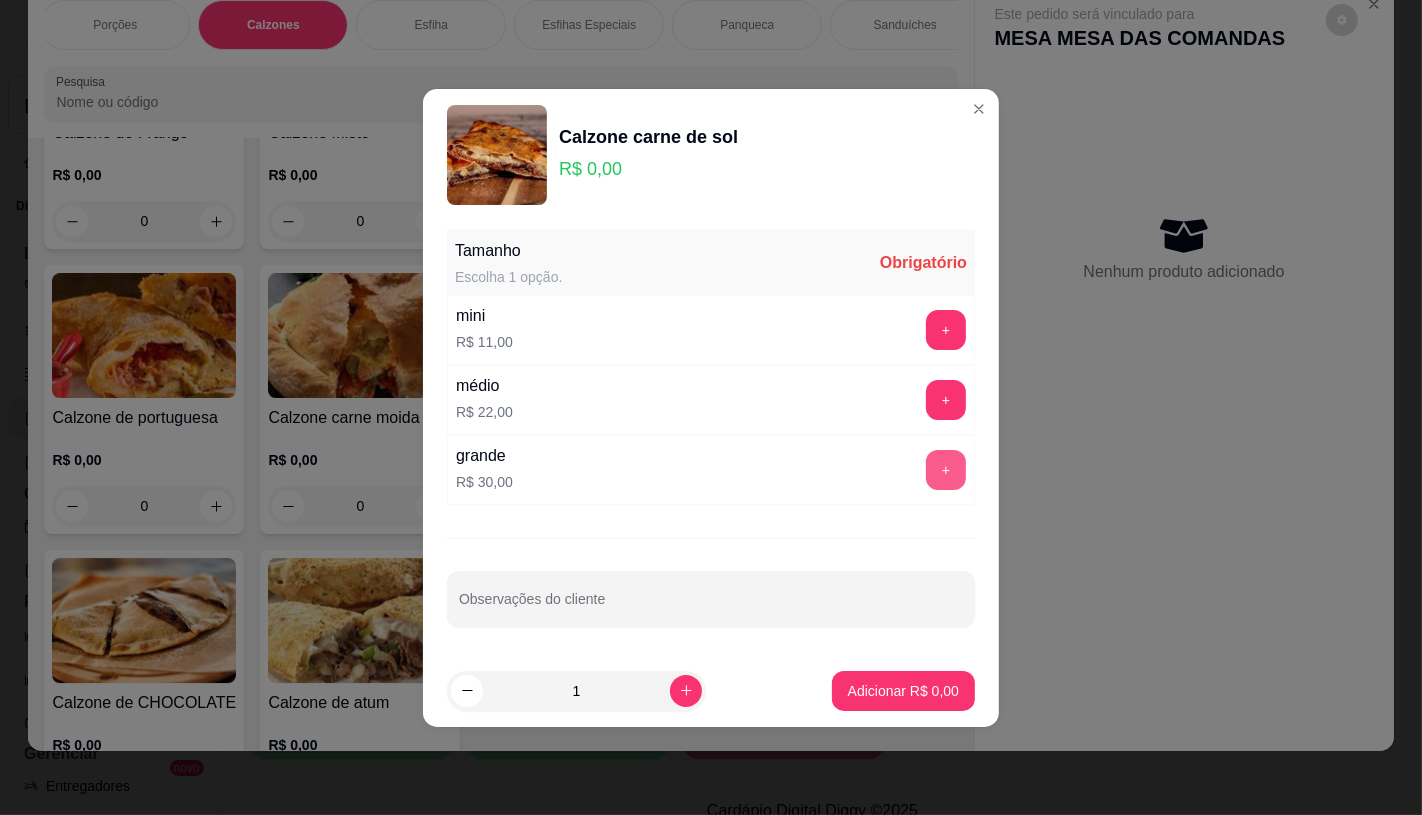 click on "+" at bounding box center [946, 470] 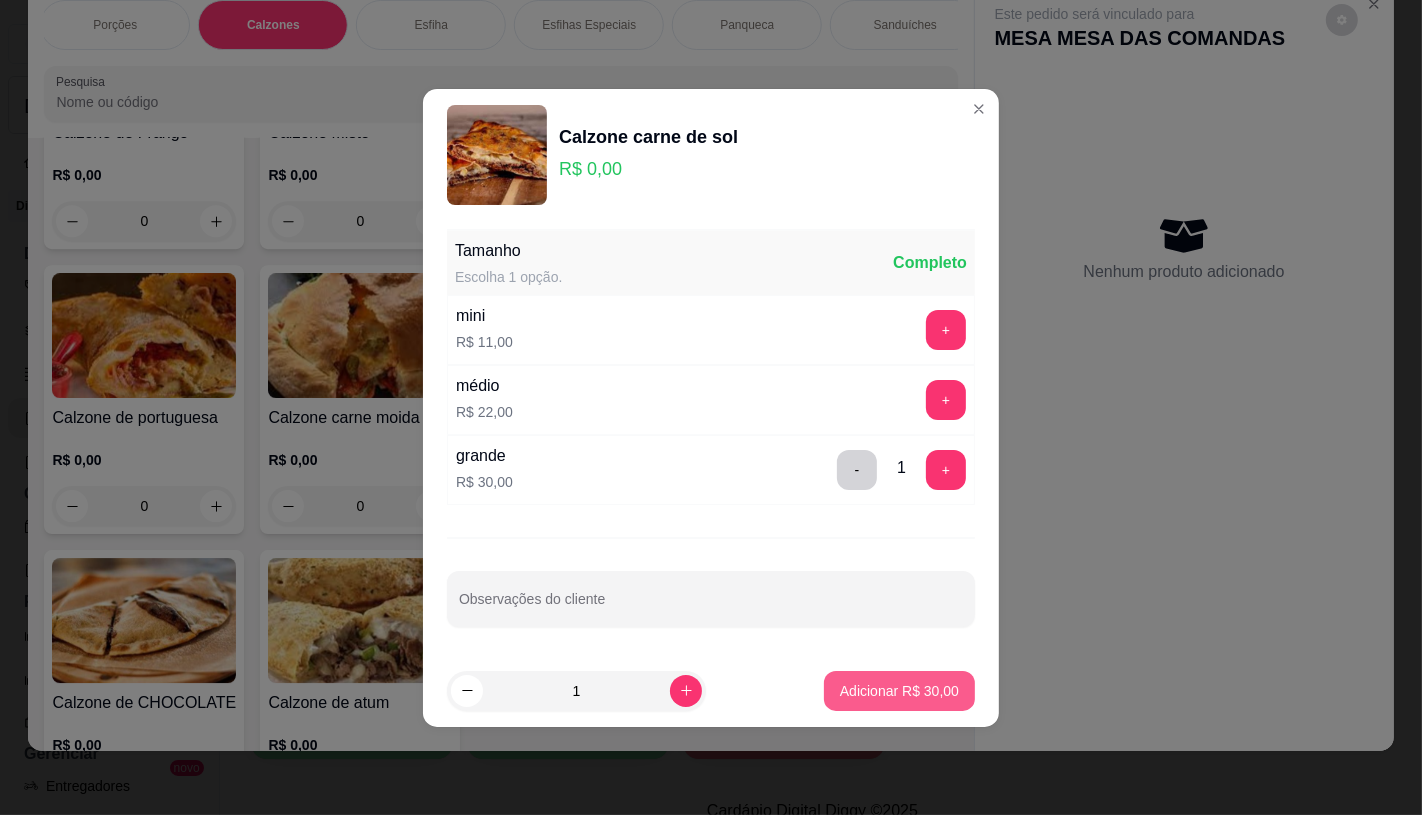 click on "Adicionar   R$ 30,00" at bounding box center [899, 691] 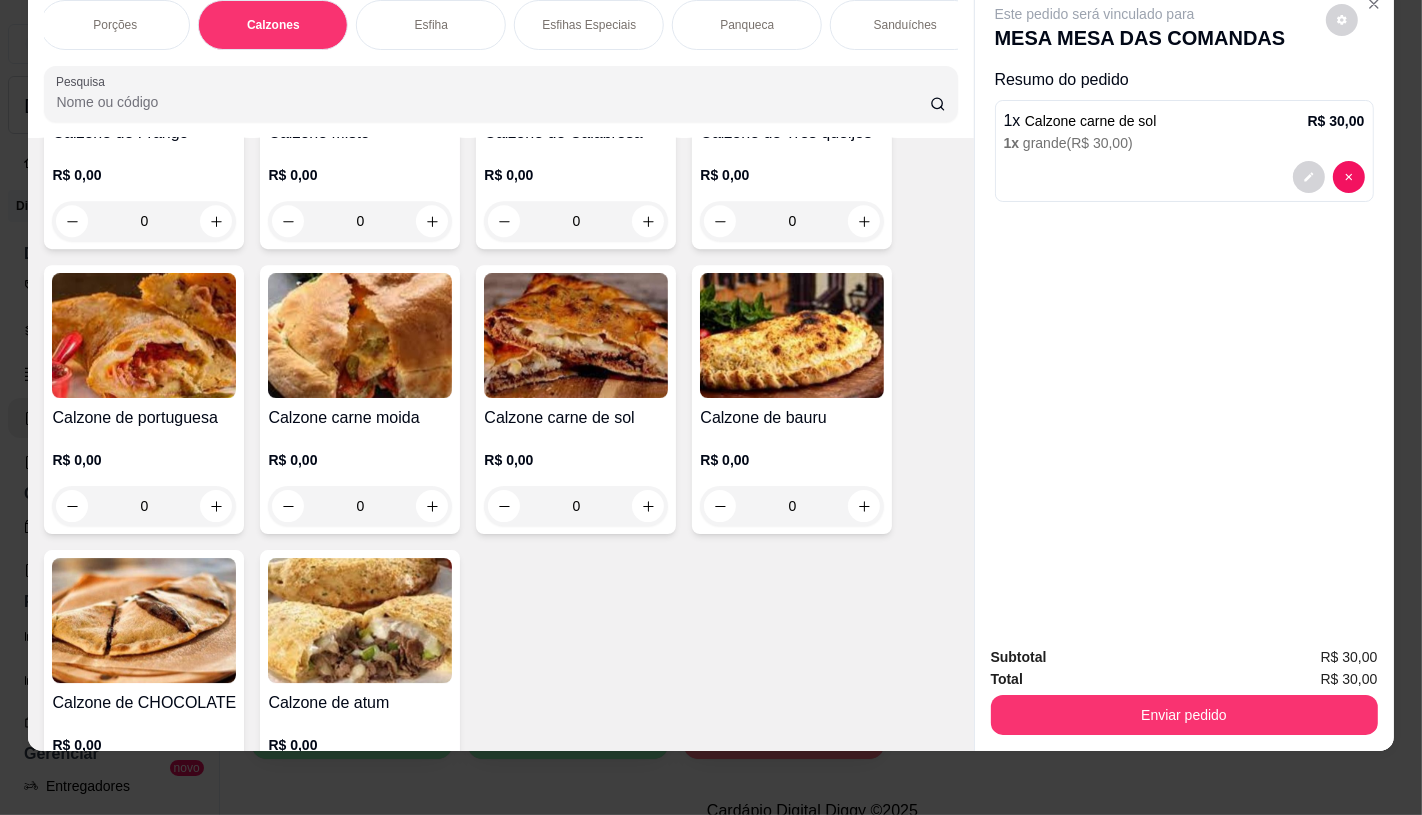 click on "Porções" at bounding box center (115, 25) 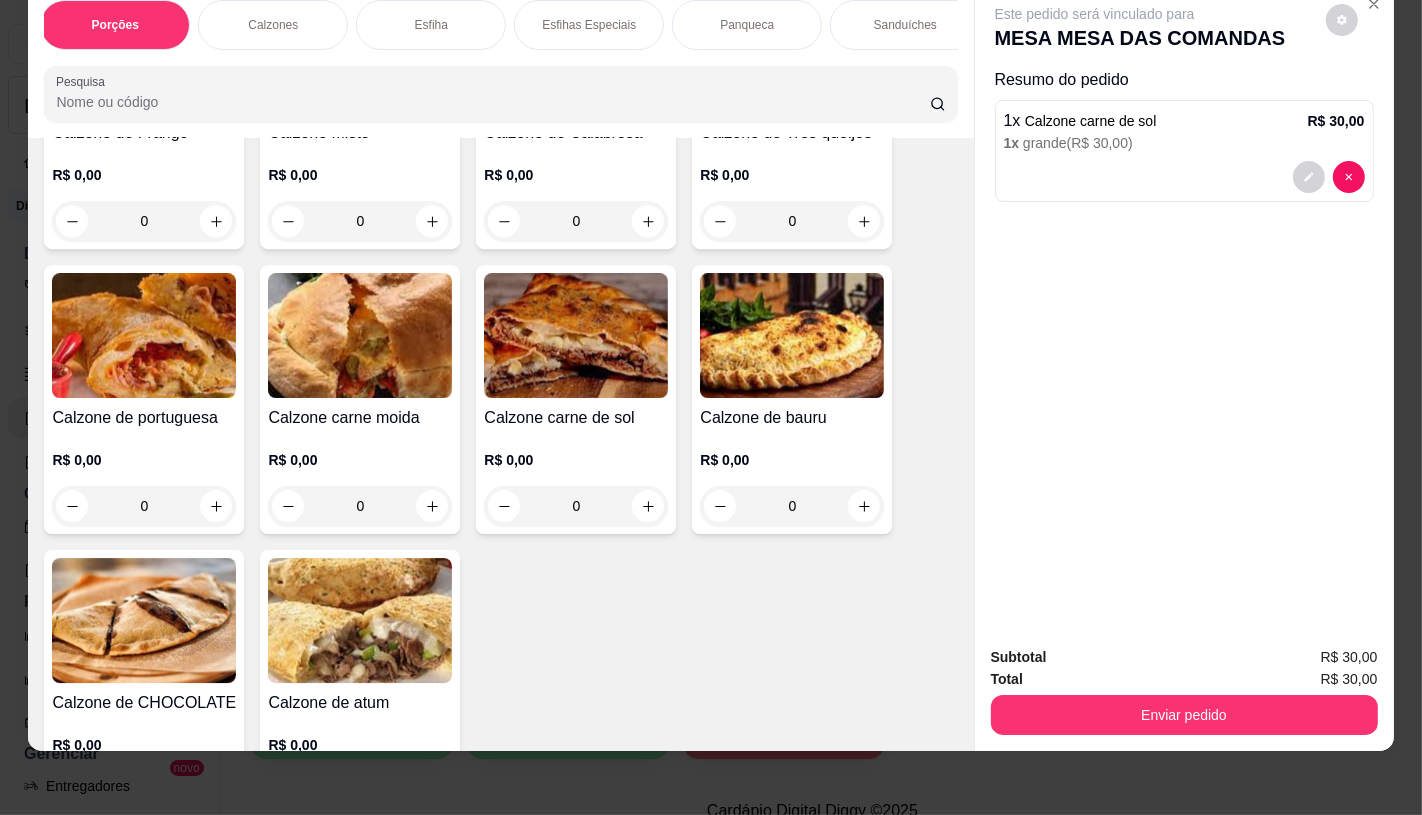 scroll, scrollTop: 4581, scrollLeft: 0, axis: vertical 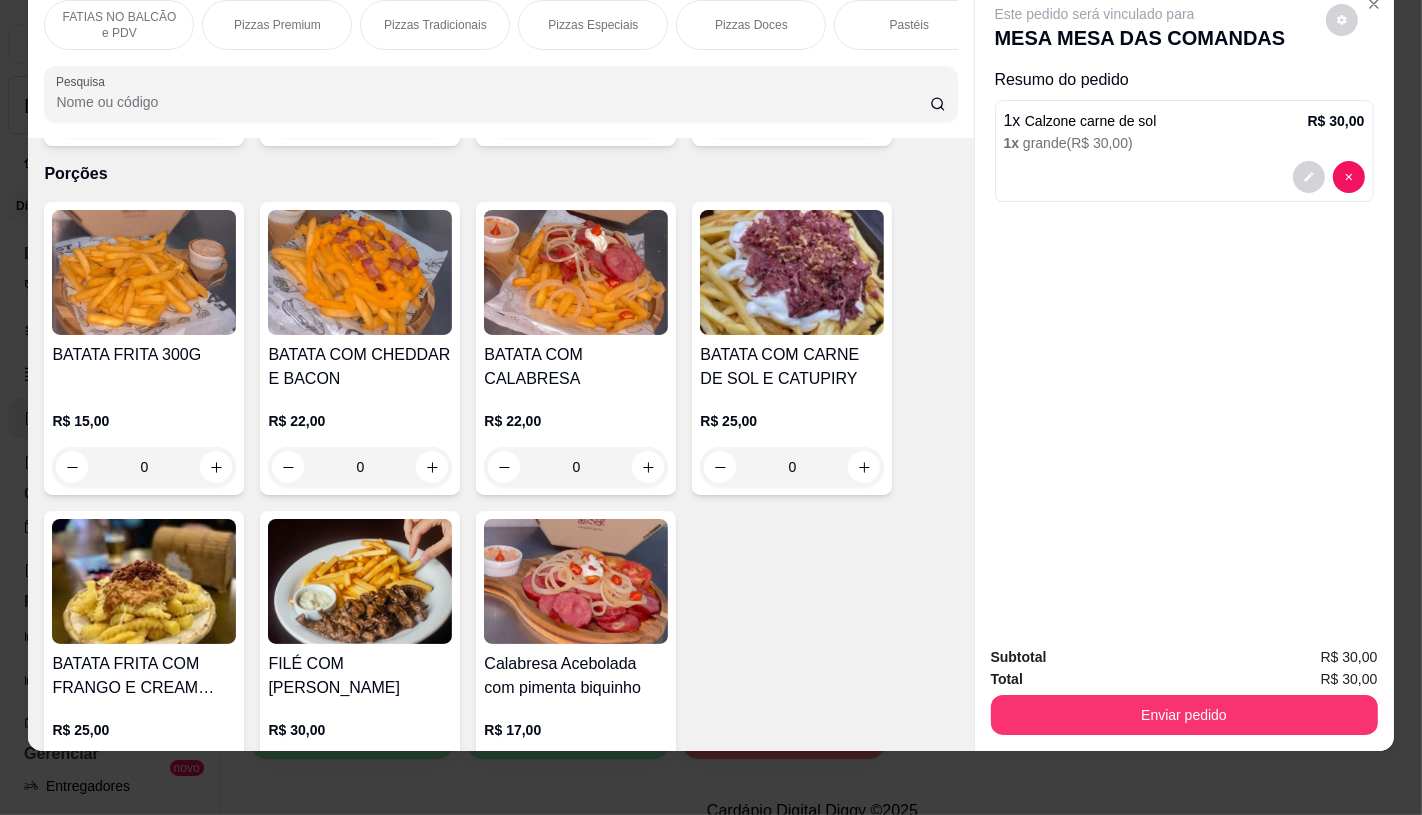 click on "FATIAS NO BALCÃO e PDV" at bounding box center [119, 25] 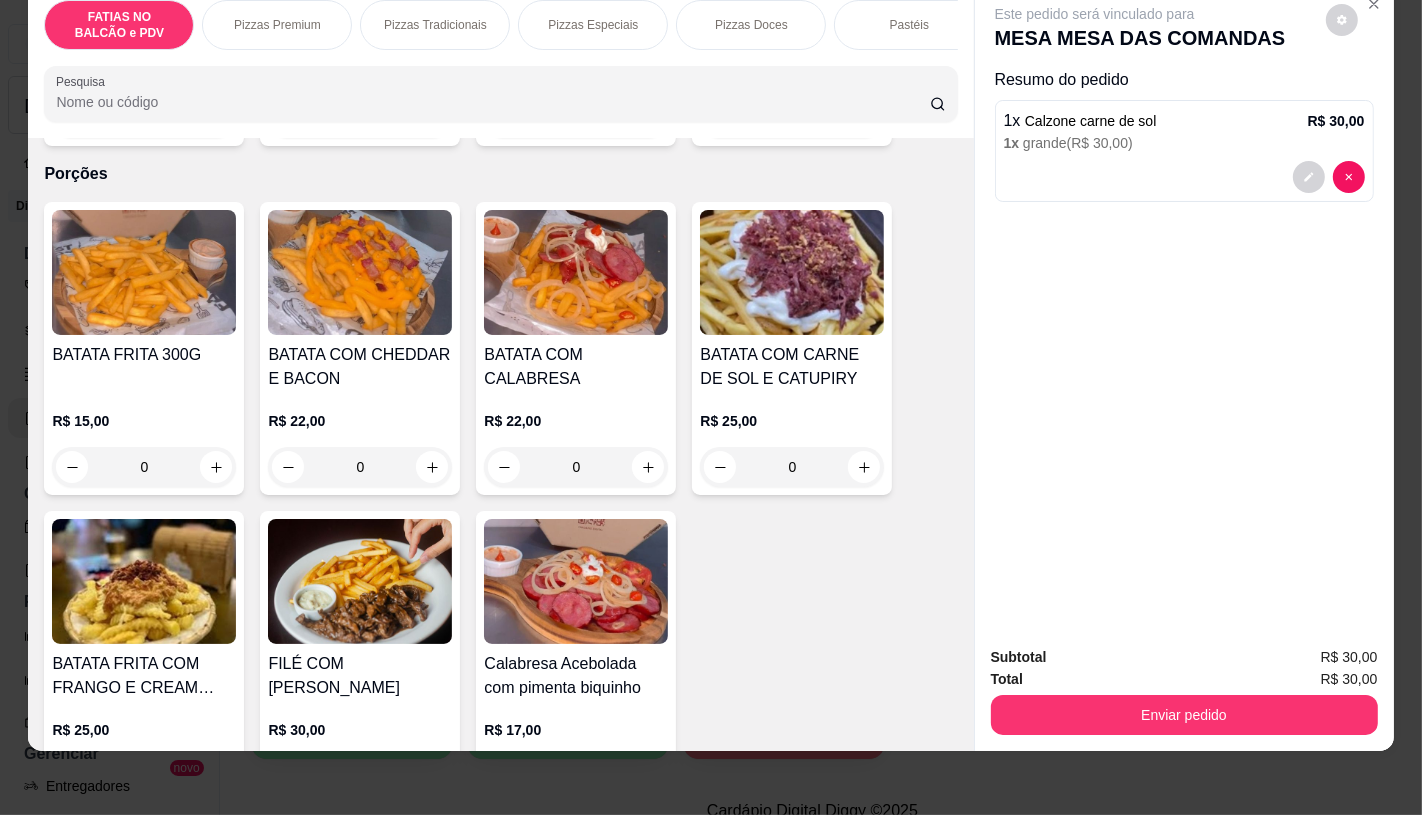 scroll, scrollTop: 90, scrollLeft: 0, axis: vertical 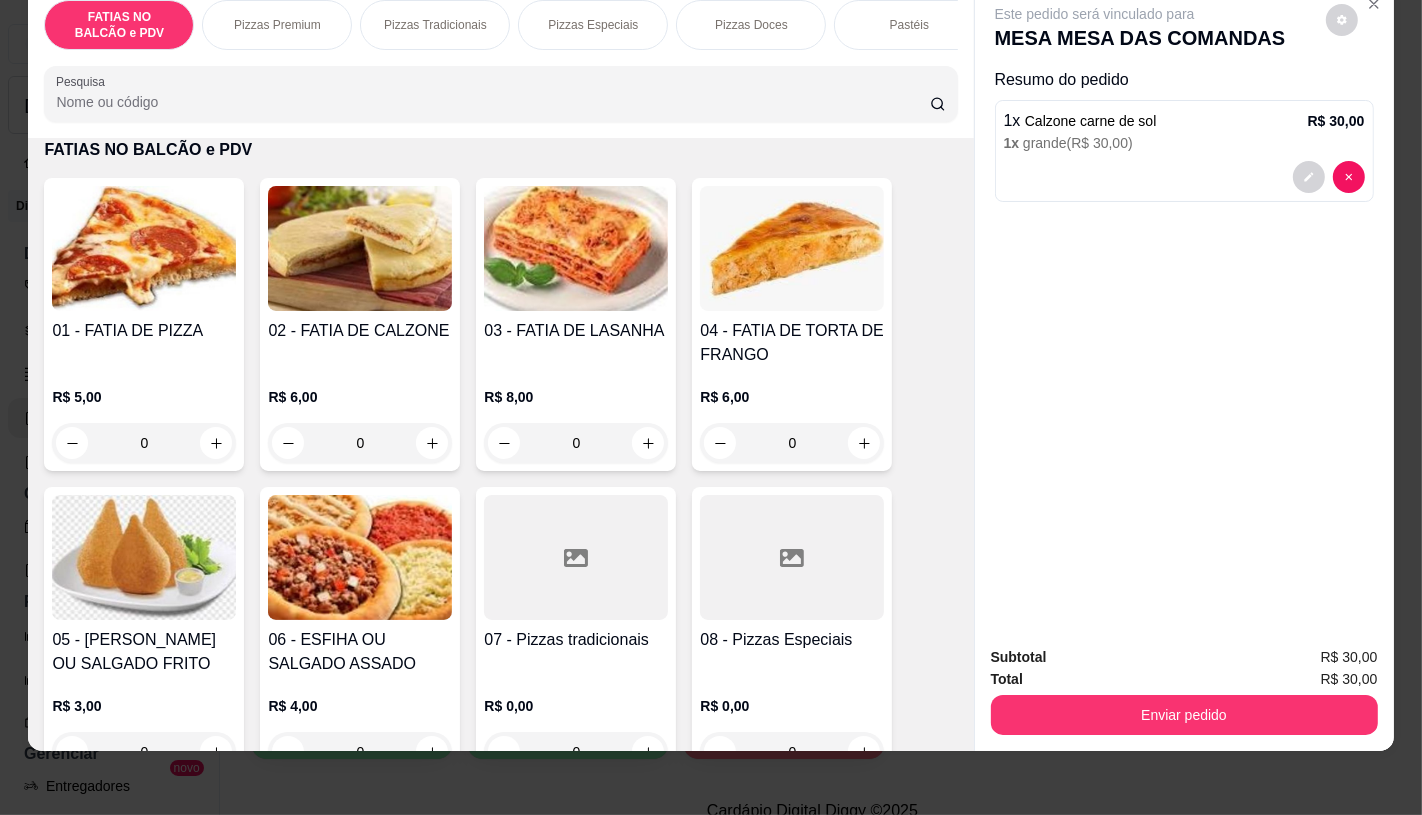 click on "07 - Pizzas tradicionais" at bounding box center (576, 640) 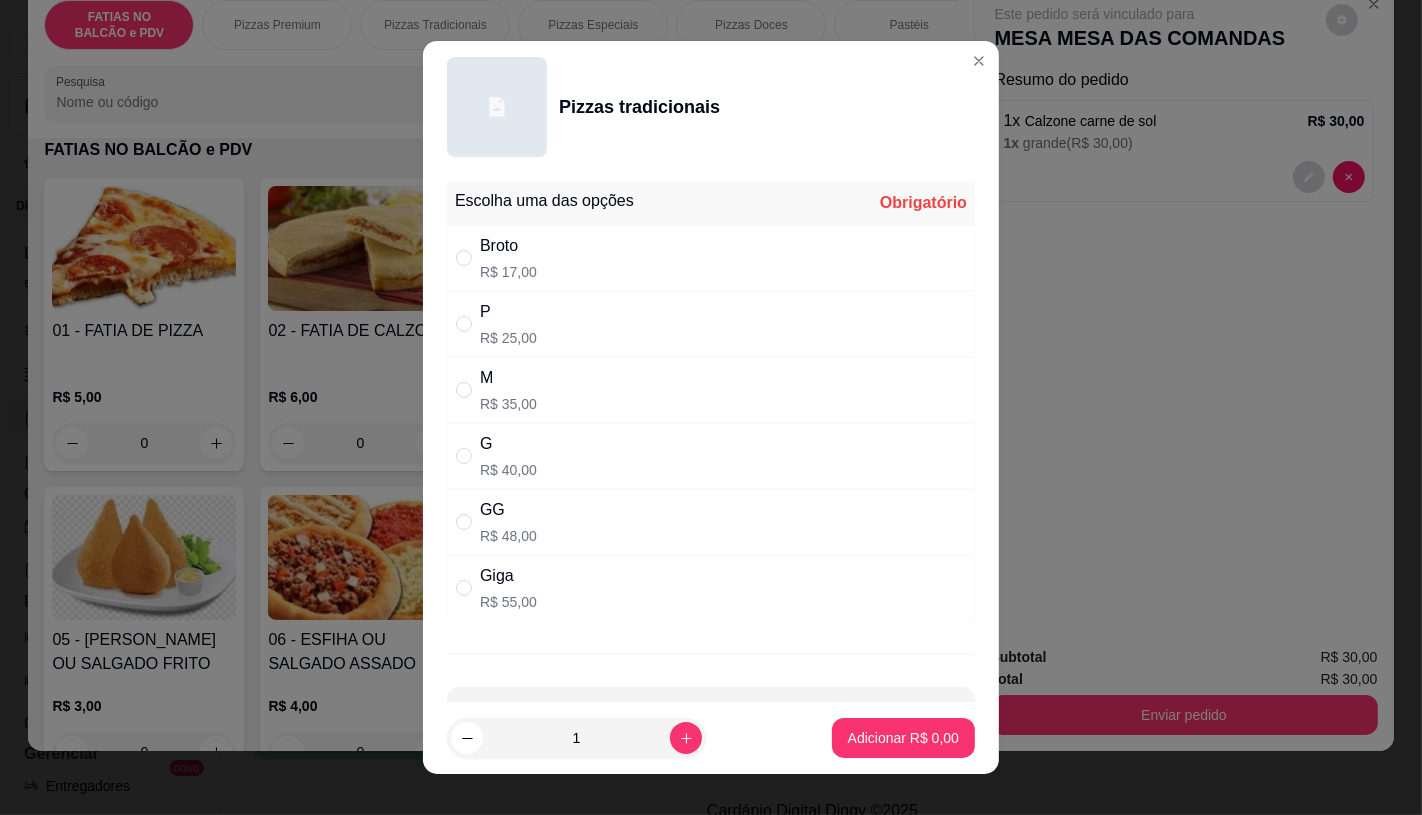 click on "P R$ 25,00" at bounding box center [711, 324] 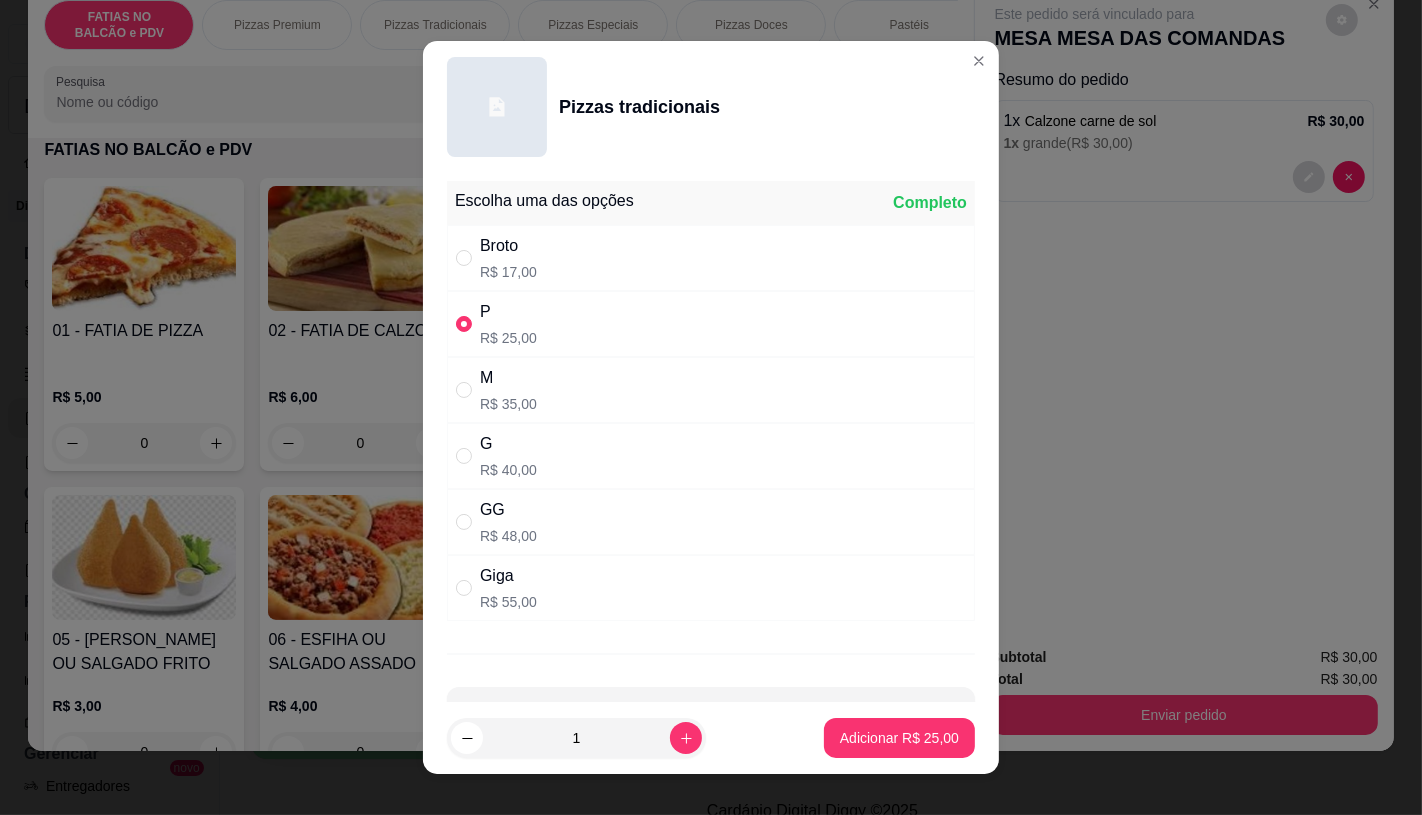 click on "1 Adicionar   R$ 25,00" at bounding box center [711, 738] 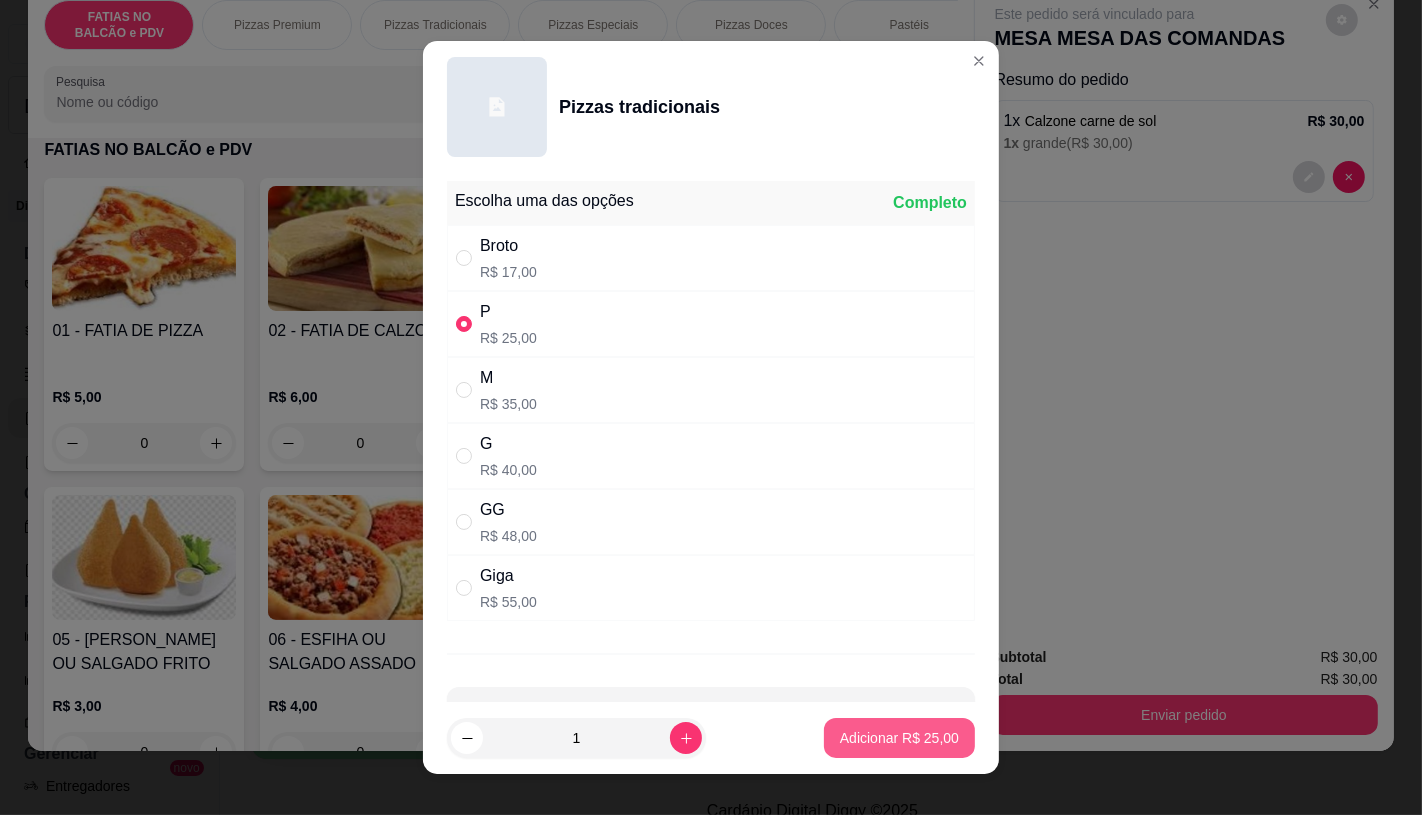 click on "Adicionar   R$ 25,00" at bounding box center (899, 738) 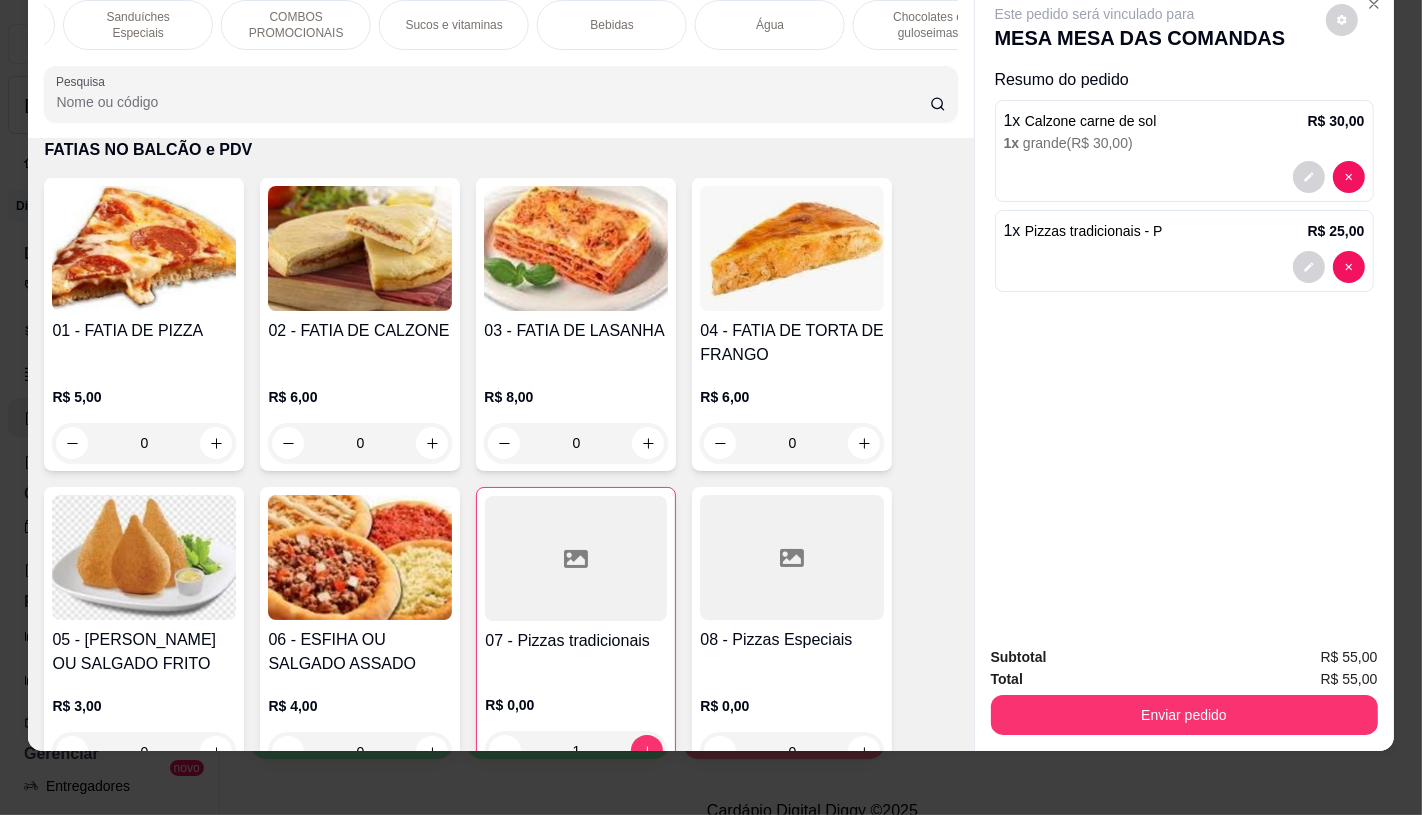 scroll, scrollTop: 0, scrollLeft: 2080, axis: horizontal 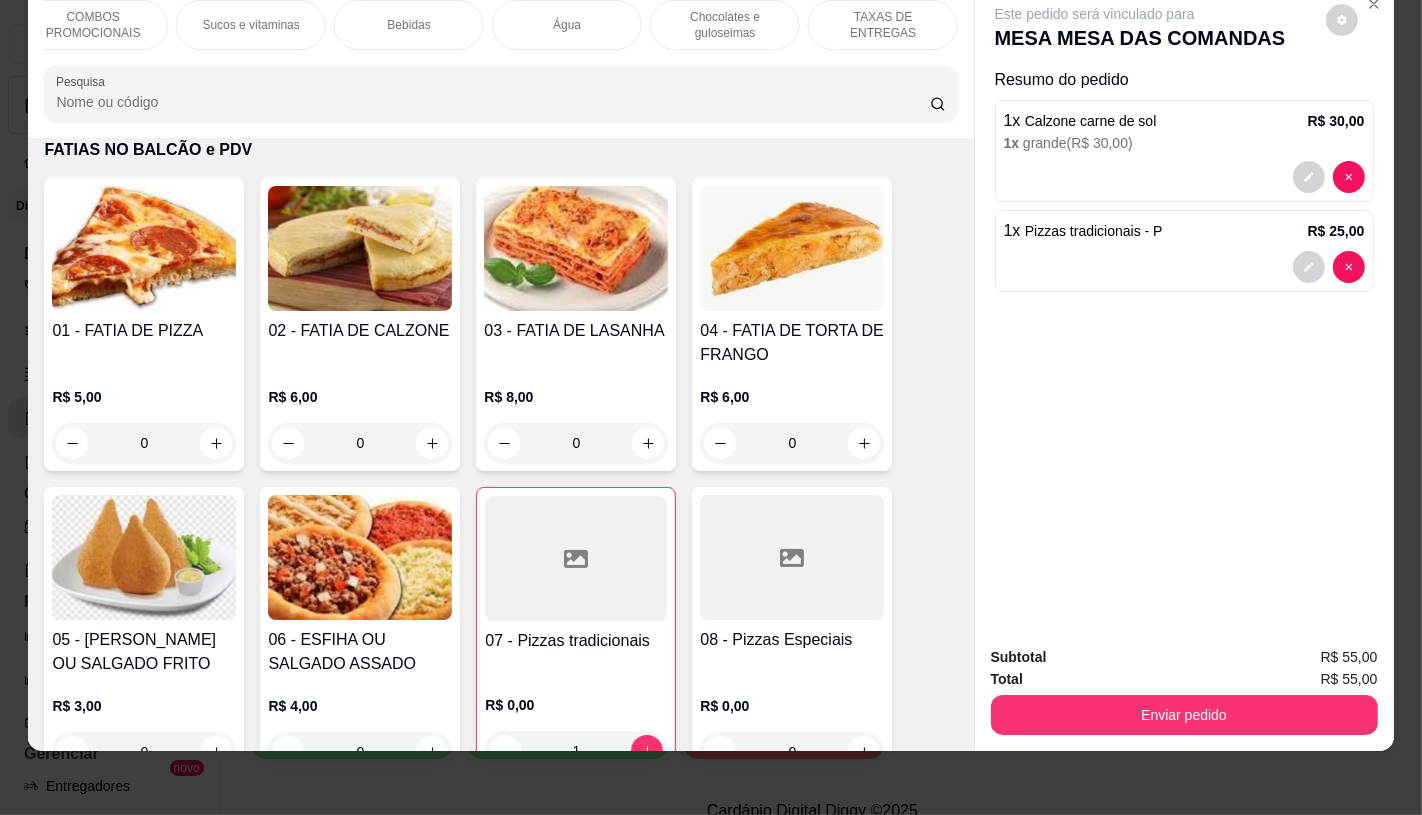 click on "TAXAS DE ENTREGAS" at bounding box center (883, 25) 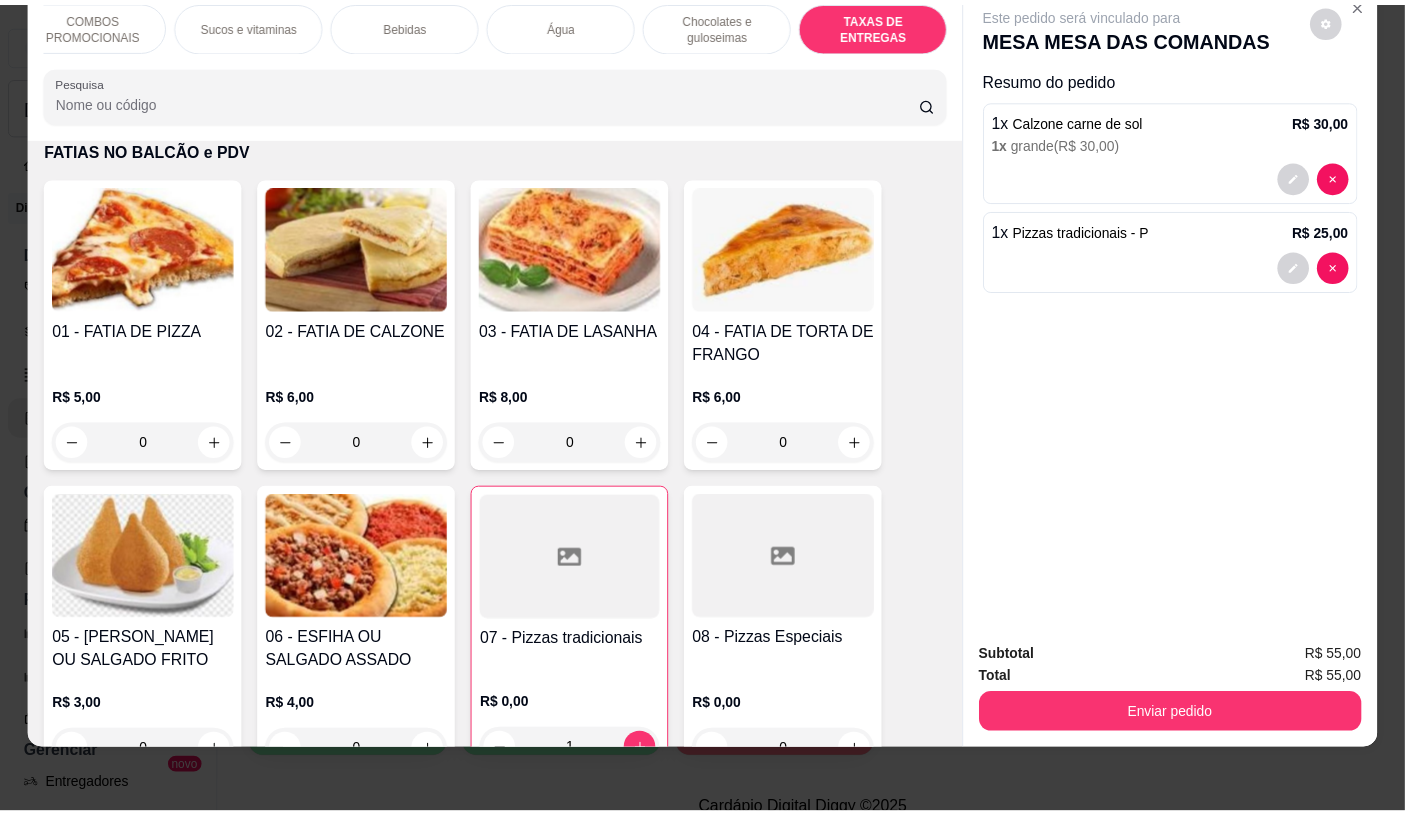 scroll, scrollTop: 13373, scrollLeft: 0, axis: vertical 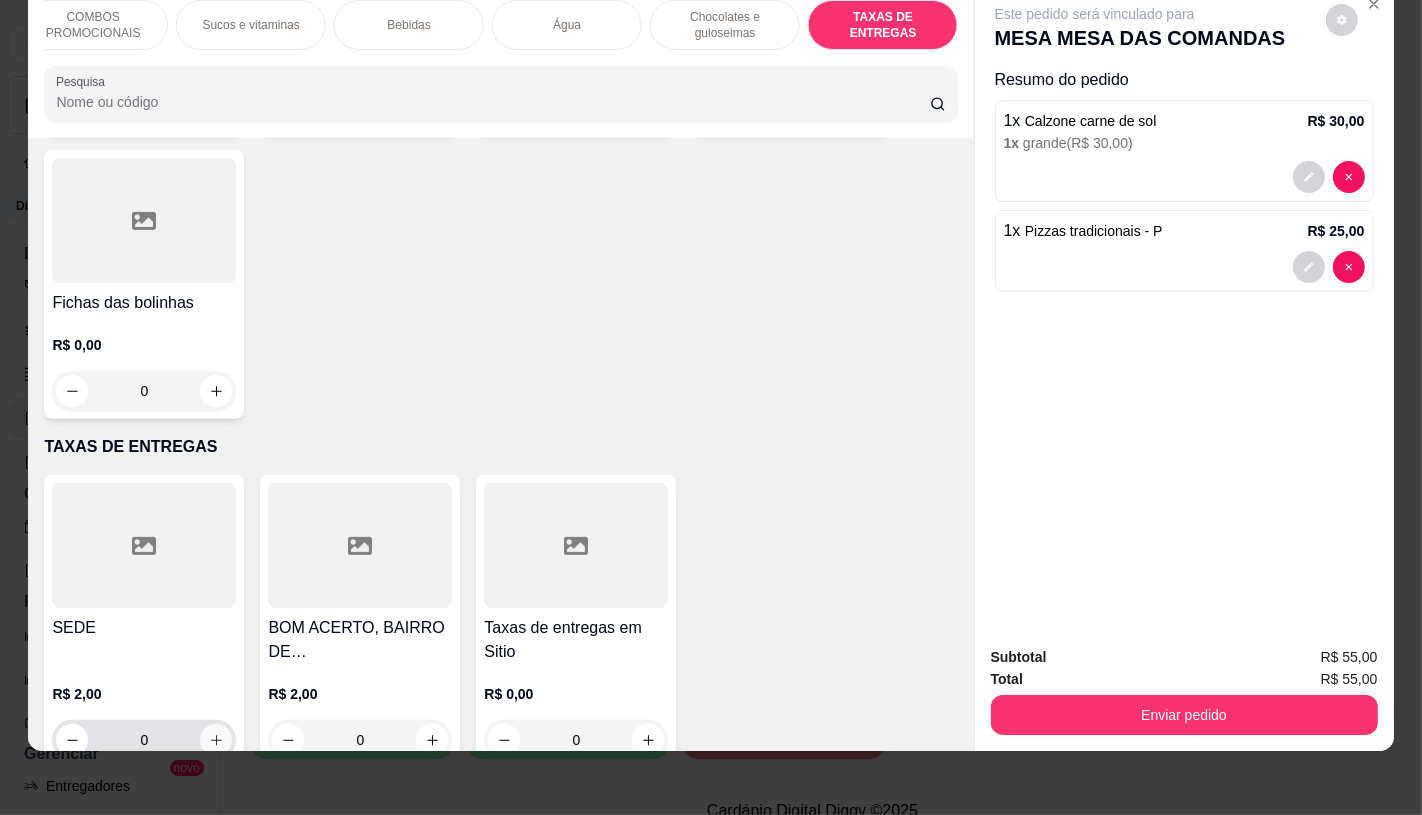 click 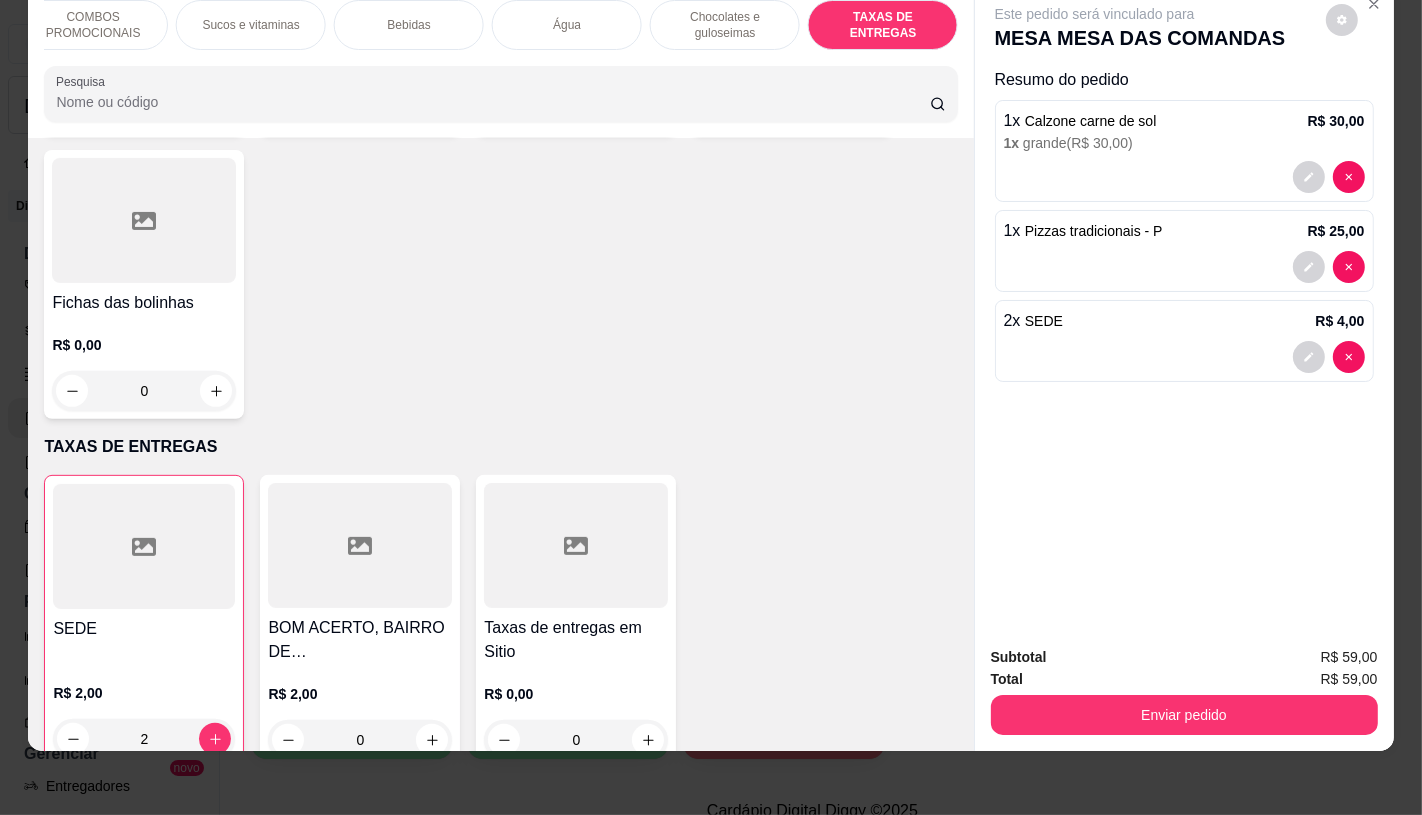 click on "Enviar pedido" at bounding box center (1184, 715) 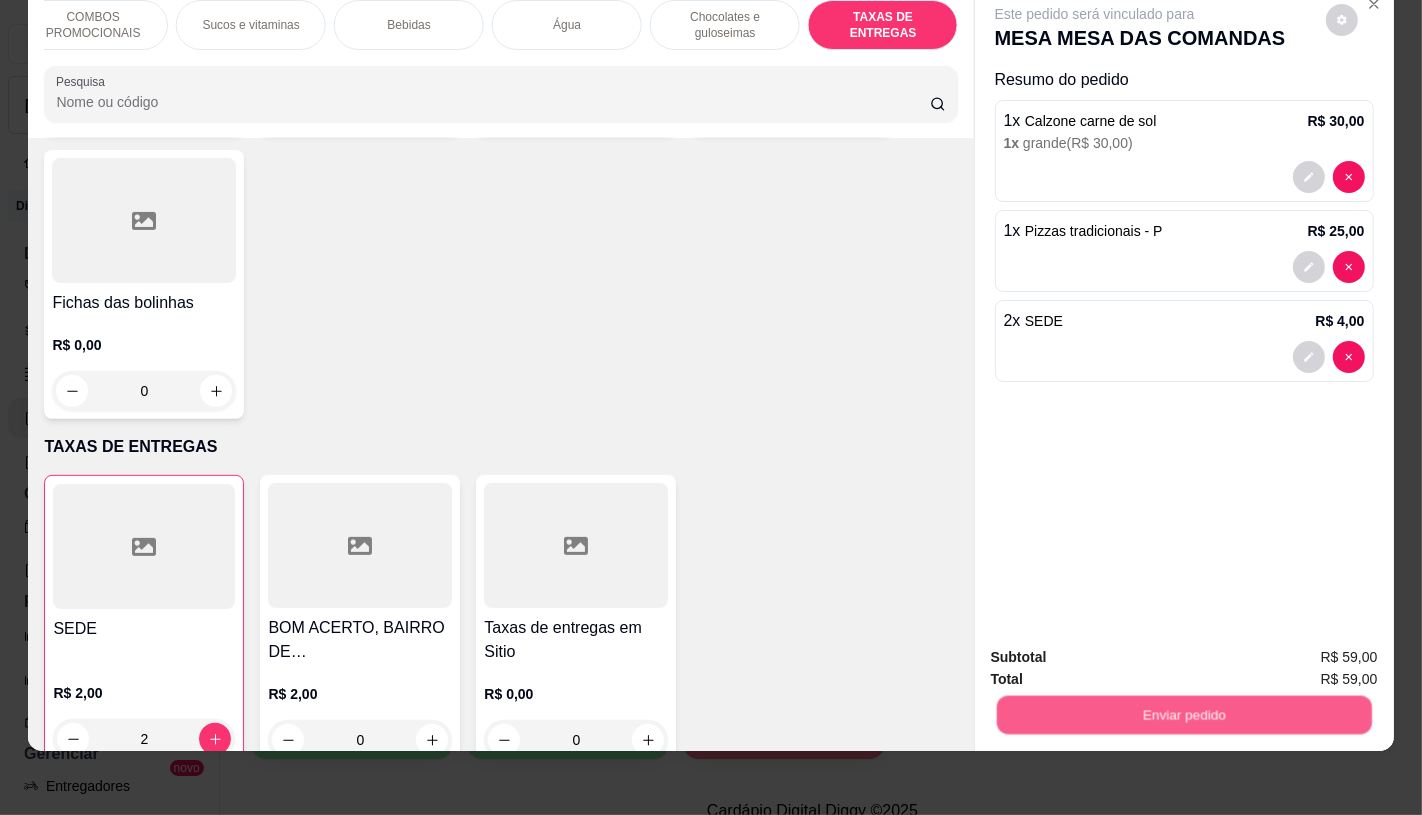 click on "Enviar pedido" at bounding box center (1183, 714) 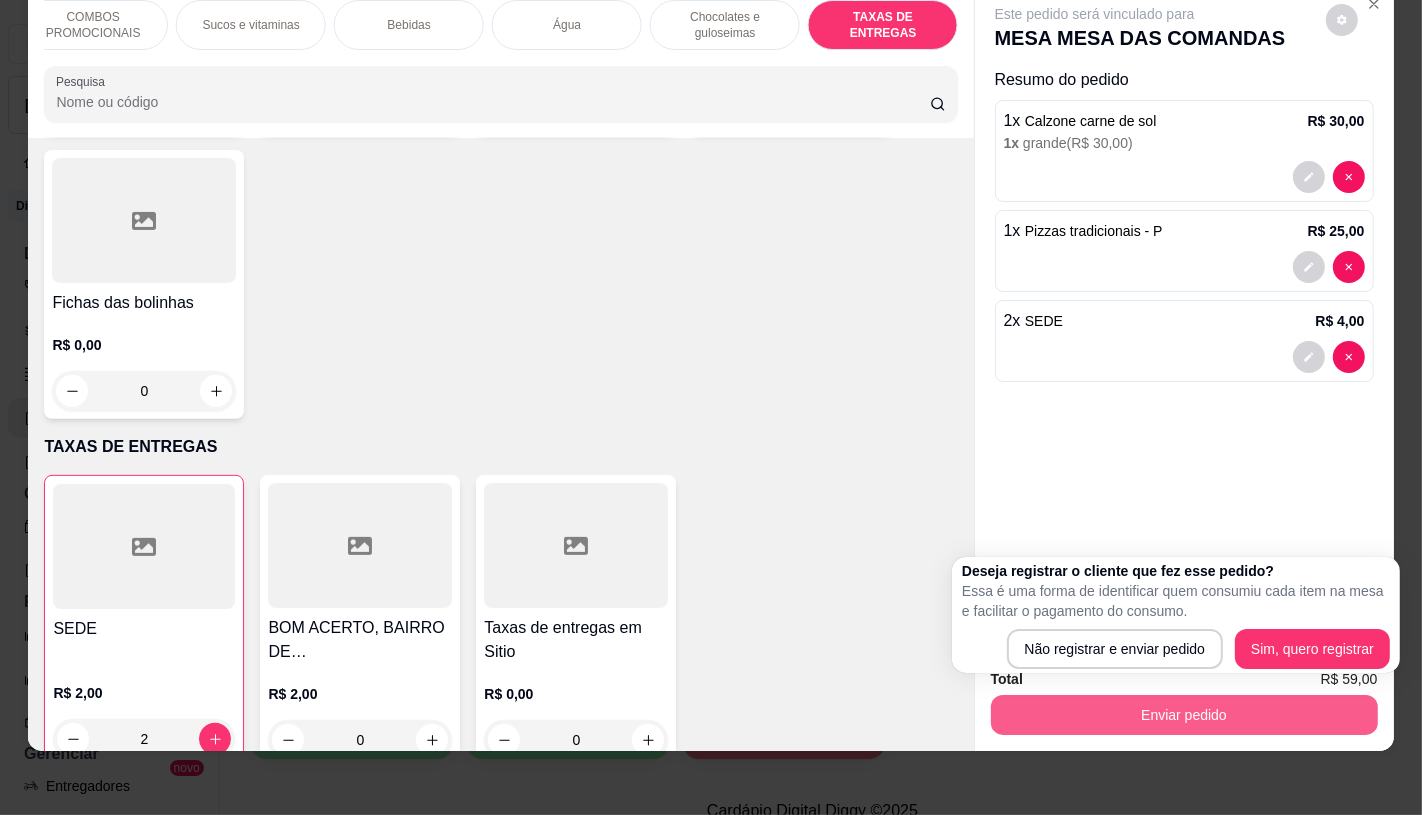 click on "Enviar pedido" at bounding box center [1184, 715] 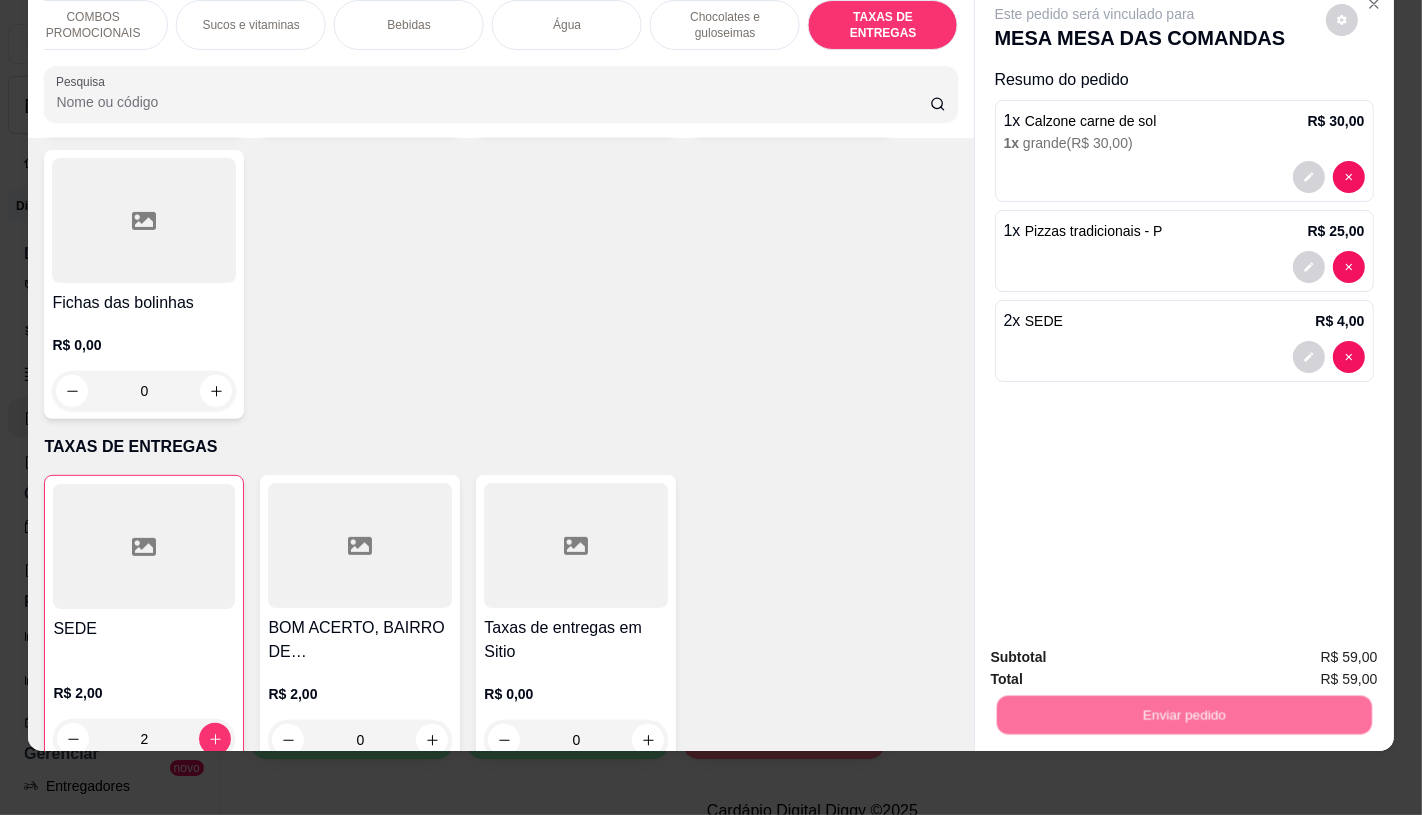 click on "Não registrar e enviar pedido" at bounding box center [1117, 649] 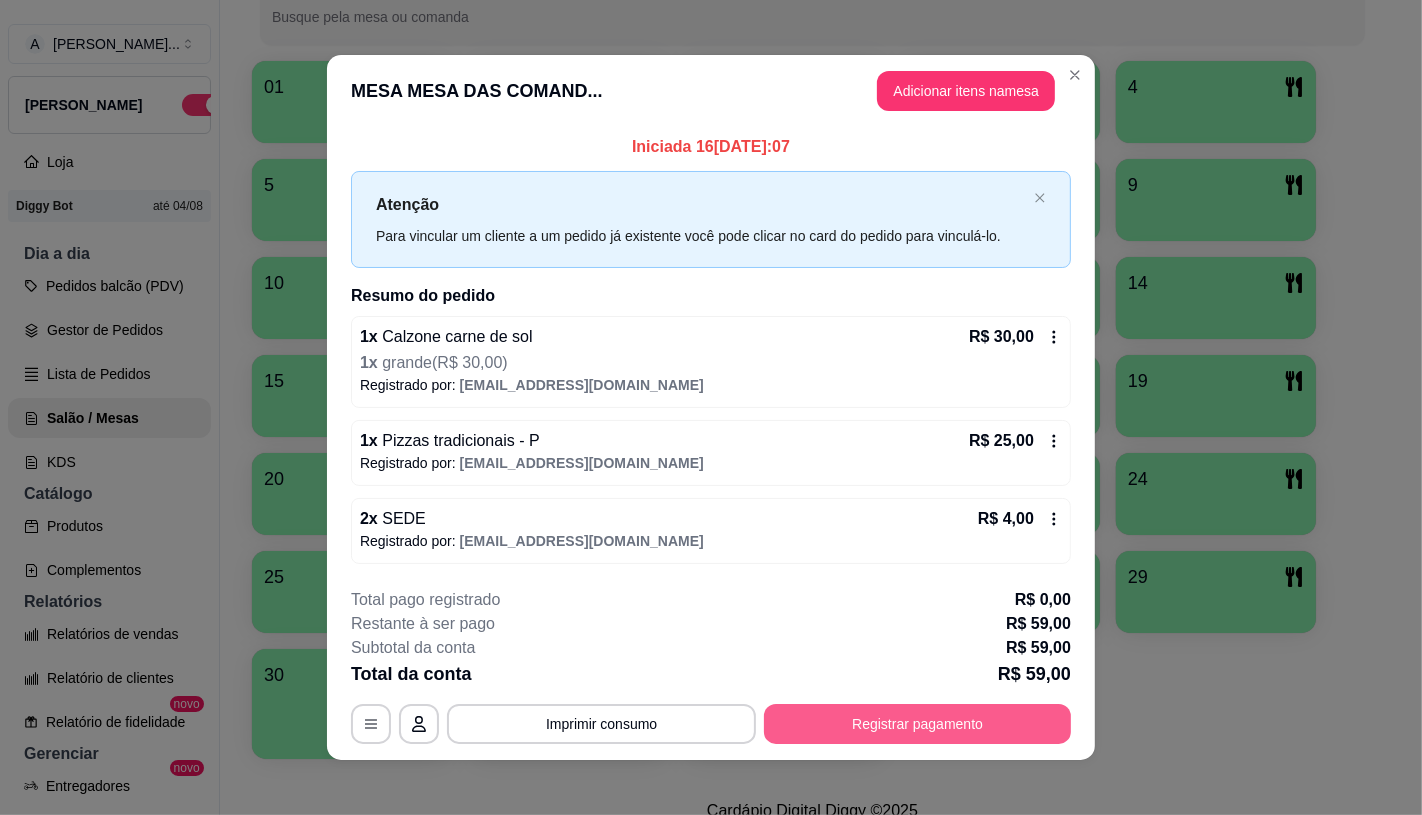 click on "Registrar pagamento" at bounding box center [917, 724] 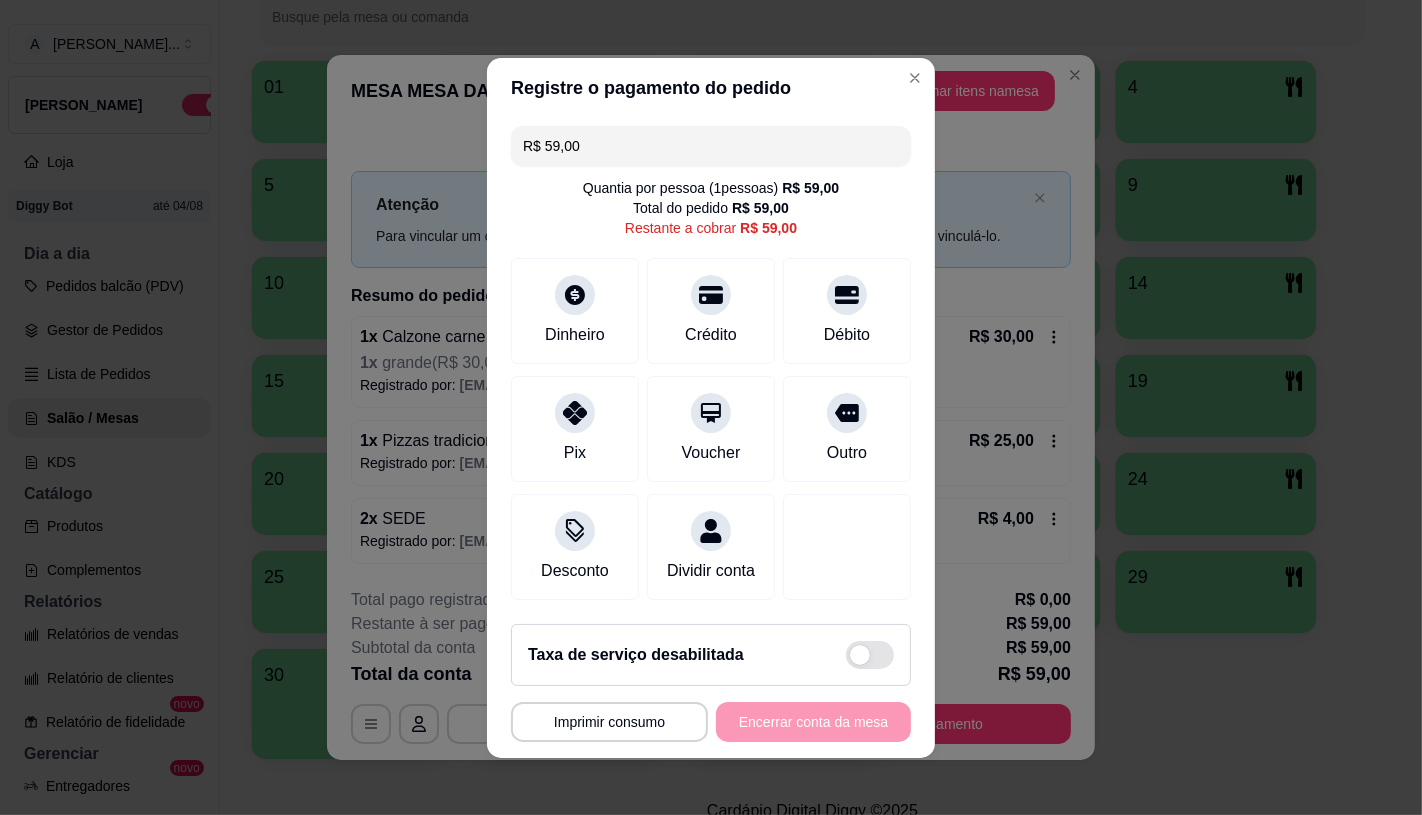 click on "R$ 59,00 Quantia por pessoa ( 1  pessoas)   R$ 59,00 Total do pedido   R$ 59,00 Restante a cobrar   R$ 59,00 Dinheiro Crédito Débito Pix Voucher Outro Desconto Dividir conta" at bounding box center [711, 363] 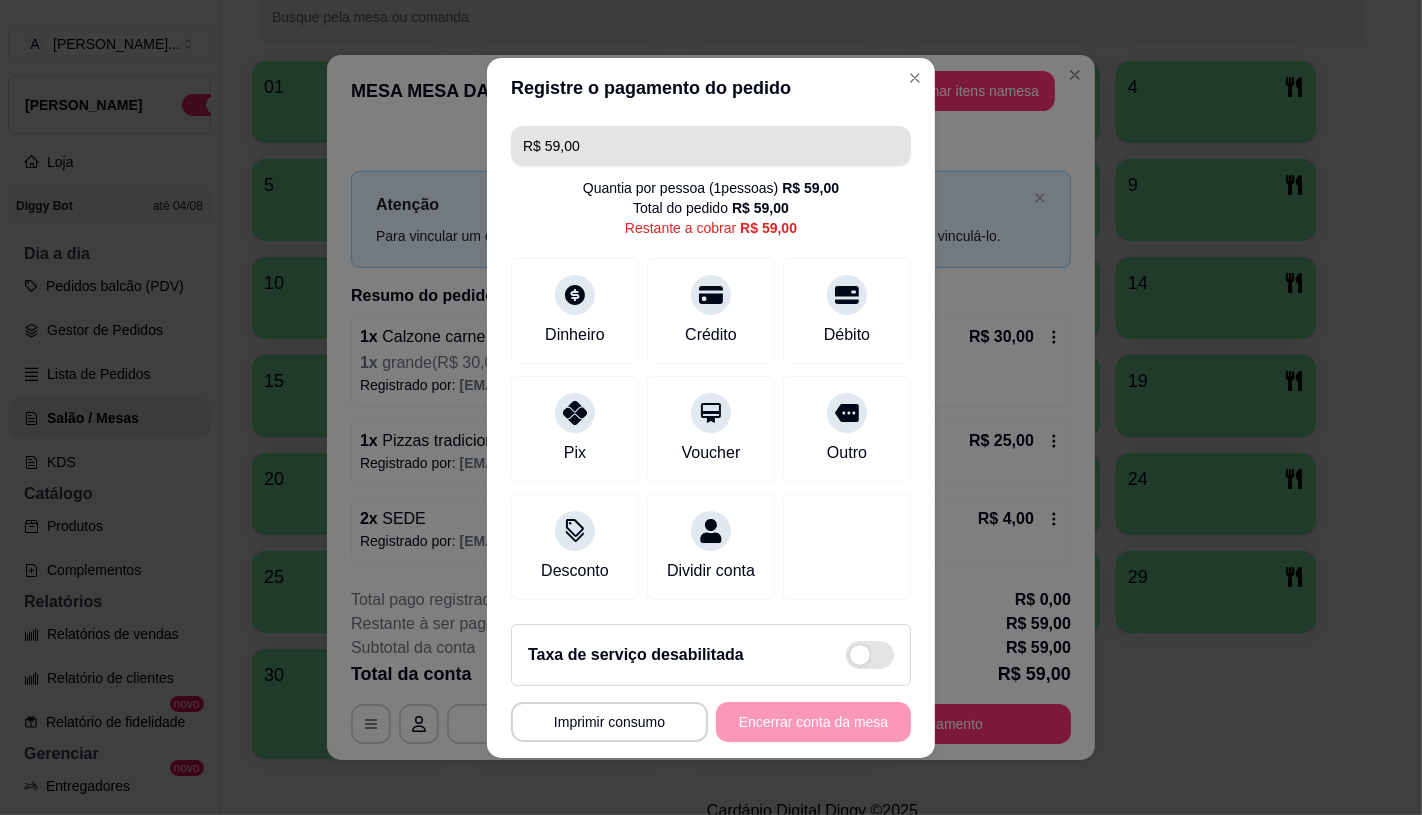 click on "R$ 59,00" at bounding box center (711, 146) 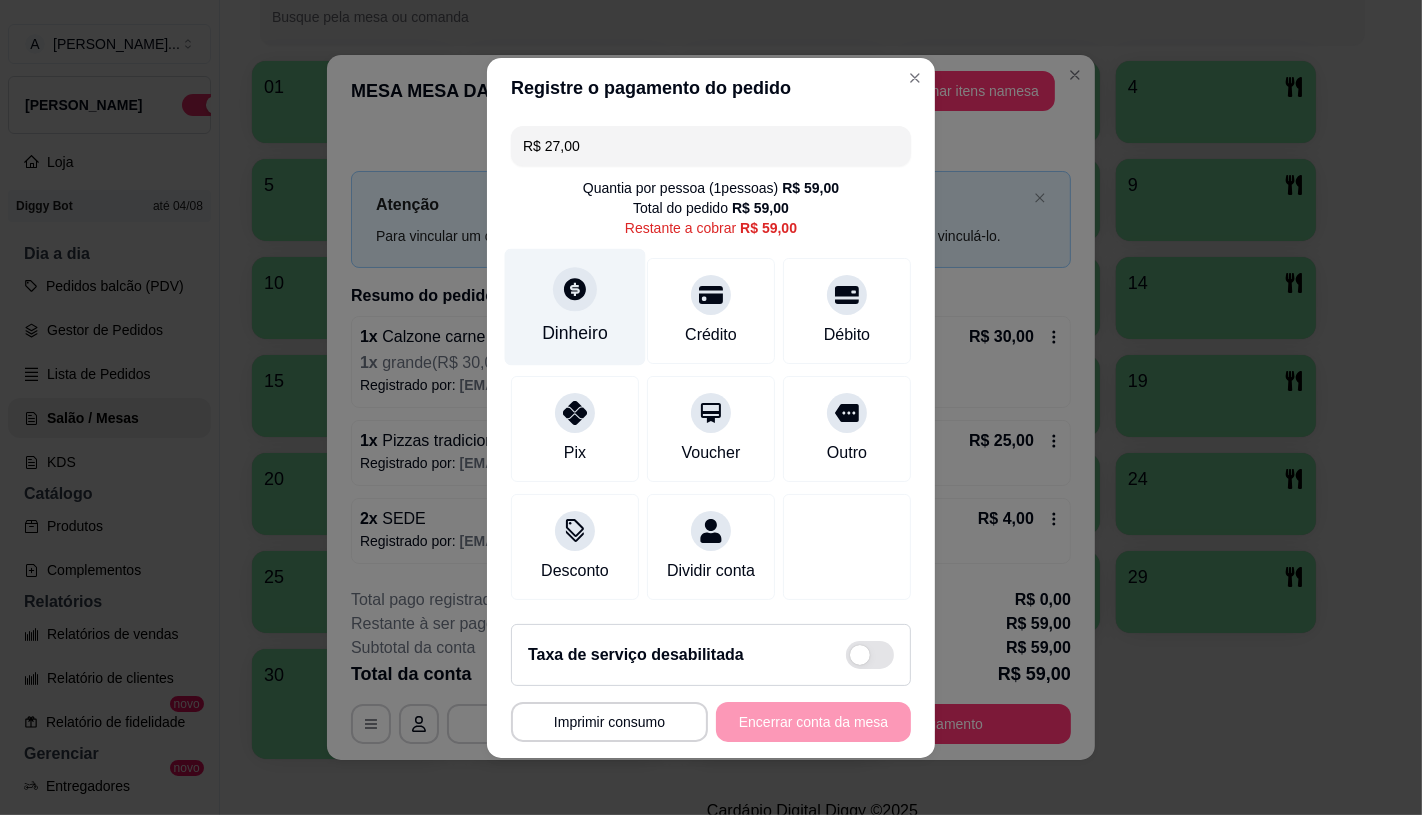 click on "Dinheiro" at bounding box center [575, 333] 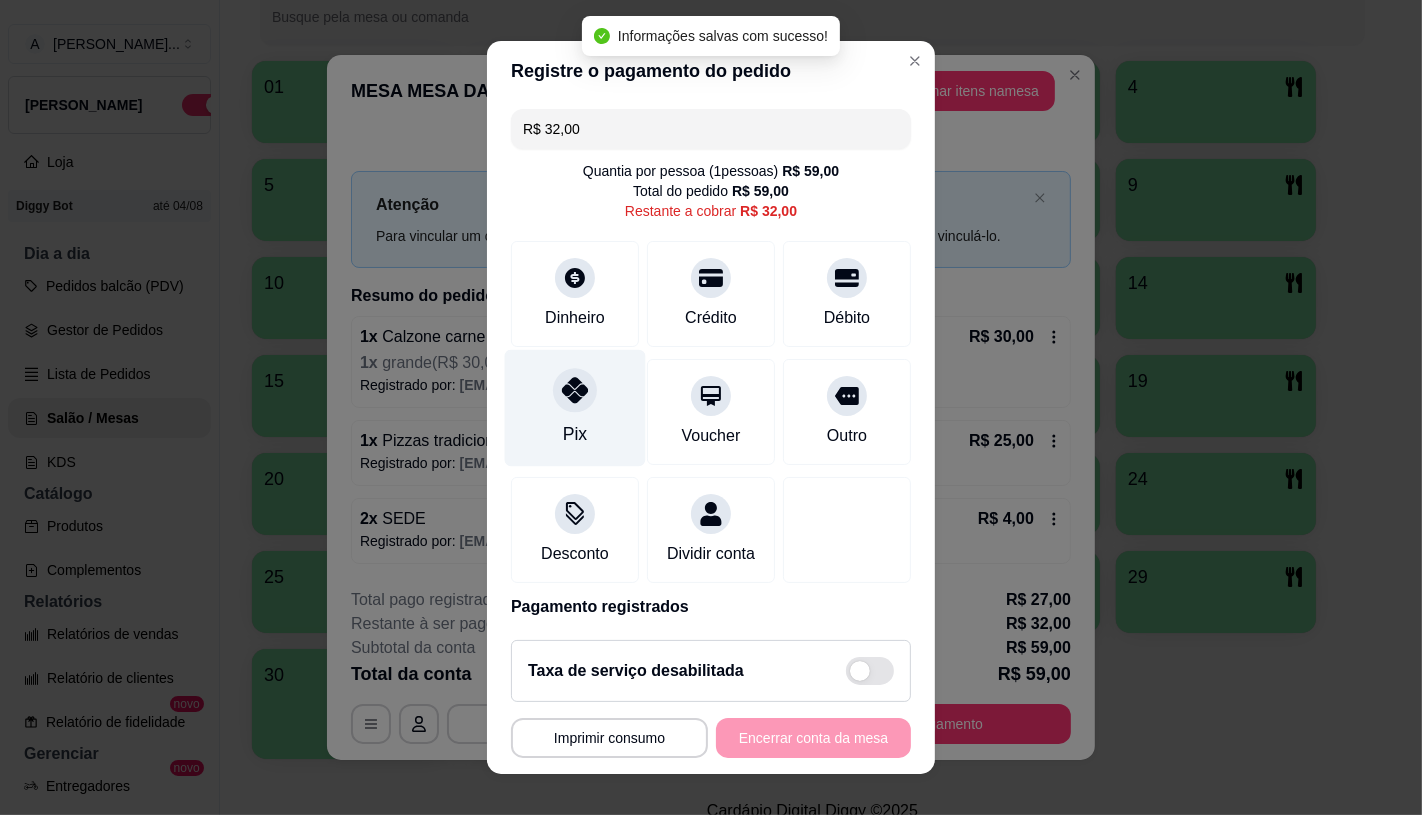 click on "Pix" at bounding box center [575, 434] 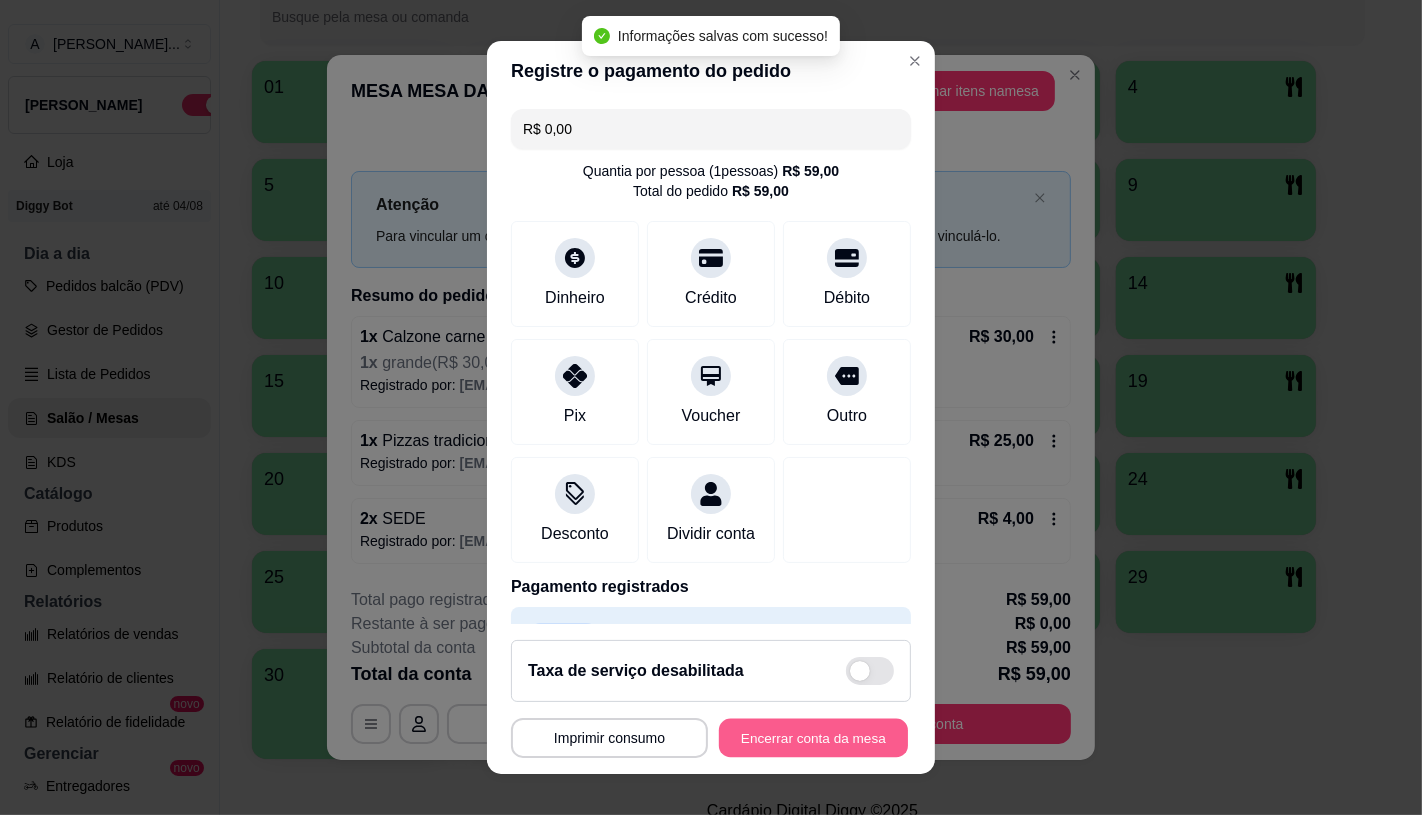 click on "Encerrar conta da mesa" at bounding box center (813, 738) 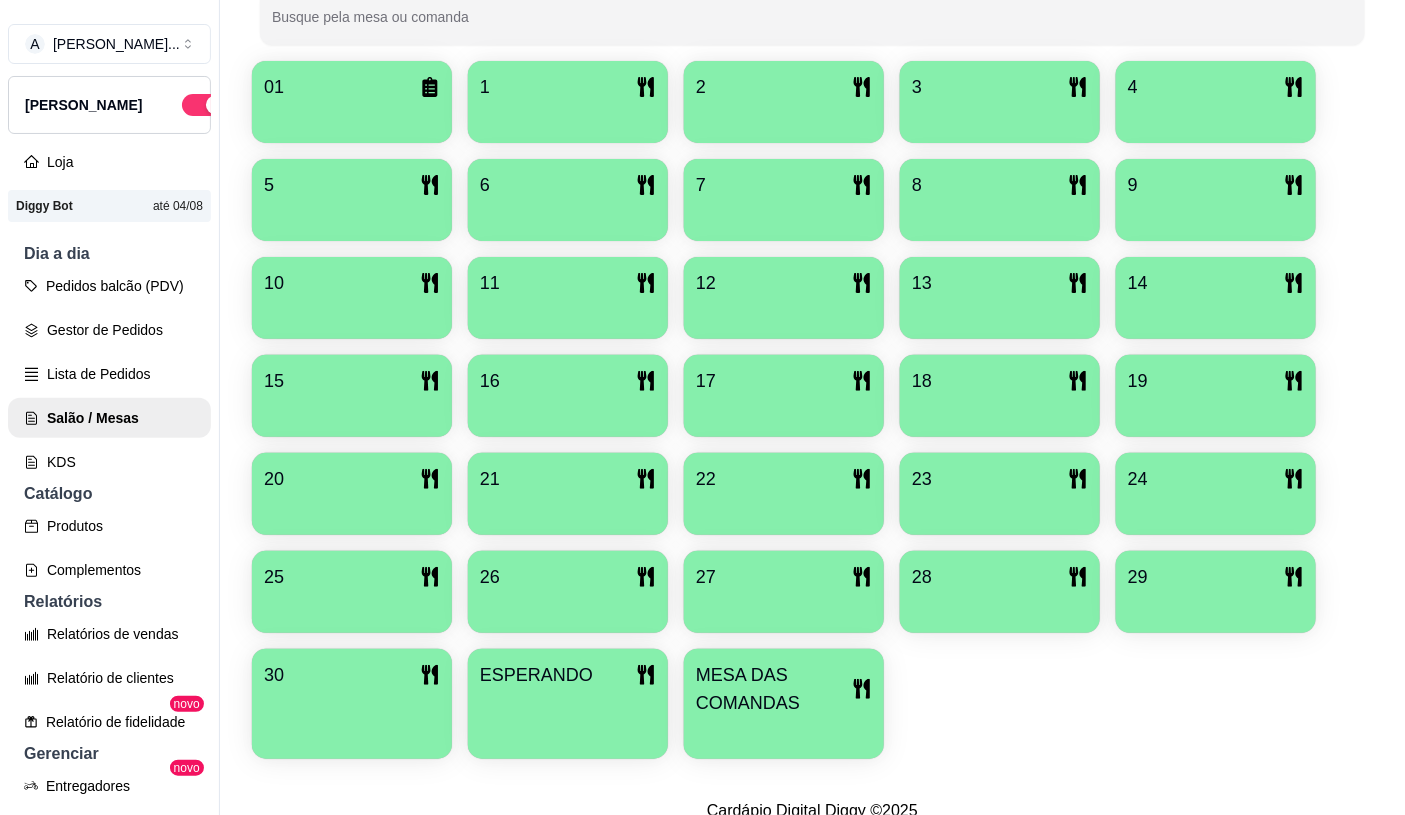 scroll, scrollTop: 222, scrollLeft: 0, axis: vertical 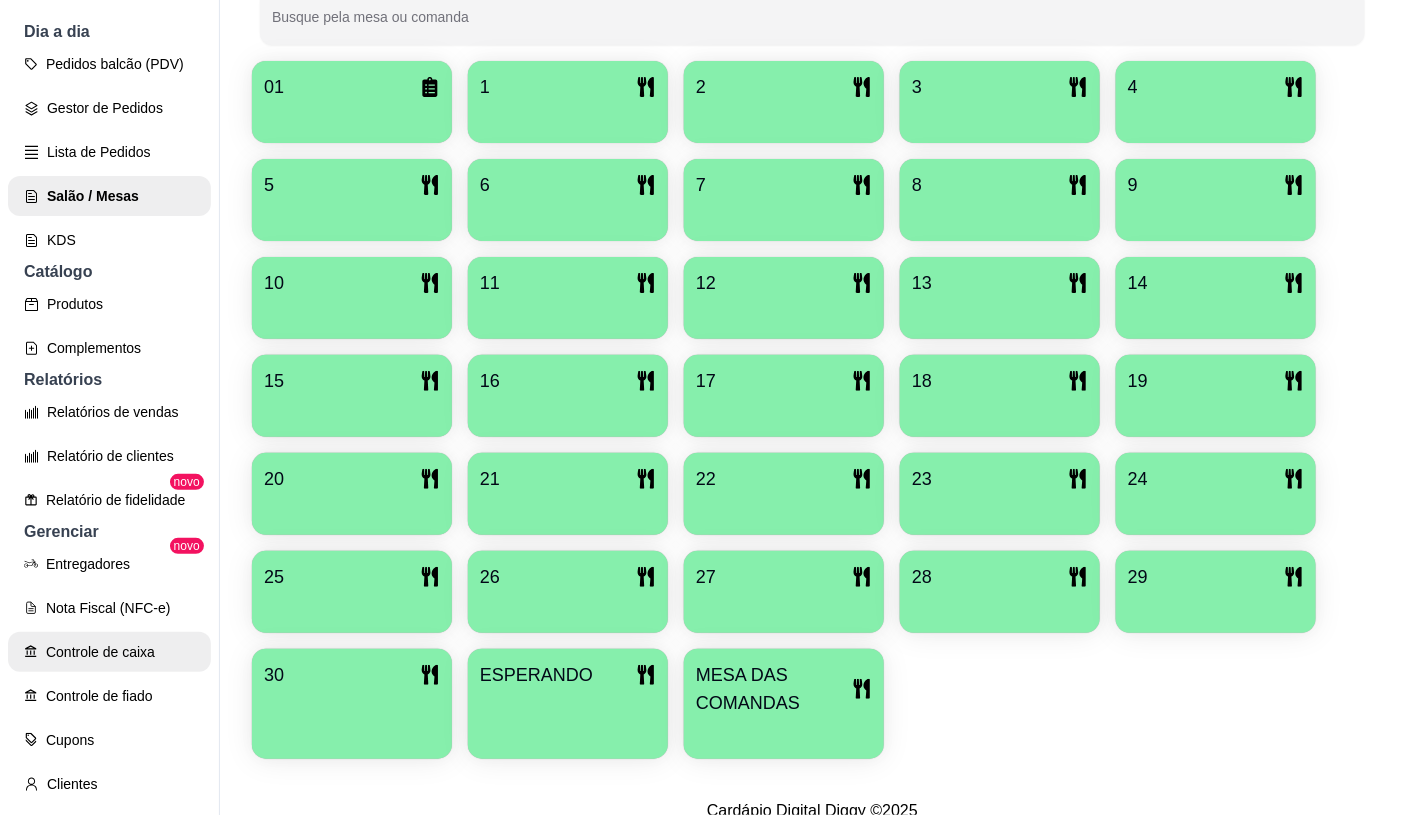click on "Controle de caixa" at bounding box center (109, 652) 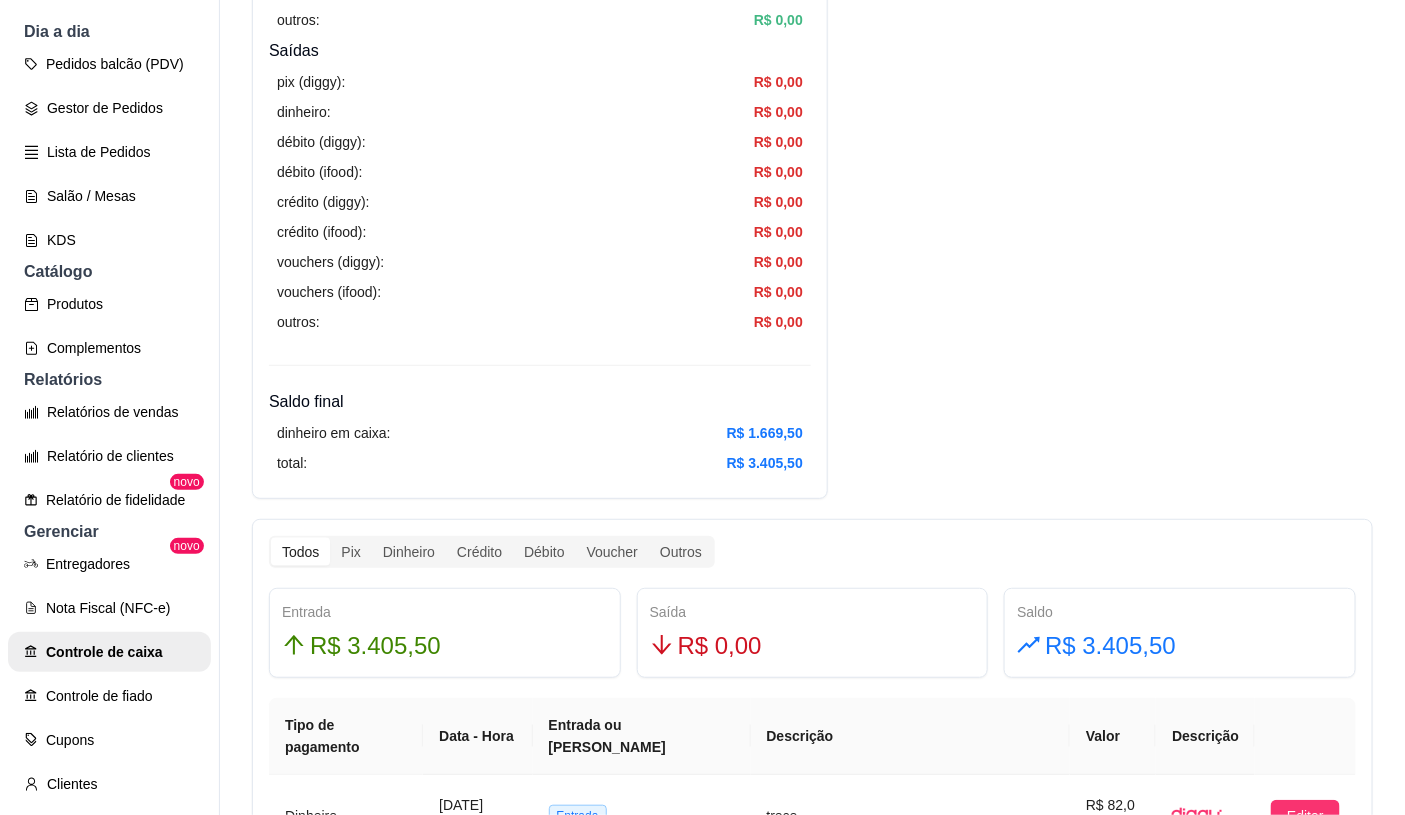 scroll, scrollTop: 1111, scrollLeft: 0, axis: vertical 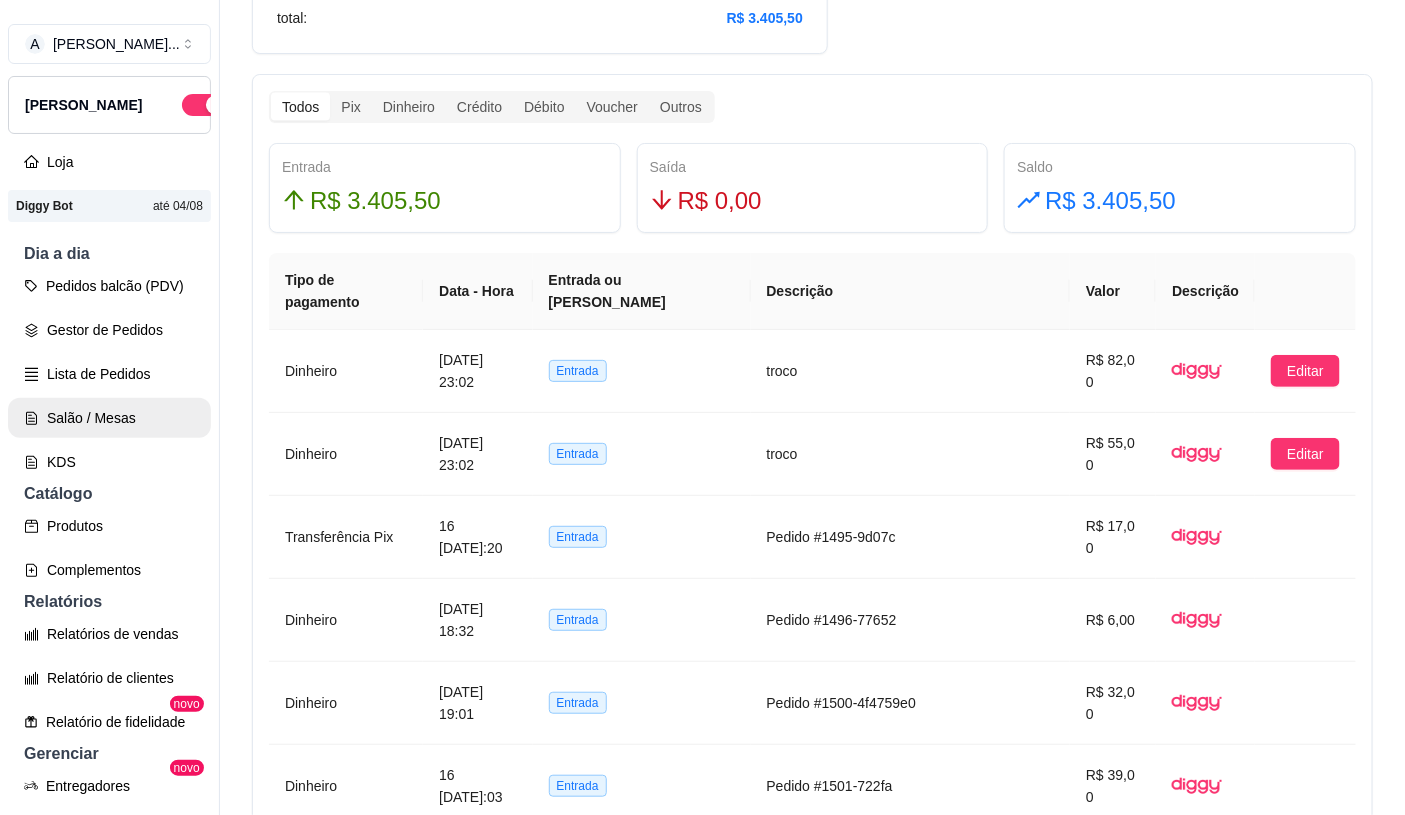 click on "Salão / Mesas" at bounding box center [109, 418] 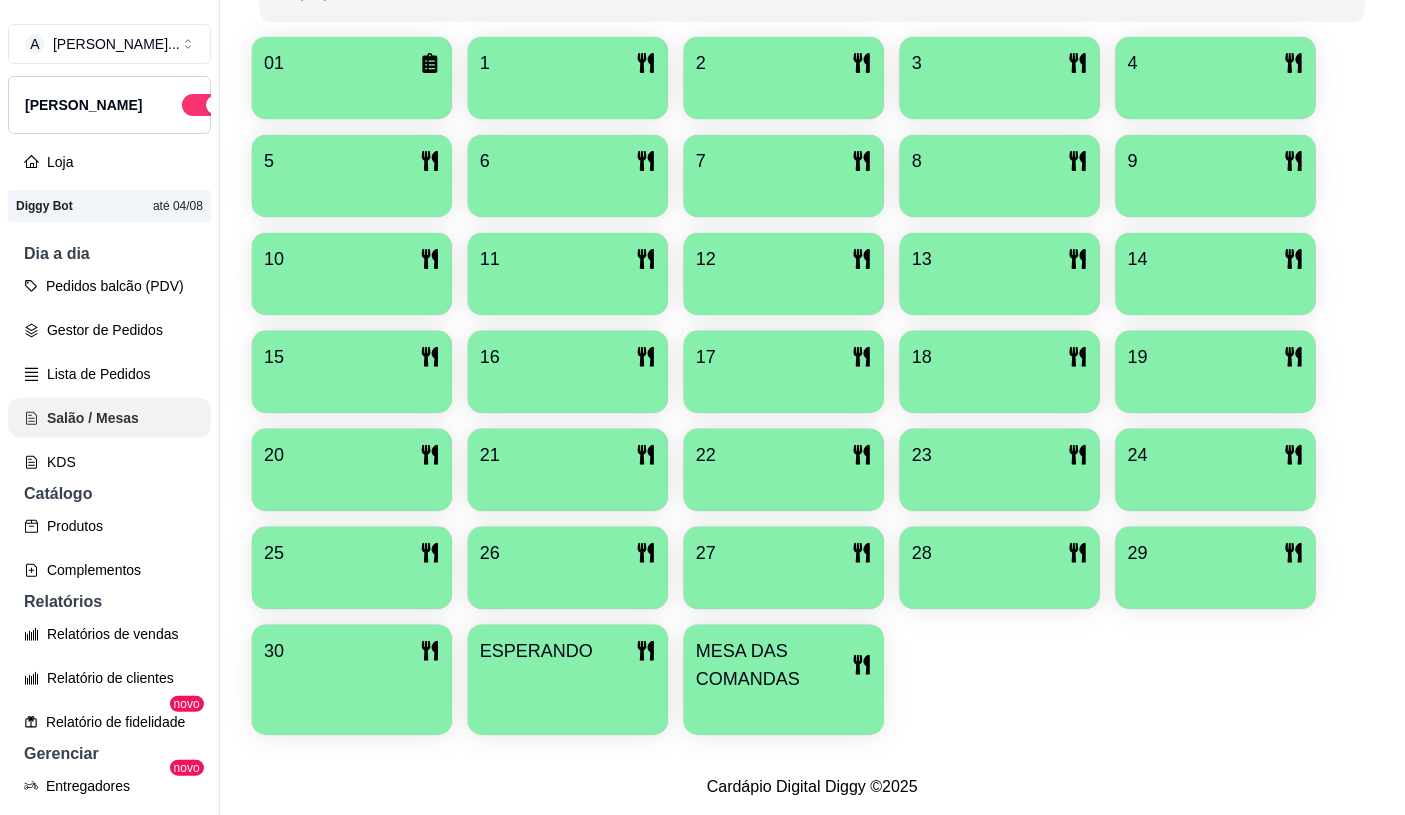 scroll, scrollTop: 0, scrollLeft: 0, axis: both 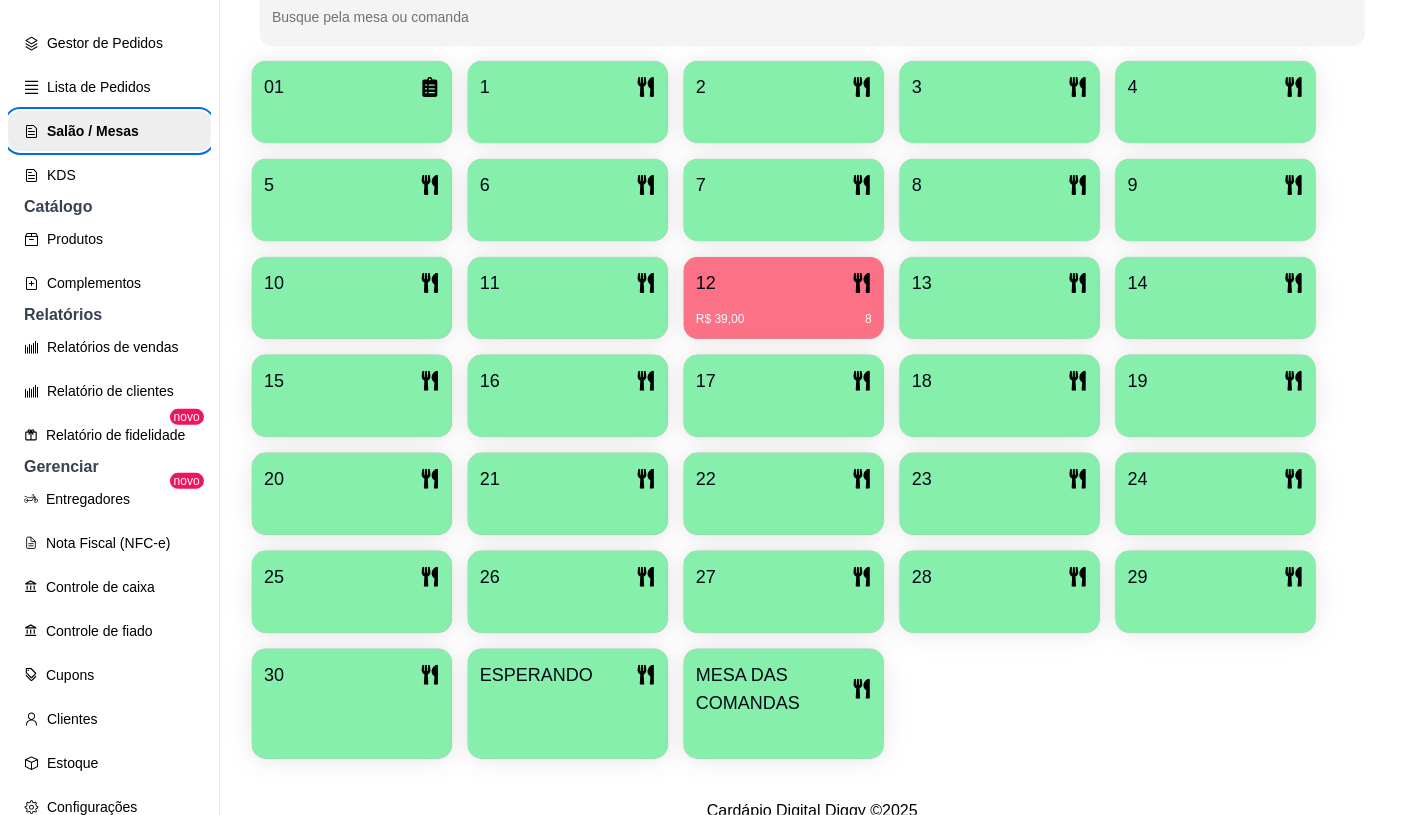 click at bounding box center (784, 732) 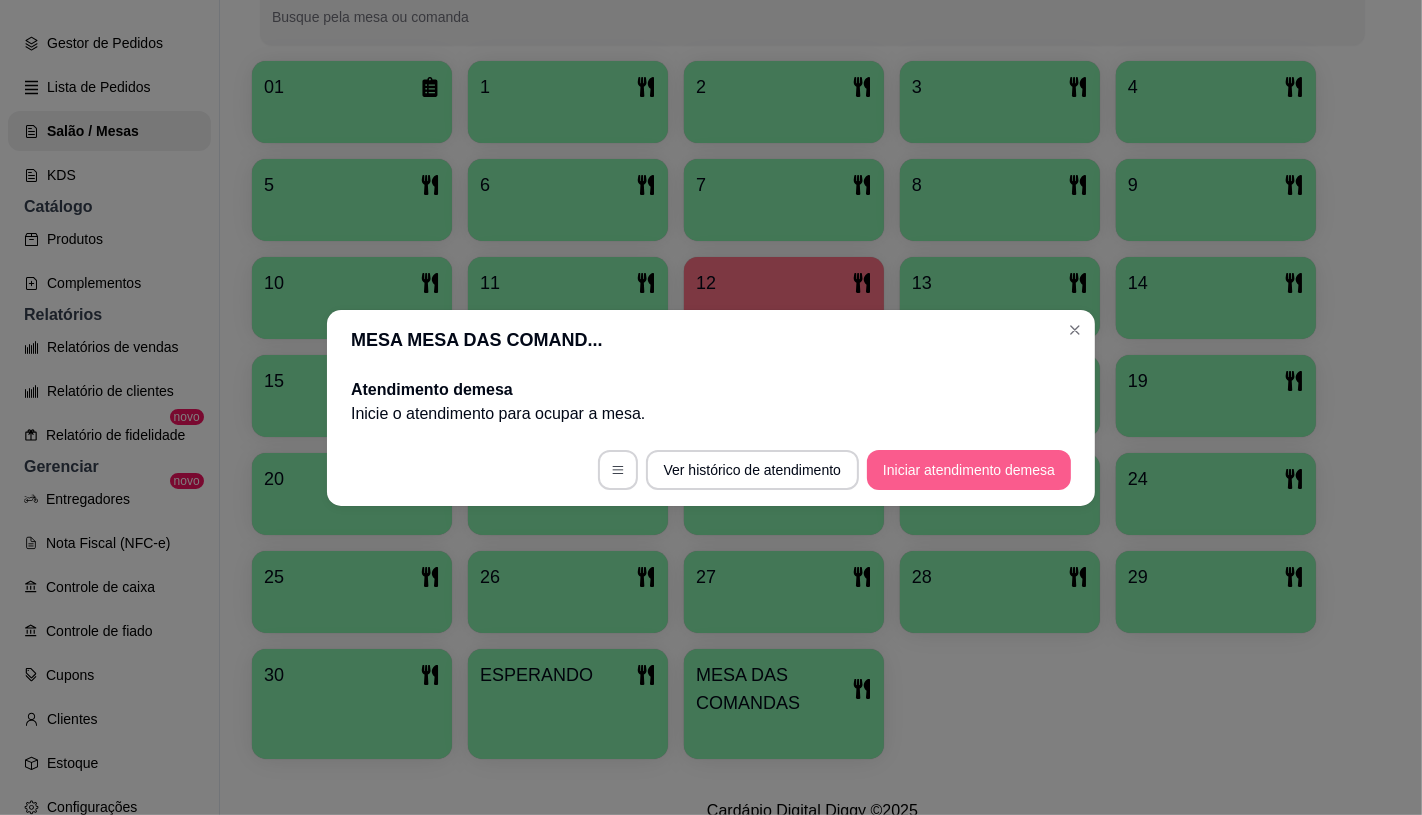 click on "Iniciar atendimento de  mesa" at bounding box center [969, 470] 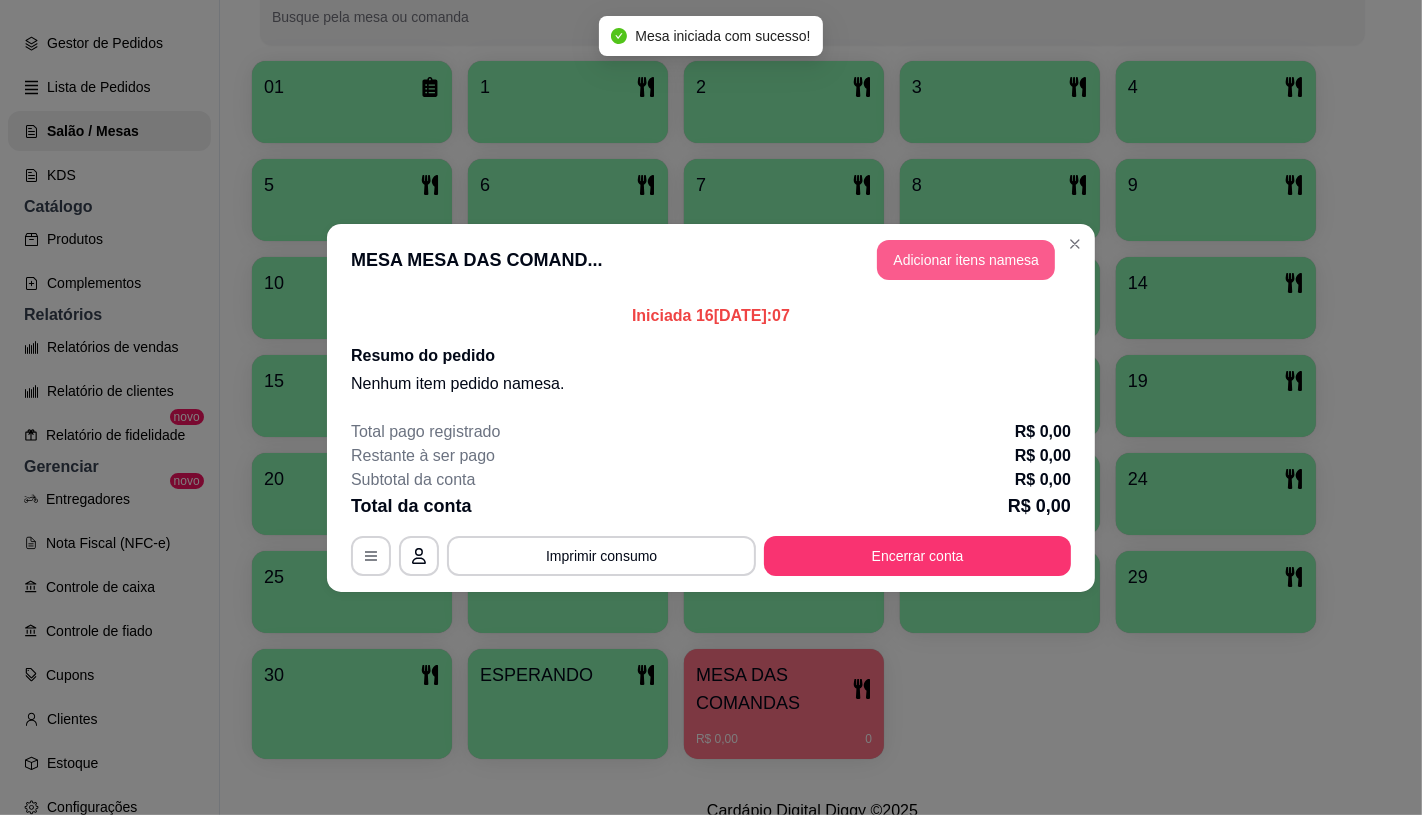 click on "Adicionar itens na  mesa" at bounding box center [966, 260] 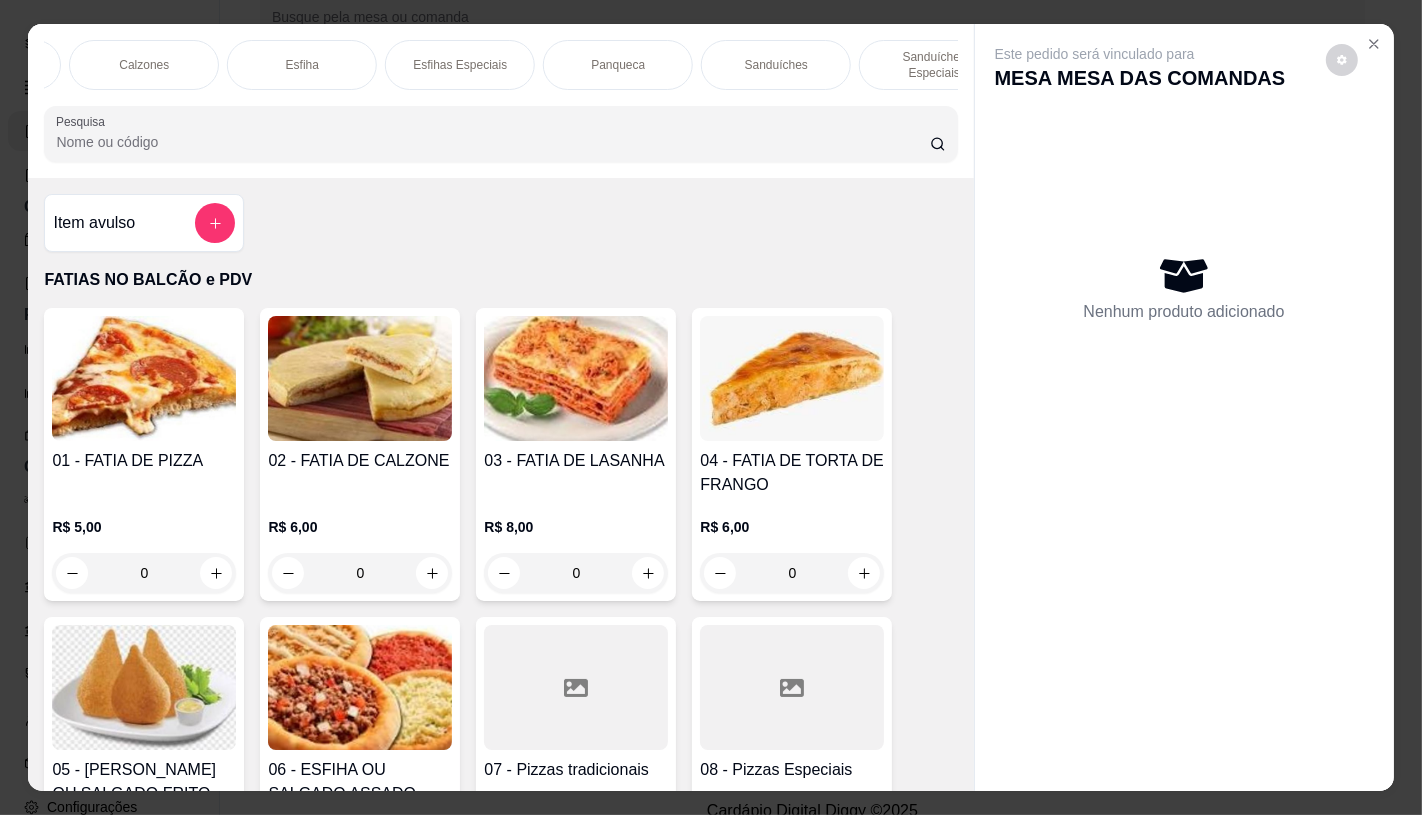 scroll, scrollTop: 0, scrollLeft: 1162, axis: horizontal 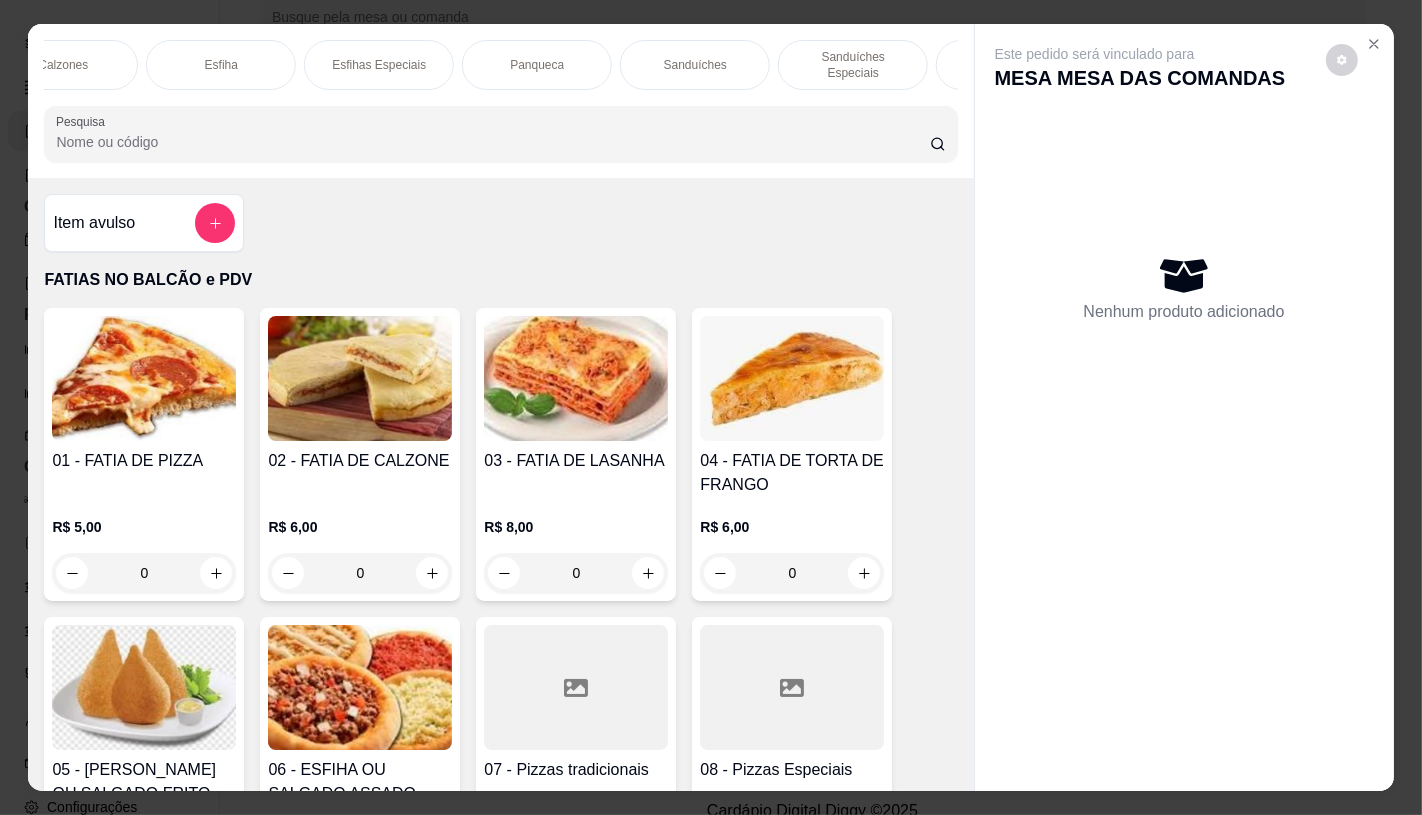 click on "Sanduíches" at bounding box center [695, 65] 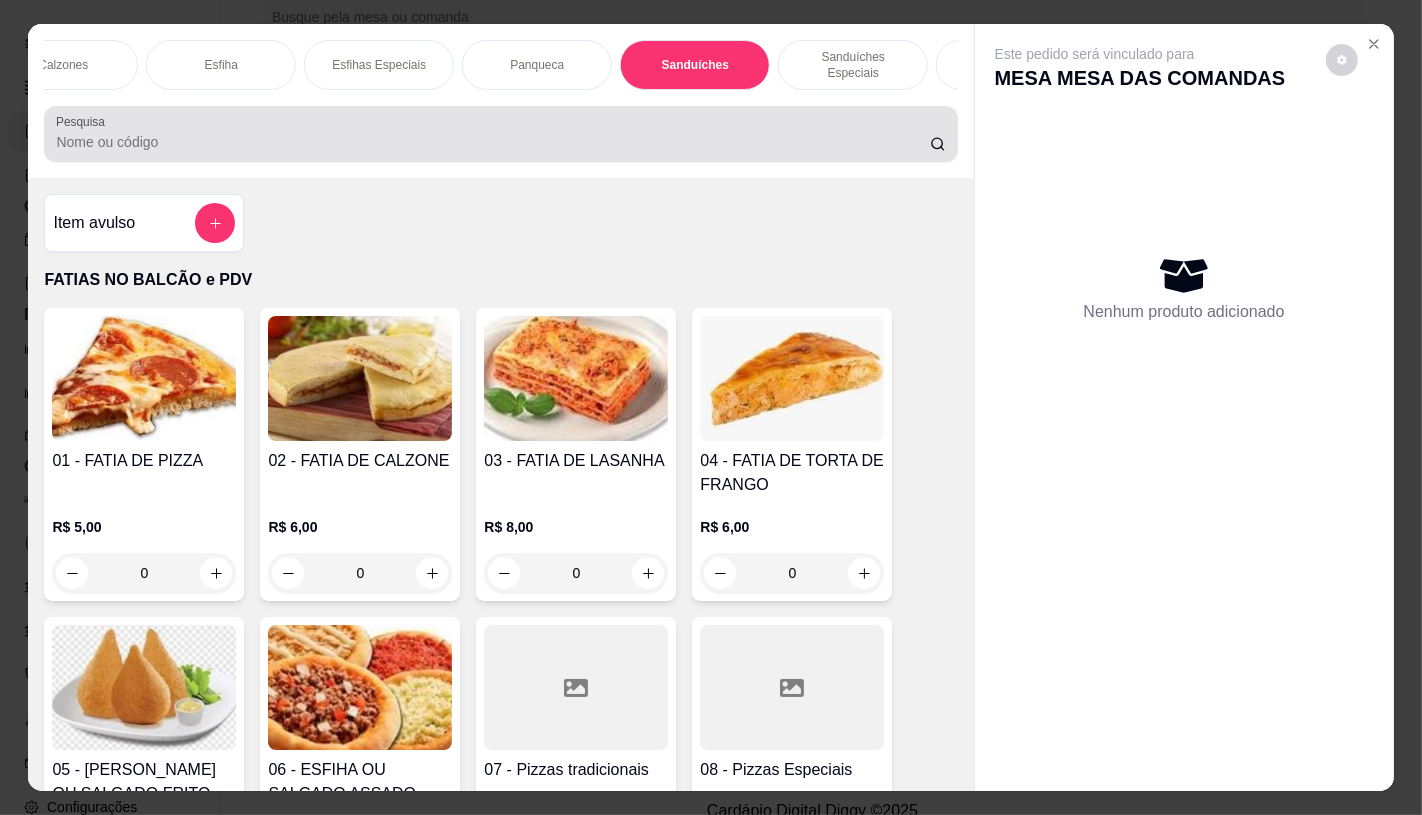scroll, scrollTop: 8083, scrollLeft: 0, axis: vertical 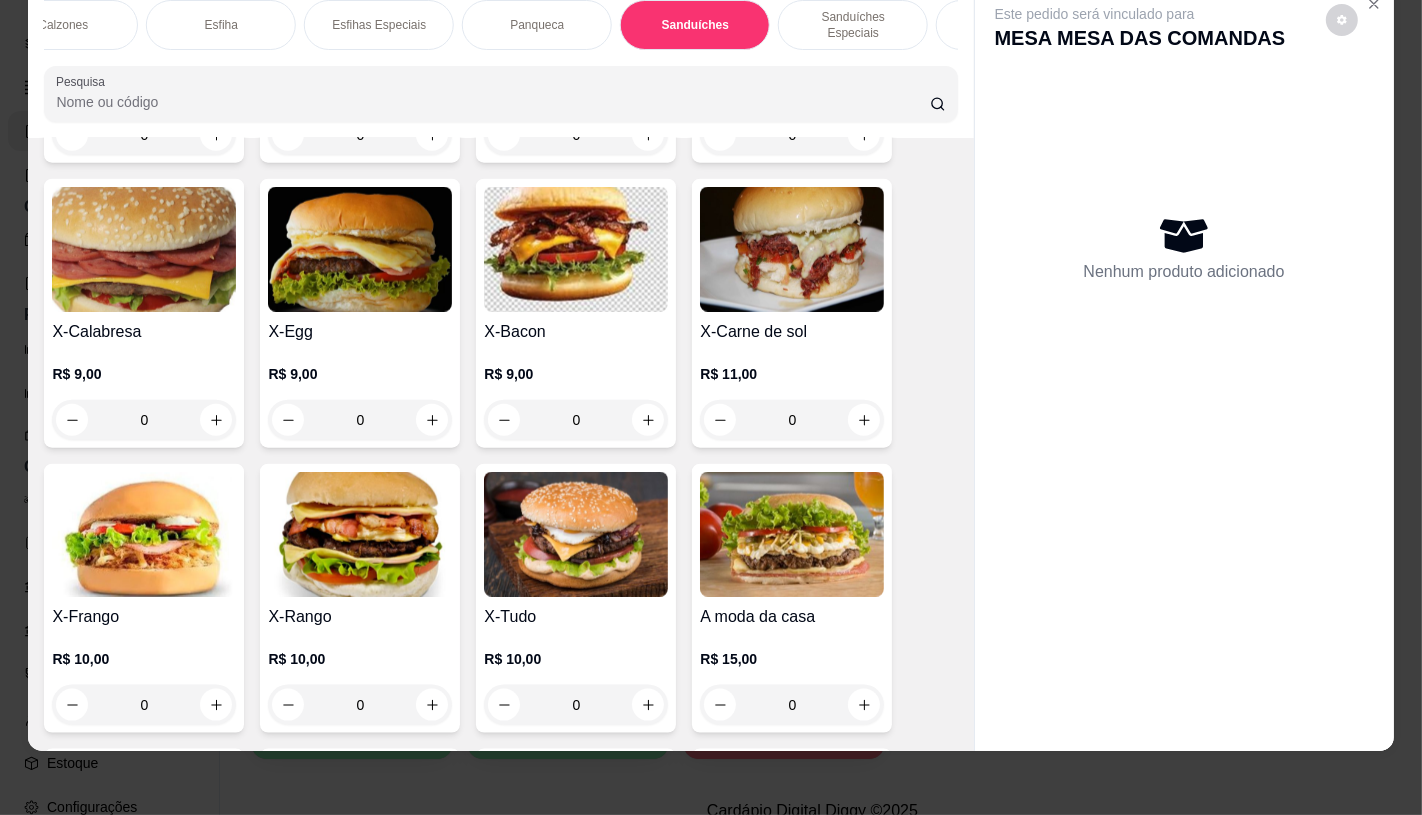 click at bounding box center (792, 534) 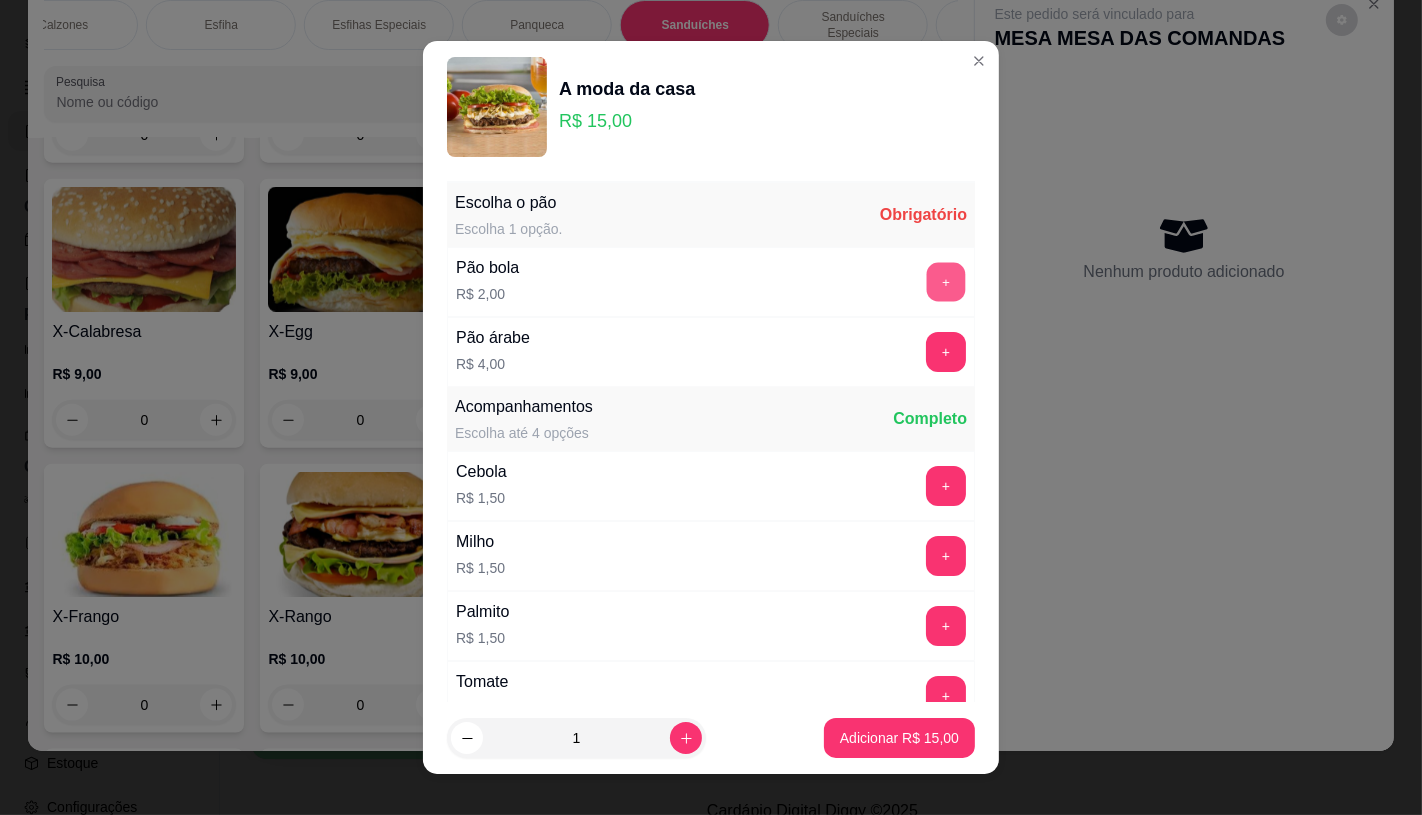 click on "+" at bounding box center (946, 281) 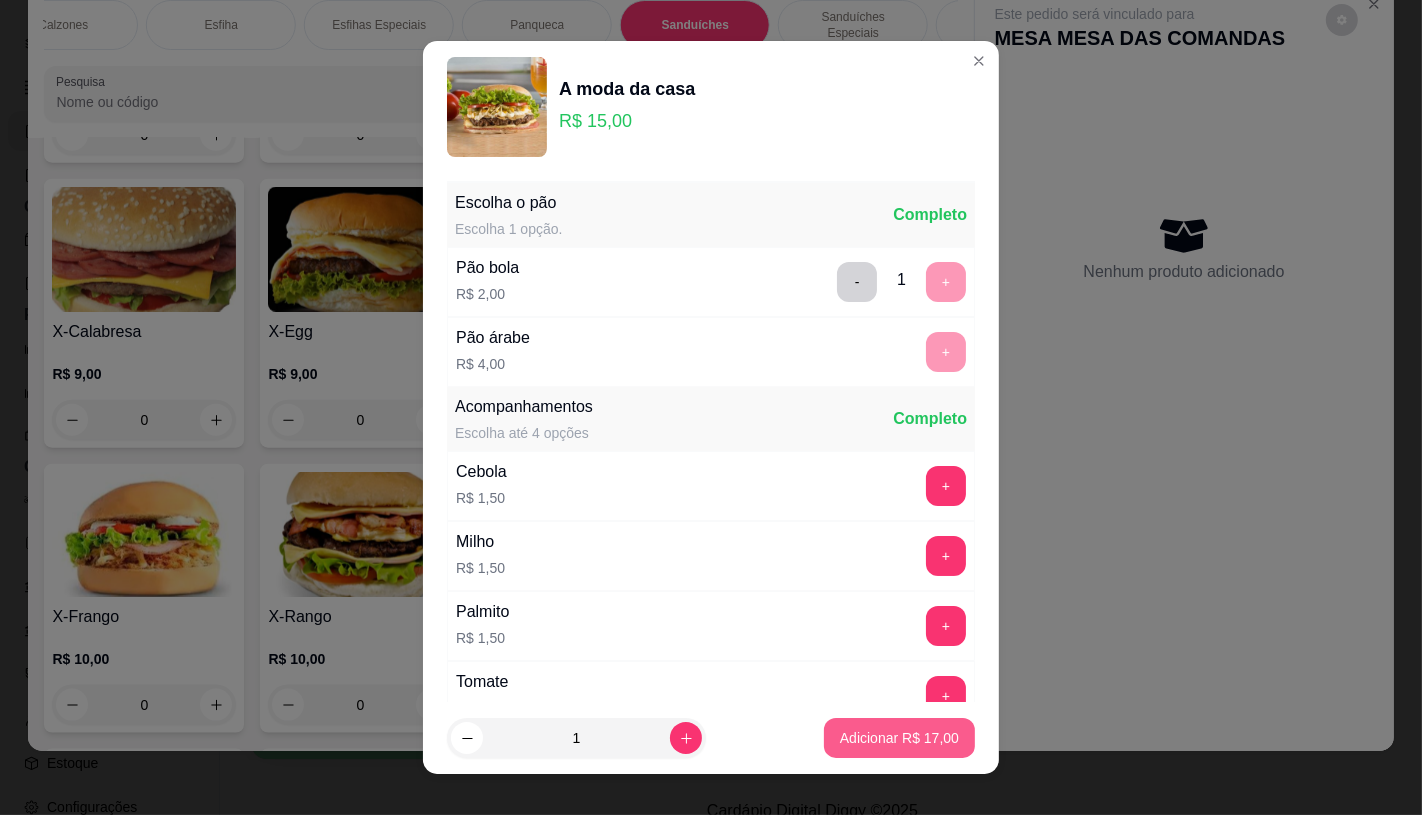 click on "Adicionar   R$ 17,00" at bounding box center [899, 738] 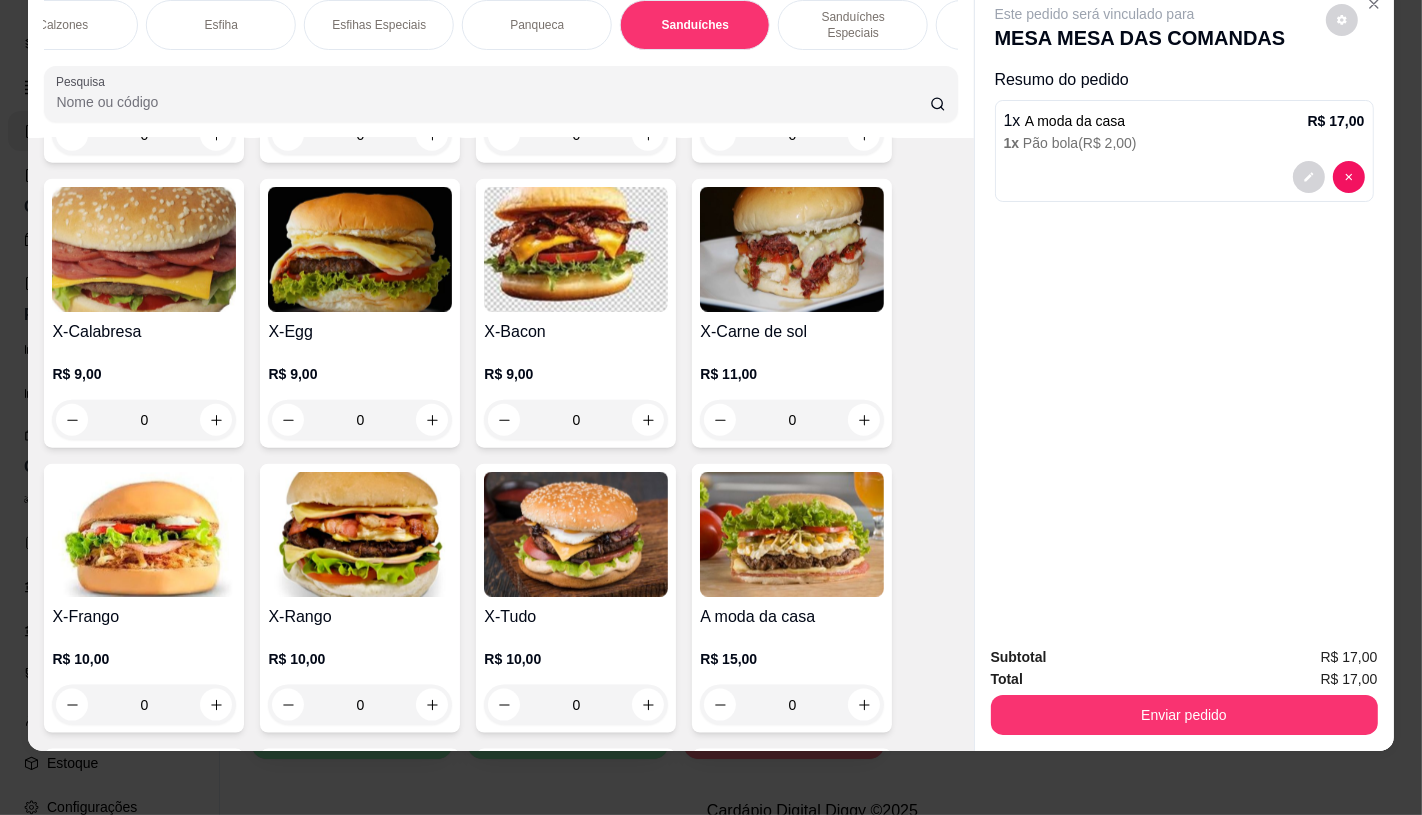 scroll, scrollTop: 0, scrollLeft: 2080, axis: horizontal 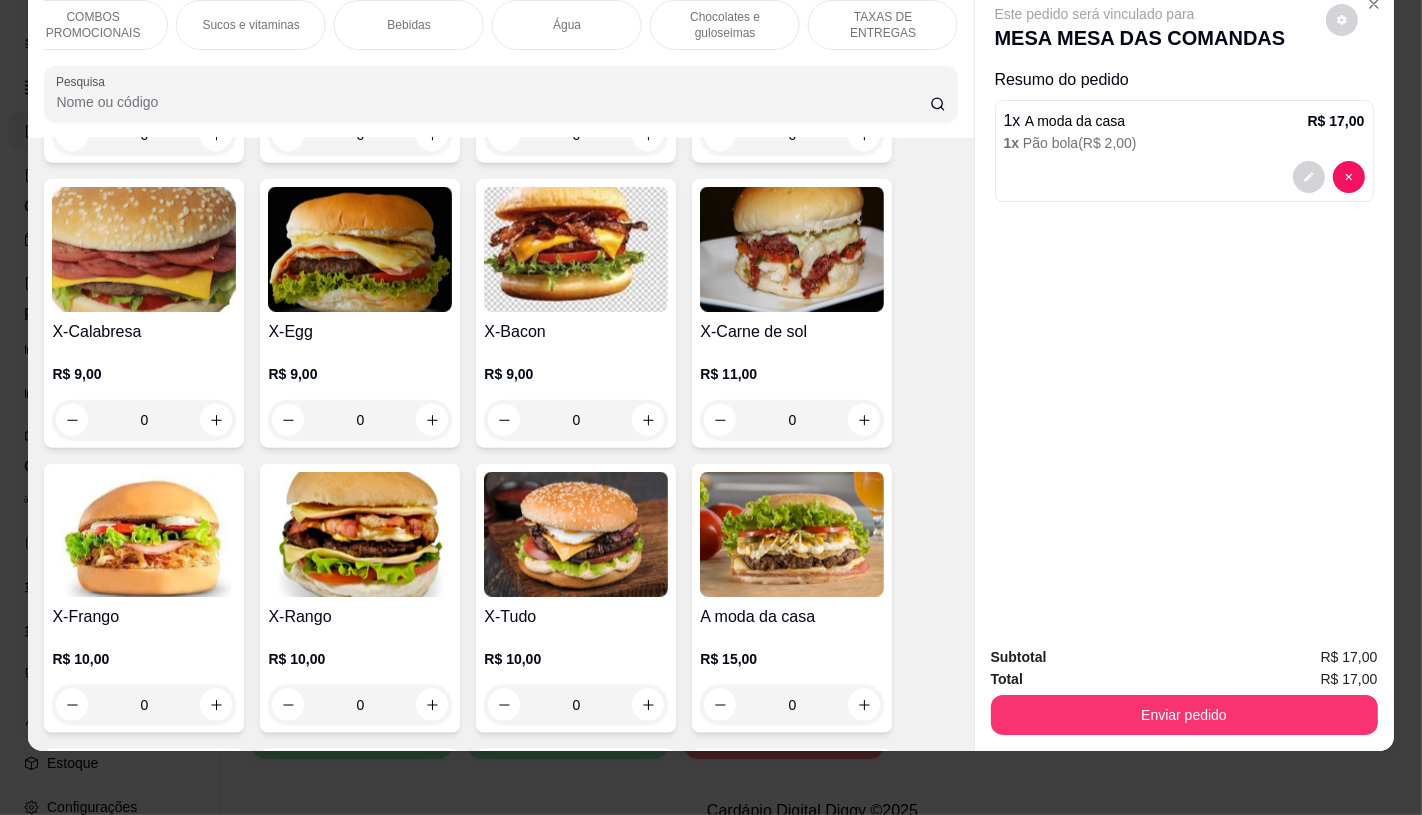 click on "TAXAS DE ENTREGAS" at bounding box center [883, 25] 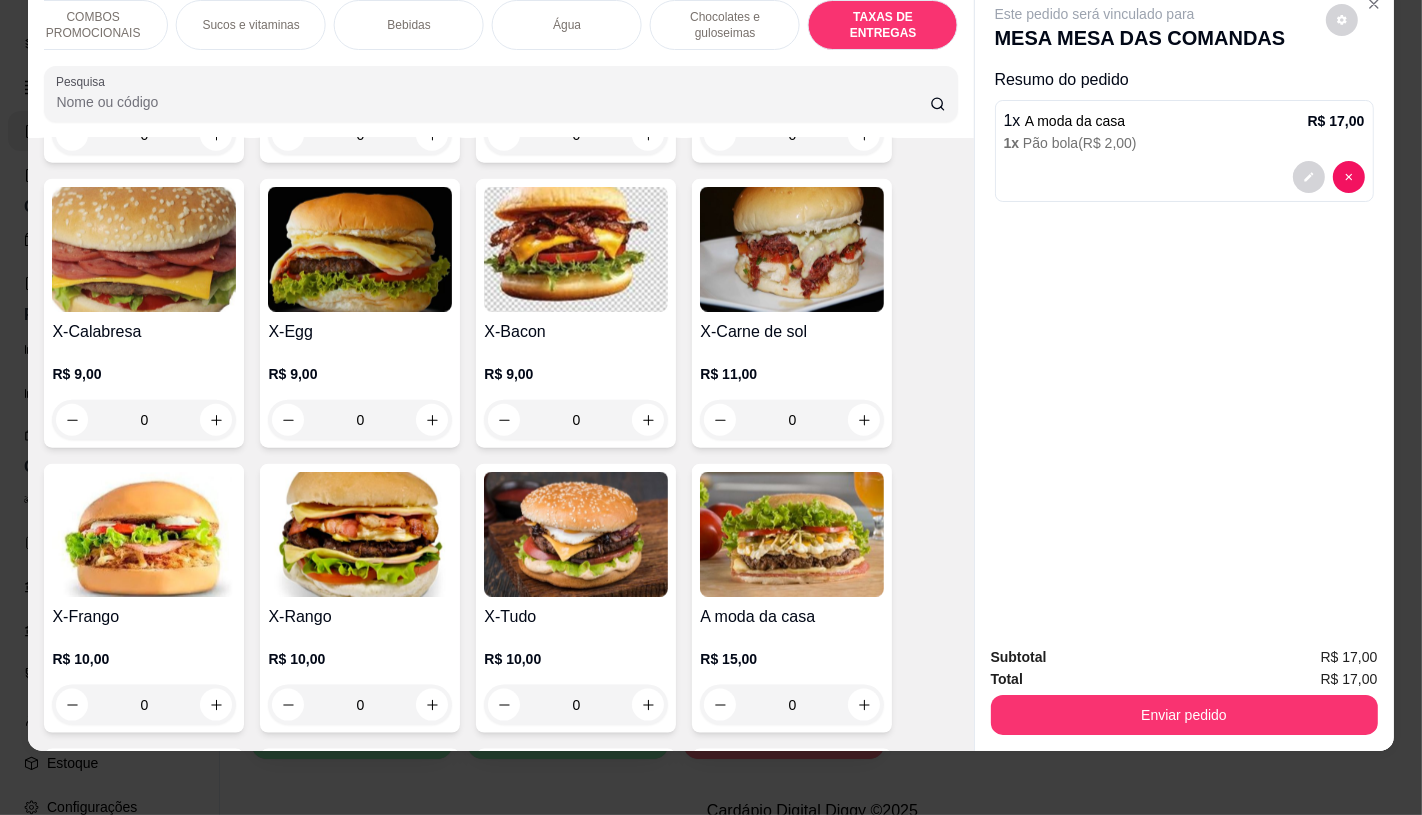 scroll, scrollTop: 13373, scrollLeft: 0, axis: vertical 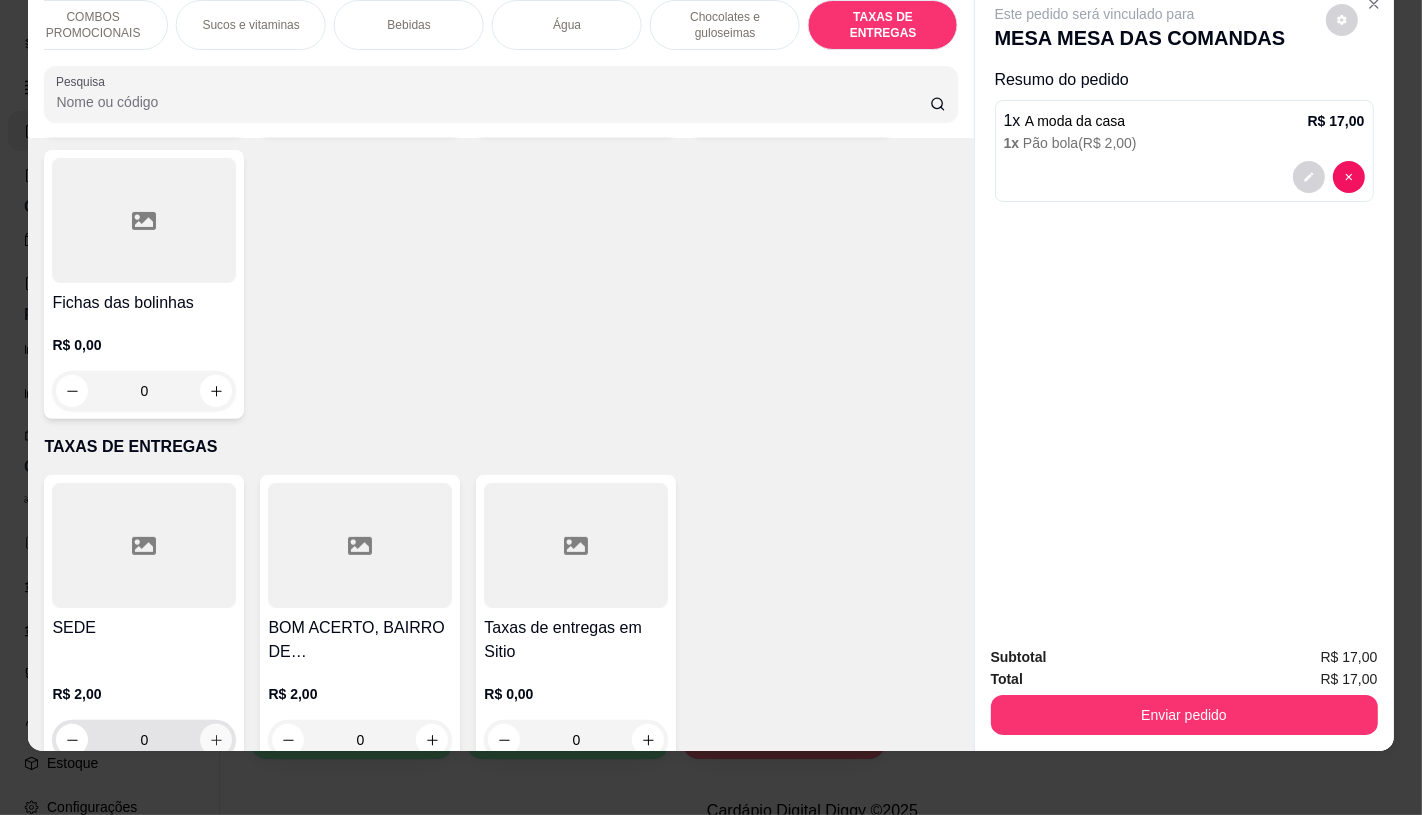 click at bounding box center [216, 740] 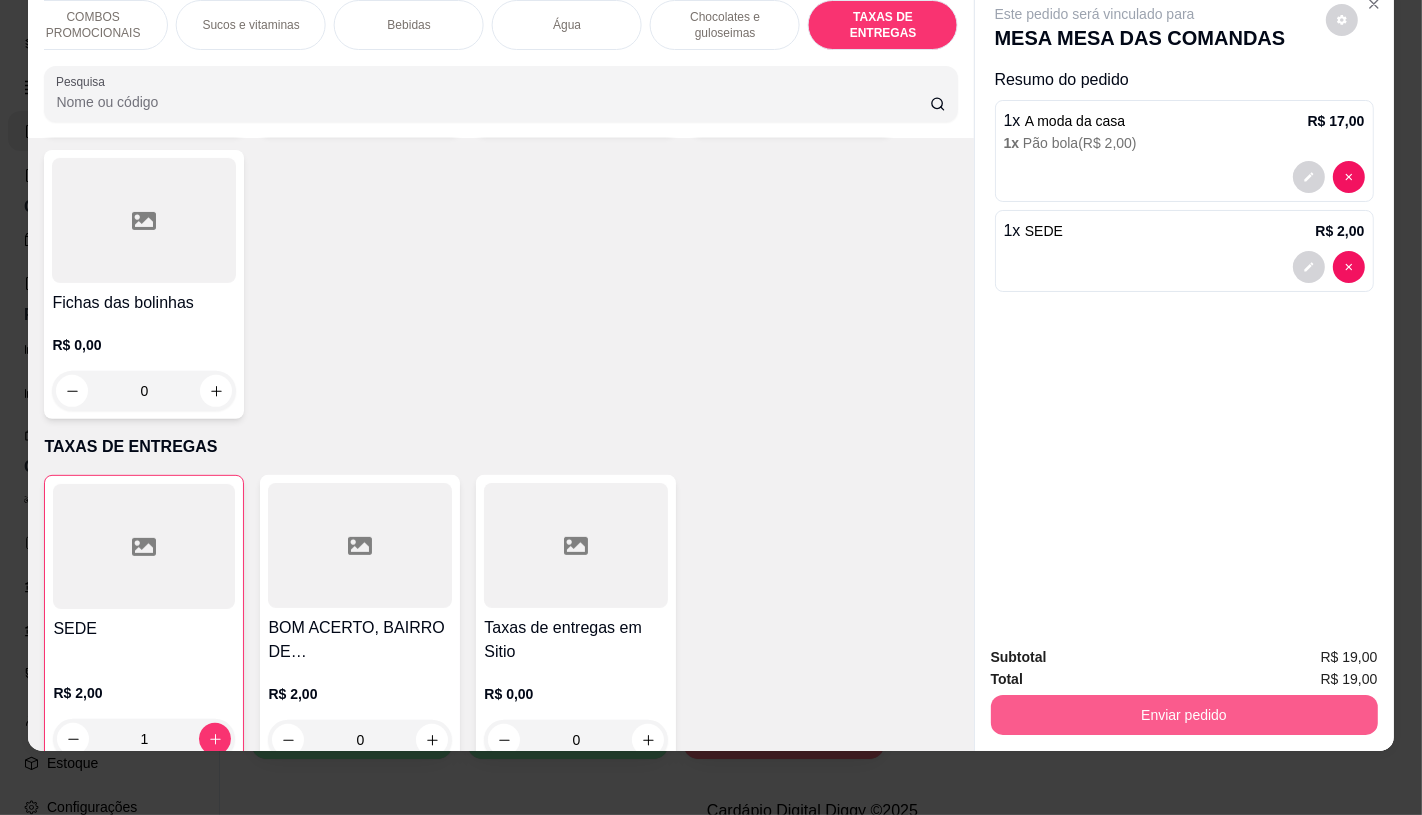 click on "Enviar pedido" at bounding box center [1184, 715] 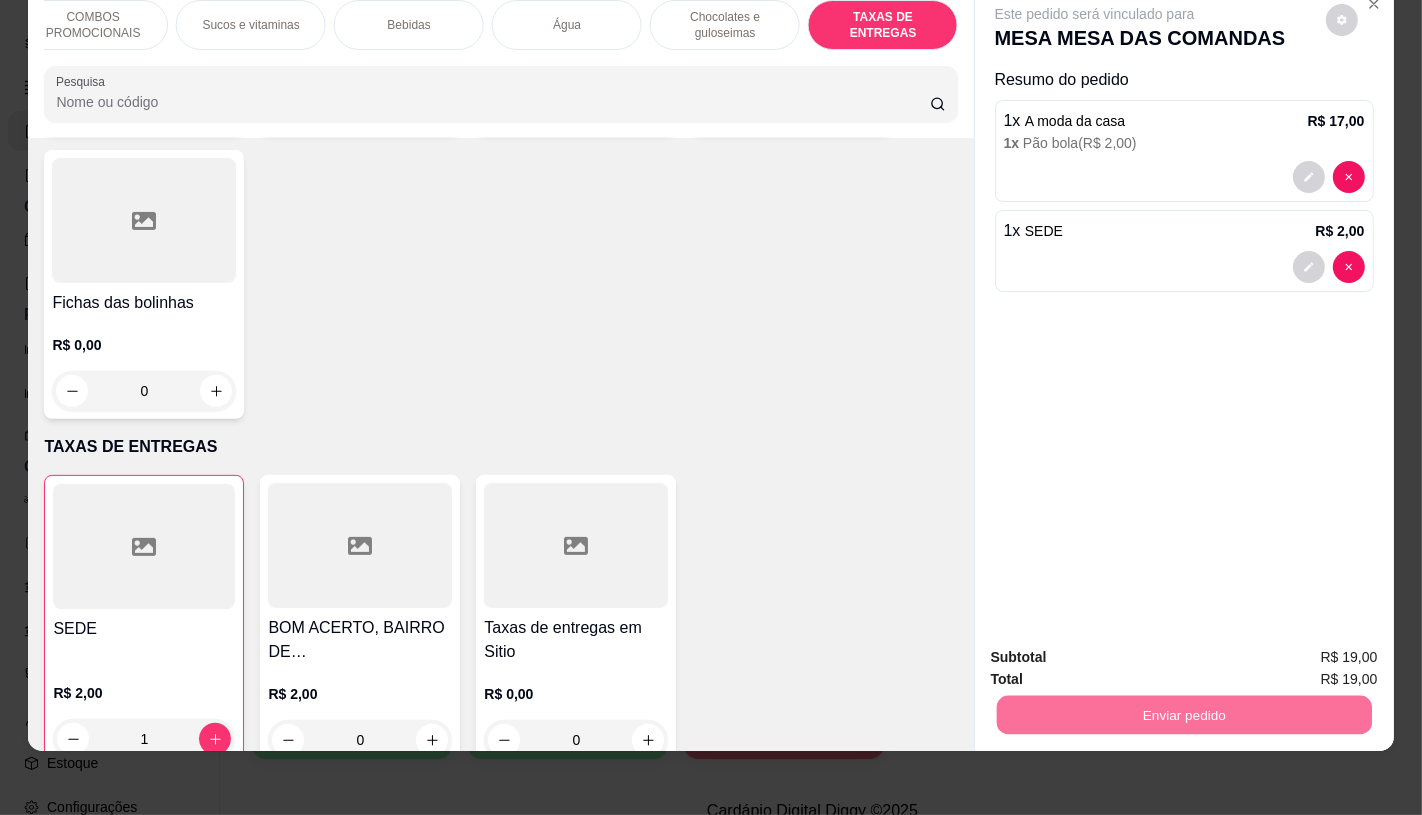 click on "Não registrar e enviar pedido" at bounding box center [1117, 649] 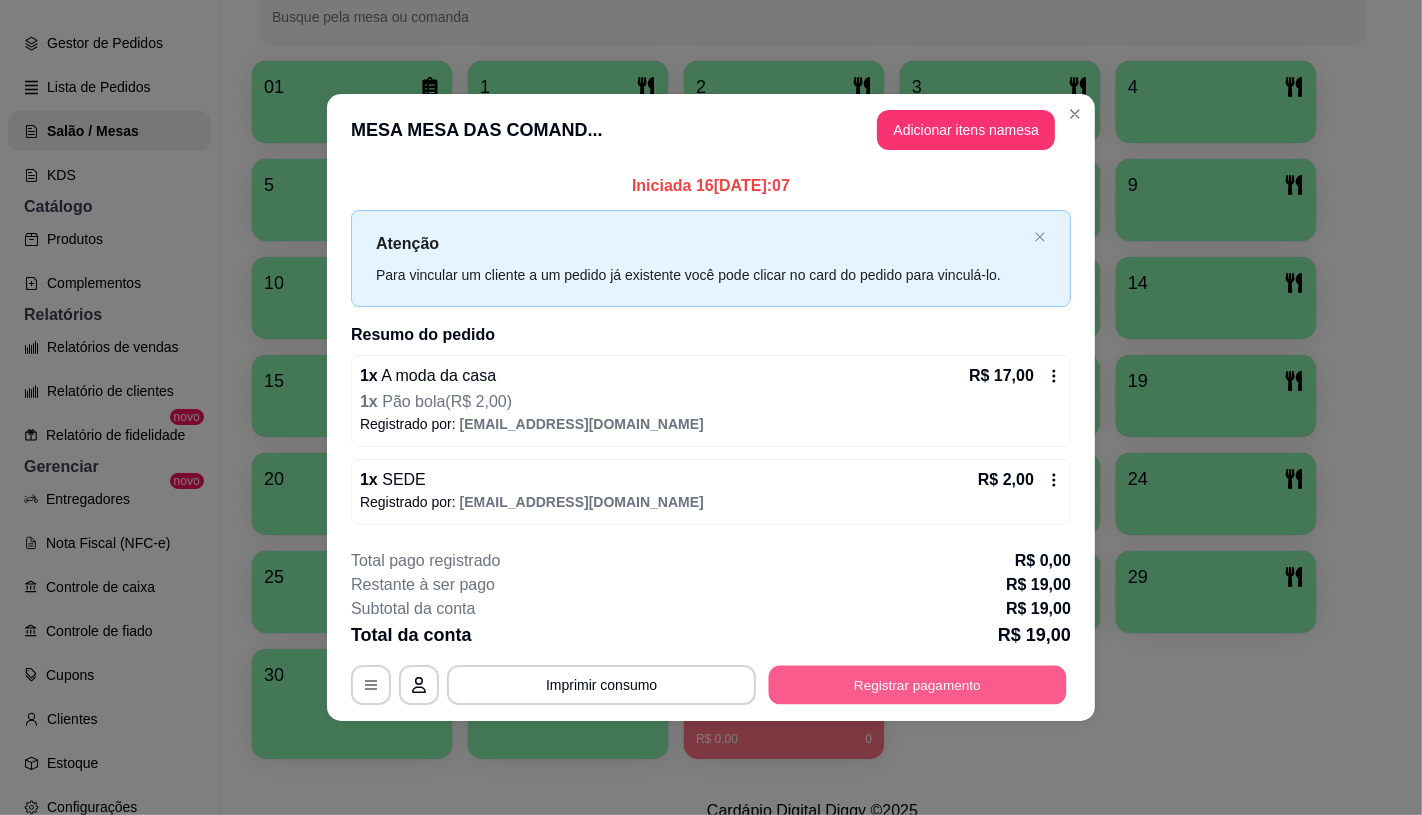 click on "Registrar pagamento" at bounding box center [918, 685] 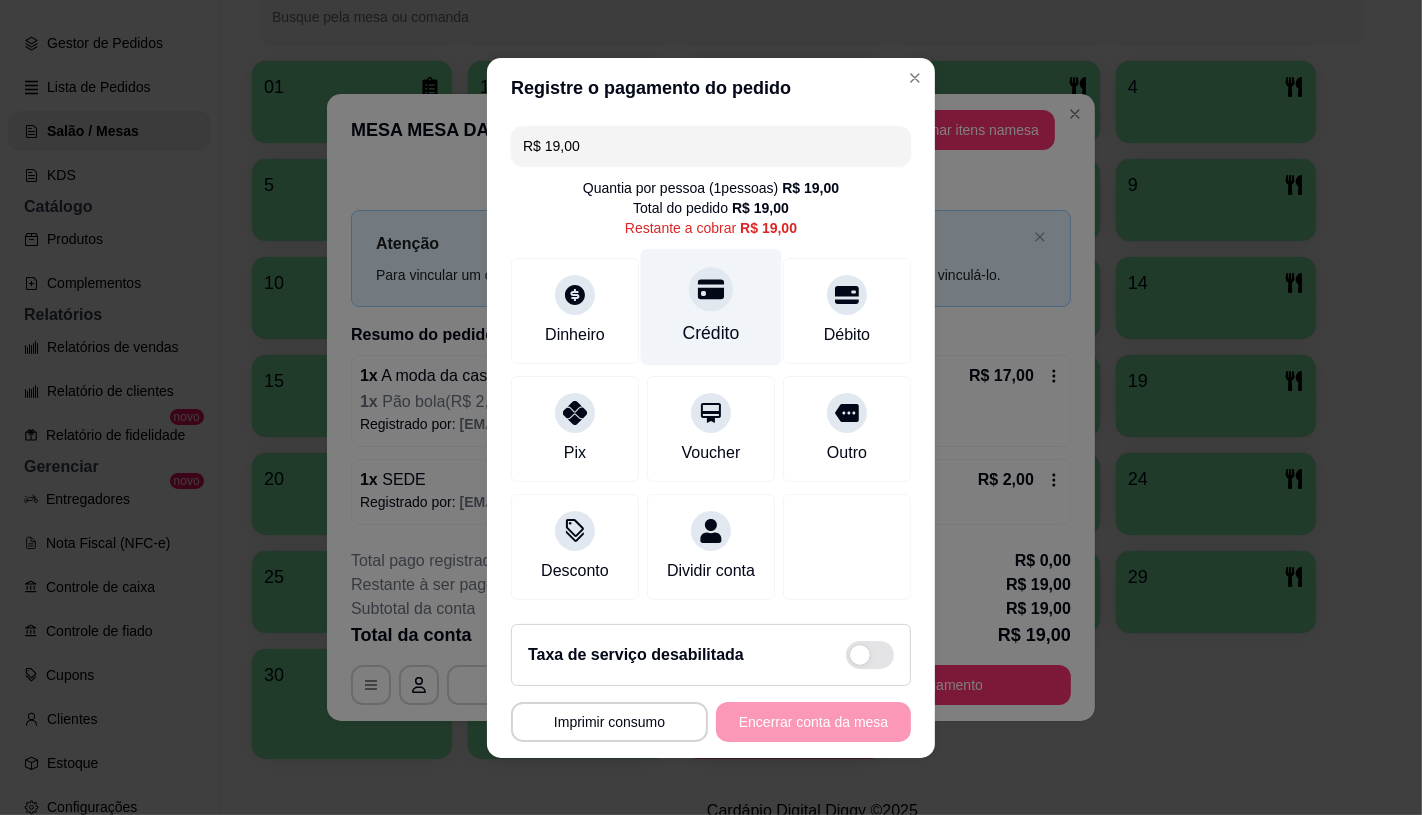 click at bounding box center [711, 289] 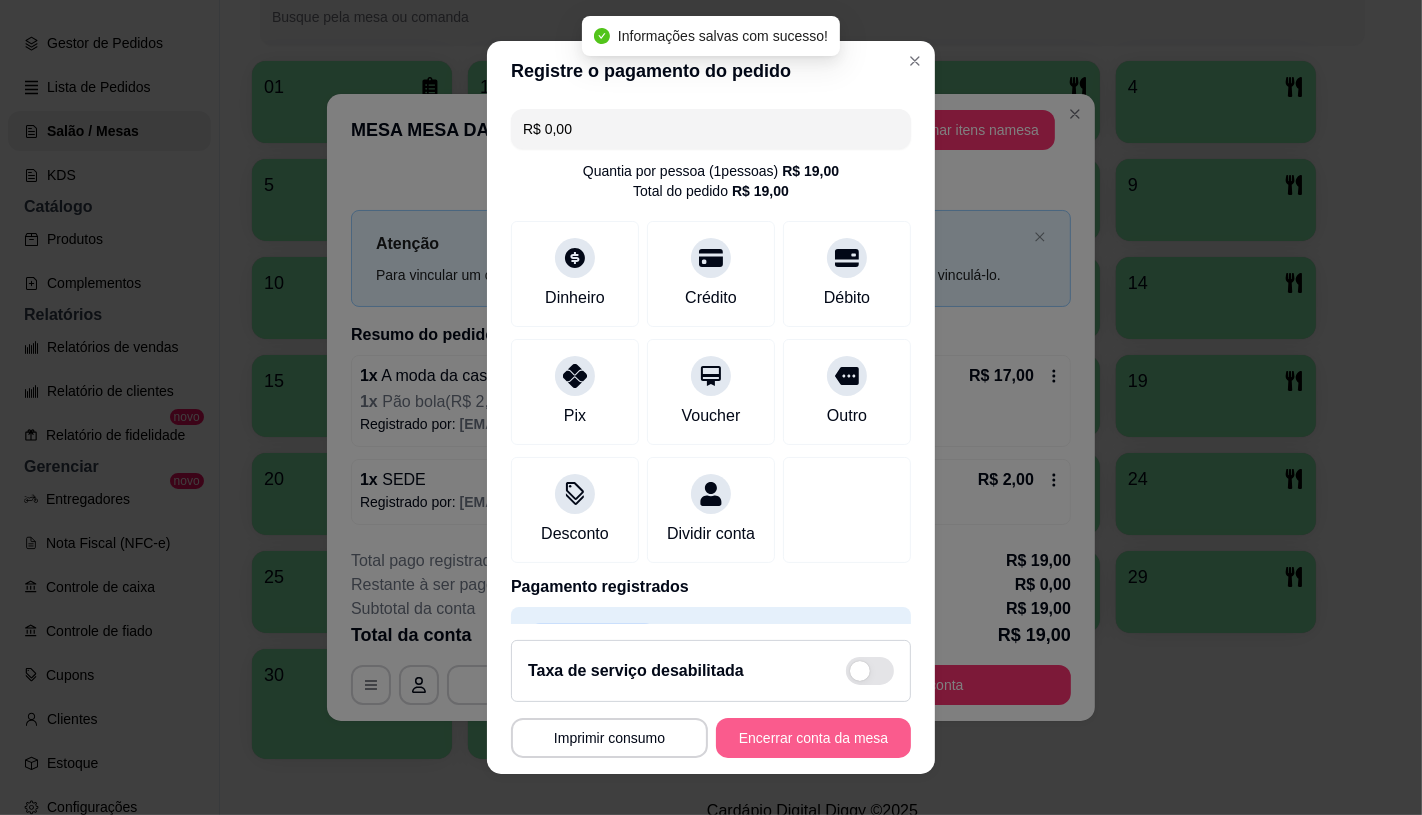click on "Encerrar conta da mesa" at bounding box center [813, 738] 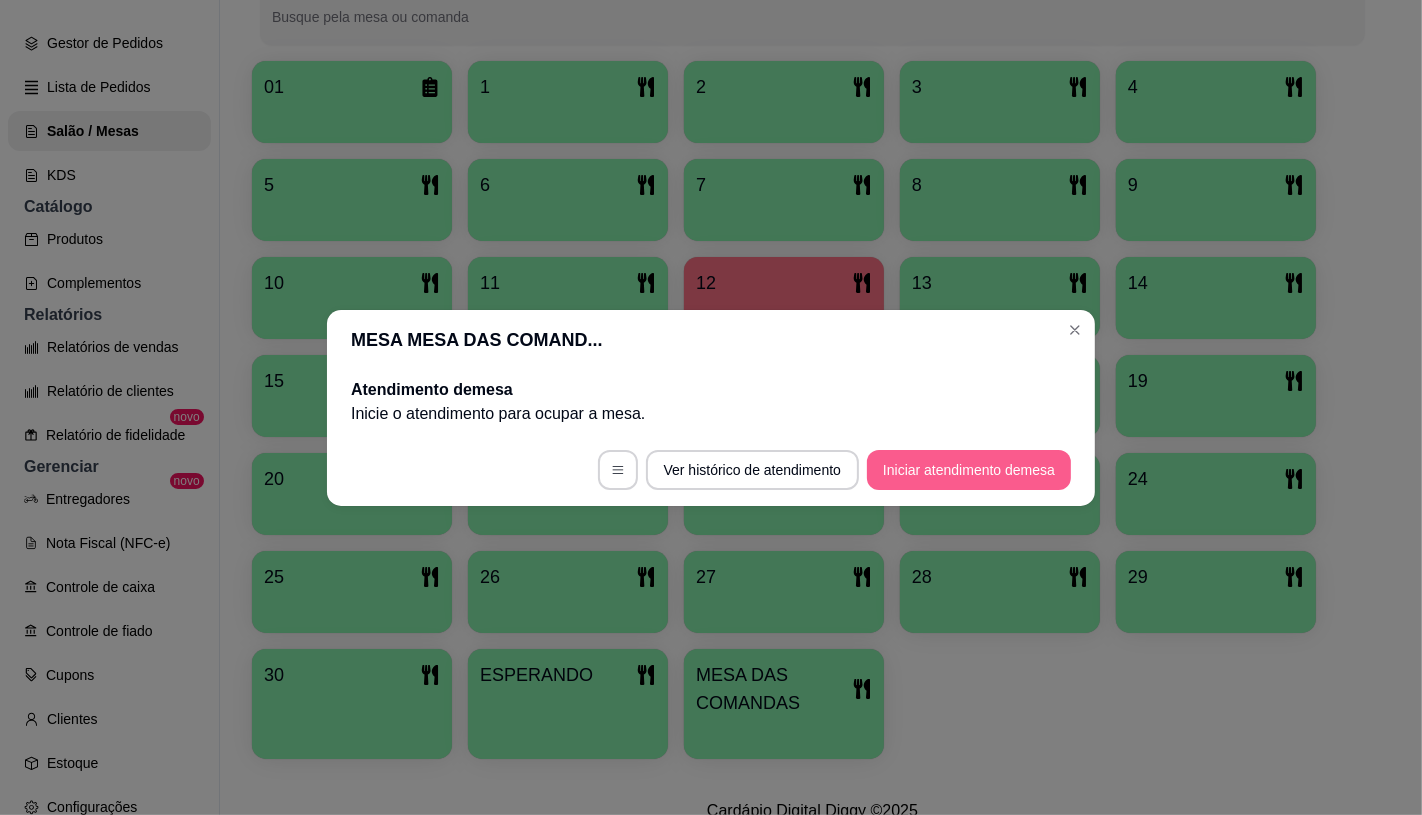 click on "Iniciar atendimento de  mesa" at bounding box center (969, 470) 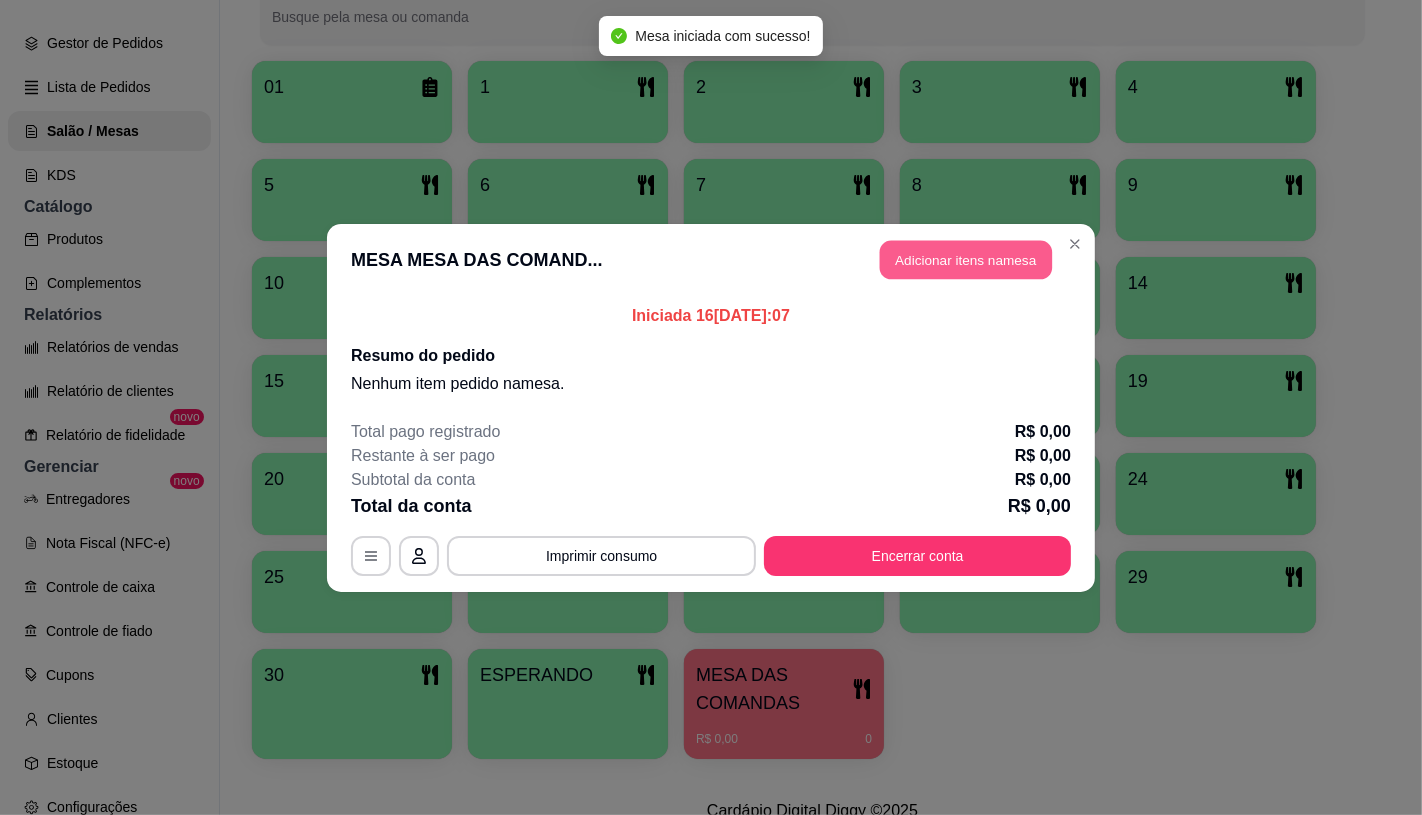 click on "Adicionar itens na  mesa" at bounding box center (966, 259) 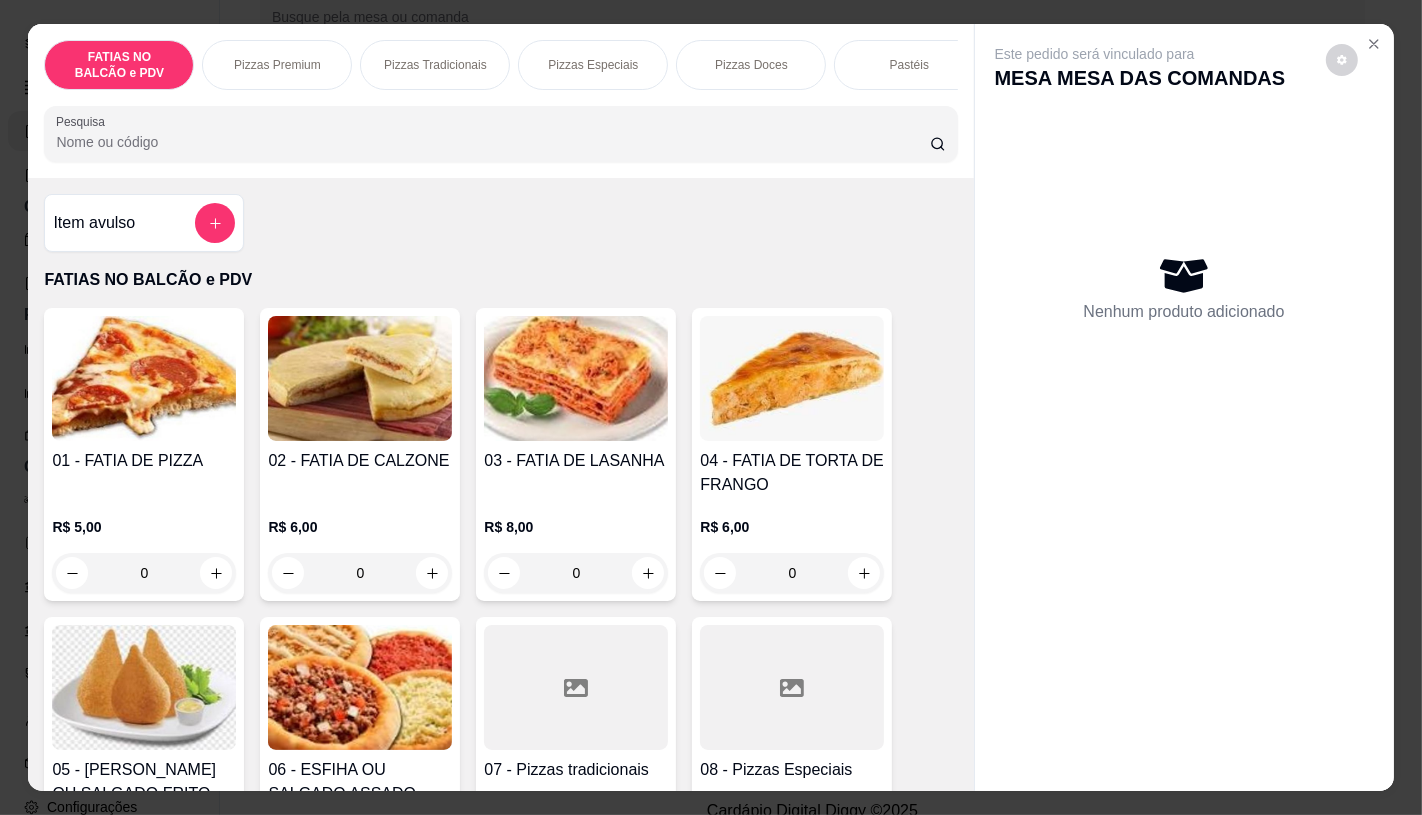click on "FATIAS NO BALCÃO e PDV" at bounding box center (119, 65) 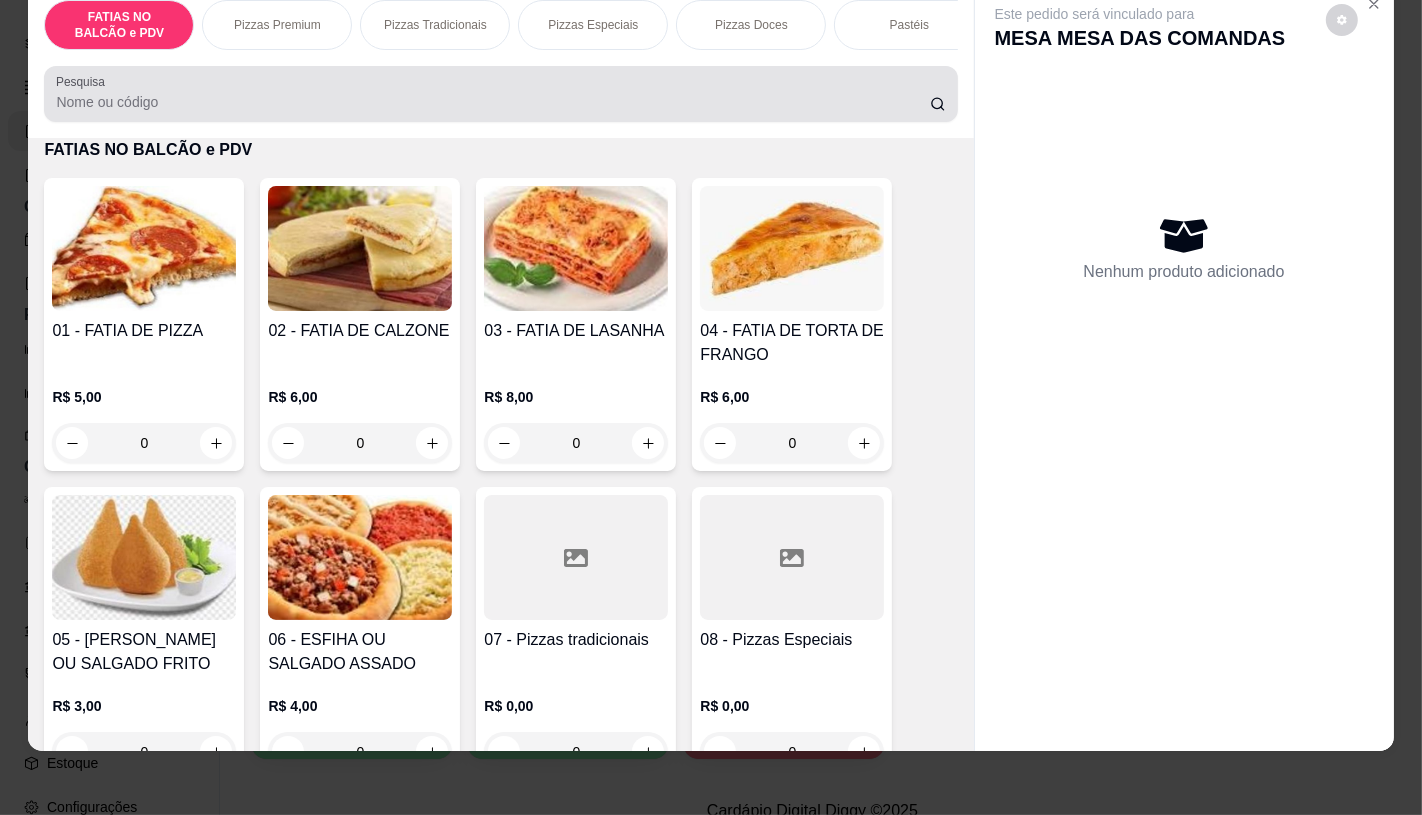 click at bounding box center [500, 94] 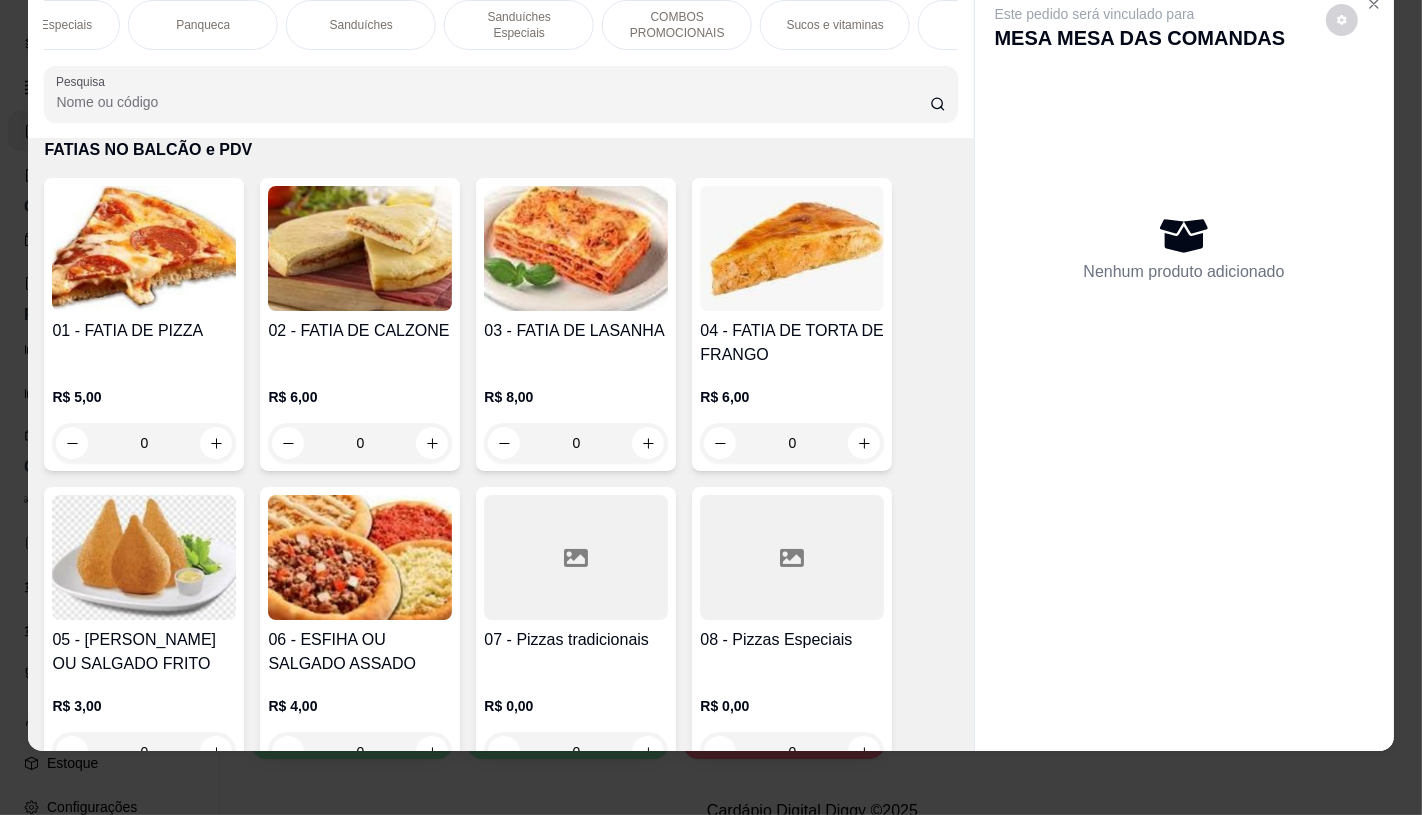 scroll, scrollTop: 0, scrollLeft: 1435, axis: horizontal 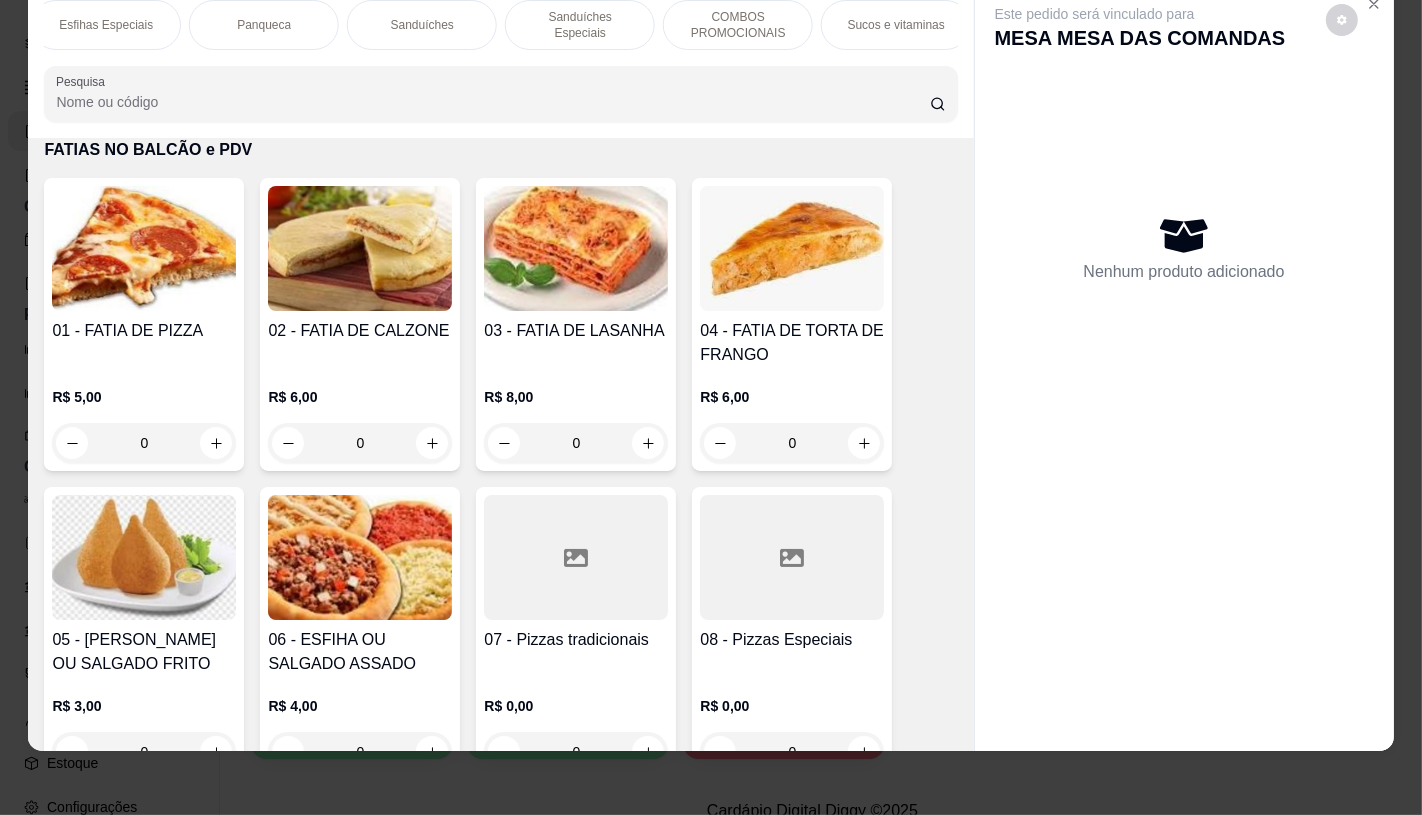 click on "Sanduíches" at bounding box center (422, 25) 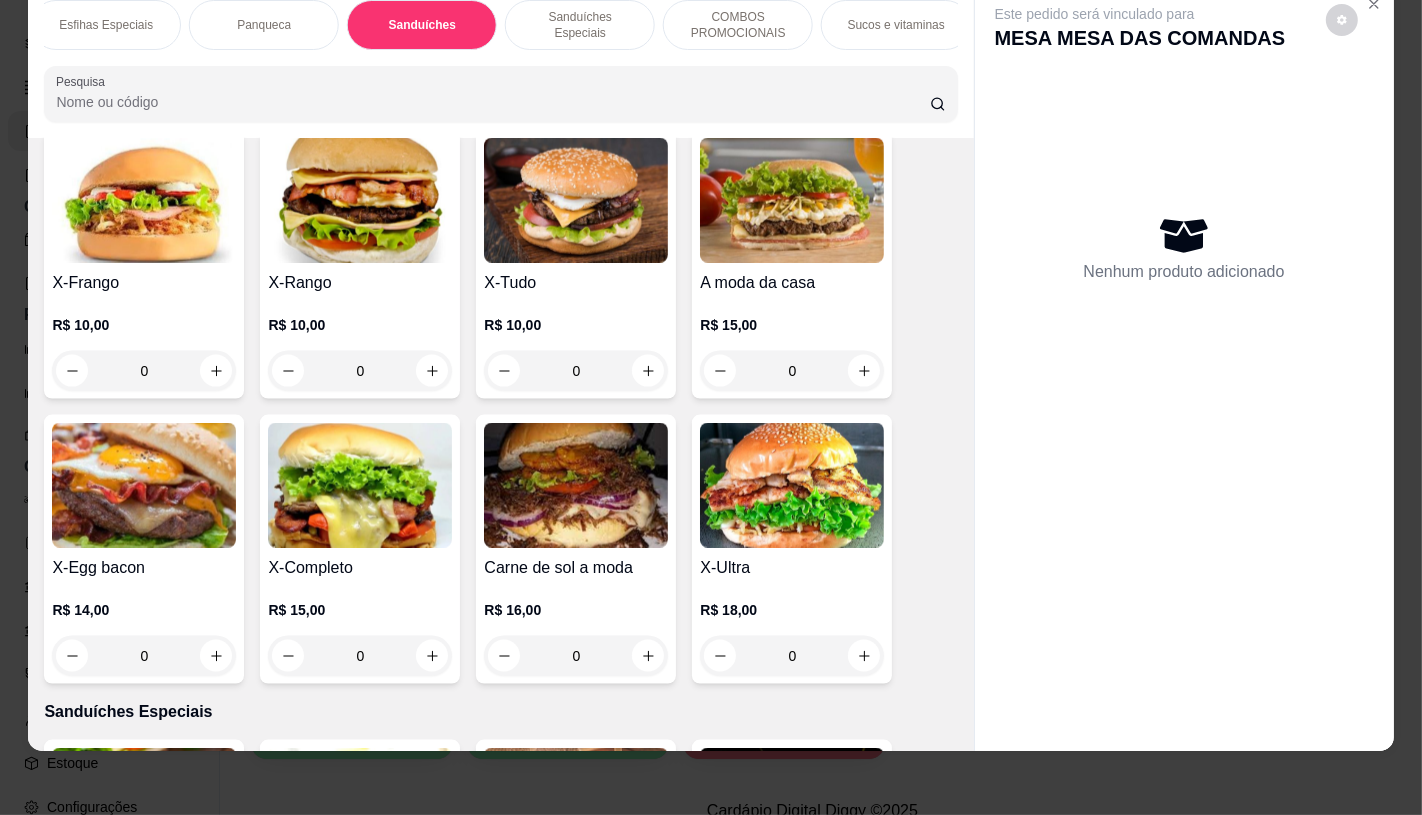 scroll, scrollTop: 8861, scrollLeft: 0, axis: vertical 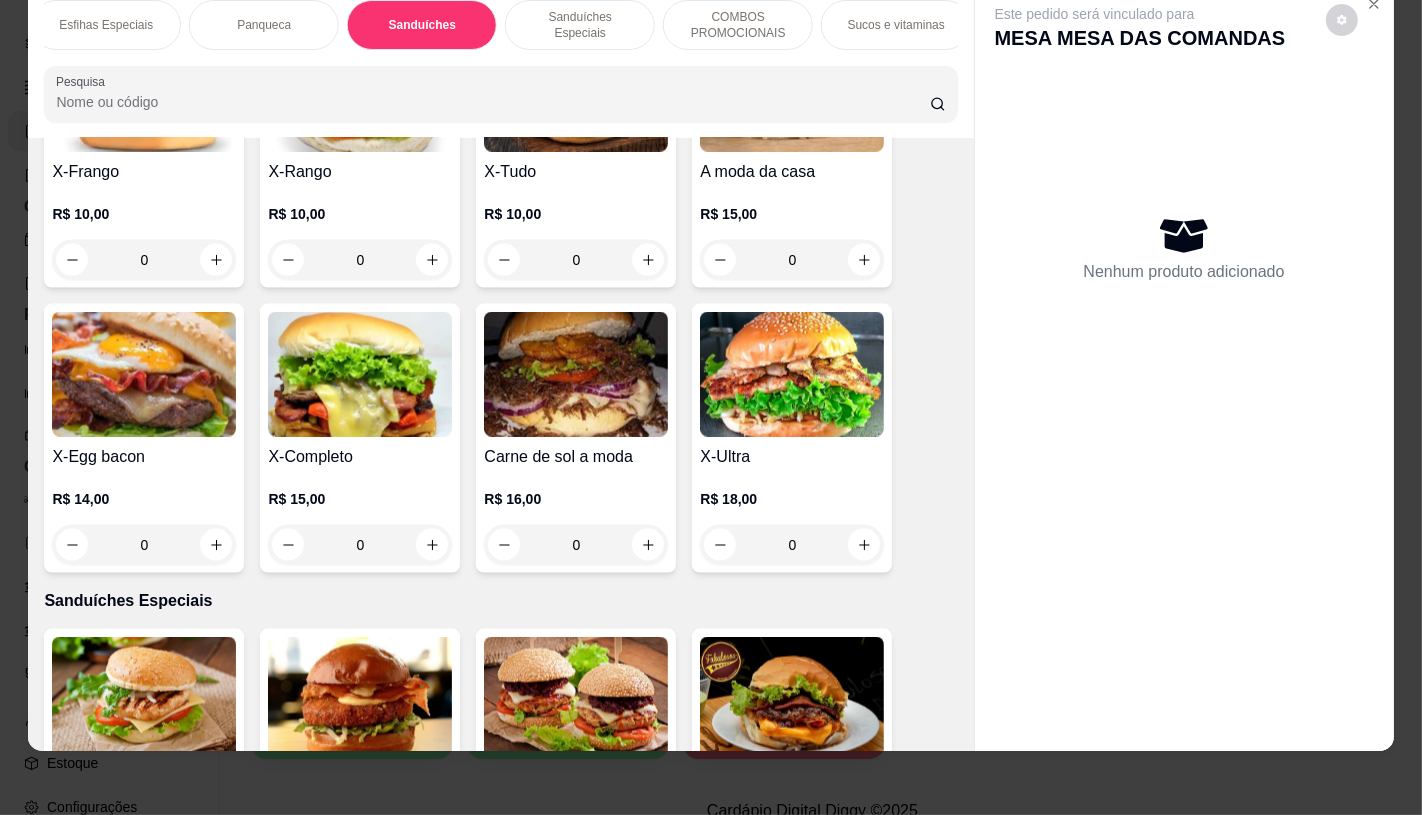 click at bounding box center (360, 374) 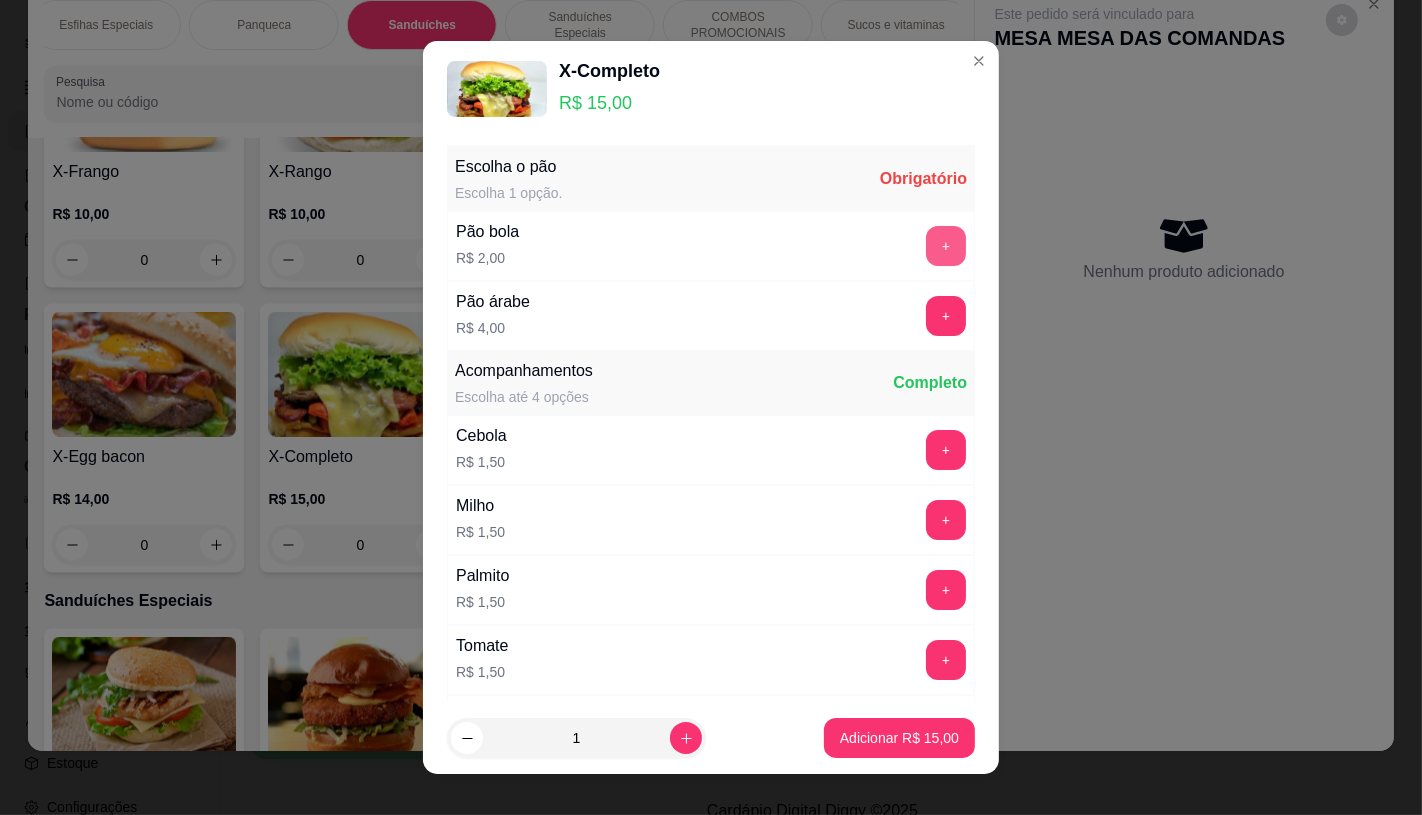 click on "+" at bounding box center [946, 246] 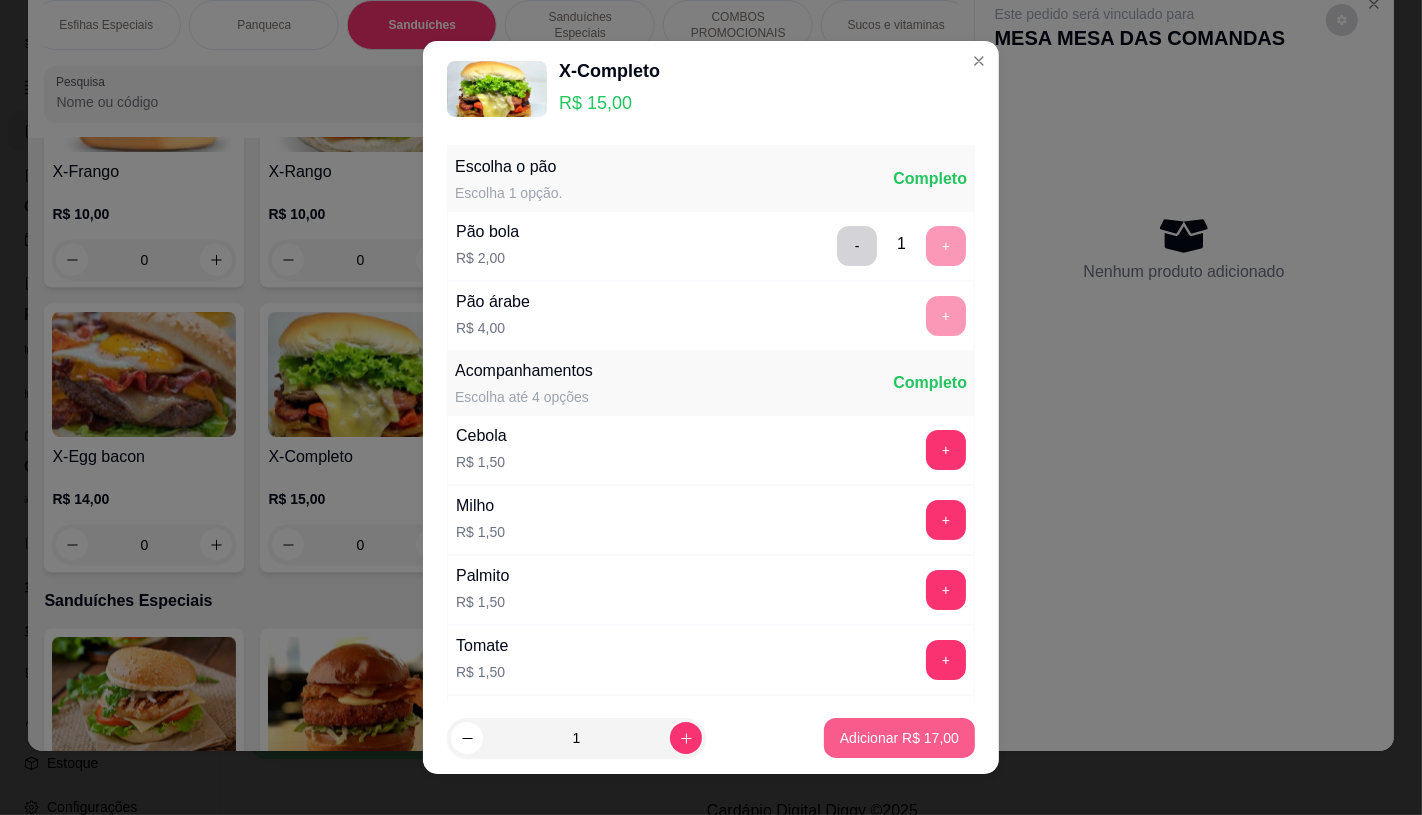 click on "Adicionar   R$ 17,00" at bounding box center (899, 738) 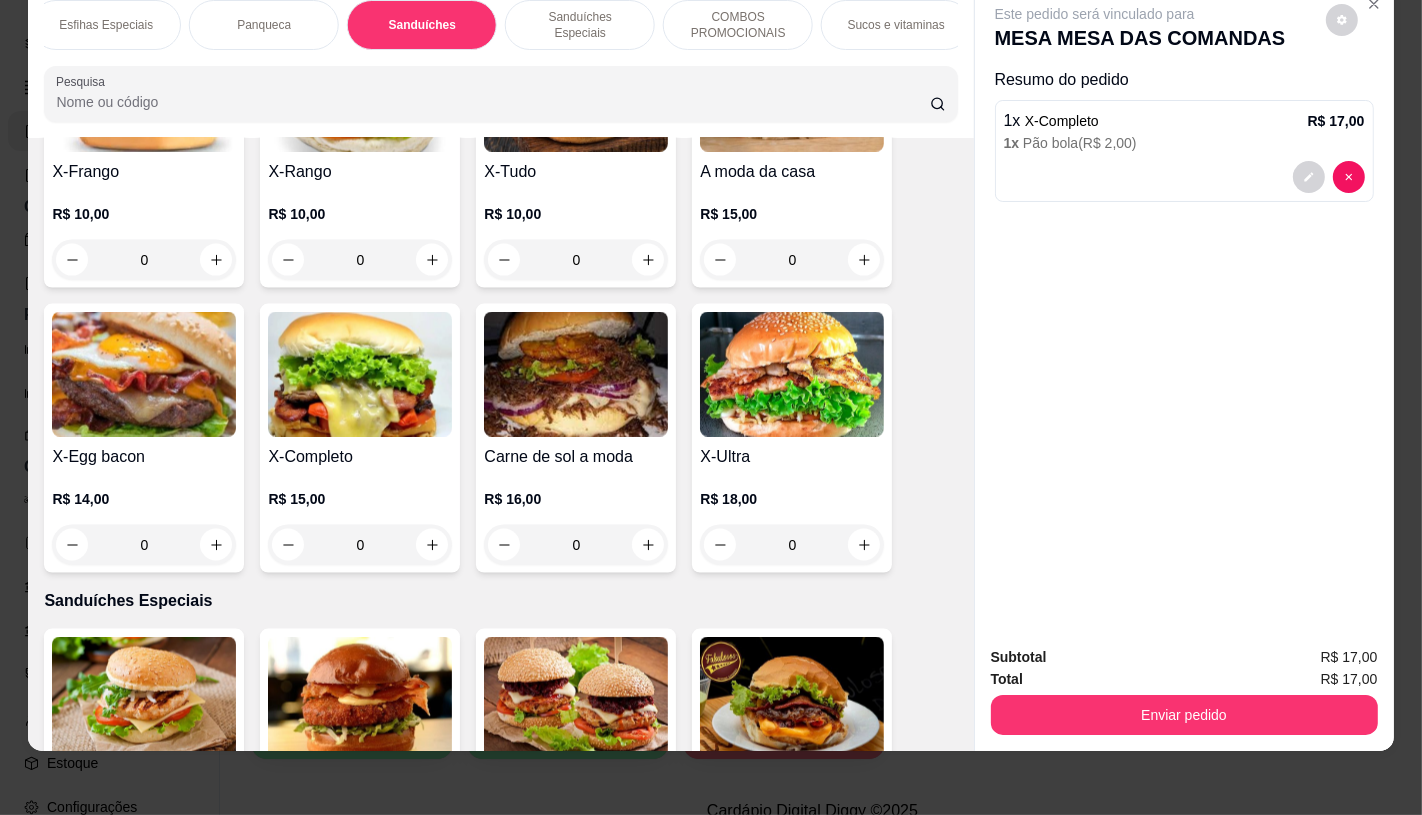 scroll, scrollTop: 8750, scrollLeft: 0, axis: vertical 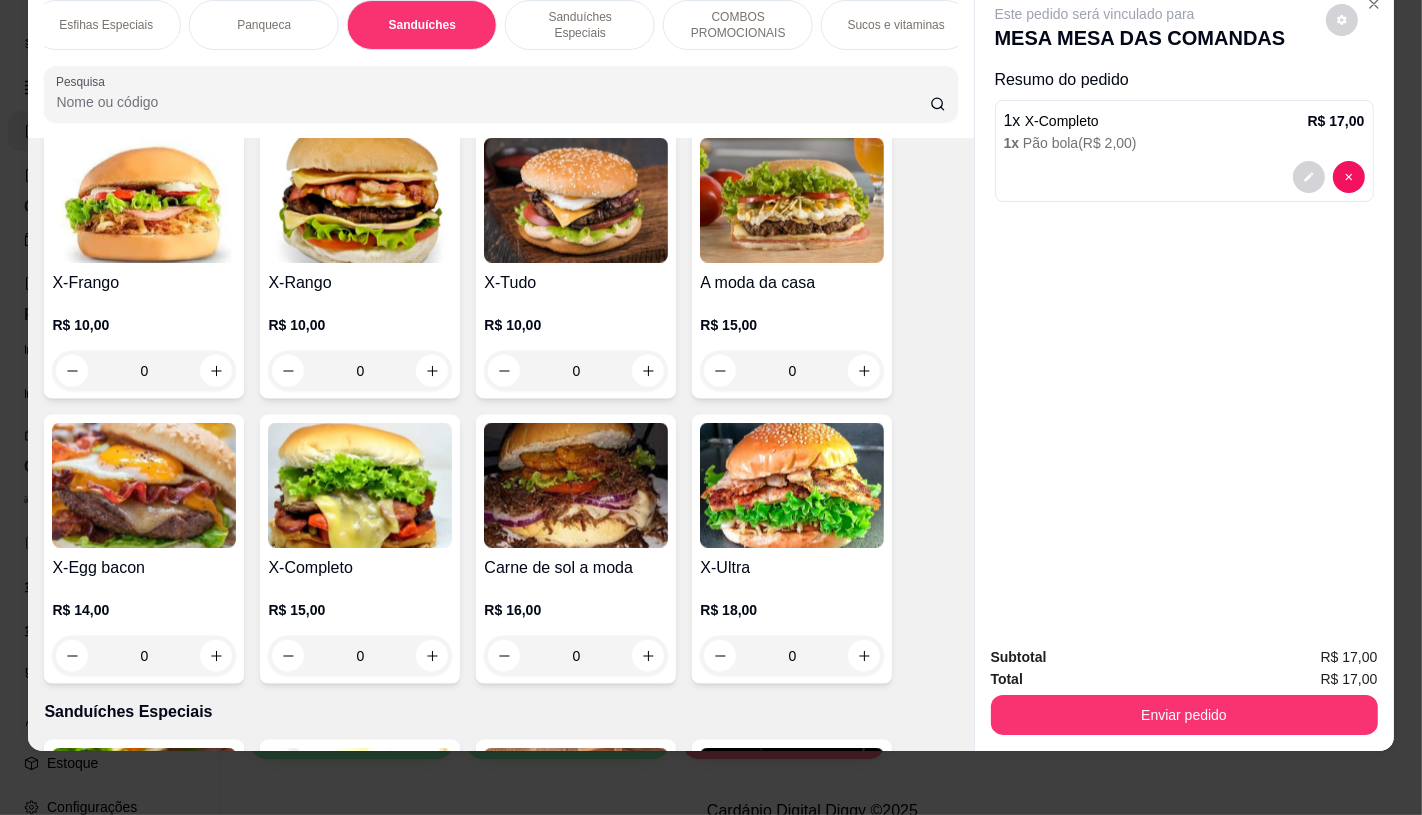 click on "X-Tudo" at bounding box center [576, 283] 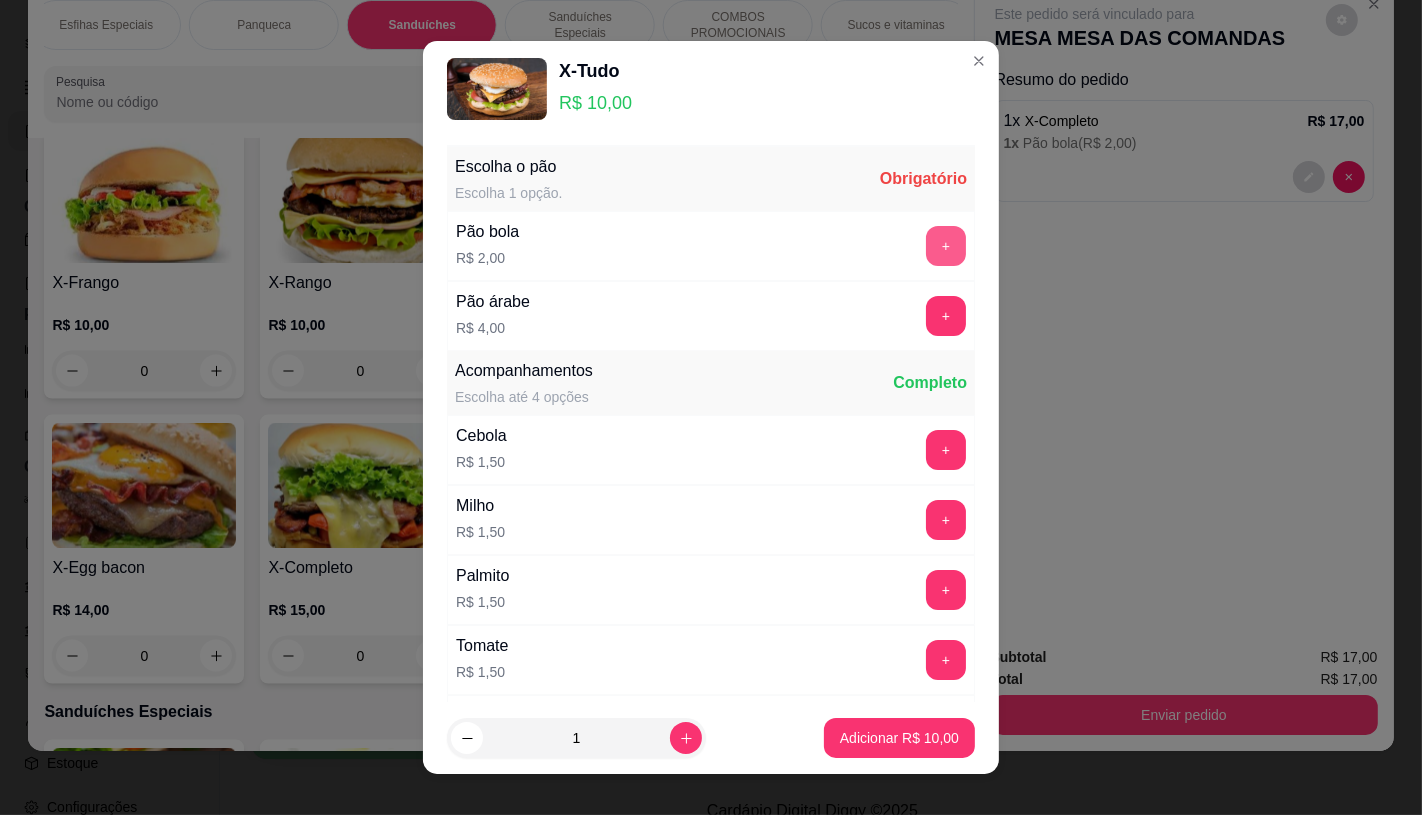 click on "+" at bounding box center [946, 246] 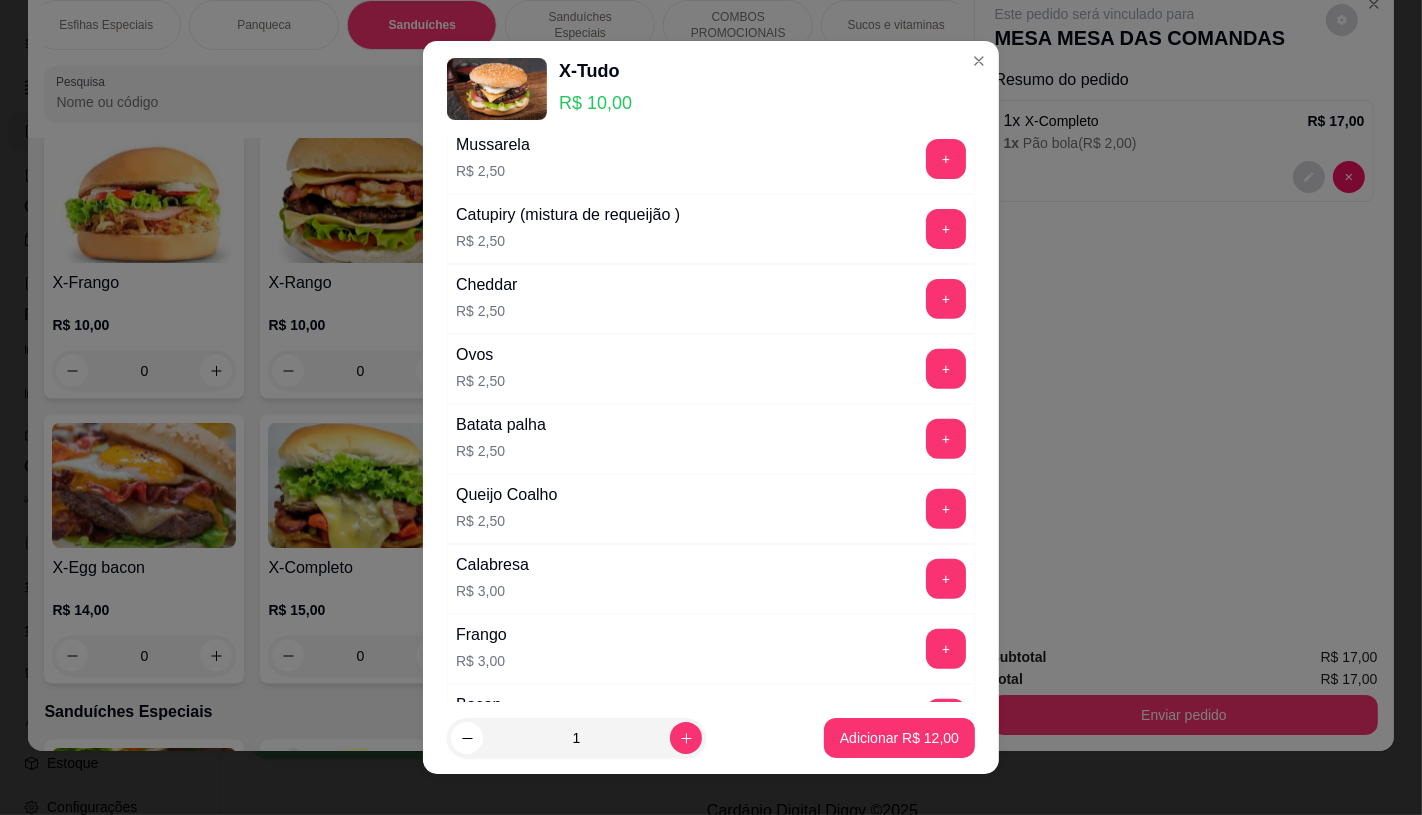 scroll, scrollTop: 666, scrollLeft: 0, axis: vertical 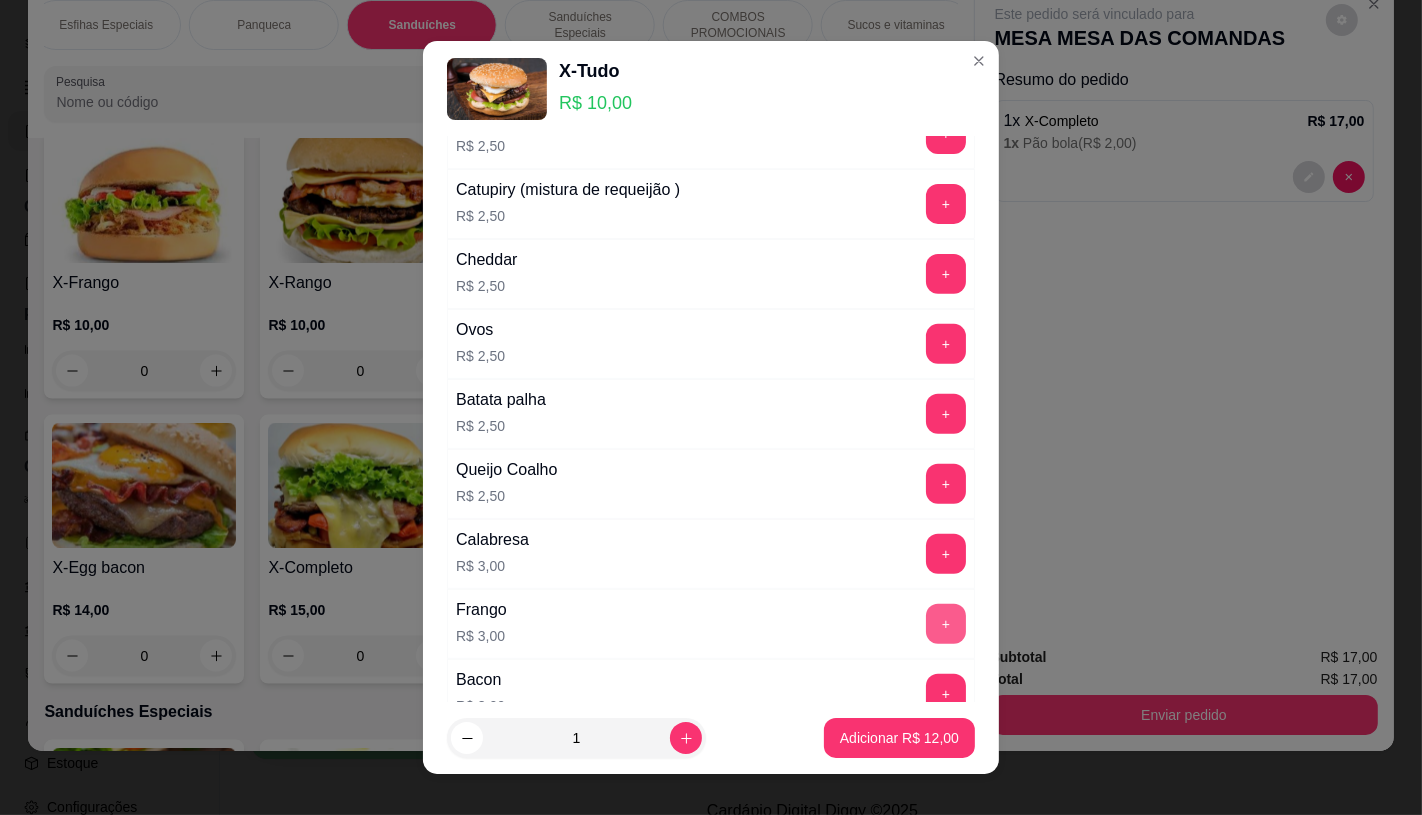 click on "+" at bounding box center (946, 624) 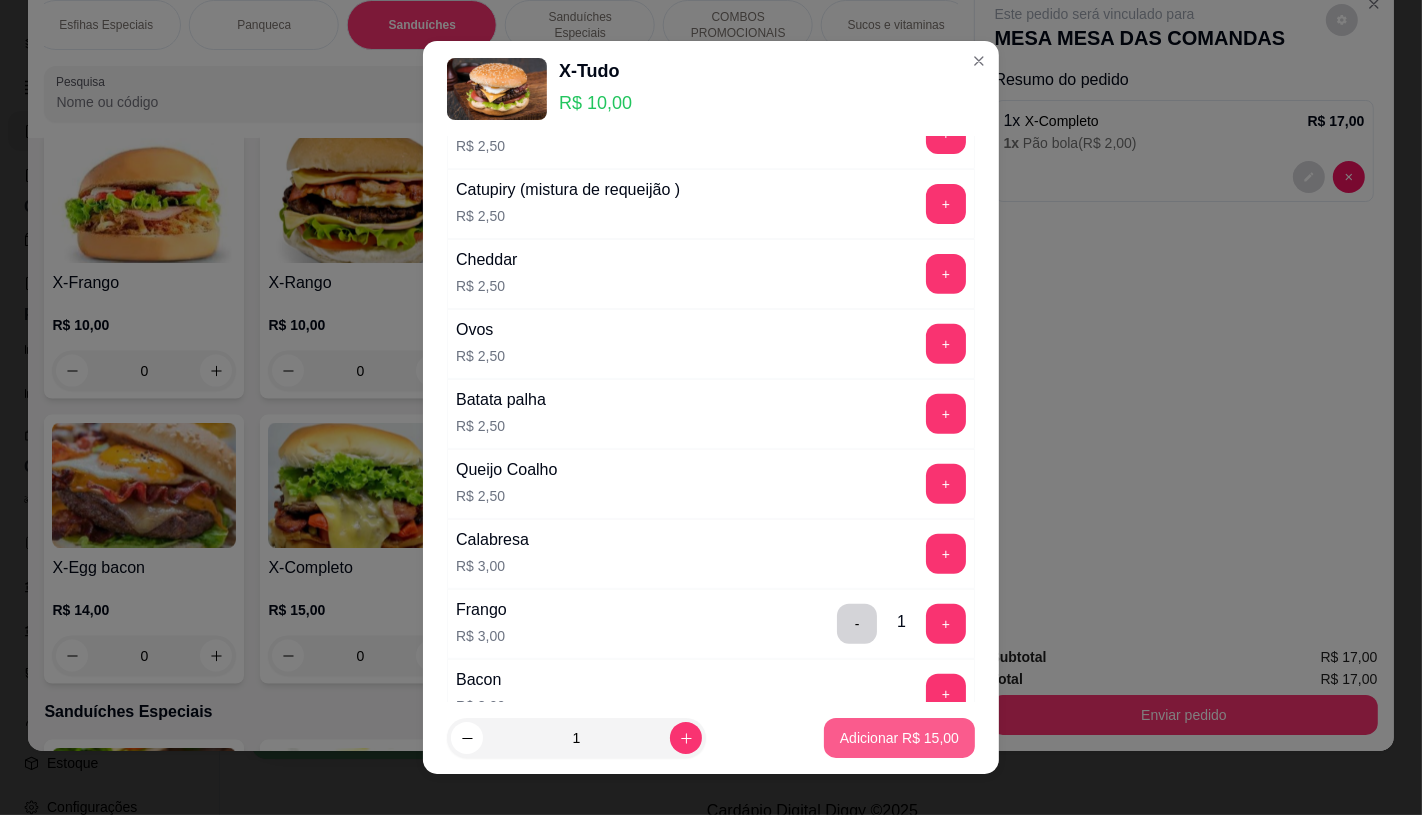 click on "Adicionar   R$ 15,00" at bounding box center (899, 738) 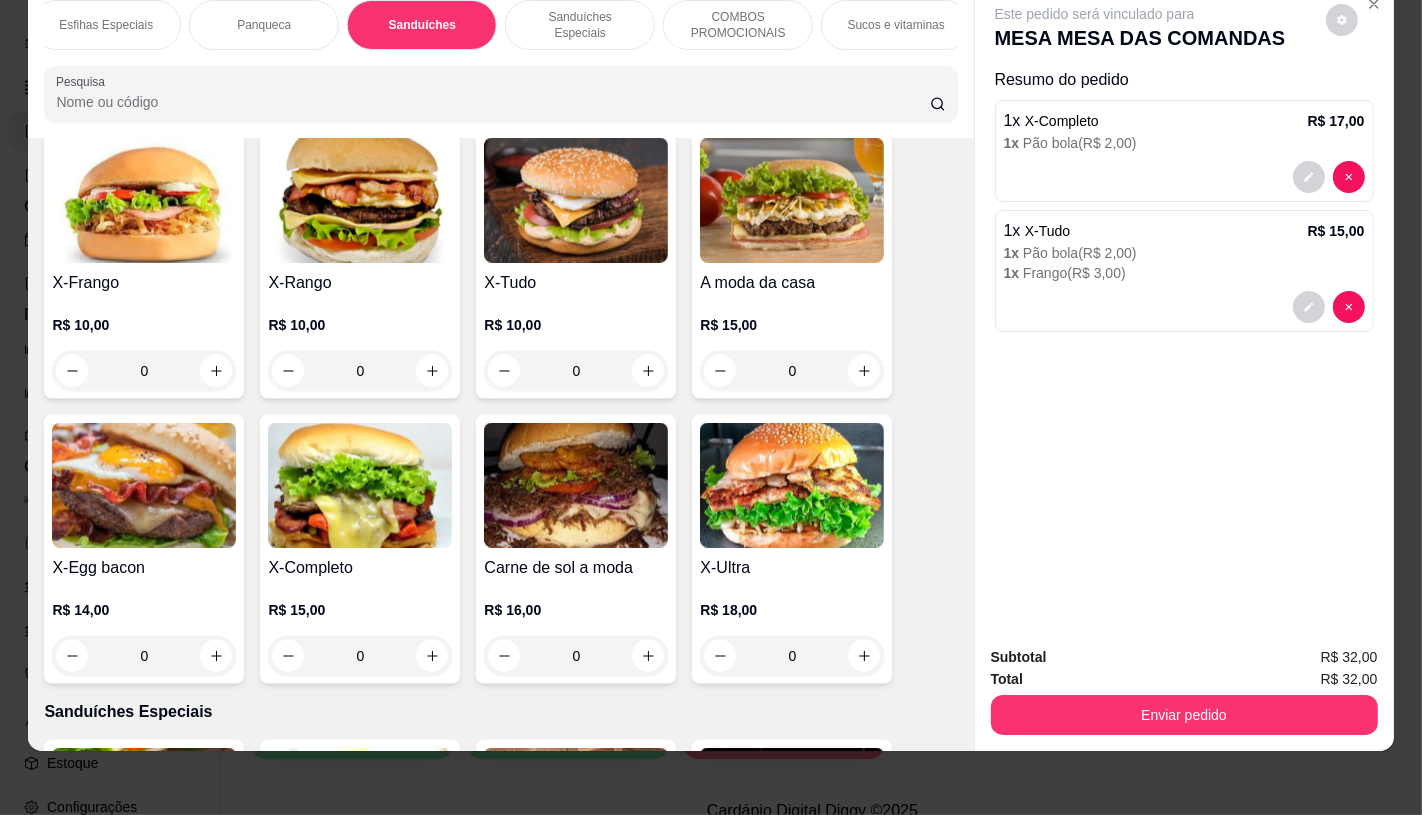 scroll, scrollTop: 0, scrollLeft: 2080, axis: horizontal 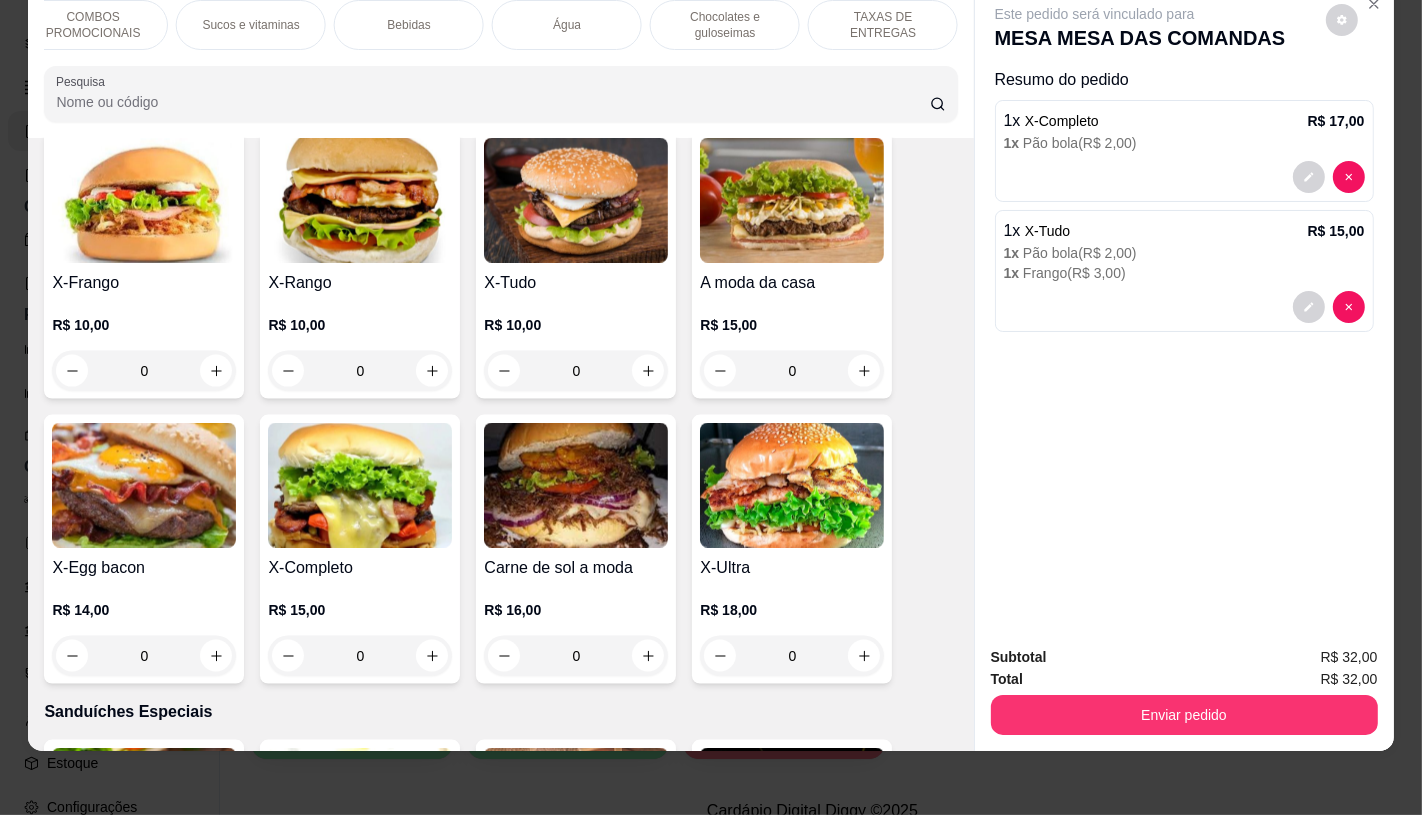 click on "TAXAS DE ENTREGAS" at bounding box center (883, 25) 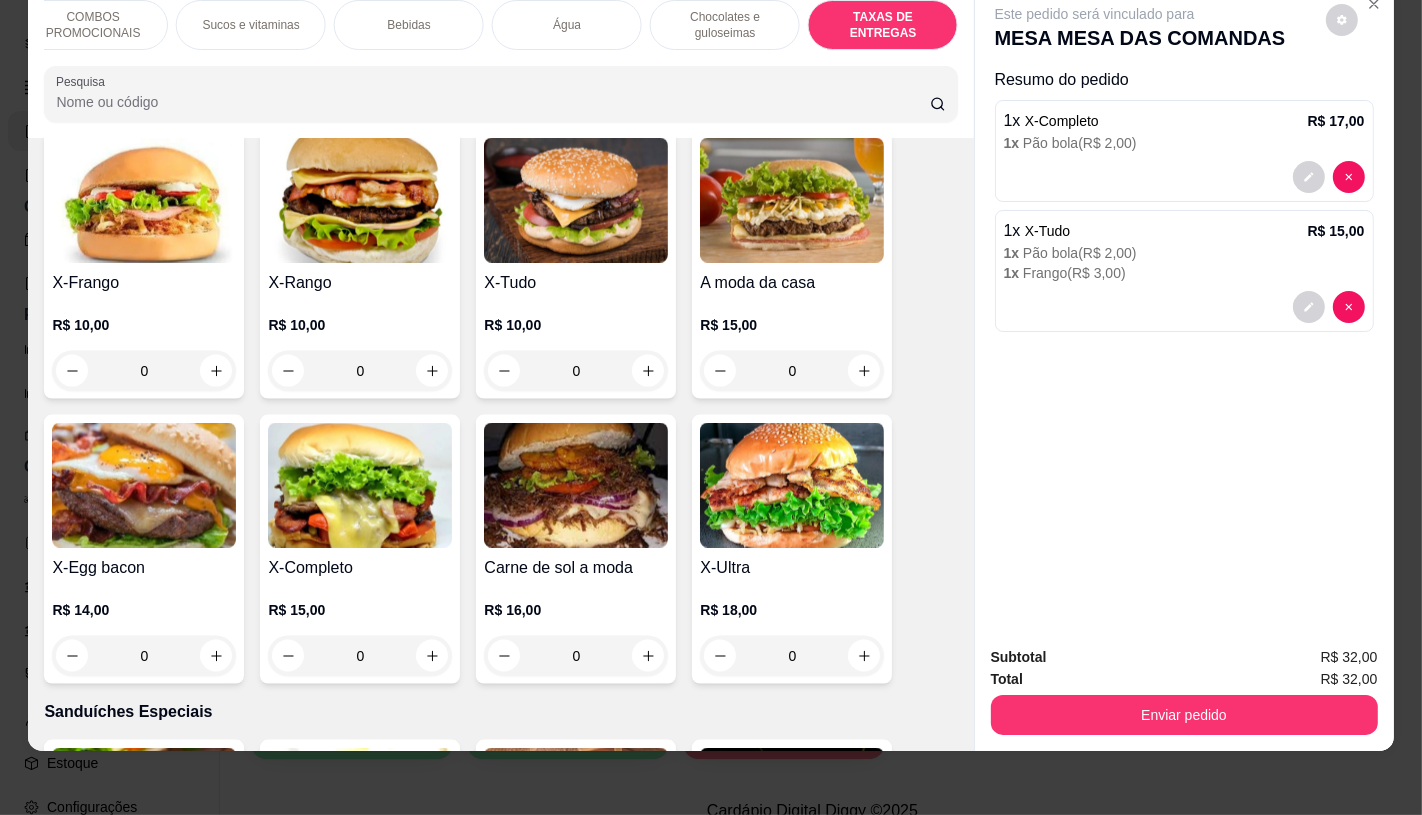 scroll, scrollTop: 13373, scrollLeft: 0, axis: vertical 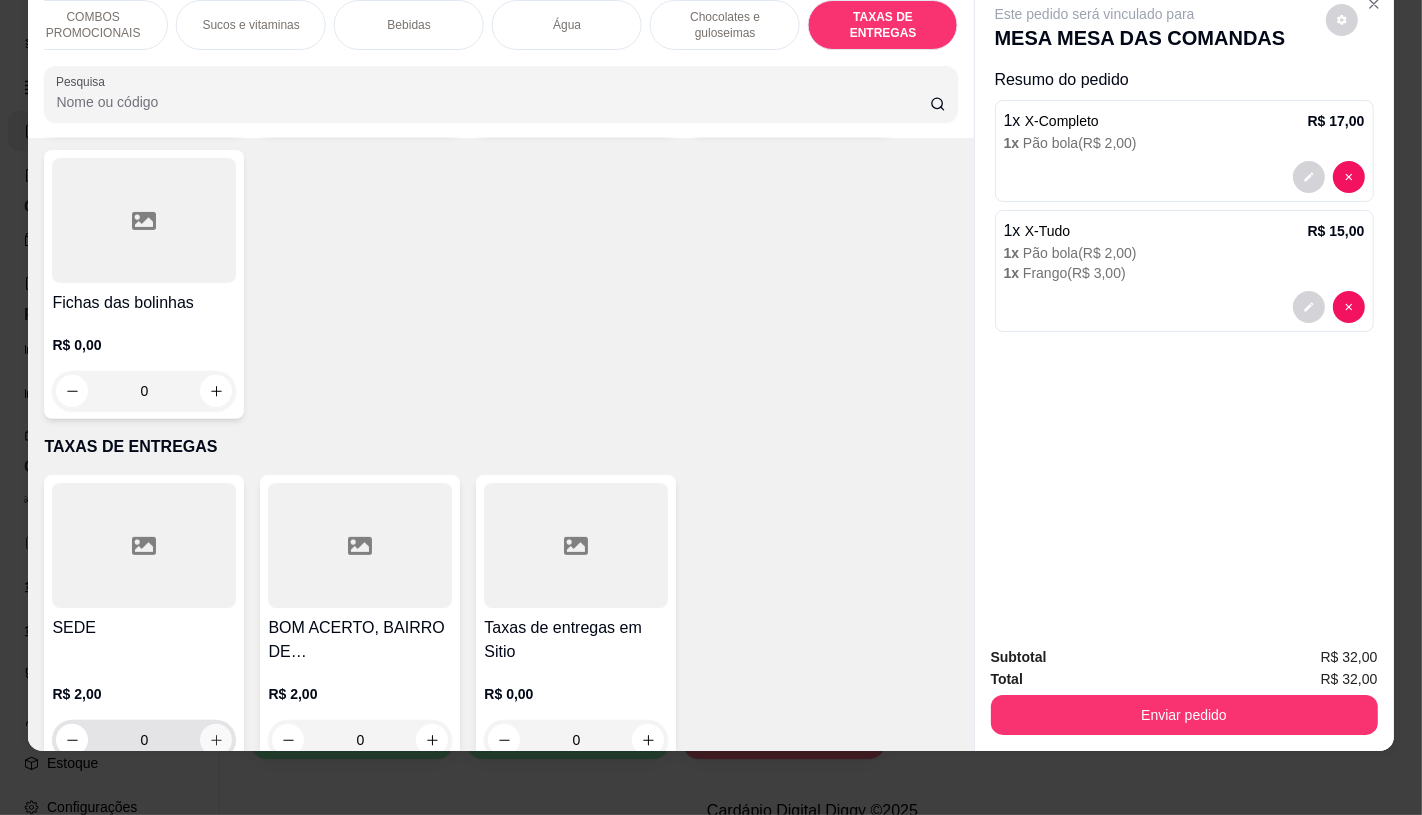 click at bounding box center [216, 740] 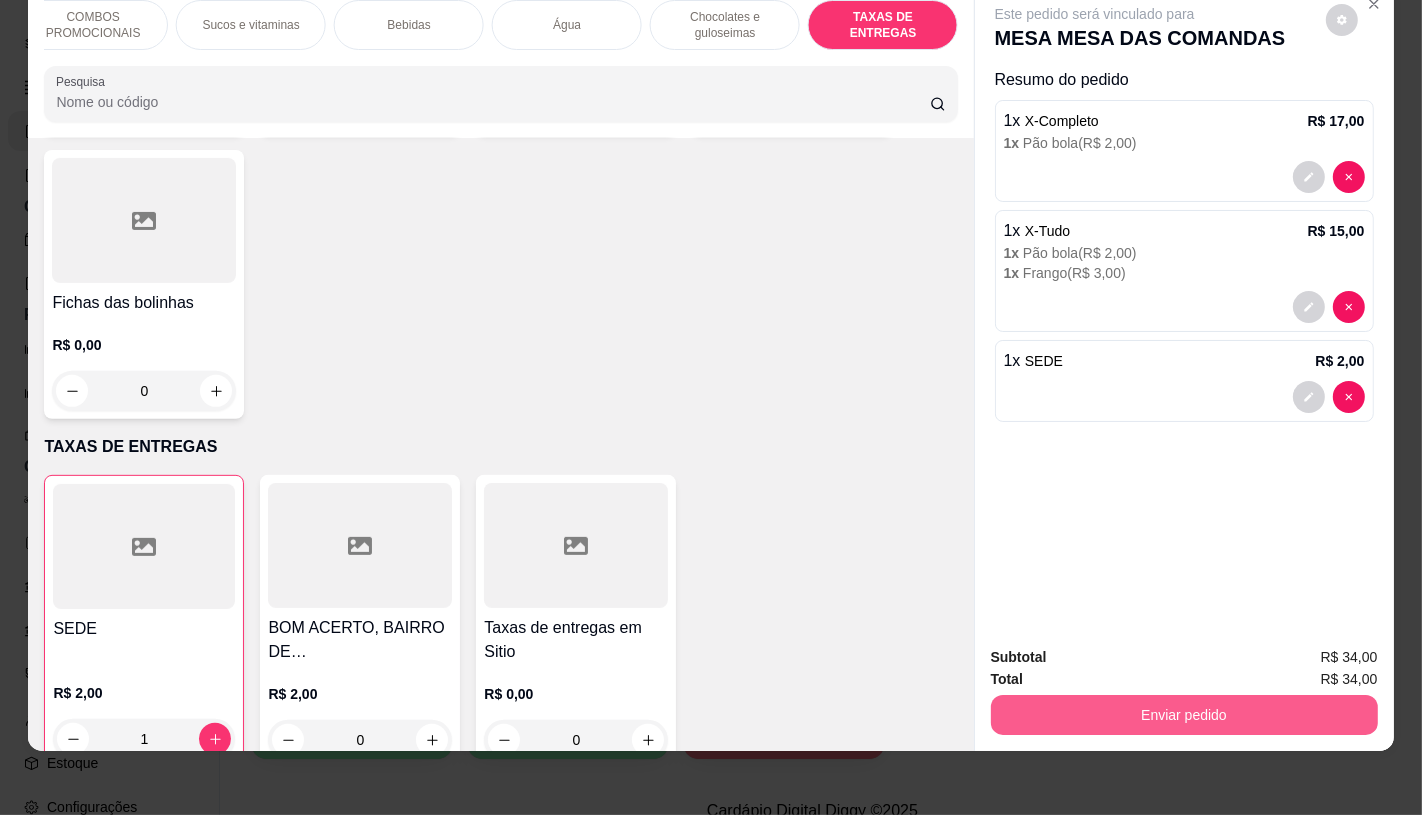 click on "Enviar pedido" at bounding box center [1184, 715] 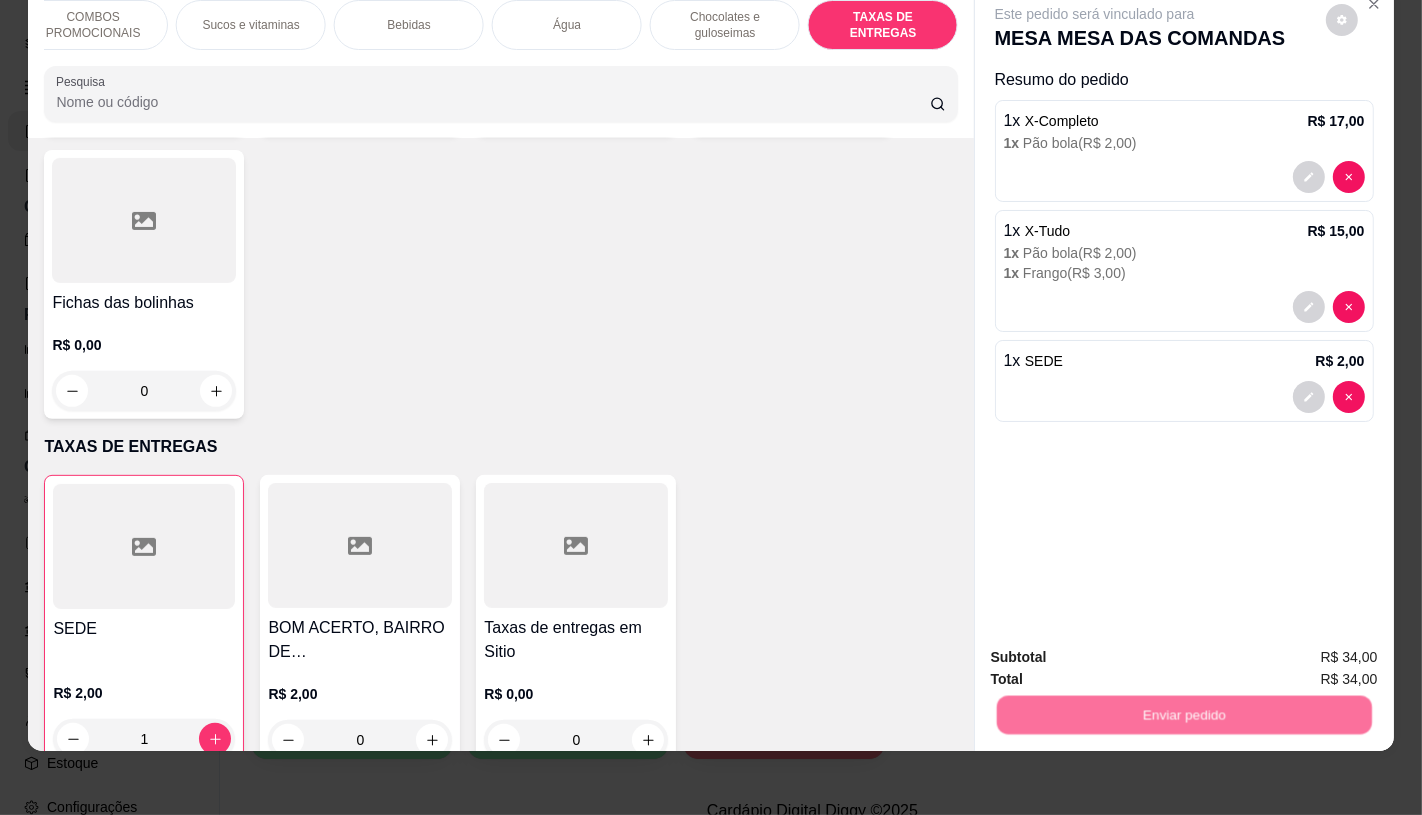 click on "Não registrar e enviar pedido" at bounding box center [1117, 649] 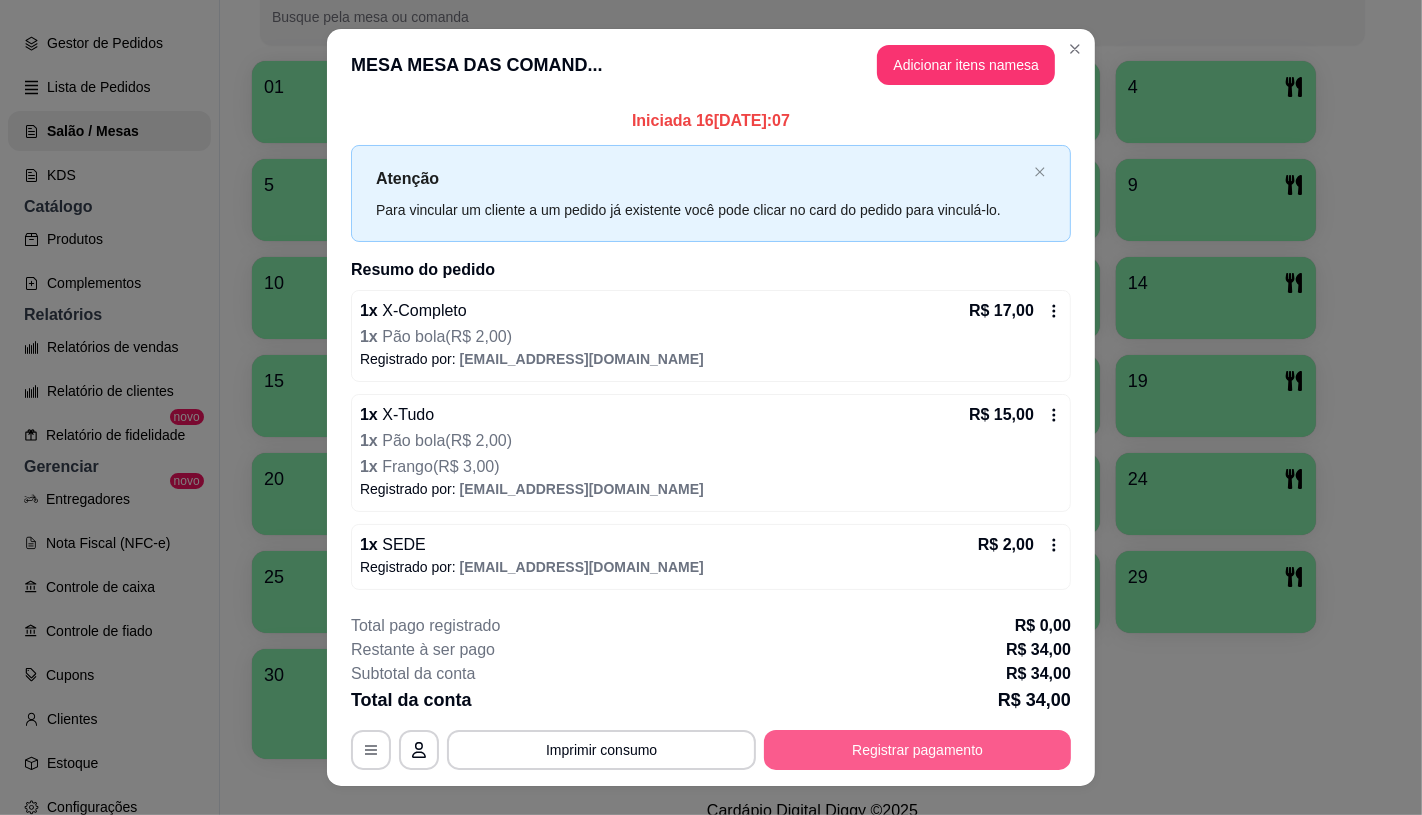 click on "Registrar pagamento" at bounding box center [917, 750] 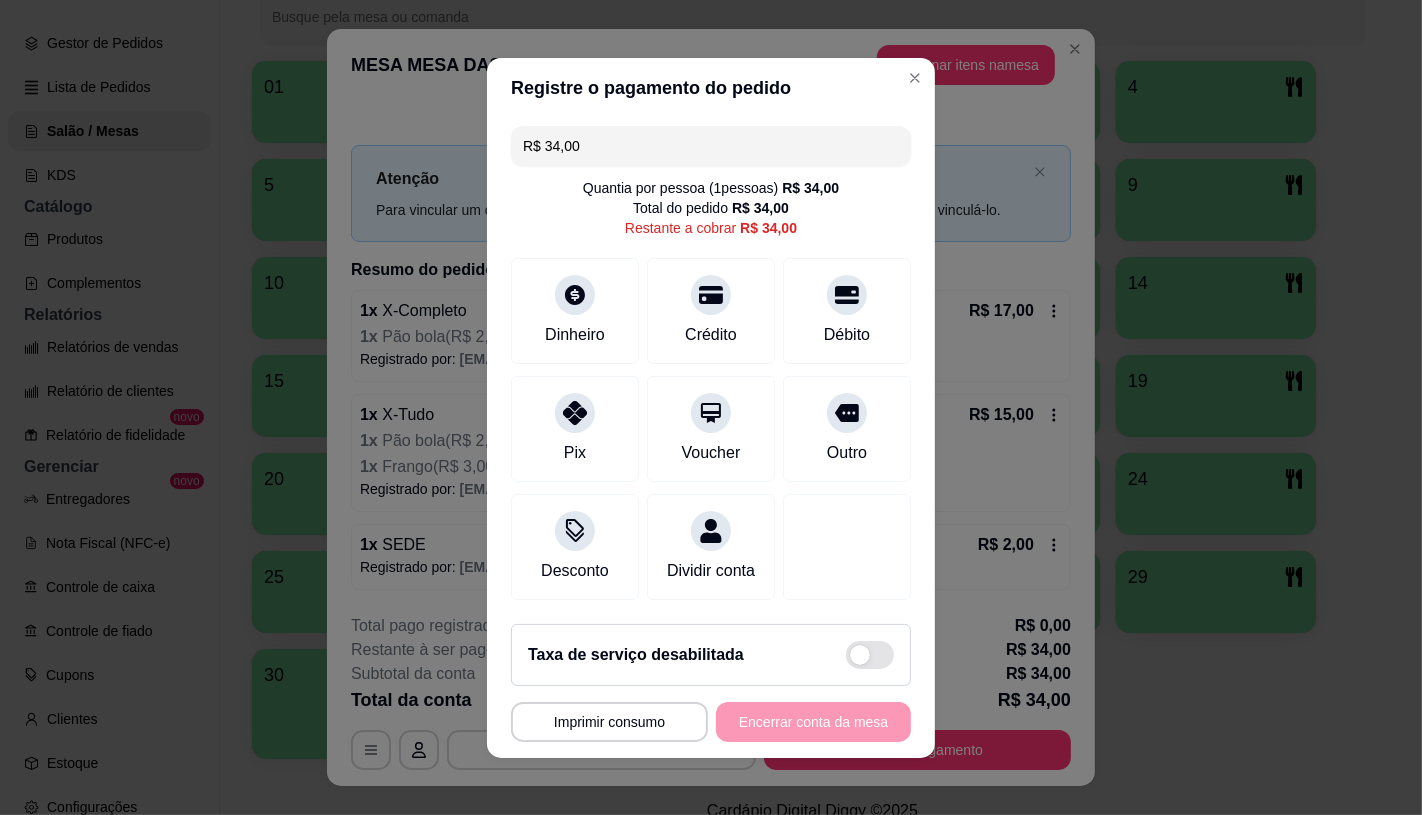 click on "R$ 34,00 Quantia por pessoa ( 1  pessoas)   R$ 34,00 Total do pedido   R$ 34,00 Restante a cobrar   R$ 34,00 Dinheiro Crédito Débito Pix Voucher Outro Desconto Dividir conta" at bounding box center [711, 363] 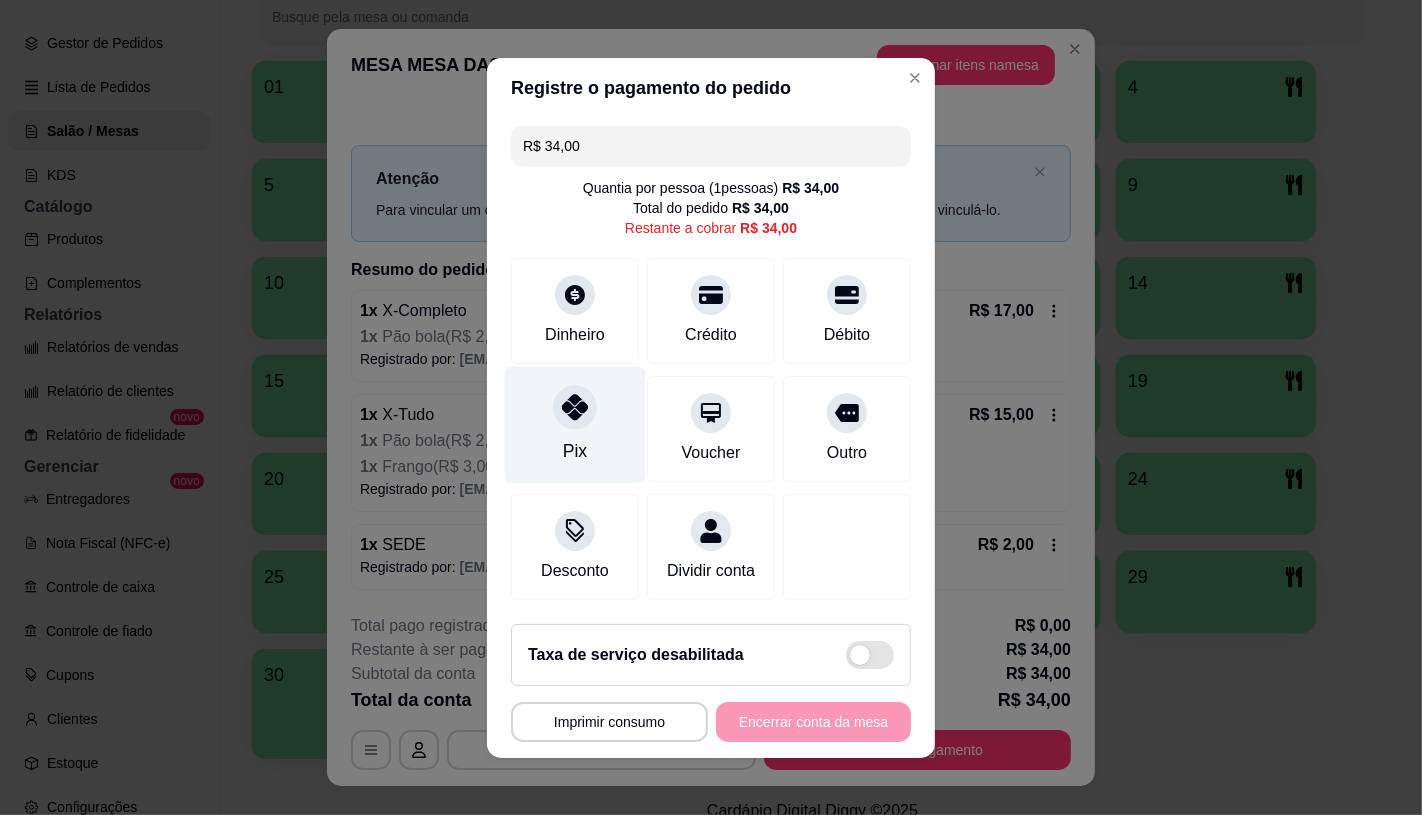 click 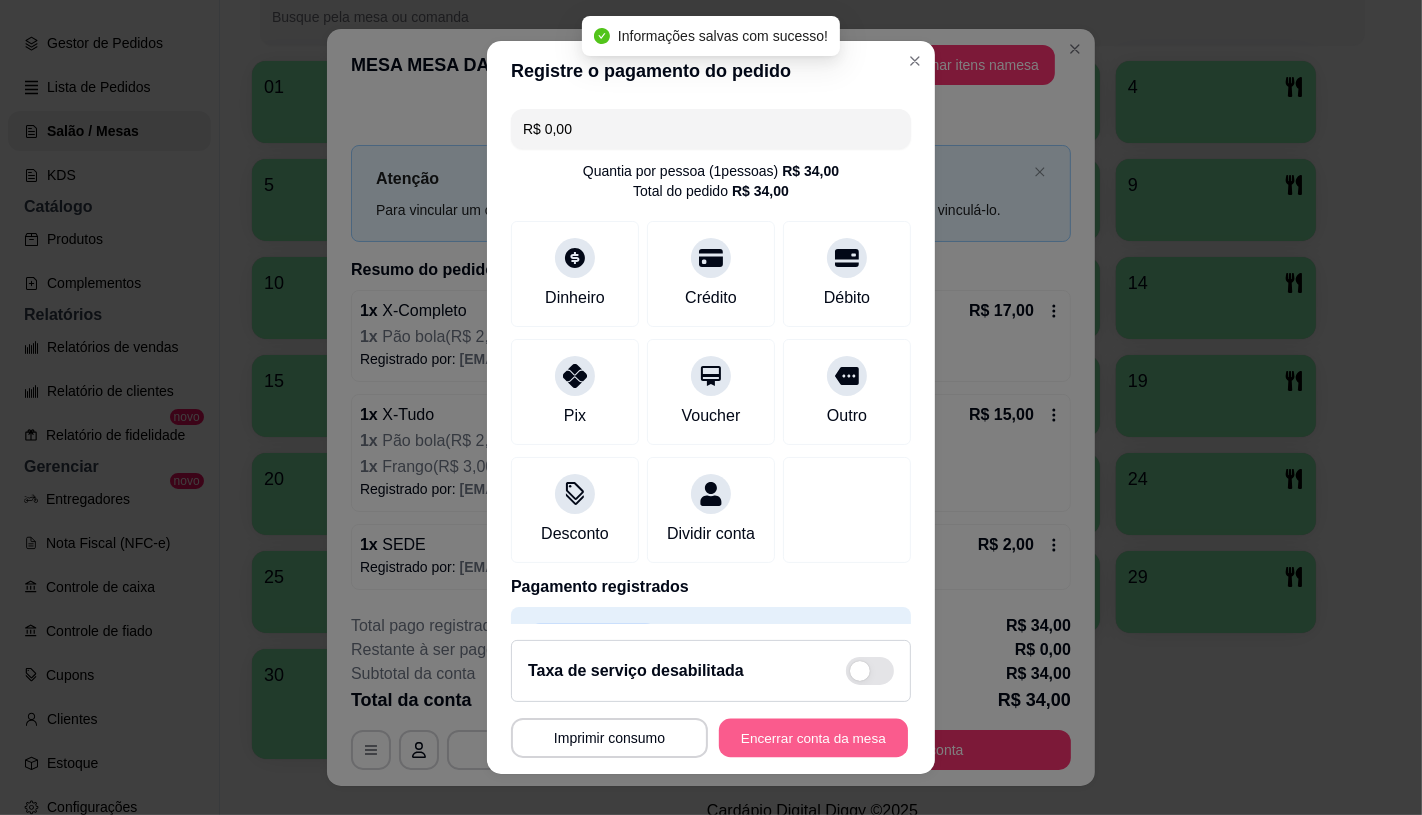 click on "Encerrar conta da mesa" at bounding box center (813, 738) 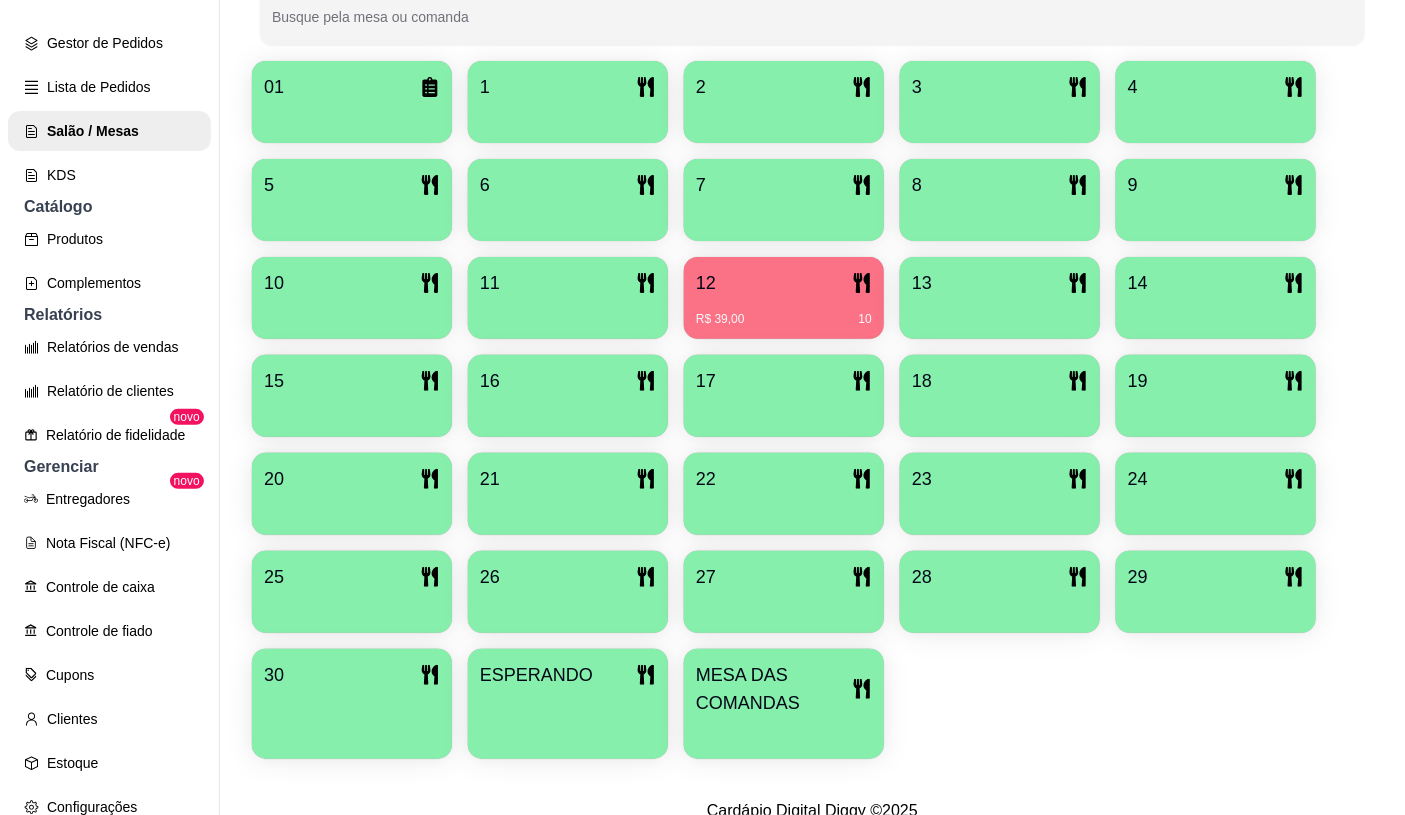 click on "R$ 39,00 10" at bounding box center (784, 319) 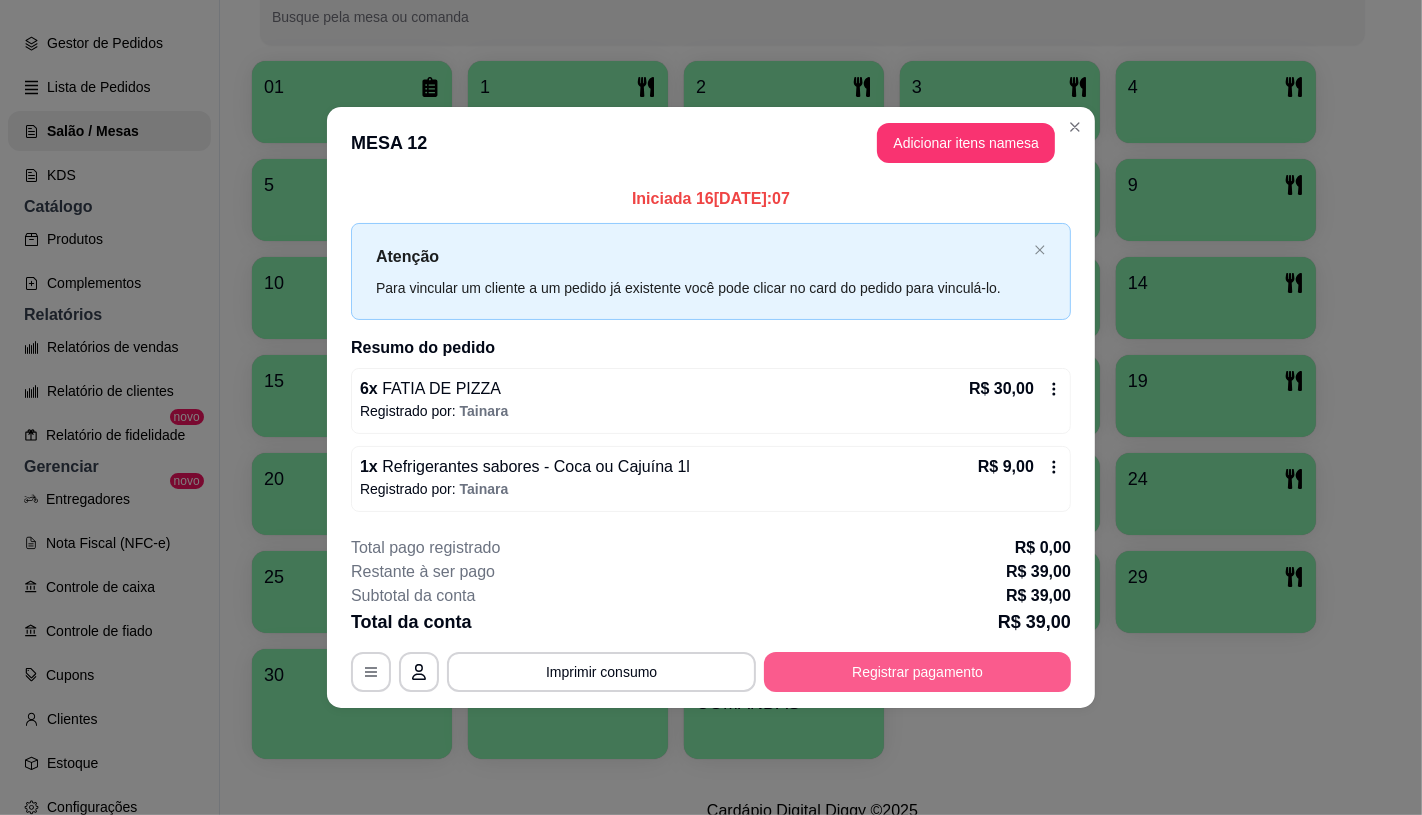 click on "Registrar pagamento" at bounding box center (917, 672) 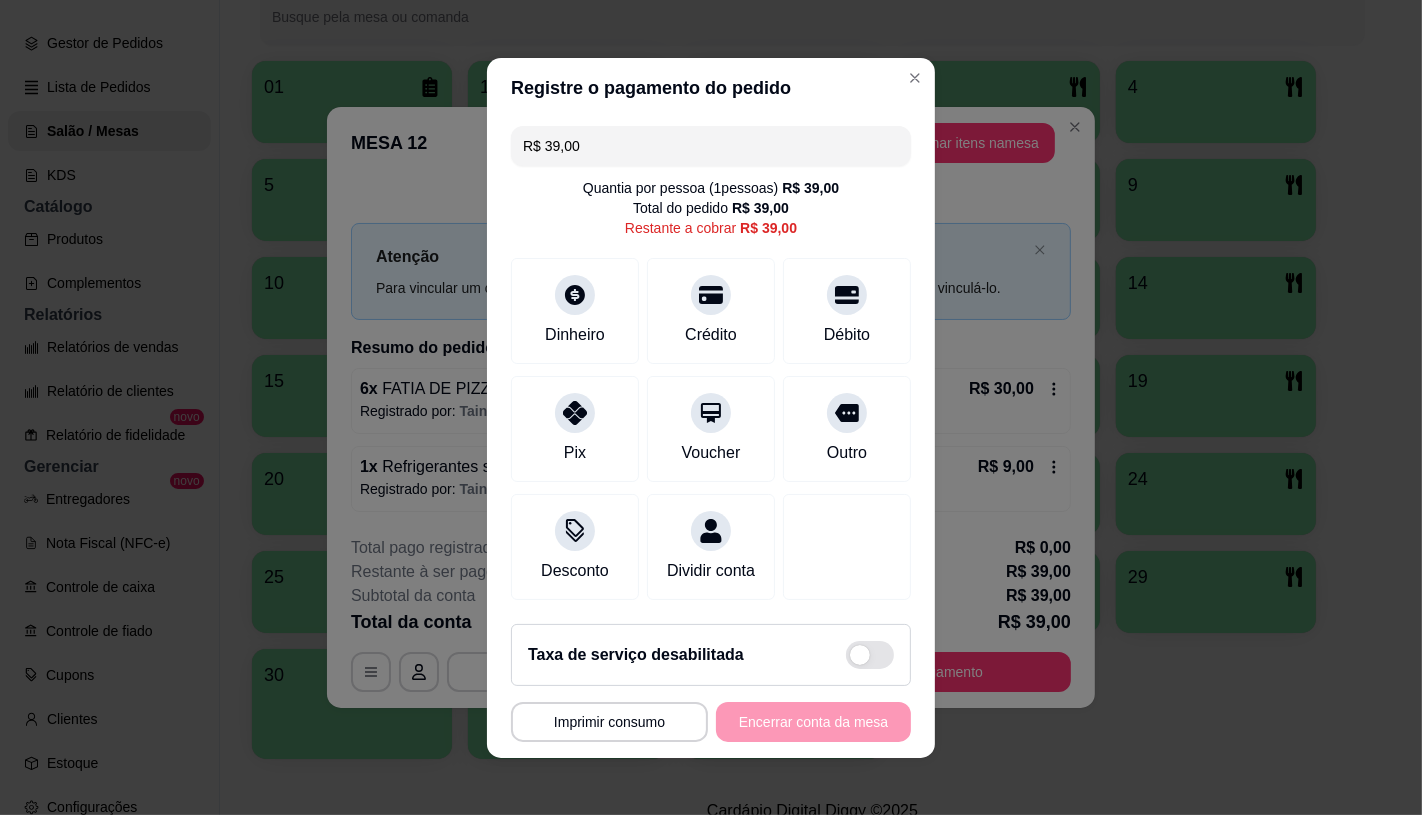 click on "R$ 39,00" at bounding box center (711, 146) 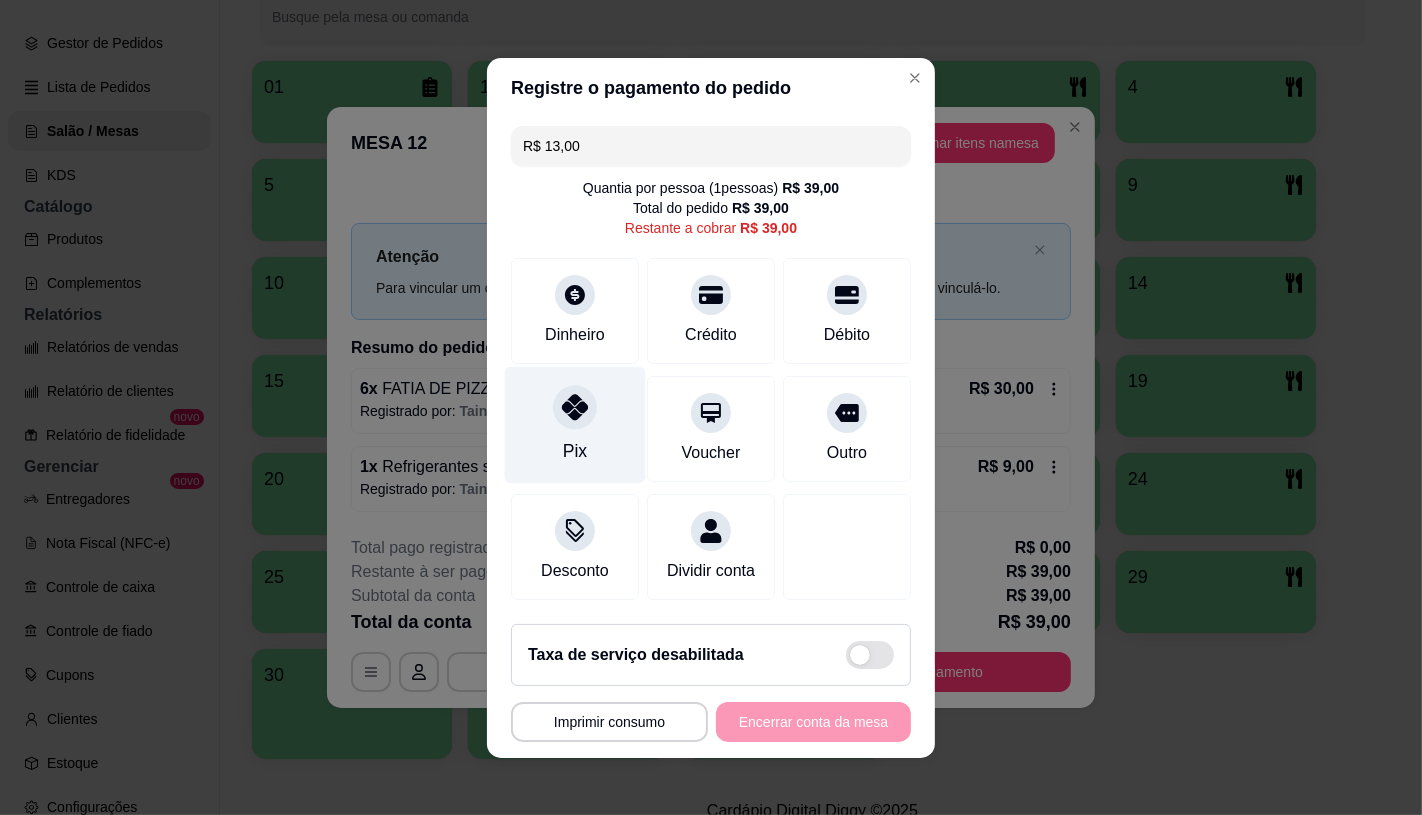 click at bounding box center [575, 407] 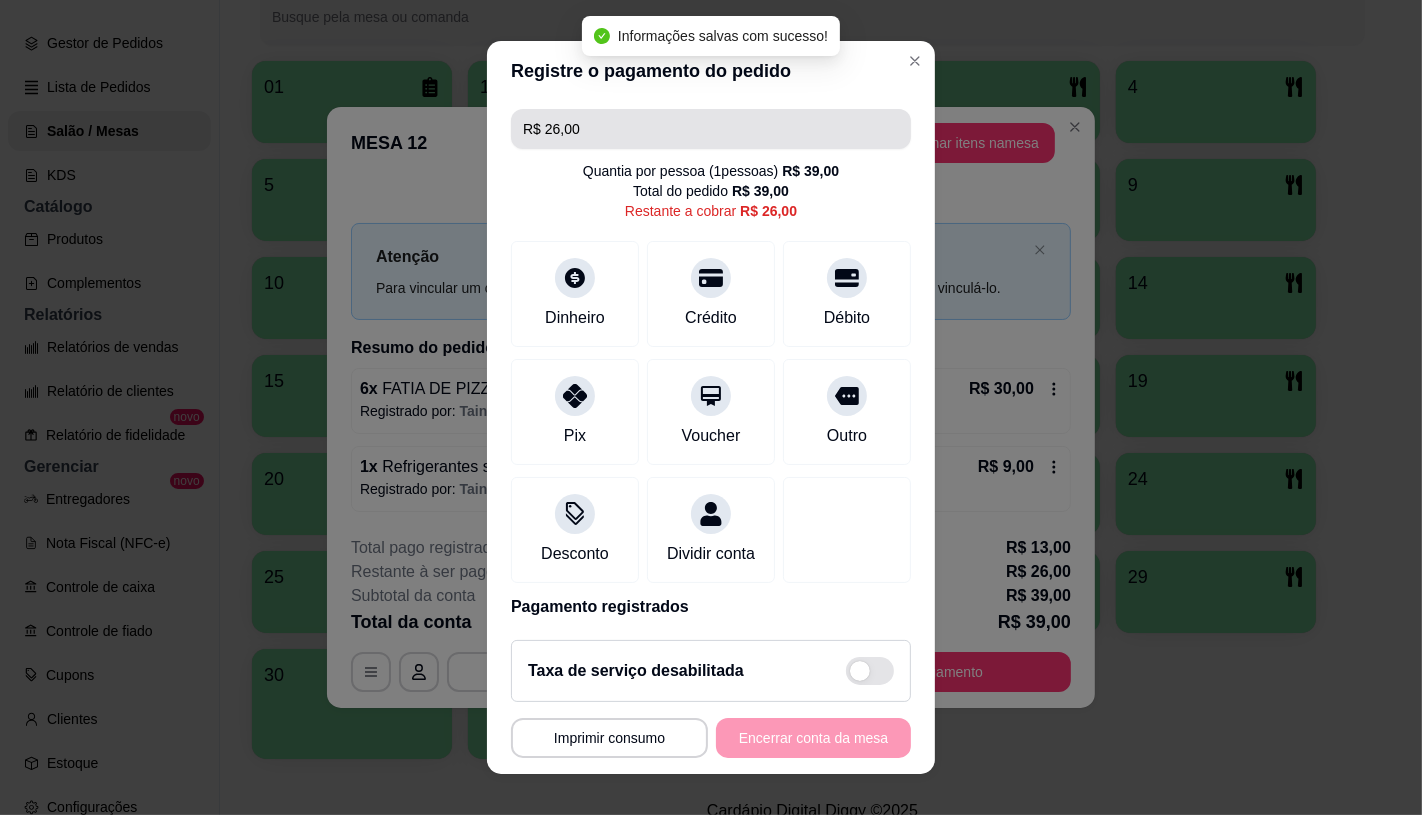 click on "R$ 26,00" at bounding box center (711, 129) 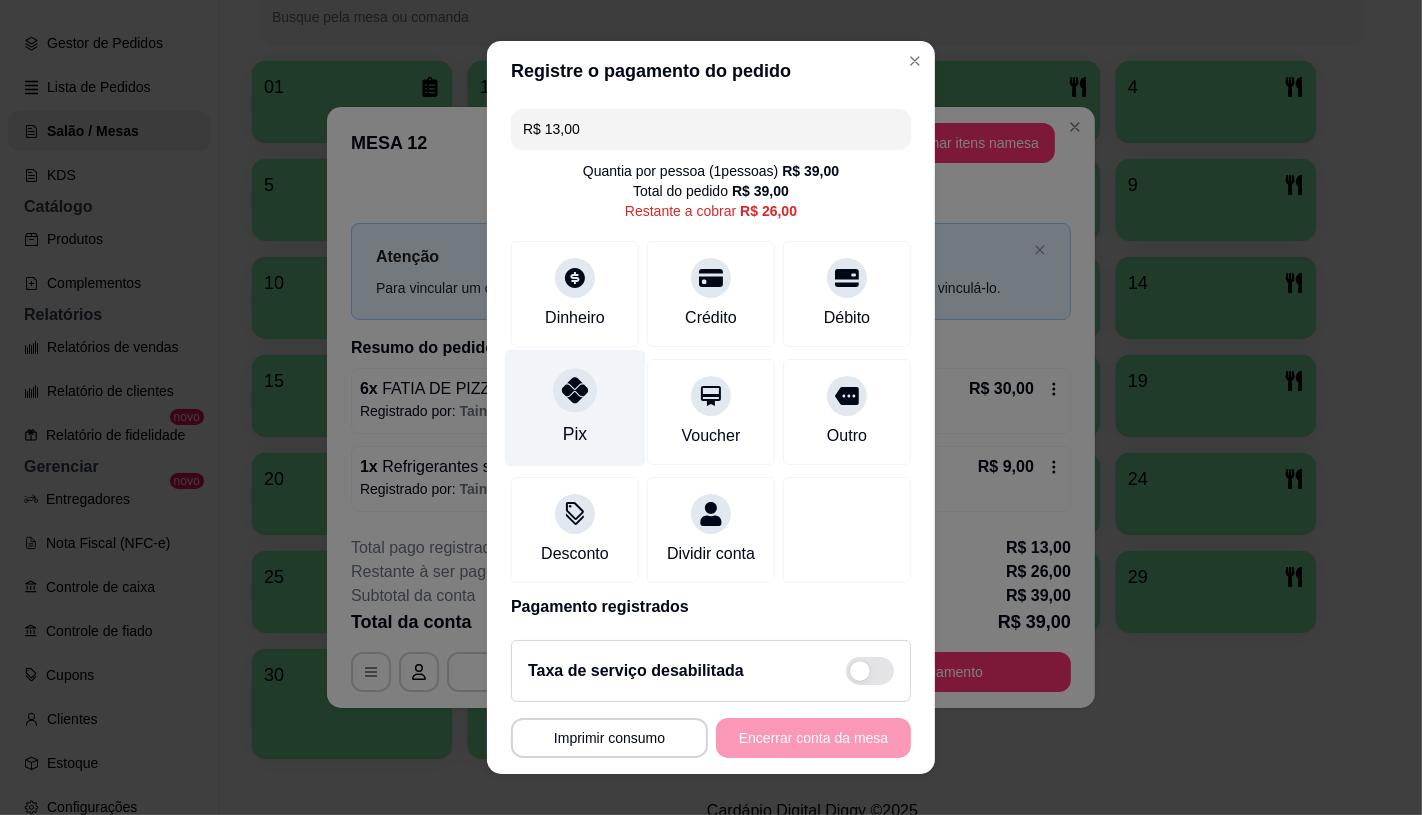 click on "Pix" at bounding box center (575, 407) 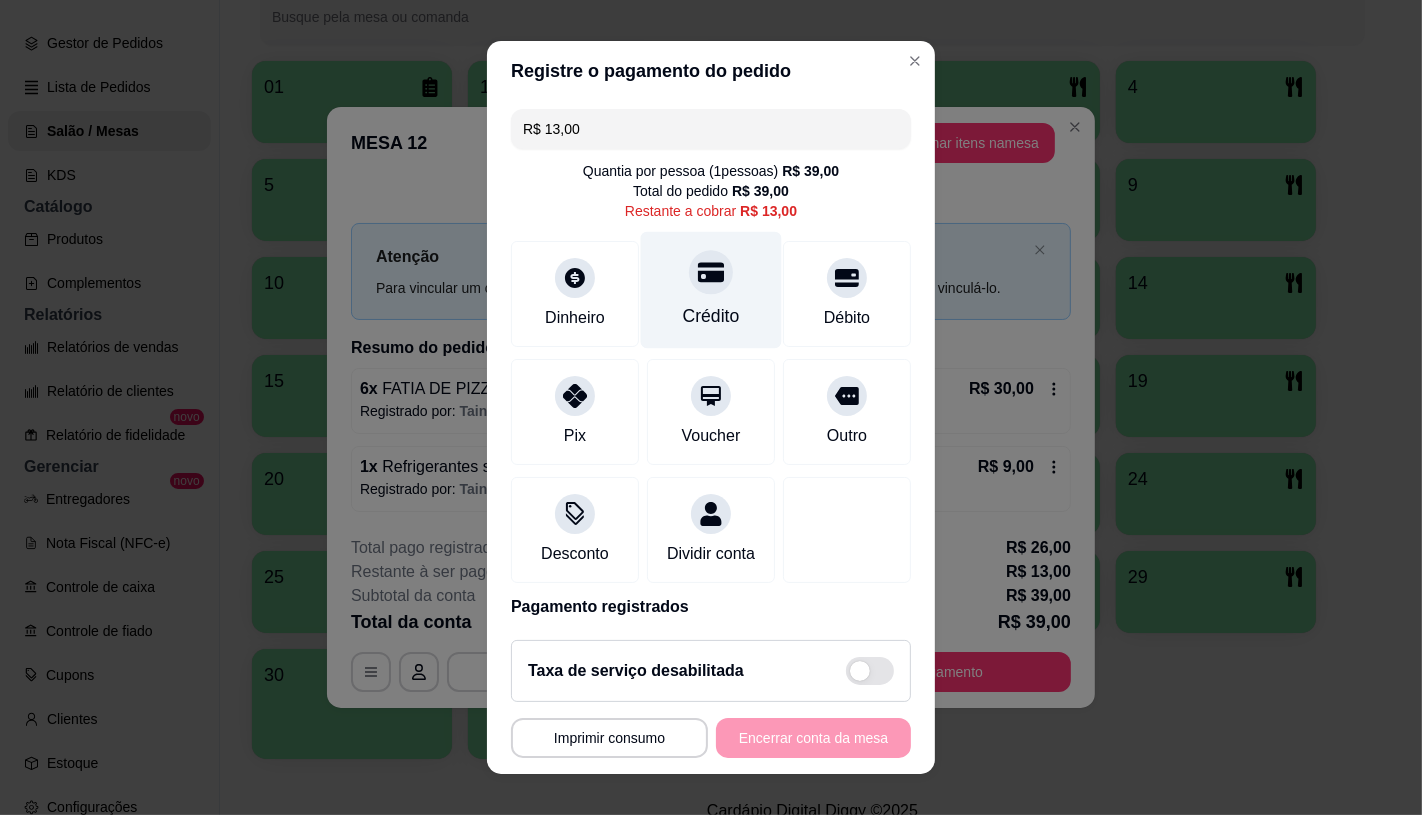click on "Crédito" at bounding box center (711, 289) 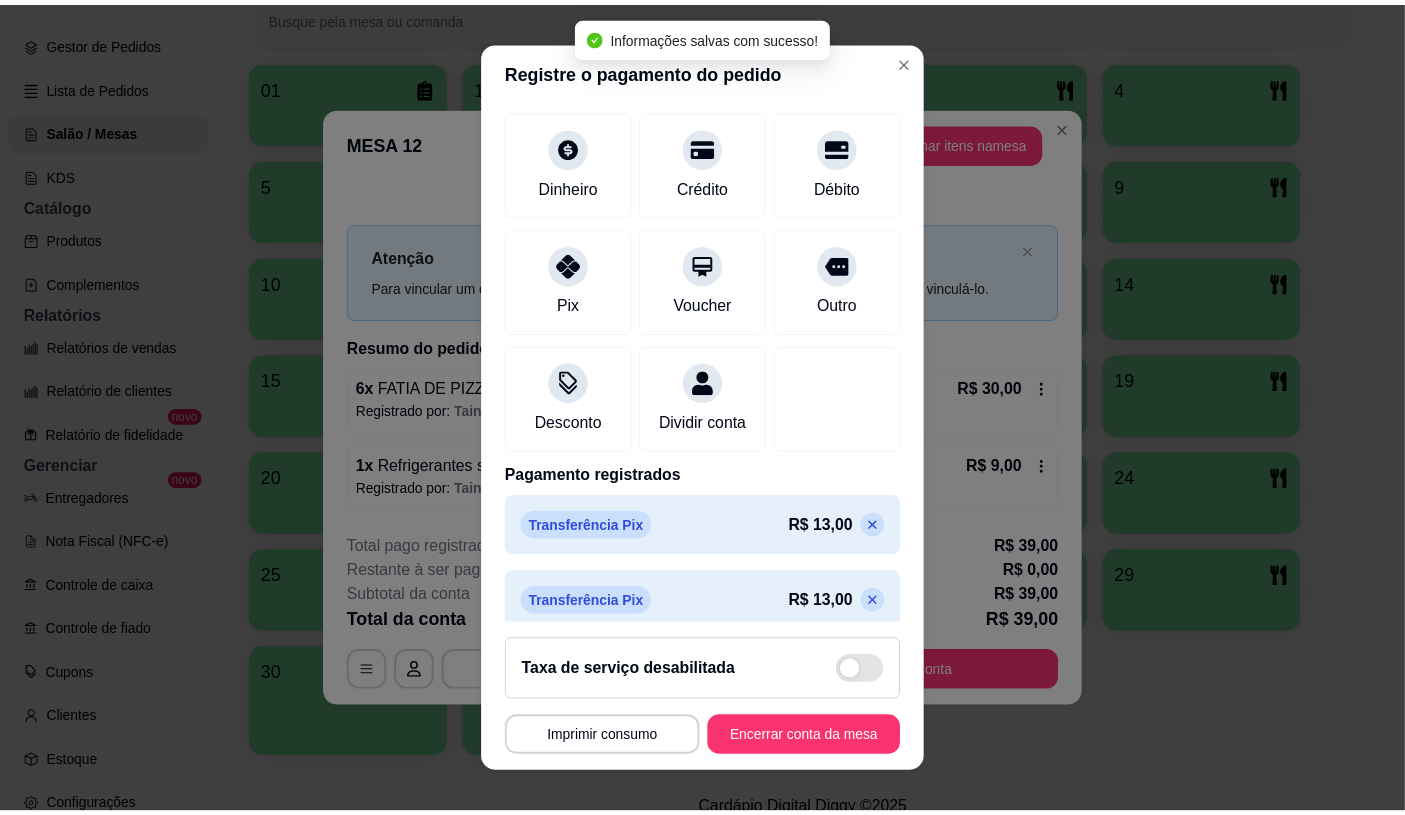 scroll, scrollTop: 226, scrollLeft: 0, axis: vertical 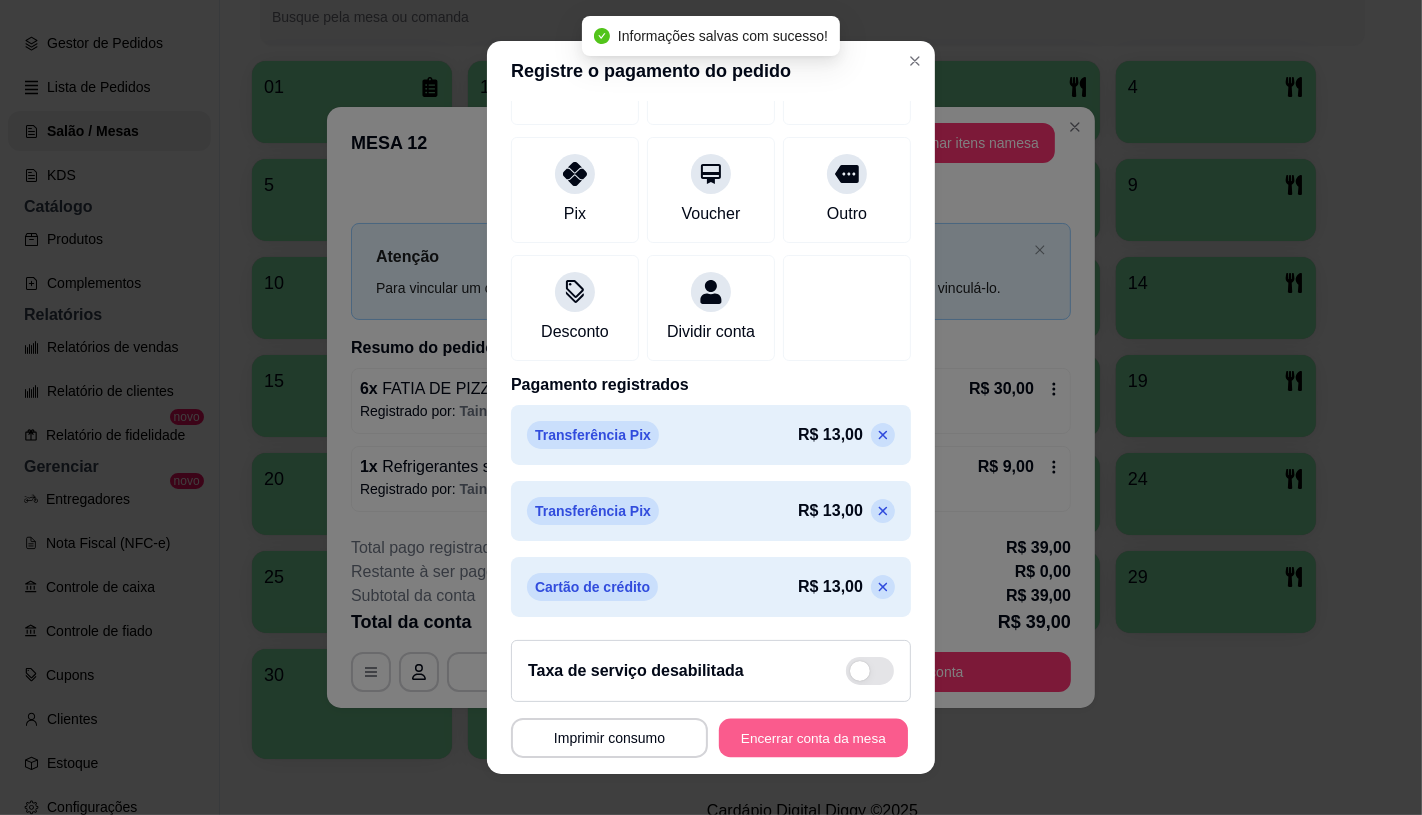 click on "Encerrar conta da mesa" at bounding box center [813, 738] 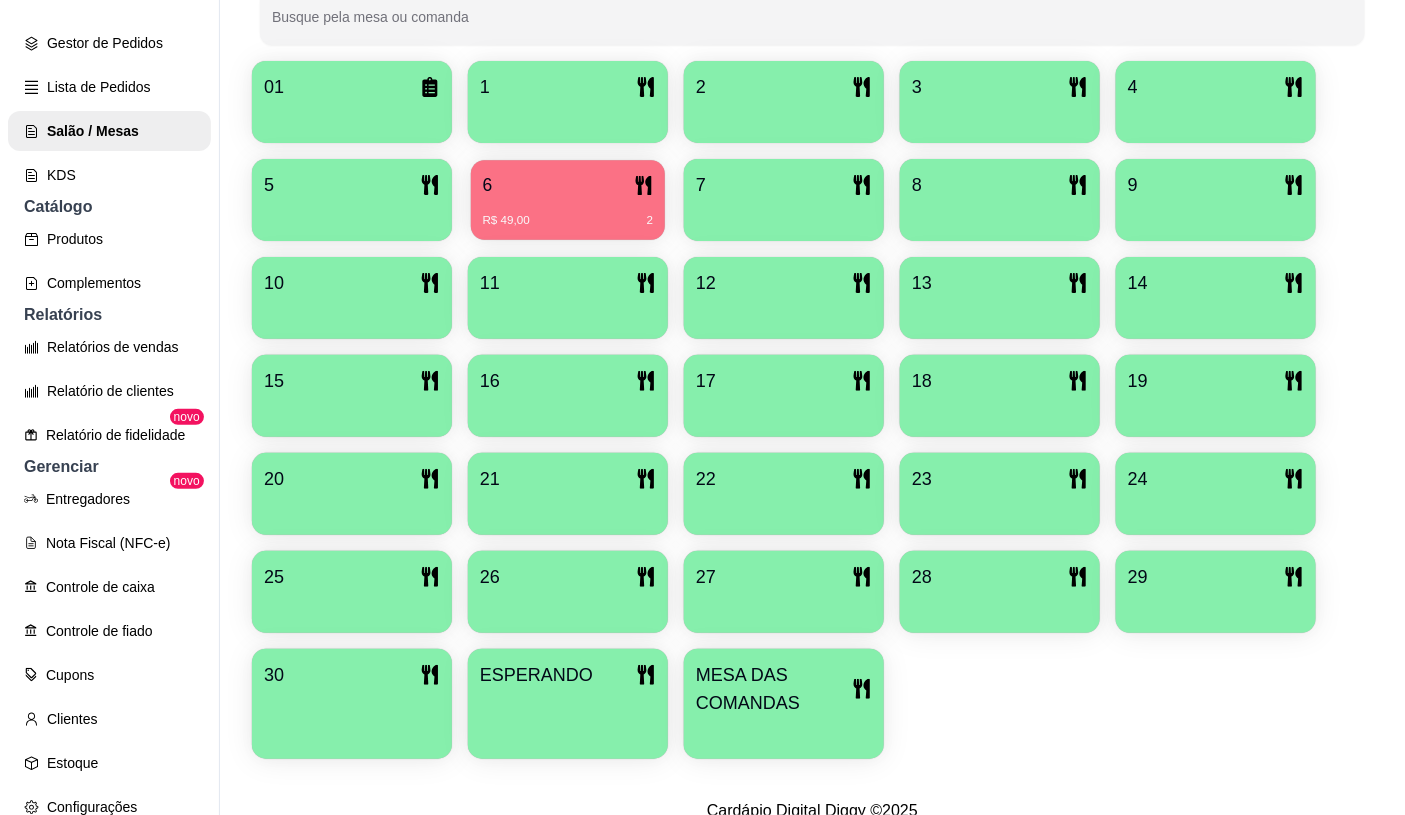 click on "R$ 49,00 2" at bounding box center (568, 221) 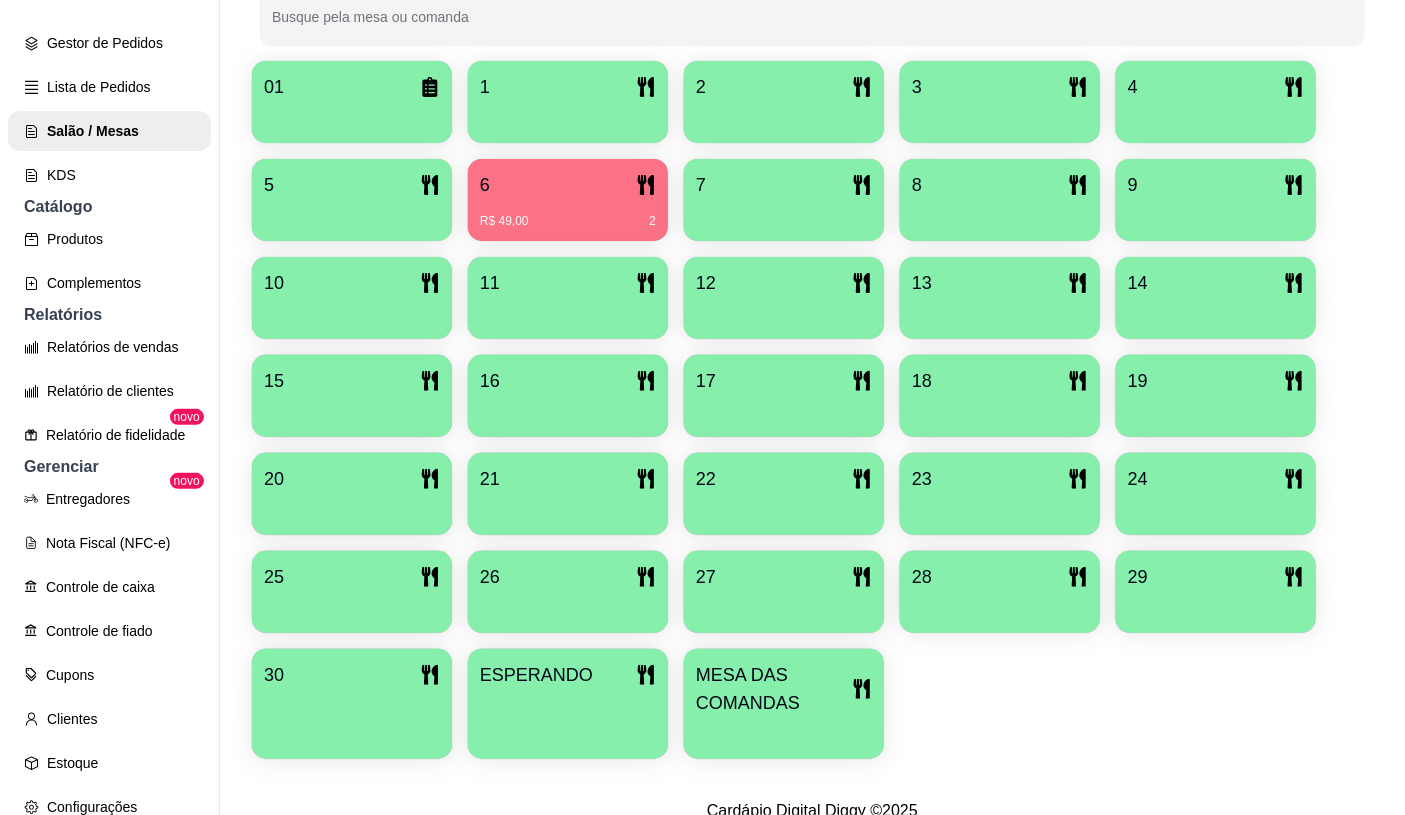 click on "6 R$ 49,00 2" at bounding box center [568, 200] 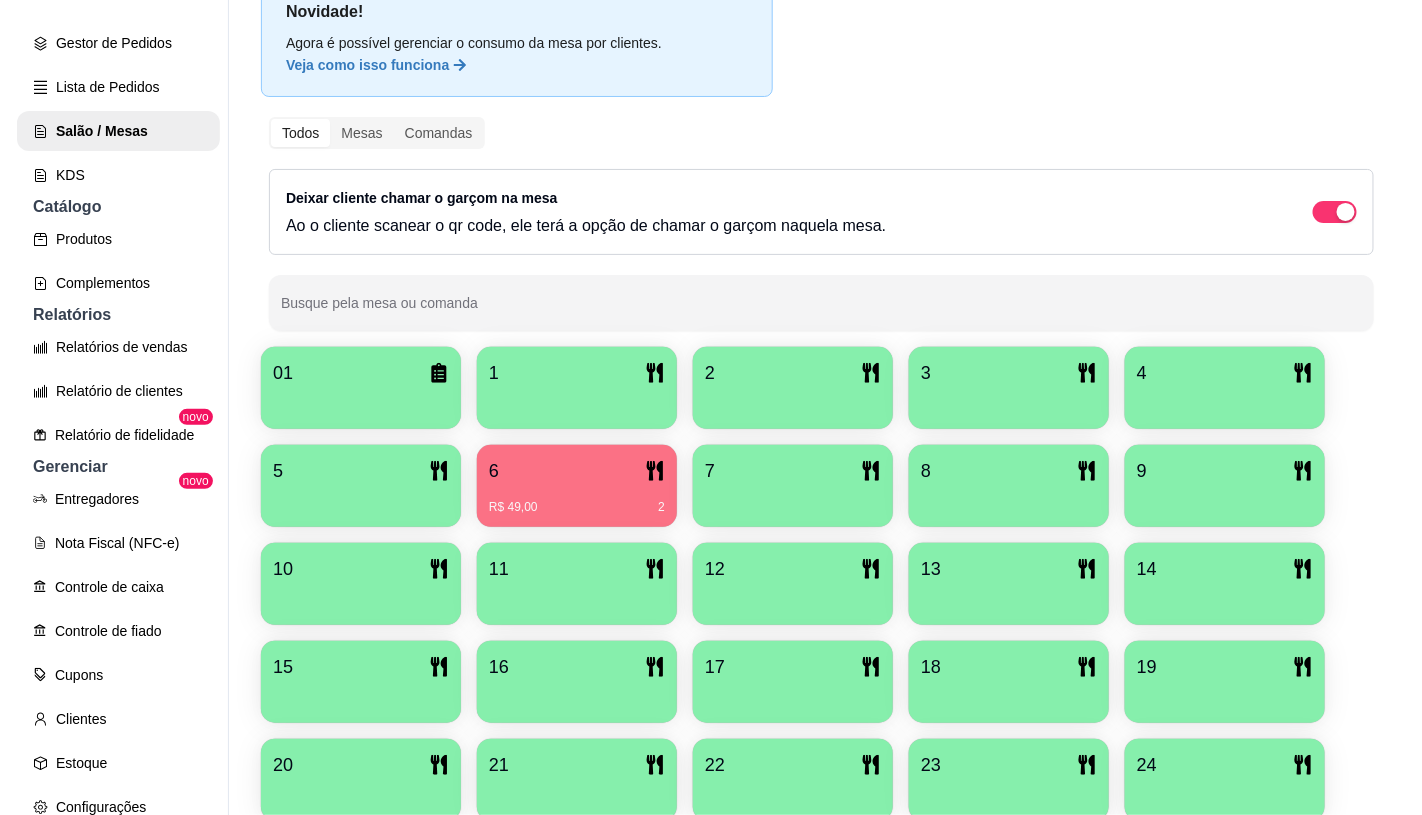scroll, scrollTop: 95, scrollLeft: 0, axis: vertical 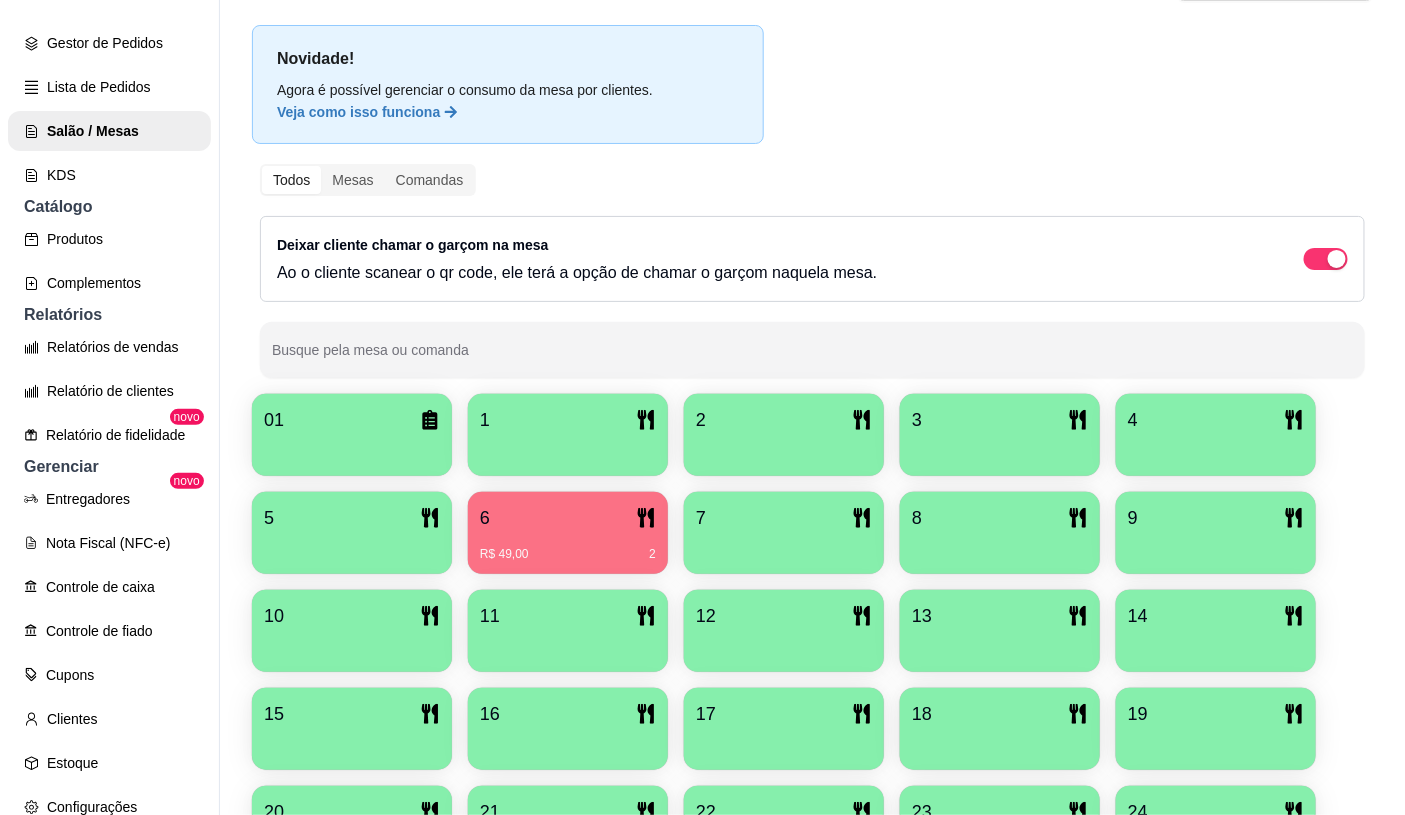 click on "6 R$ 49,00 2" at bounding box center (568, 533) 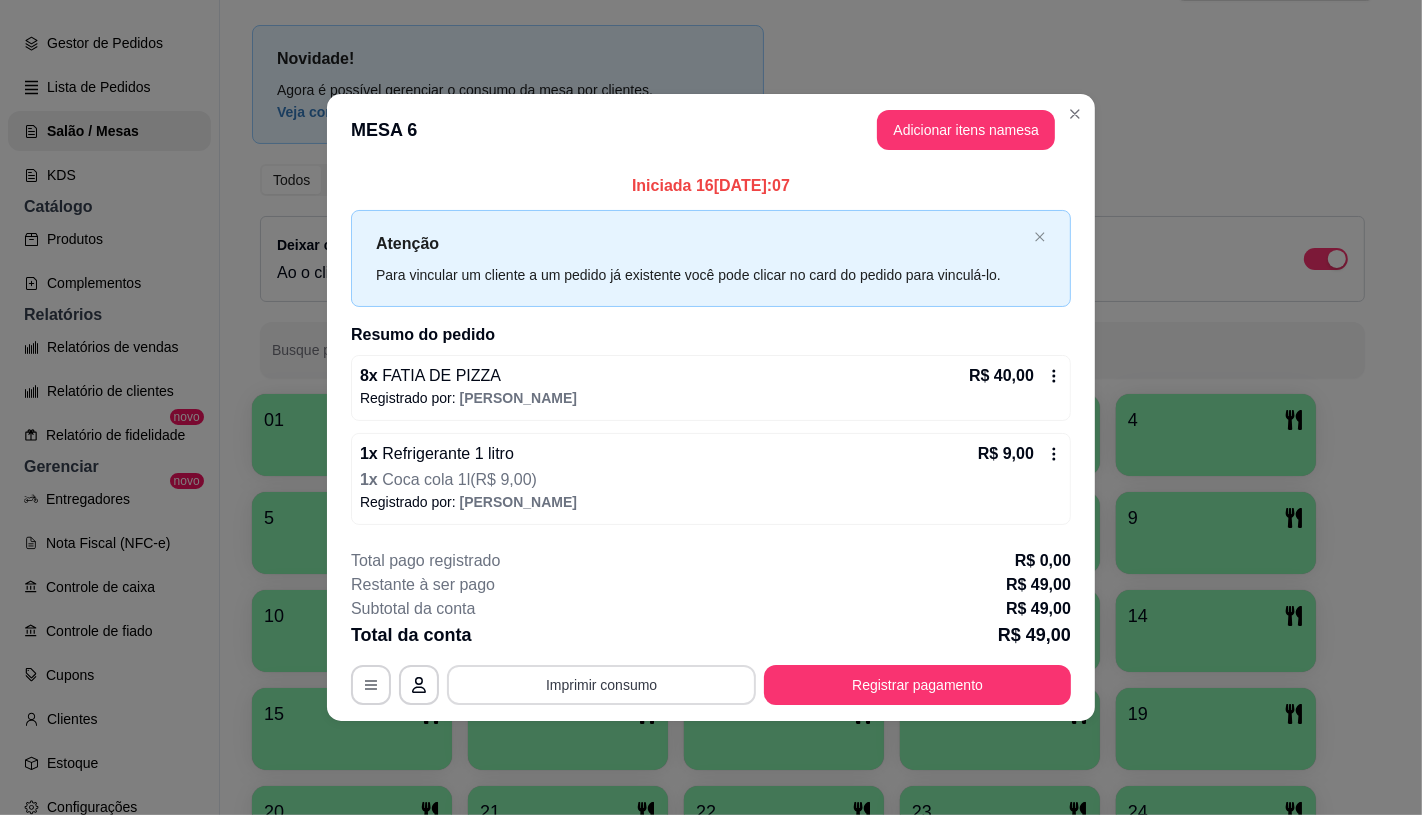 click on "Imprimir consumo" at bounding box center [601, 685] 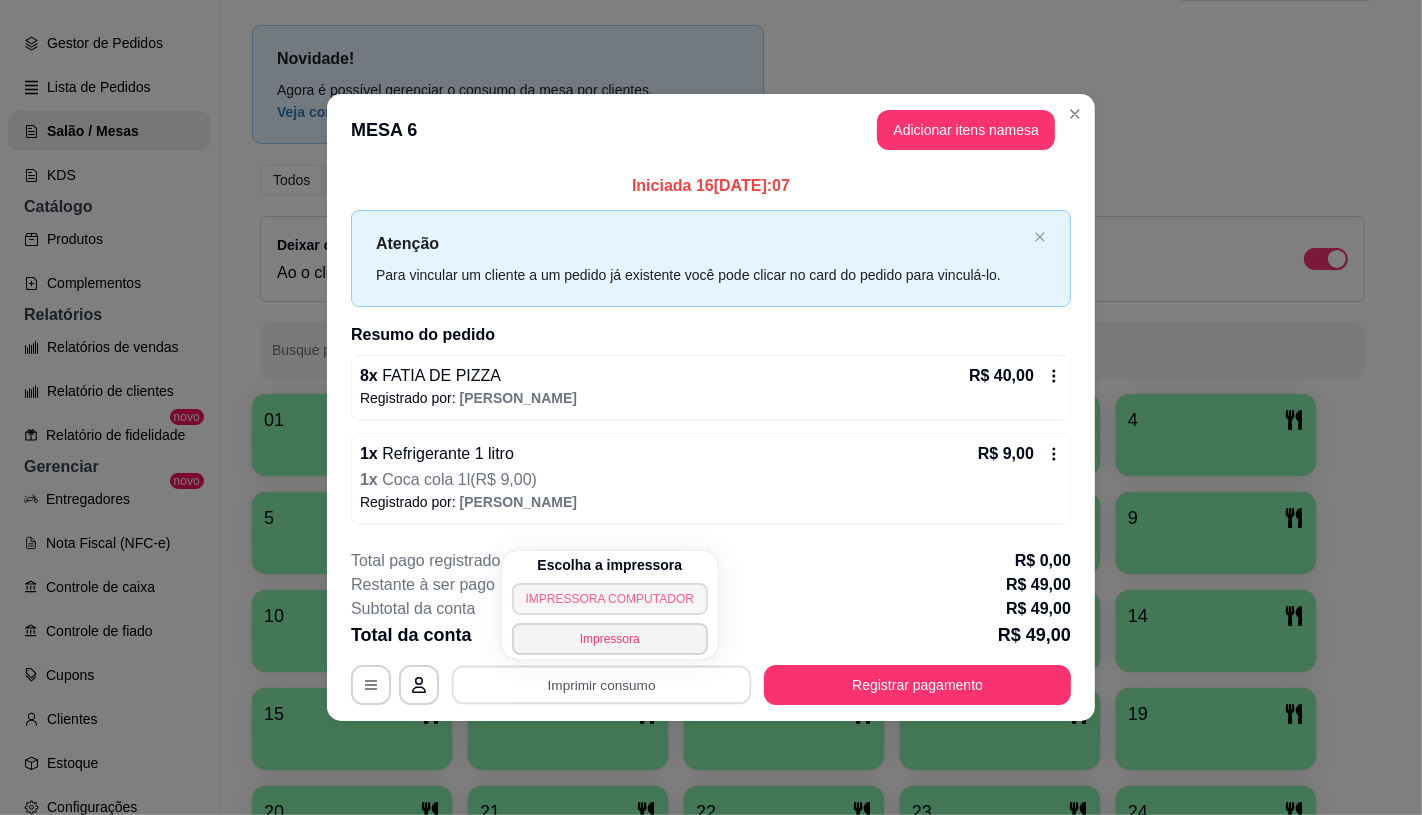 click on "IMPRESSORA COMPUTADOR" at bounding box center (610, 599) 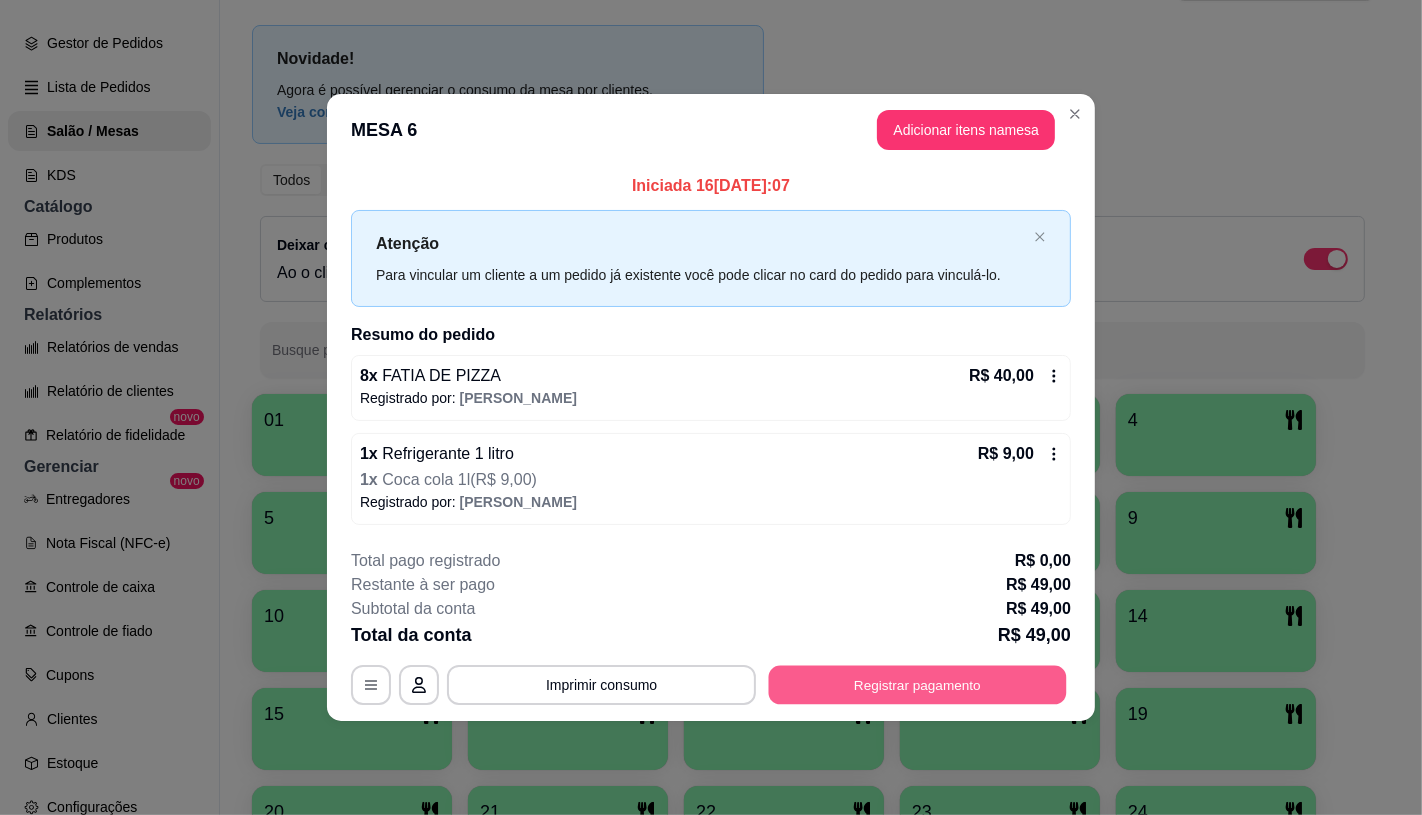 click on "Registrar pagamento" at bounding box center (918, 685) 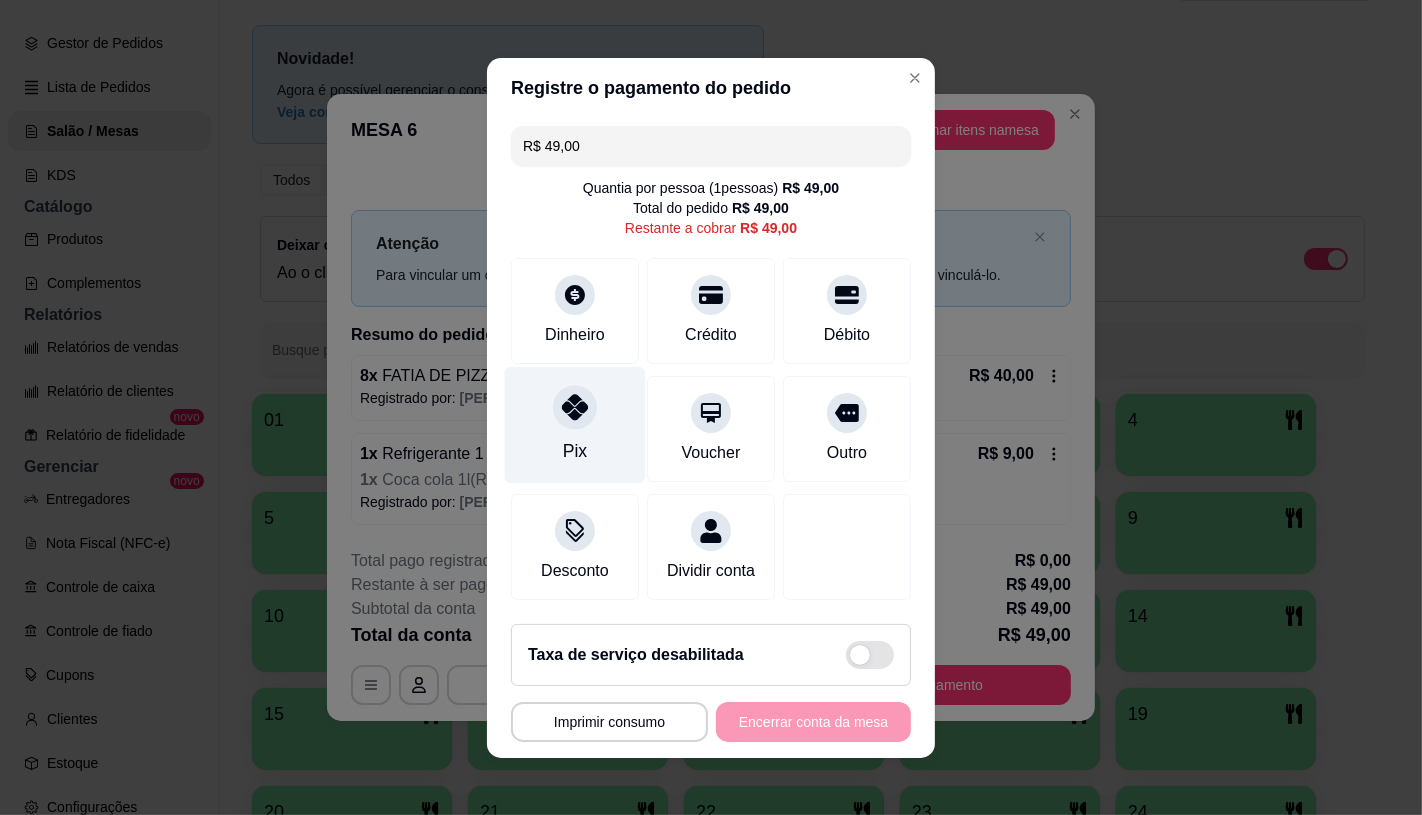 click 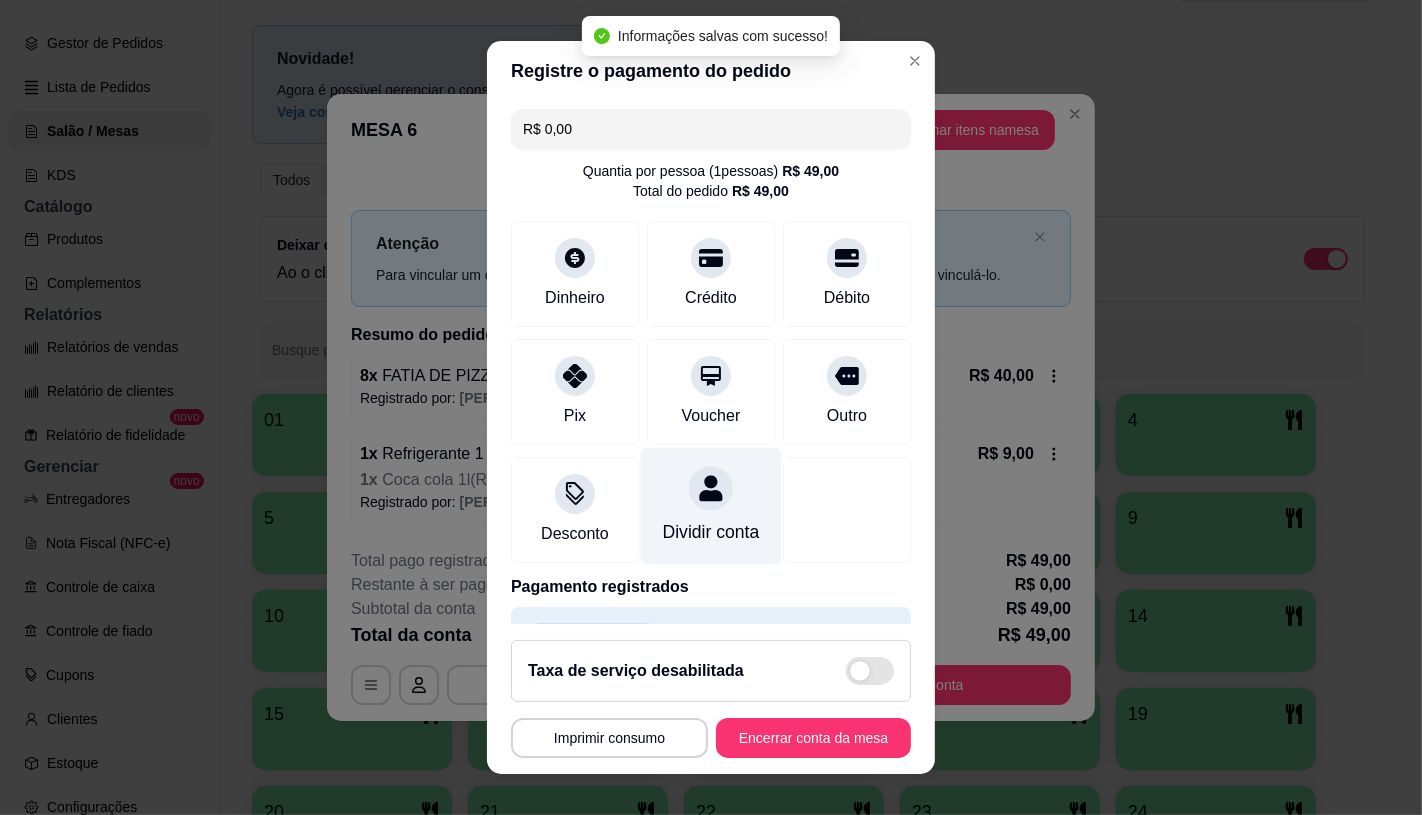 scroll, scrollTop: 74, scrollLeft: 0, axis: vertical 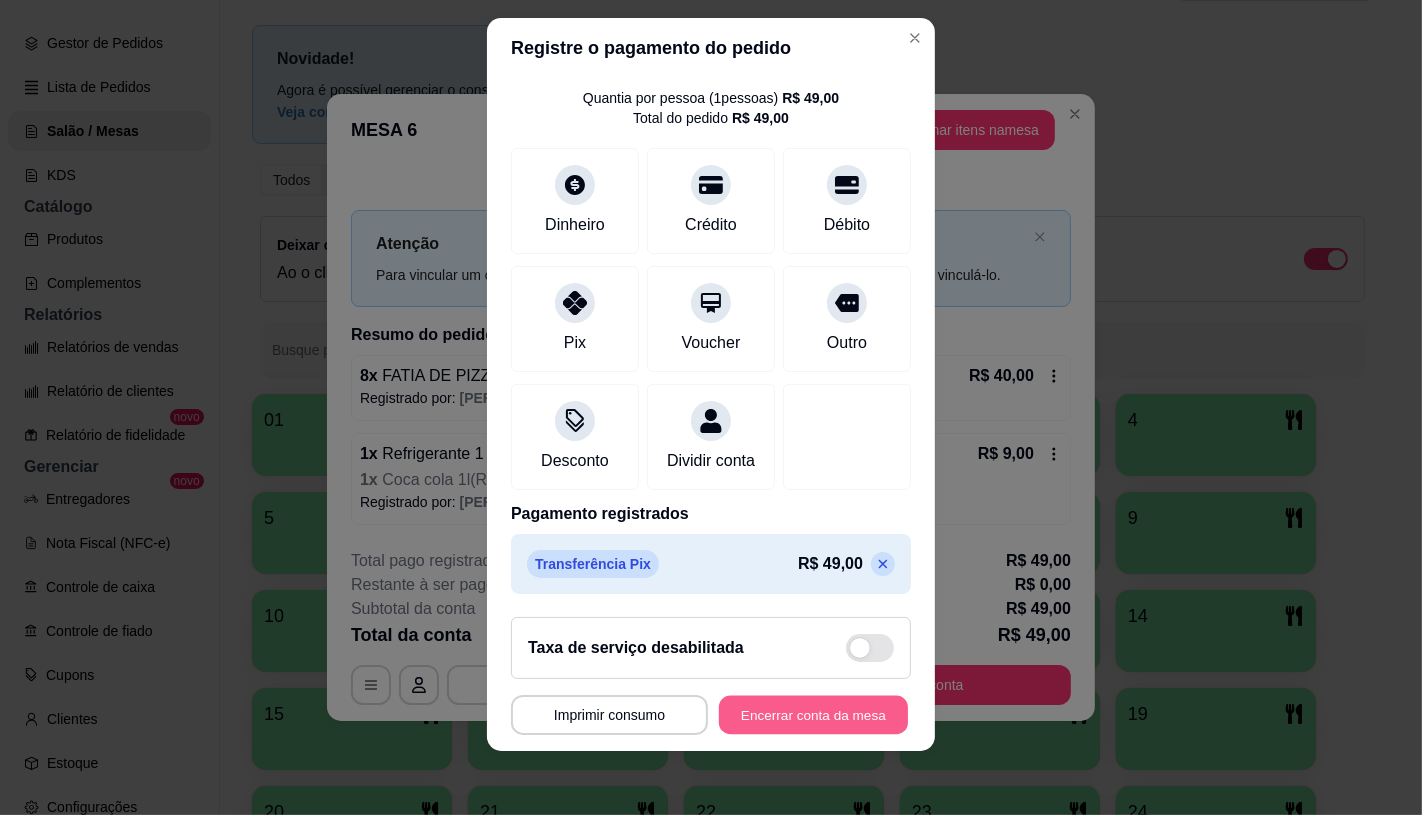 click on "Encerrar conta da mesa" at bounding box center [813, 715] 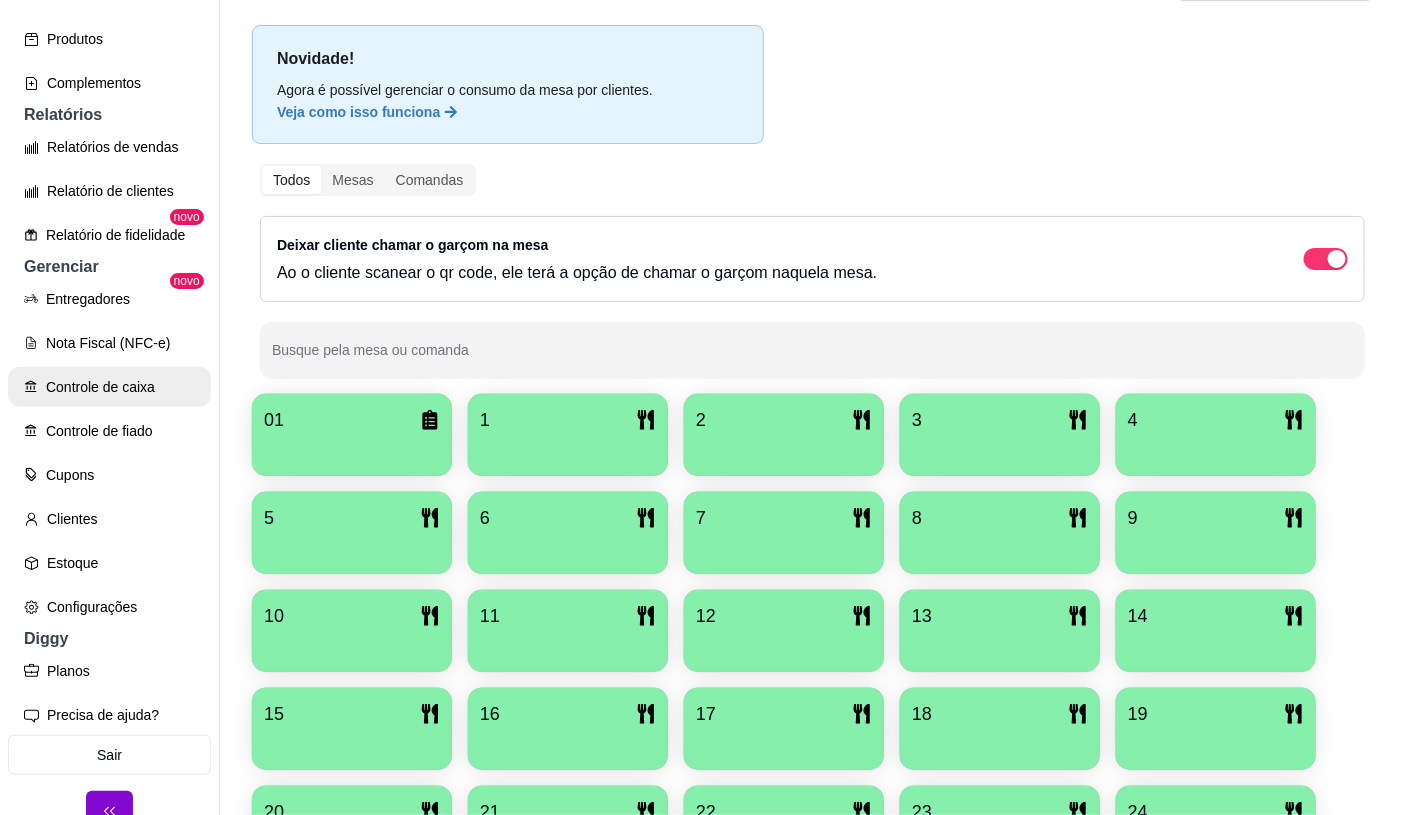 scroll, scrollTop: 510, scrollLeft: 0, axis: vertical 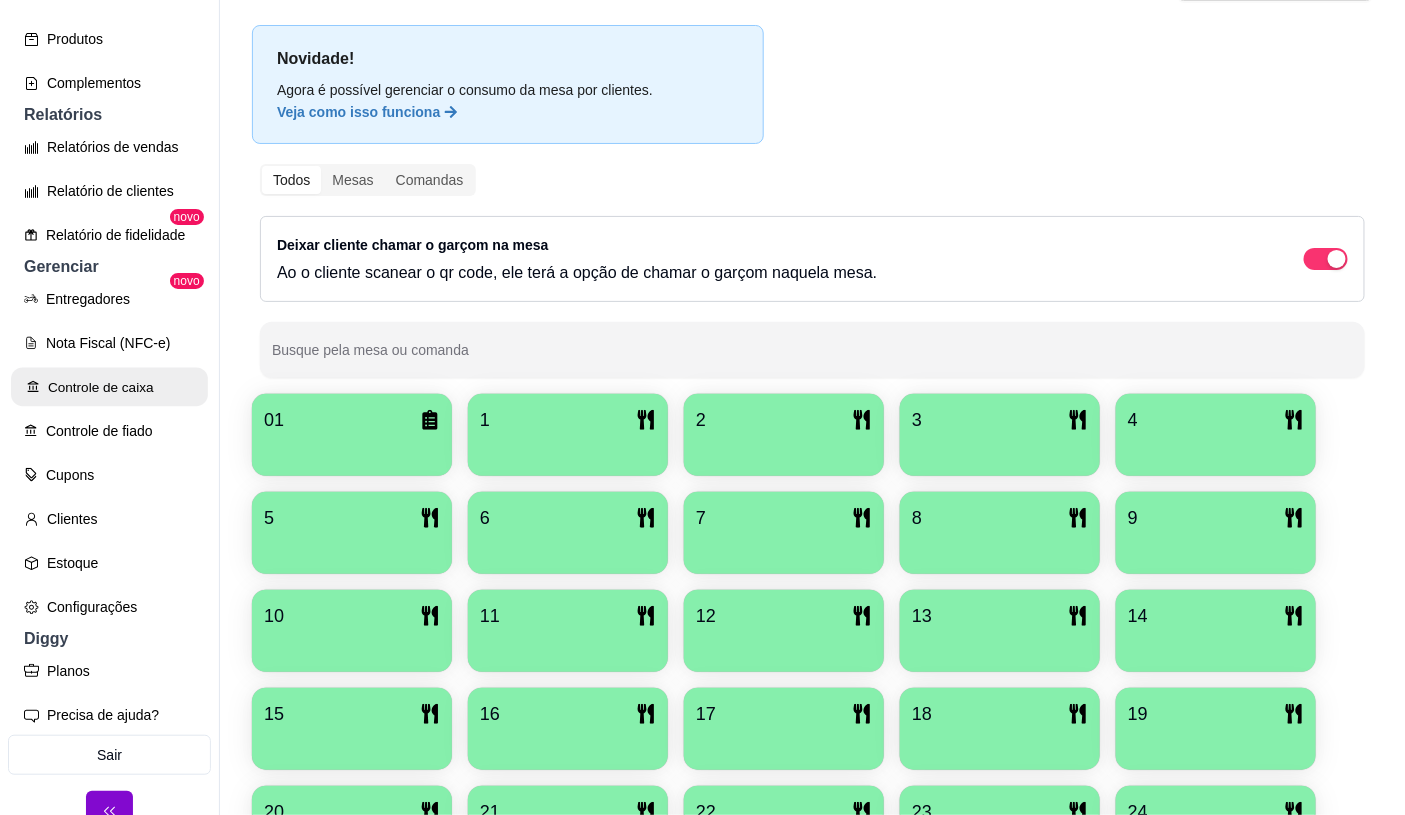 click on "Controle de caixa" at bounding box center [109, 387] 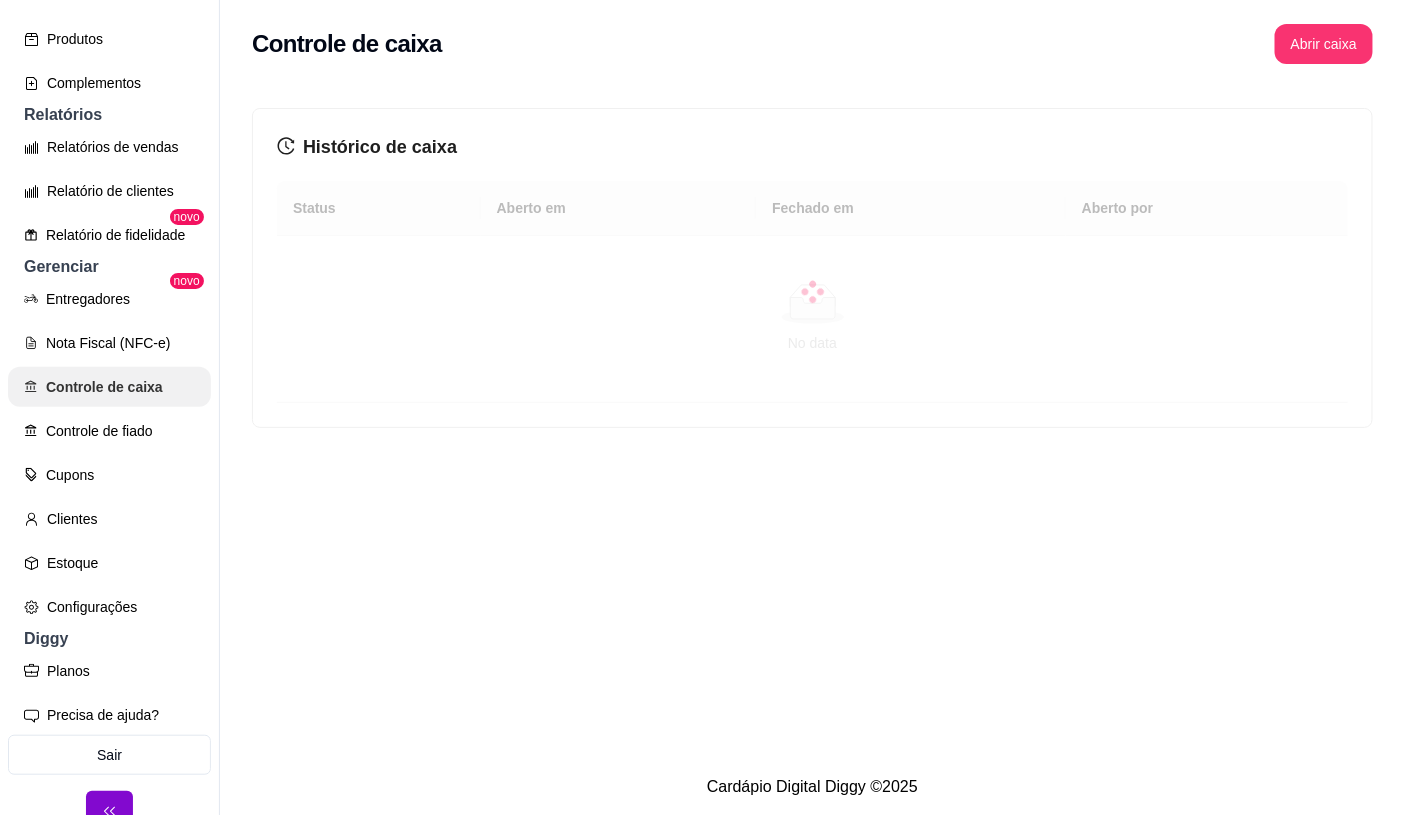 scroll, scrollTop: 0, scrollLeft: 0, axis: both 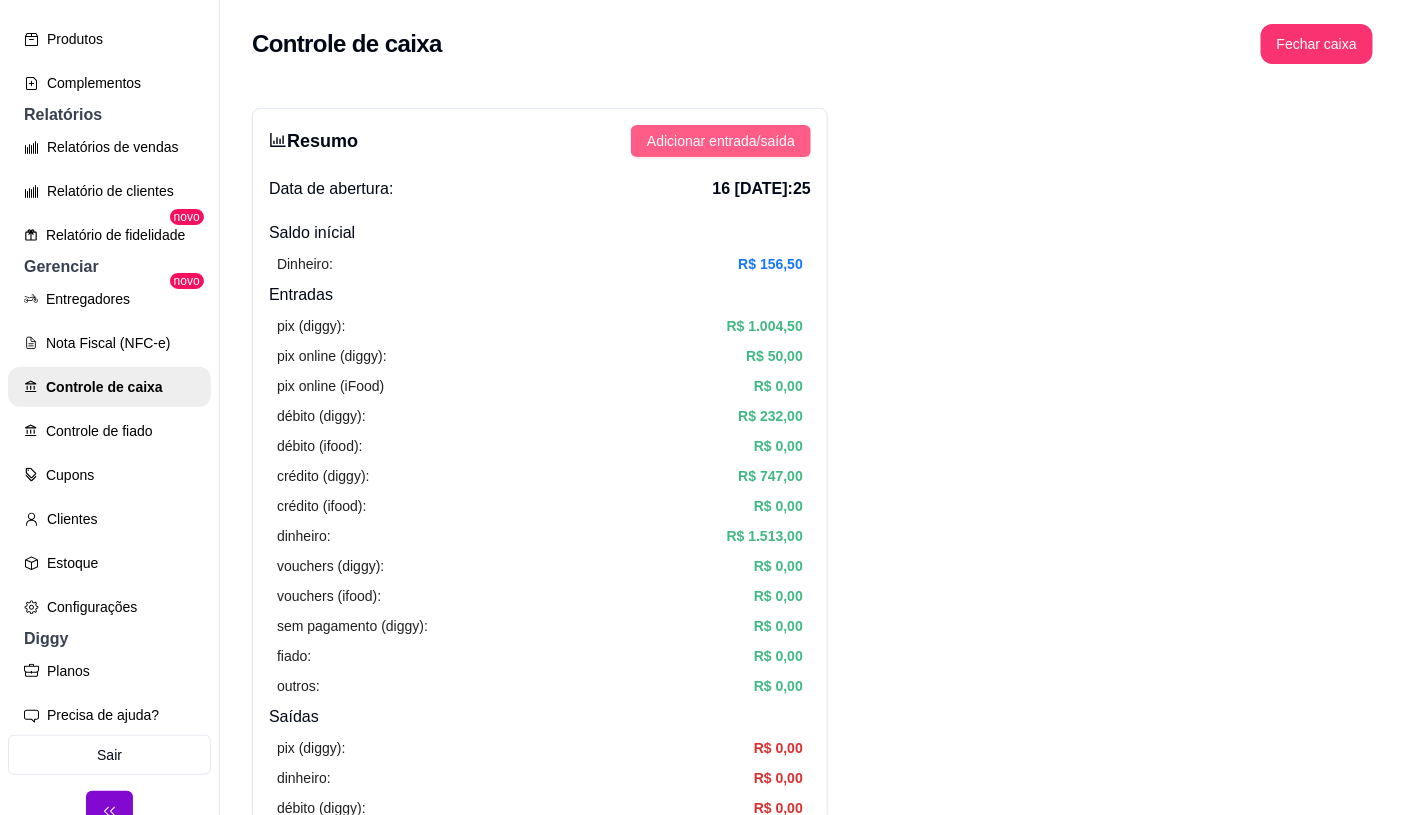 click on "Adicionar entrada/saída" at bounding box center (721, 141) 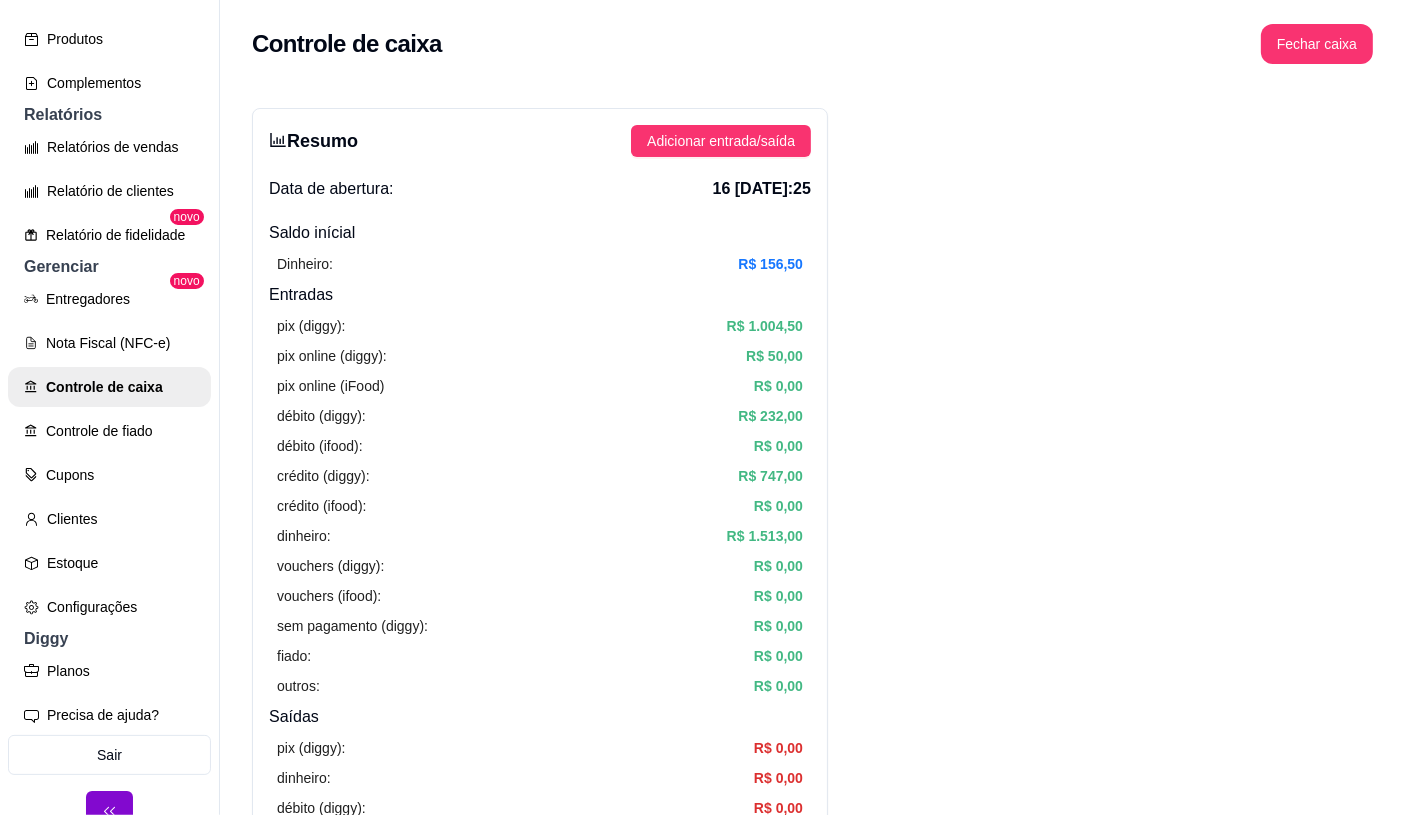click on "Saída" at bounding box center (710, 207) 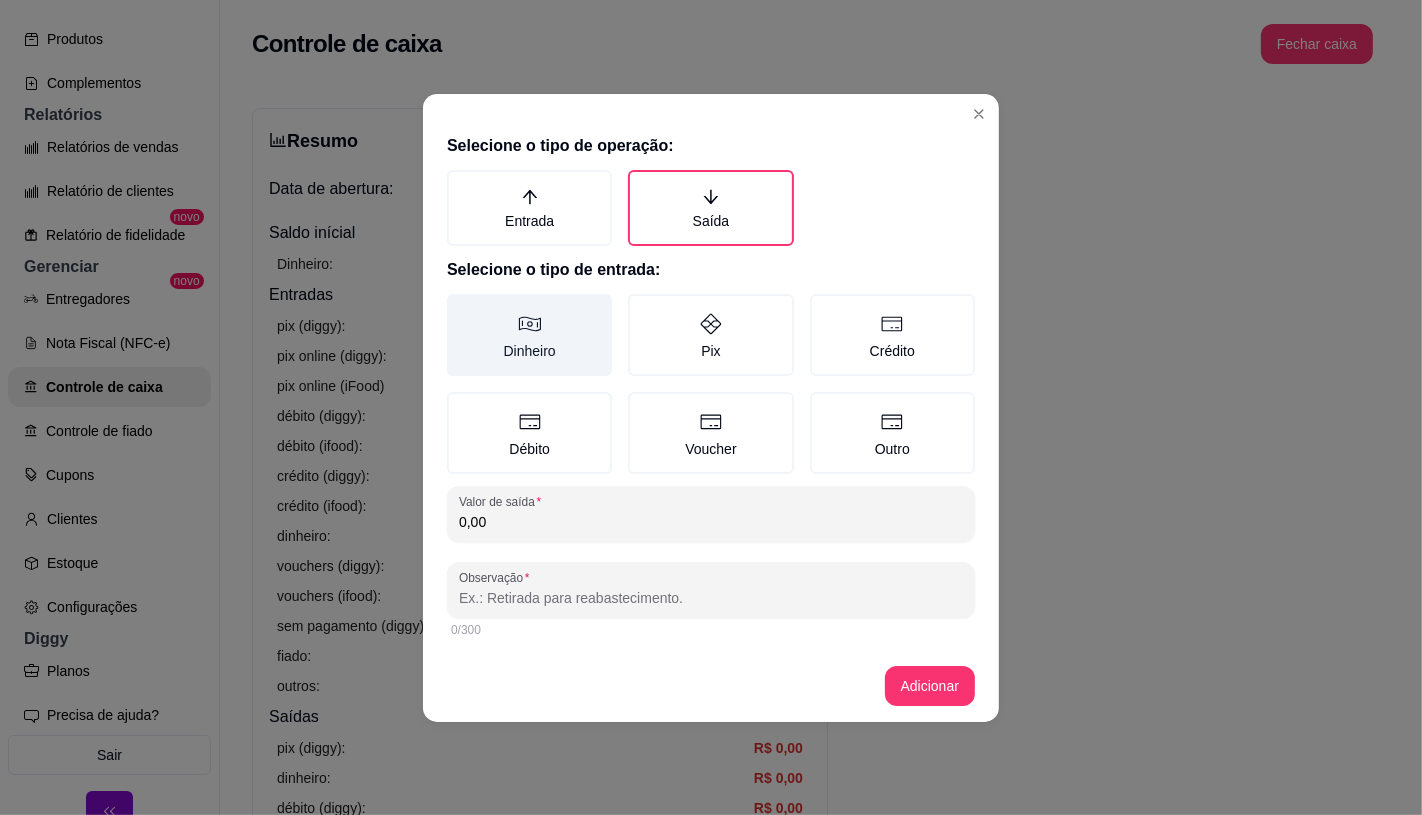 click on "Dinheiro" at bounding box center [529, 335] 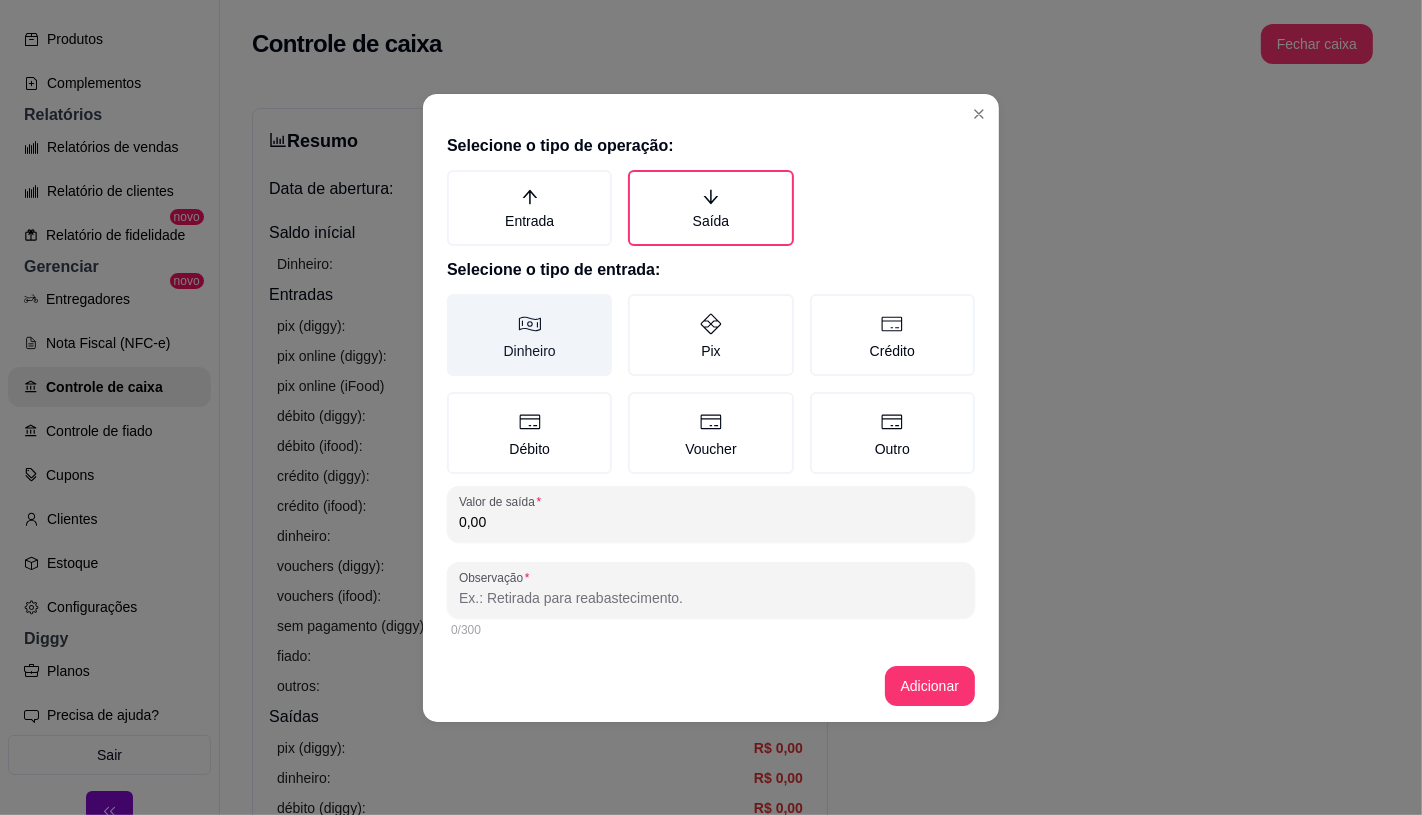 click on "Dinheiro" at bounding box center [454, 301] 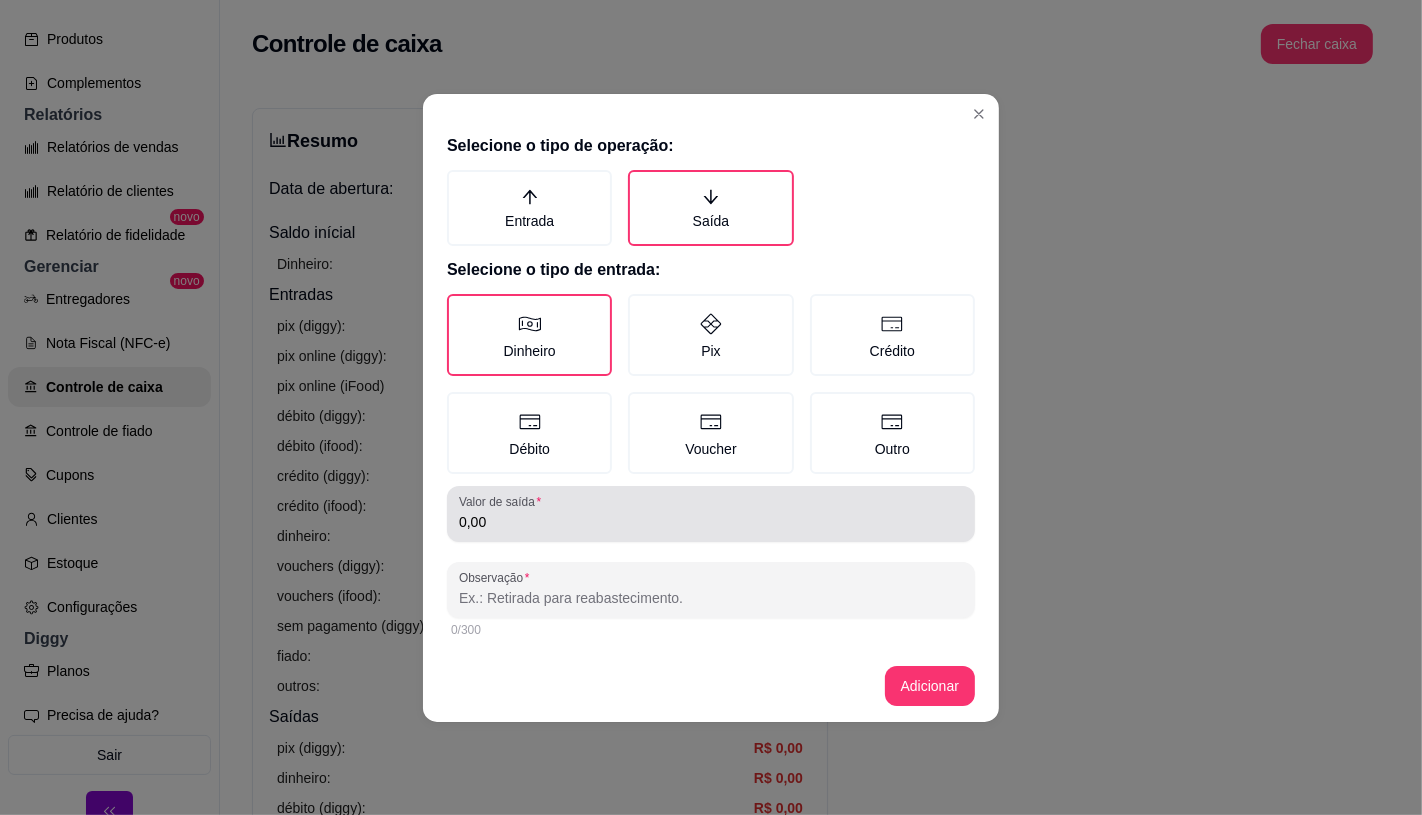 click on "Valor
de saída 0,00" at bounding box center [711, 514] 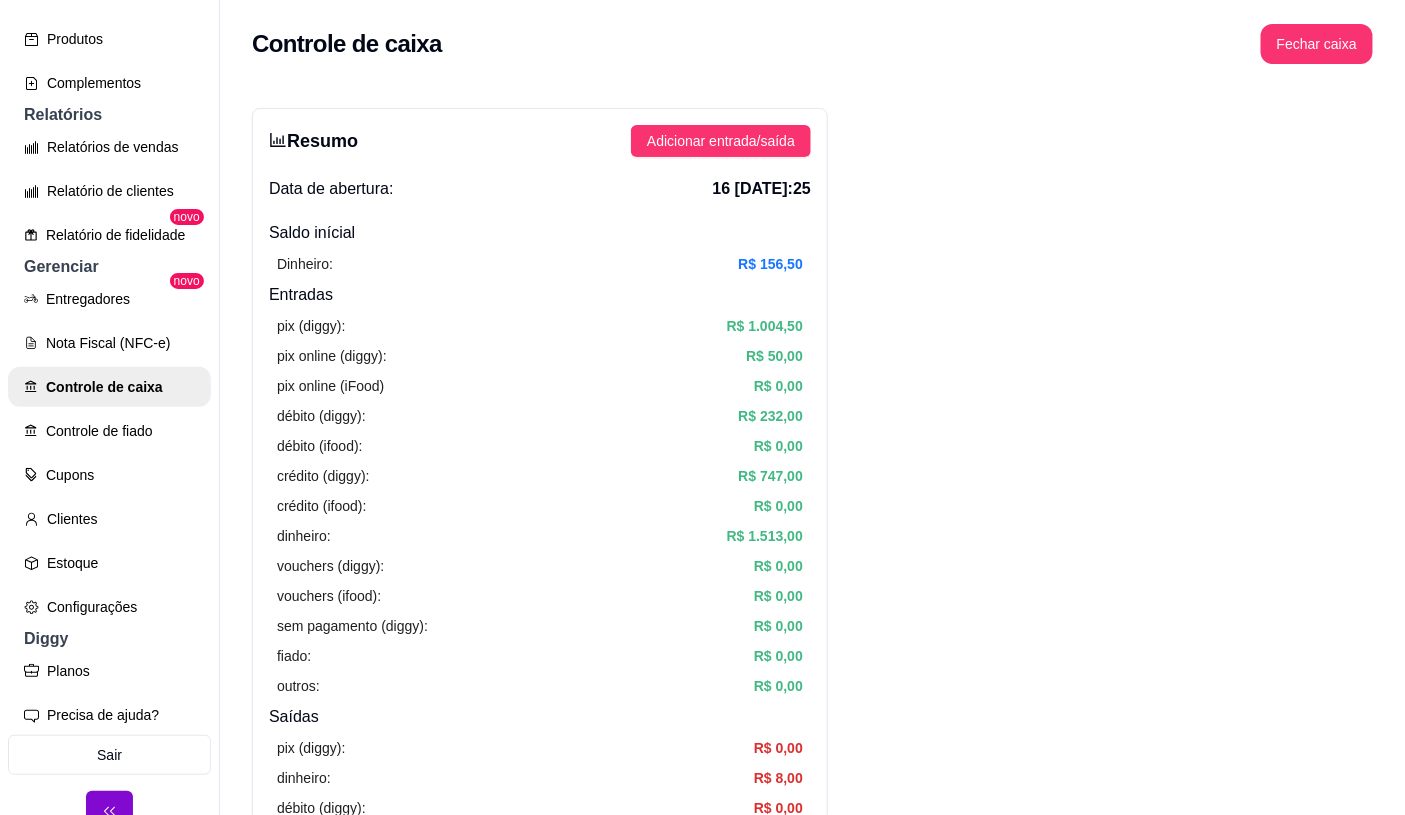 scroll, scrollTop: 0, scrollLeft: 0, axis: both 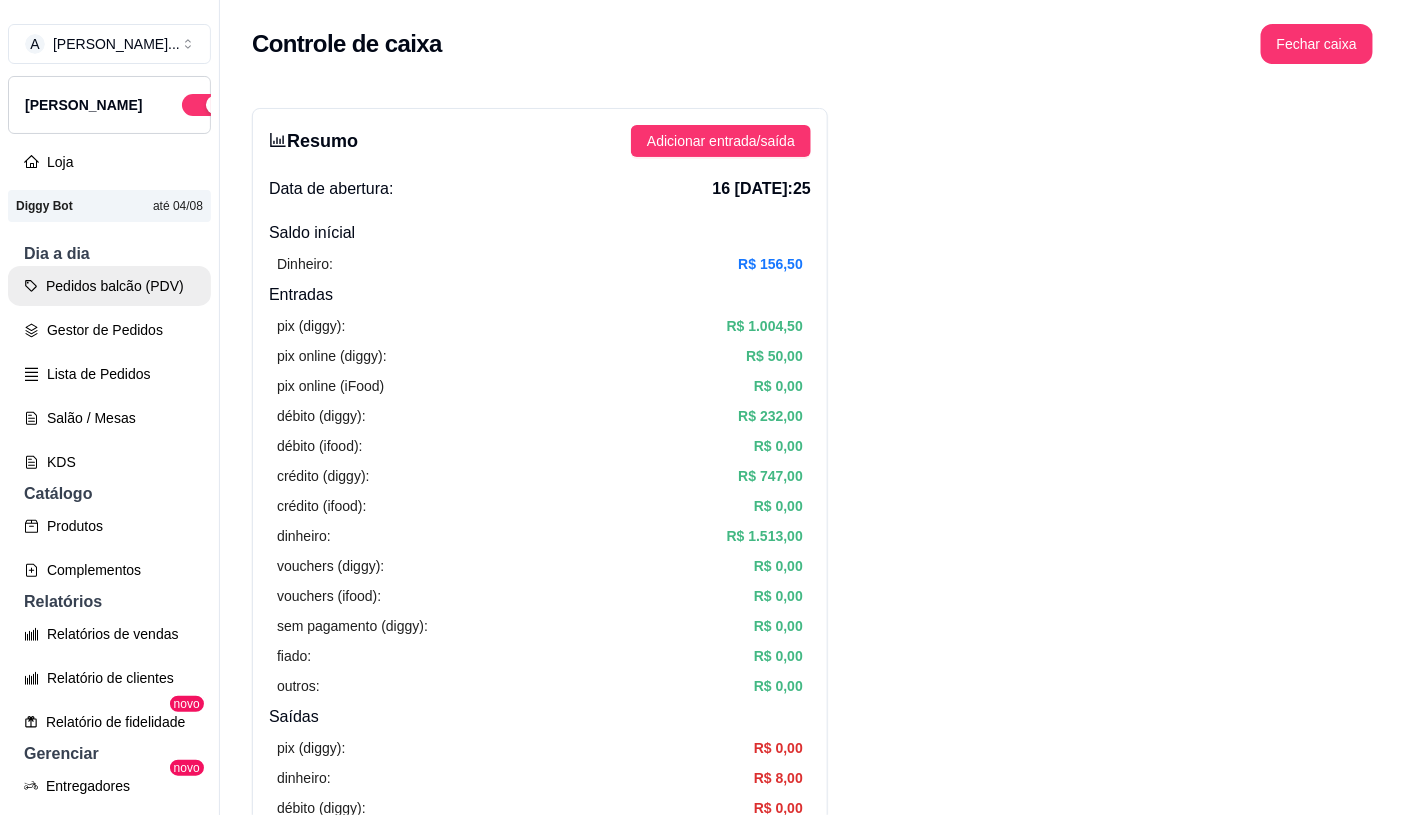 click on "Pedidos balcão (PDV)" at bounding box center [109, 286] 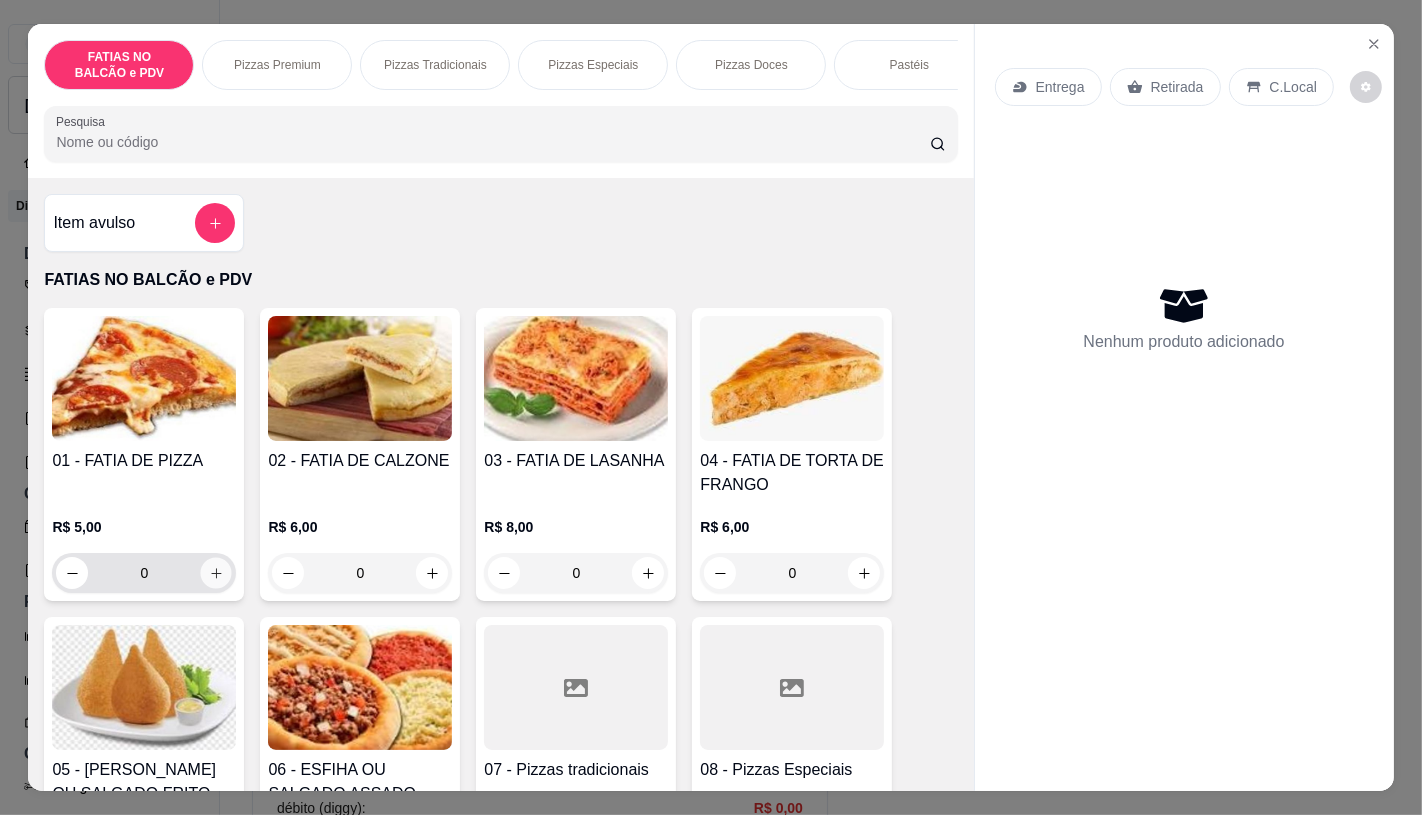 click 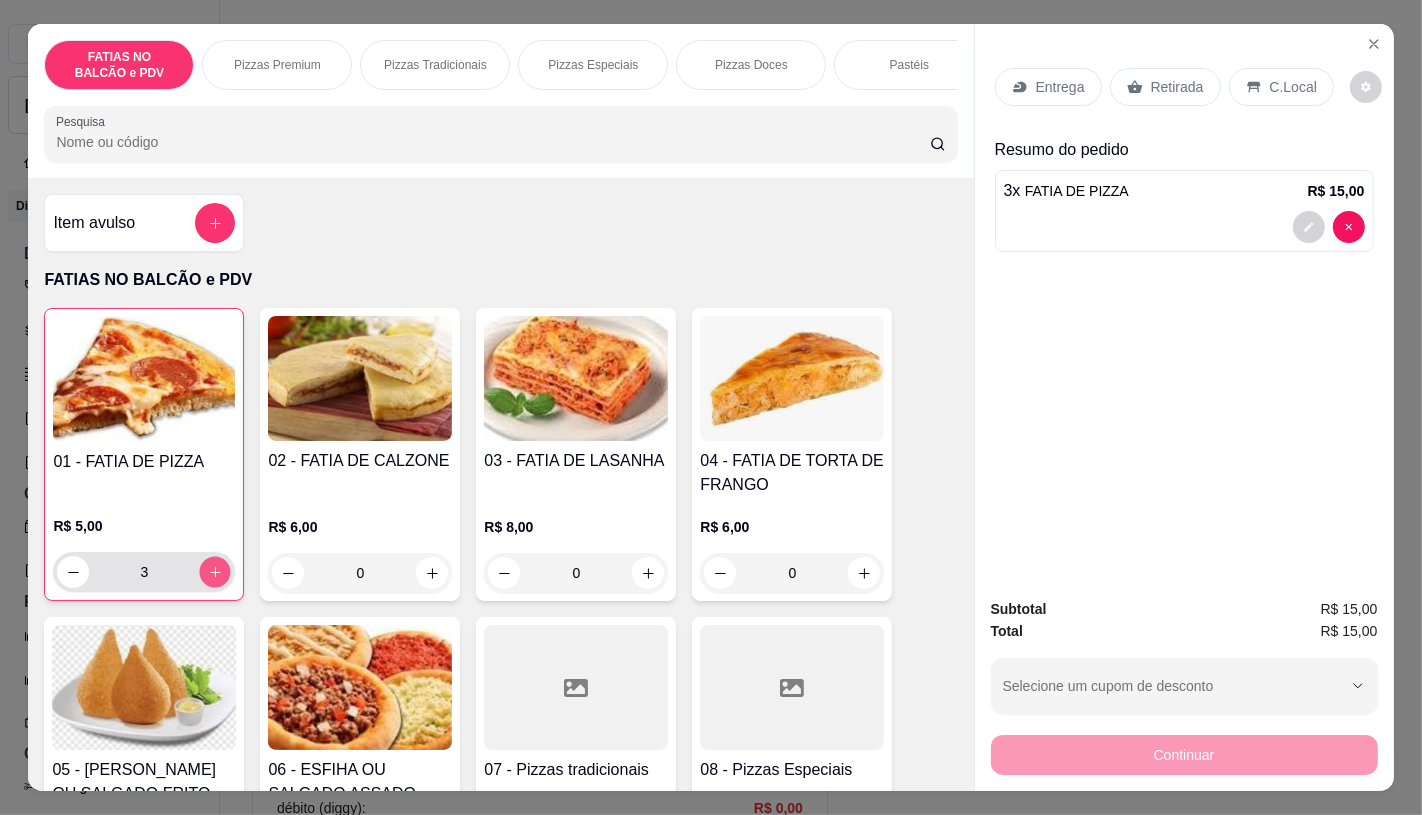 click 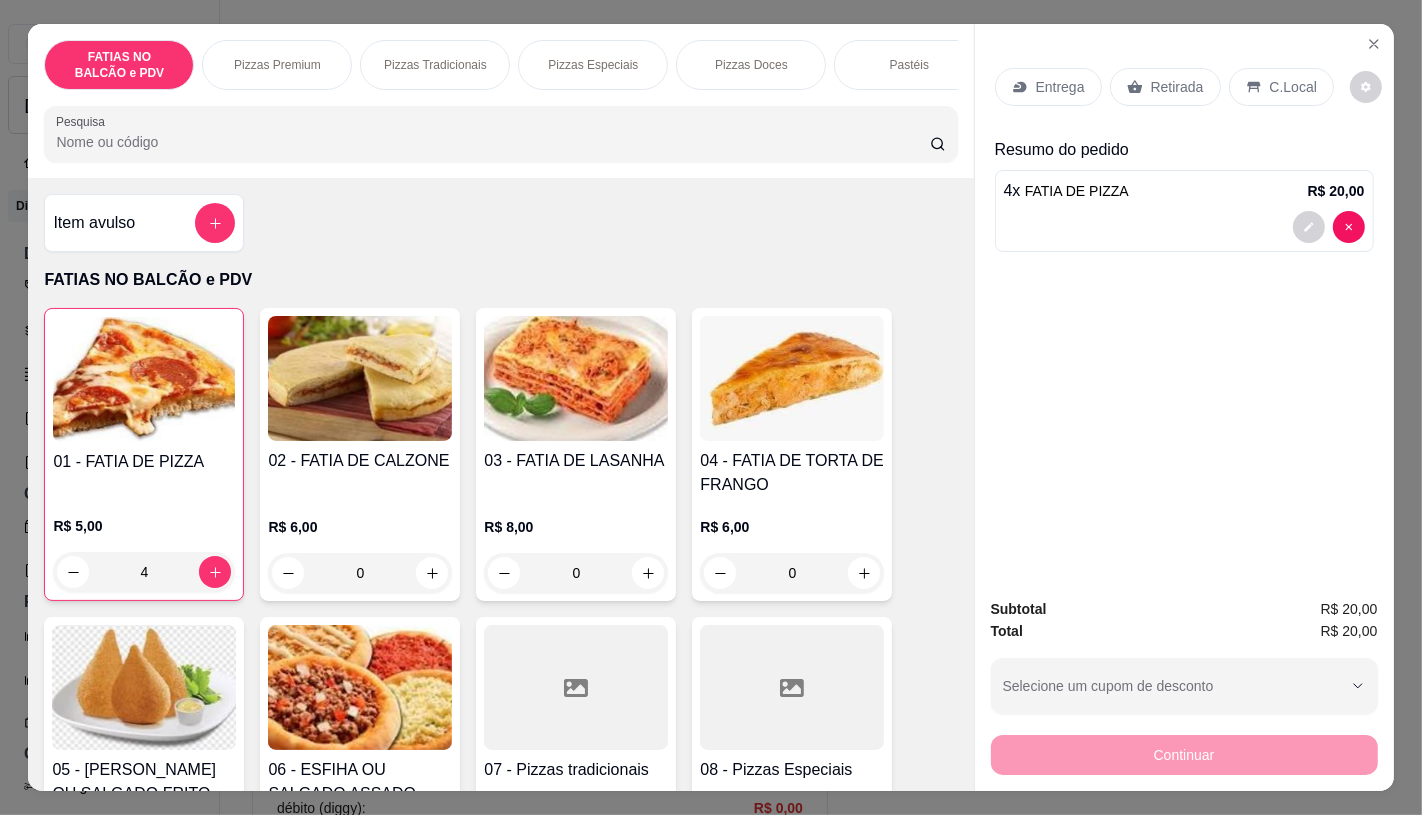 drag, startPoint x: 1174, startPoint y: 74, endPoint x: 1158, endPoint y: 392, distance: 318.40225 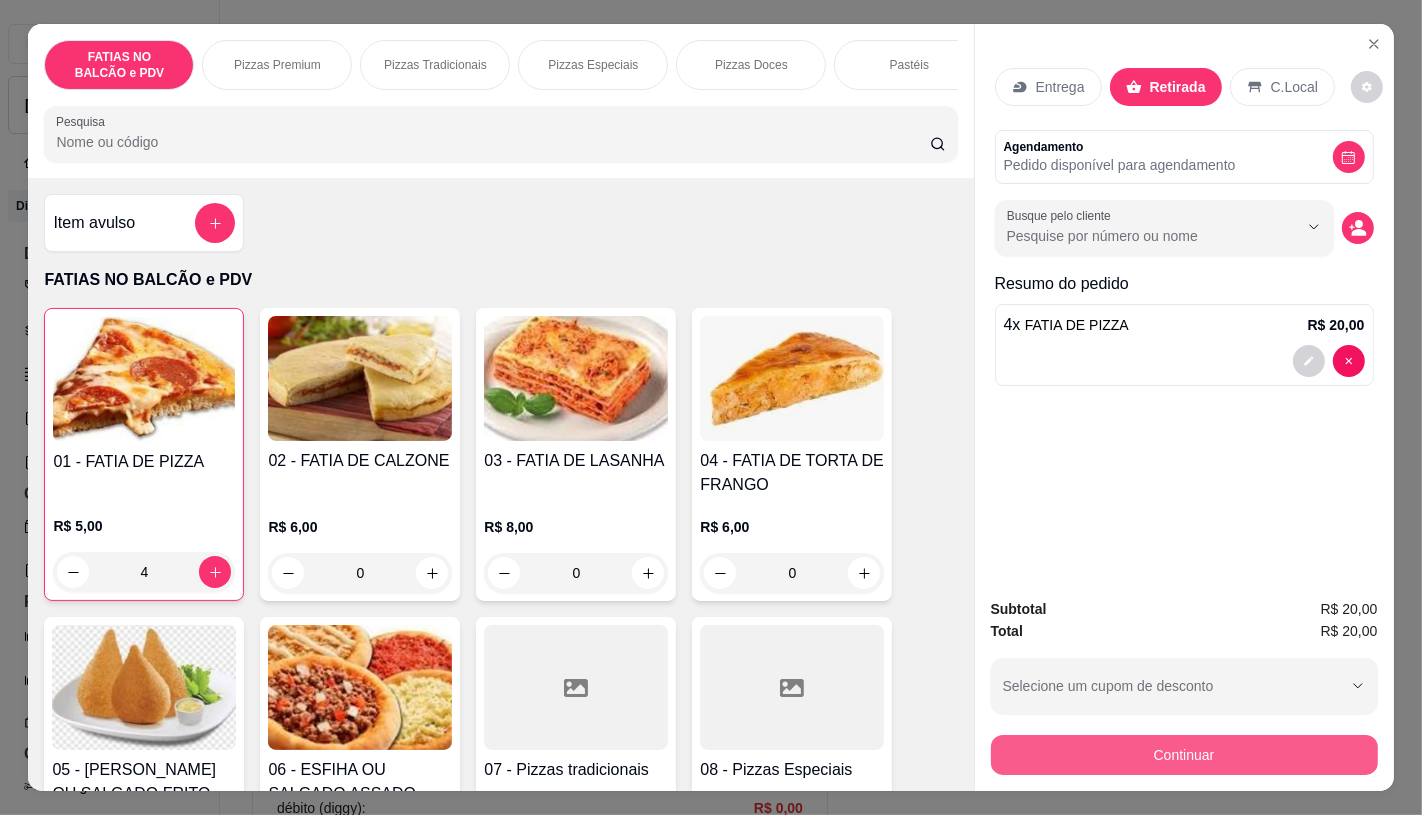 click on "Continuar" at bounding box center (1184, 755) 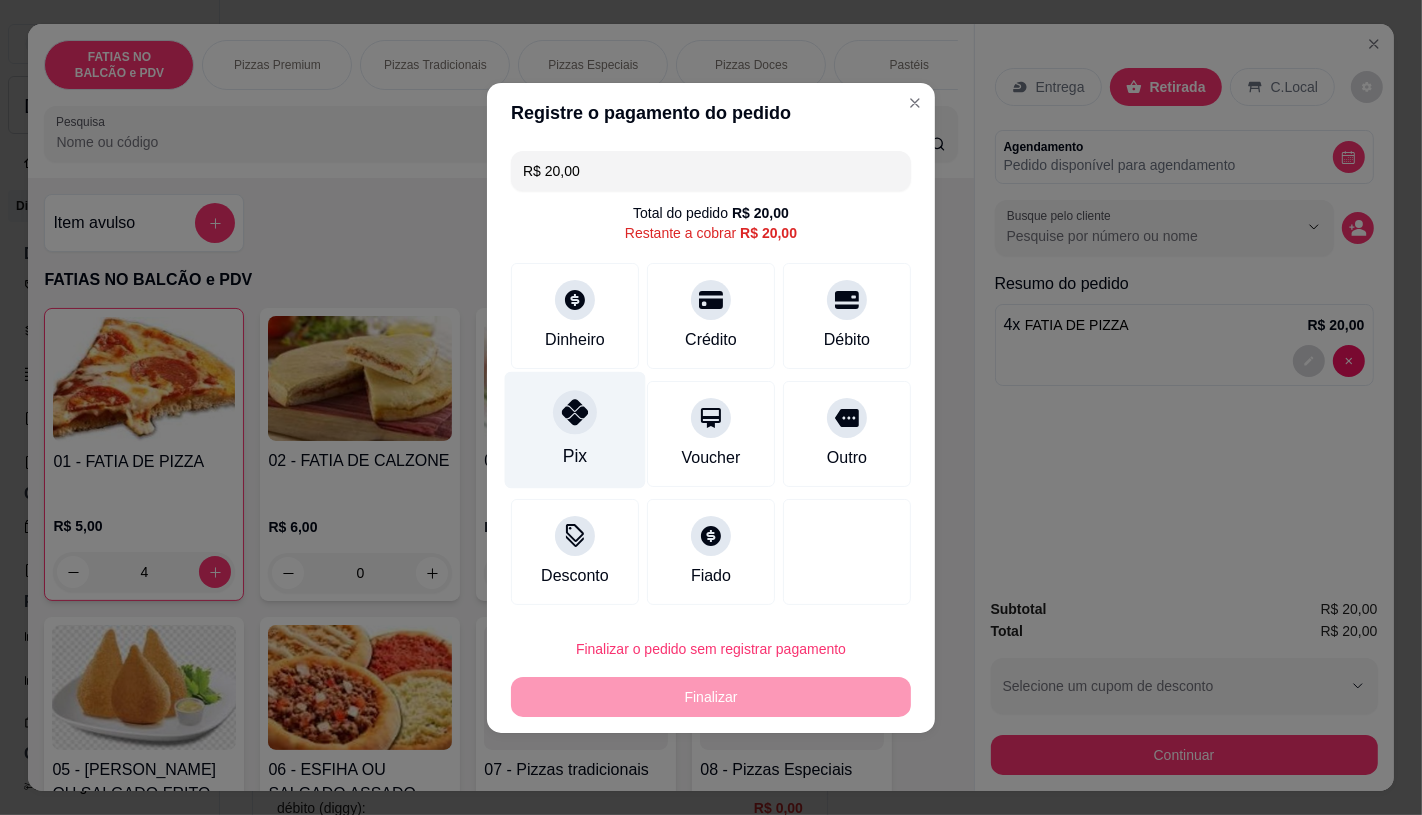 click on "Pix" at bounding box center [575, 429] 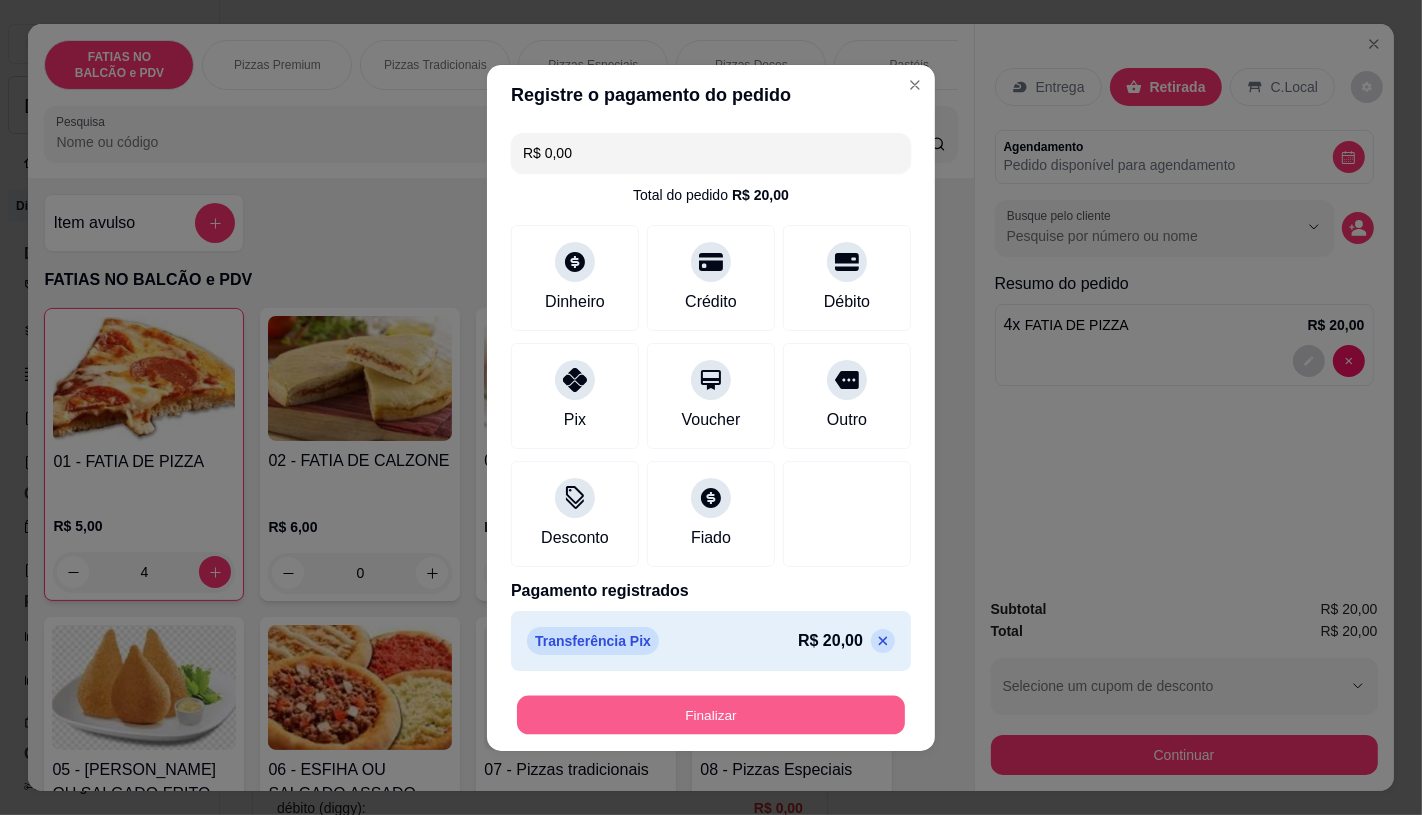 click on "Finalizar" at bounding box center [711, 714] 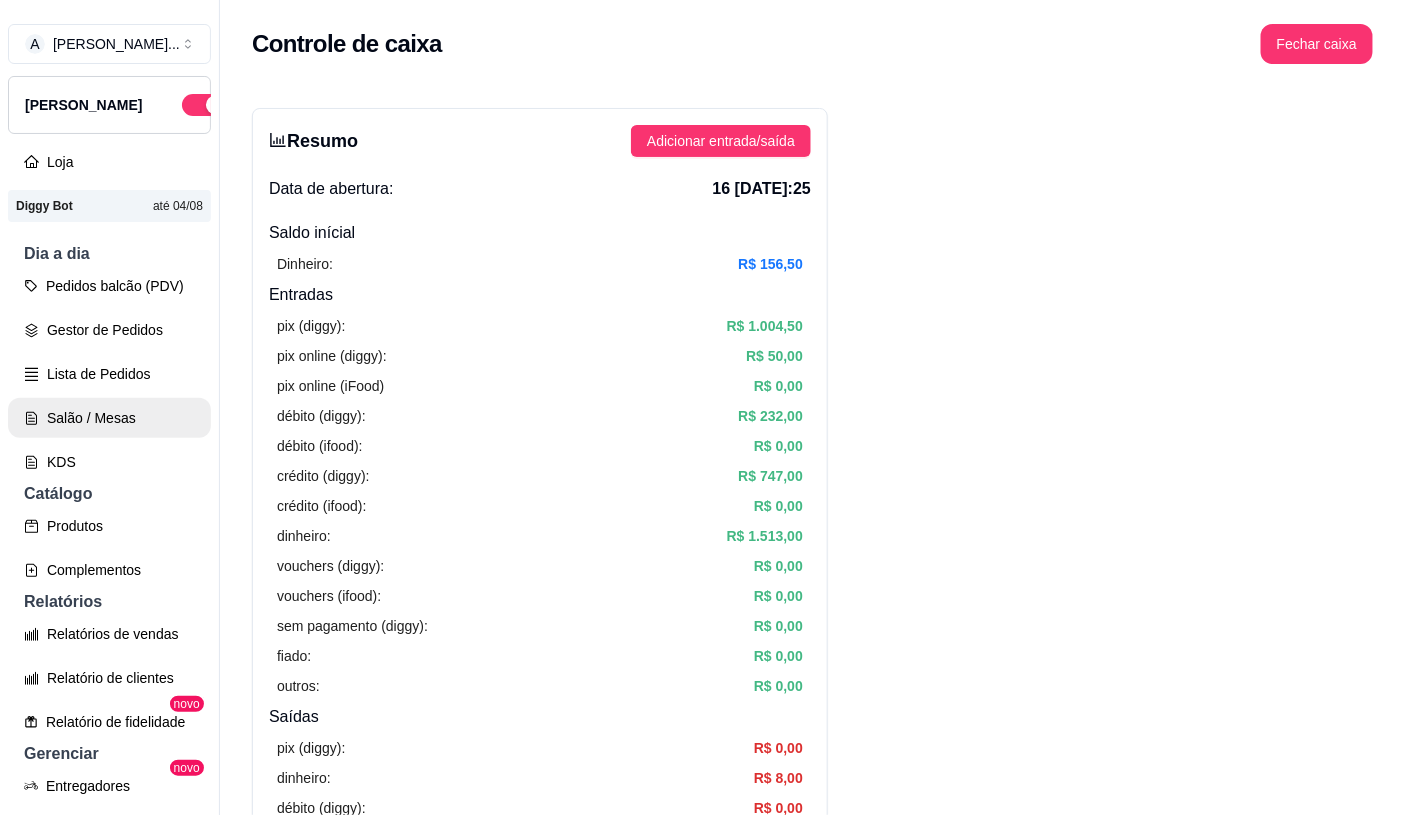 click on "Salão / Mesas" at bounding box center (109, 418) 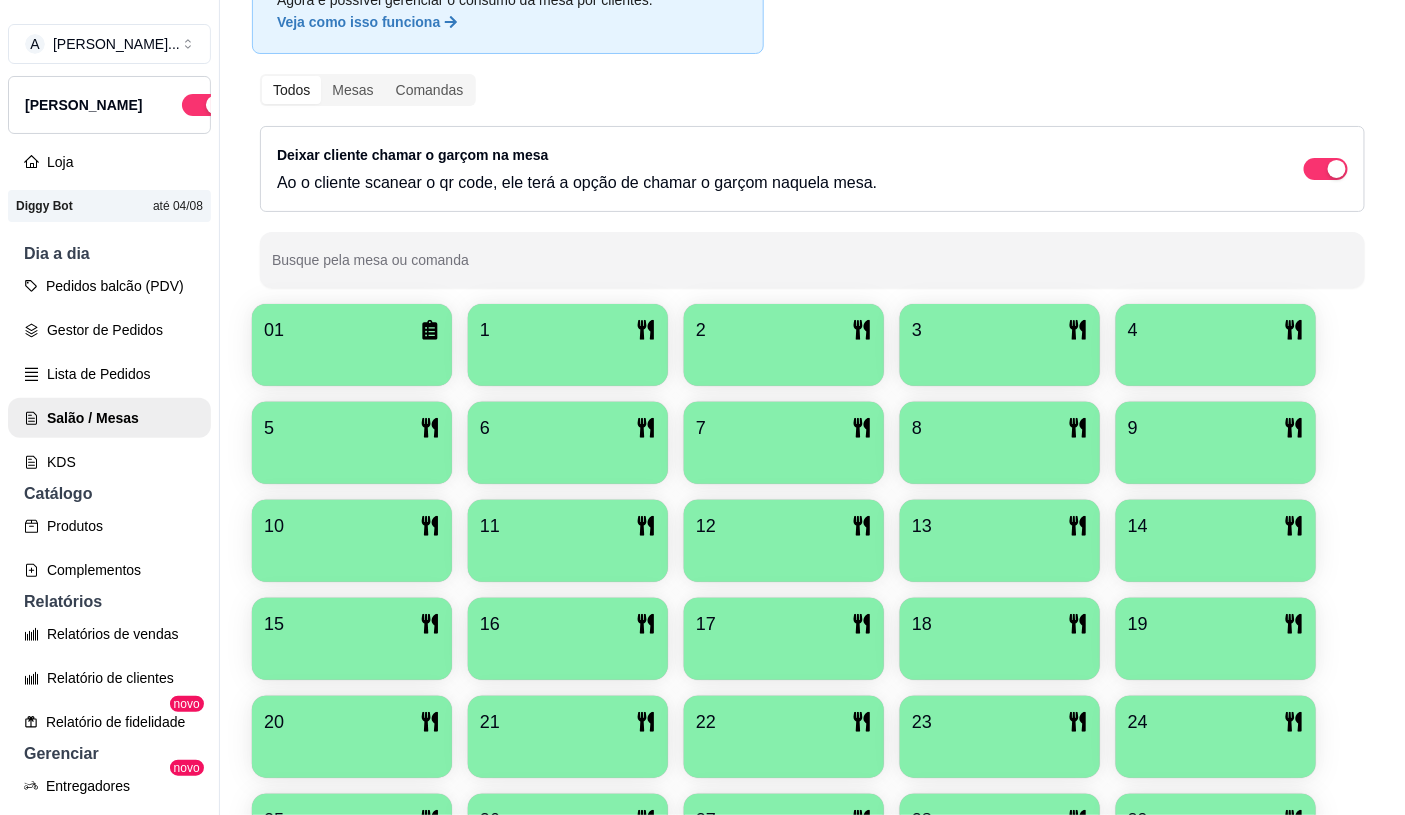 scroll, scrollTop: 333, scrollLeft: 0, axis: vertical 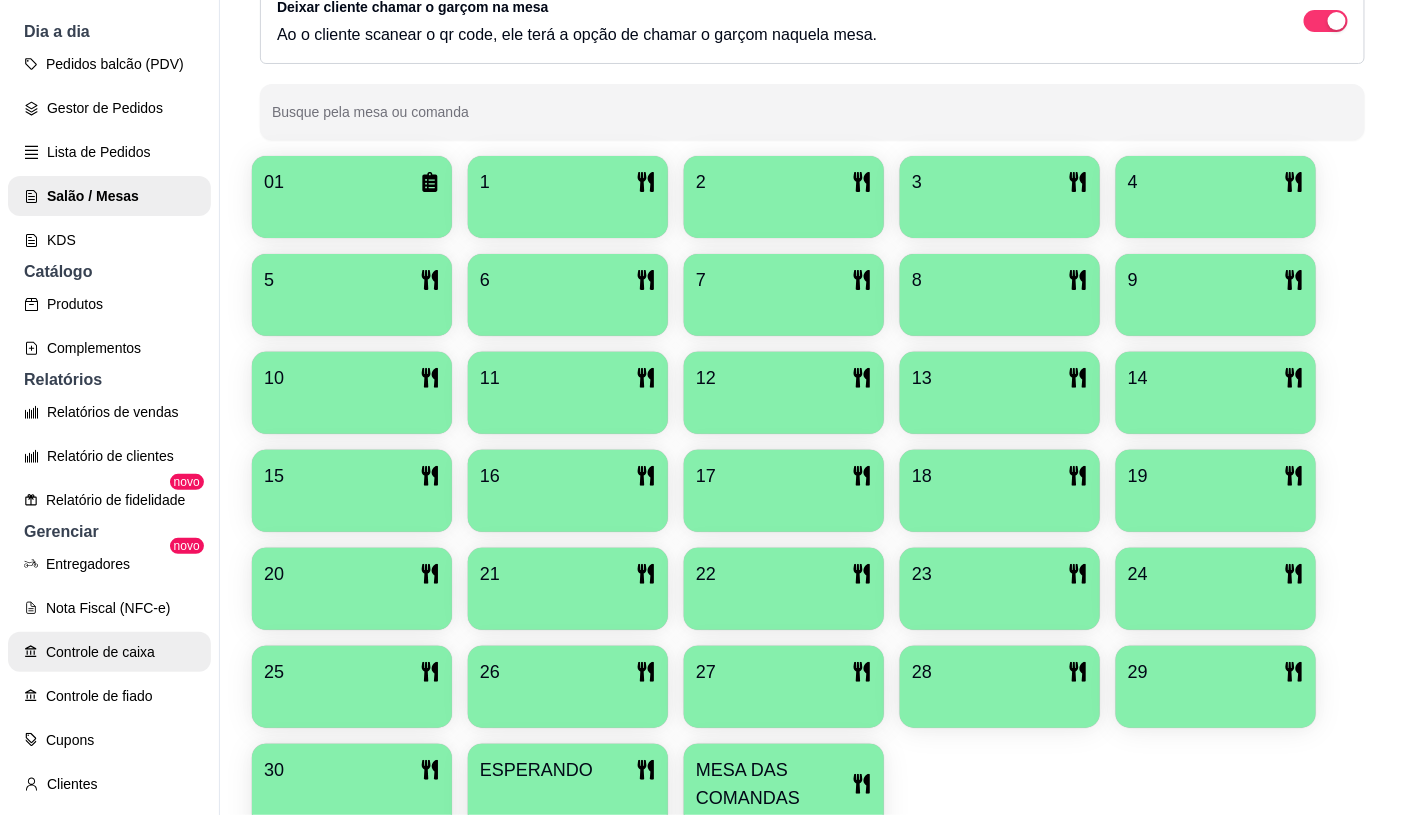 click on "Controle de caixa" at bounding box center [109, 652] 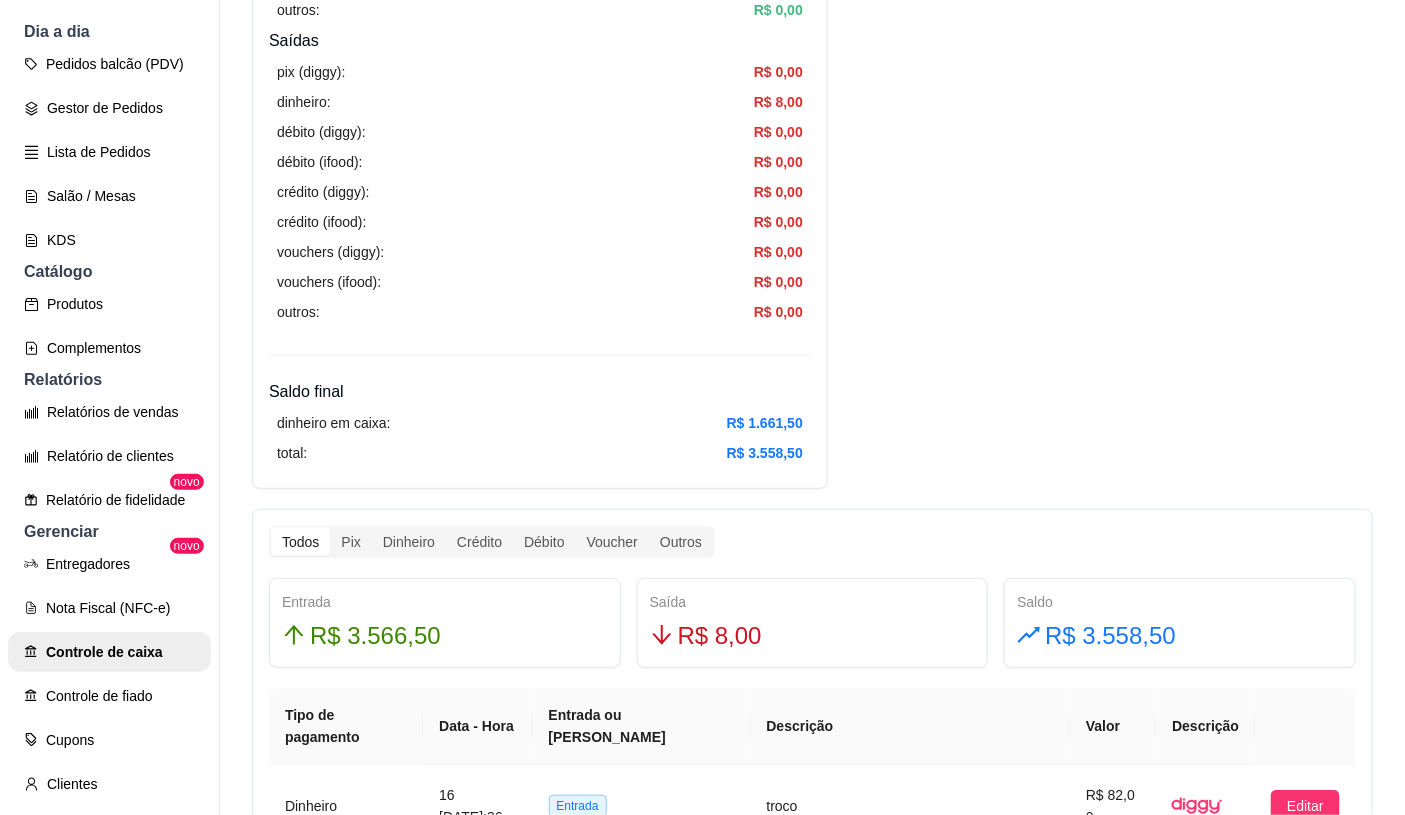 scroll, scrollTop: 555, scrollLeft: 0, axis: vertical 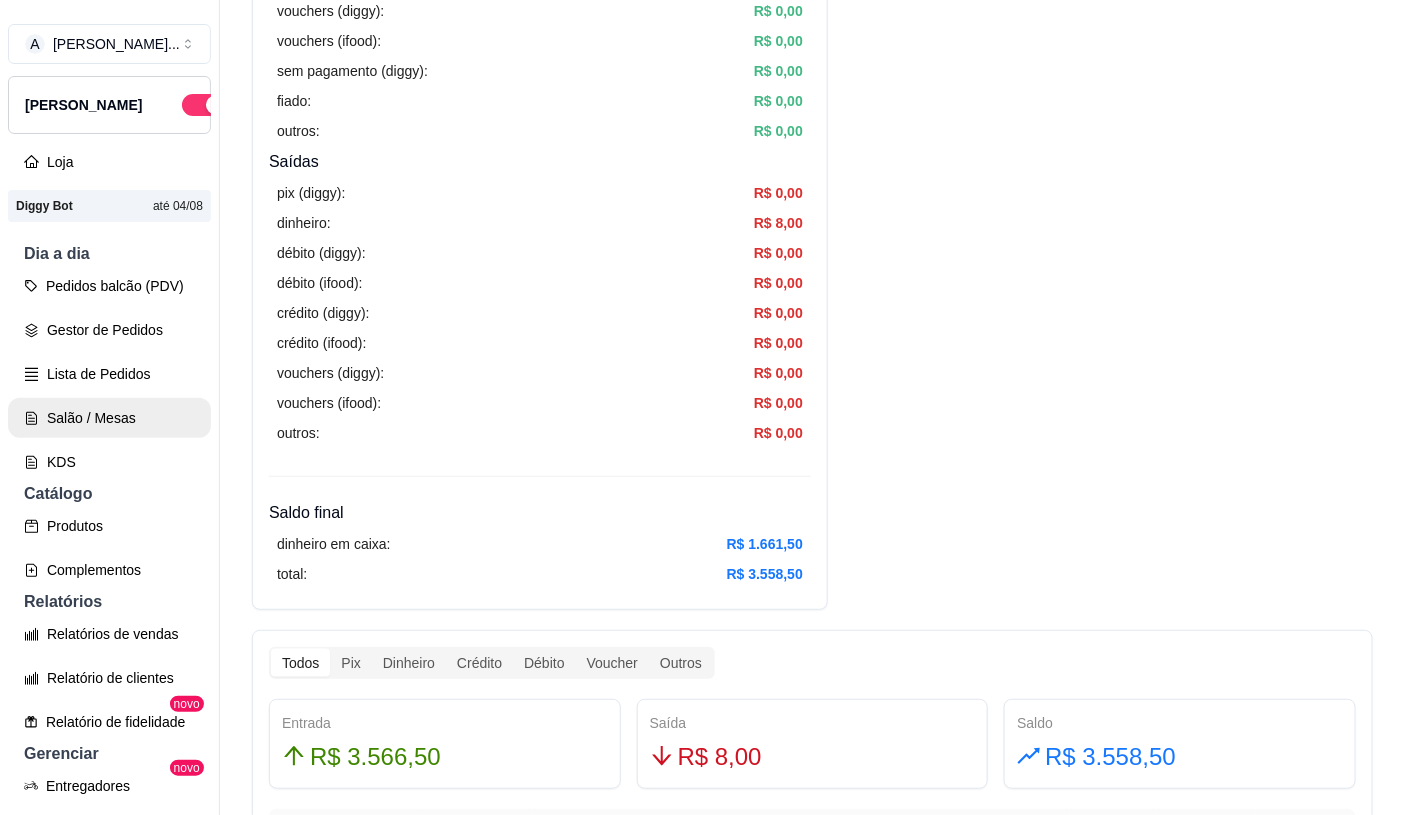 click on "Salão / Mesas" at bounding box center (109, 418) 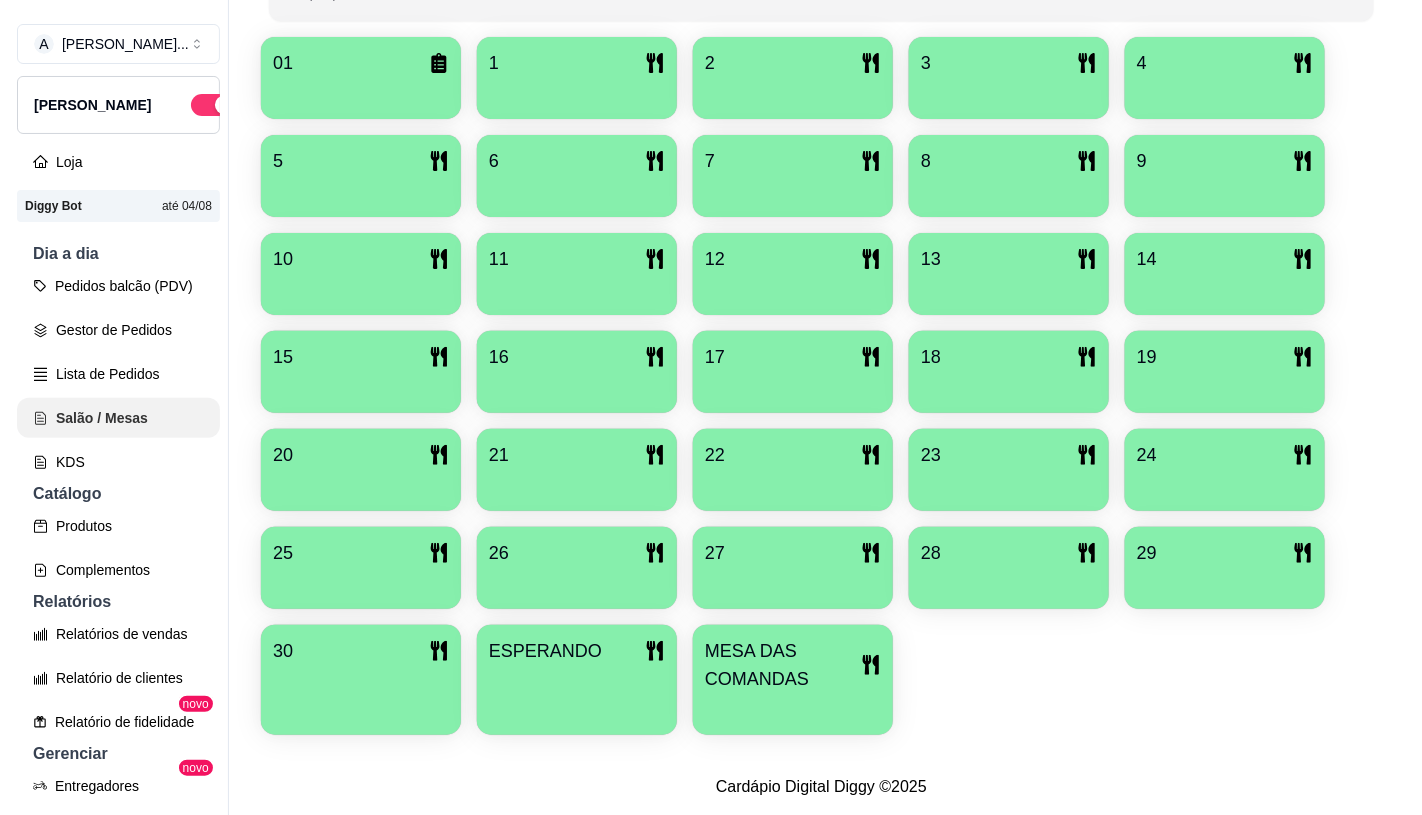 scroll, scrollTop: 0, scrollLeft: 0, axis: both 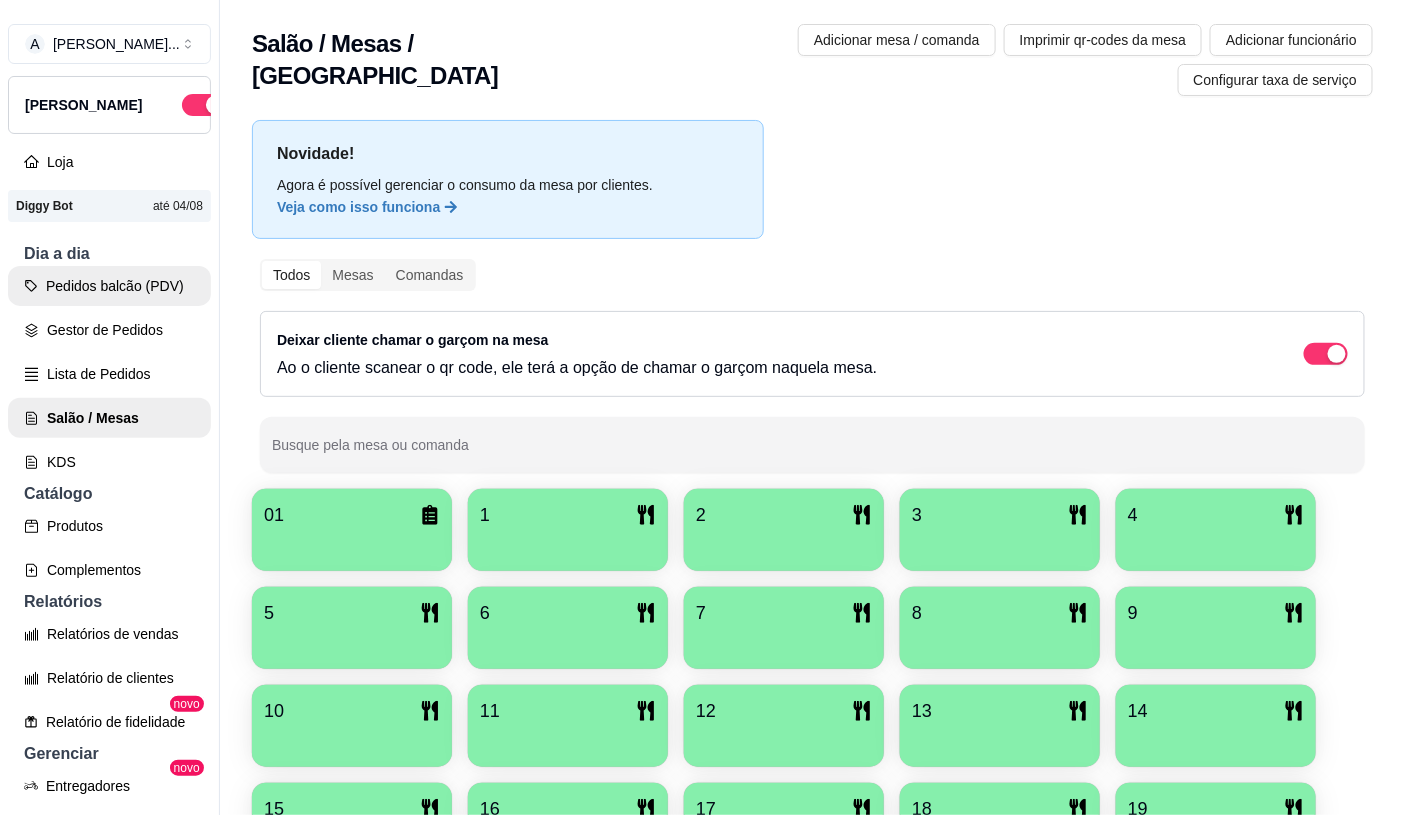 click on "Pedidos balcão (PDV)" at bounding box center (109, 286) 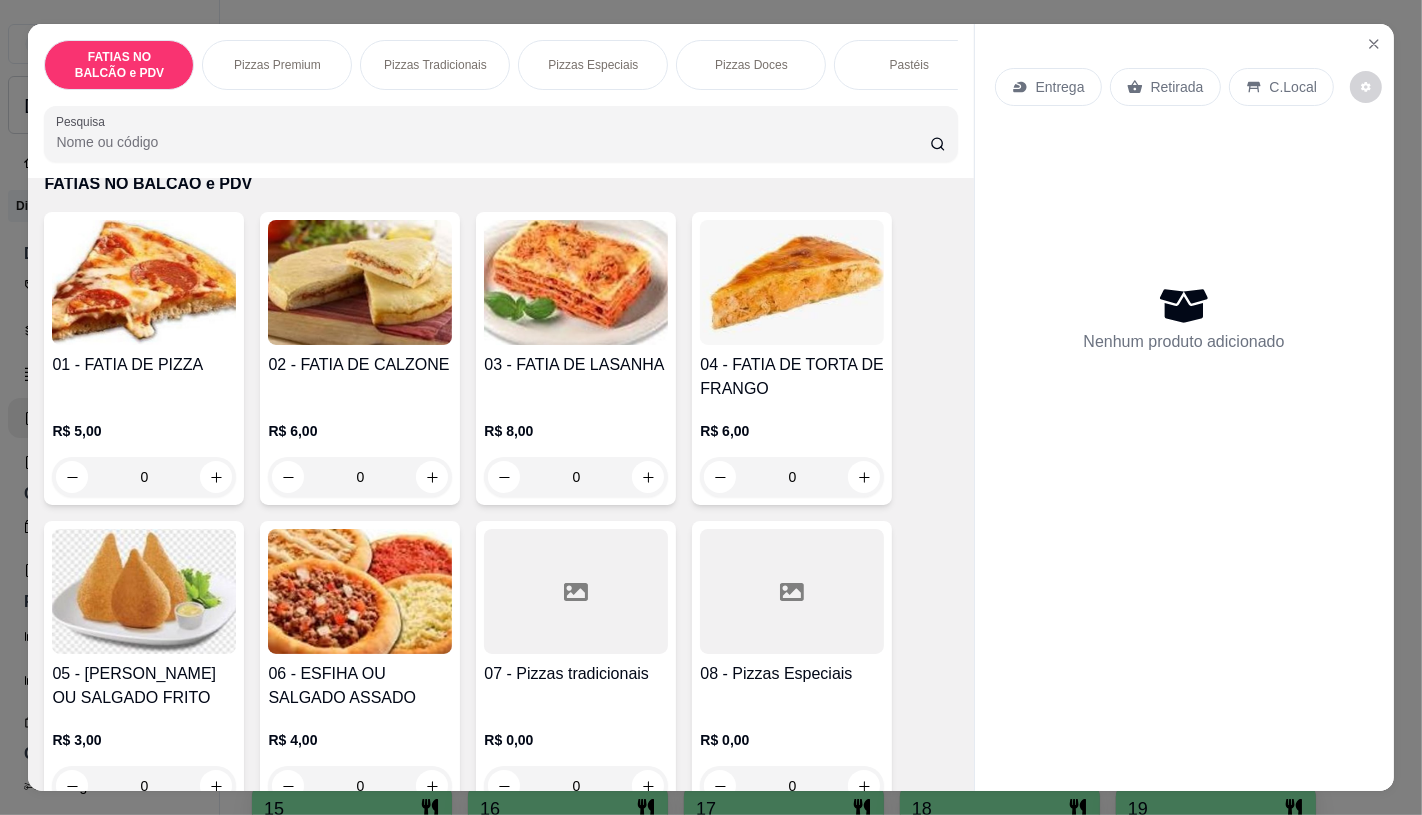 scroll, scrollTop: 111, scrollLeft: 0, axis: vertical 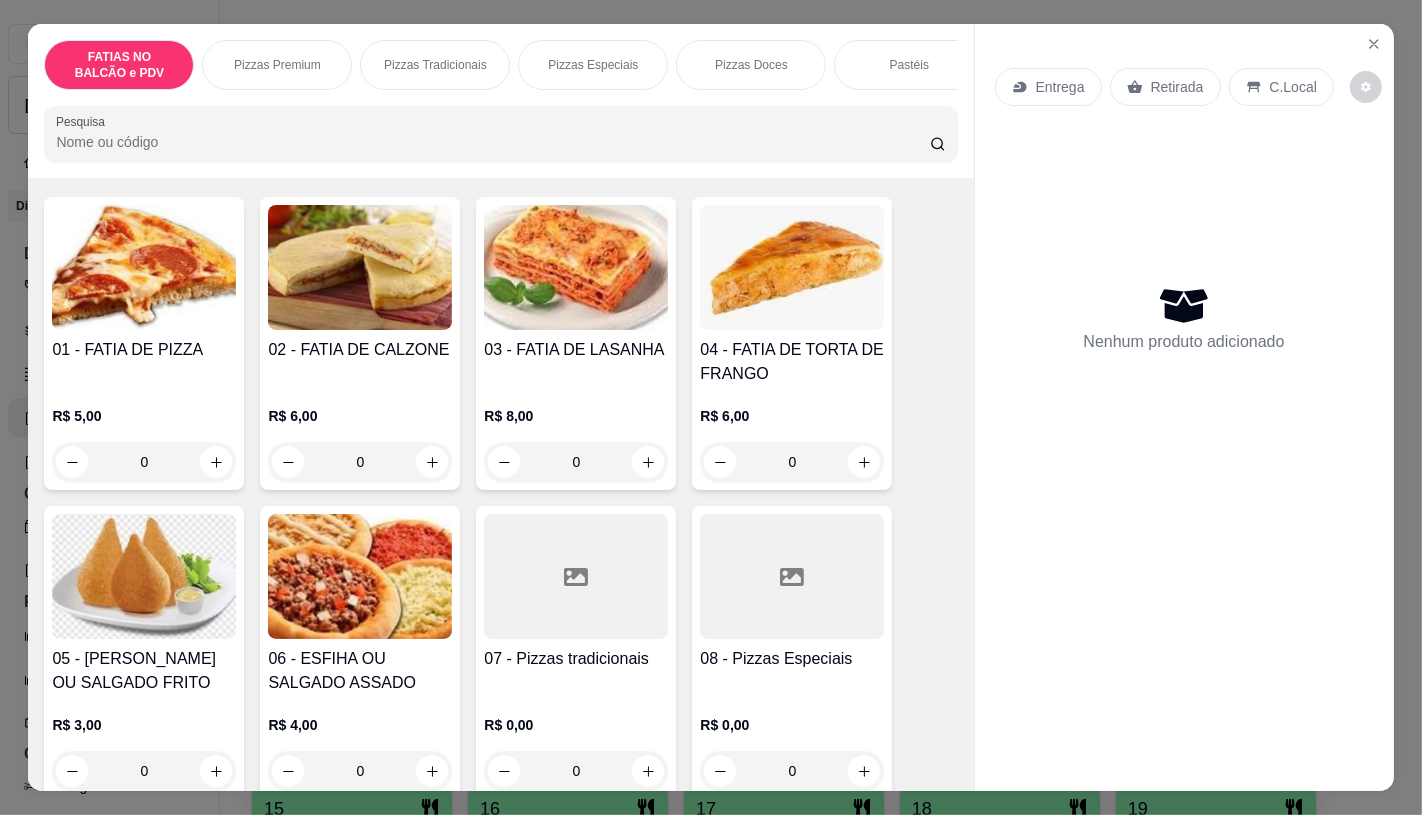 click on "07 - Pizzas tradicionais" at bounding box center (576, 659) 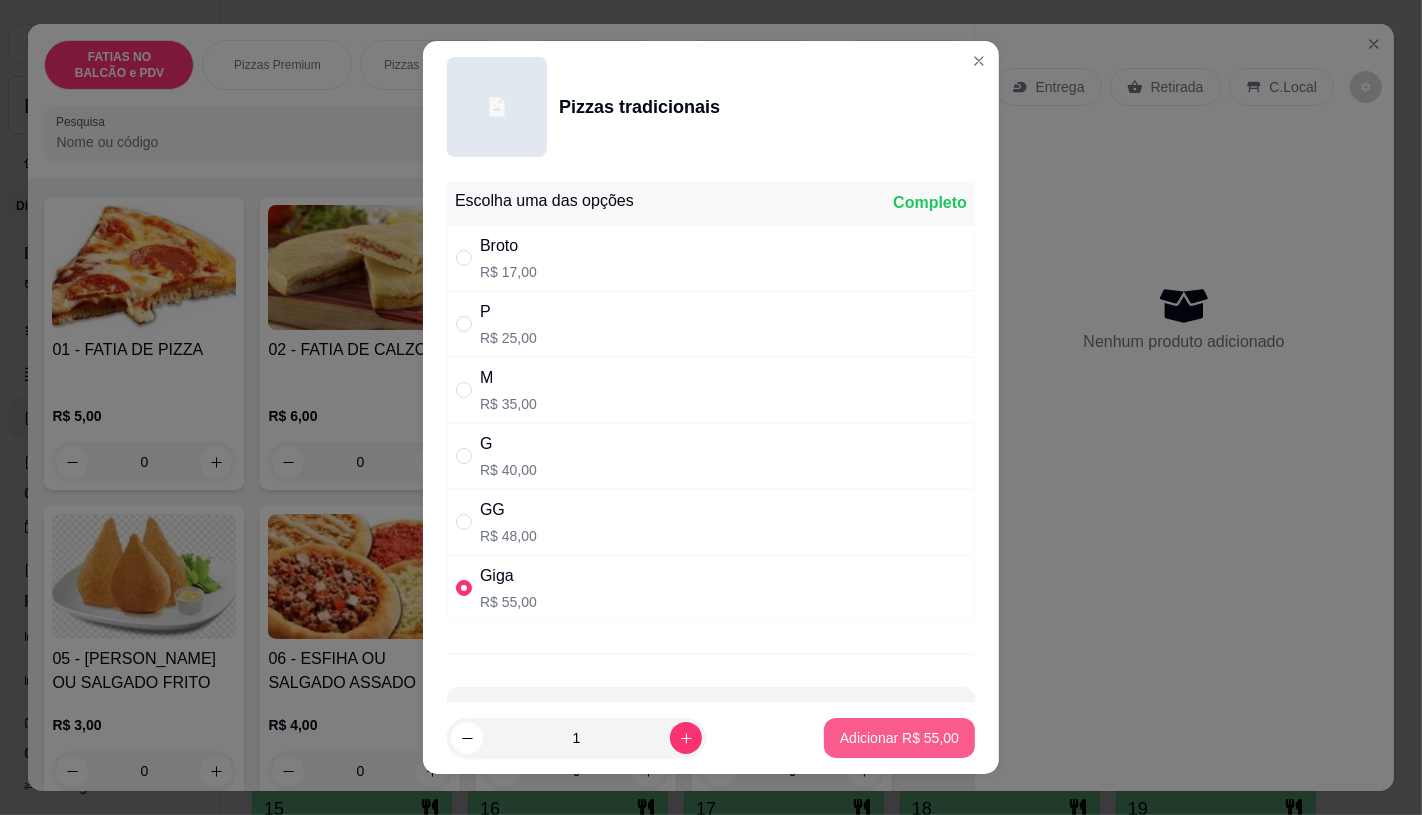 click on "Adicionar   R$ 55,00" at bounding box center (899, 738) 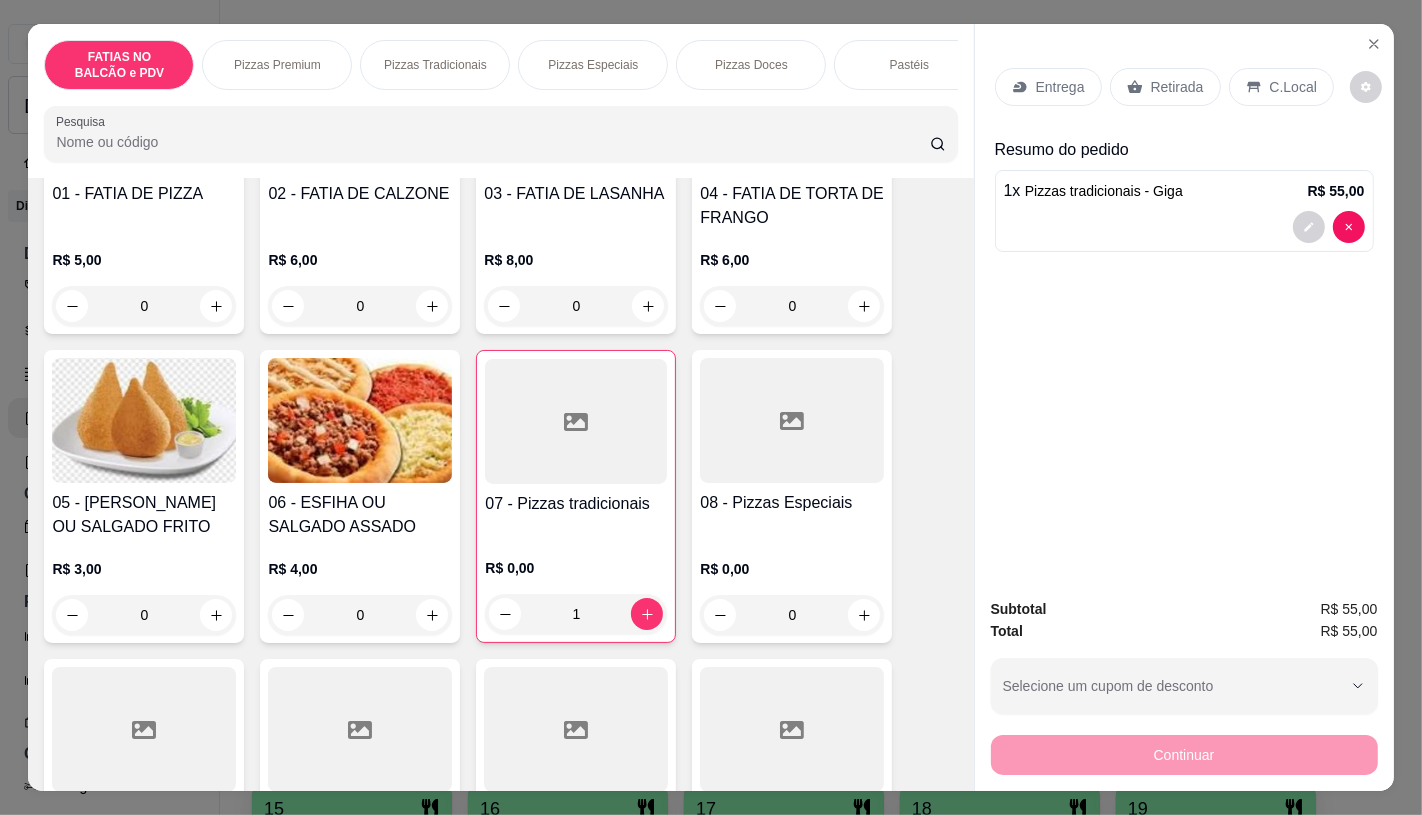 scroll, scrollTop: 444, scrollLeft: 0, axis: vertical 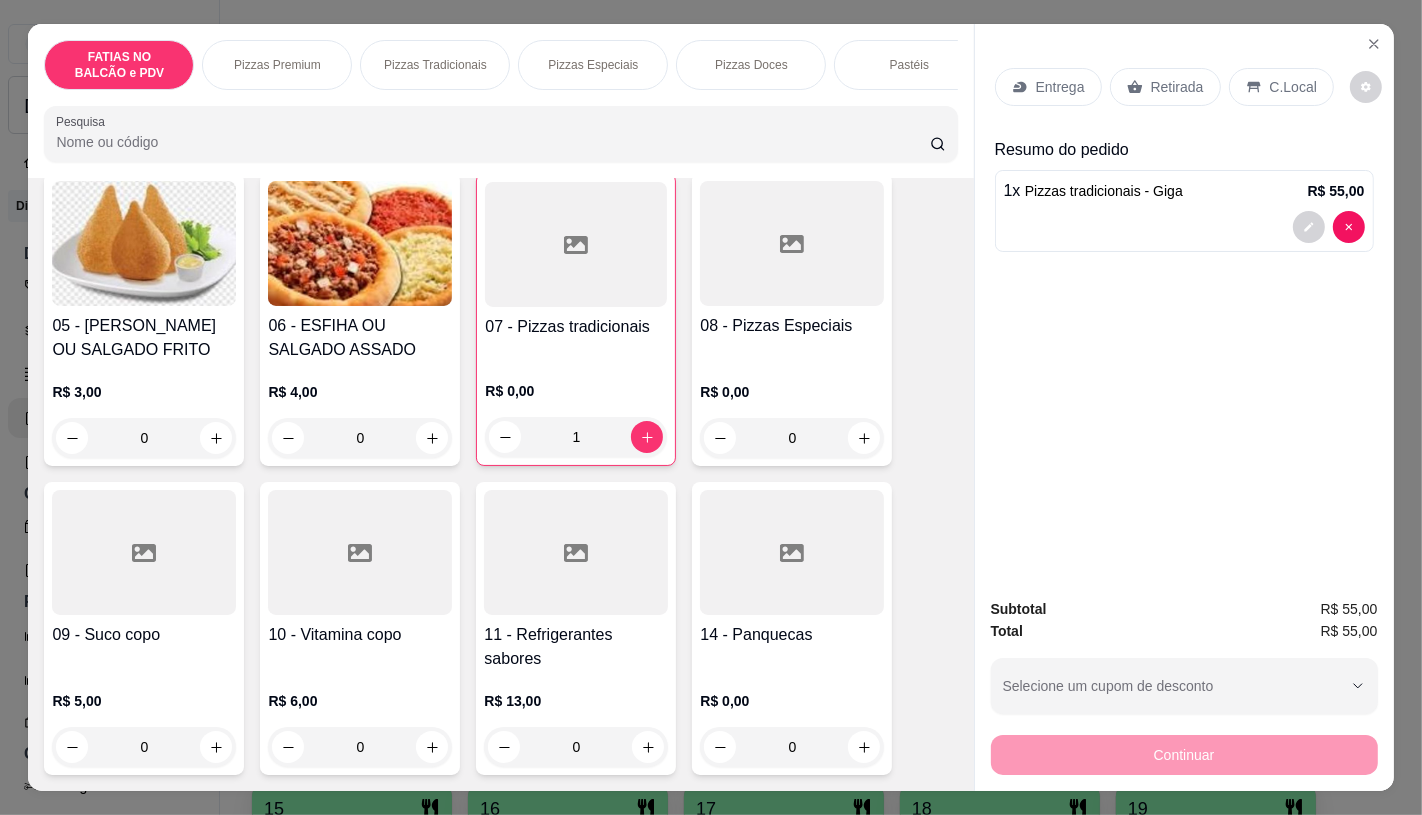 click on "11 - Refrigerantes sabores    R$ 13,00 0" at bounding box center (576, 628) 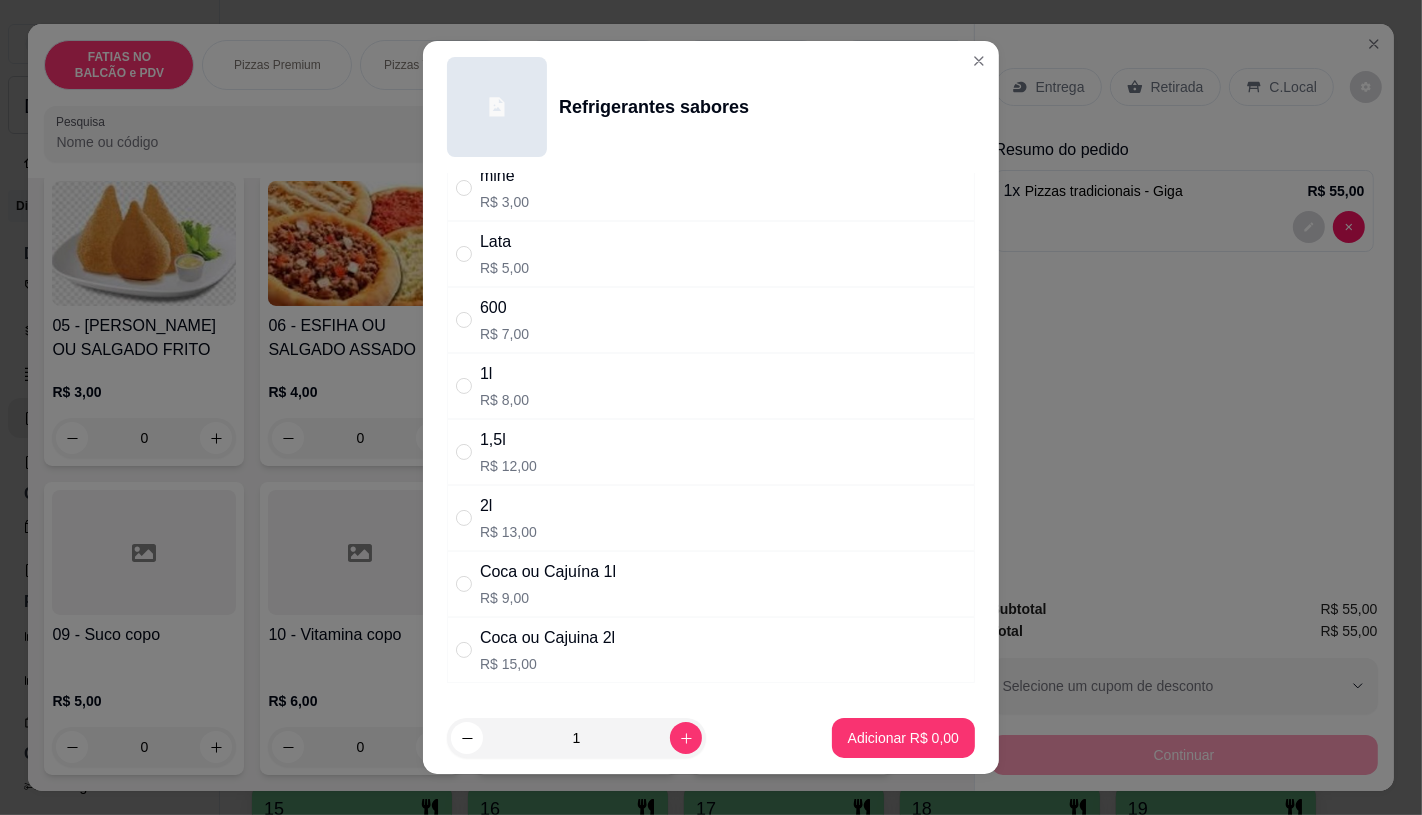 scroll, scrollTop: 111, scrollLeft: 0, axis: vertical 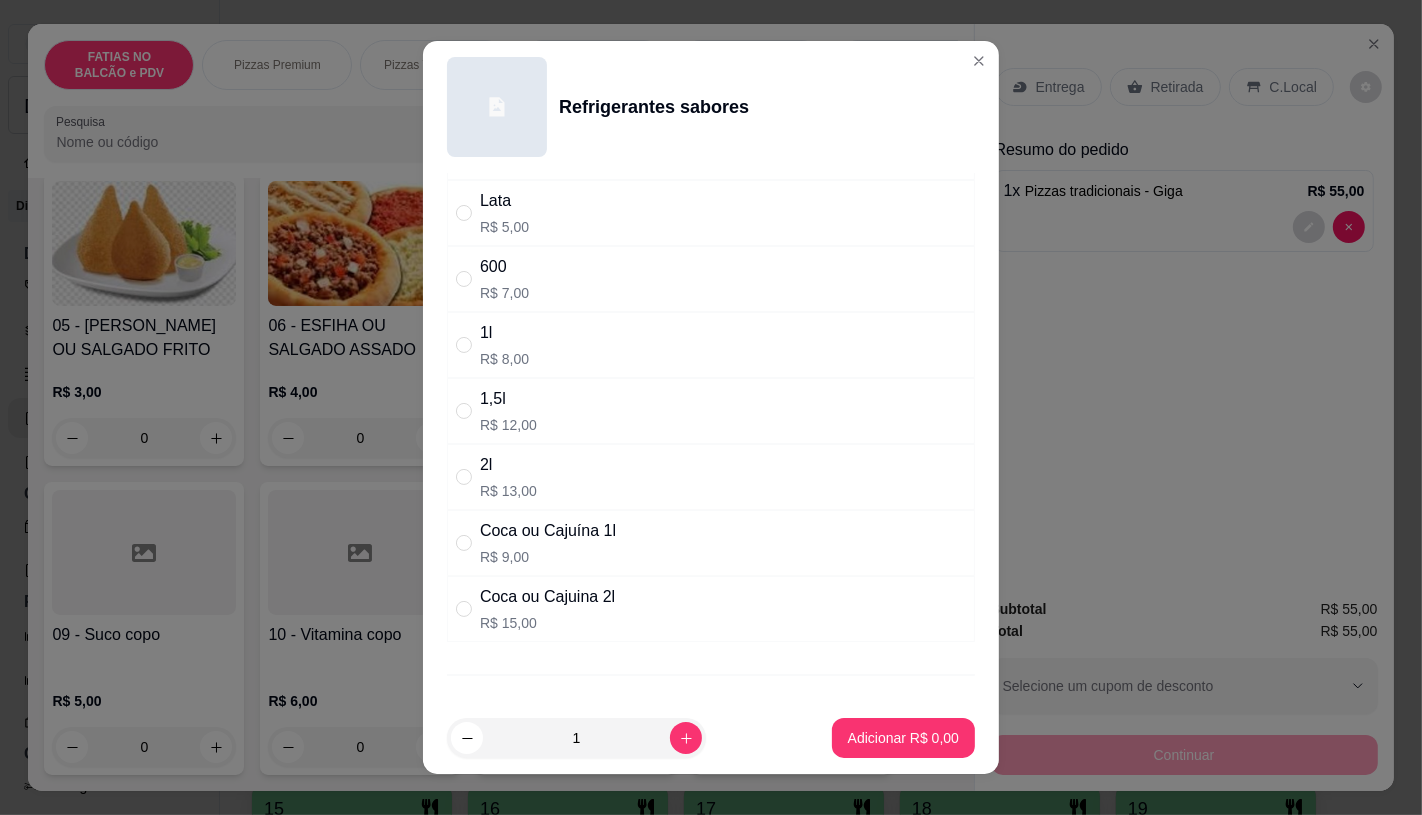 click on "Coca ou Cajuina 2l" at bounding box center (547, 597) 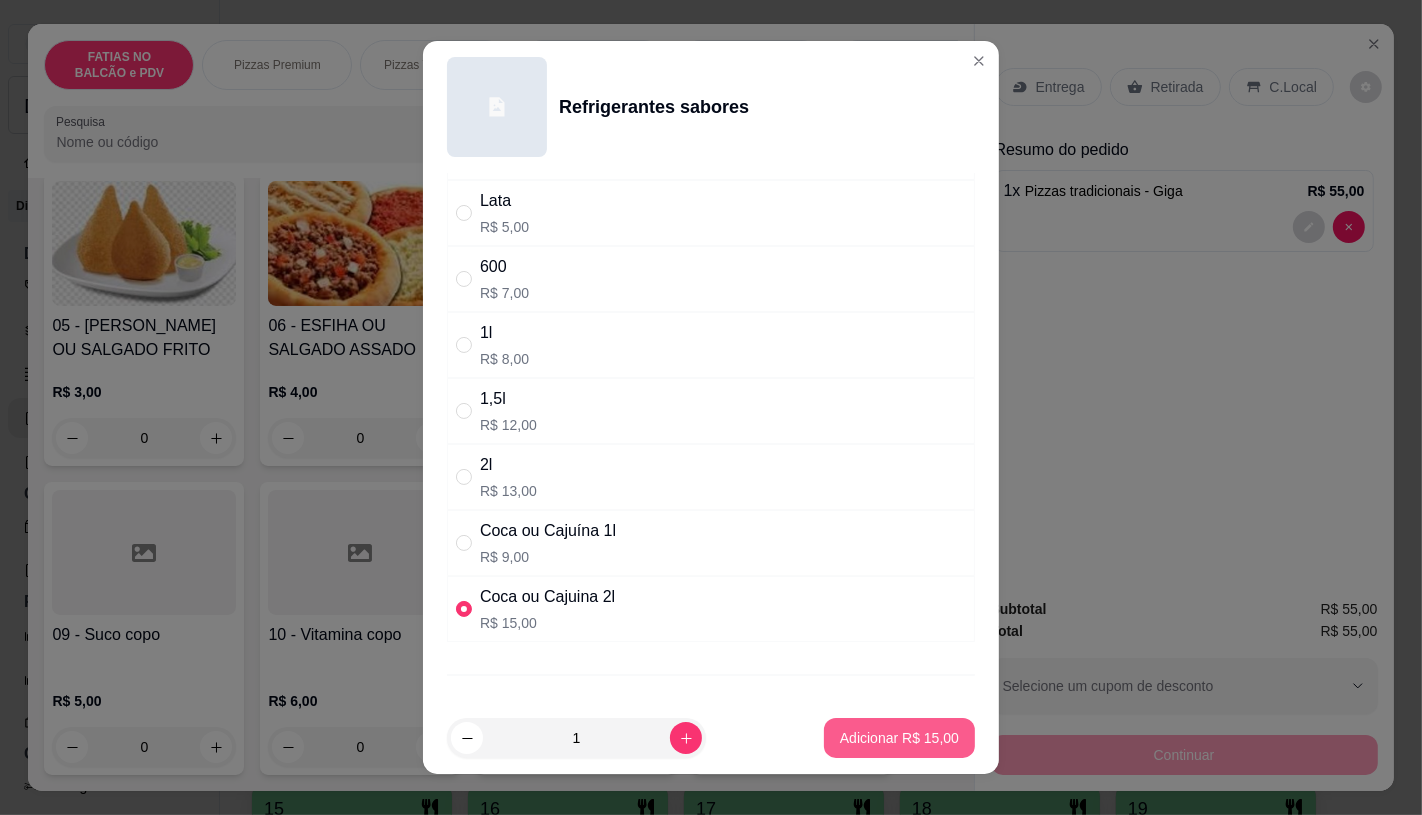 click on "Adicionar   R$ 15,00" at bounding box center (899, 738) 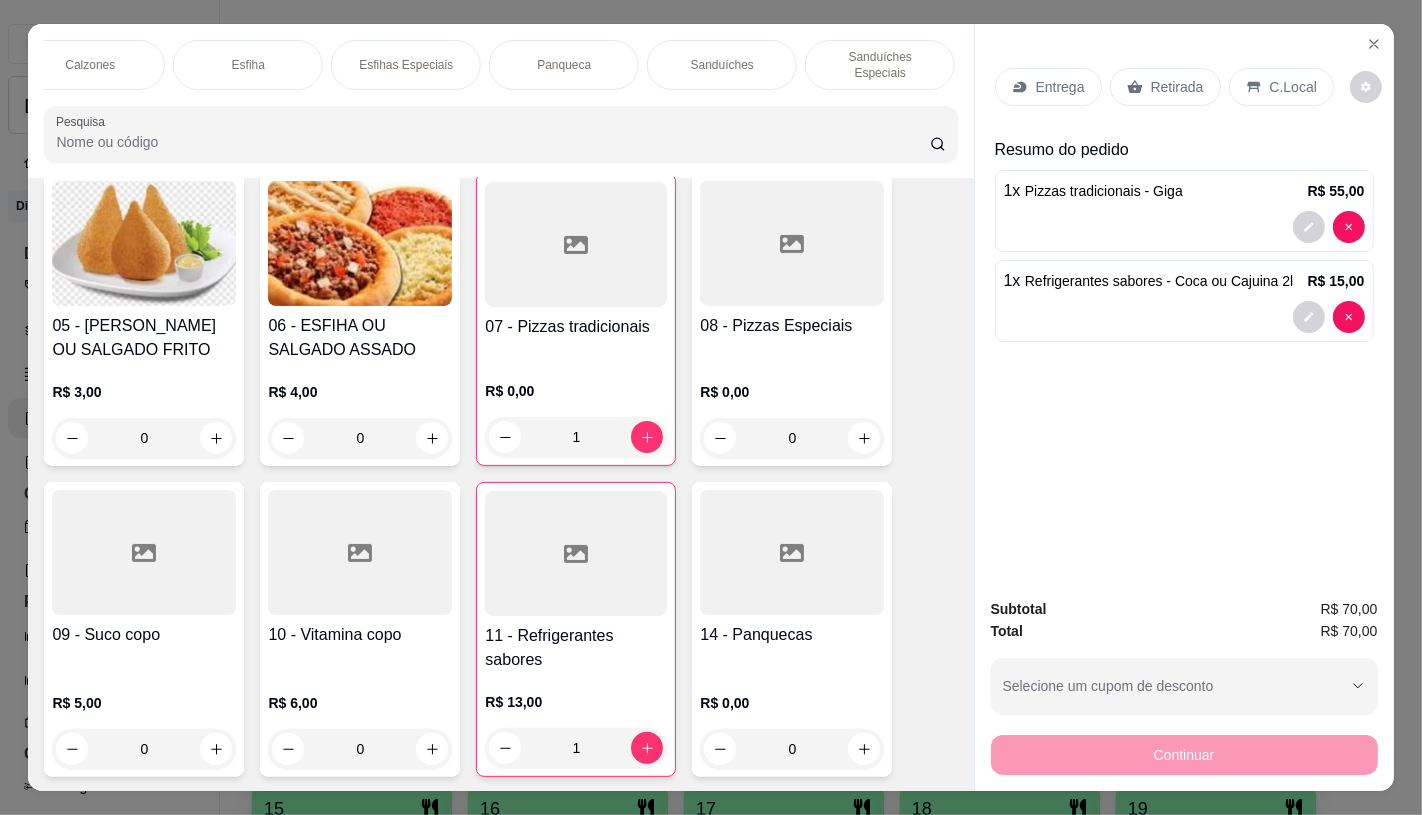 scroll, scrollTop: 0, scrollLeft: 1142, axis: horizontal 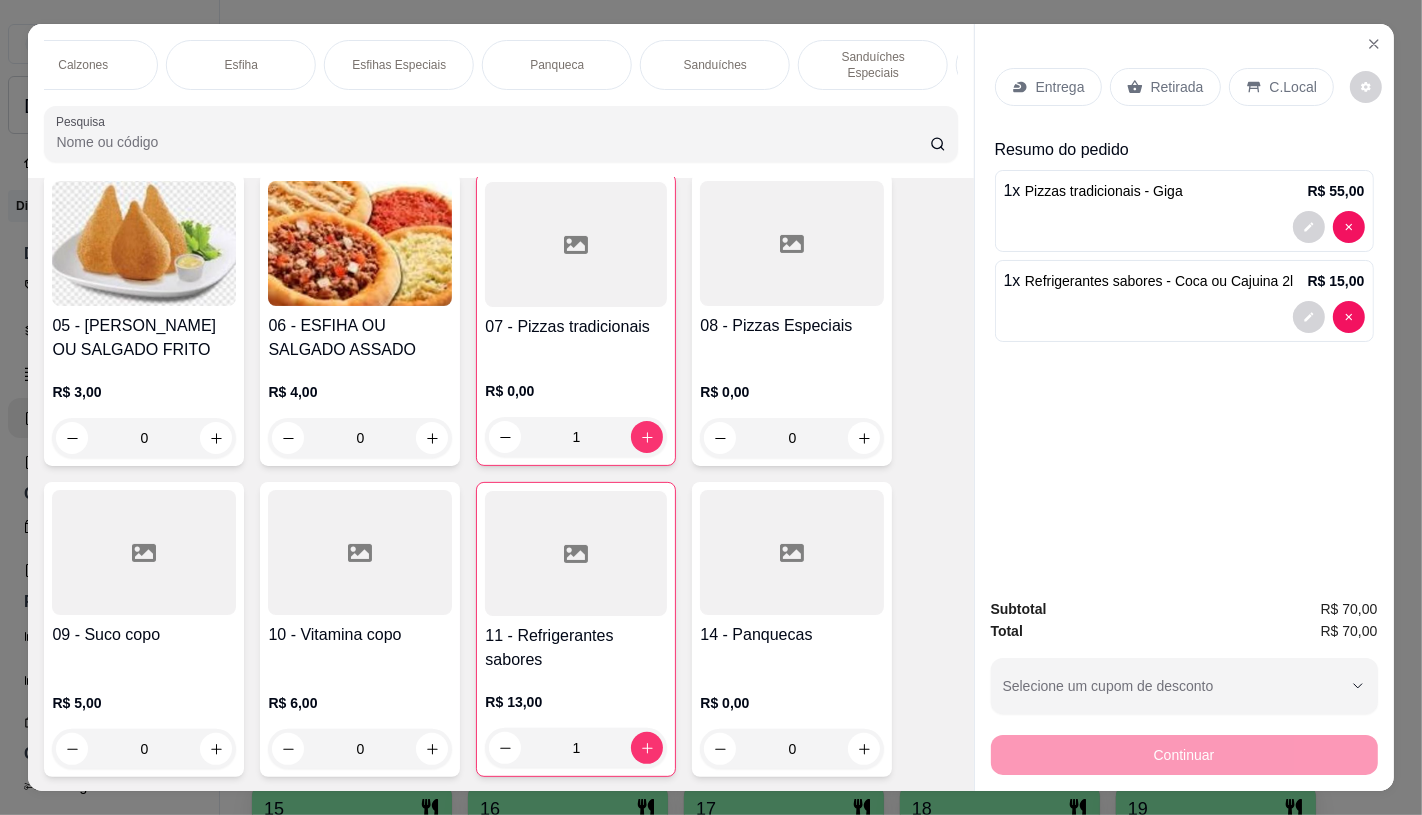 click on "Sanduíches" at bounding box center [715, 65] 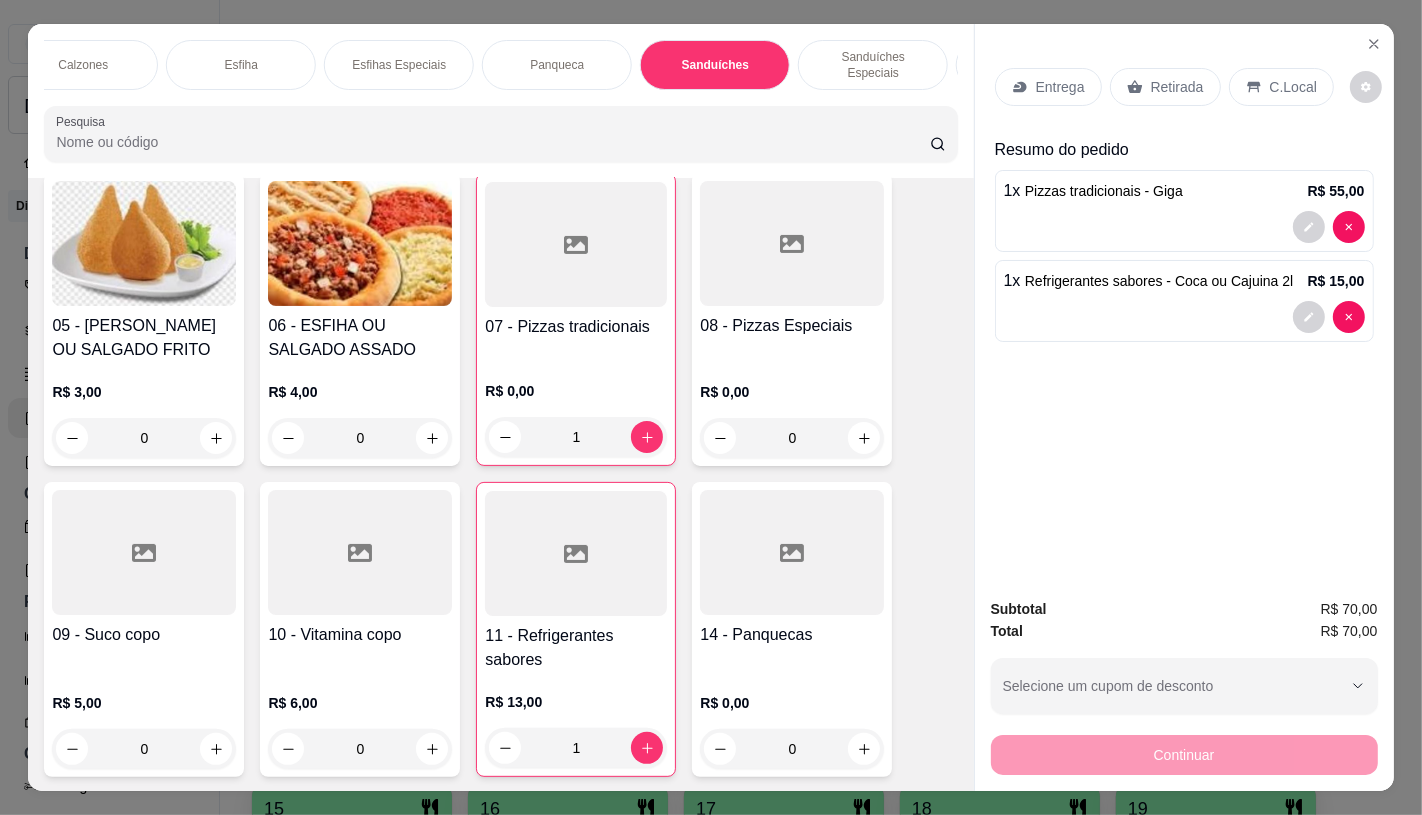 scroll, scrollTop: 8085, scrollLeft: 0, axis: vertical 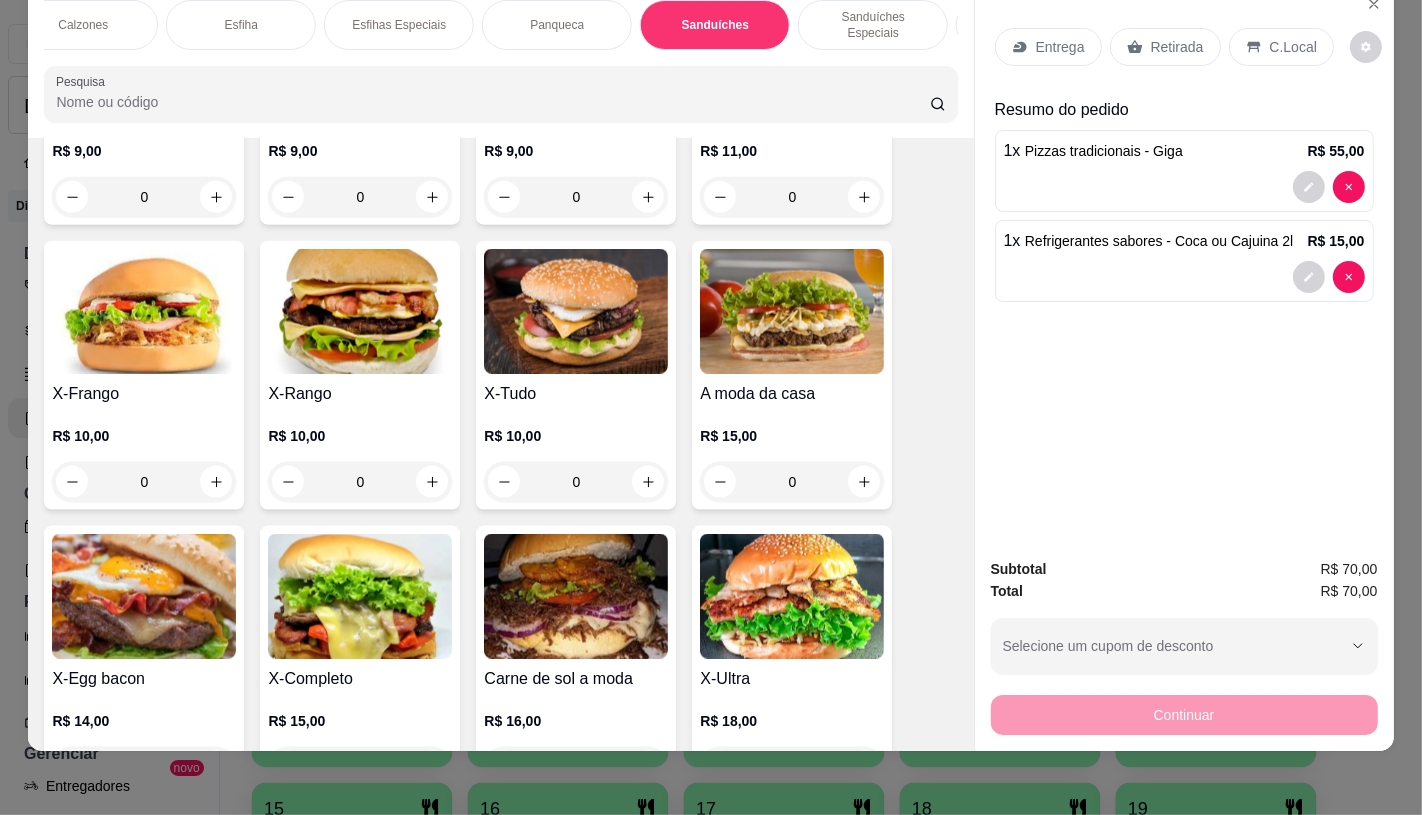 click at bounding box center (144, 596) 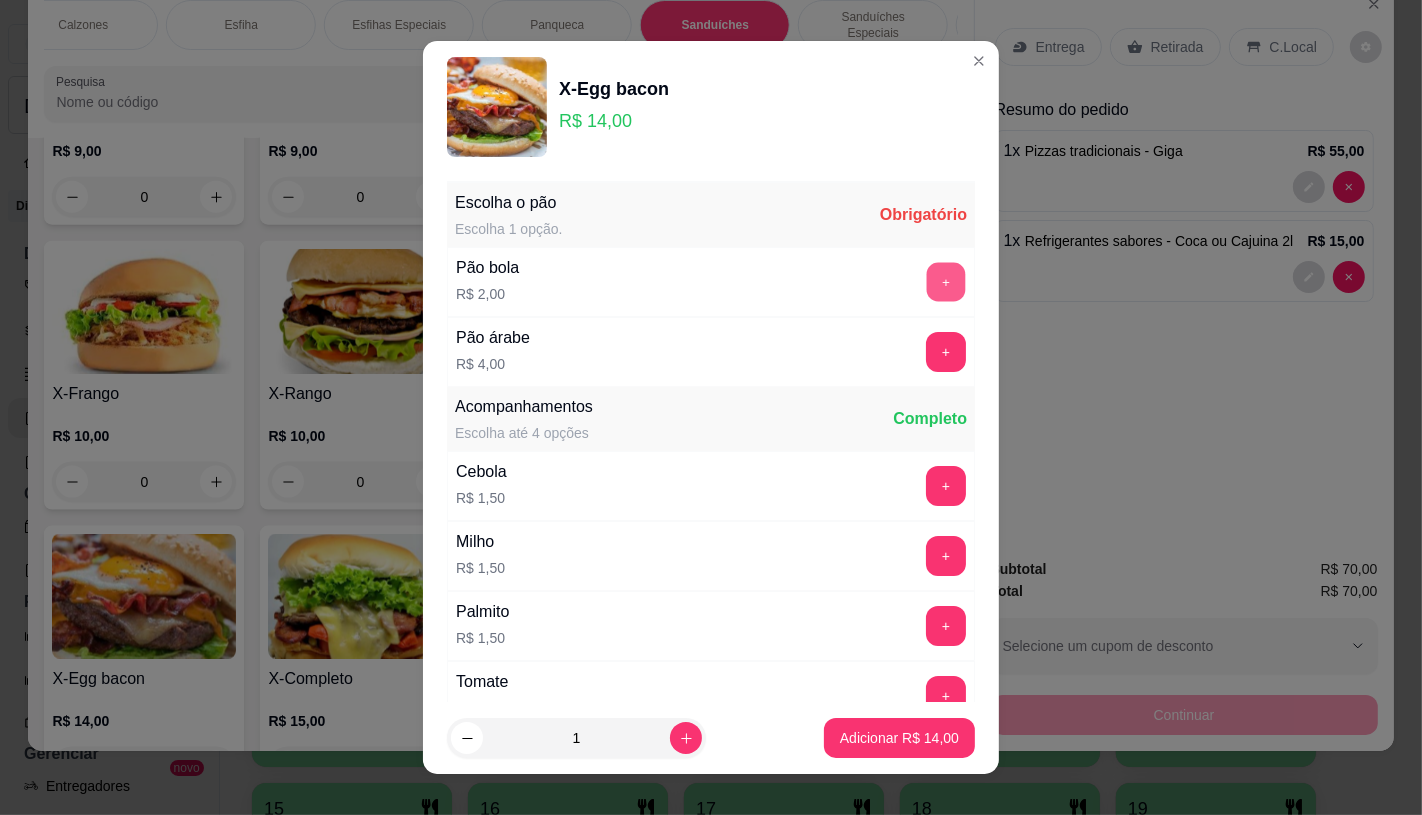 click on "+" at bounding box center (946, 281) 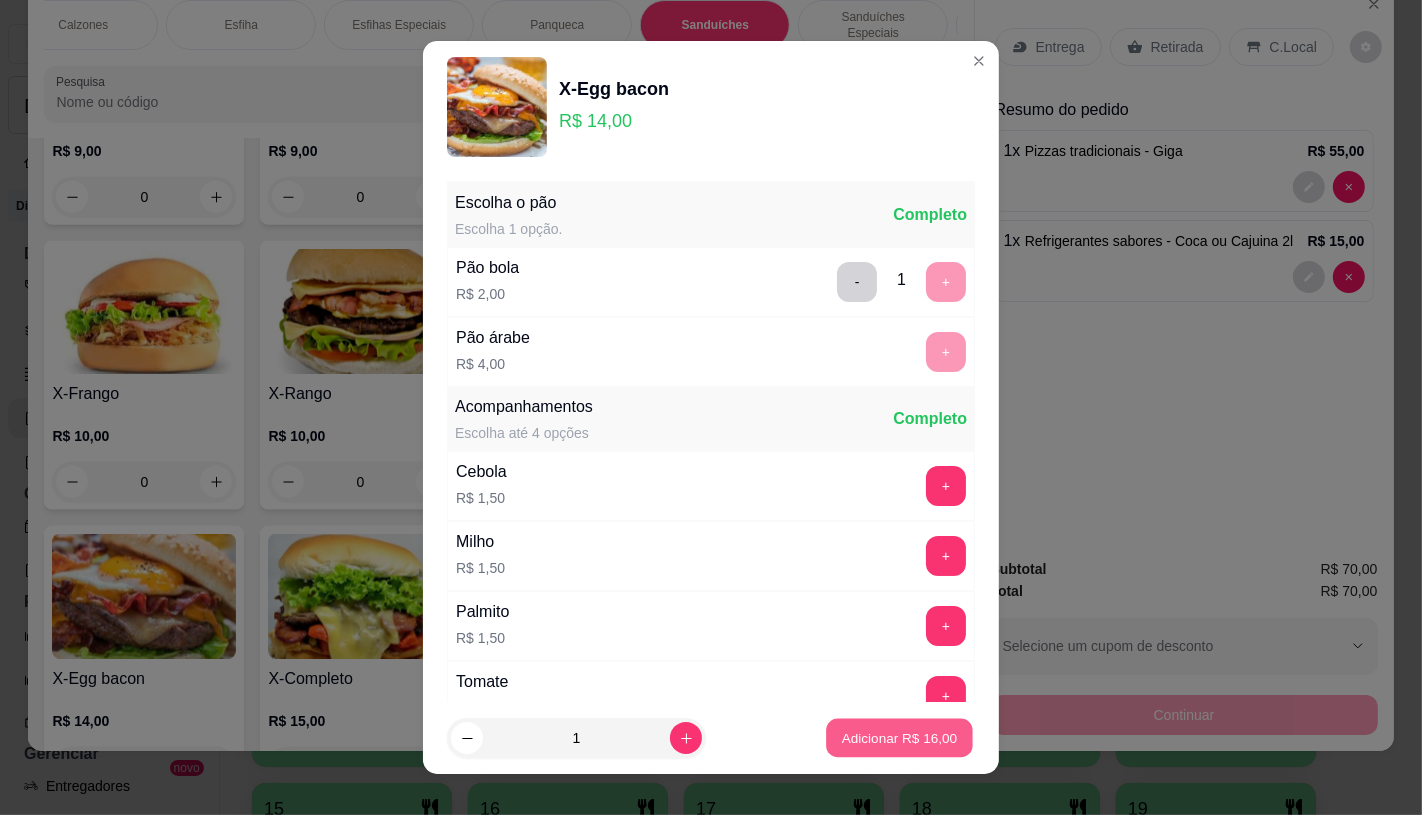 click on "Adicionar   R$ 16,00" at bounding box center (900, 738) 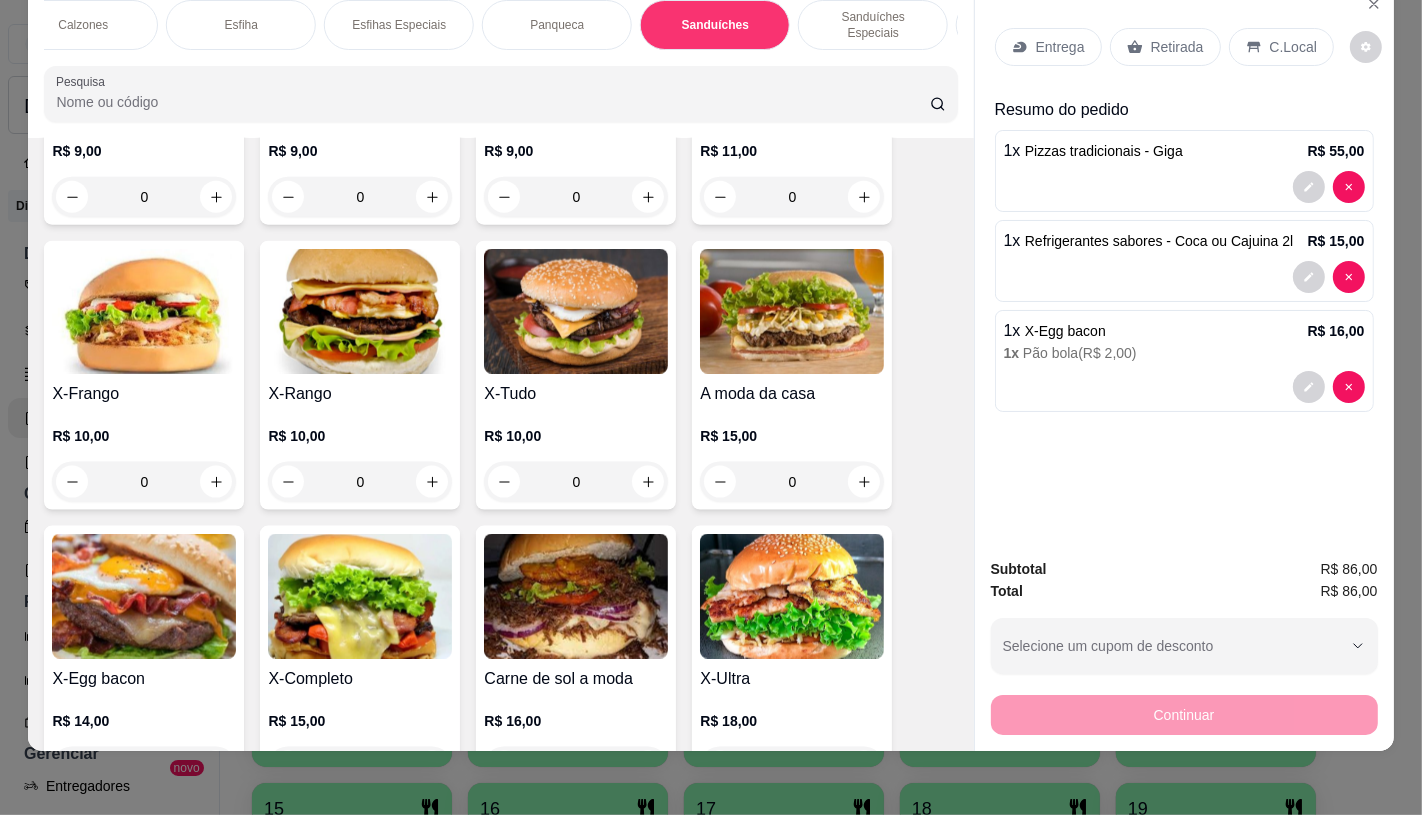 click at bounding box center (360, 596) 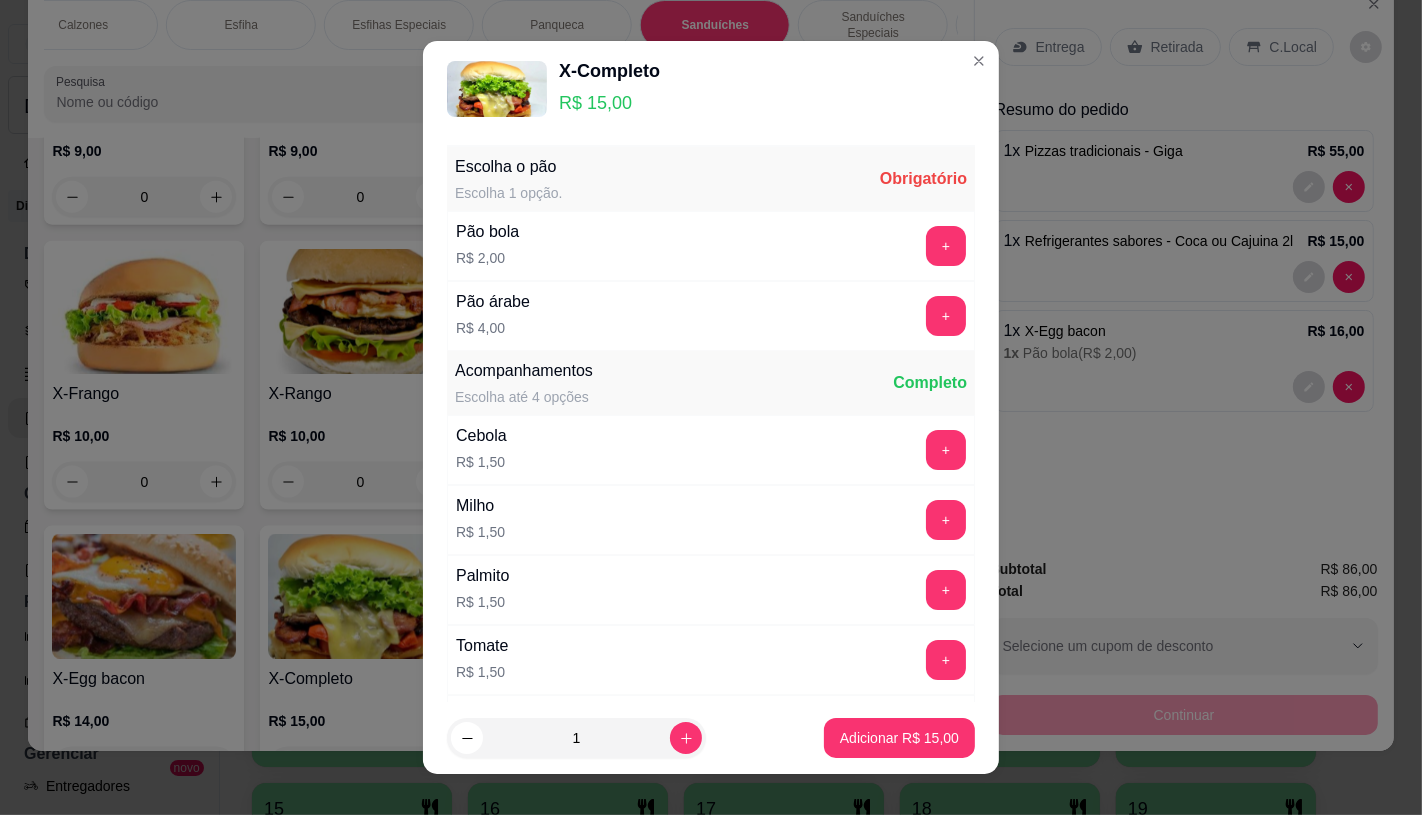 click on "Escolha o pão  Escolha 1 opção. Obrigatório Pão bola R$ 2,00 + Pão árabe R$ 4,00 + Acompanhamentos Escolha até 4 opções Completo Cebola  R$ 1,50 + Milho R$ 1,50 + Palmito R$ 1,50 + Tomate R$ 1,50 + Presunto R$ 2,00 + Mussarela R$ 2,50 + Catupiry (mistura de requeijão ) R$ 2,50 + Cheddar R$ 2,50 + Ovos R$ 2,50 + Batata palha R$ 2,50 + Queijo Coalho R$ 2,50 + Calabresa R$ 3,00 + Frango R$ 3,00 + Bacon R$ 3,00 + Cream cheese R$ 3,00 + Carne de hamburguer tradicional  R$ 3,00 + Requeijão Original R$ 3,00 + Carne de Sol R$ 3,00 + 100g Filé trinchado  R$ 7,00 + Observações do cliente" at bounding box center [711, 420] 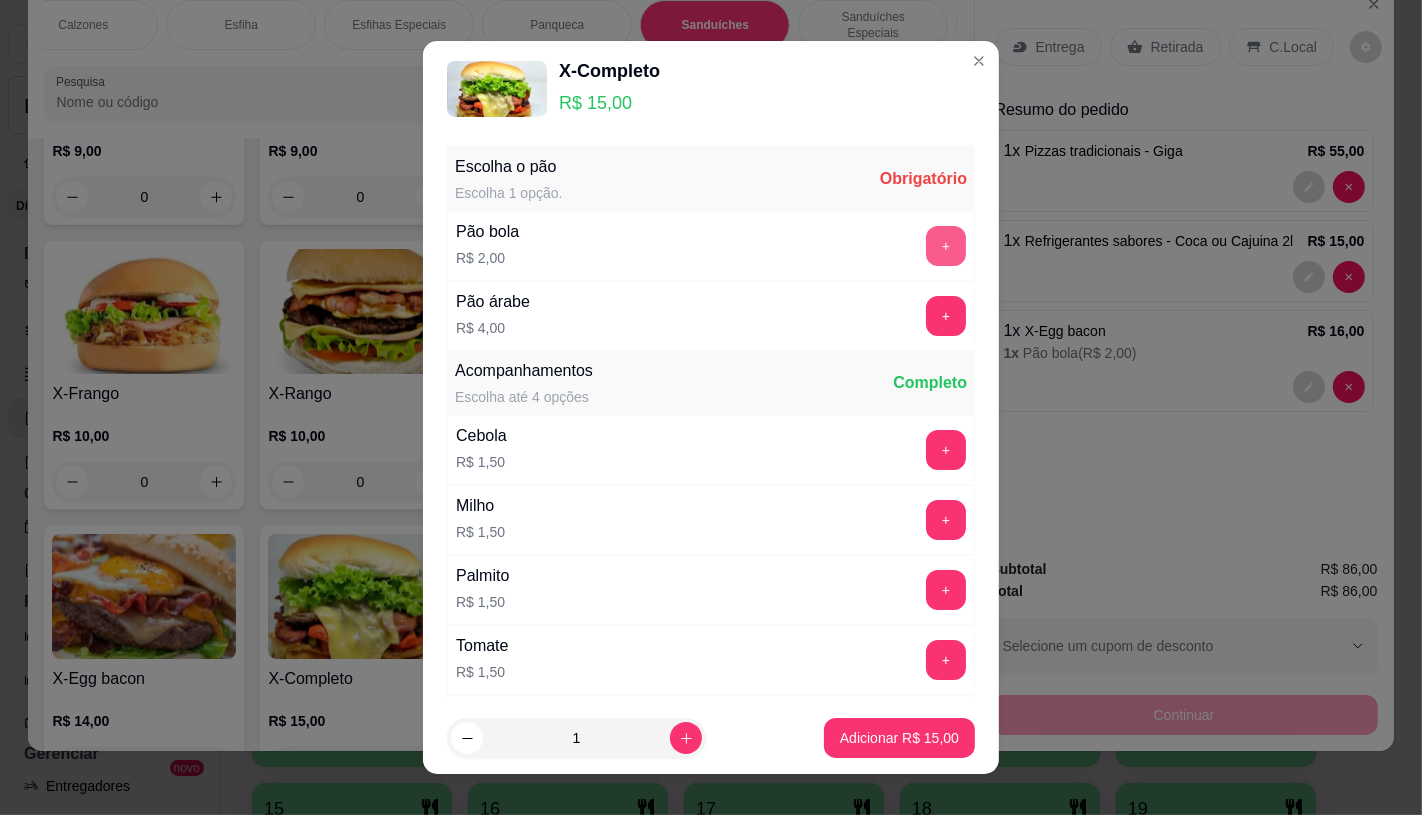 click on "+" at bounding box center [946, 246] 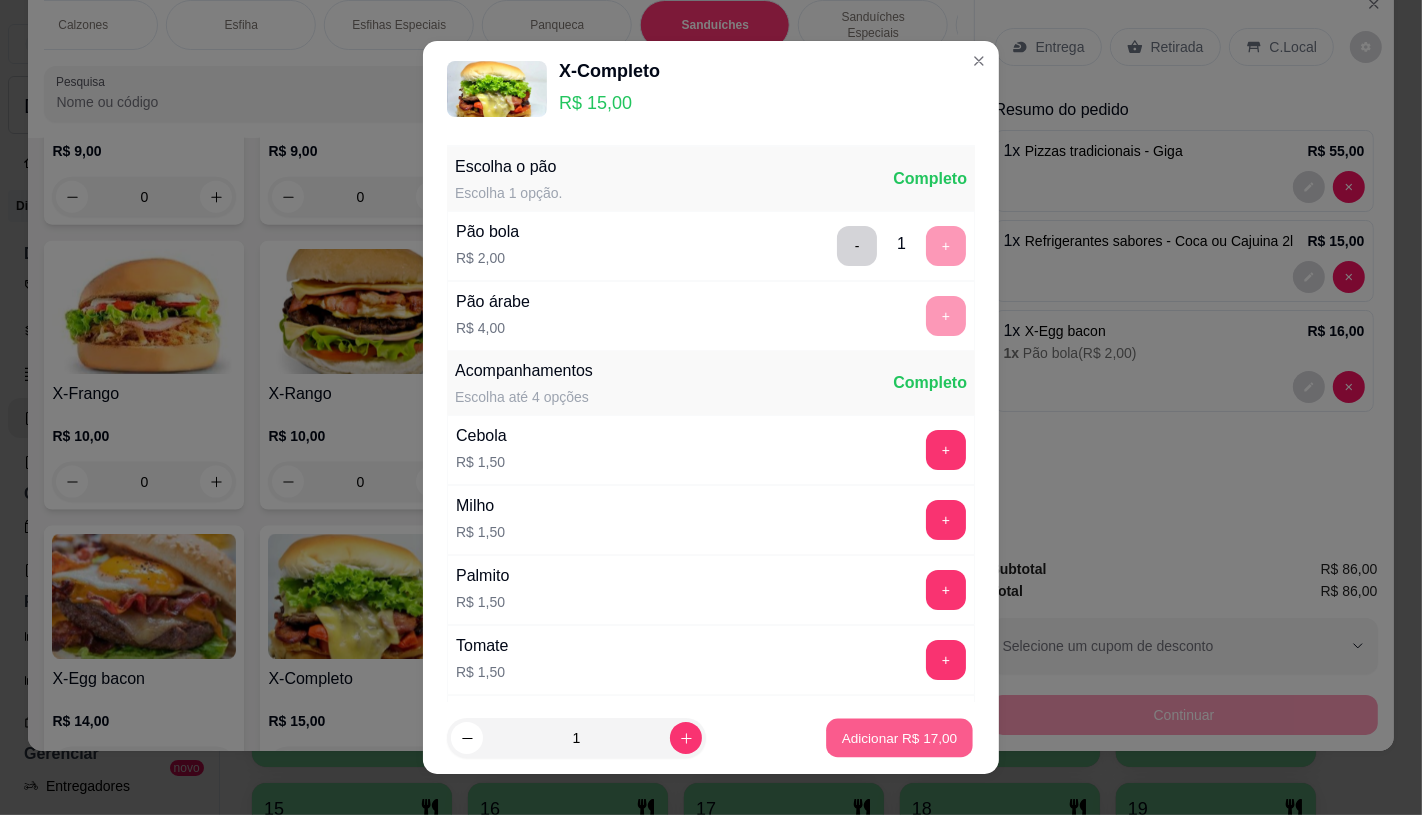 click on "Adicionar   R$ 17,00" at bounding box center [899, 738] 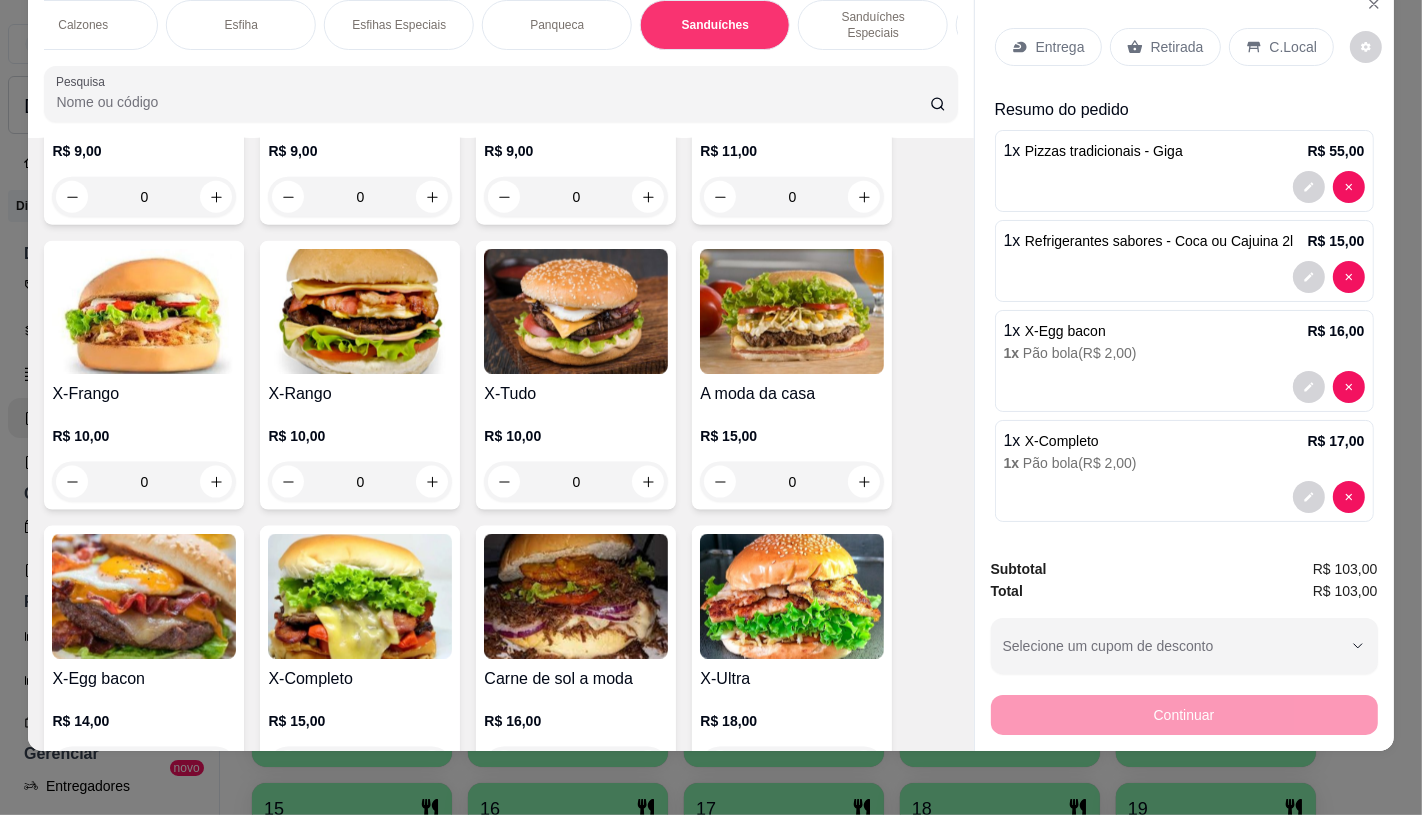 click on "Retirada" at bounding box center [1165, 47] 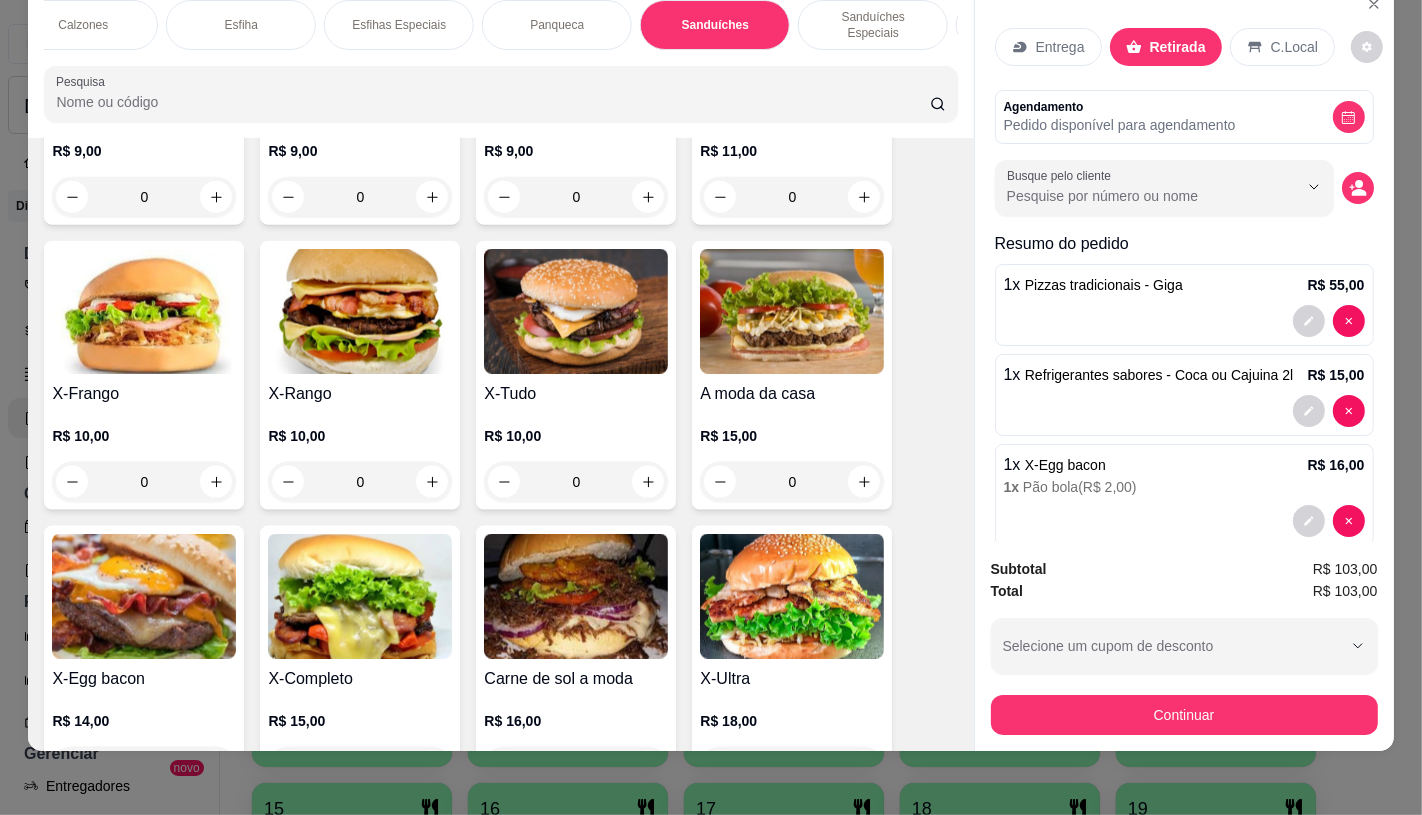 click on "FATIAS NO BALCÃO e PDV Pizzas Premium Pizzas Tradicionais  Pizzas Especiais Pizzas Doces Pastéis Porções Calzones Esfiha Esfihas Especiais Panqueca Sanduíches Sanduíches Especiais COMBOS PROMOCIONAIS  Sucos e vitaminas Bebidas Água Chocolates e guloseimas  TAXAS DE ENTREGAS  Pesquisa Item avulso FATIAS NO BALCÃO e PDV 01 - FATIA DE PIZZA   R$ 5,00 0 02 - FATIA DE CALZONE   R$ 6,00 0 03 - FATIA DE LASANHA   R$ 8,00 0 04 - FATIA DE TORTA DE FRANGO   R$ 6,00 0 05 - COXINHA OU SALGADO FRITO   R$ 3,00 0 06 - ESFIHA OU SALGADO ASSADO    R$ 4,00 0 07 - Pizzas tradicionais    R$ 0,00 1 08 - Pizzas Especiais    R$ 0,00 0 09 - Suco copo    R$ 5,00 0 10 - Vitamina copo    R$ 6,00 0 11 - Refrigerantes sabores    R$ 13,00 1 14 - Panquecas    R$ 0,00 0 Suco Laranja (Açaí)    R$ 8,00 0 Salgado forno    R$ 5,00 0 Fatia Especial   R$ 6,00 0 jarra de suco (laranja açai)   R$ 18,00 0 agua de coco(açai)   R$ 5,00 0 Pizzas Premium Broto a partir de     R$ 22,00 Pequena a partir de     R$ 30,00" at bounding box center (711, 407) 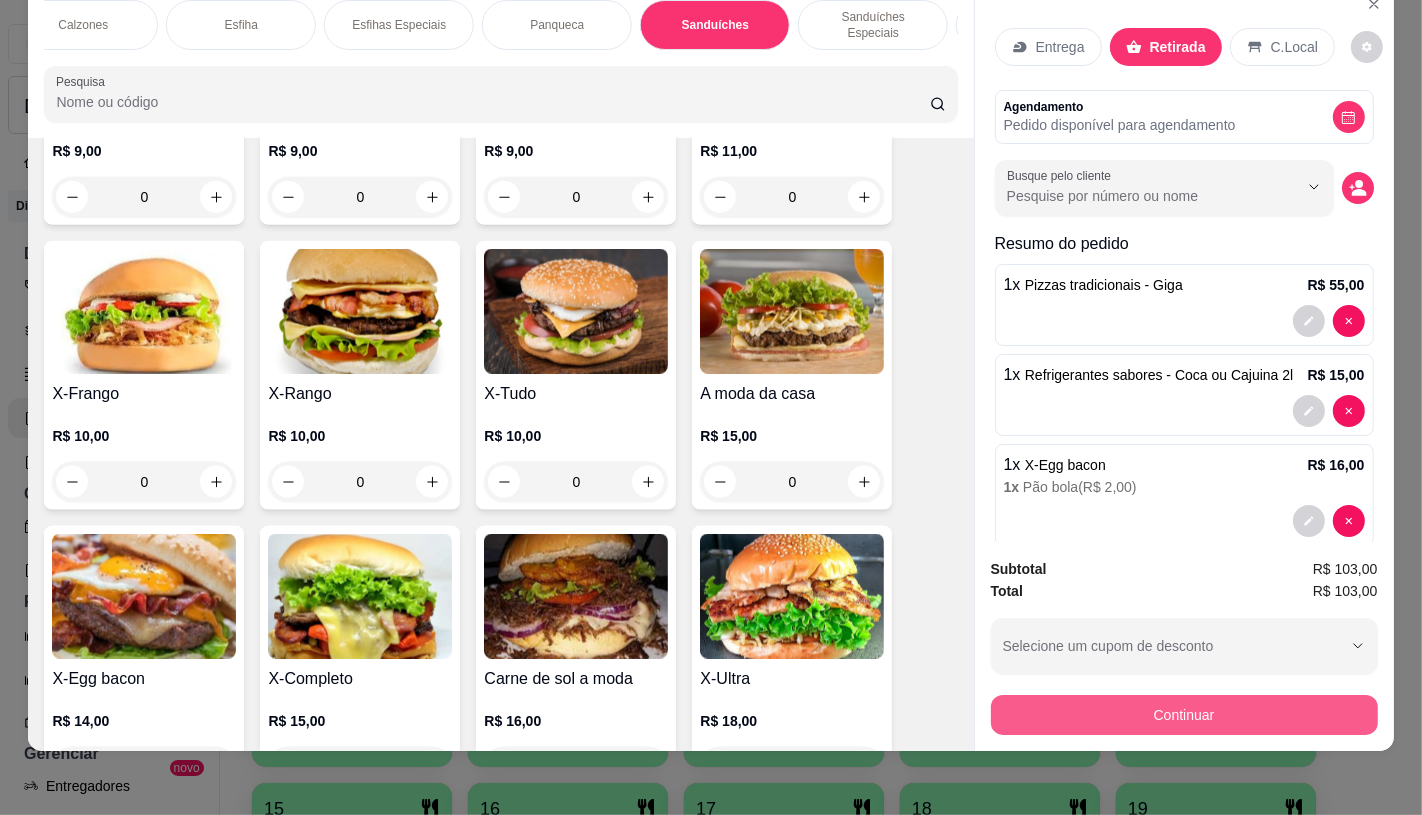 click on "Continuar" at bounding box center [1184, 715] 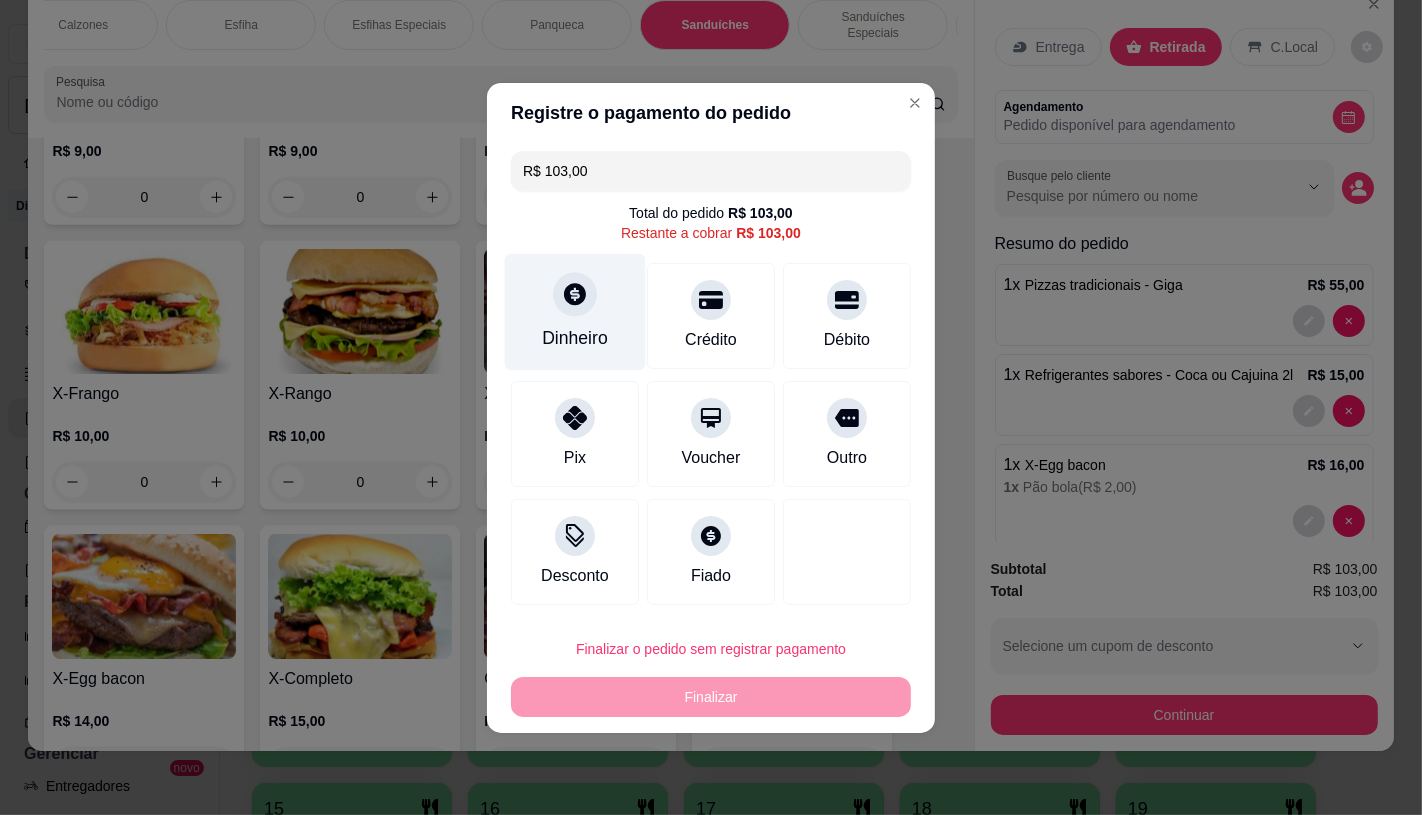 click on "Dinheiro" at bounding box center [575, 338] 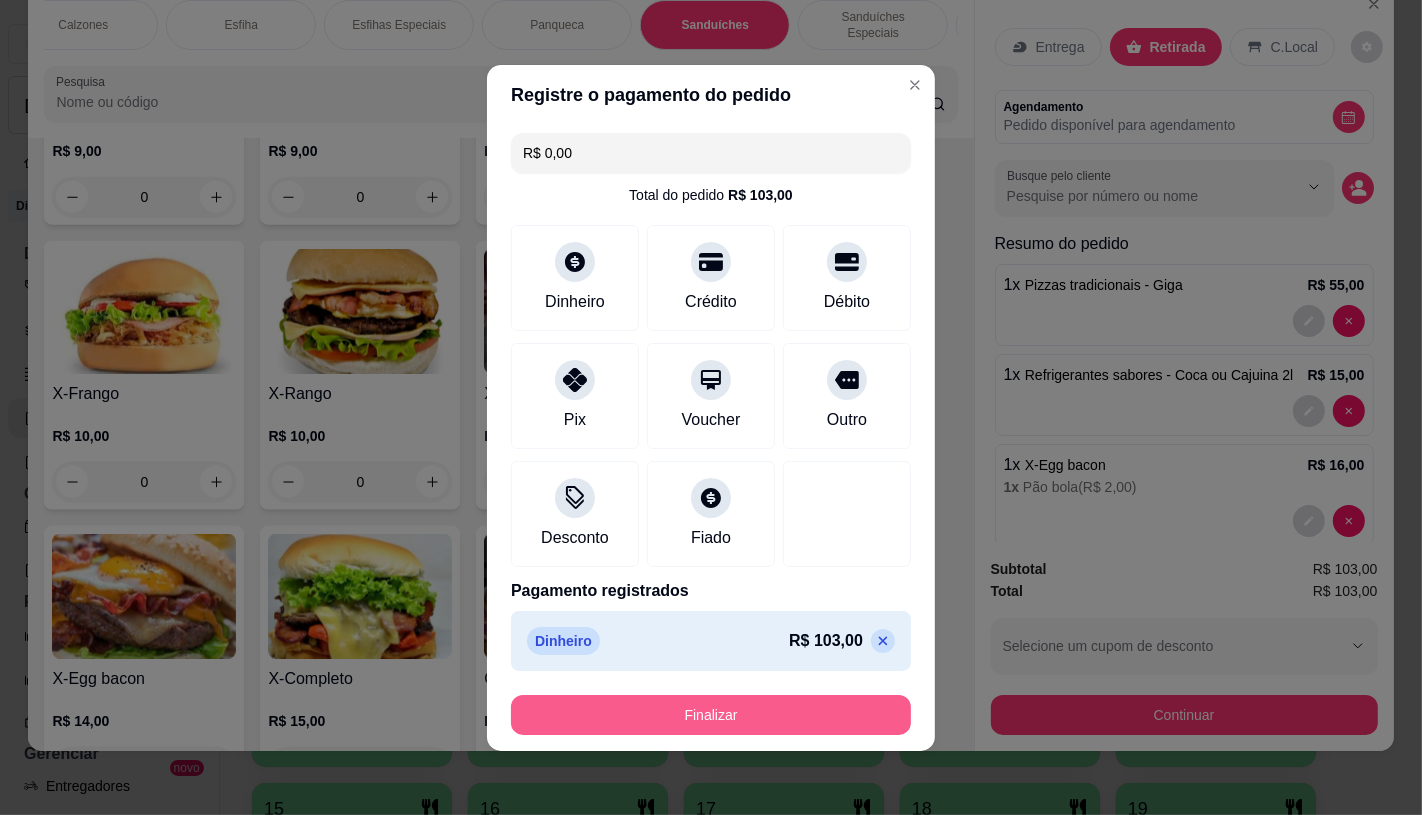 click on "Finalizar" at bounding box center (711, 715) 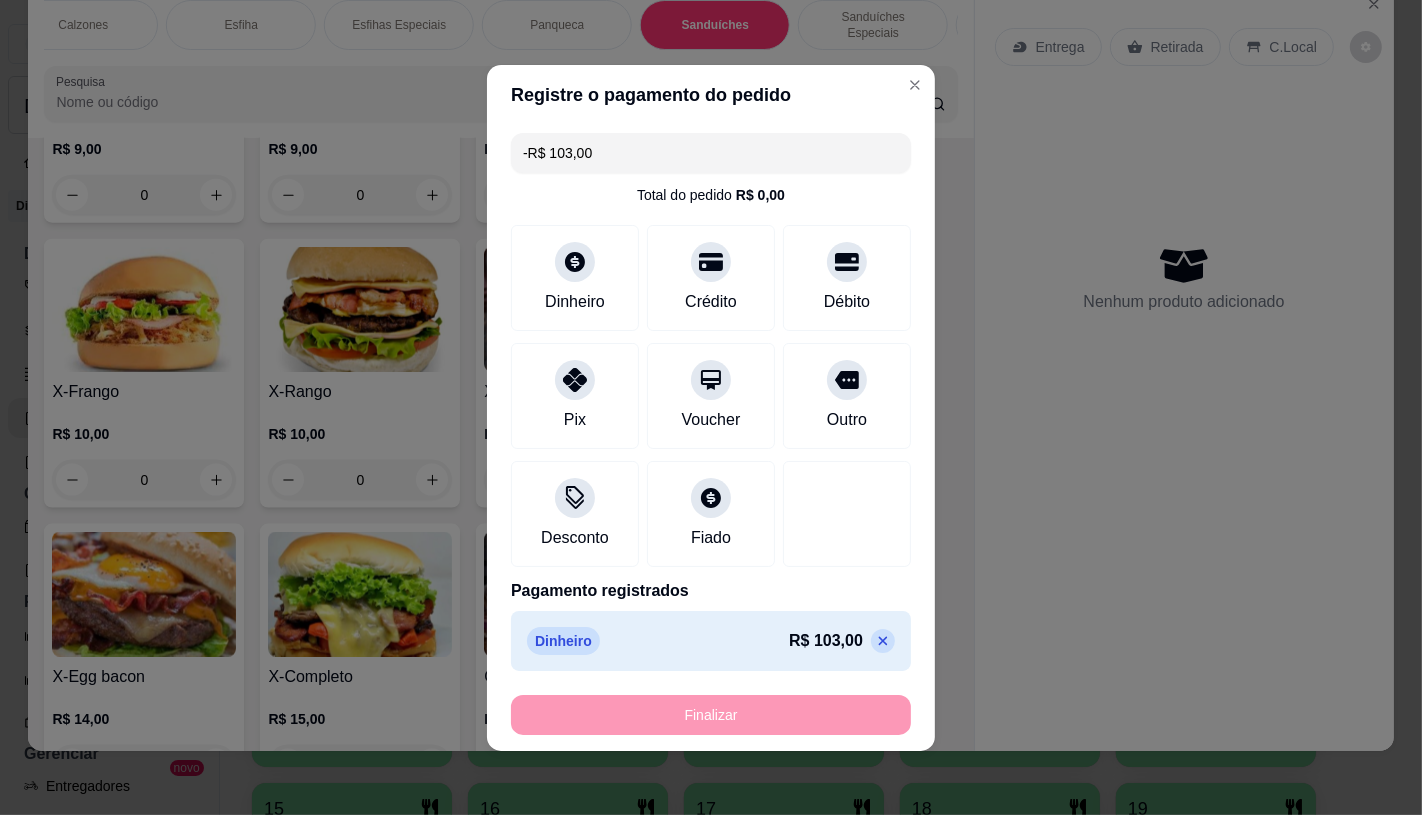 scroll, scrollTop: 8638, scrollLeft: 0, axis: vertical 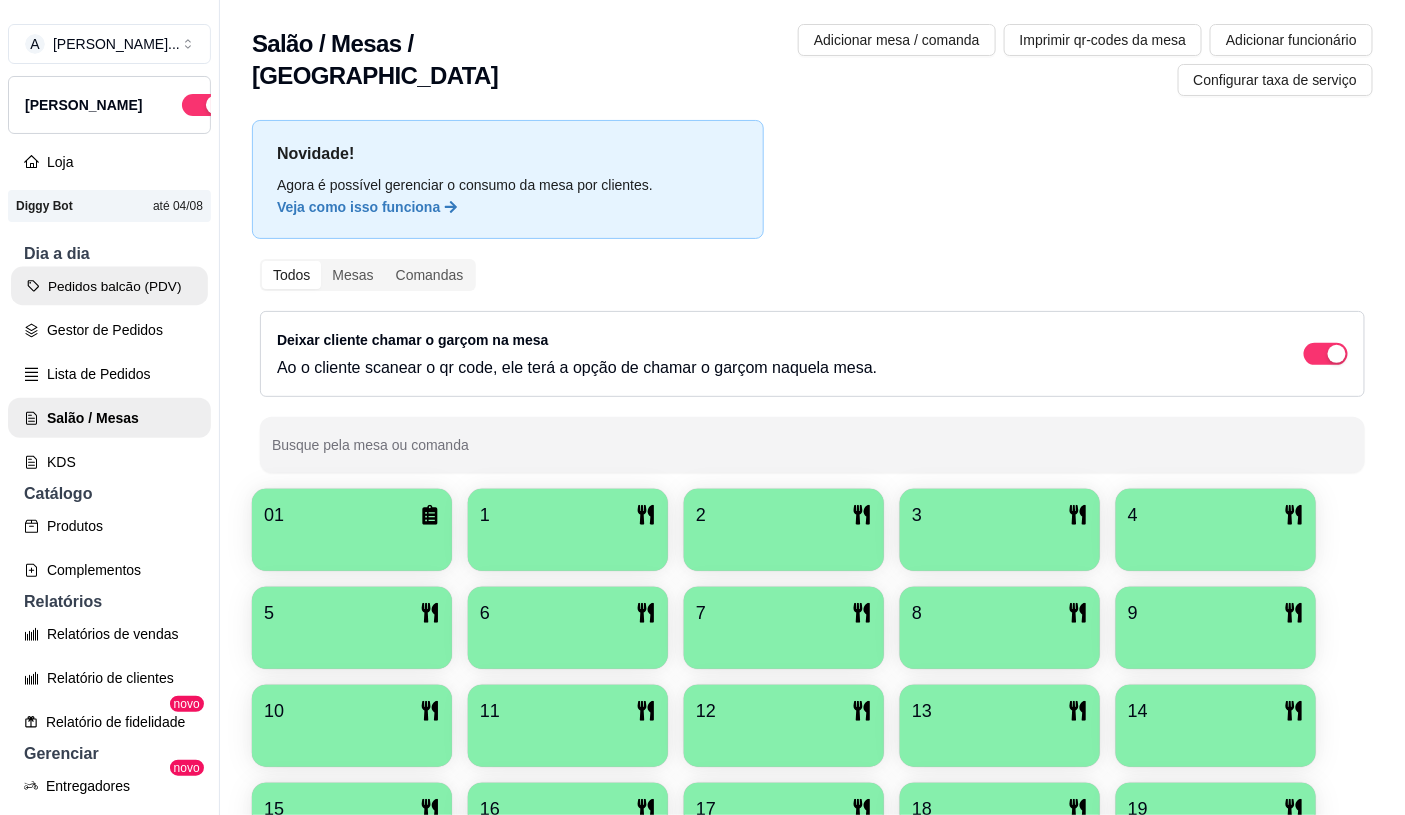 click on "Pedidos balcão (PDV)" at bounding box center (109, 286) 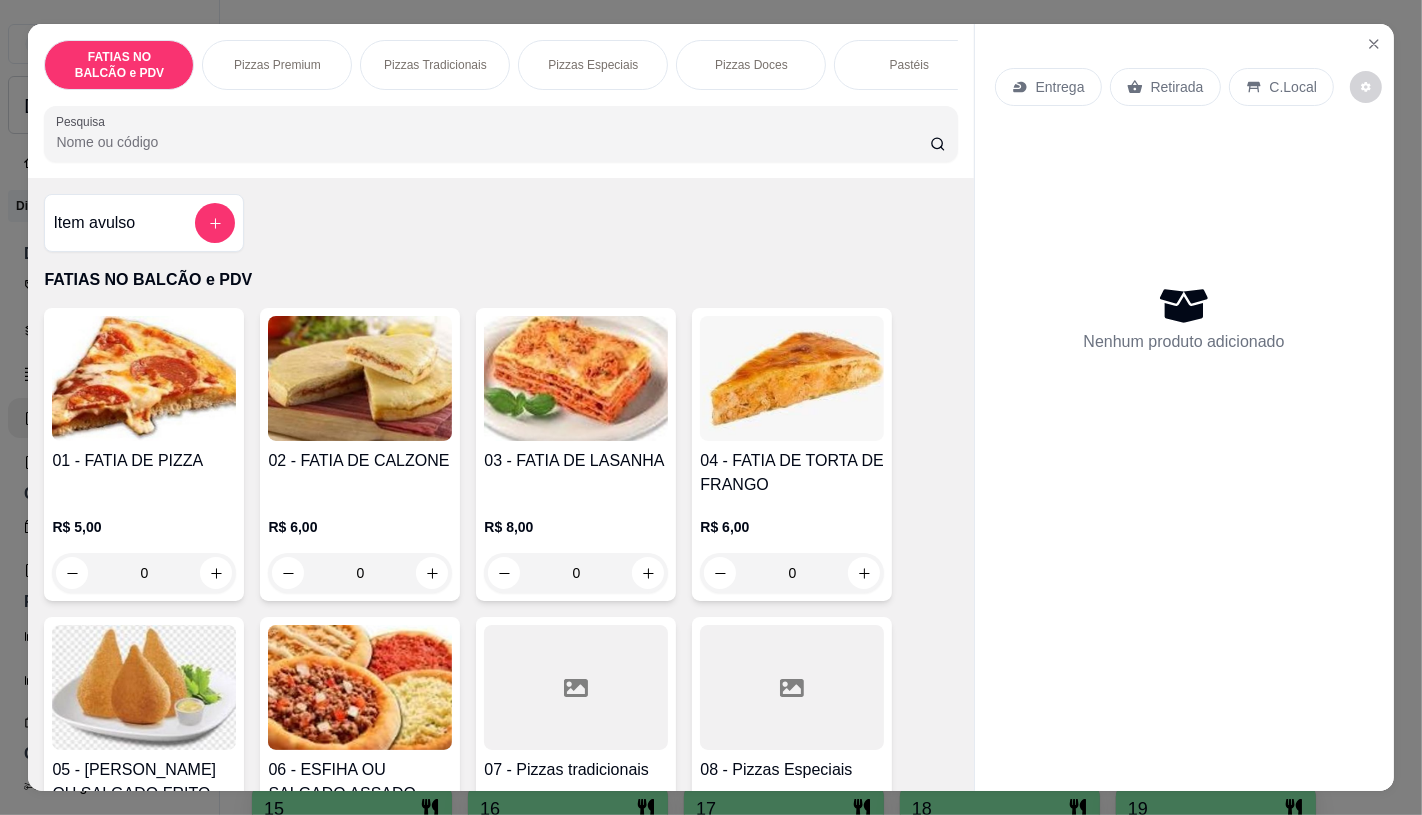 click on "0" at bounding box center [144, 573] 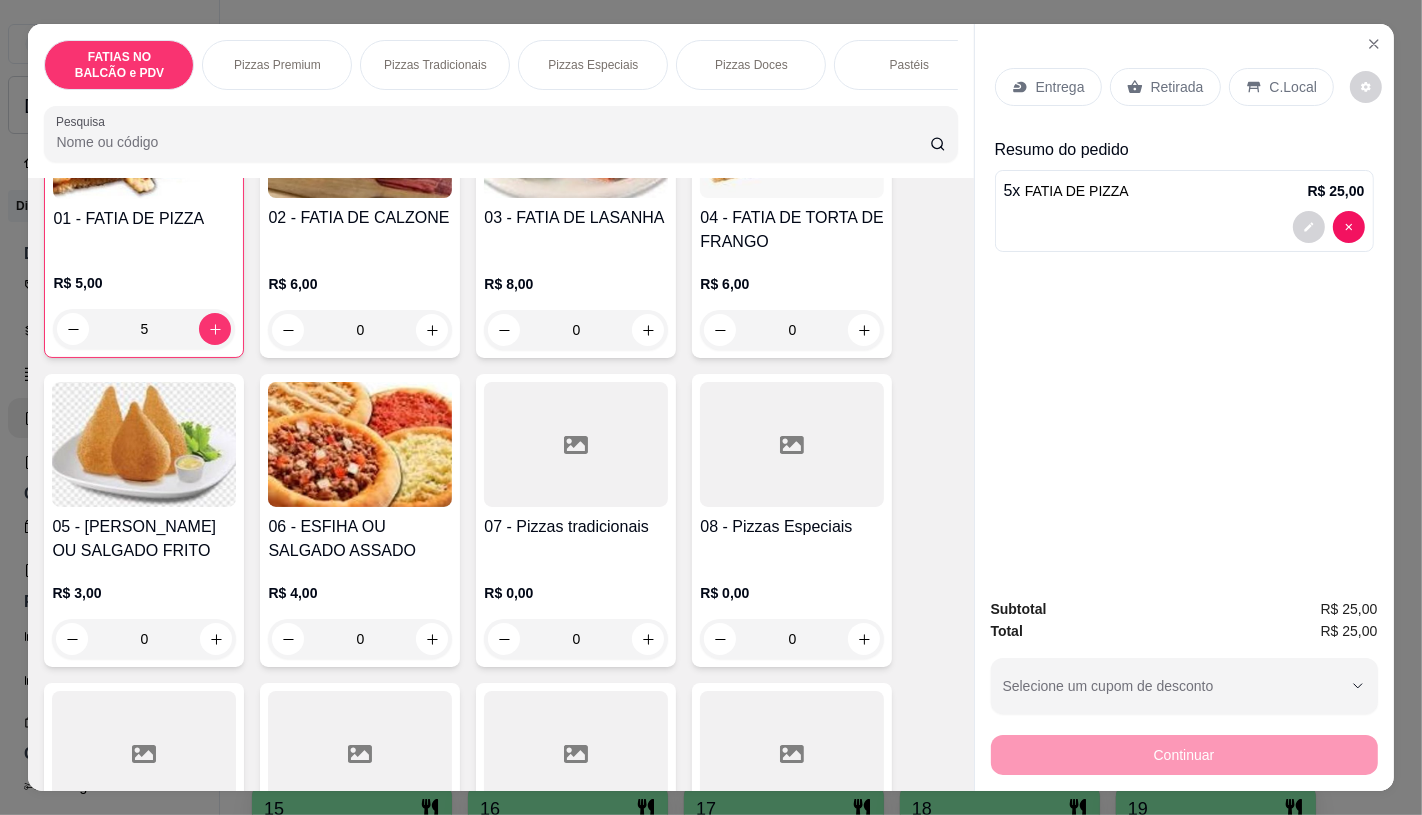 scroll, scrollTop: 333, scrollLeft: 0, axis: vertical 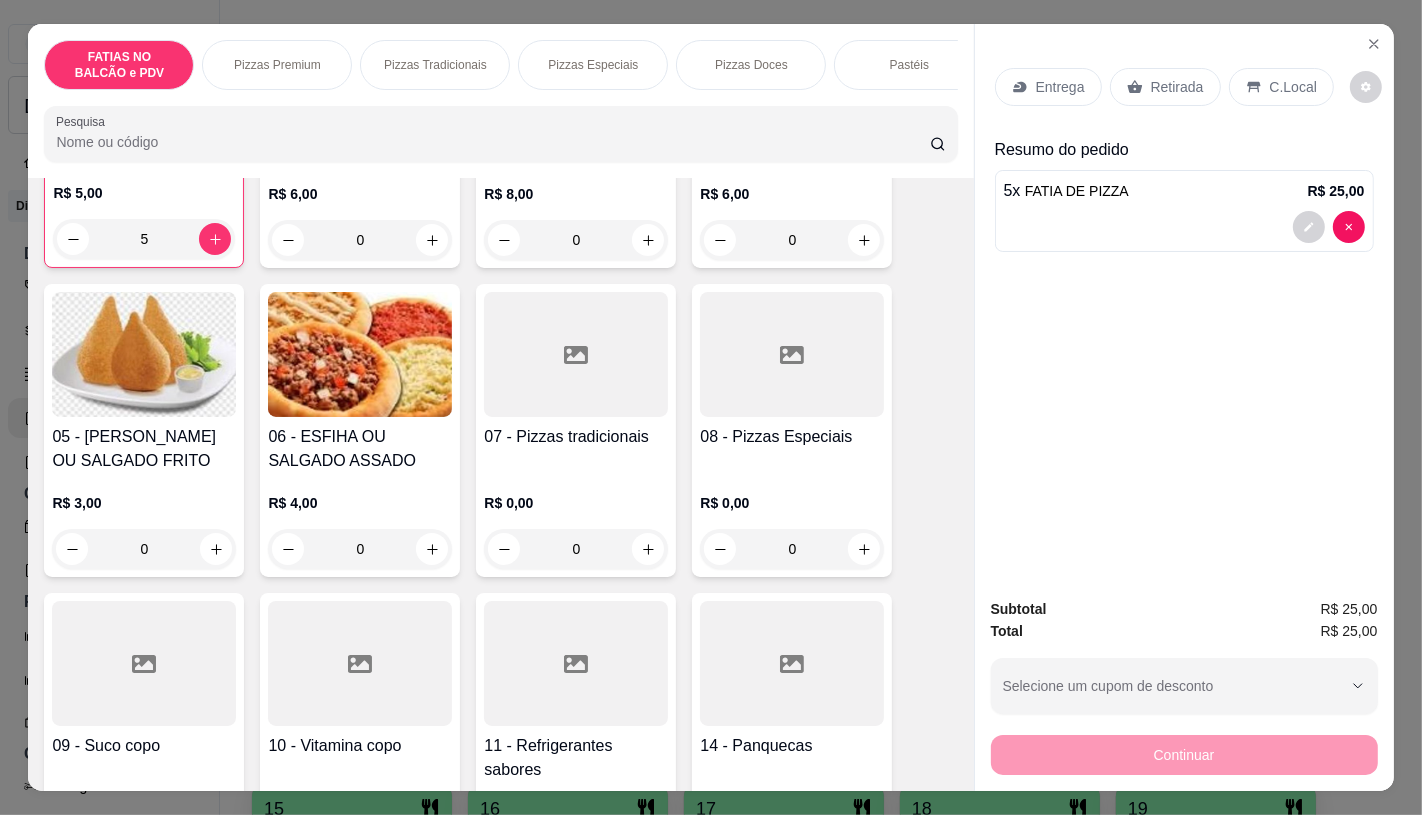 click at bounding box center (576, 663) 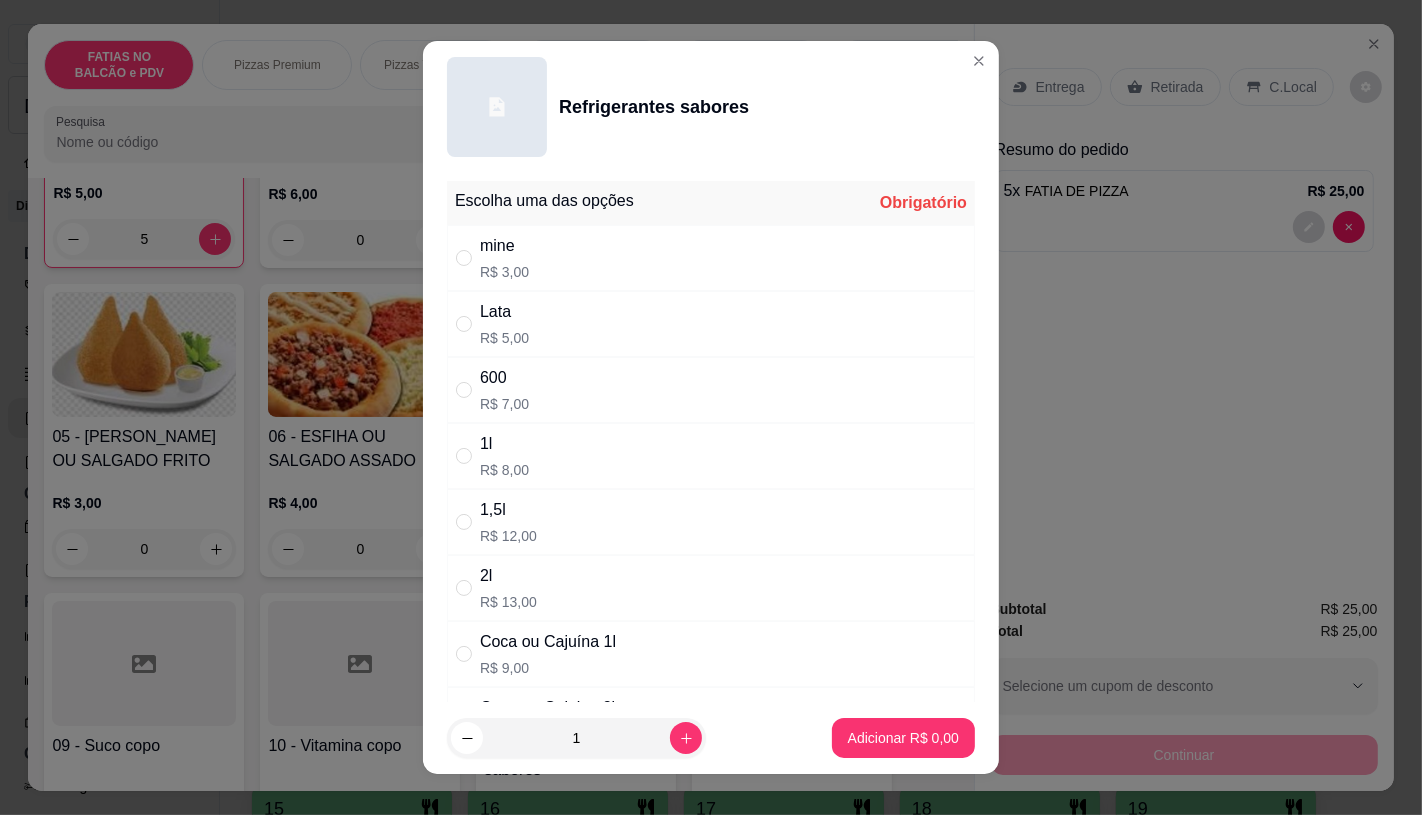 click on "600 R$ 7,00" at bounding box center (711, 390) 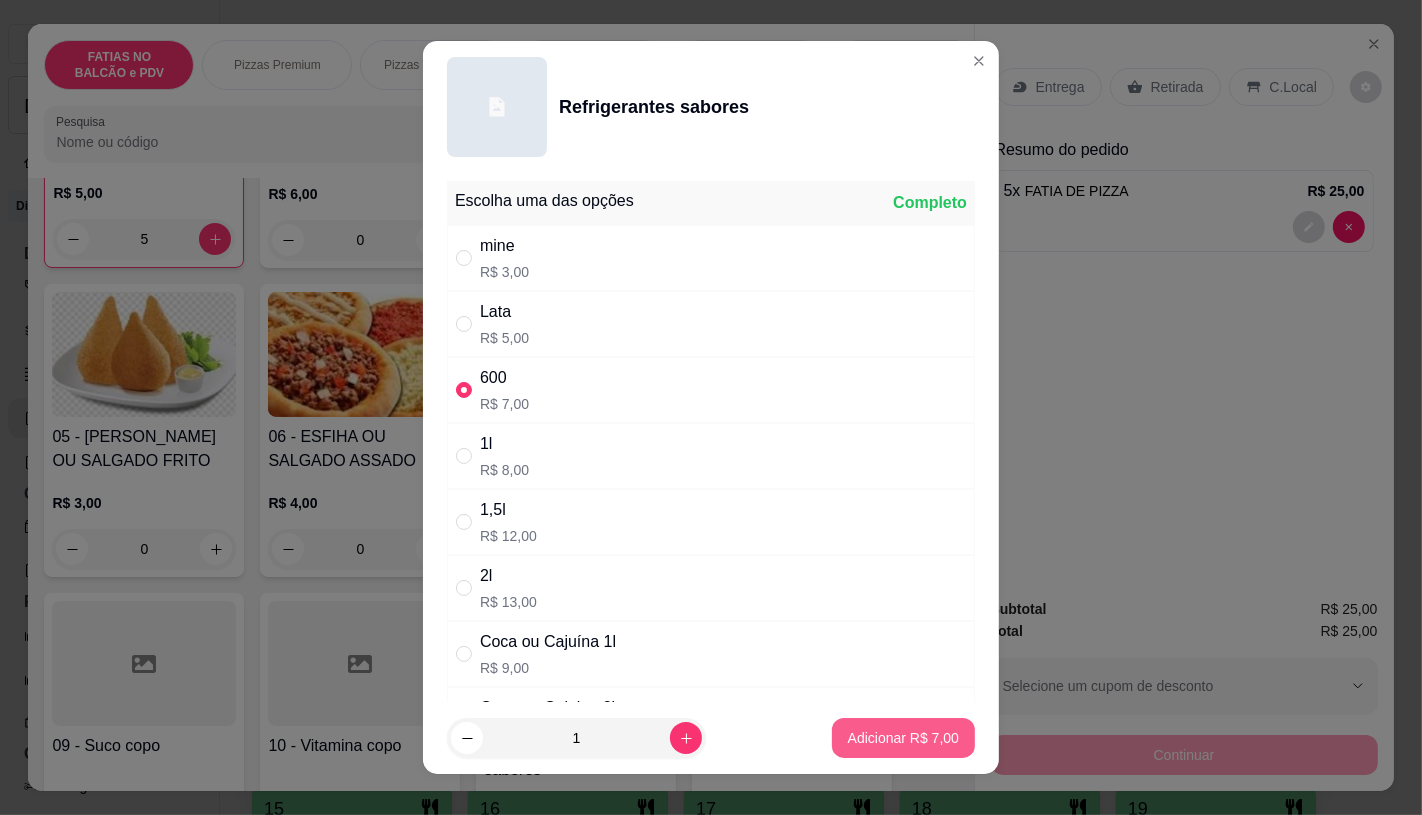 click on "Adicionar   R$ 7,00" at bounding box center (903, 738) 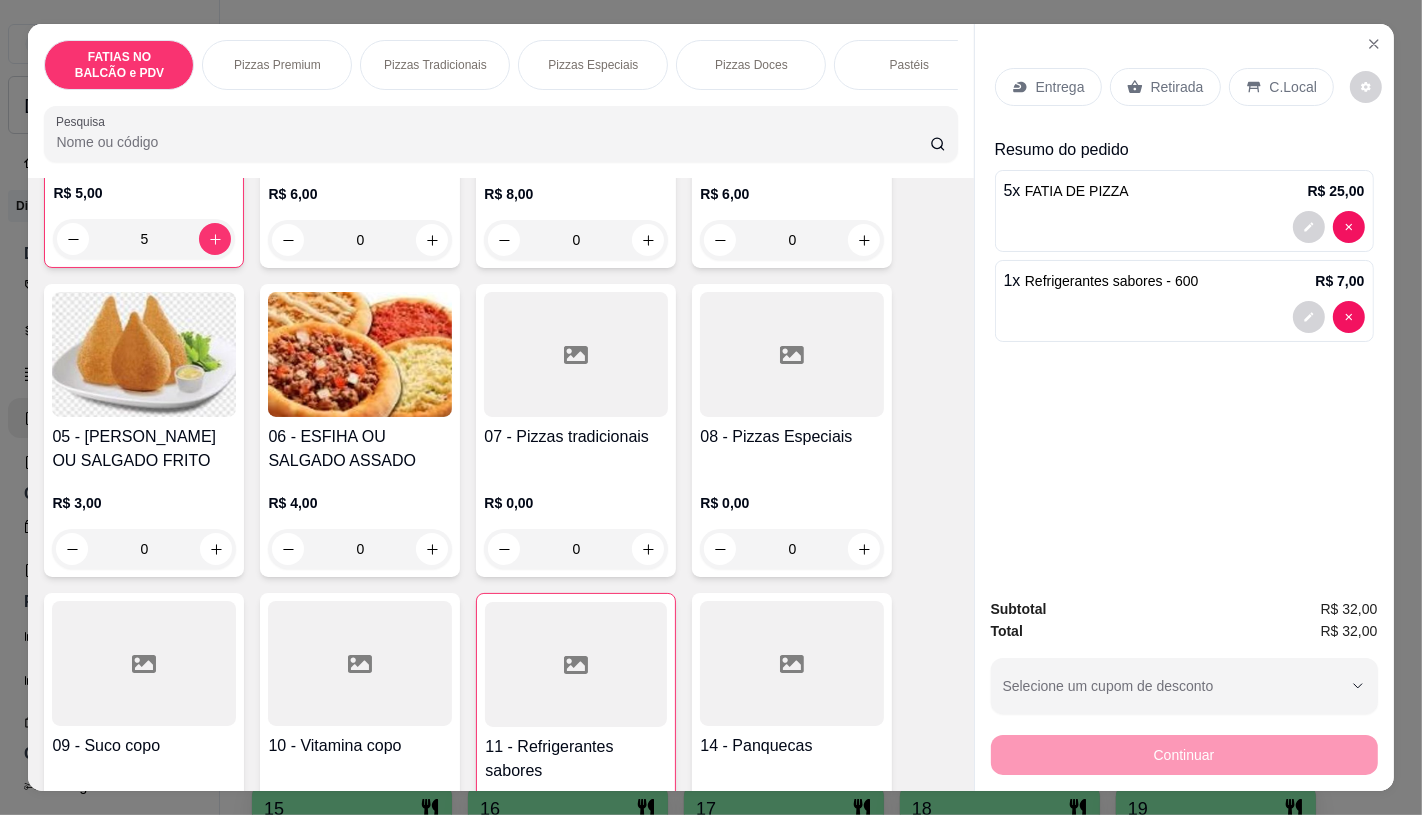 click on "Retirada" at bounding box center (1165, 87) 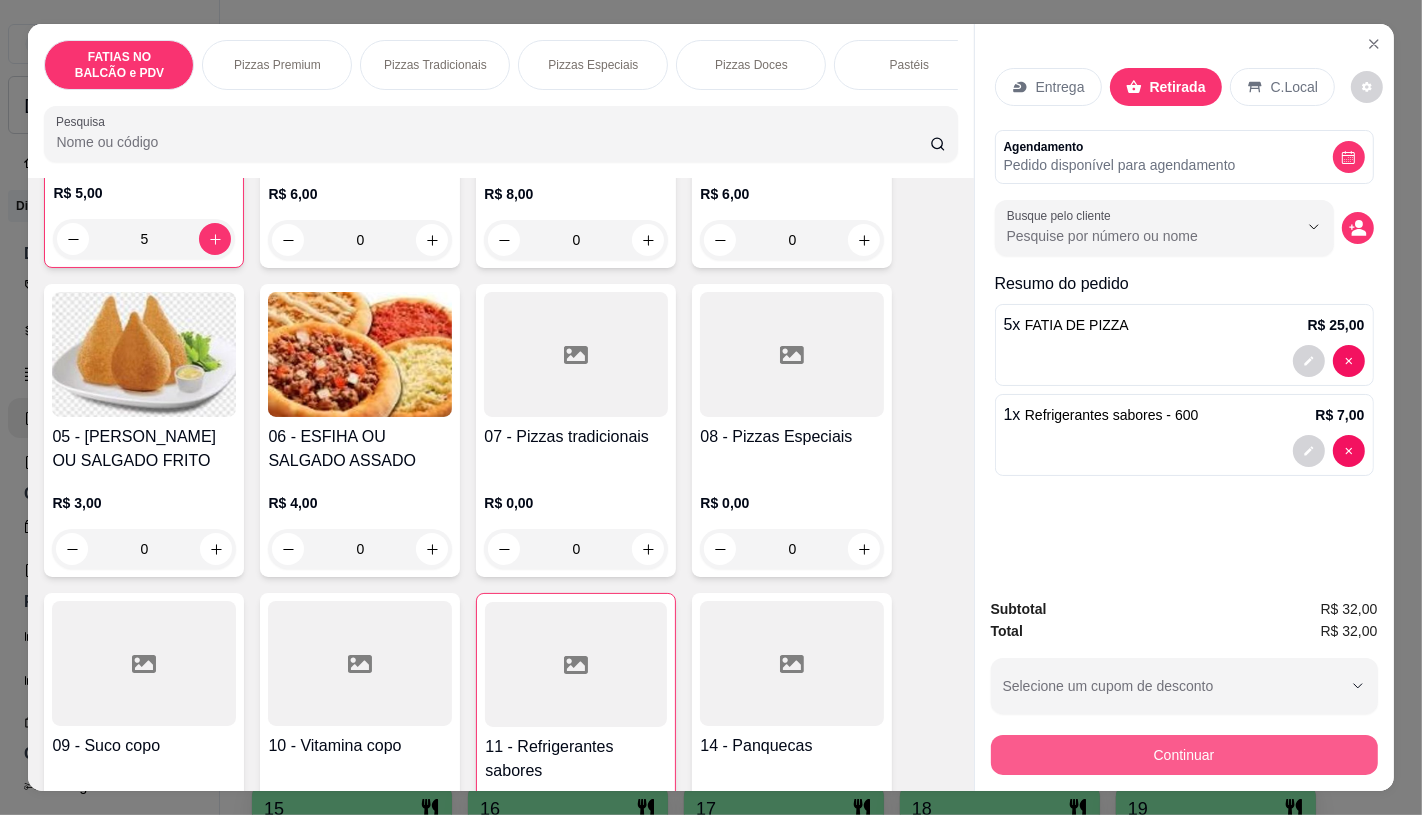 click on "Continuar" at bounding box center (1184, 755) 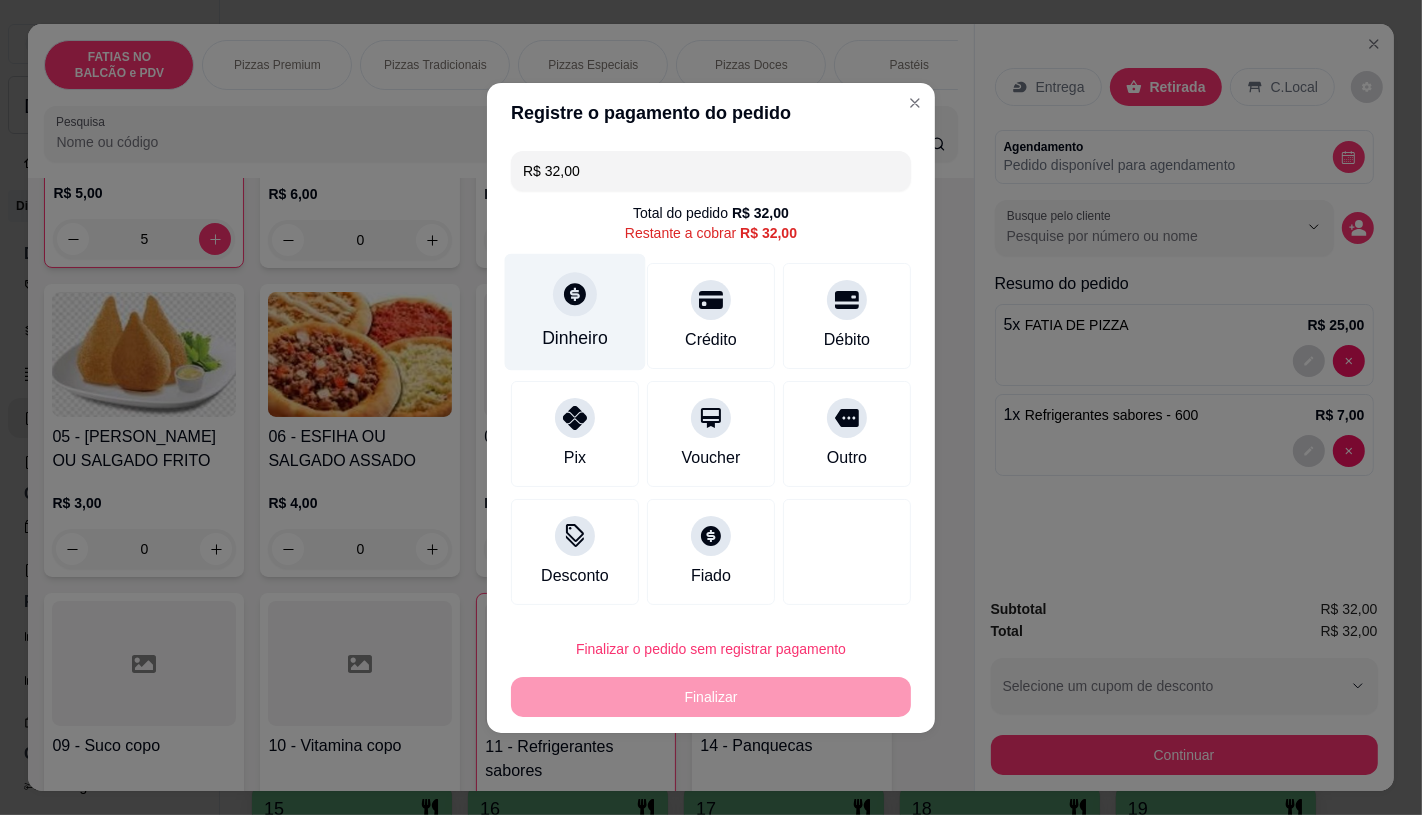 click on "Dinheiro" at bounding box center (575, 311) 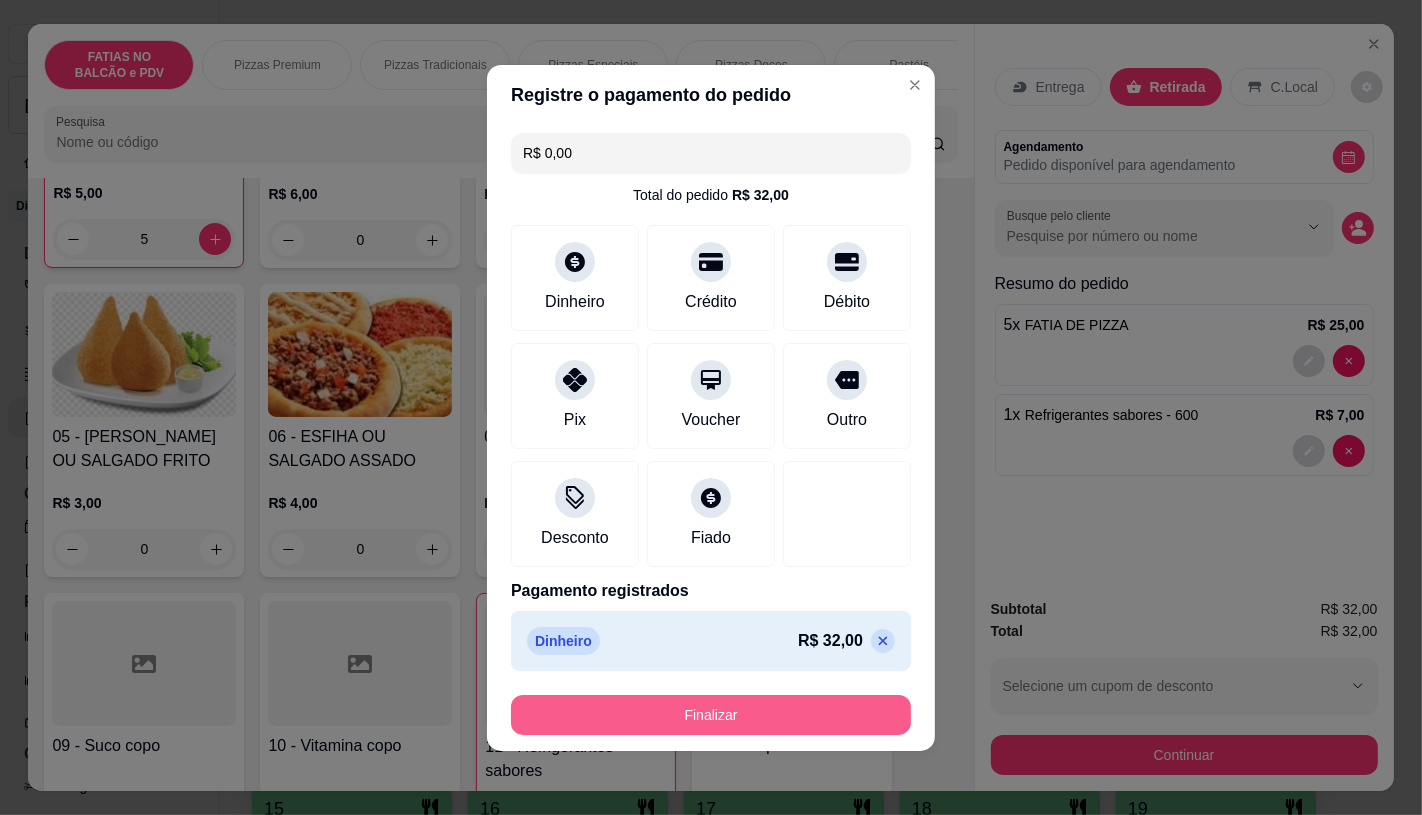 click on "Finalizar" at bounding box center (711, 715) 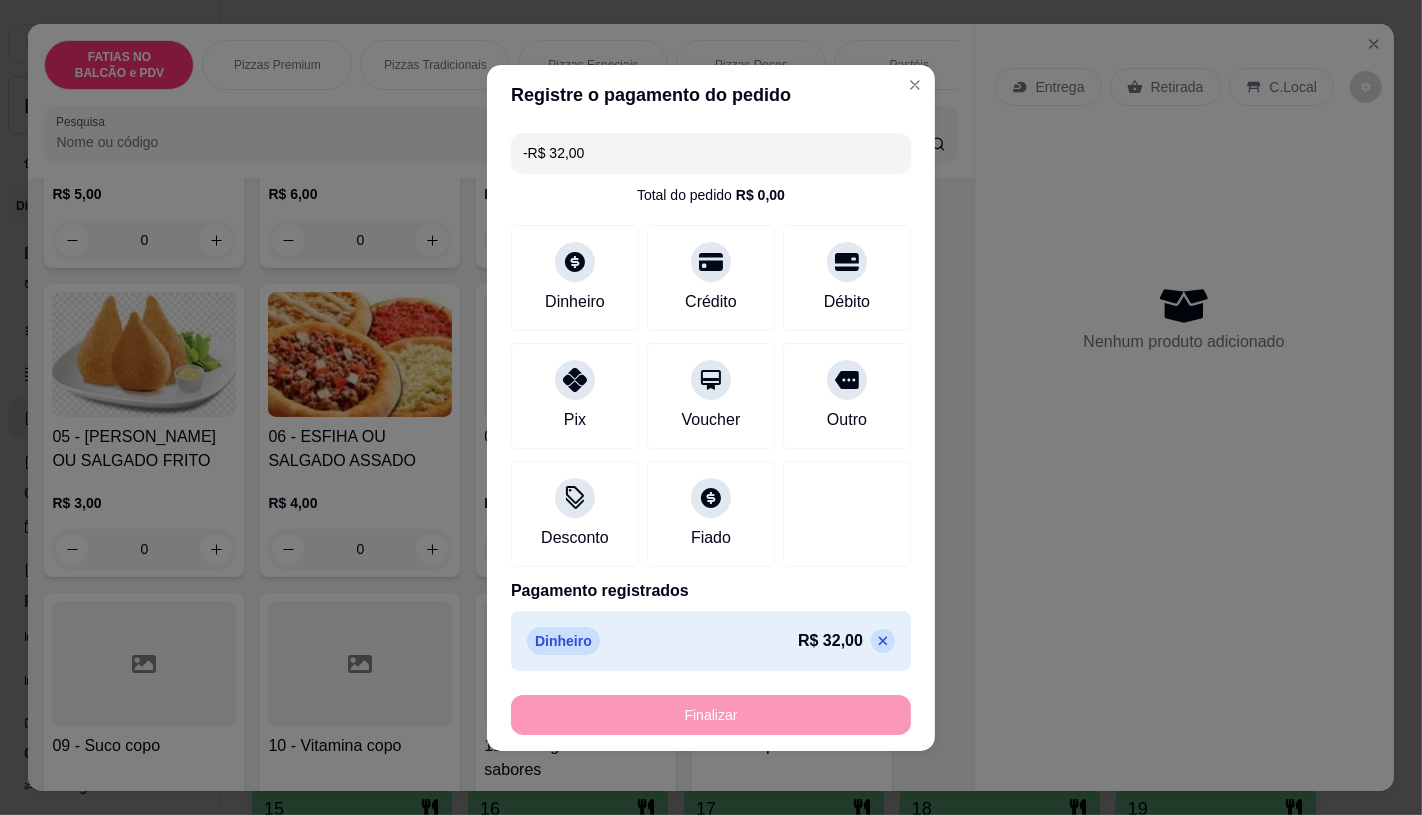 scroll, scrollTop: 334, scrollLeft: 0, axis: vertical 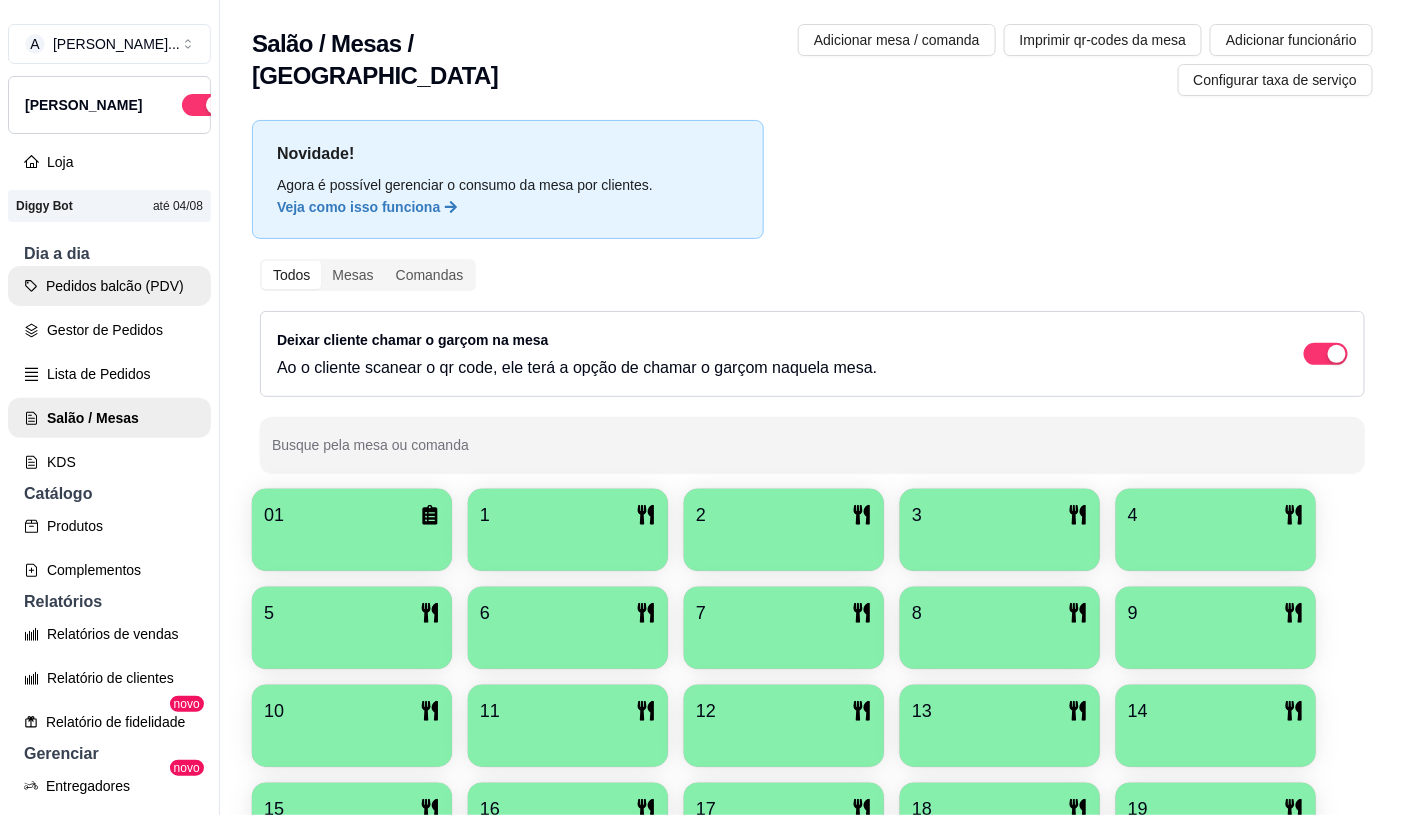 click on "Pedidos balcão (PDV)" at bounding box center [109, 286] 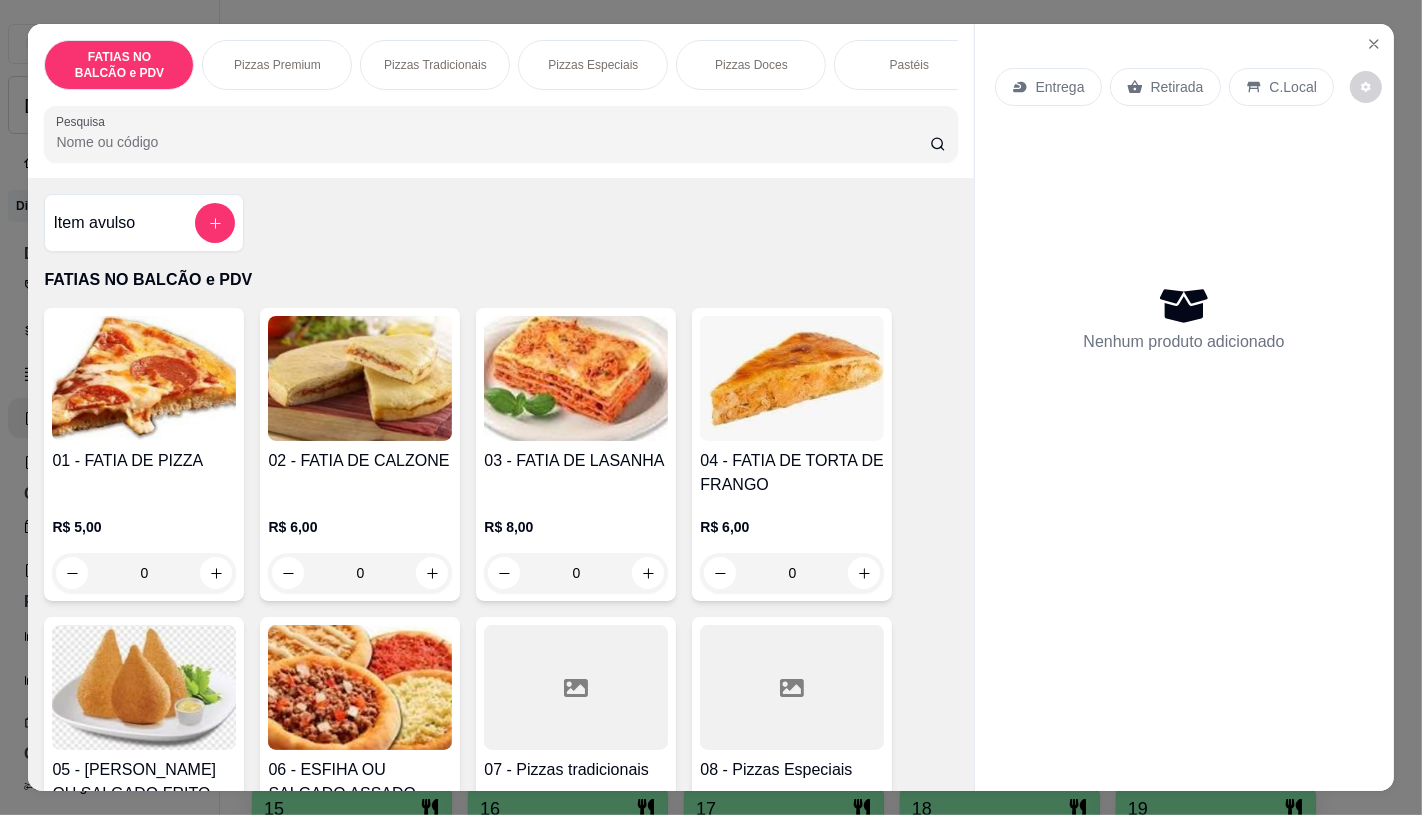 scroll, scrollTop: 0, scrollLeft: 2080, axis: horizontal 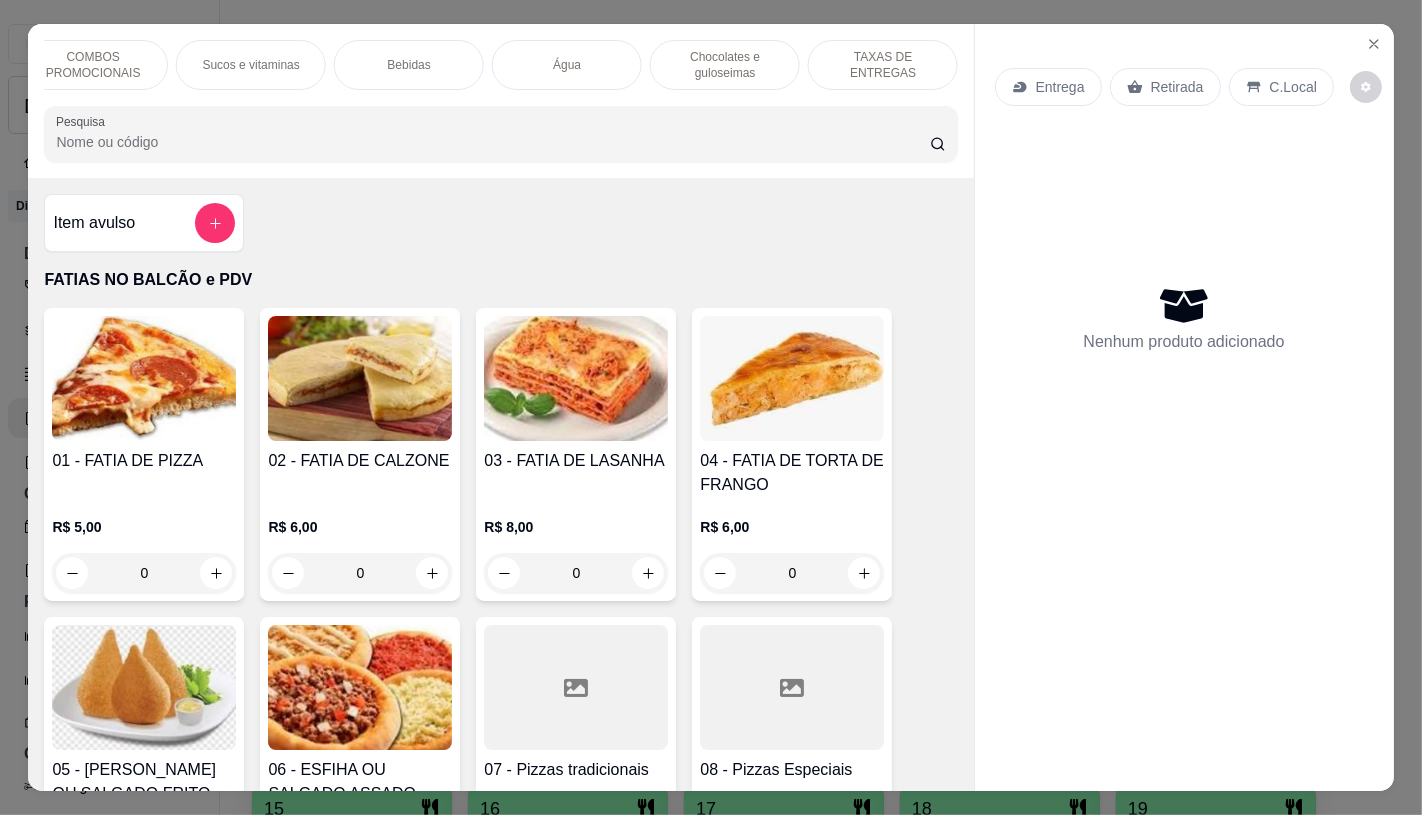 click on "Chocolates e guloseimas" at bounding box center [725, 65] 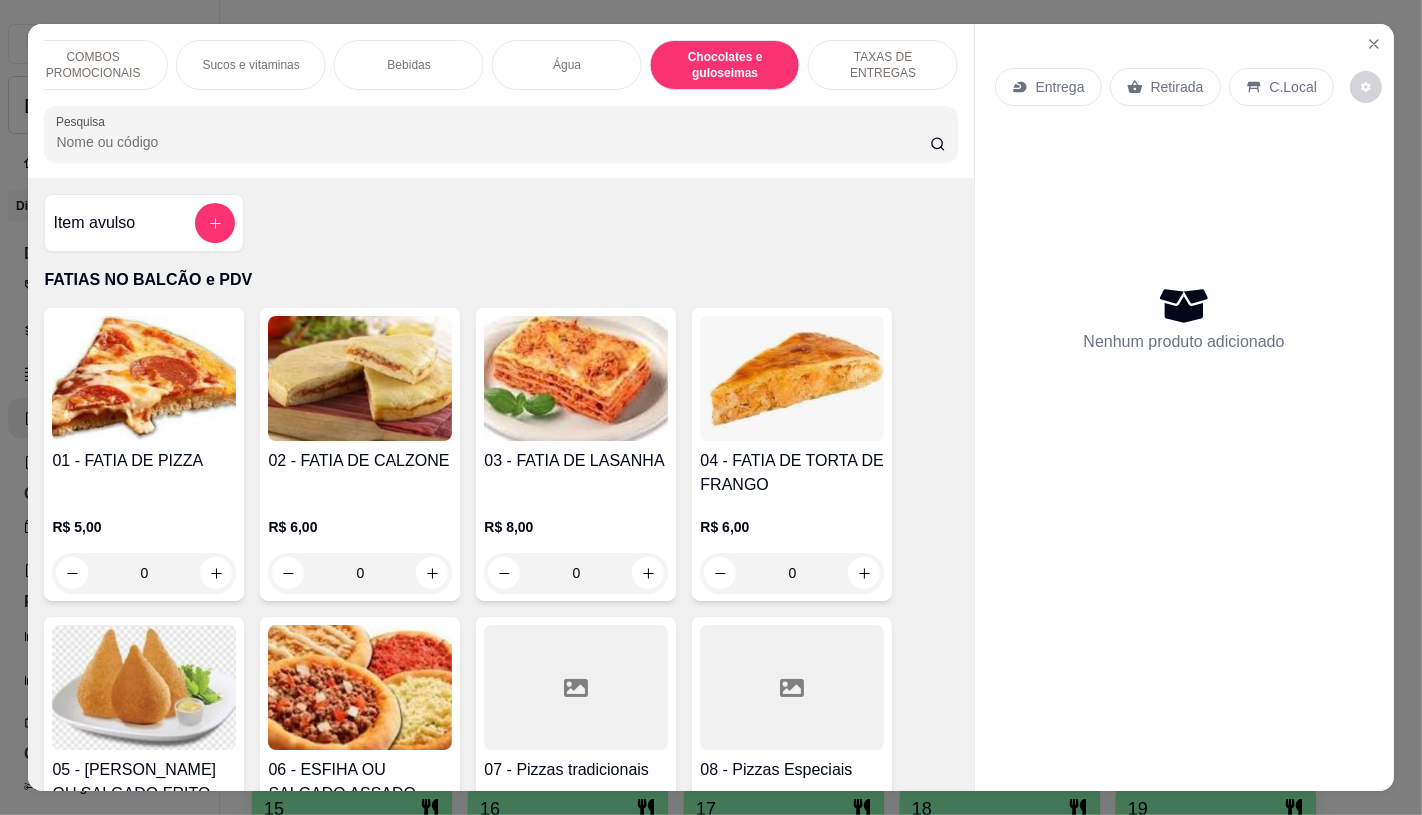 scroll, scrollTop: 13010, scrollLeft: 0, axis: vertical 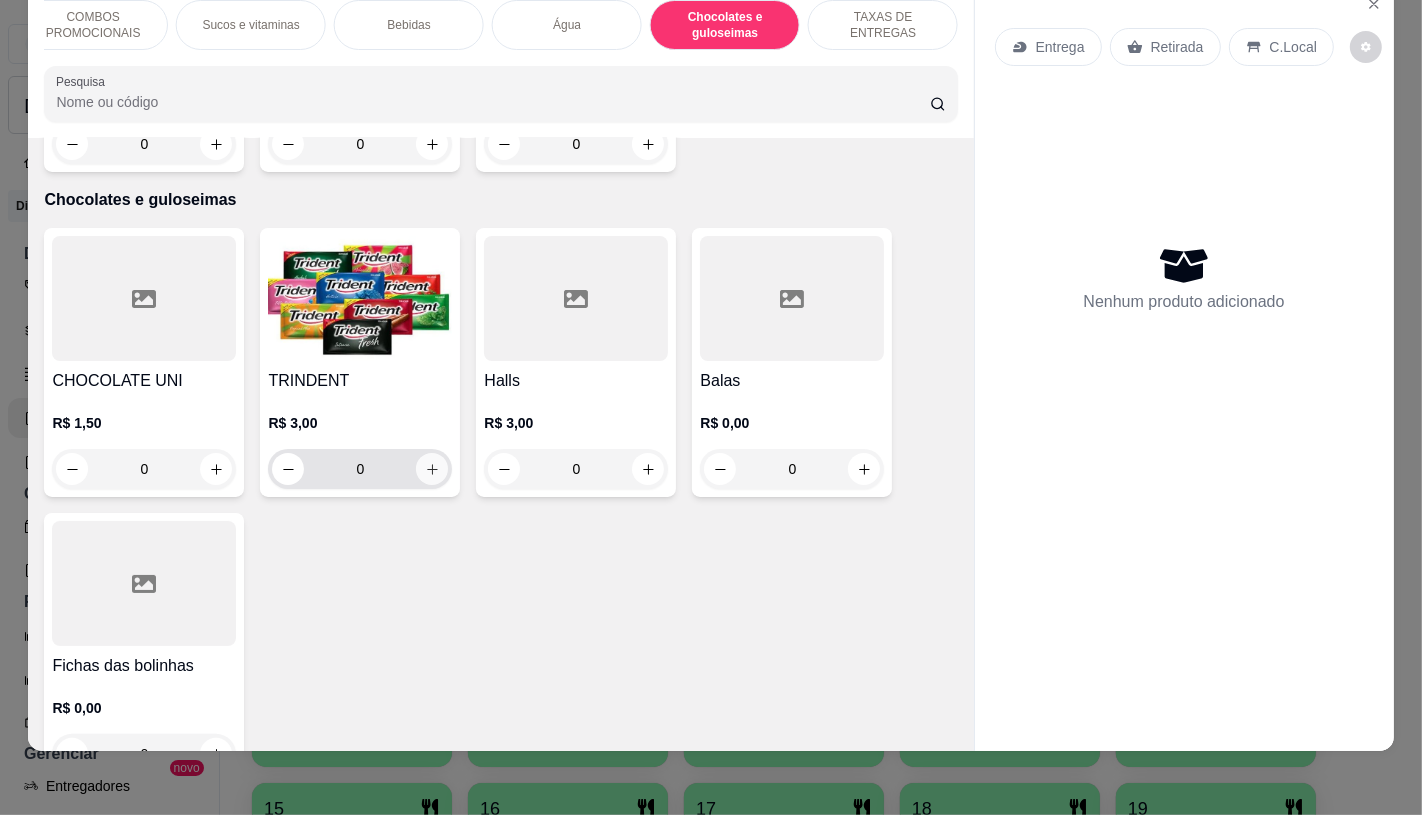 click 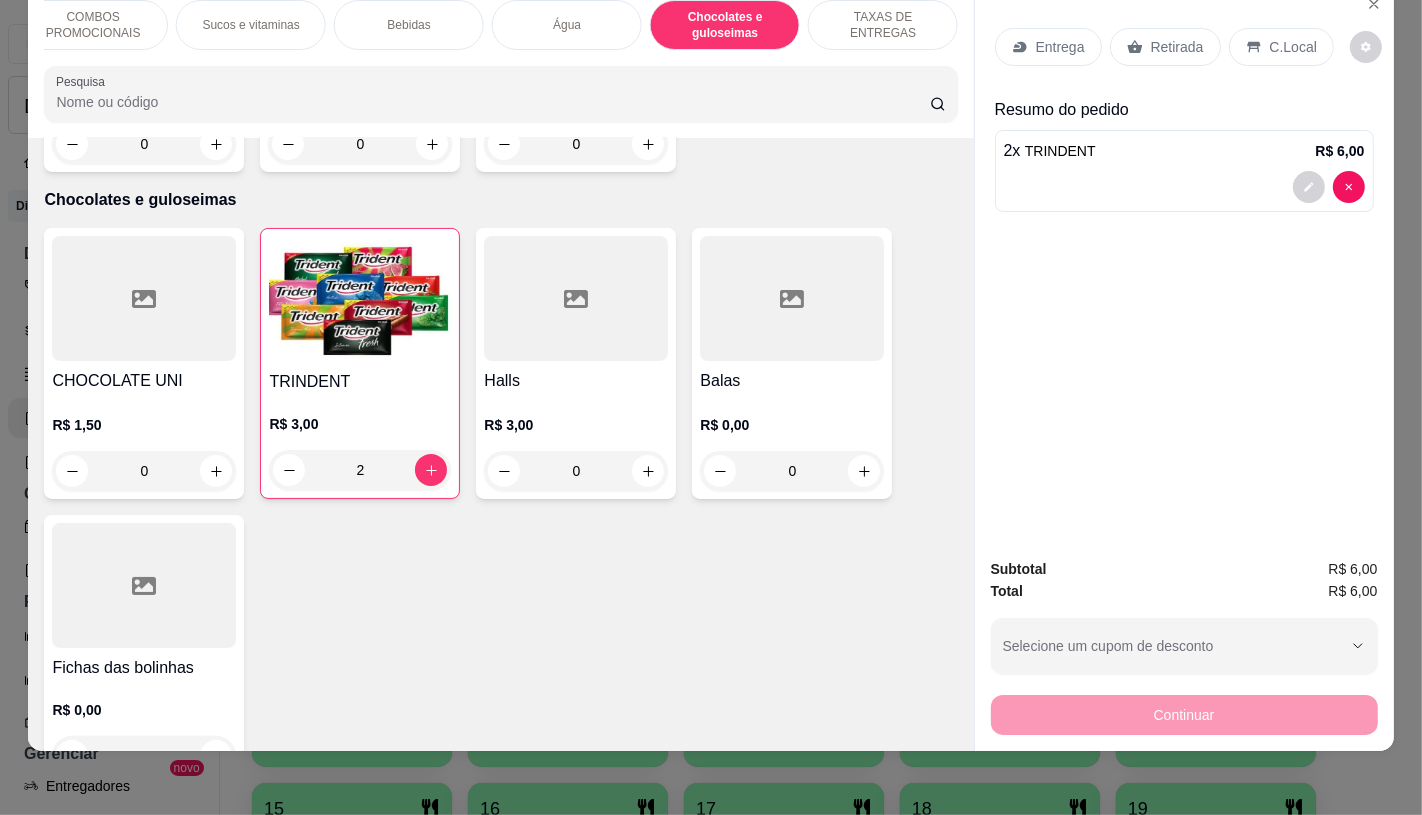 click on "FATIAS NO BALCÃO e PDV Pizzas Premium Pizzas Tradicionais  Pizzas Especiais Pizzas Doces Pastéis Porções Calzones Esfiha Esfihas Especiais Panqueca Sanduíches Sanduíches Especiais COMBOS PROMOCIONAIS  Sucos e vitaminas Bebidas Água Chocolates e guloseimas  TAXAS DE ENTREGAS" at bounding box center [500, 25] 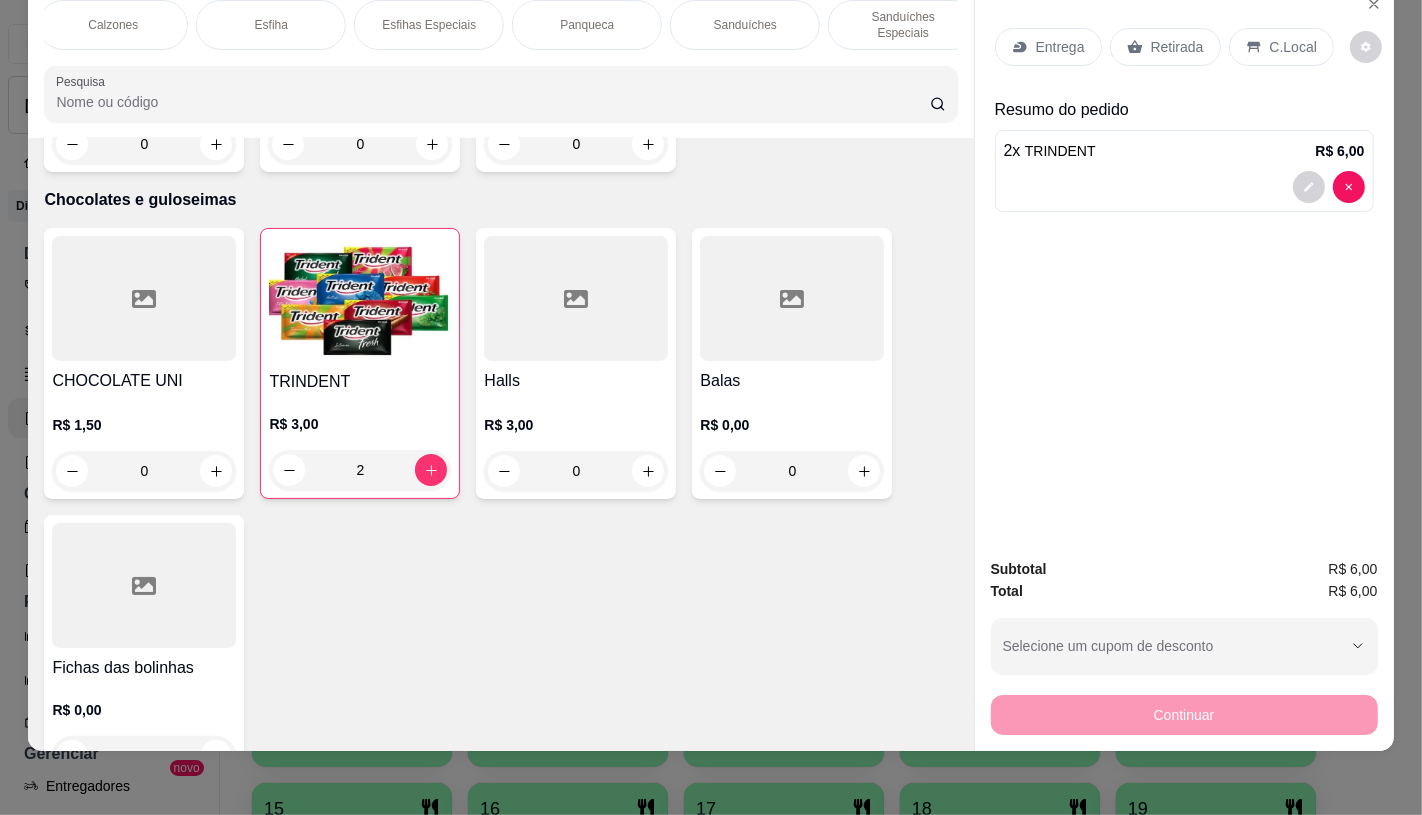 scroll, scrollTop: 0, scrollLeft: 68, axis: horizontal 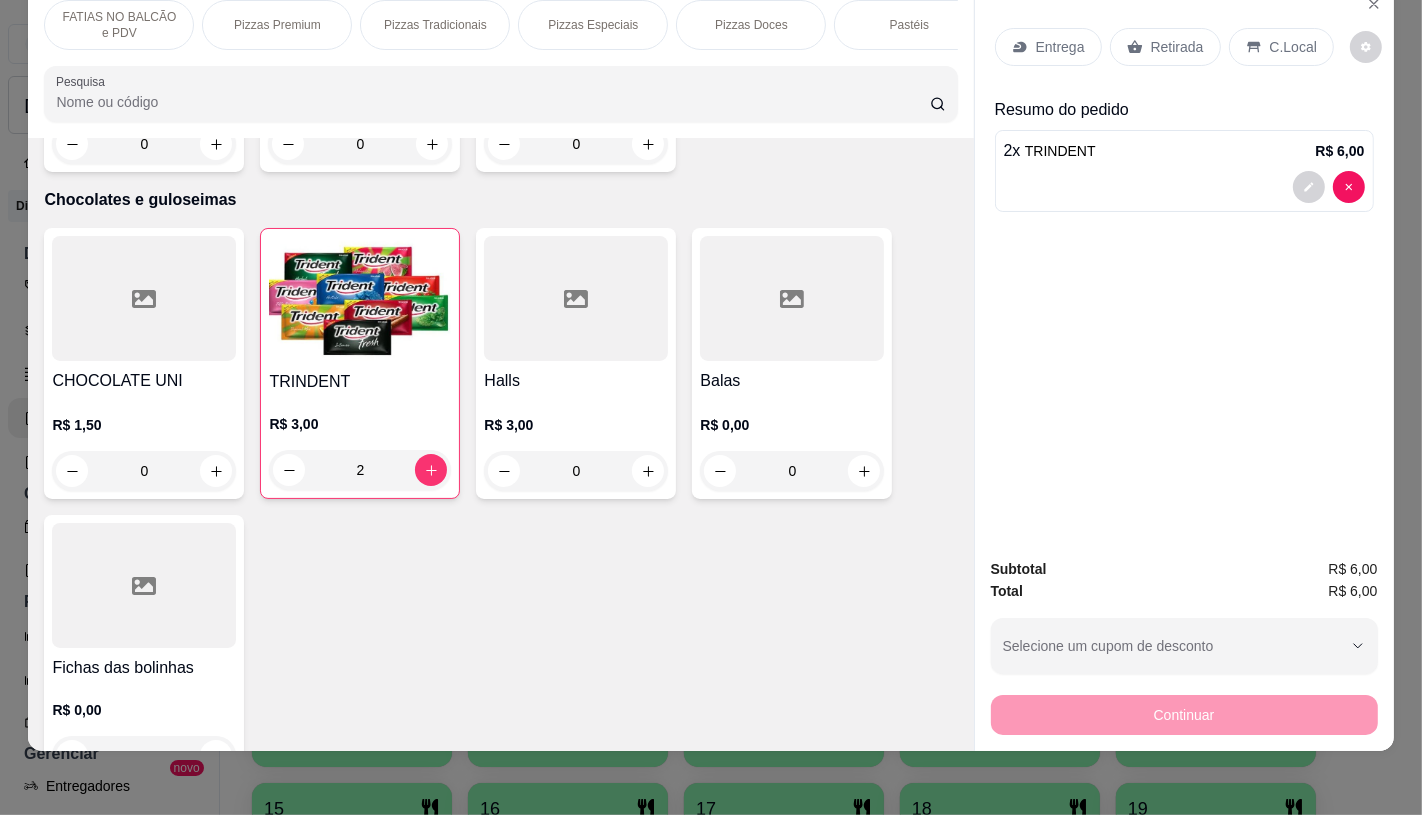 click on "FATIAS NO BALCÃO e PDV" at bounding box center (119, 25) 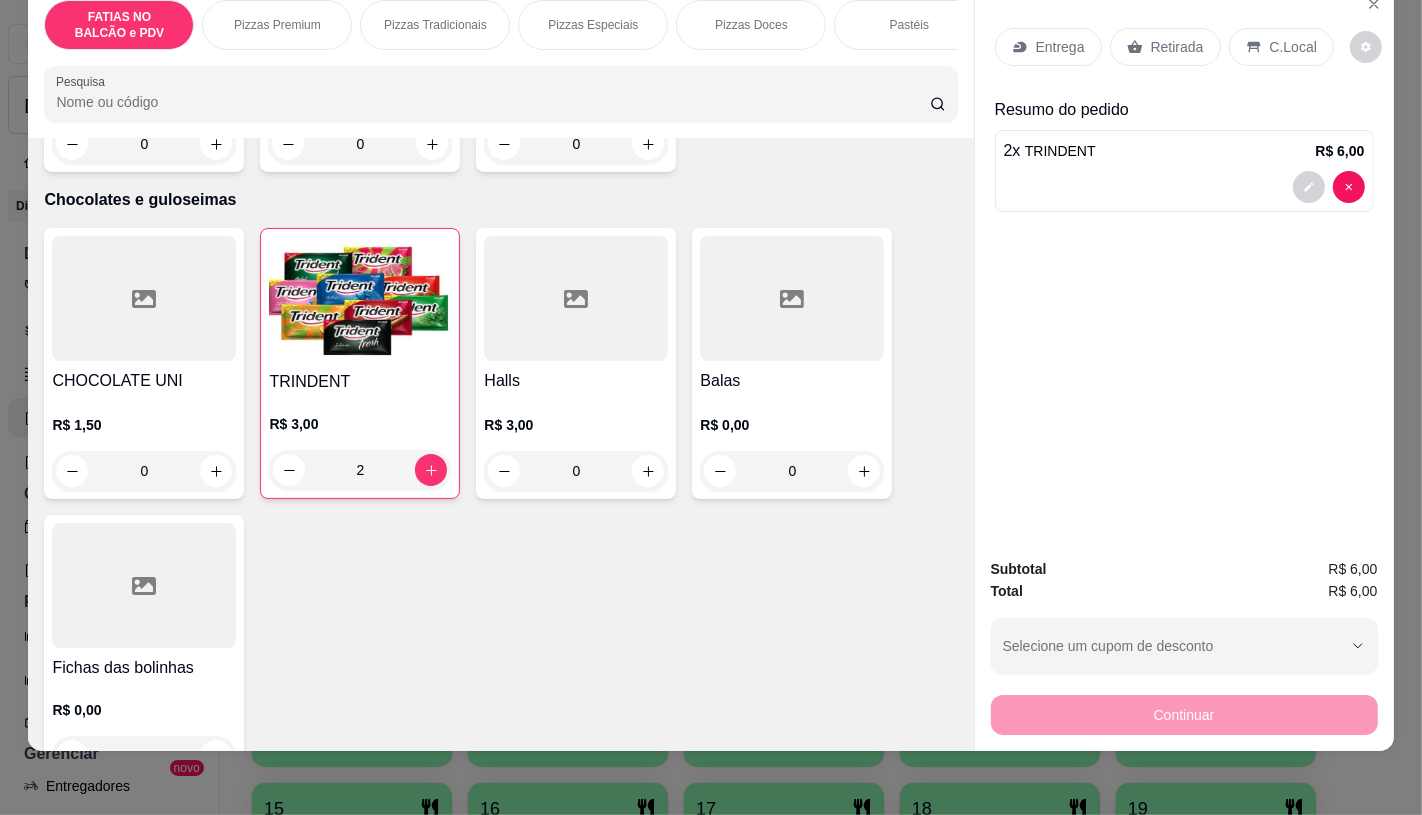 scroll, scrollTop: 90, scrollLeft: 0, axis: vertical 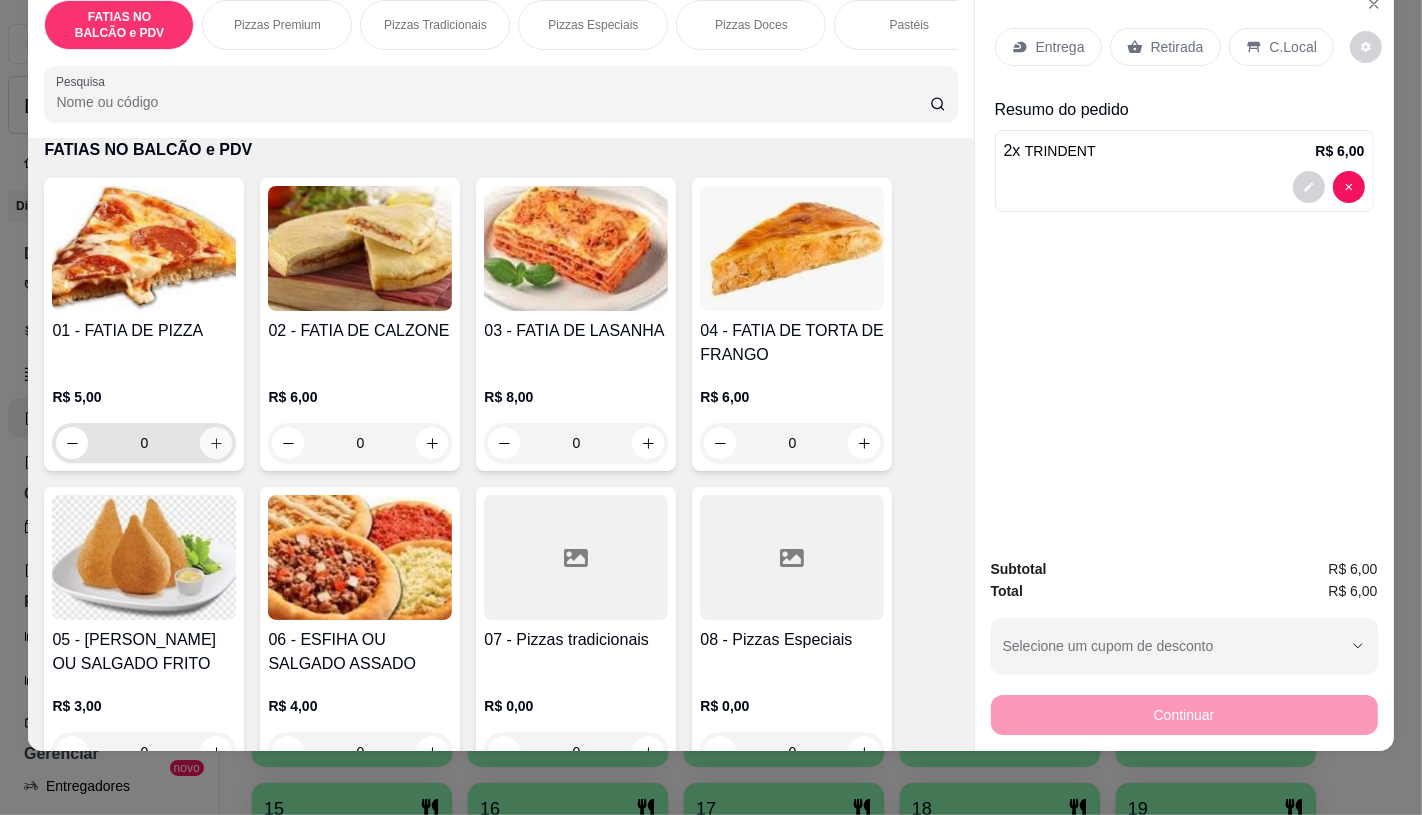 click at bounding box center (216, 443) 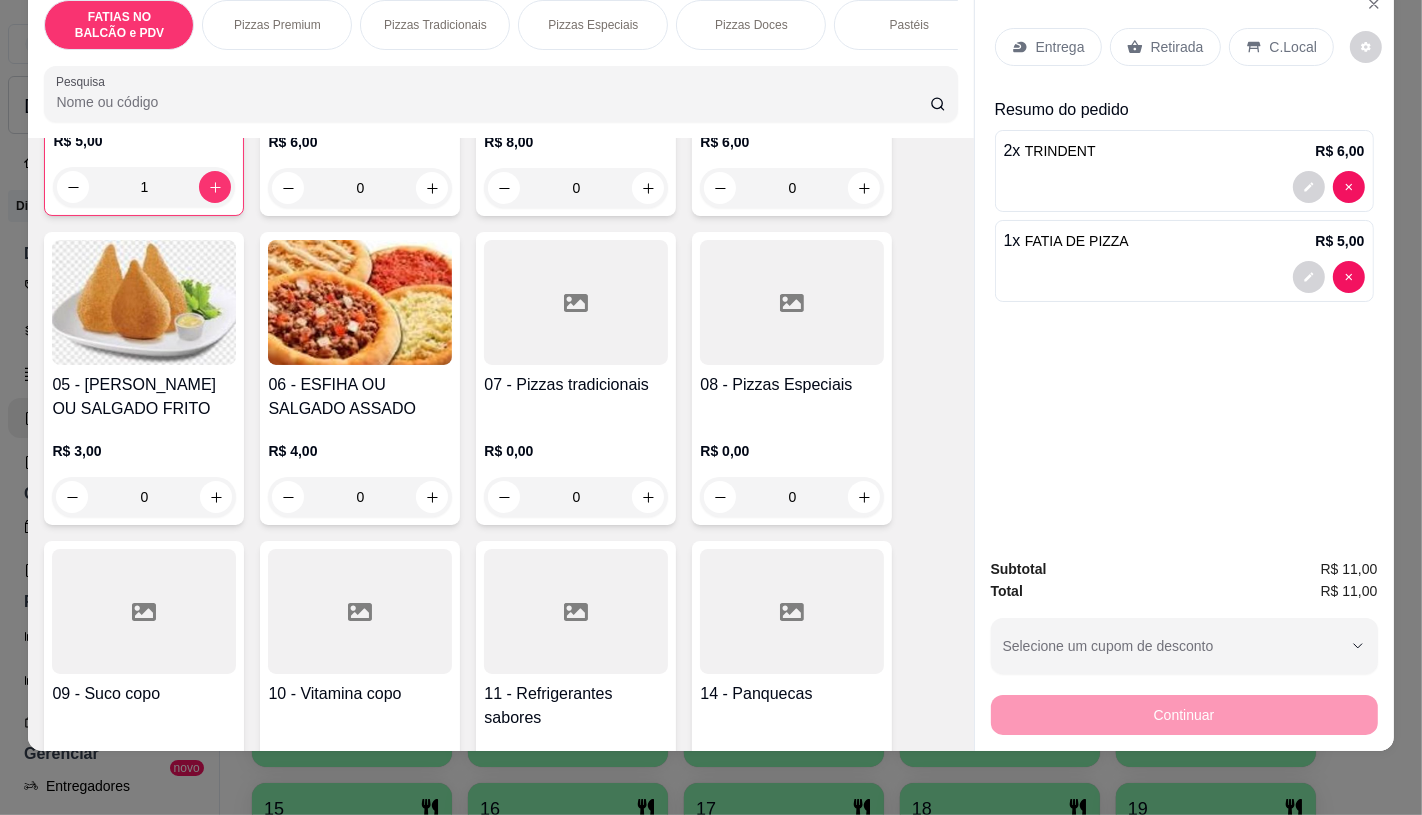 scroll, scrollTop: 423, scrollLeft: 0, axis: vertical 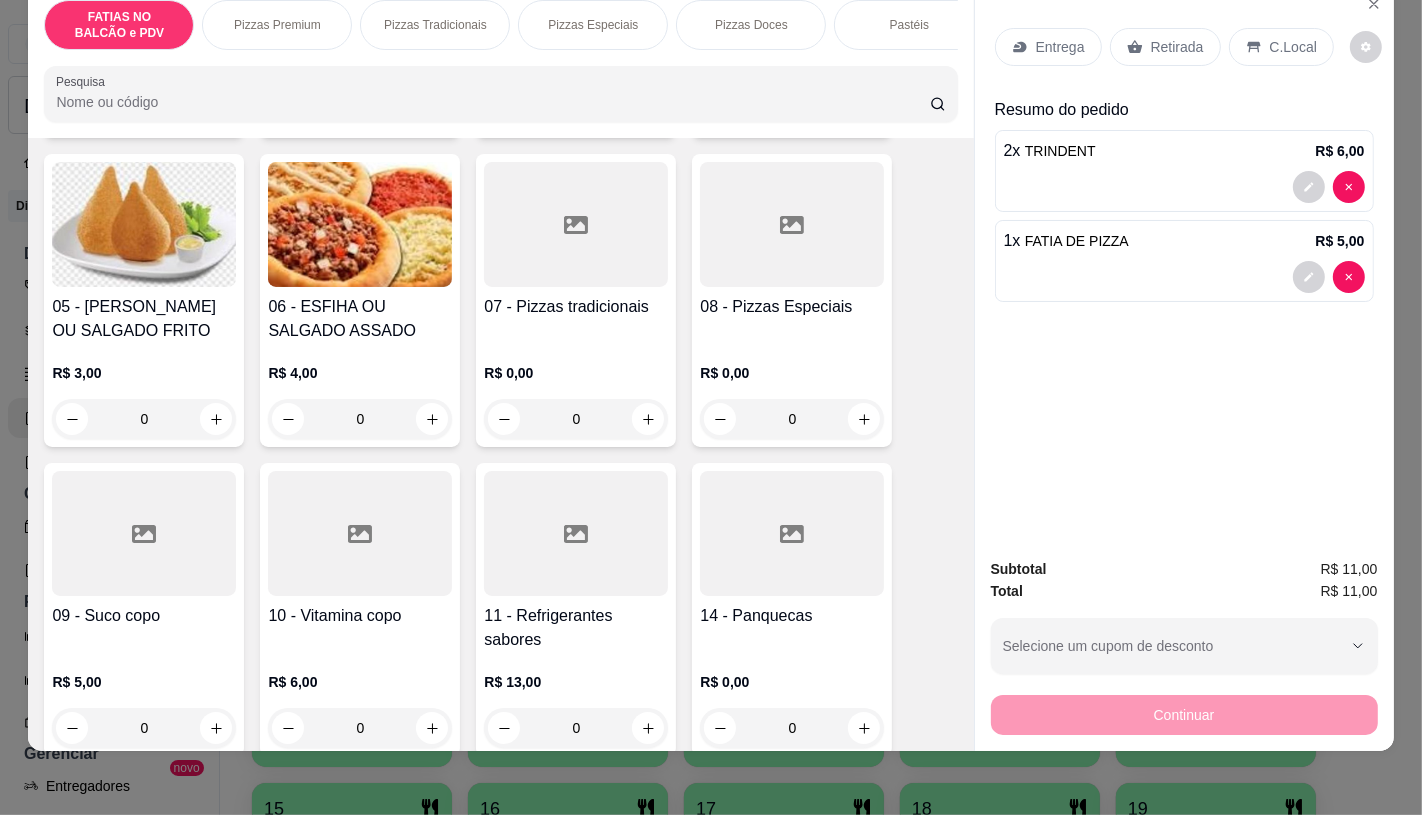 click on "11 - Refrigerantes sabores    R$ 13,00 0" at bounding box center (576, 609) 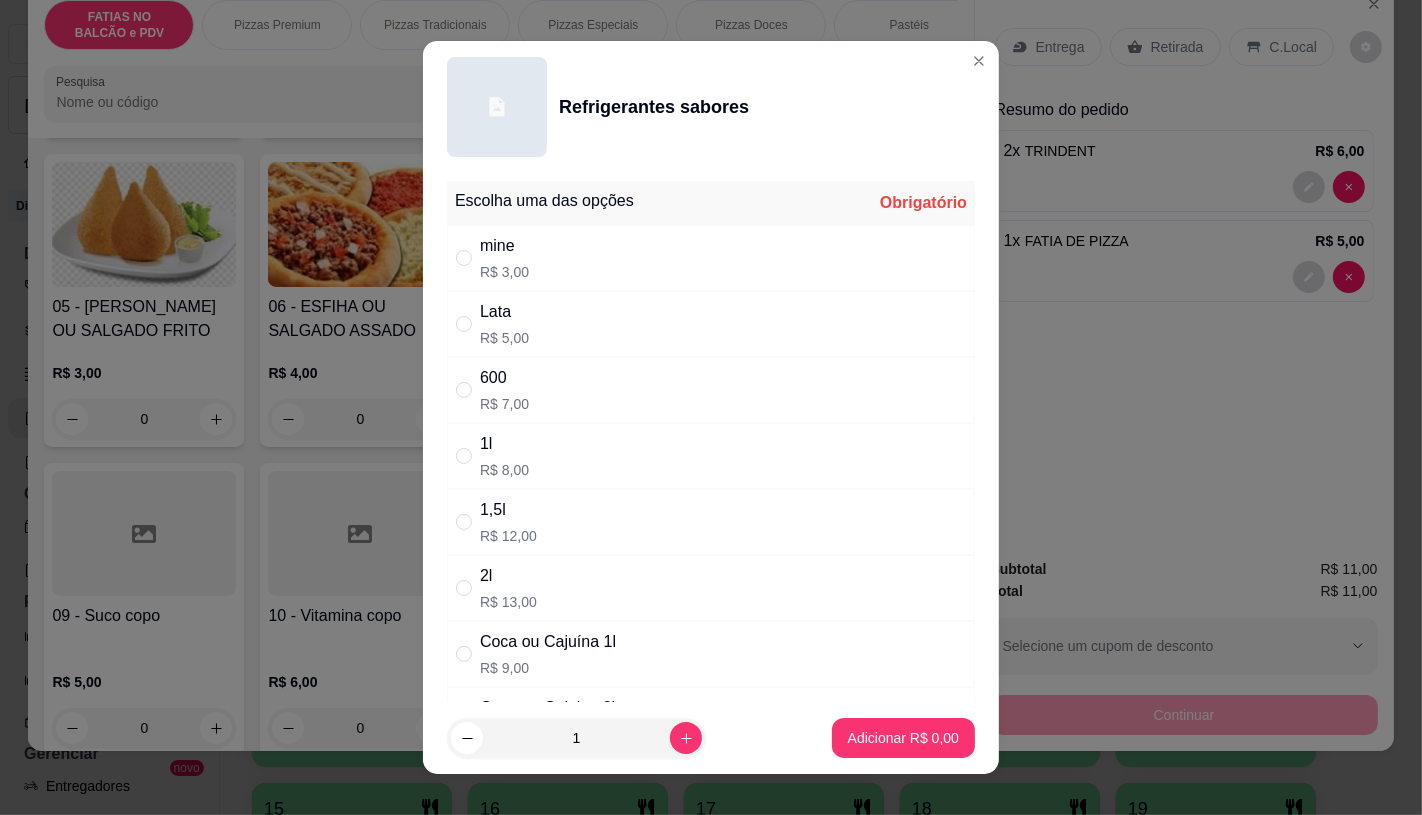 click on "R$ 5,00" at bounding box center (504, 338) 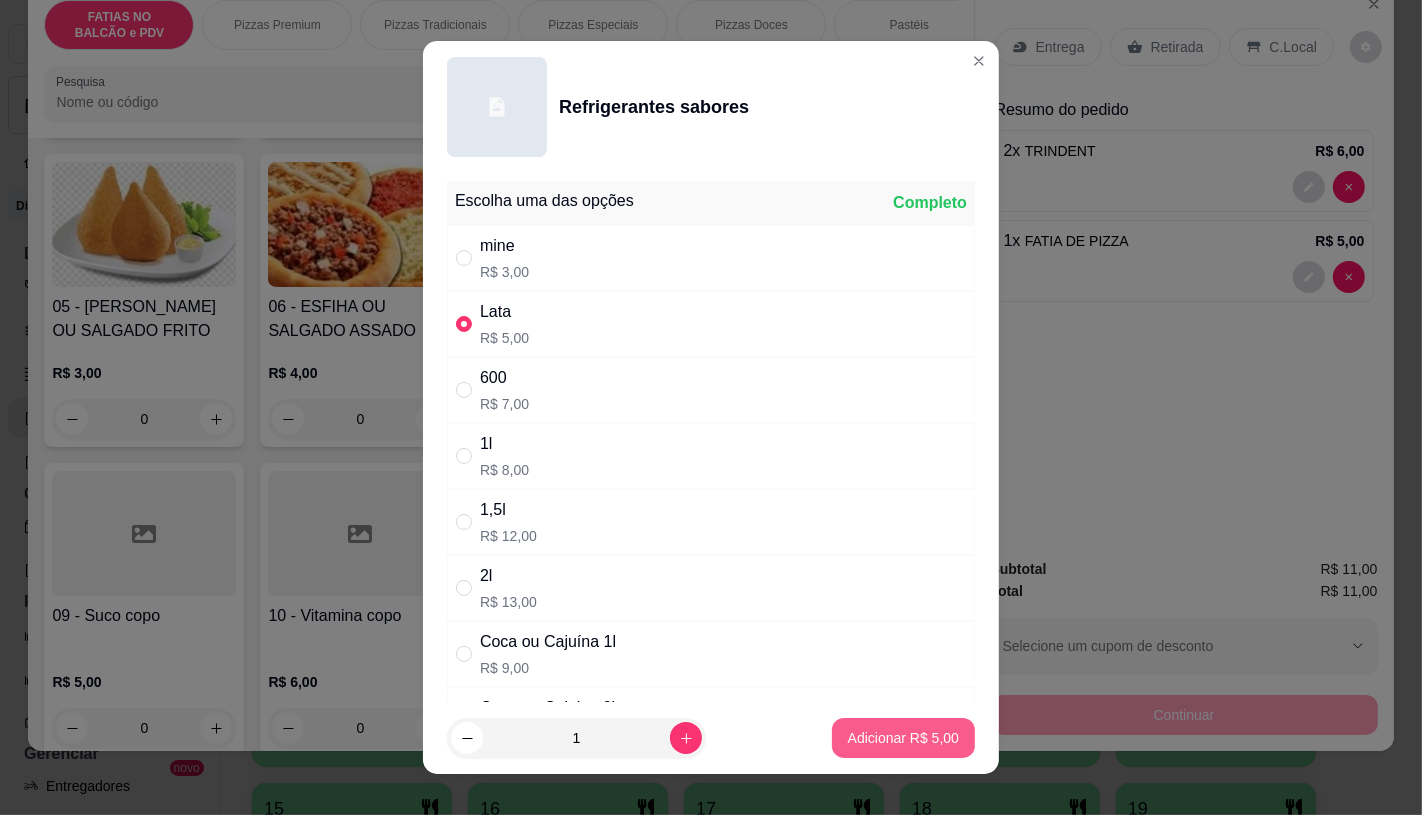 click on "Adicionar   R$ 5,00" at bounding box center [903, 738] 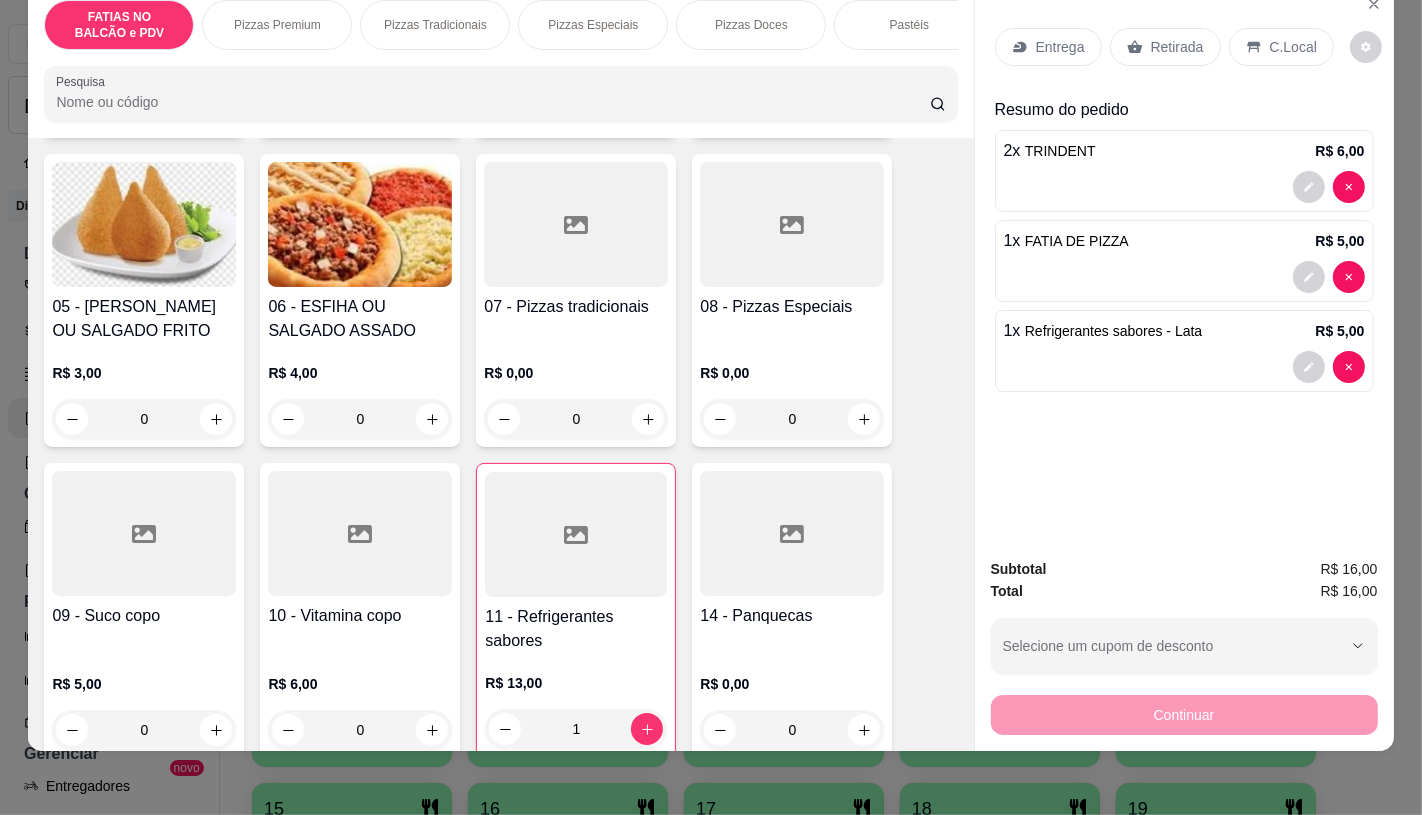scroll, scrollTop: 0, scrollLeft: 2080, axis: horizontal 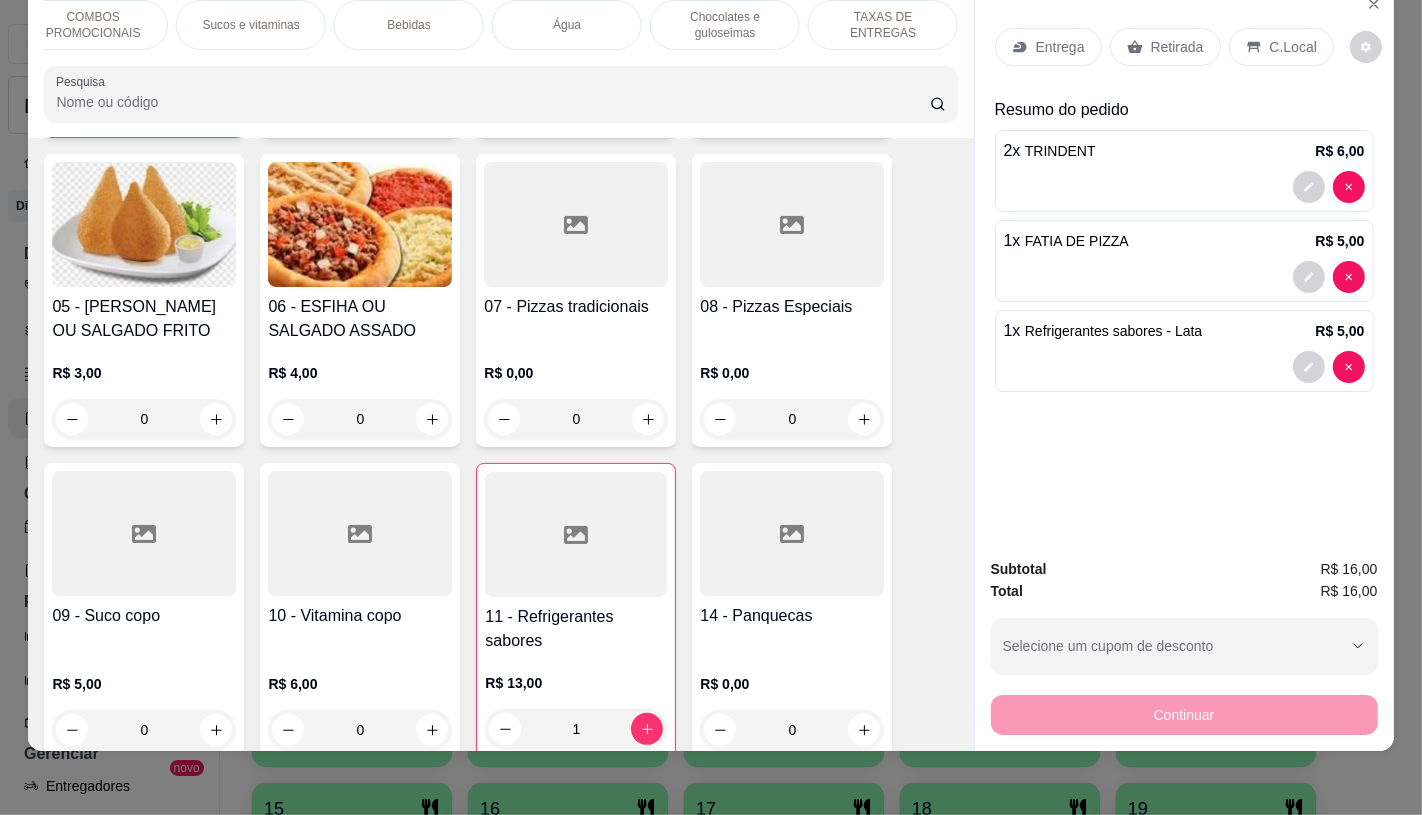 click on "TAXAS DE ENTREGAS" at bounding box center [883, 25] 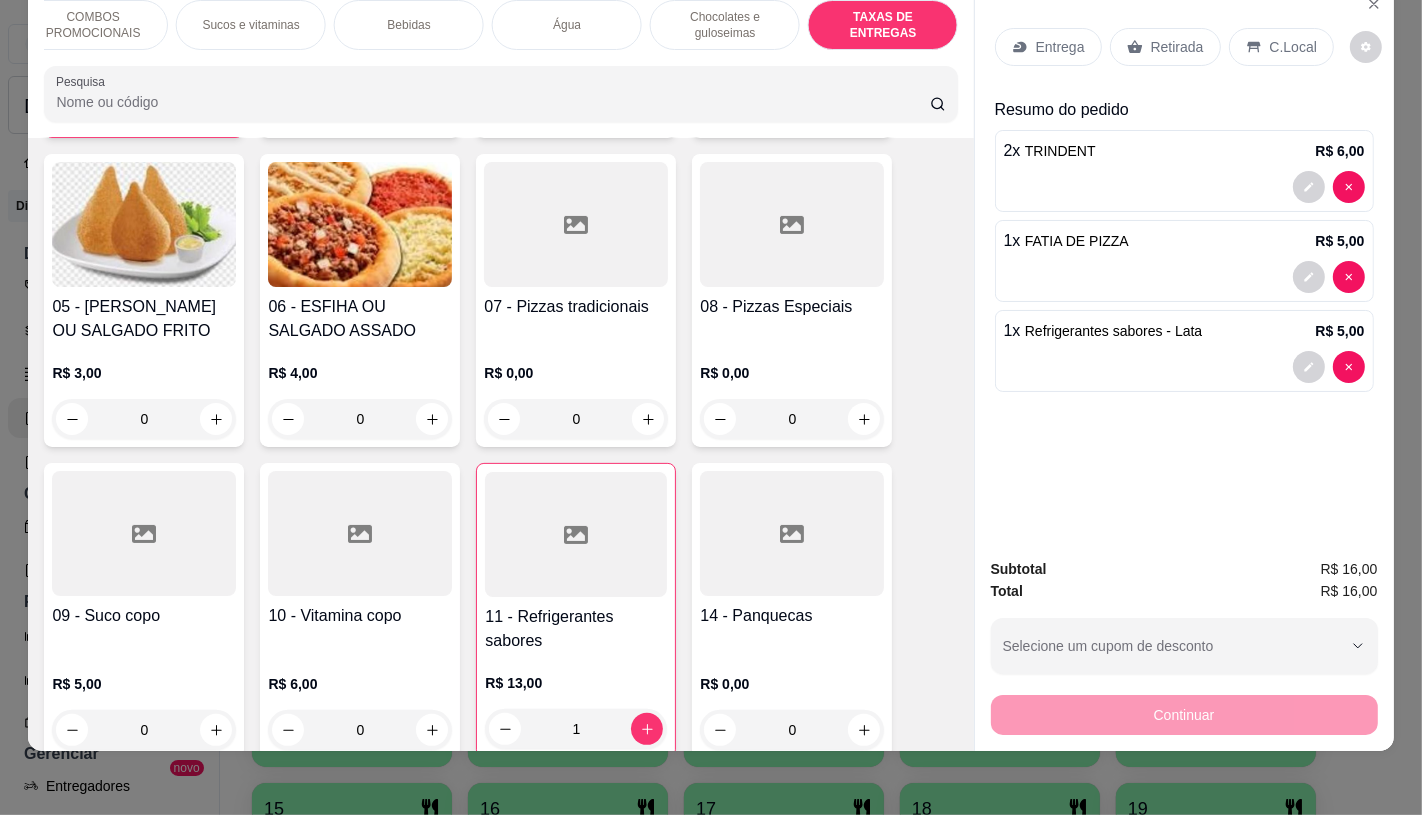 scroll, scrollTop: 13377, scrollLeft: 0, axis: vertical 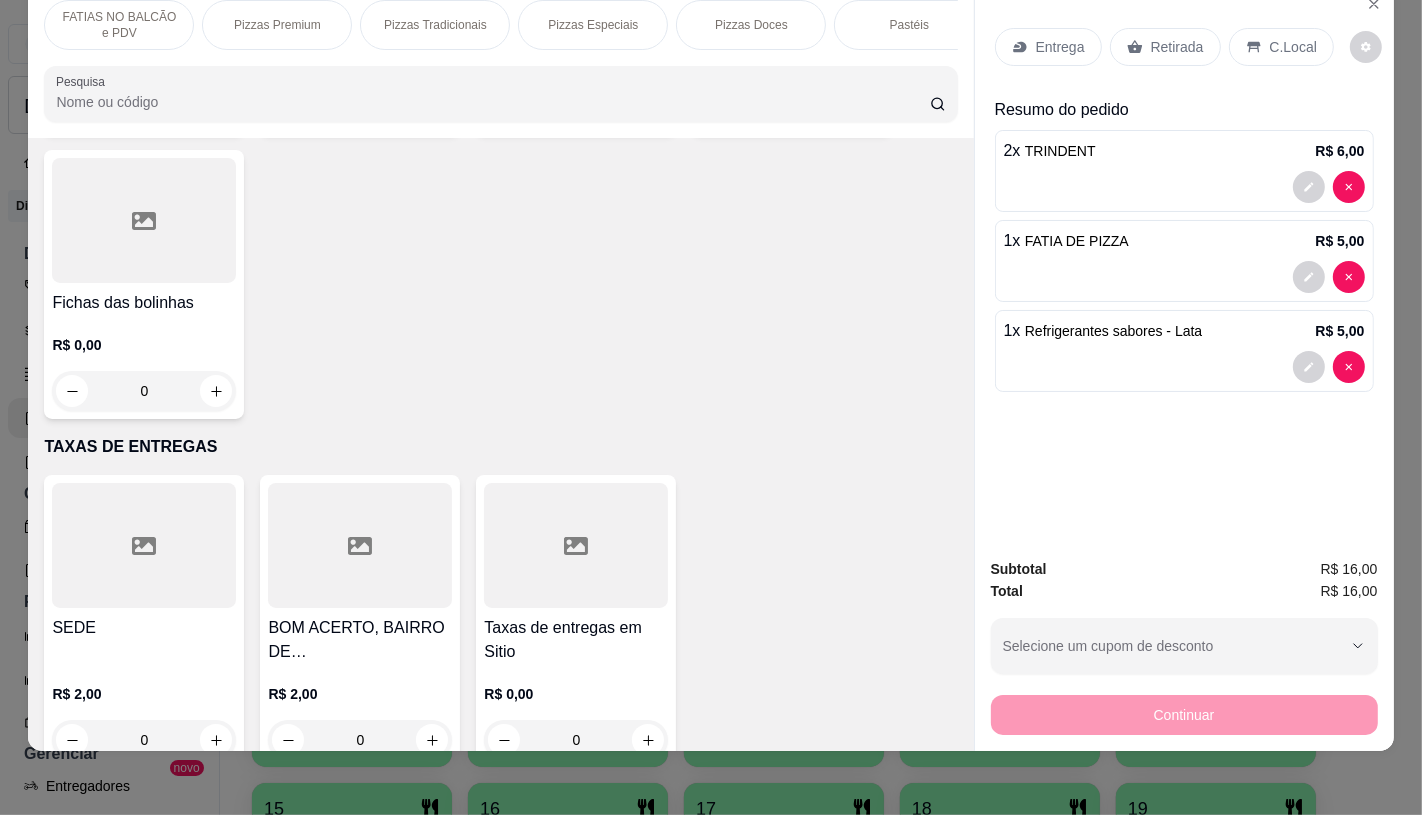 click on "Pastéis" at bounding box center [909, 25] 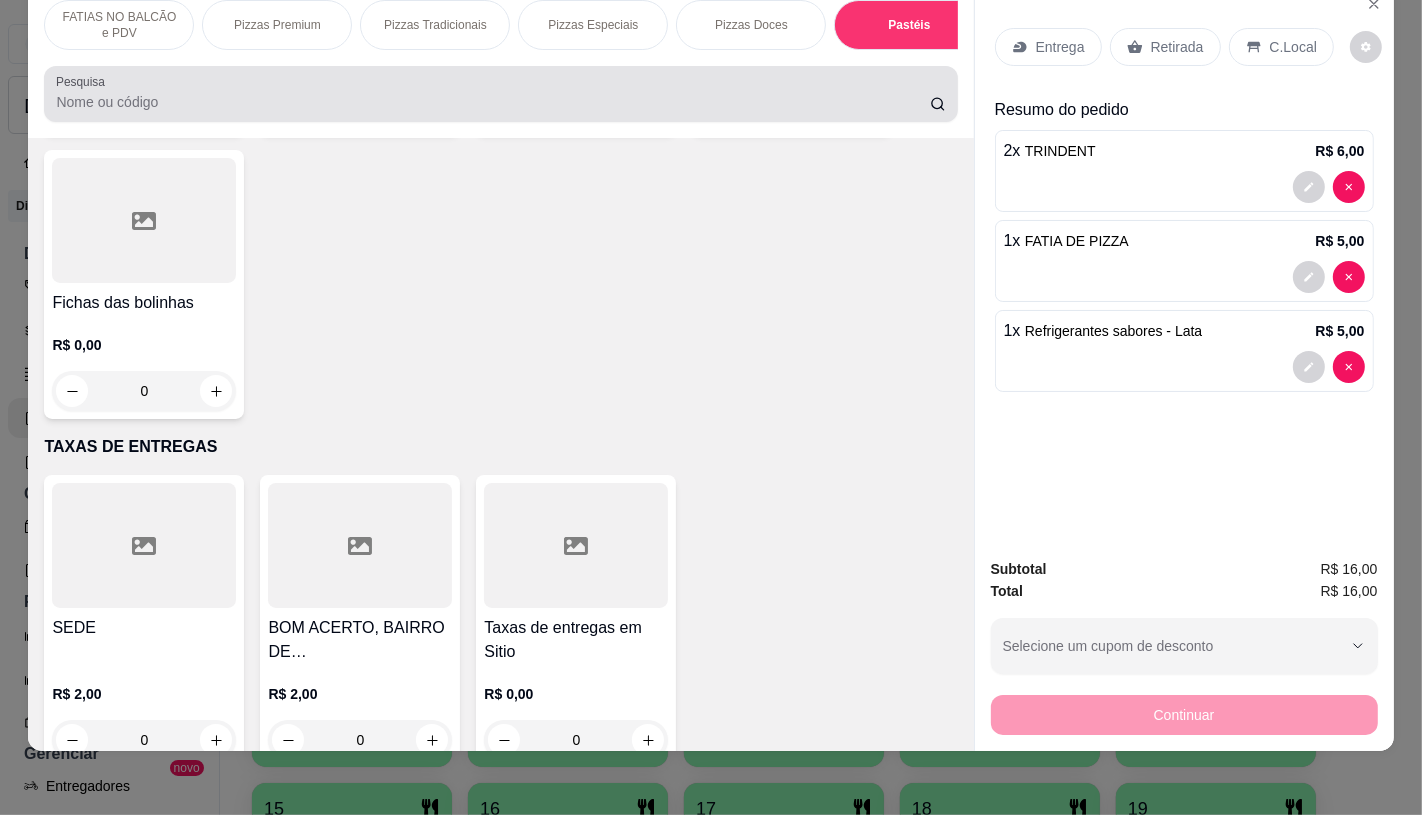 scroll, scrollTop: 3973, scrollLeft: 0, axis: vertical 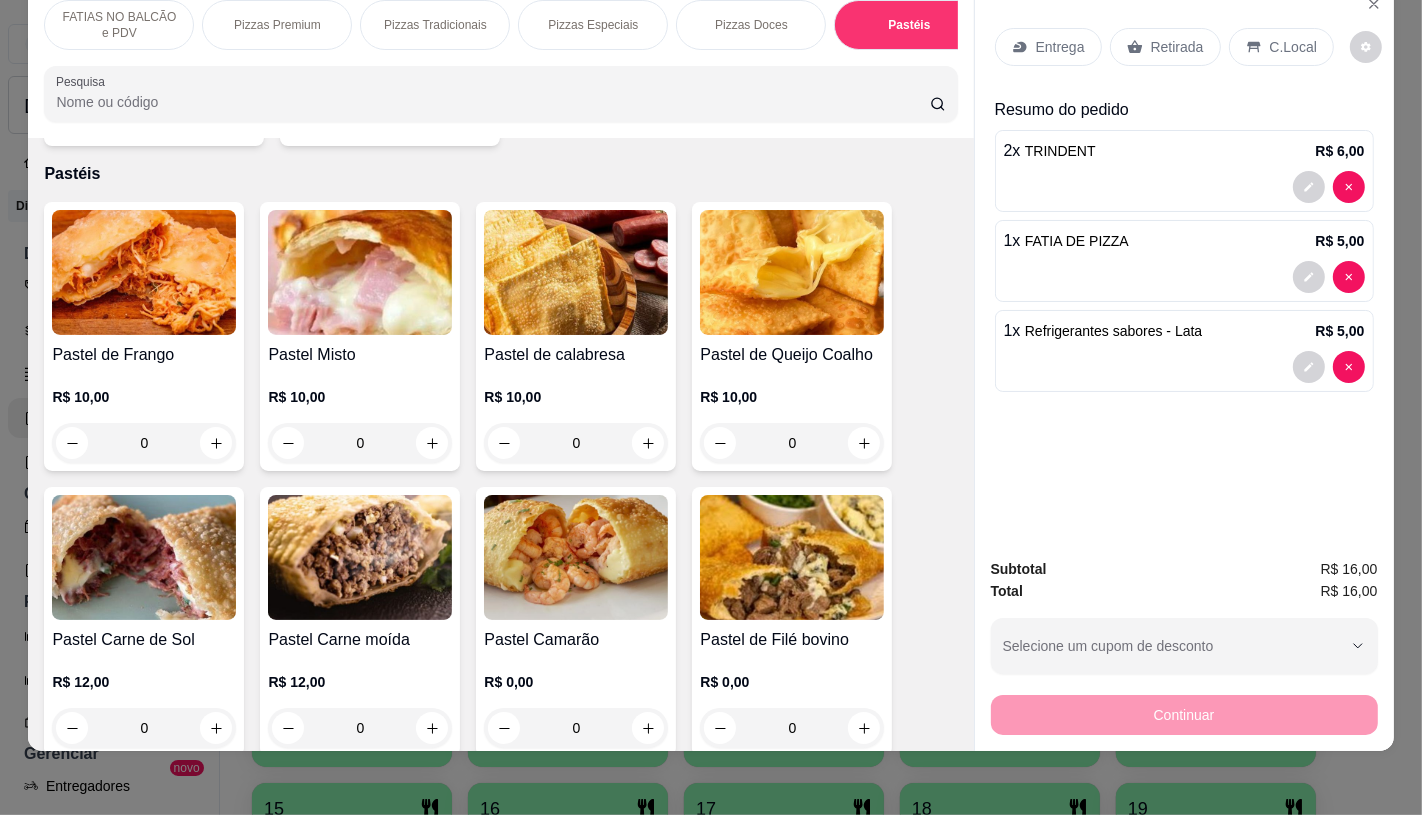 click at bounding box center [360, 272] 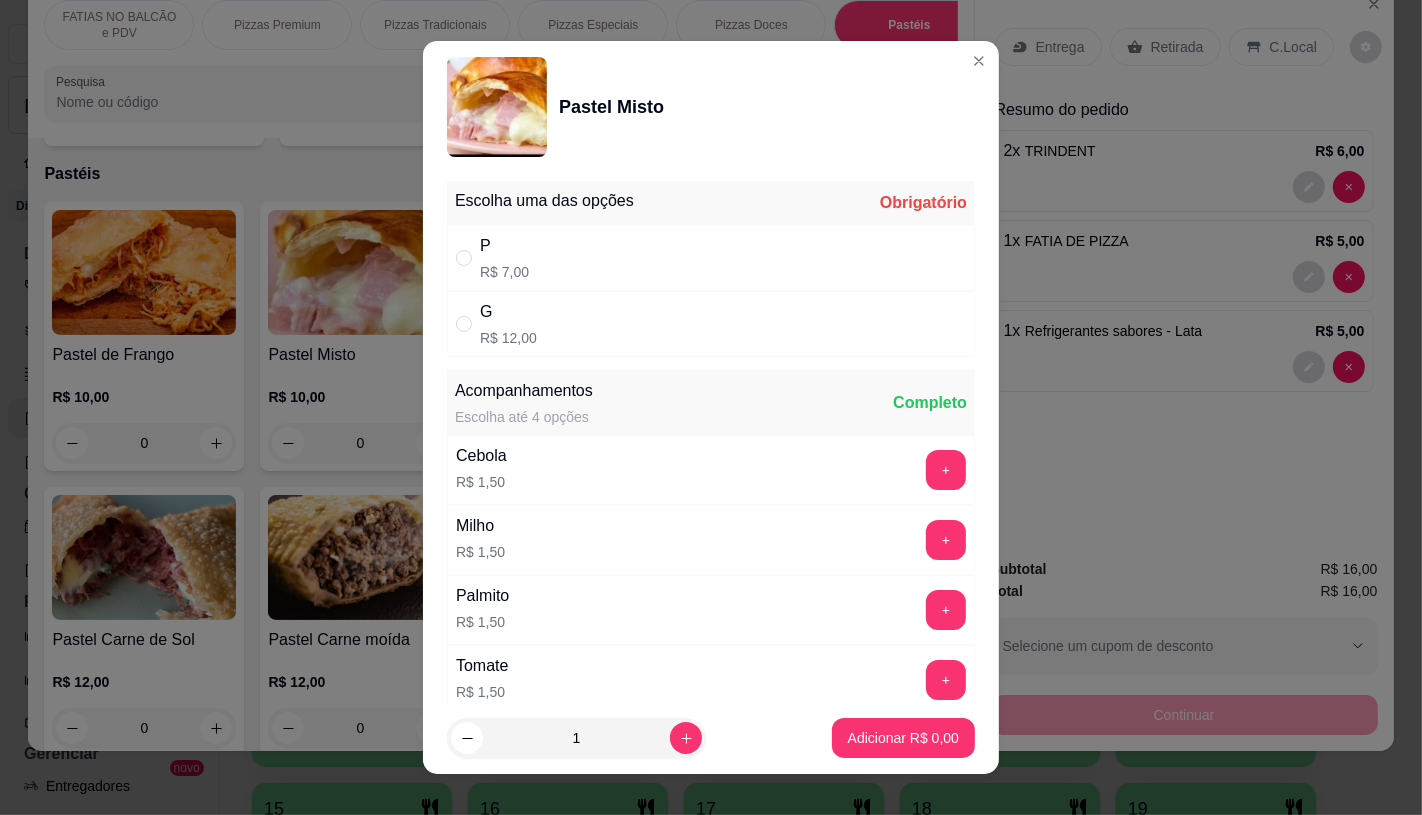 click on "P R$ 7,00" at bounding box center [711, 258] 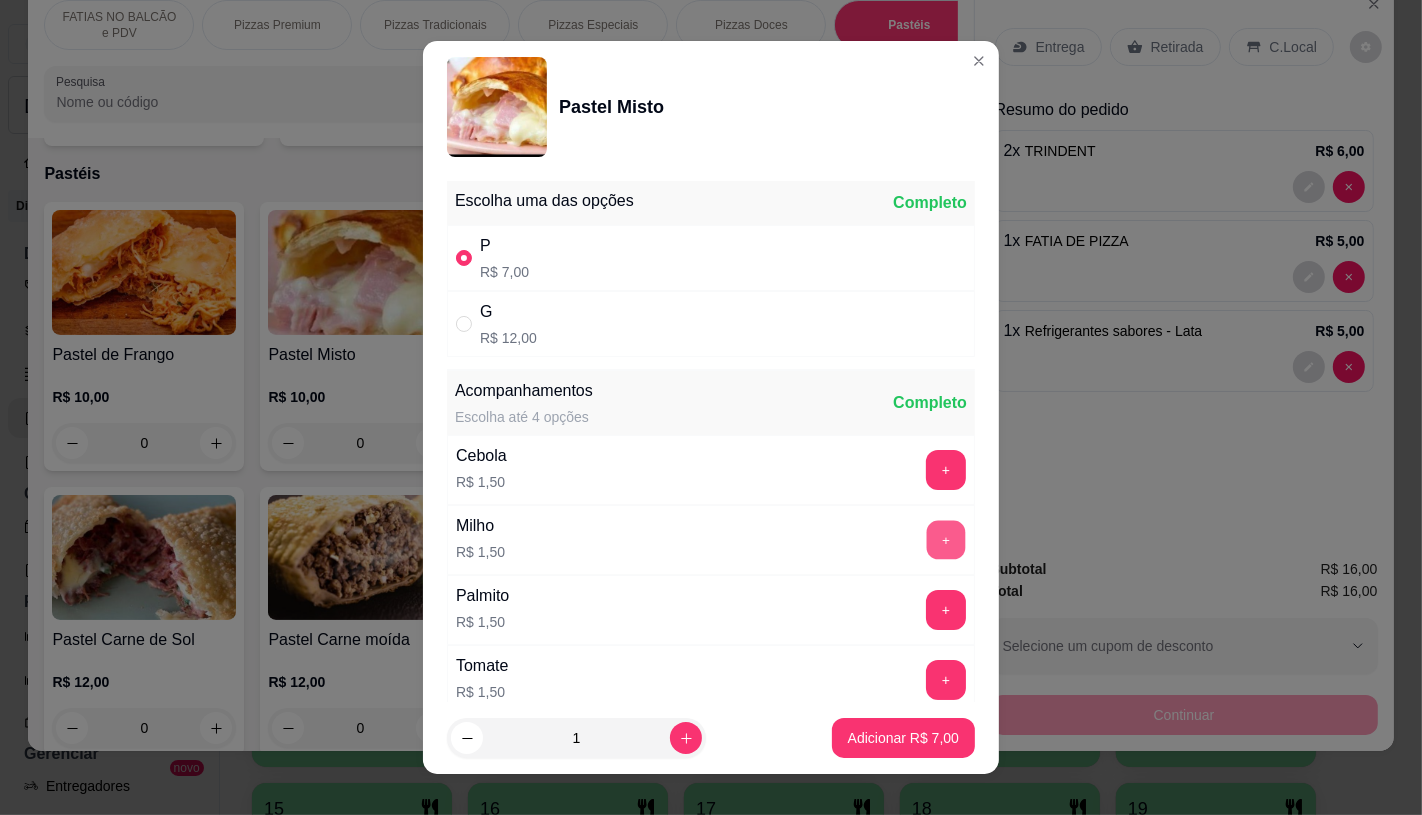 click on "+" at bounding box center (946, 540) 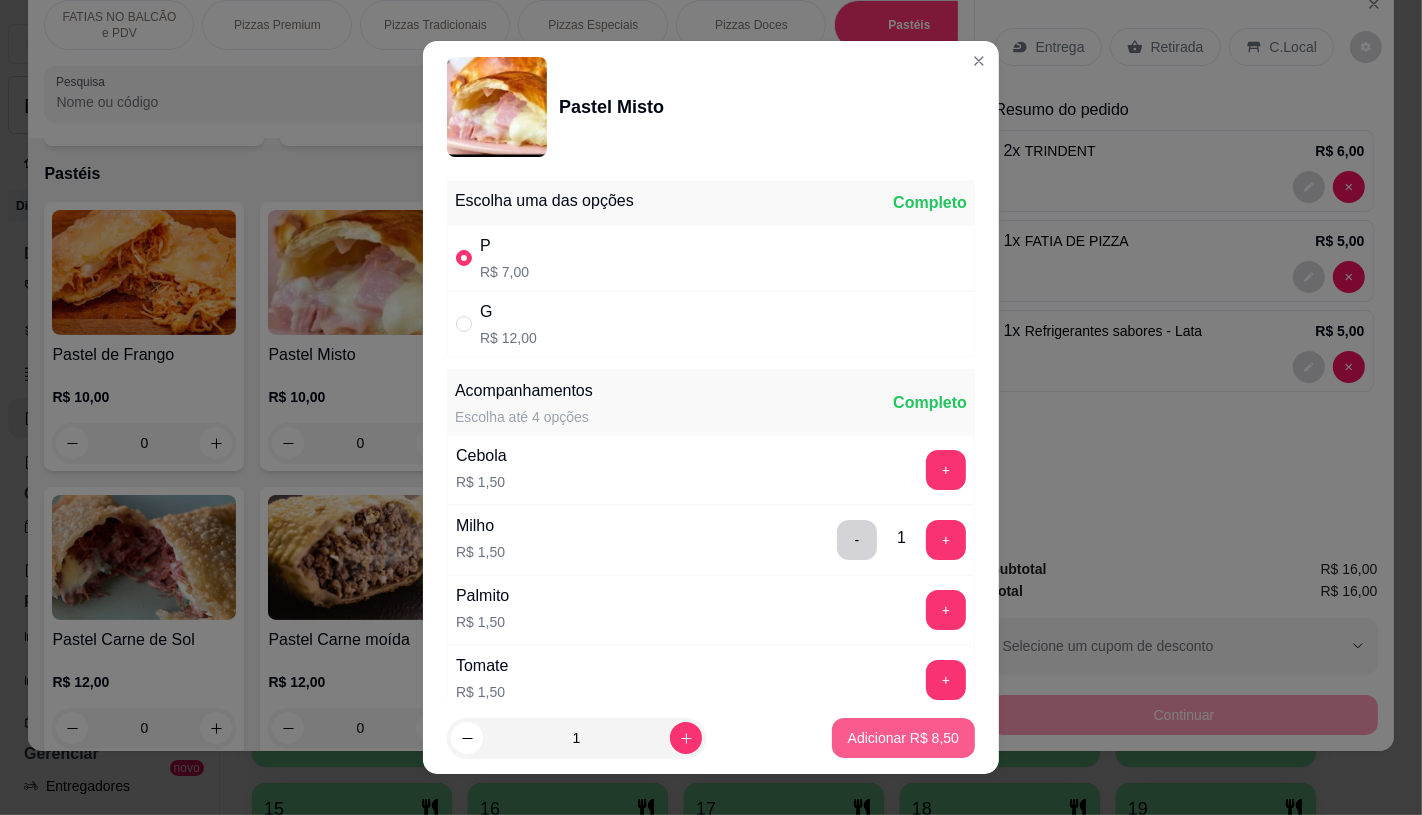 click on "Adicionar   R$ 8,50" at bounding box center [903, 738] 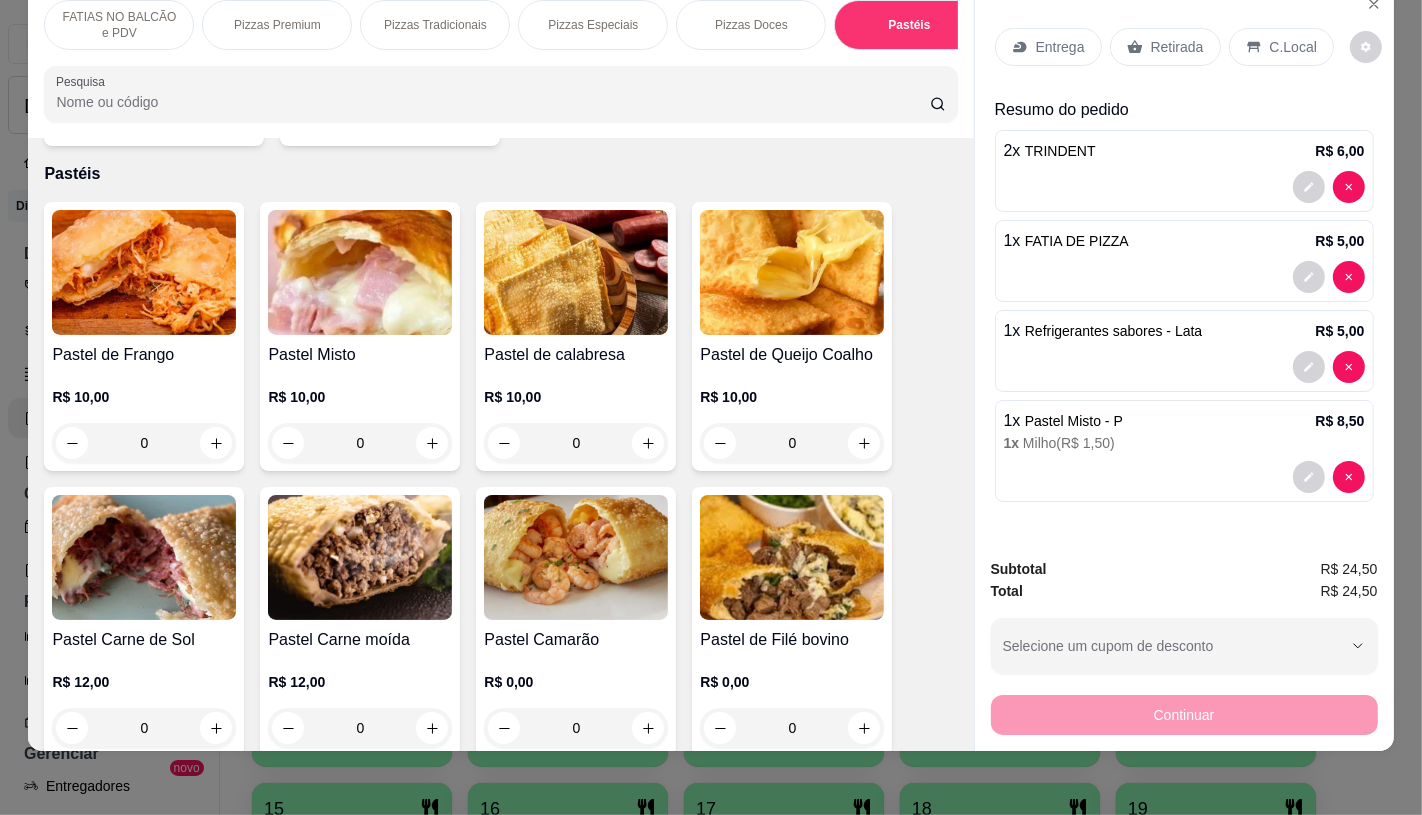 click on "FATIAS NO BALCÃO e PDV" at bounding box center [119, 25] 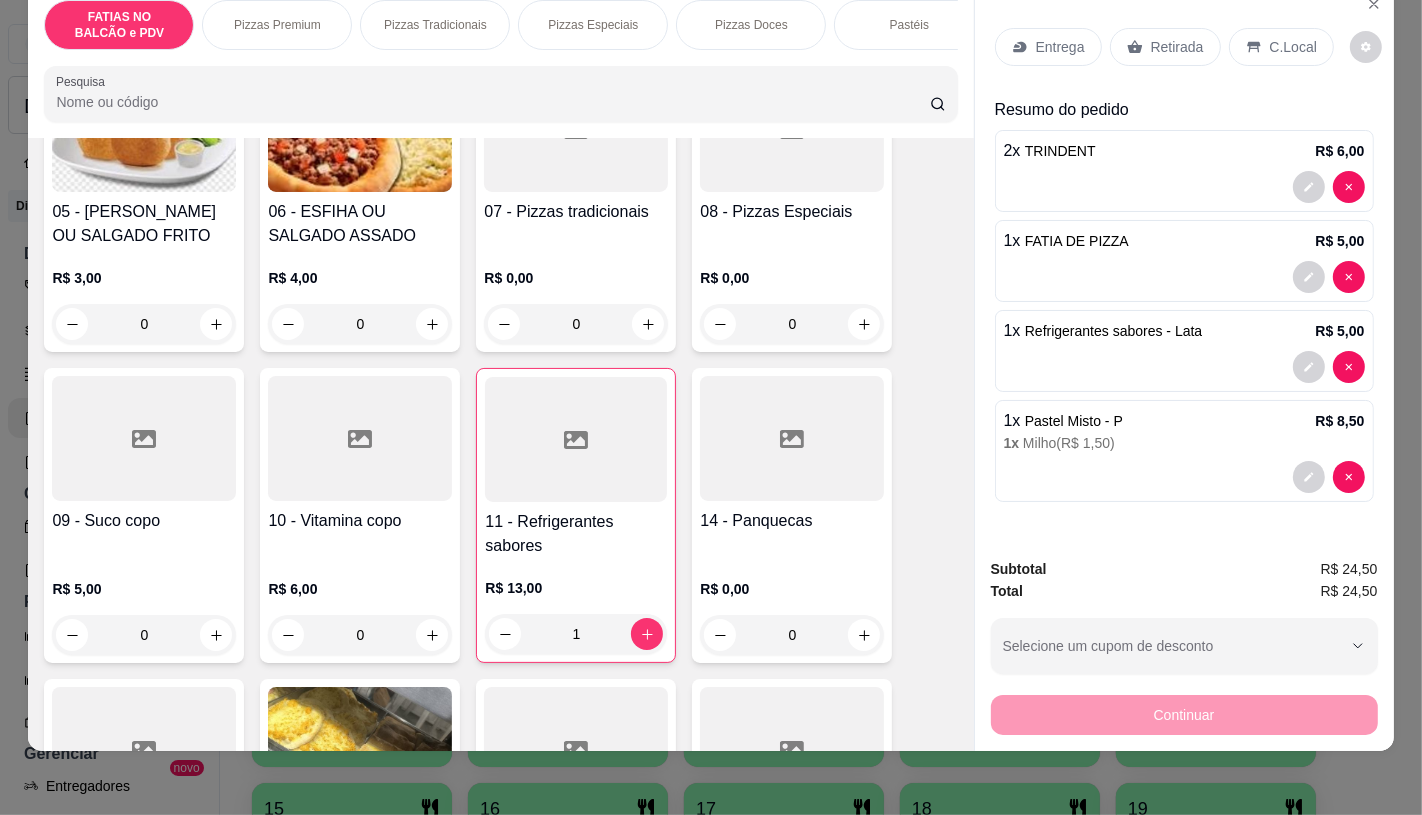 scroll, scrollTop: 534, scrollLeft: 0, axis: vertical 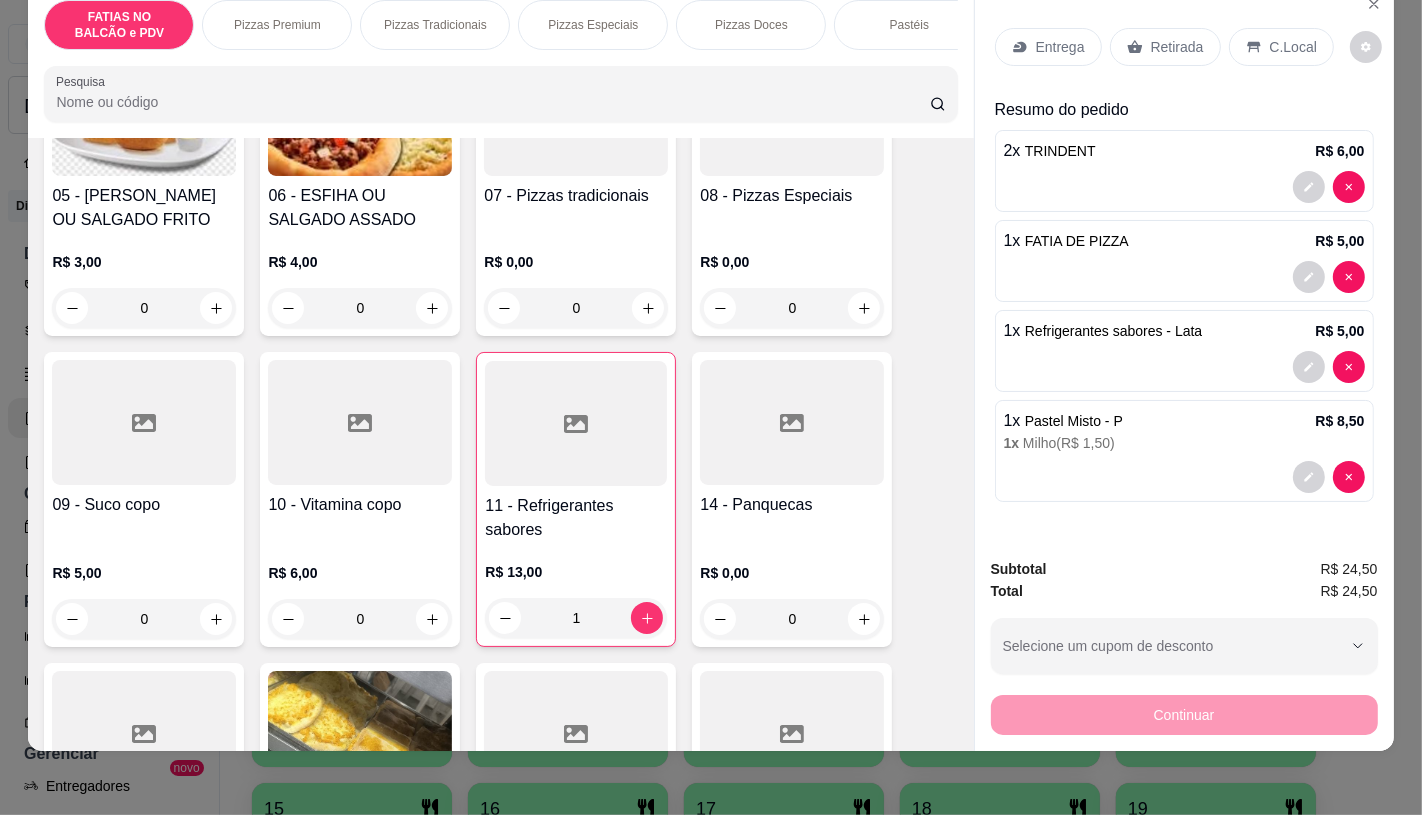click at bounding box center [576, 423] 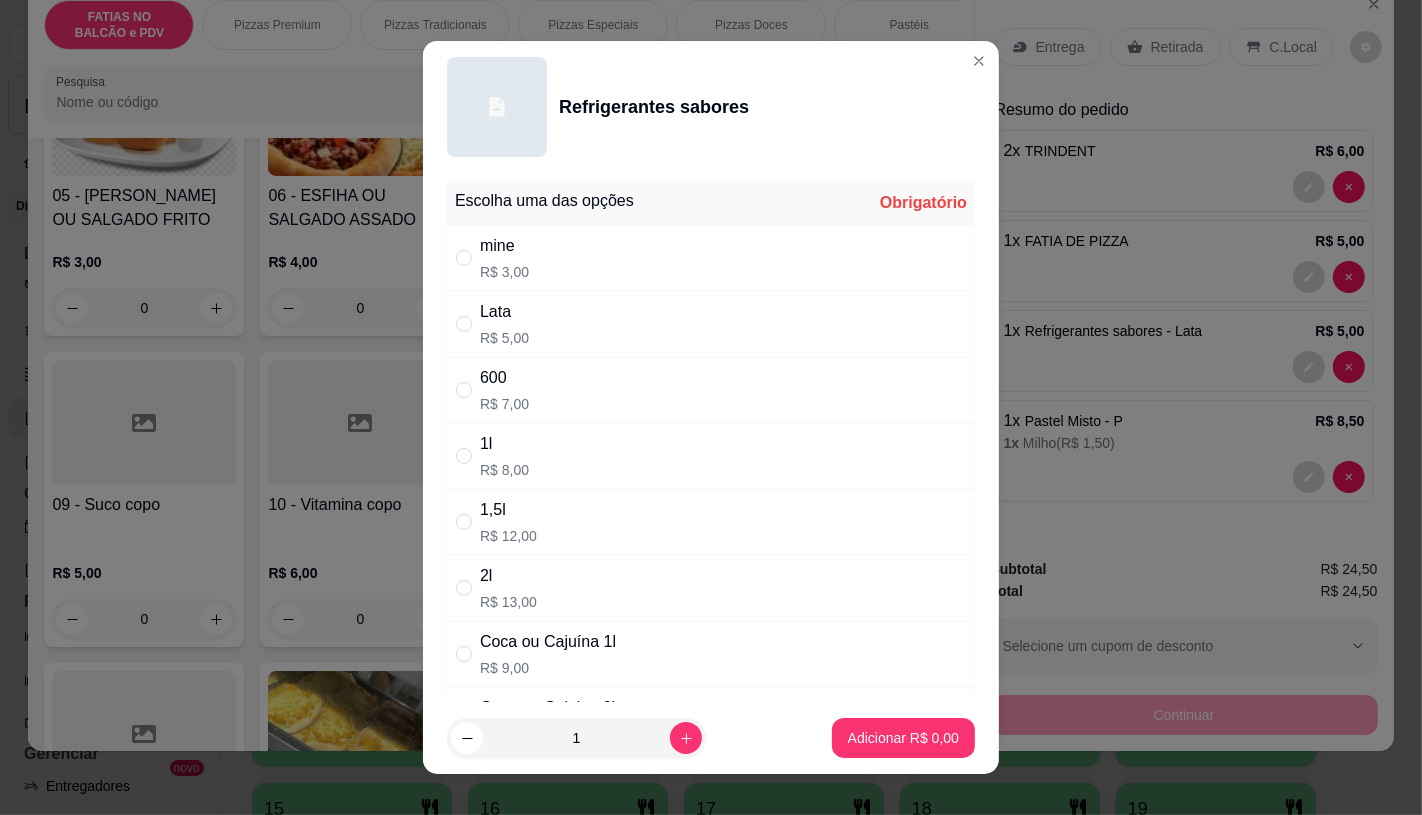 click on "Lata R$ 5,00" at bounding box center [711, 324] 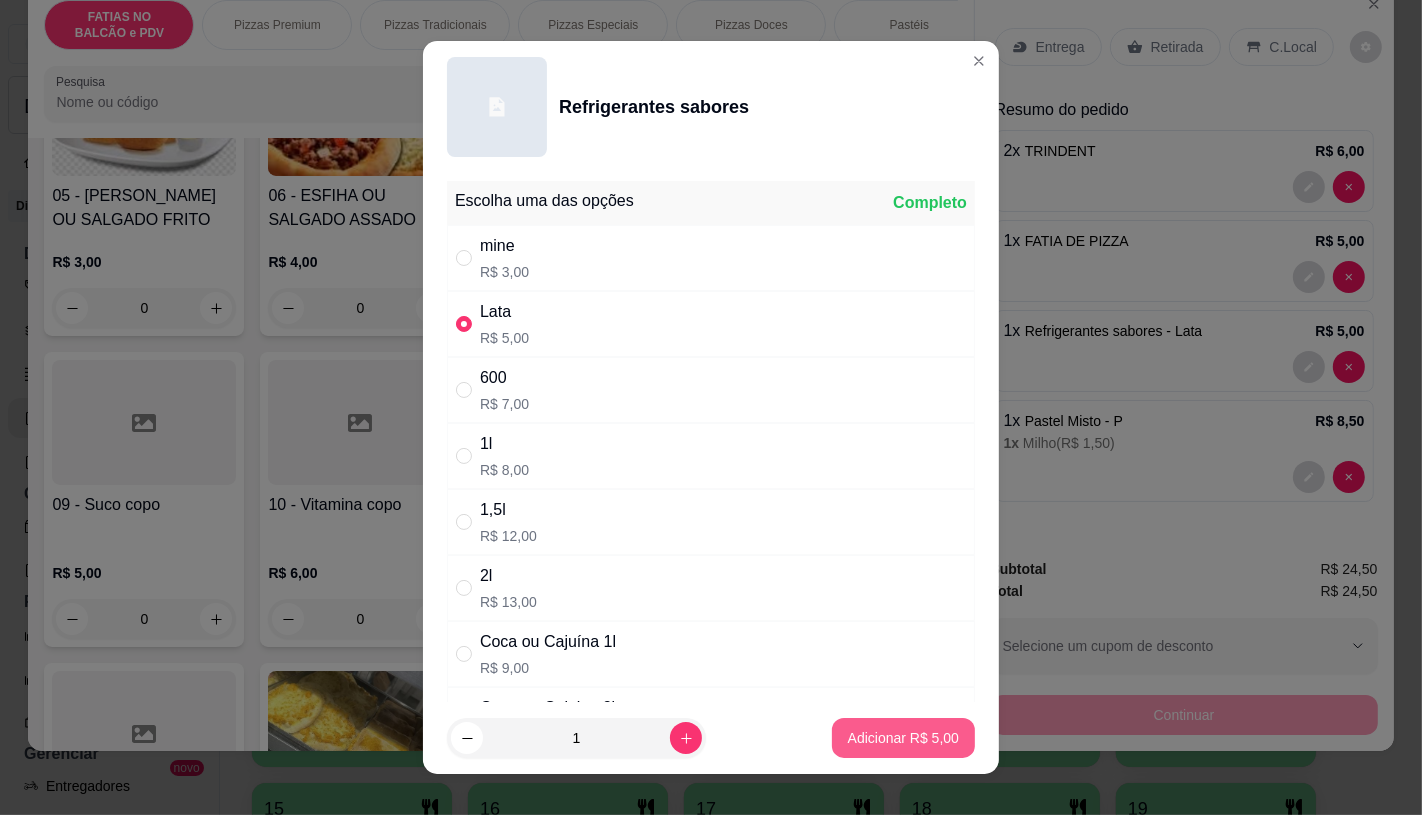 click on "Adicionar   R$ 5,00" at bounding box center (903, 738) 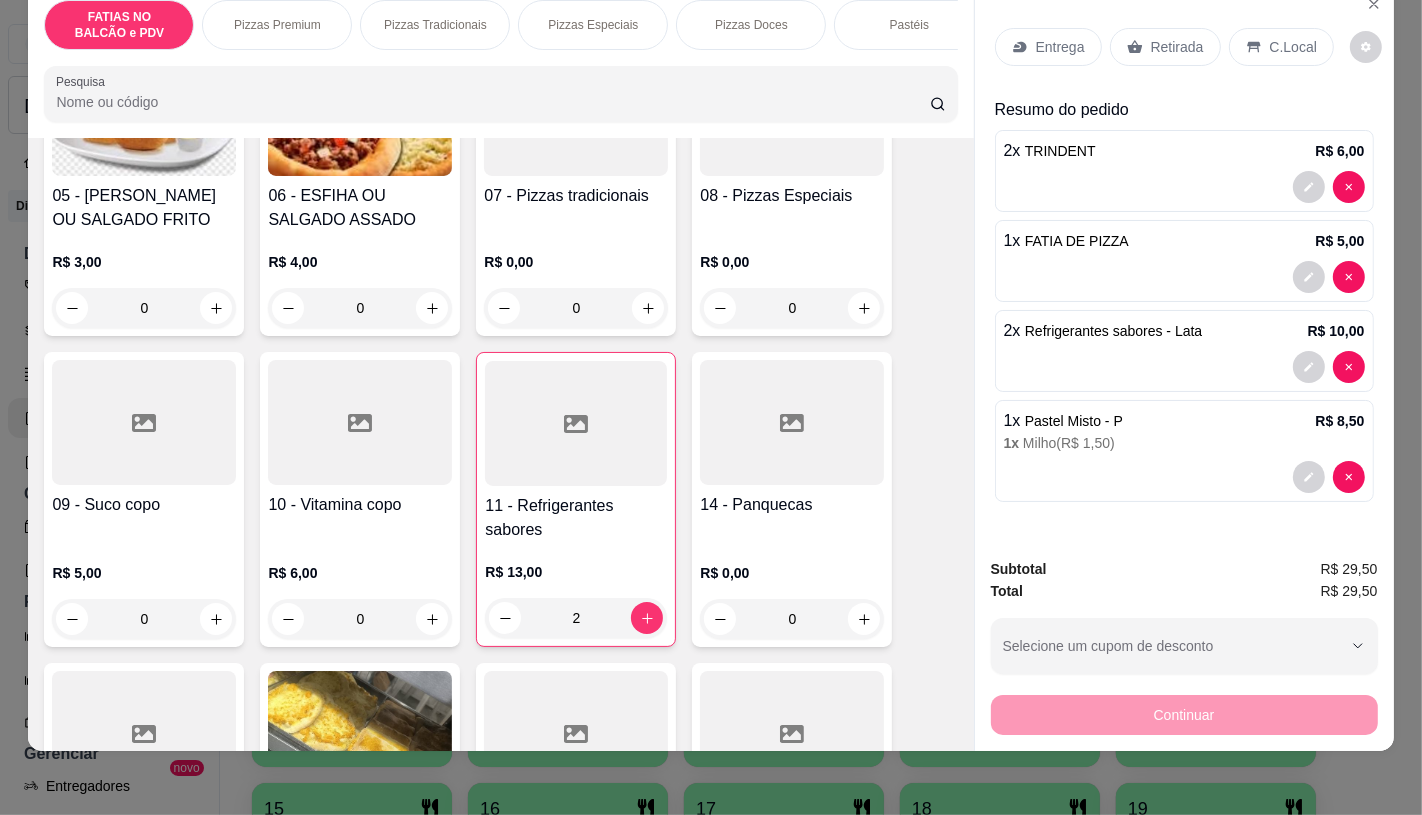 drag, startPoint x: 175, startPoint y: 52, endPoint x: 875, endPoint y: 43, distance: 700.05786 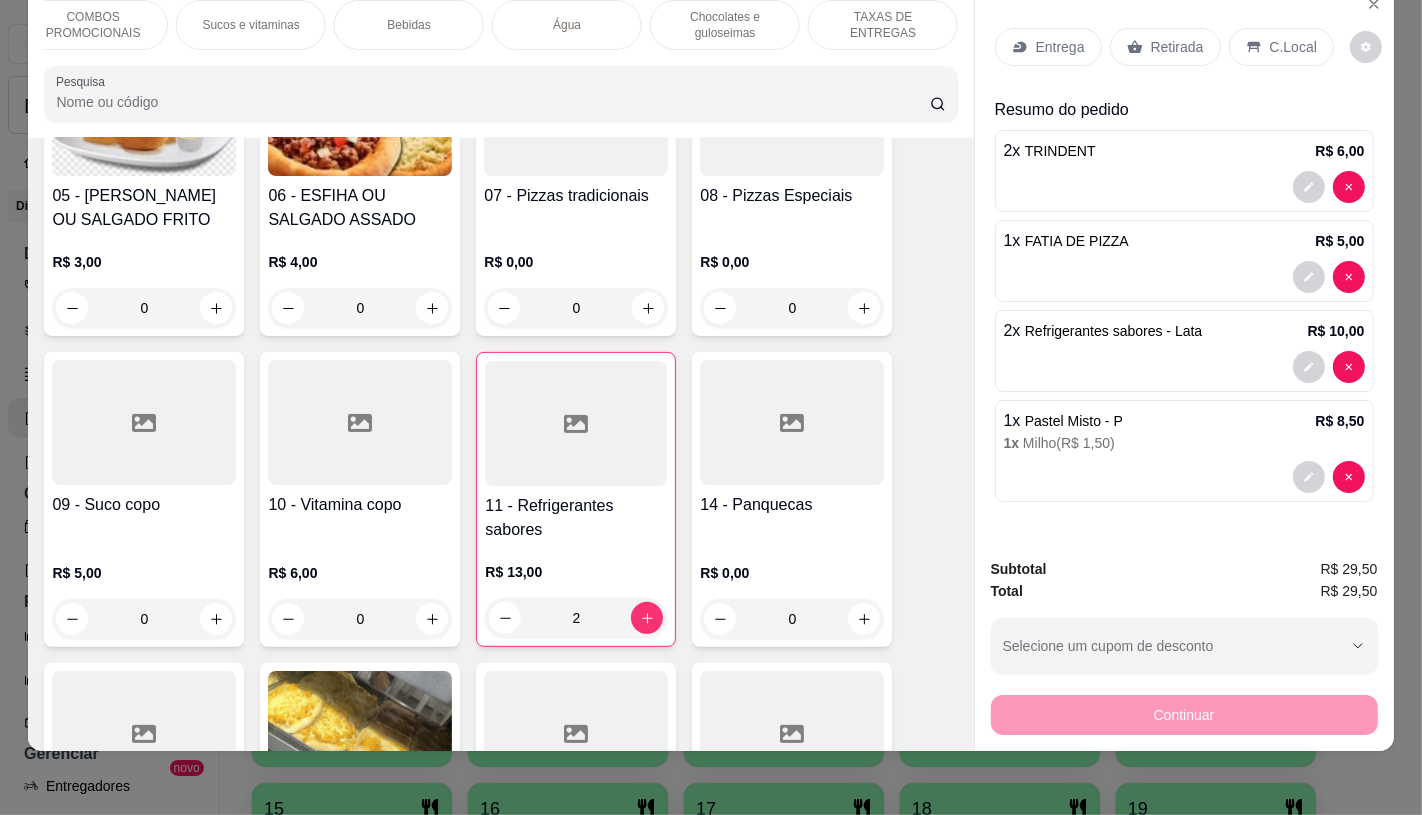 click on "Chocolates e guloseimas" at bounding box center (725, 25) 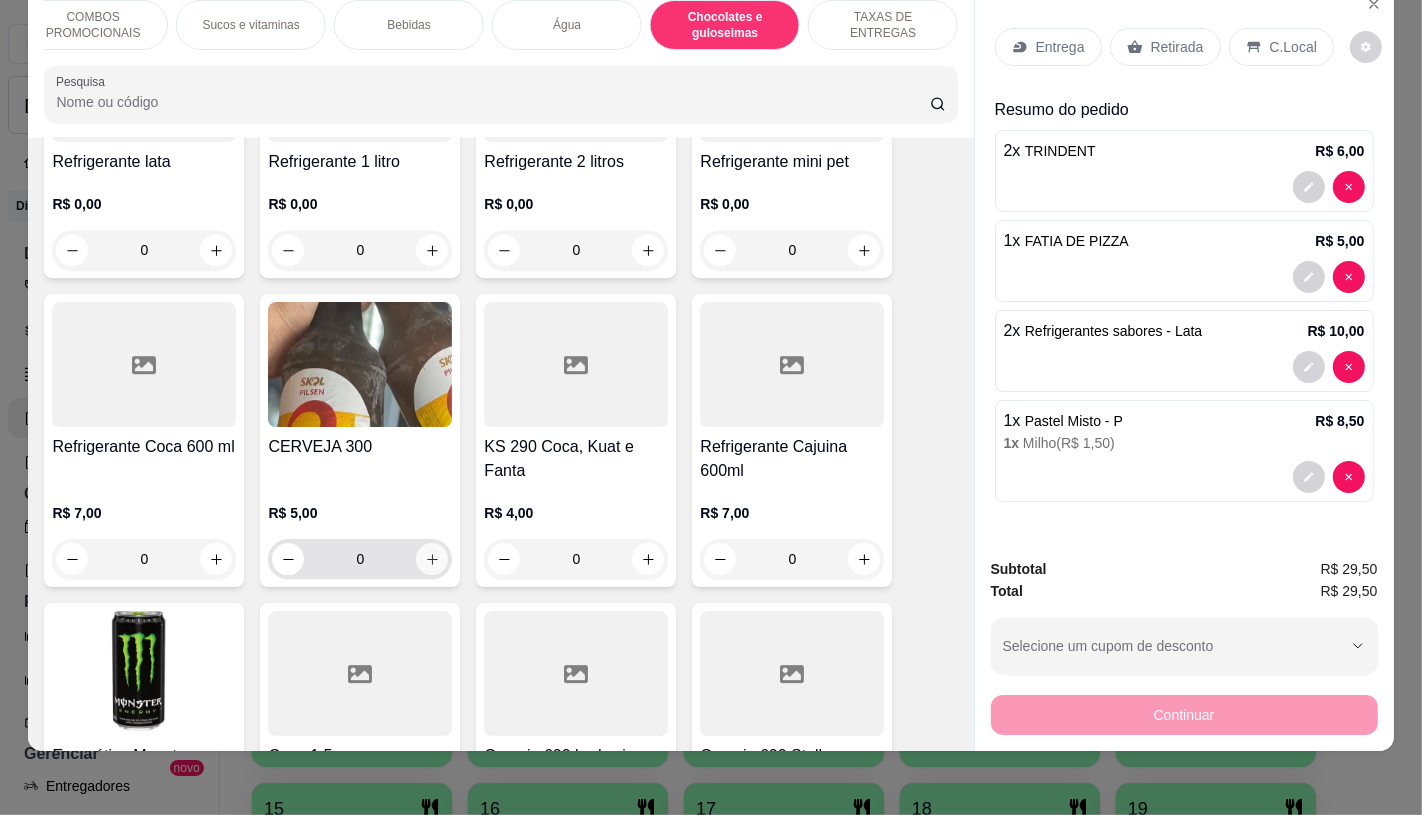scroll, scrollTop: 11901, scrollLeft: 0, axis: vertical 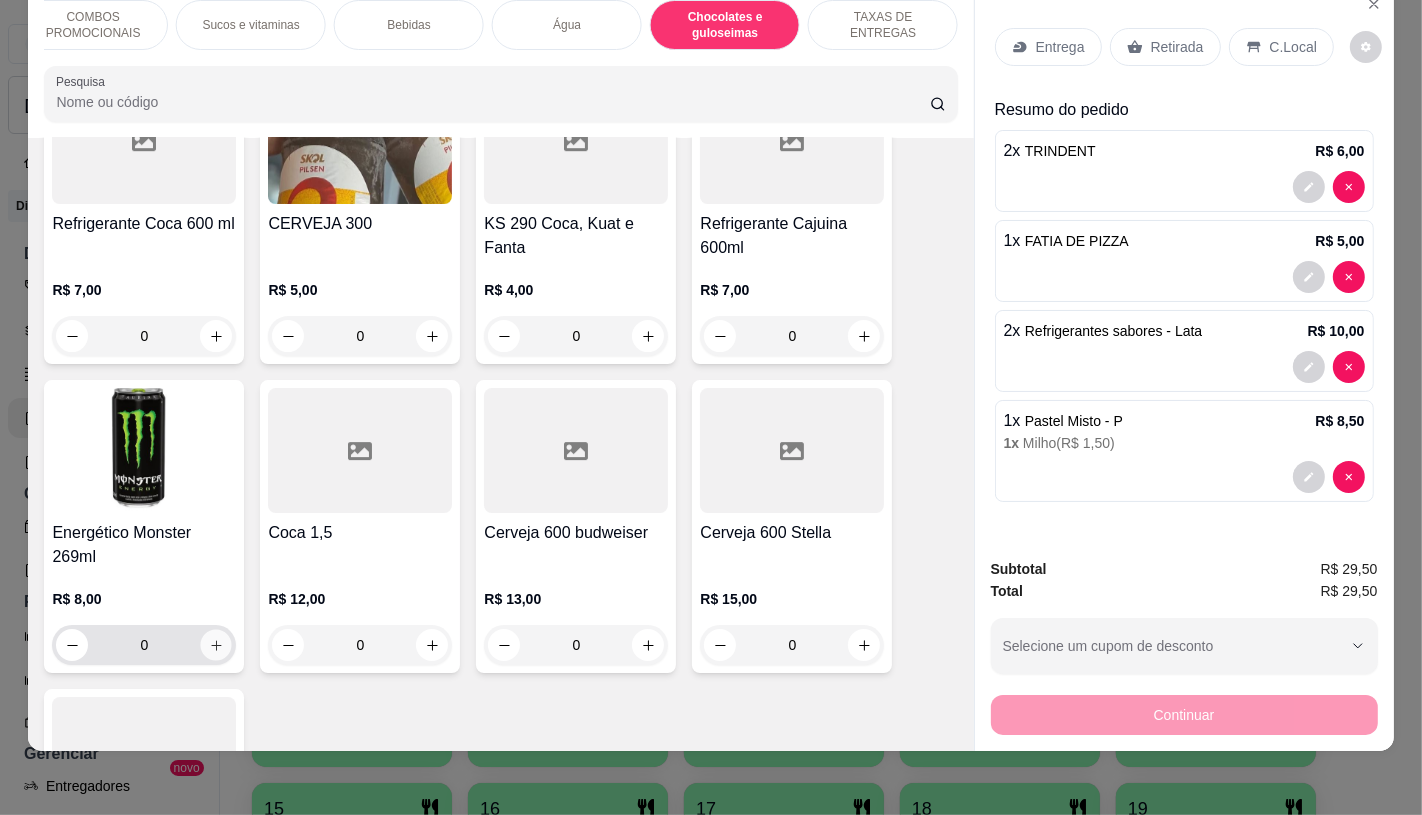 click 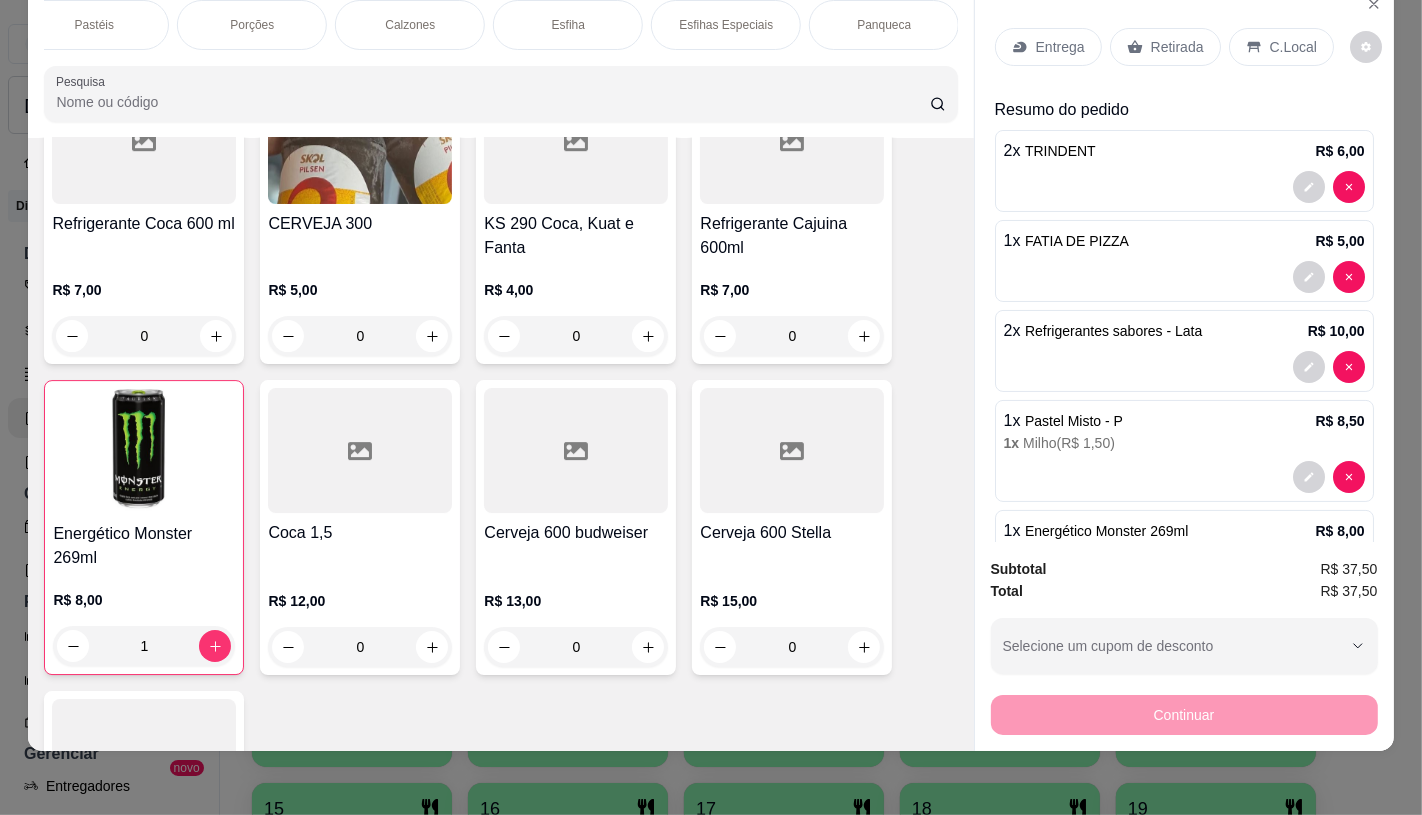 scroll, scrollTop: 0, scrollLeft: 0, axis: both 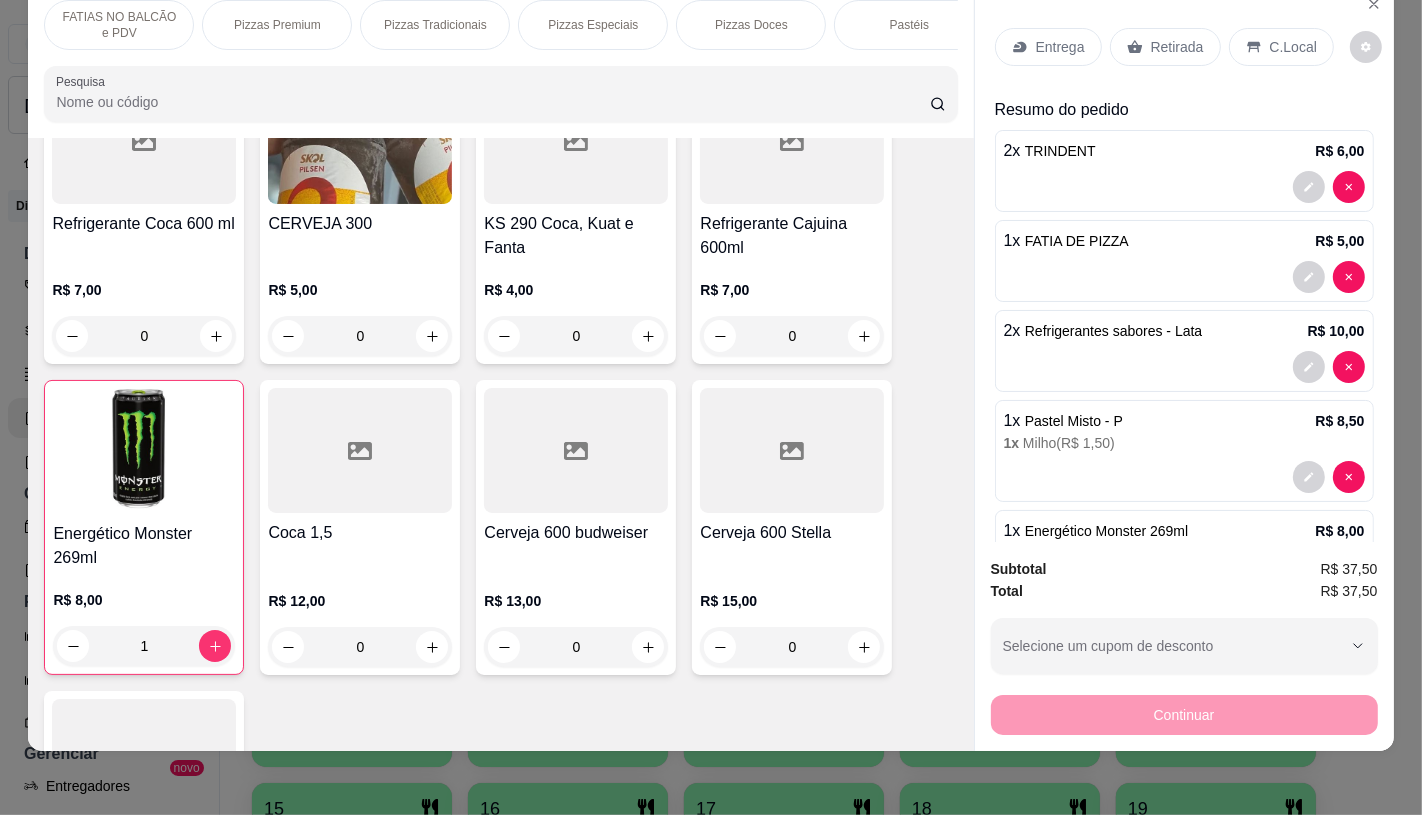 click on "Pastéis" at bounding box center (909, 25) 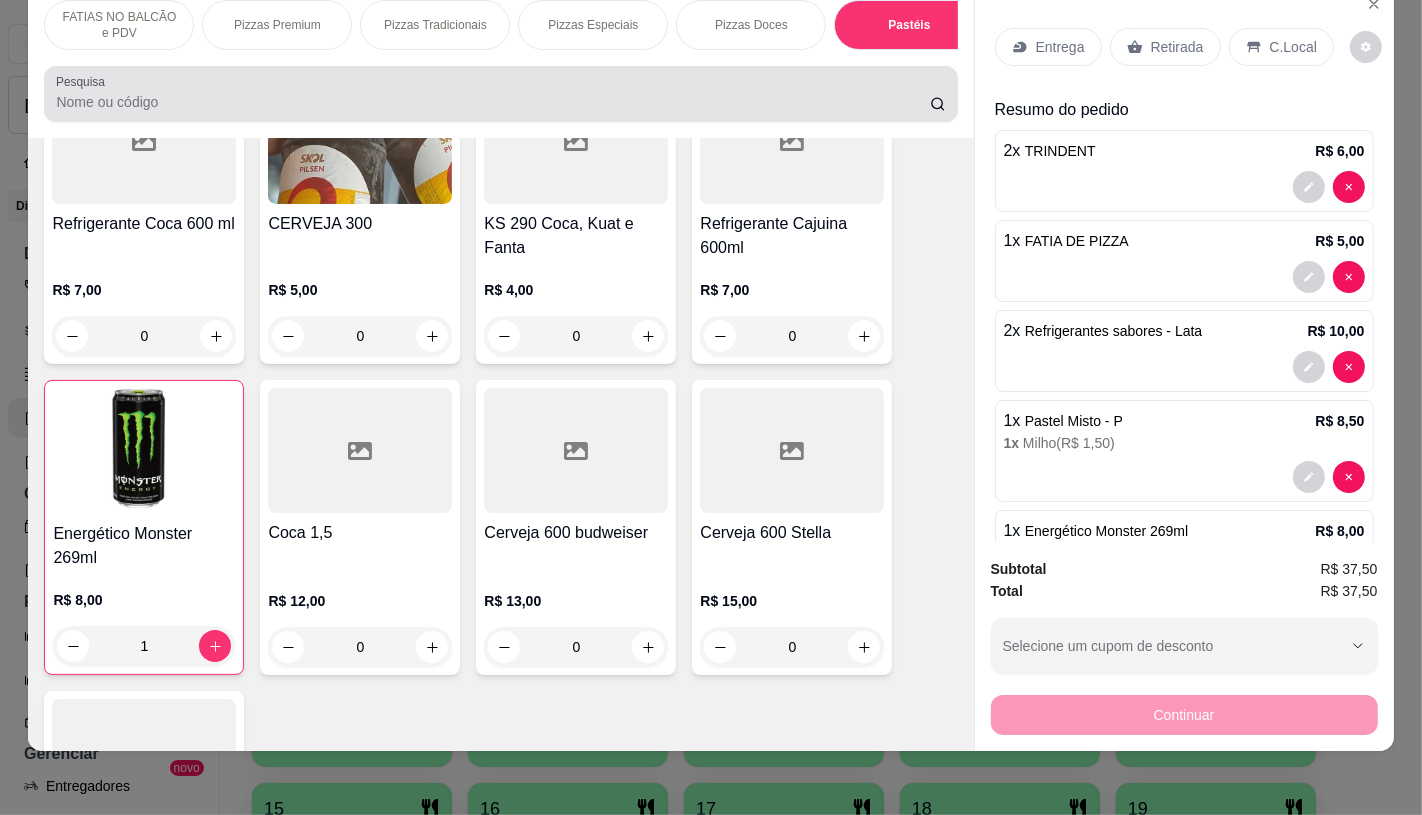 scroll, scrollTop: 3973, scrollLeft: 0, axis: vertical 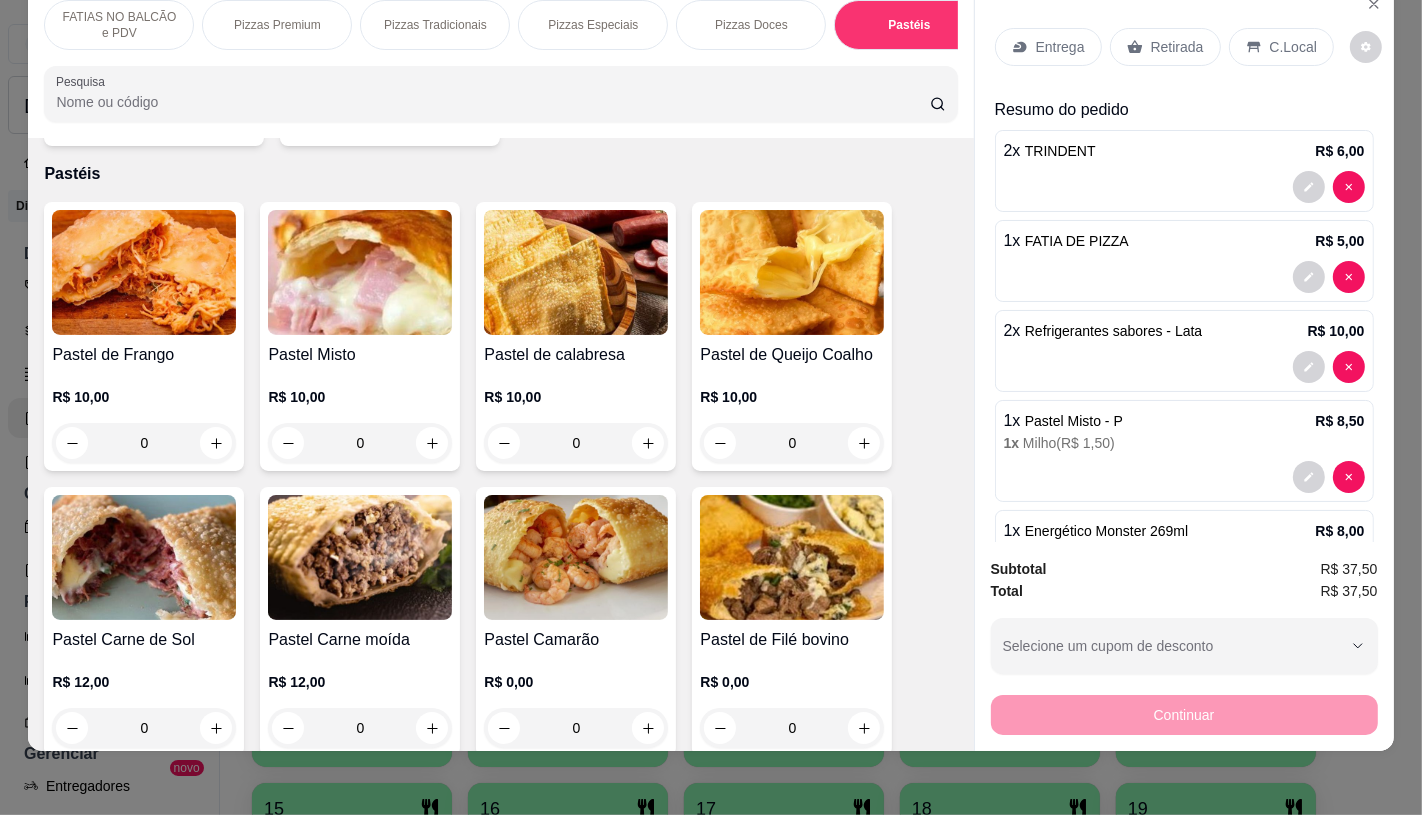 click at bounding box center [360, 272] 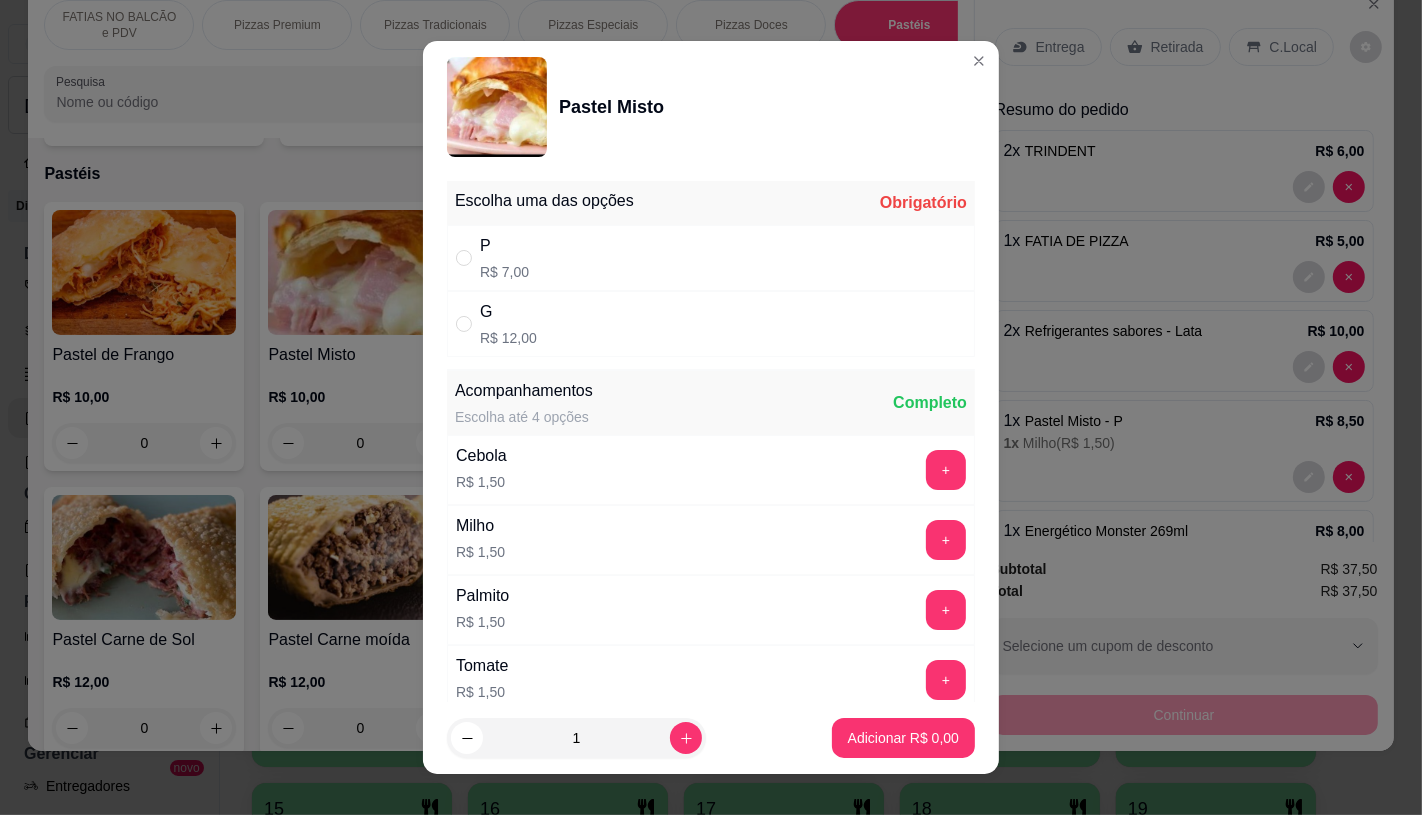 click on "P R$ 7,00" at bounding box center [711, 258] 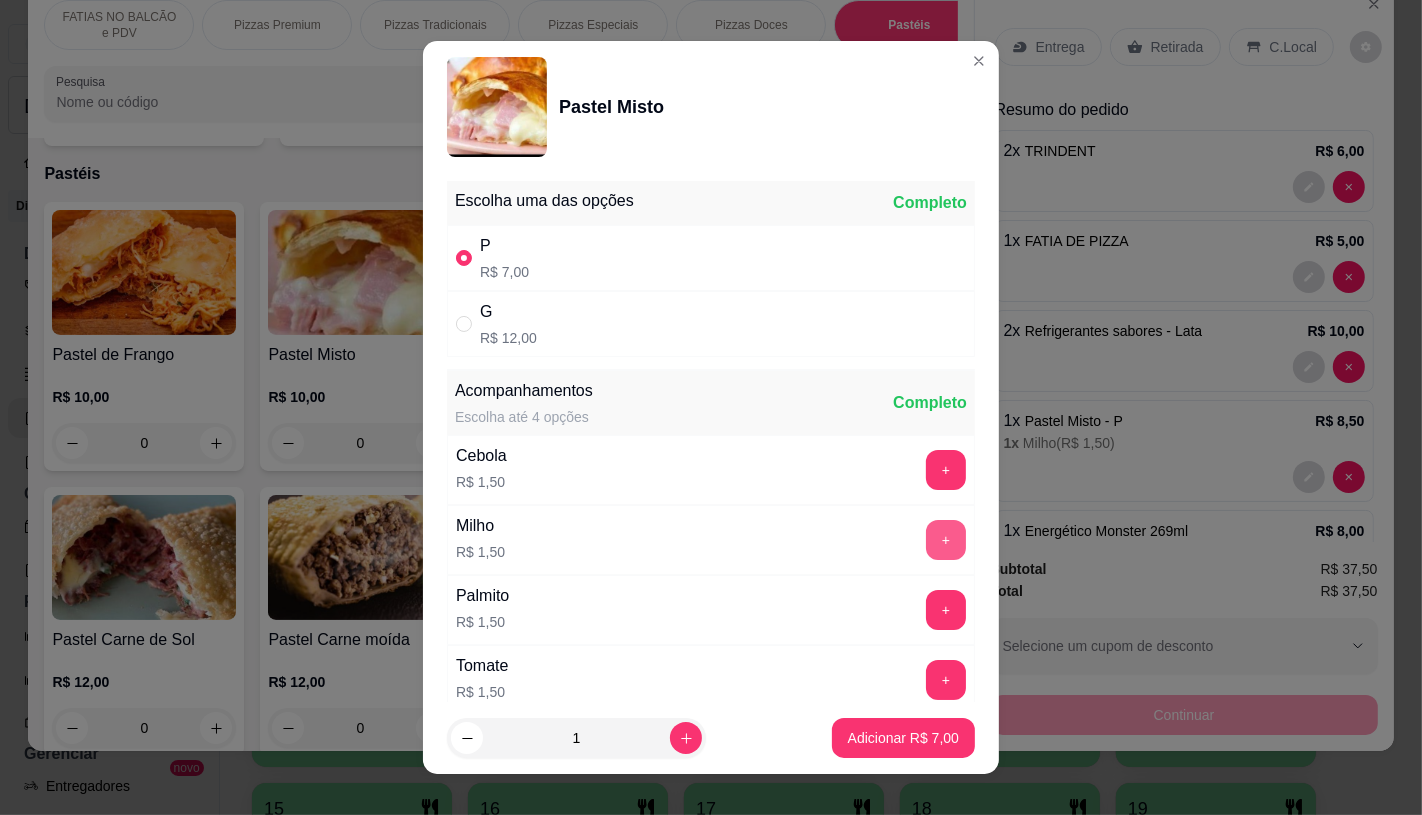 click on "+" at bounding box center (946, 540) 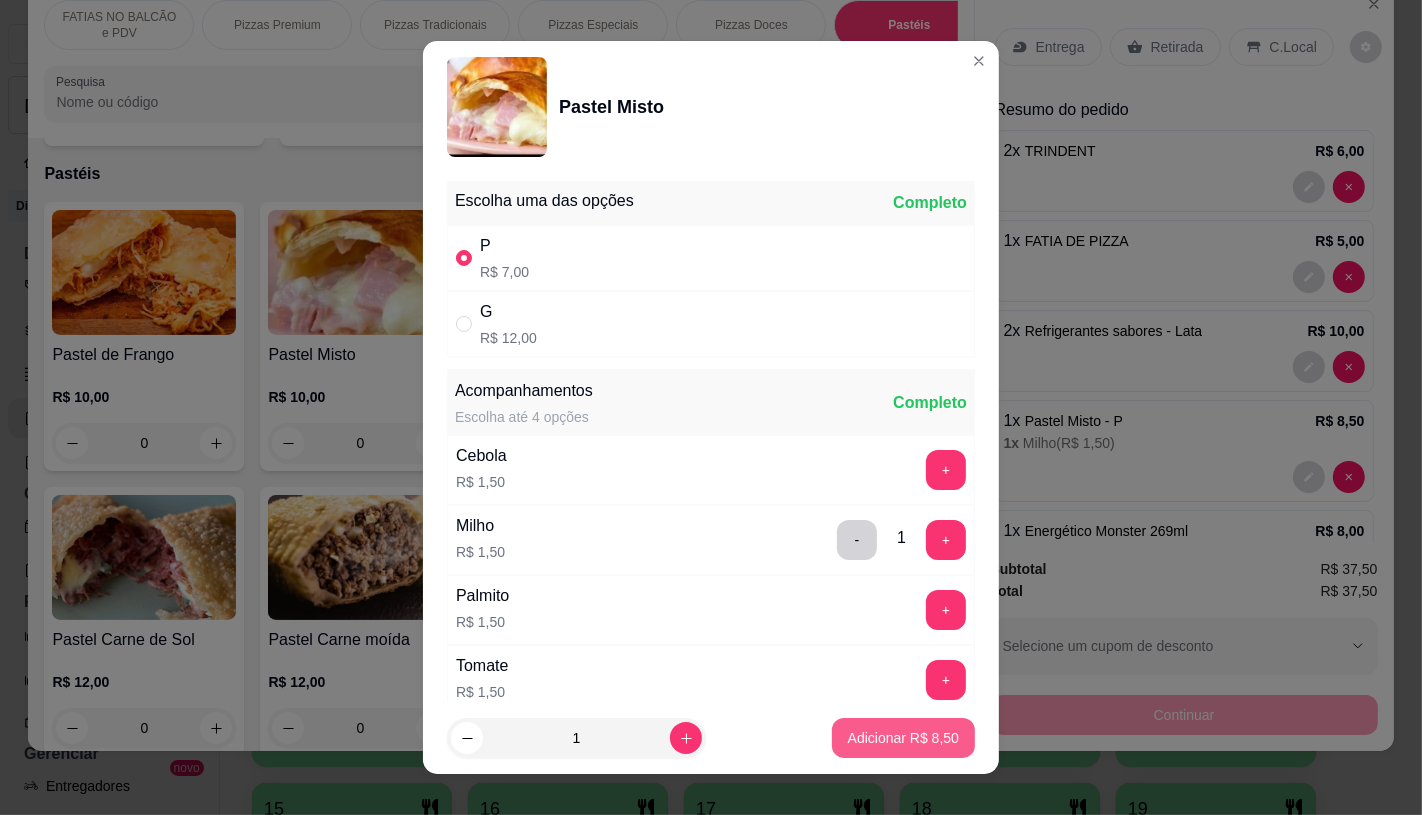click on "Adicionar   R$ 8,50" at bounding box center [903, 738] 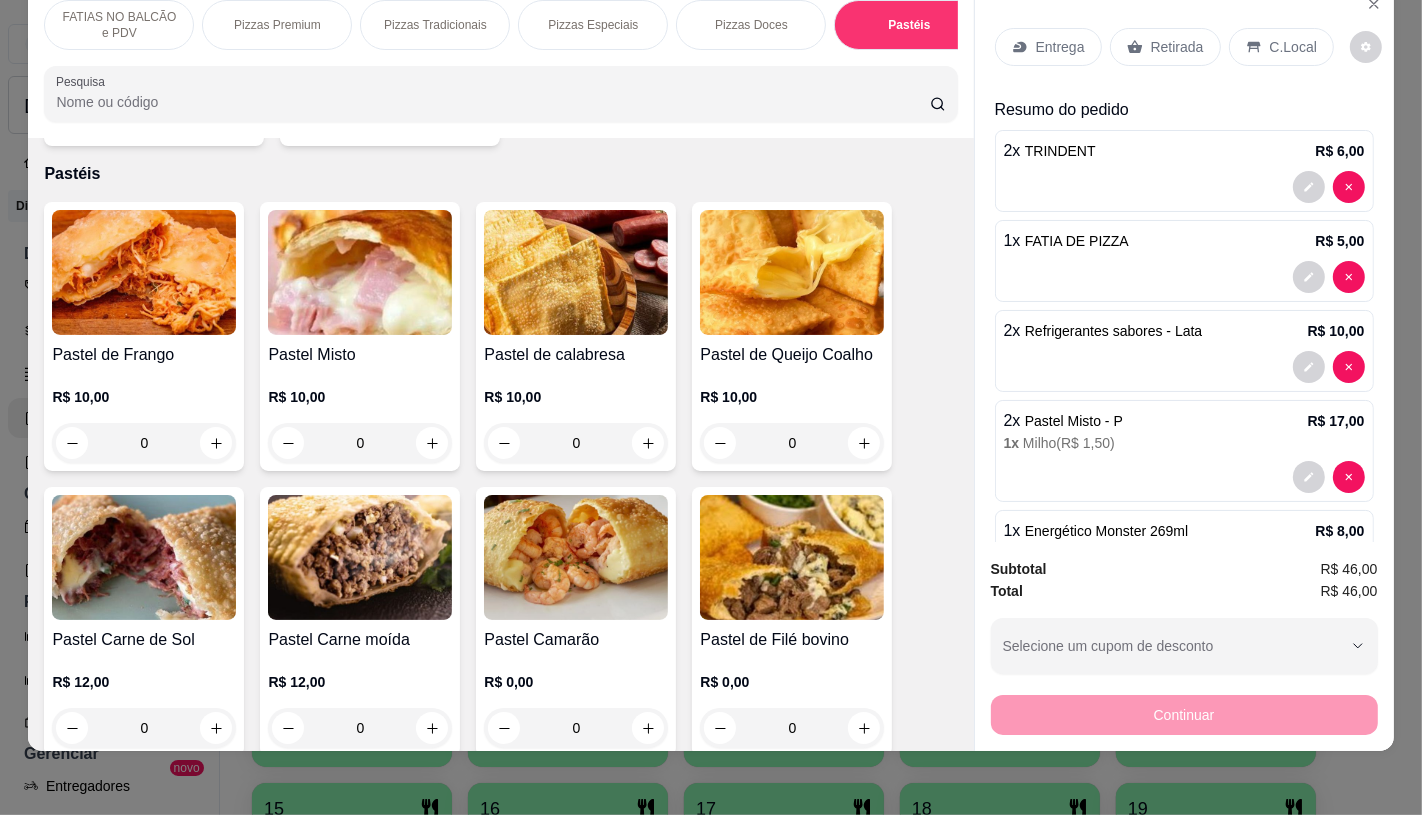 click on "FATIAS NO BALCÃO e PDV" at bounding box center (119, 25) 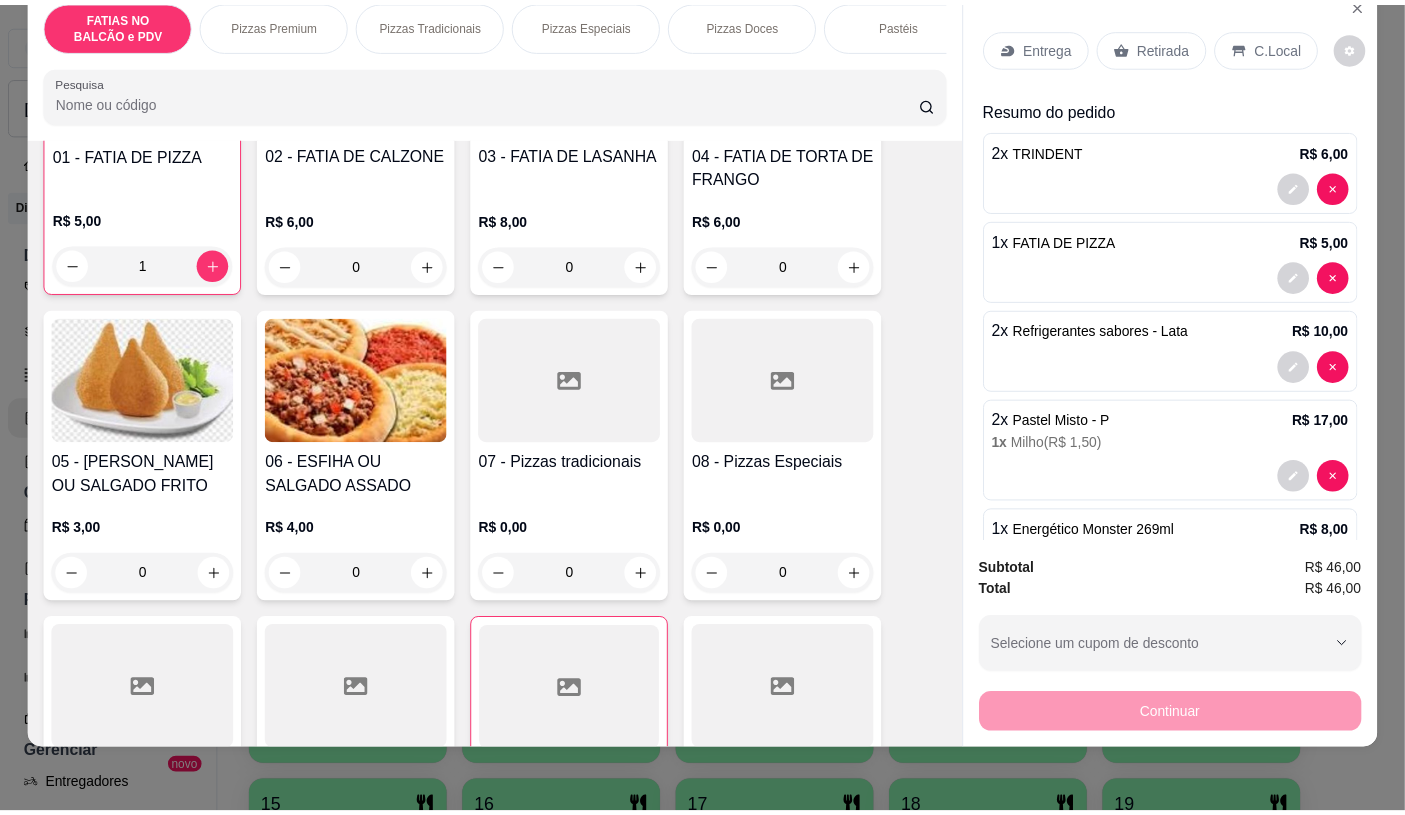 scroll, scrollTop: 423, scrollLeft: 0, axis: vertical 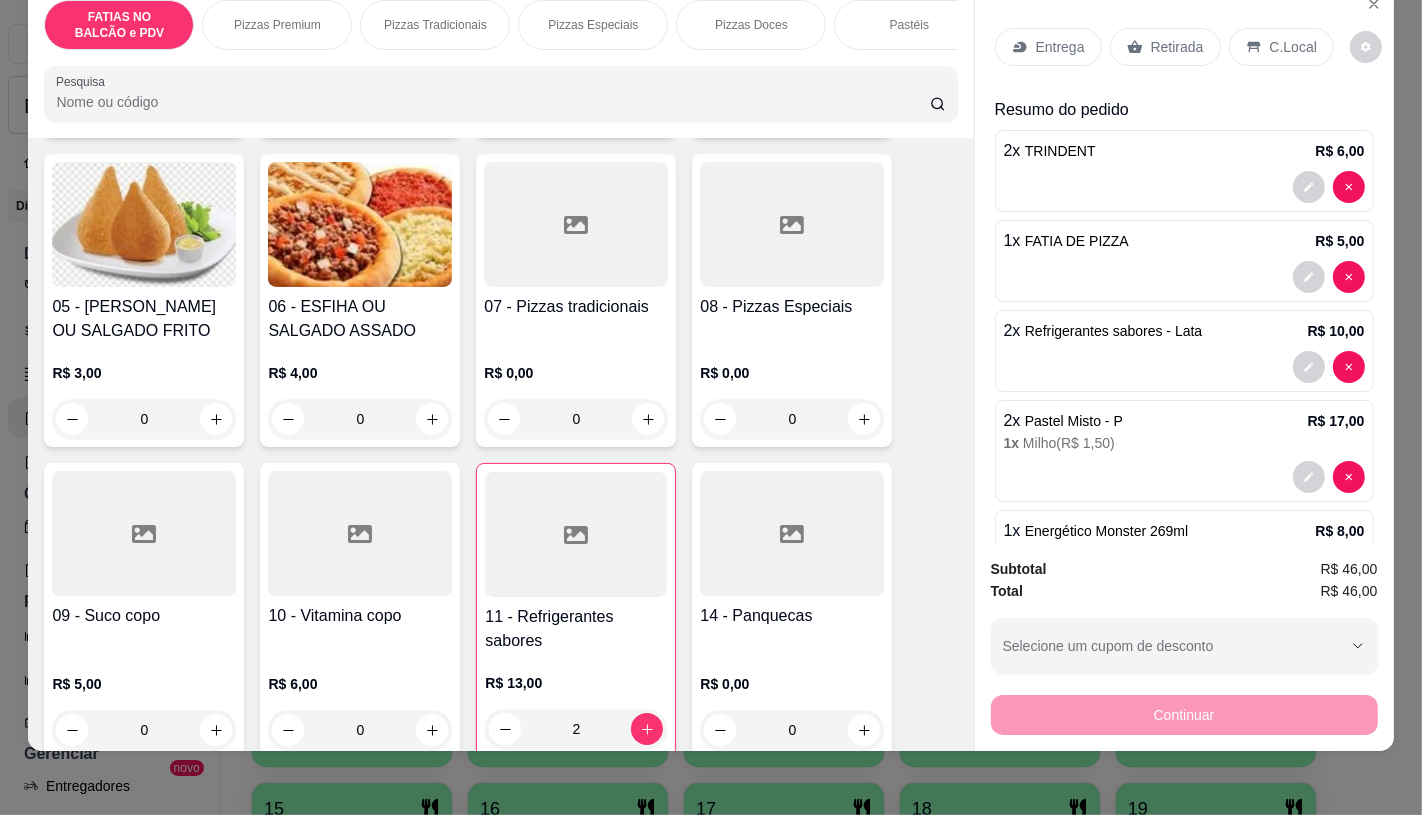click on "11 - Refrigerantes sabores" at bounding box center [576, 629] 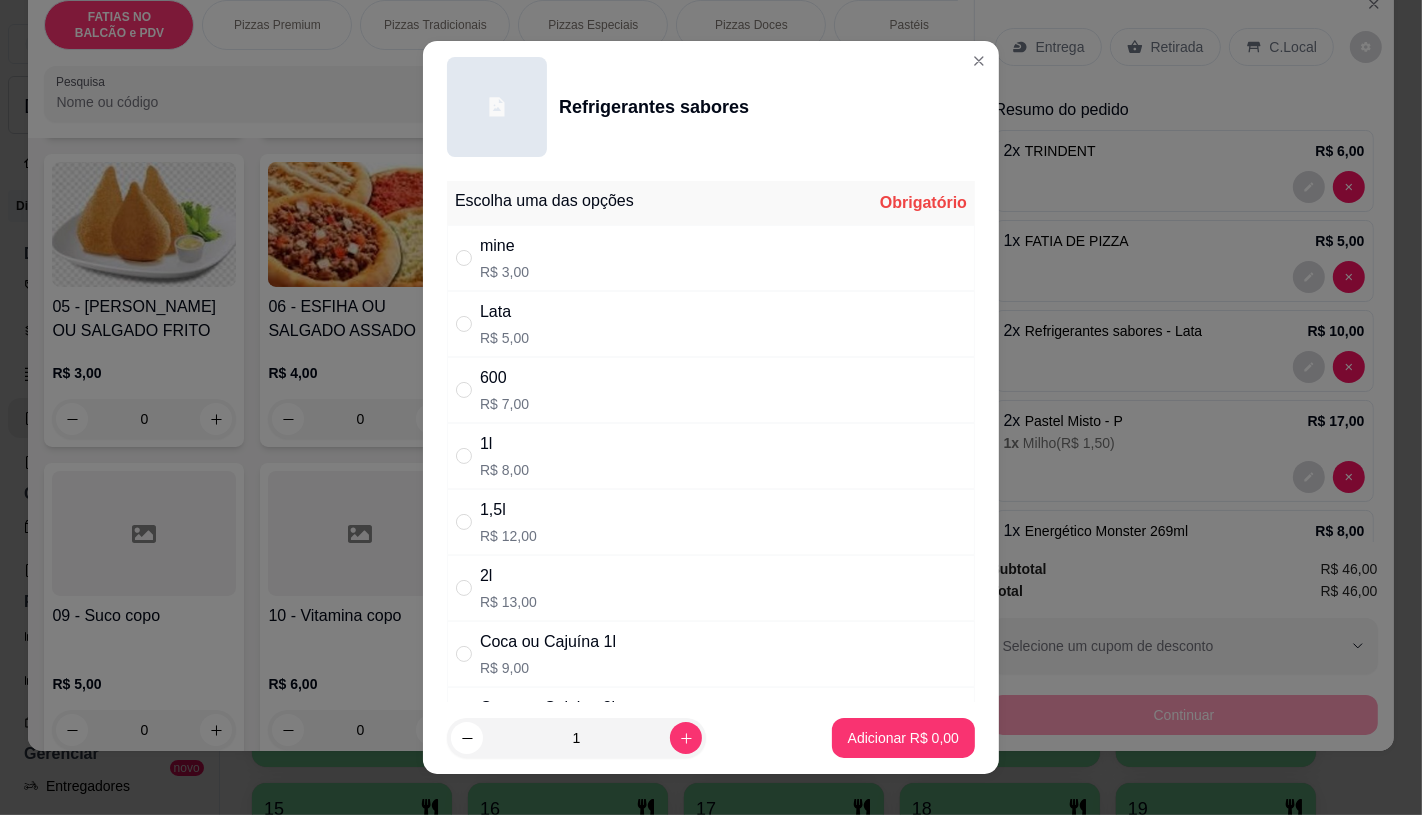 click on "R$ 5,00" at bounding box center (504, 338) 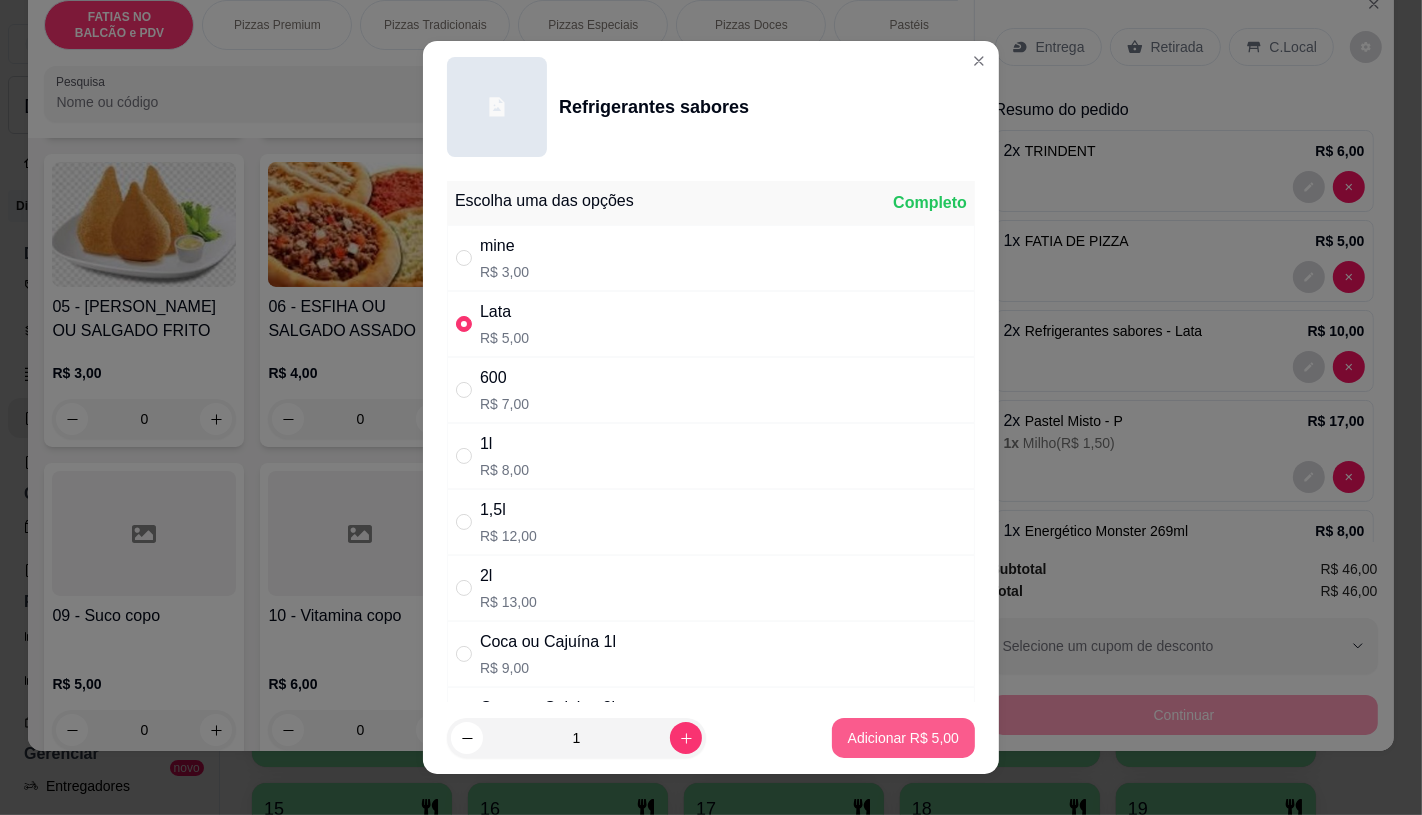 click on "Adicionar   R$ 5,00" at bounding box center (903, 738) 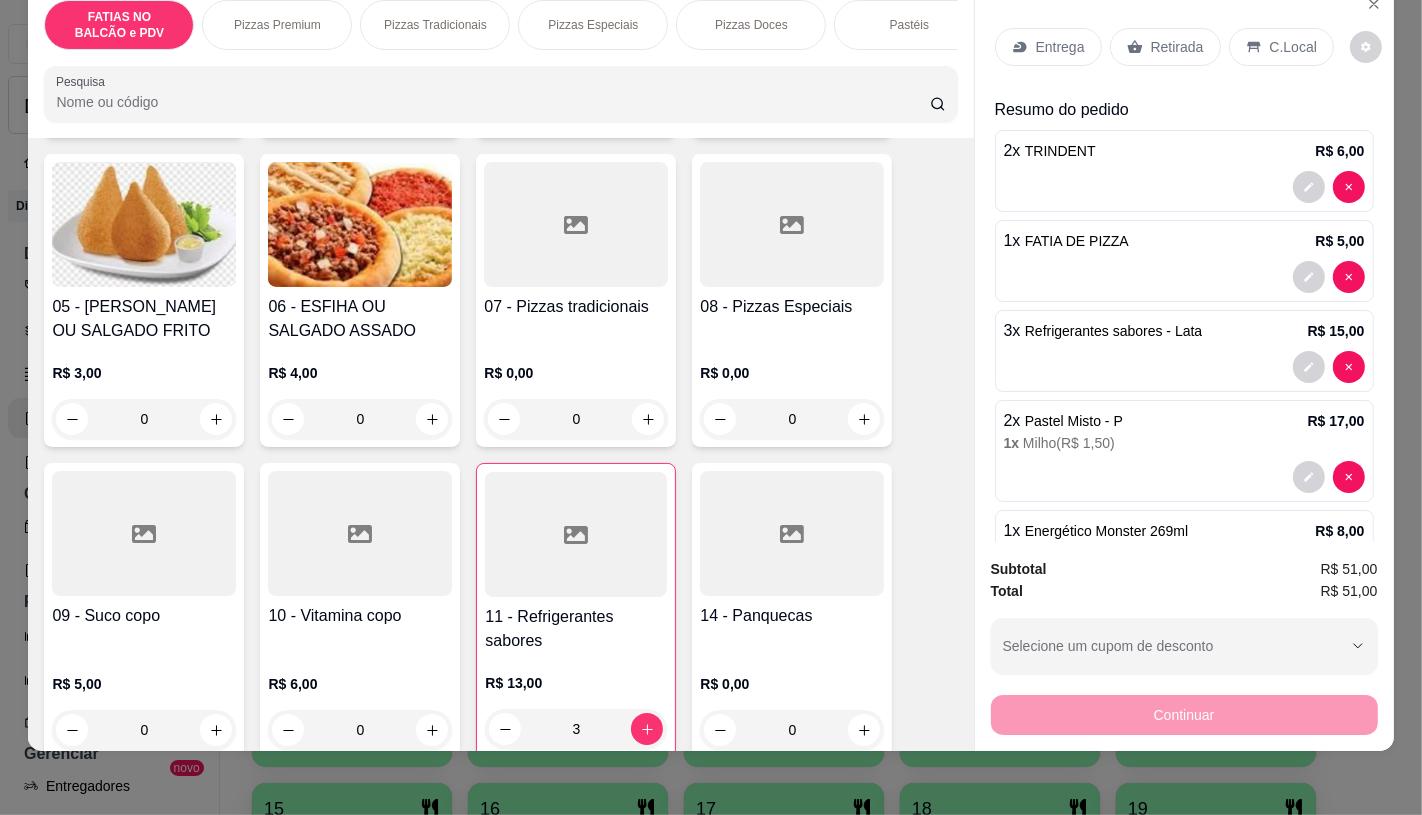 click on "Retirada" at bounding box center [1177, 47] 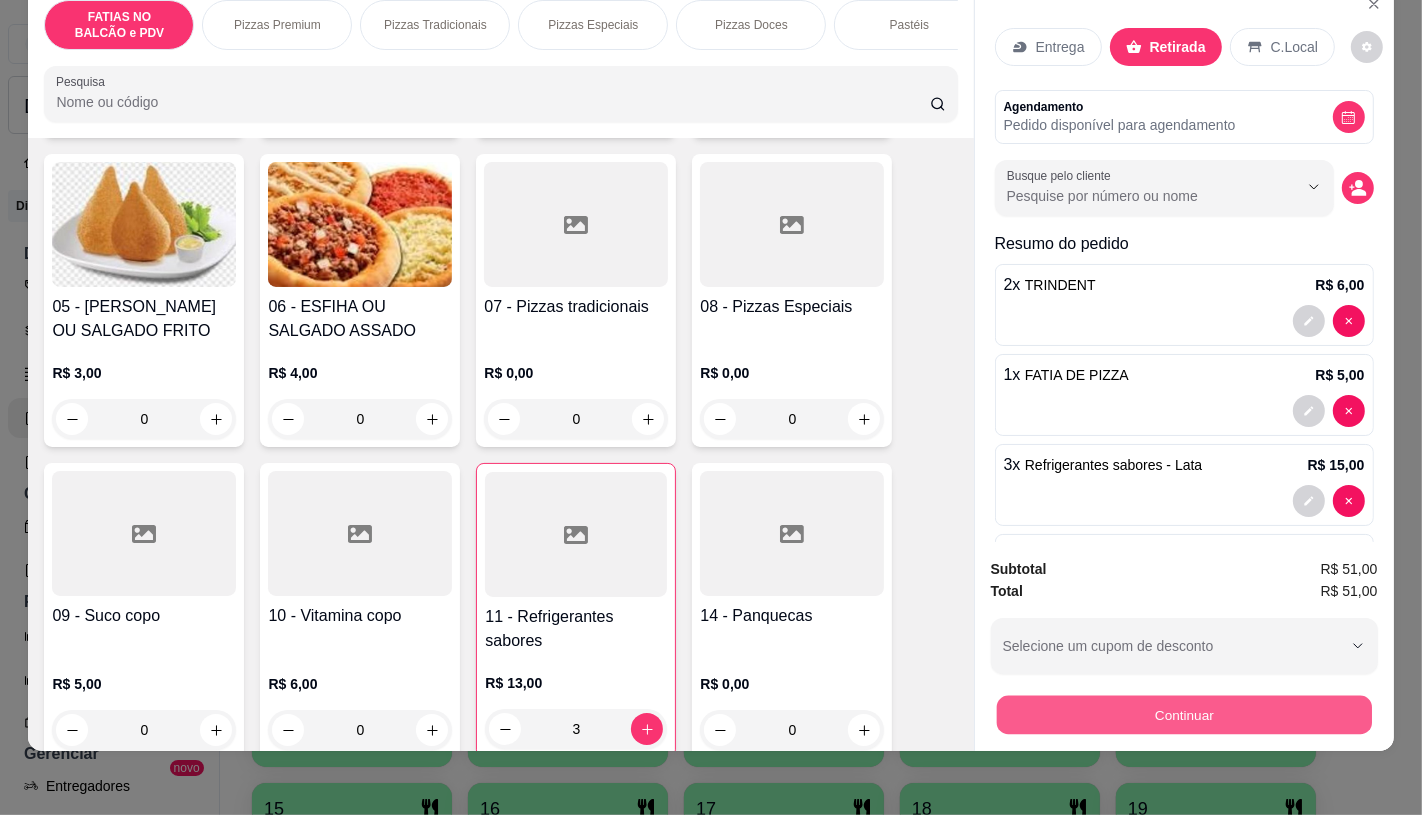 click on "Continuar" at bounding box center (1183, 714) 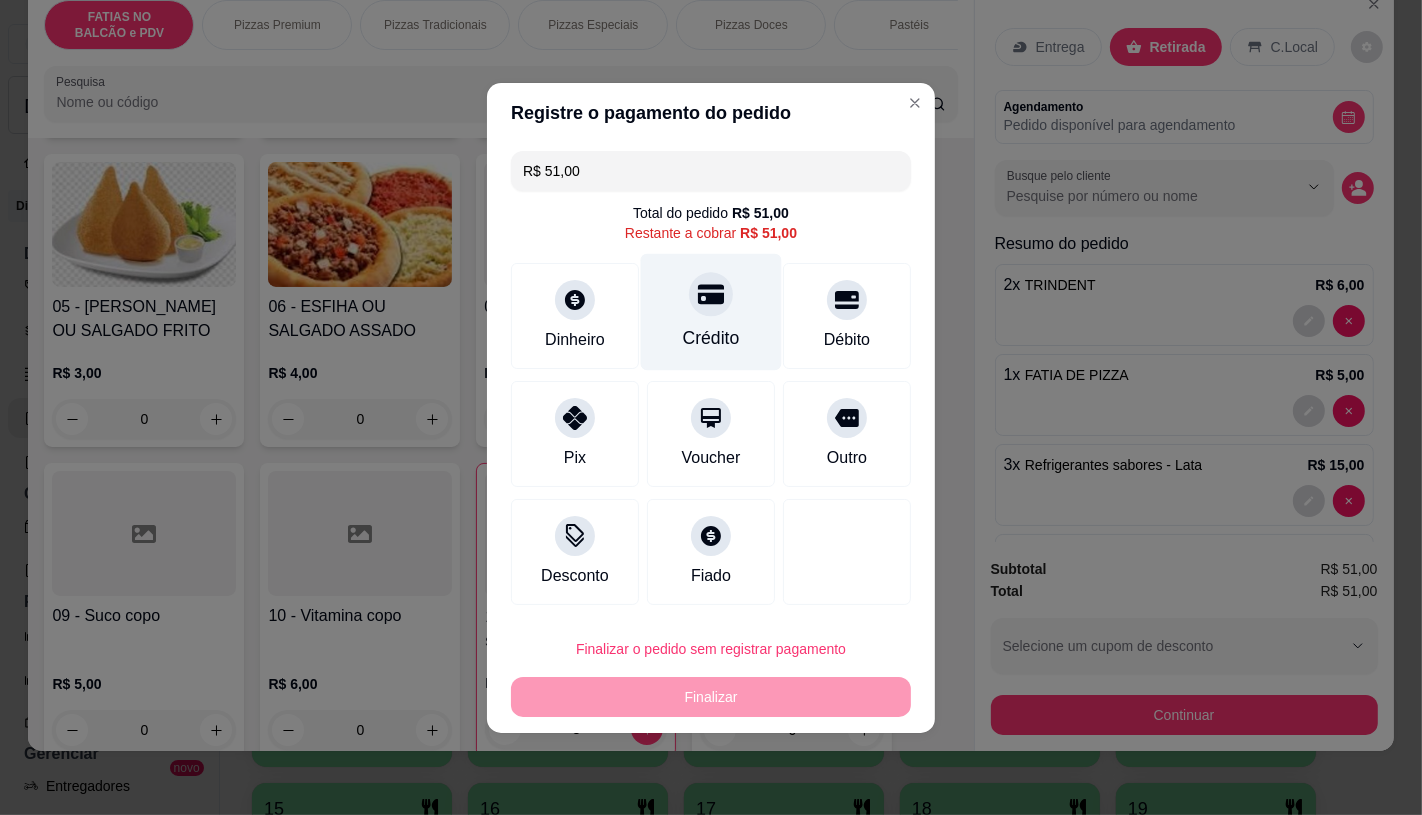 click on "Crédito" at bounding box center [711, 311] 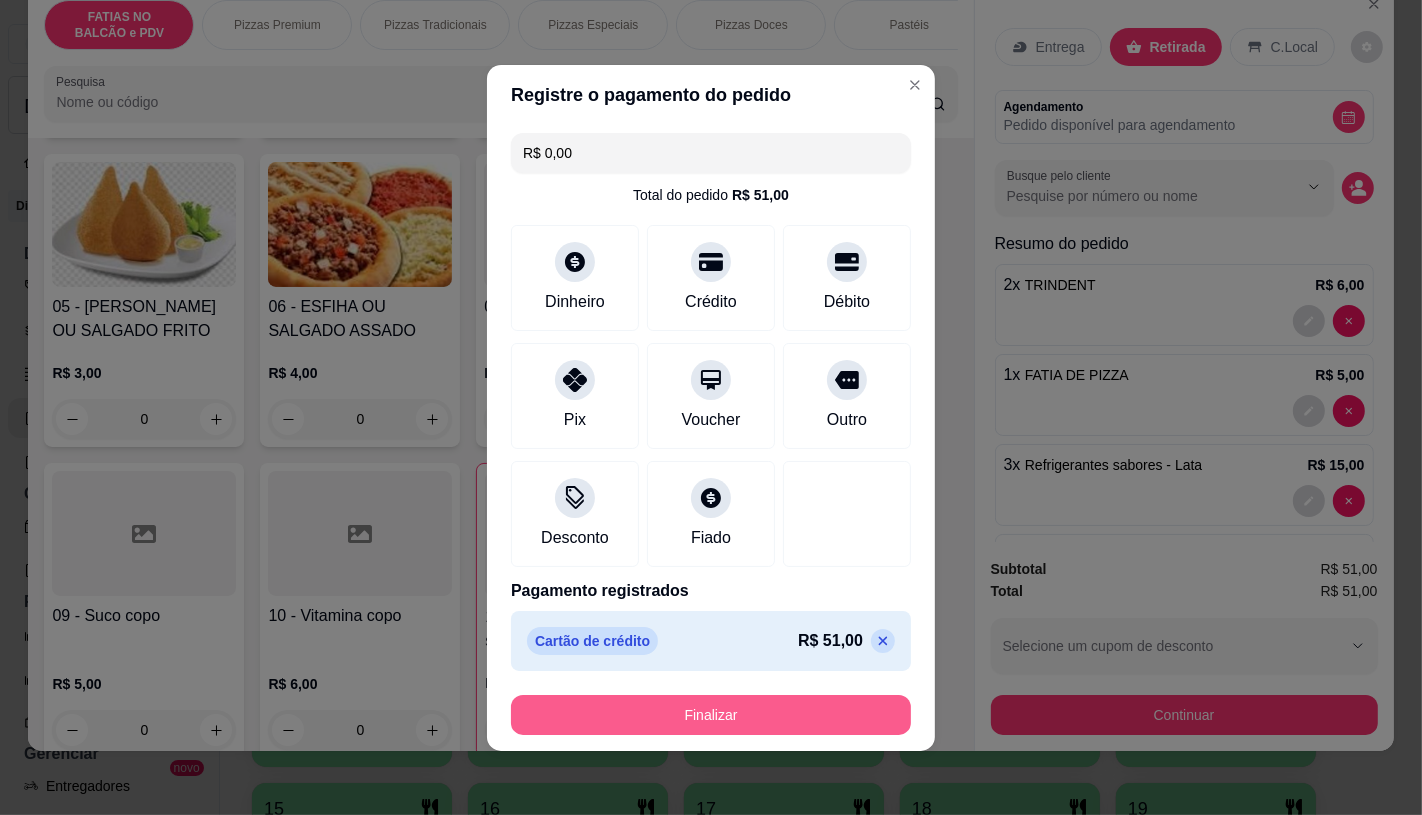 click on "Finalizar" at bounding box center (711, 715) 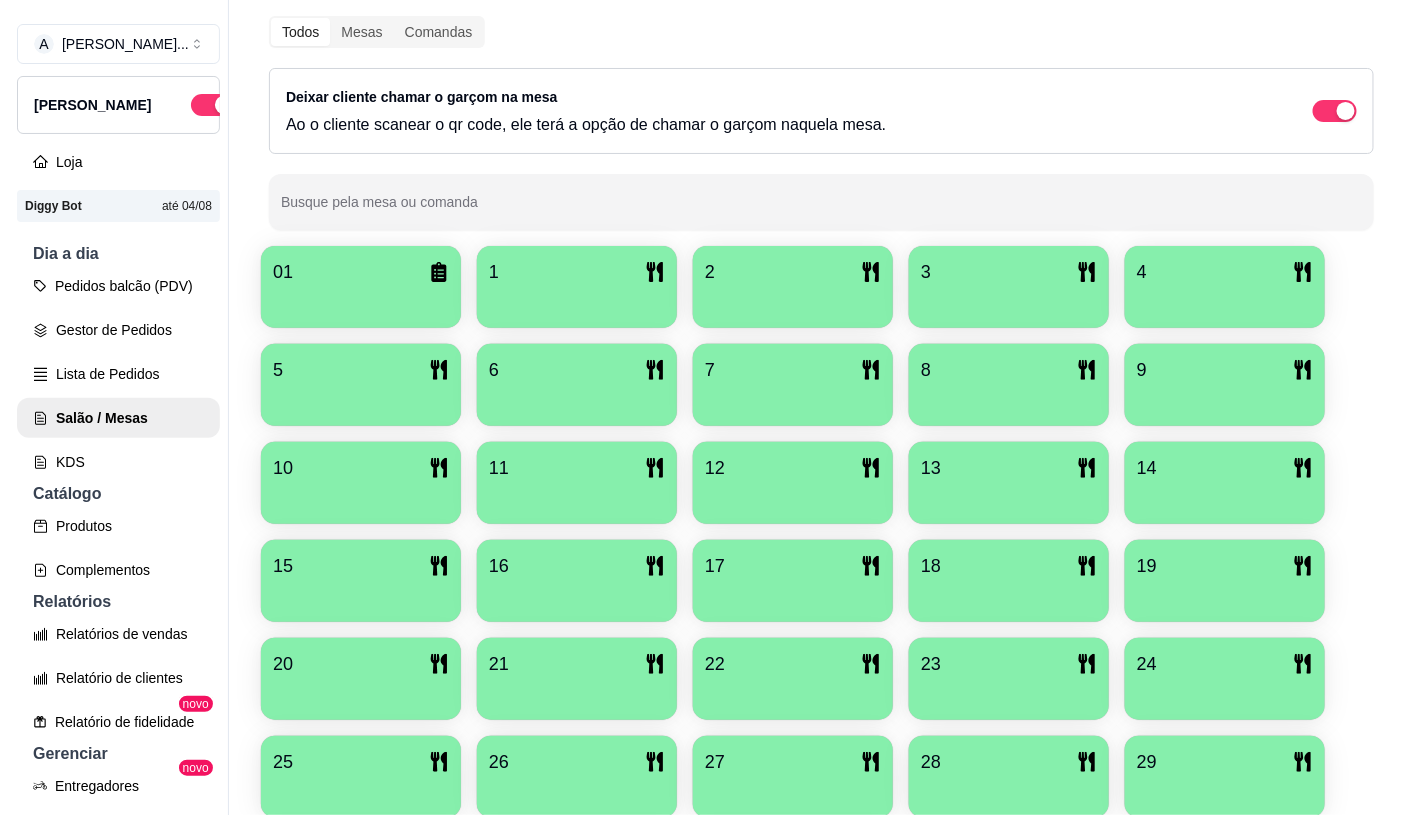 scroll, scrollTop: 333, scrollLeft: 0, axis: vertical 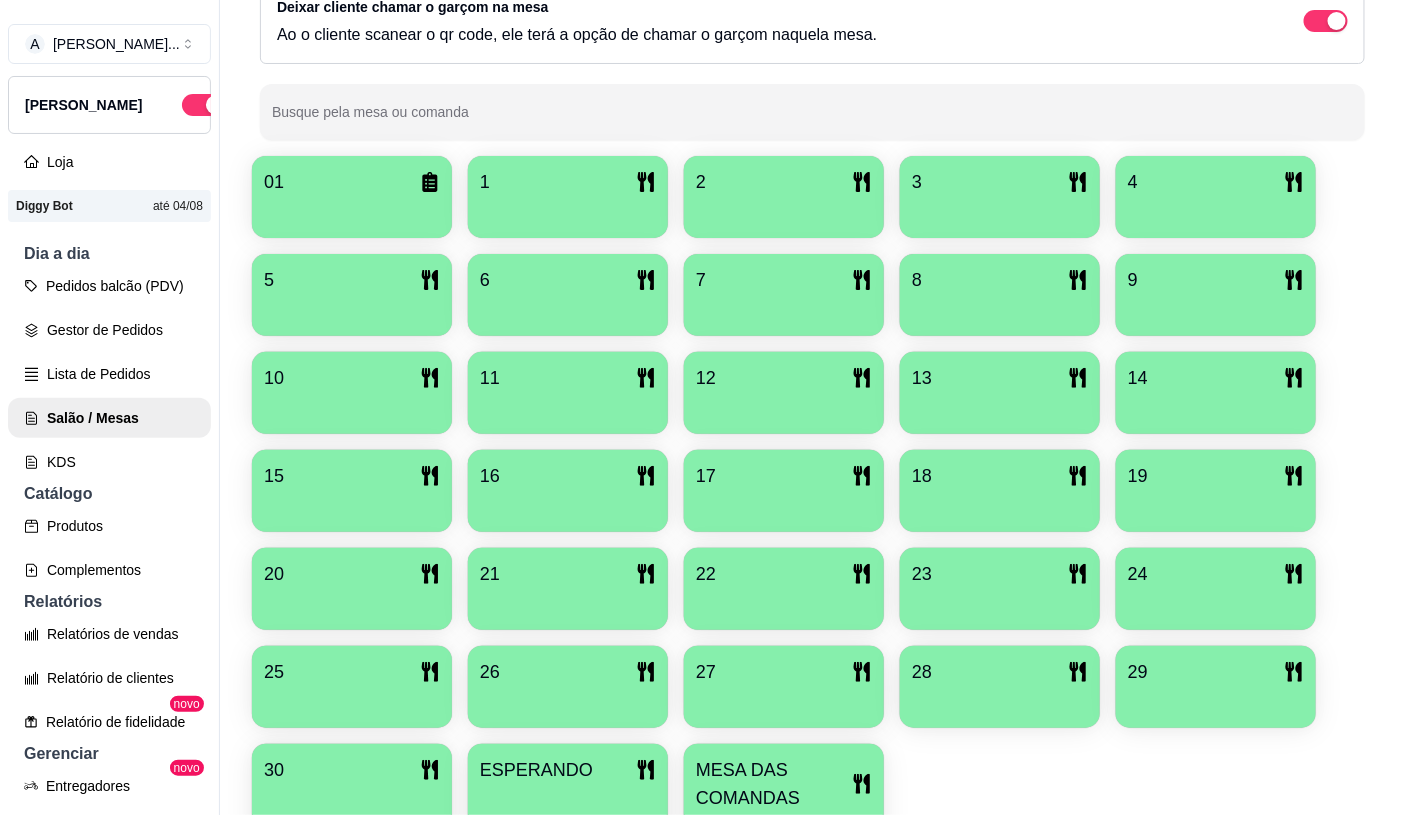click on "MESA DAS COMANDAS" at bounding box center (774, 784) 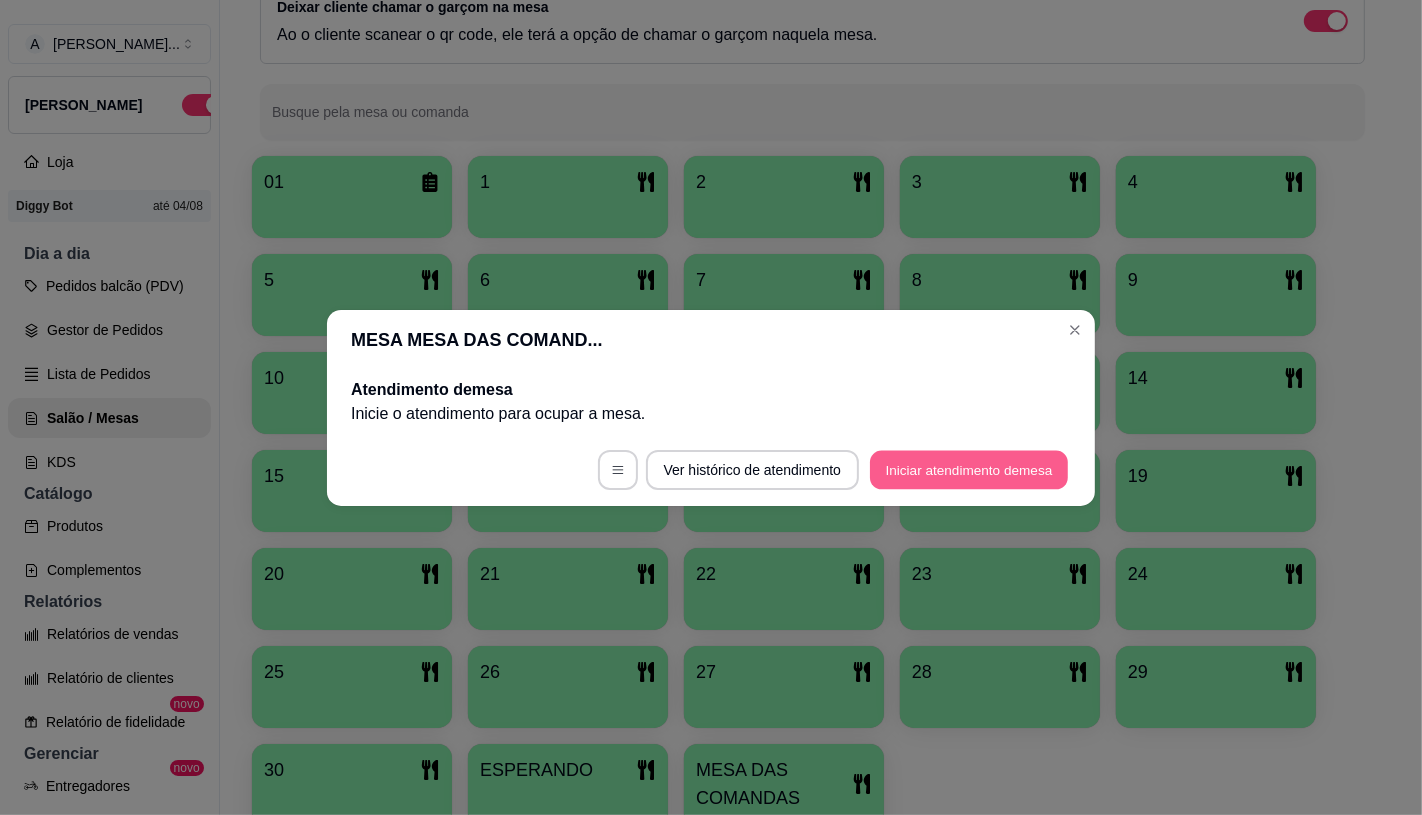 click on "Iniciar atendimento de  mesa" at bounding box center [969, 469] 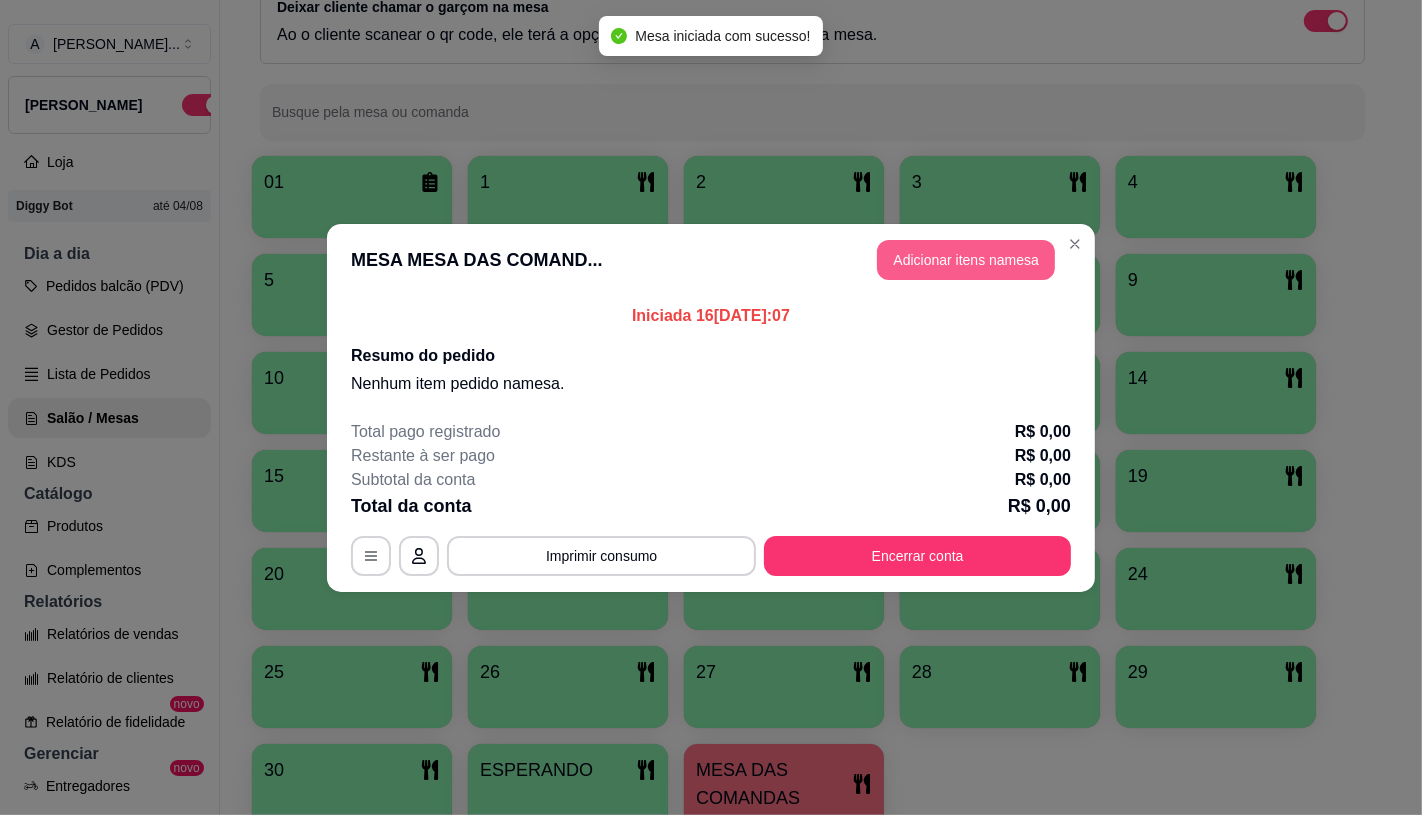 click on "Adicionar itens na  mesa" at bounding box center [966, 260] 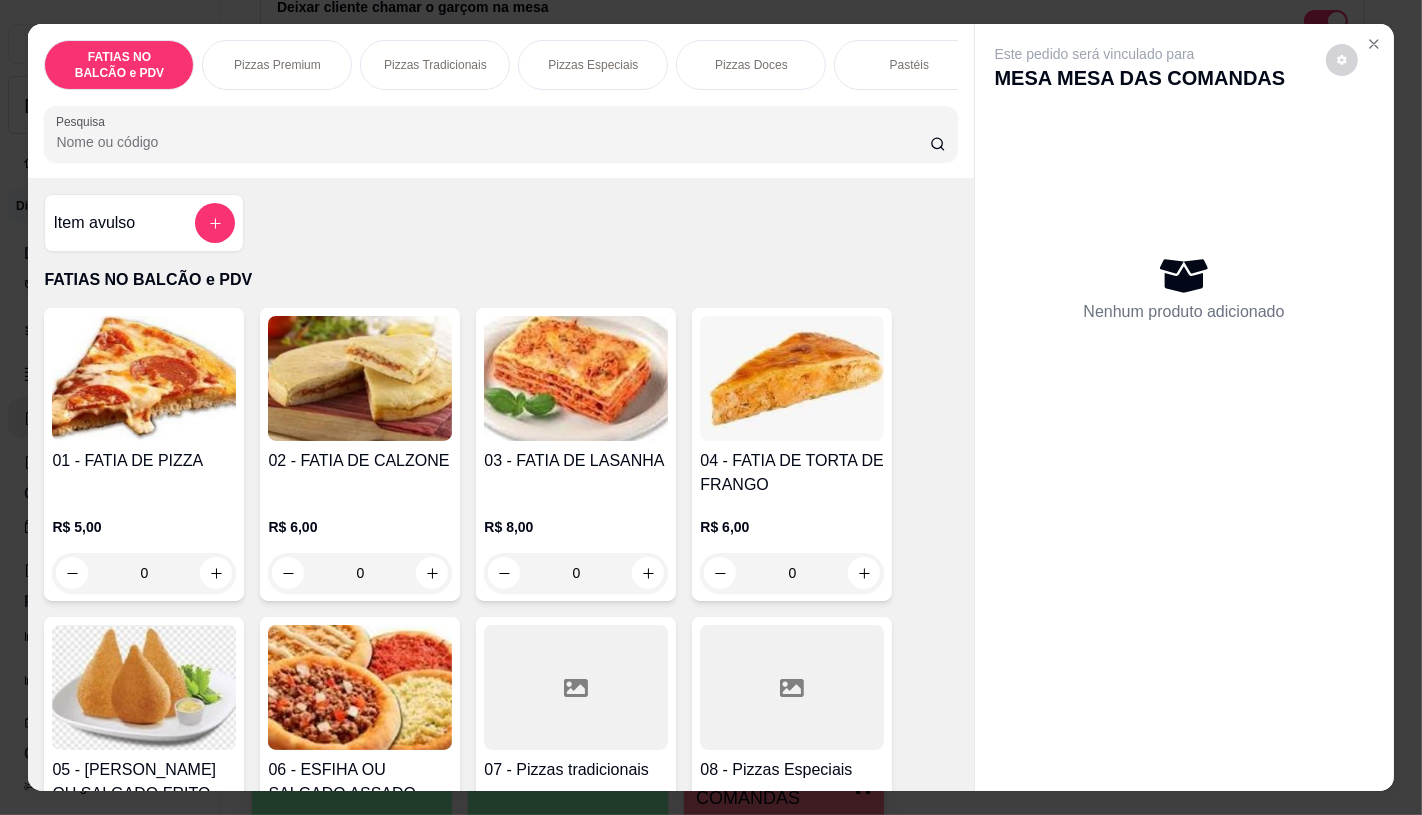 scroll, scrollTop: 0, scrollLeft: 498, axis: horizontal 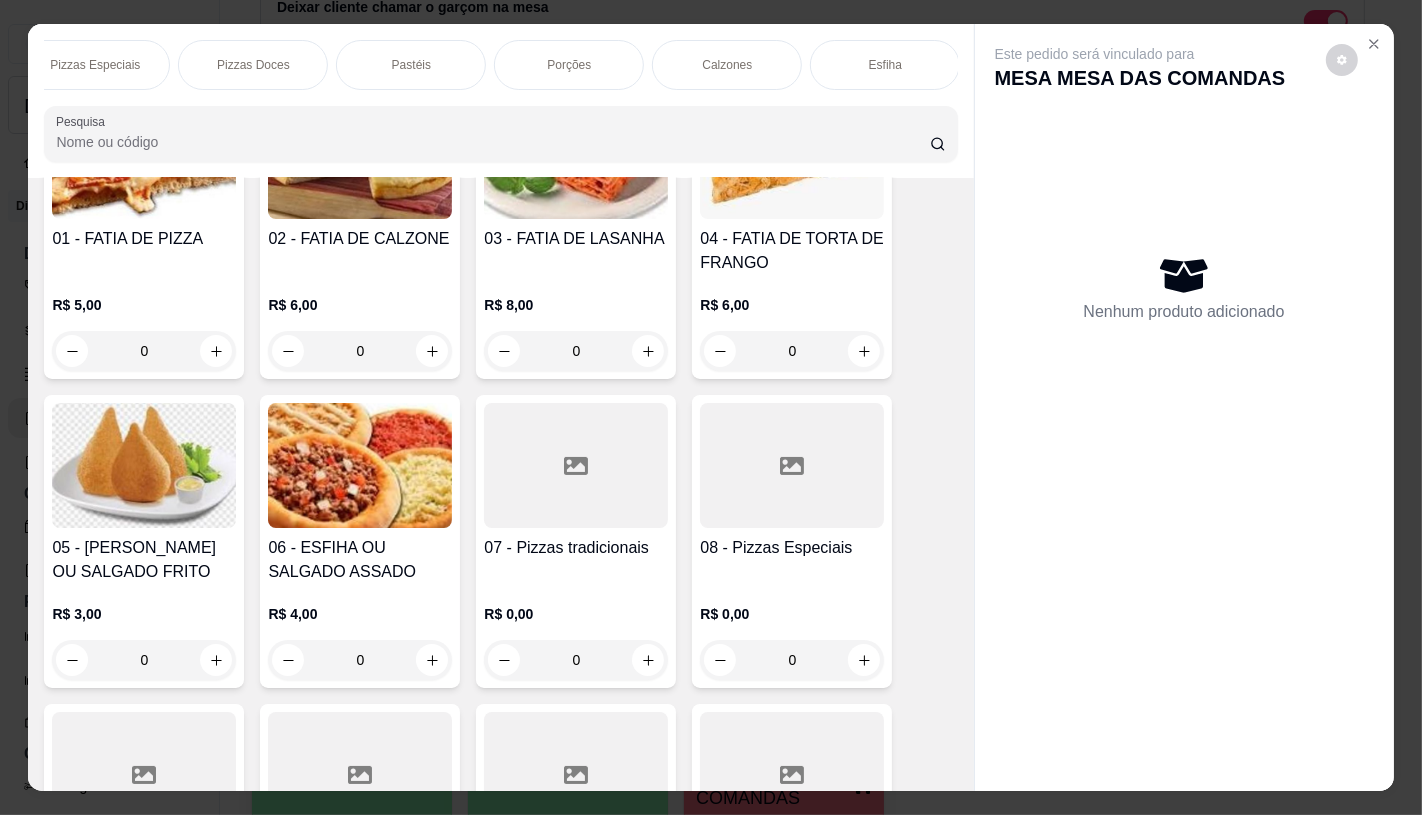 click on "07 - Pizzas tradicionais    R$ 0,00 0" at bounding box center (576, 541) 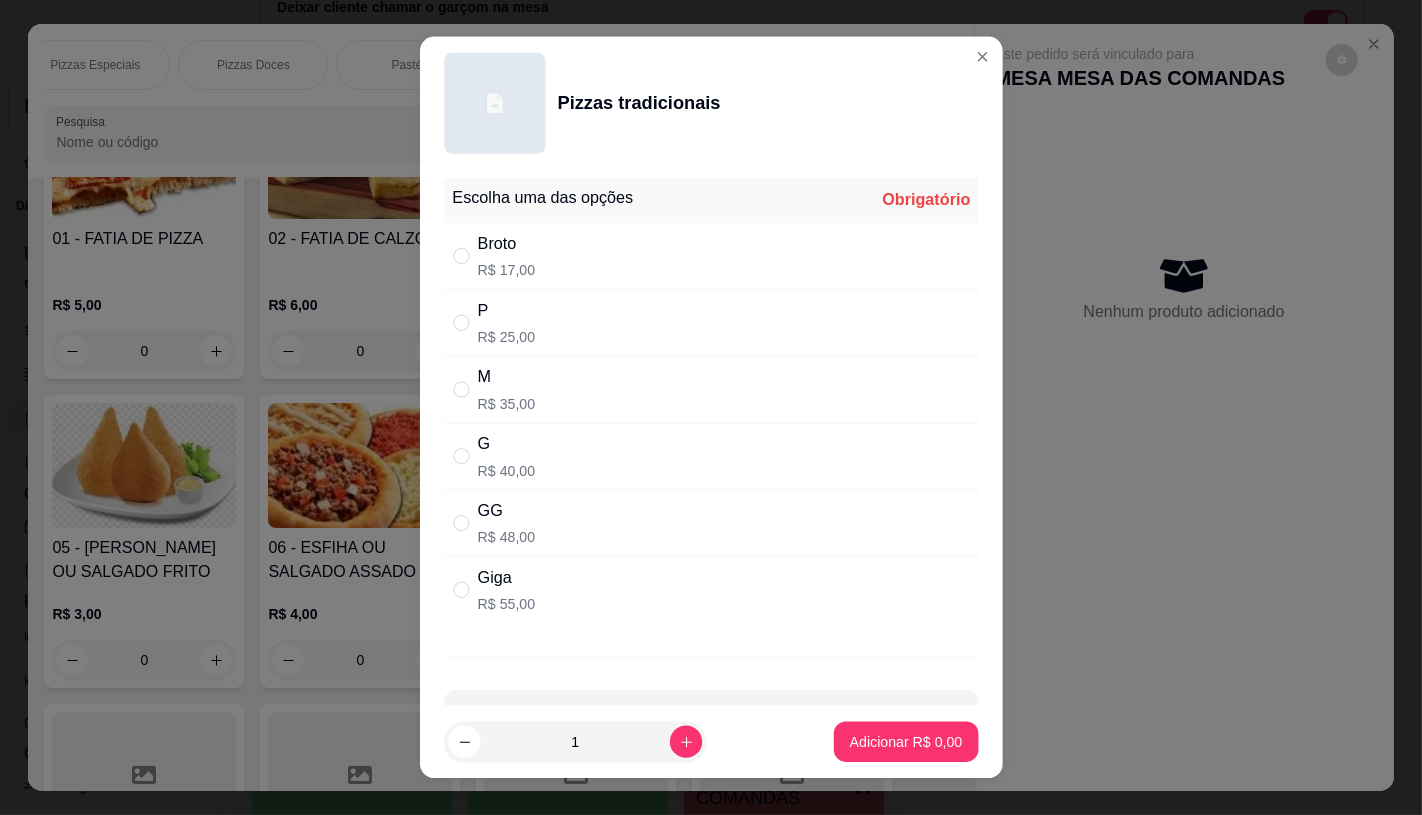 click on "1" at bounding box center [574, 742] 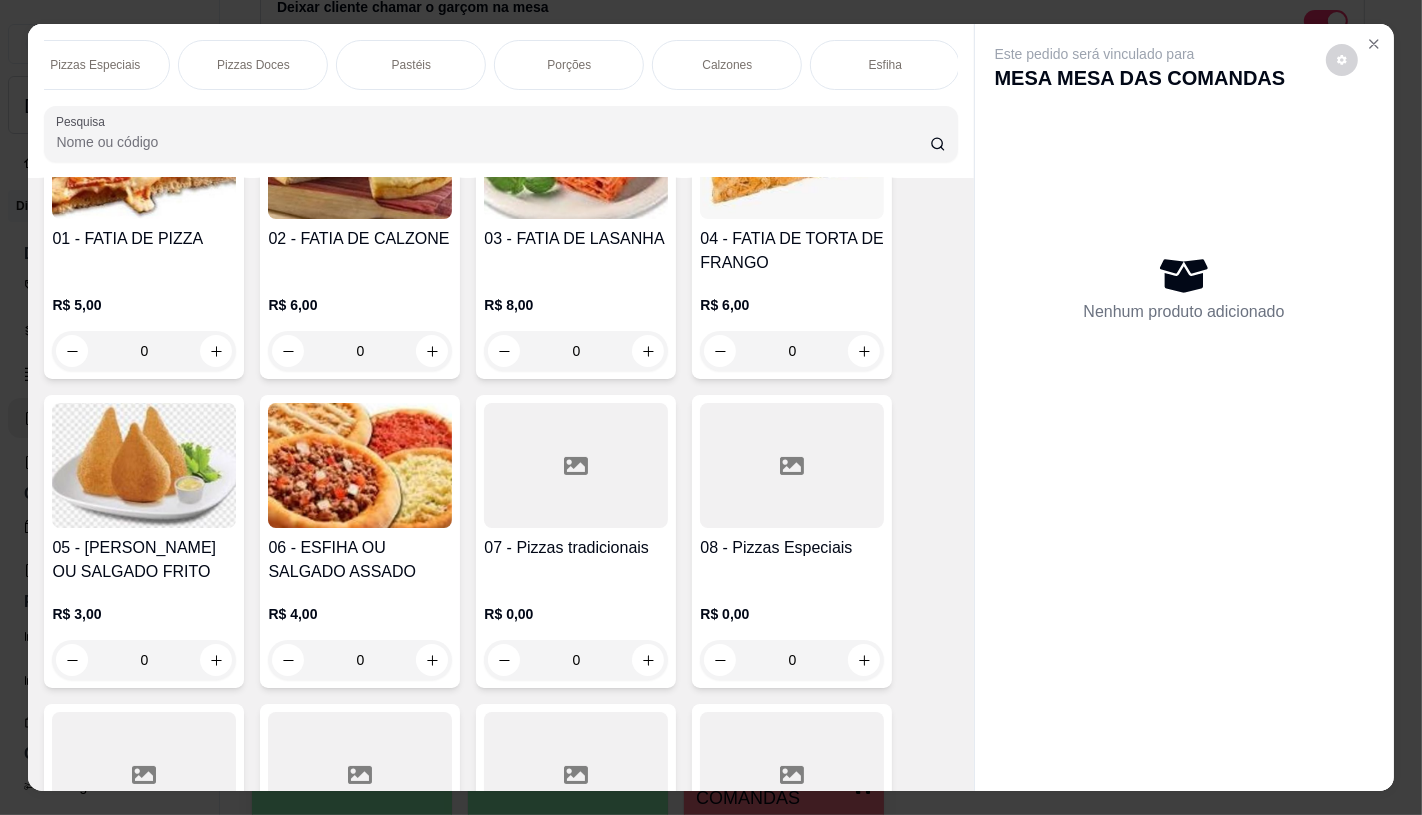 click at bounding box center [576, 774] 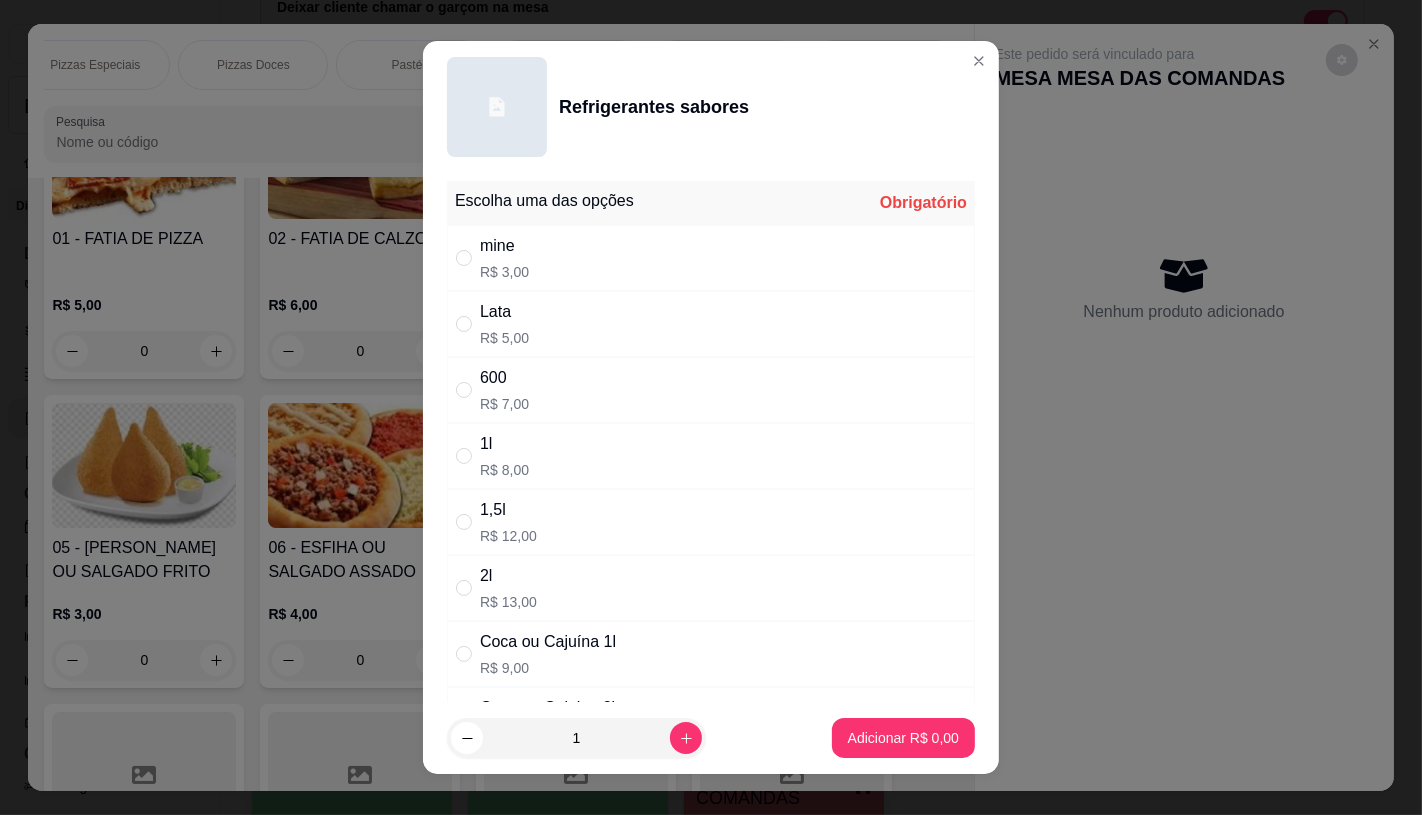 click on "Lata R$ 5,00" at bounding box center (711, 324) 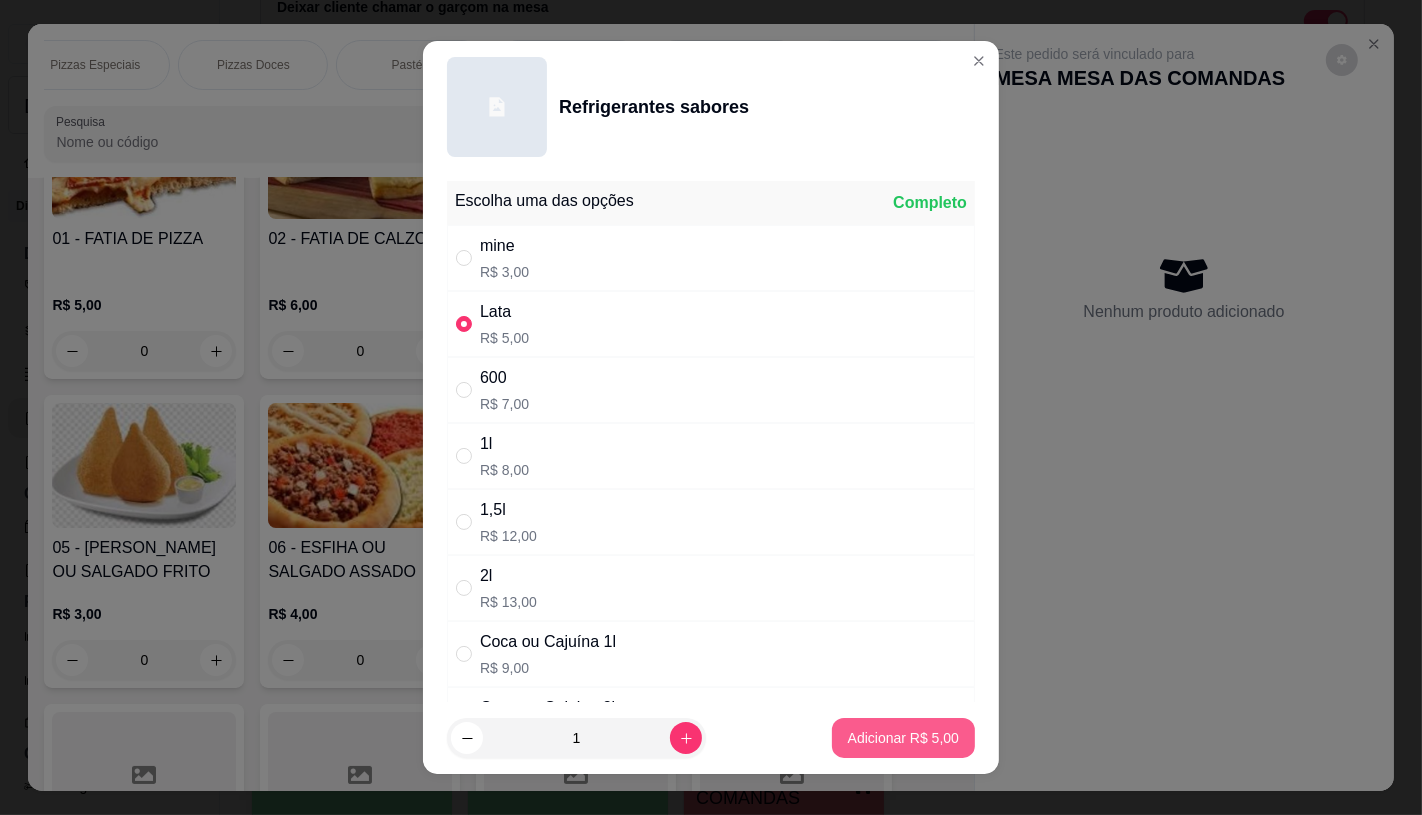 click on "Adicionar   R$ 5,00" at bounding box center (903, 738) 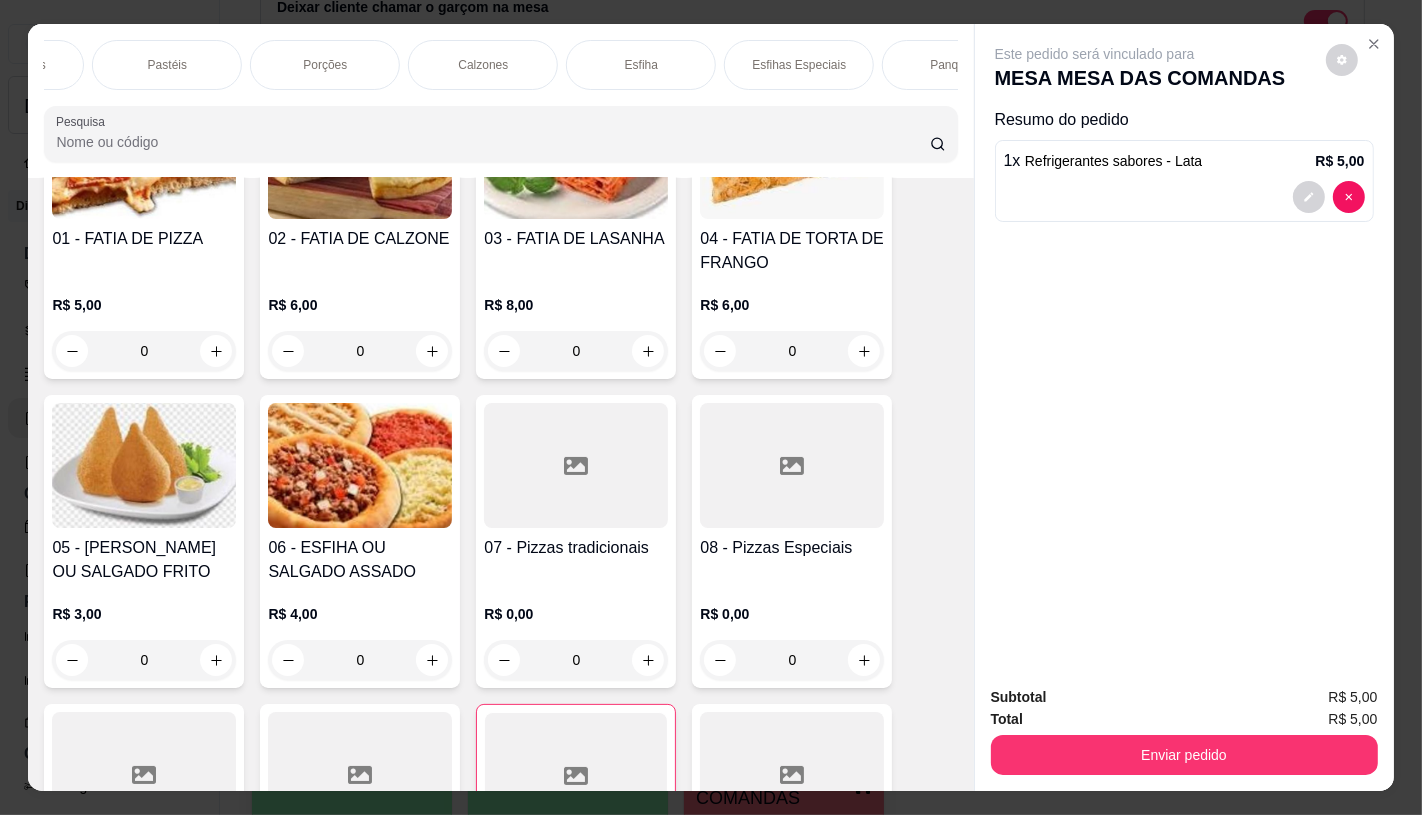 scroll, scrollTop: 0, scrollLeft: 861, axis: horizontal 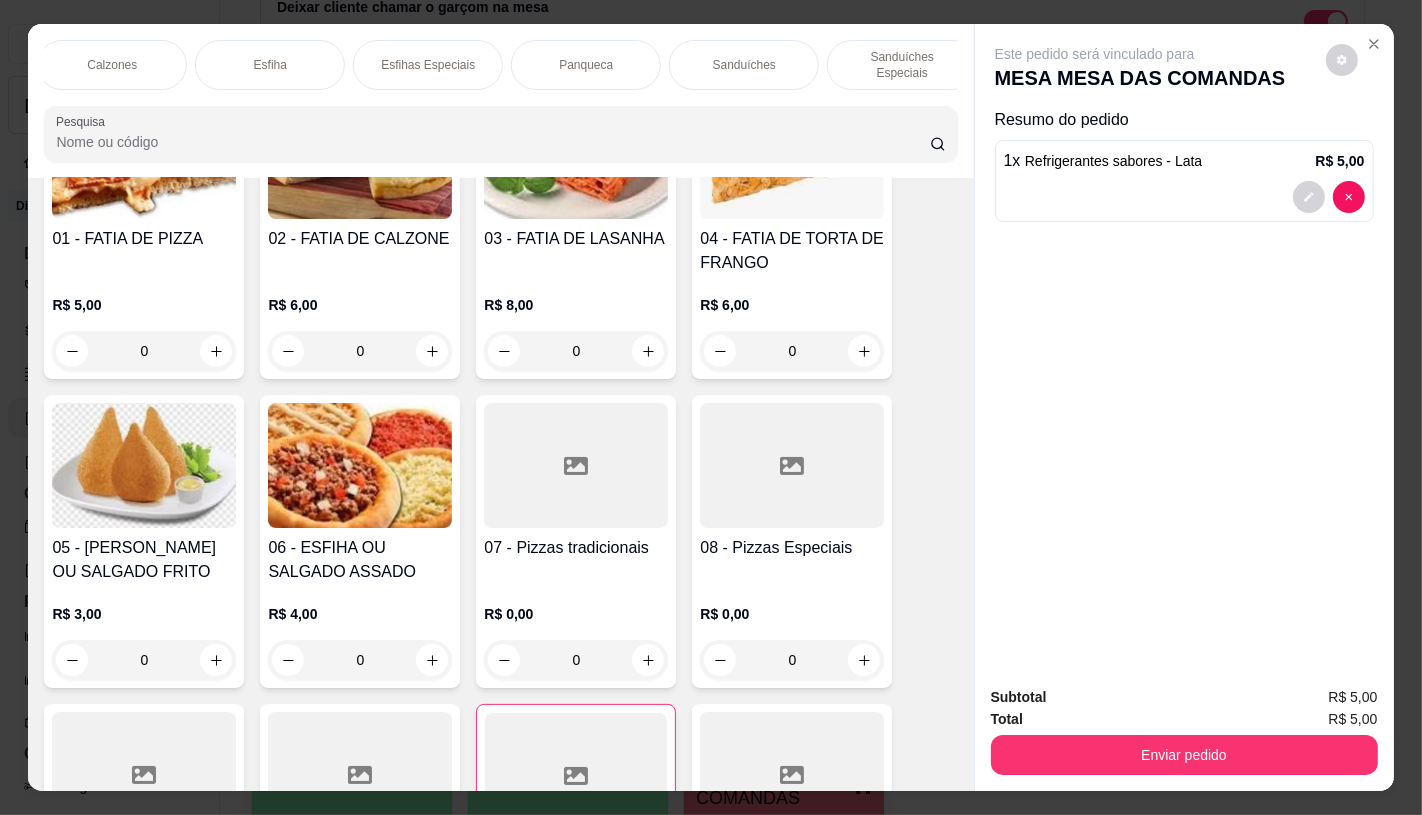 click on "Sanduíches" at bounding box center [744, 65] 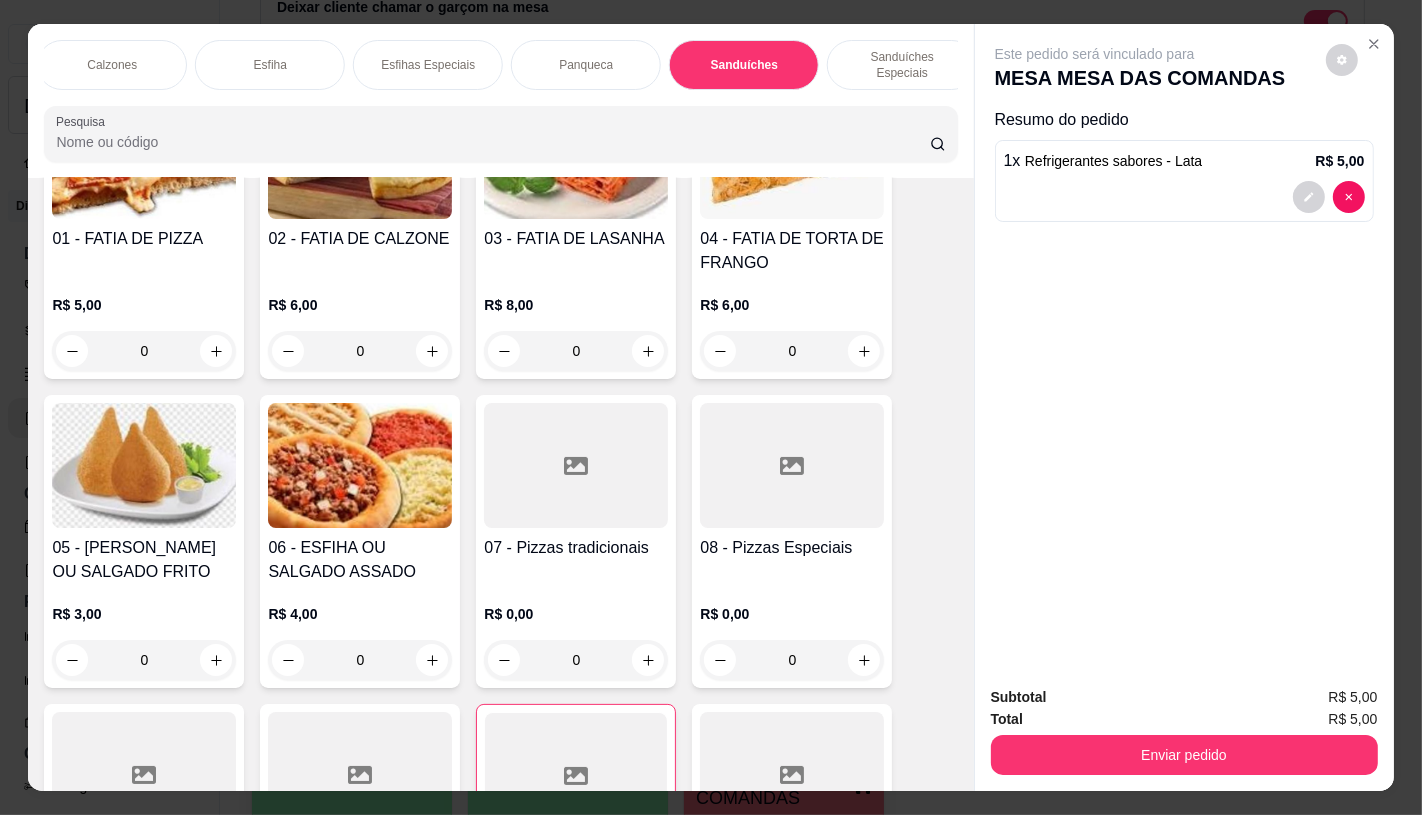 scroll, scrollTop: 8085, scrollLeft: 0, axis: vertical 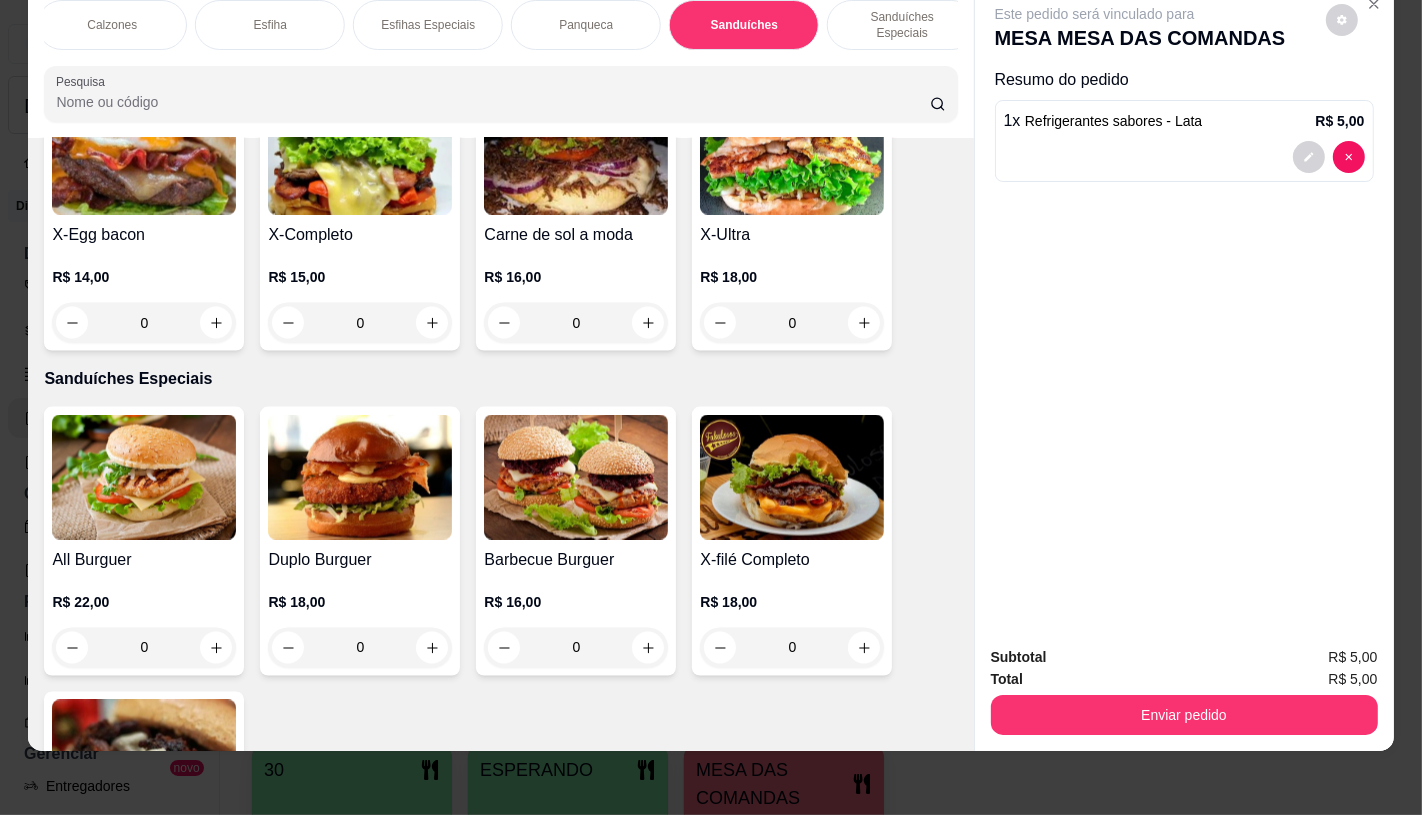 click at bounding box center [360, 477] 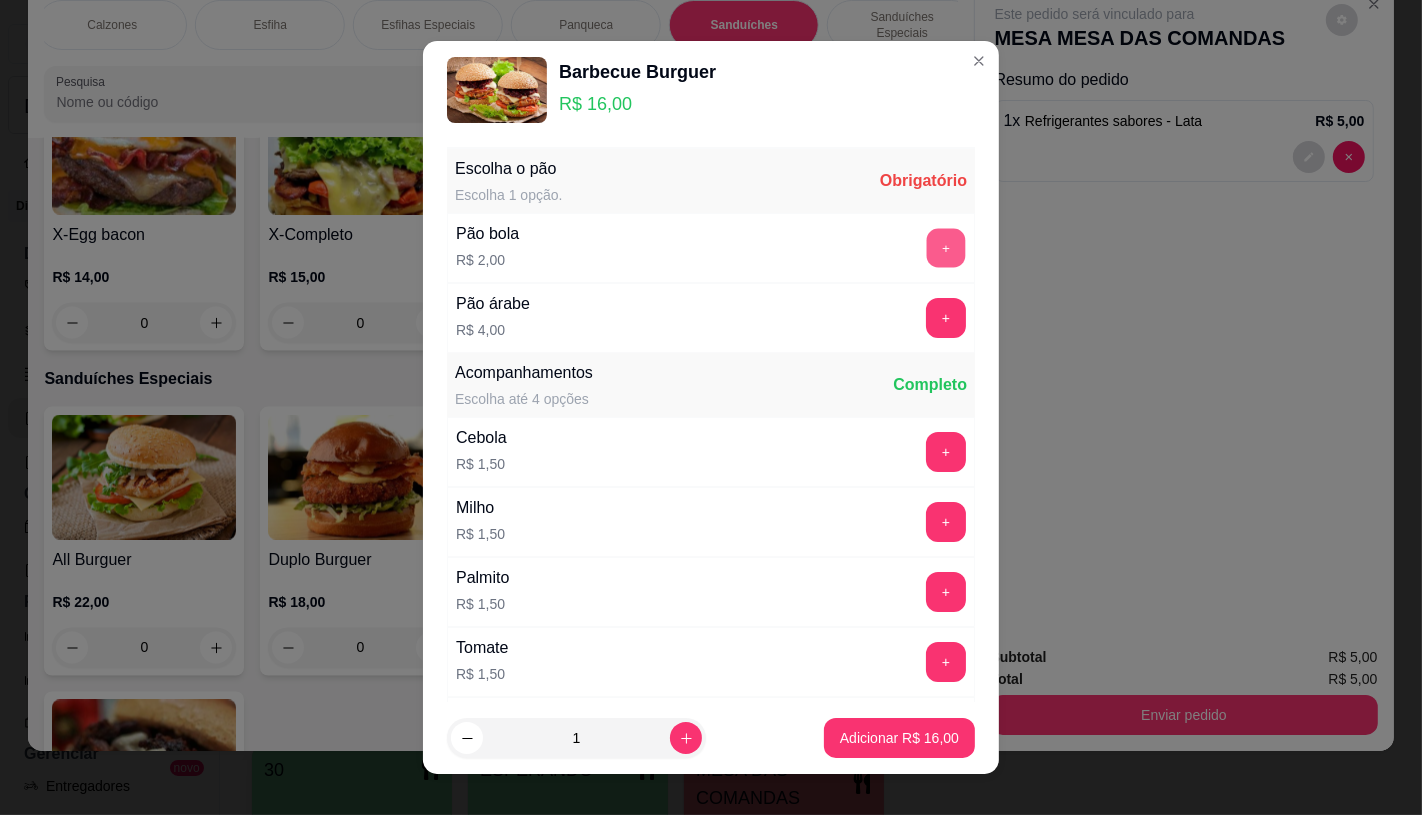click on "+" at bounding box center (946, 248) 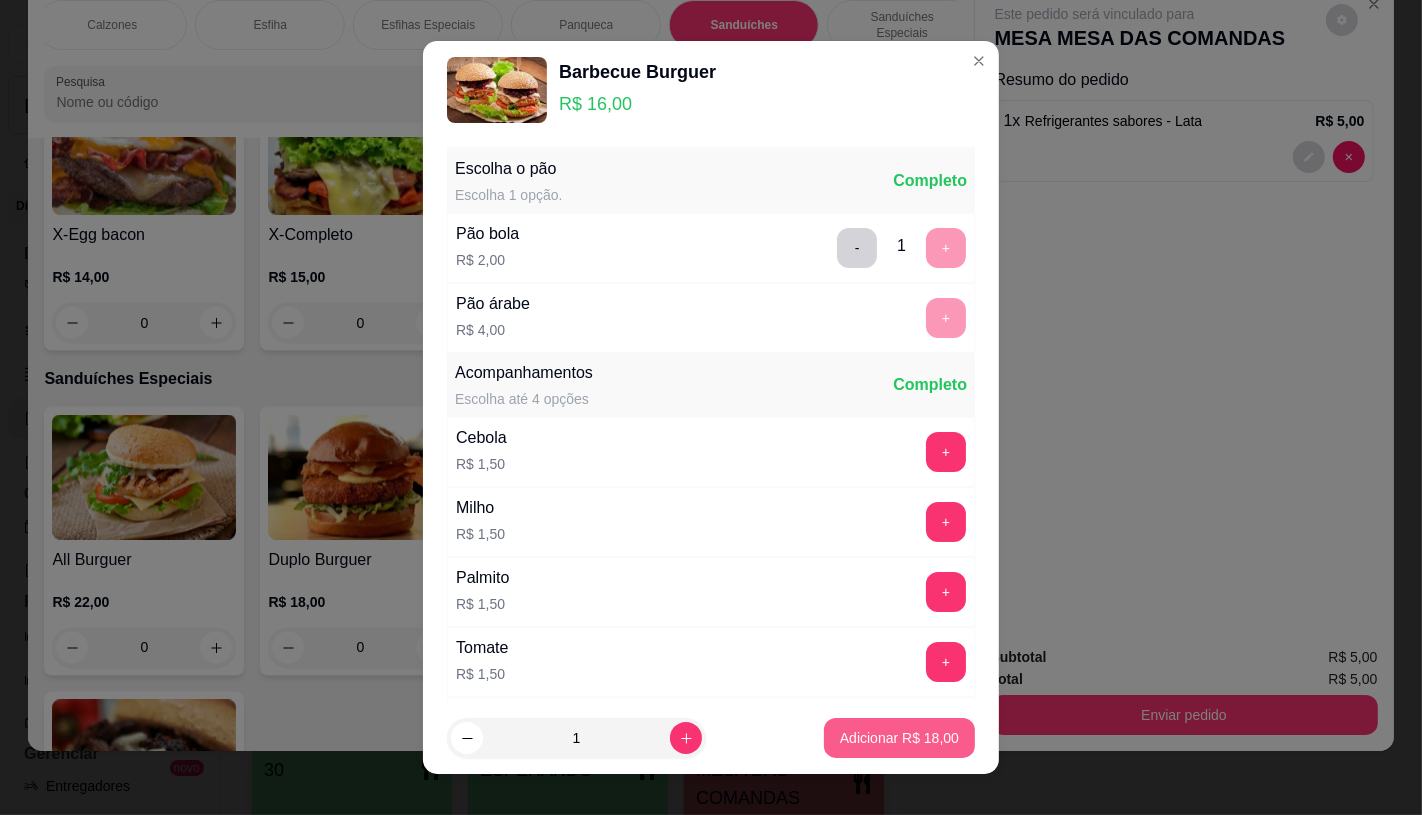 click on "Adicionar   R$ 18,00" at bounding box center [899, 738] 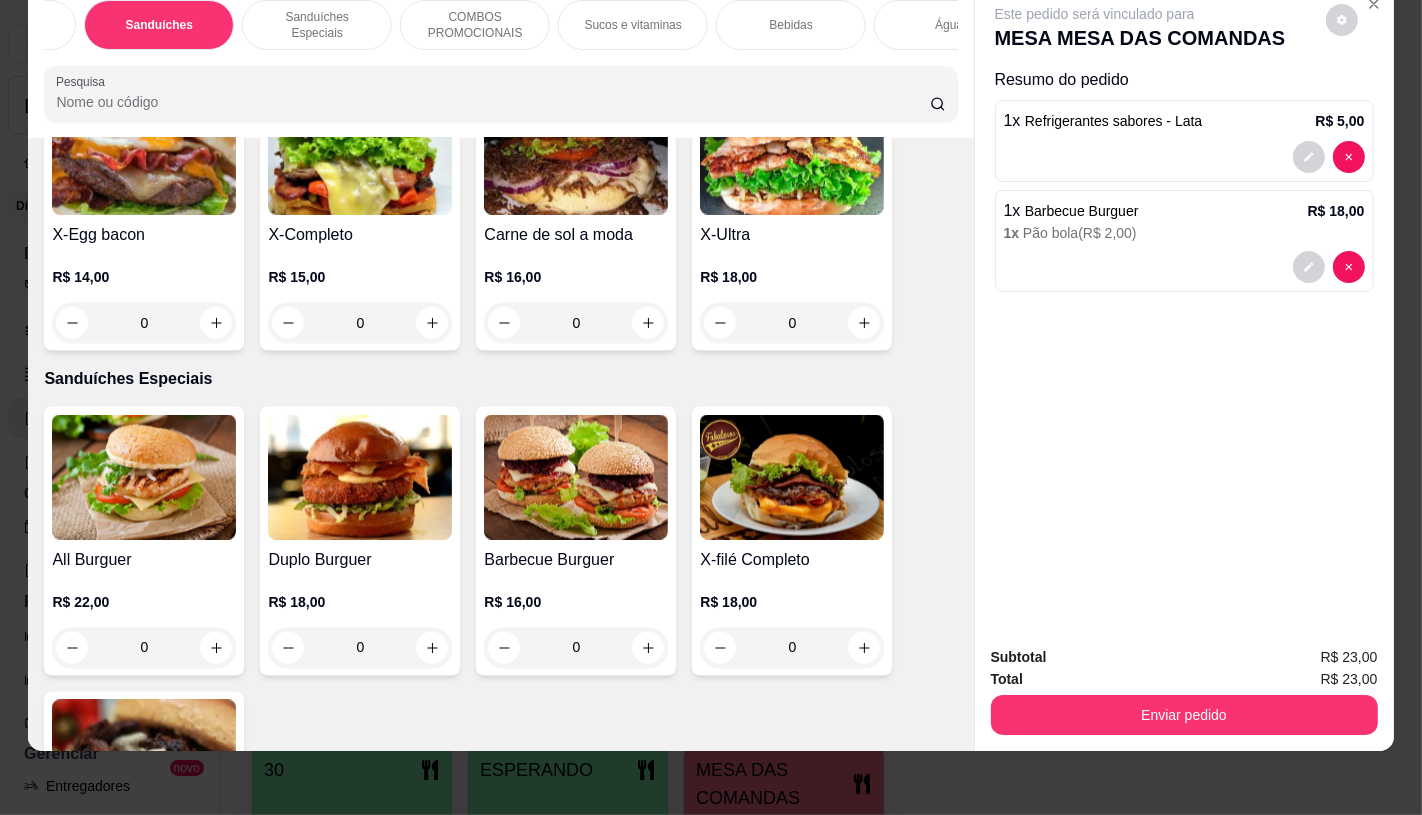 scroll, scrollTop: 0, scrollLeft: 2080, axis: horizontal 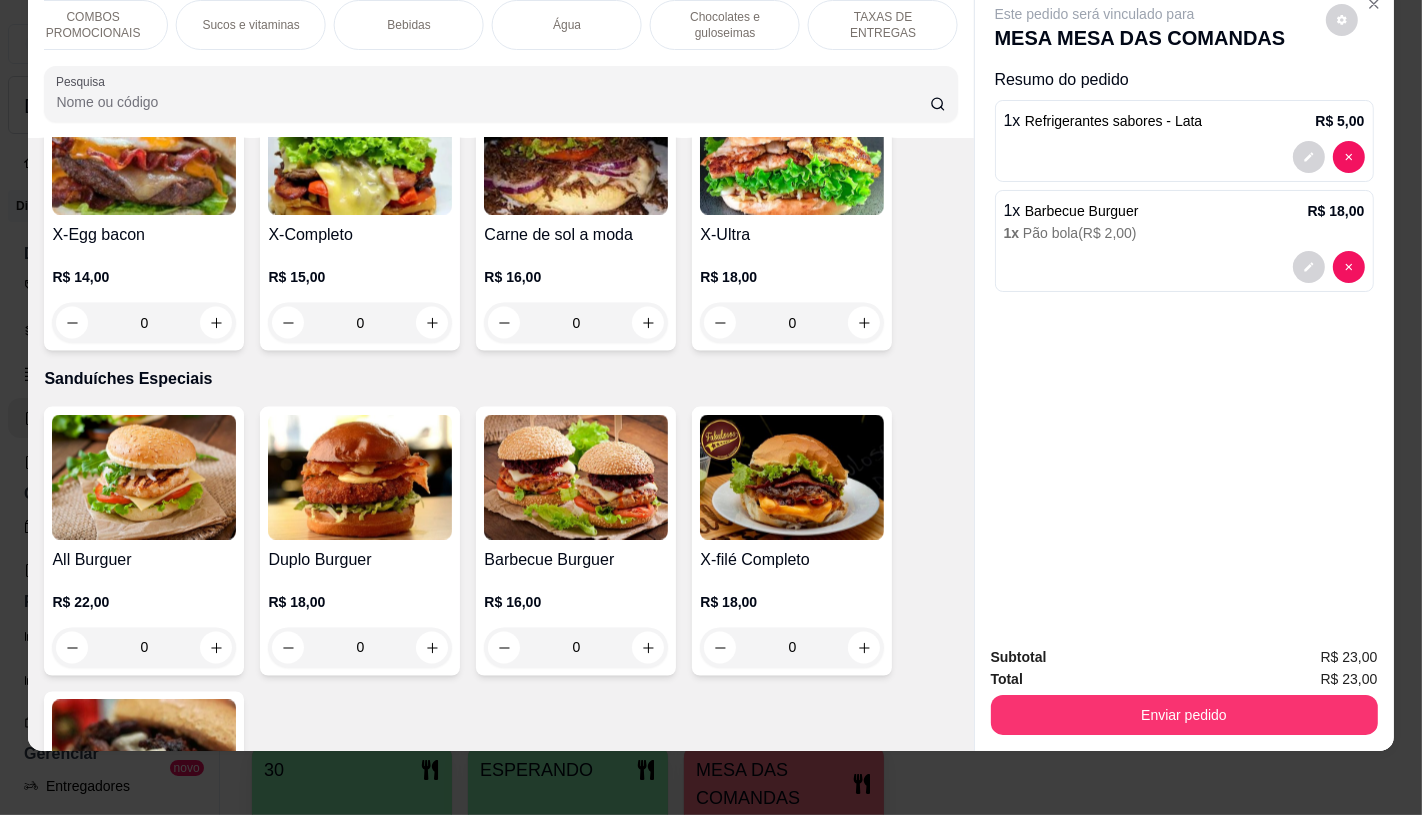 click on "TAXAS DE ENTREGAS" at bounding box center (883, 25) 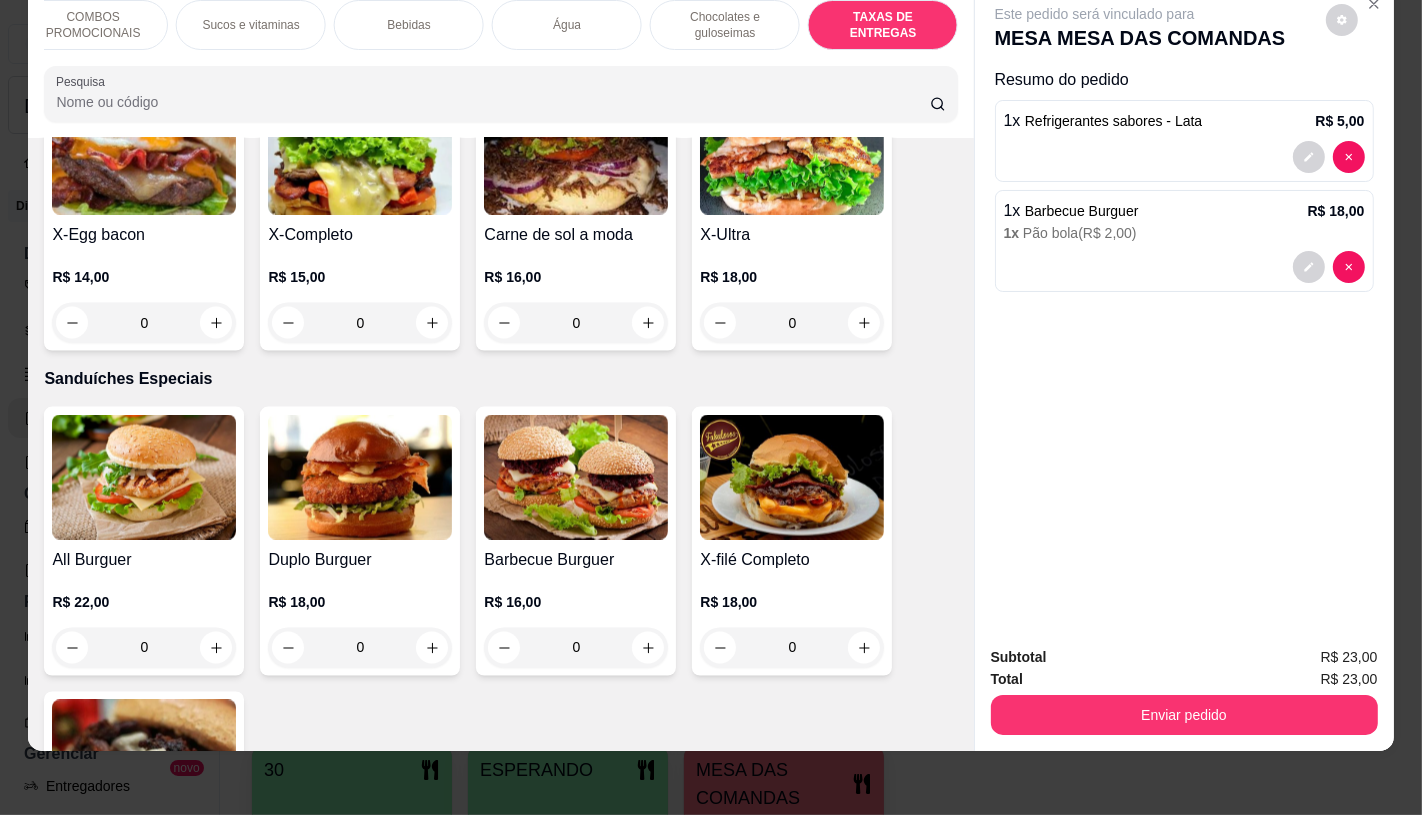 scroll, scrollTop: 13375, scrollLeft: 0, axis: vertical 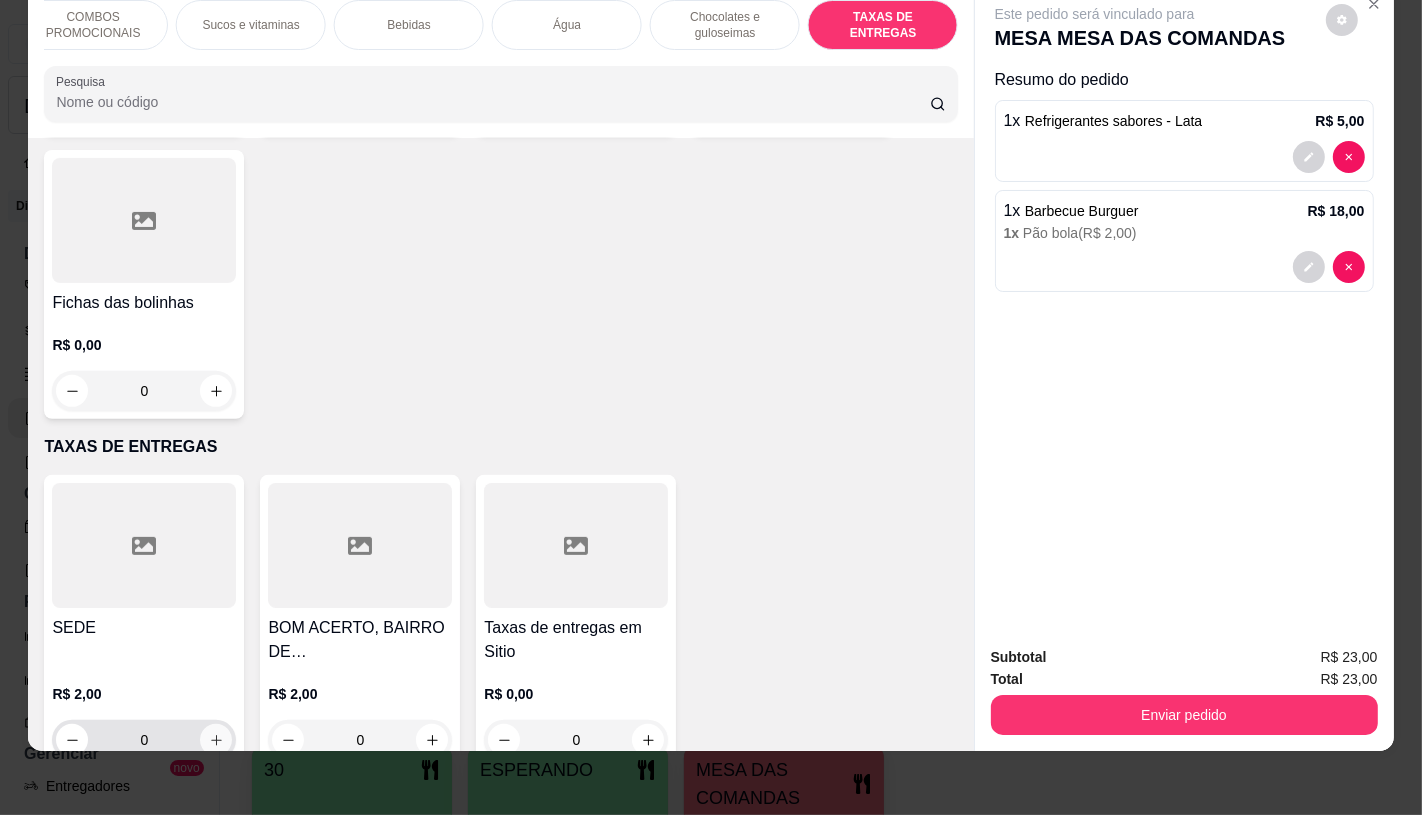 click 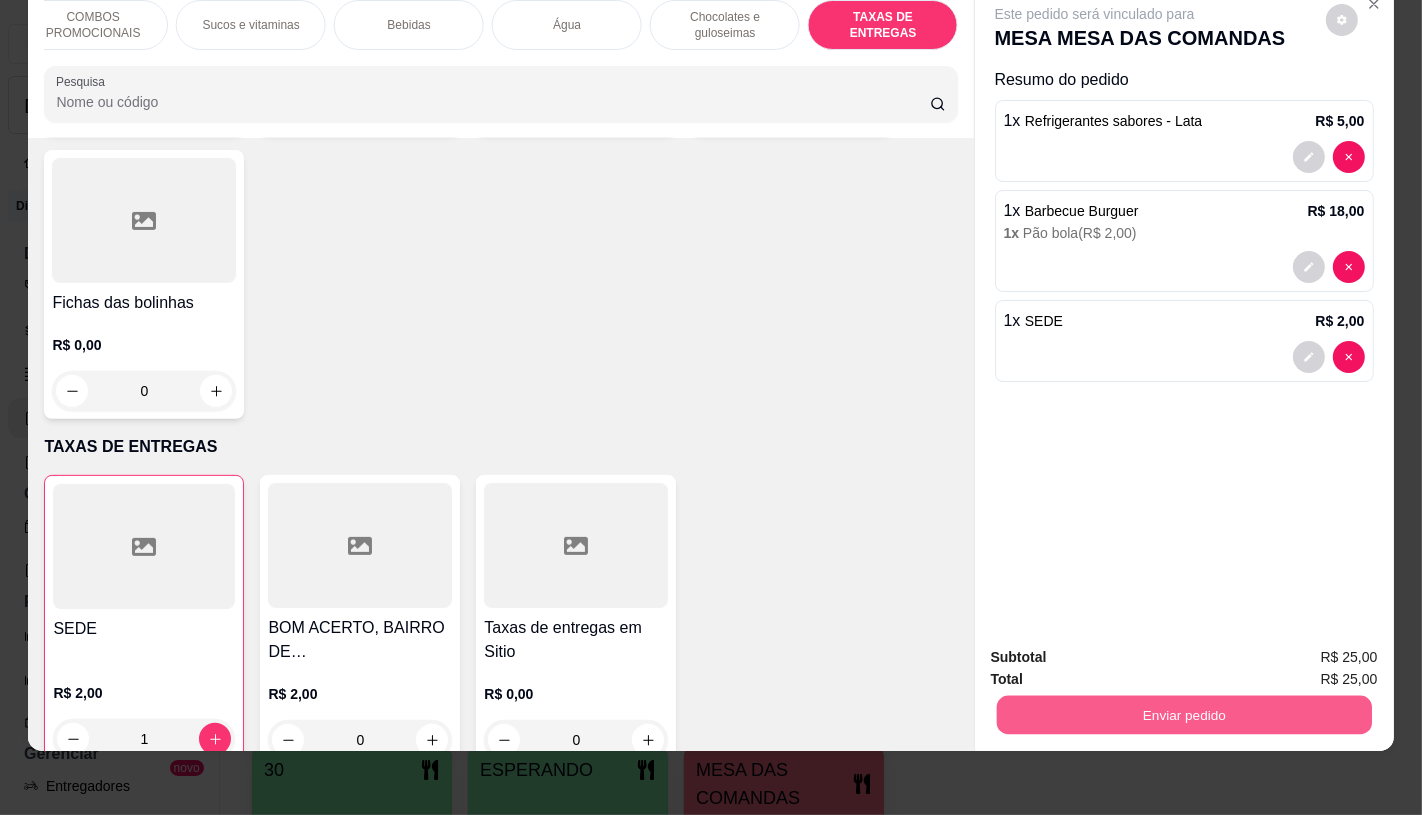 click on "Enviar pedido" at bounding box center [1183, 714] 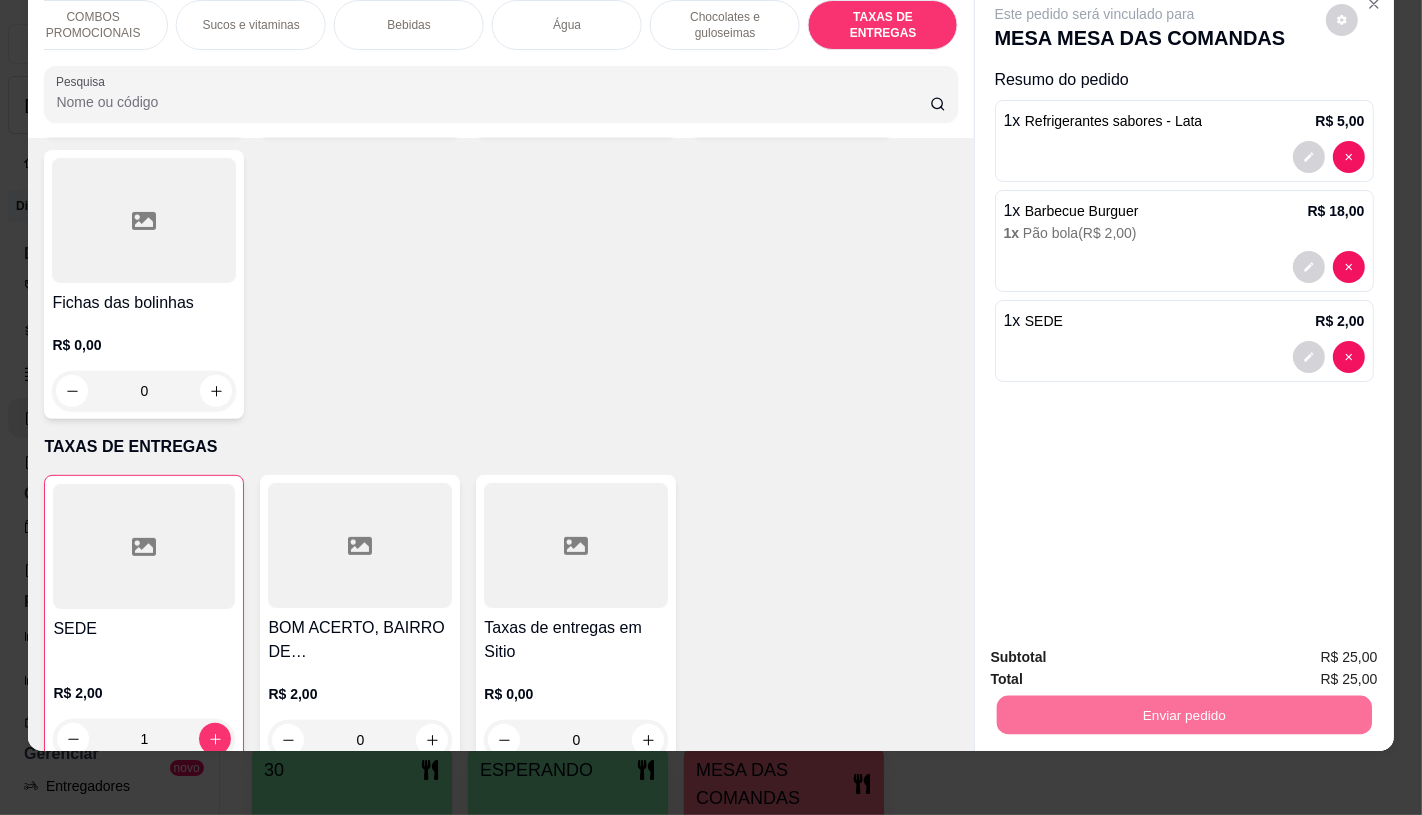 click on "Não registrar e enviar pedido" at bounding box center (1117, 650) 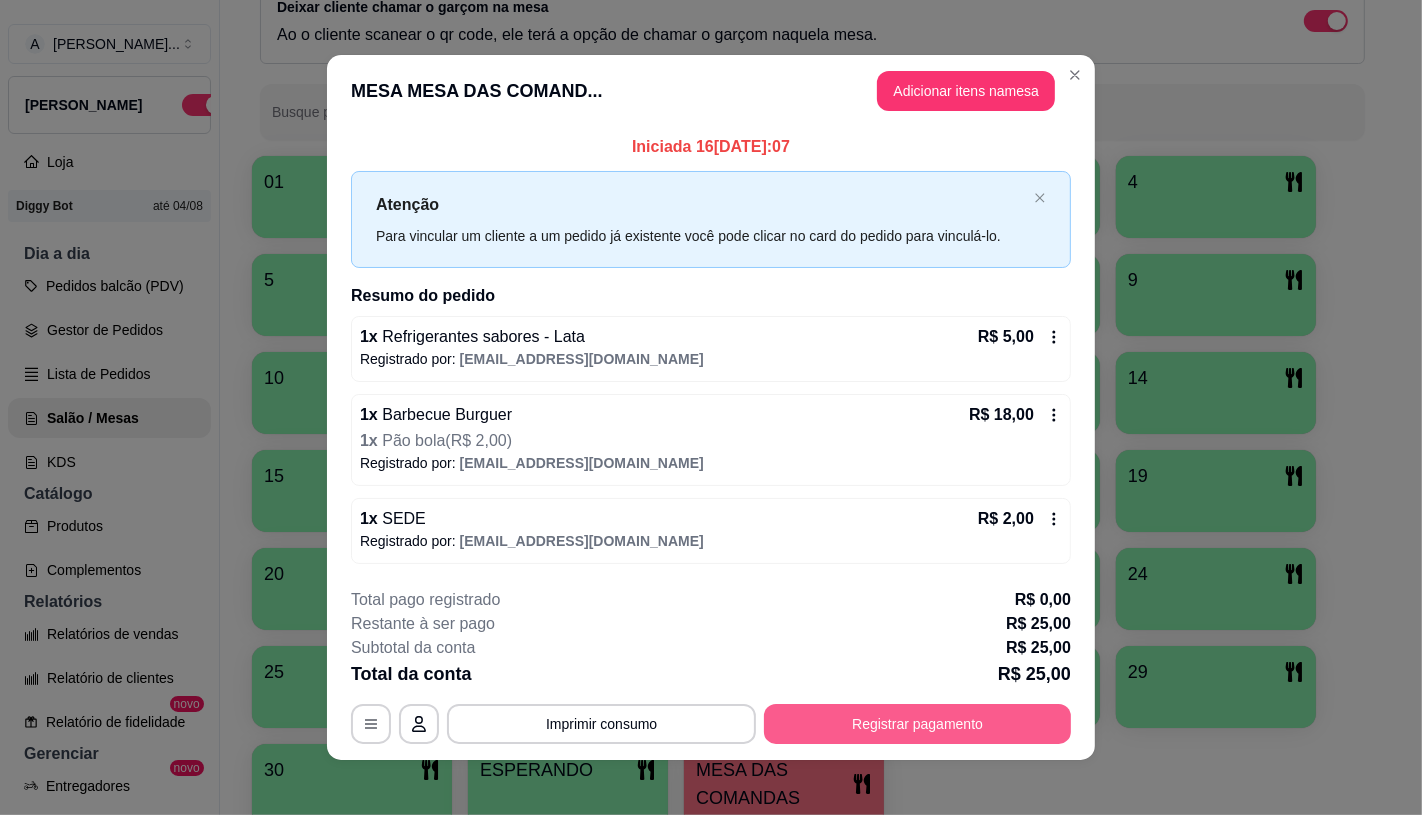 click on "Registrar pagamento" at bounding box center [917, 724] 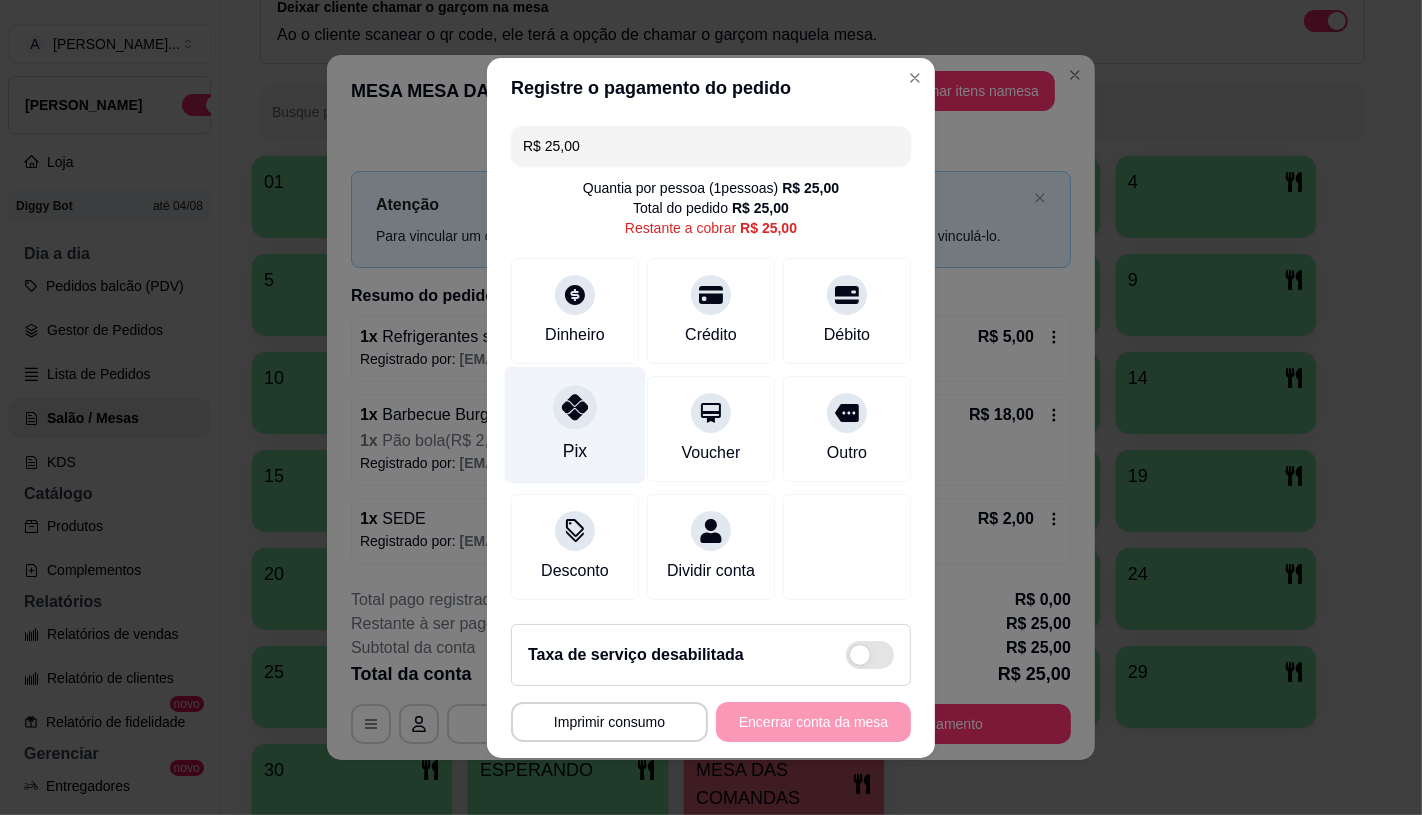 click on "Pix" at bounding box center (575, 451) 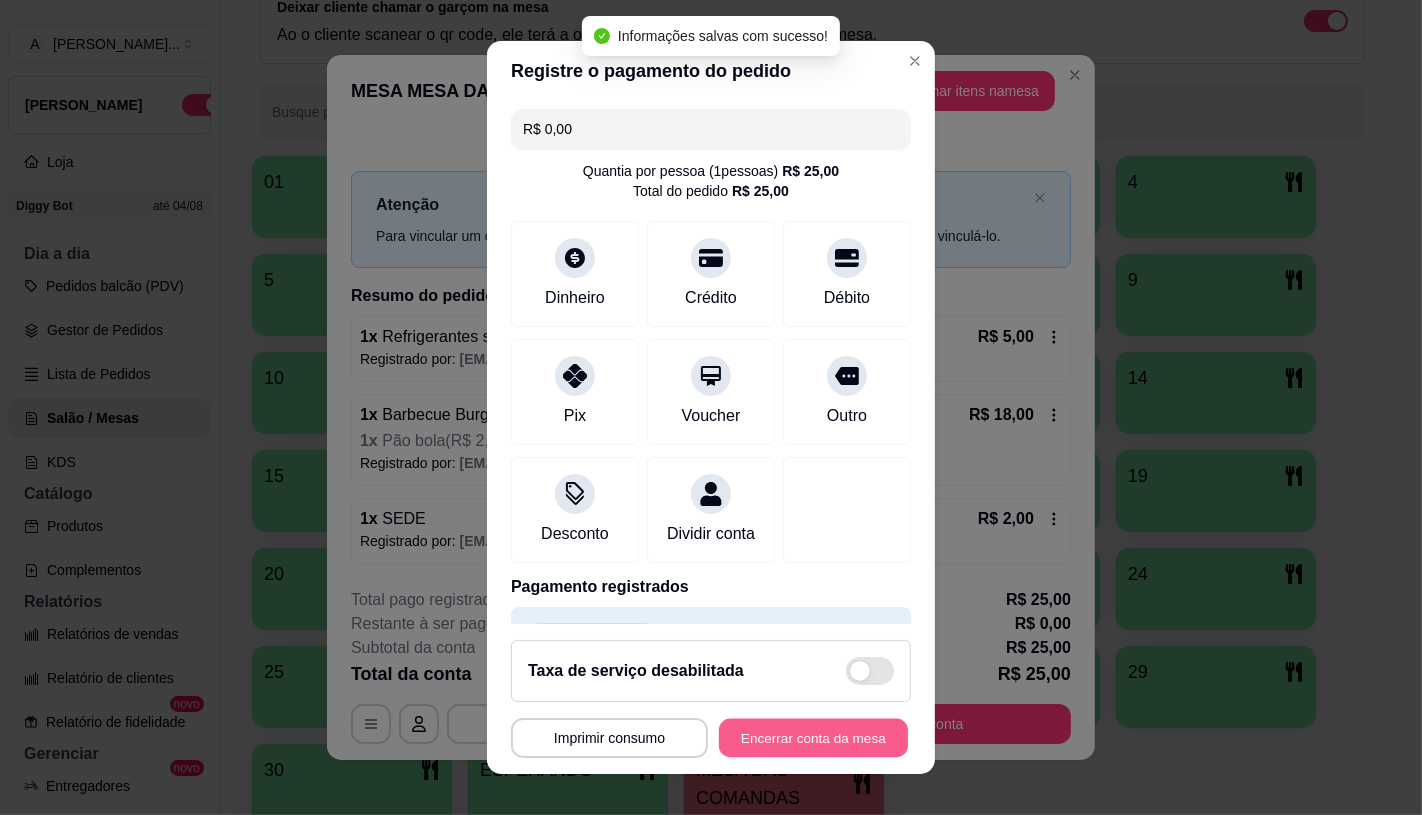 click on "Encerrar conta da mesa" at bounding box center [813, 738] 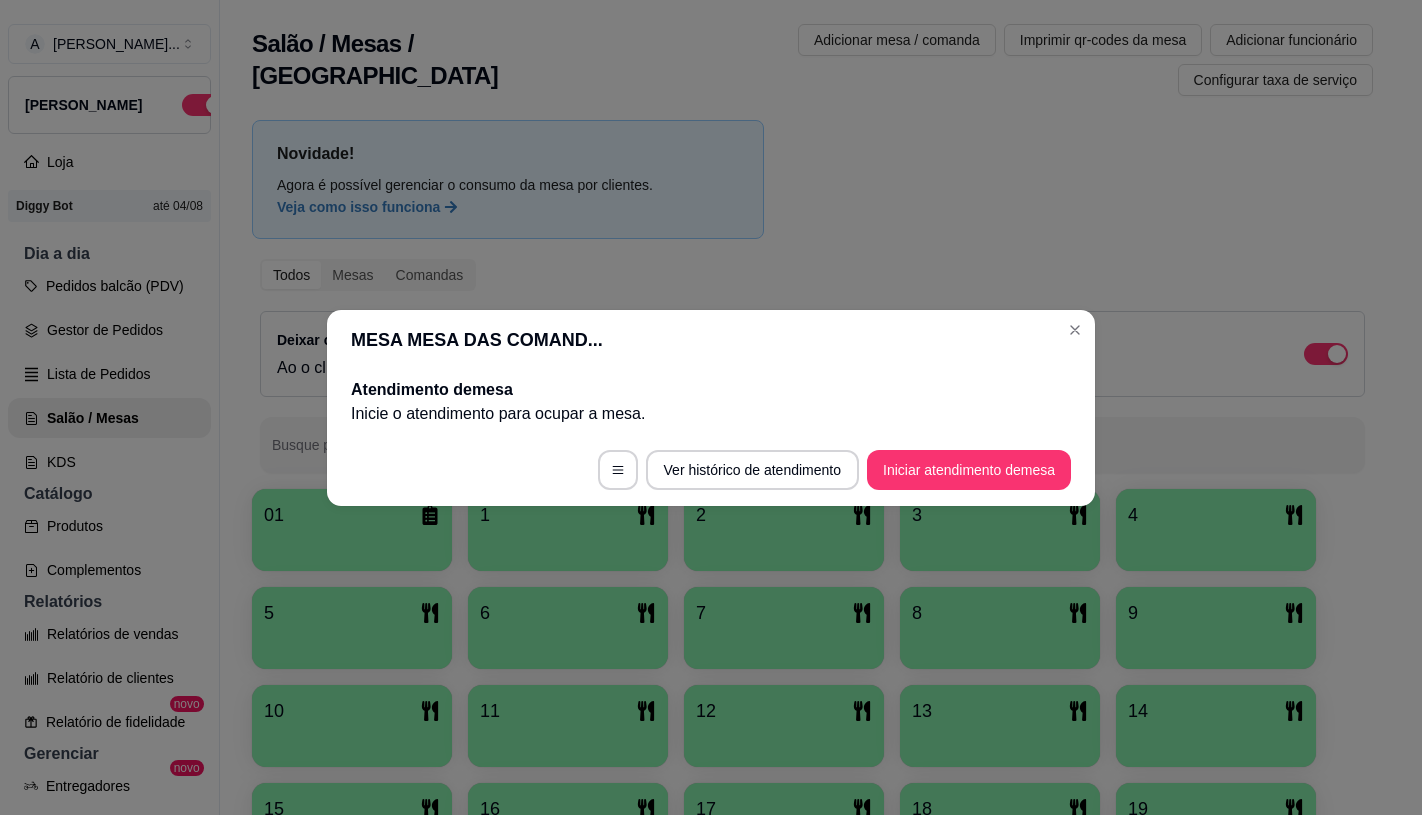 scroll, scrollTop: 0, scrollLeft: 0, axis: both 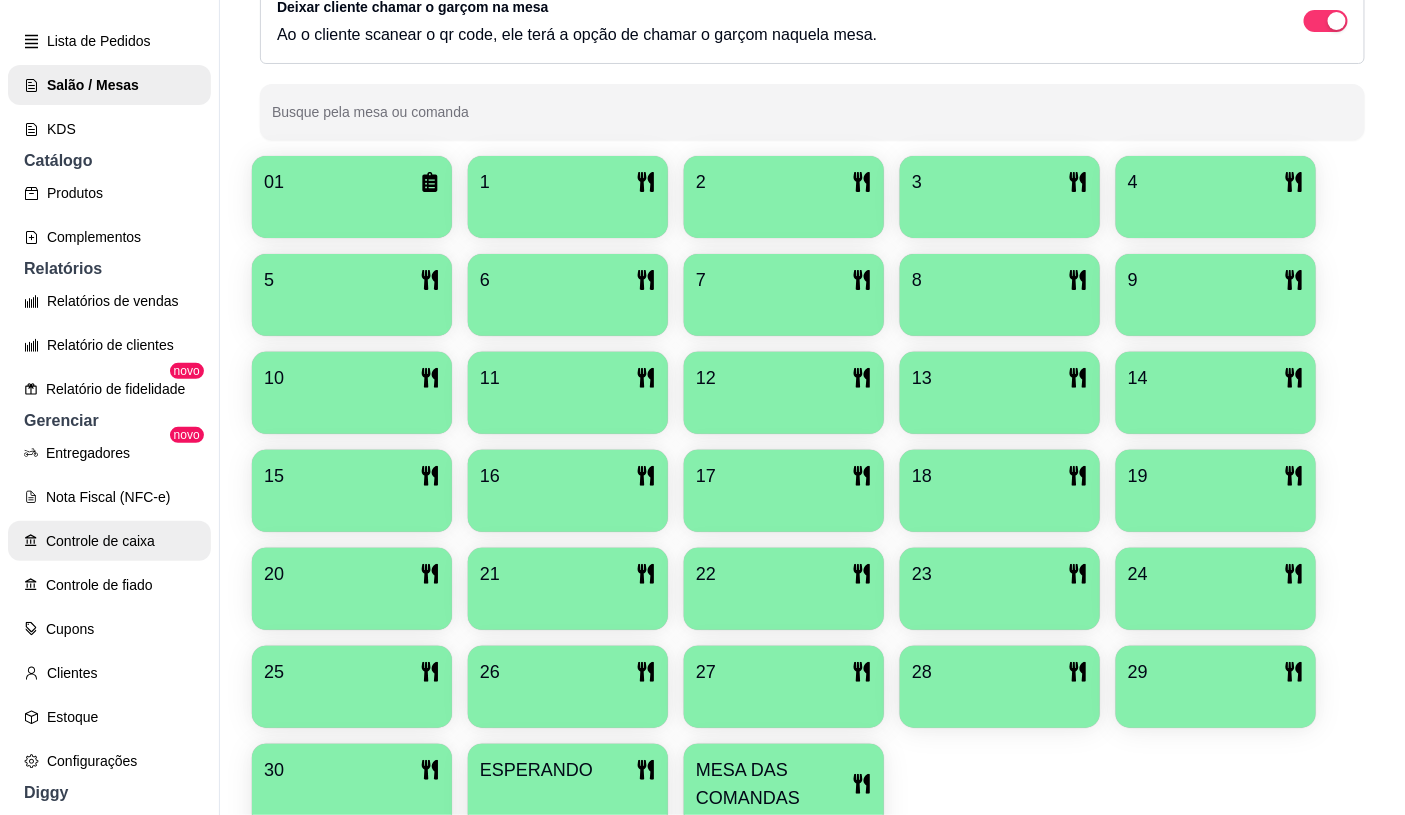 click on "Controle de caixa" at bounding box center [109, 541] 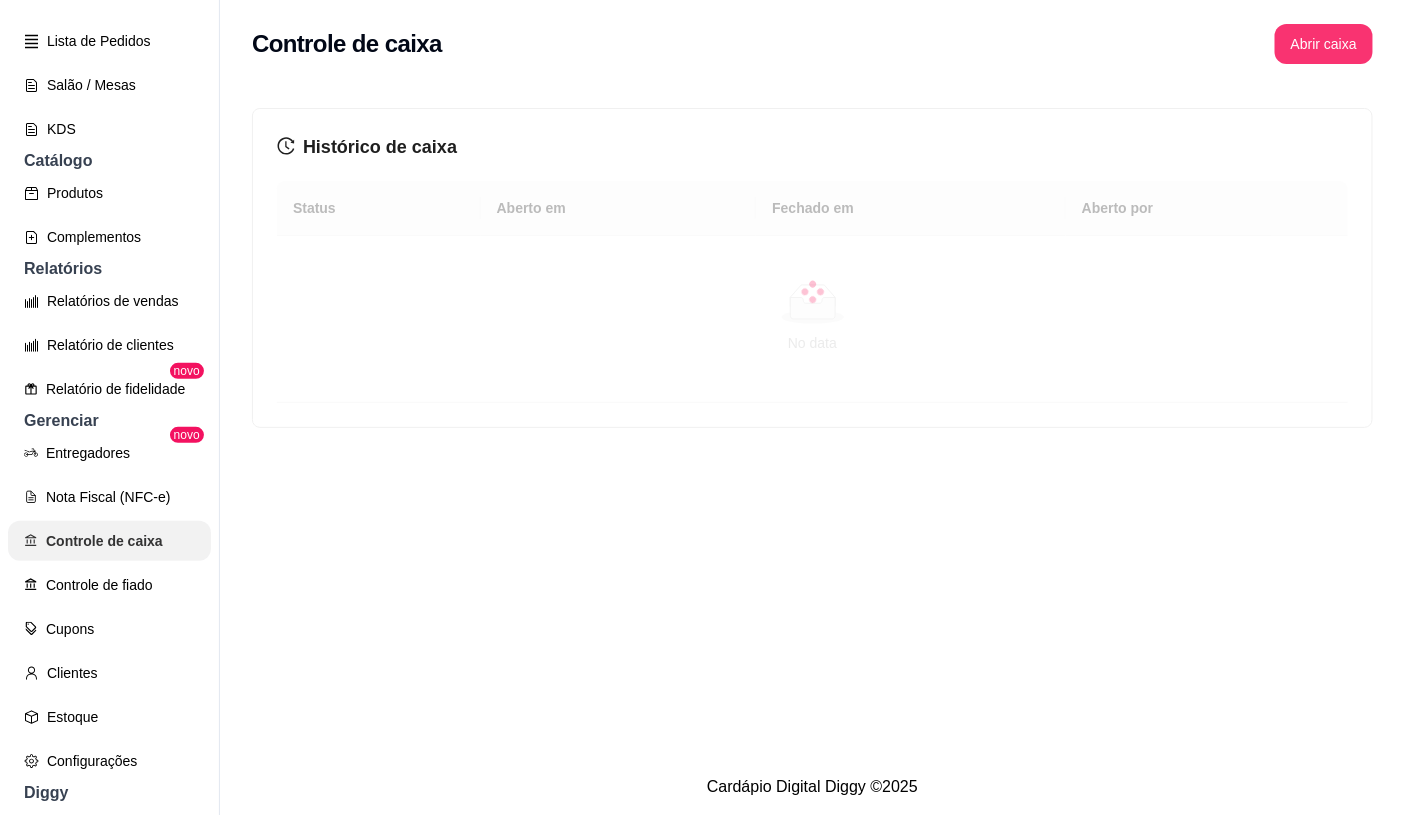 scroll, scrollTop: 0, scrollLeft: 0, axis: both 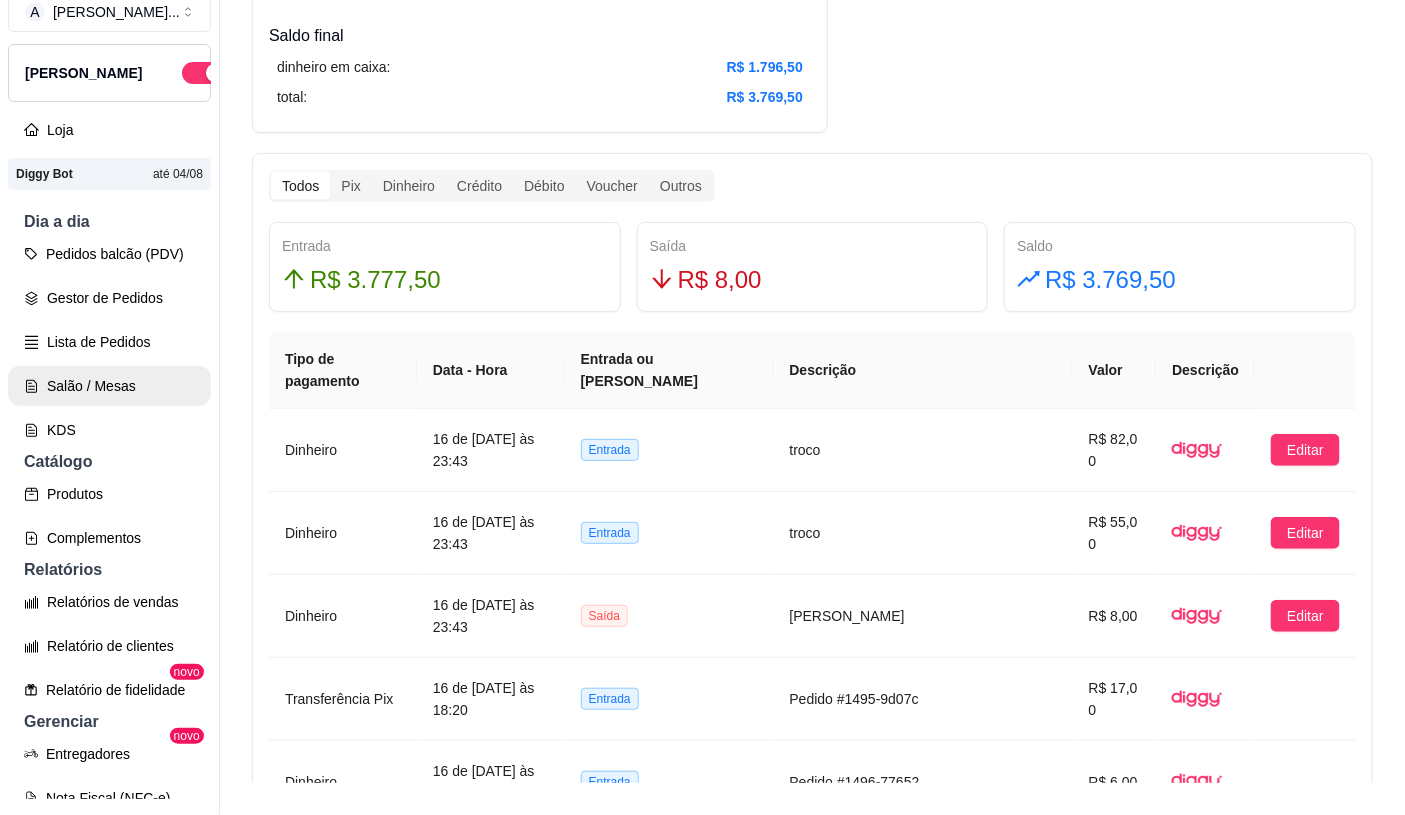 click on "Salão / Mesas" at bounding box center [109, 386] 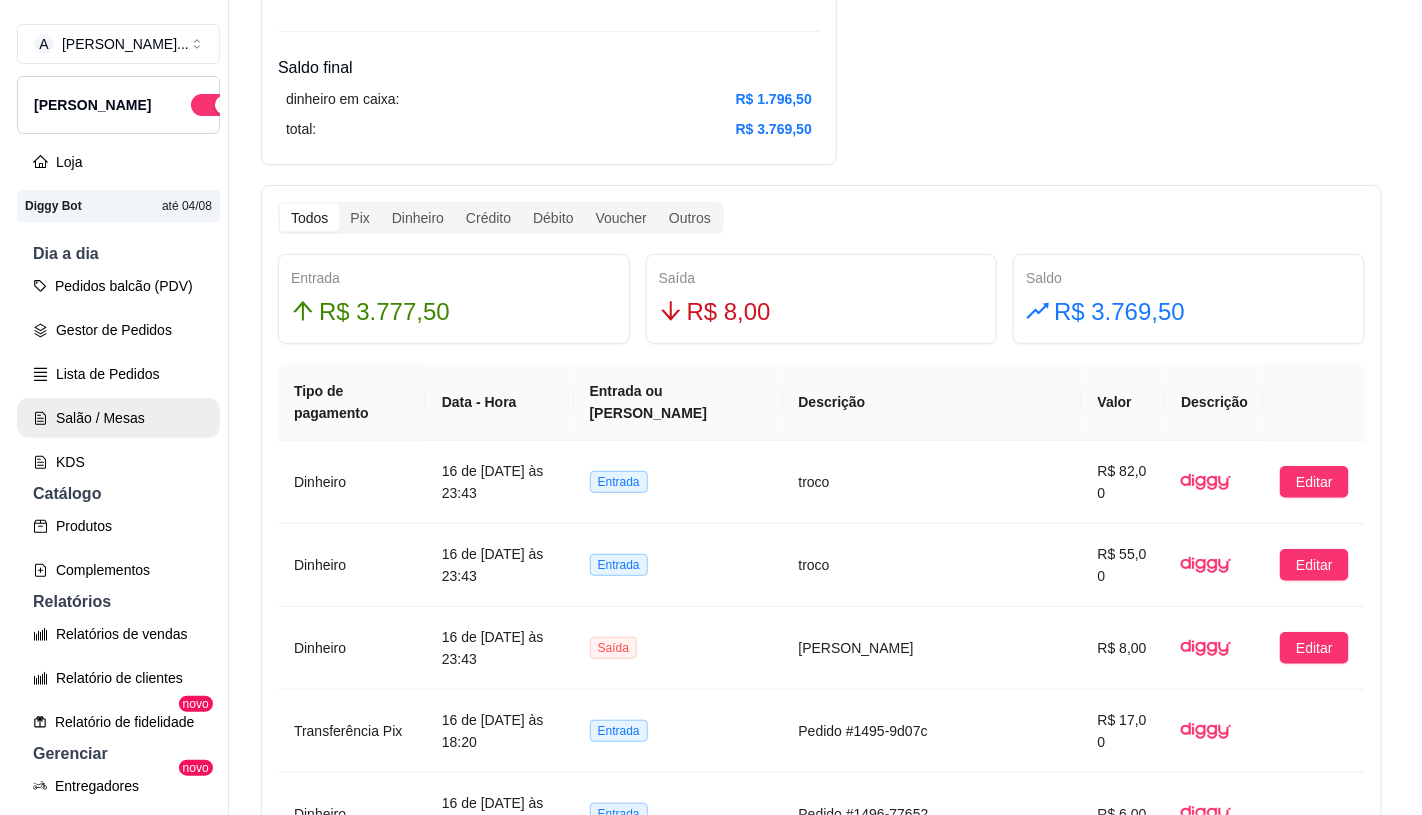 scroll, scrollTop: 0, scrollLeft: 0, axis: both 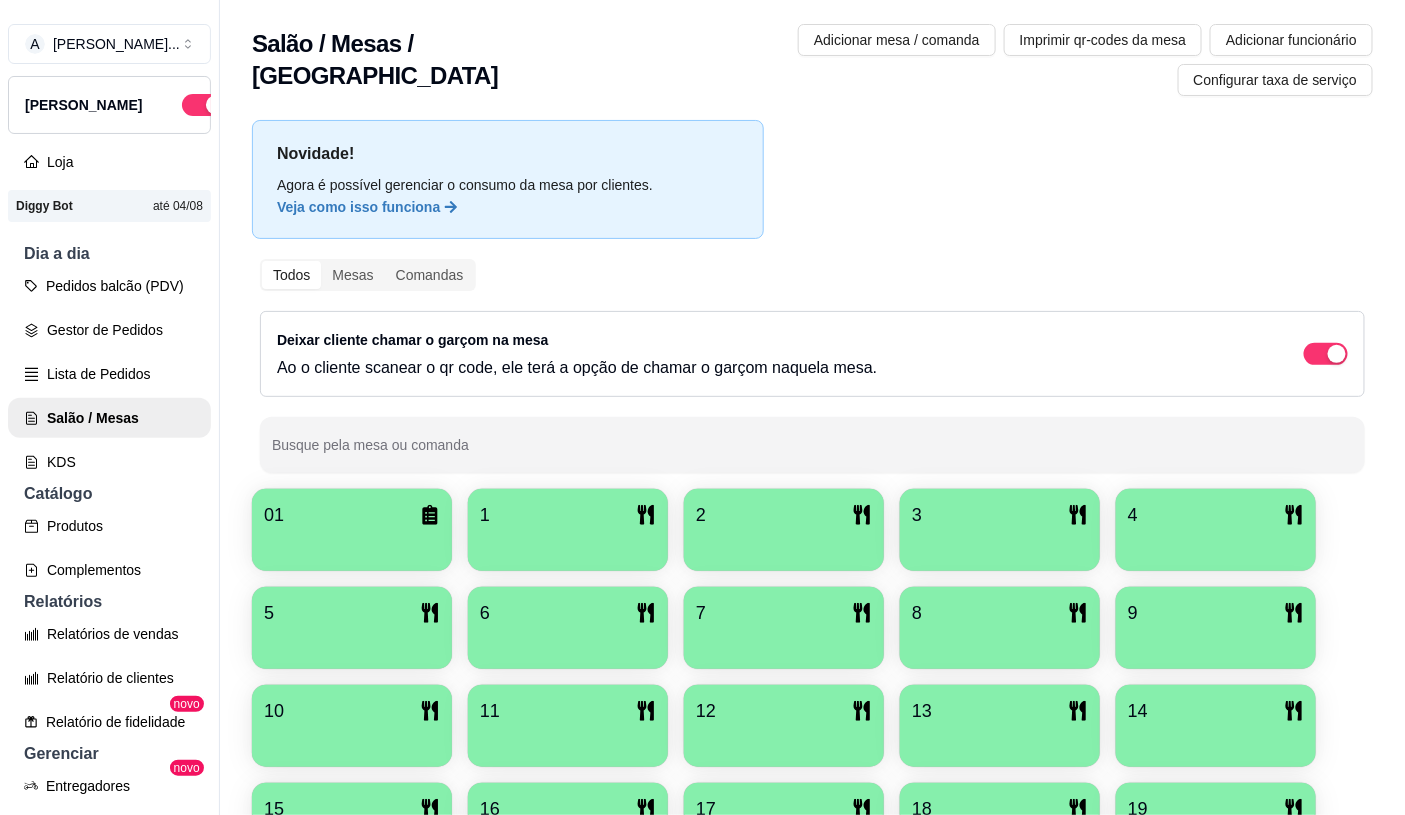 click on "Pedidos balcão (PDV)" at bounding box center (109, 286) 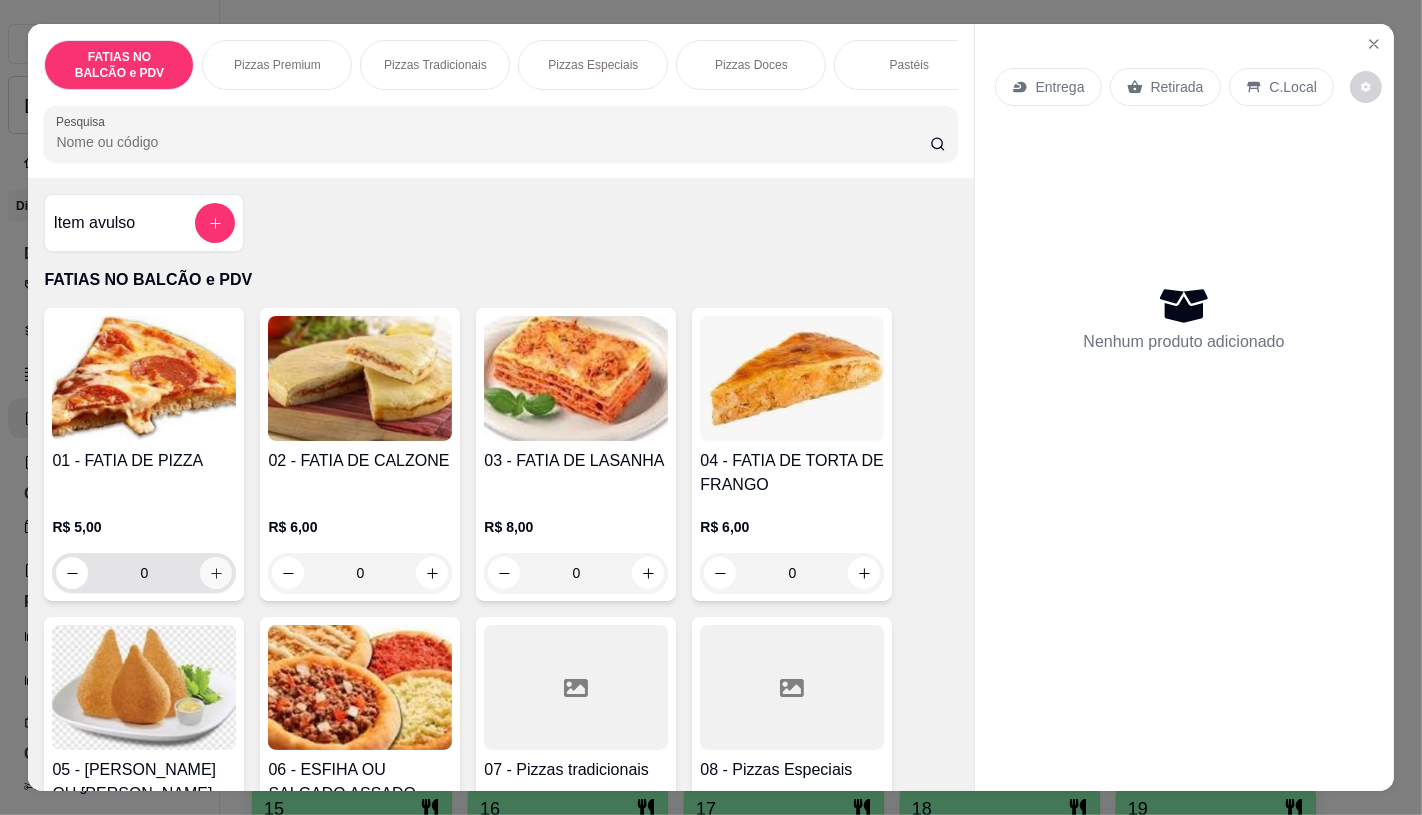click at bounding box center [216, 573] 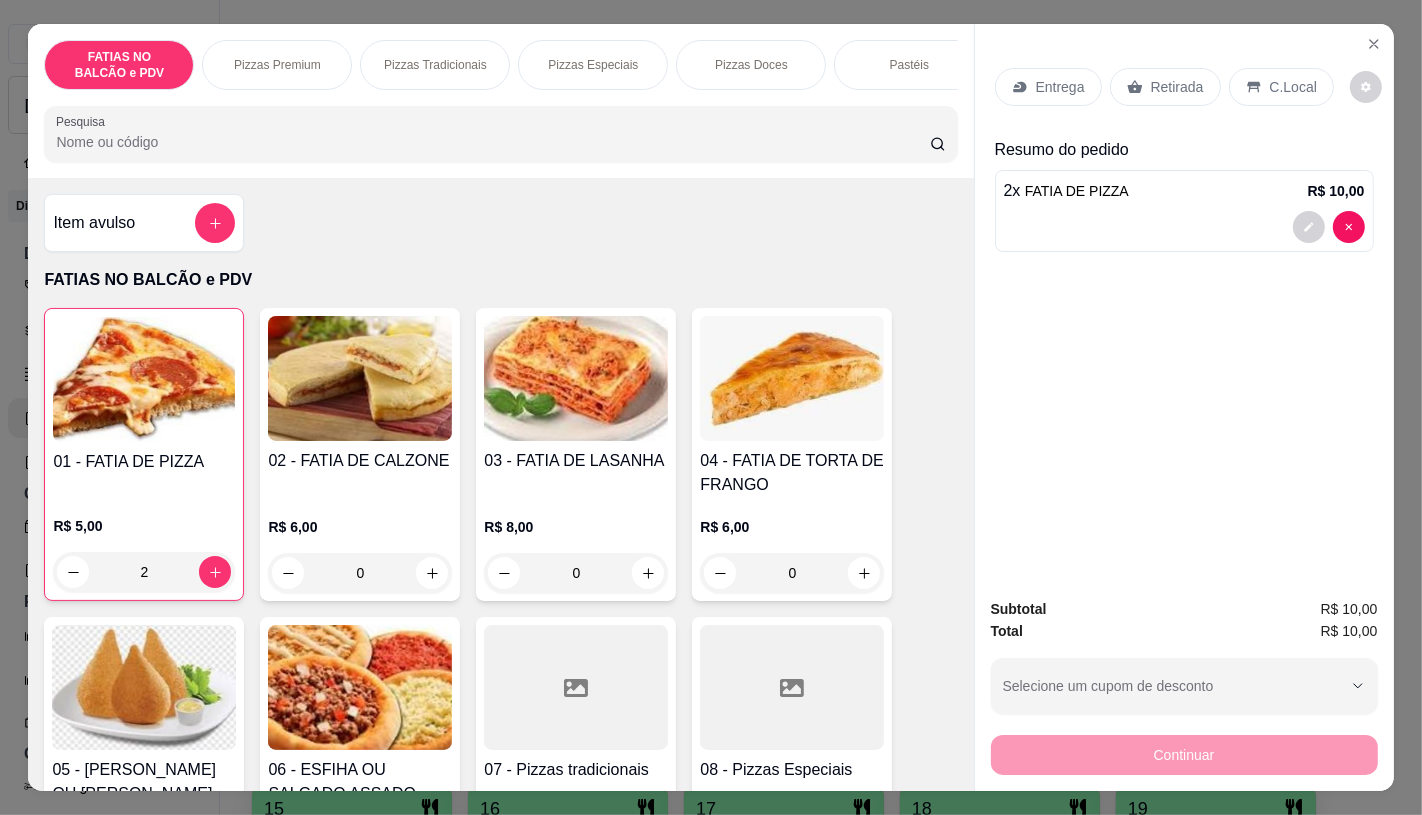 scroll, scrollTop: 333, scrollLeft: 0, axis: vertical 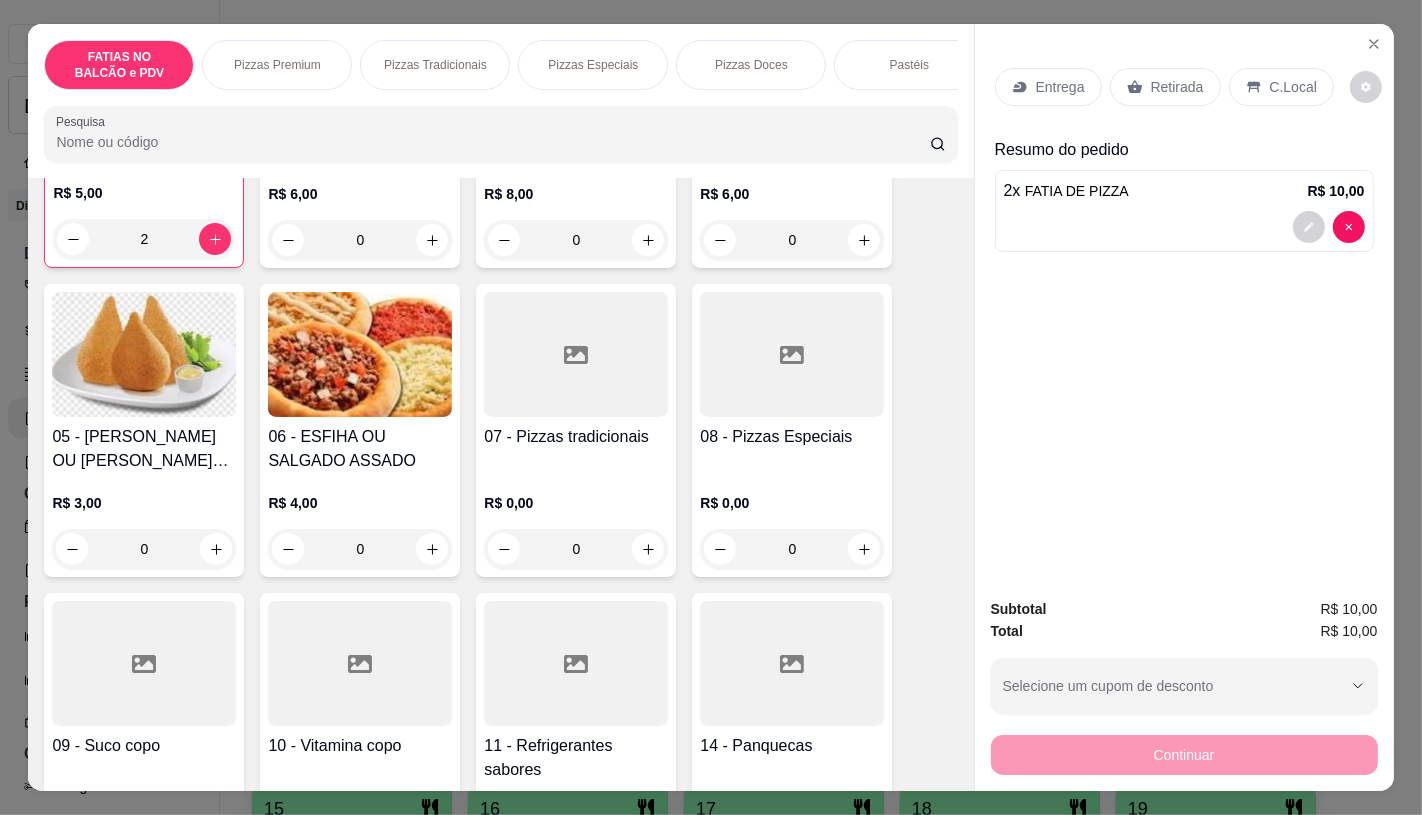 click at bounding box center (576, 663) 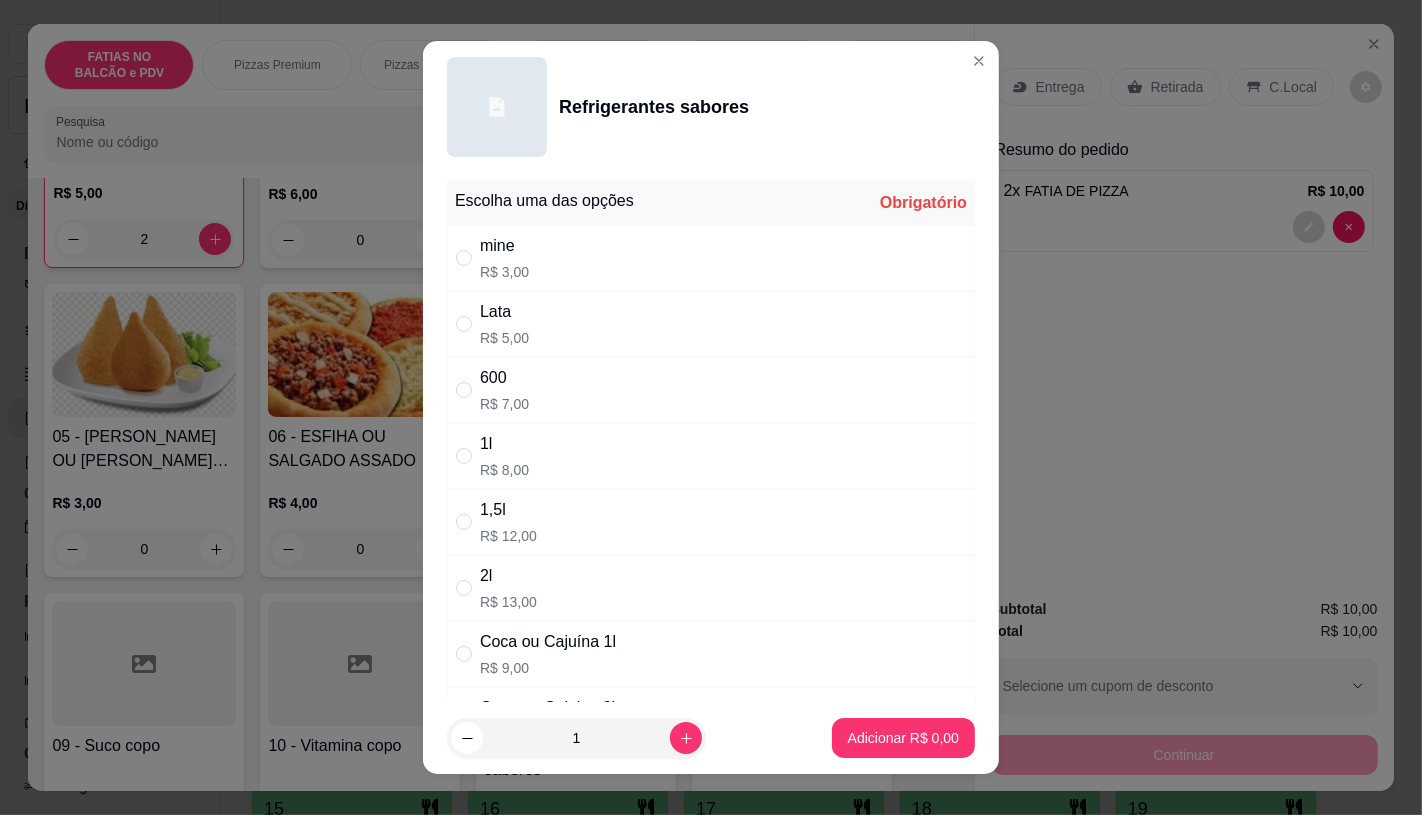 click on "Lata R$ 5,00" at bounding box center [711, 324] 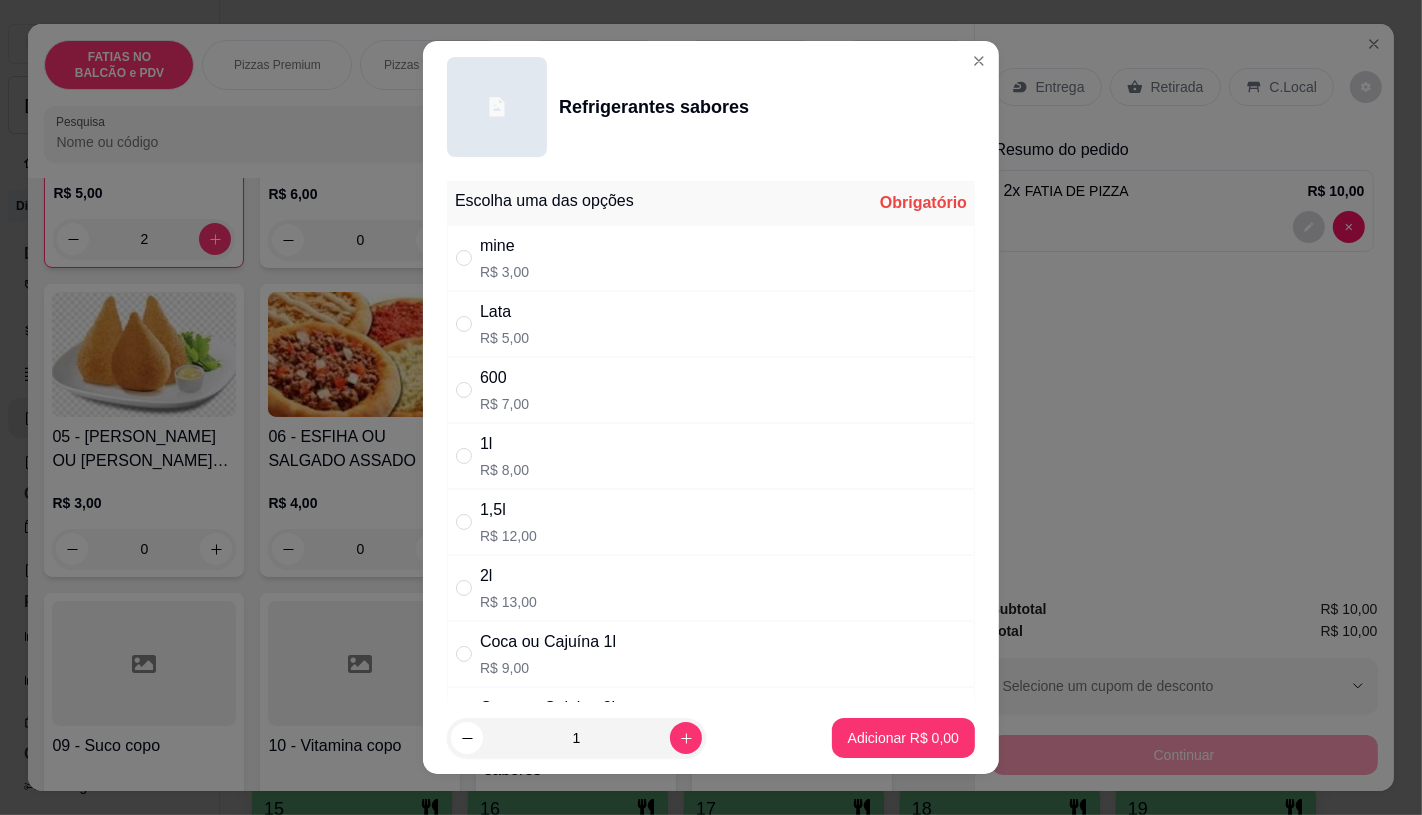 radio on "true" 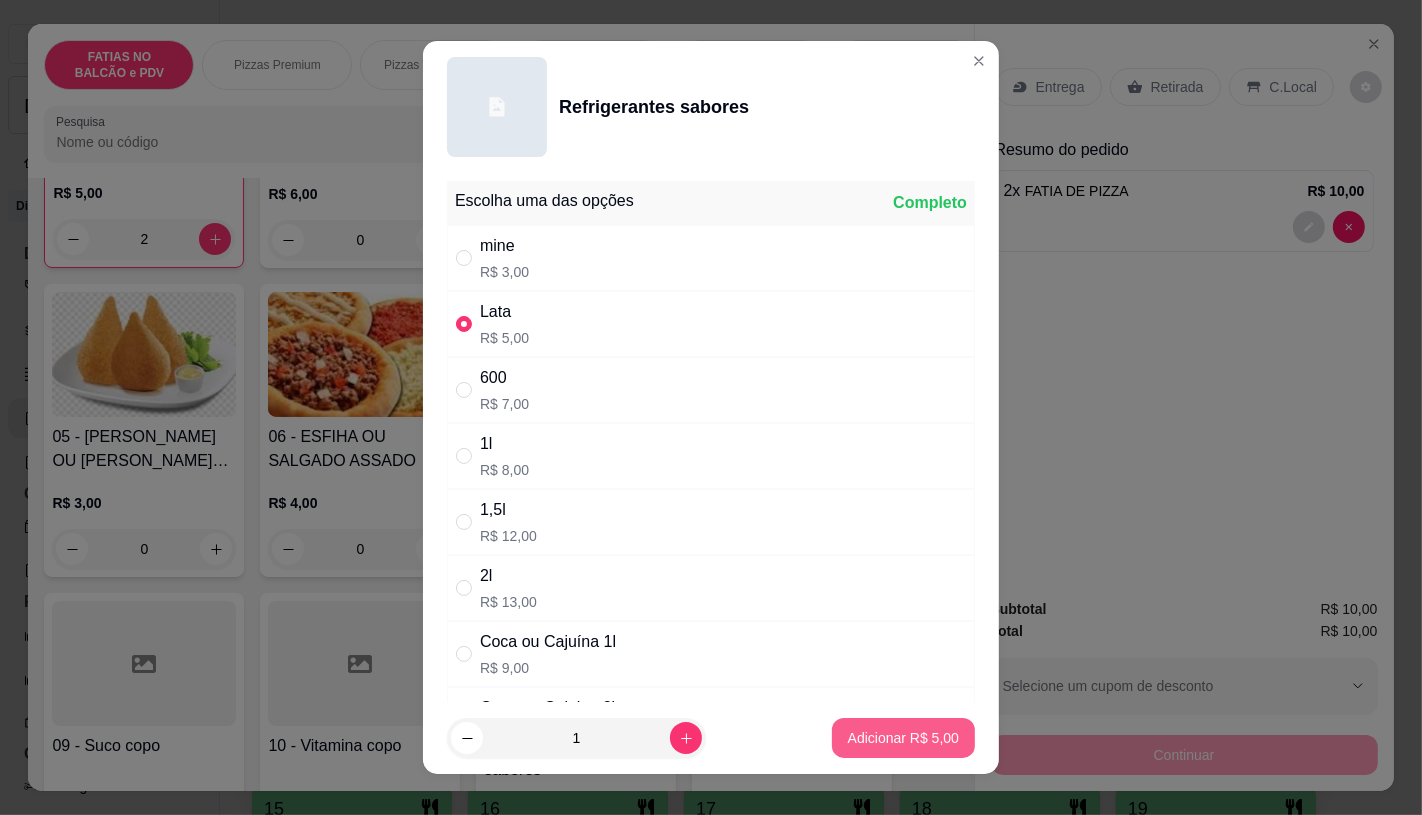 click on "Adicionar   R$ 5,00" at bounding box center [903, 738] 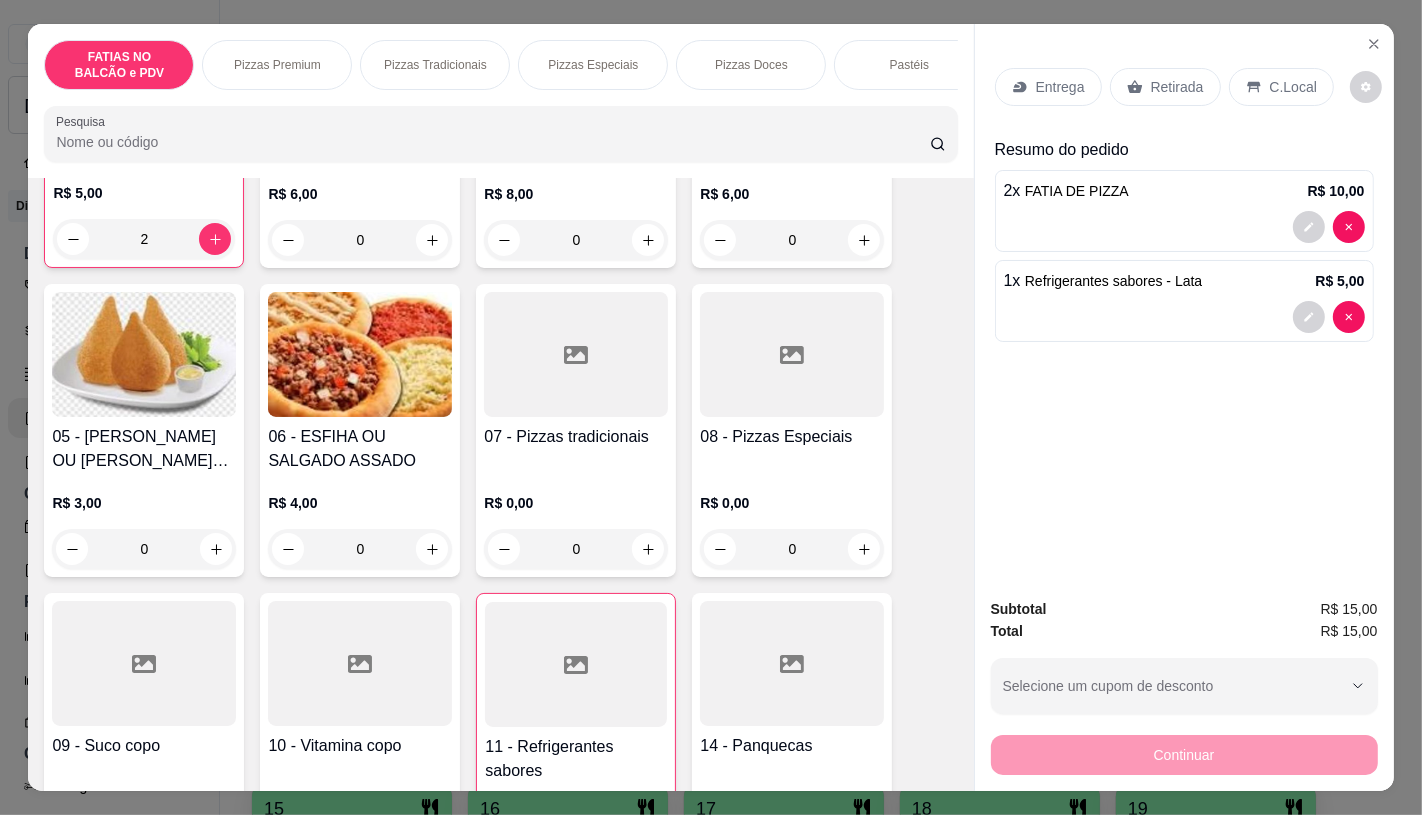 type on "1" 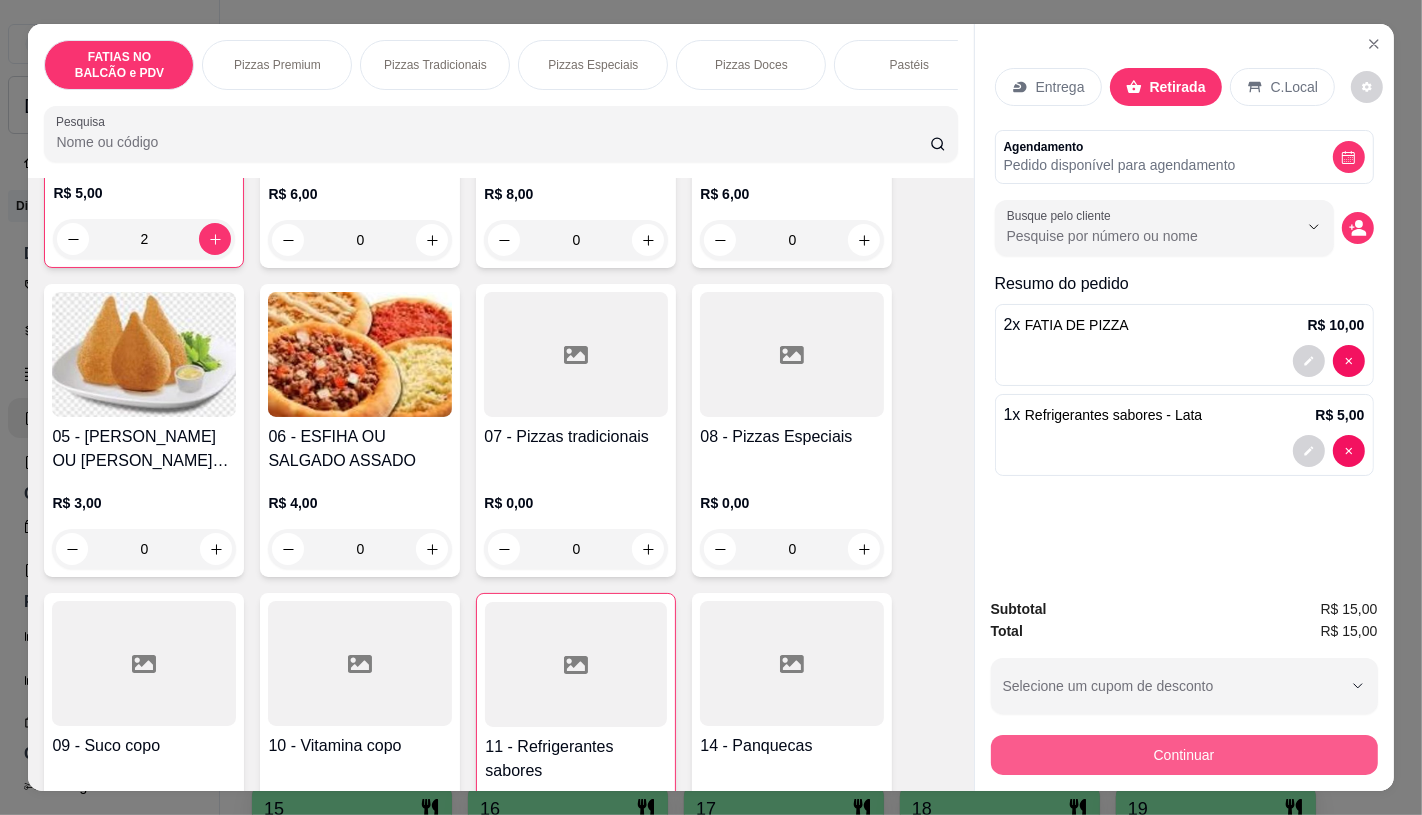 click on "Continuar" at bounding box center [1184, 755] 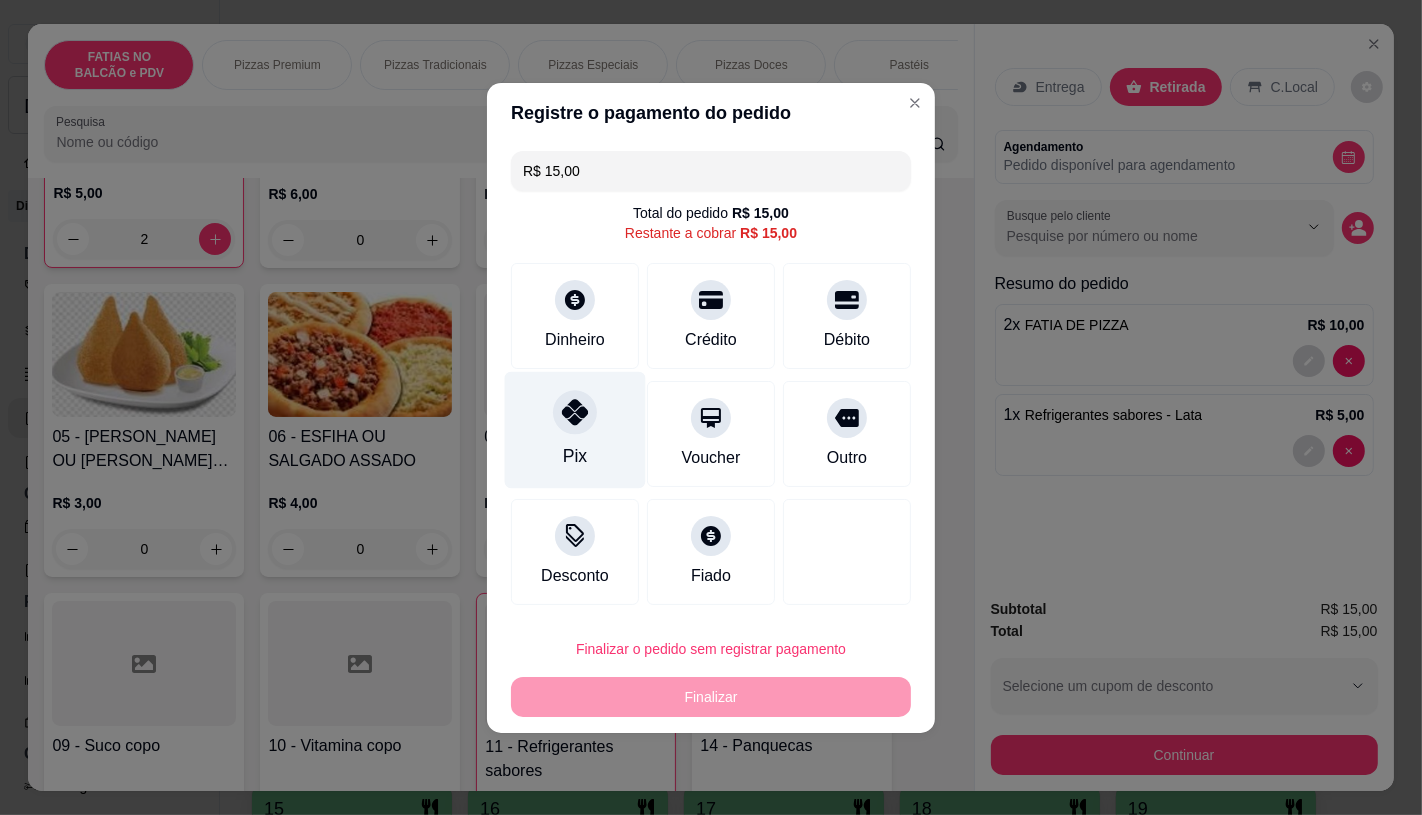 click 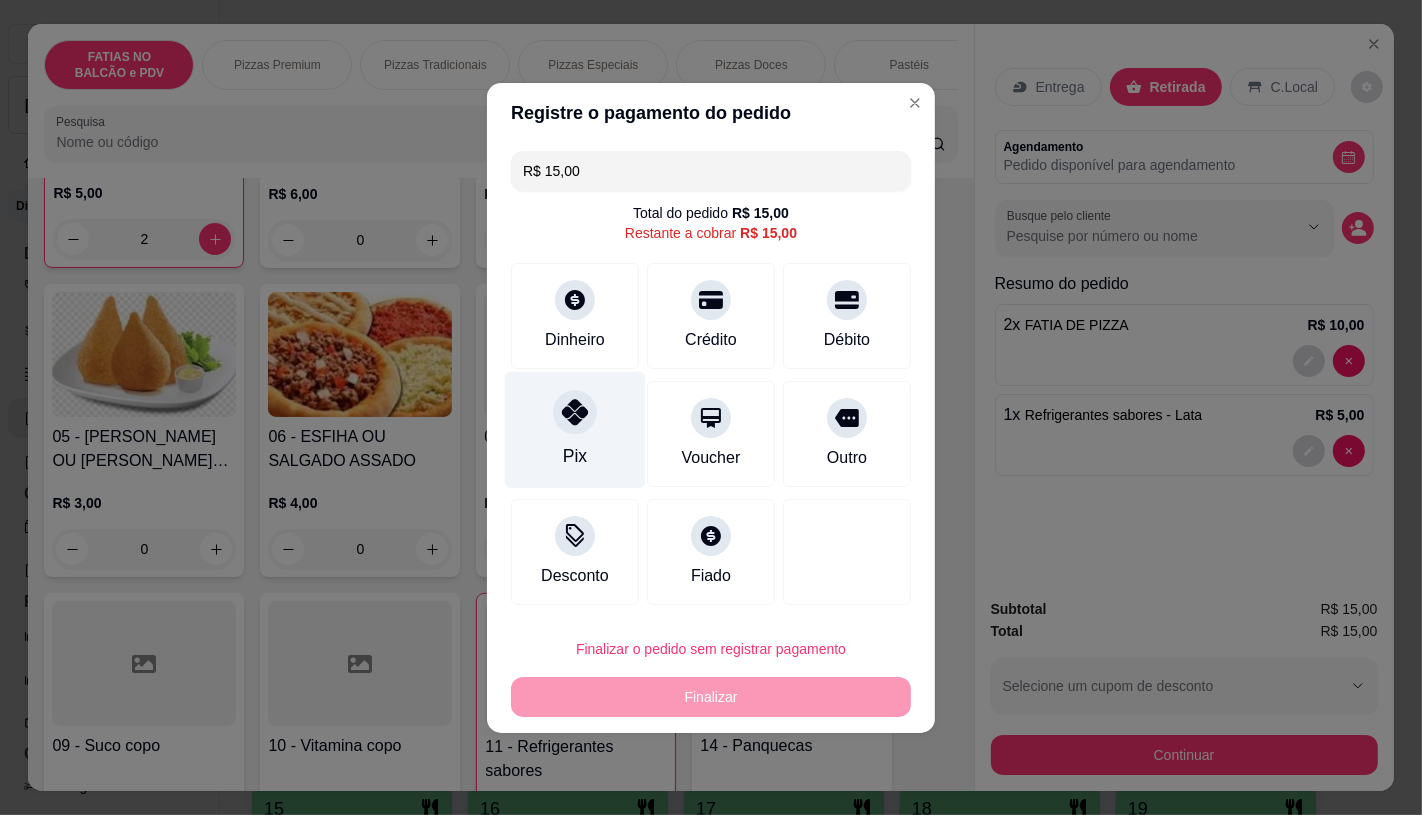 type on "R$ 0,00" 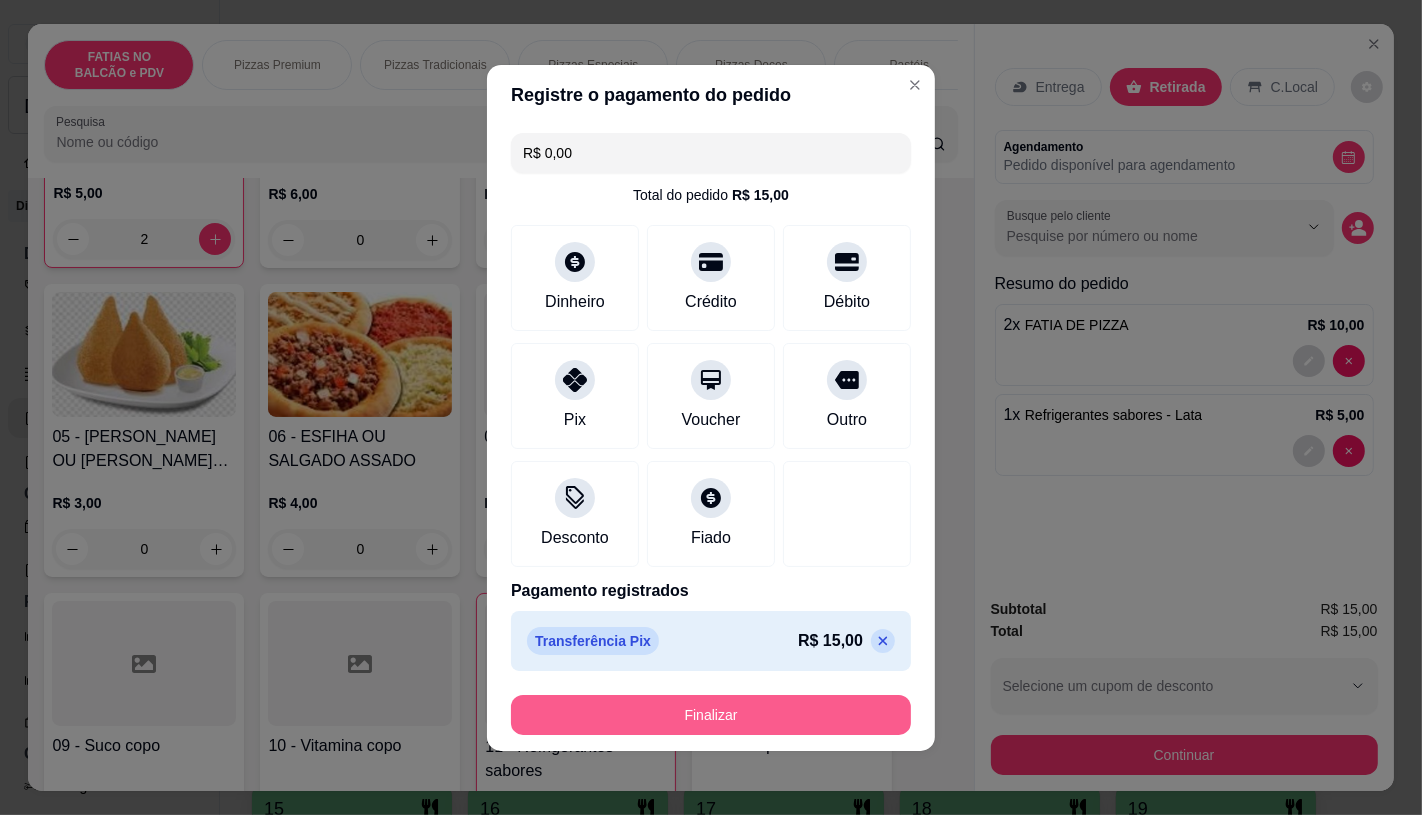 click on "Finalizar" at bounding box center [711, 715] 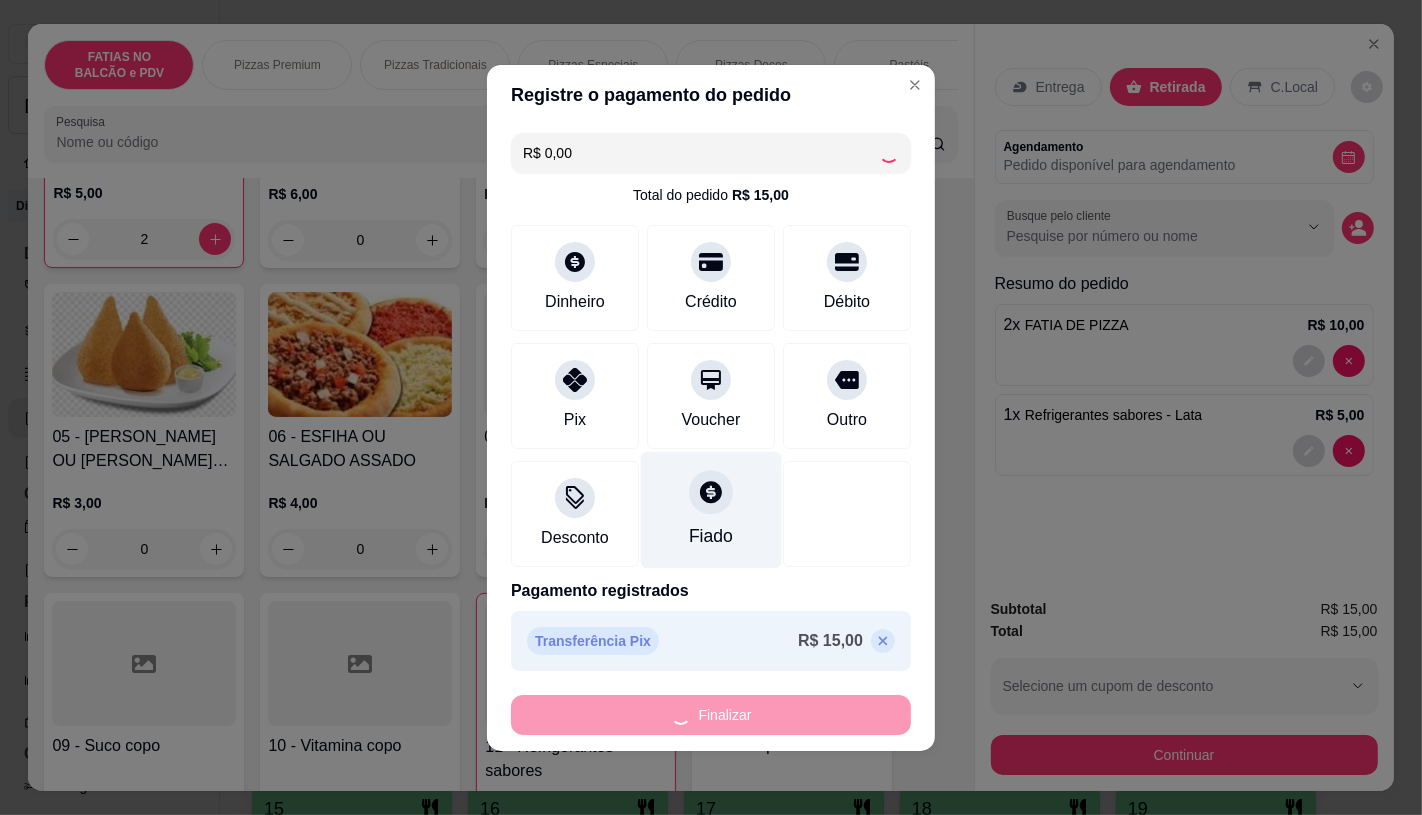 type on "0" 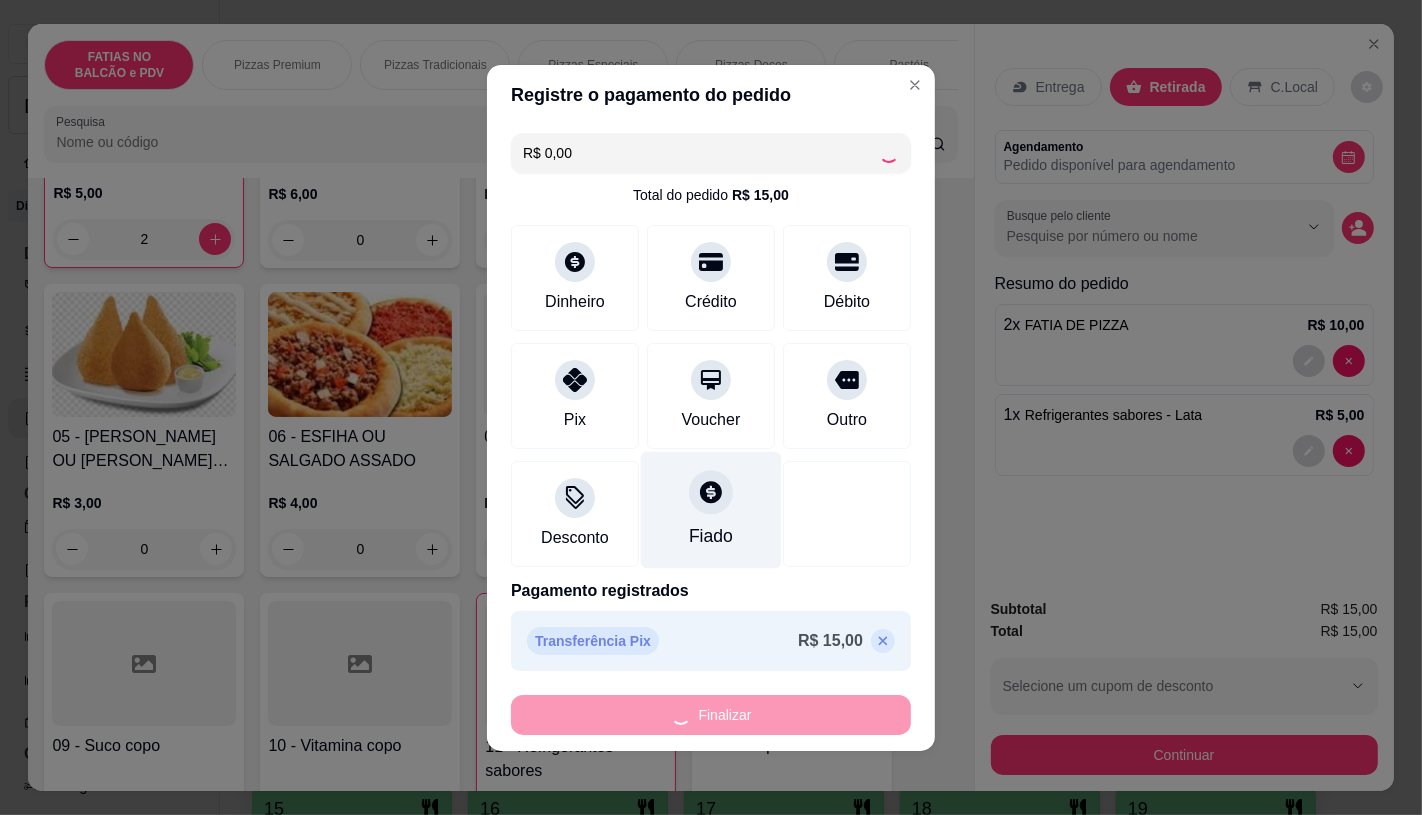 type on "0" 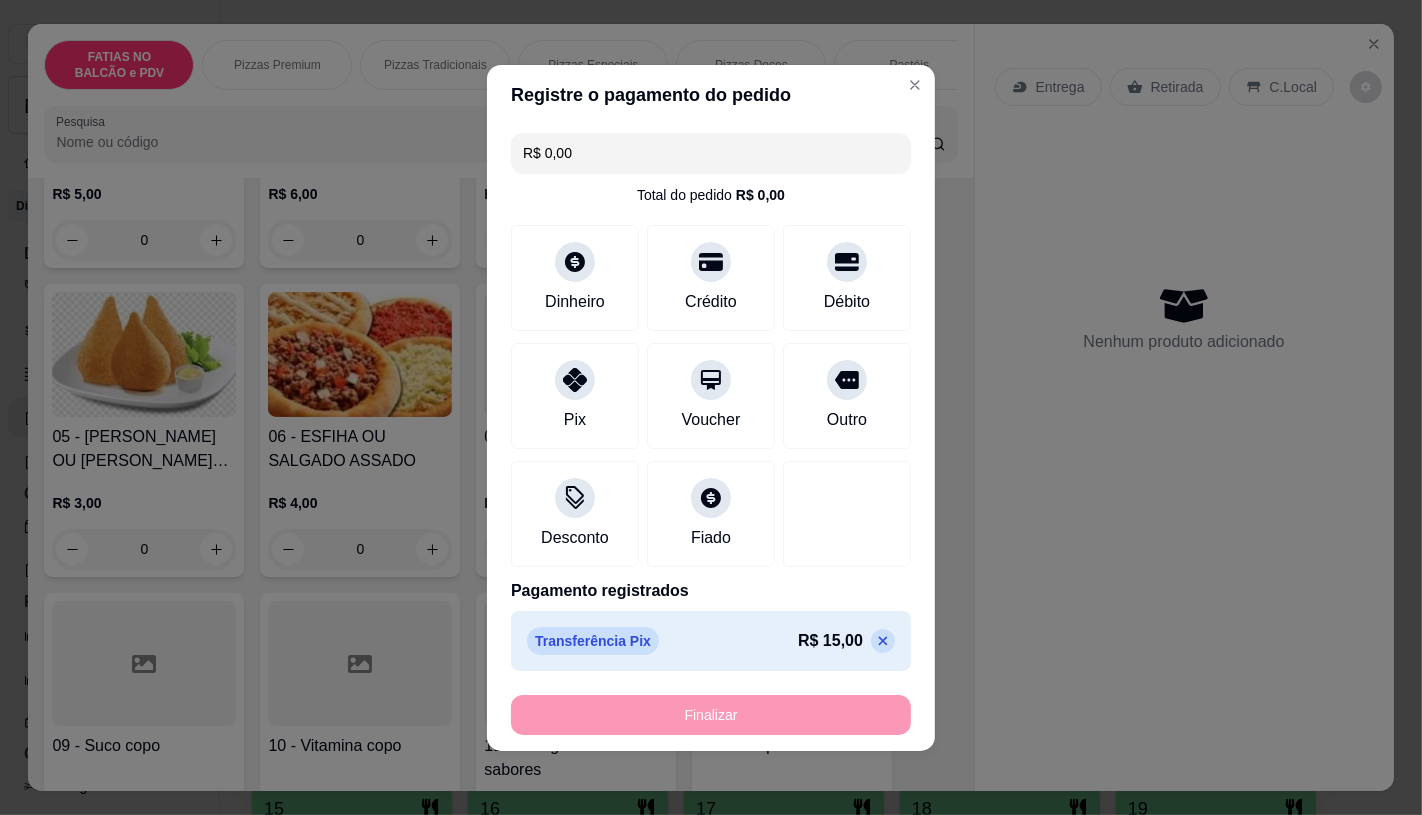type on "-R$ 15,00" 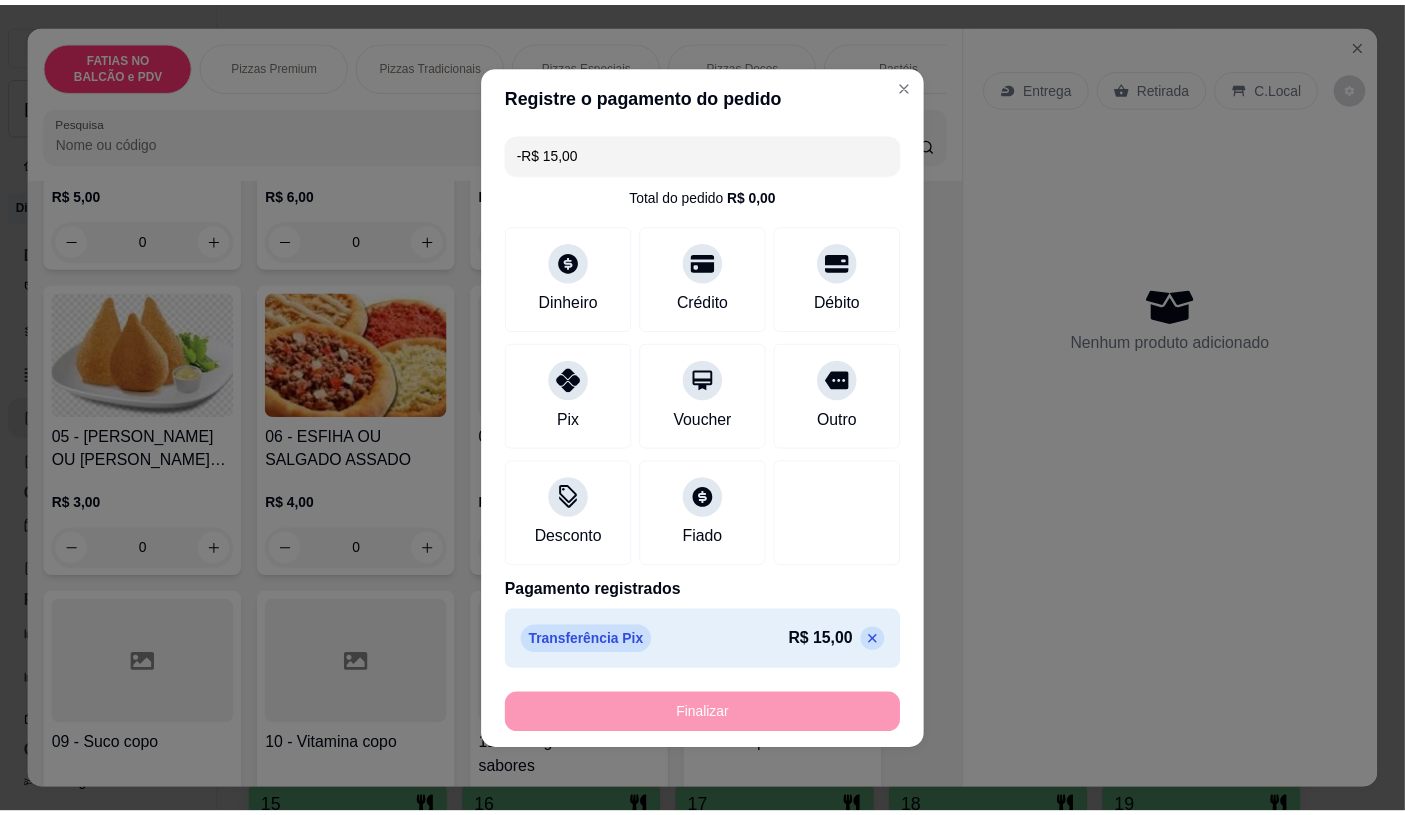 scroll, scrollTop: 334, scrollLeft: 0, axis: vertical 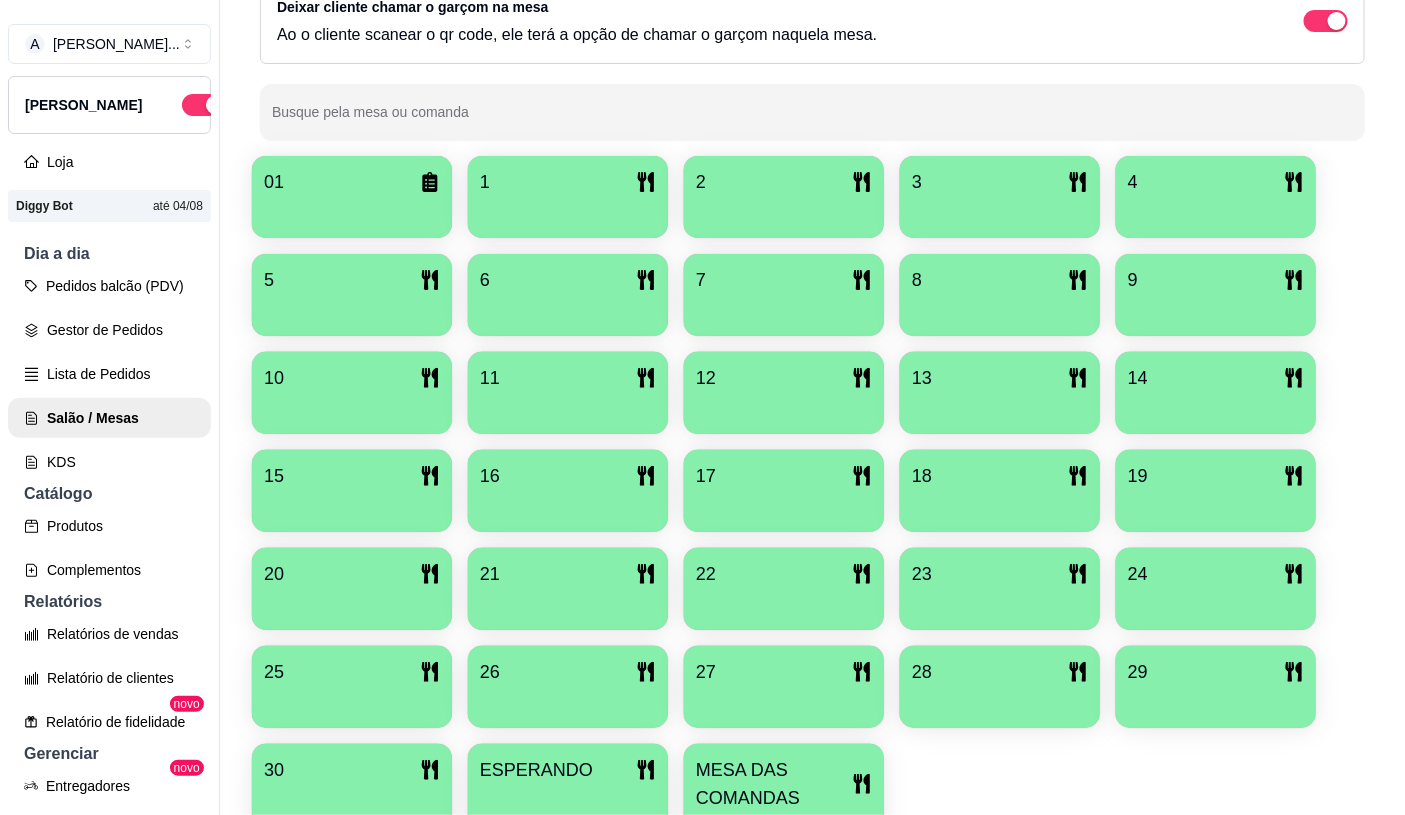 click on "MESA DAS COMANDAS" at bounding box center (774, 784) 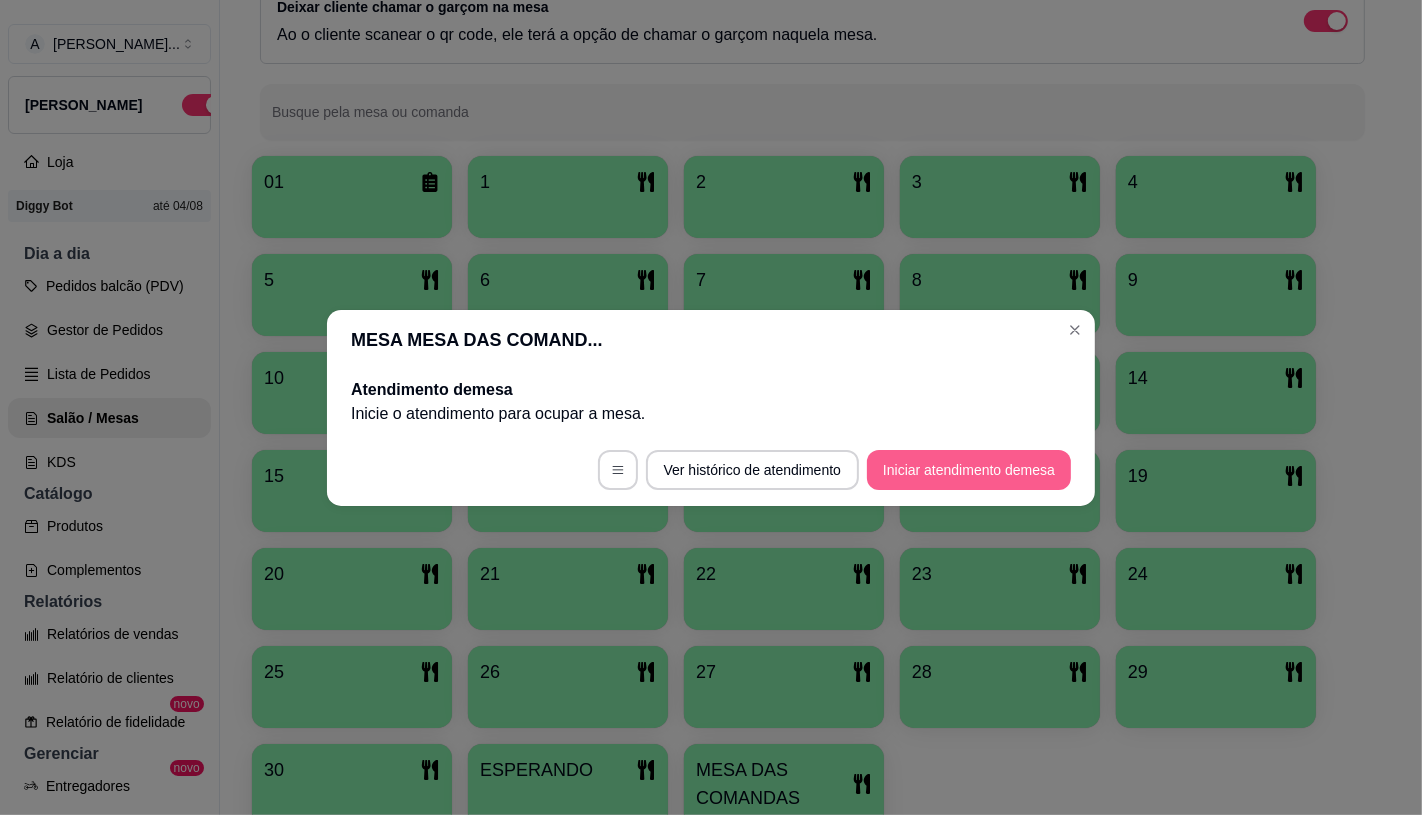 click on "Iniciar atendimento de  mesa" at bounding box center [969, 470] 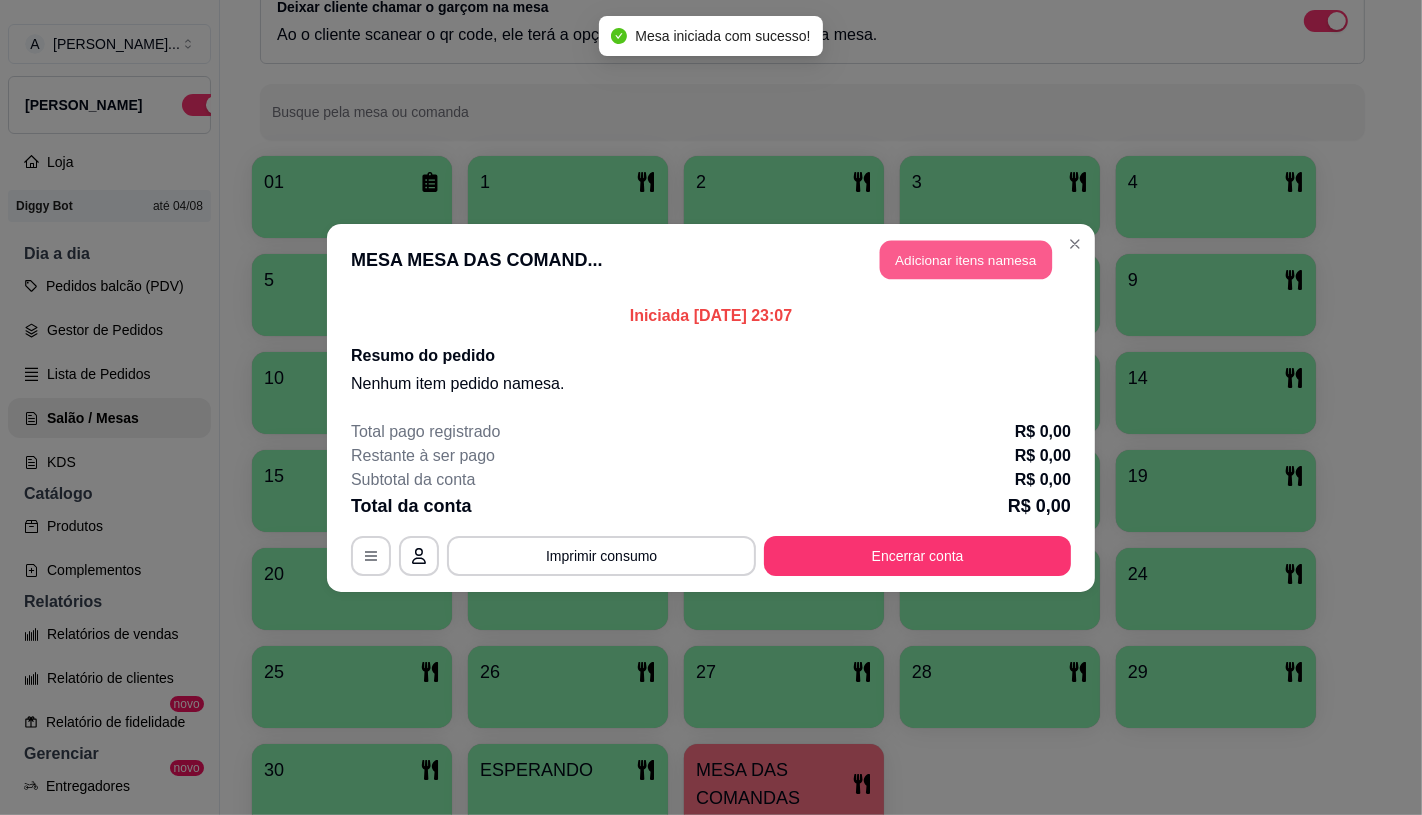 click on "Adicionar itens na  mesa" at bounding box center [966, 259] 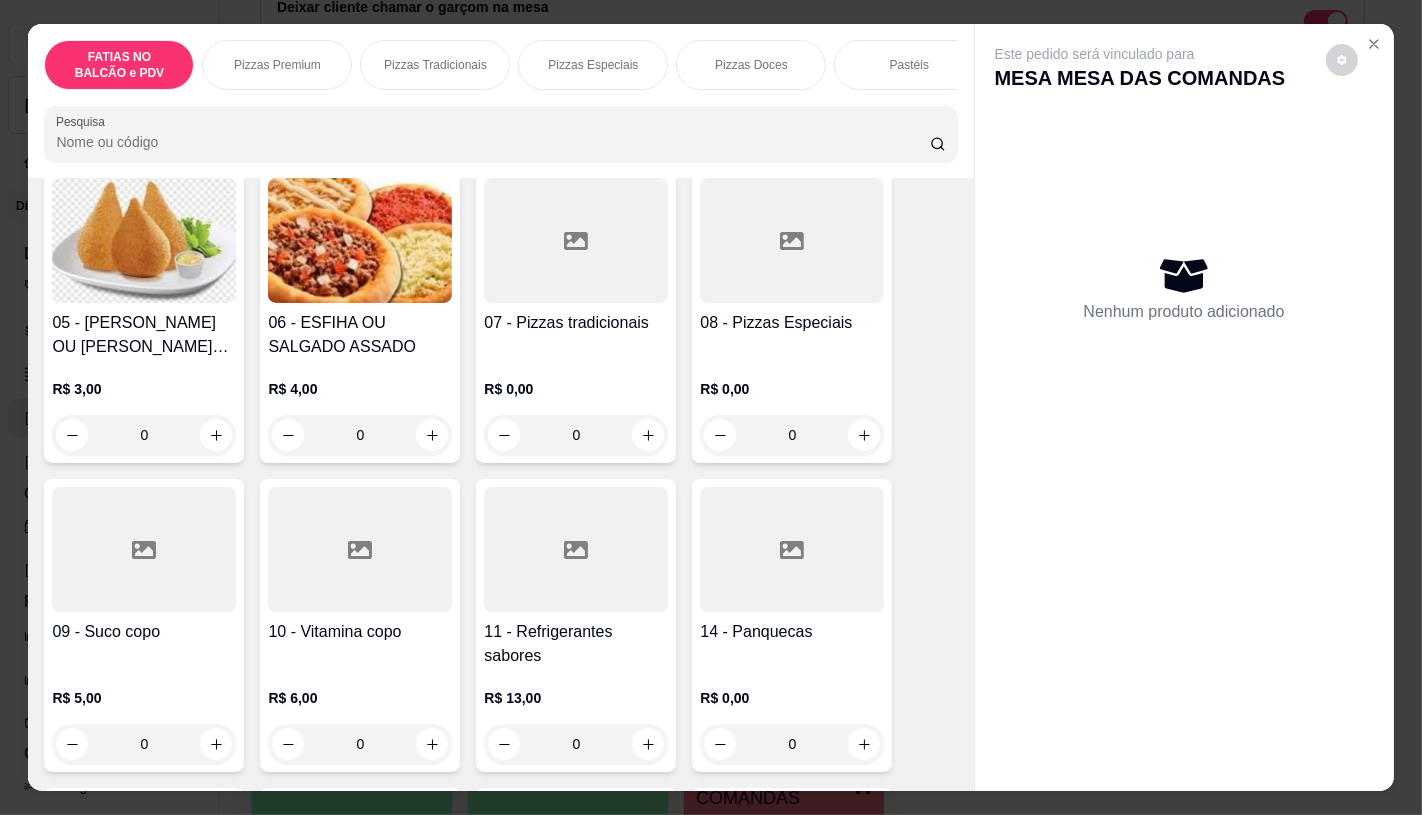 scroll, scrollTop: 555, scrollLeft: 0, axis: vertical 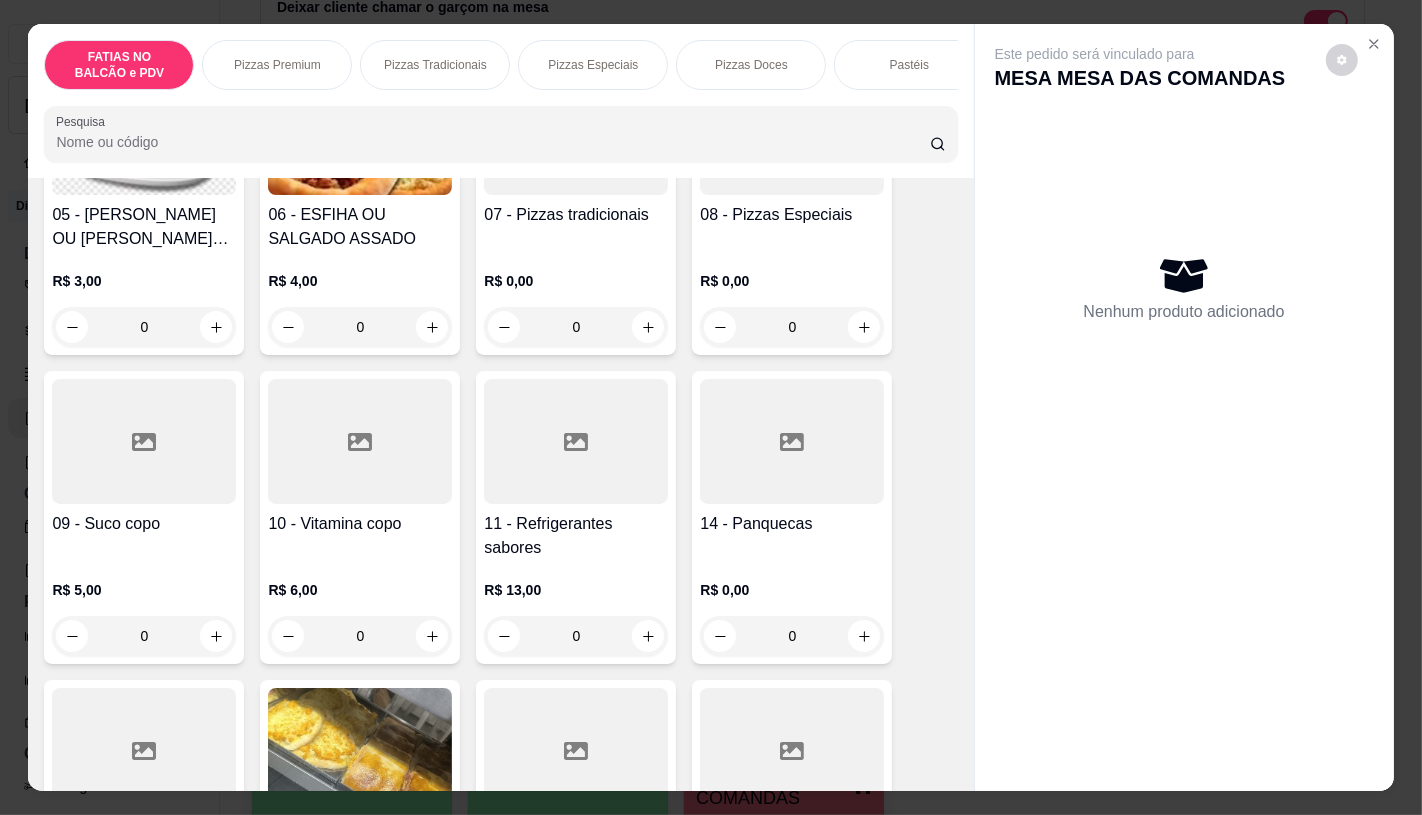 click on "14 - Panquecas" at bounding box center (792, 536) 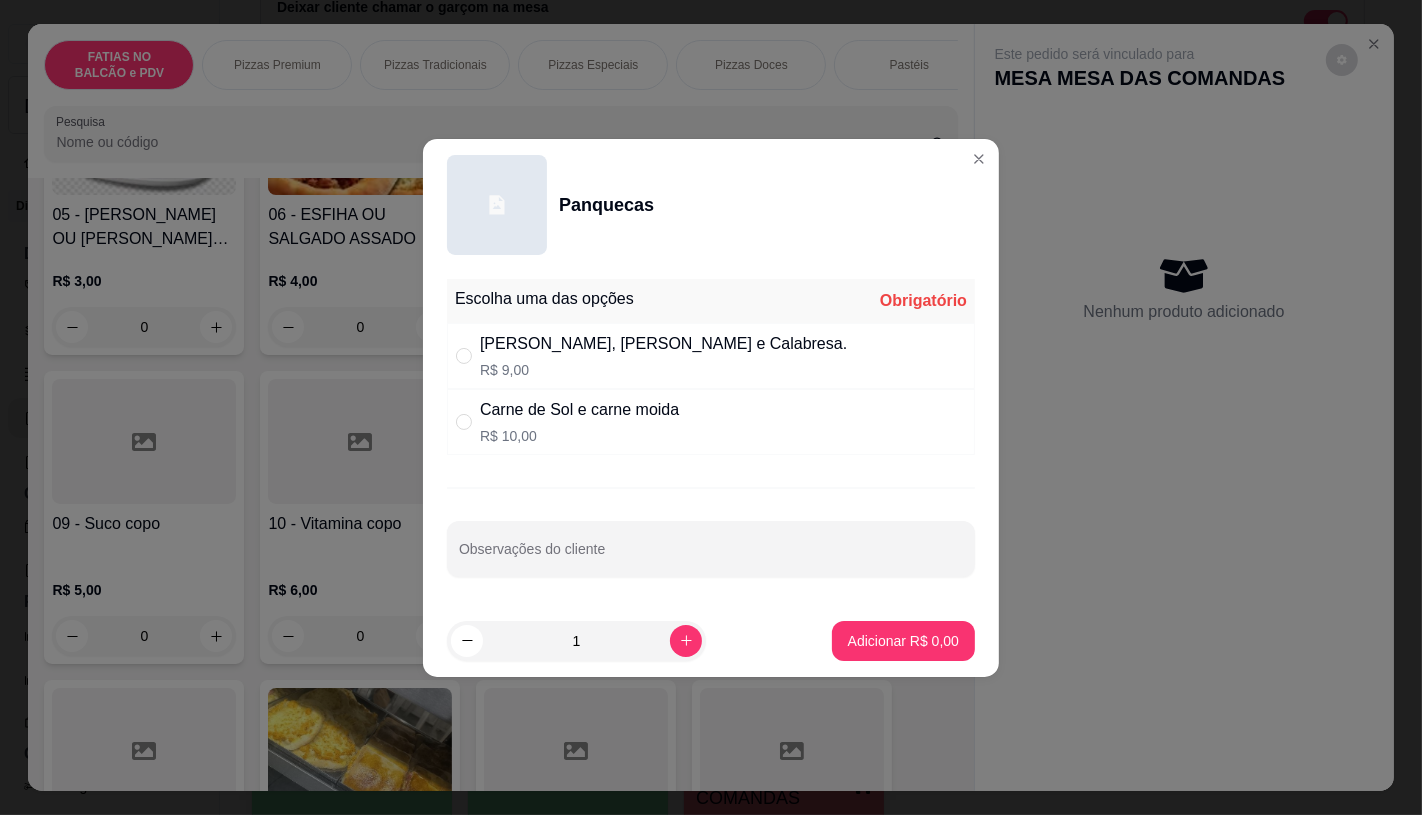 click on "Frango, Mista e Calabresa. R$ 9,00" at bounding box center (711, 356) 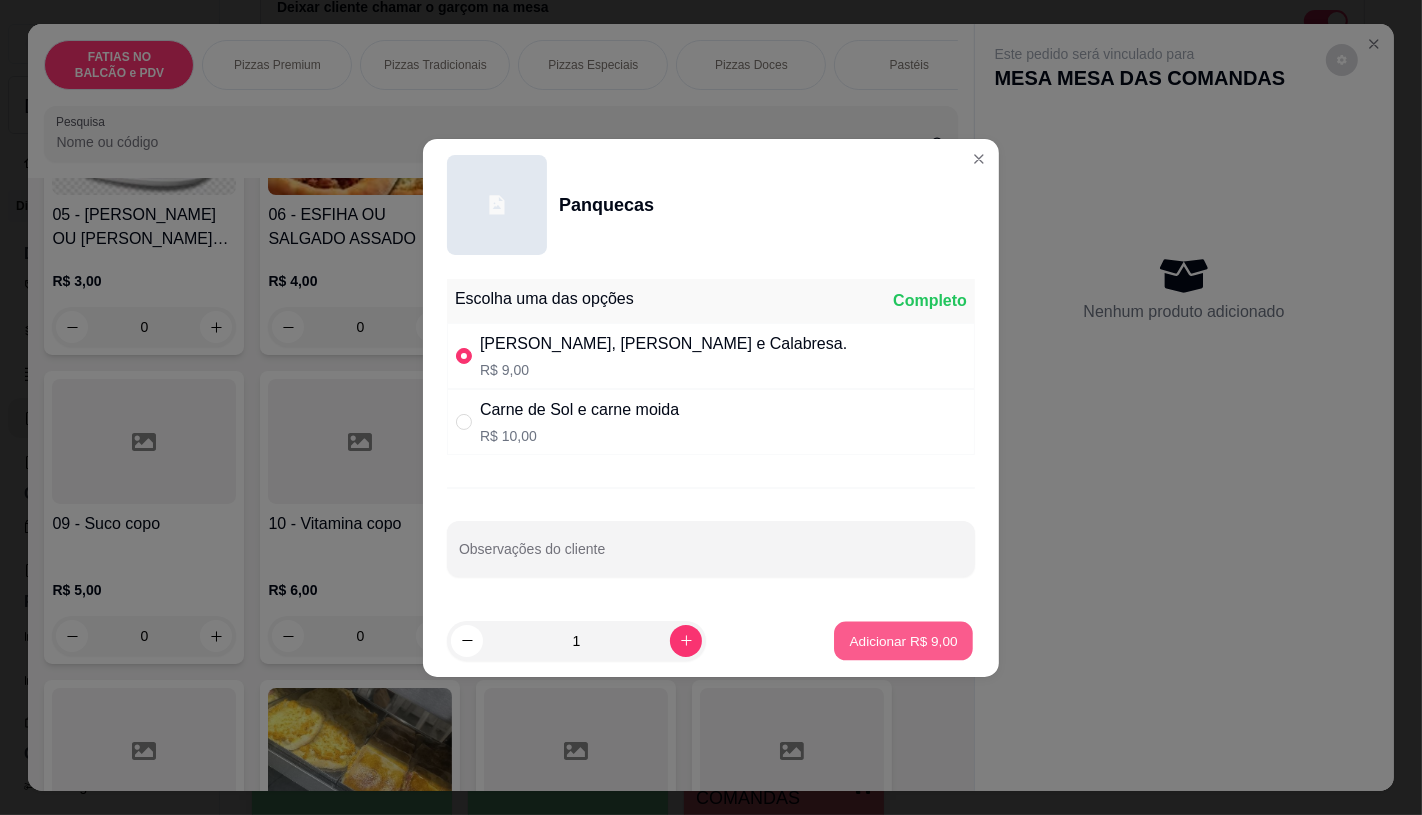click on "Adicionar   R$ 9,00" at bounding box center (903, 640) 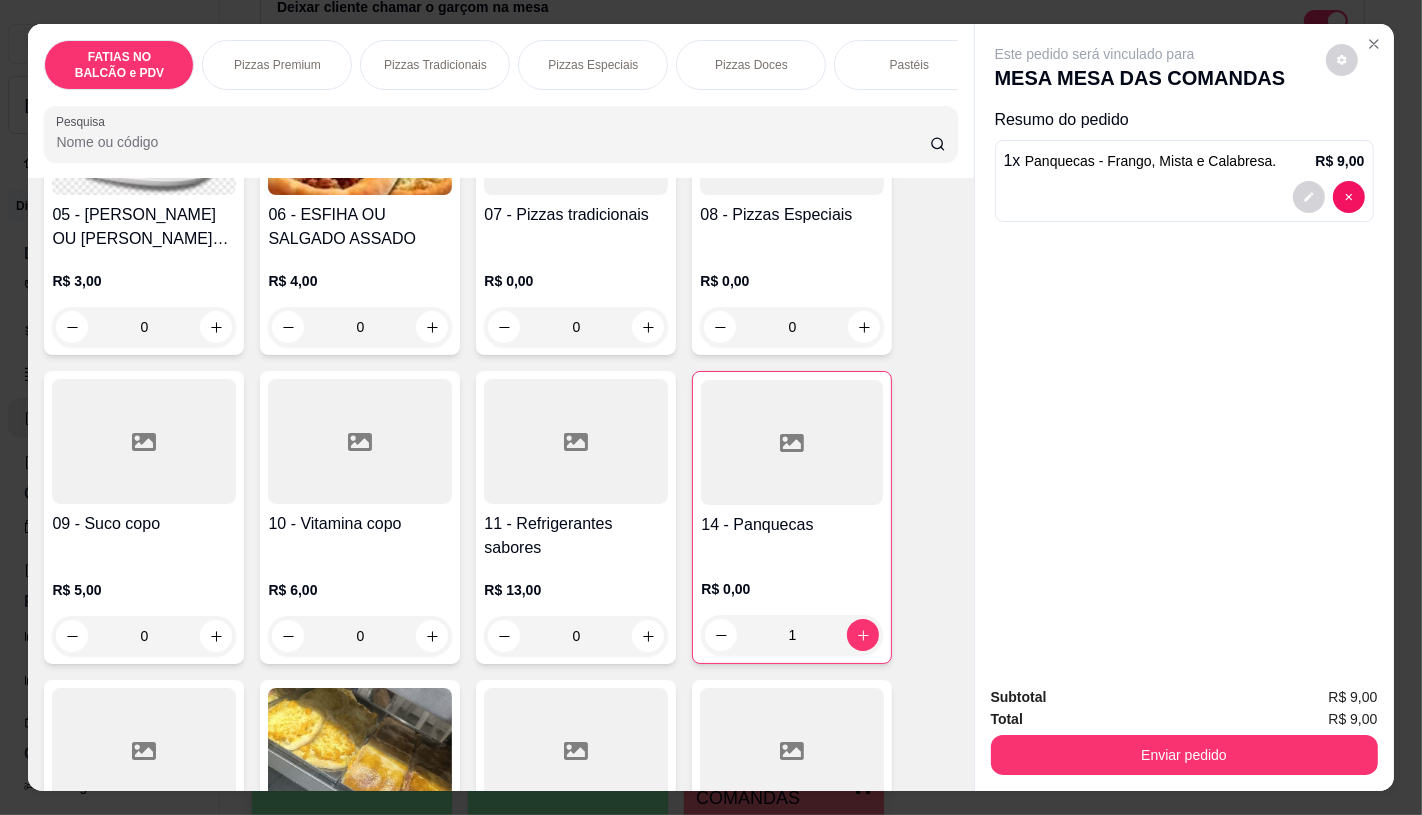 click on "R$ 0,00 1" at bounding box center (792, 607) 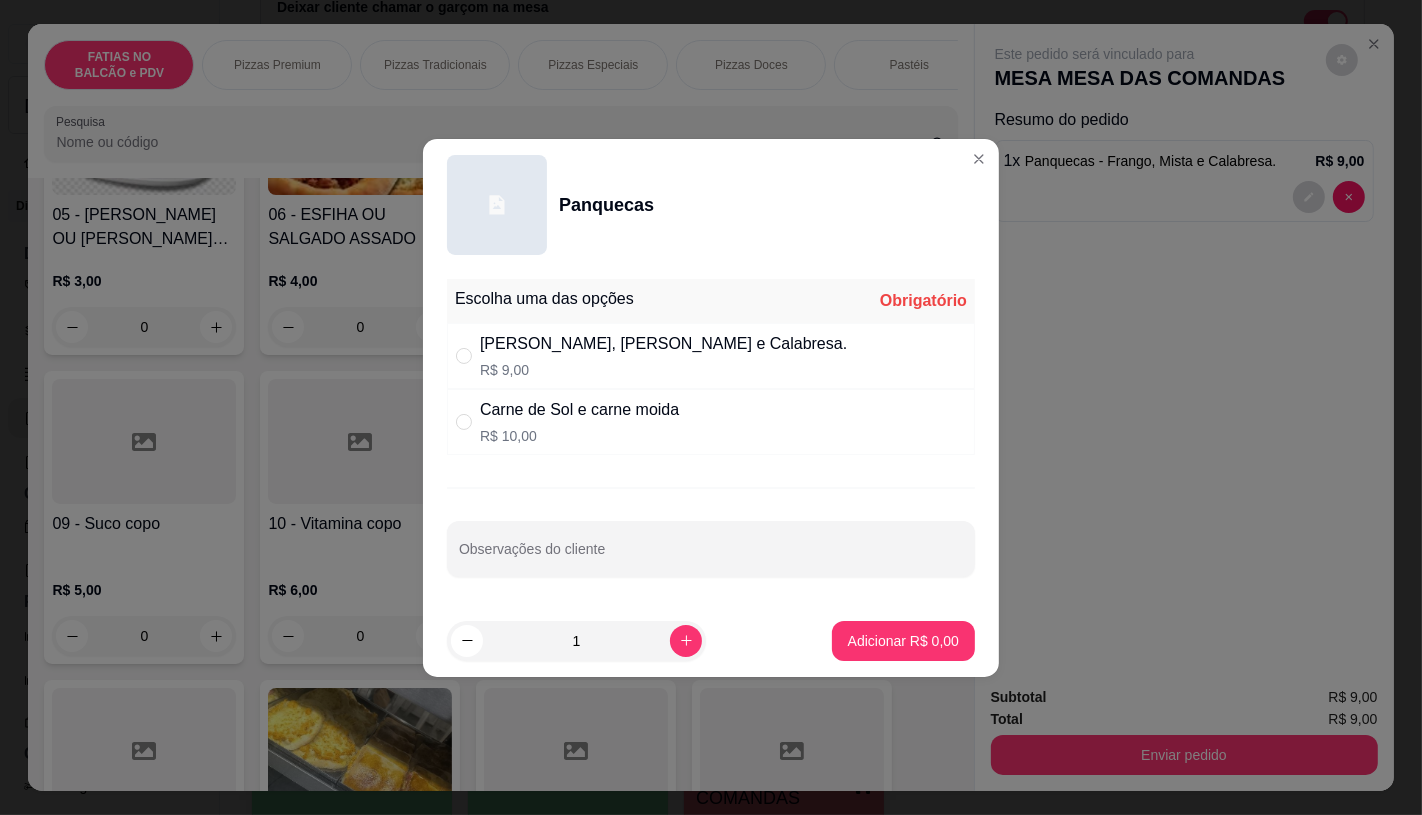 click on "Carne de Sol e carne moida" at bounding box center (579, 410) 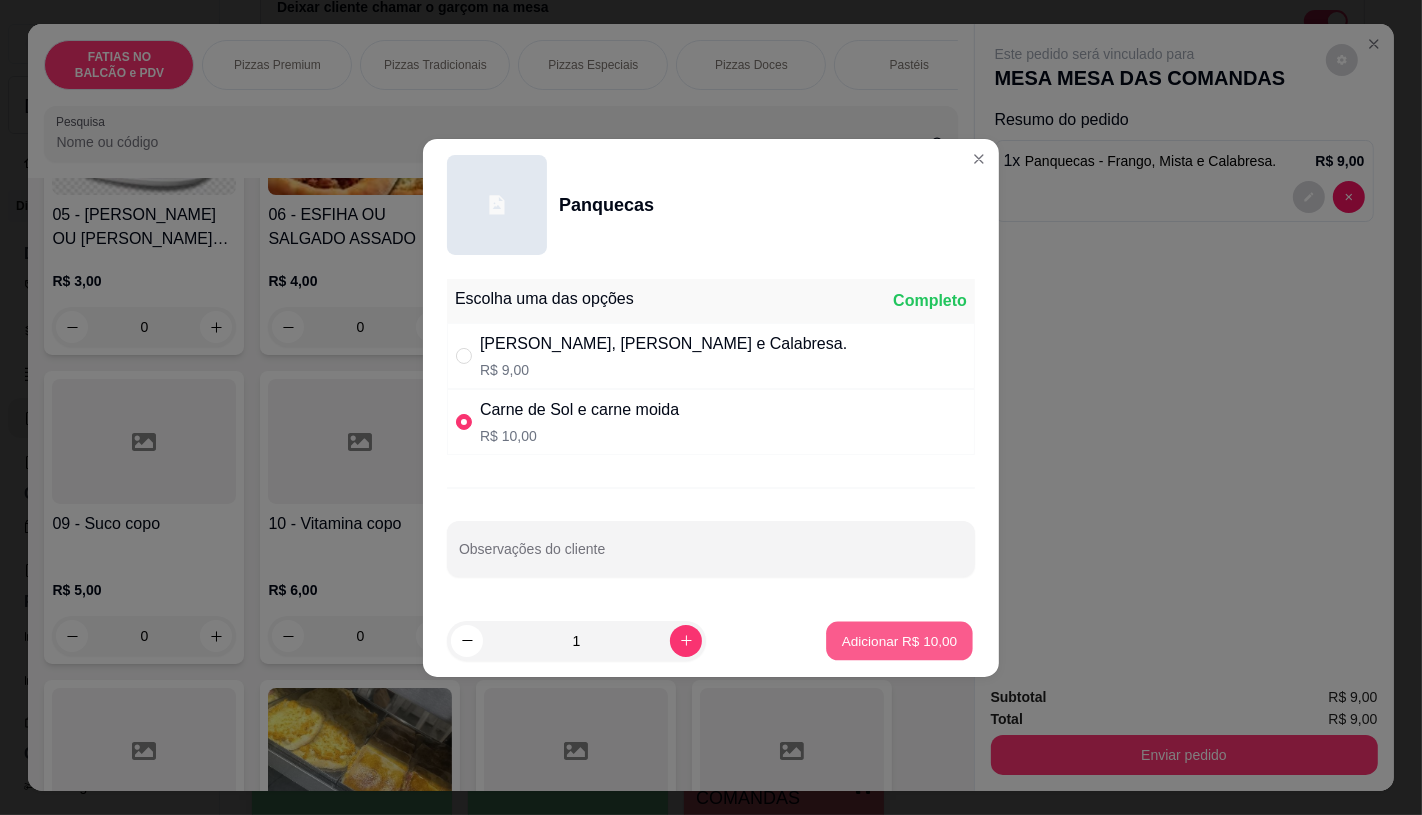 click on "Adicionar   R$ 10,00" at bounding box center (900, 640) 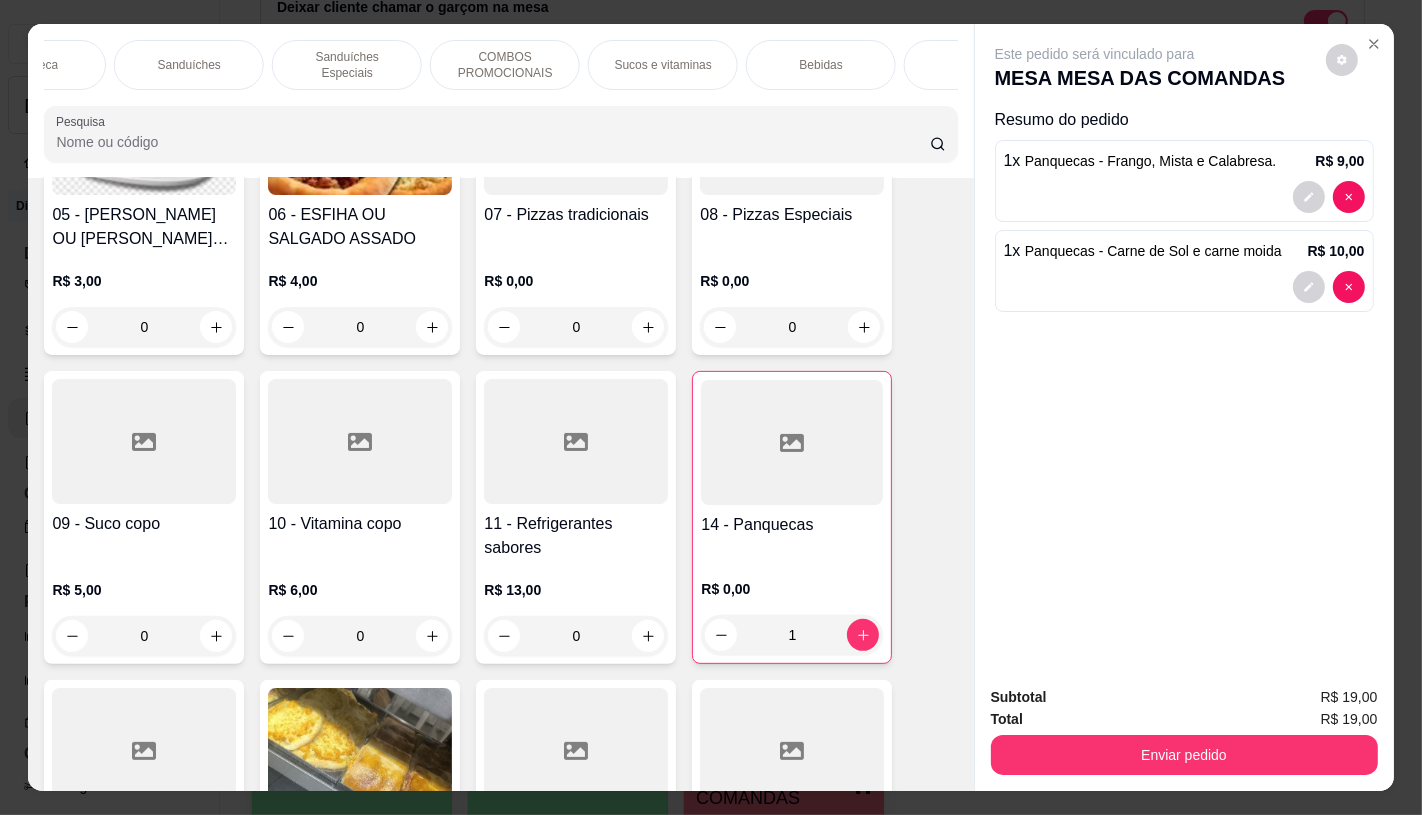 scroll, scrollTop: 0, scrollLeft: 2080, axis: horizontal 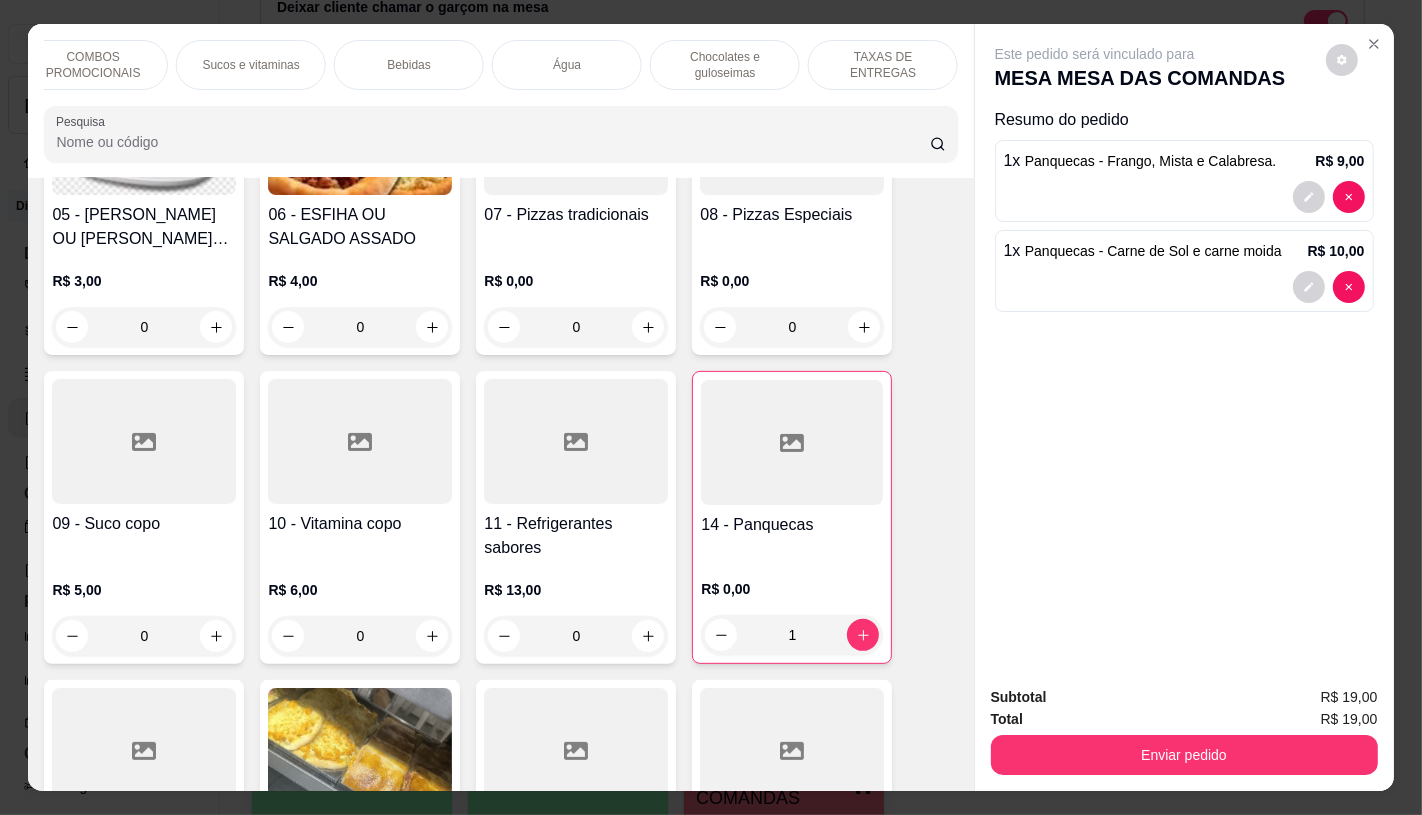 click on "TAXAS DE ENTREGAS" at bounding box center (883, 65) 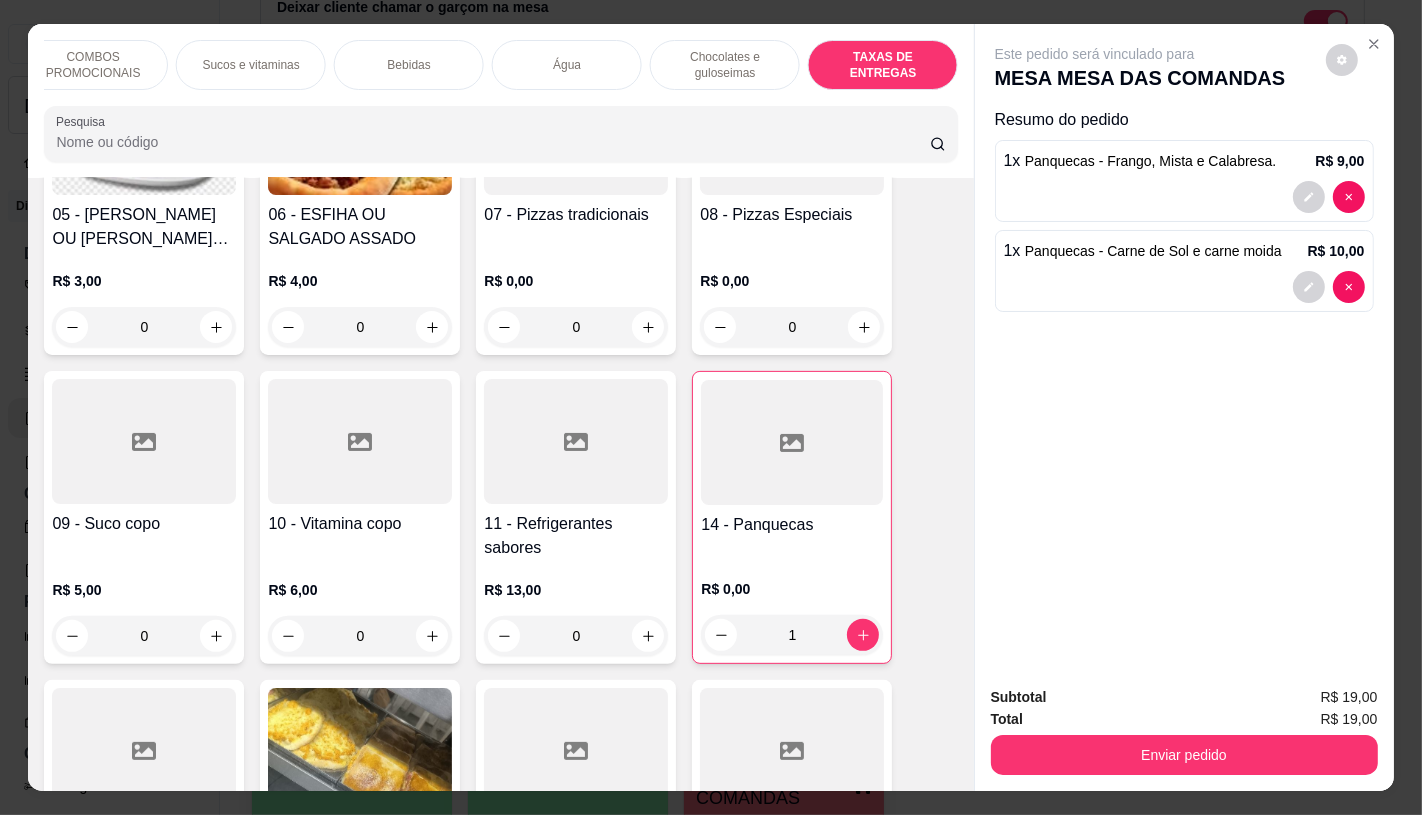 scroll, scrollTop: 13373, scrollLeft: 0, axis: vertical 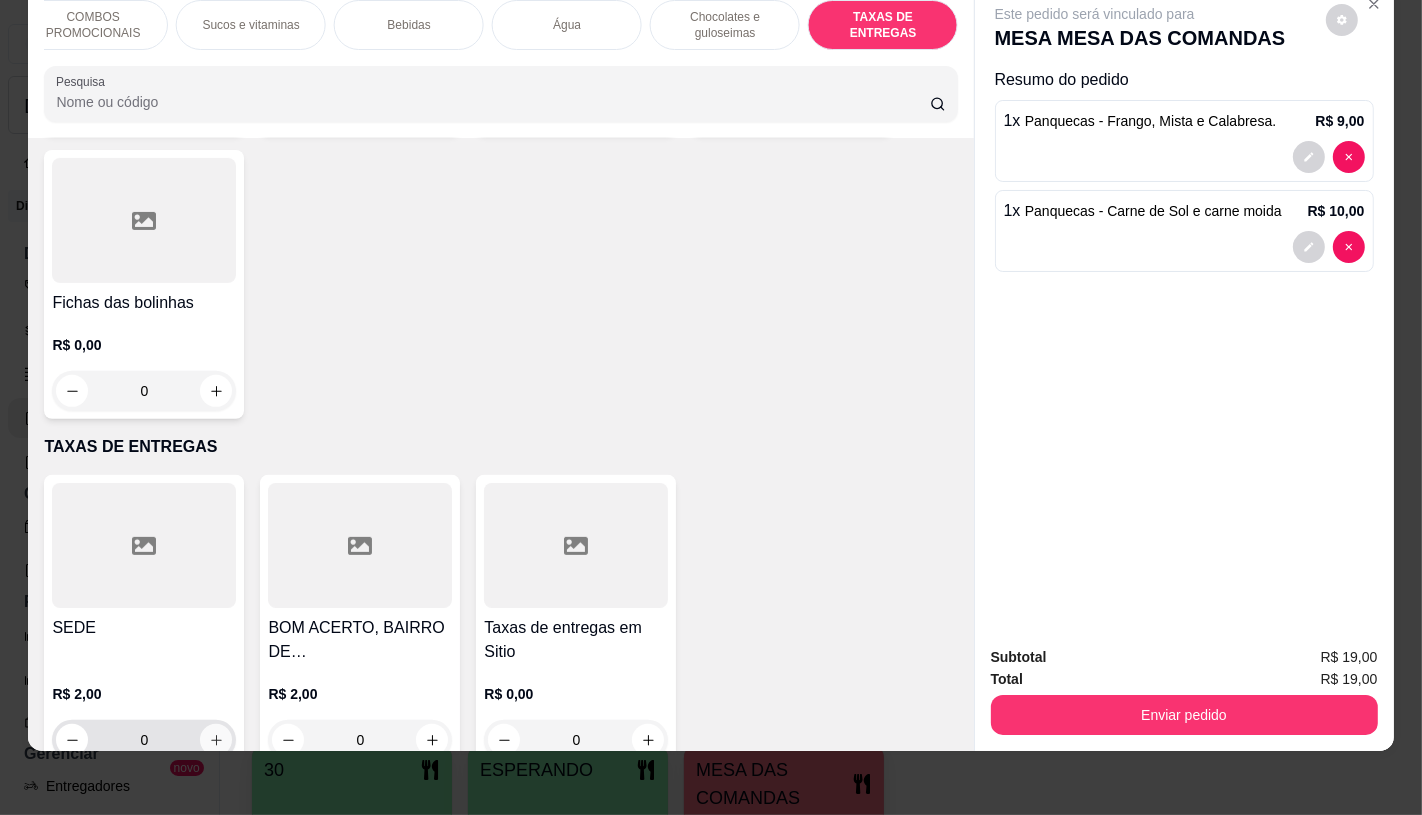 click 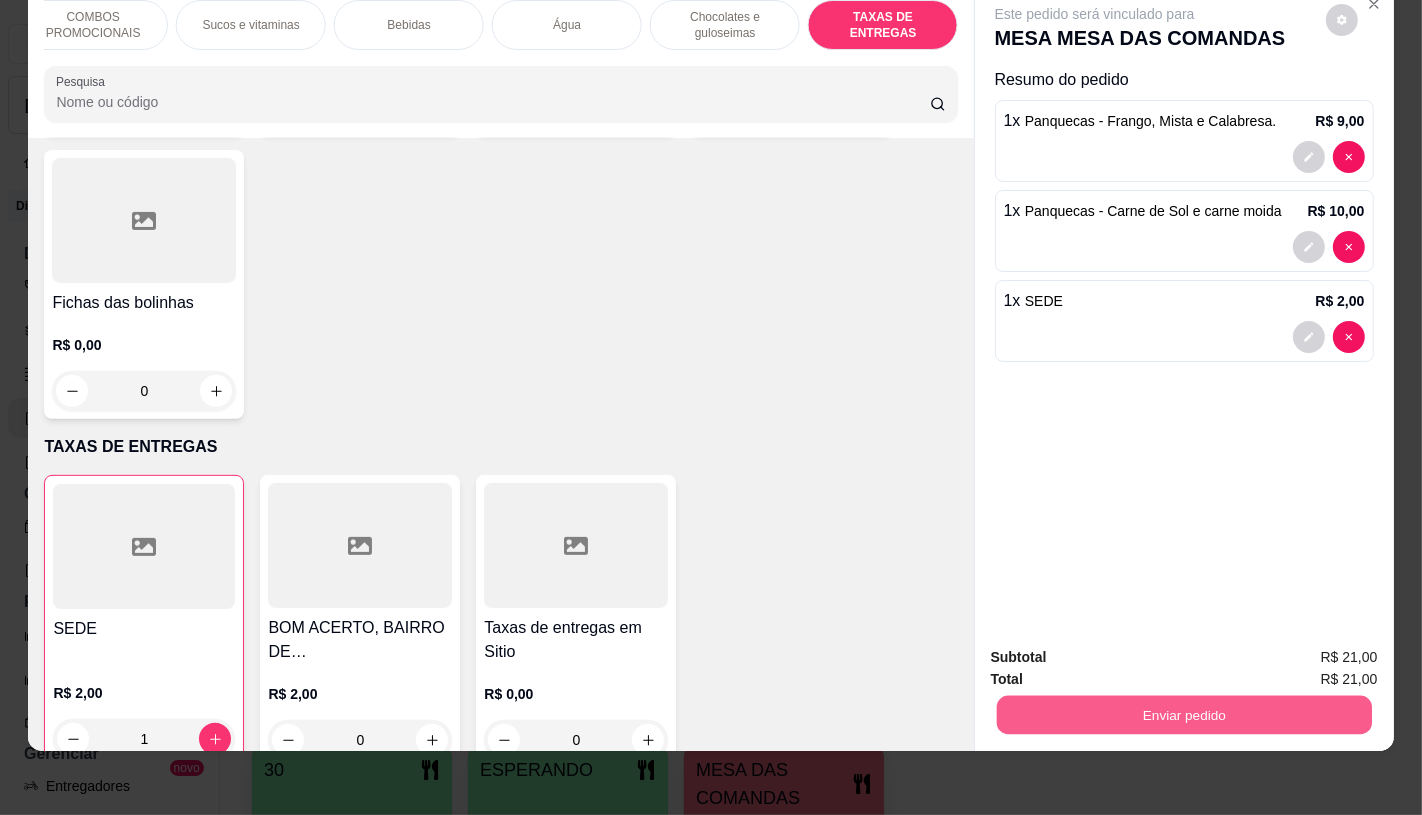 click on "Enviar pedido" at bounding box center (1183, 714) 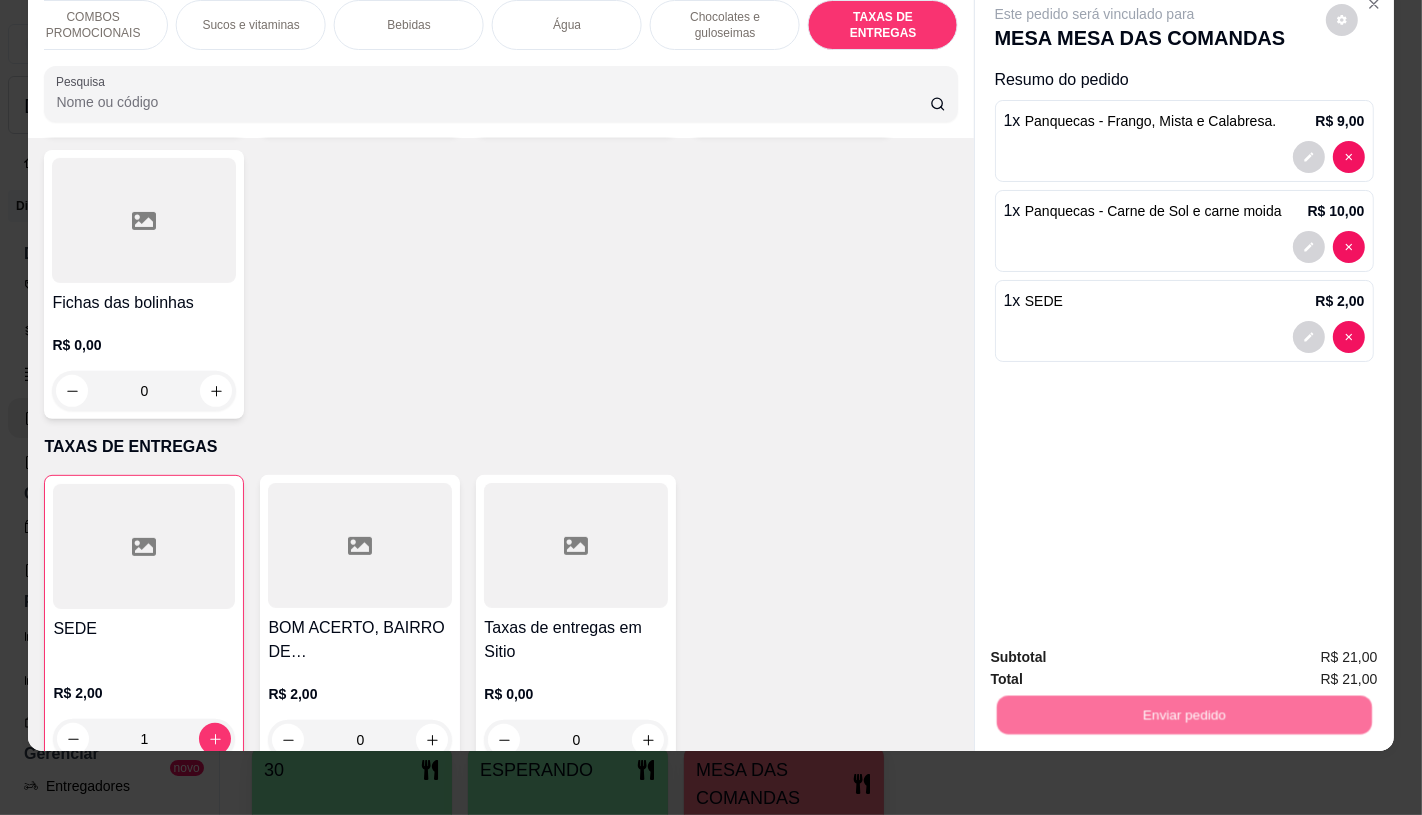 click on "Não registrar e enviar pedido" at bounding box center [1117, 650] 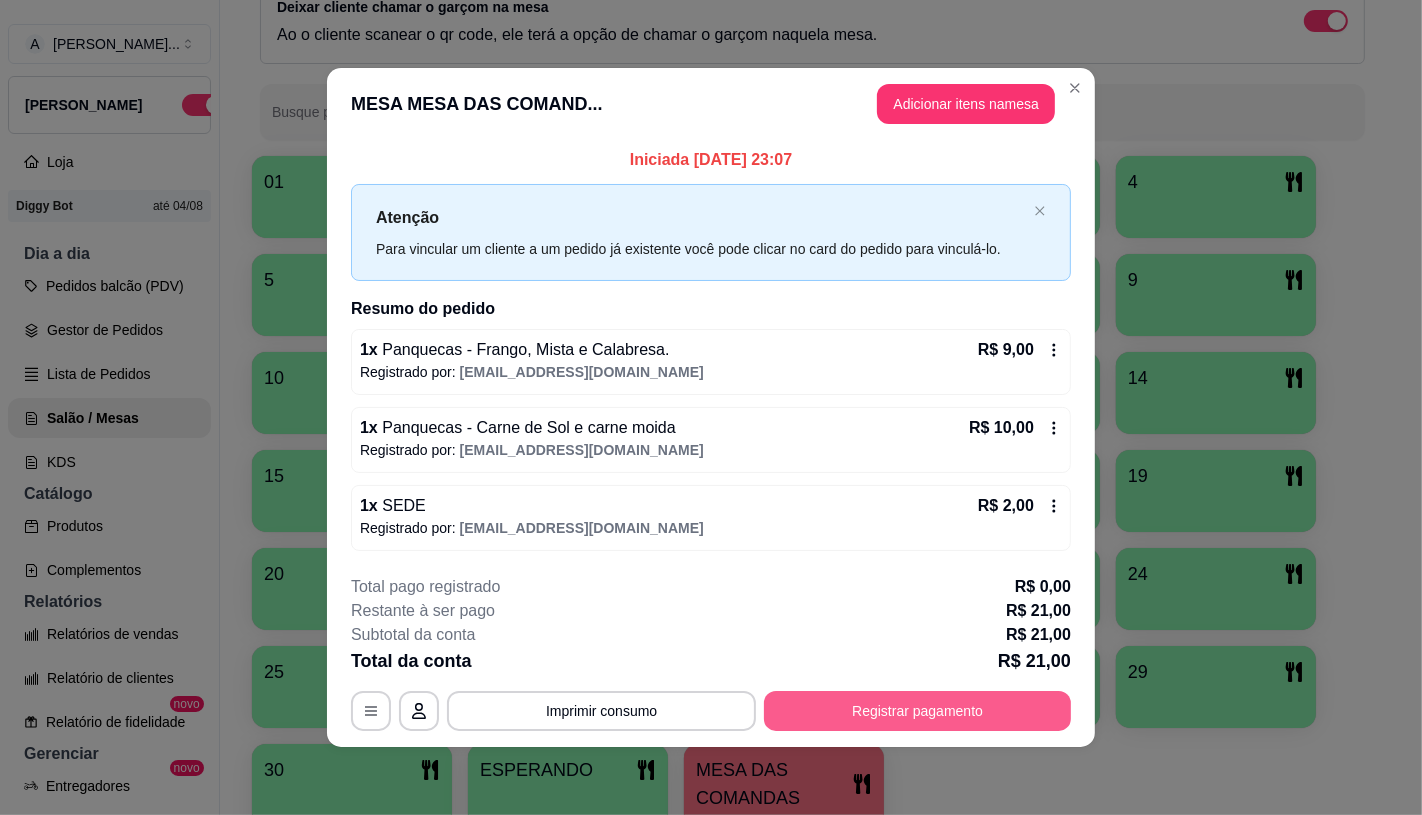click on "Registrar pagamento" at bounding box center [917, 711] 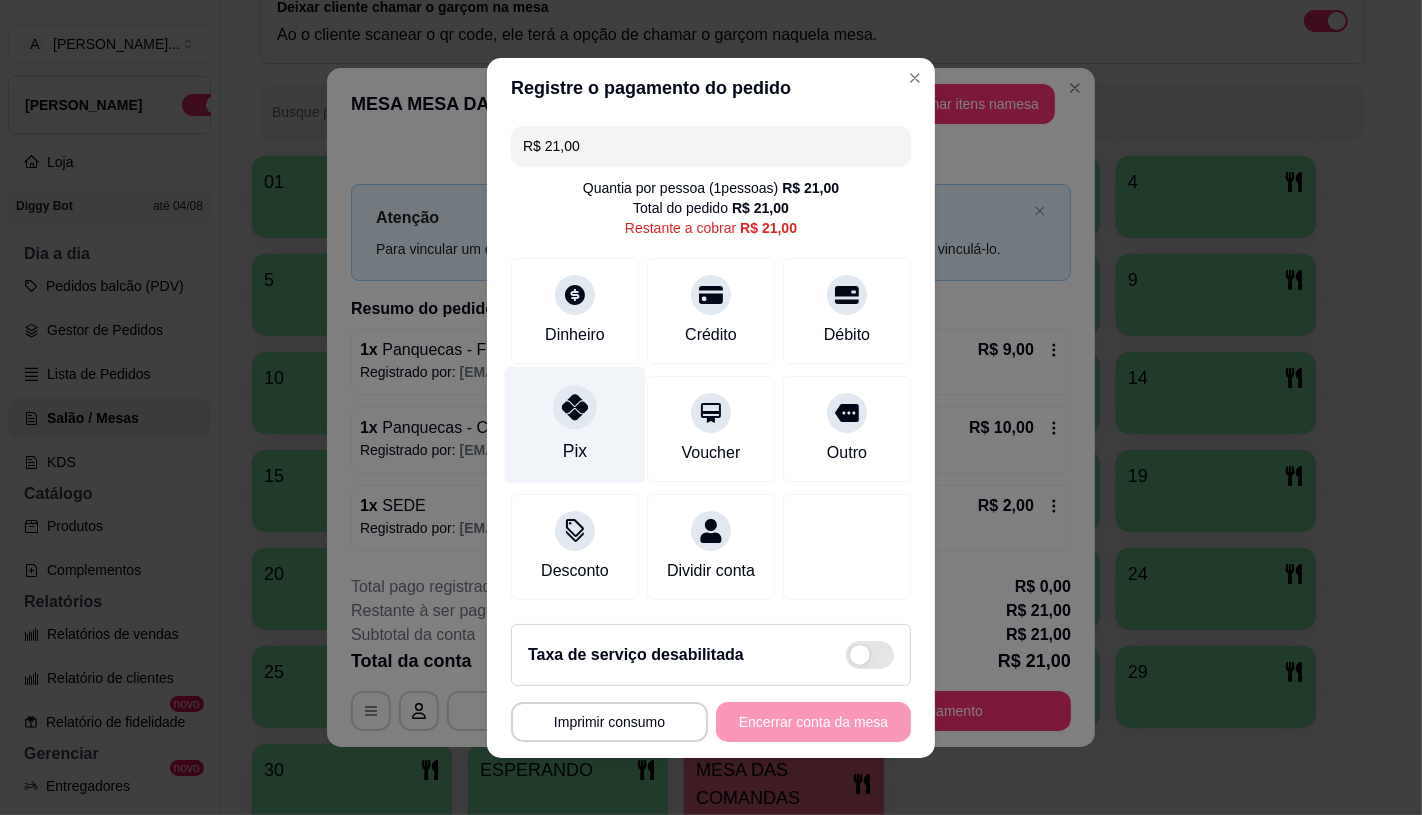 click on "Pix" at bounding box center [575, 451] 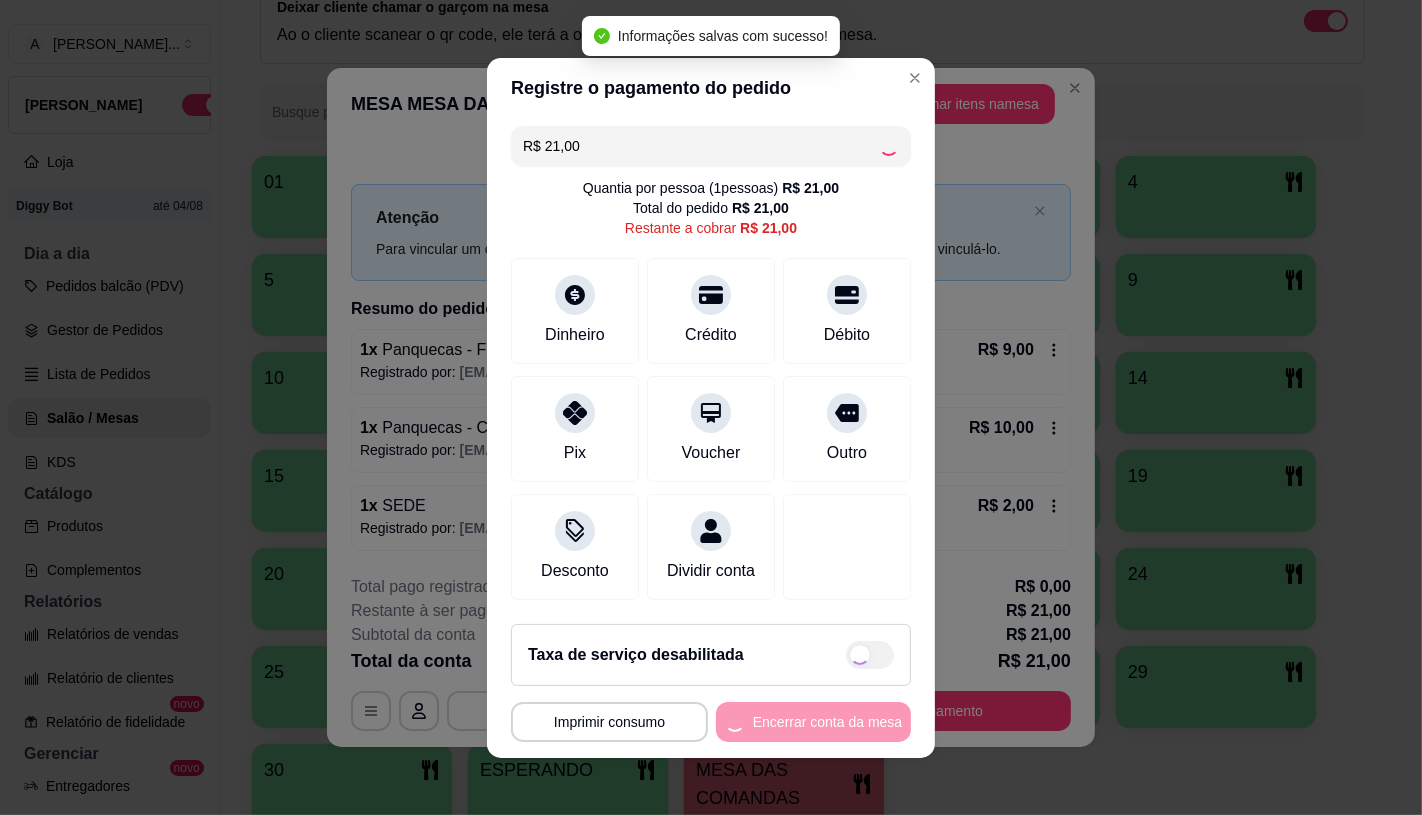 type on "R$ 0,00" 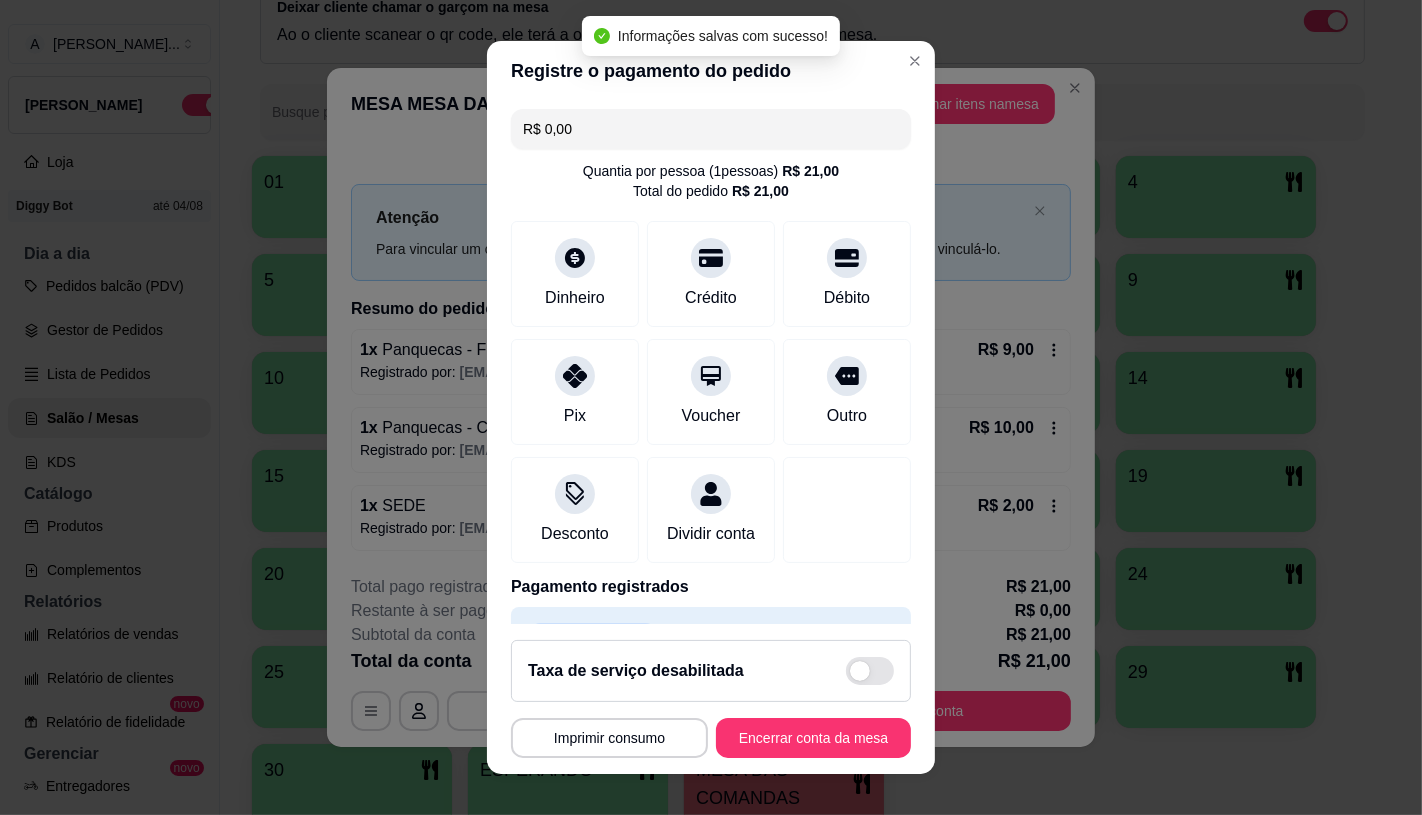 click on "**********" at bounding box center (711, 699) 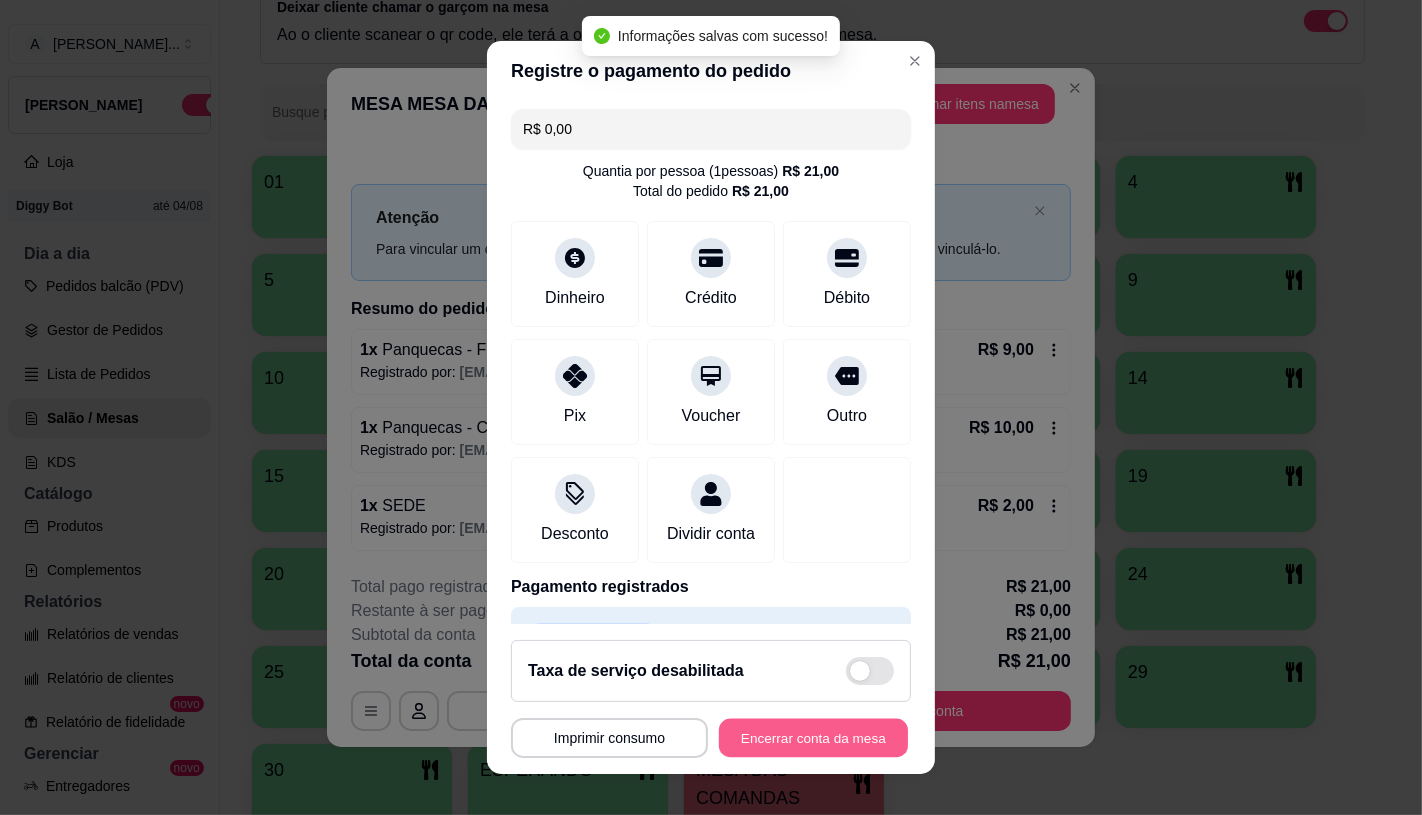 click on "Encerrar conta da mesa" at bounding box center [813, 738] 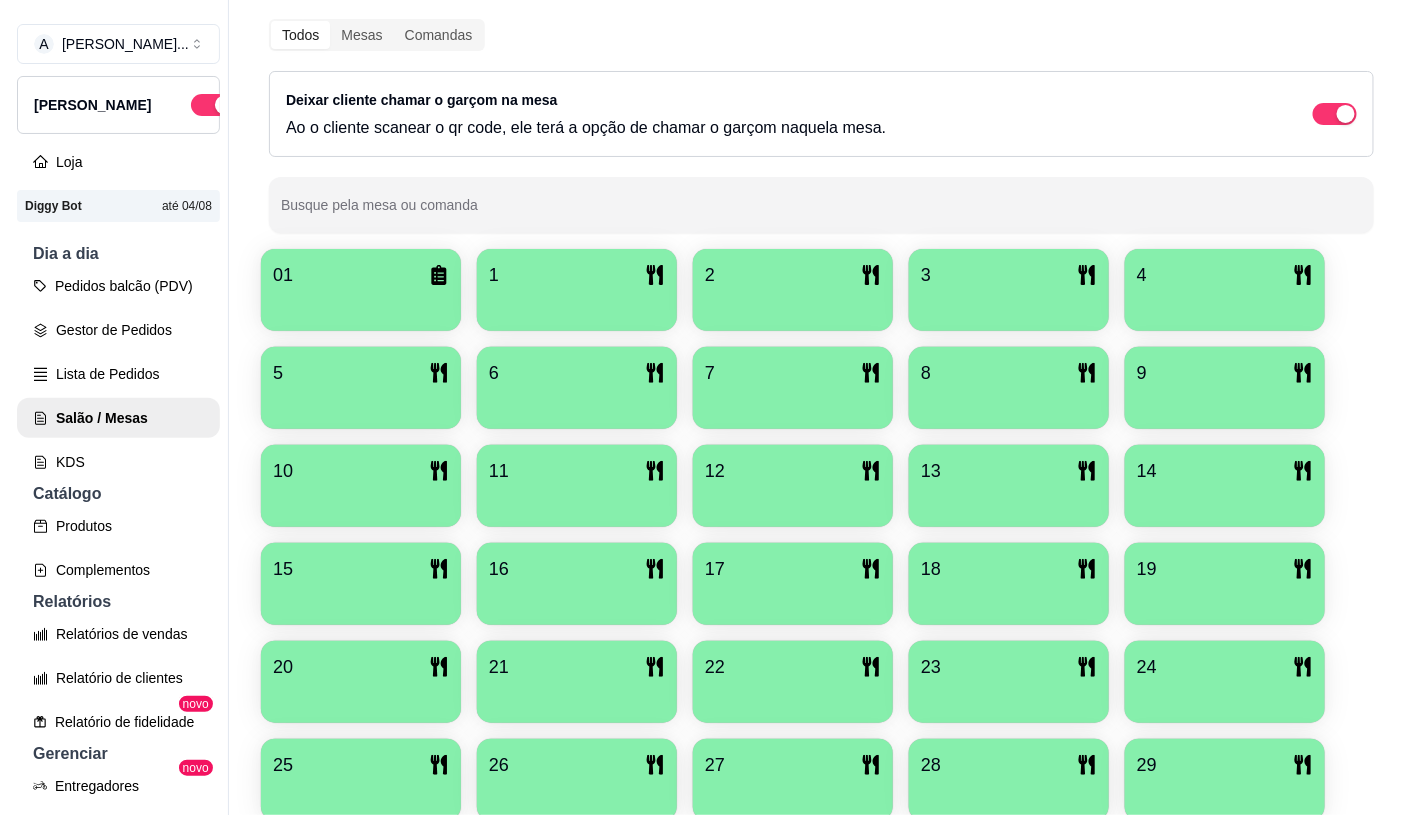 scroll, scrollTop: 222, scrollLeft: 0, axis: vertical 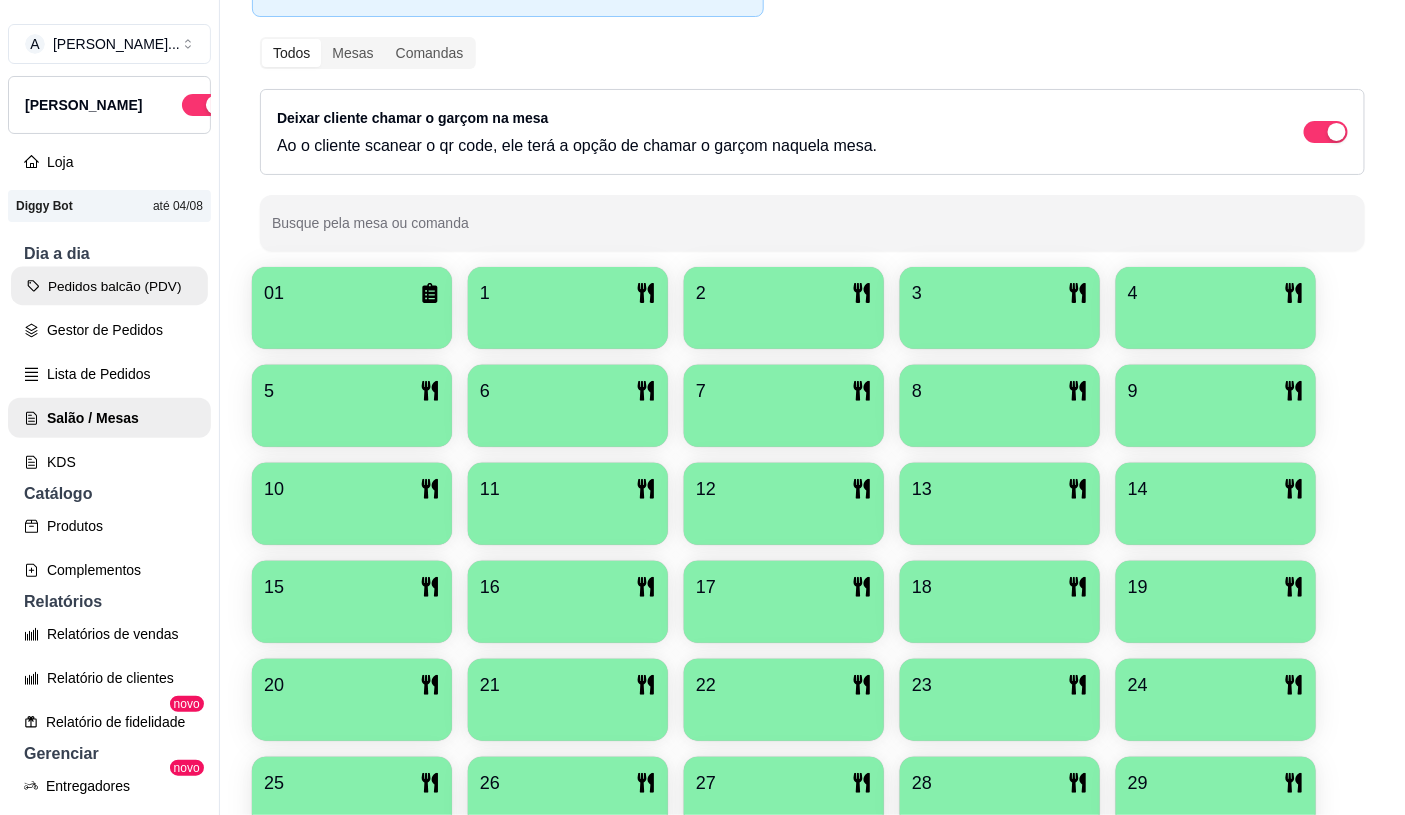 click 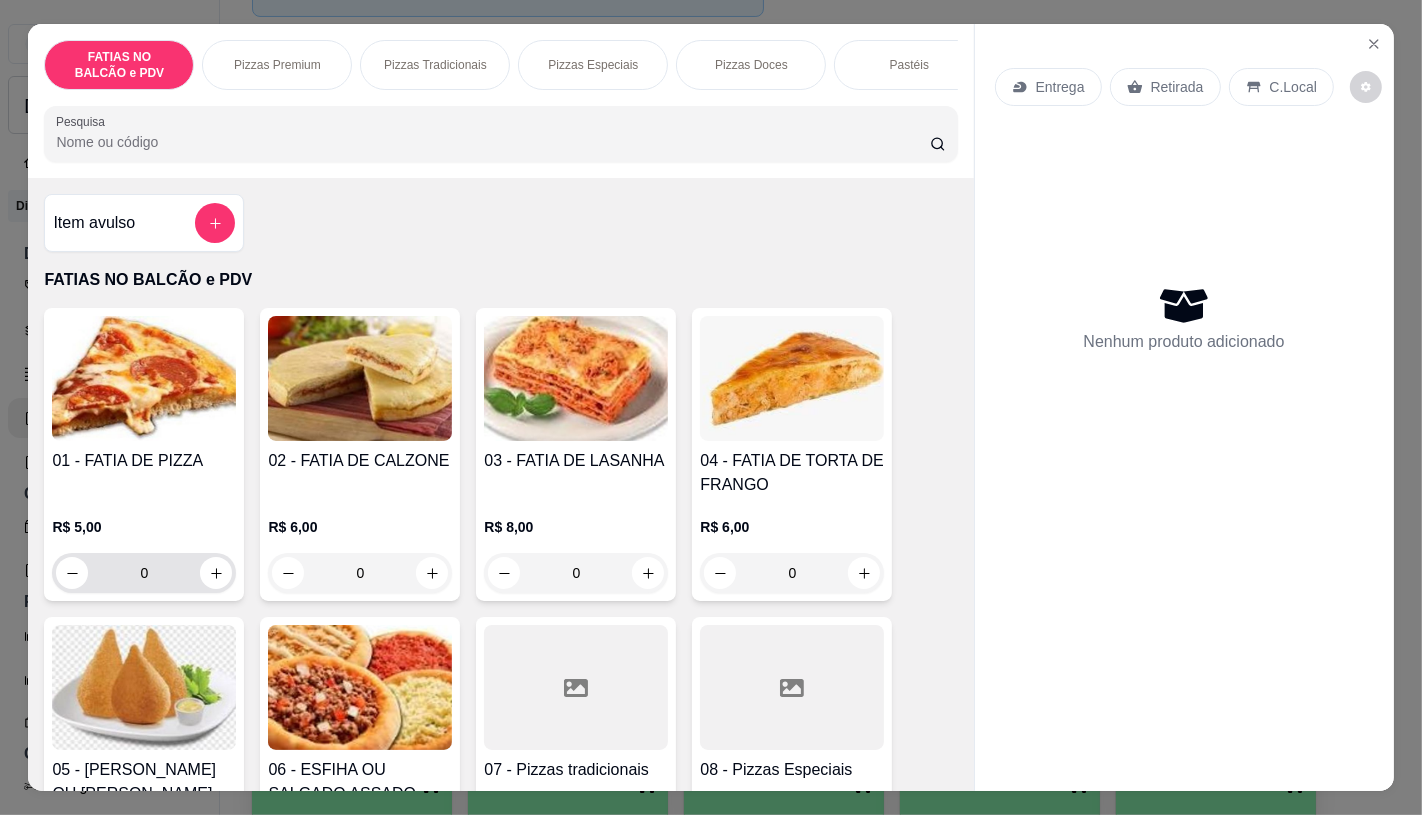 click on "0" at bounding box center [144, 573] 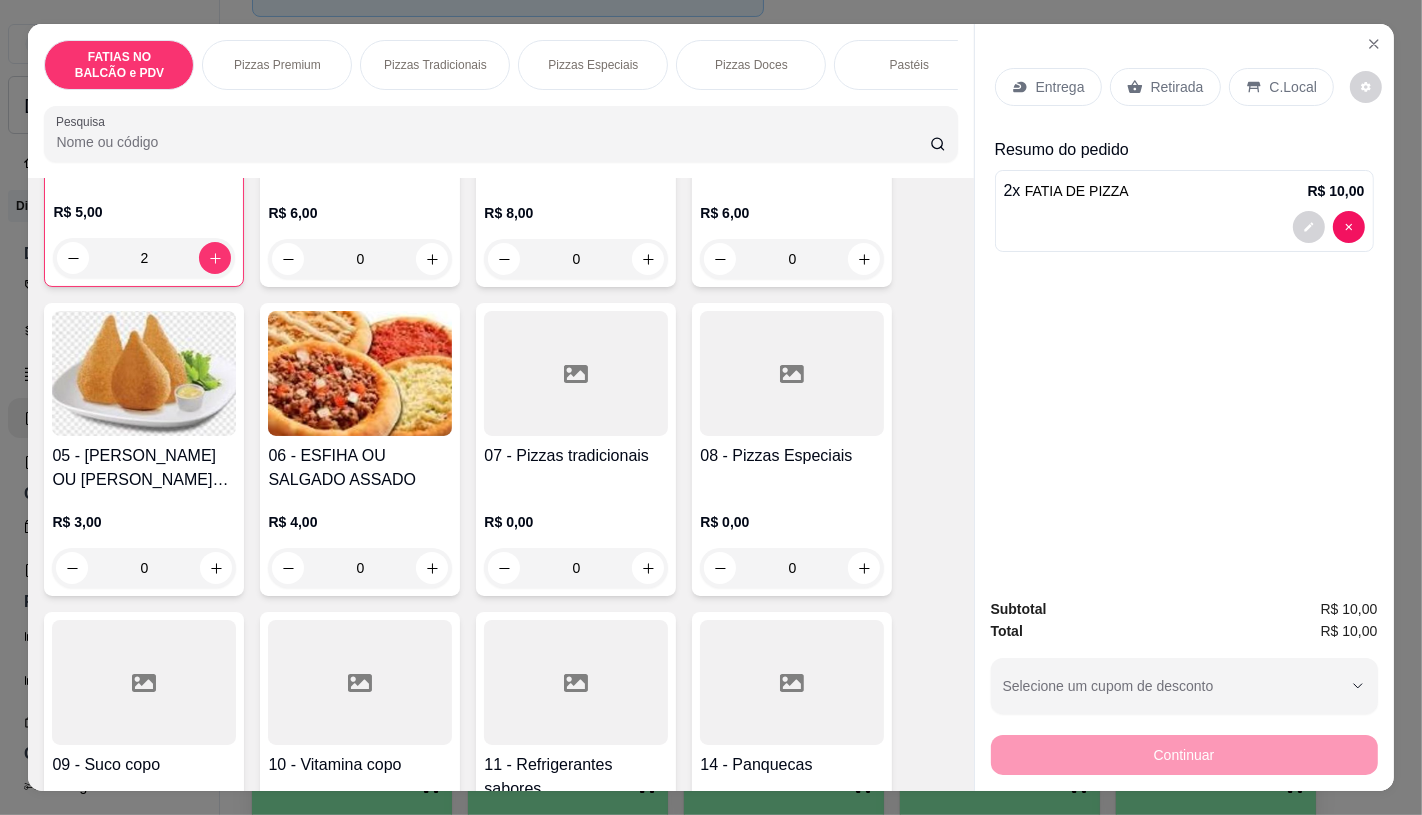 scroll, scrollTop: 333, scrollLeft: 0, axis: vertical 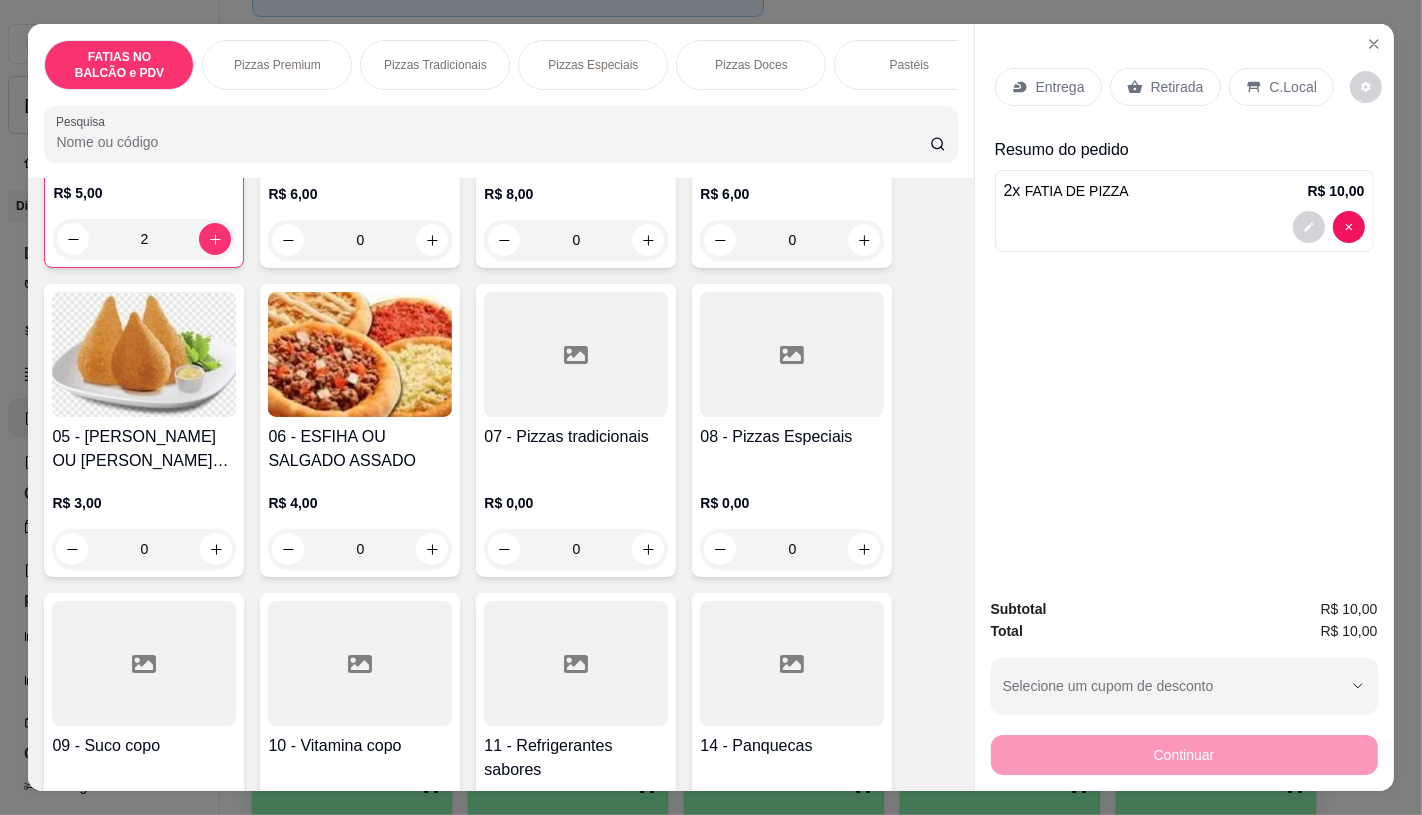 type on "2" 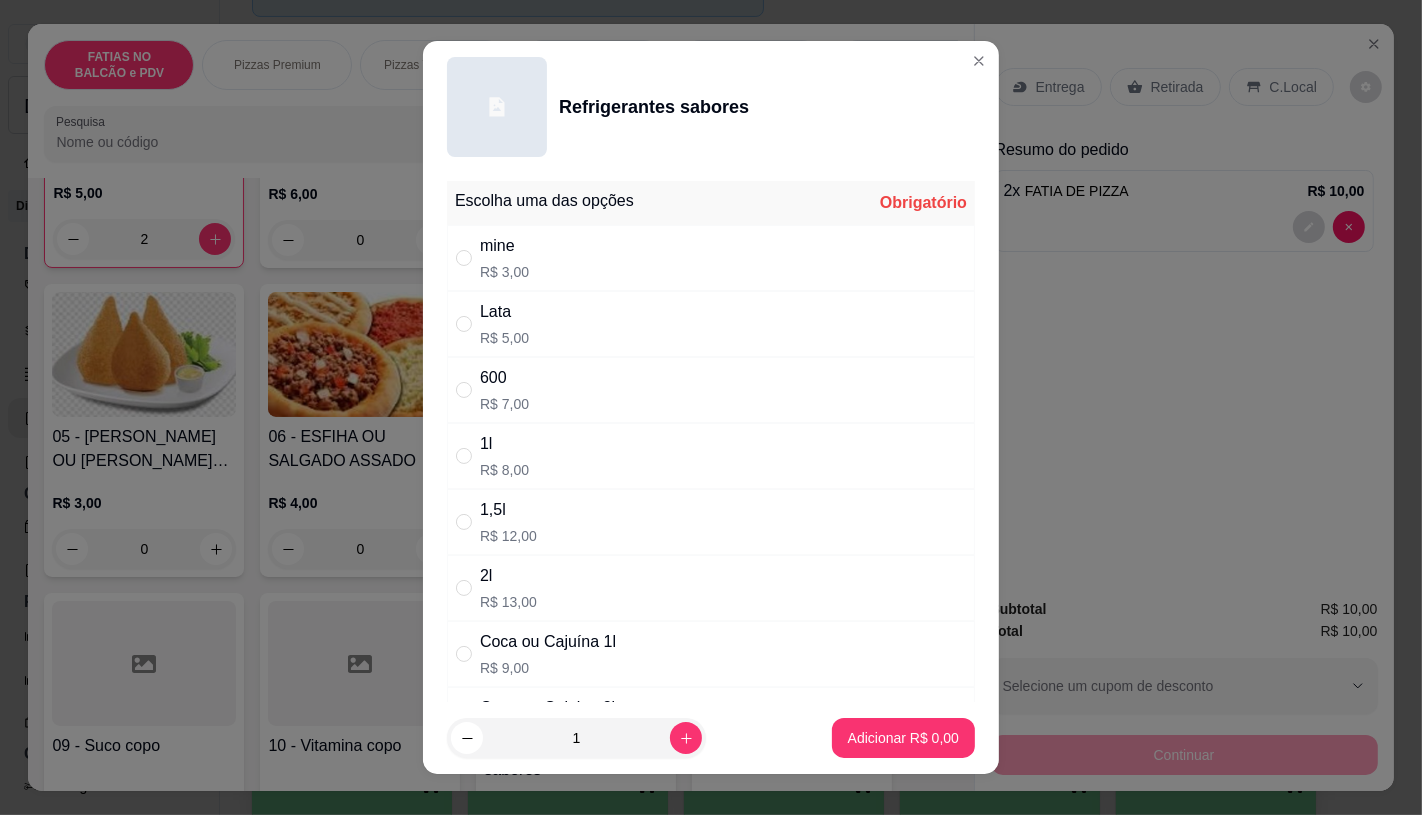 click on "Lata R$ 5,00" at bounding box center (711, 324) 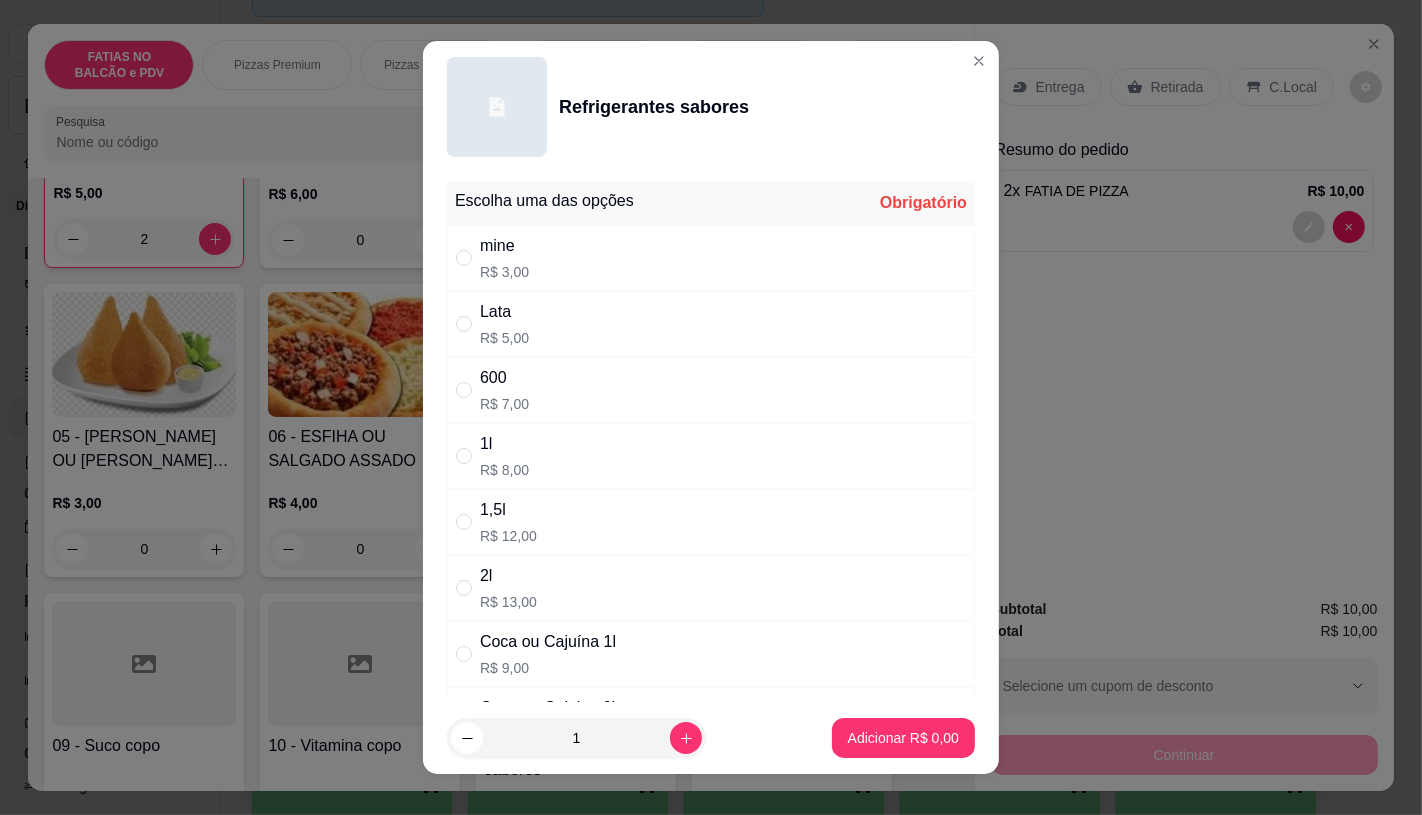 radio on "true" 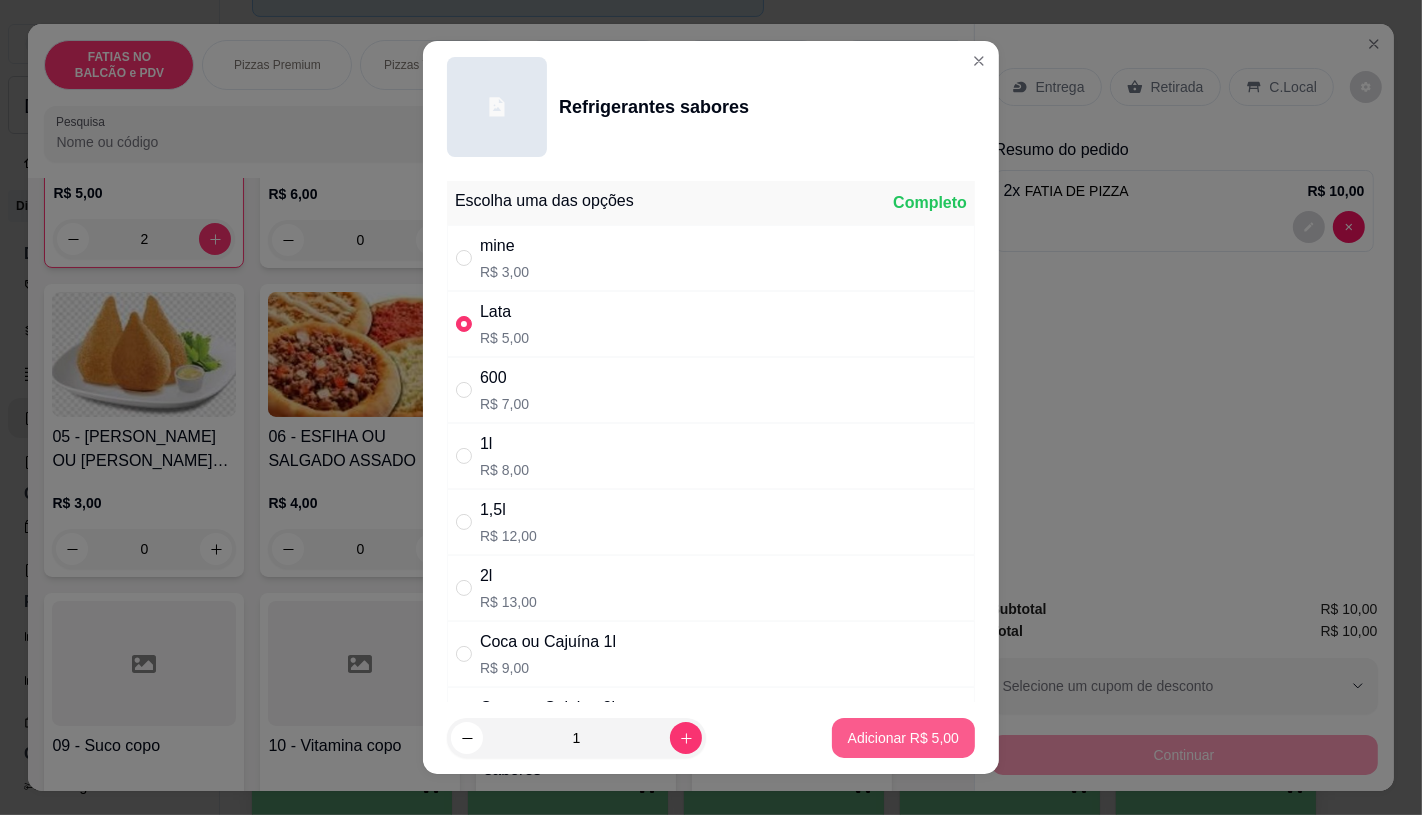 click on "Adicionar   R$ 5,00" at bounding box center (903, 738) 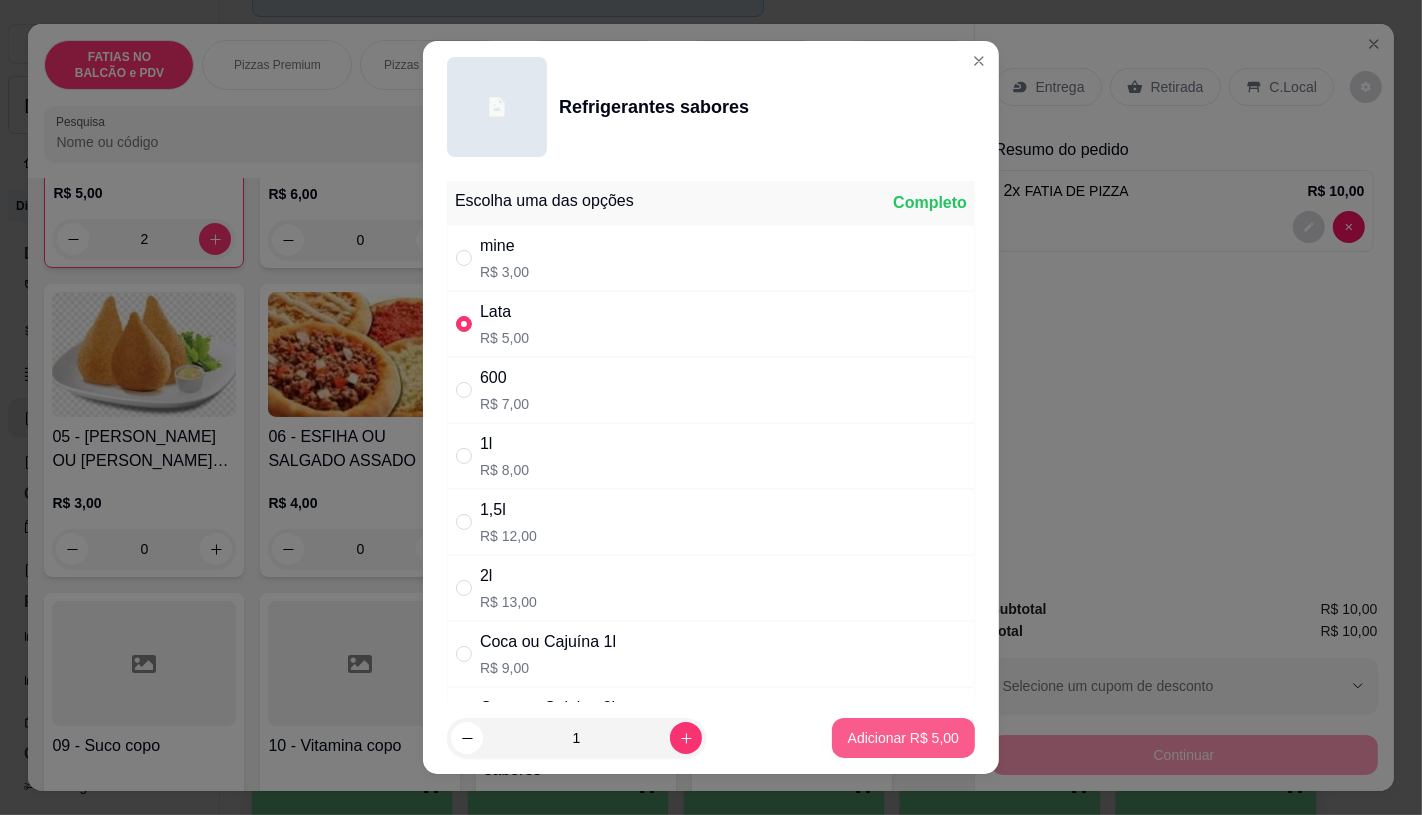 type on "1" 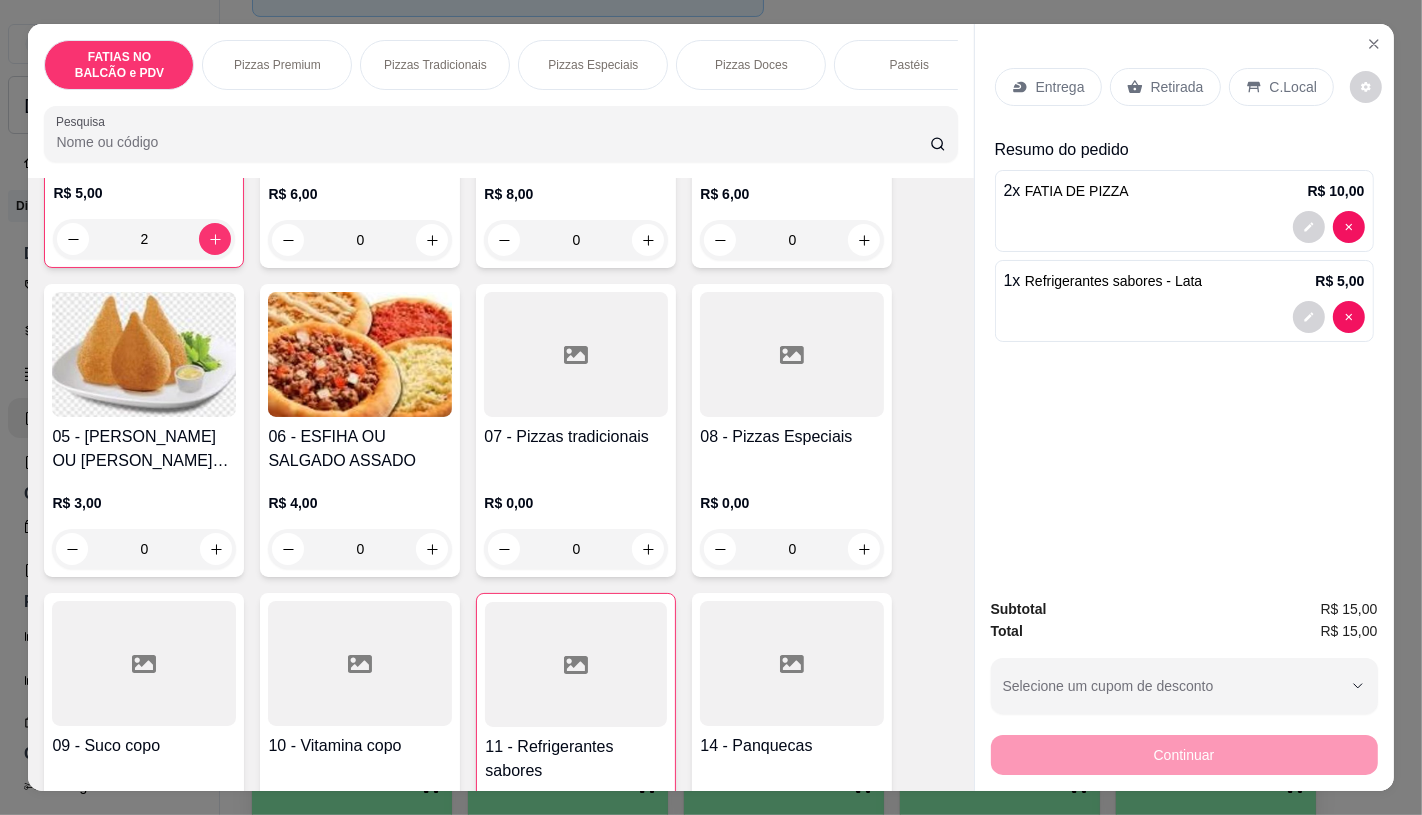 click on "Retirada" at bounding box center (1165, 87) 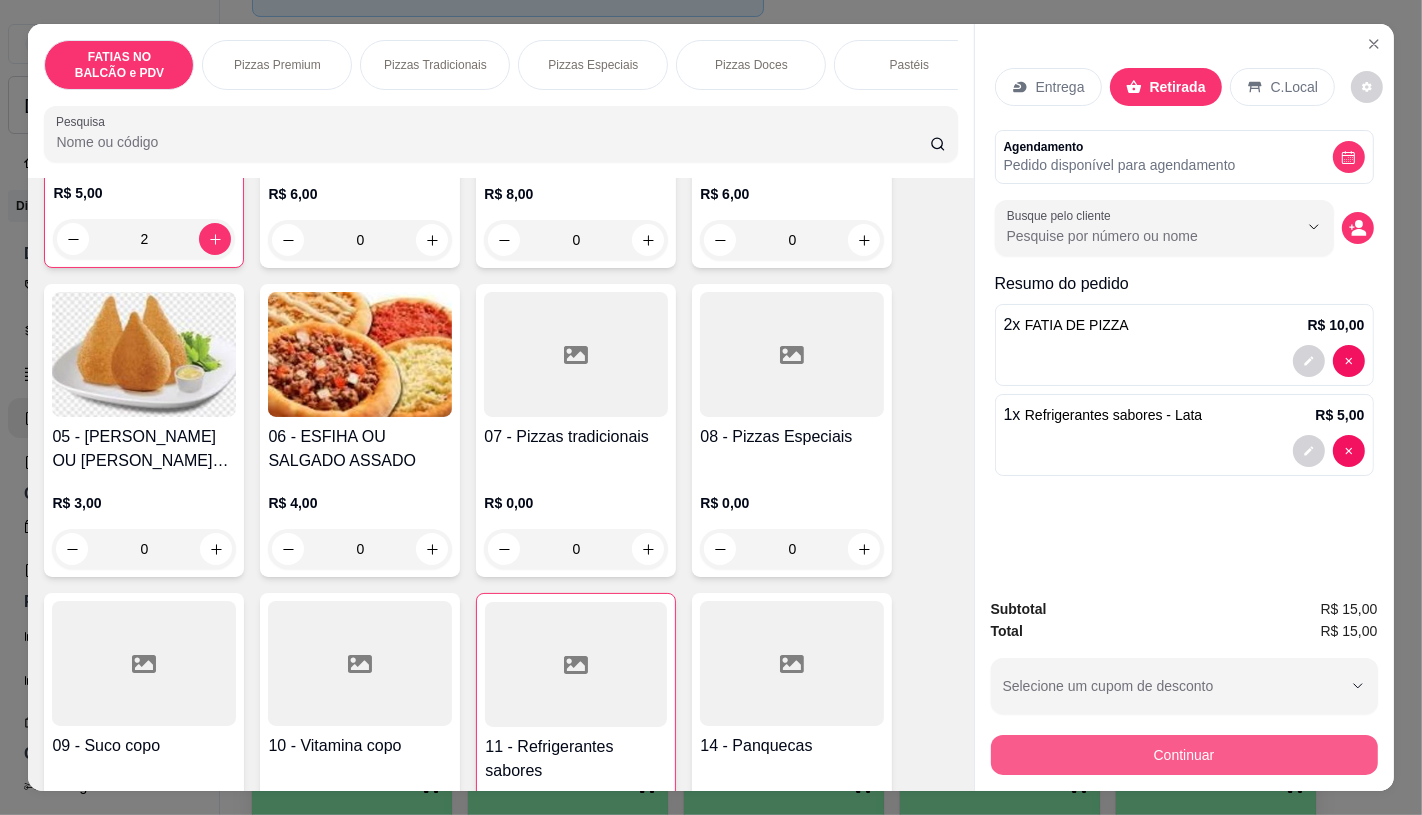 click on "Continuar" at bounding box center (1184, 755) 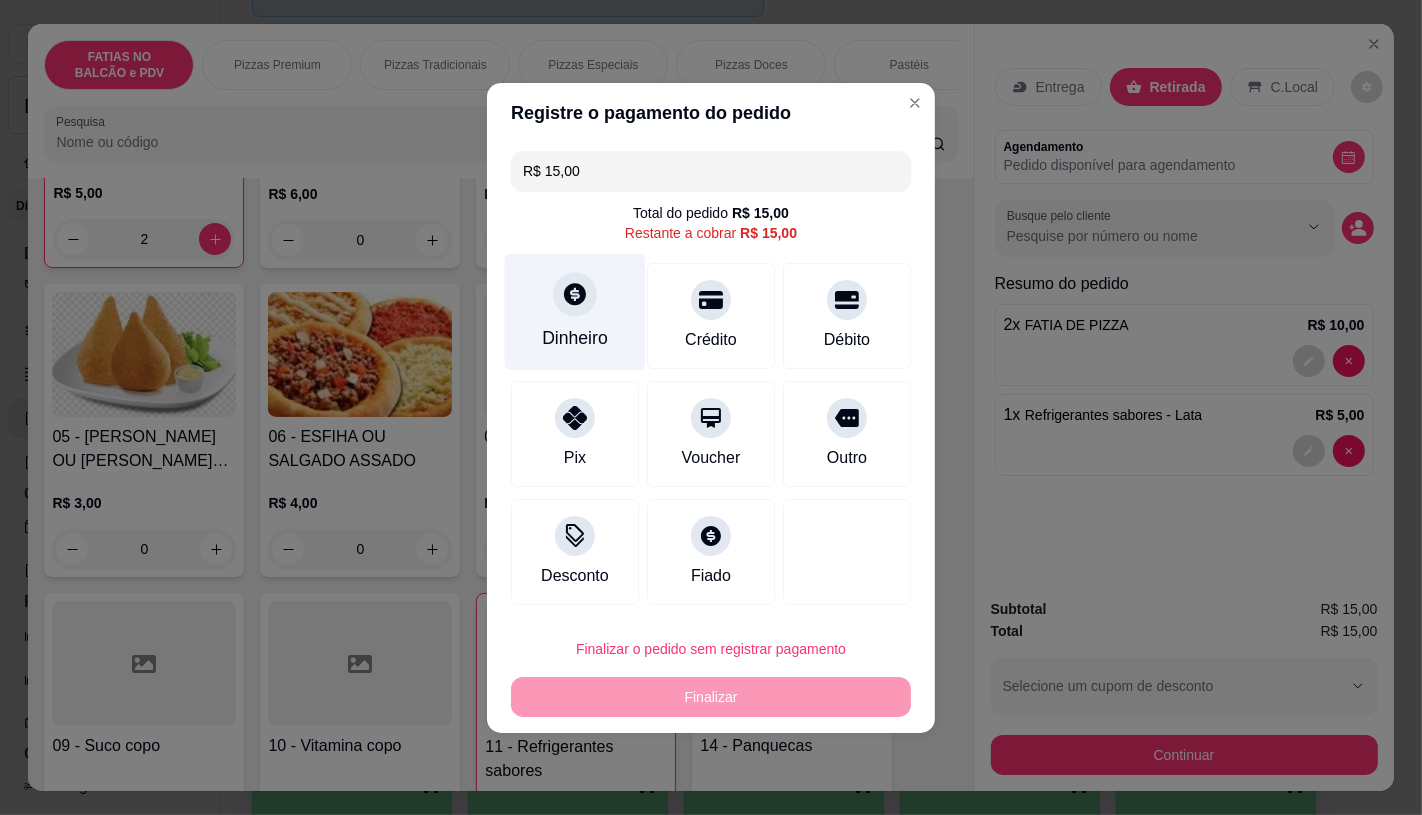 click on "Dinheiro" at bounding box center [575, 311] 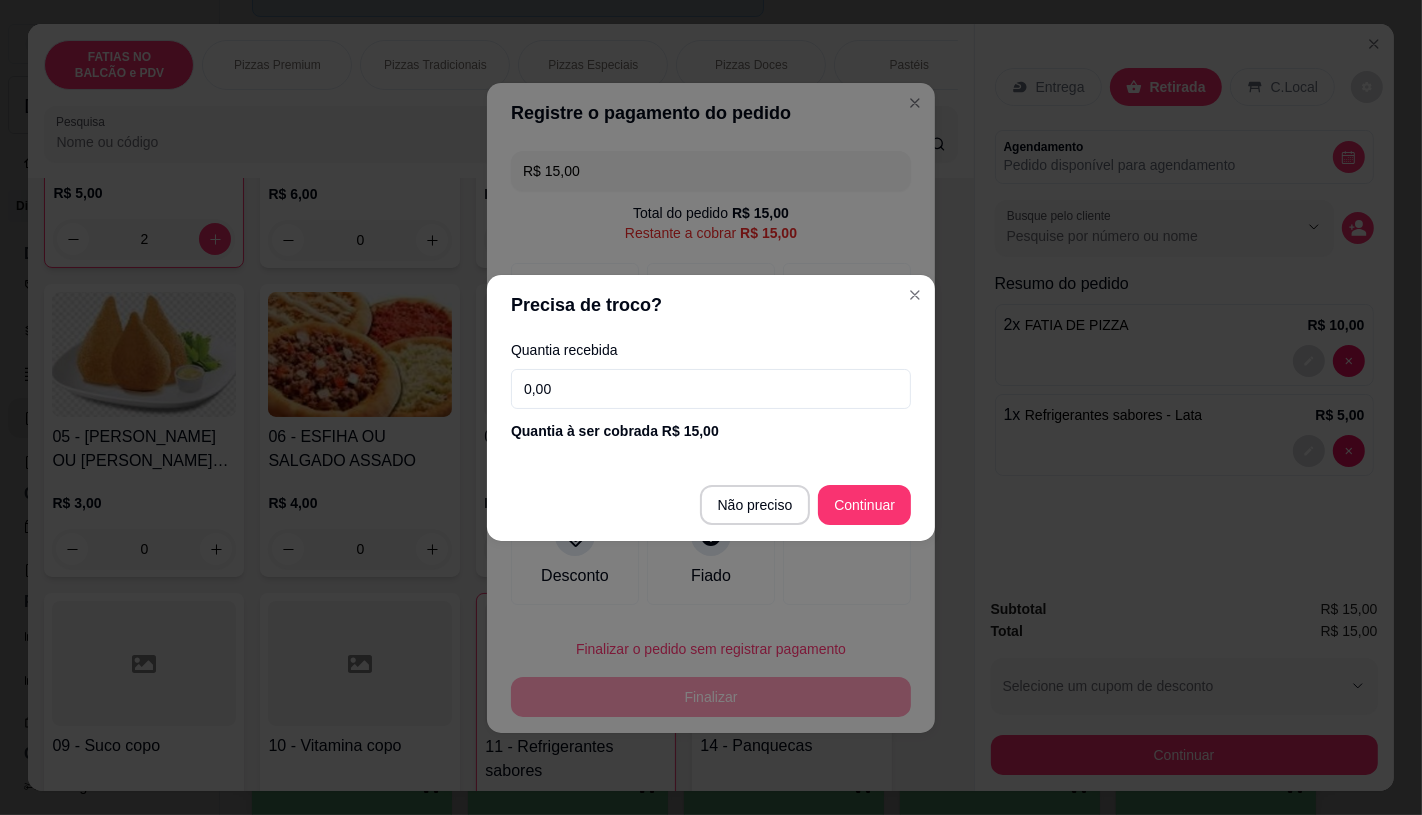 click on "0,00" at bounding box center [711, 389] 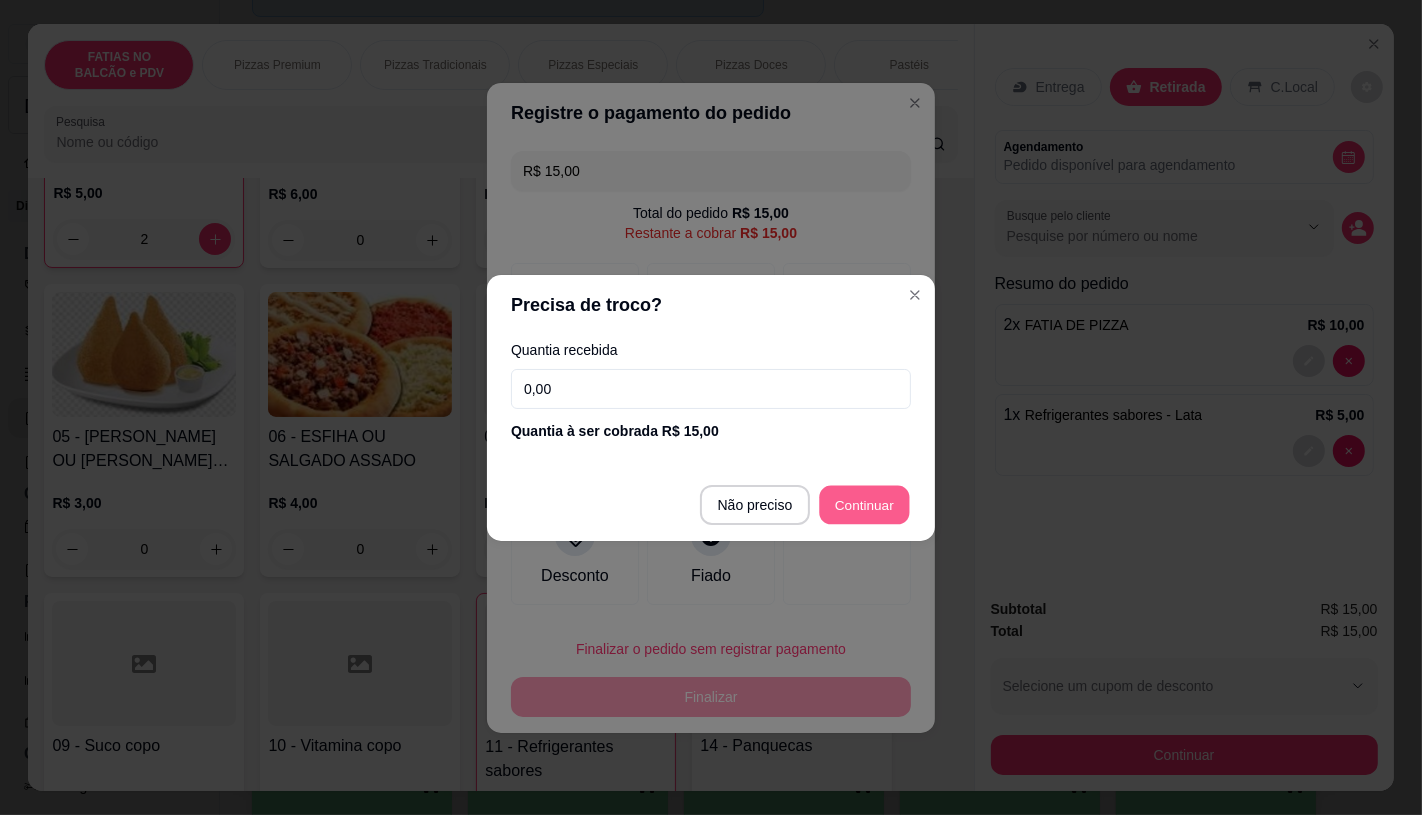 type on "R$ 0,00" 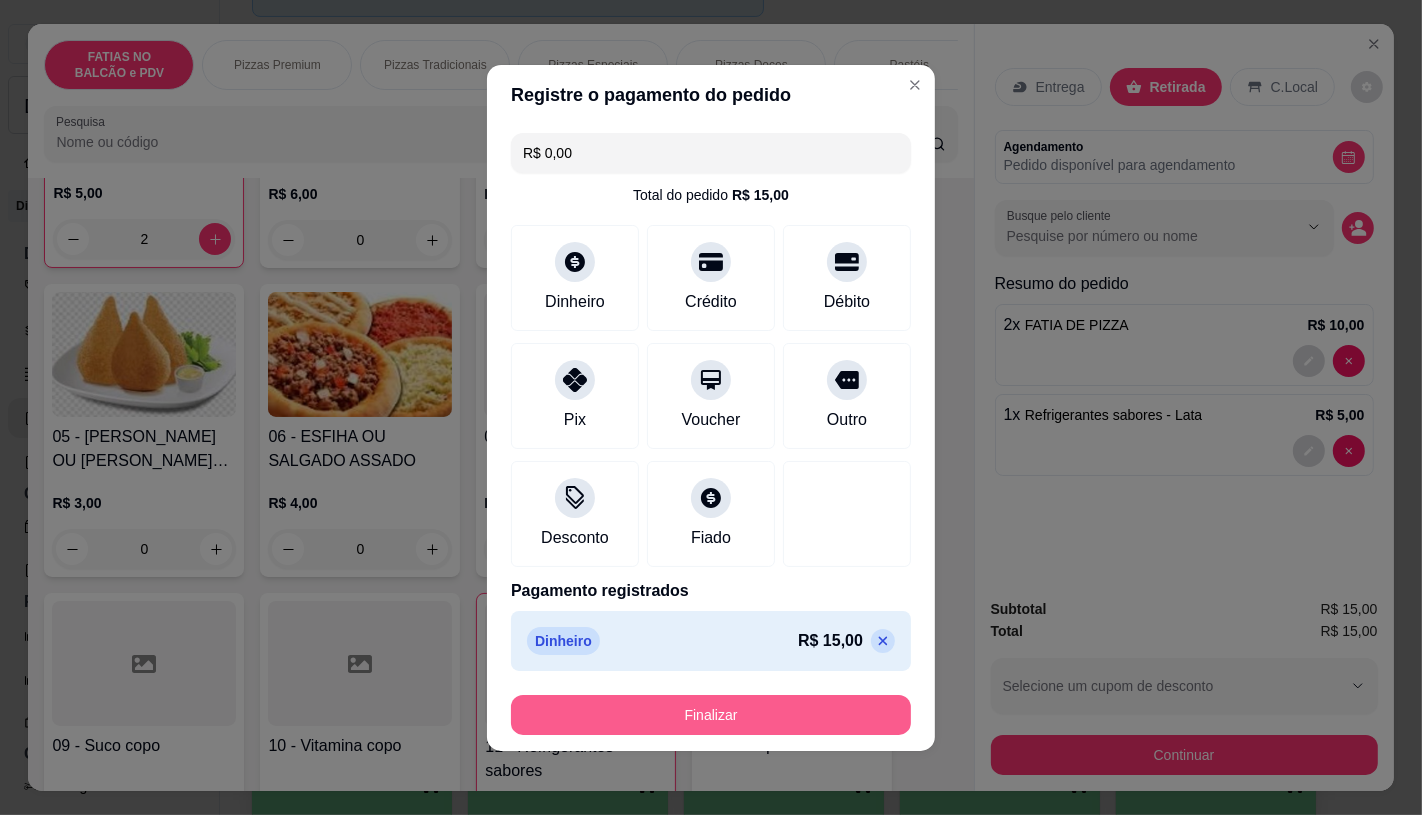 click on "Finalizar" at bounding box center [711, 715] 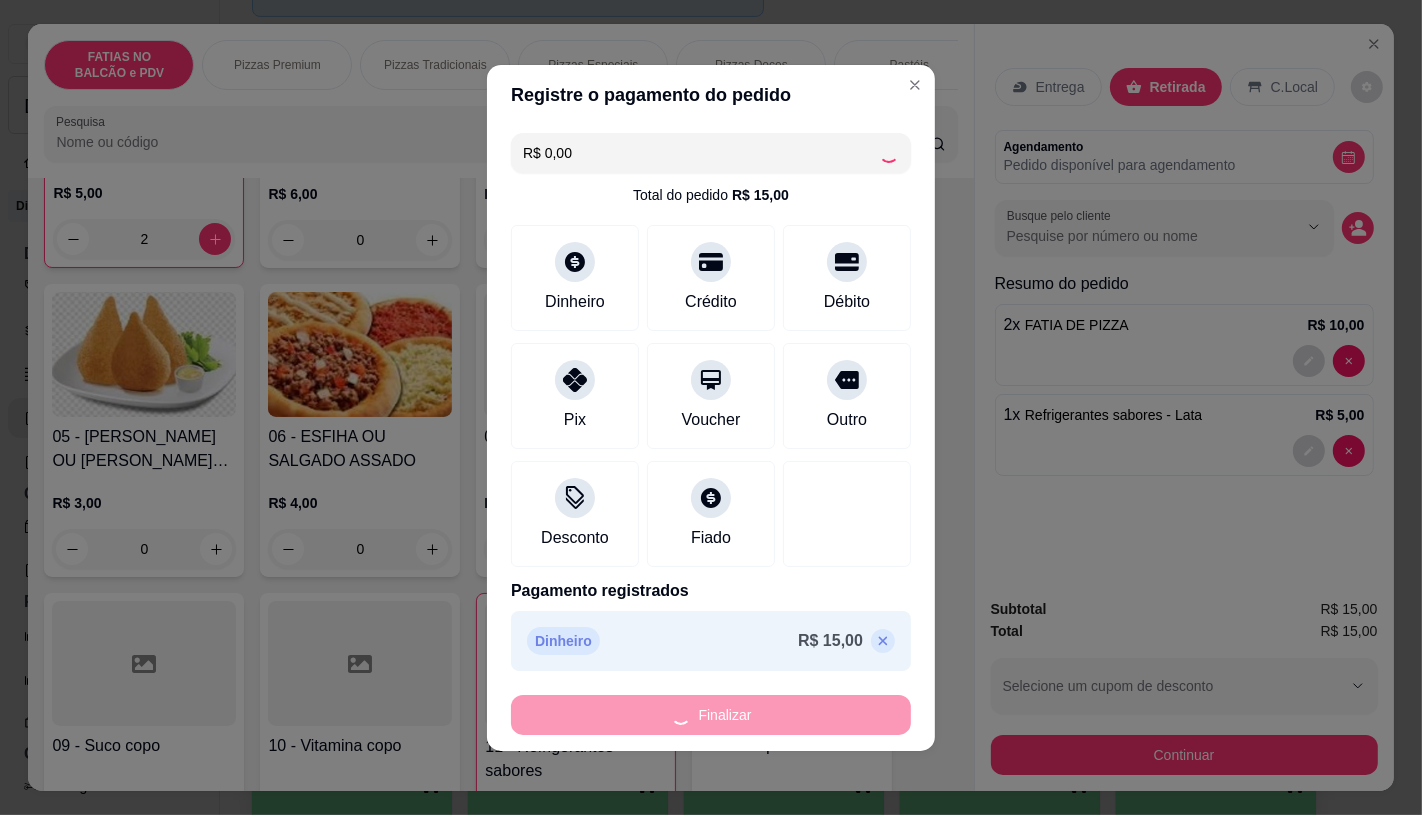 type on "0" 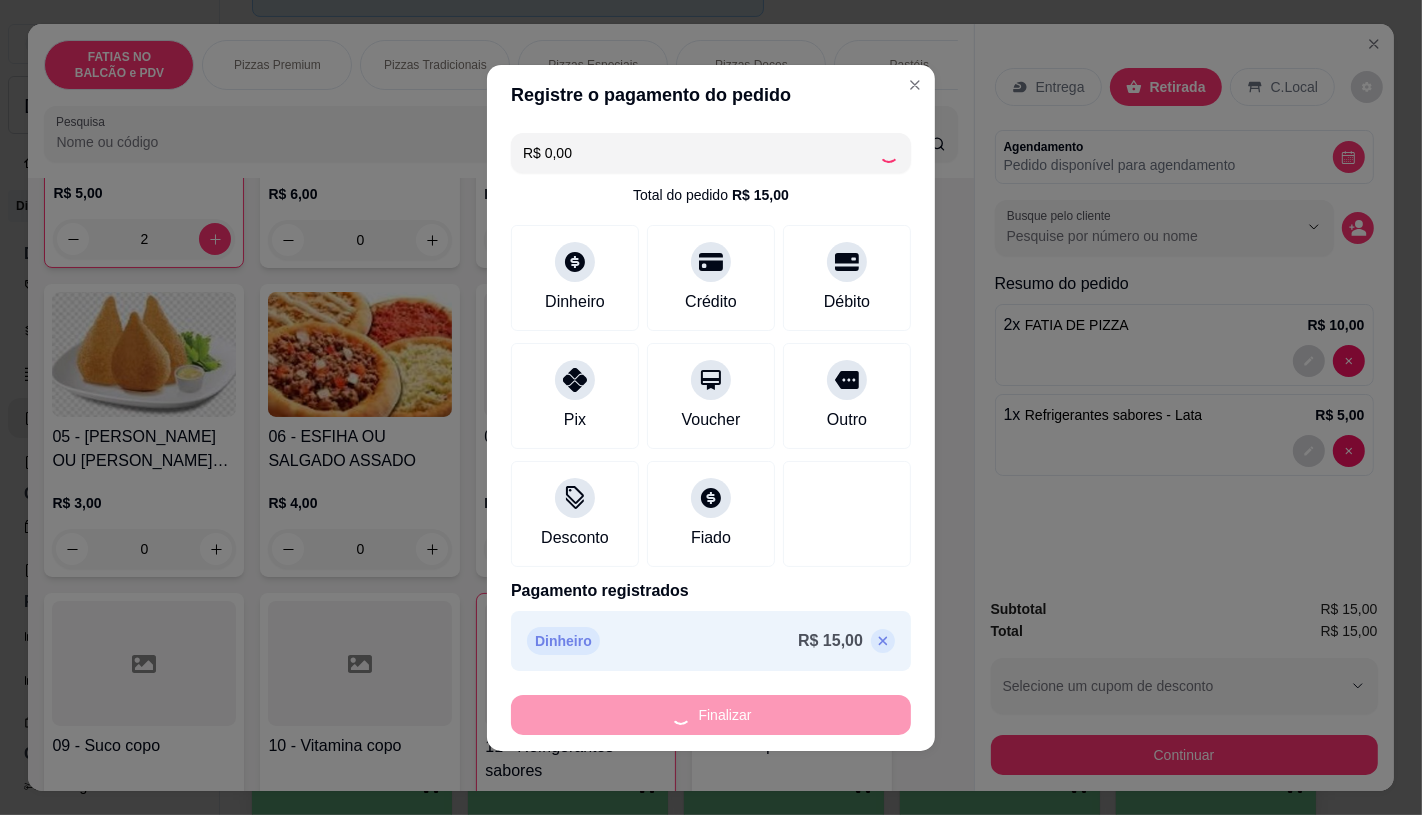 type on "0" 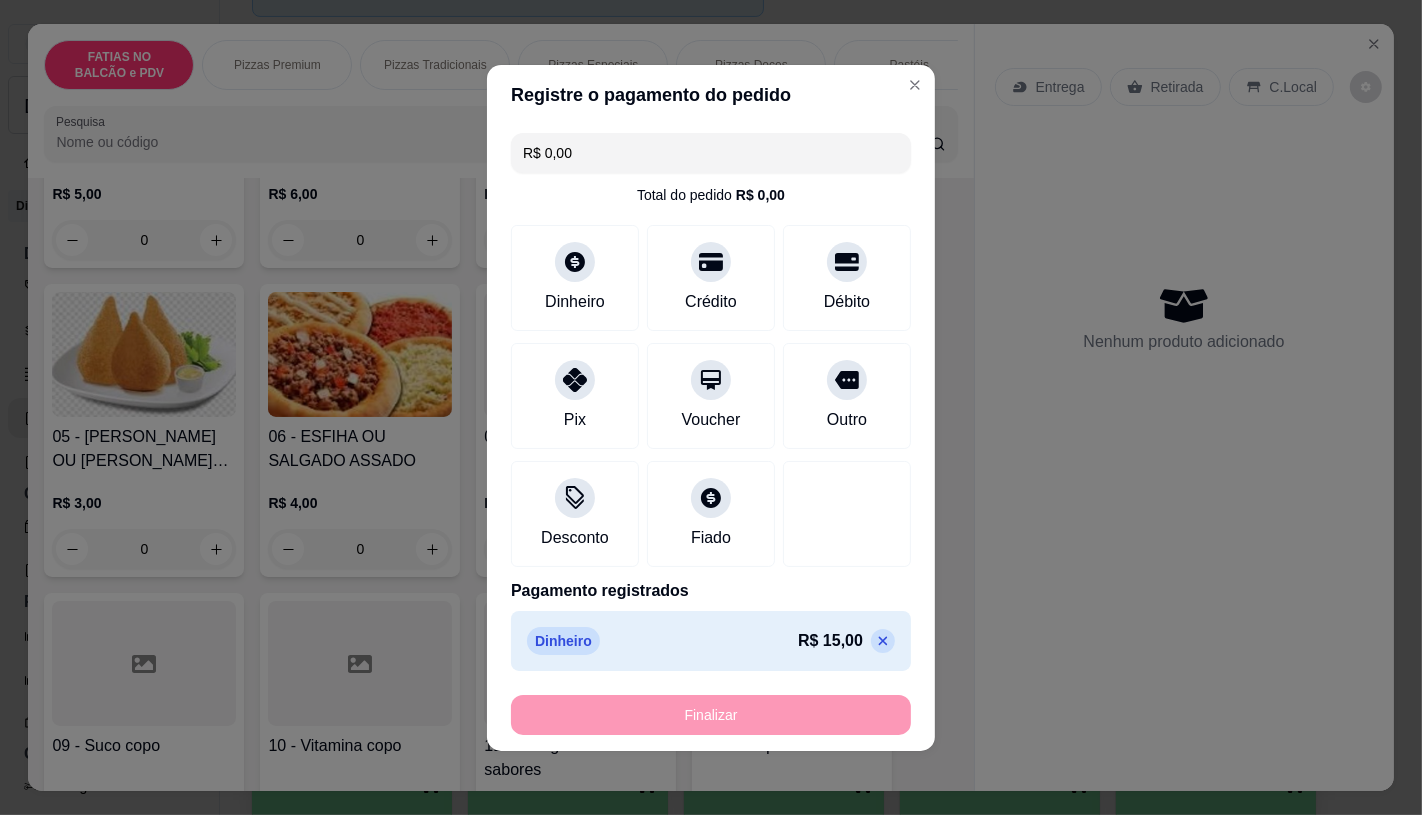 type on "-R$ 15,00" 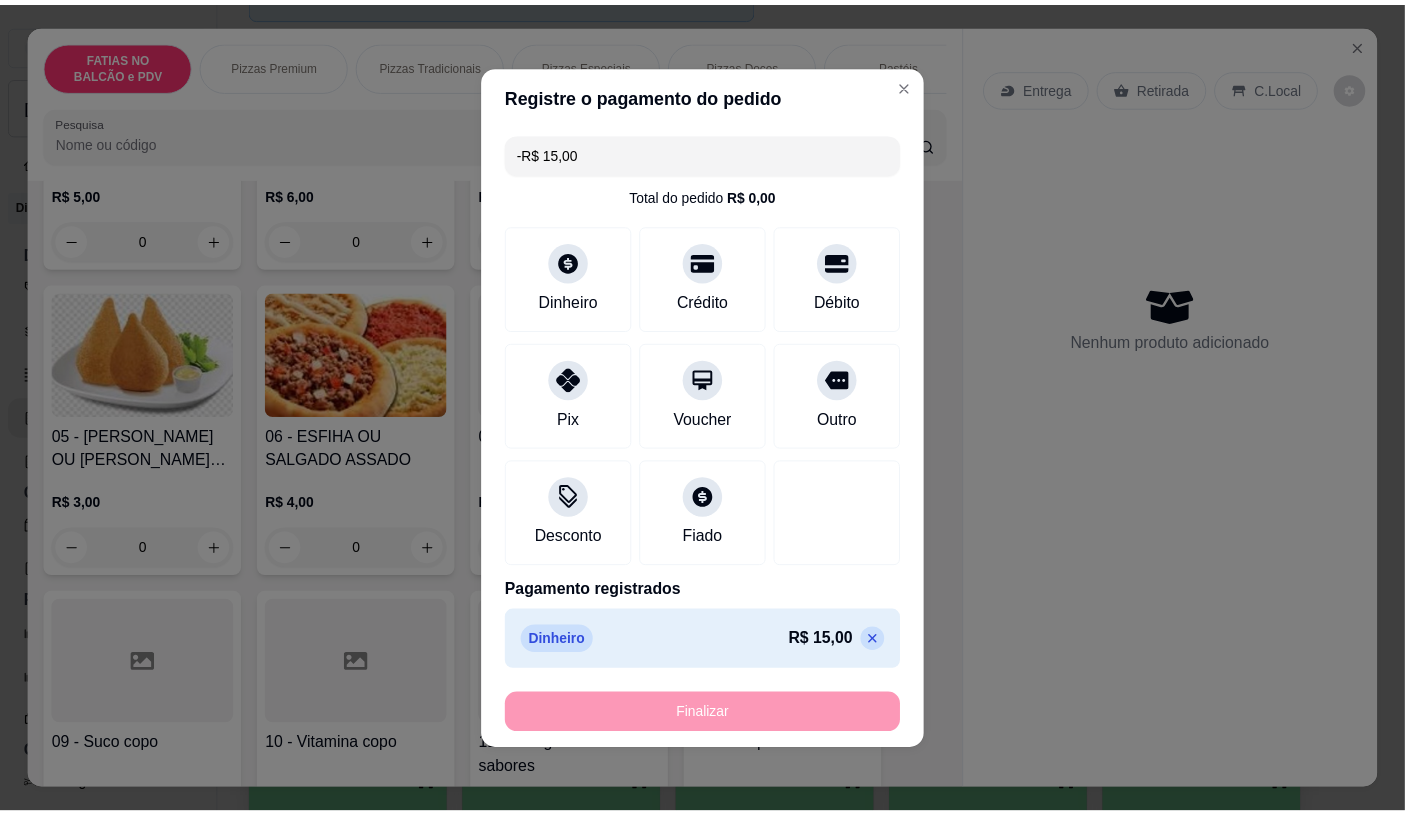 scroll, scrollTop: 334, scrollLeft: 0, axis: vertical 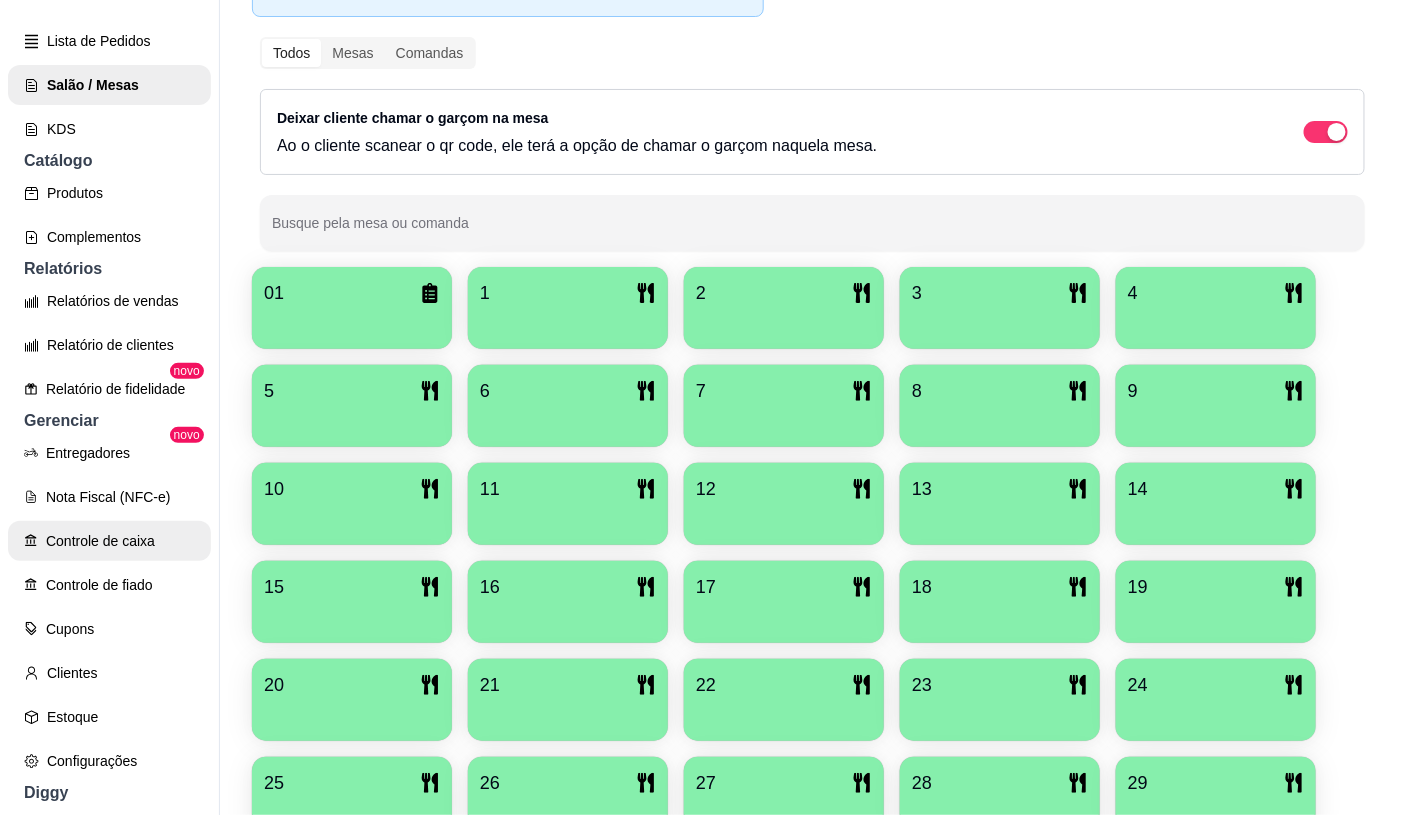 click on "Controle de caixa" at bounding box center (109, 541) 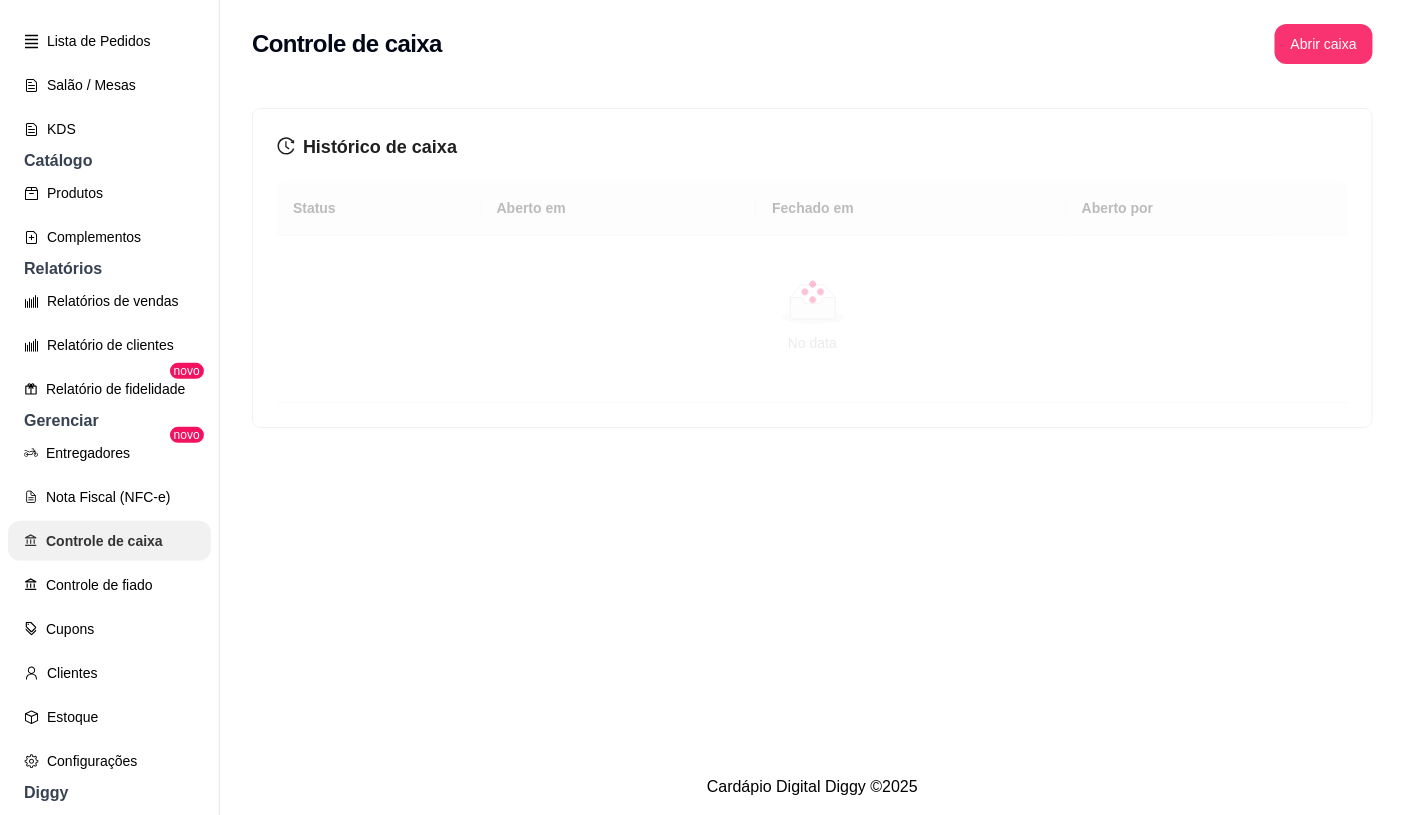 scroll, scrollTop: 0, scrollLeft: 0, axis: both 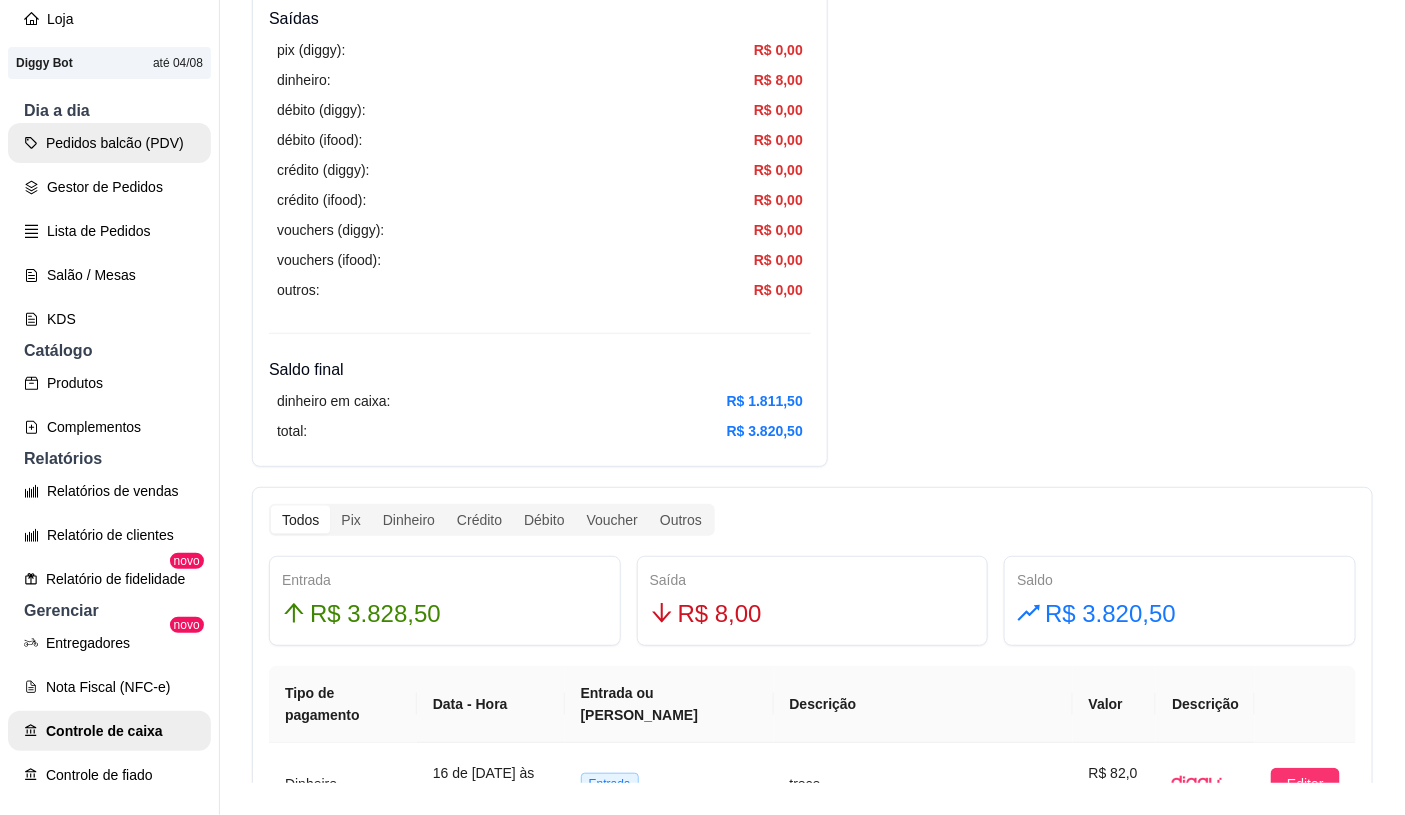 click on "Pedidos balcão (PDV)" at bounding box center (109, 143) 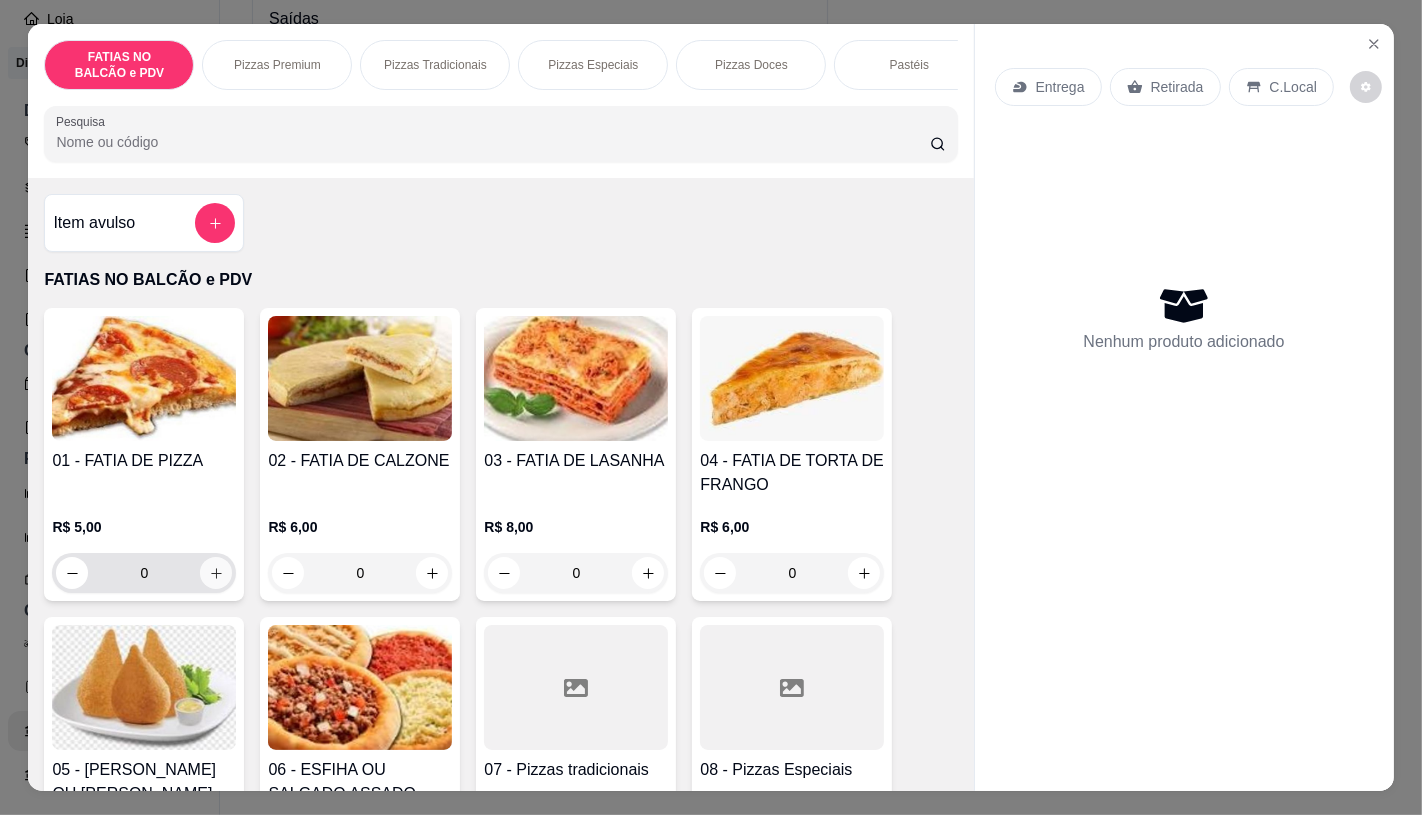 click 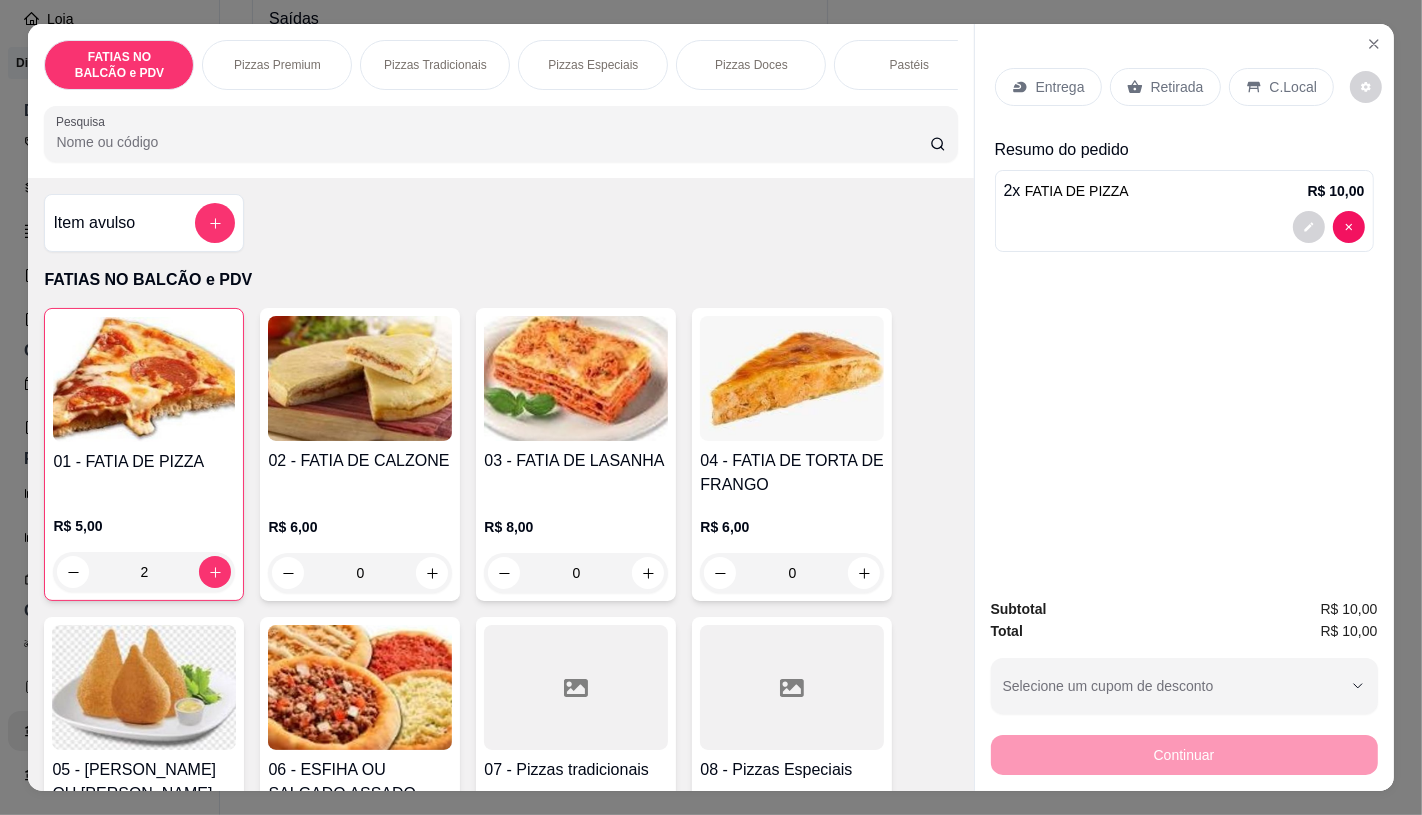 click on "Retirada" at bounding box center (1165, 87) 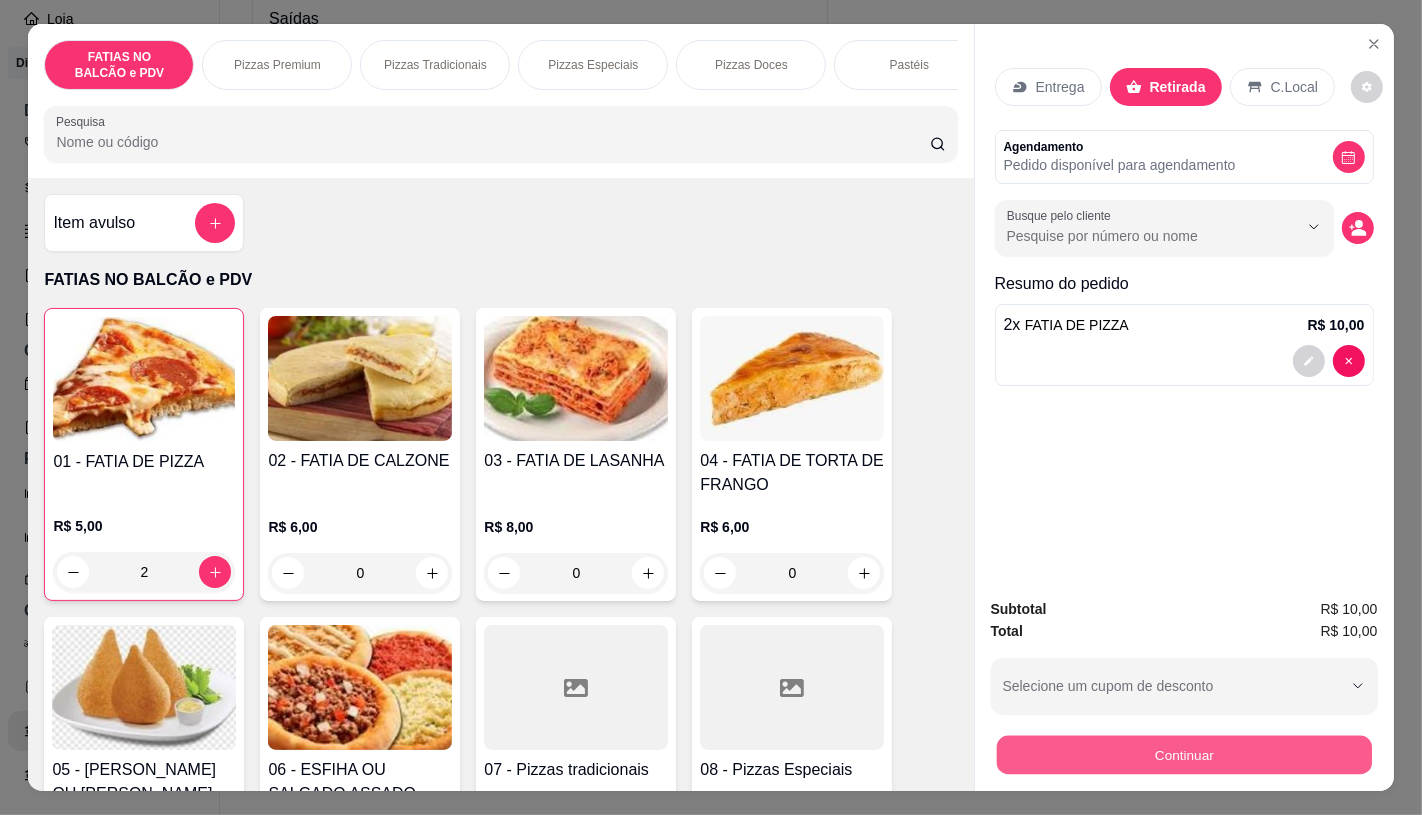 click on "Continuar" at bounding box center (1183, 754) 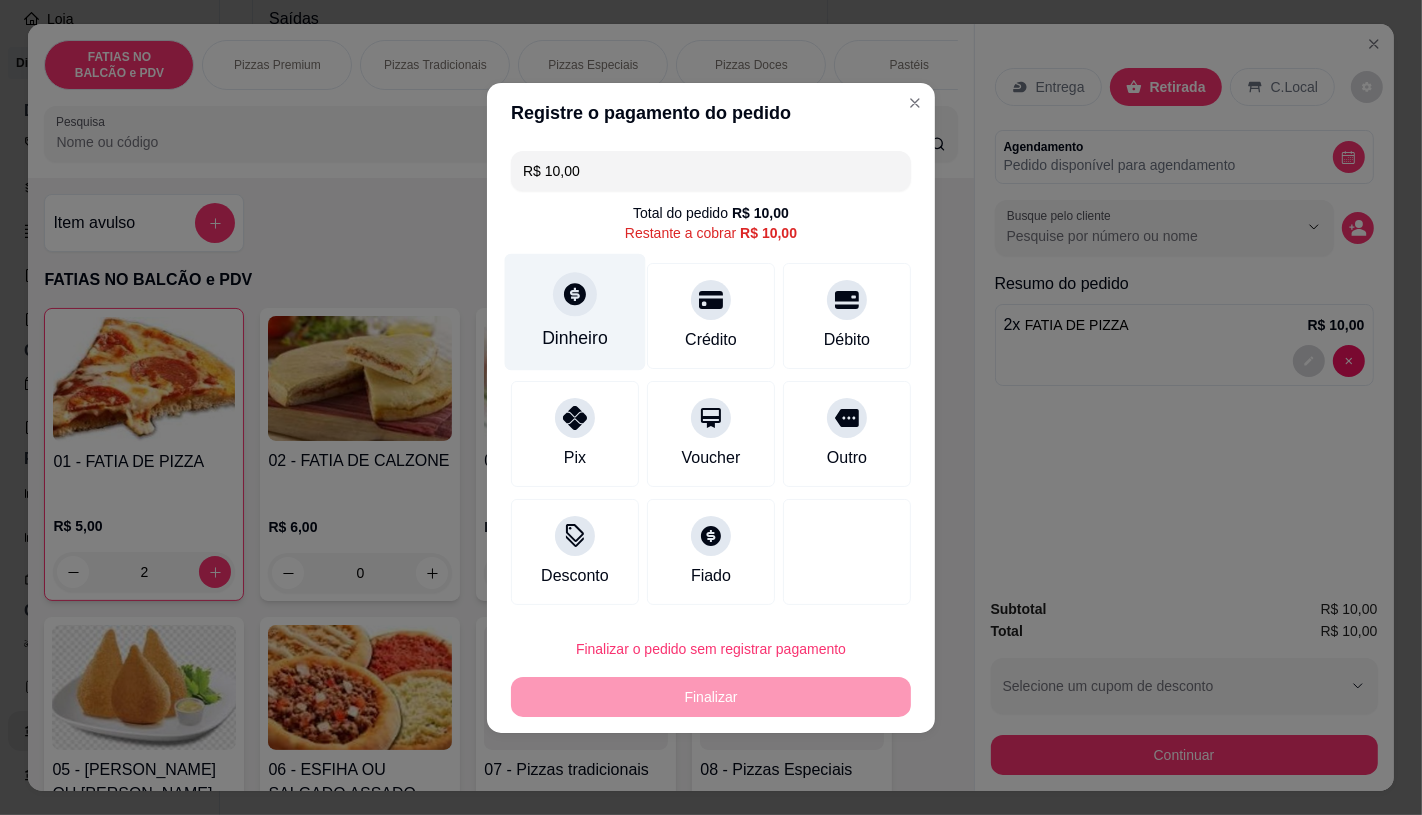 click on "Dinheiro" at bounding box center (575, 338) 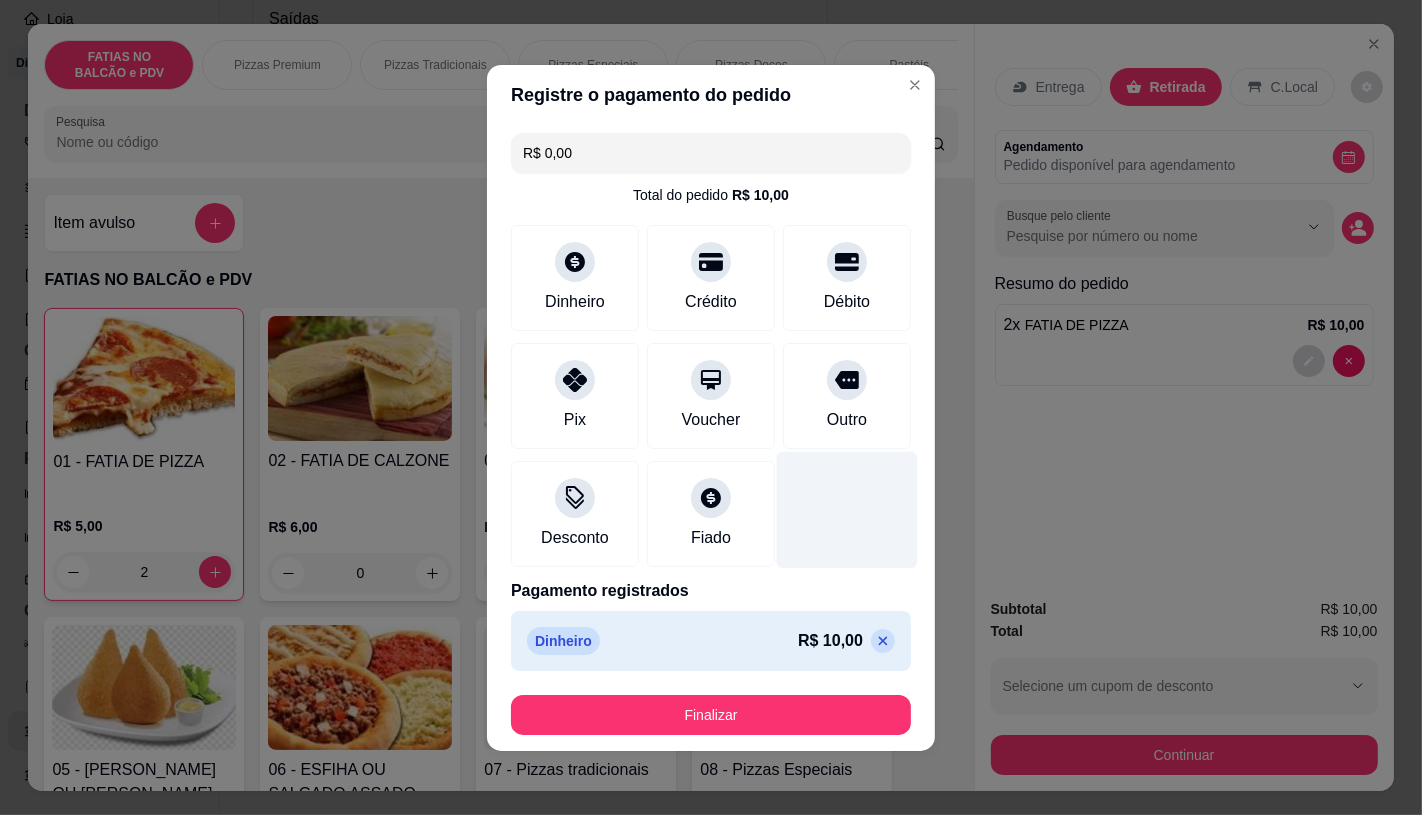 type on "R$ 0,00" 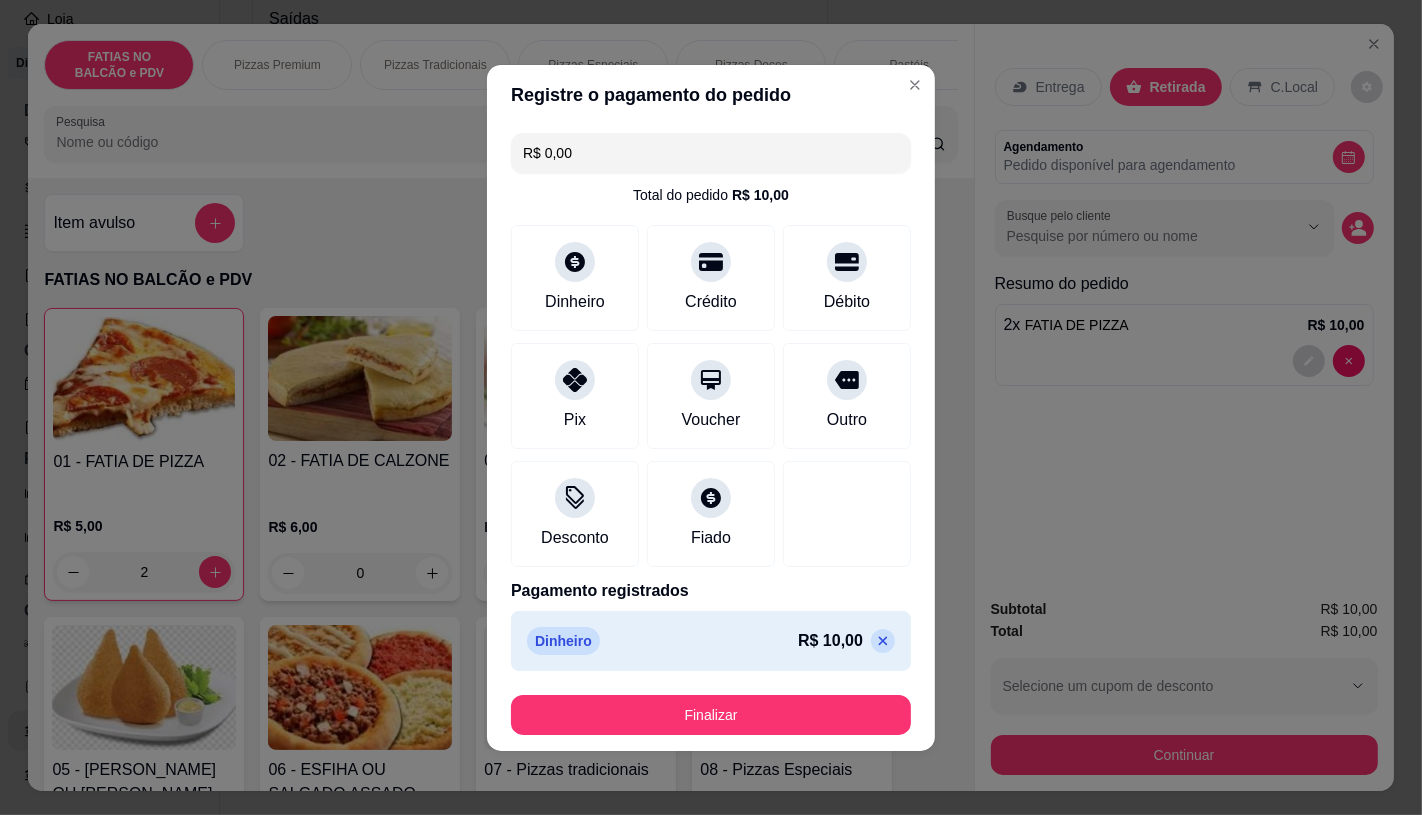 click on "Finalizar" at bounding box center [711, 715] 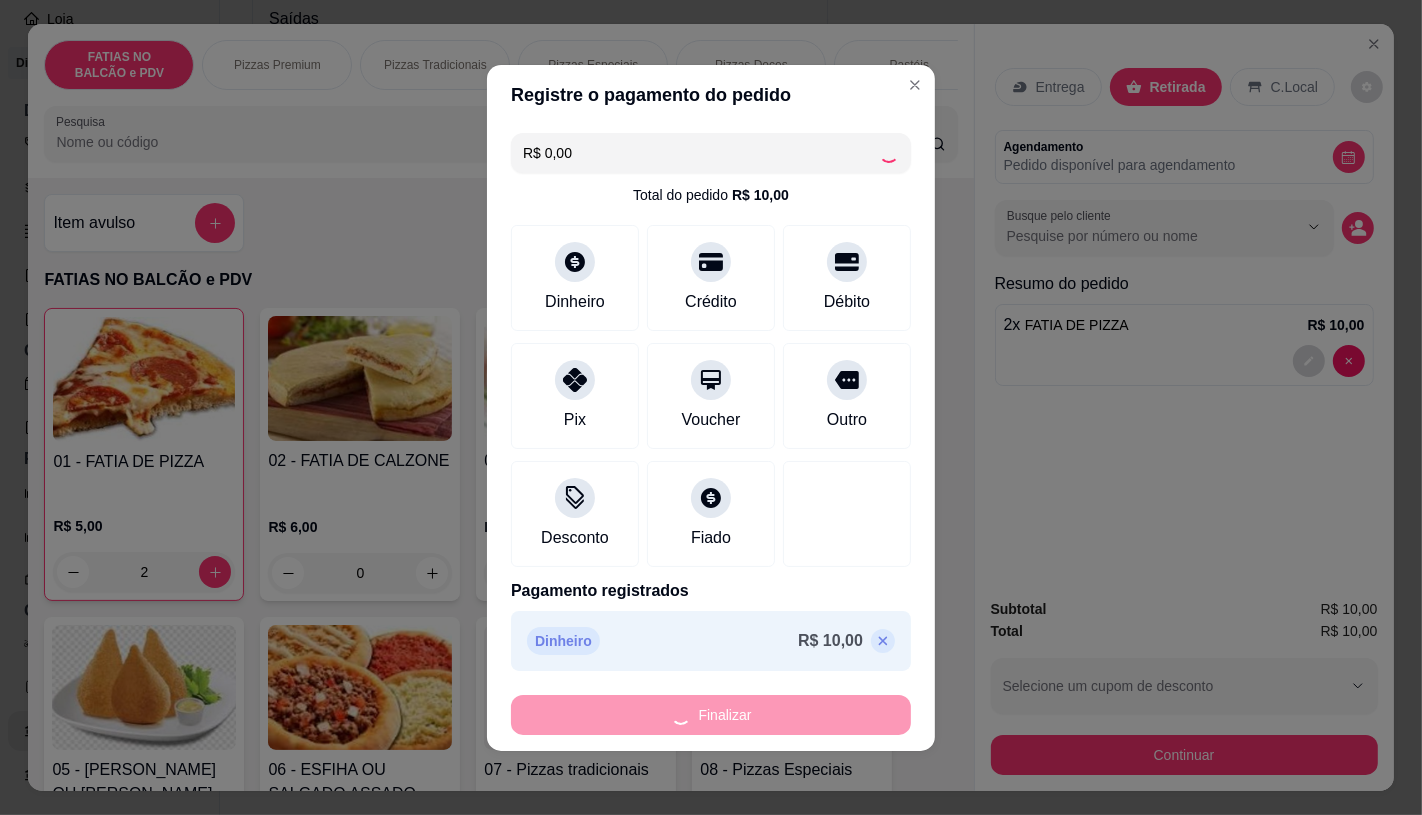 type on "0" 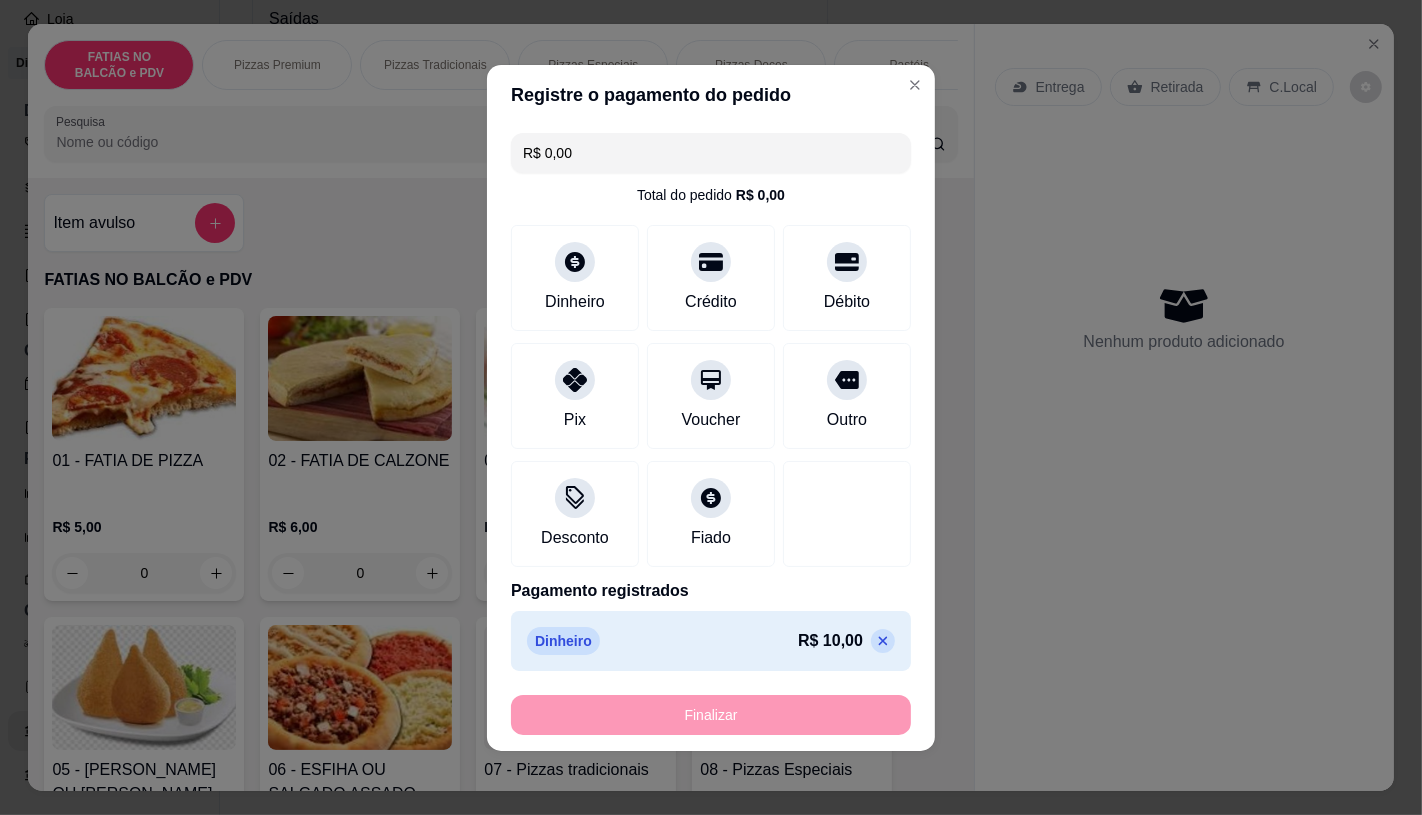 type on "-R$ 10,00" 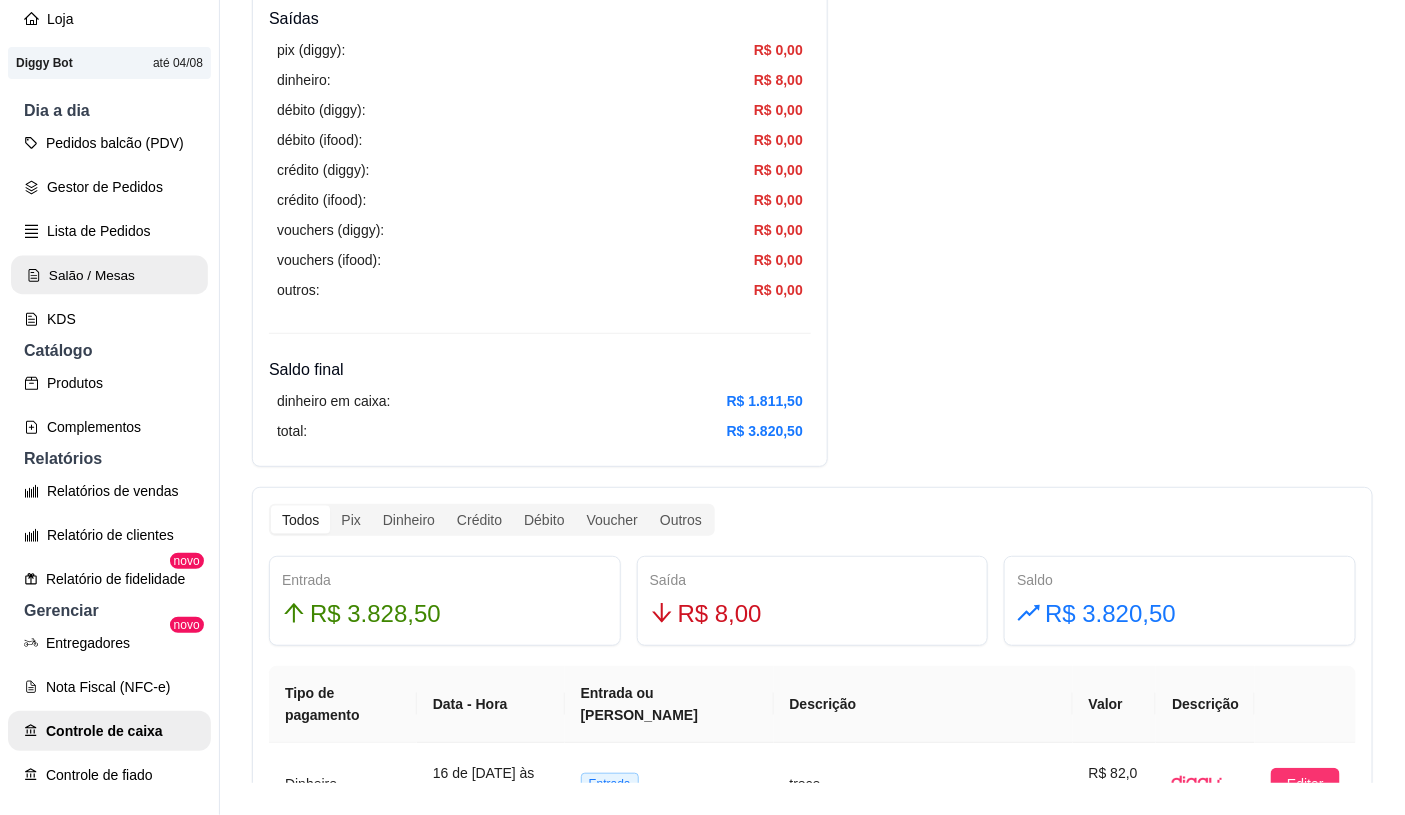click on "Salão / Mesas" at bounding box center (109, 275) 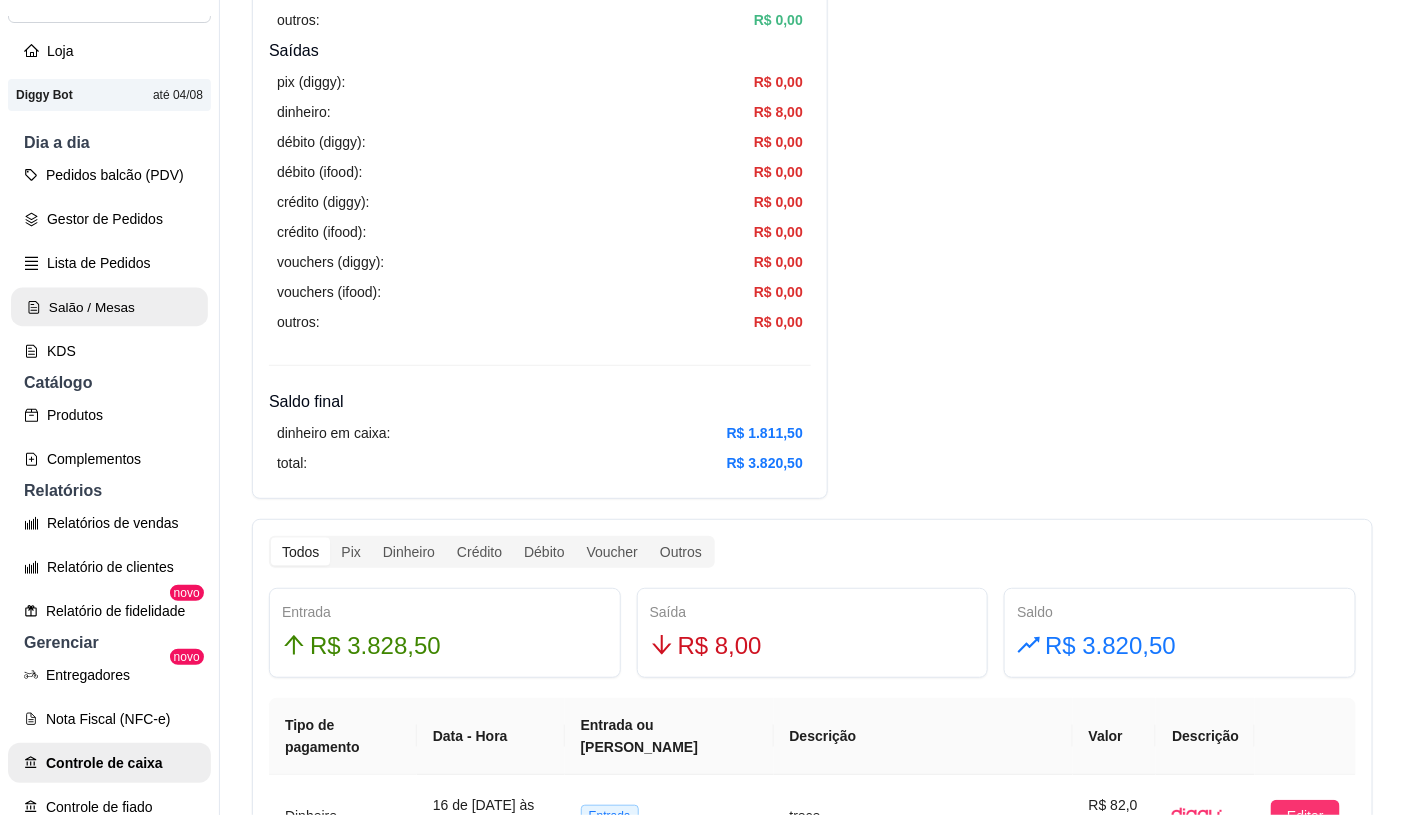 scroll, scrollTop: 0, scrollLeft: 0, axis: both 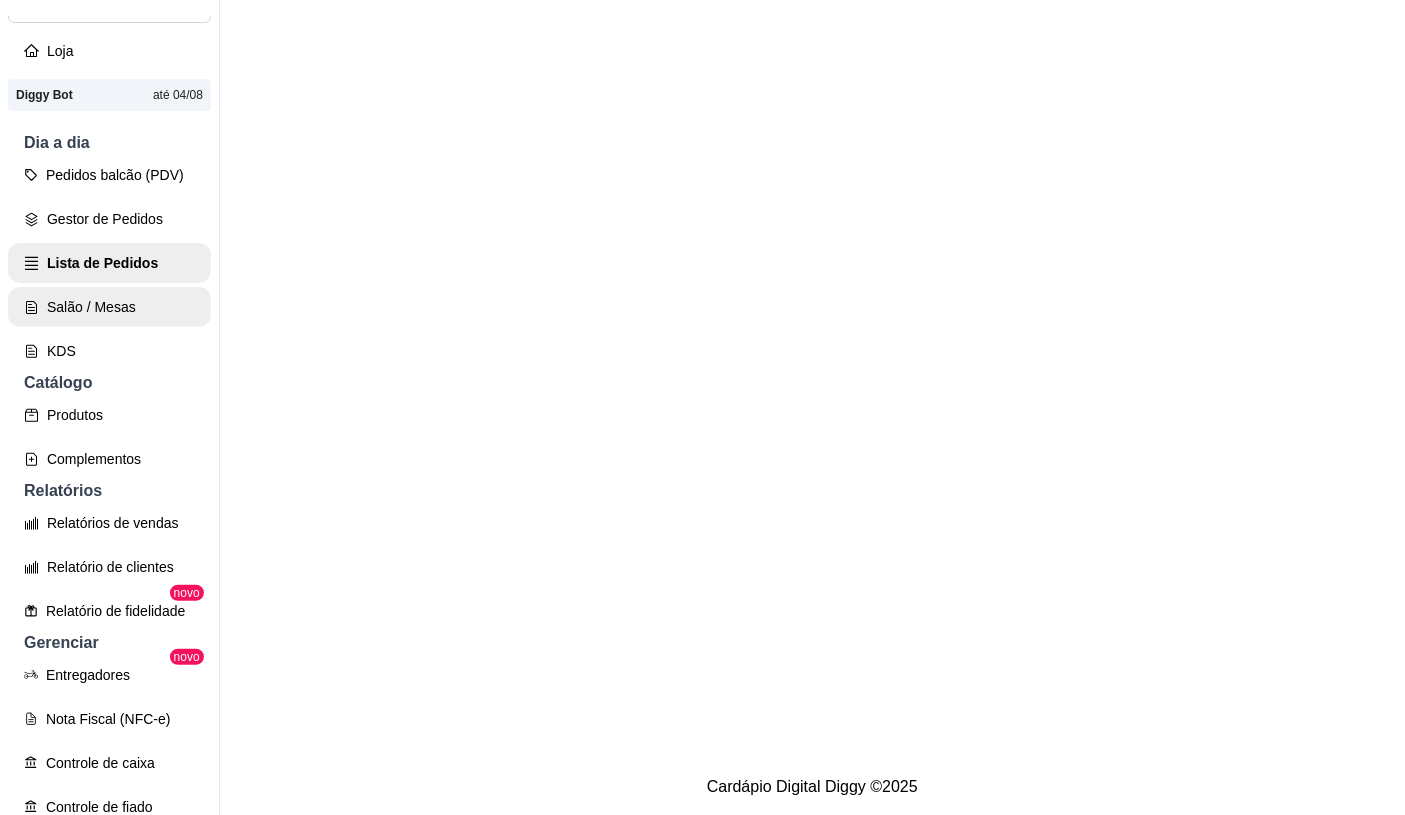 click on "Salão / Mesas" at bounding box center (109, 307) 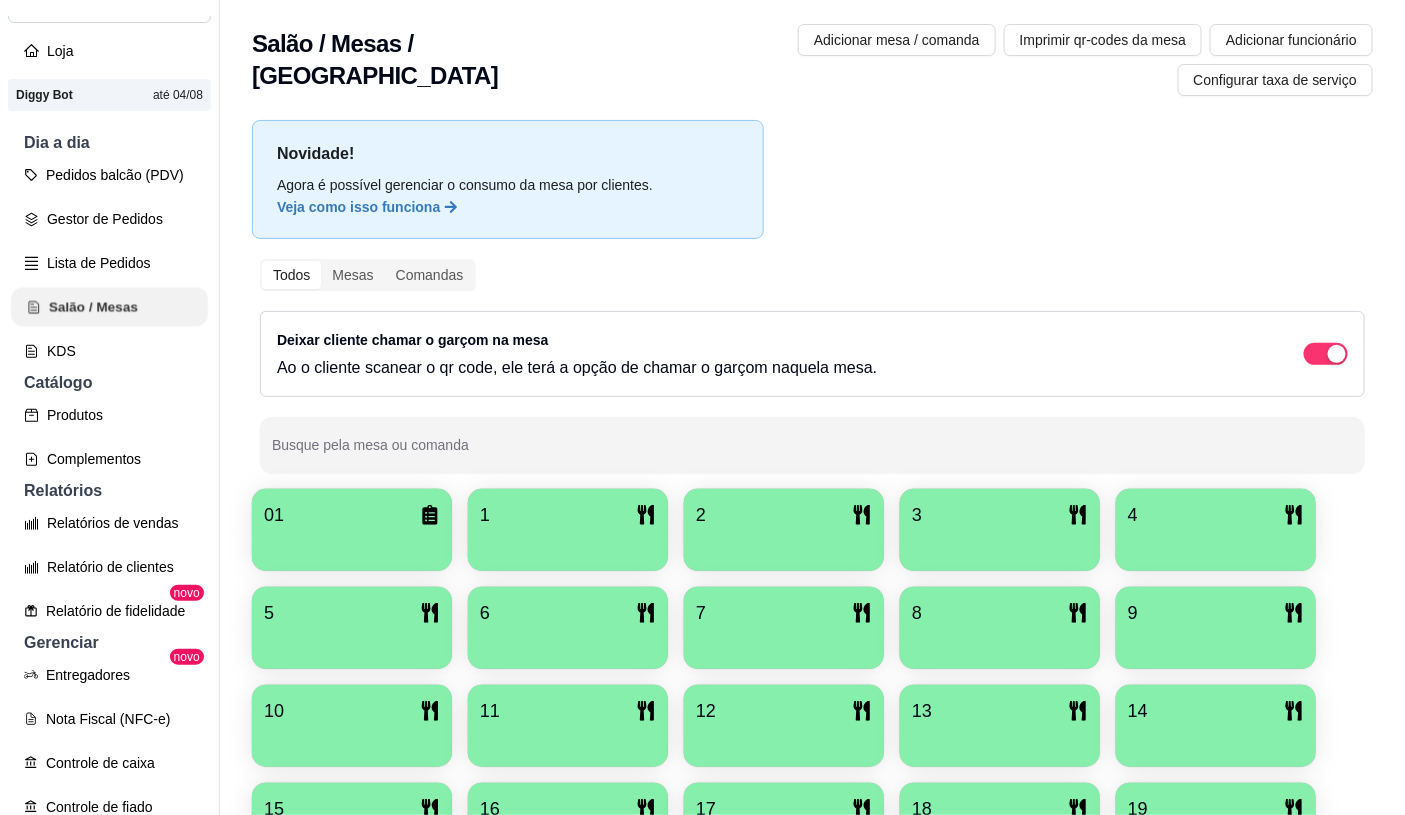 click on "Salão / Mesas" at bounding box center (109, 307) 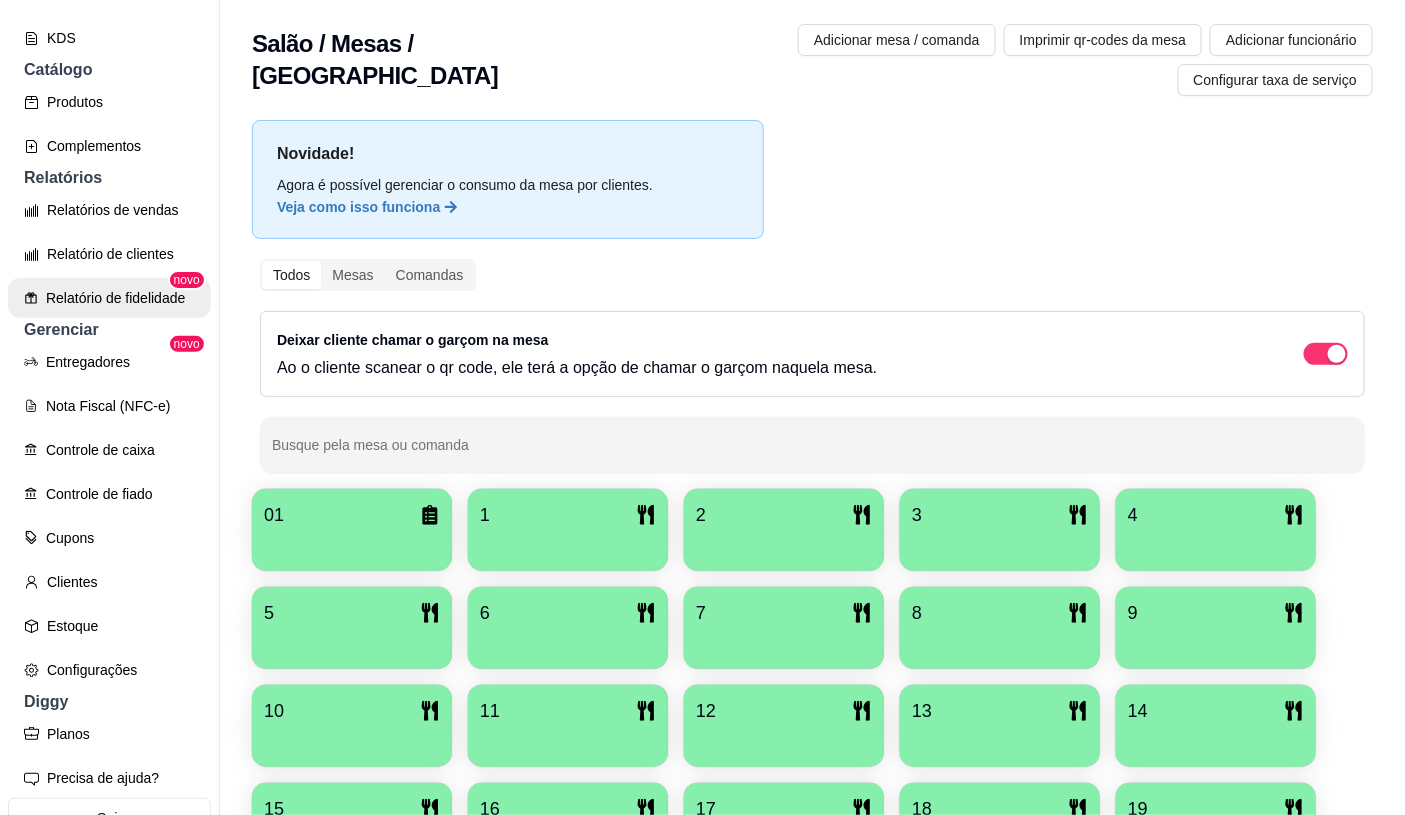 scroll, scrollTop: 444, scrollLeft: 0, axis: vertical 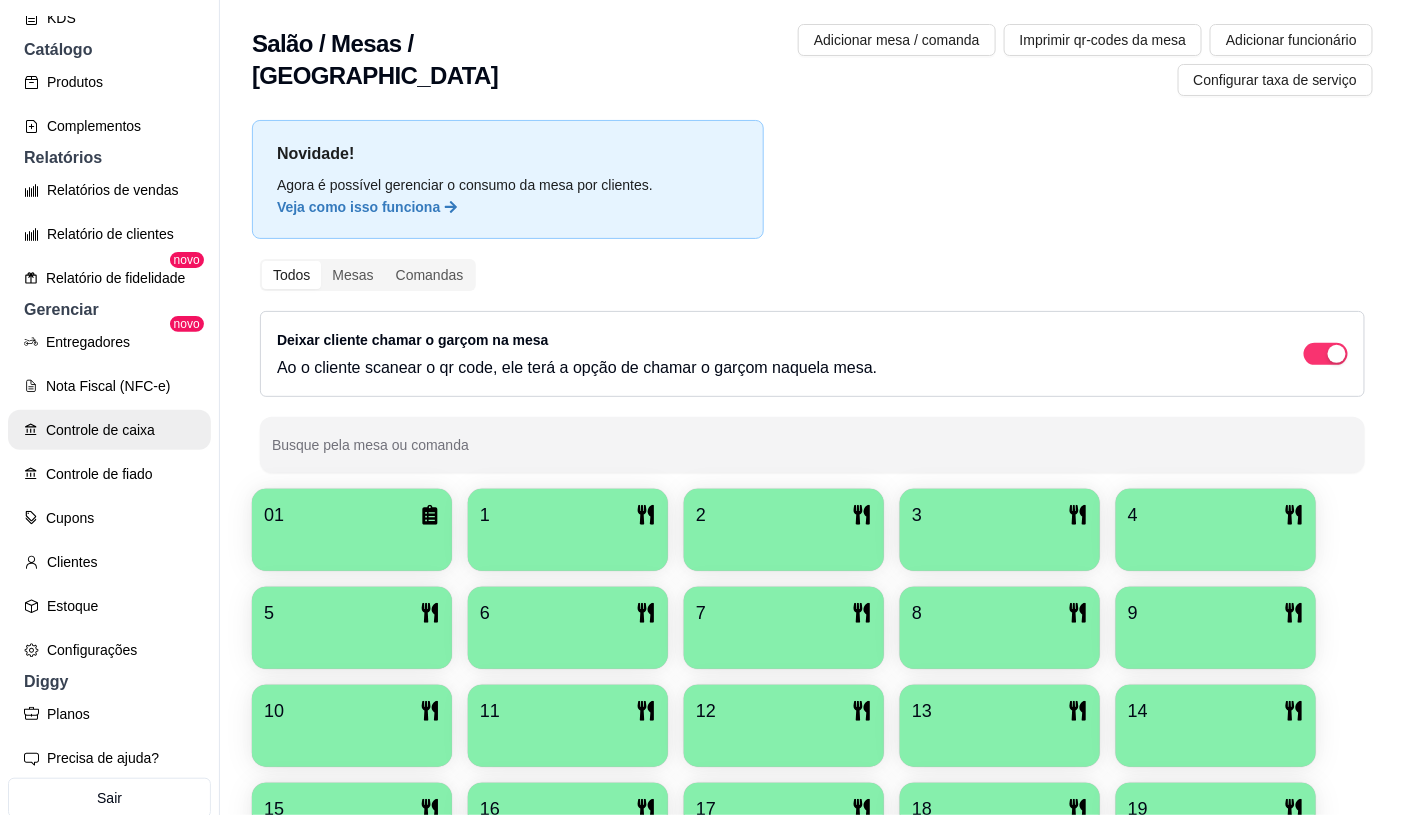 click on "Controle de caixa" at bounding box center [109, 430] 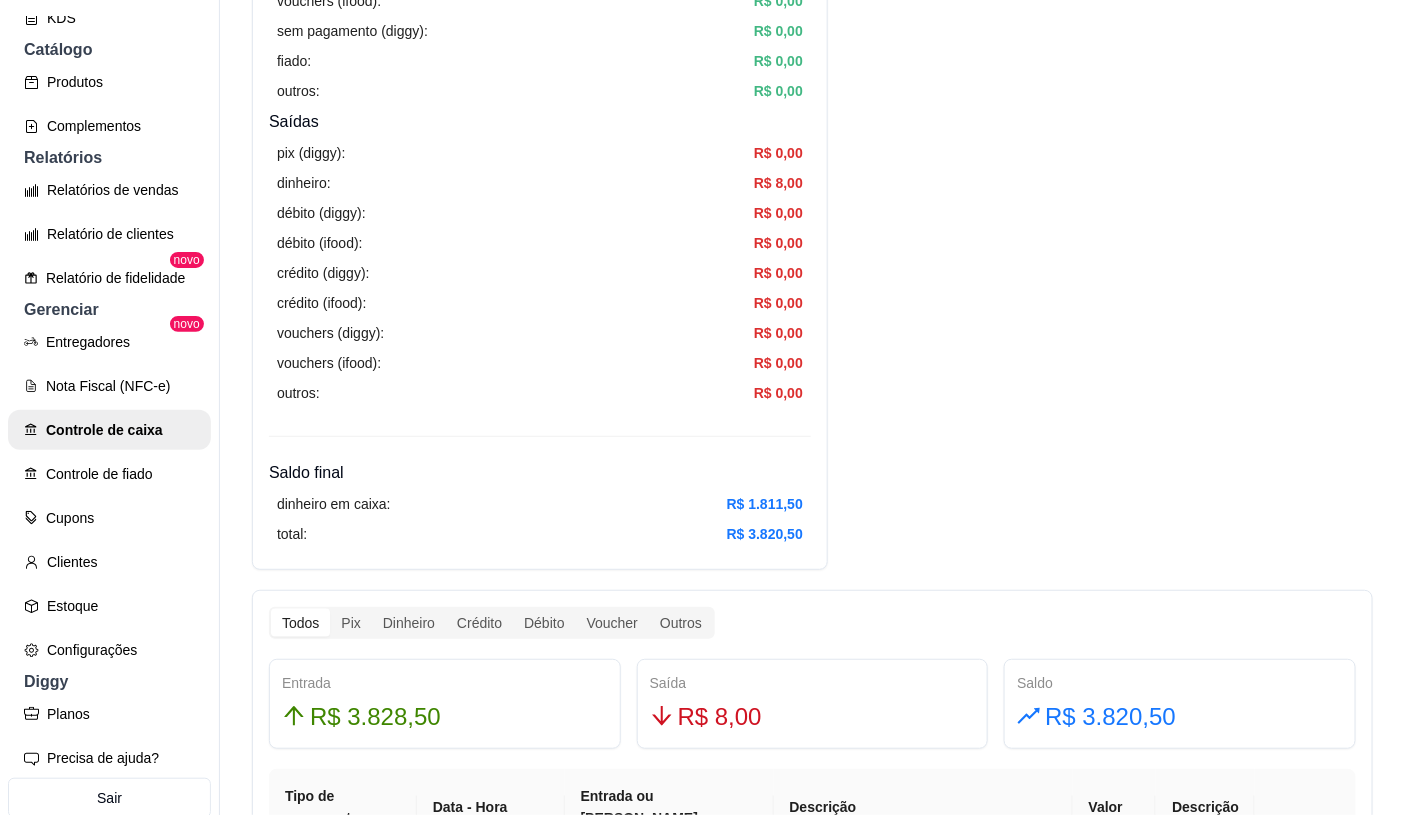 scroll, scrollTop: 888, scrollLeft: 0, axis: vertical 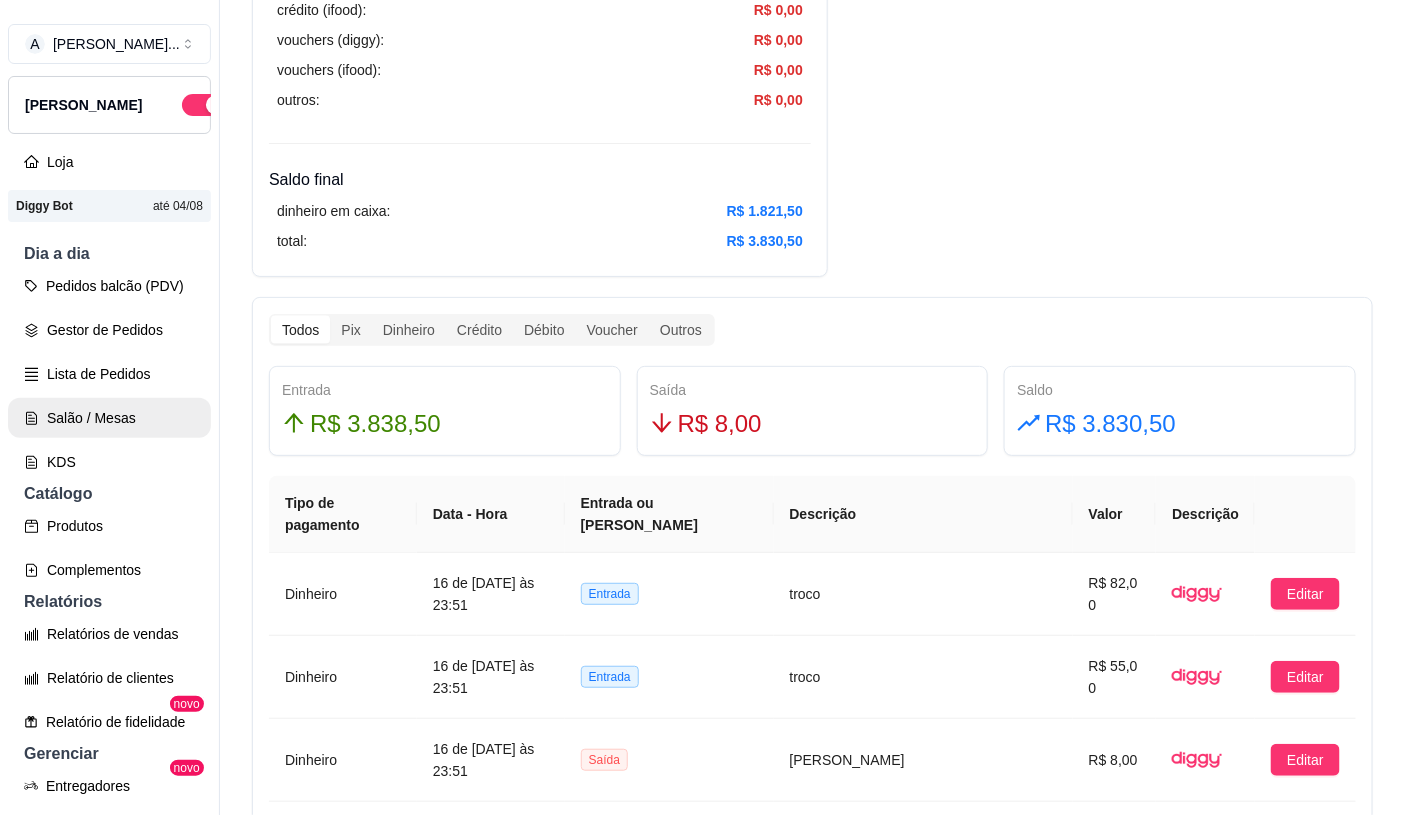 click on "Salão / Mesas" at bounding box center [109, 418] 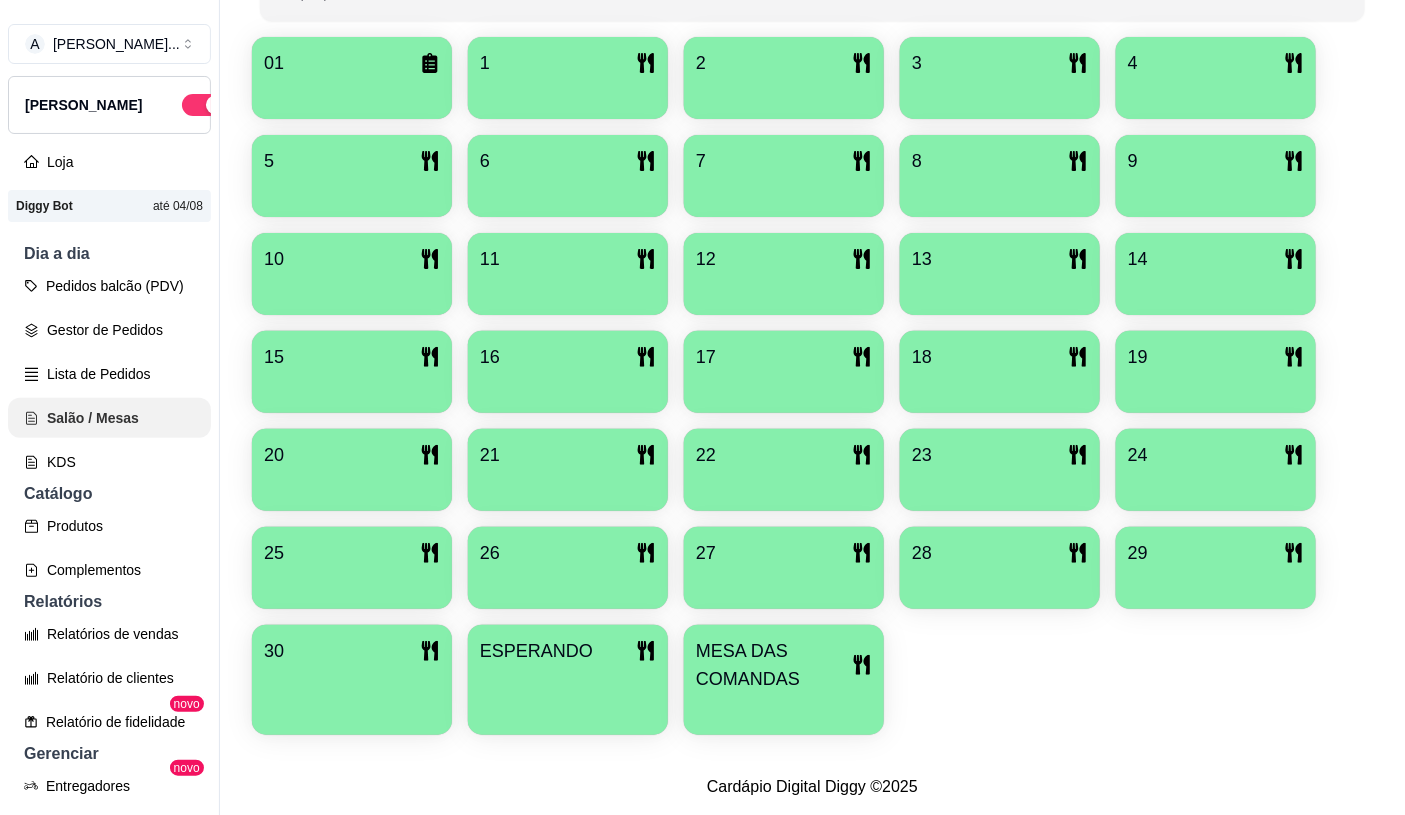 scroll, scrollTop: 0, scrollLeft: 0, axis: both 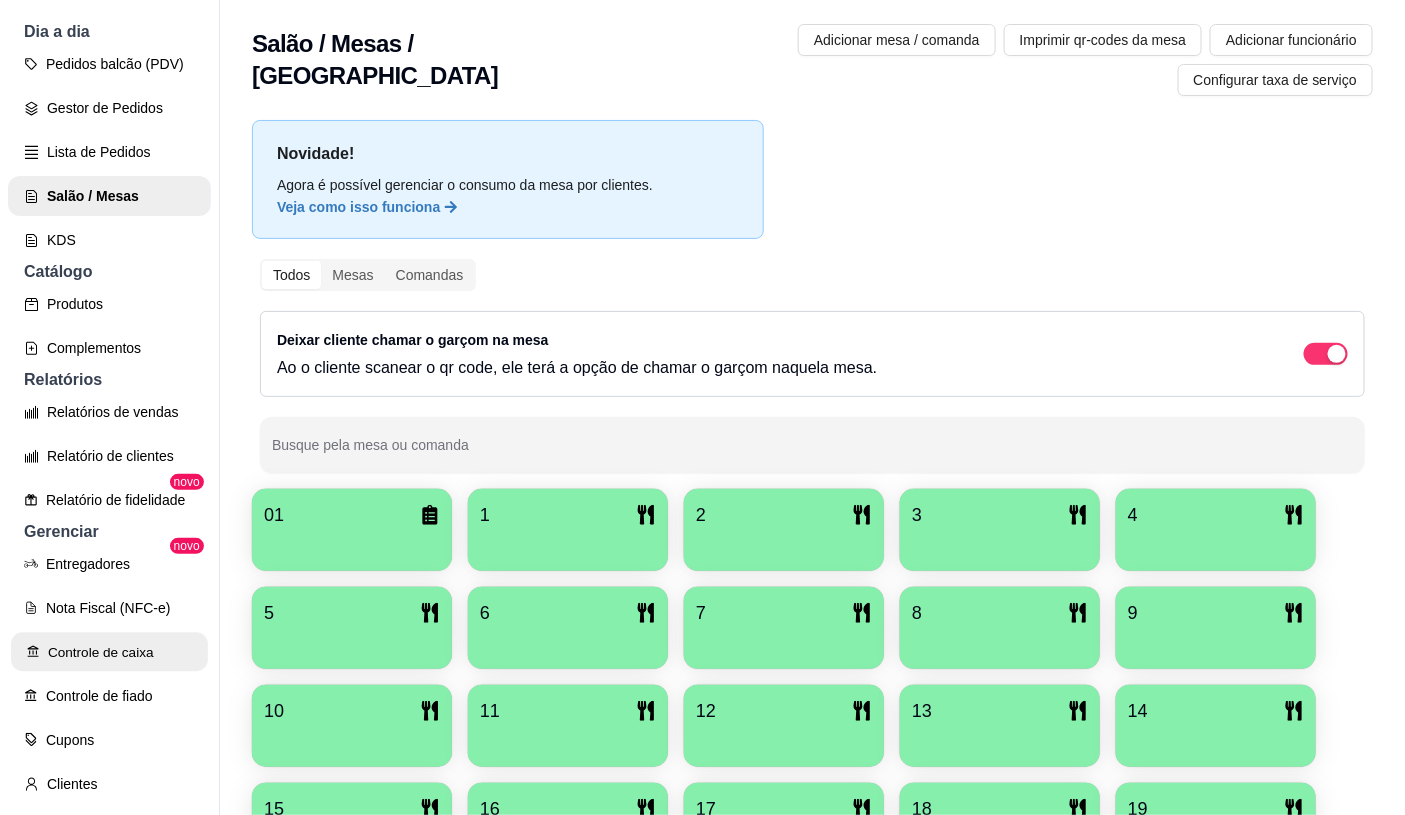 click on "Controle de caixa" at bounding box center (109, 652) 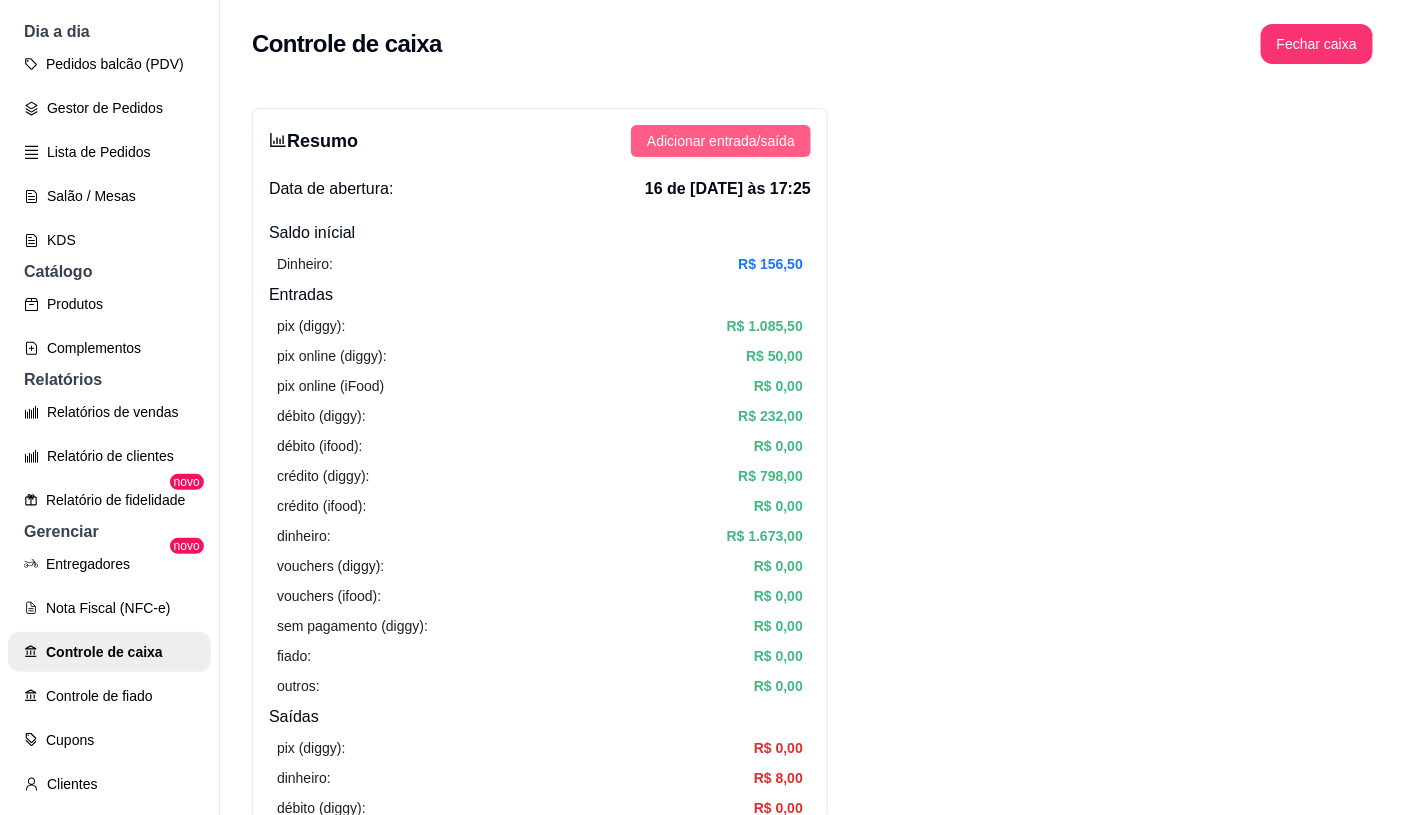 click on "Adicionar entrada/saída" at bounding box center [721, 141] 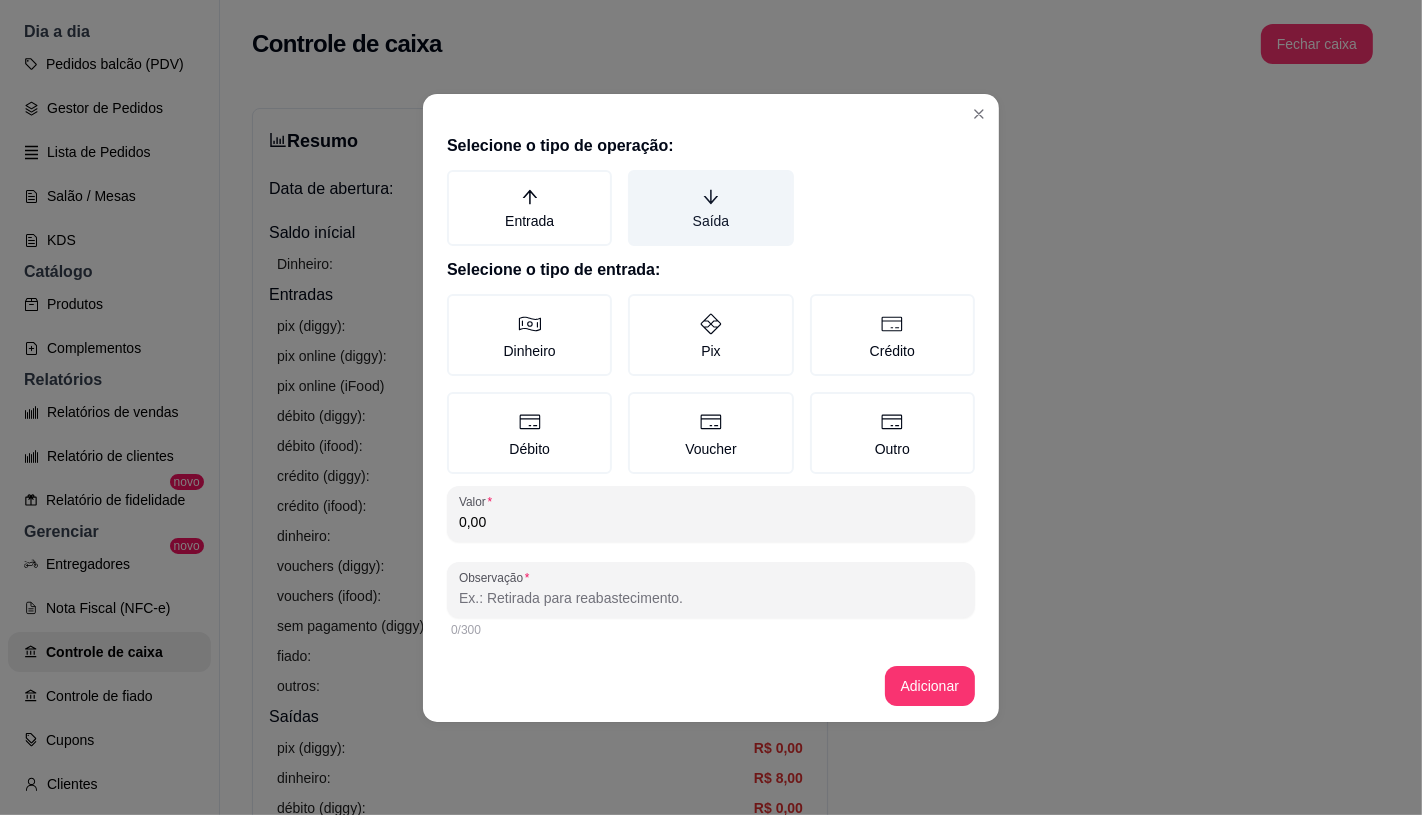 click on "Saída" at bounding box center [710, 208] 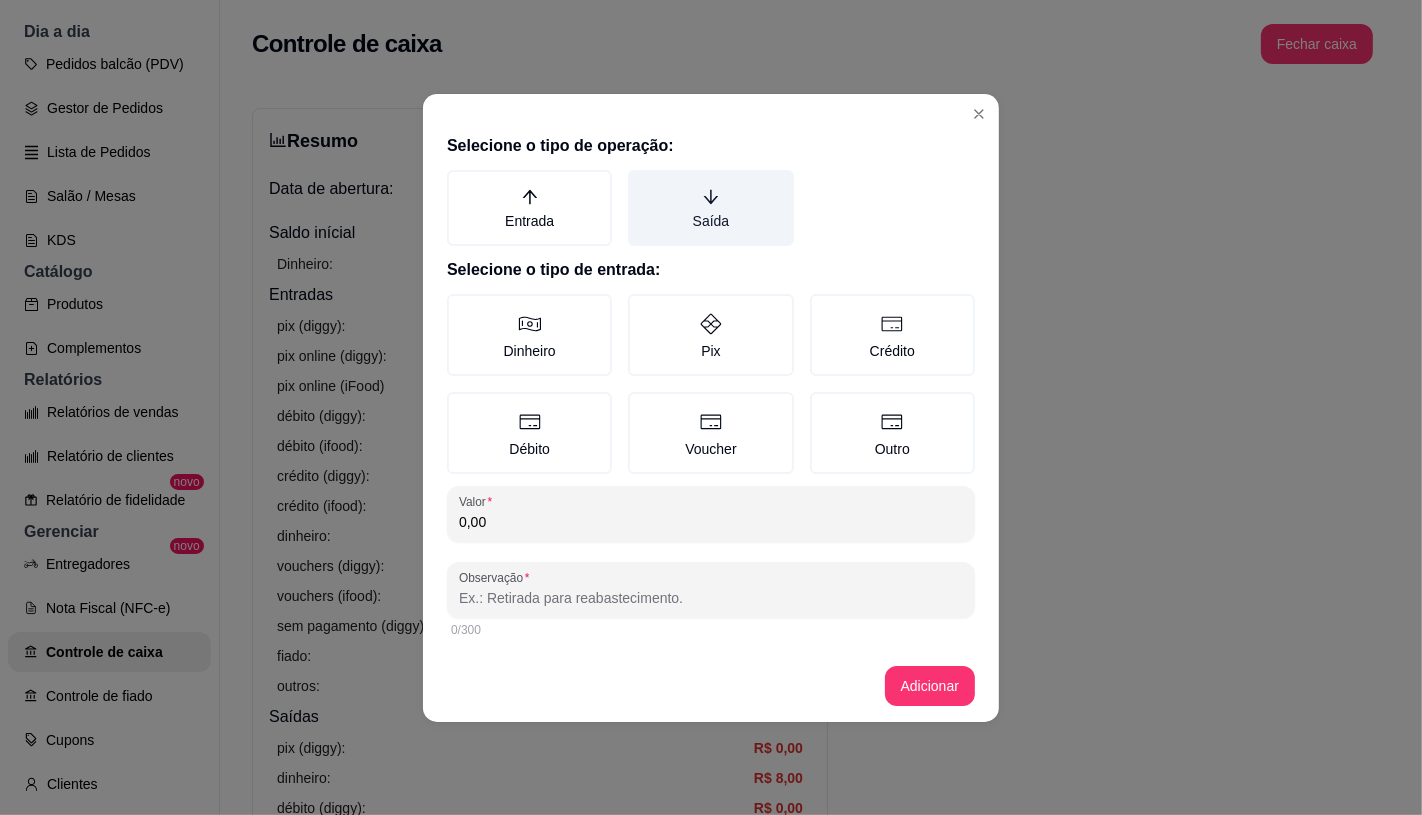 click on "Saída" at bounding box center [635, 177] 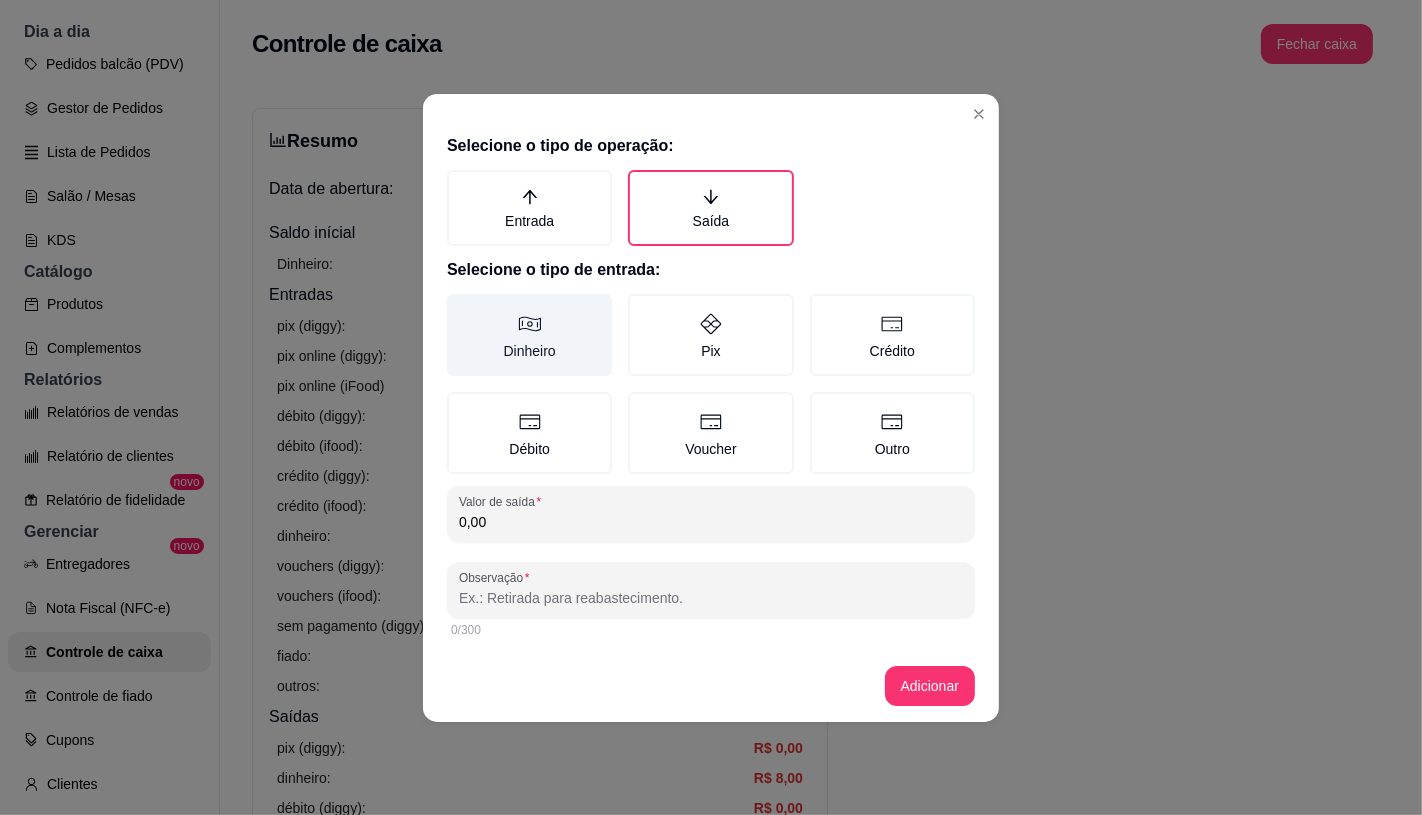 click on "Dinheiro" at bounding box center (529, 335) 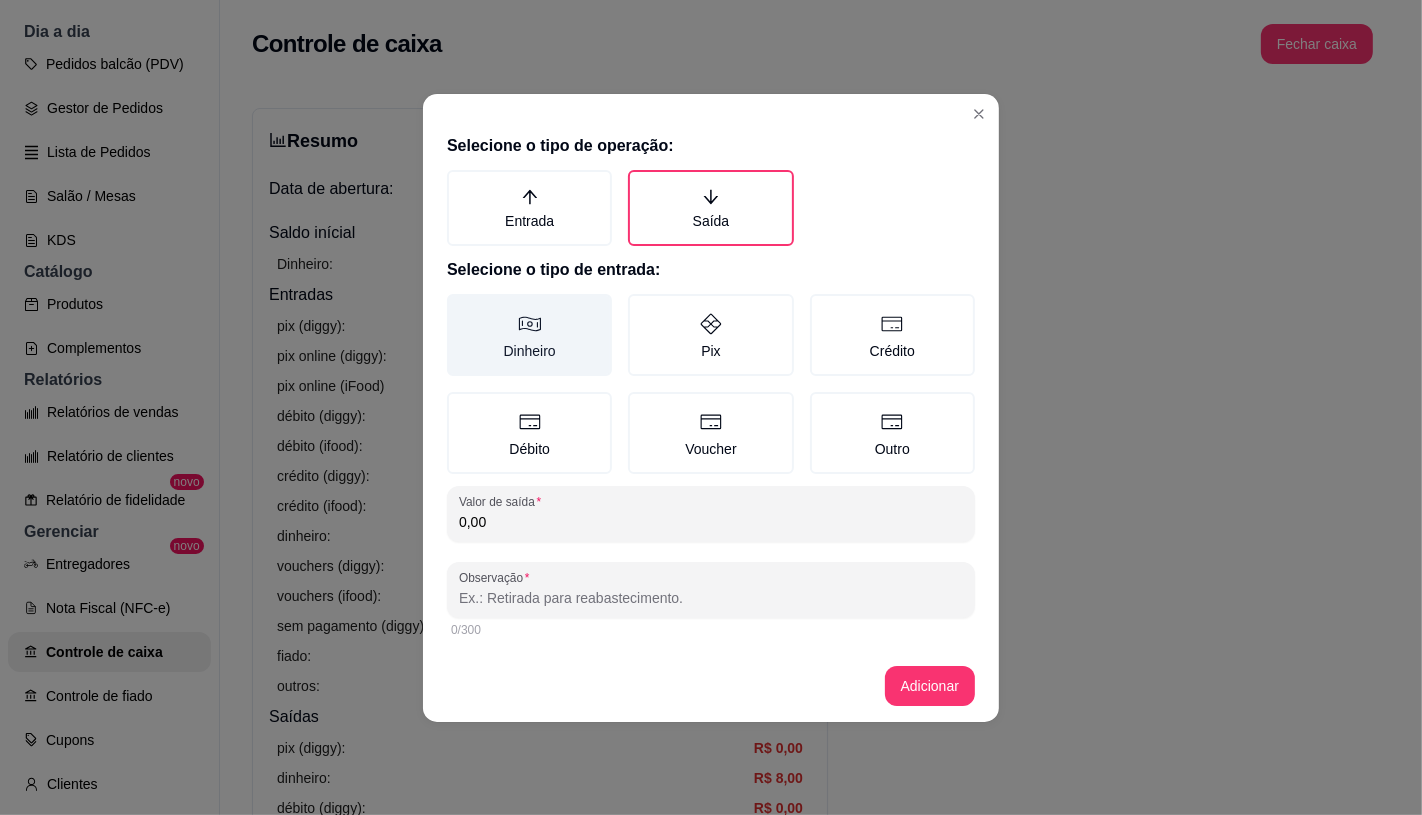 click on "Dinheiro" at bounding box center [454, 301] 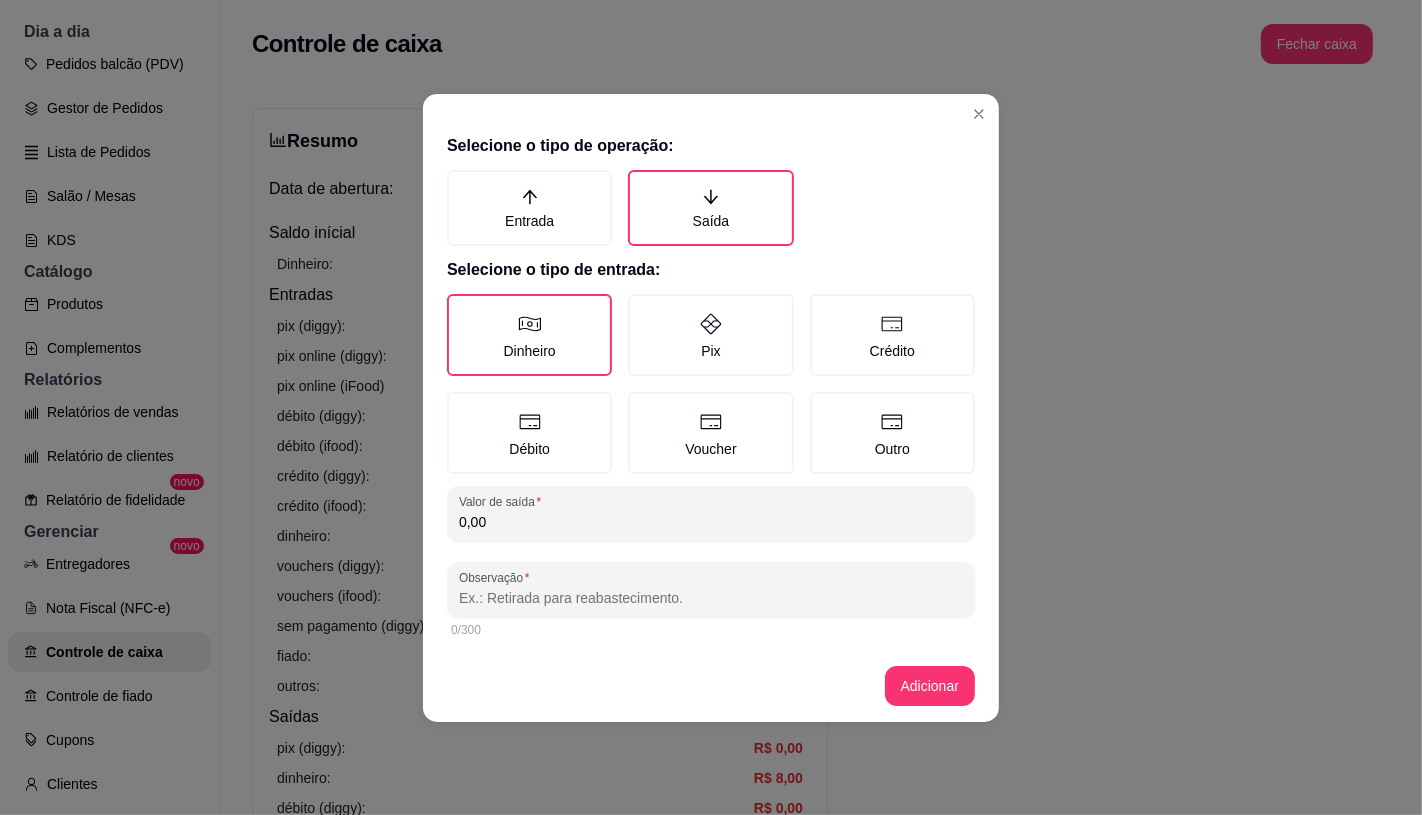 click on "Selecione o tipo de operação: Entrada Saída Selecione o tipo de entrada: Dinheiro Pix Crédito Débito Voucher Outro Valor
de saída 0,00 Observação 0/300" at bounding box center [711, 388] 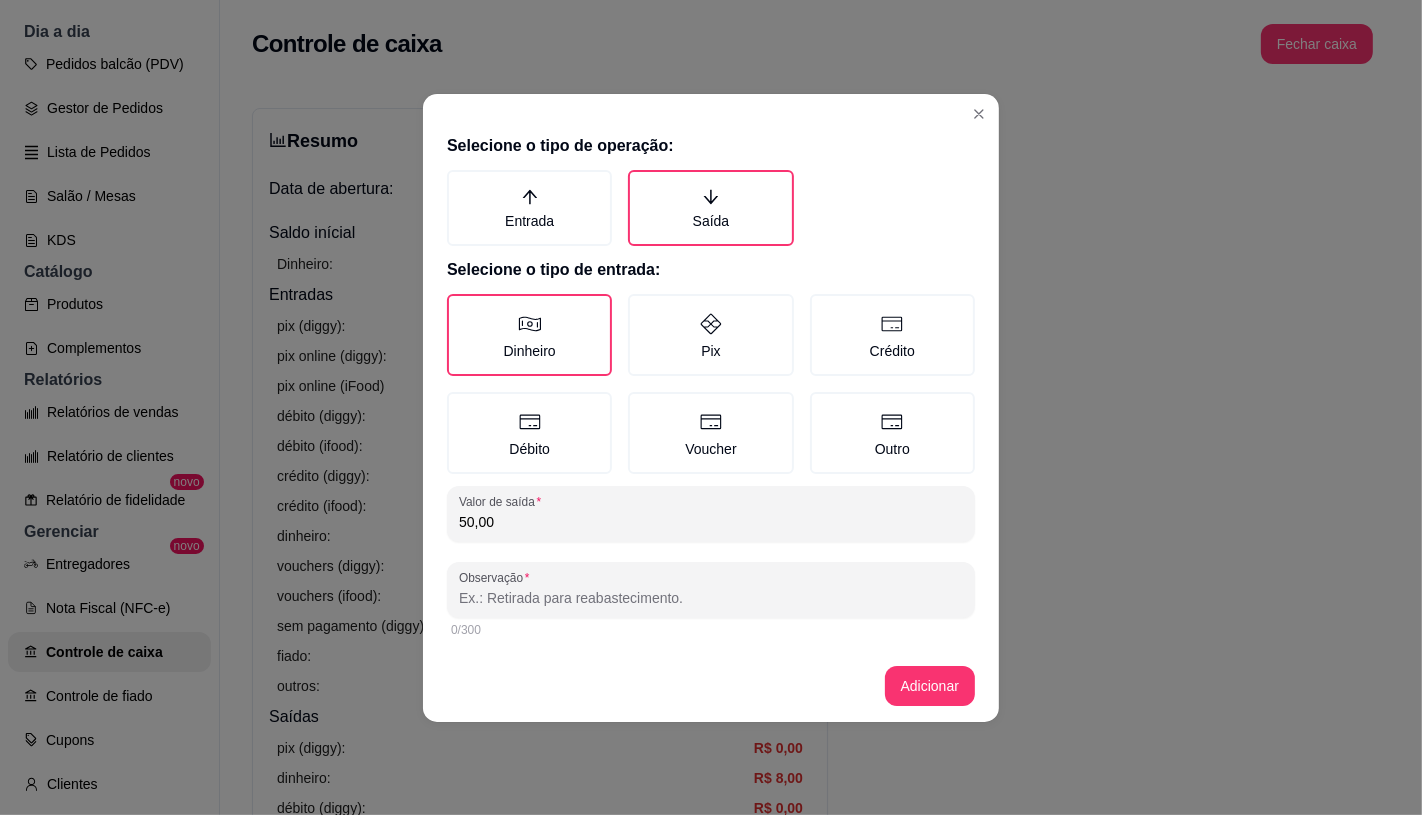 type on "50,00" 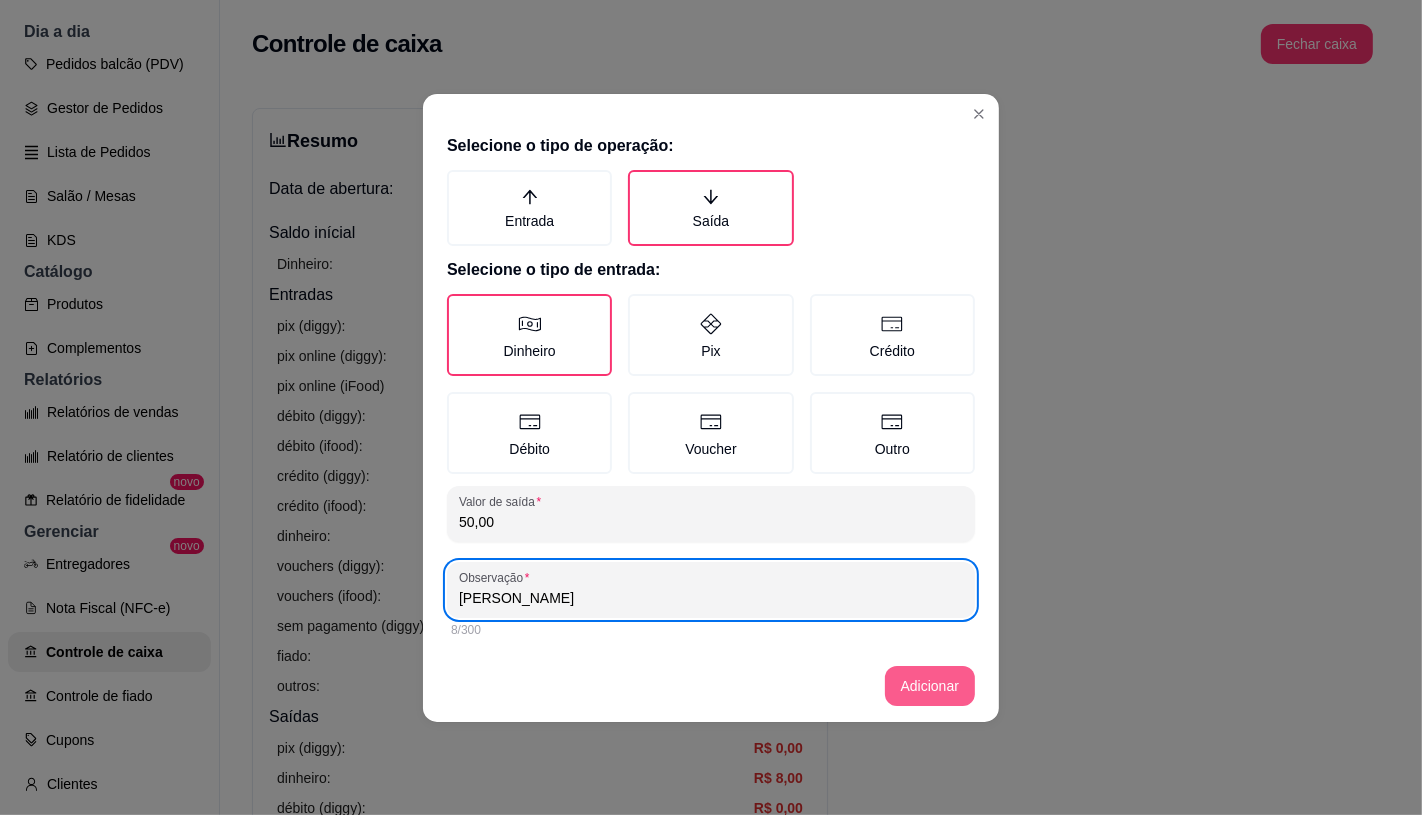 type on "Jennifer" 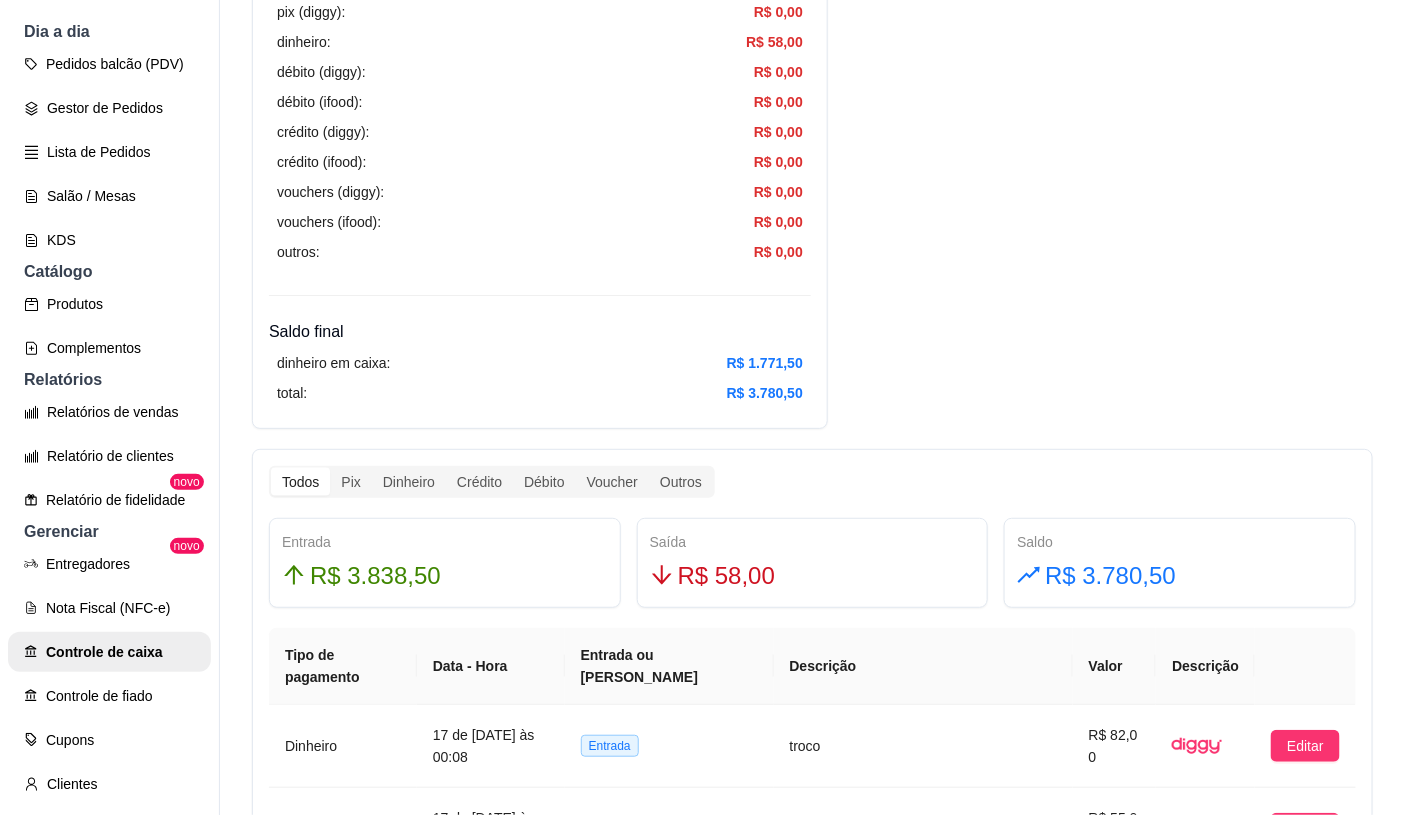 scroll, scrollTop: 777, scrollLeft: 0, axis: vertical 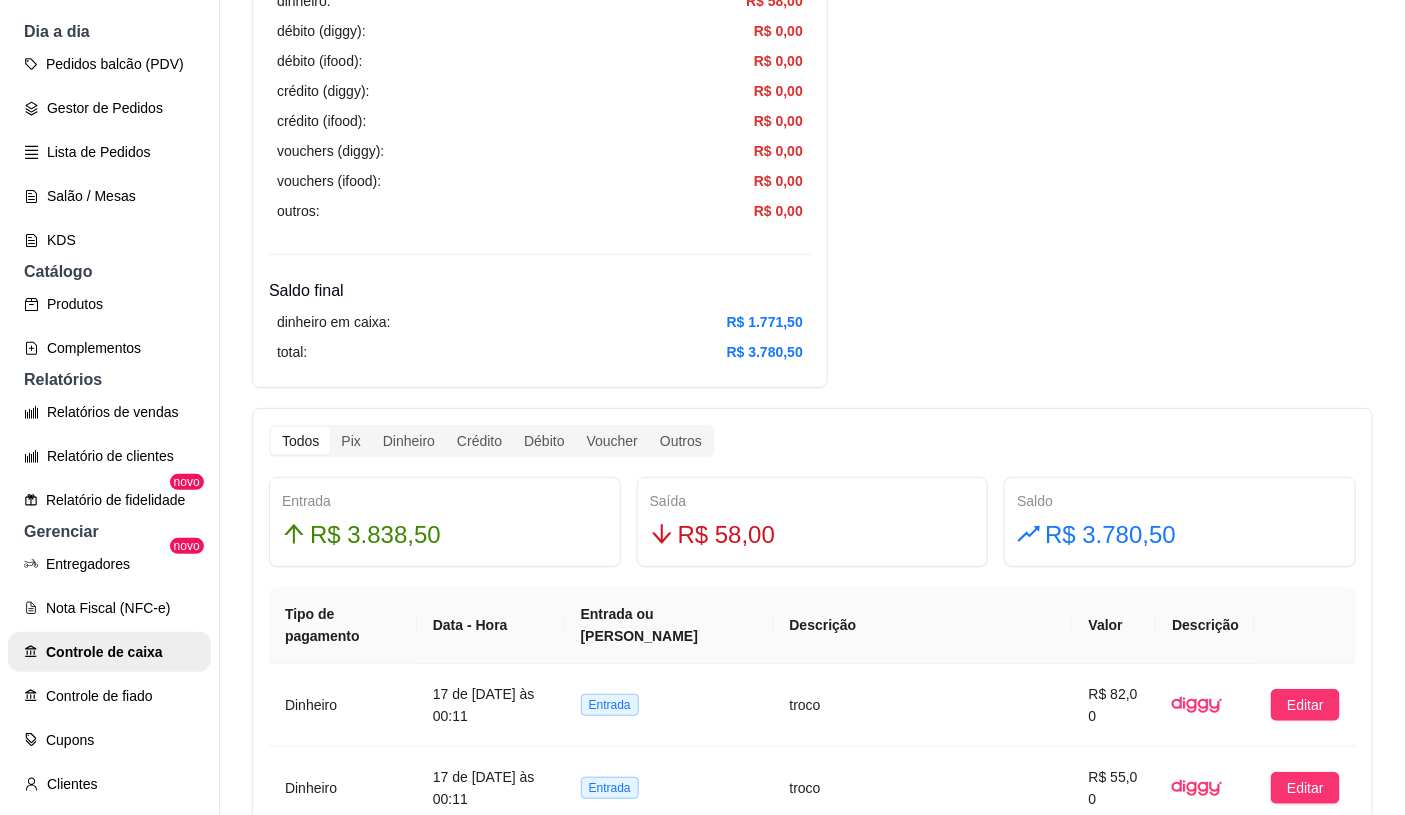 click on "Saldo final" at bounding box center [540, 291] 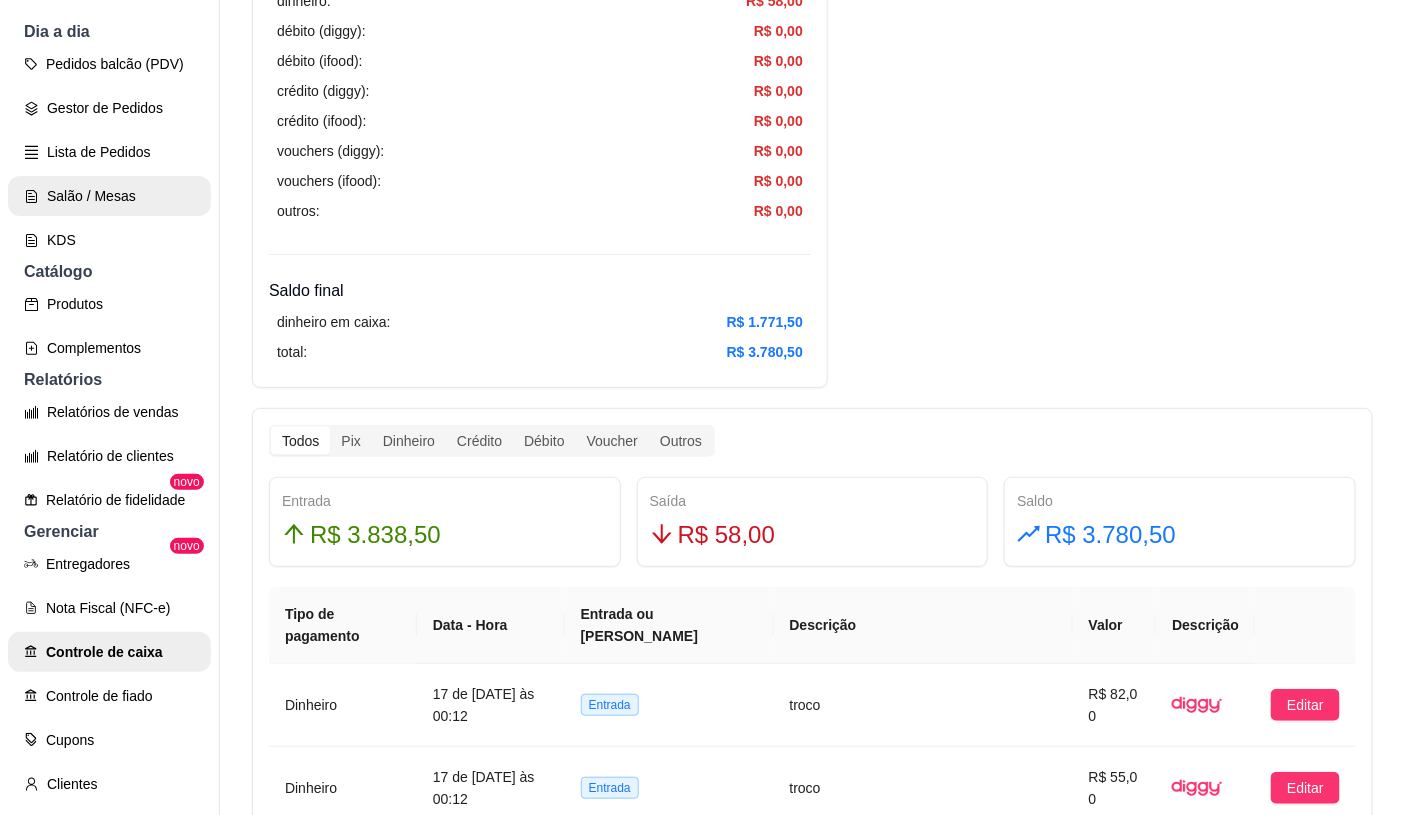 click on "Salão / Mesas" at bounding box center (109, 196) 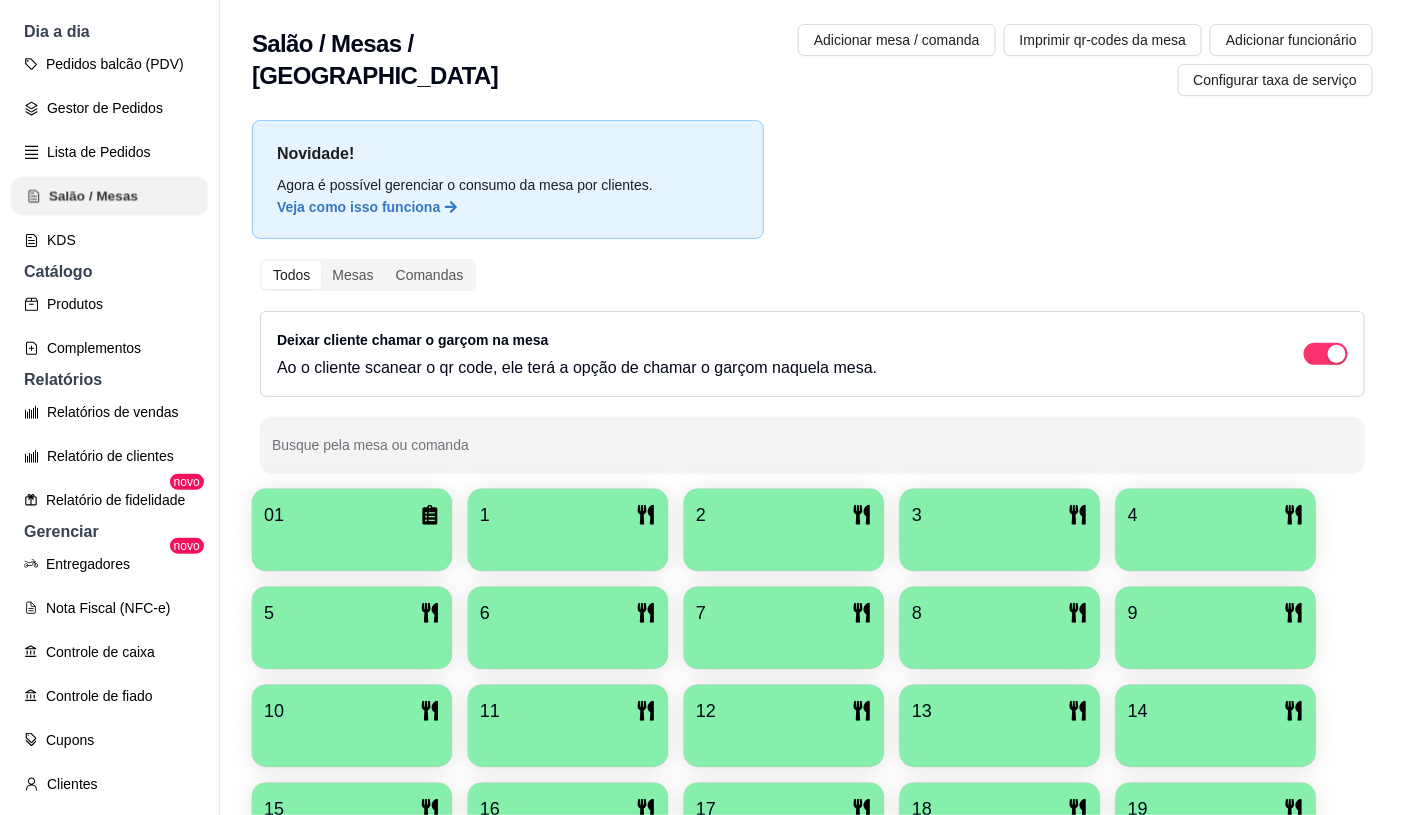 click on "Salão / Mesas" at bounding box center (109, 196) 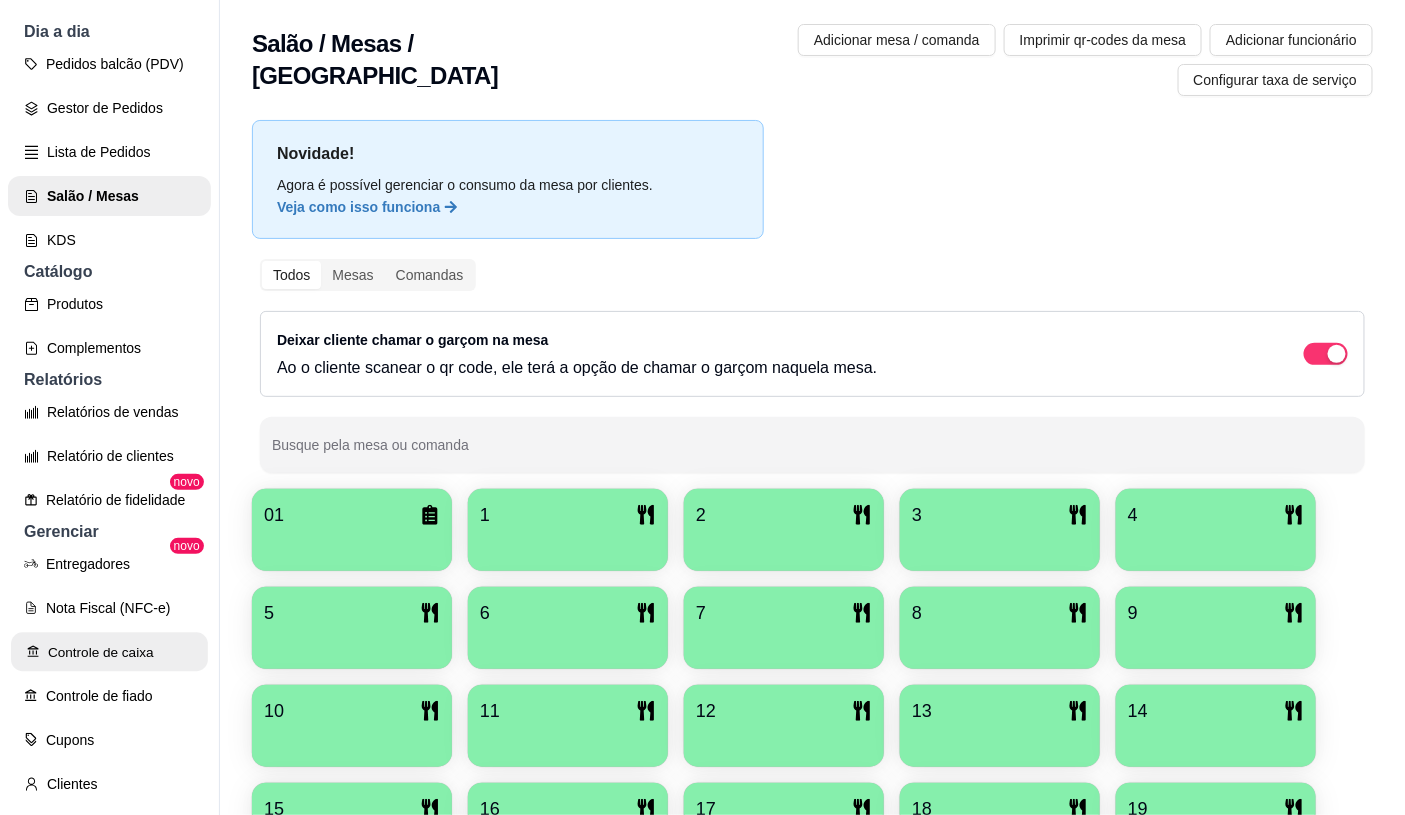 click on "Controle de caixa" at bounding box center [109, 652] 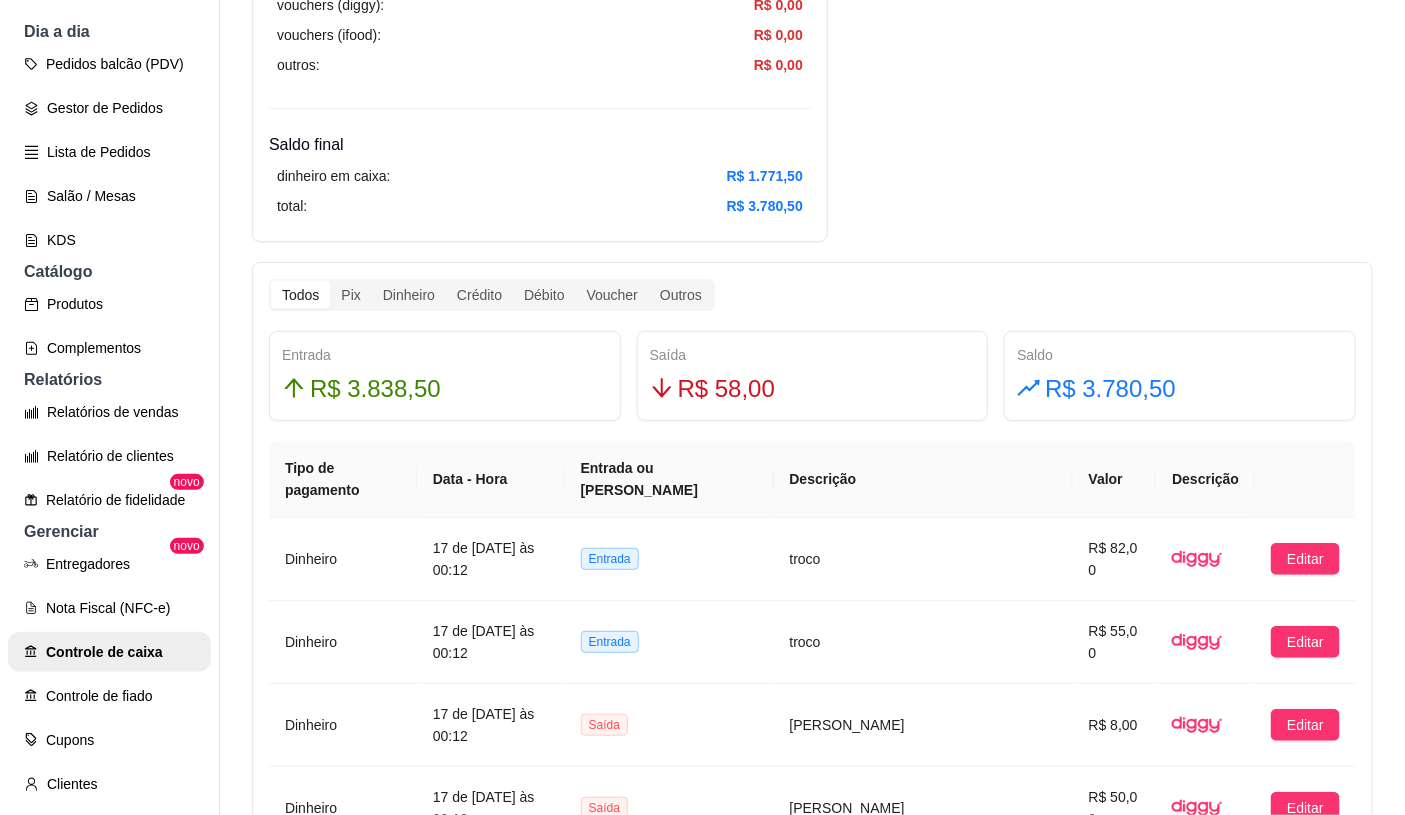 scroll, scrollTop: 888, scrollLeft: 0, axis: vertical 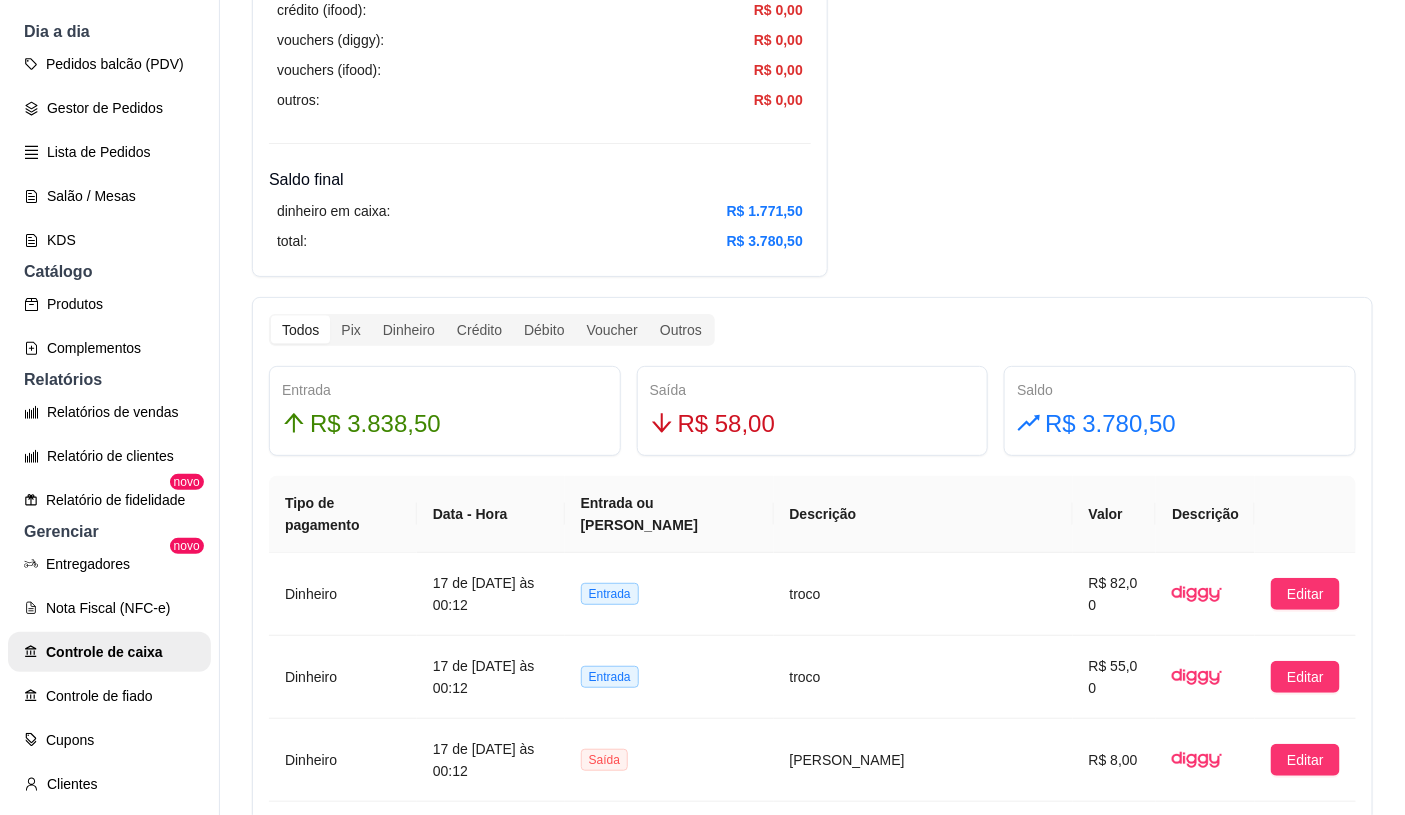 click on "Resumo Adicionar entrada/saída Data de abertura: 16 de jul de 2025 às 17:25 Saldo inícial Dinheiro: R$ 156,50 Entradas pix (diggy): R$ 1.085,50 pix online (diggy): R$ 50,00 pix online (iFood) R$ 0,00 débito (diggy): R$ 232,00 débito (ifood): R$ 0,00 crédito (diggy): R$ 798,00 crédito (ifood): R$ 0,00 dinheiro: R$ 1.673,00 vouchers (diggy): R$ 0,00 vouchers (ifood): R$ 0,00 sem pagamento (diggy): R$ 0,00 fiado: R$ 0,00 outros: R$ 0,00 Saídas pix (diggy): R$ 0,00 dinheiro: R$ 58,00 débito (diggy): R$ 0,00 débito (ifood): R$ 0,00 crédito (diggy): R$ 0,00 crédito (ifood): R$ 0,00 vouchers (diggy): R$ 0,00 vouchers (ifood): R$ 0,00 outros: R$ 0,00 Saldo final dinheiro em caixa: R$ 1.771,50 total: R$ 3.780,50 Todos Pix Dinheiro Crédito Débito Voucher Outros Entrada R$ 3.838,50 Saída R$ 58,00 Saldo R$ 3.780,50 Tipo de pagamento Data - Hora Entrada ou Saída Descrição Valor Descrição Dinheiro 17 de jul de 2025 às 00:12 Entrada troco R$ 82,00 Editar Dinheiro Entrada 1" at bounding box center (812, 735) 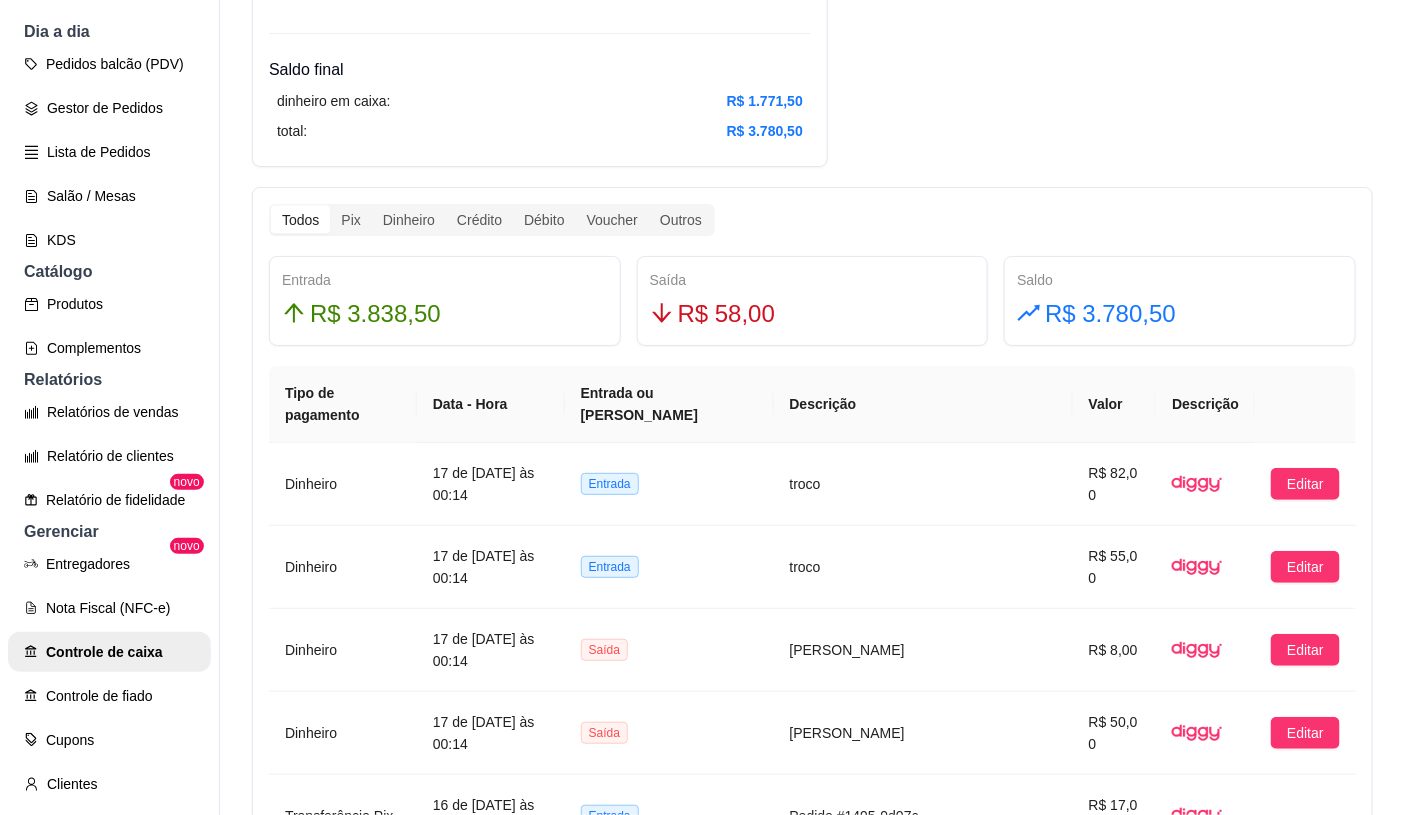 scroll, scrollTop: 1222, scrollLeft: 0, axis: vertical 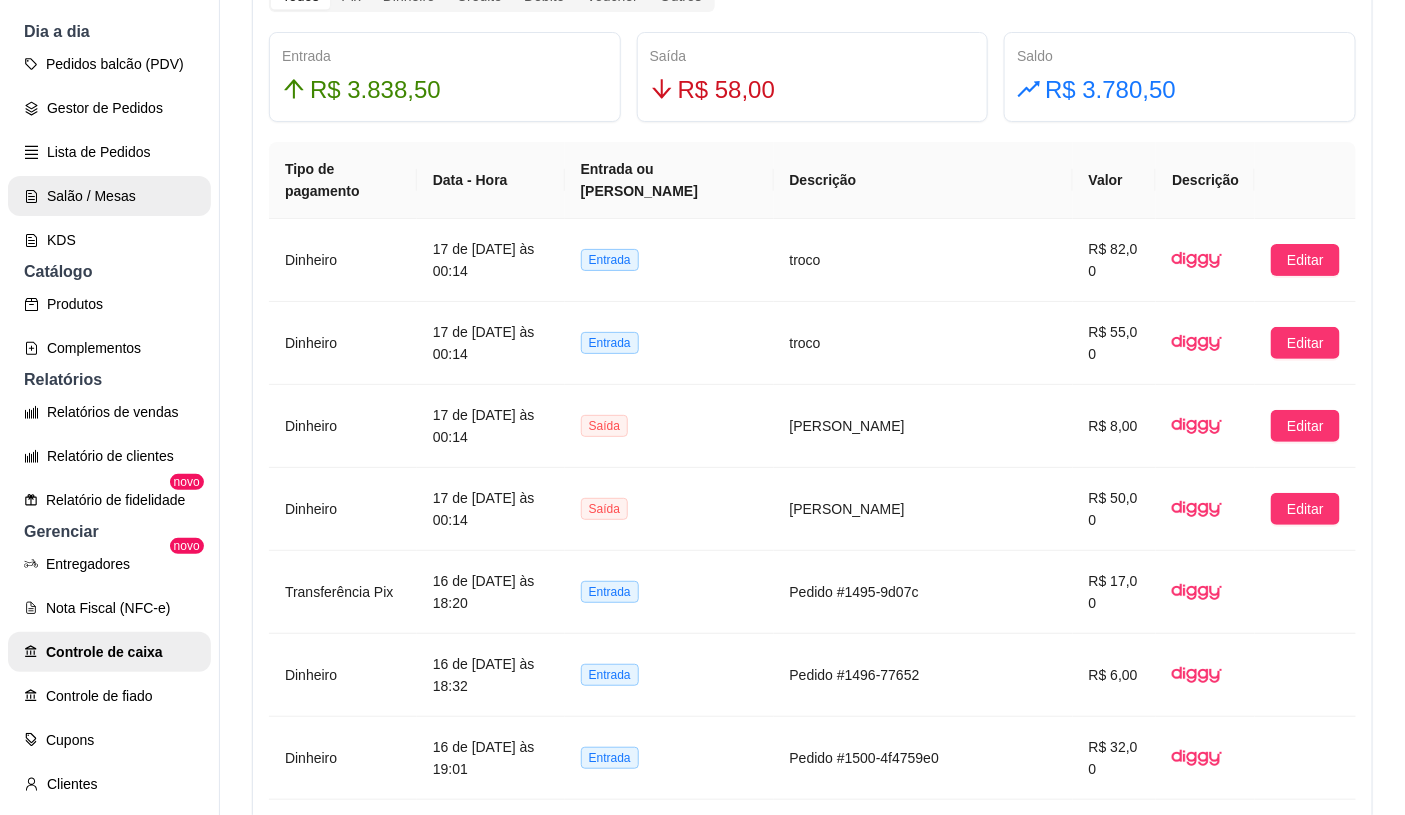 click on "Salão / Mesas" at bounding box center [109, 196] 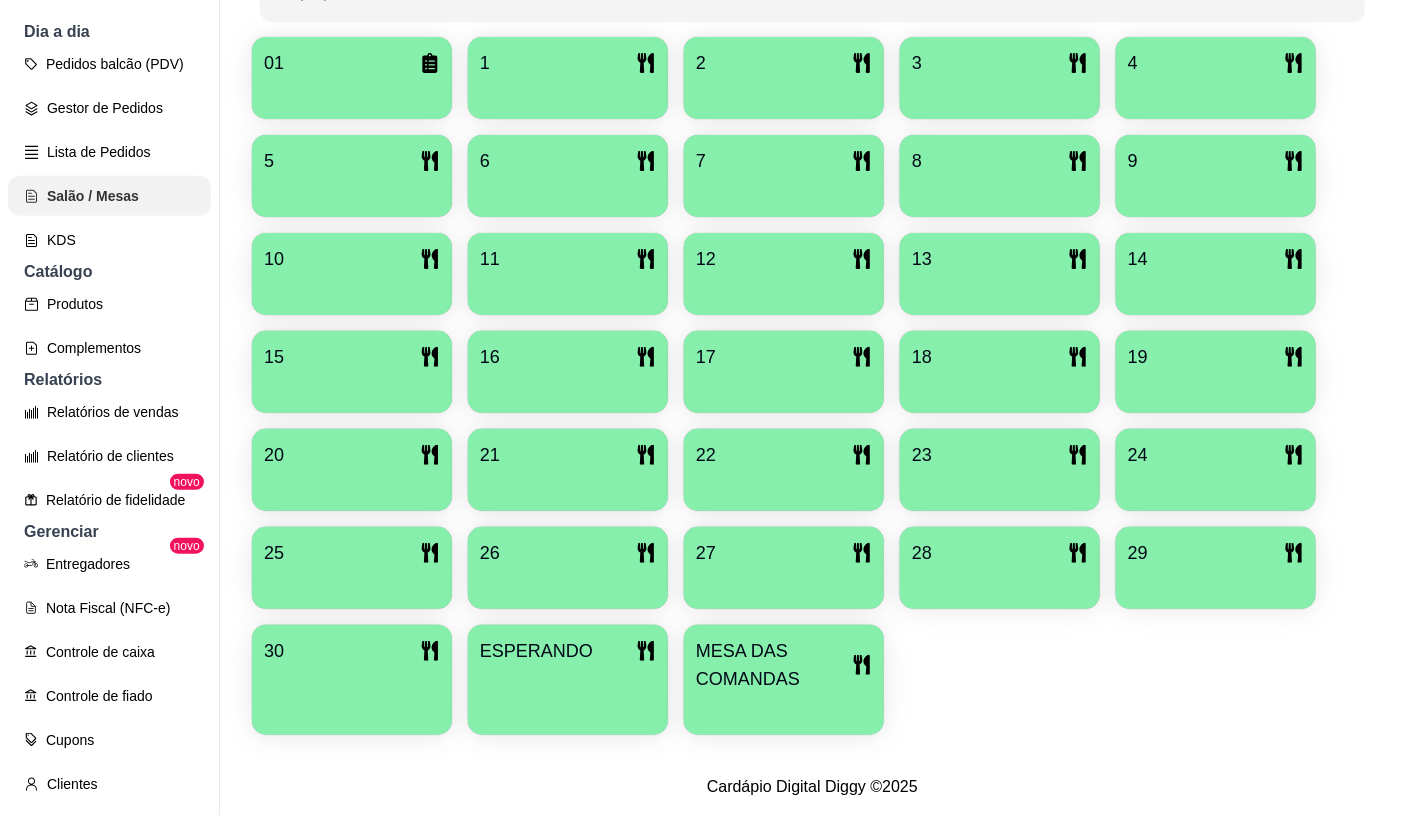 scroll, scrollTop: 0, scrollLeft: 0, axis: both 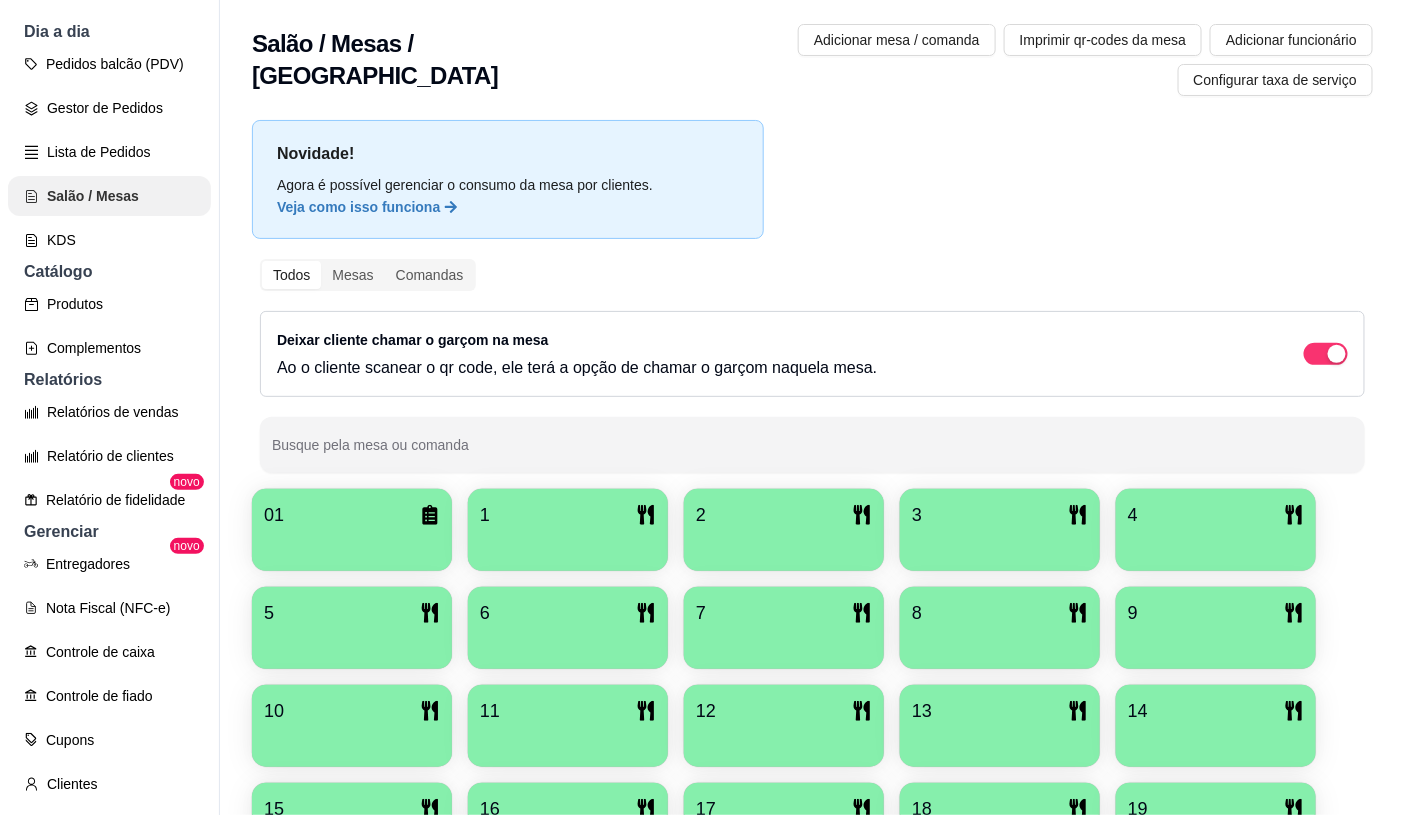 click on "Salão / Mesas" at bounding box center [109, 196] 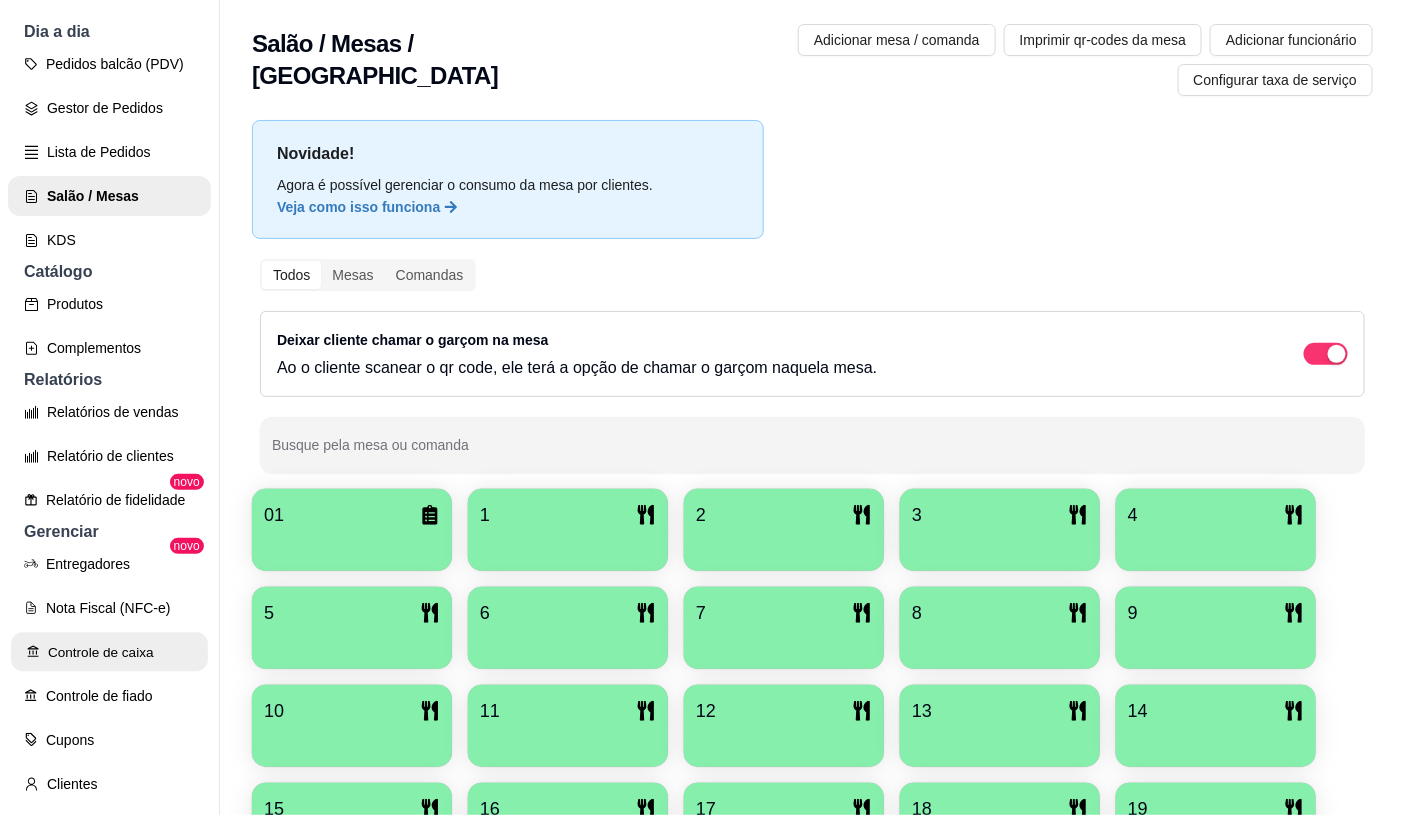 click on "Controle de caixa" at bounding box center (109, 652) 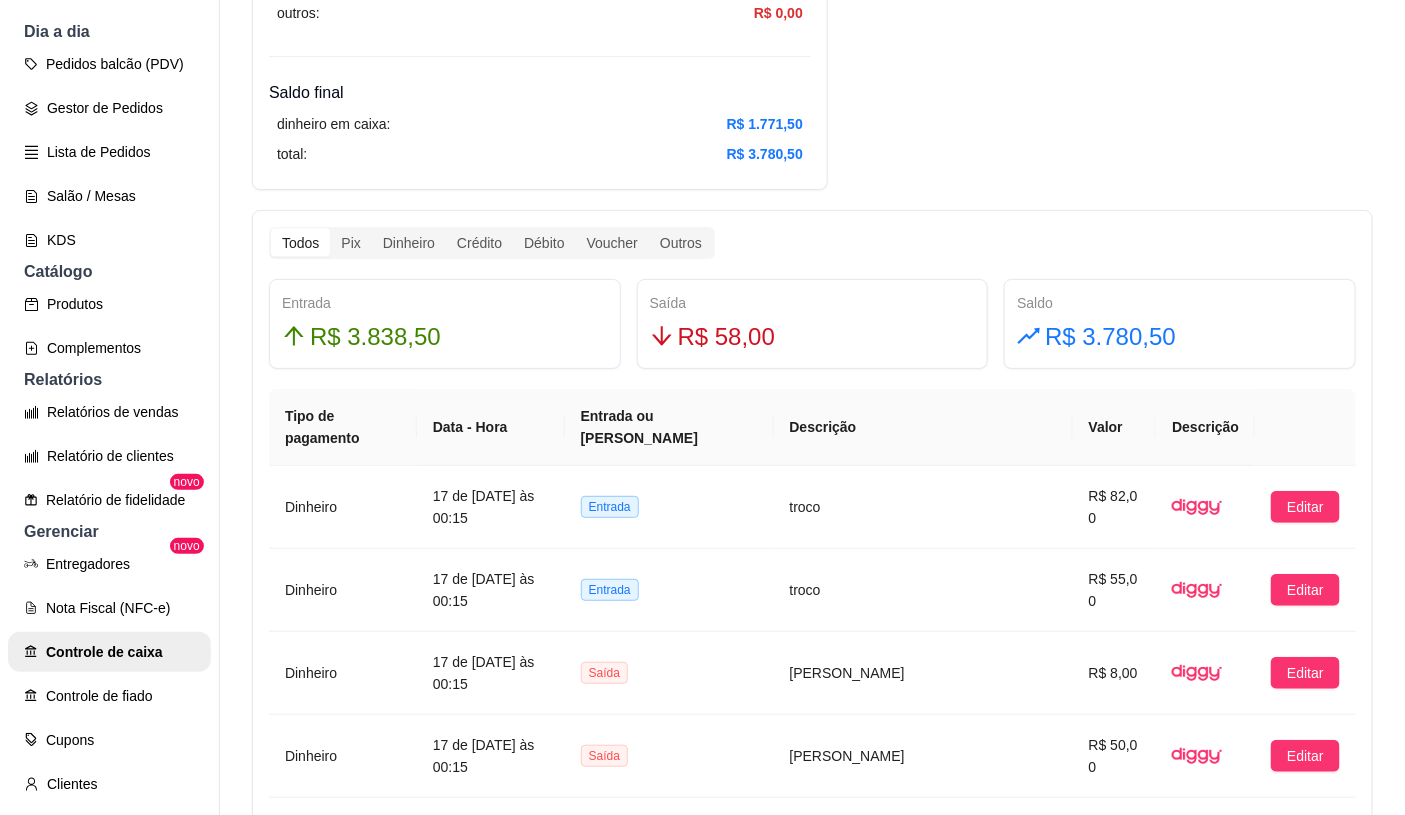 scroll, scrollTop: 1111, scrollLeft: 0, axis: vertical 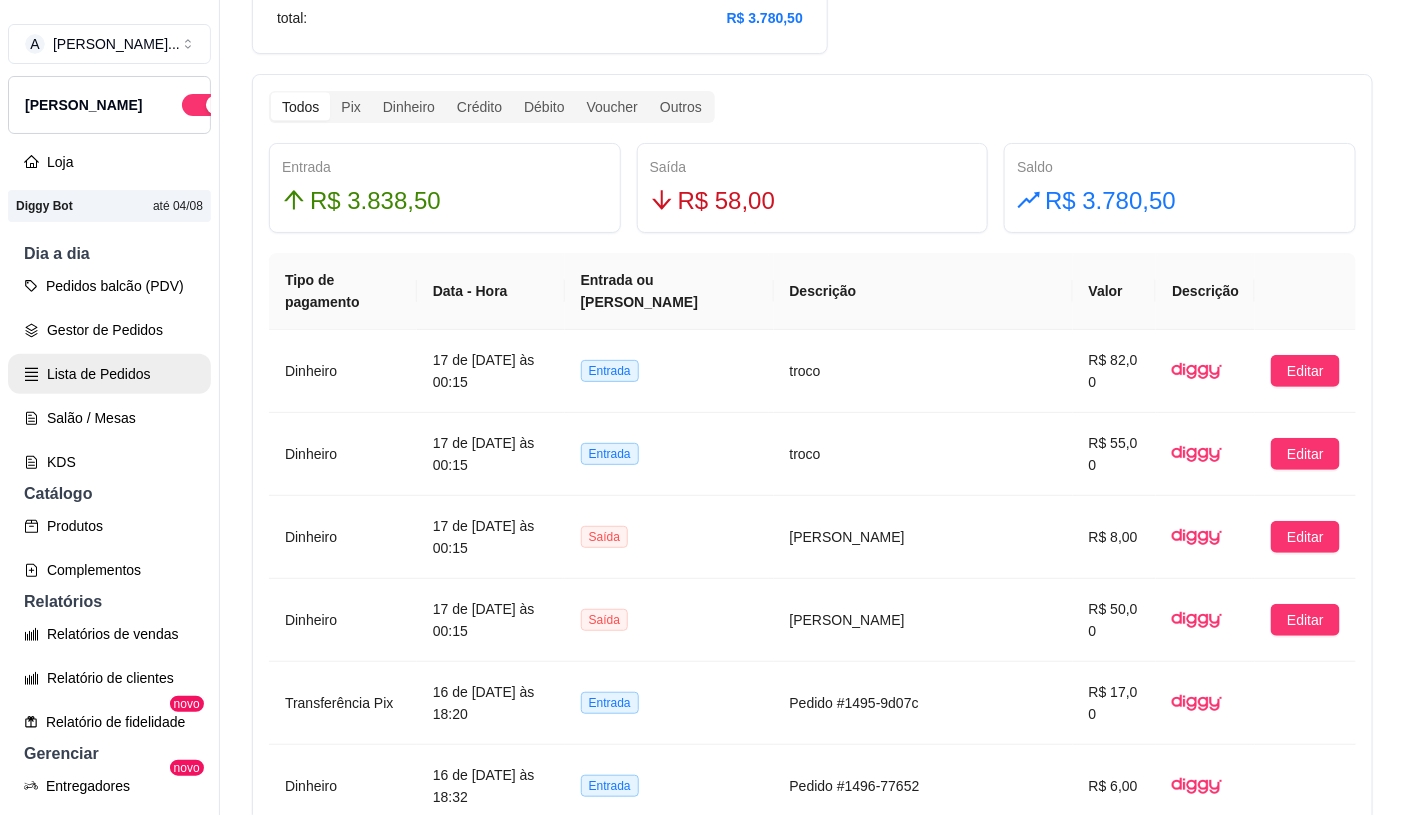 click on "Lista de Pedidos" at bounding box center [109, 374] 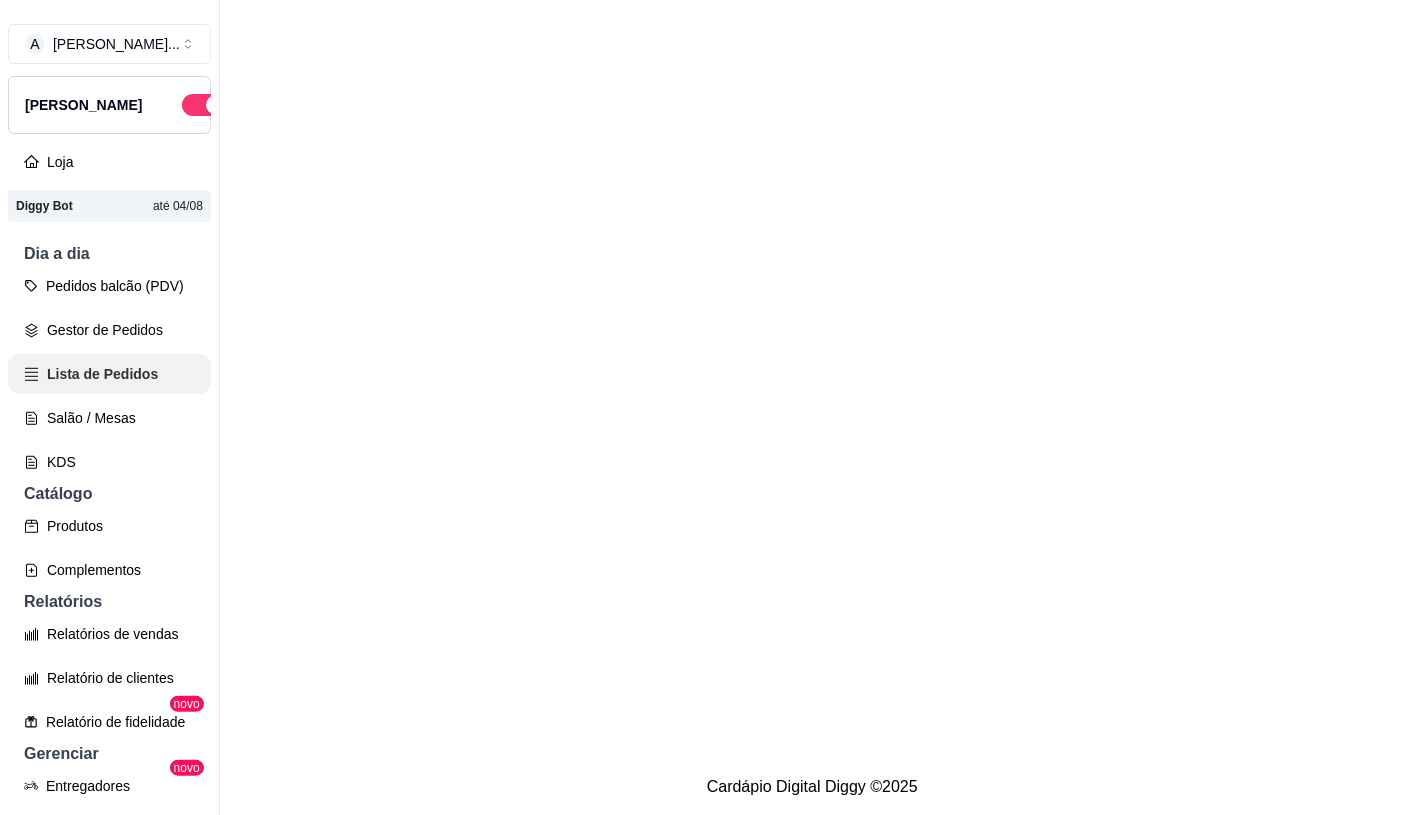 scroll, scrollTop: 0, scrollLeft: 0, axis: both 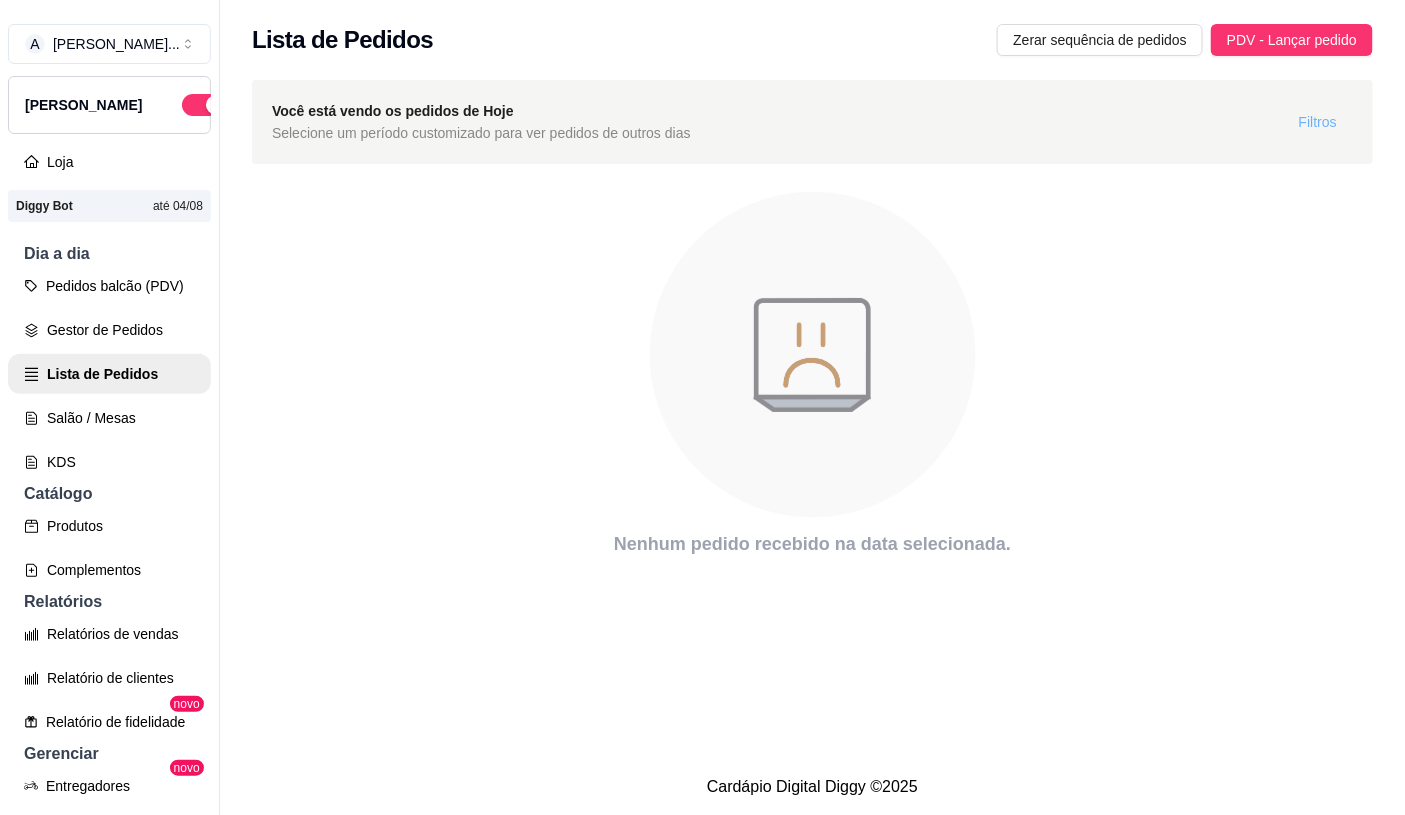 click on "Filtros" at bounding box center (1318, 122) 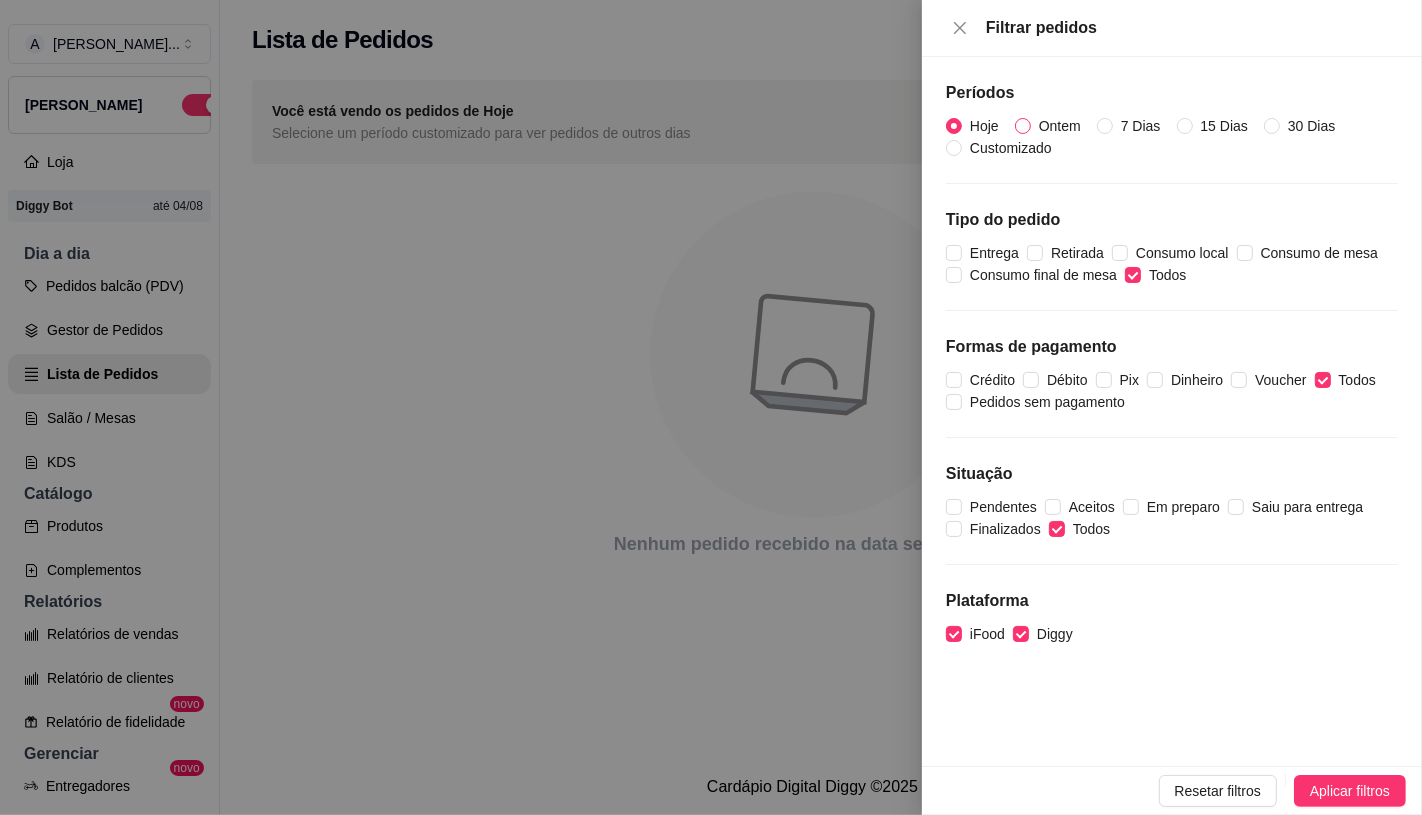 click on "Ontem" at bounding box center [1060, 126] 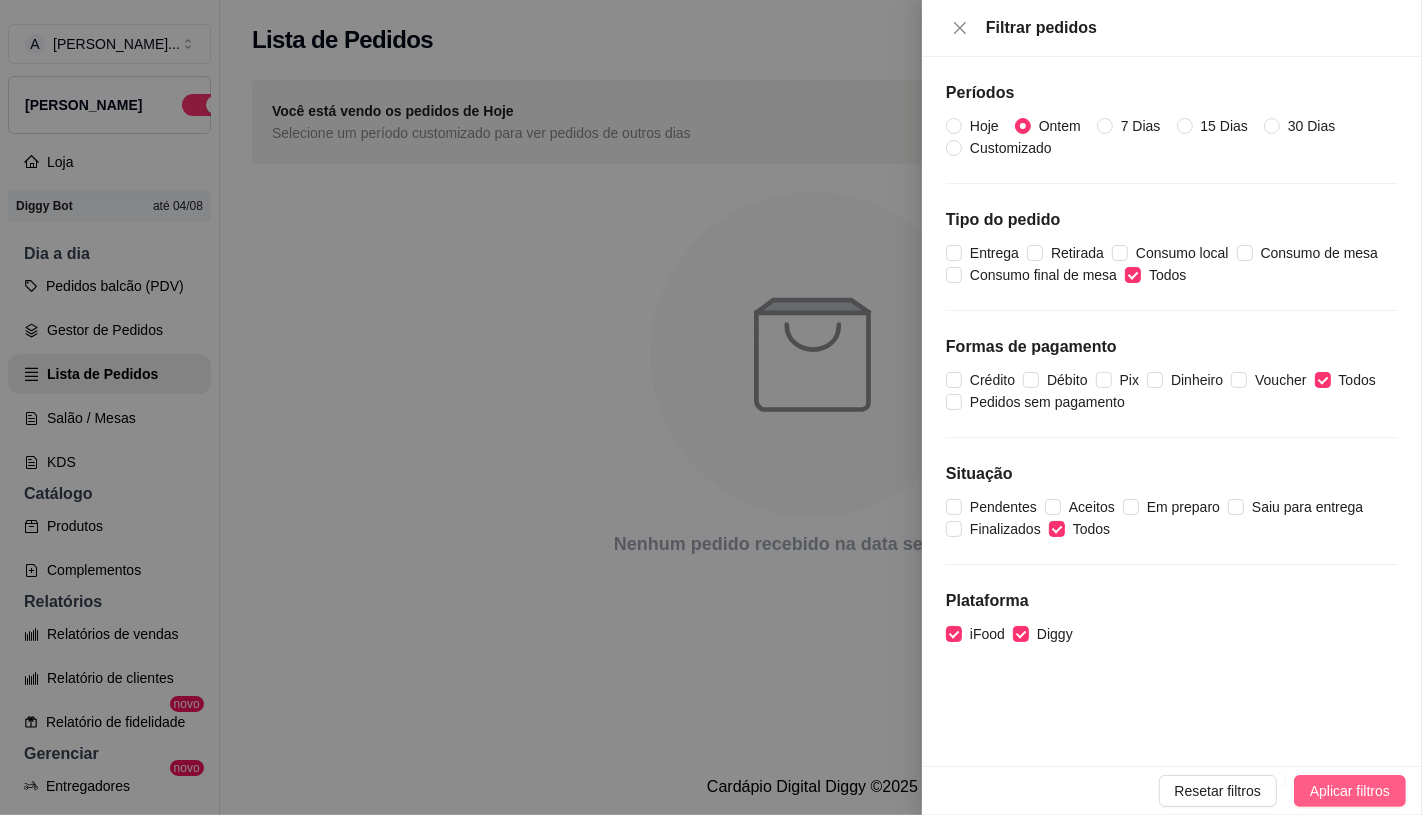 click on "Aplicar filtros" at bounding box center (1350, 791) 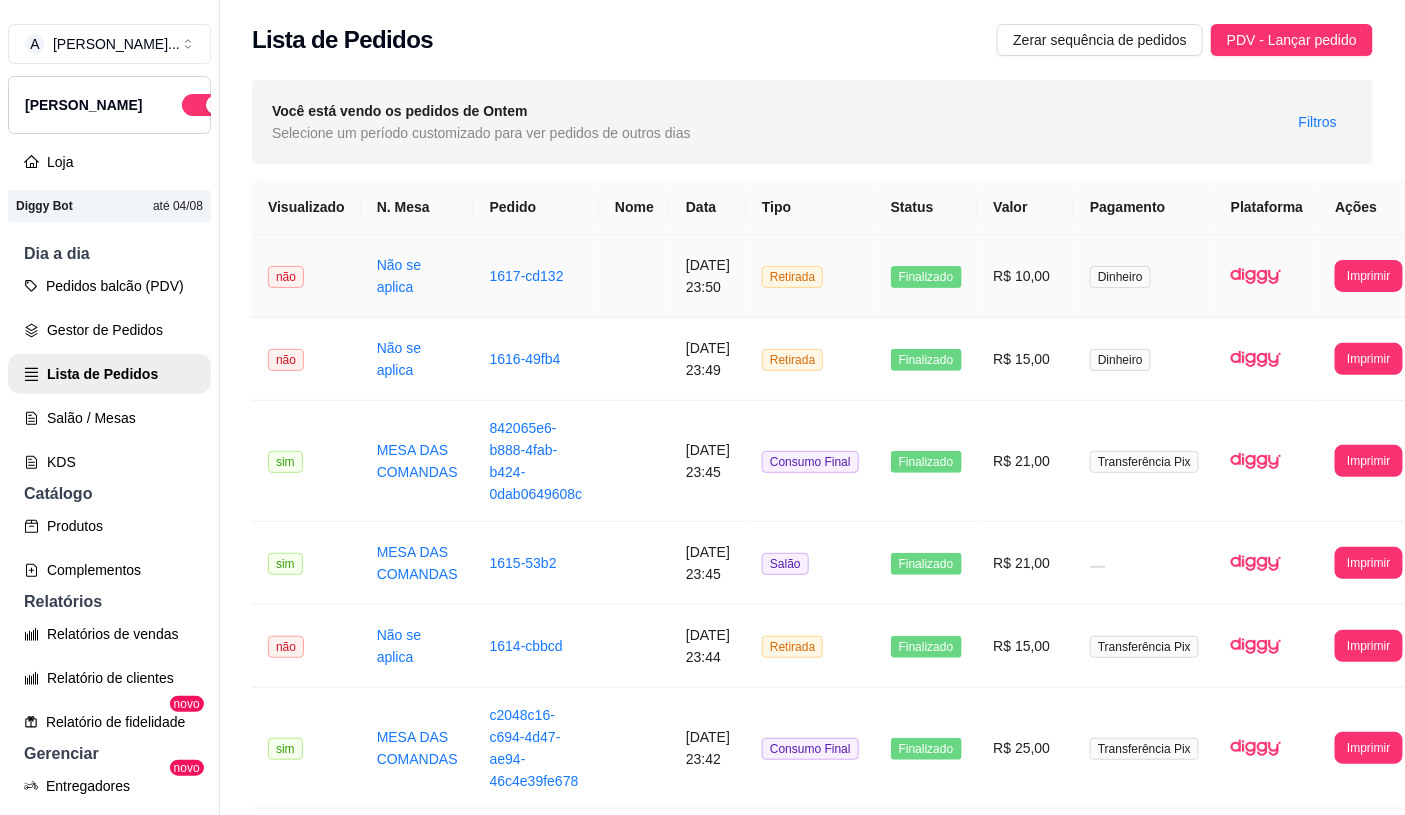 click on "Finalizado" at bounding box center [926, 276] 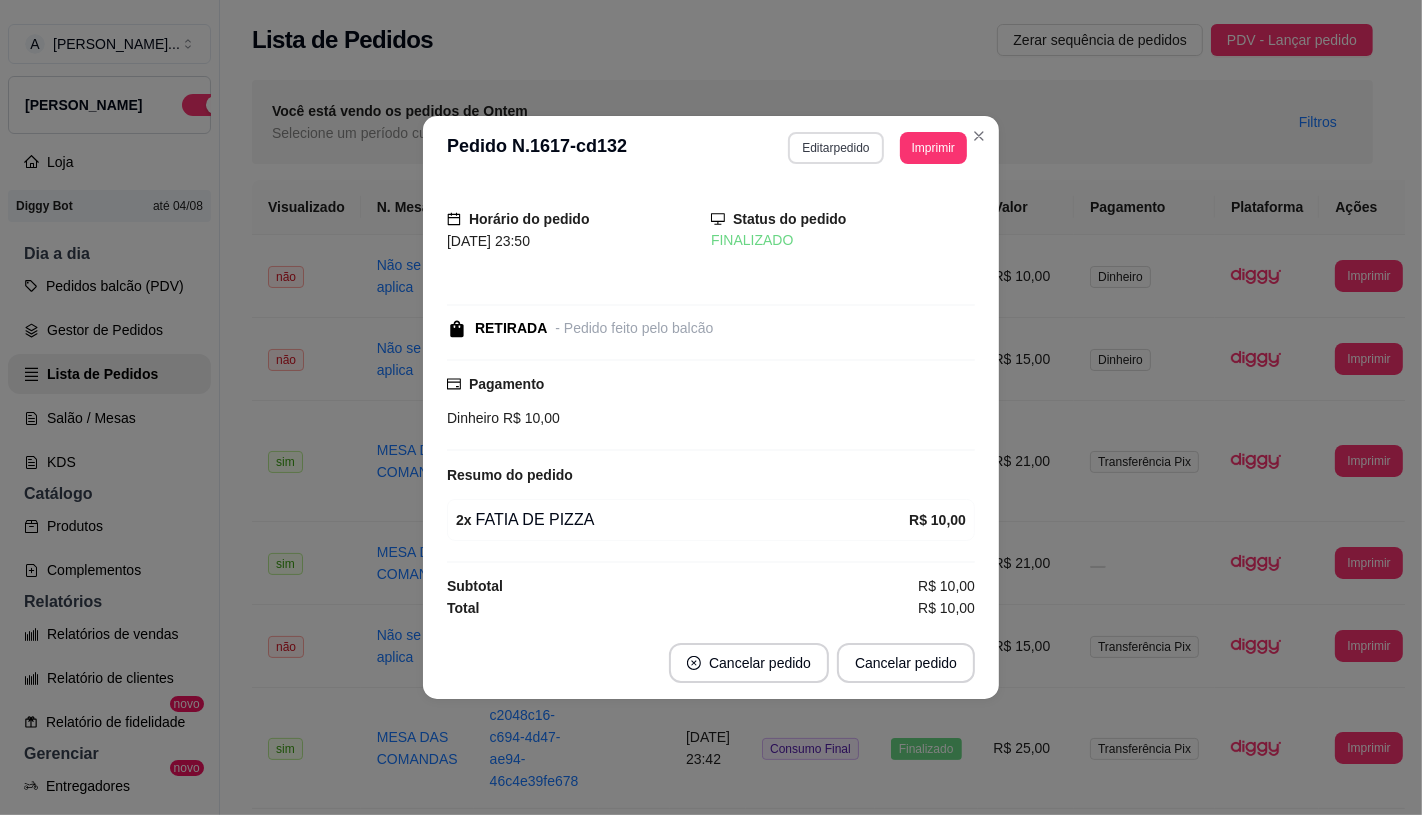 click on "Editar  pedido" at bounding box center [835, 148] 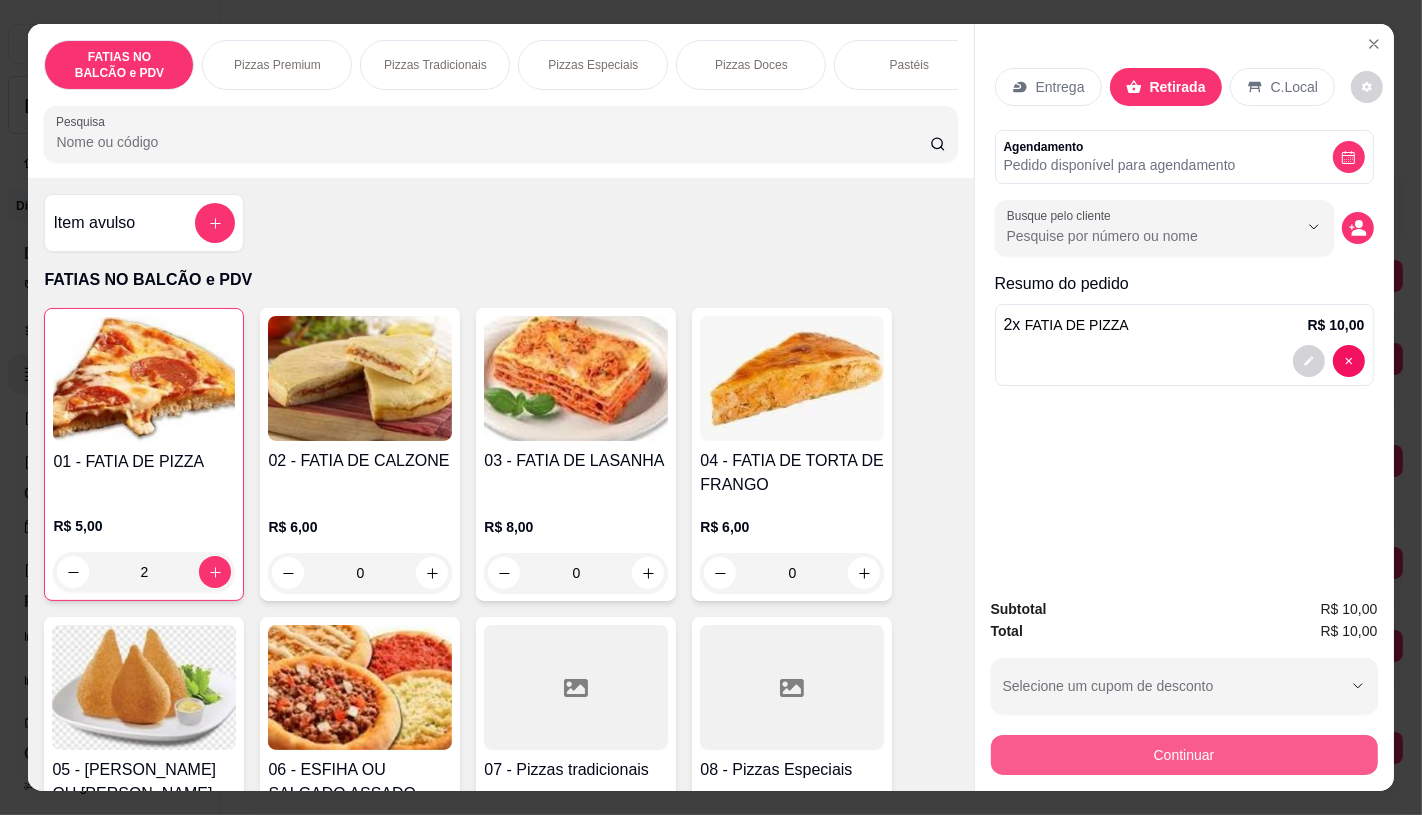click on "Continuar" at bounding box center [1184, 755] 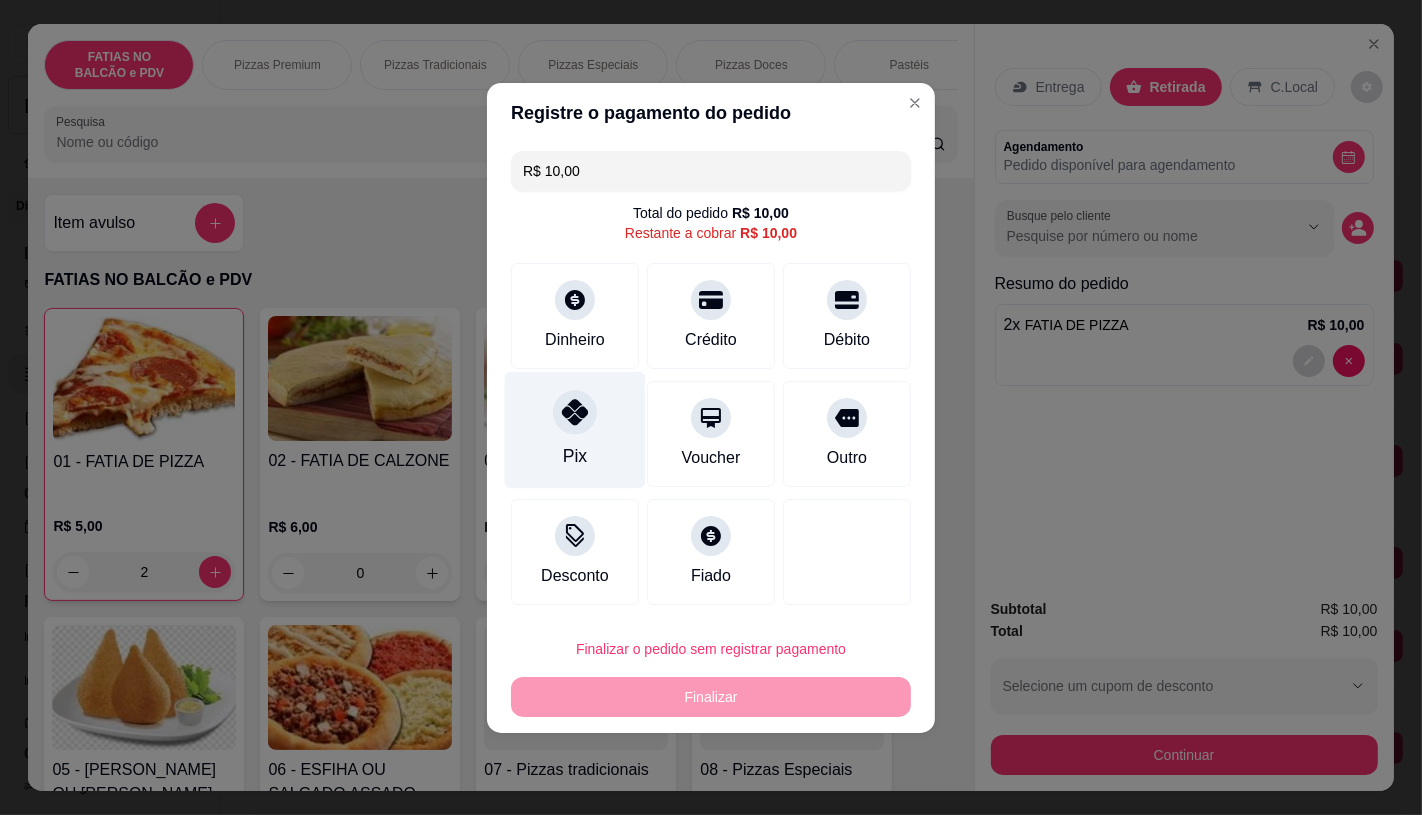 click at bounding box center (575, 412) 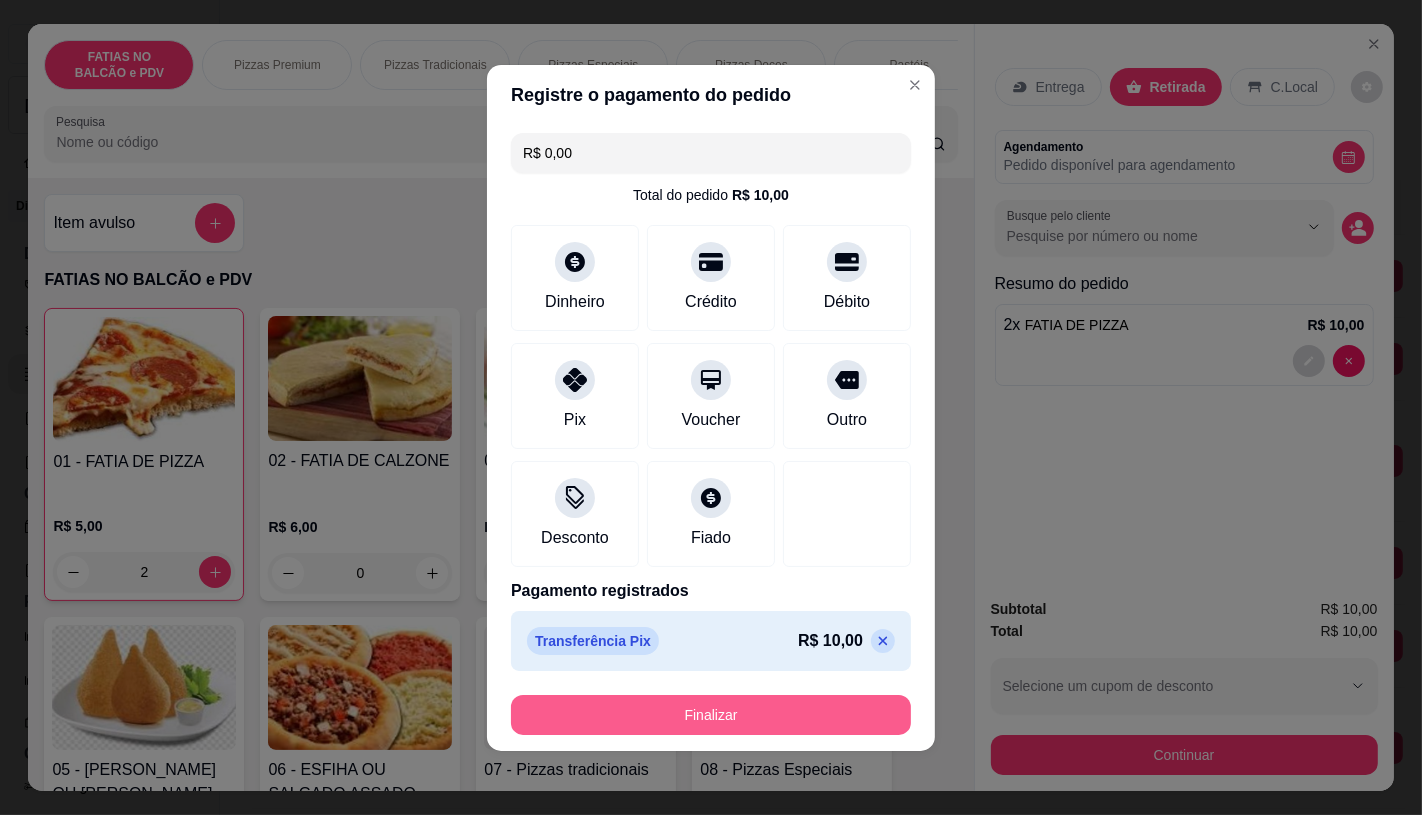 click on "Finalizar" at bounding box center [711, 715] 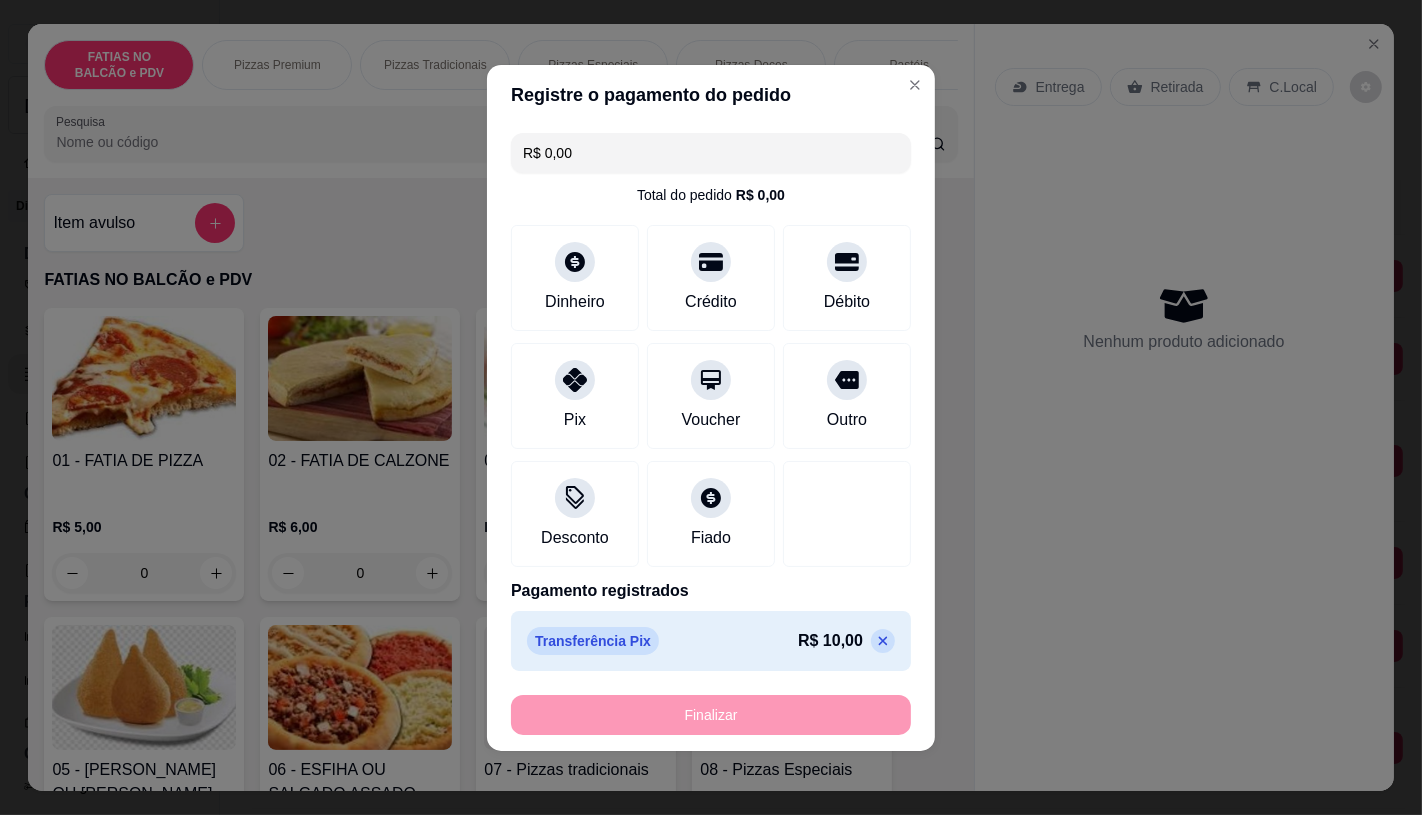 type on "0" 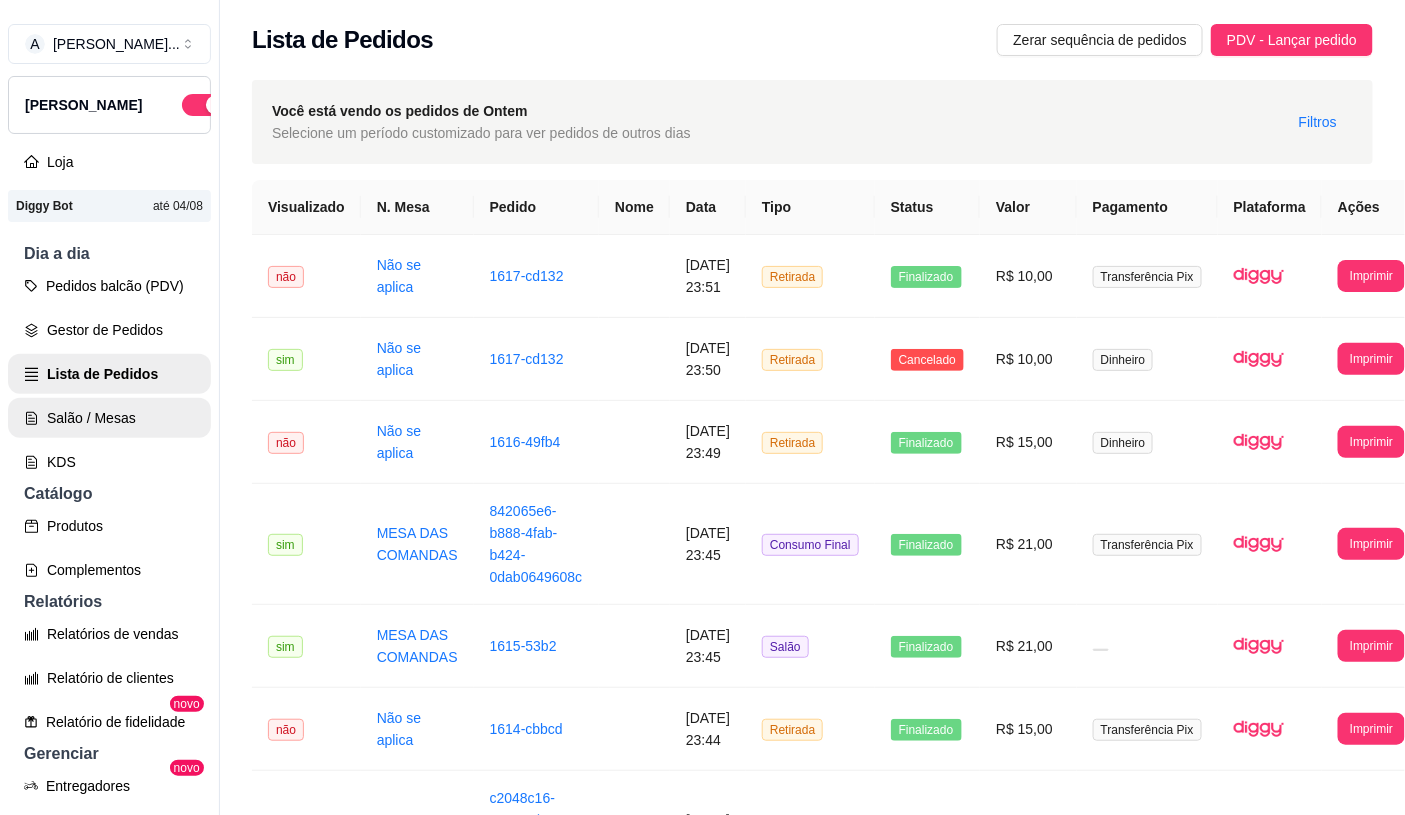 click on "Salão / Mesas" at bounding box center [109, 418] 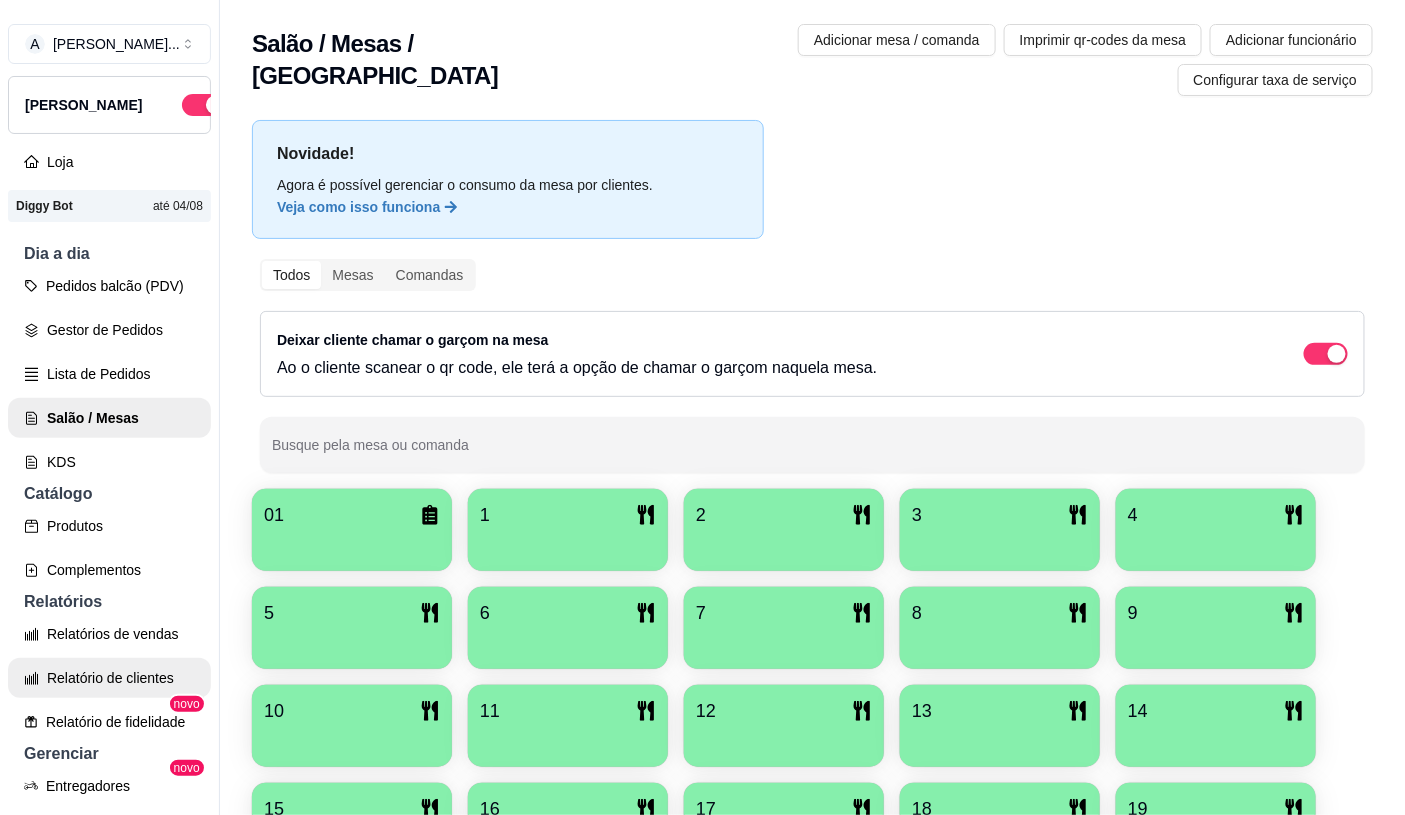 scroll, scrollTop: 222, scrollLeft: 0, axis: vertical 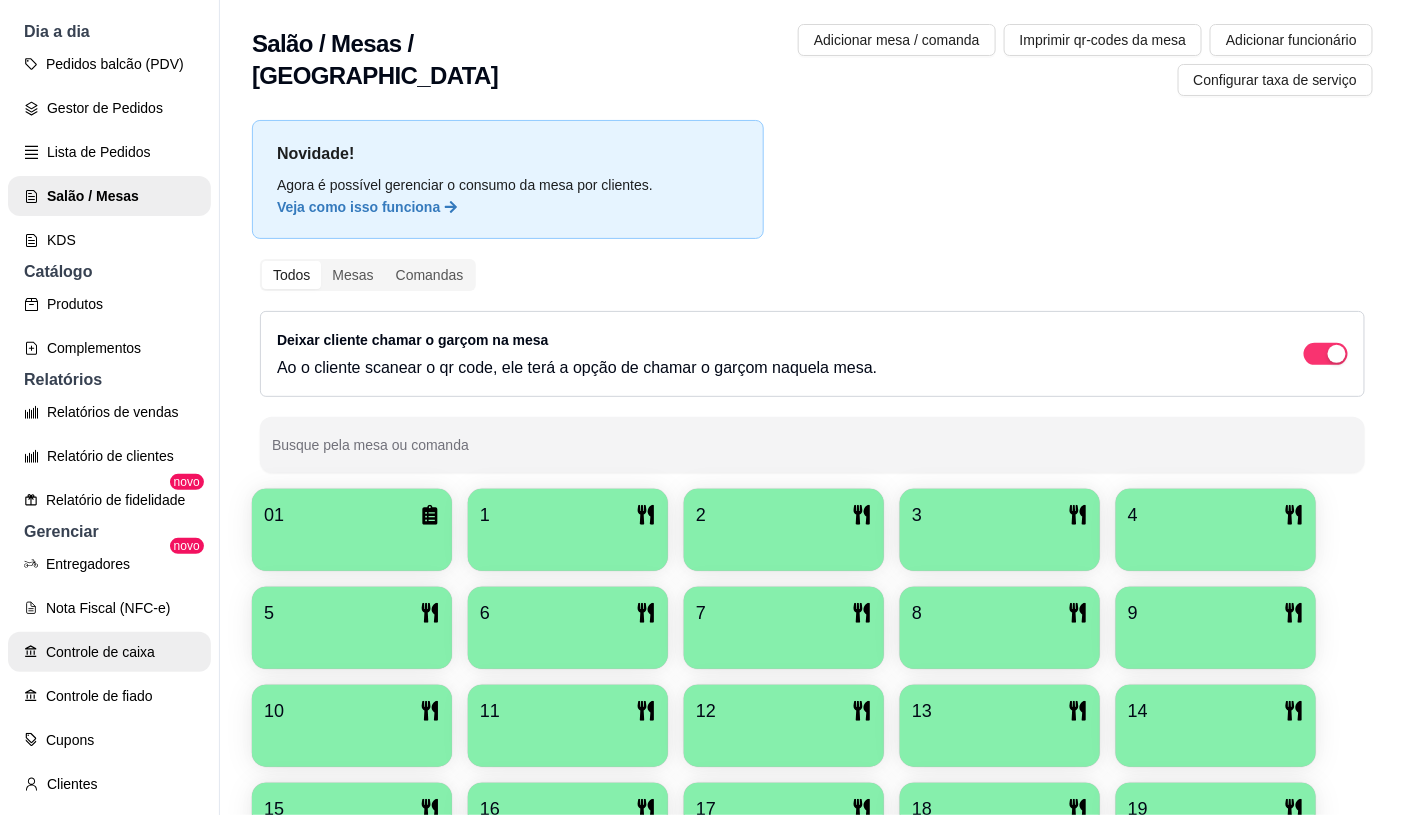 click on "Controle de caixa" at bounding box center (109, 652) 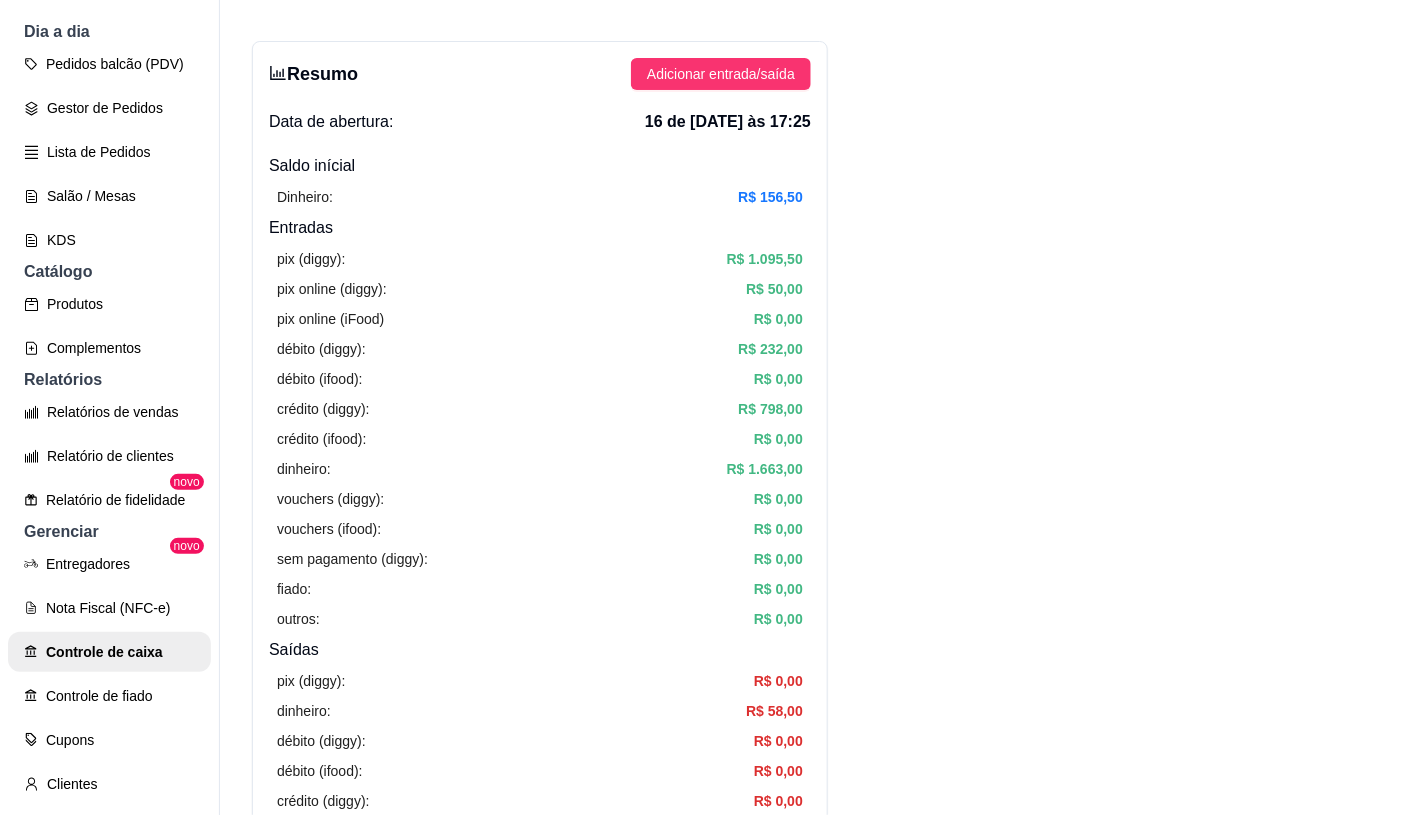 scroll, scrollTop: 0, scrollLeft: 0, axis: both 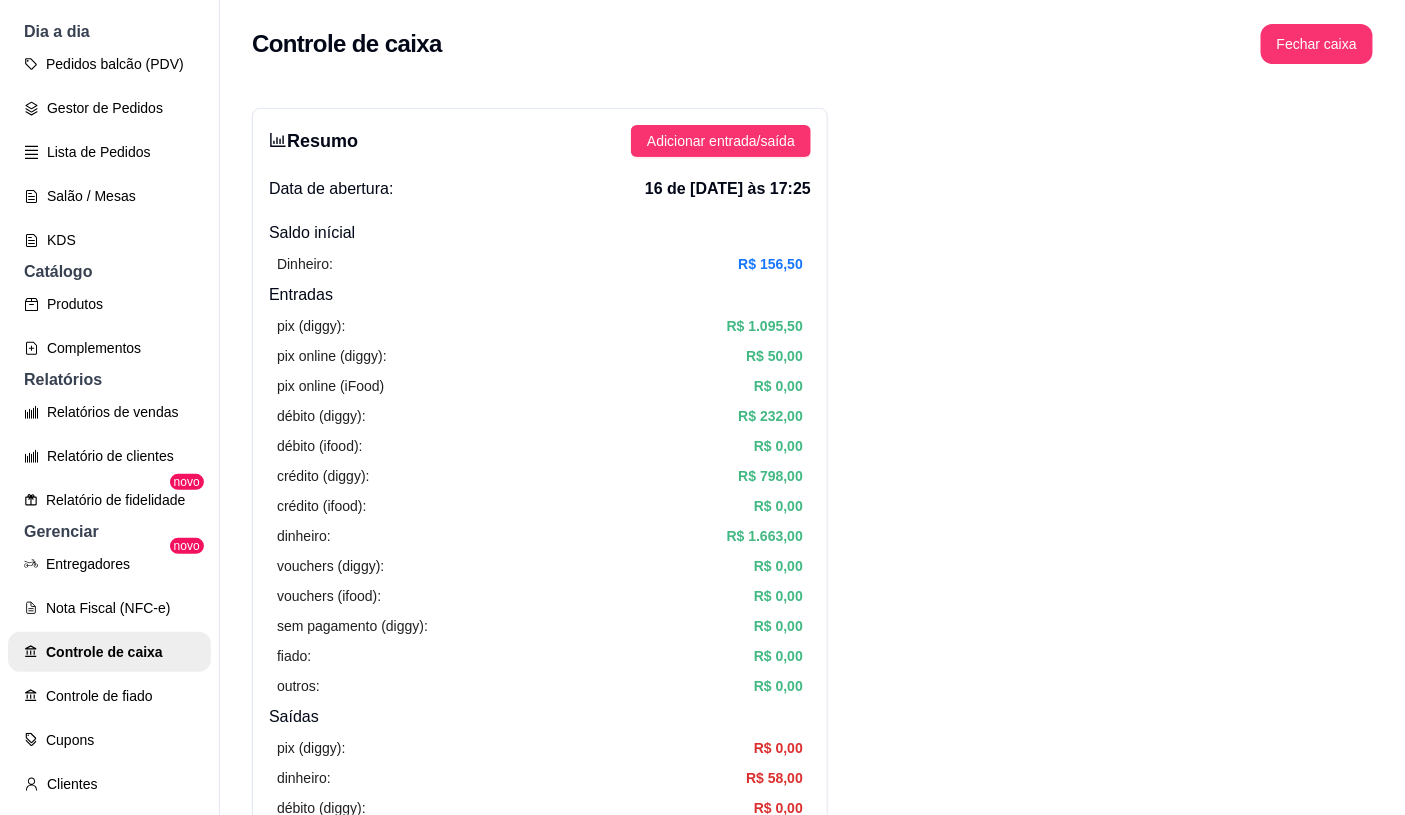 click on "Controle de caixa Fechar caixa" at bounding box center (812, 38) 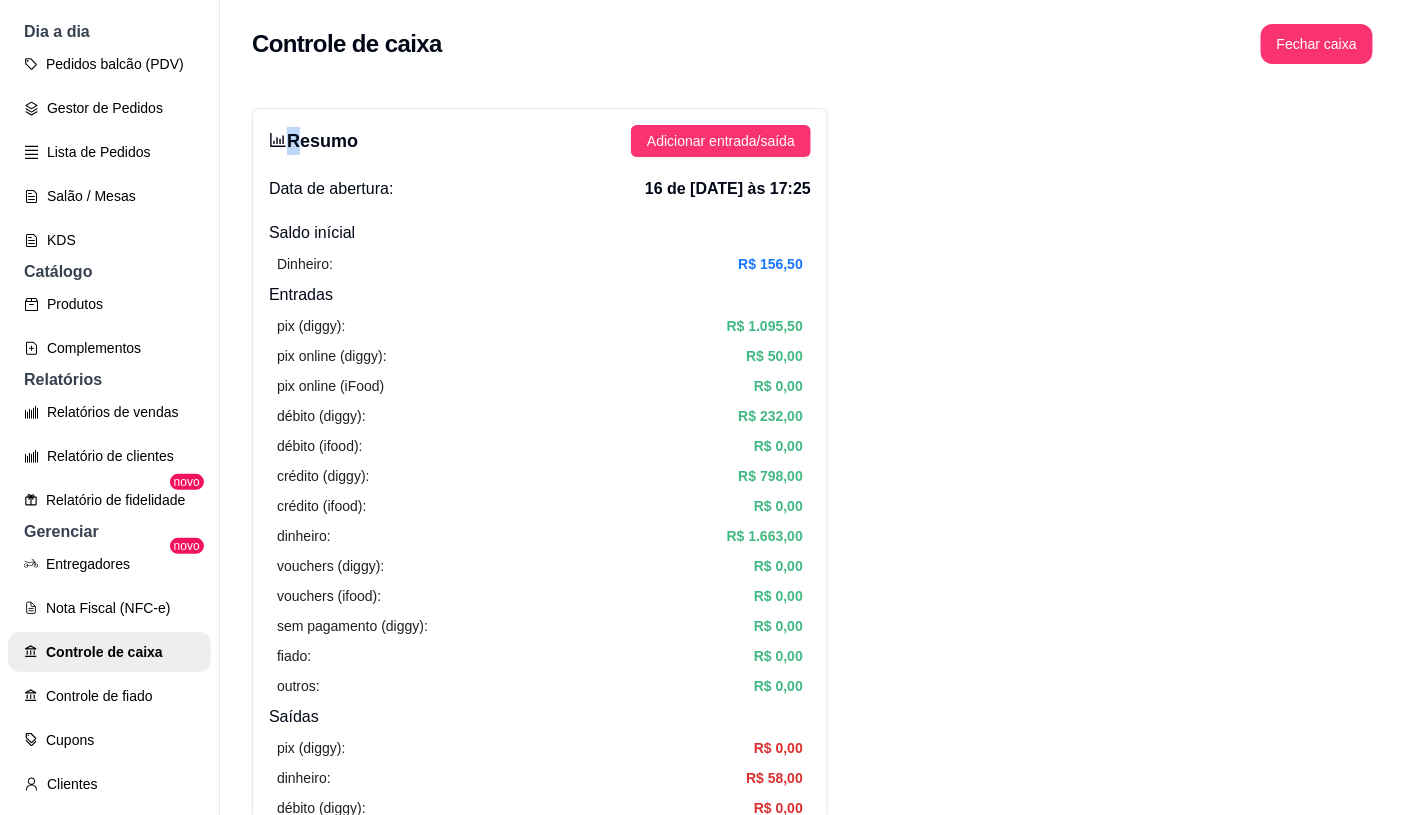 click on "Controle de caixa Fechar caixa" at bounding box center (812, 38) 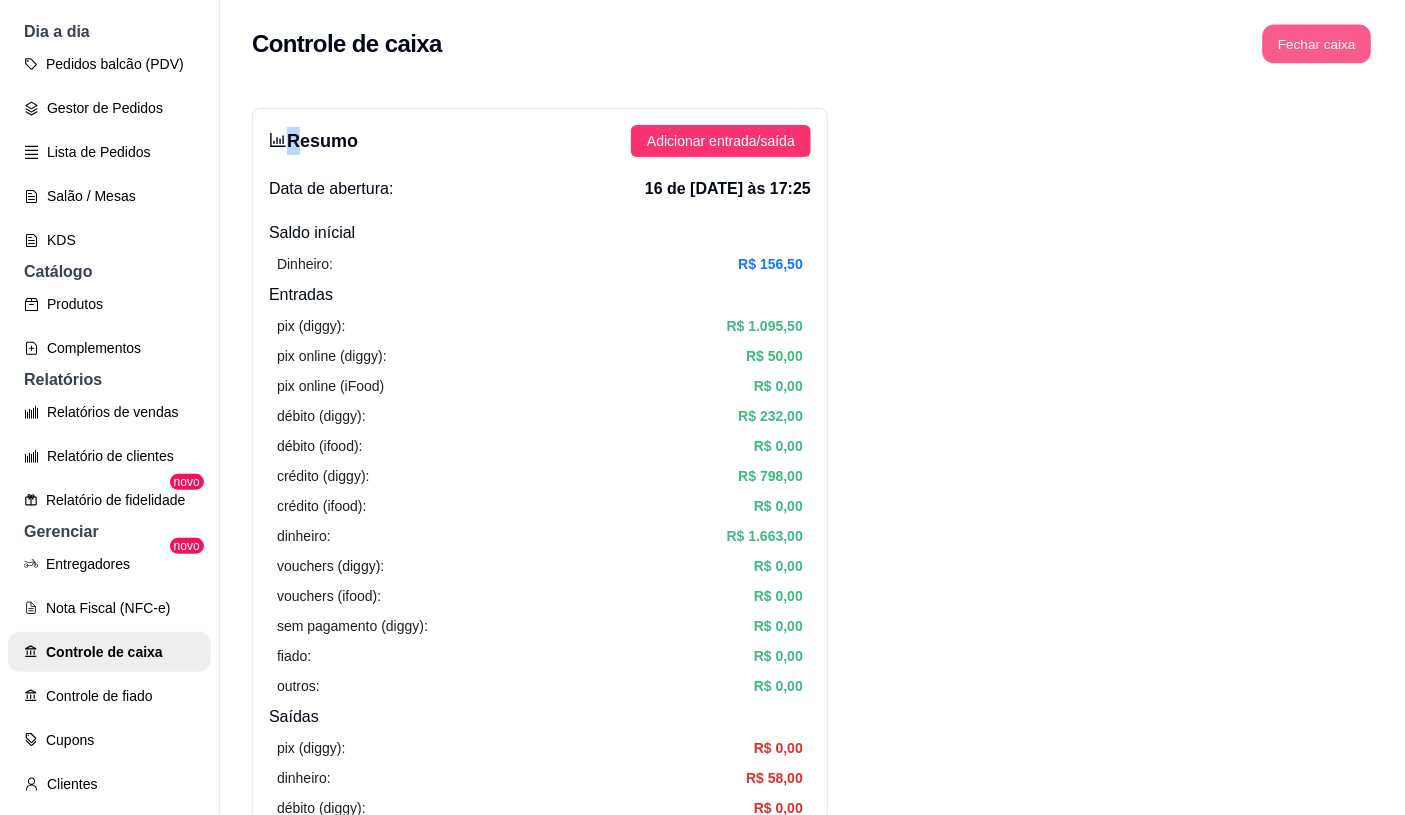 click on "Fechar caixa" at bounding box center [1317, 44] 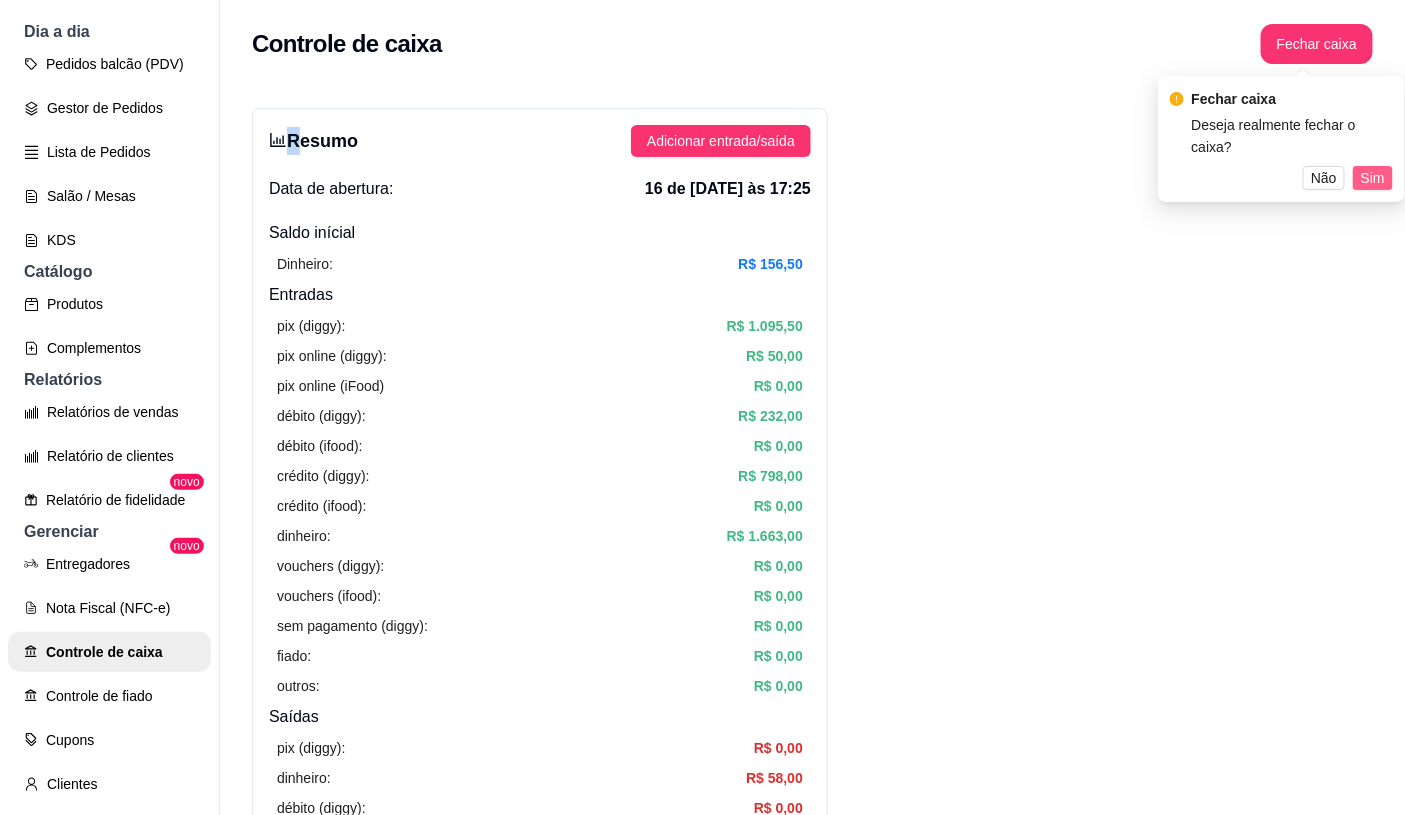 click on "Sim" at bounding box center [1373, 178] 